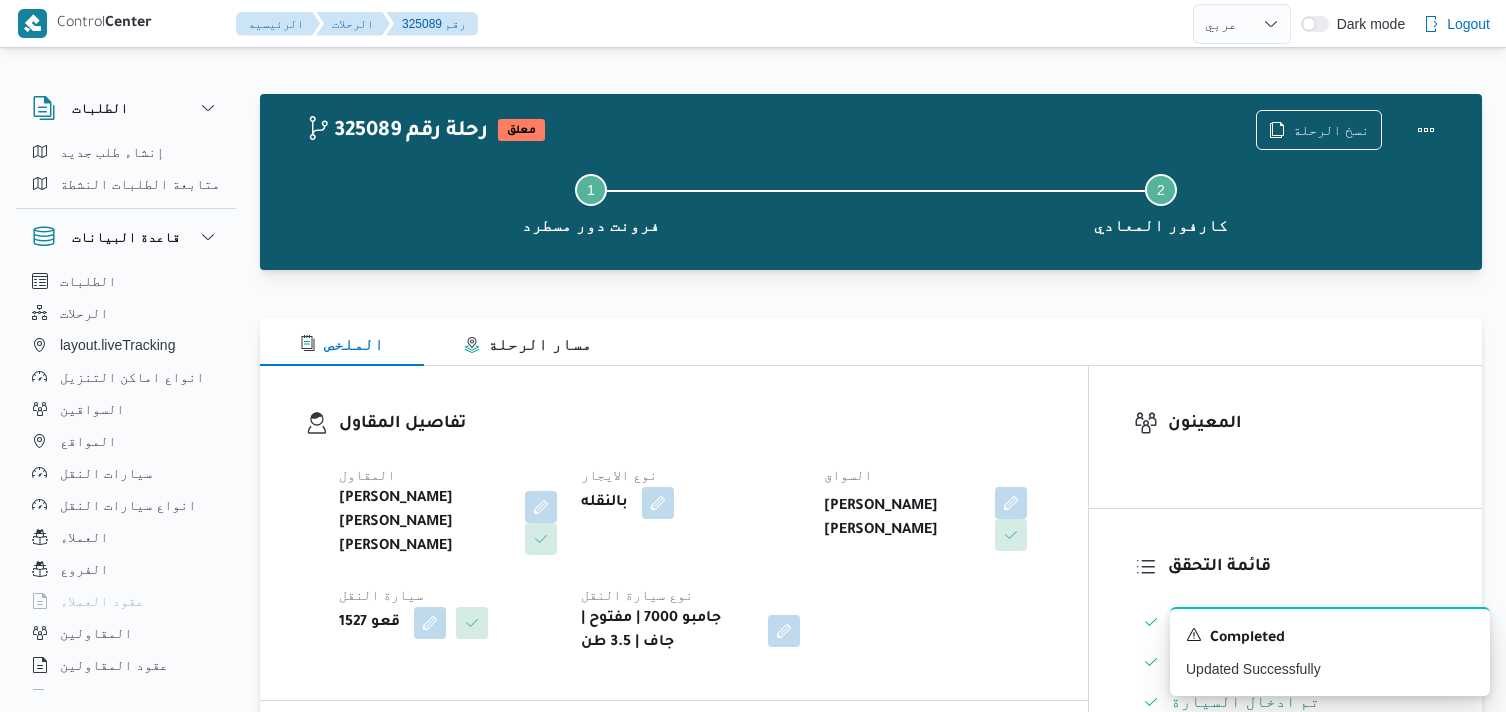 select on "ar" 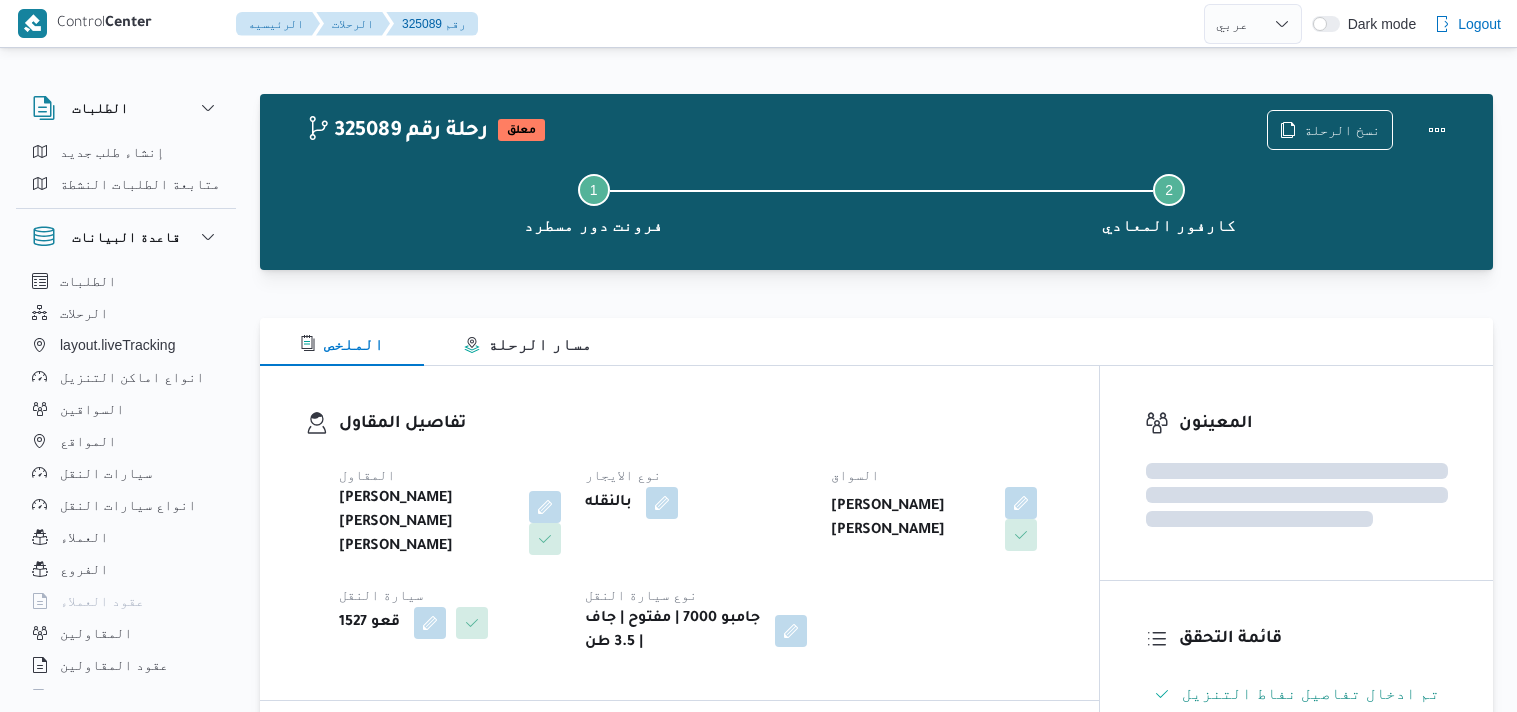select on "ar" 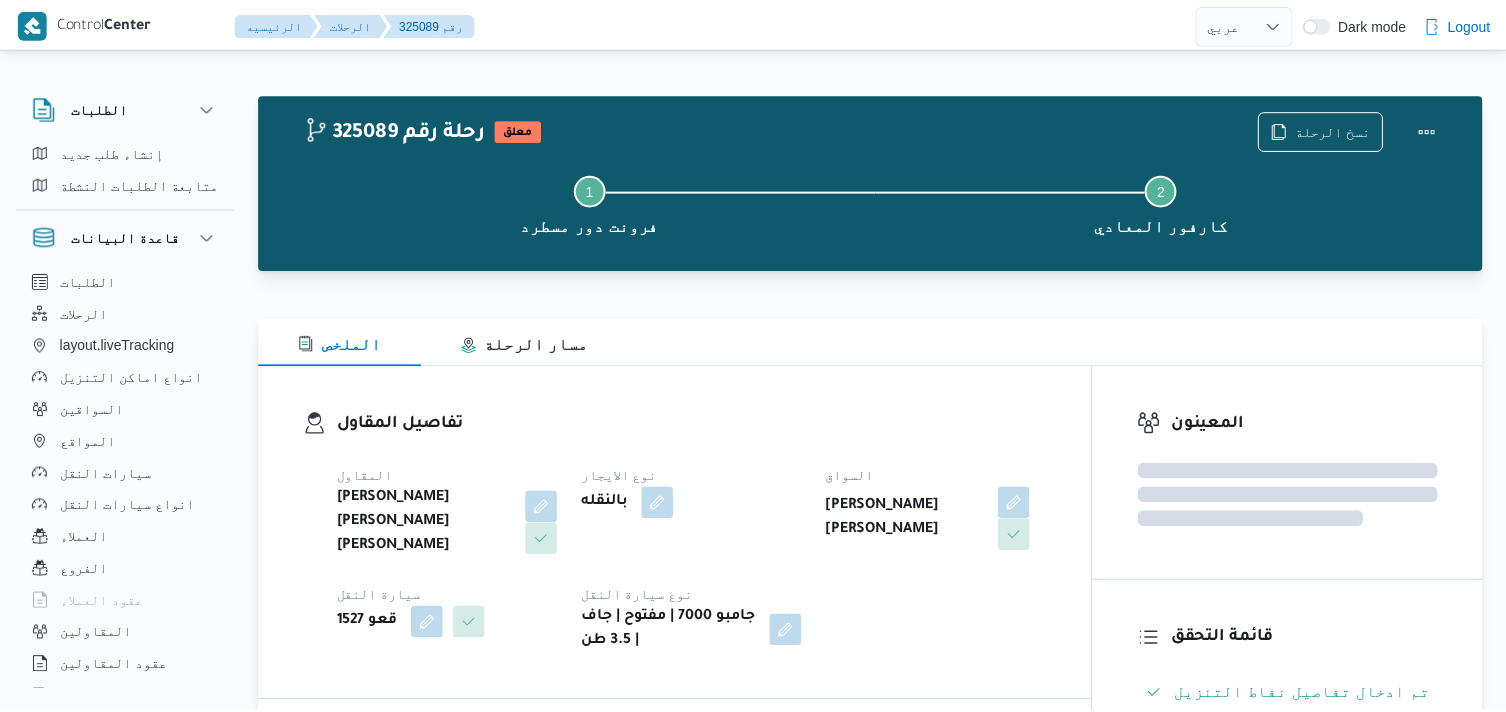 scroll, scrollTop: 0, scrollLeft: 0, axis: both 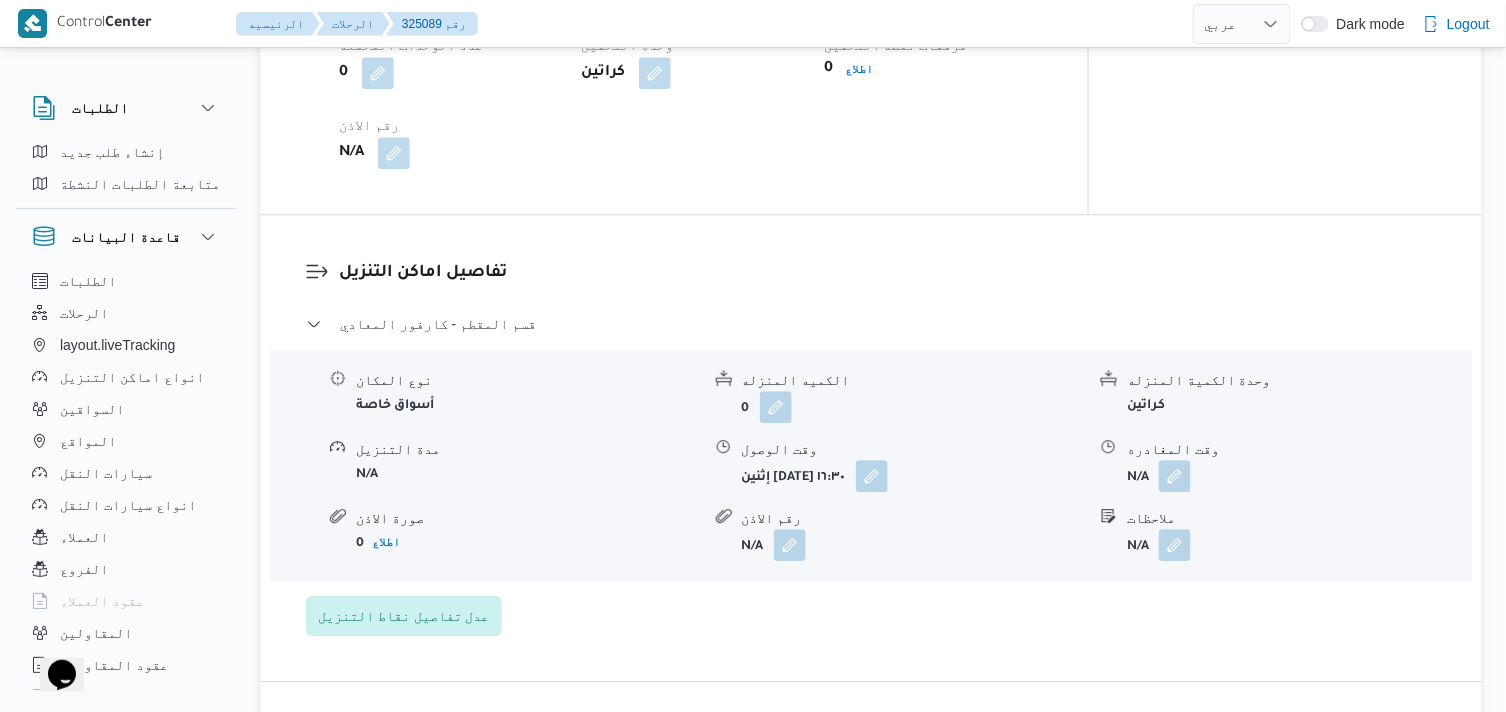 click at bounding box center (1175, 476) 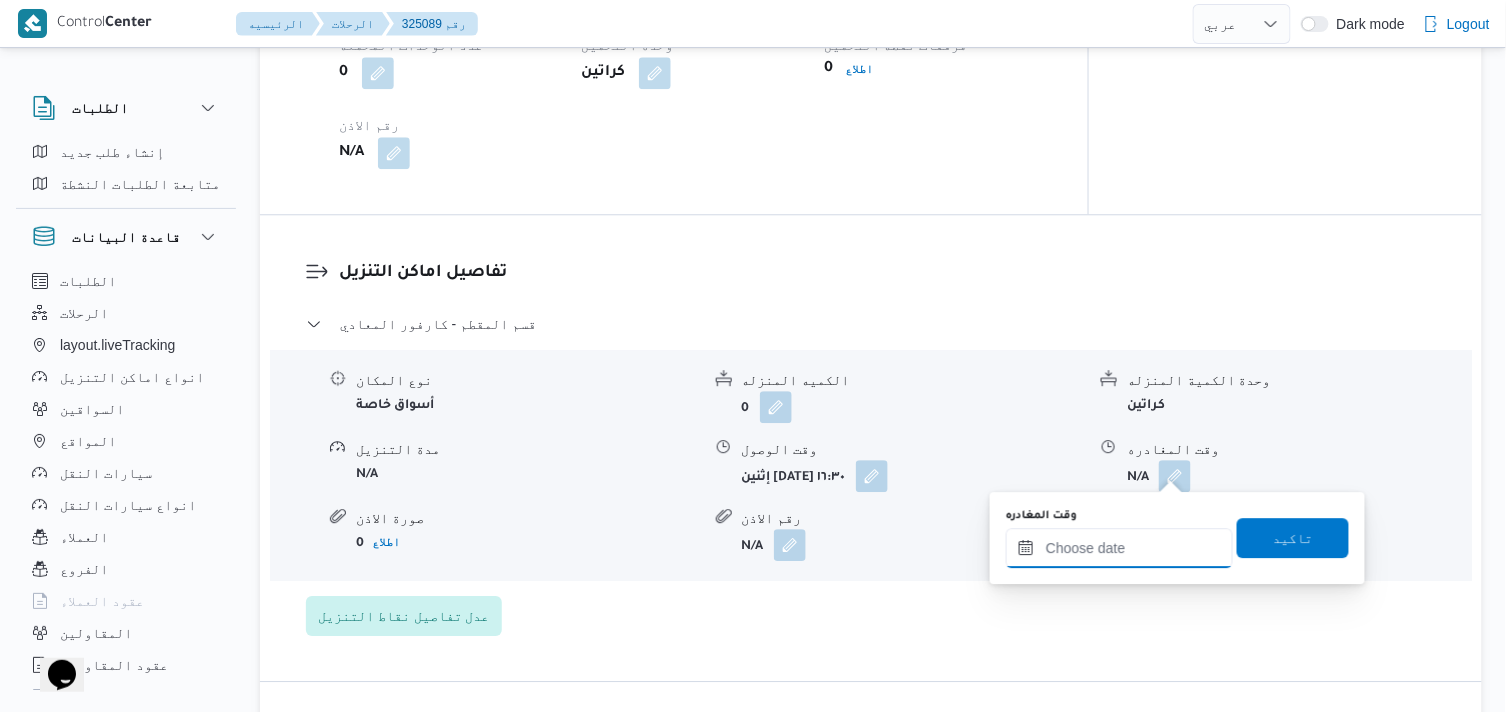 click on "وقت المغادره" at bounding box center [1119, 548] 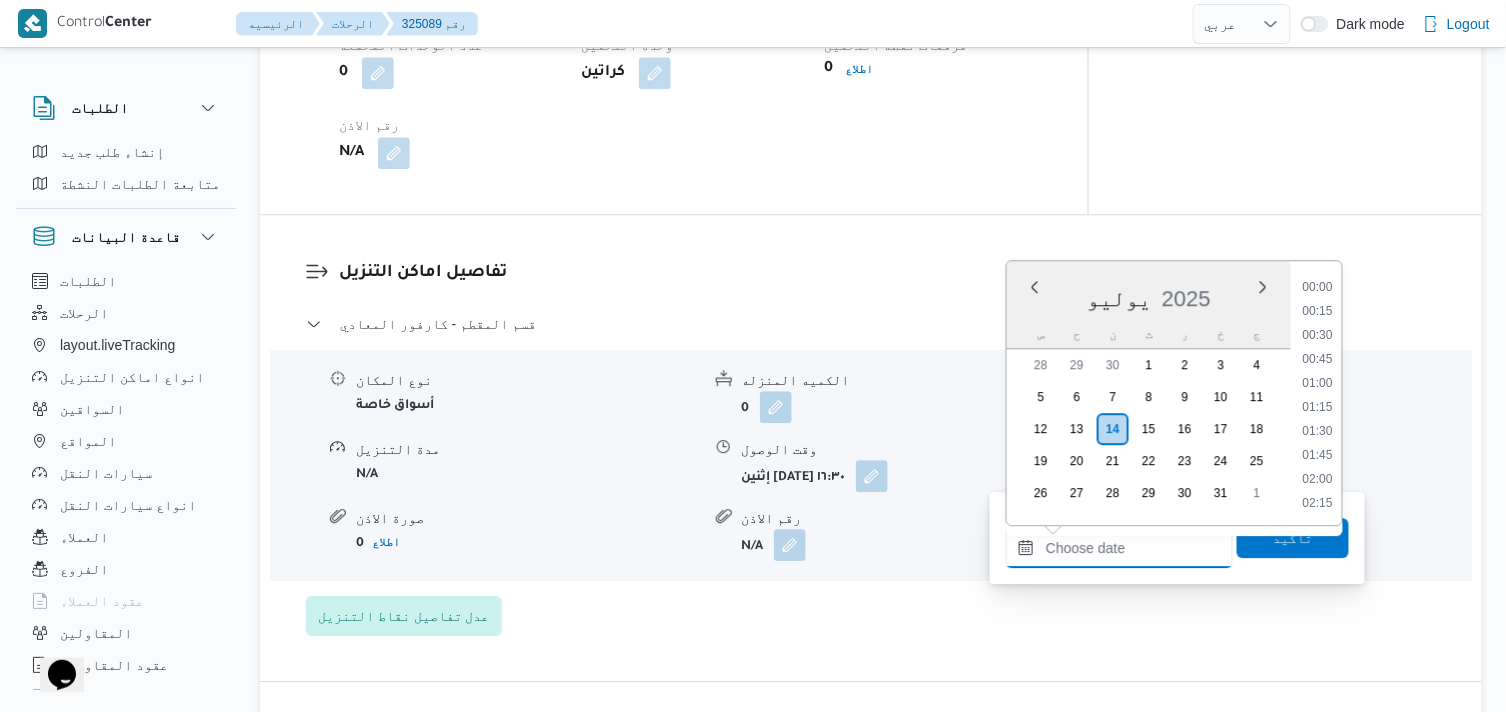 scroll, scrollTop: 1584, scrollLeft: 0, axis: vertical 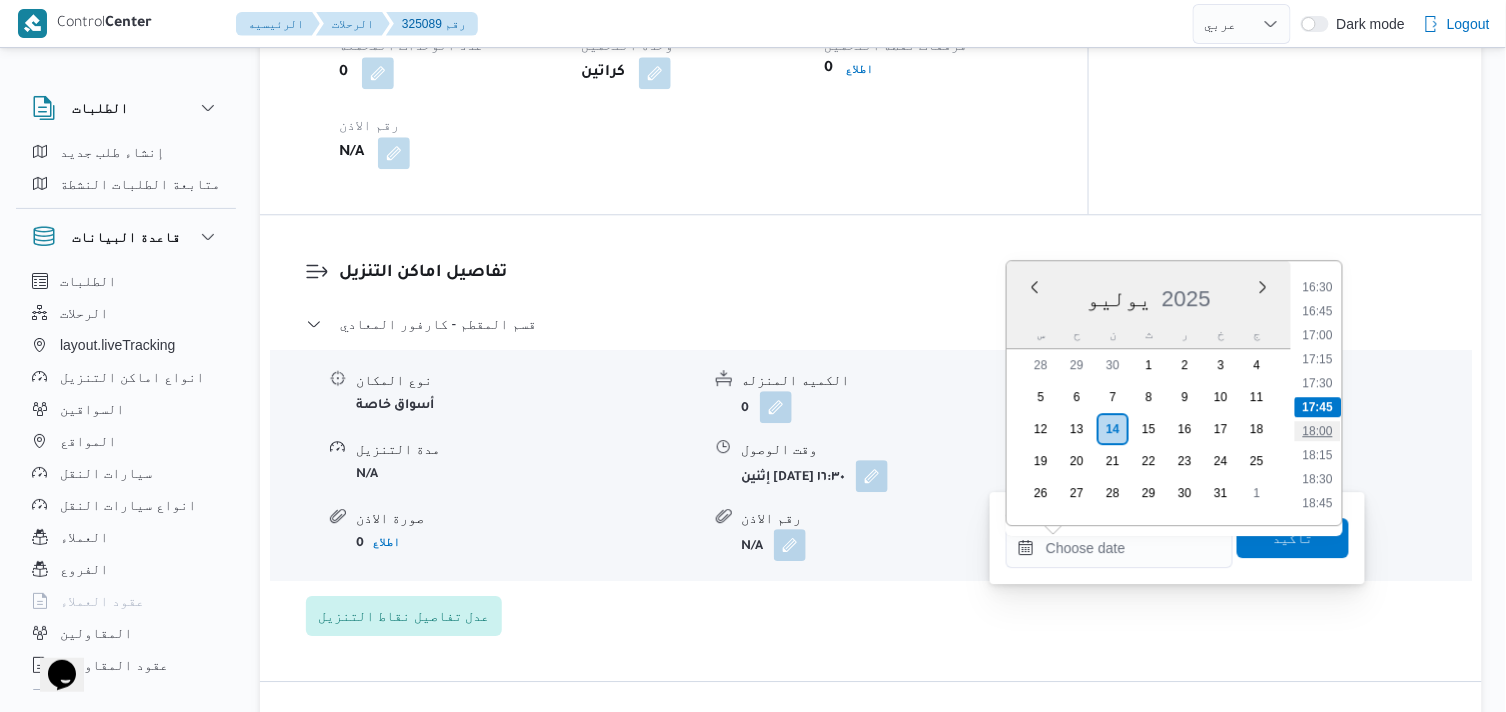 click on "18:00" at bounding box center (1318, 431) 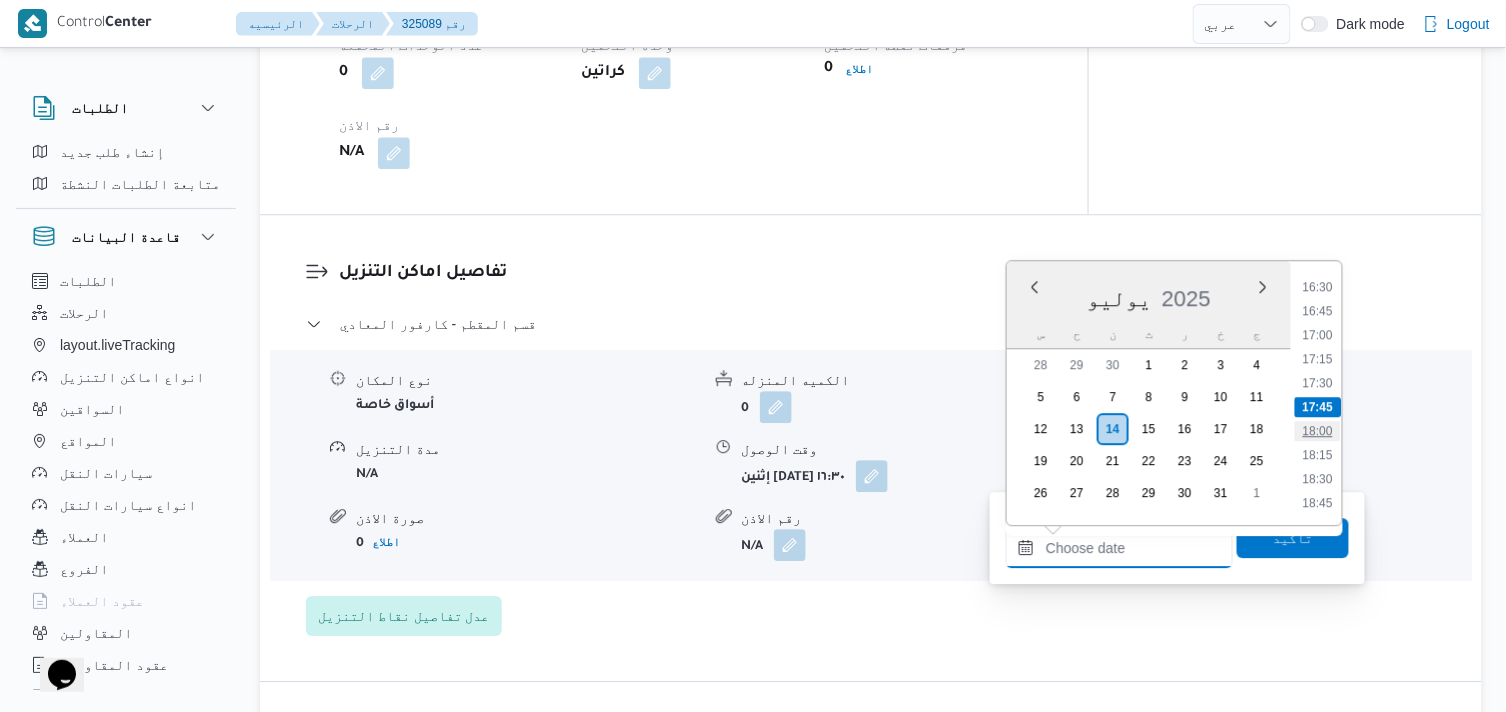 type on "١٤/٠٧/٢٠٢٥ ١٨:٠٠" 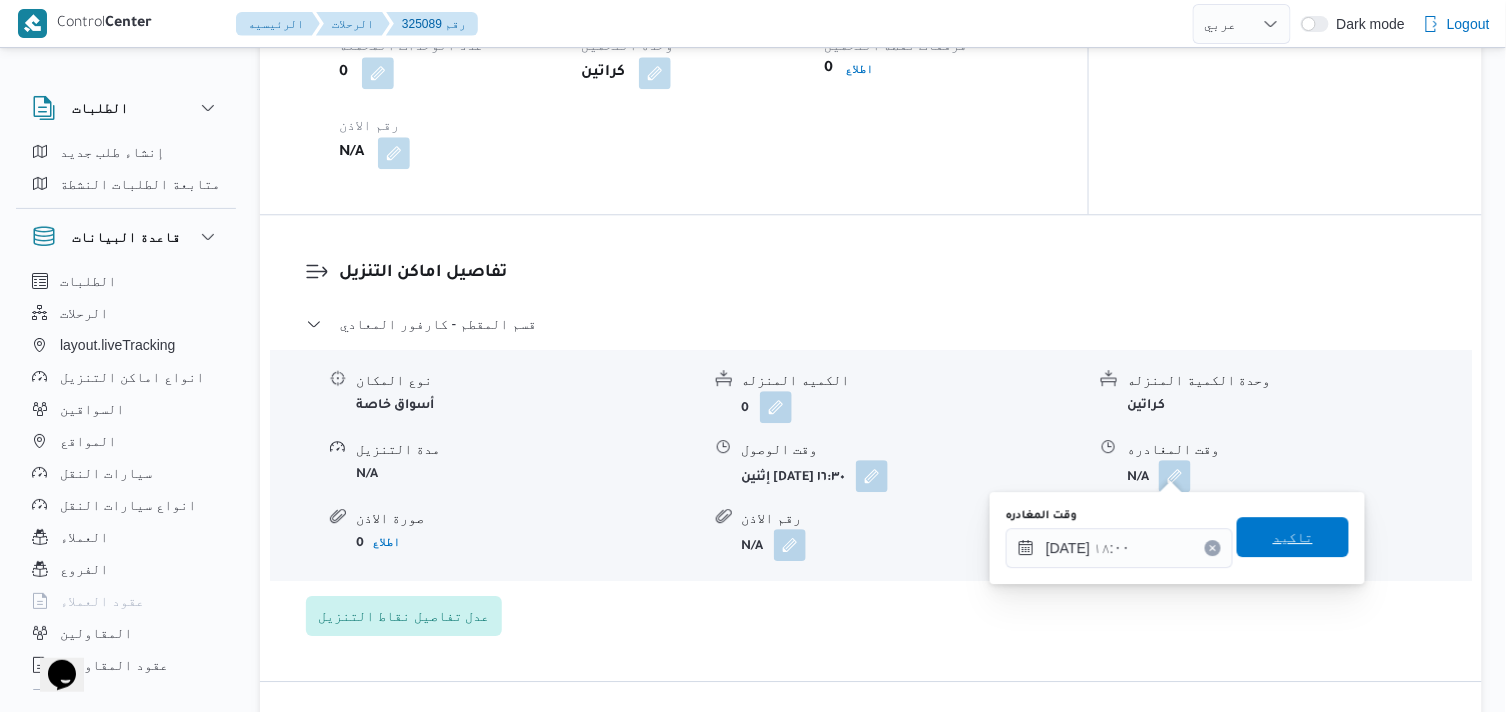 click on "تاكيد" at bounding box center [1293, 537] 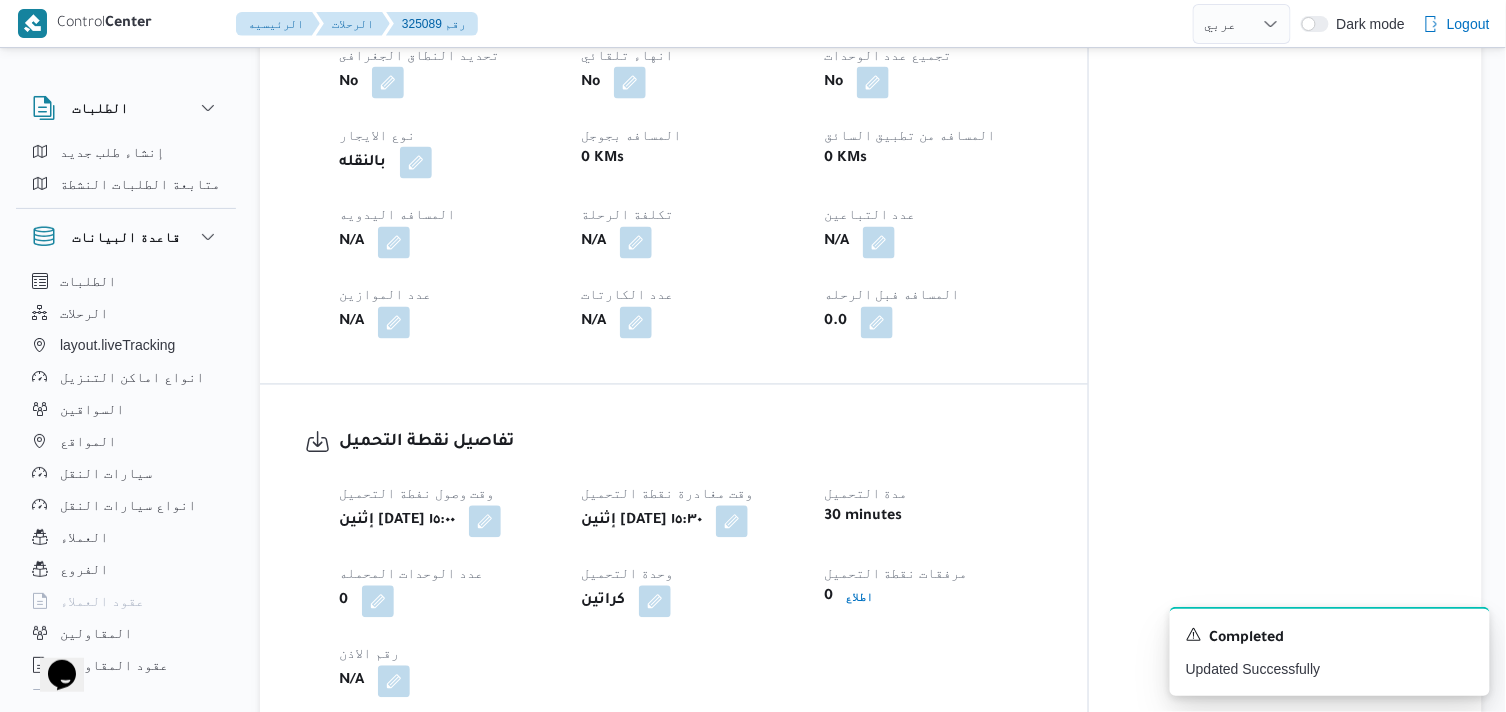 scroll, scrollTop: 242, scrollLeft: 0, axis: vertical 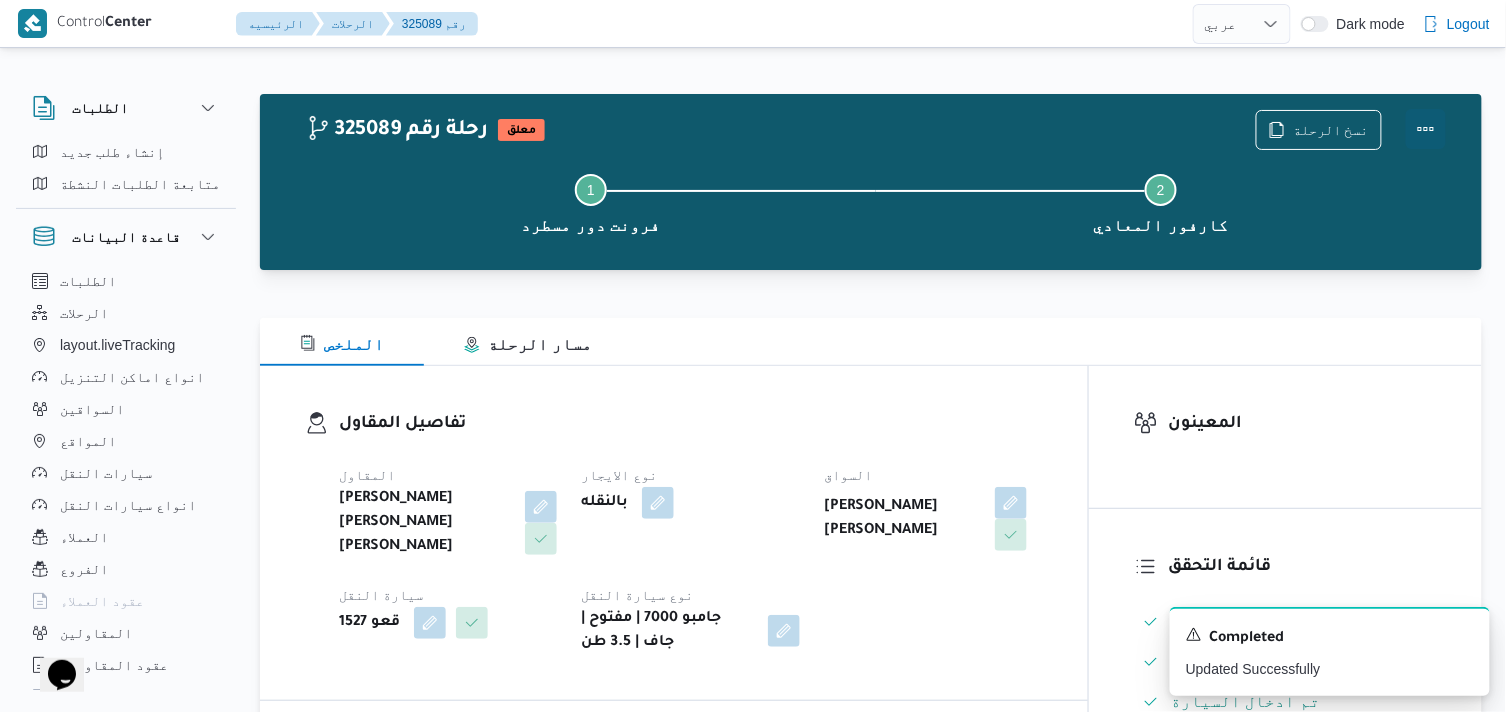 click at bounding box center (1426, 129) 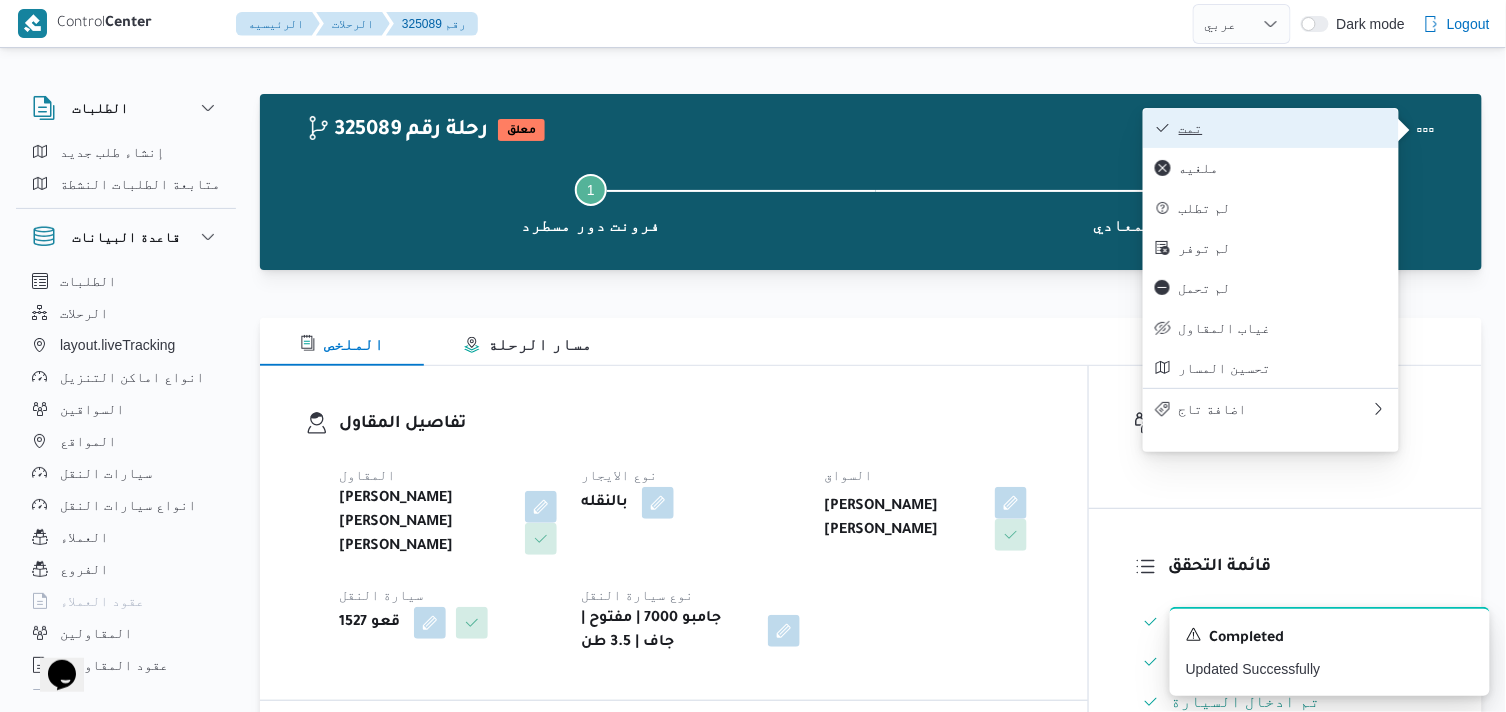 click on "تمت" at bounding box center (1283, 128) 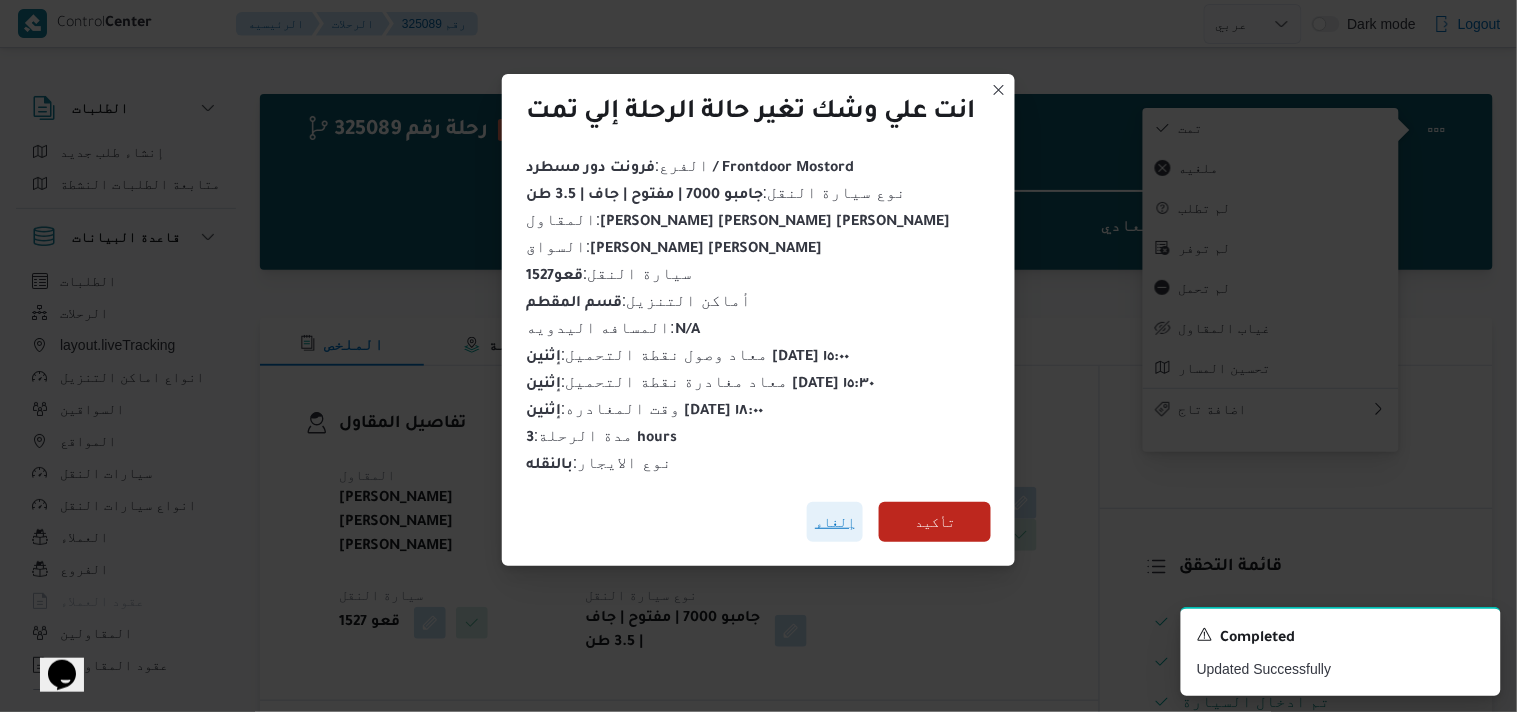 click on "إلغاء" at bounding box center [835, 522] 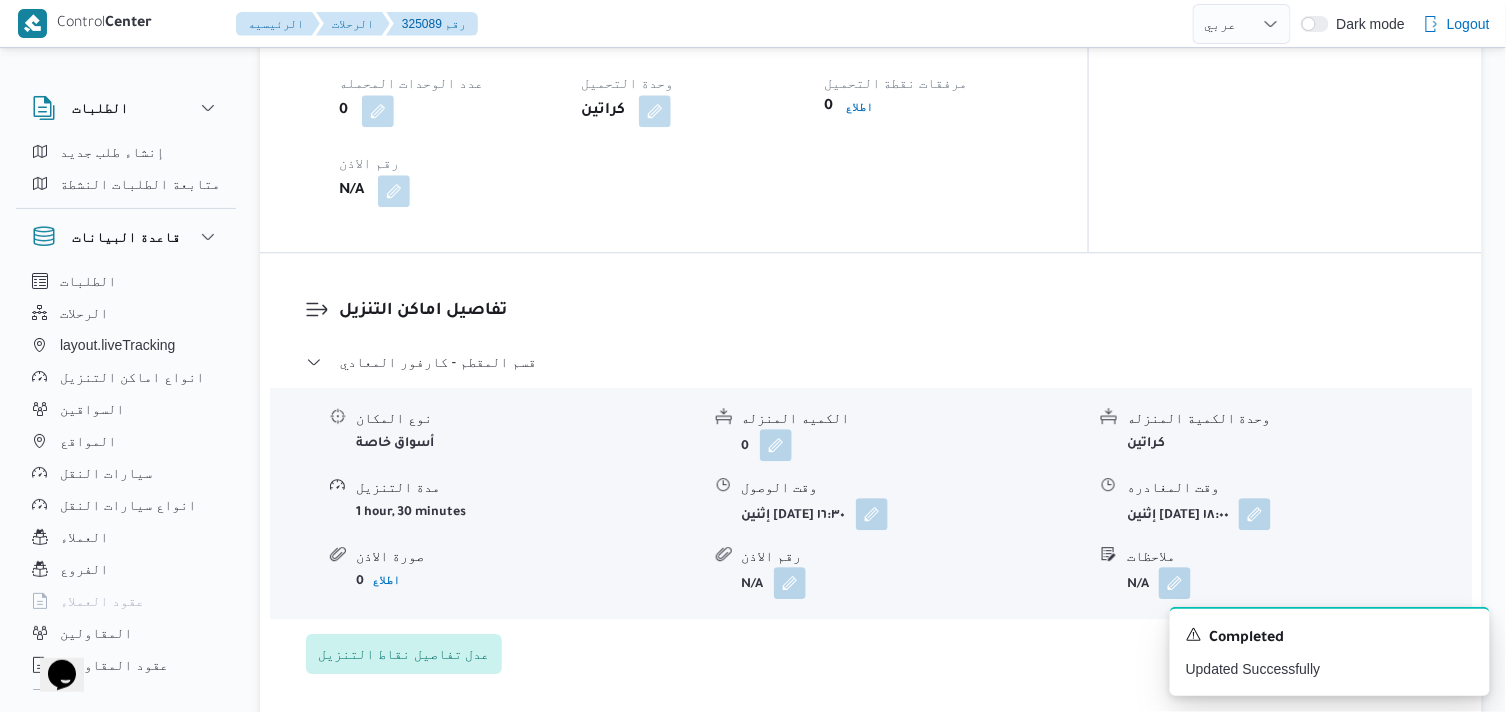 scroll, scrollTop: 1666, scrollLeft: 0, axis: vertical 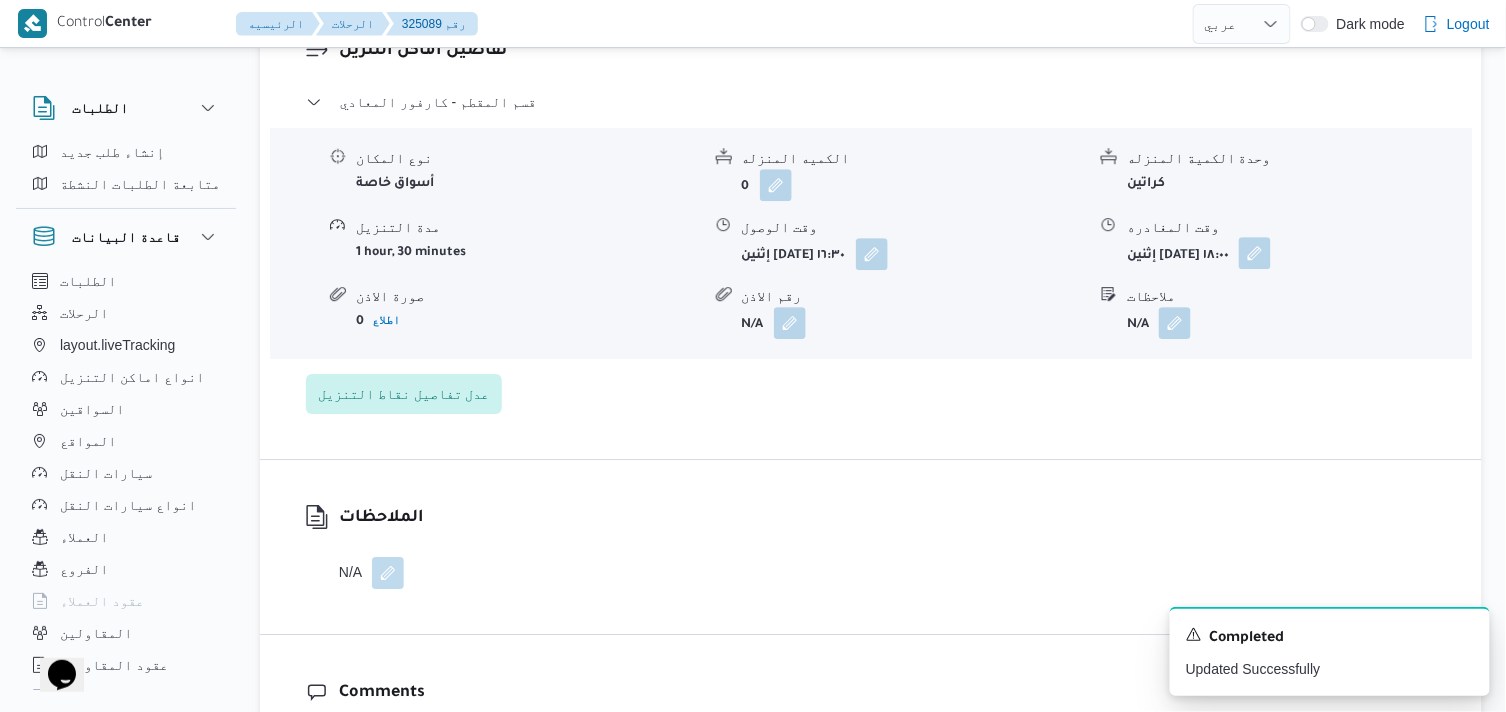 click at bounding box center (1255, 253) 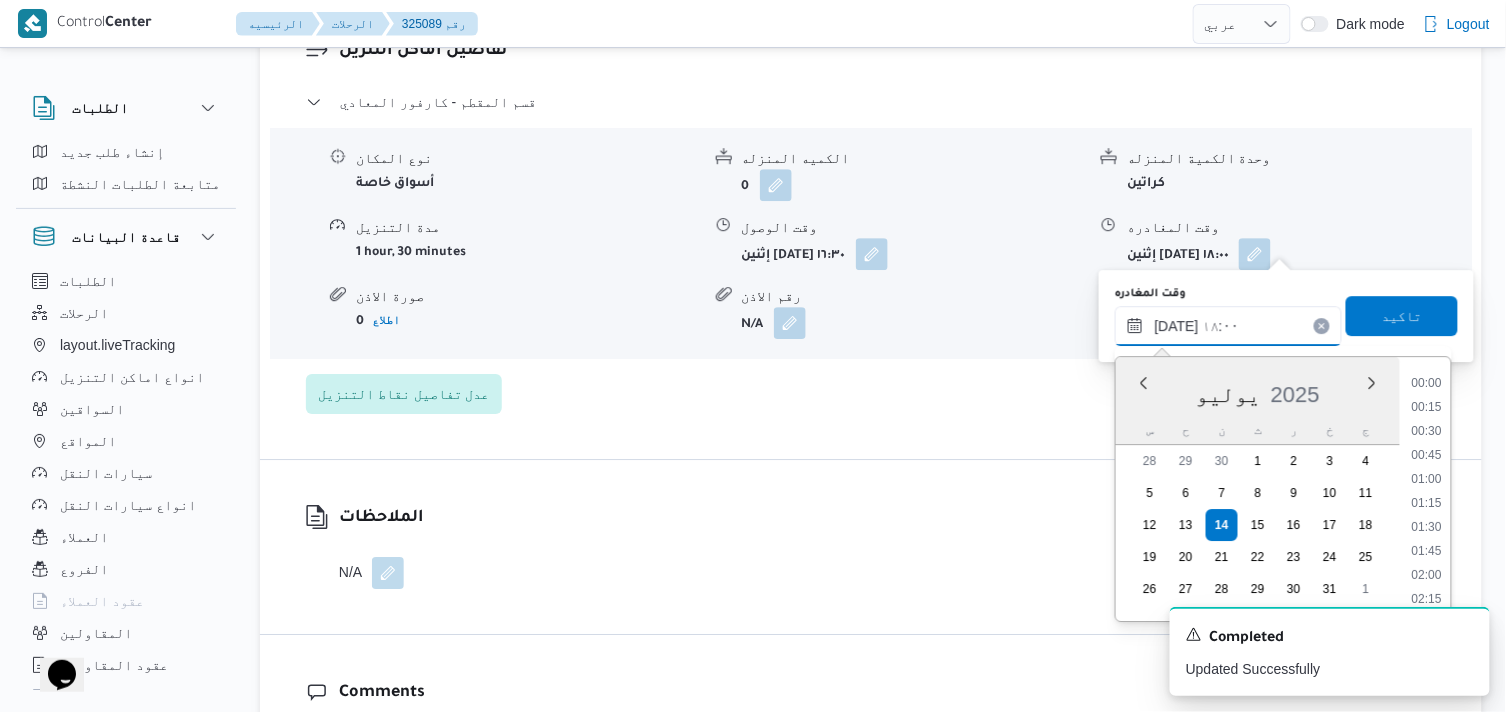 click on "١٤/٠٧/٢٠٢٥ ١٨:٠٠" at bounding box center [1228, 326] 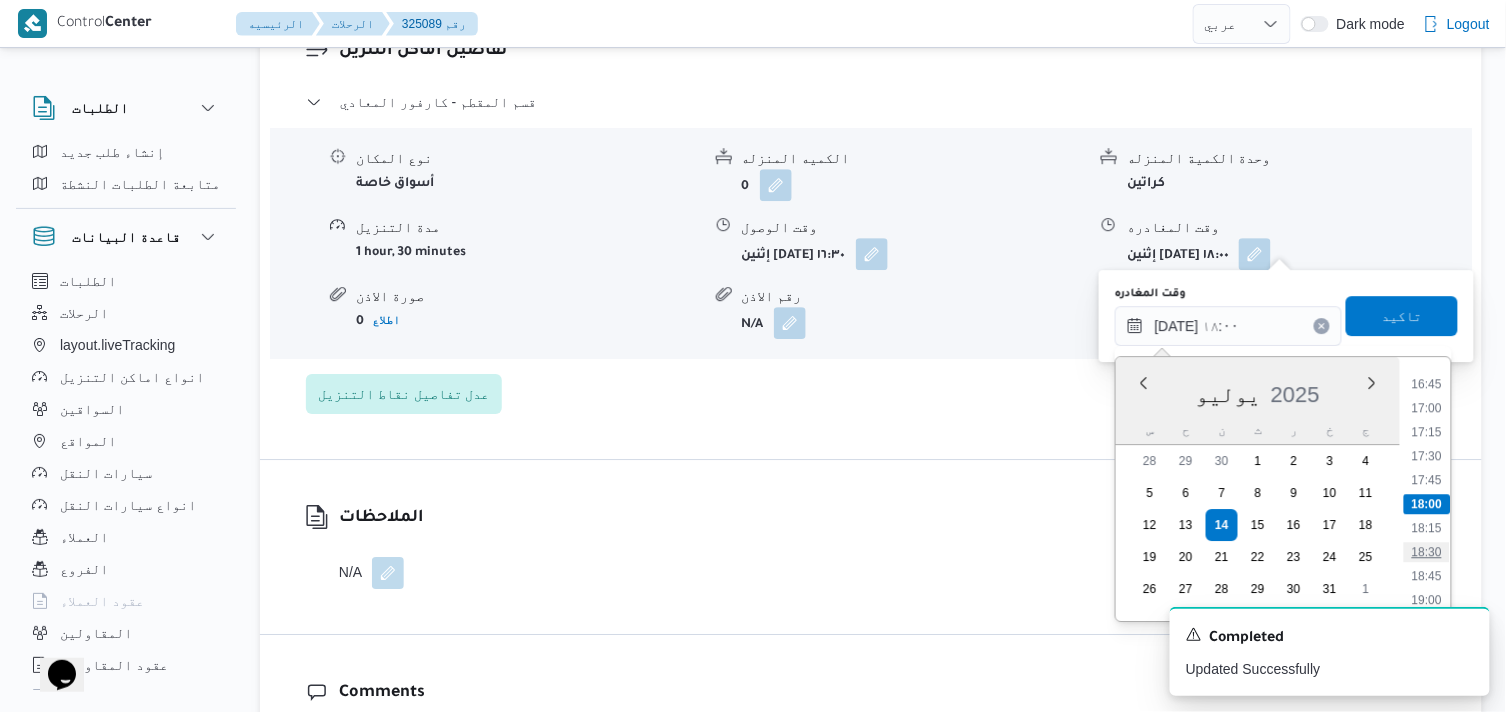 click on "18:30" at bounding box center [1427, 552] 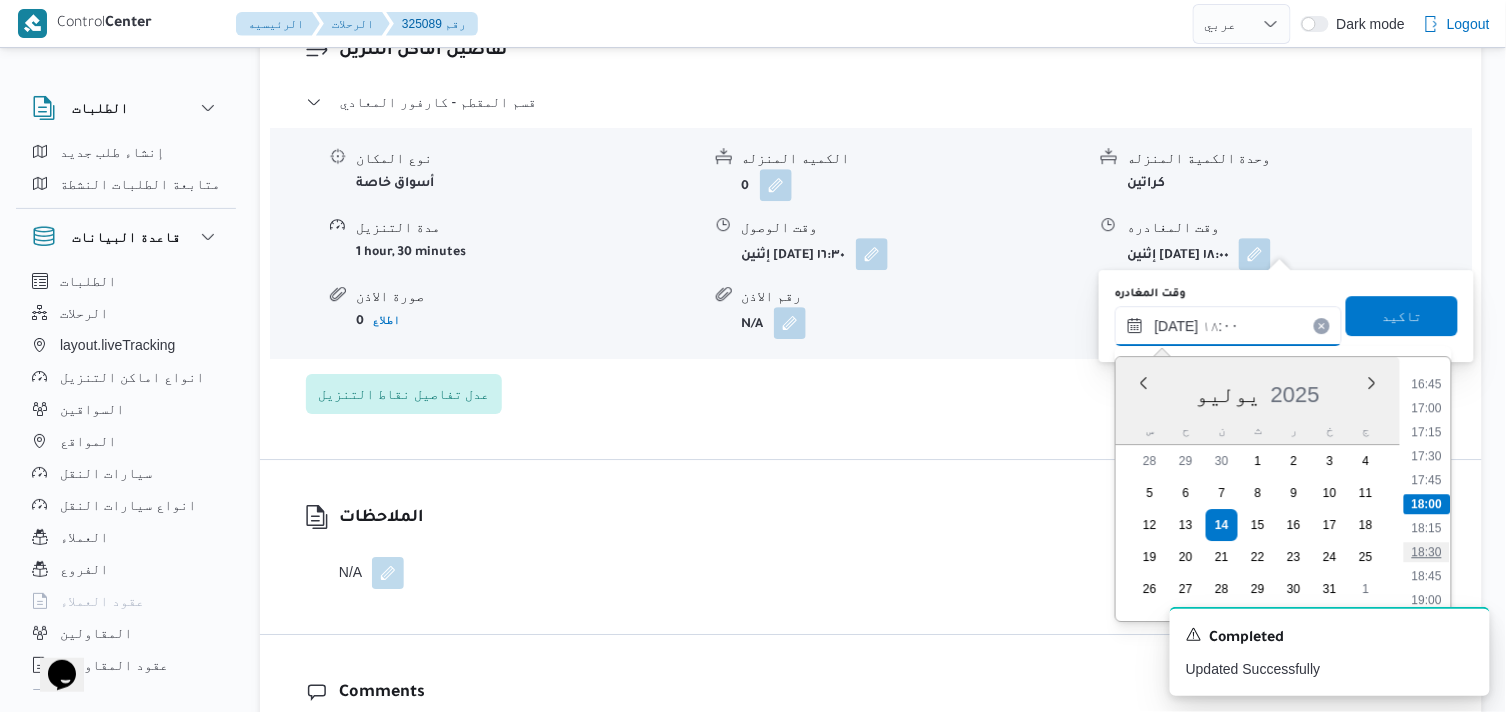 type on "١٤/٠٧/٢٠٢٥ ١٨:٣٠" 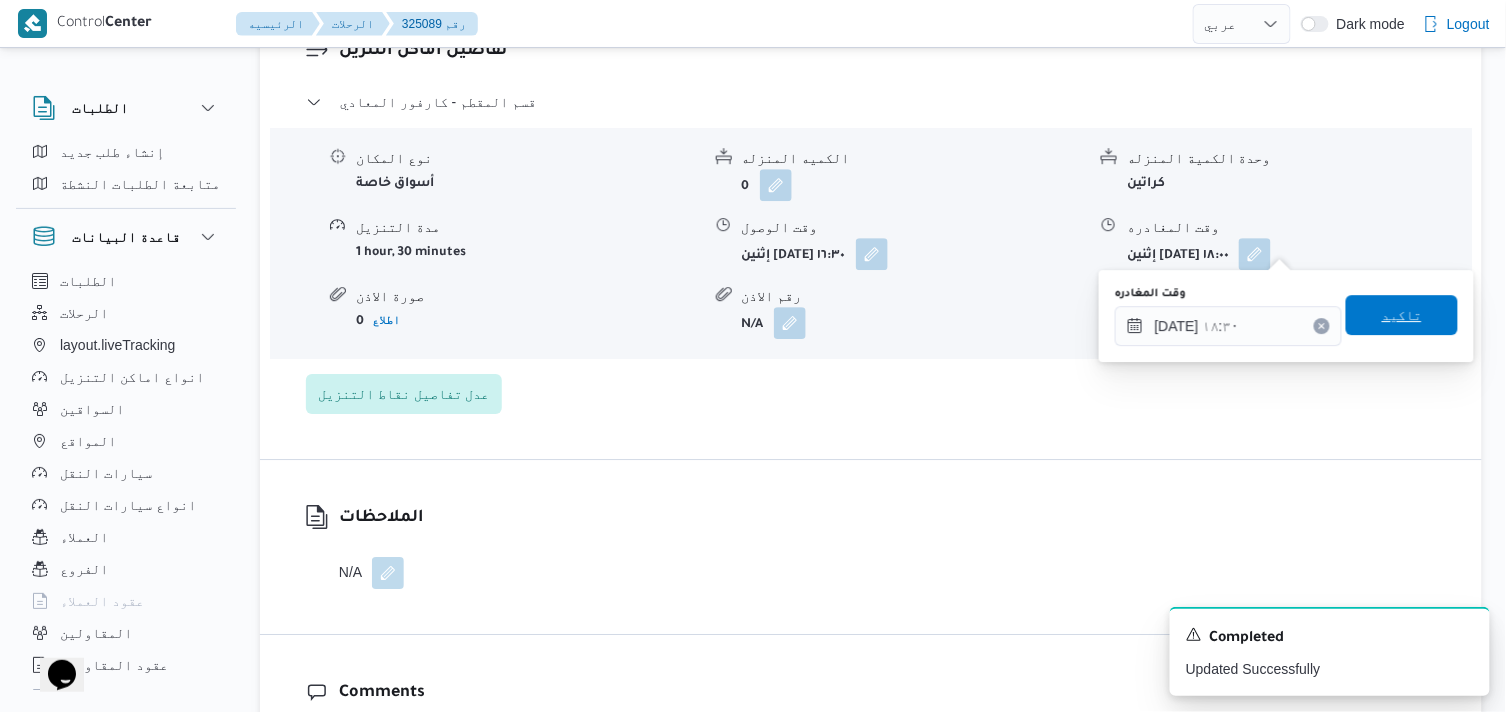 click on "تاكيد" at bounding box center [1402, 315] 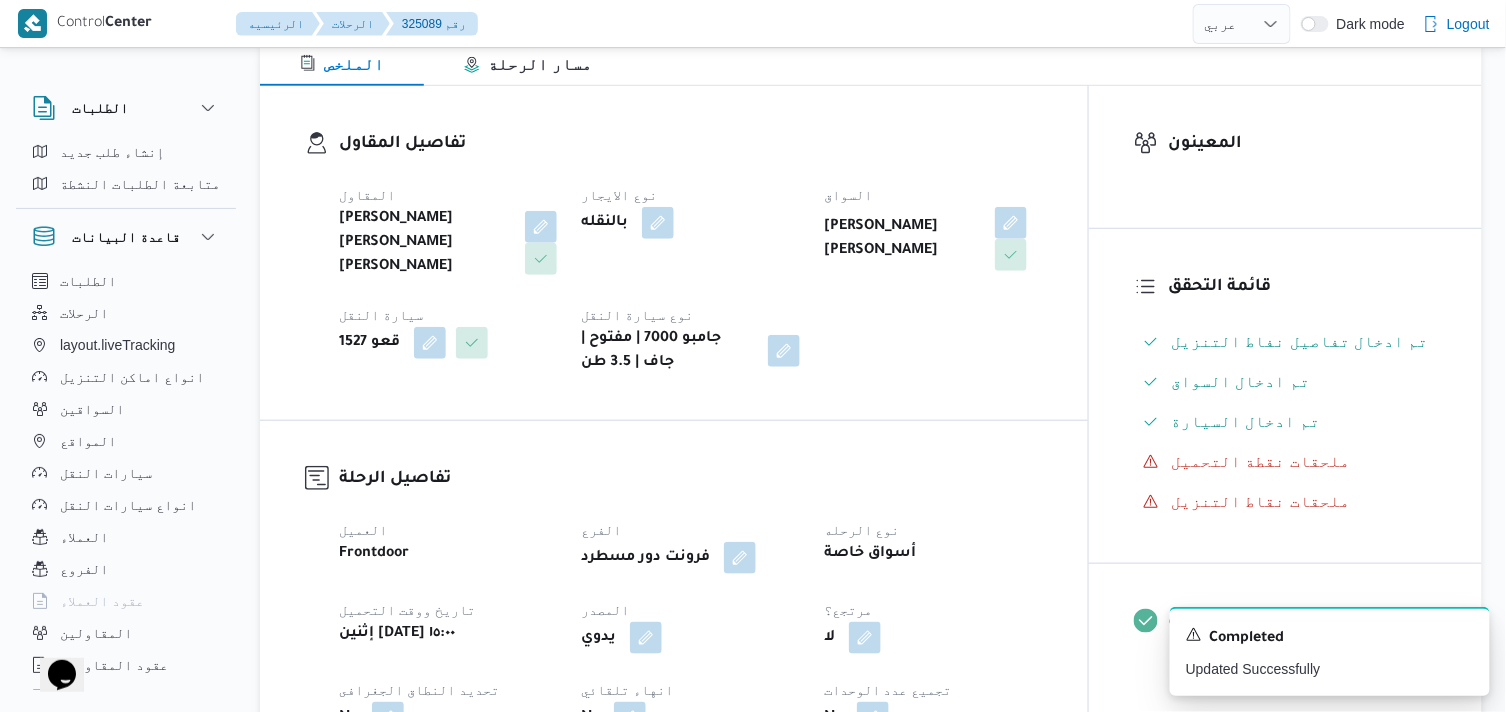 scroll, scrollTop: 2, scrollLeft: 0, axis: vertical 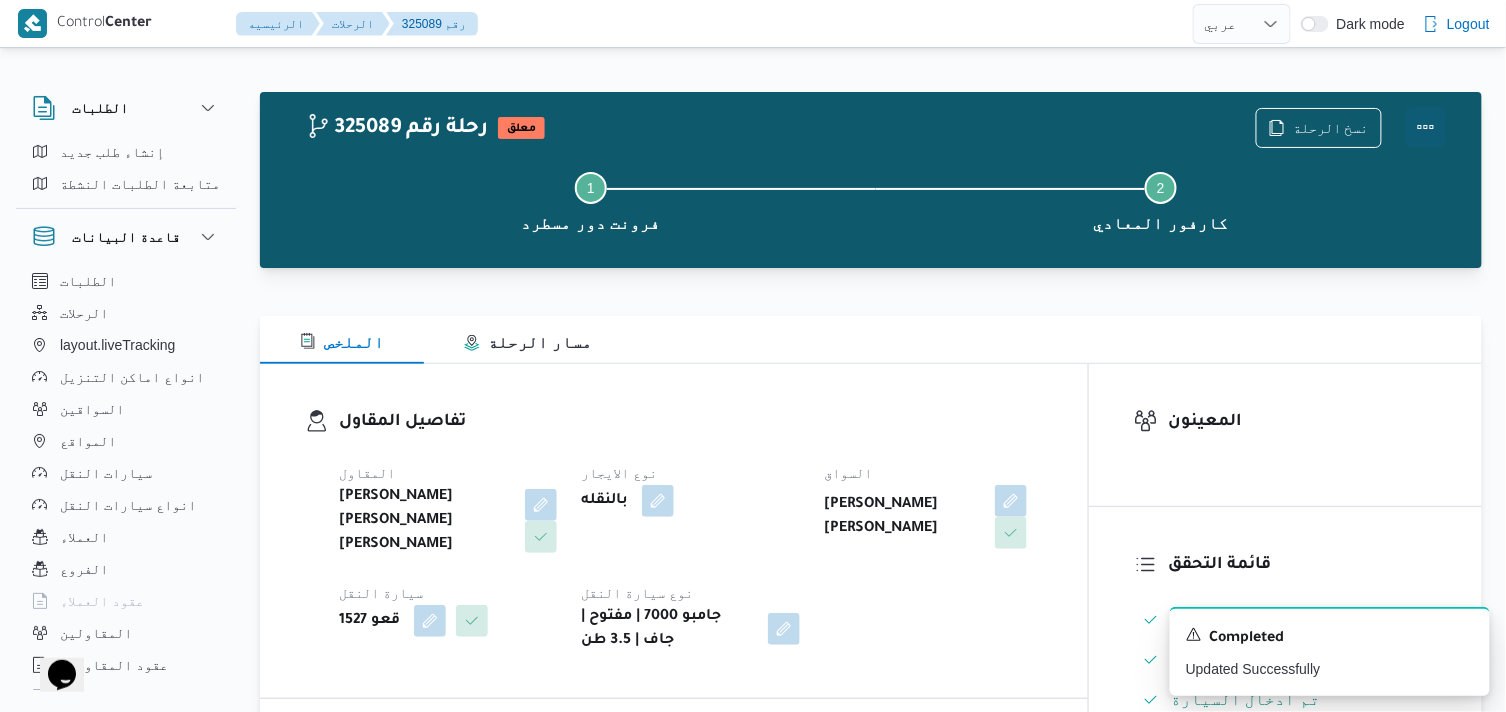 drag, startPoint x: 1425, startPoint y: 117, endPoint x: 1413, endPoint y: 125, distance: 14.422205 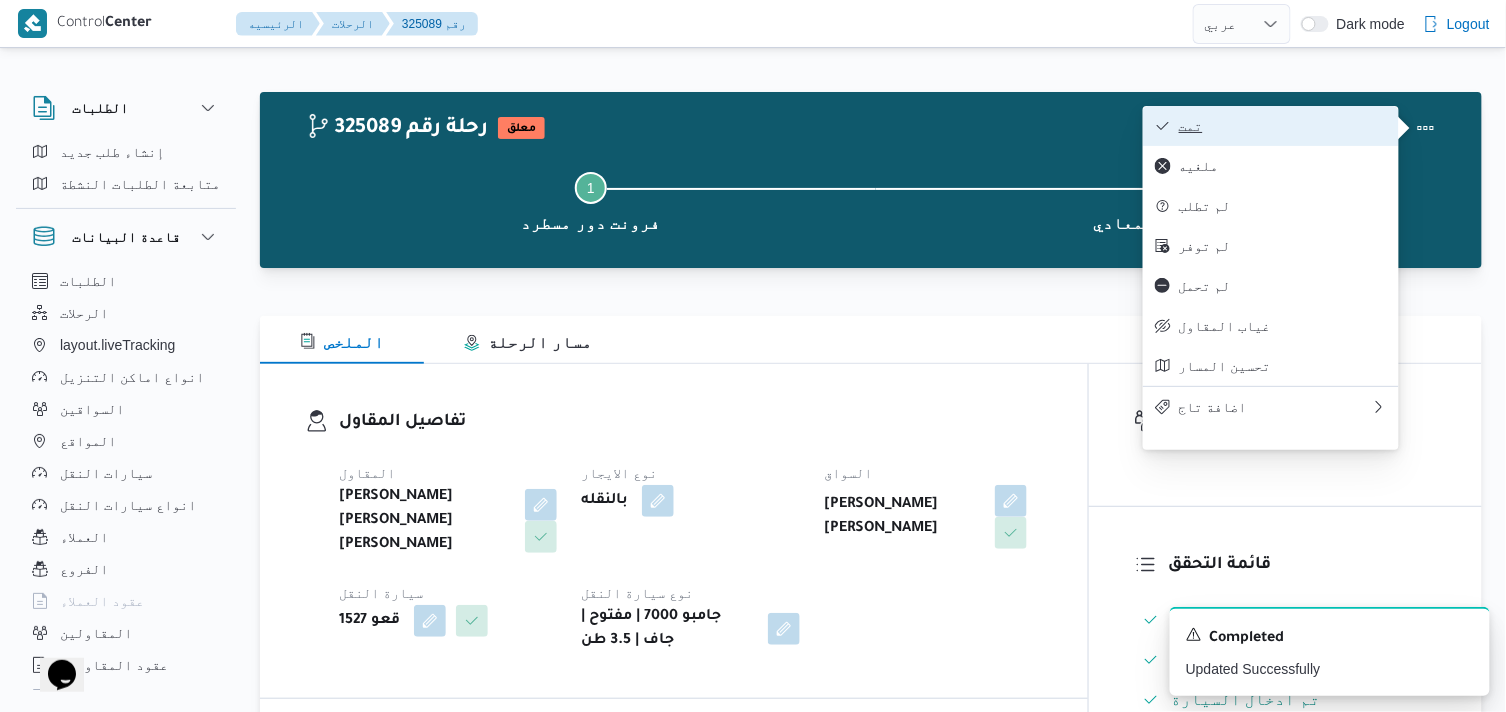 click on "تمت" at bounding box center (1283, 126) 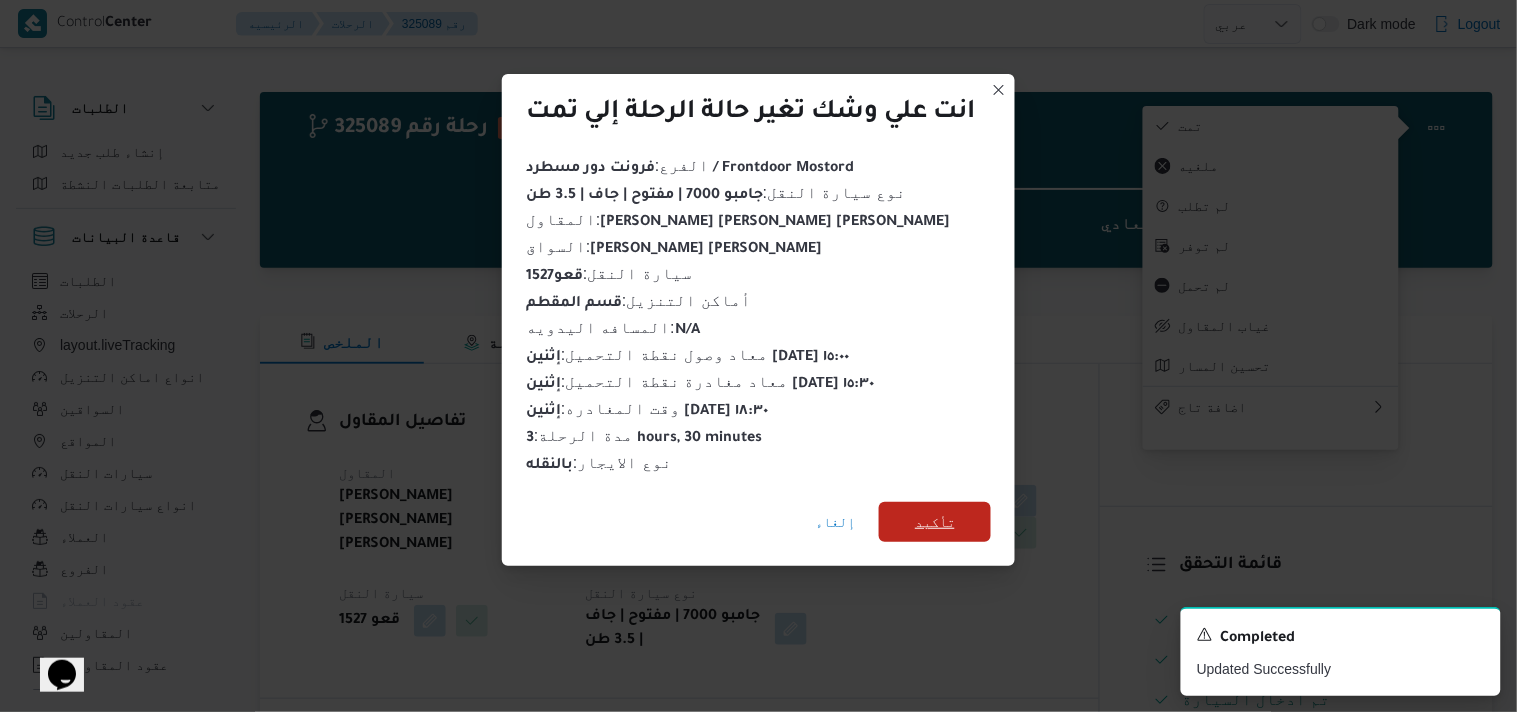 click on "تأكيد" at bounding box center [935, 522] 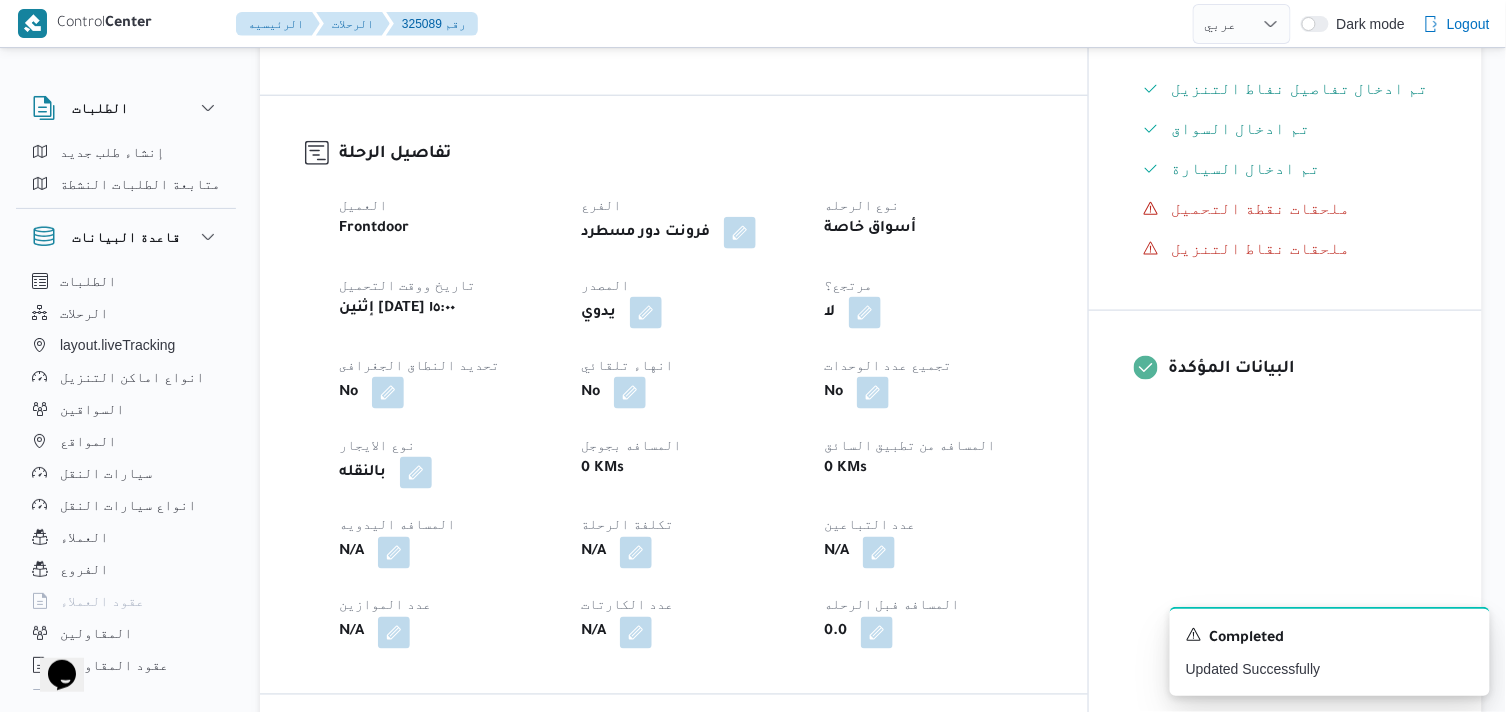scroll, scrollTop: 780, scrollLeft: 0, axis: vertical 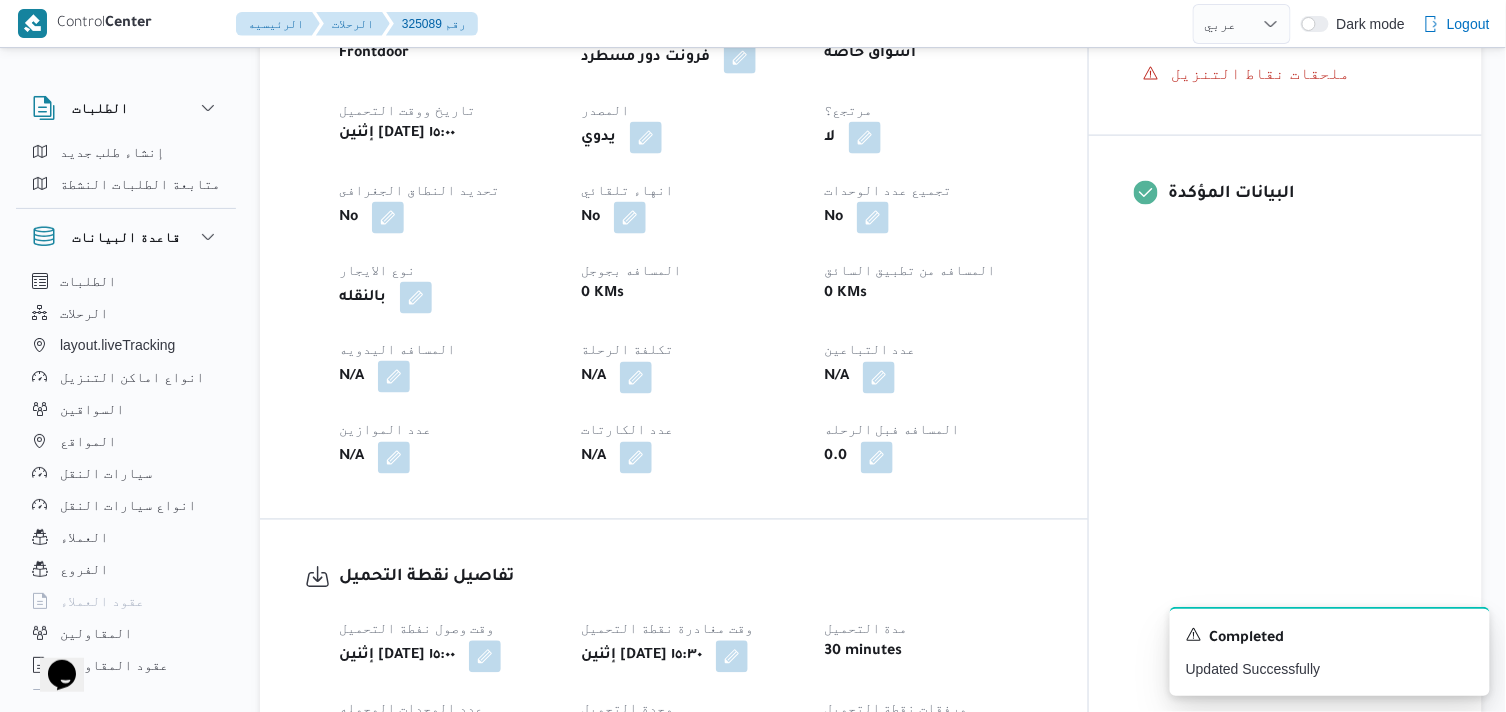 click at bounding box center [394, 377] 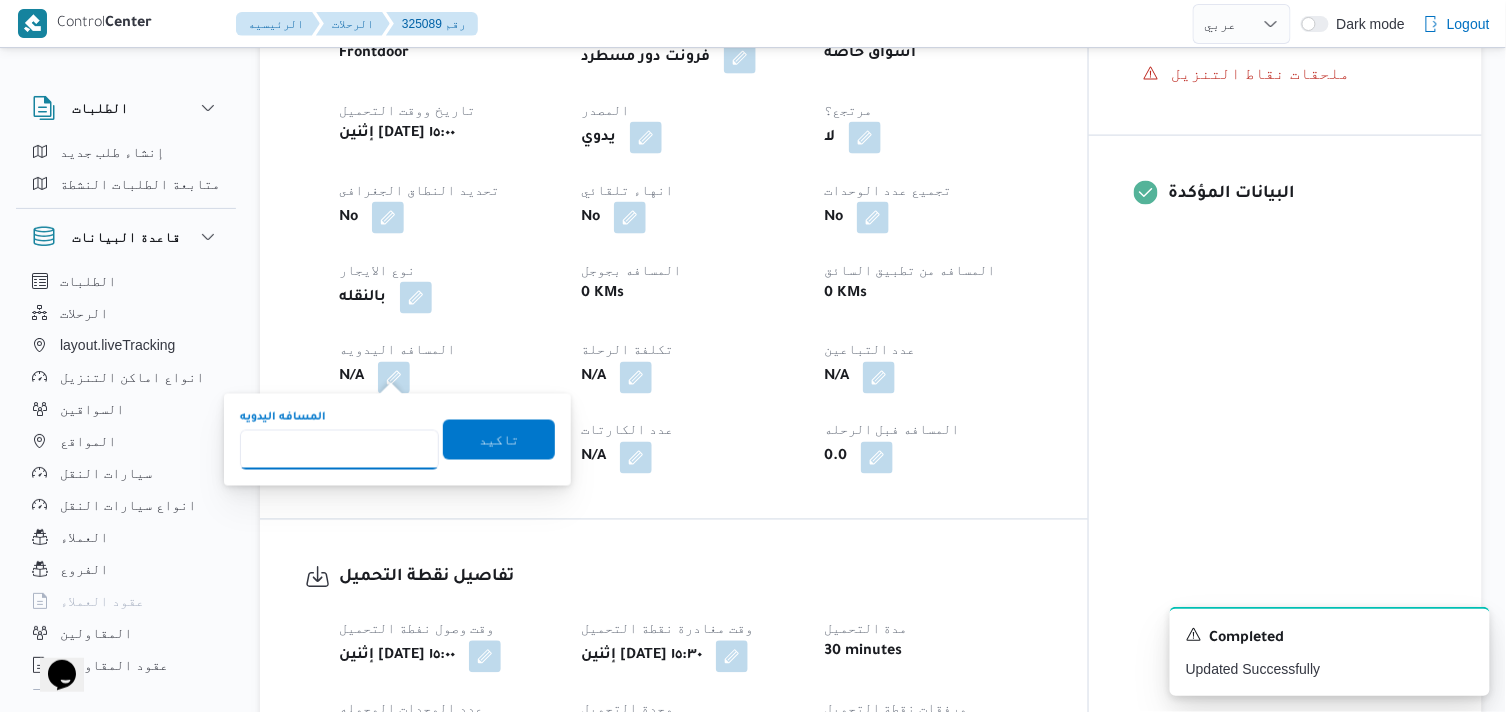 click on "المسافه اليدويه" at bounding box center [339, 450] 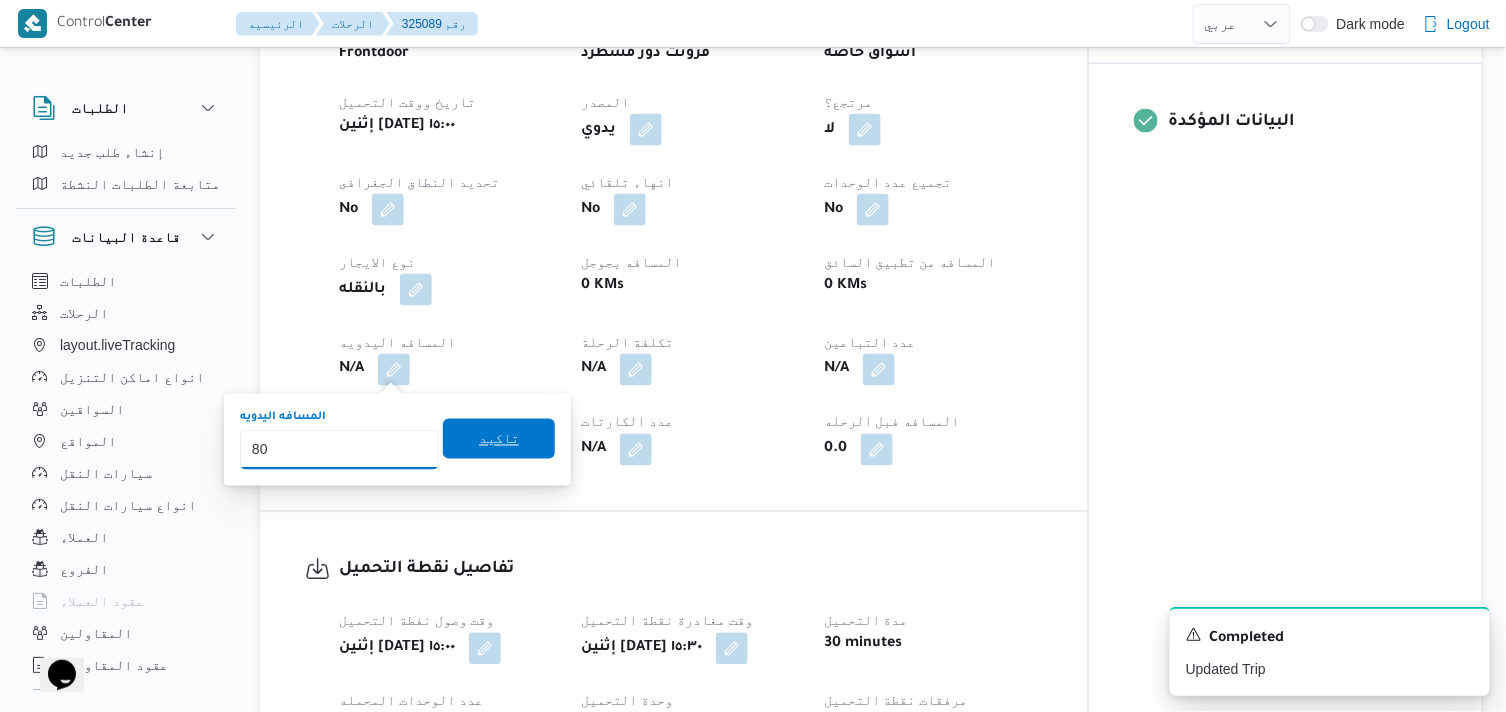 type on "80" 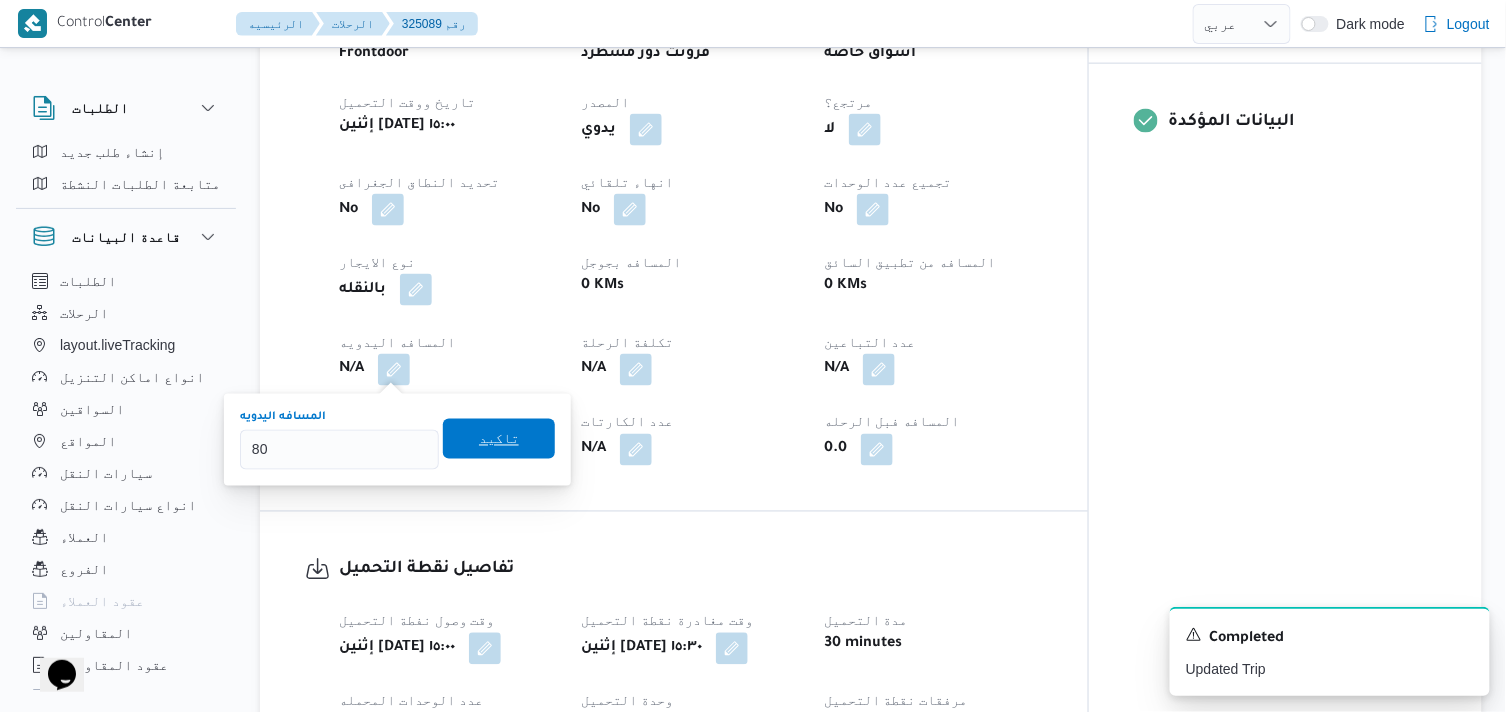 click on "تاكيد" at bounding box center (499, 439) 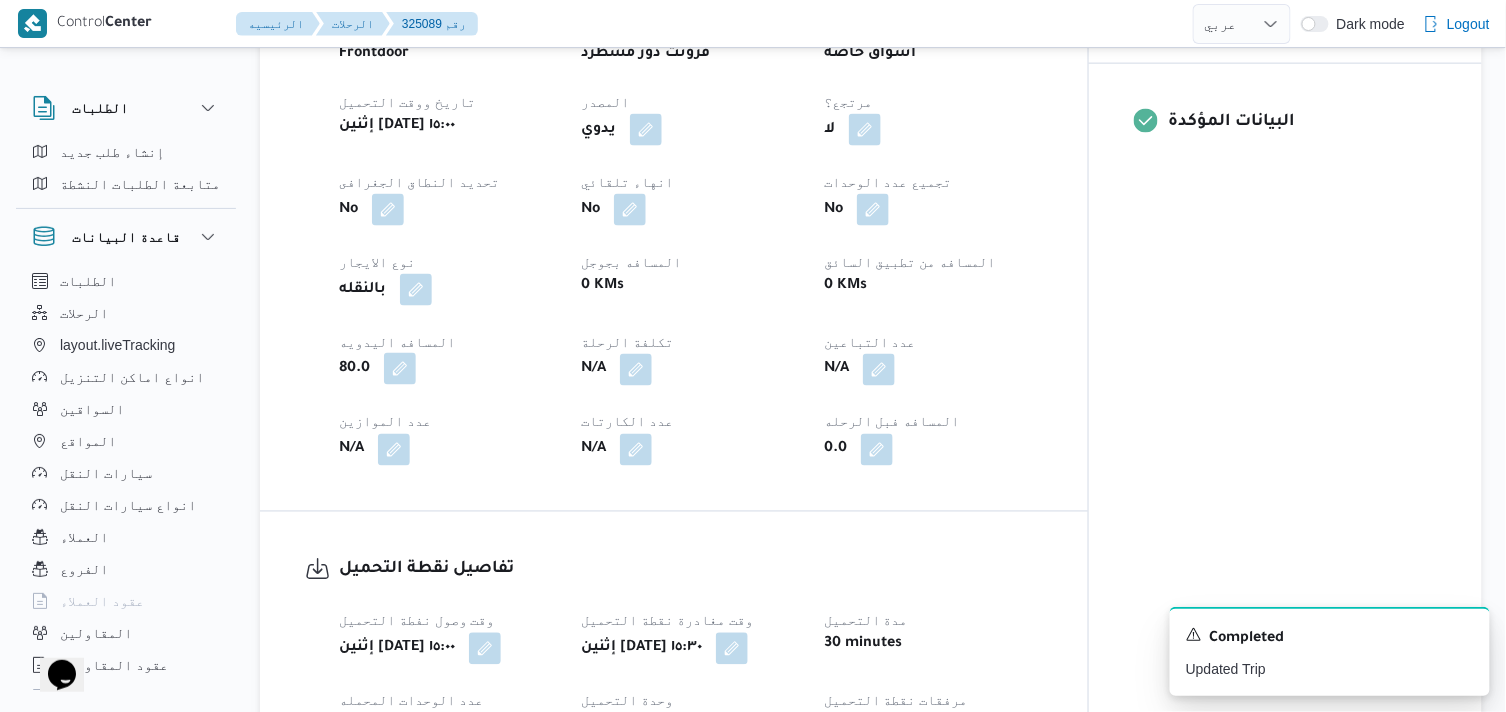 click at bounding box center [400, 369] 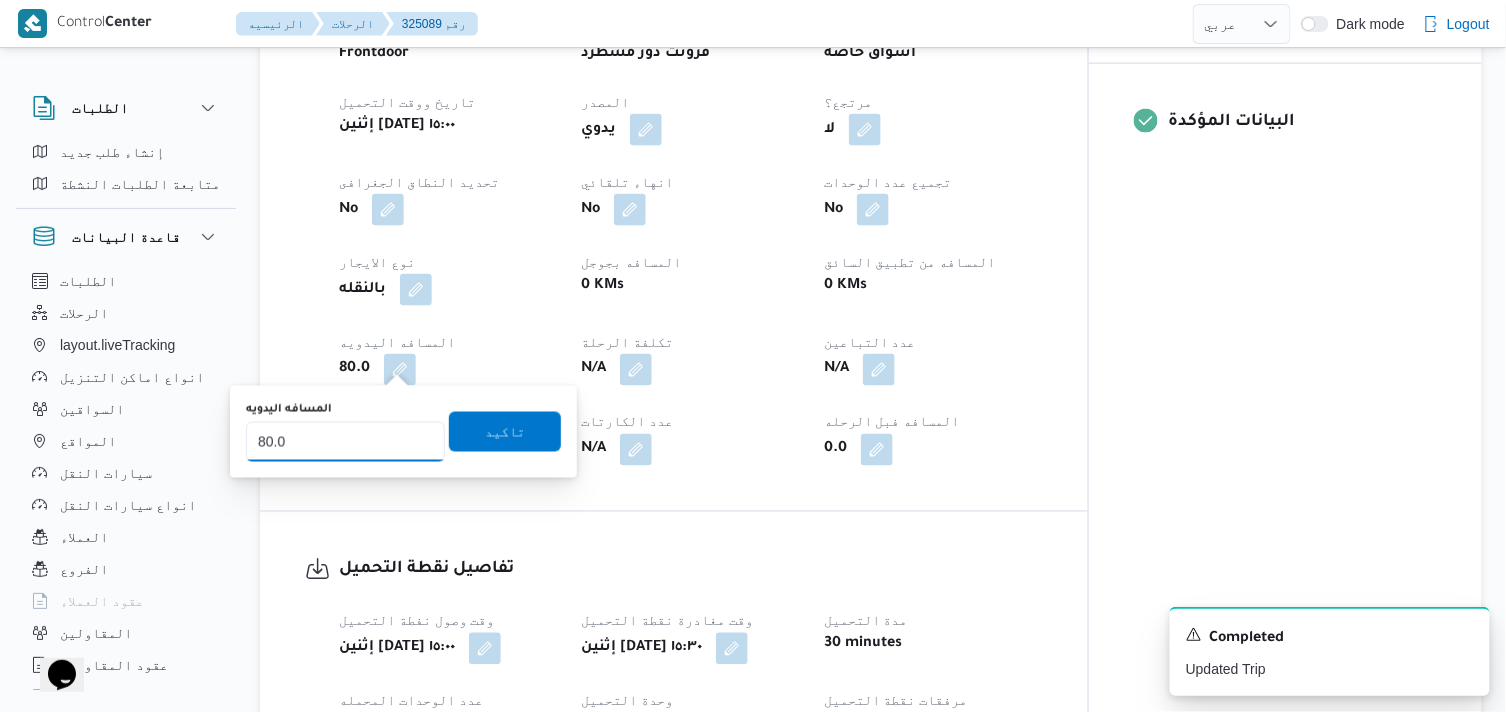 click on "80.0" at bounding box center (345, 442) 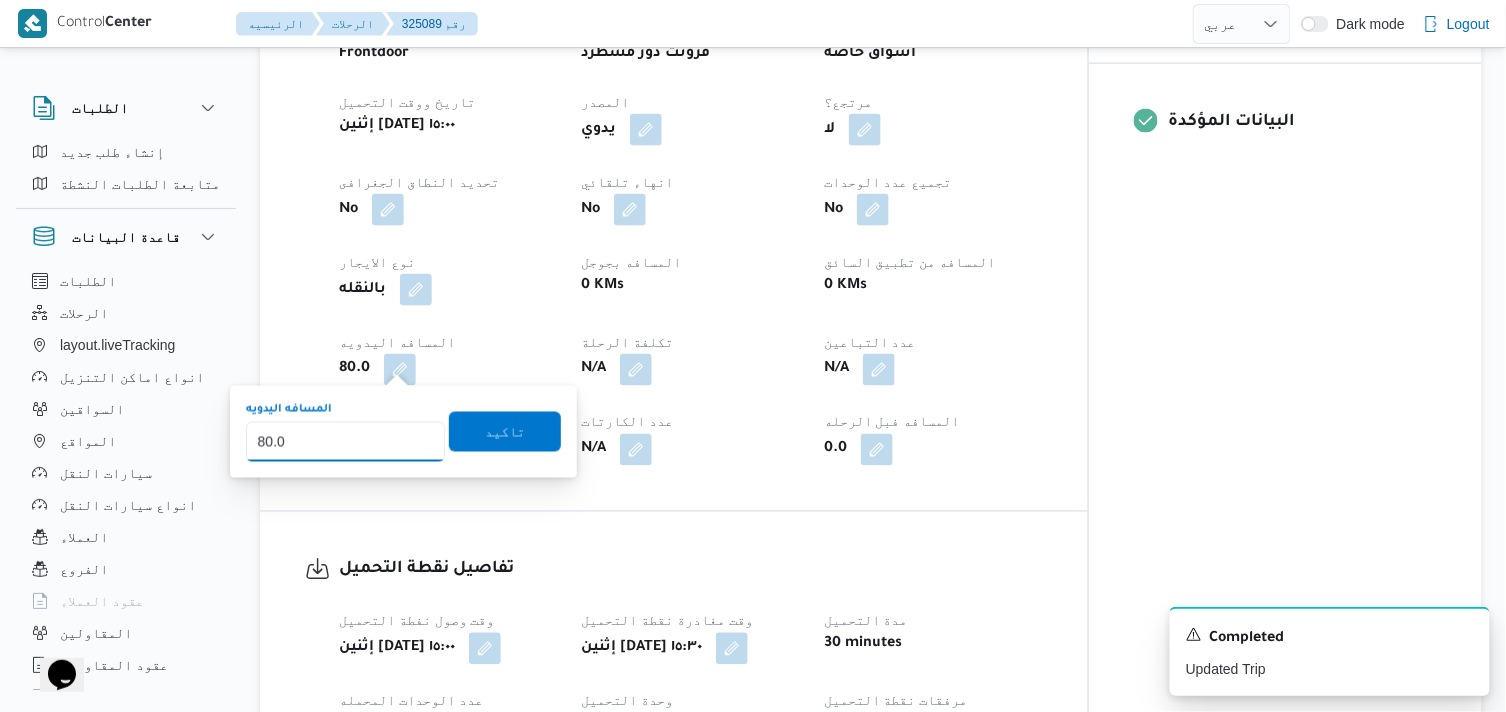 click on "80.0" at bounding box center (345, 442) 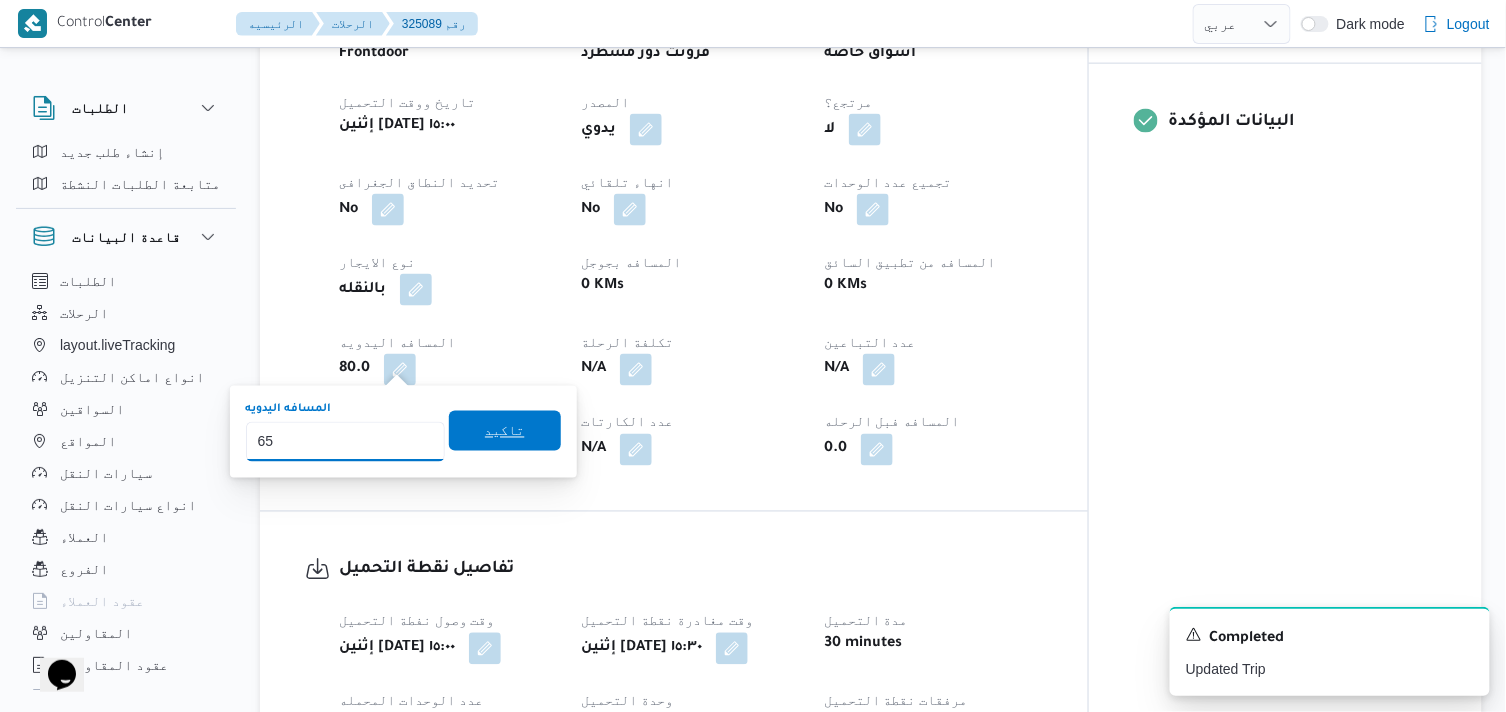 type on "65" 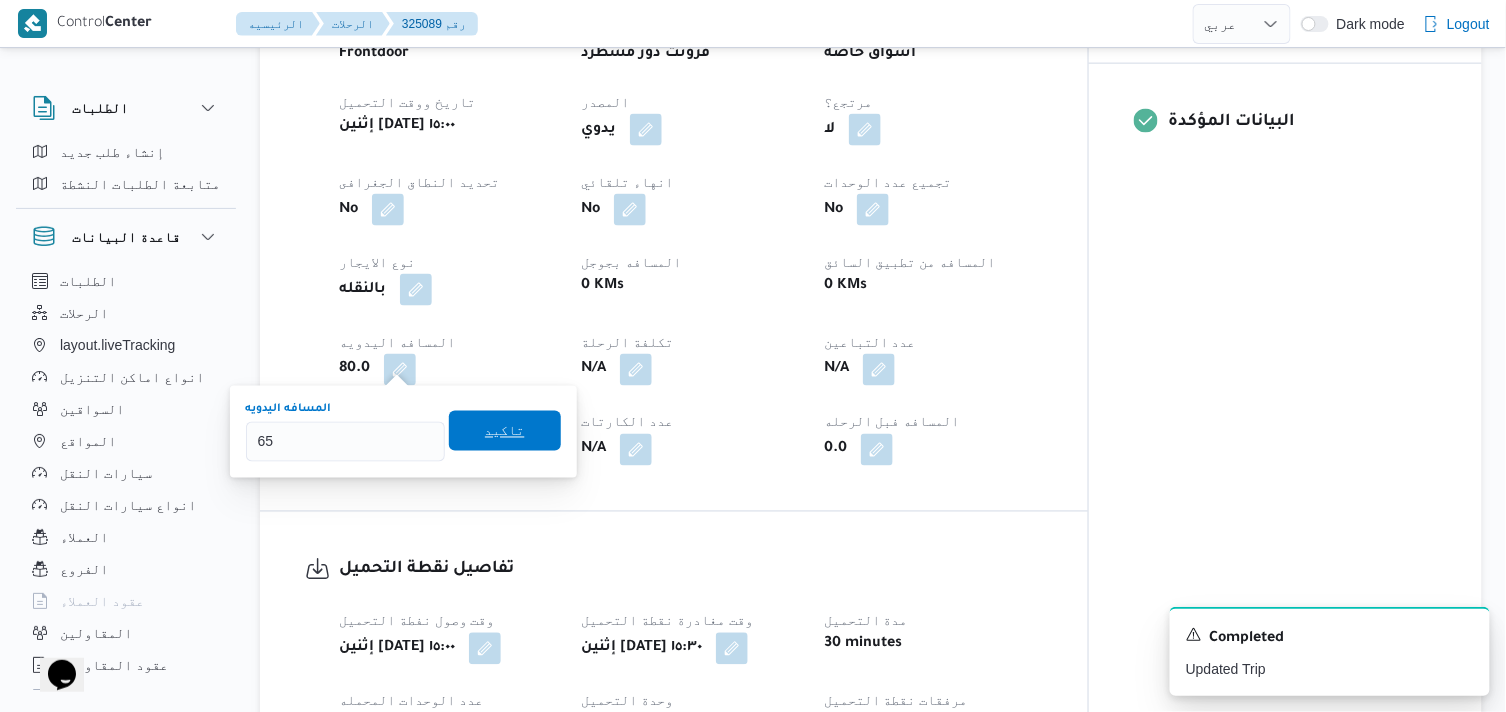 click on "تاكيد" at bounding box center (505, 431) 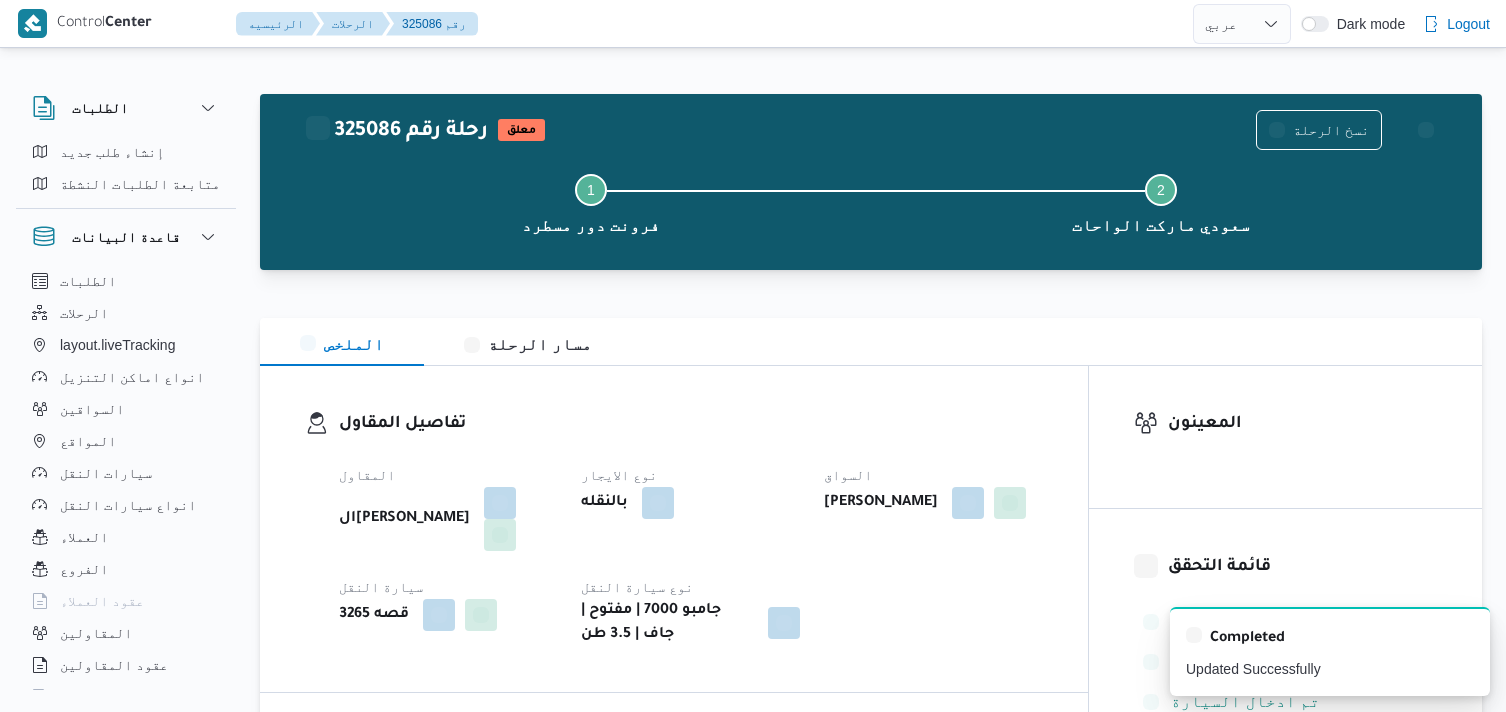 select on "ar" 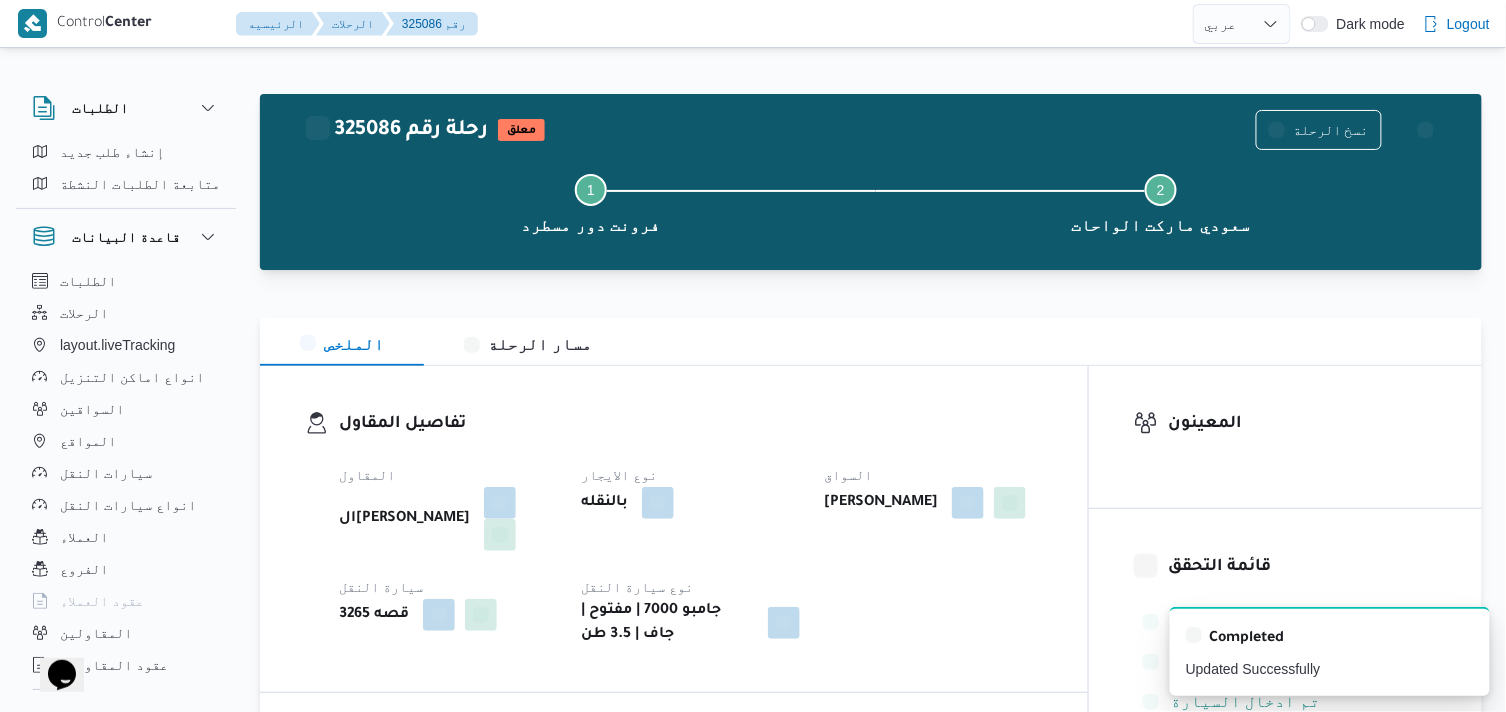 scroll, scrollTop: 0, scrollLeft: 0, axis: both 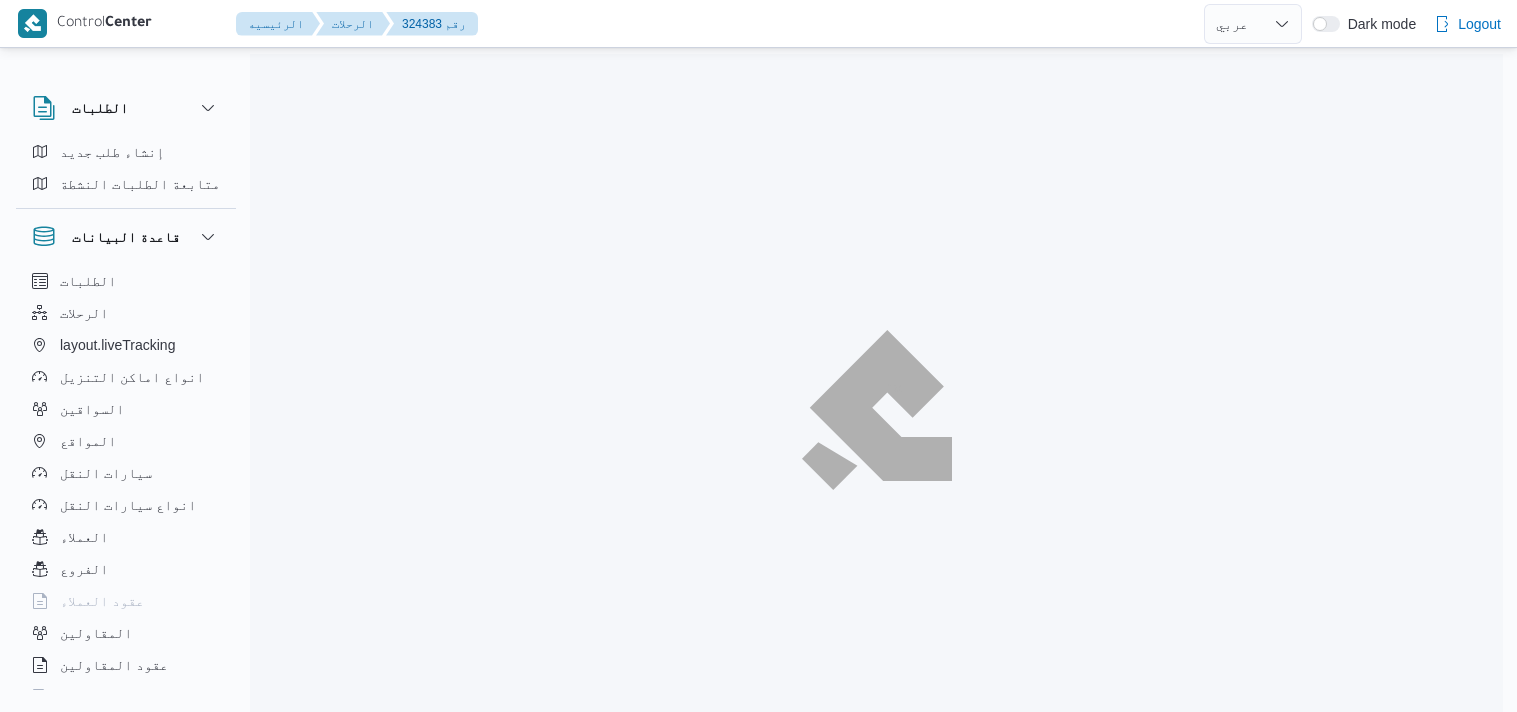 select on "ar" 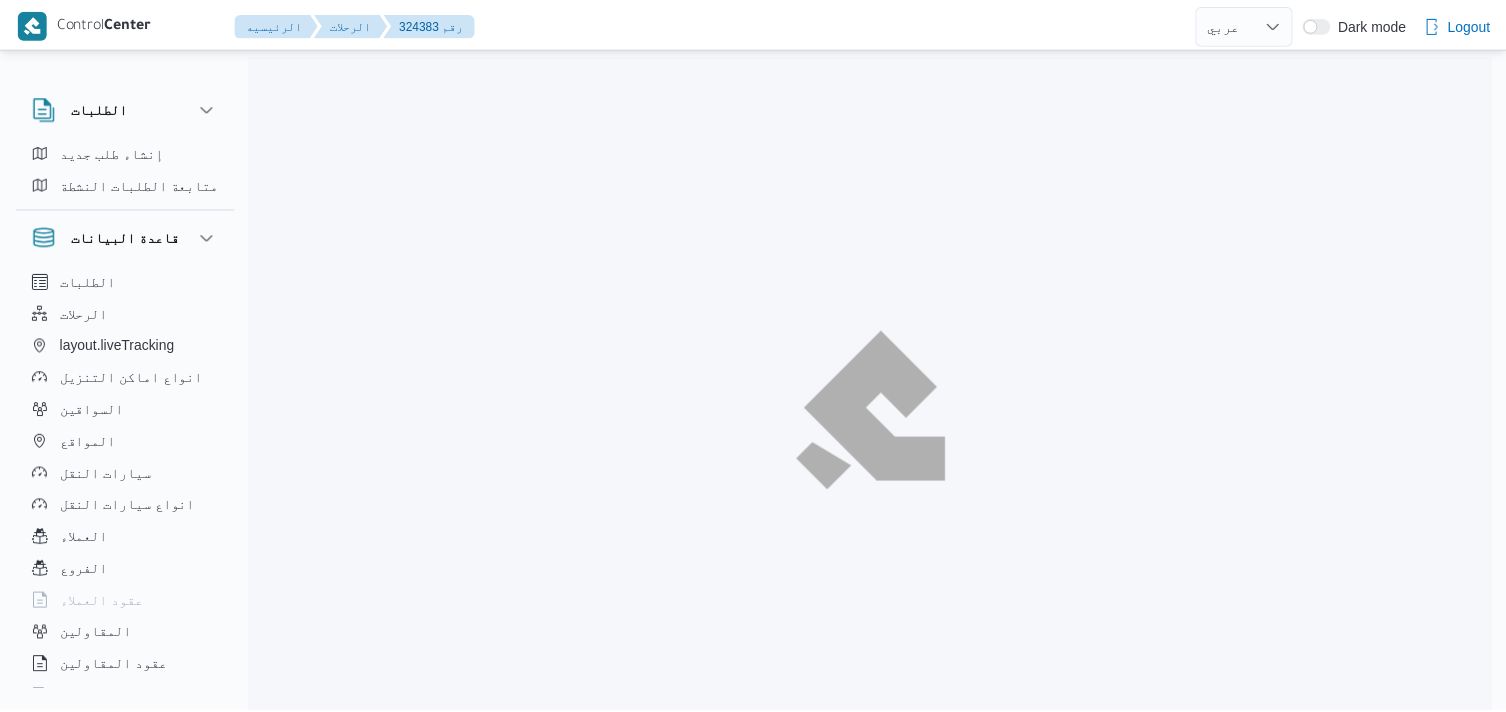 scroll, scrollTop: 0, scrollLeft: 0, axis: both 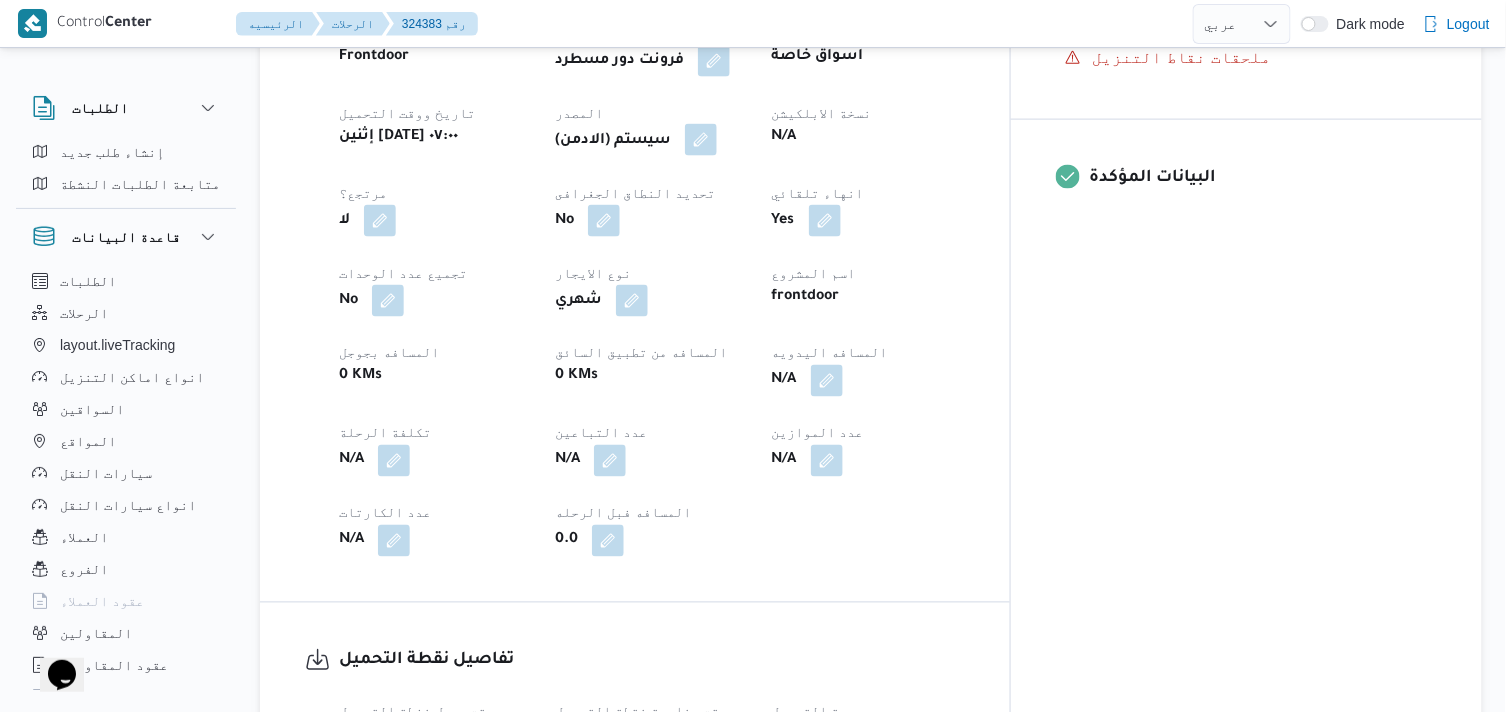 click at bounding box center [701, 140] 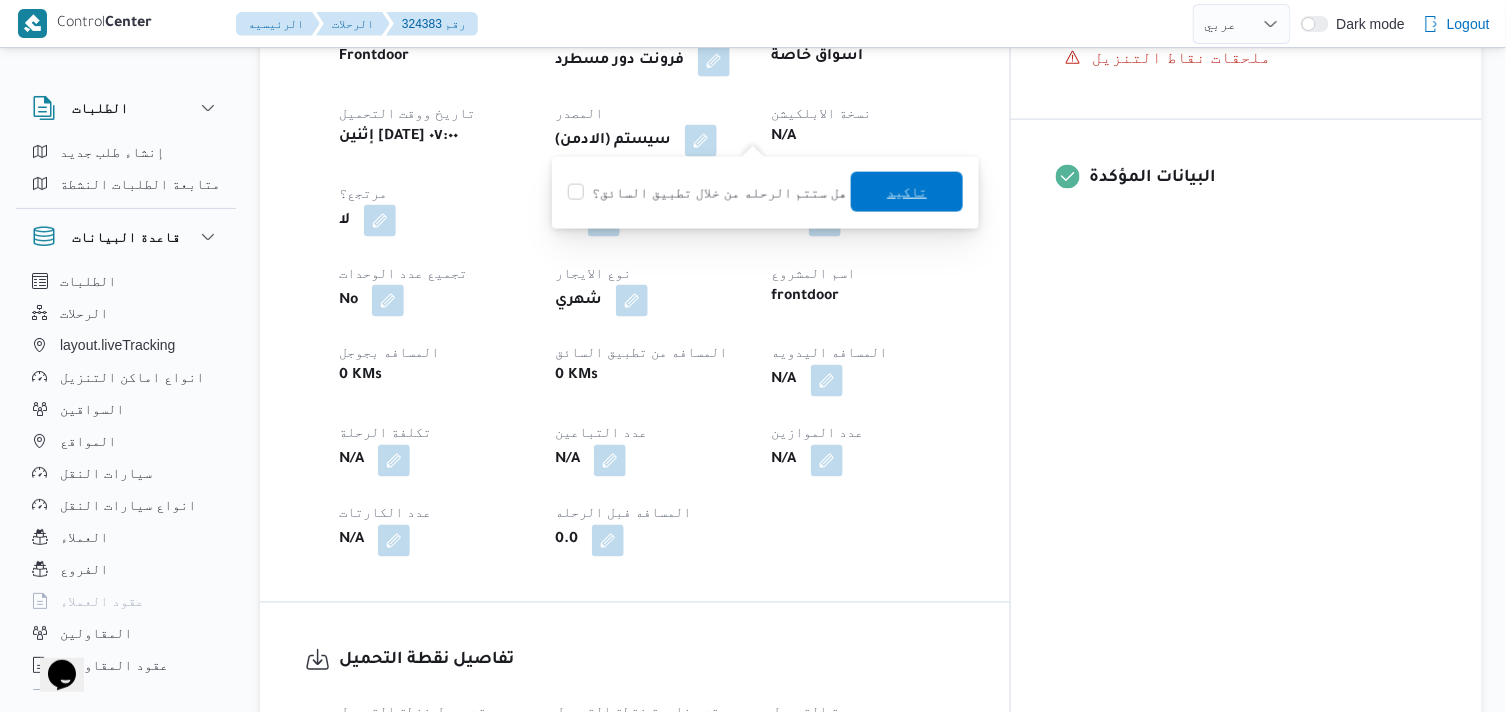 click on "تاكيد" at bounding box center (907, 192) 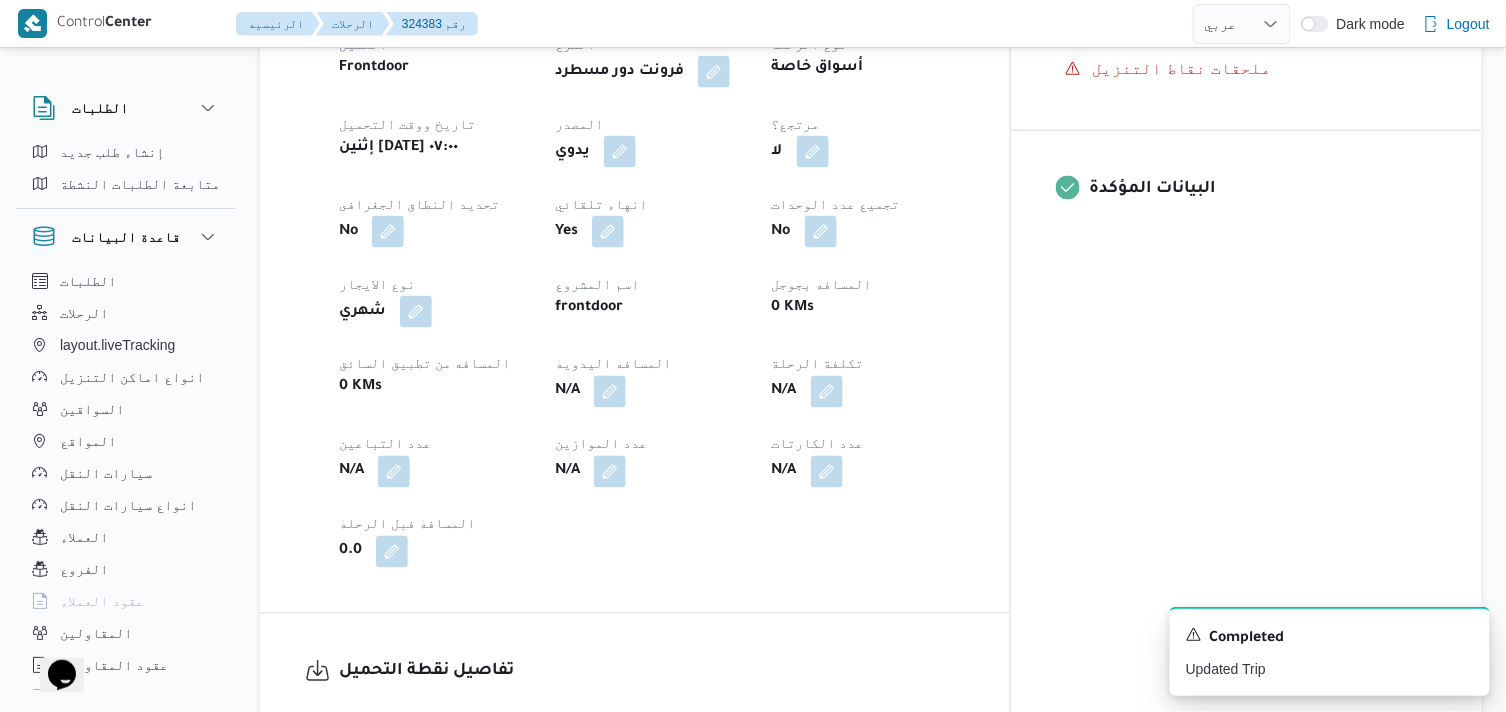 scroll, scrollTop: 1000, scrollLeft: 0, axis: vertical 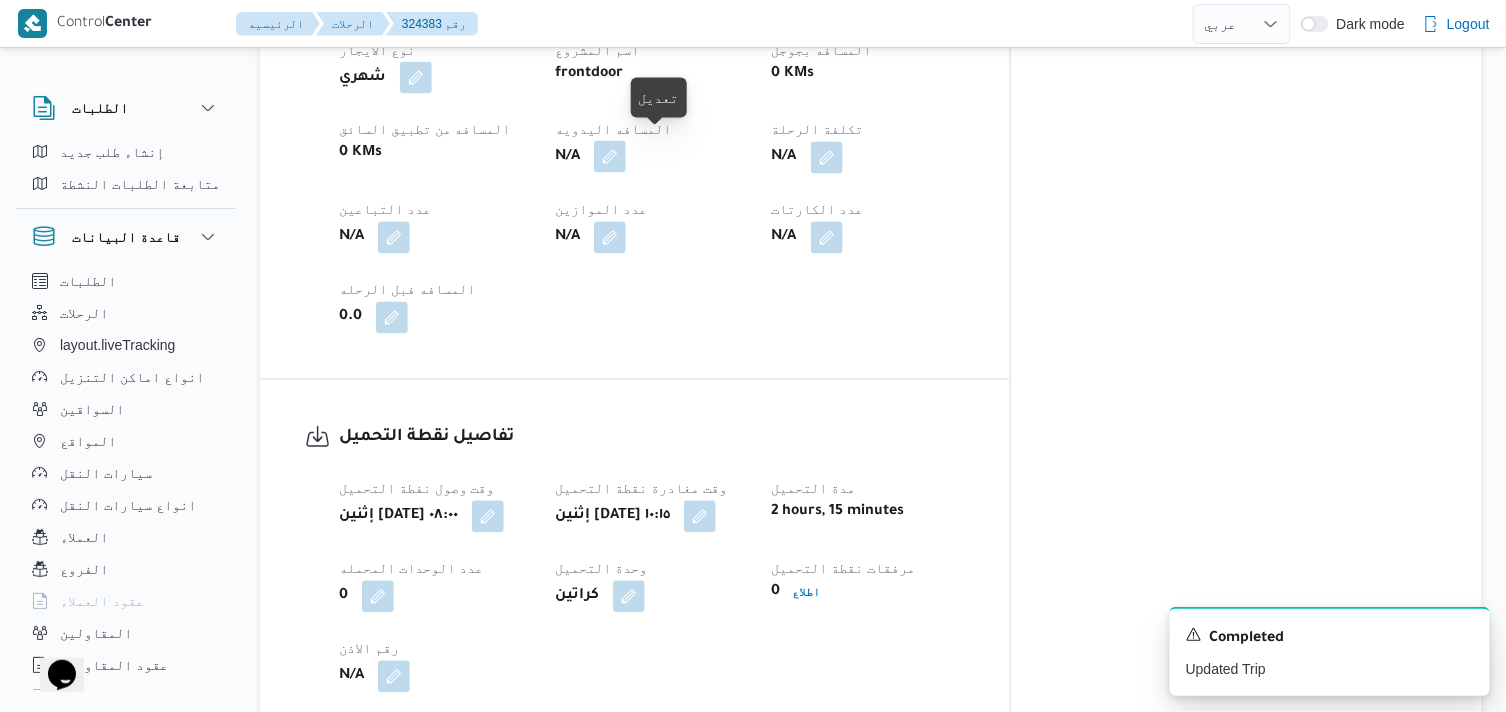 click at bounding box center [610, 157] 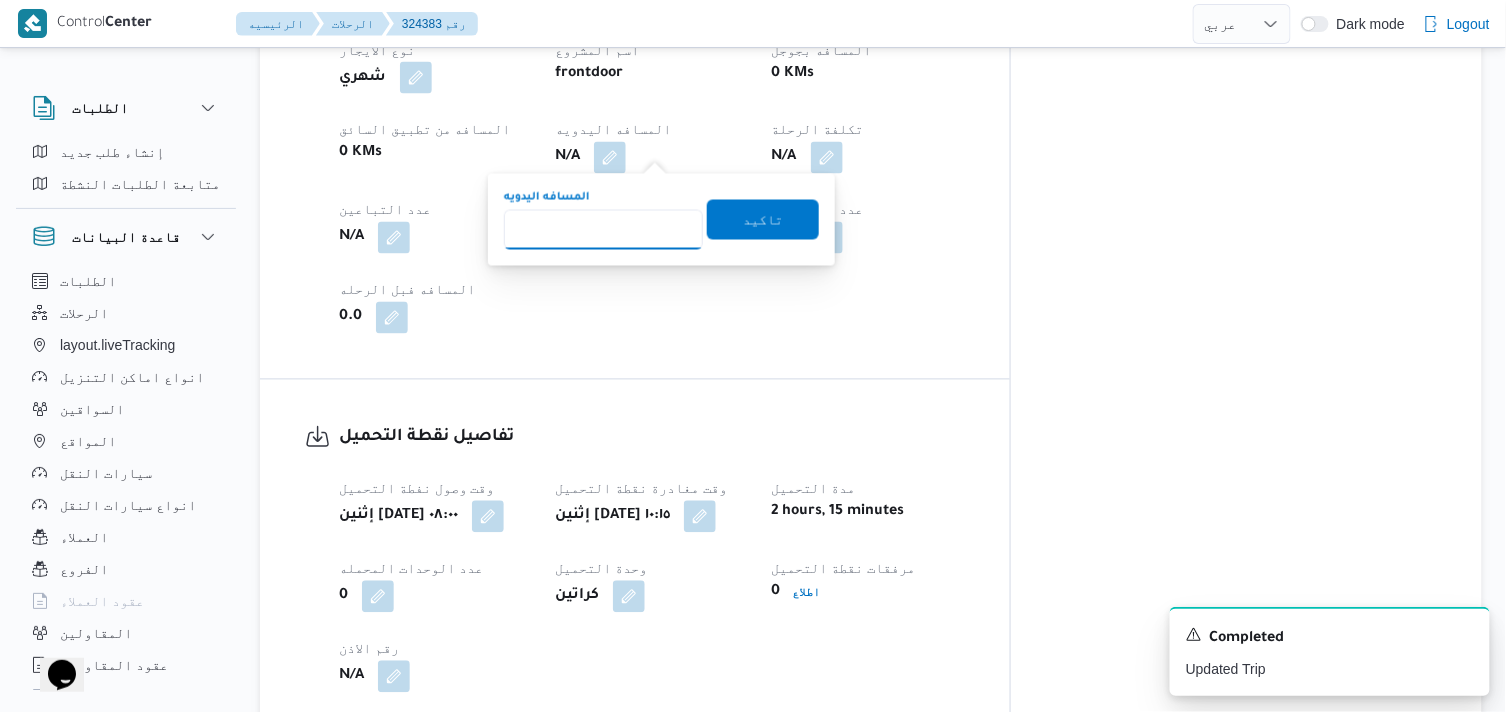 click on "المسافه اليدويه" at bounding box center [603, 230] 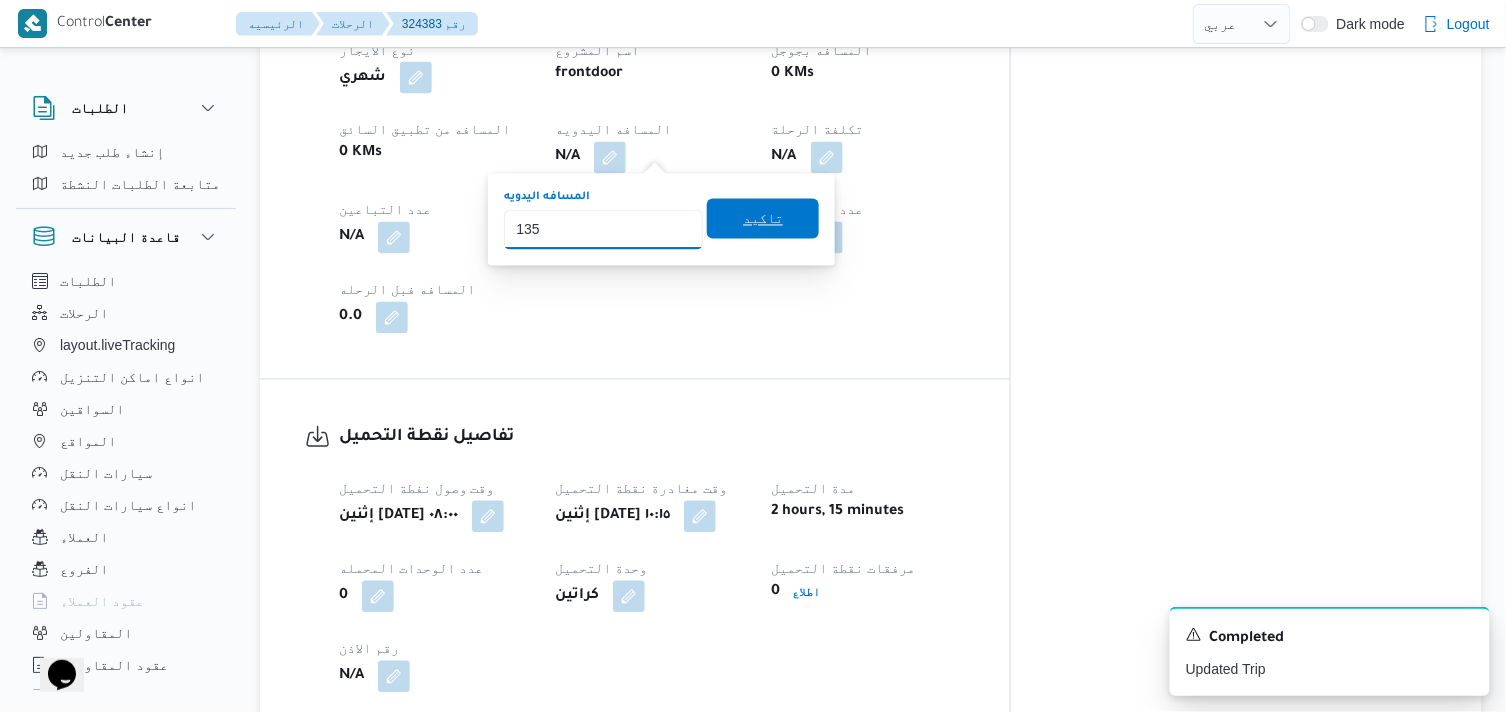 type on "135" 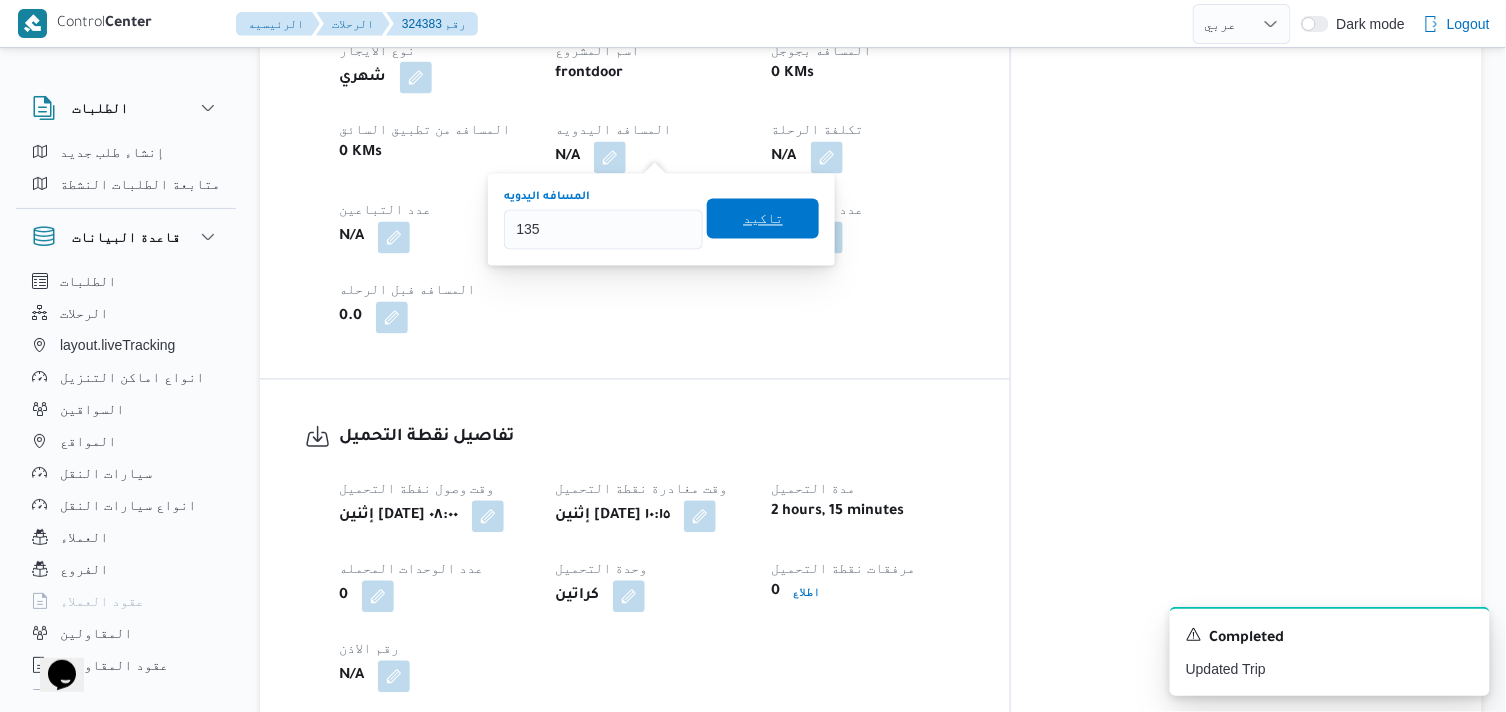 click on "تاكيد" at bounding box center [763, 219] 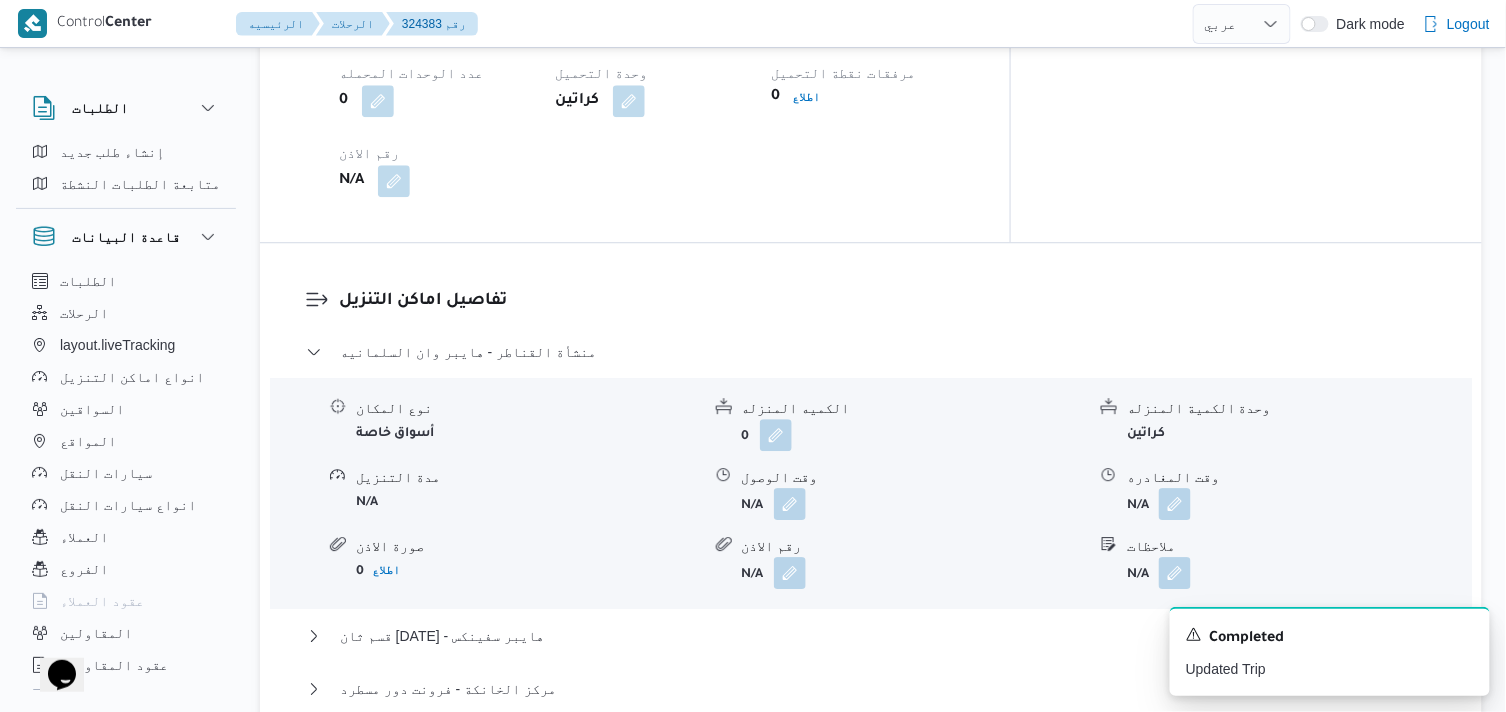 scroll, scrollTop: 1444, scrollLeft: 0, axis: vertical 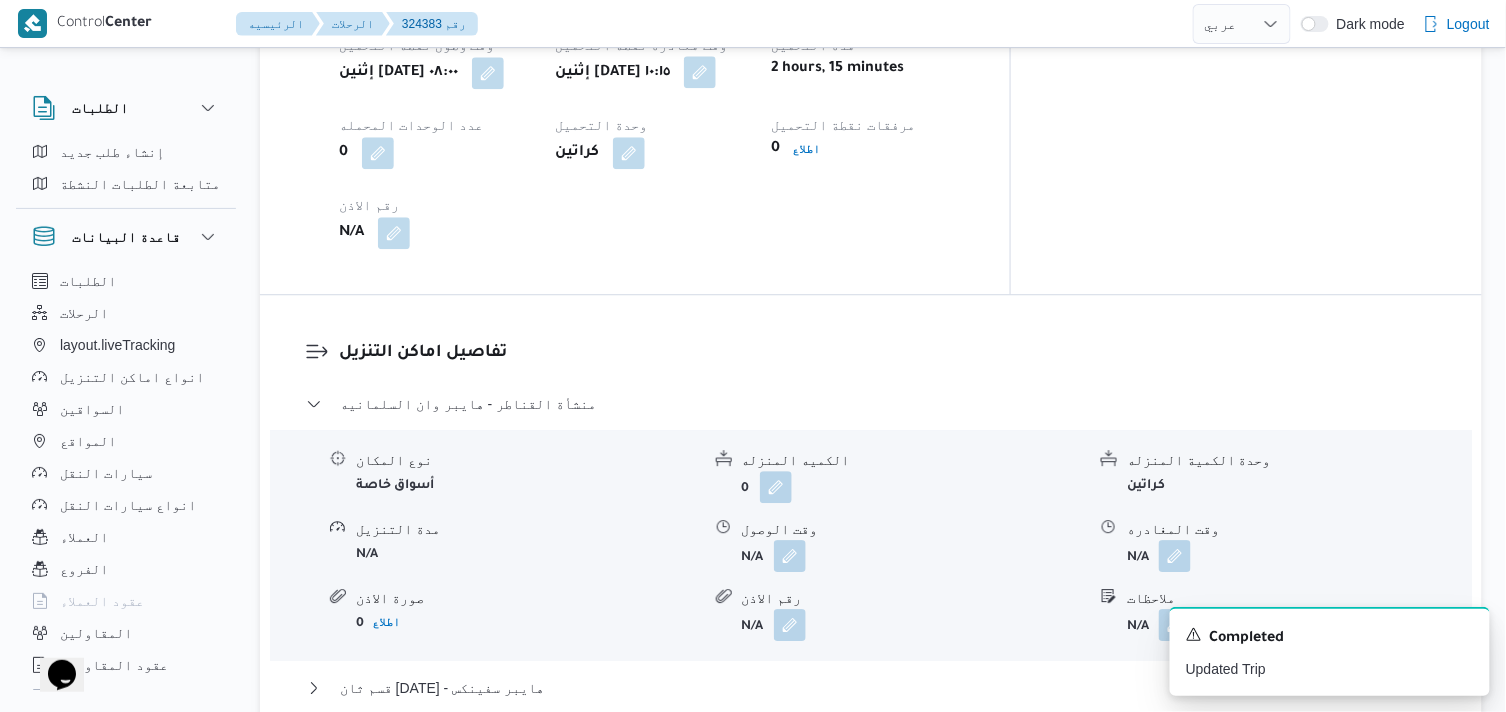 click at bounding box center (700, 72) 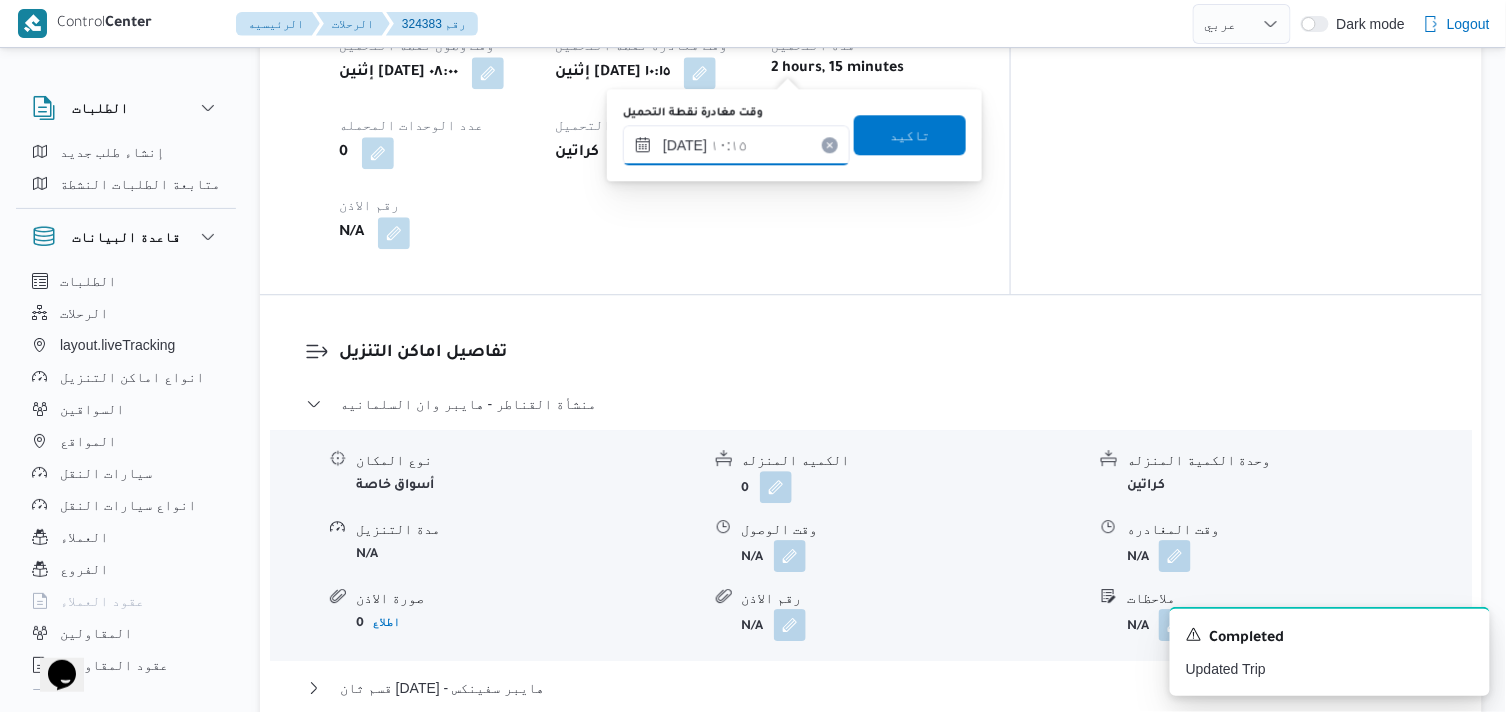 click on "١٤/٠٧/٢٠٢٥ ١٠:١٥" at bounding box center (736, 145) 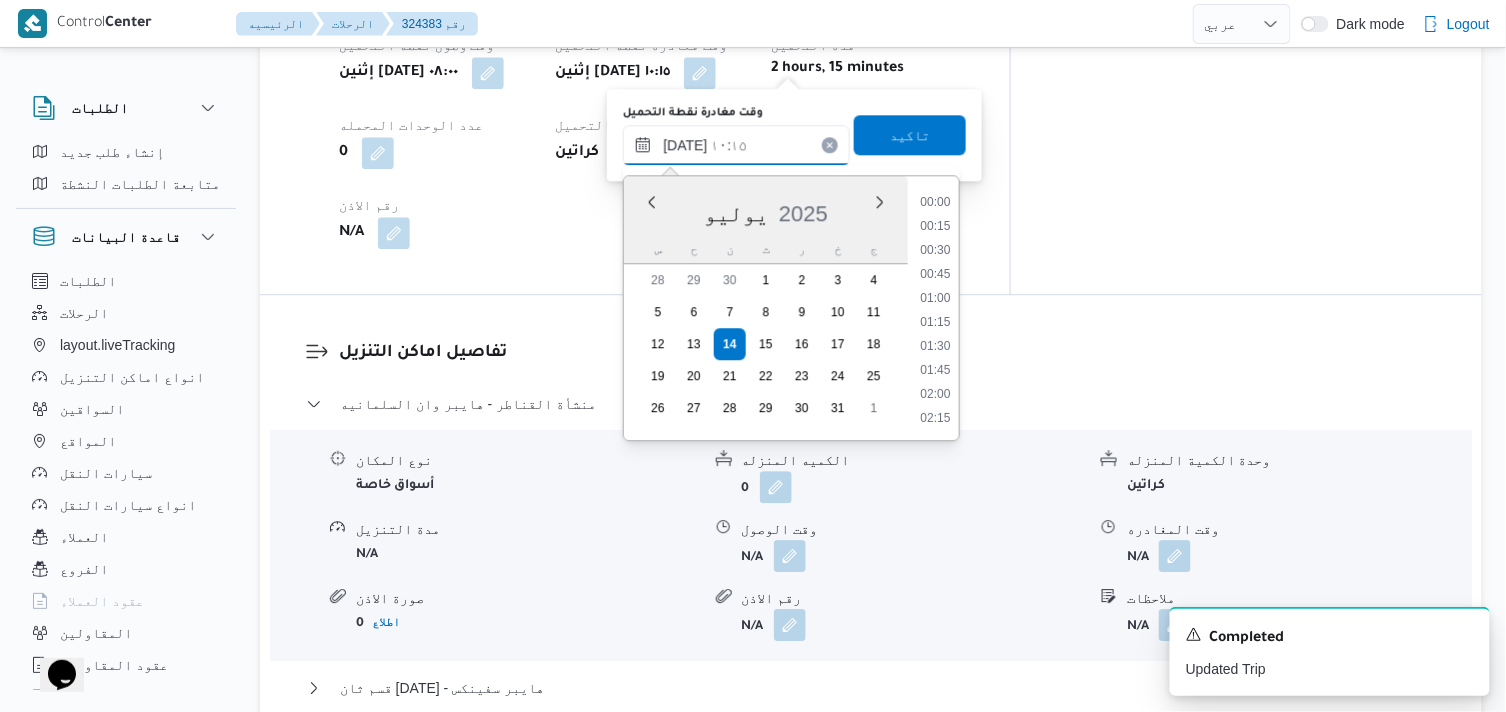 scroll, scrollTop: 864, scrollLeft: 0, axis: vertical 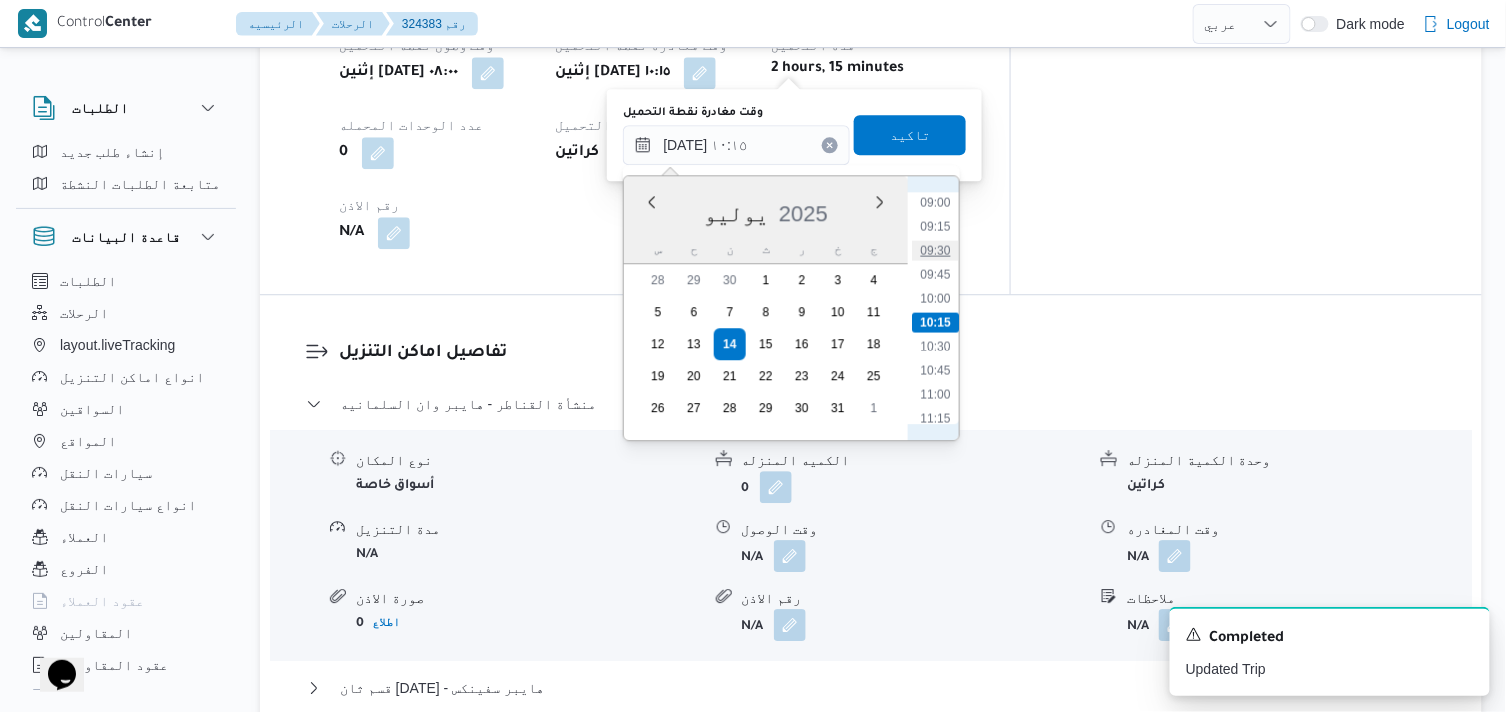click on "09:30" at bounding box center (936, 250) 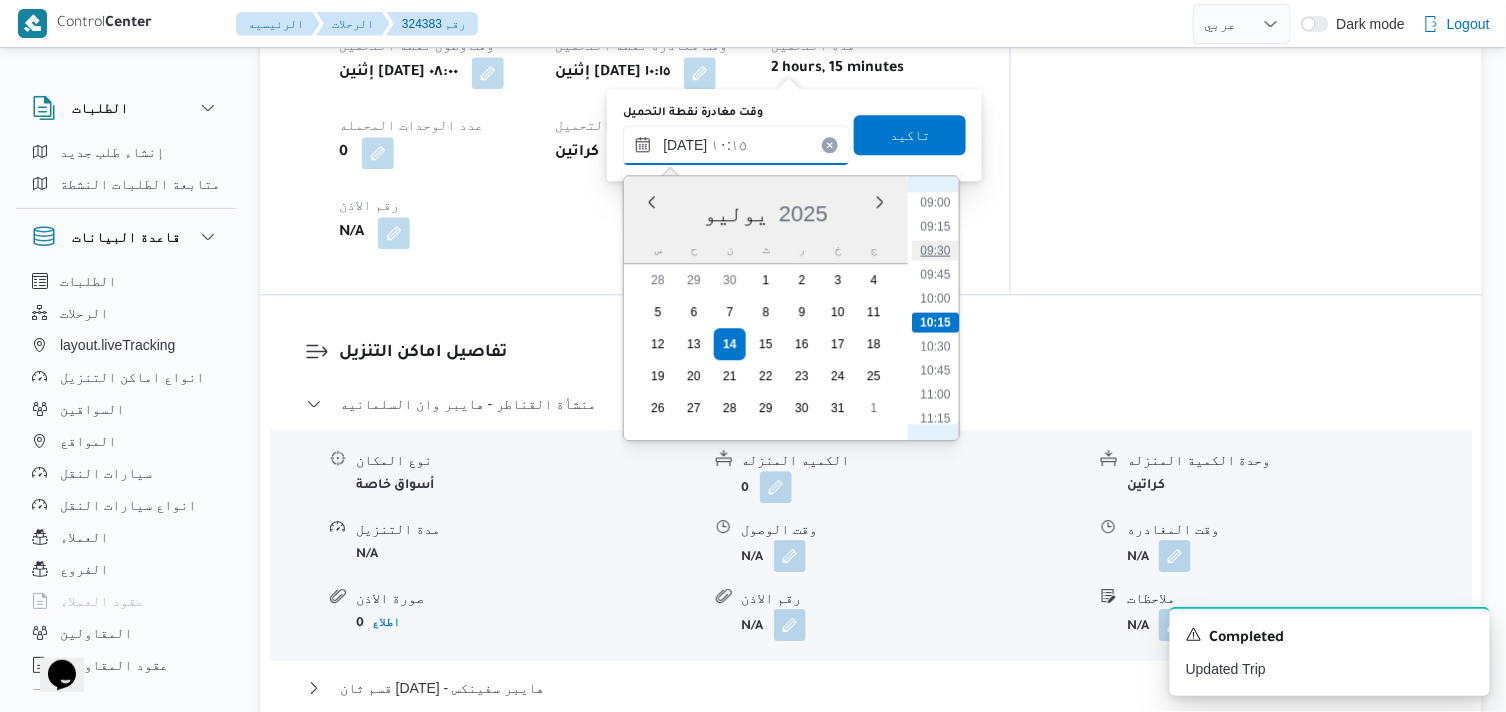 type on "١٤/٠٧/٢٠٢٥ ٠٩:٣٠" 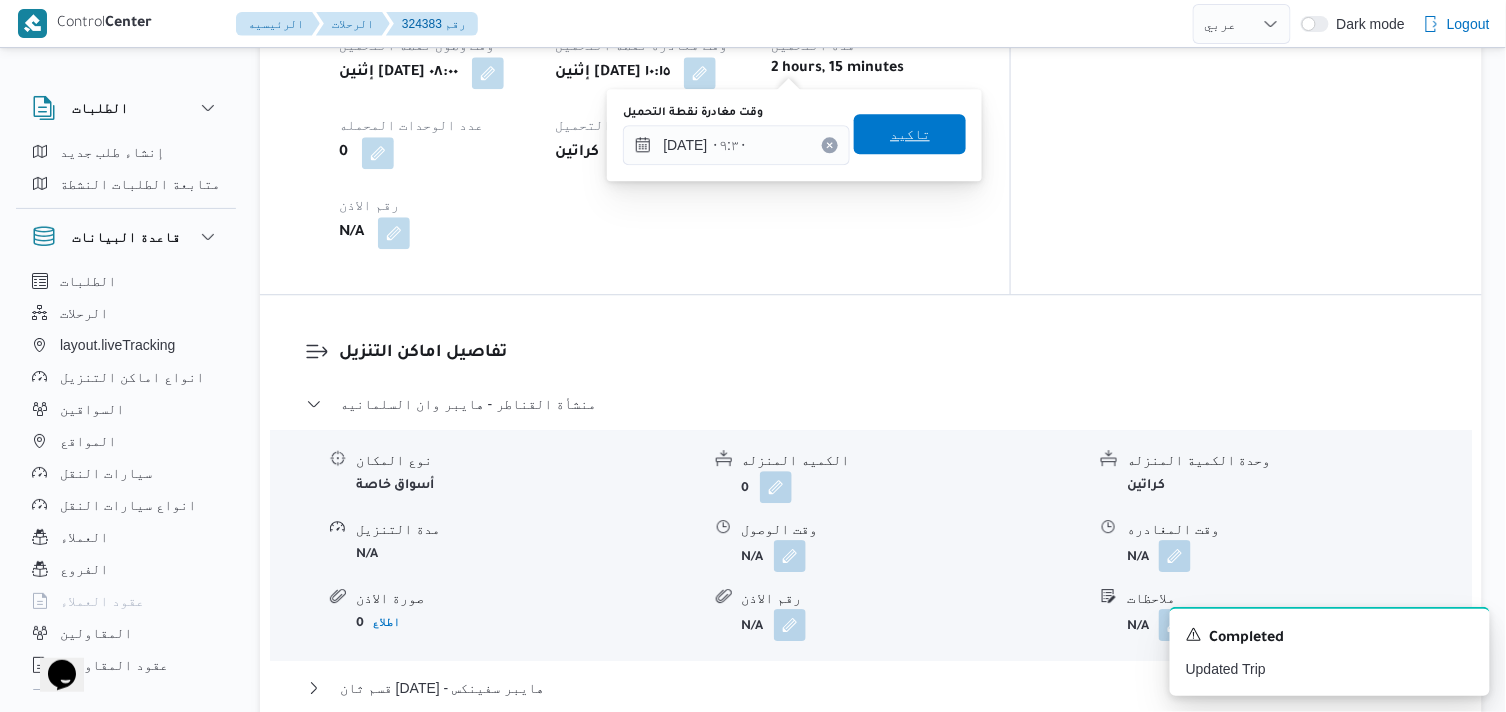 click on "تاكيد" at bounding box center [910, 134] 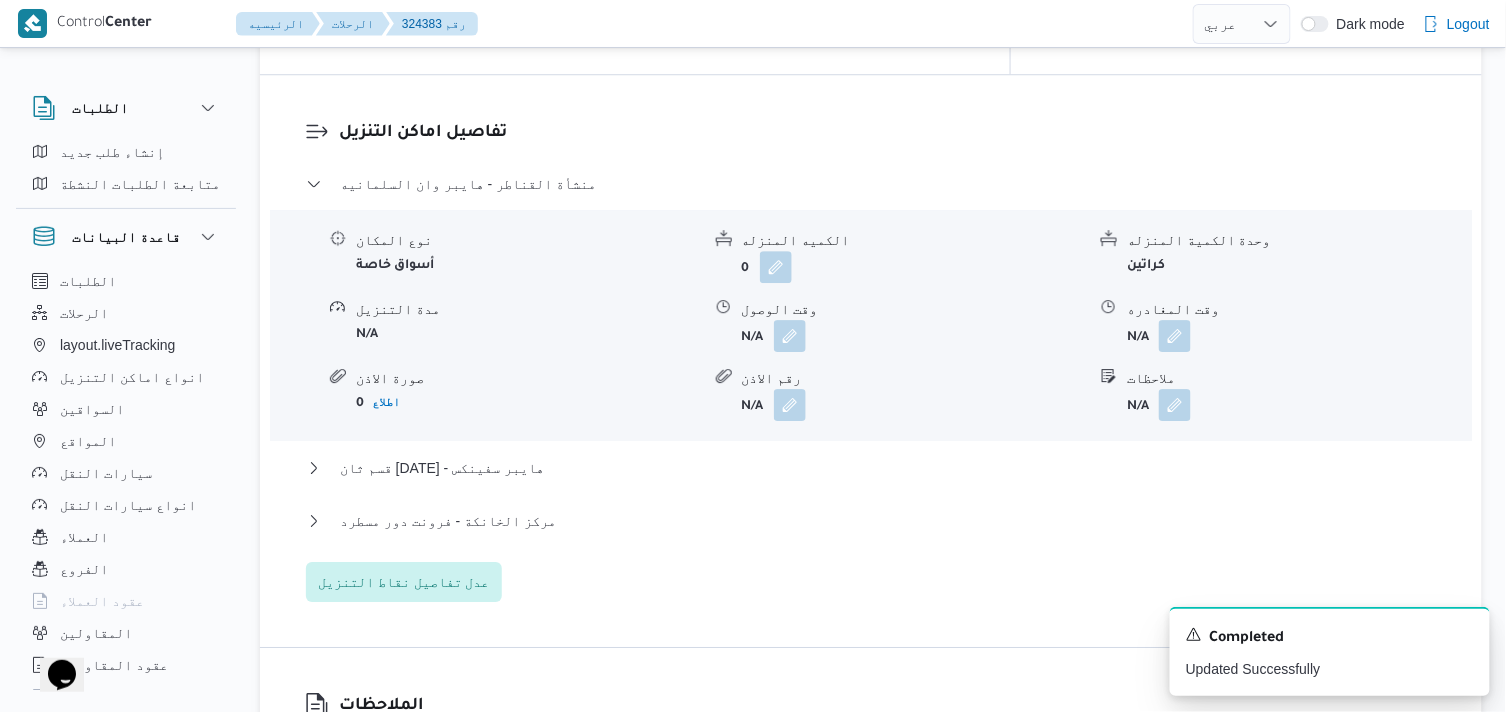 scroll, scrollTop: 1666, scrollLeft: 0, axis: vertical 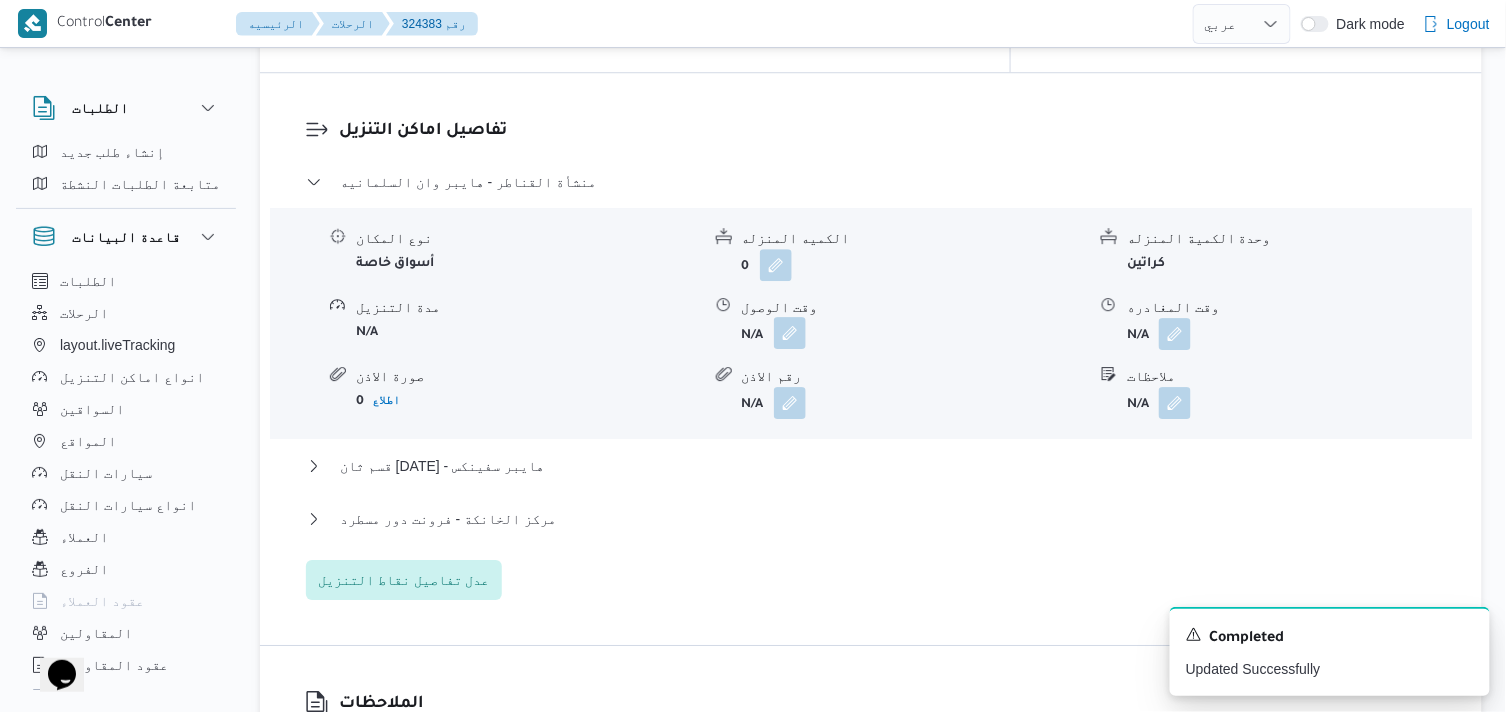 click at bounding box center (790, 333) 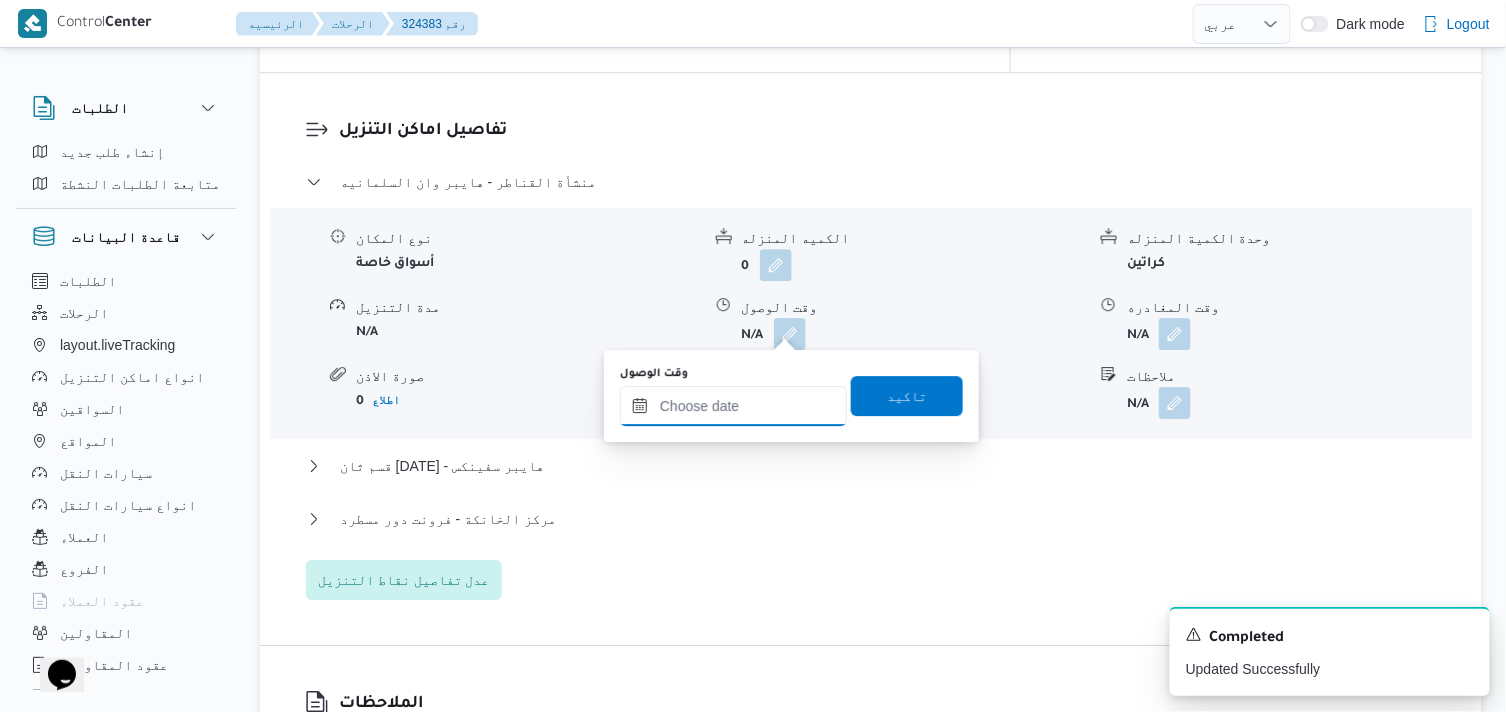 click on "وقت الوصول" at bounding box center (733, 406) 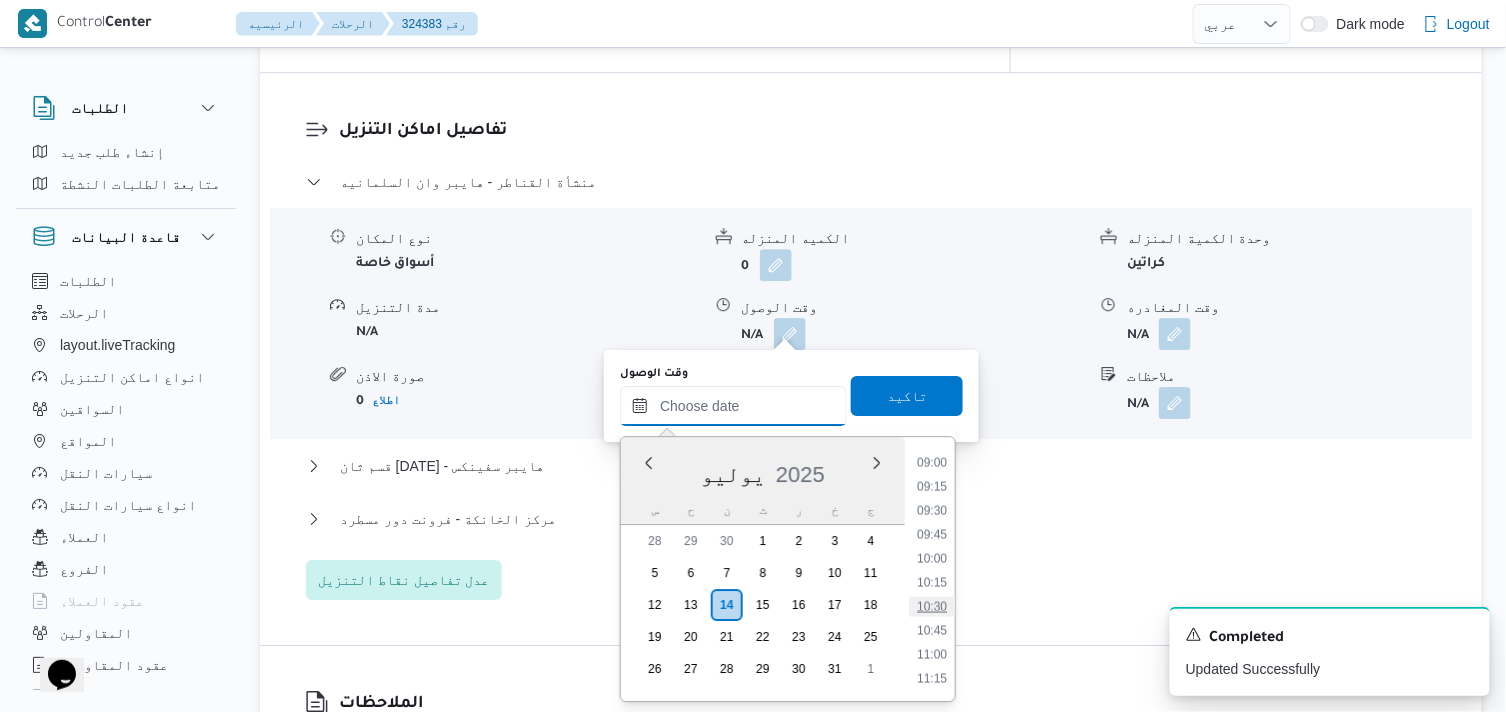 scroll, scrollTop: 917, scrollLeft: 0, axis: vertical 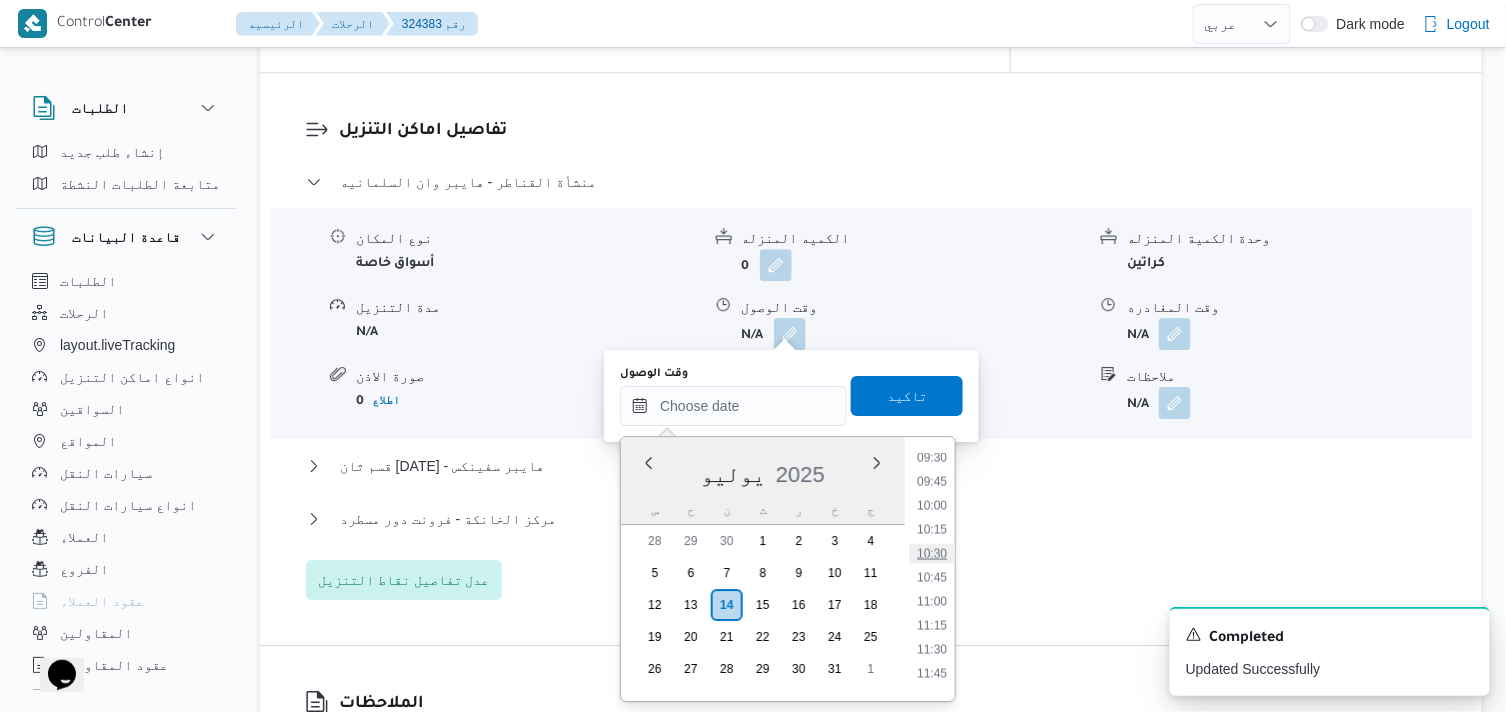 click on "10:30" at bounding box center [932, 554] 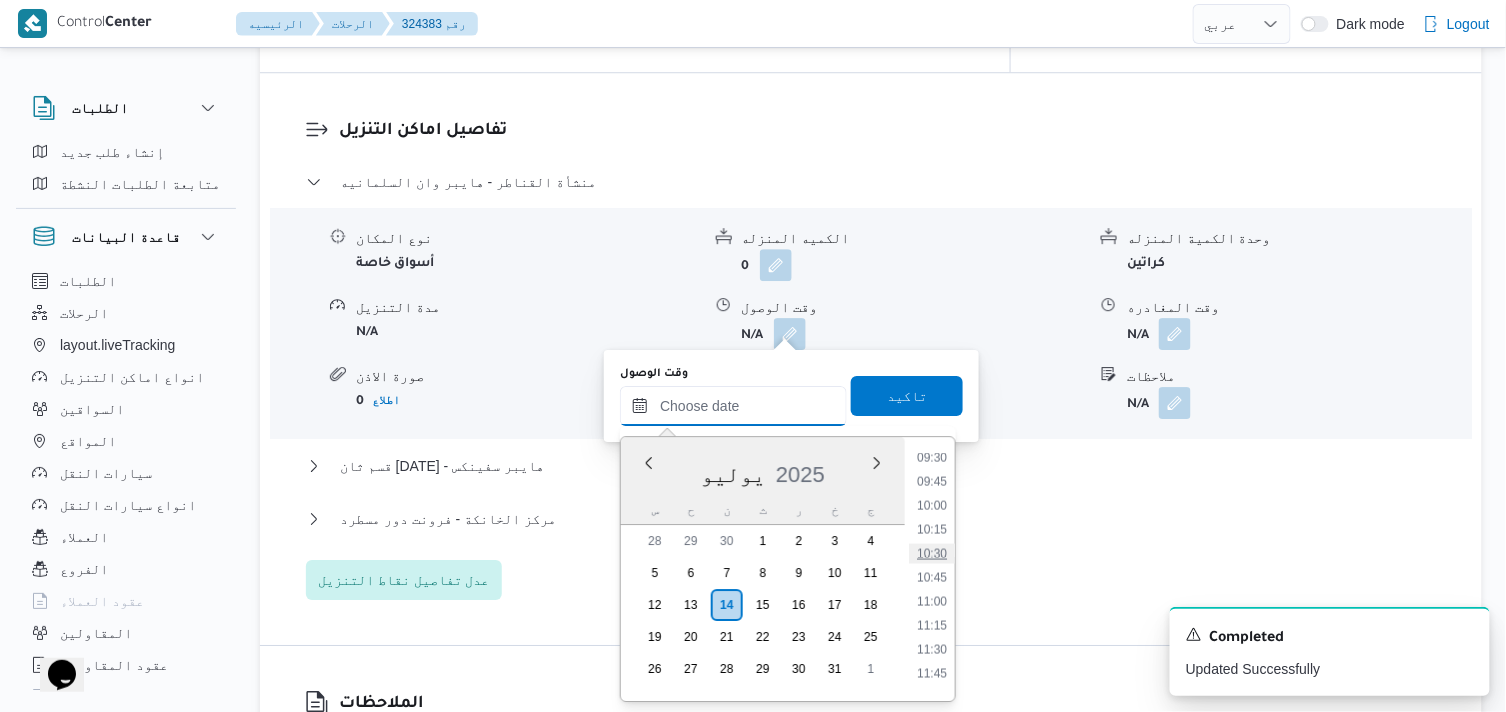 type on "١٤/٠٧/٢٠٢٥ ١٠:٣٠" 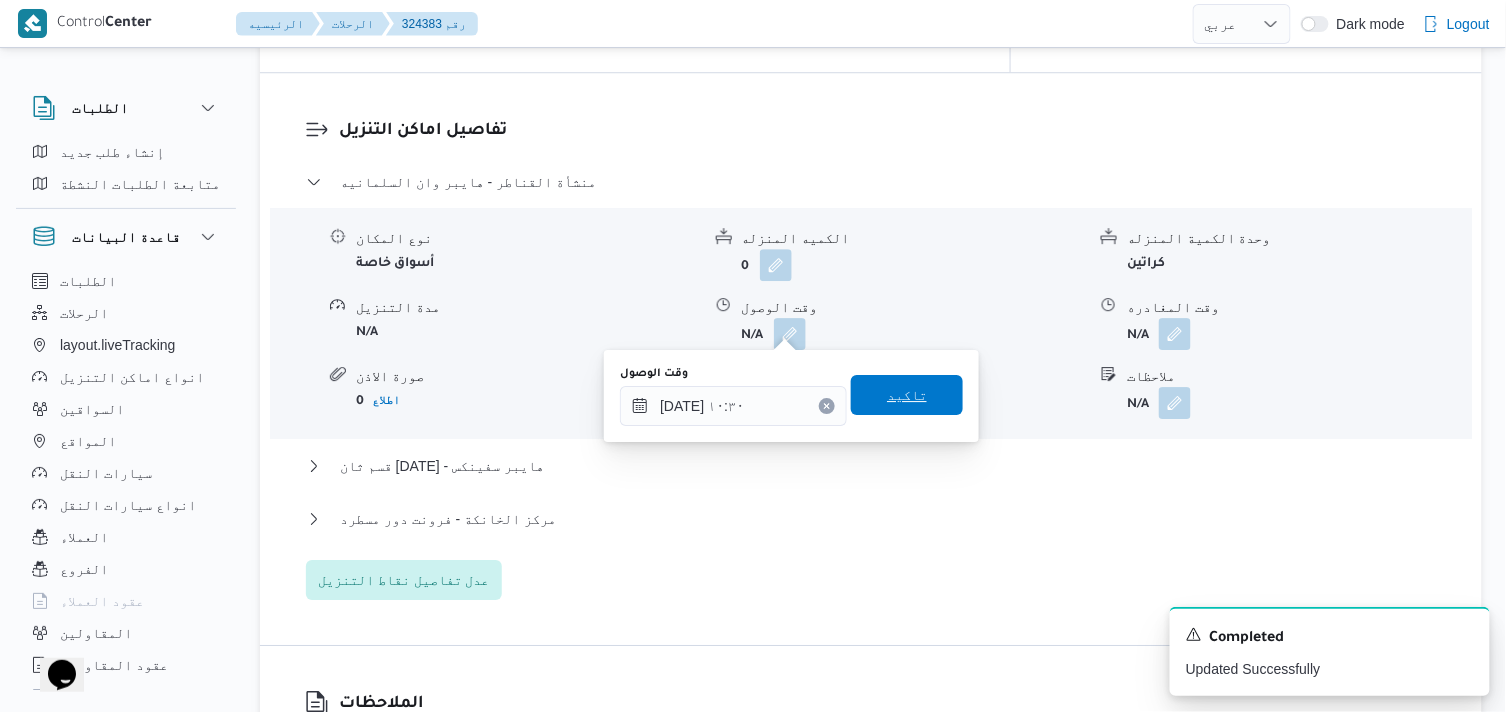 click on "تاكيد" at bounding box center [907, 395] 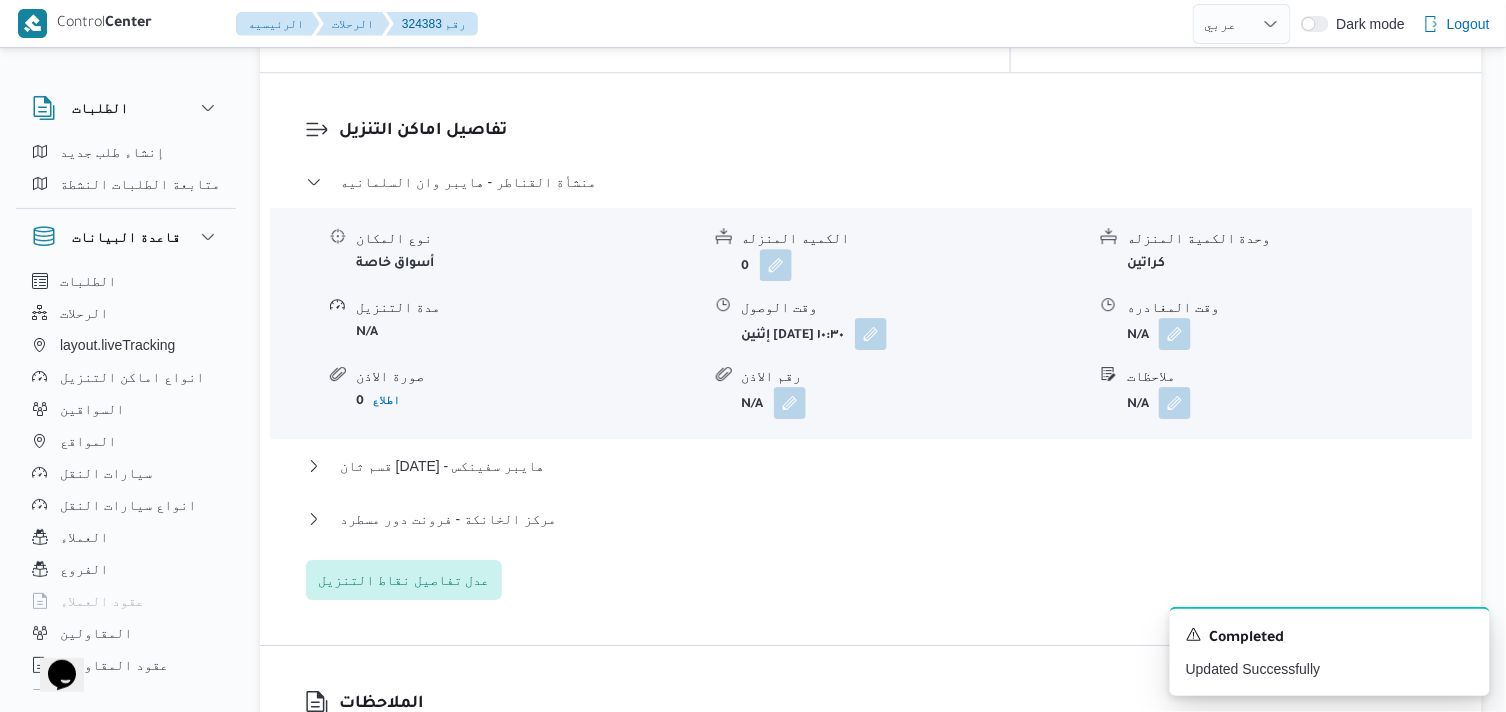 click on "N/A" at bounding box center [1299, 334] 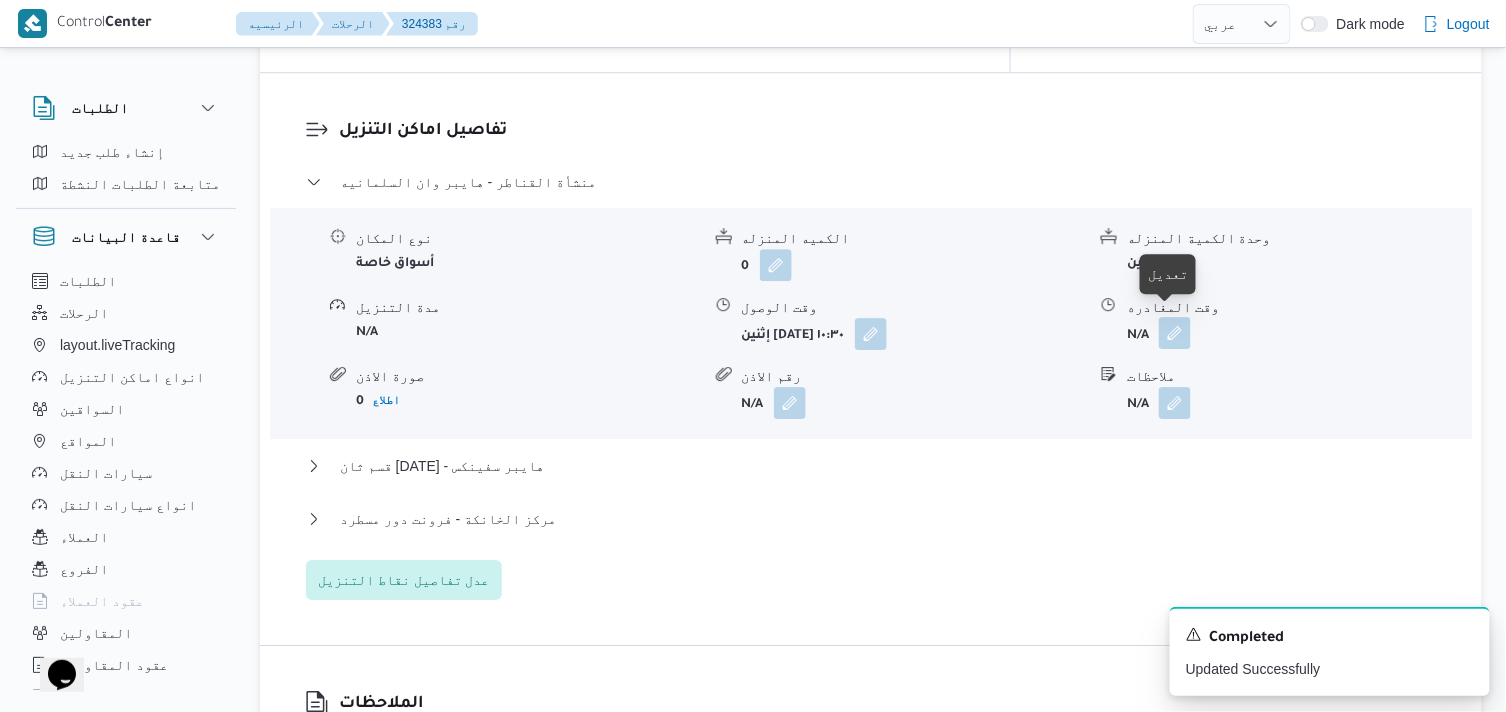 click at bounding box center (1175, 333) 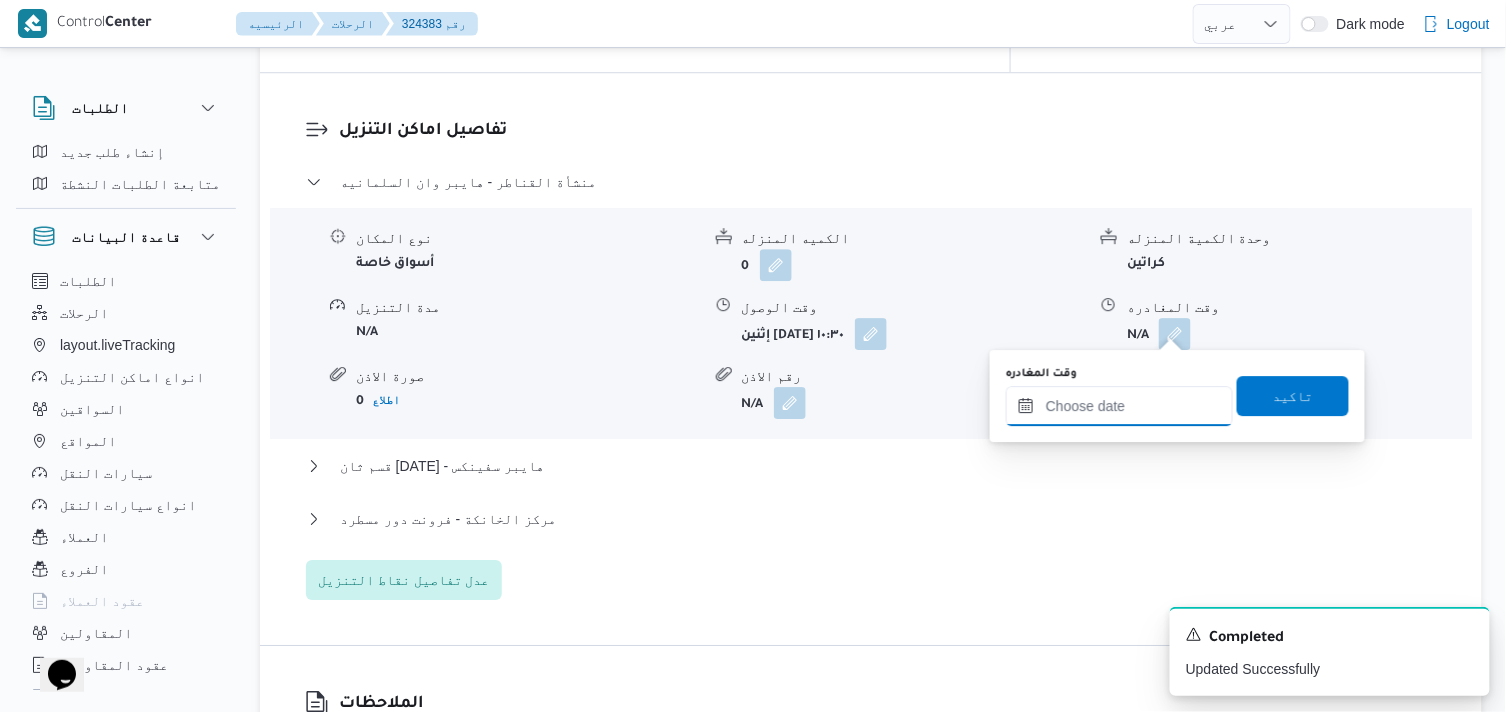 click on "وقت المغادره" at bounding box center [1119, 406] 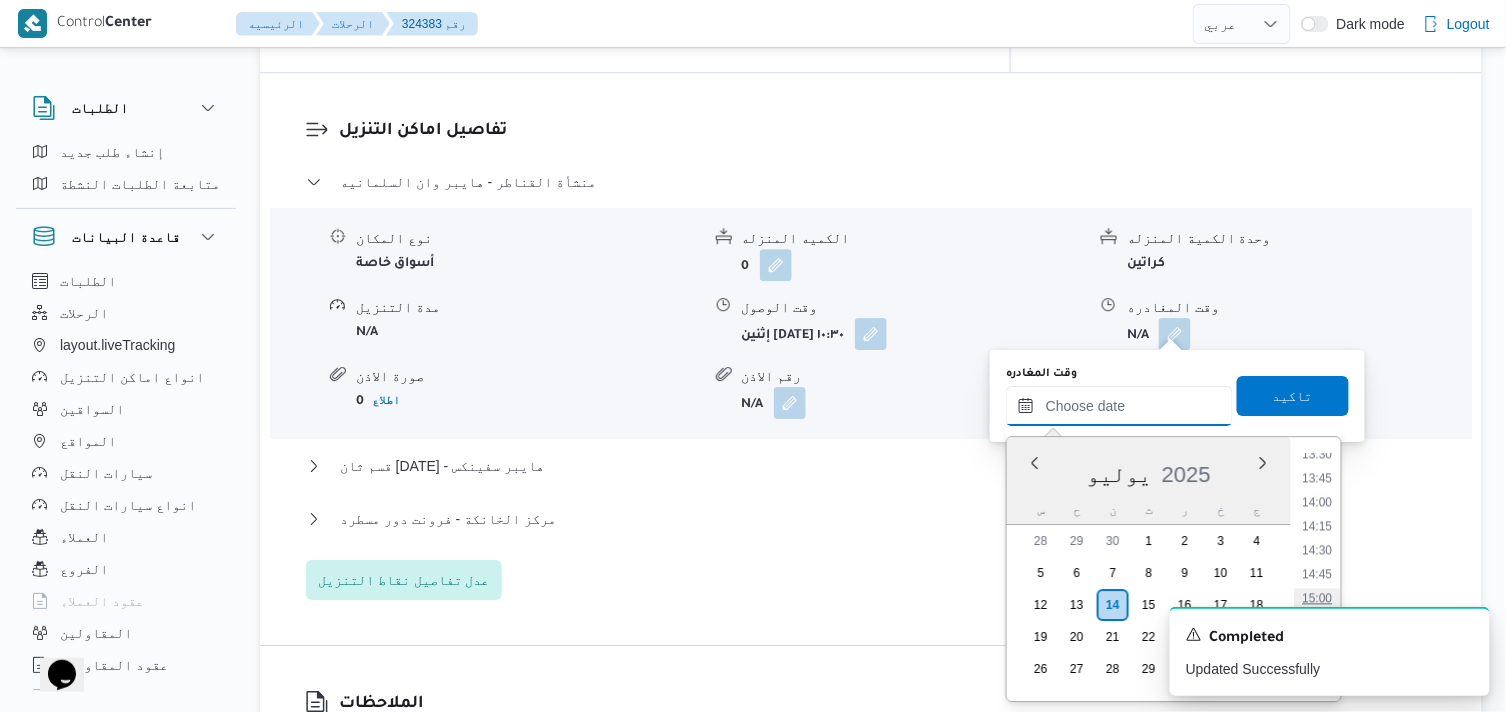 scroll, scrollTop: 1251, scrollLeft: 0, axis: vertical 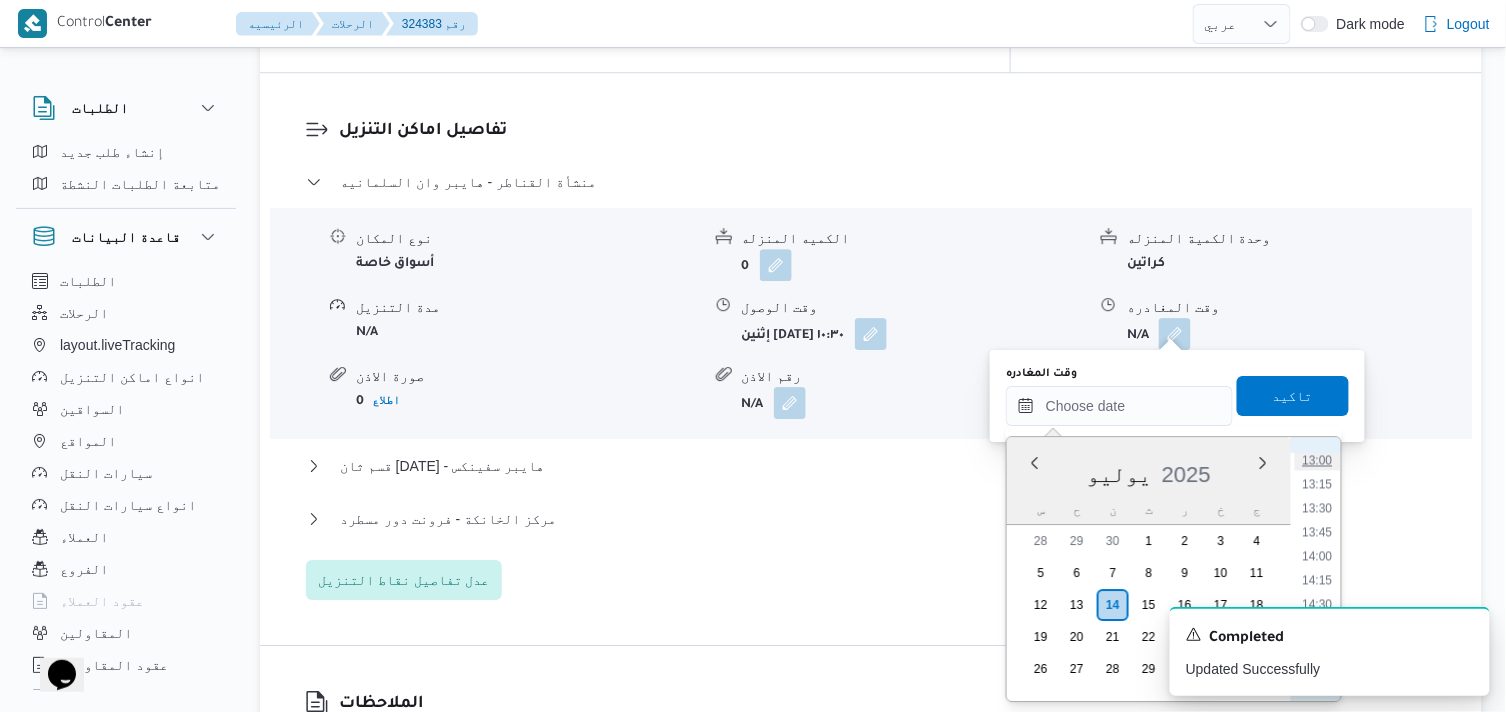 click on "13:00" at bounding box center [1318, 460] 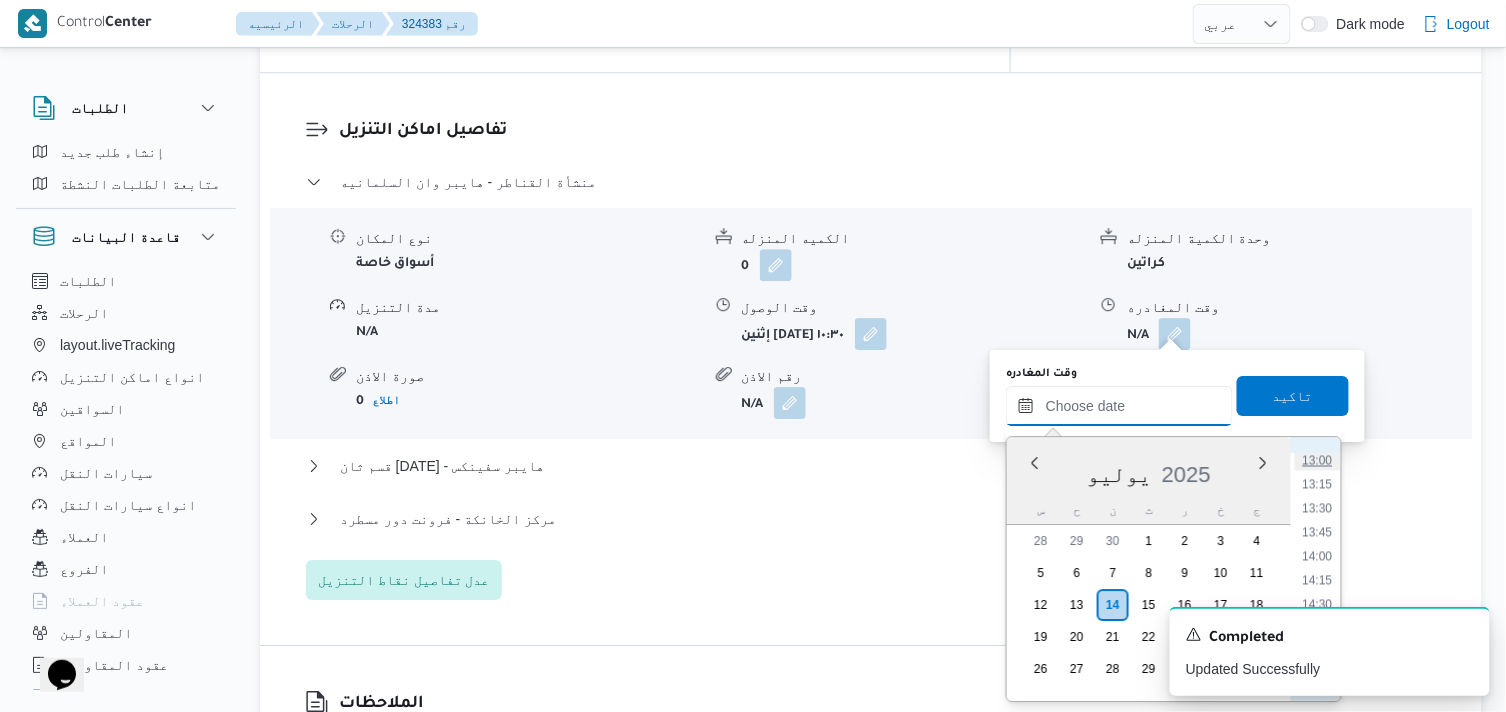 type on "١٤/٠٧/٢٠٢٥ ١٣:٠٠" 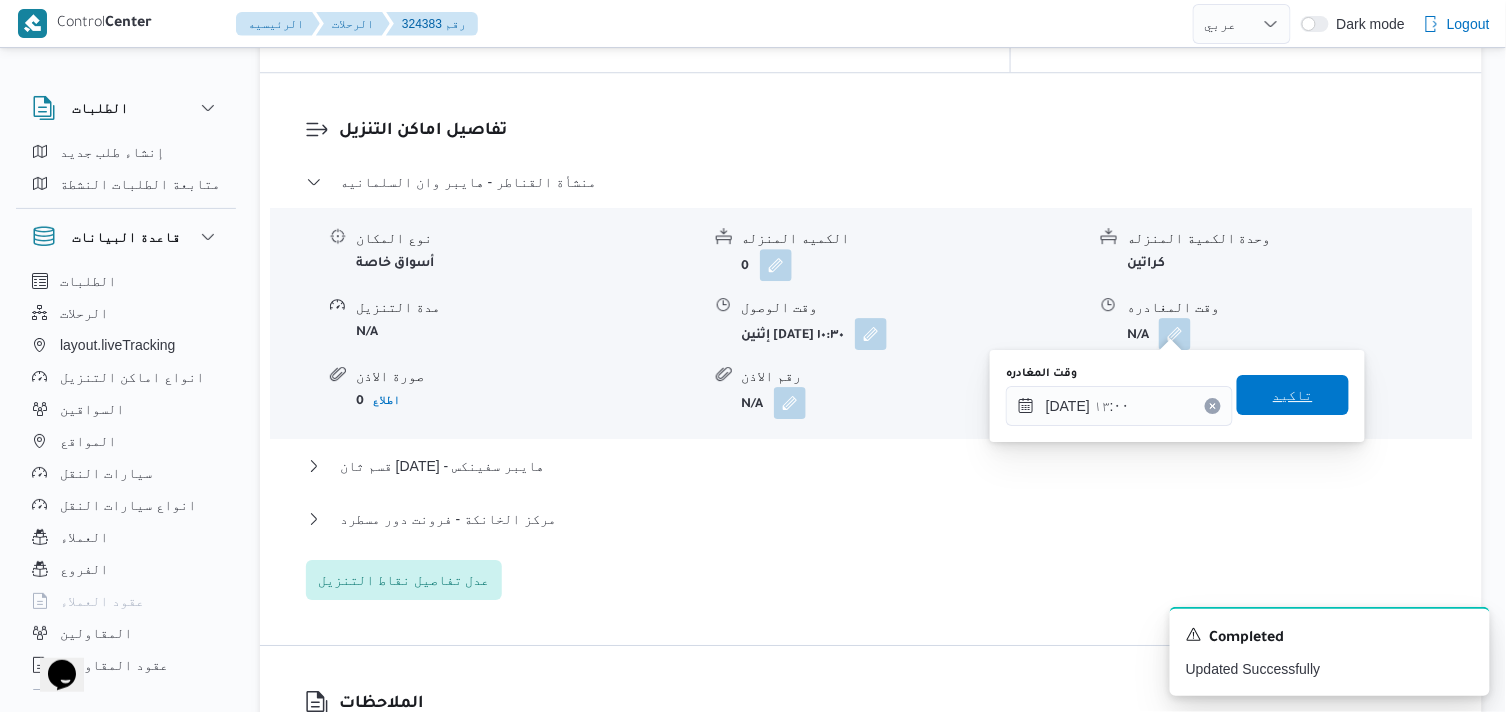 click on "تاكيد" at bounding box center (1293, 395) 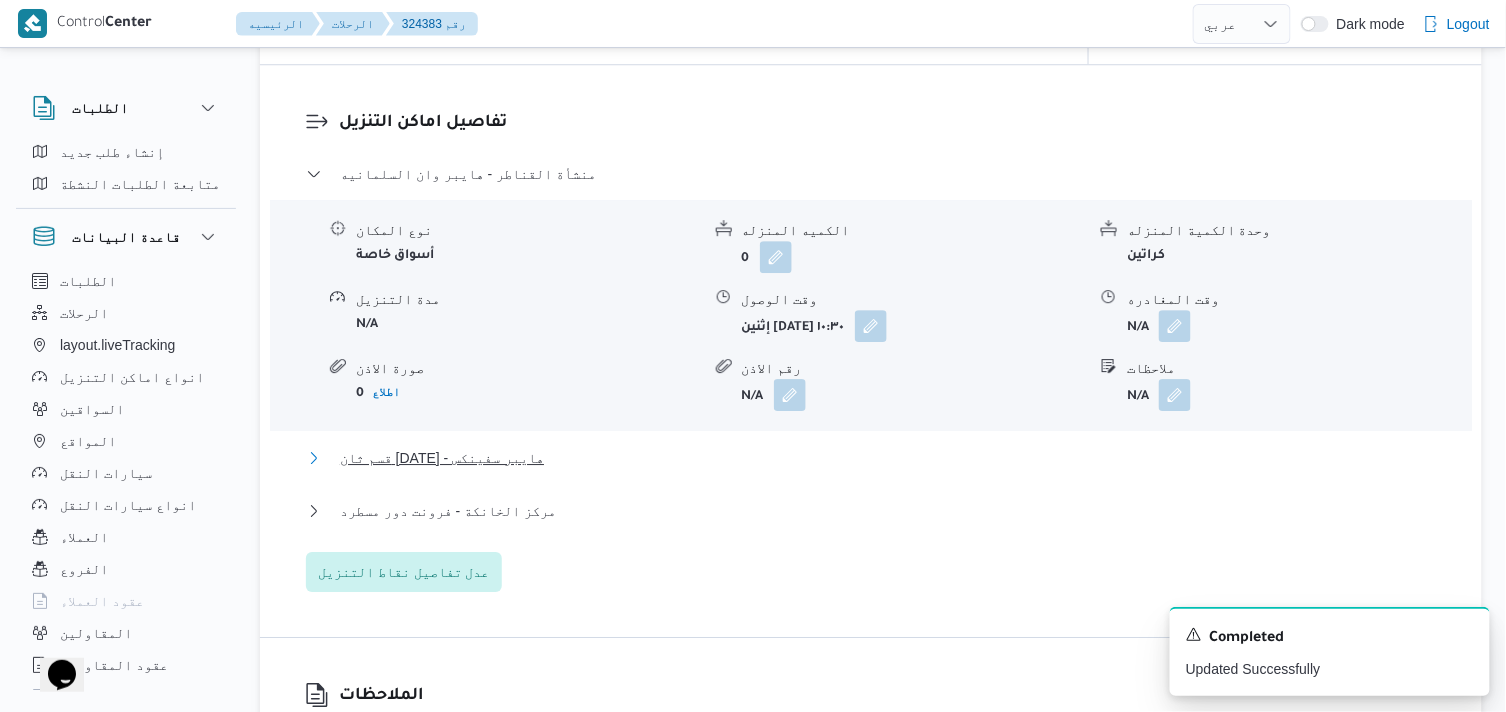 click on "قسم ثان 6 أكتوبر -
هايبر سفينكس" at bounding box center [442, 458] 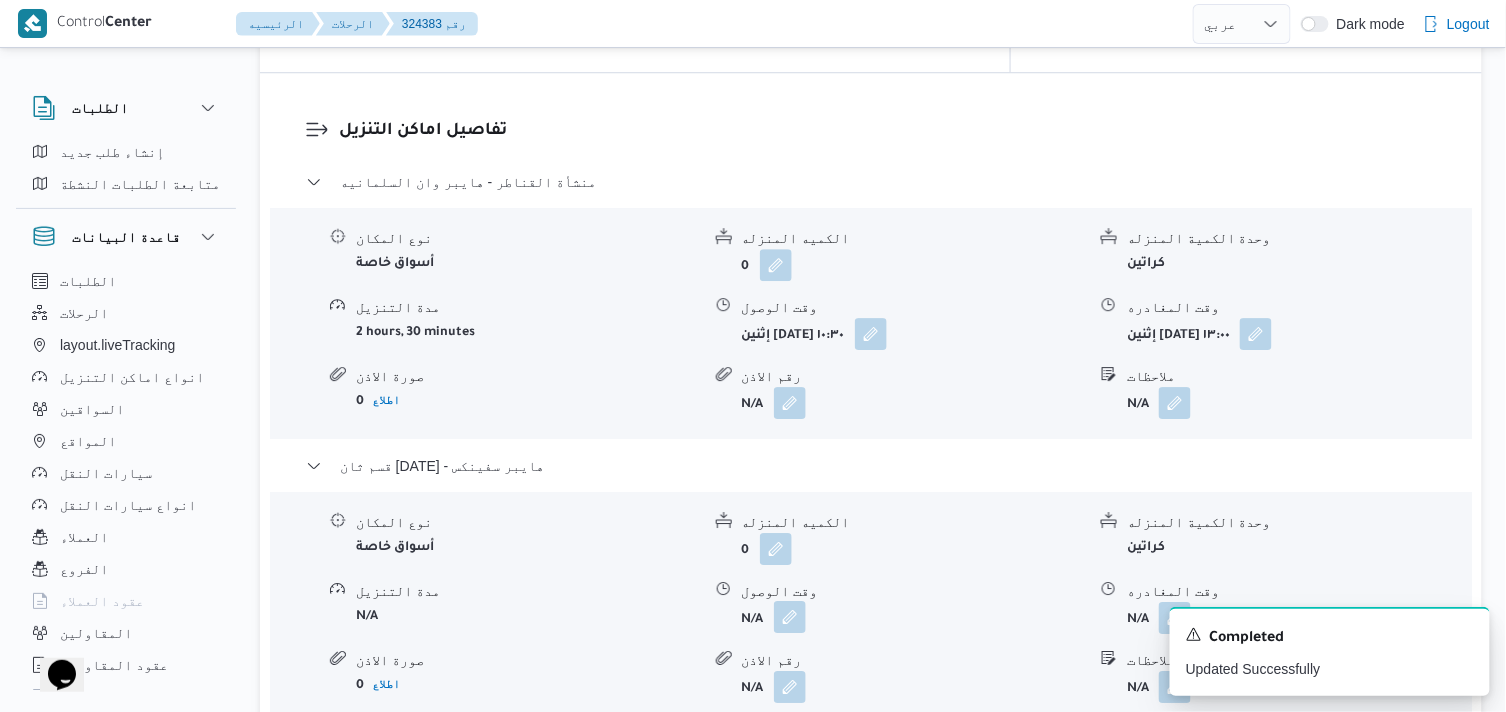click at bounding box center (790, 617) 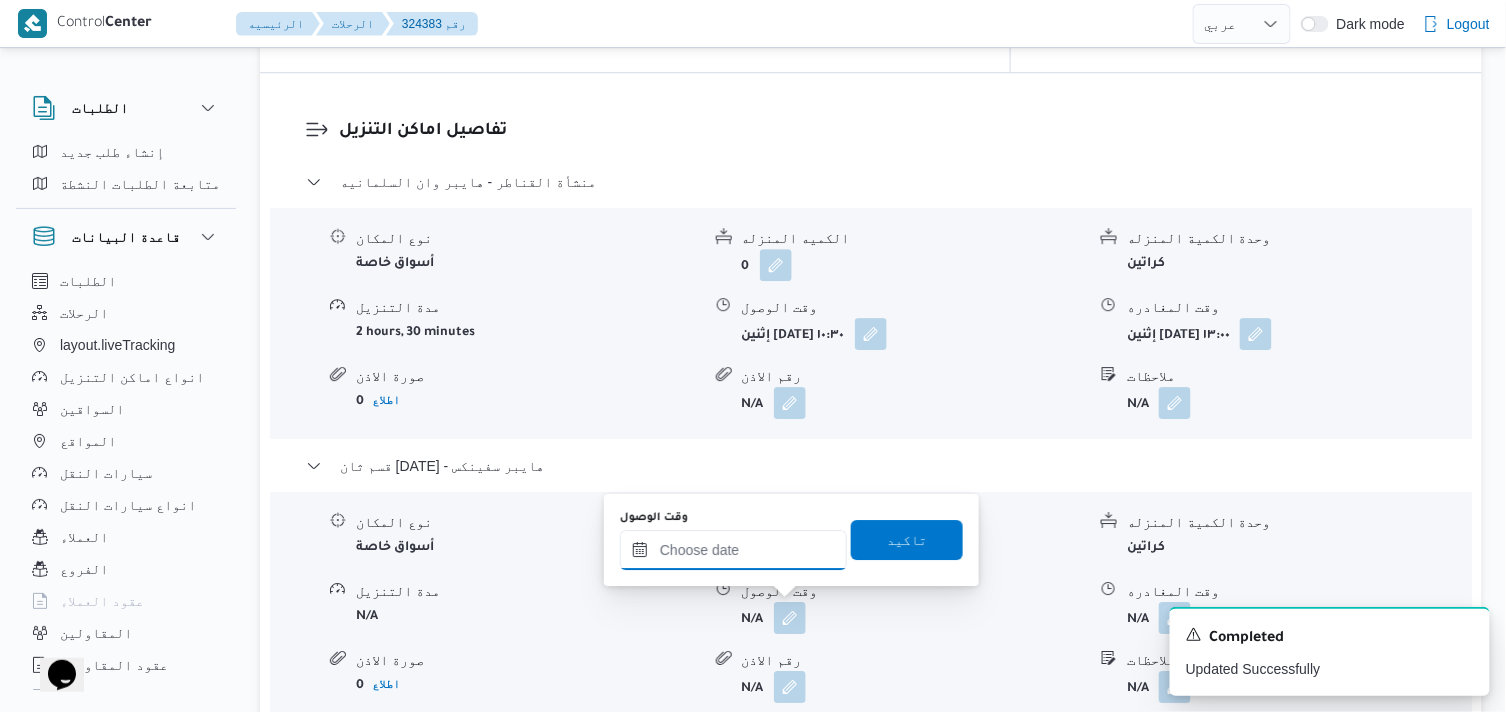 click on "وقت الوصول" at bounding box center [733, 550] 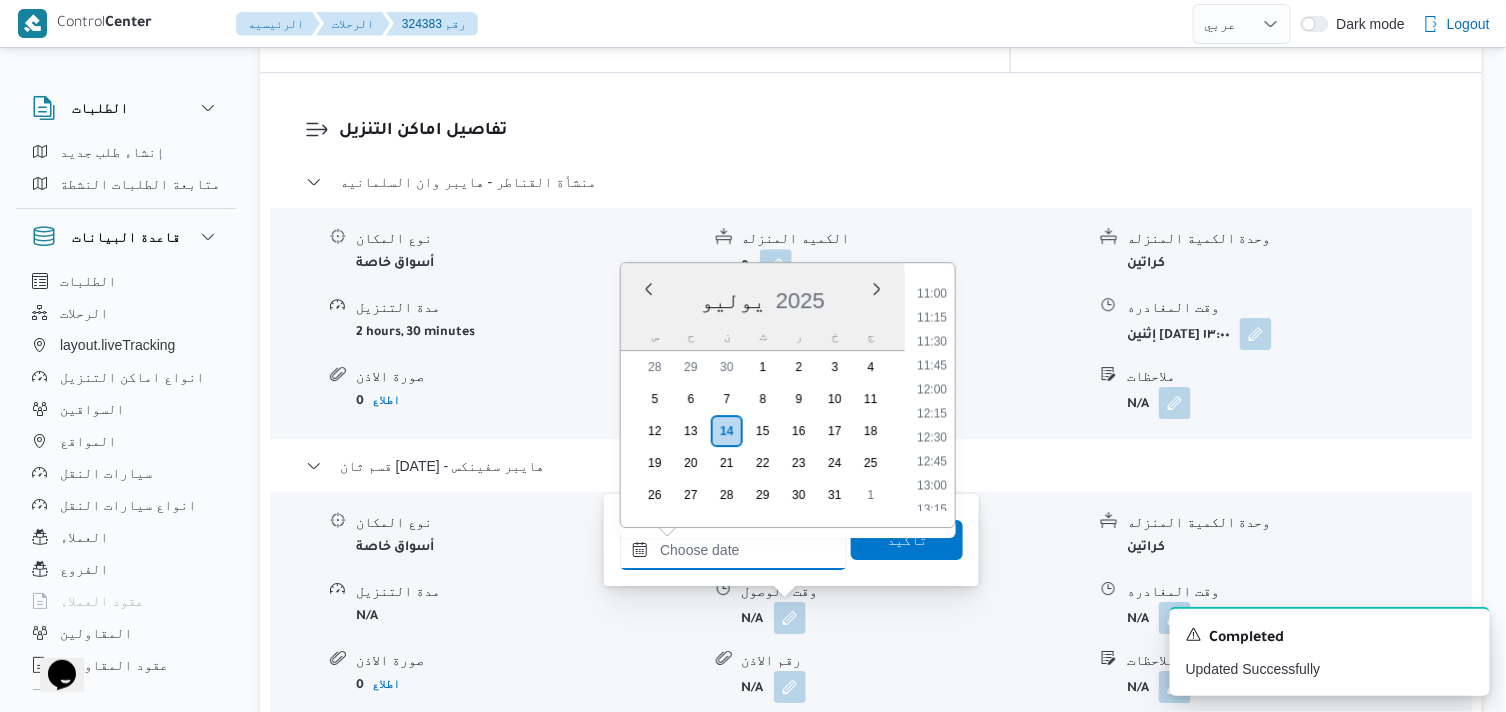 scroll, scrollTop: 1251, scrollLeft: 0, axis: vertical 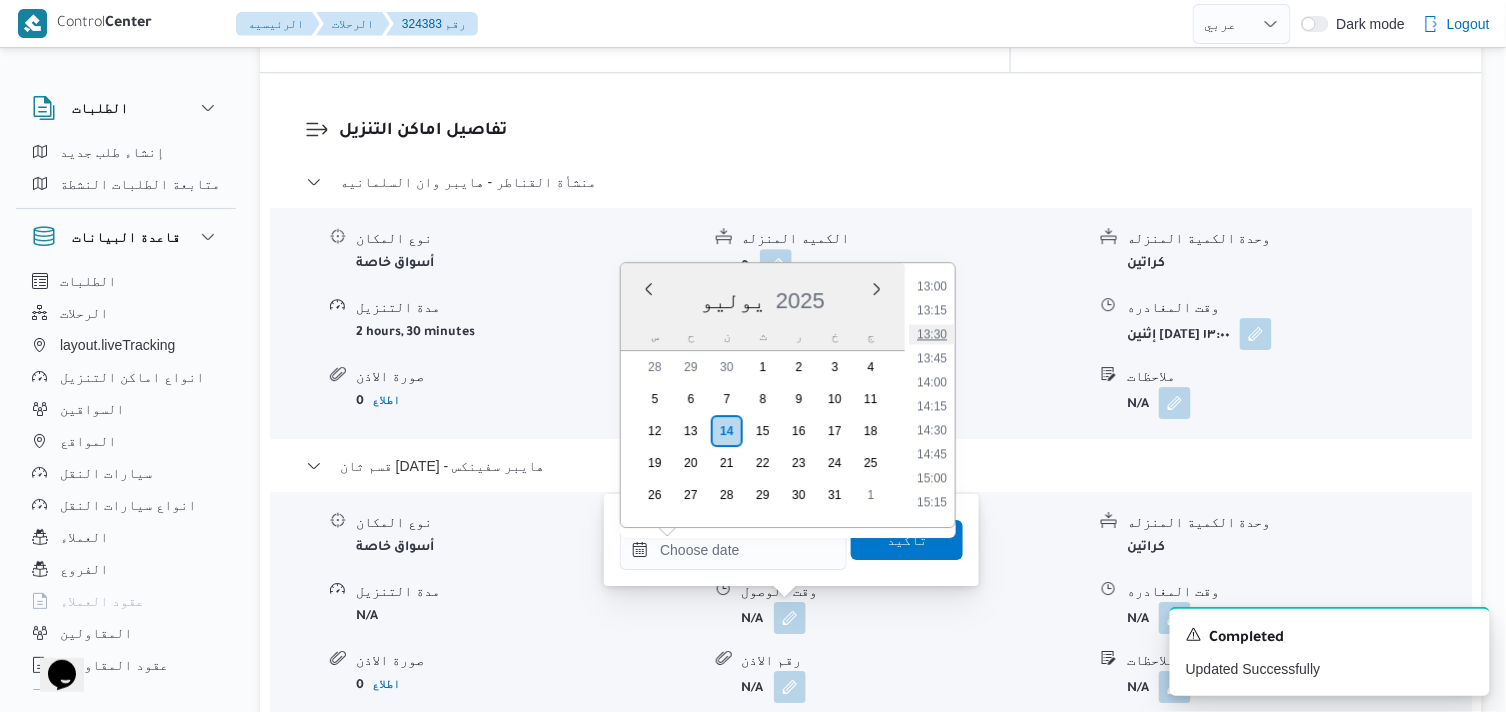 click on "13:30" at bounding box center [932, 334] 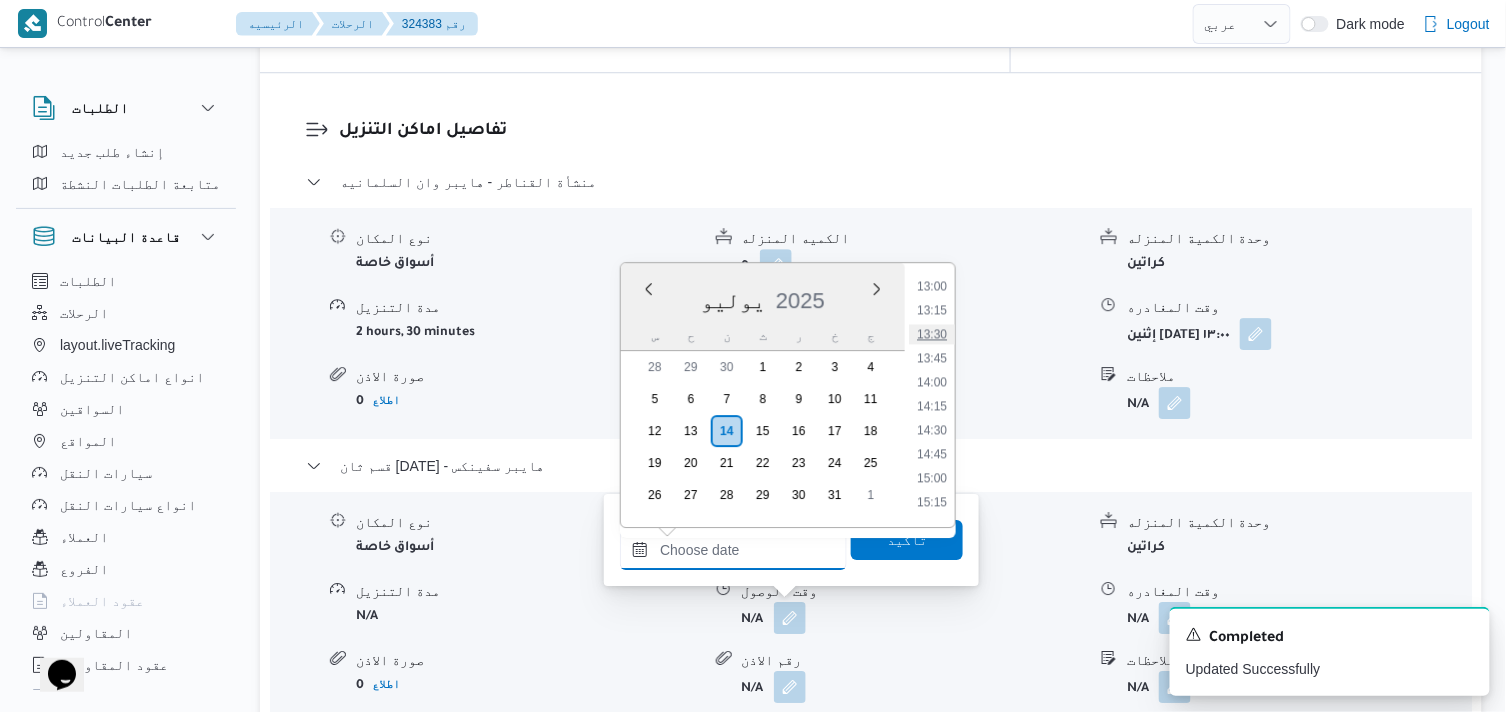type on "١٤/٠٧/٢٠٢٥ ١٣:٣٠" 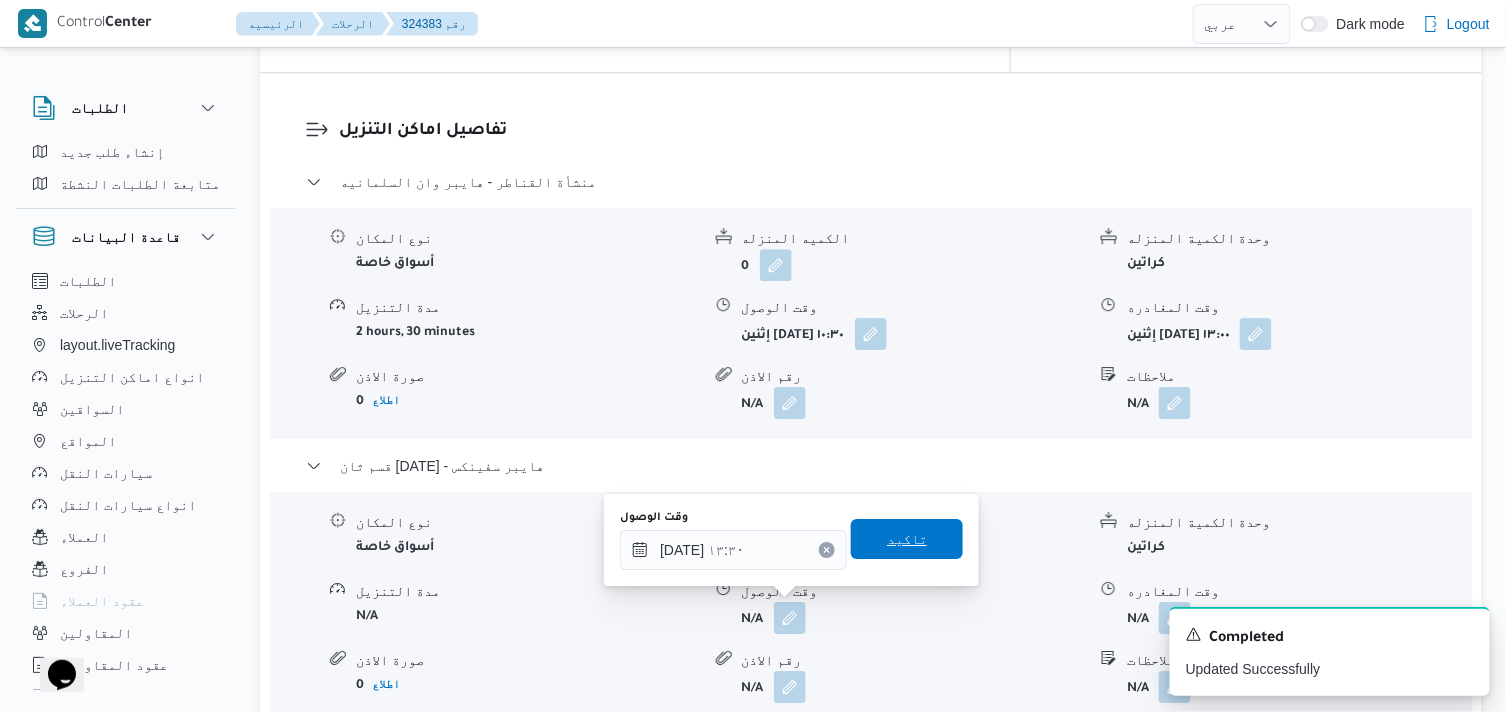 click on "تاكيد" at bounding box center (907, 539) 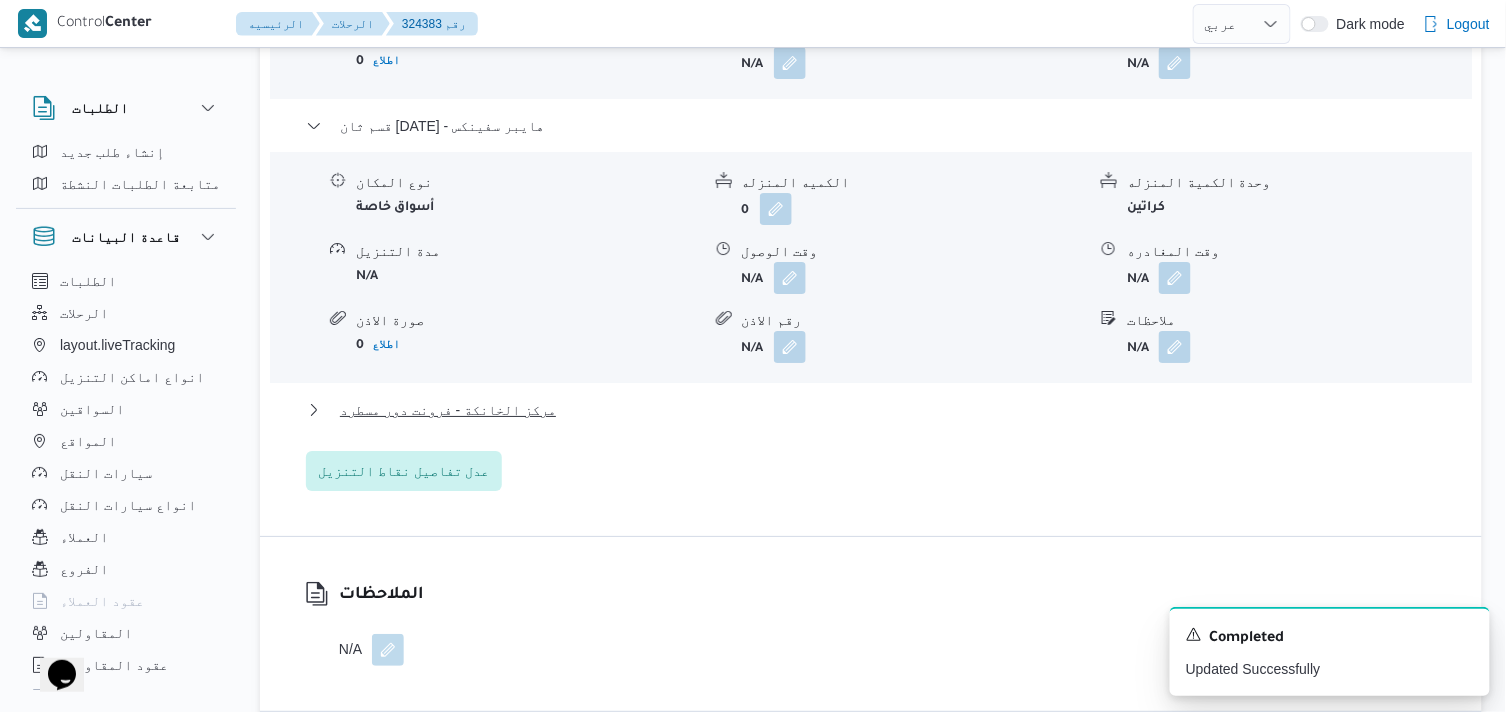 scroll, scrollTop: 2000, scrollLeft: 0, axis: vertical 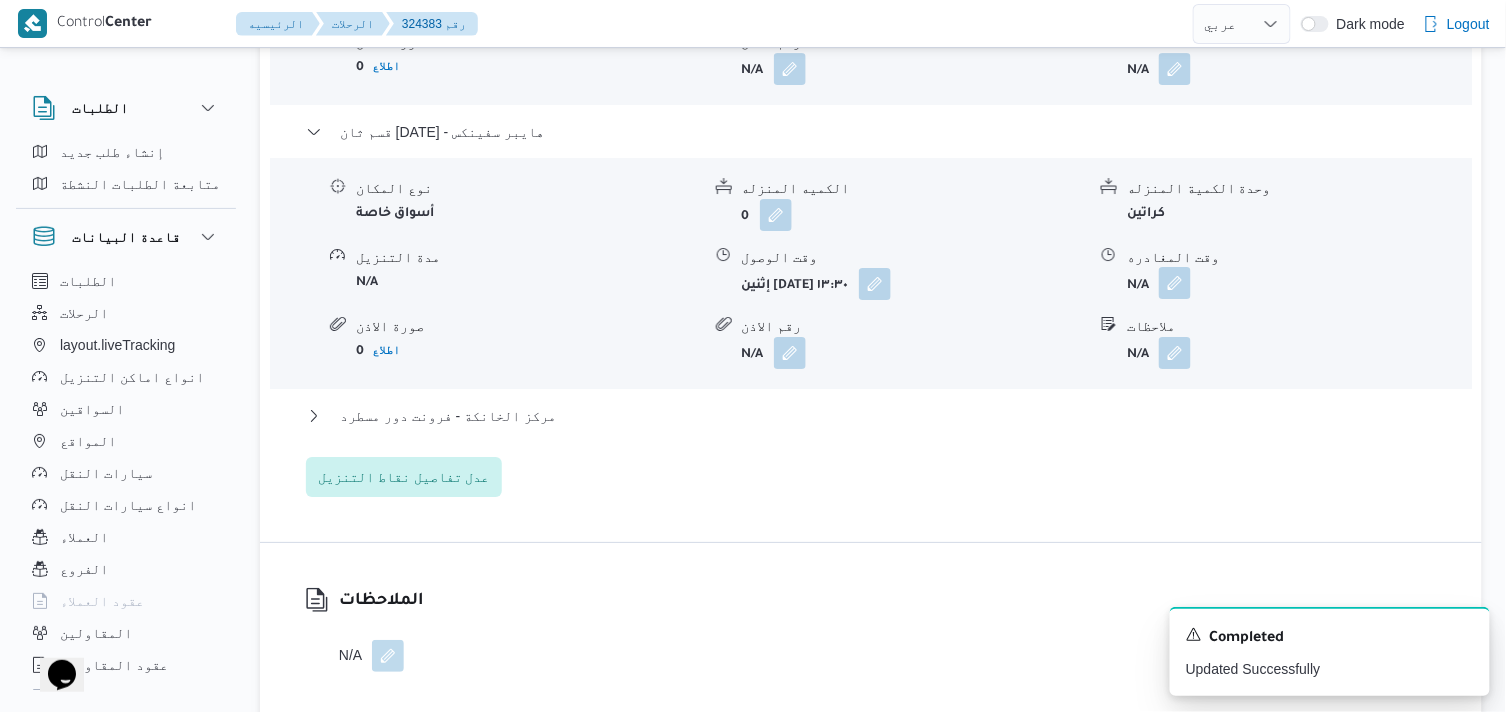click at bounding box center (1175, 283) 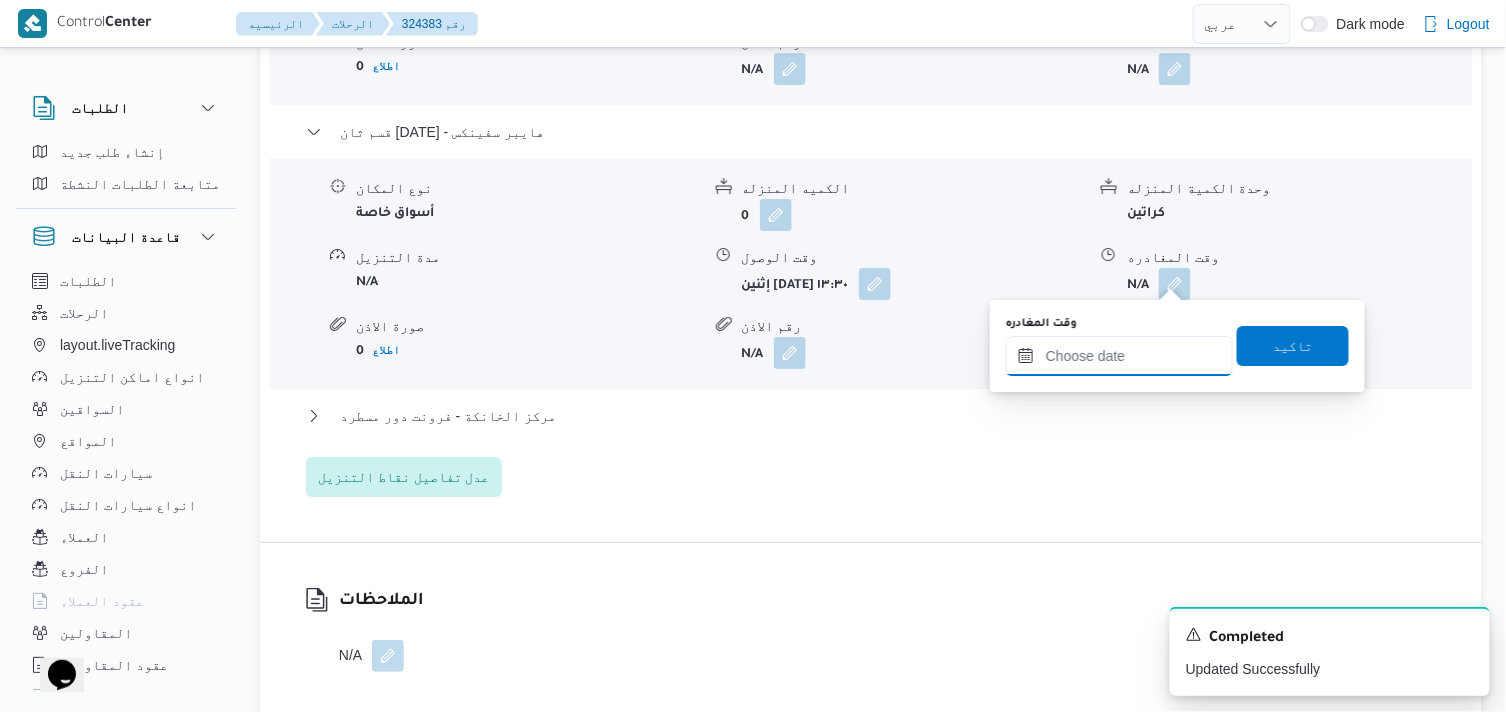 click on "وقت المغادره" at bounding box center [1119, 356] 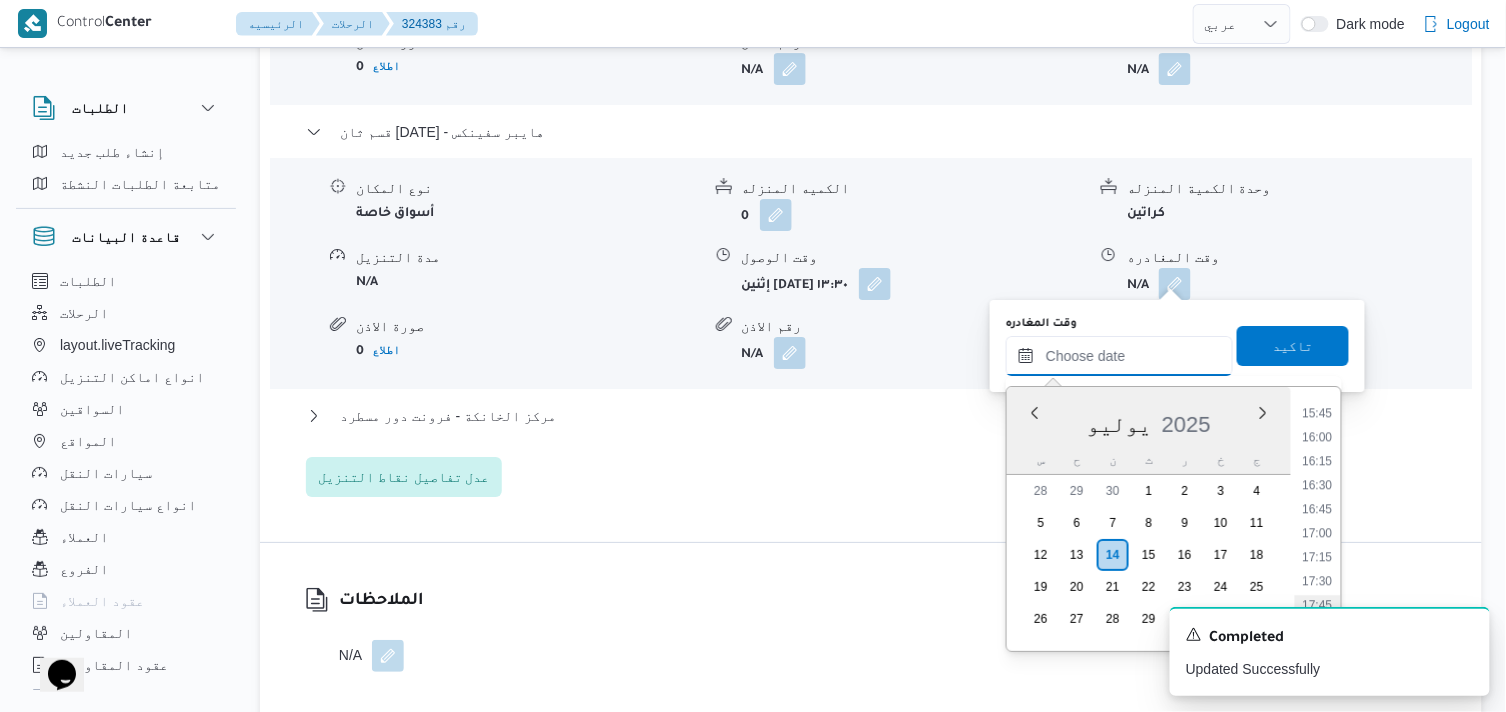 scroll, scrollTop: 1473, scrollLeft: 0, axis: vertical 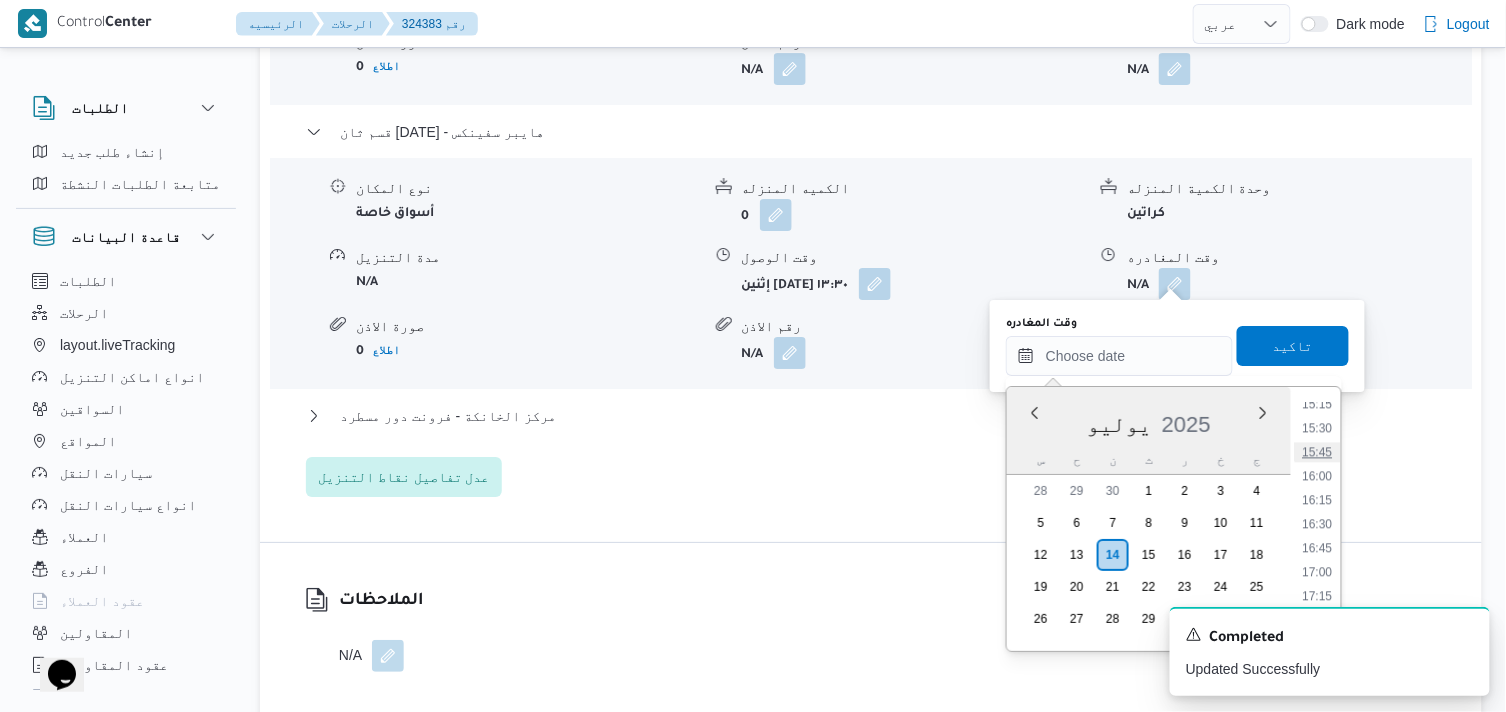 click on "15:45" at bounding box center [1318, 452] 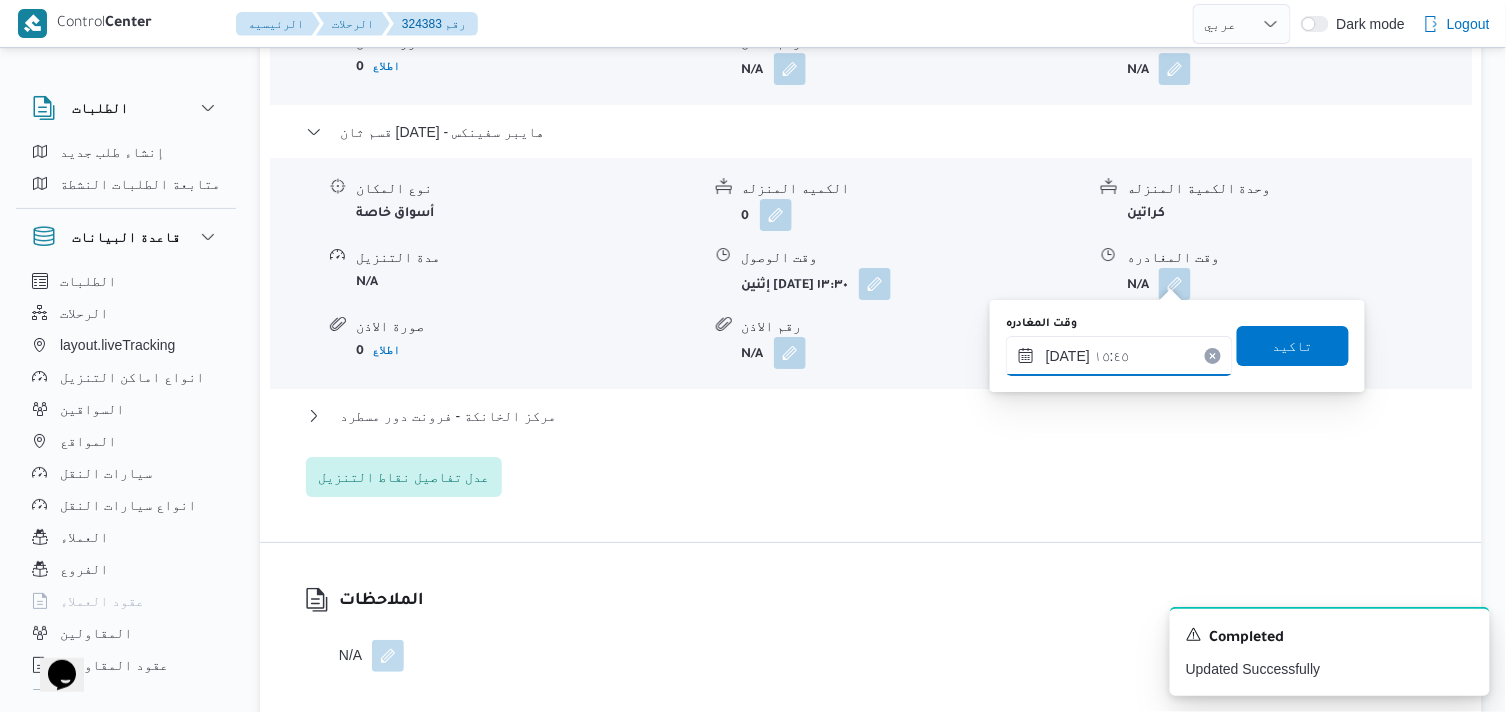 type on "[DATE] ١٥:٤٥" 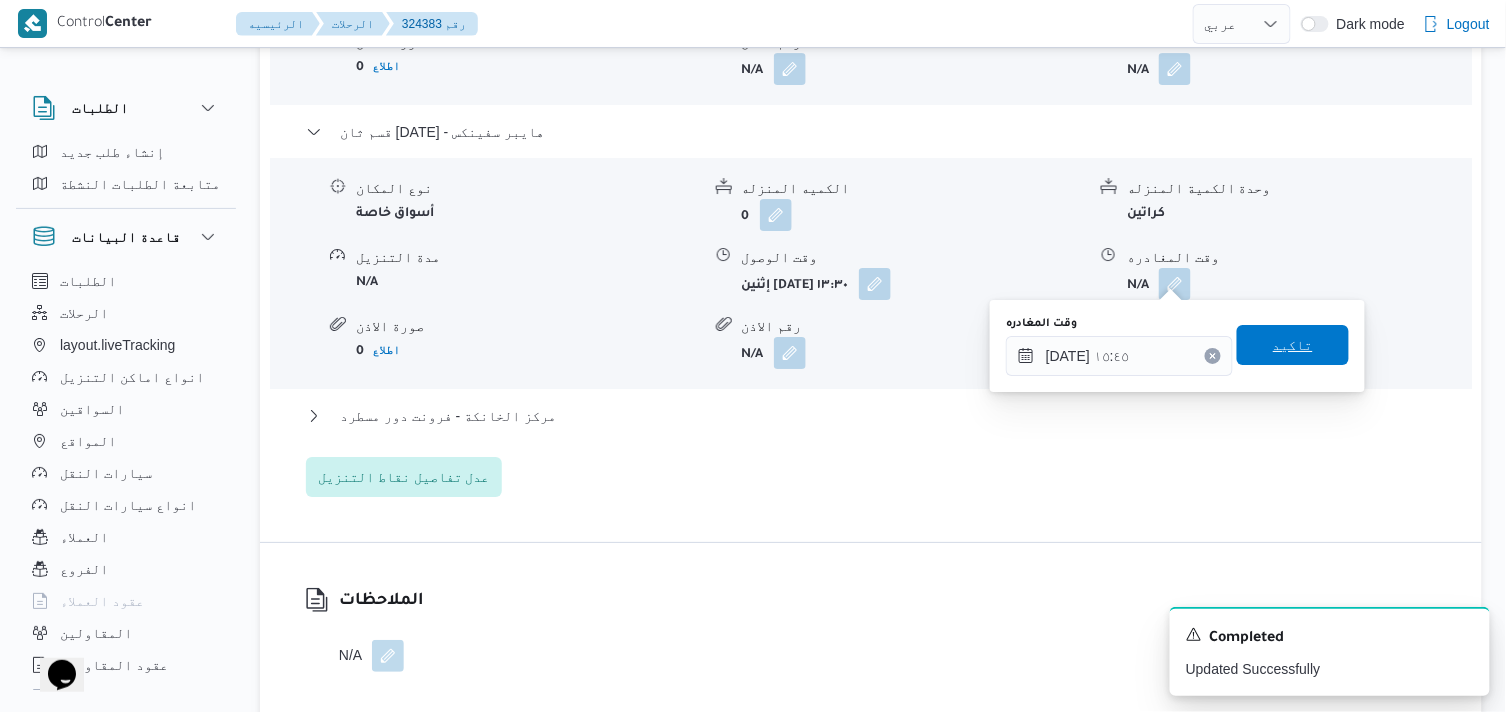 click on "تاكيد" at bounding box center (1293, 345) 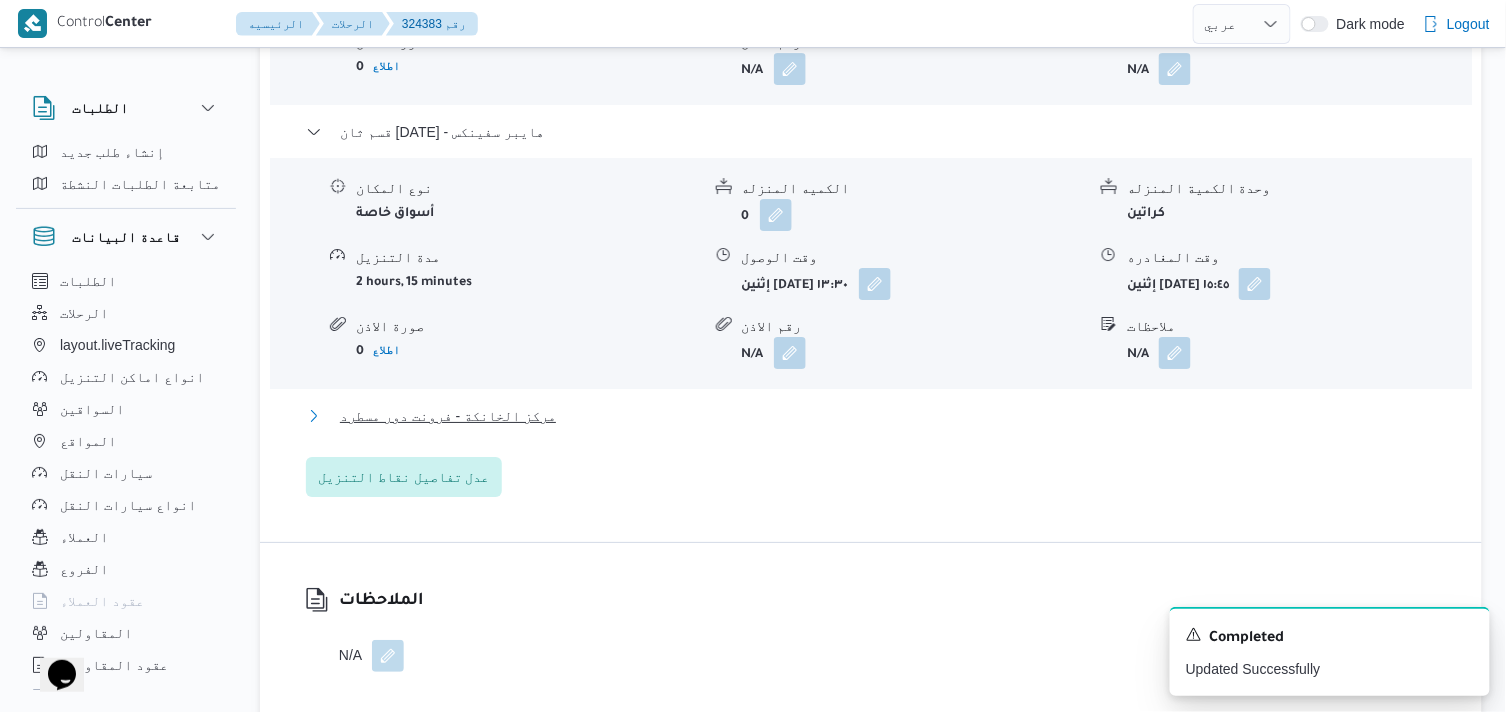 click on "مركز الخانكة -
فرونت دور مسطرد" at bounding box center [448, 416] 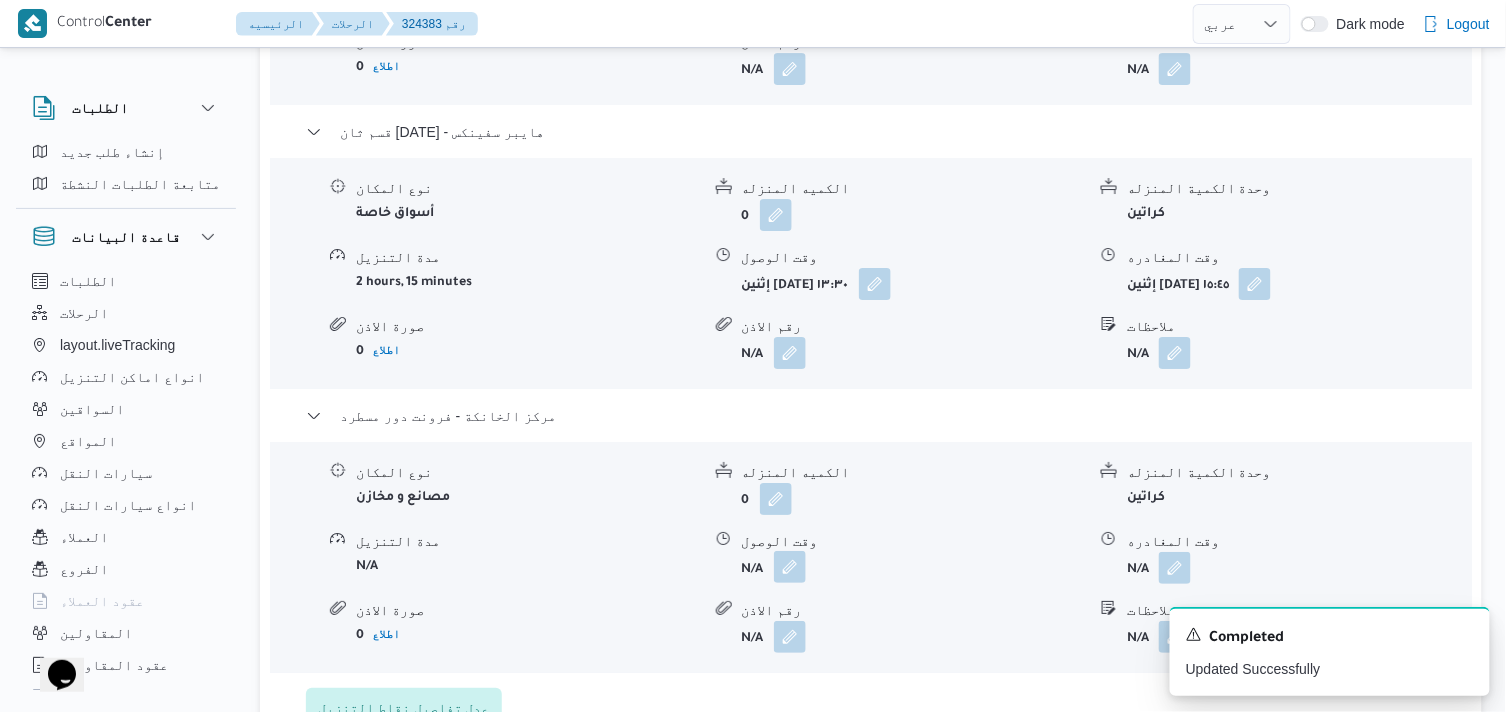 click at bounding box center (790, 567) 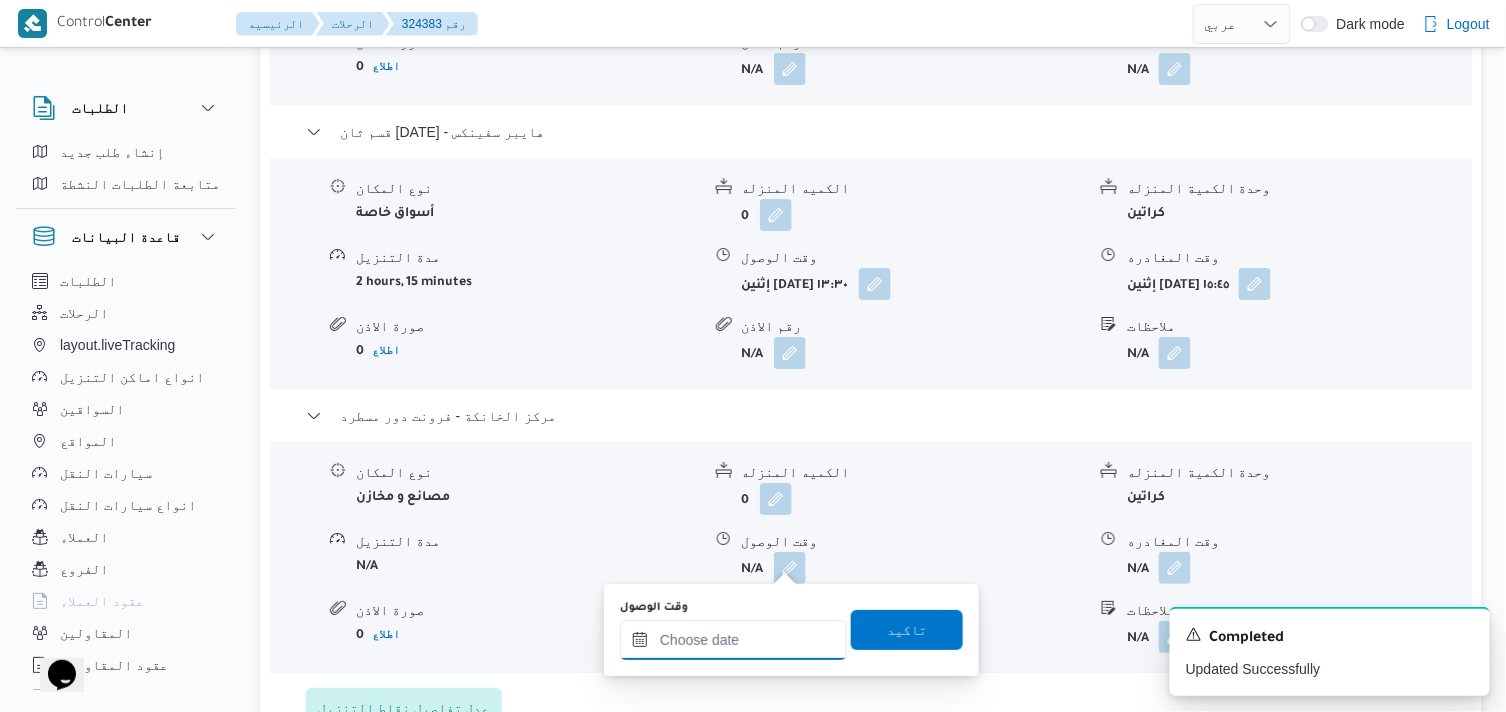 click on "وقت الوصول" at bounding box center (733, 640) 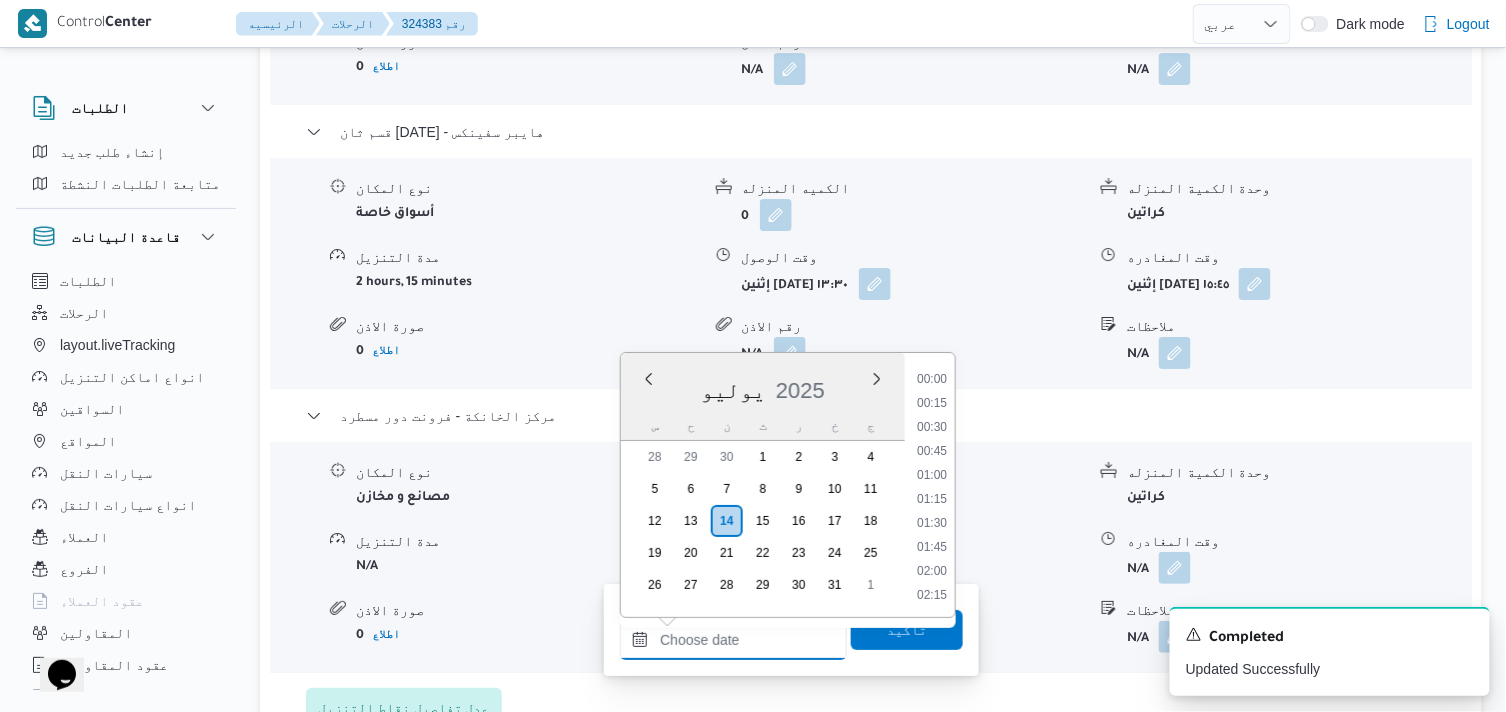 scroll, scrollTop: 1584, scrollLeft: 0, axis: vertical 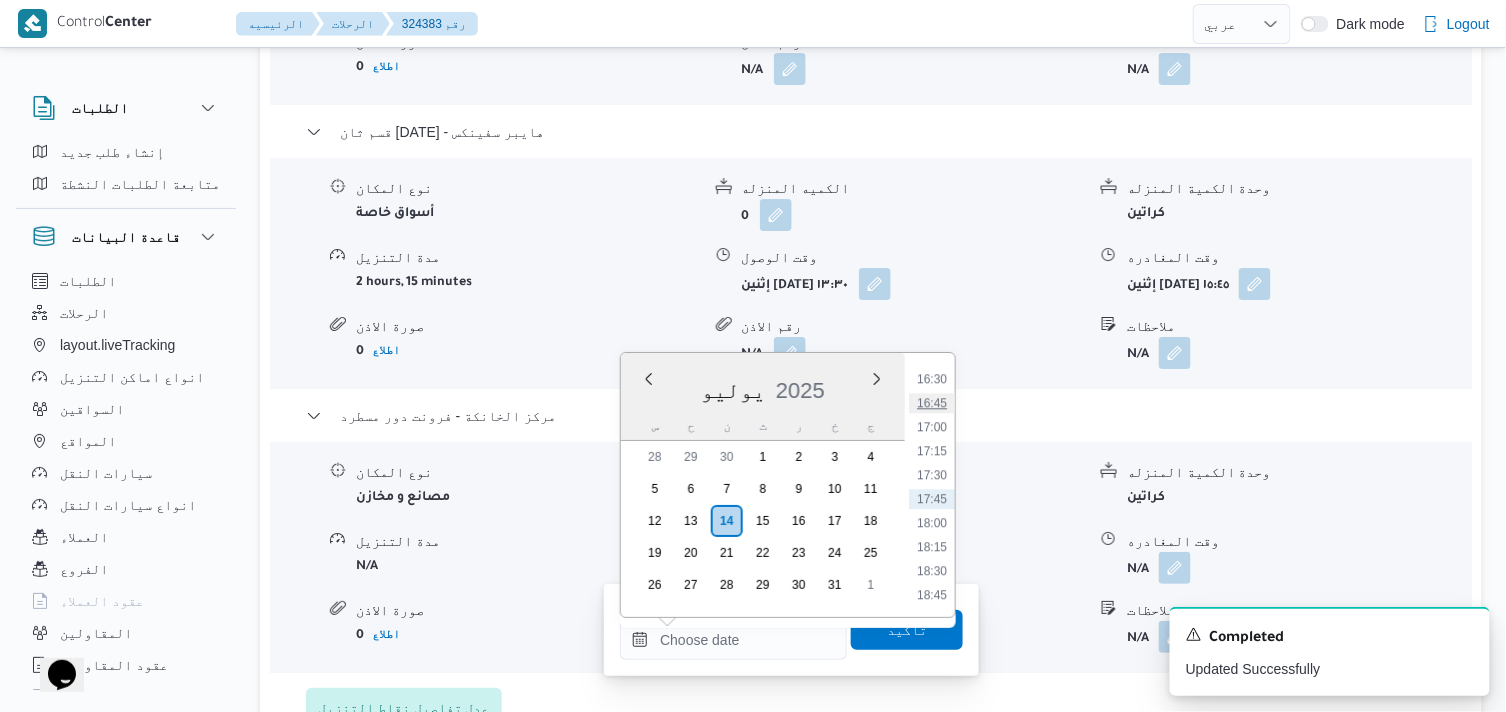 click on "16:45" at bounding box center (932, 403) 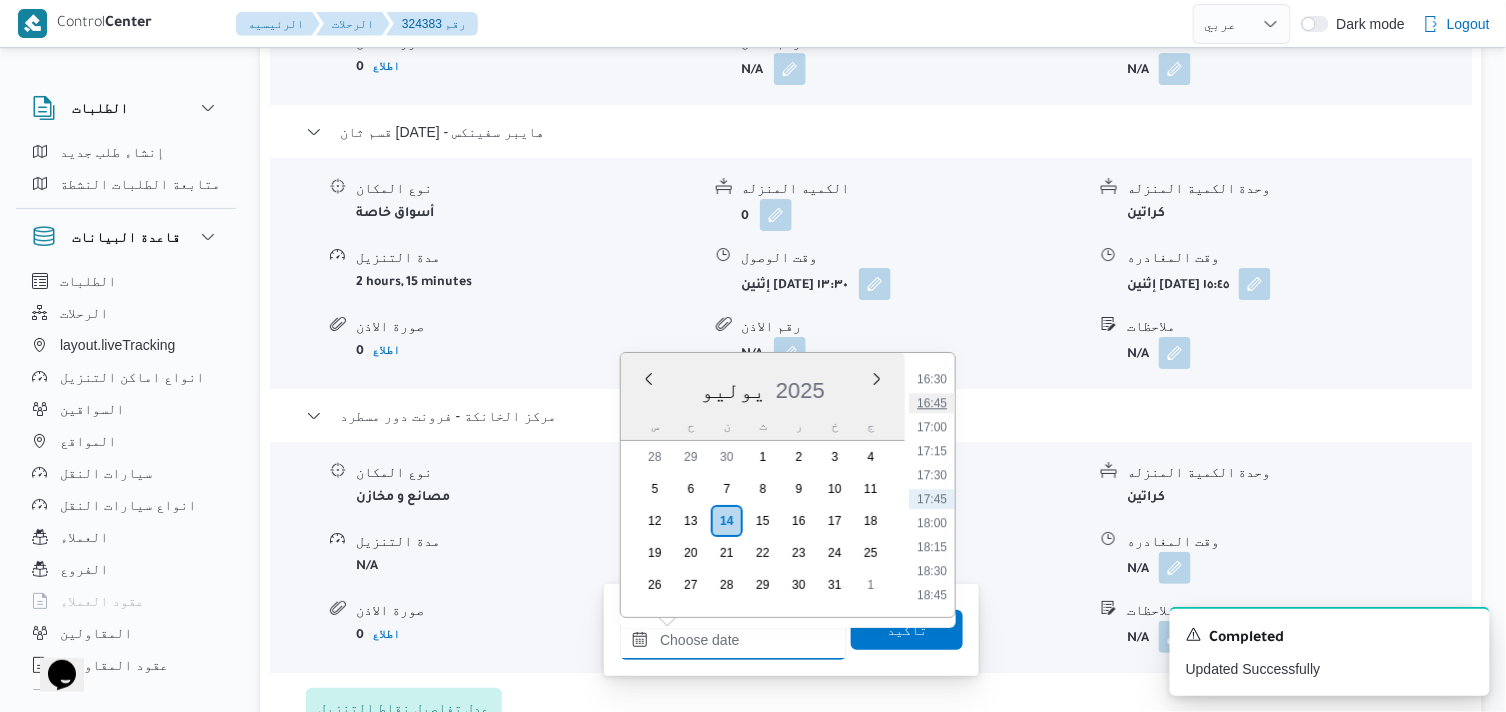 type on "[DATE] ١٦:٤٥" 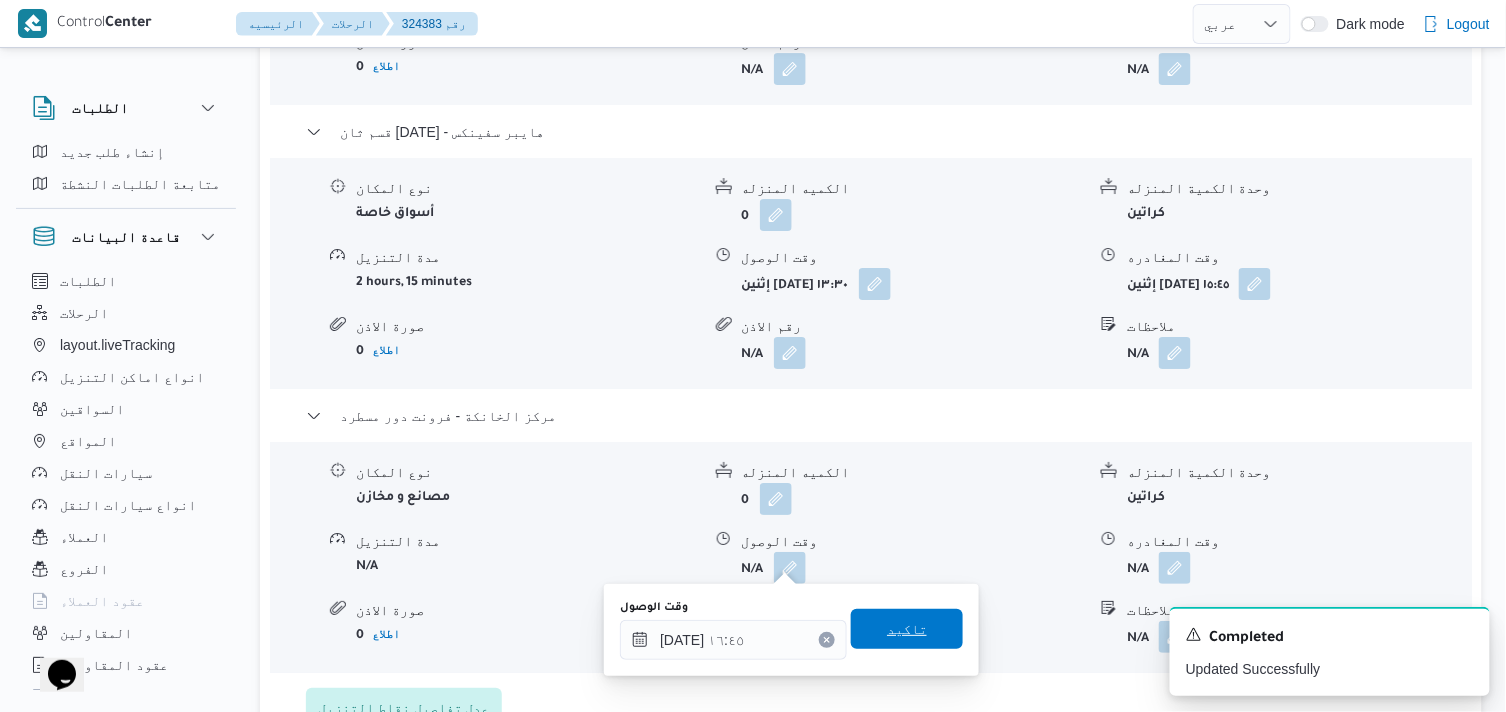 click on "تاكيد" at bounding box center (907, 629) 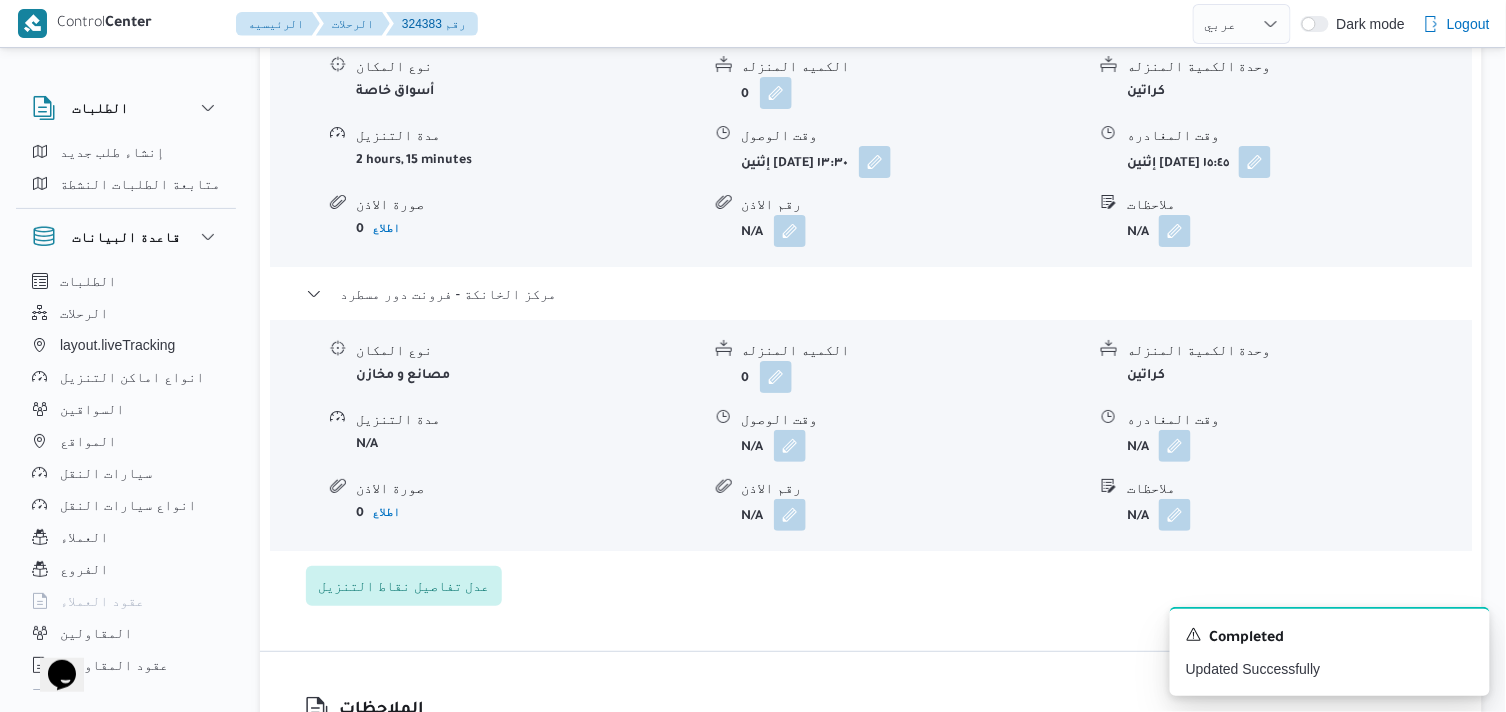 scroll, scrollTop: 2222, scrollLeft: 0, axis: vertical 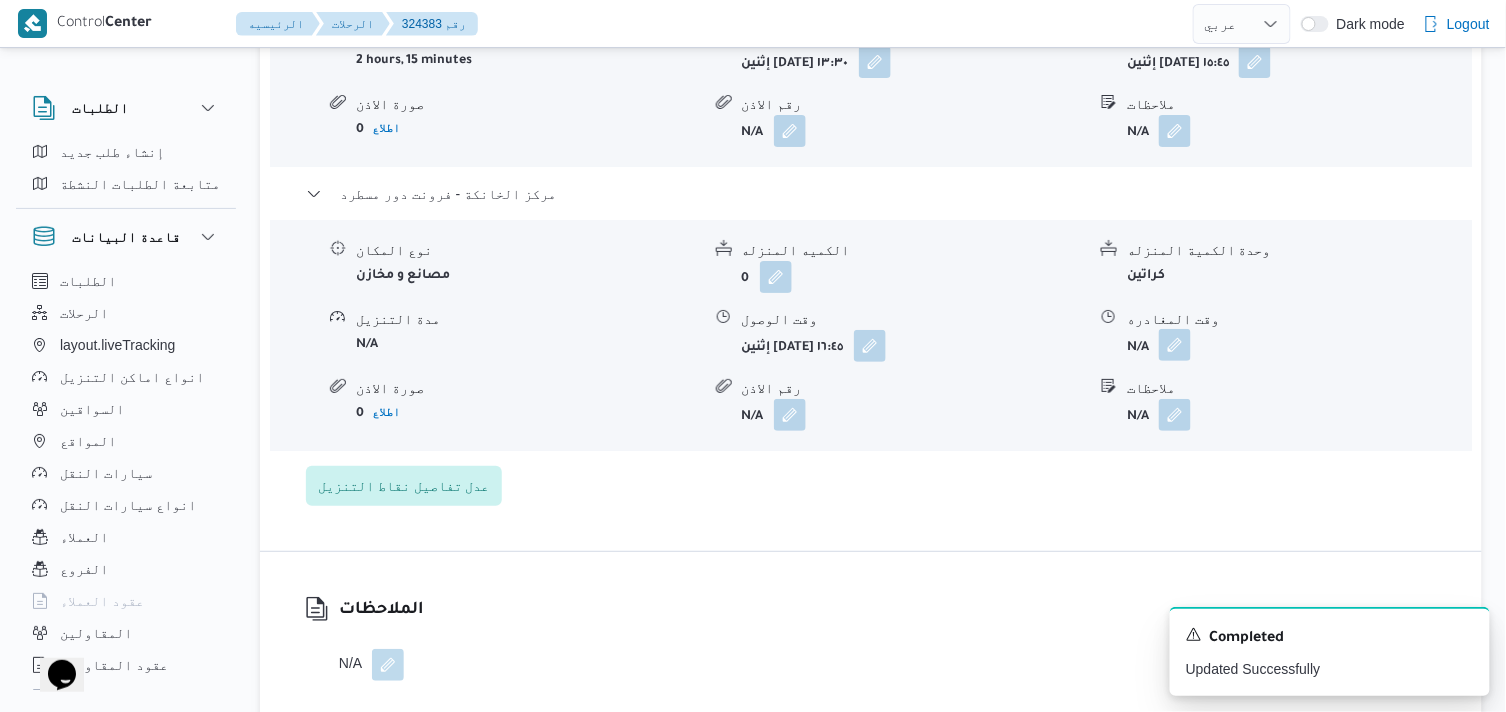 click at bounding box center [1175, 345] 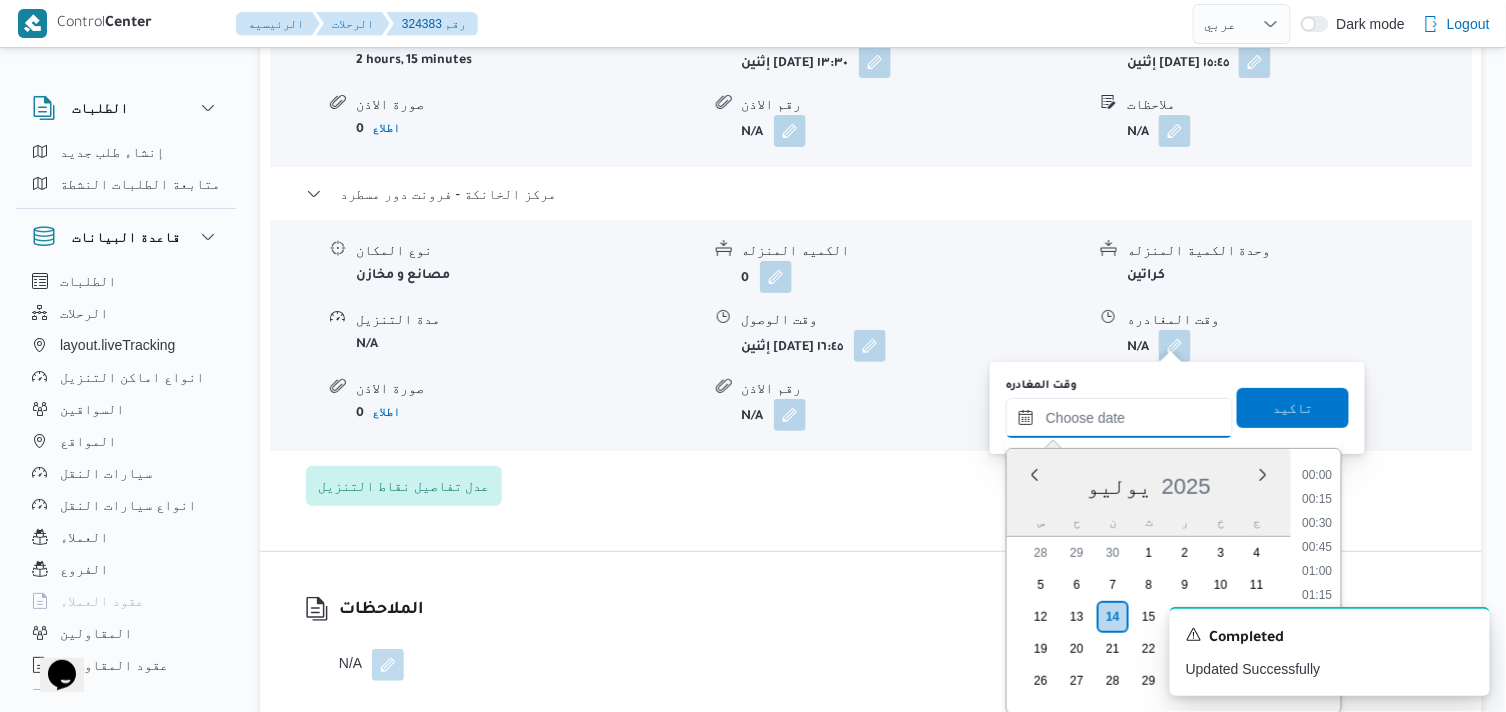 click on "وقت المغادره" at bounding box center (1119, 418) 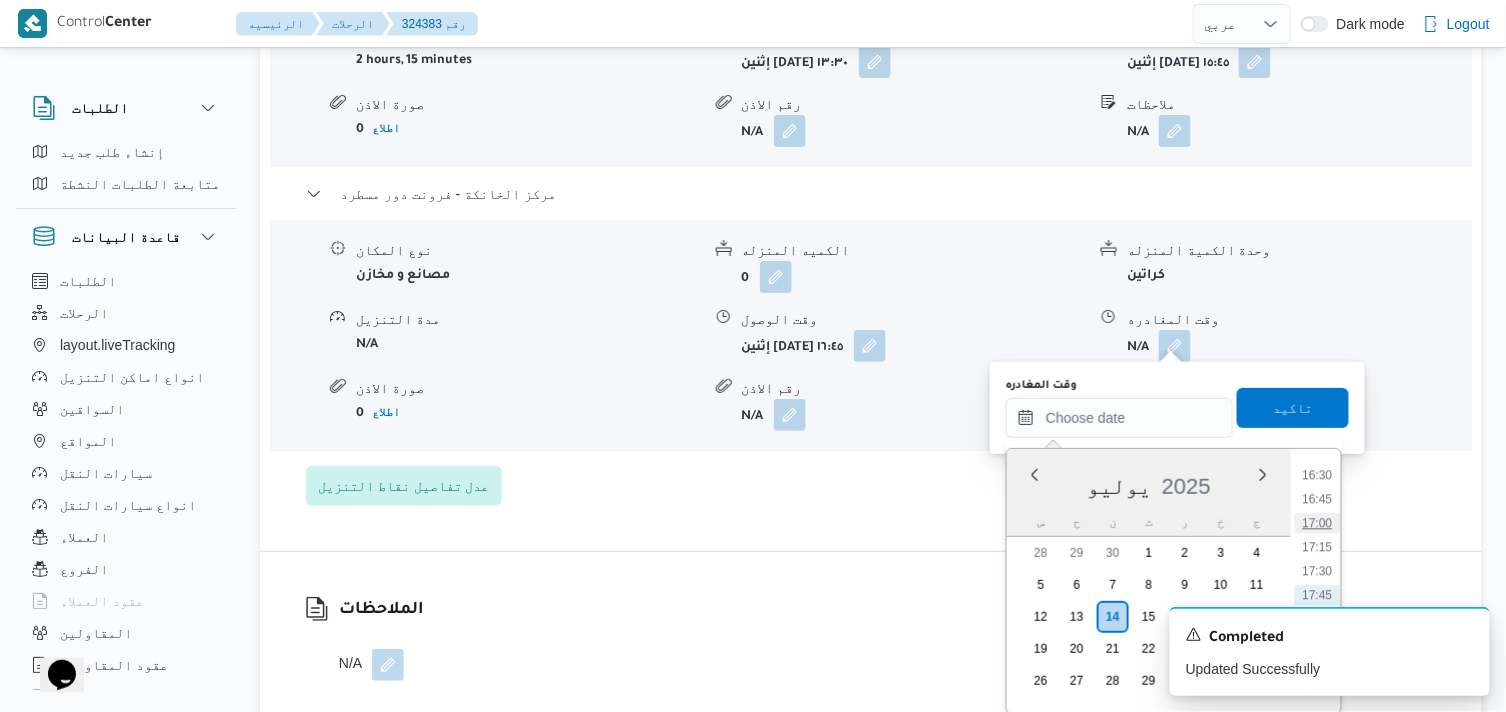 click on "17:00" at bounding box center (1318, 523) 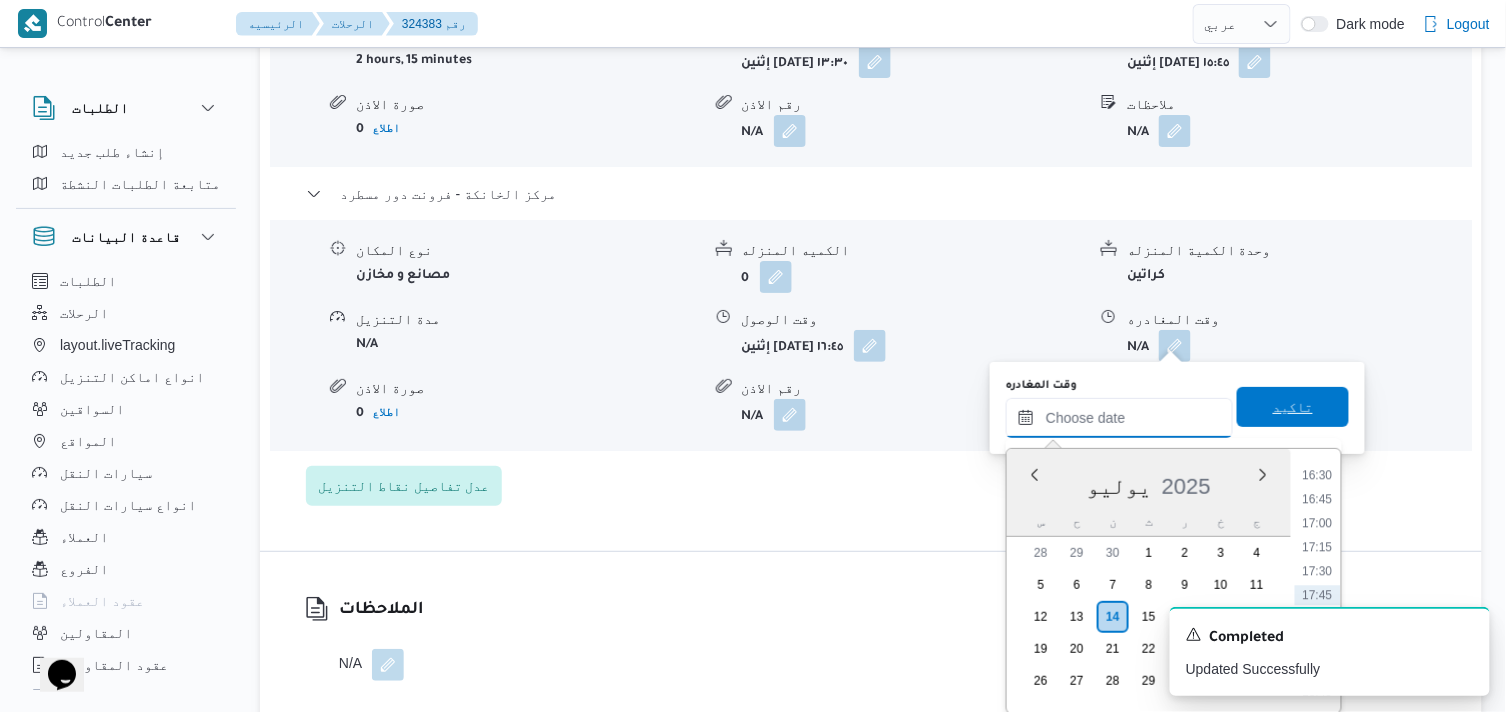 type on "[DATE] ١٧:٠٠" 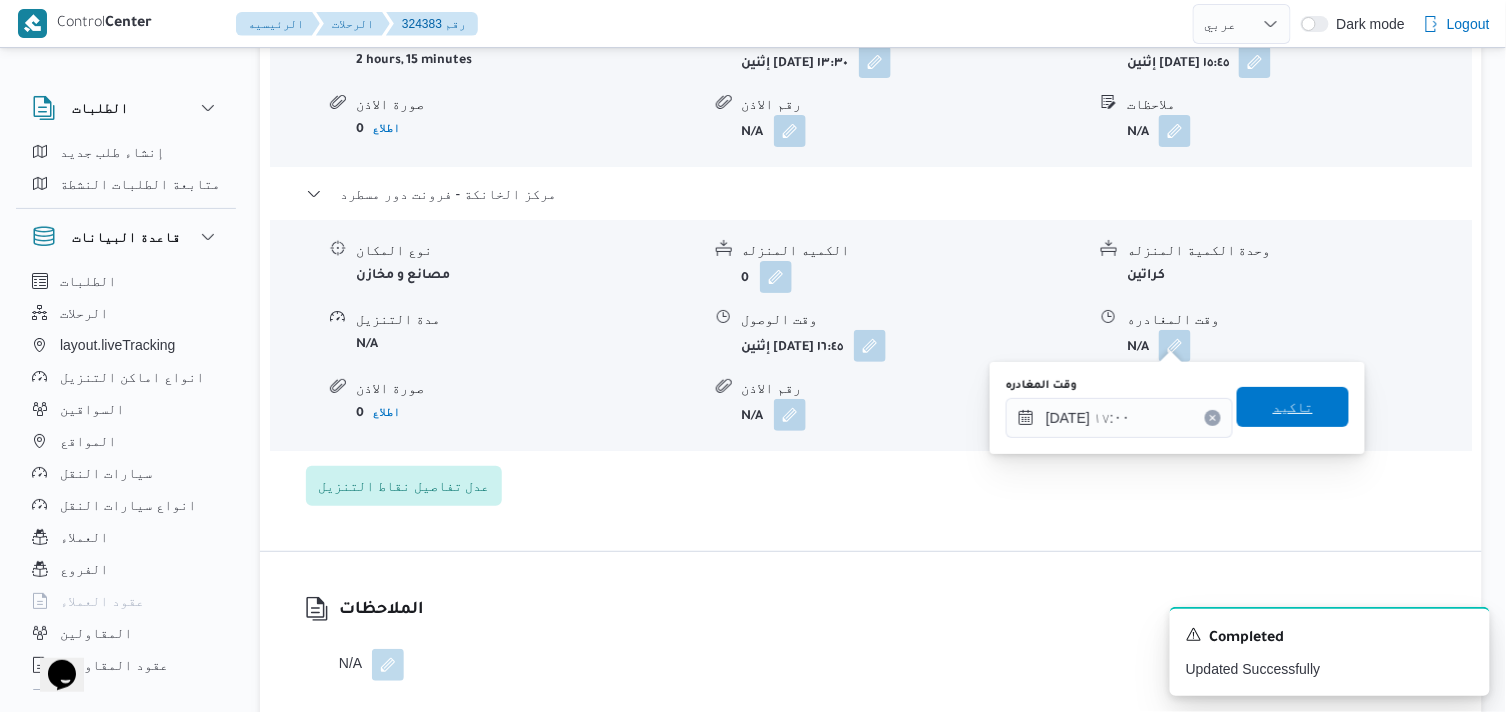 click on "تاكيد" at bounding box center [1293, 407] 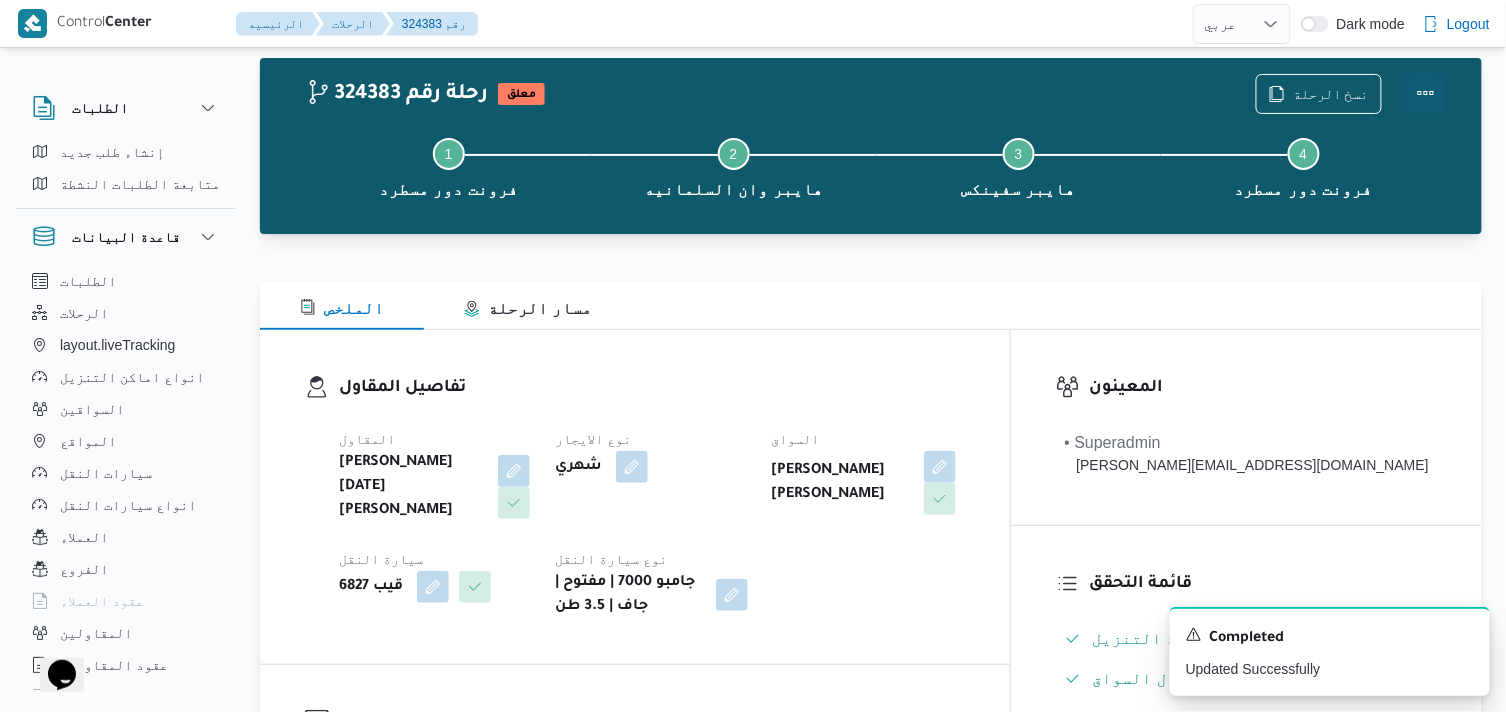 scroll, scrollTop: 0, scrollLeft: 0, axis: both 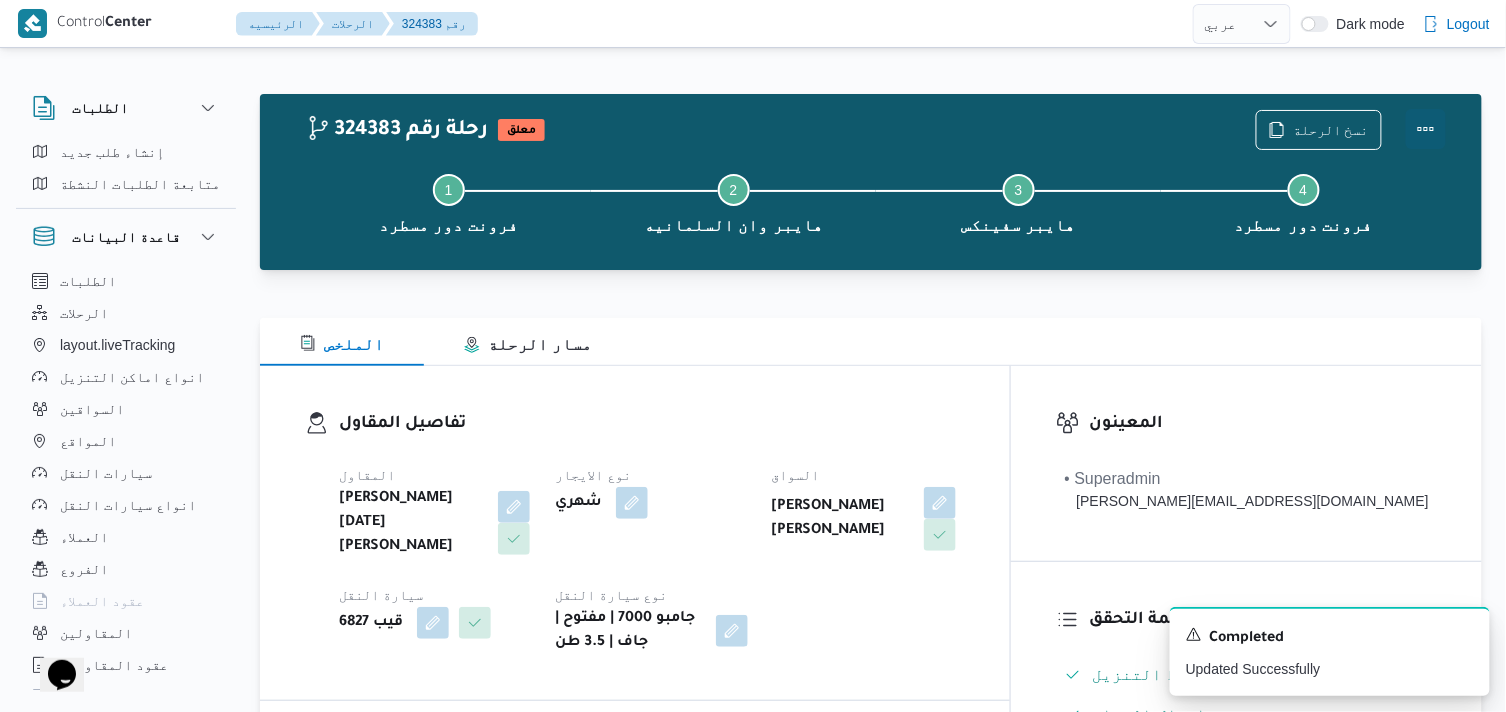 click at bounding box center [1426, 129] 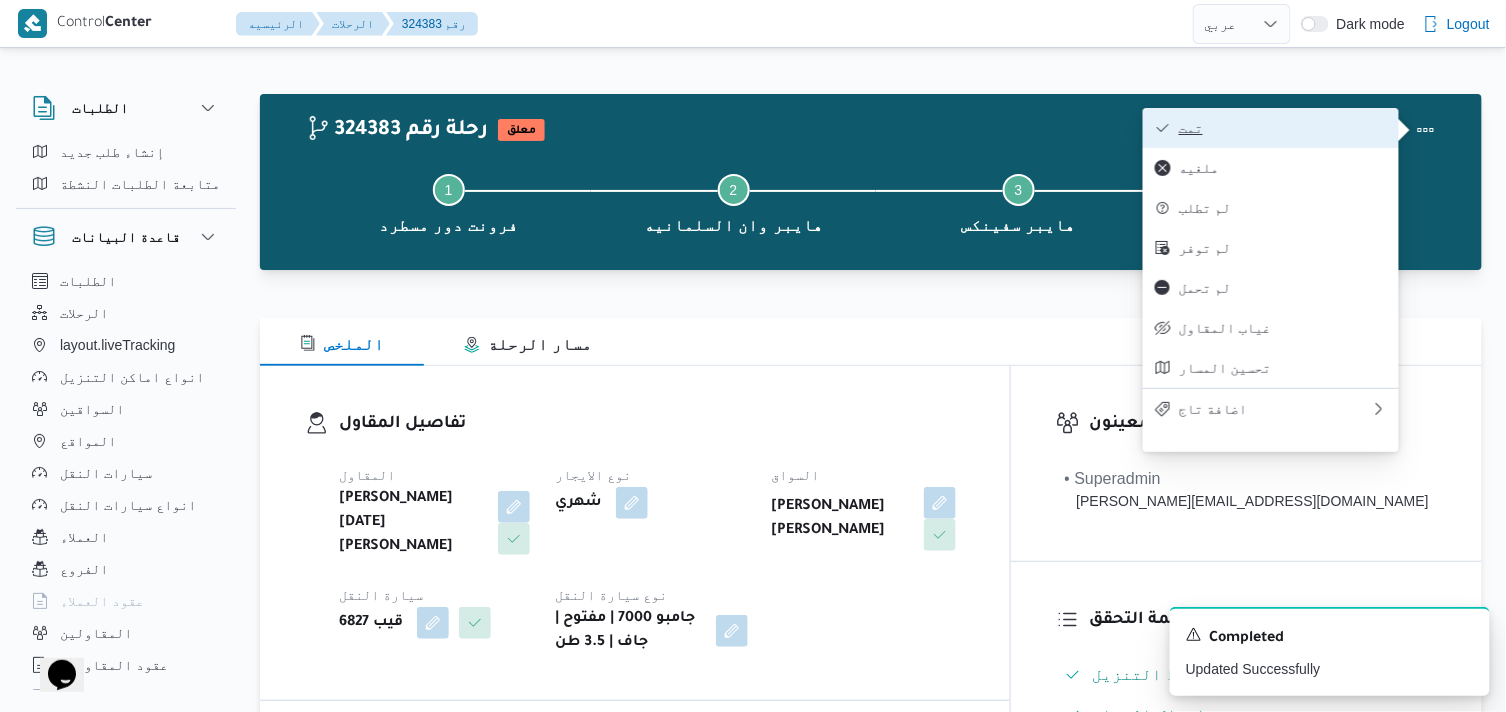 click on "تمت" at bounding box center [1271, 128] 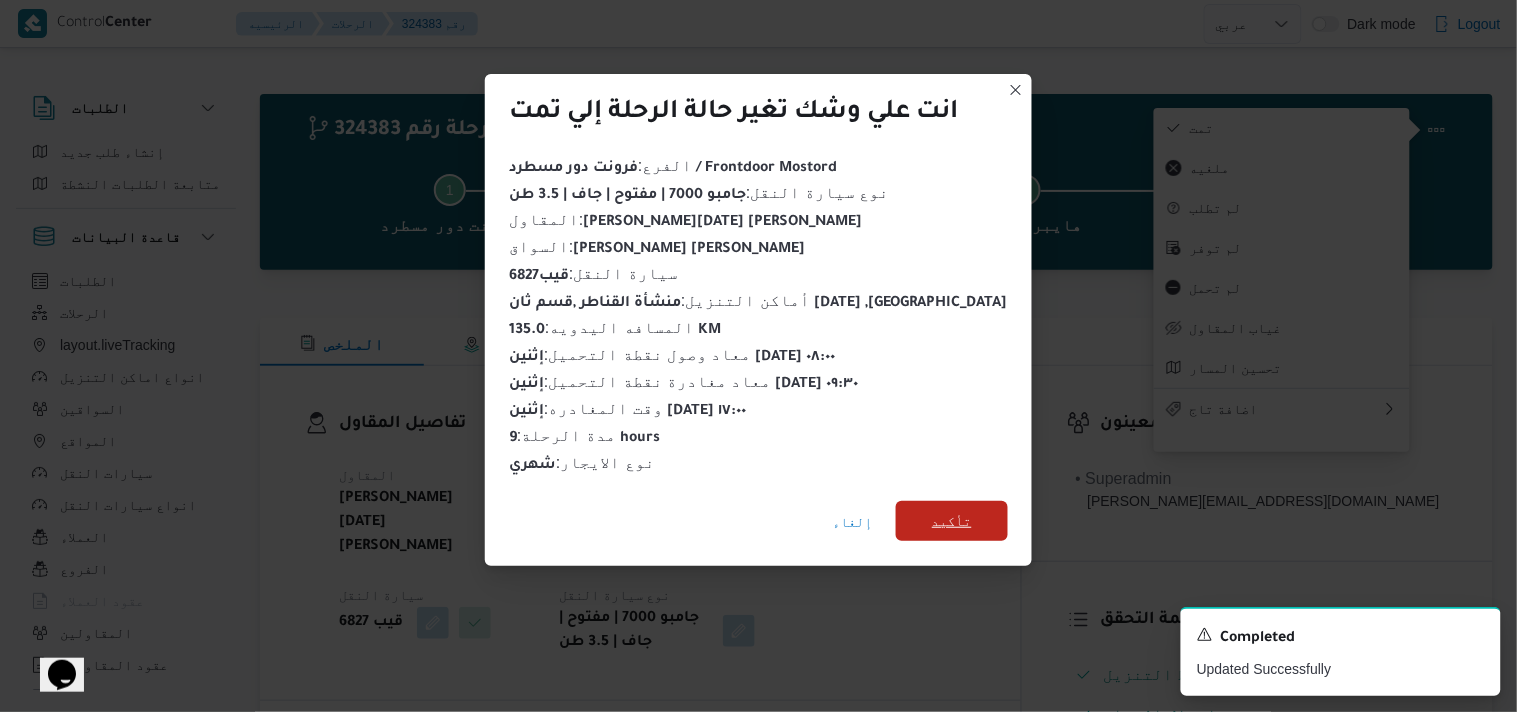 click on "تأكيد" at bounding box center [952, 521] 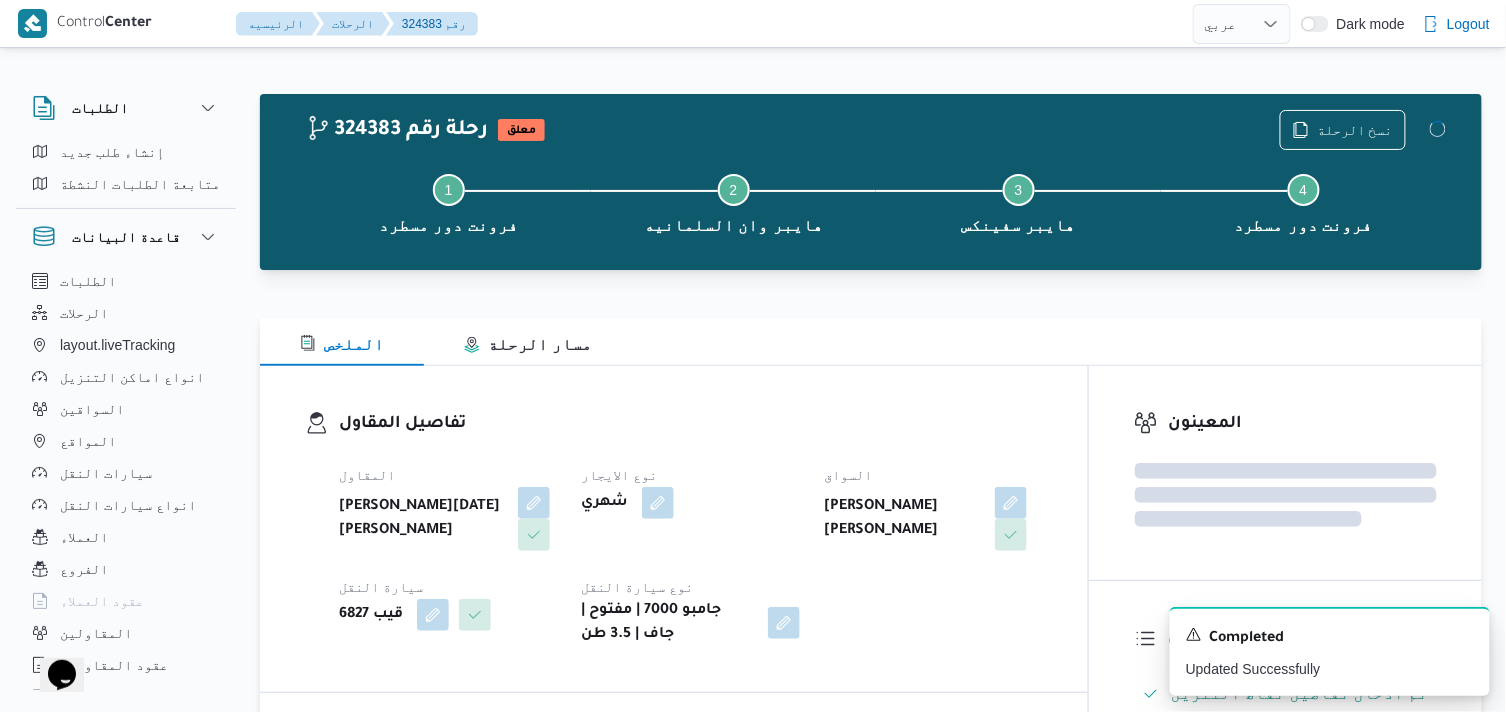 click on "نوع الايجار" at bounding box center [690, 475] 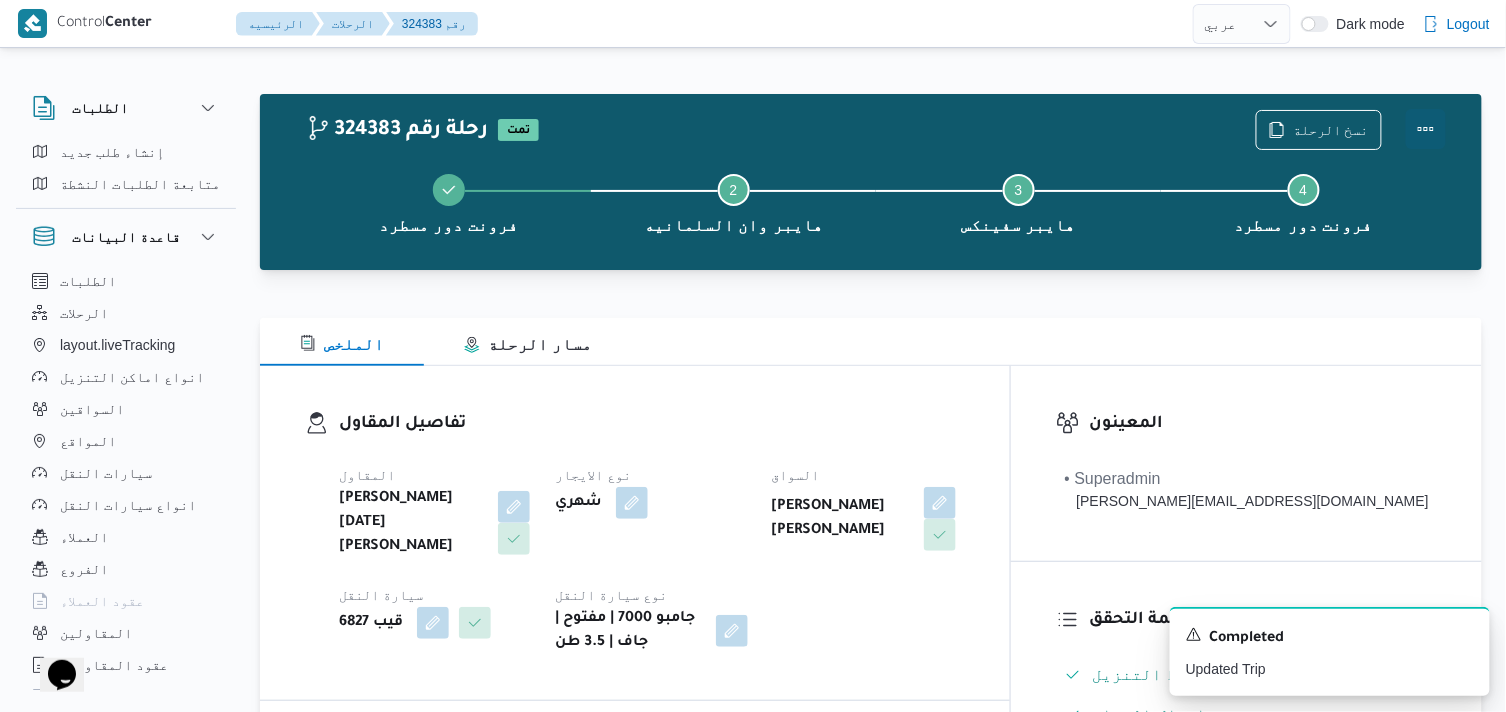 click at bounding box center (1426, 129) 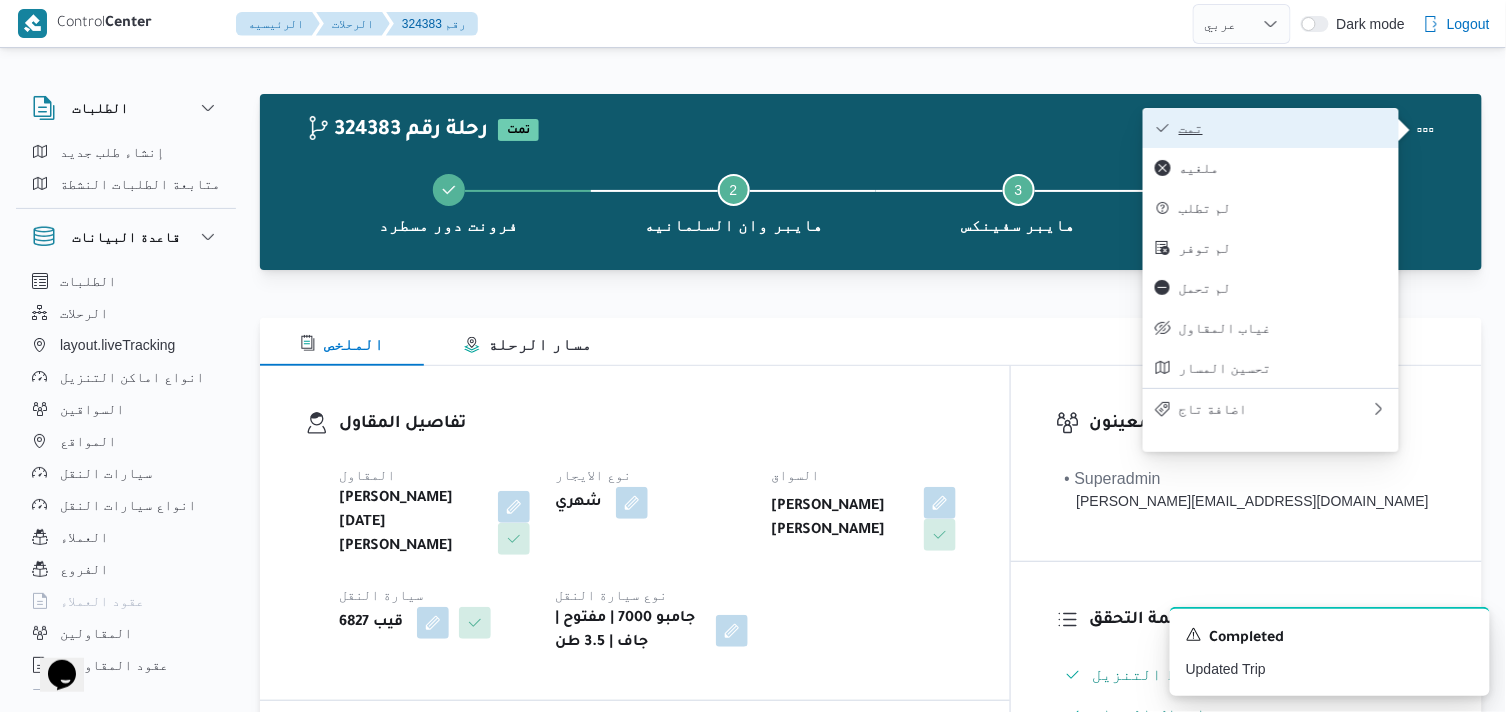 click on "تمت" at bounding box center (1283, 128) 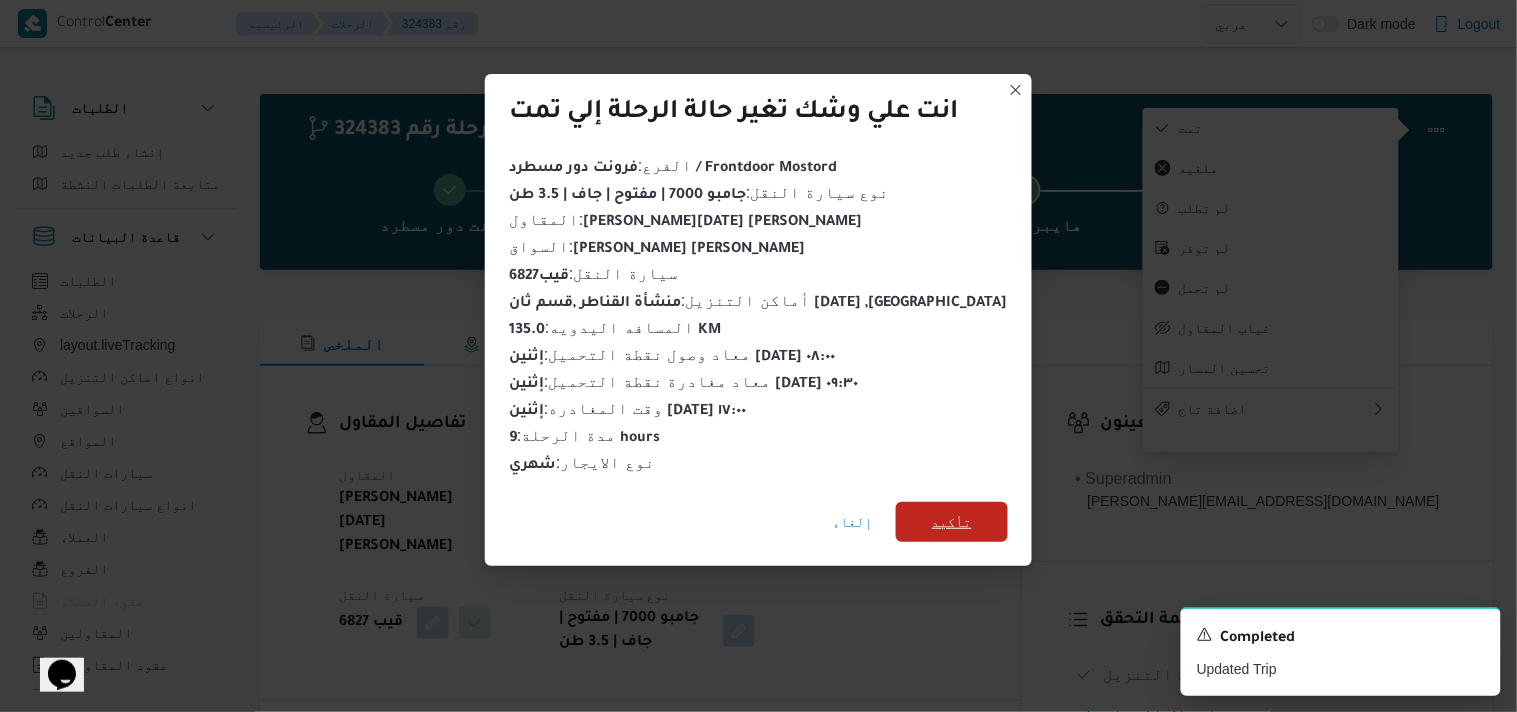 click on "تأكيد" at bounding box center (952, 522) 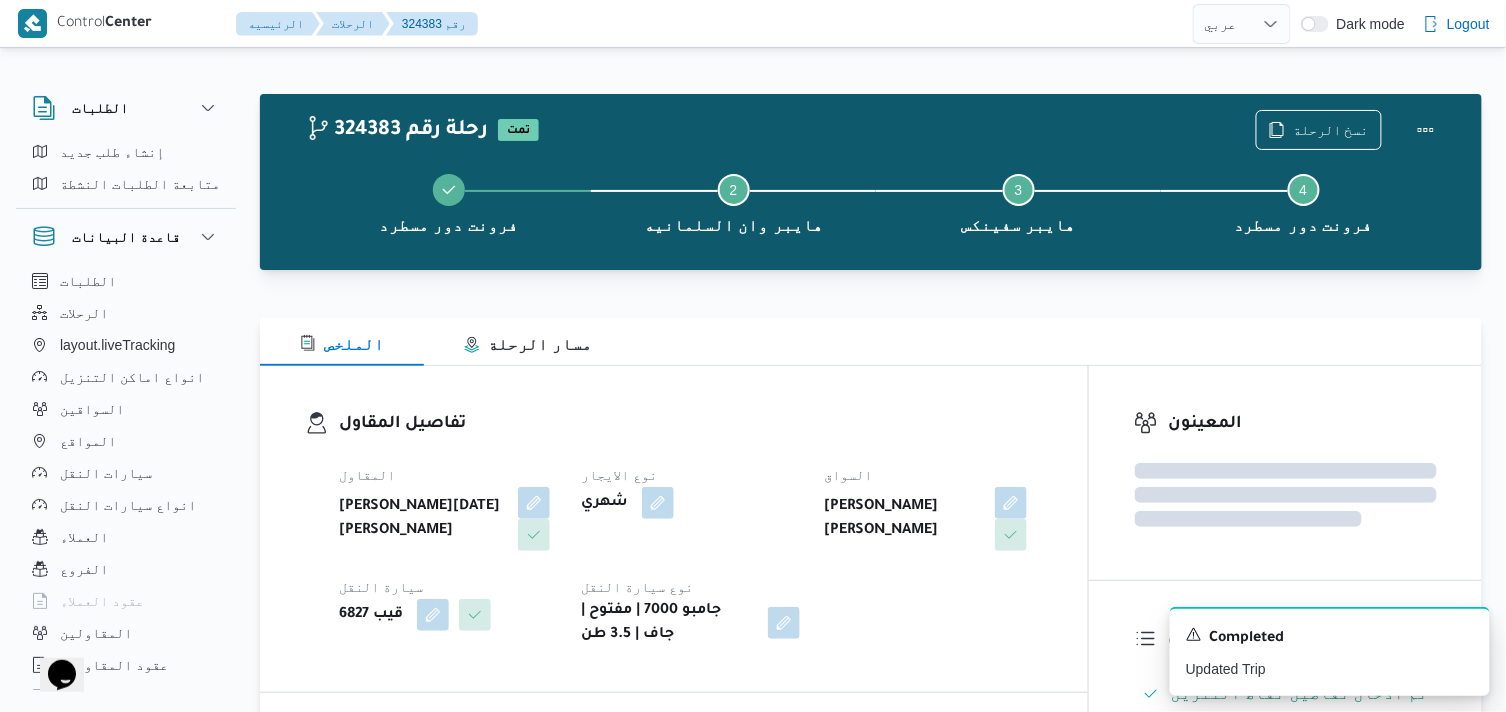 click on "نوع الايجار" at bounding box center (690, 475) 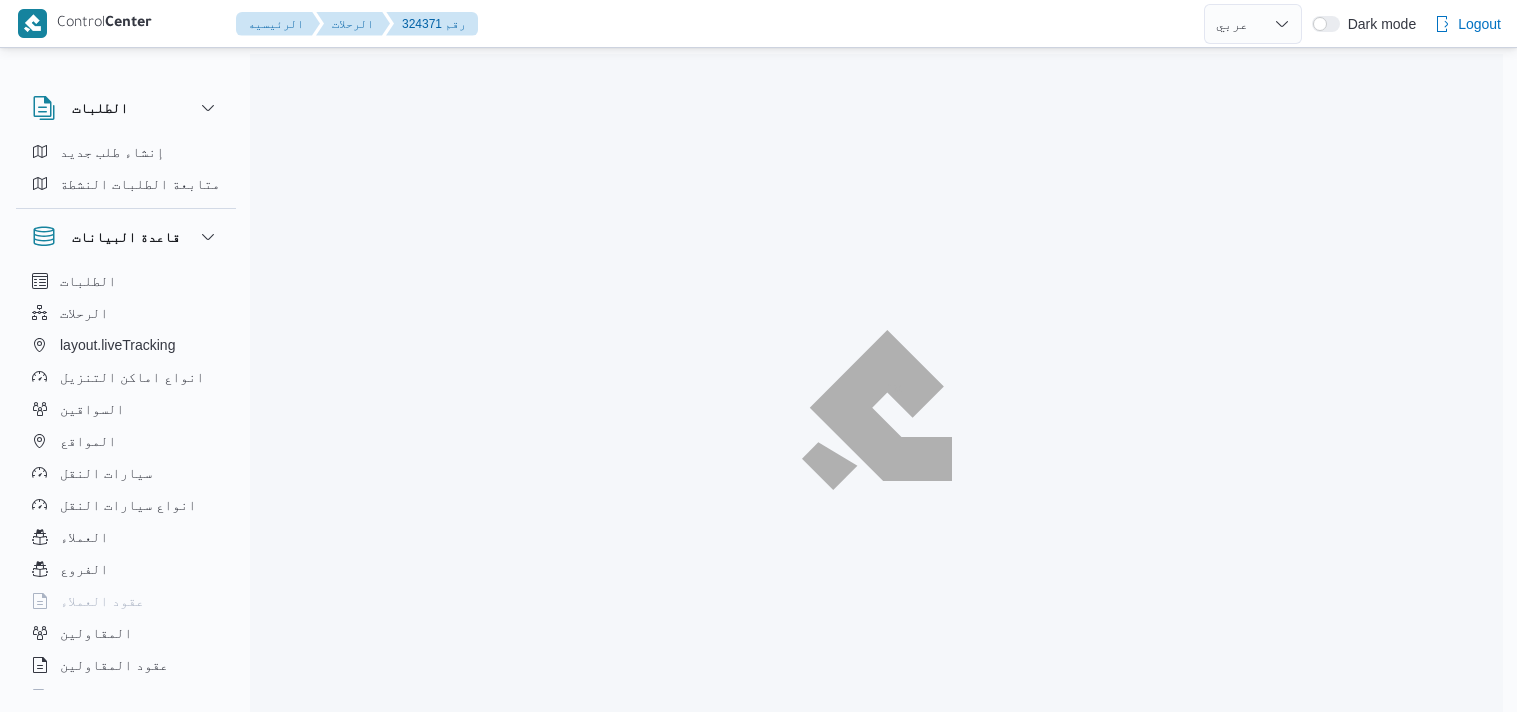 select on "ar" 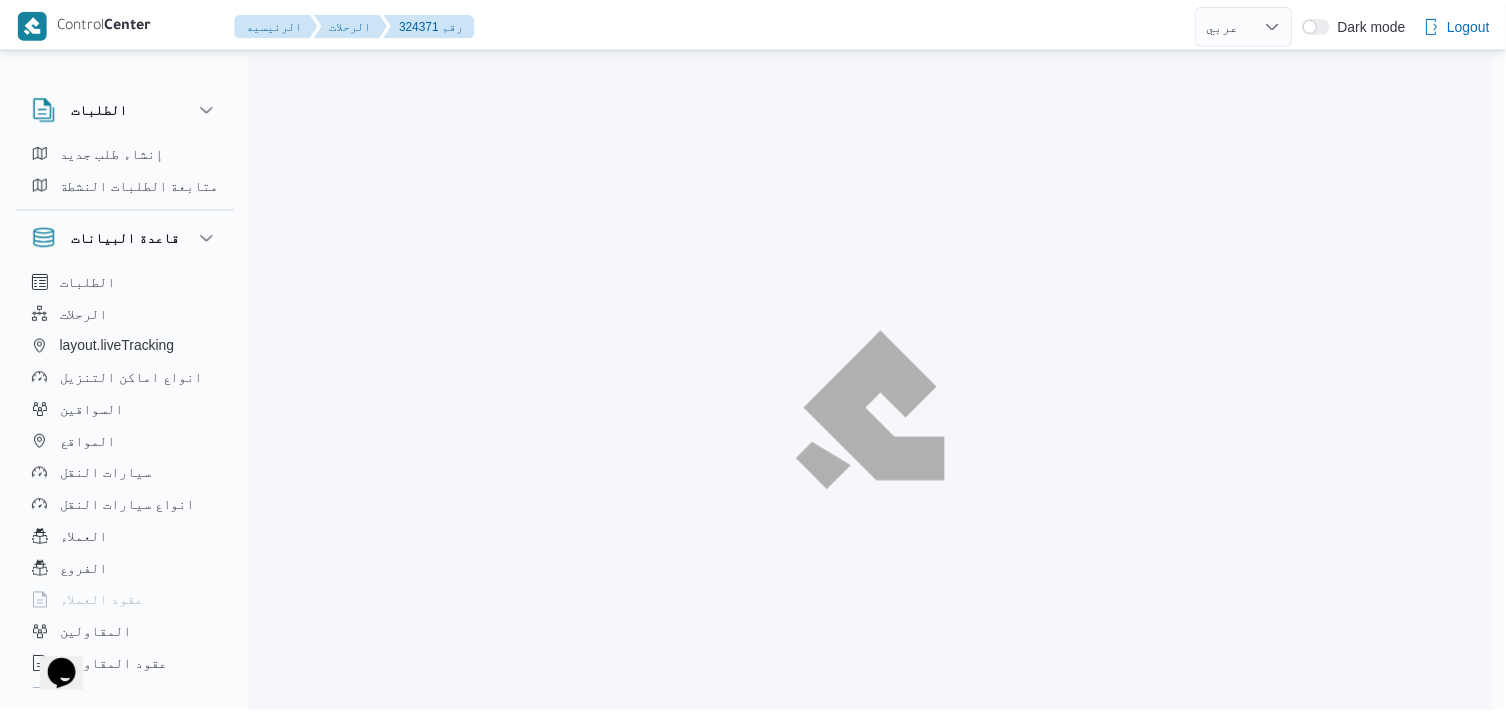 scroll, scrollTop: 0, scrollLeft: 0, axis: both 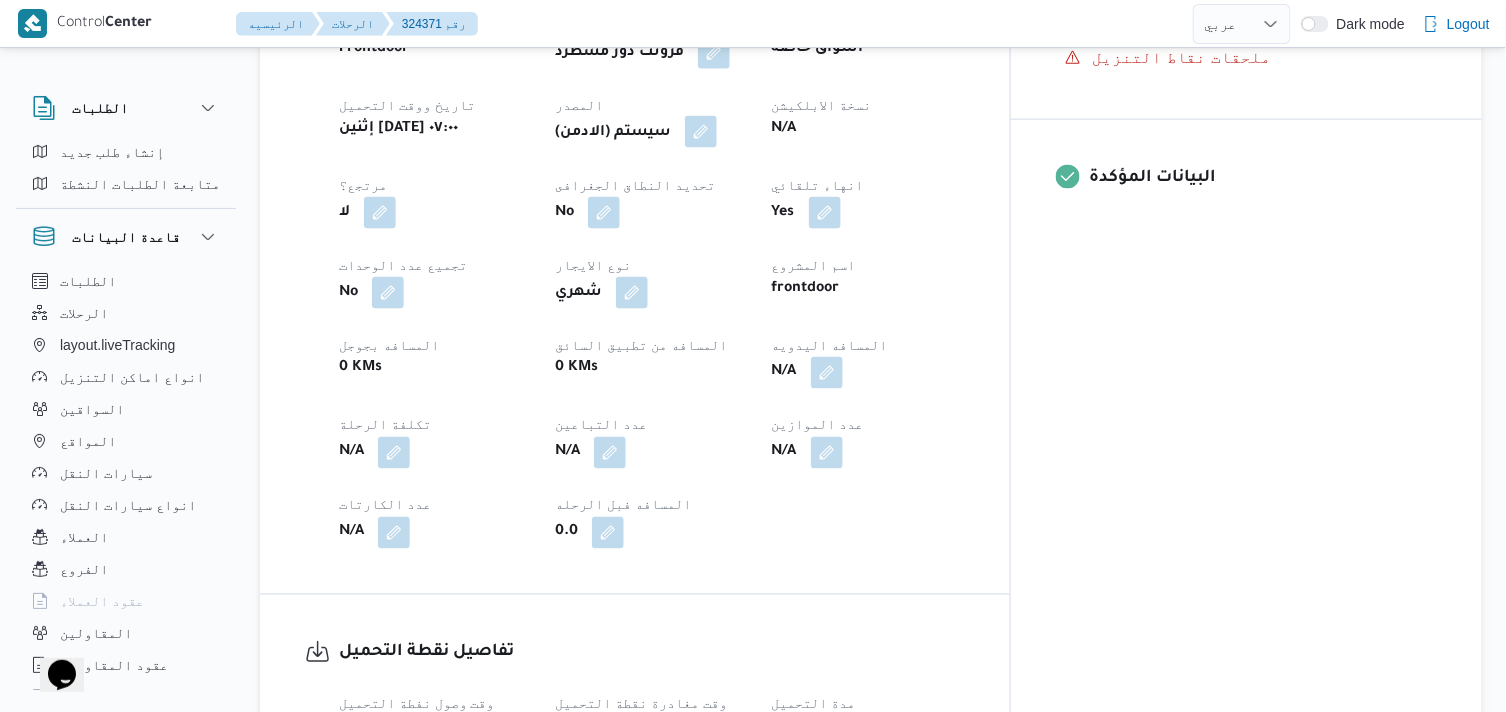 click at bounding box center [701, 132] 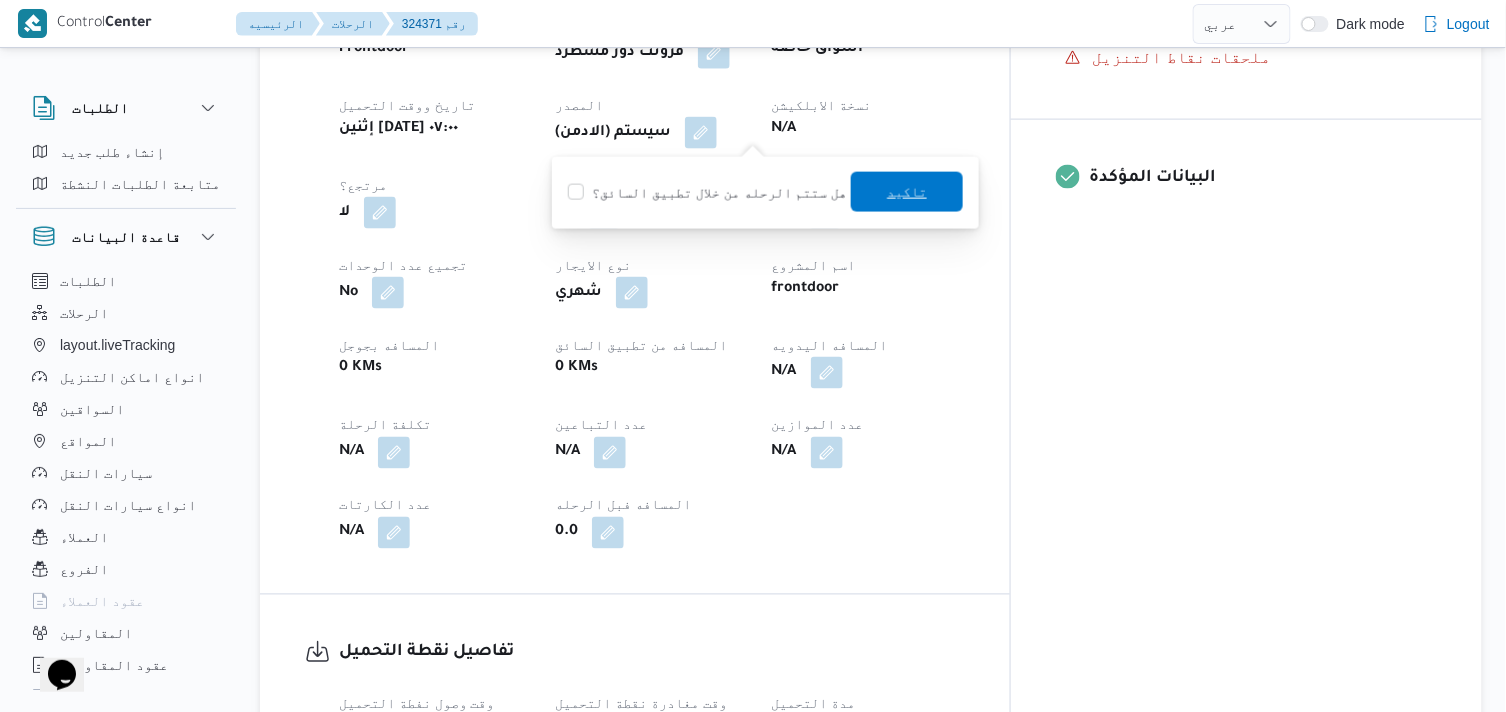 click on "تاكيد" at bounding box center (907, 192) 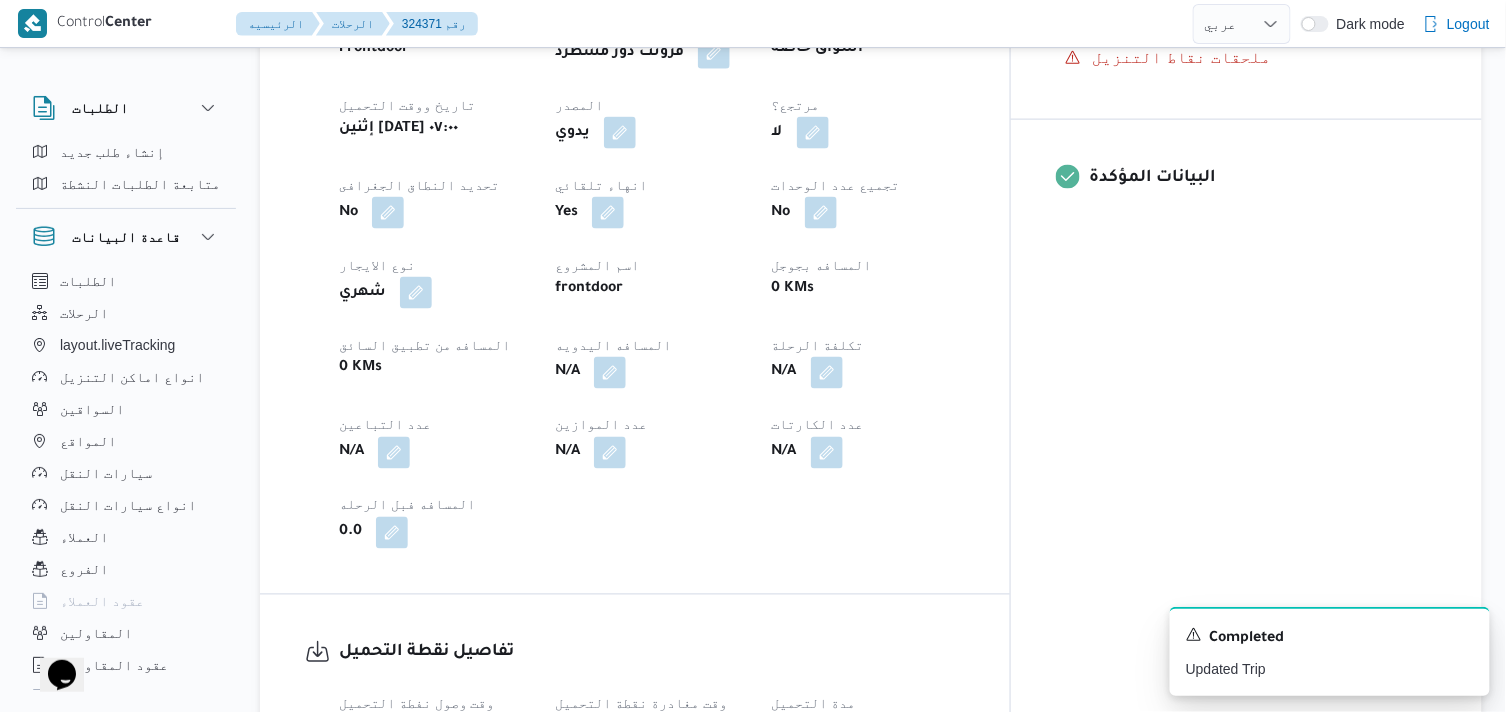 scroll, scrollTop: 888, scrollLeft: 0, axis: vertical 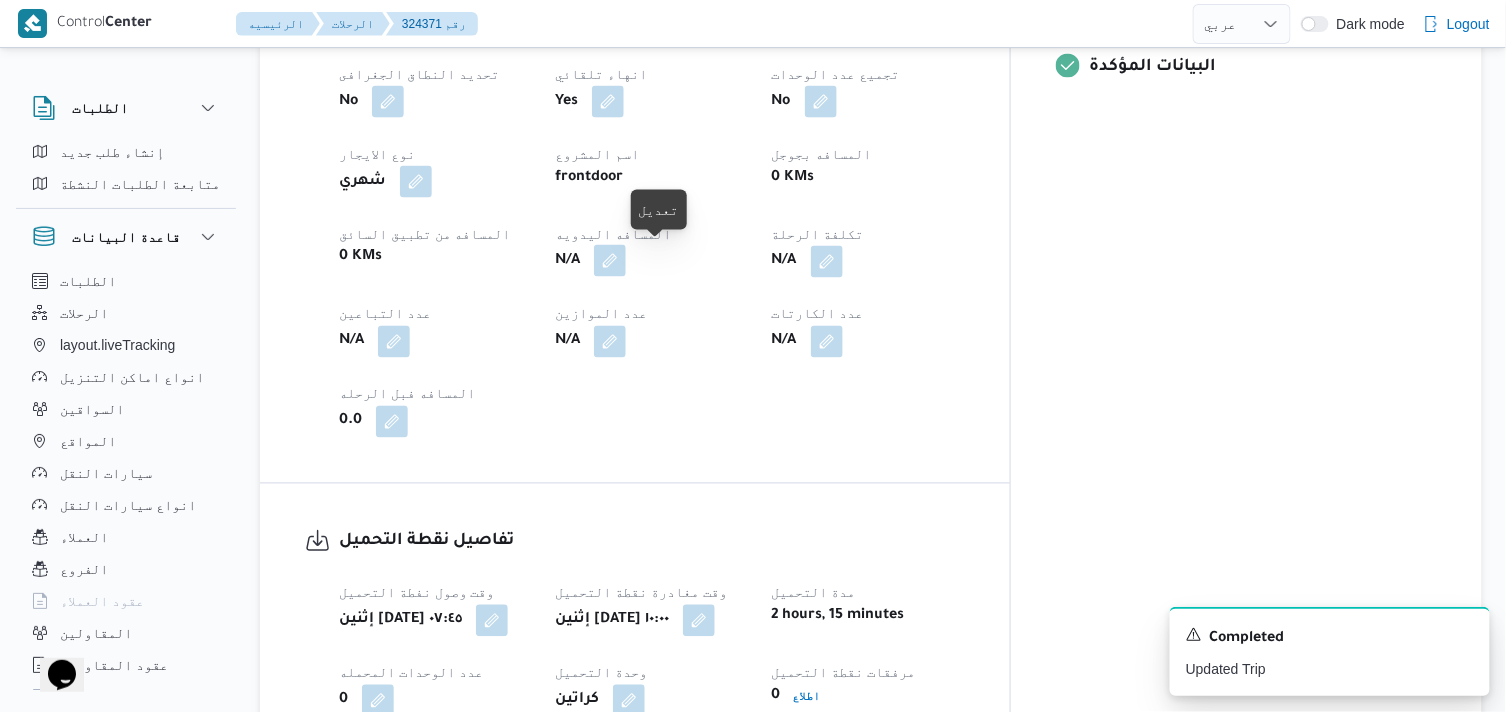 click at bounding box center (610, 261) 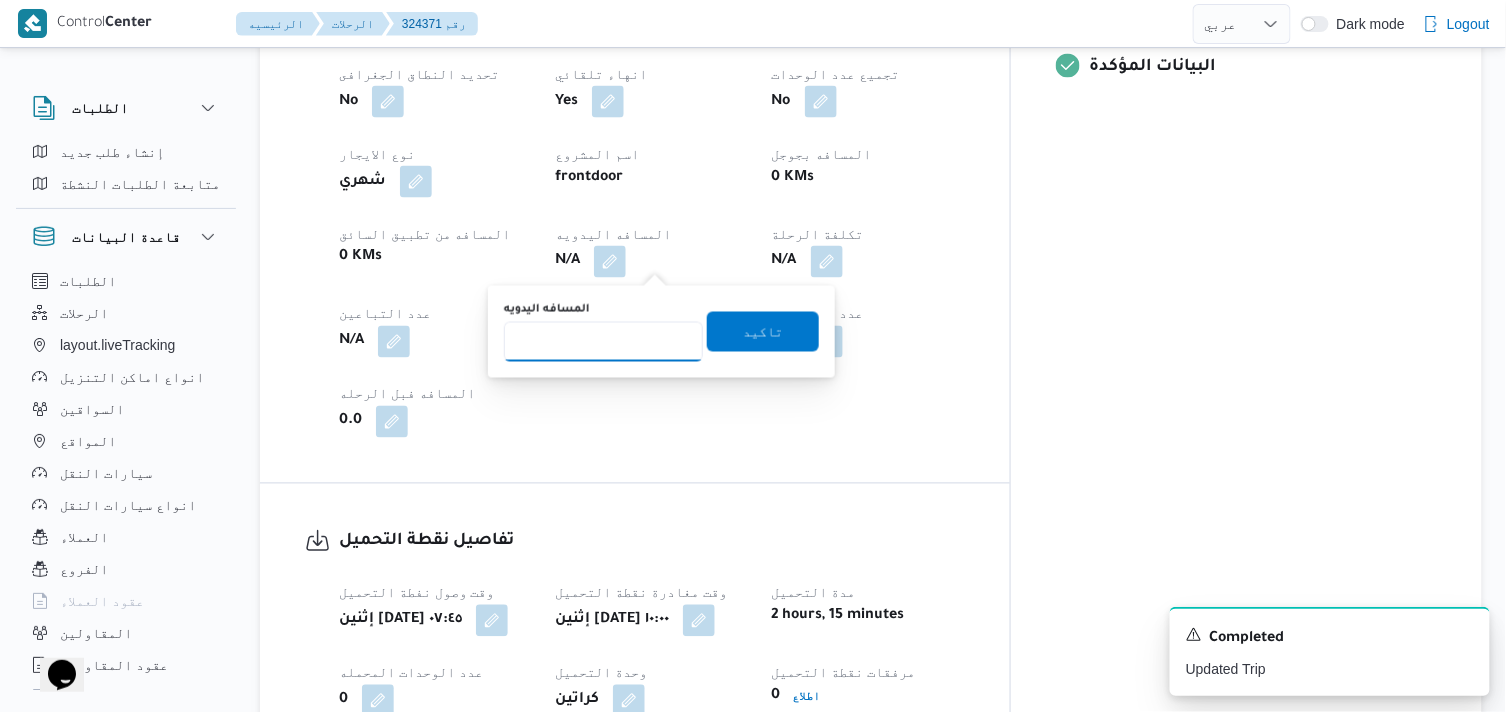 click on "المسافه اليدويه" at bounding box center [603, 342] 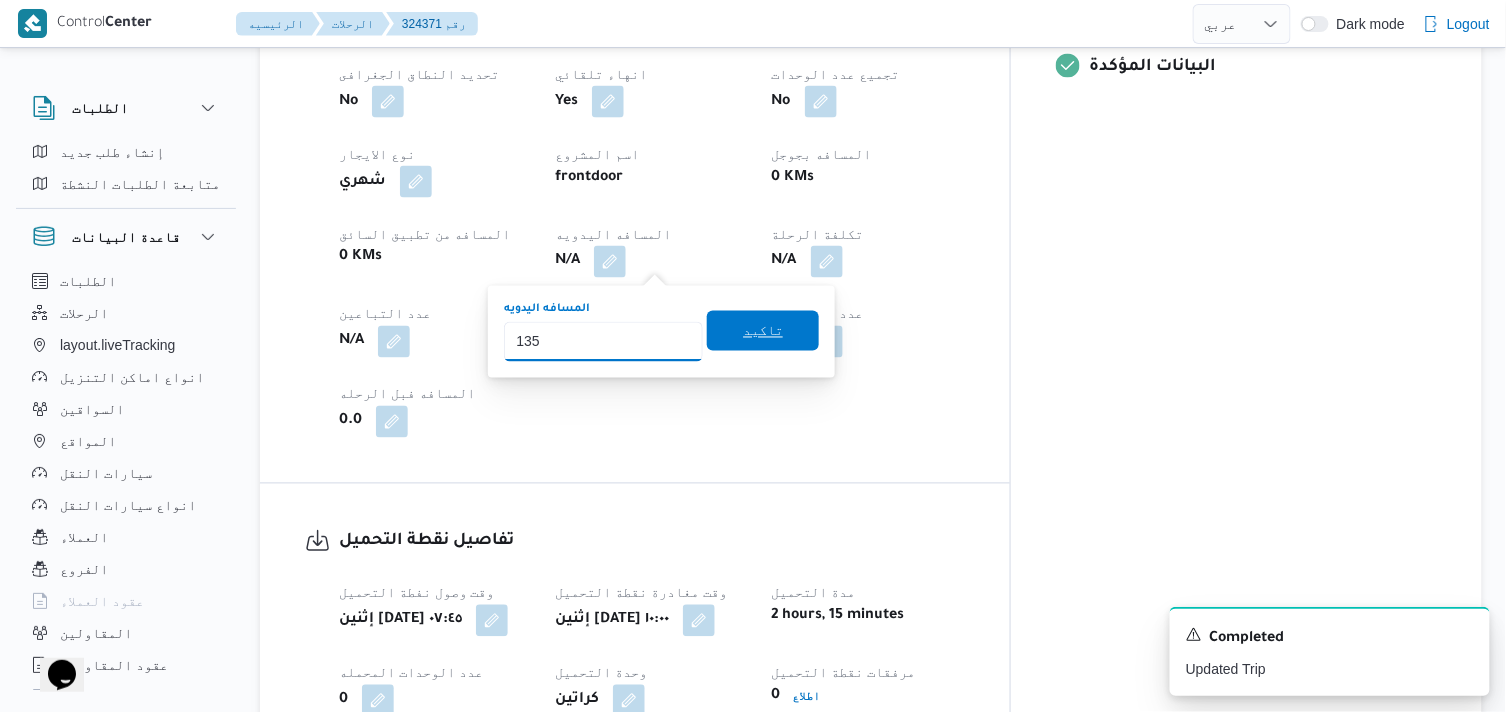 type on "135" 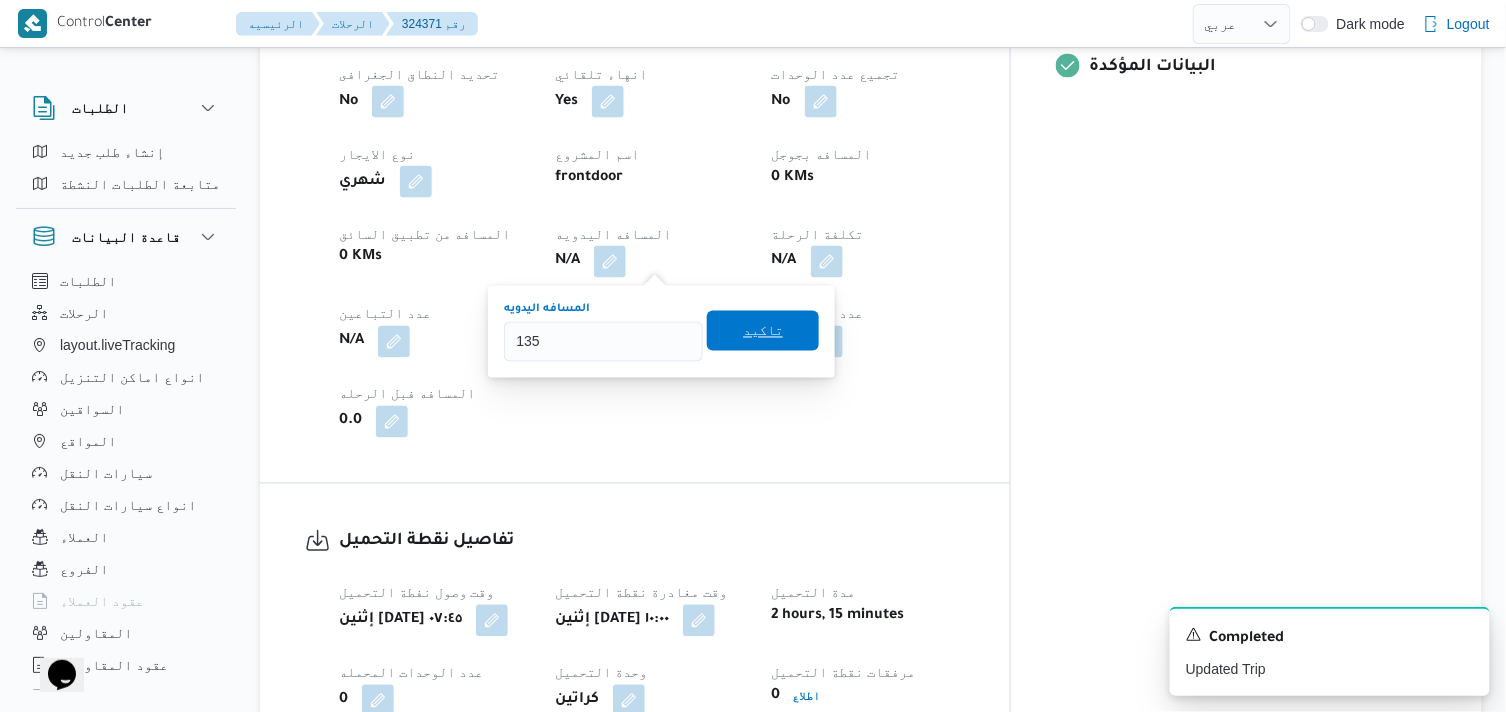 click on "تاكيد" at bounding box center (763, 331) 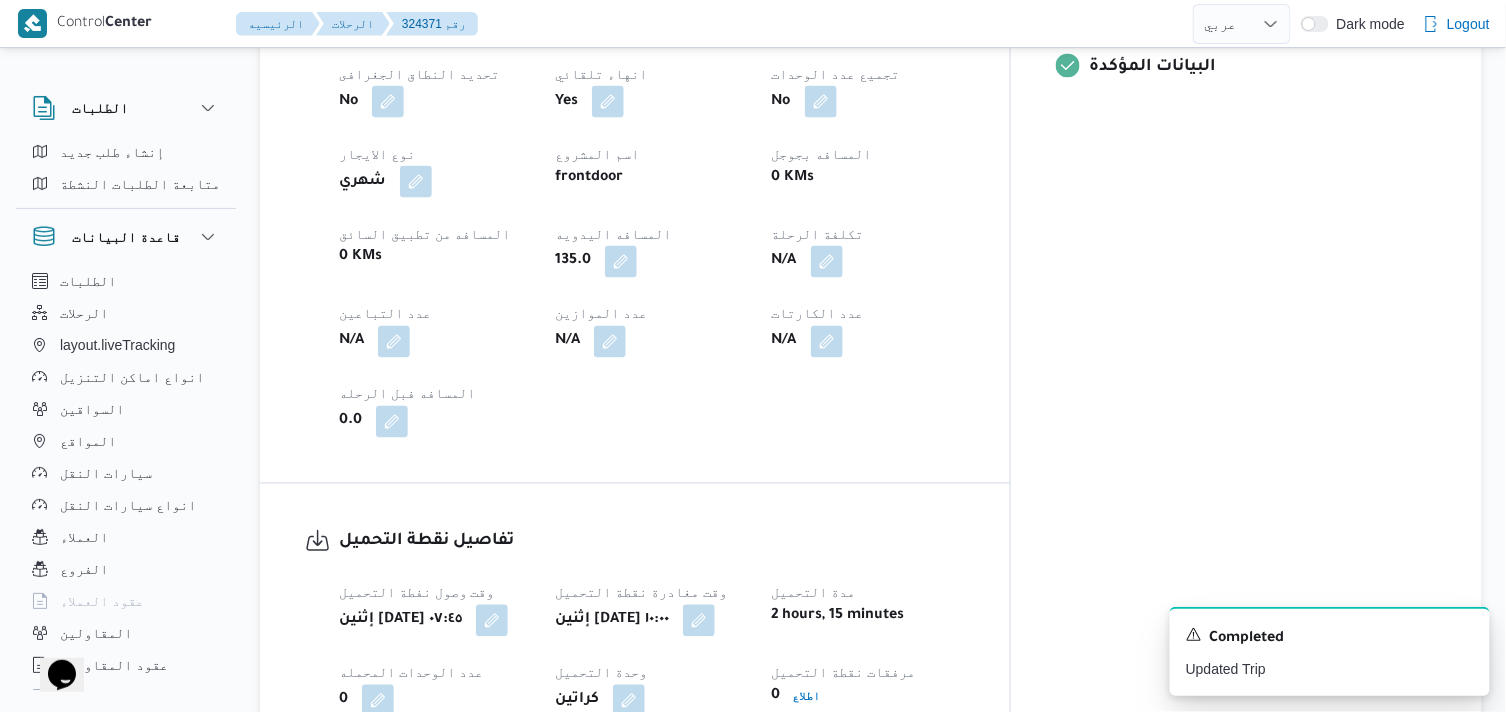 scroll, scrollTop: 1333, scrollLeft: 0, axis: vertical 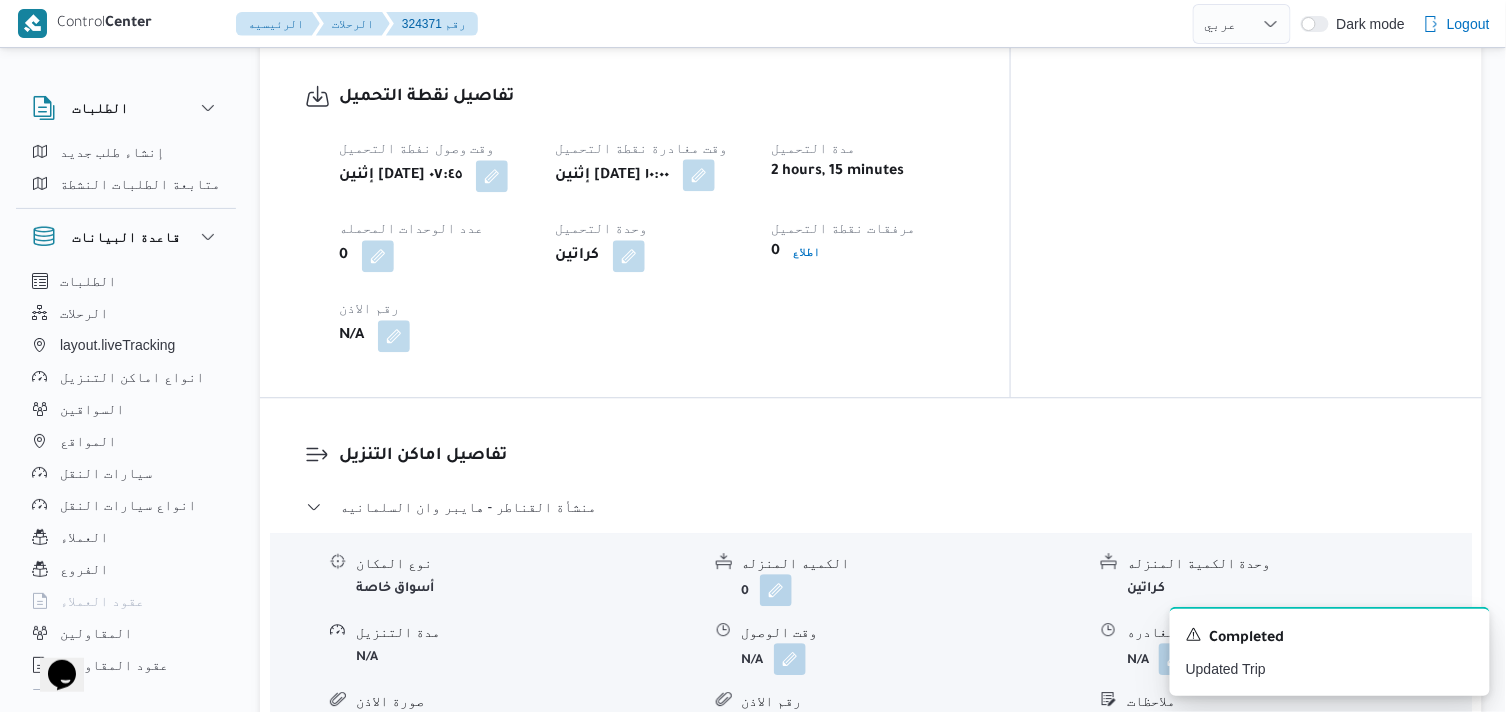click at bounding box center (699, 175) 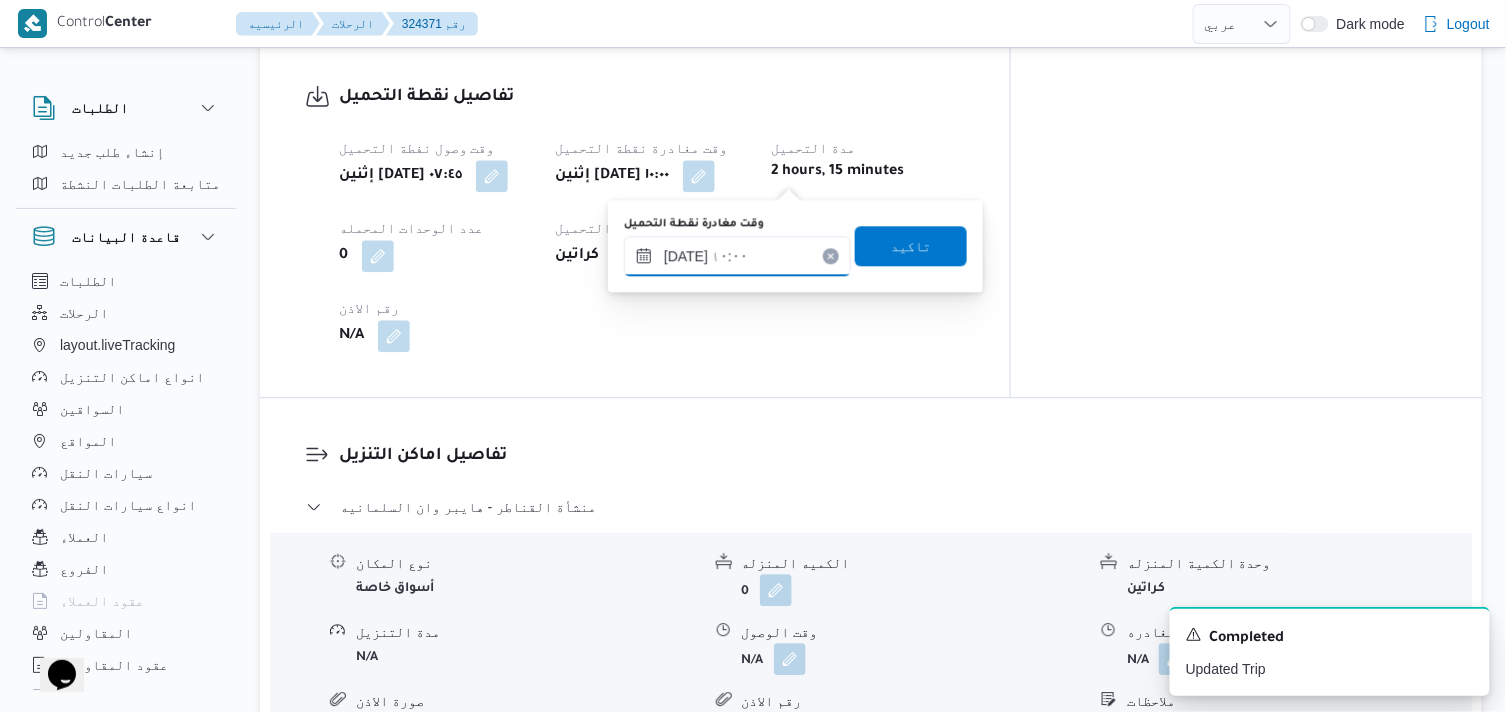 click on "١٤/٠٧/٢٠٢٥ ١٠:٠٠" at bounding box center [737, 256] 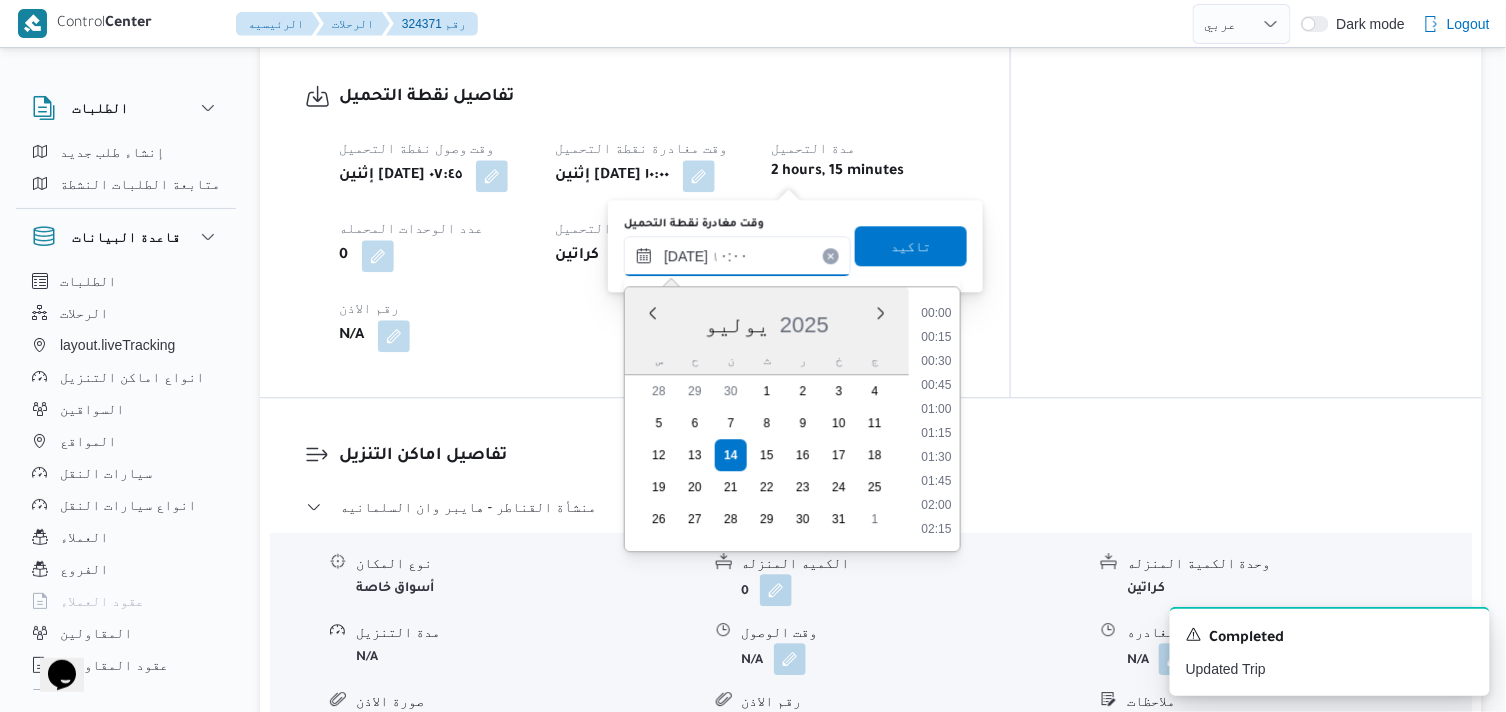 scroll, scrollTop: 840, scrollLeft: 0, axis: vertical 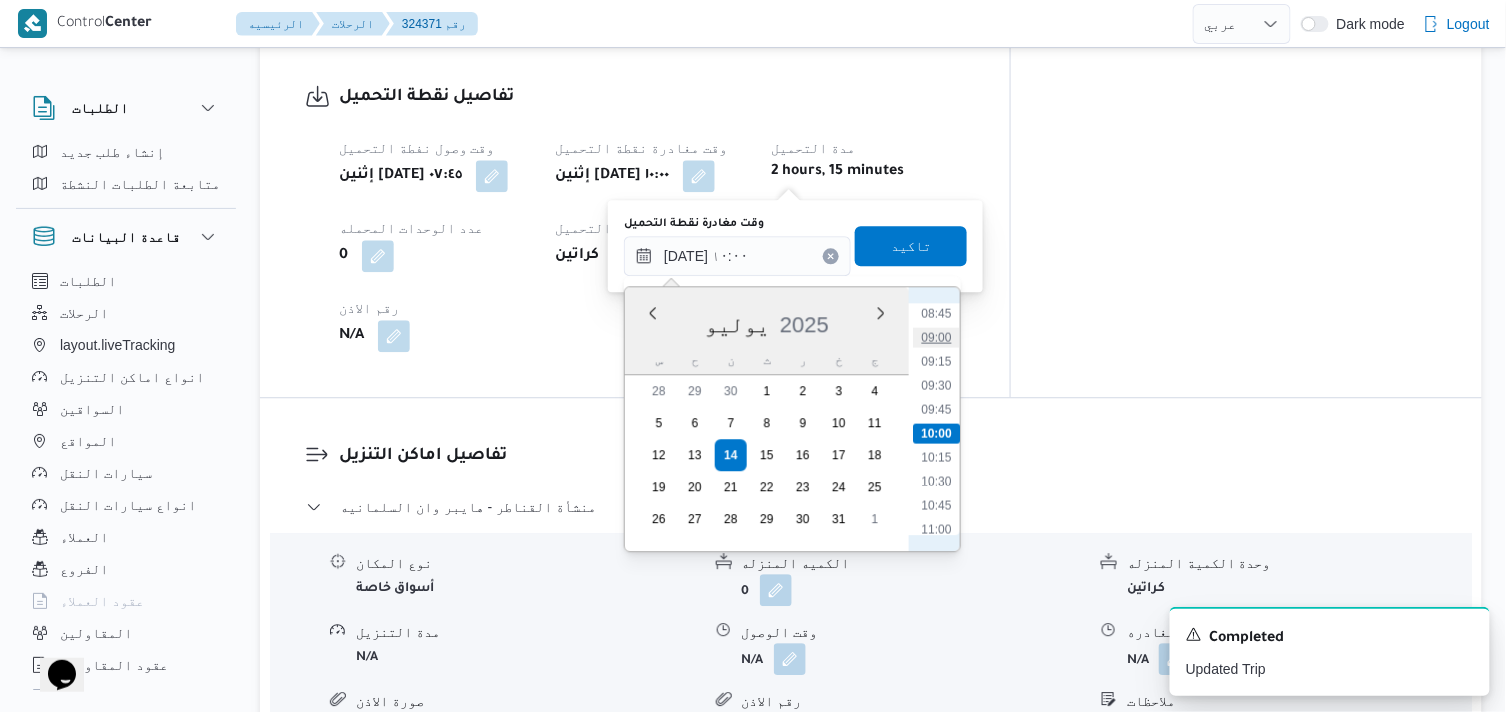 click on "09:00" at bounding box center [936, 337] 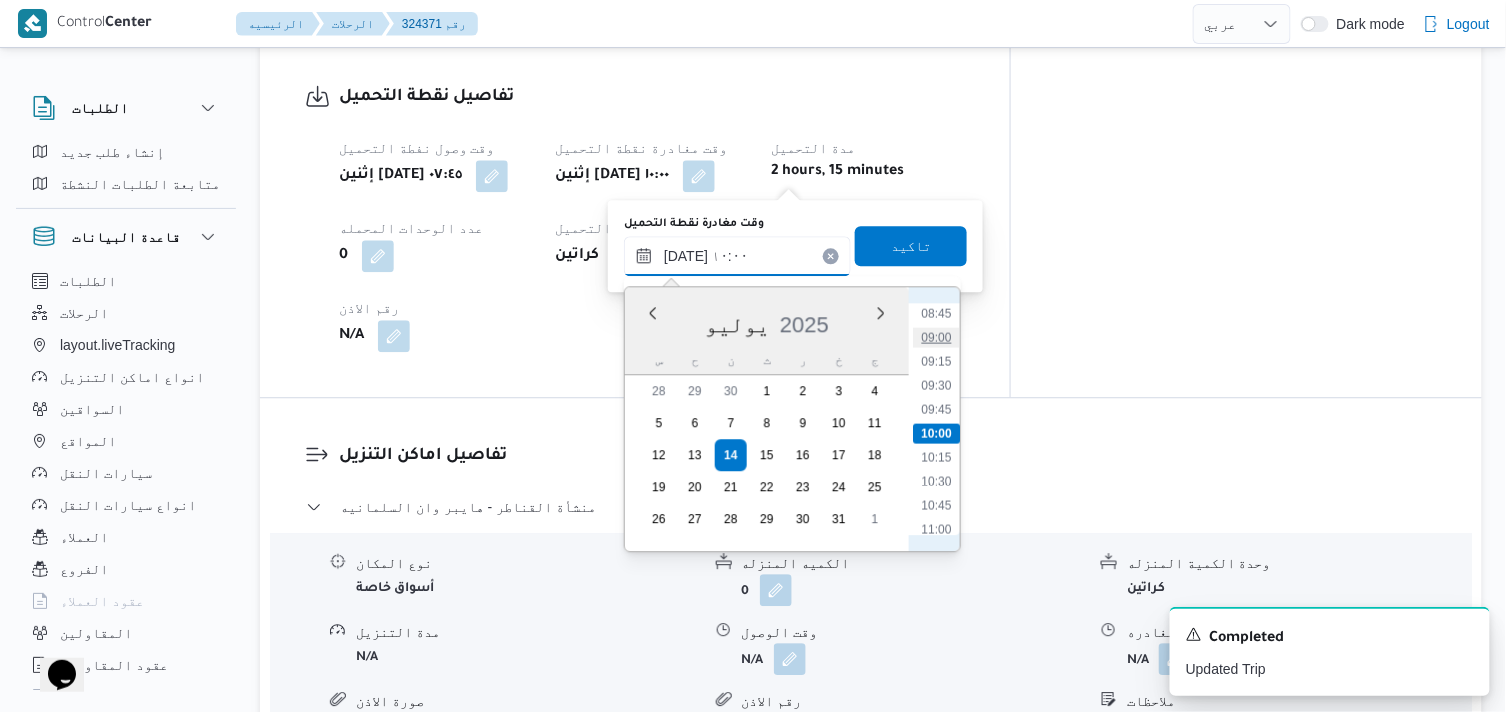 type on "١٤/٠٧/٢٠٢٥ ٠٩:٠٠" 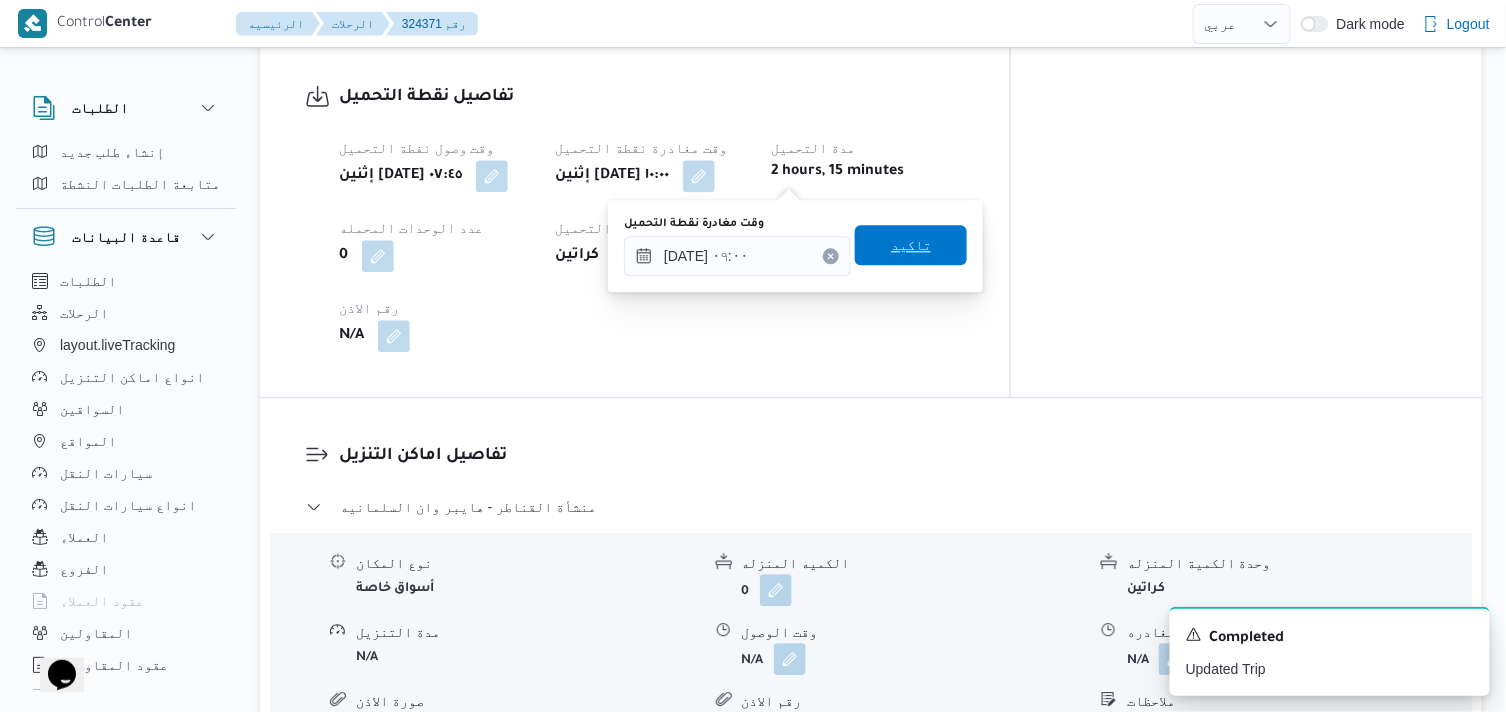 click on "تاكيد" at bounding box center [911, 245] 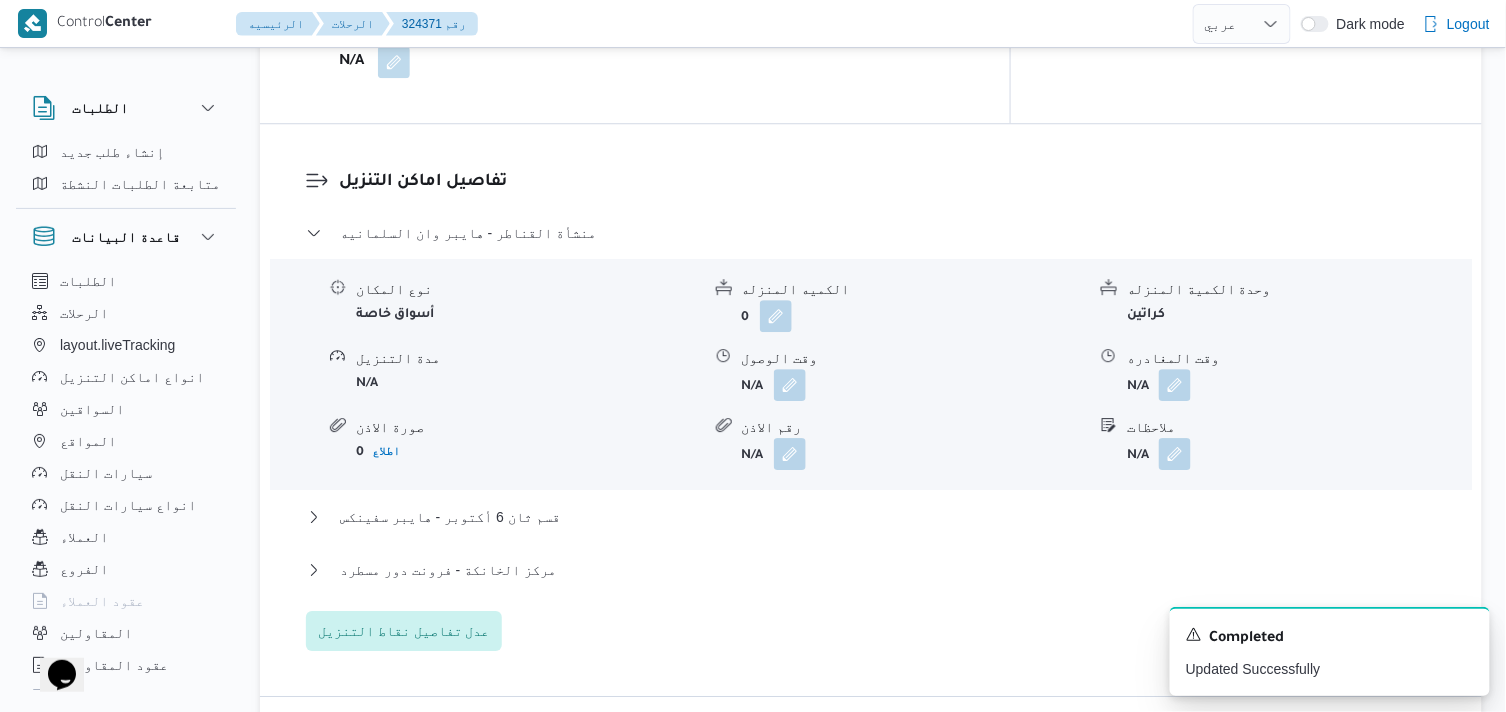 scroll, scrollTop: 1666, scrollLeft: 0, axis: vertical 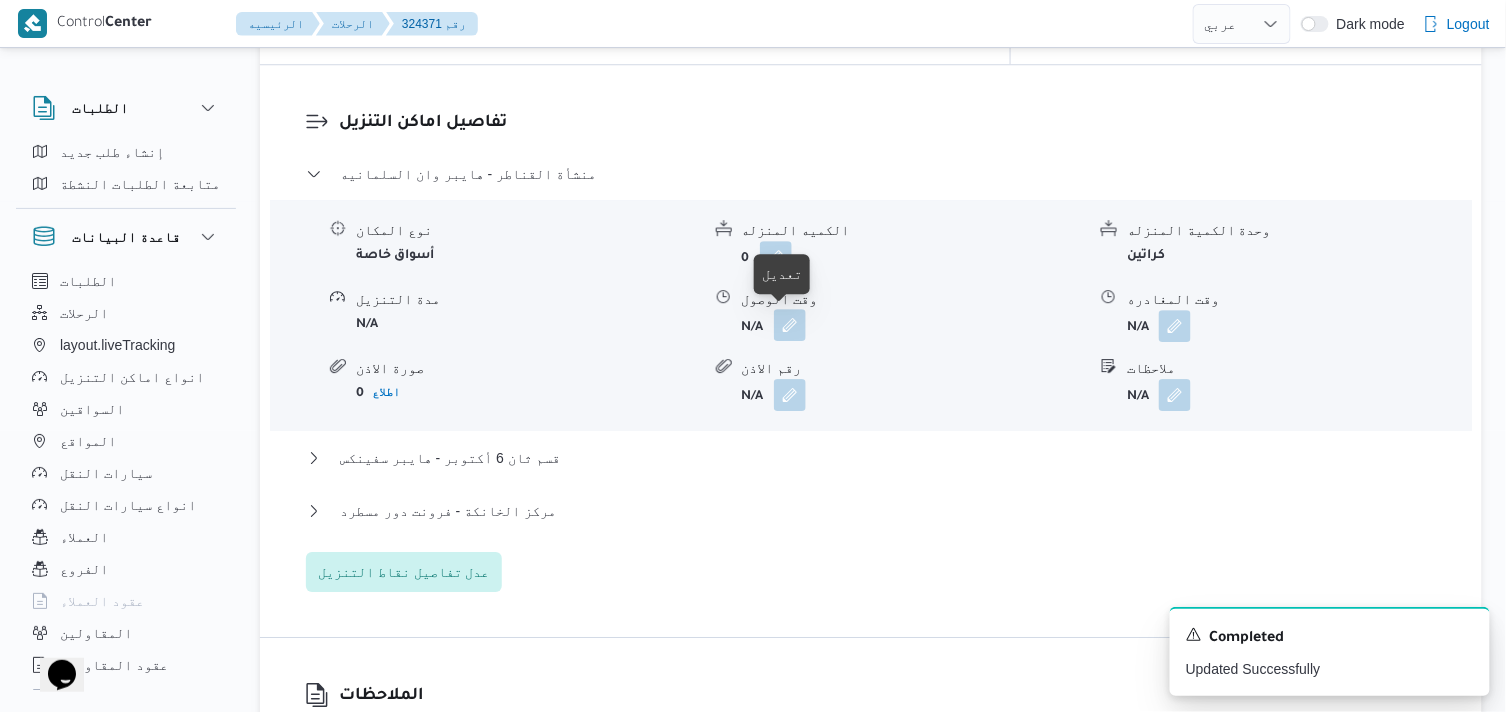 click at bounding box center (790, 325) 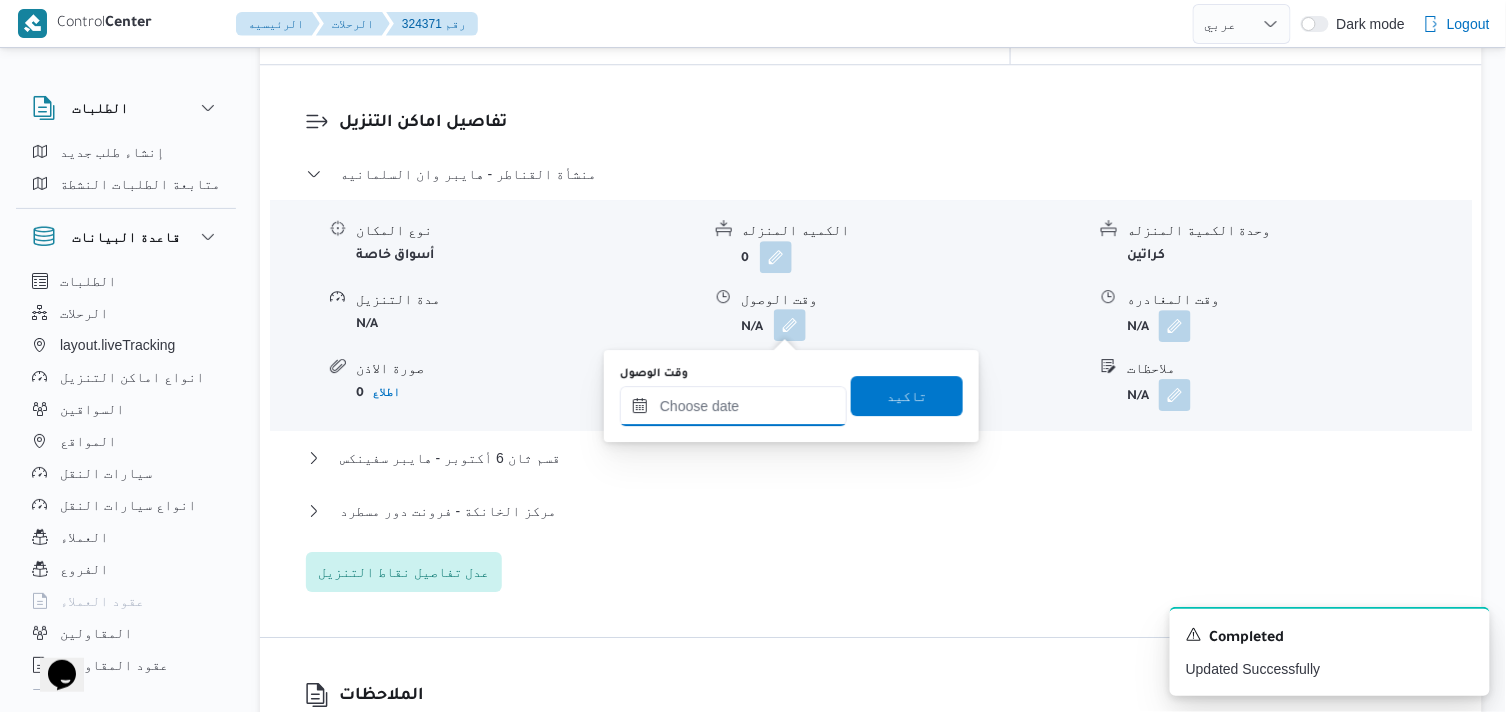 click on "وقت الوصول" at bounding box center (733, 406) 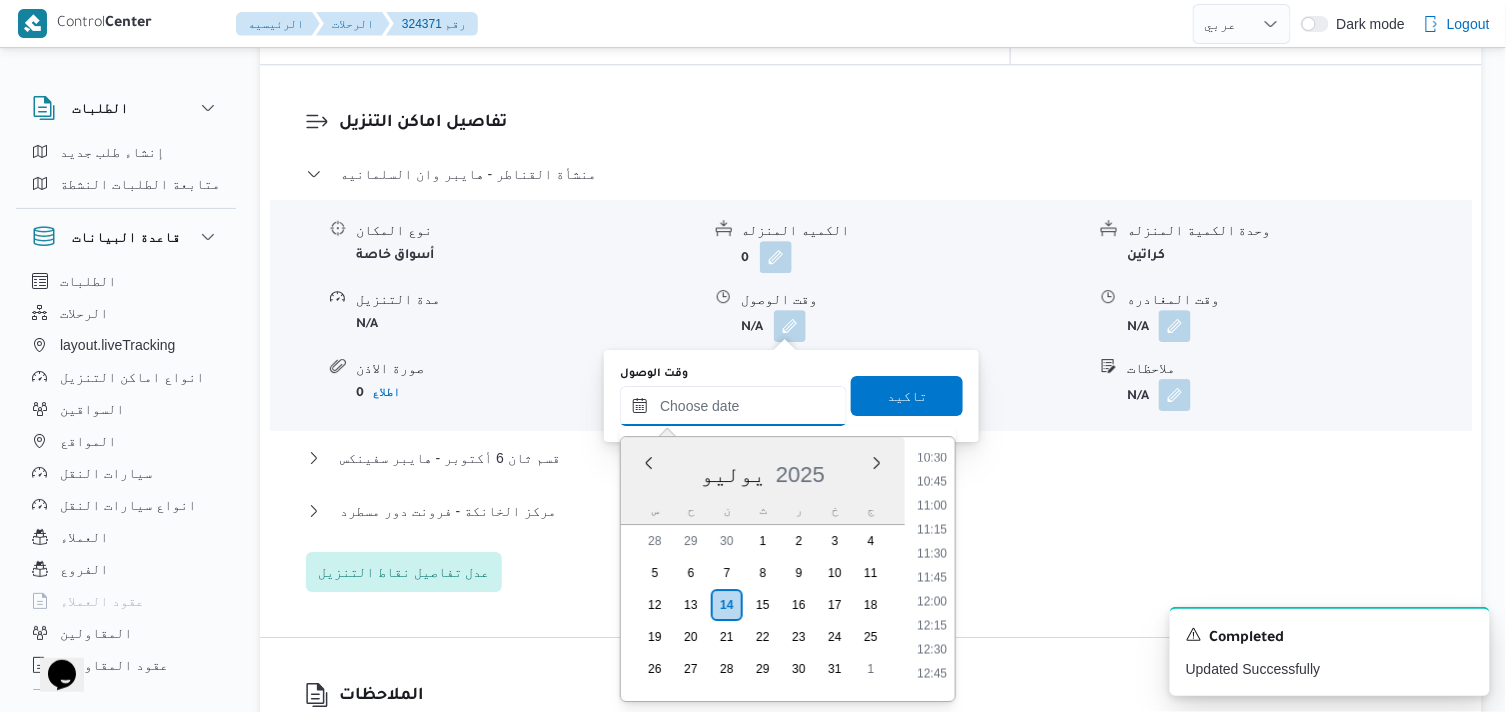 scroll, scrollTop: 806, scrollLeft: 0, axis: vertical 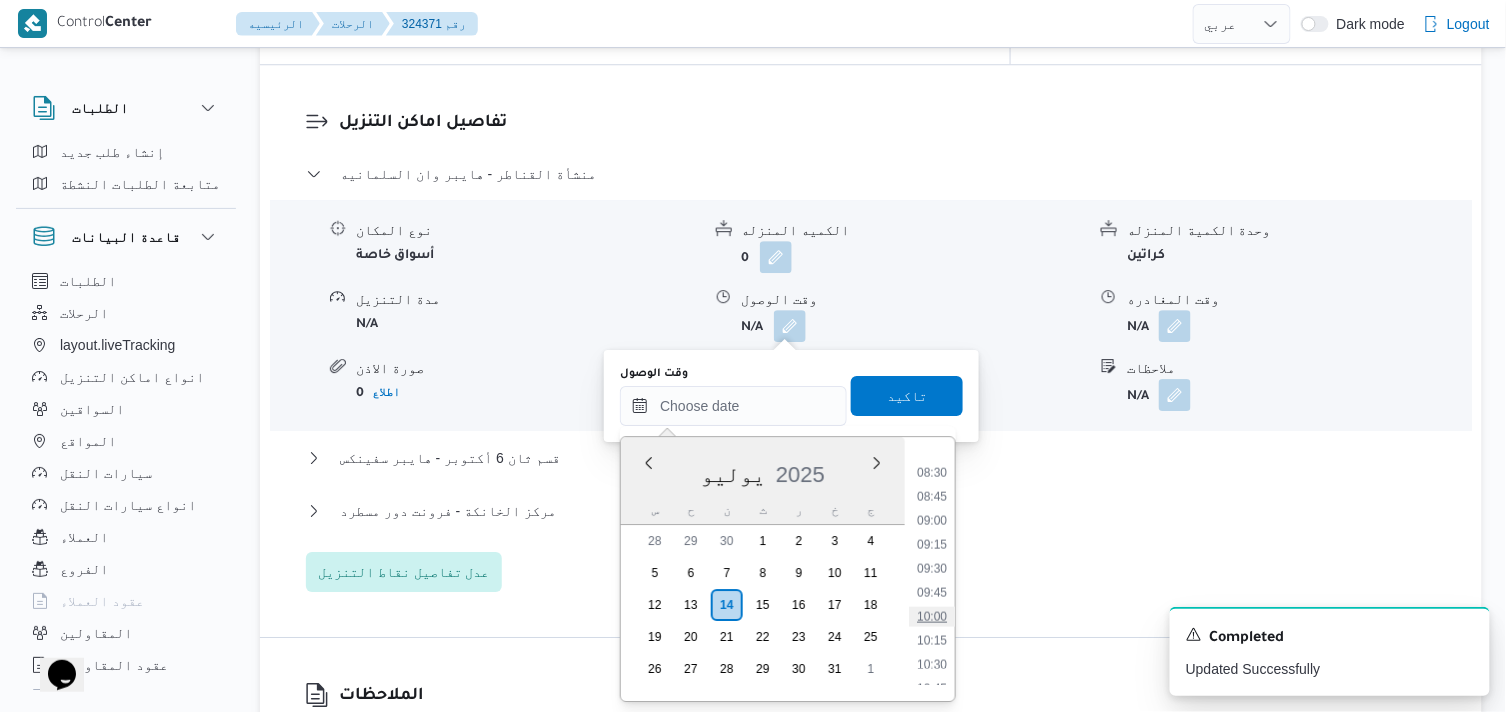 click on "10:00" at bounding box center [932, 617] 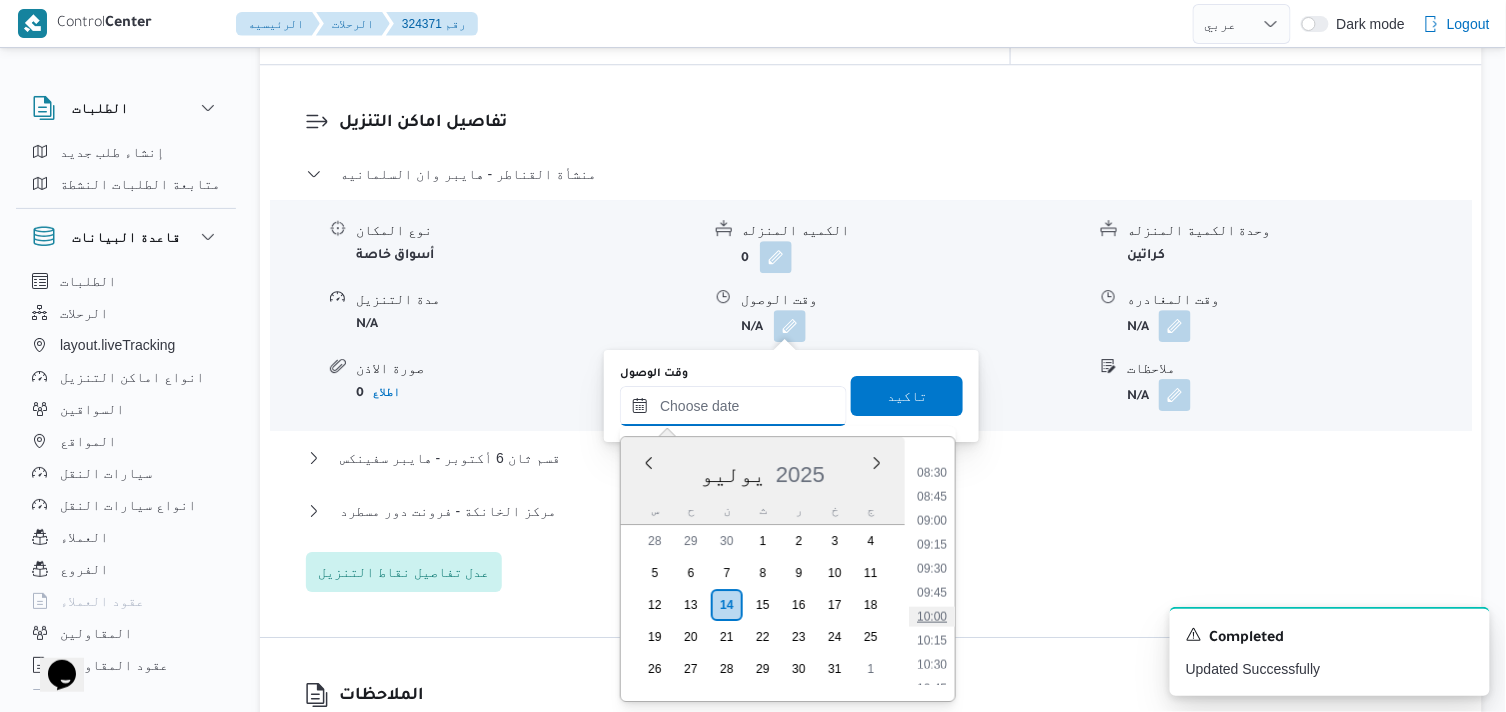 type on "١٤/٠٧/٢٠٢٥ ١٠:٠٠" 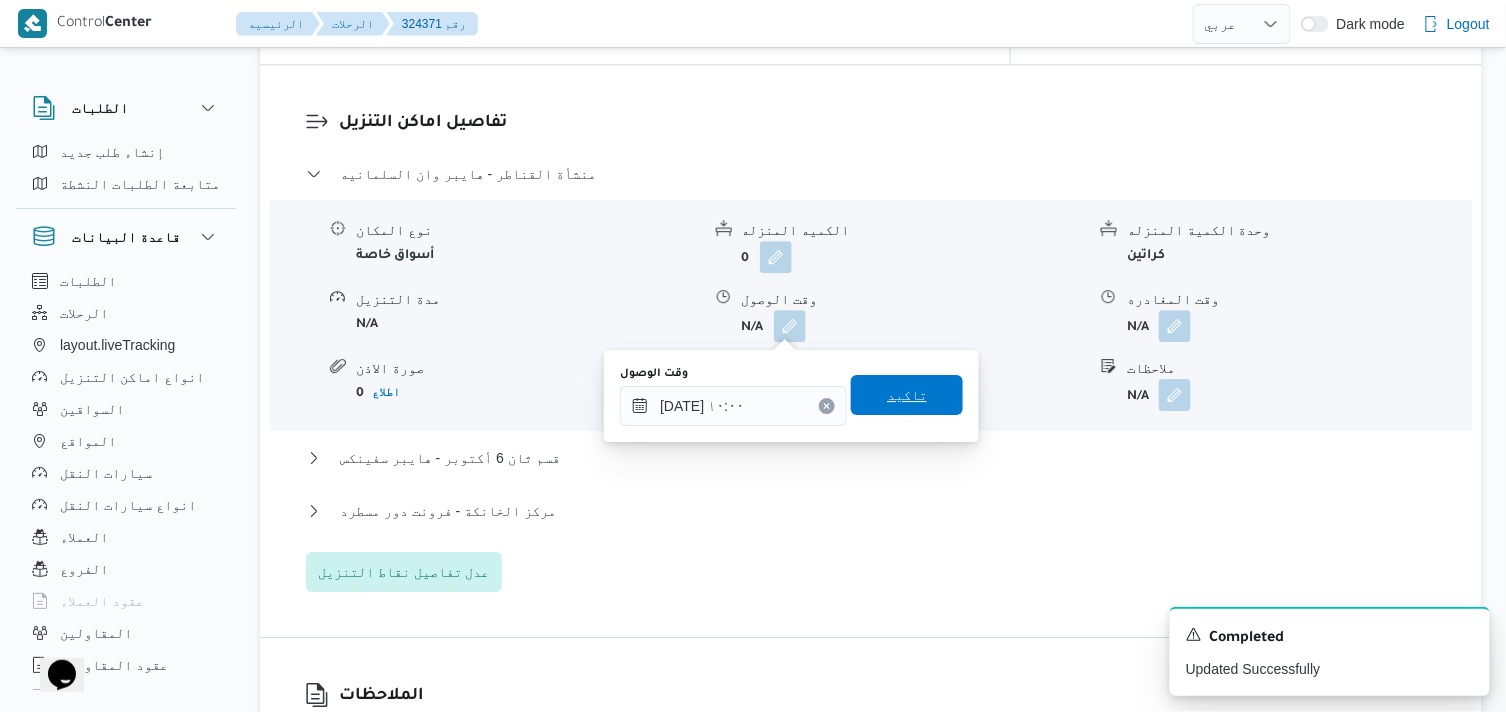 click on "تاكيد" at bounding box center [907, 395] 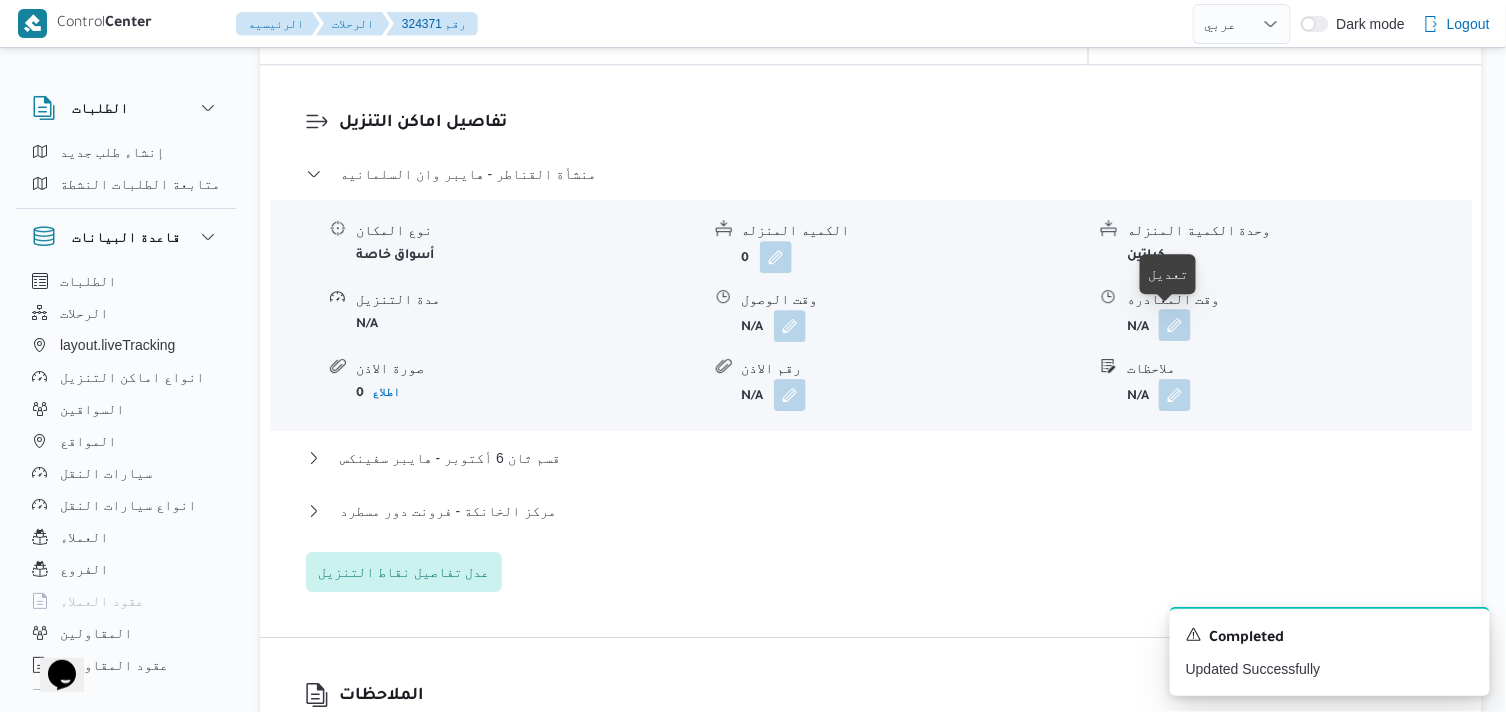 click at bounding box center (1175, 325) 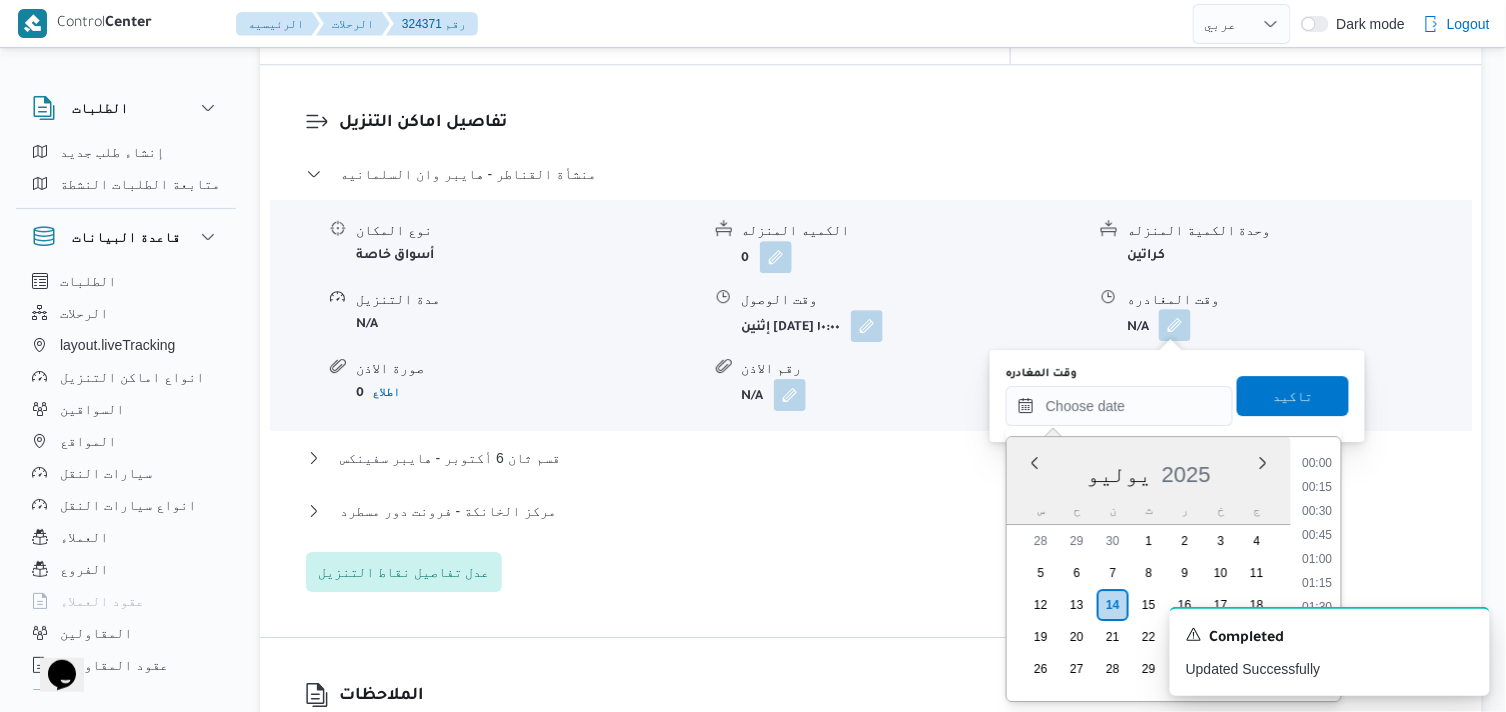 click on "وقت المغادره" at bounding box center (1119, 406) 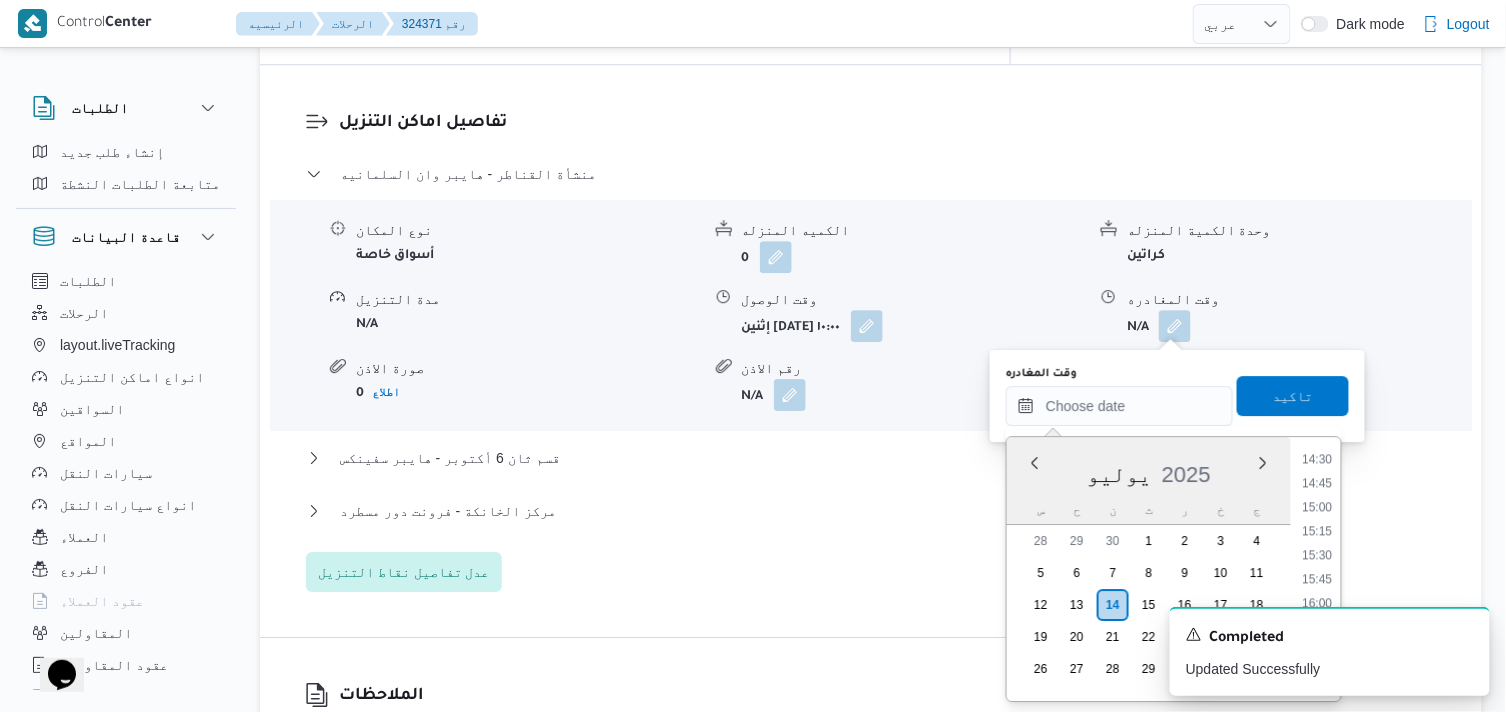 scroll, scrollTop: 1140, scrollLeft: 0, axis: vertical 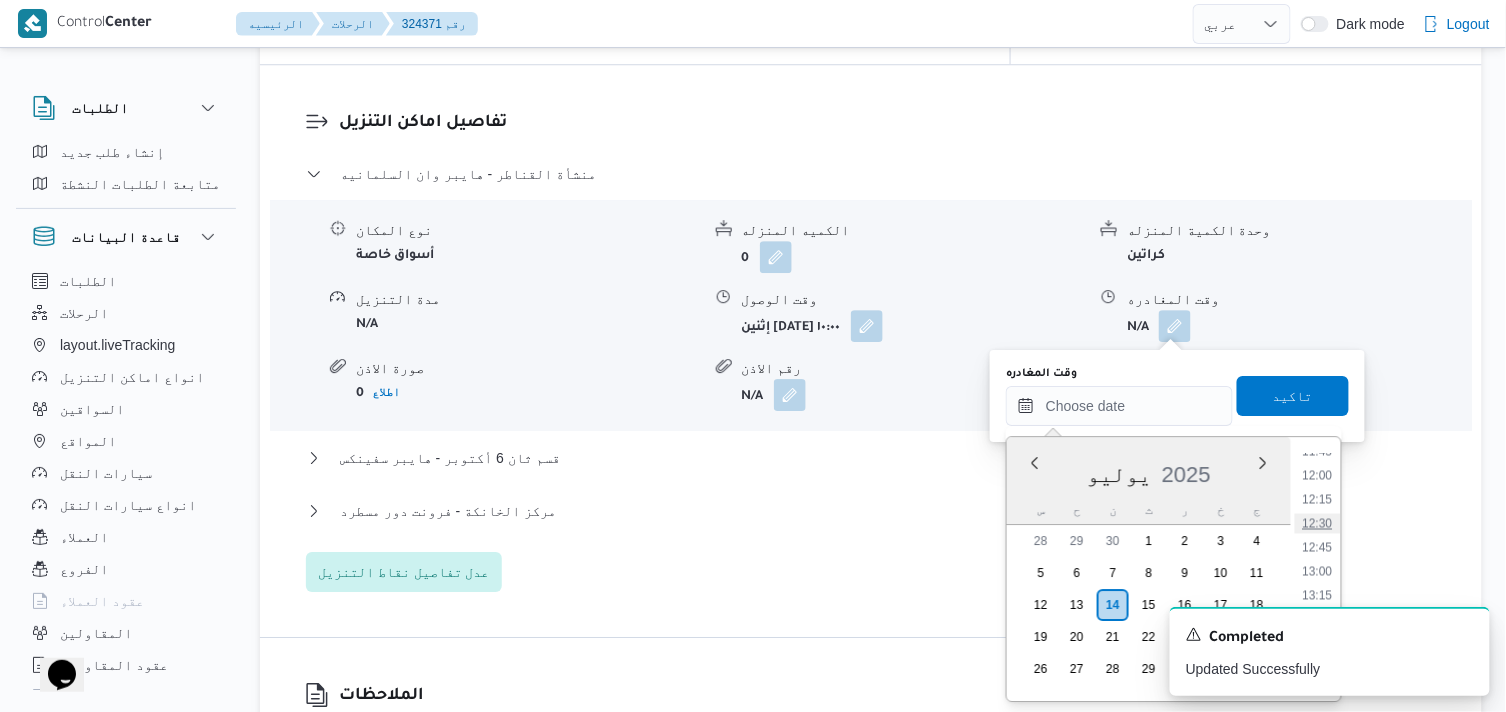 click on "12:30" at bounding box center [1318, 523] 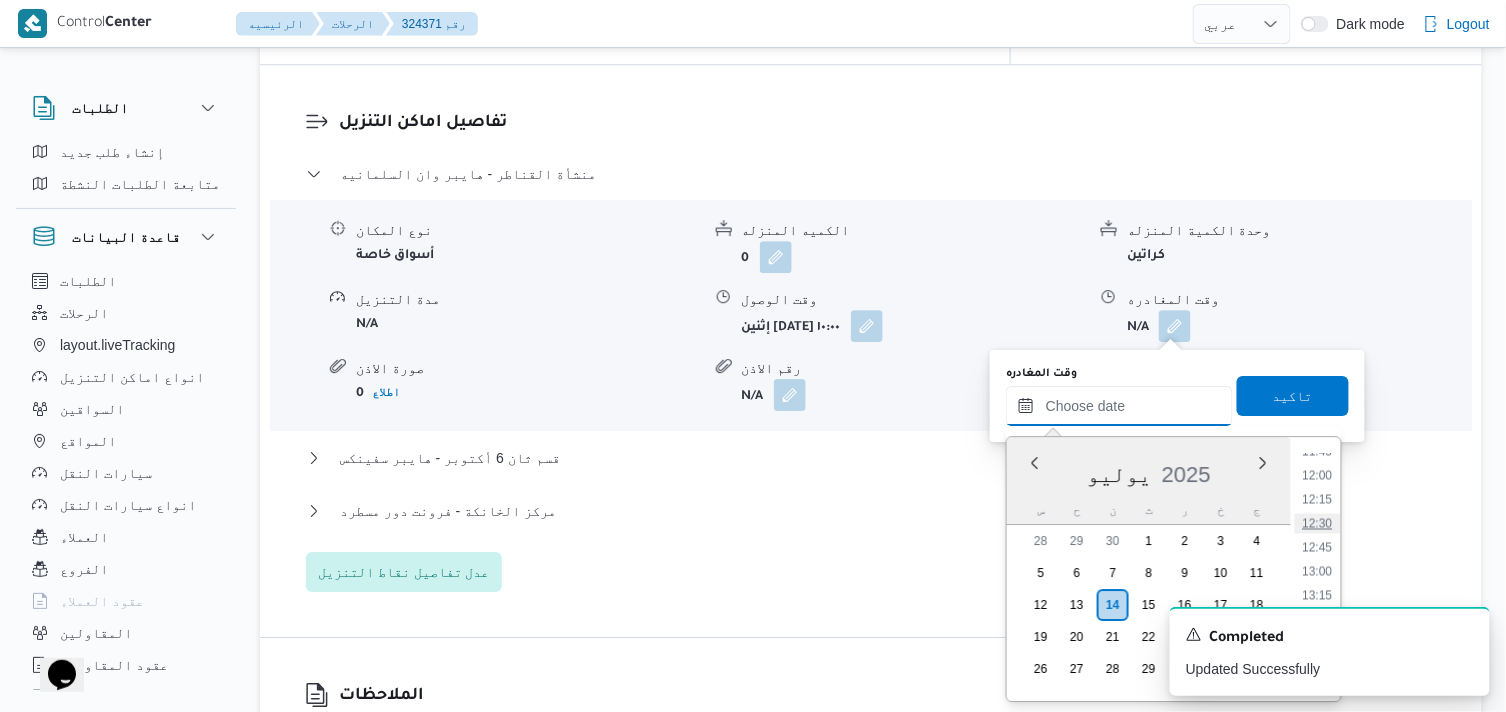 type on "١٤/٠٧/٢٠٢٥ ١٢:٣٠" 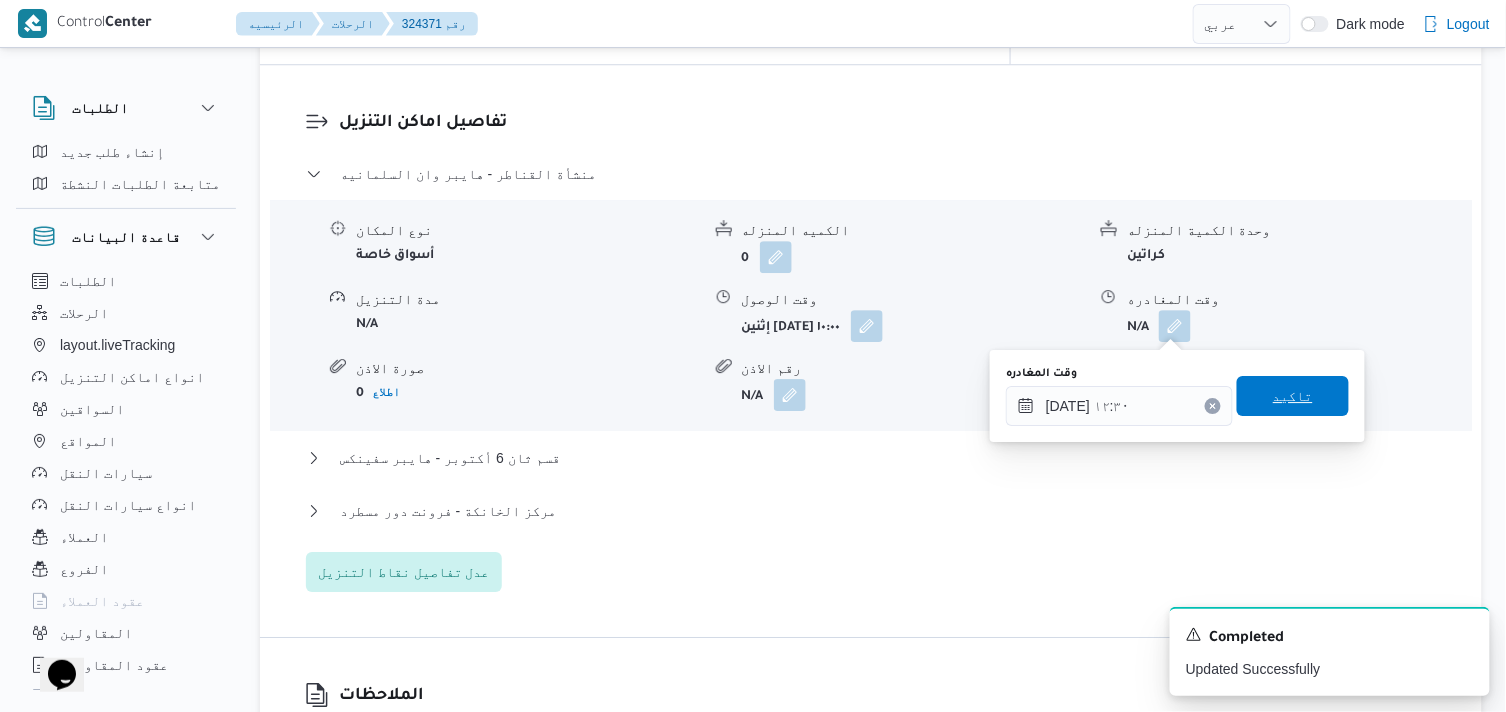 drag, startPoint x: 1302, startPoint y: 383, endPoint x: 1153, endPoint y: 417, distance: 152.82997 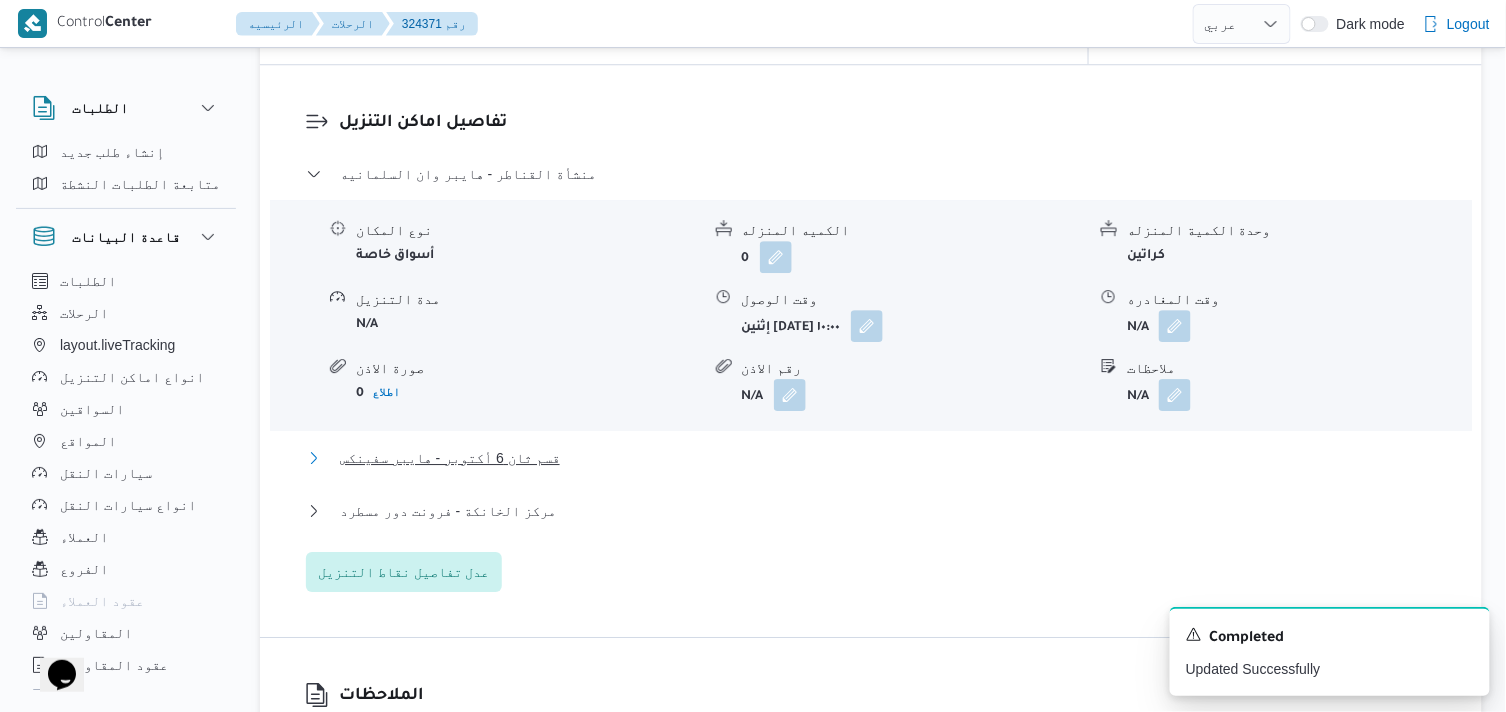 click on "قسم ثان 6 أكتوبر -
هايبر سفينكس" at bounding box center [450, 458] 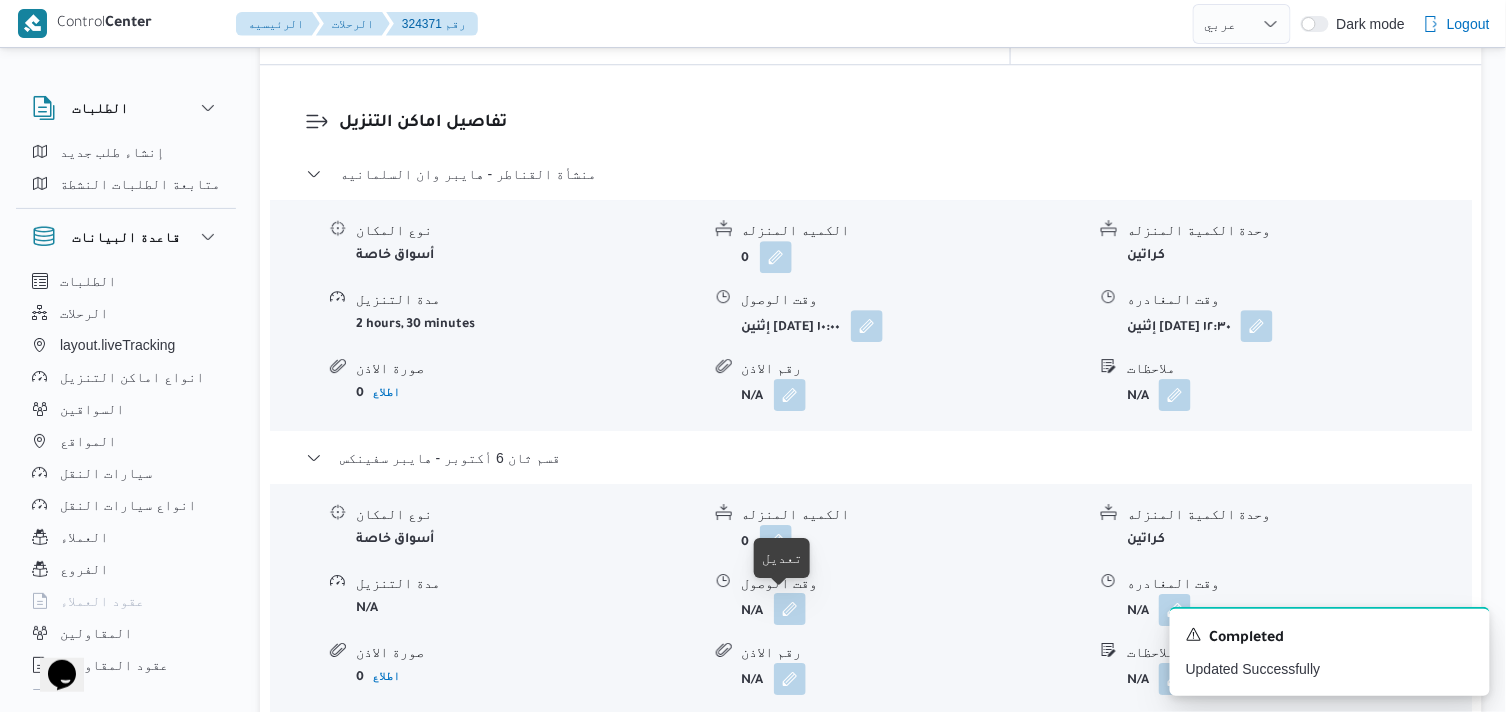 click at bounding box center (790, 609) 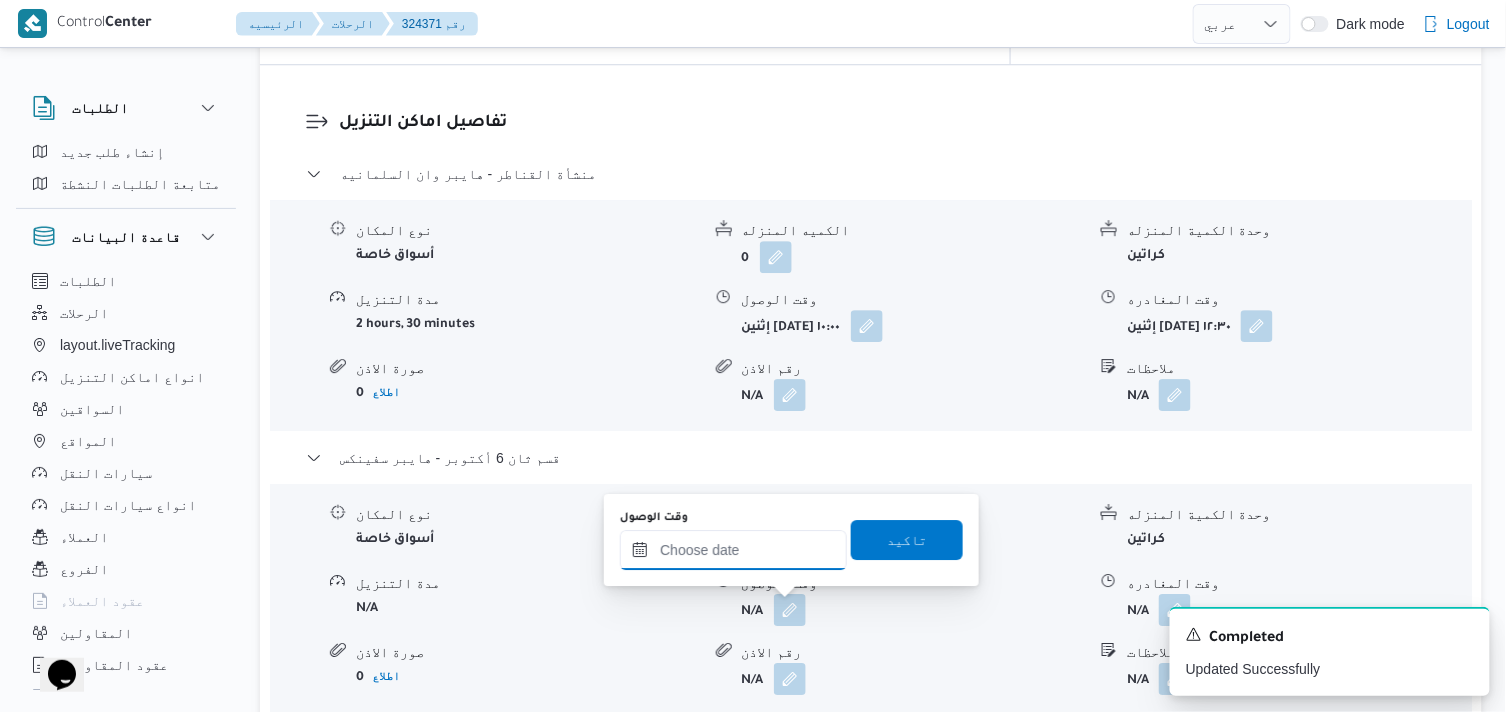 click on "وقت الوصول" at bounding box center (733, 550) 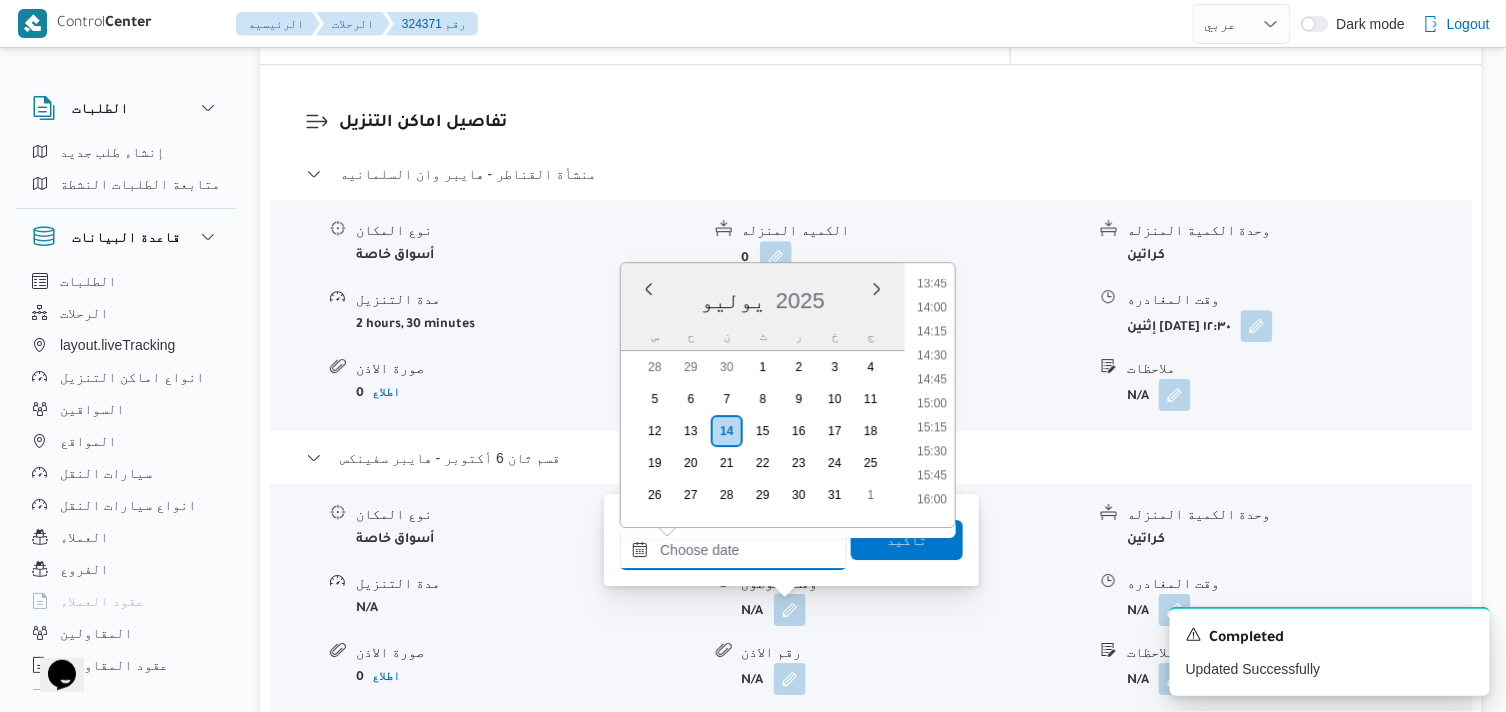 scroll, scrollTop: 1140, scrollLeft: 0, axis: vertical 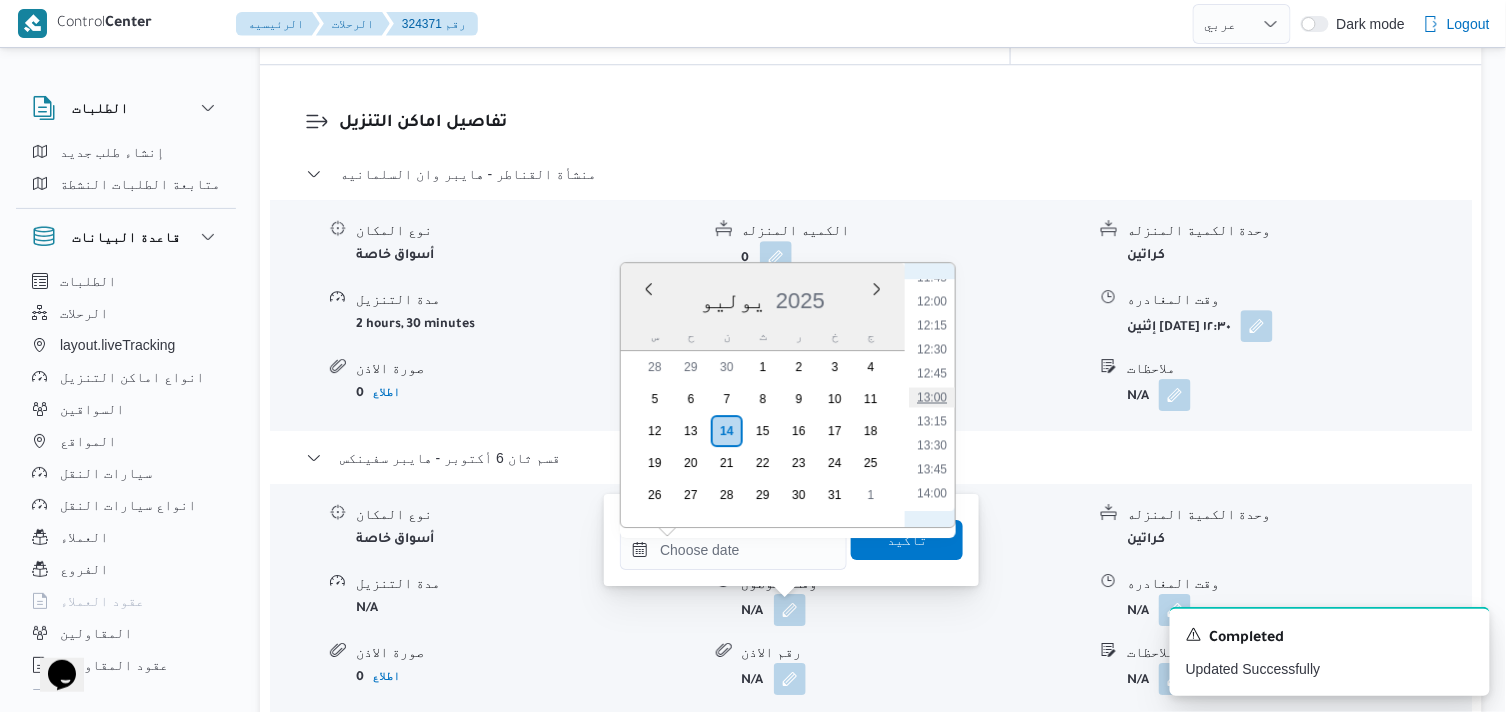 click on "13:00" at bounding box center (932, 397) 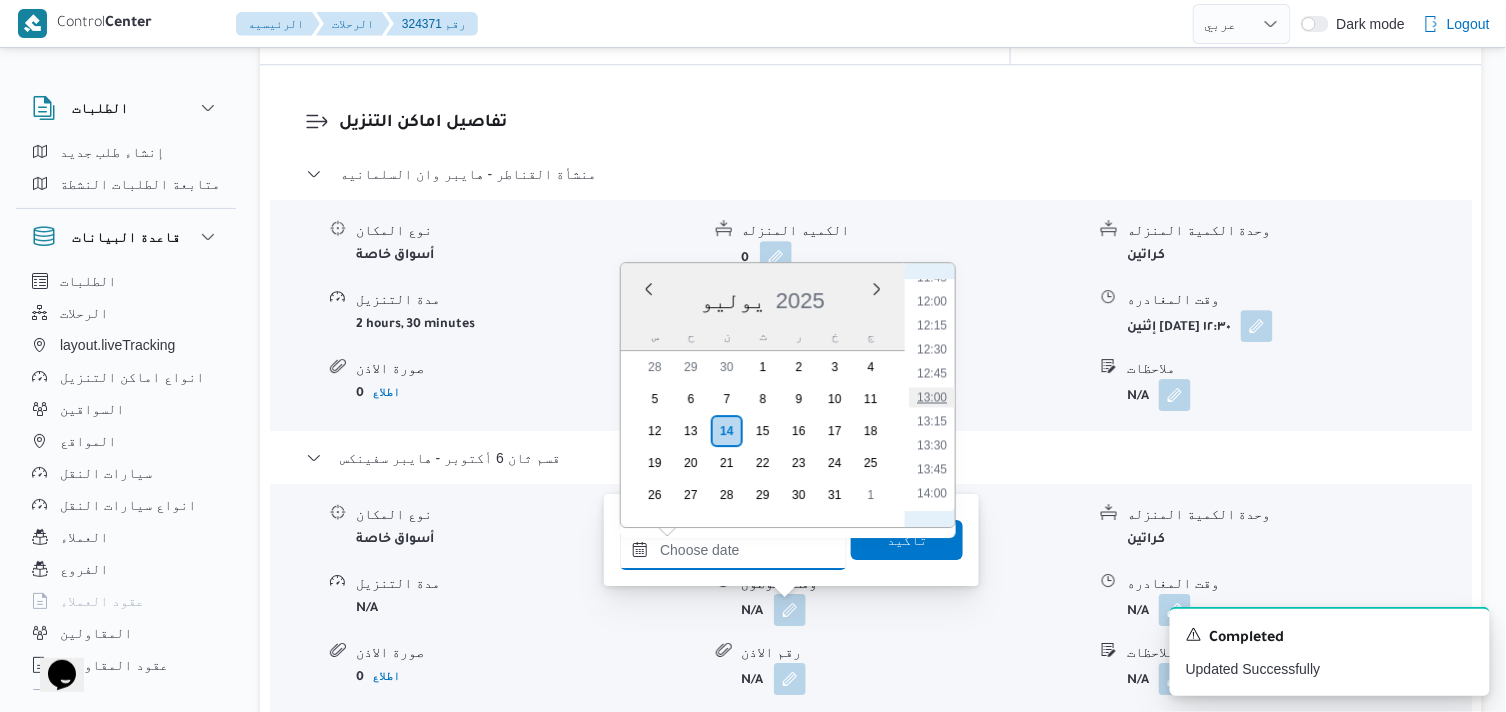 type on "١٤/٠٧/٢٠٢٥ ١٣:٠٠" 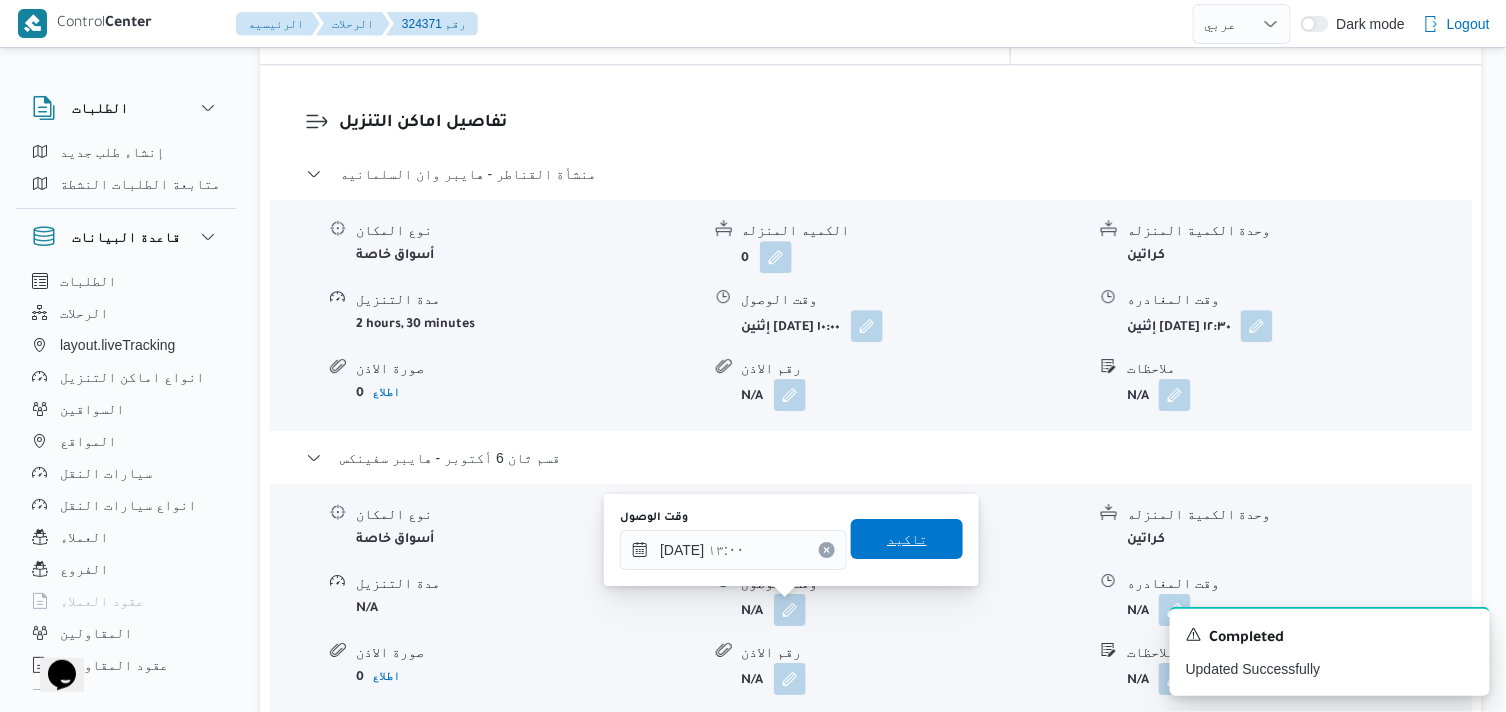 click on "تاكيد" at bounding box center (907, 539) 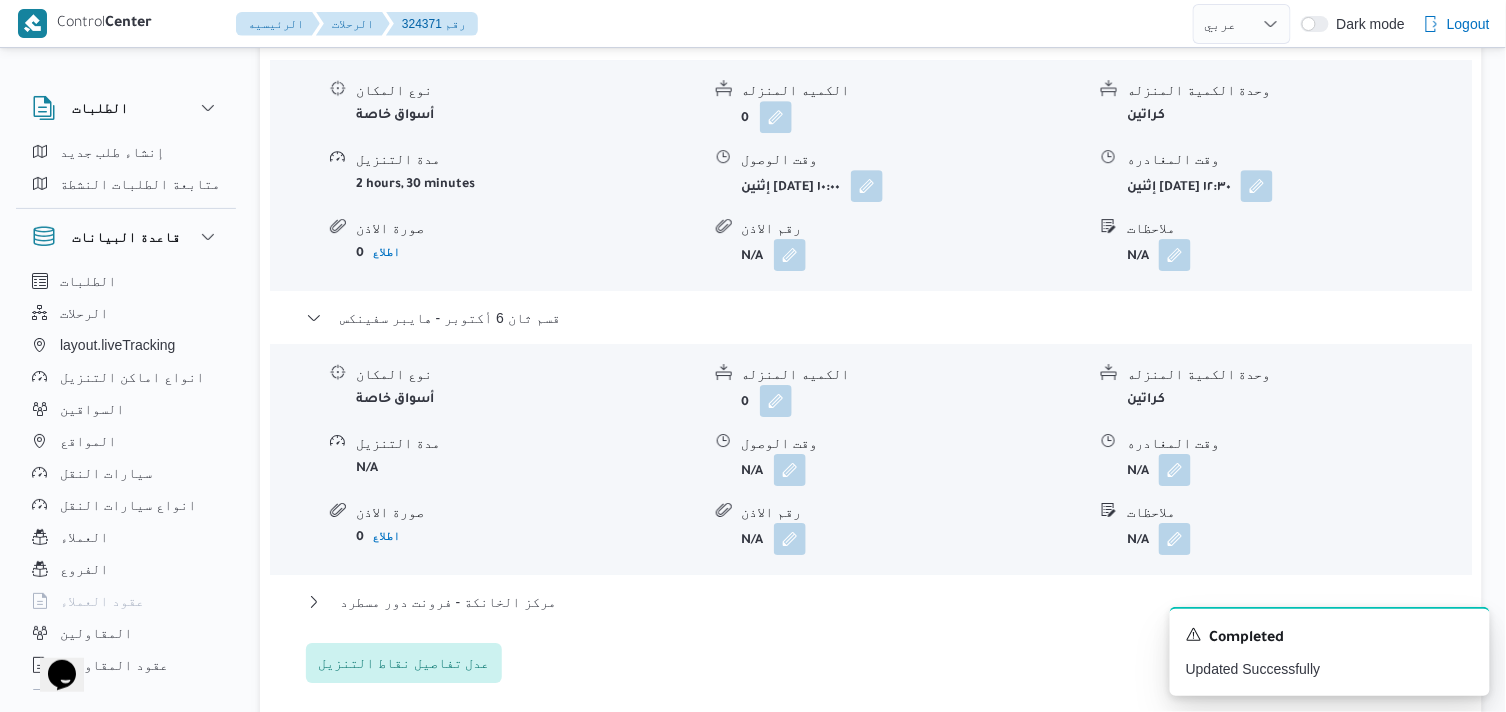 scroll, scrollTop: 1888, scrollLeft: 0, axis: vertical 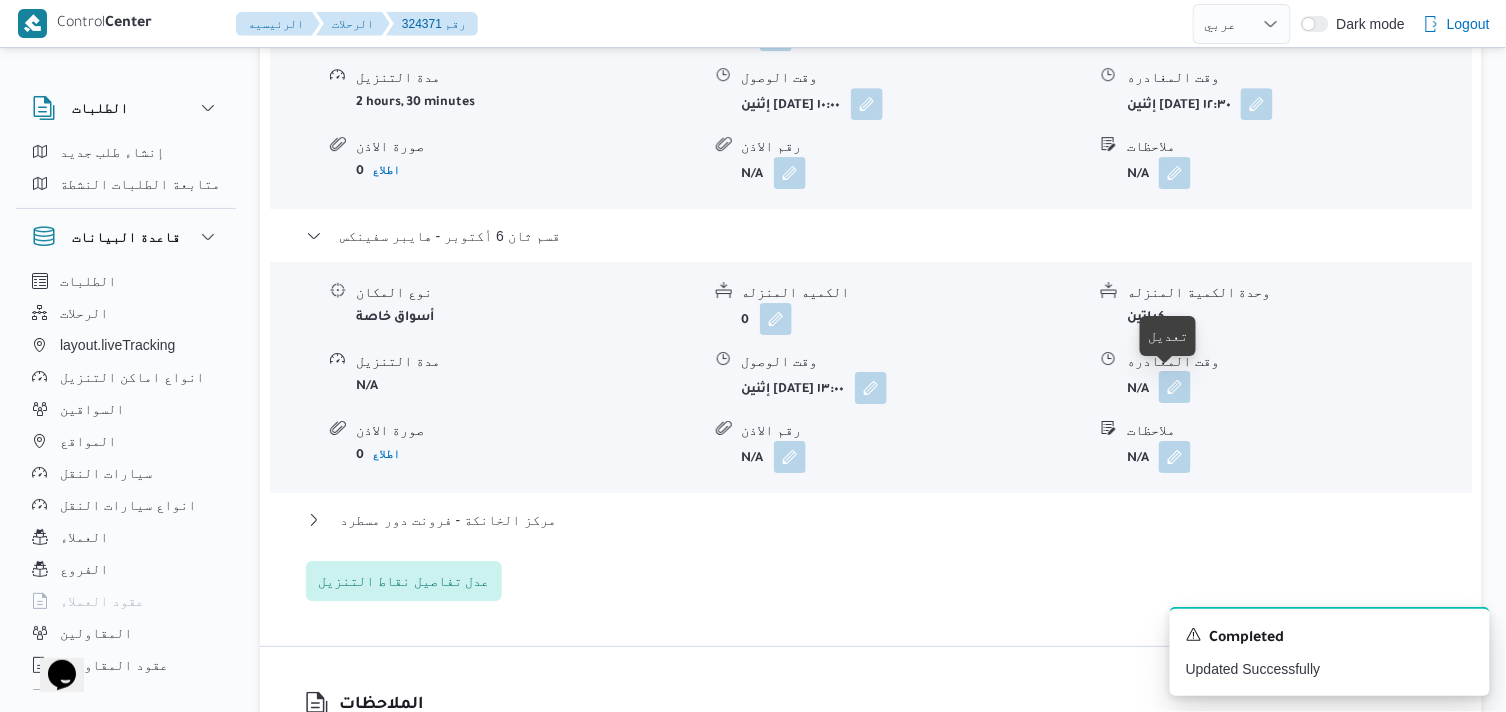 click at bounding box center [1175, 387] 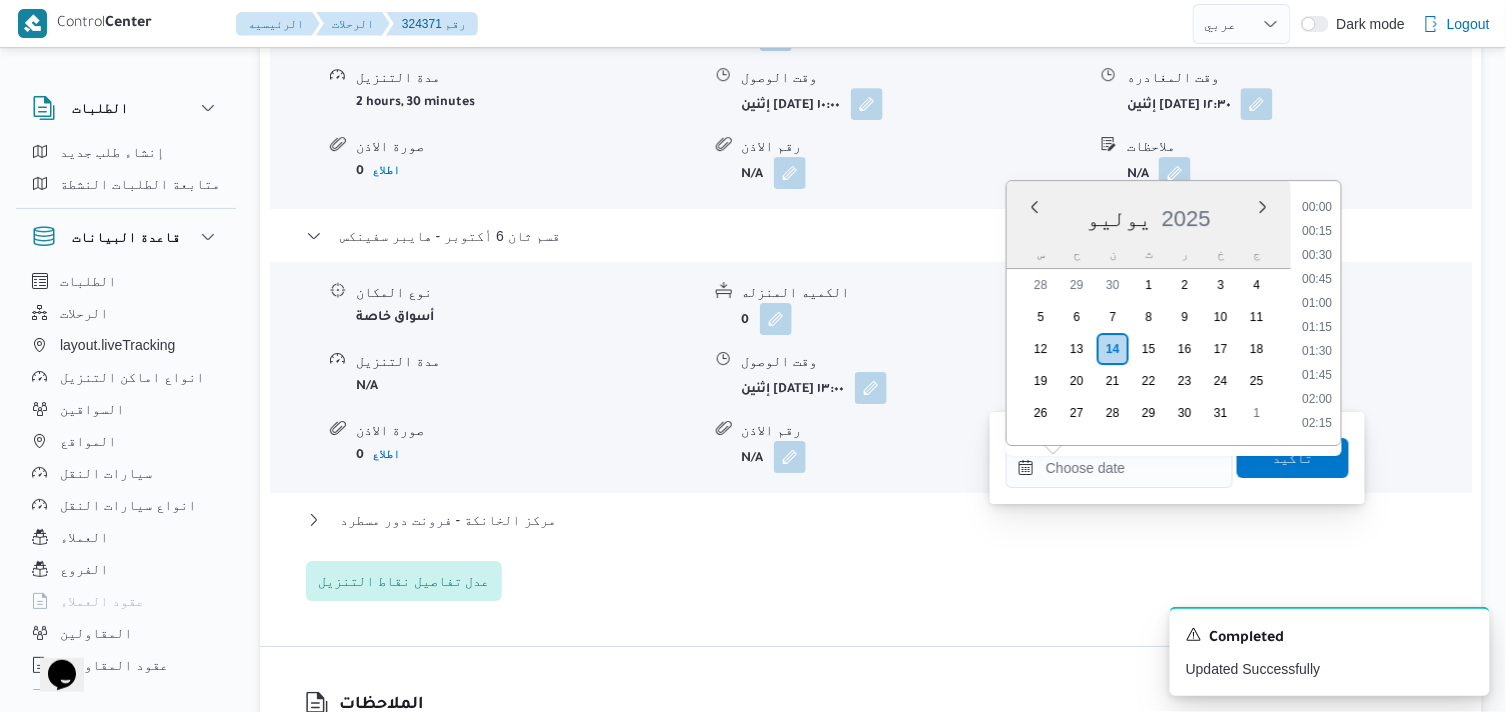 click on "وقت المغادره" at bounding box center (1119, 468) 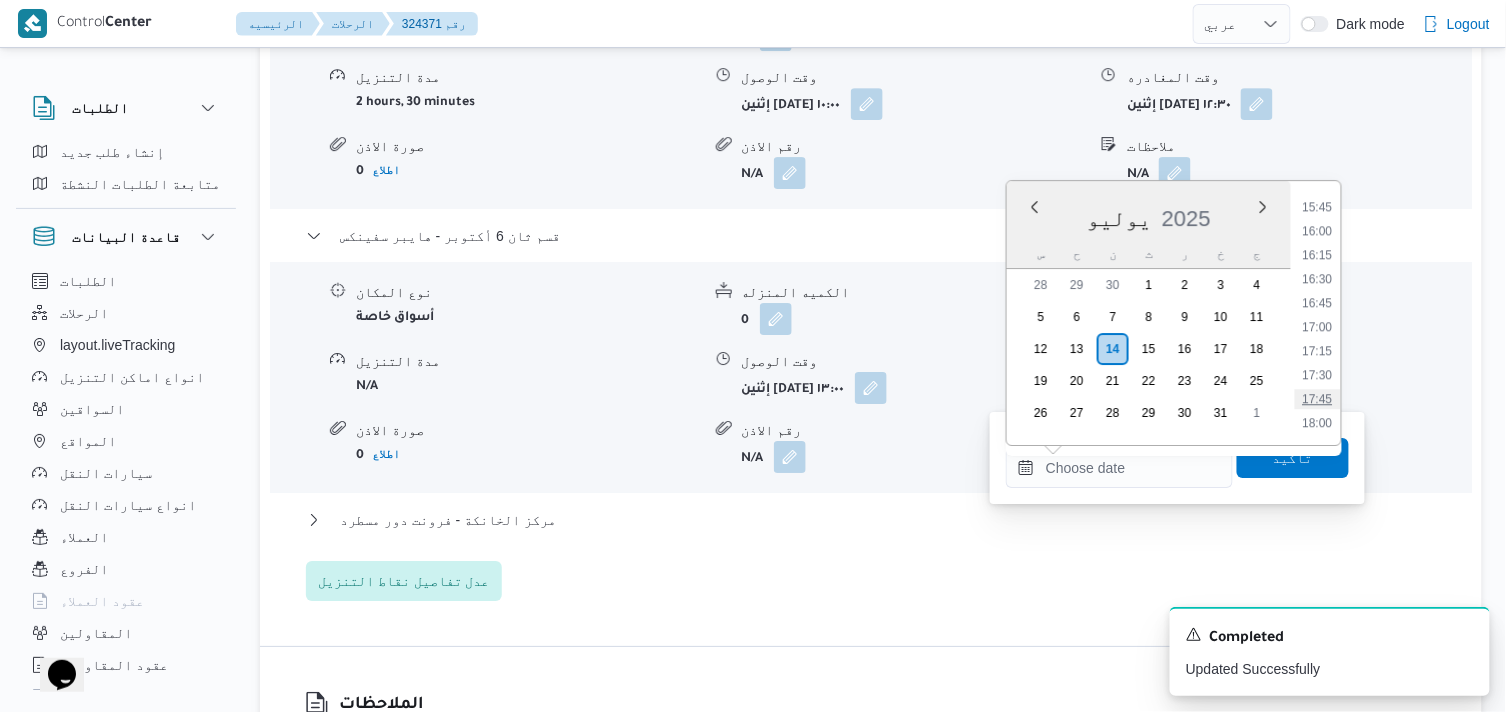 scroll, scrollTop: 1473, scrollLeft: 0, axis: vertical 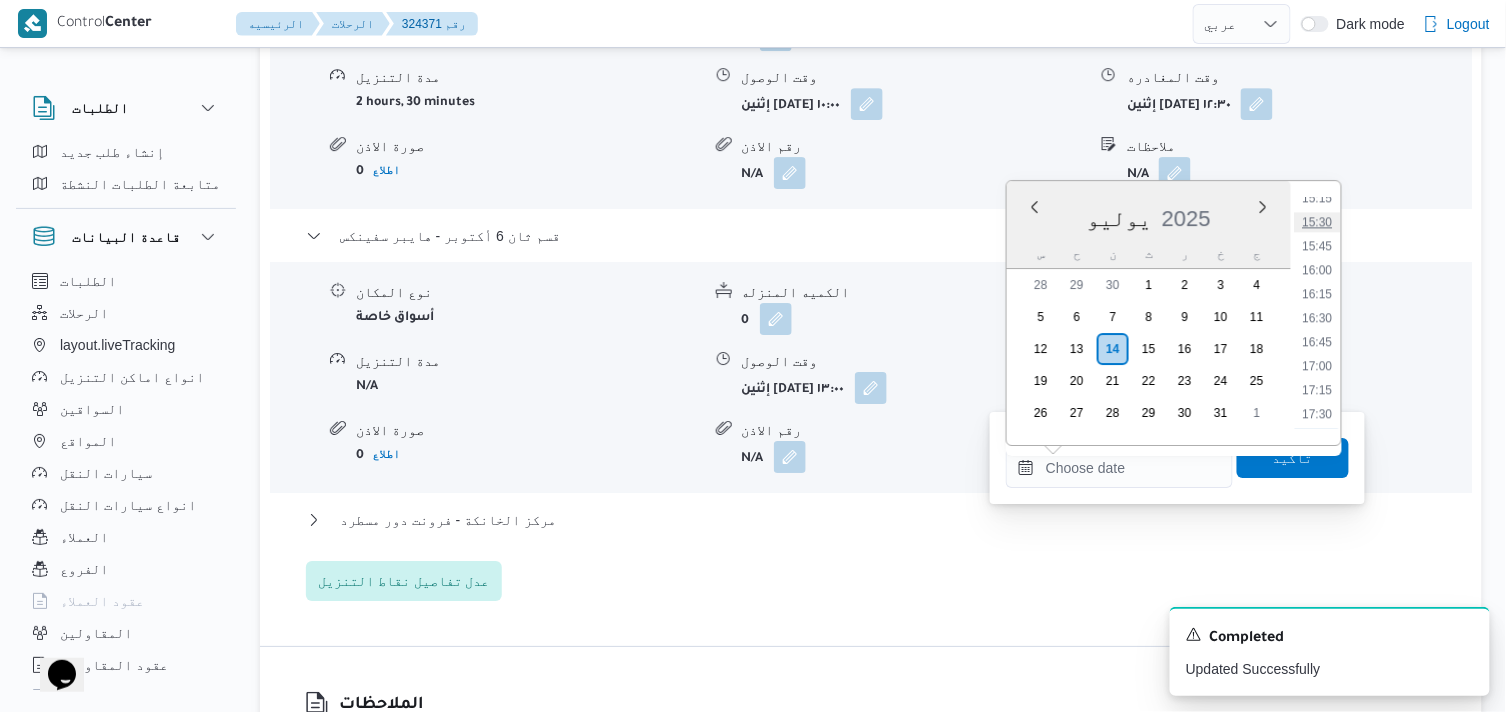 click on "15:30" at bounding box center (1318, 222) 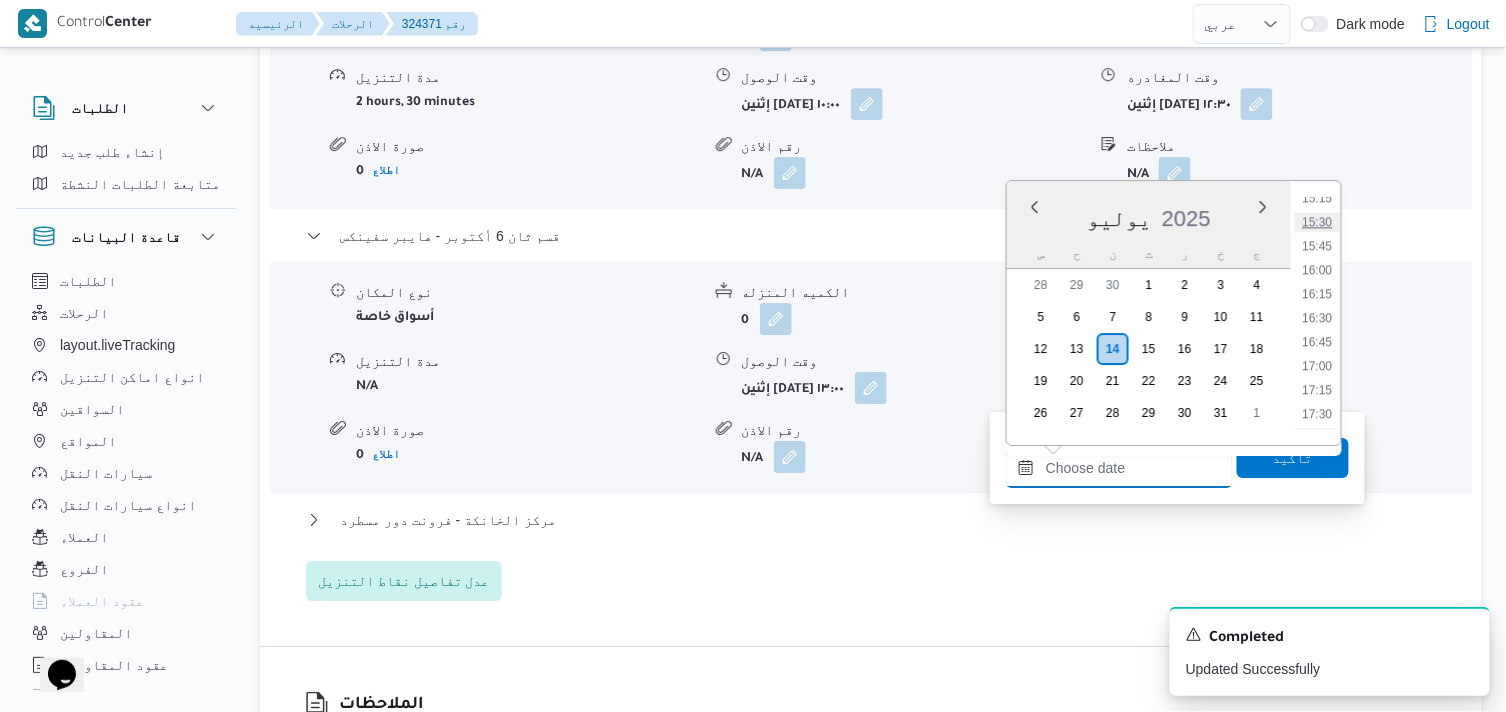 type on "١٤/٠٧/٢٠٢٥ ١٥:٣٠" 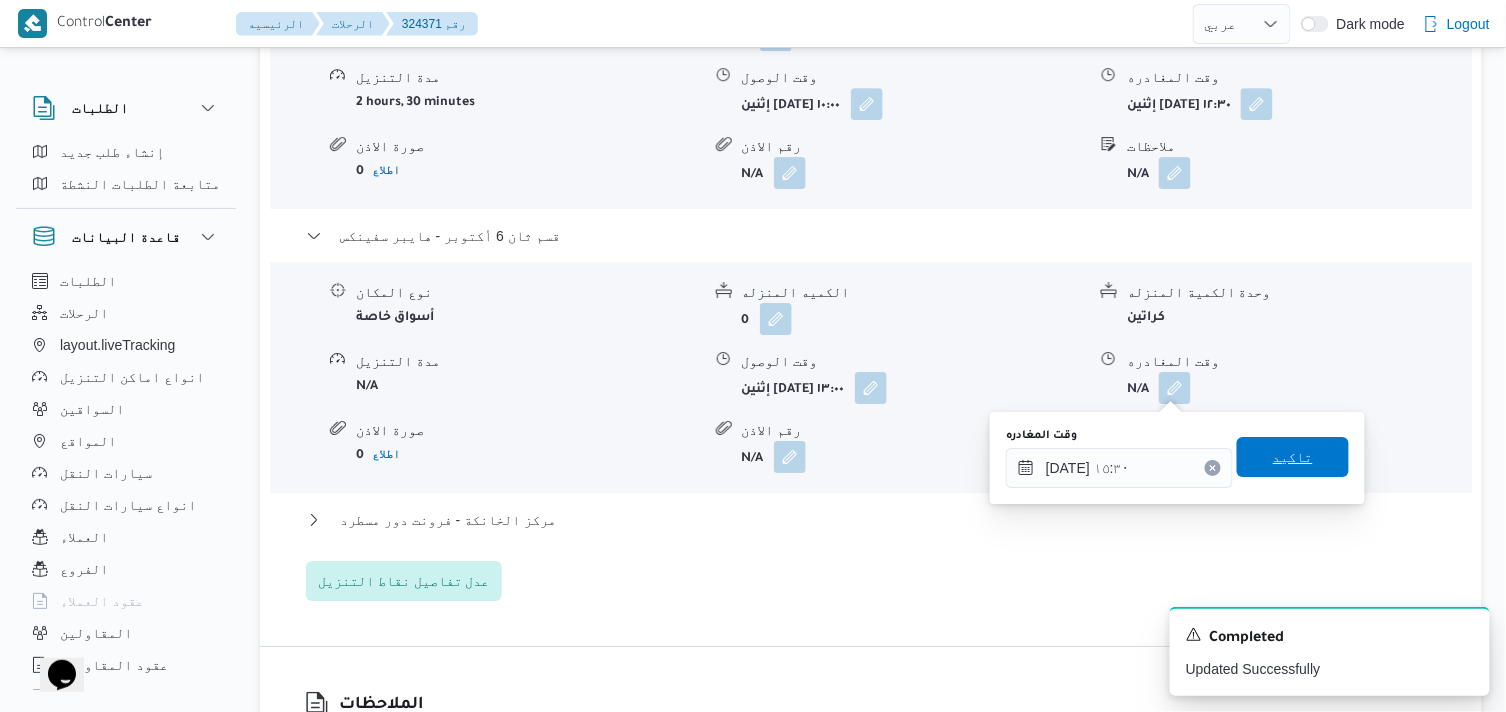 drag, startPoint x: 1296, startPoint y: 441, endPoint x: 1232, endPoint y: 453, distance: 65.11528 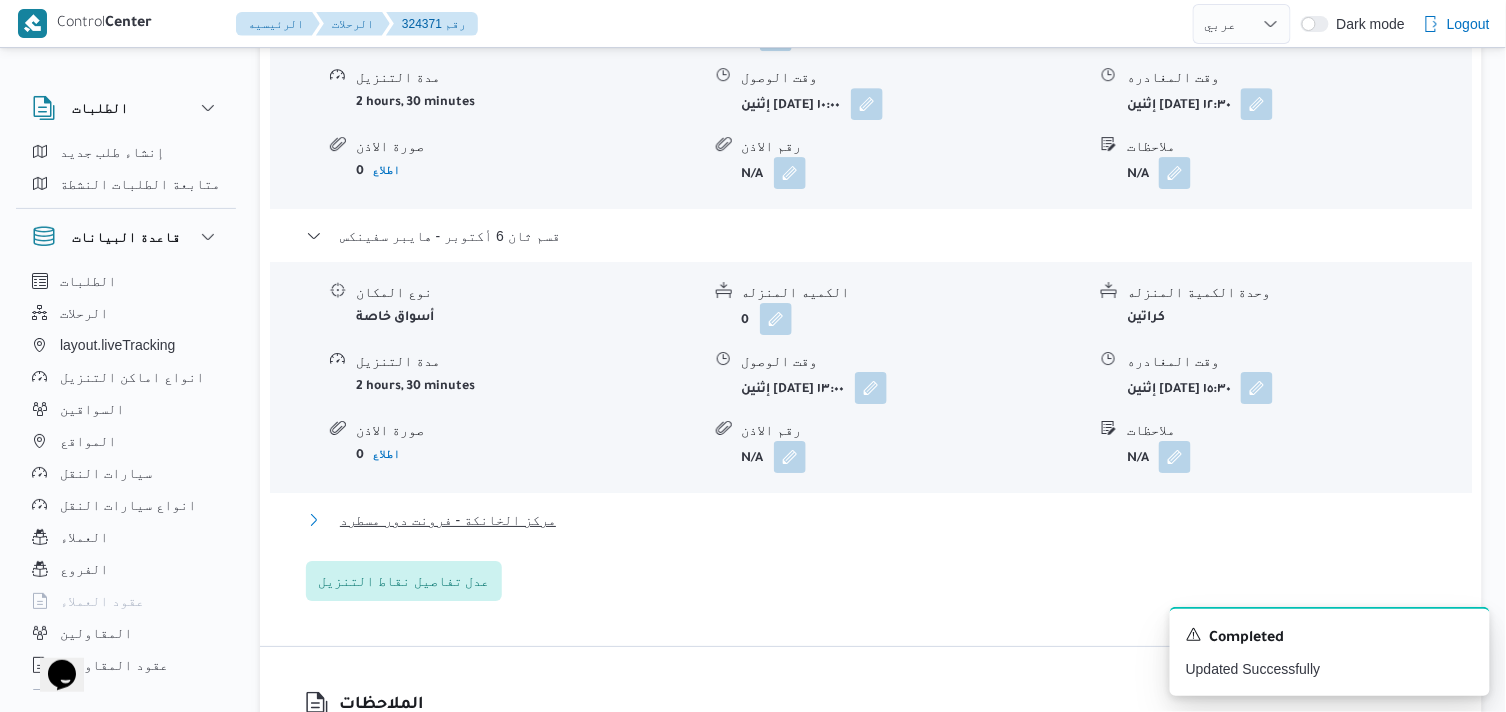 click on "مركز الخانكة -
فرونت دور مسطرد" at bounding box center (448, 520) 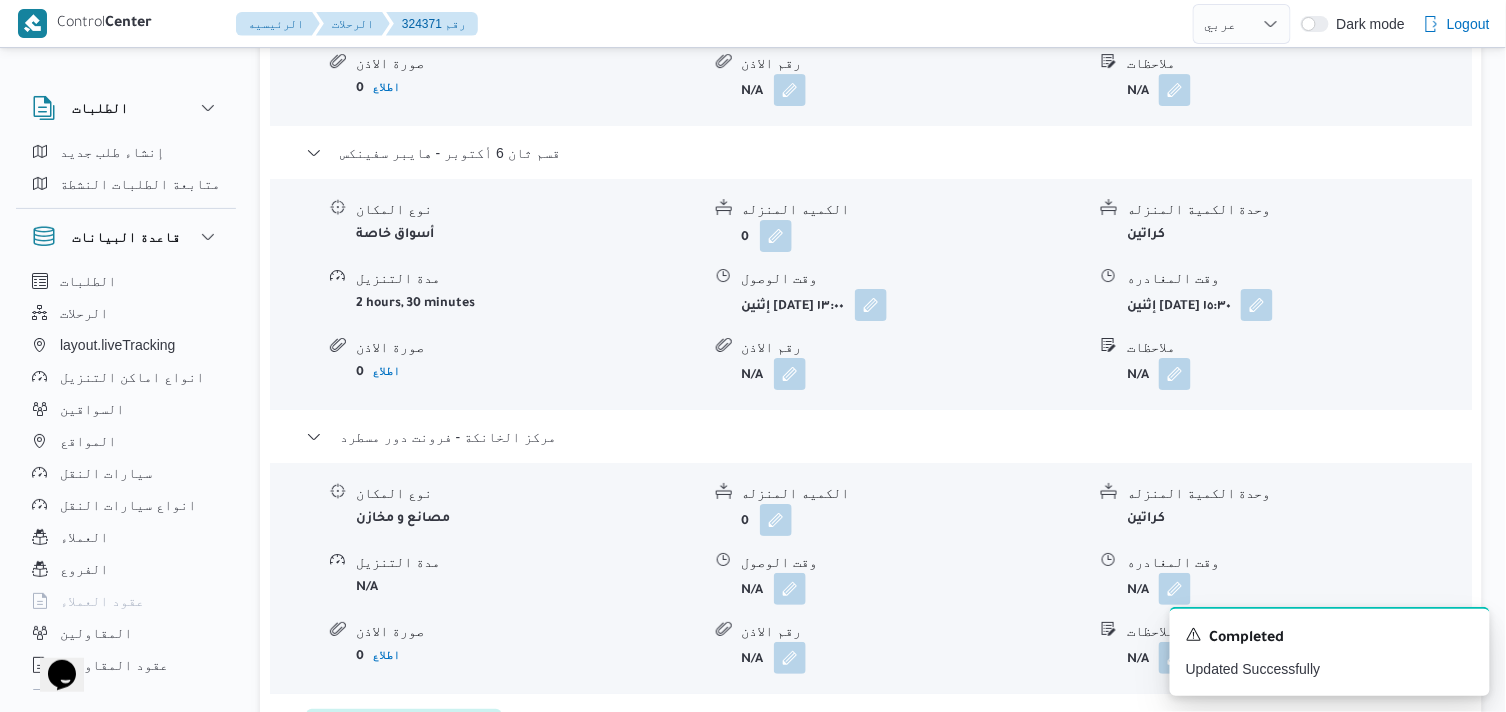 scroll, scrollTop: 2111, scrollLeft: 0, axis: vertical 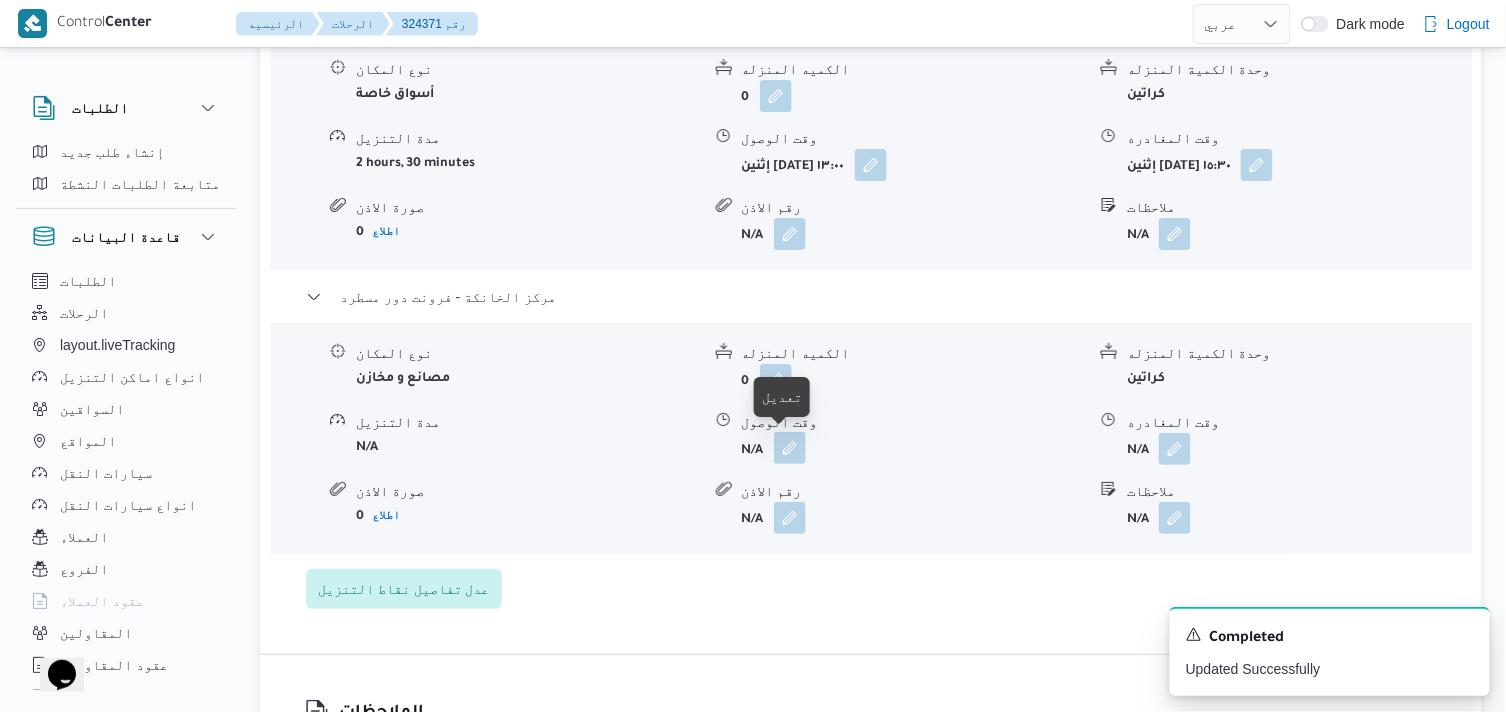 click at bounding box center (790, 448) 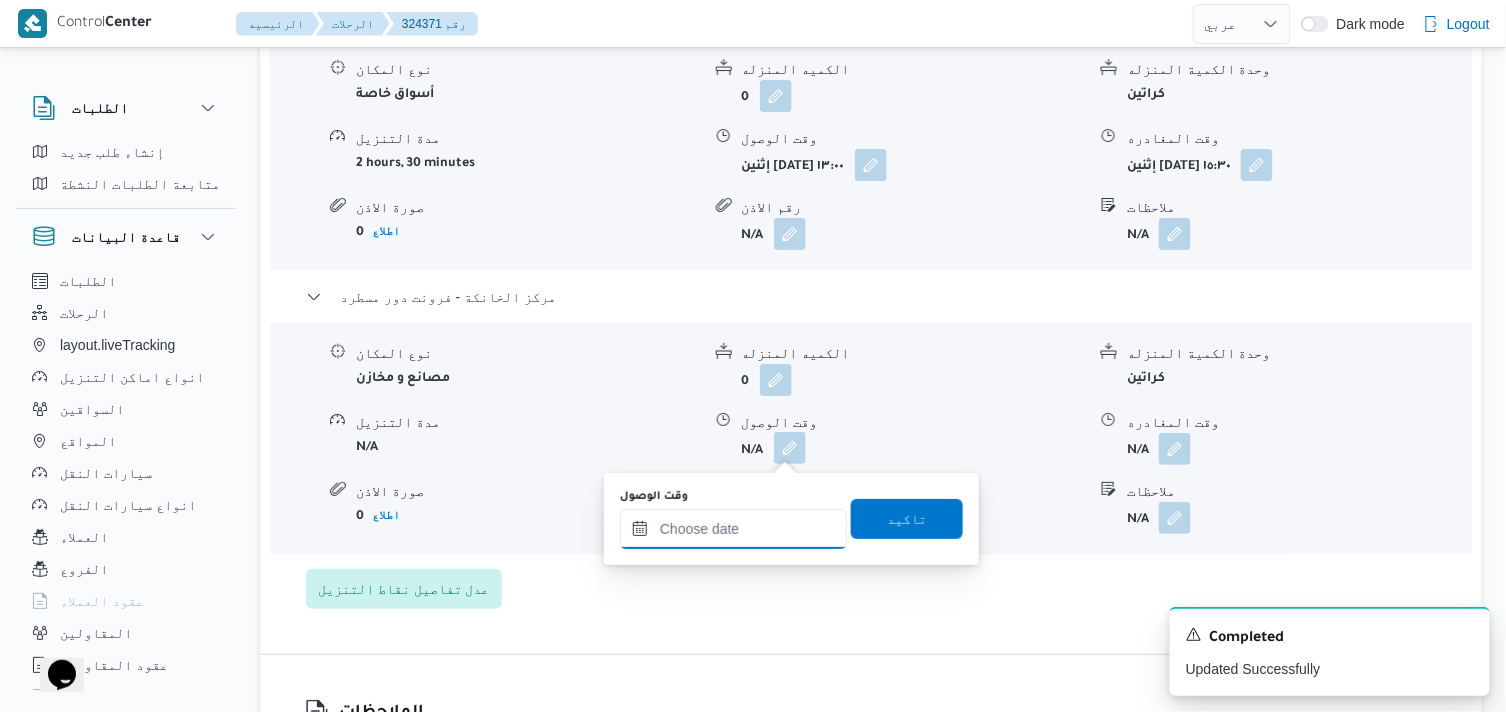click on "وقت الوصول" at bounding box center (733, 529) 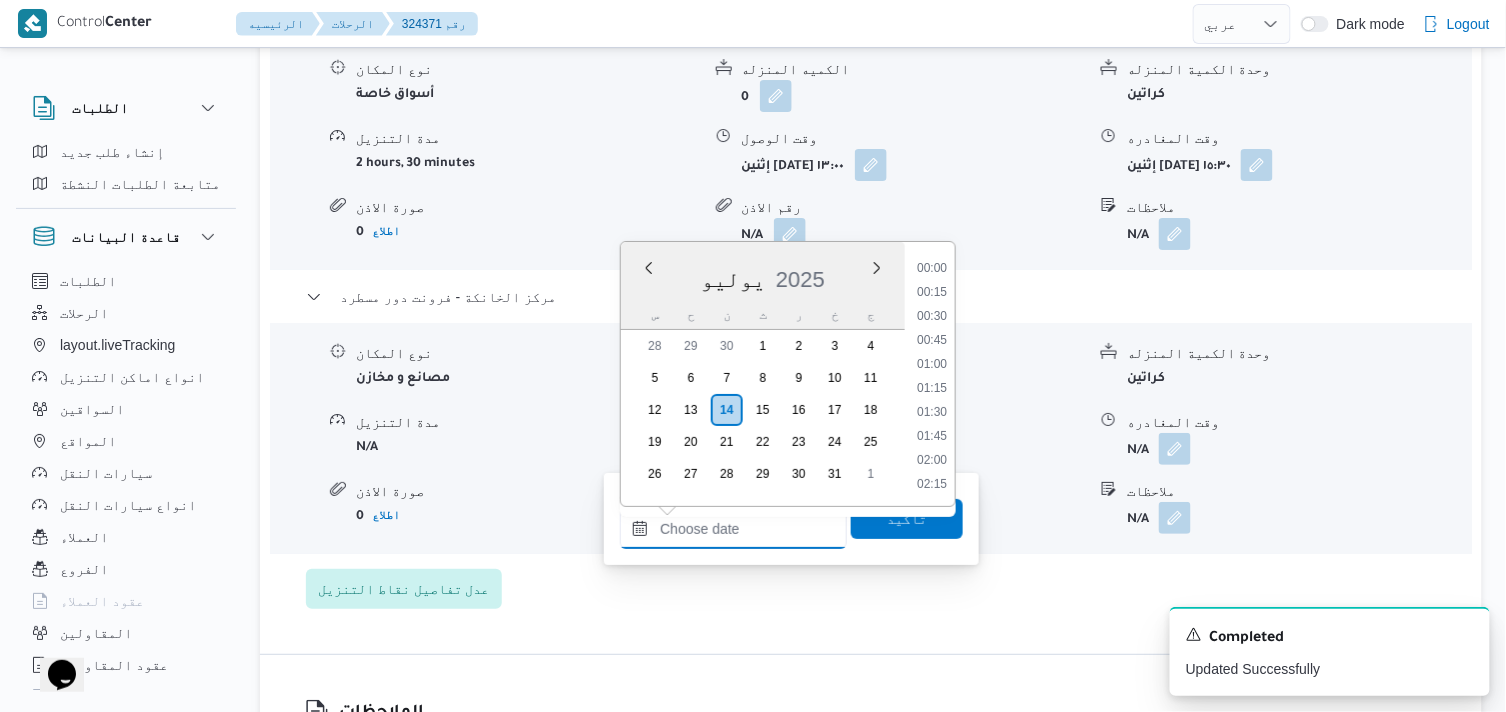 scroll, scrollTop: 1584, scrollLeft: 0, axis: vertical 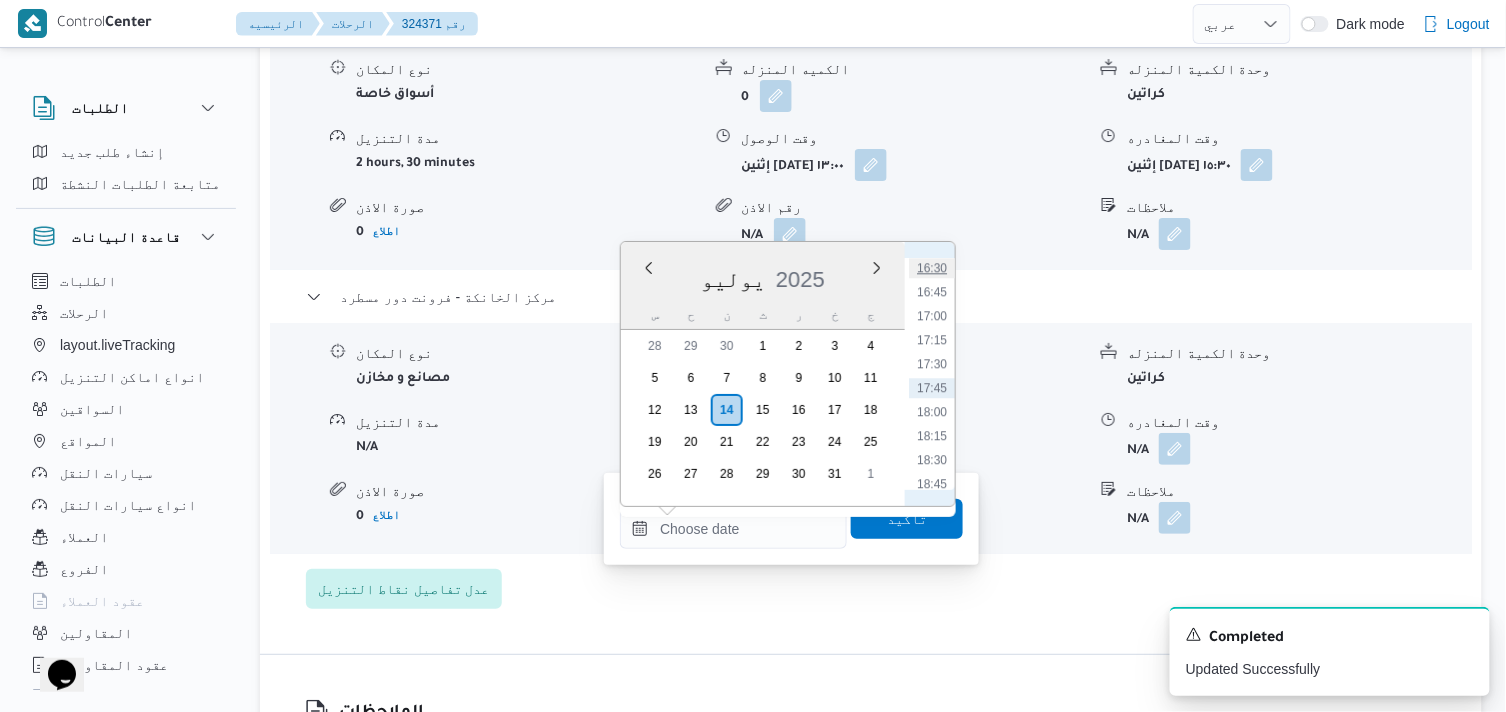 click on "16:30" at bounding box center (932, 268) 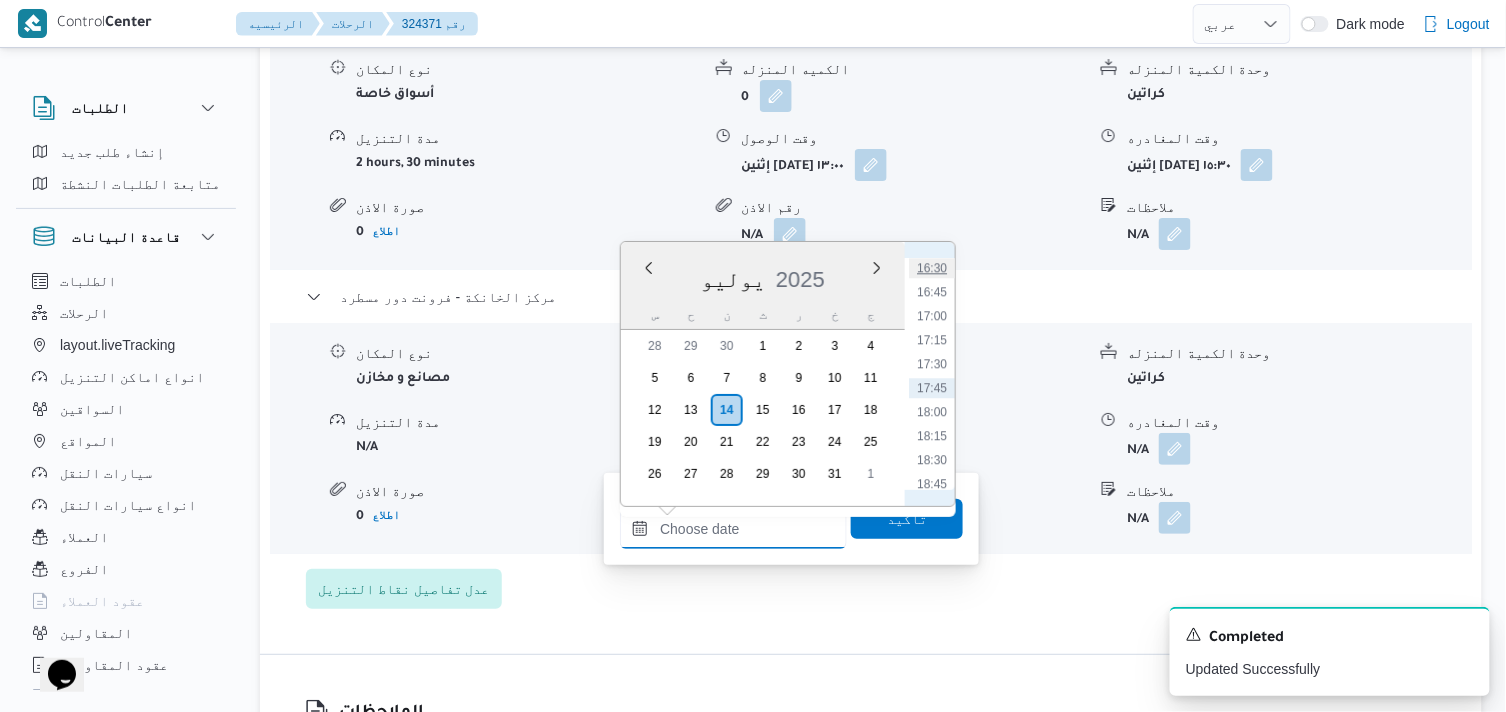 type on "١٤/٠٧/٢٠٢٥ ١٦:٣٠" 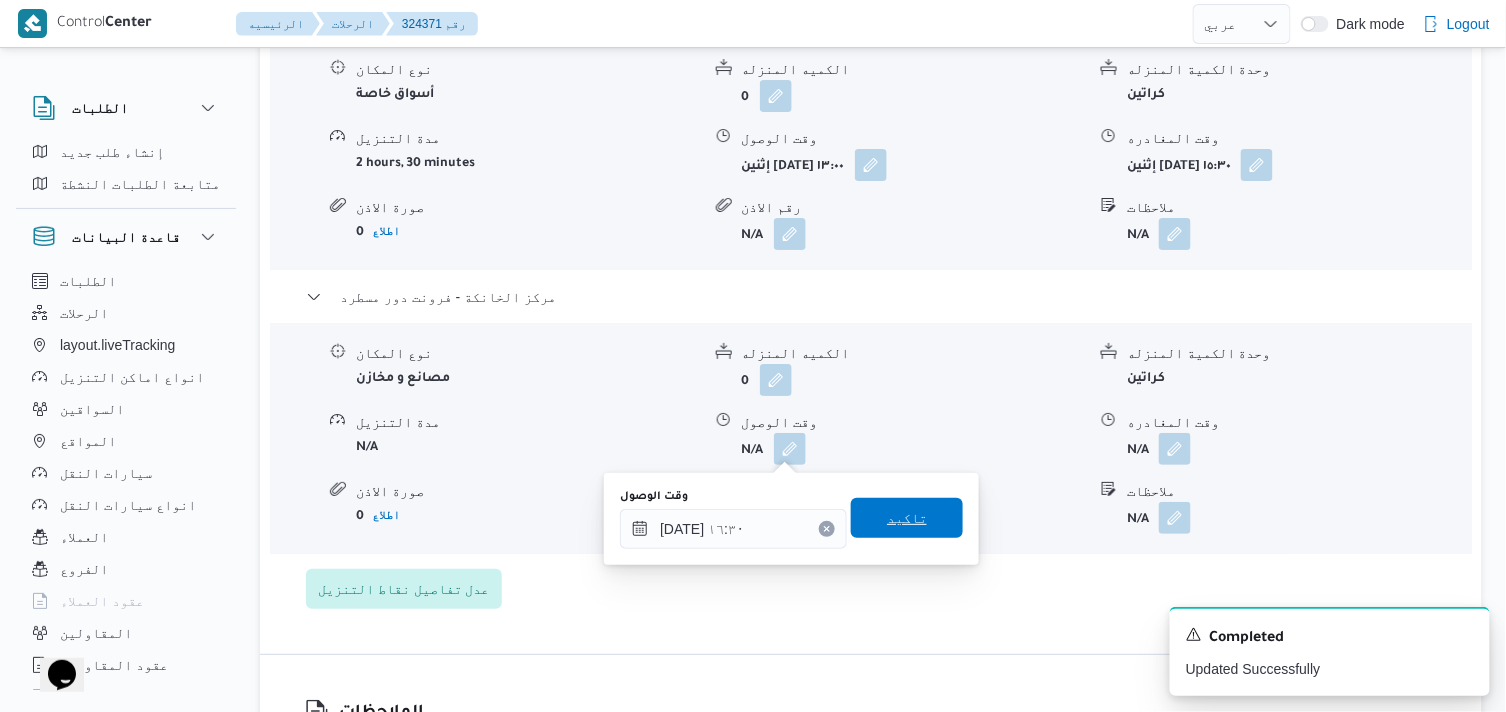 click on "تاكيد" at bounding box center [907, 518] 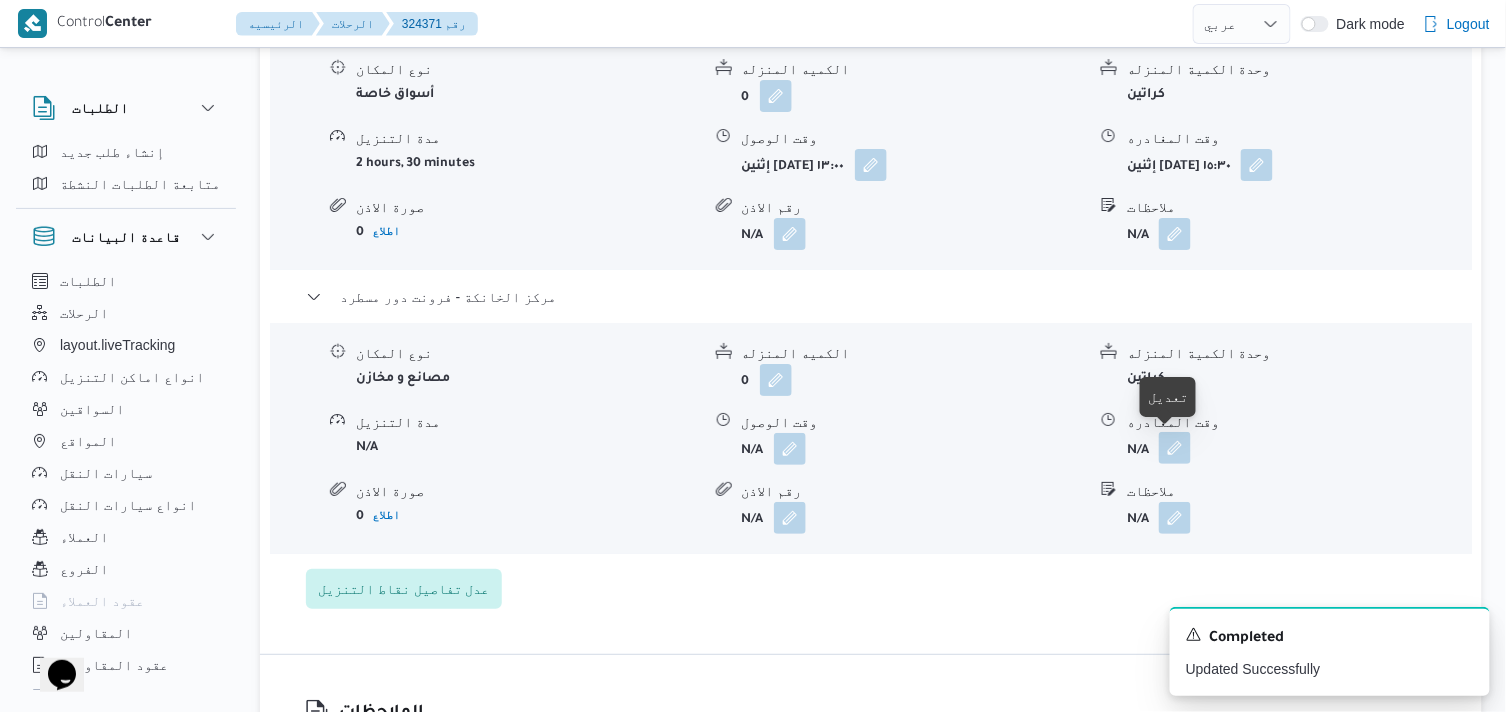 click at bounding box center (1175, 448) 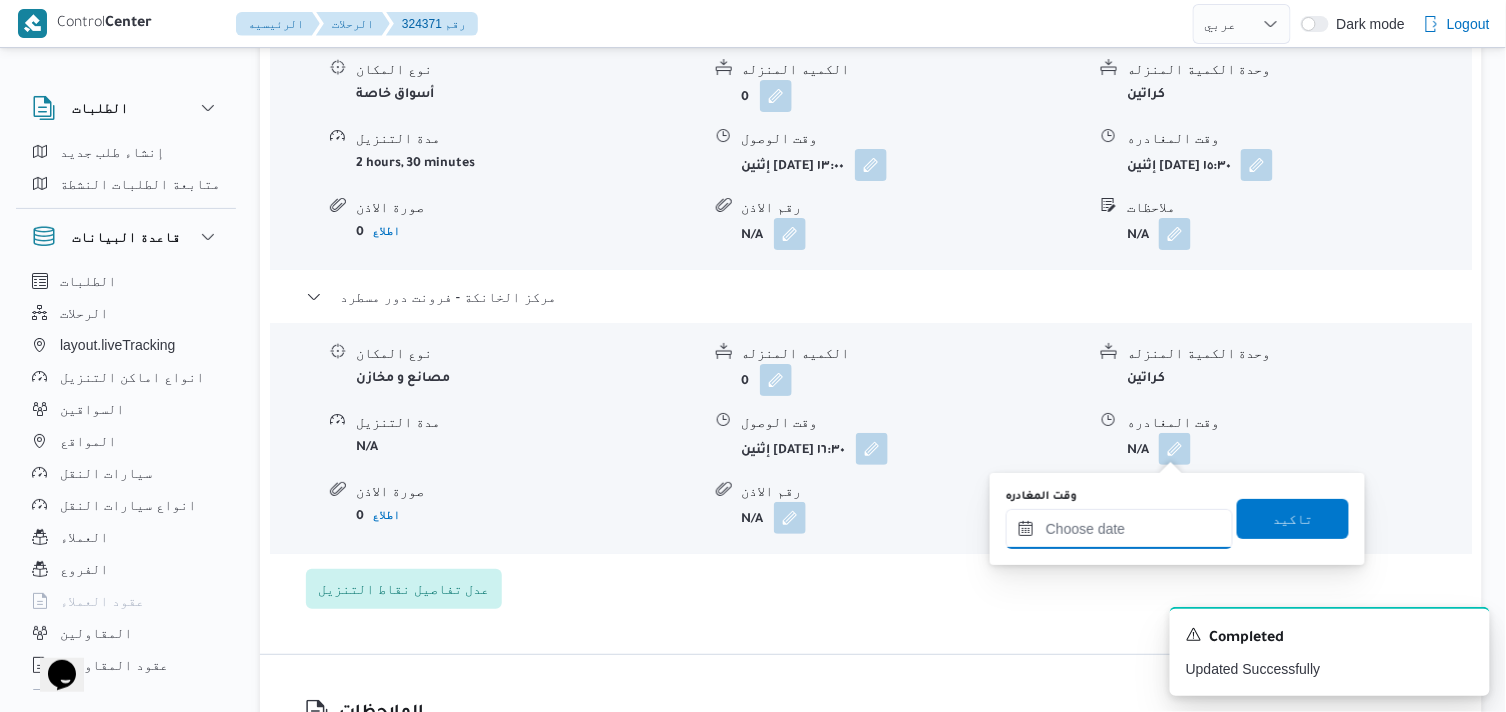 click on "وقت المغادره" at bounding box center [1119, 529] 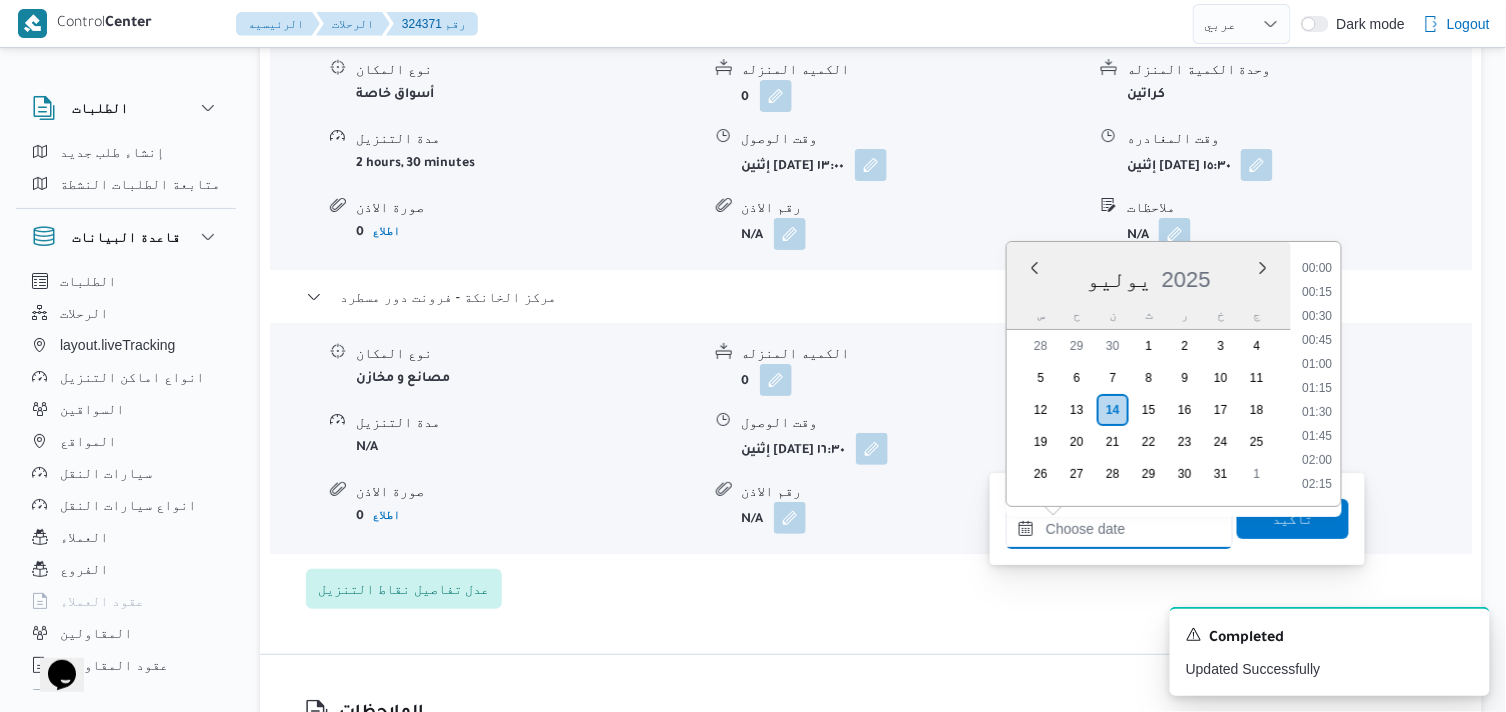 scroll, scrollTop: 1584, scrollLeft: 0, axis: vertical 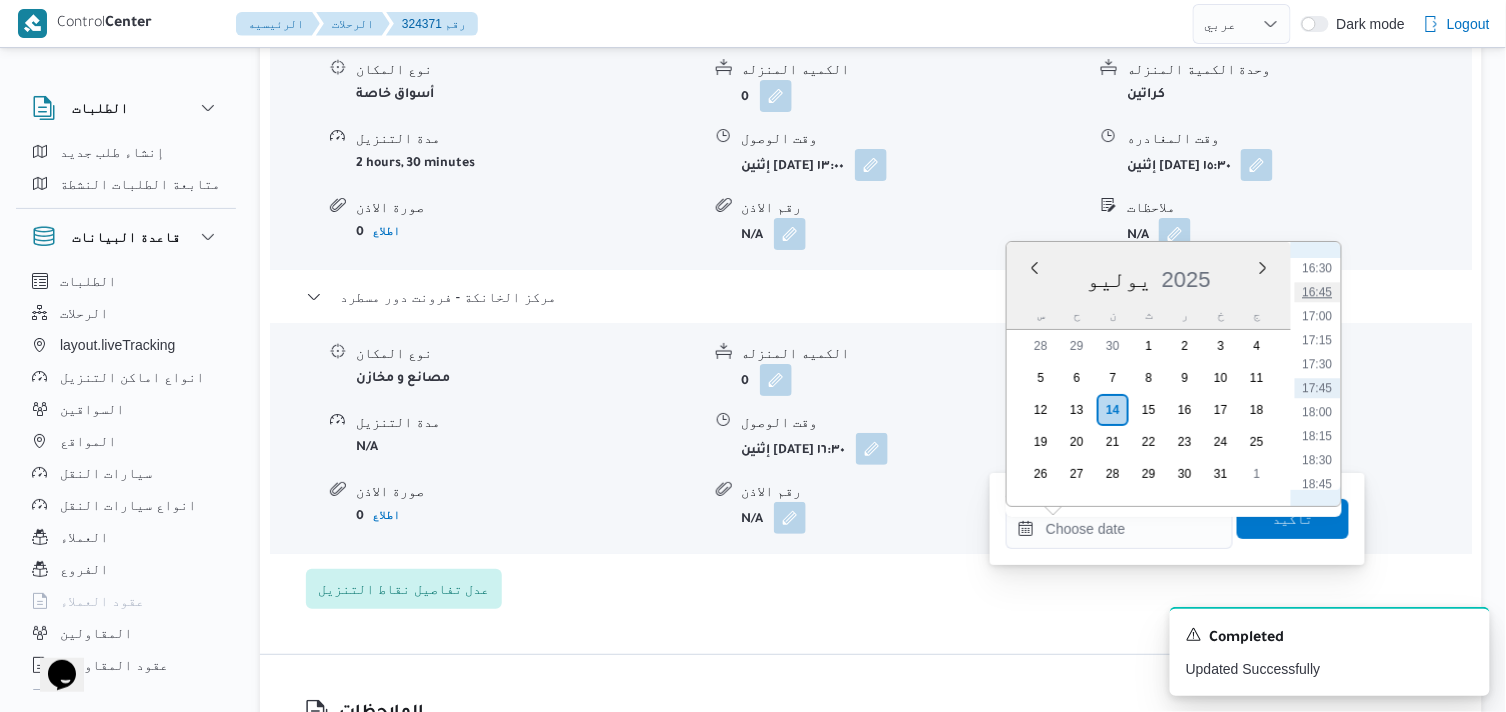 click on "16:45" at bounding box center (1318, 292) 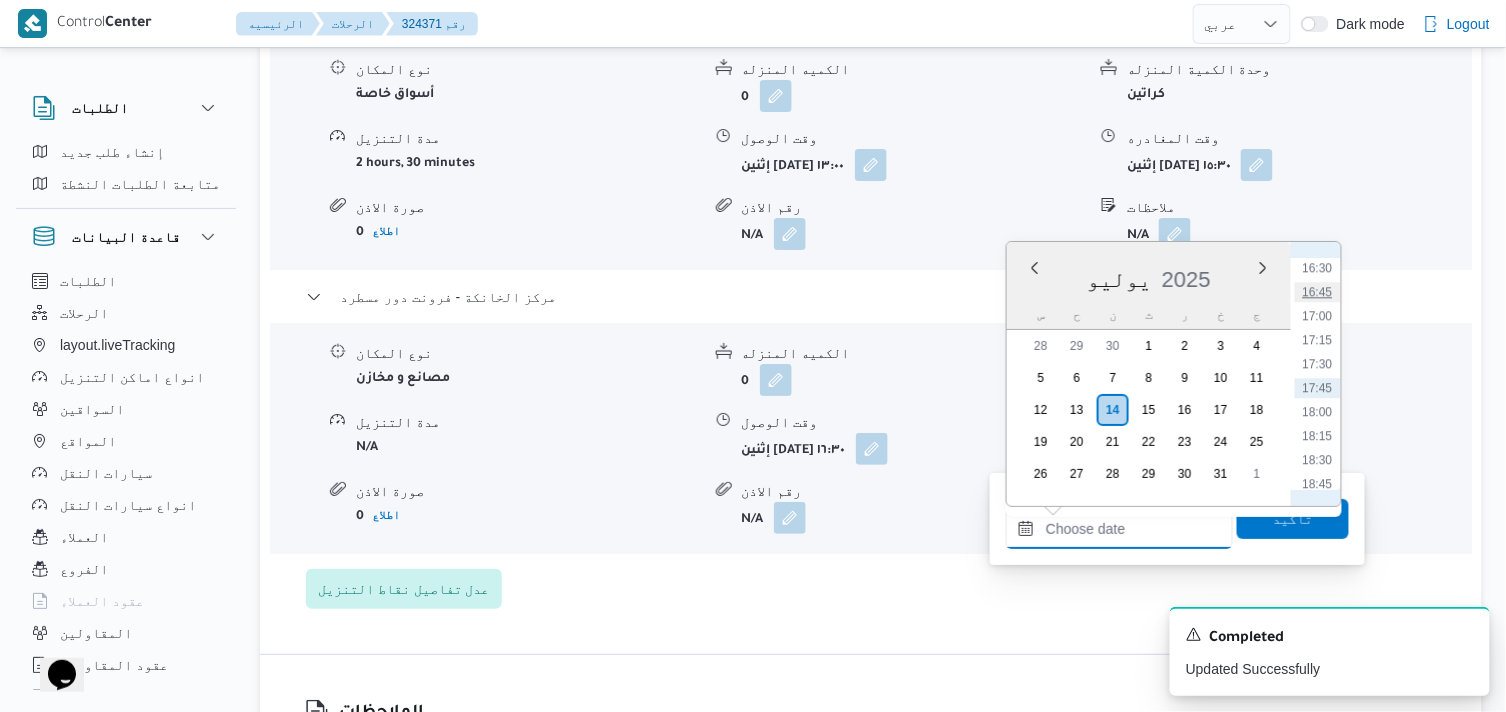 type on "[DATE] ١٦:٤٥" 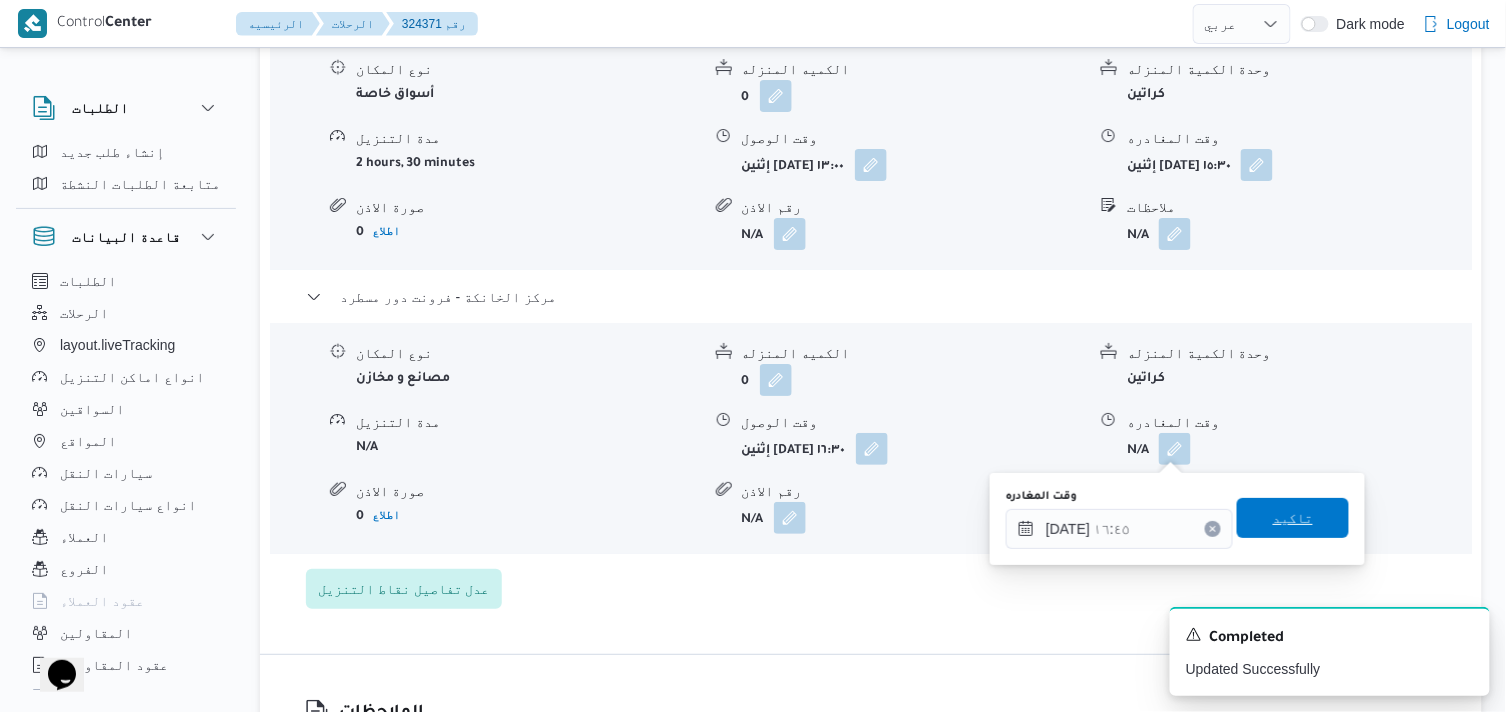 click on "تاكيد" at bounding box center (1293, 518) 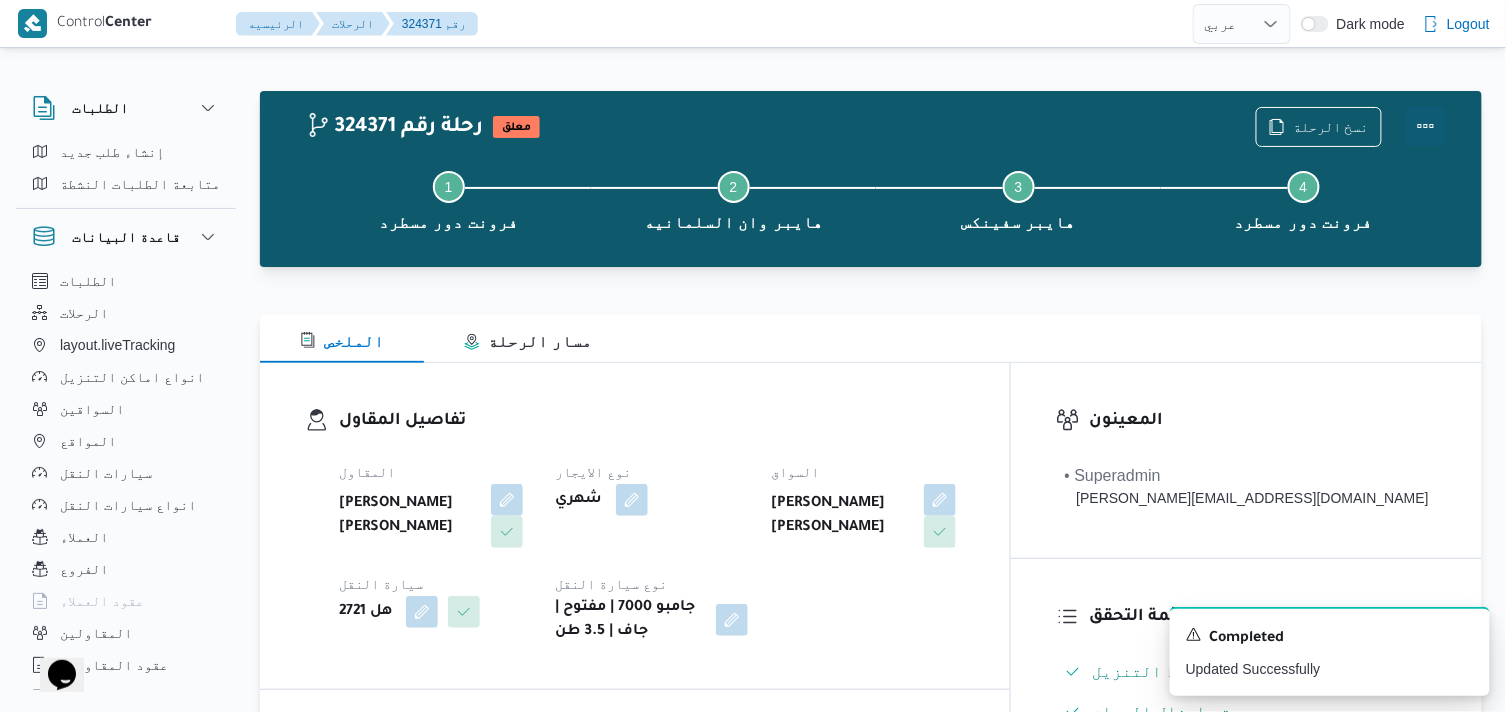 scroll, scrollTop: 0, scrollLeft: 0, axis: both 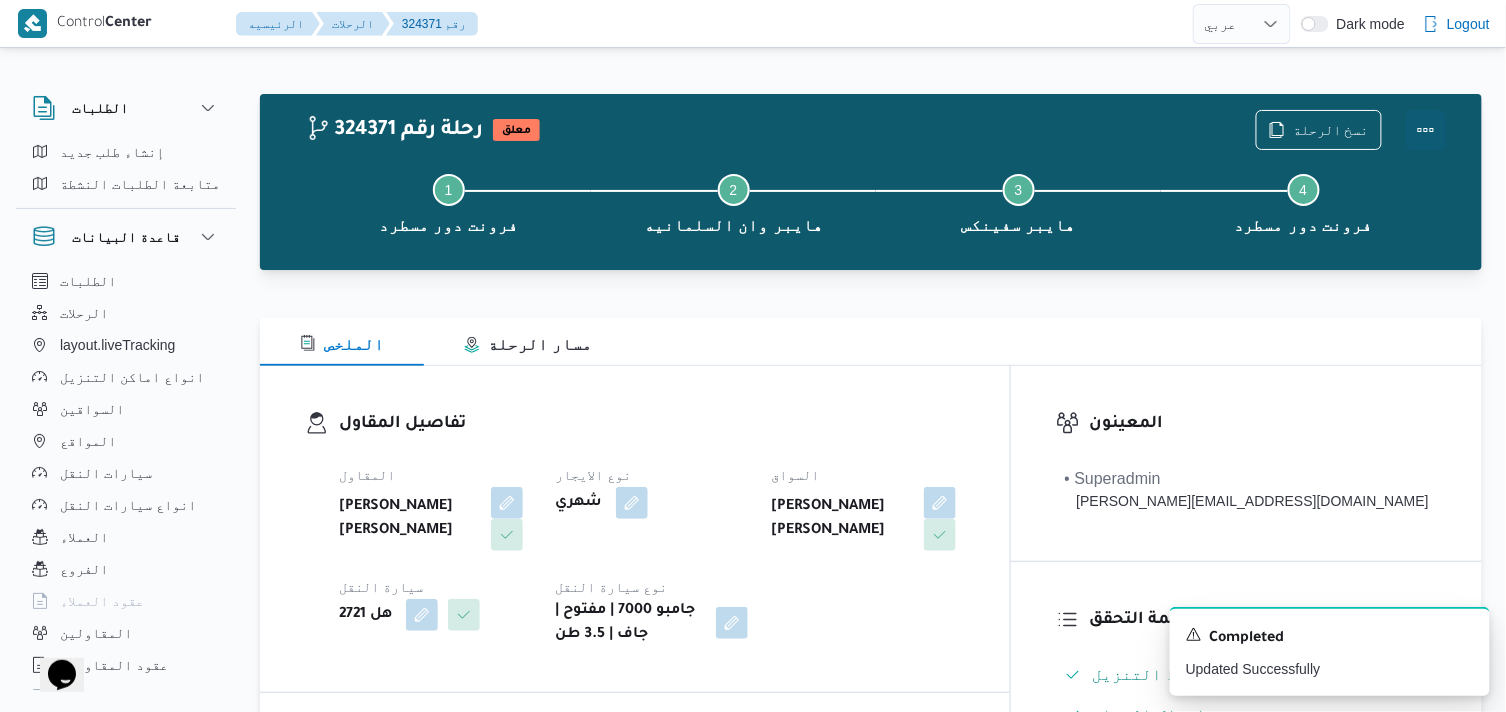 drag, startPoint x: 1423, startPoint y: 117, endPoint x: 1392, endPoint y: 127, distance: 32.572994 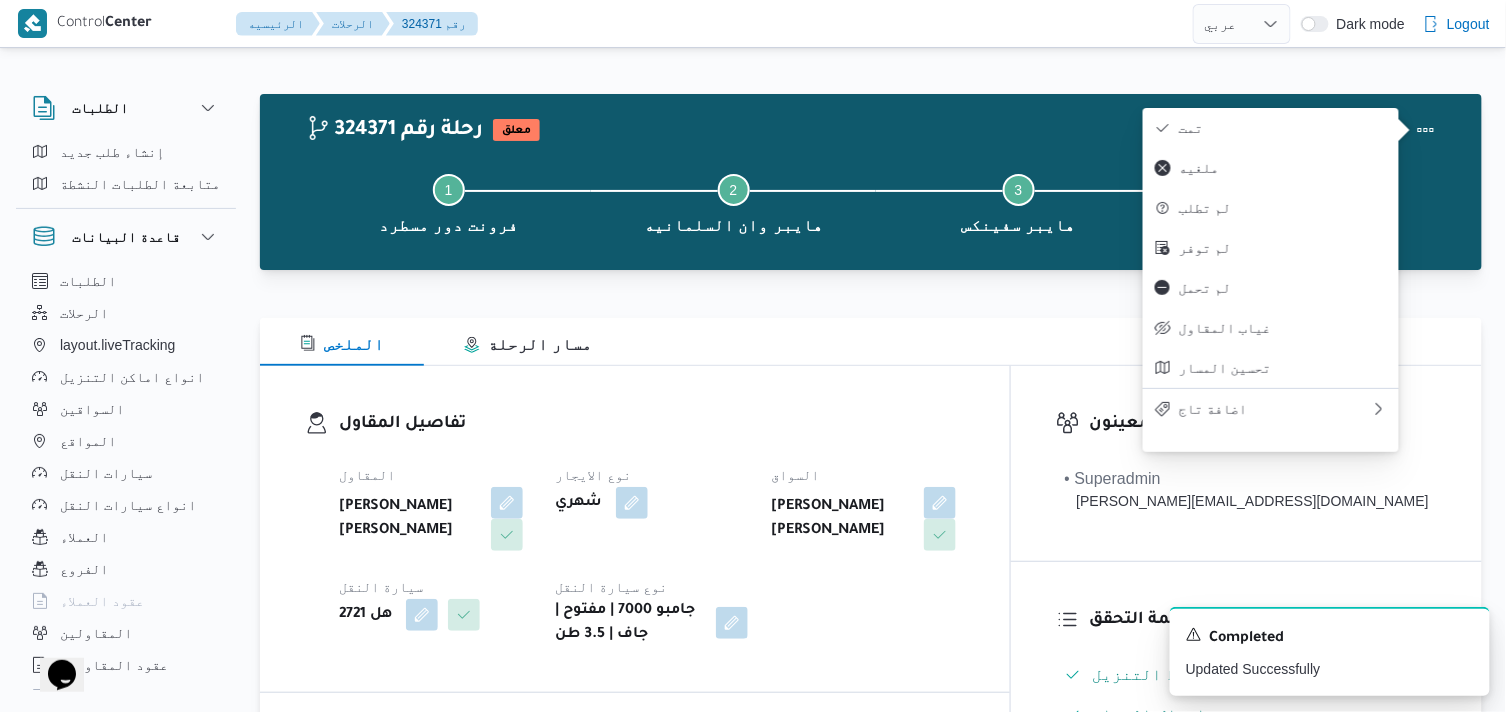 click on "تمت" at bounding box center [1283, 128] 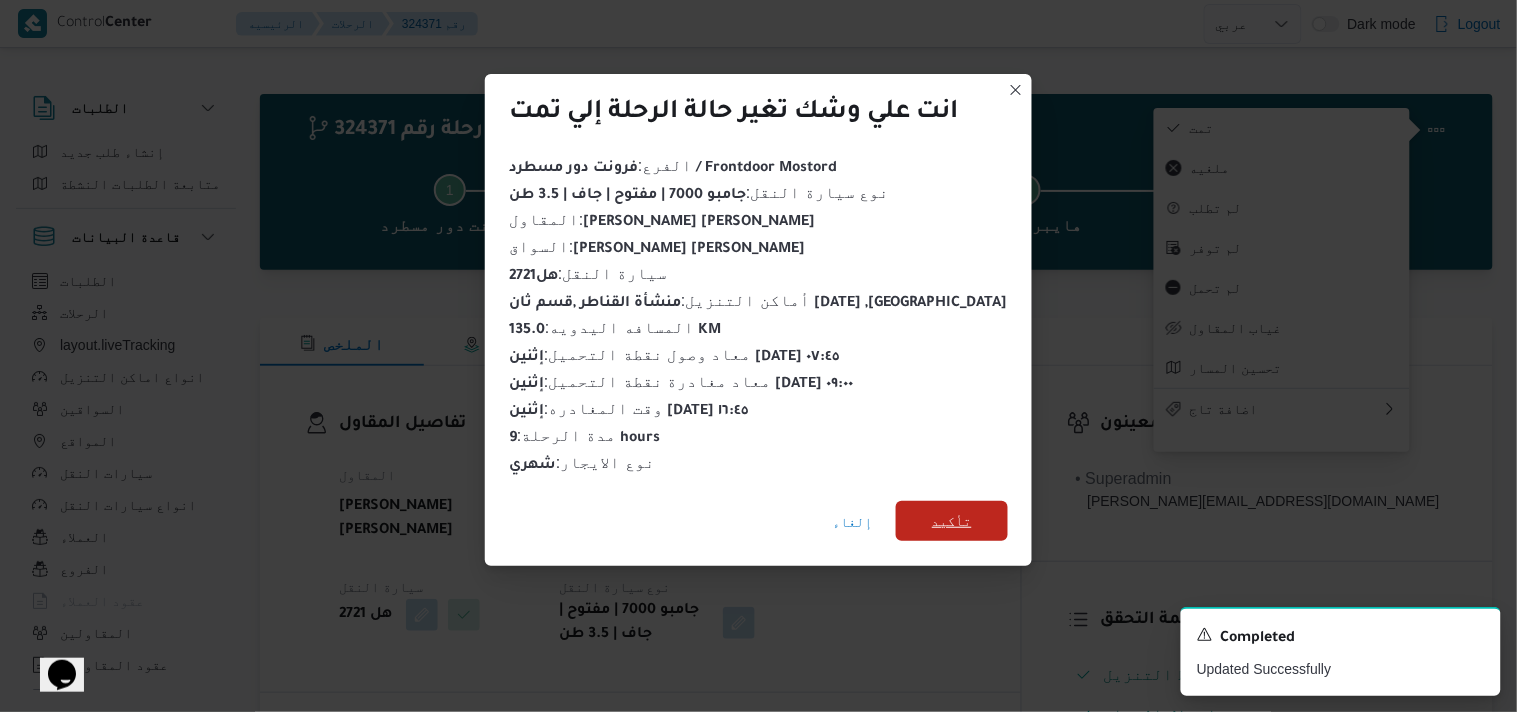 click on "تأكيد" at bounding box center (952, 521) 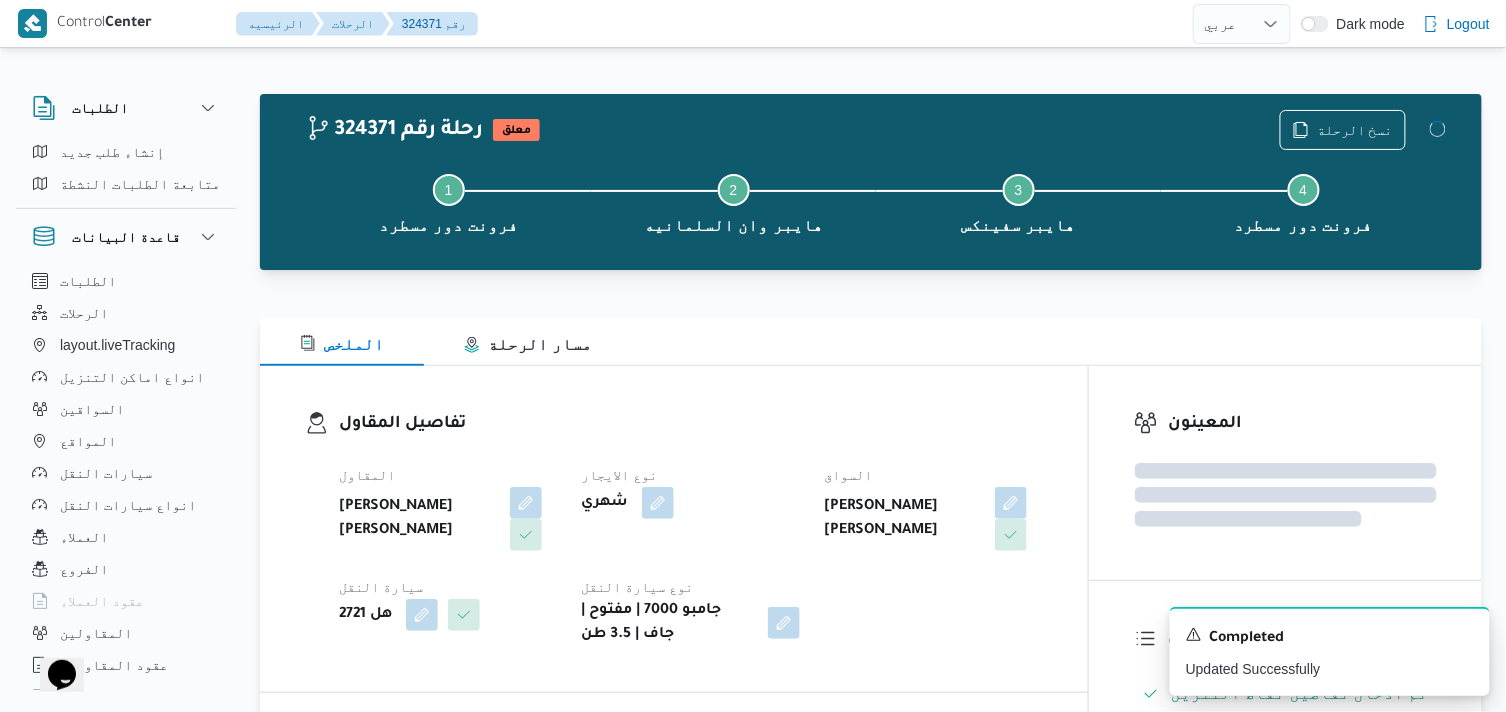 click on "تفاصيل المقاول المقاول محمد هاني محمد جوده محمود نوع الايجار شهري السواق محمد هاني محمد جودة محمود سيارة النقل هل 2721 نوع سيارة النقل جامبو 7000 | مفتوح | جاف | 3.5 طن" at bounding box center (691, 529) 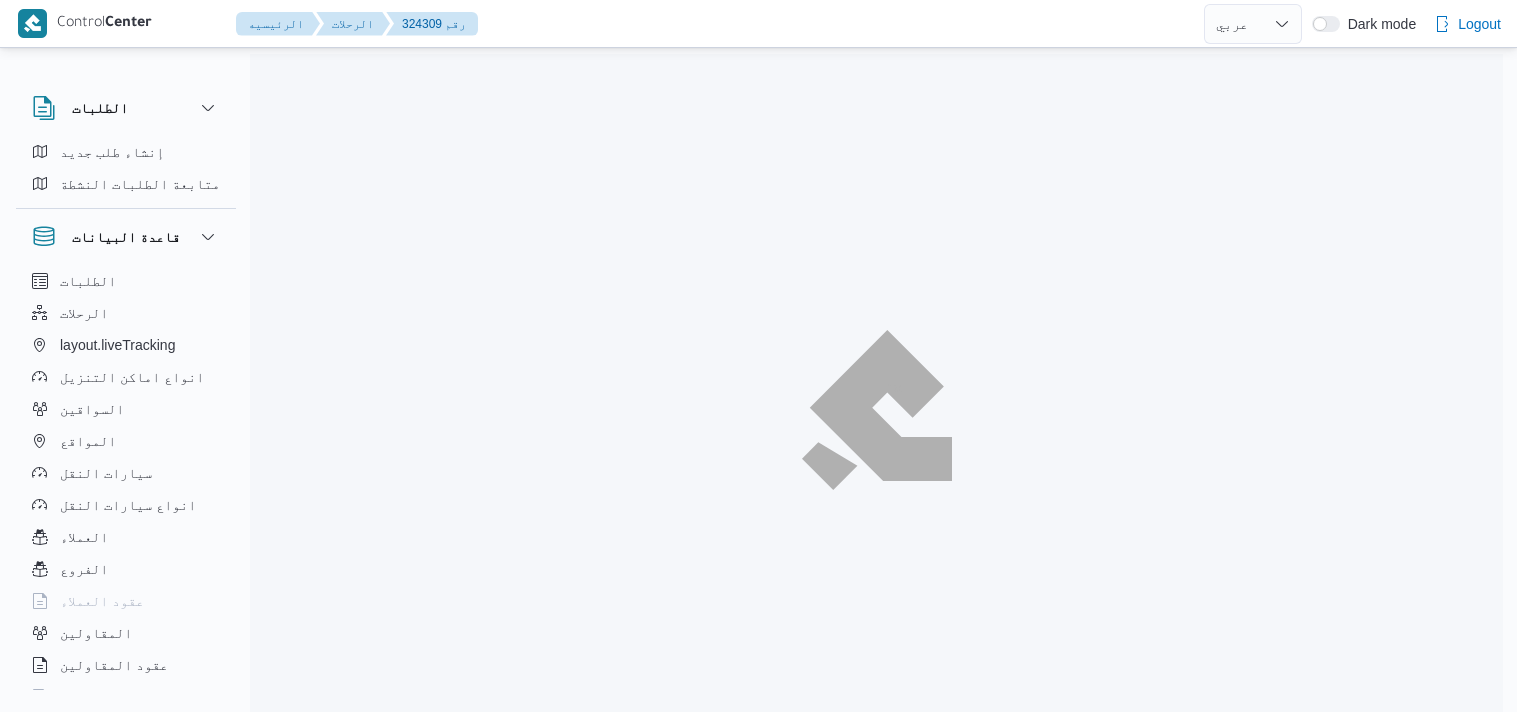 select on "ar" 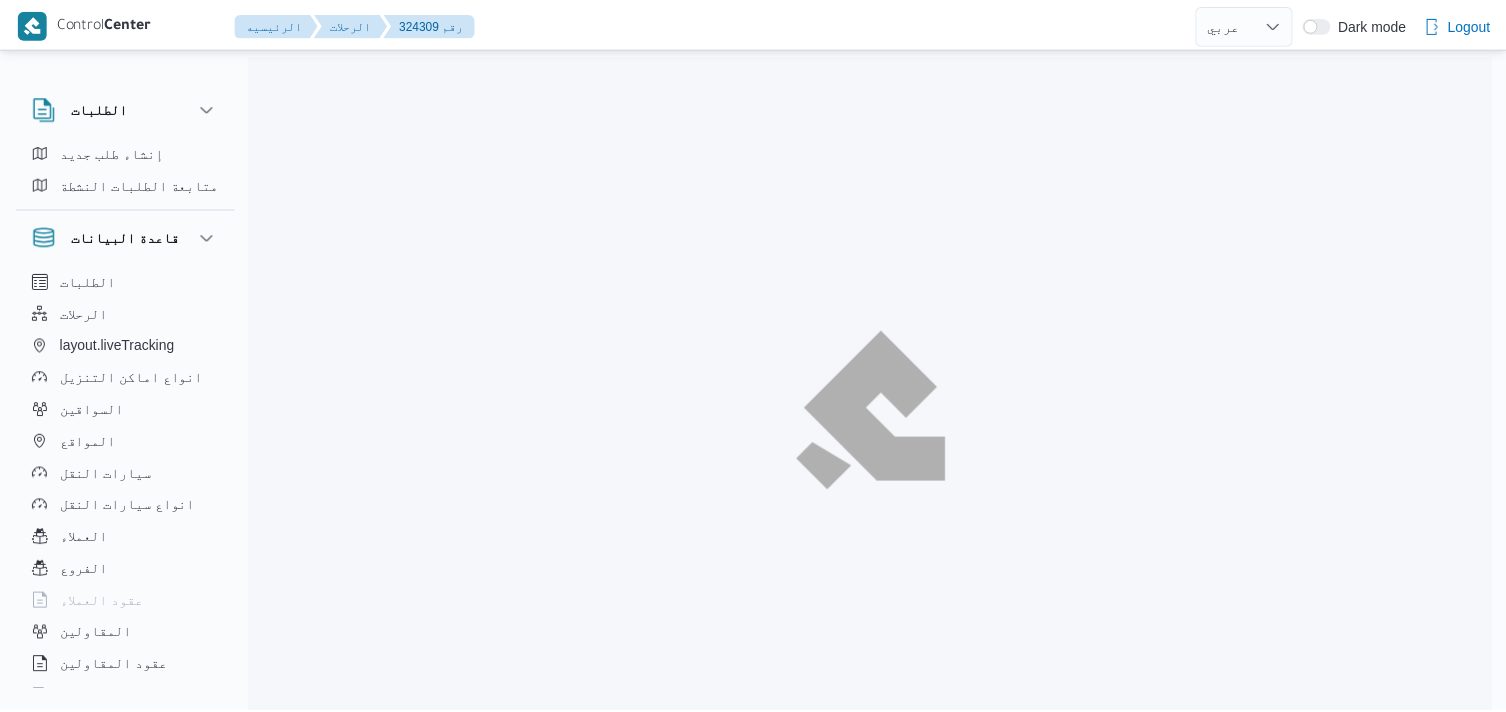 scroll, scrollTop: 0, scrollLeft: 0, axis: both 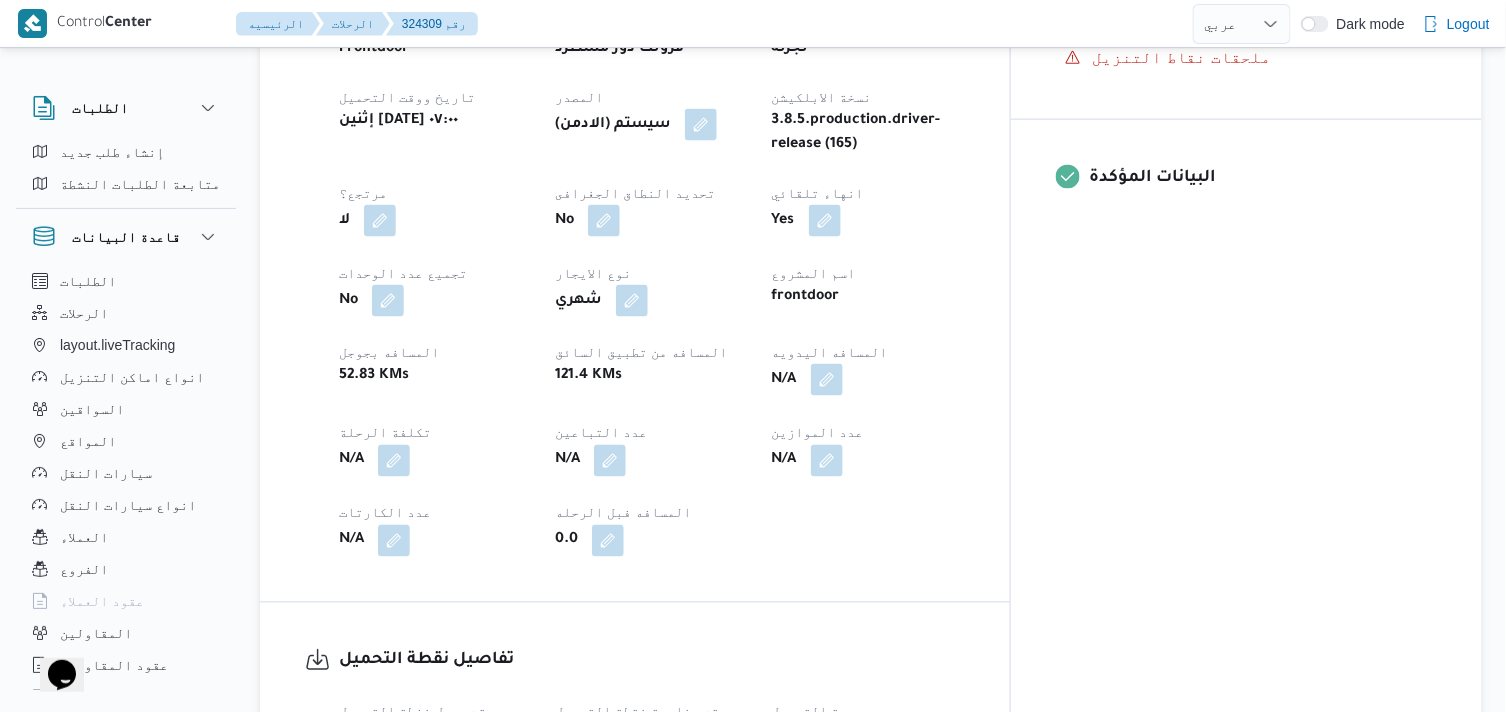 click at bounding box center [827, 380] 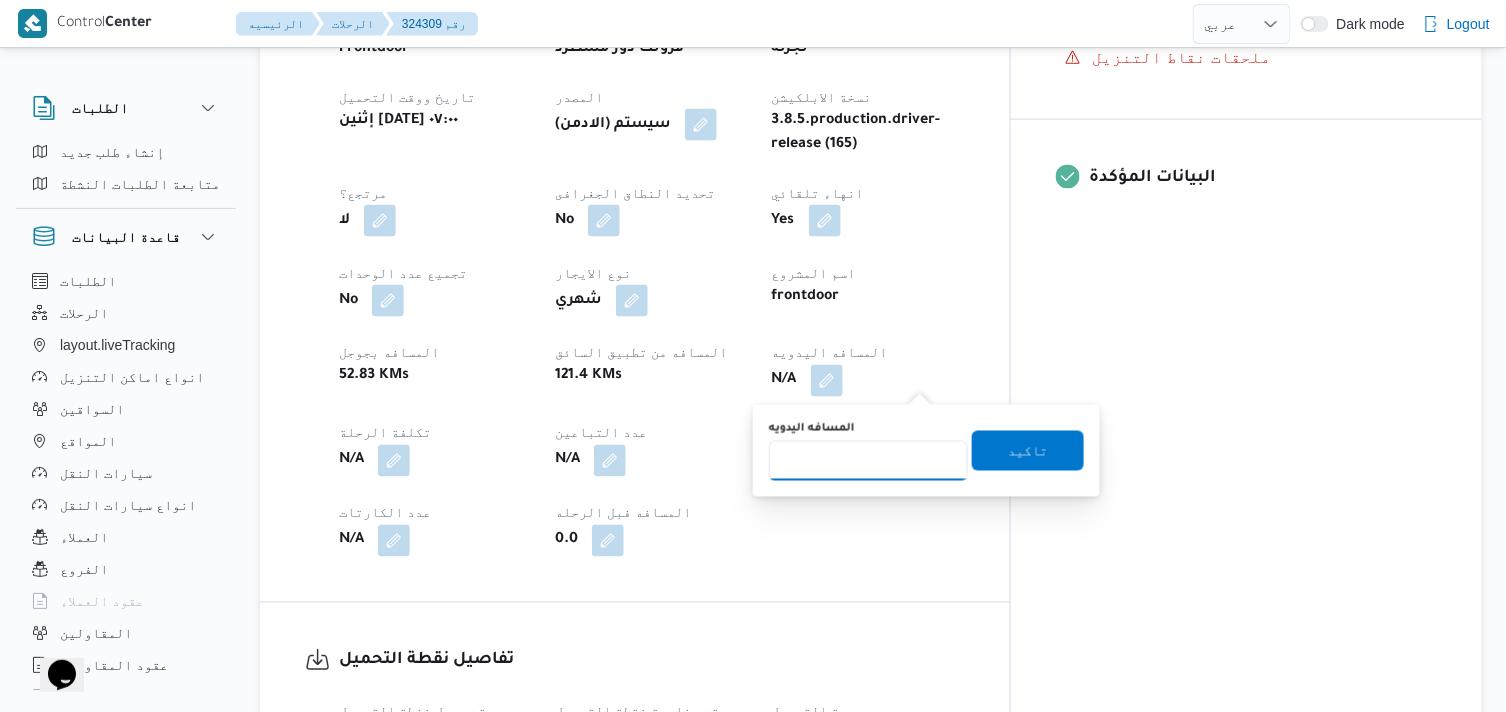 click on "المسافه اليدويه" at bounding box center (868, 461) 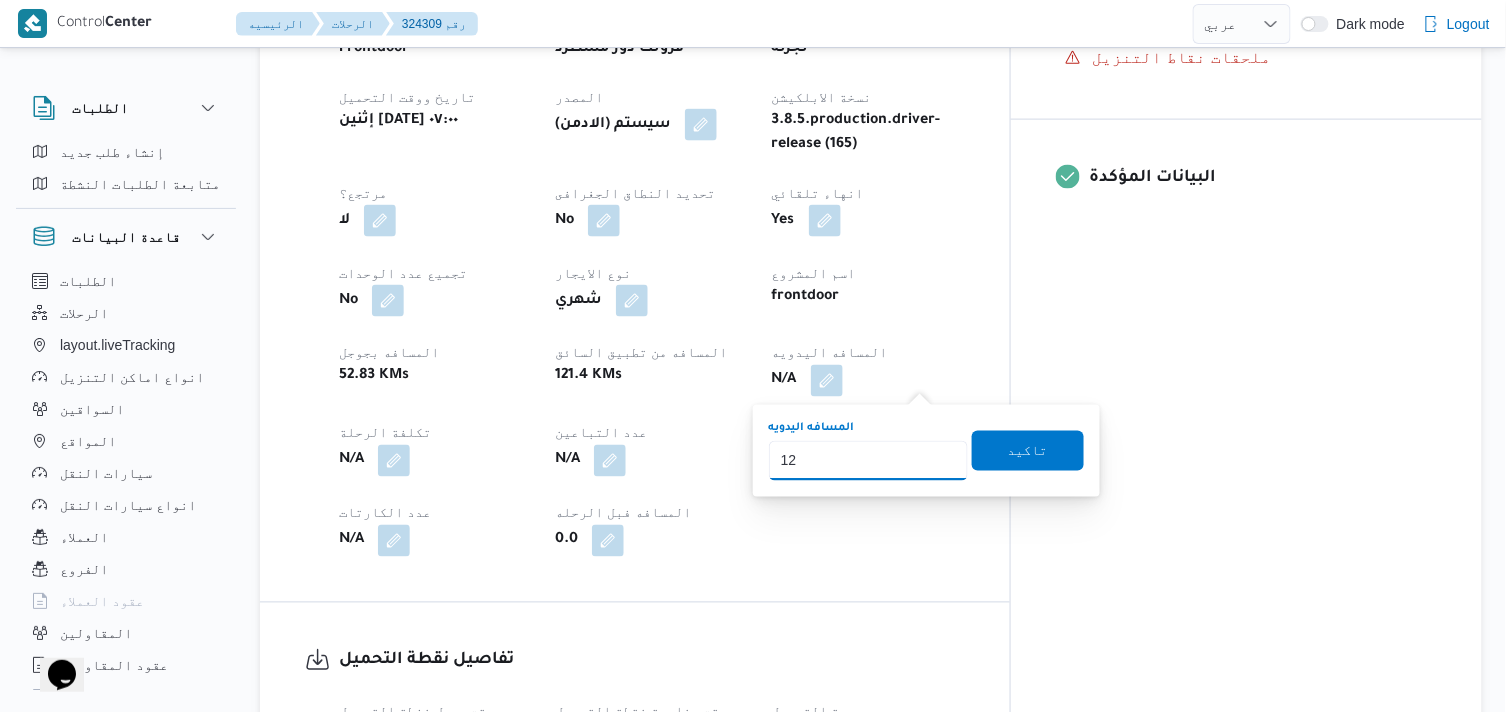 type on "125" 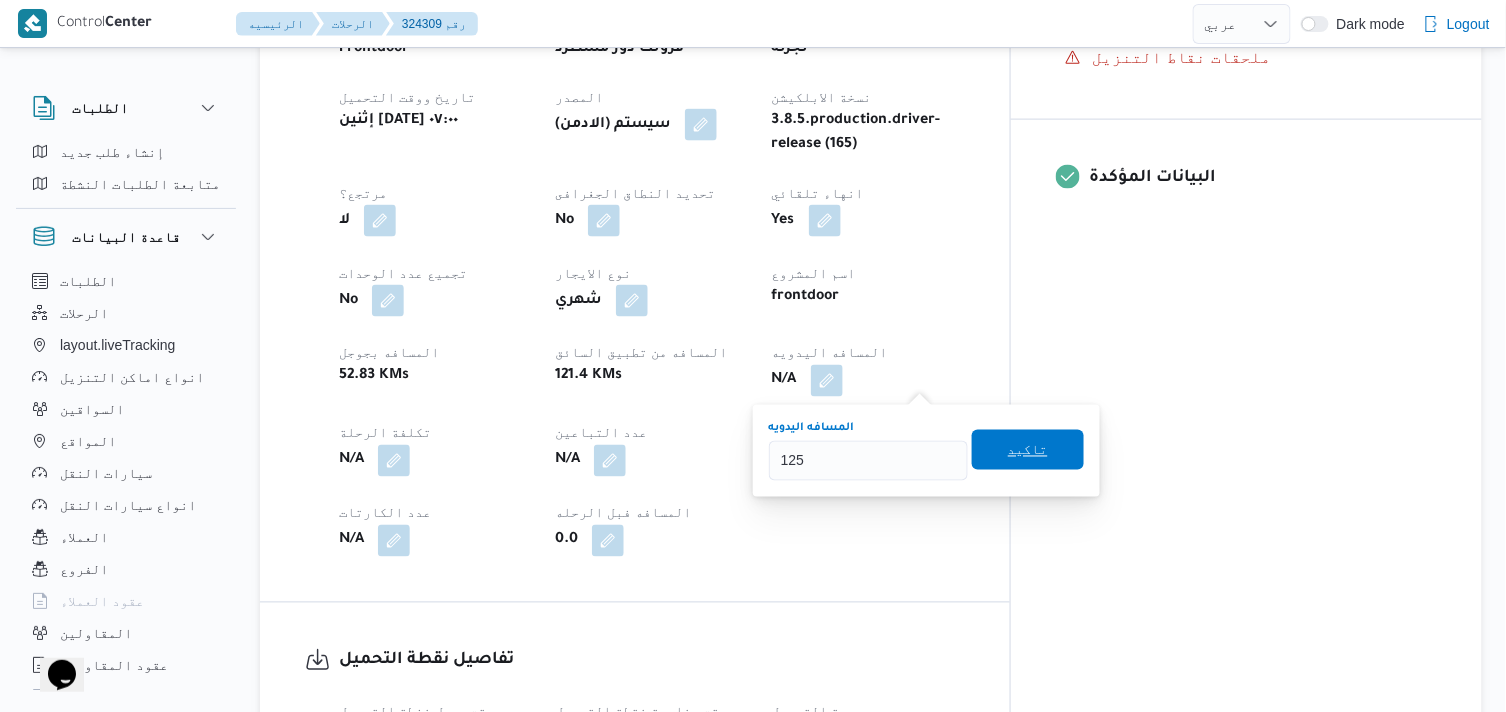 click on "تاكيد" at bounding box center [1028, 450] 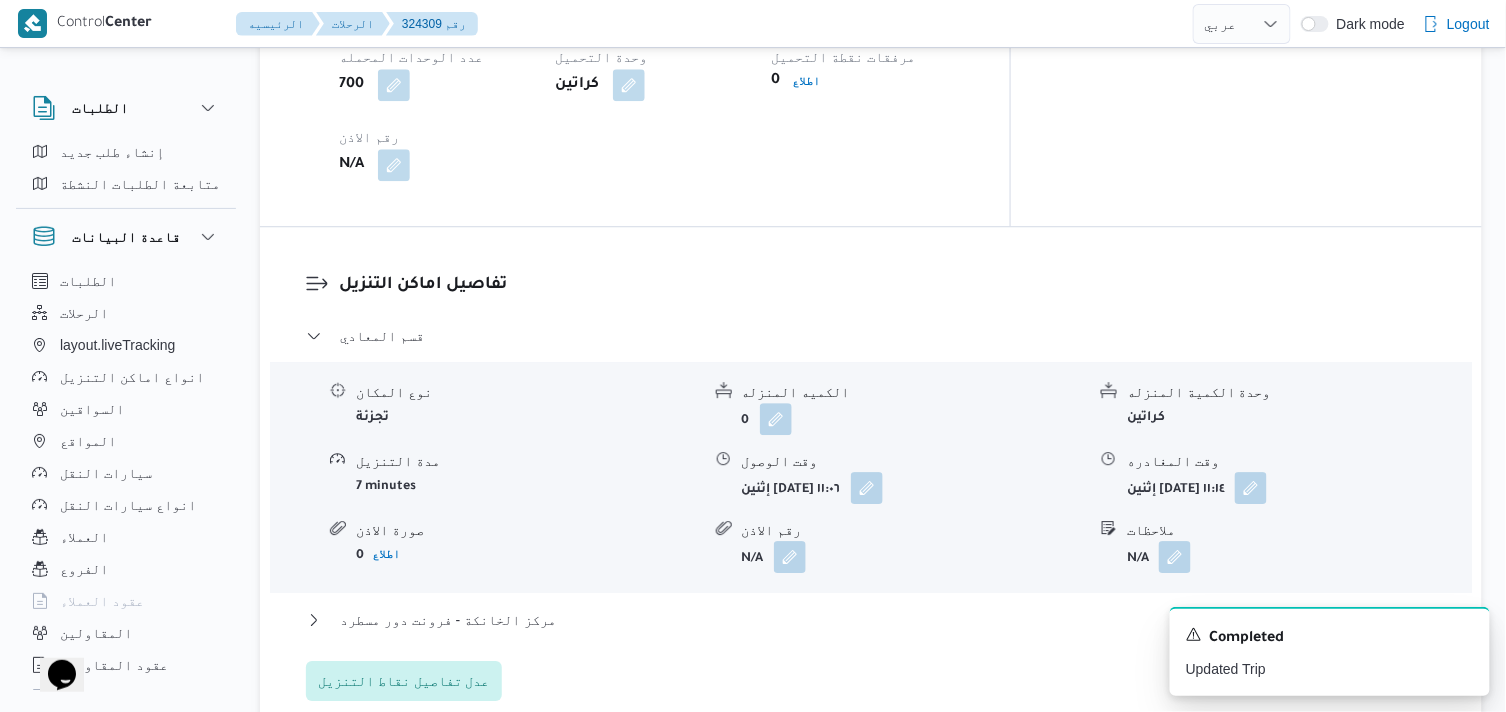 scroll, scrollTop: 1555, scrollLeft: 0, axis: vertical 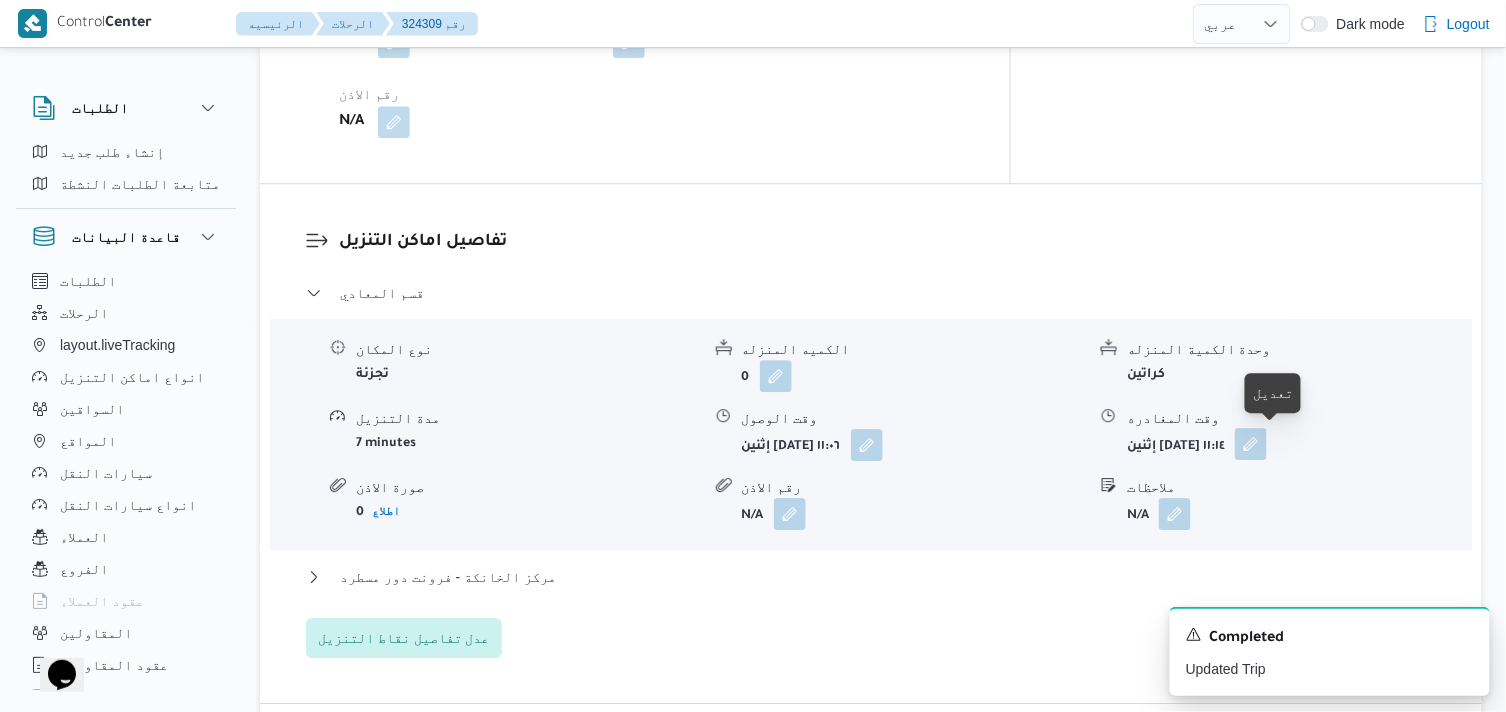 click at bounding box center [1251, 444] 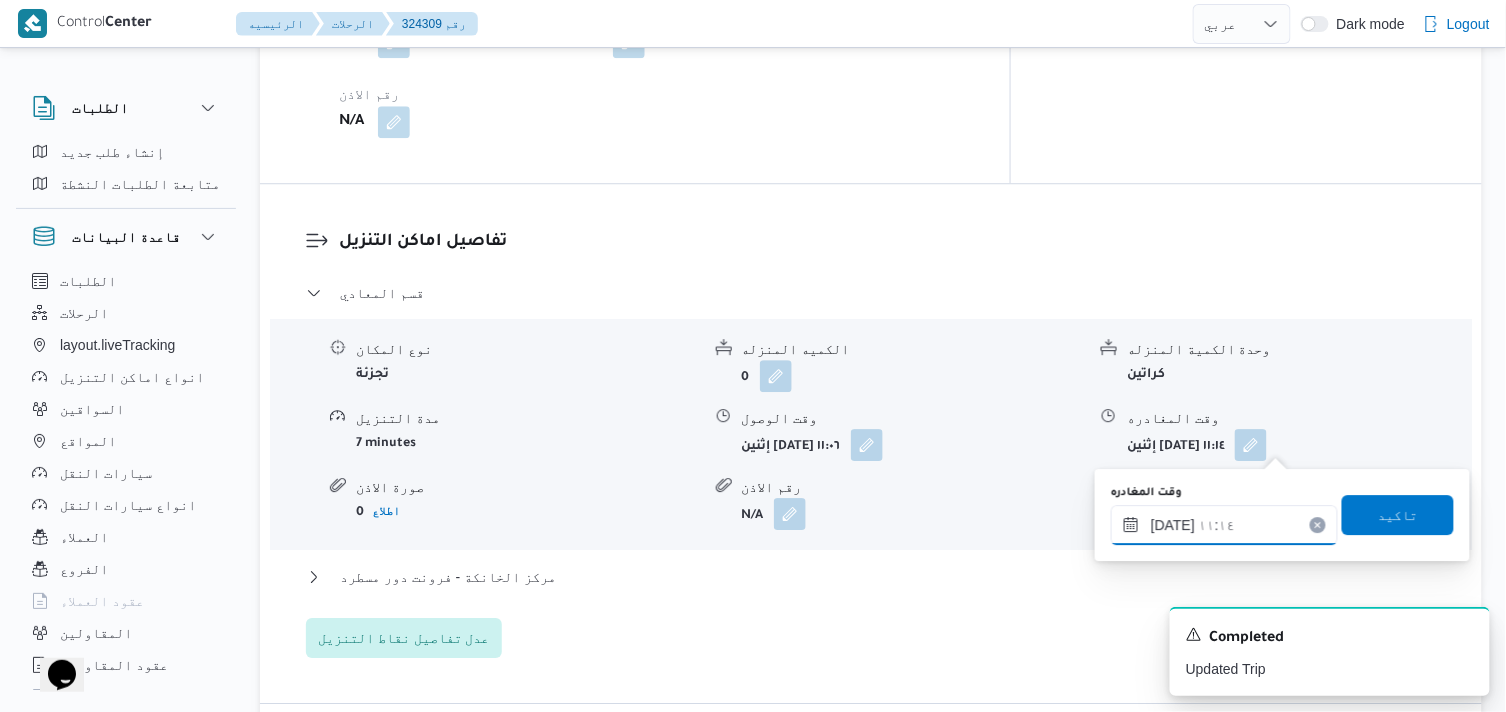 click on "[DATE] ١١:١٤" at bounding box center (1224, 525) 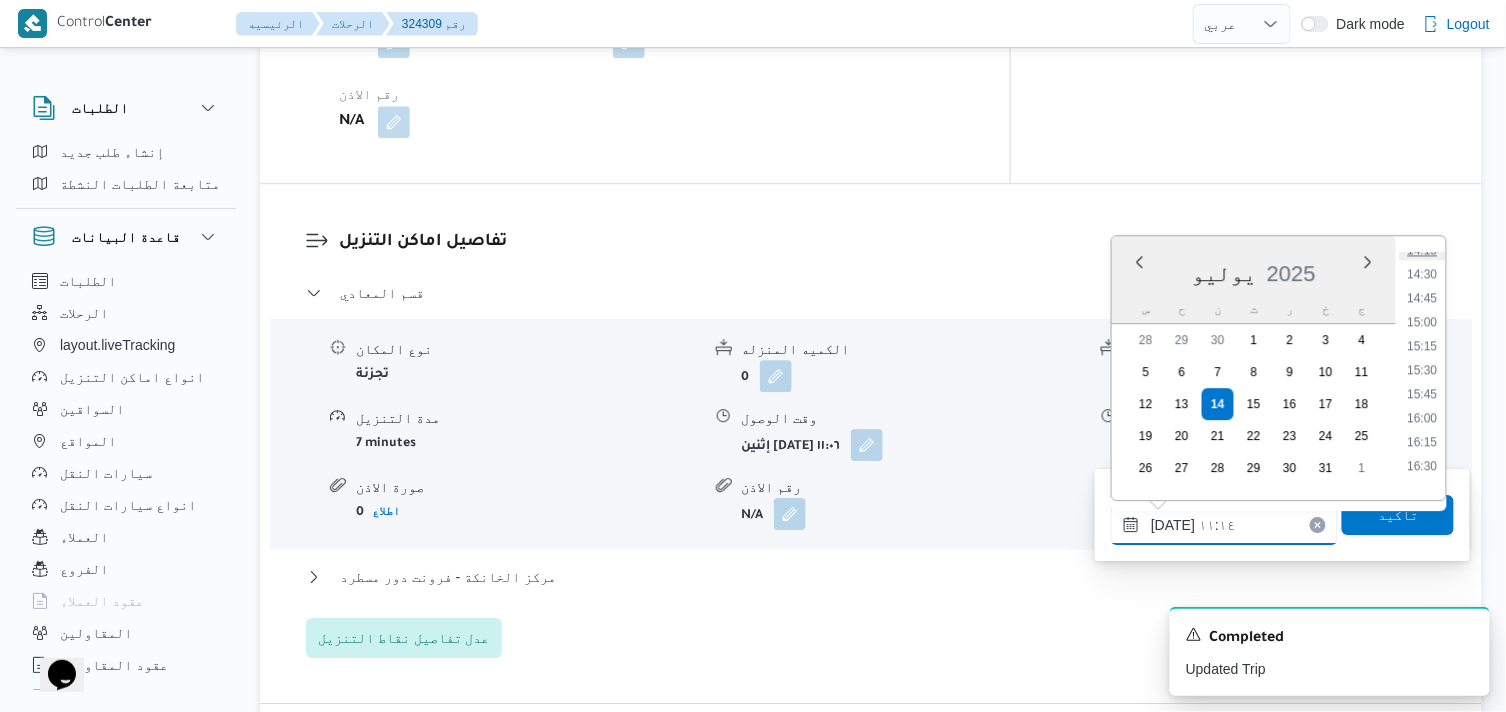 scroll, scrollTop: 1381, scrollLeft: 0, axis: vertical 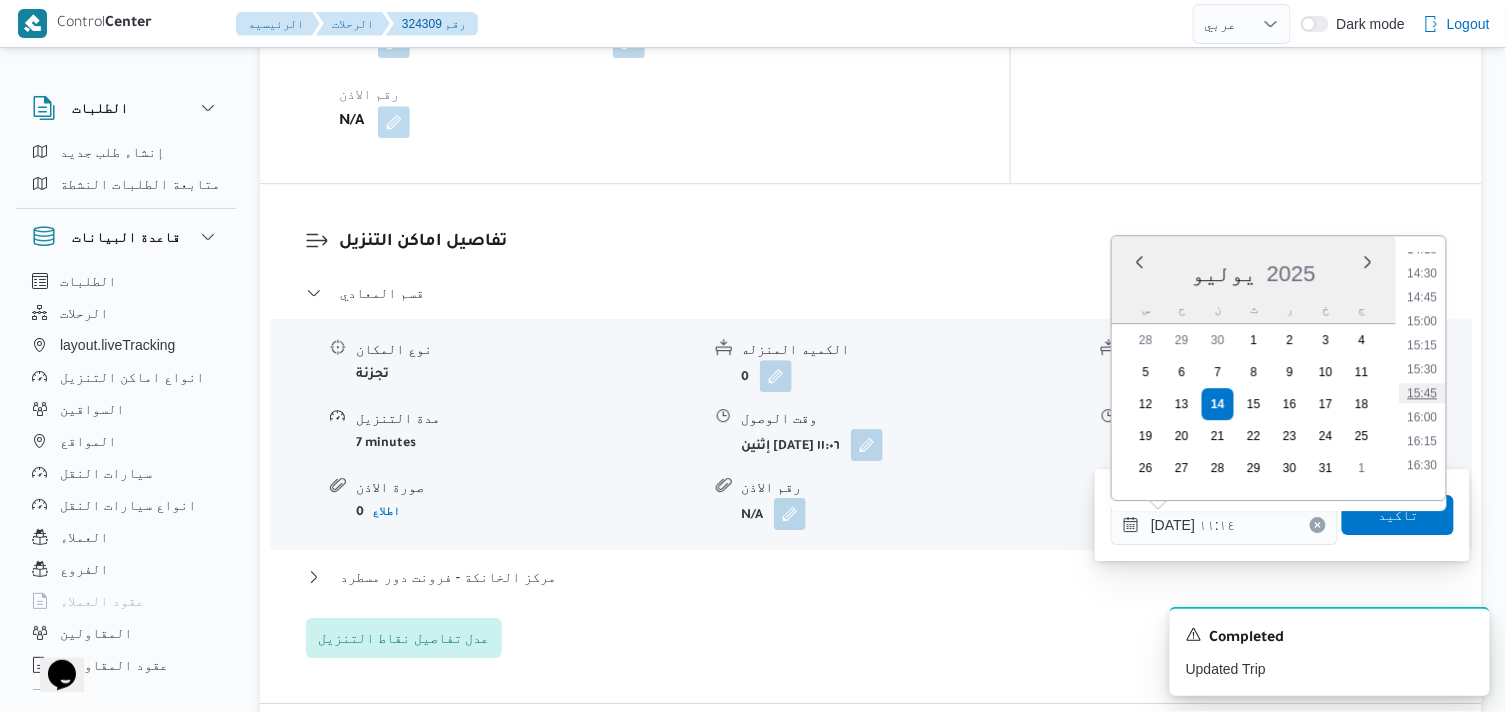 click on "15:45" at bounding box center (1423, 393) 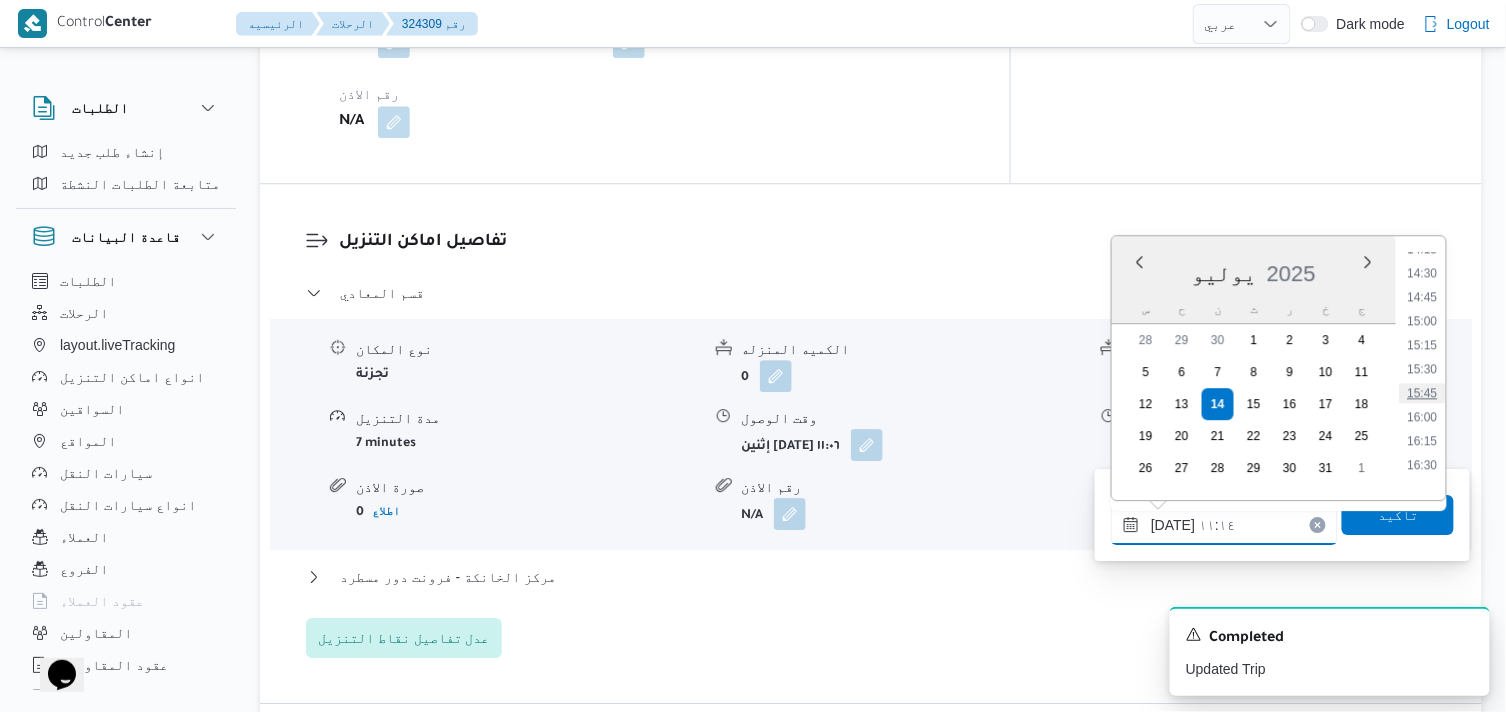 type on "[DATE] ١٥:٤٥" 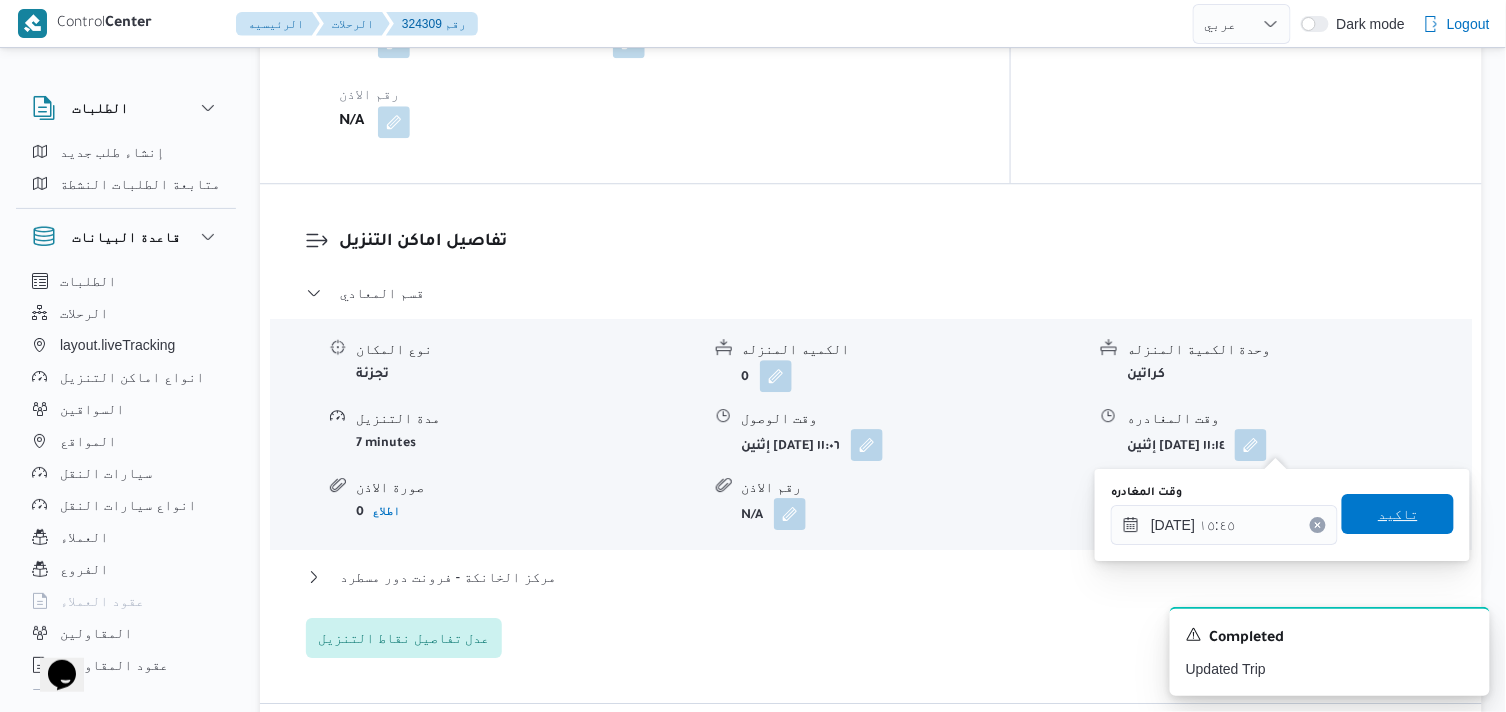 drag, startPoint x: 1424, startPoint y: 504, endPoint x: 1374, endPoint y: 518, distance: 51.92302 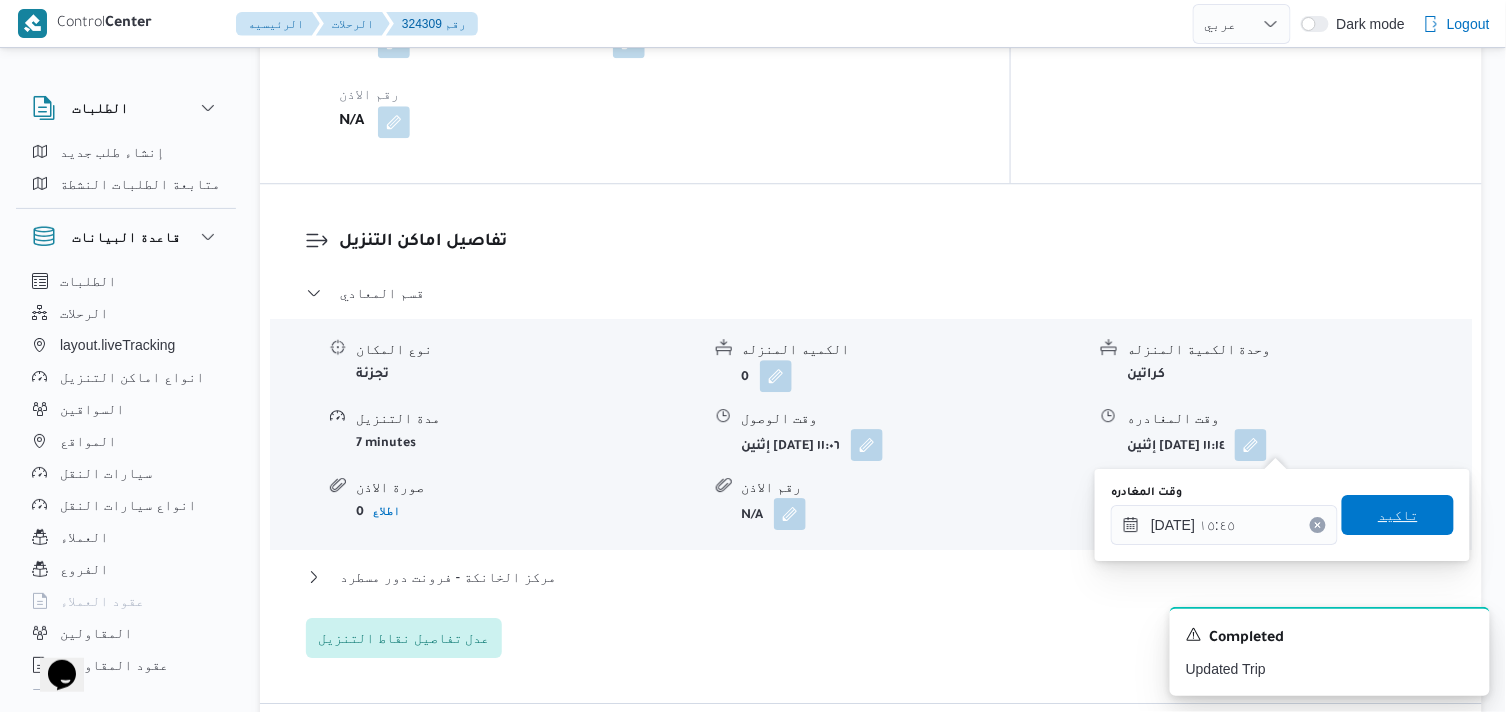 click on "تاكيد" at bounding box center [1398, 515] 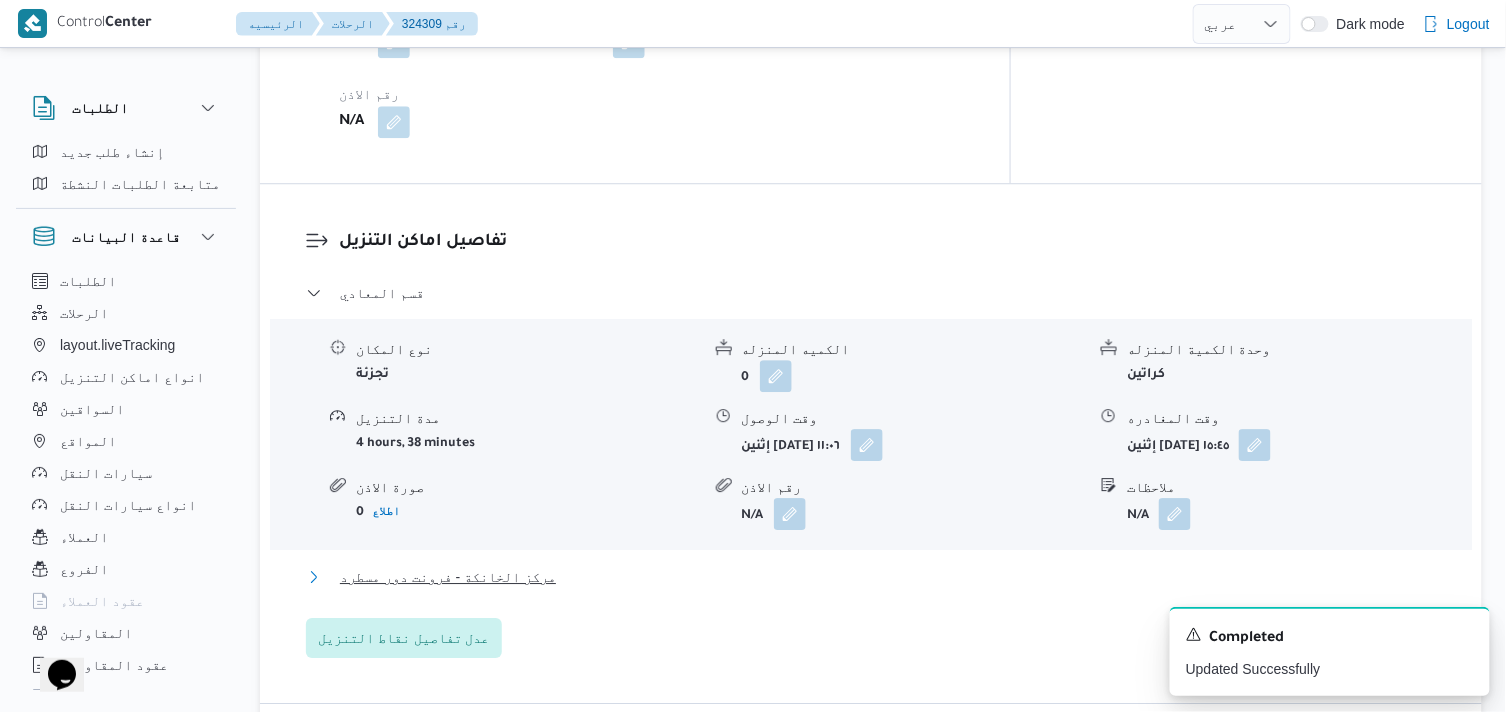 click on "مركز الخانكة -
فرونت دور مسطرد" at bounding box center [448, 577] 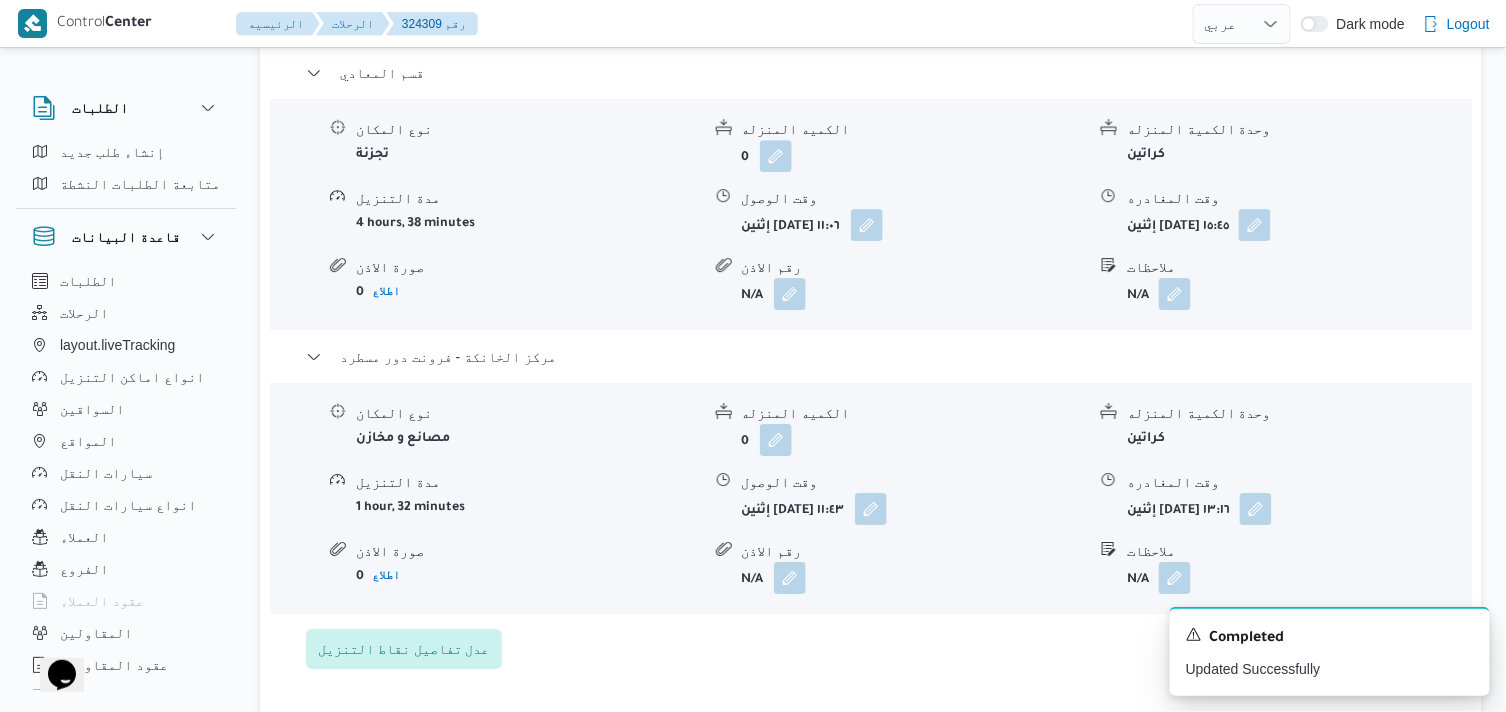 scroll, scrollTop: 1777, scrollLeft: 0, axis: vertical 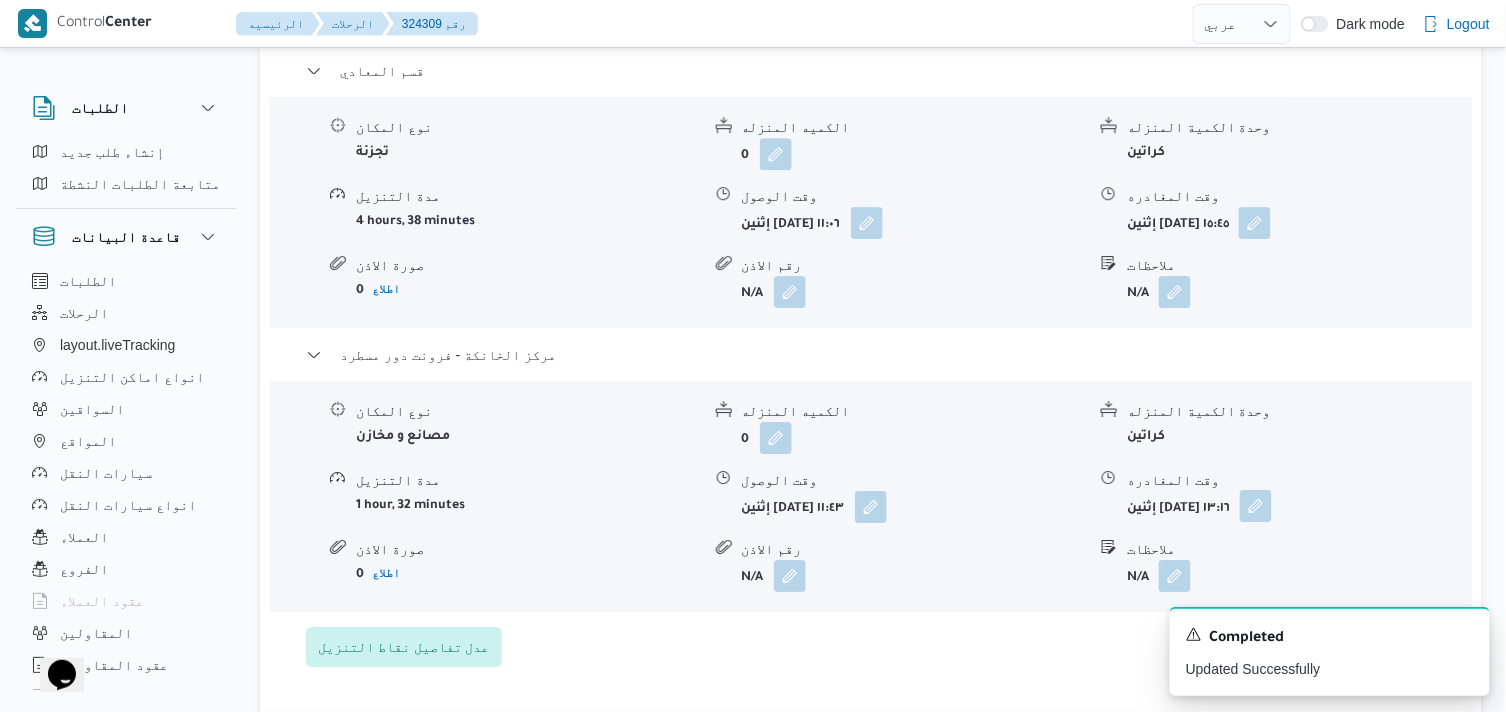 click at bounding box center (1256, 506) 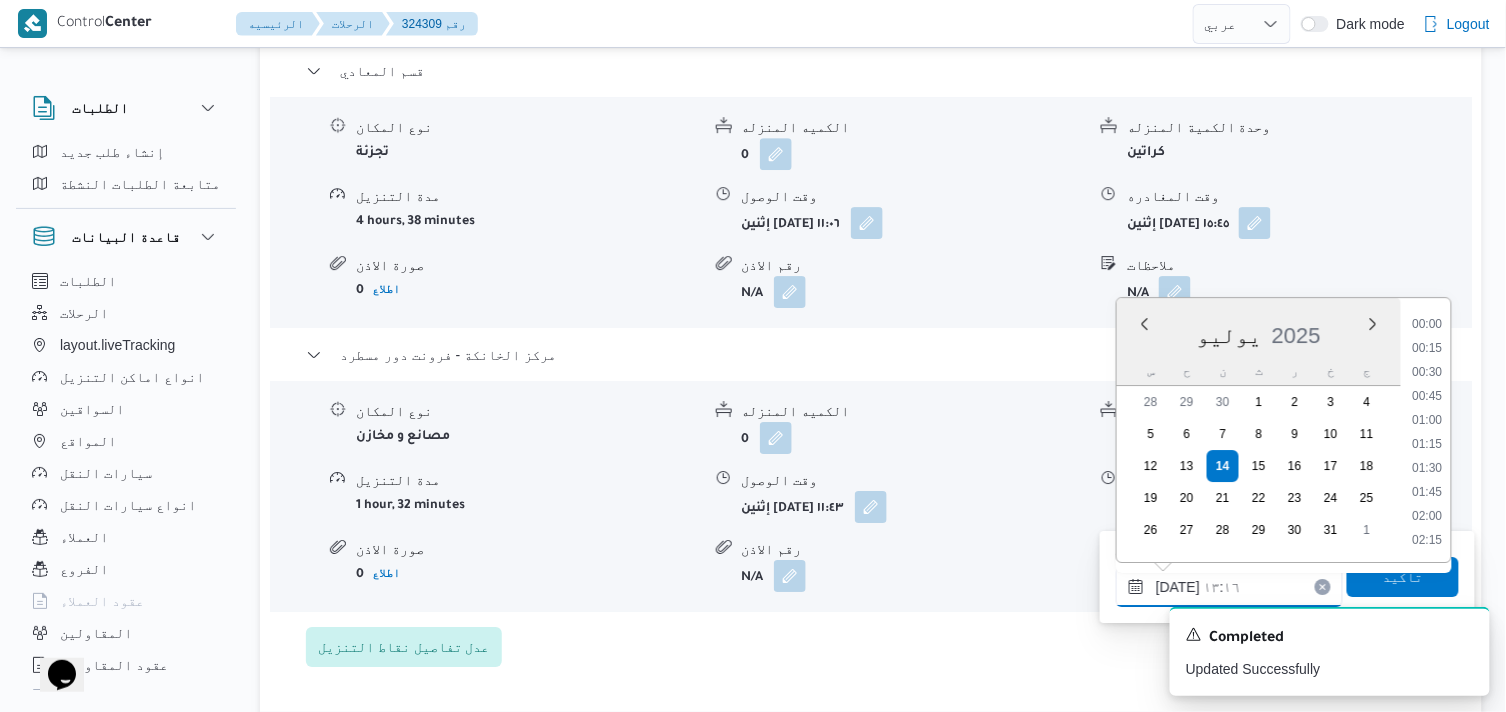 click on "[DATE] ١٣:١٦" at bounding box center (1229, 587) 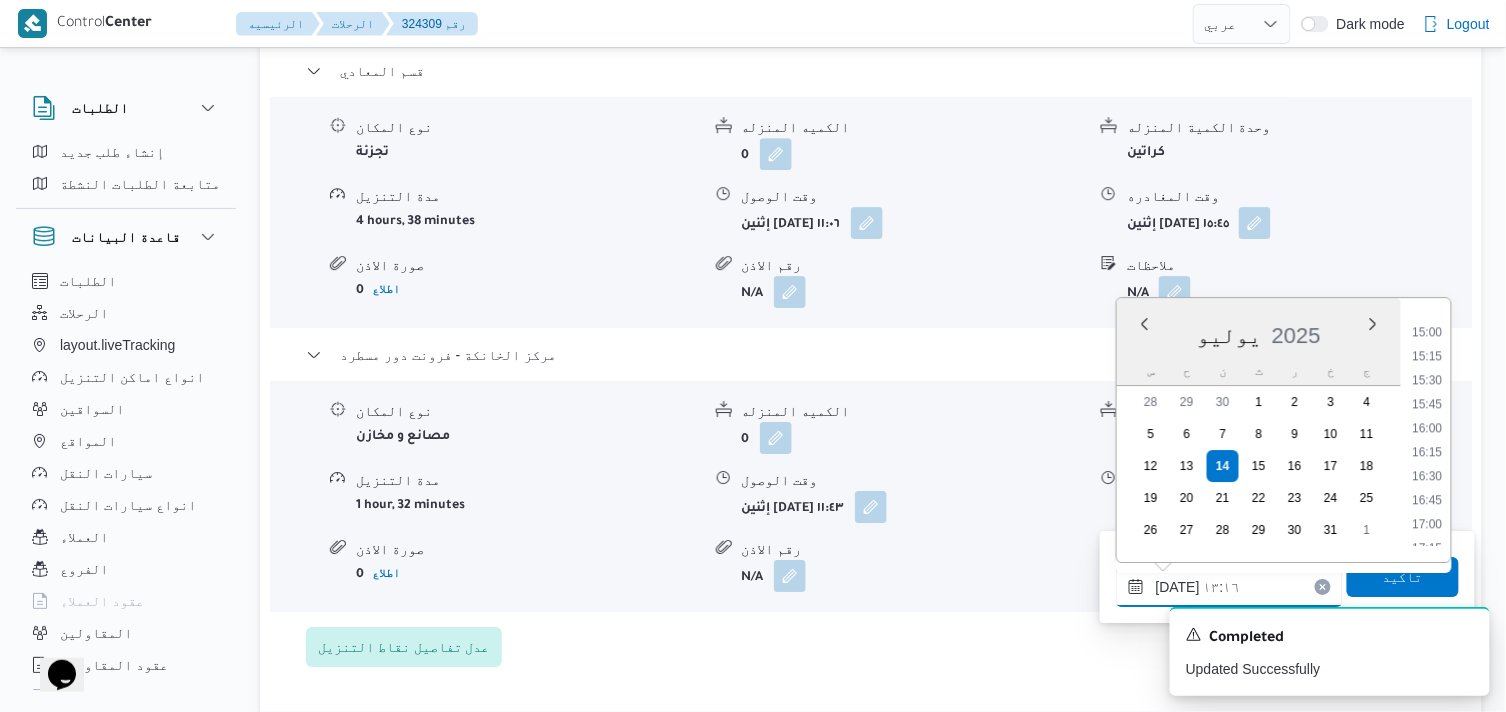 scroll, scrollTop: 1485, scrollLeft: 0, axis: vertical 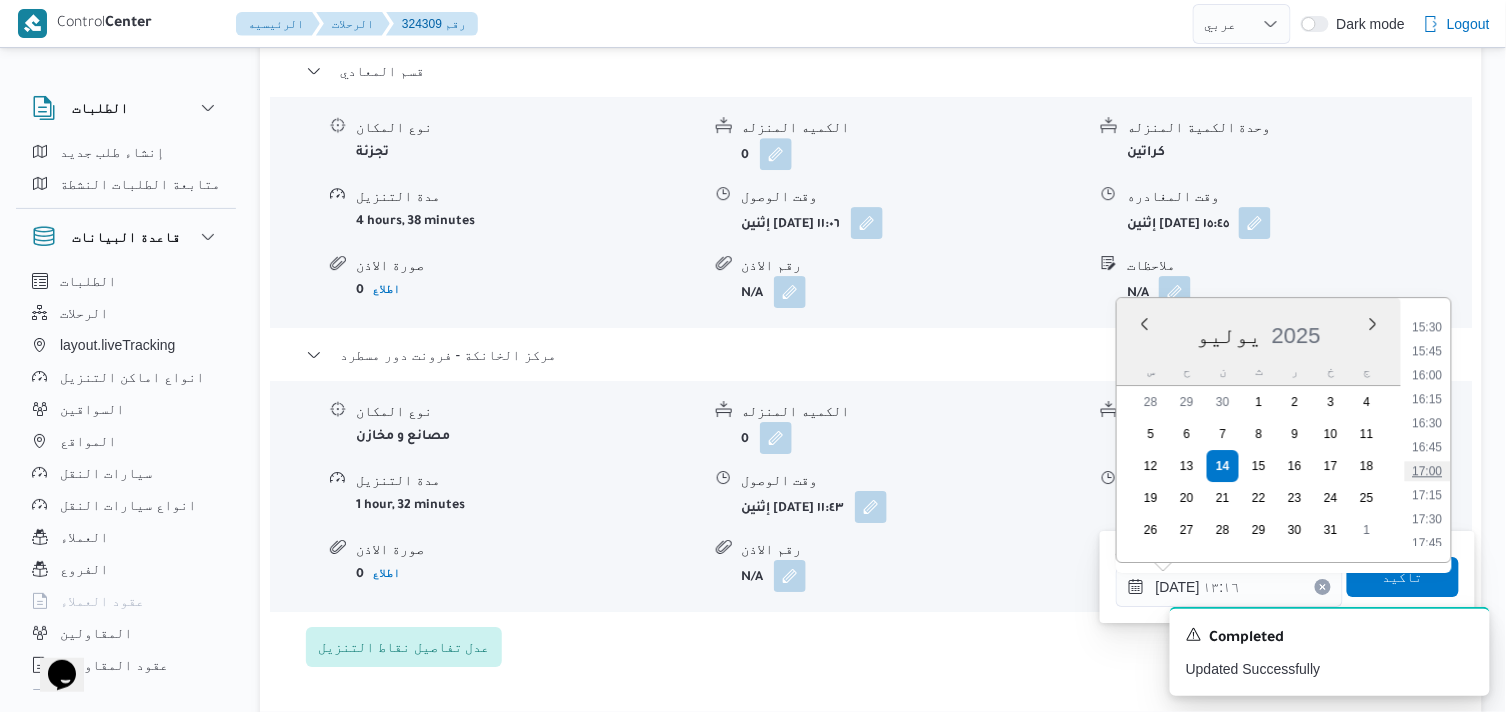 click on "17:00" at bounding box center (1428, 471) 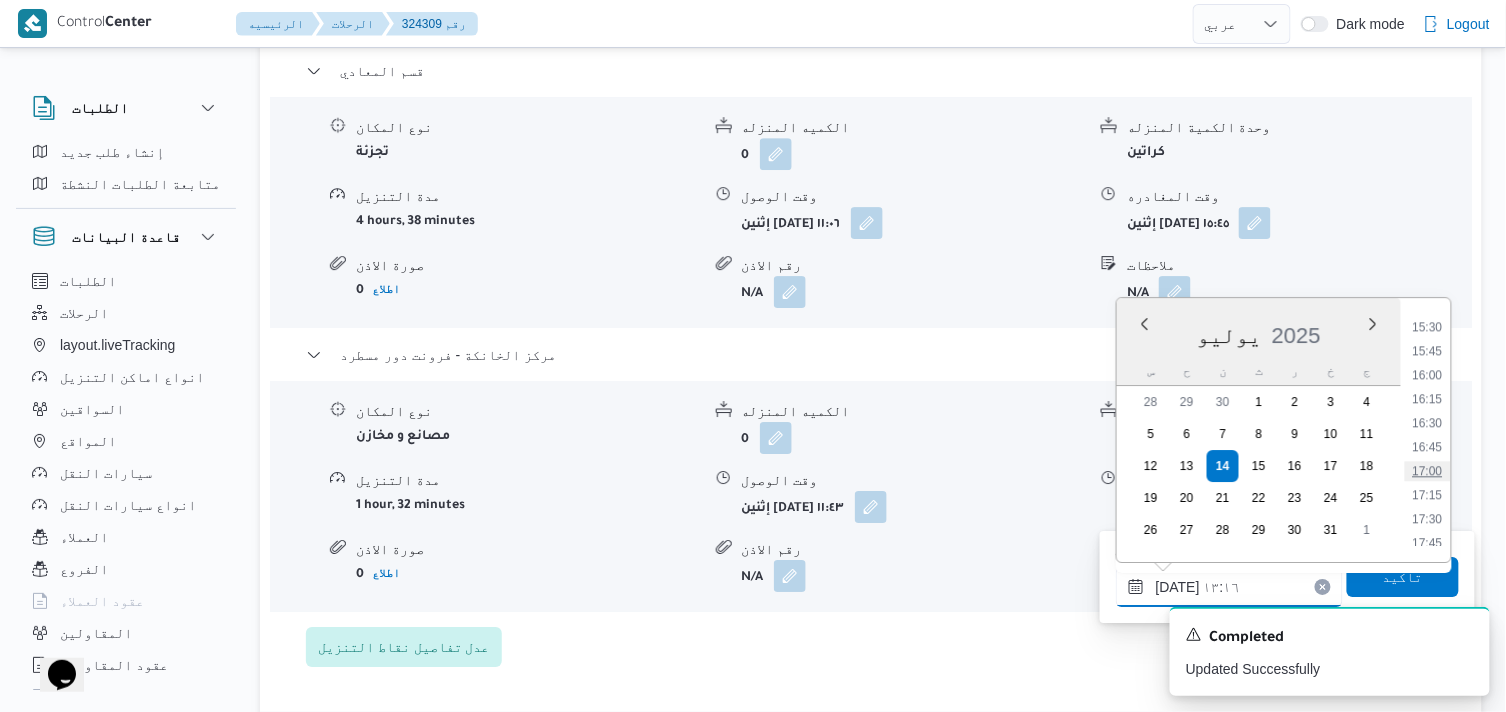 type on "[DATE] ١٧:٠٠" 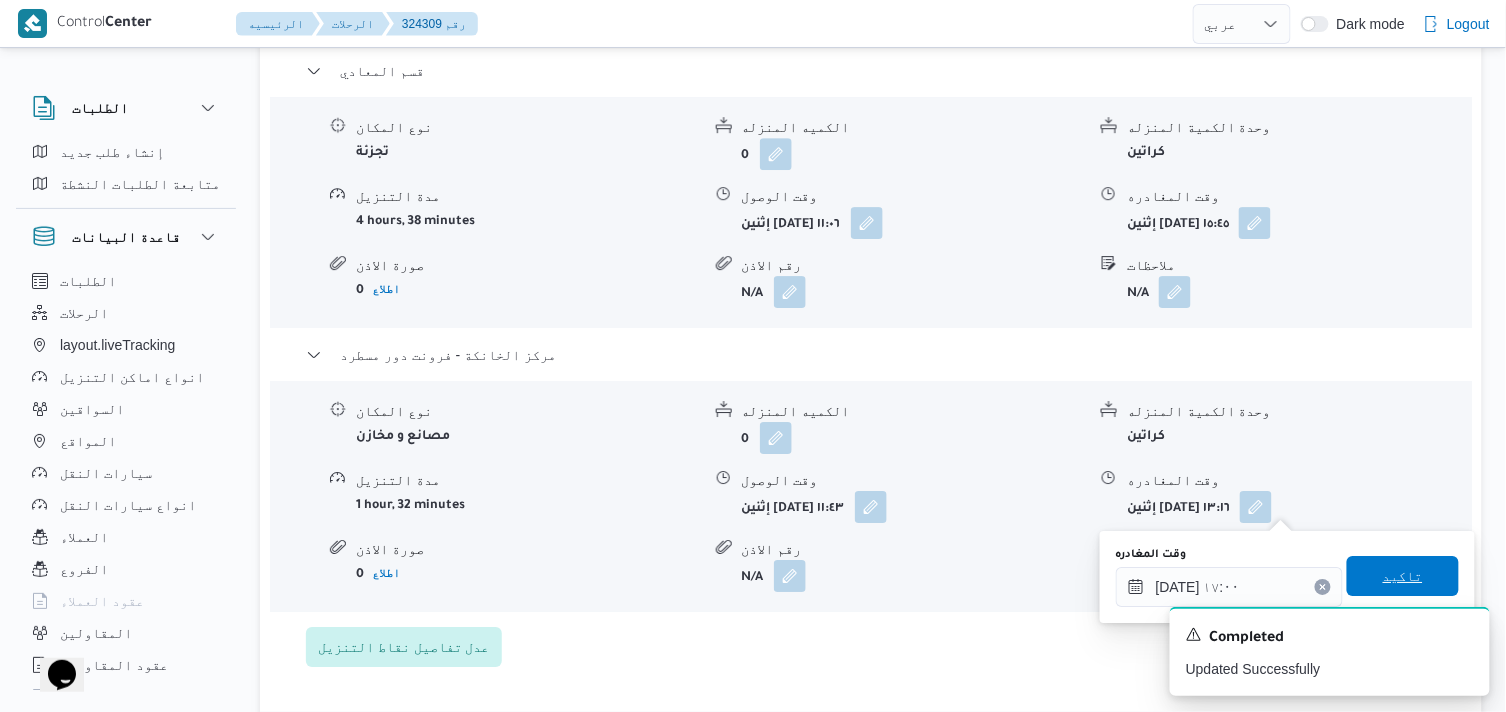 click on "تاكيد" at bounding box center [1403, 576] 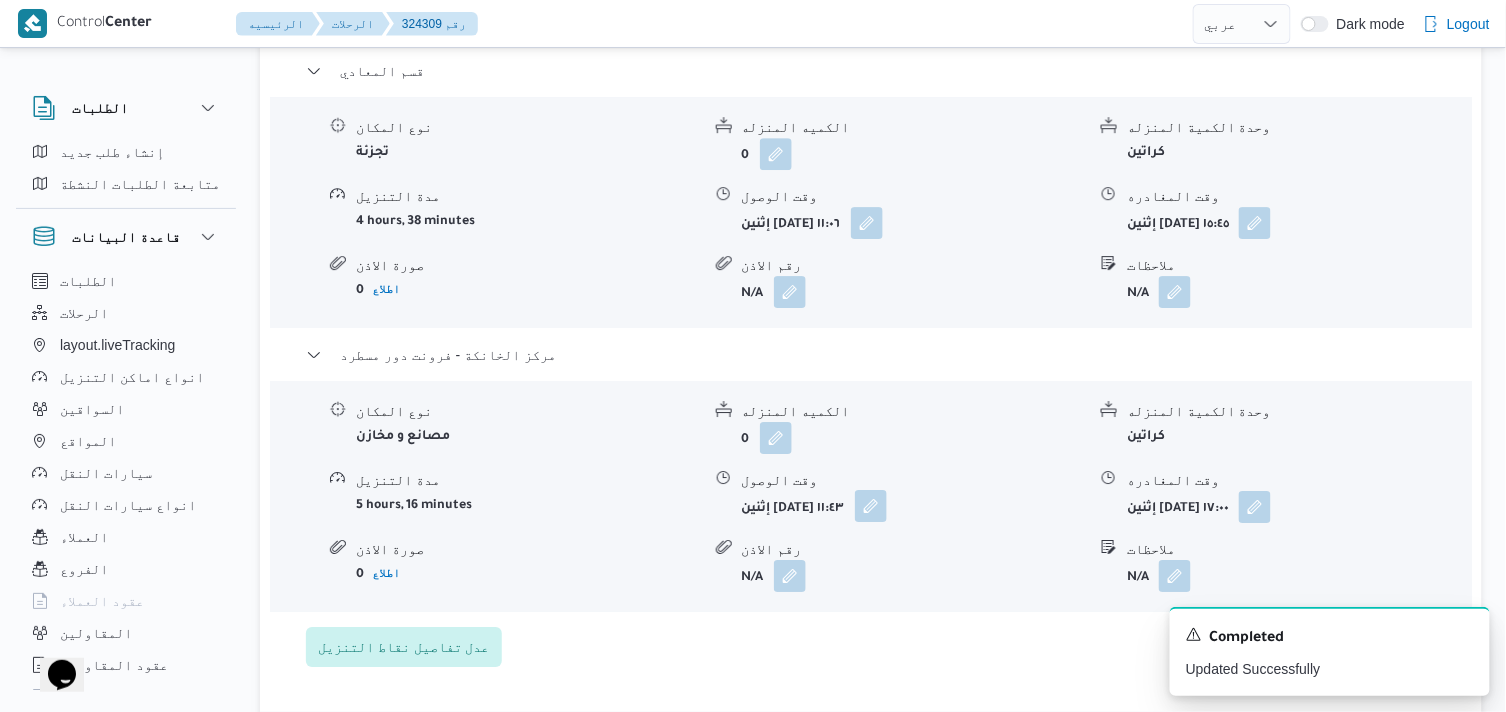 click at bounding box center [871, 506] 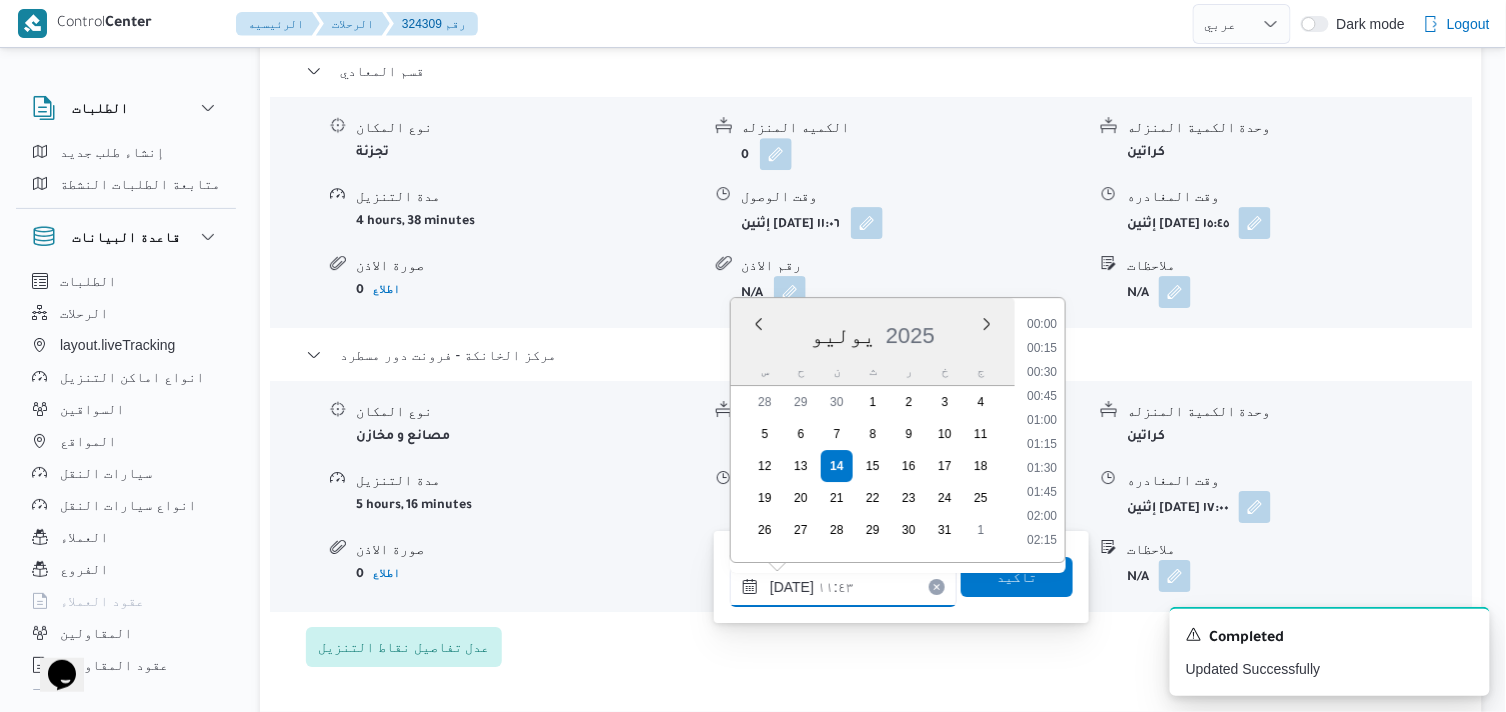 click on "[DATE] ١١:٤٣" at bounding box center (843, 587) 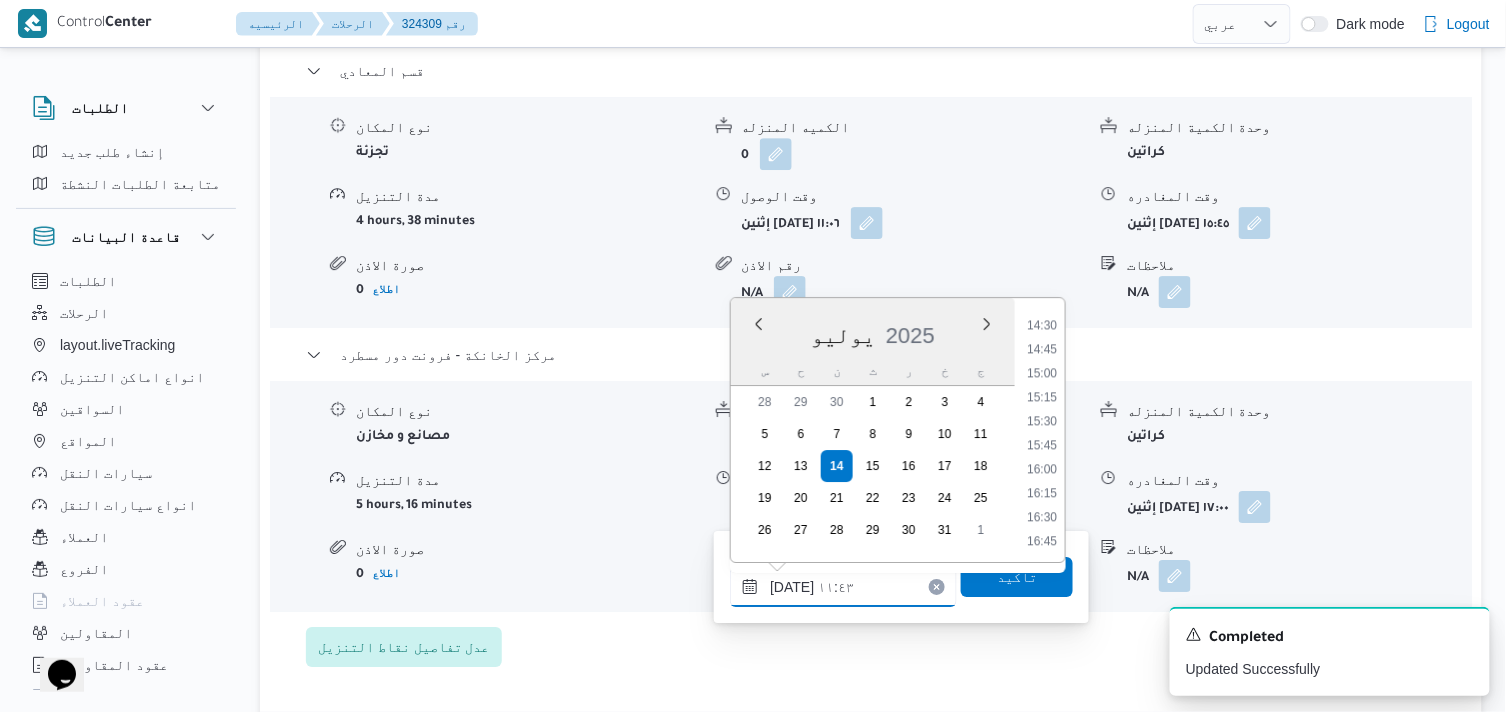 scroll, scrollTop: 1428, scrollLeft: 0, axis: vertical 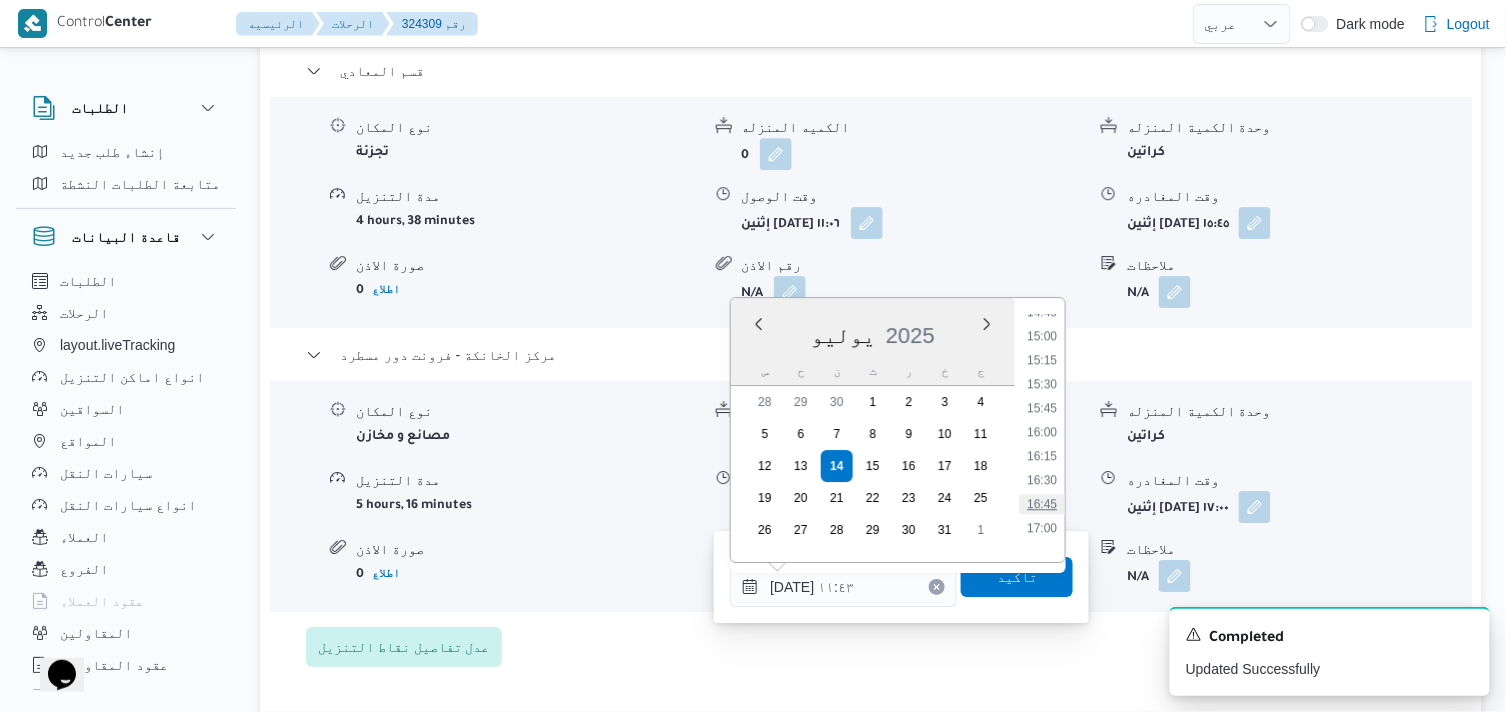 click on "16:45" at bounding box center (1042, 504) 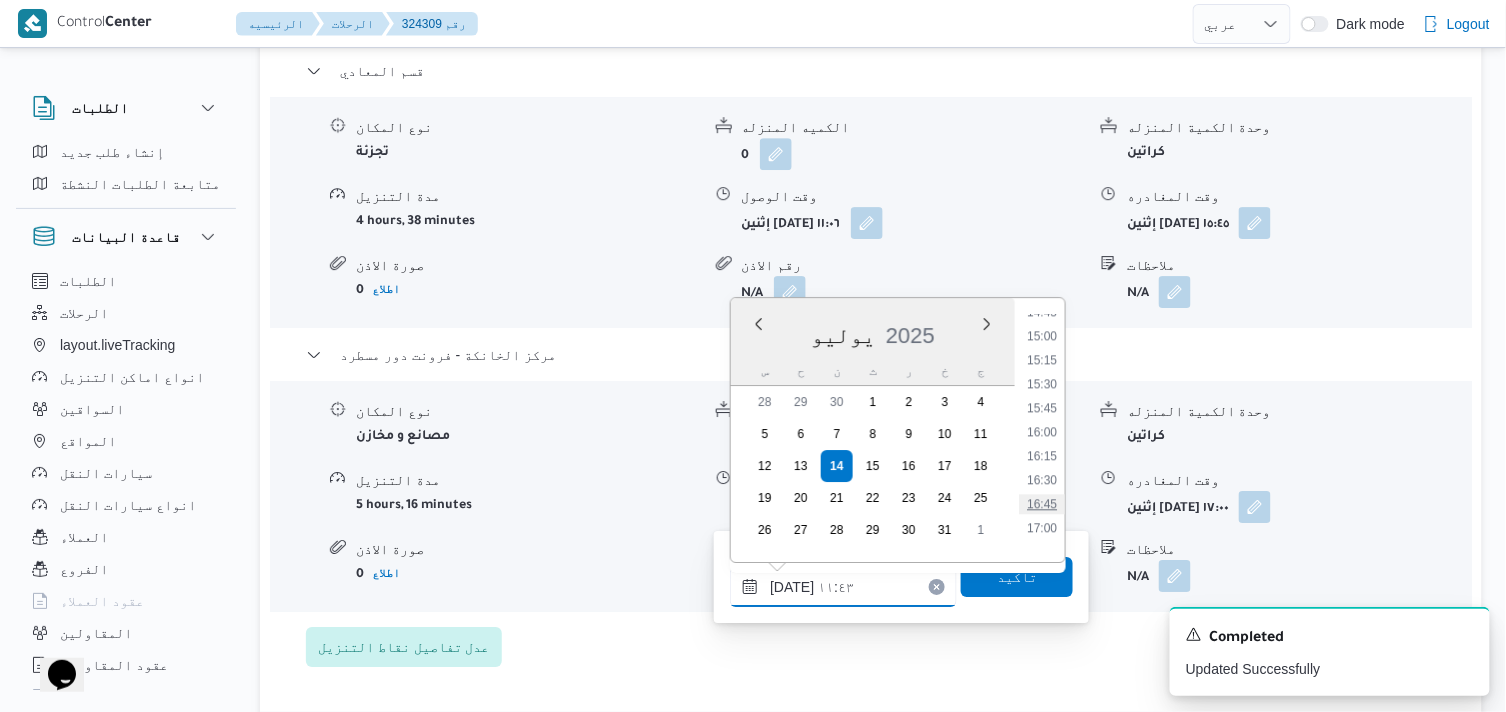 type on "[DATE] ١٦:٤٥" 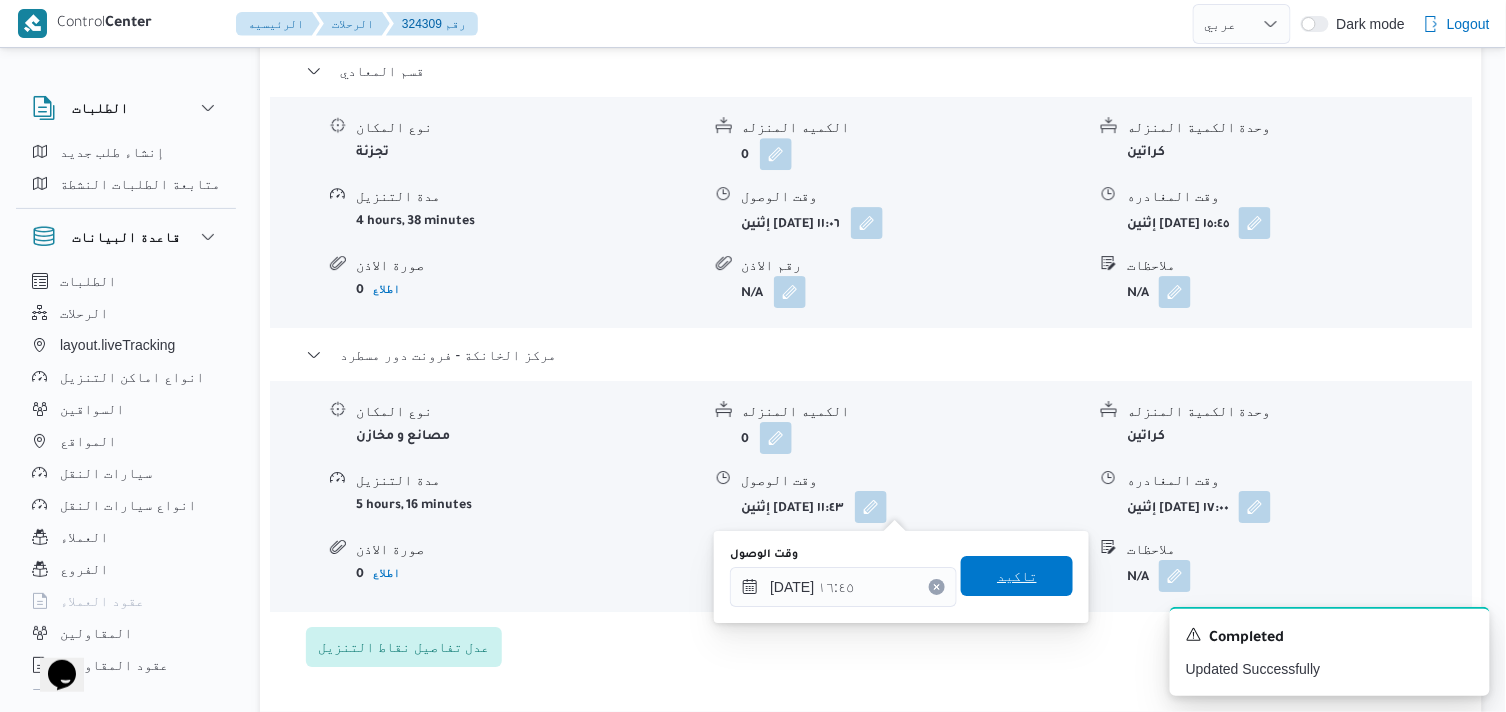 click on "تاكيد" at bounding box center [1017, 576] 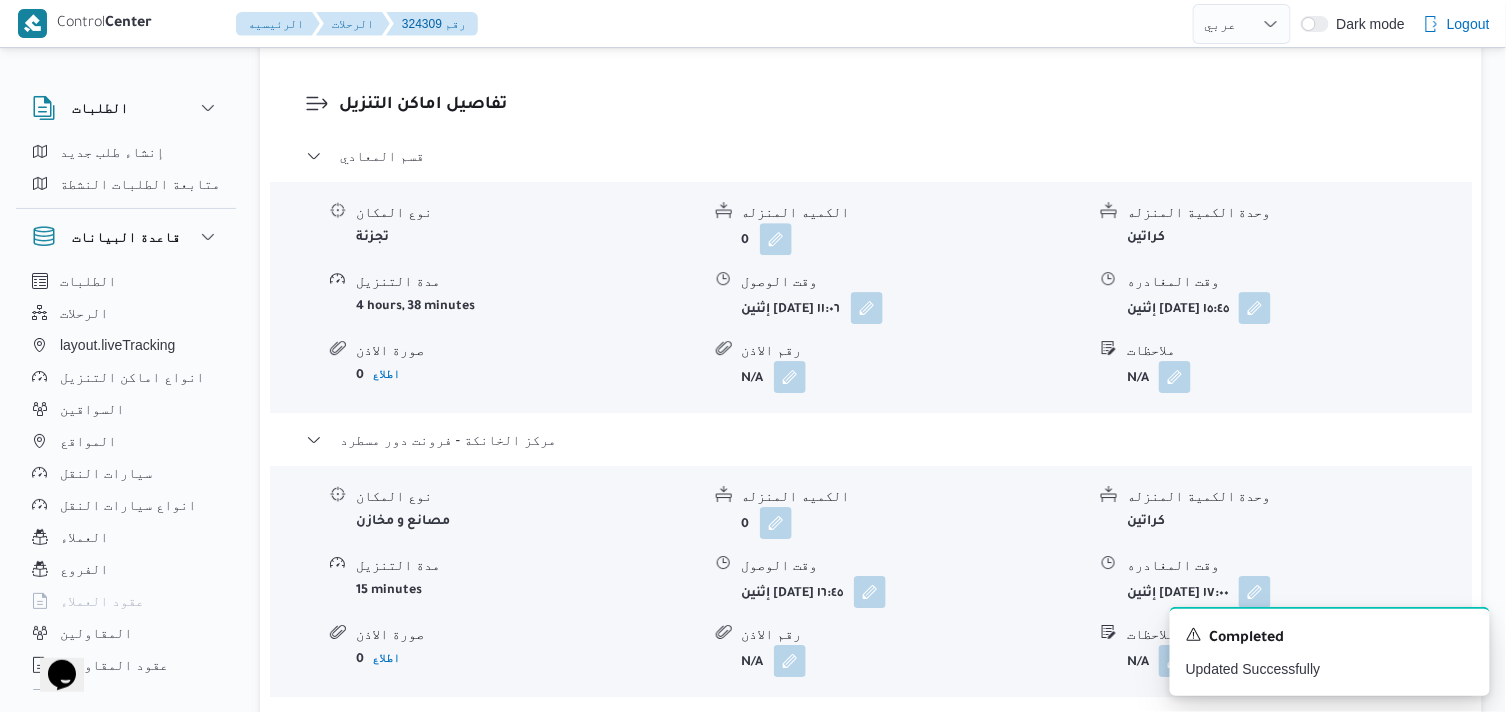 scroll, scrollTop: 0, scrollLeft: 0, axis: both 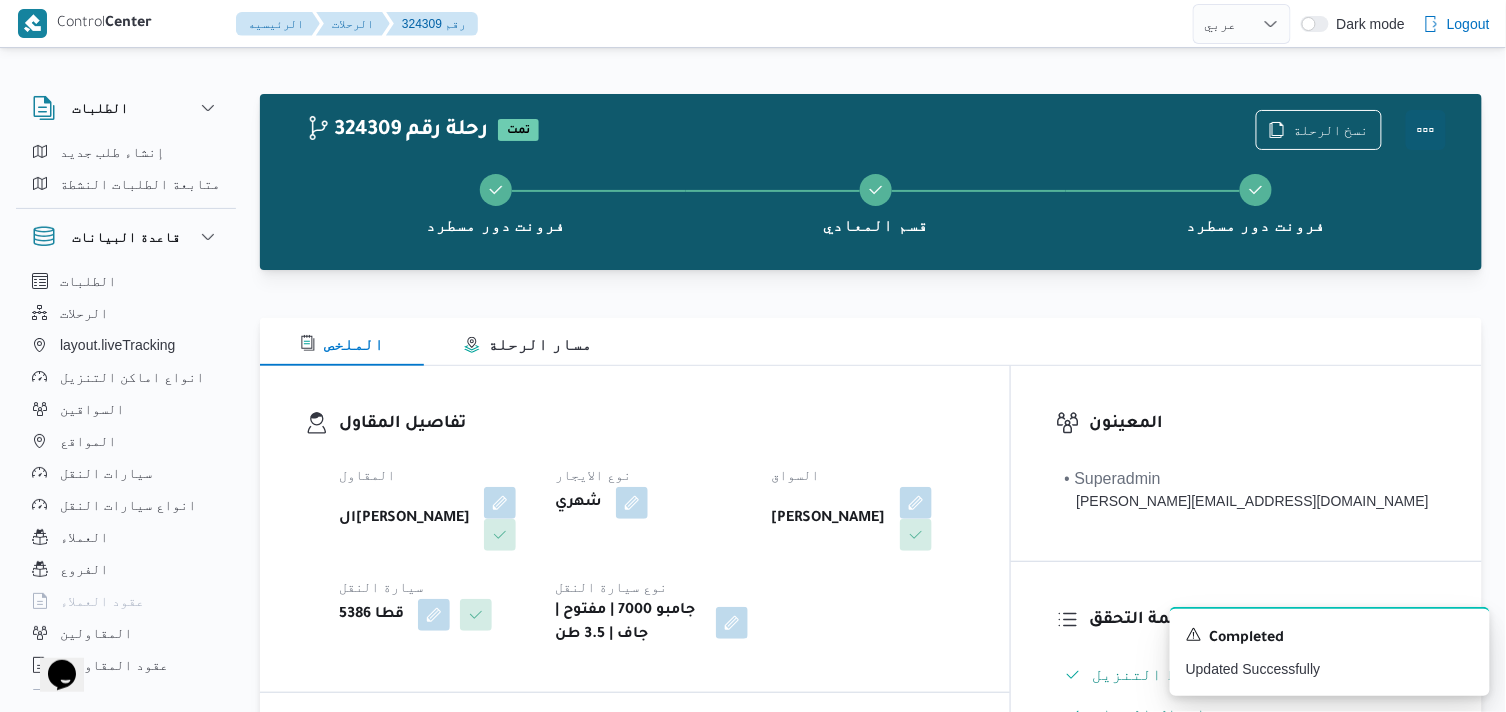 drag, startPoint x: 1424, startPoint y: 126, endPoint x: 1391, endPoint y: 122, distance: 33.24154 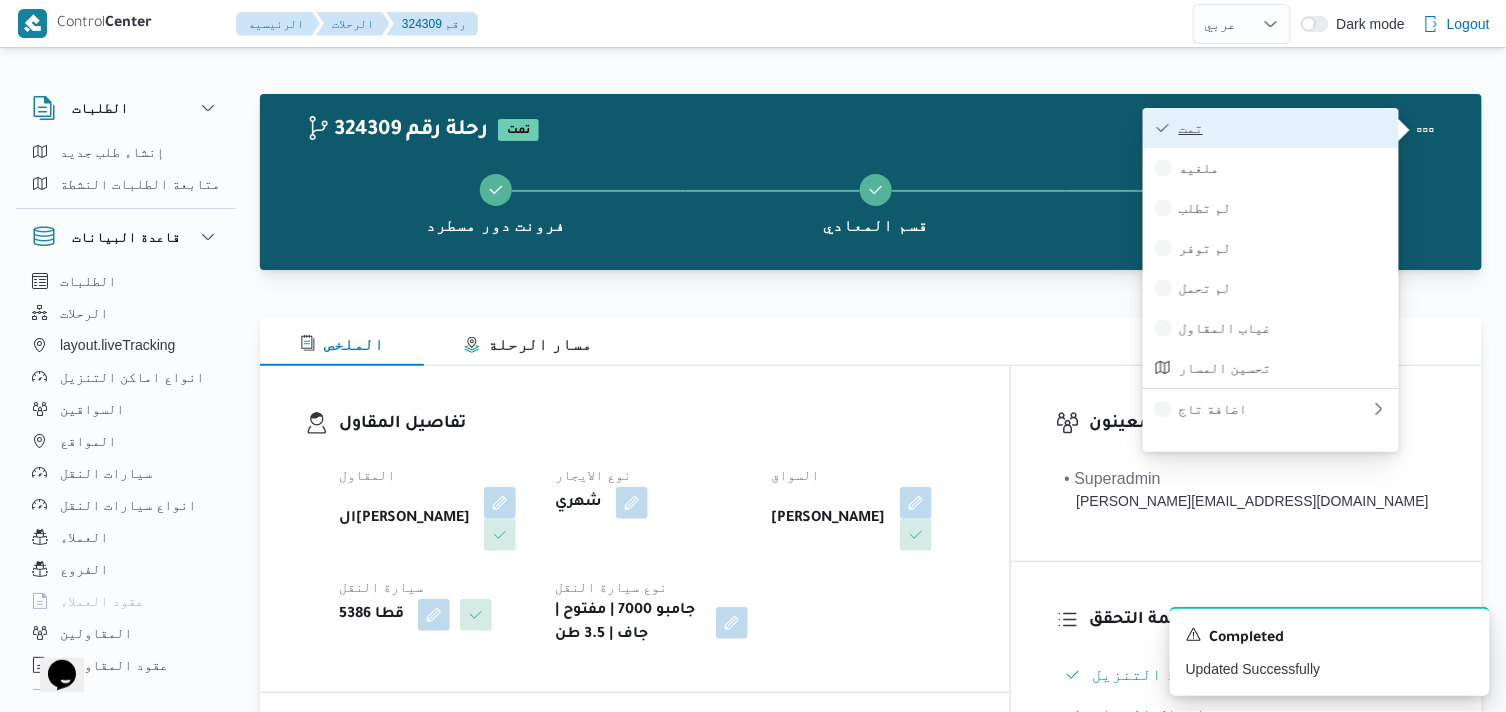 click on "تمت" at bounding box center (1271, 128) 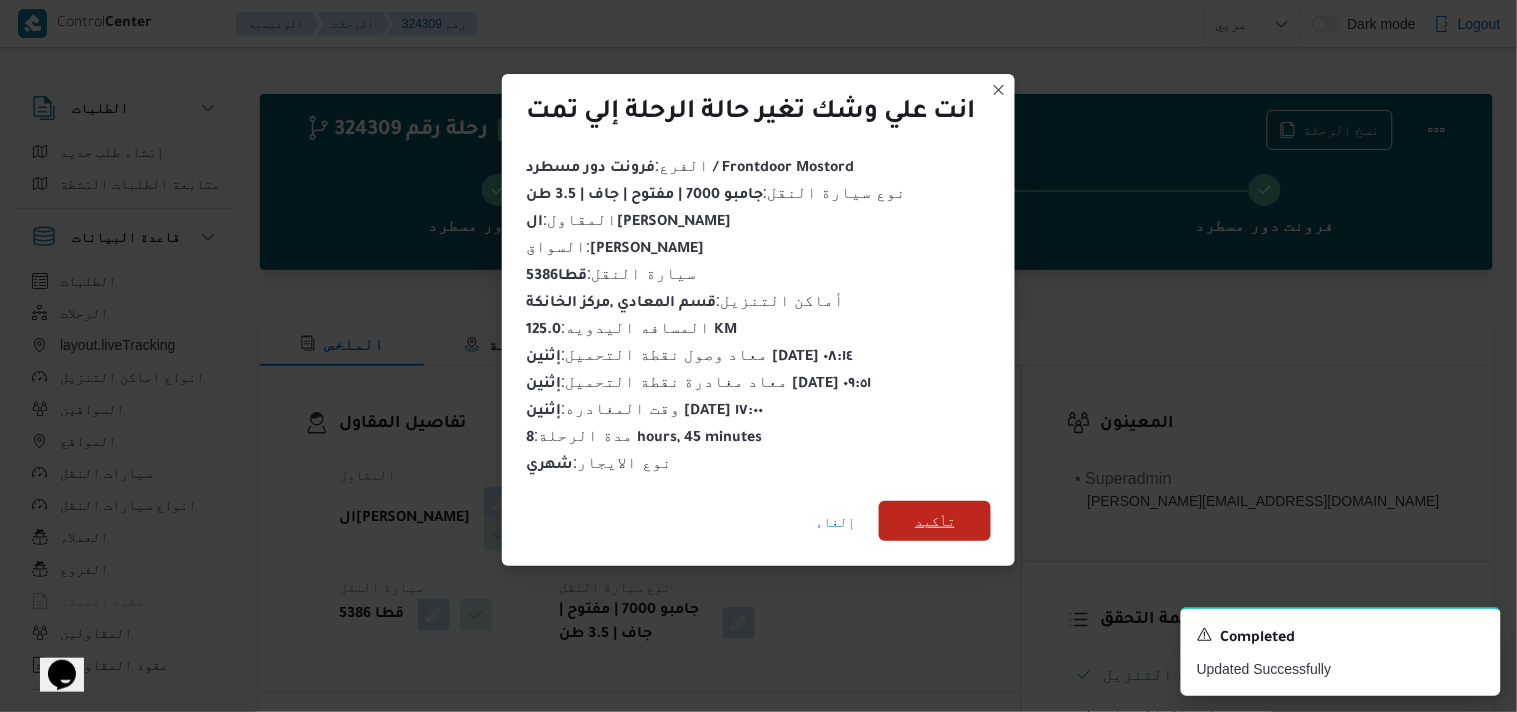 click on "تأكيد" at bounding box center [935, 521] 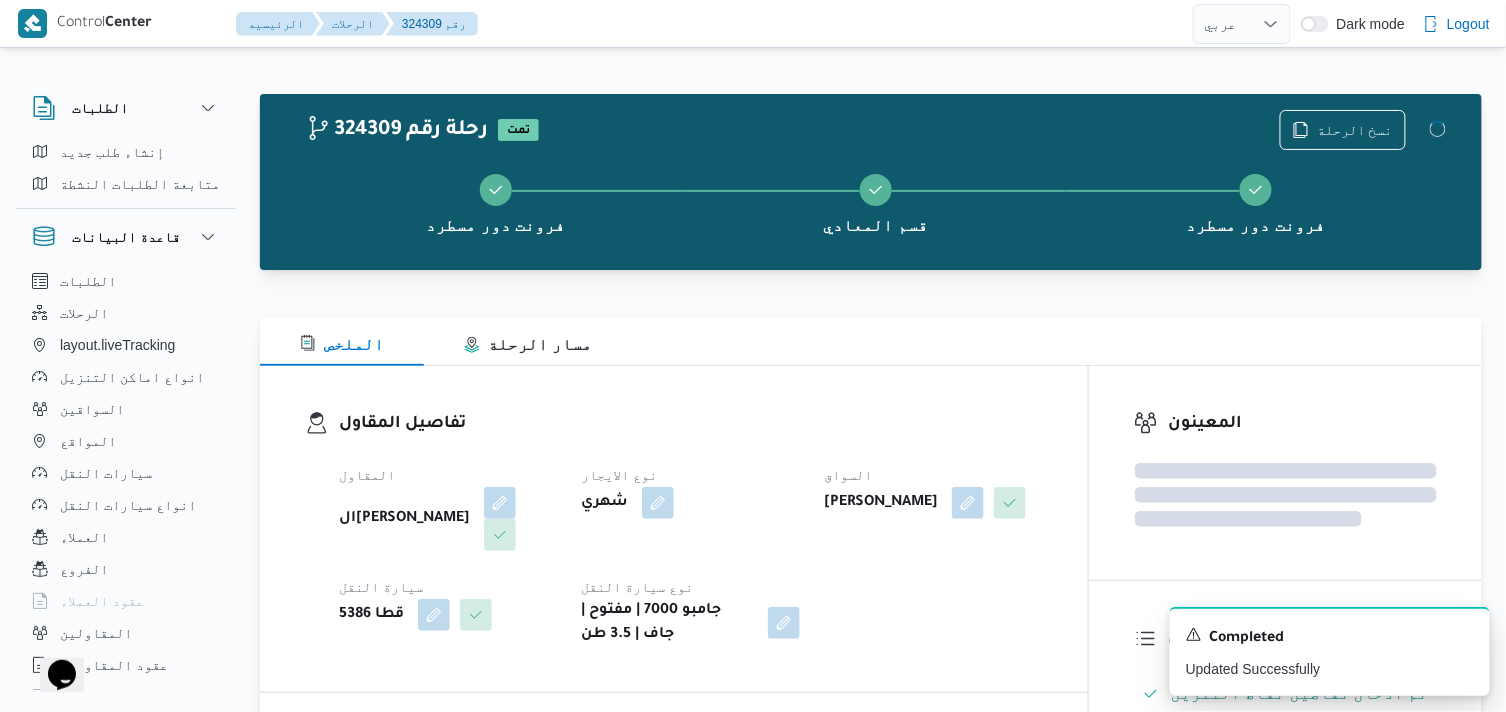click on "تفاصيل المقاول المقاول الهامي محمد خالد علي نوع الايجار شهري السواق يحي احمد محمد حلمي  سيارة النقل قطا 5386 نوع سيارة النقل جامبو 7000 | مفتوح | جاف | 3.5 طن" at bounding box center (691, 529) 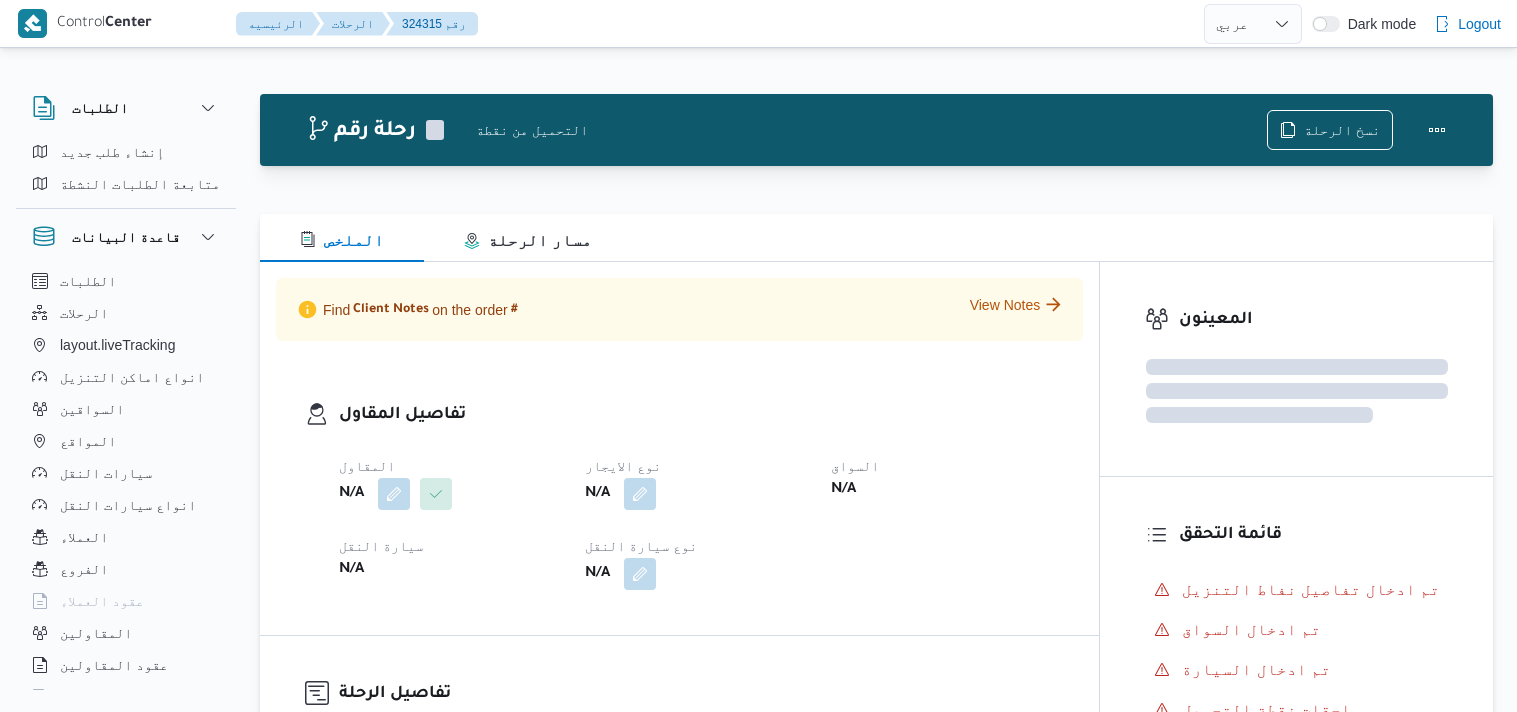select on "ar" 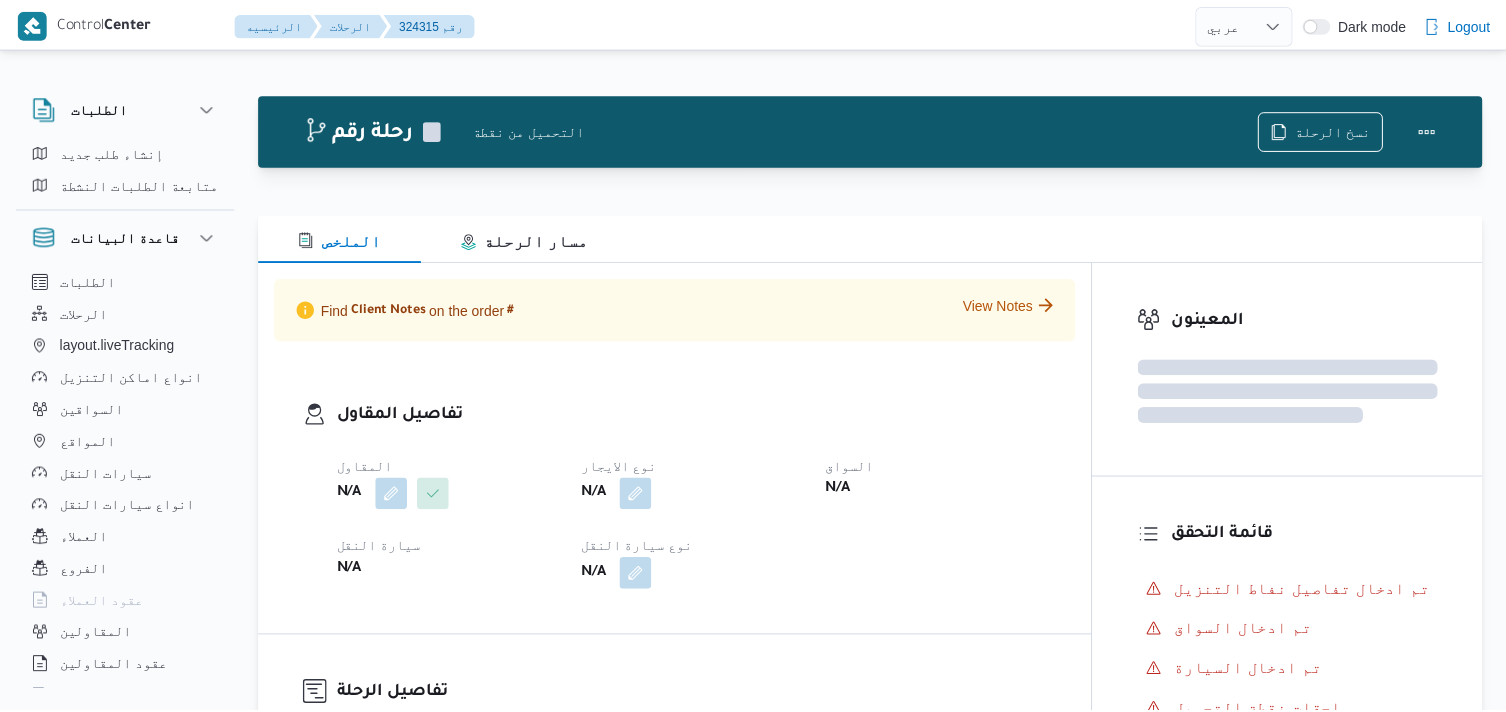 scroll, scrollTop: 0, scrollLeft: 0, axis: both 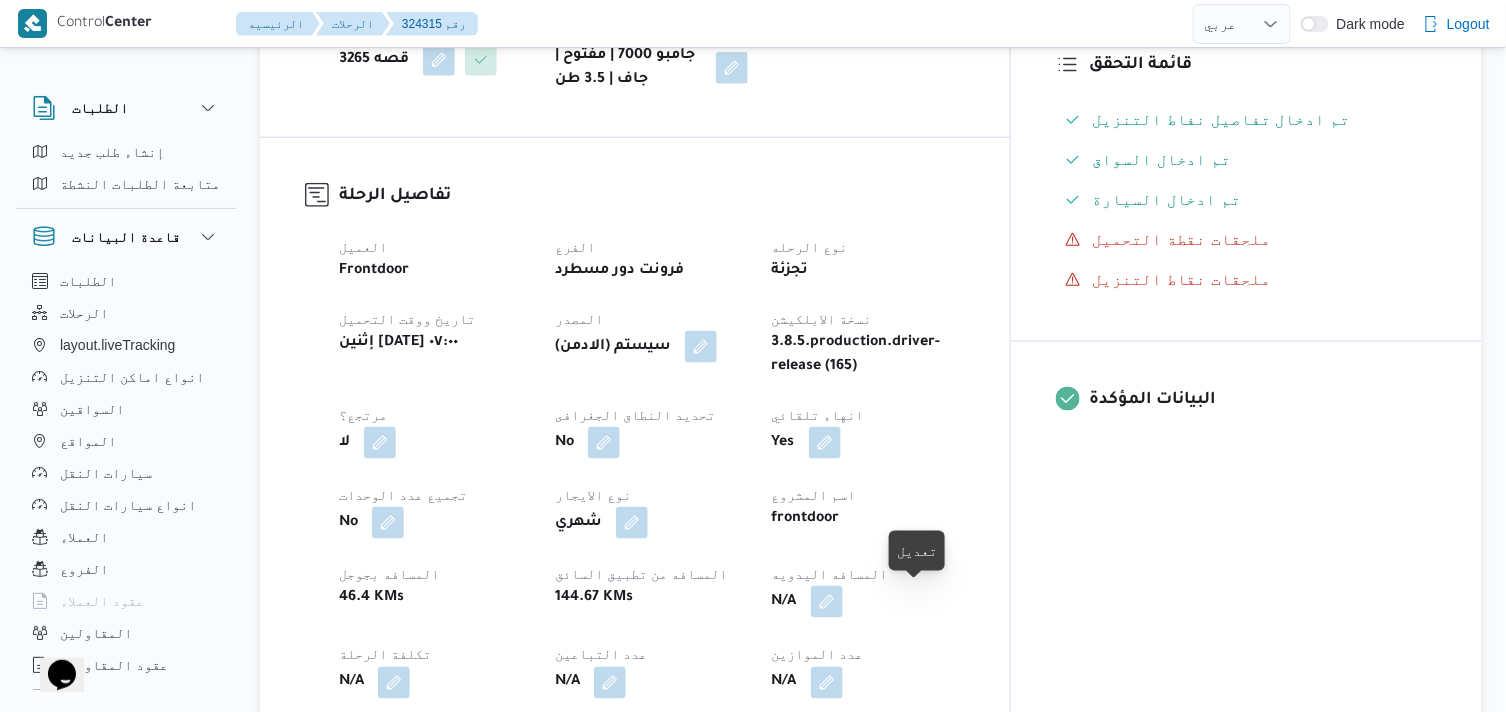 click at bounding box center (827, 602) 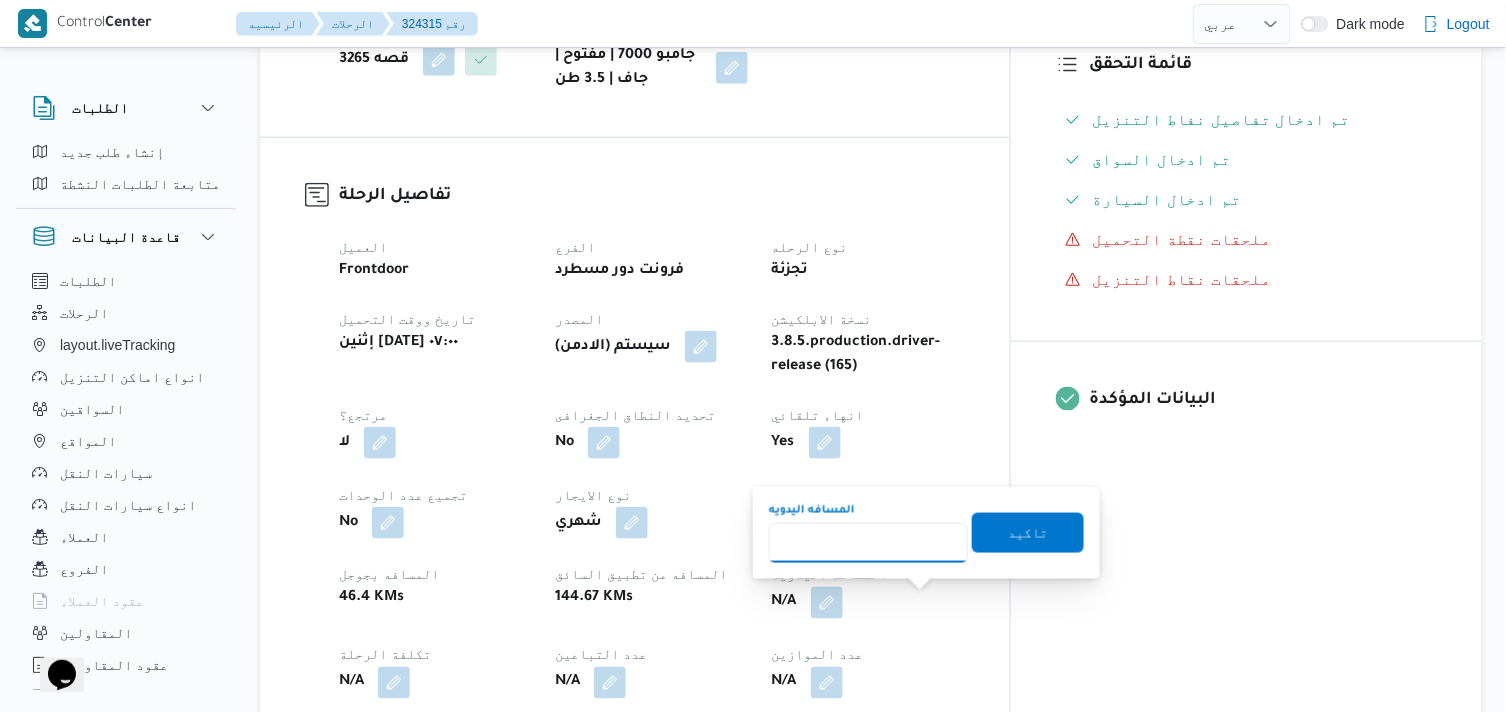 click on "المسافه اليدويه" at bounding box center (868, 543) 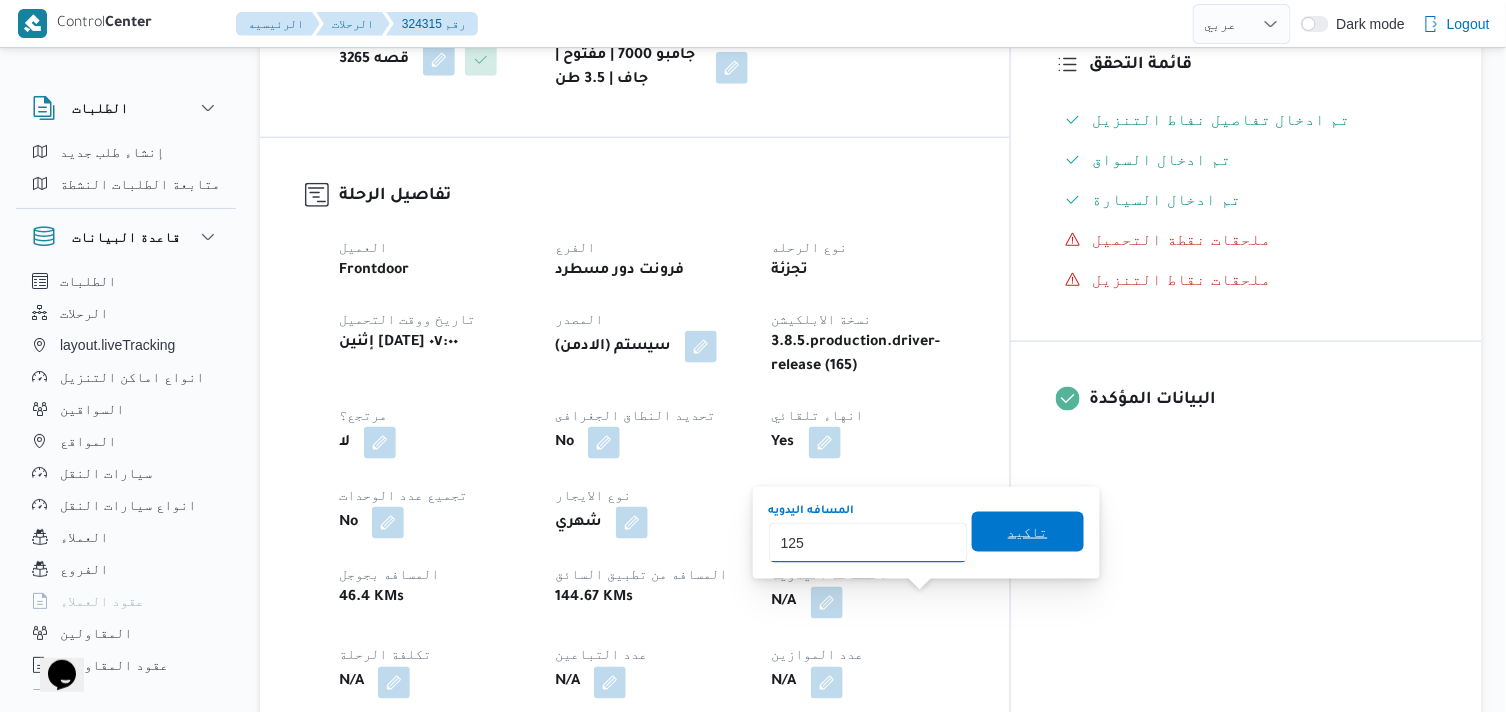 type on "125" 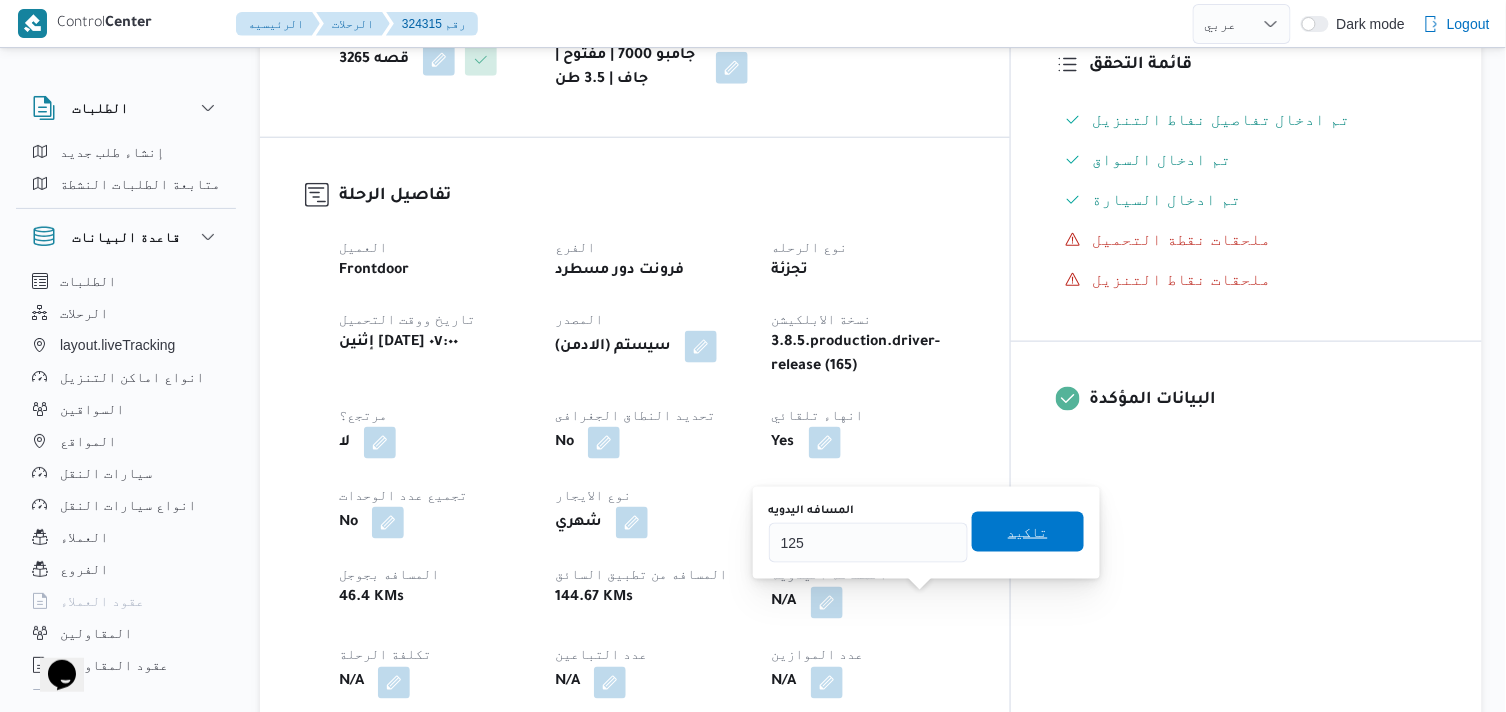 click on "تاكيد" at bounding box center [1028, 532] 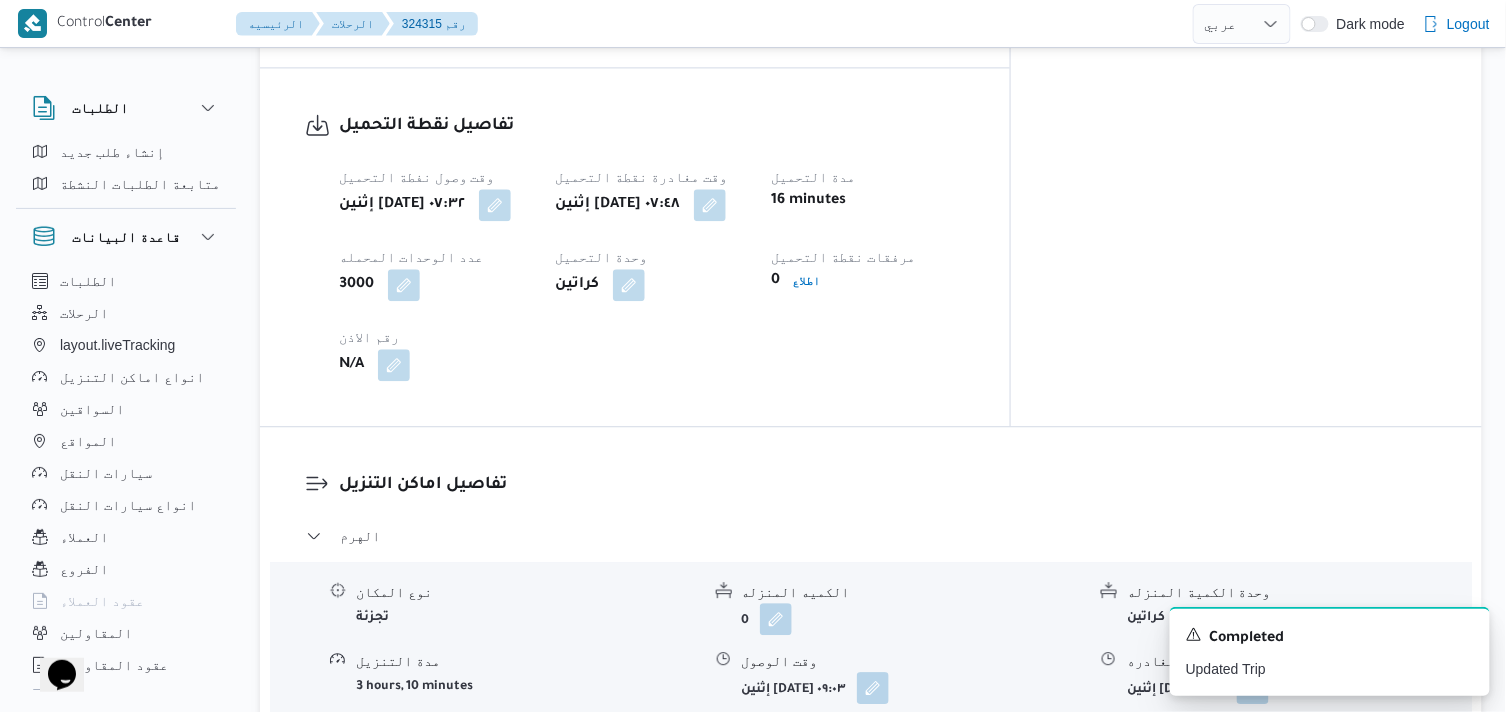 scroll, scrollTop: 1333, scrollLeft: 0, axis: vertical 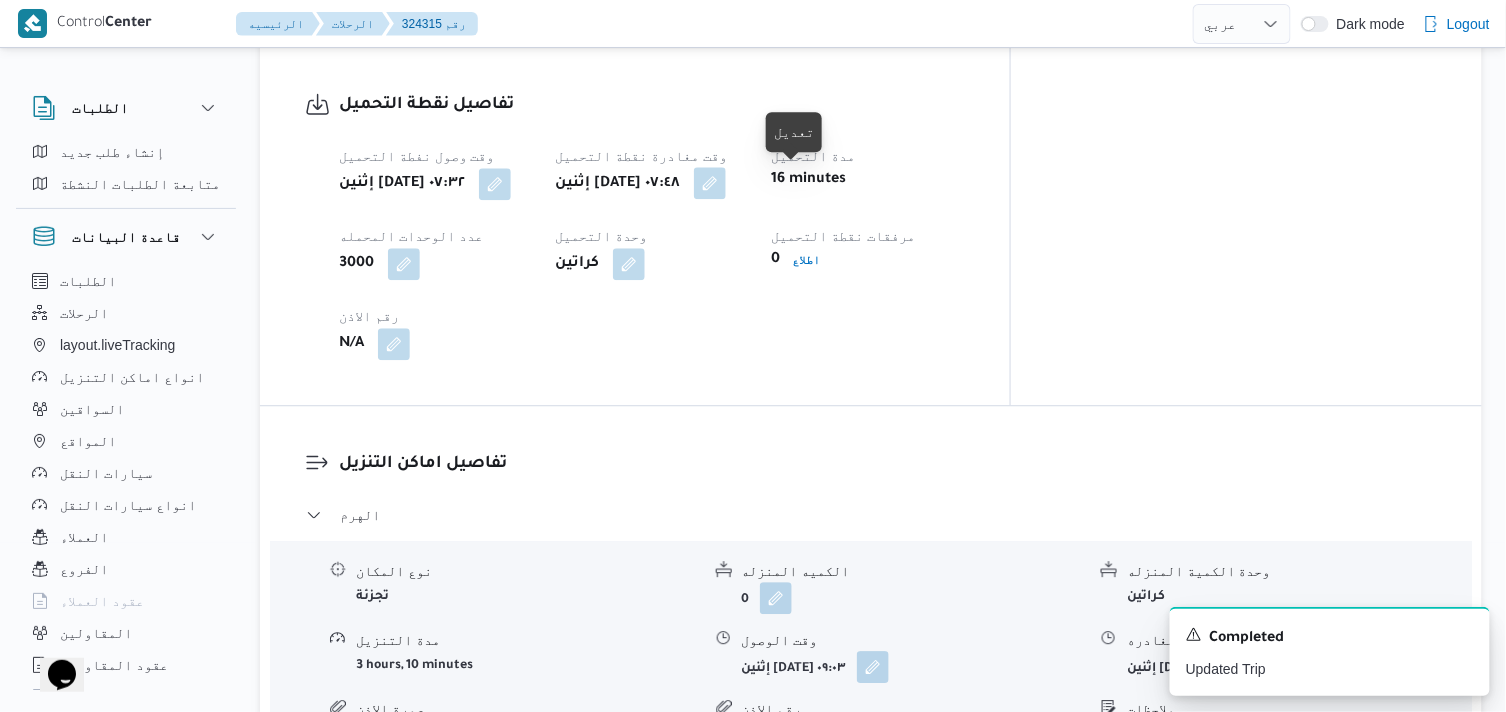 click at bounding box center [710, 183] 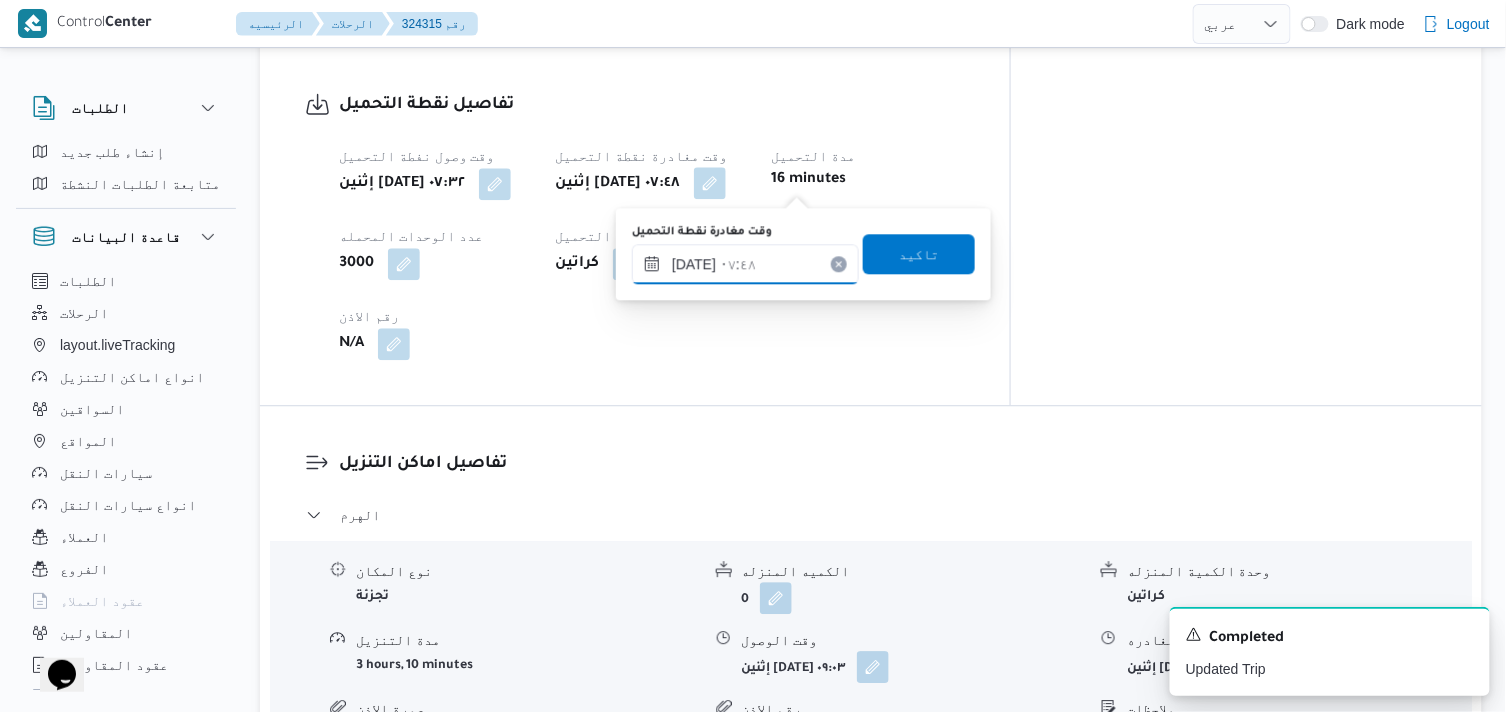 click on "١٤/٠٧/٢٠٢٥ ٠٧:٤٨" at bounding box center (745, 264) 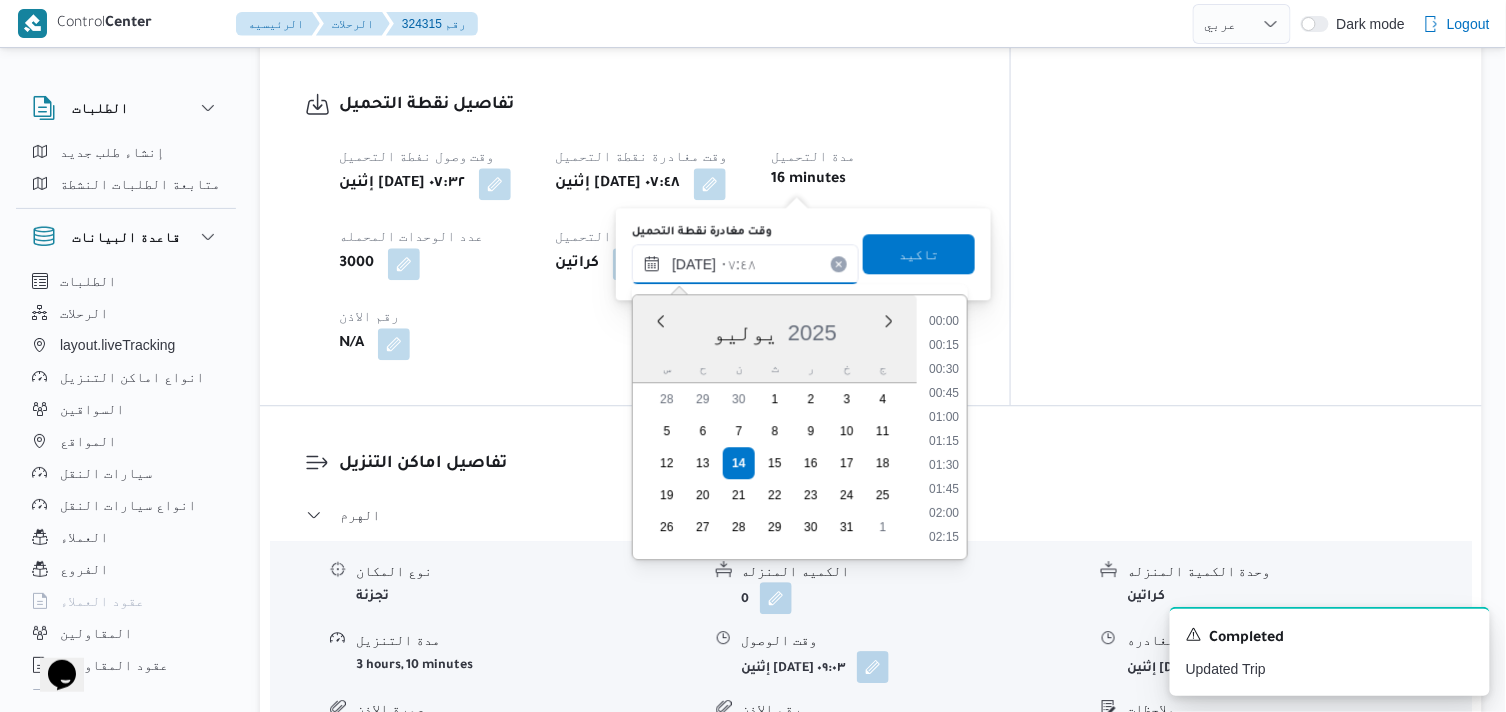 scroll, scrollTop: 624, scrollLeft: 0, axis: vertical 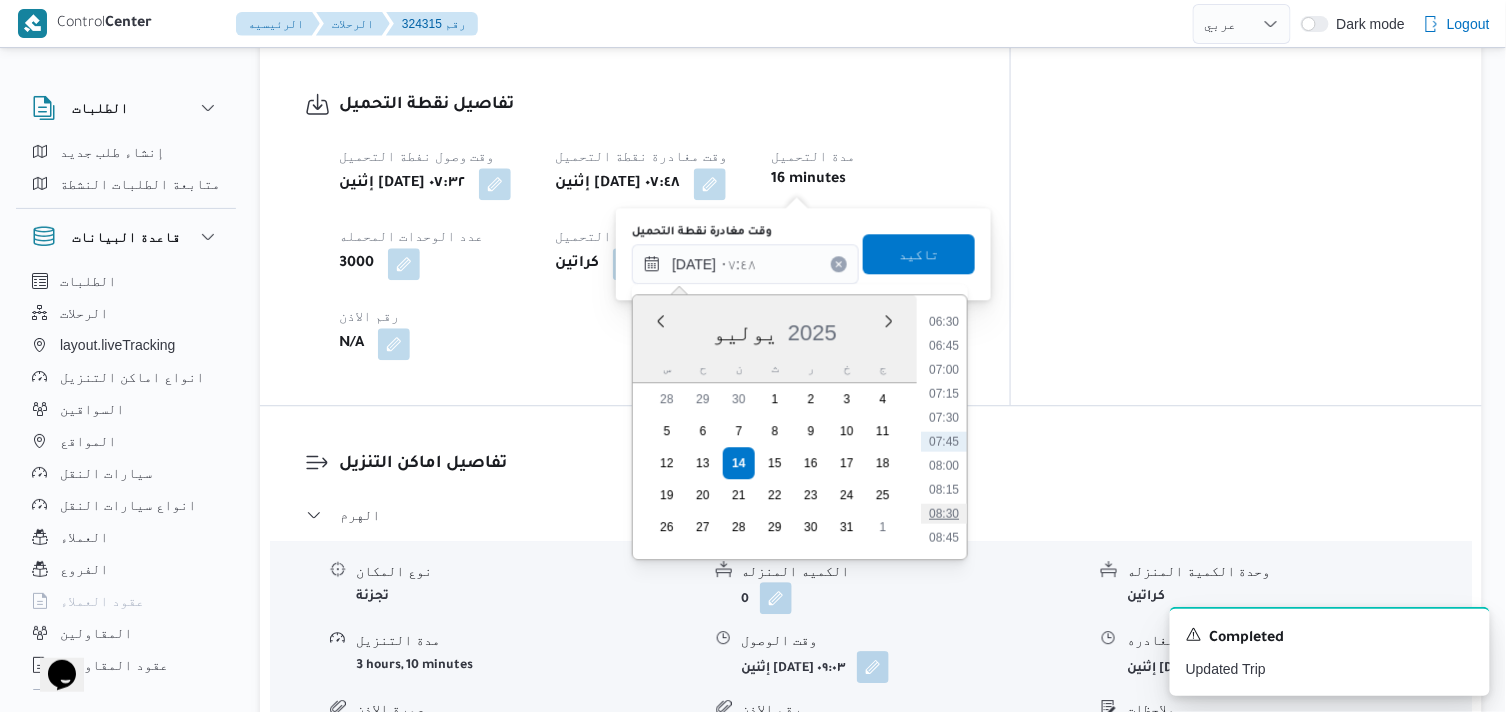click on "08:30" at bounding box center [944, 513] 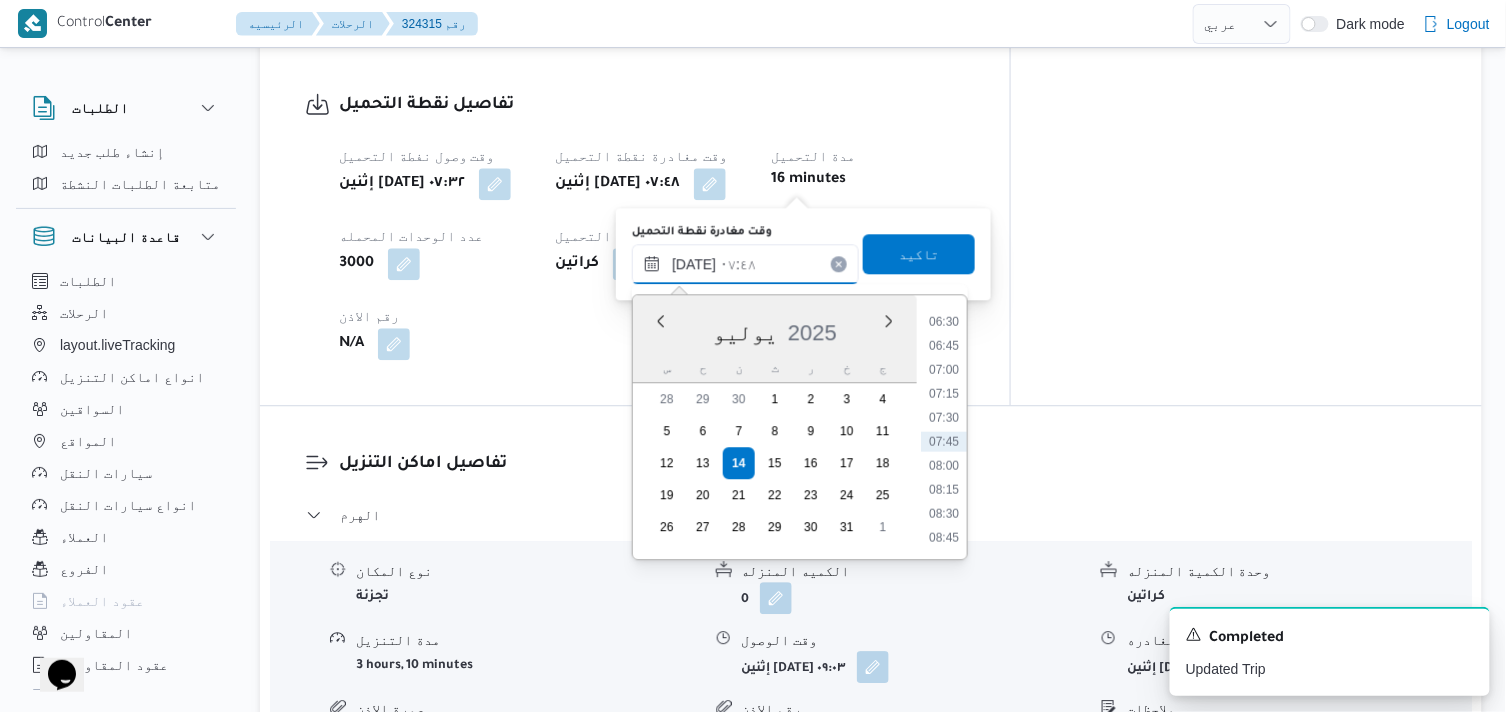 type on "١٤/٠٧/٢٠٢٥ ٠٨:٣٠" 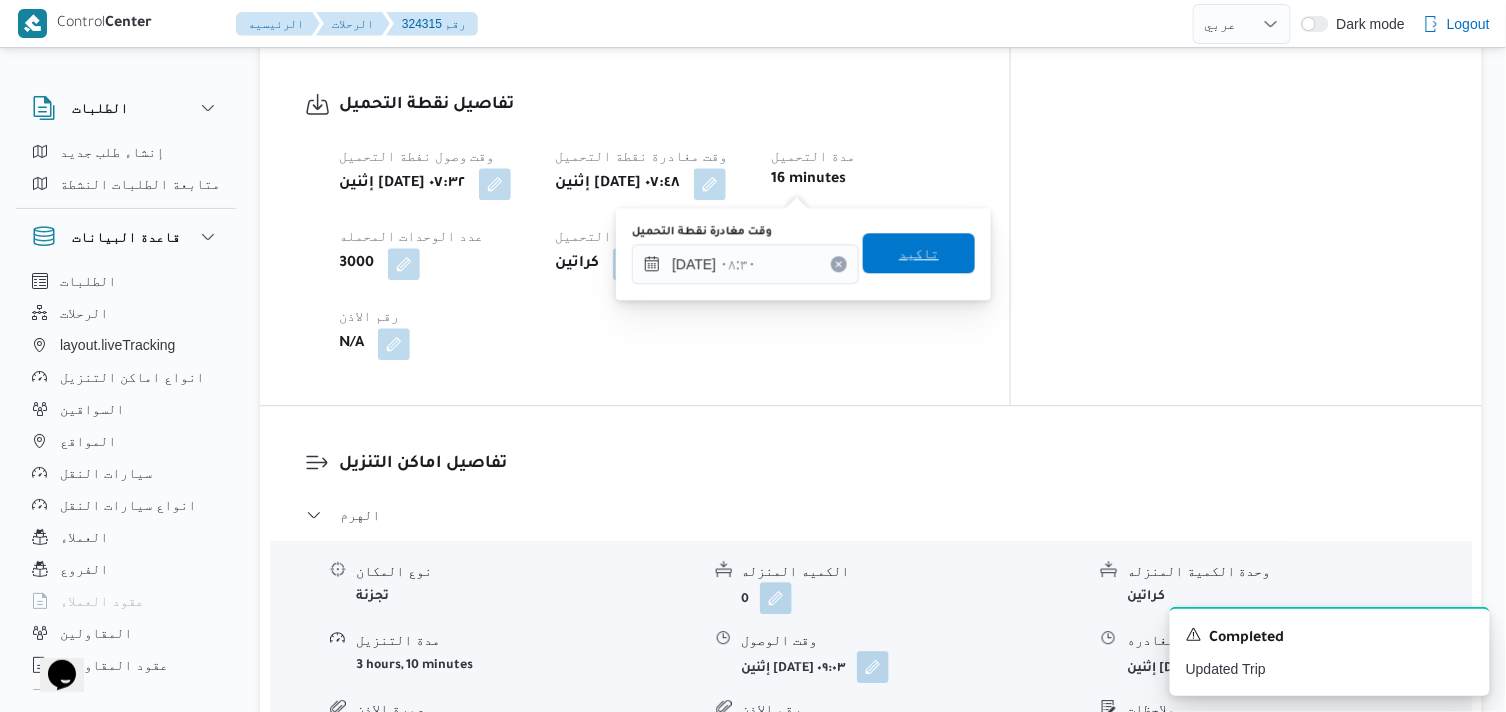 click on "تاكيد" at bounding box center [919, 253] 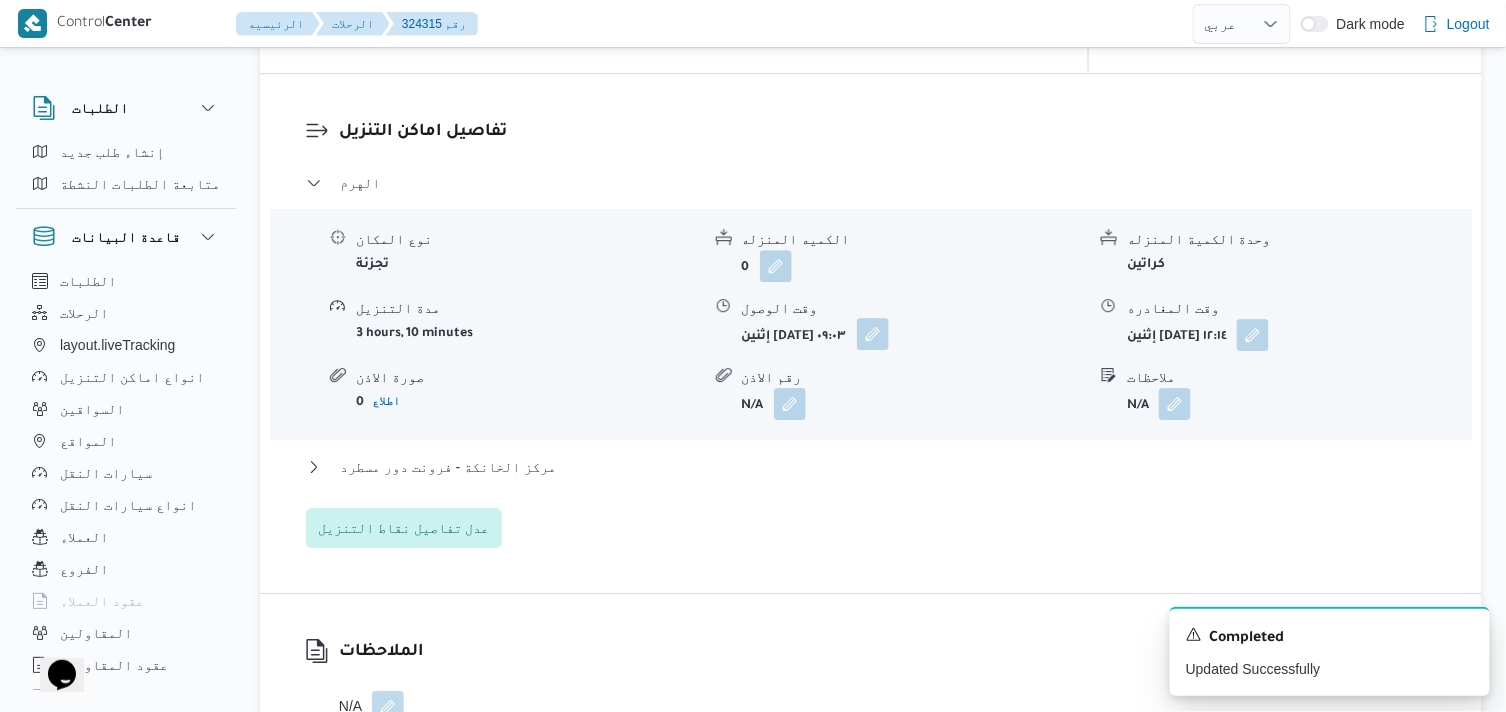 scroll, scrollTop: 1666, scrollLeft: 0, axis: vertical 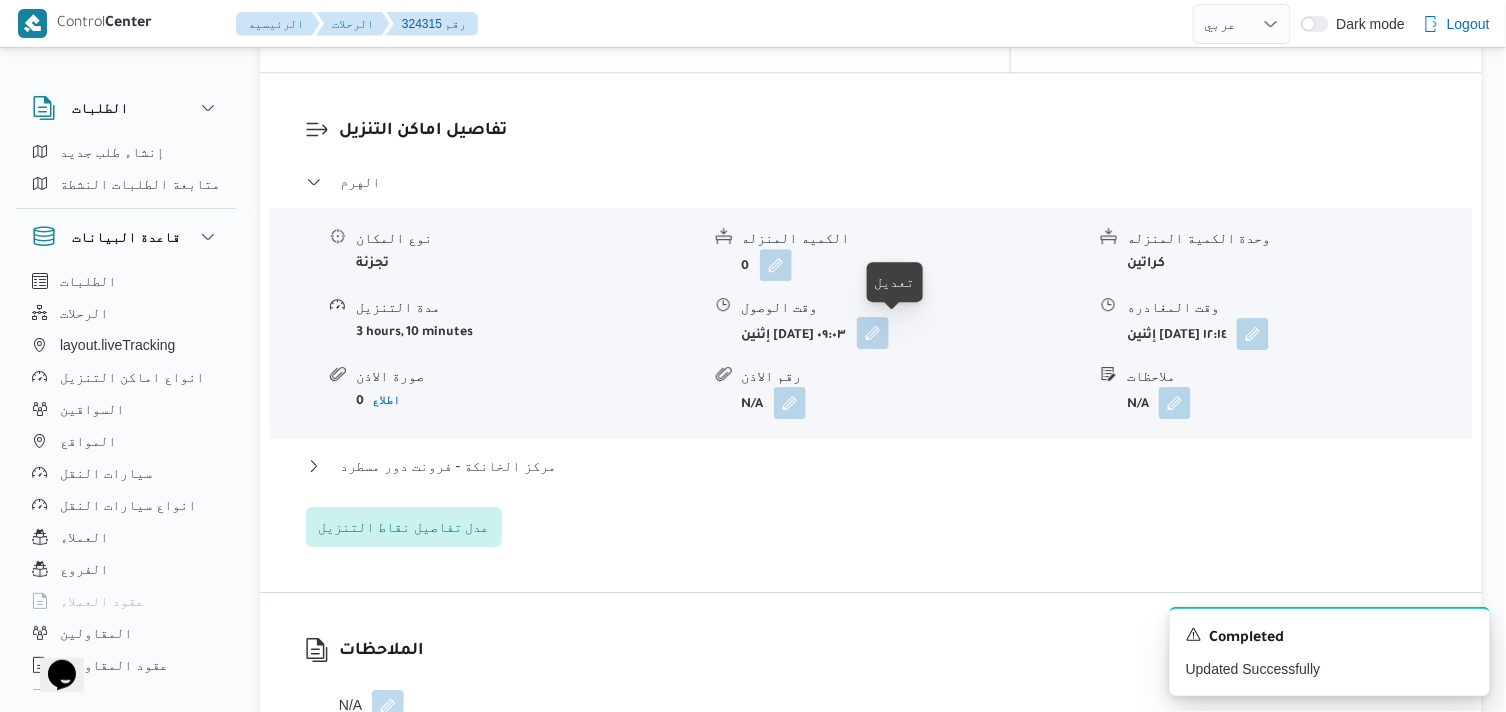 click at bounding box center (873, 333) 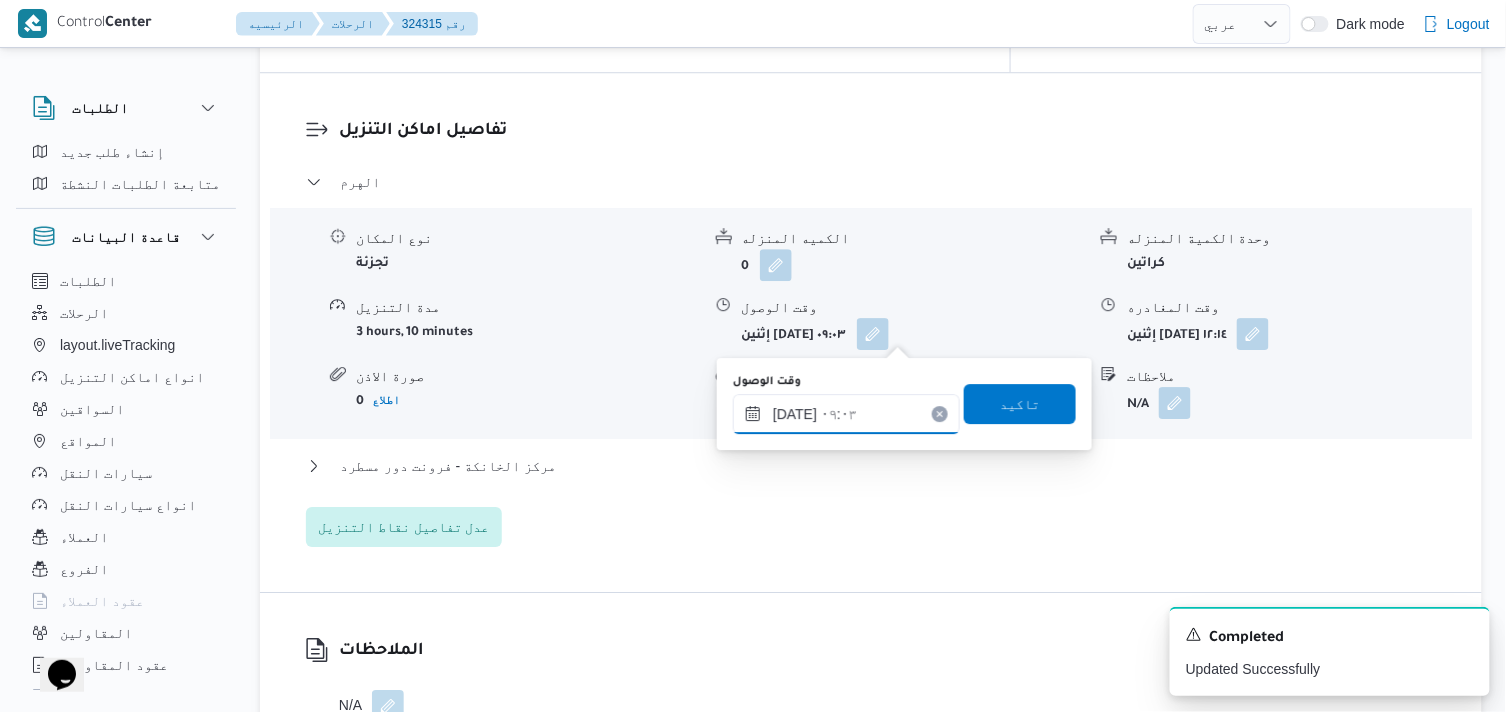 click on "١٤/٠٧/٢٠٢٥ ٠٩:٠٣" at bounding box center [846, 414] 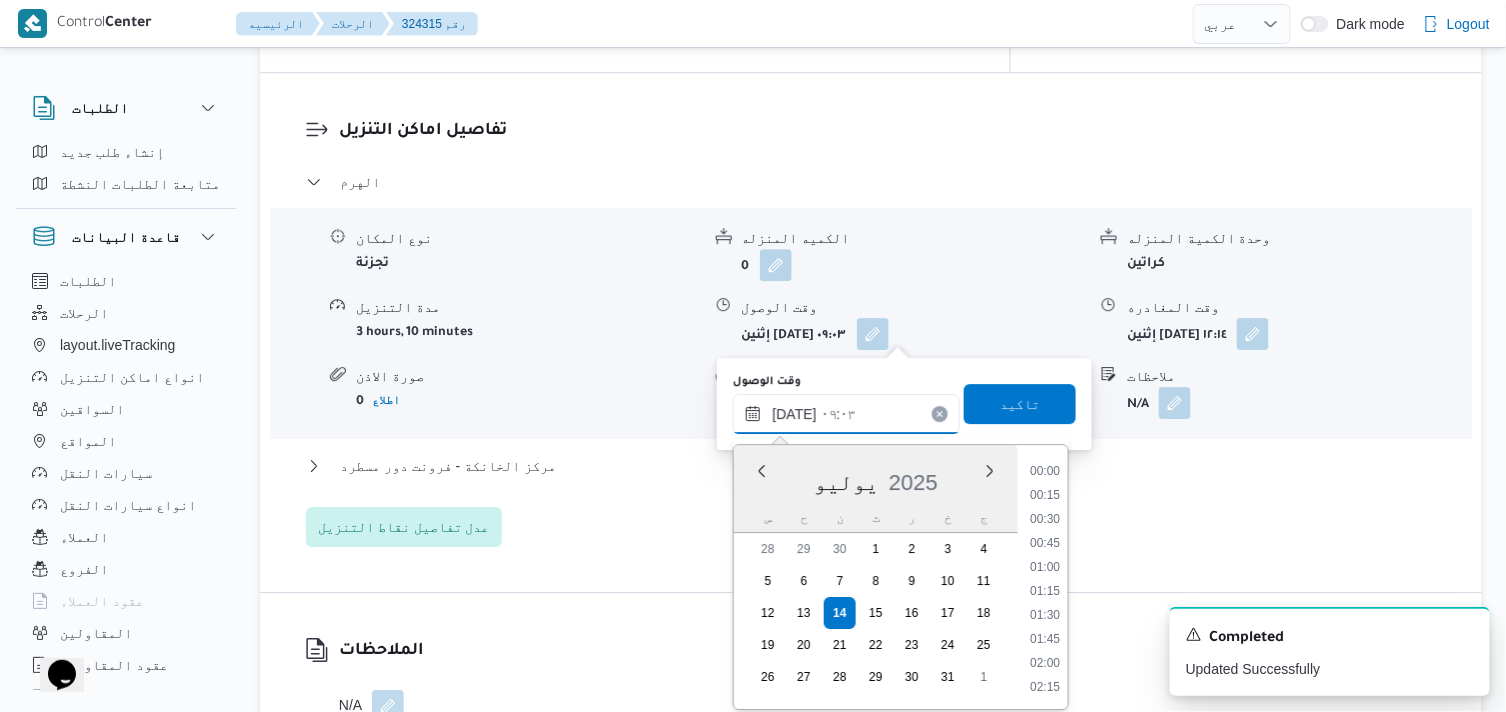 scroll, scrollTop: 744, scrollLeft: 0, axis: vertical 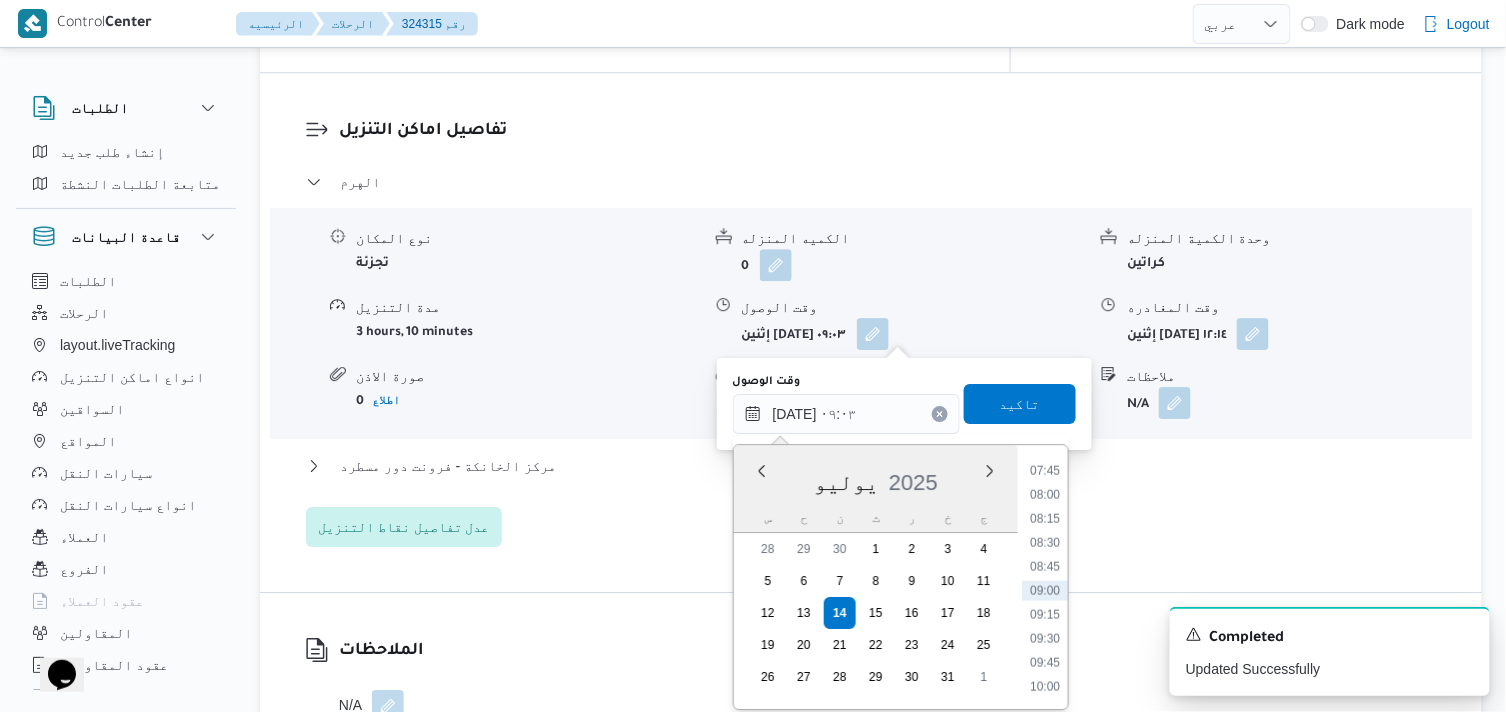 click on "09:30" at bounding box center (1045, 639) 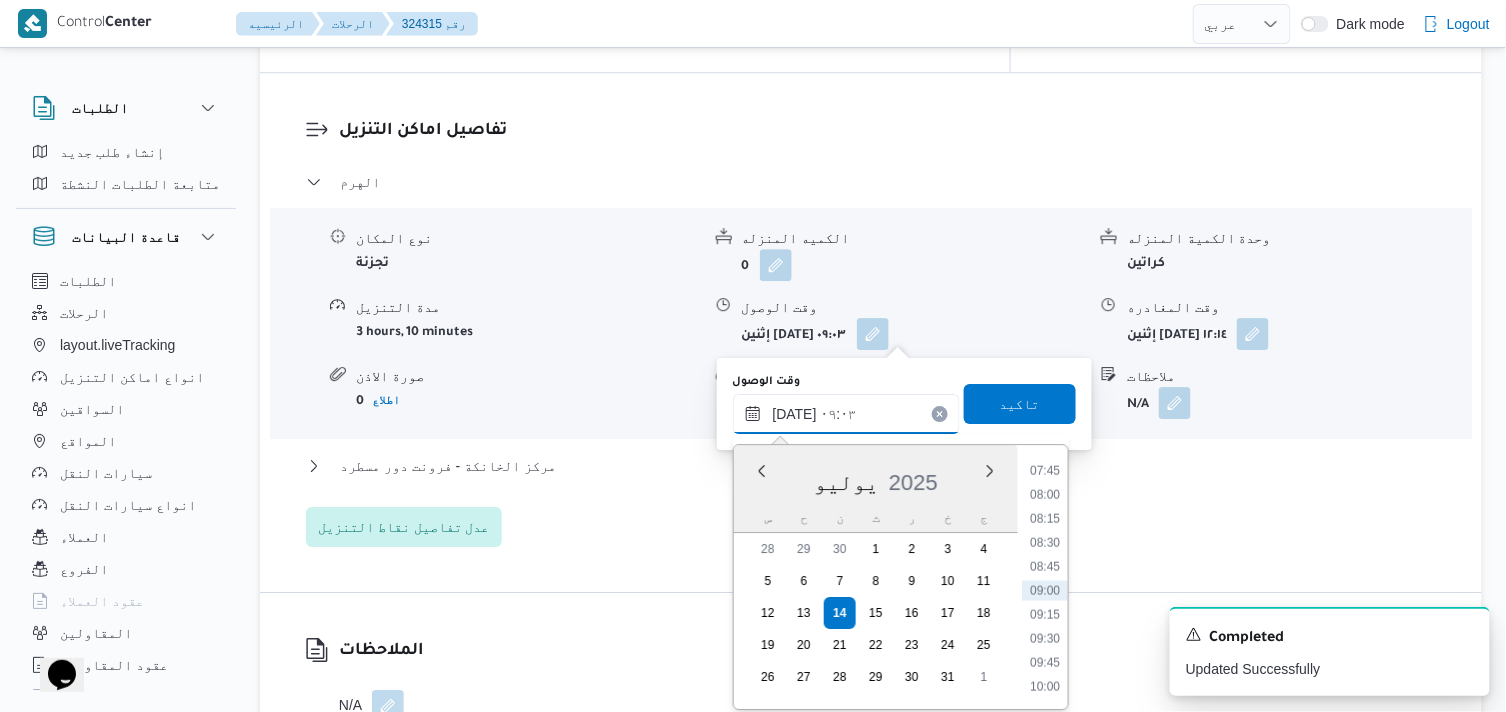type on "١٤/٠٧/٢٠٢٥ ٠٩:٣٠" 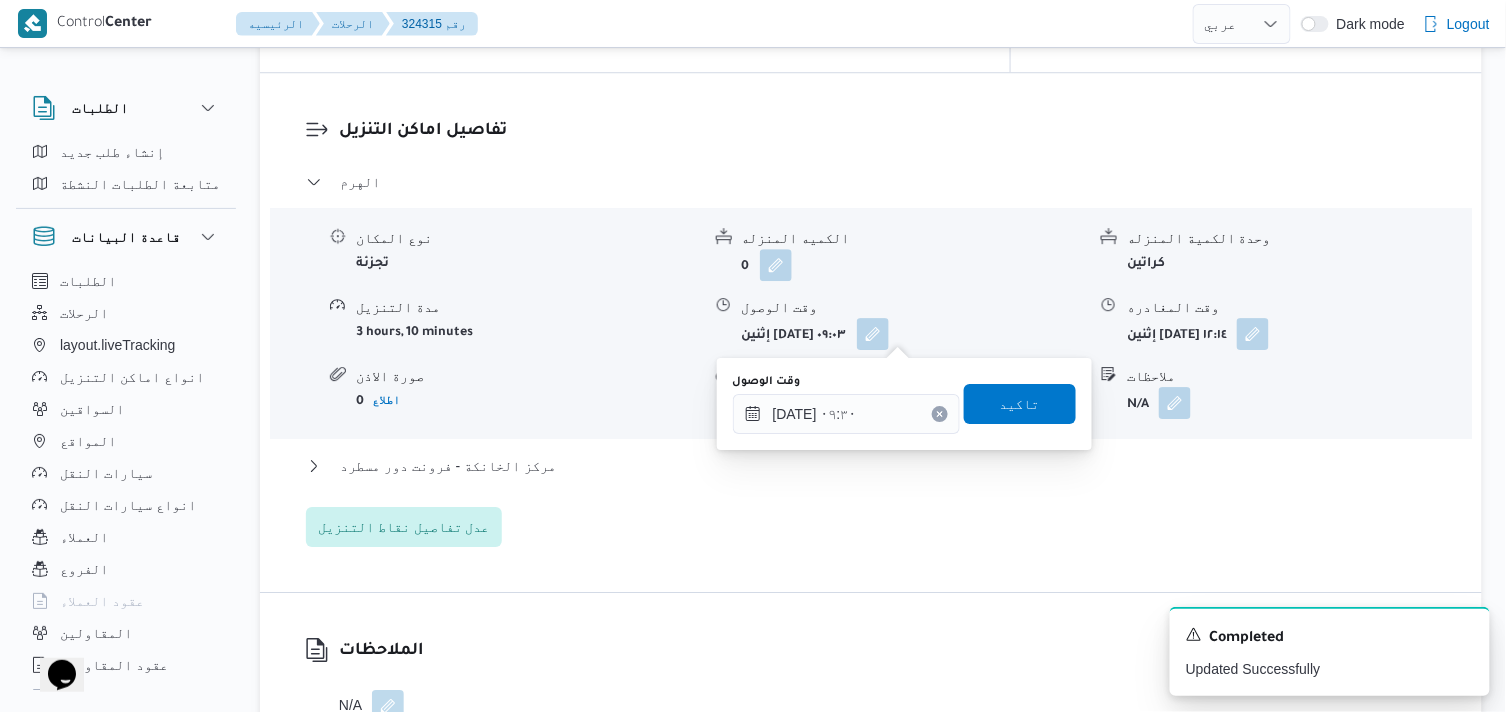 click on "وقت الوصول ١٤/٠٧/٢٠٢٥ ٠٩:٣٠ تاكيد" at bounding box center (904, 404) 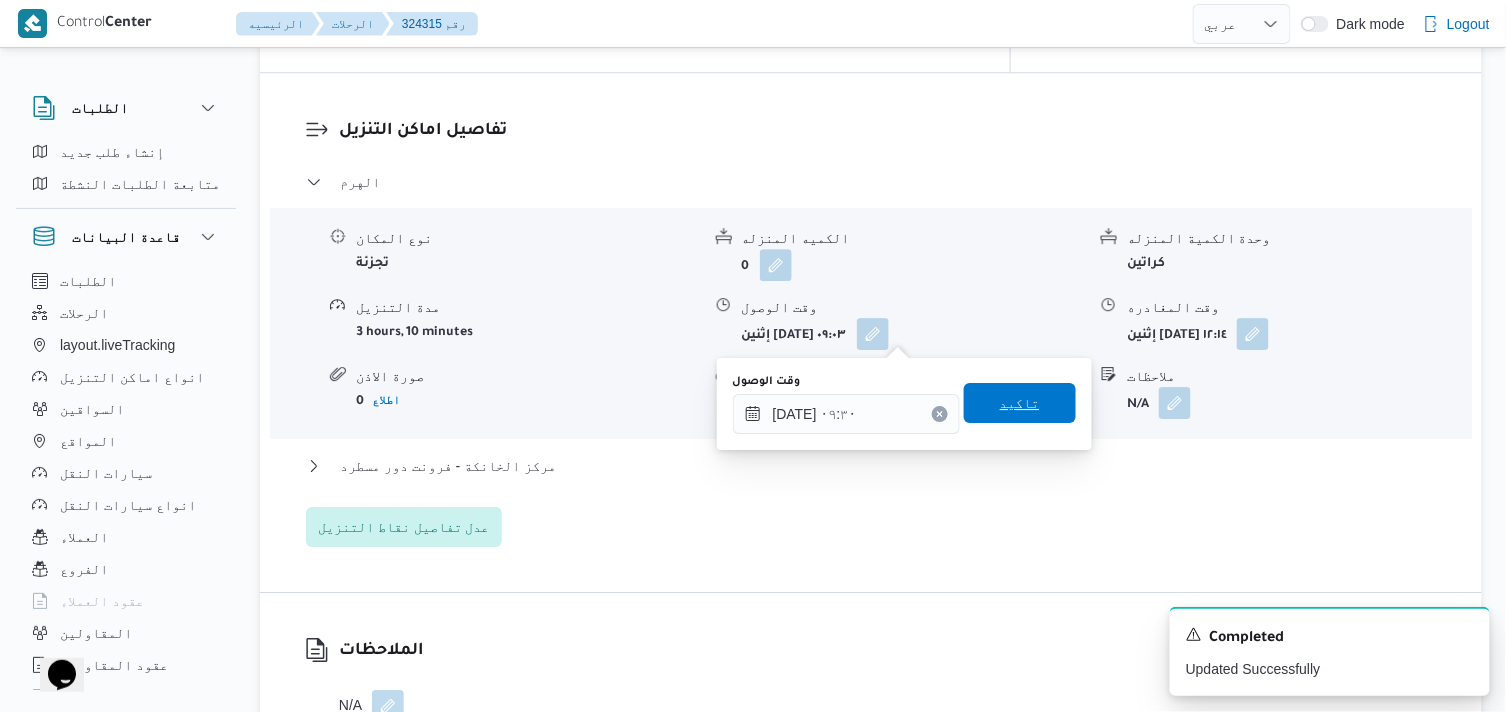 click on "تاكيد" at bounding box center [1020, 403] 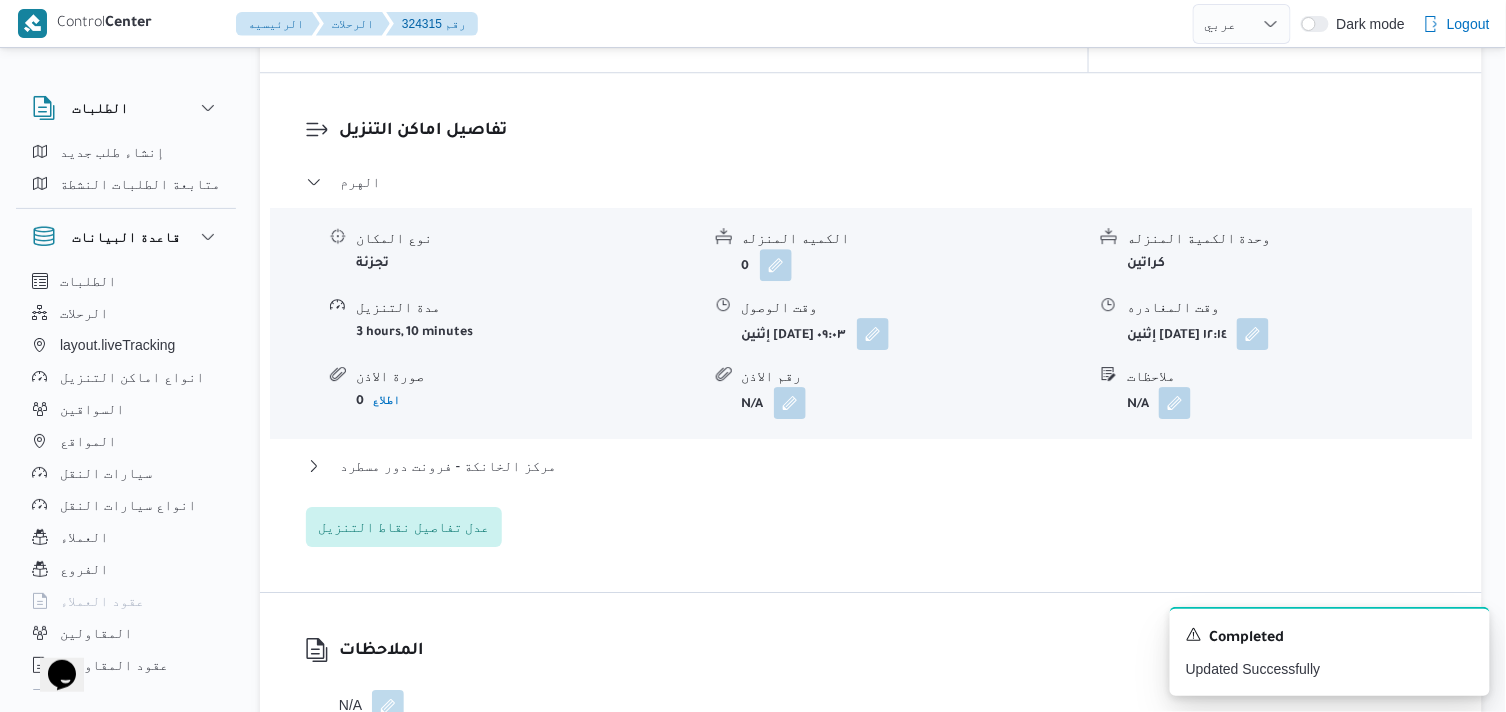 click on "وقت المغادره" at bounding box center [1299, 307] 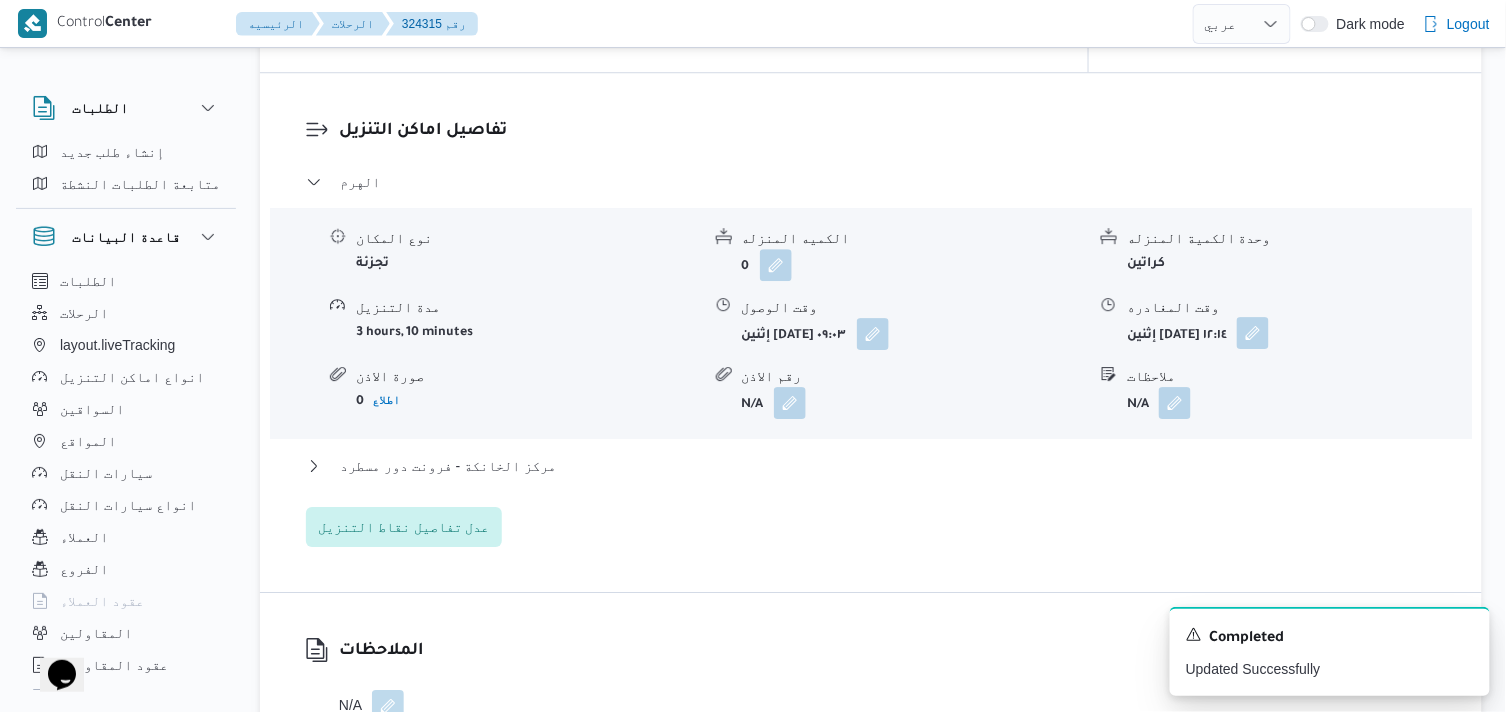 click at bounding box center (1253, 333) 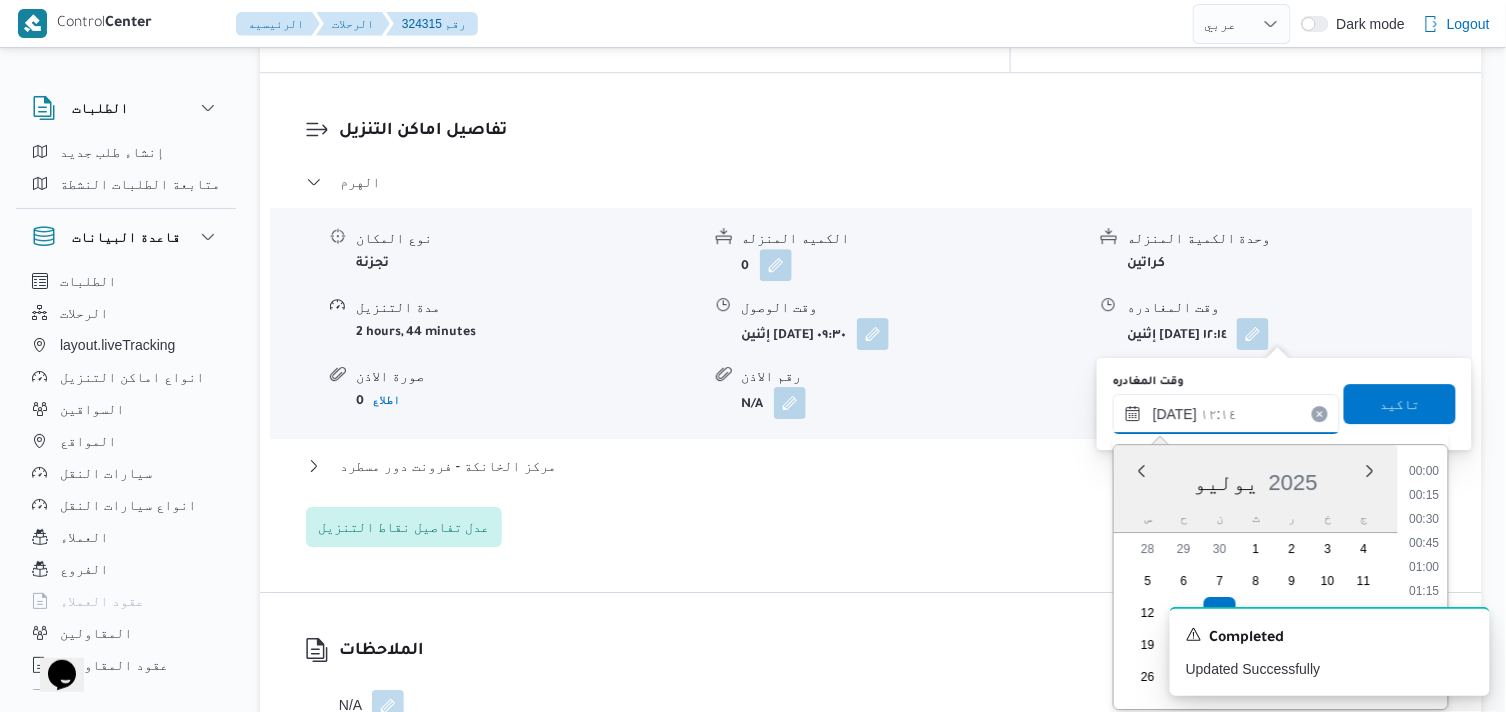 click on "١٤/٠٧/٢٠٢٥ ١٢:١٤" at bounding box center [1226, 414] 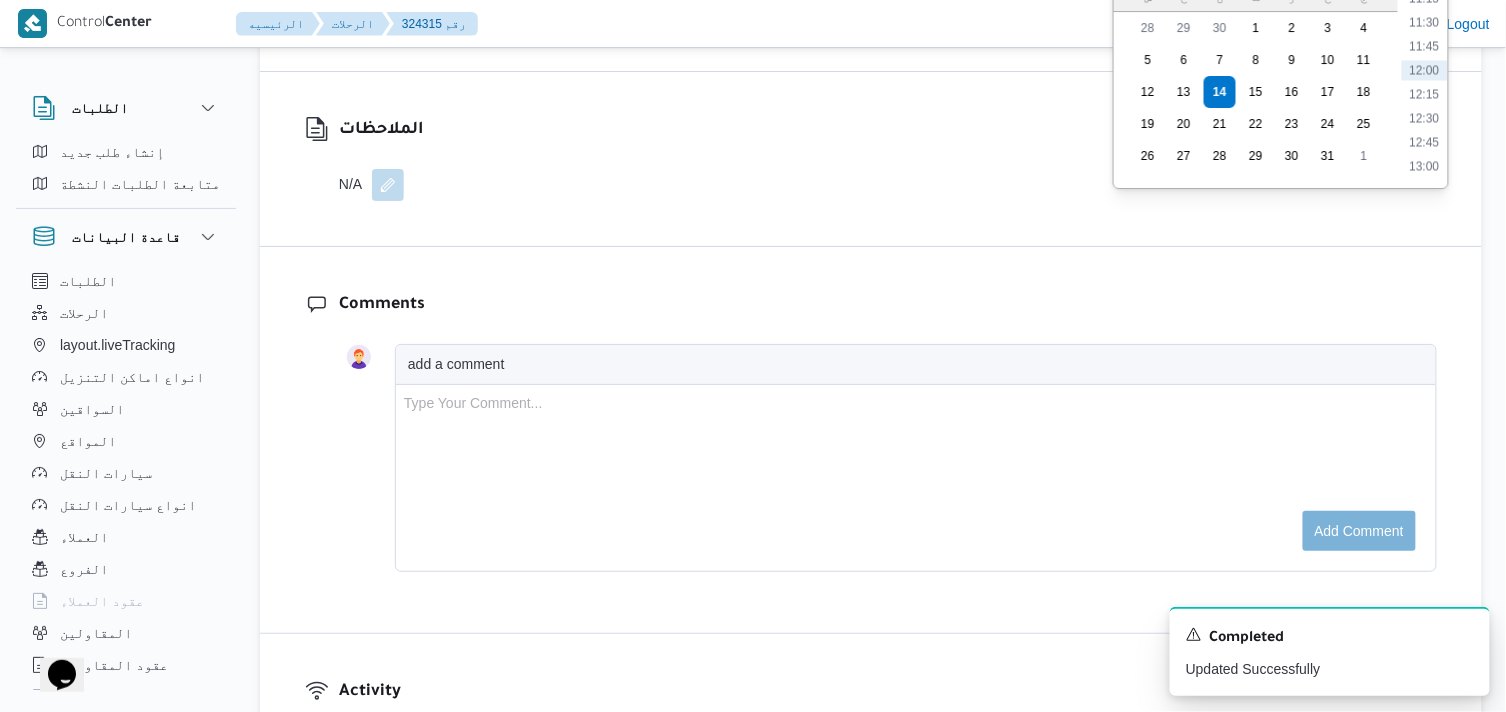 scroll, scrollTop: 2000, scrollLeft: 0, axis: vertical 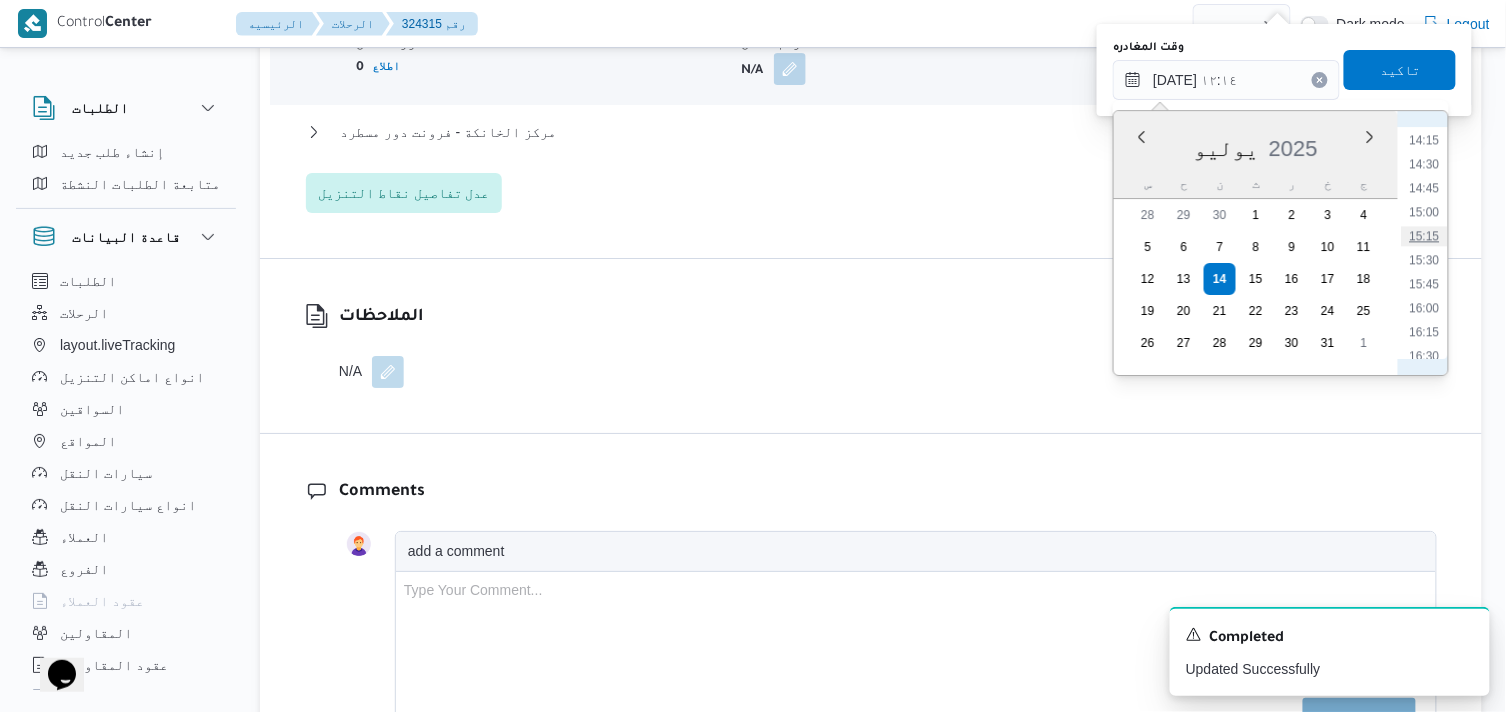 click on "15:15" at bounding box center (1425, 236) 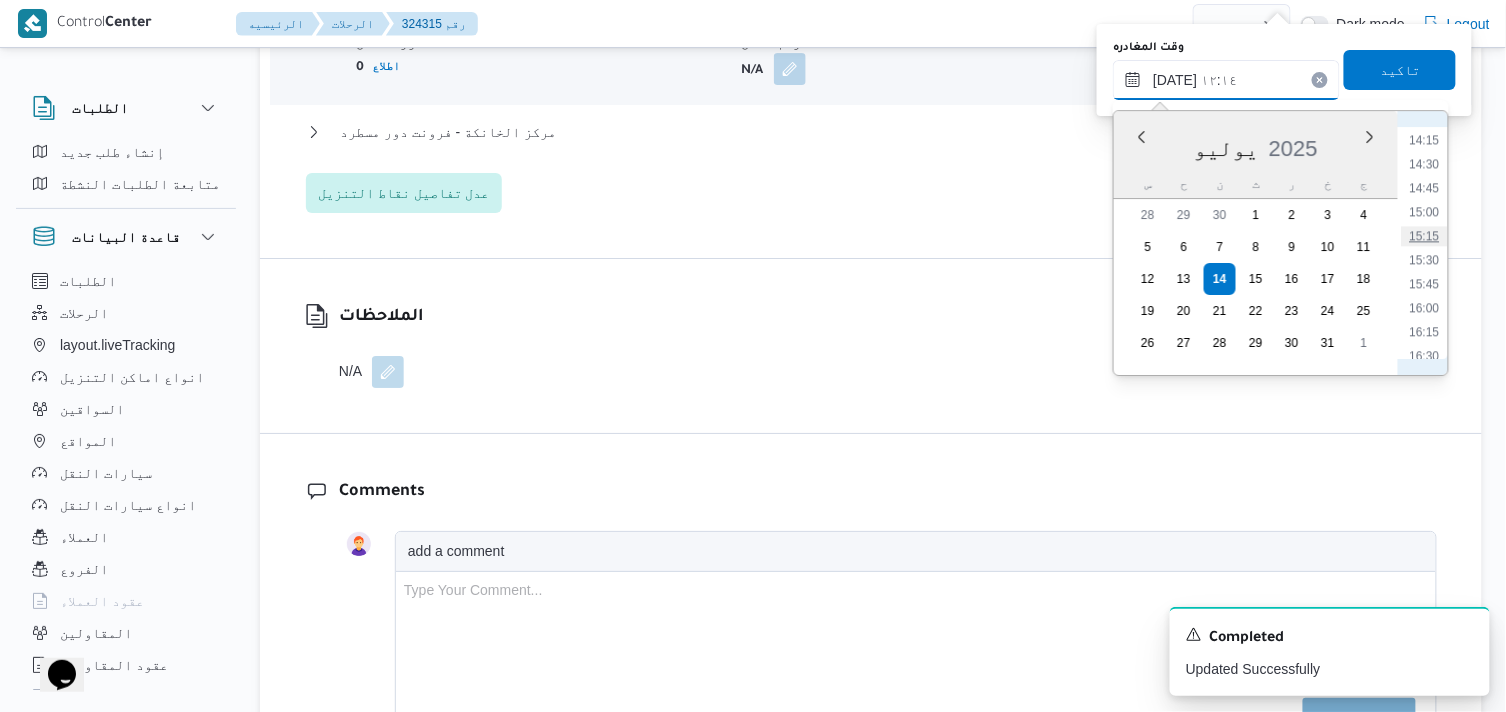type on "١٤/٠٧/٢٠٢٥ ١٥:١٥" 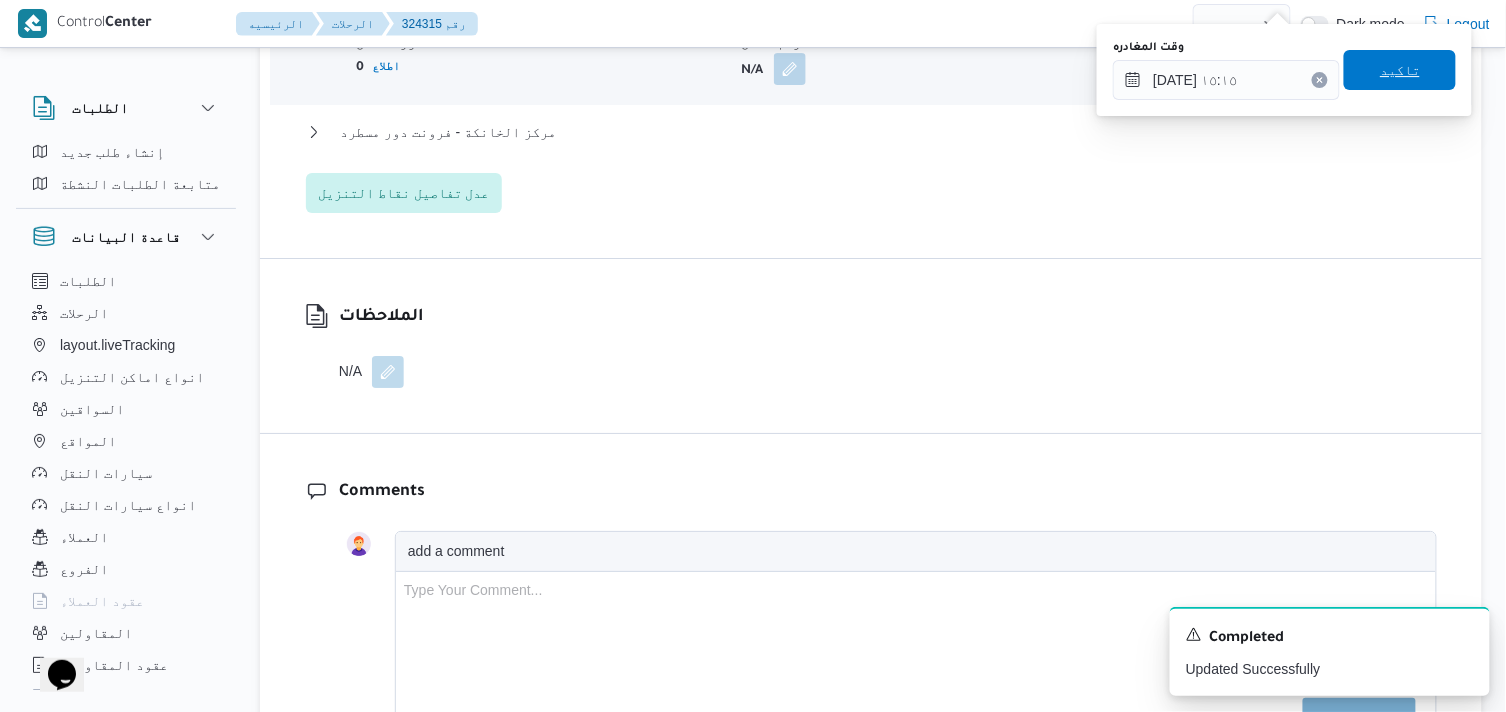 drag, startPoint x: 1403, startPoint y: 70, endPoint x: 1363, endPoint y: 95, distance: 47.169907 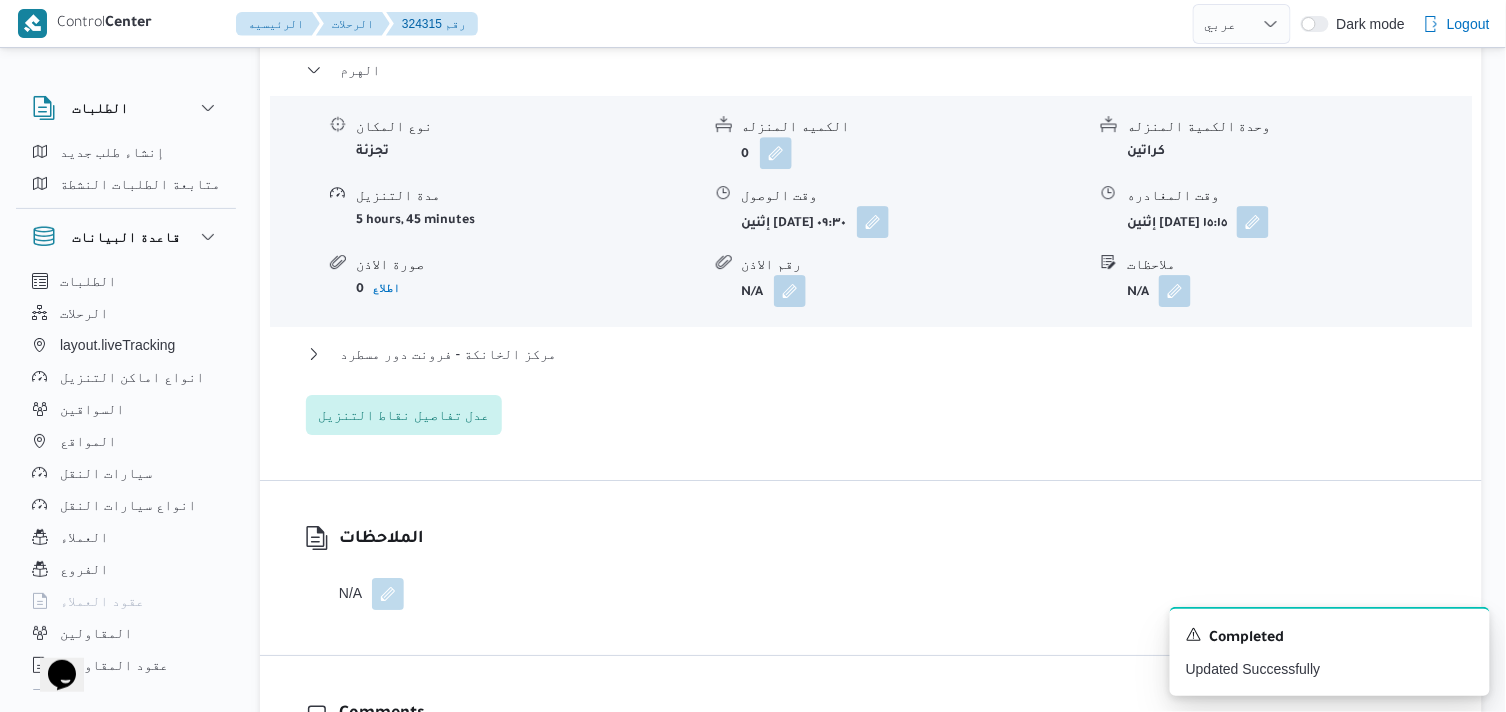 scroll, scrollTop: 1777, scrollLeft: 0, axis: vertical 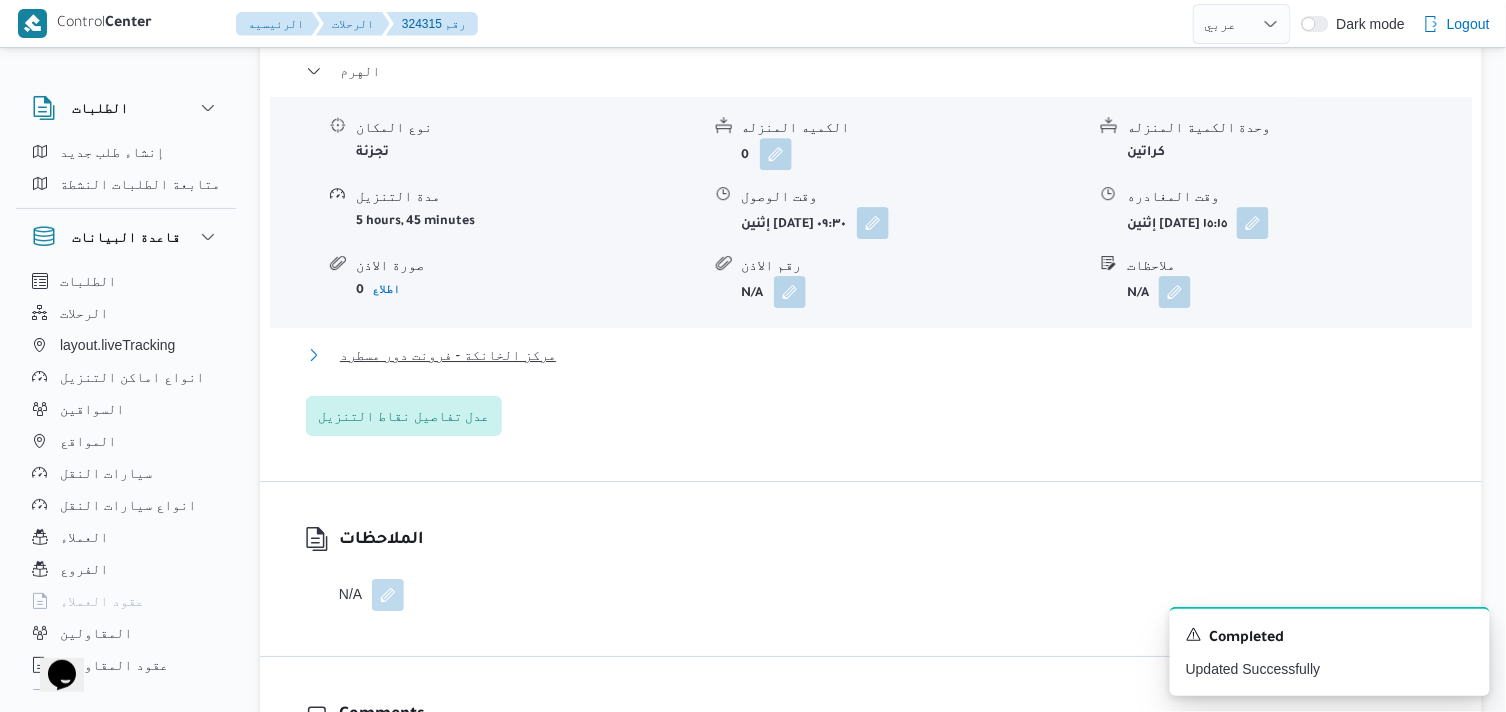 click on "مركز الخانكة -
فرونت دور مسطرد" at bounding box center (448, 355) 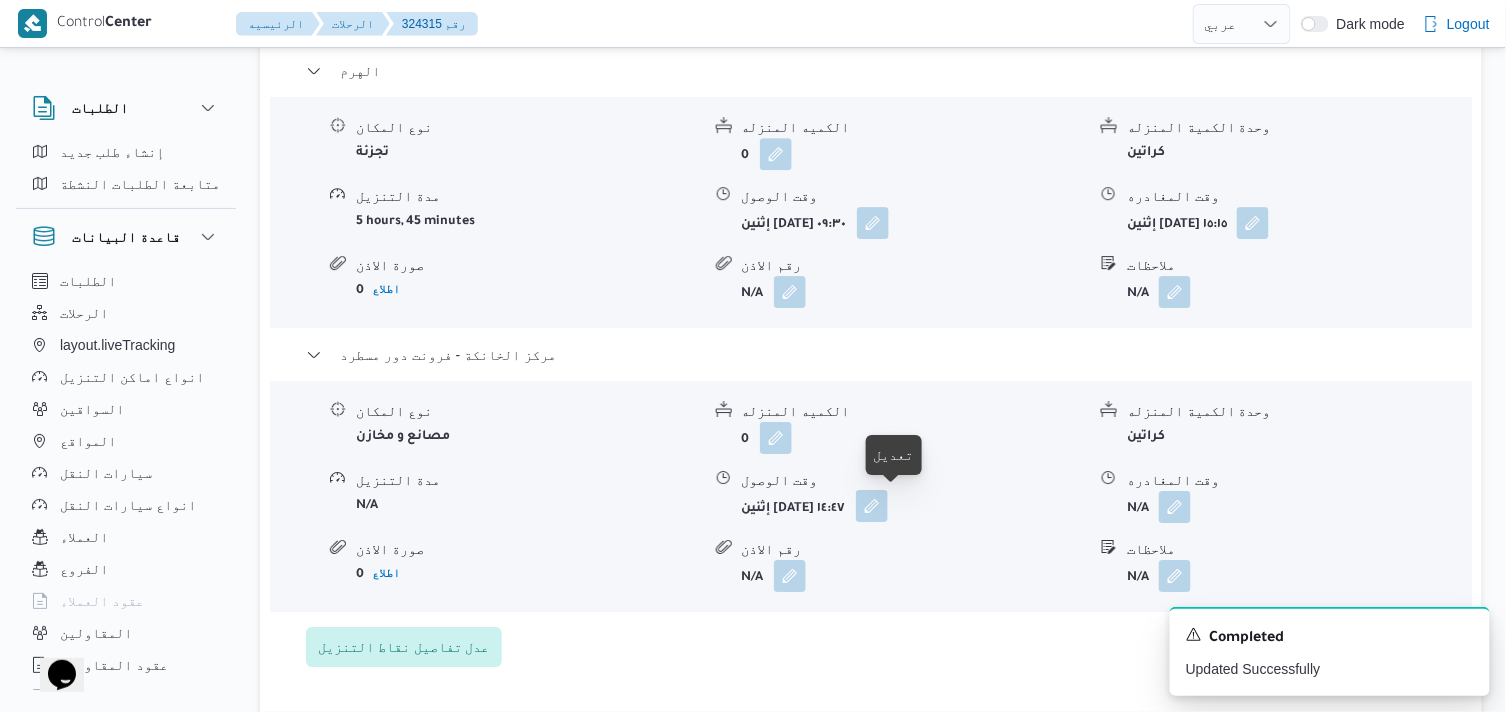 click at bounding box center (872, 506) 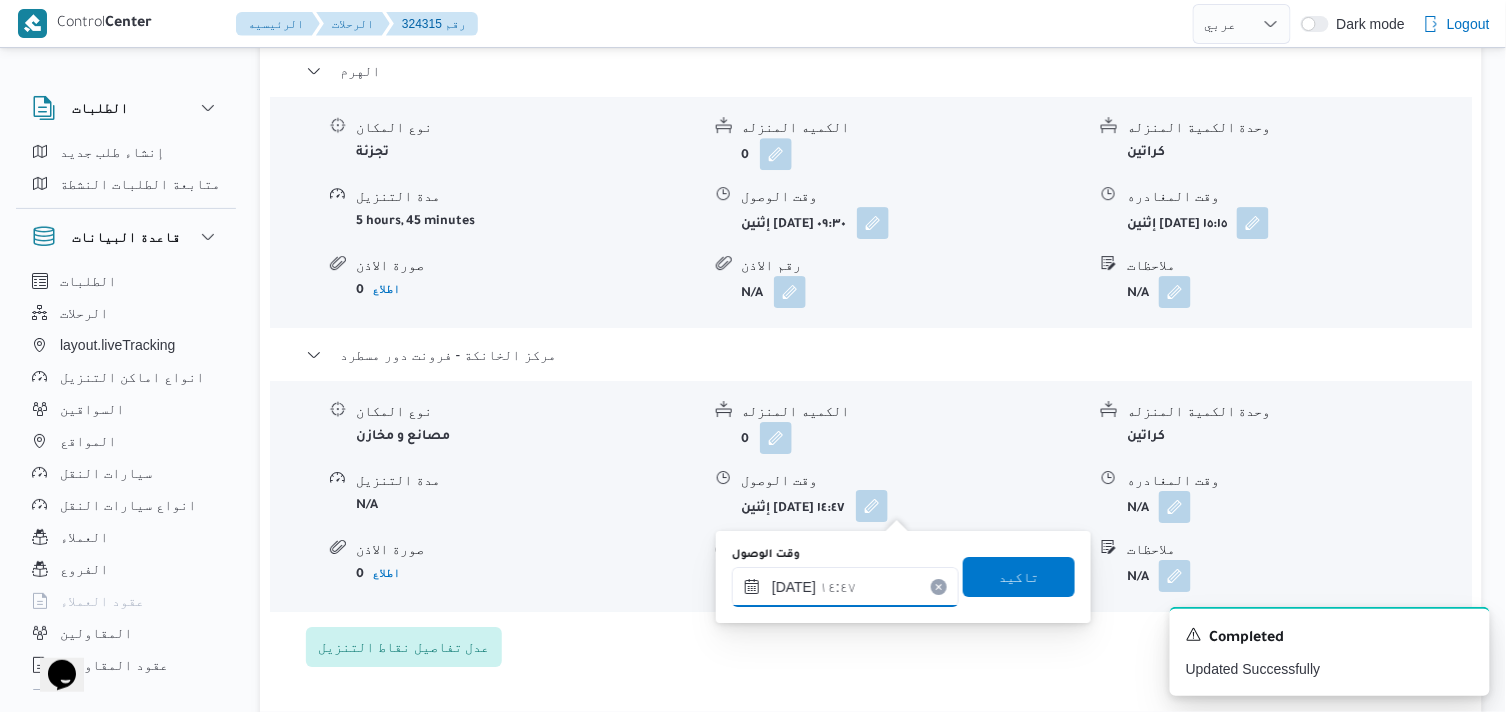 click on "١٤/٠٧/٢٠٢٥ ١٤:٤٧" at bounding box center (845, 587) 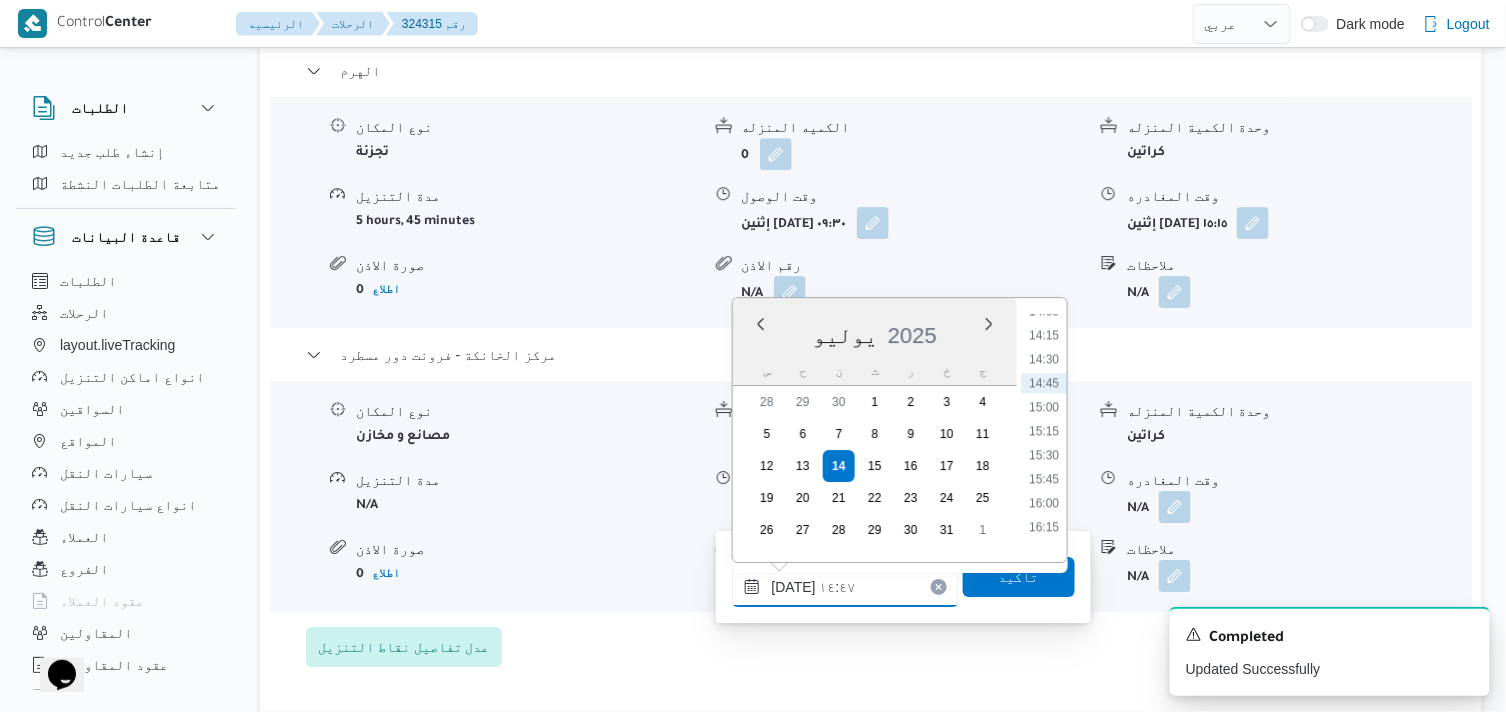 scroll, scrollTop: 1407, scrollLeft: 0, axis: vertical 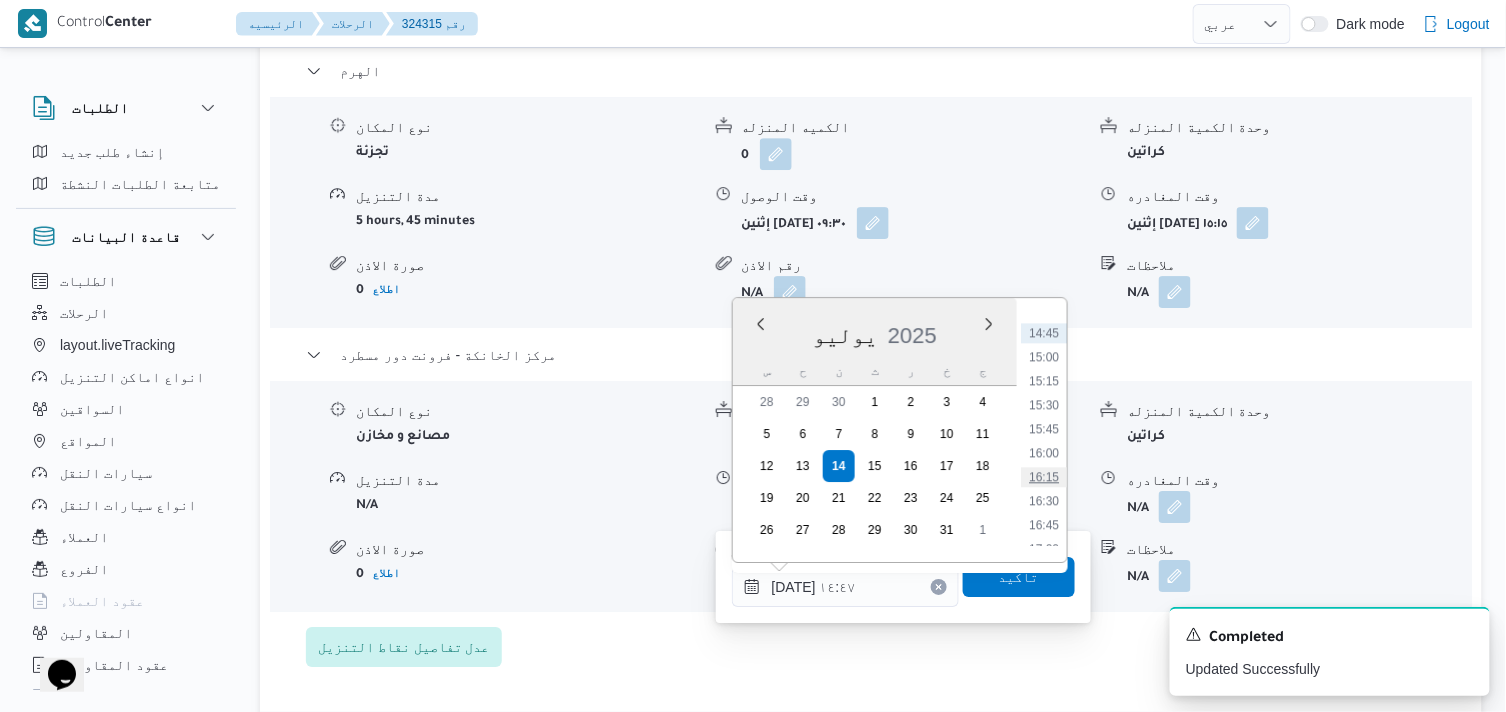 click on "16:15" at bounding box center (1044, 477) 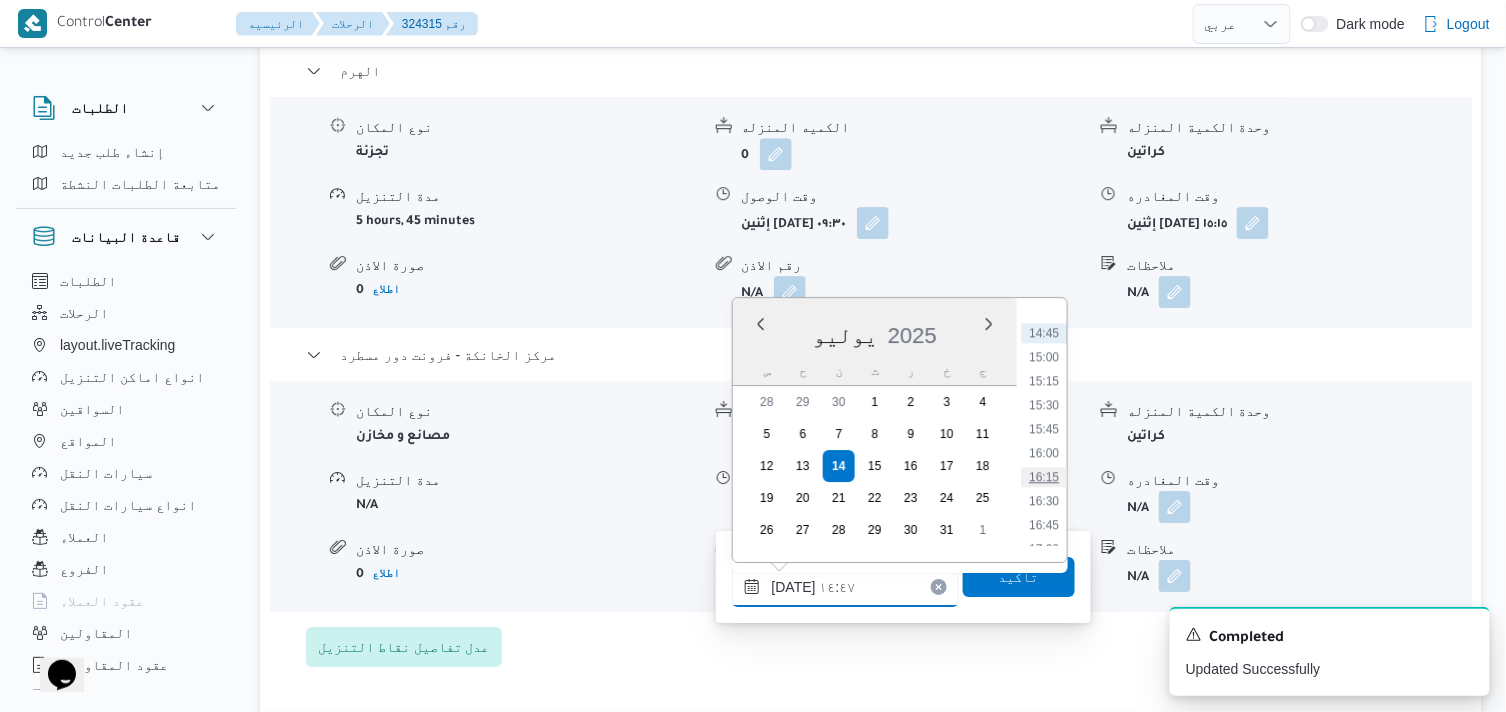 type on "١٤/٠٧/٢٠٢٥ ١٦:١٥" 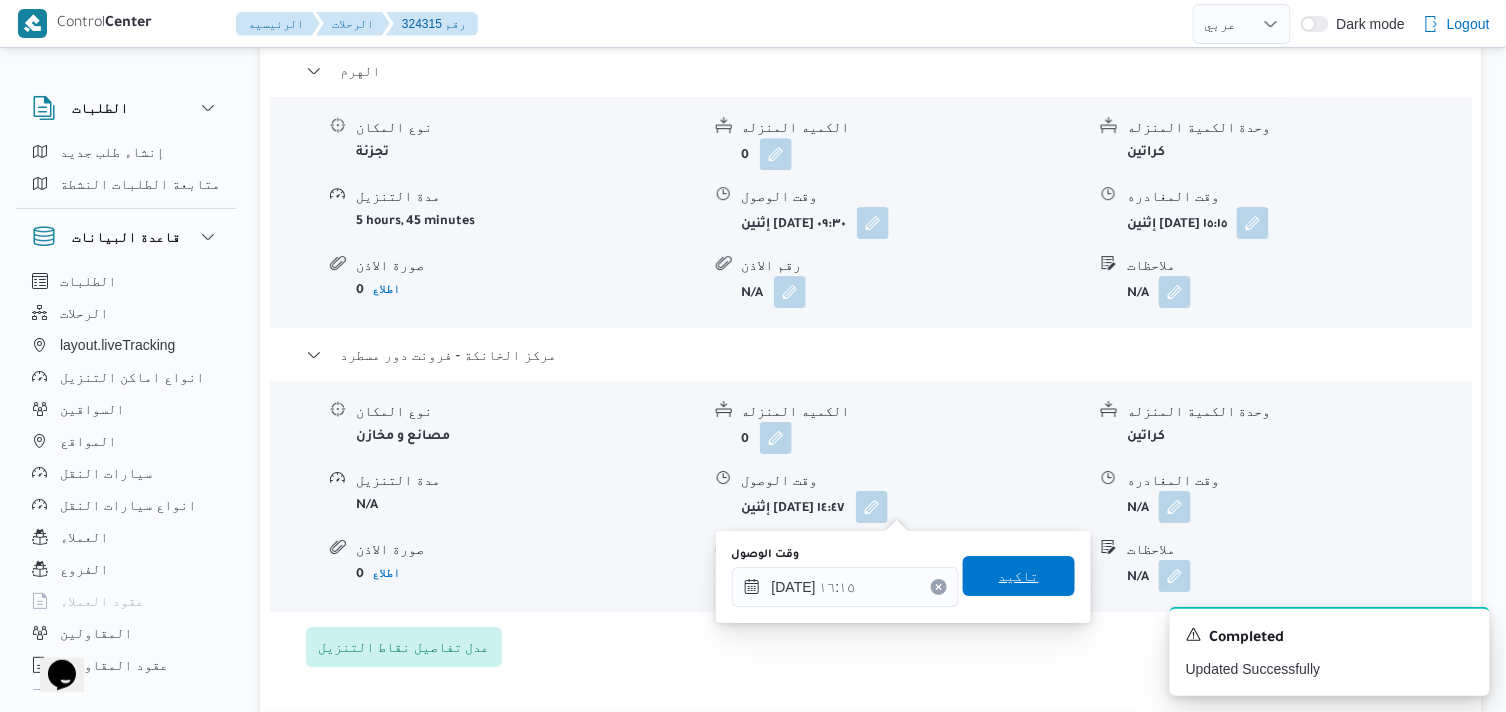 click on "تاكيد" at bounding box center (1019, 576) 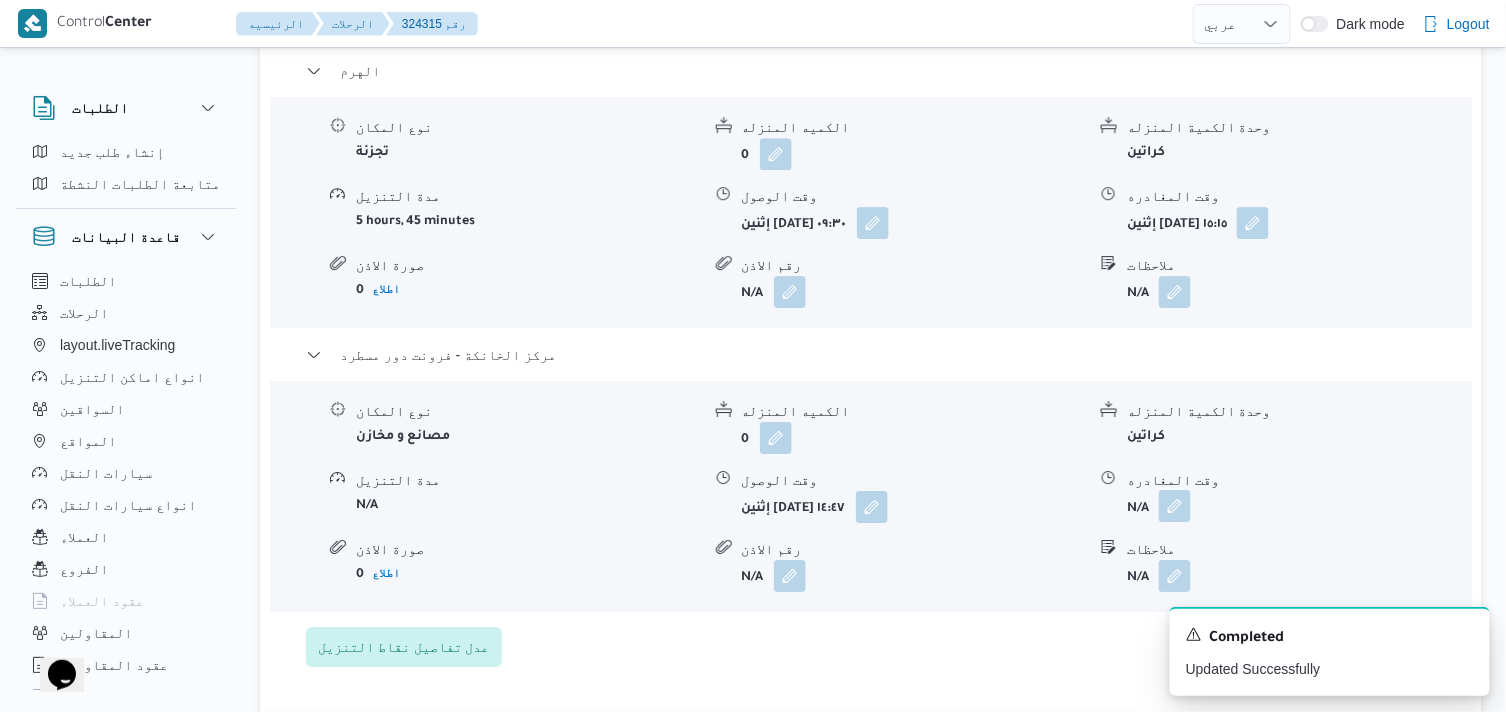 click at bounding box center [1175, 506] 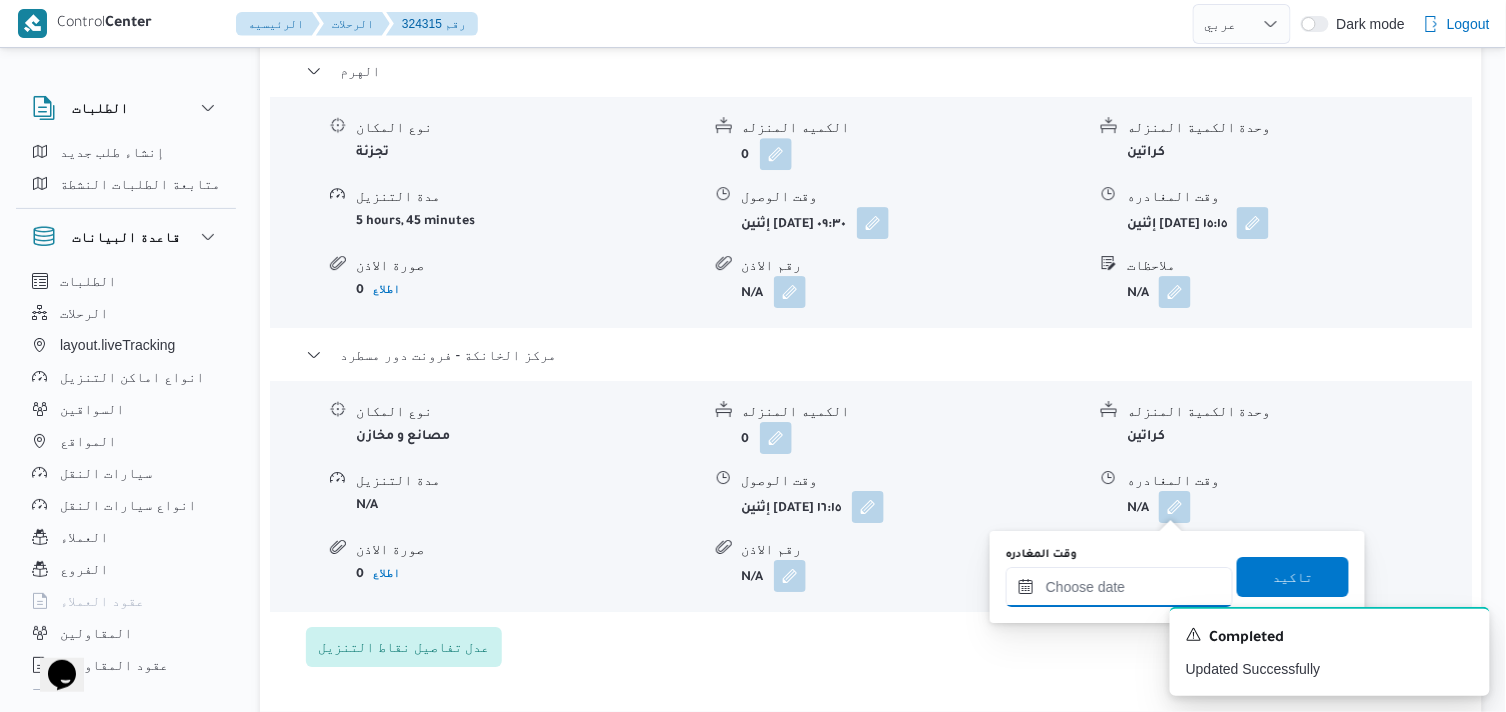 click on "وقت المغادره" at bounding box center (1119, 587) 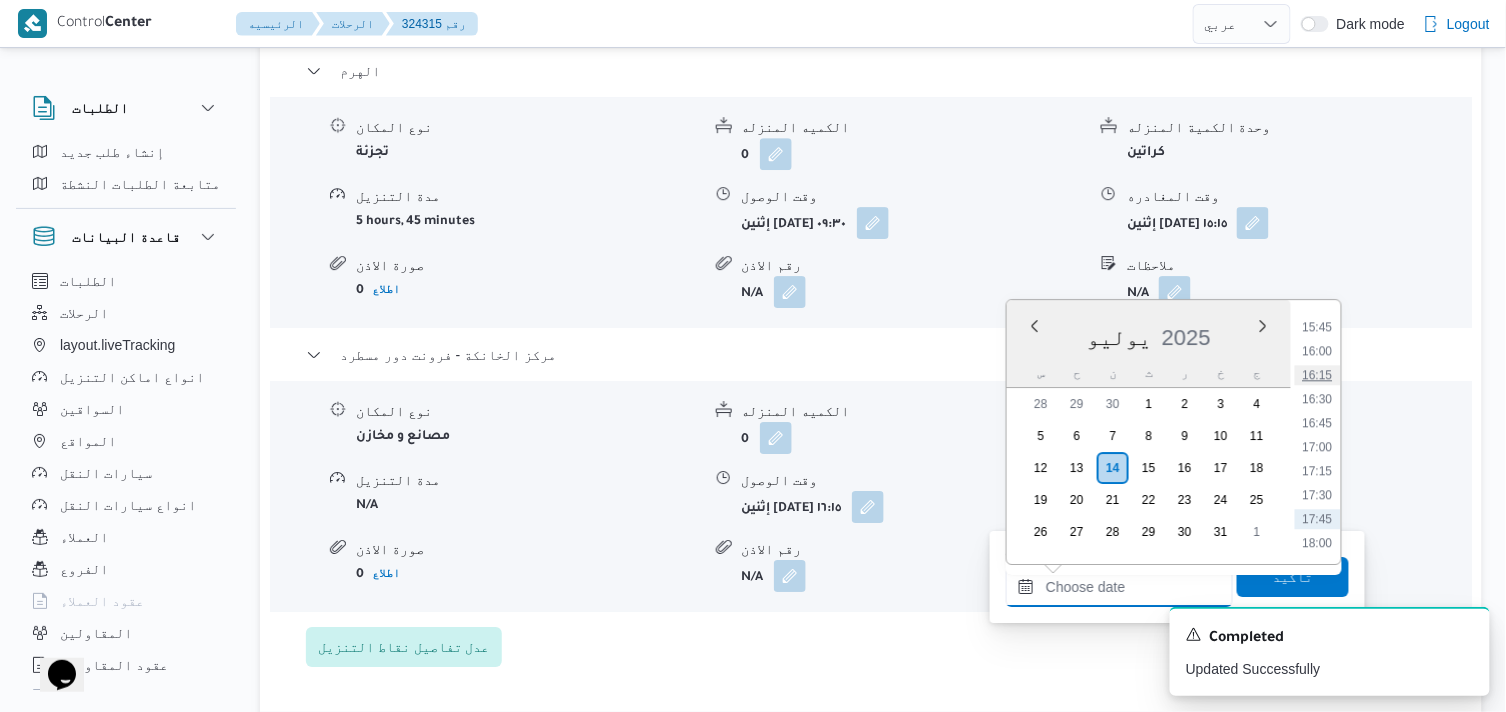 scroll, scrollTop: 1473, scrollLeft: 0, axis: vertical 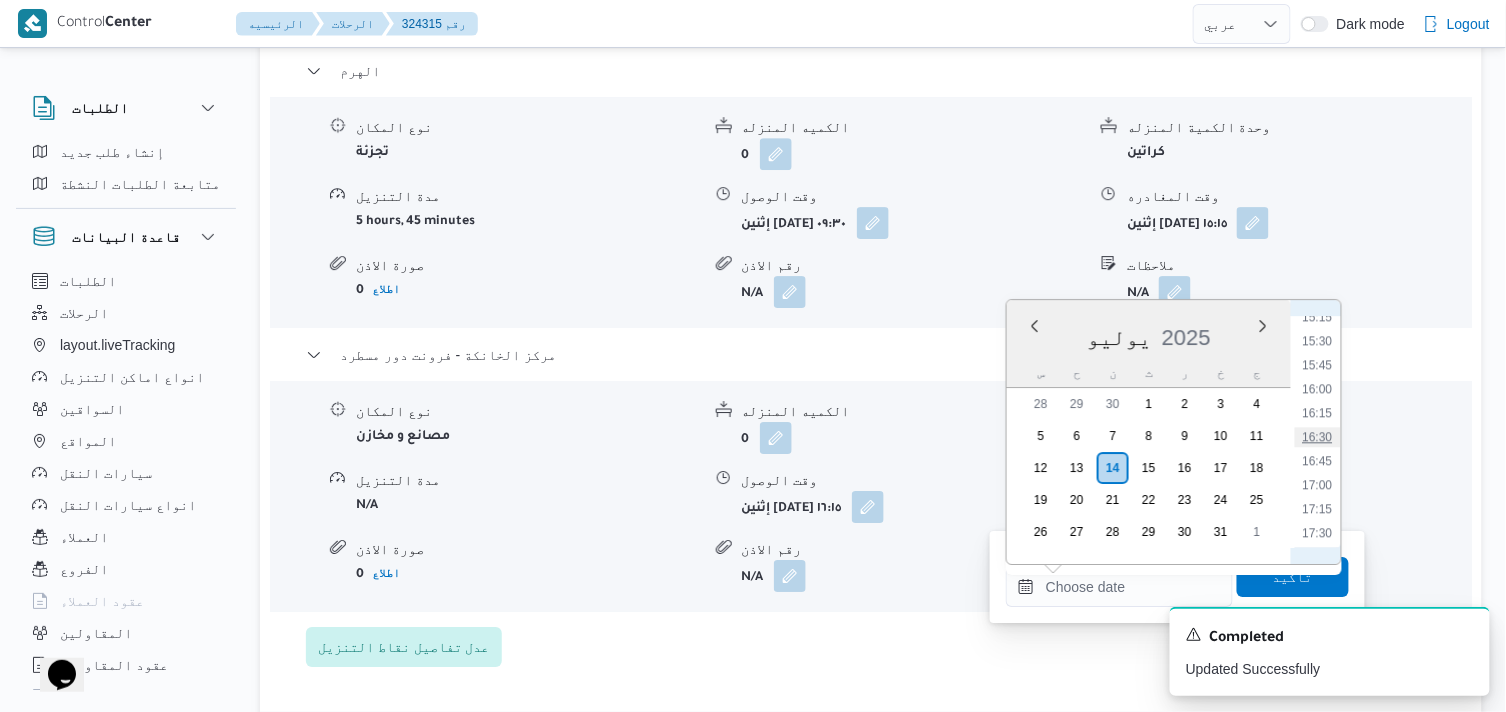 click on "16:30" at bounding box center [1318, 437] 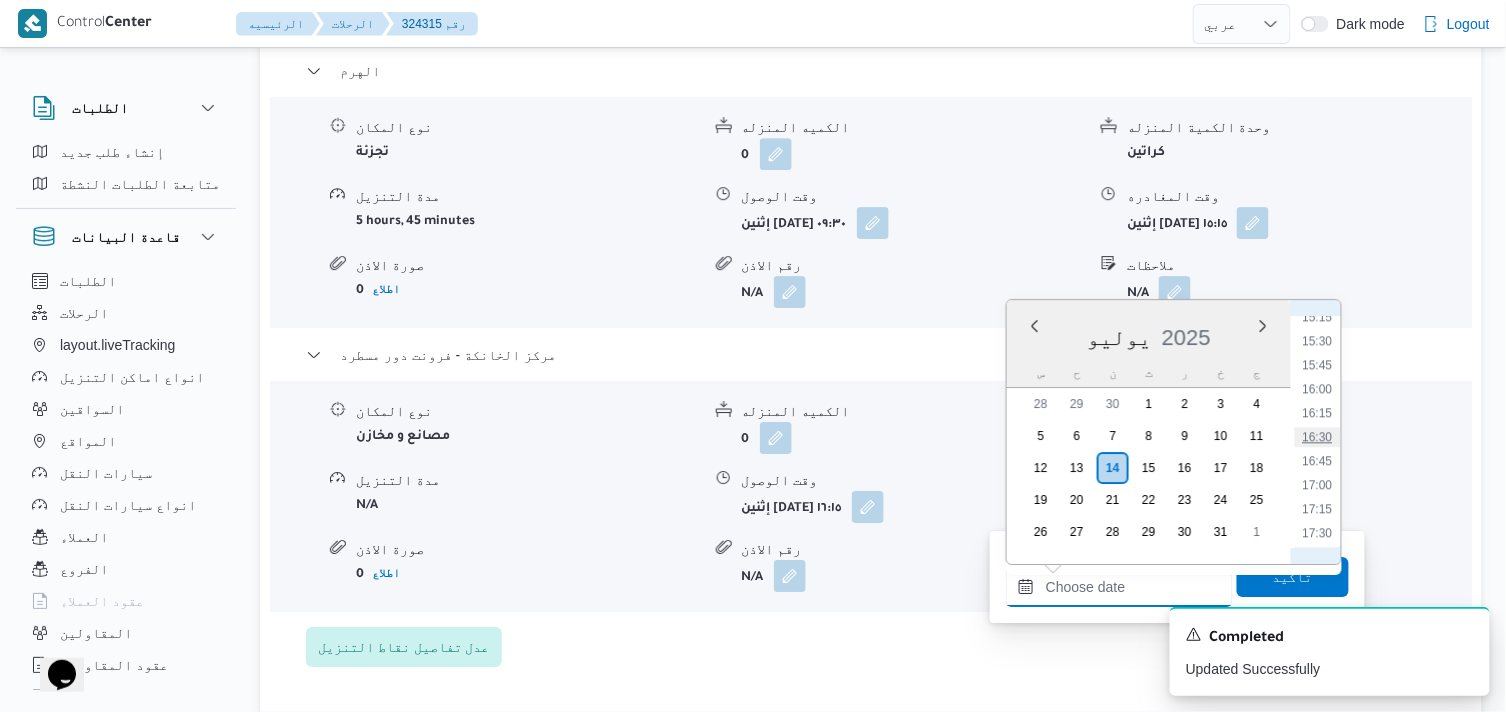 type on "١٤/٠٧/٢٠٢٥ ١٦:٣٠" 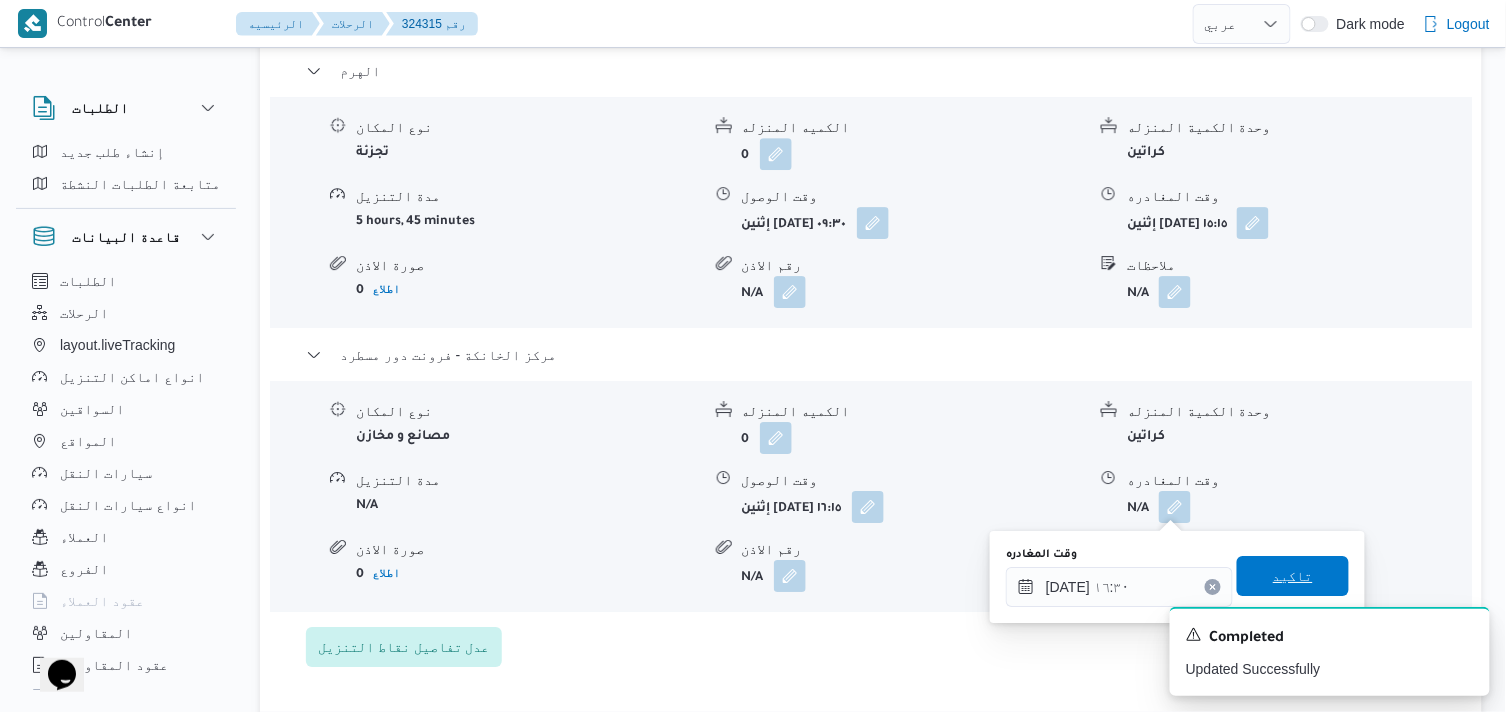 click on "تاكيد" at bounding box center (1293, 576) 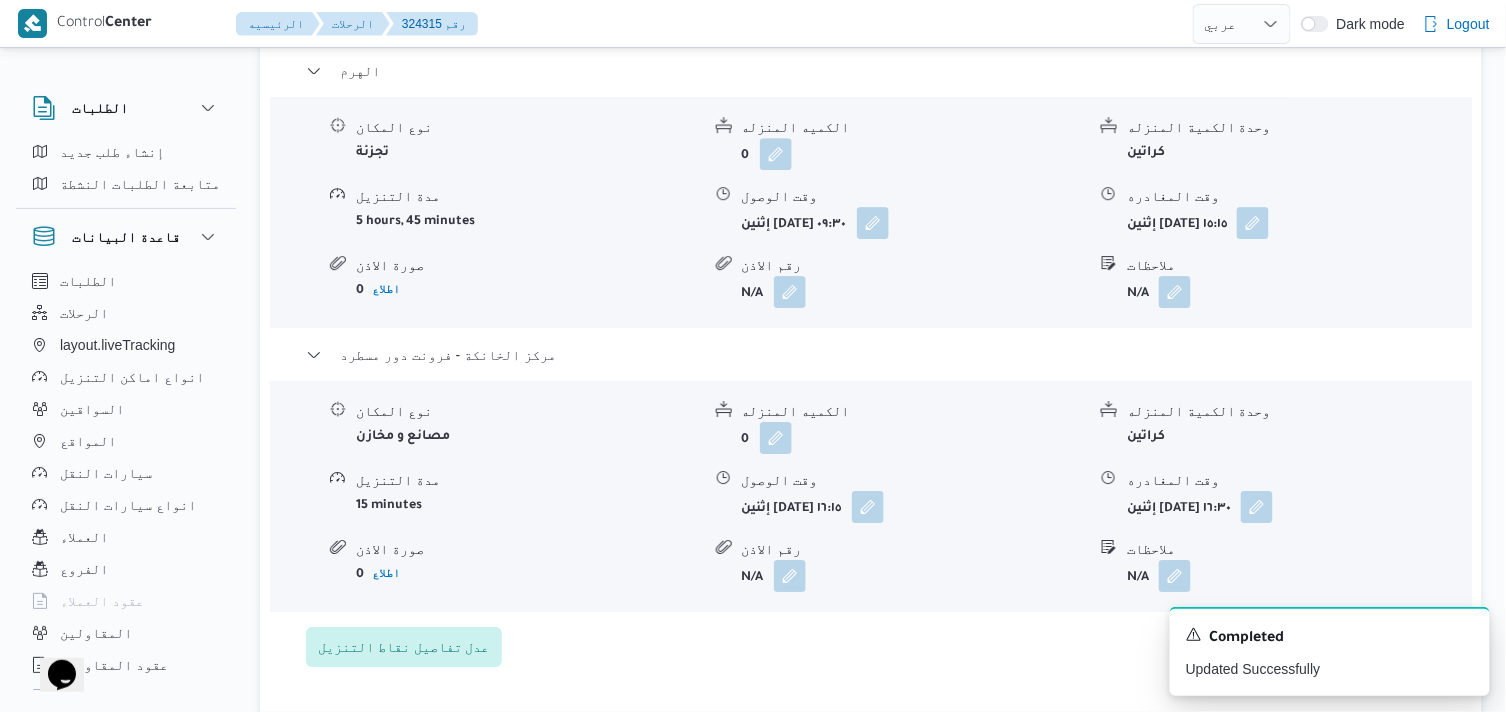 scroll, scrollTop: 0, scrollLeft: 0, axis: both 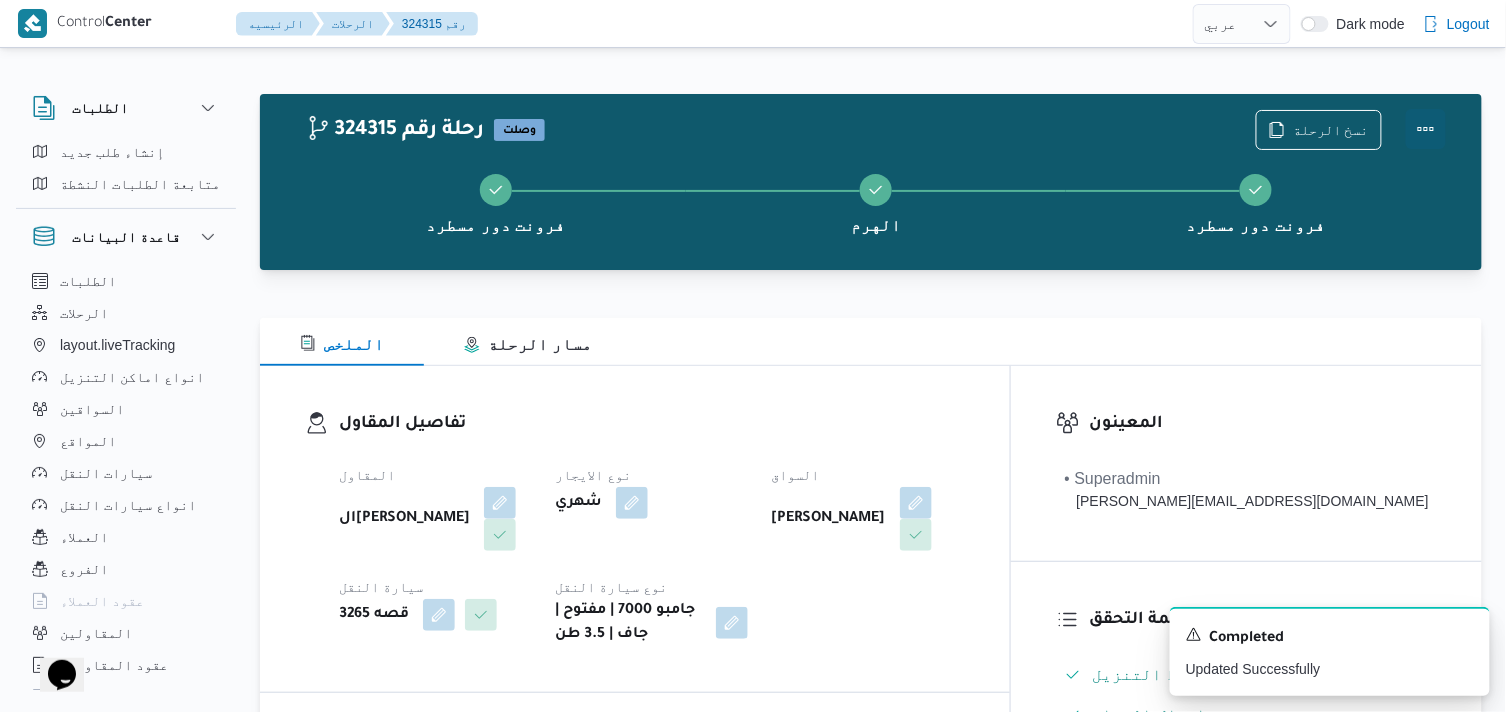 click at bounding box center [1426, 129] 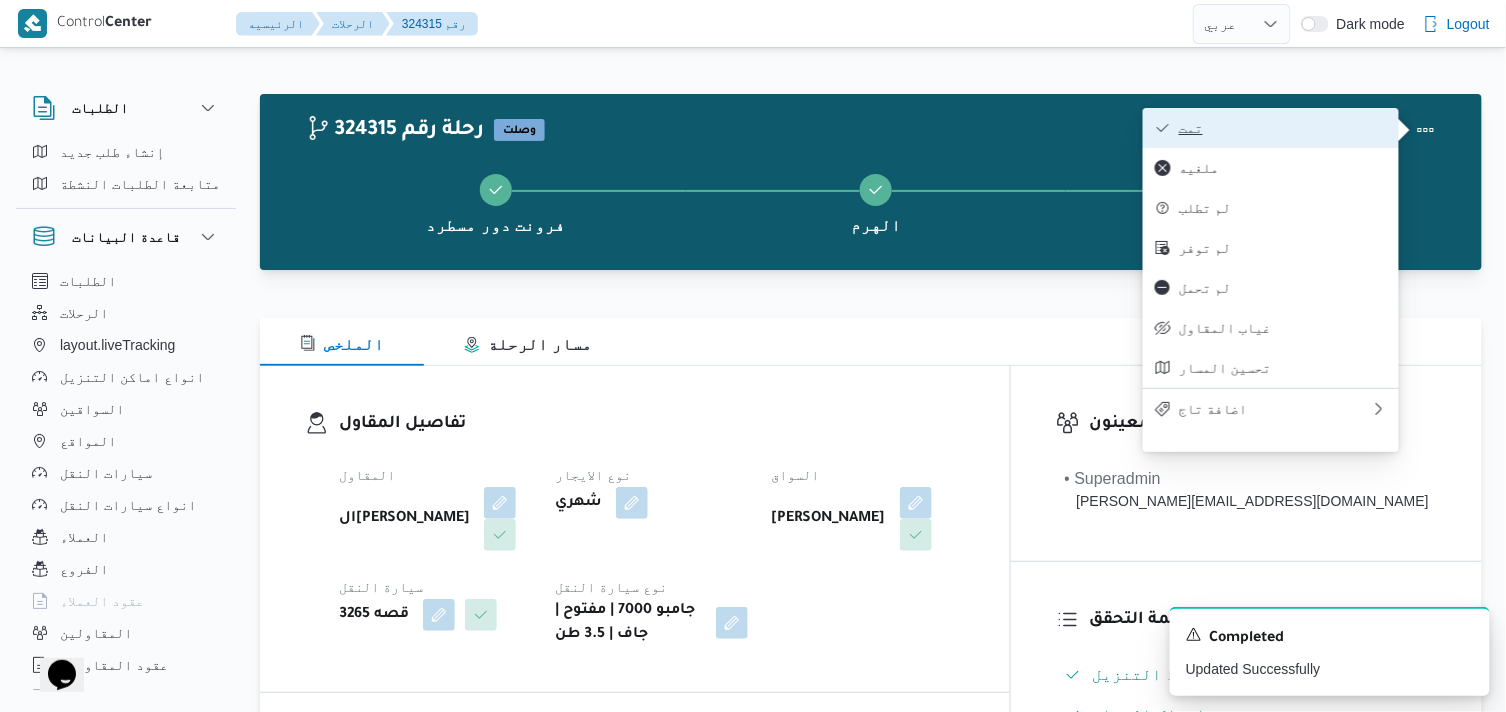 click on "تمت" at bounding box center [1283, 128] 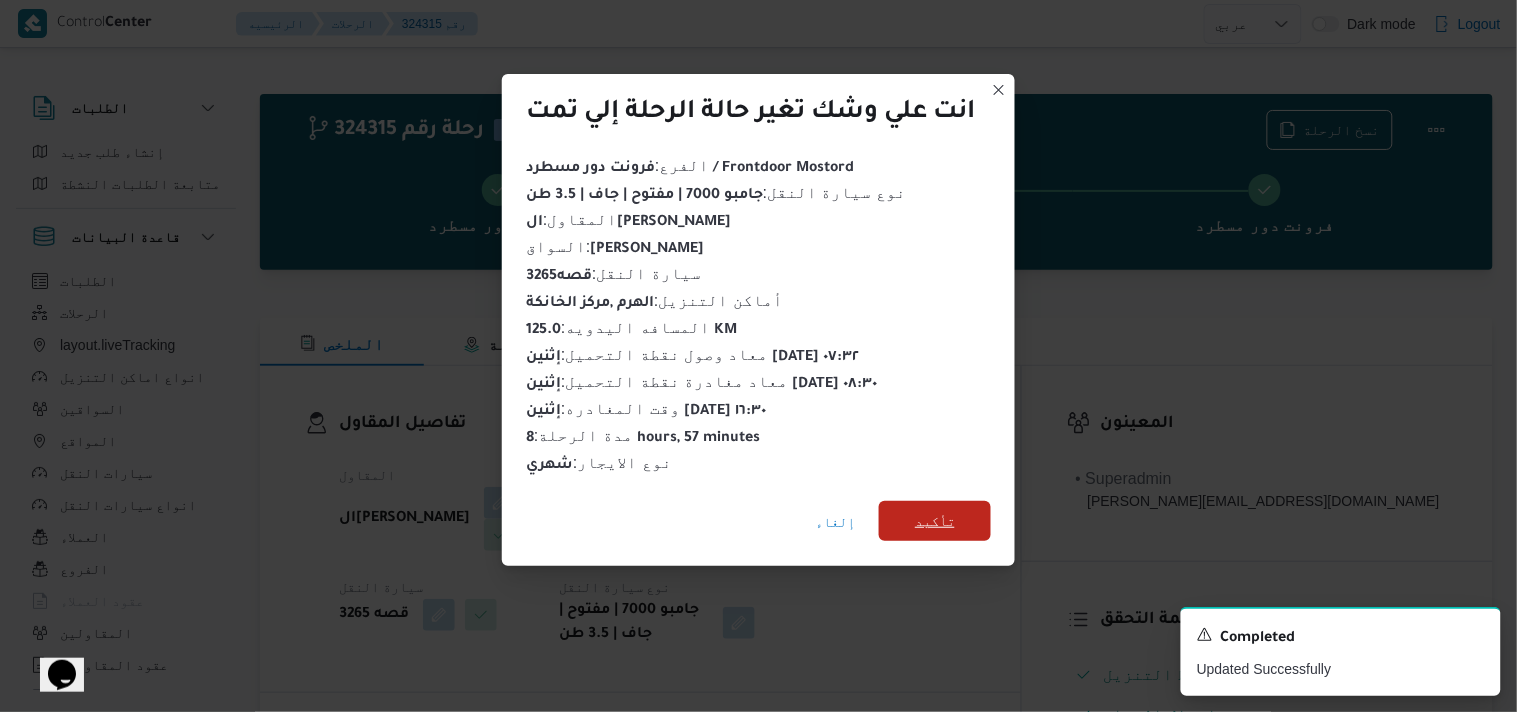 click on "تأكيد" at bounding box center (935, 521) 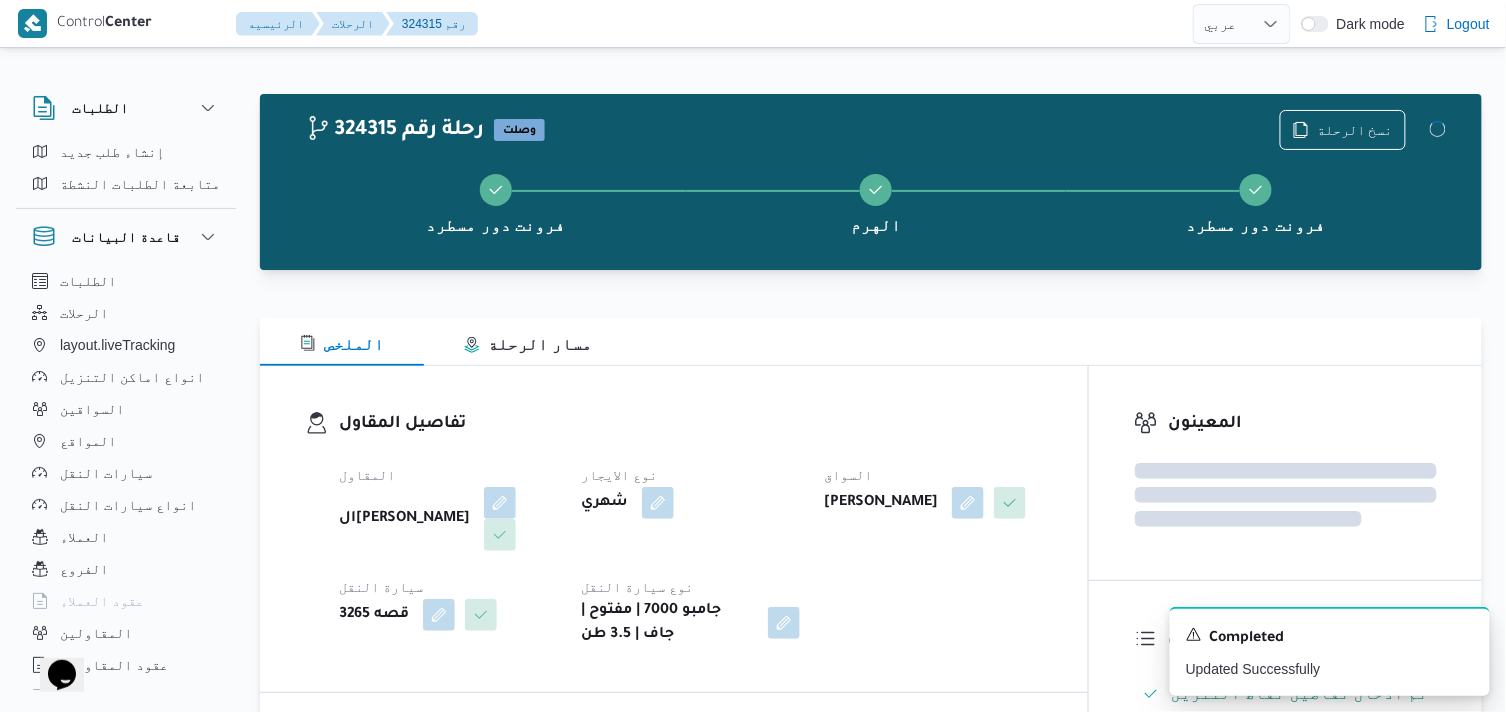 click on "المقاول الهامي محمد خالد علي نوع الايجار شهري السواق هاني سيد محمد محمد فج النور سيارة النقل قصه 3265 نوع سيارة النقل جامبو 7000 | مفتوح | جاف | 3.5 طن" at bounding box center [691, 555] 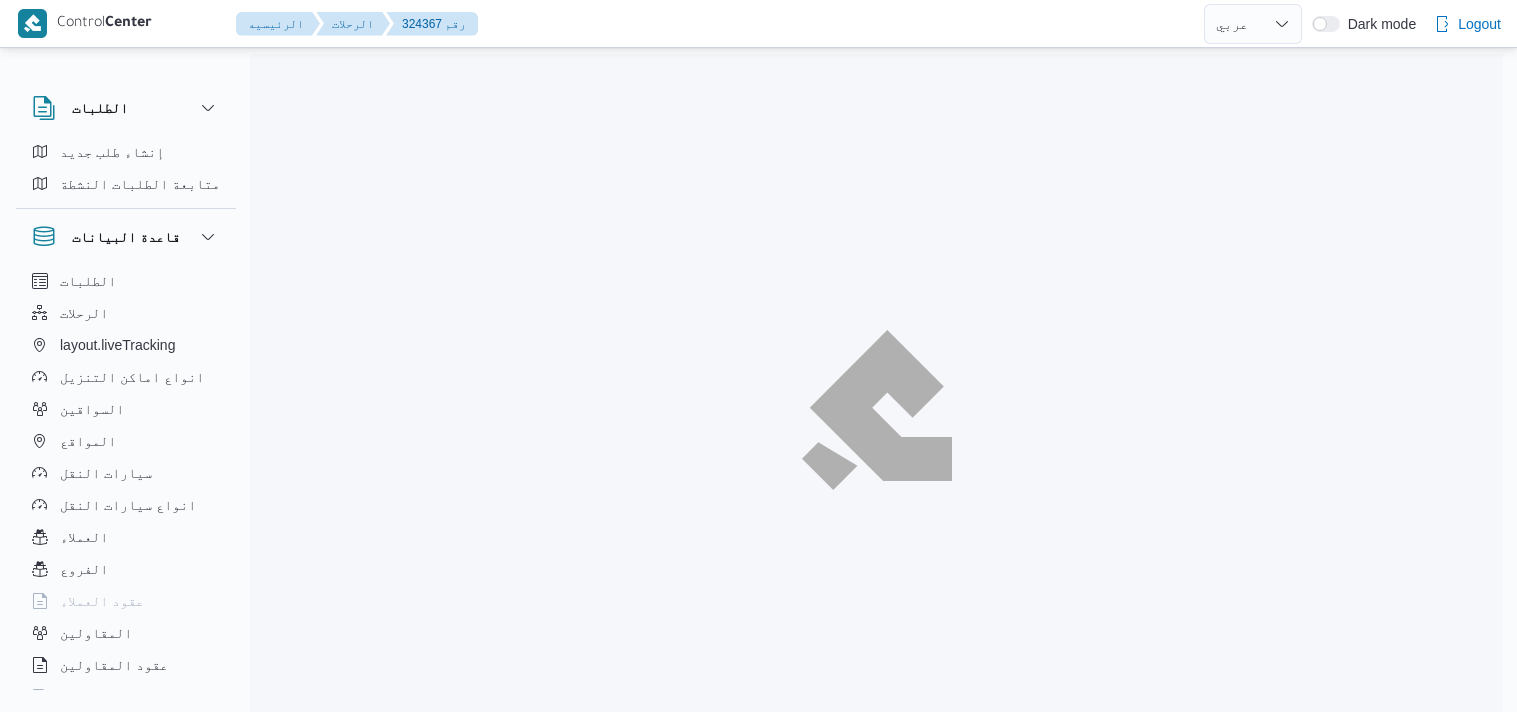 select on "ar" 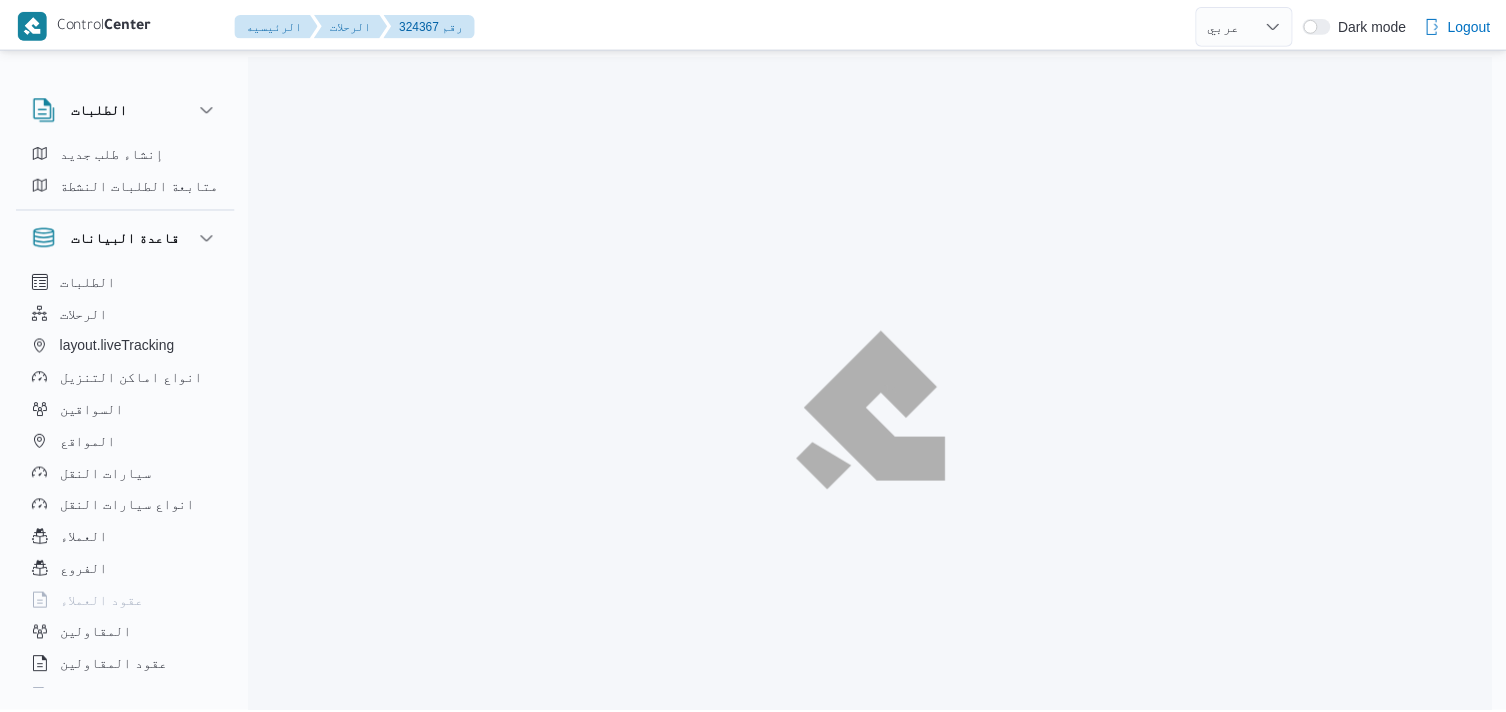 scroll, scrollTop: 0, scrollLeft: 0, axis: both 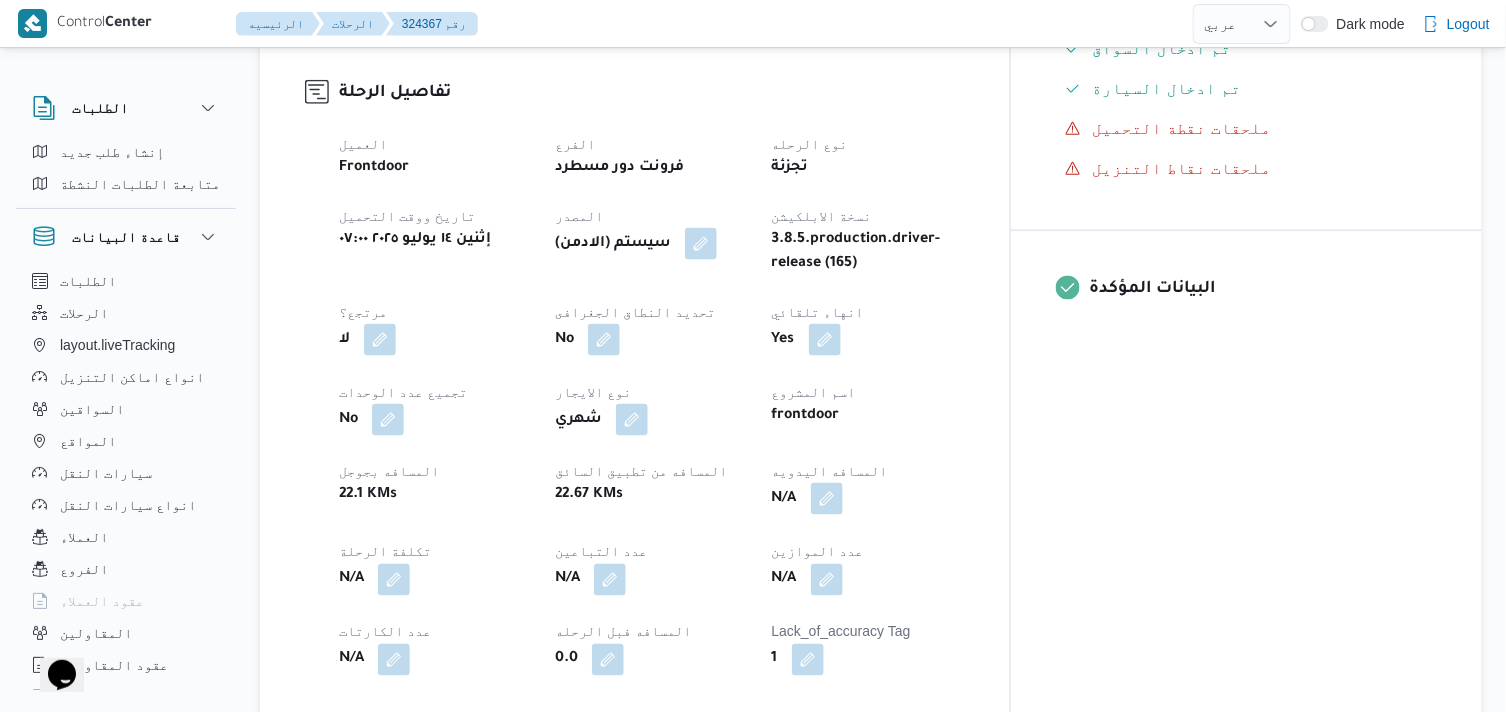 click at bounding box center [827, 499] 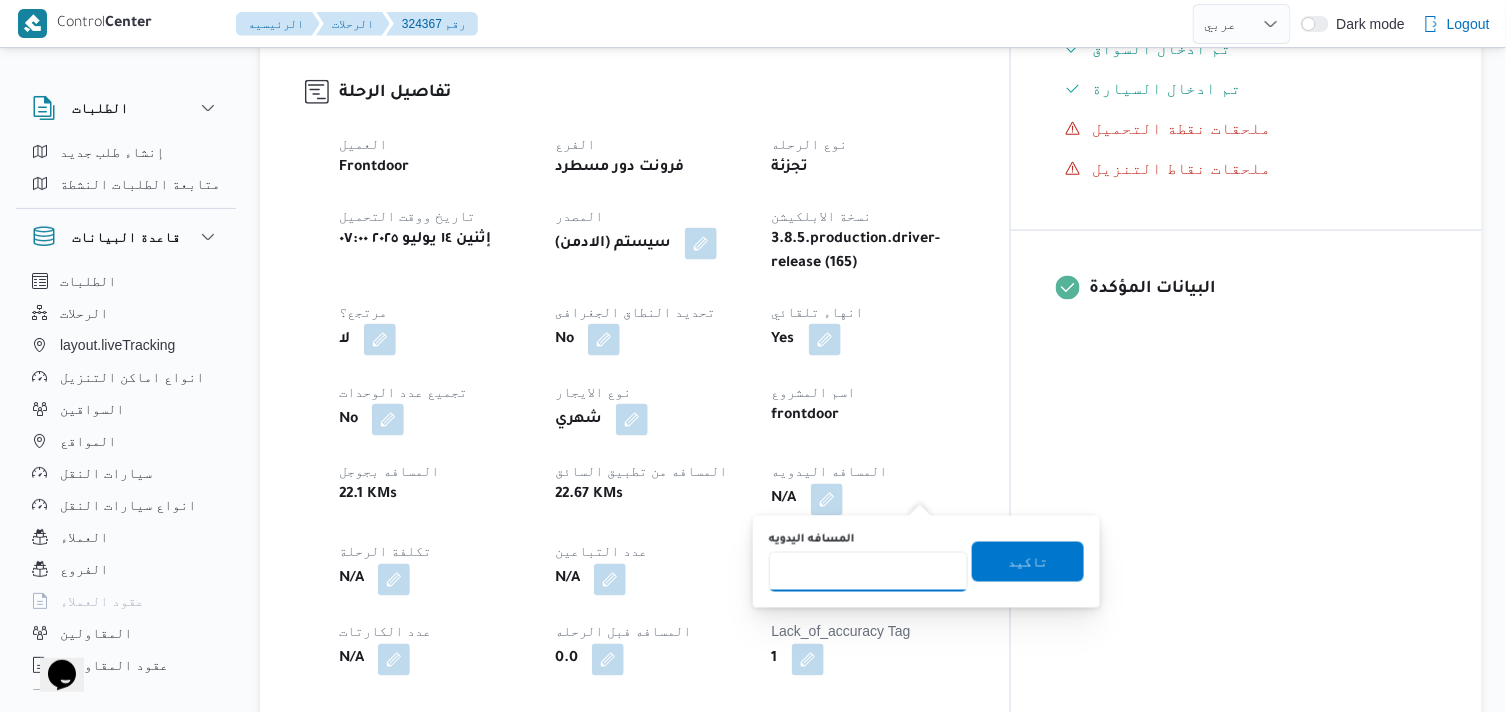 click on "المسافه اليدويه" at bounding box center [868, 572] 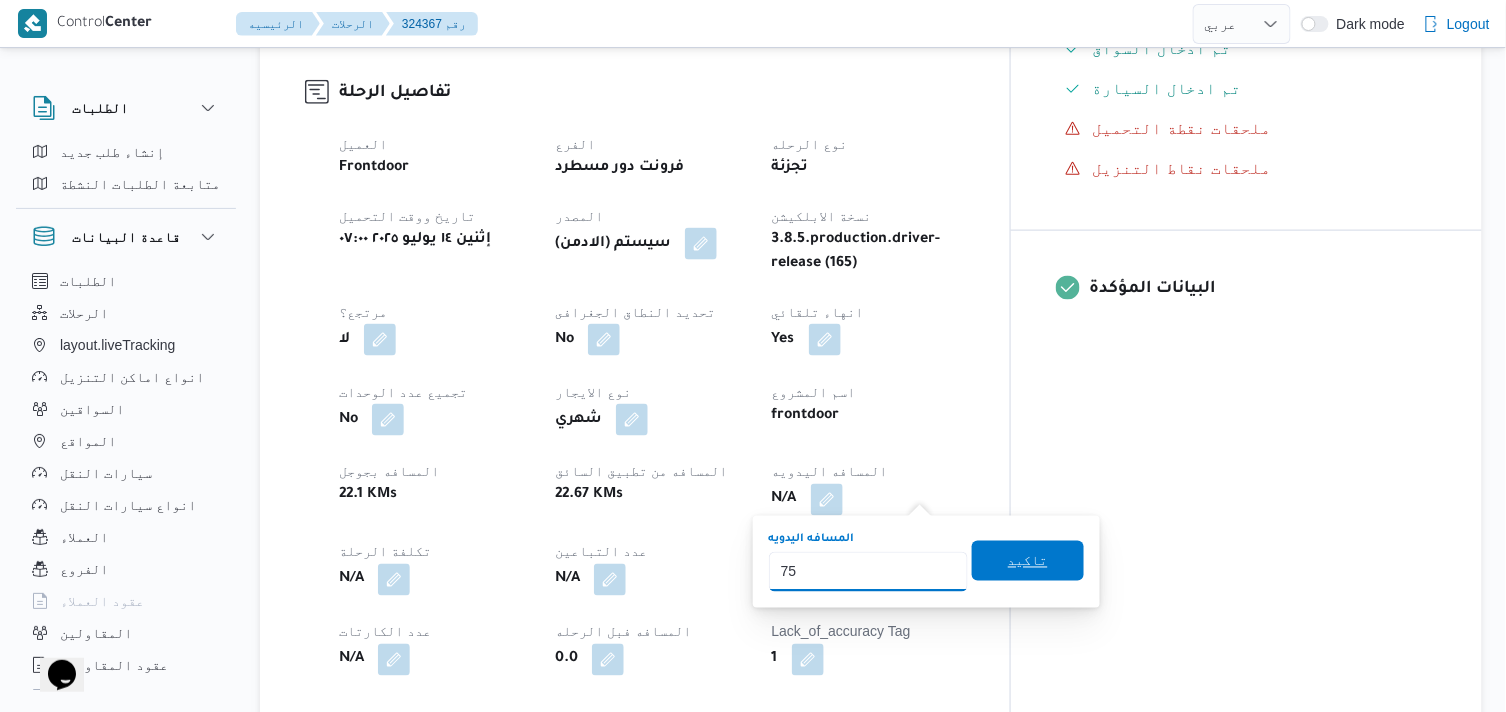 type on "75" 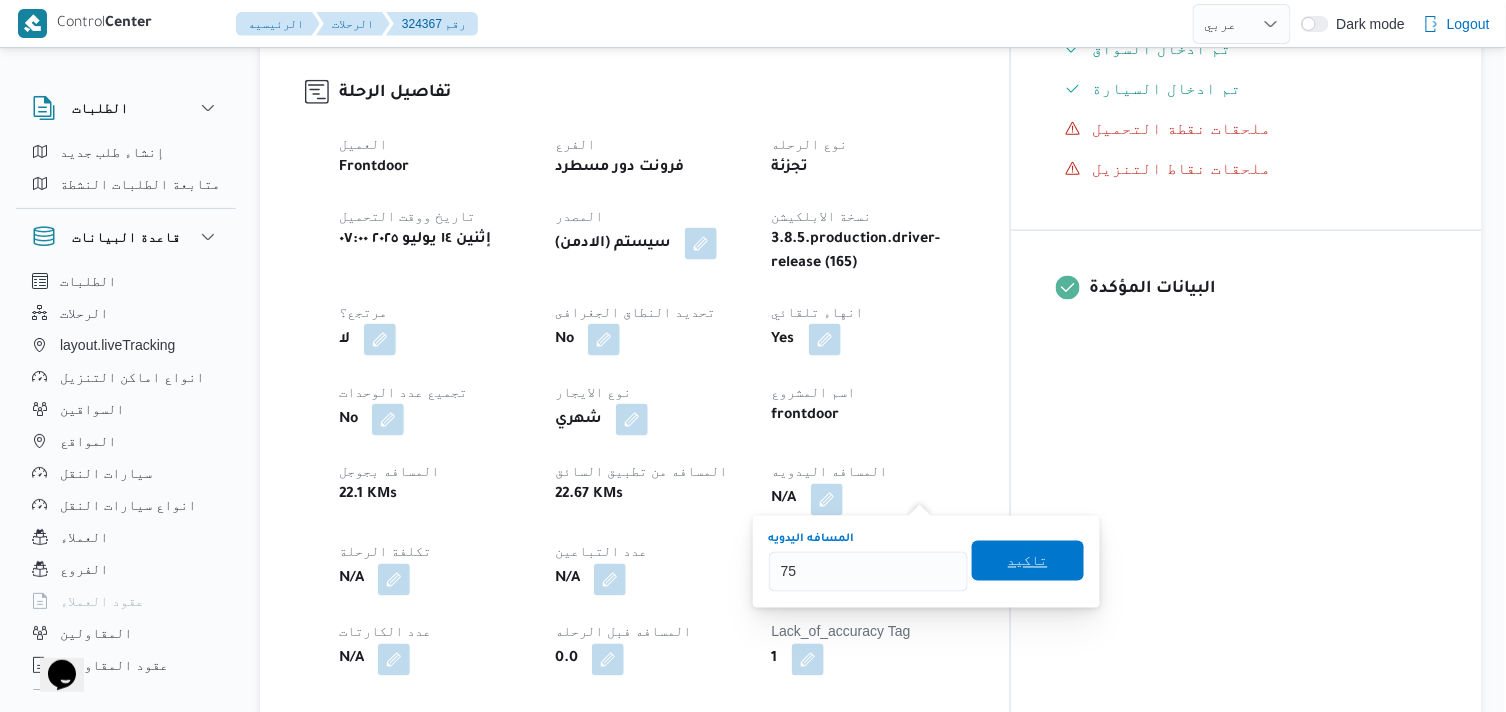 click on "تاكيد" at bounding box center (1028, 561) 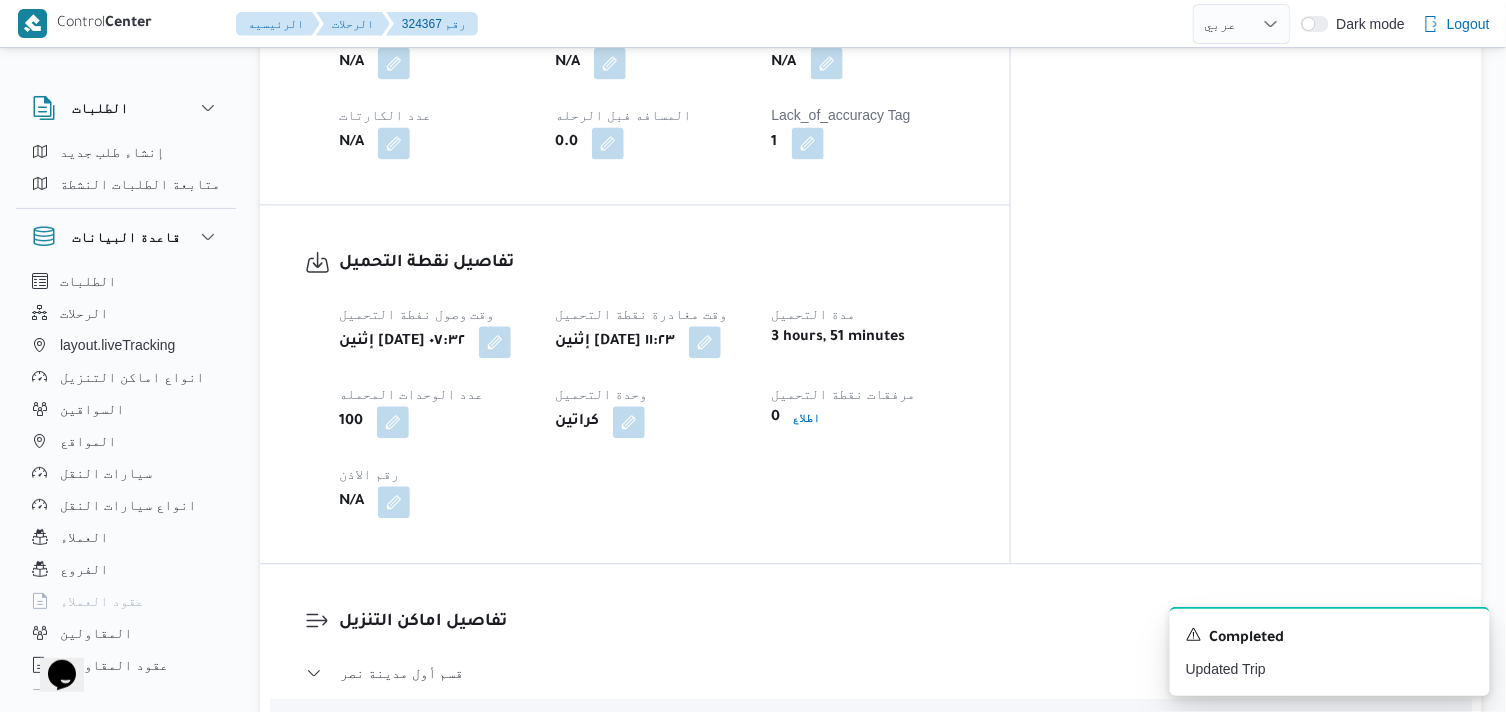 scroll, scrollTop: 1222, scrollLeft: 0, axis: vertical 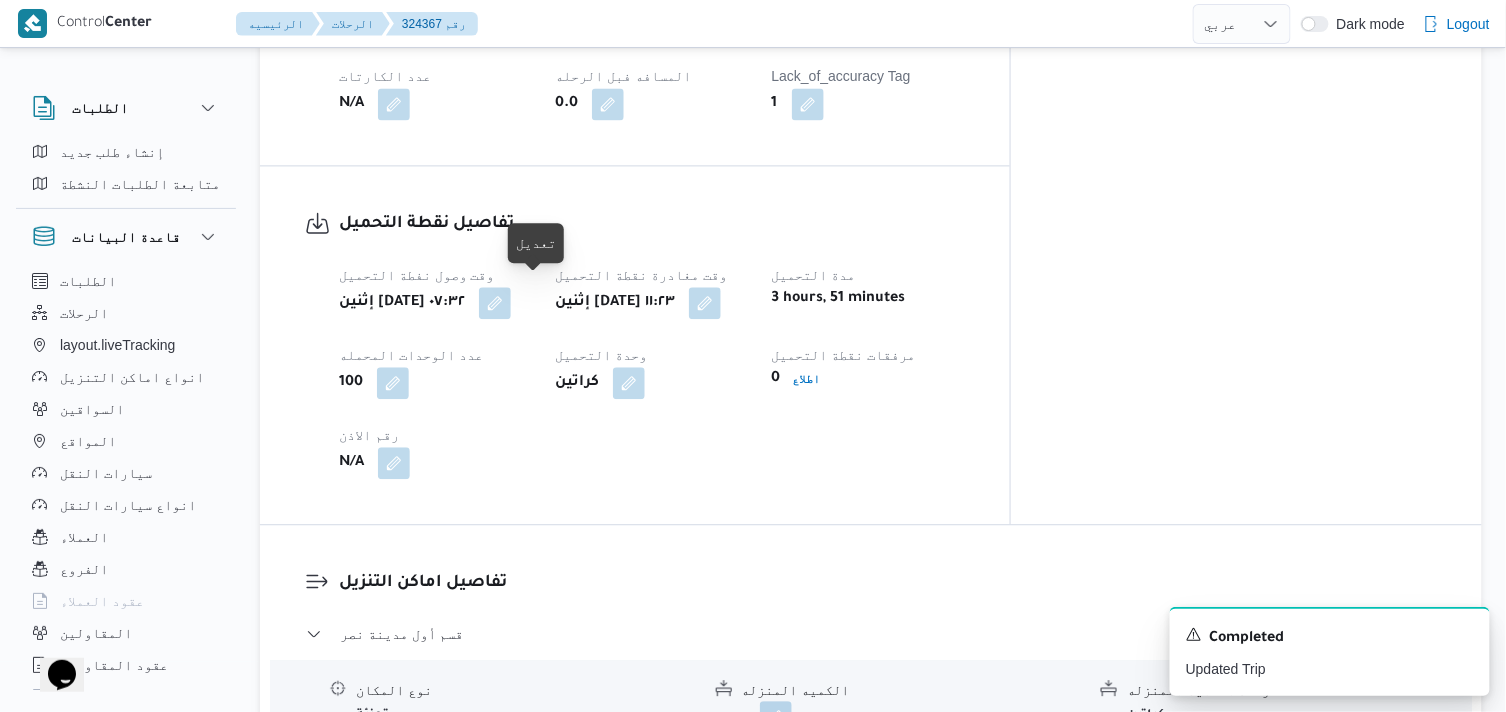 click at bounding box center [495, 303] 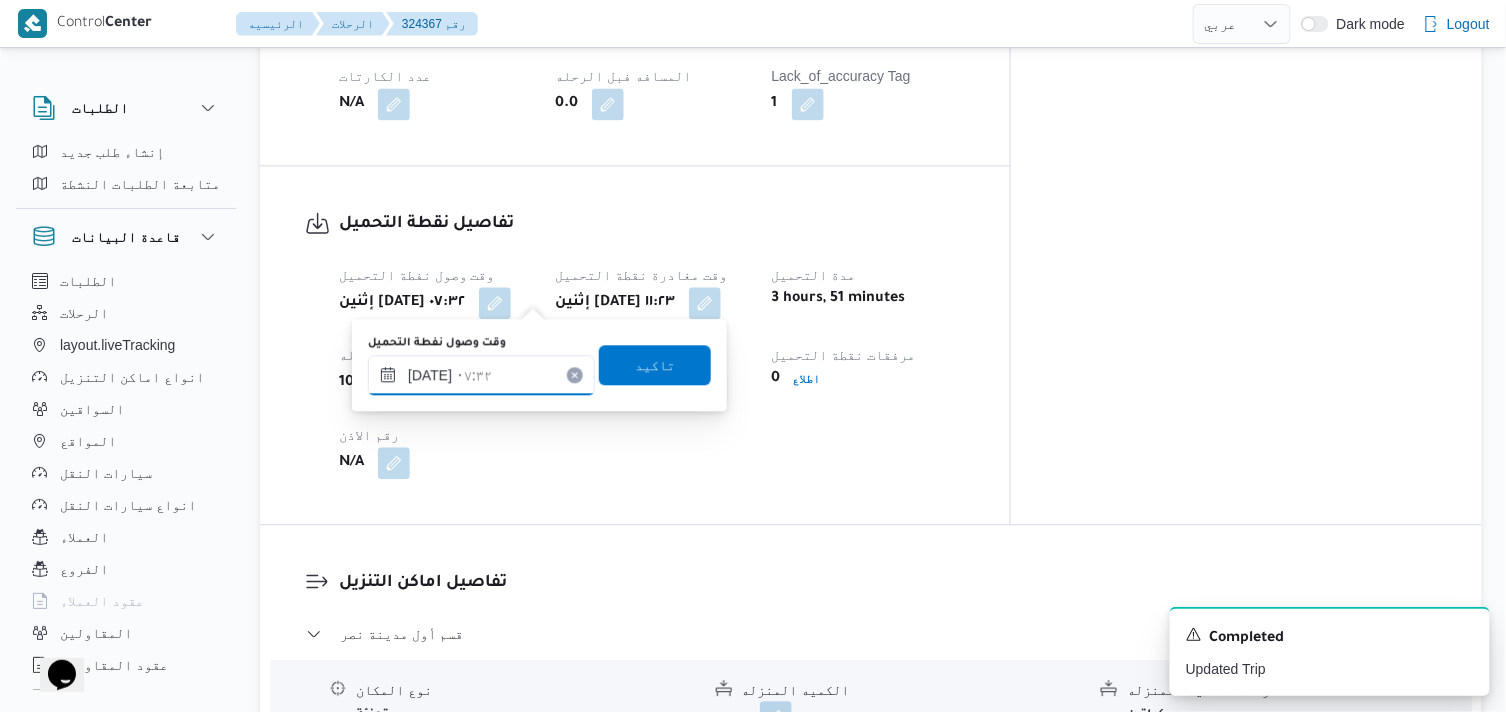 click on "١٤/٠٧/٢٠٢٥ ٠٧:٣٢" at bounding box center (481, 375) 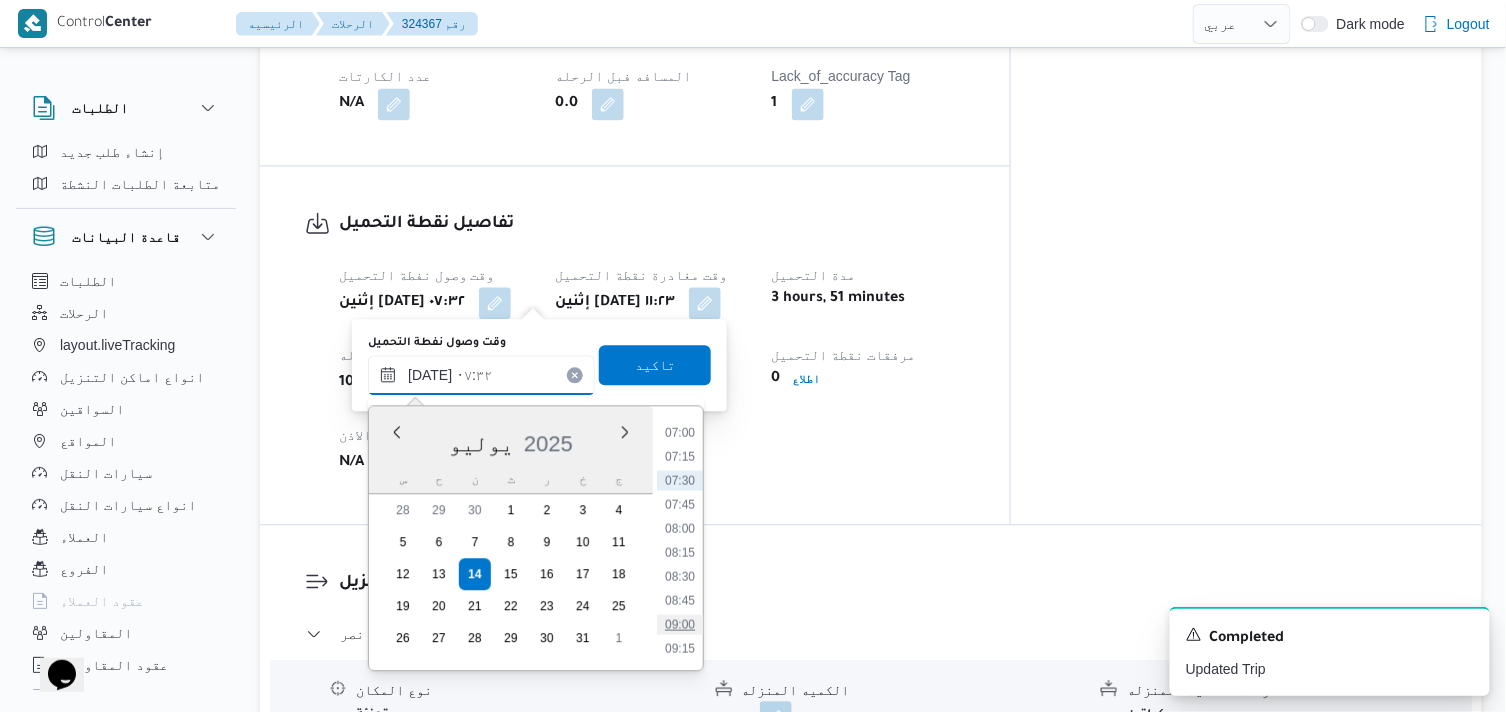scroll, scrollTop: 711, scrollLeft: 0, axis: vertical 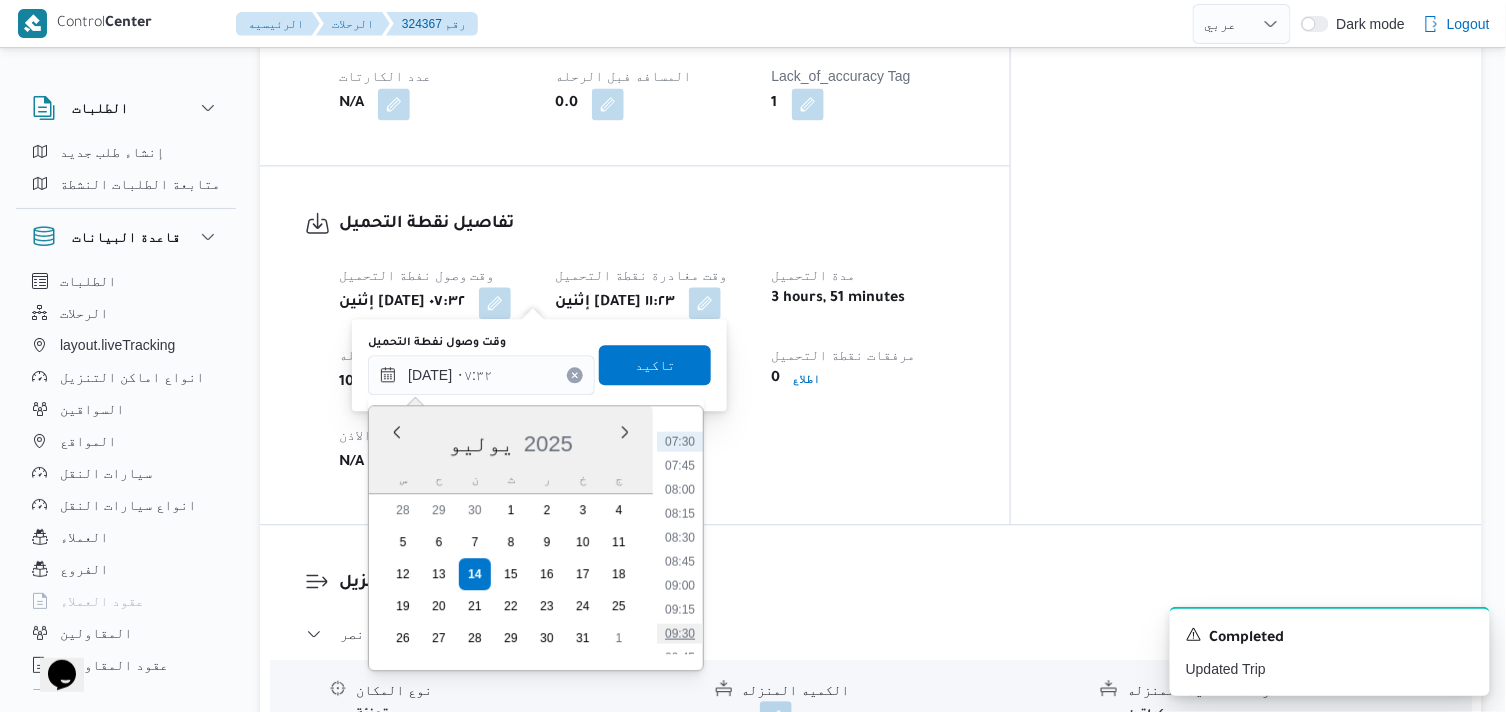 click on "09:30" at bounding box center [680, 633] 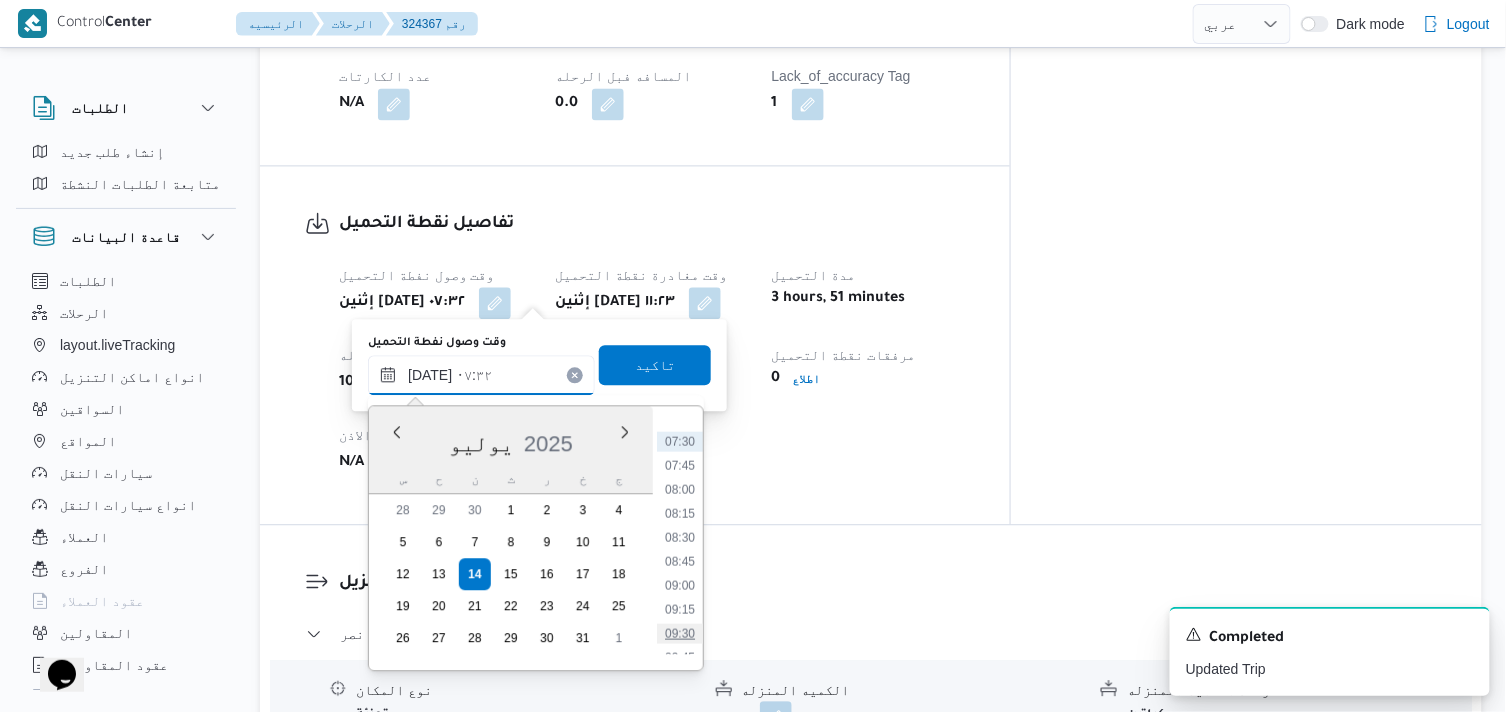 type on "١٤/٠٧/٢٠٢٥ ٠٩:٣٠" 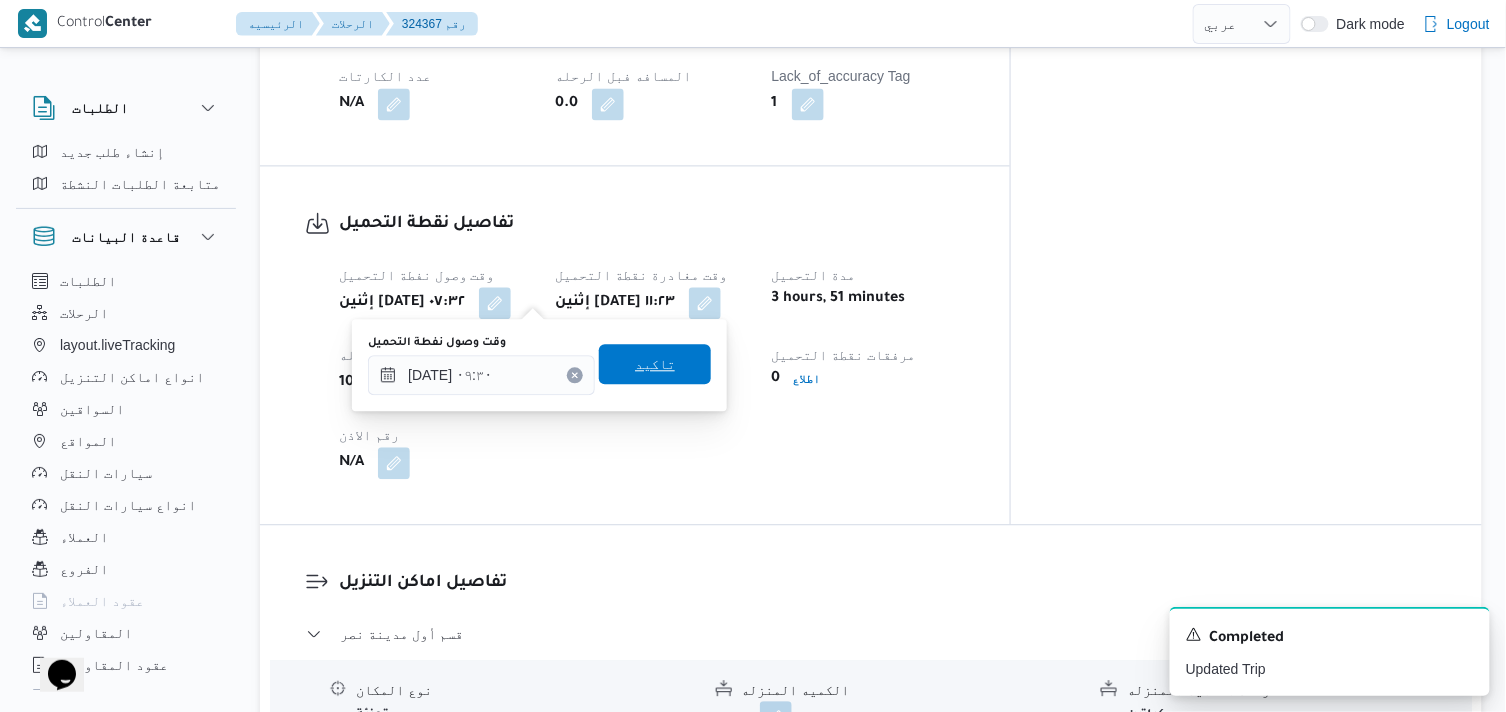 click on "تاكيد" at bounding box center (655, 364) 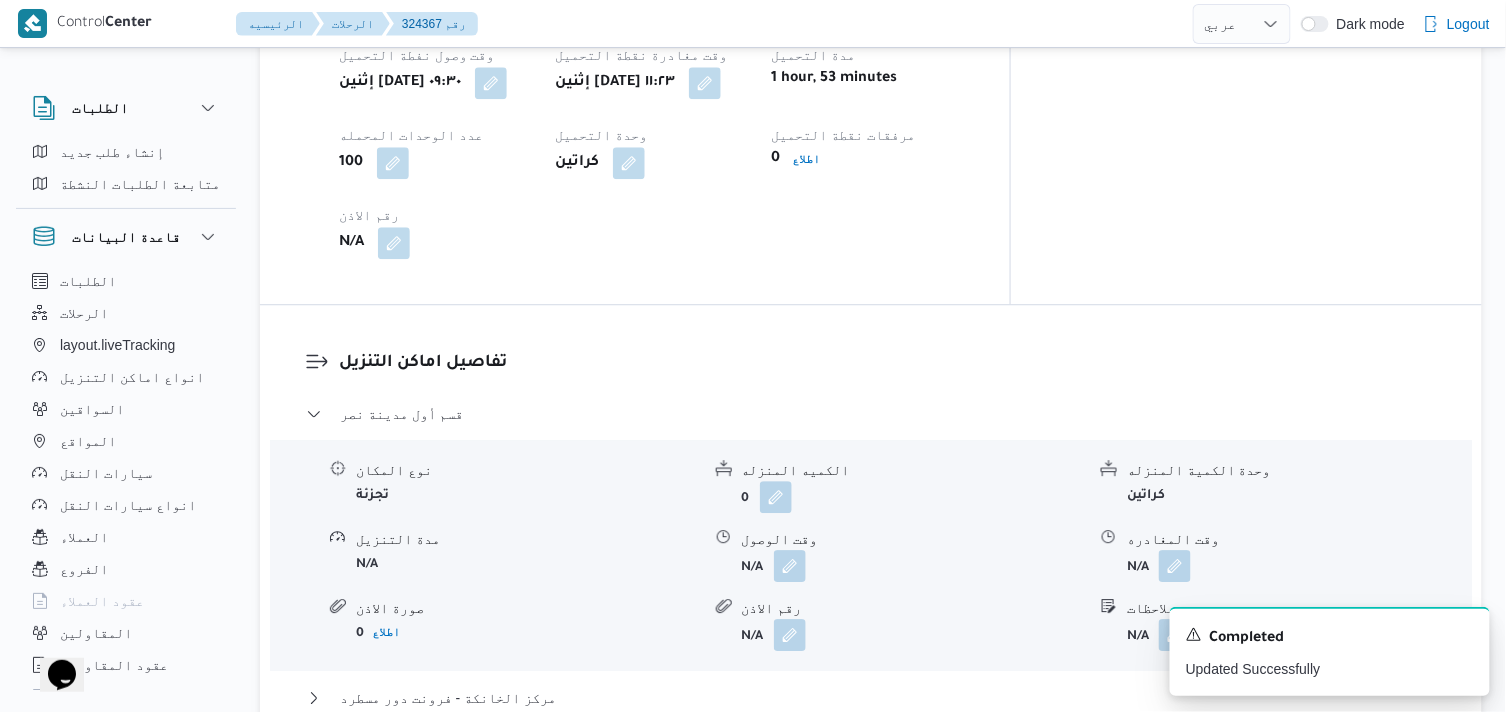 scroll, scrollTop: 1444, scrollLeft: 0, axis: vertical 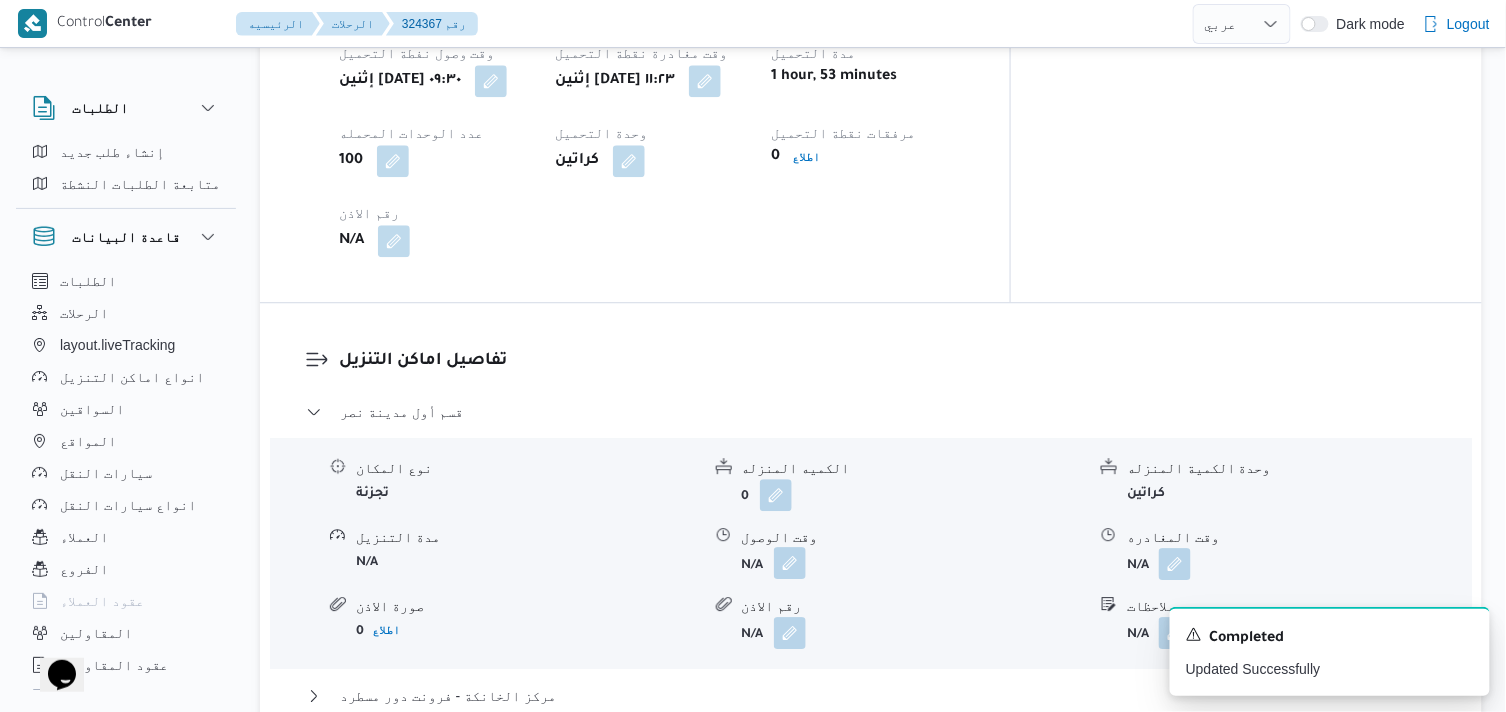 click at bounding box center [790, 563] 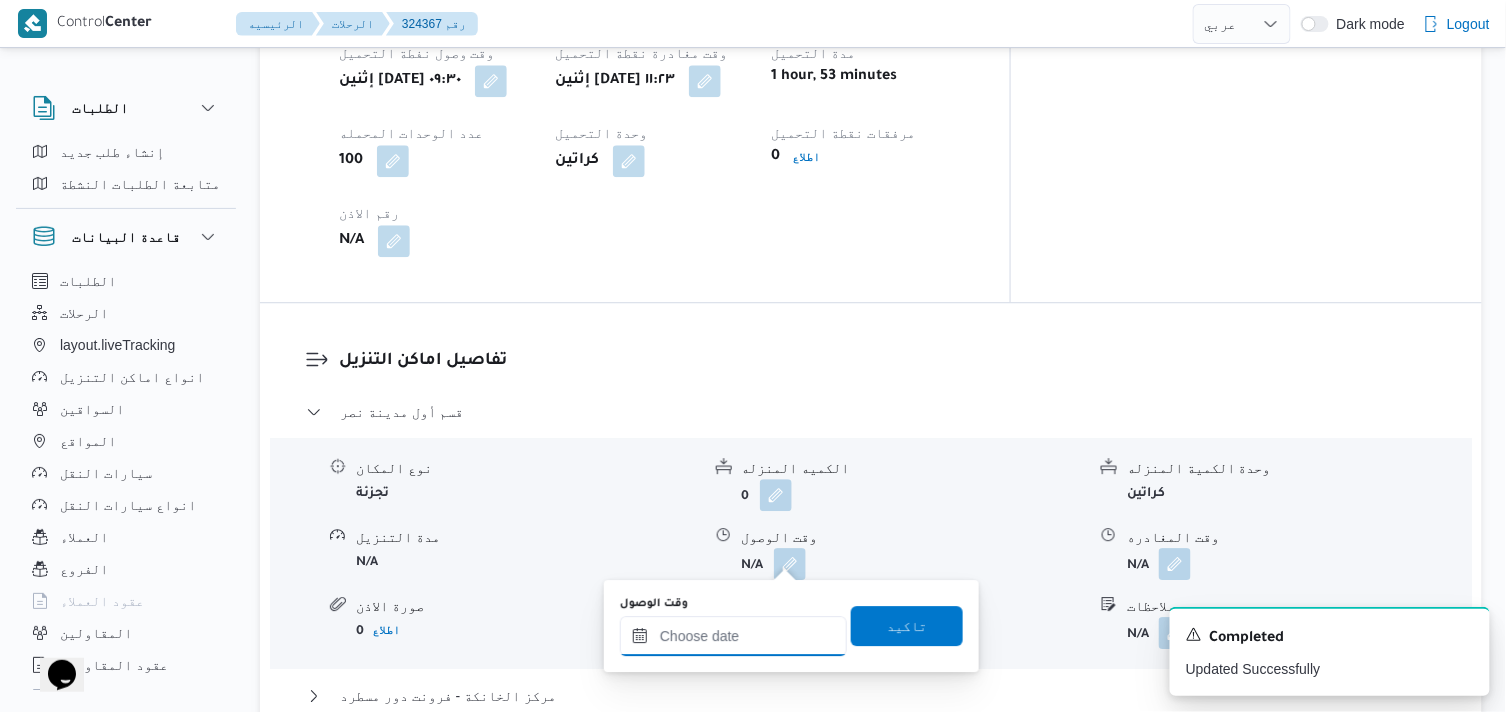 click on "وقت الوصول" at bounding box center (733, 636) 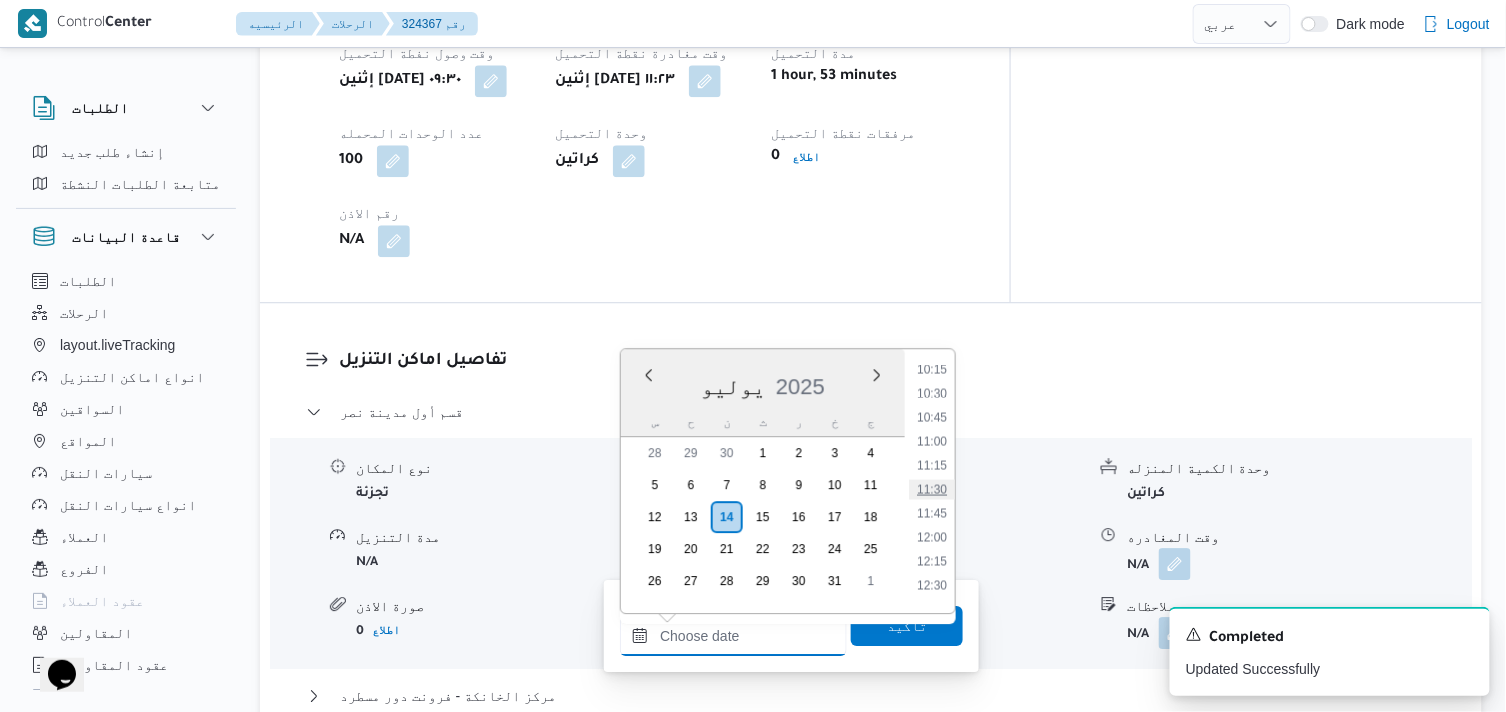 scroll, scrollTop: 1028, scrollLeft: 0, axis: vertical 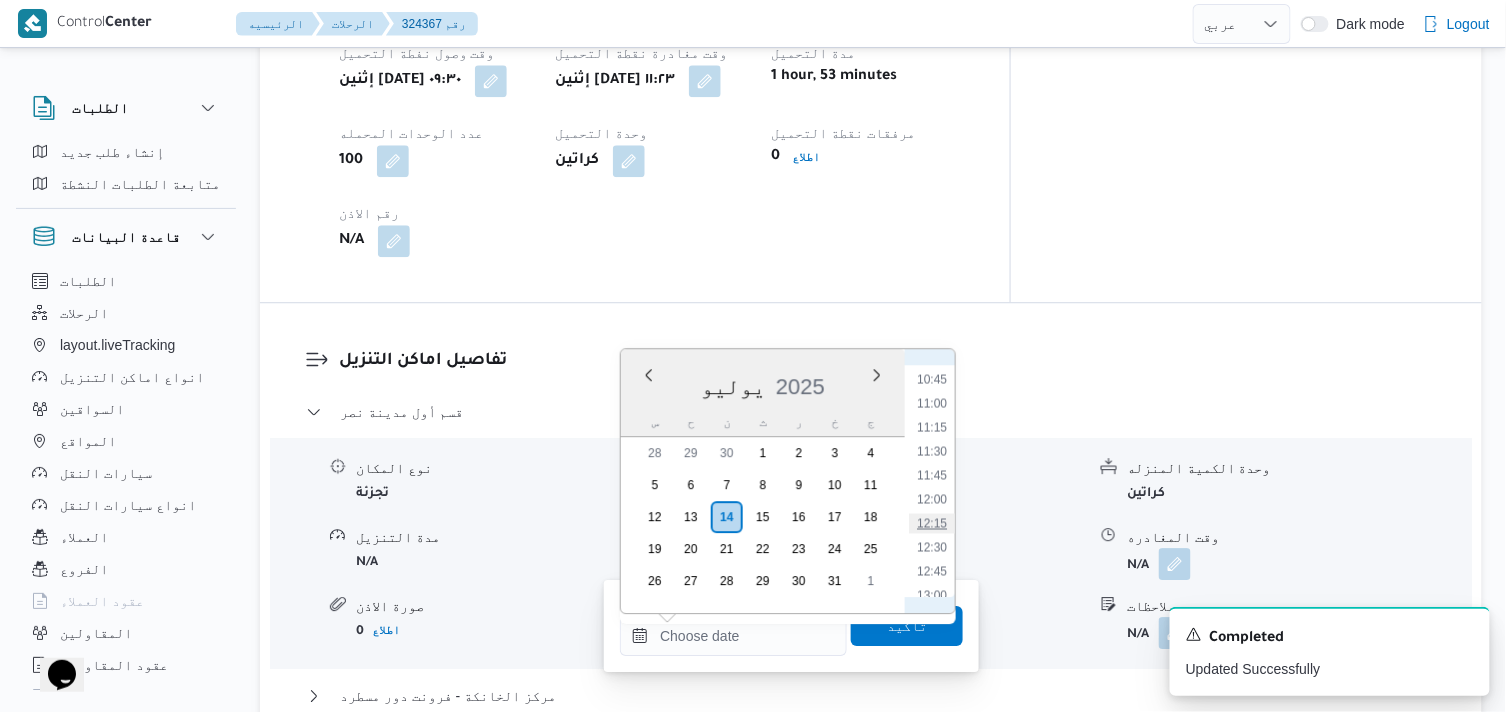 click on "12:15" at bounding box center [932, 523] 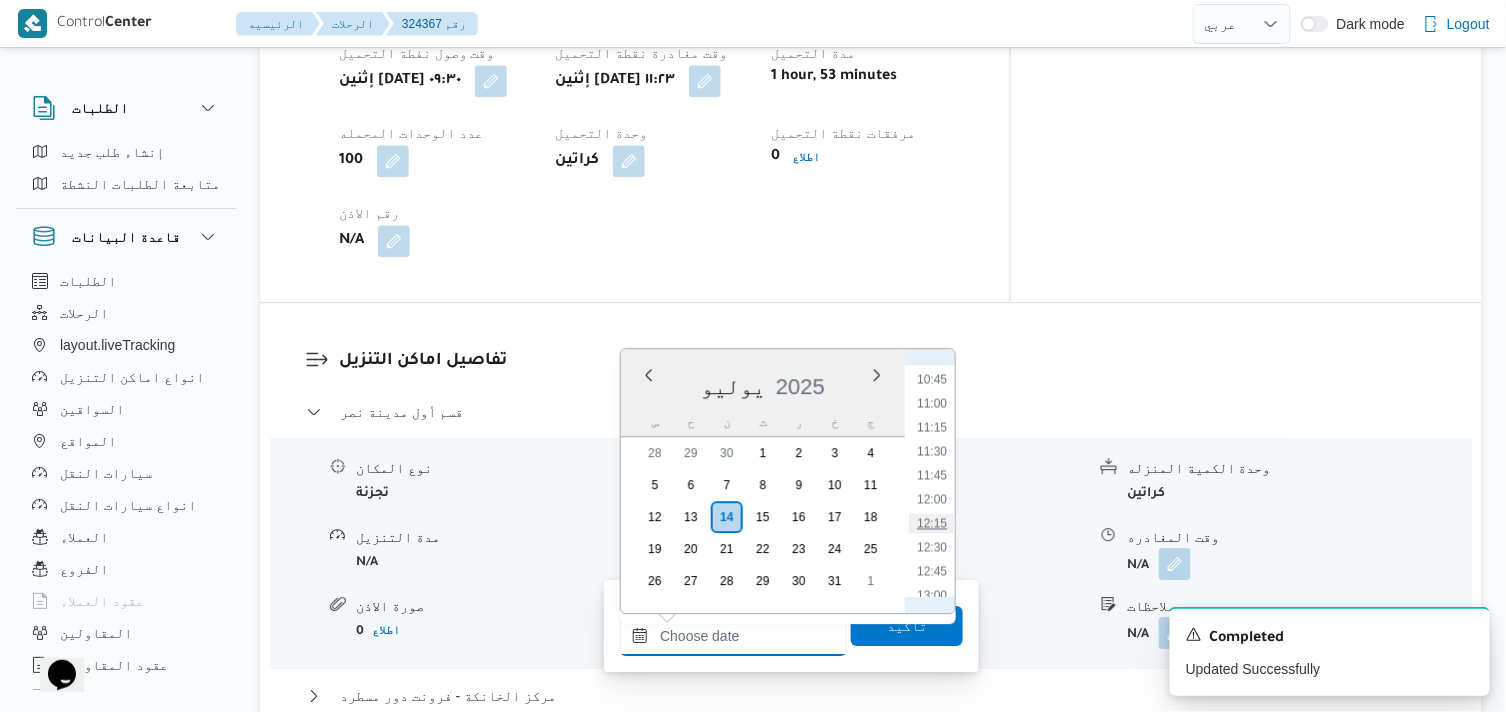 type on "١٤/٠٧/٢٠٢٥ ١٢:١٥" 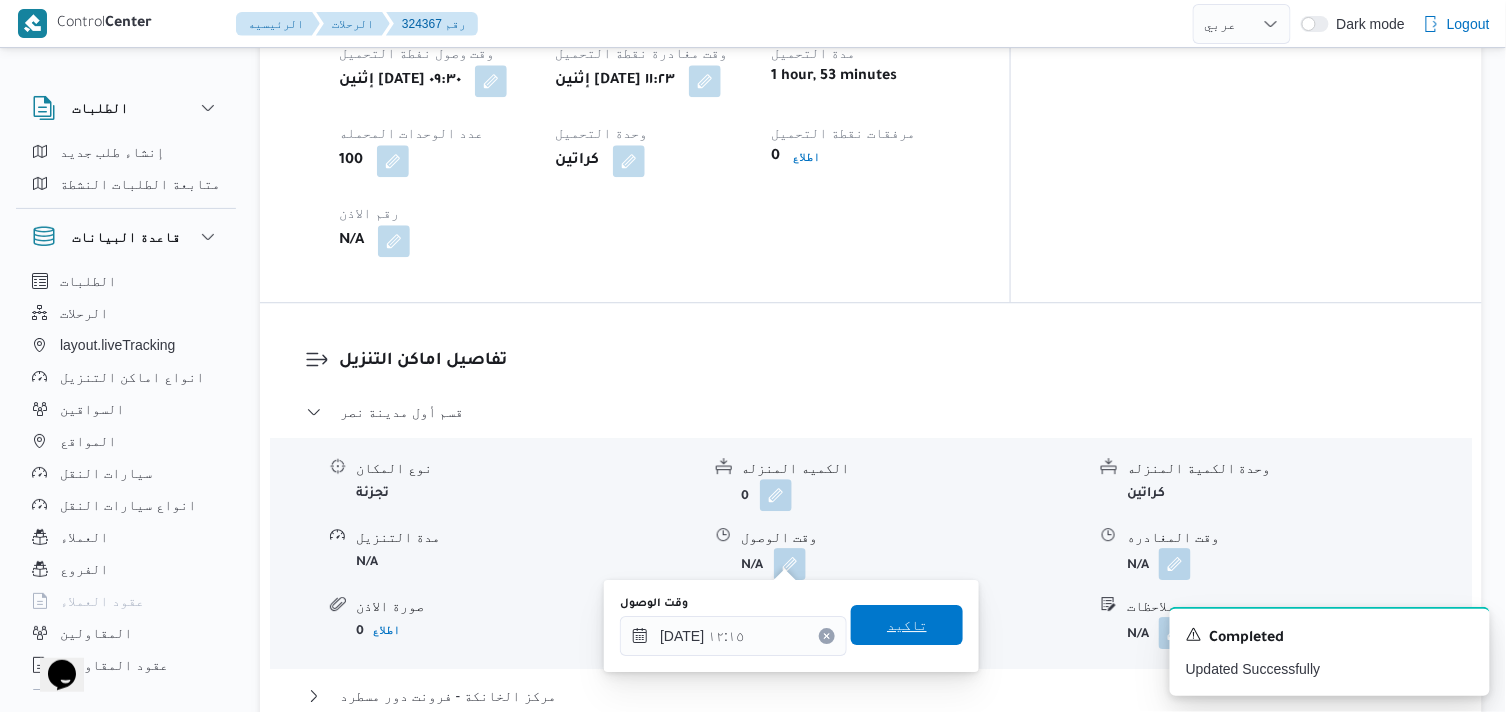 click on "تاكيد" at bounding box center [907, 625] 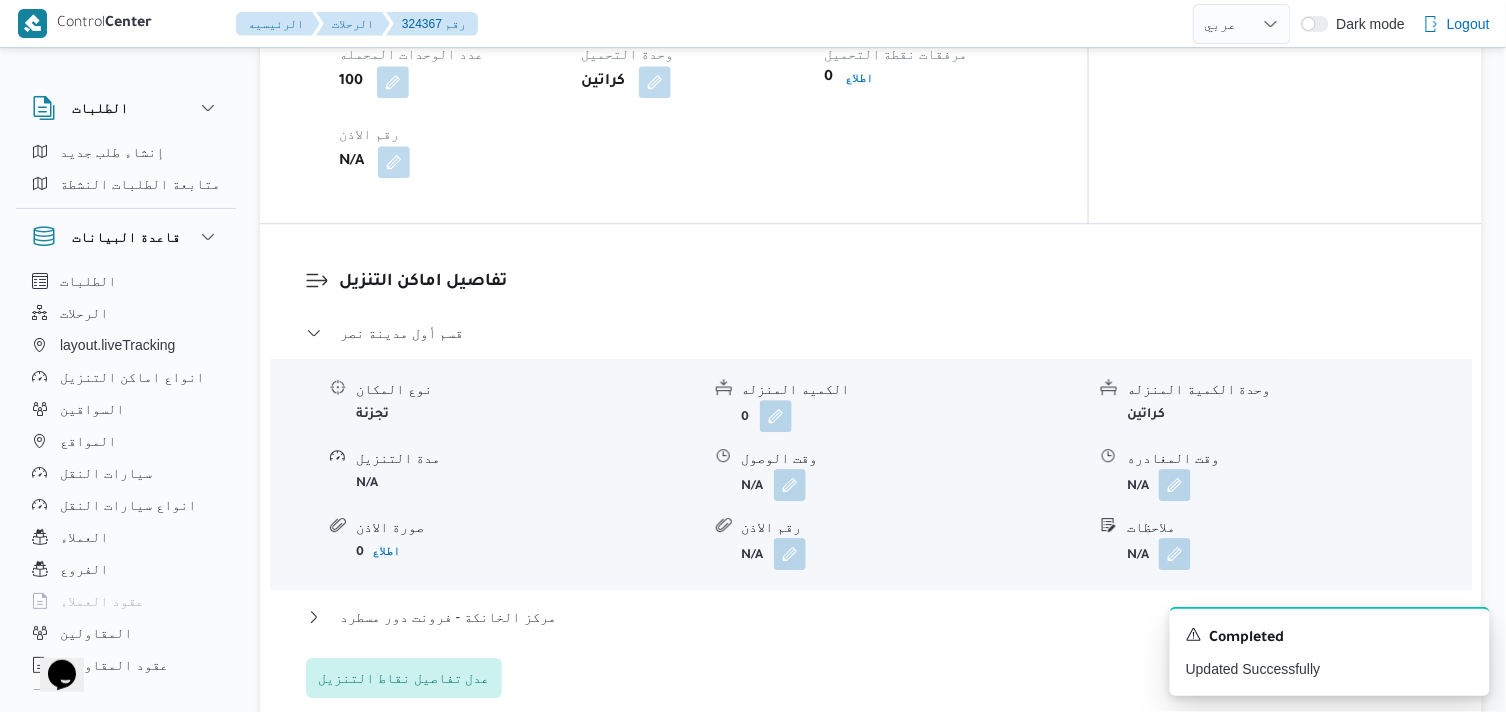scroll, scrollTop: 1555, scrollLeft: 0, axis: vertical 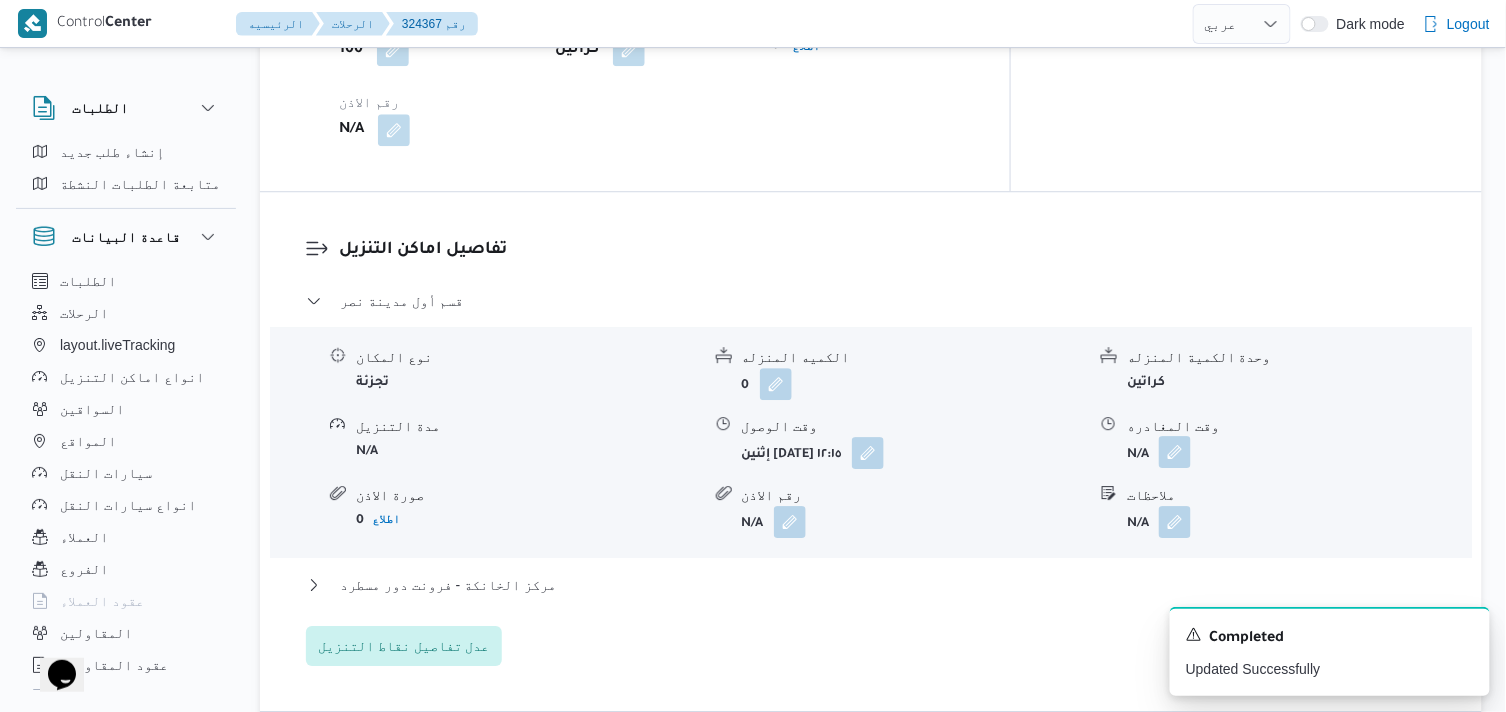 click at bounding box center [1175, 452] 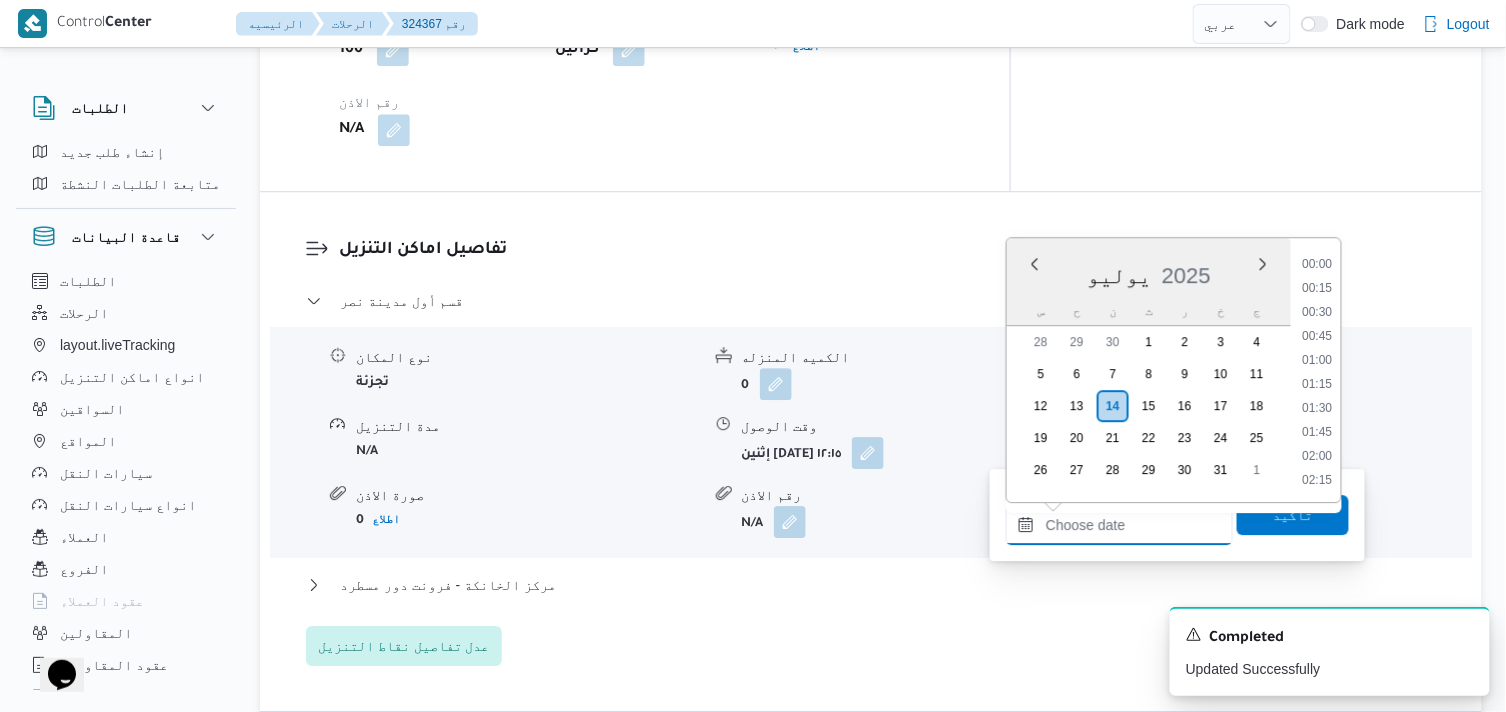 click on "وقت المغادره" at bounding box center (1119, 525) 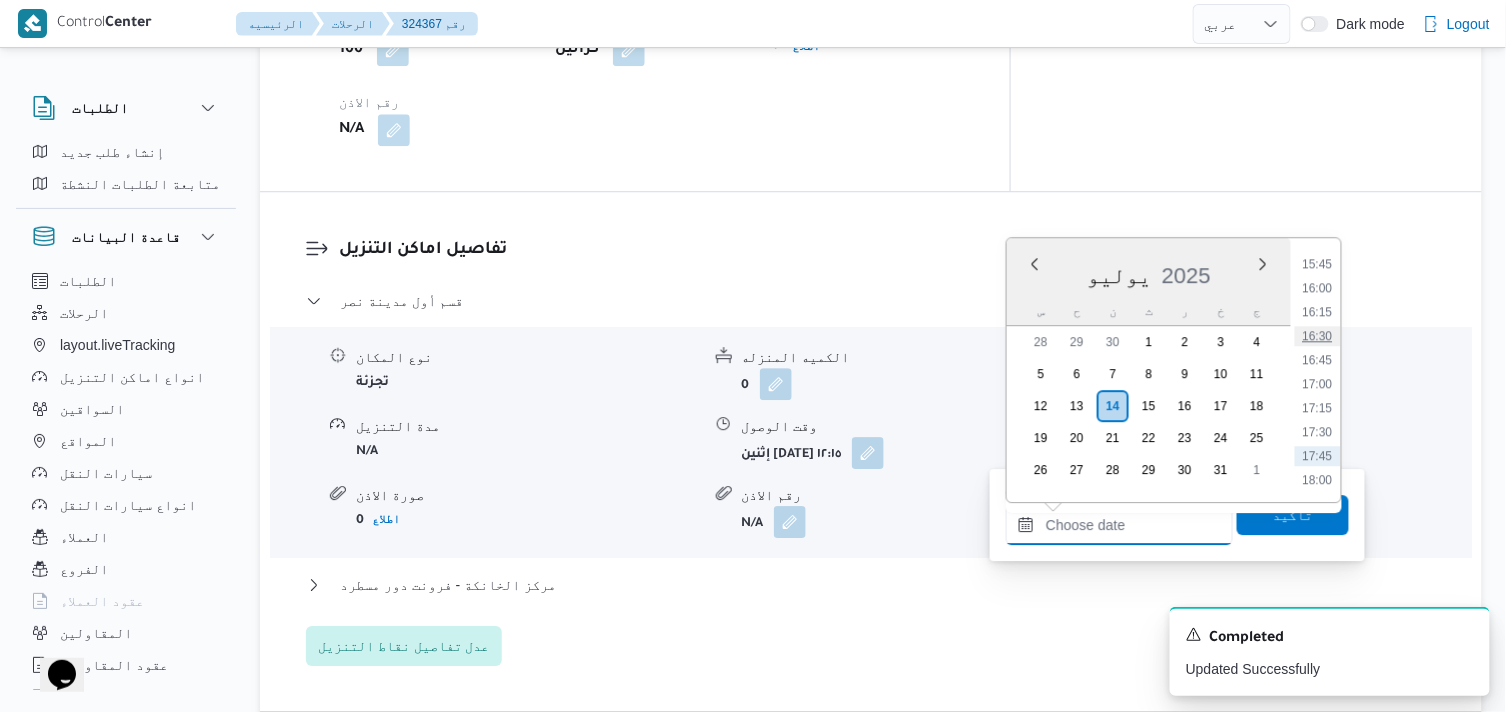 scroll, scrollTop: 1473, scrollLeft: 0, axis: vertical 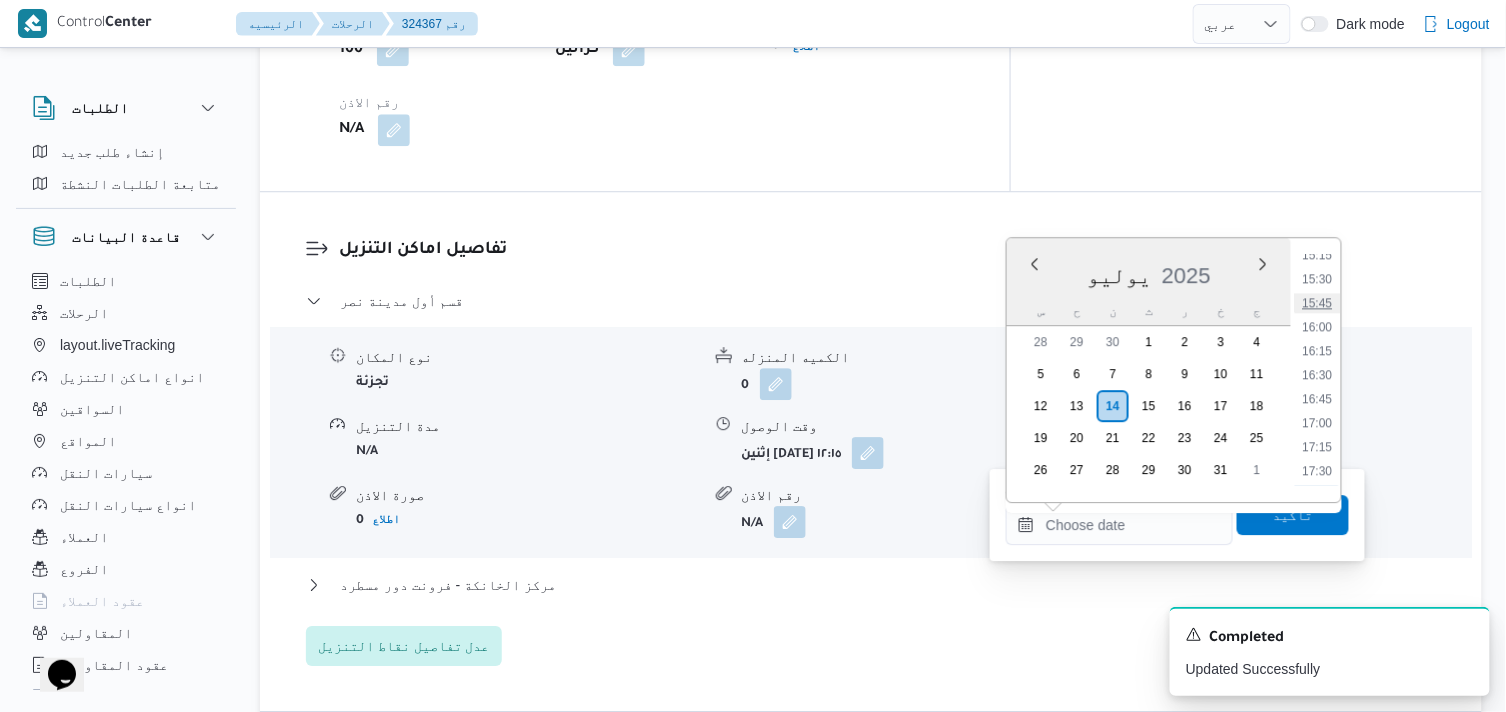 click on "15:45" at bounding box center (1318, 303) 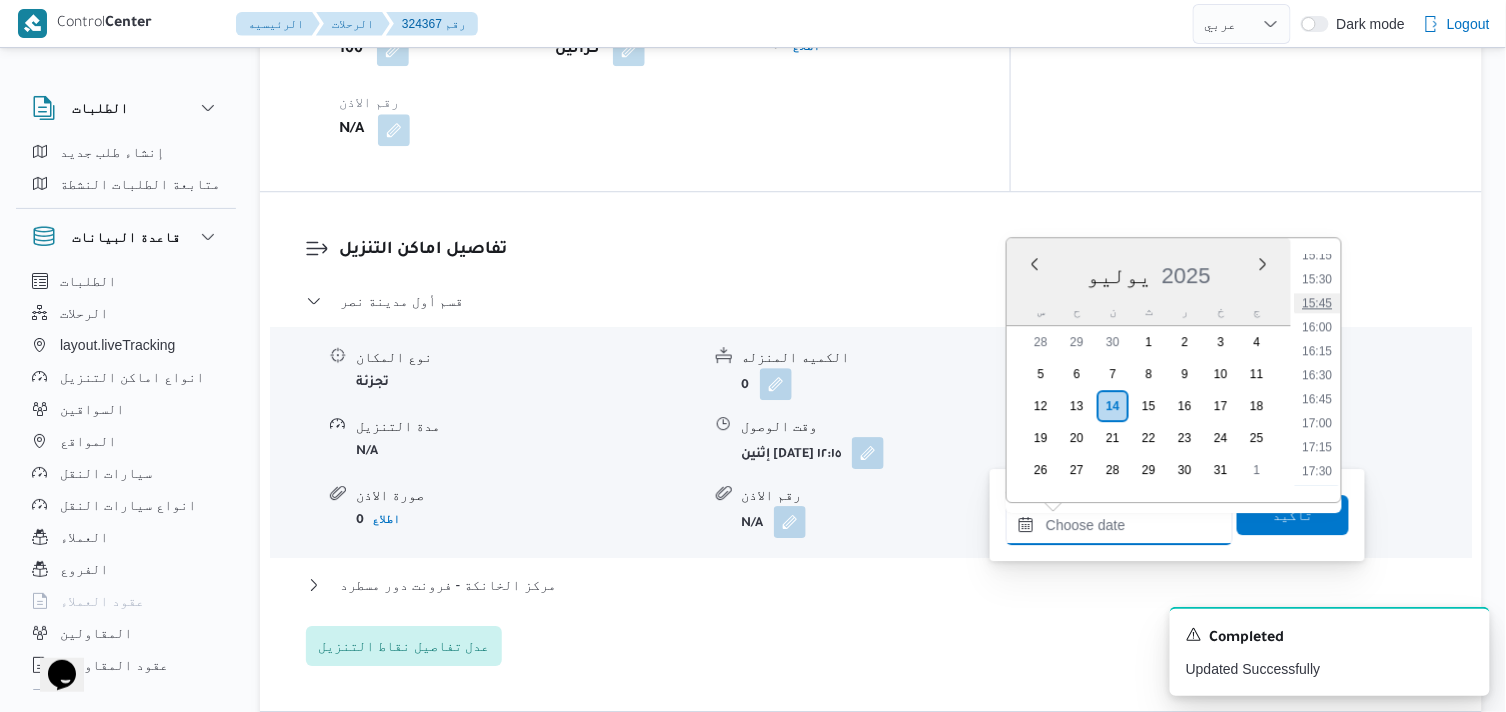 type on "[DATE] ١٥:٤٥" 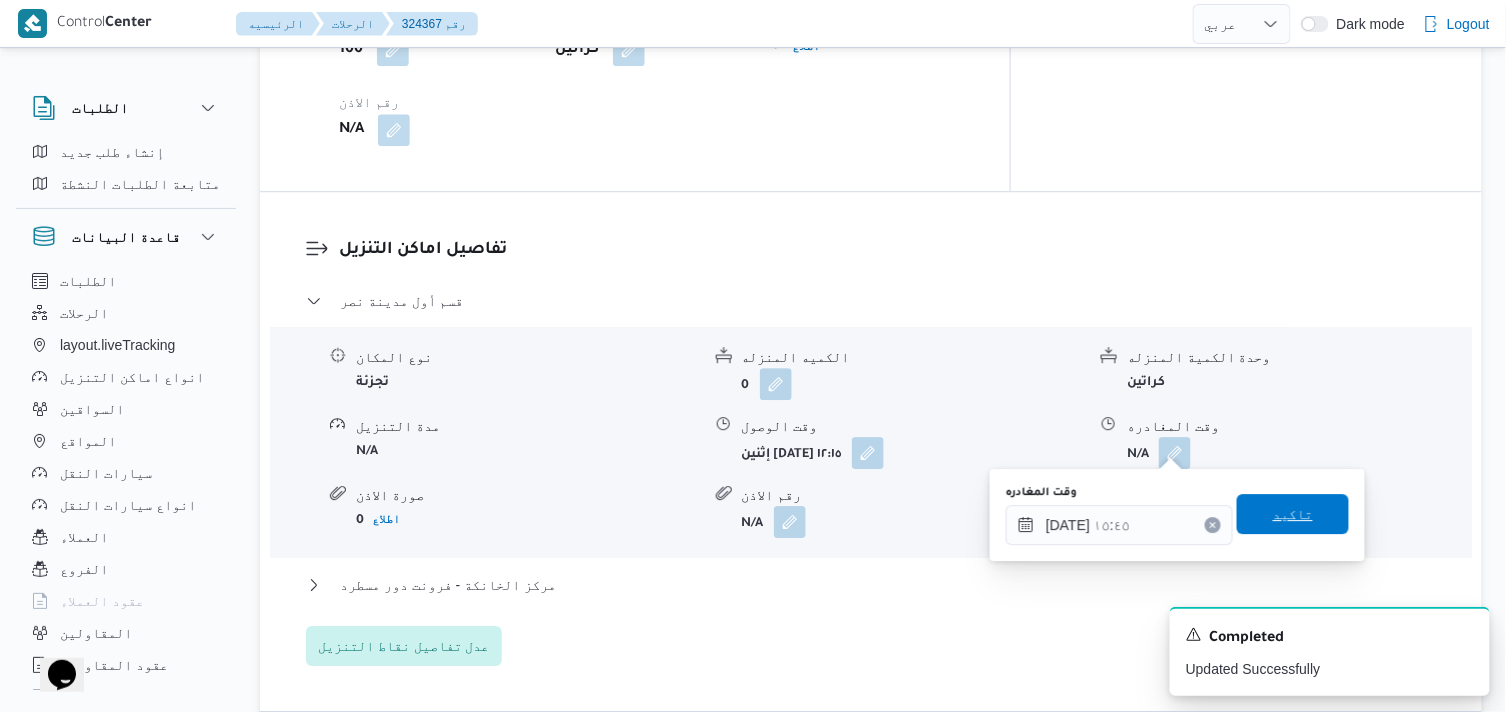 click on "تاكيد" at bounding box center (1293, 514) 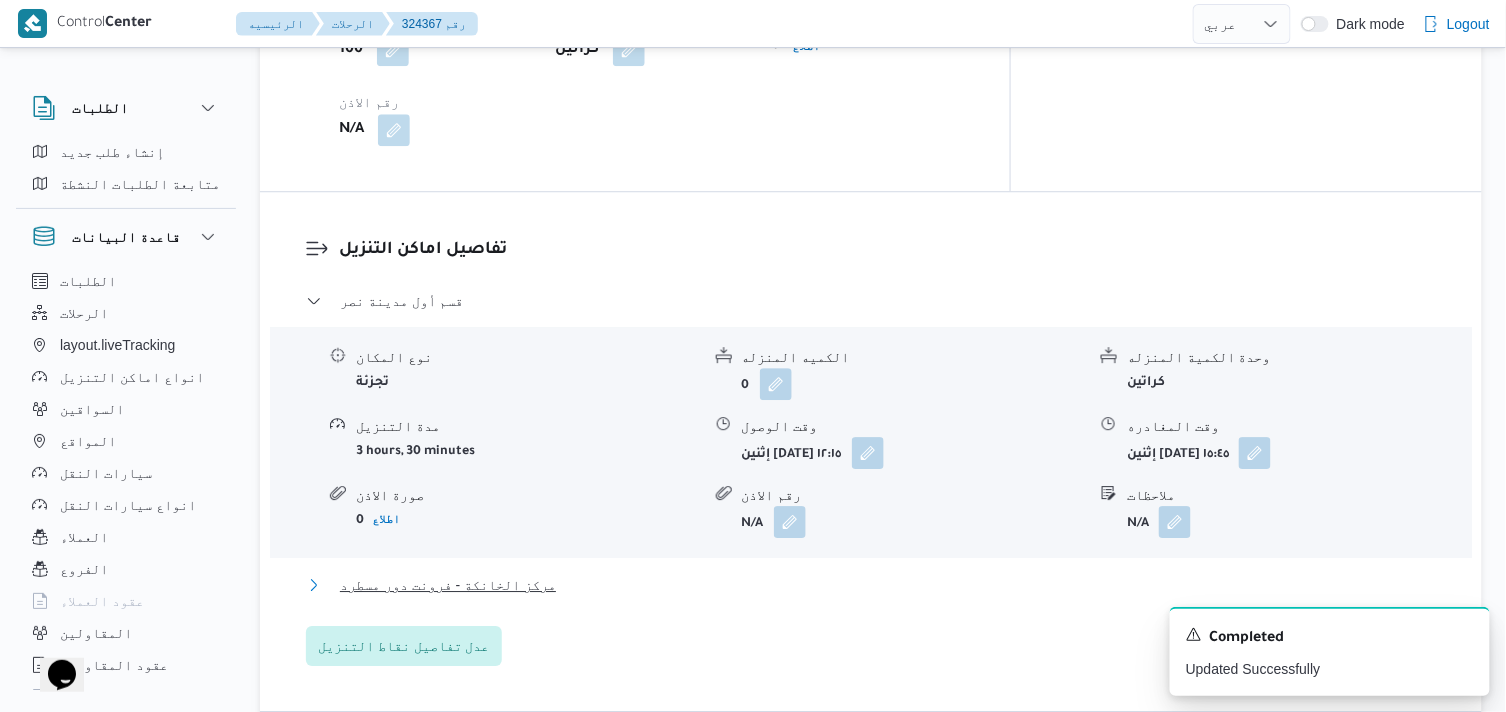 click on "مركز الخانكة -
فرونت دور مسطرد" at bounding box center (448, 585) 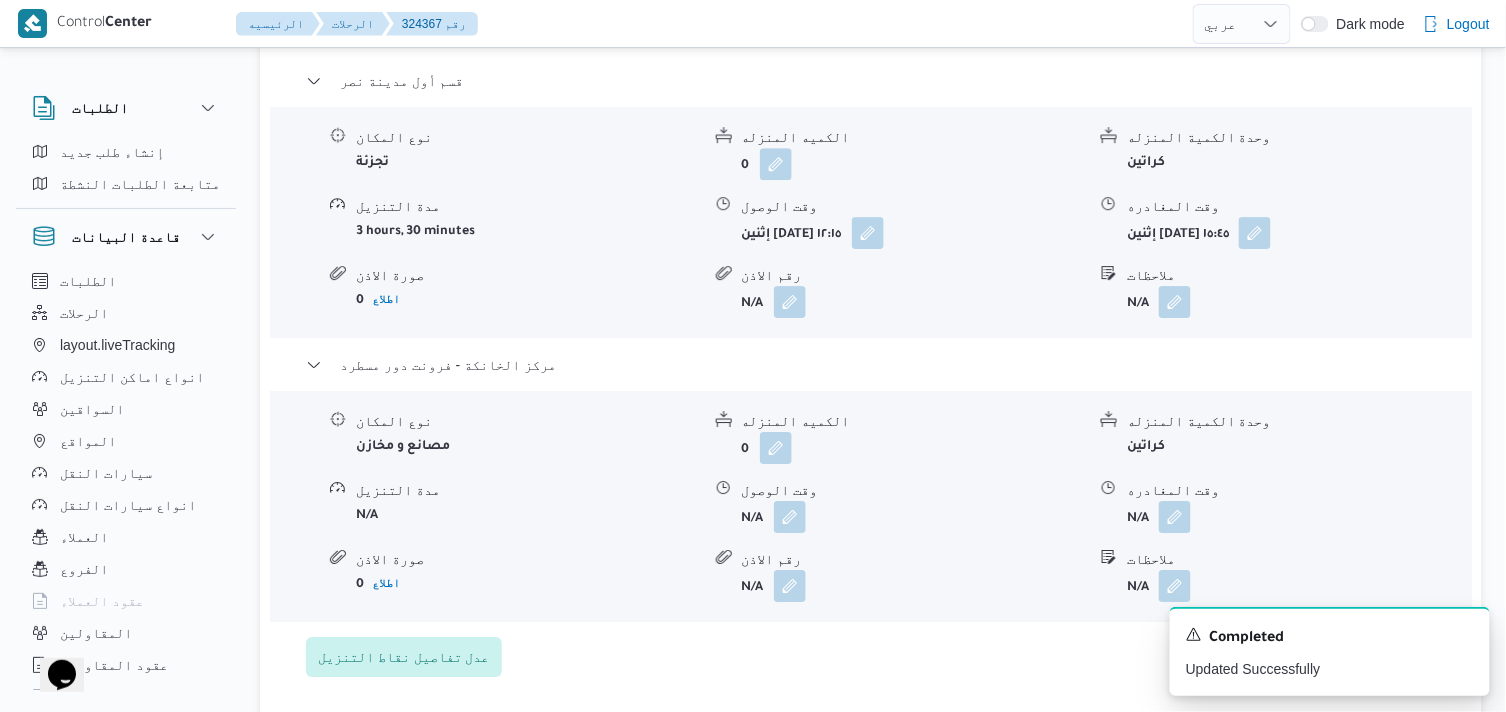 scroll, scrollTop: 1777, scrollLeft: 0, axis: vertical 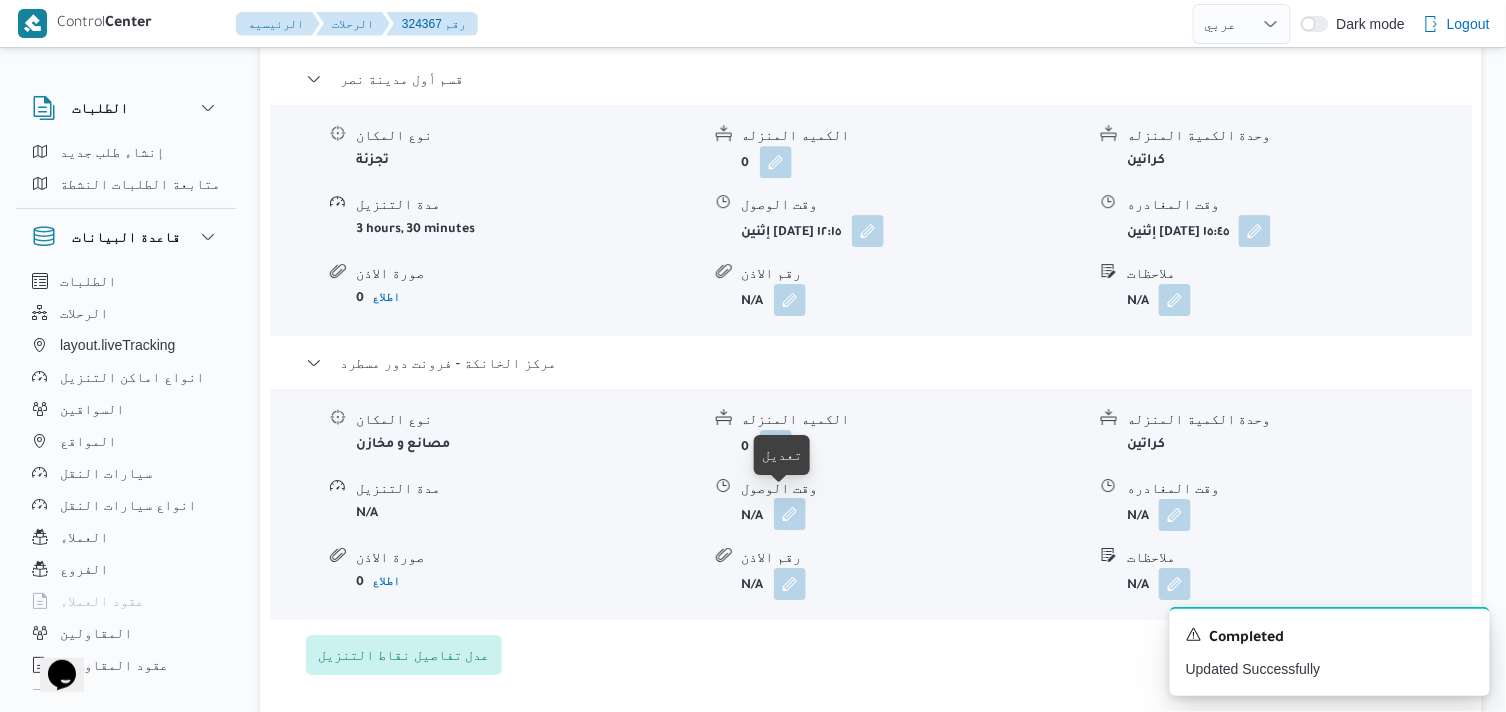 click at bounding box center (790, 514) 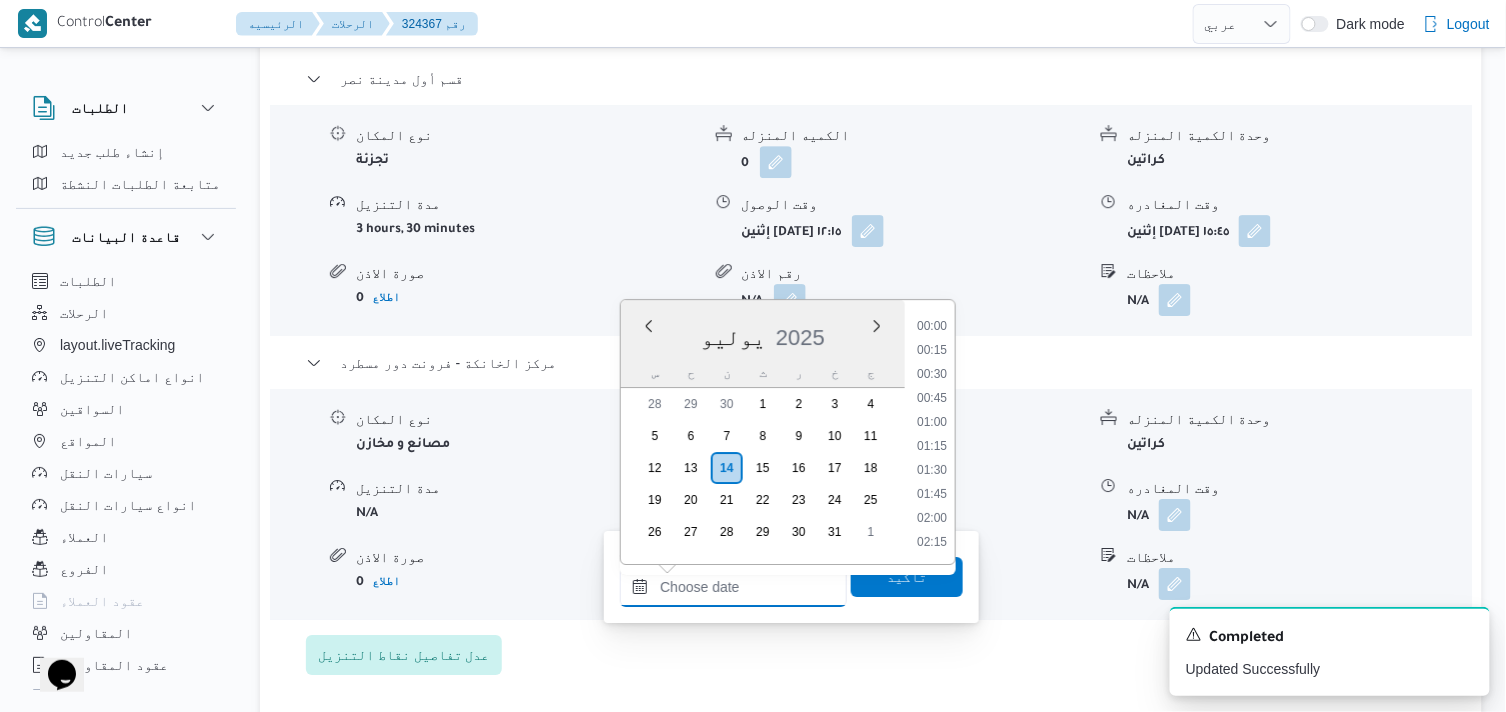 click on "وقت الوصول" at bounding box center (733, 587) 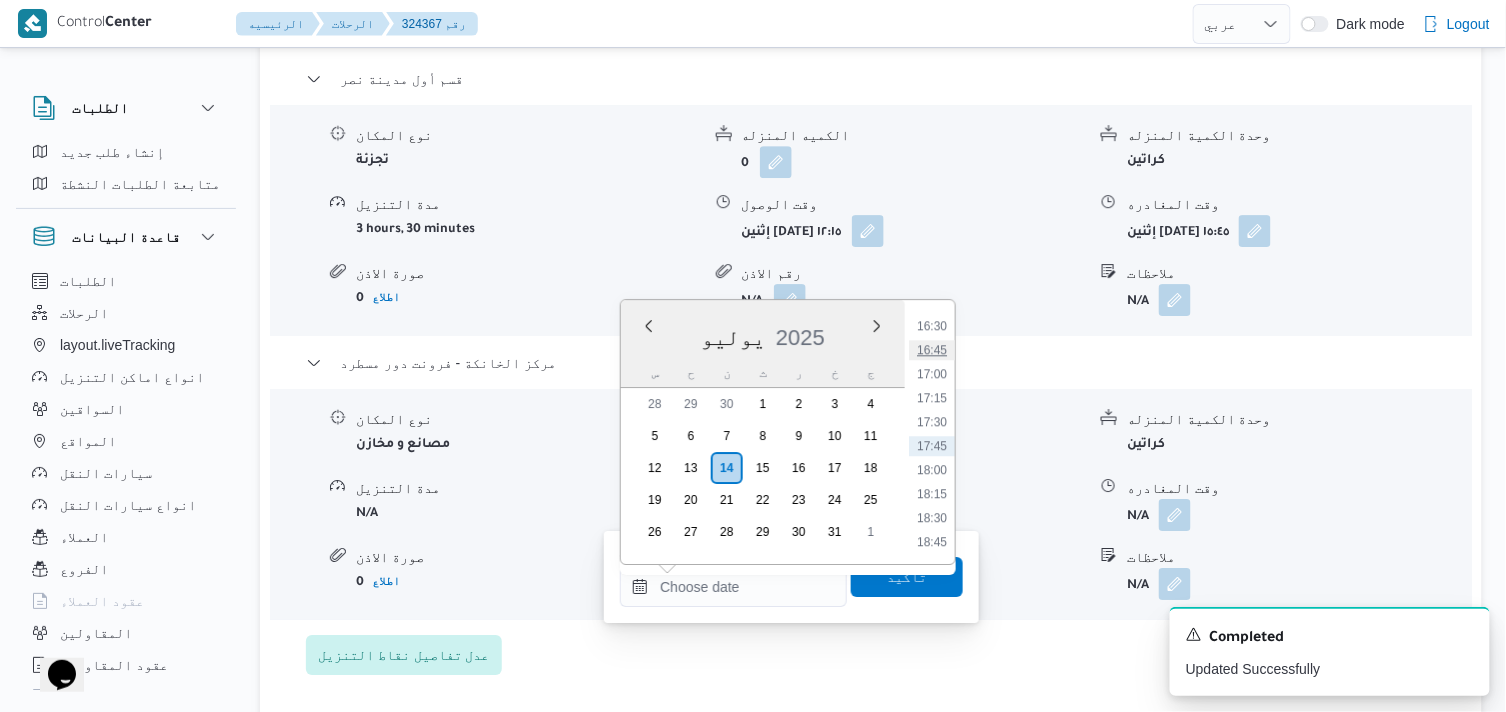 click on "16:45" at bounding box center (932, 350) 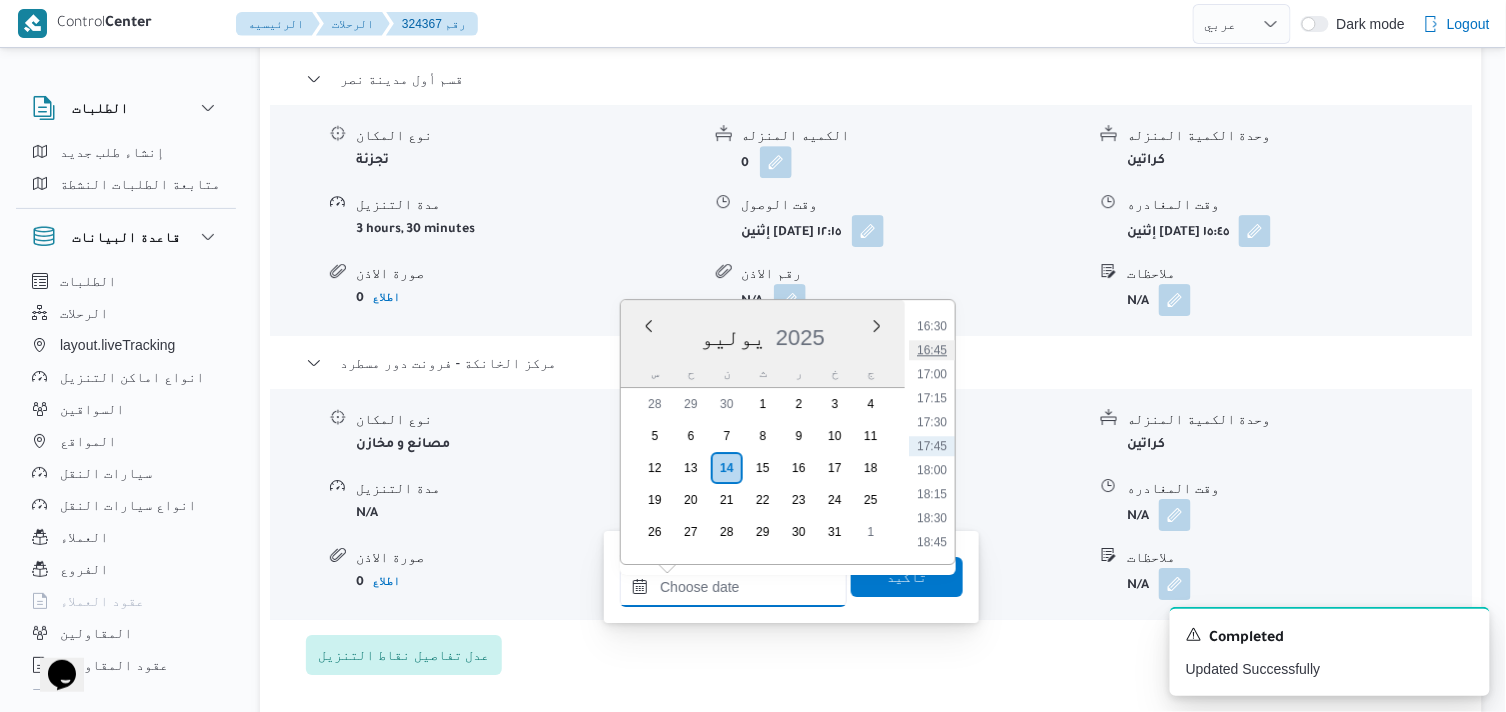 type on "١٤/٠٧/٢٠٢٥ ١٦:٤٥" 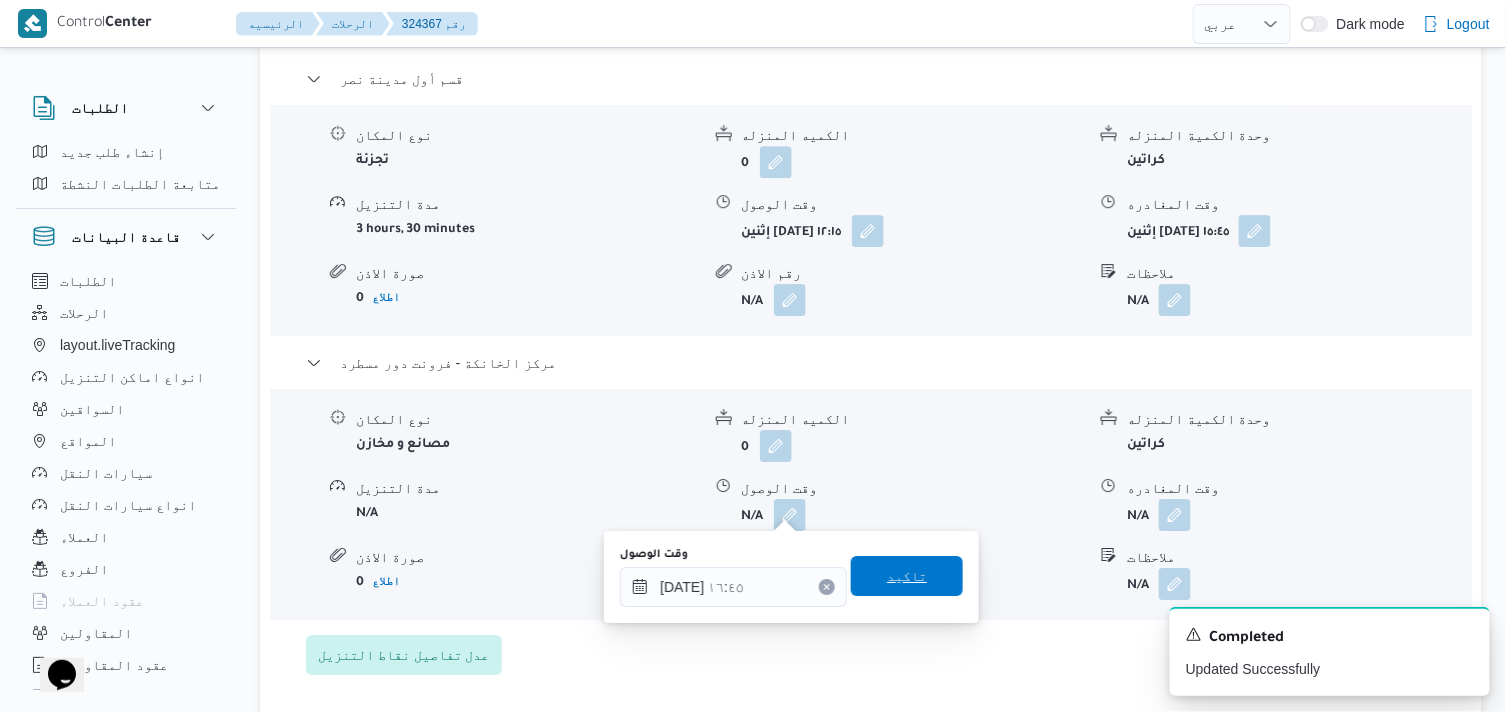 click on "تاكيد" at bounding box center [907, 576] 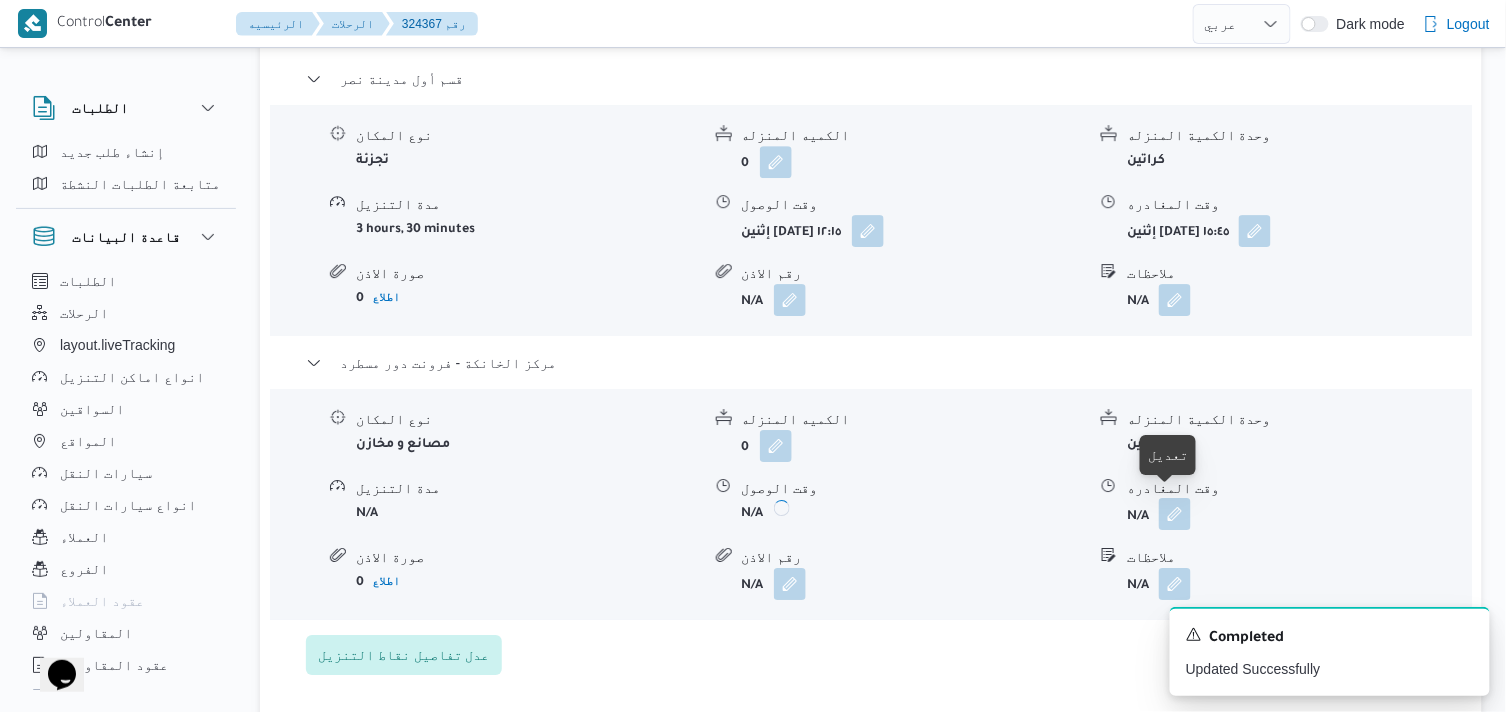 click at bounding box center (1175, 514) 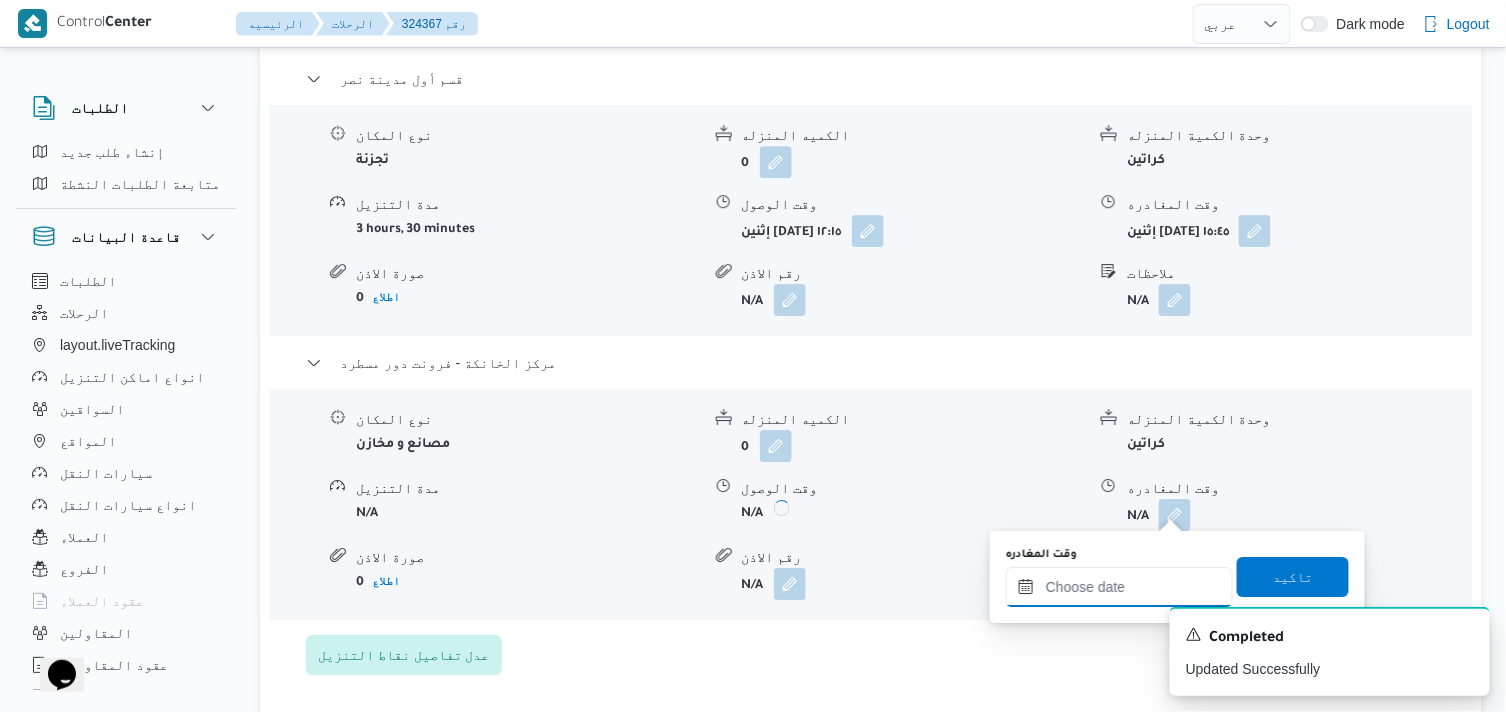 click on "وقت المغادره" at bounding box center (1119, 587) 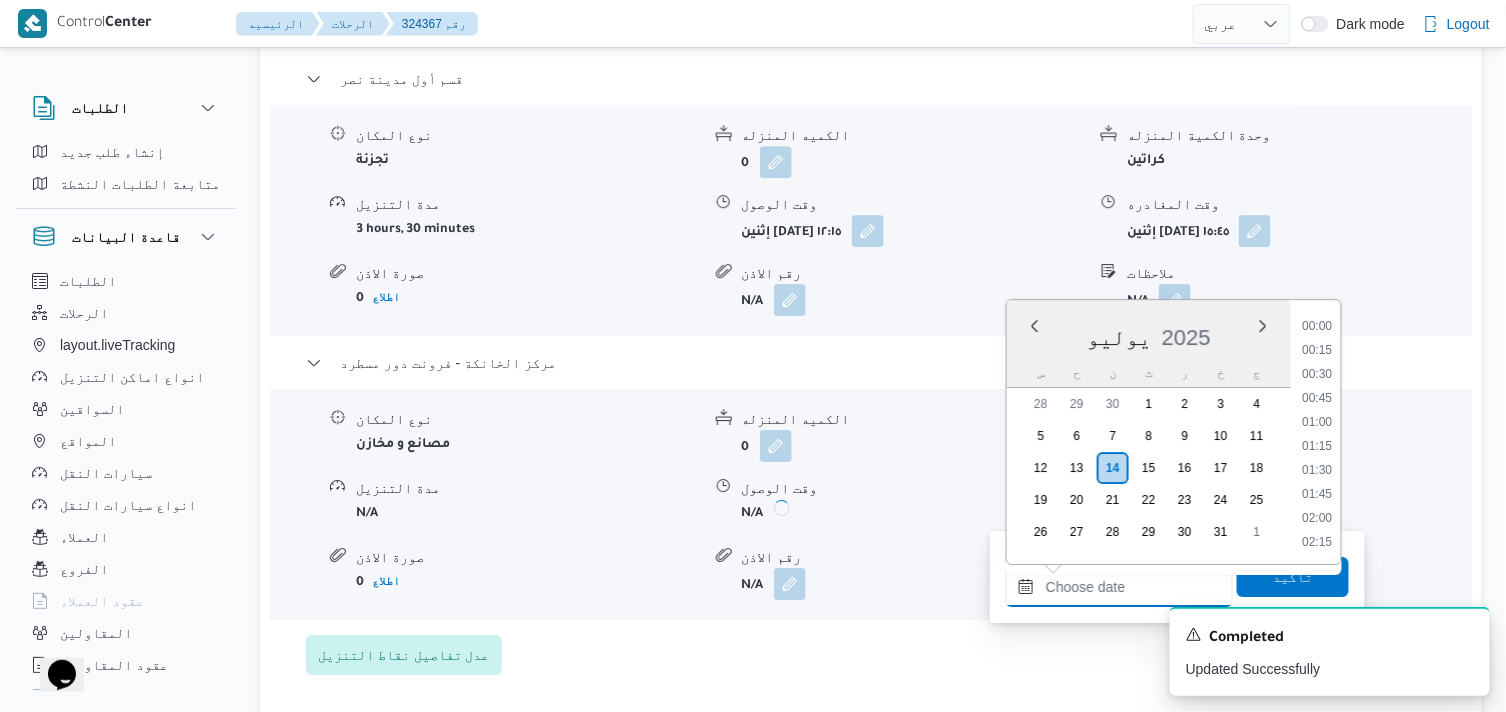 scroll, scrollTop: 1584, scrollLeft: 0, axis: vertical 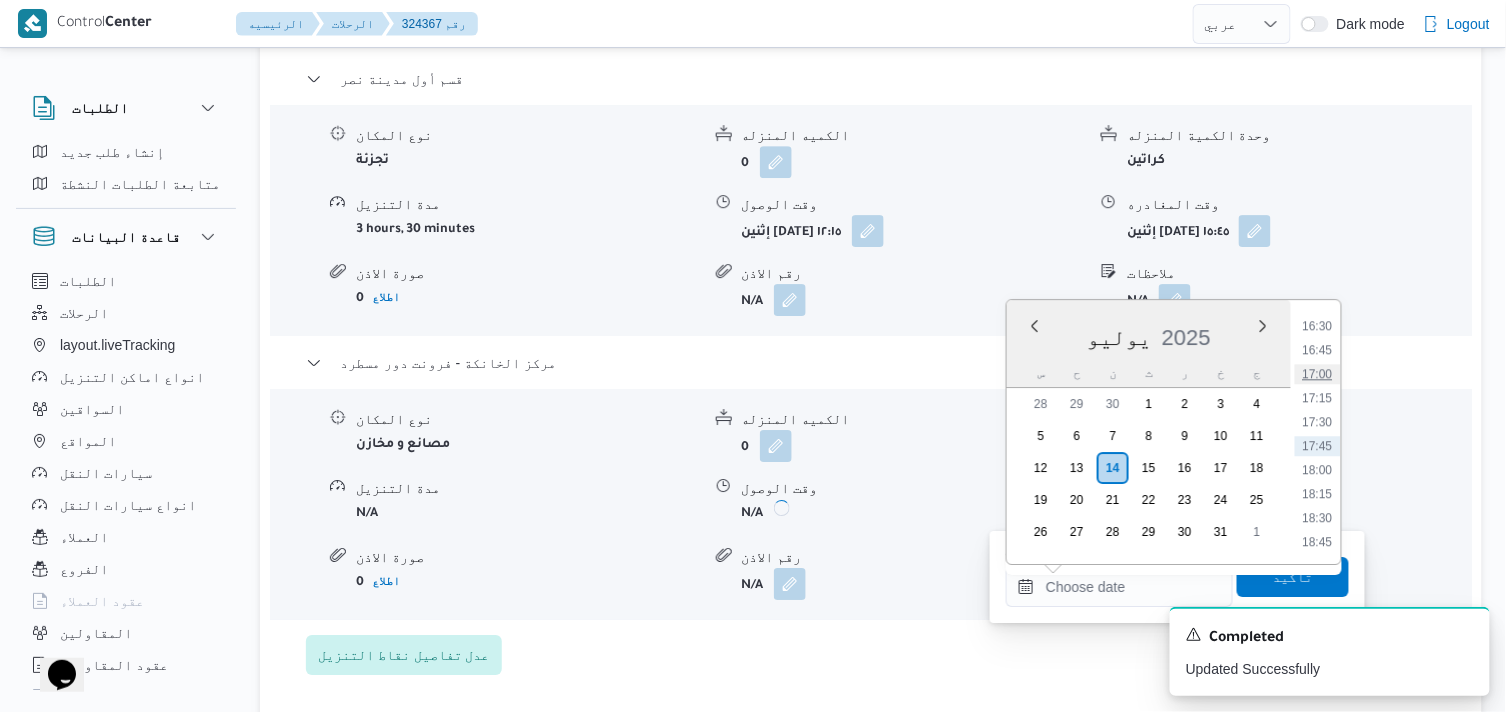click on "17:00" at bounding box center [1318, 374] 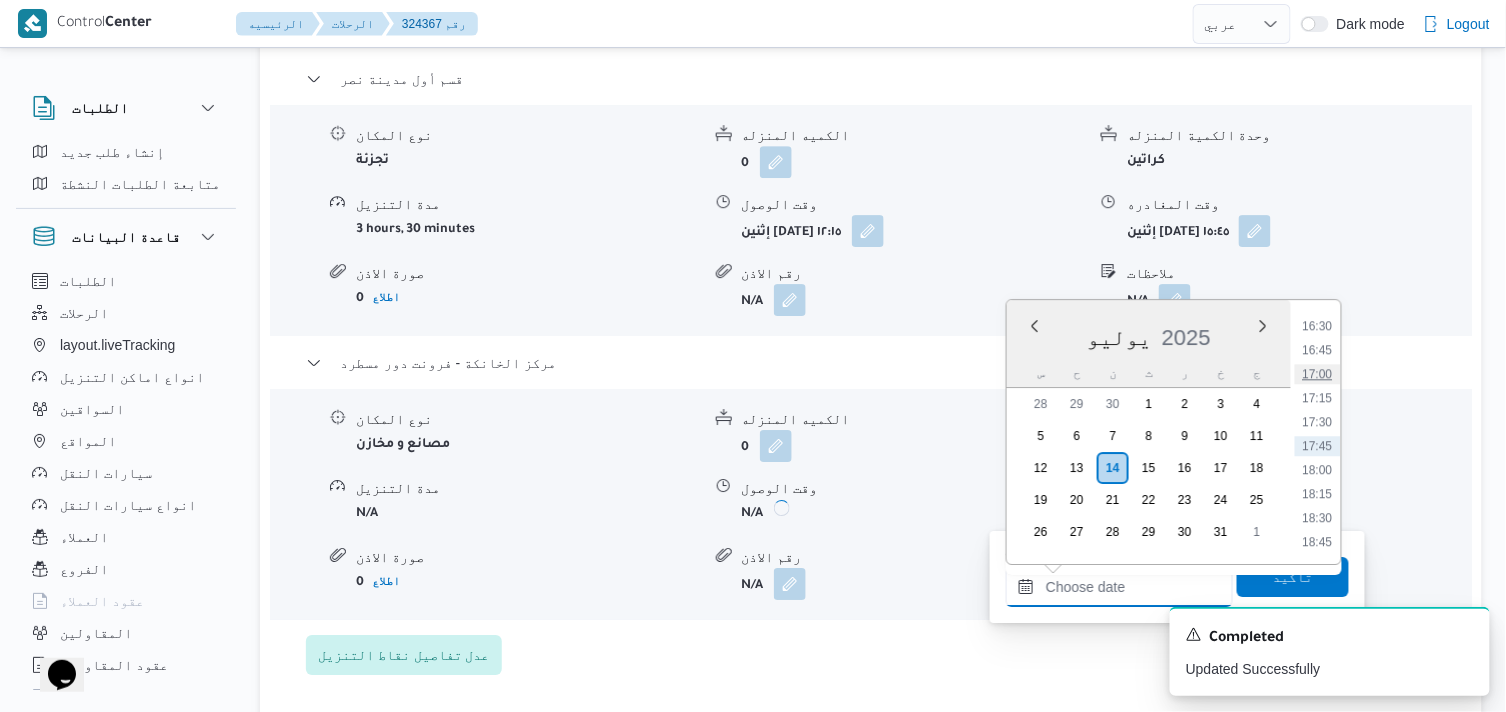 type on "١٤/٠٧/٢٠٢٥ ١٧:٠٠" 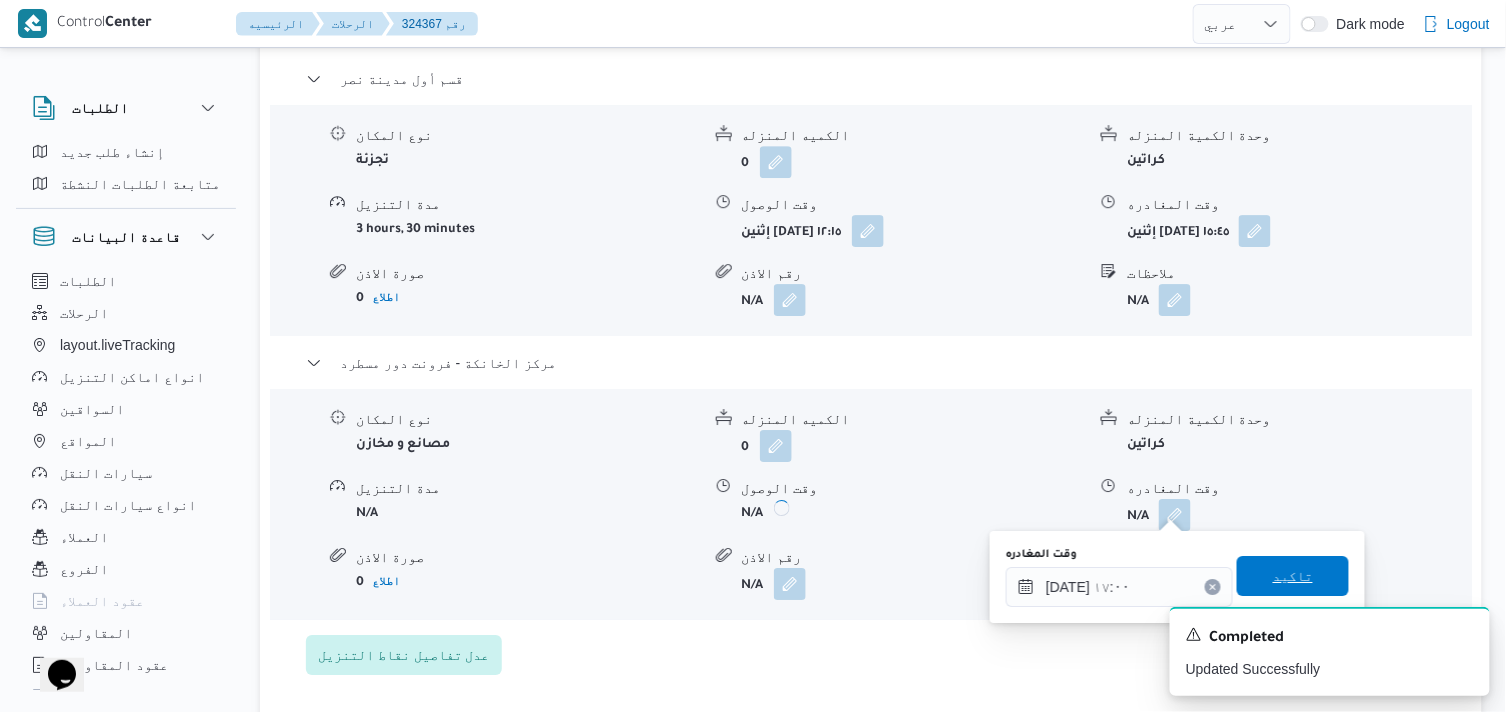 click on "تاكيد" at bounding box center (1293, 576) 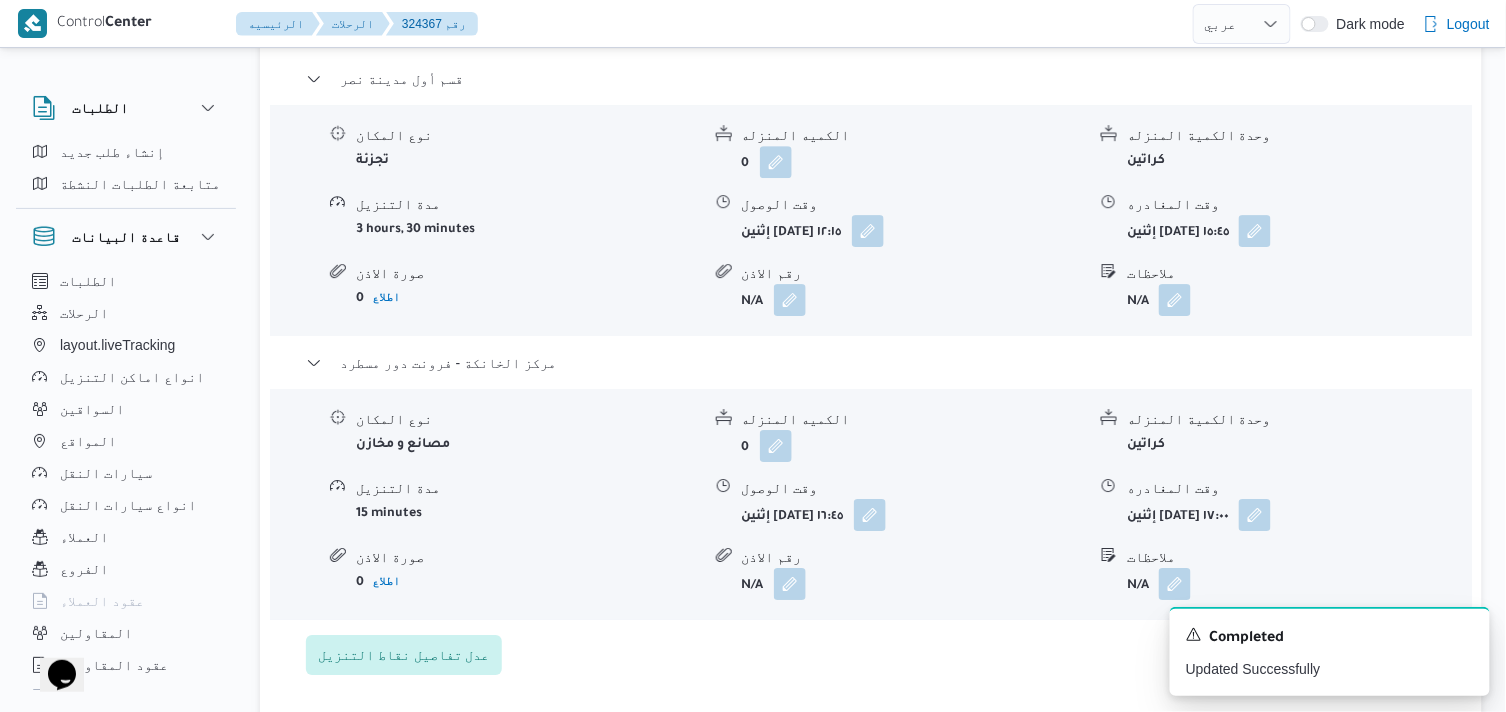 scroll, scrollTop: 33, scrollLeft: 0, axis: vertical 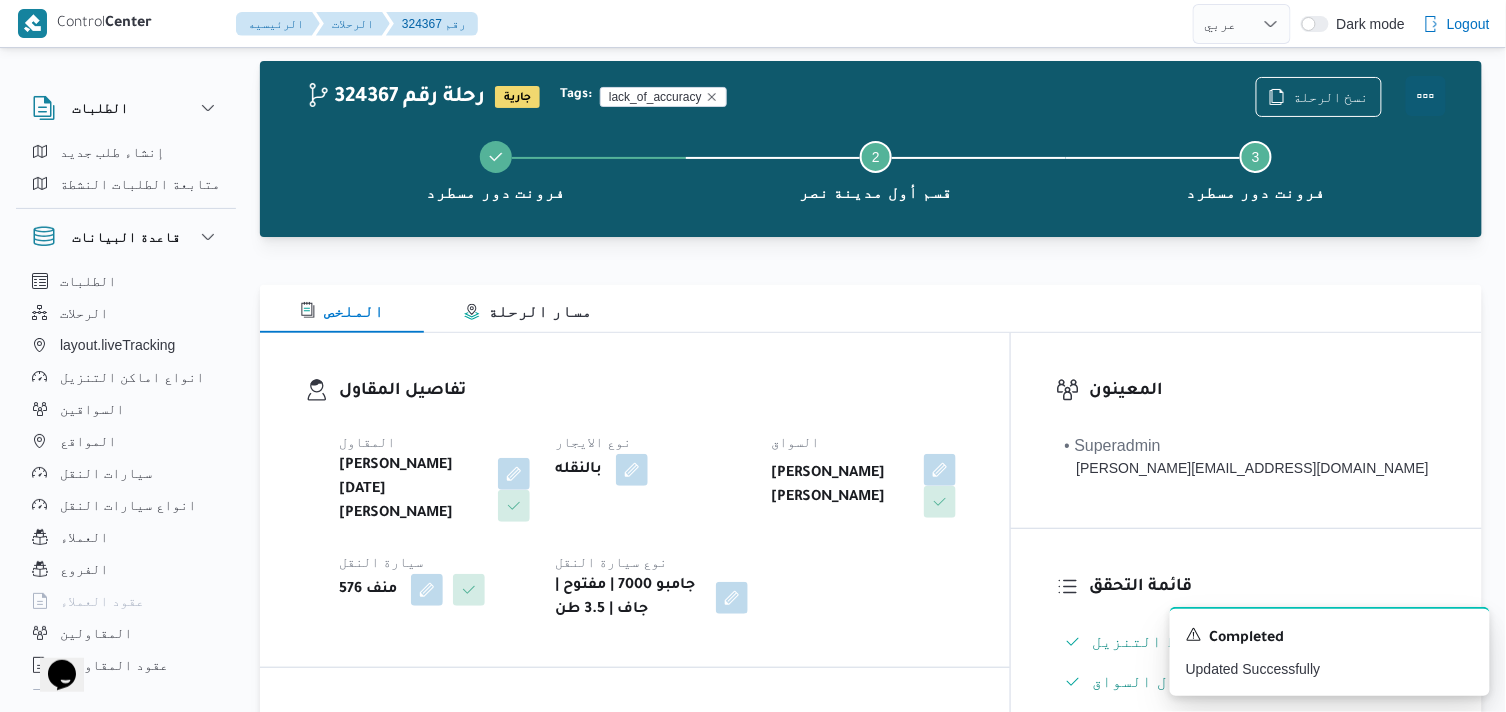 click at bounding box center [1426, 96] 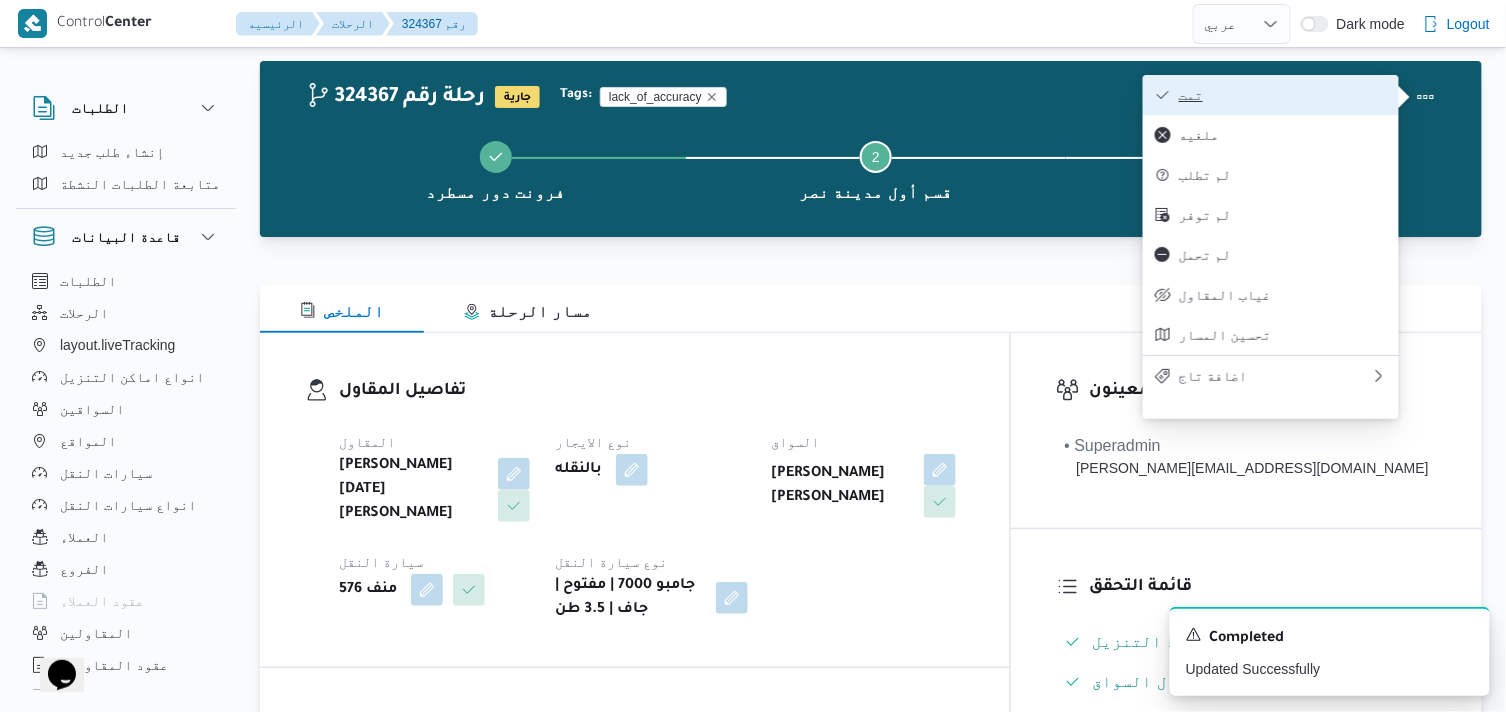 click on "تمت" at bounding box center (1283, 95) 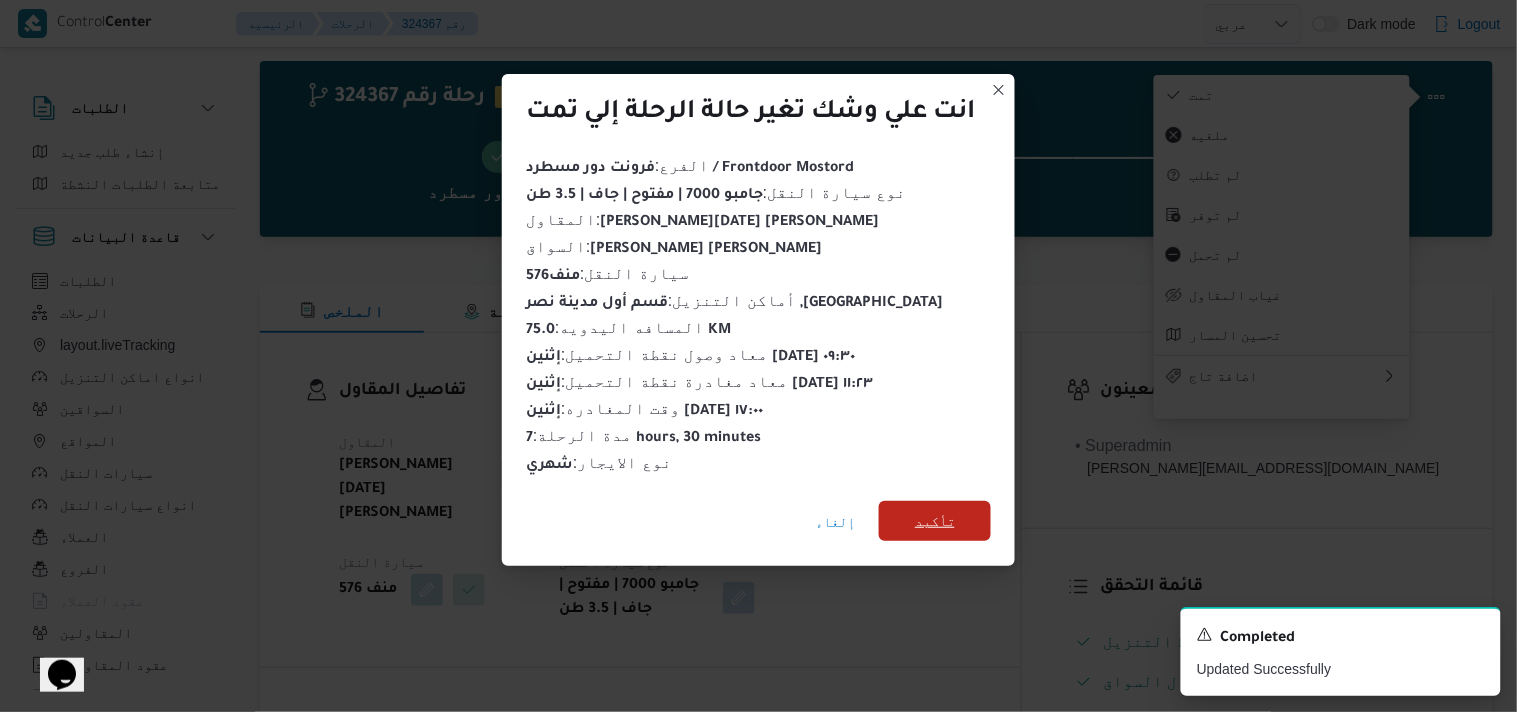 drag, startPoint x: 961, startPoint y: 507, endPoint x: 842, endPoint y: 477, distance: 122.72327 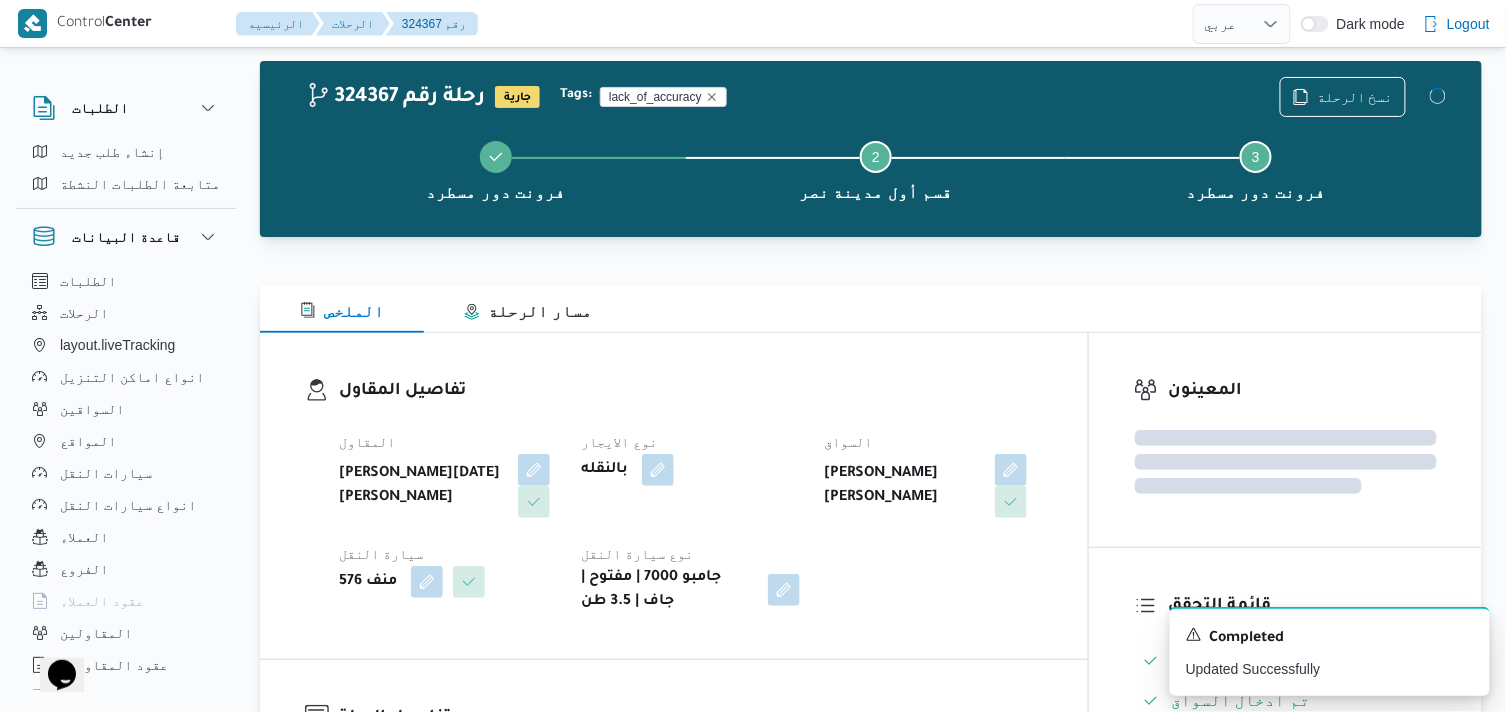 click on "بالنقله" at bounding box center [690, 470] 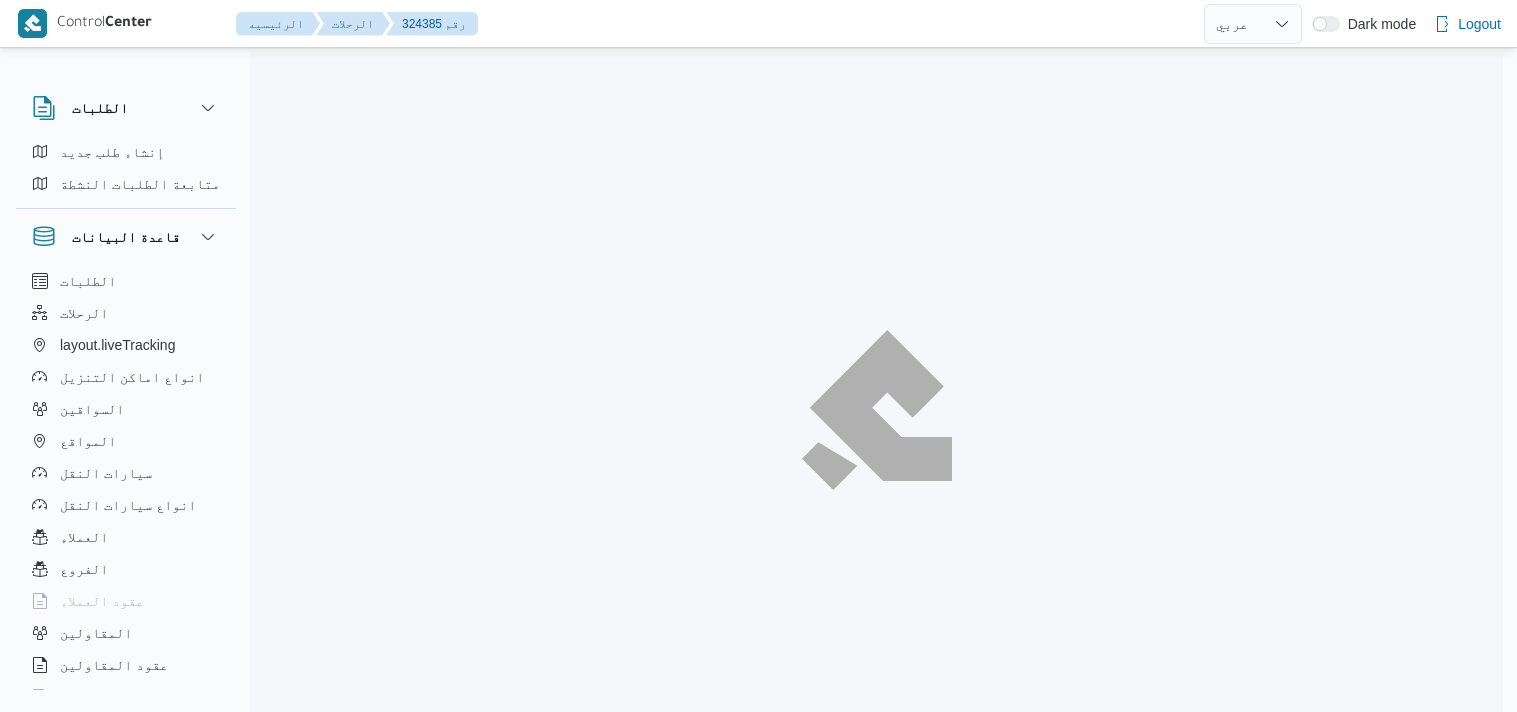 select on "ar" 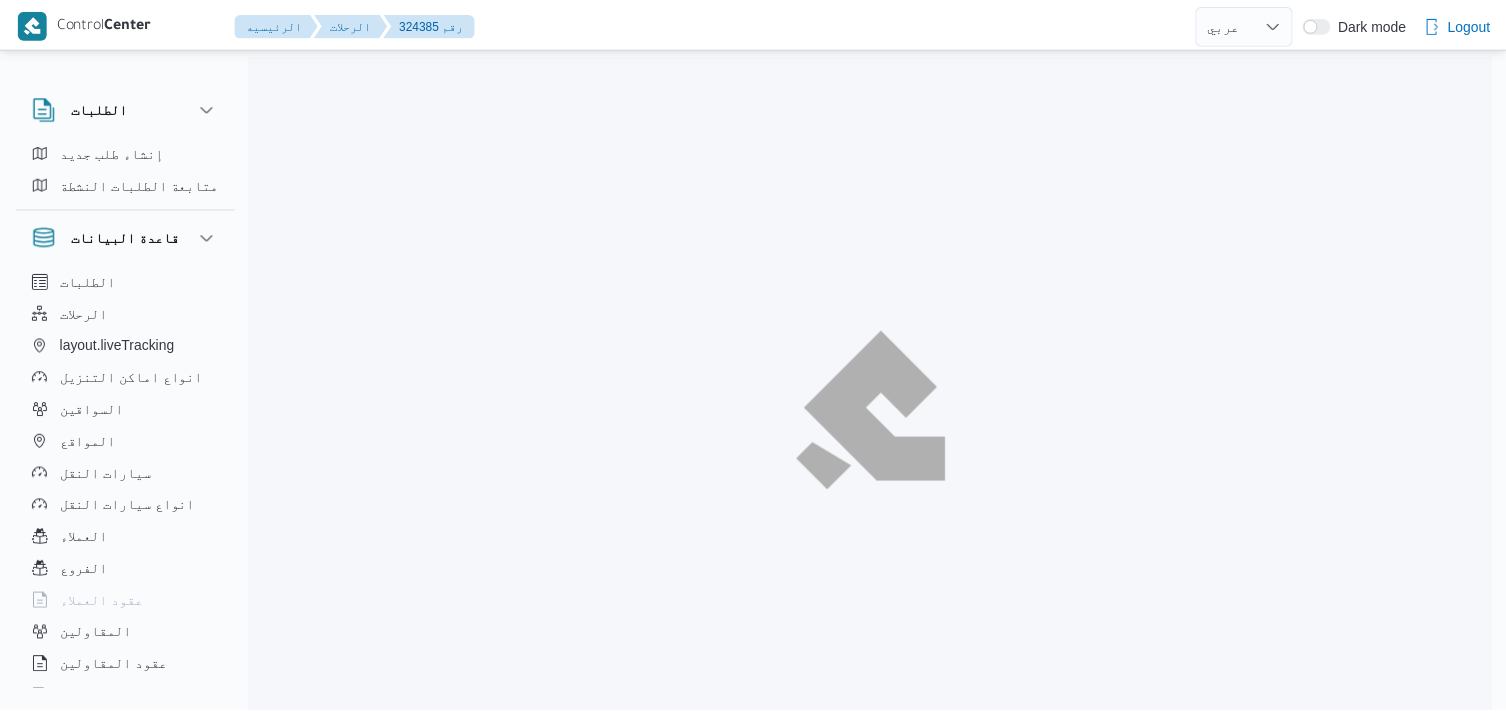 scroll, scrollTop: 0, scrollLeft: 0, axis: both 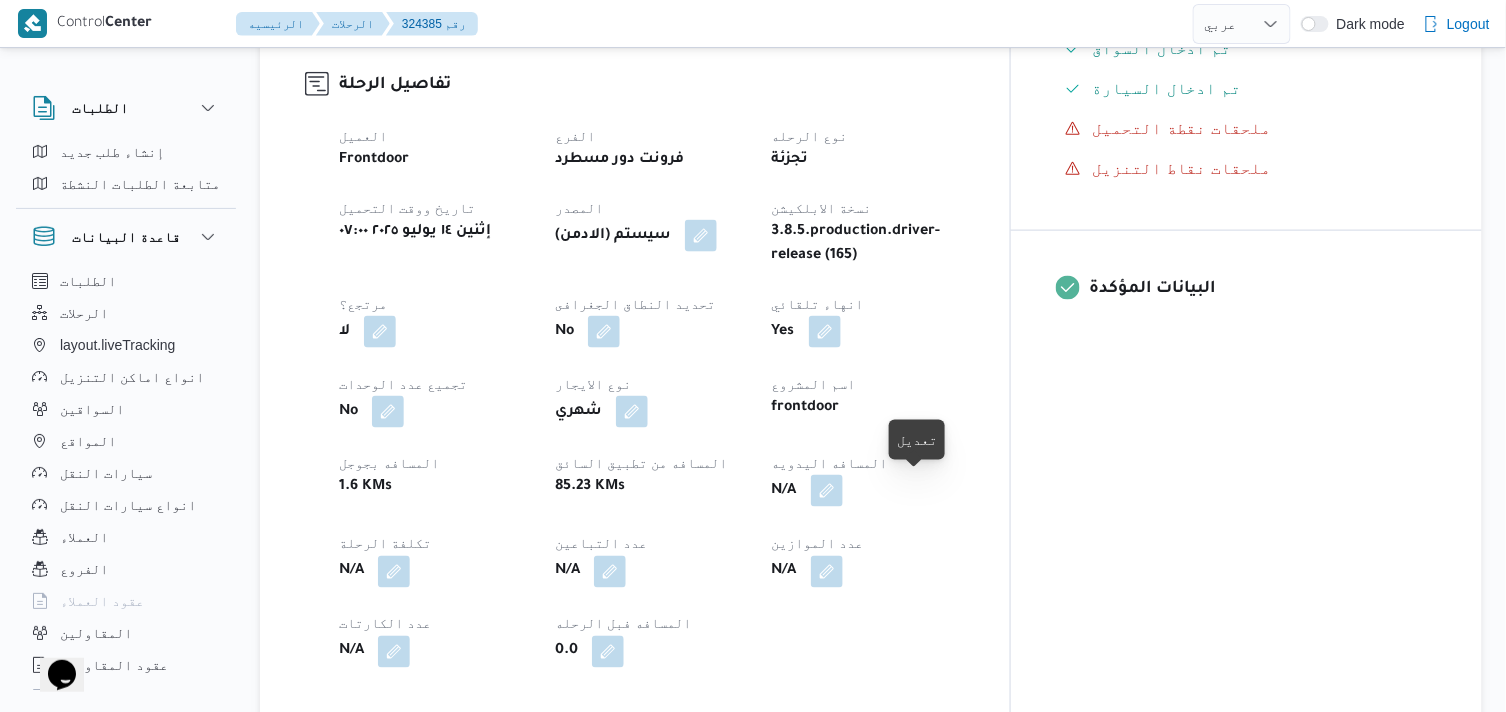 click at bounding box center (827, 491) 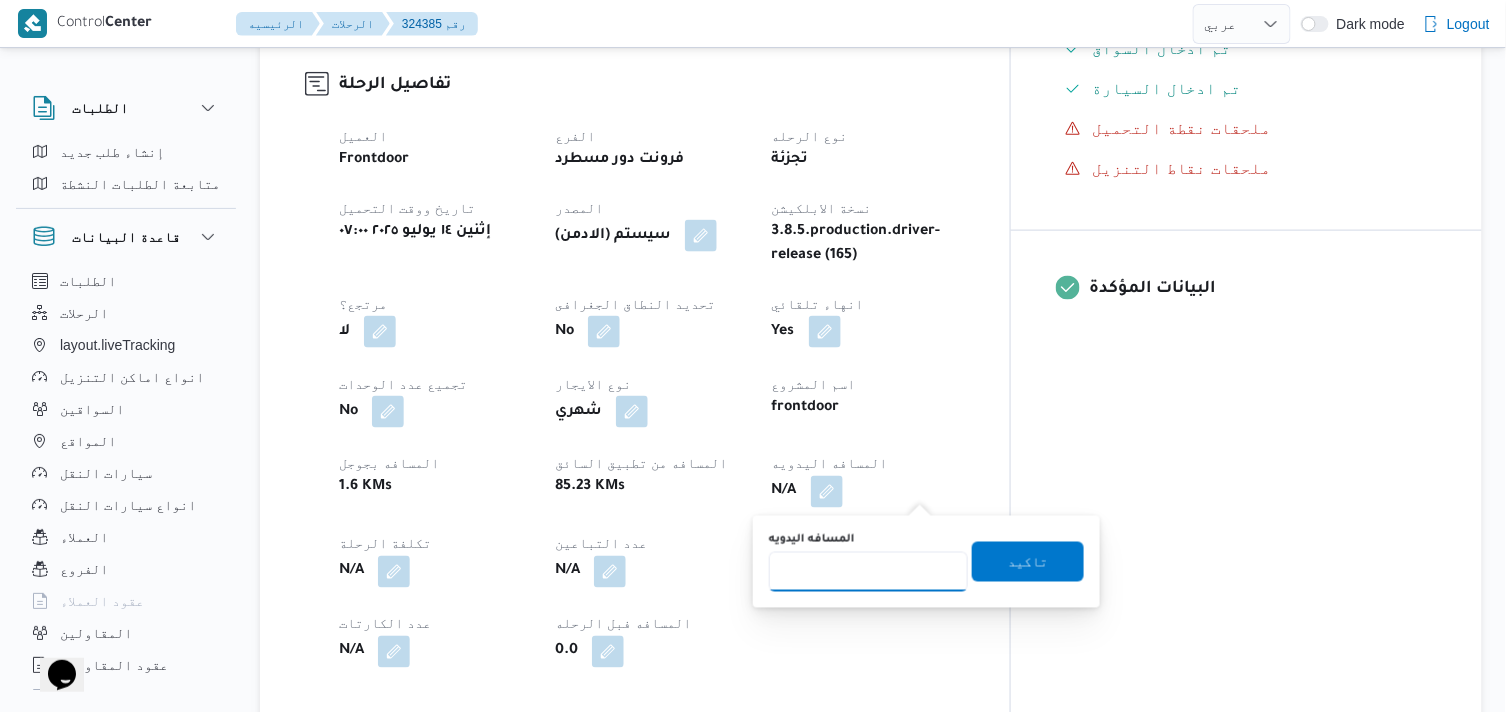 click on "المسافه اليدويه" at bounding box center [868, 572] 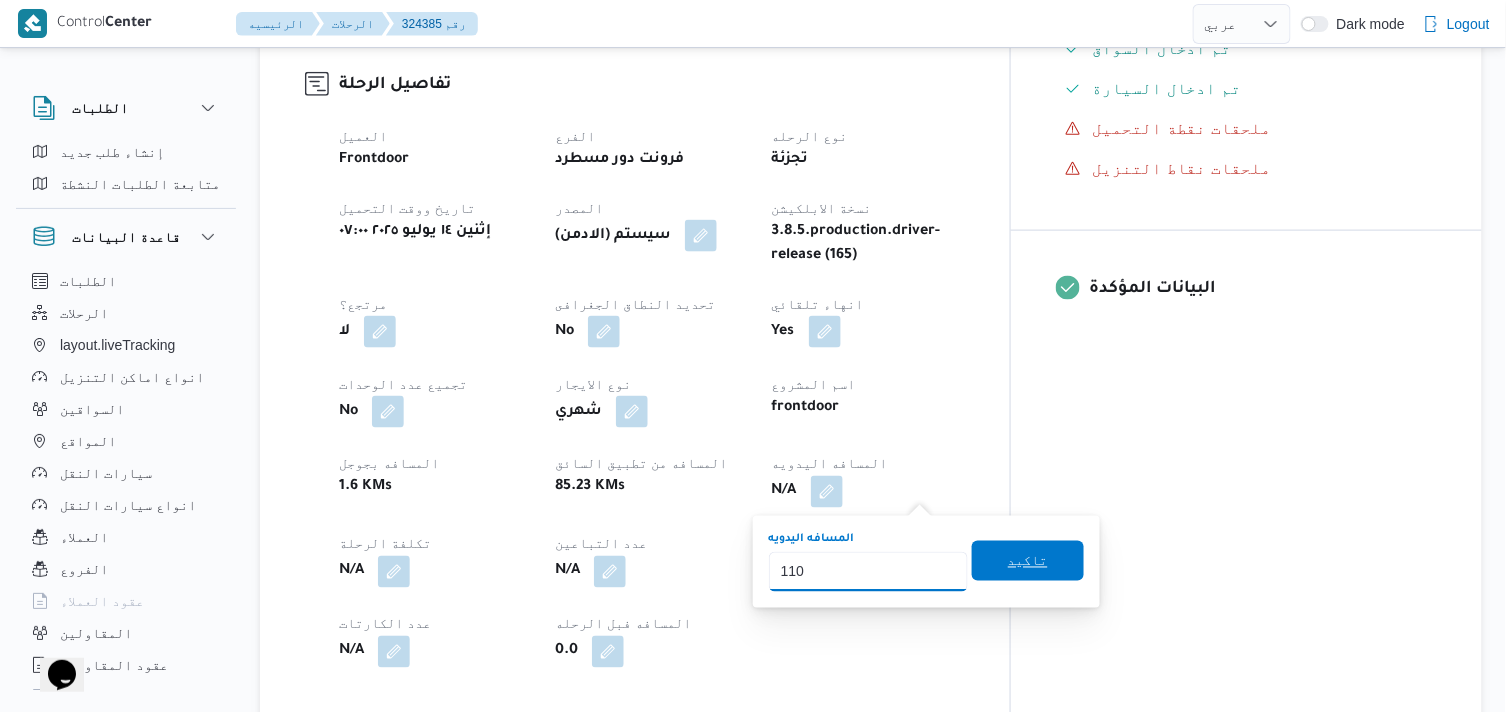 type on "110" 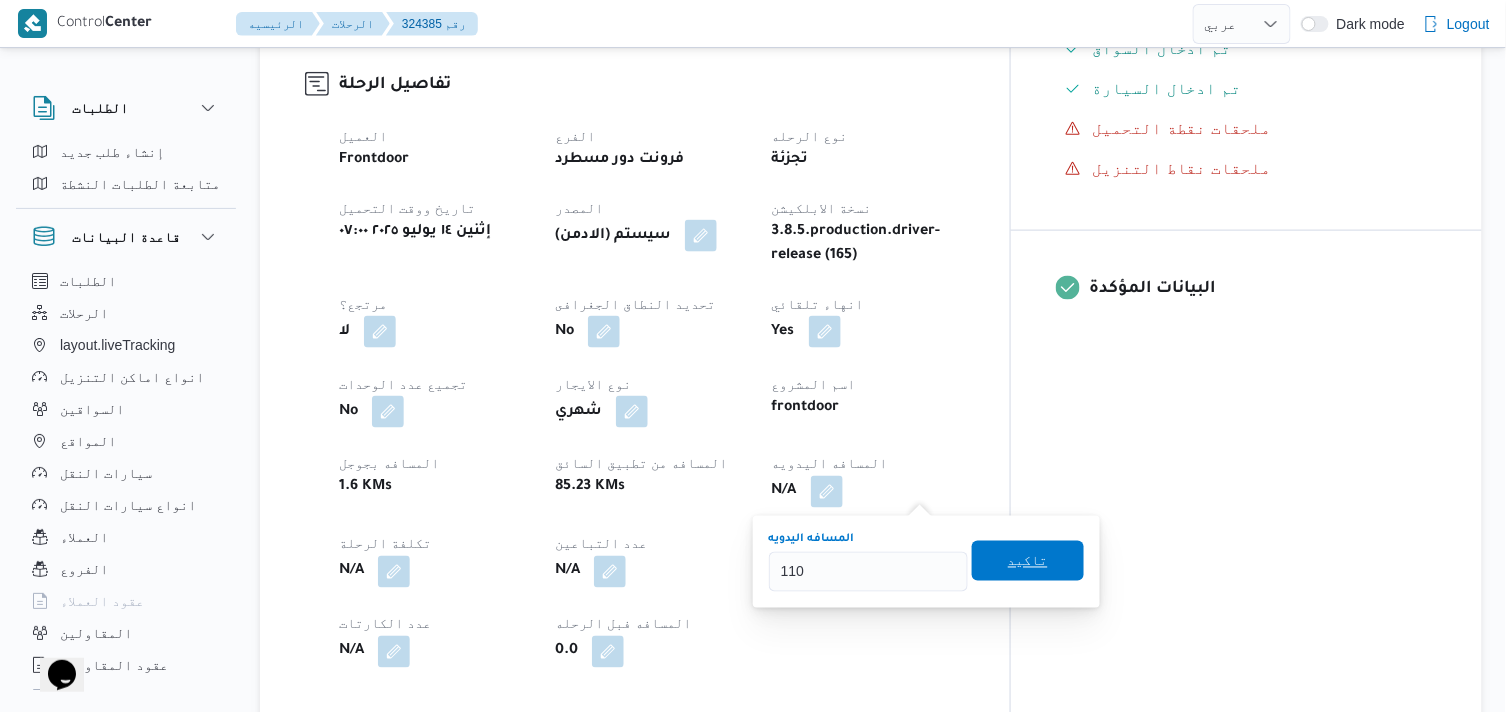 click on "تاكيد" at bounding box center [1028, 561] 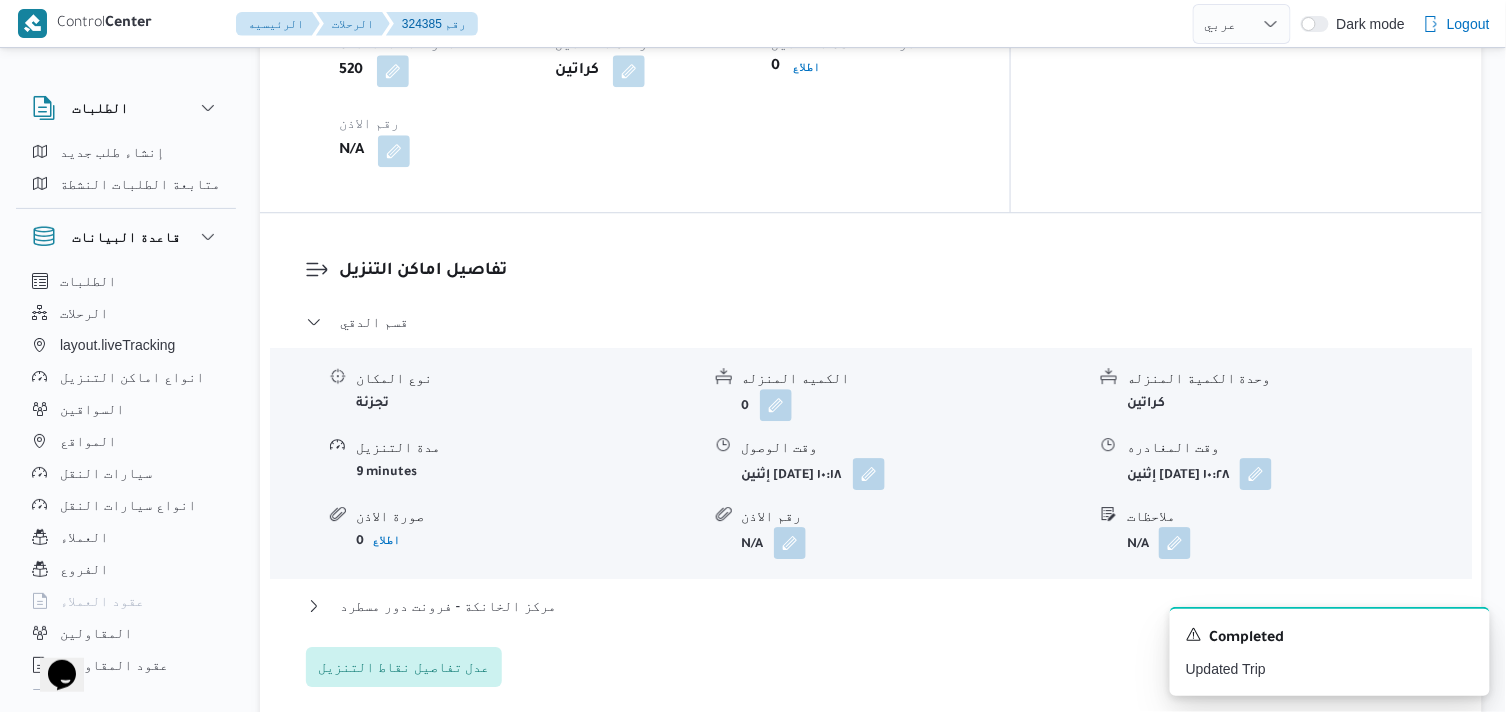 scroll, scrollTop: 1666, scrollLeft: 0, axis: vertical 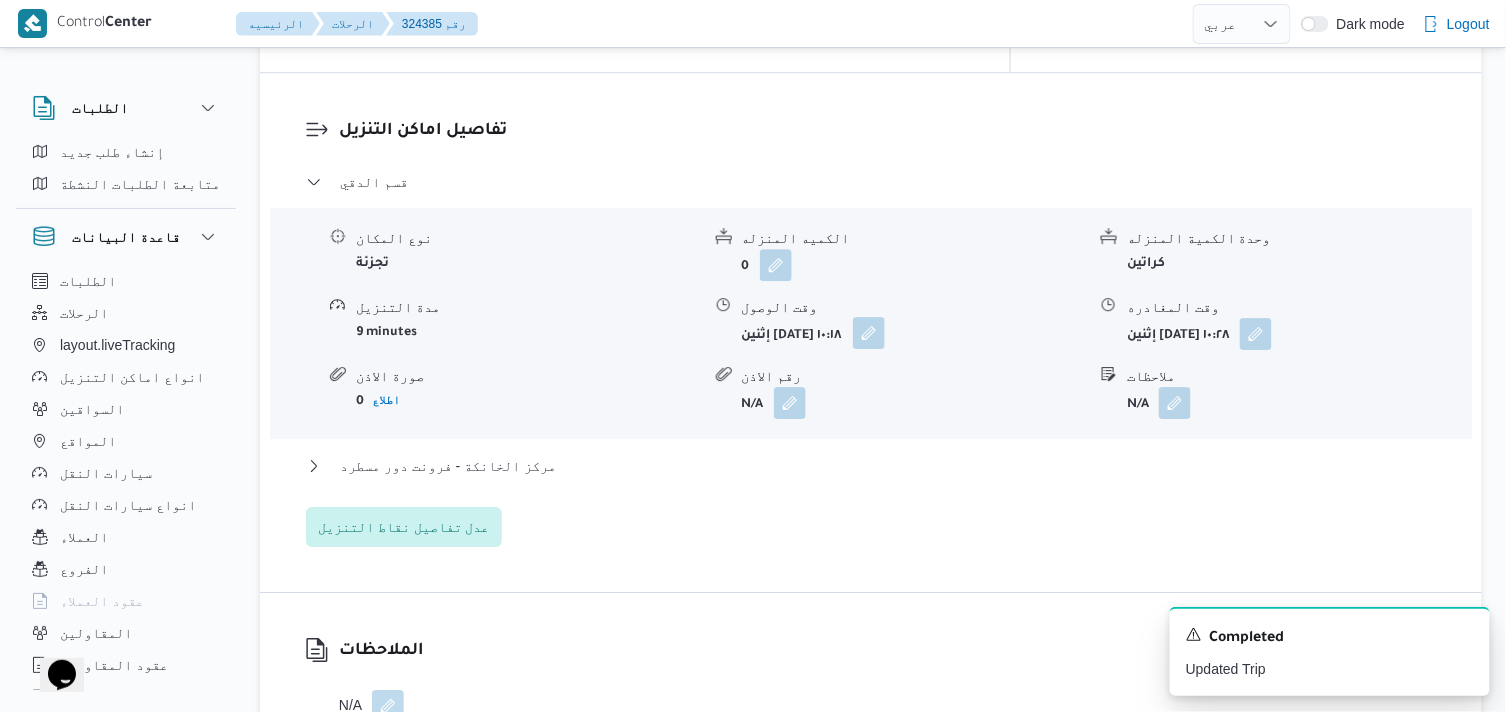 click at bounding box center (869, 333) 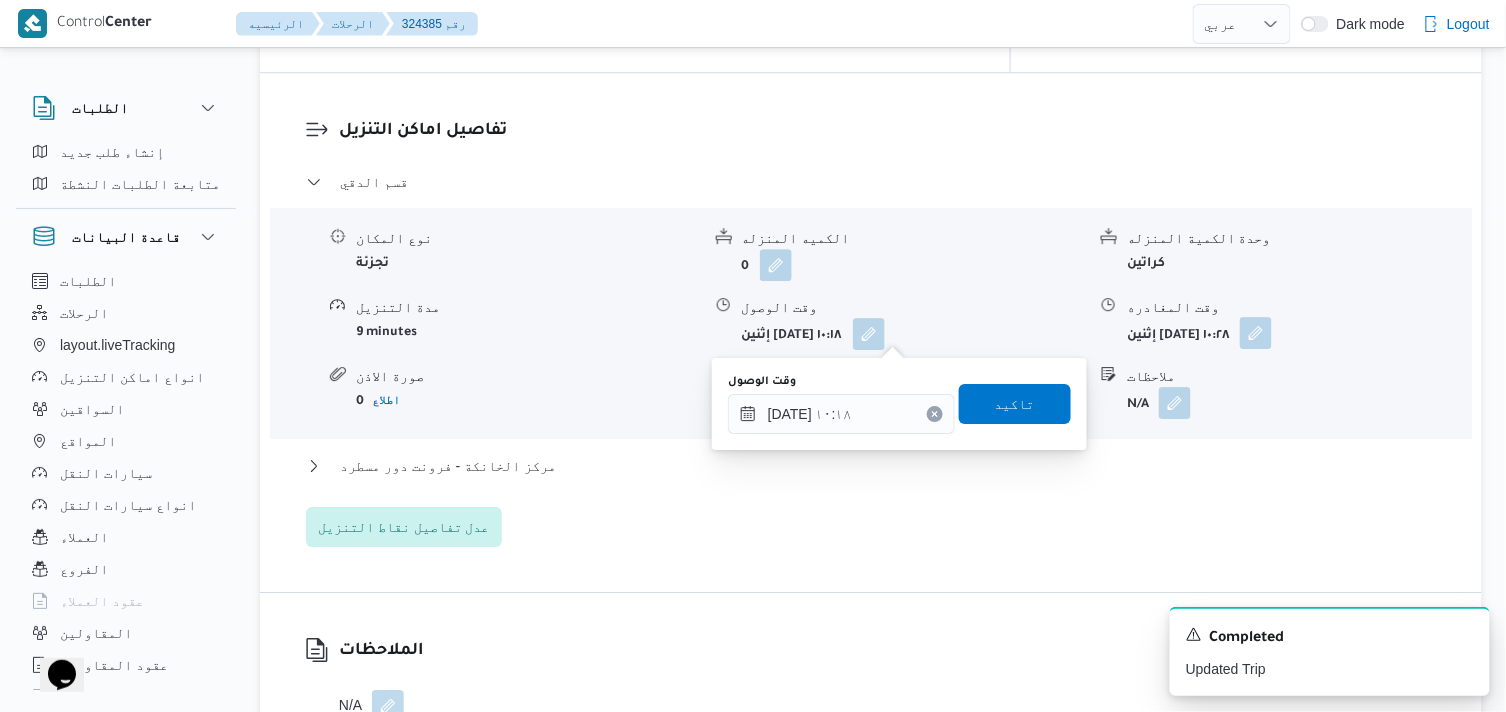 click at bounding box center [1256, 333] 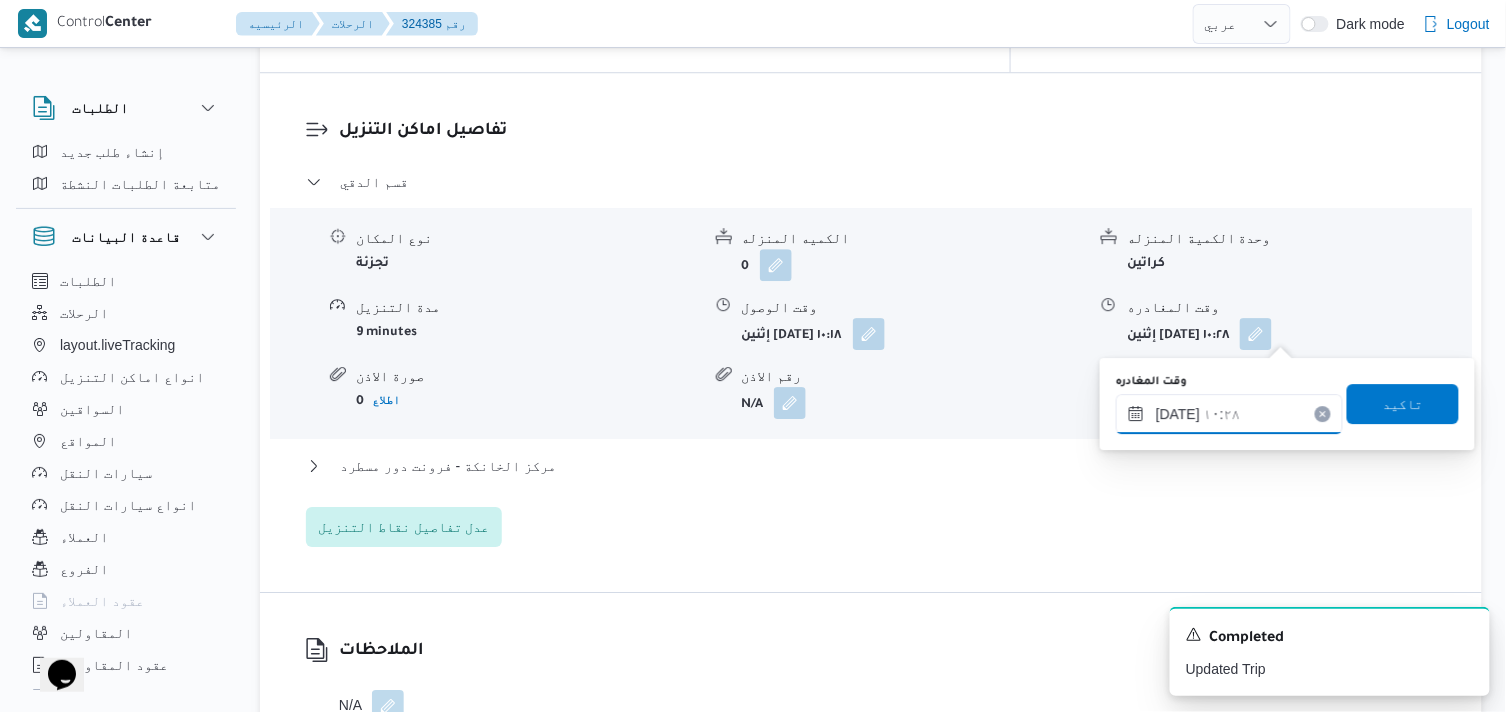 click on "١٤/٠٧/٢٠٢٥ ١٠:٢٨" at bounding box center (1229, 414) 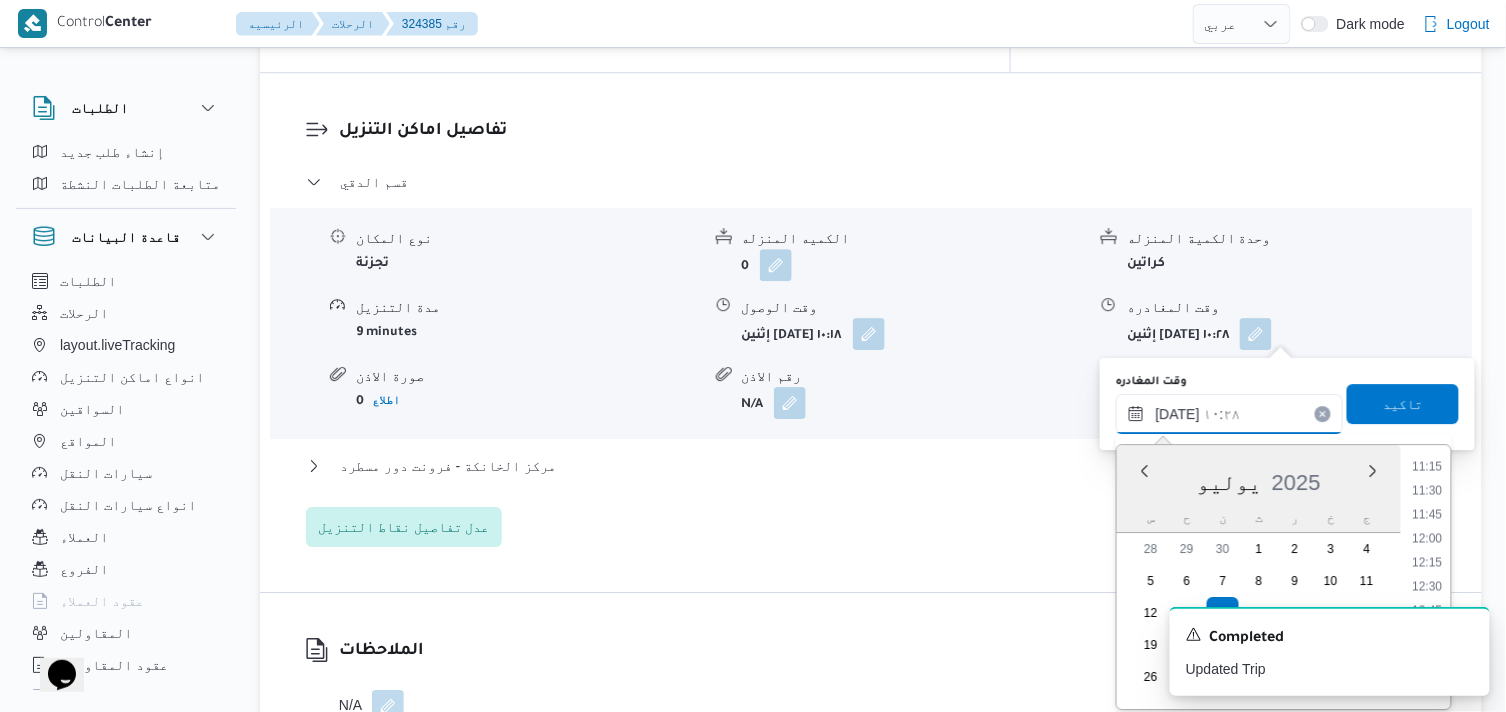 scroll, scrollTop: 1420, scrollLeft: 0, axis: vertical 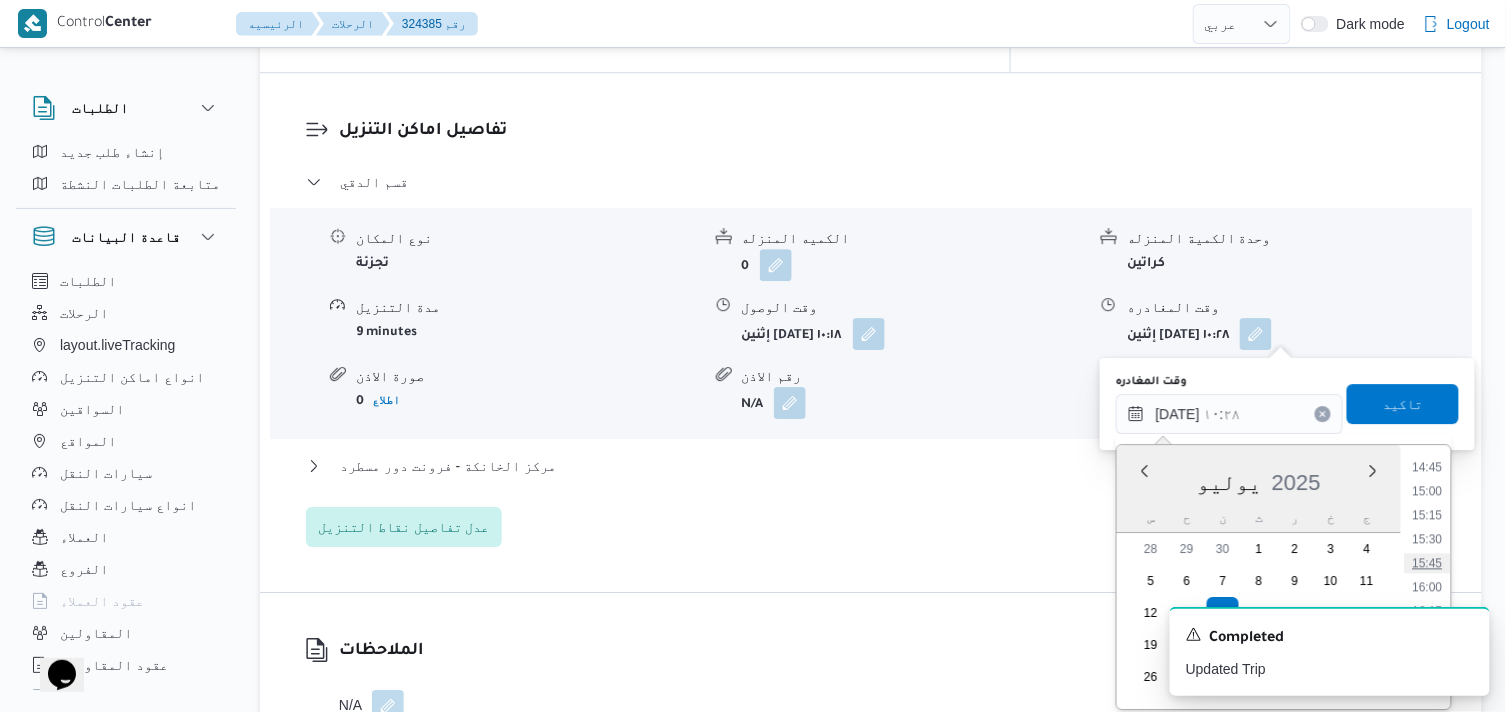 click on "15:45" at bounding box center (1428, 563) 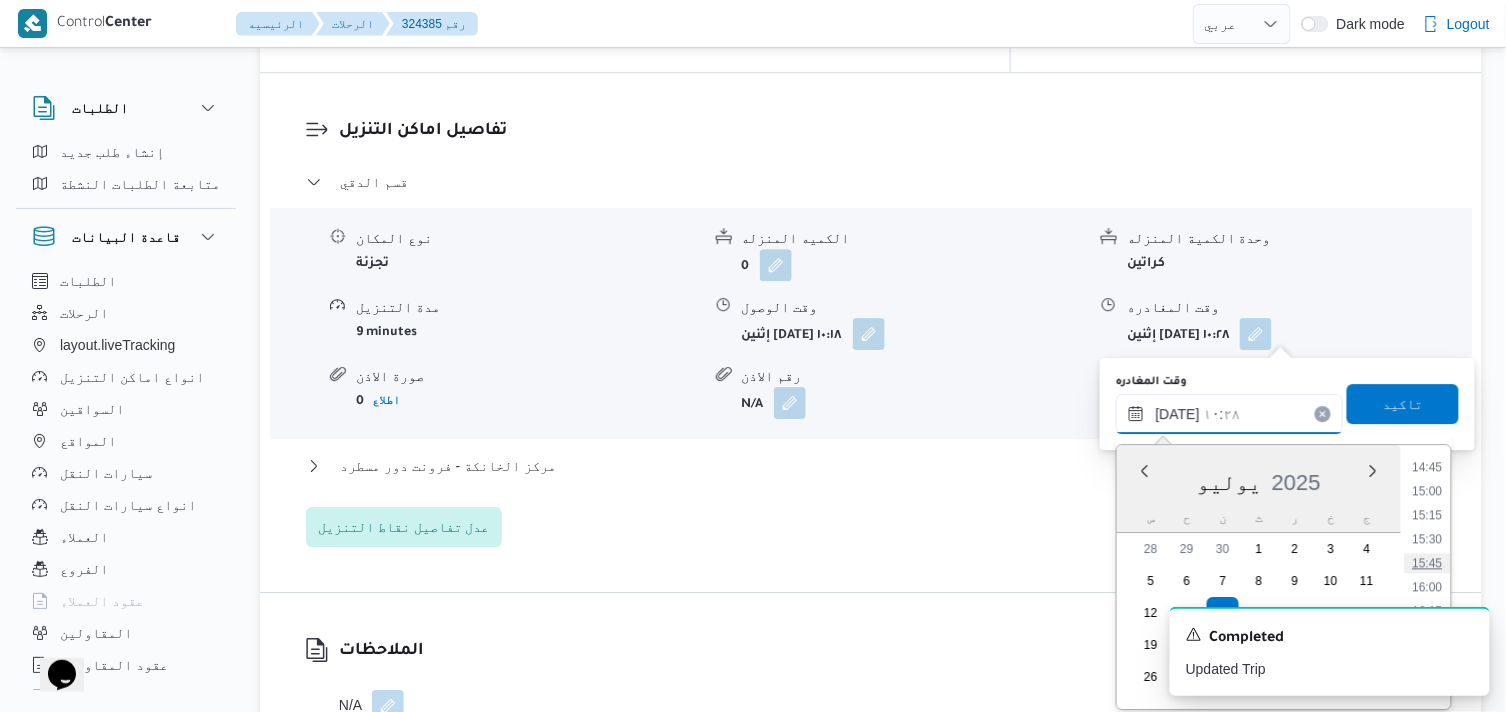 type on "[DATE] ١٥:٤٥" 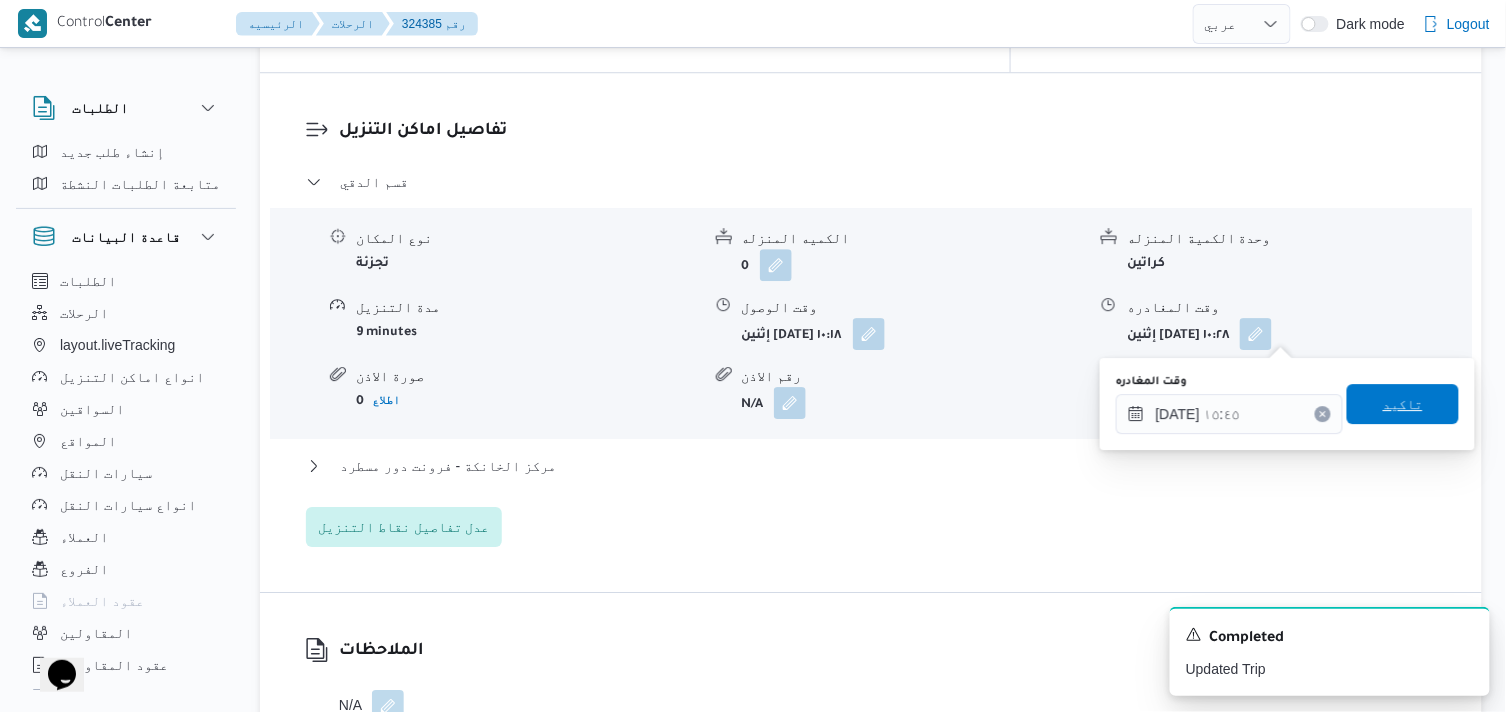 drag, startPoint x: 1397, startPoint y: 393, endPoint x: 1313, endPoint y: 402, distance: 84.48077 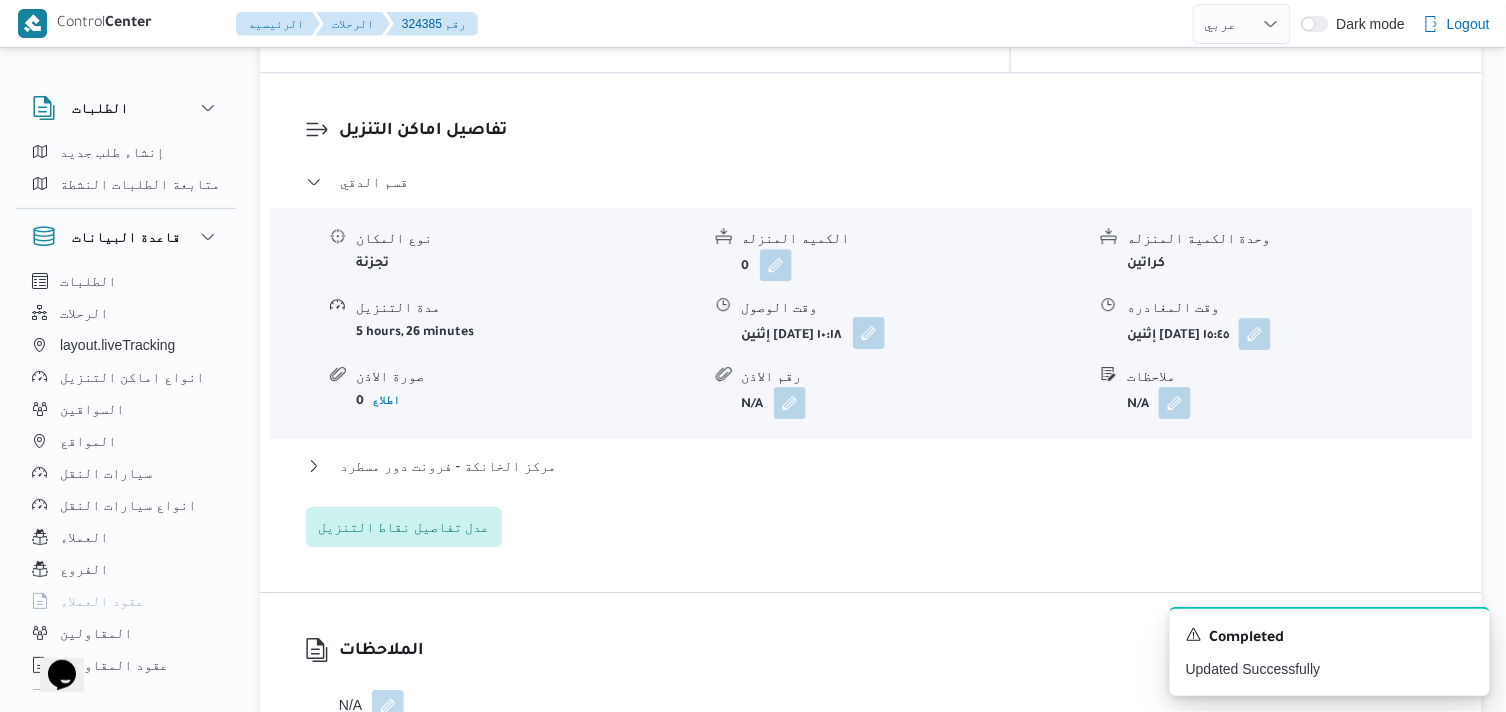 click at bounding box center (869, 333) 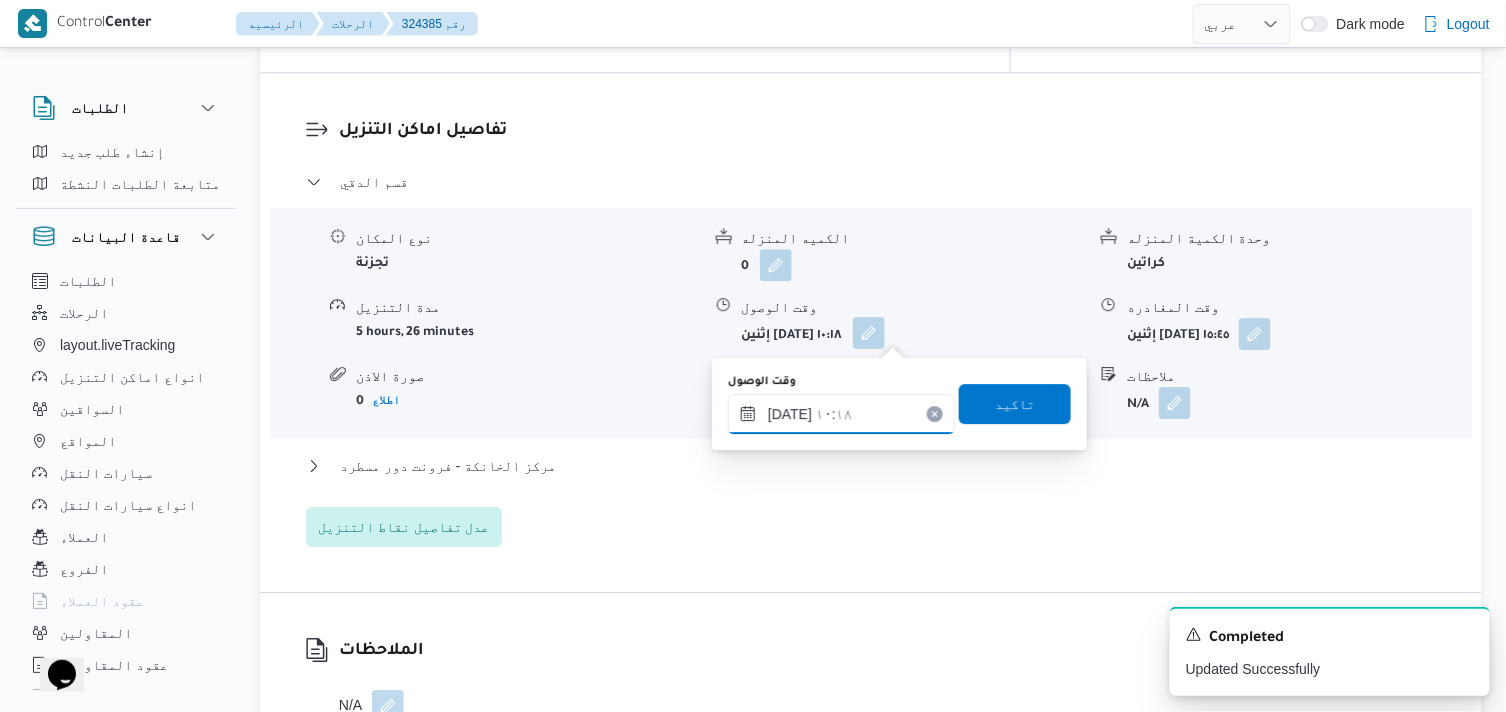 click on "١٤/٠٧/٢٠٢٥ ١٠:١٨" at bounding box center [841, 414] 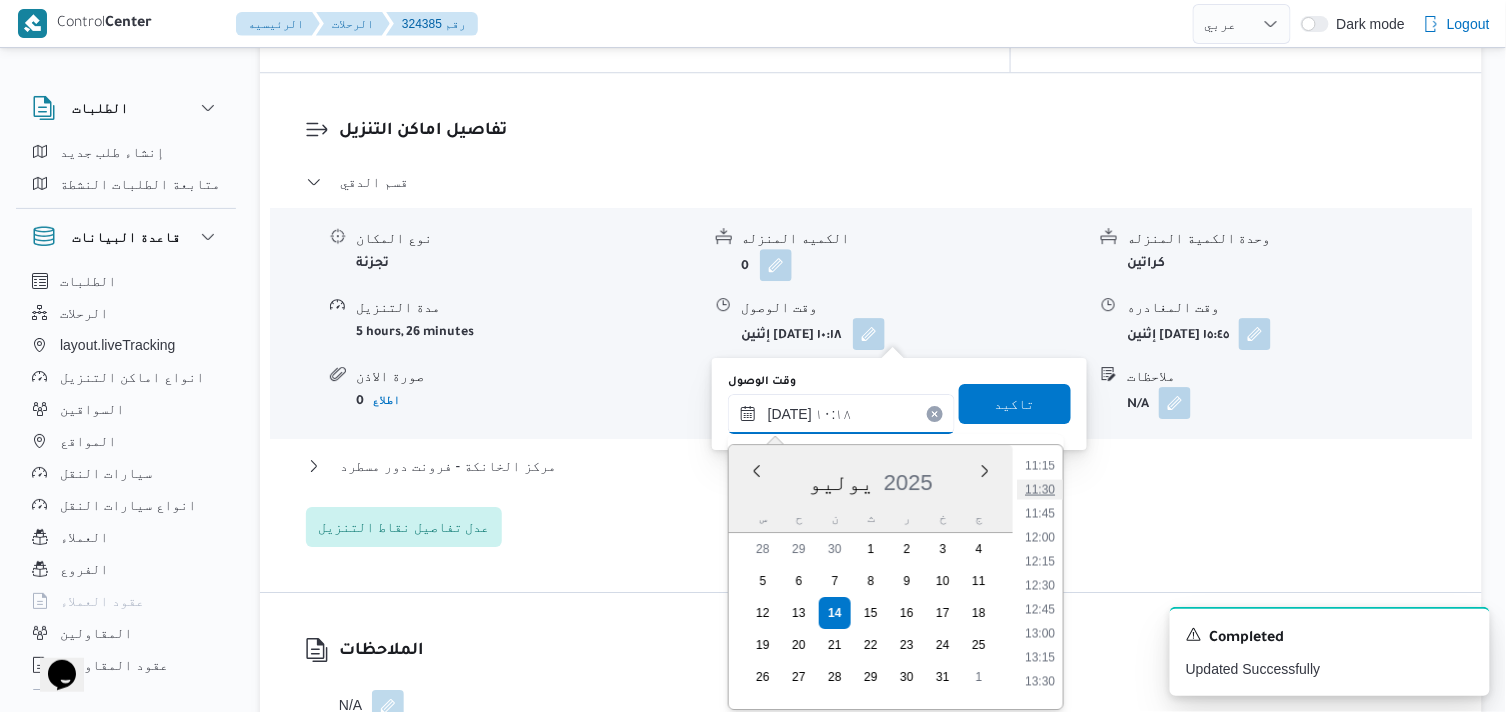 scroll, scrollTop: 975, scrollLeft: 0, axis: vertical 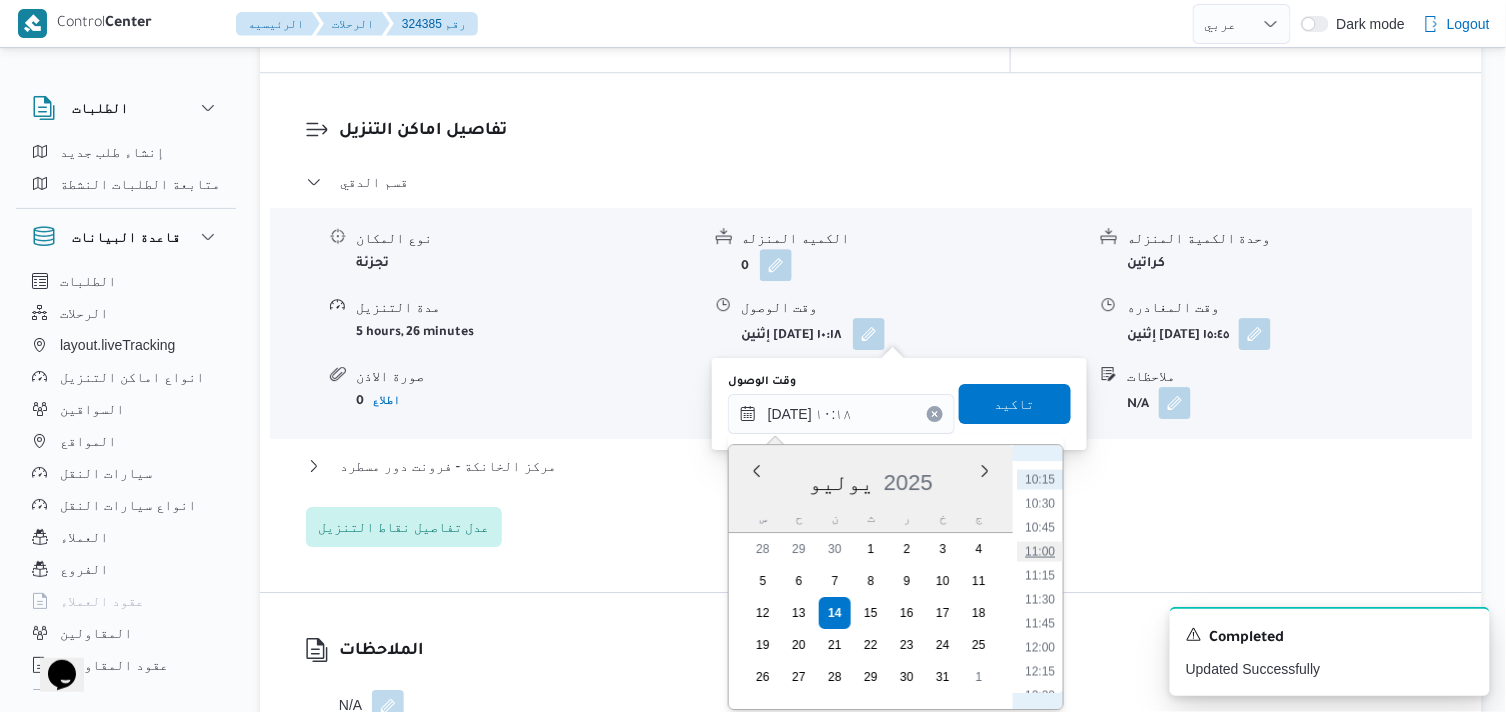 click on "11:00" at bounding box center [1040, 552] 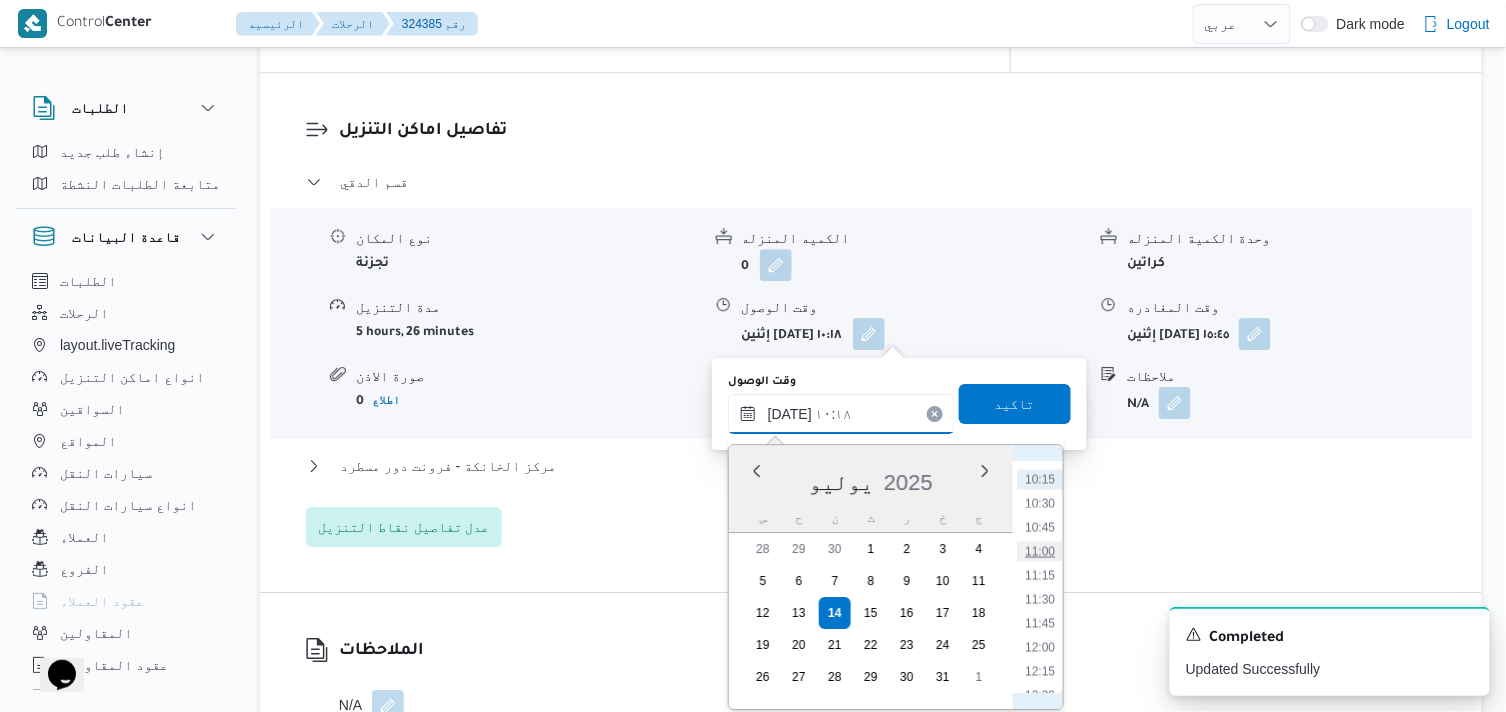 type on "١٤/٠٧/٢٠٢٥ ١١:٠٠" 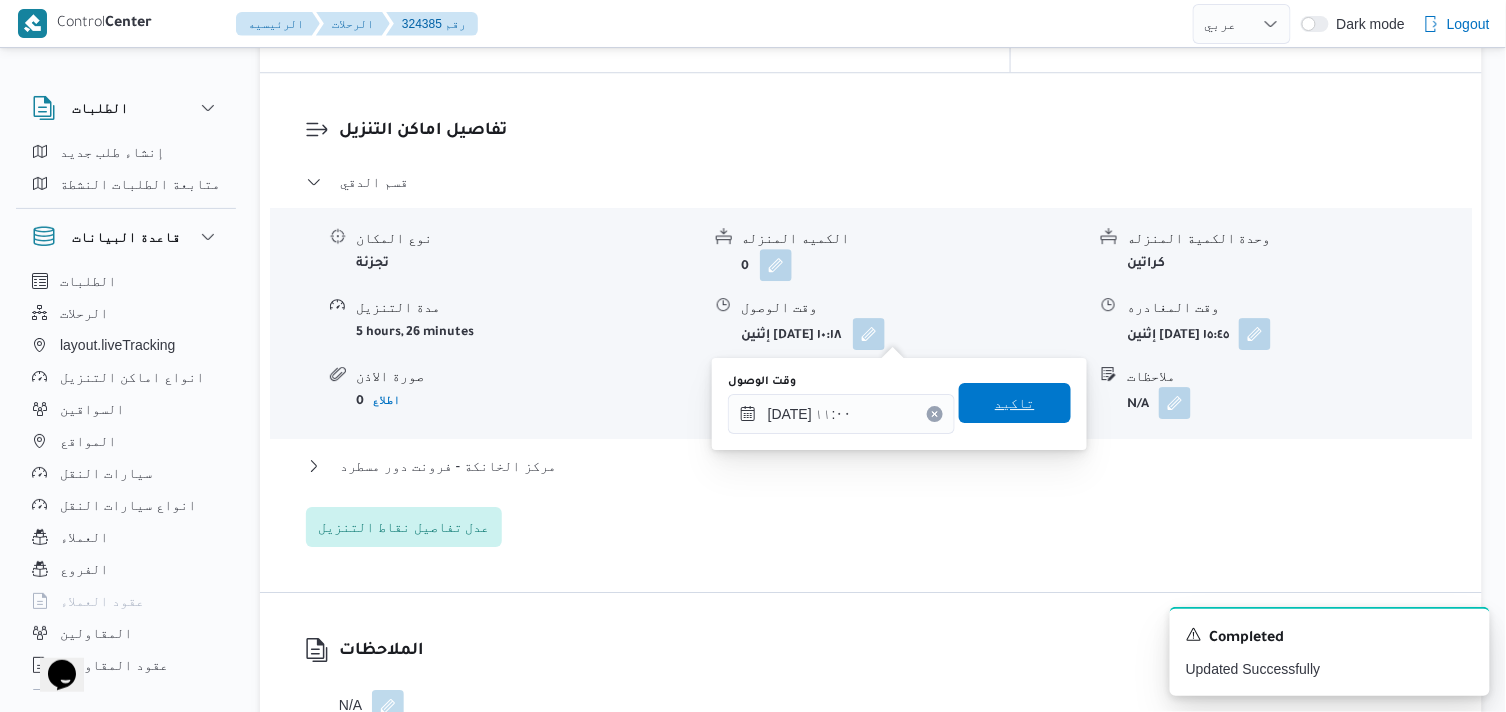 click on "تاكيد" at bounding box center [1015, 403] 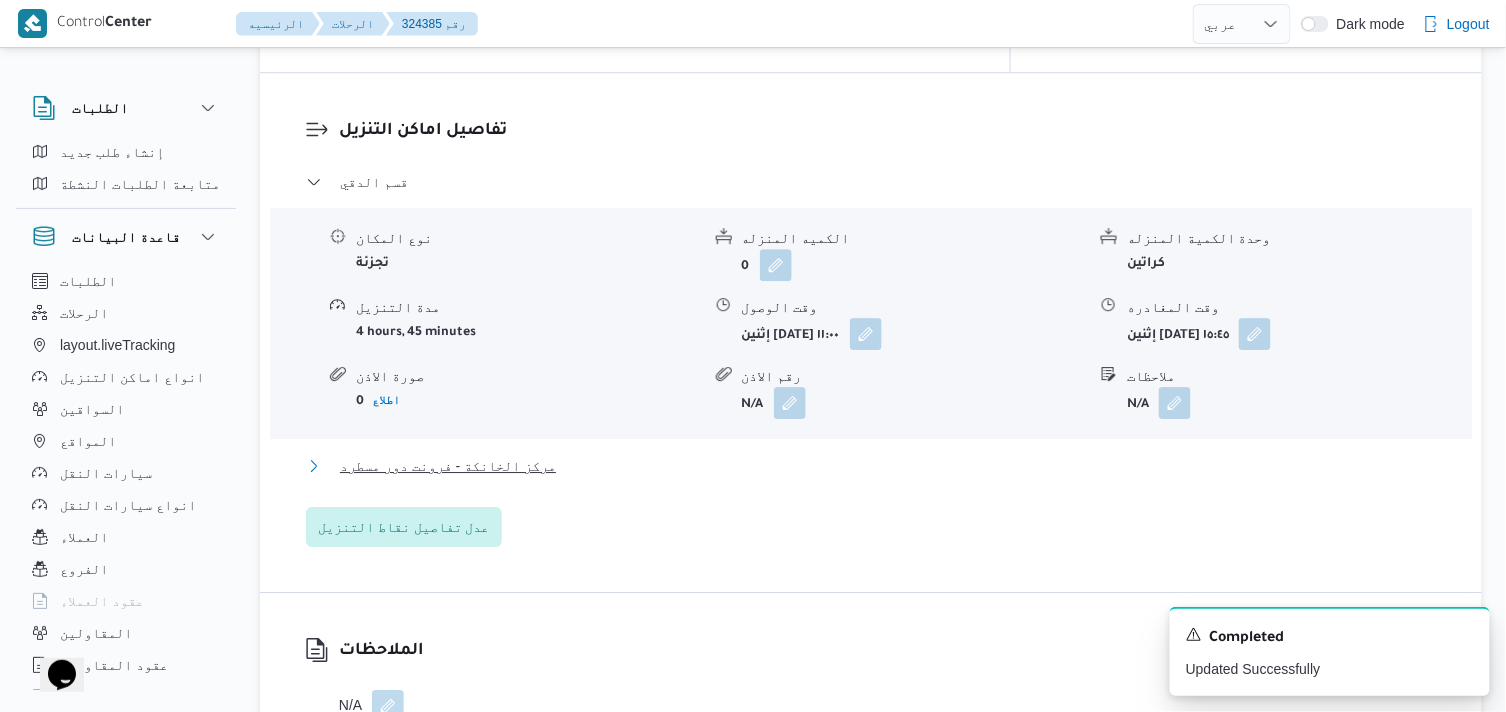 click on "مركز الخانكة -
فرونت دور مسطرد" at bounding box center [448, 466] 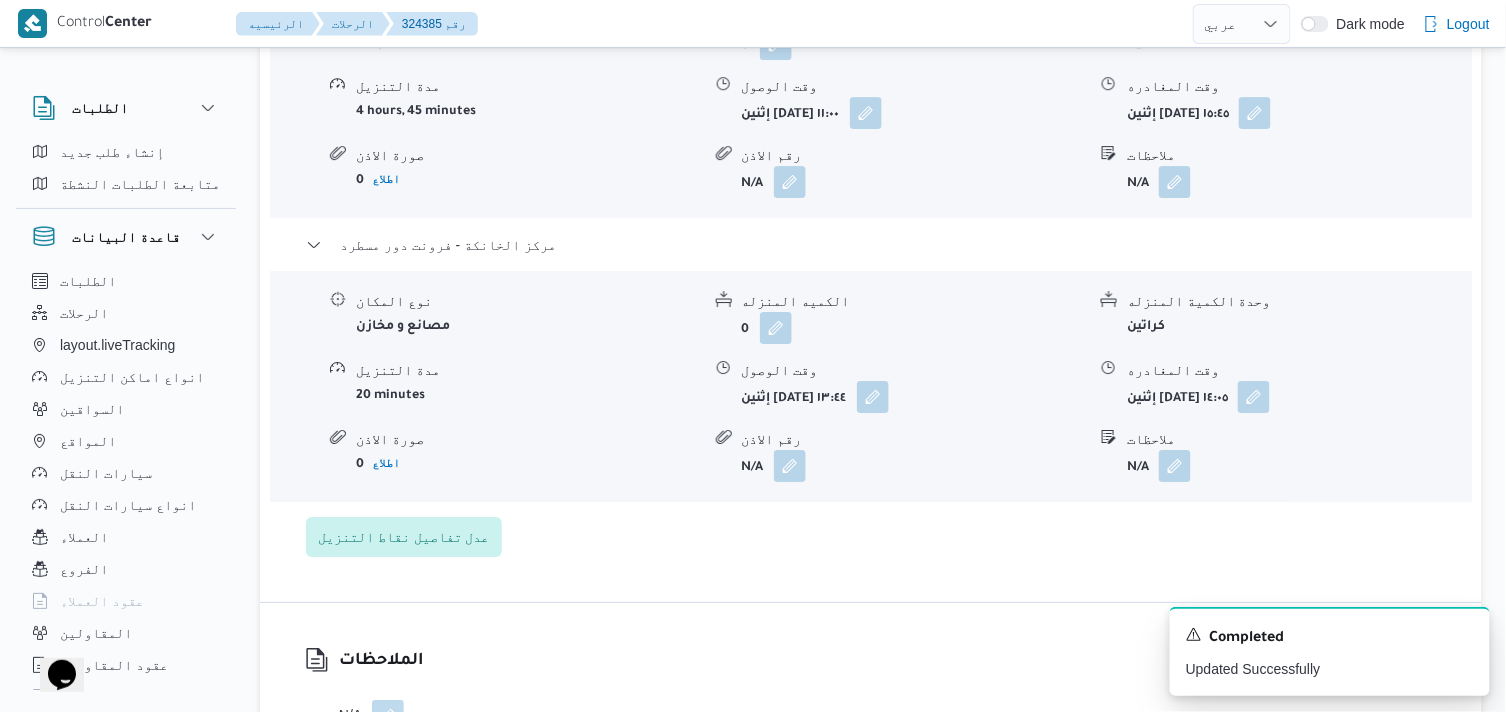 scroll, scrollTop: 1888, scrollLeft: 0, axis: vertical 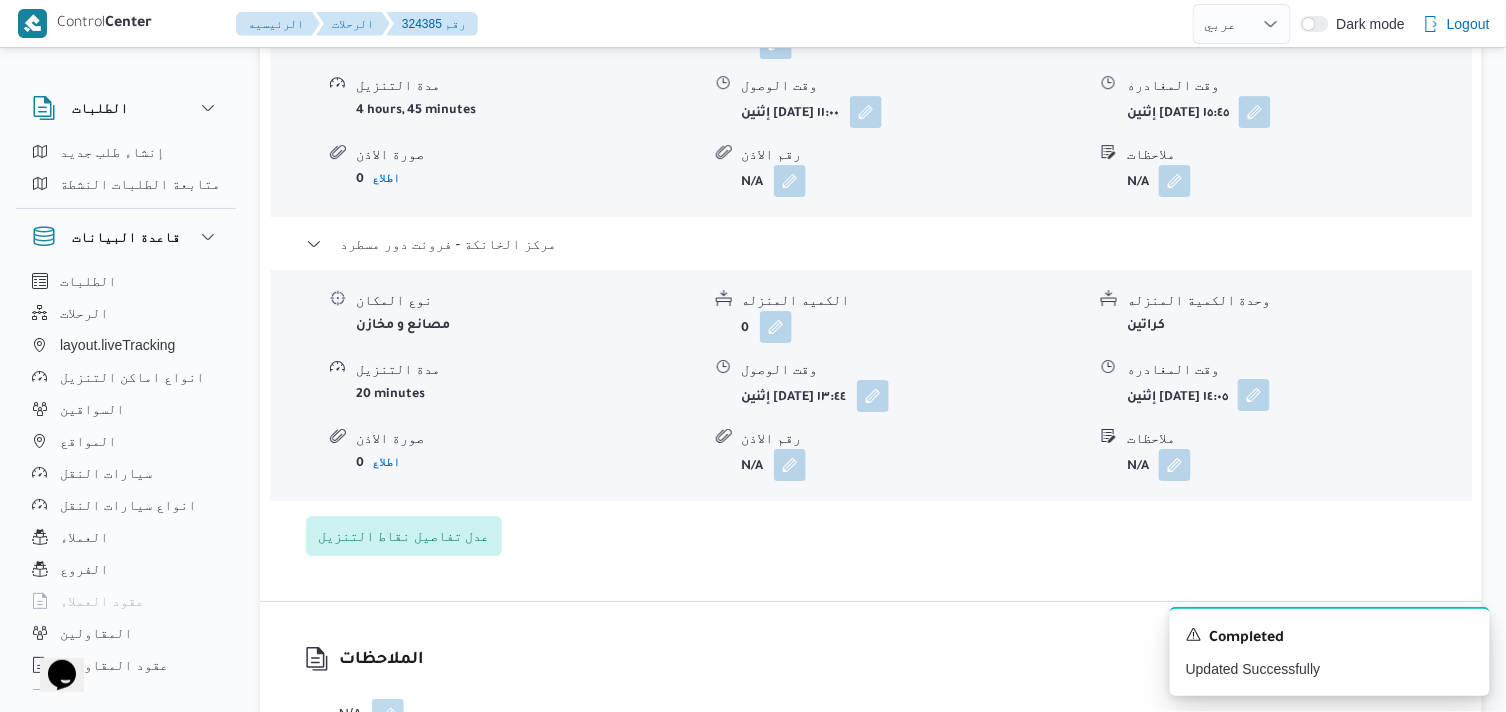 drag, startPoint x: 1284, startPoint y: 386, endPoint x: 1284, endPoint y: 402, distance: 16 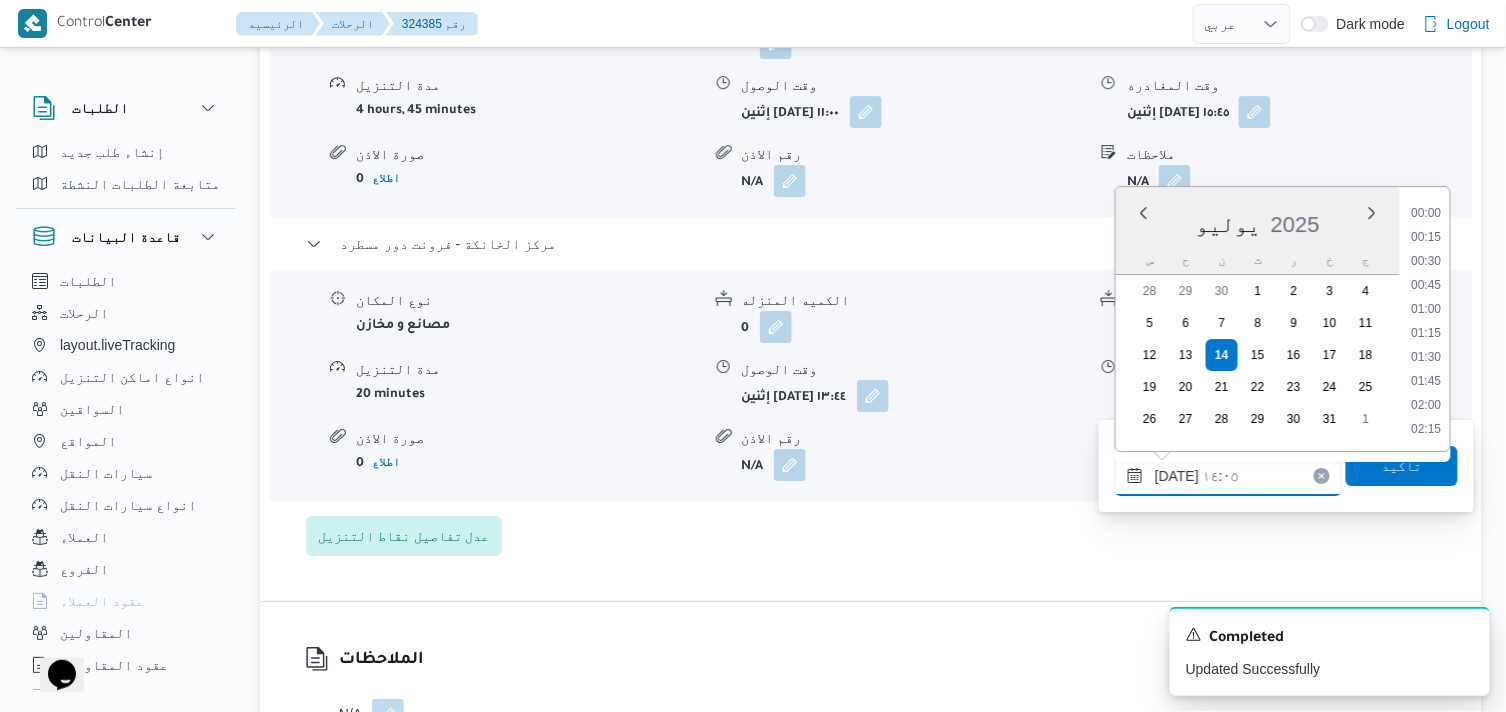 click on "١٤/٠٧/٢٠٢٥ ١٤:٠٥" at bounding box center (1228, 476) 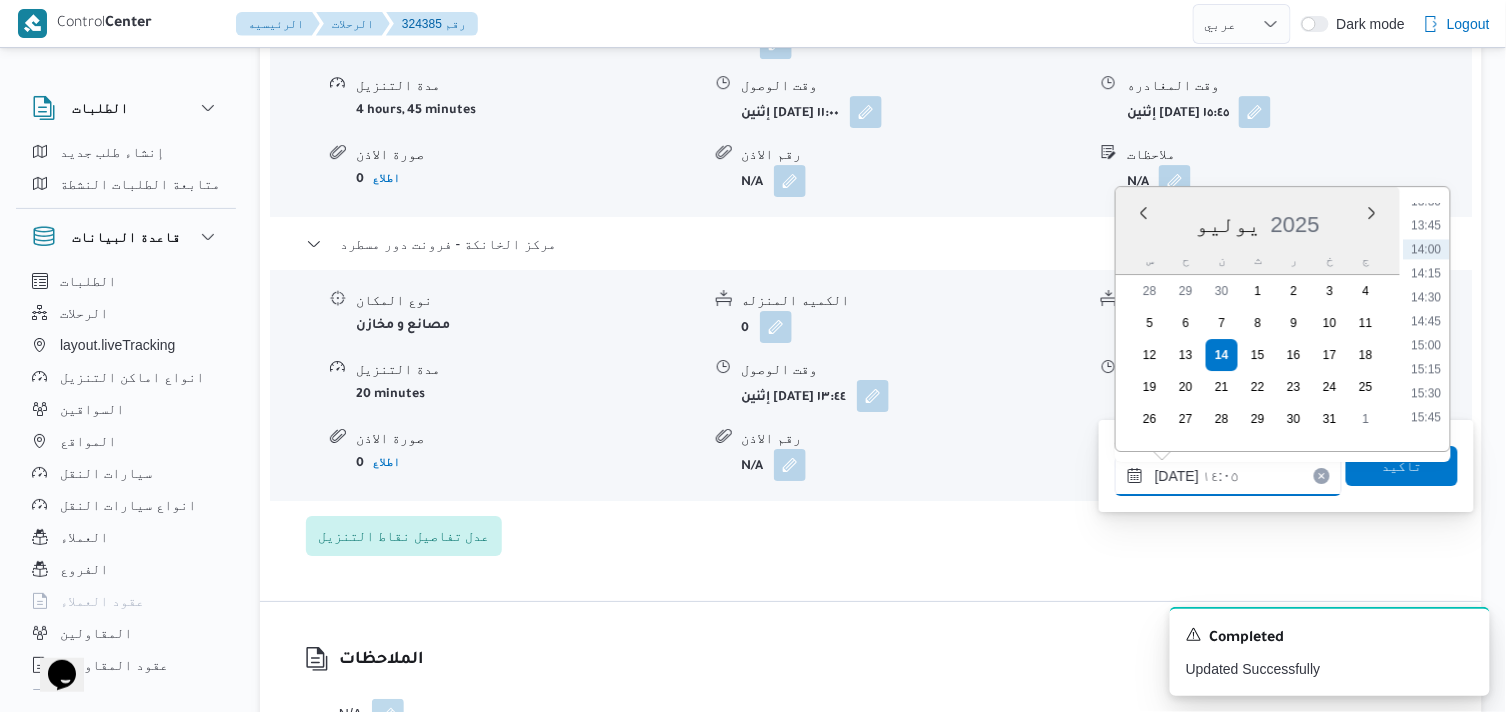 scroll, scrollTop: 1446, scrollLeft: 0, axis: vertical 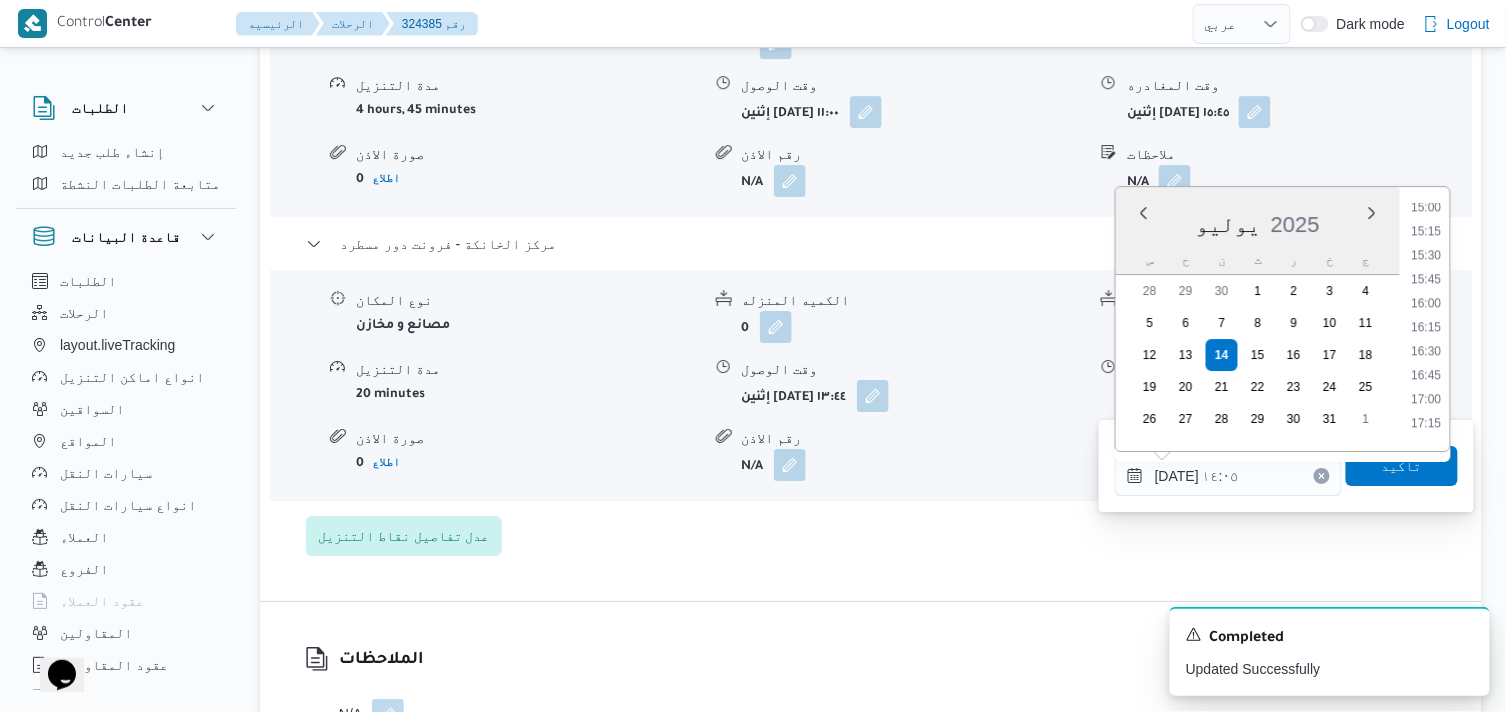 click on "17:00" at bounding box center [1427, 399] 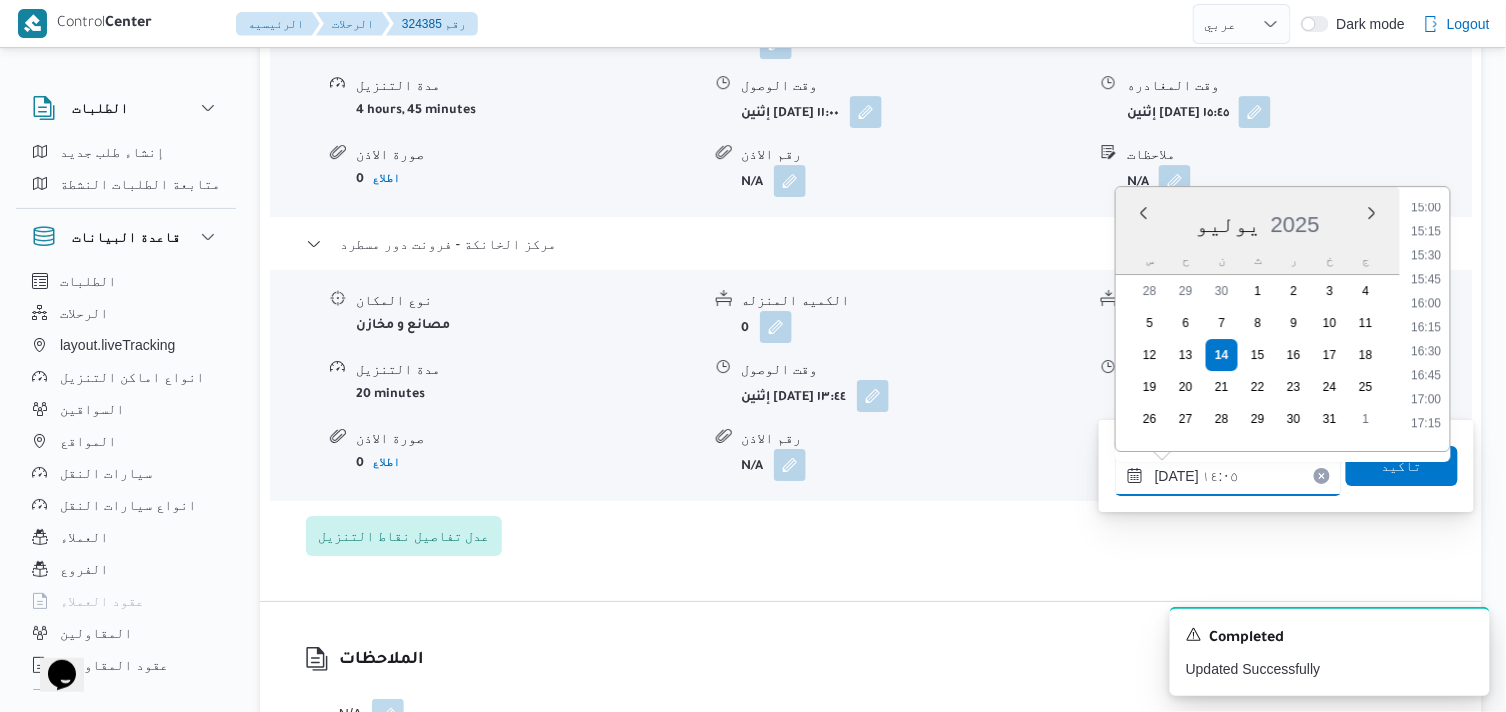 type on "١٤/٠٧/٢٠٢٥ ١٧:٠٠" 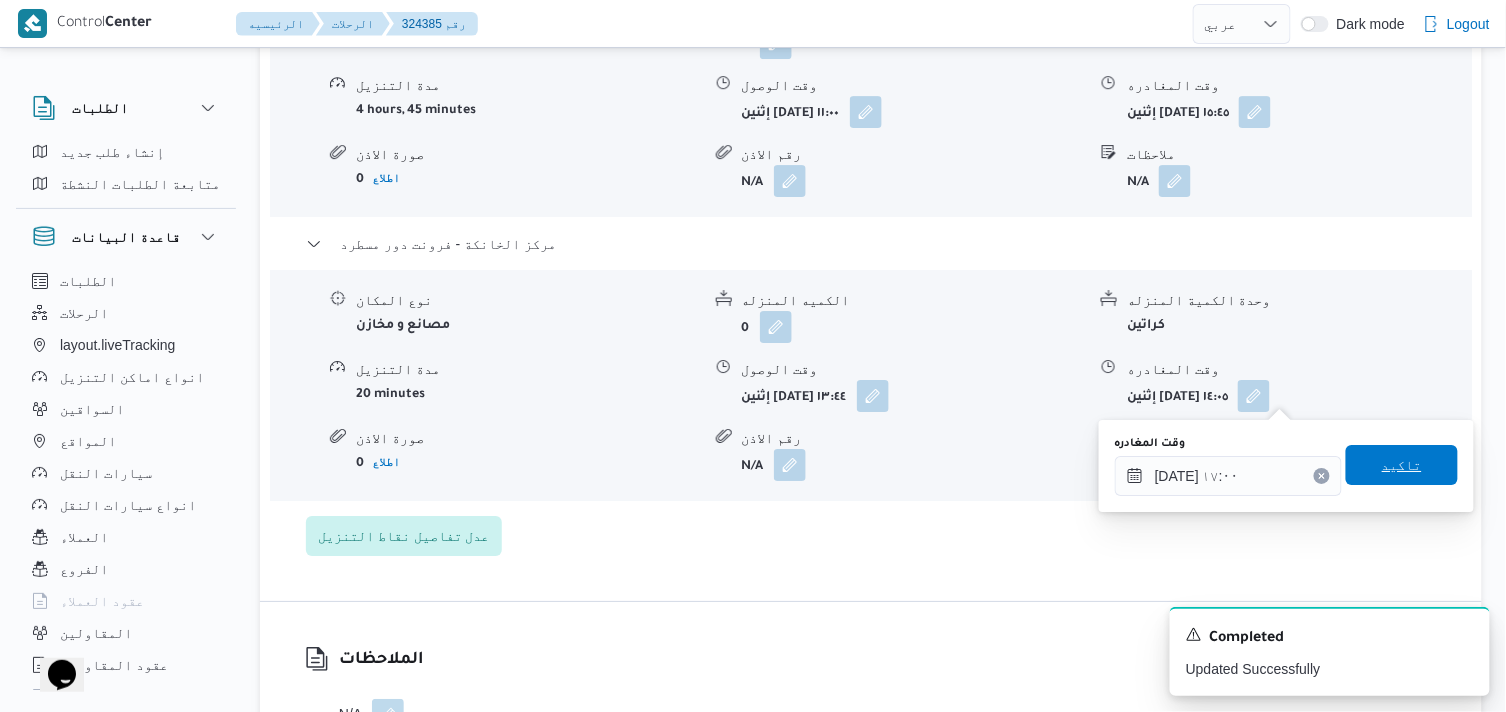 click on "تاكيد" at bounding box center [1402, 465] 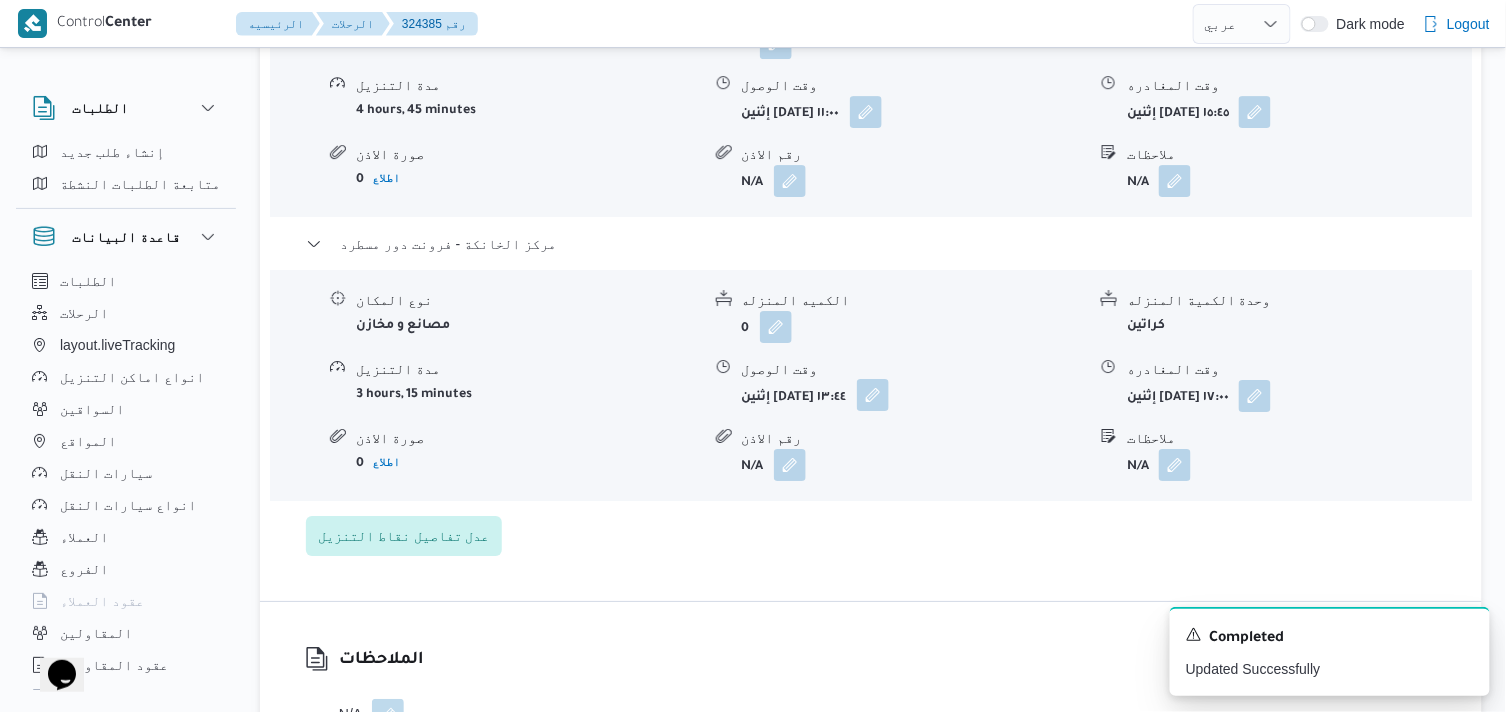 drag, startPoint x: 906, startPoint y: 392, endPoint x: 900, endPoint y: 410, distance: 18.973665 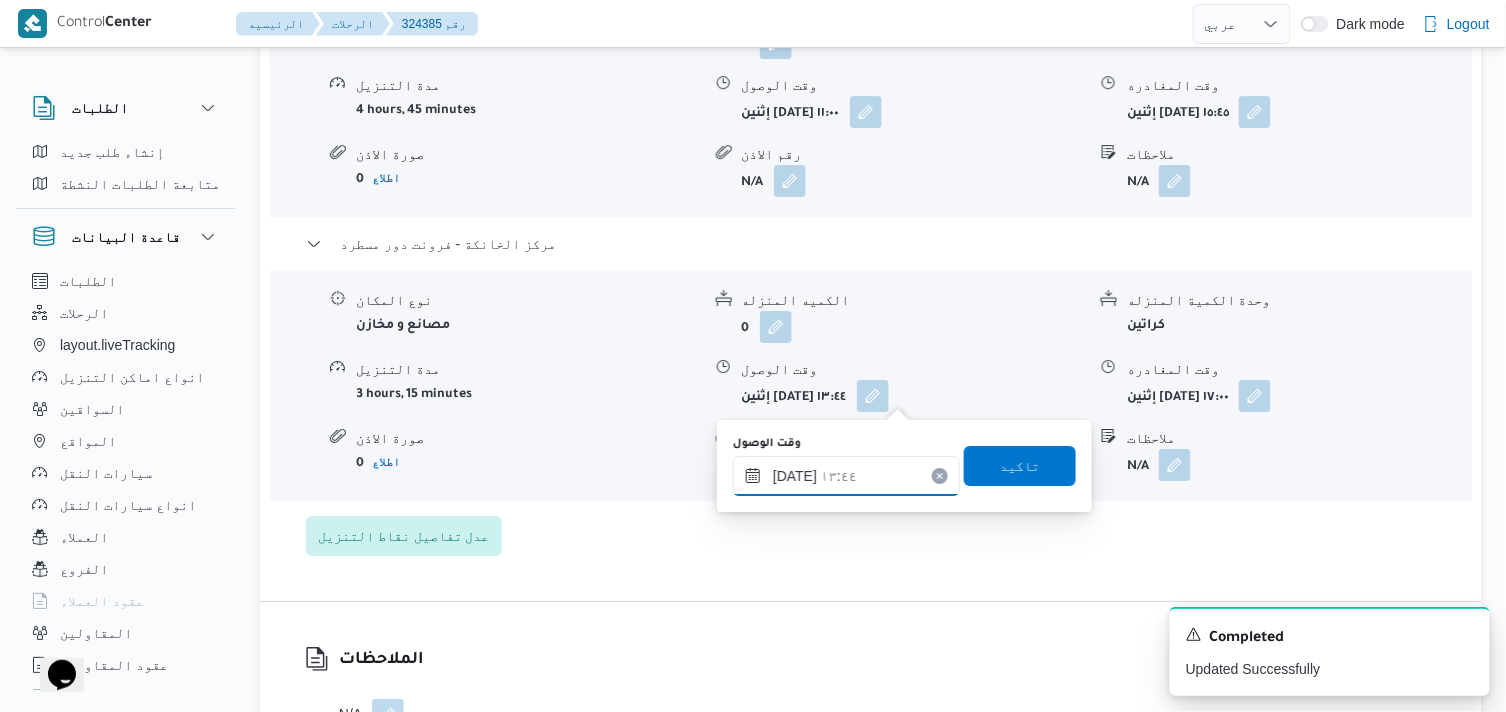 click on "١٤/٠٧/٢٠٢٥ ١٣:٤٤" at bounding box center (846, 476) 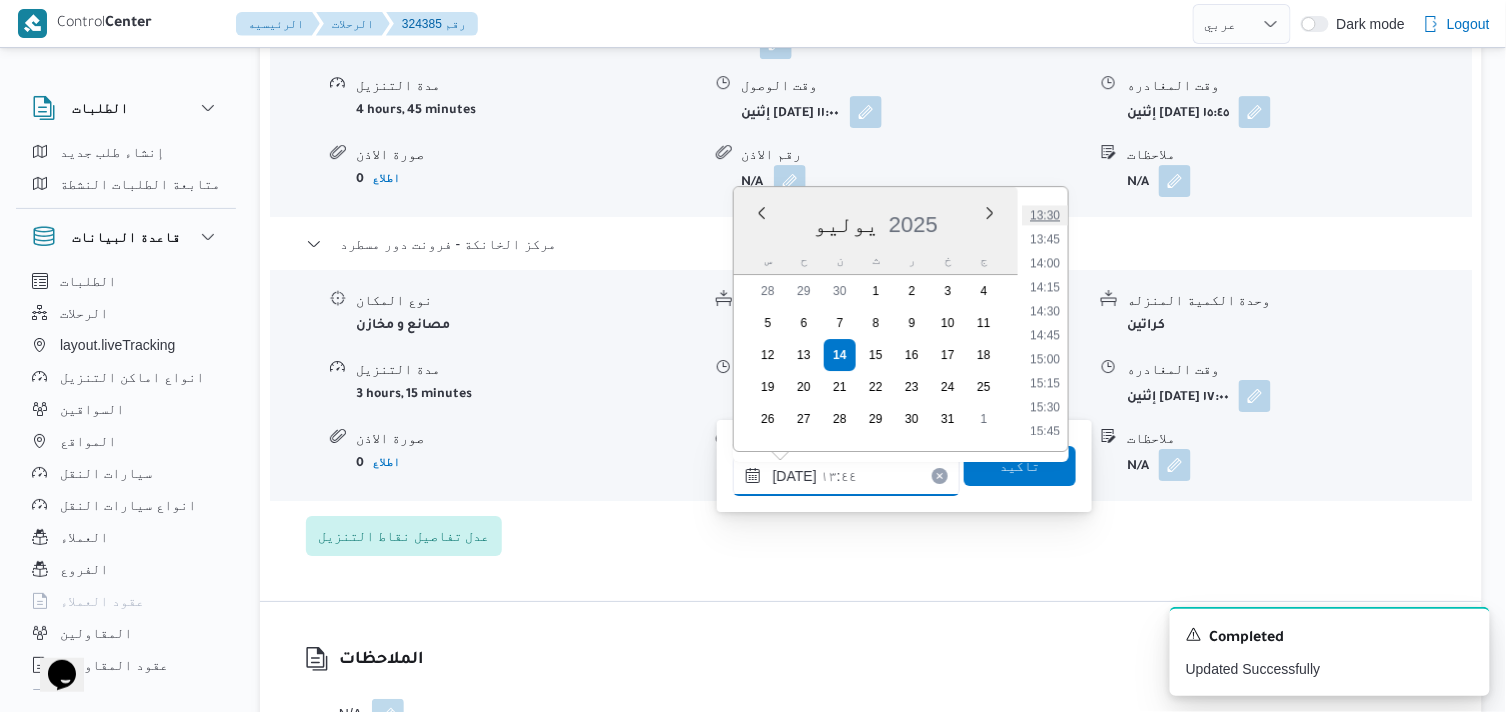 scroll, scrollTop: 1398, scrollLeft: 0, axis: vertical 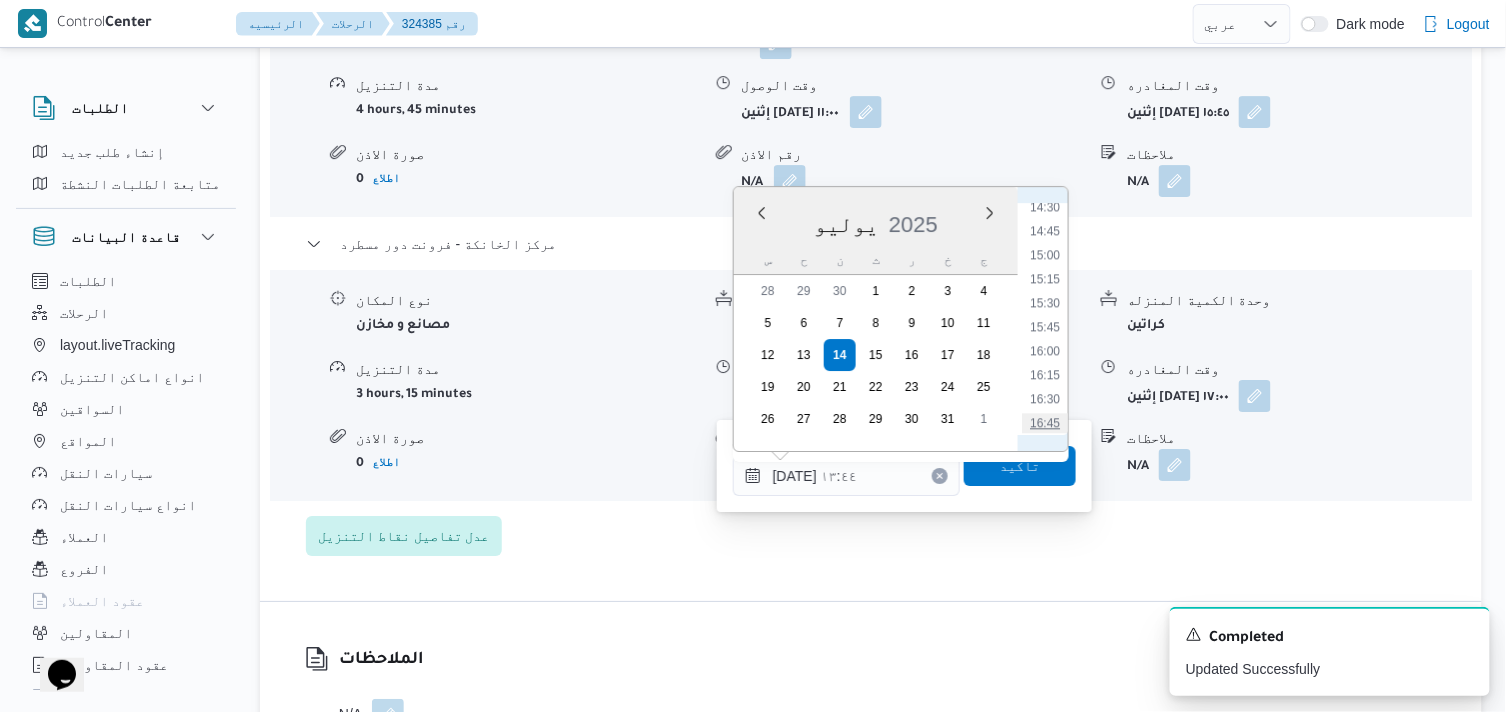 click on "16:45" at bounding box center (1045, 423) 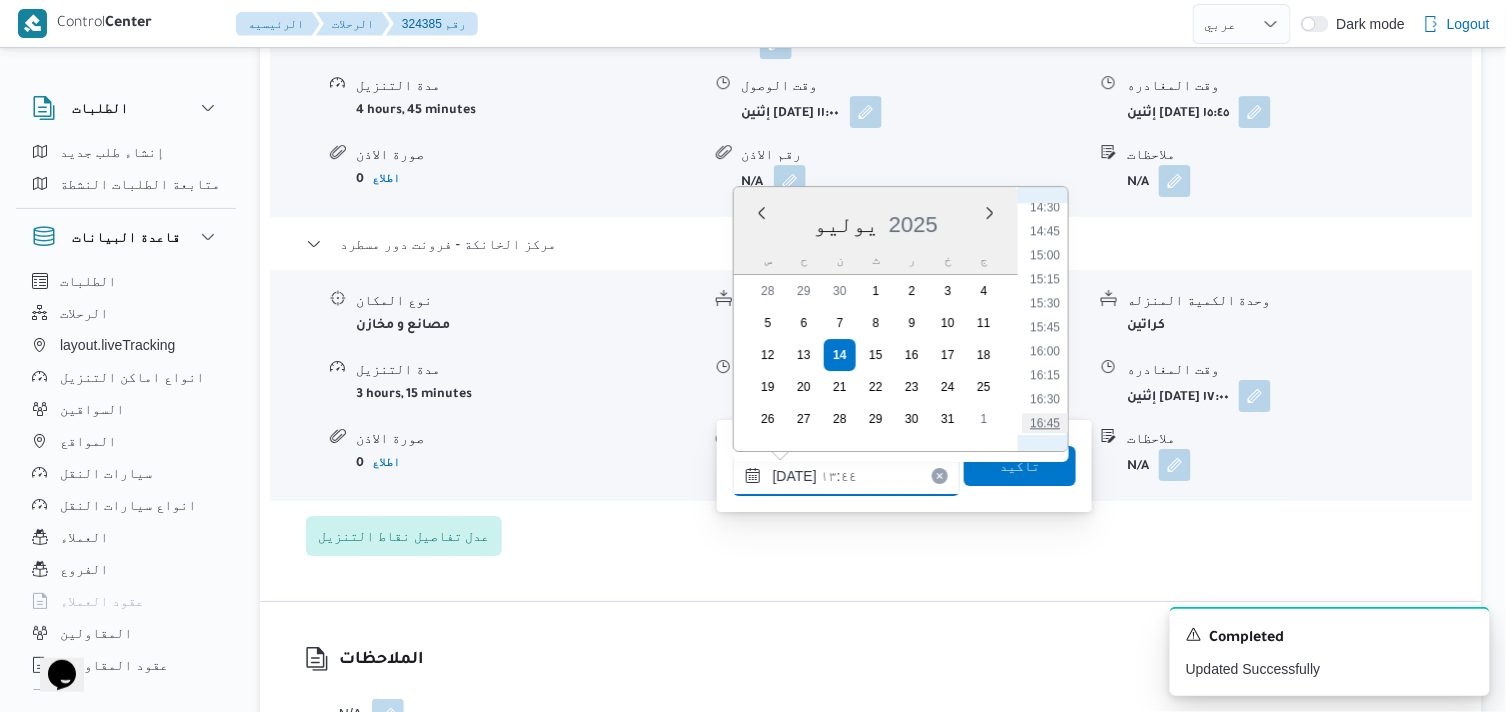 type on "١٤/٠٧/٢٠٢٥ ١٦:٤٥" 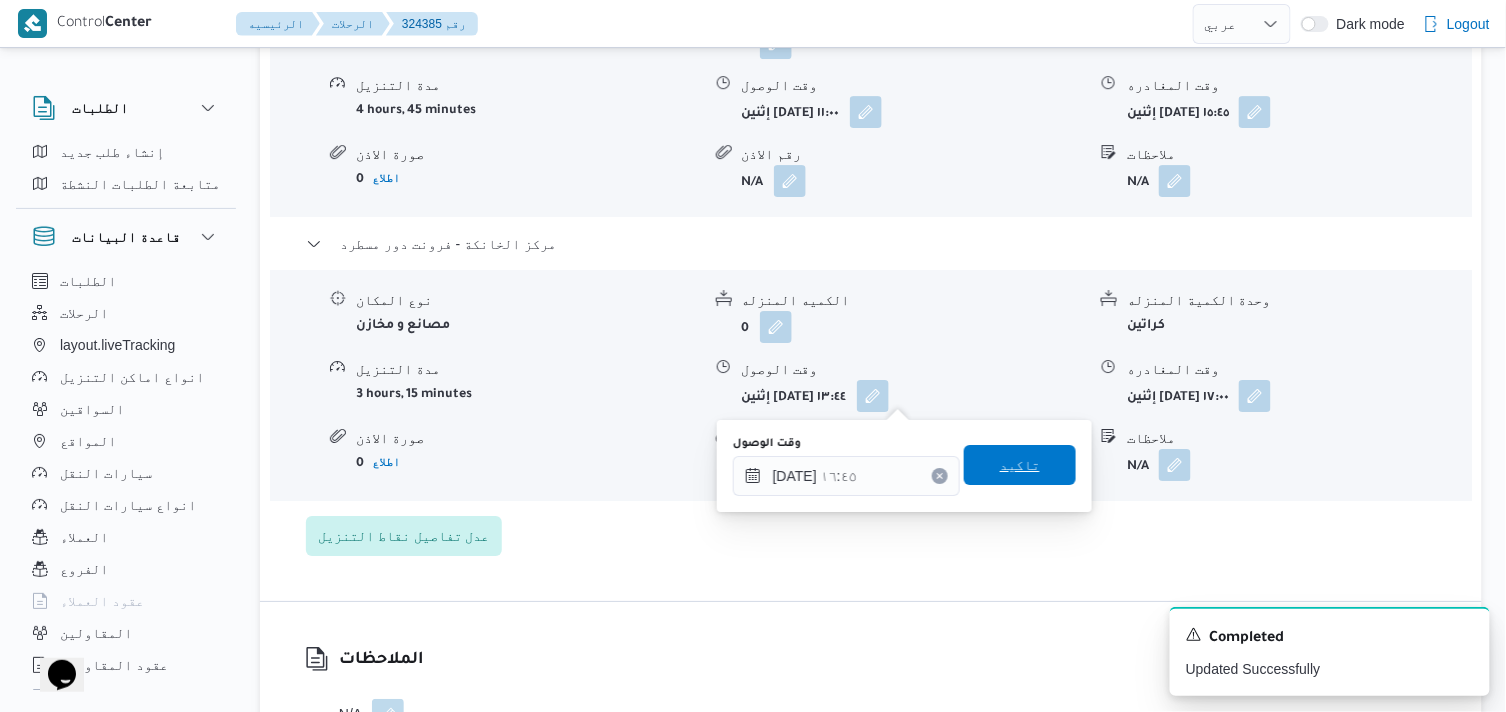 click on "تاكيد" at bounding box center [1020, 465] 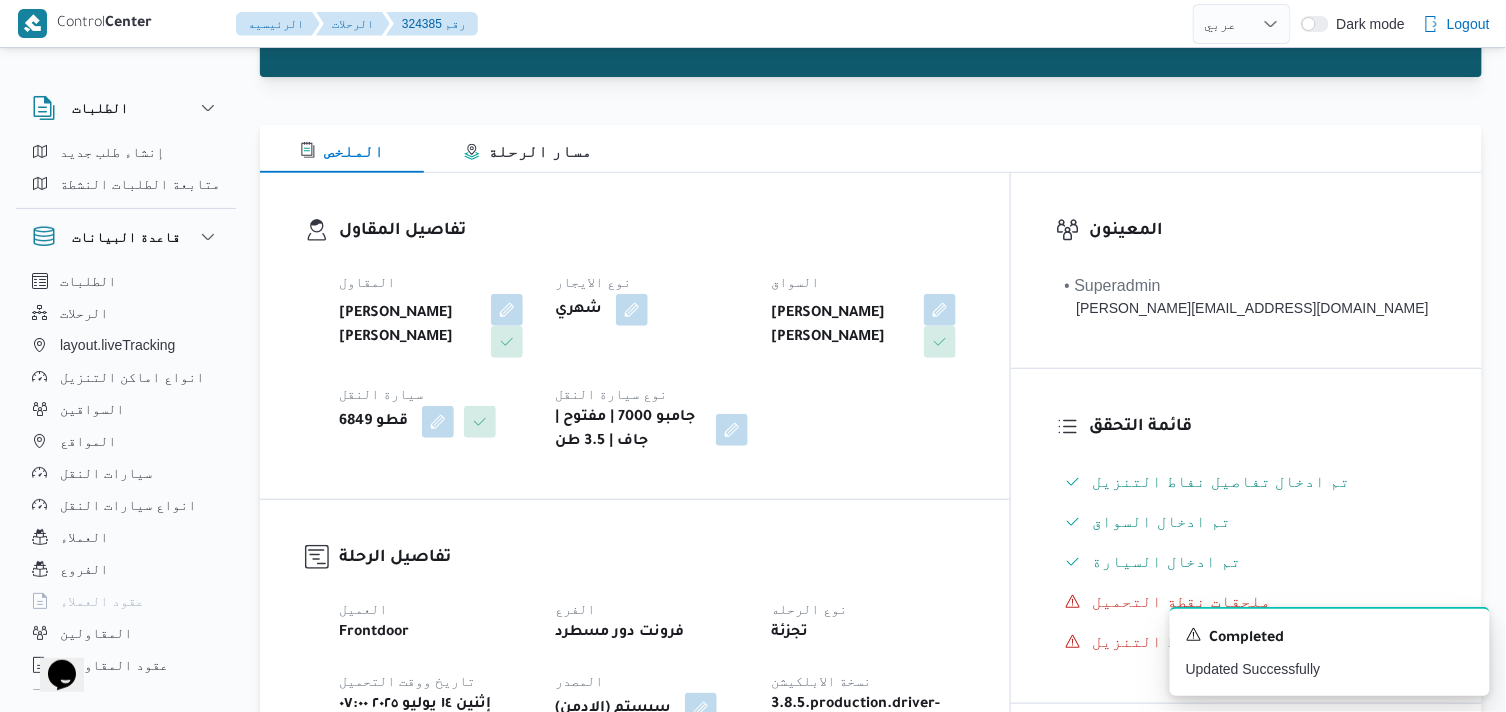 scroll, scrollTop: 0, scrollLeft: 0, axis: both 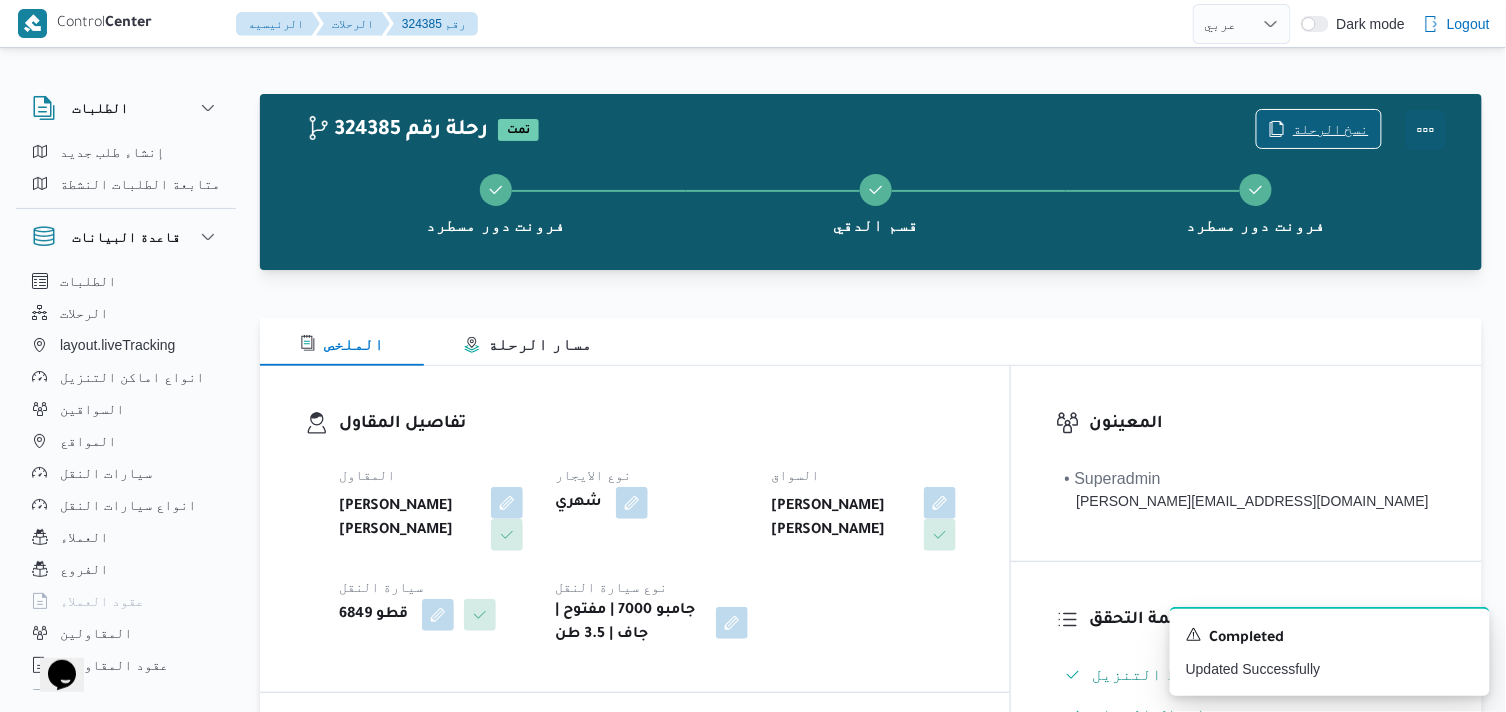 drag, startPoint x: 1432, startPoint y: 124, endPoint x: 1380, endPoint y: 127, distance: 52.086468 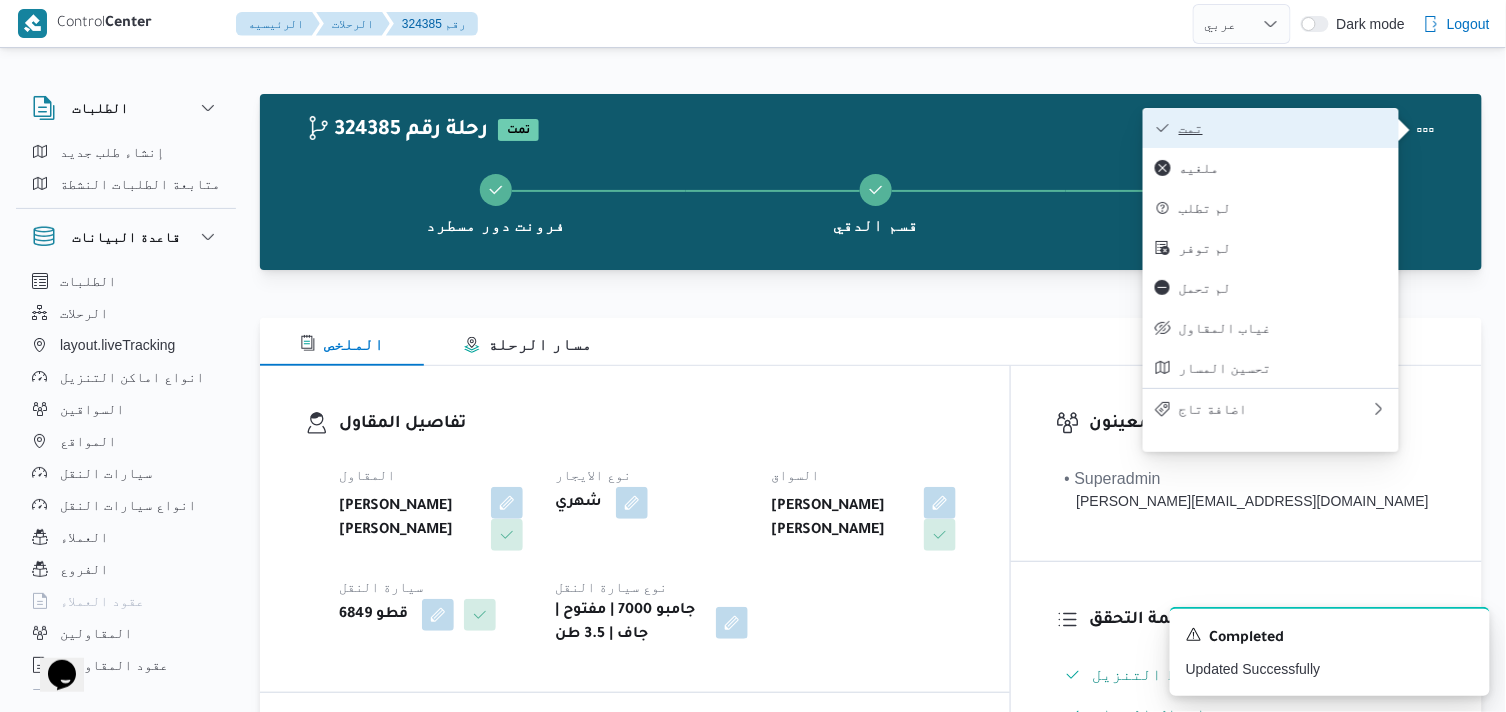 drag, startPoint x: 1380, startPoint y: 127, endPoint x: 1332, endPoint y: 131, distance: 48.166378 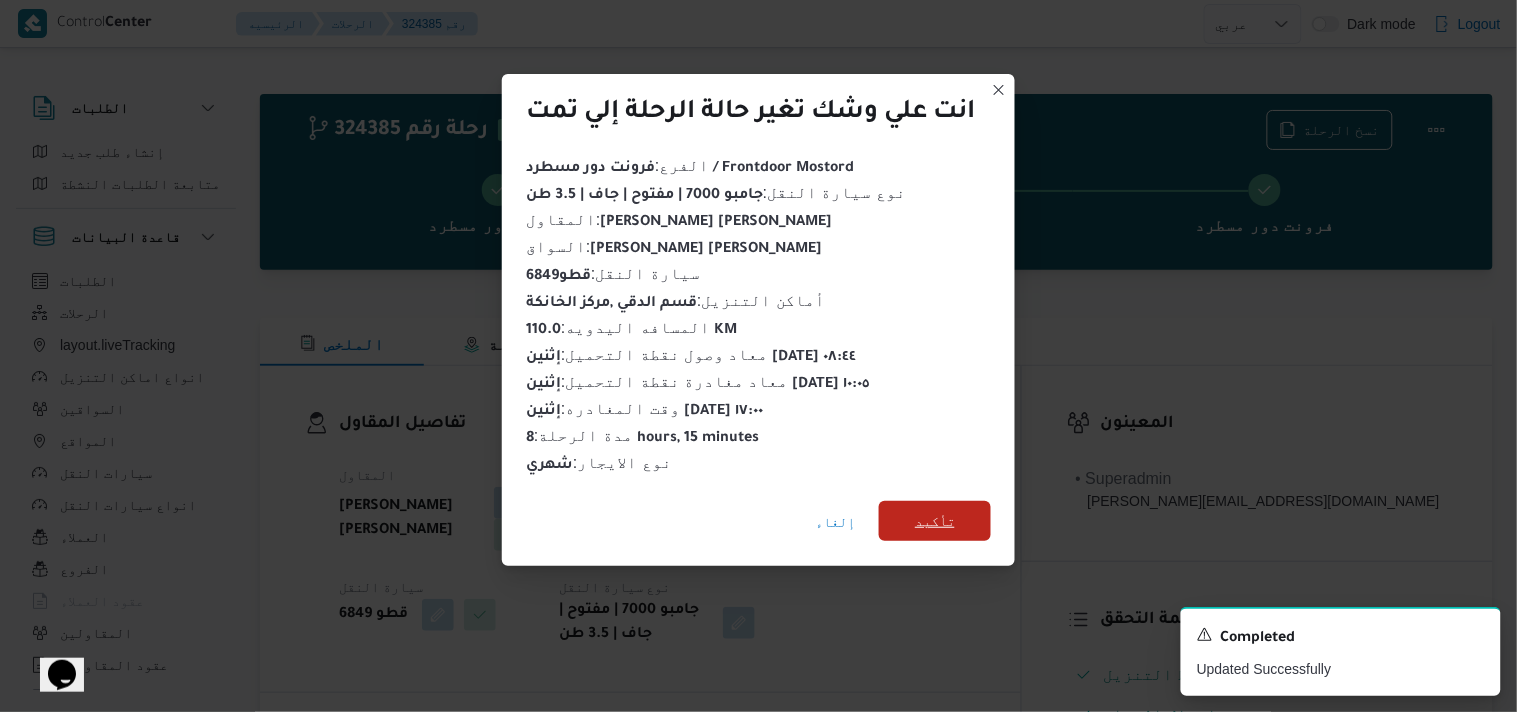 click on "تأكيد" at bounding box center [935, 521] 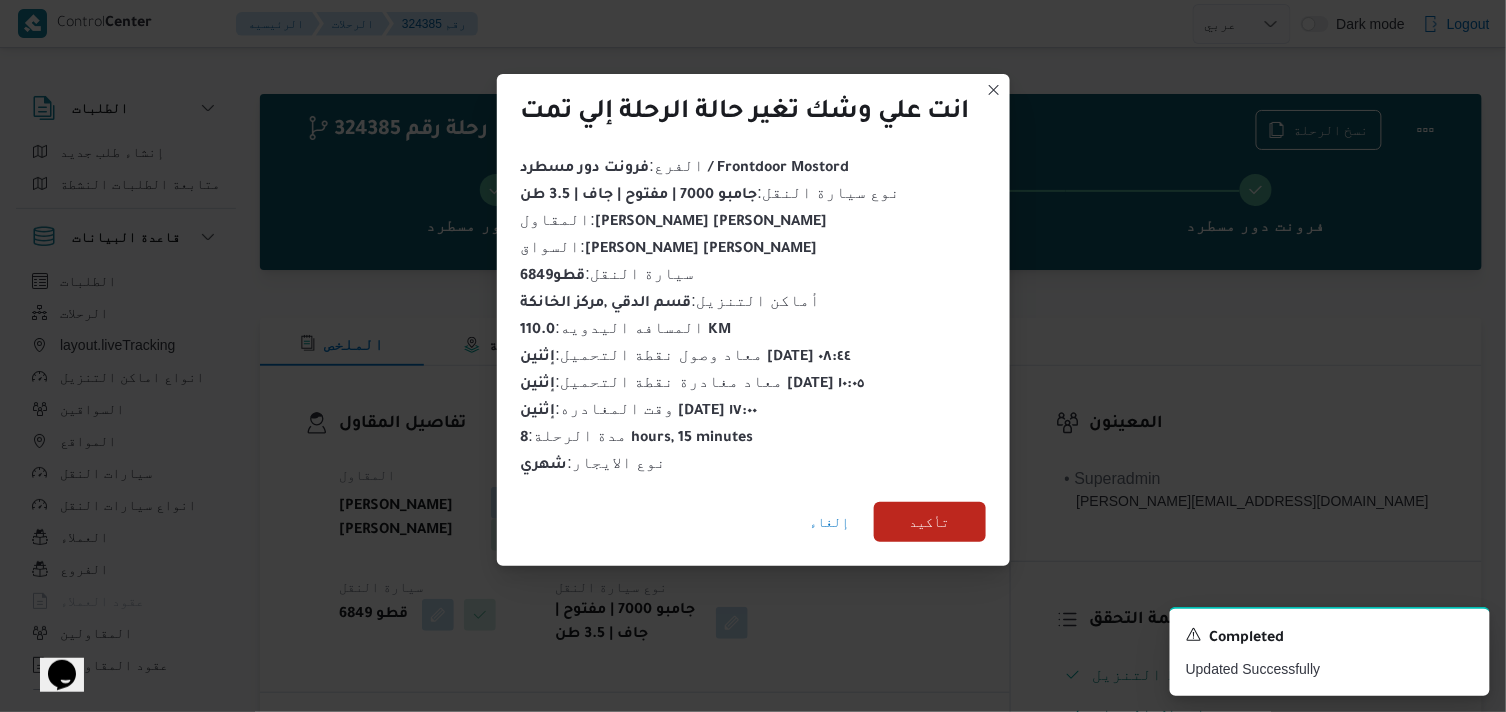 click on "المقاول عبدالمنعم مجدي السيد عواد نوع الايجار شهري السواق عاطف مجدي السيد عواد سيارة النقل قطو 6849 نوع سيارة النقل جامبو 7000 | مفتوح | جاف | 3.5 طن" at bounding box center (652, 555) 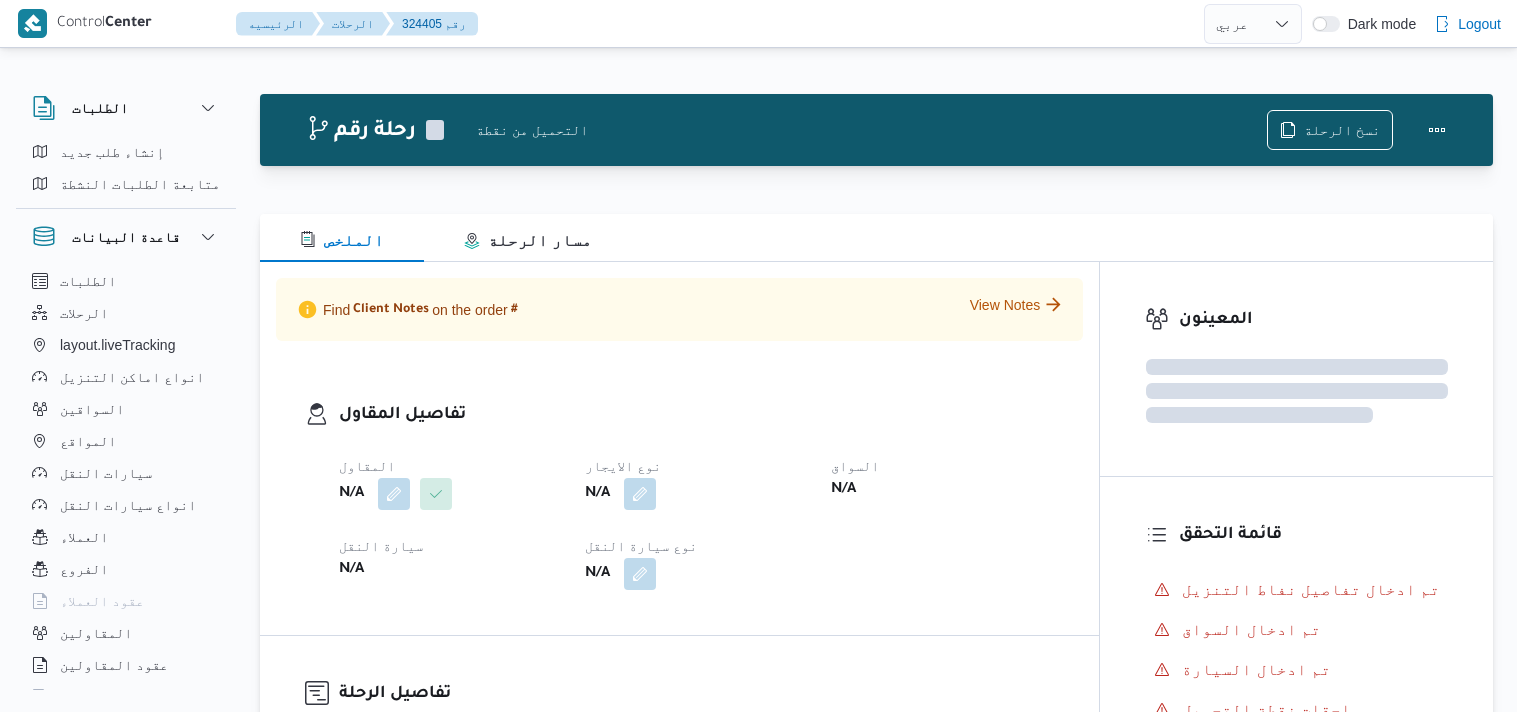 select on "ar" 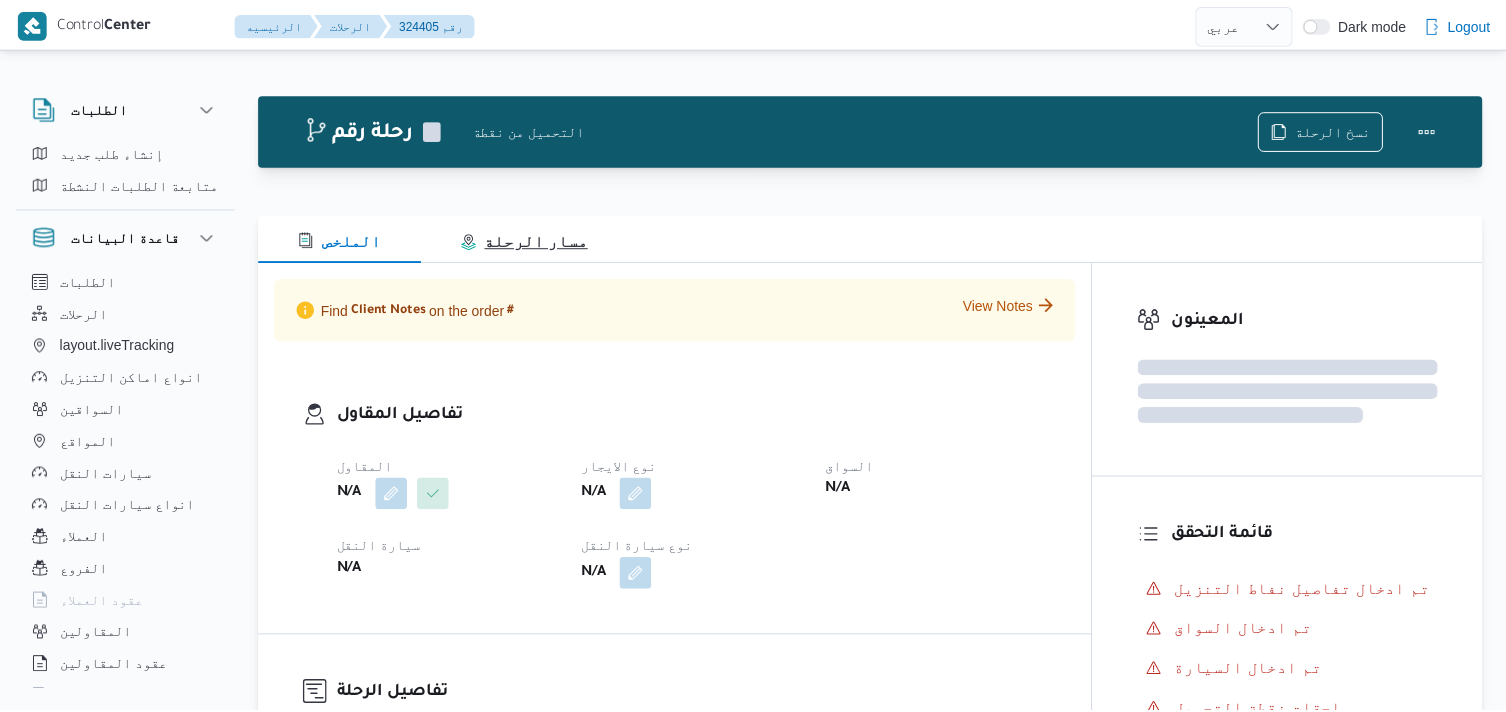 scroll, scrollTop: 0, scrollLeft: 0, axis: both 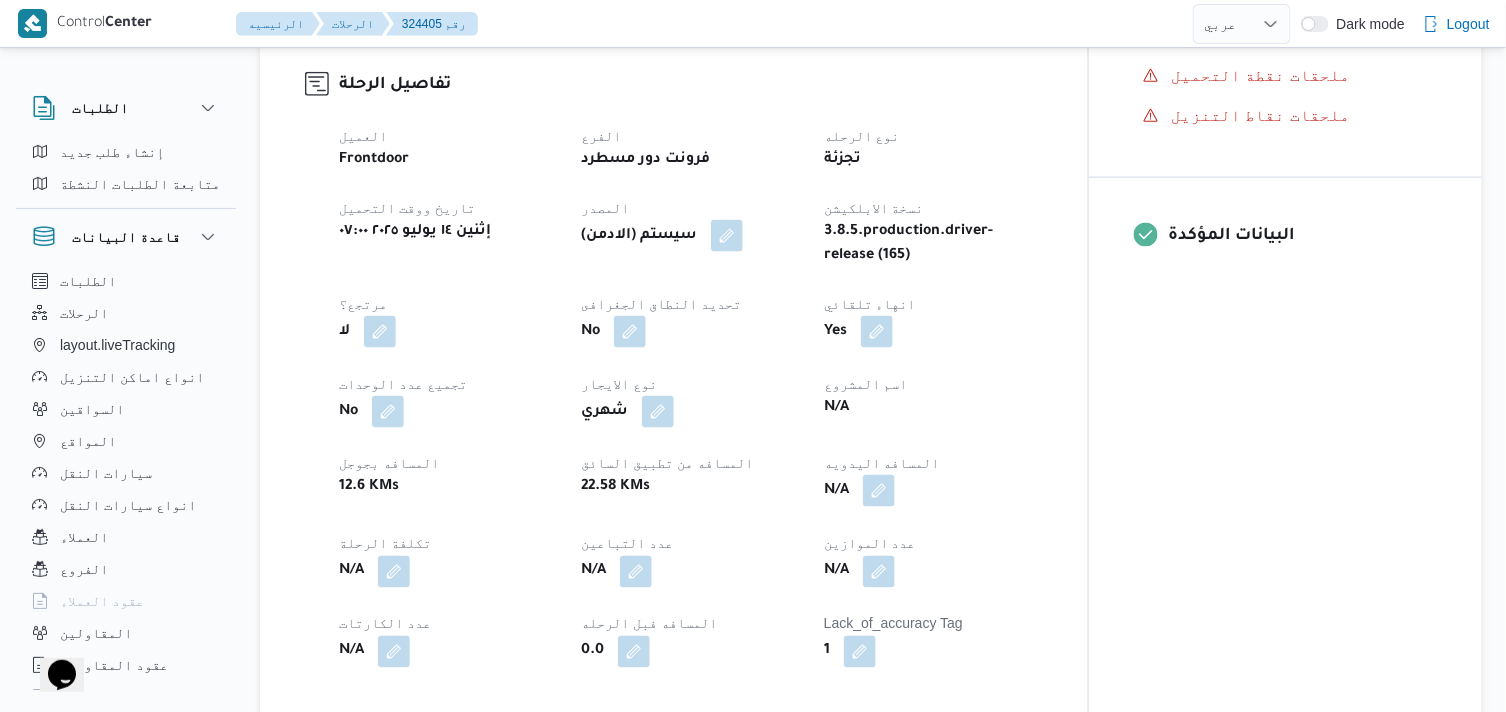 drag, startPoint x: 932, startPoint y: 485, endPoint x: 918, endPoint y: 497, distance: 18.439089 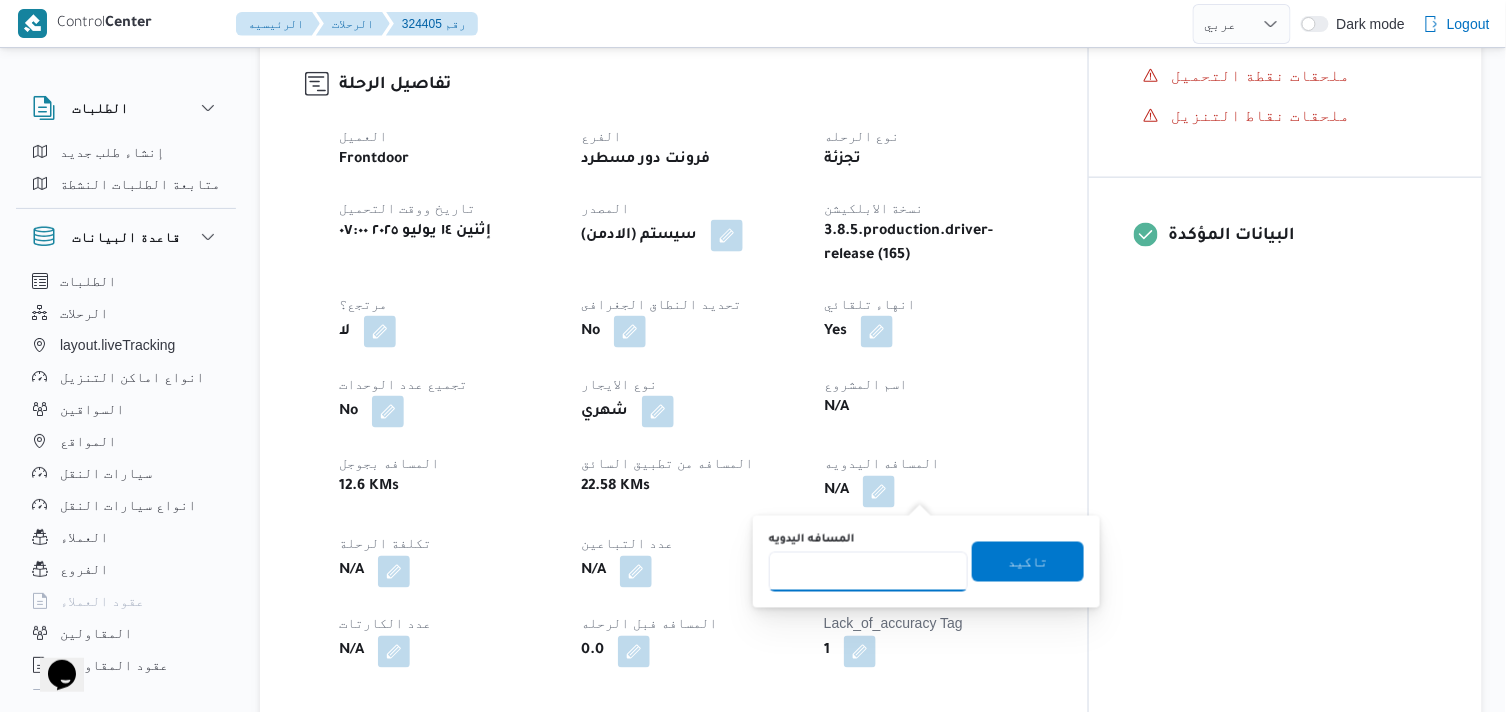 click on "المسافه اليدويه" at bounding box center (868, 572) 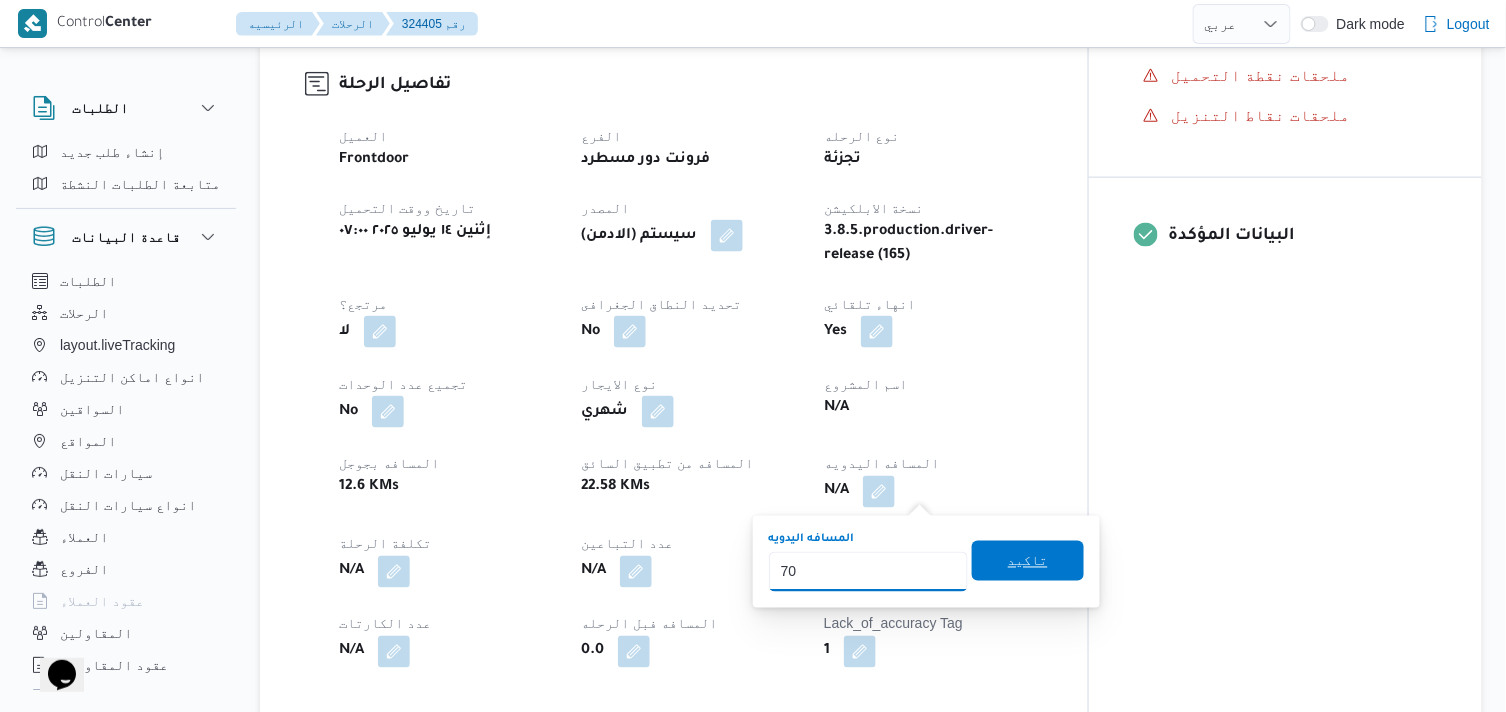 type on "70" 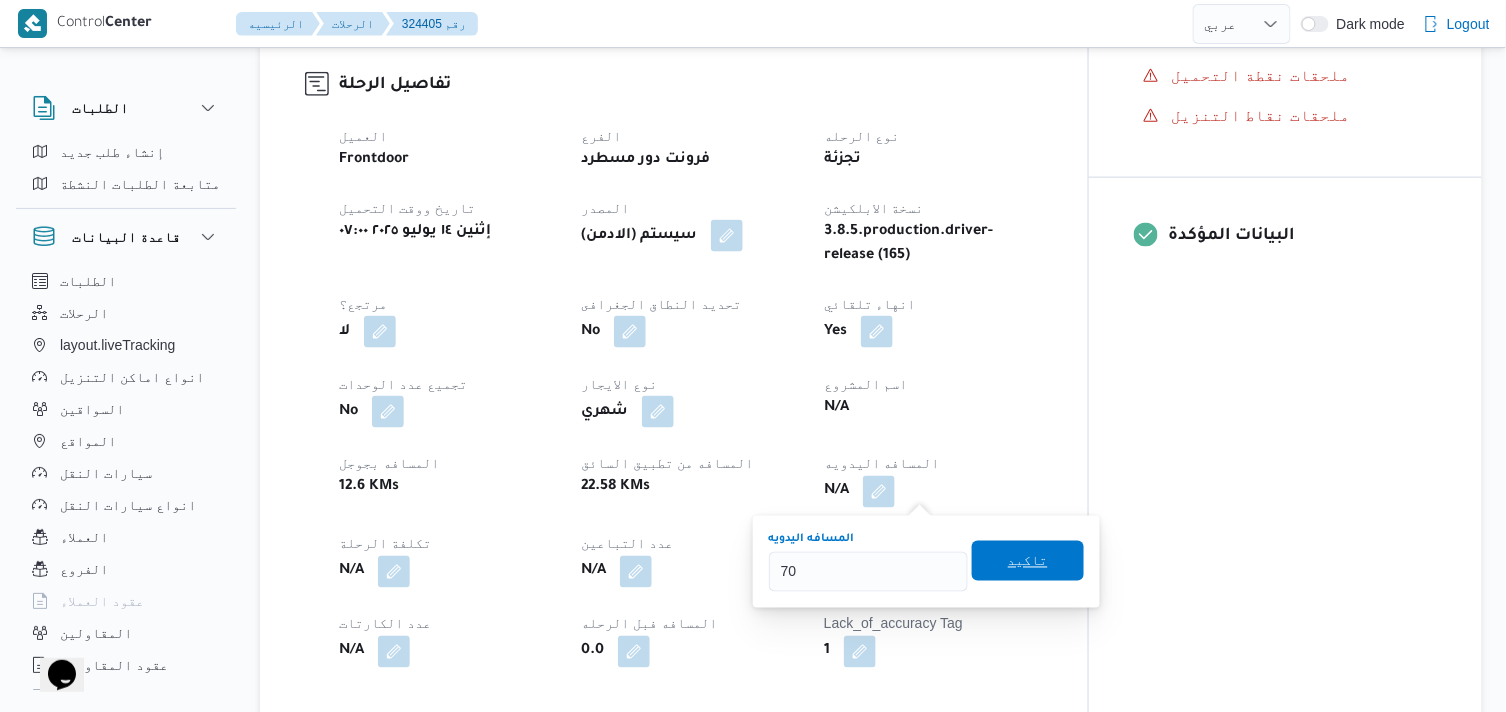 click on "تاكيد" at bounding box center [1028, 561] 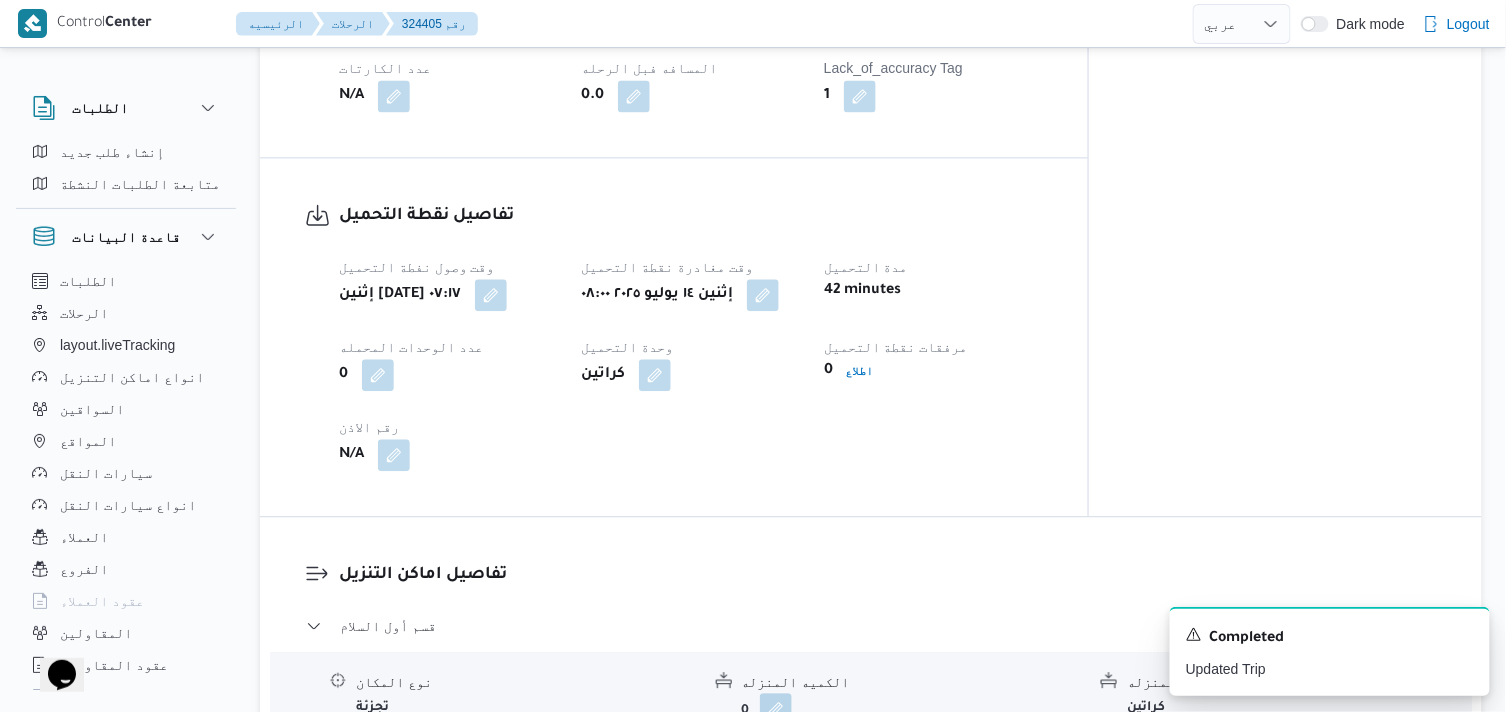 scroll, scrollTop: 1444, scrollLeft: 0, axis: vertical 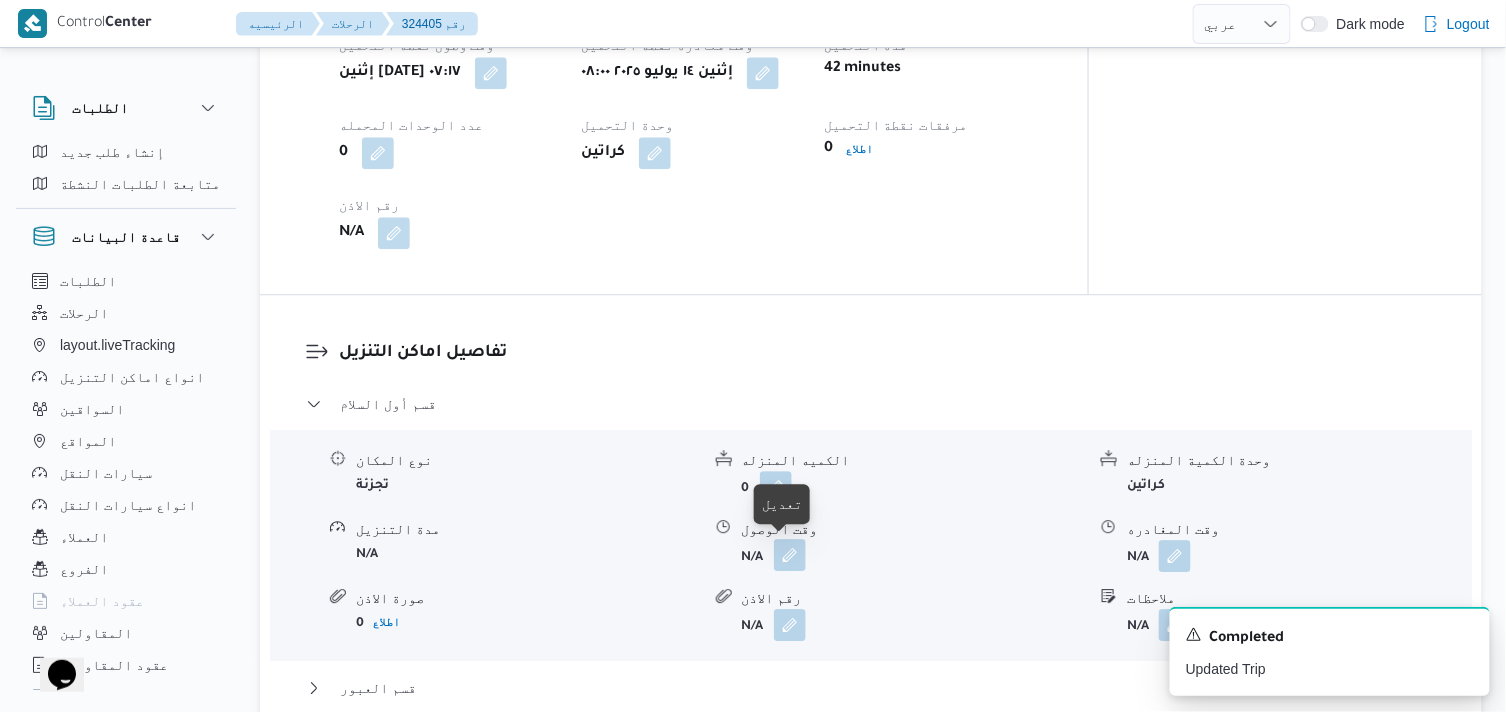 click at bounding box center (790, 555) 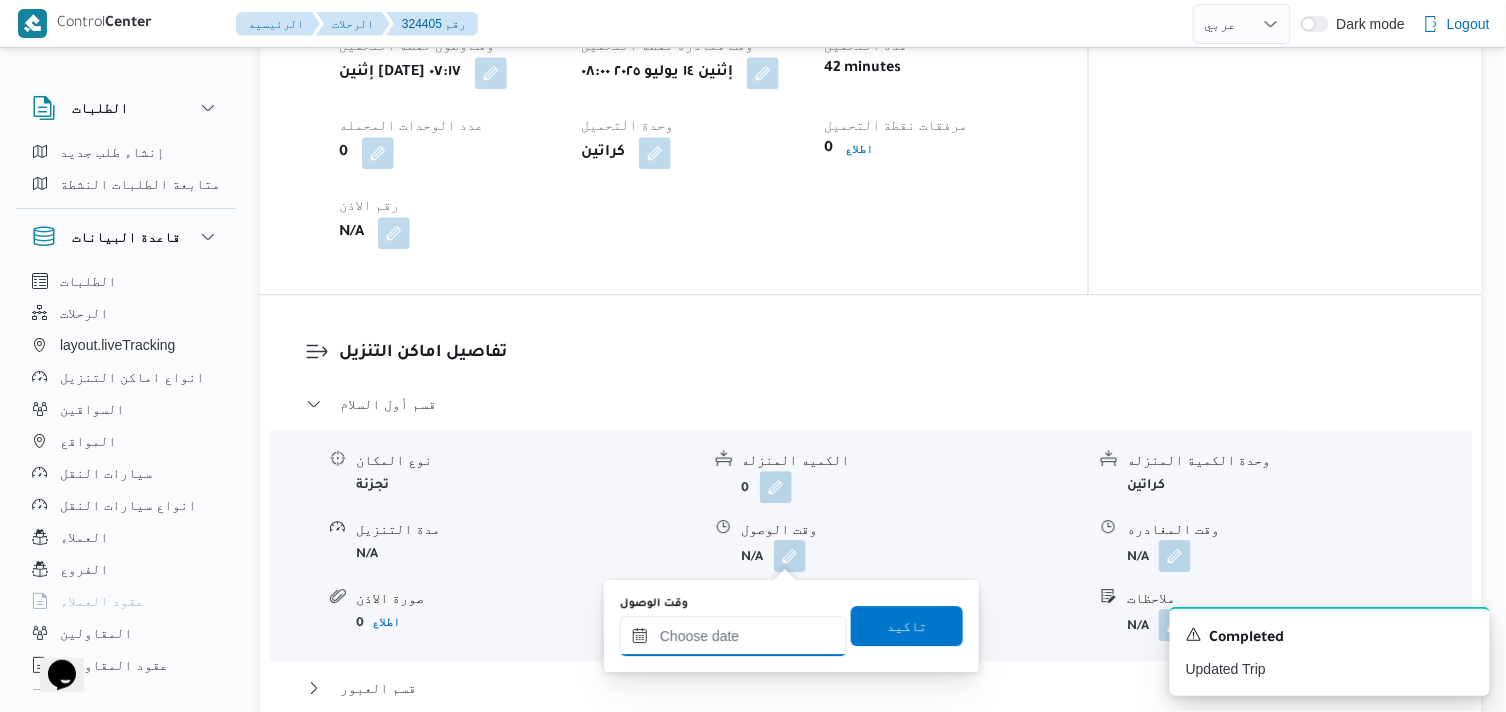 click on "وقت الوصول" at bounding box center (733, 636) 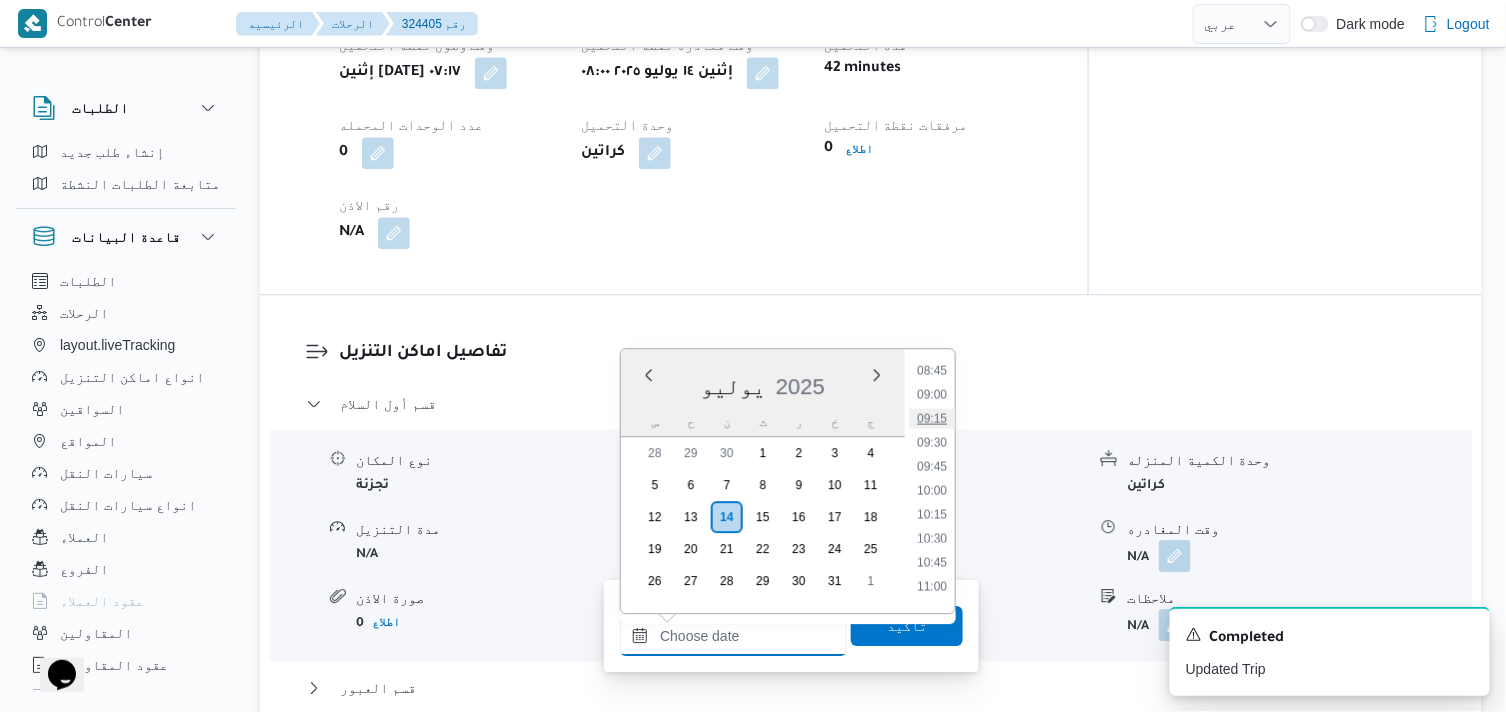 scroll, scrollTop: 806, scrollLeft: 0, axis: vertical 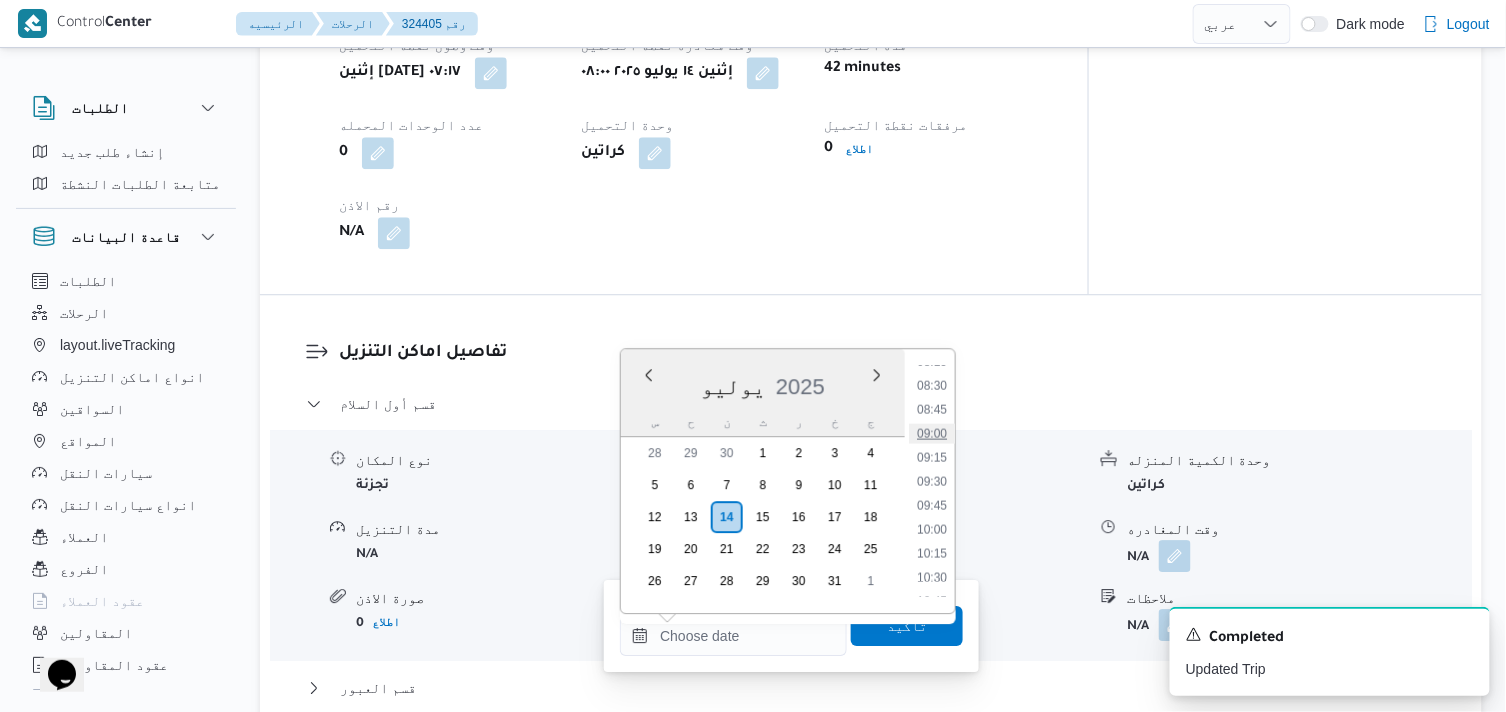click on "09:00" at bounding box center [932, 433] 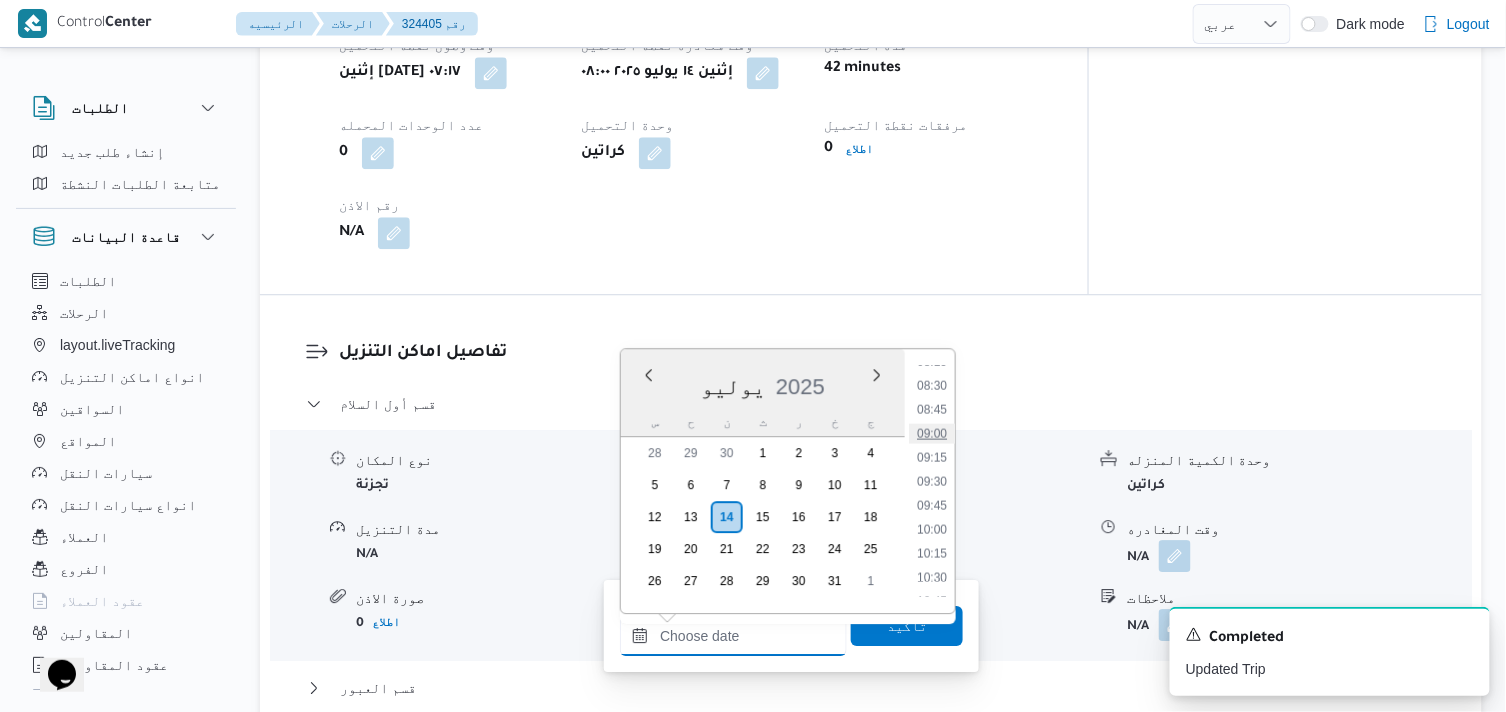 type on "[DATE] ٠٩:٠٠" 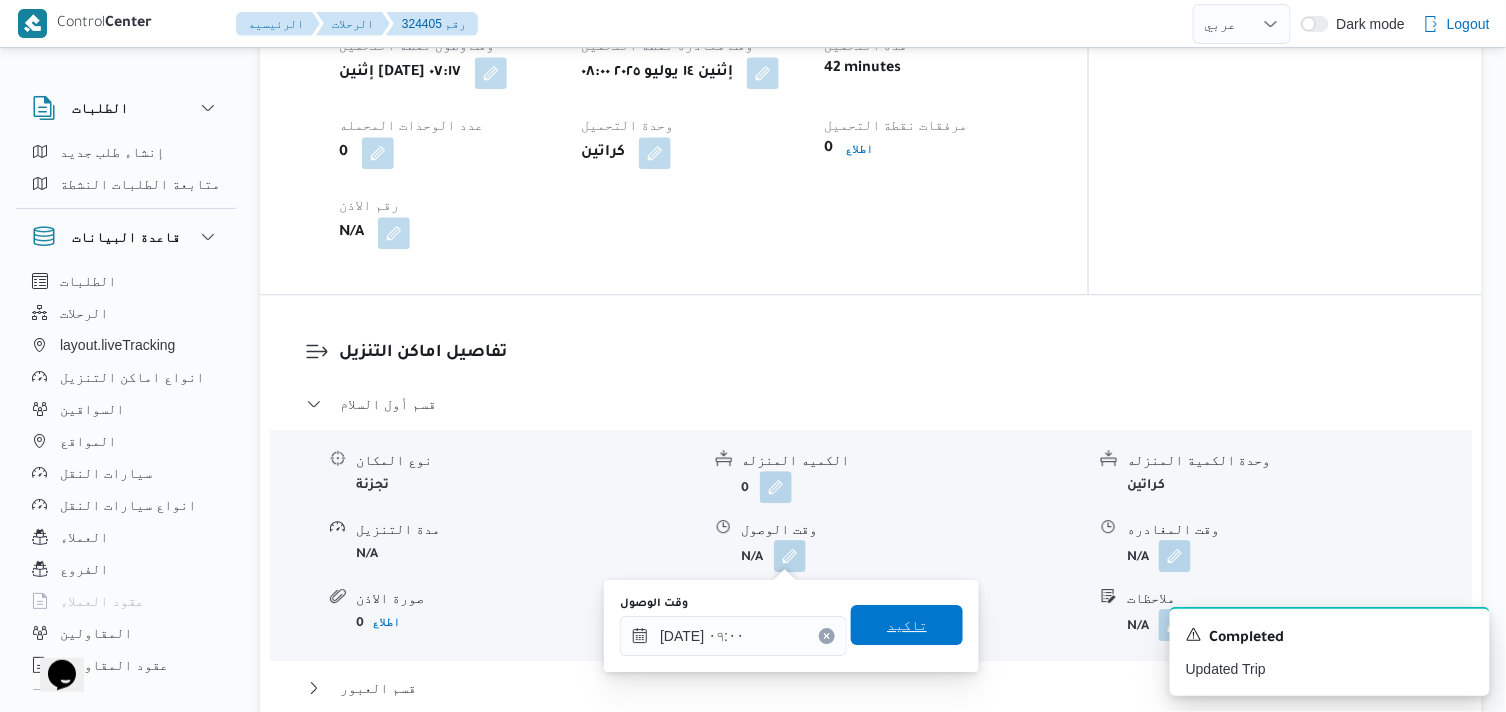 click on "تاكيد" at bounding box center [907, 625] 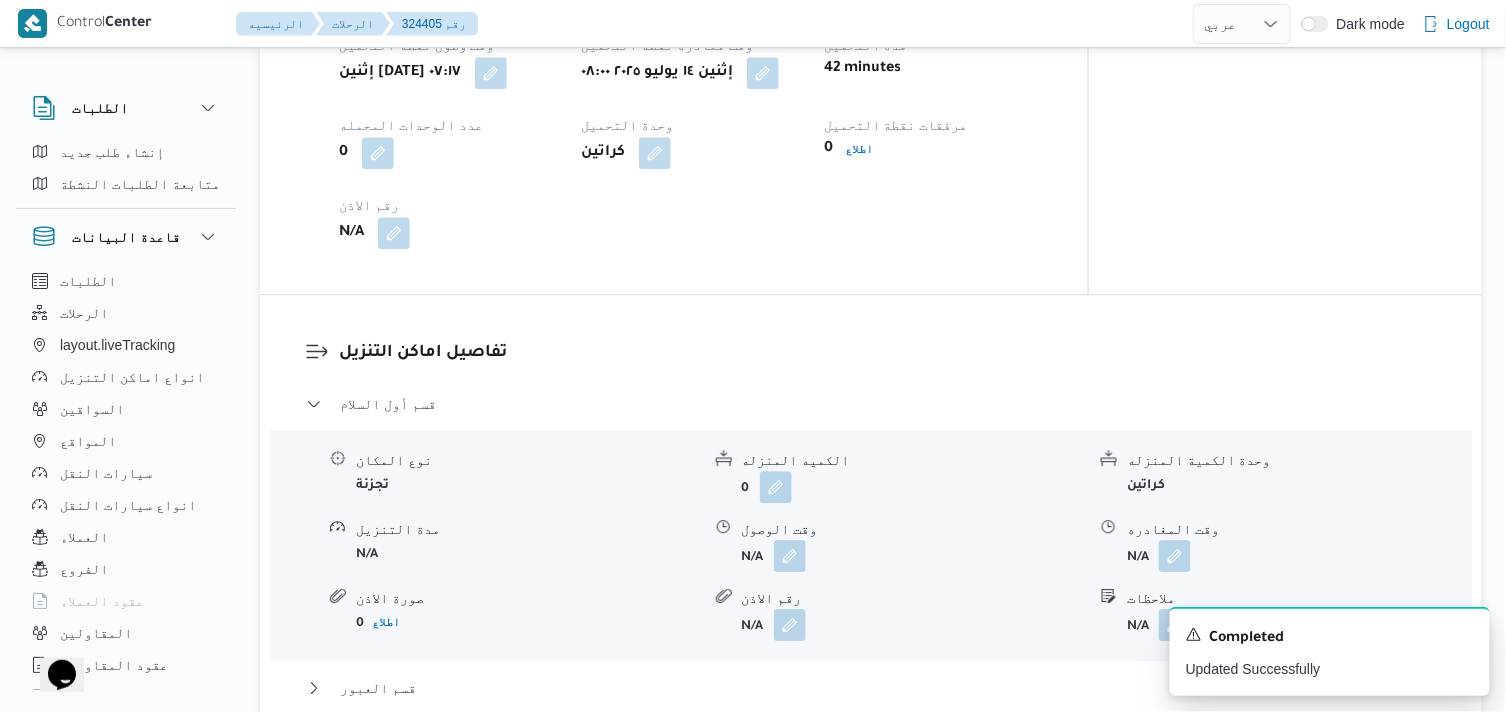 scroll, scrollTop: 1666, scrollLeft: 0, axis: vertical 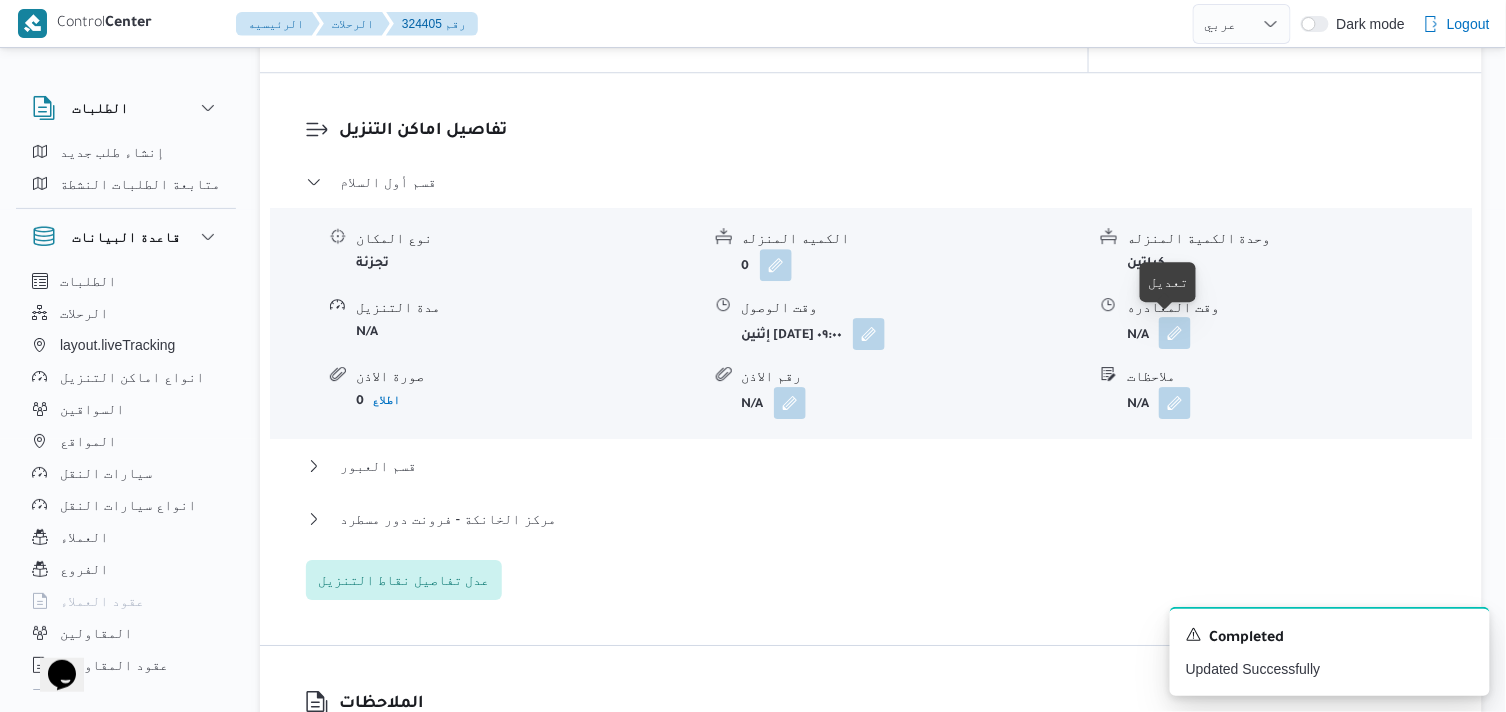 click at bounding box center (1175, 333) 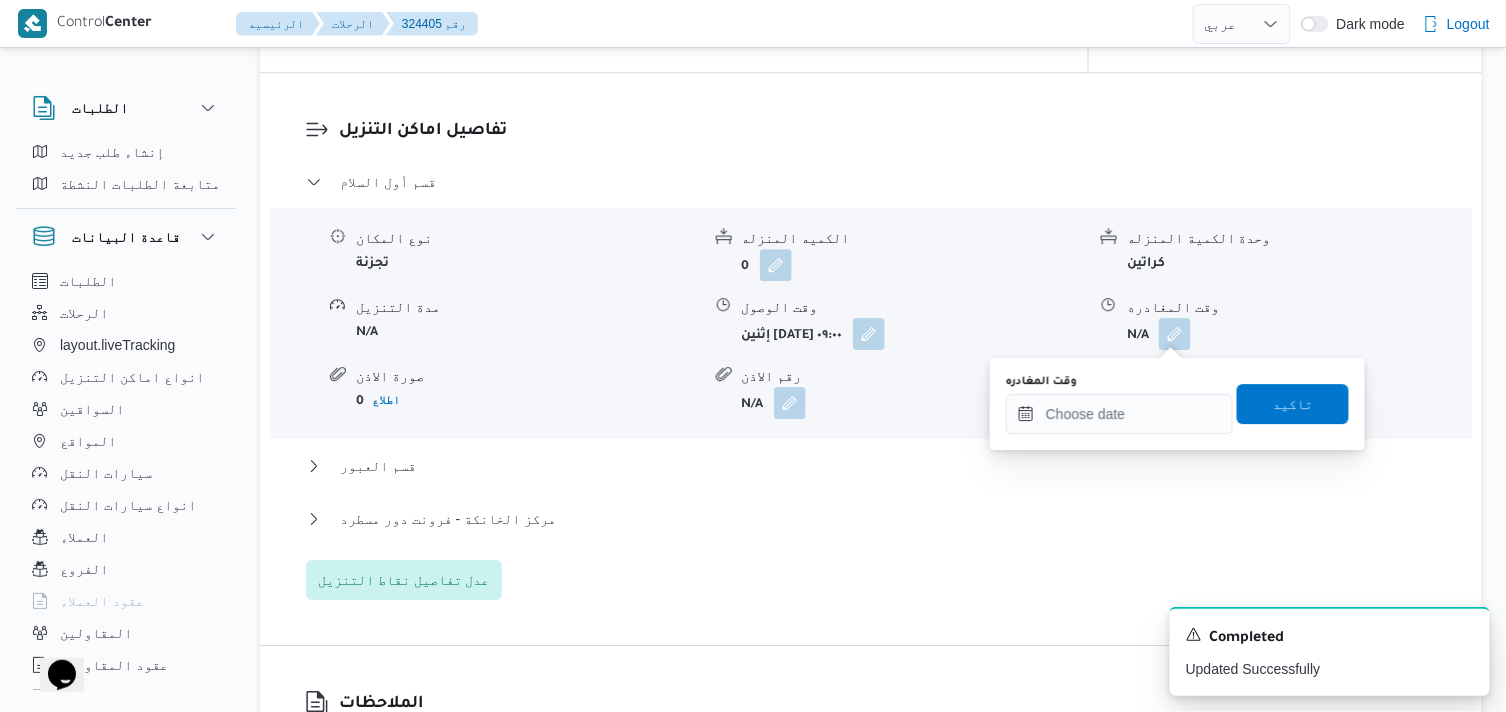 click on "وقت المغادره" at bounding box center (1119, 382) 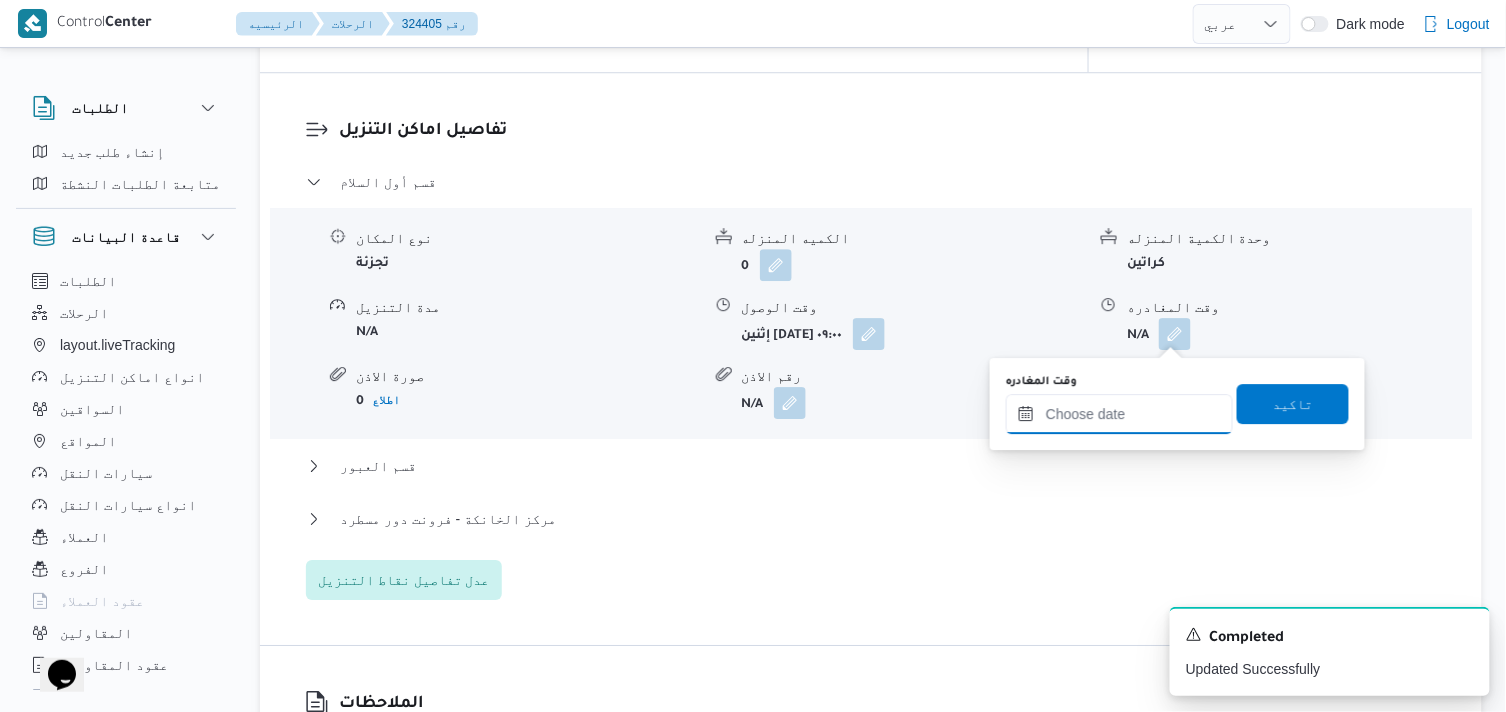 click on "وقت المغادره" at bounding box center [1119, 414] 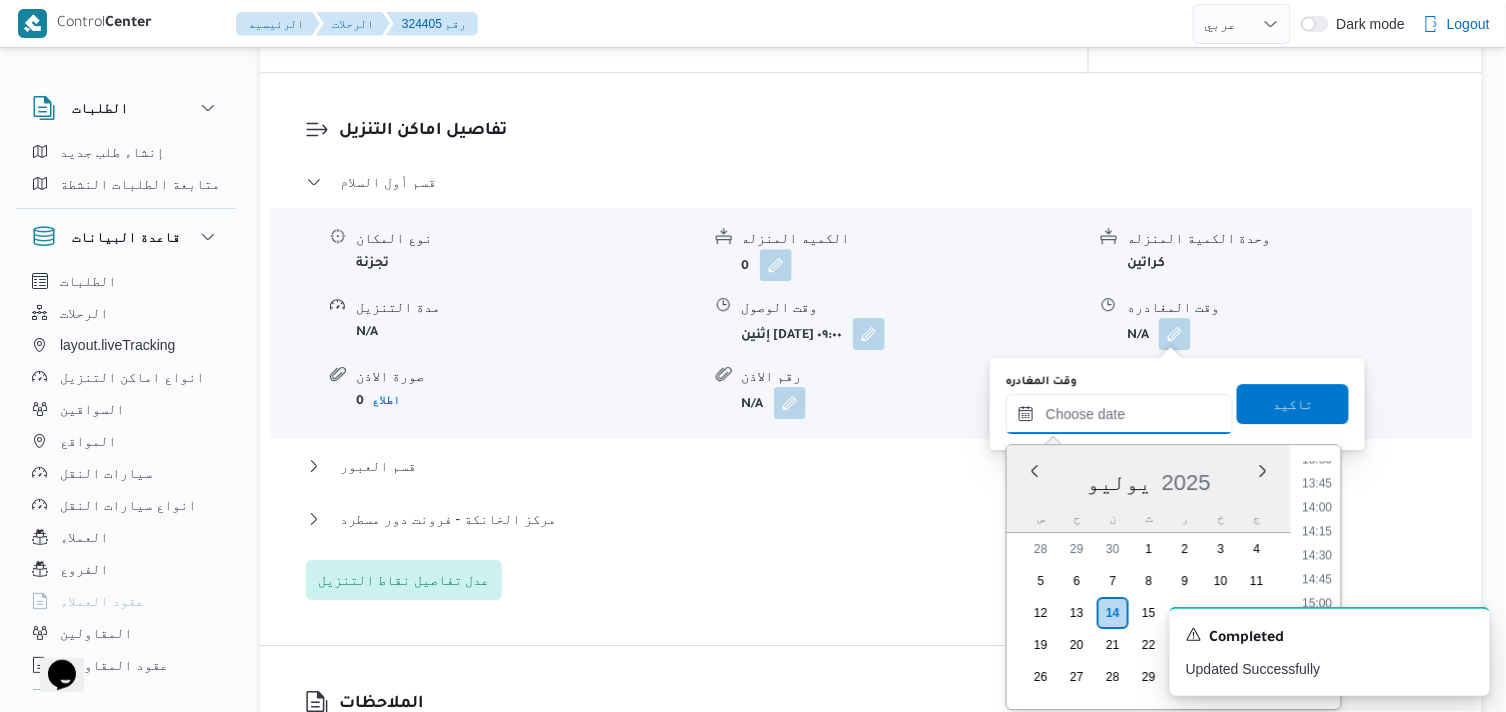 scroll, scrollTop: 1140, scrollLeft: 0, axis: vertical 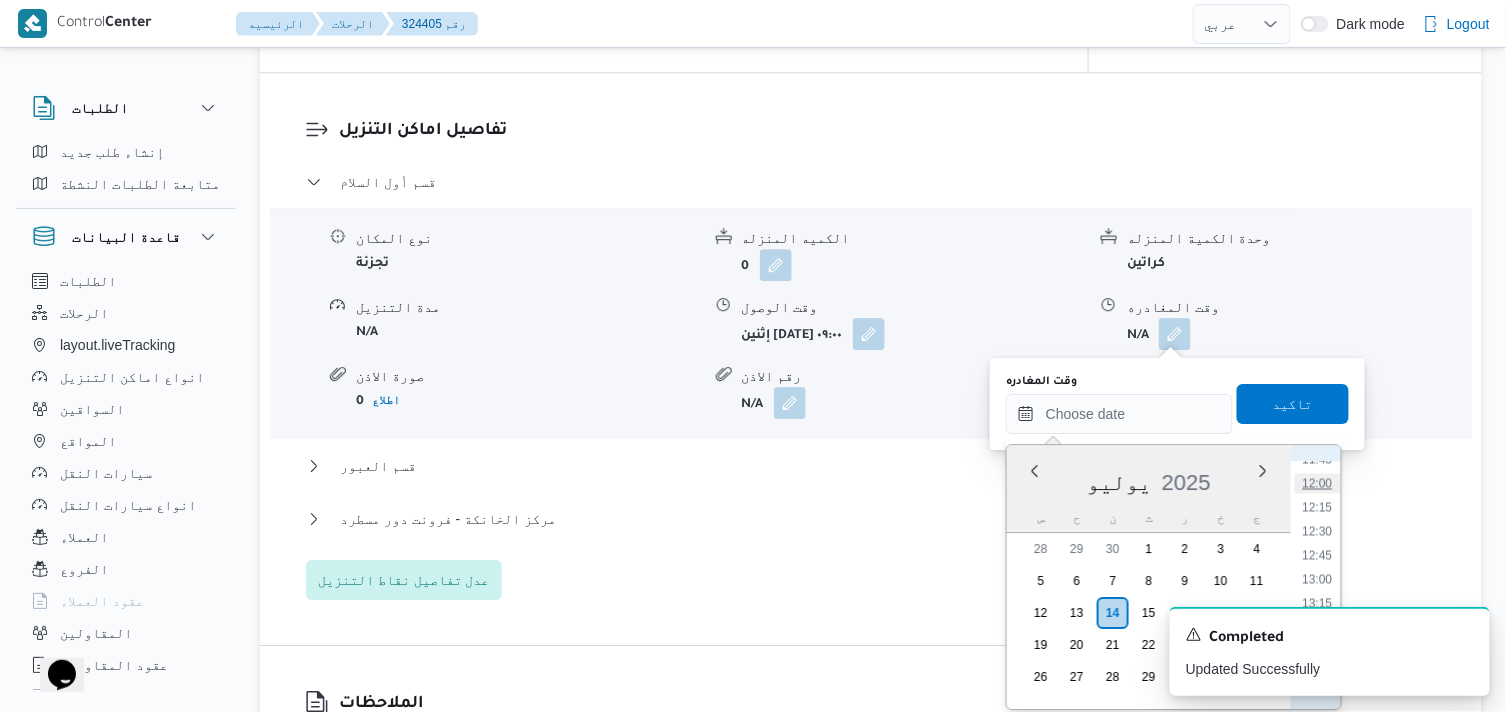 click on "12:00" at bounding box center [1318, 483] 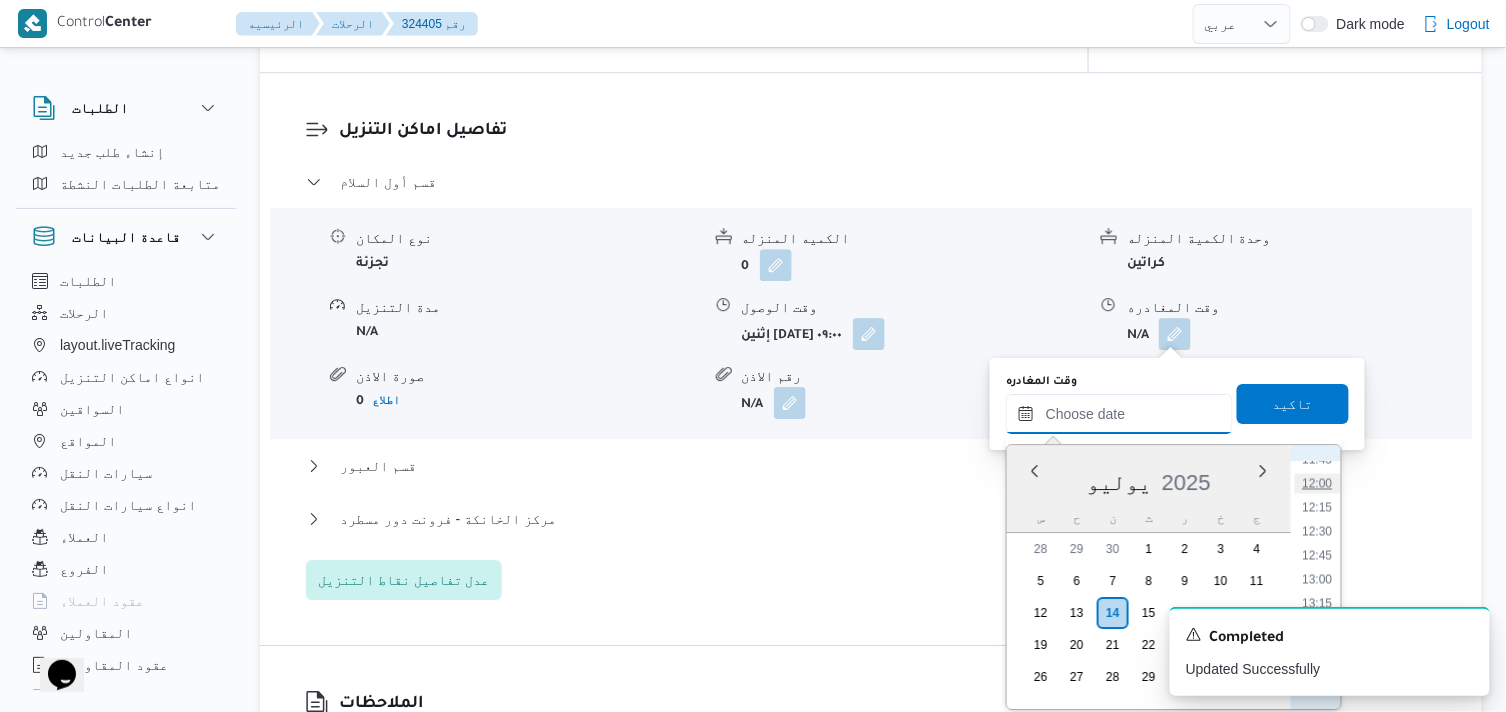 type on "[DATE] ١٢:٠٠" 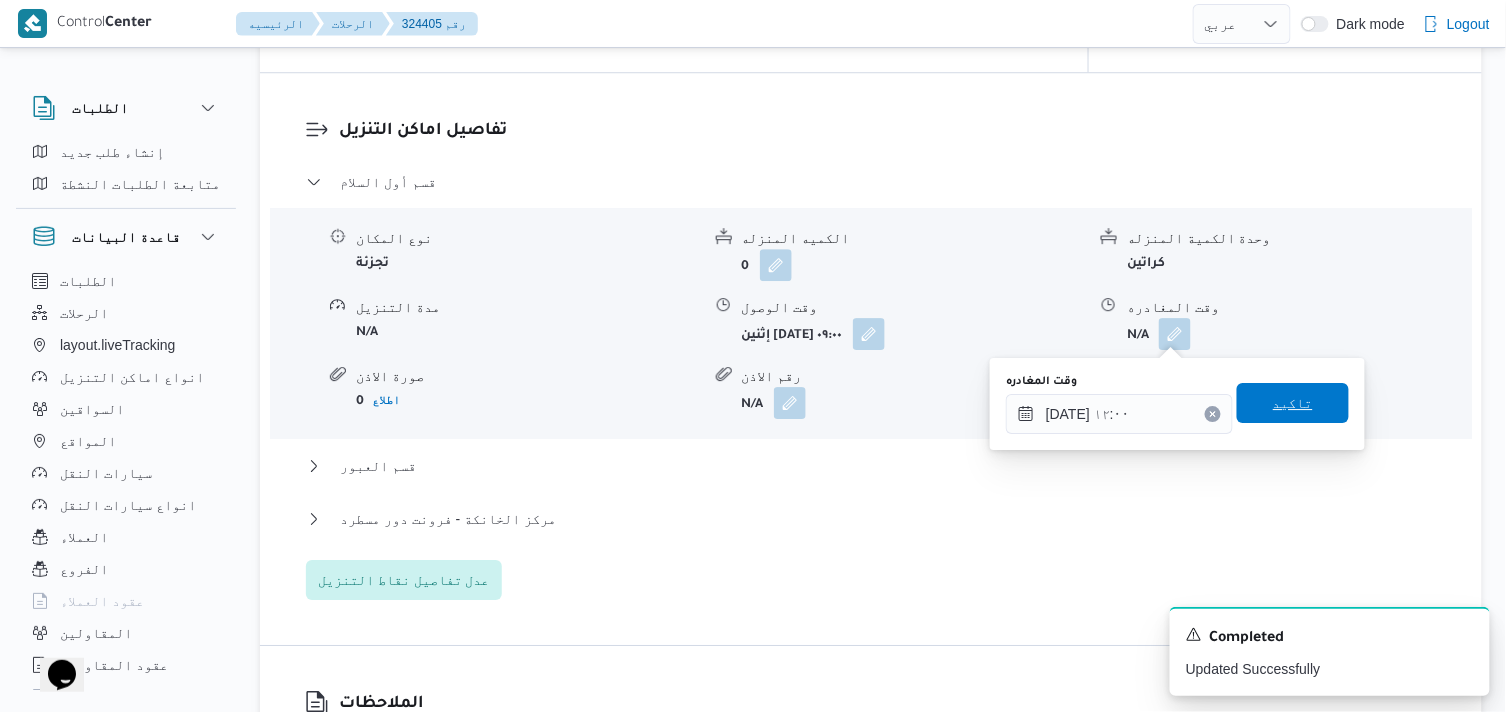 click on "تاكيد" at bounding box center (1293, 403) 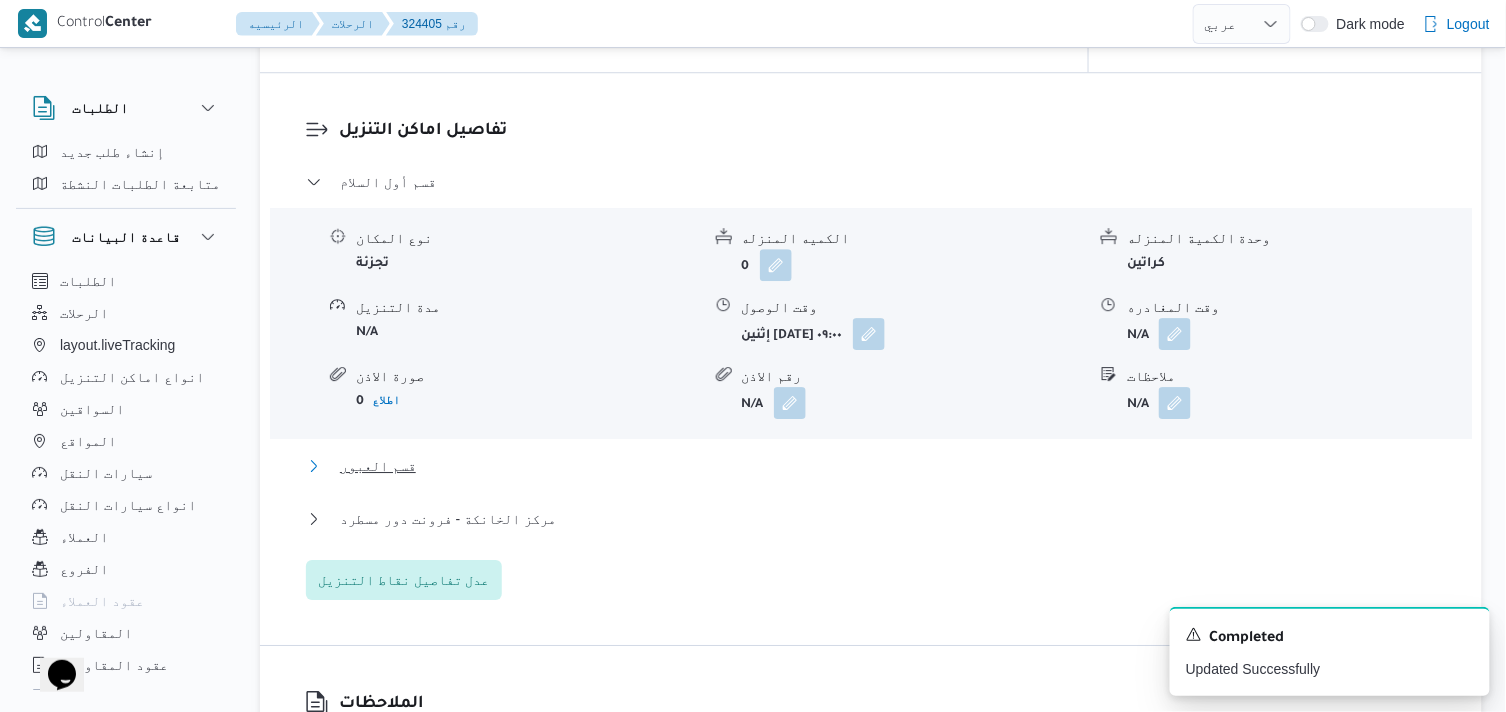click on "قسم العبور" at bounding box center [378, 466] 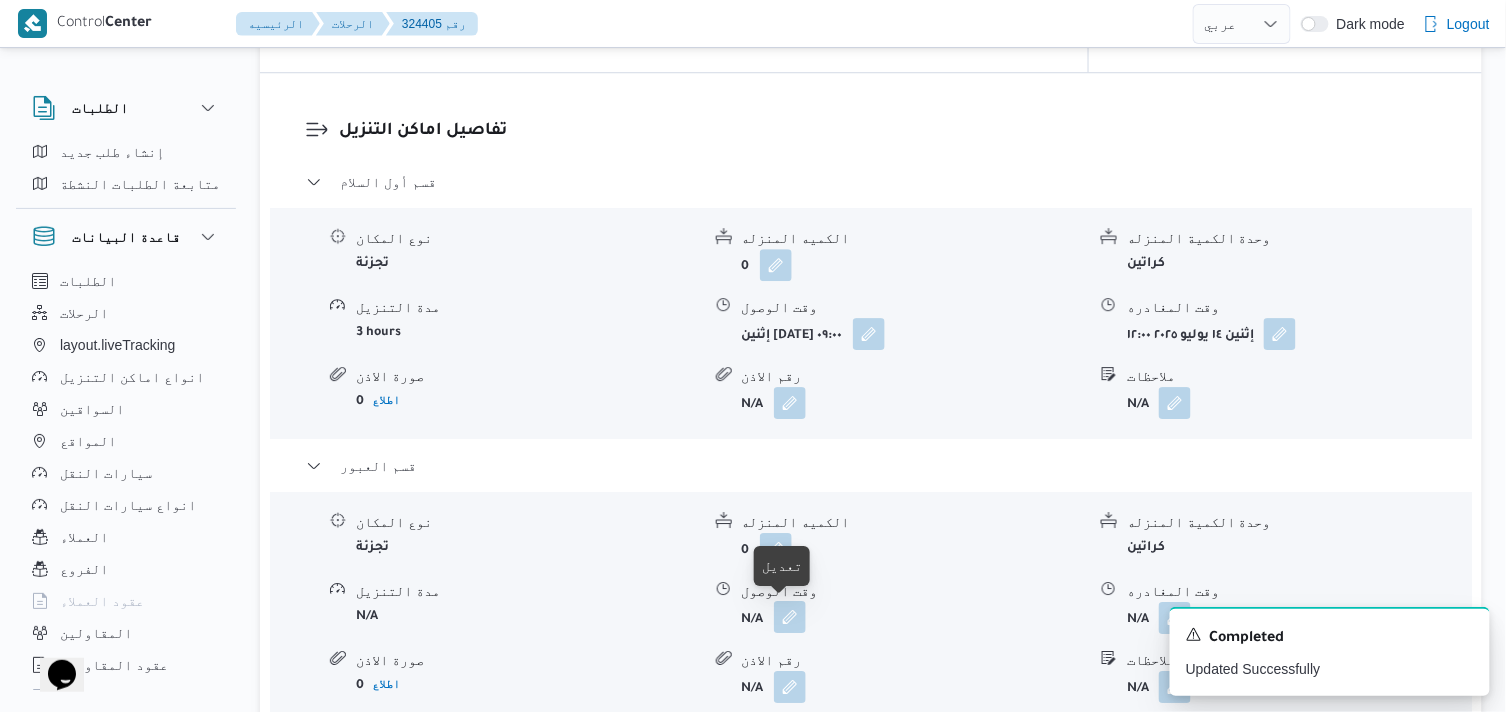 click at bounding box center (790, 617) 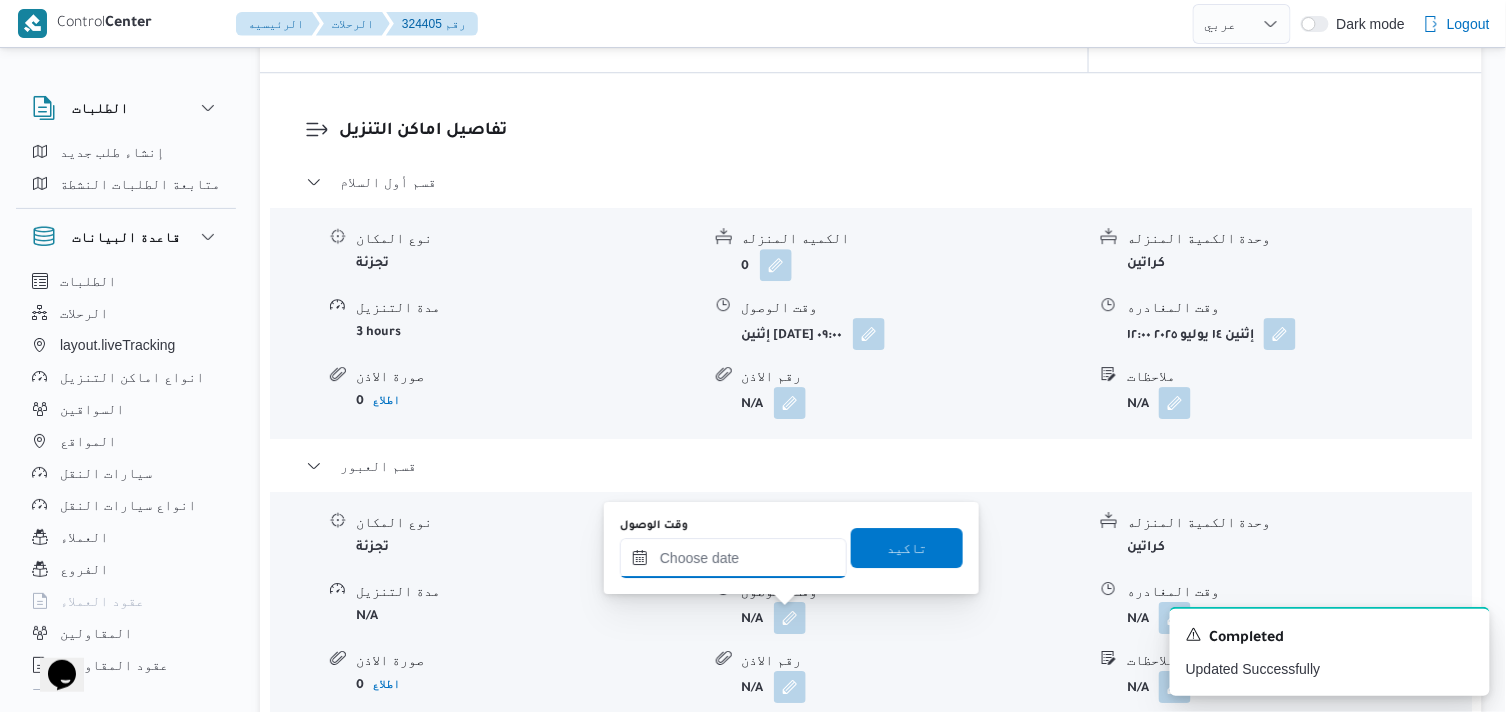 click on "وقت الوصول" at bounding box center [733, 558] 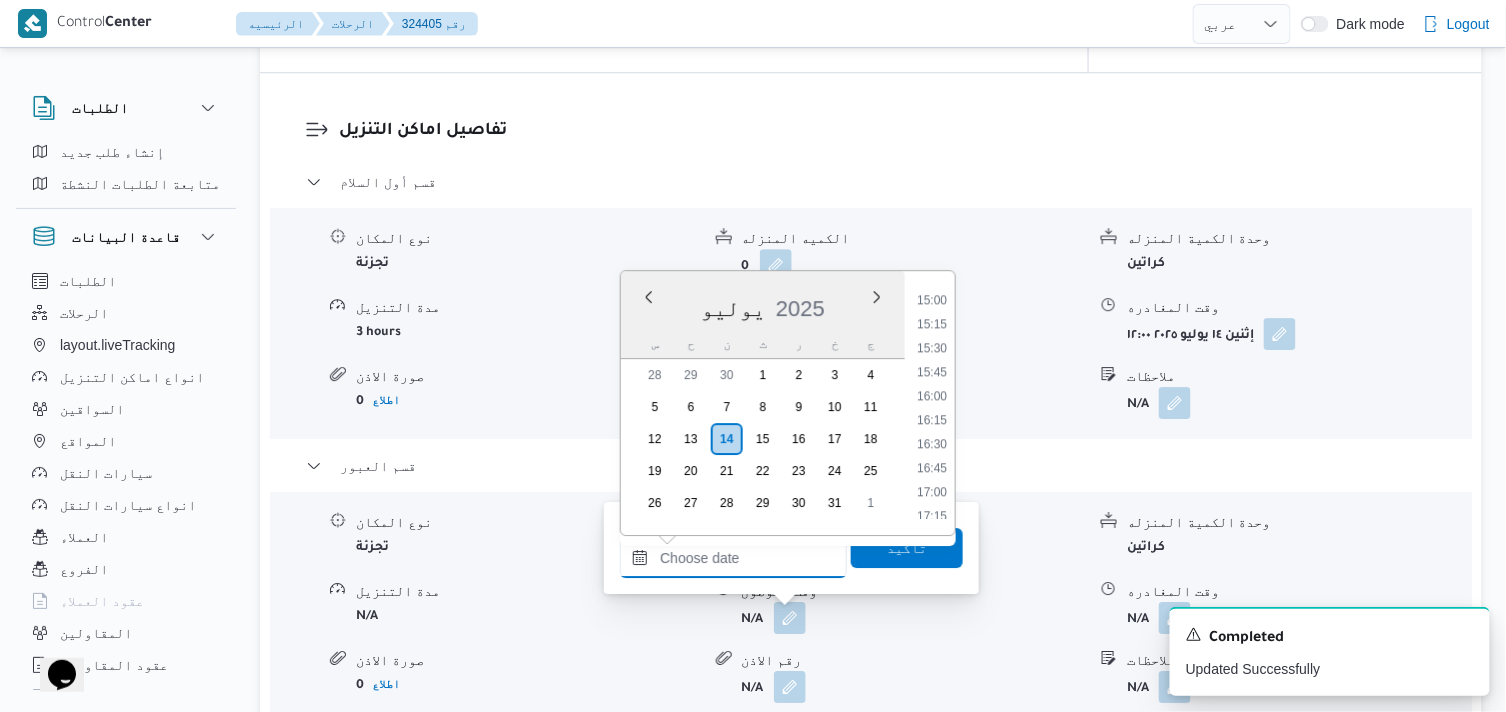 scroll, scrollTop: 1140, scrollLeft: 0, axis: vertical 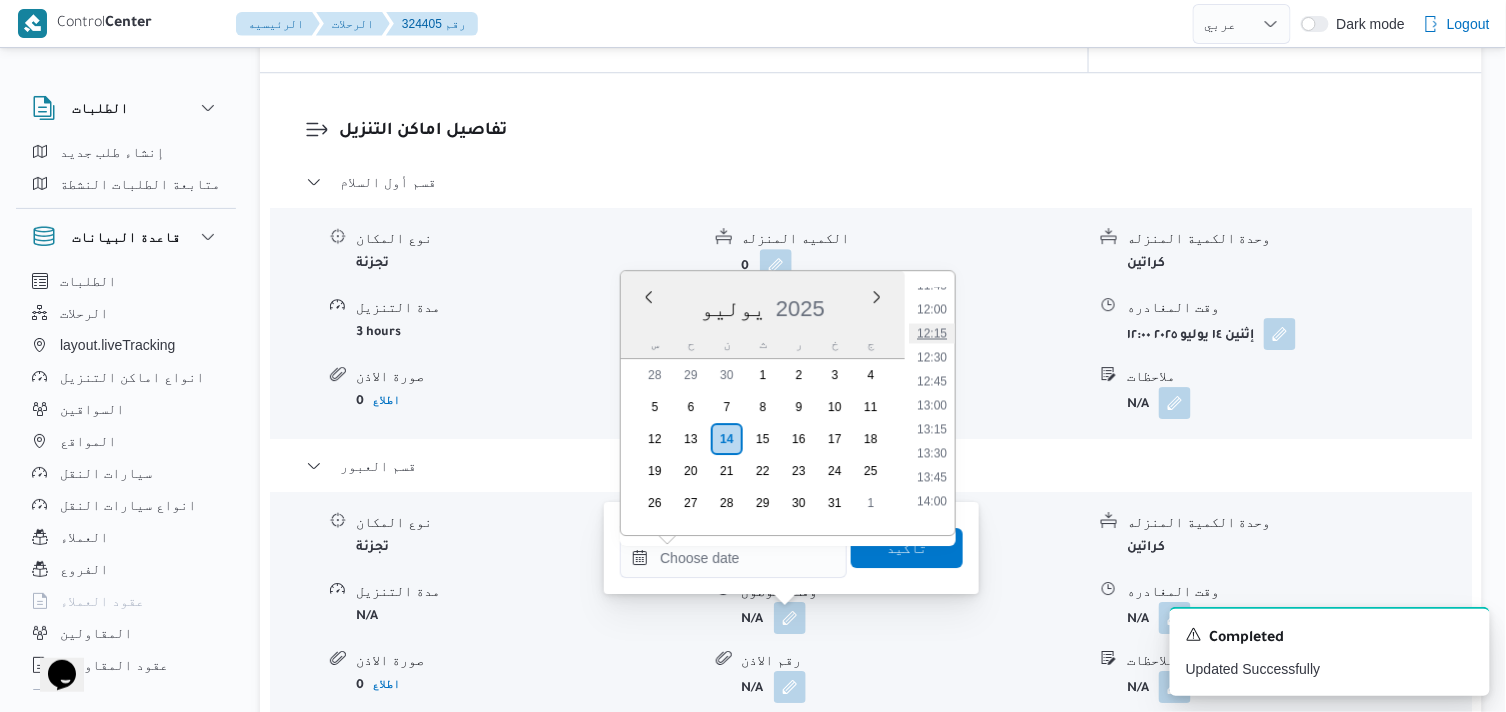 click on "12:15" at bounding box center [932, 333] 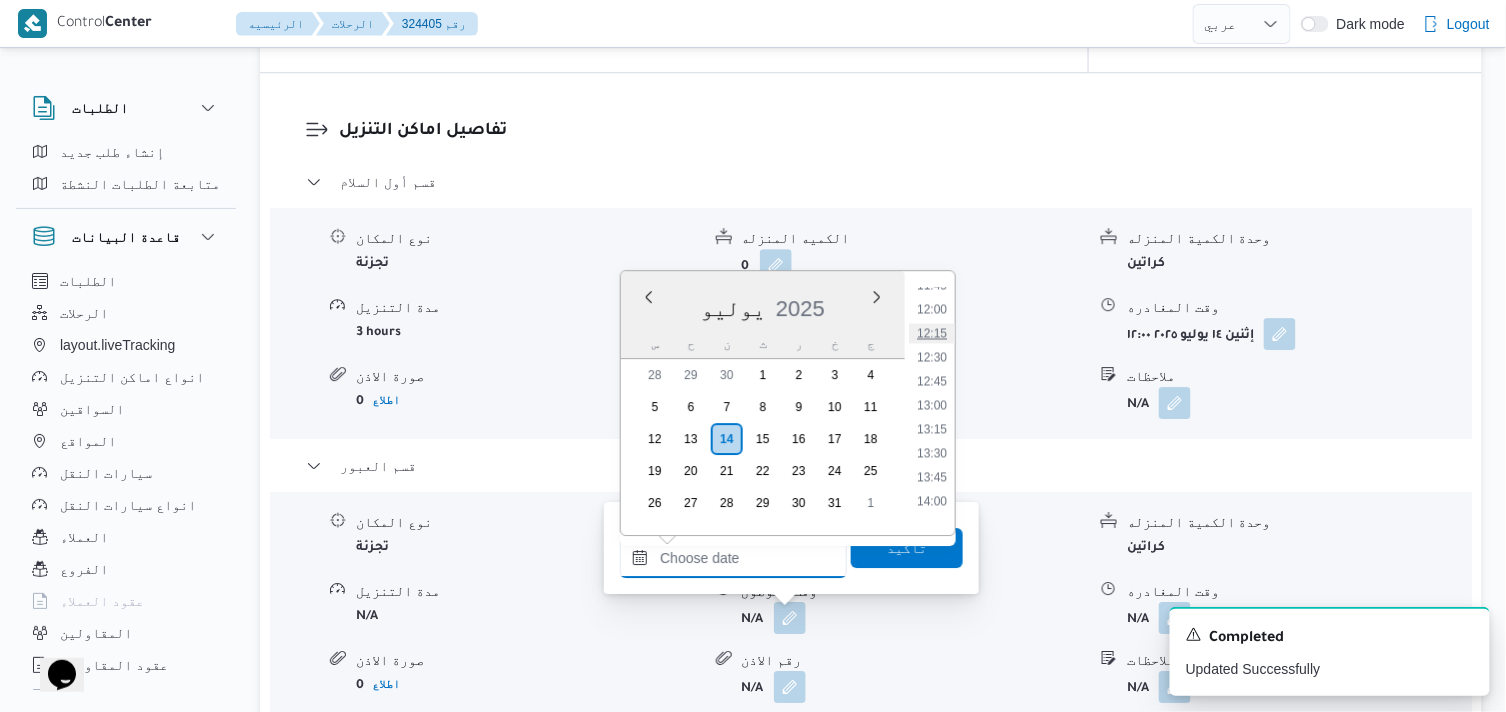 type on "١٤/٠٧/٢٠٢٥ ١٢:١٥" 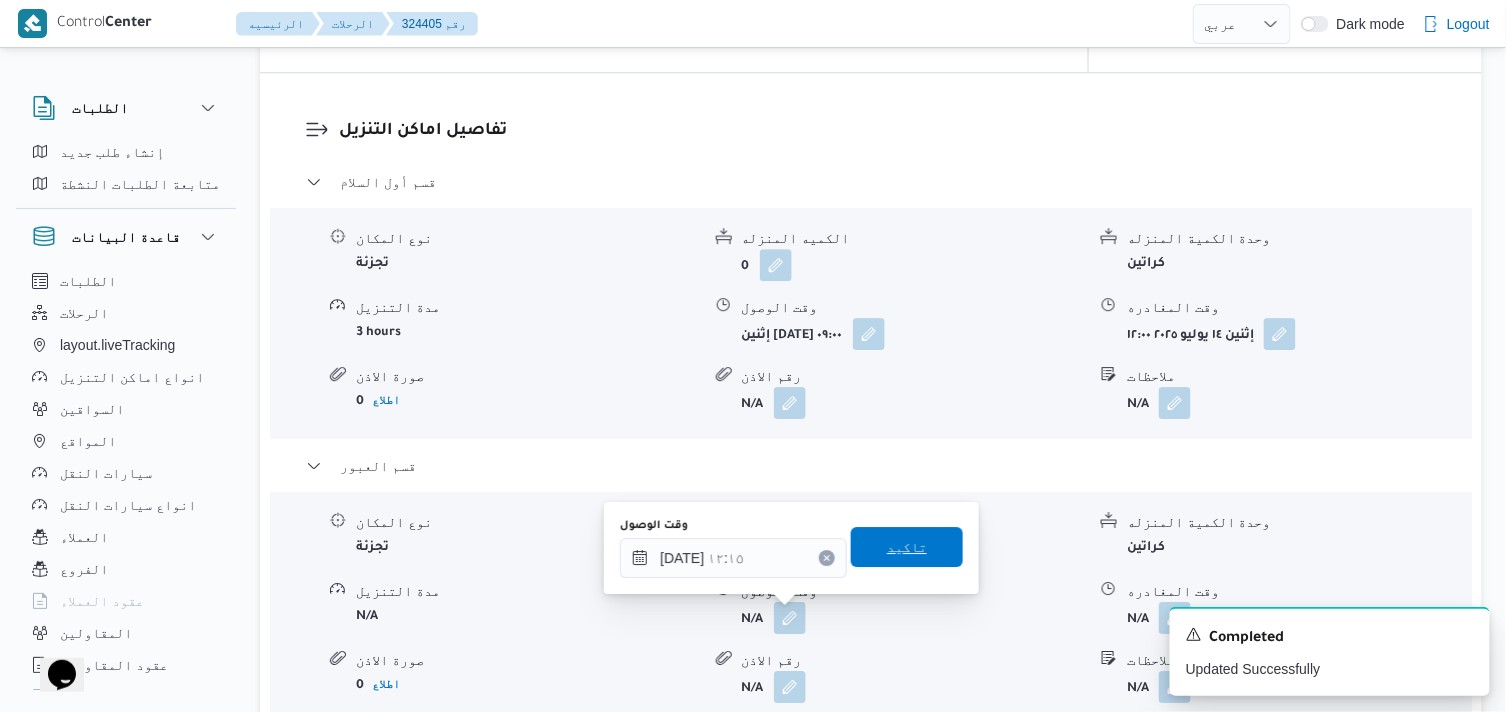 click on "تاكيد" at bounding box center (907, 547) 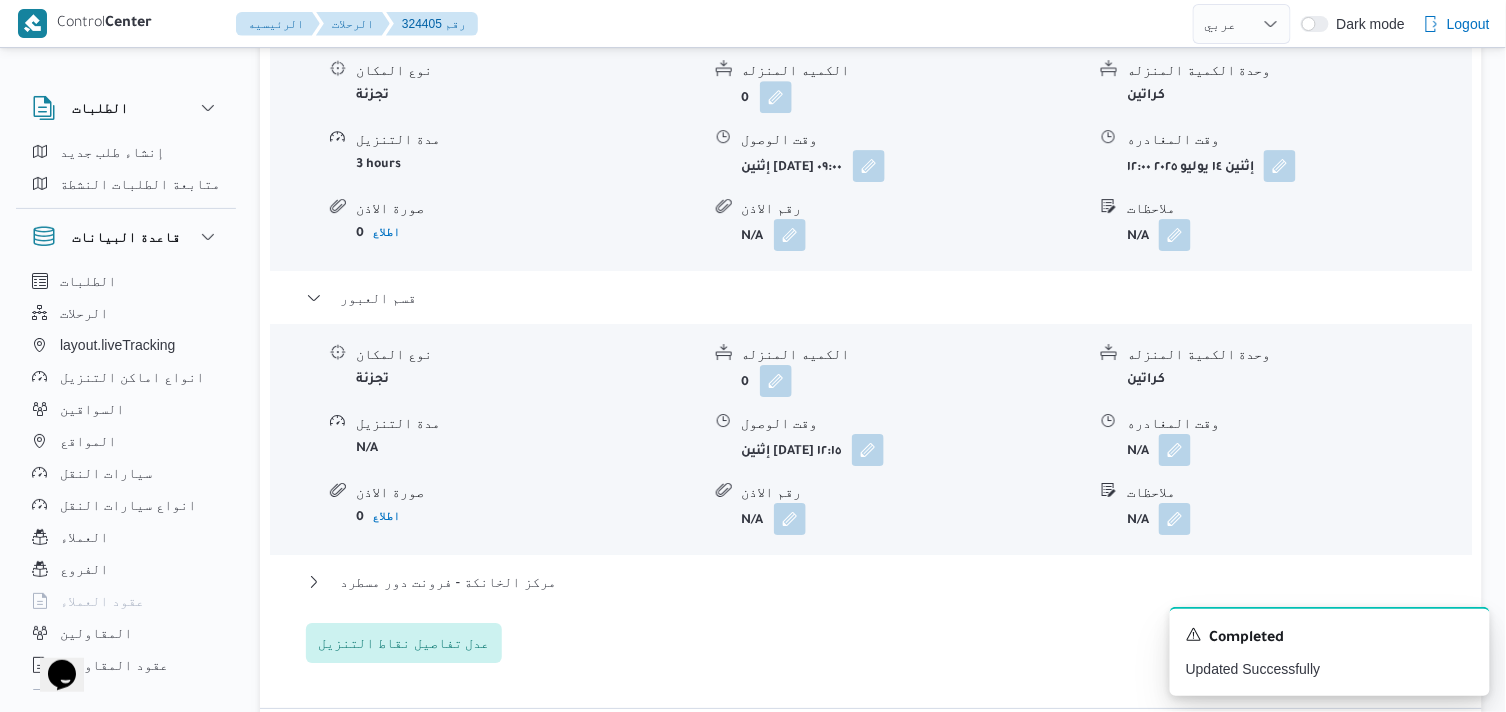 scroll, scrollTop: 2000, scrollLeft: 0, axis: vertical 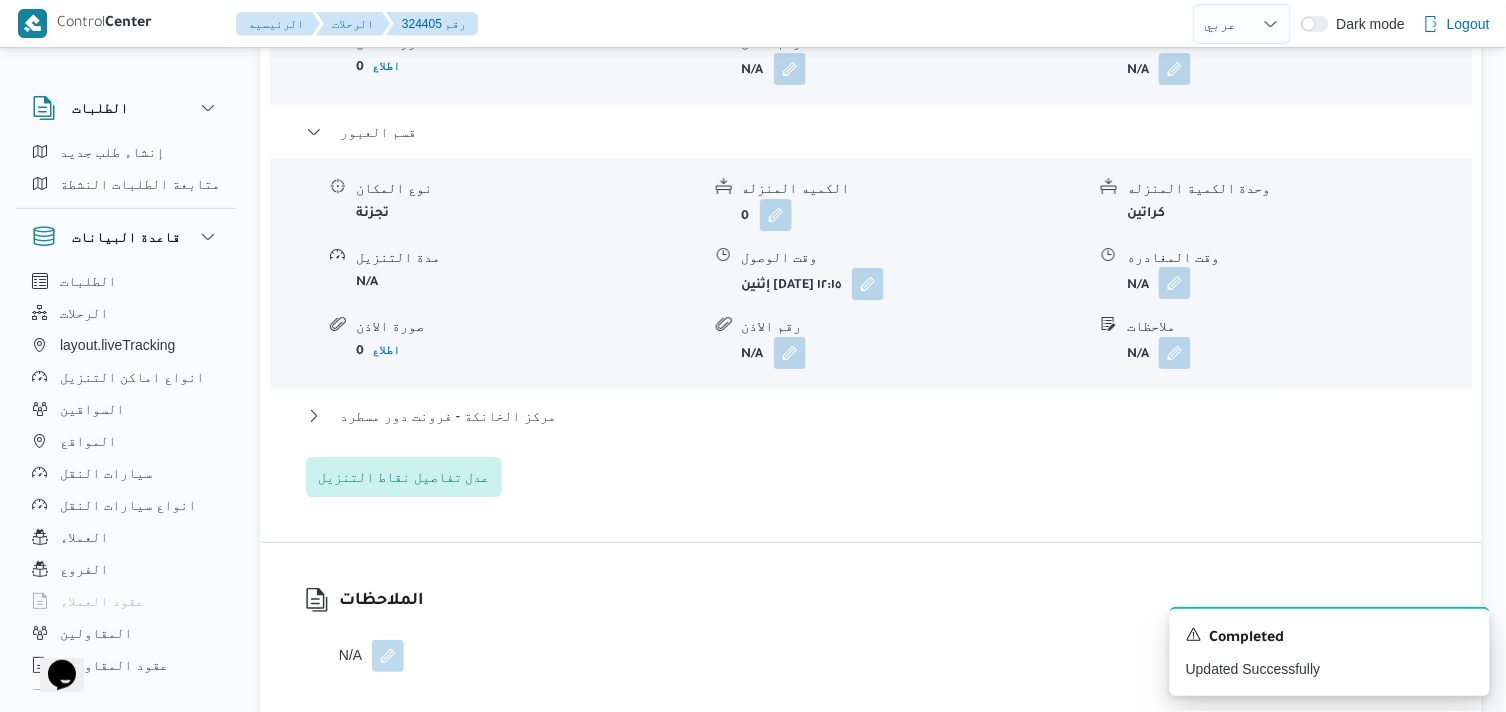 click at bounding box center [1175, 283] 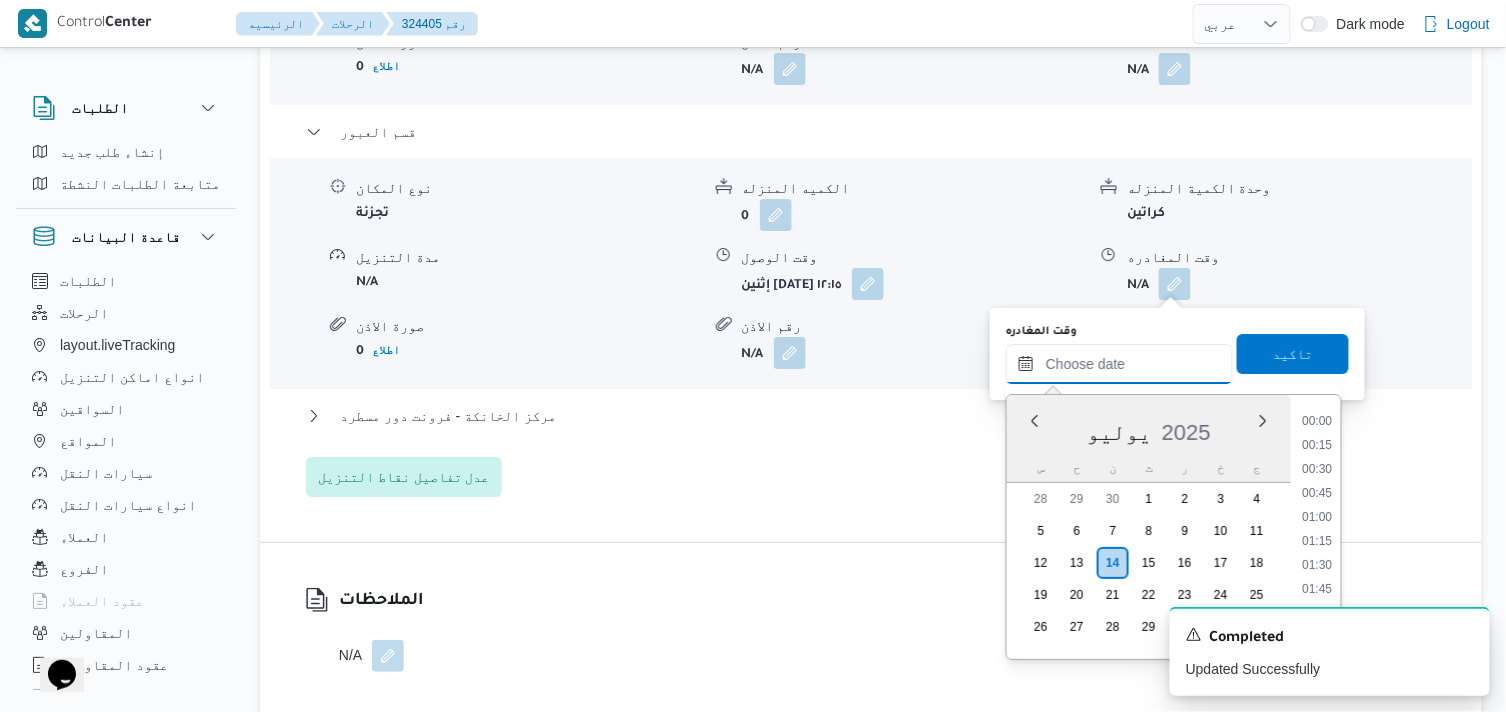 click on "وقت المغادره" at bounding box center (1119, 364) 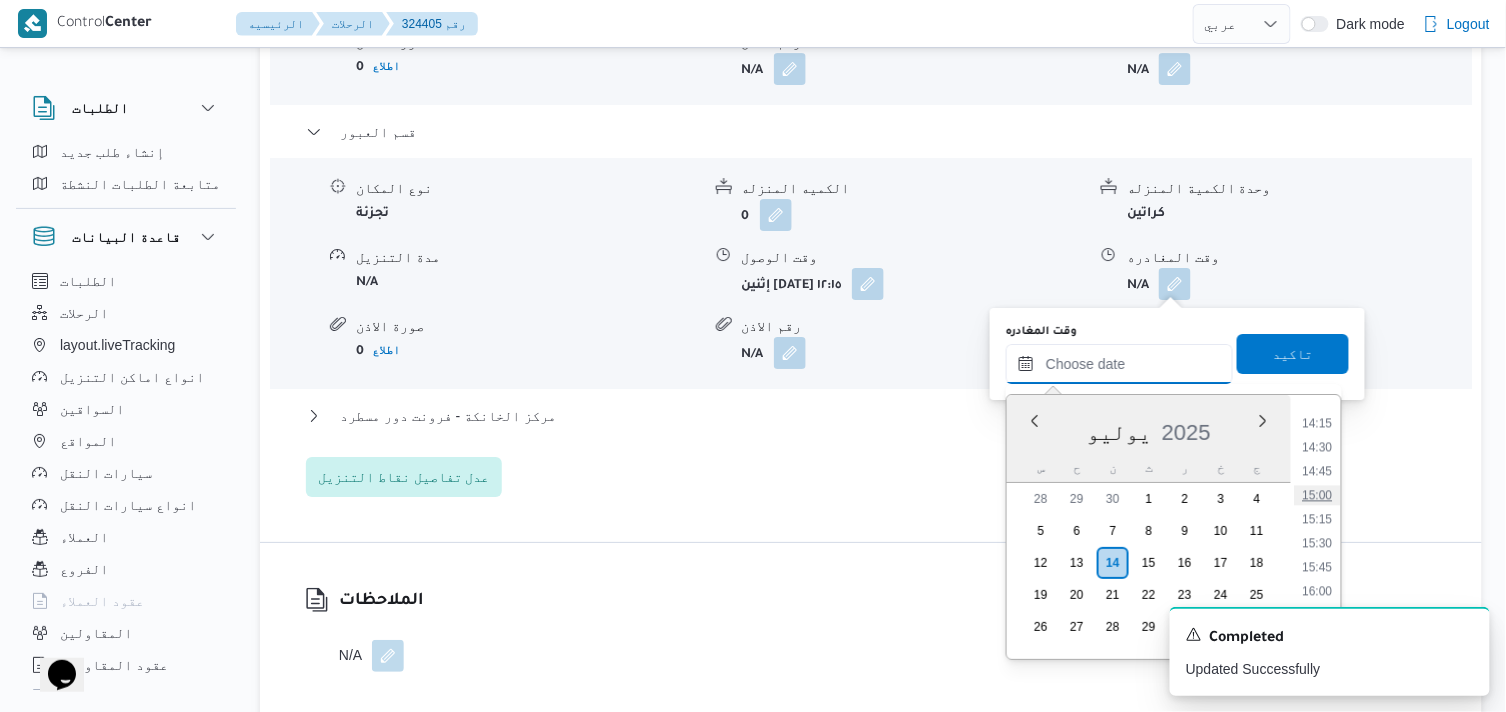 scroll, scrollTop: 1362, scrollLeft: 0, axis: vertical 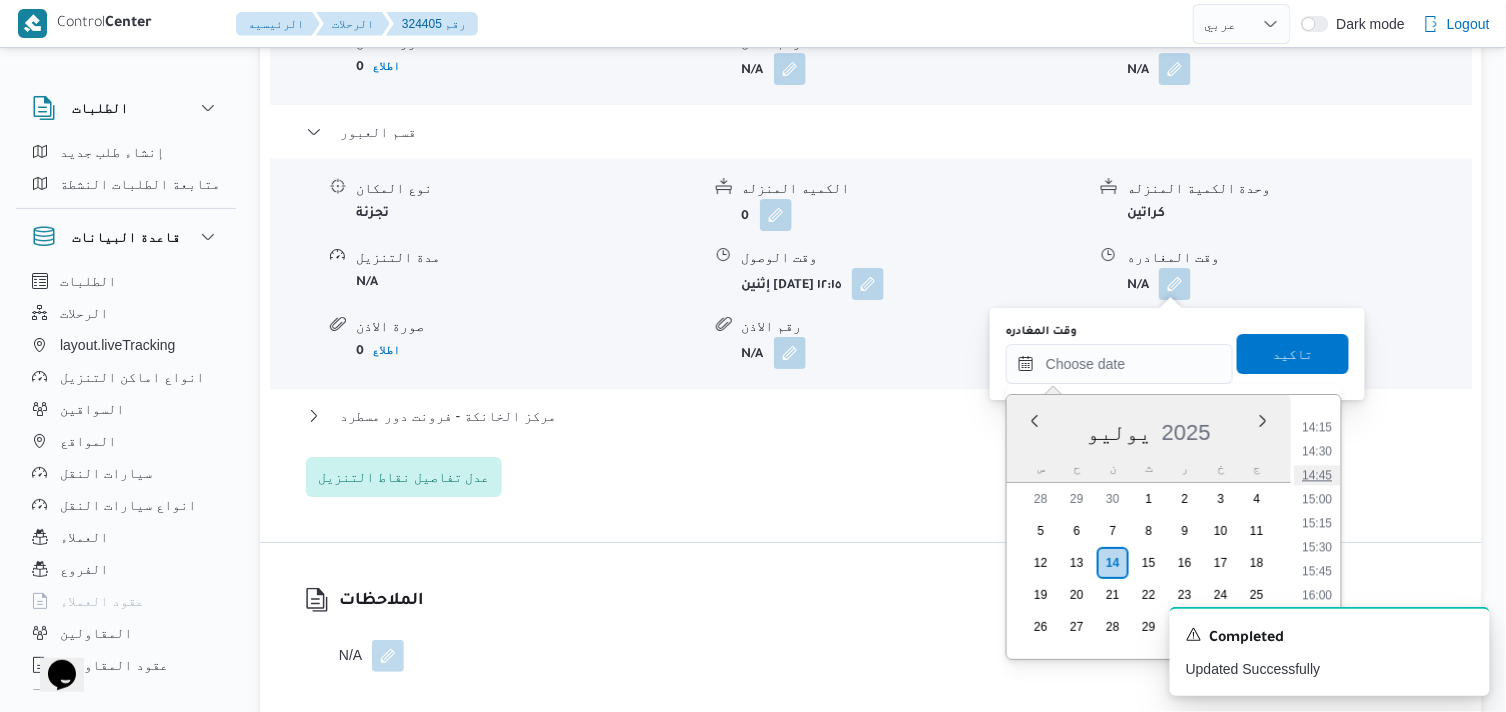 click on "14:45" at bounding box center [1318, 475] 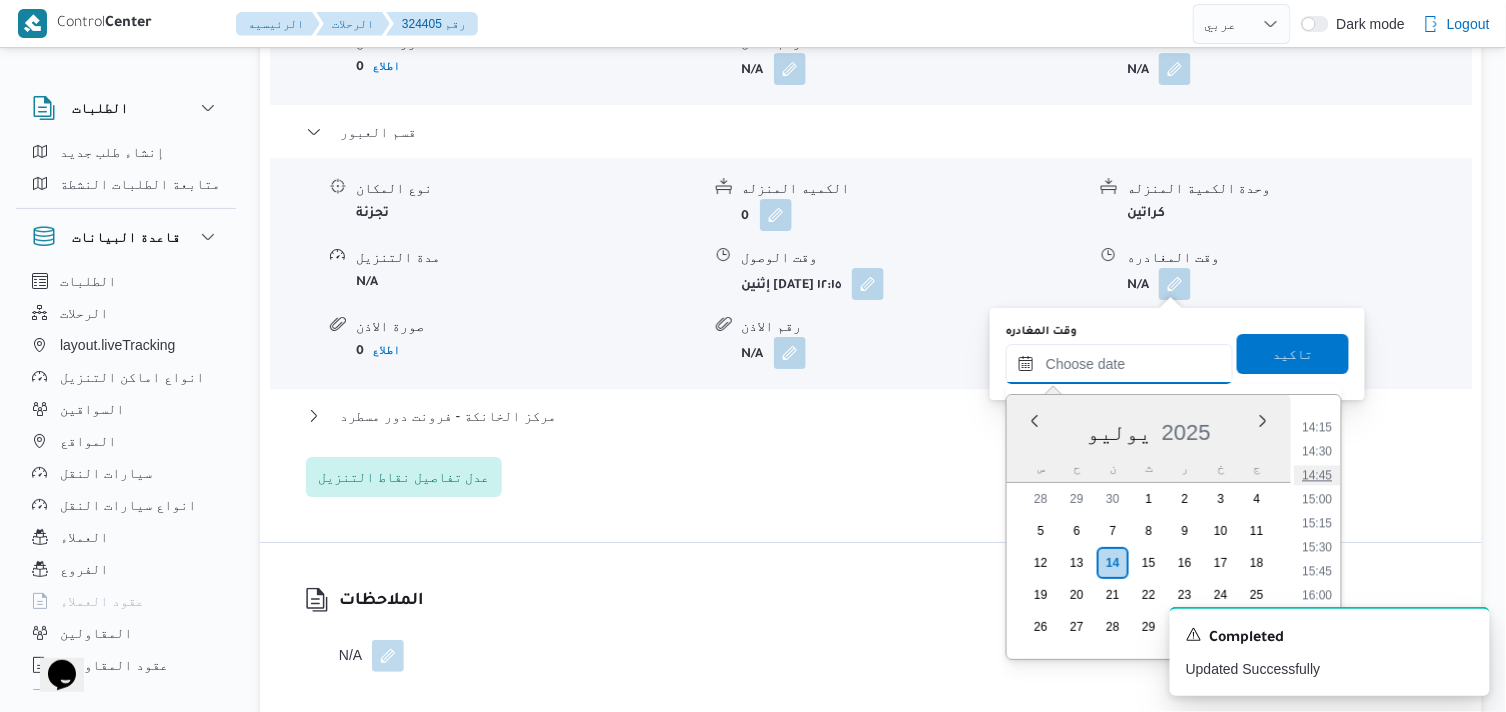 type on "[DATE] ١٤:٤٥" 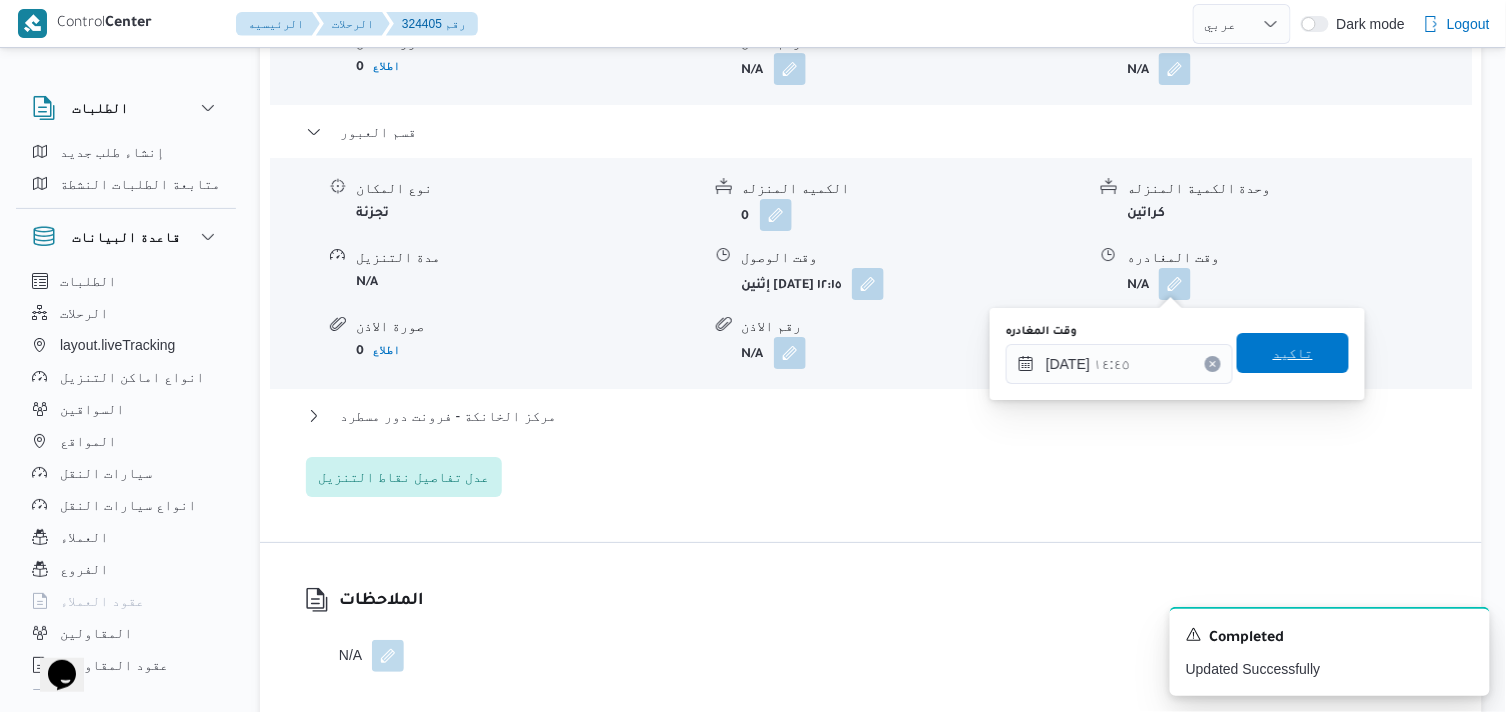 click on "تاكيد" at bounding box center (1293, 353) 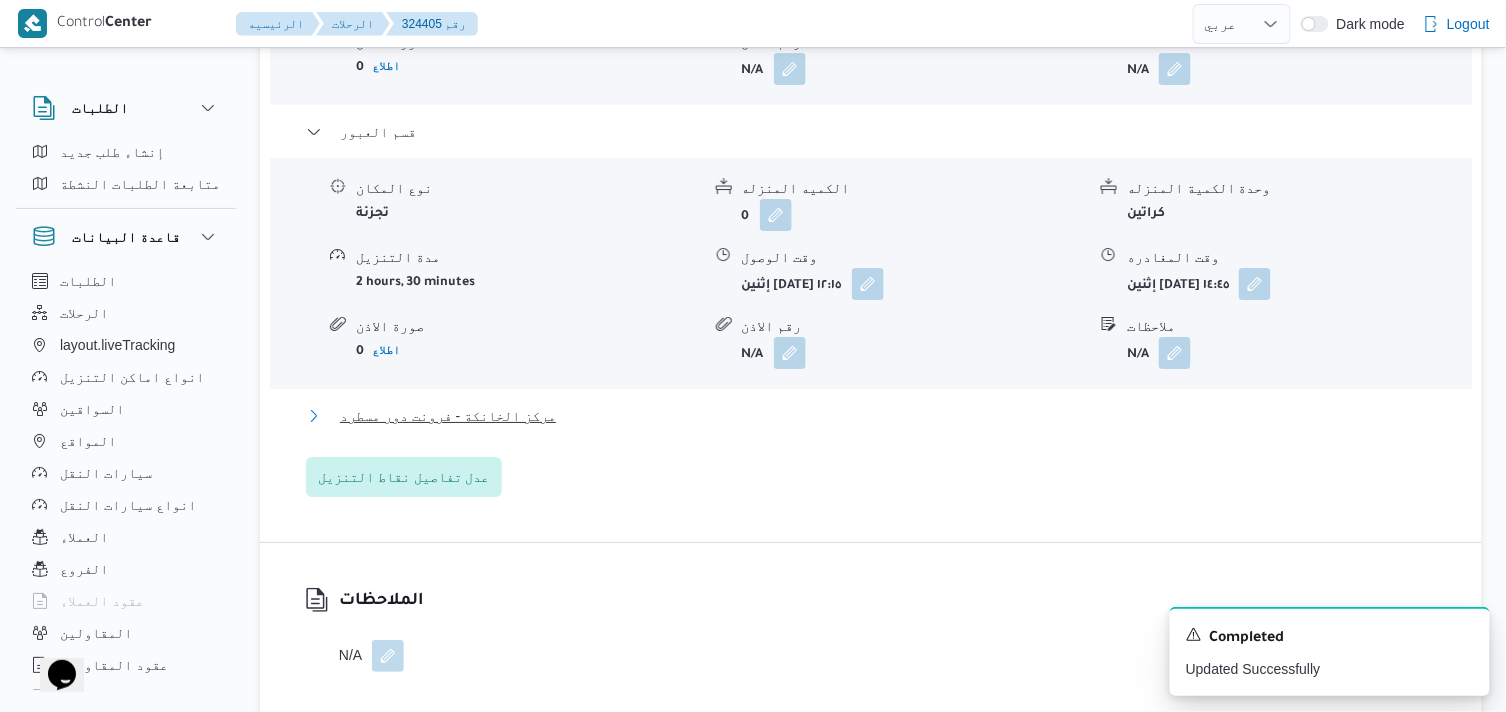 click on "مركز الخانكة -
فرونت دور مسطرد" at bounding box center [448, 416] 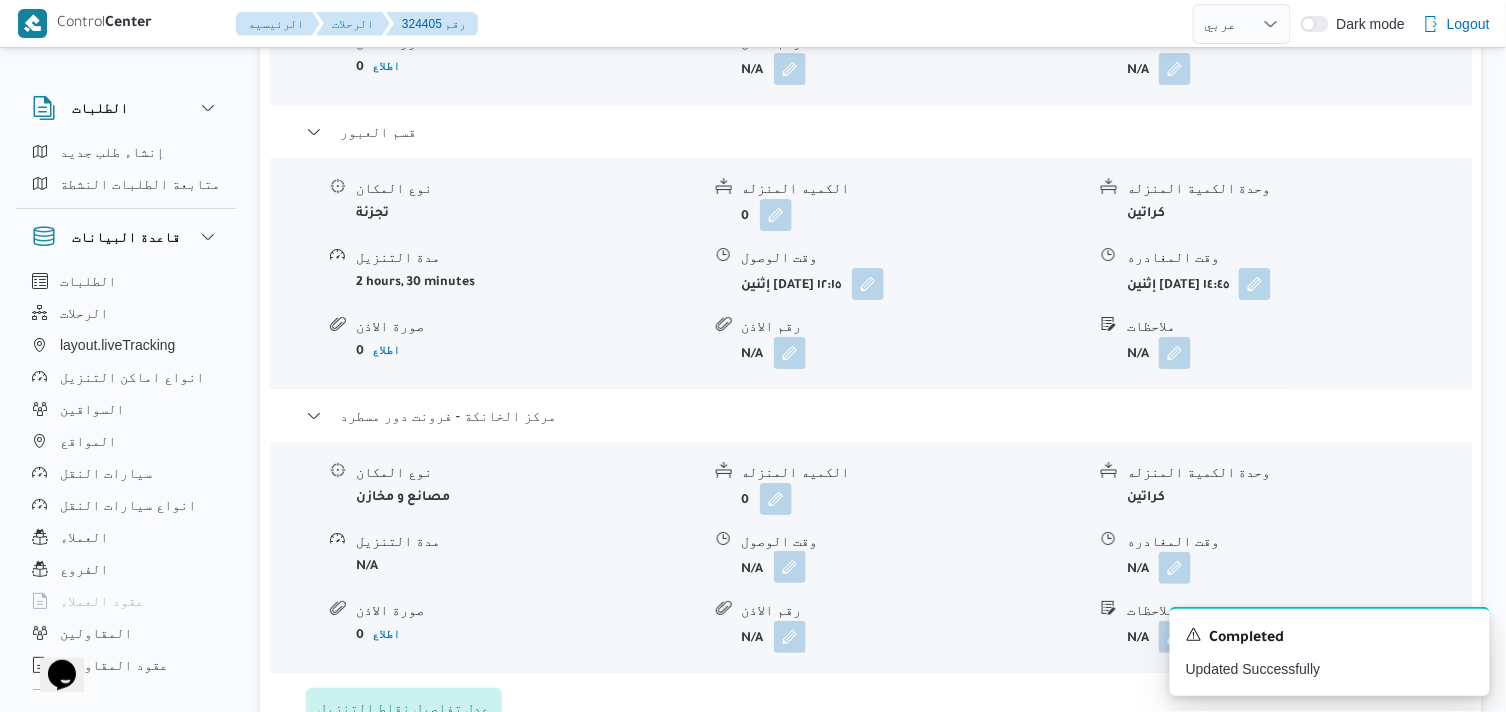 click at bounding box center (790, 567) 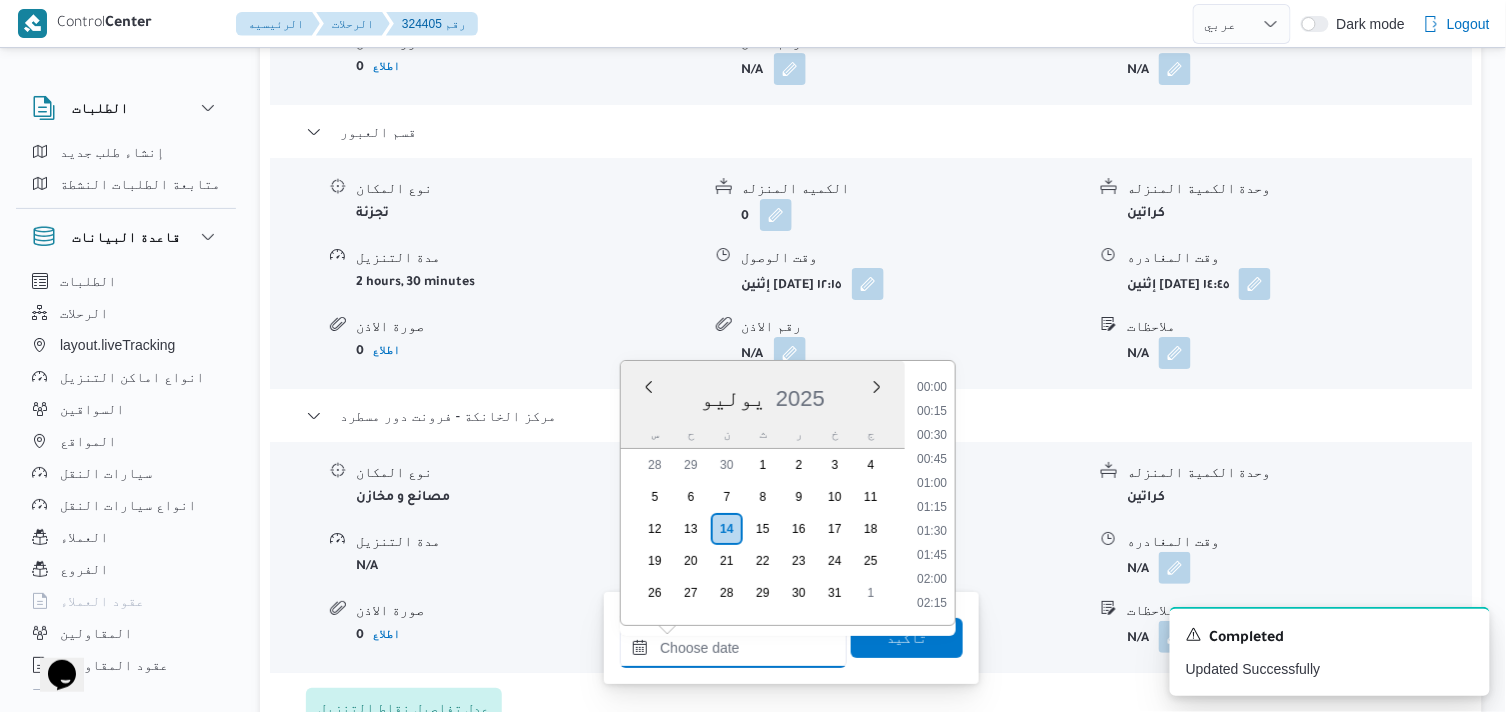 click on "وقت الوصول" at bounding box center [733, 648] 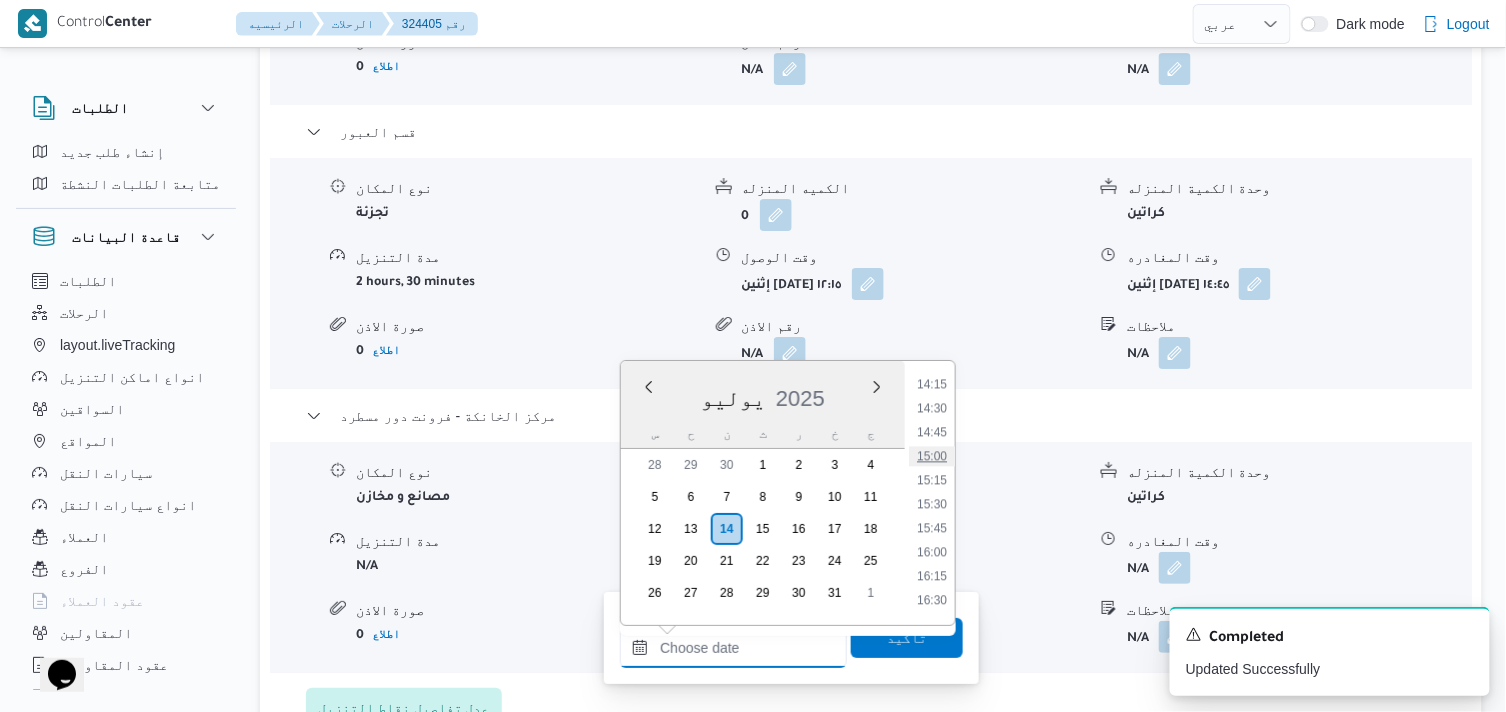 scroll, scrollTop: 1362, scrollLeft: 0, axis: vertical 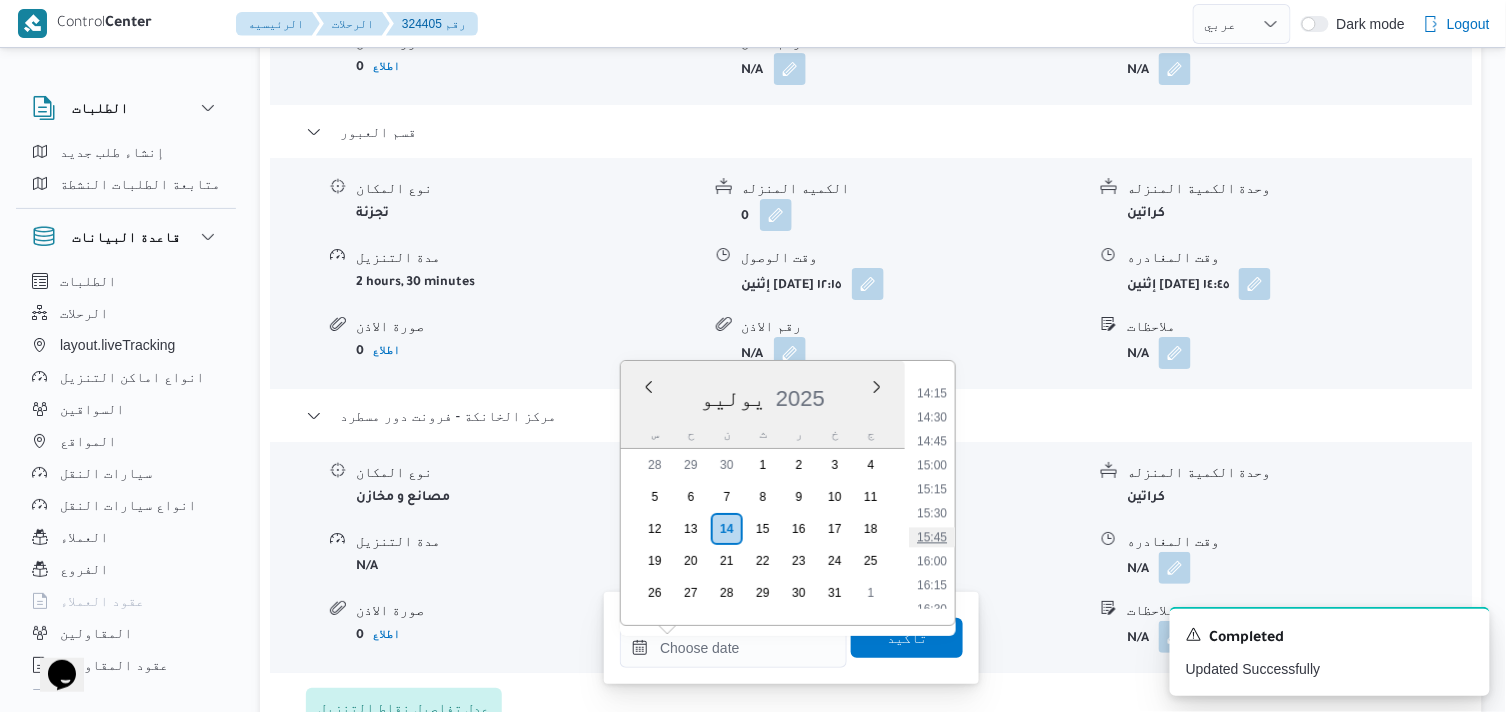 click on "15:45" at bounding box center [932, 537] 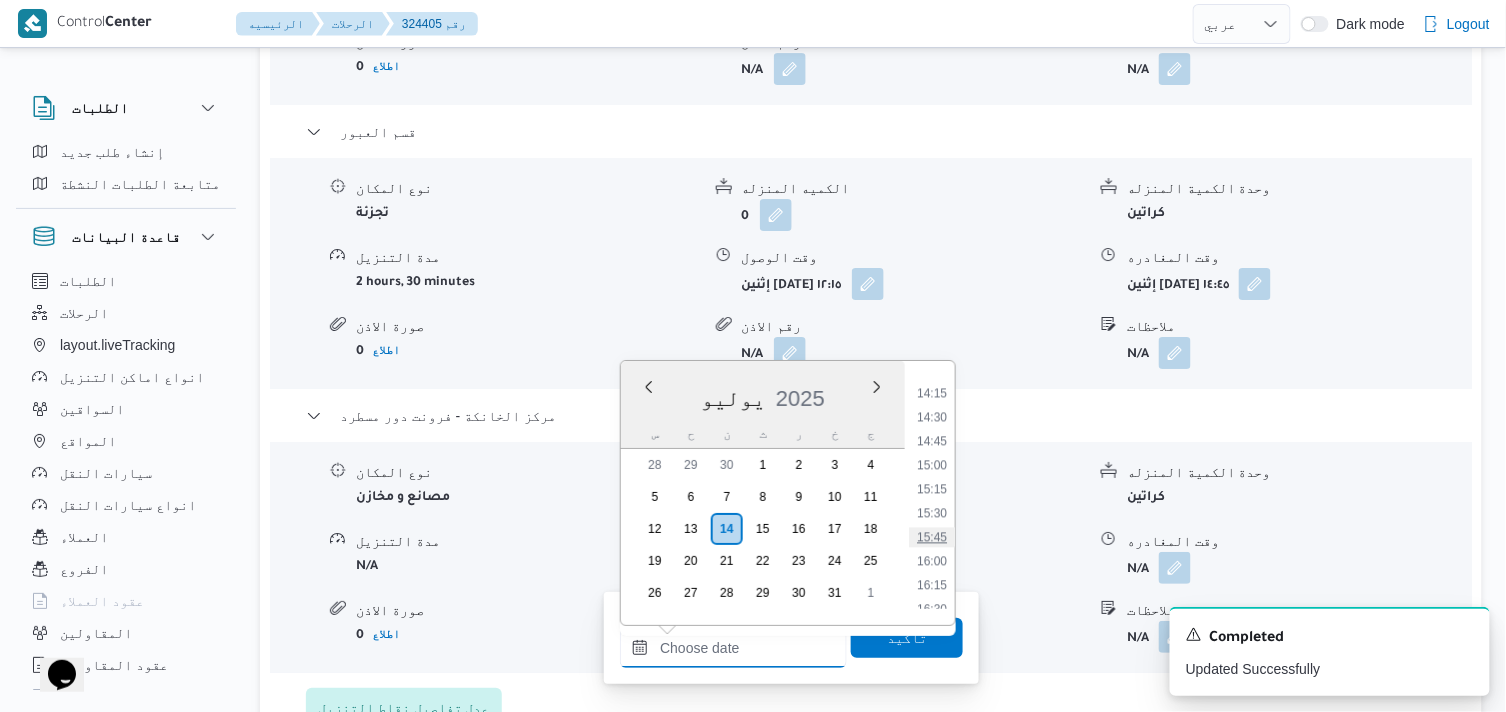type on "١٤/٠٧/٢٠٢٥ ١٥:٤٥" 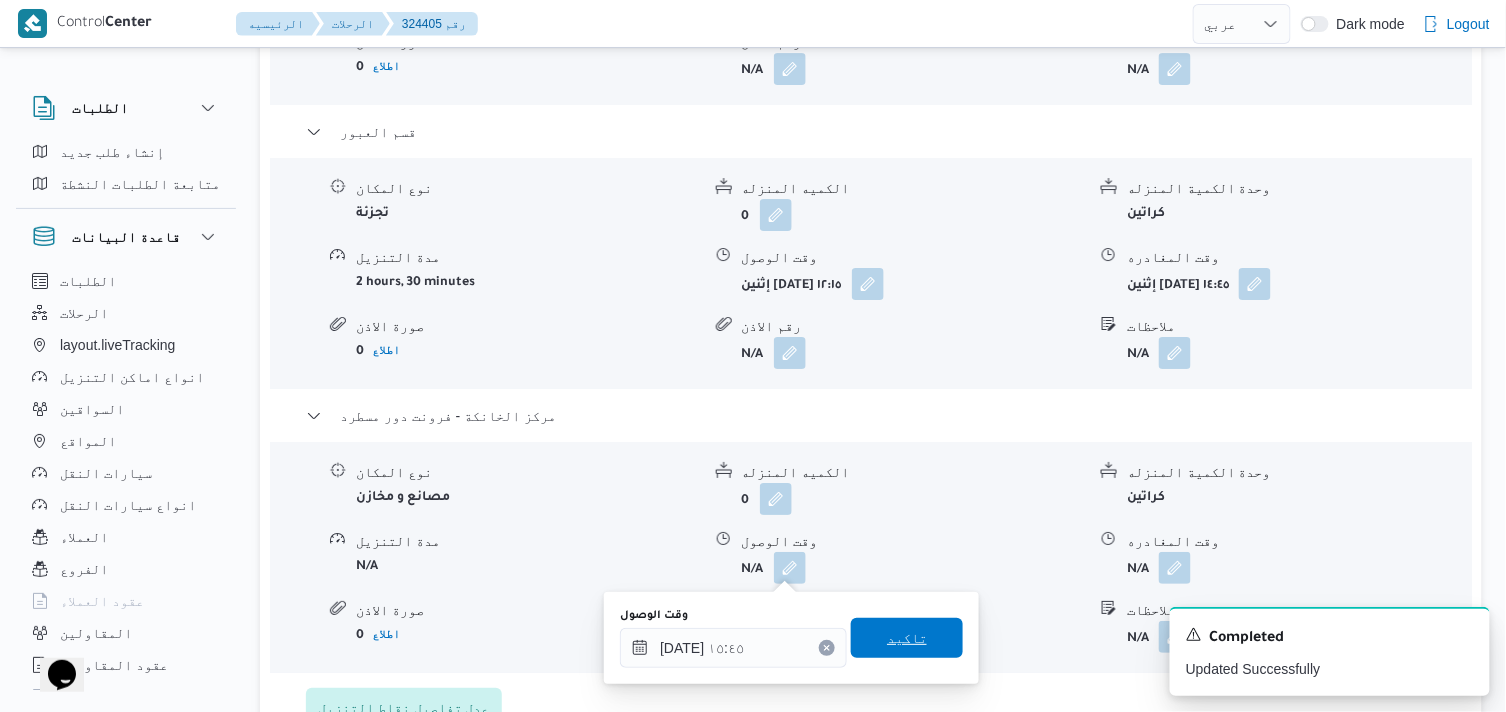 click on "تاكيد" at bounding box center [907, 638] 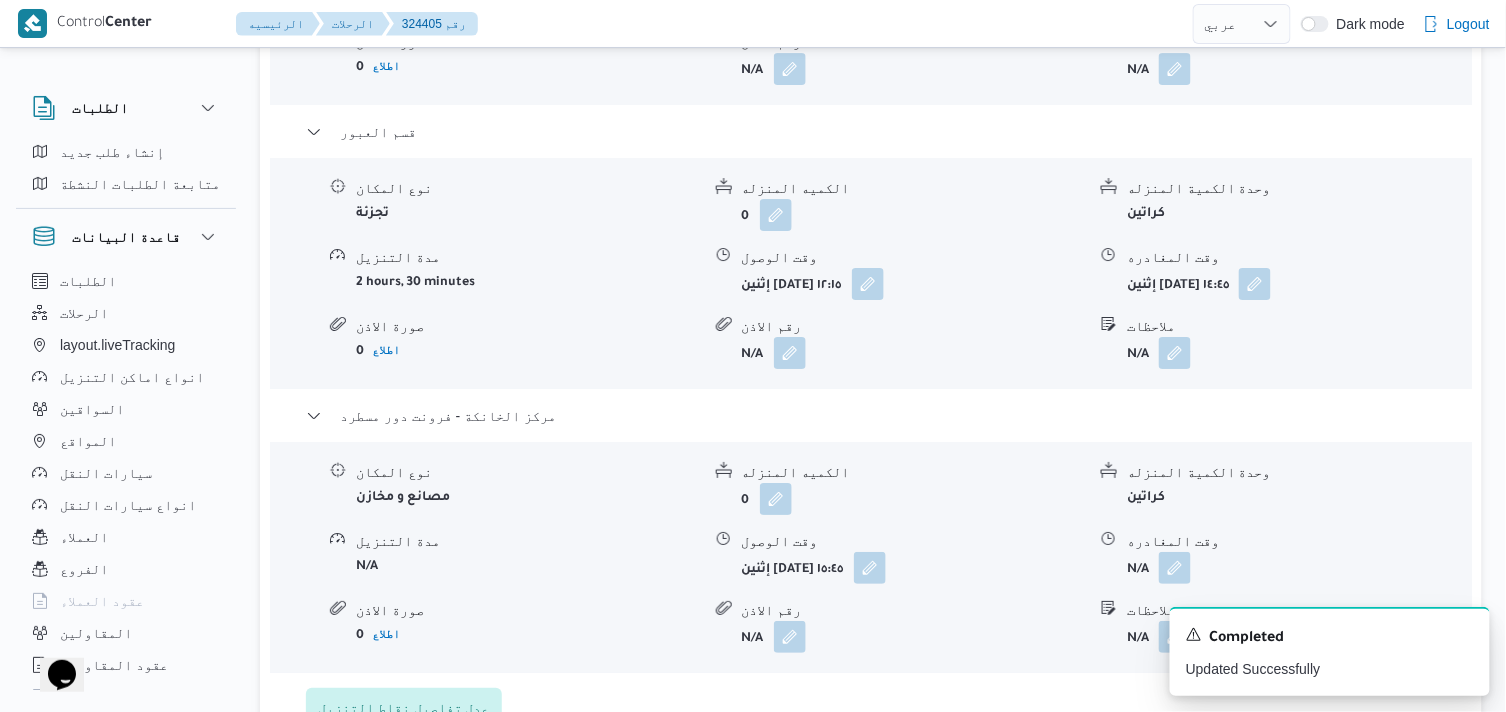 scroll, scrollTop: 2222, scrollLeft: 0, axis: vertical 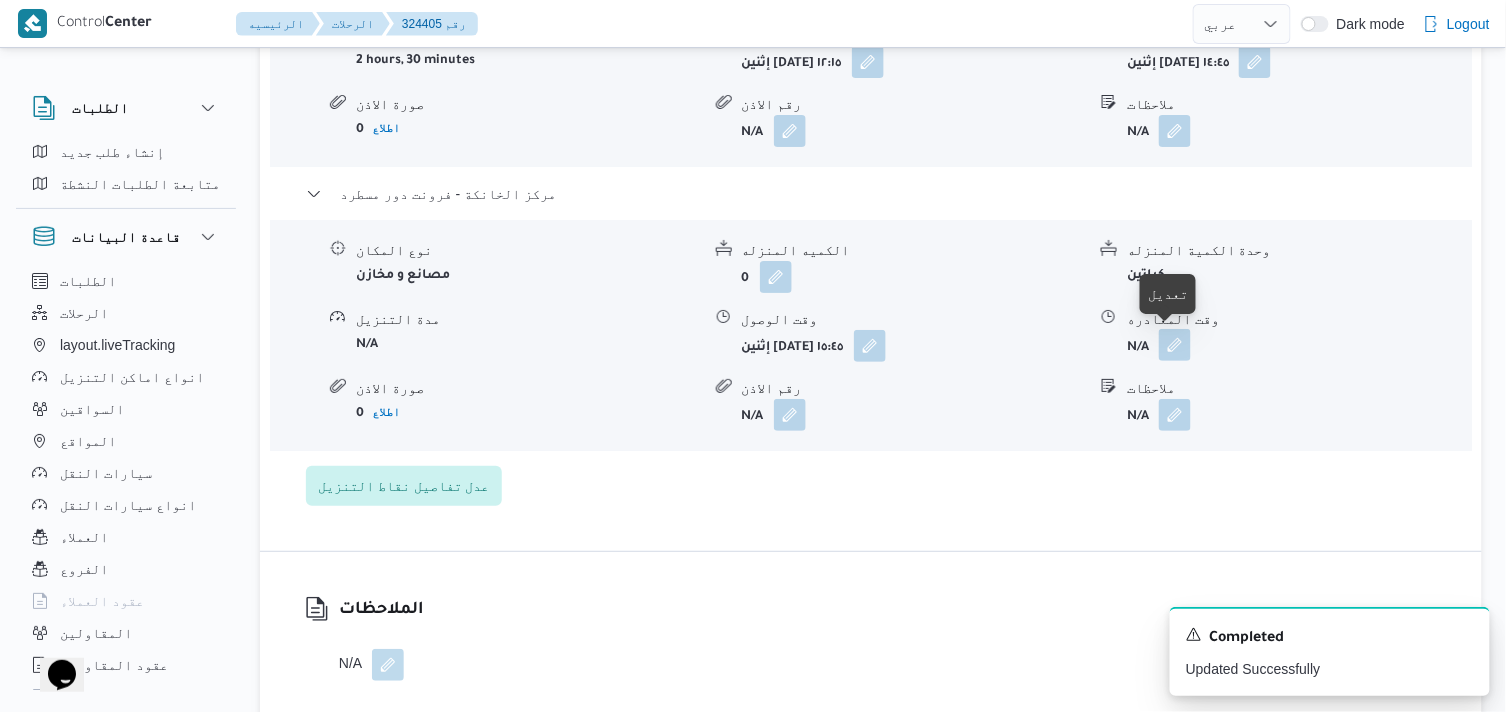 click at bounding box center [1175, 345] 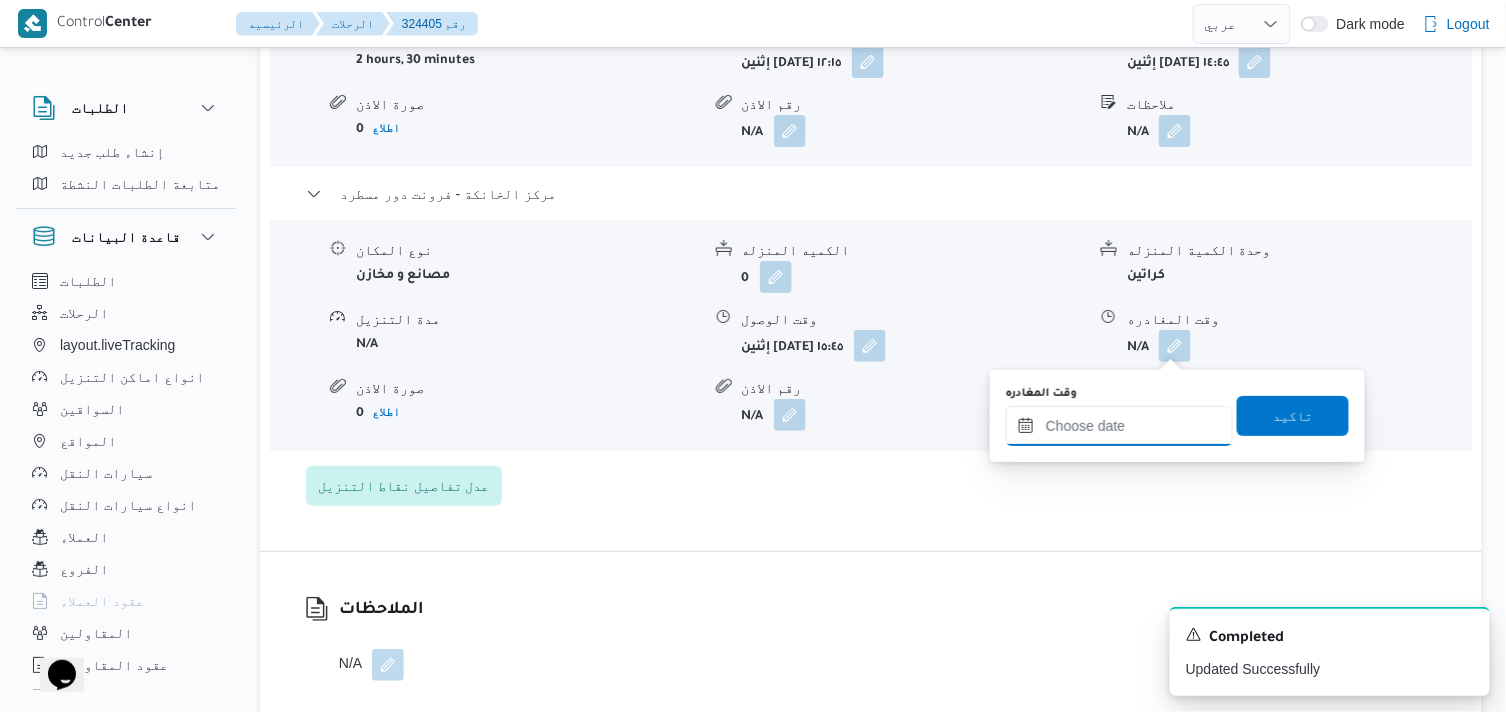 click on "وقت المغادره" at bounding box center (1119, 426) 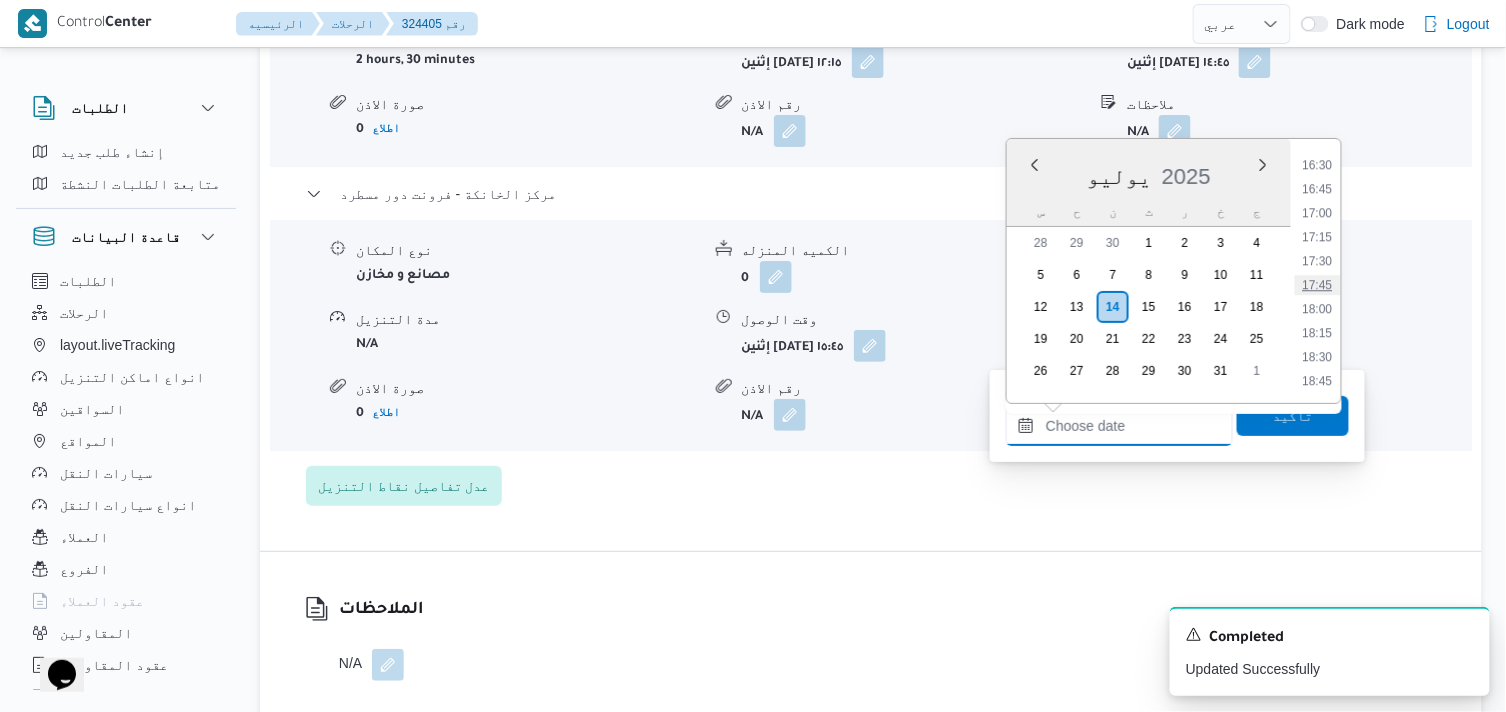 scroll, scrollTop: 1473, scrollLeft: 0, axis: vertical 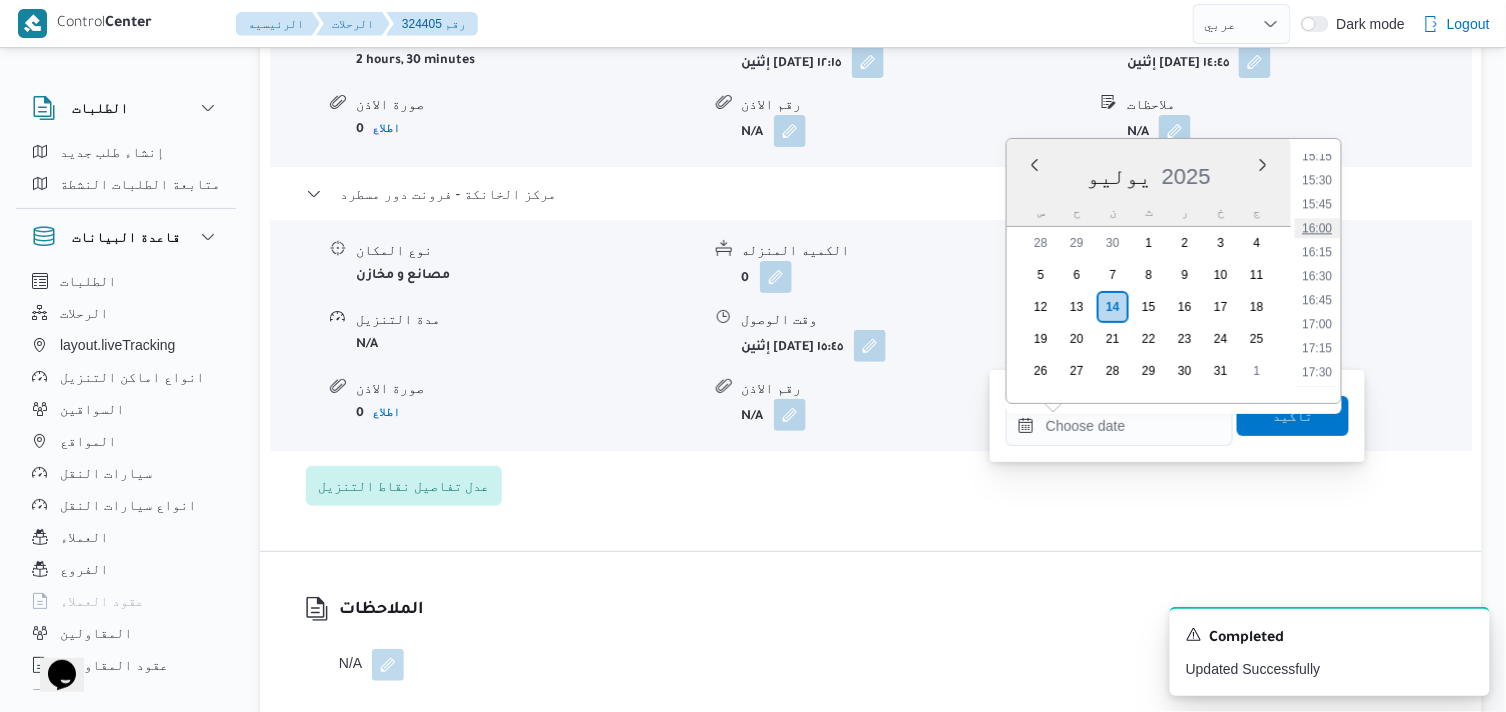 click on "16:00" at bounding box center [1318, 228] 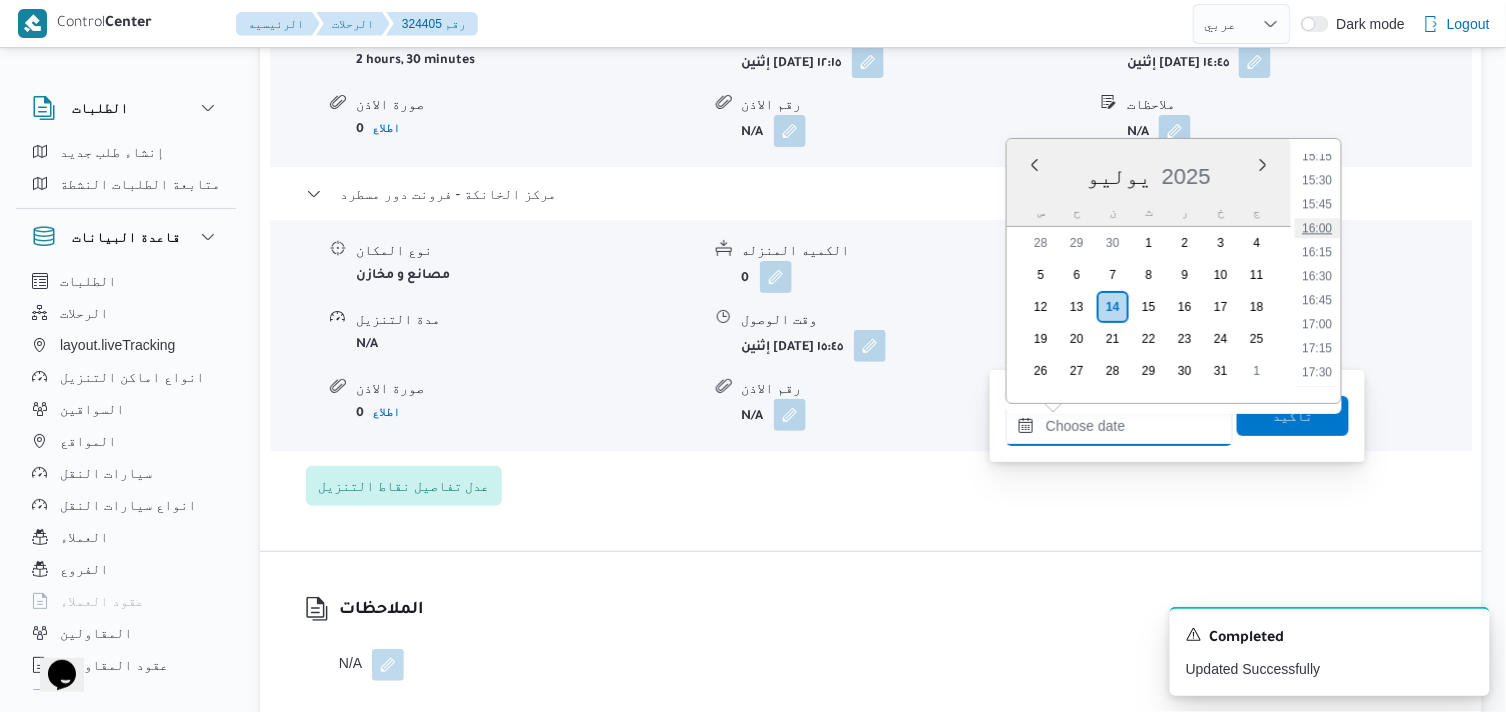 type on "١٤/٠٧/٢٠٢٥ ١٦:٠٠" 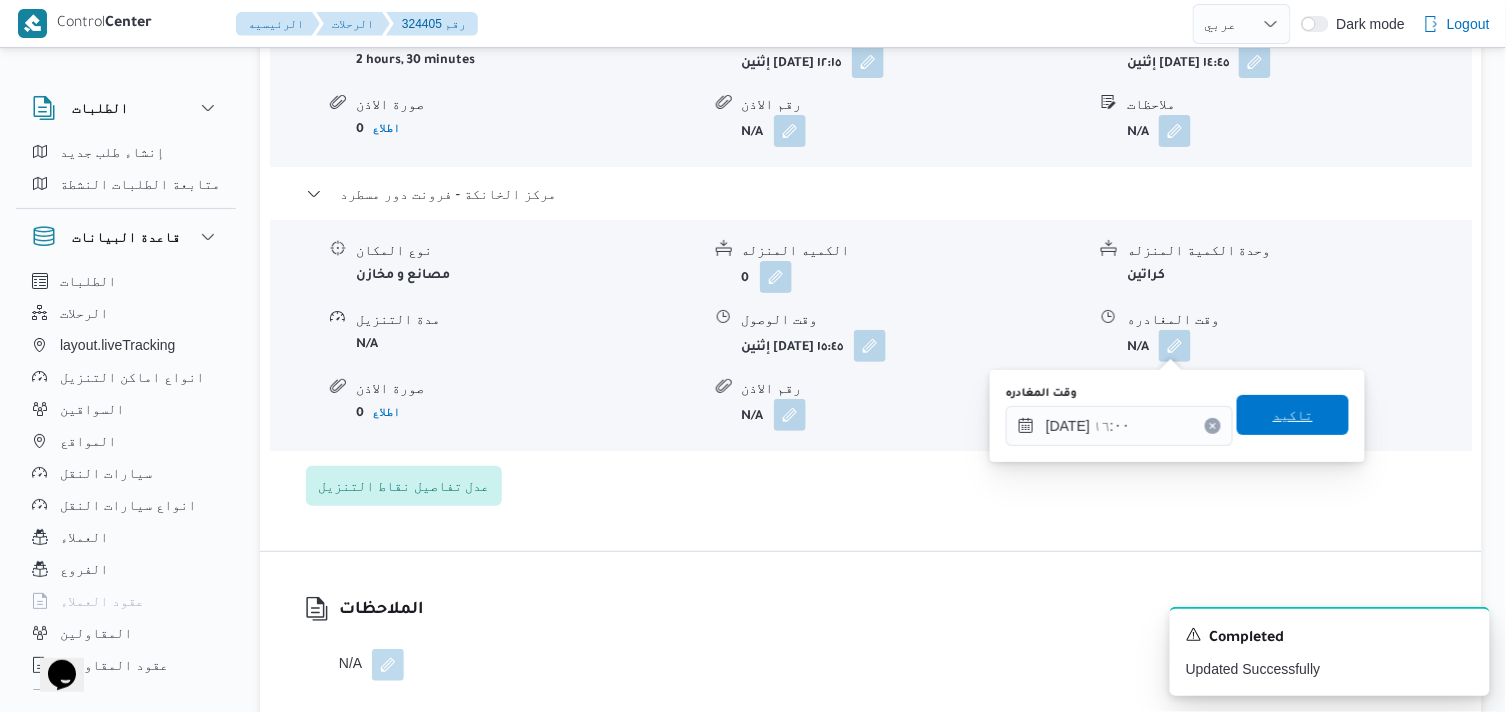 click on "تاكيد" at bounding box center [1293, 415] 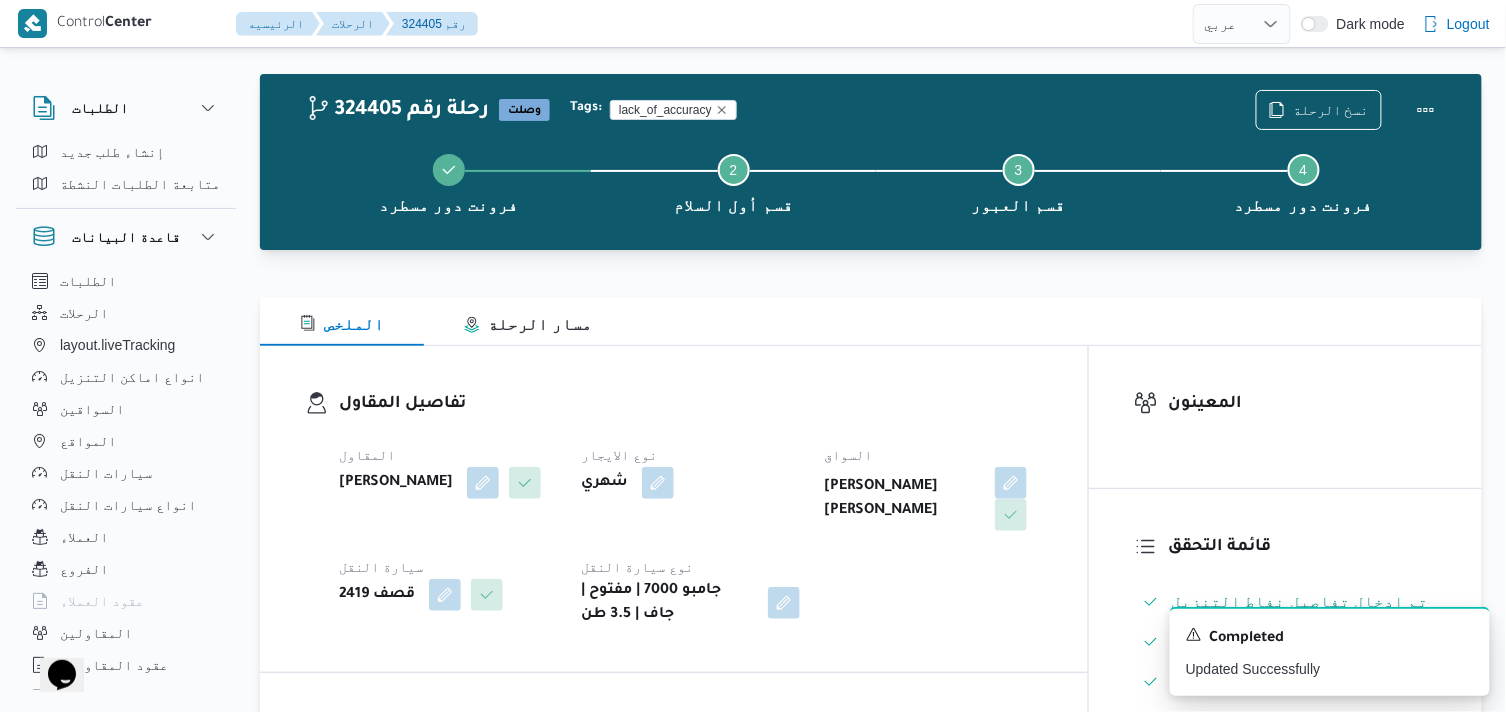 scroll, scrollTop: 0, scrollLeft: 0, axis: both 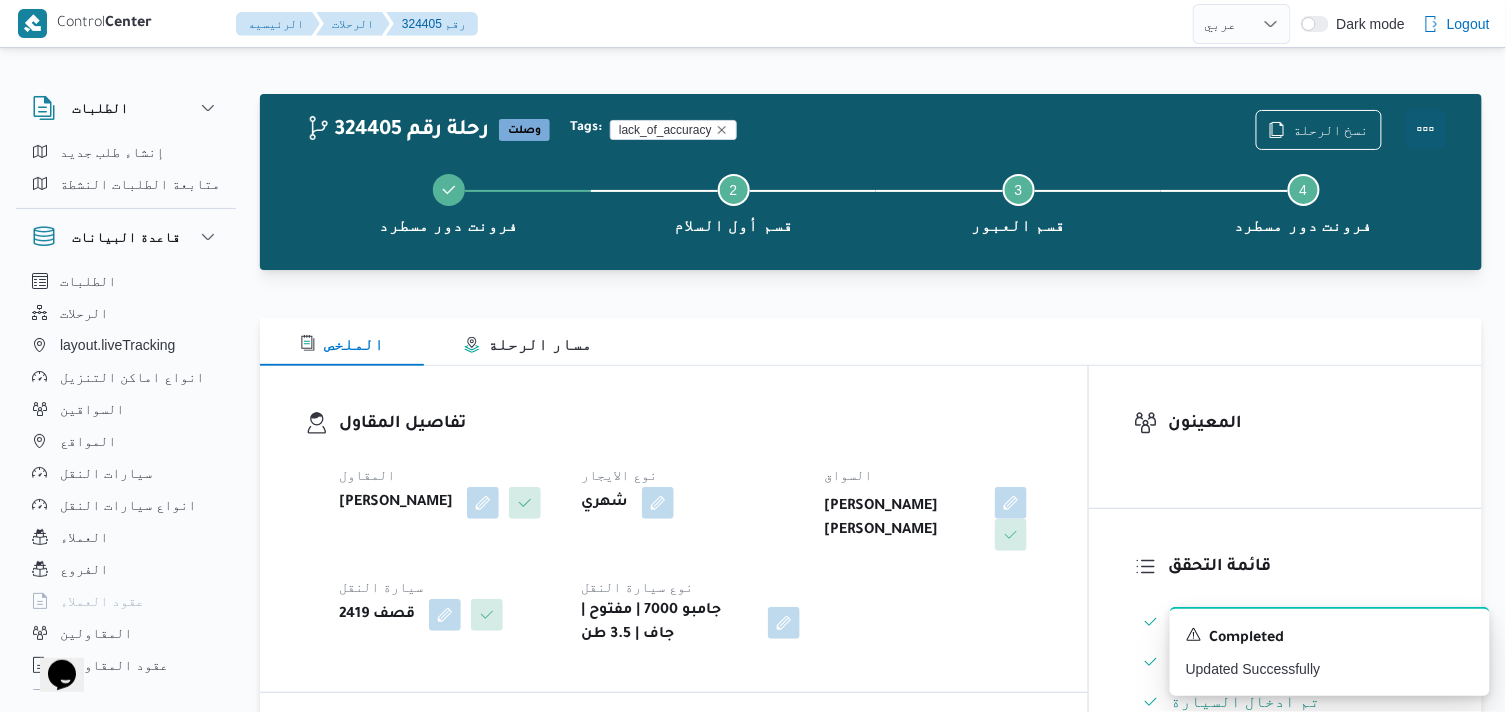 click at bounding box center (1426, 129) 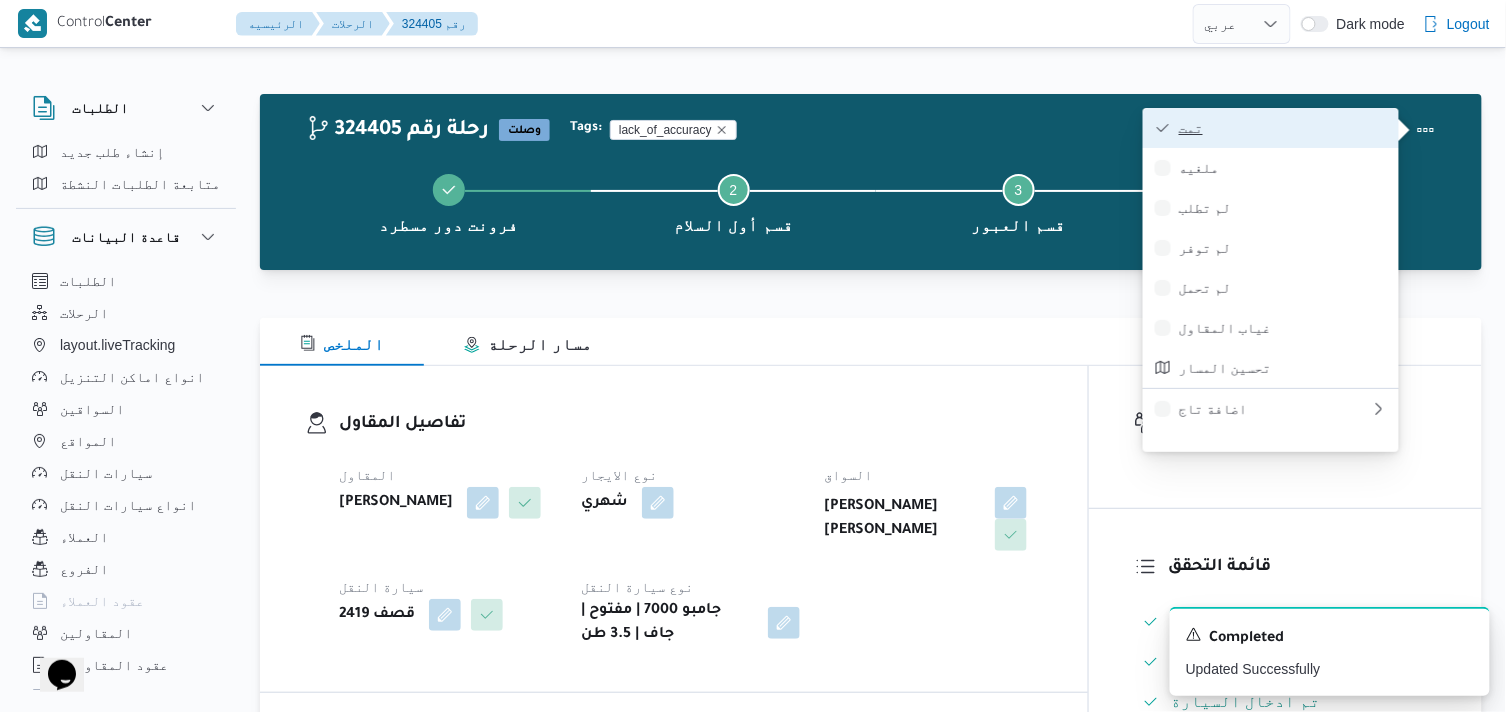 click on "تمت" at bounding box center [1271, 128] 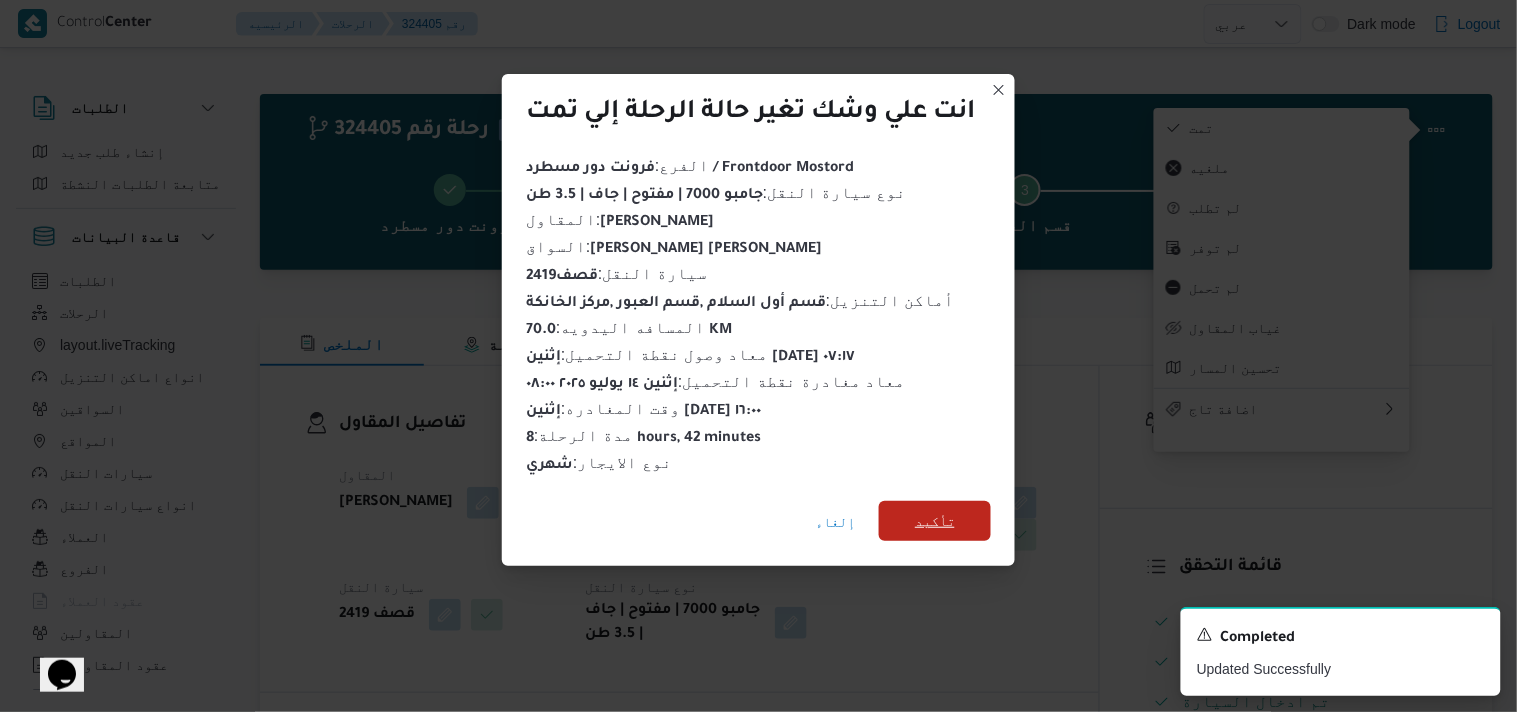 click on "تأكيد" at bounding box center (935, 521) 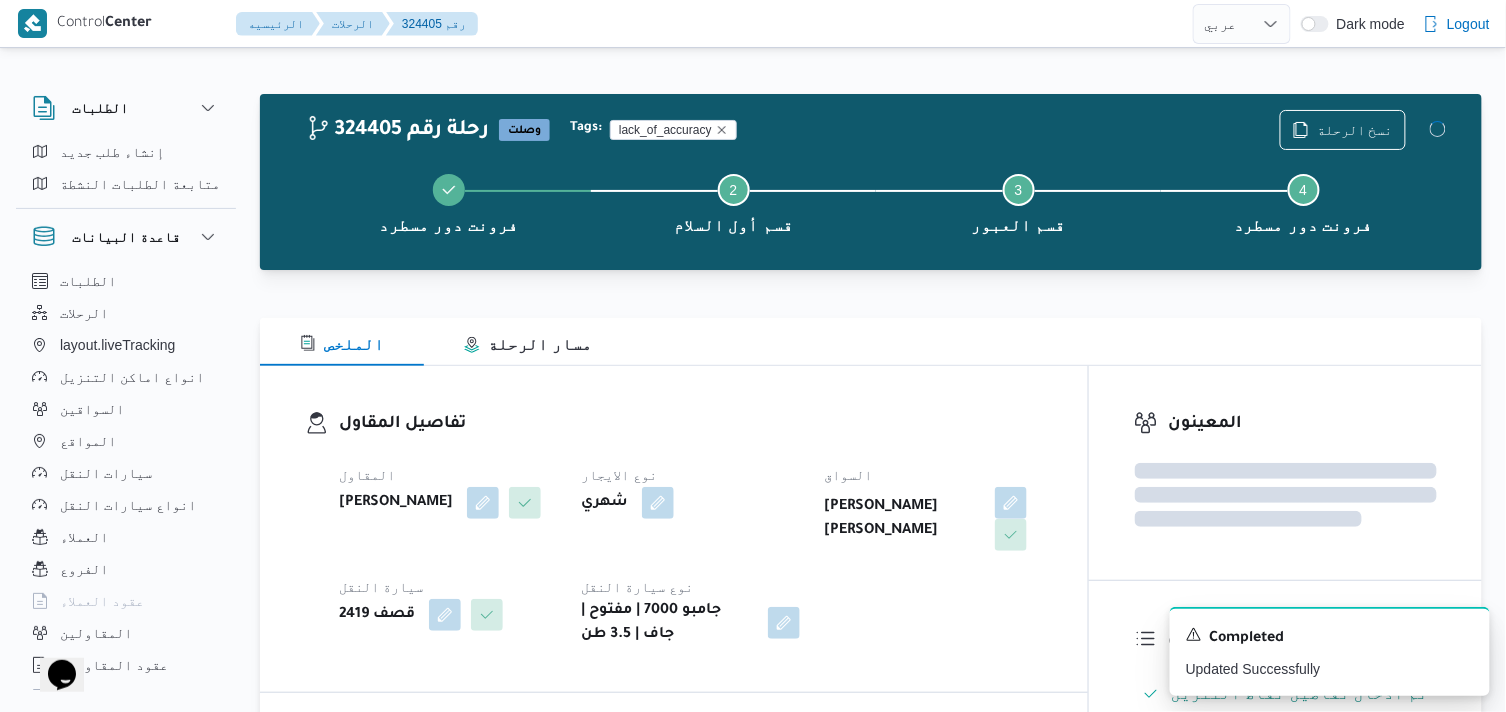 click on "المقاول عبدالقادر عادل عبدالقادر الحسيني نوع الايجار شهري السواق محمد عزت السيد بيومى جمعه سيارة النقل قصف 2419 نوع سيارة النقل جامبو 7000 | مفتوح | جاف | 3.5 طن" at bounding box center [691, 555] 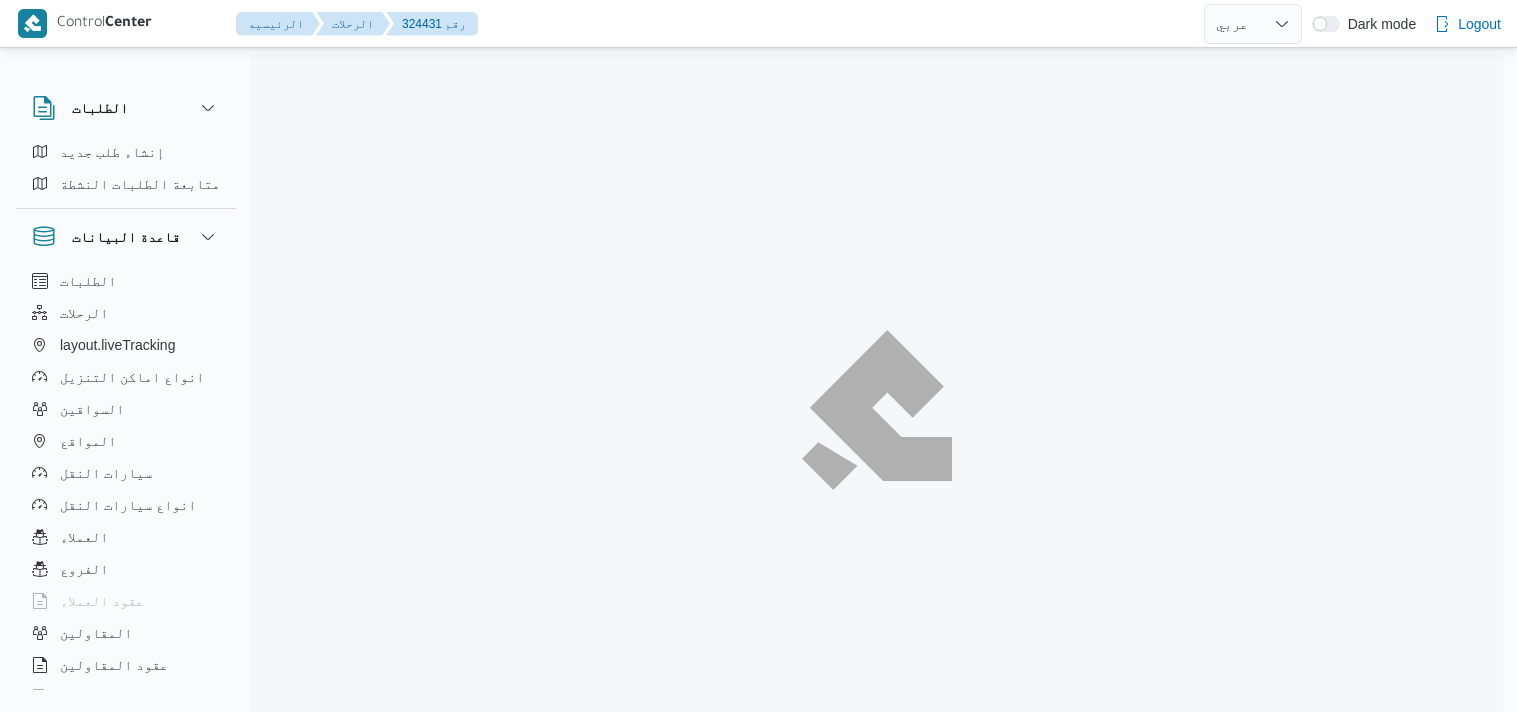 select on "ar" 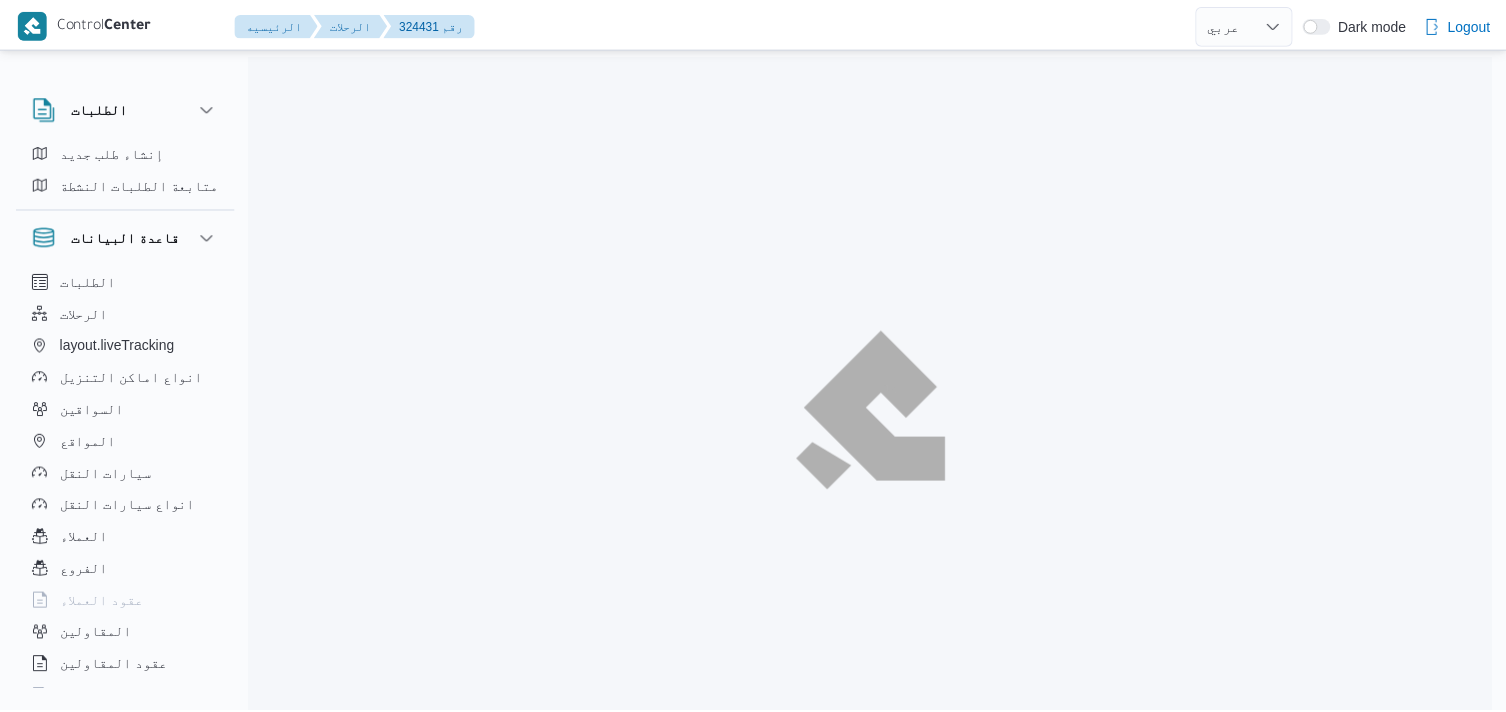 scroll, scrollTop: 0, scrollLeft: 0, axis: both 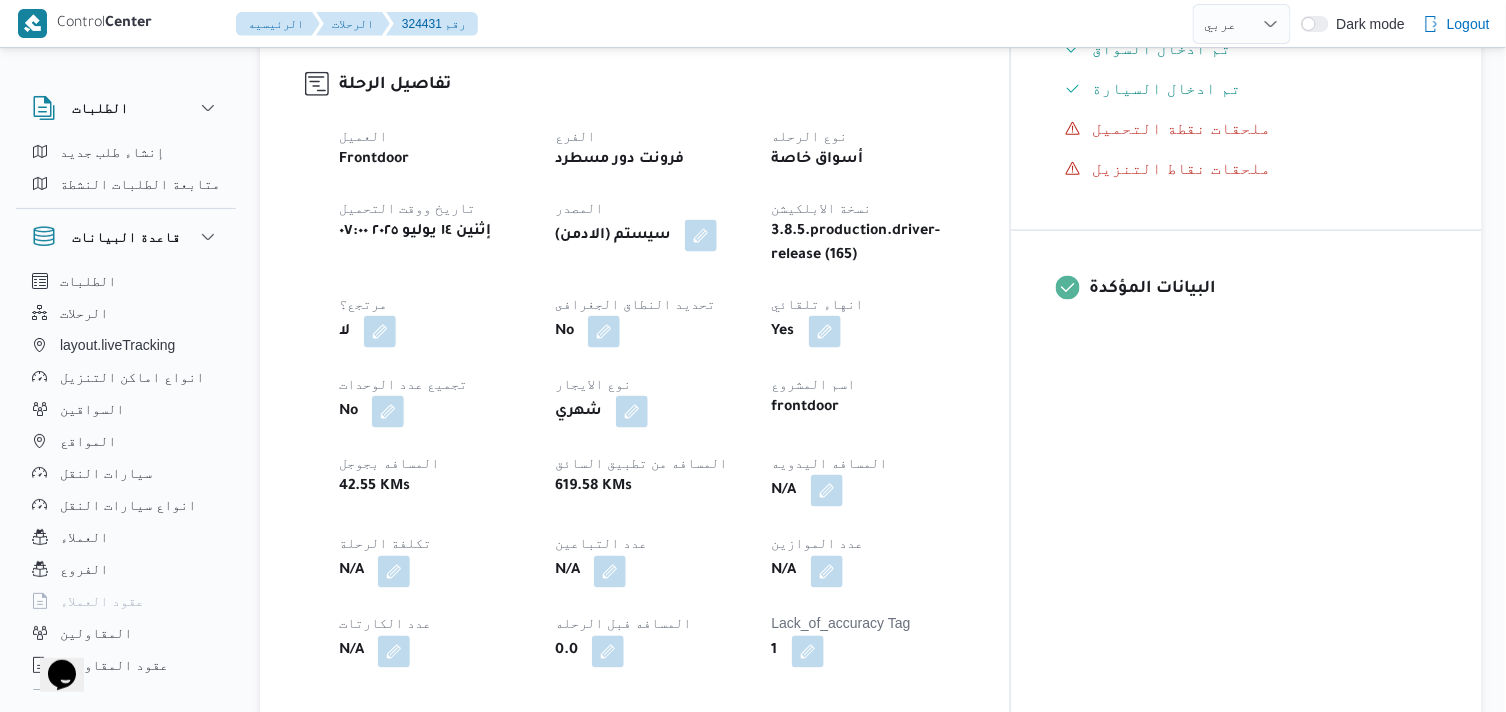 drag, startPoint x: 930, startPoint y: 486, endPoint x: 924, endPoint y: 498, distance: 13.416408 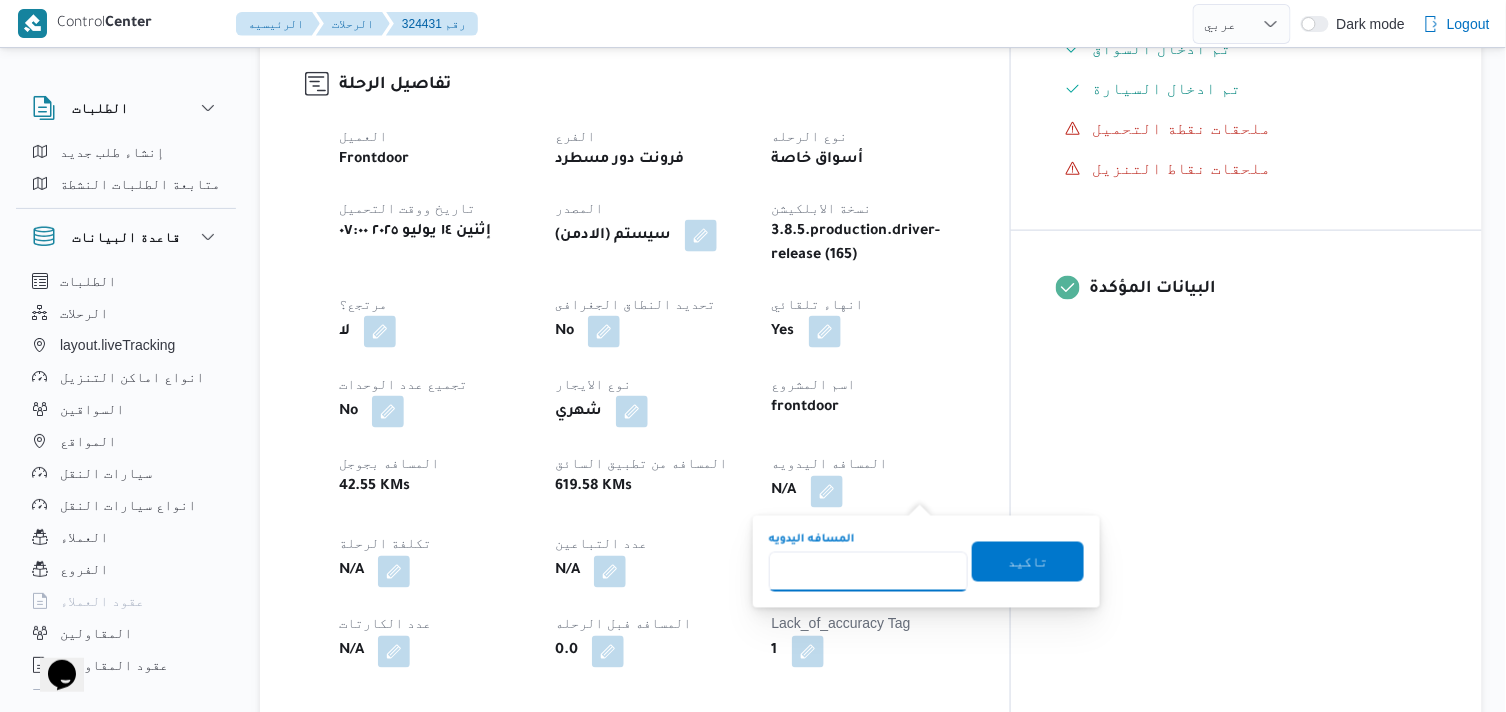click on "المسافه اليدويه" at bounding box center [868, 572] 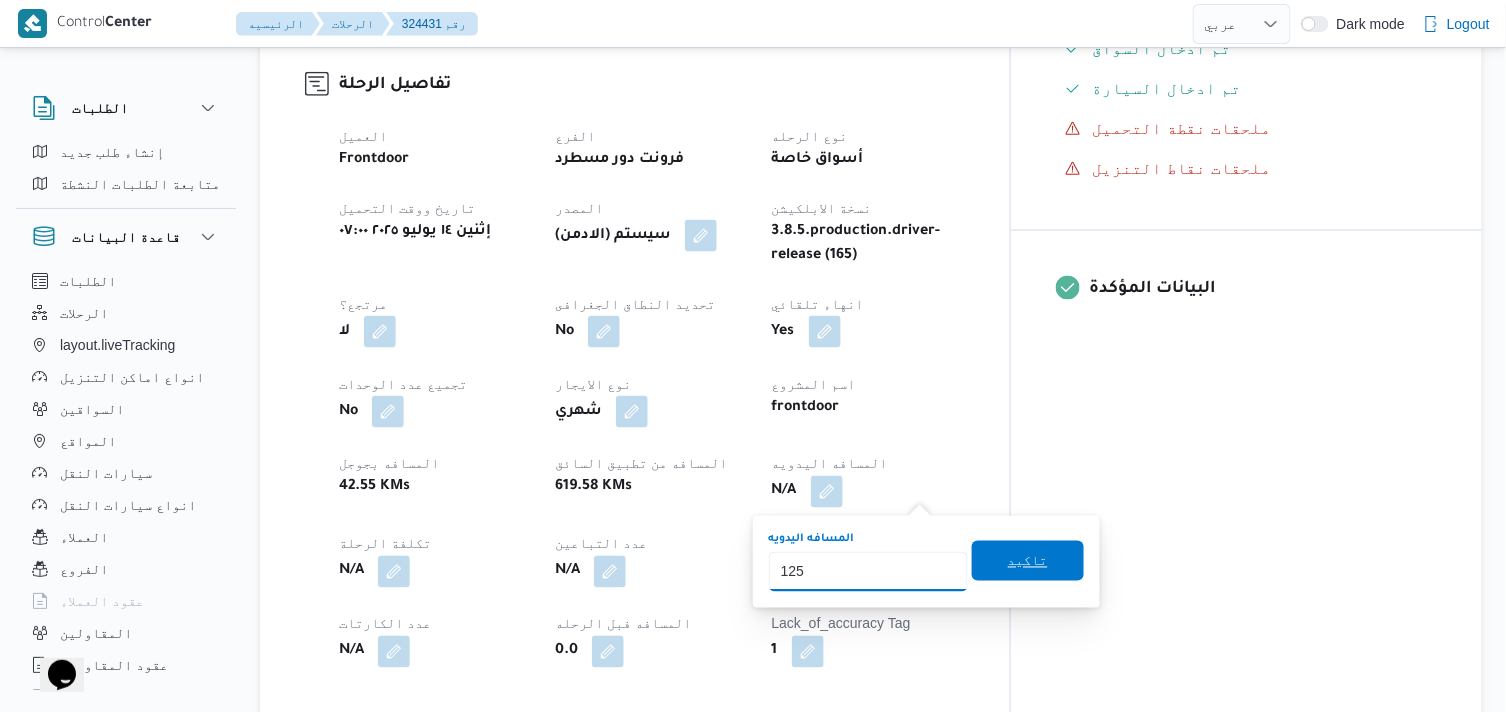 type on "125" 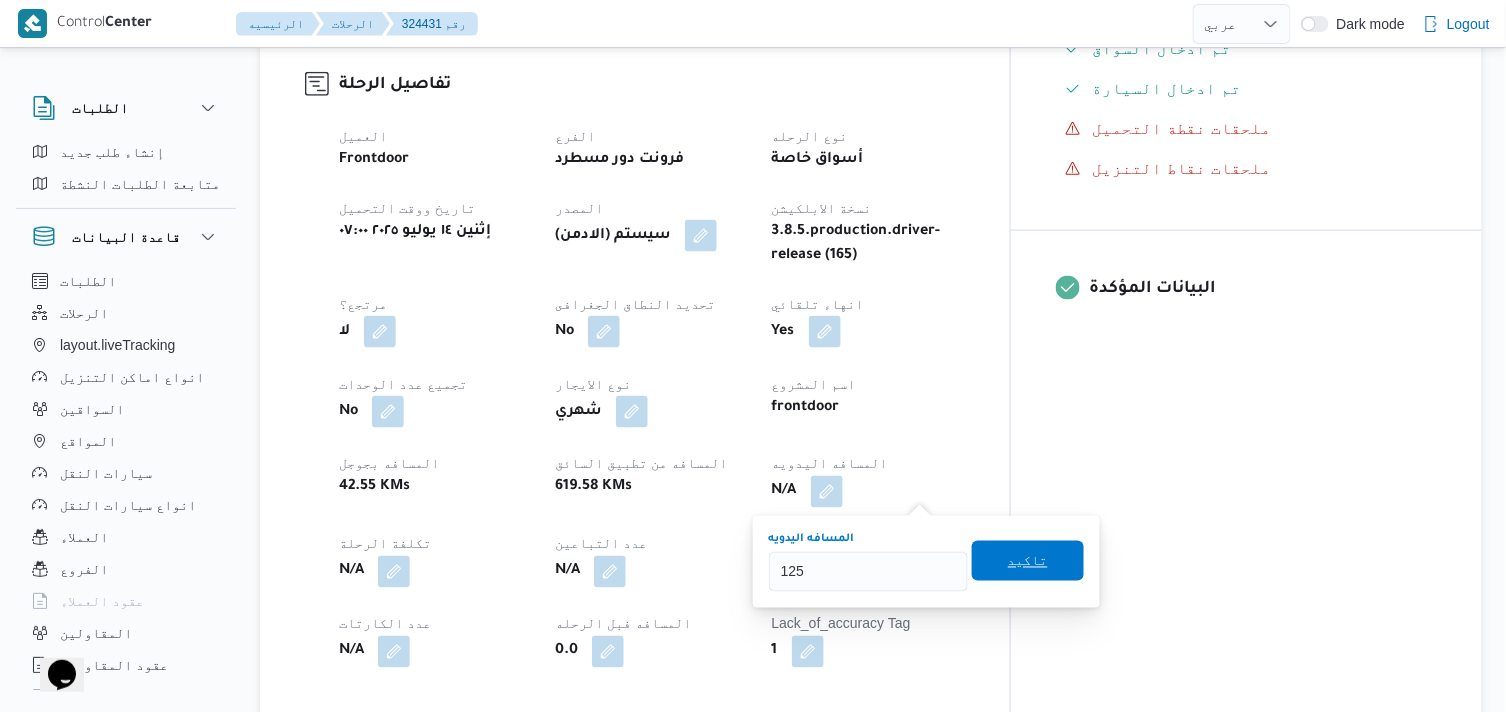 click on "تاكيد" at bounding box center [1028, 561] 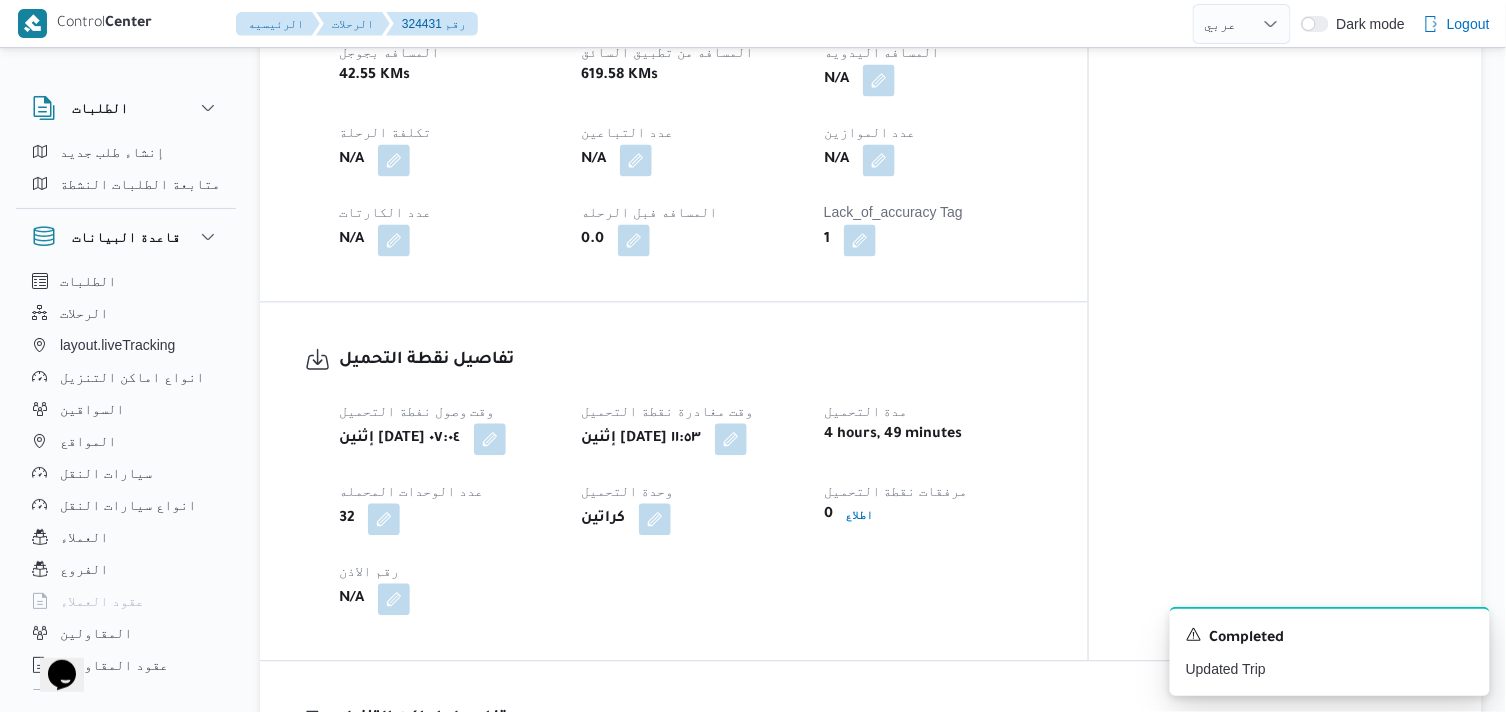 scroll, scrollTop: 1111, scrollLeft: 0, axis: vertical 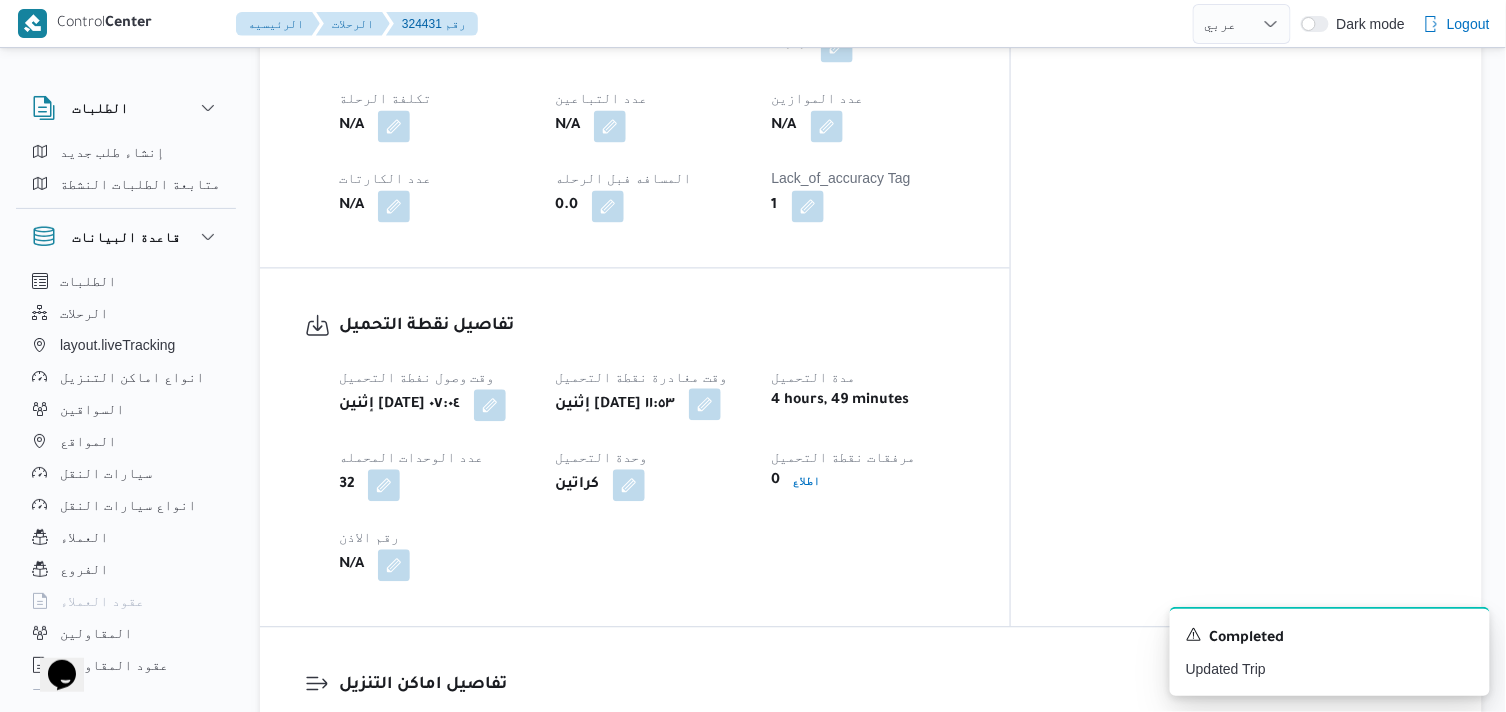 click at bounding box center (705, 405) 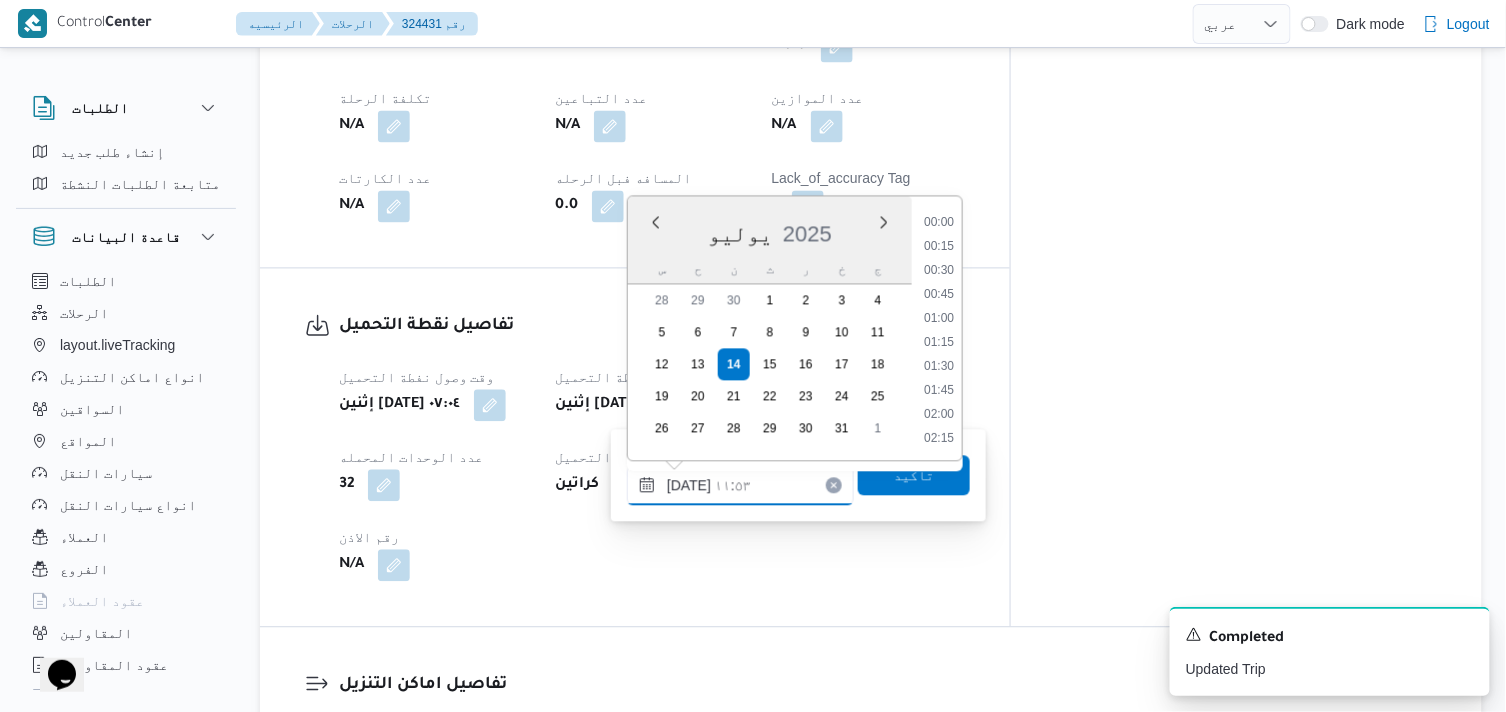 click on "١٤/٠٧/٢٠٢٥ ١١:٥٣" at bounding box center [740, 486] 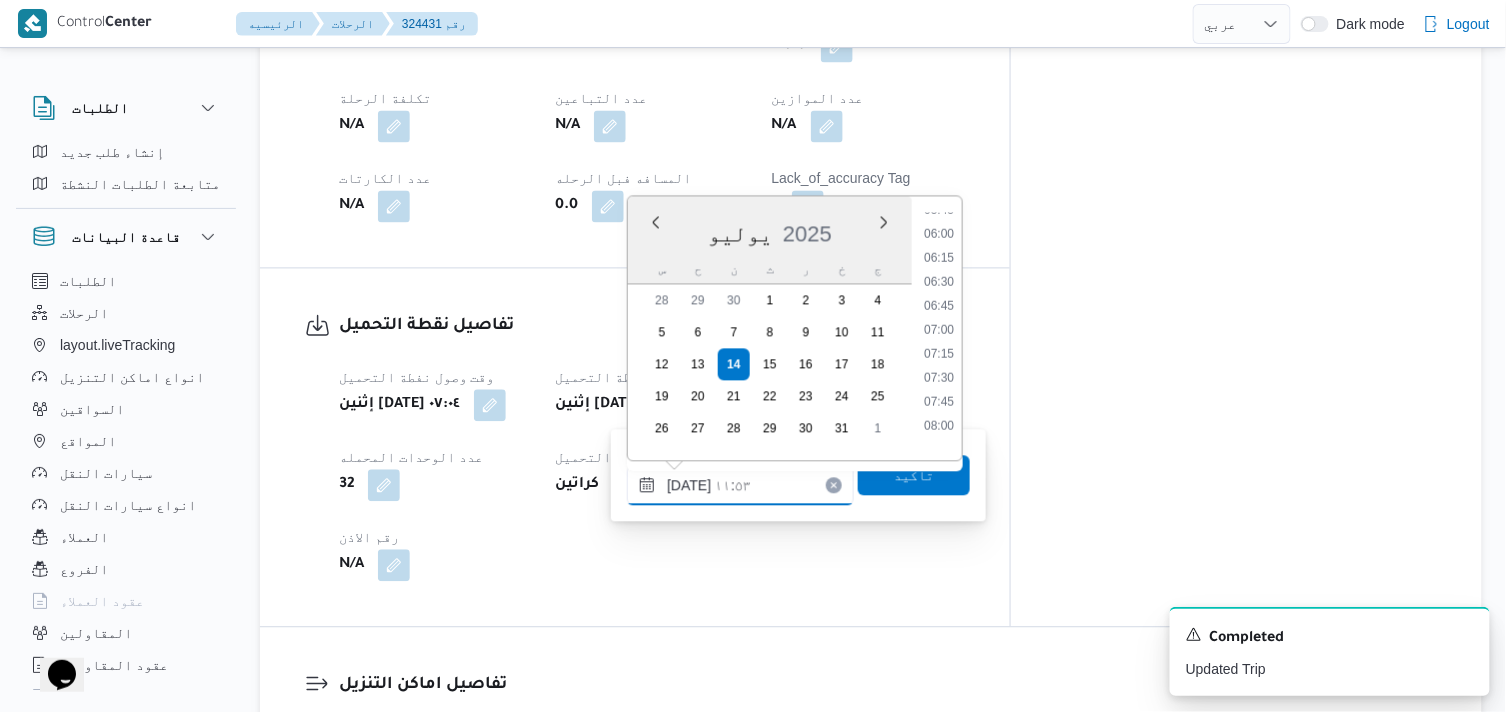 scroll, scrollTop: 564, scrollLeft: 0, axis: vertical 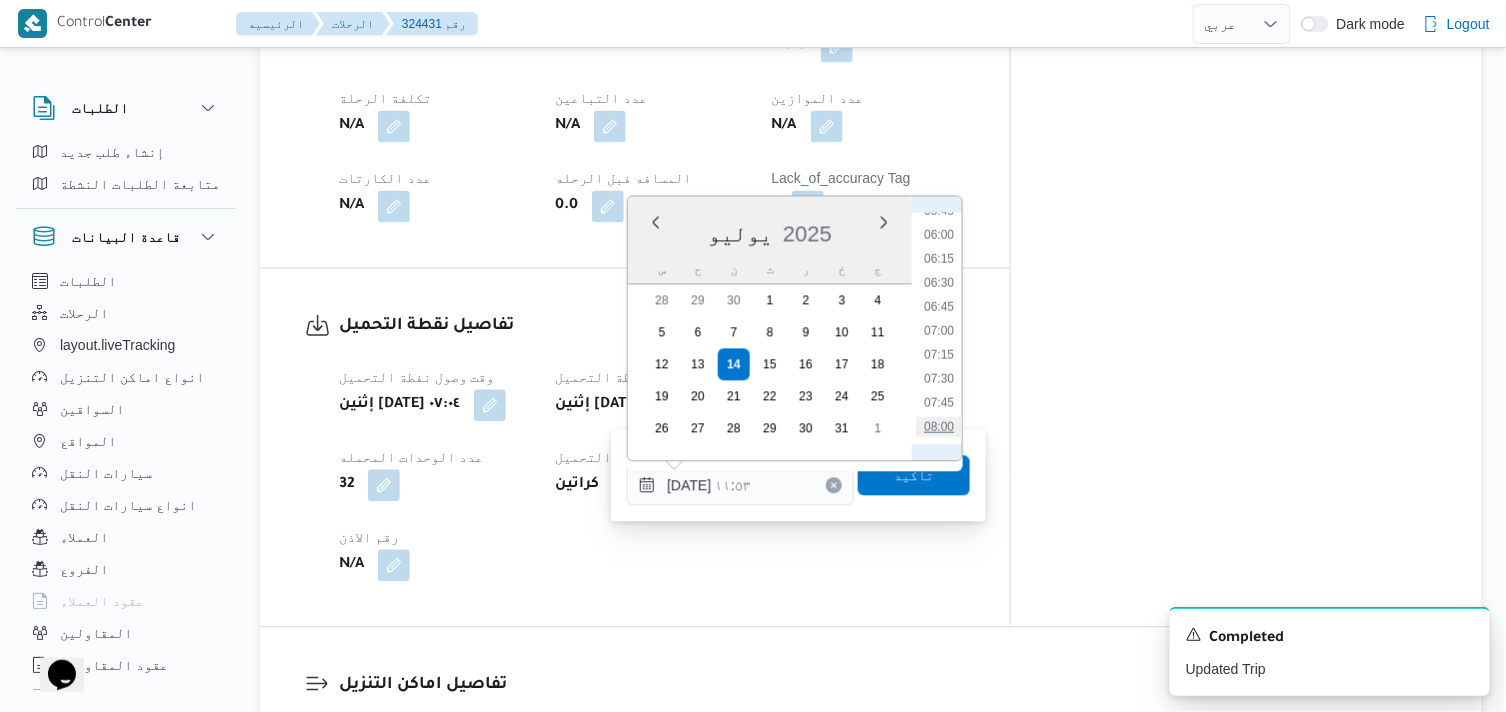 click on "08:00" at bounding box center [939, 427] 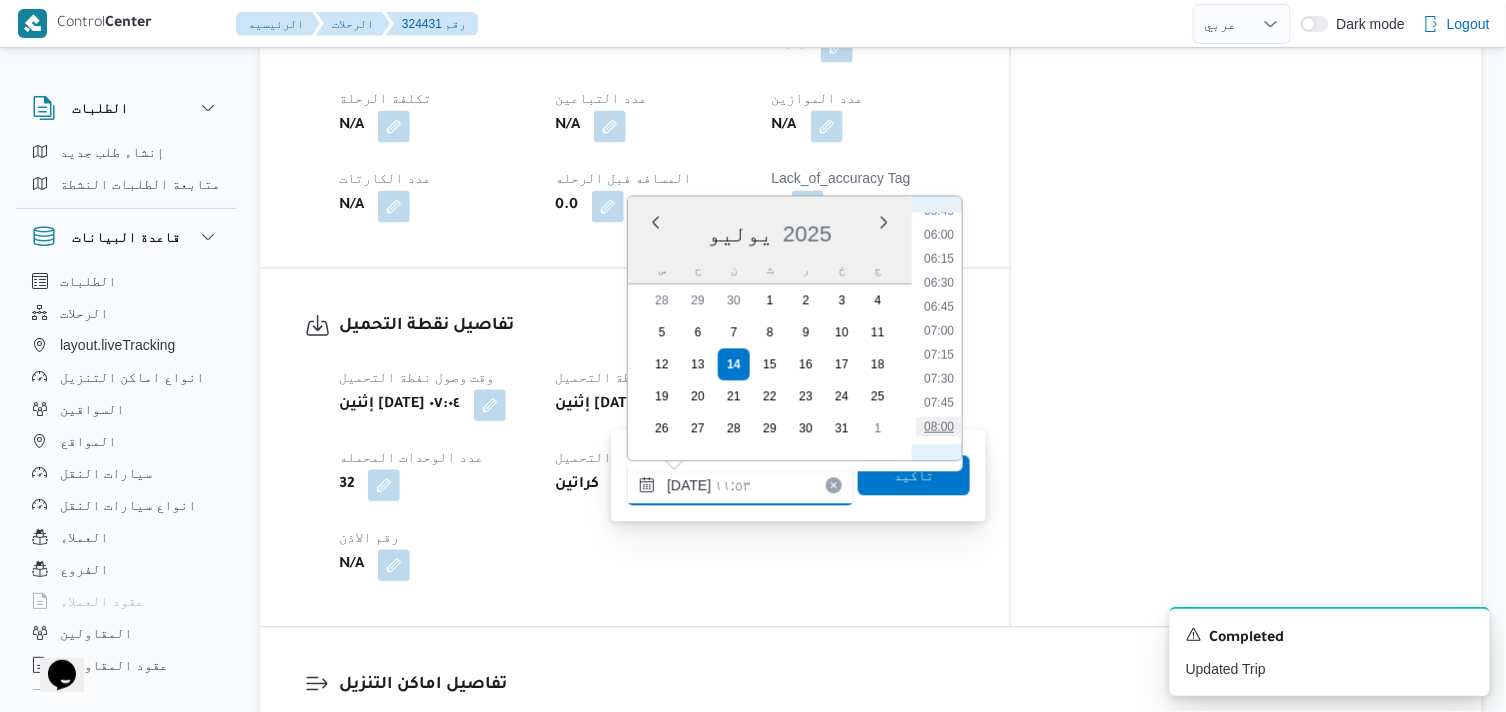 type on "١٤/٠٧/٢٠٢٥ ٠٨:٠٠" 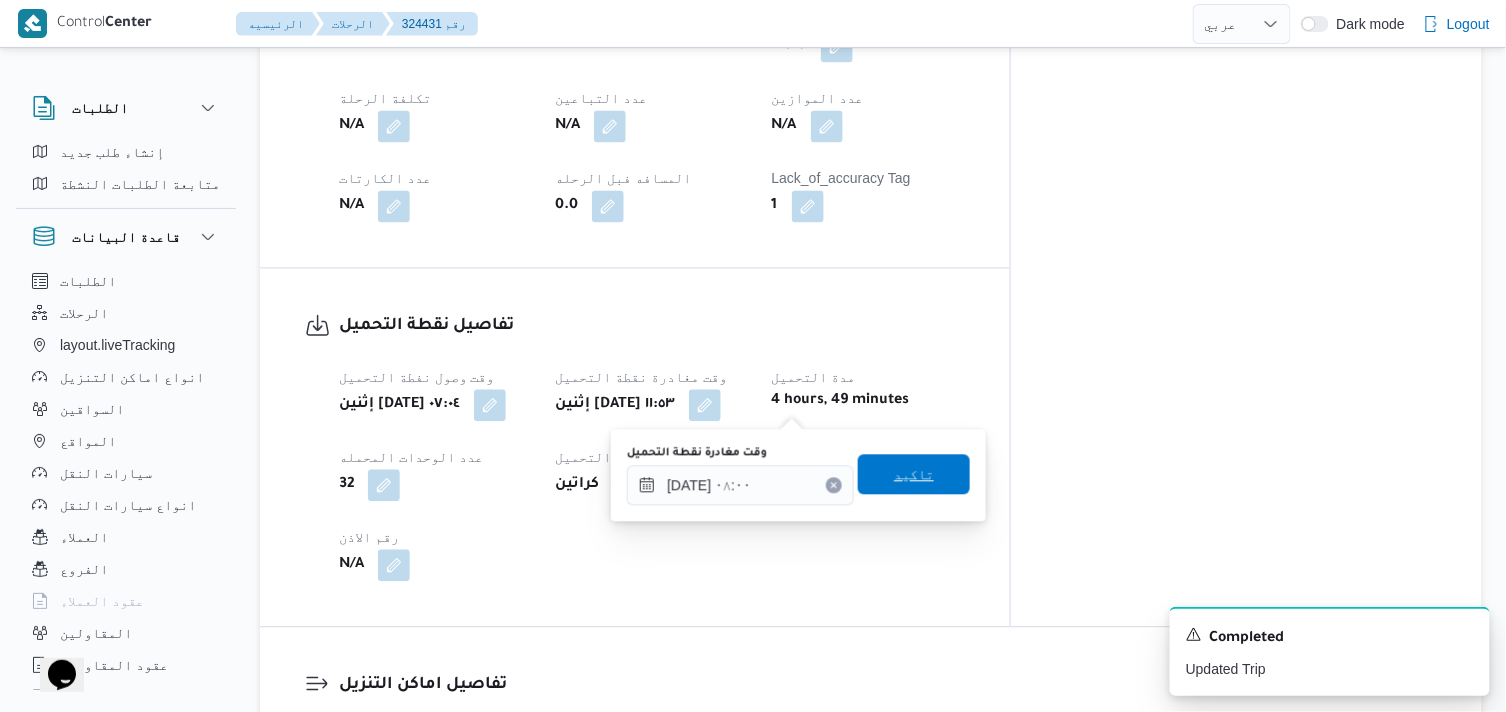click on "تاكيد" at bounding box center [914, 475] 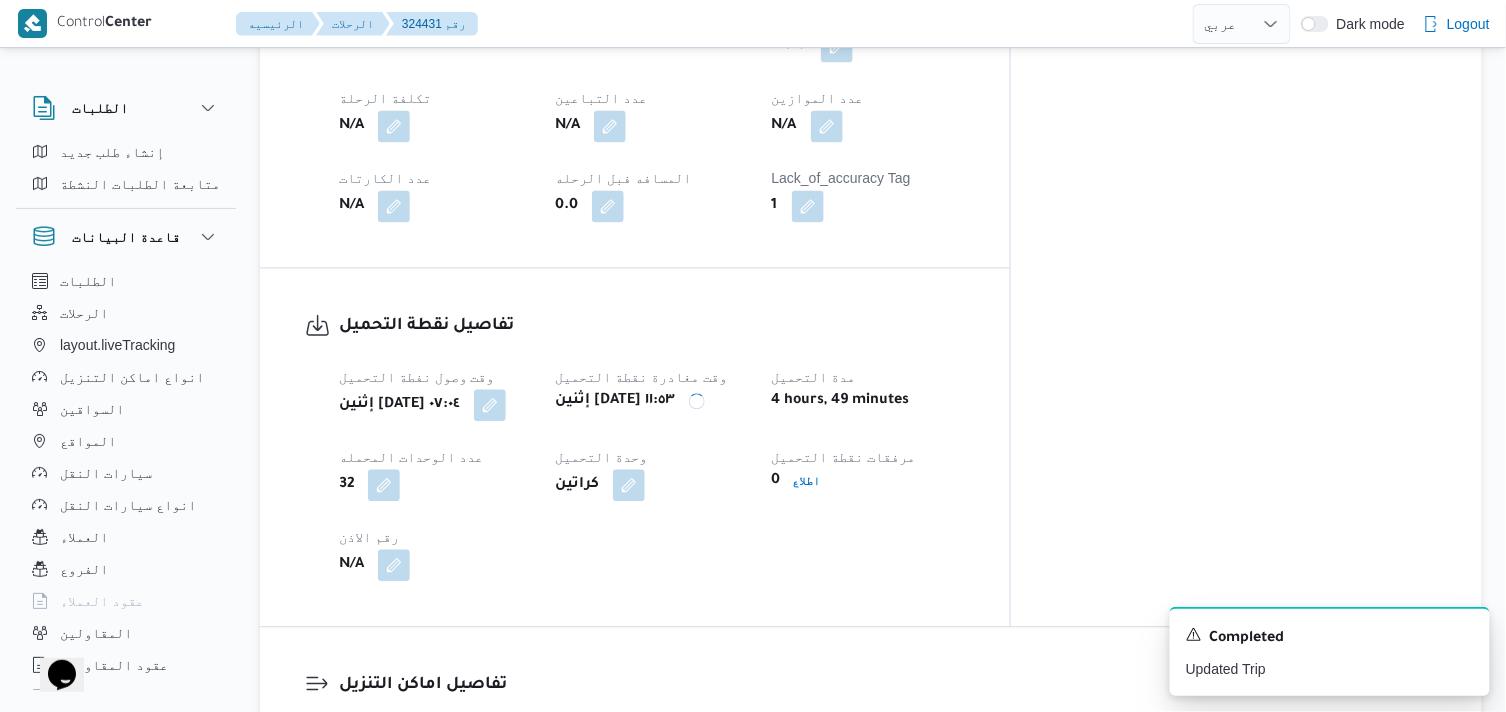 scroll, scrollTop: 1555, scrollLeft: 0, axis: vertical 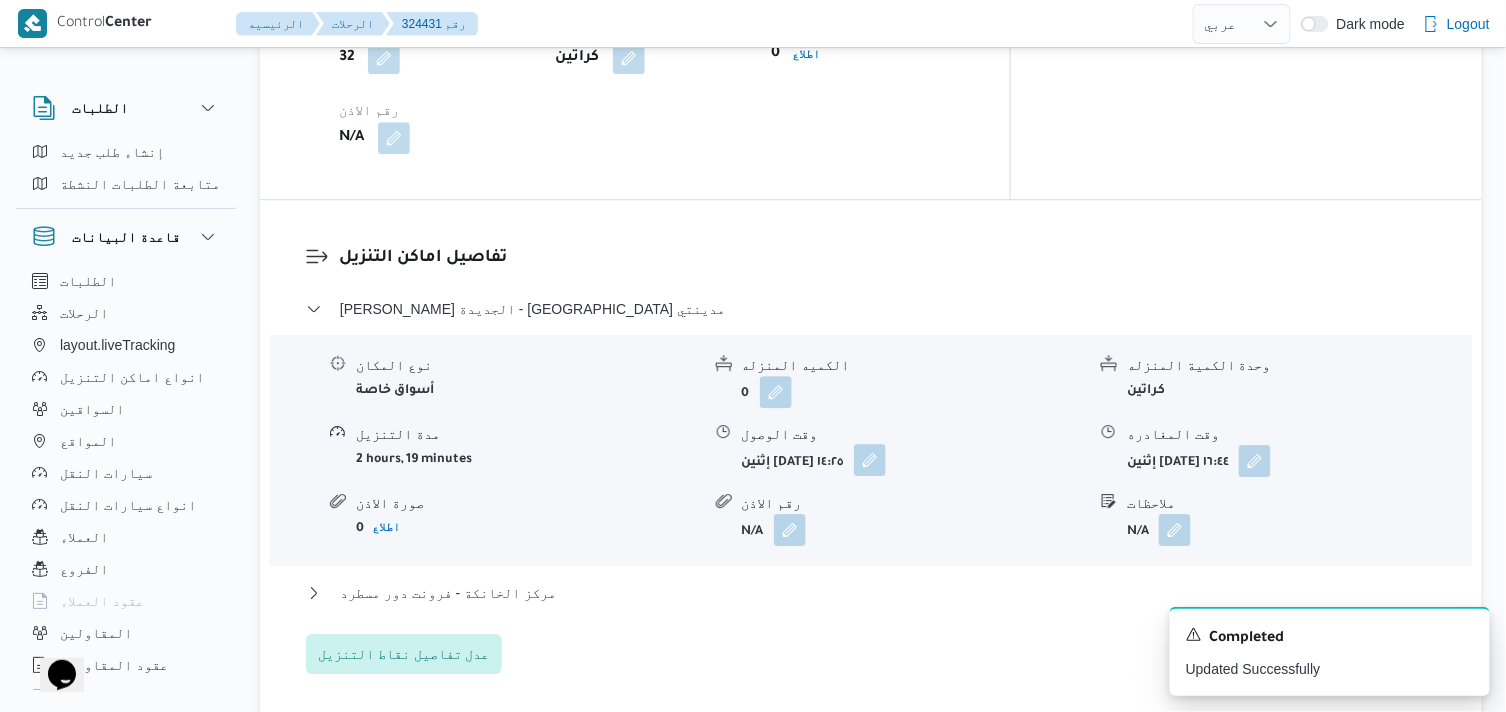 click at bounding box center (870, 460) 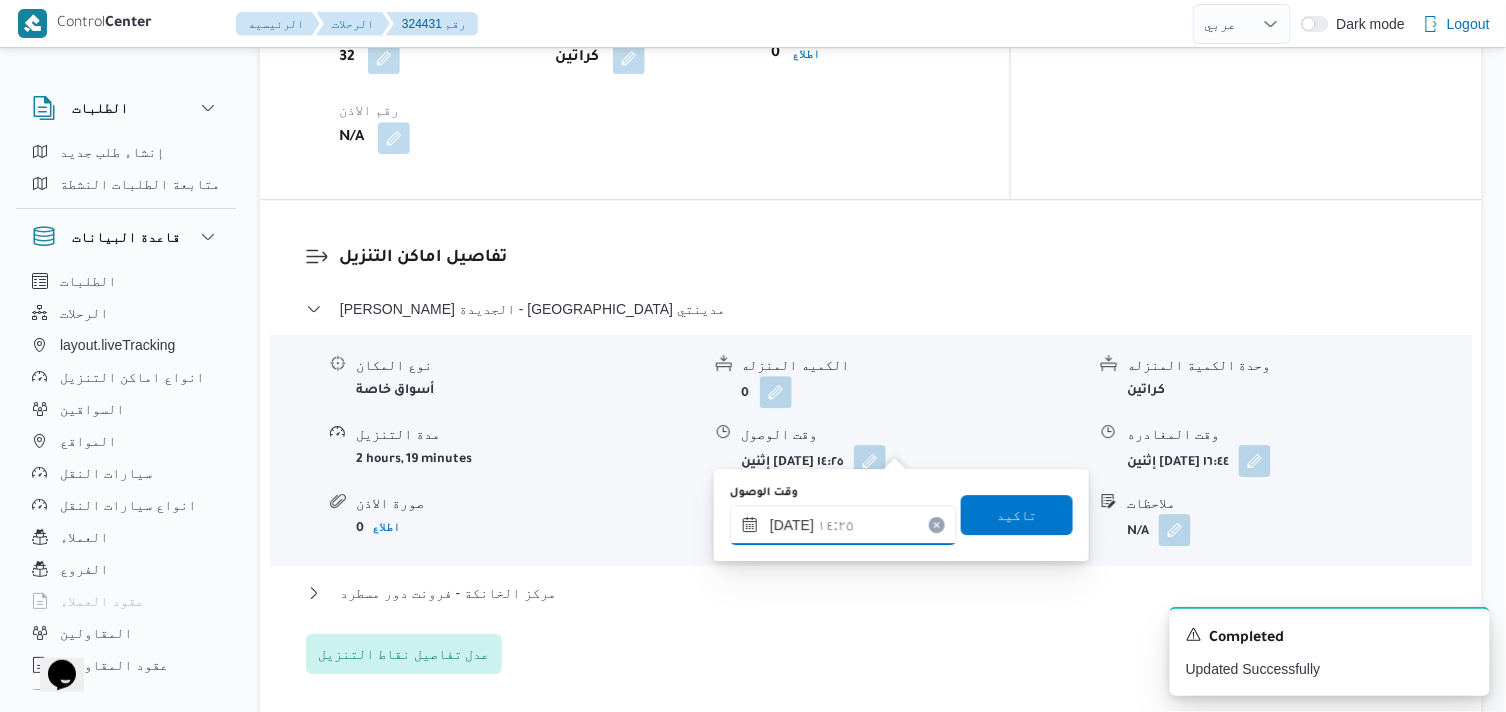 click on "١٤/٠٧/٢٠٢٥ ١٤:٢٥" at bounding box center [843, 525] 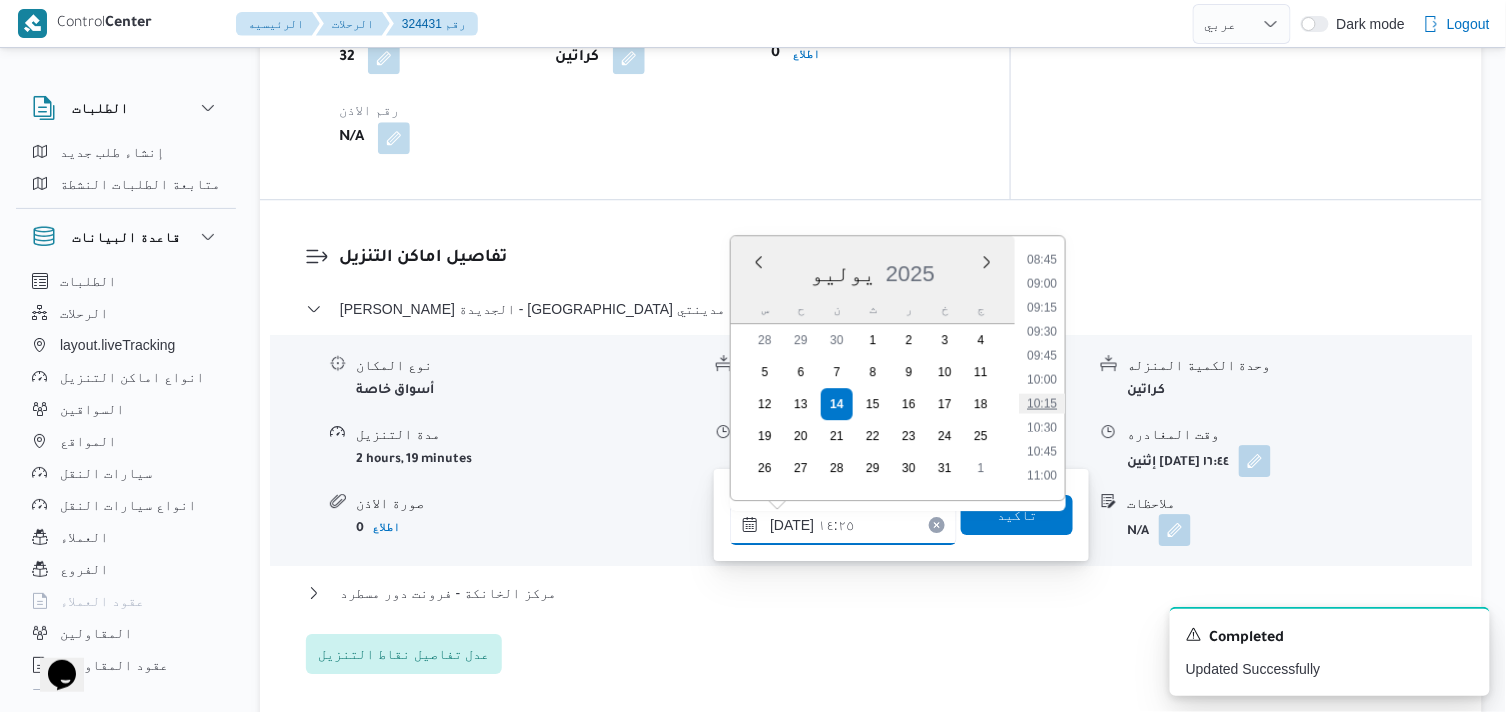 scroll, scrollTop: 804, scrollLeft: 0, axis: vertical 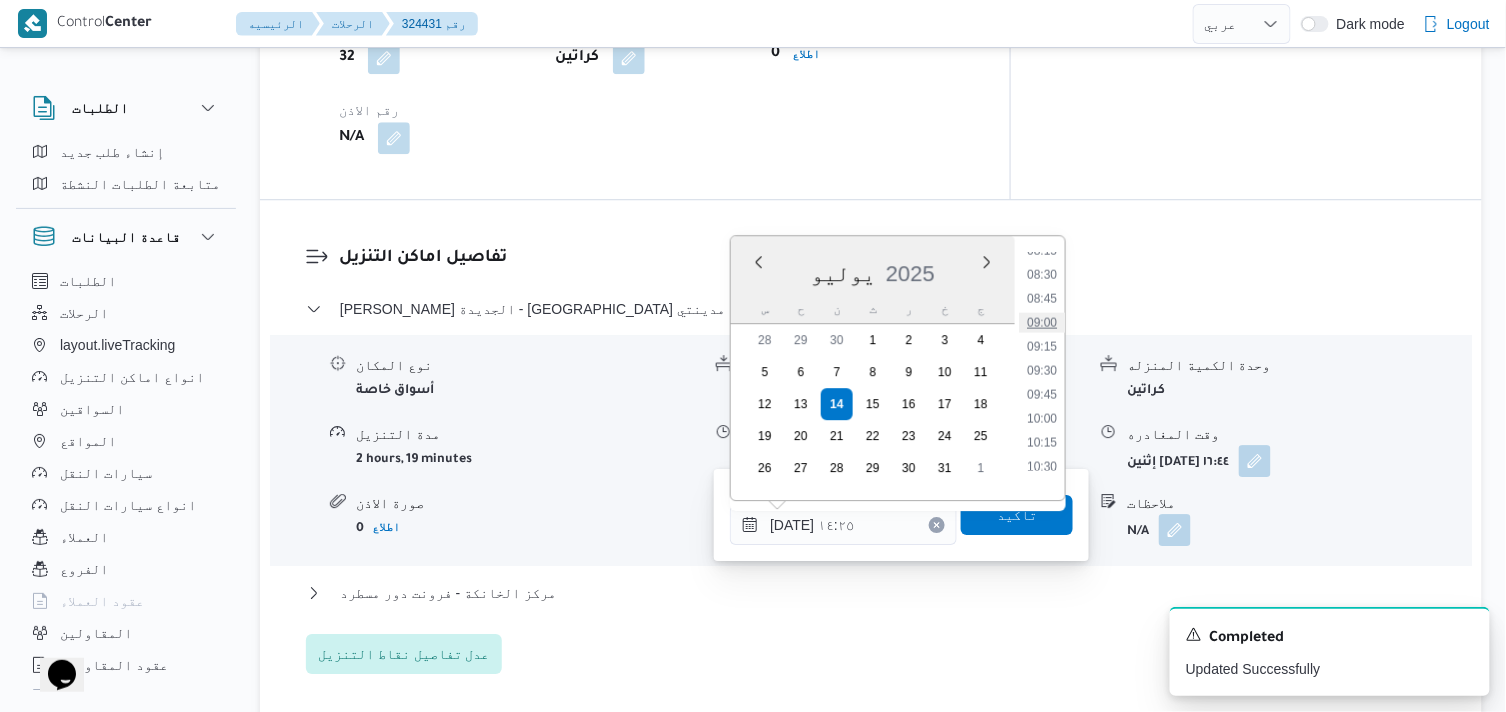 click on "09:00" at bounding box center [1042, 322] 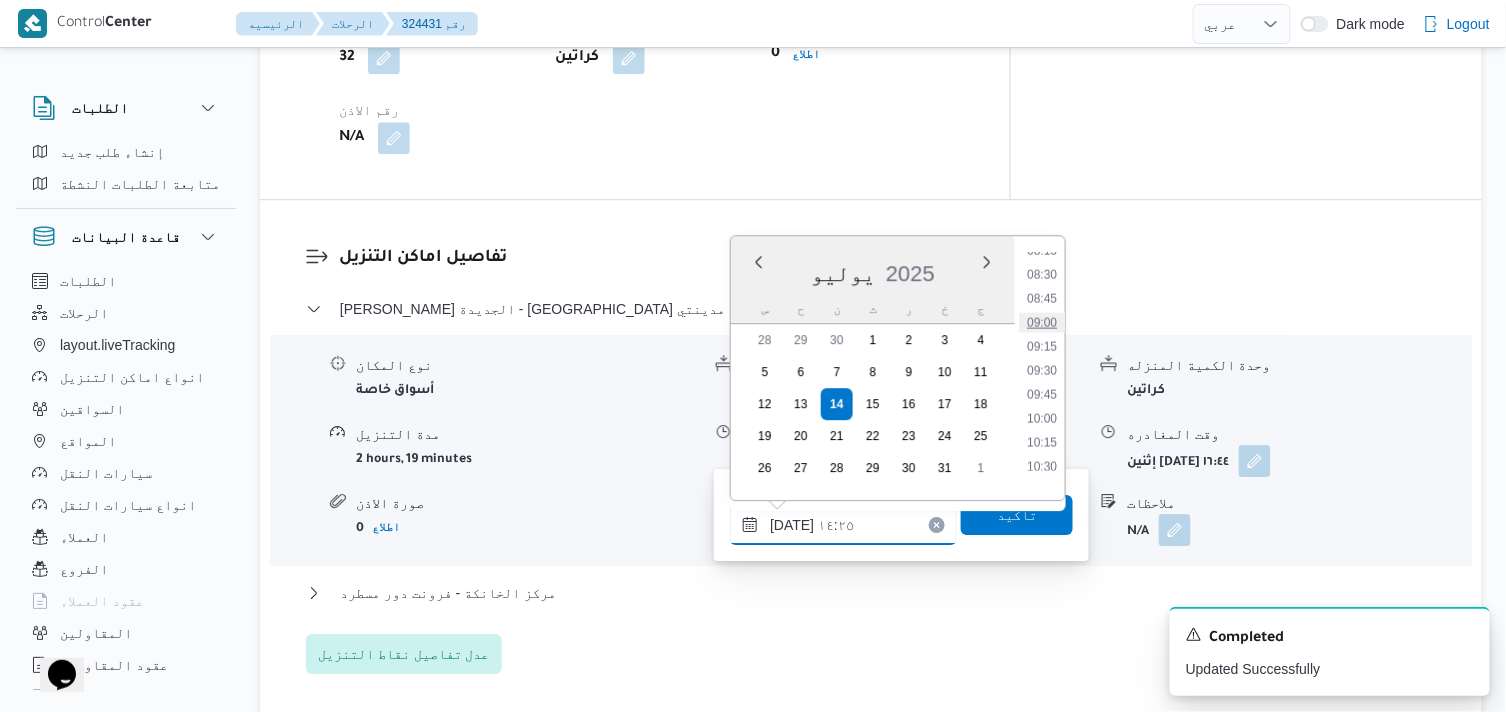 type on "١٤/٠٧/٢٠٢٥ ٠٩:٠٠" 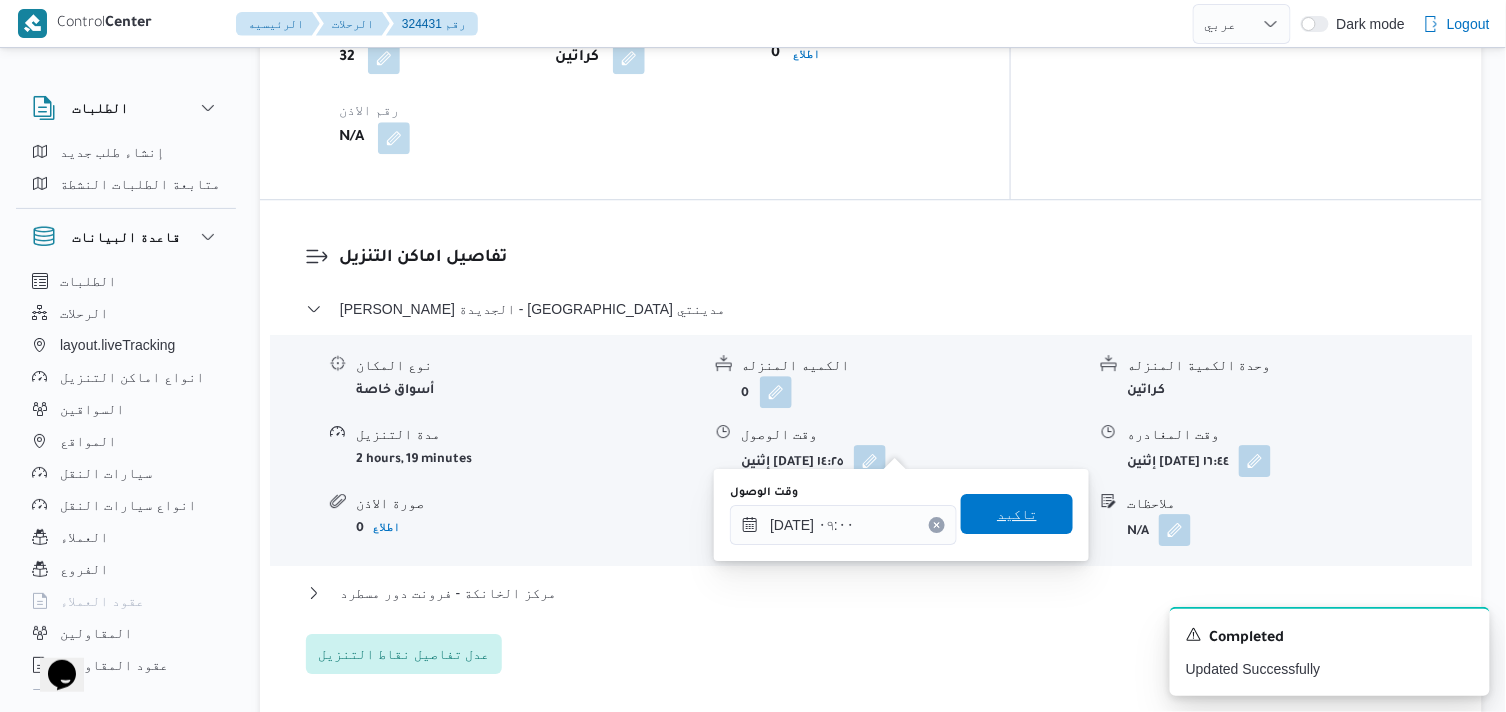 click on "تاكيد" at bounding box center [1017, 514] 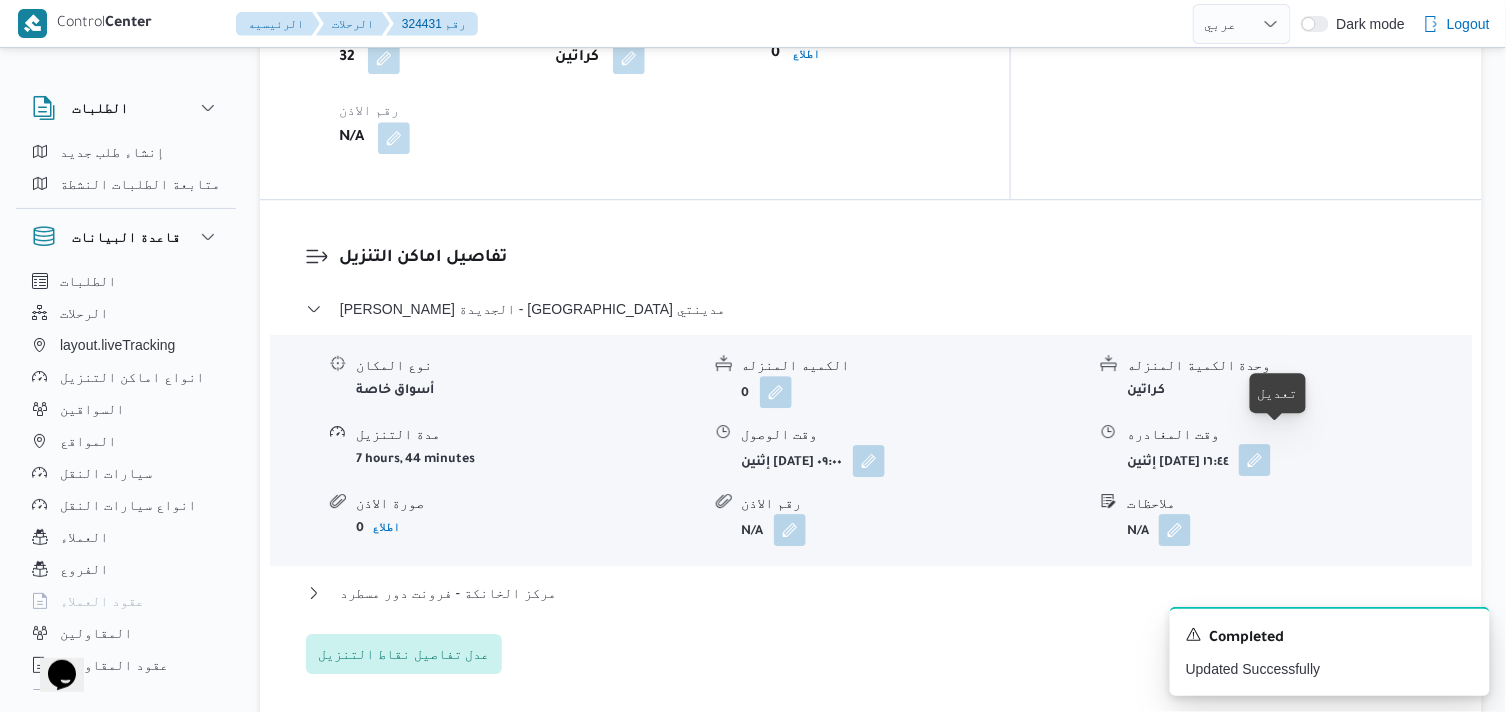 click at bounding box center (1255, 460) 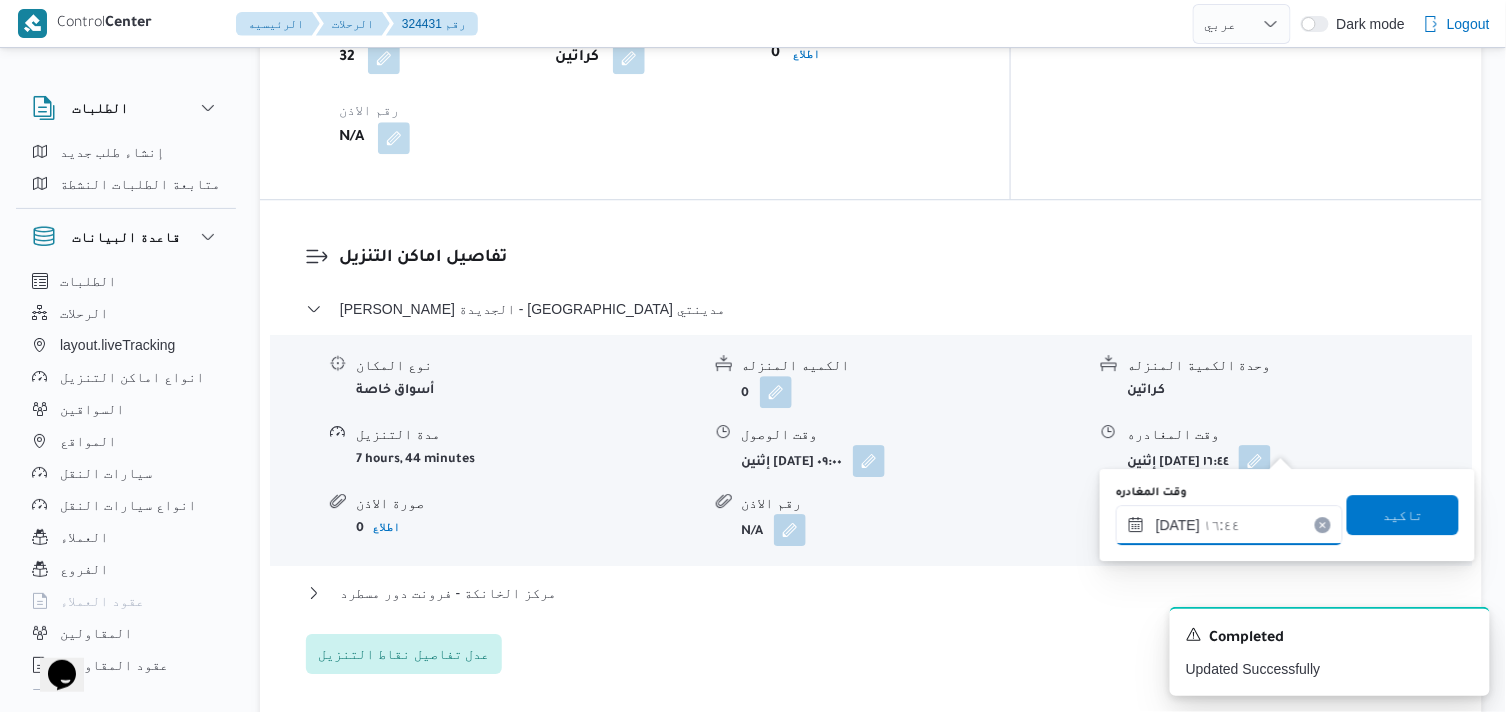 click on "١٤/٠٧/٢٠٢٥ ١٦:٤٤" at bounding box center [1229, 525] 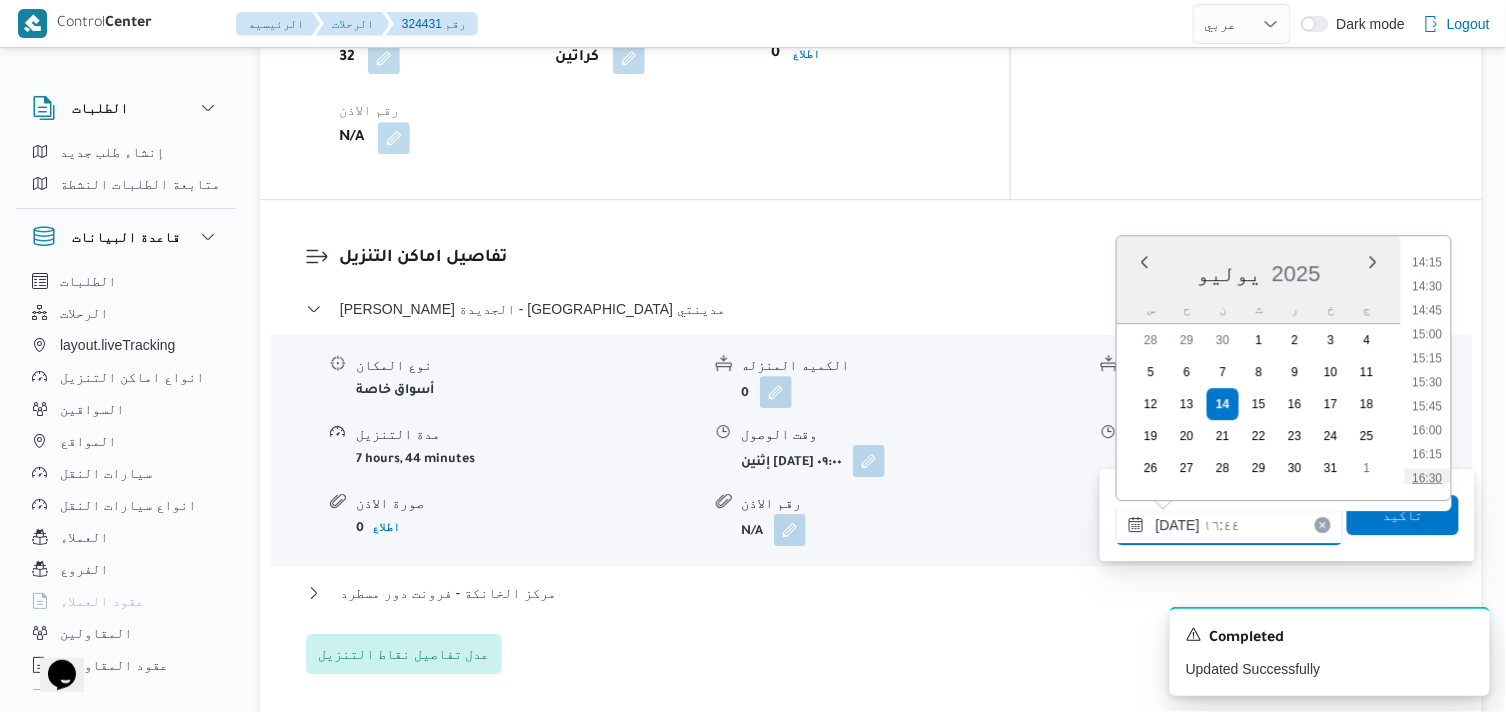 scroll, scrollTop: 1241, scrollLeft: 0, axis: vertical 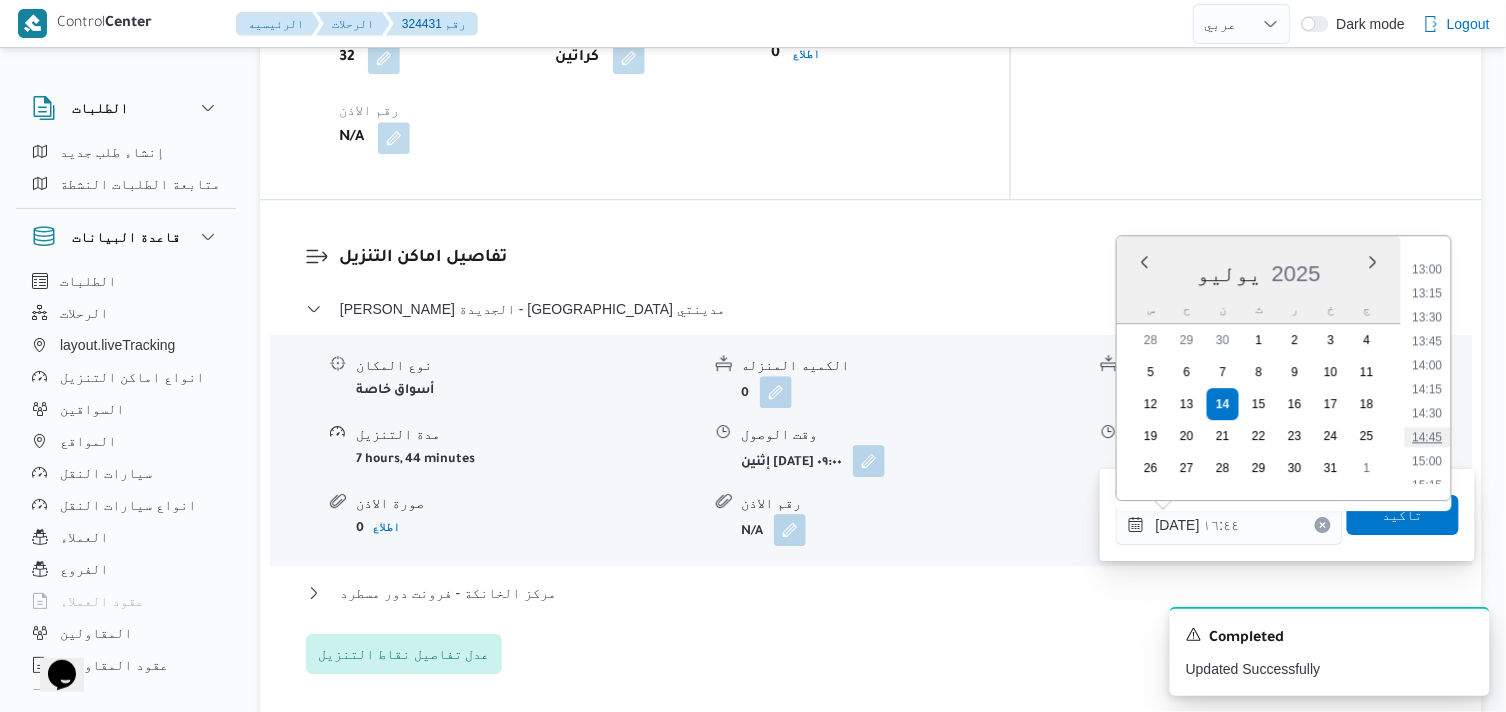 click on "14:45" at bounding box center [1428, 437] 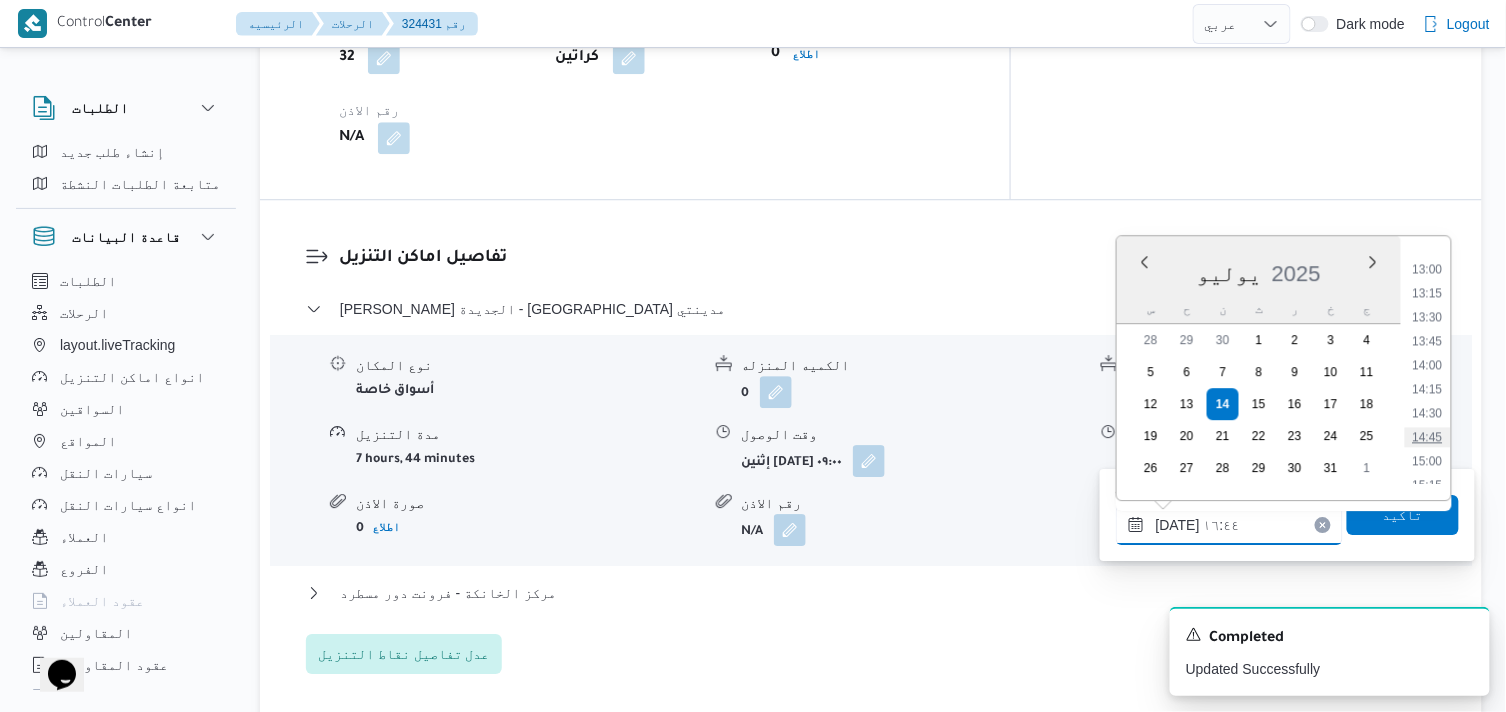 type on "١٤/٠٧/٢٠٢٥ ١٤:٤٥" 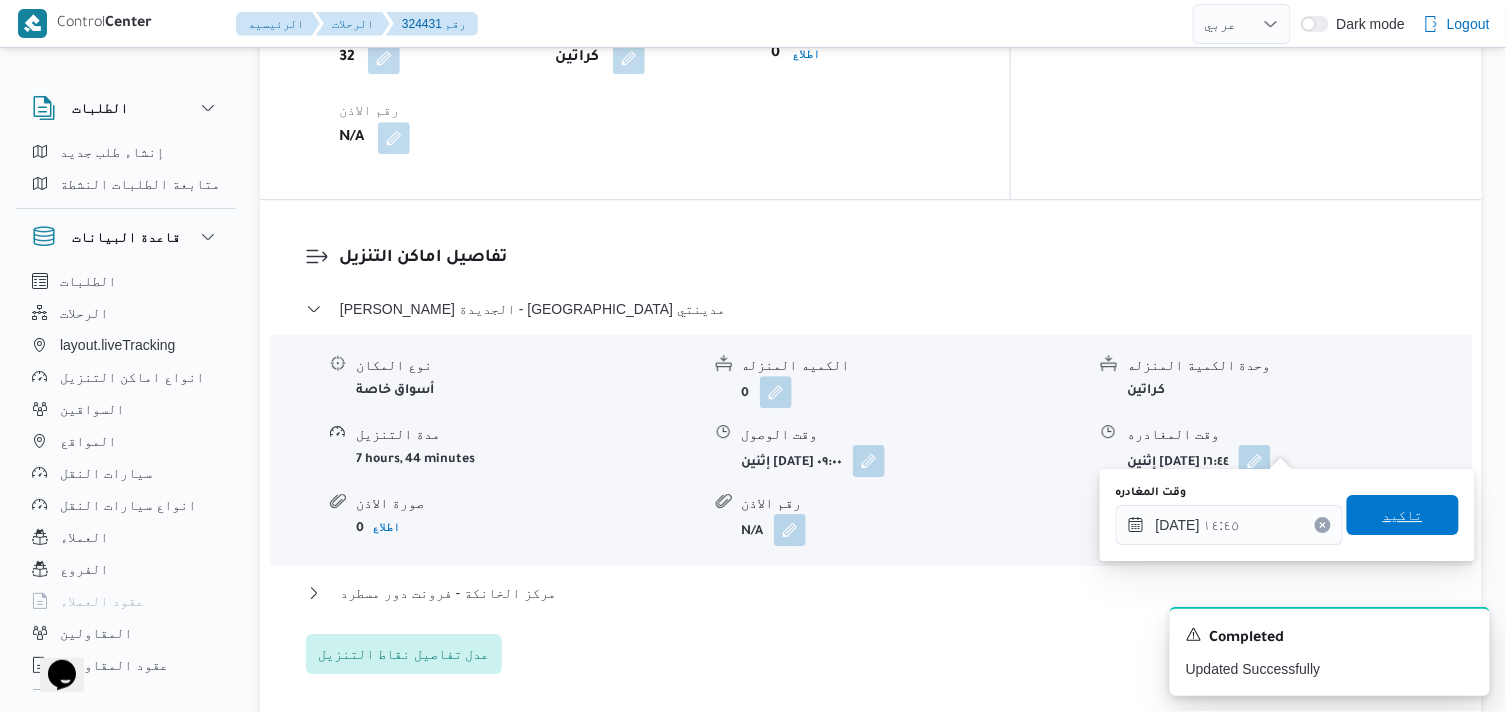 drag, startPoint x: 1413, startPoint y: 513, endPoint x: 744, endPoint y: 525, distance: 669.1076 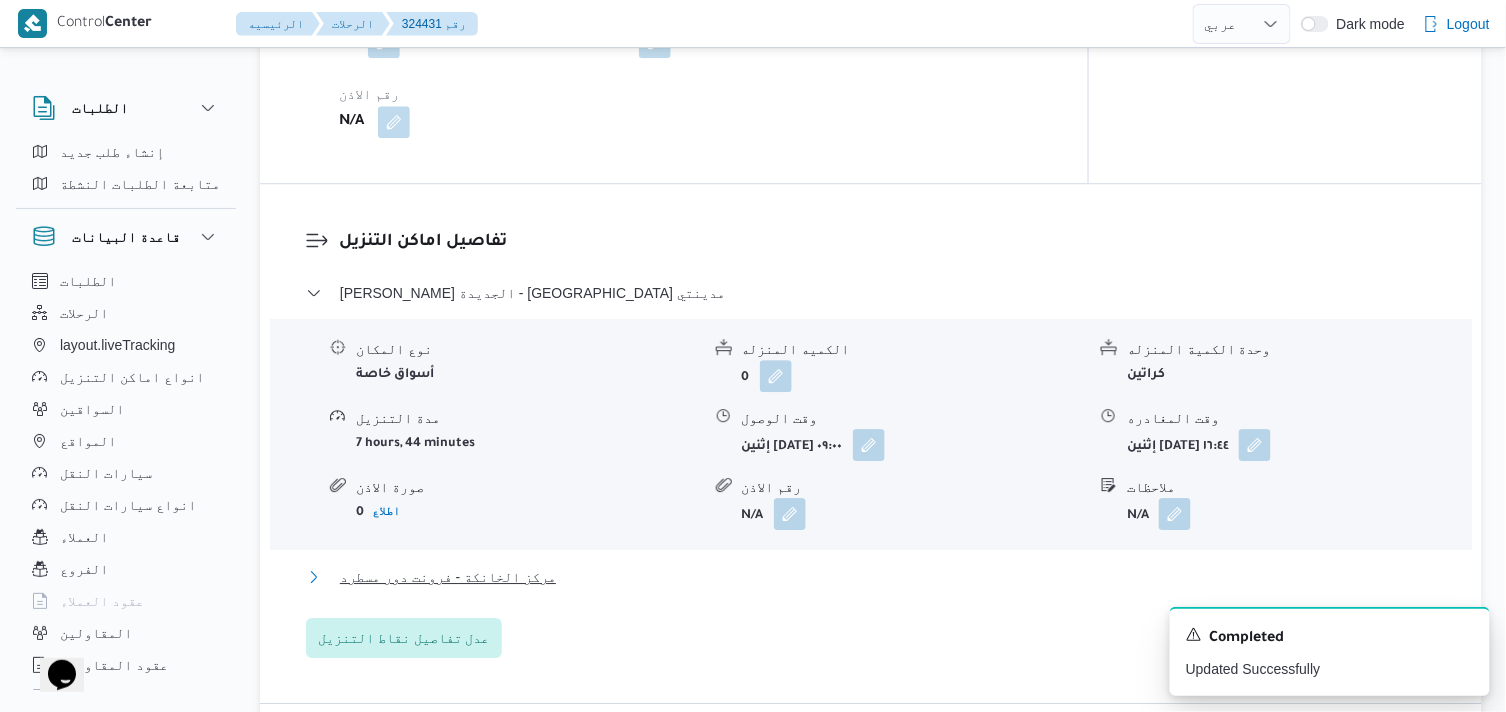 click on "مركز الخانكة -
فرونت دور مسطرد" at bounding box center [448, 577] 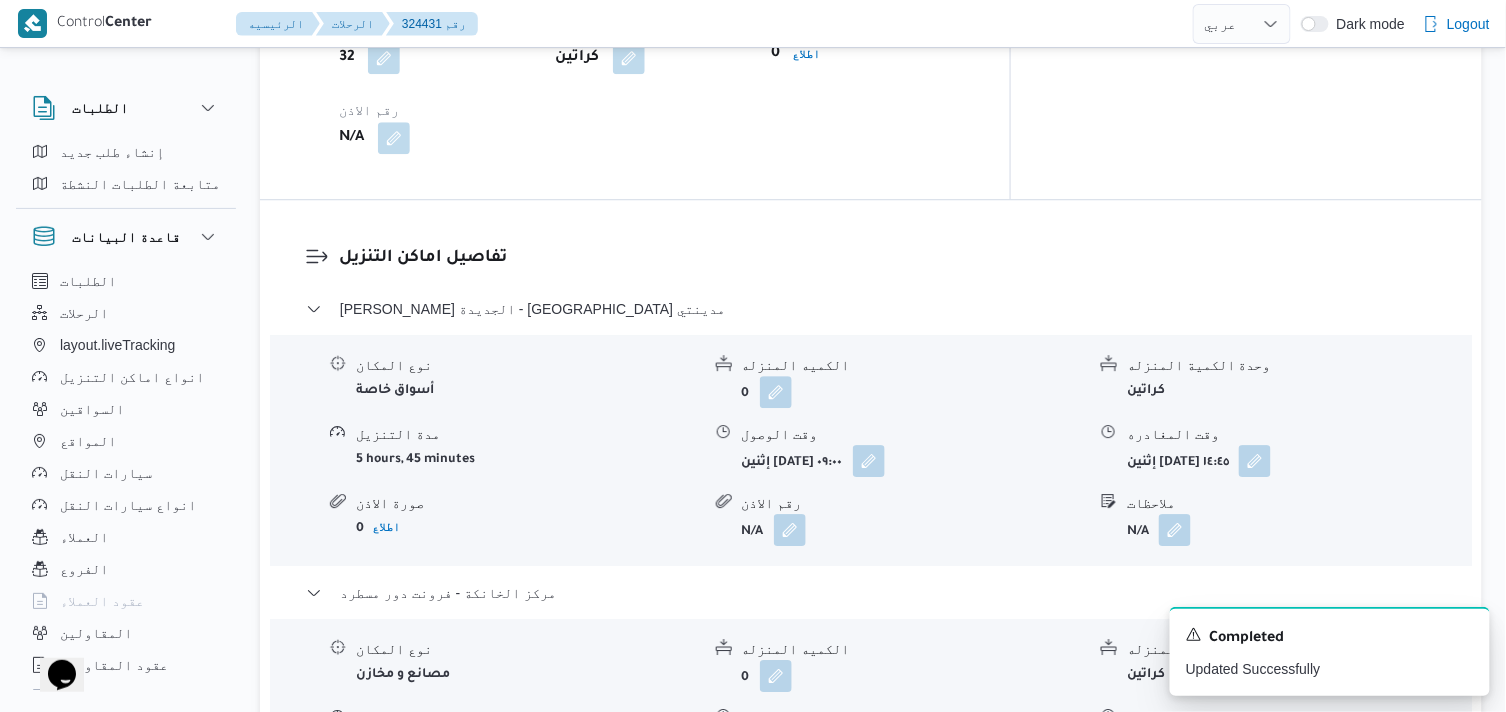 scroll, scrollTop: 1777, scrollLeft: 0, axis: vertical 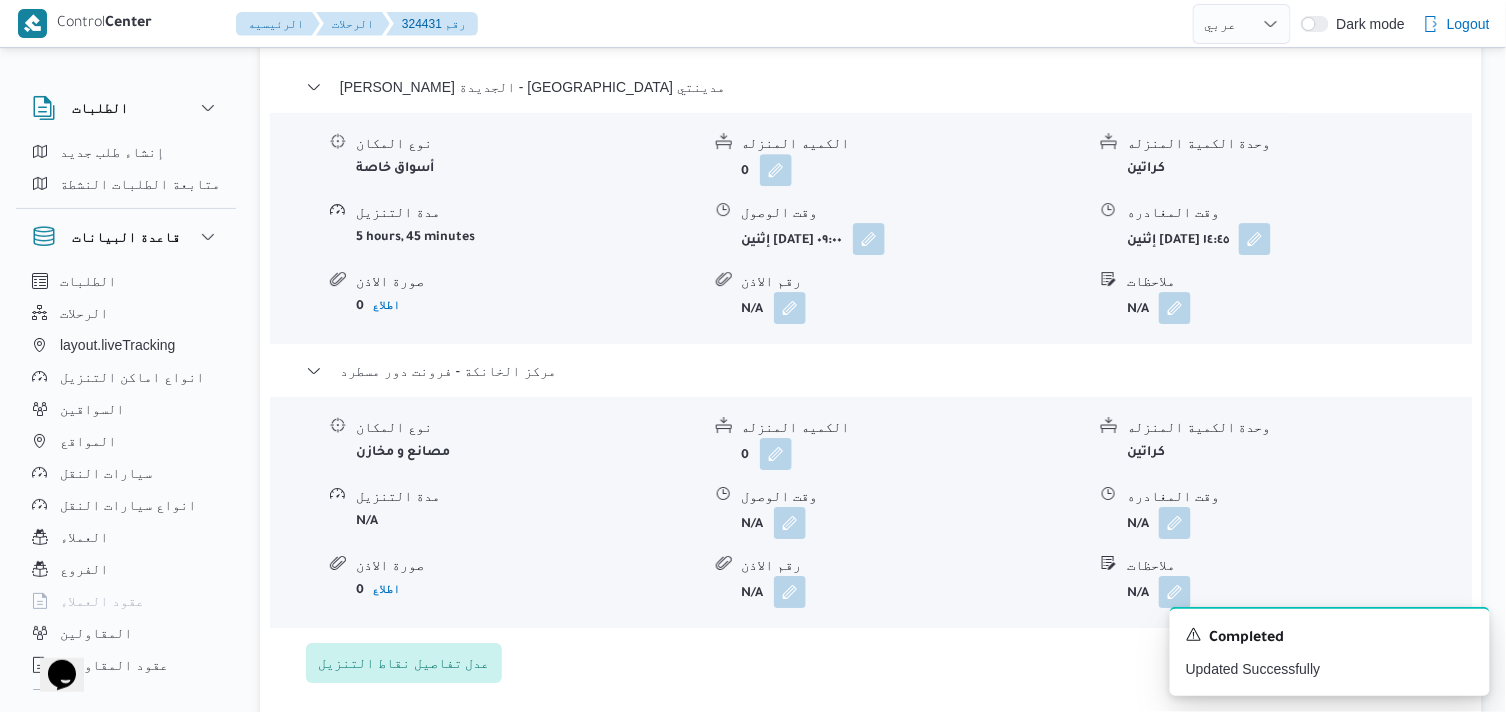 drag, startPoint x: 785, startPoint y: 508, endPoint x: 778, endPoint y: 532, distance: 25 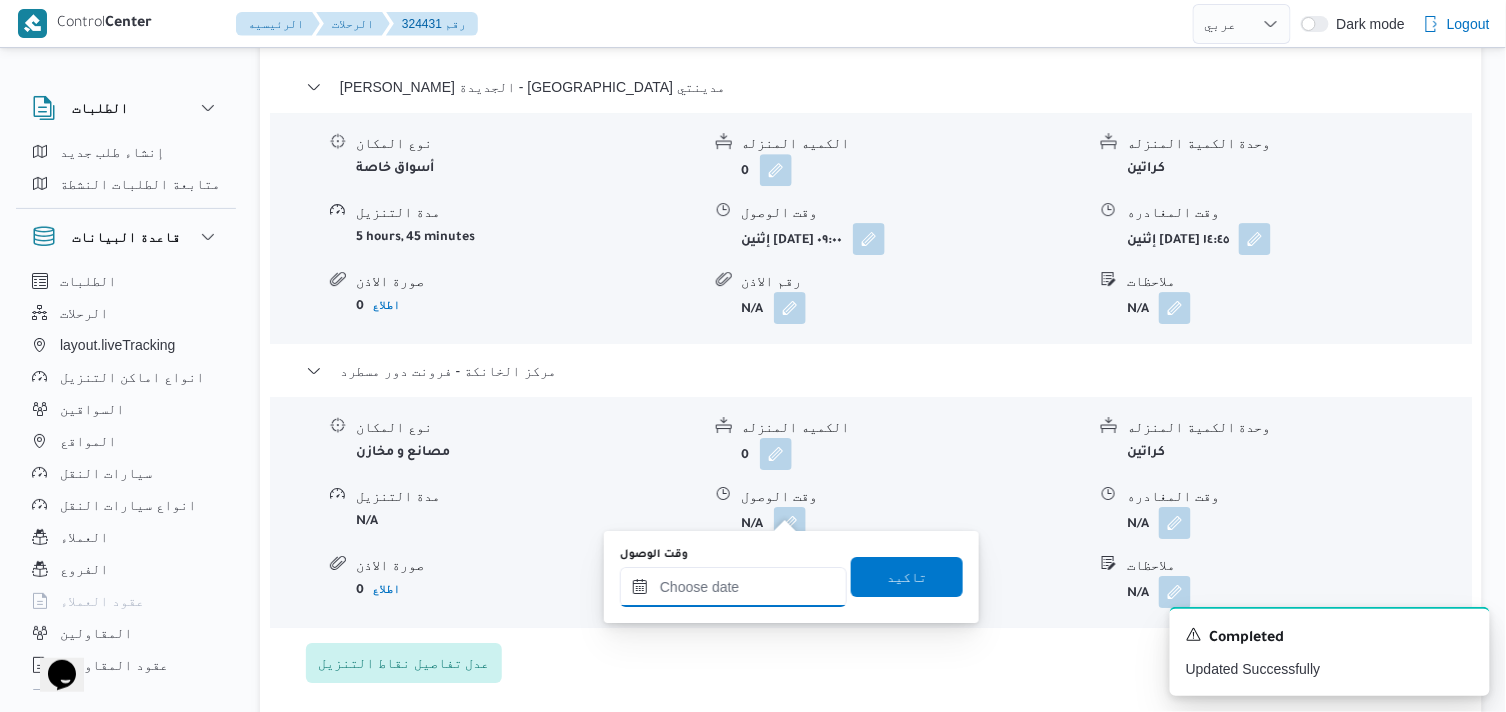 click on "وقت الوصول" at bounding box center (733, 587) 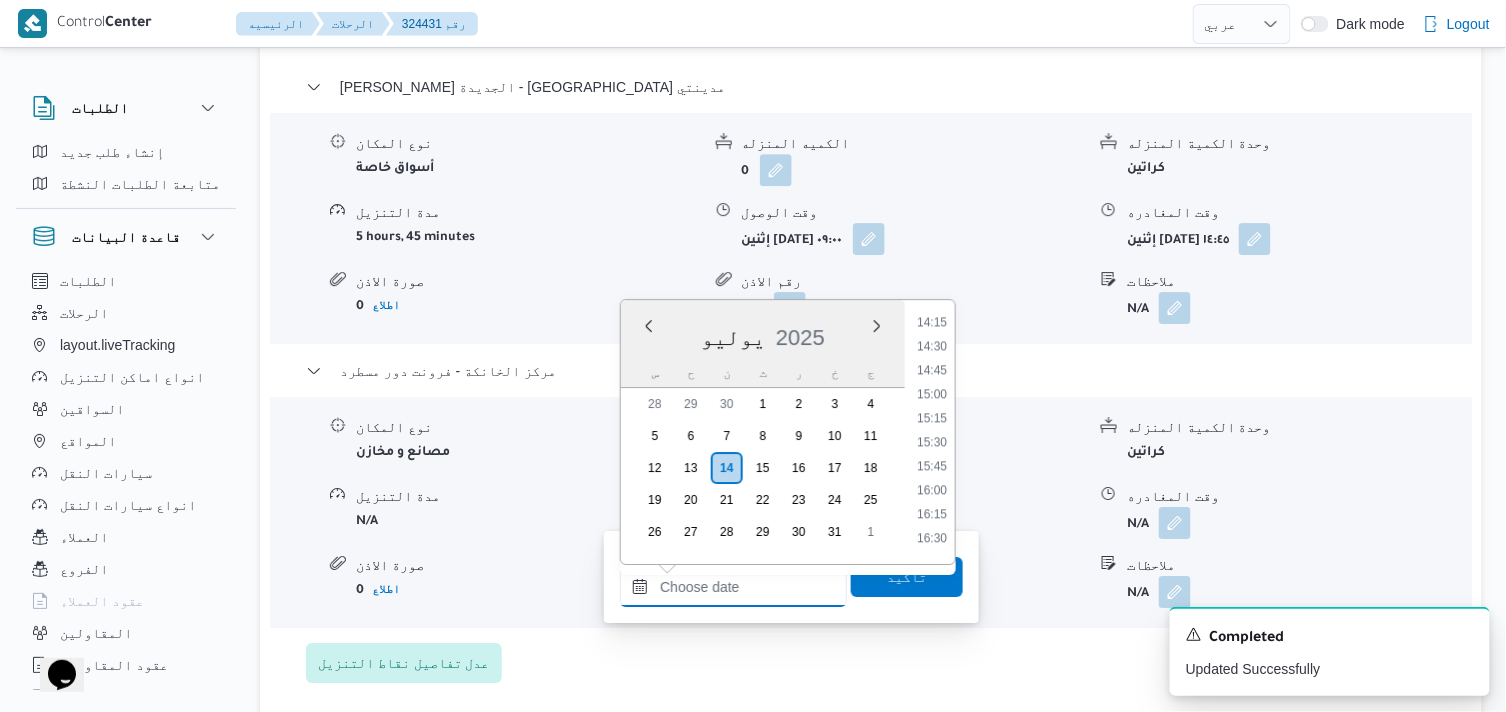 scroll, scrollTop: 1362, scrollLeft: 0, axis: vertical 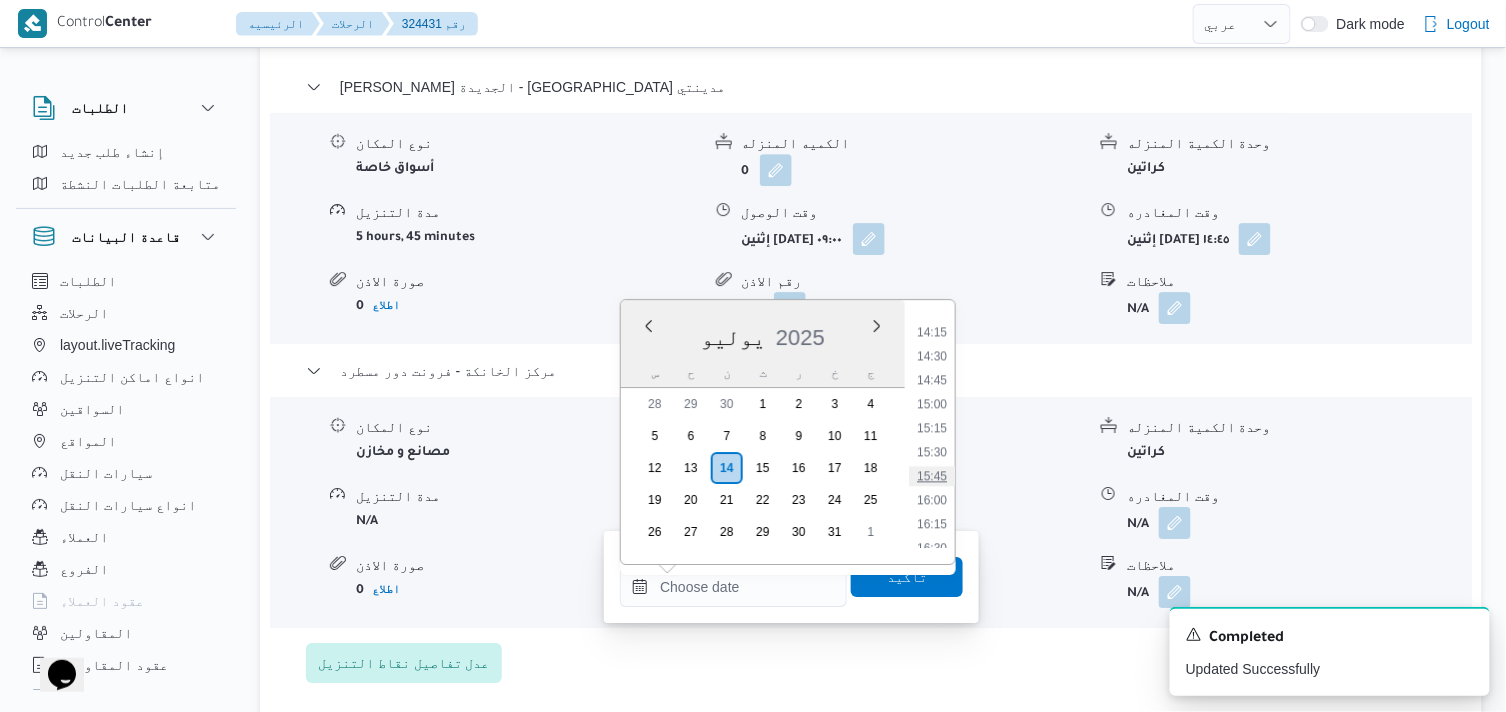 click on "15:45" at bounding box center [932, 476] 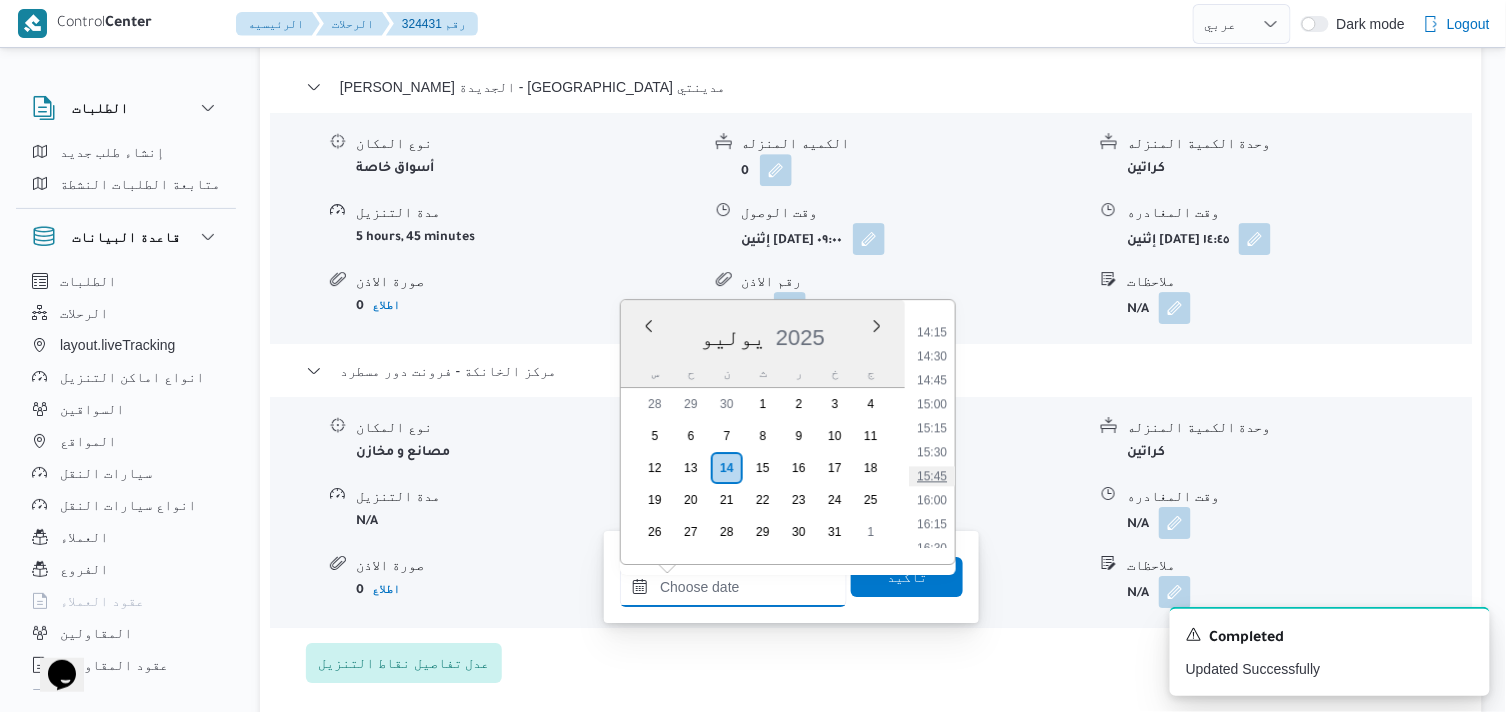 type on "١٤/٠٧/٢٠٢٥ ١٥:٤٥" 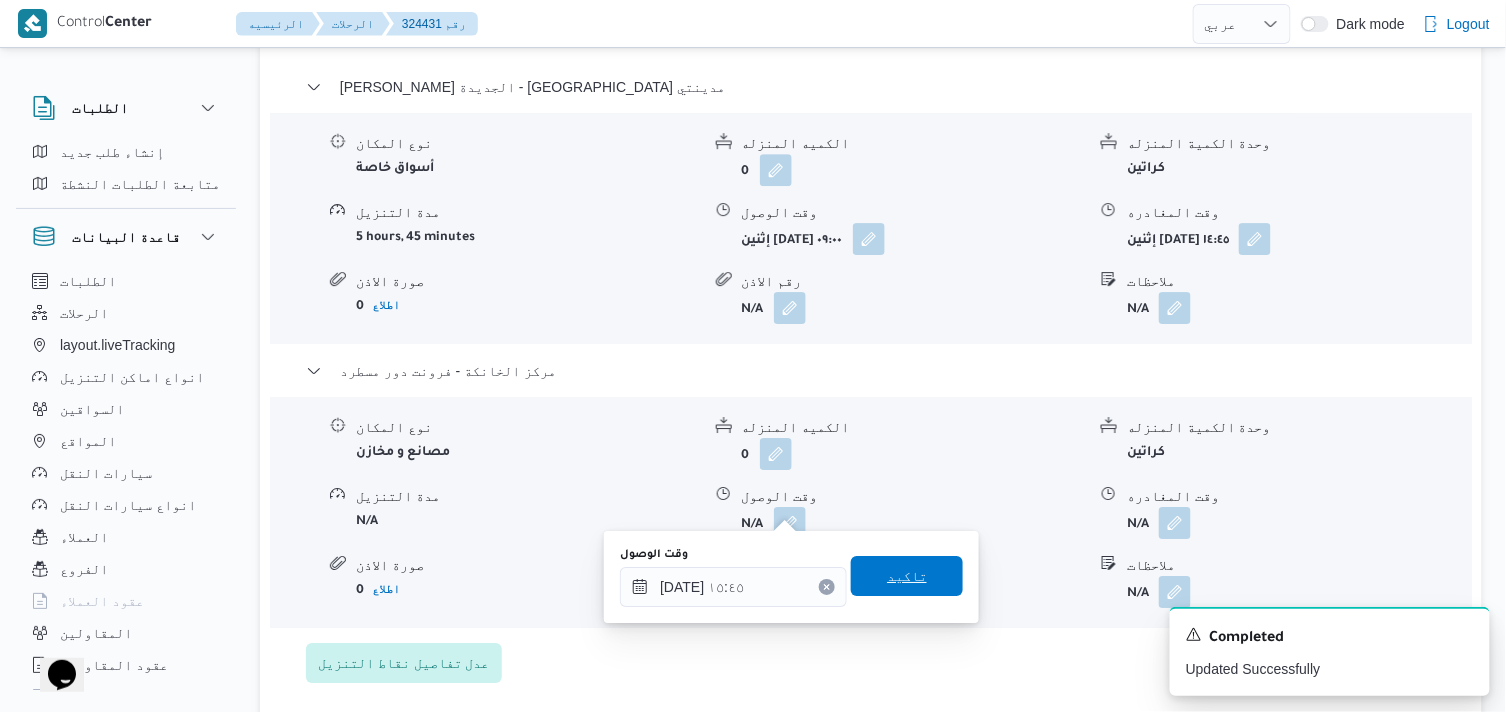 click on "تاكيد" at bounding box center (907, 576) 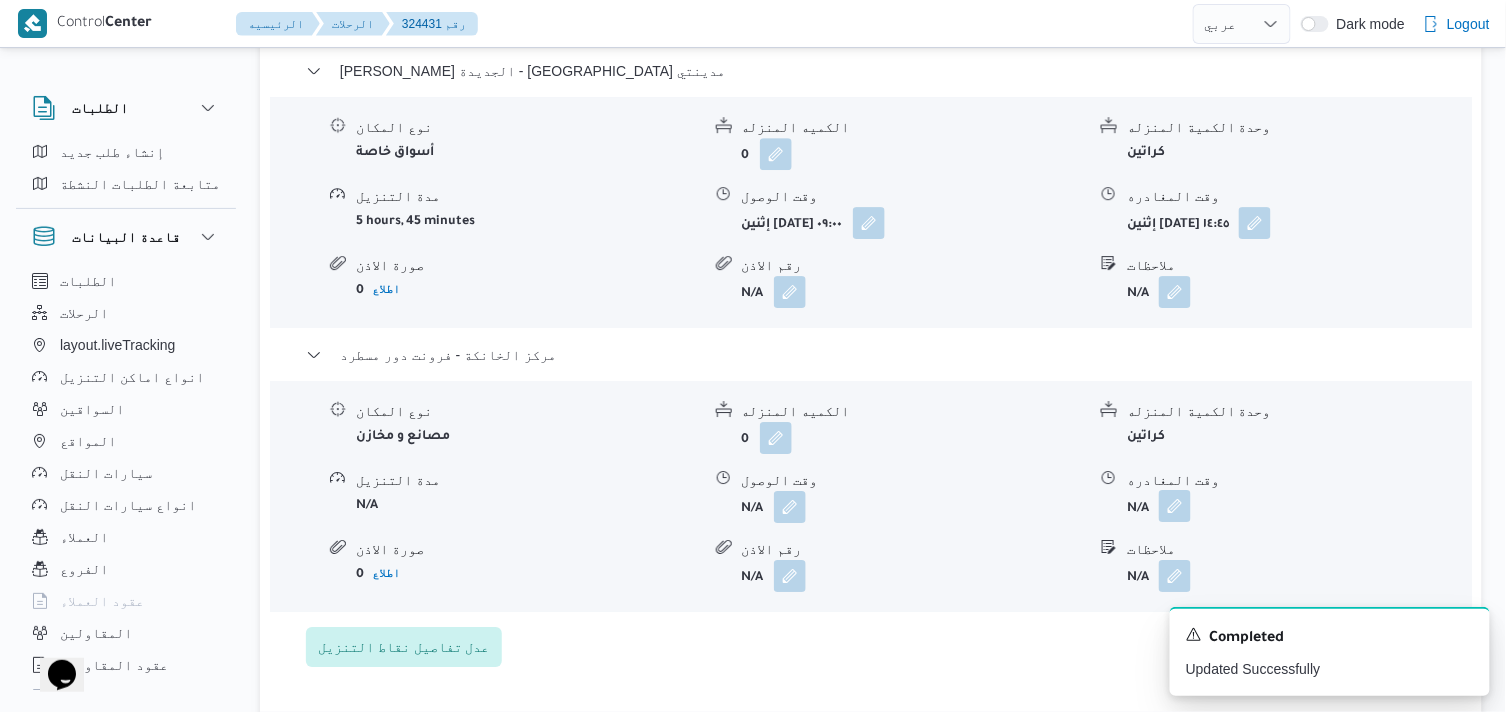 click at bounding box center (1175, 506) 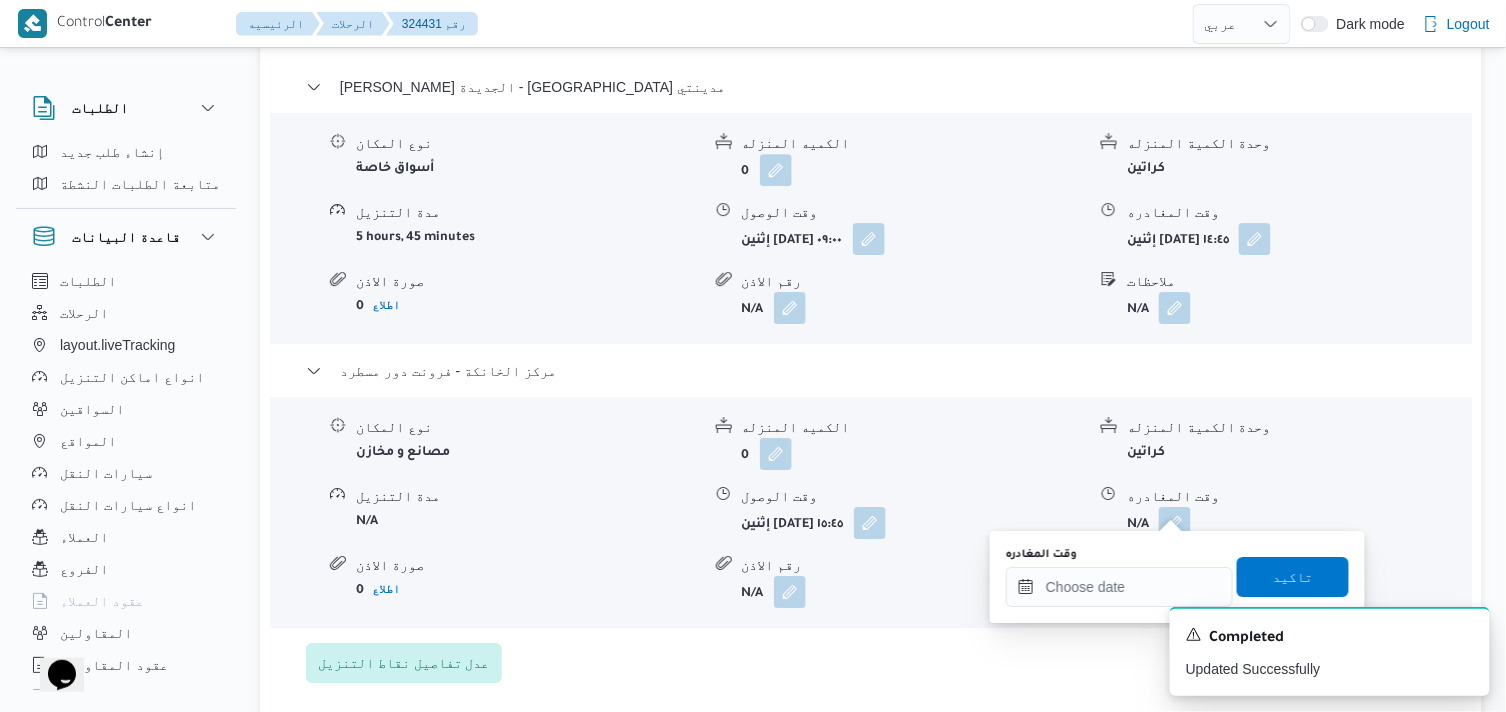 click on "A new notification appears Completed Updated Successfully" at bounding box center (1306, 651) 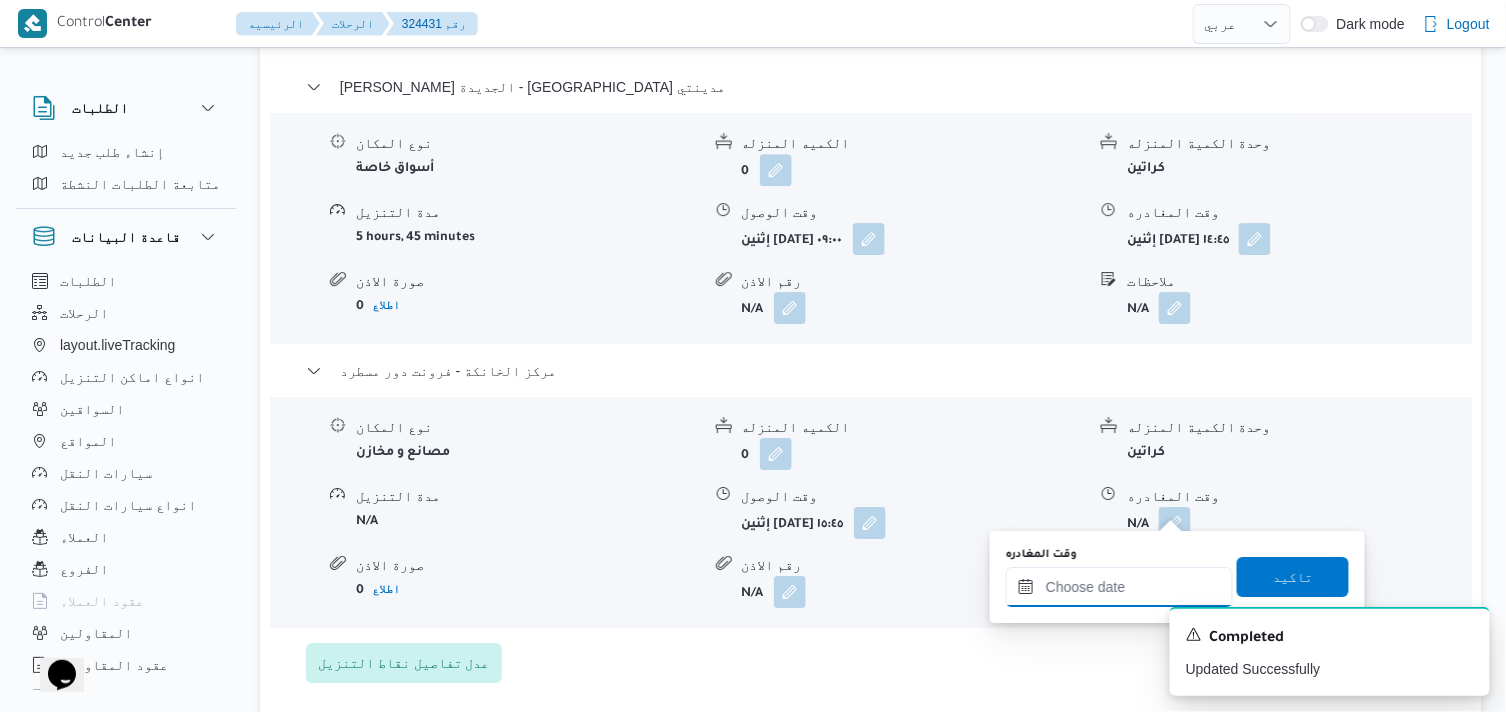 drag, startPoint x: 1150, startPoint y: 581, endPoint x: 1174, endPoint y: 573, distance: 25.298222 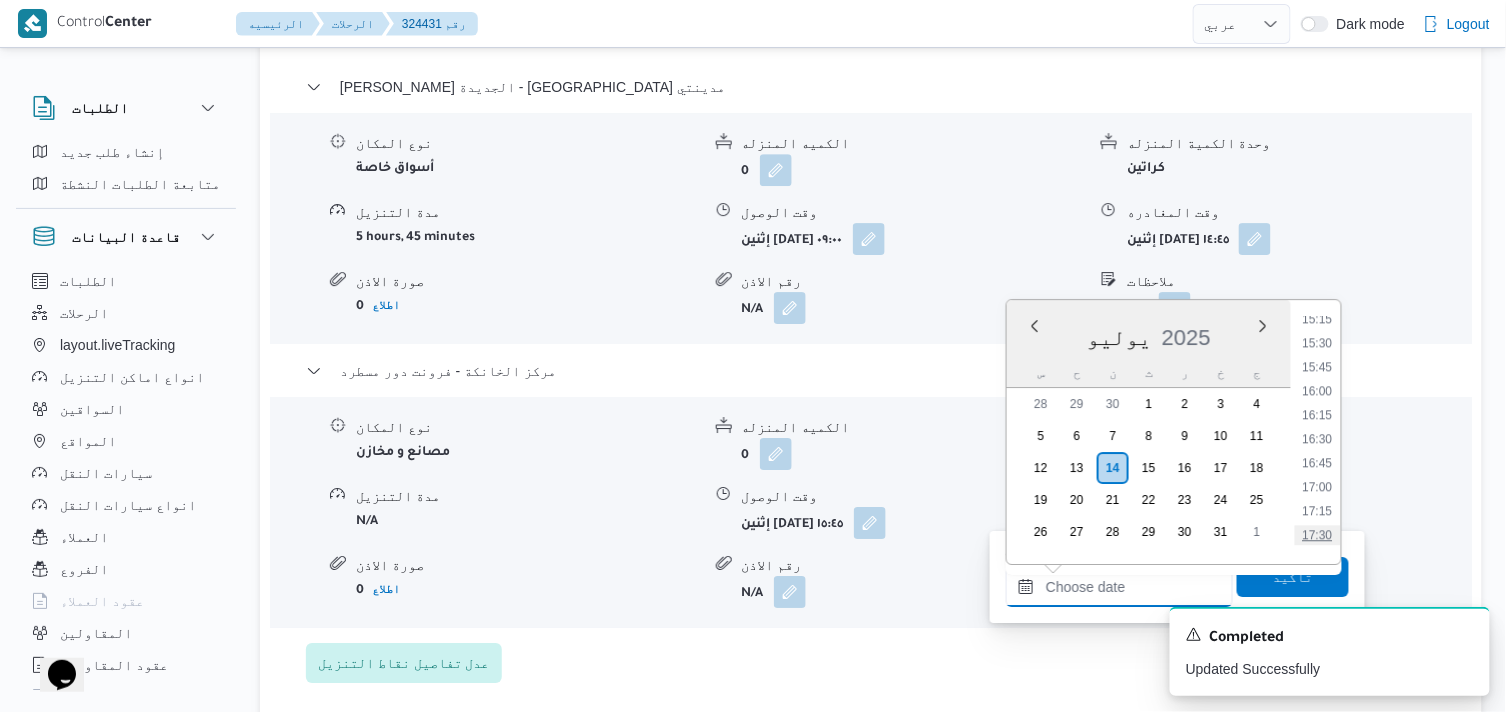 scroll, scrollTop: 1362, scrollLeft: 0, axis: vertical 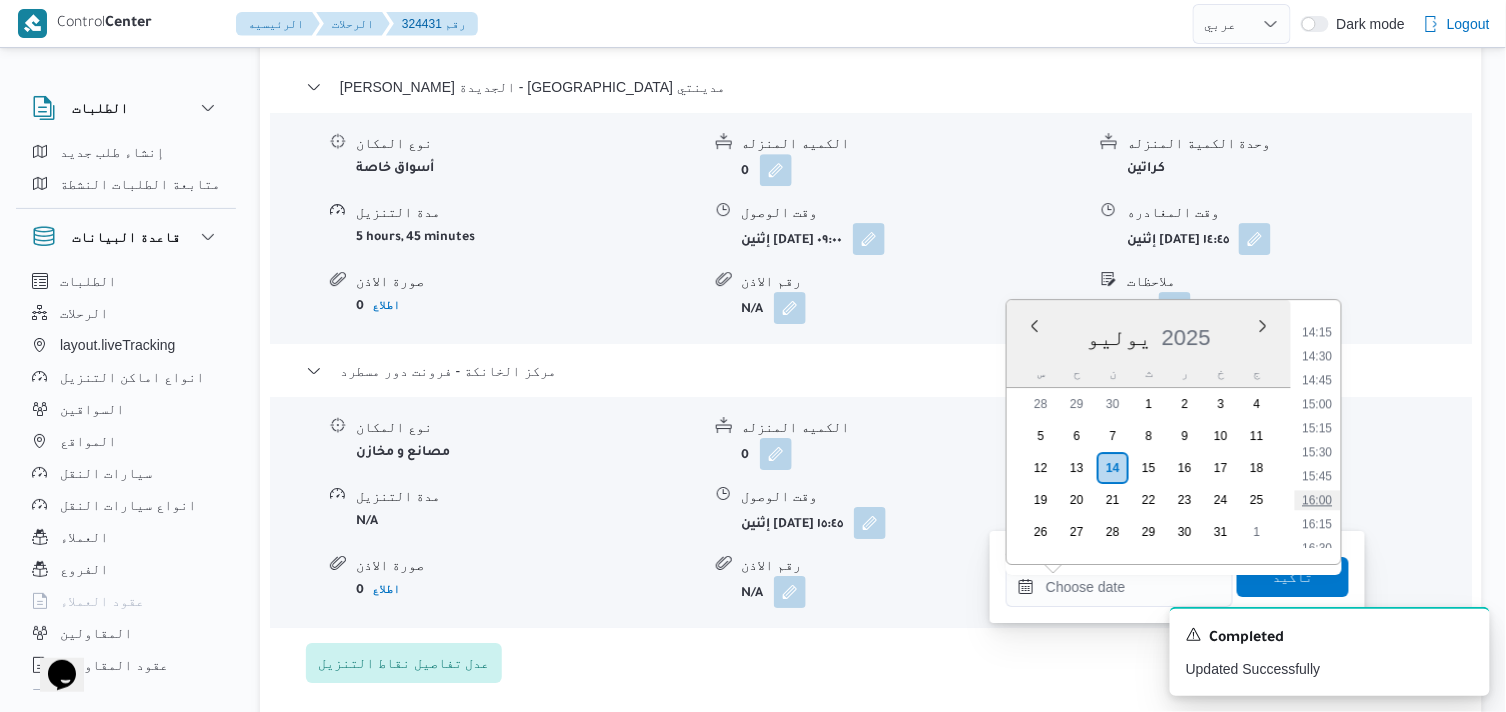 click on "16:00" at bounding box center (1318, 500) 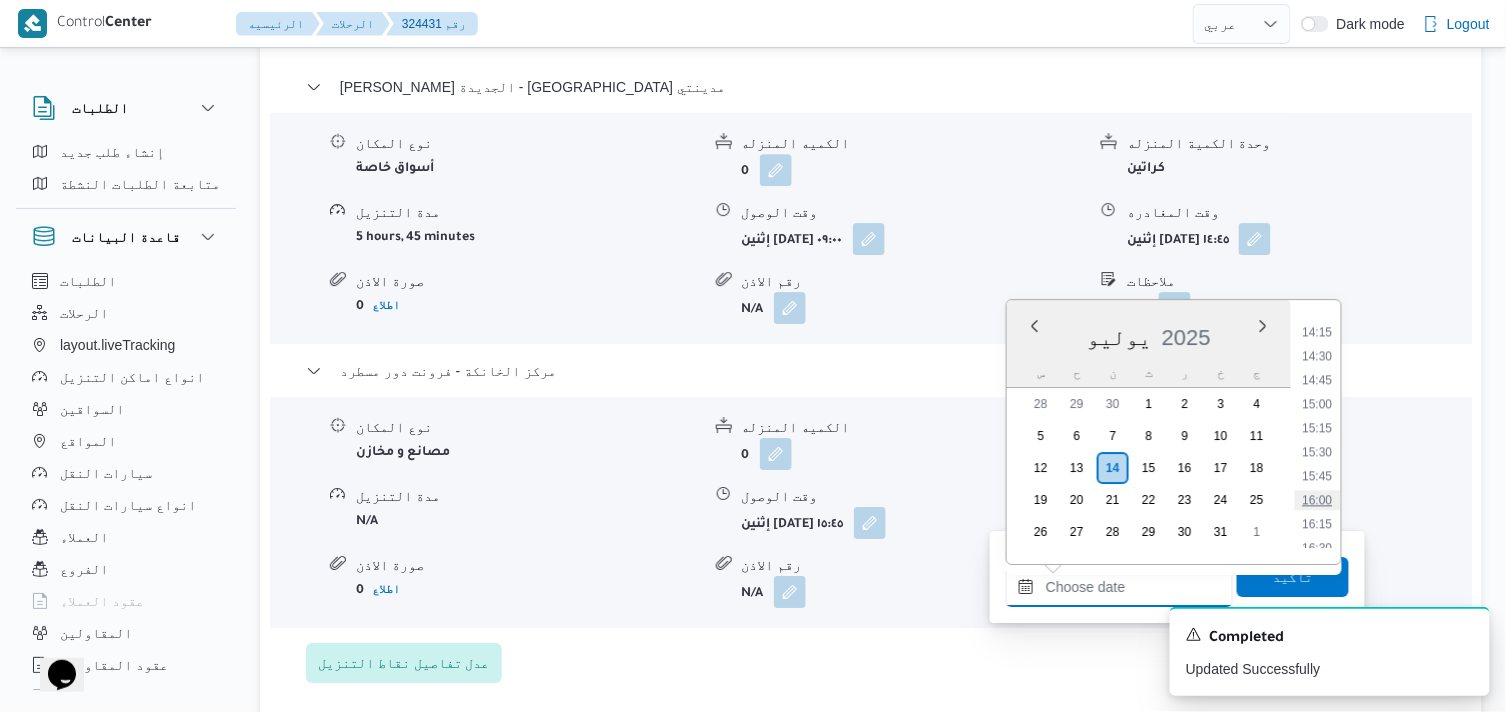 type on "١٤/٠٧/٢٠٢٥ ١٦:٠٠" 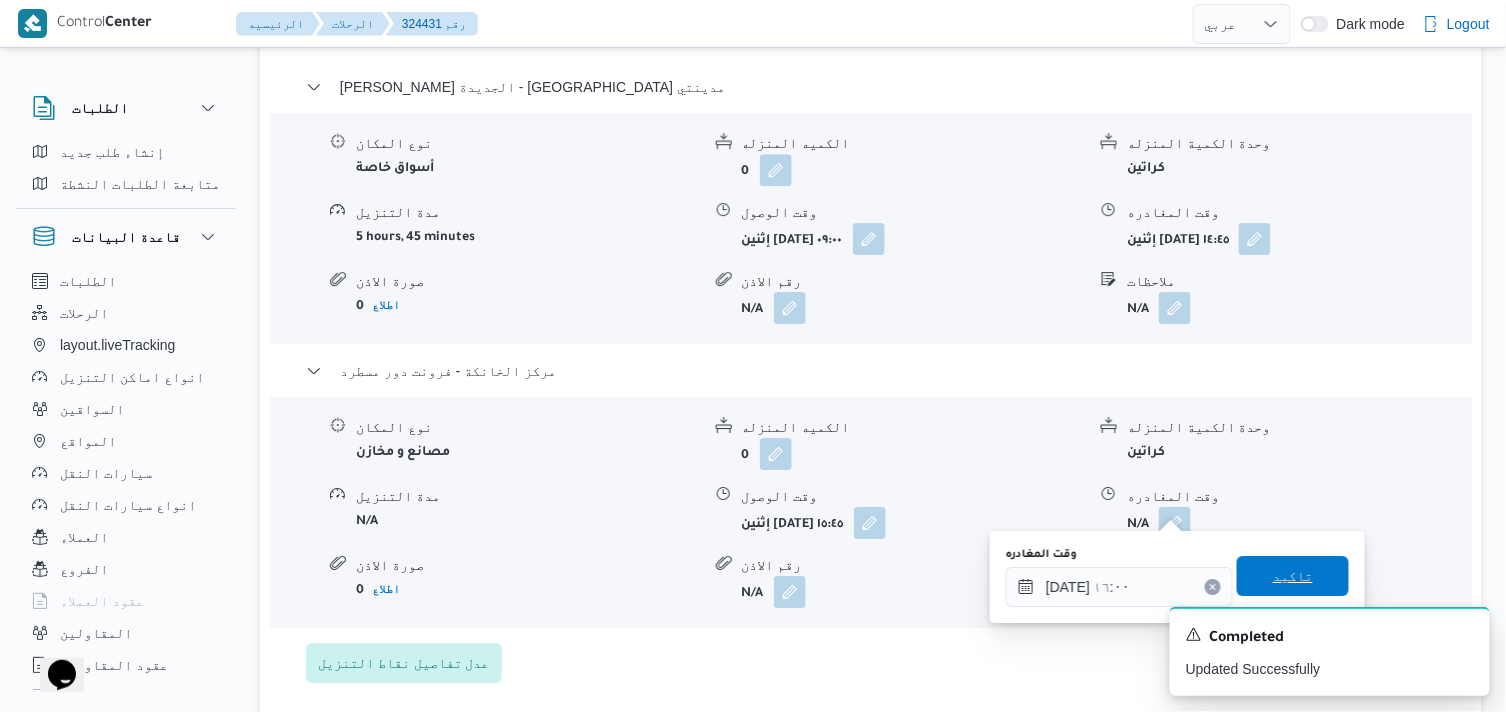 click on "تاكيد" at bounding box center [1293, 576] 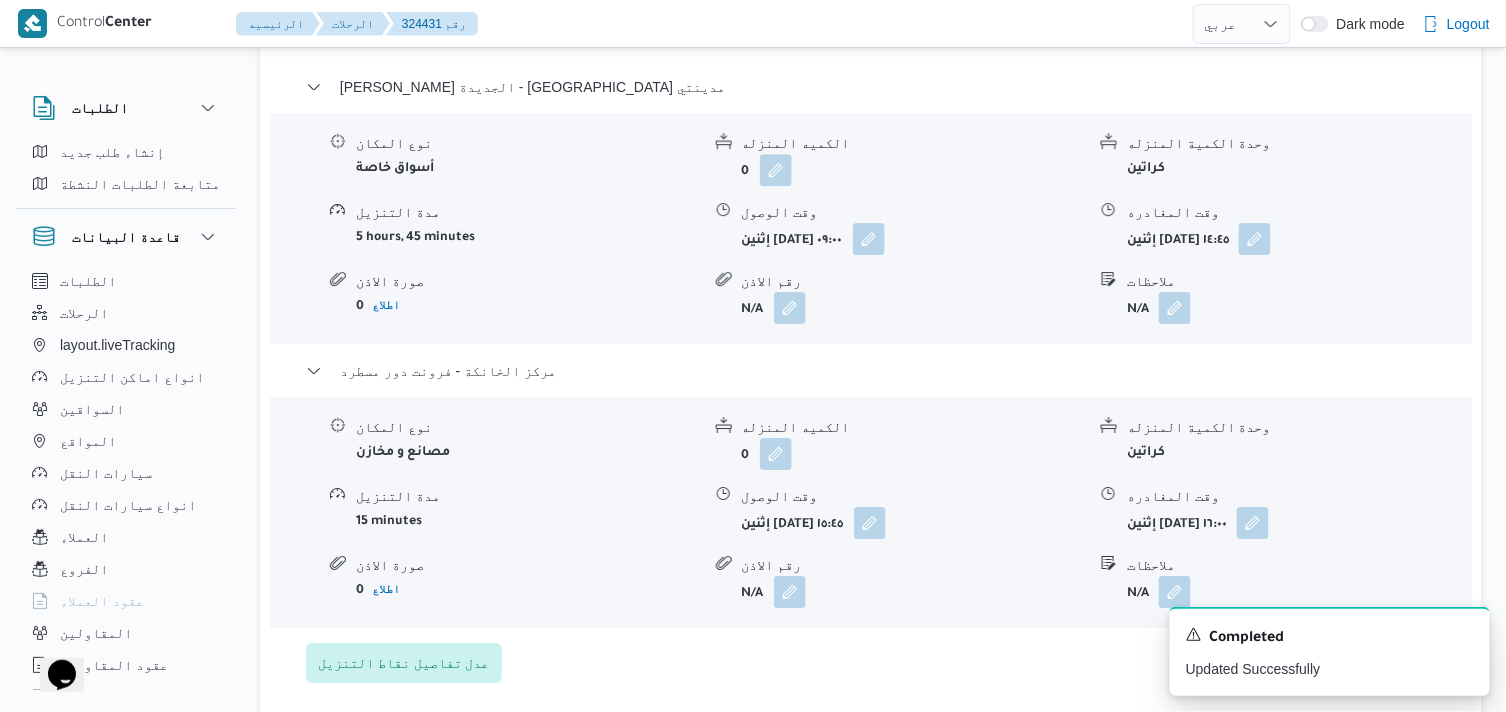 scroll, scrollTop: 12, scrollLeft: 0, axis: vertical 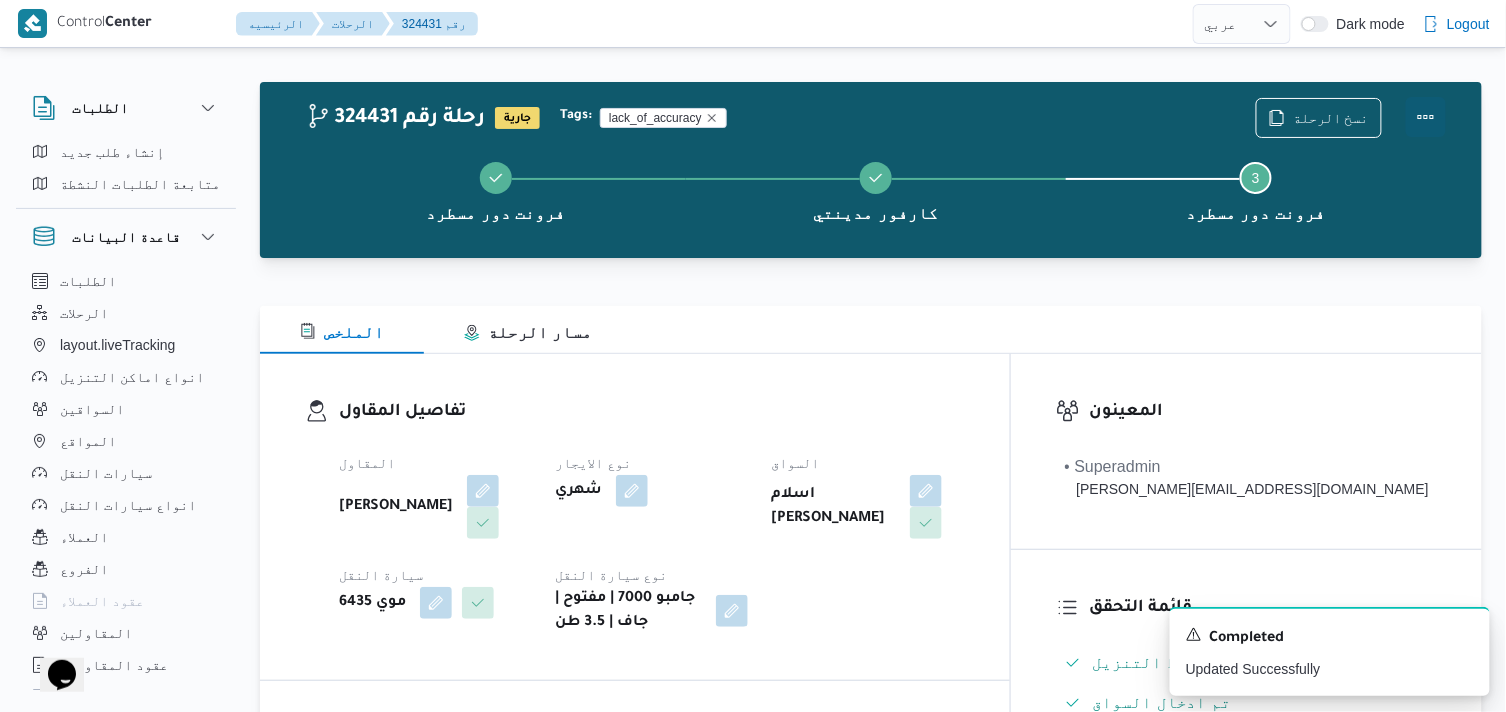 click at bounding box center [1426, 117] 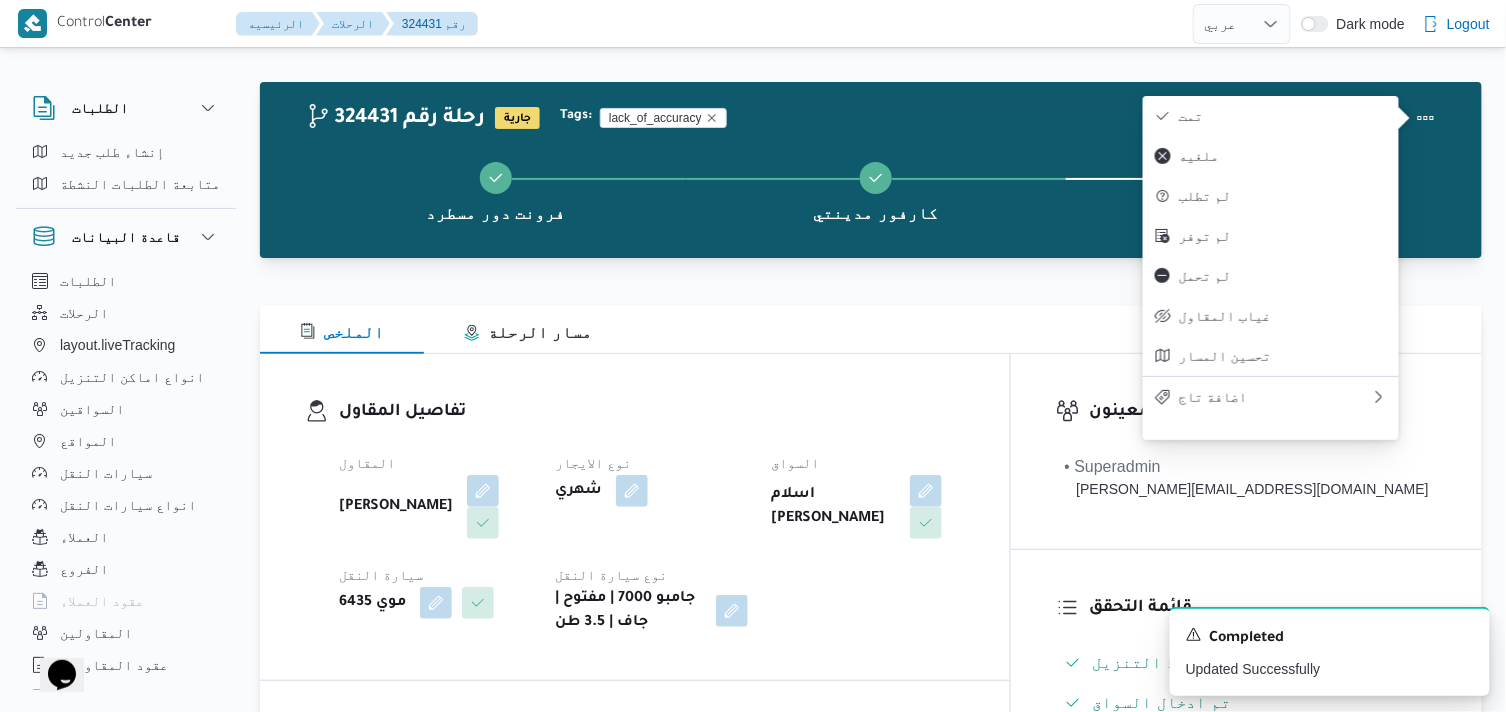 click on "تمت" at bounding box center (1283, 116) 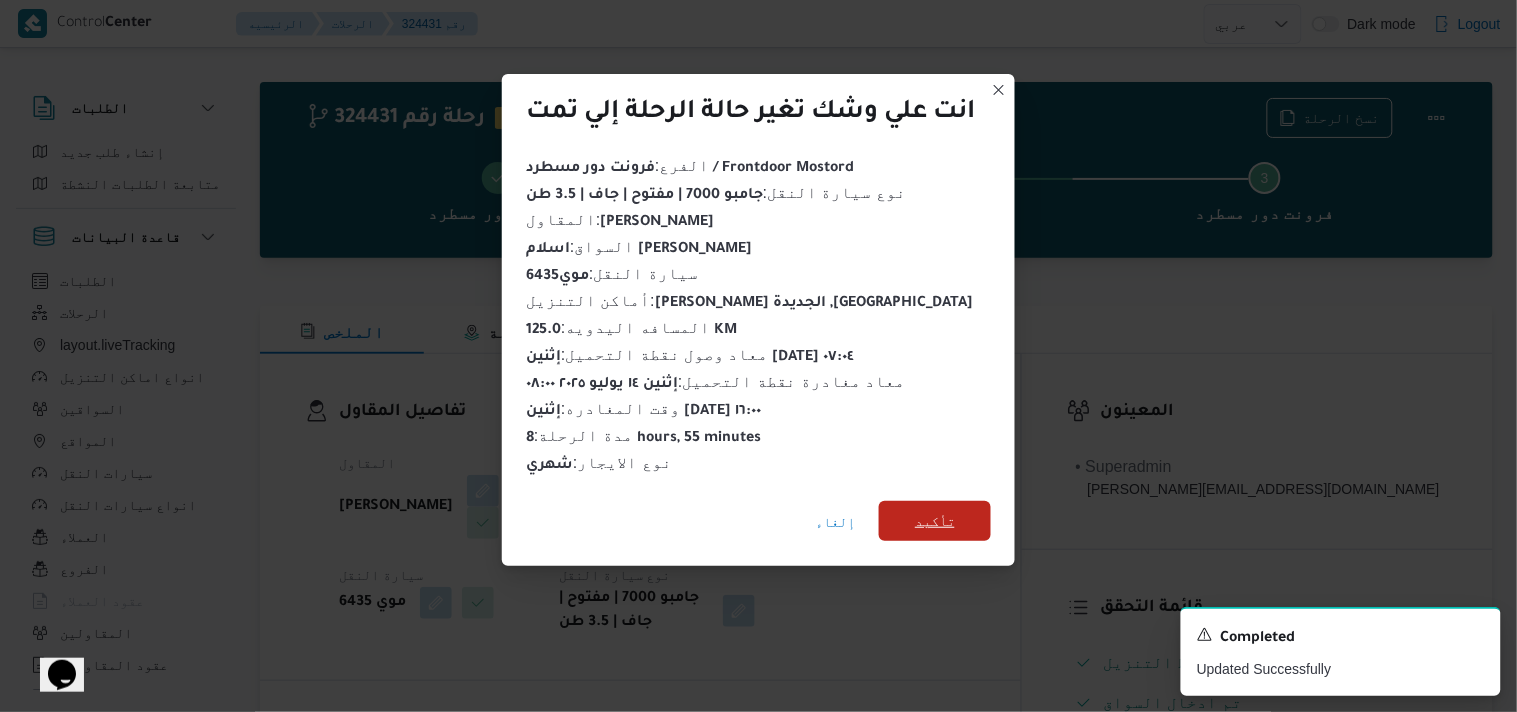 click on "تأكيد" at bounding box center (935, 521) 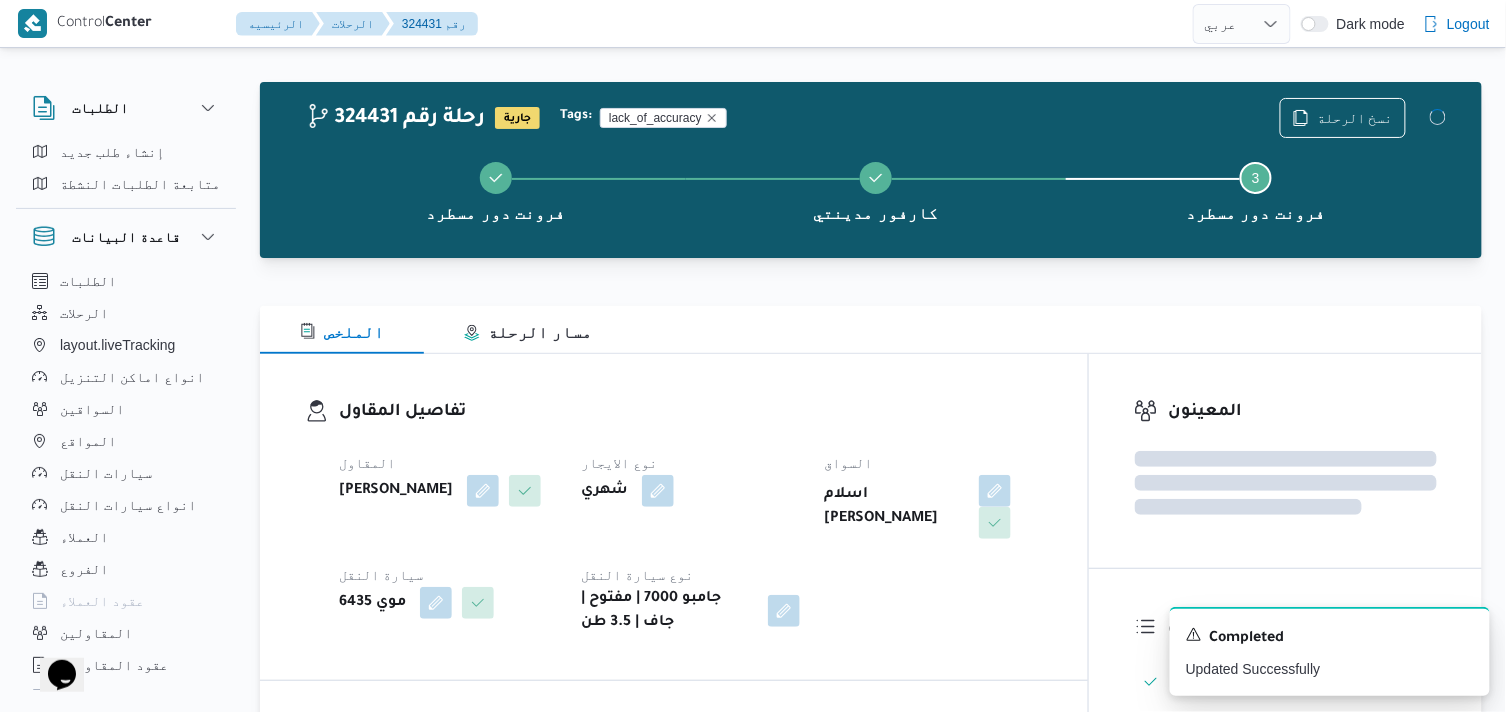 click on "نوع الايجار" at bounding box center (690, 463) 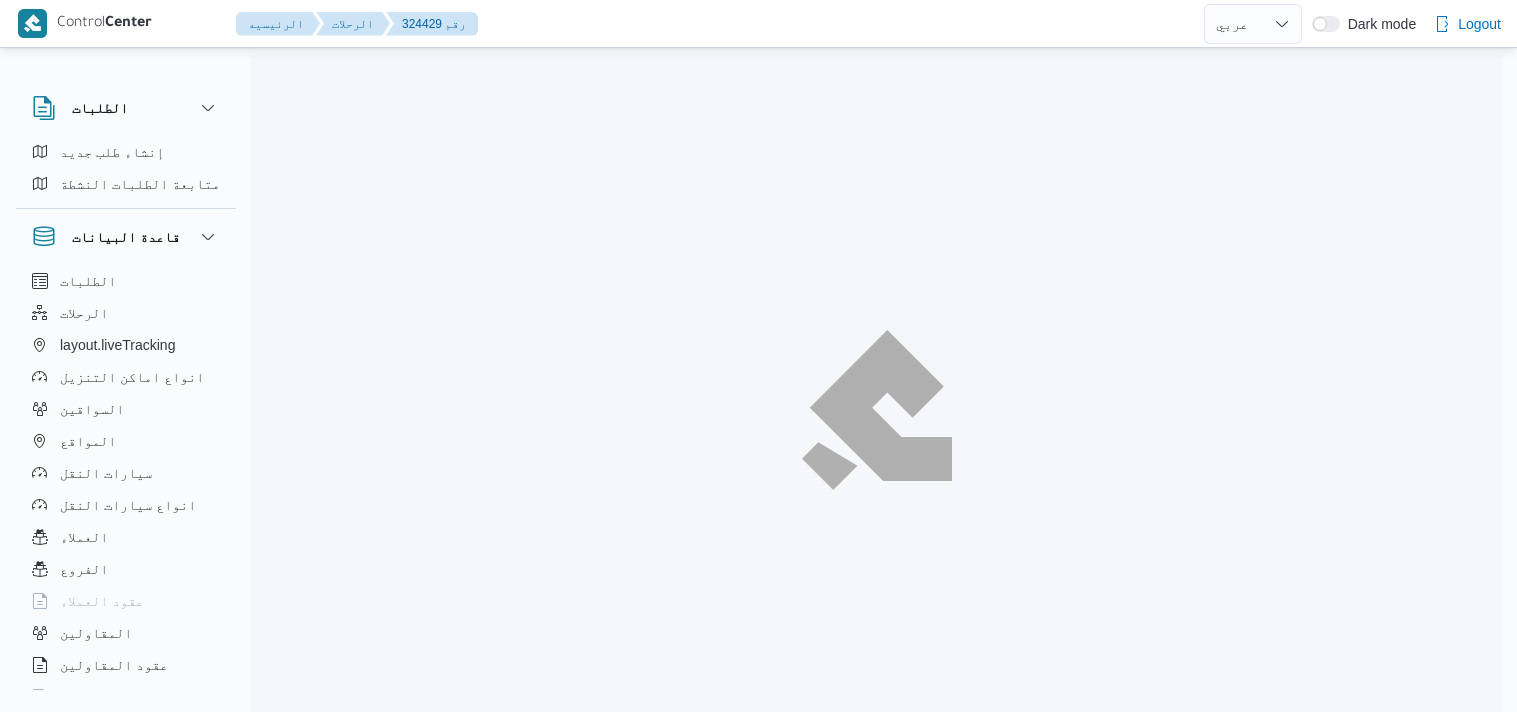 select on "ar" 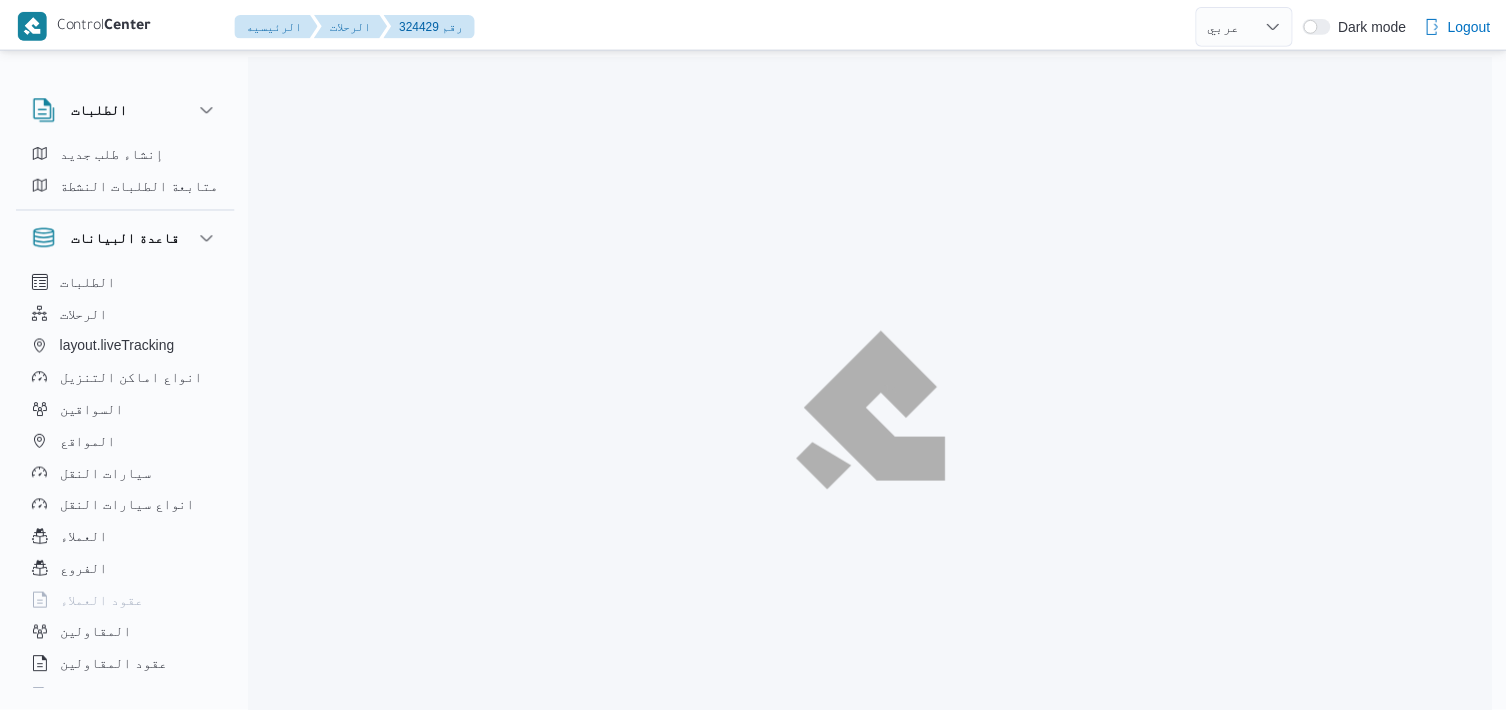 scroll, scrollTop: 0, scrollLeft: 0, axis: both 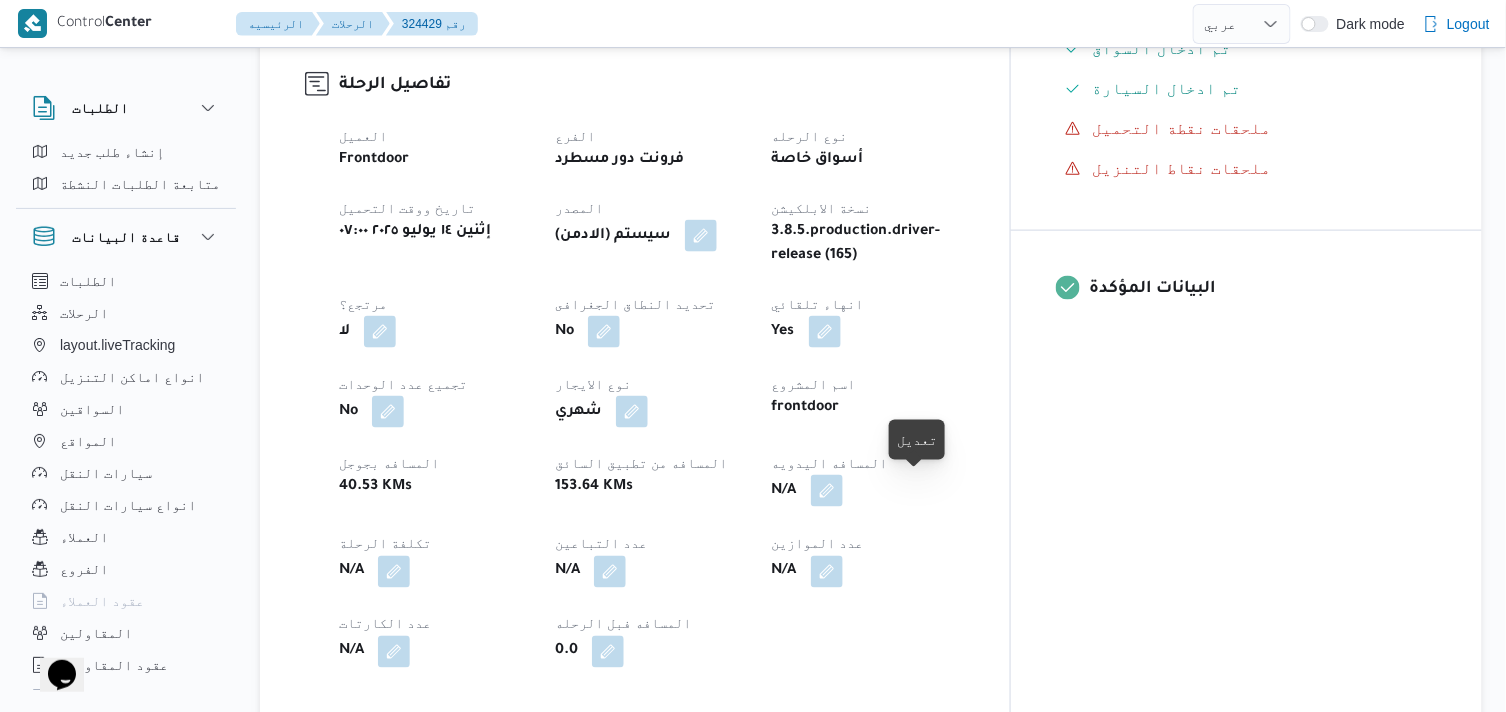 click at bounding box center [827, 491] 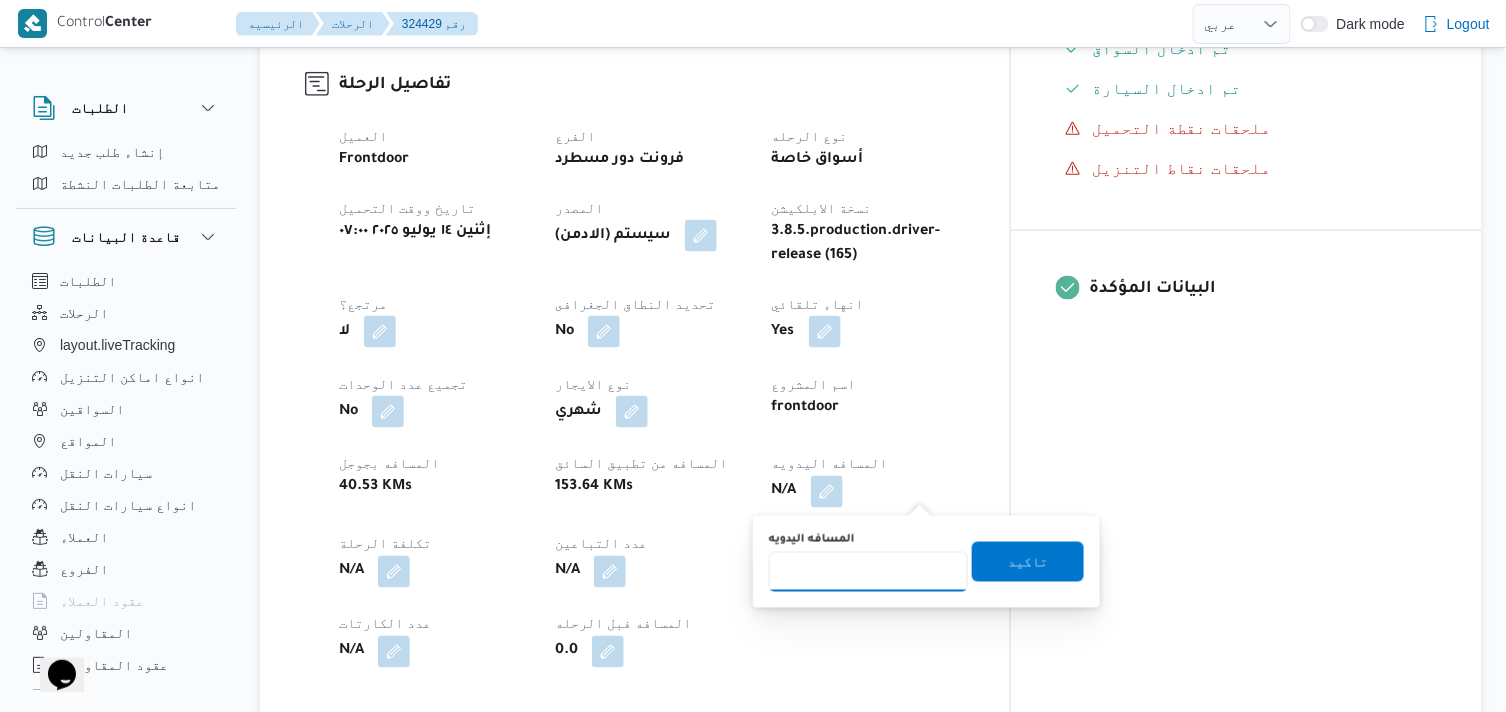 click on "المسافه اليدويه" at bounding box center (868, 572) 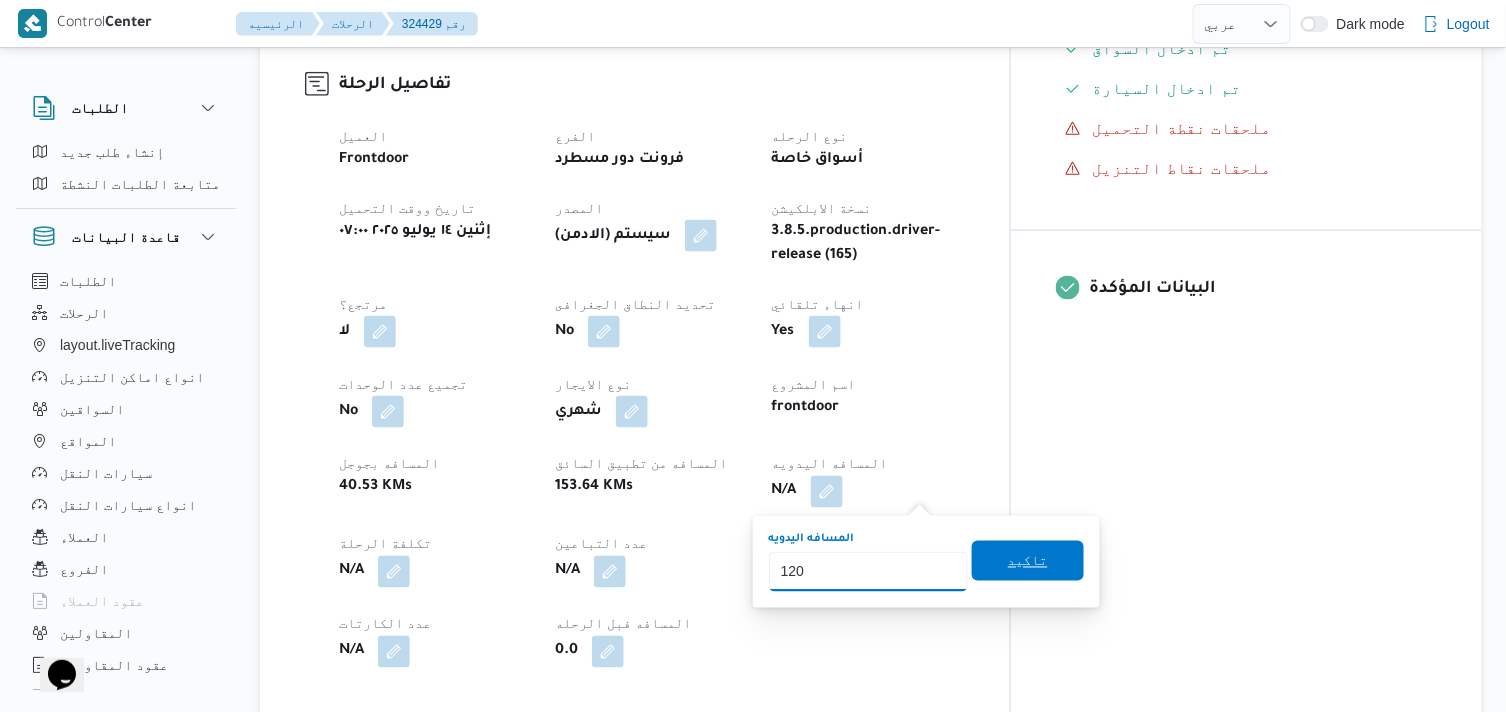 type on "120" 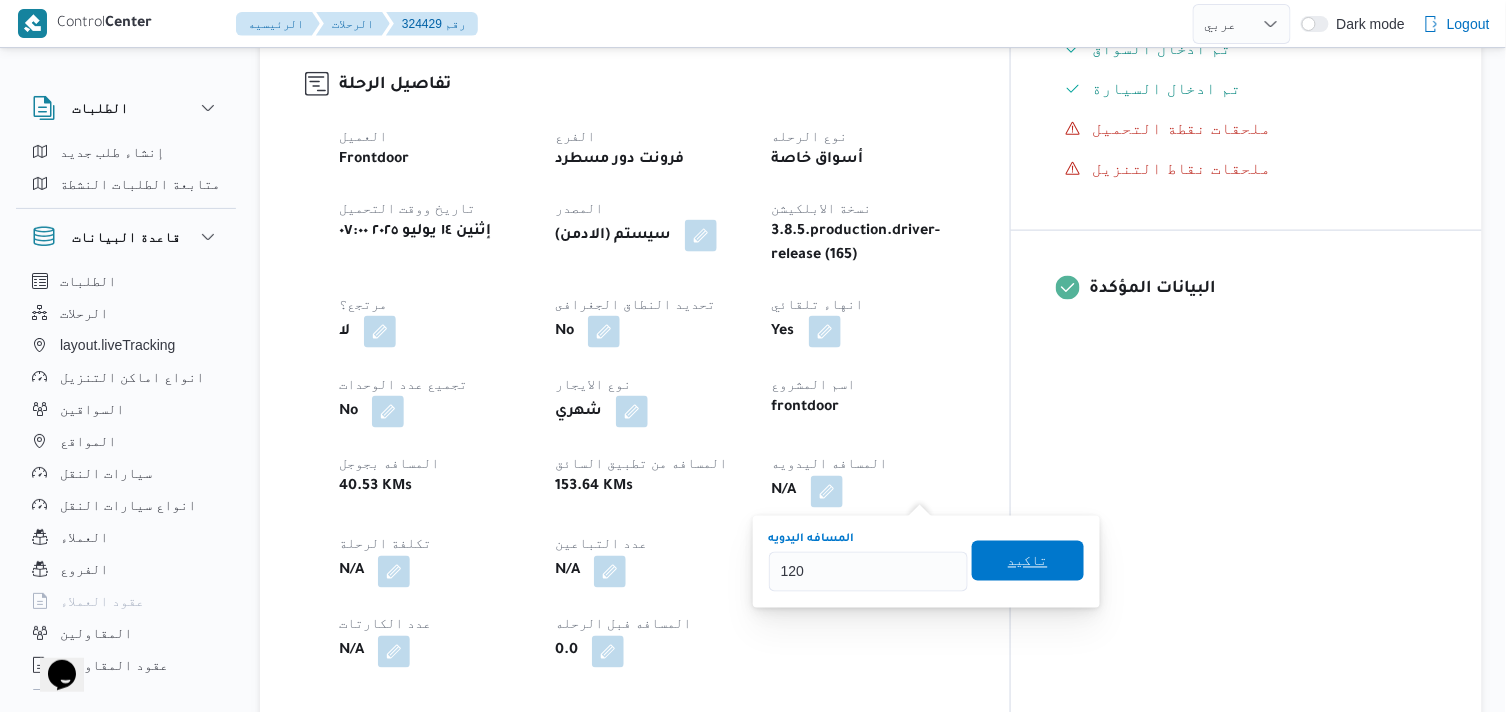 click on "تاكيد" at bounding box center [1028, 561] 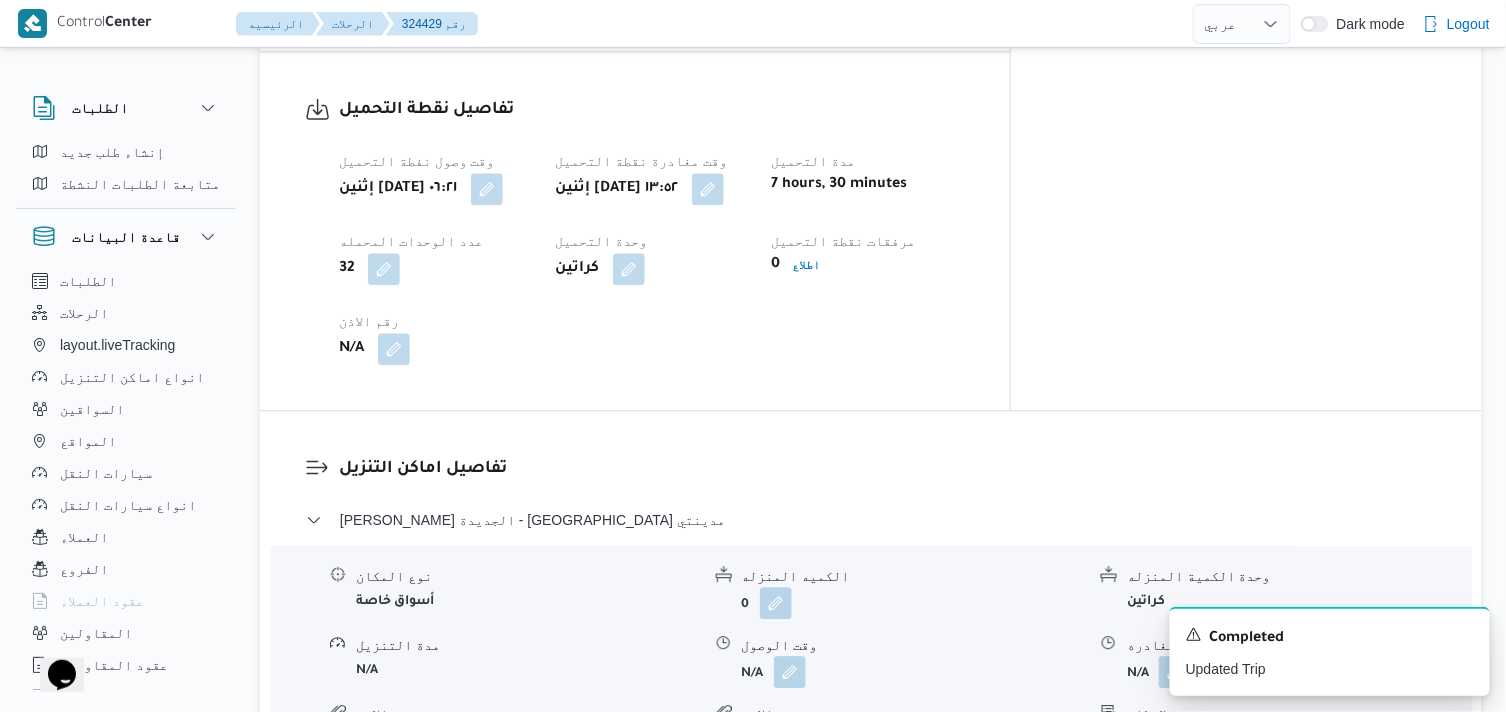 scroll, scrollTop: 1222, scrollLeft: 0, axis: vertical 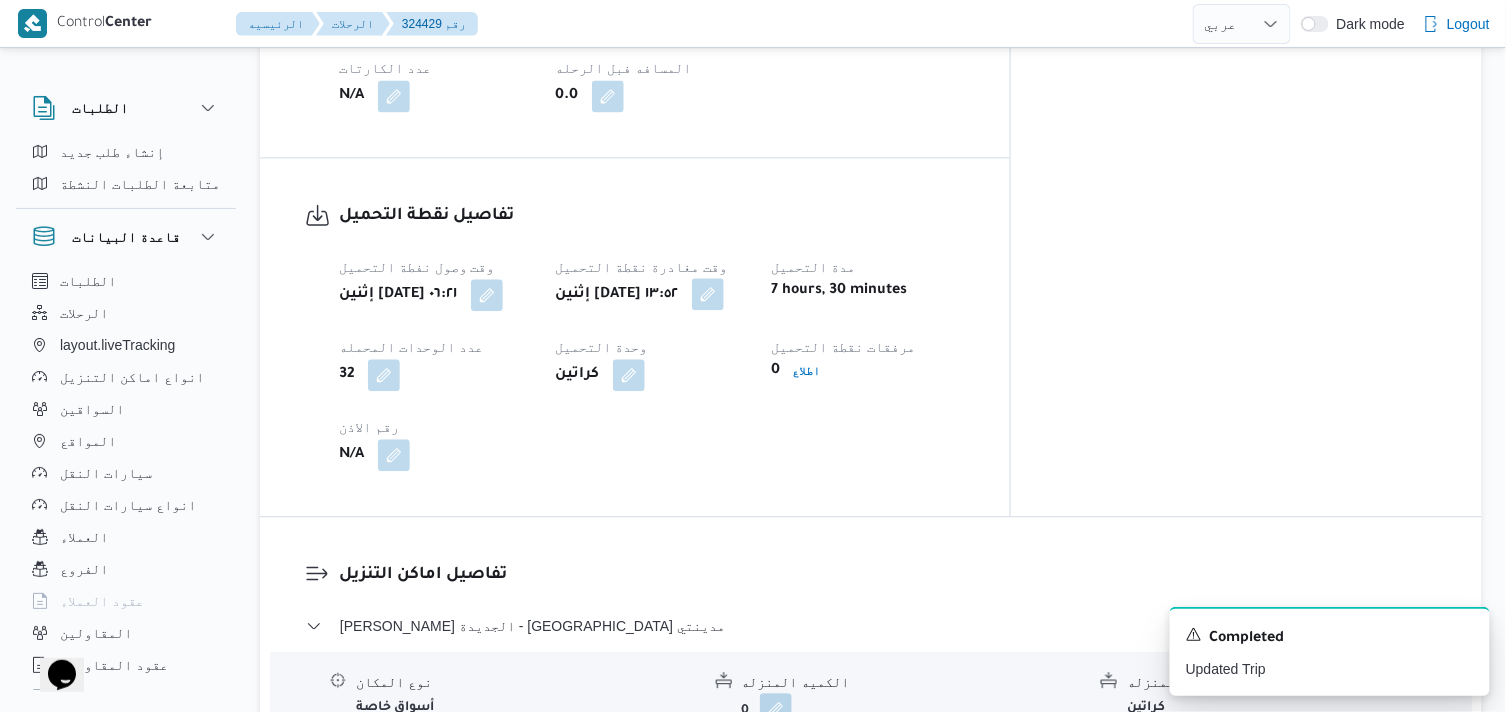 click at bounding box center (708, 294) 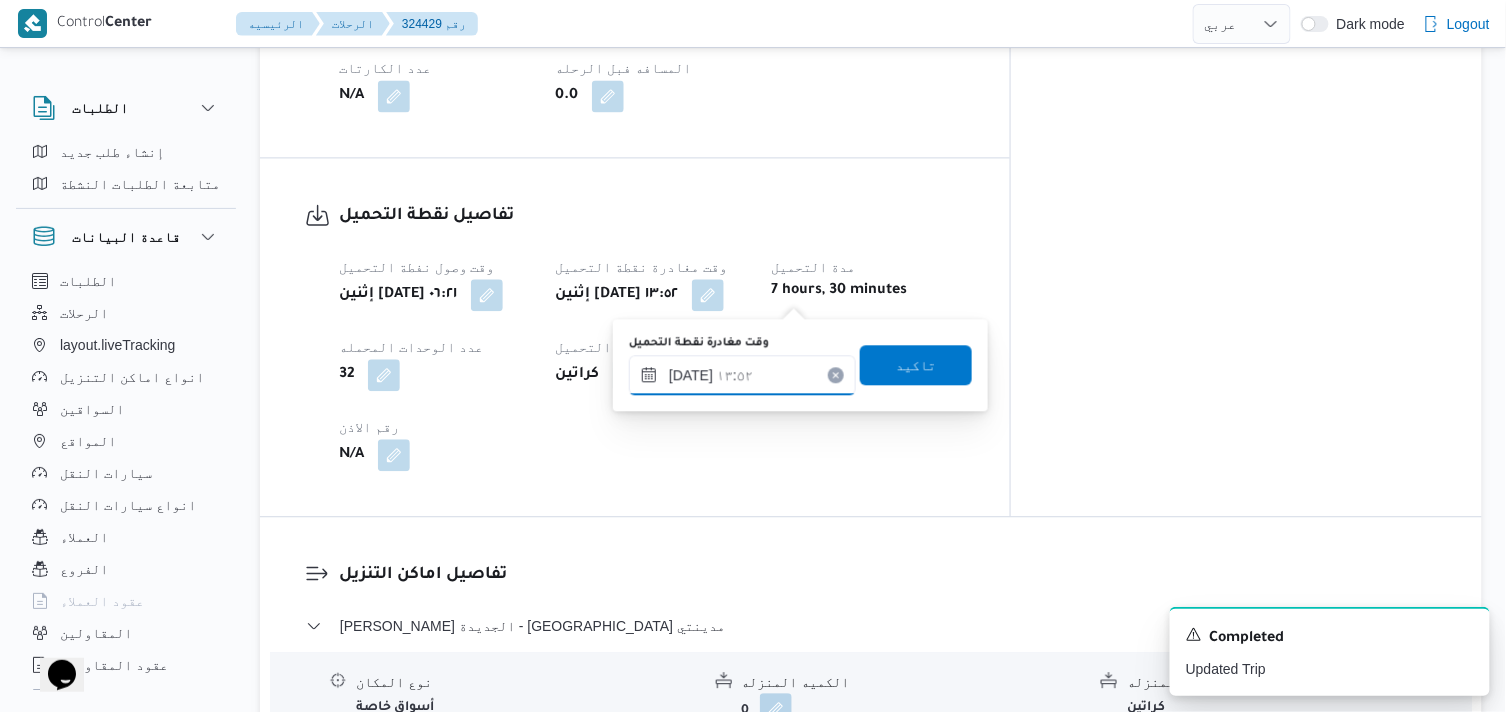 click on "[DATE] ١٣:٥٢" at bounding box center (742, 375) 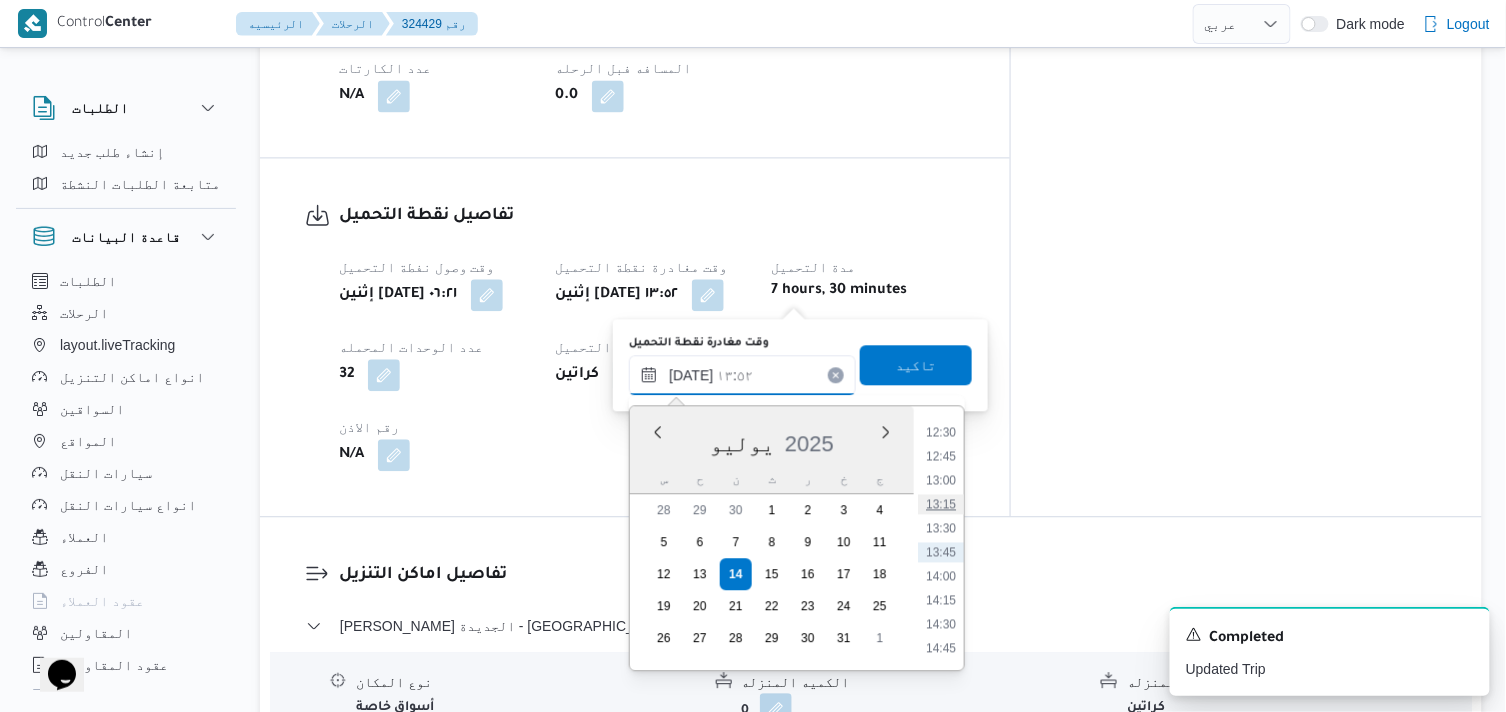 scroll, scrollTop: 644, scrollLeft: 0, axis: vertical 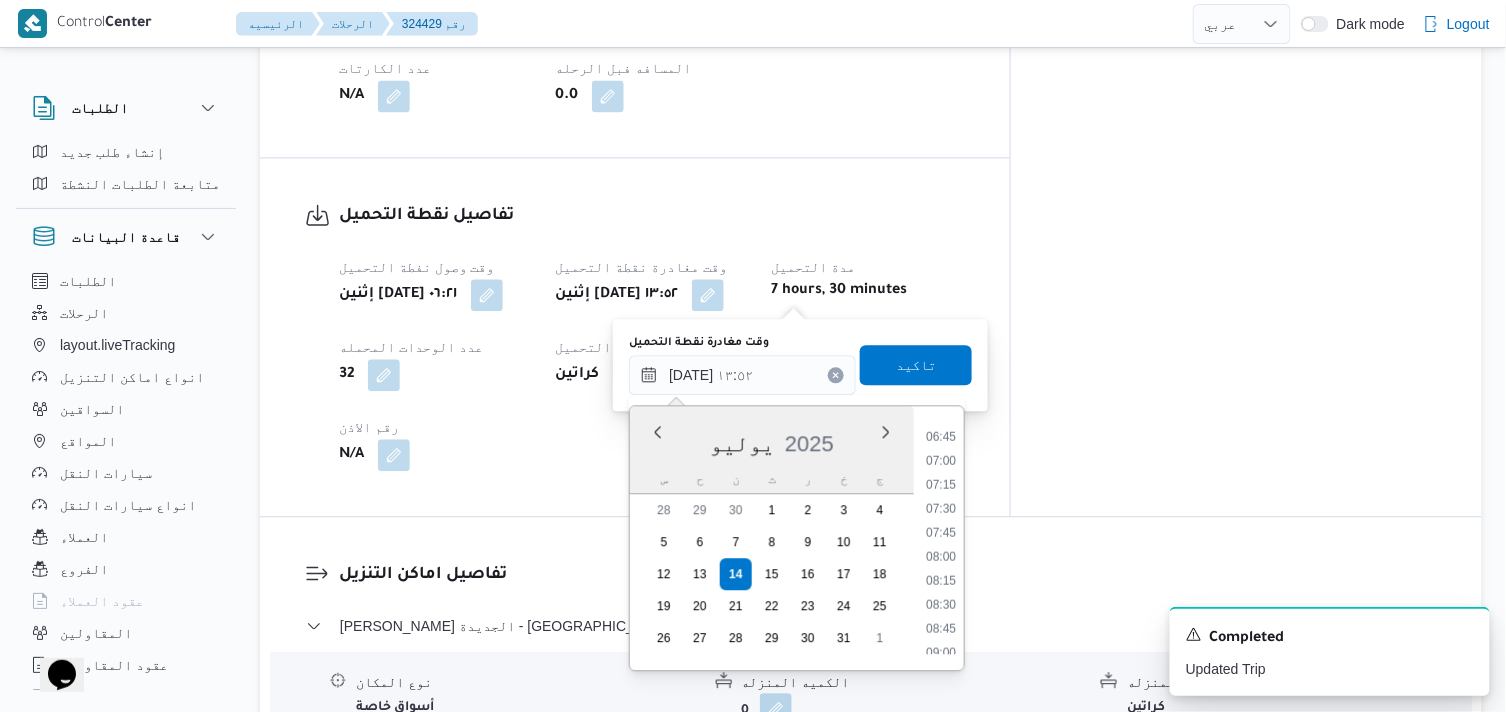 drag, startPoint x: 944, startPoint y: 508, endPoint x: 926, endPoint y: 425, distance: 84.92938 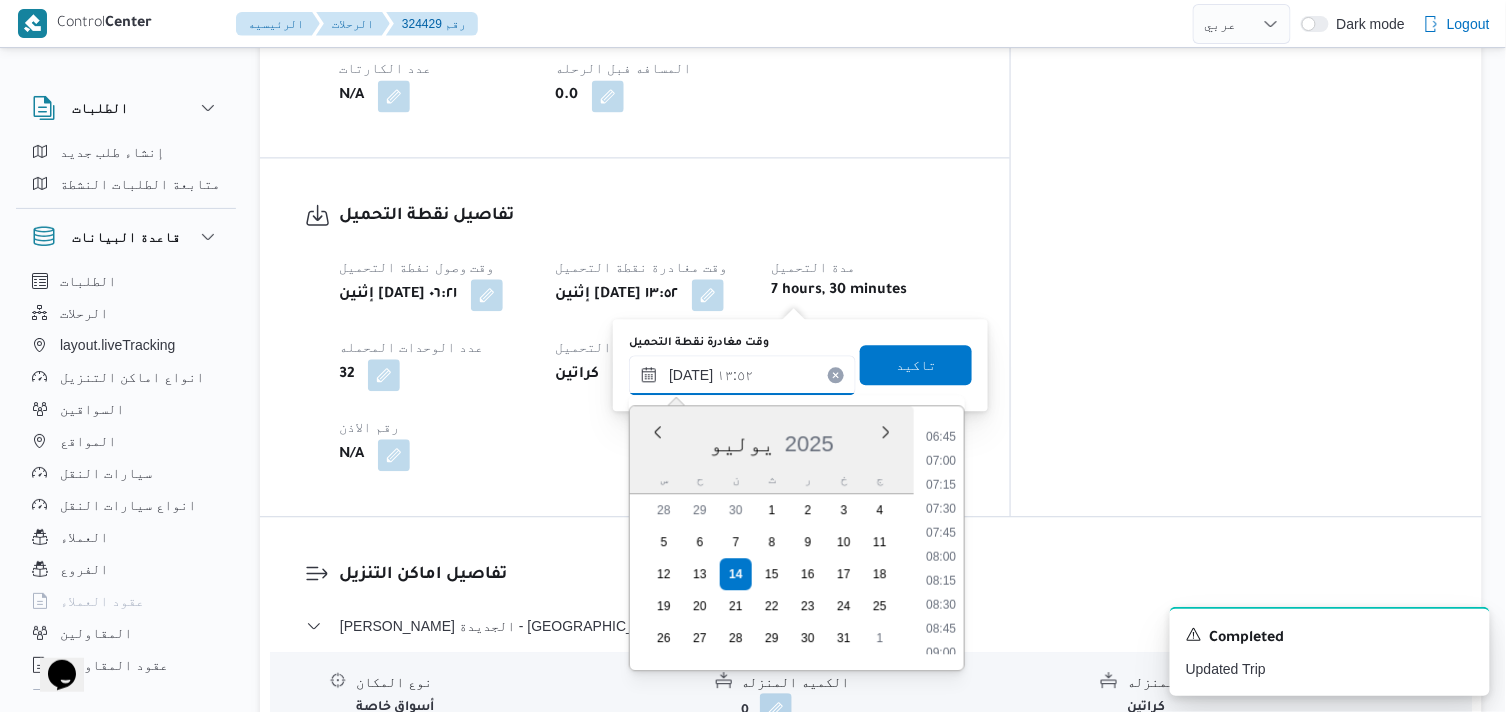 type on "١٤/٠٧/٢٠٢٥ ٠٧:٣٠" 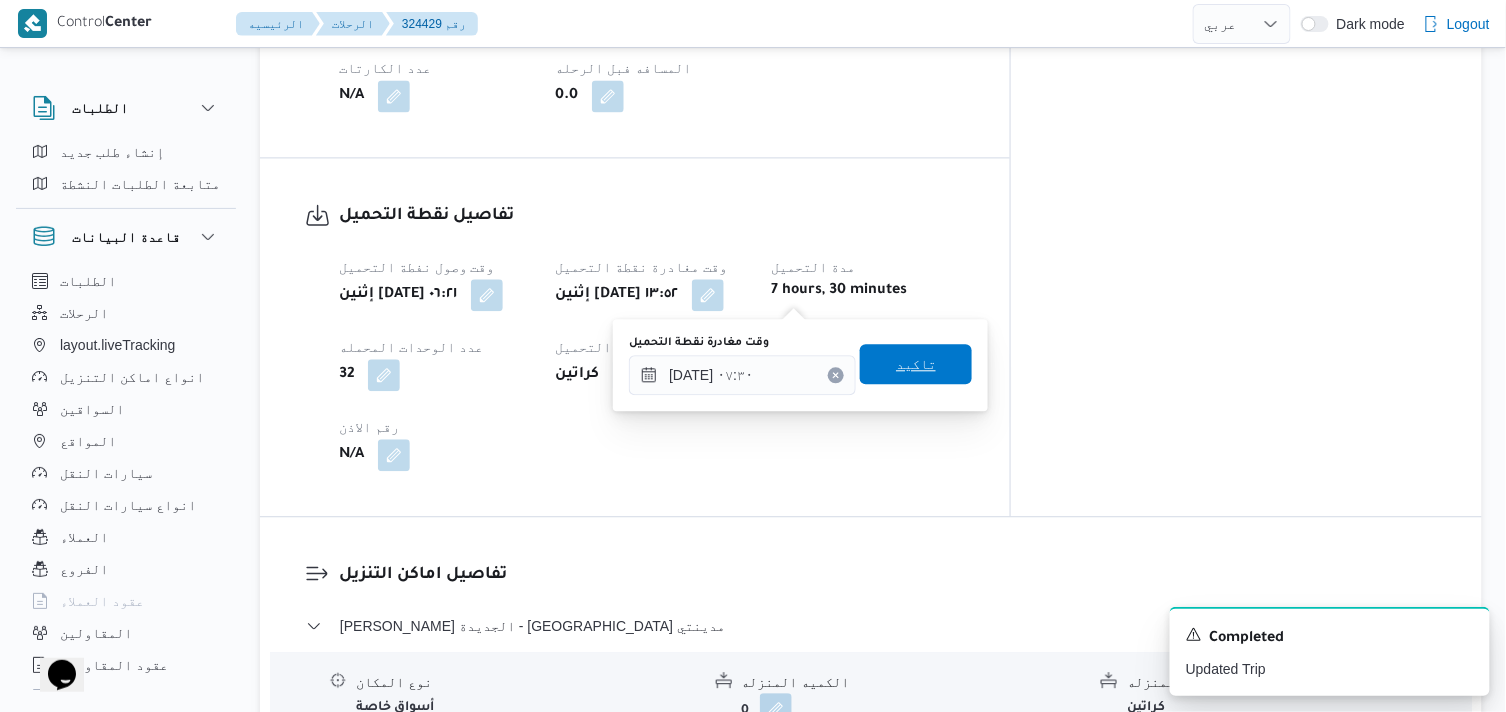click on "تاكيد" at bounding box center (916, 364) 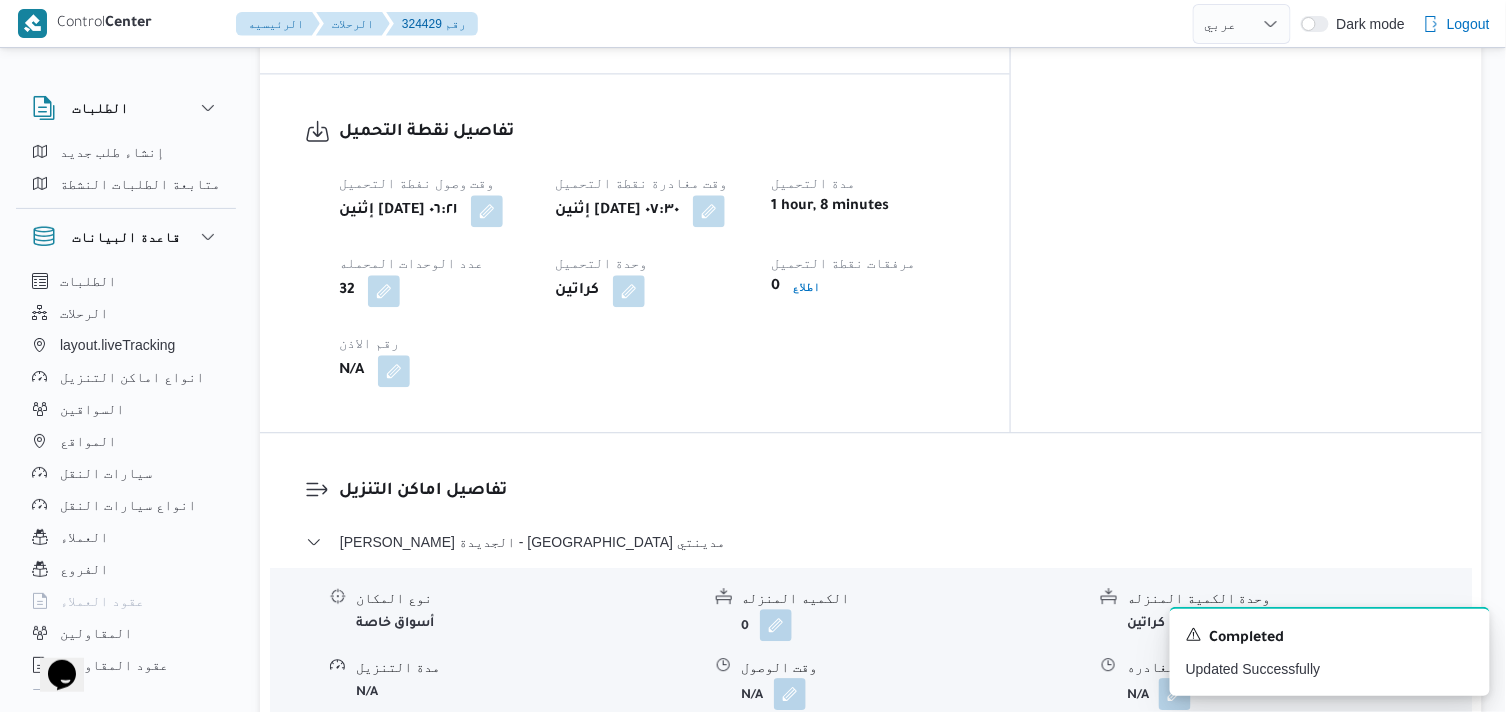 scroll, scrollTop: 1444, scrollLeft: 0, axis: vertical 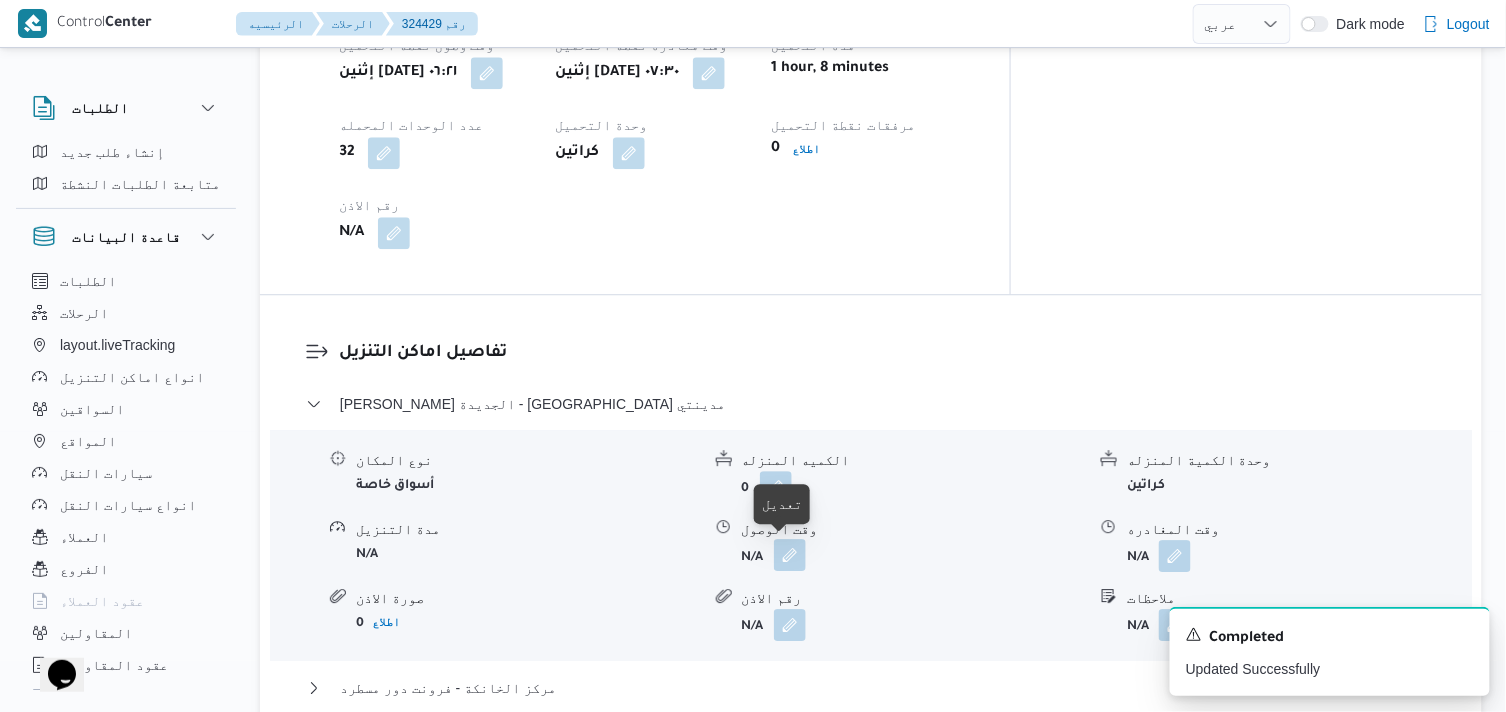 click at bounding box center (790, 555) 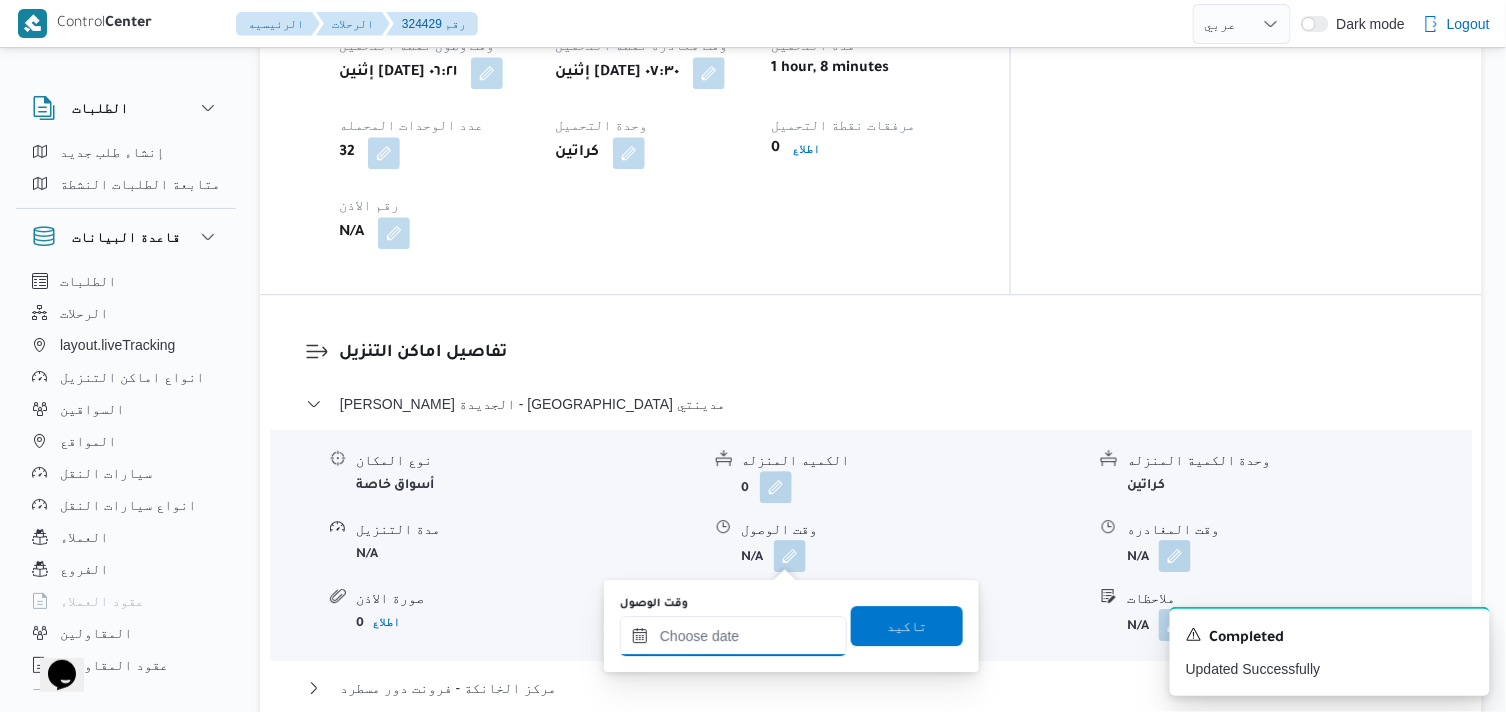 click on "وقت الوصول" at bounding box center [733, 636] 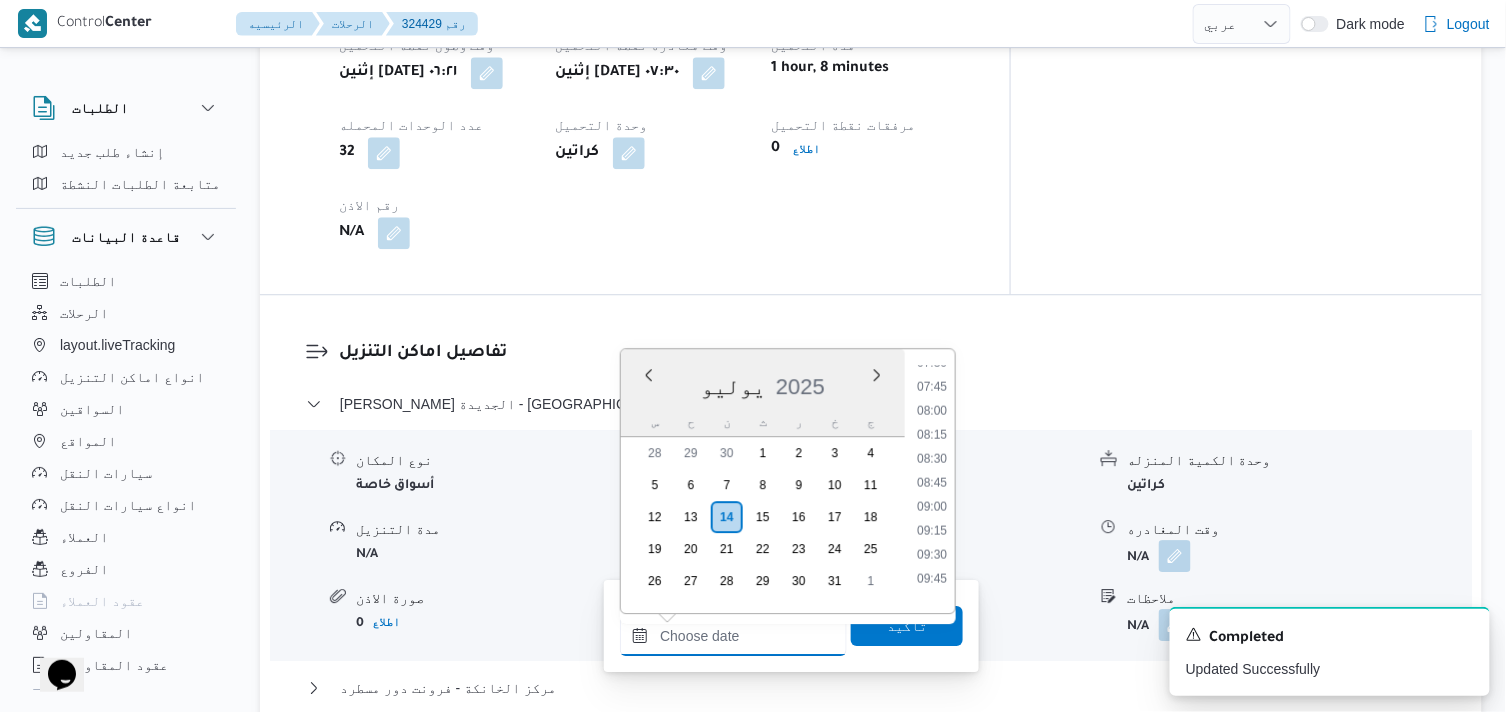 scroll, scrollTop: 695, scrollLeft: 0, axis: vertical 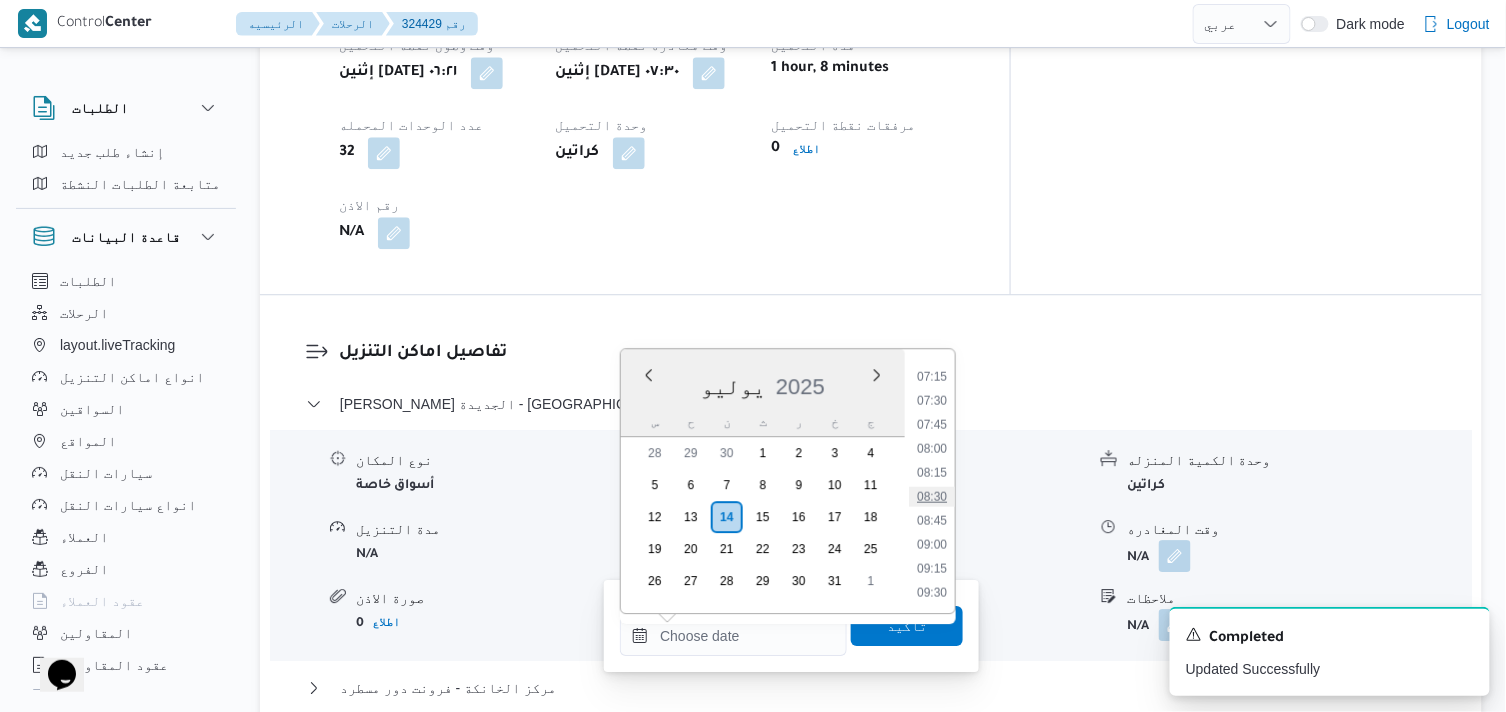 click on "08:30" at bounding box center (932, 496) 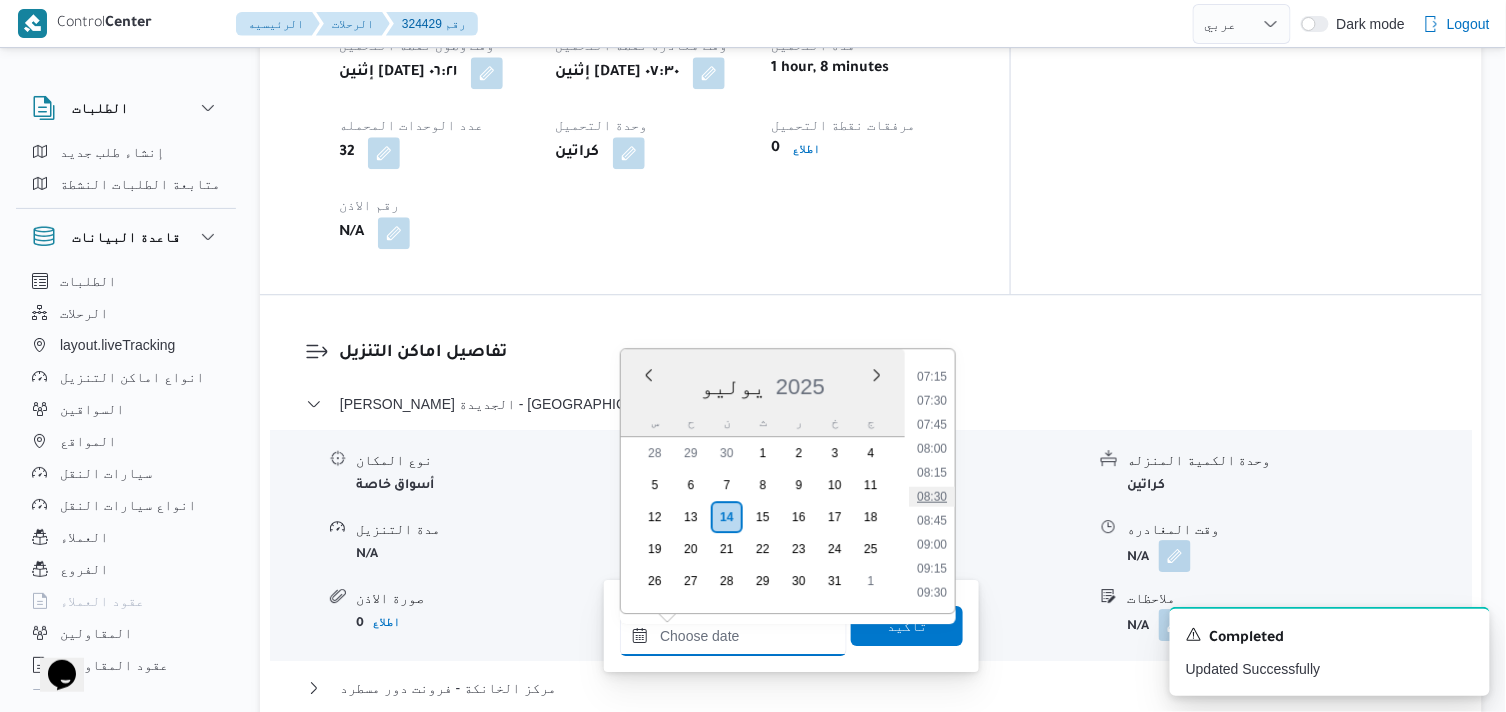 type on "١٤/٠٧/٢٠٢٥ ٠٨:٣٠" 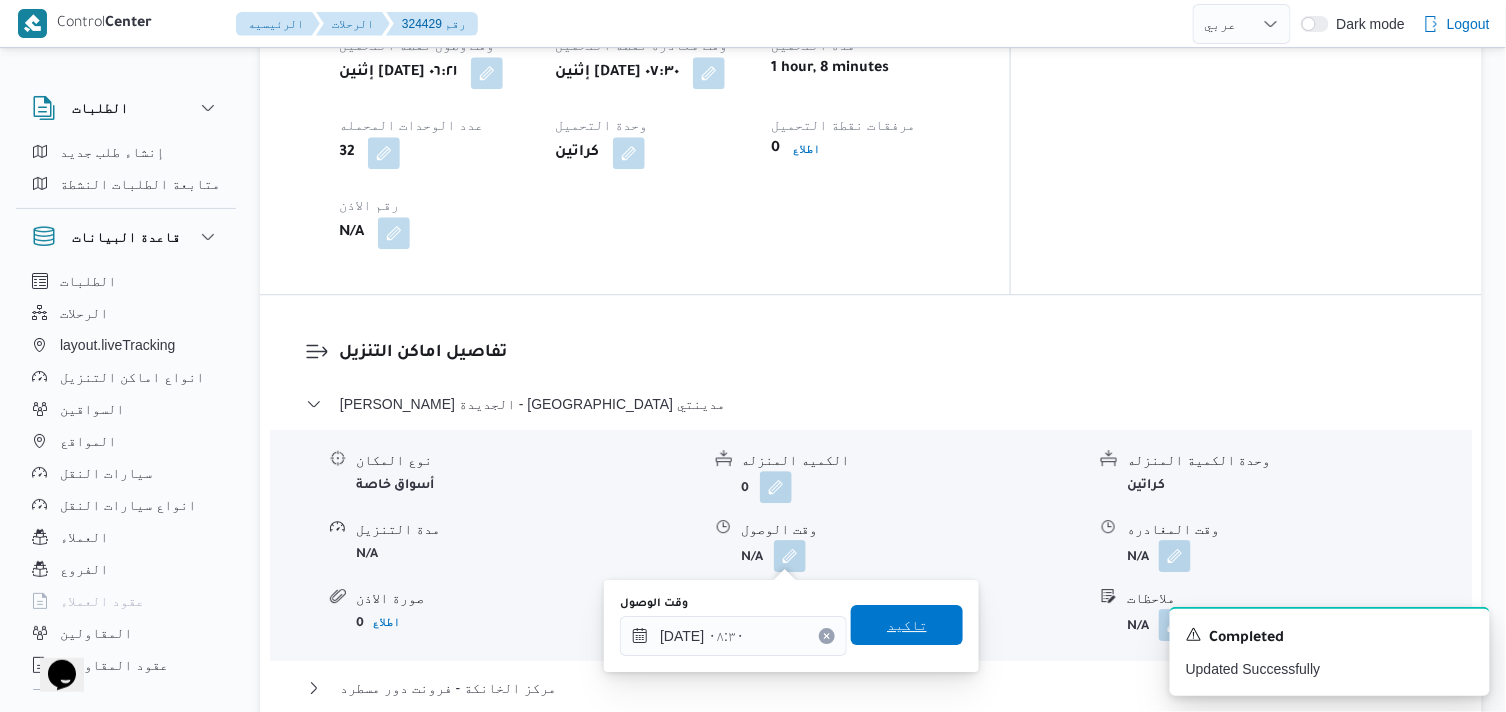 click on "تاكيد" at bounding box center [907, 625] 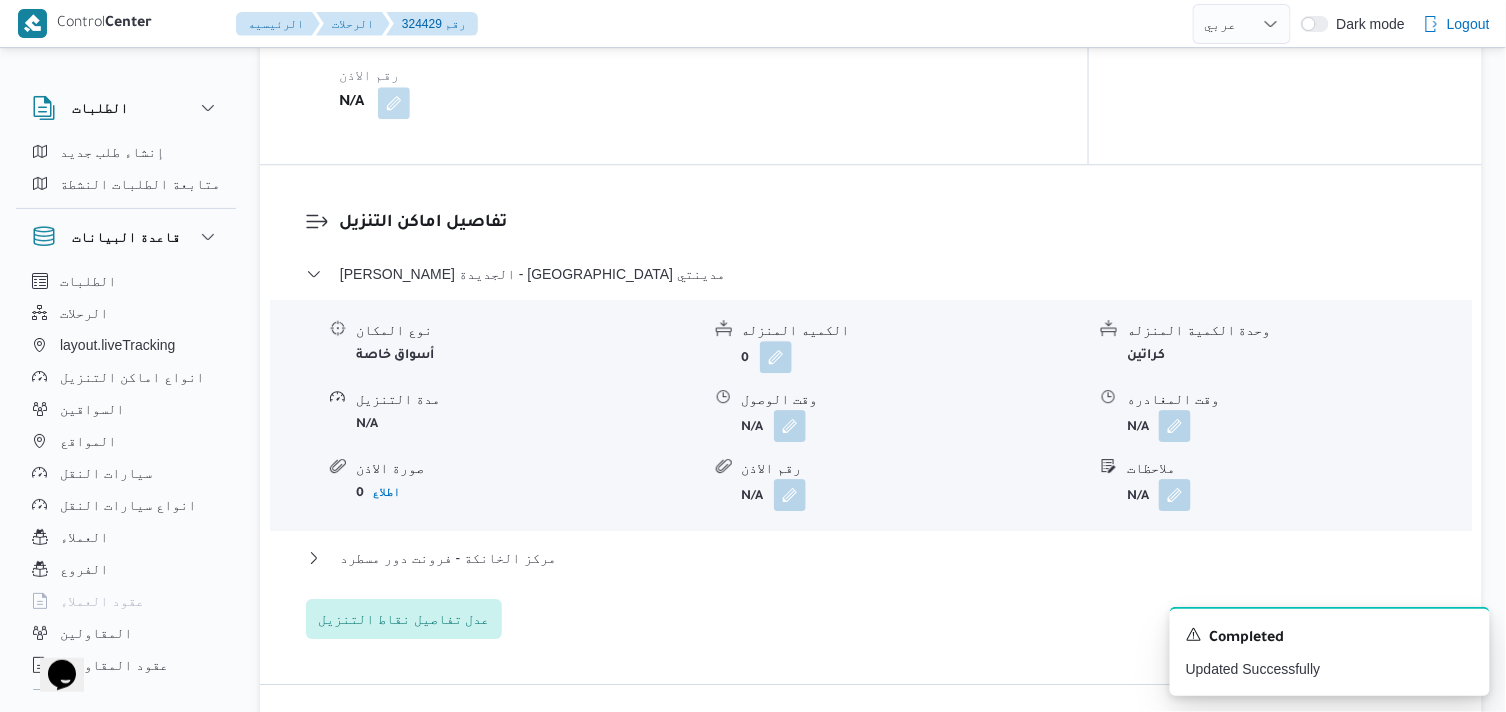 scroll, scrollTop: 1777, scrollLeft: 0, axis: vertical 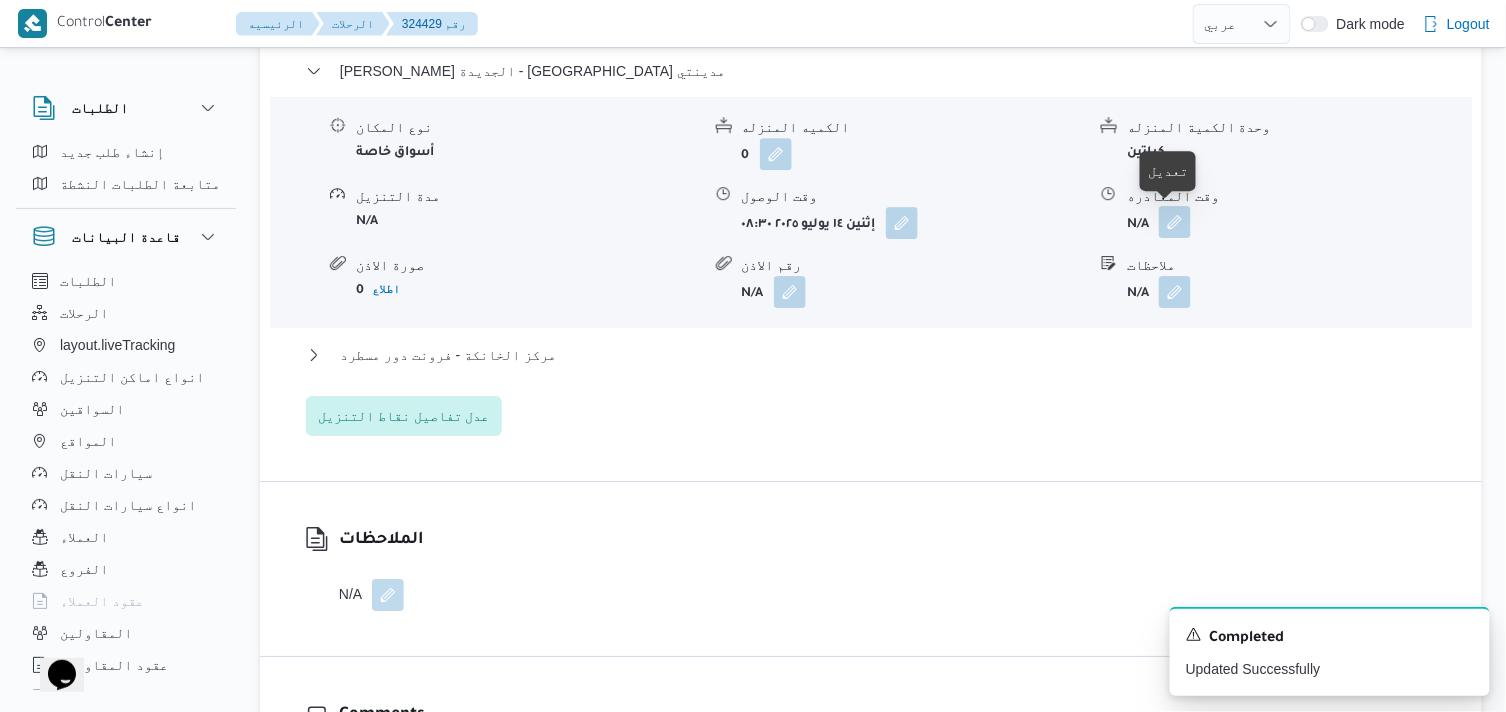 click at bounding box center [1175, 222] 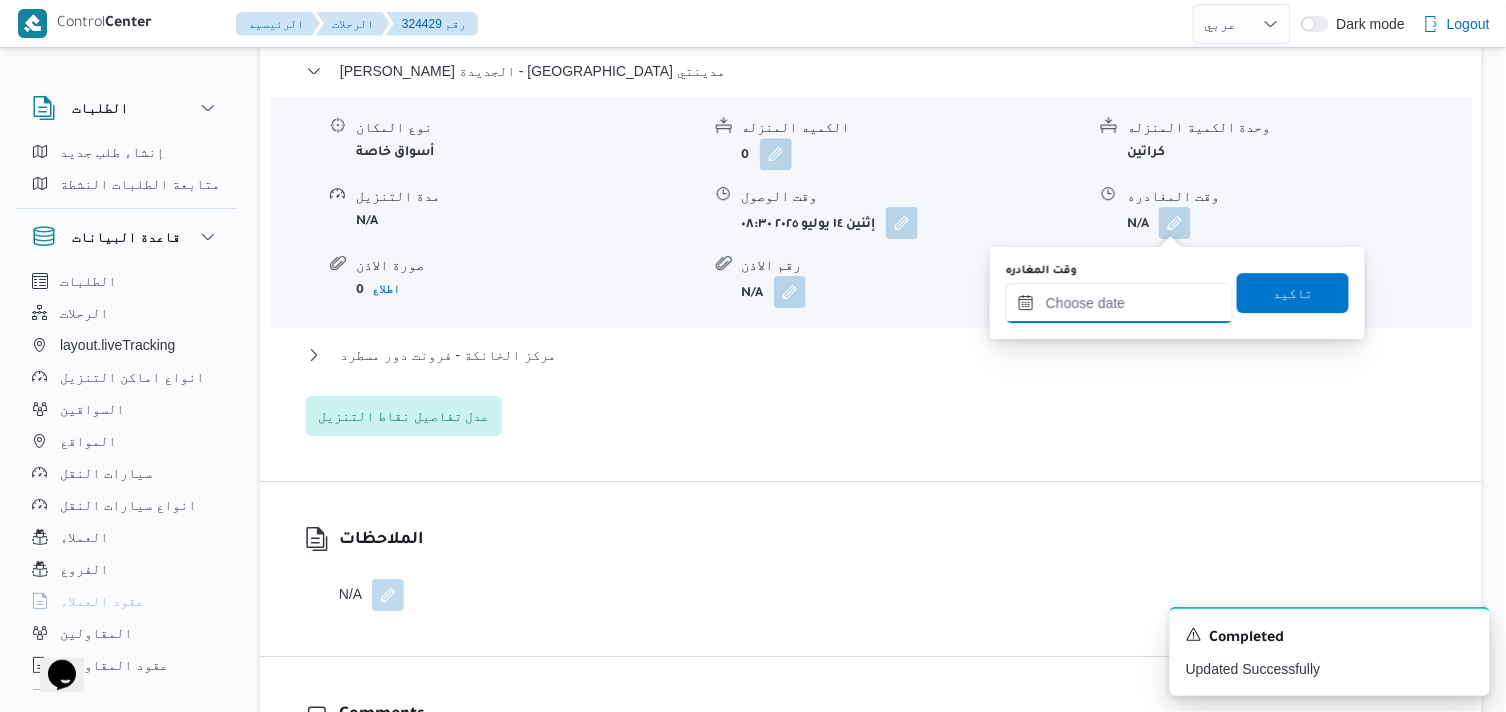 click on "وقت المغادره" at bounding box center (1119, 303) 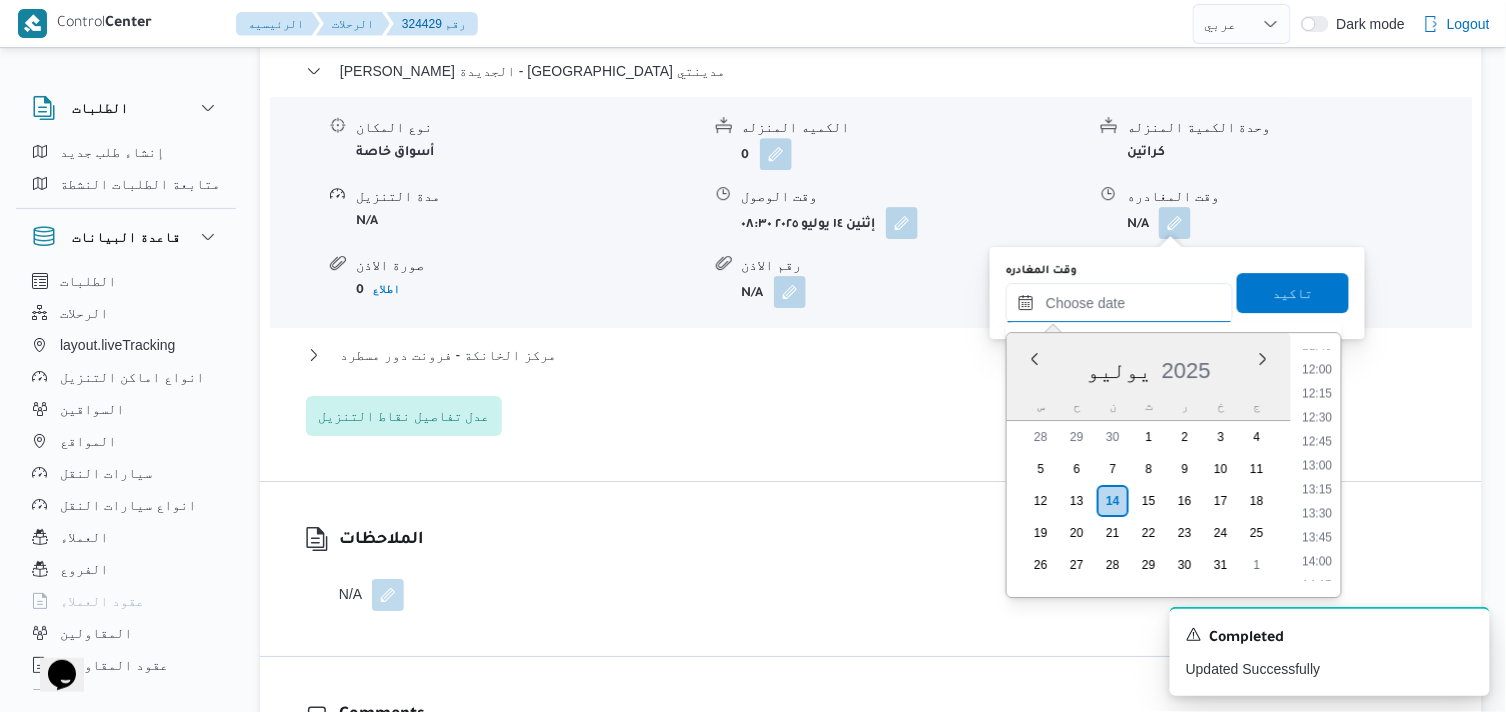 scroll, scrollTop: 1140, scrollLeft: 0, axis: vertical 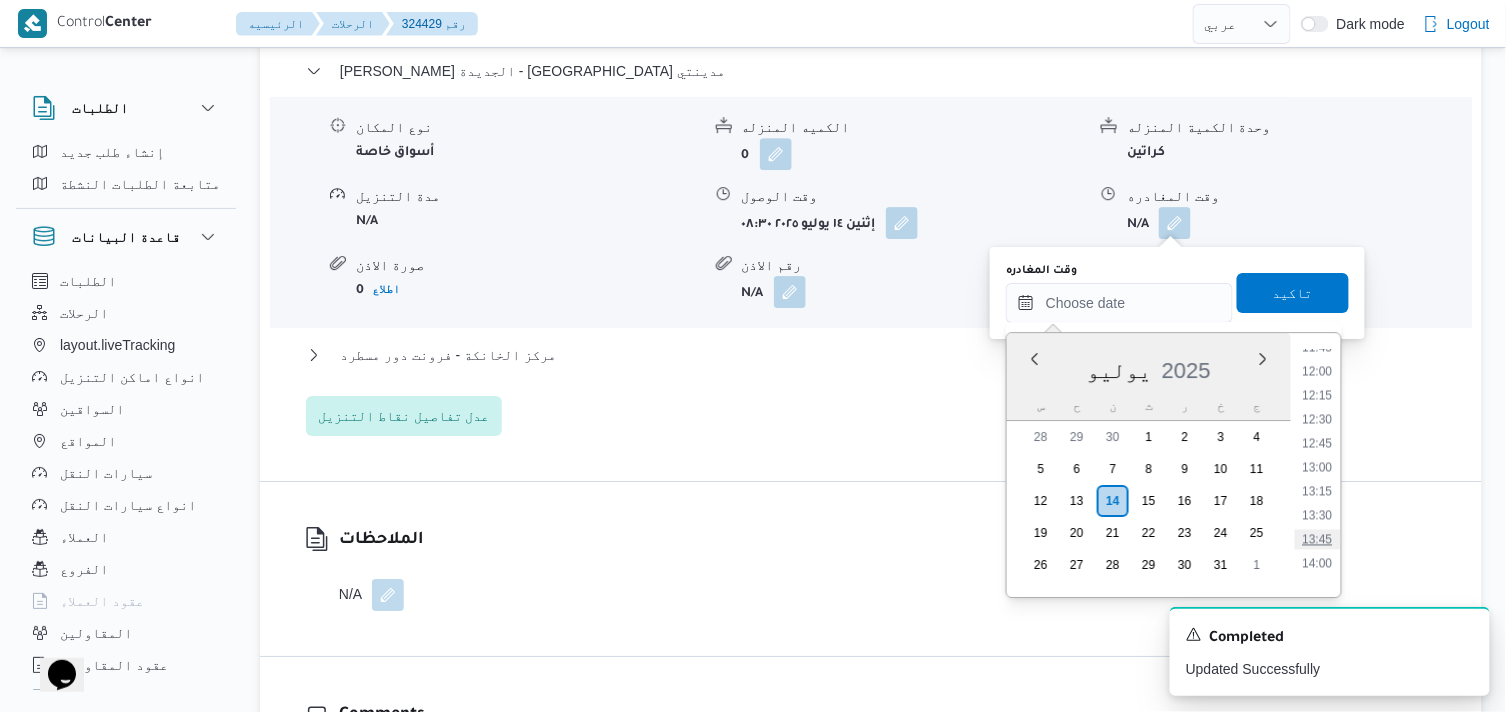 click on "13:45" at bounding box center (1318, 539) 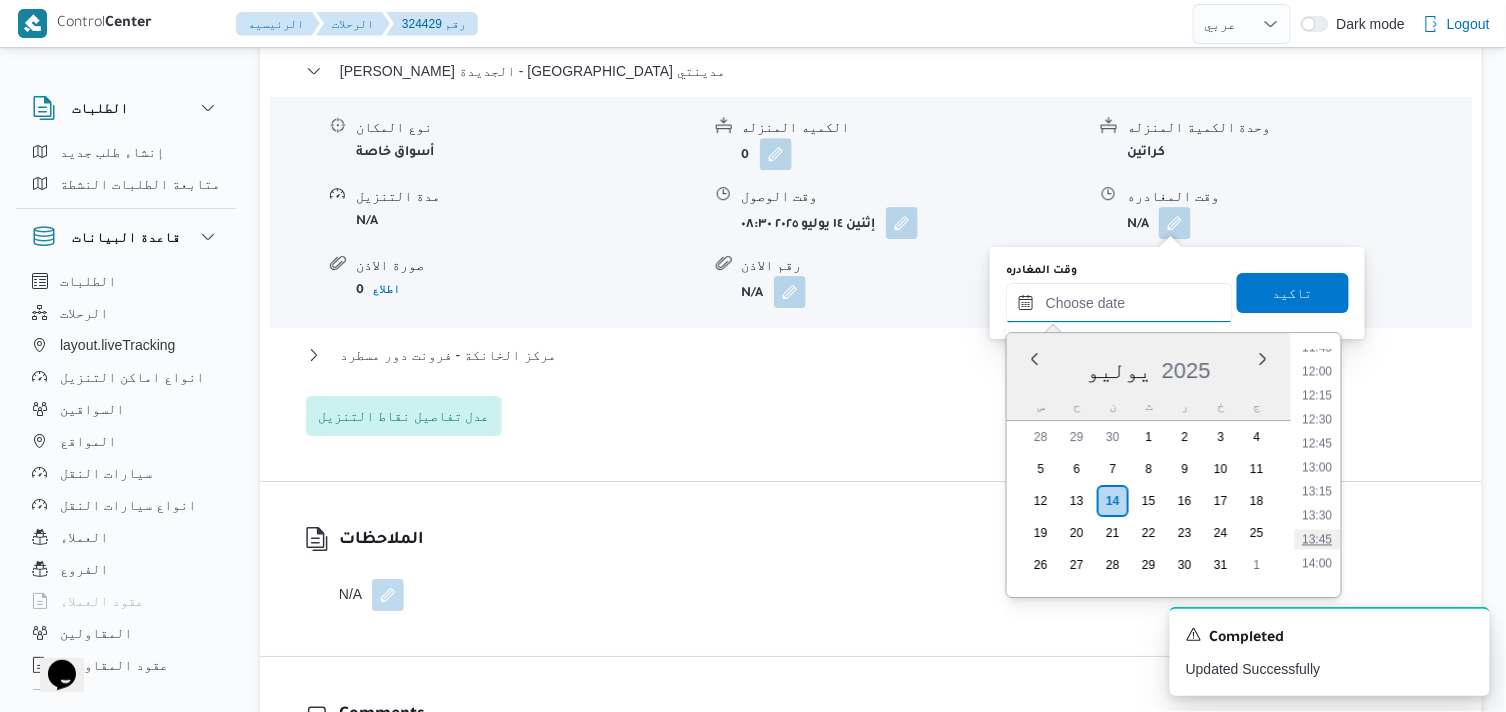 type on "١٤/٠٧/٢٠٢٥ ١٣:٤٥" 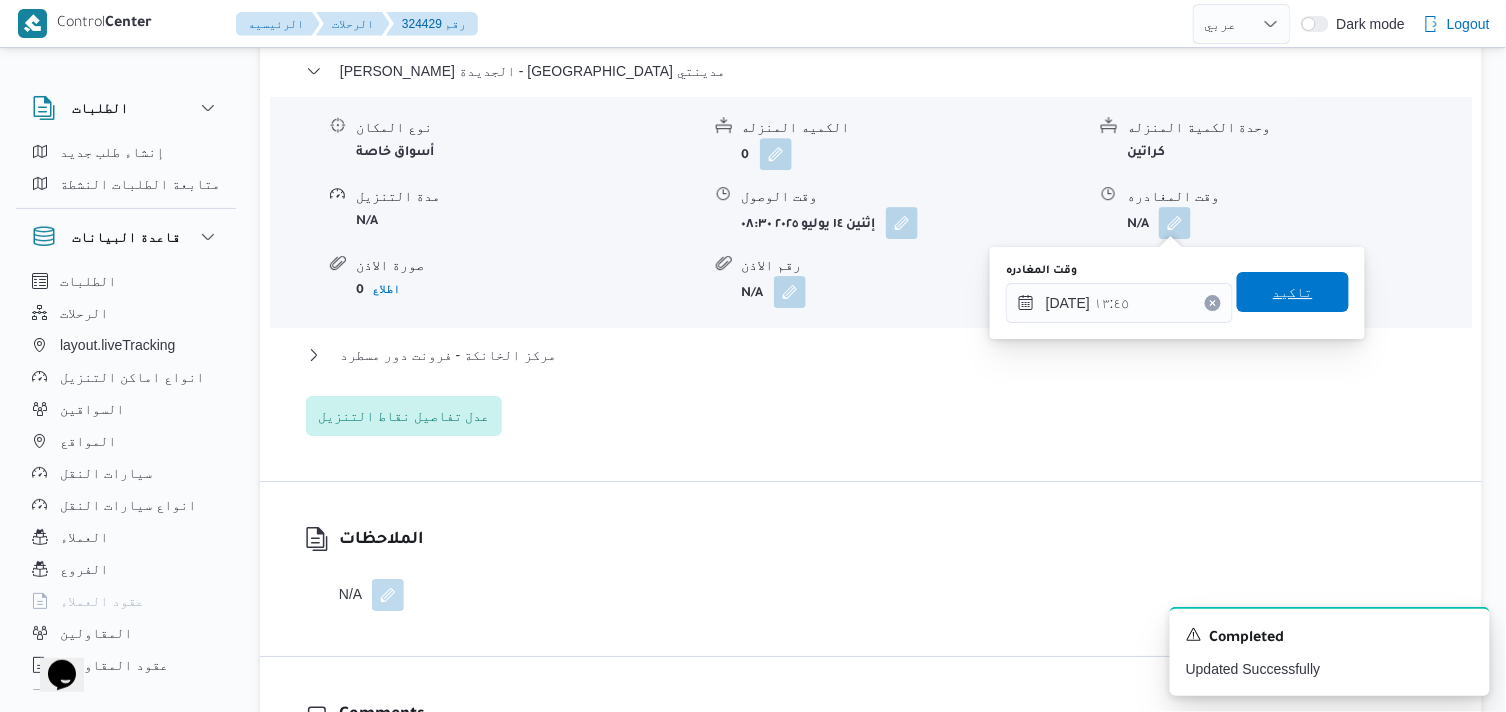 click on "تاكيد" at bounding box center [1293, 292] 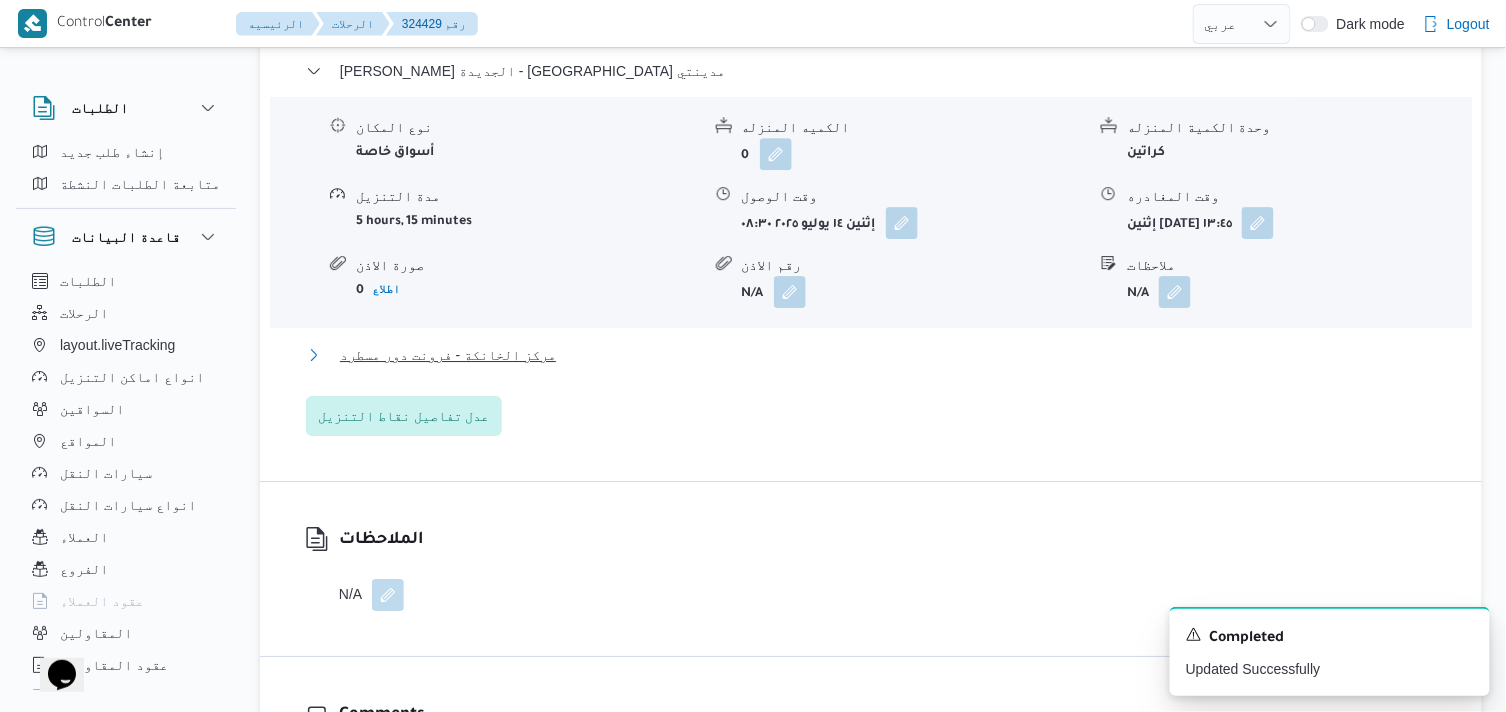 click on "مركز الخانكة -
فرونت دور مسطرد" at bounding box center (448, 355) 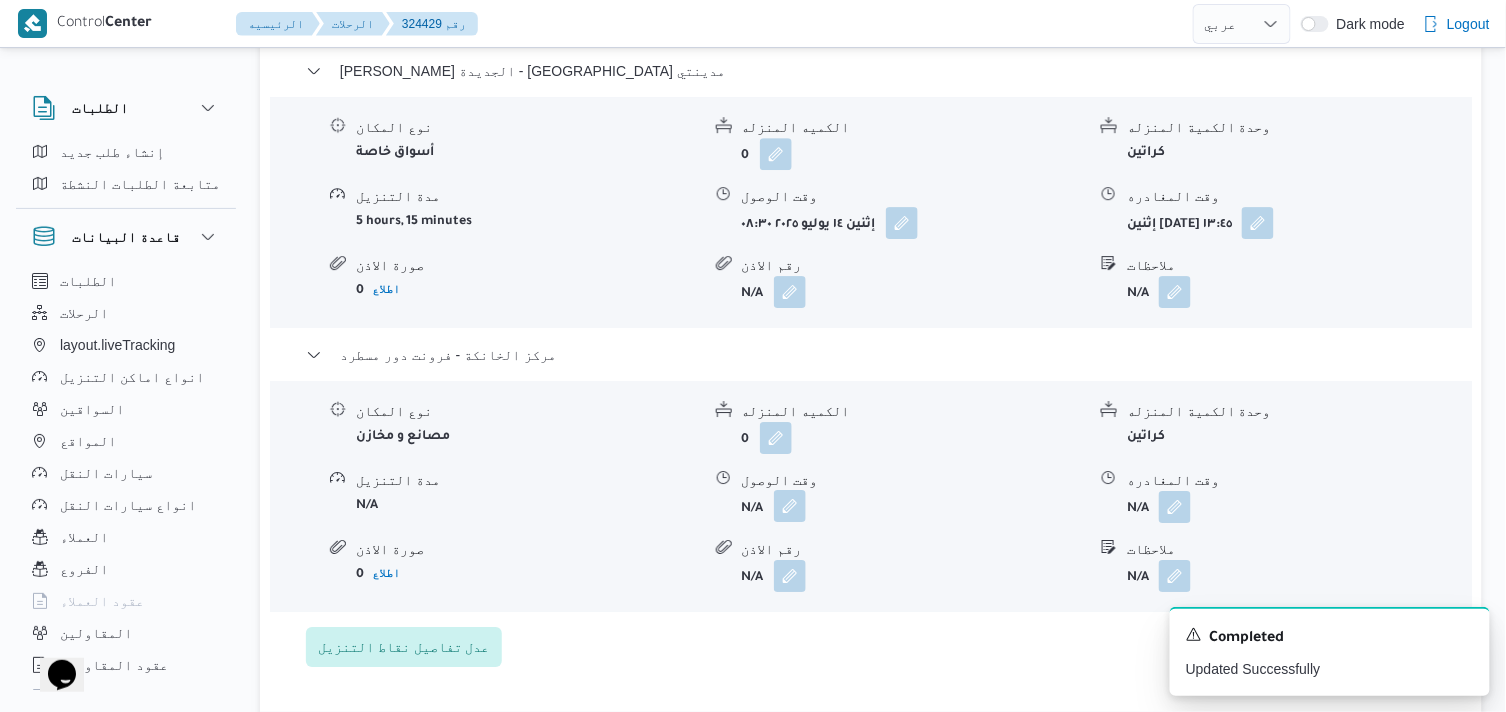 click at bounding box center [790, 506] 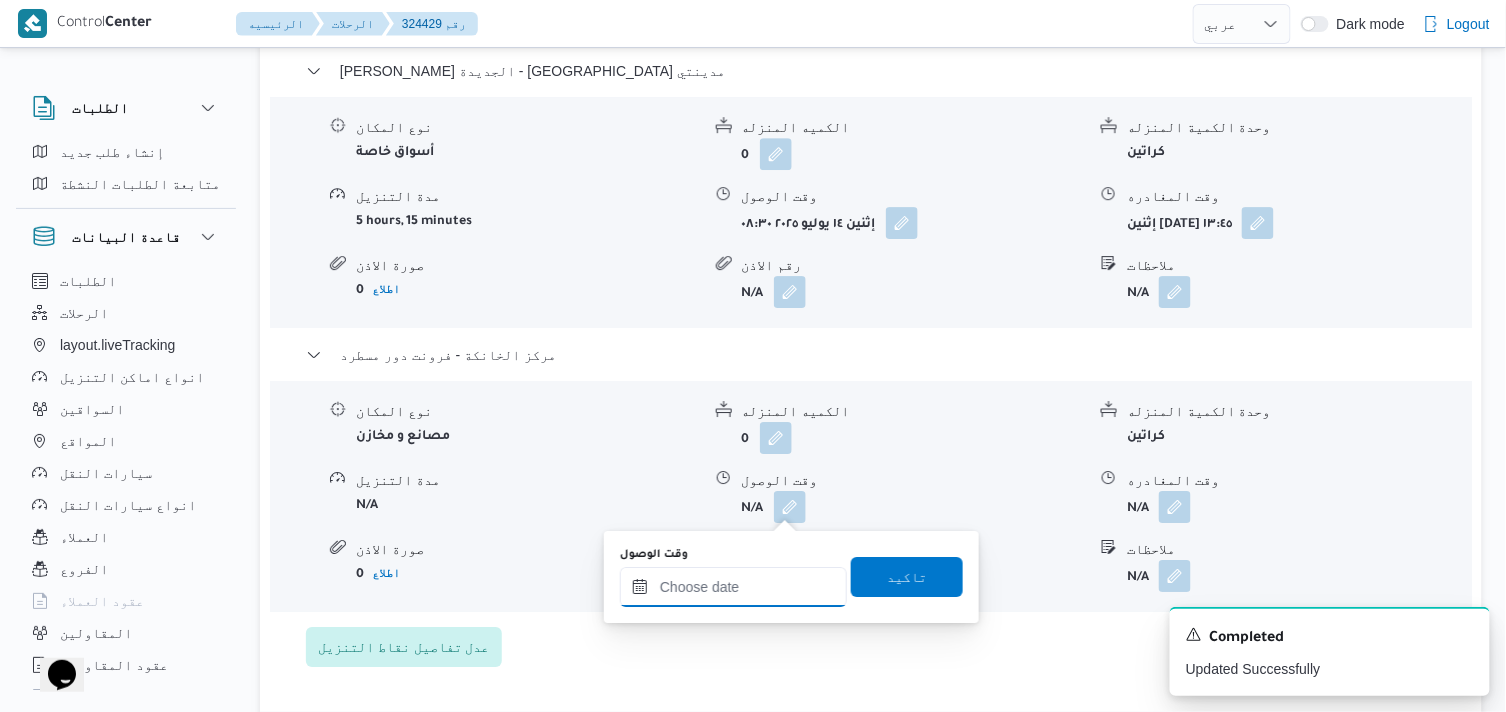 click on "وقت الوصول" at bounding box center [733, 587] 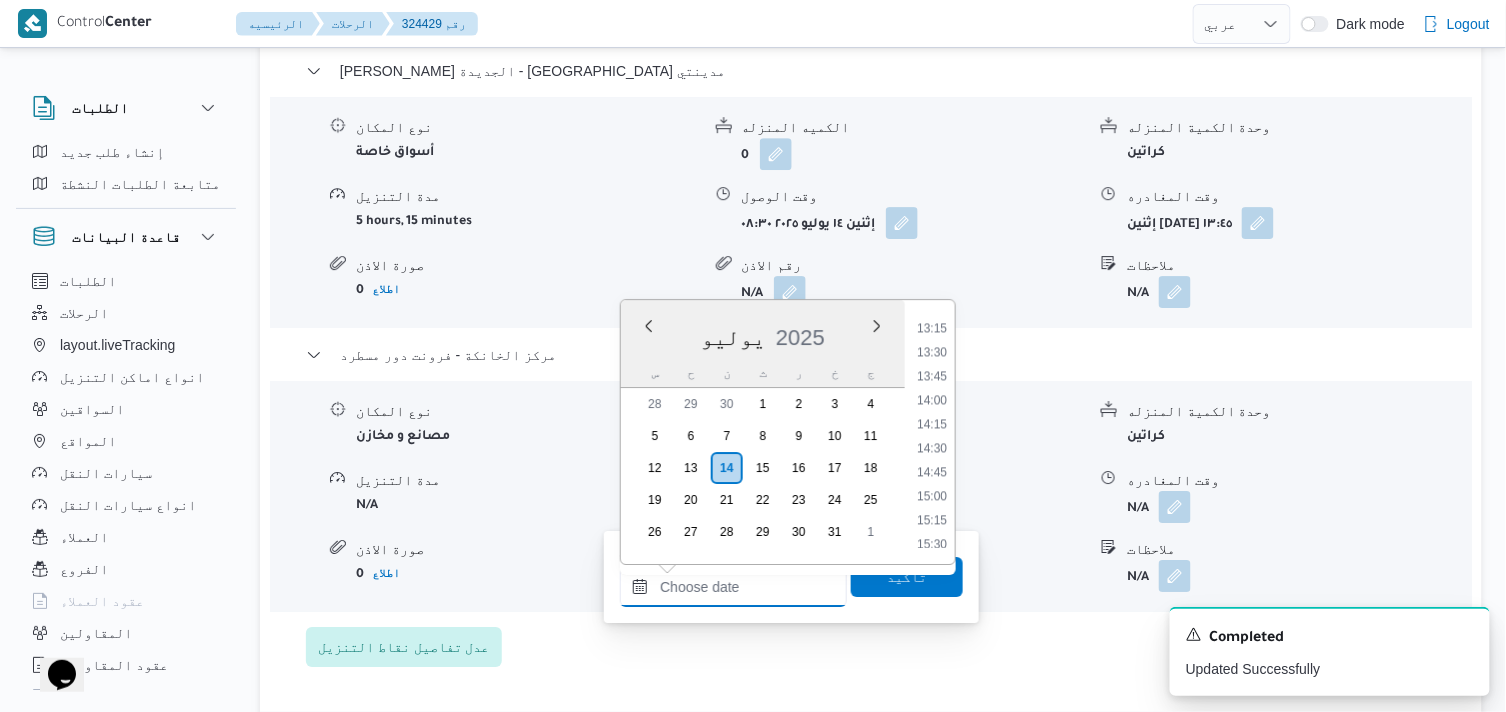 scroll, scrollTop: 1251, scrollLeft: 0, axis: vertical 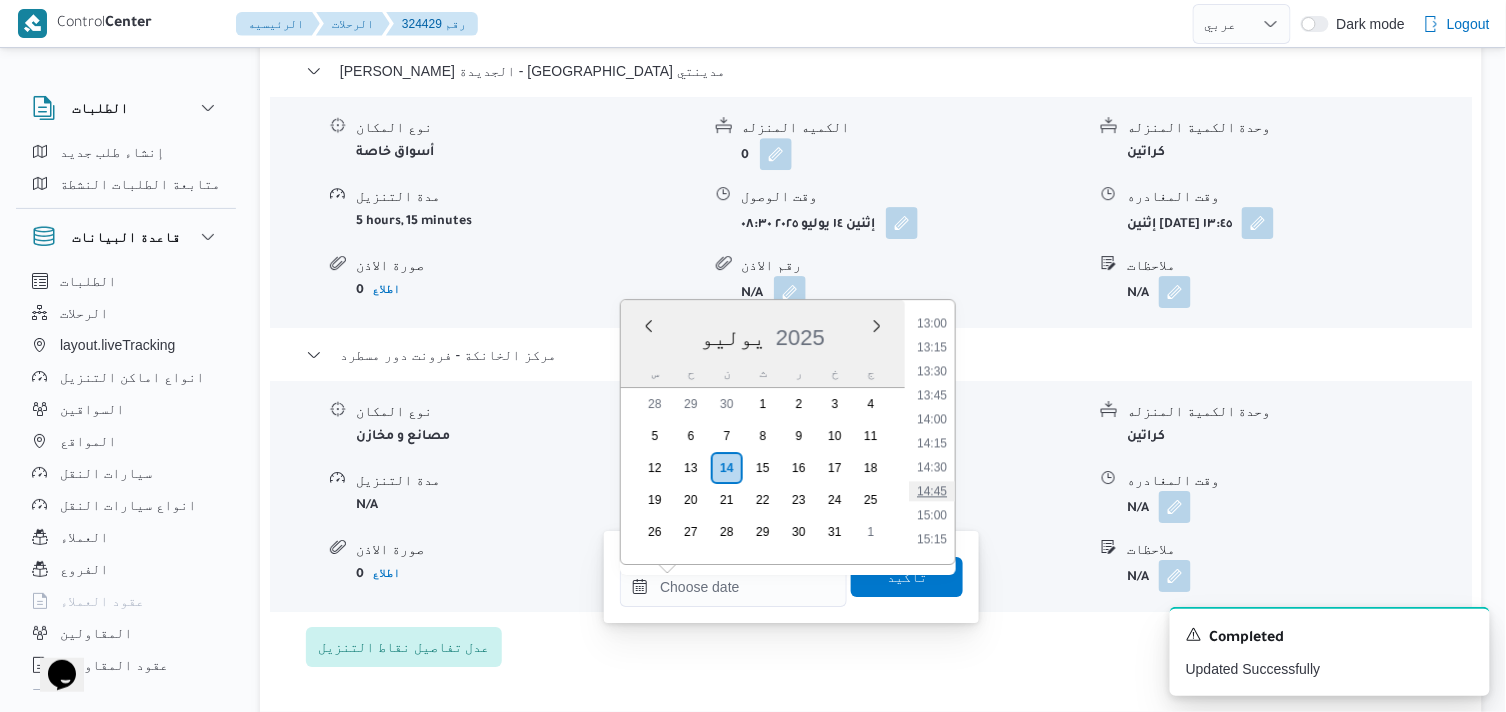 click on "14:45" at bounding box center [932, 491] 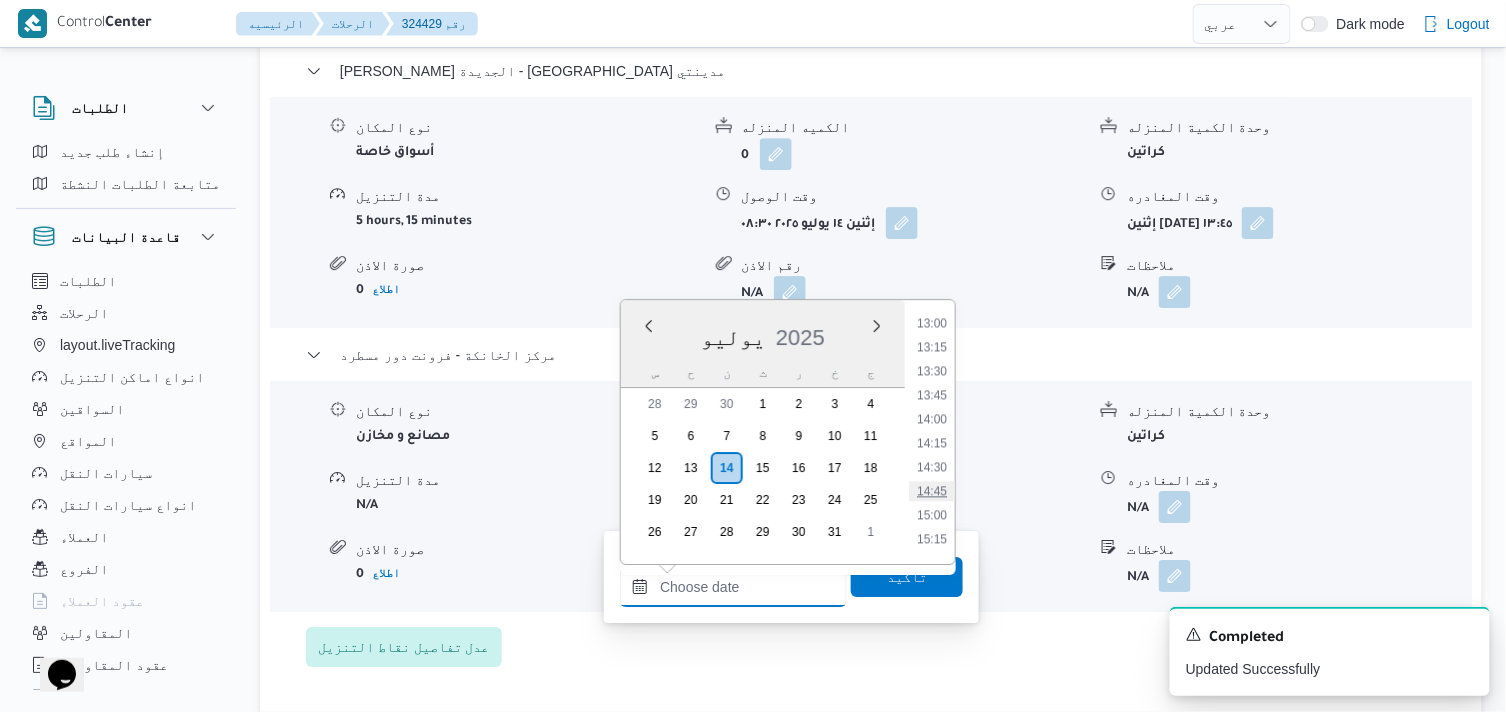 type on "١٤/٠٧/٢٠٢٥ ١٤:٤٥" 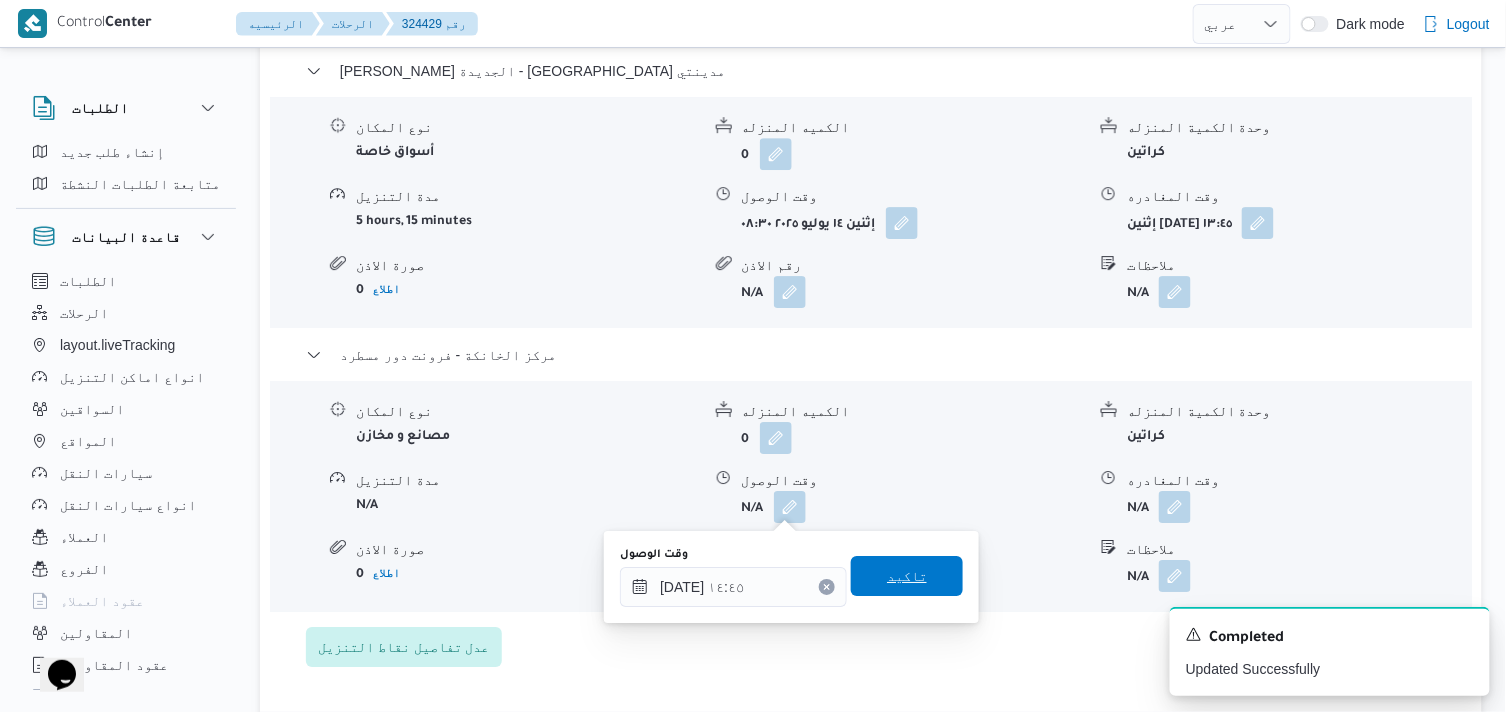click on "تاكيد" at bounding box center [907, 576] 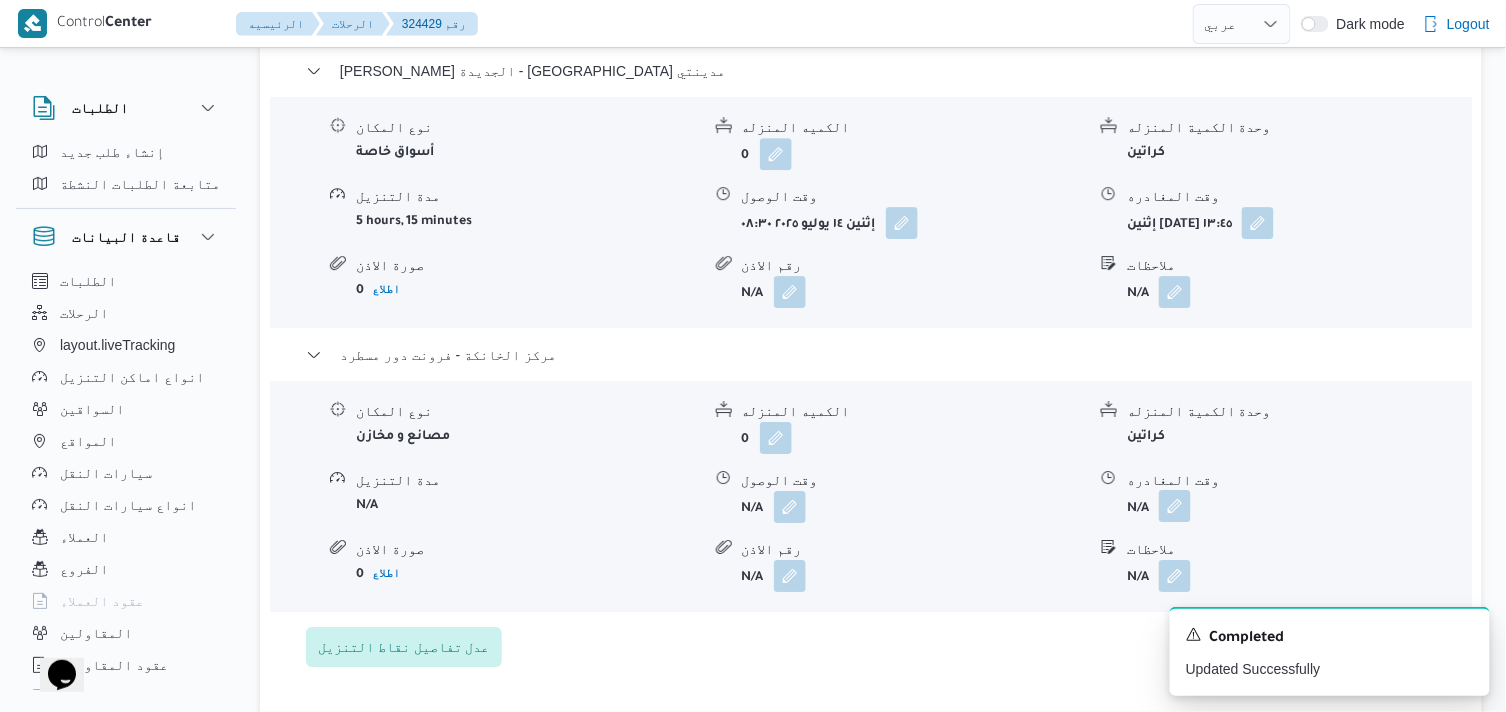click at bounding box center (1175, 506) 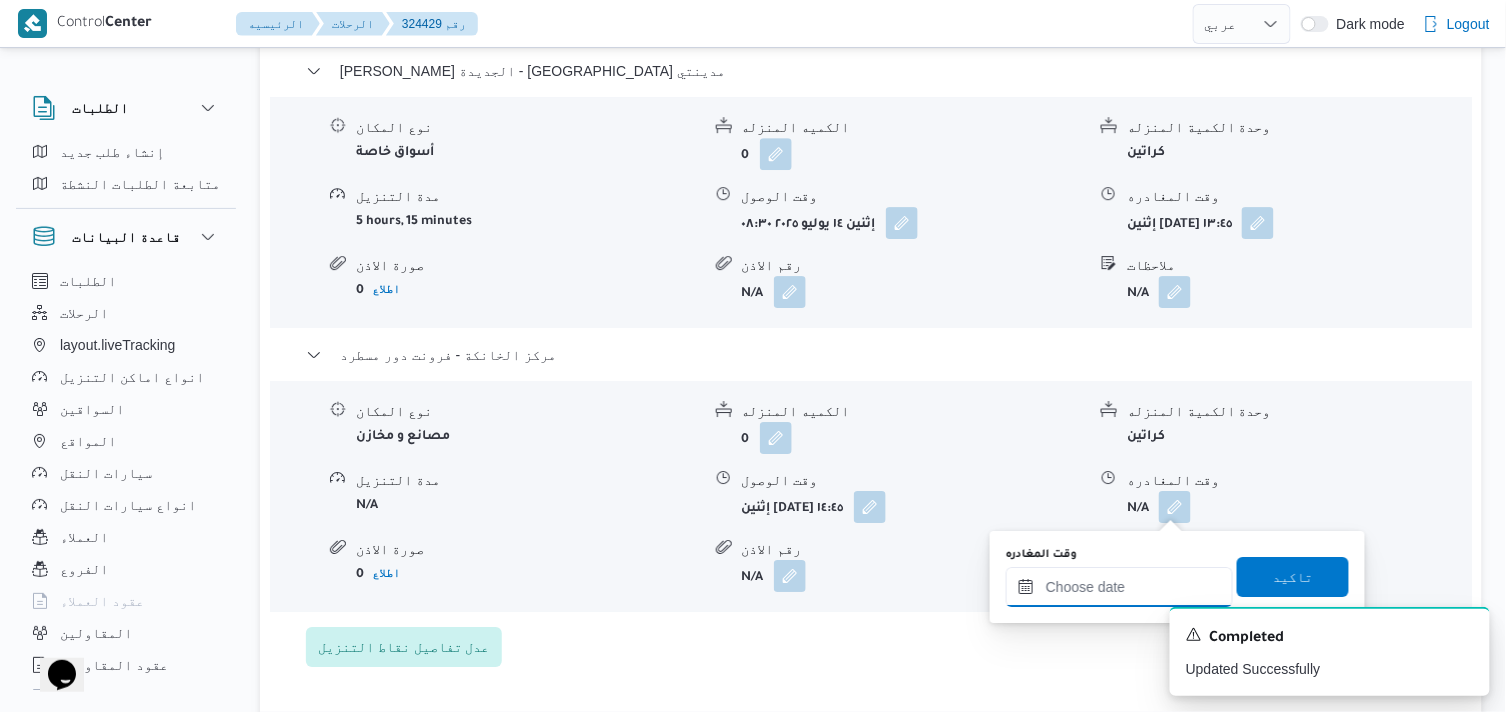 click on "وقت المغادره" at bounding box center (1119, 587) 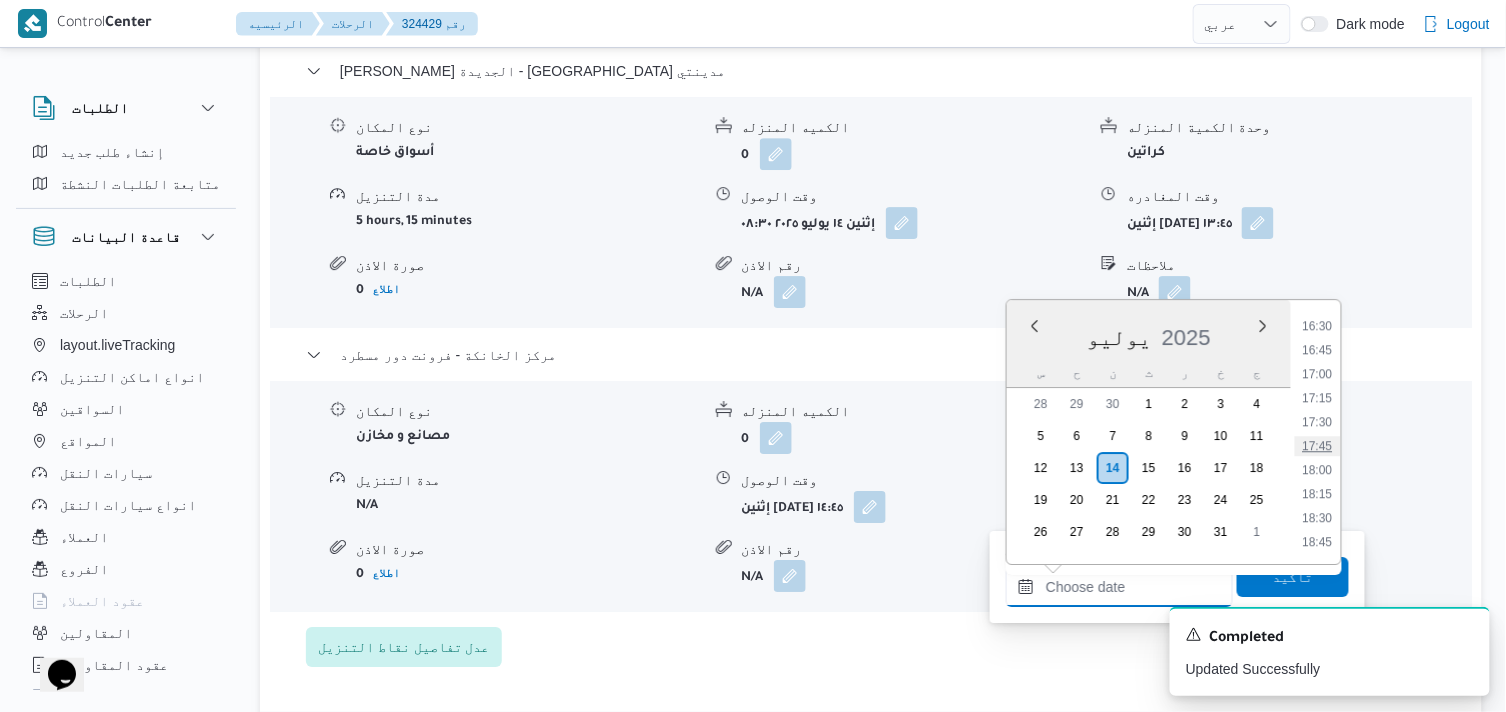 scroll, scrollTop: 1362, scrollLeft: 0, axis: vertical 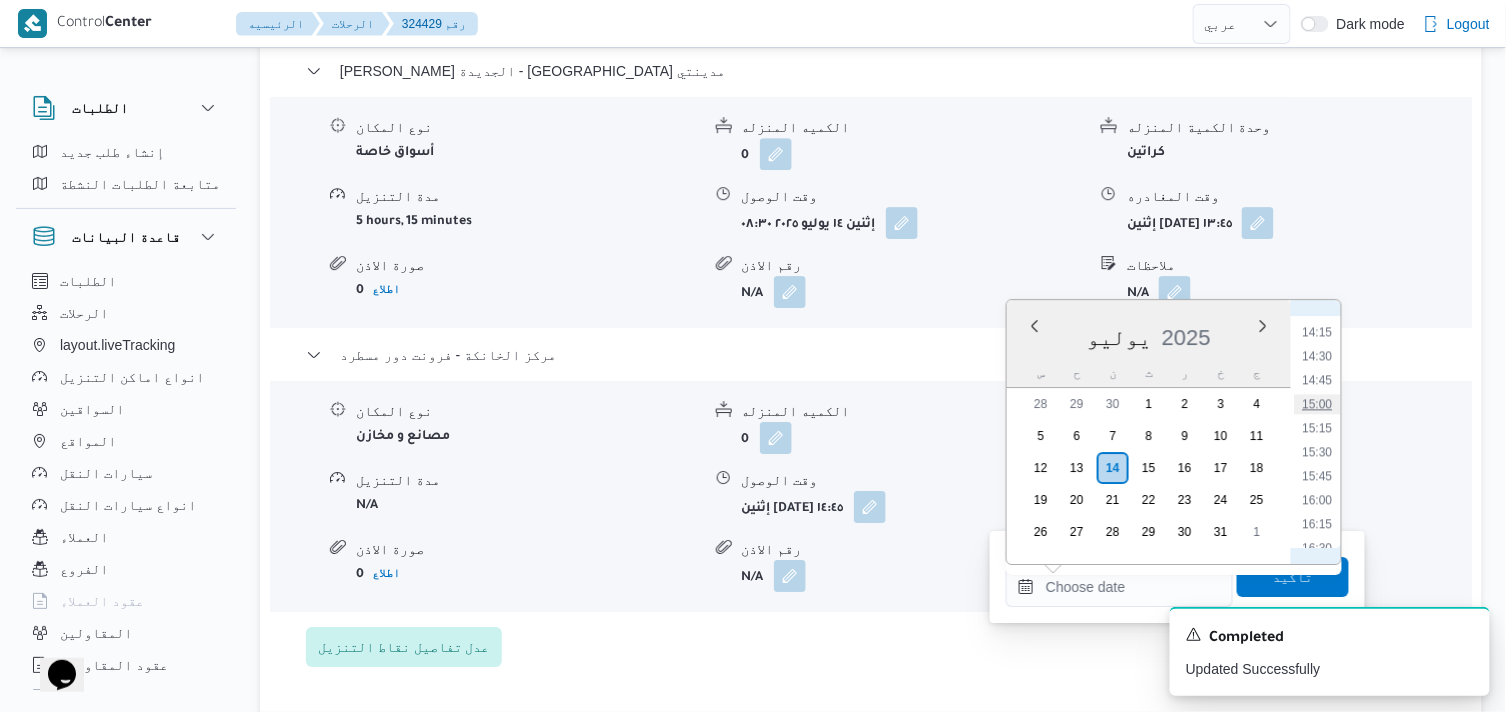 click on "15:00" at bounding box center (1318, 404) 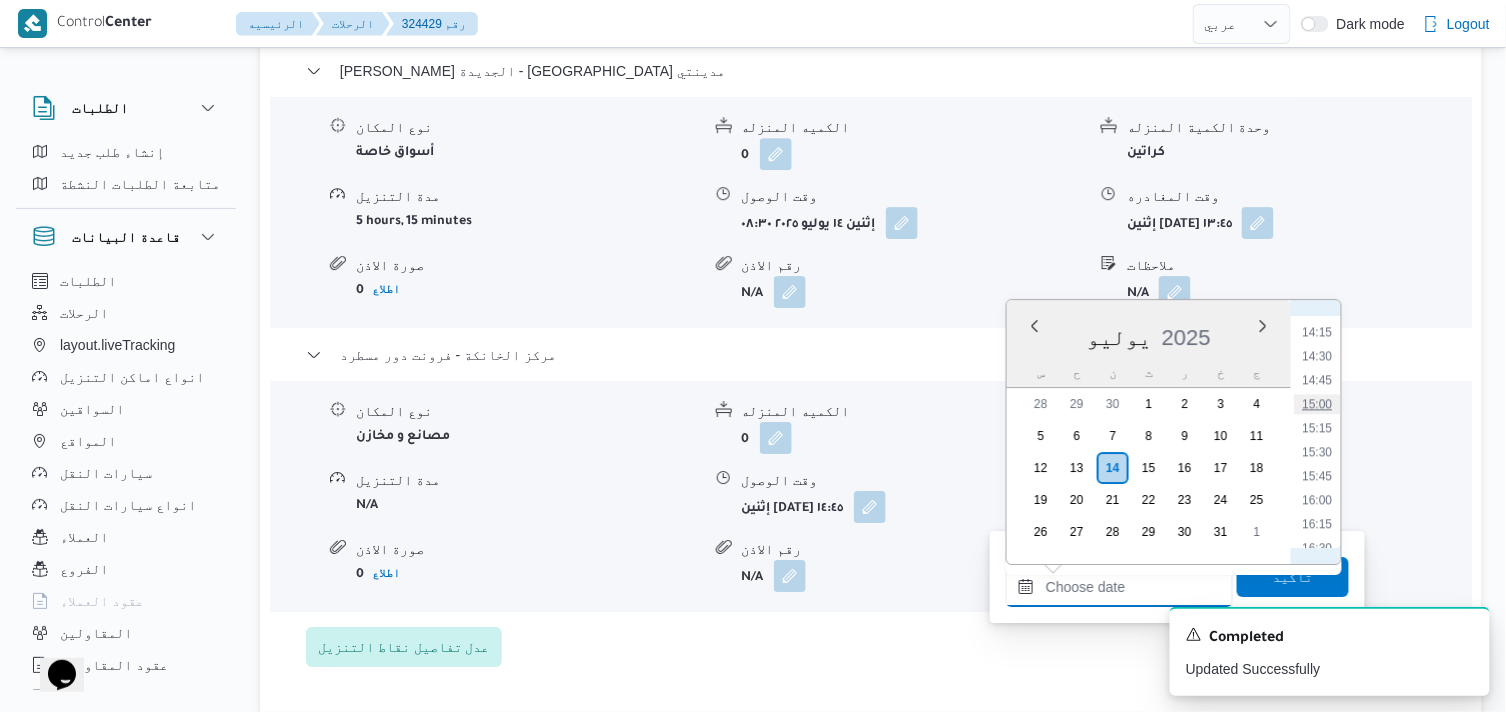 type on "١٤/٠٧/٢٠٢٥ ١٥:٠٠" 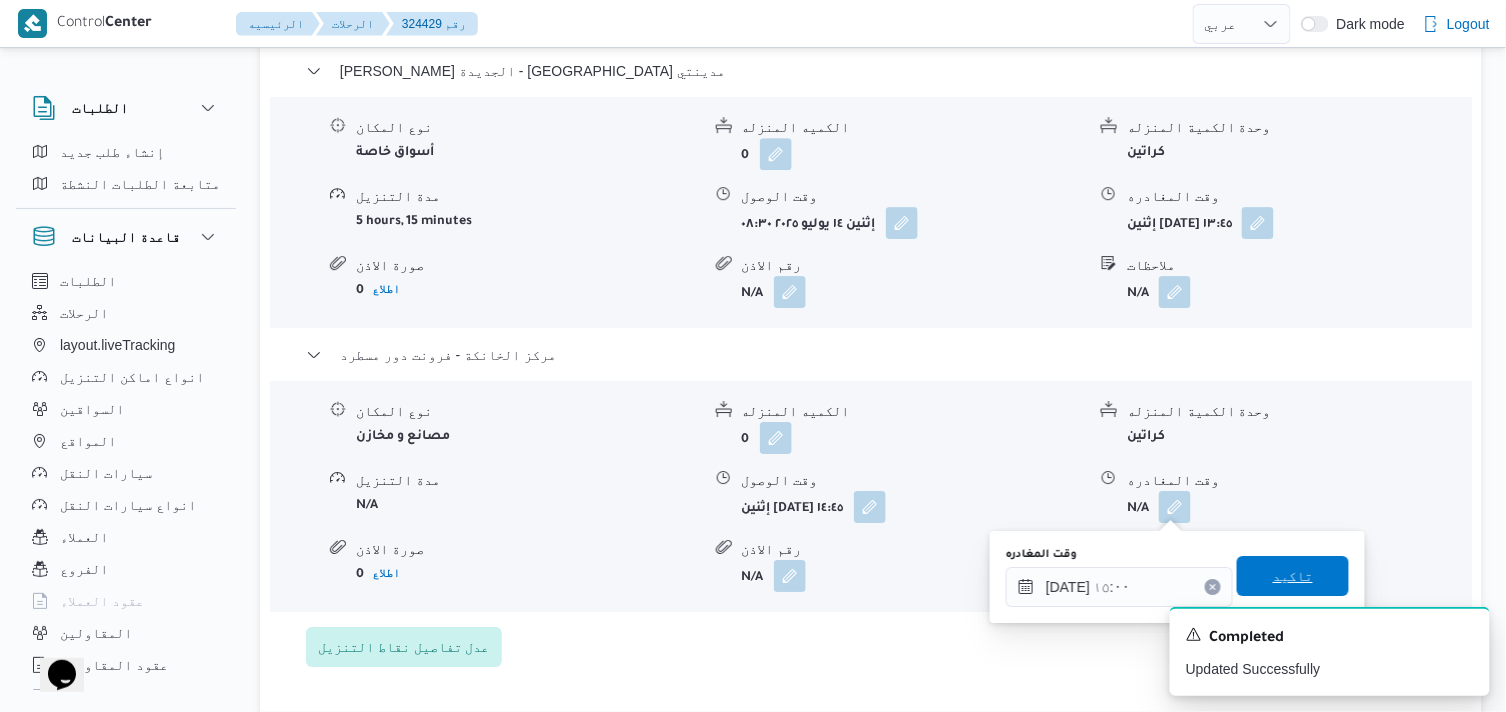 click on "تاكيد" at bounding box center (1293, 576) 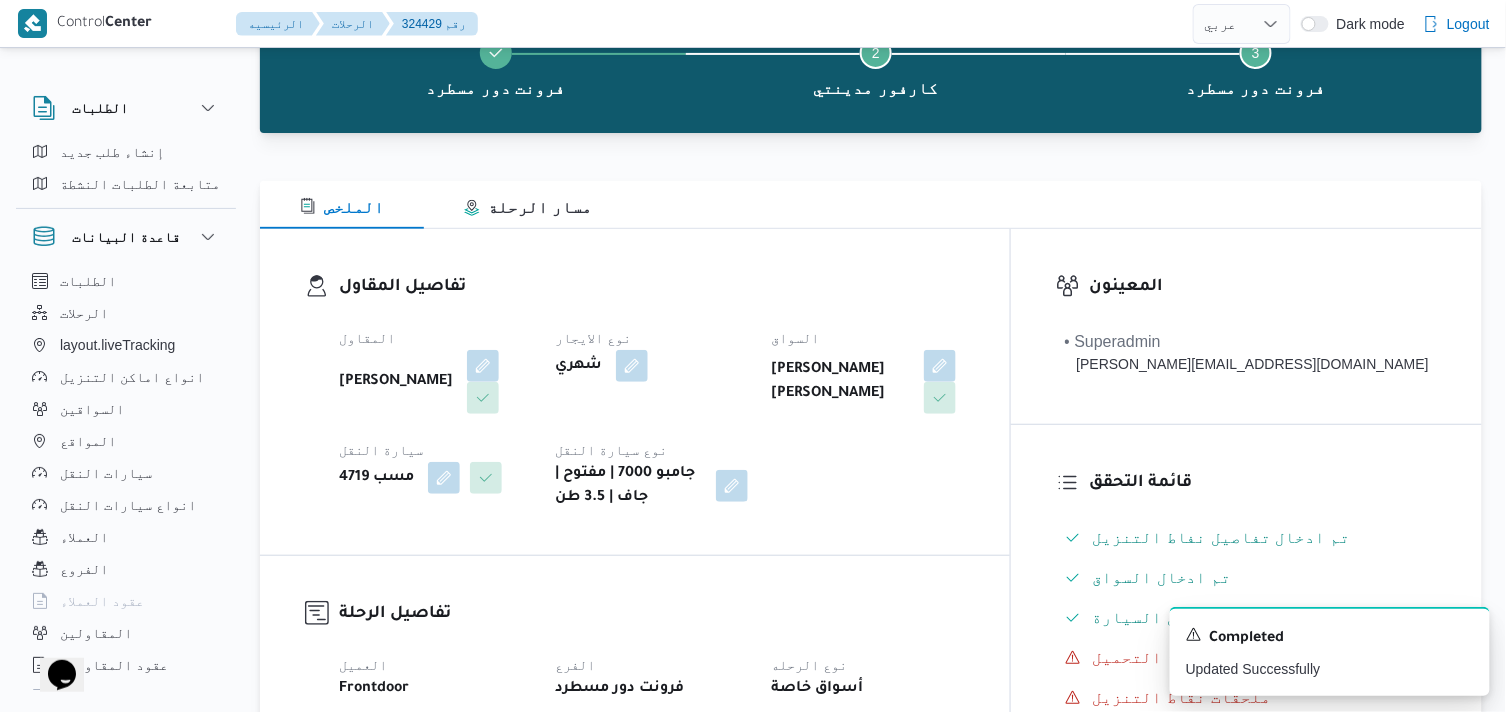 scroll, scrollTop: 0, scrollLeft: 0, axis: both 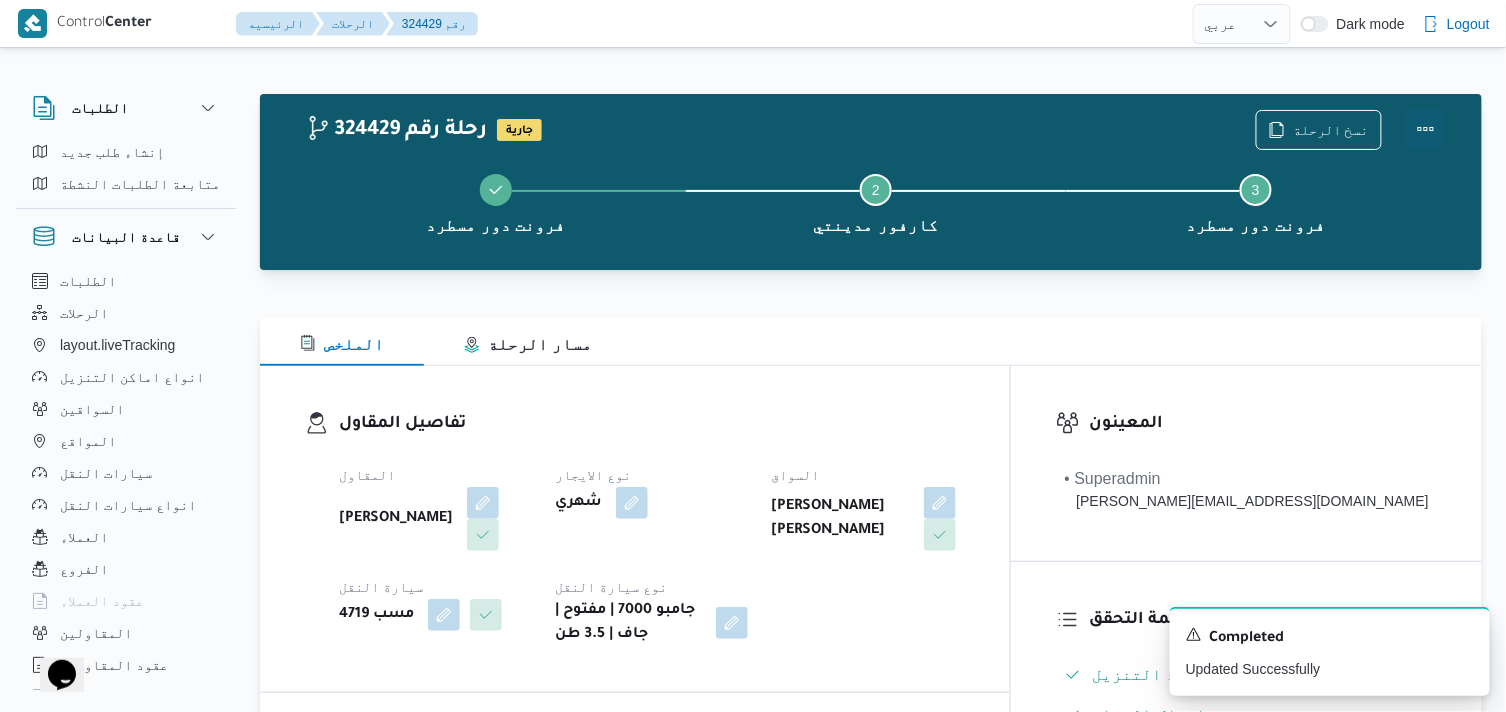 click at bounding box center (1426, 129) 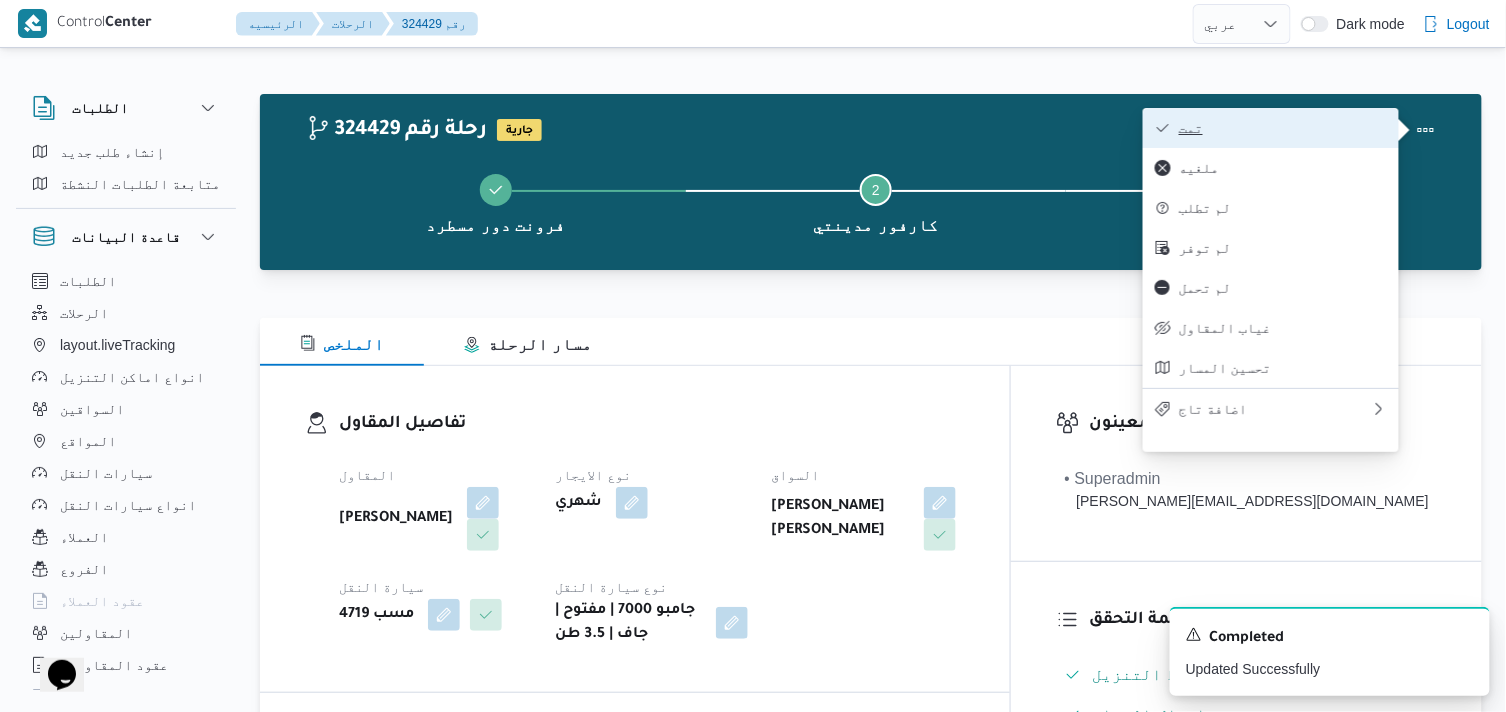 click on "تمت" at bounding box center [1283, 128] 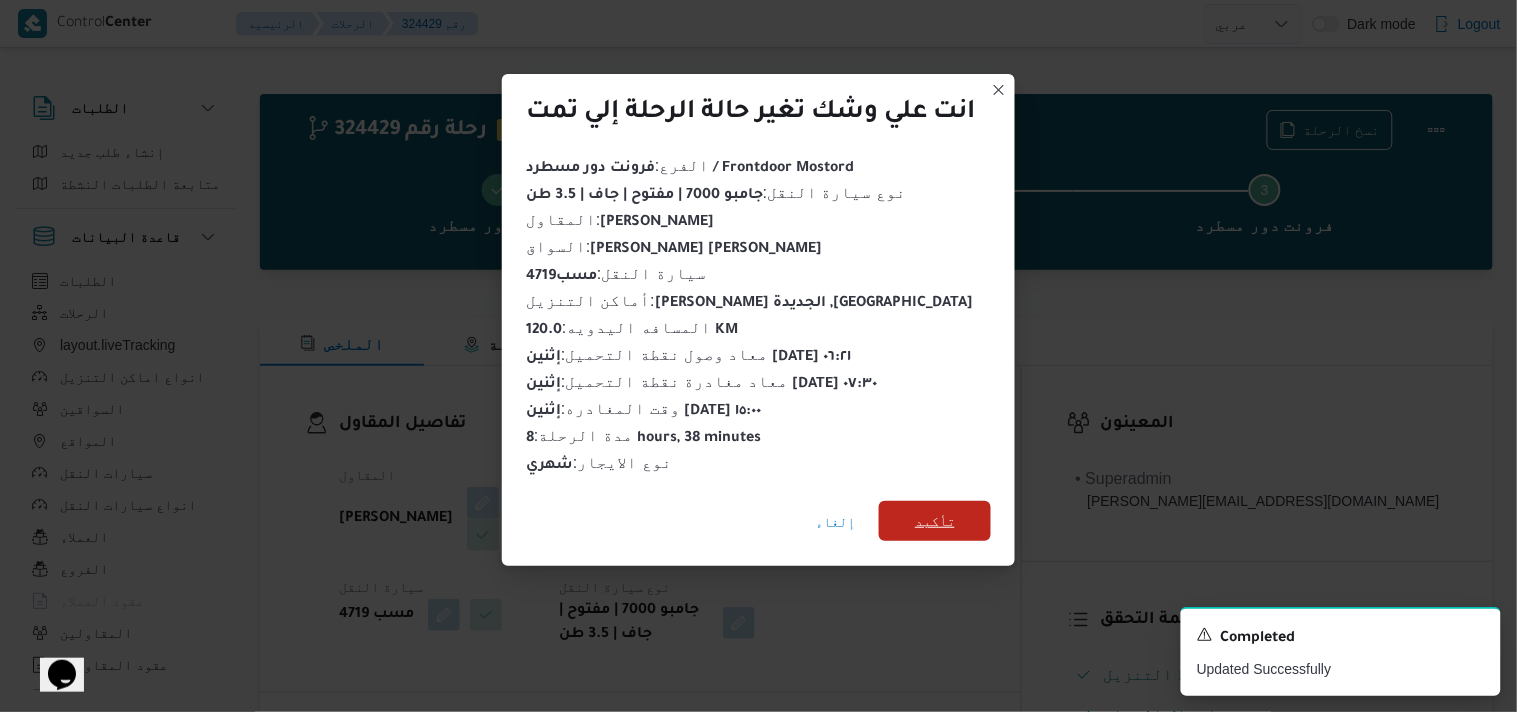 click on "تأكيد" at bounding box center [935, 521] 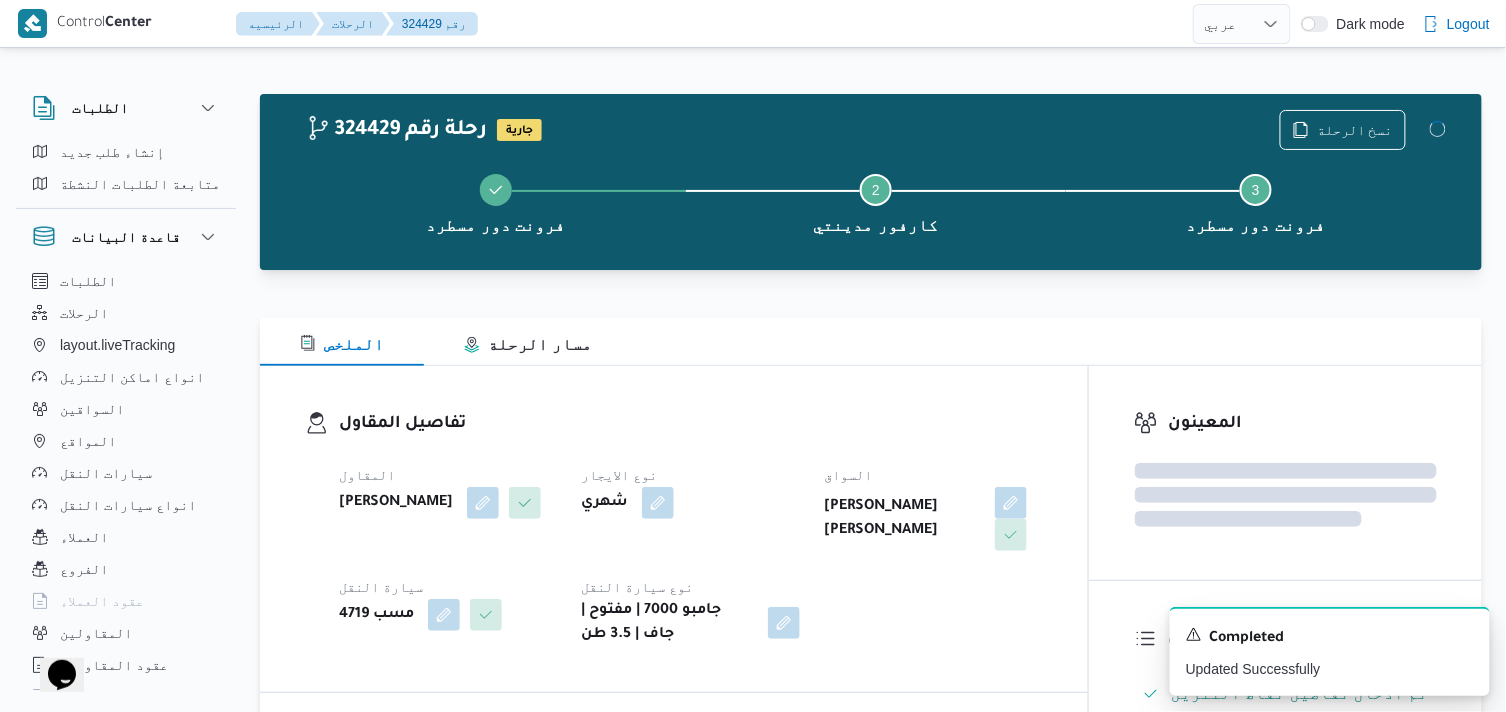click on "شهري" at bounding box center (690, 503) 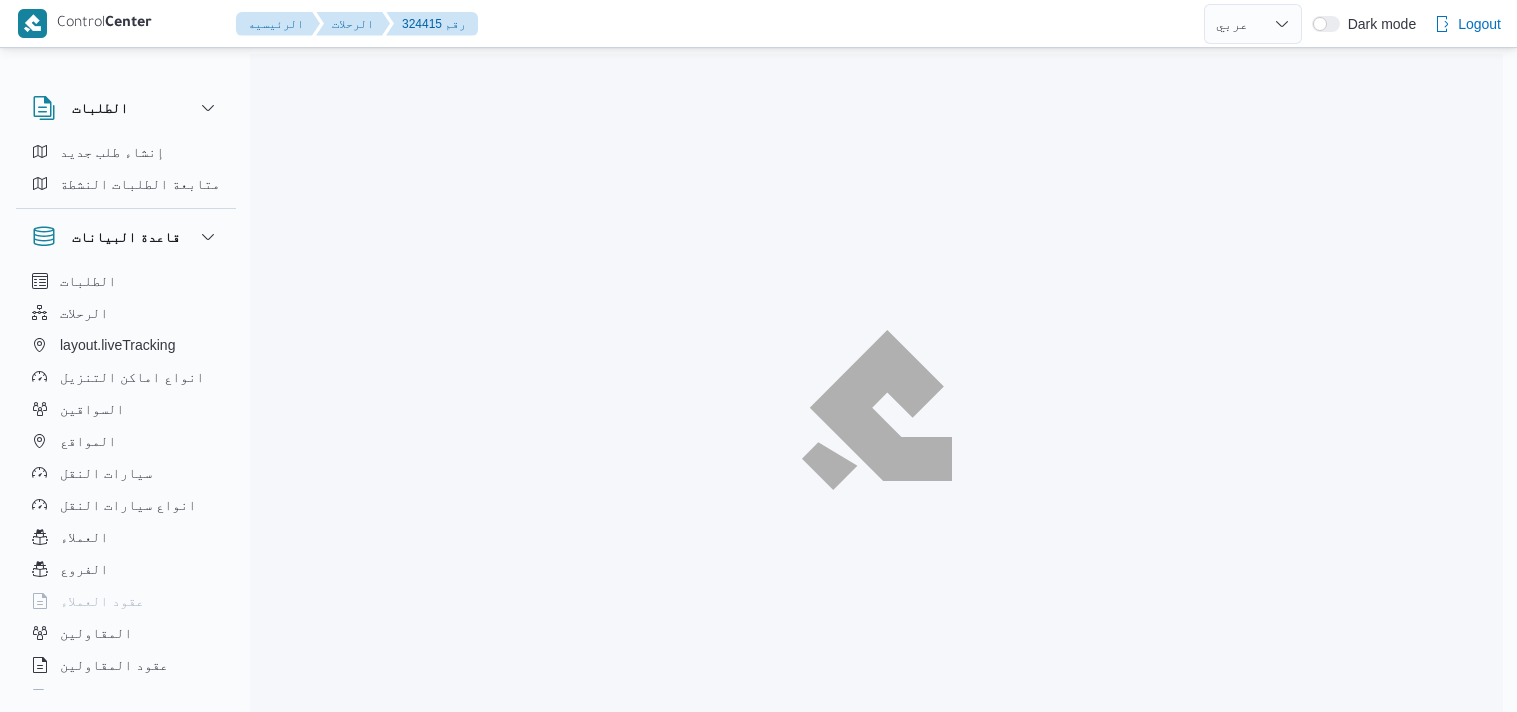 select on "ar" 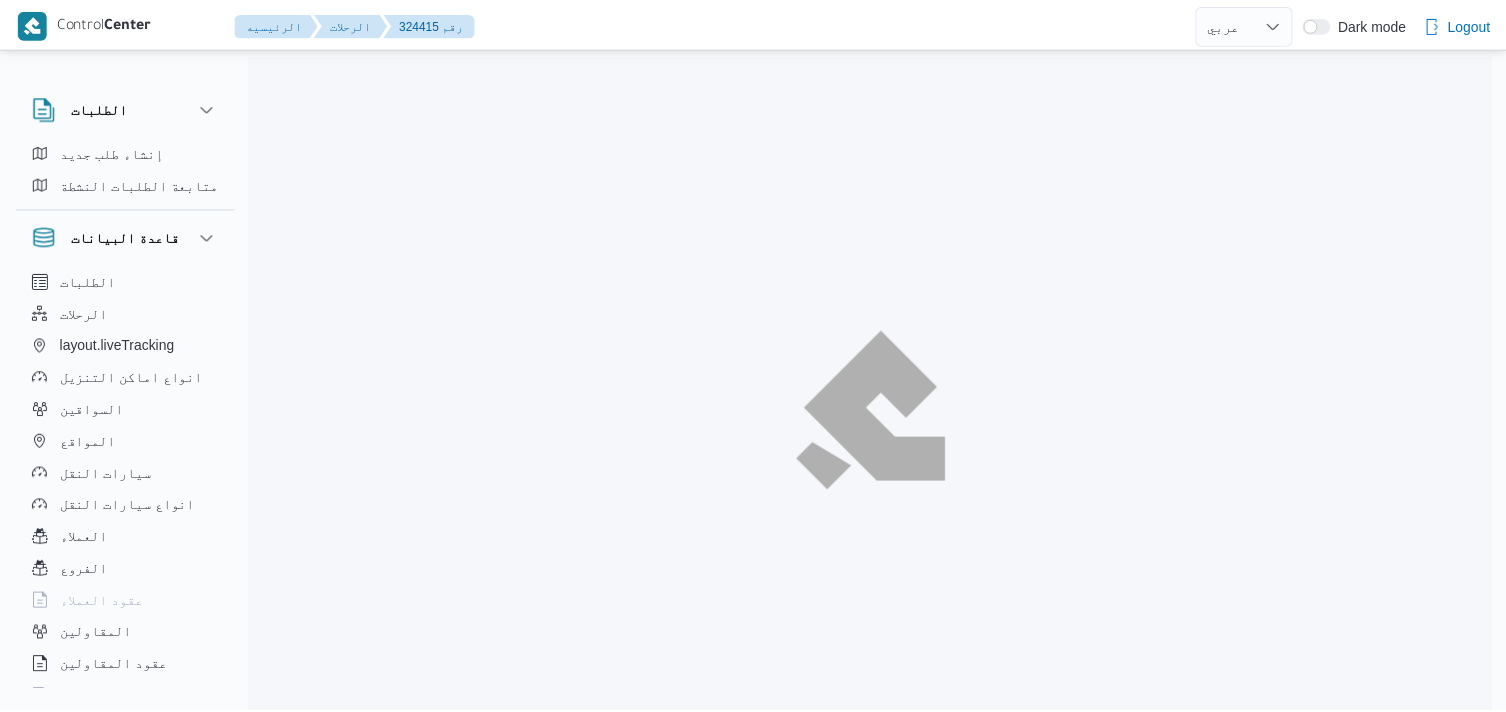 scroll, scrollTop: 0, scrollLeft: 0, axis: both 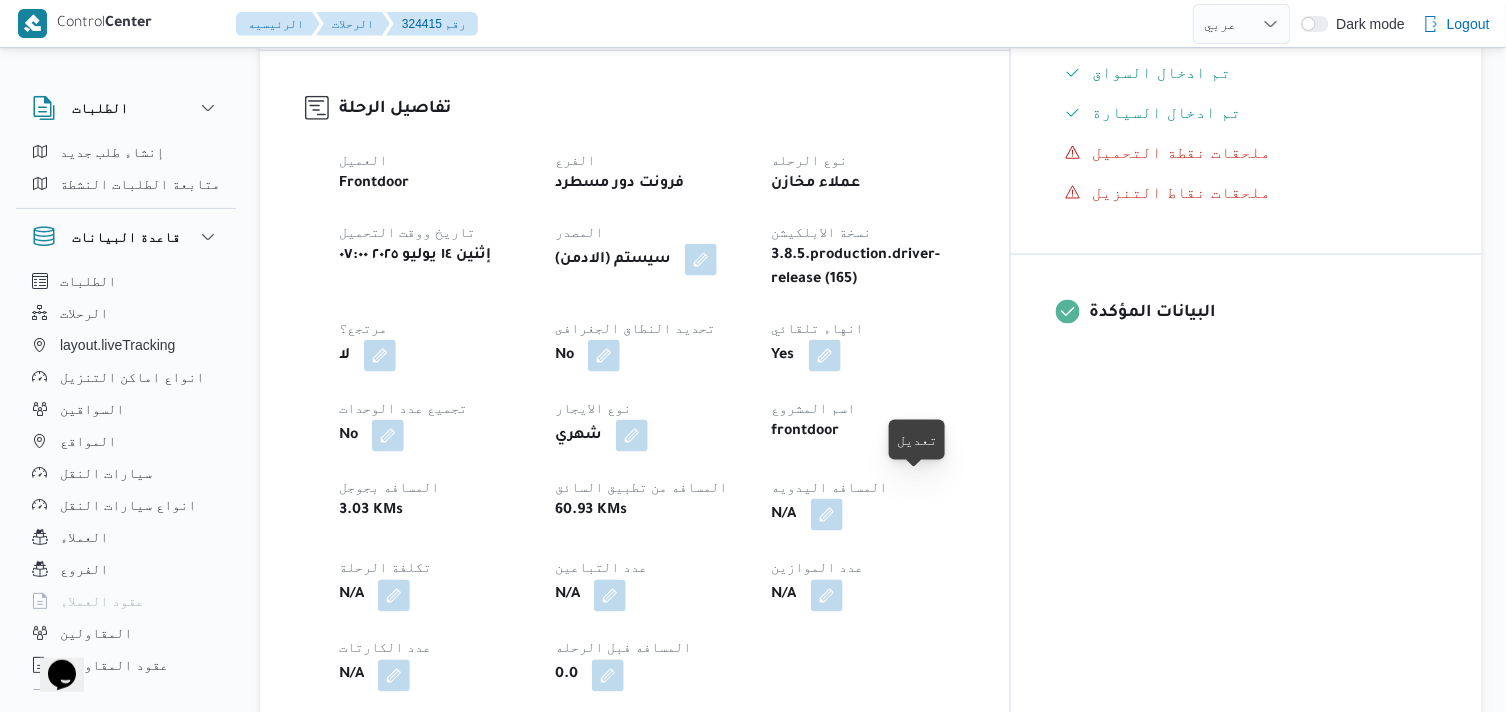 click at bounding box center (827, 515) 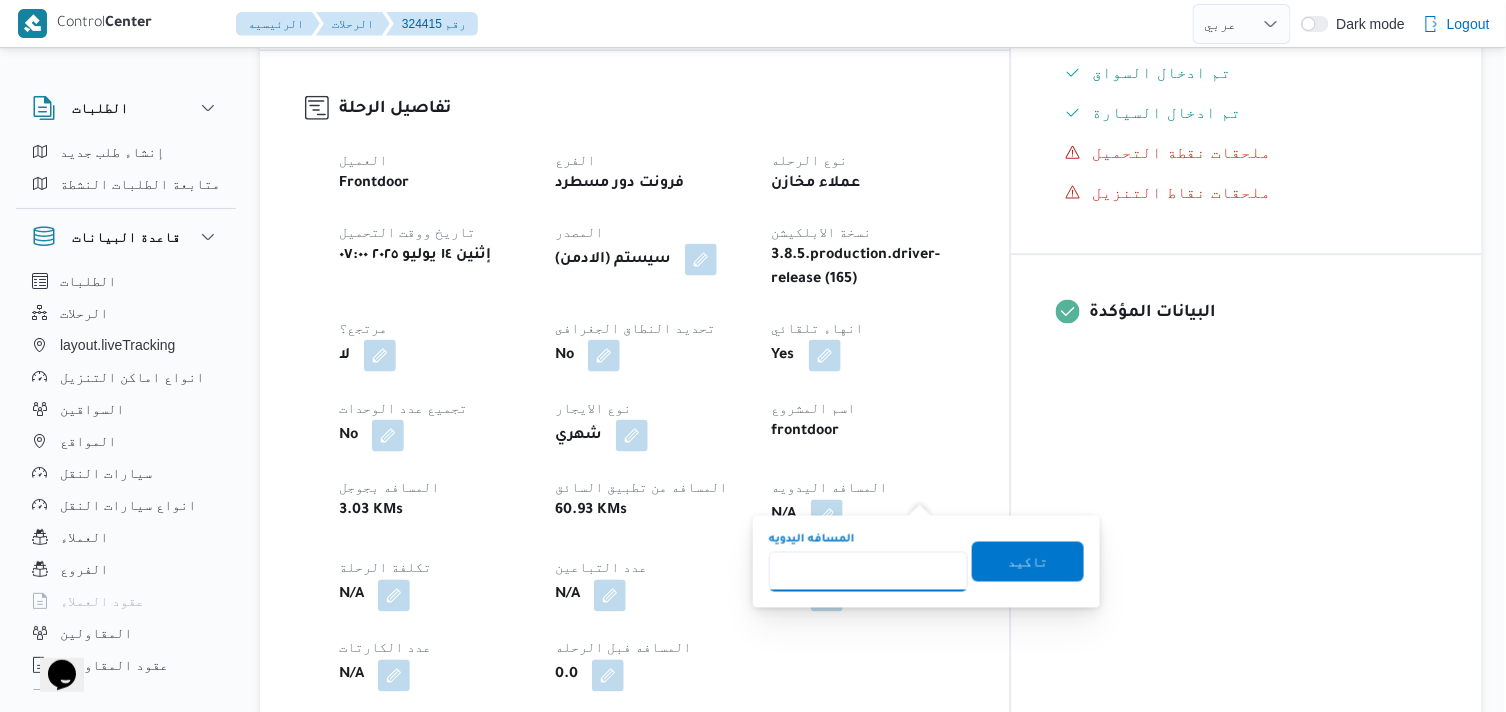 click on "المسافه اليدويه" at bounding box center [868, 572] 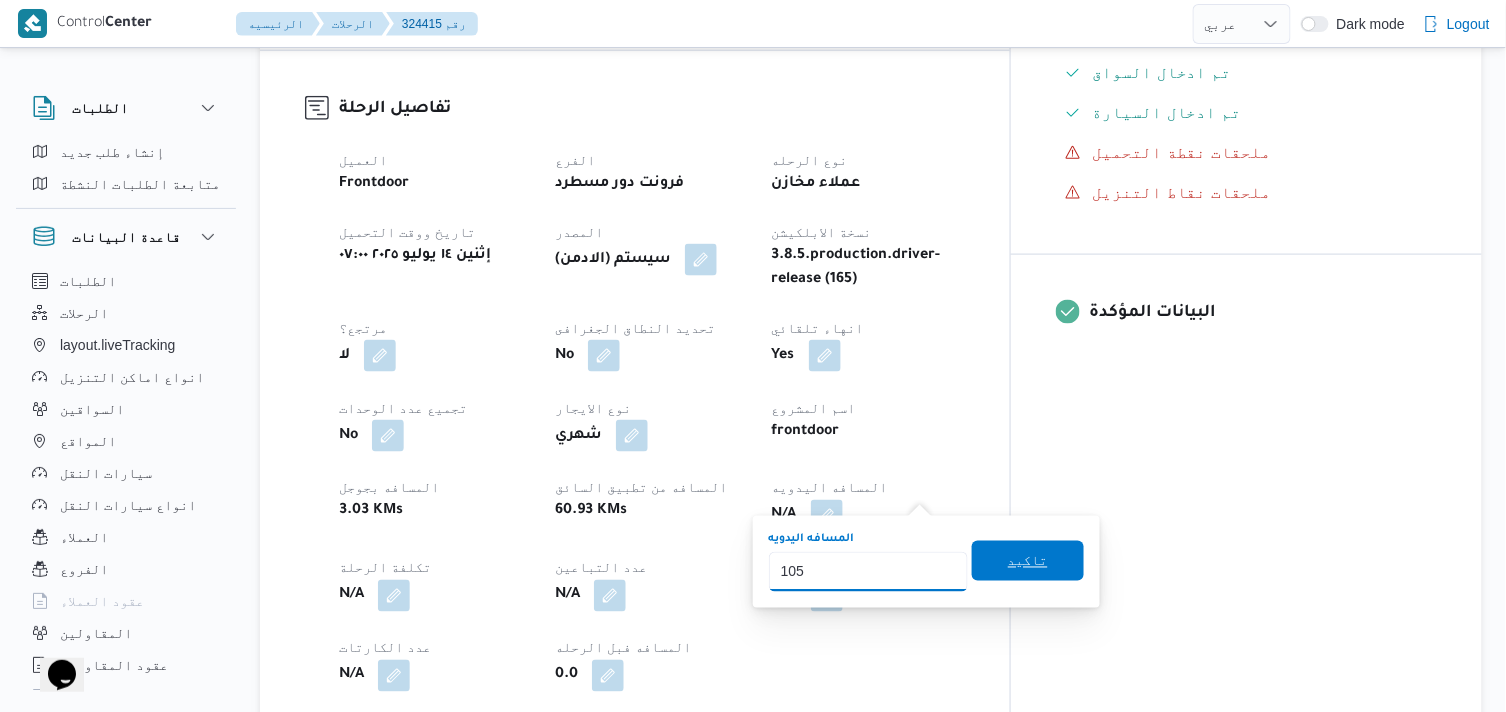 type on "105" 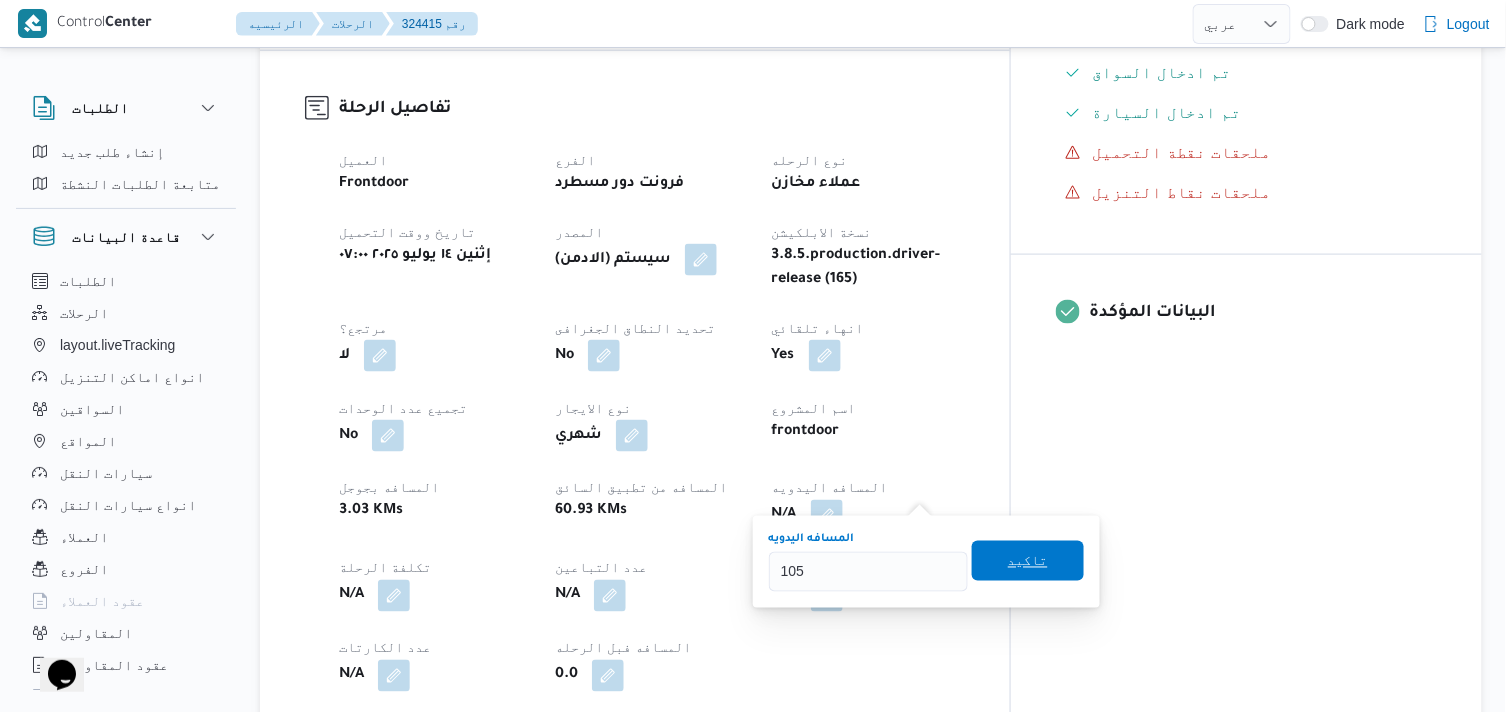 click on "تاكيد" at bounding box center [1028, 561] 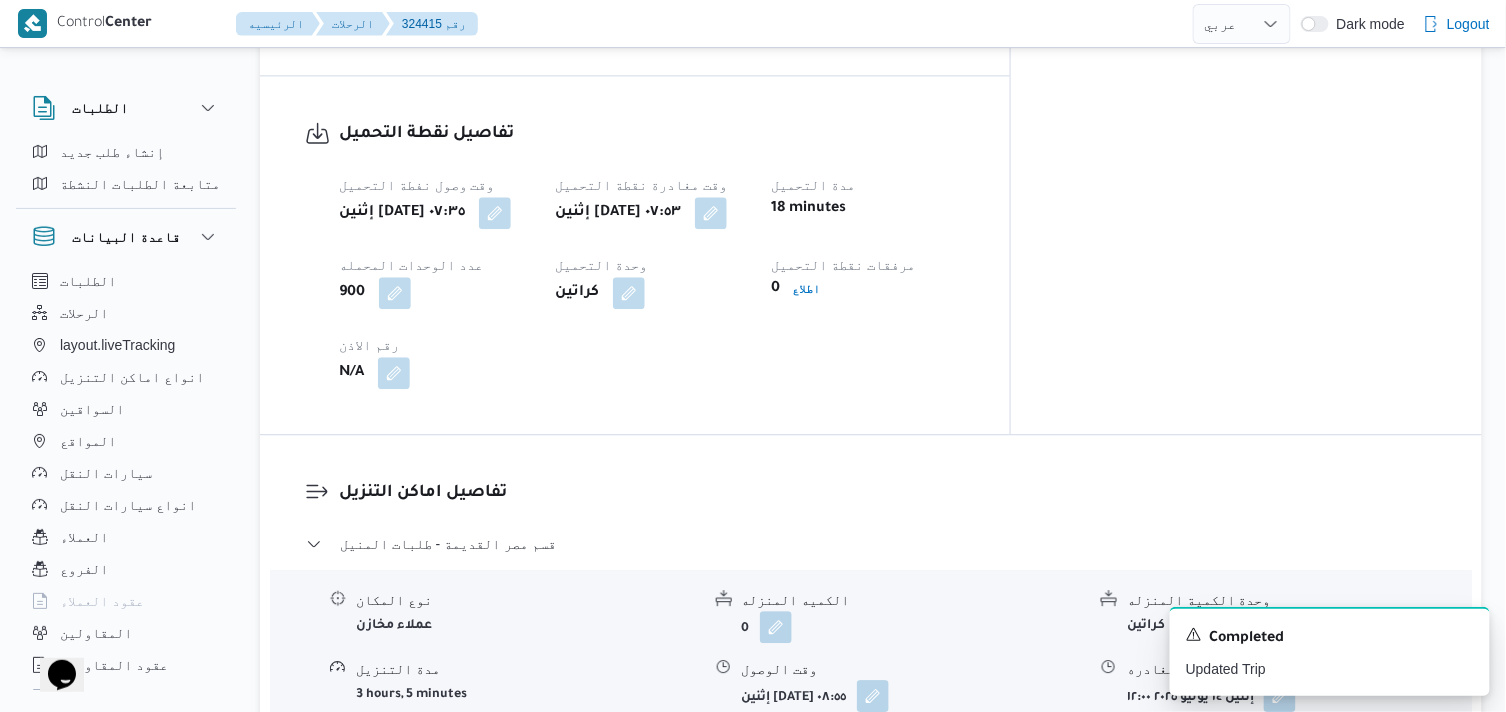 scroll, scrollTop: 1333, scrollLeft: 0, axis: vertical 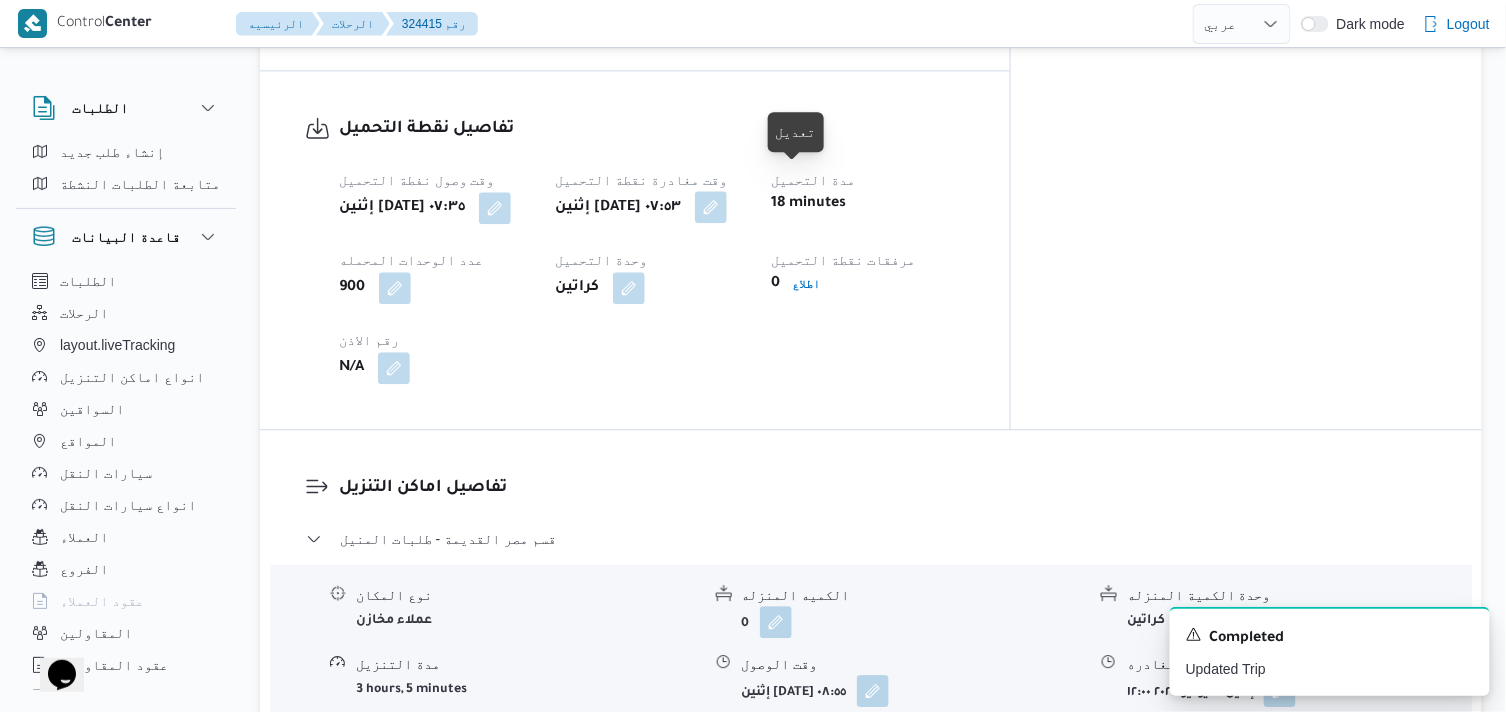 click at bounding box center (711, 207) 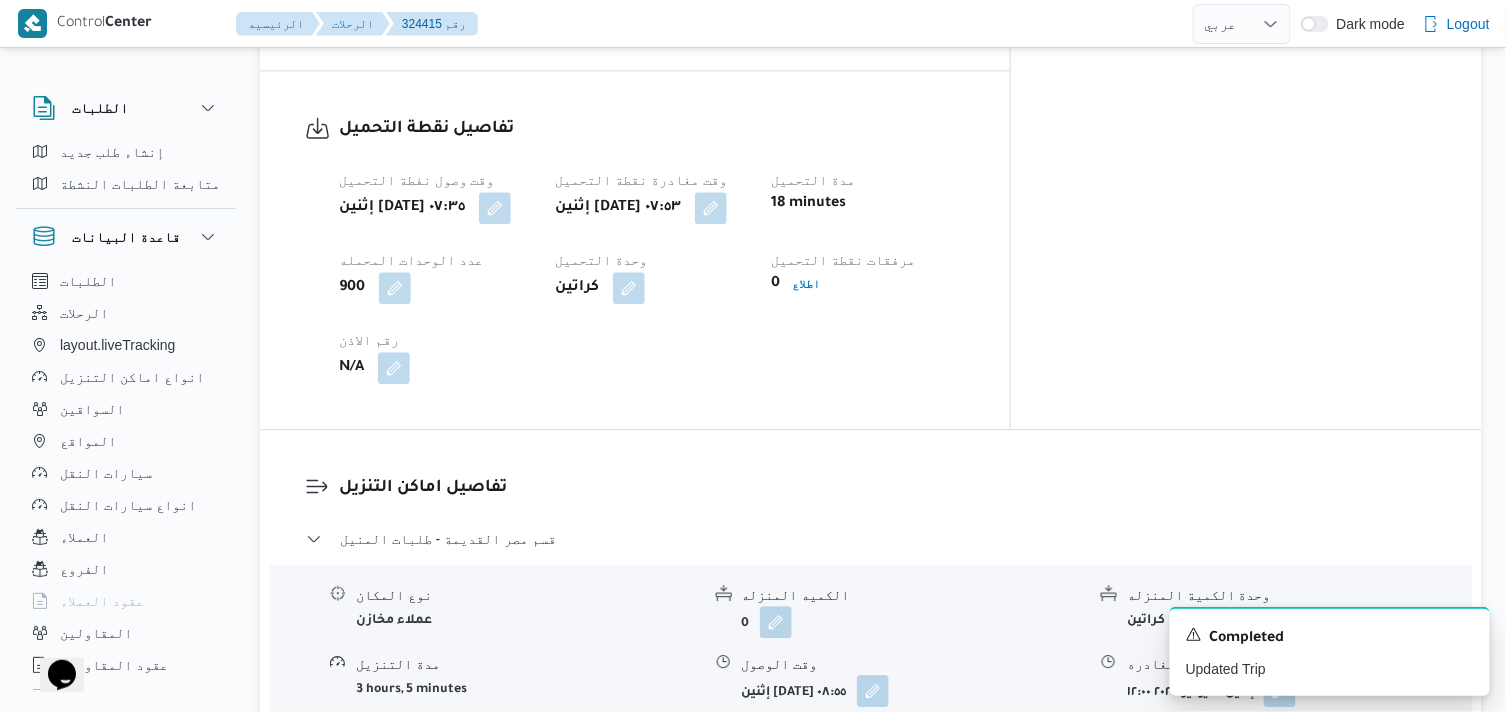 click on "تفاصيل اماكن التنزيل" at bounding box center (888, 488) 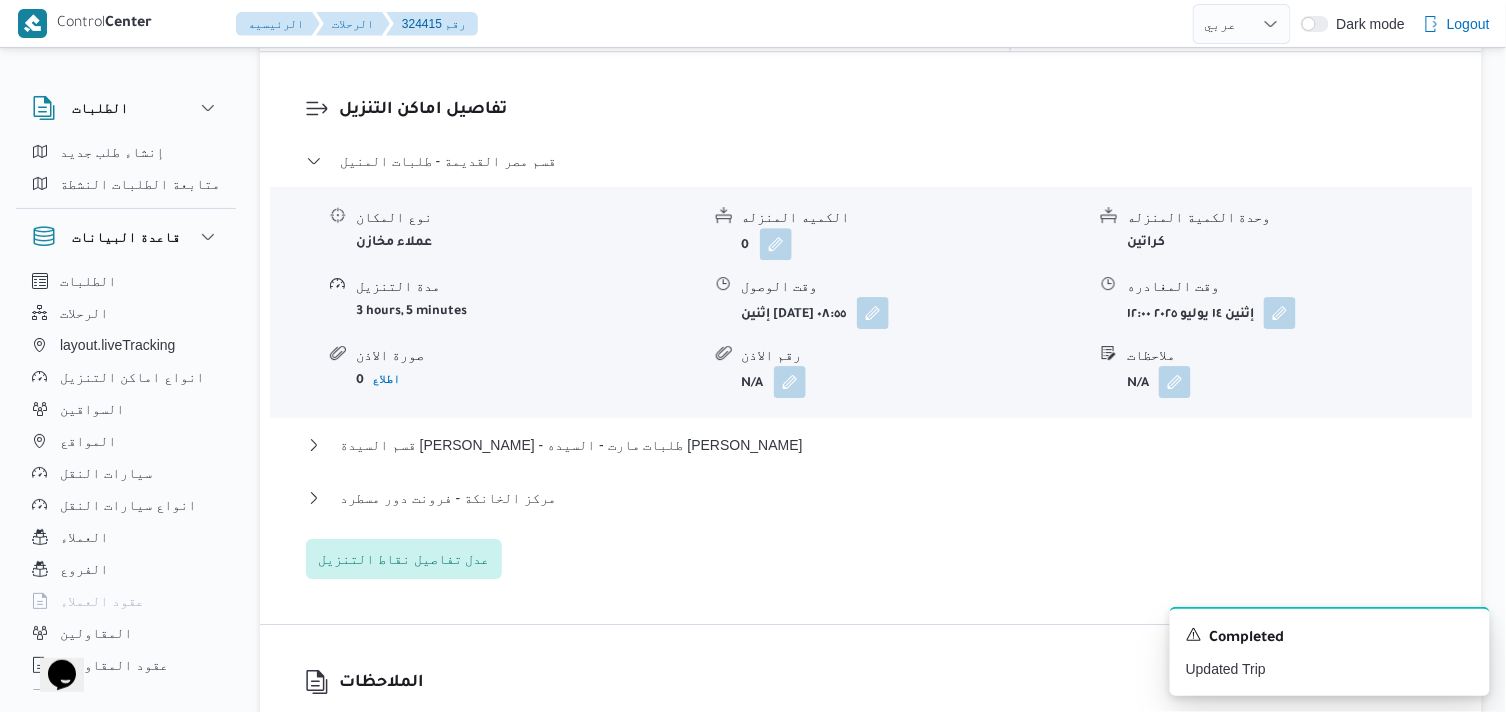 scroll, scrollTop: 1777, scrollLeft: 0, axis: vertical 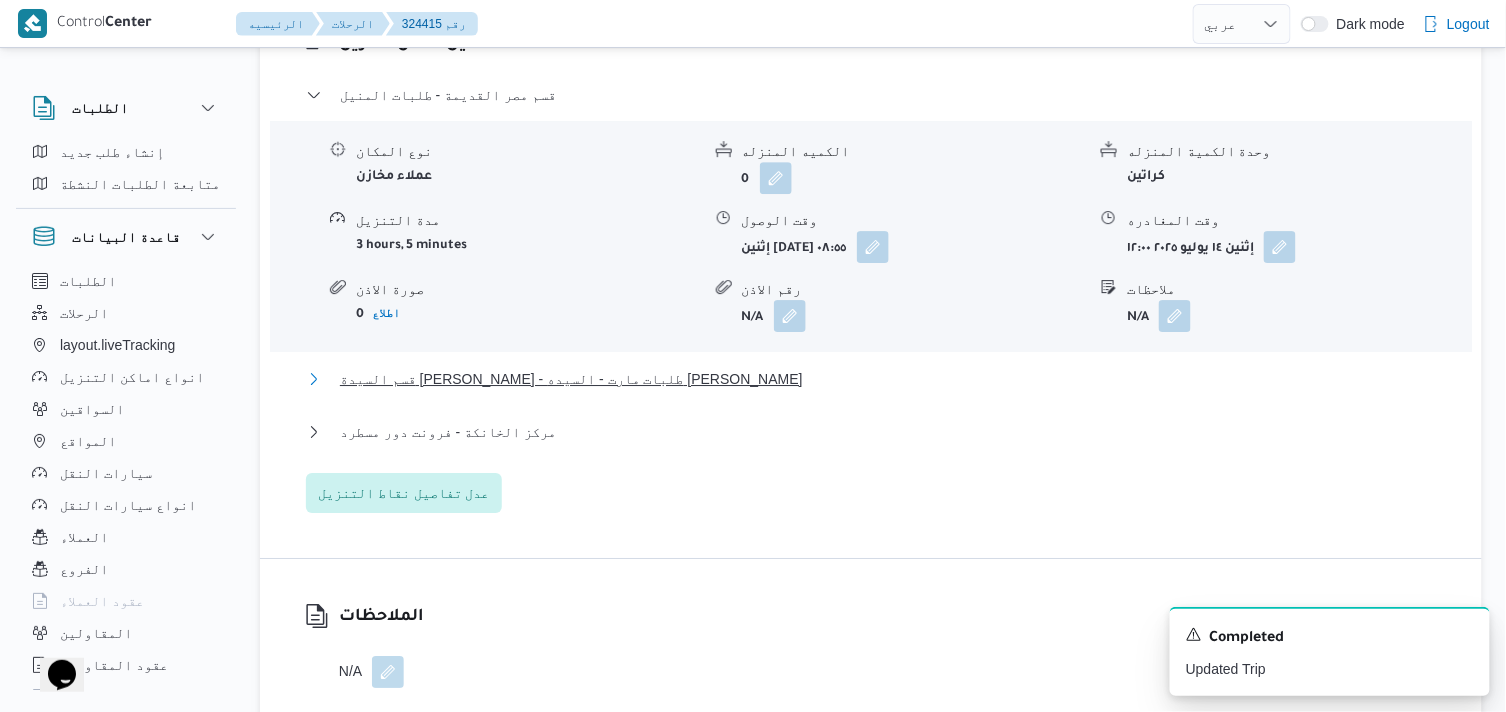 click on "قسم السيدة زينب -
طلبات مارت - السيده زينب" at bounding box center (571, 379) 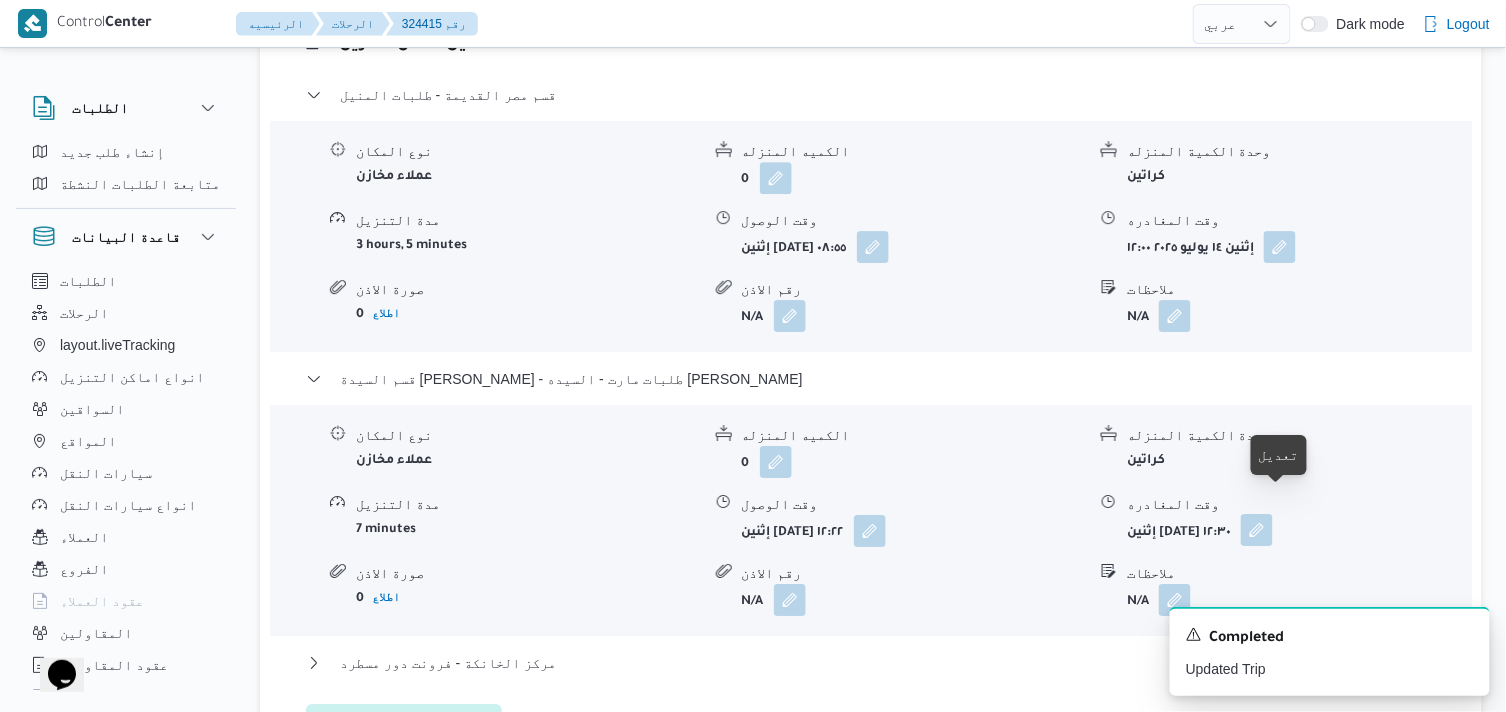 click at bounding box center [1257, 530] 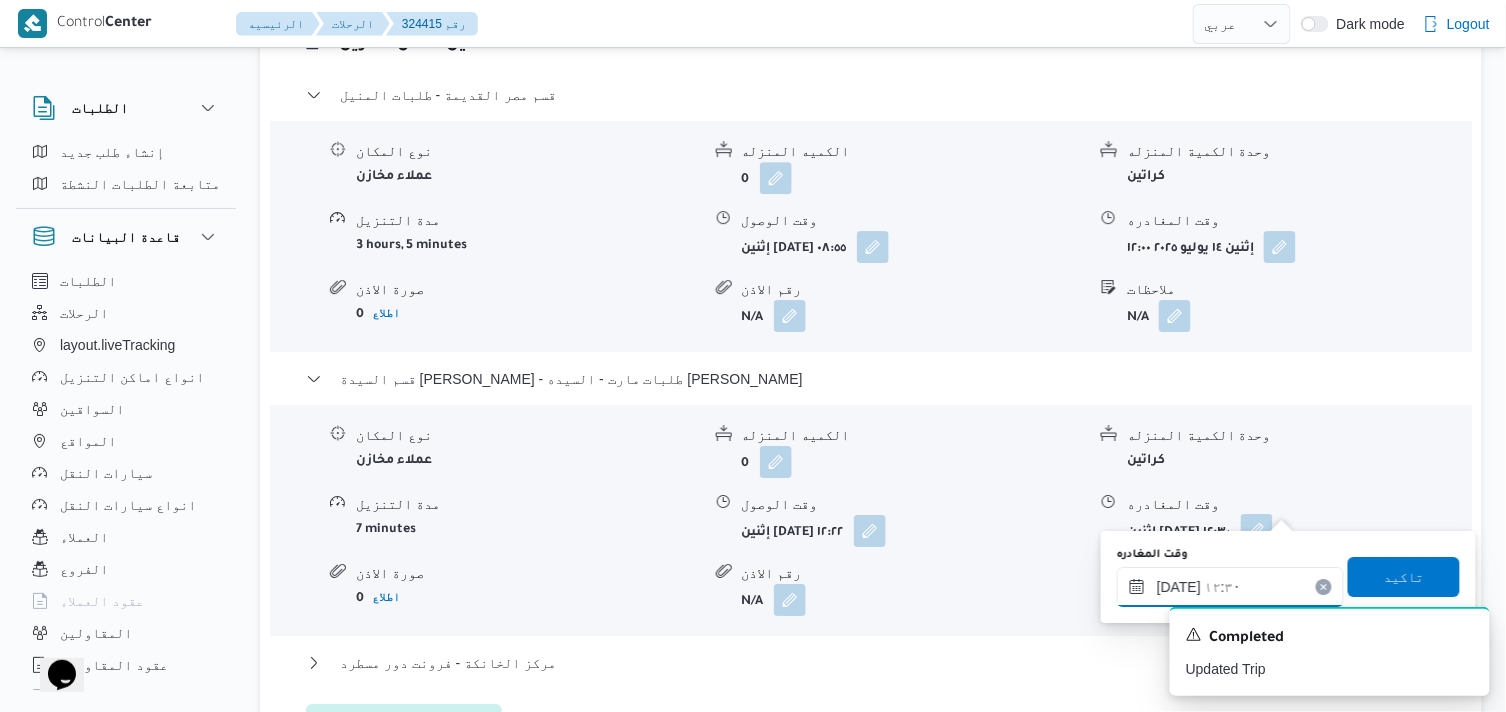 click on "١٤/٠٧/٢٠٢٥ ١٢:٣٠" at bounding box center (1230, 587) 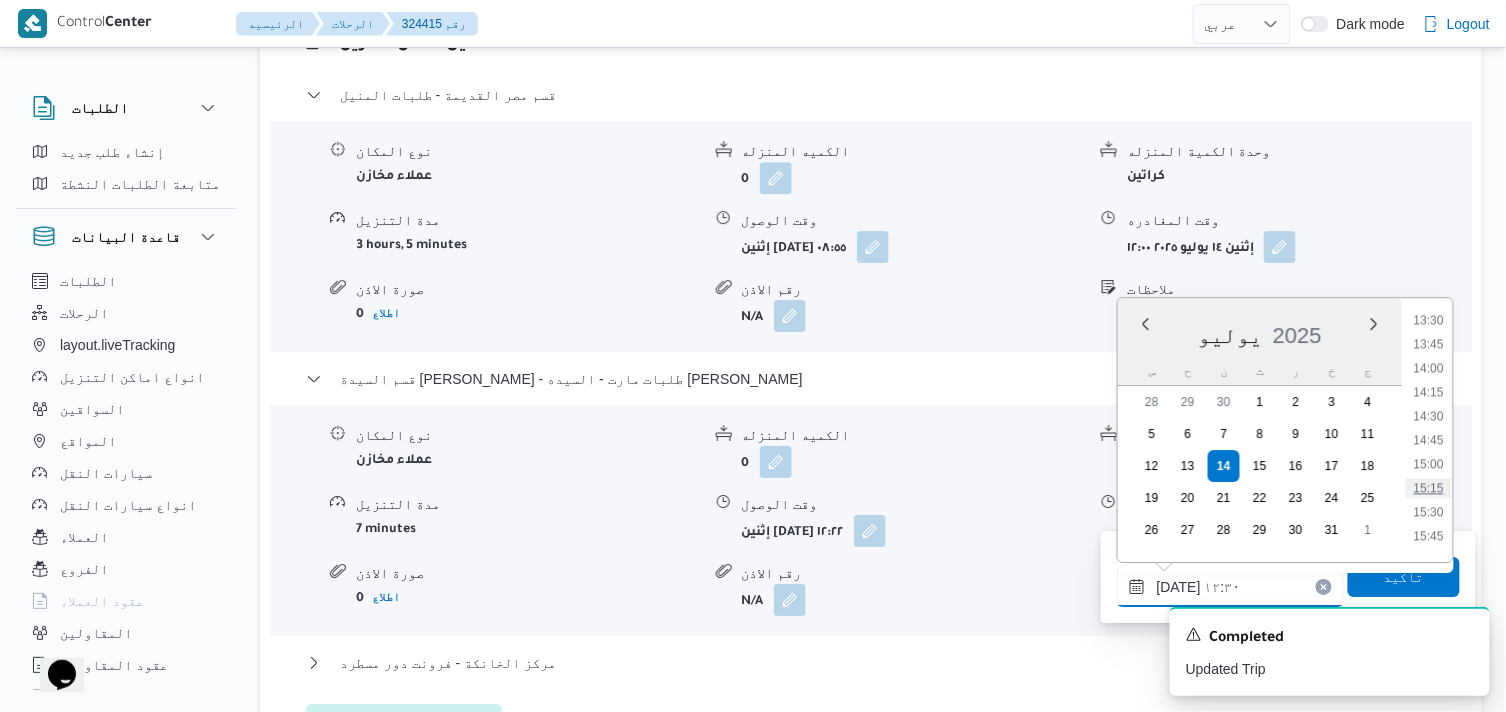scroll, scrollTop: 1302, scrollLeft: 0, axis: vertical 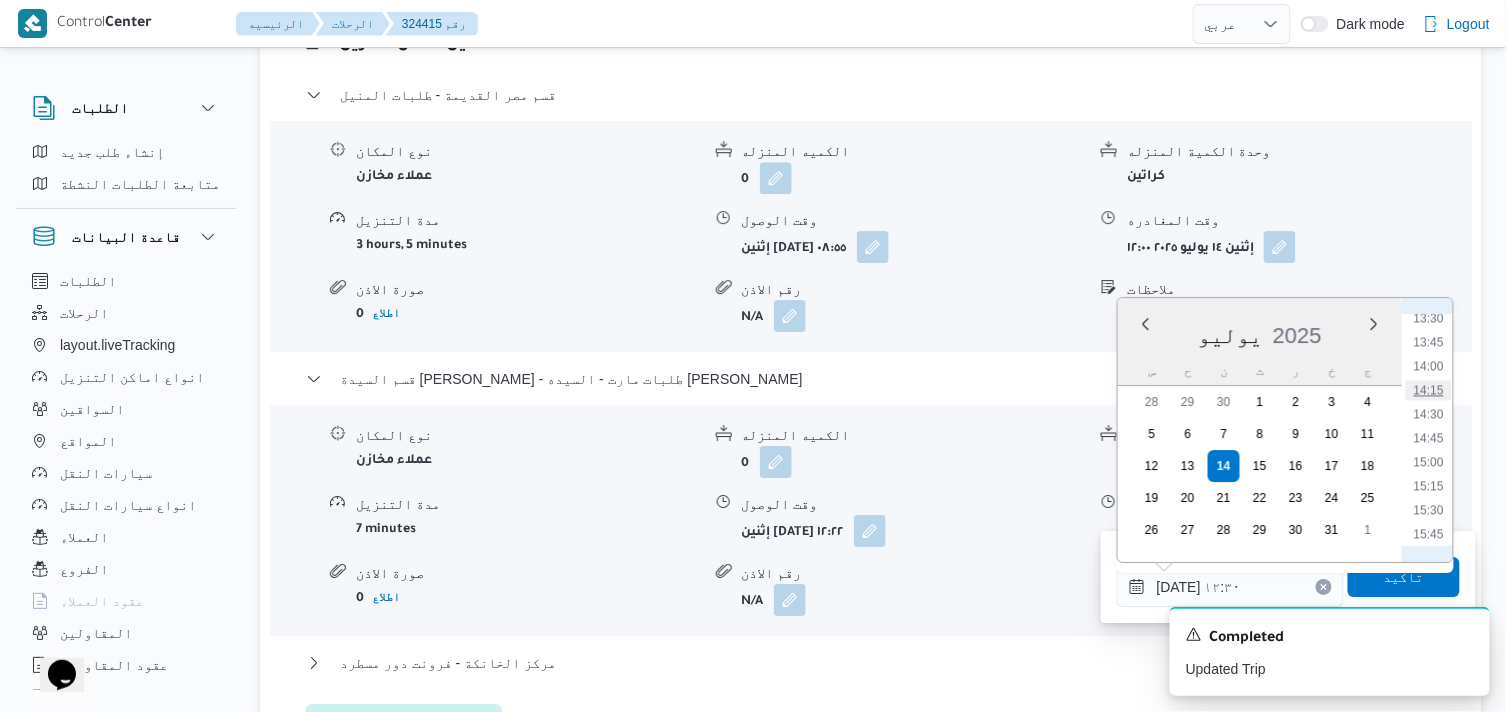 click on "14:15" at bounding box center (1429, 390) 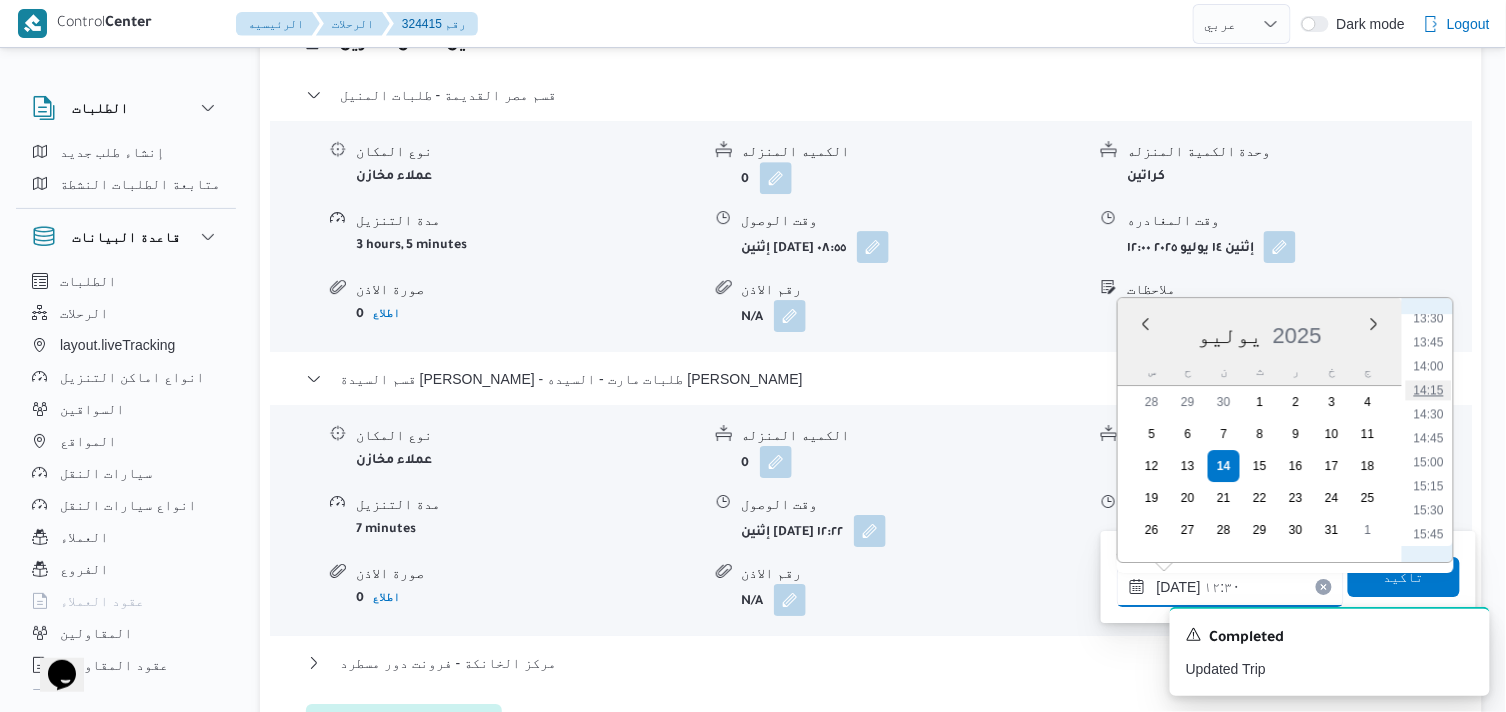 type on "١٤/٠٧/٢٠٢٥ ١٤:١٥" 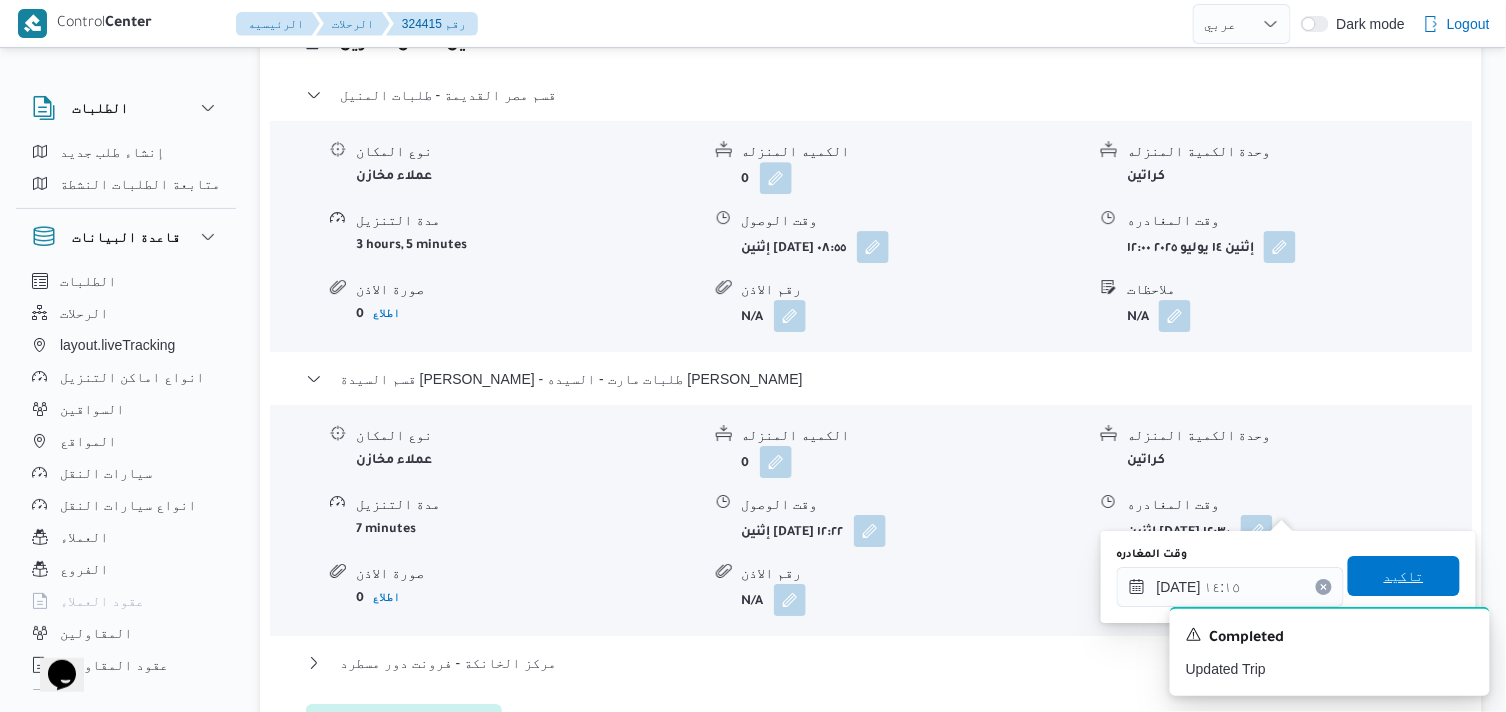 click on "تاكيد" at bounding box center (1404, 576) 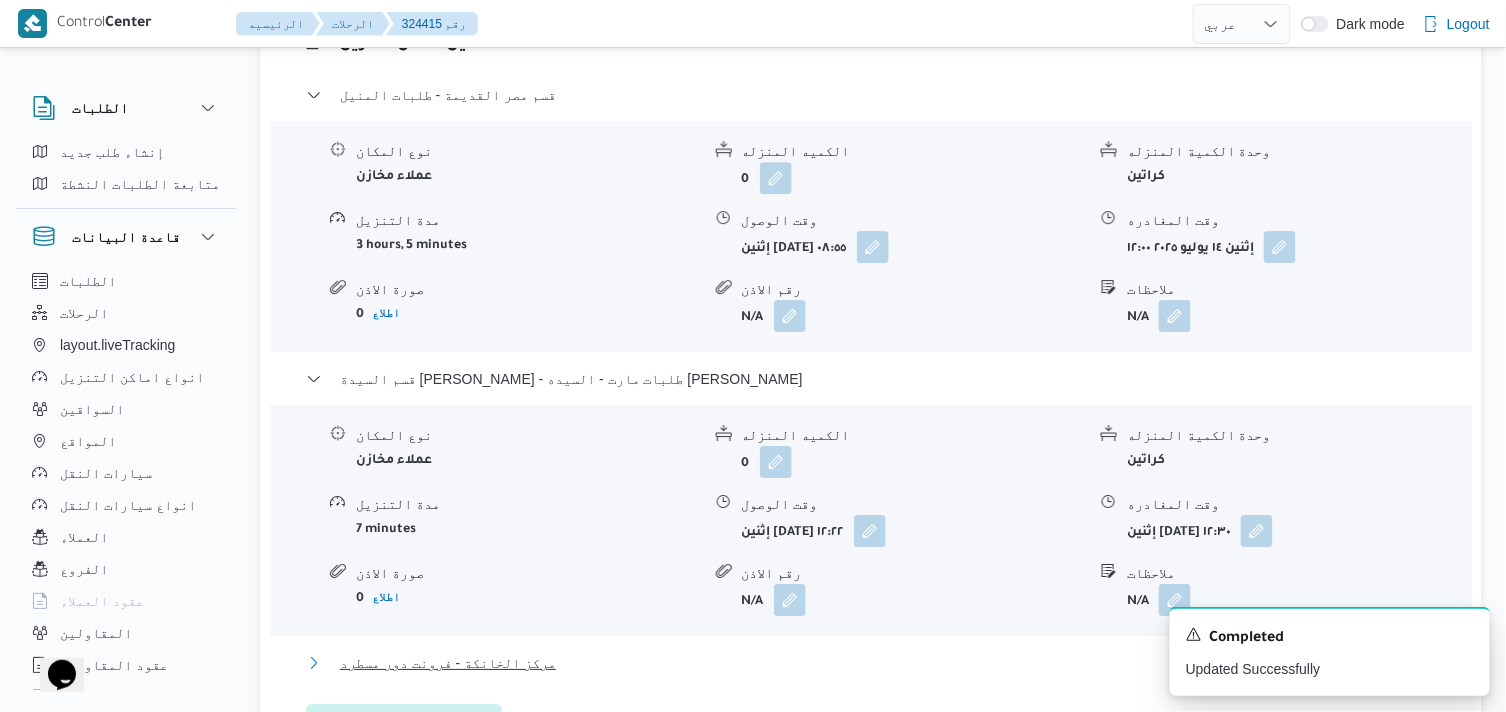 click on "مركز الخانكة -
فرونت دور مسطرد" at bounding box center (448, 663) 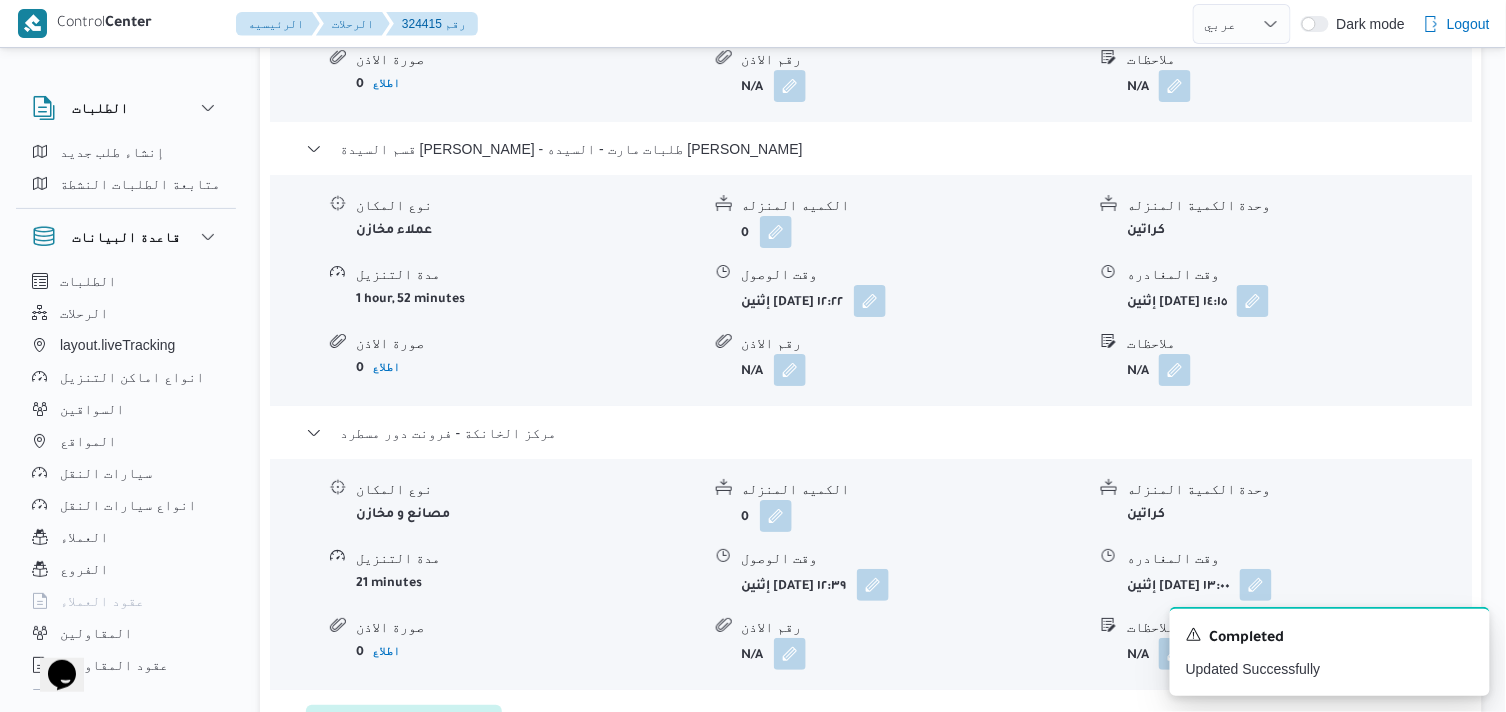 scroll, scrollTop: 2111, scrollLeft: 0, axis: vertical 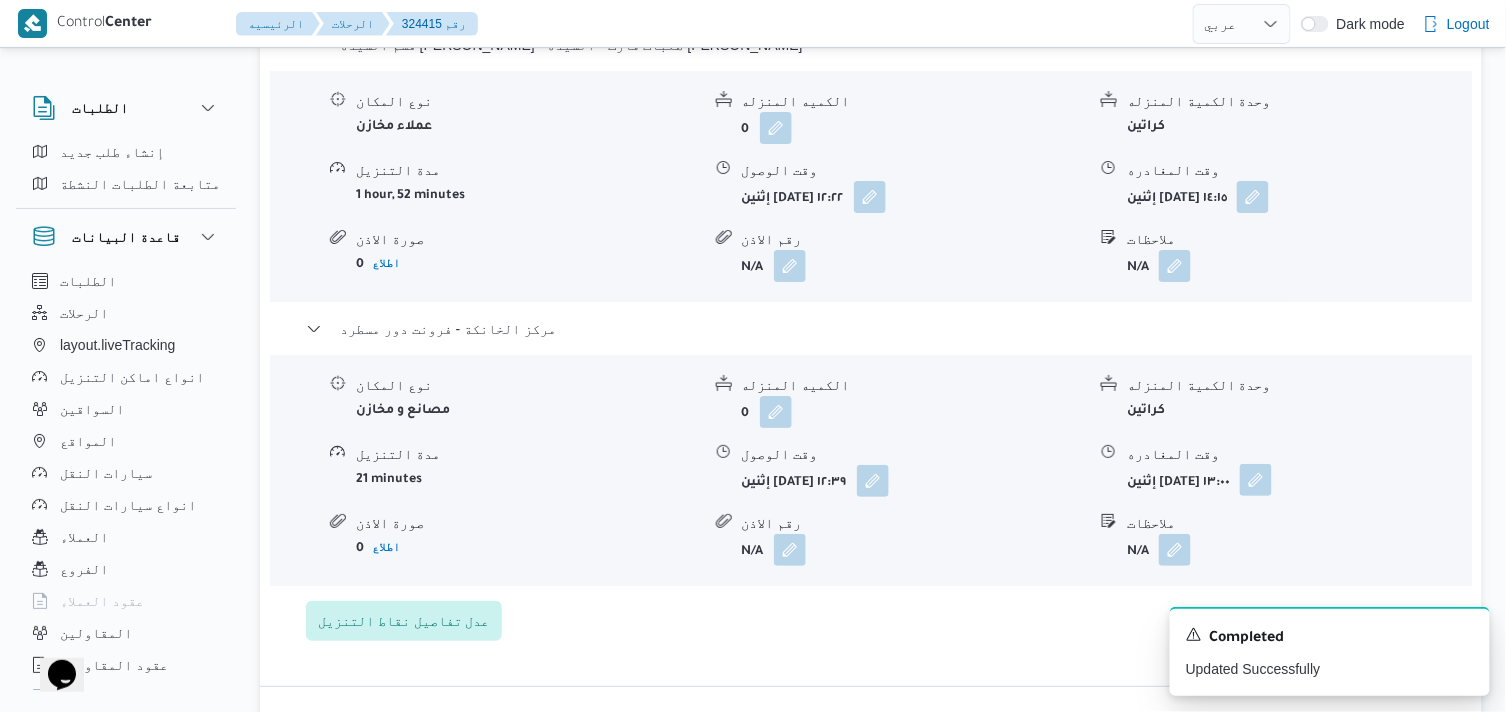 click at bounding box center [1256, 480] 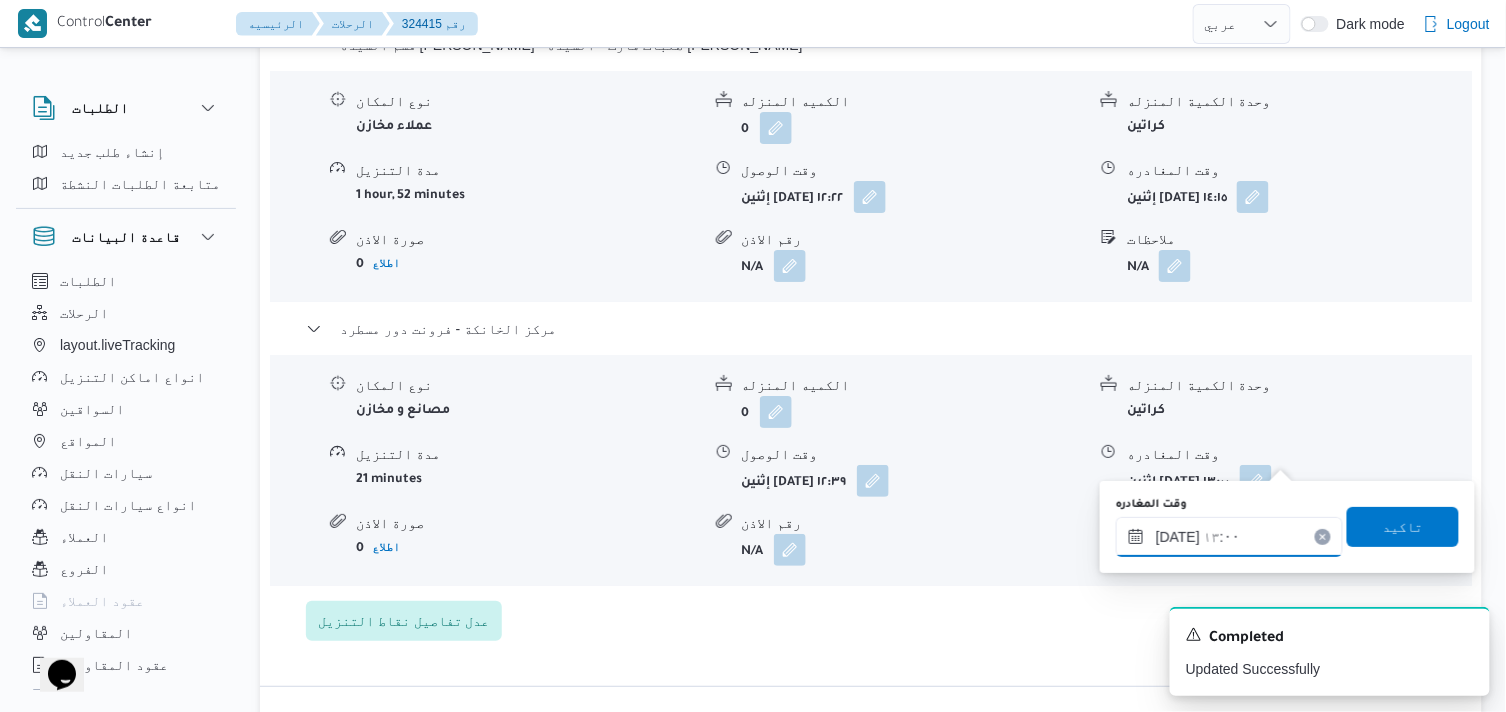 click on "١٤/٠٧/٢٠٢٥ ١٣:٠٠" at bounding box center [1229, 537] 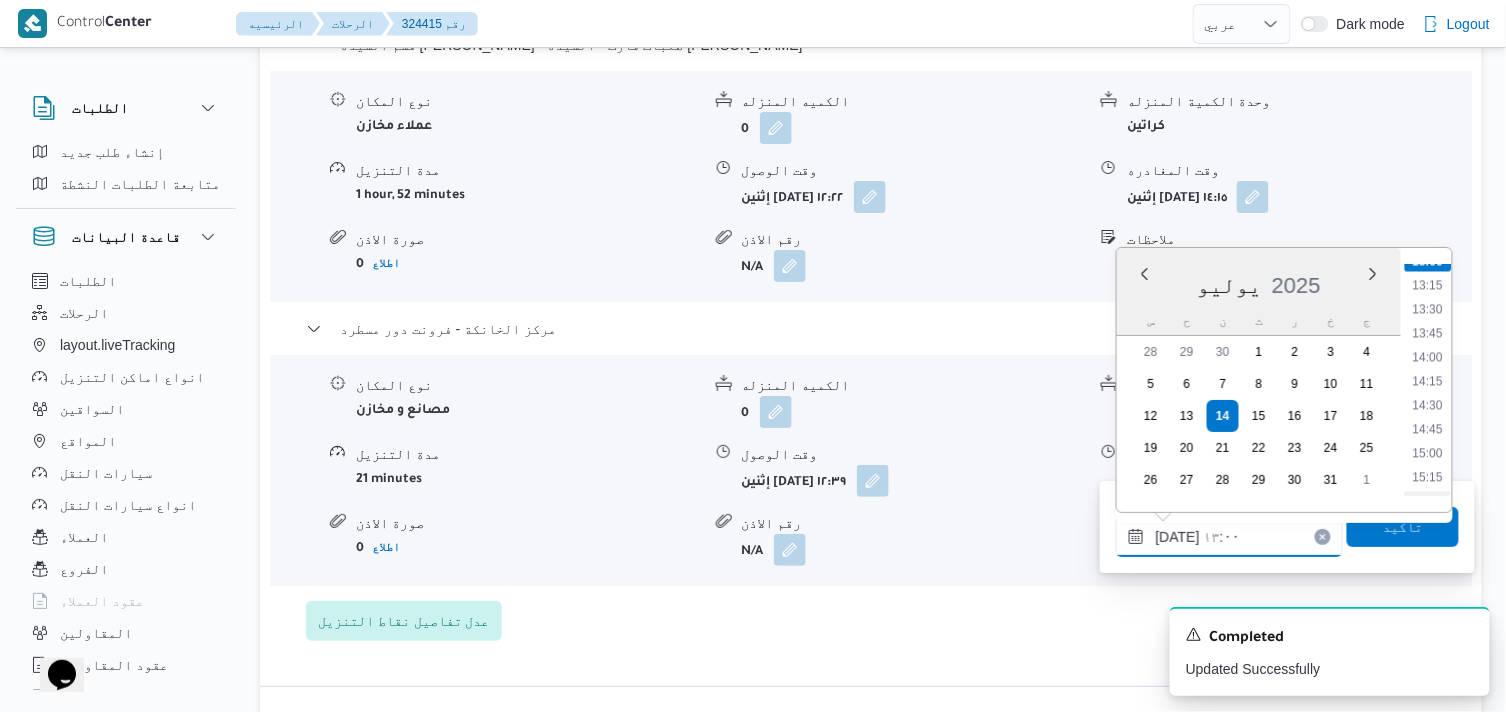 scroll, scrollTop: 1351, scrollLeft: 0, axis: vertical 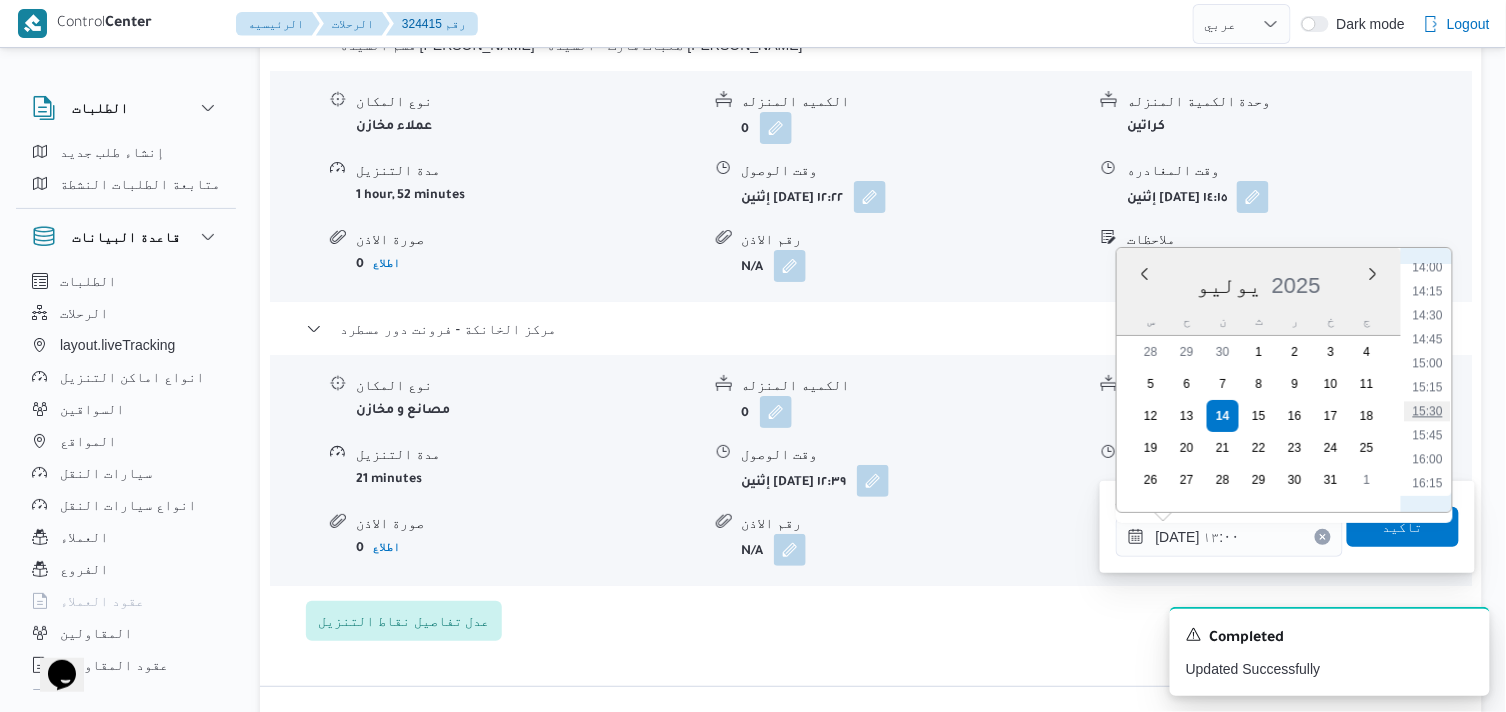click on "15:30" at bounding box center (1428, 411) 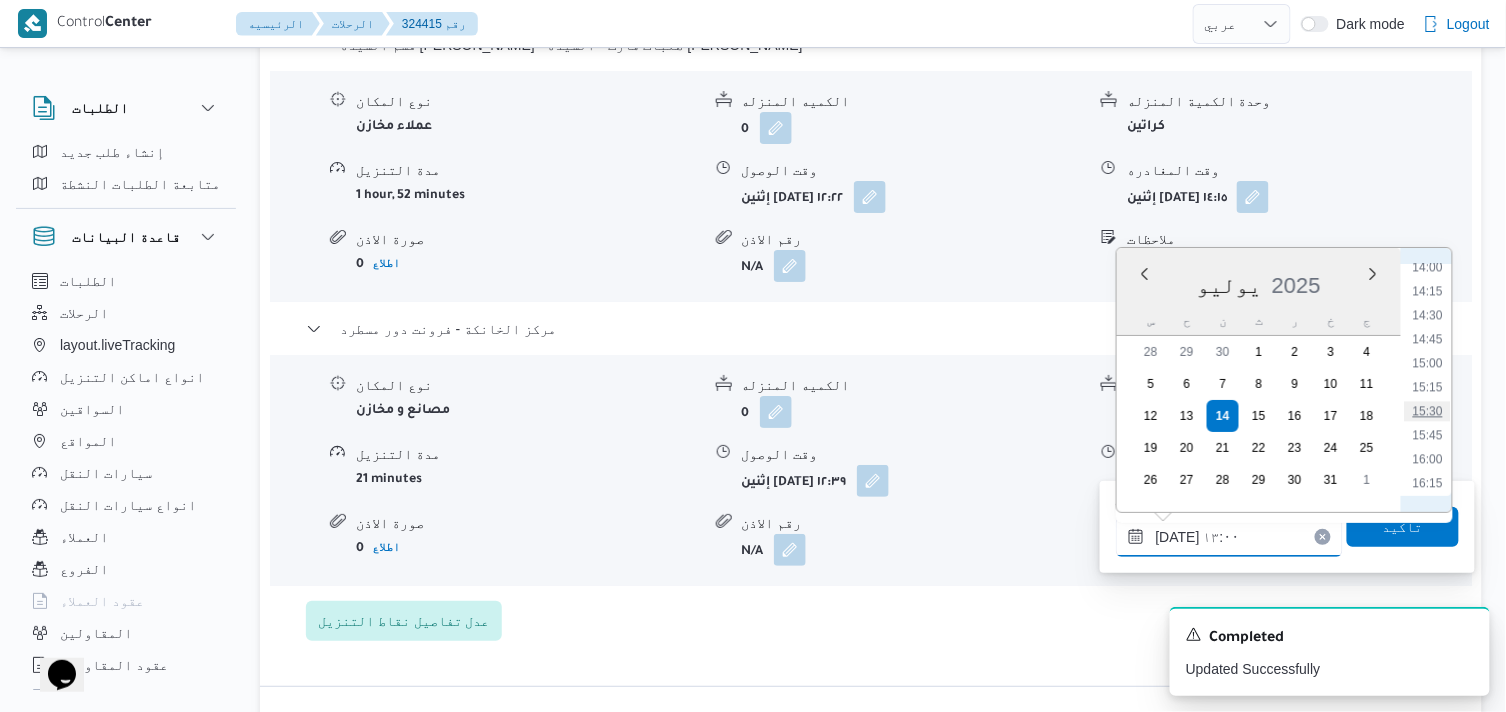 type on "١٤/٠٧/٢٠٢٥ ١٥:٣٠" 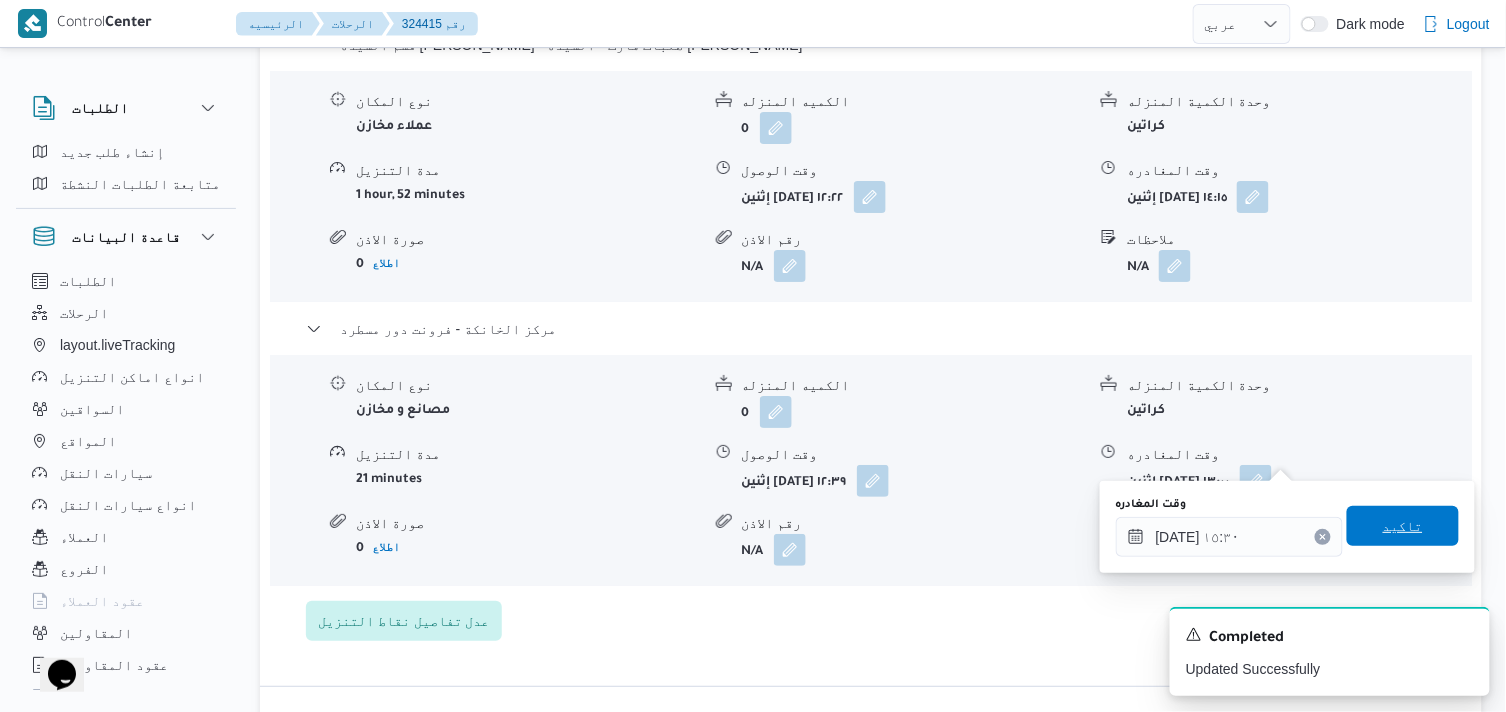 click on "تاكيد" at bounding box center (1403, 526) 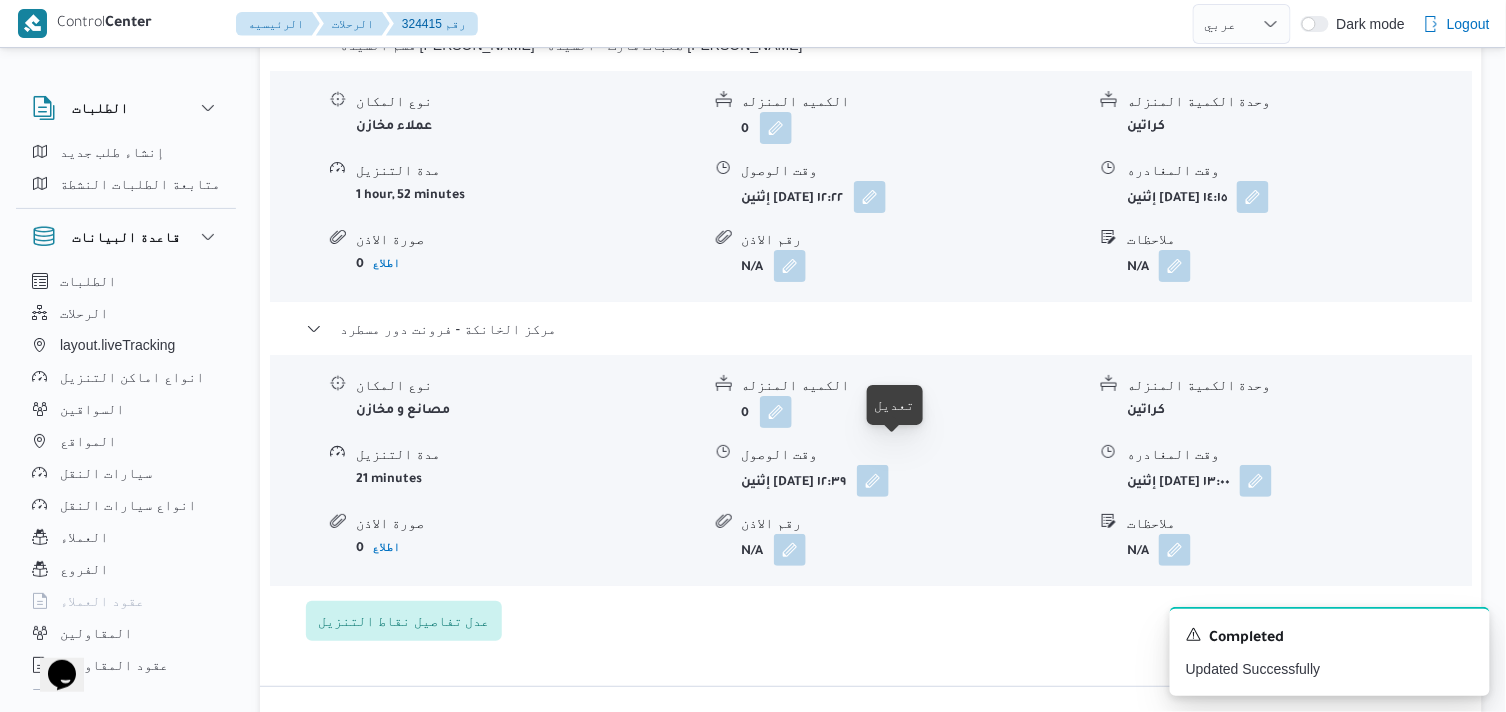 drag, startPoint x: 902, startPoint y: 451, endPoint x: 881, endPoint y: 483, distance: 38.27532 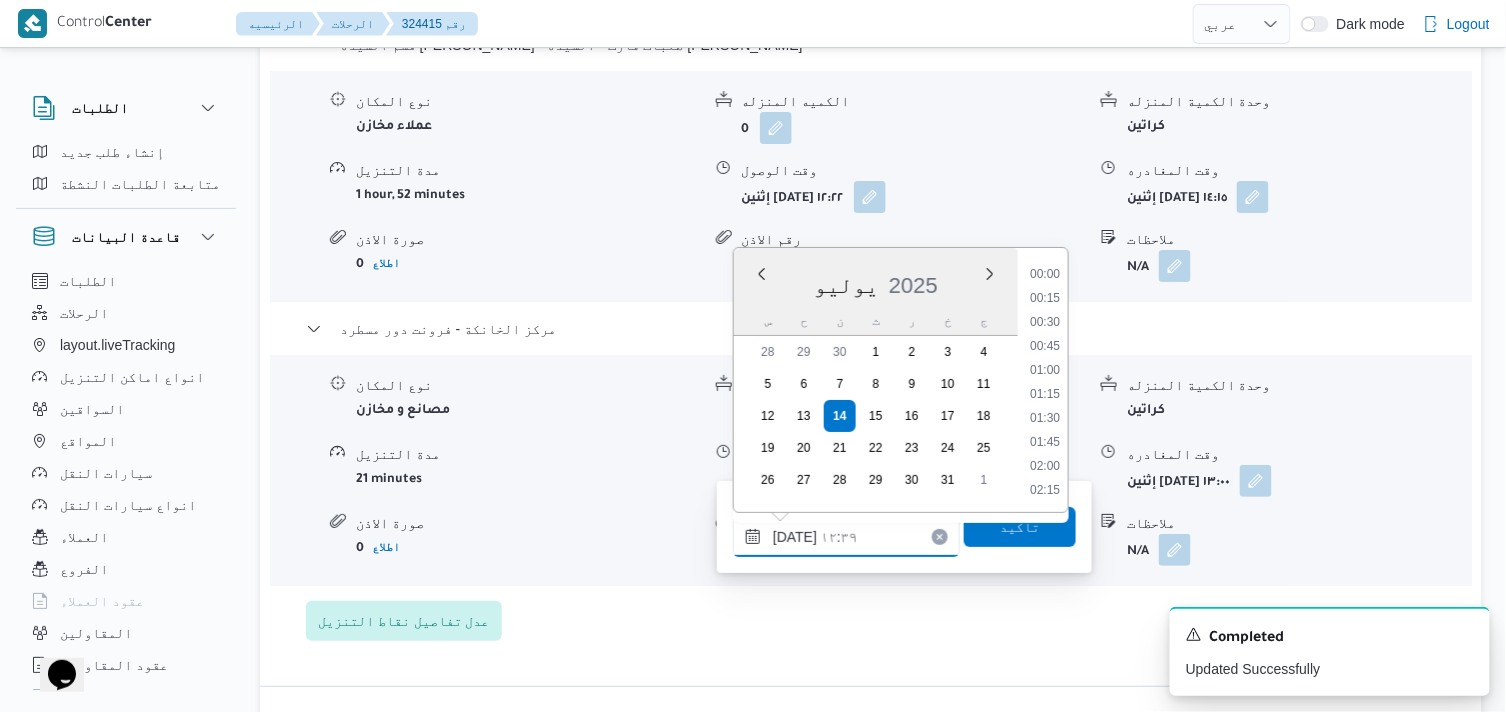 click on "١٤/٠٧/٢٠٢٥ ١٢:٣٩" at bounding box center [846, 537] 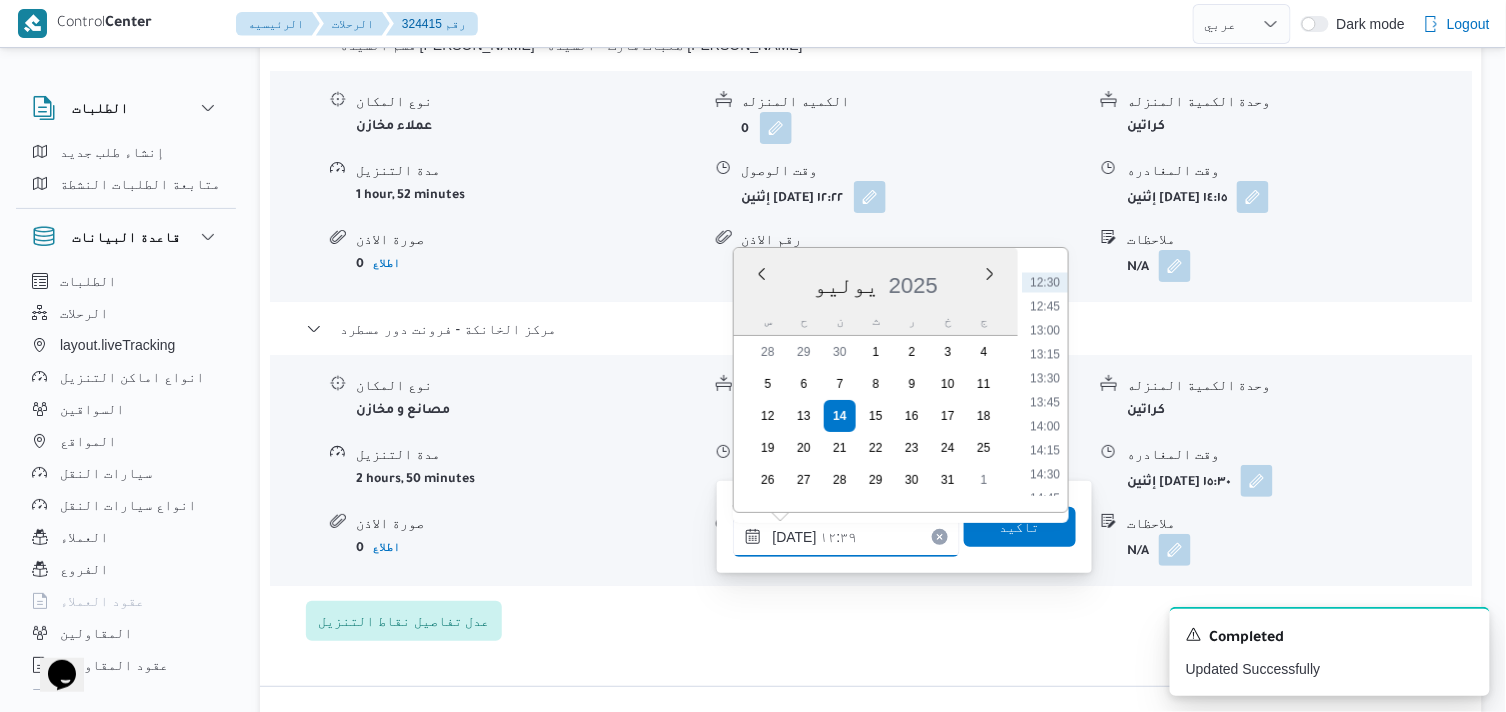 scroll, scrollTop: 1302, scrollLeft: 0, axis: vertical 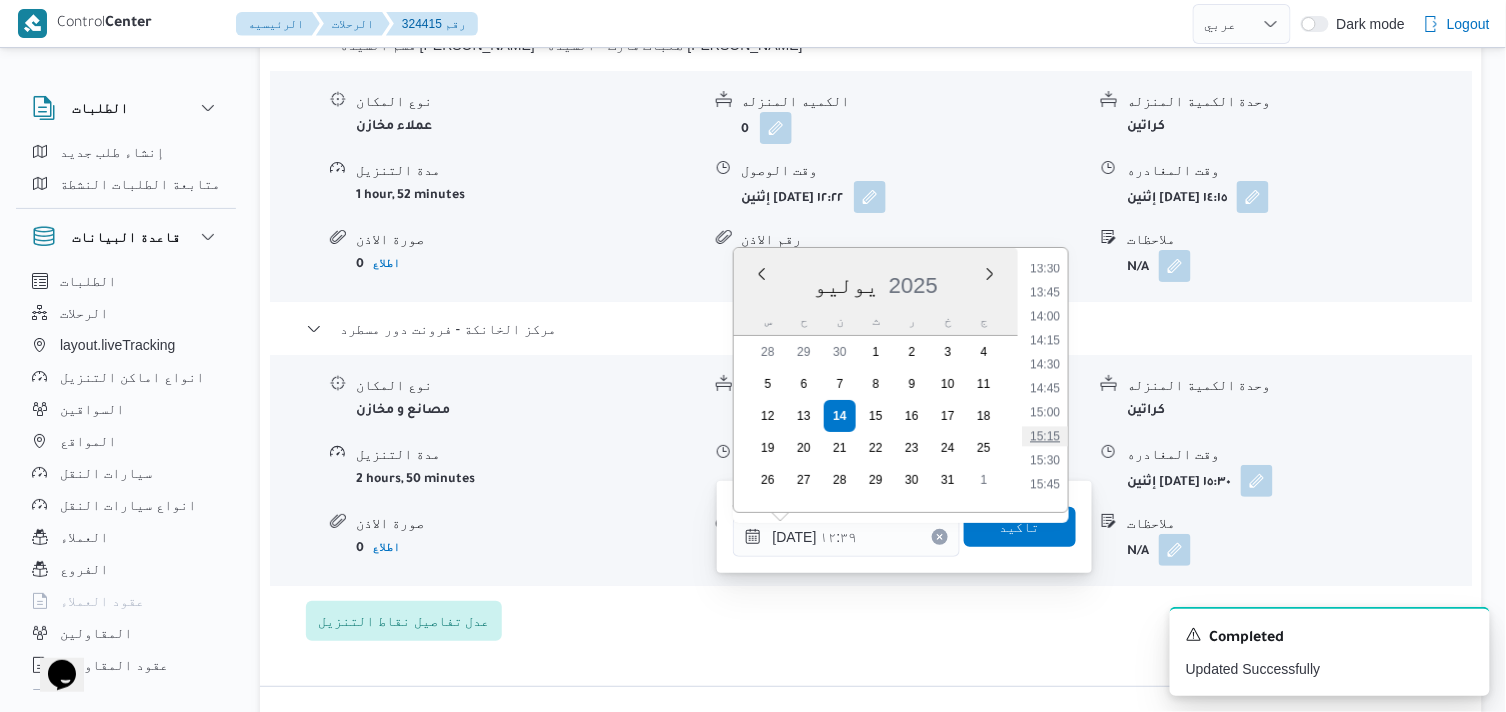 click on "15:15" at bounding box center [1045, 436] 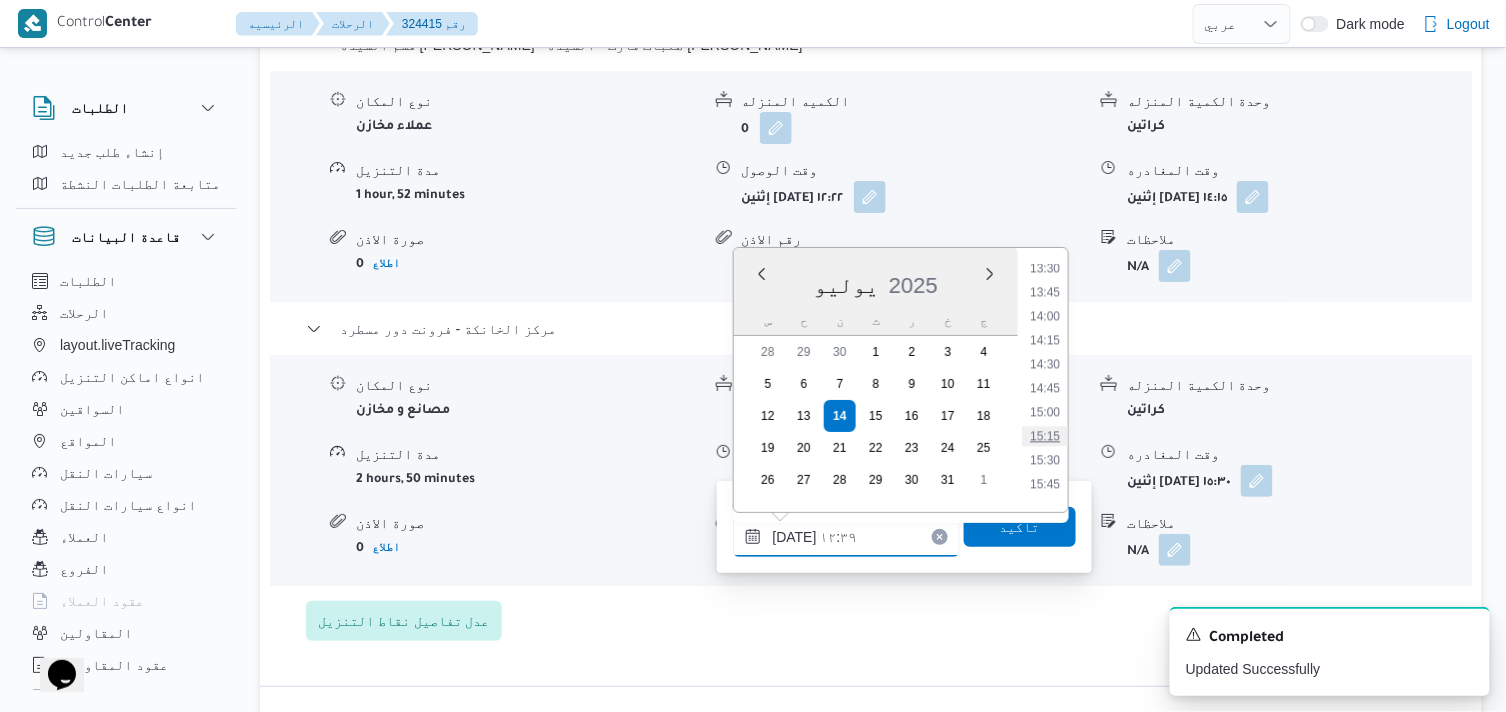 type on "[DATE] ١٥:١٥" 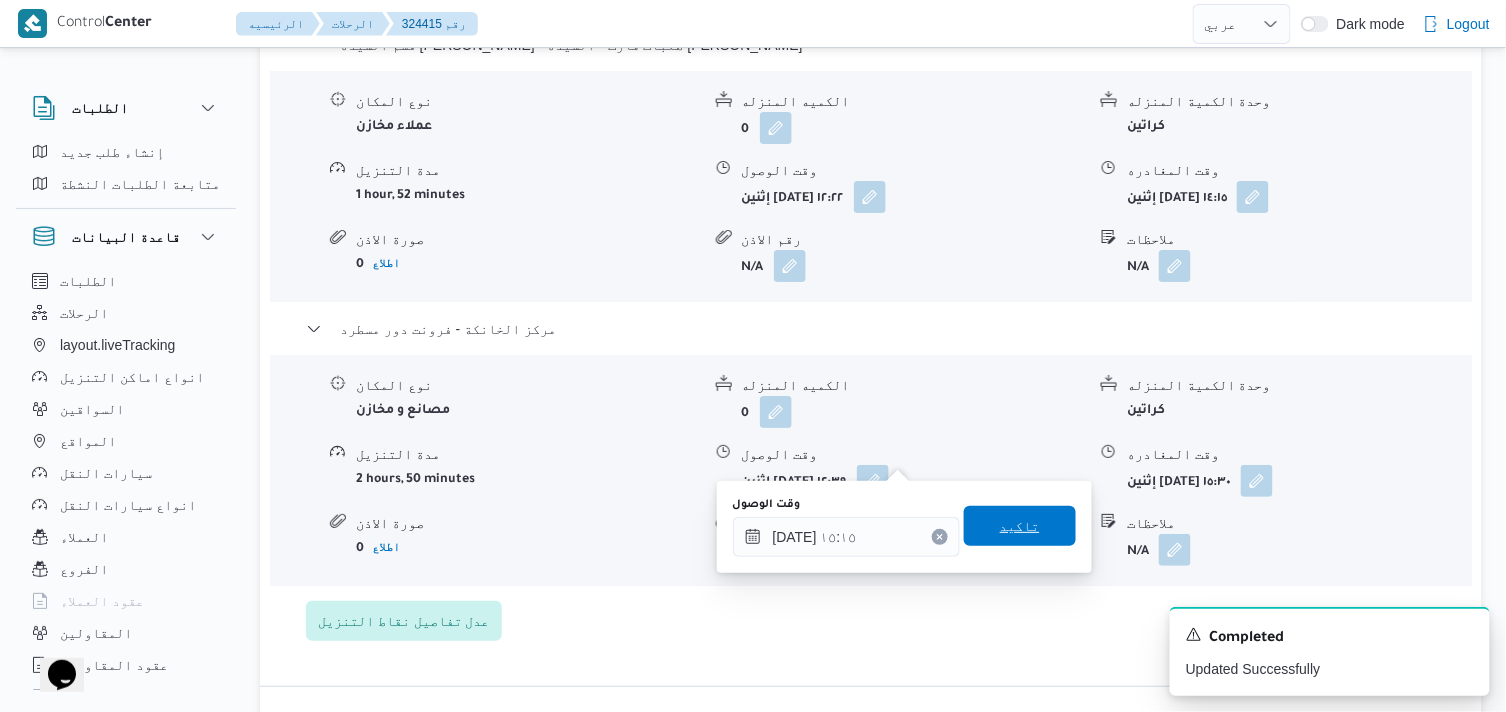 click on "تاكيد" at bounding box center [1020, 526] 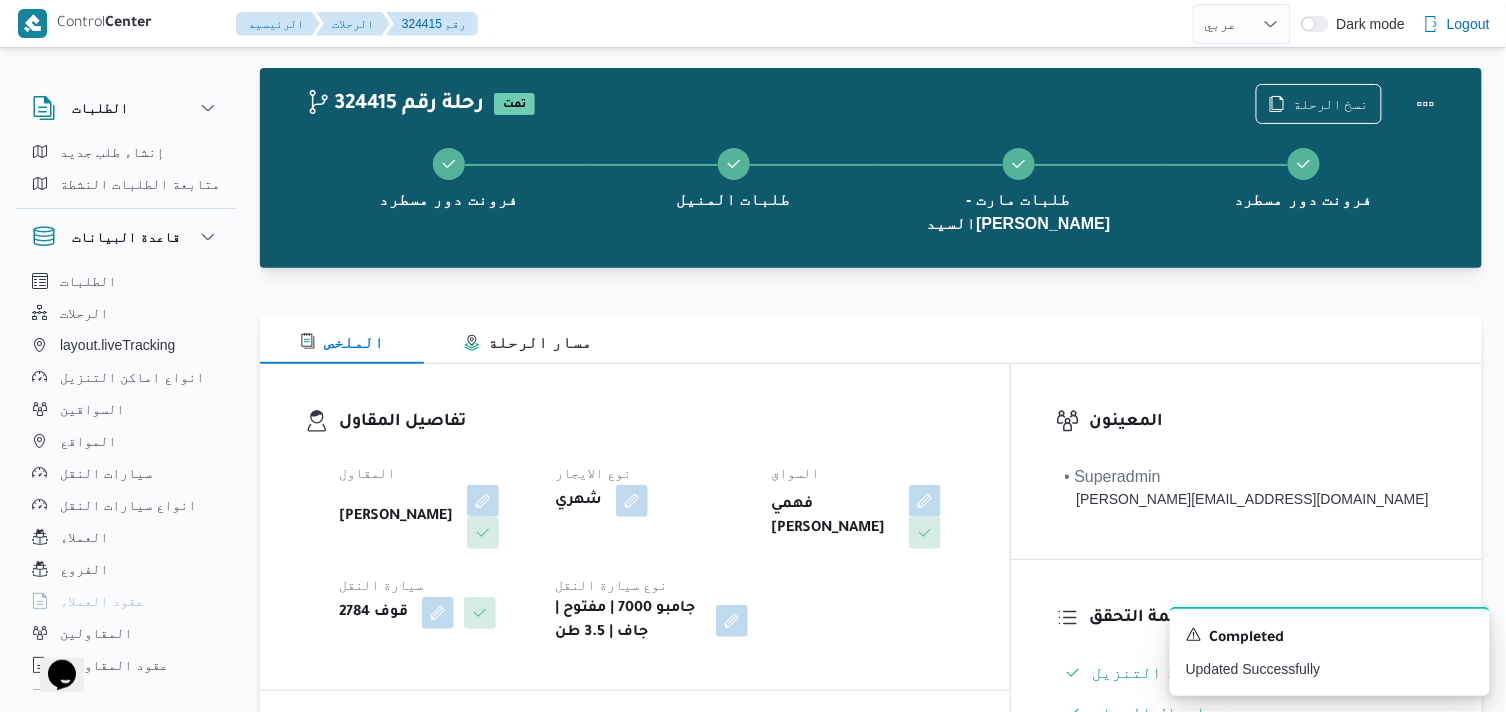 scroll, scrollTop: 0, scrollLeft: 0, axis: both 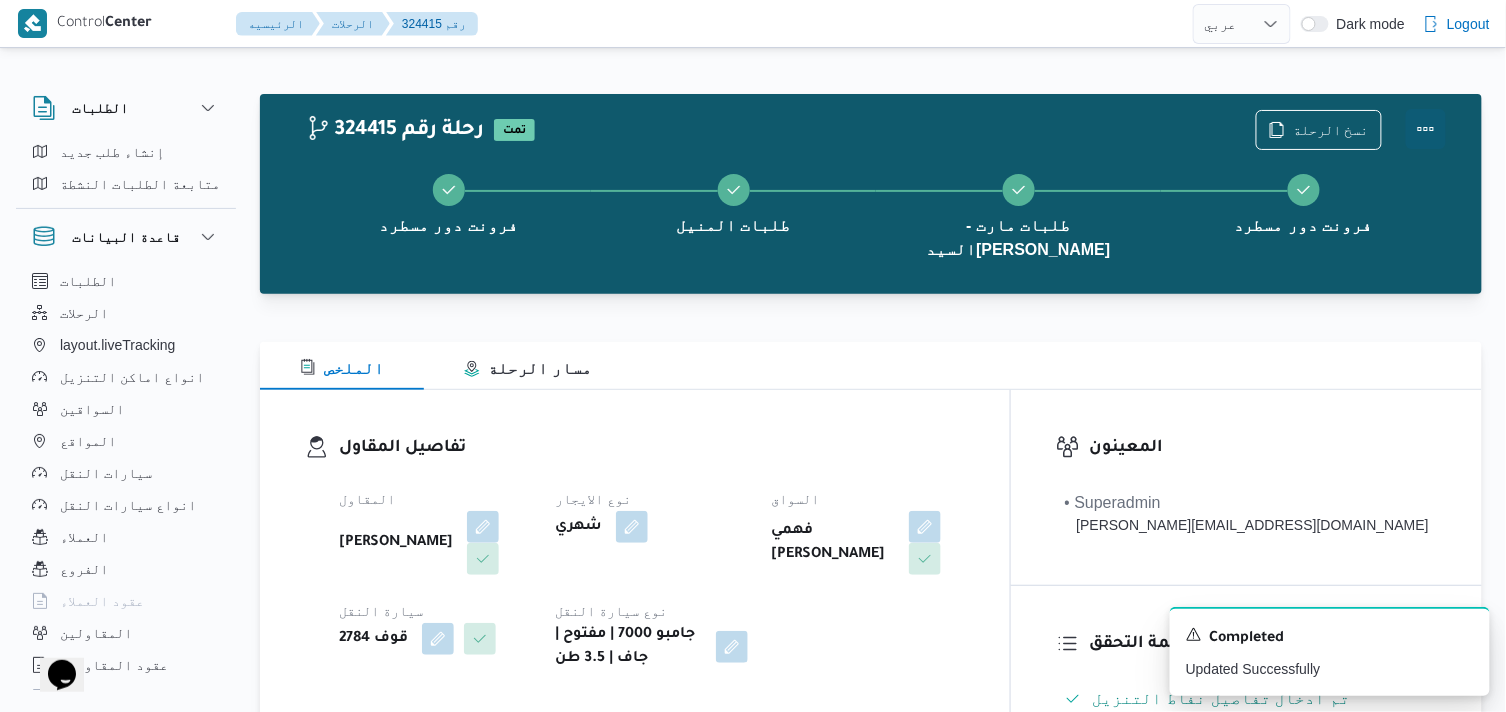 click at bounding box center (1426, 129) 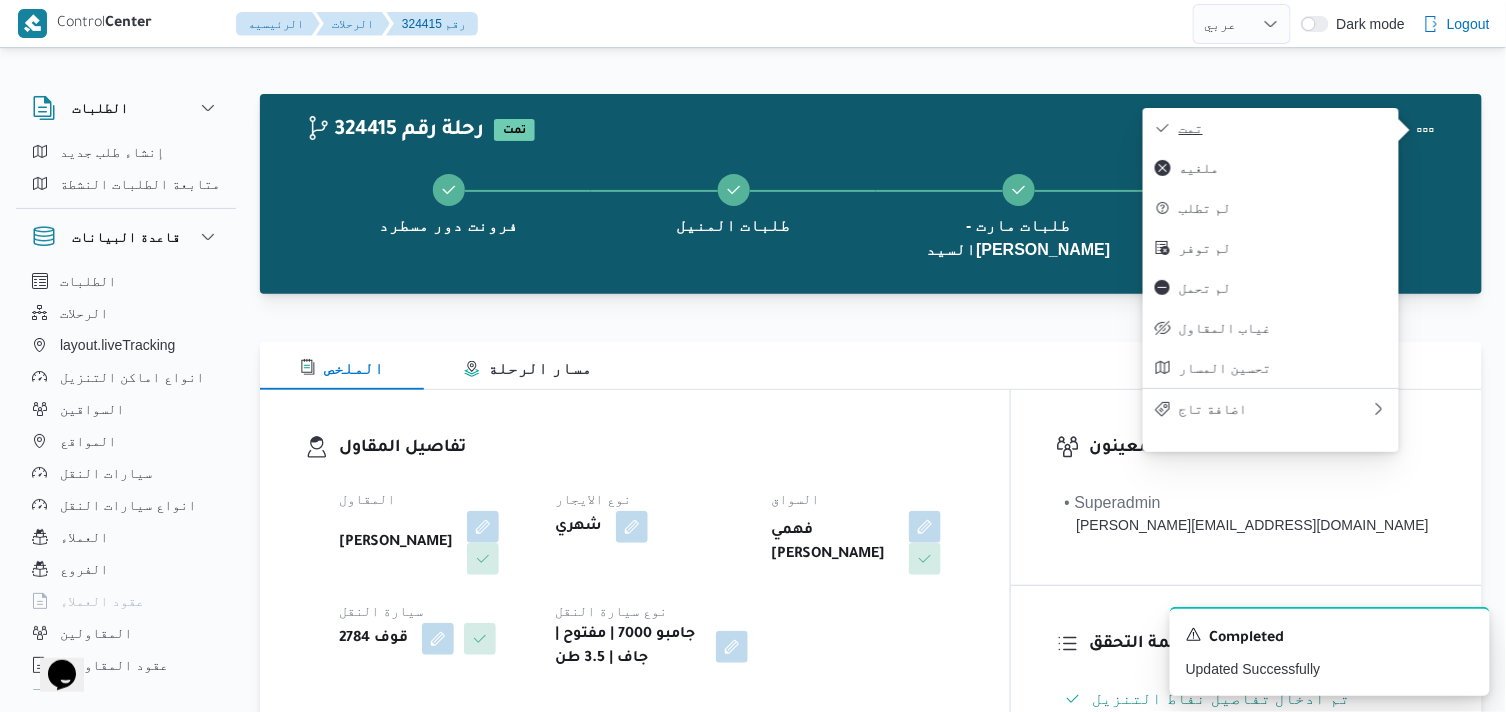 click on "تمت" at bounding box center (1283, 128) 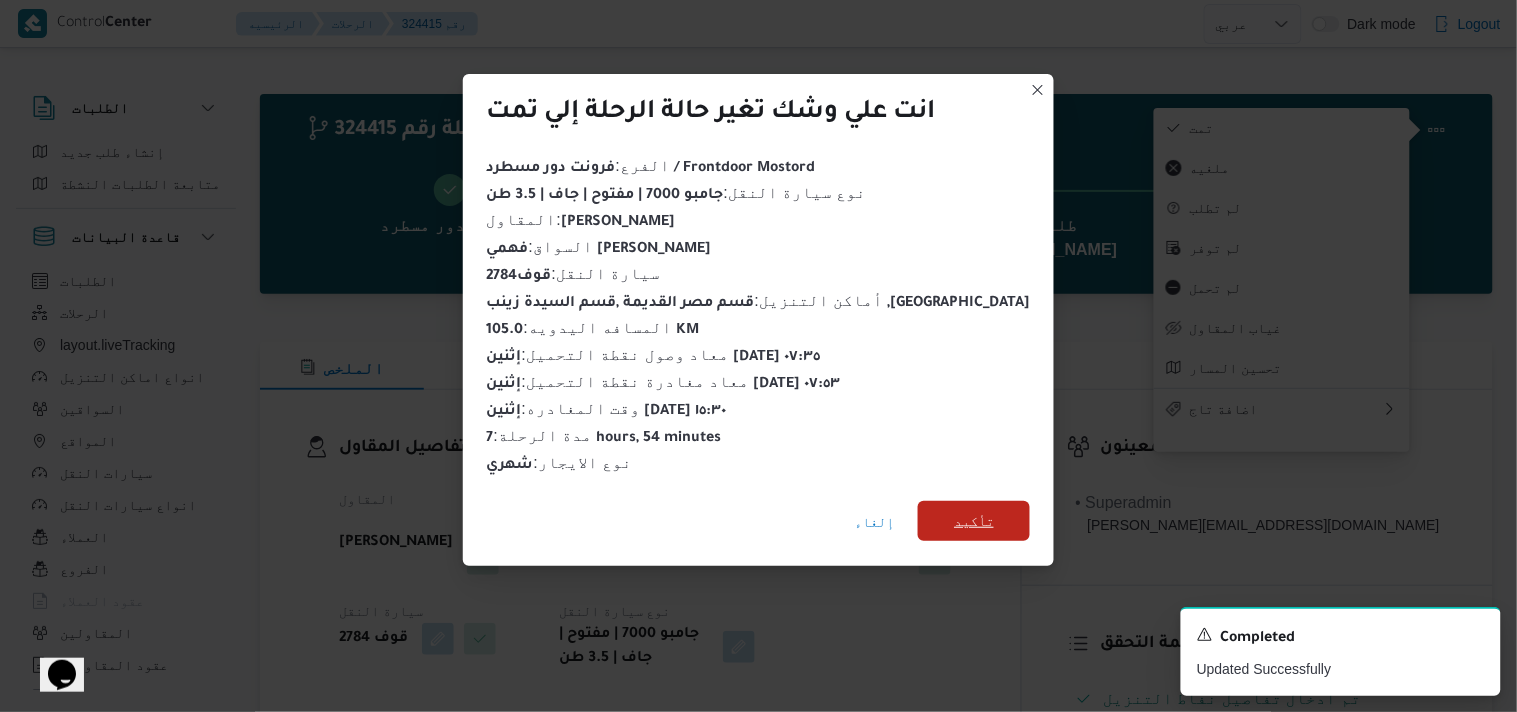 click on "تأكيد" at bounding box center (974, 521) 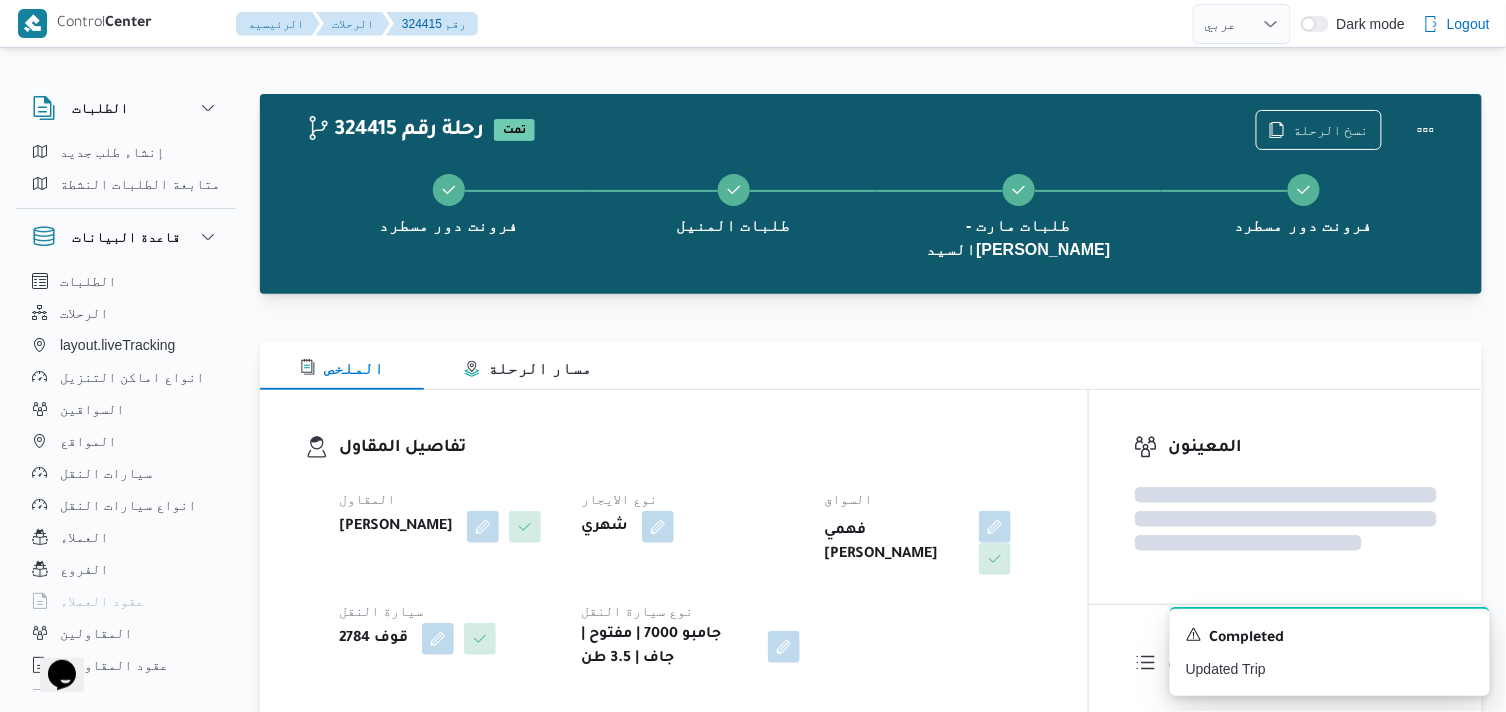 click on "نوع الايجار" at bounding box center [690, 499] 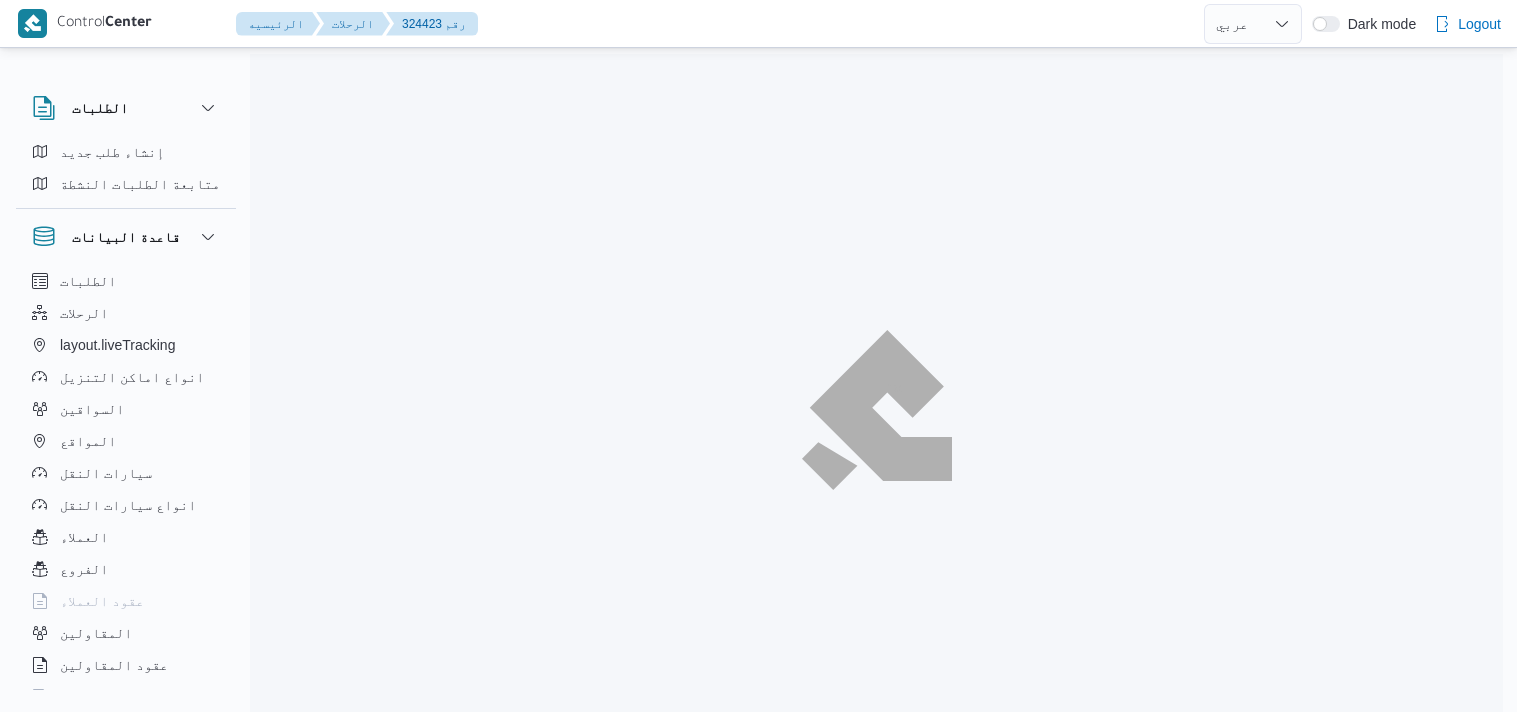 select on "ar" 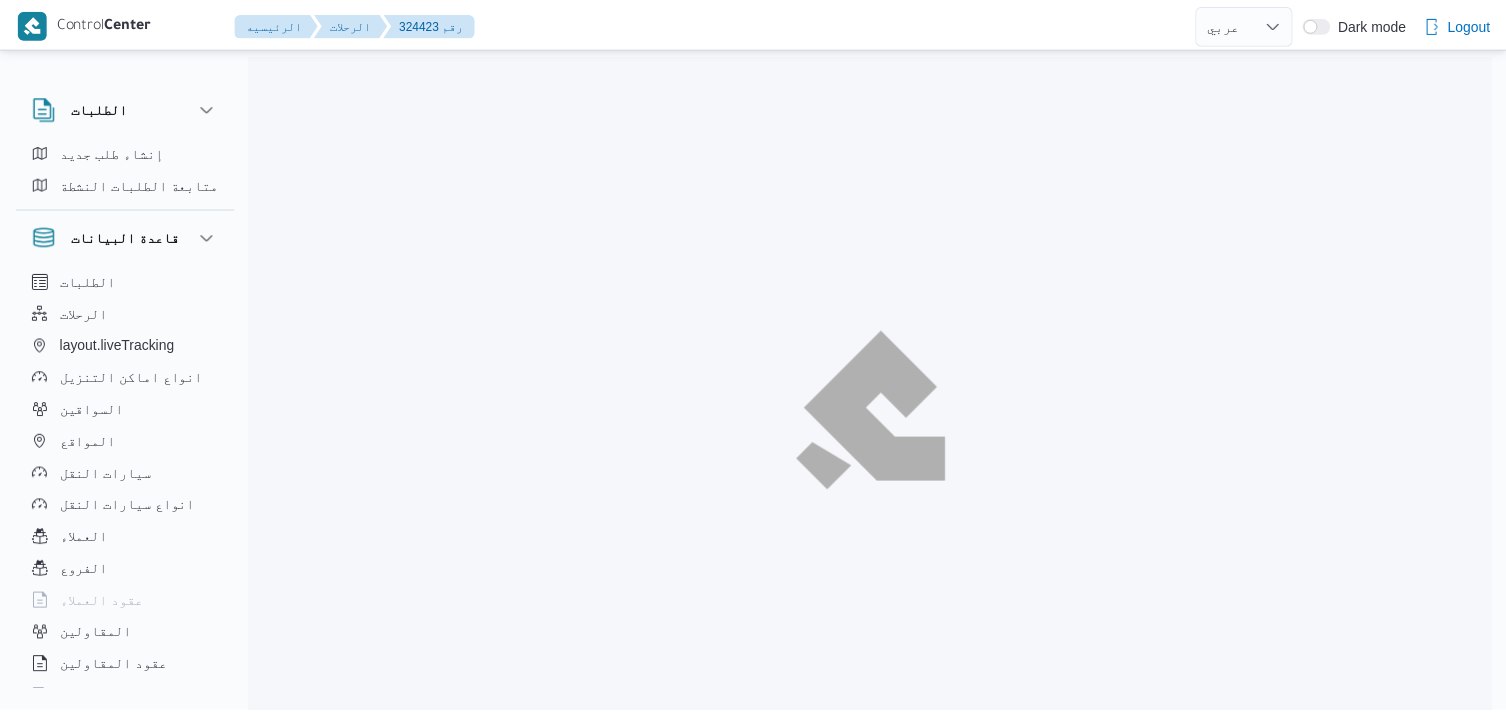 scroll, scrollTop: 0, scrollLeft: 0, axis: both 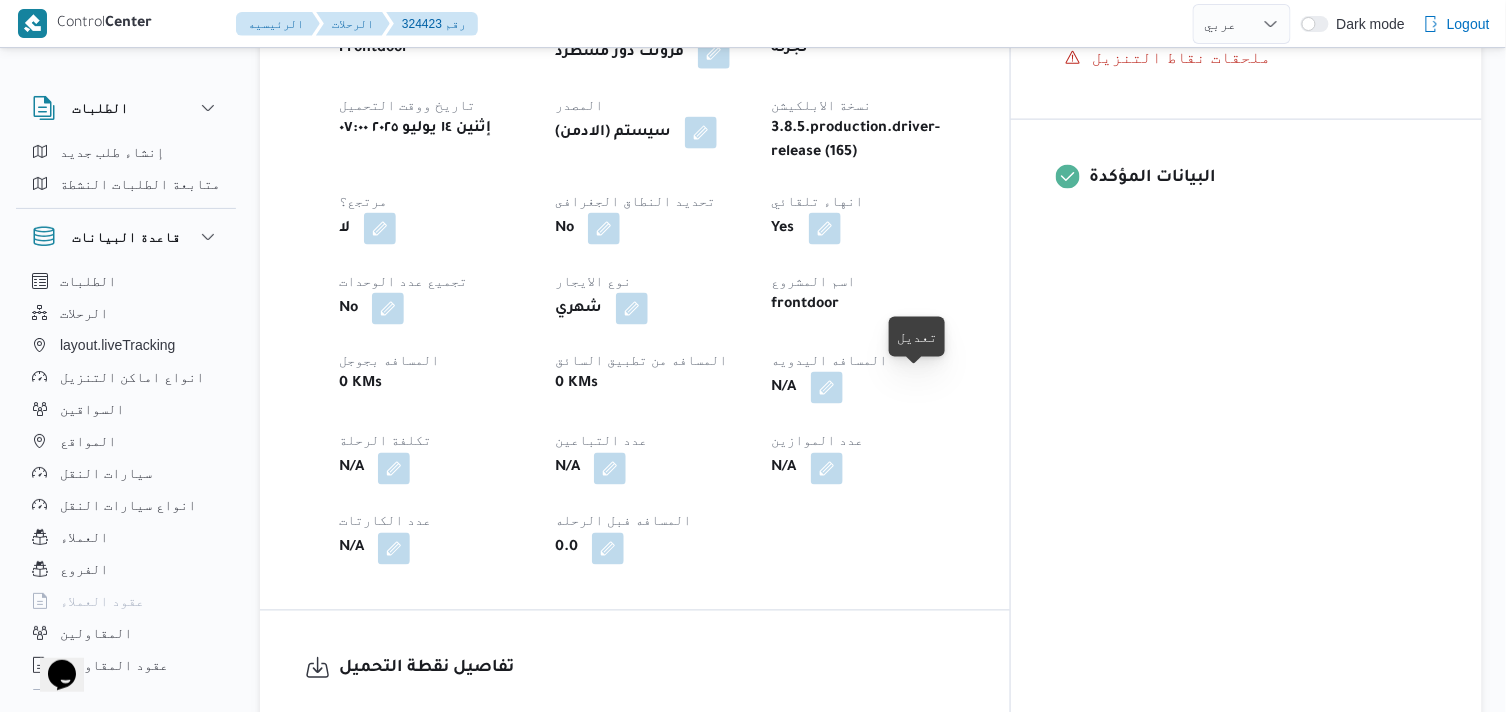 click at bounding box center (827, 388) 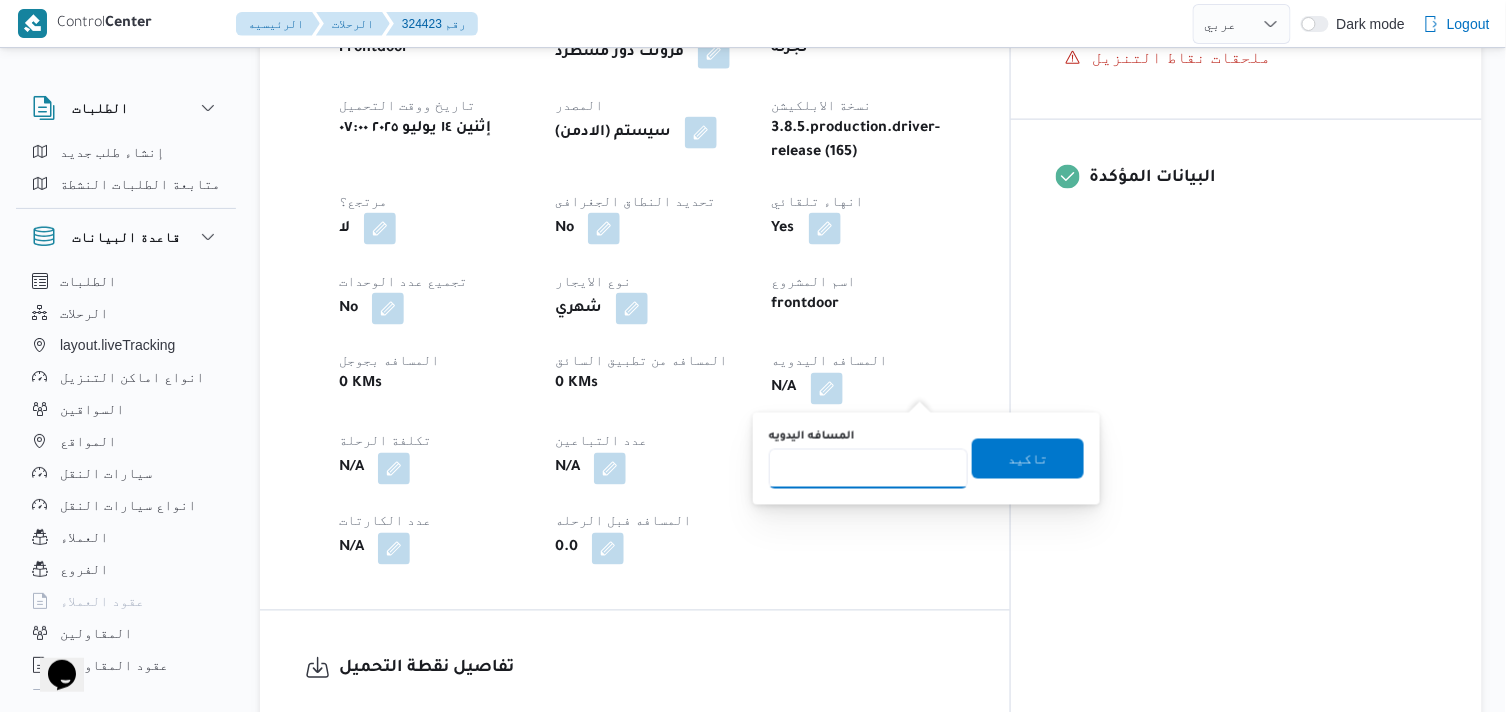 click on "المسافه اليدويه" at bounding box center [868, 469] 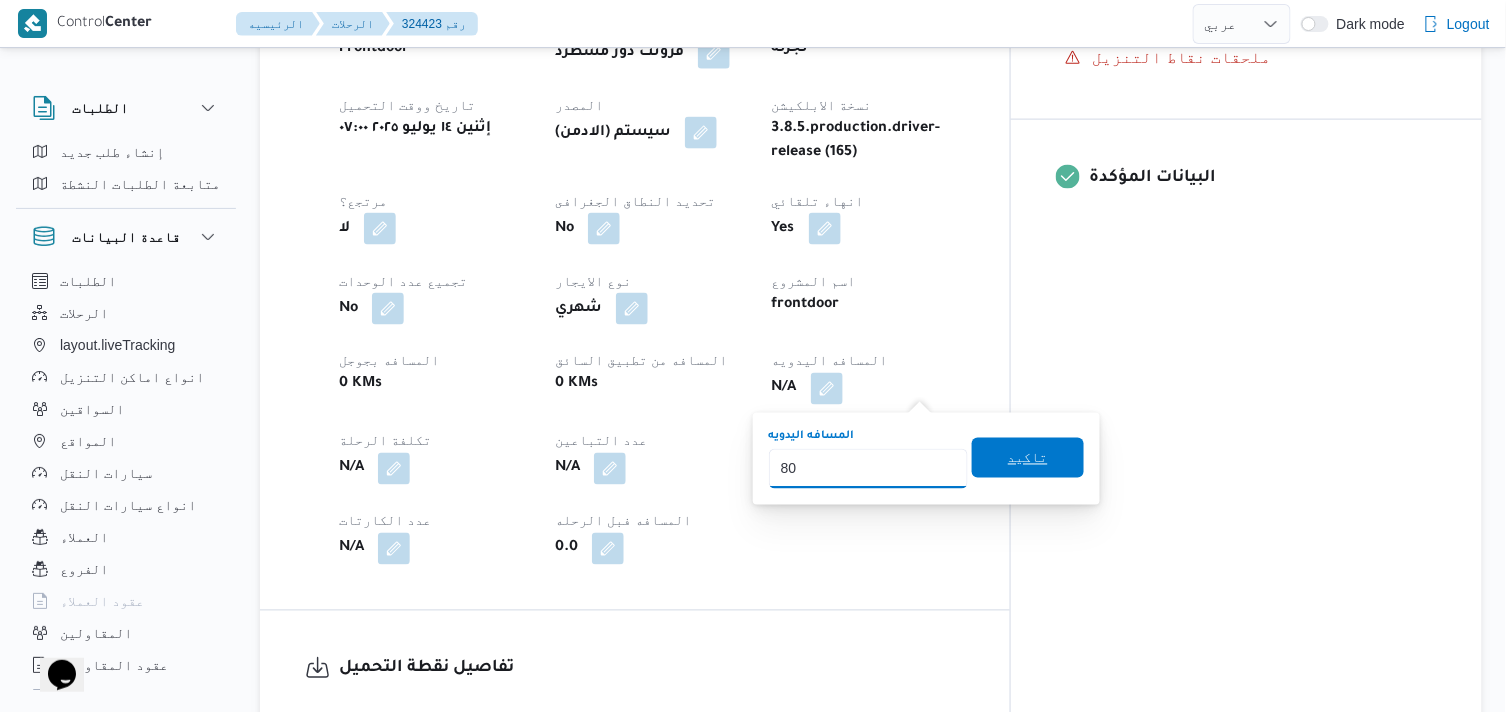 type on "80" 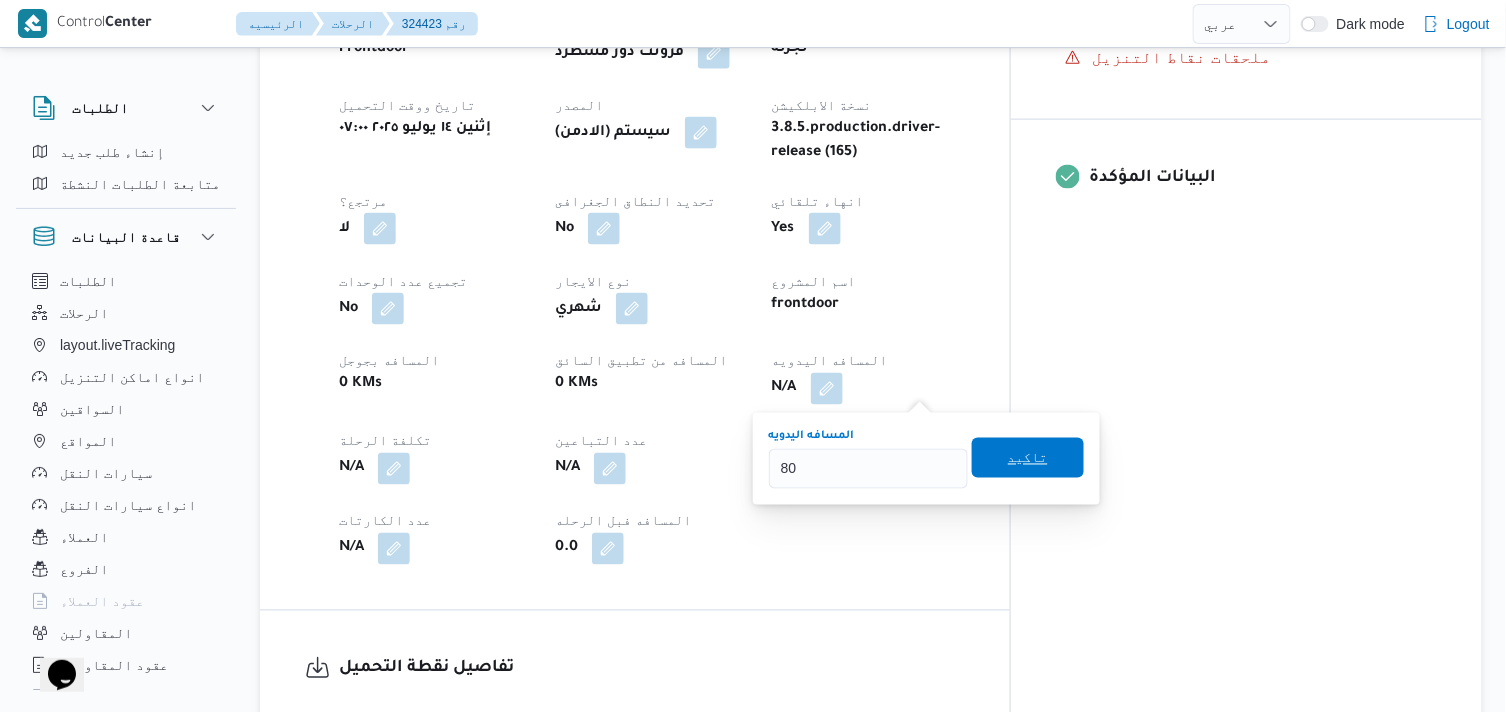 click on "تاكيد" at bounding box center (1028, 458) 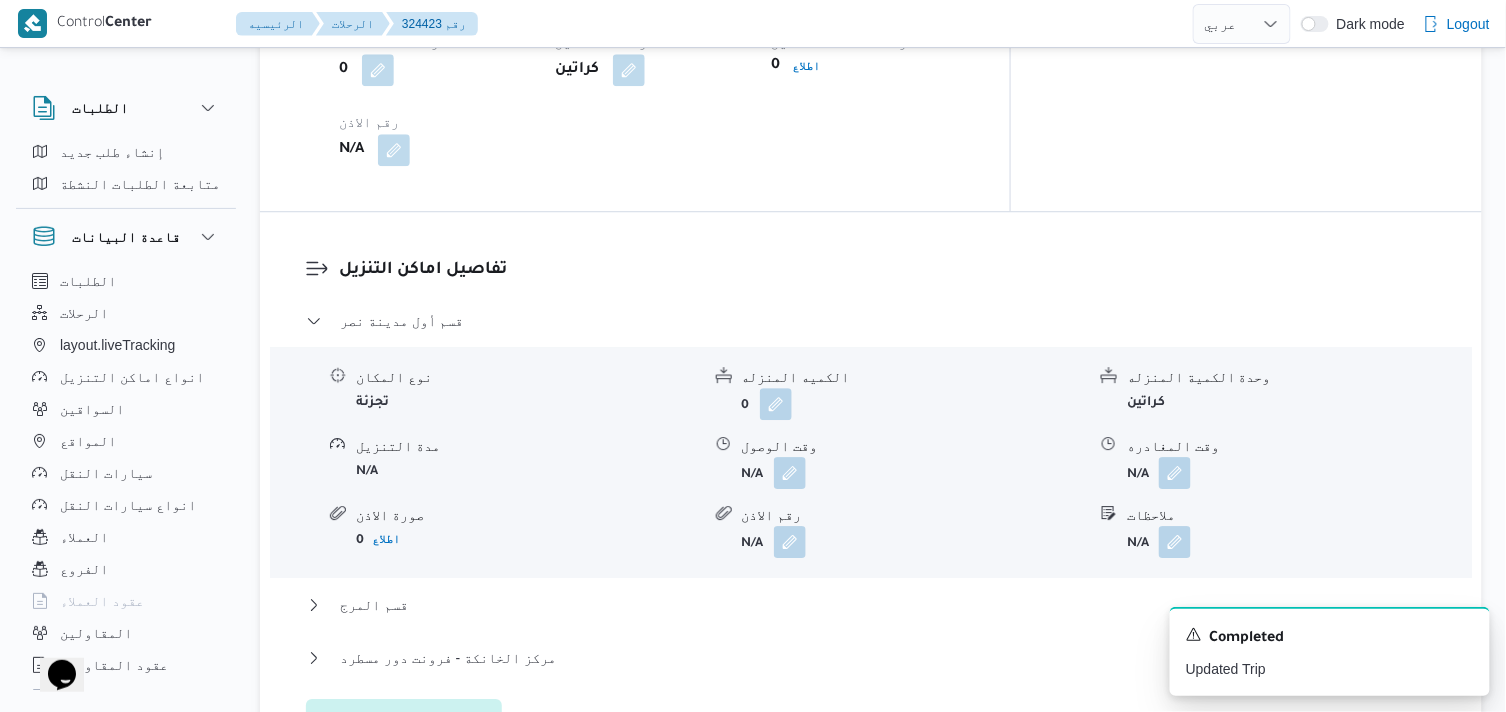 scroll, scrollTop: 1555, scrollLeft: 0, axis: vertical 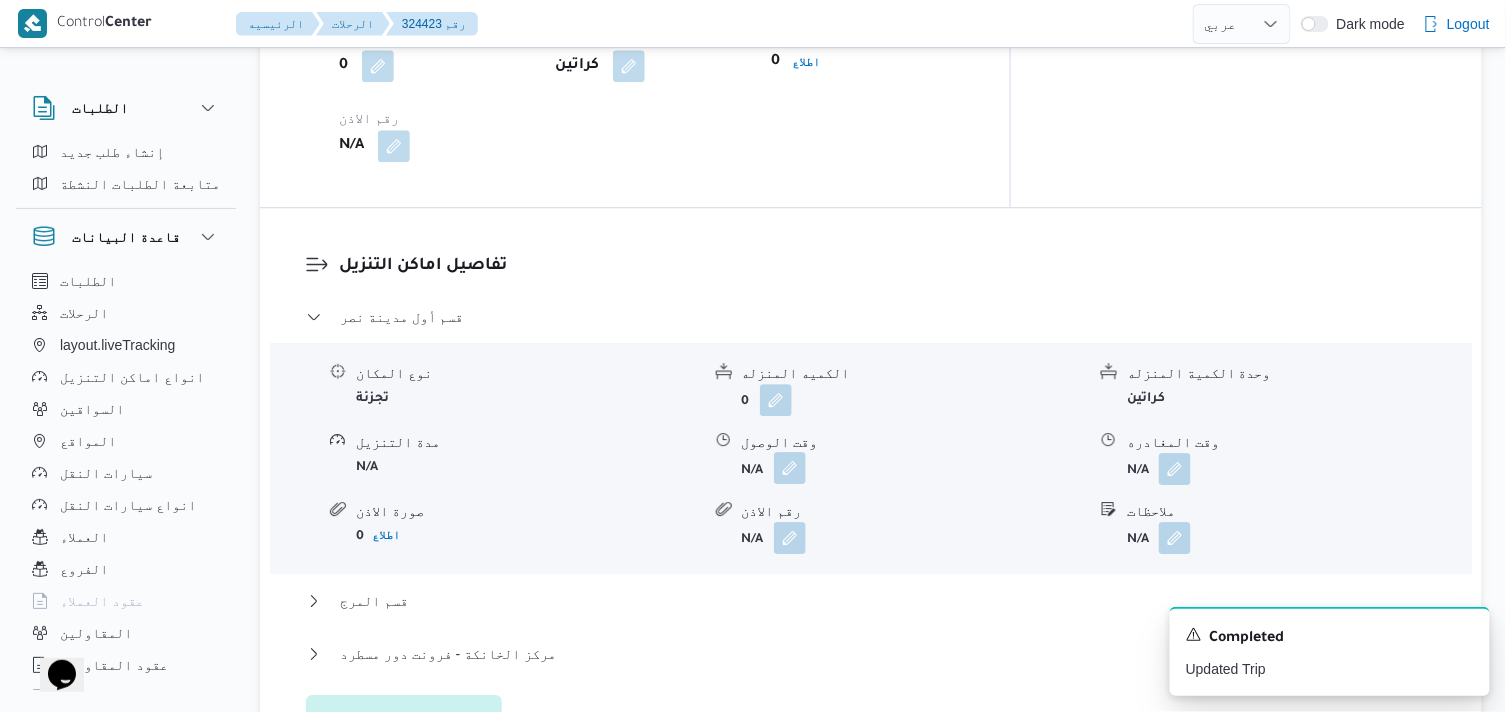 click at bounding box center (790, 468) 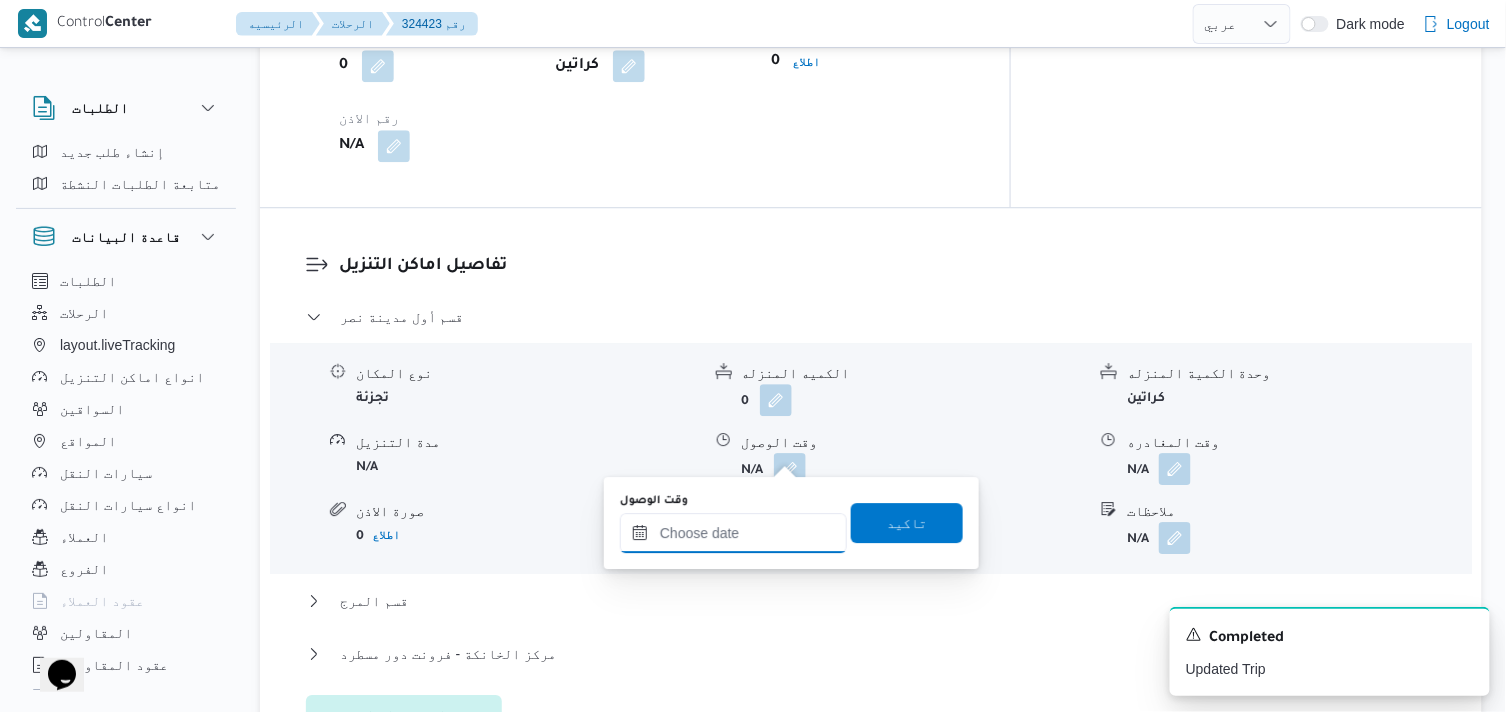 click on "وقت الوصول" at bounding box center [733, 533] 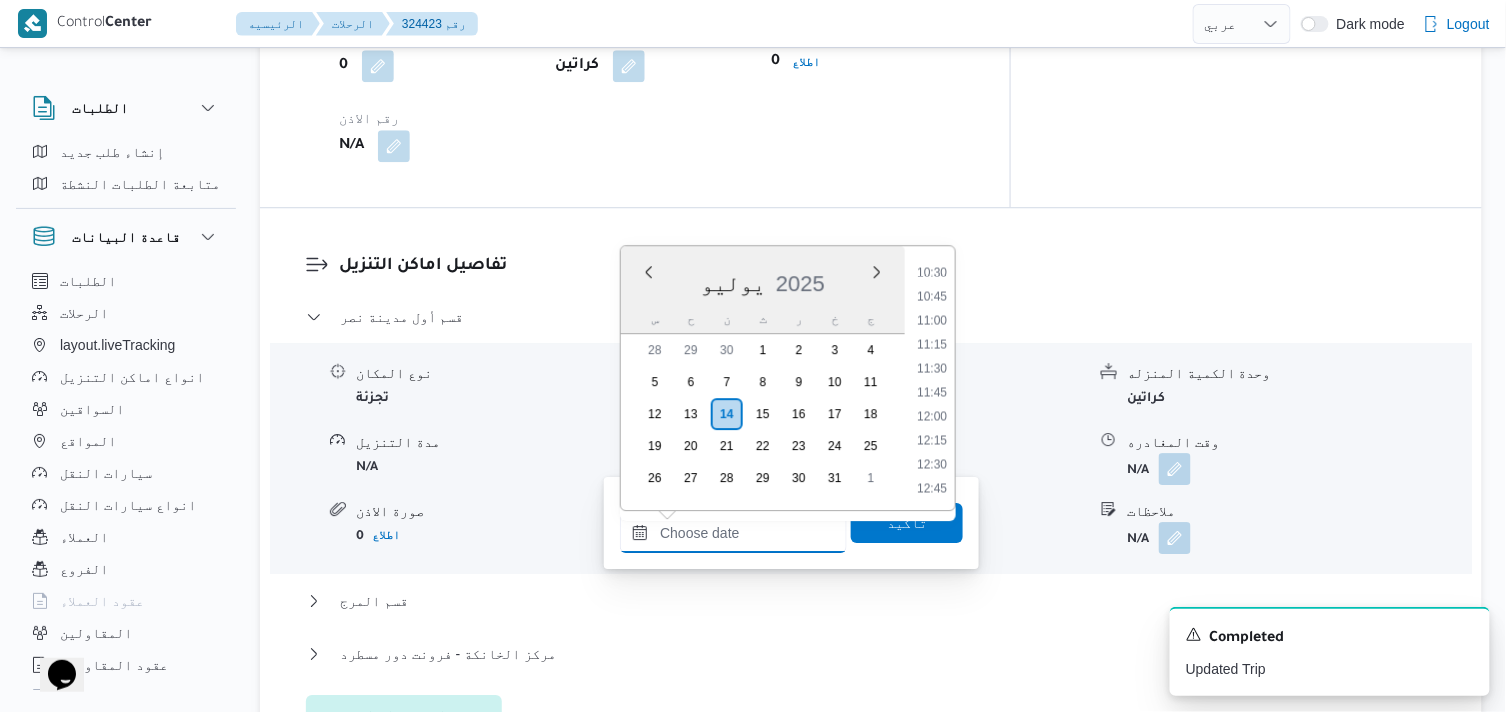 scroll, scrollTop: 917, scrollLeft: 0, axis: vertical 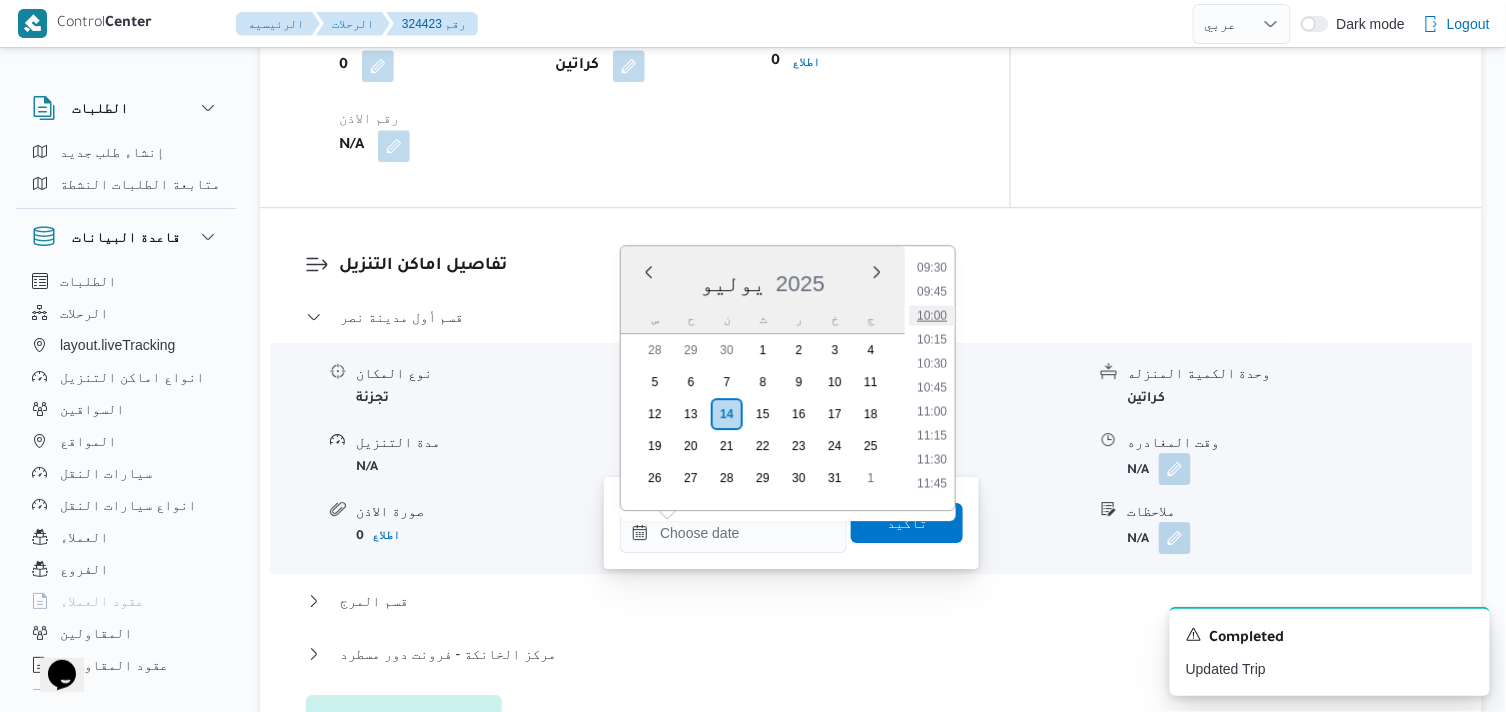 click on "10:00" at bounding box center (932, 315) 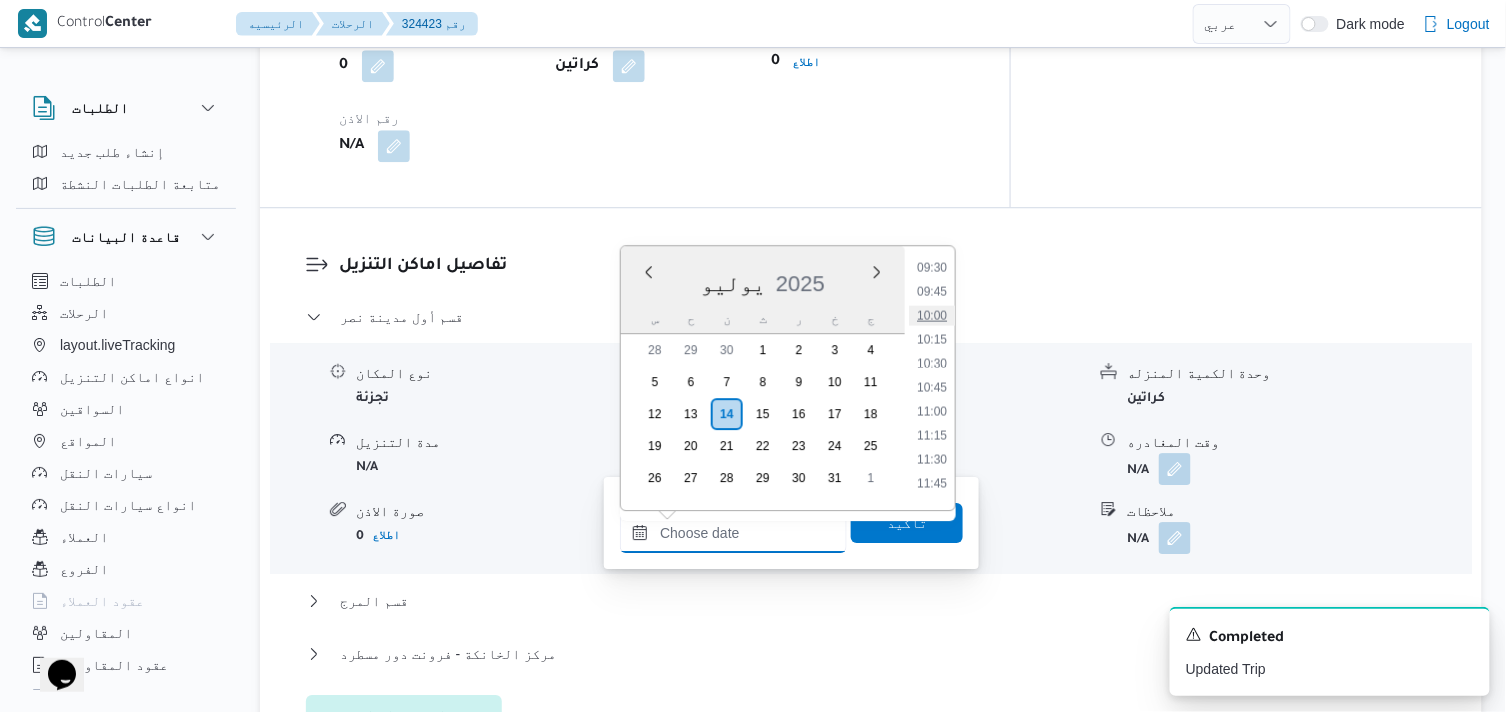 type on "[DATE] ١٠:٠٠" 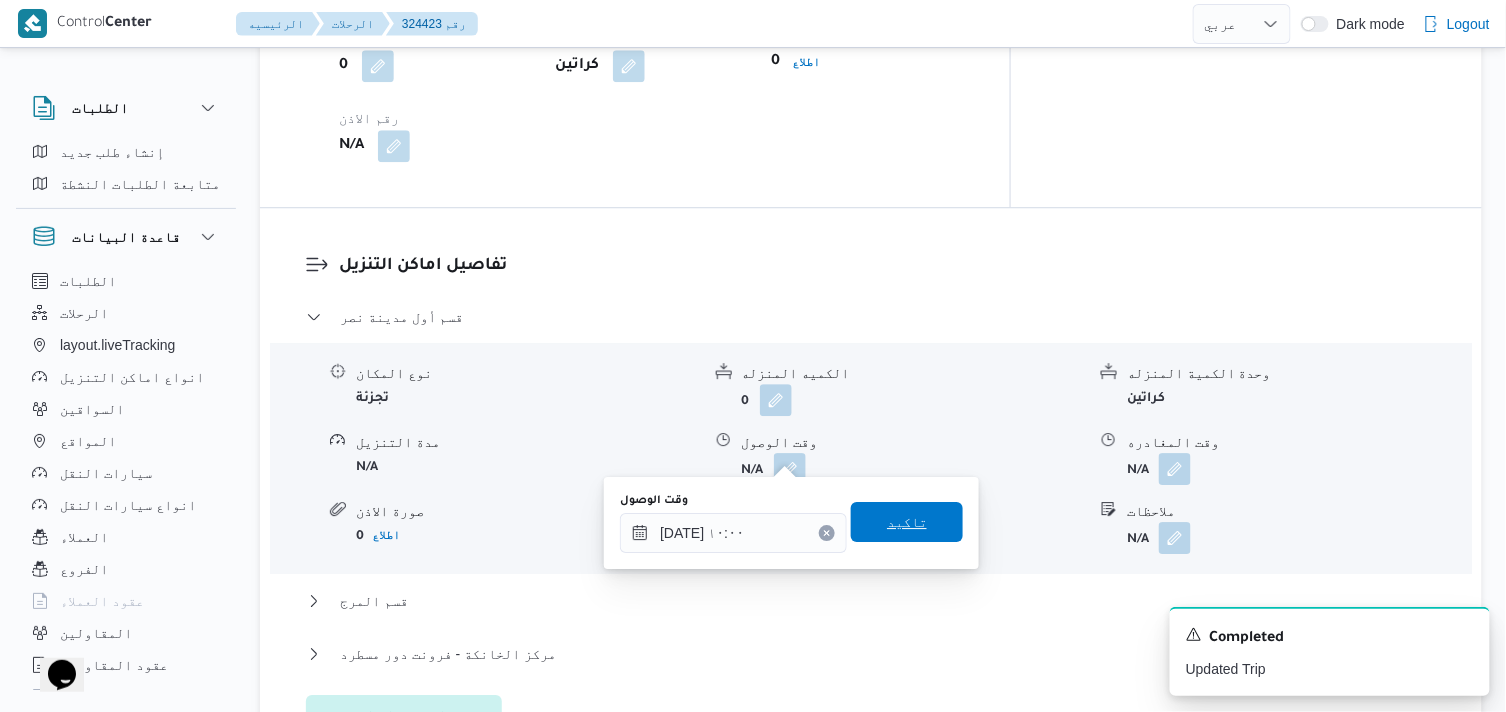 click on "تاكيد" at bounding box center (907, 522) 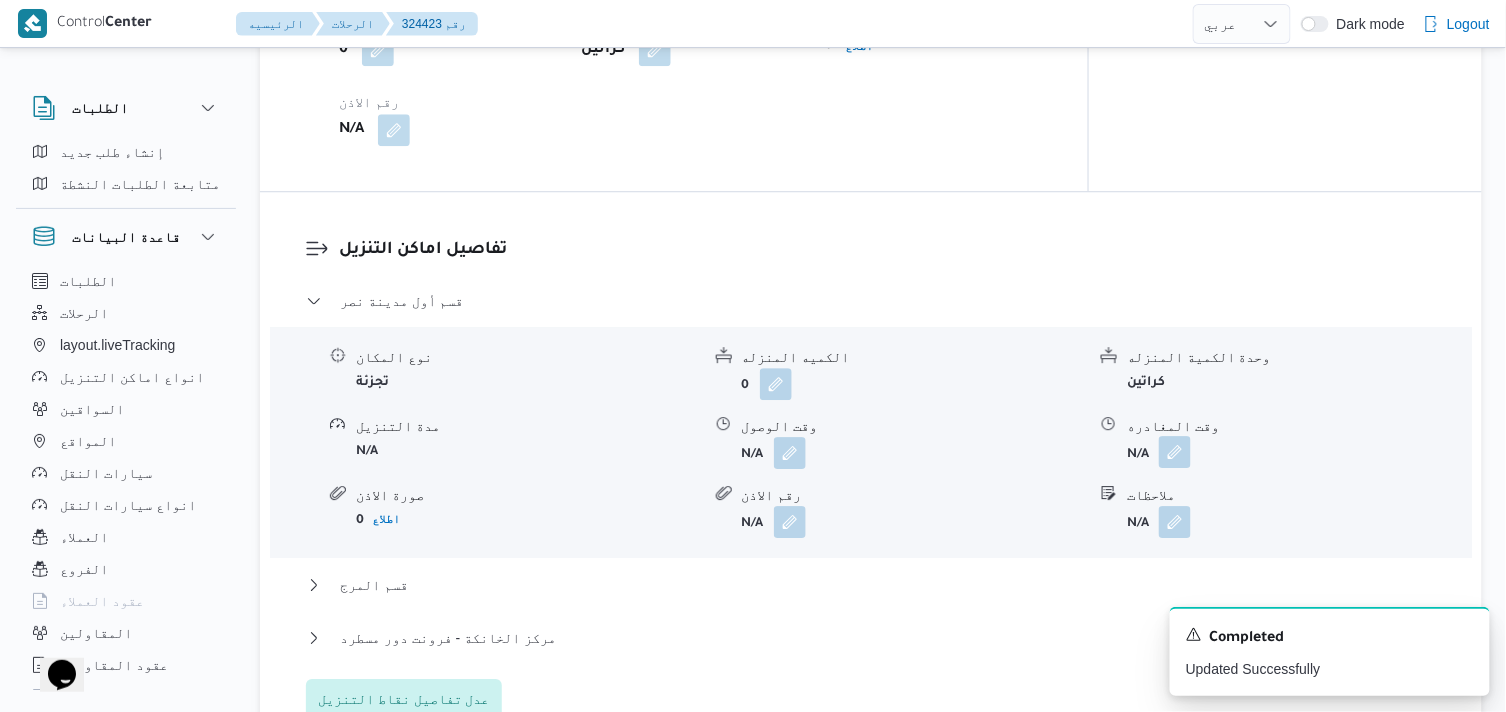 click at bounding box center (1175, 452) 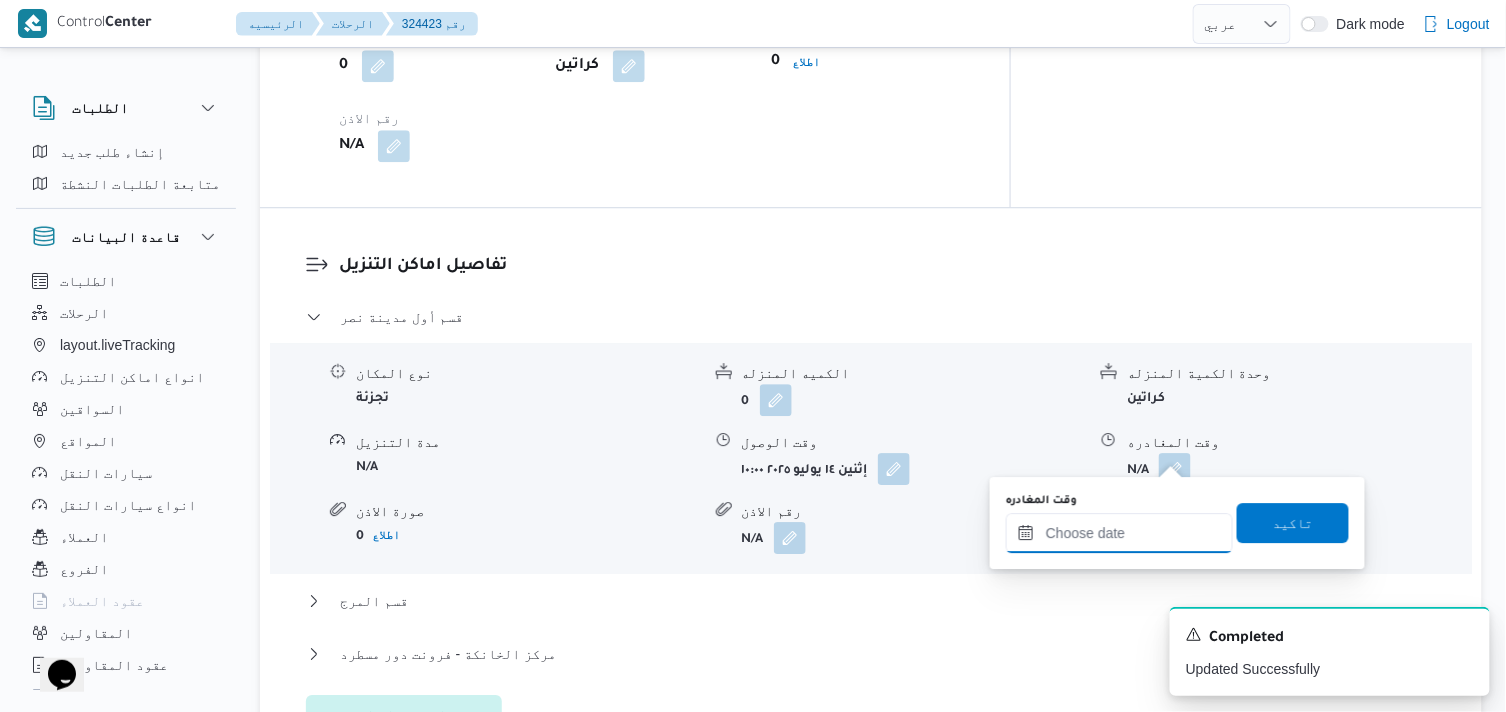 click on "وقت المغادره" at bounding box center (1119, 533) 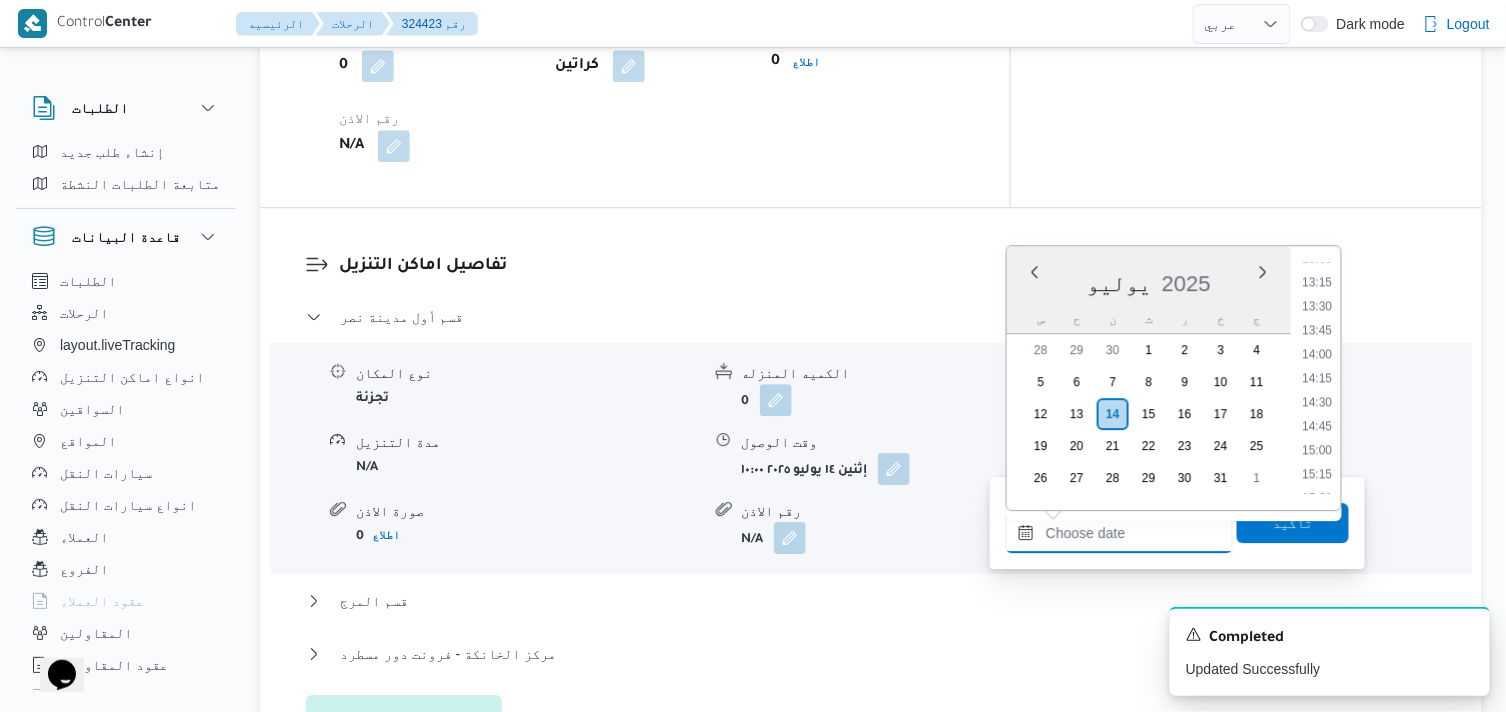 scroll, scrollTop: 1251, scrollLeft: 0, axis: vertical 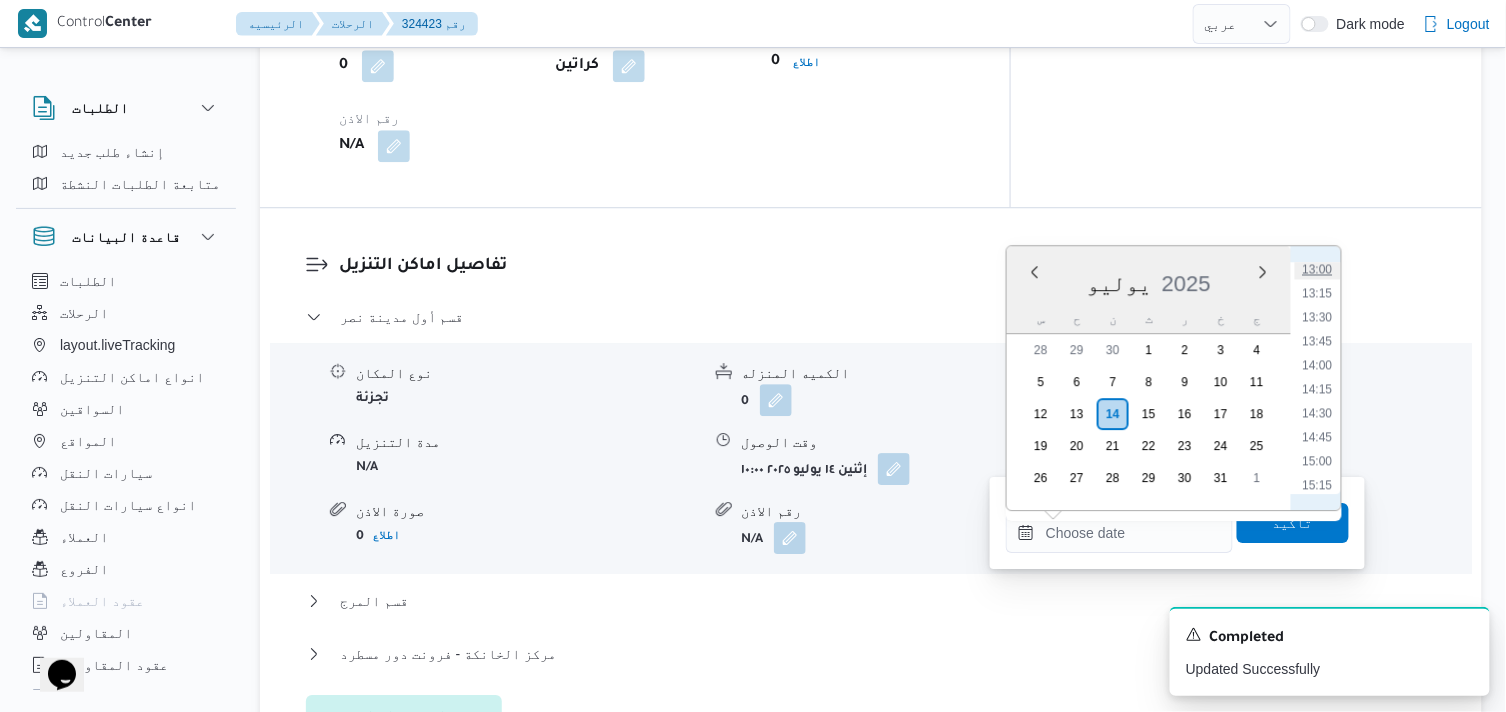 click on "13:00" at bounding box center [1318, 269] 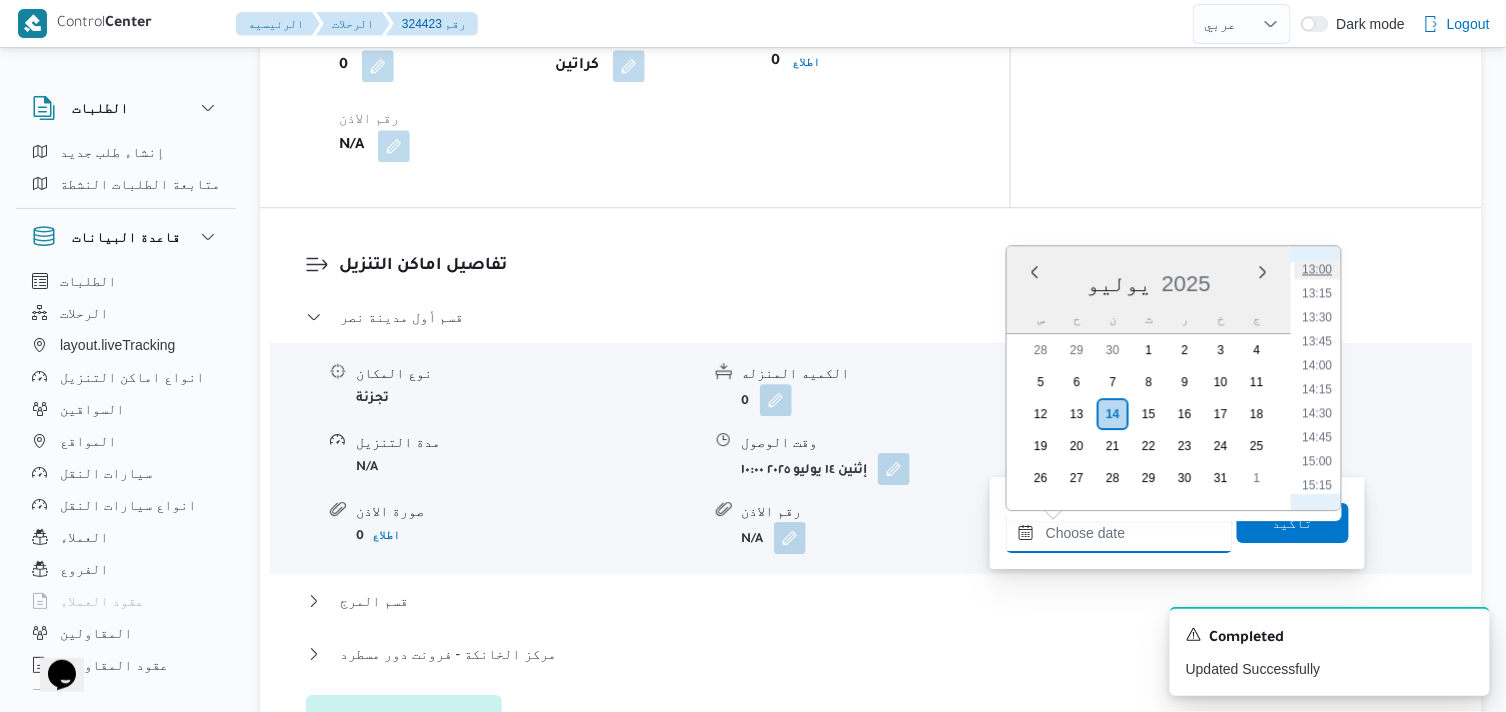 type on "[DATE] ١٣:٠٠" 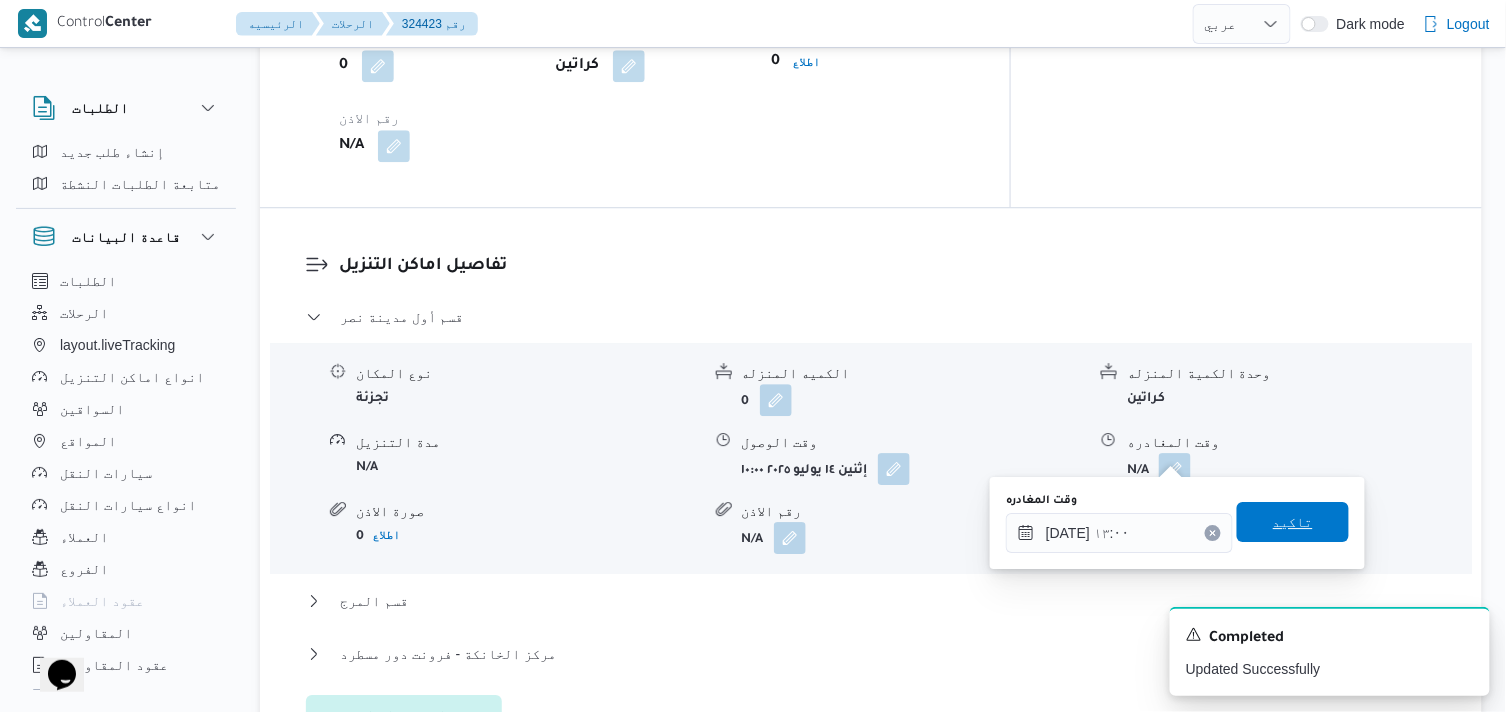click on "تاكيد" at bounding box center (1293, 522) 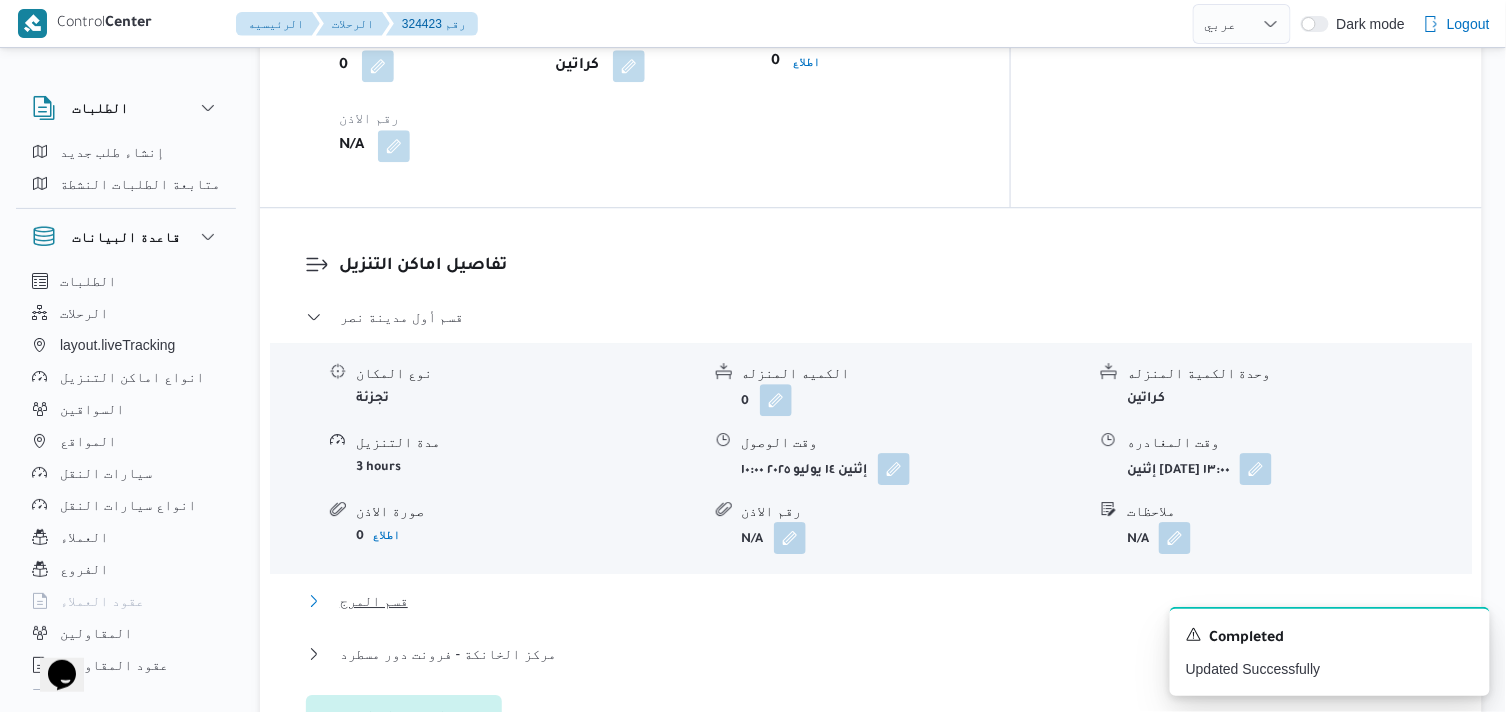 click on "قسم المرج" at bounding box center [374, 601] 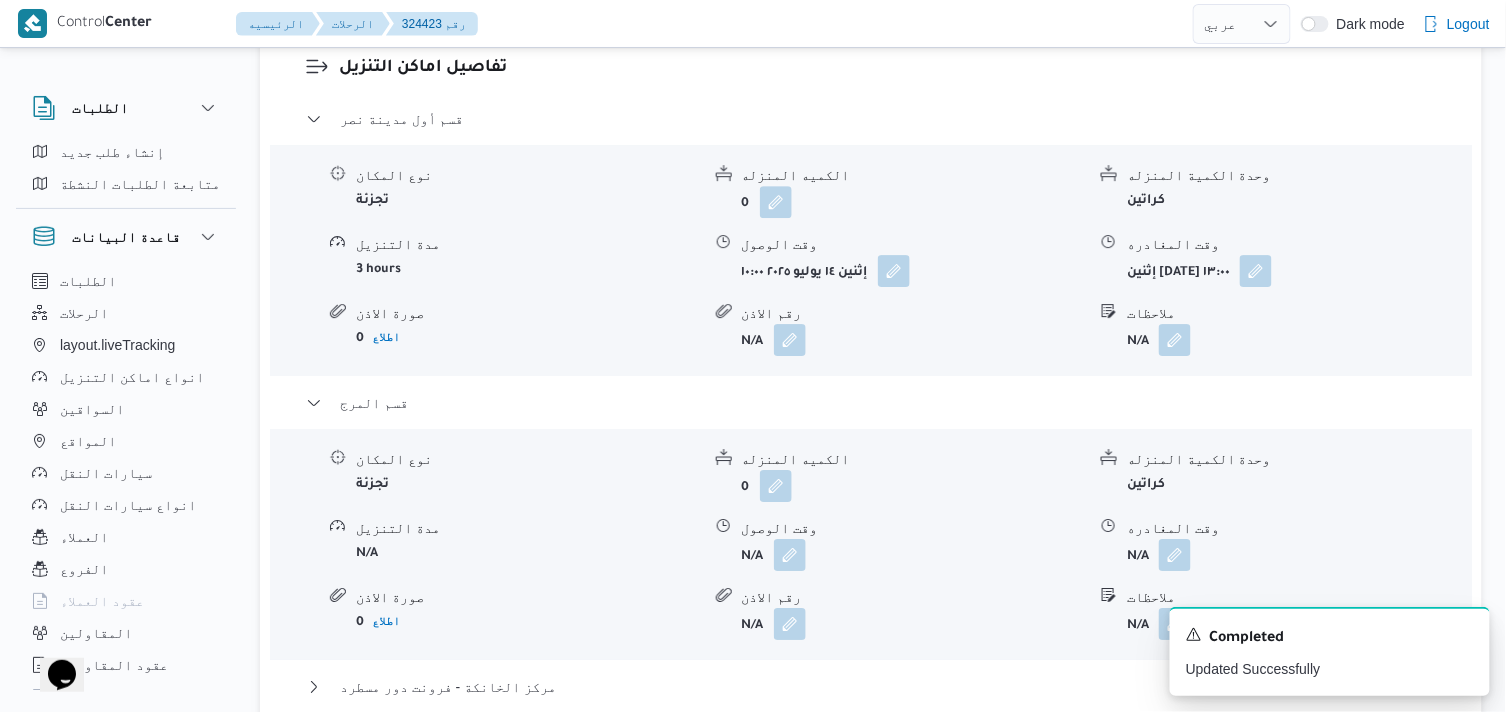 scroll, scrollTop: 1777, scrollLeft: 0, axis: vertical 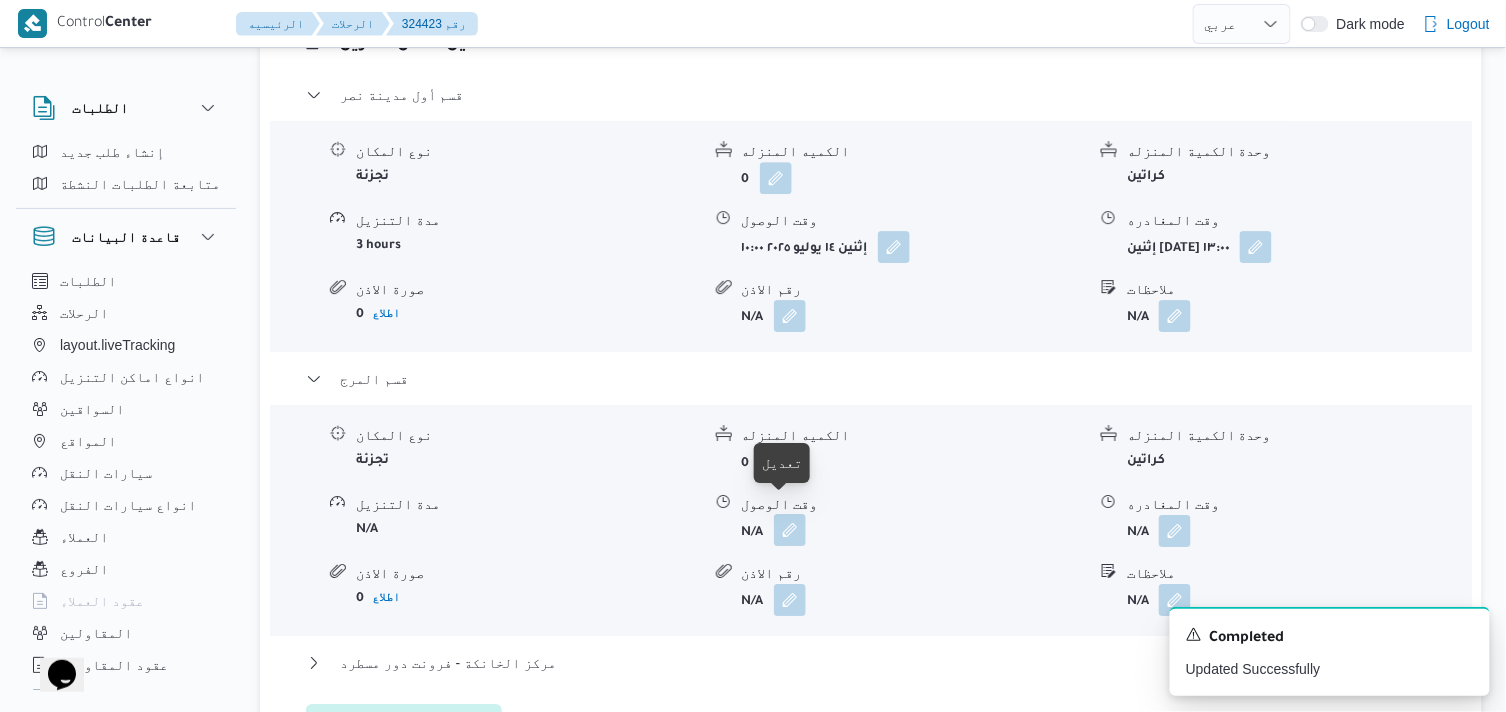 click at bounding box center (790, 530) 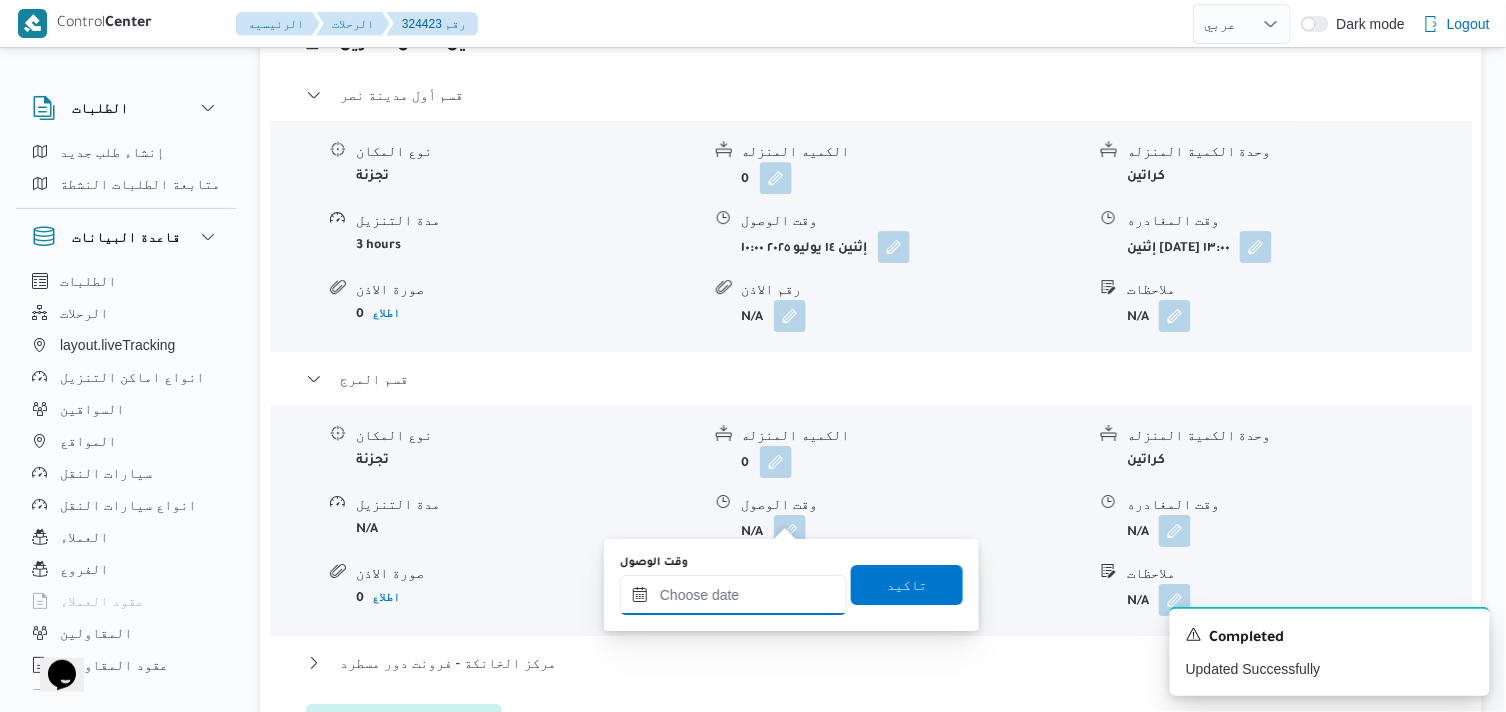 click on "وقت الوصول" at bounding box center [733, 595] 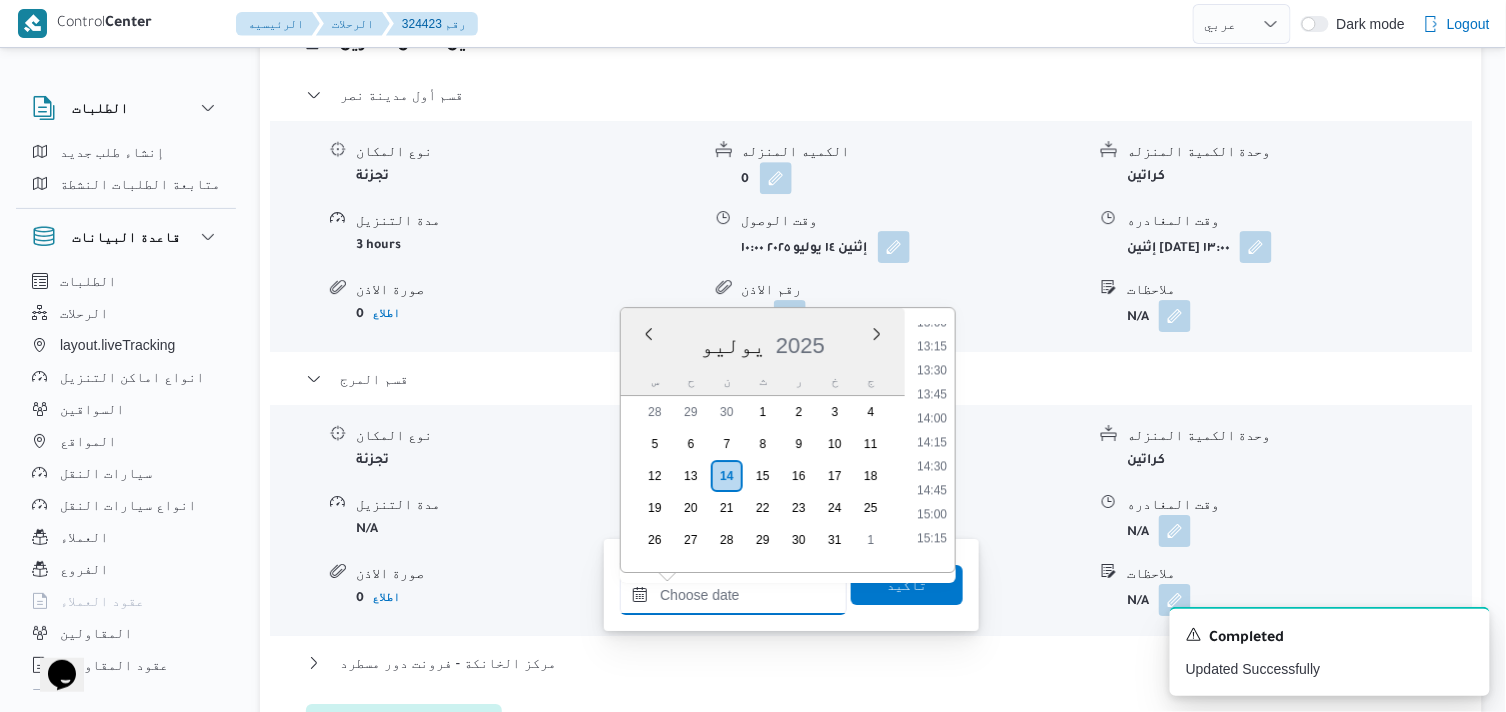 scroll, scrollTop: 1251, scrollLeft: 0, axis: vertical 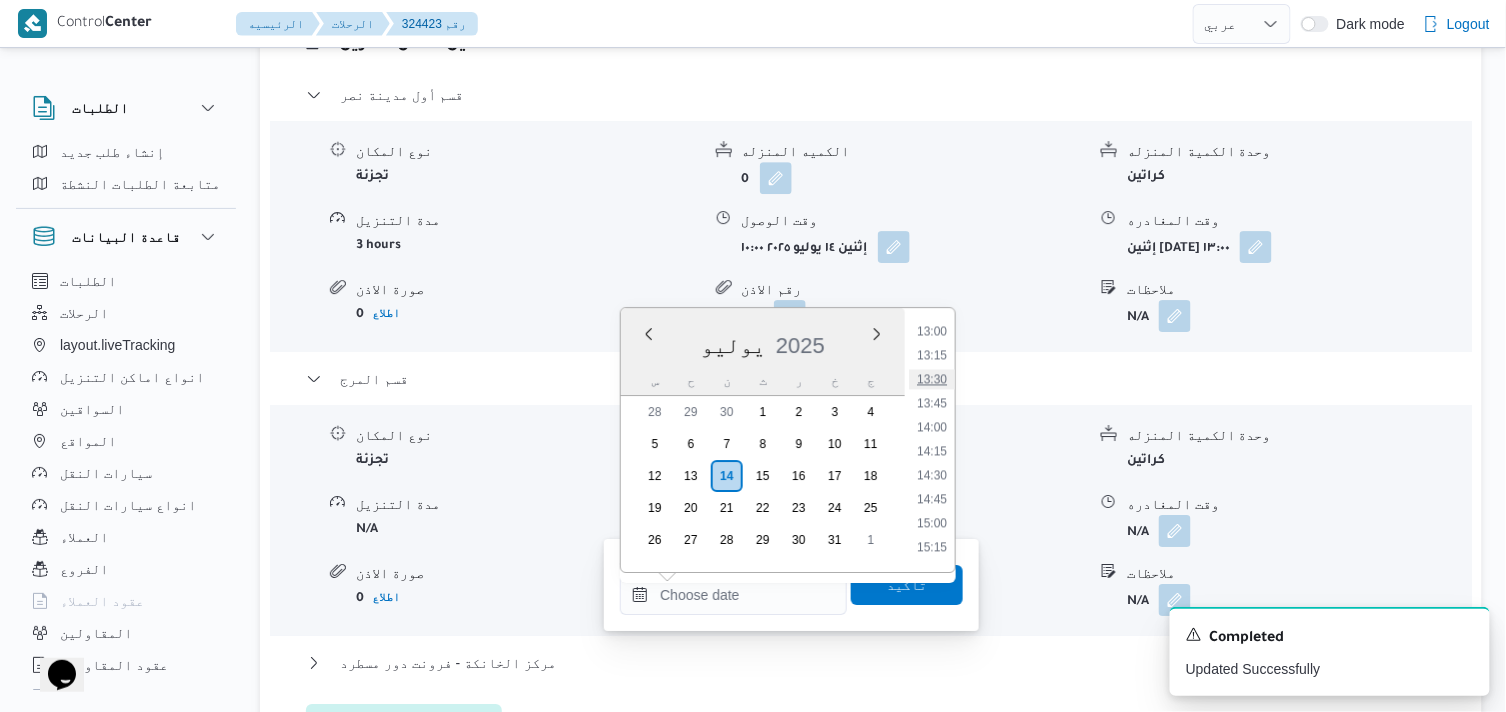 drag, startPoint x: 943, startPoint y: 378, endPoint x: 928, endPoint y: 406, distance: 31.764761 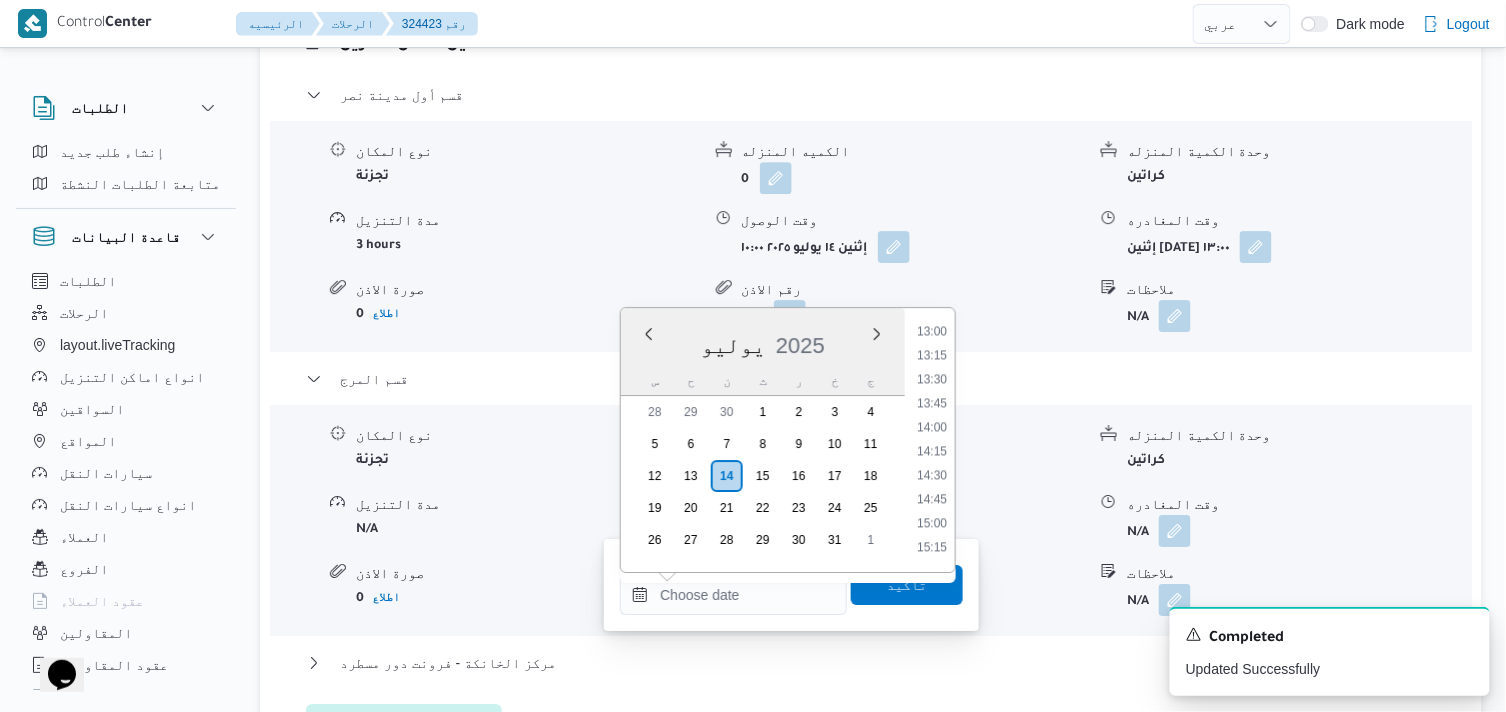 click on "13:30" at bounding box center [932, 379] 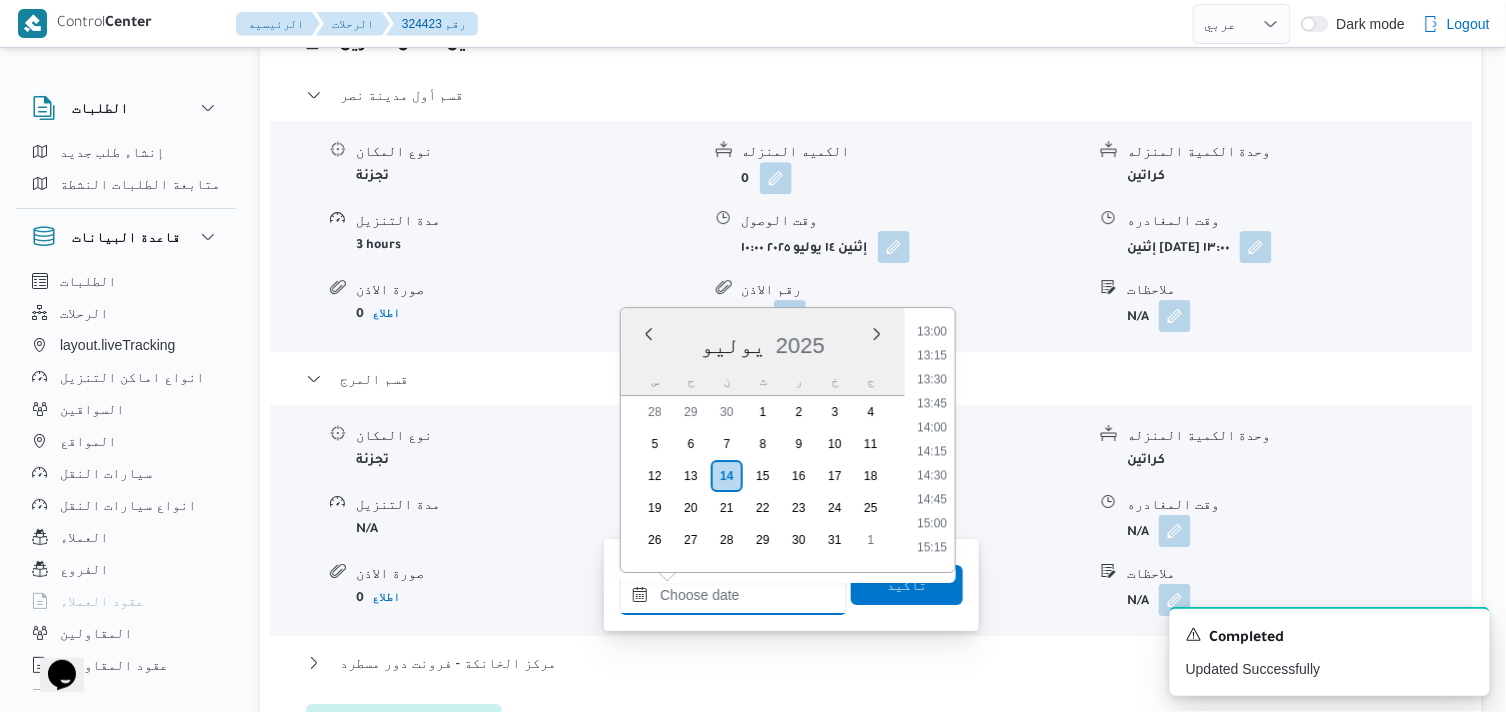 type on "١٤/٠٧/٢٠٢٥ ١٣:٣٠" 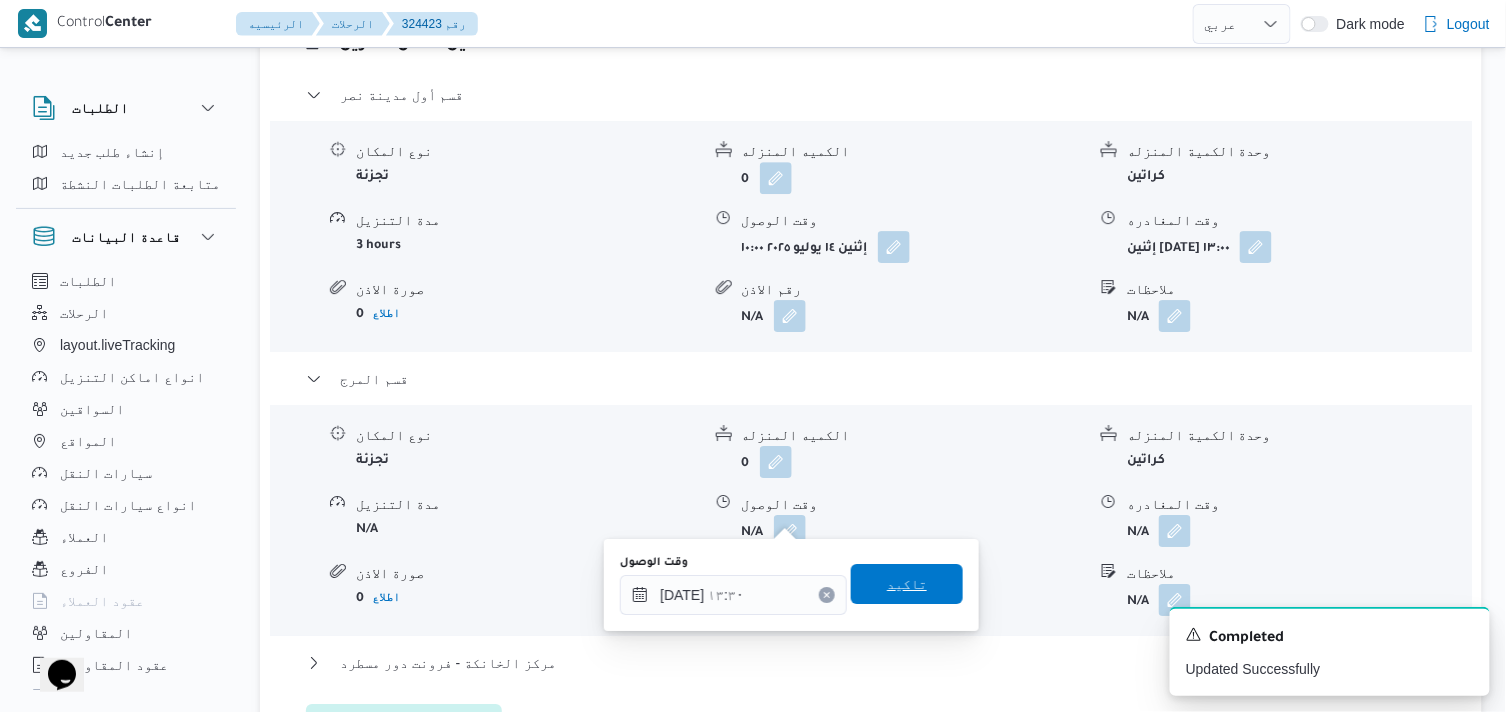 click on "تاكيد" at bounding box center [907, 584] 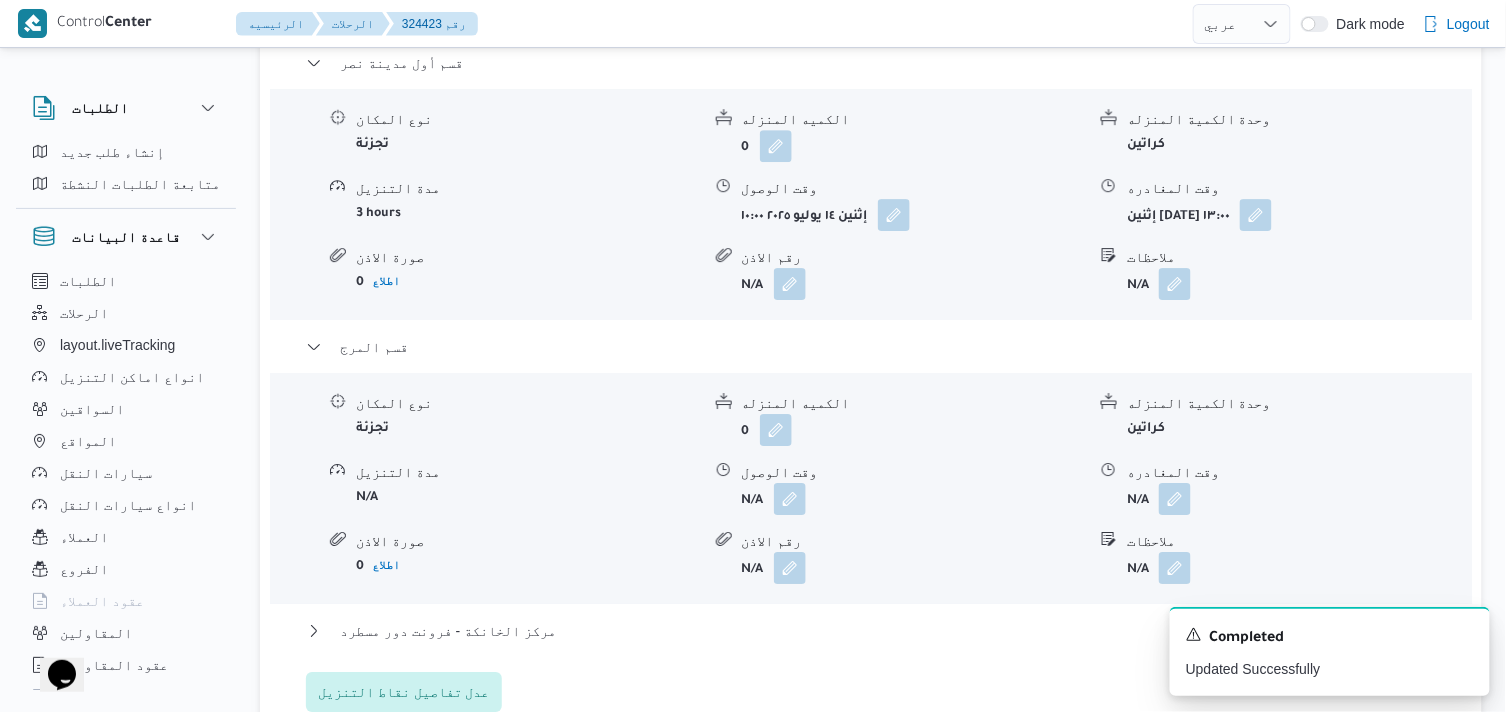 scroll, scrollTop: 2000, scrollLeft: 0, axis: vertical 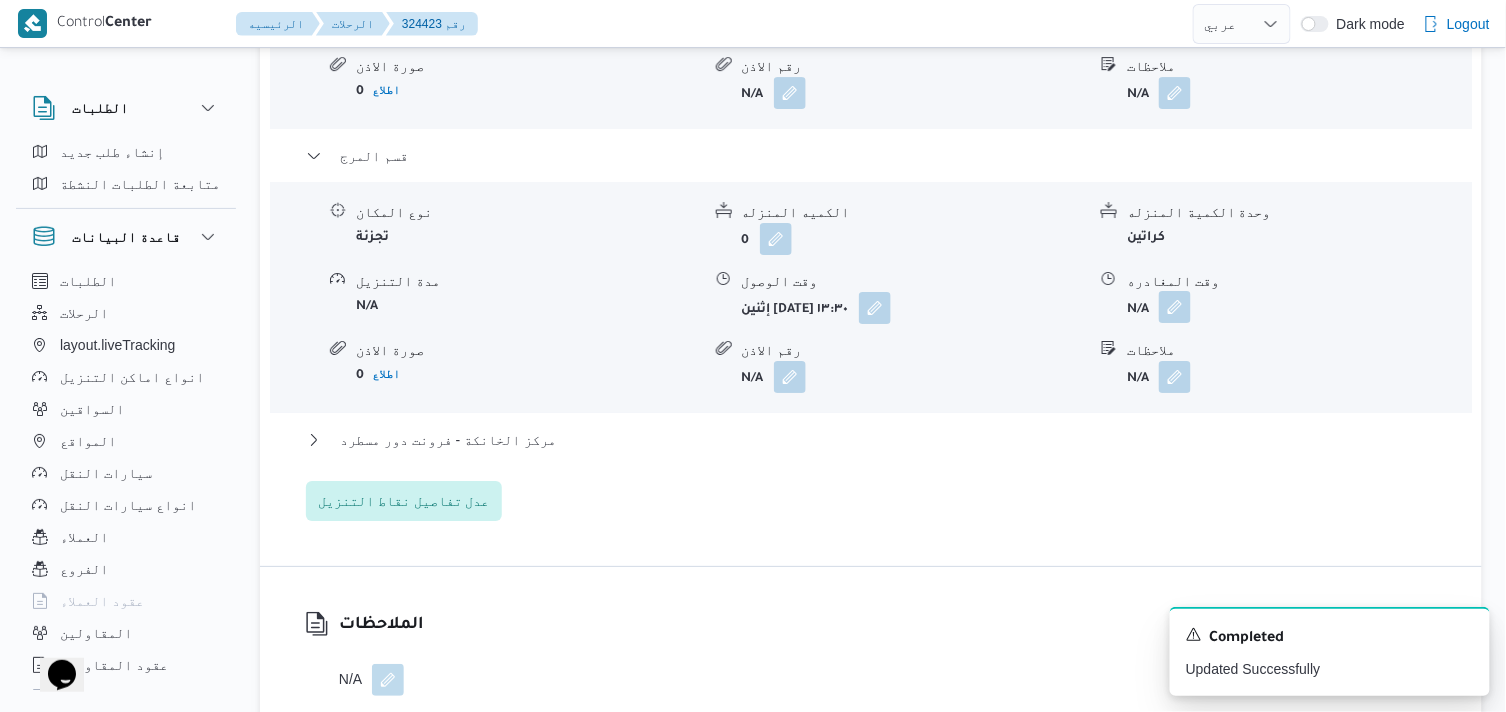 click at bounding box center [1175, 307] 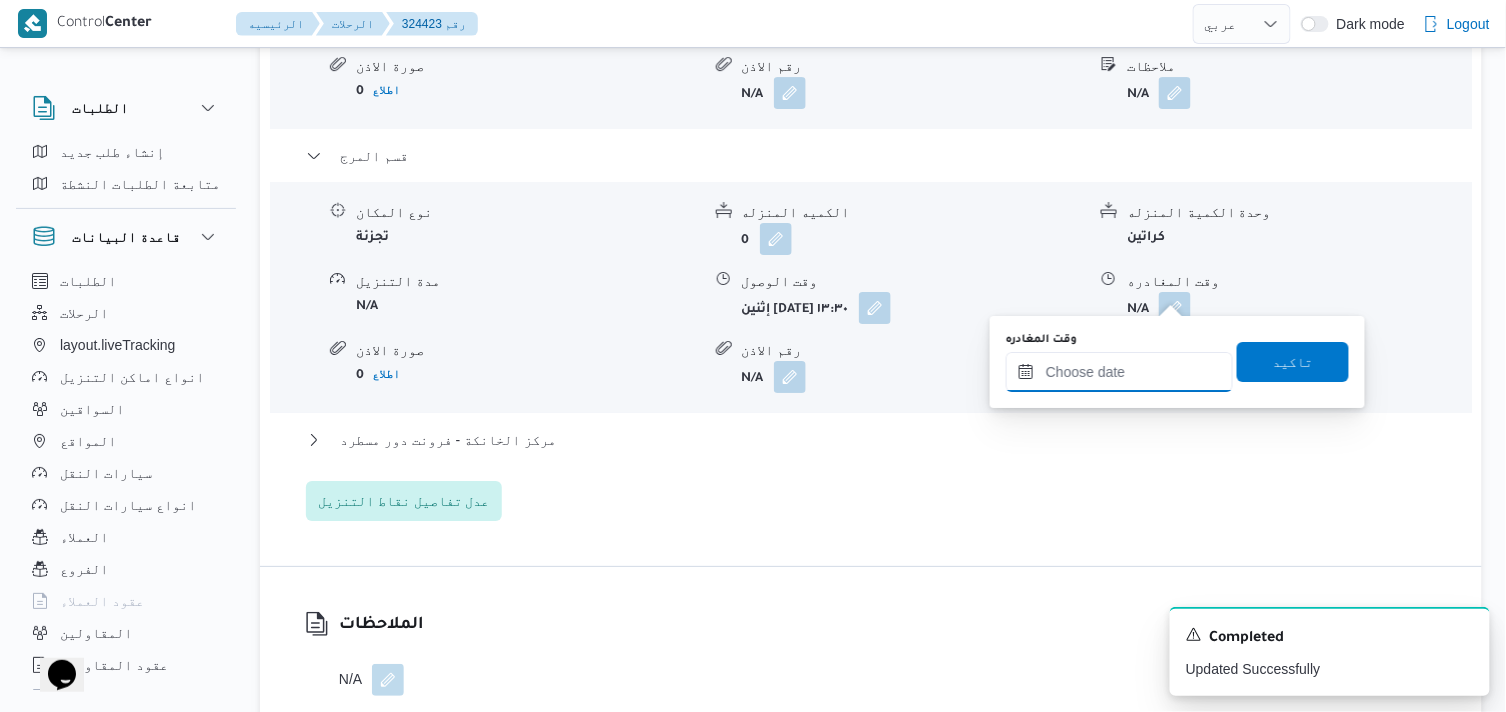 click on "وقت المغادره" at bounding box center [1119, 372] 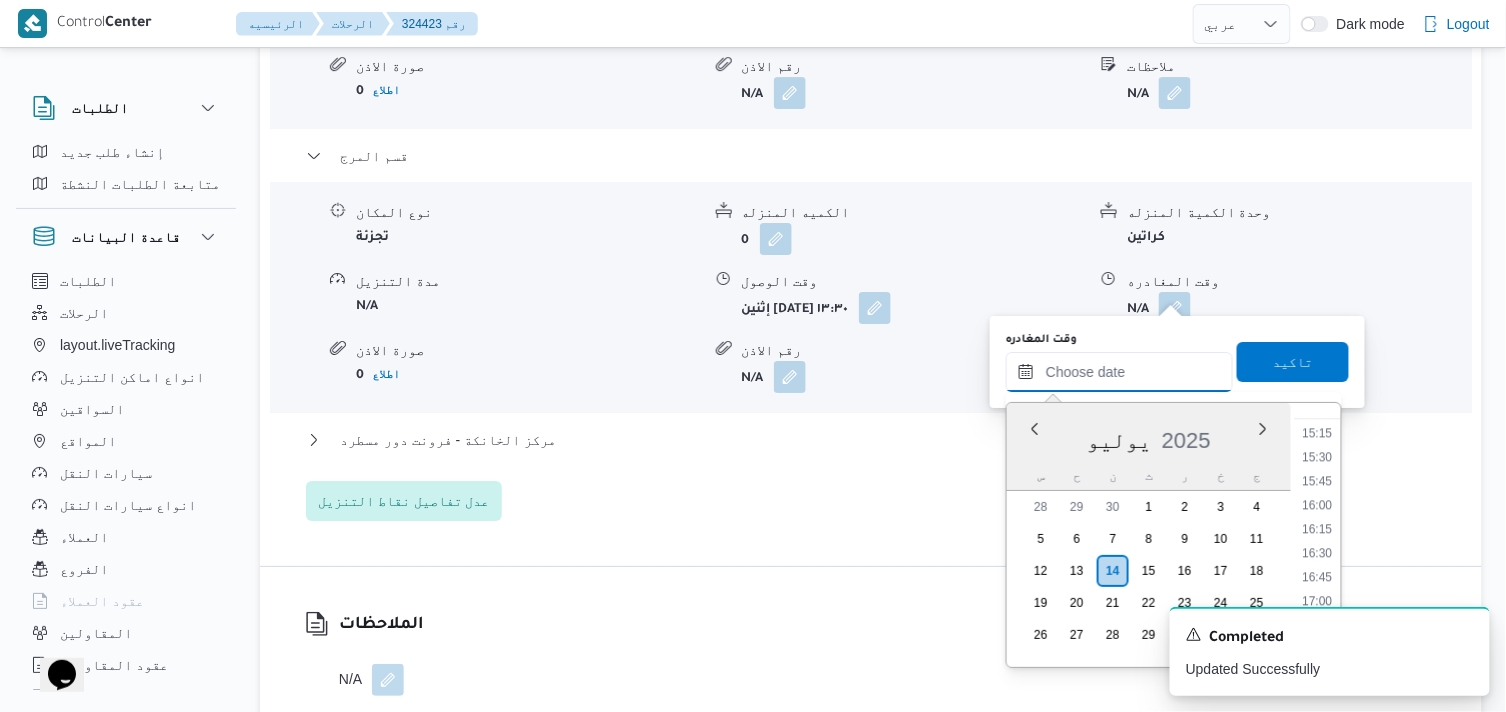 scroll, scrollTop: 1362, scrollLeft: 0, axis: vertical 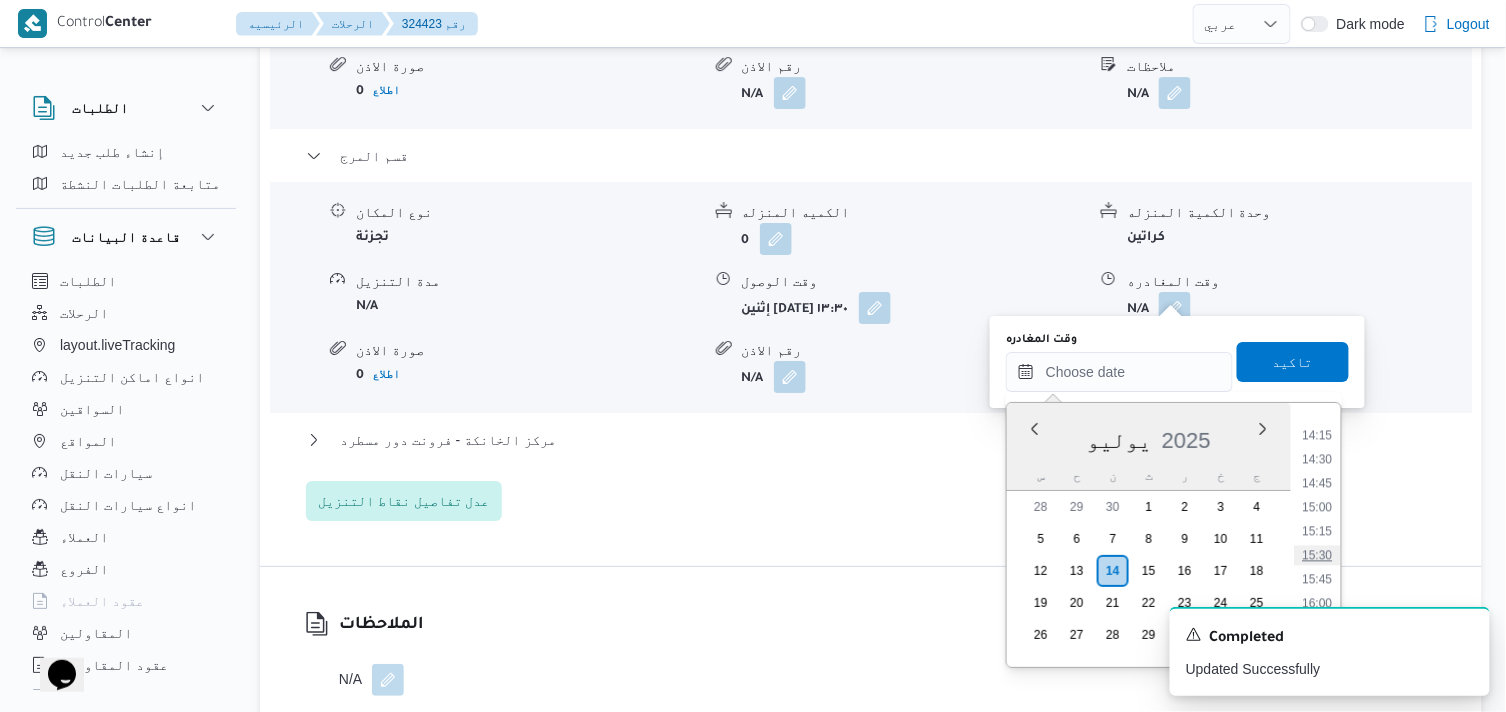 click on "15:30" at bounding box center (1318, 555) 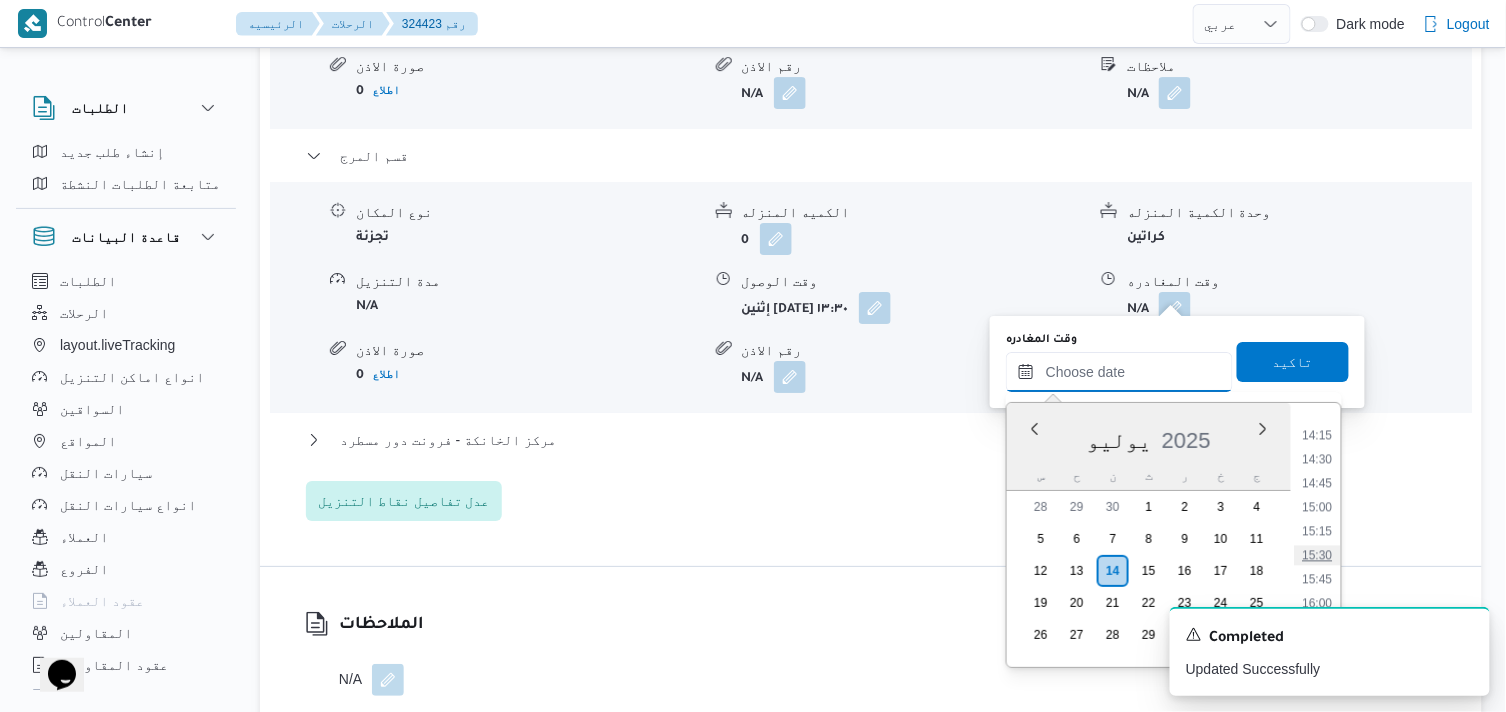 type on "١٤/٠٧/٢٠٢٥ ١٥:٣٠" 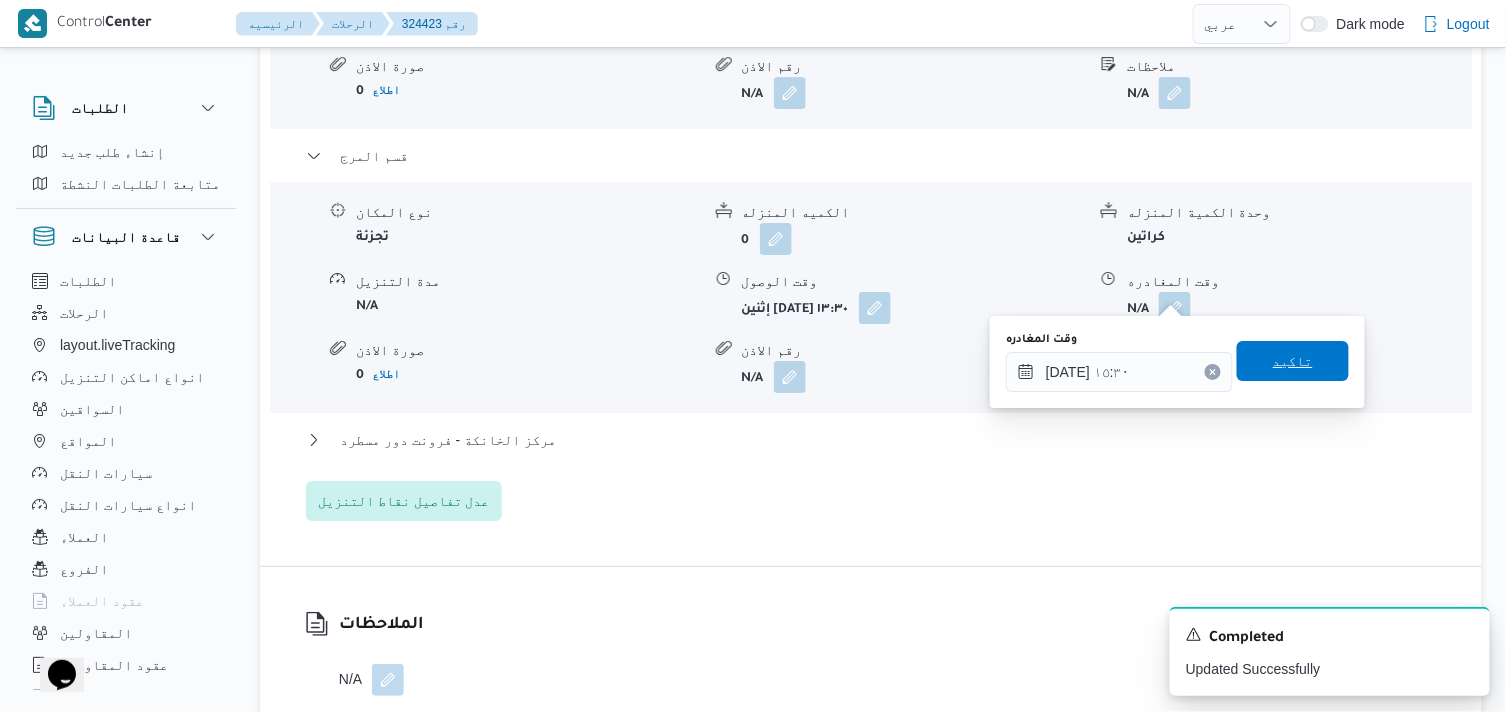 click on "تاكيد" at bounding box center (1293, 361) 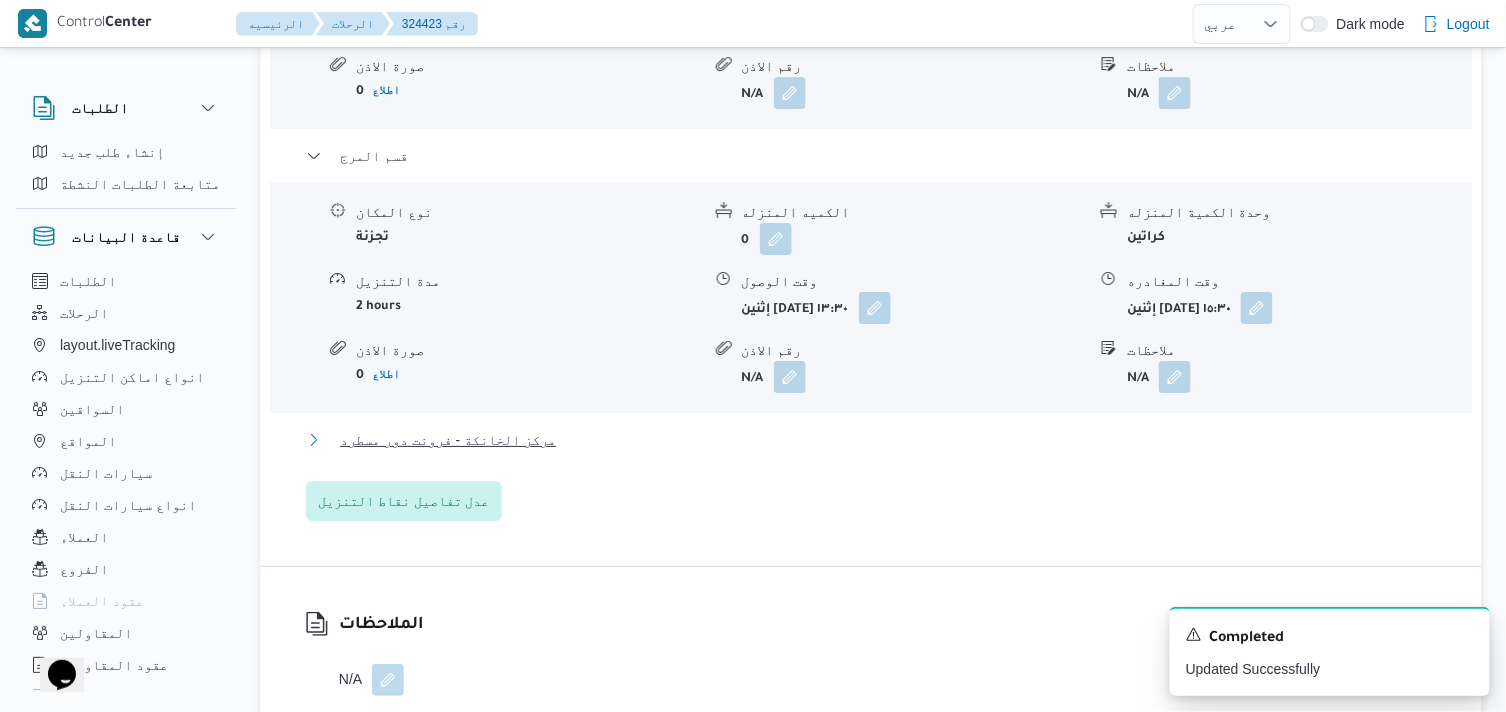 click on "مركز الخانكة -
فرونت دور مسطرد" at bounding box center (448, 440) 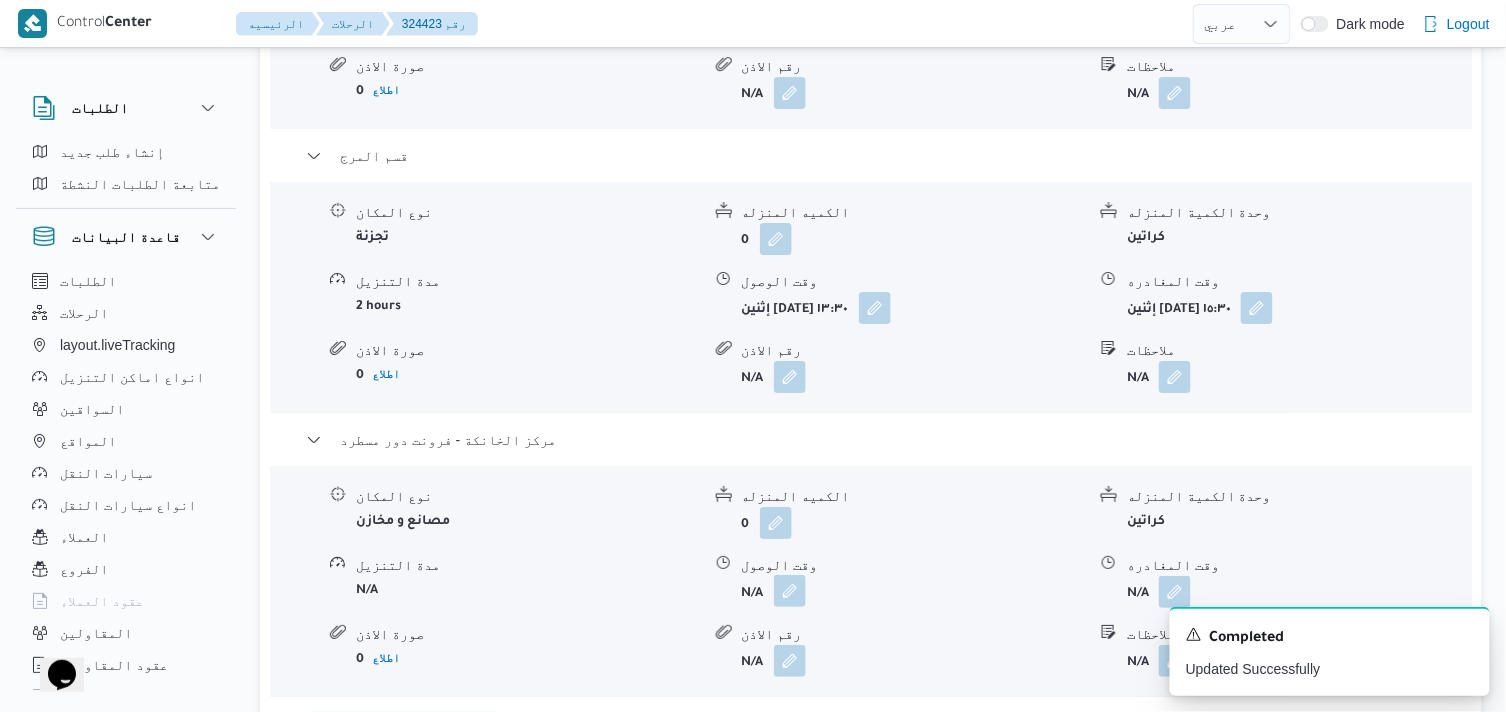 click at bounding box center [790, 591] 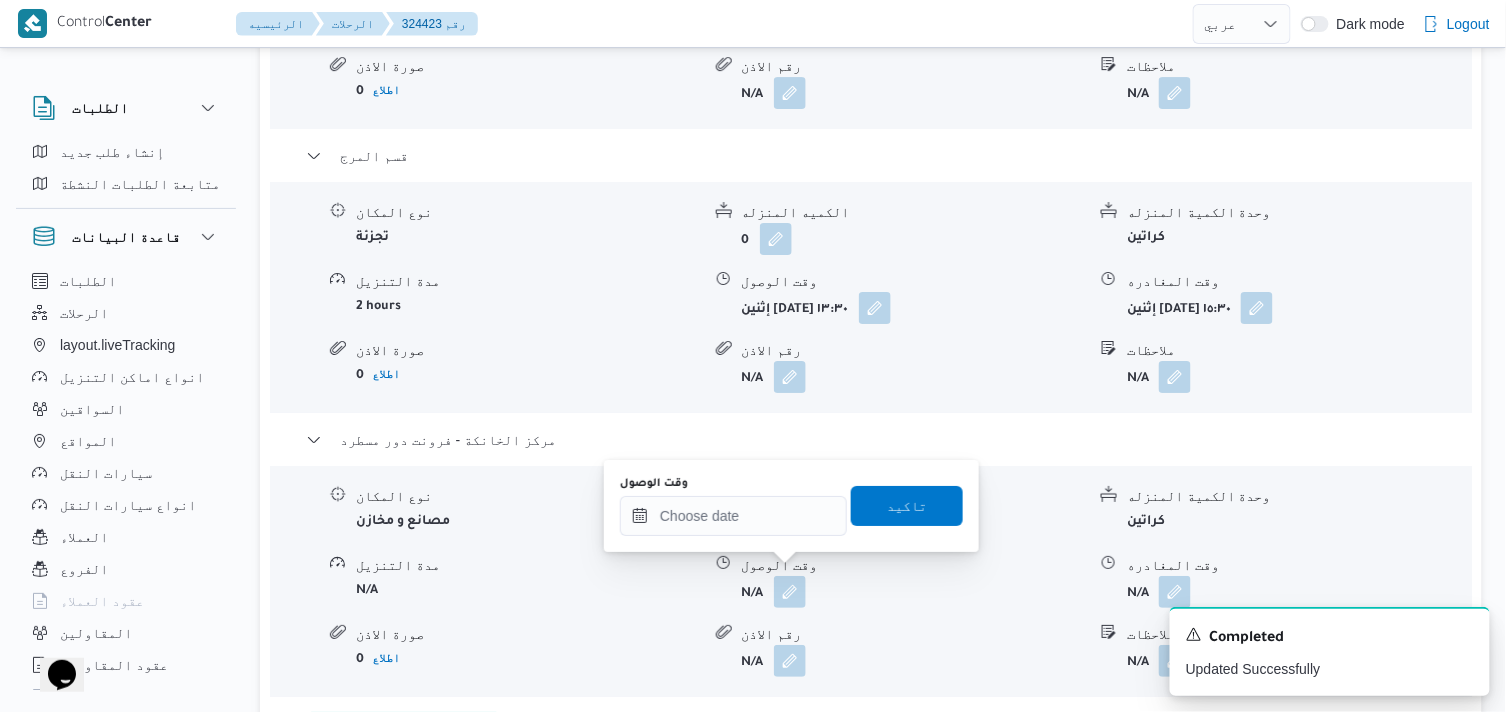 click on "N/A" at bounding box center [753, 663] 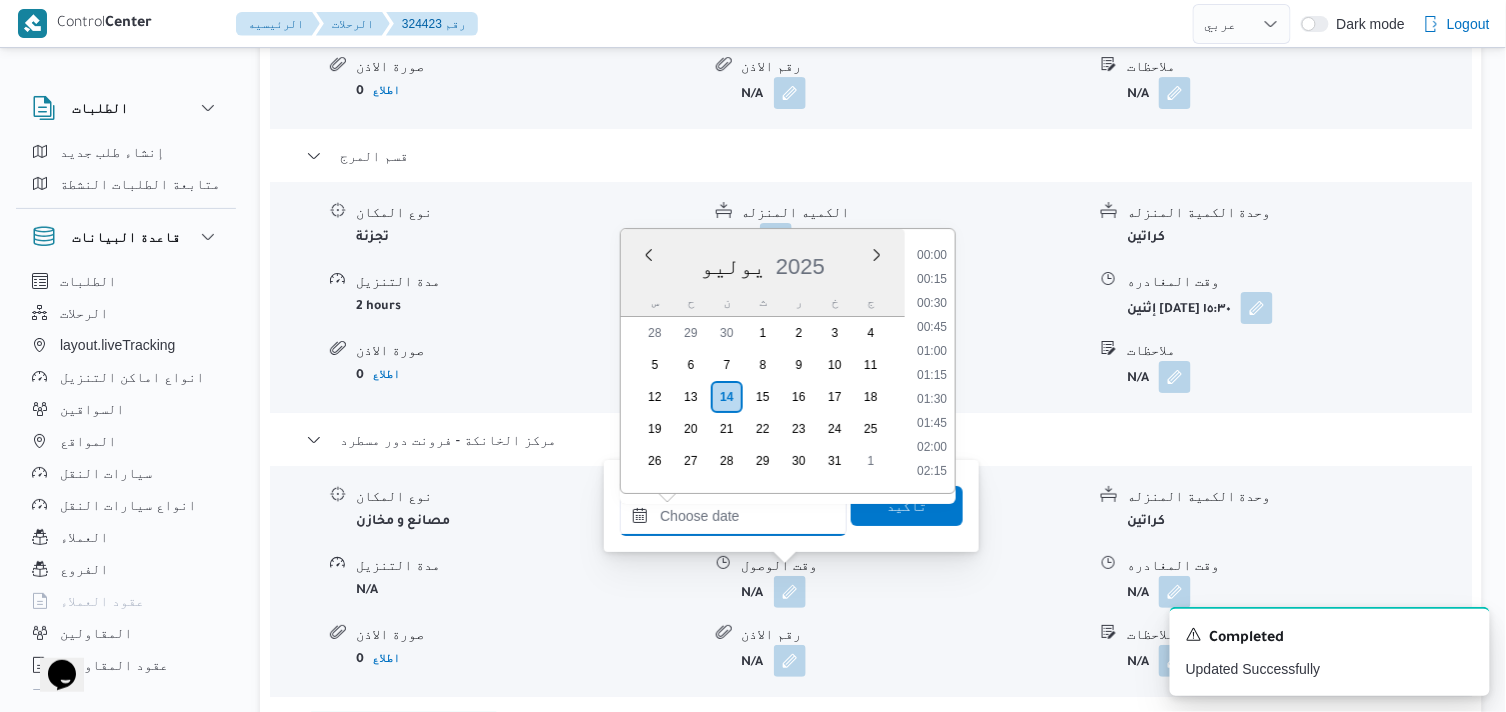 click on "وقت الوصول" at bounding box center (733, 516) 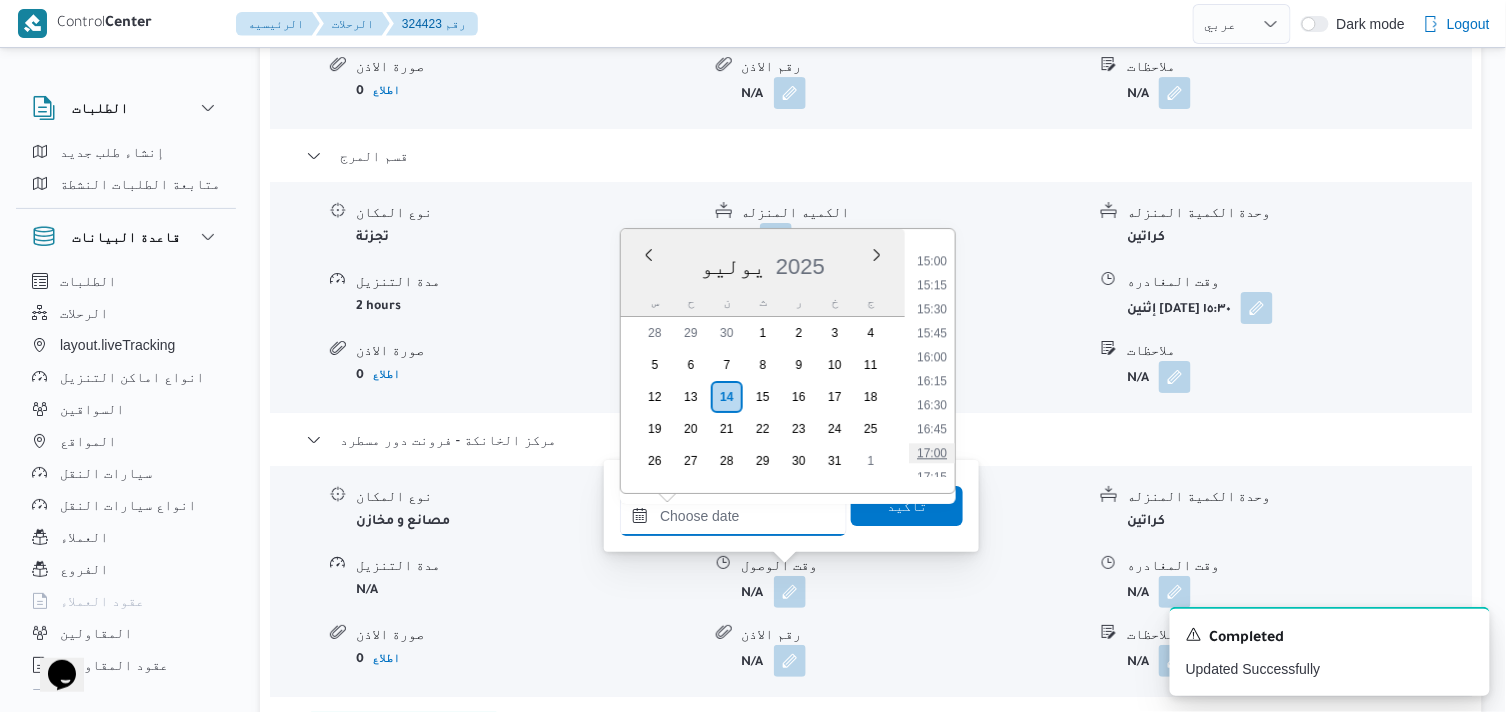 scroll, scrollTop: 1473, scrollLeft: 0, axis: vertical 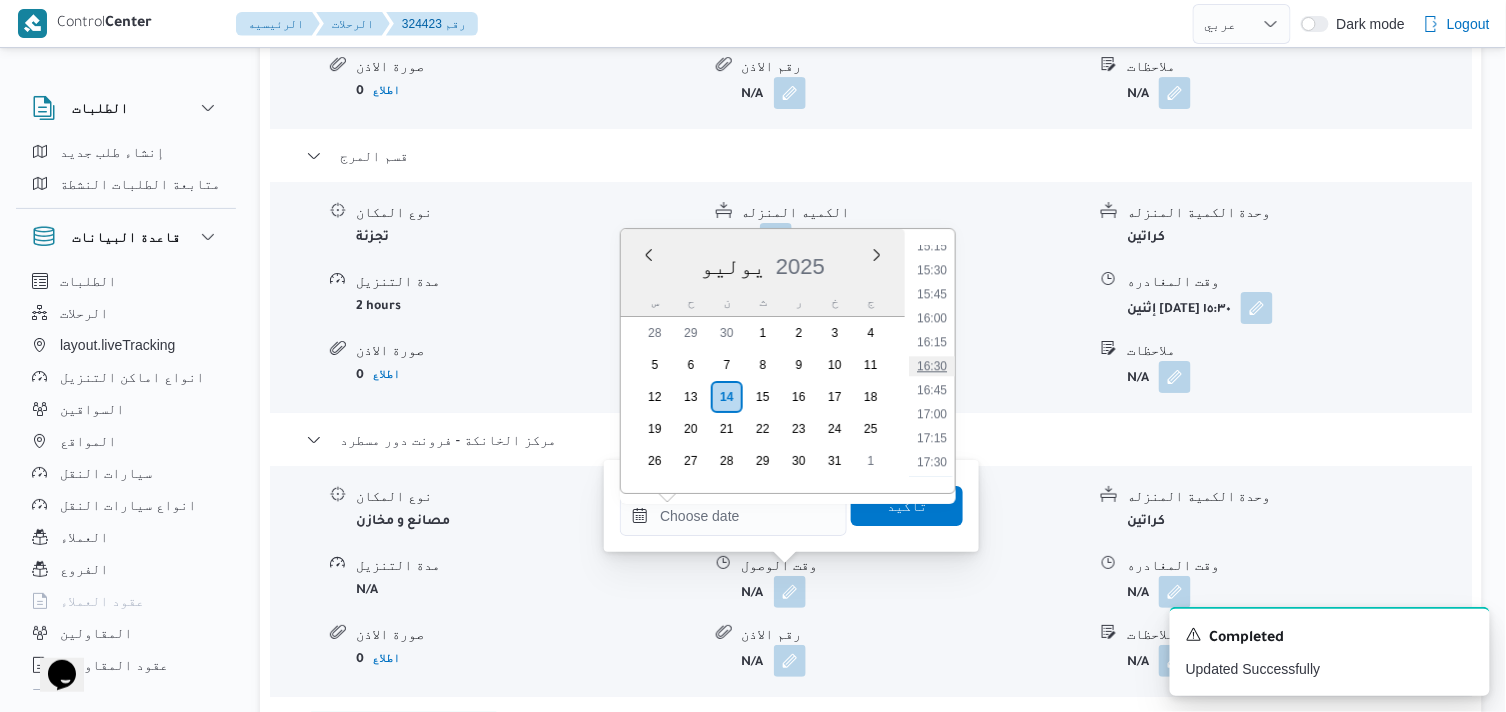 click on "16:30" at bounding box center [932, 366] 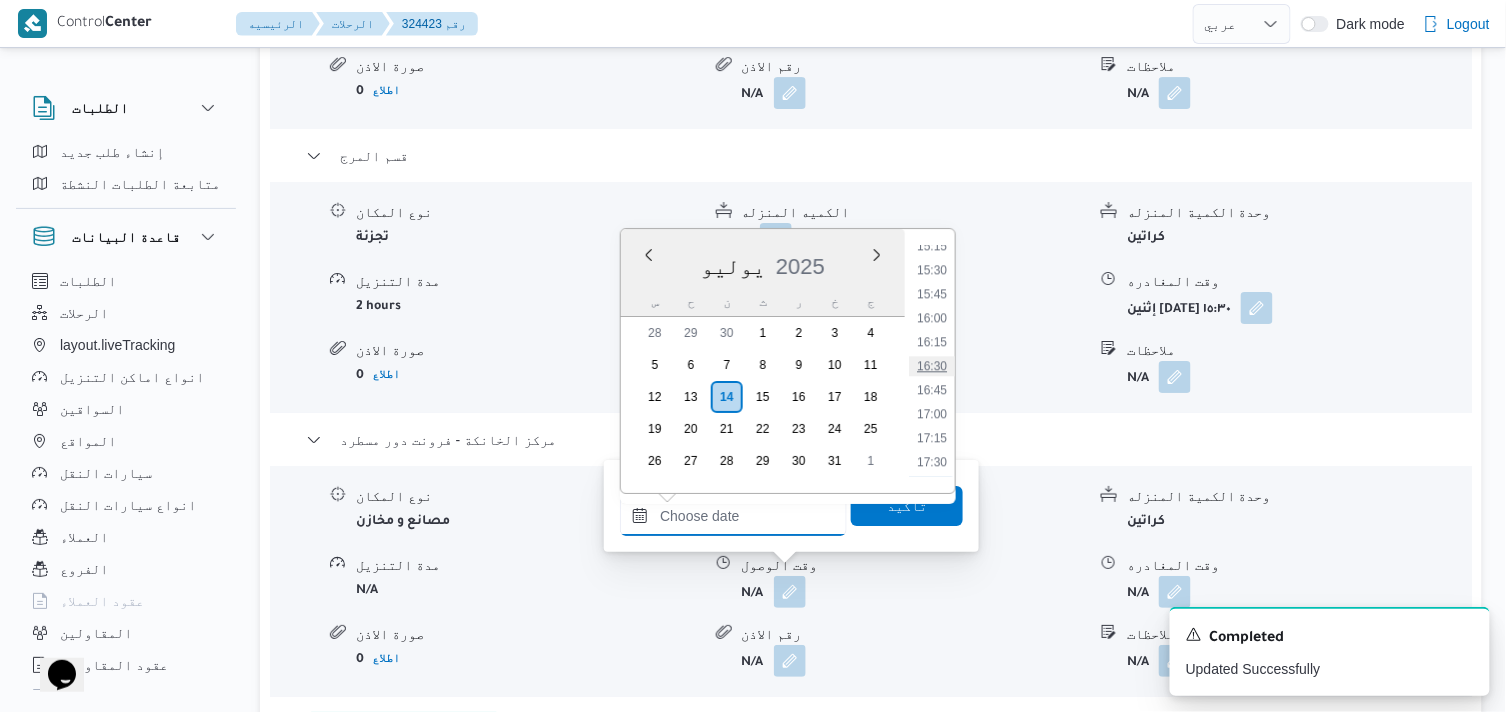 type on "[DATE] ١٦:٣٠" 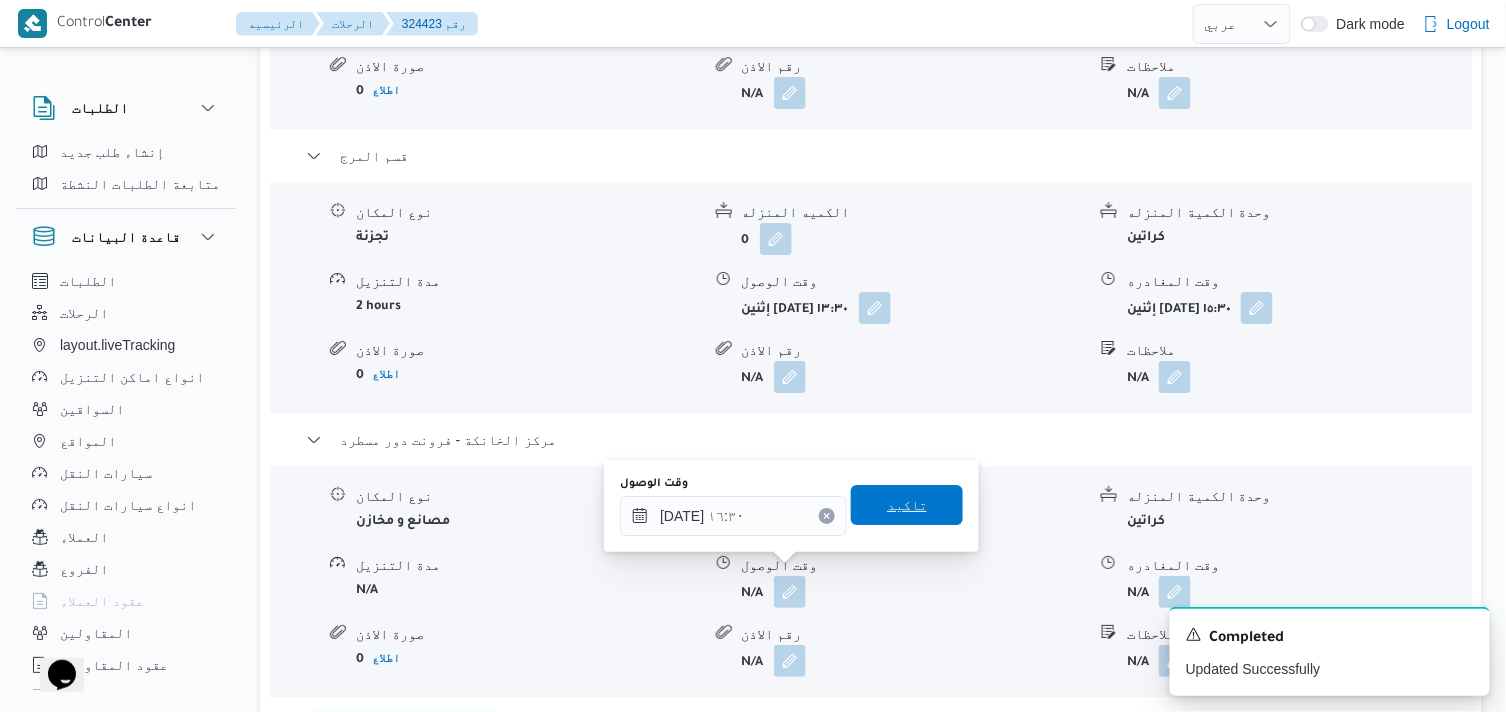 click on "تاكيد" at bounding box center [907, 505] 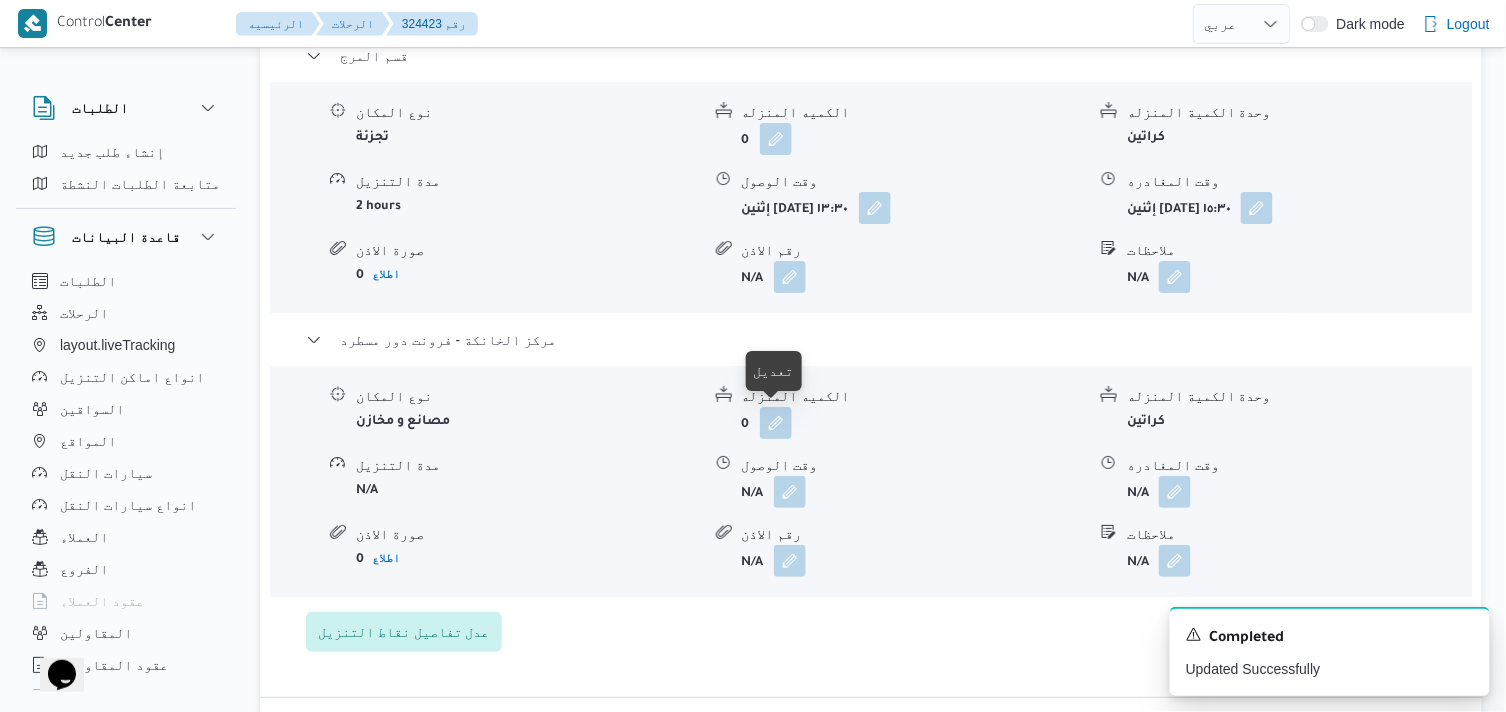 scroll, scrollTop: 2222, scrollLeft: 0, axis: vertical 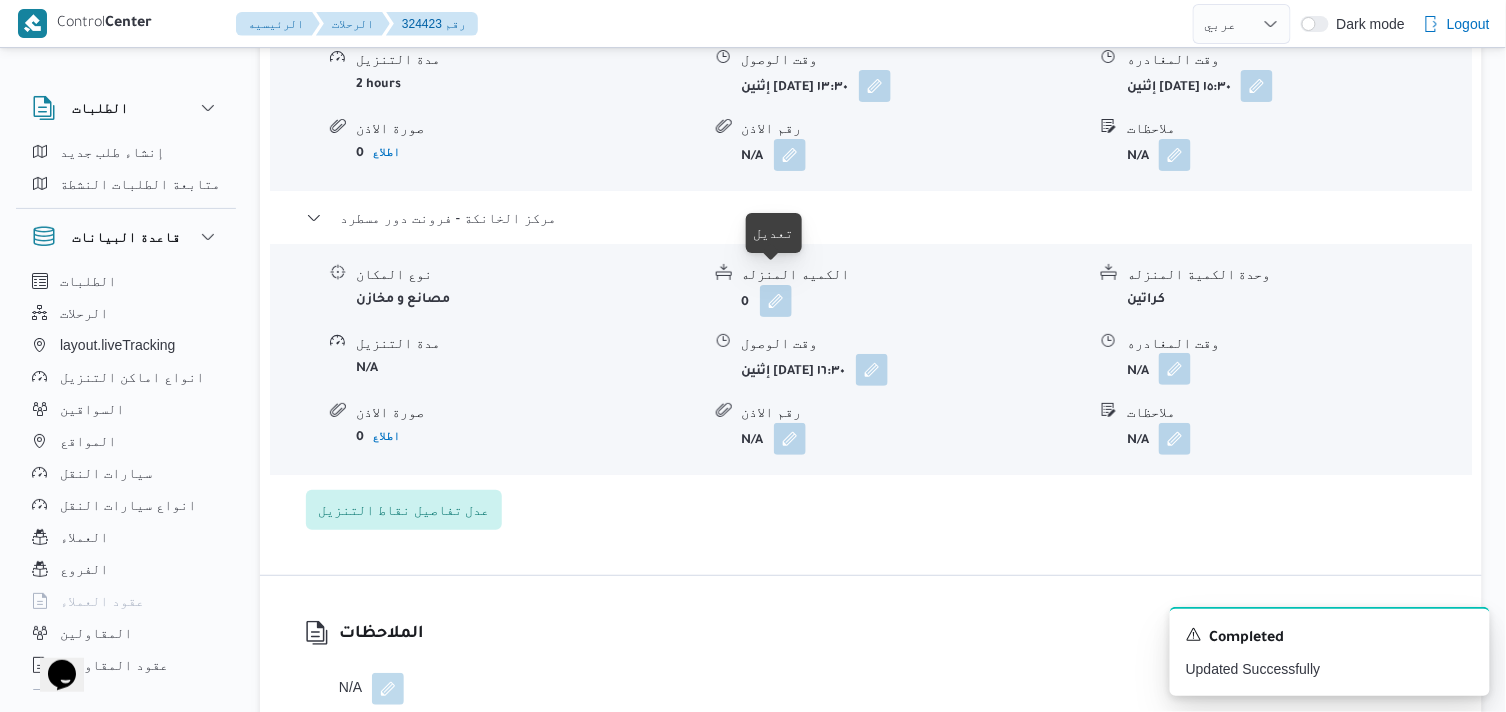 click at bounding box center (1175, 369) 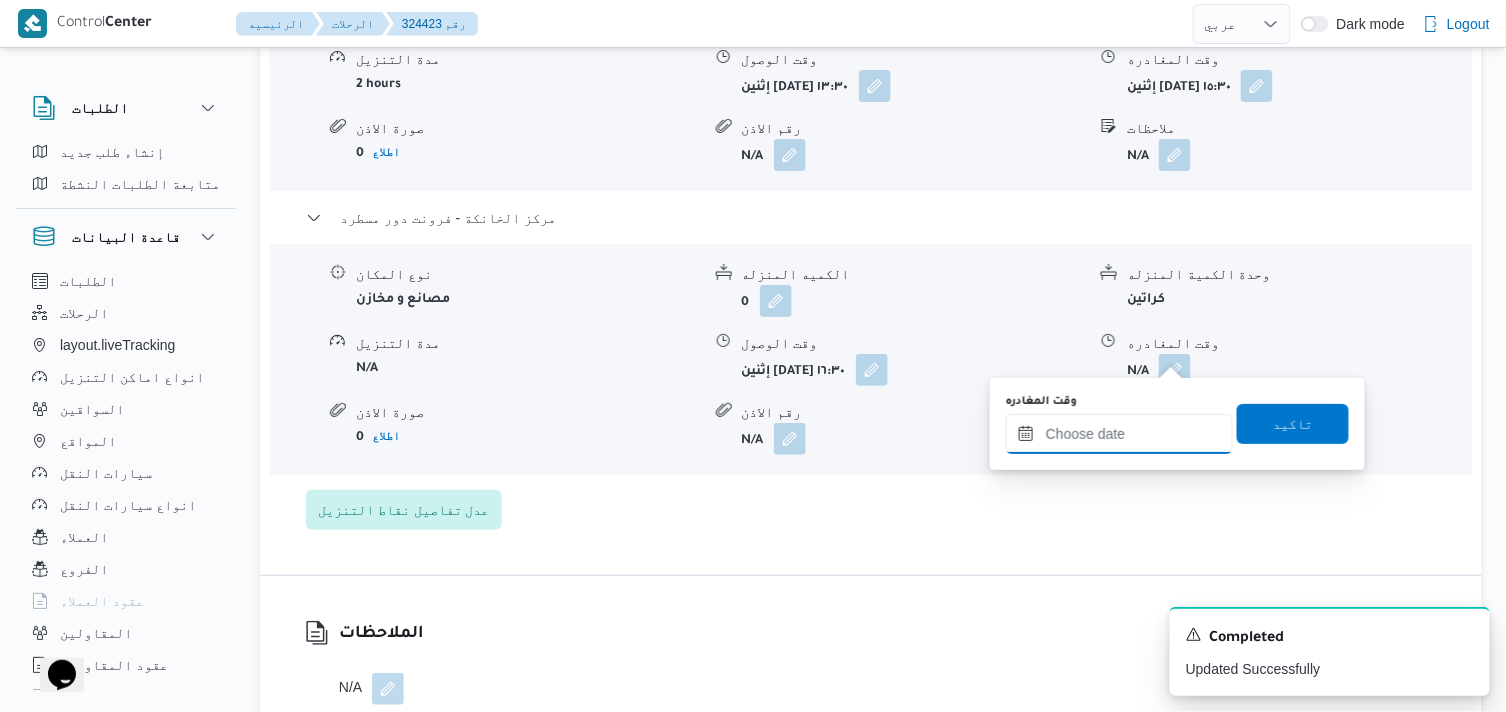 click on "وقت المغادره" at bounding box center [1119, 434] 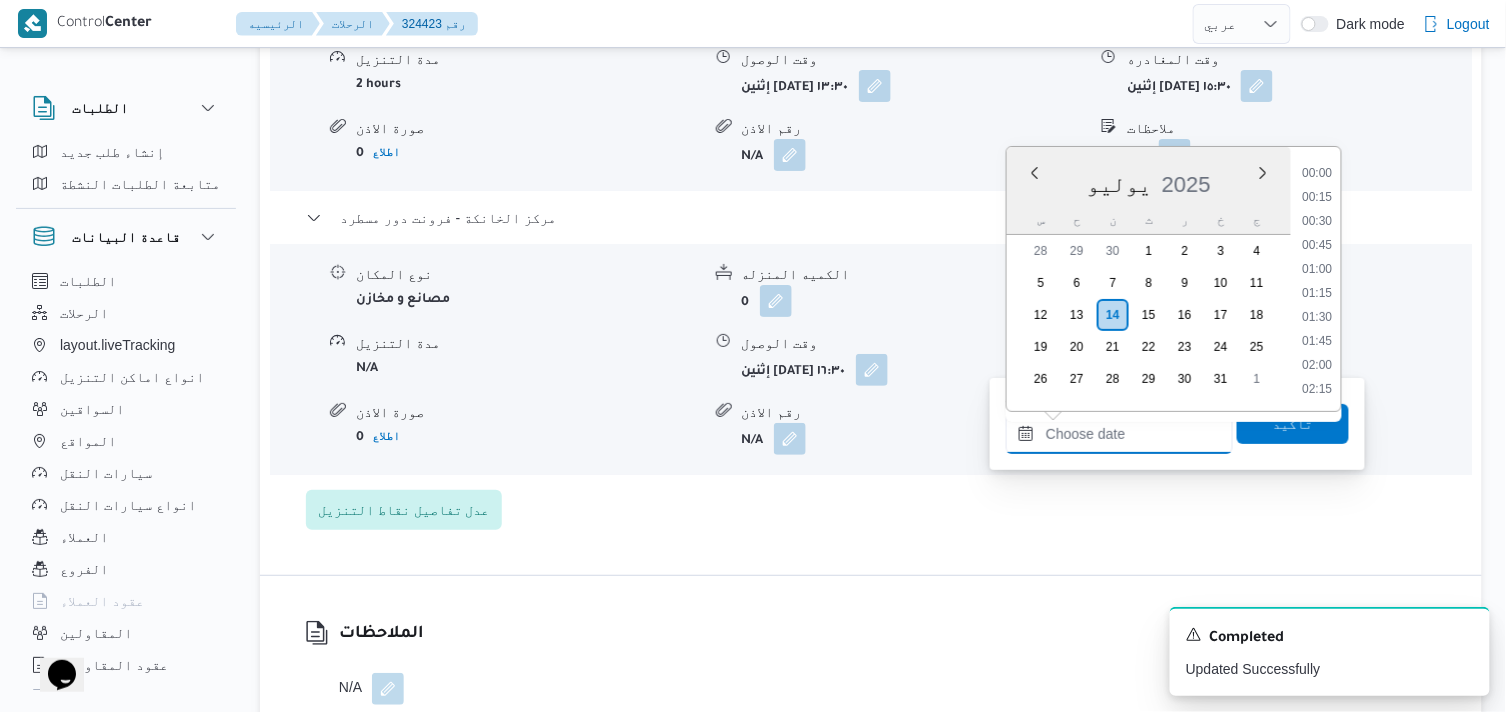 scroll, scrollTop: 1584, scrollLeft: 0, axis: vertical 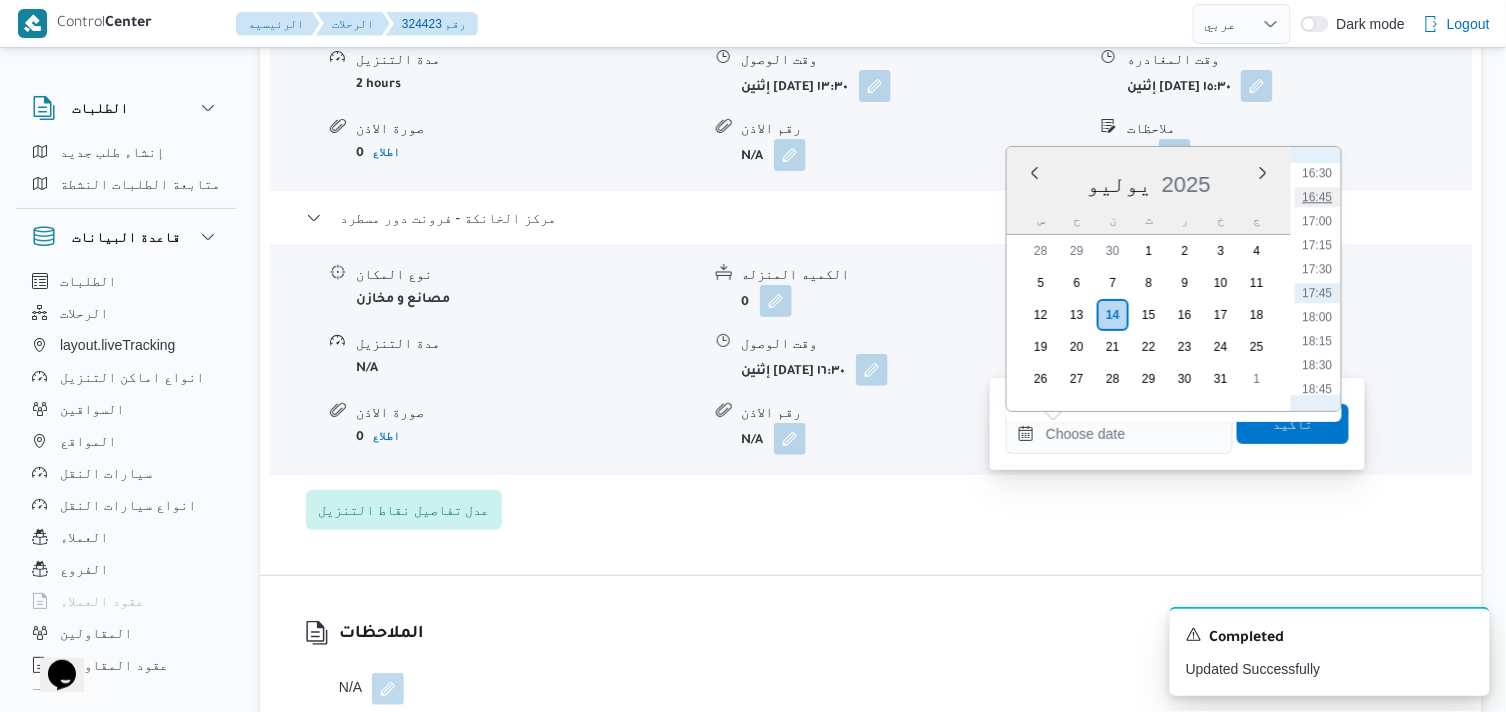 click on "16:45" at bounding box center (1318, 197) 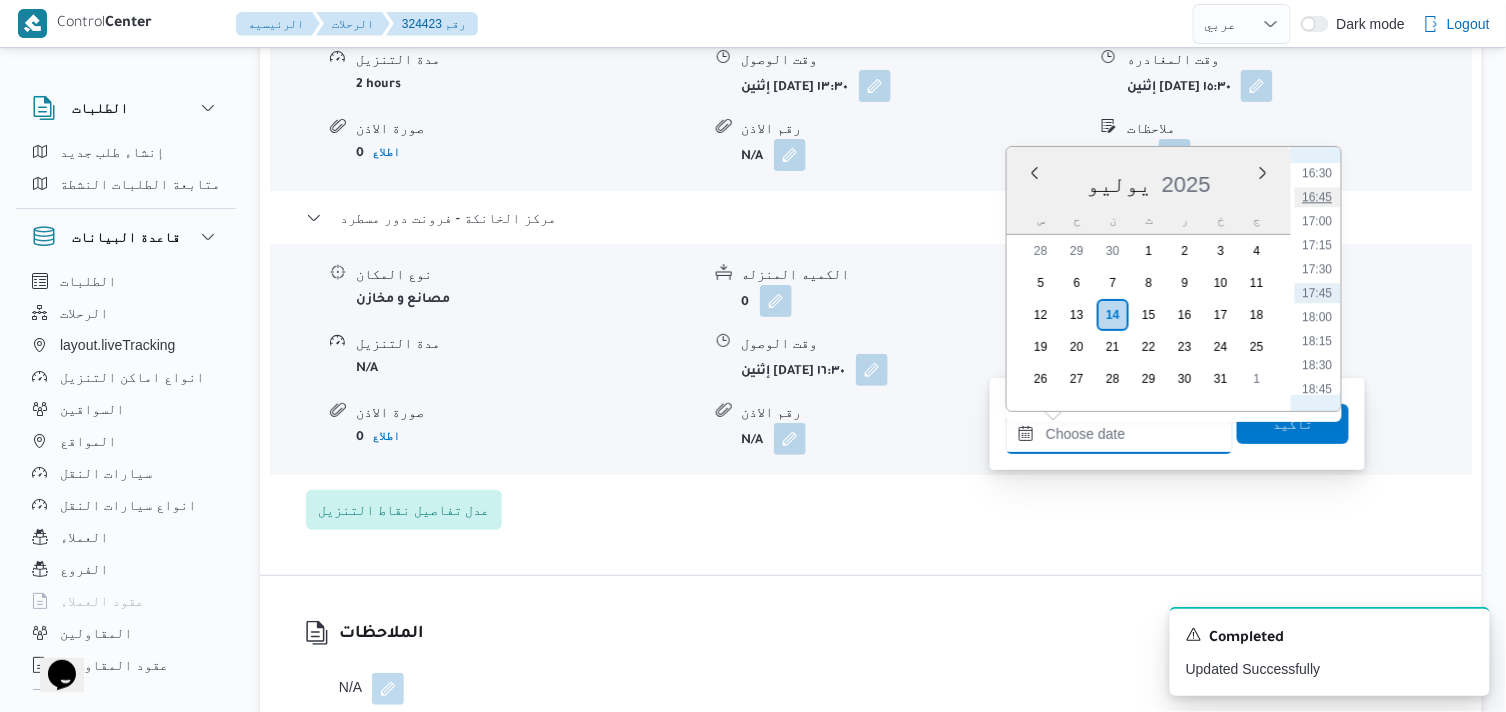 type on "١٤/٠٧/٢٠٢٥ ١٦:٤٥" 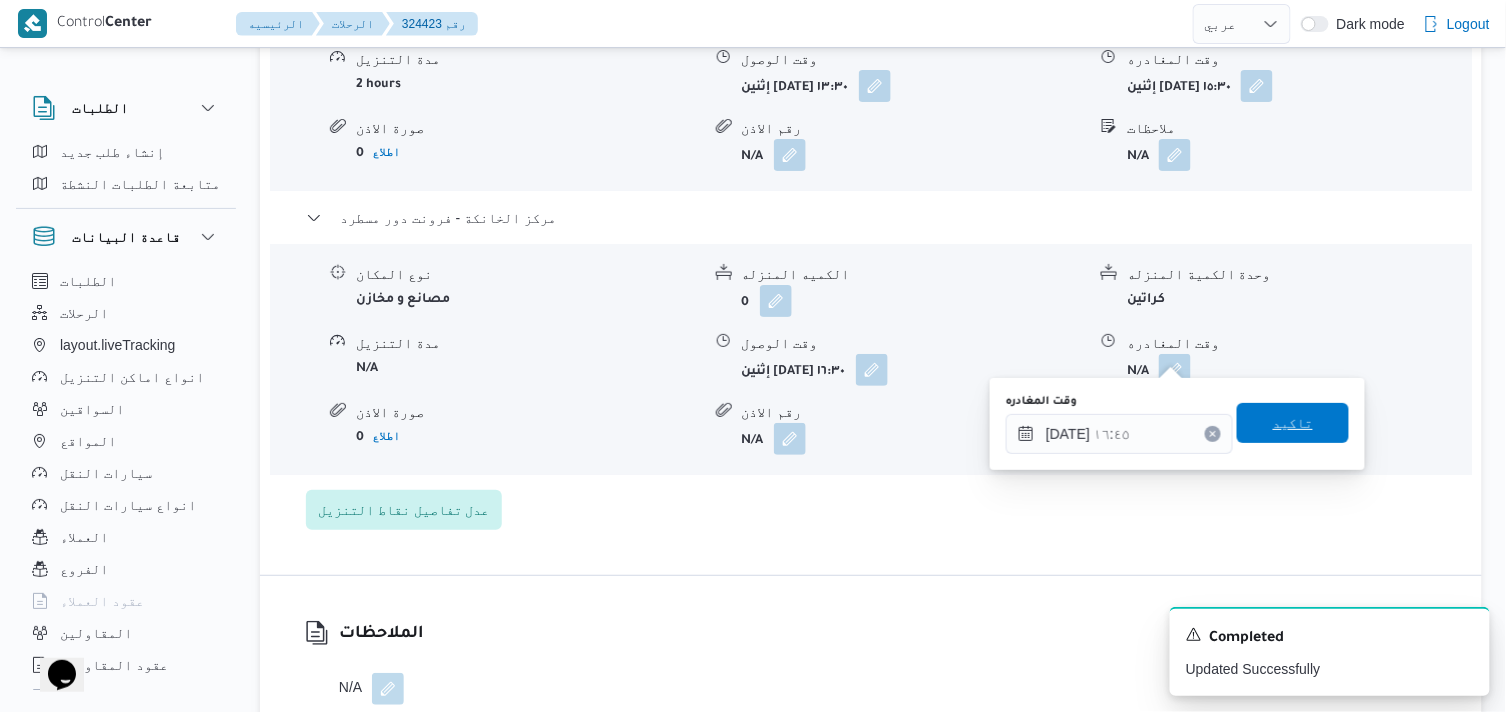click on "تاكيد" at bounding box center (1293, 423) 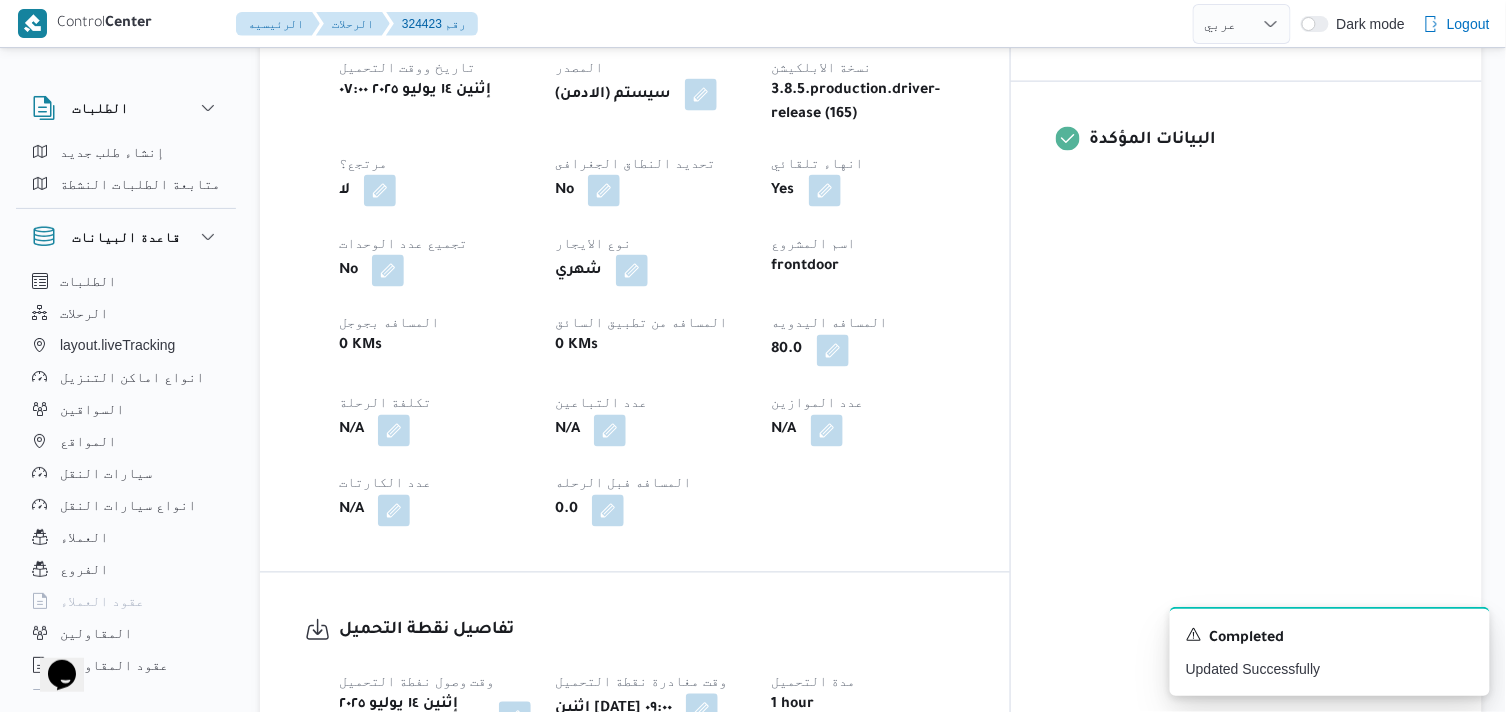 scroll, scrollTop: 0, scrollLeft: 0, axis: both 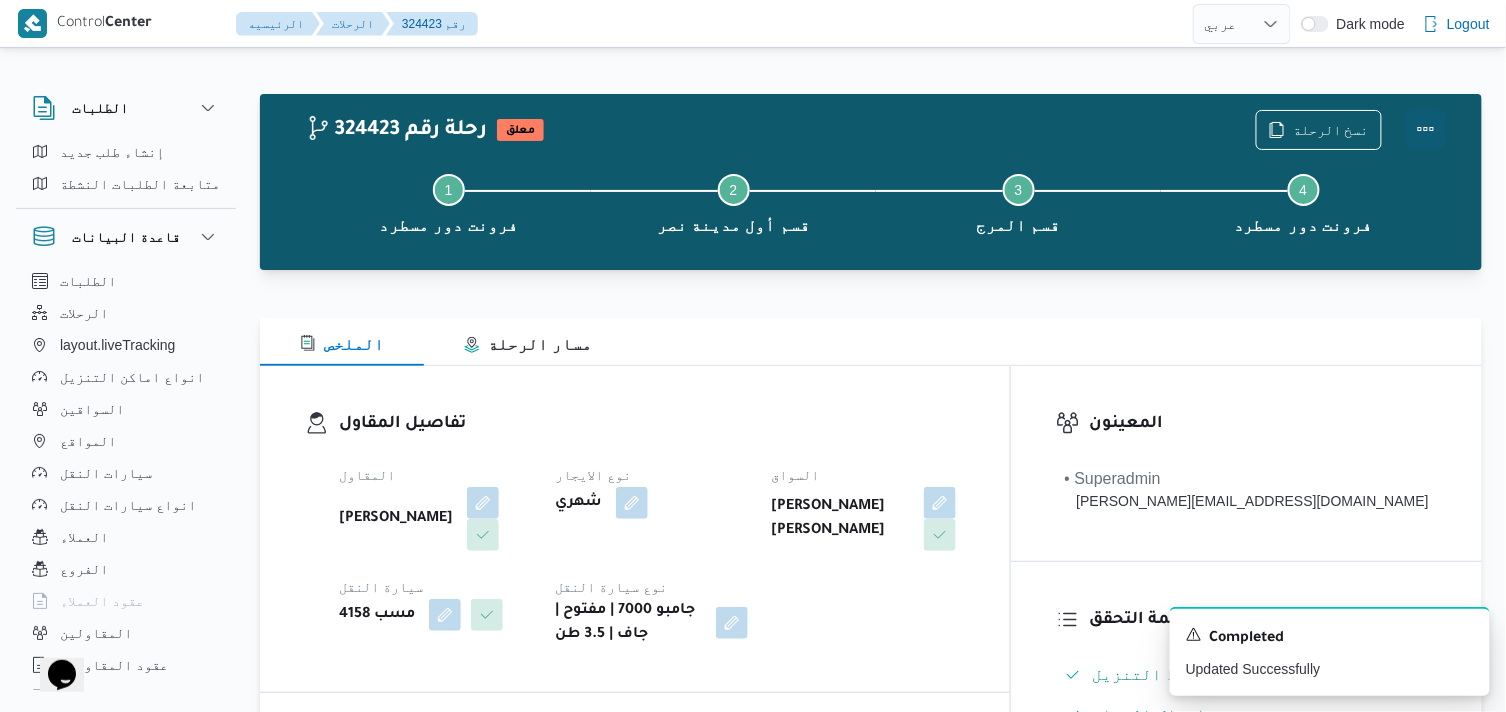 click at bounding box center [1426, 129] 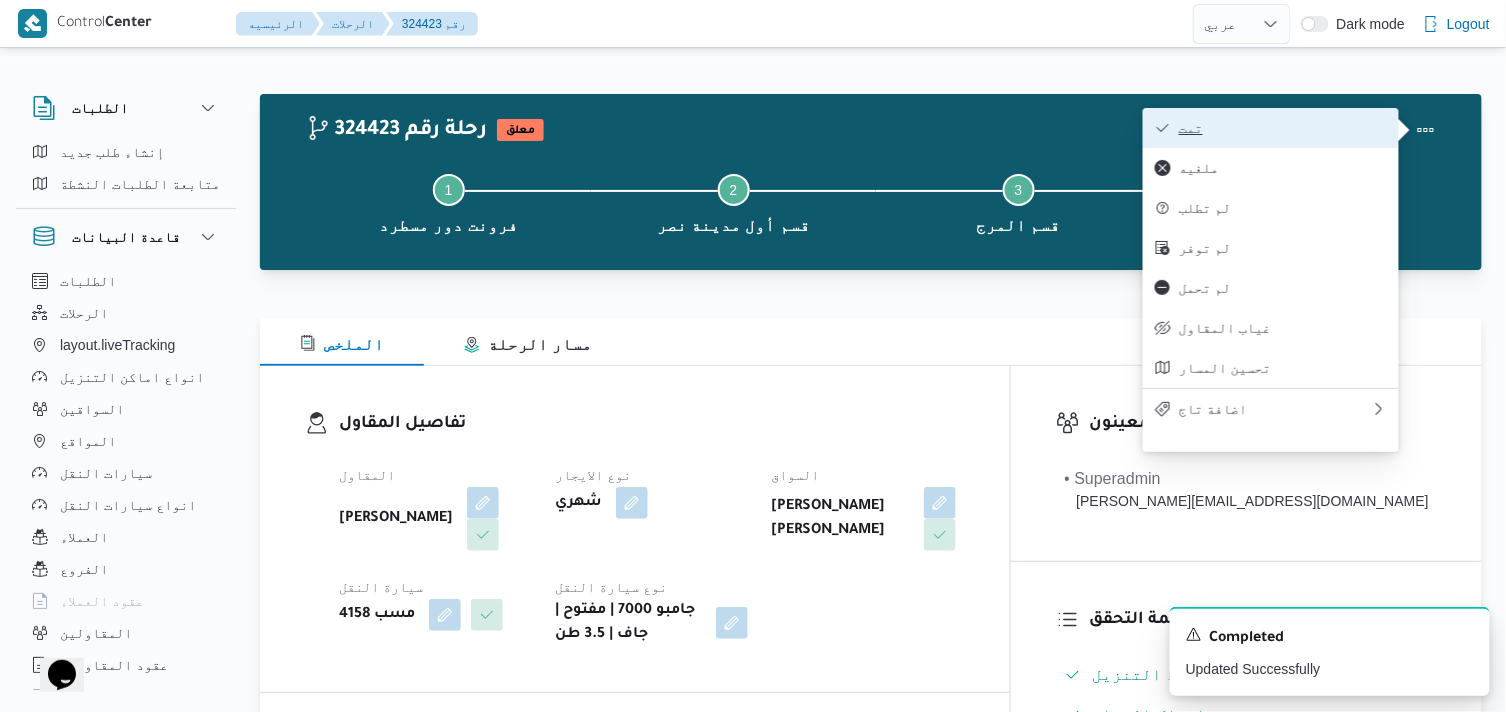 click on "تمت" at bounding box center (1283, 128) 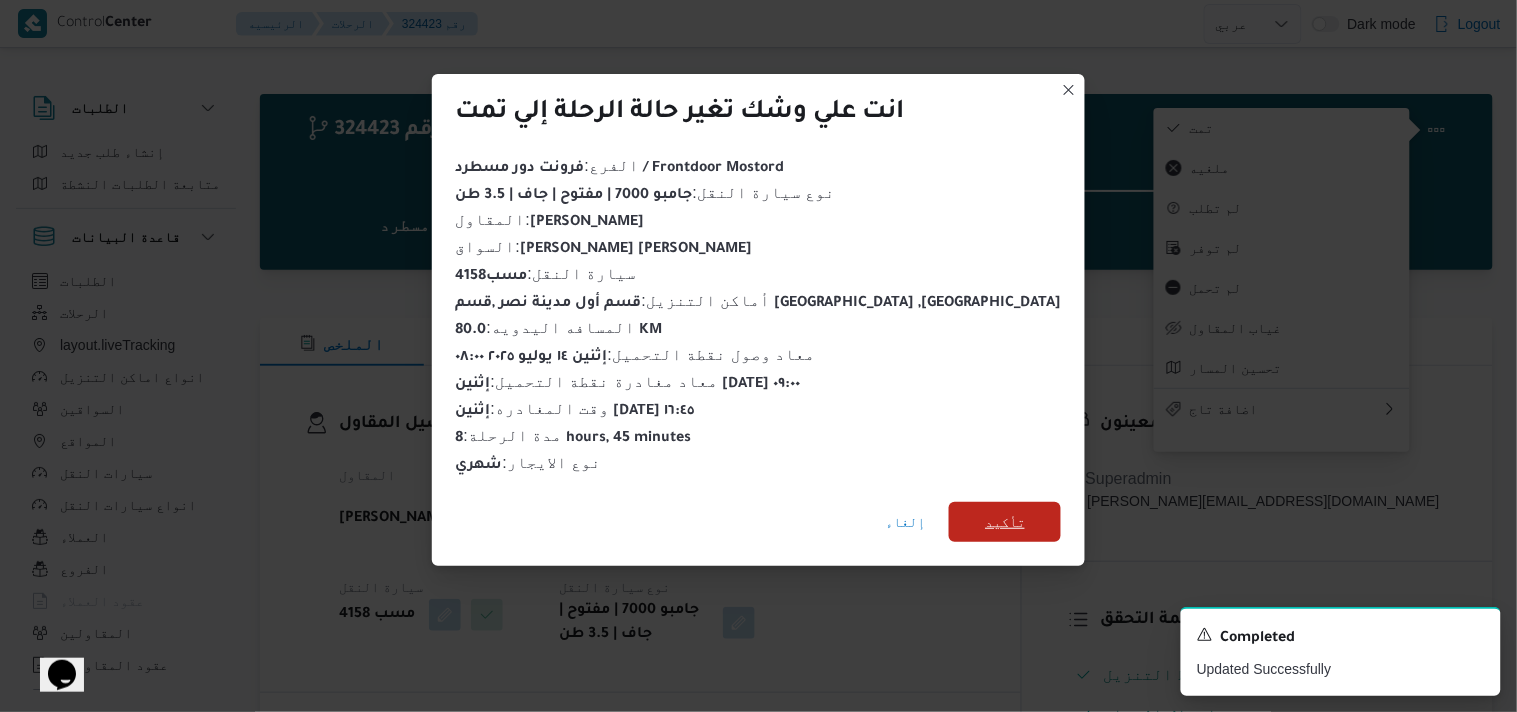 click on "تأكيد" at bounding box center (1005, 522) 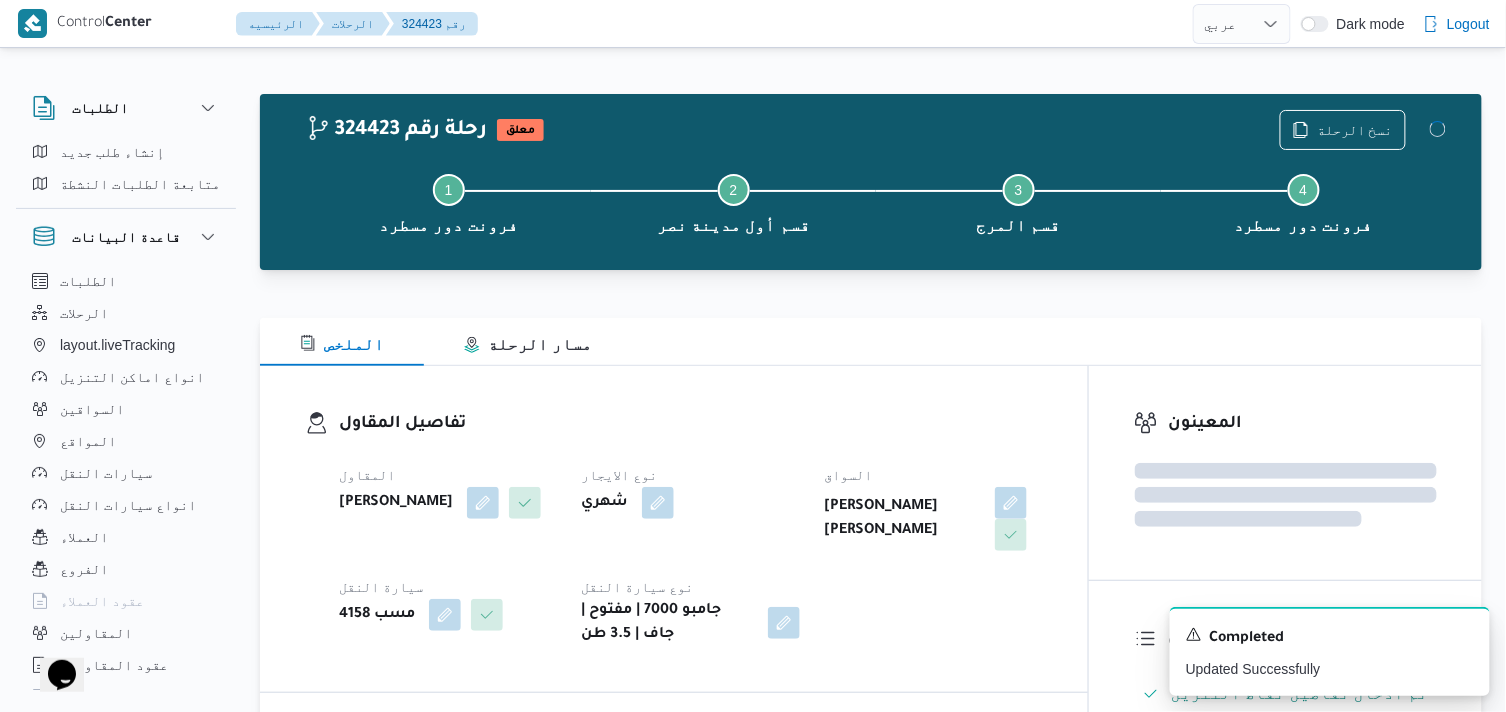 click on "نوع الايجار" at bounding box center (690, 475) 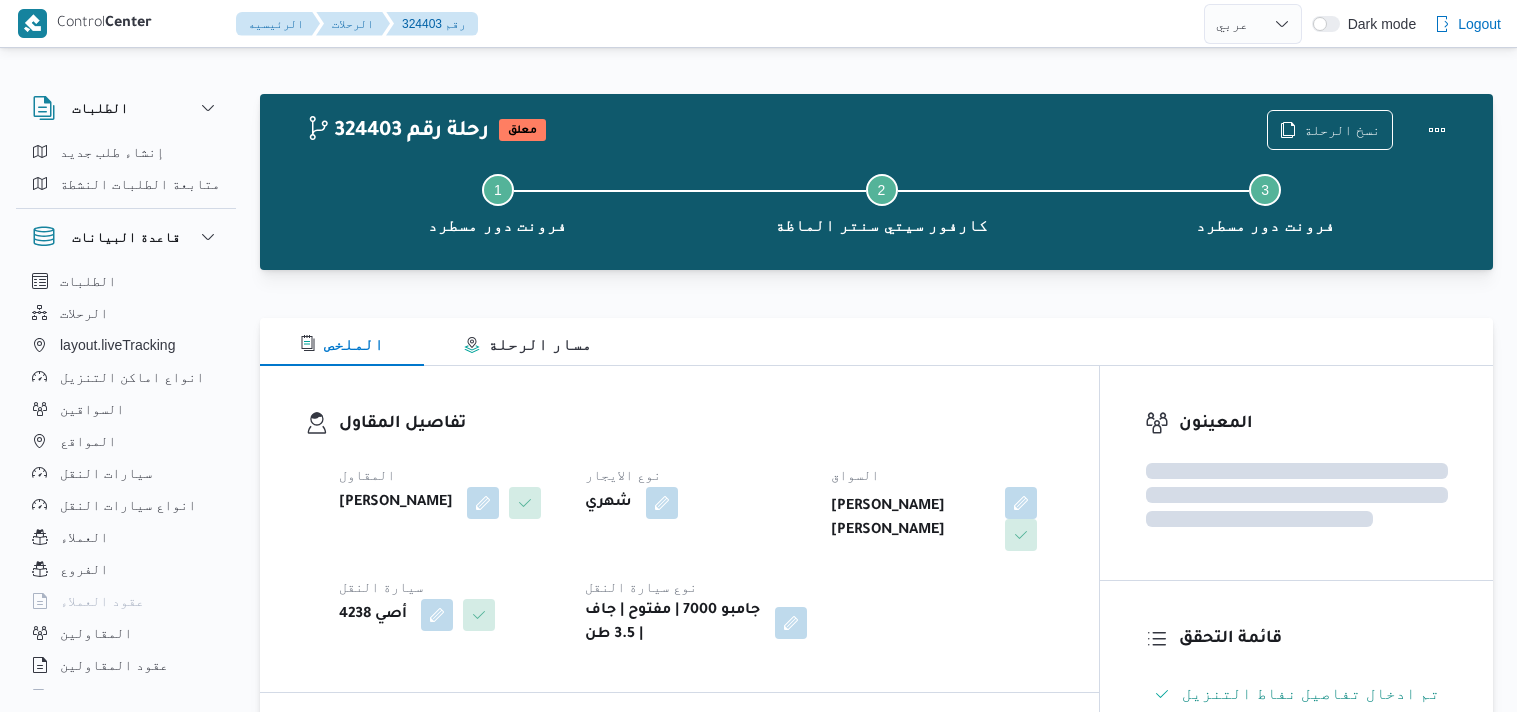 select on "ar" 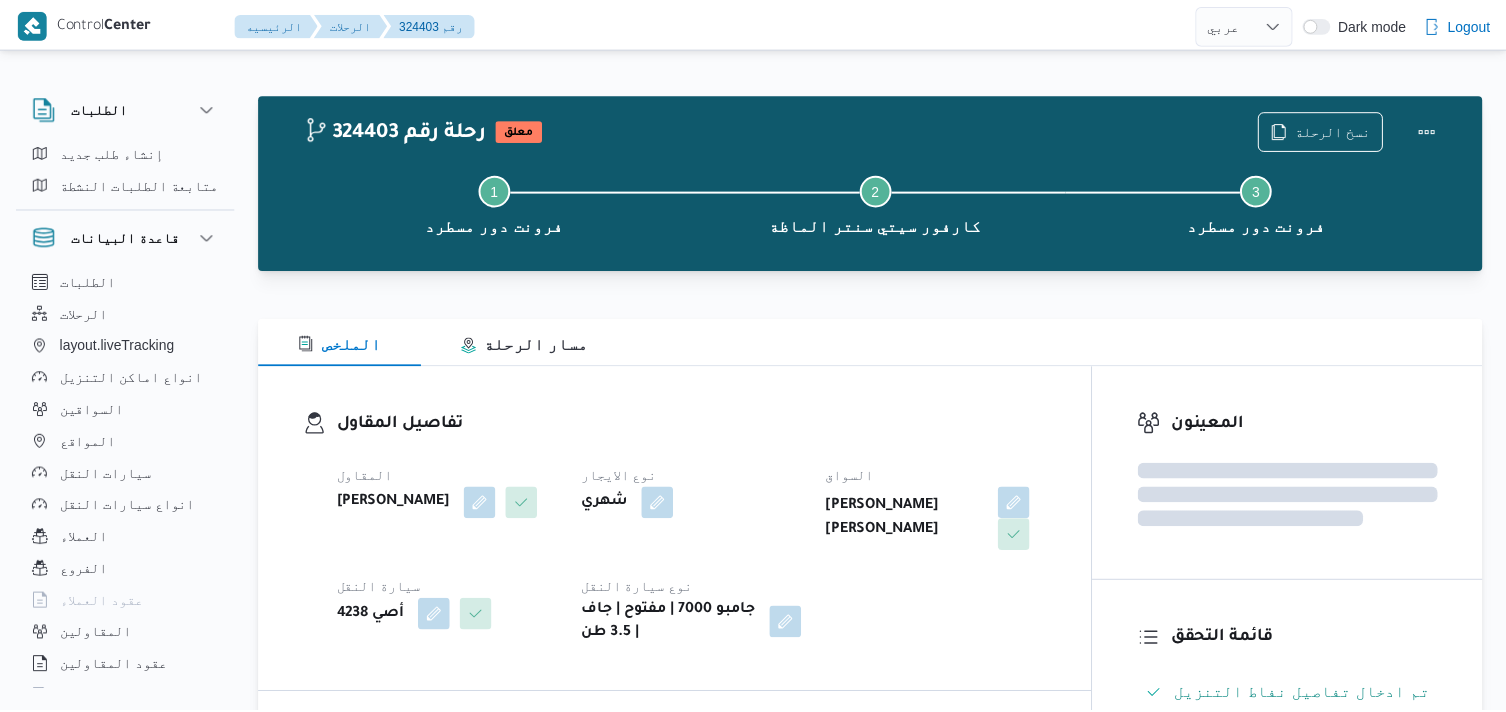 scroll, scrollTop: 0, scrollLeft: 0, axis: both 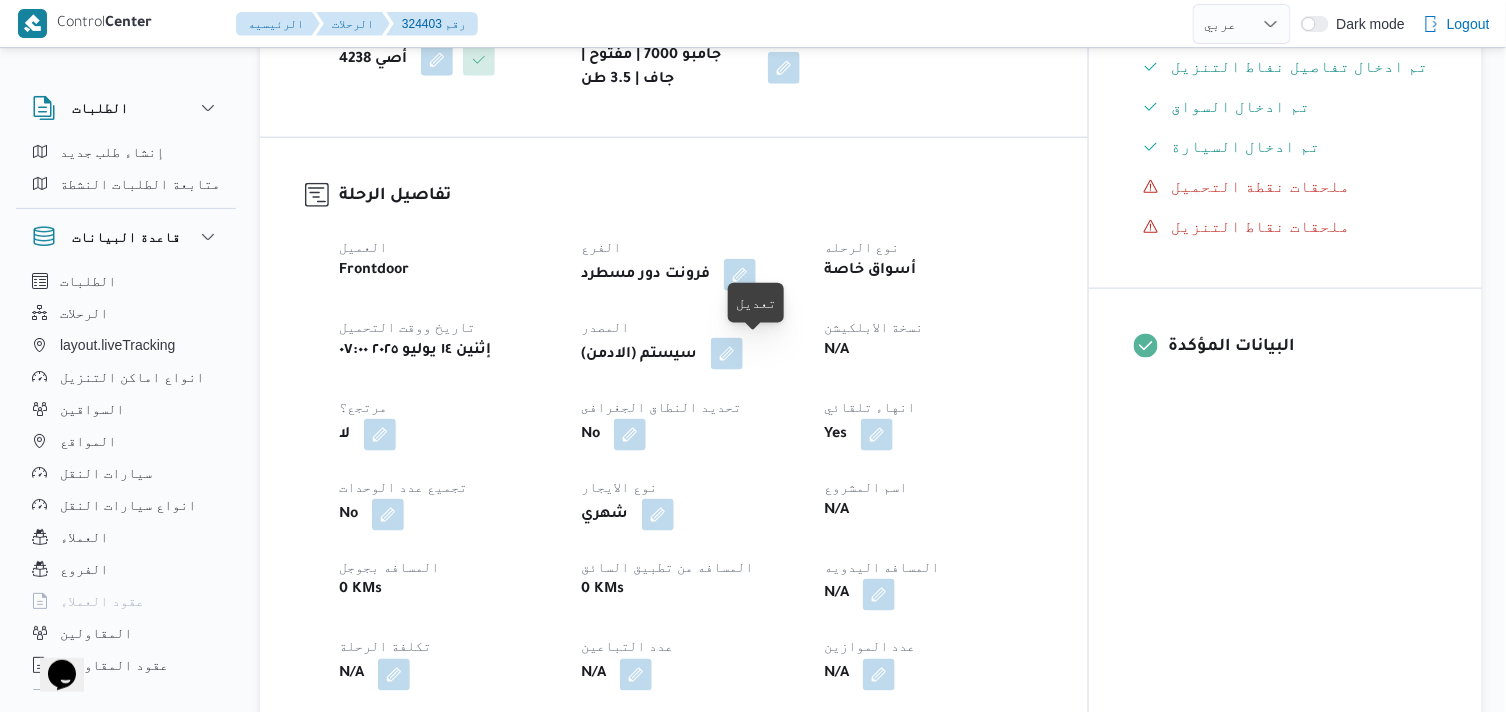 click at bounding box center [727, 354] 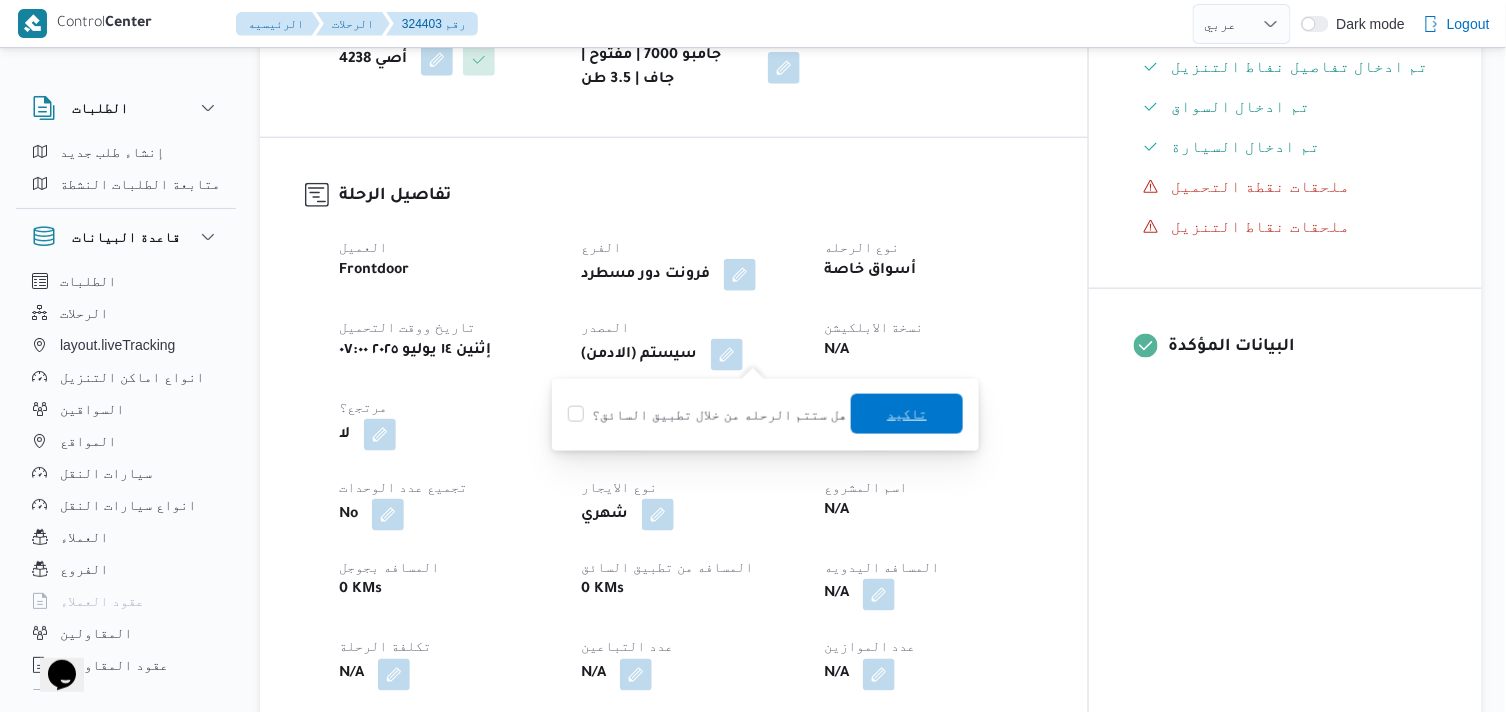 click on "تاكيد" at bounding box center (907, 414) 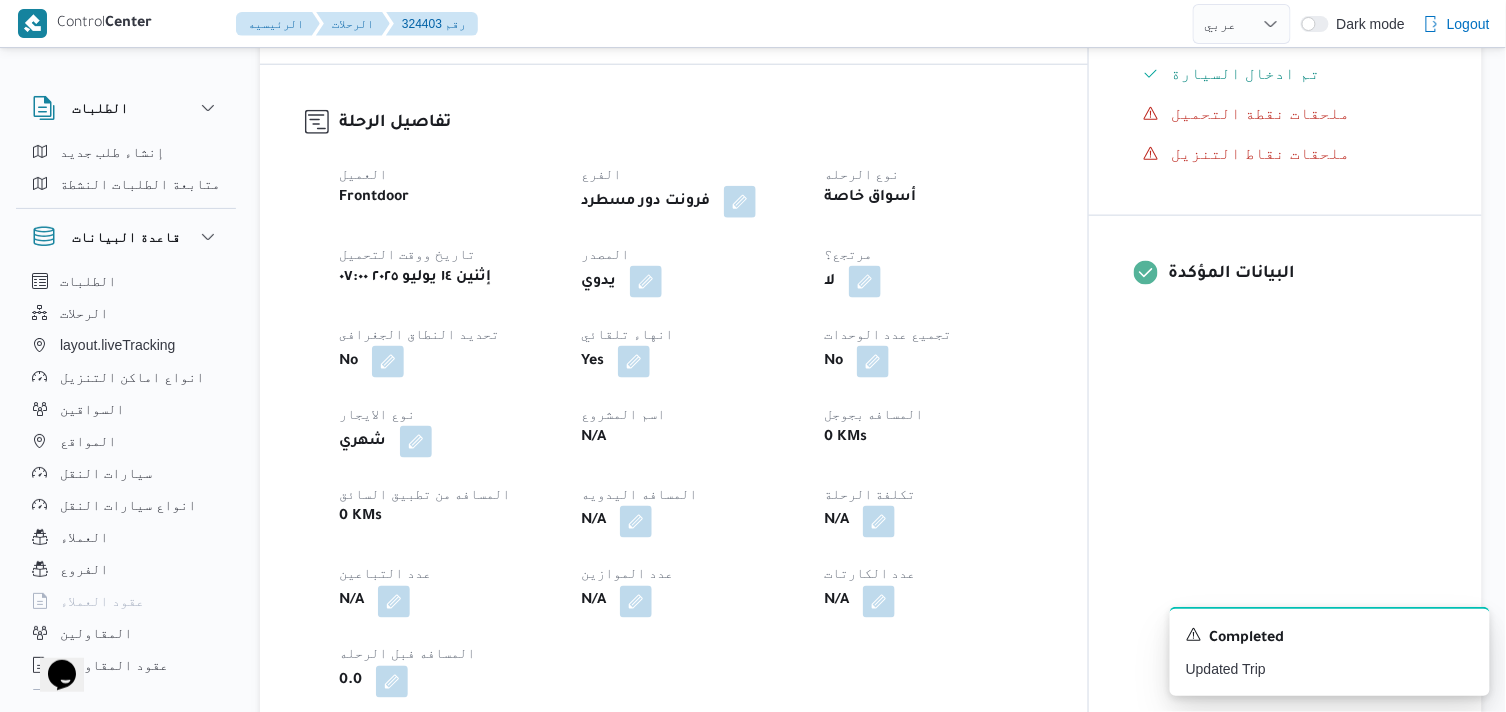 scroll, scrollTop: 666, scrollLeft: 0, axis: vertical 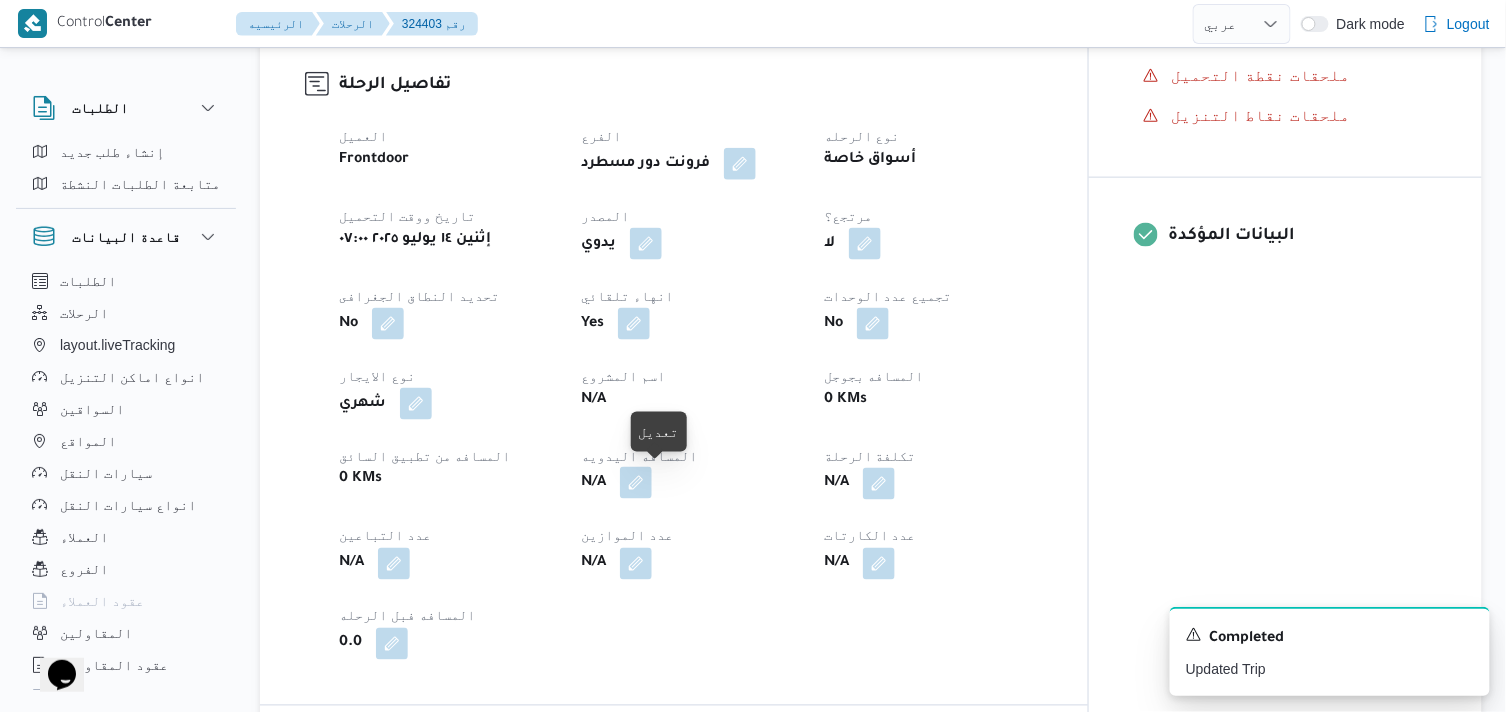 click at bounding box center [636, 483] 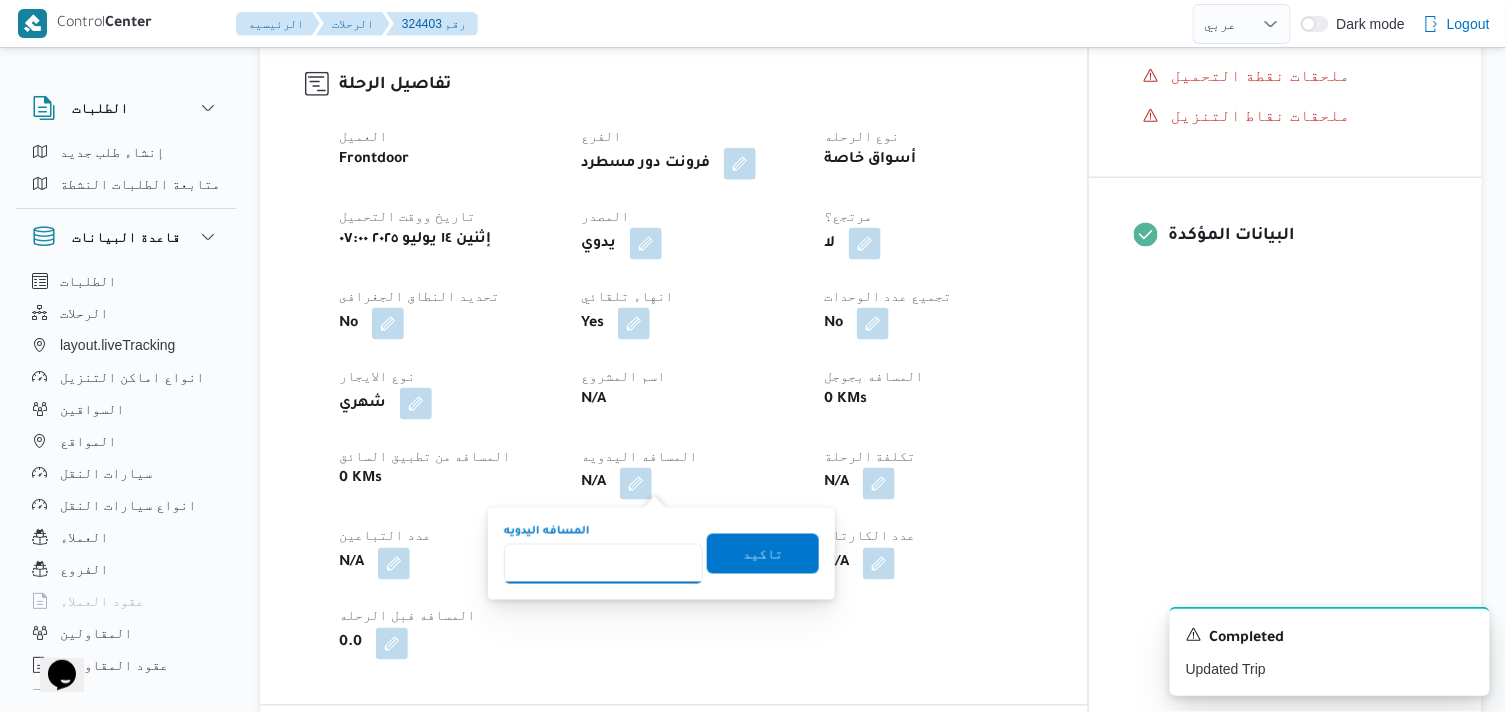 click on "المسافه اليدويه" at bounding box center [603, 564] 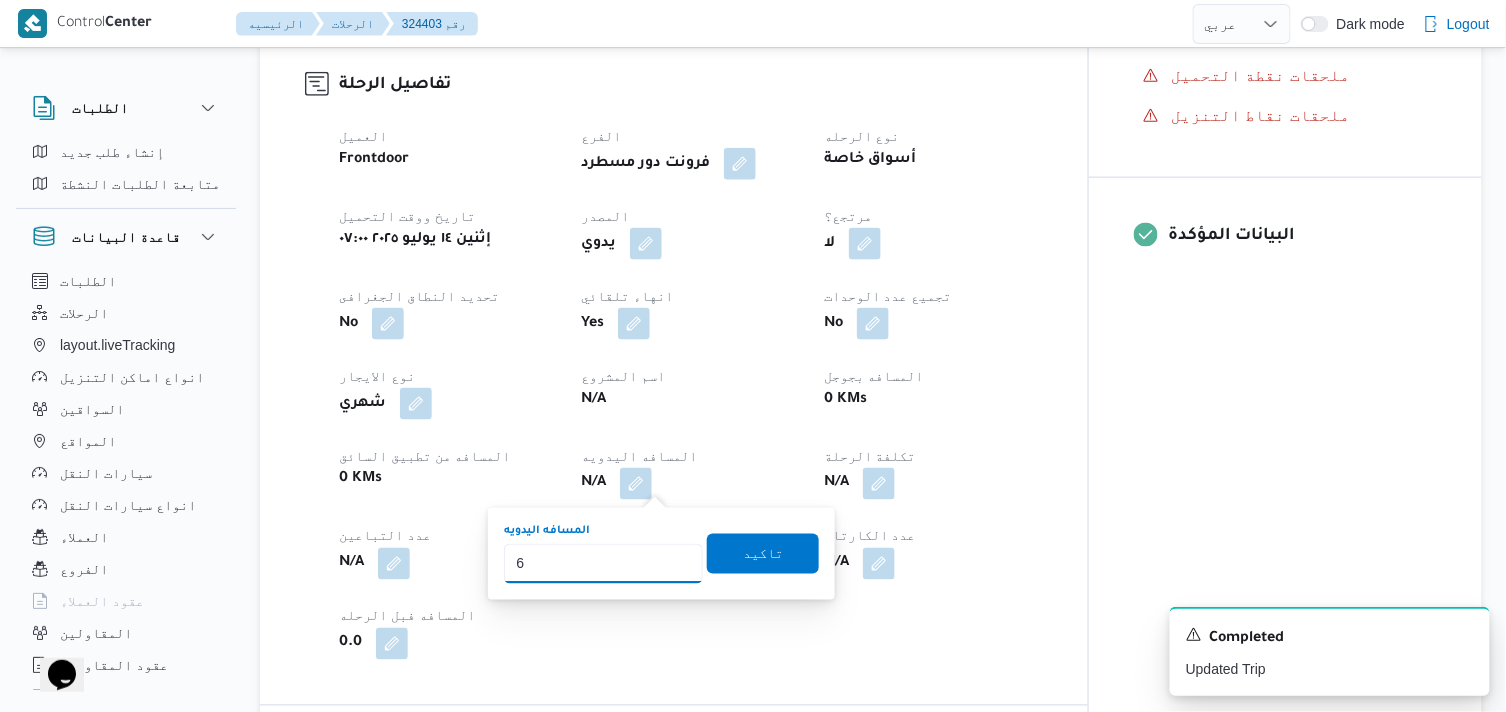 type on "65" 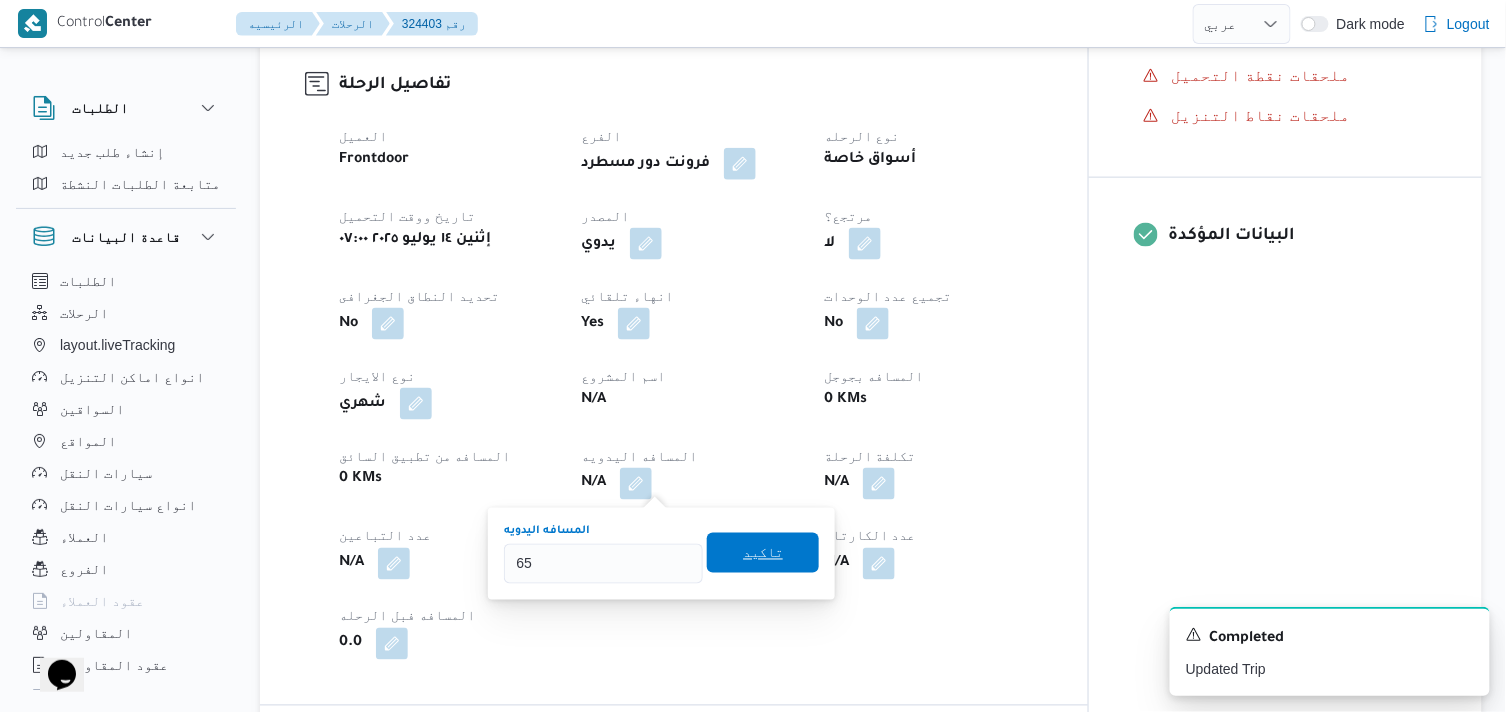 click on "تاكيد" at bounding box center (763, 553) 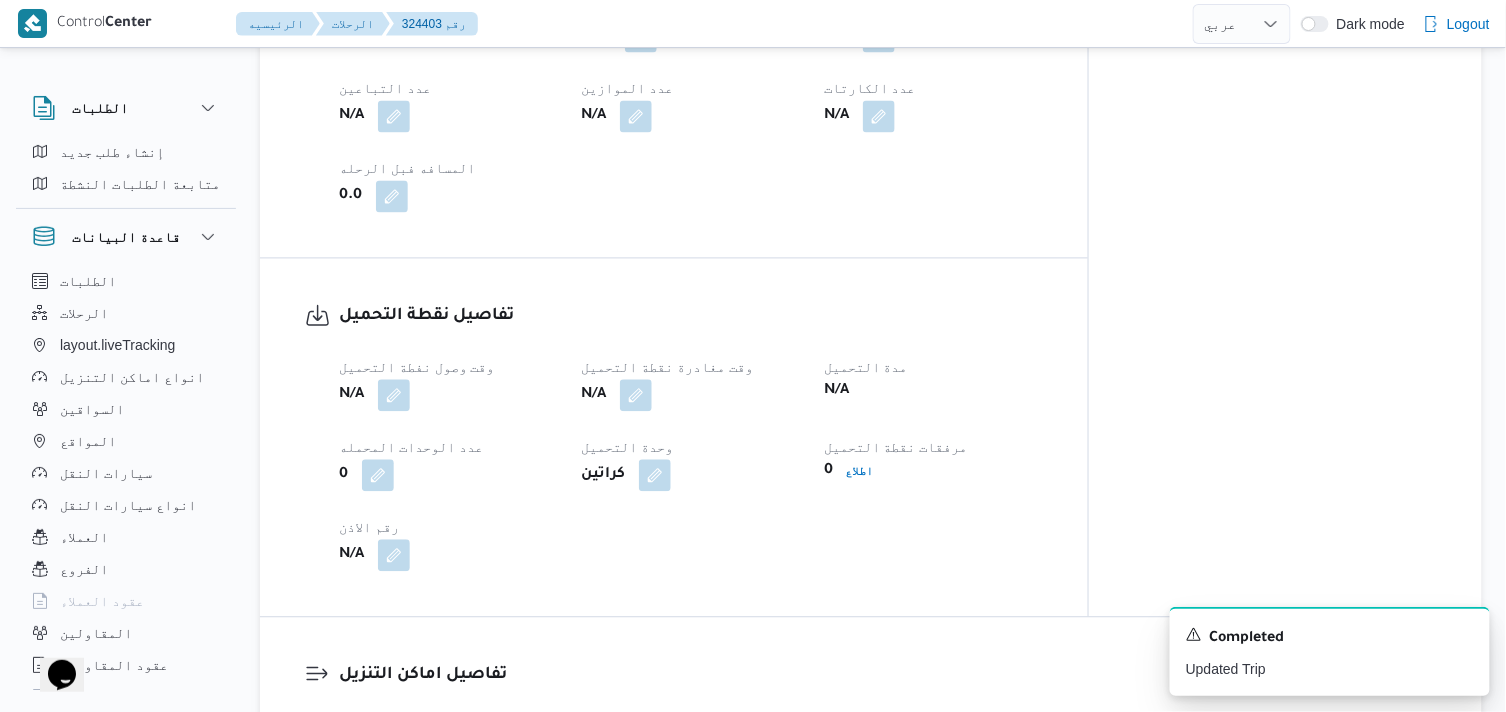 scroll, scrollTop: 1111, scrollLeft: 0, axis: vertical 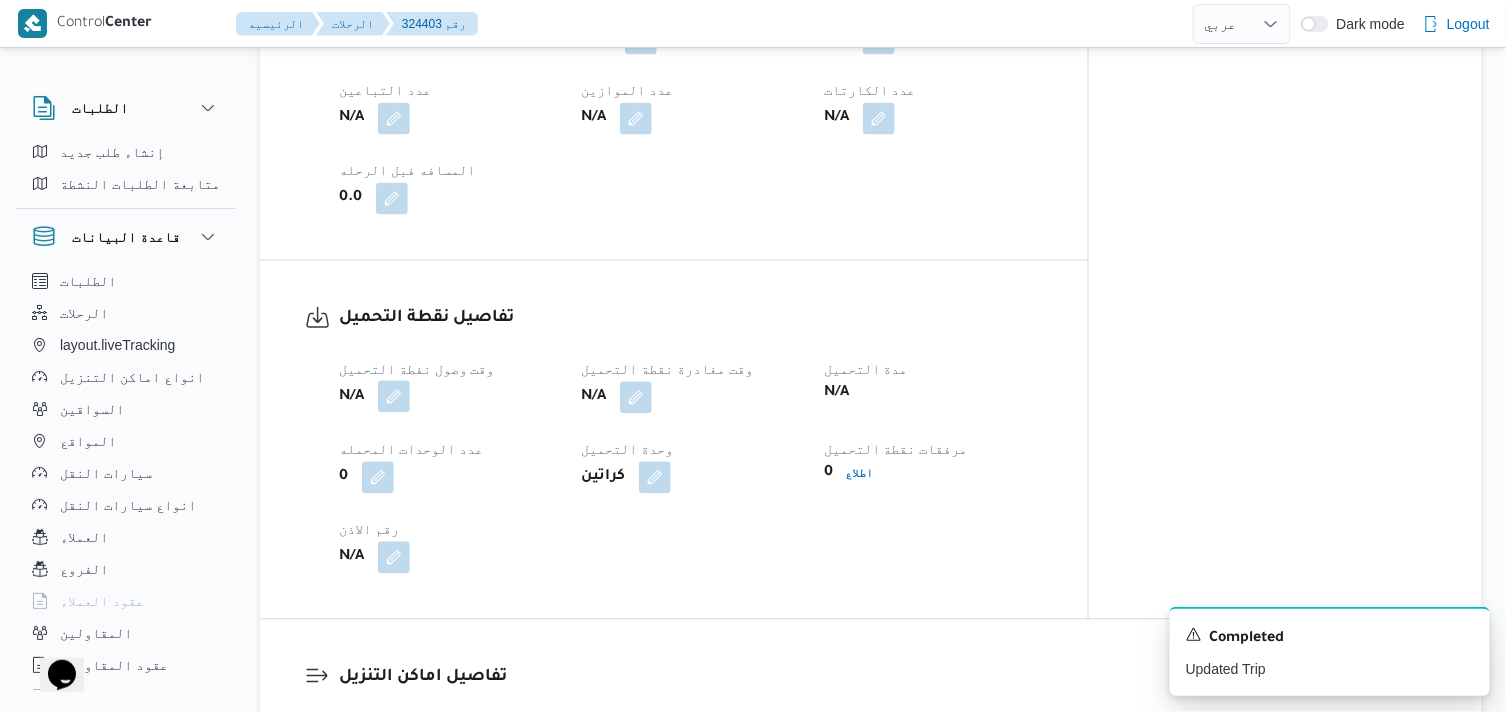 click at bounding box center (394, 397) 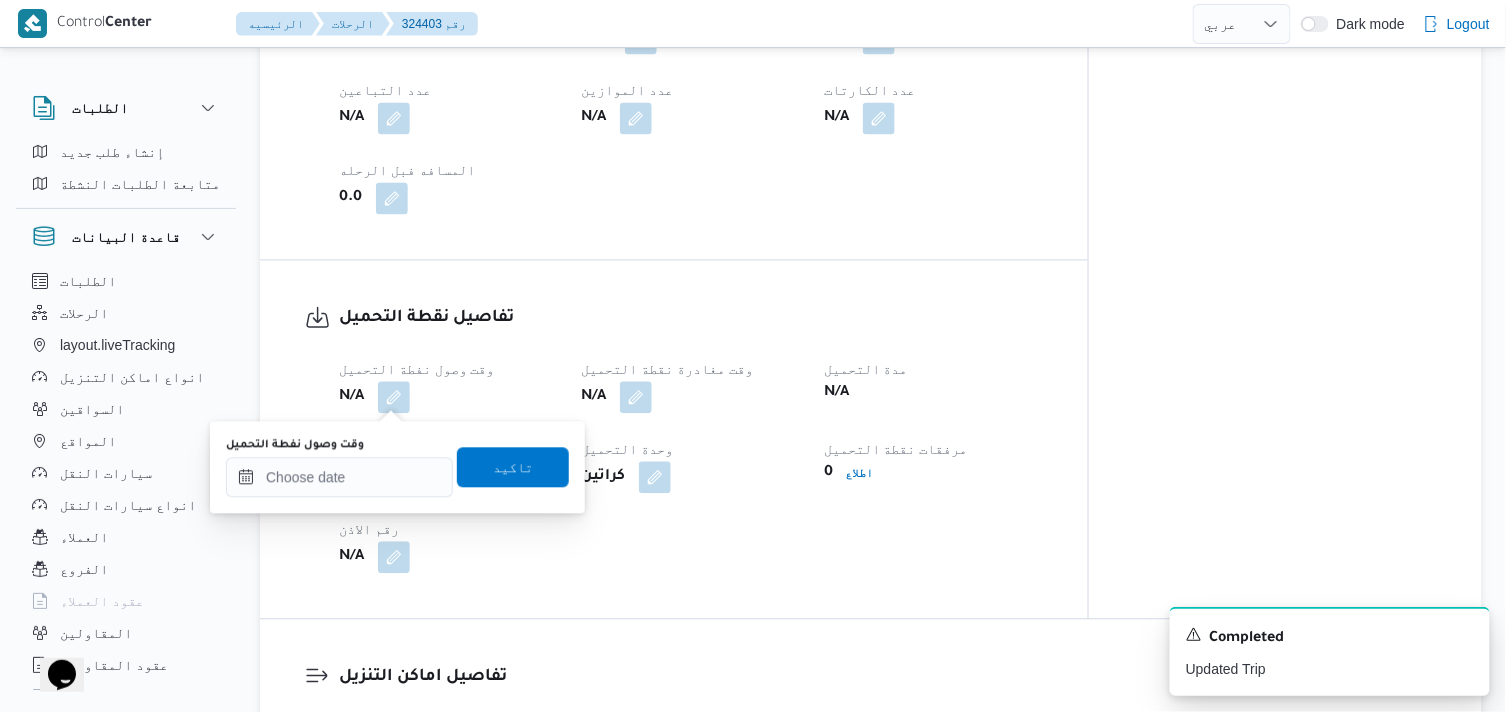 click on "وقت وصول نفطة التحميل" at bounding box center (339, 446) 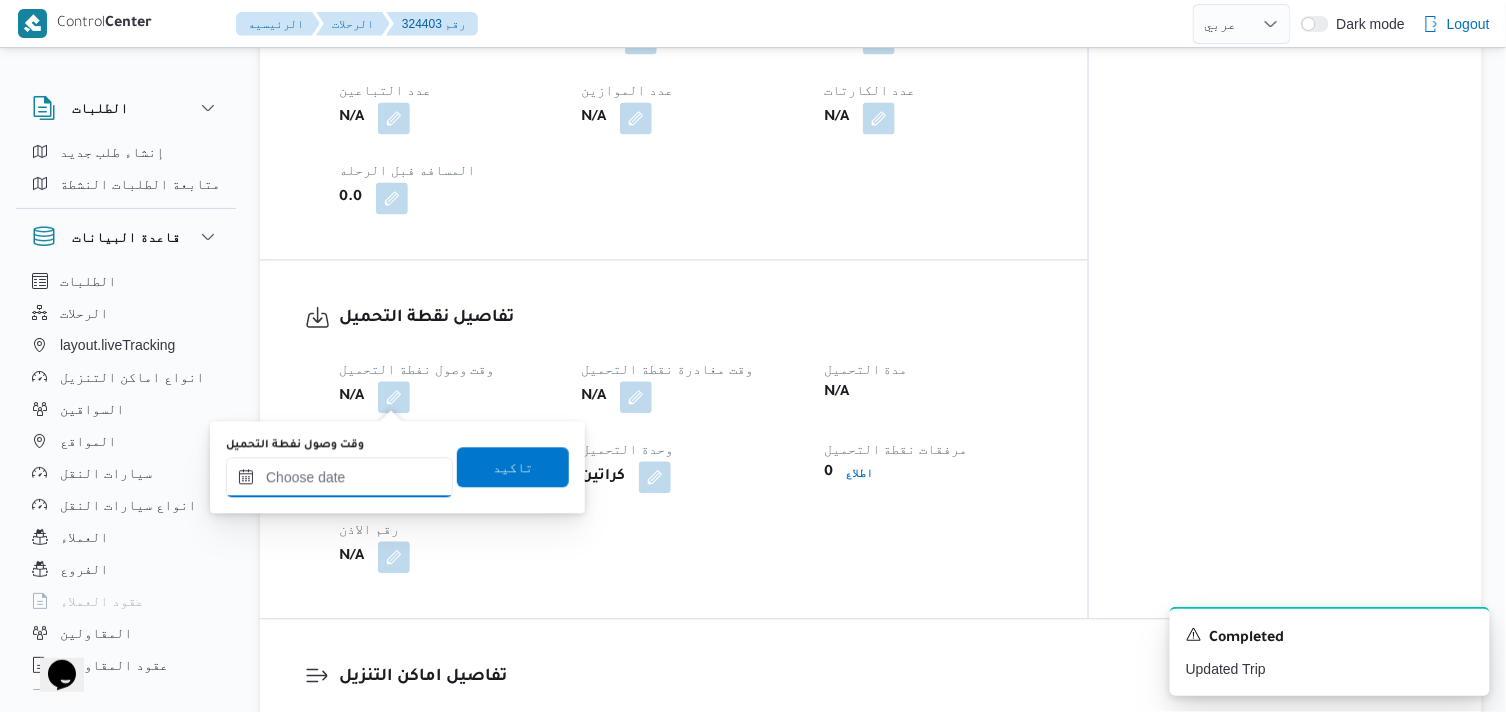 click on "وقت وصول نفطة التحميل" at bounding box center [339, 478] 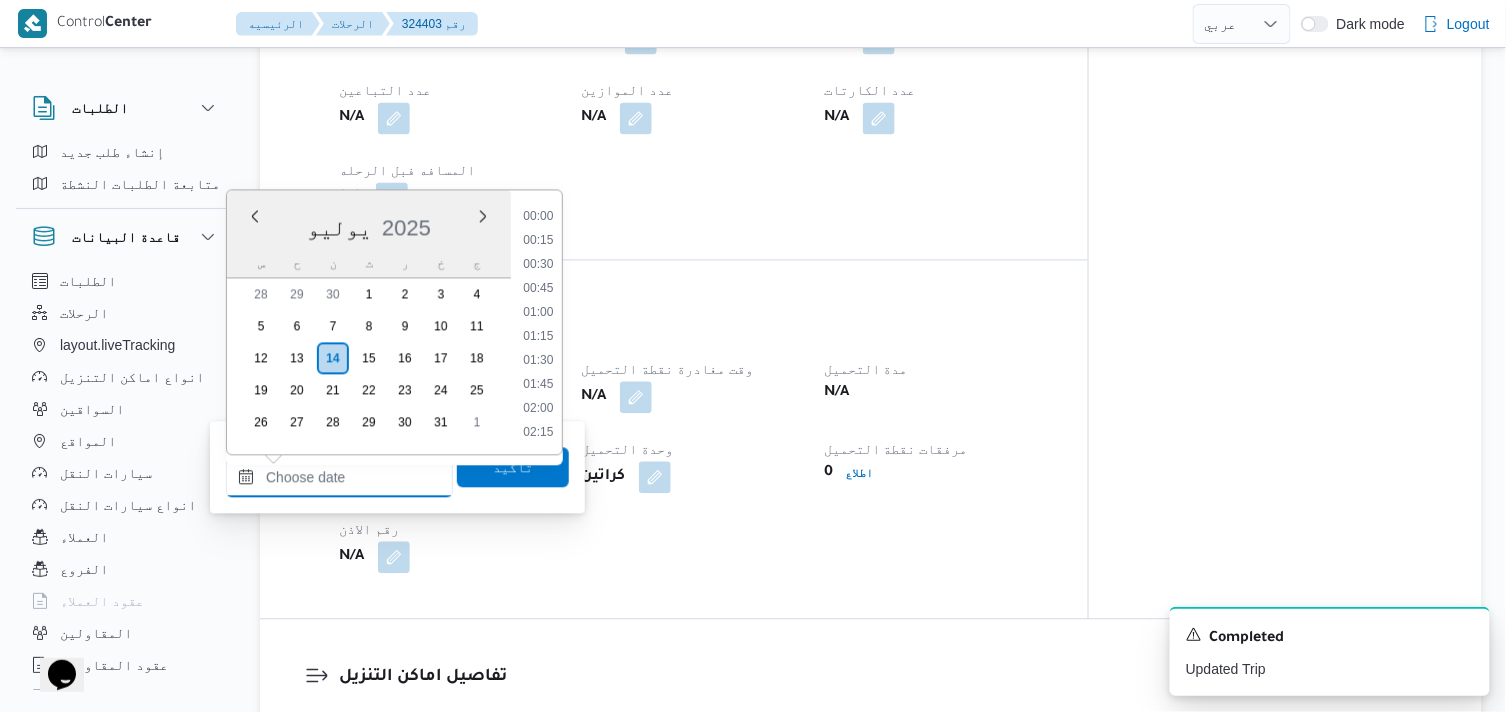 scroll, scrollTop: 1607, scrollLeft: 0, axis: vertical 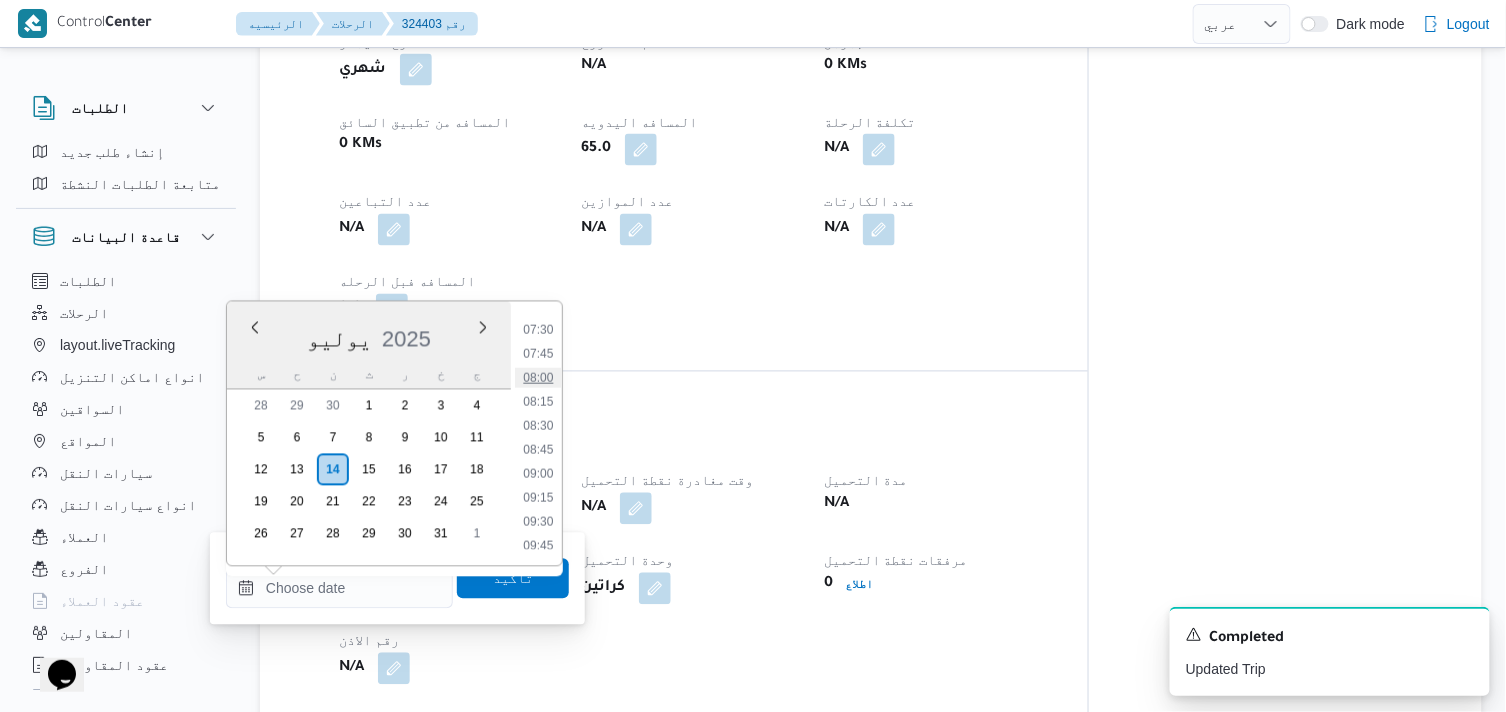click on "08:00" at bounding box center (538, 378) 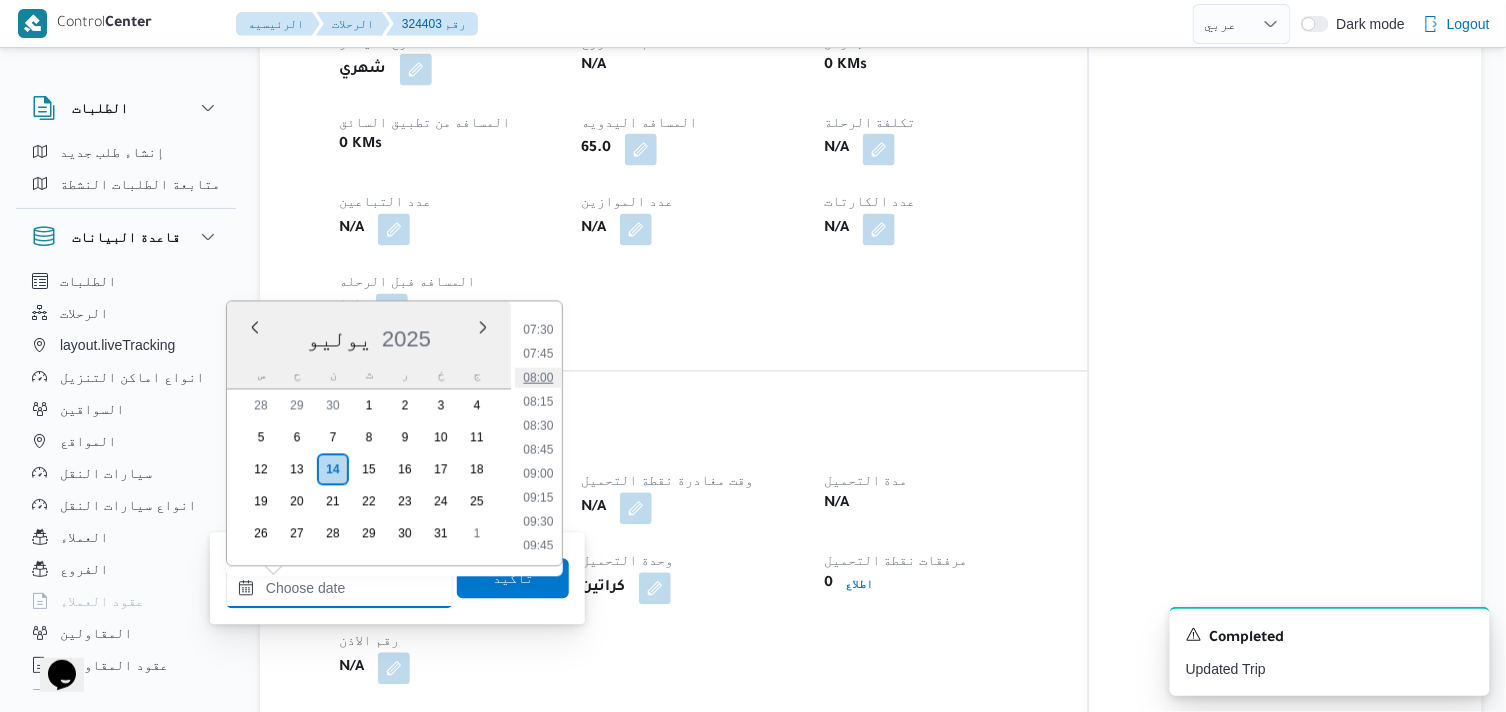 type on "[DATE] ٠٨:٠٠" 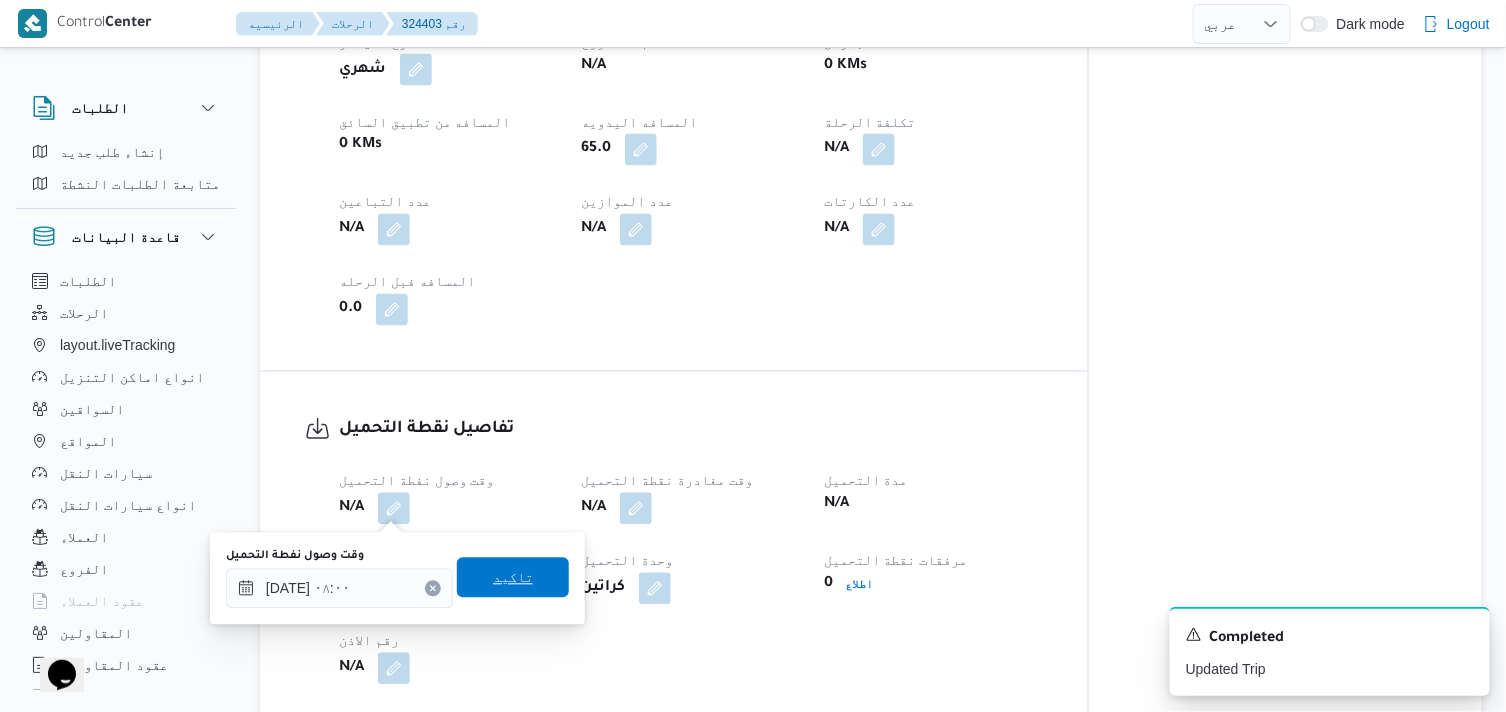 click on "تاكيد" at bounding box center [513, 578] 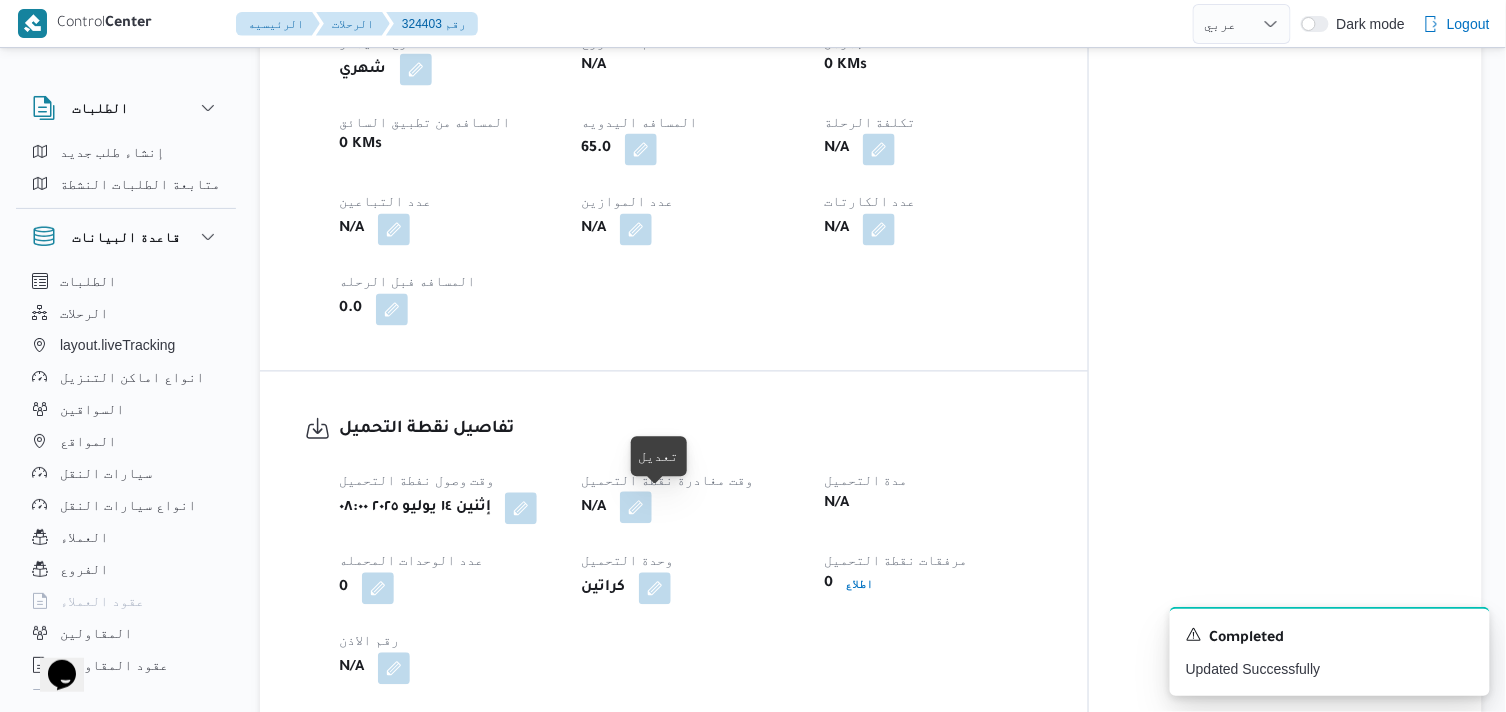 click at bounding box center [636, 508] 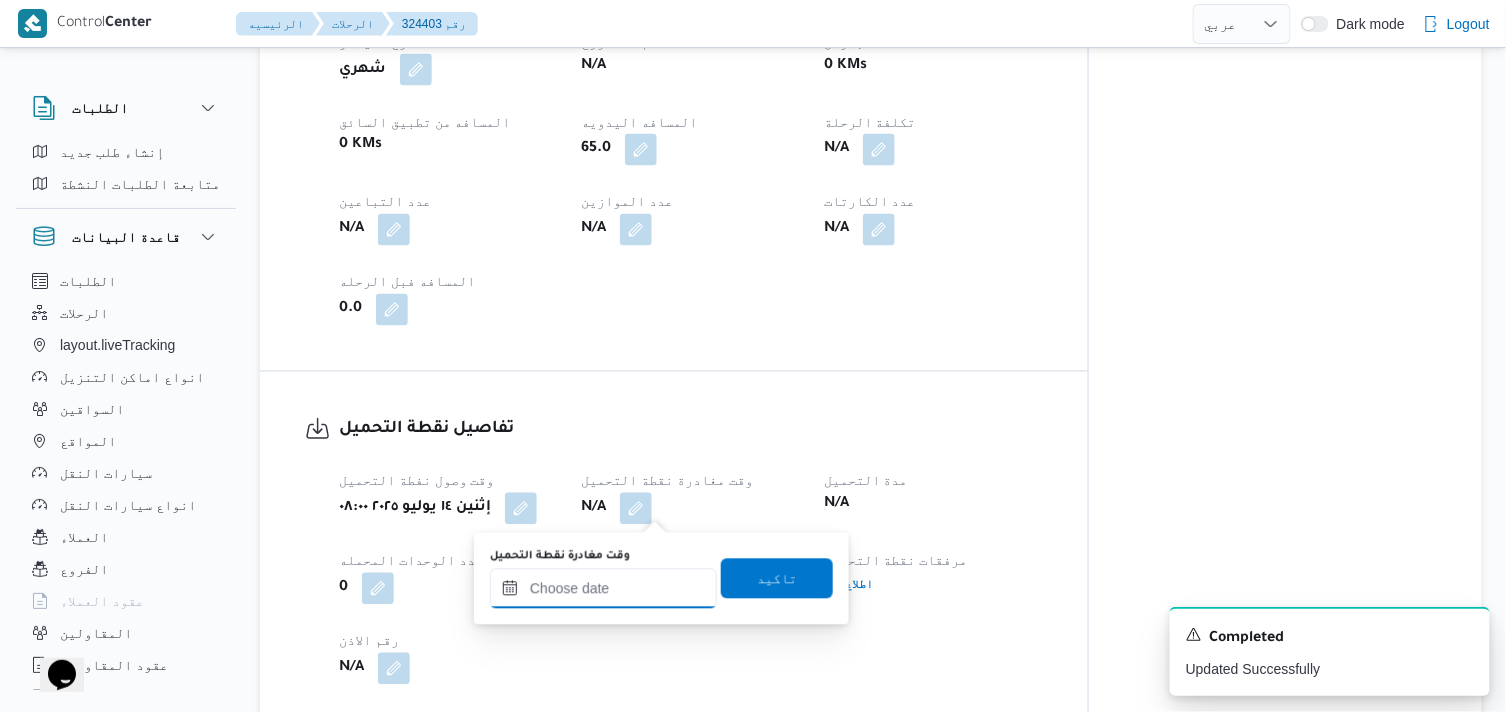 click on "وقت مغادرة نقطة التحميل" at bounding box center [603, 589] 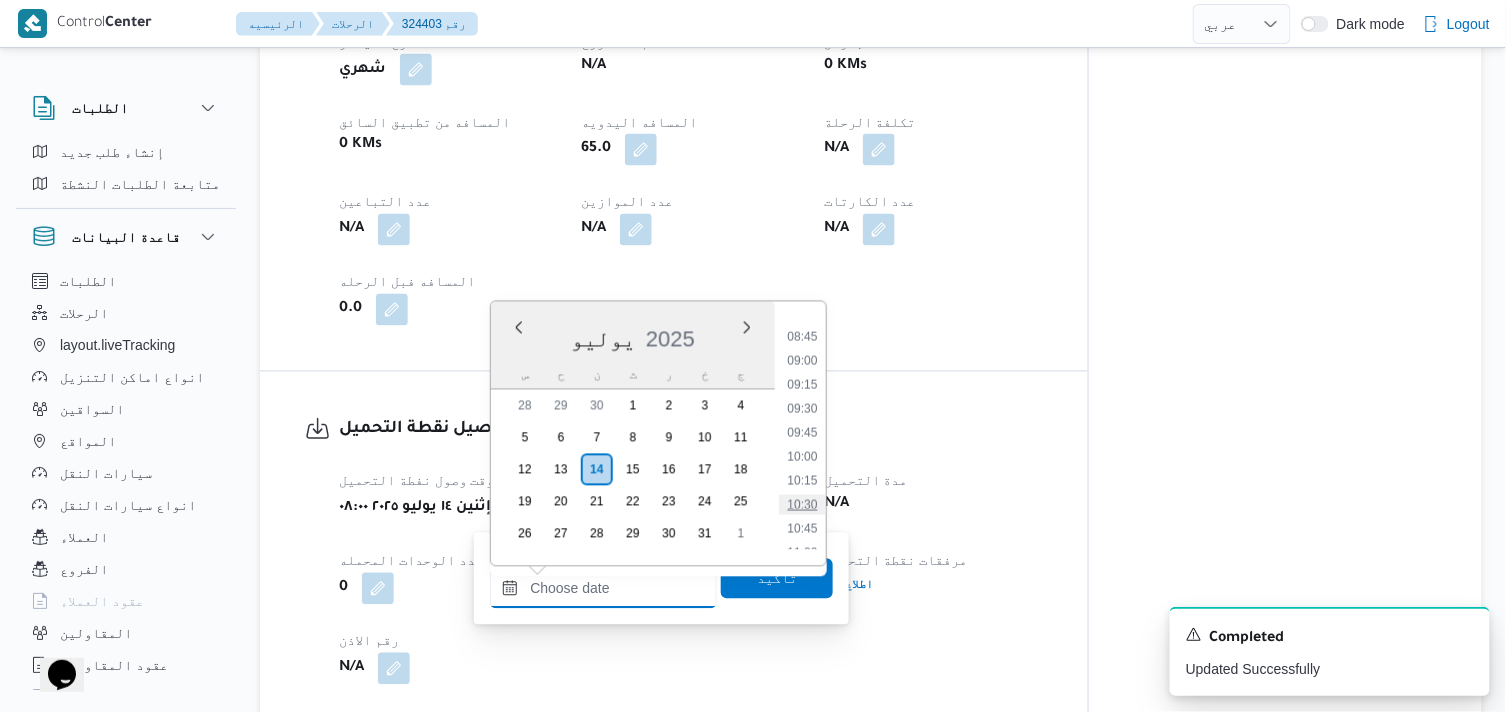 scroll, scrollTop: 830, scrollLeft: 0, axis: vertical 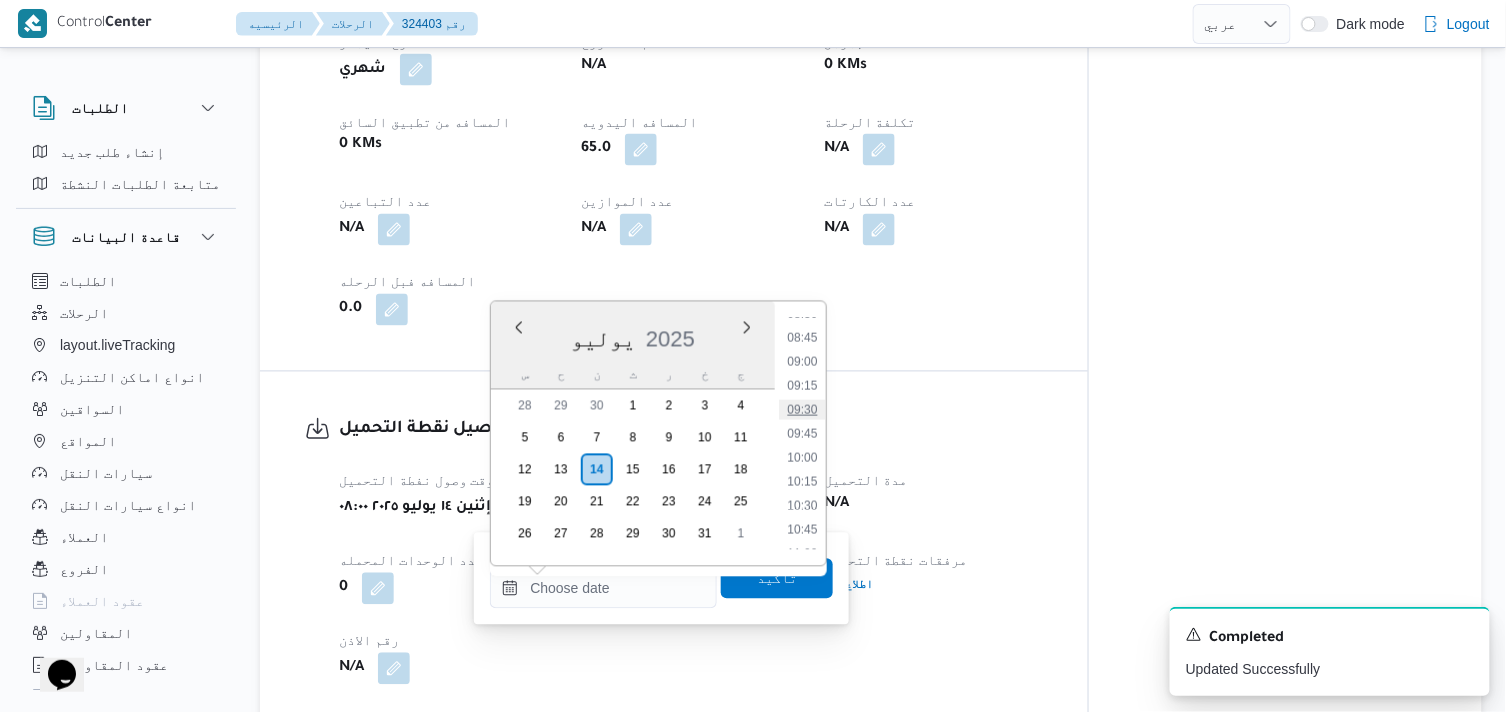 click on "09:30" at bounding box center [803, 410] 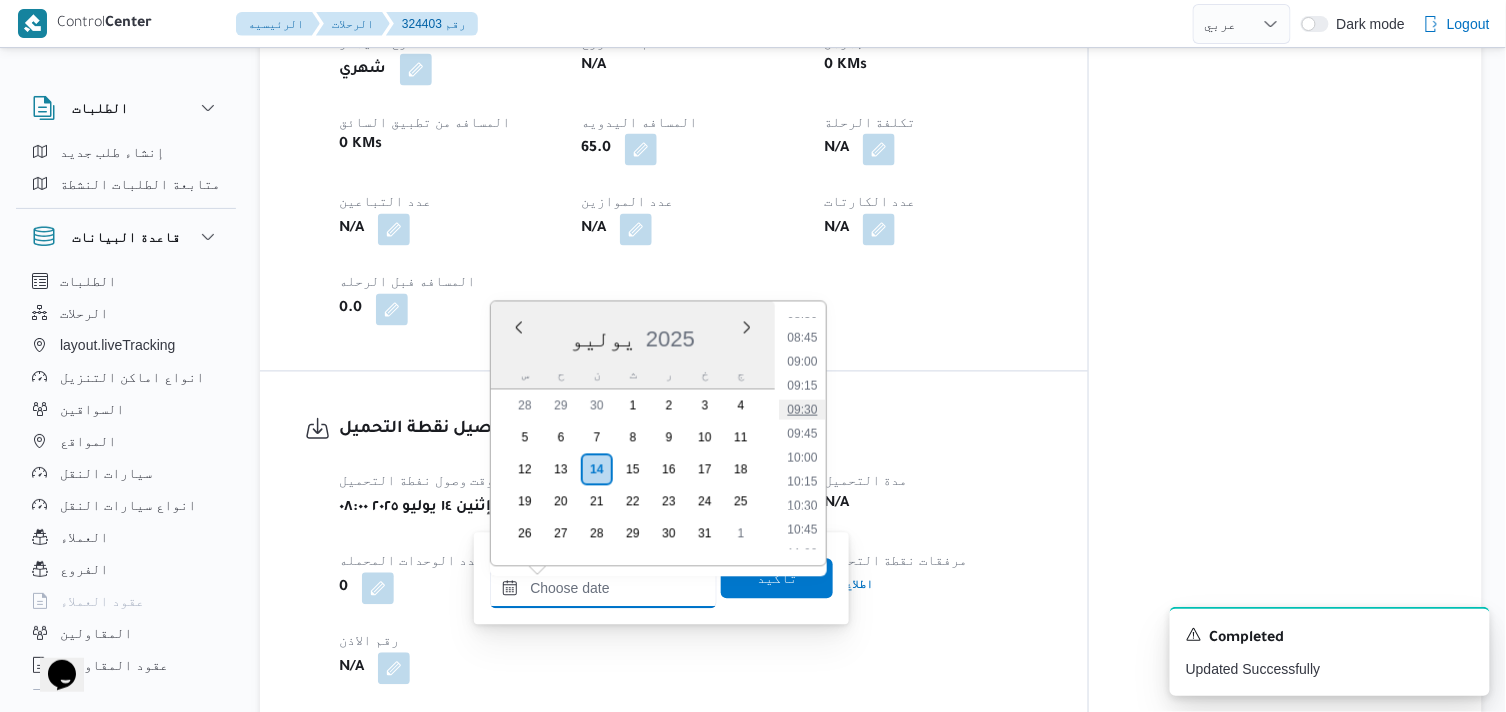 type on "[DATE] ٠٩:٣٠" 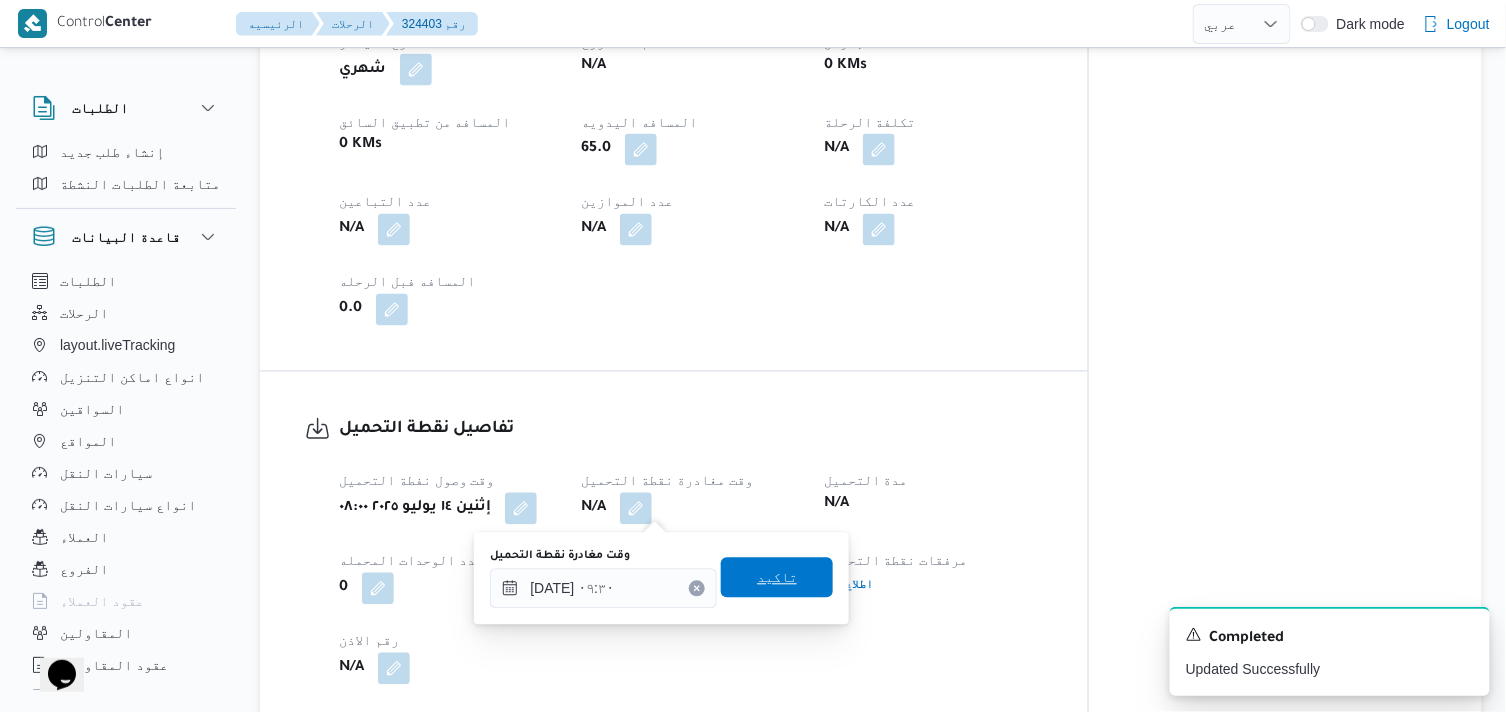 click on "تاكيد" at bounding box center (777, 578) 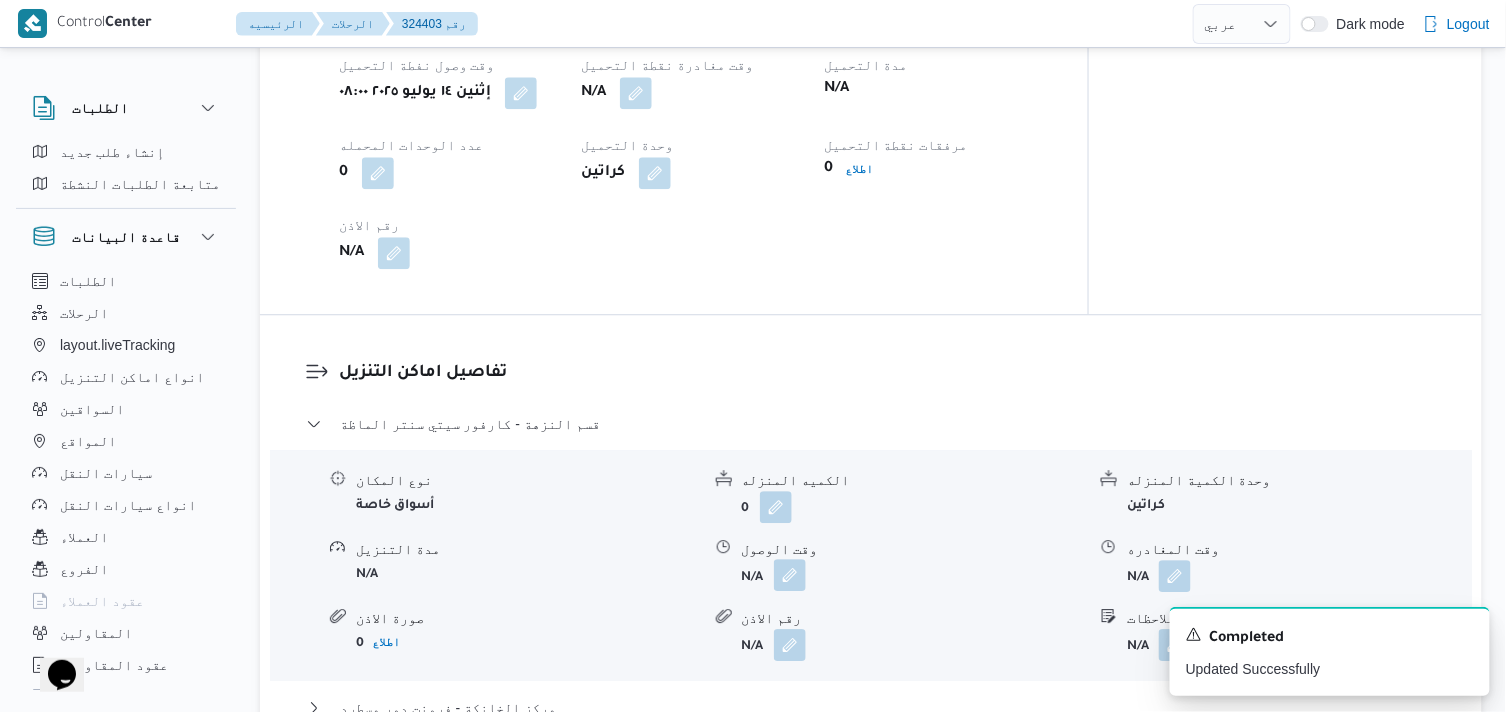 scroll, scrollTop: 1444, scrollLeft: 0, axis: vertical 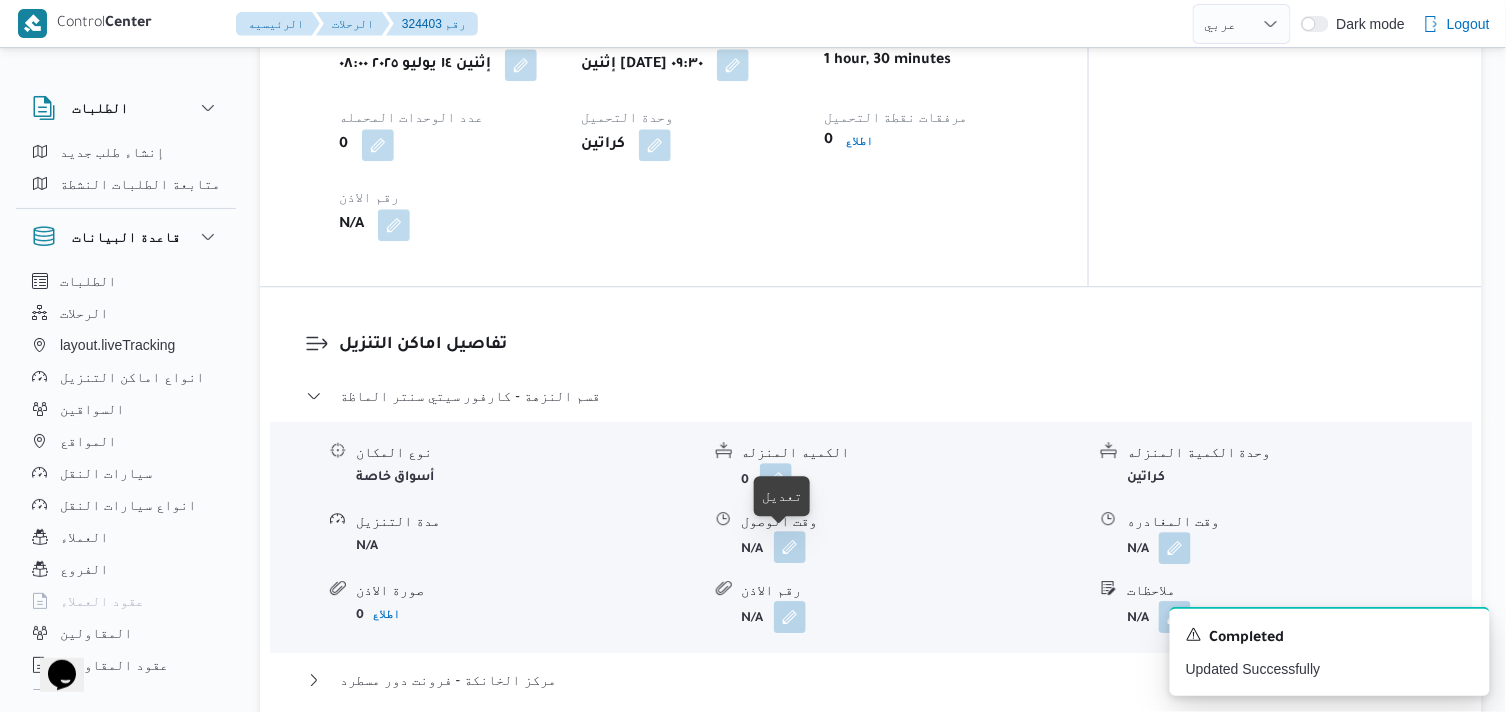 click at bounding box center [790, 547] 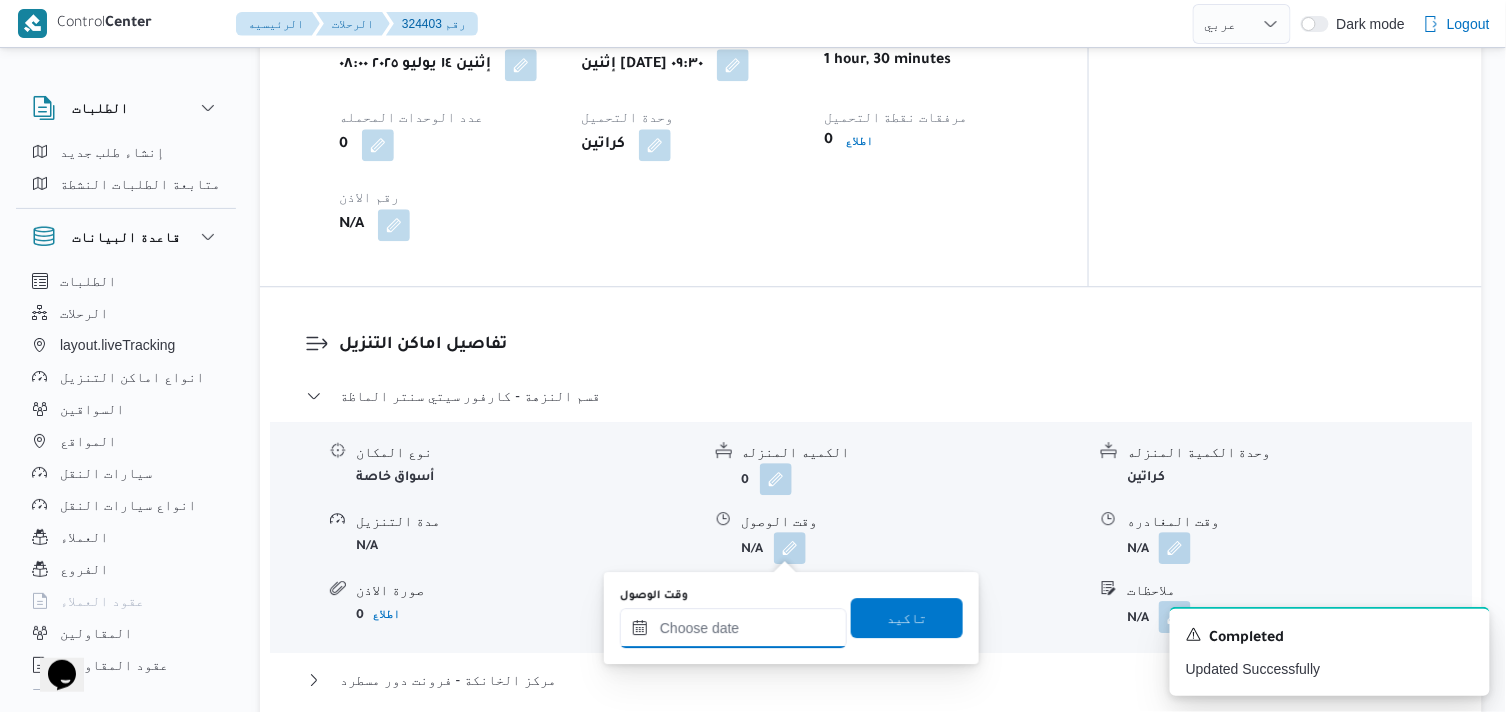 click on "وقت الوصول" at bounding box center [733, 628] 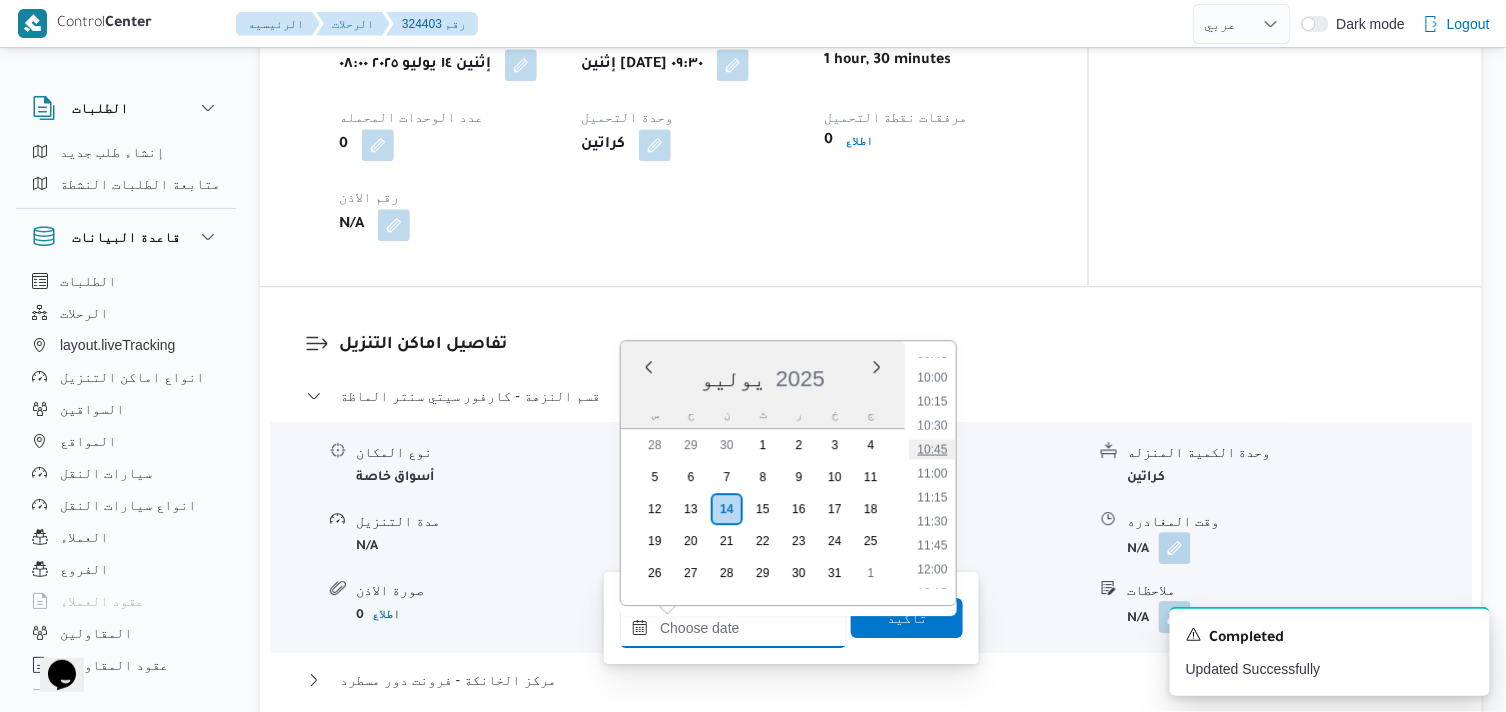 scroll, scrollTop: 941, scrollLeft: 0, axis: vertical 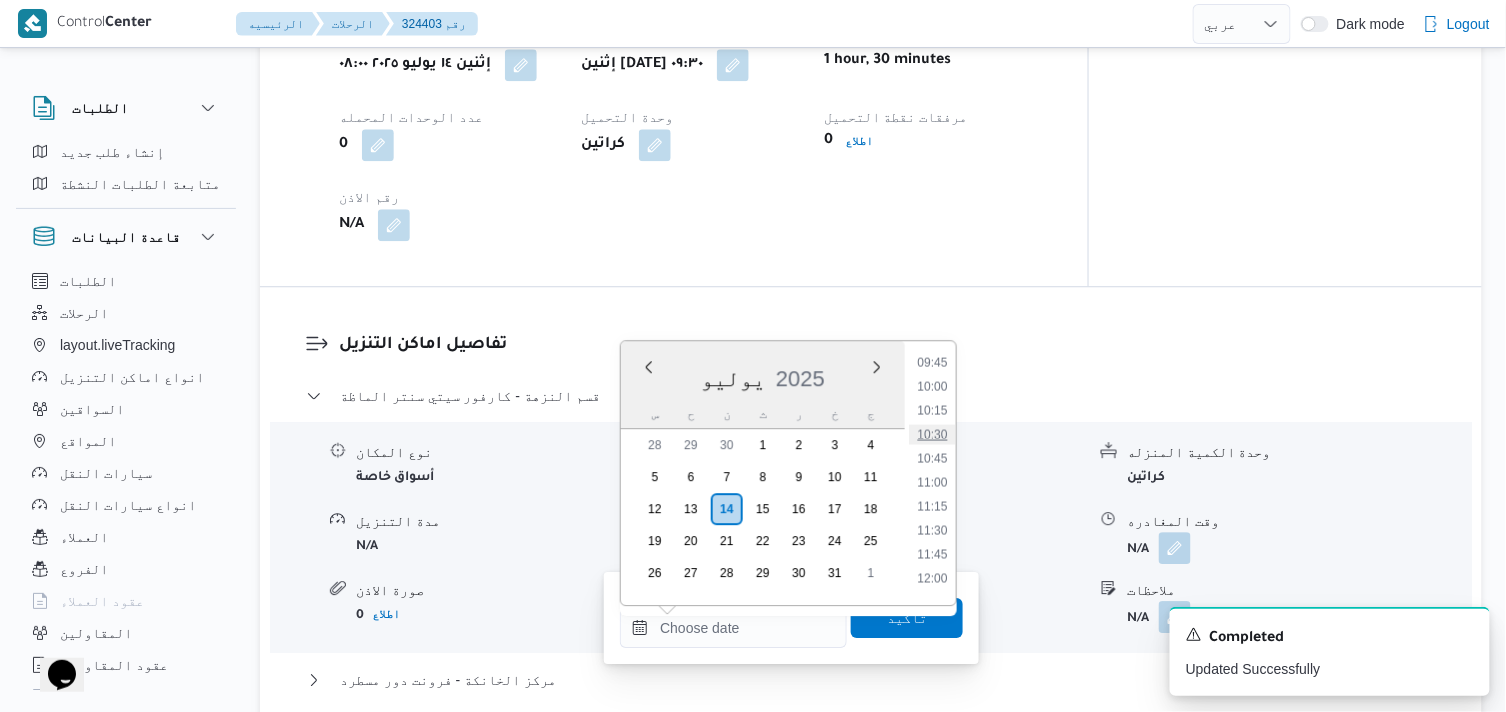 click on "10:30" at bounding box center [933, 434] 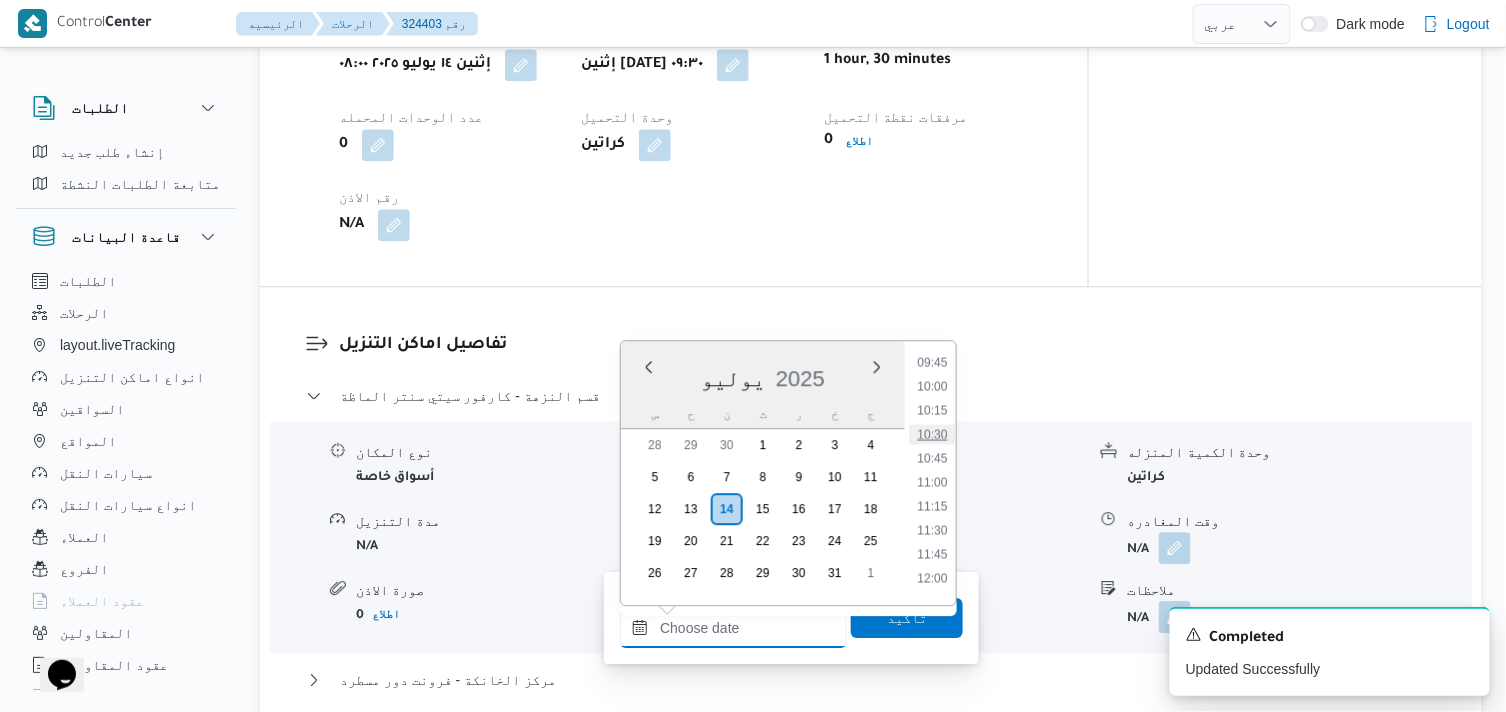 type on "١٤/٠٧/٢٠٢٥ ١٠:٣٠" 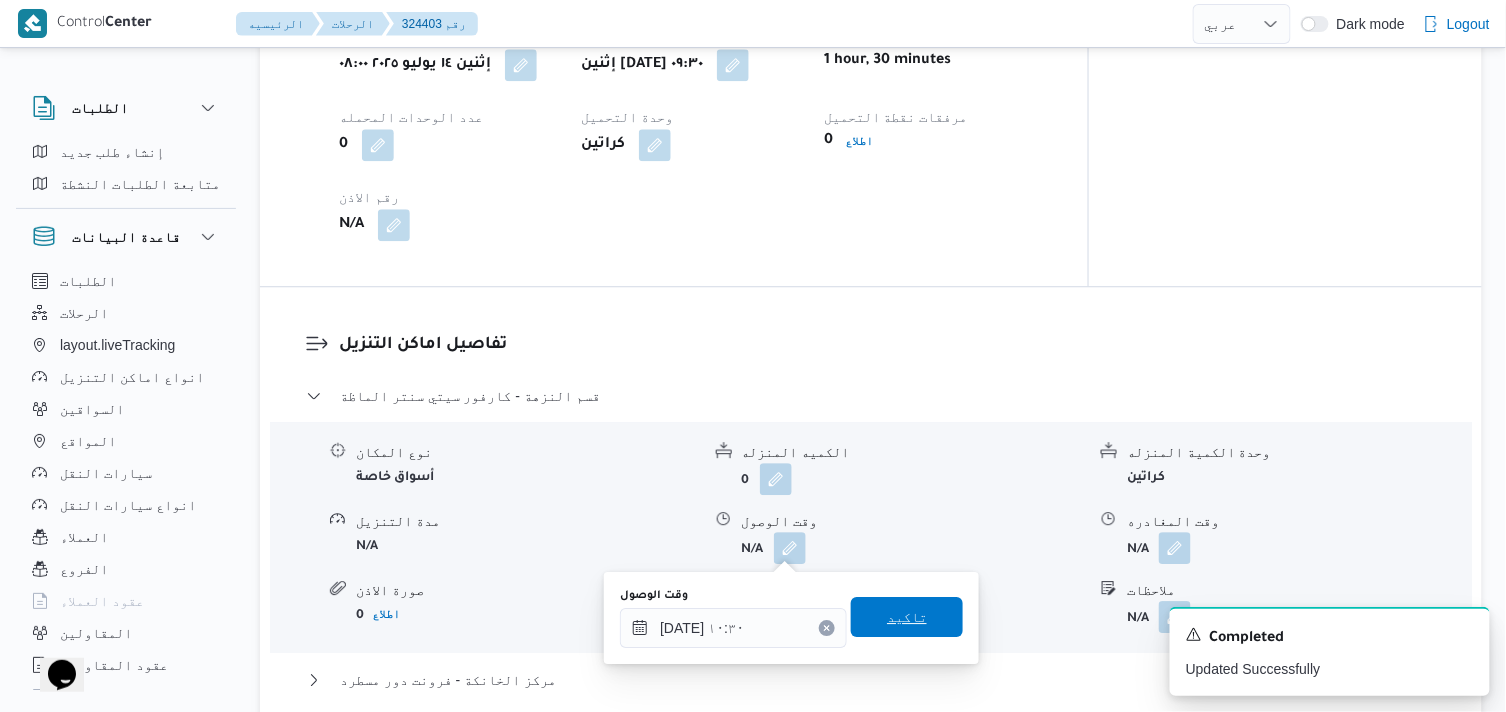click on "تاكيد" at bounding box center [907, 617] 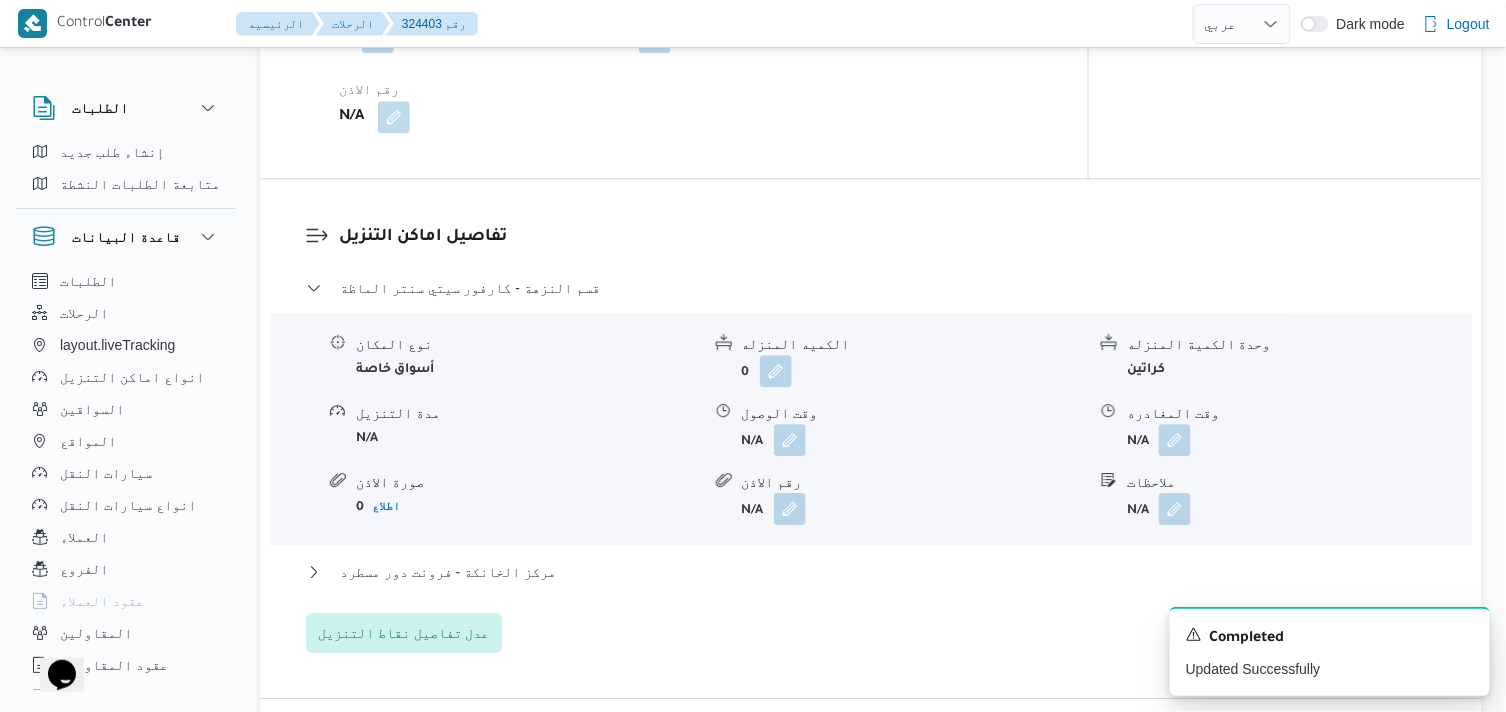 scroll, scrollTop: 1666, scrollLeft: 0, axis: vertical 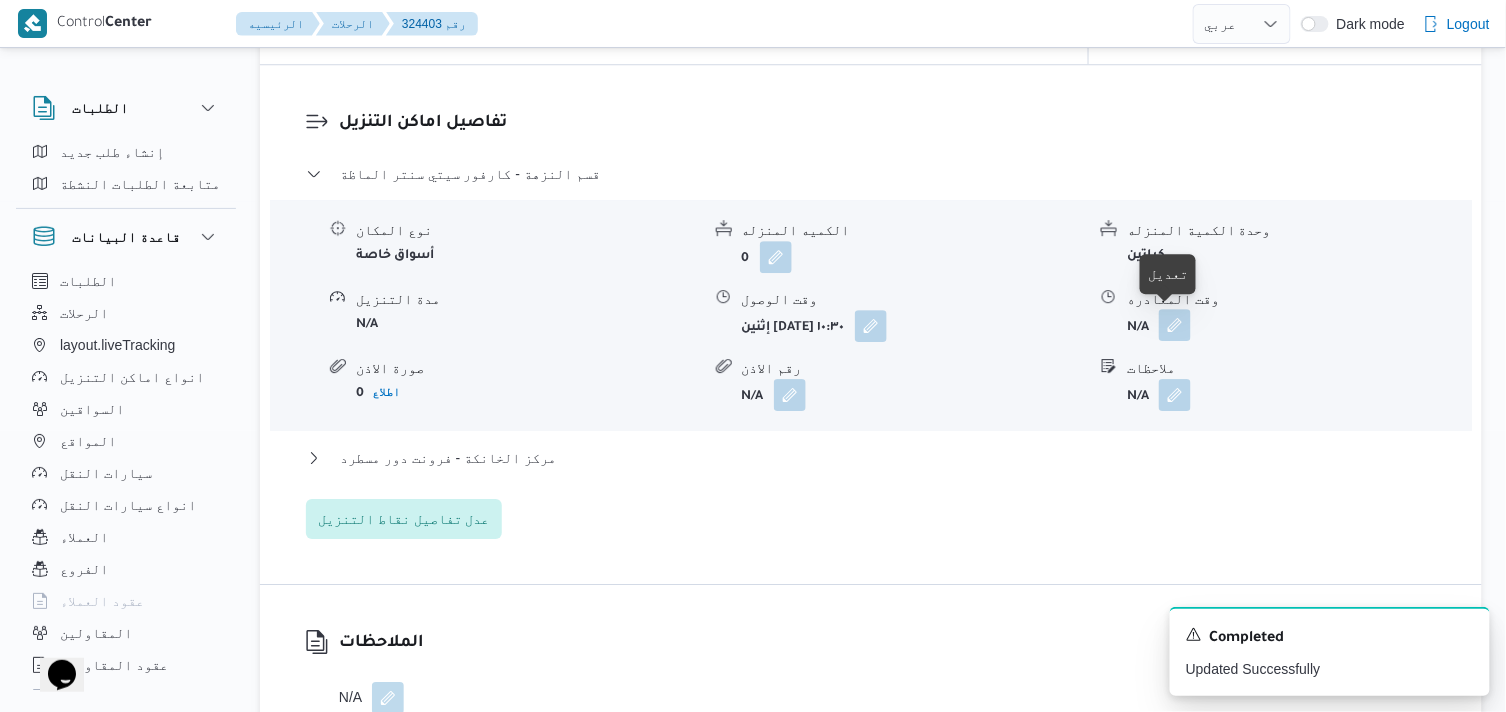 click at bounding box center (1175, 325) 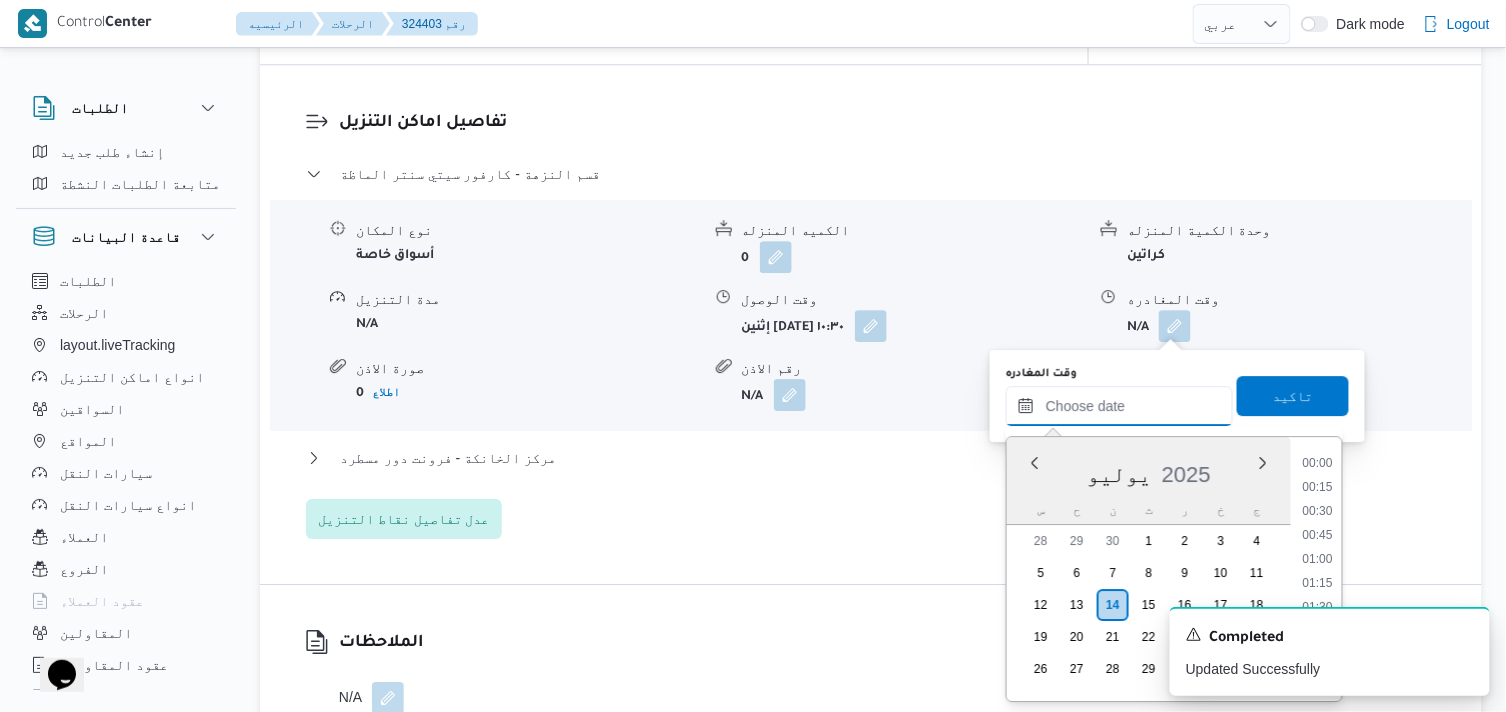 click on "وقت المغادره" at bounding box center [1119, 406] 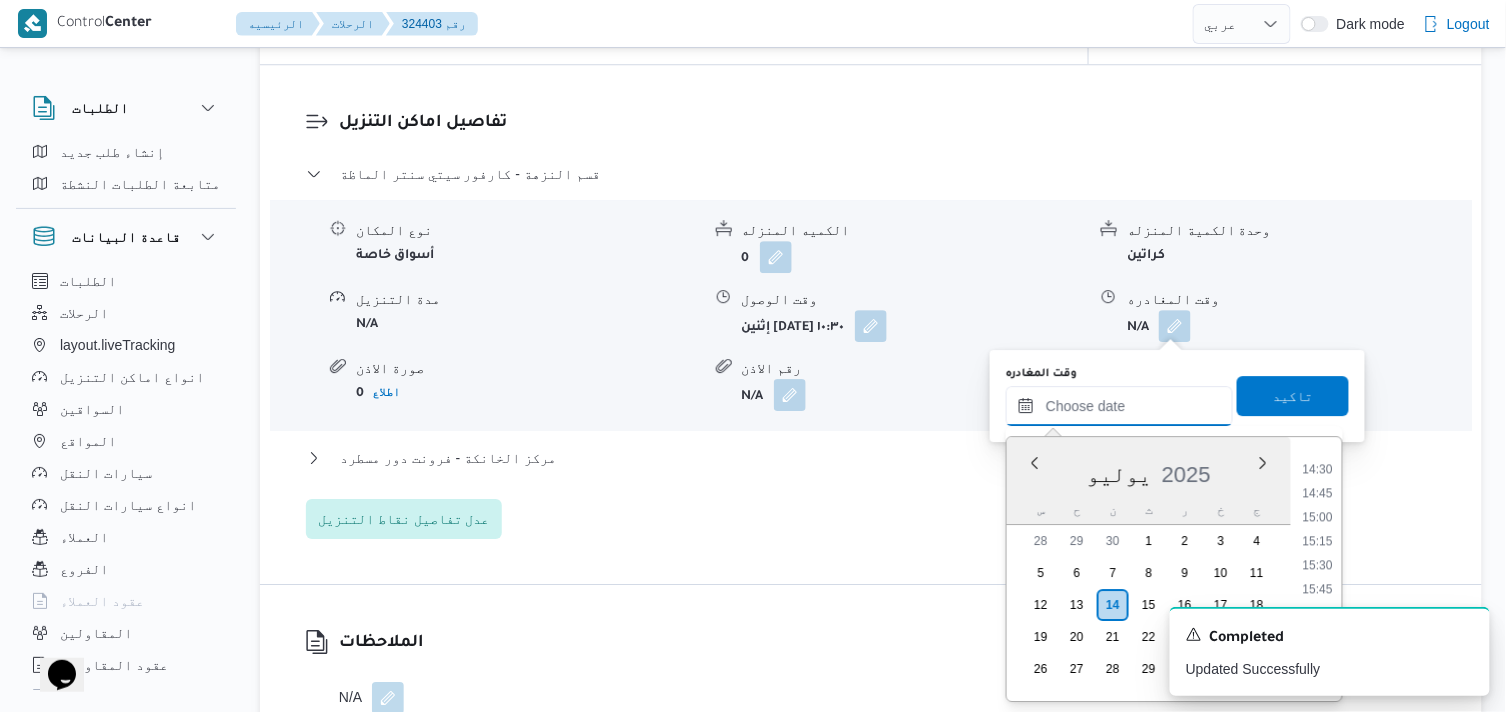scroll, scrollTop: 1385, scrollLeft: 0, axis: vertical 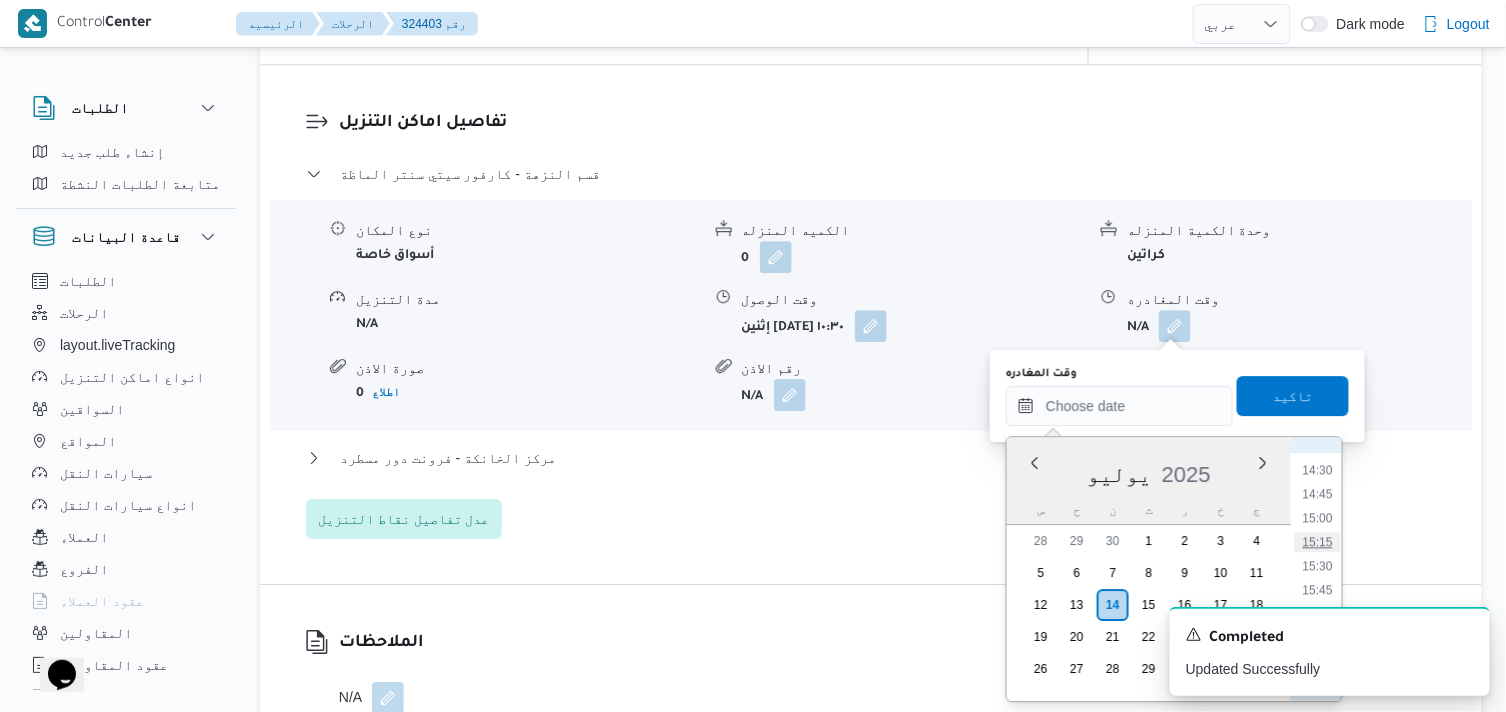 click on "15:15" at bounding box center (1318, 542) 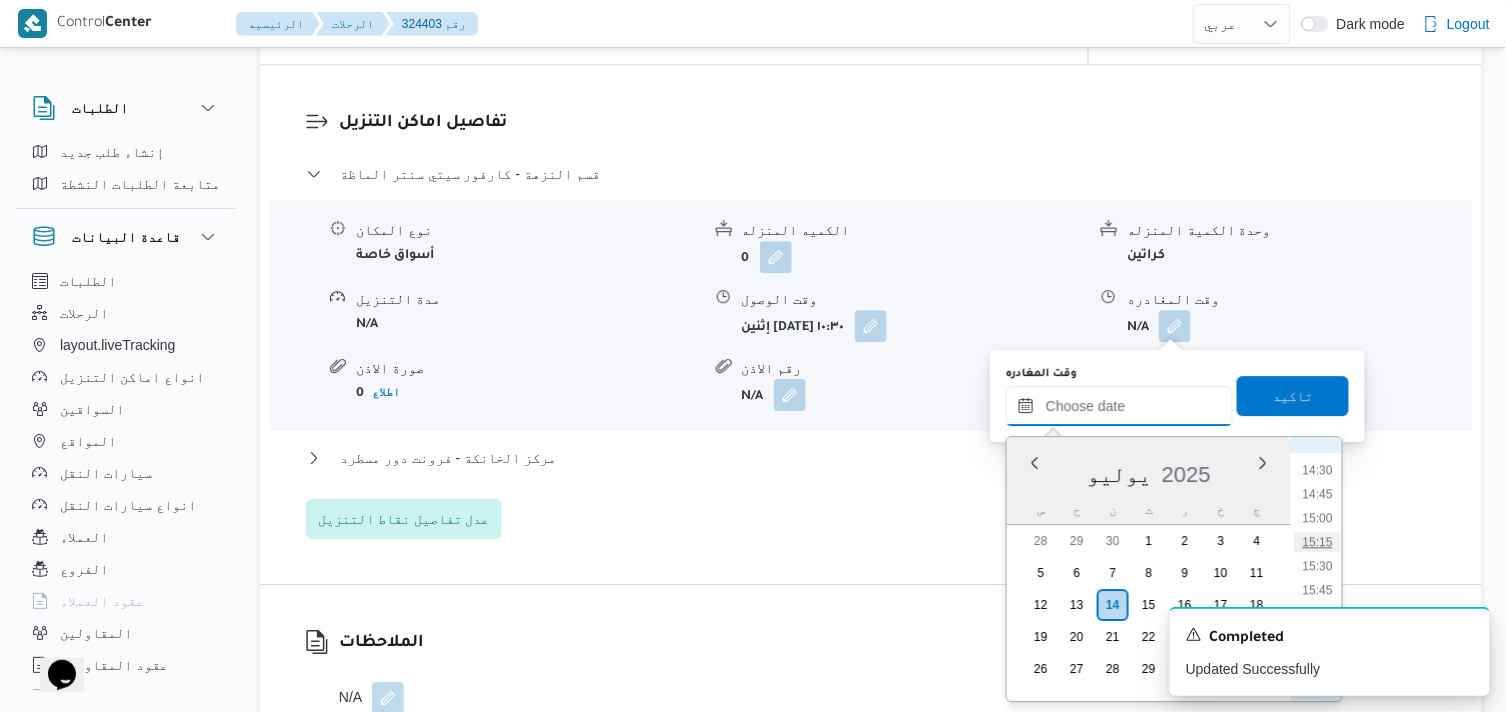 type on "١٤/٠٧/٢٠٢٥ ١٥:١٥" 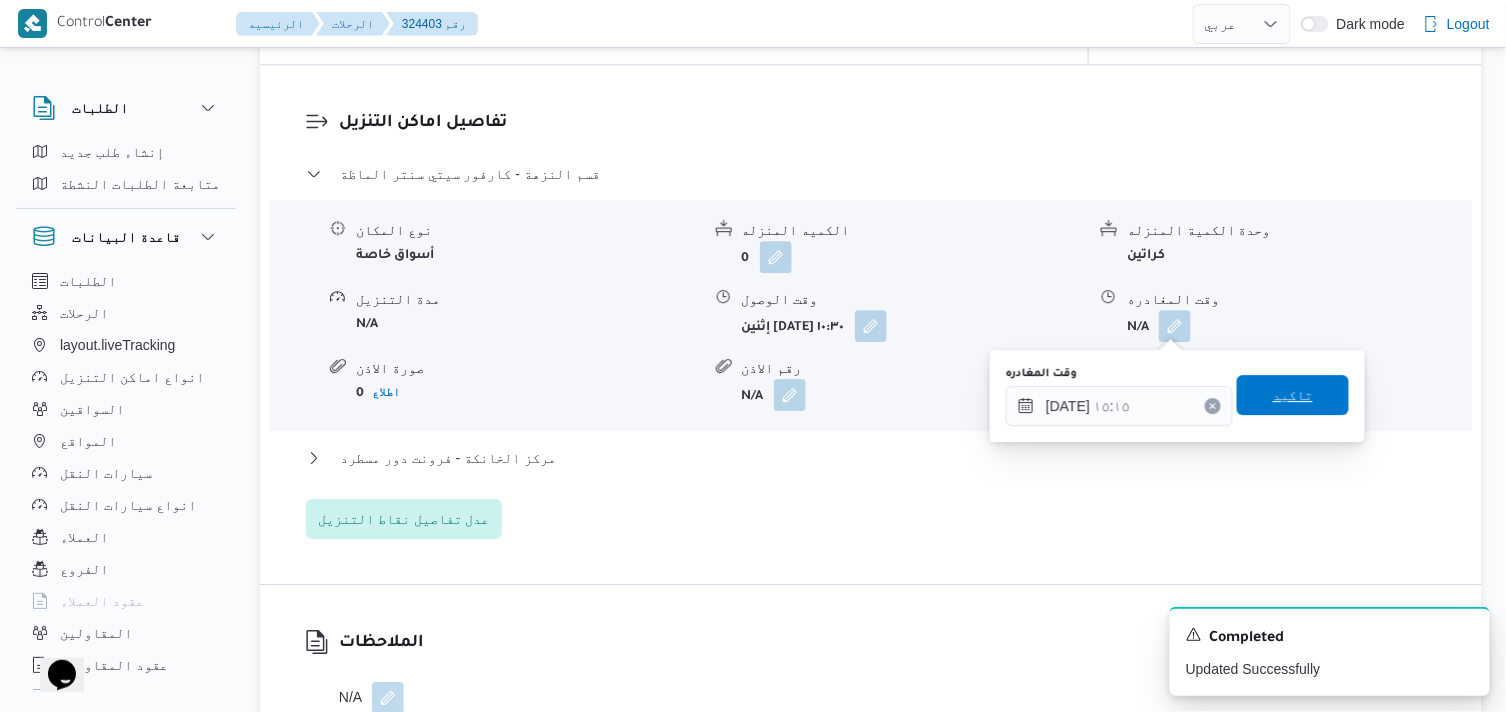 click on "تاكيد" at bounding box center (1293, 395) 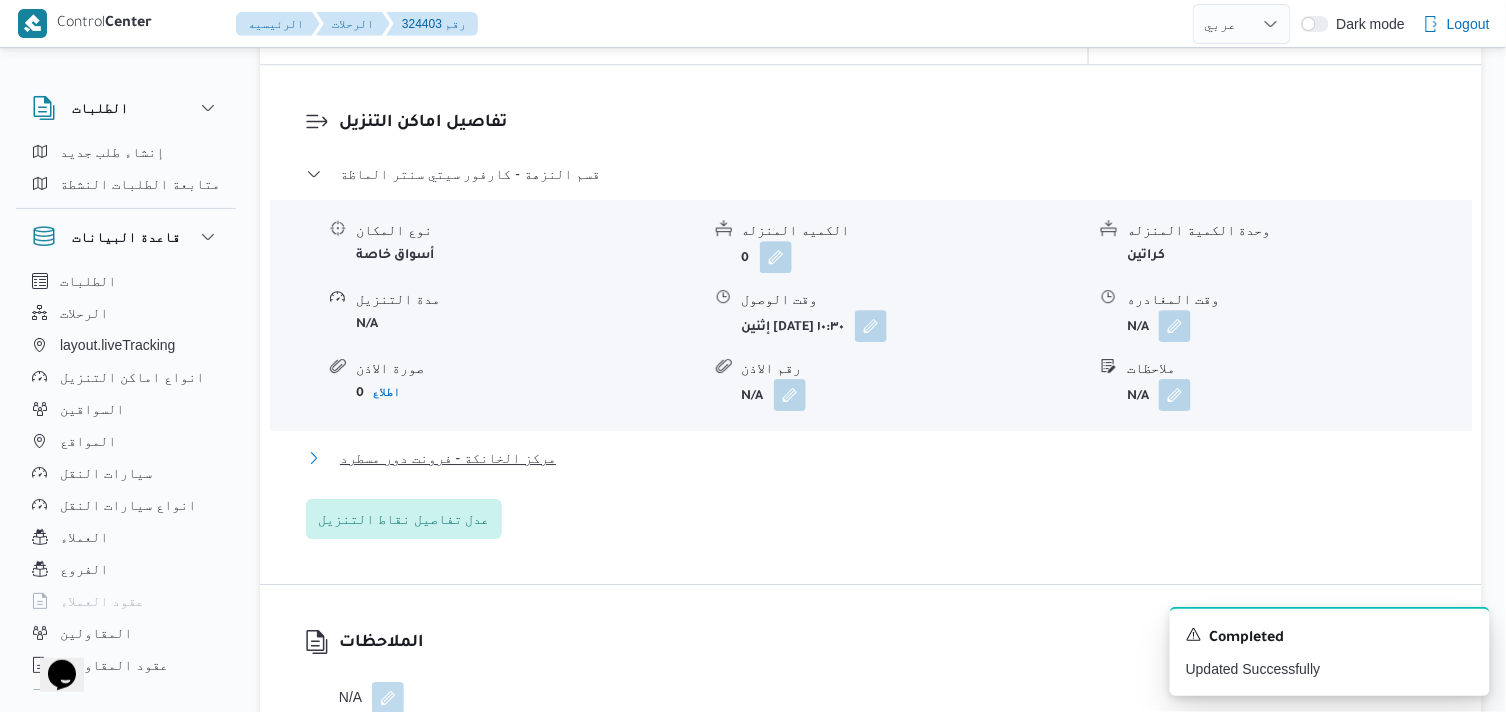 click on "مركز الخانكة -
فرونت دور مسطرد" at bounding box center [448, 458] 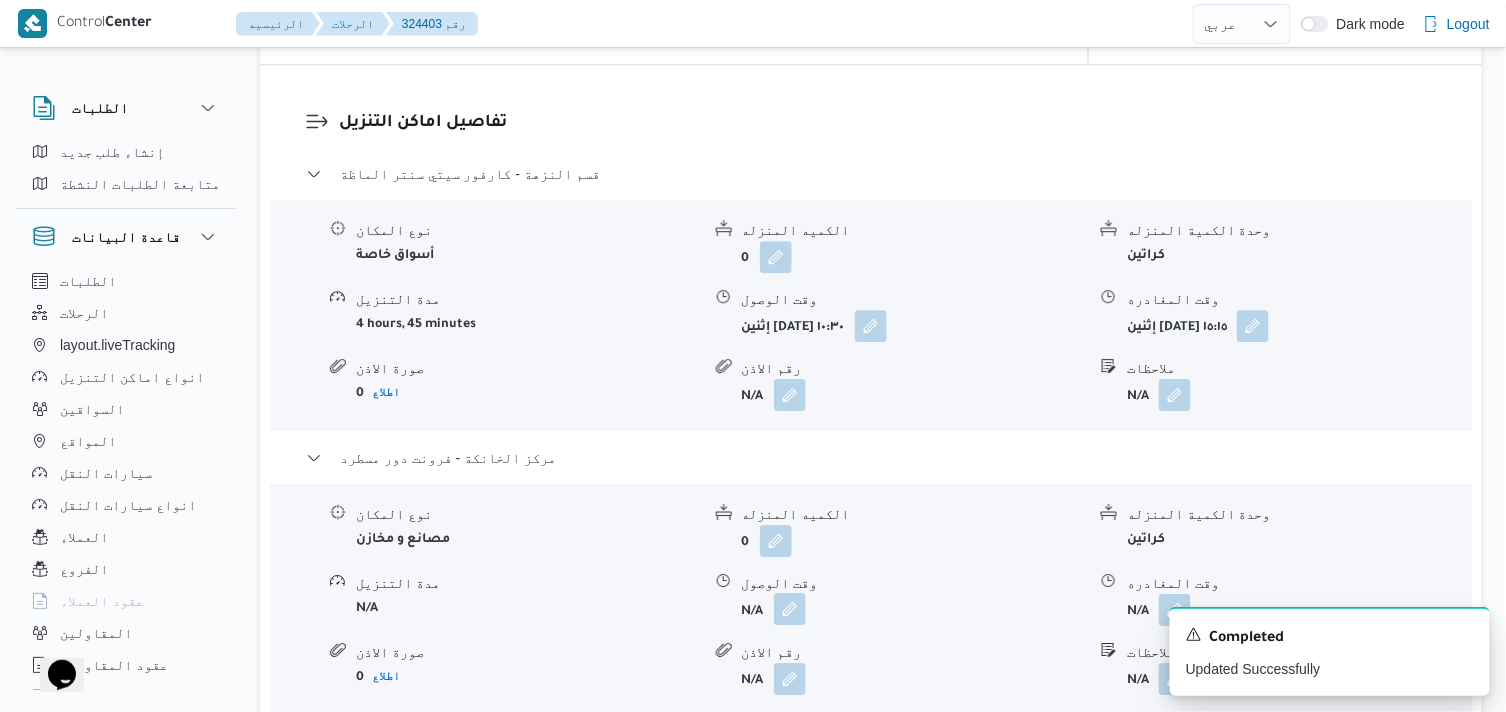 click at bounding box center [790, 609] 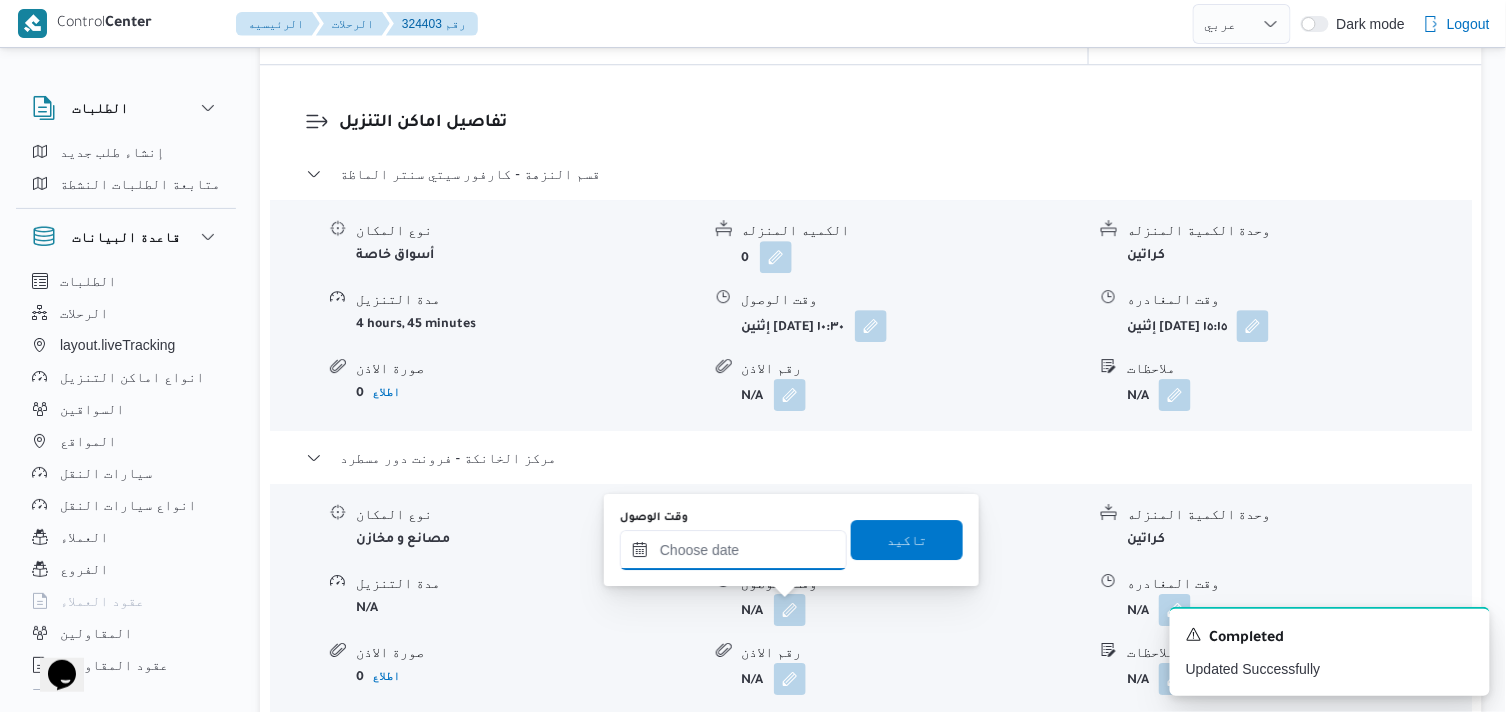 click on "وقت الوصول" at bounding box center [733, 550] 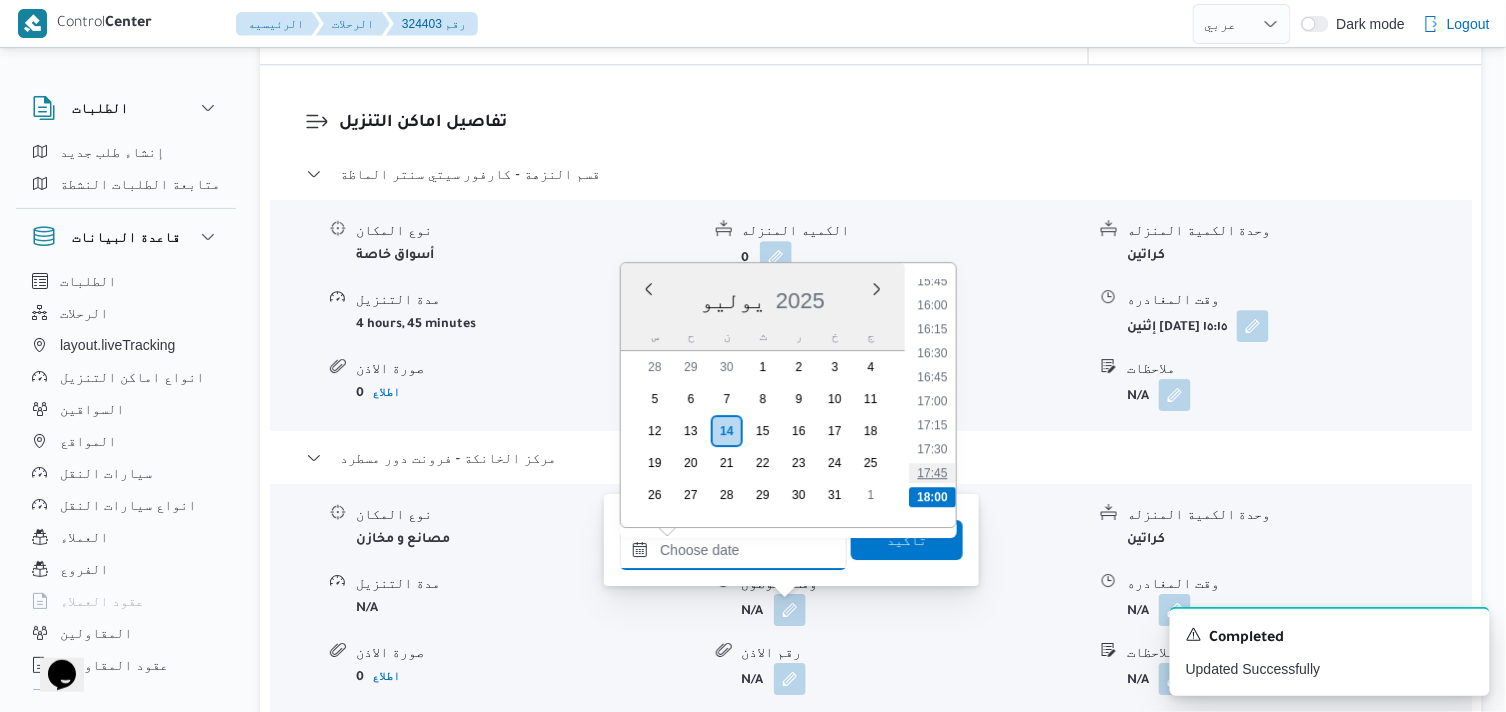 scroll, scrollTop: 1385, scrollLeft: 0, axis: vertical 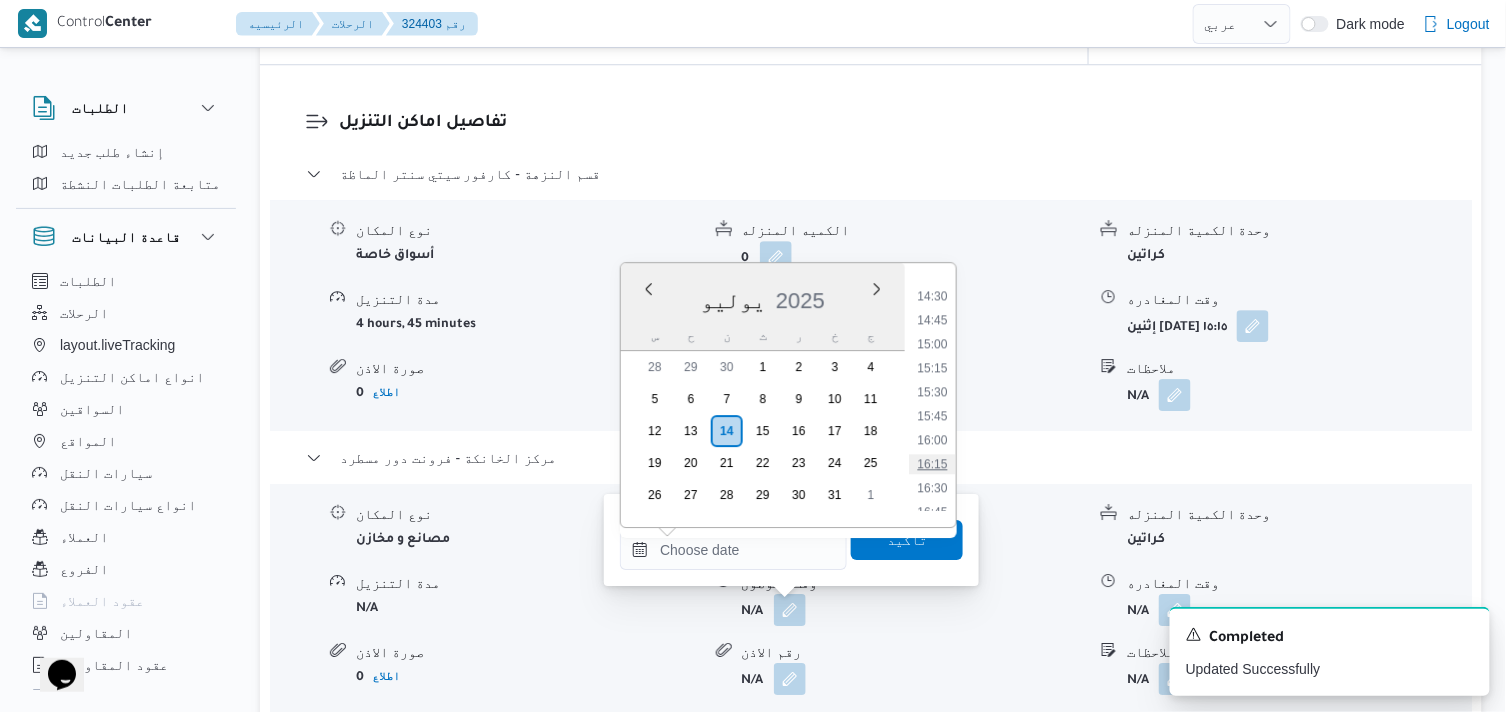 click on "16:15" at bounding box center (933, 464) 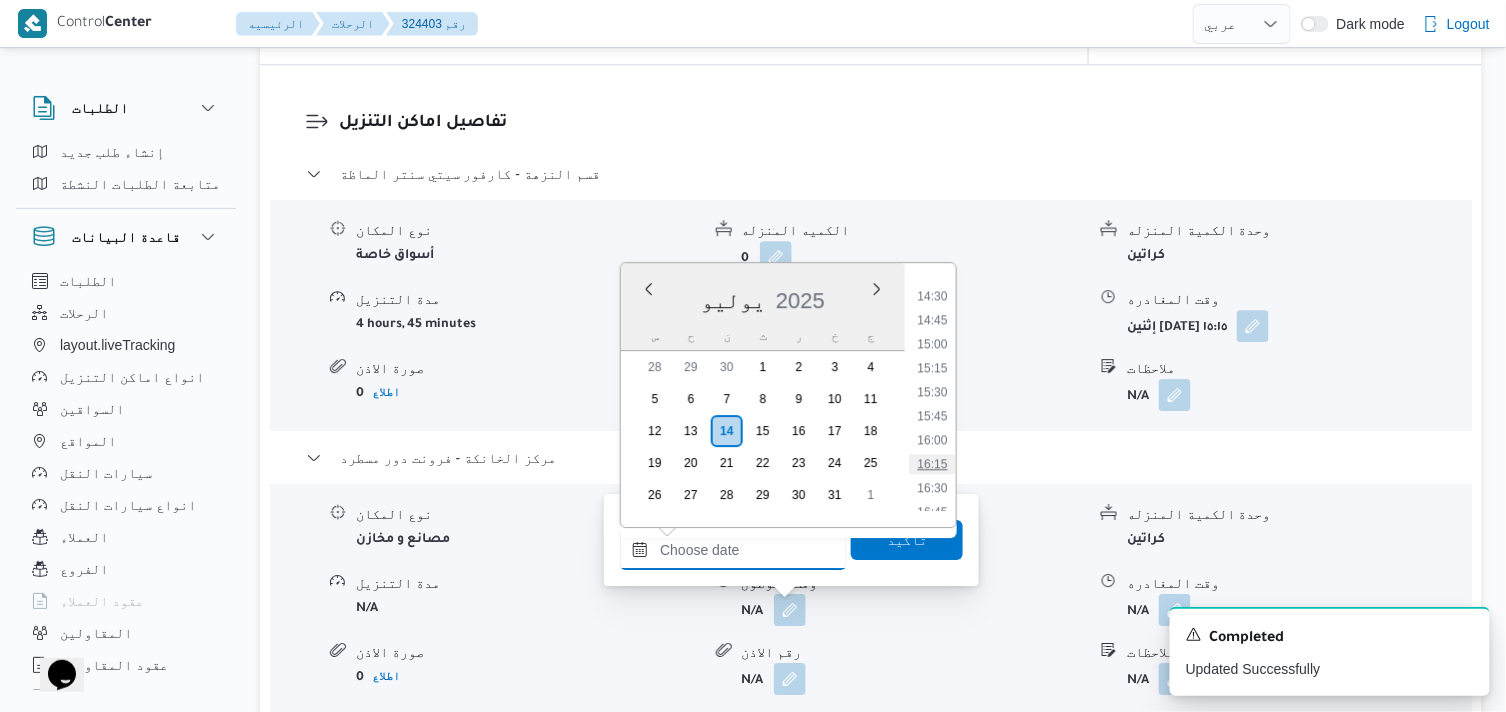 type on "١٤/٠٧/٢٠٢٥ ١٦:١٥" 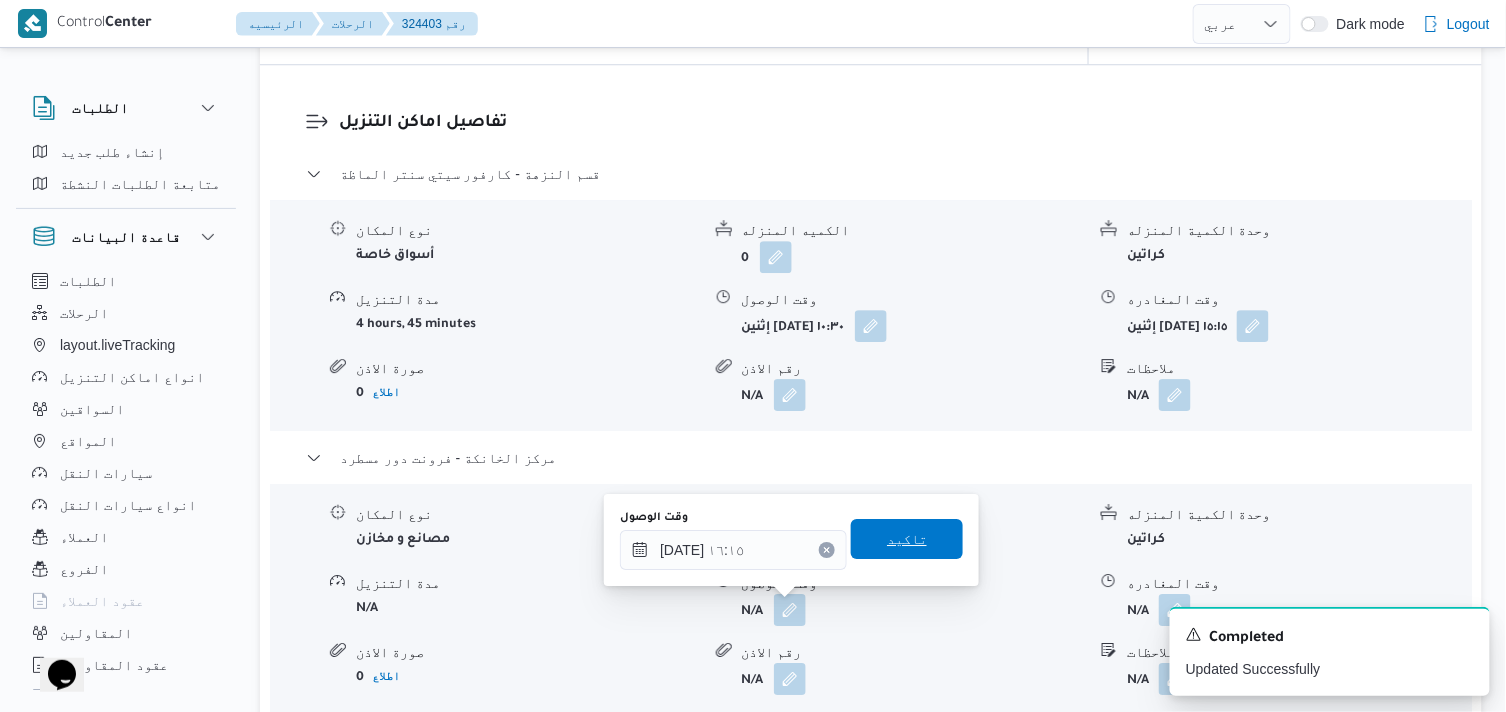 click on "تاكيد" at bounding box center (907, 539) 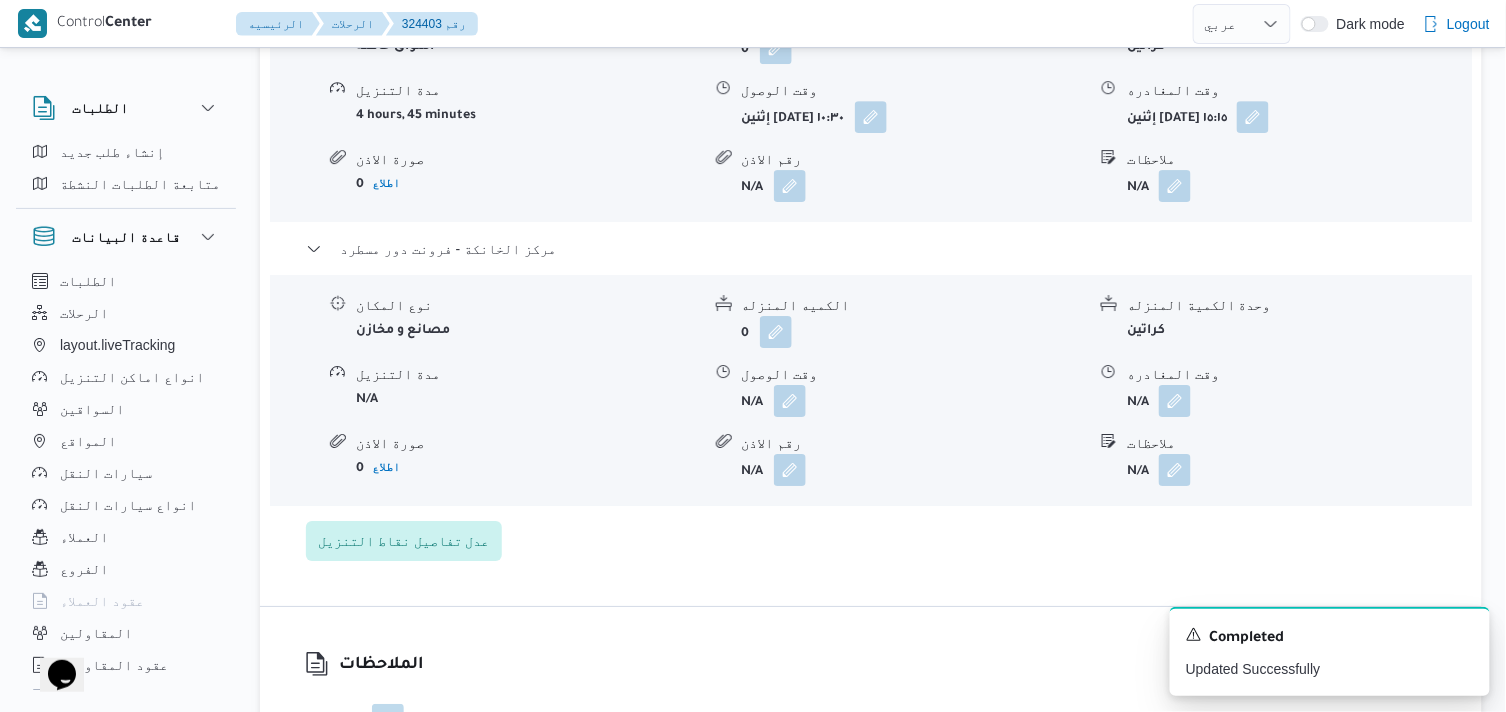 scroll, scrollTop: 2000, scrollLeft: 0, axis: vertical 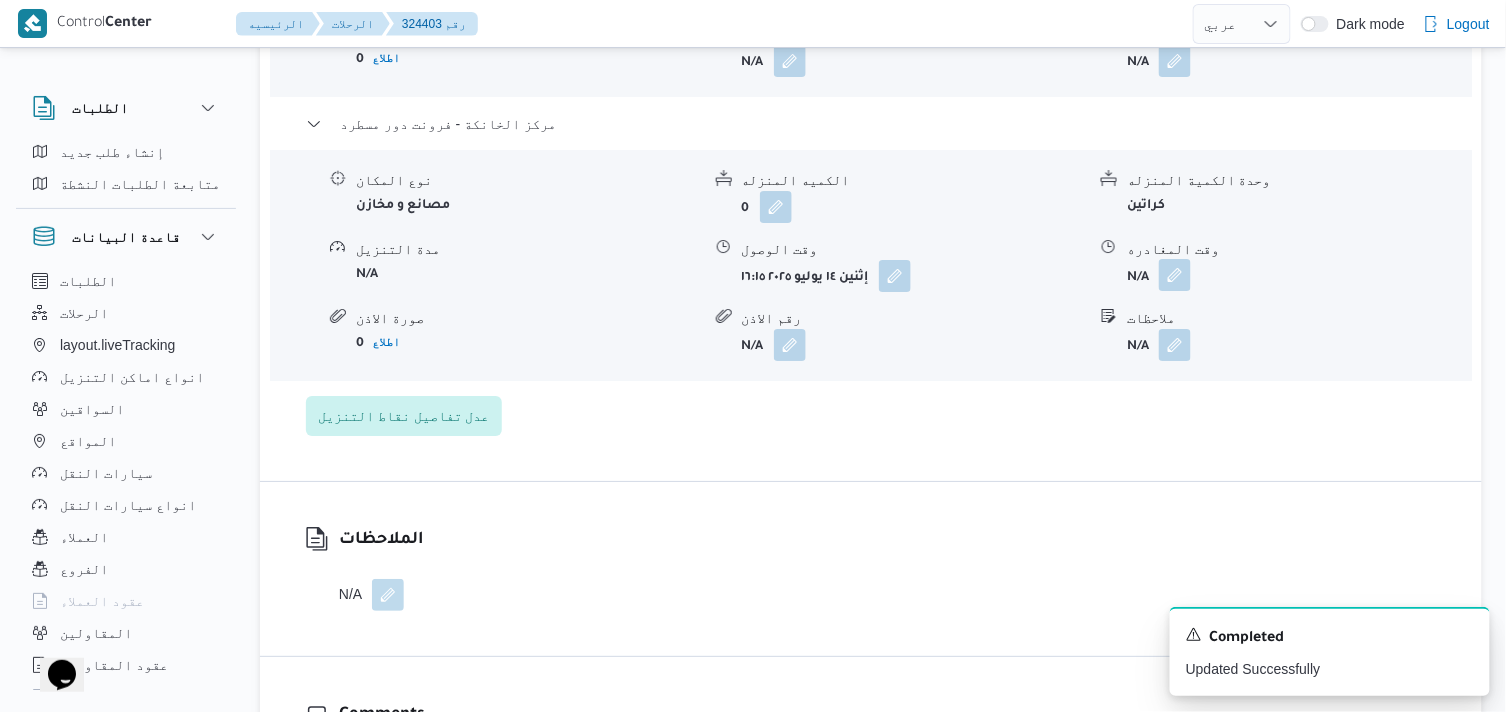 click at bounding box center [1175, 275] 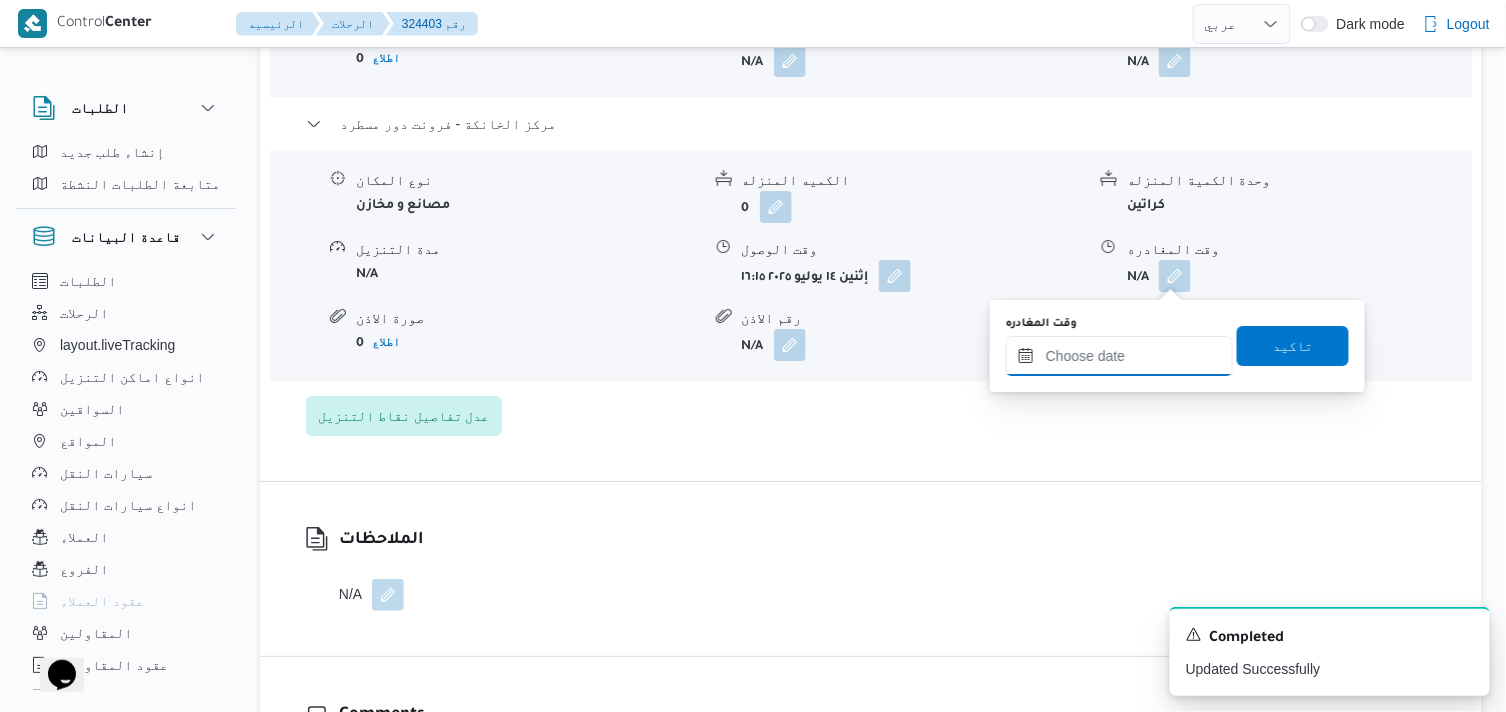 click on "وقت المغادره" at bounding box center (1119, 356) 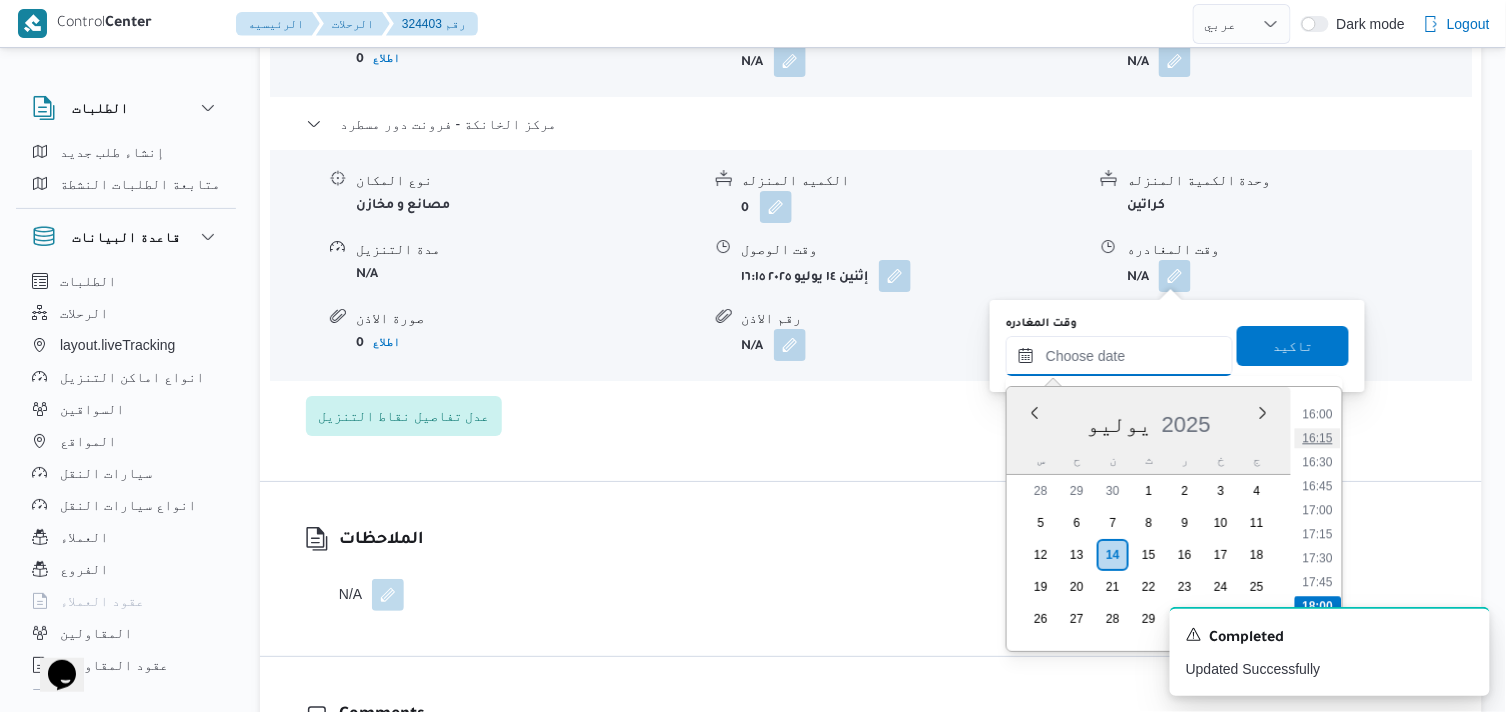 scroll, scrollTop: 1496, scrollLeft: 0, axis: vertical 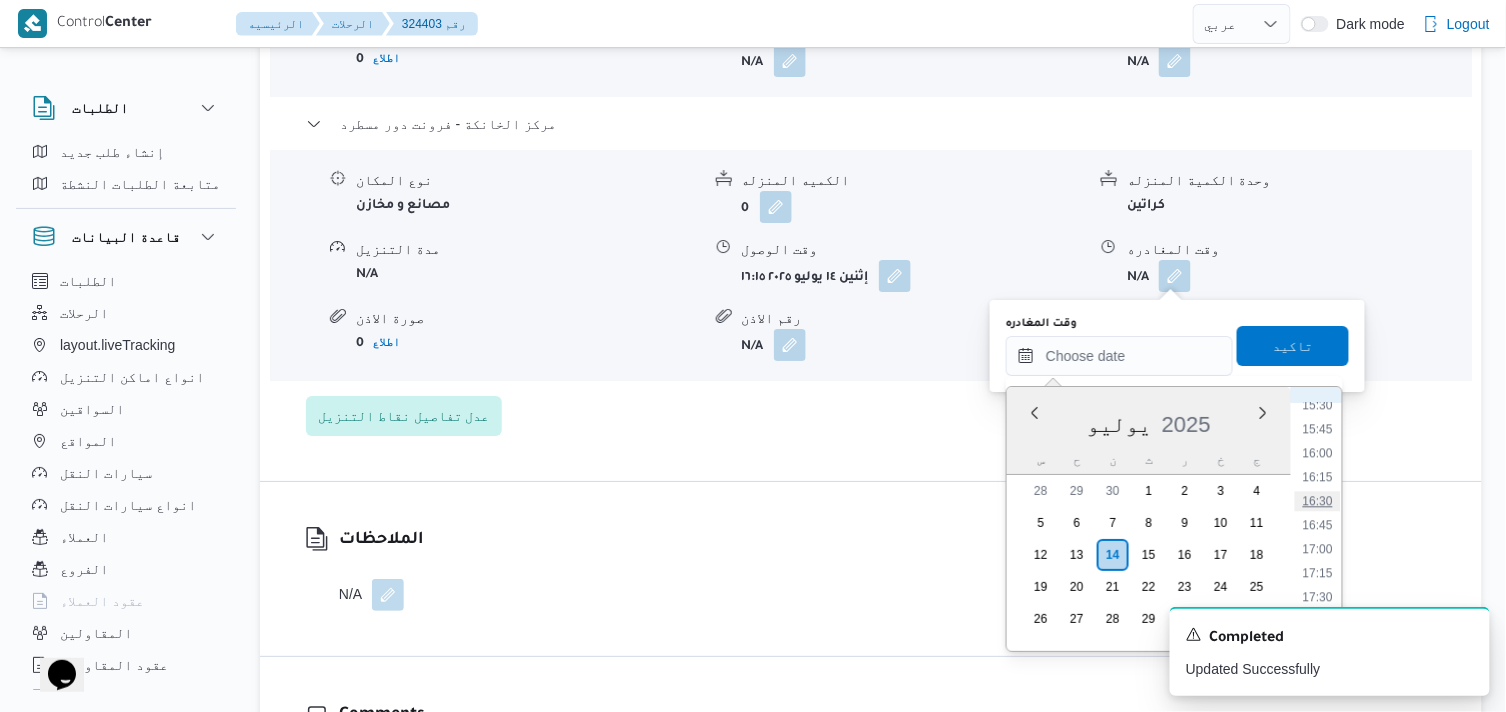 click on "16:30" at bounding box center (1318, 501) 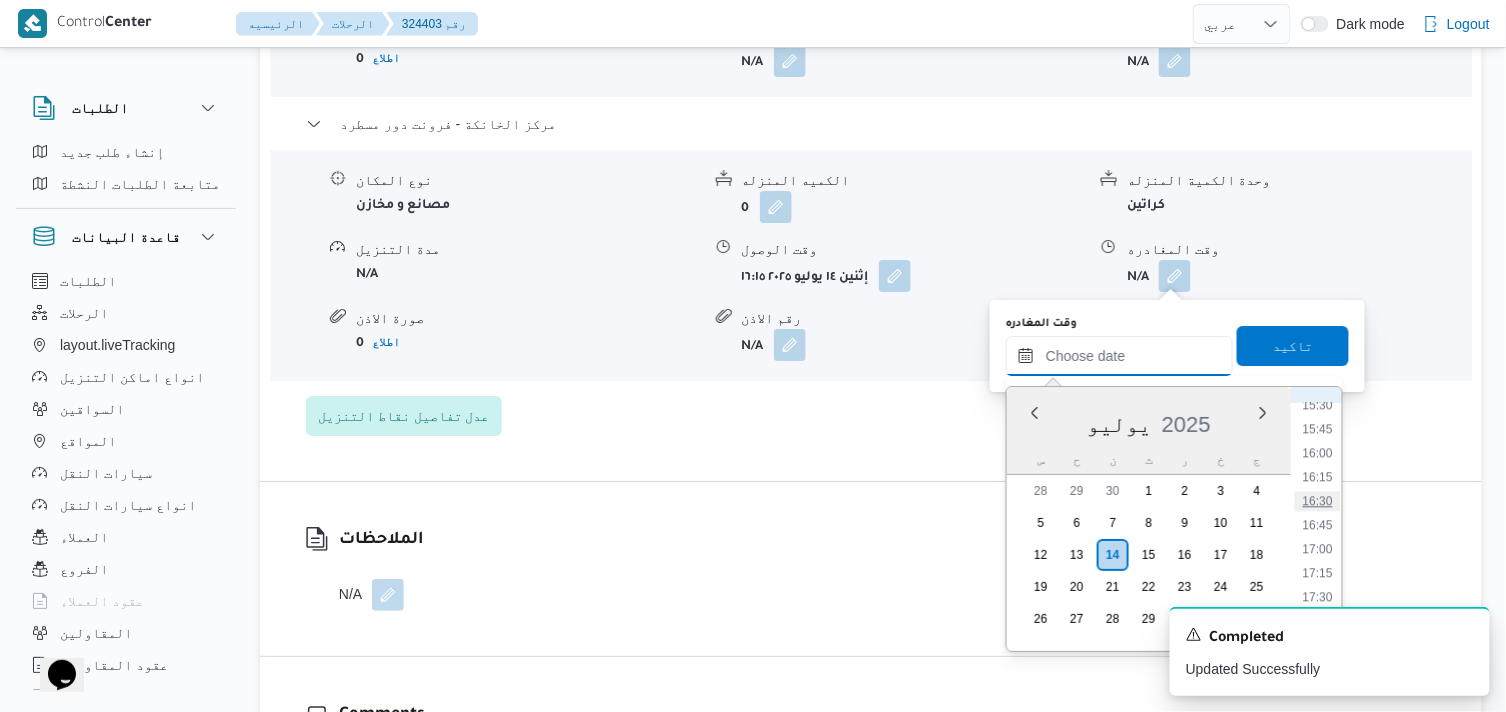 type on "[DATE] ١٦:٣٠" 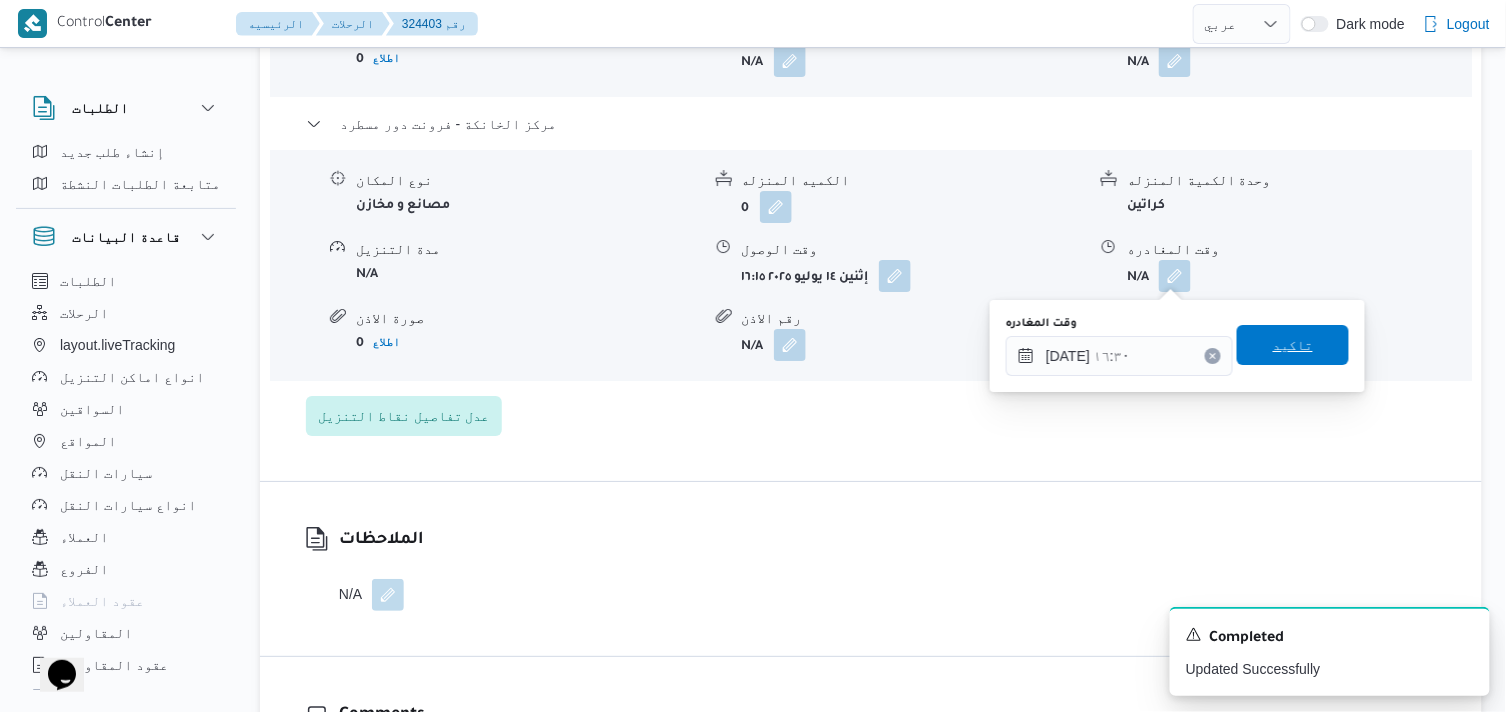 click on "تاكيد" at bounding box center (1293, 345) 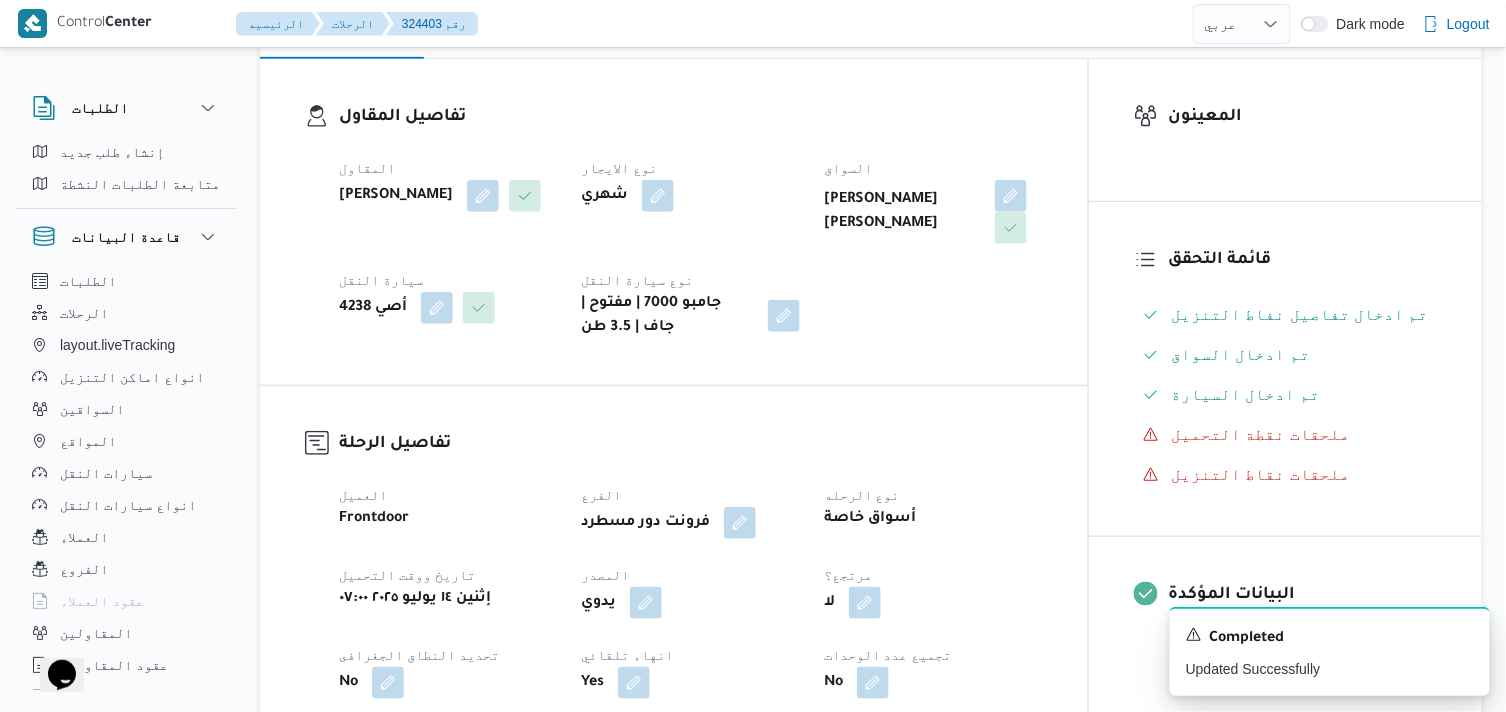 scroll, scrollTop: 0, scrollLeft: 0, axis: both 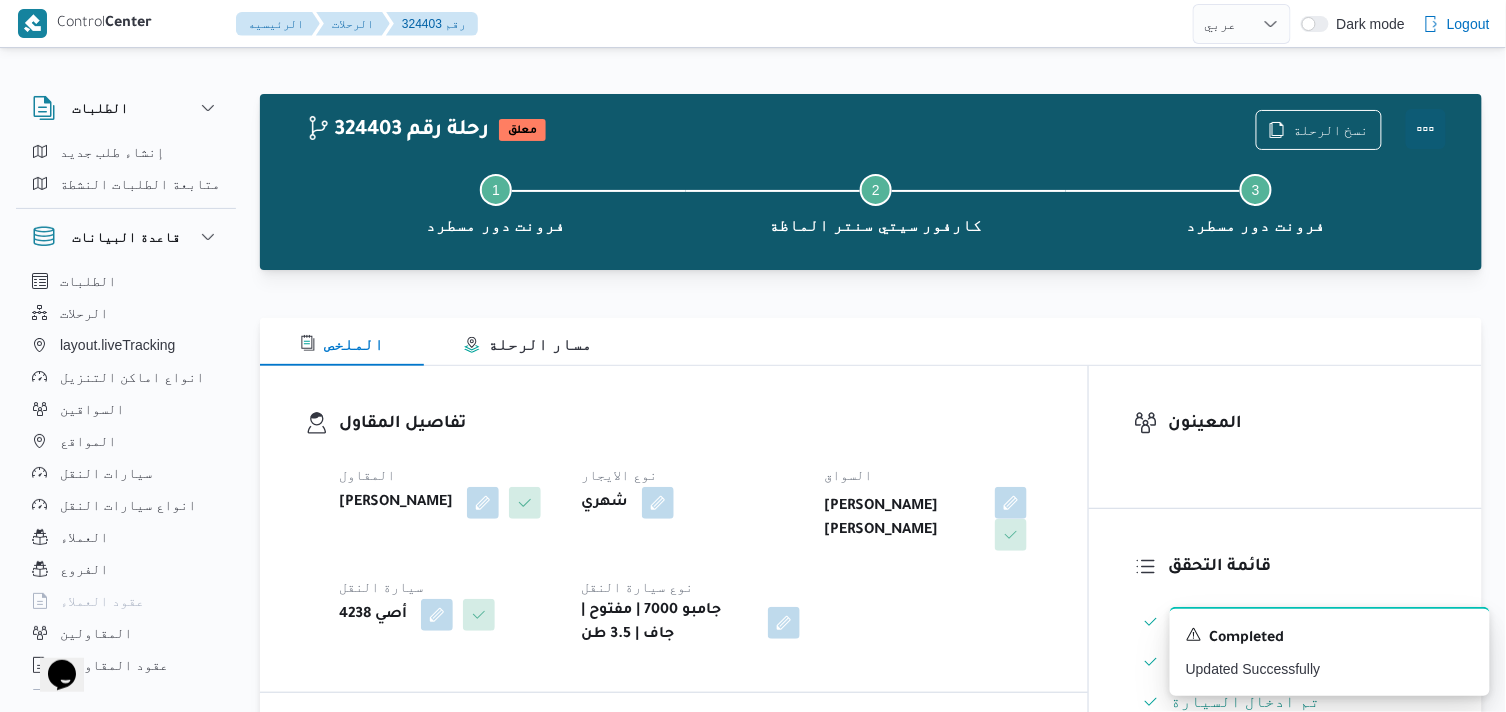 click at bounding box center [1426, 129] 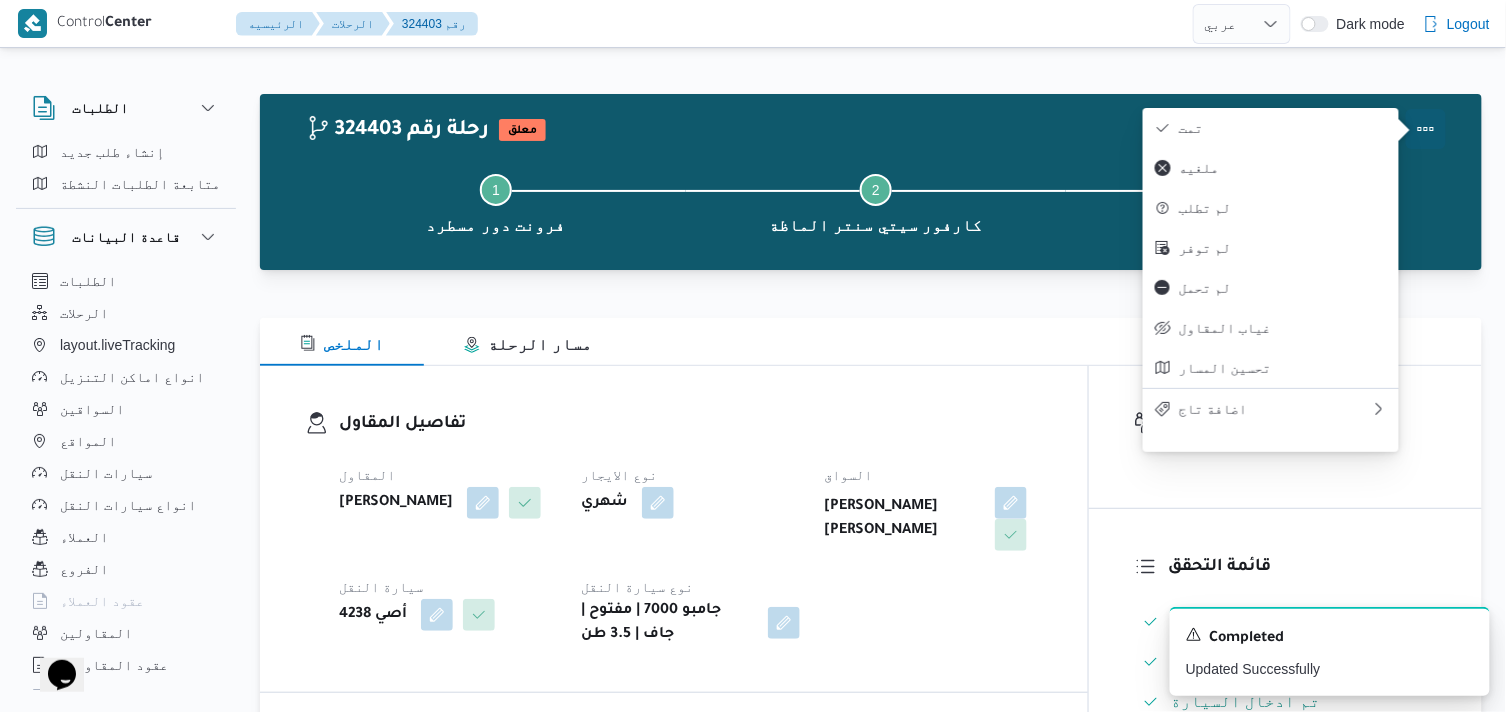 click on "تمت" at bounding box center (1283, 128) 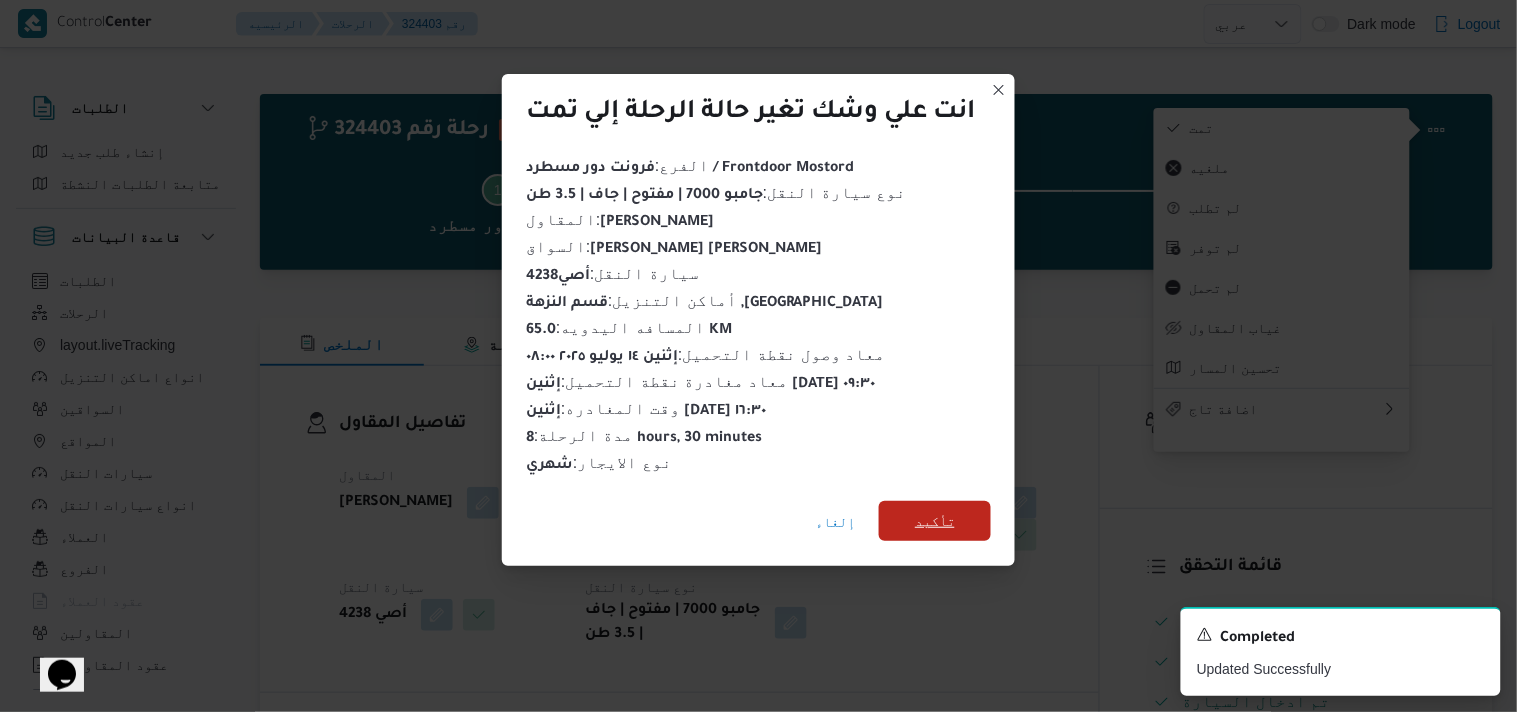 click on "تأكيد" at bounding box center (935, 521) 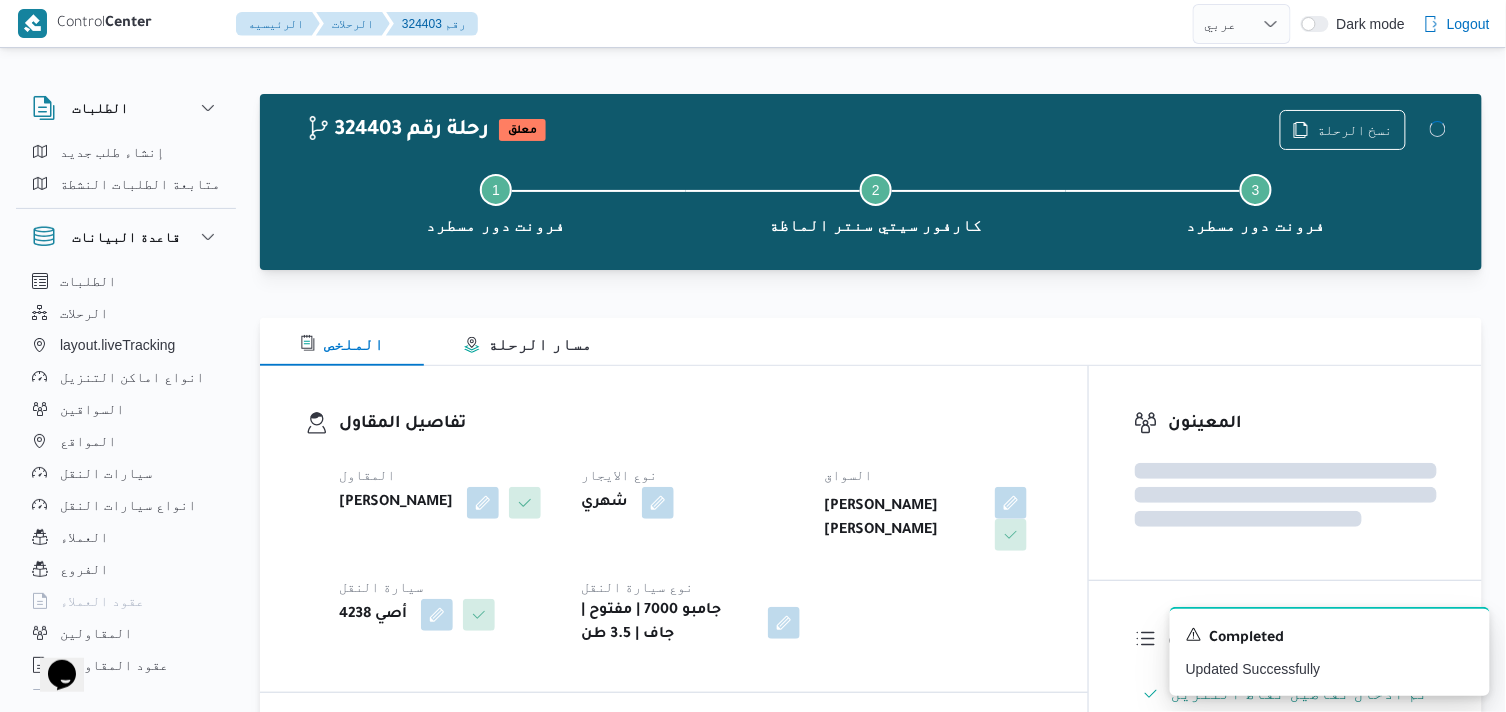 click on "المقاول عبدالقادر عادل عبدالقادر الحسيني نوع الايجار شهري السواق محمود ابوزيد علي احمد سيارة النقل أصي 4238 نوع سيارة النقل جامبو 7000 | مفتوح | جاف | 3.5 طن" at bounding box center [691, 555] 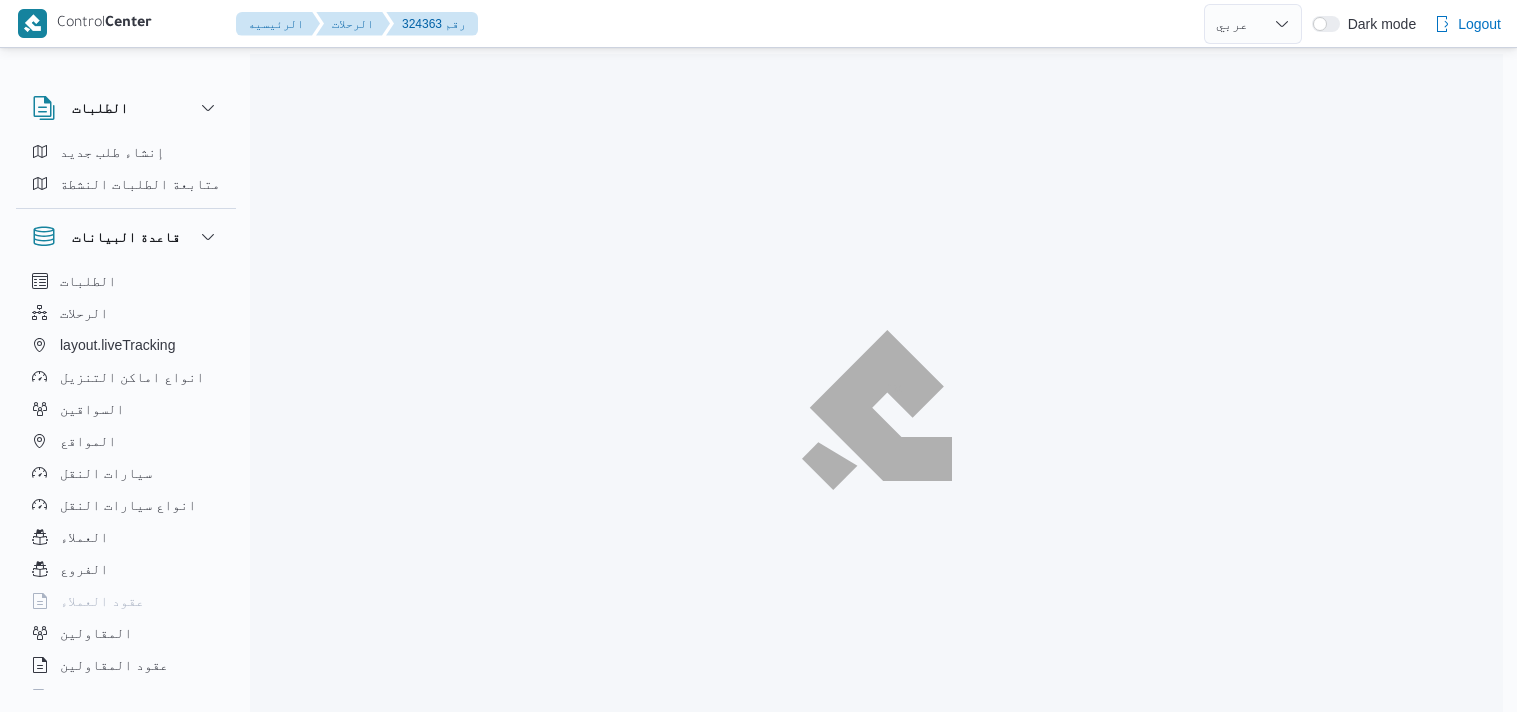 select on "ar" 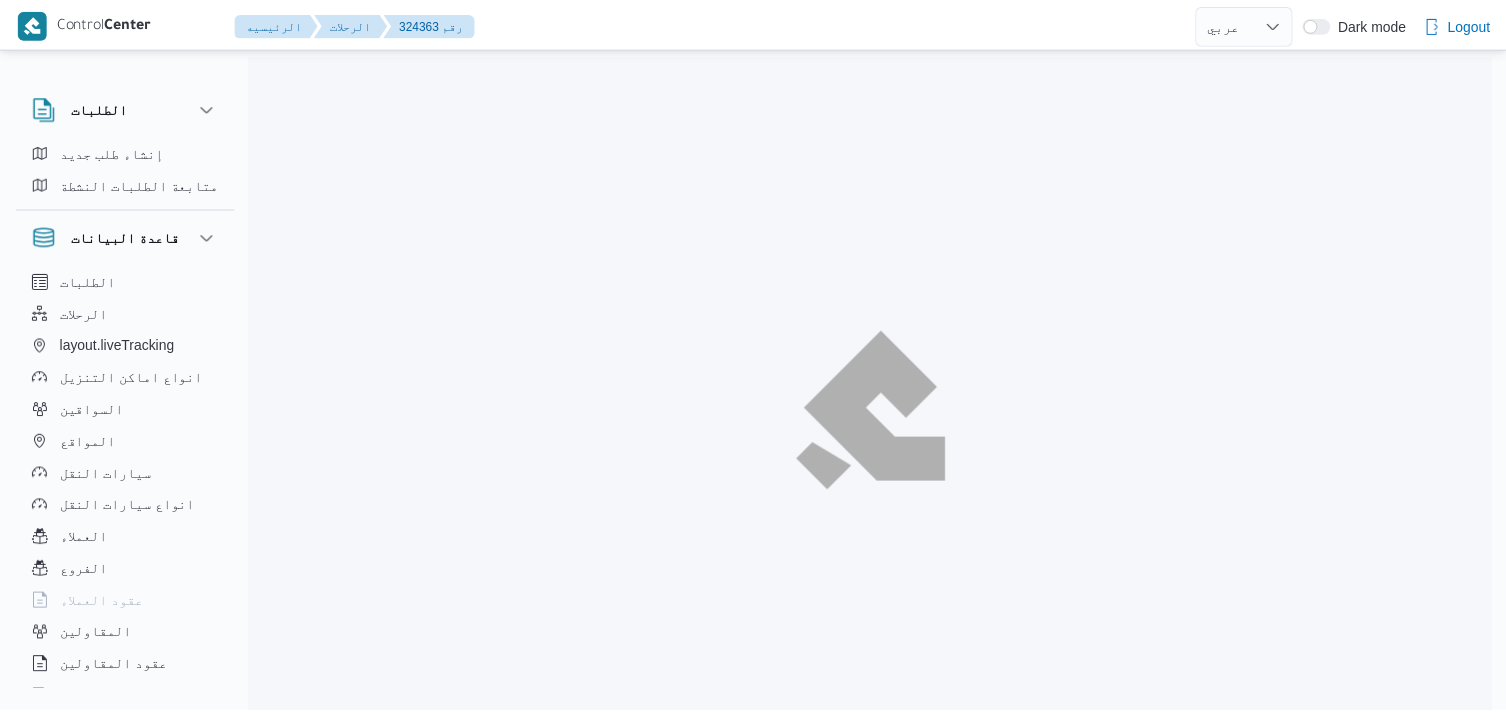 scroll, scrollTop: 0, scrollLeft: 0, axis: both 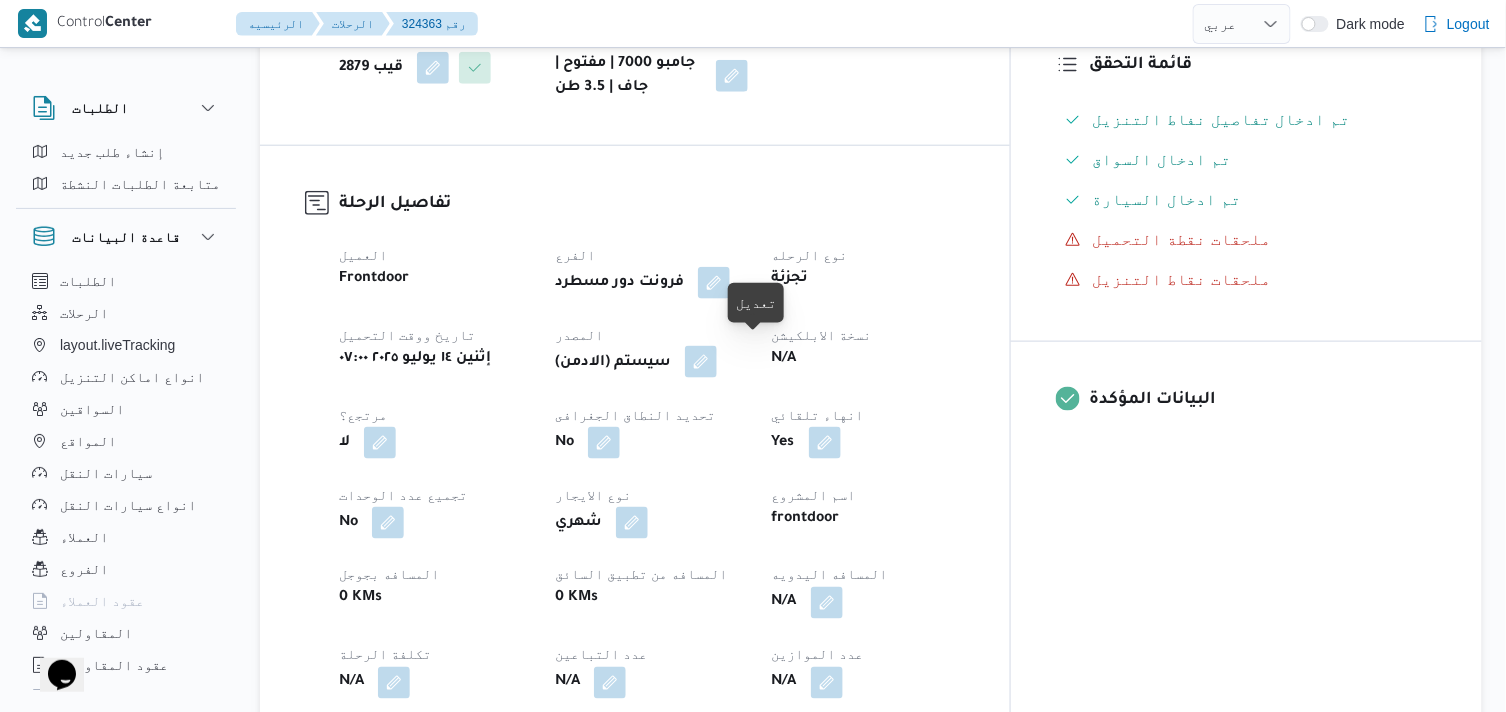click at bounding box center (701, 362) 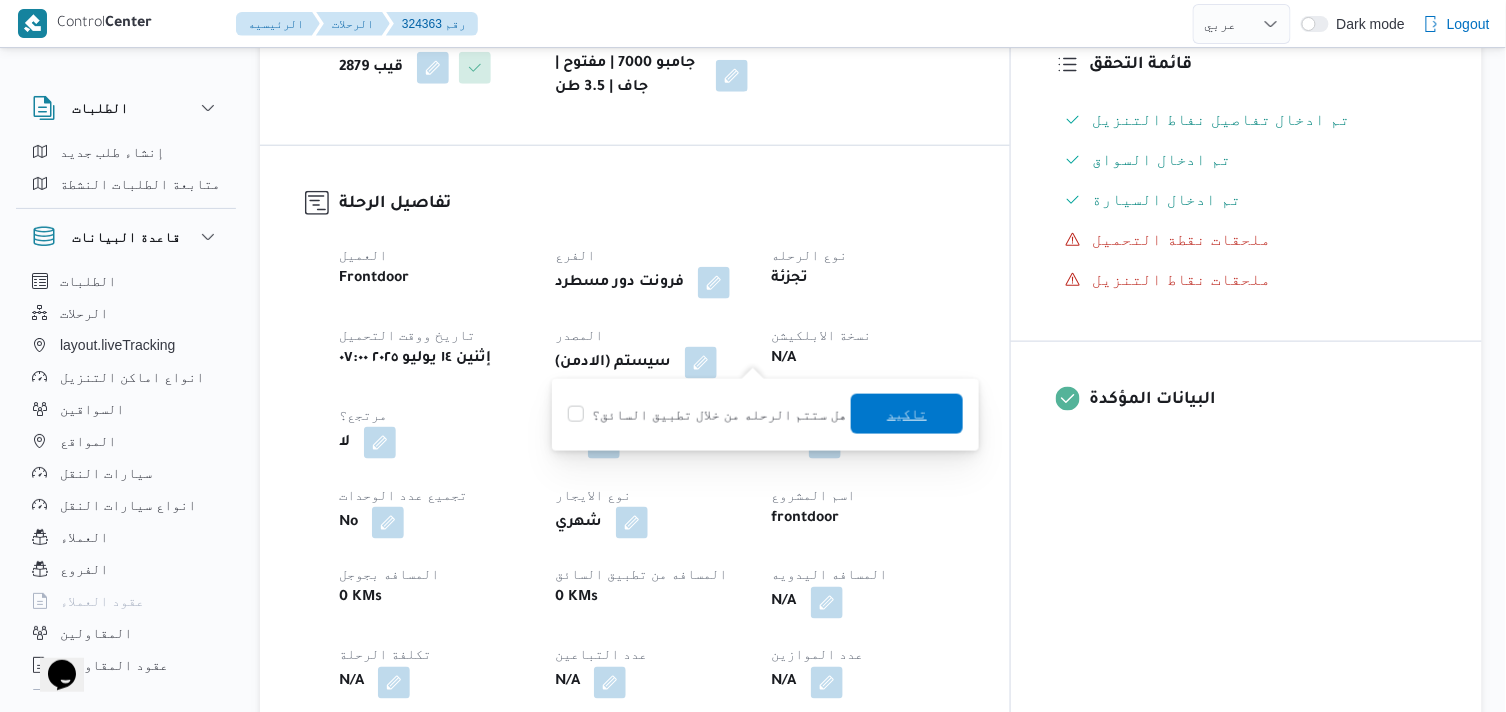 click on "تاكيد" at bounding box center (907, 414) 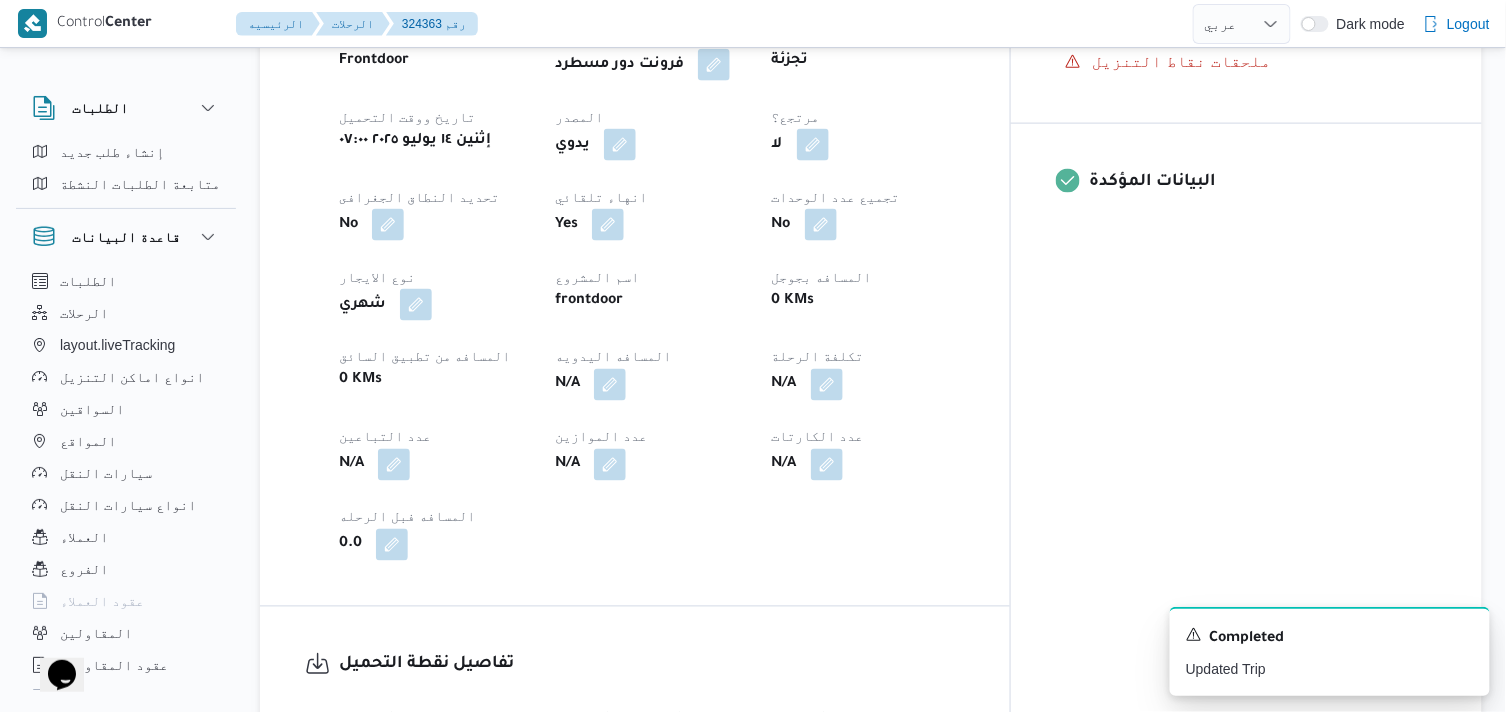 scroll, scrollTop: 777, scrollLeft: 0, axis: vertical 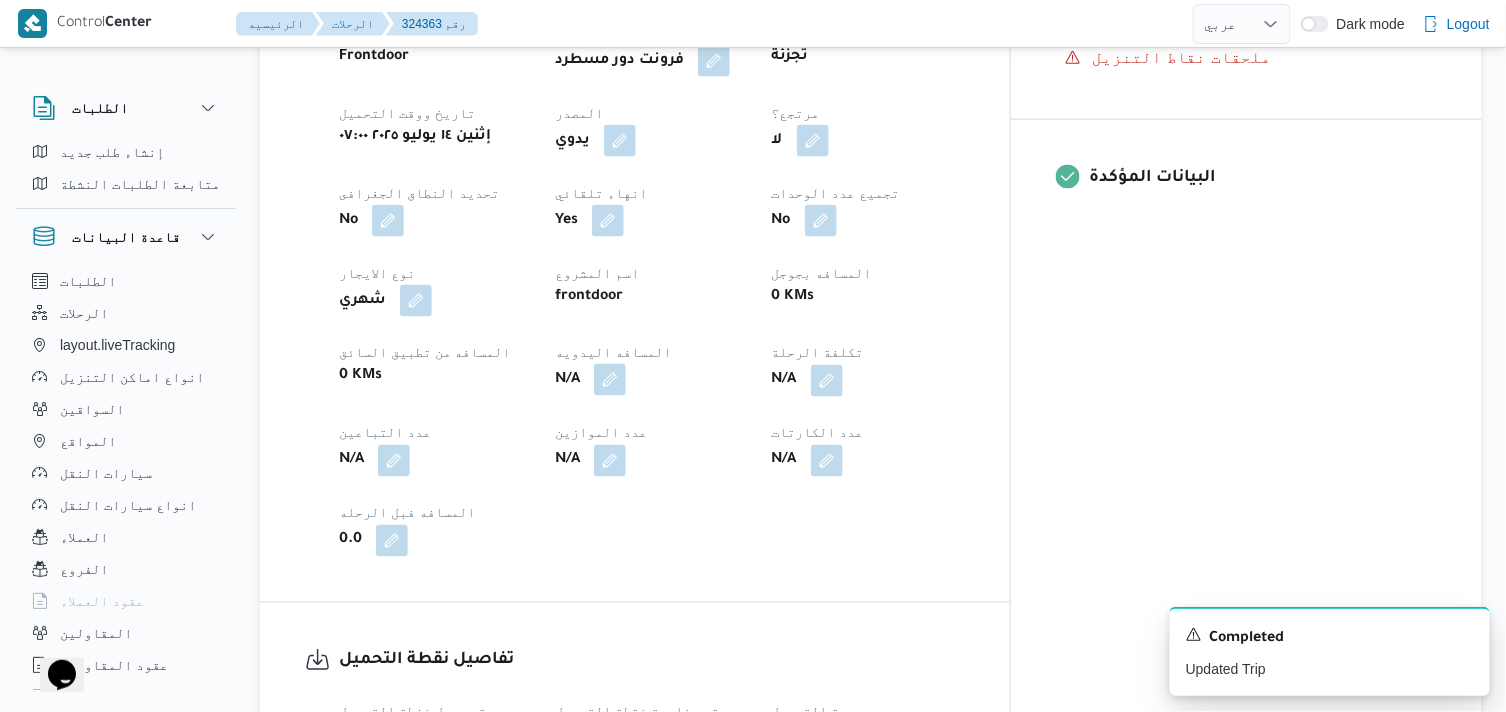 click at bounding box center [610, 380] 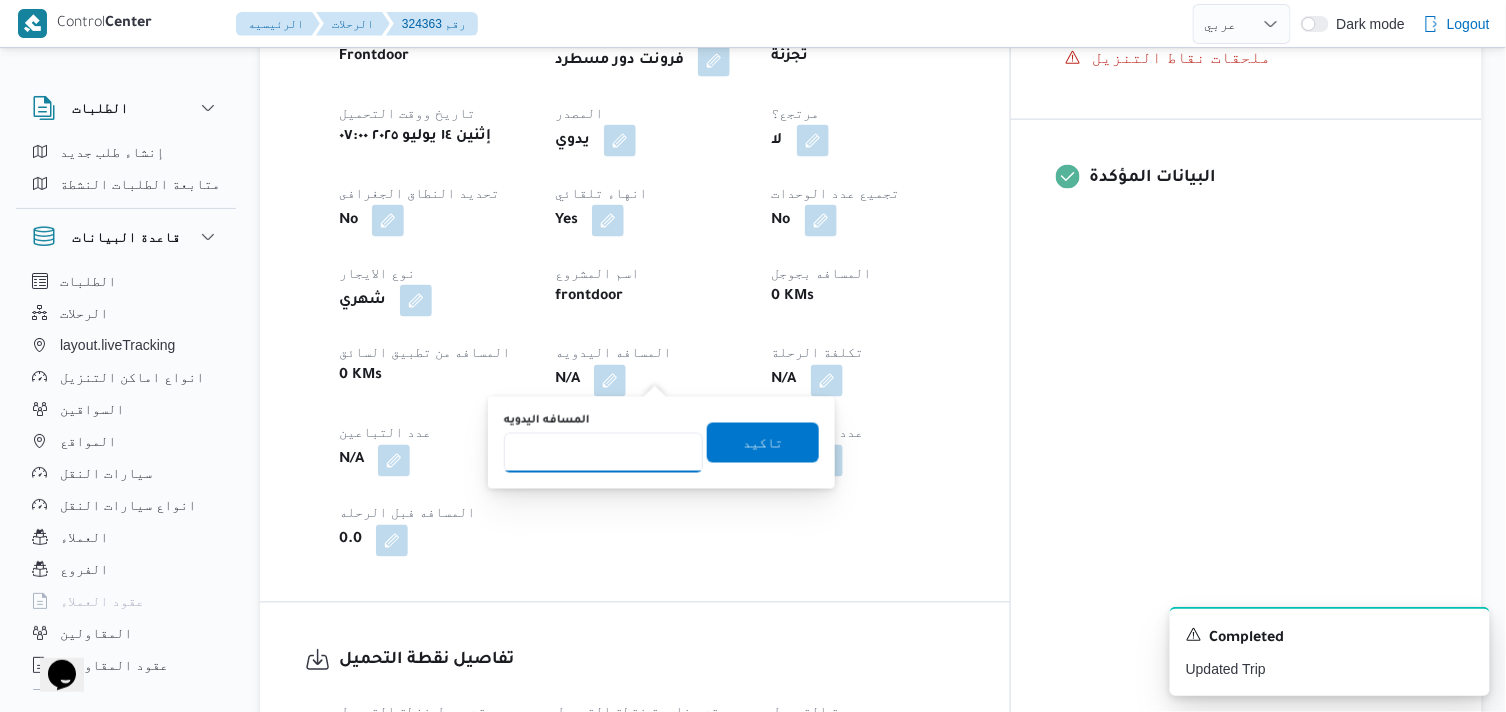 click on "المسافه اليدويه" at bounding box center (603, 453) 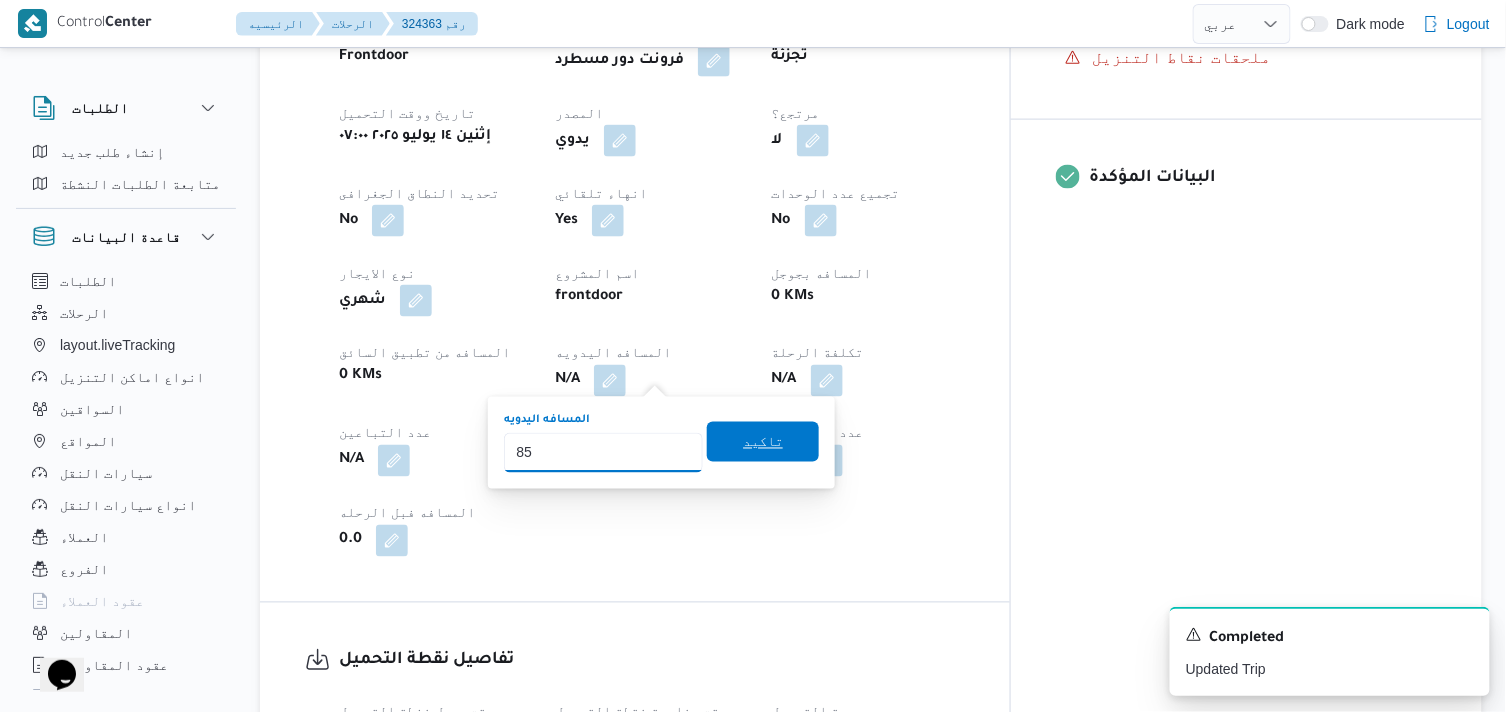 type on "85" 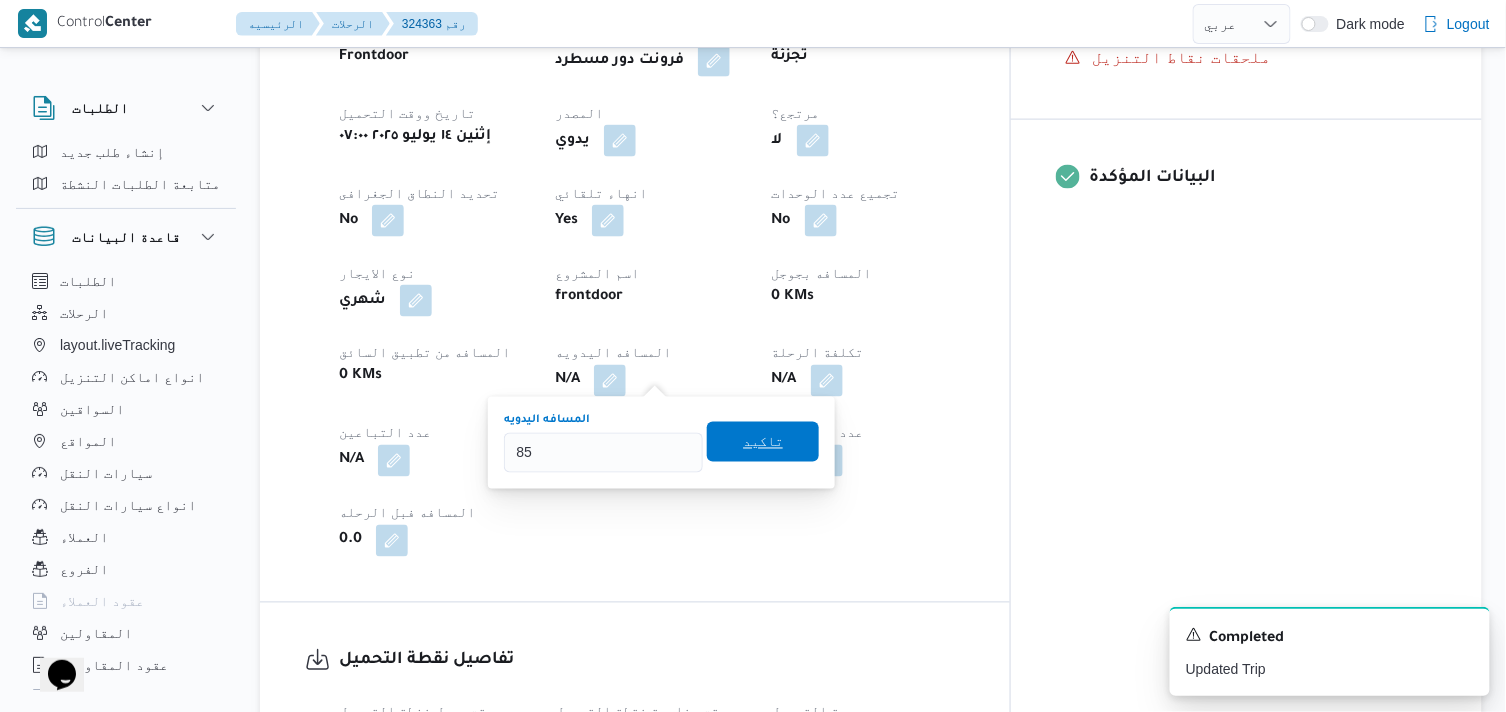 click on "تاكيد" at bounding box center (763, 442) 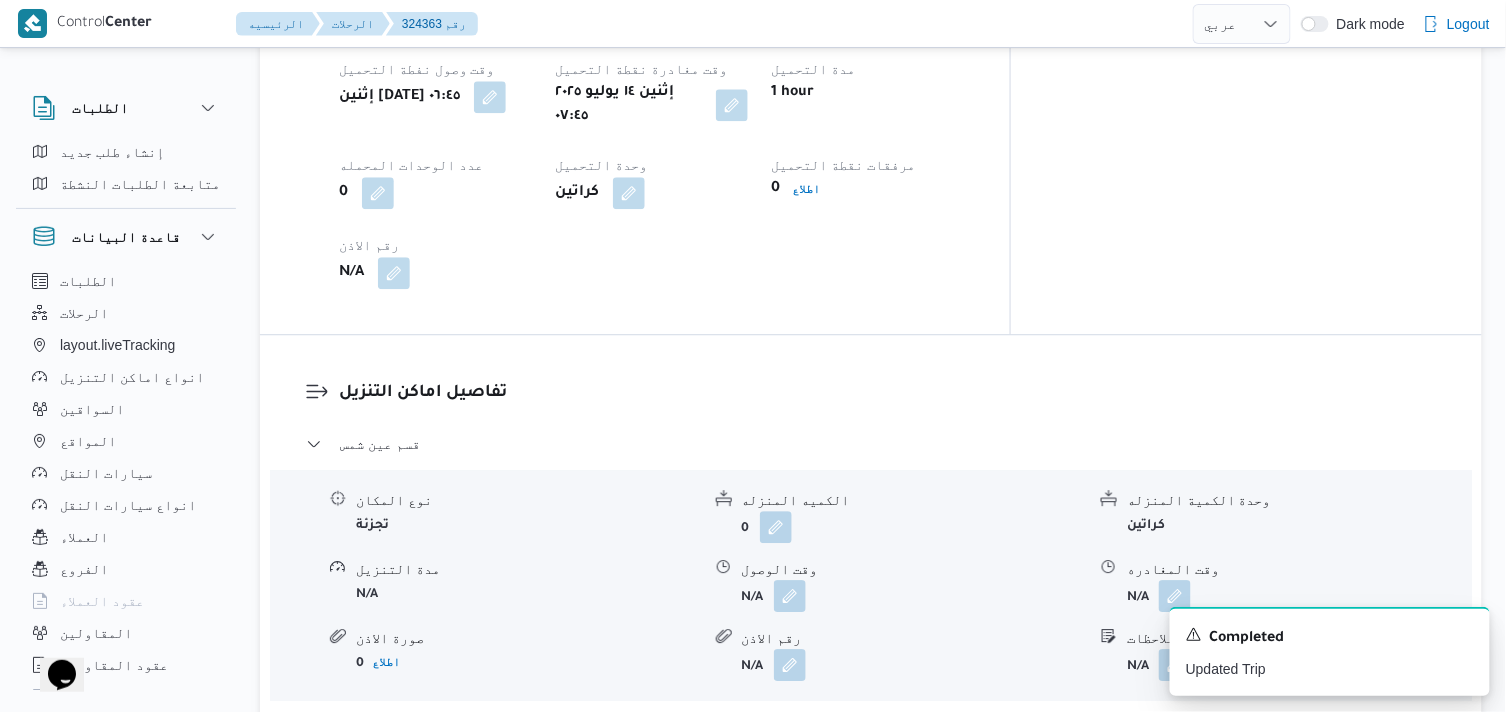 scroll, scrollTop: 1444, scrollLeft: 0, axis: vertical 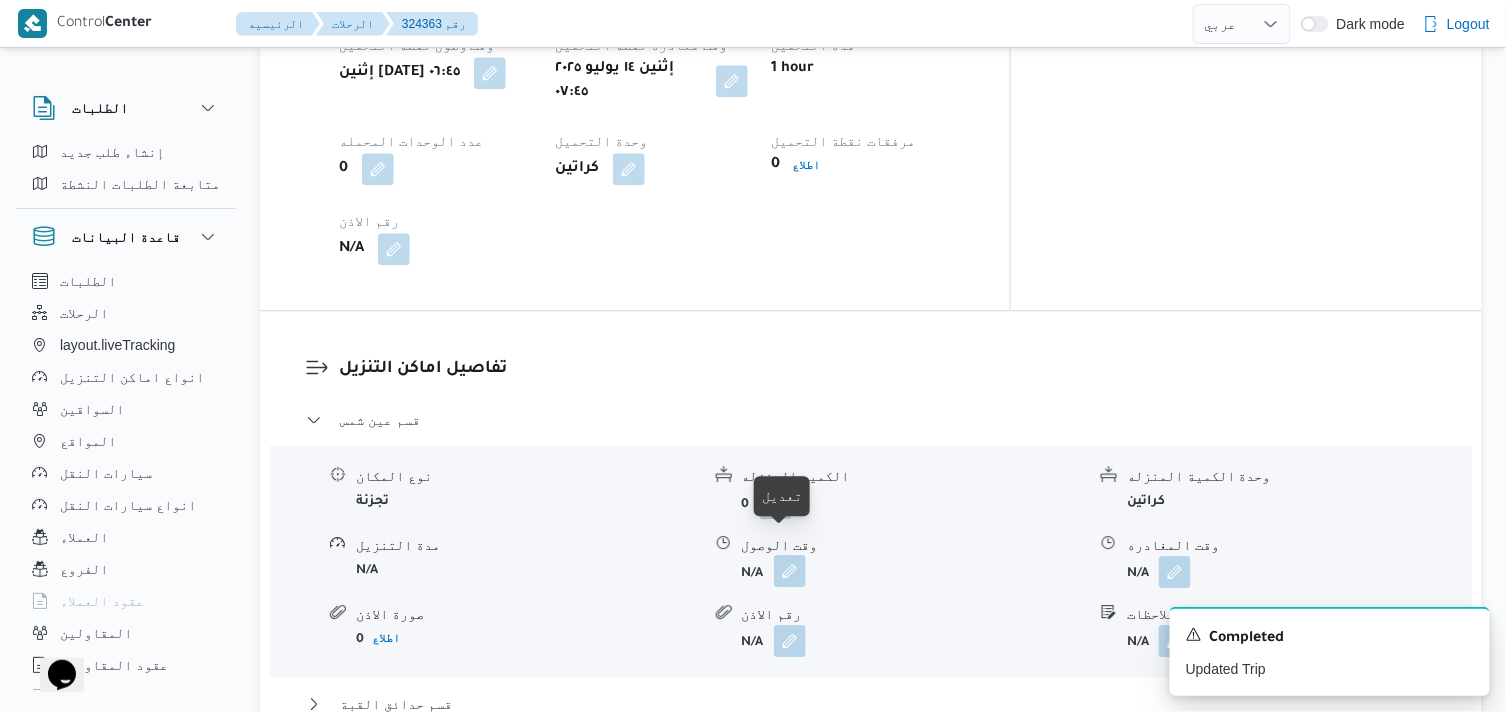 click at bounding box center [790, 571] 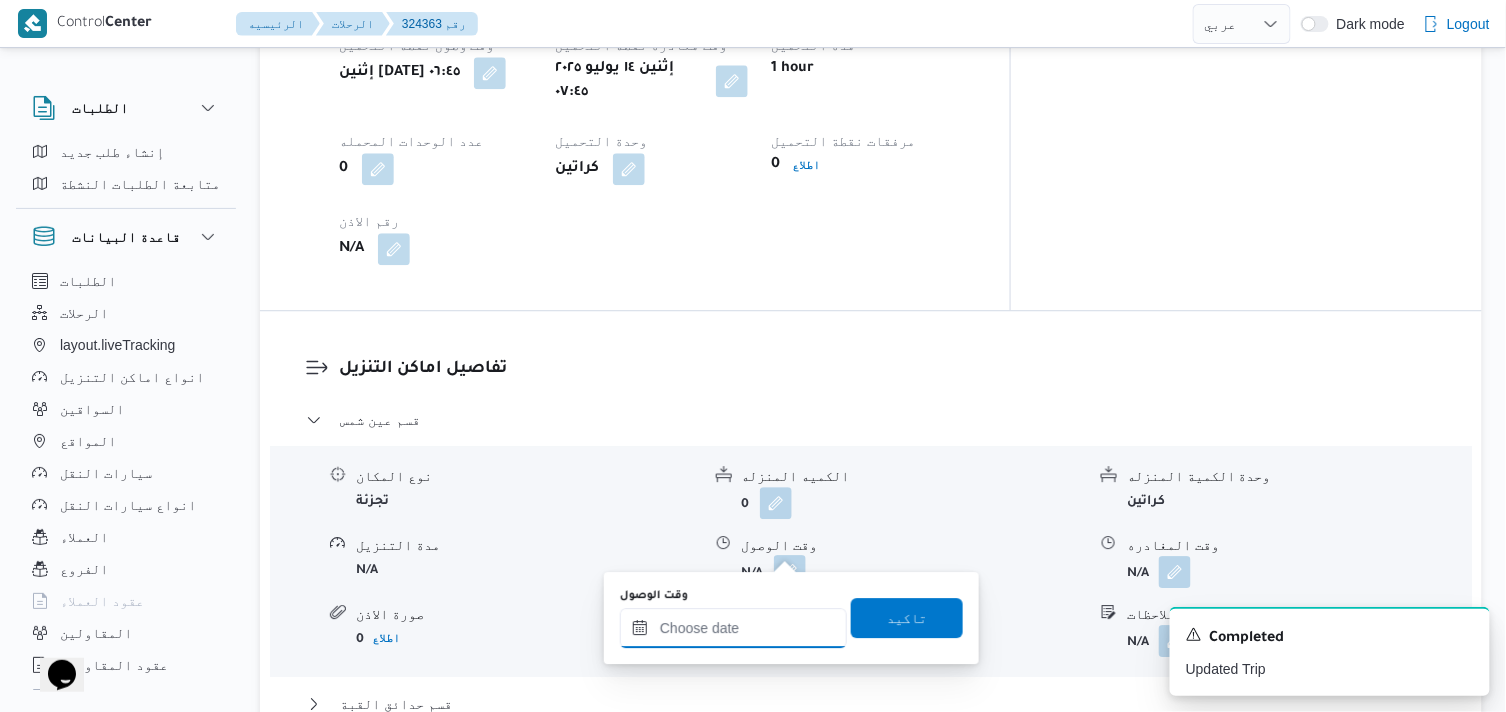 click on "وقت الوصول" at bounding box center [733, 628] 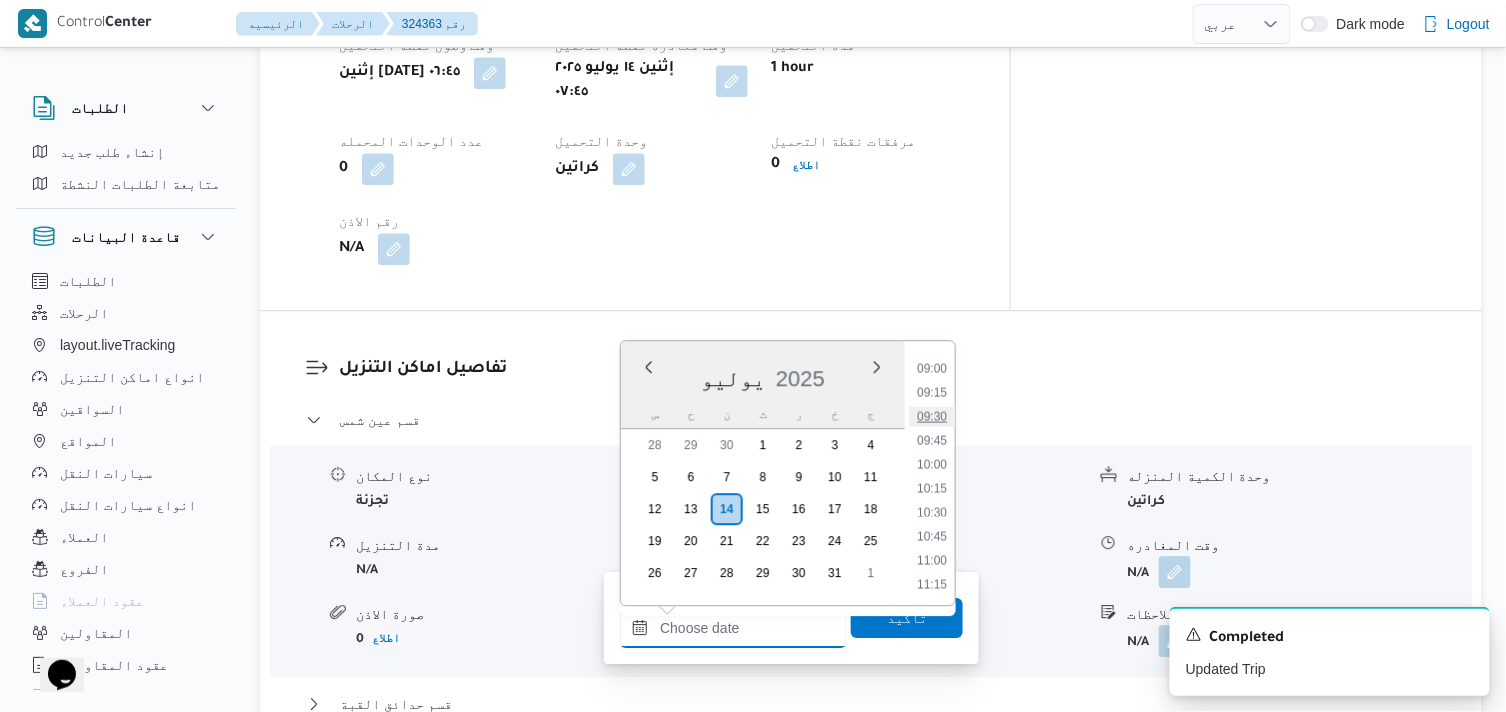 scroll, scrollTop: 830, scrollLeft: 0, axis: vertical 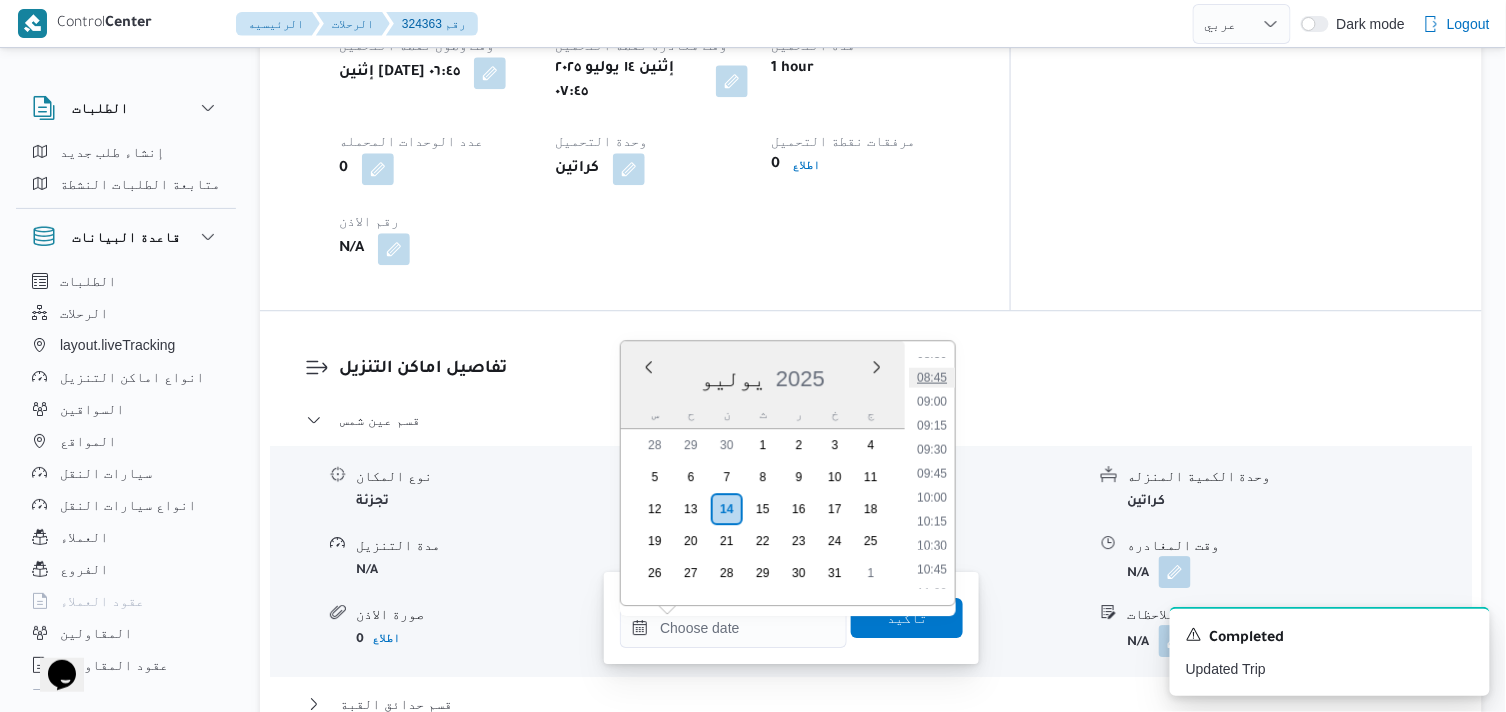 click on "08:45" at bounding box center (932, 377) 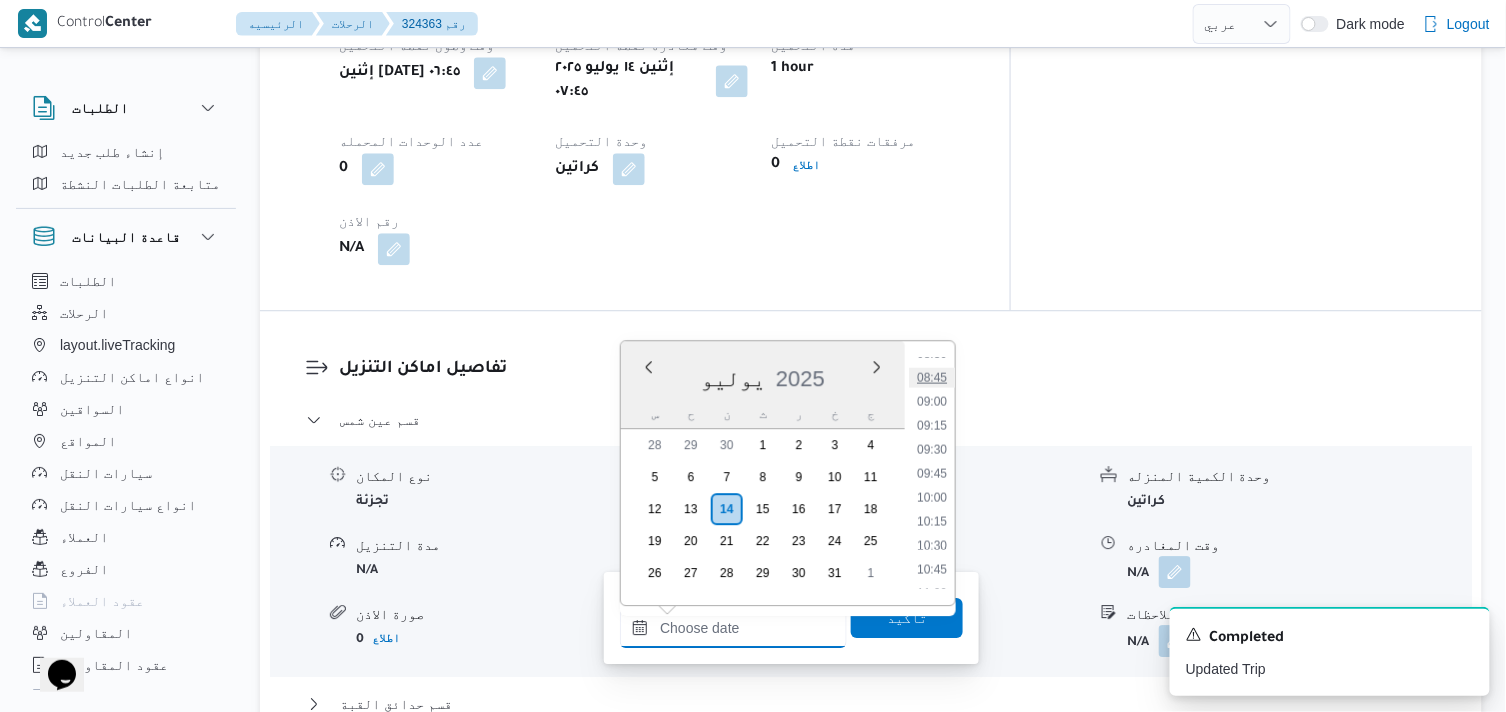 type on "١٤/٠٧/٢٠٢٥ ٠٨:٤٥" 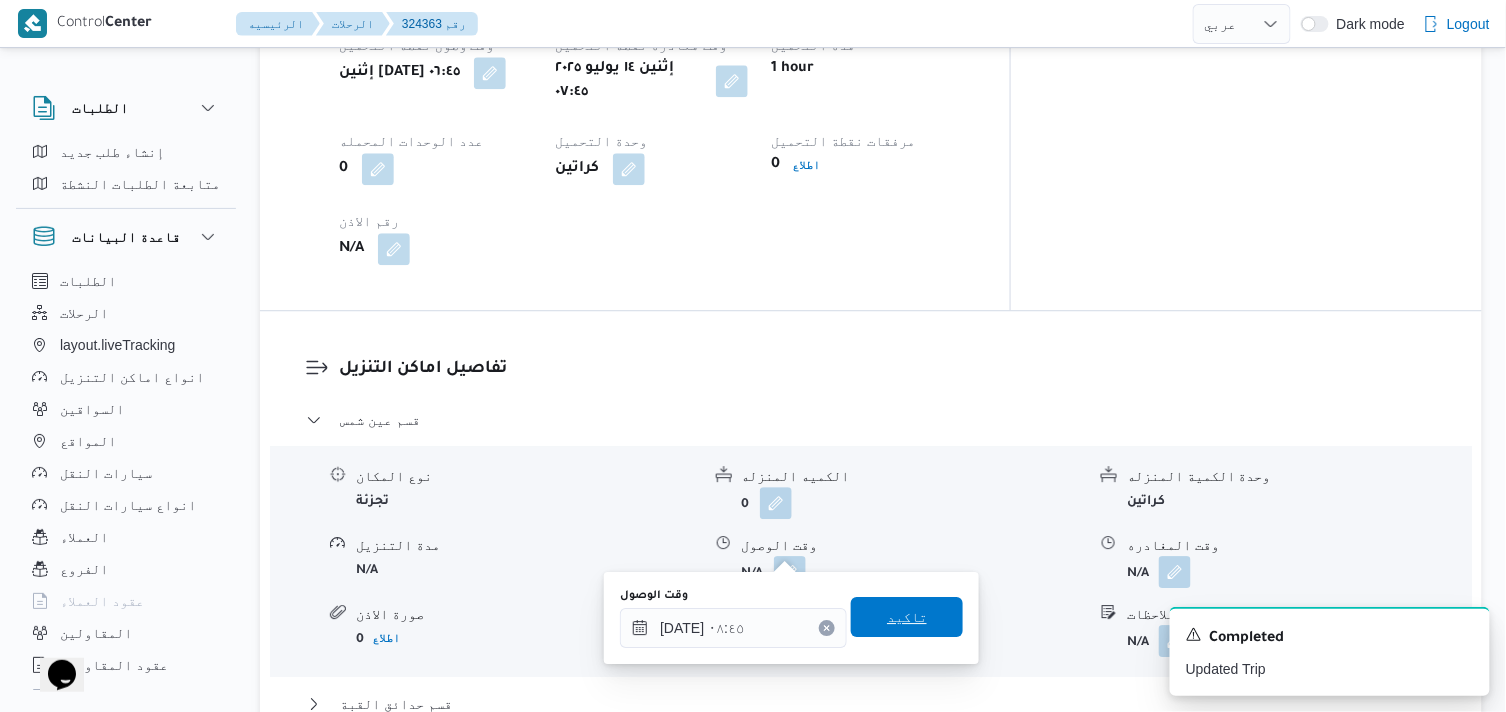 click on "تاكيد" at bounding box center (907, 617) 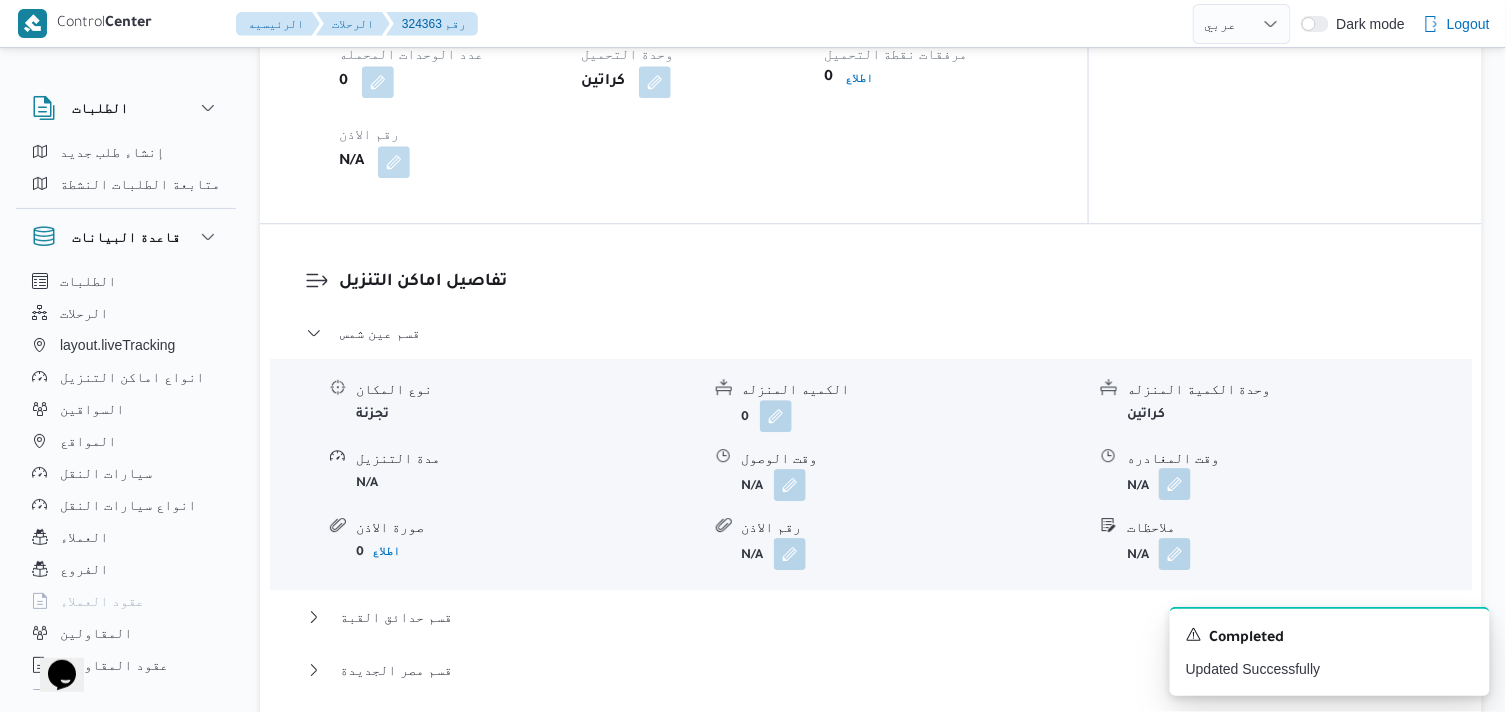 scroll, scrollTop: 1555, scrollLeft: 0, axis: vertical 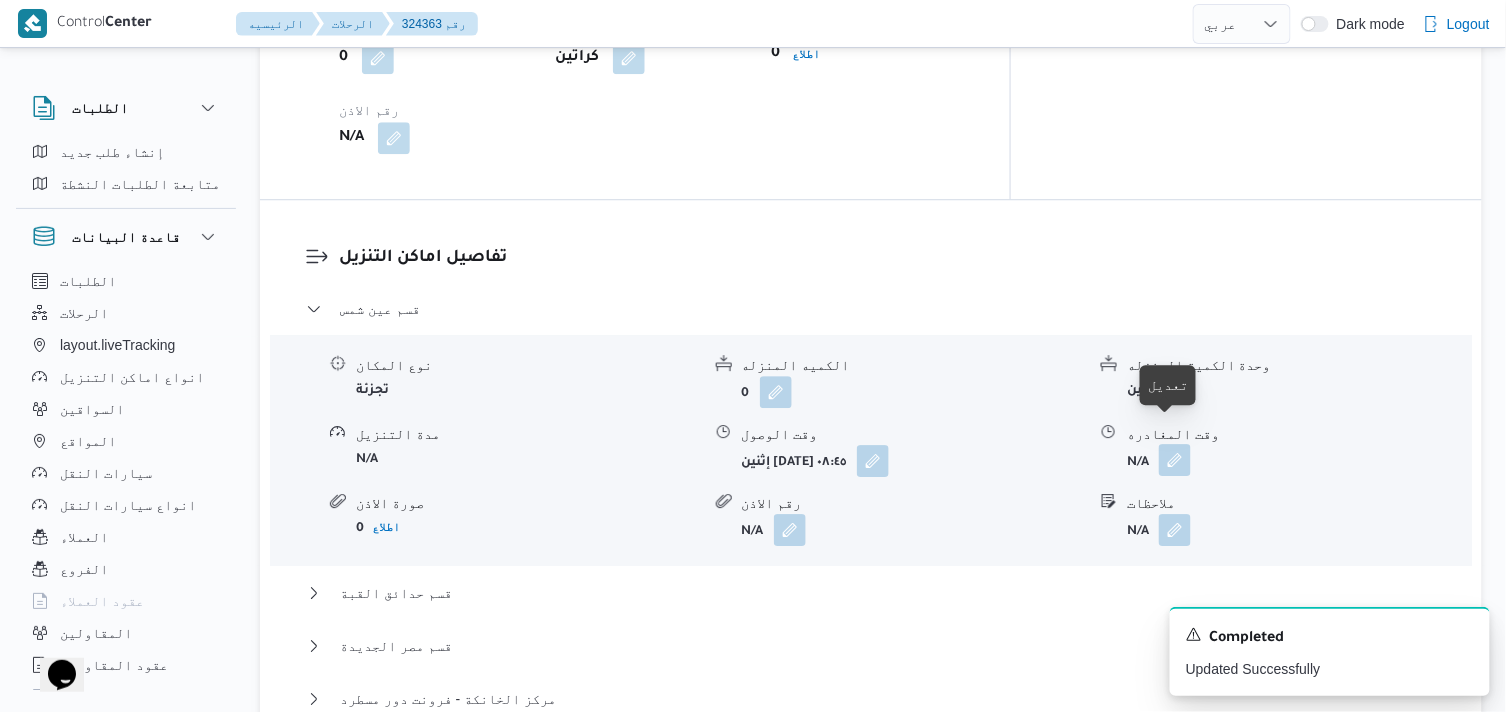 click at bounding box center (1175, 460) 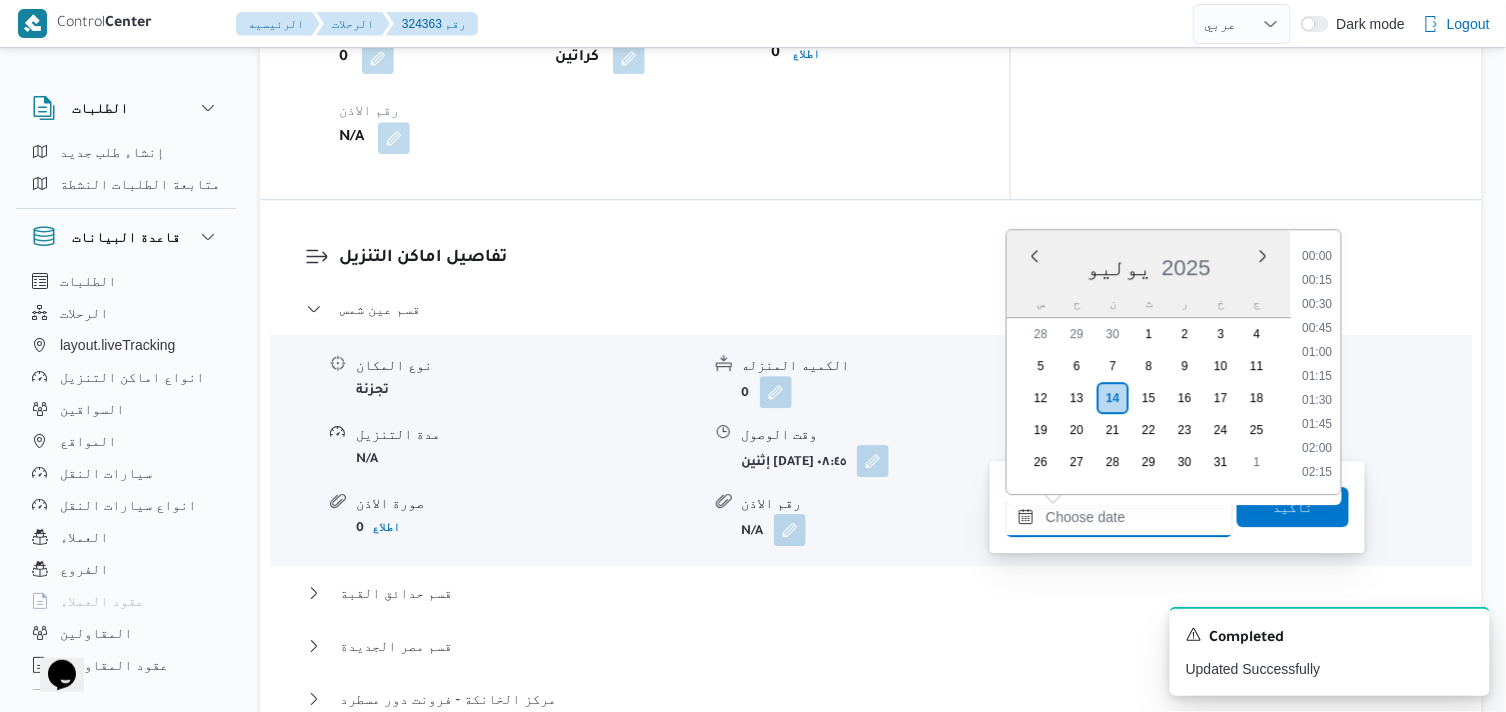 click on "وقت المغادره" at bounding box center (1119, 517) 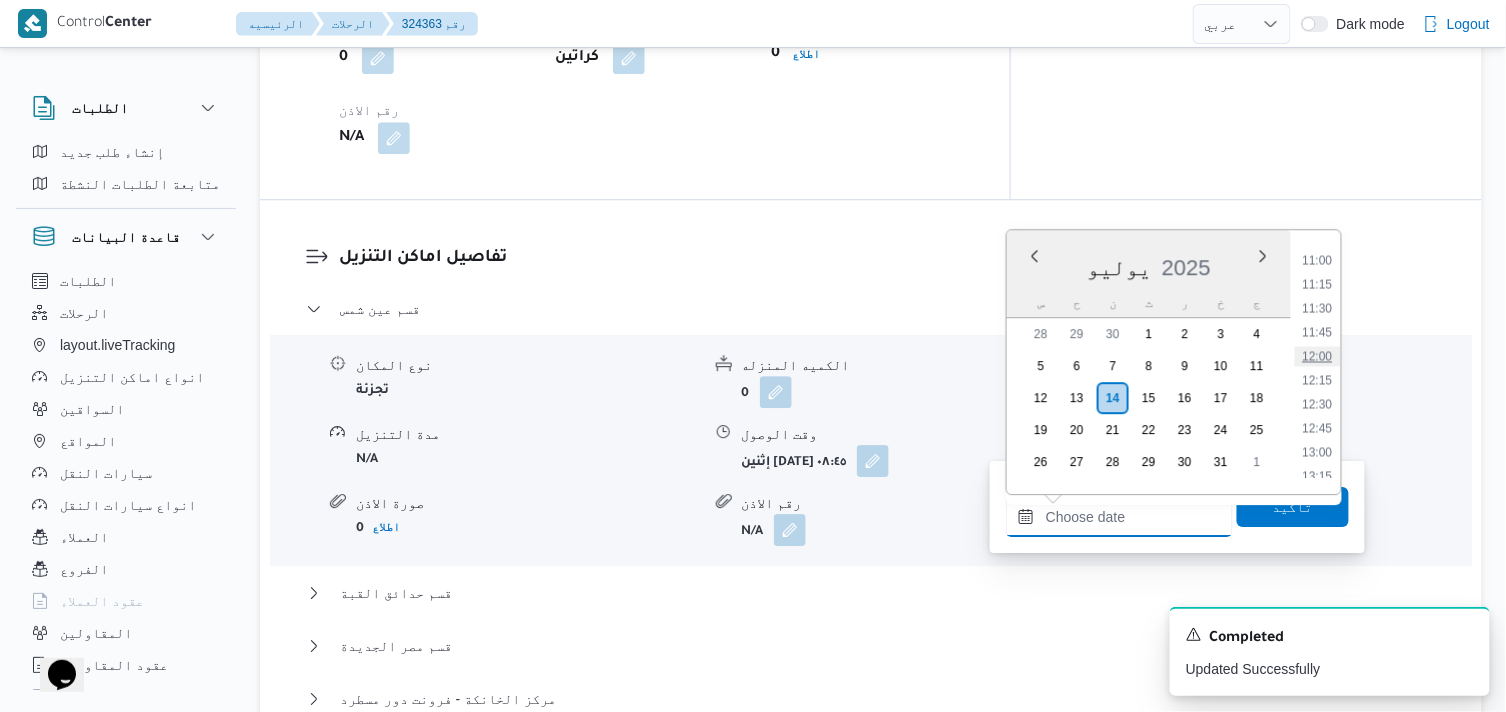 scroll, scrollTop: 941, scrollLeft: 0, axis: vertical 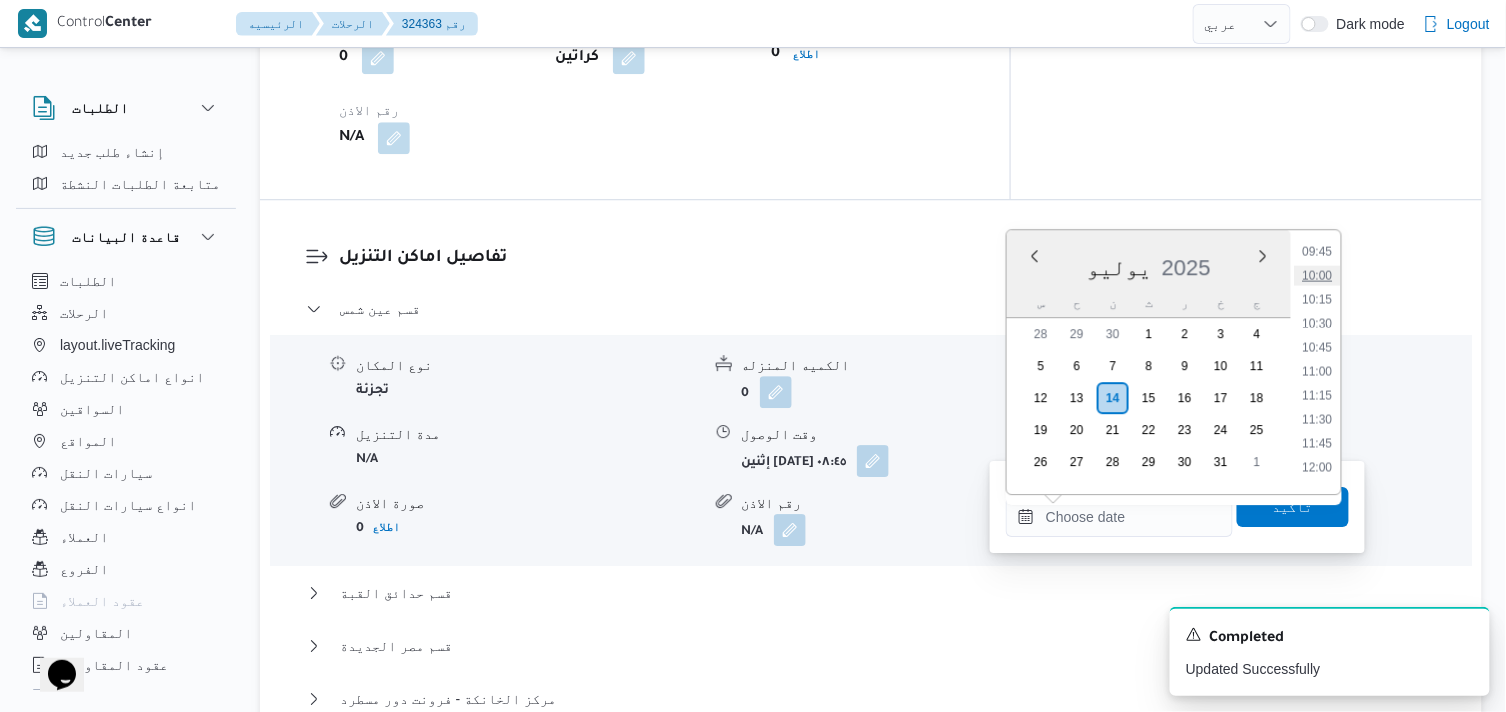 click on "10:00" at bounding box center [1318, 275] 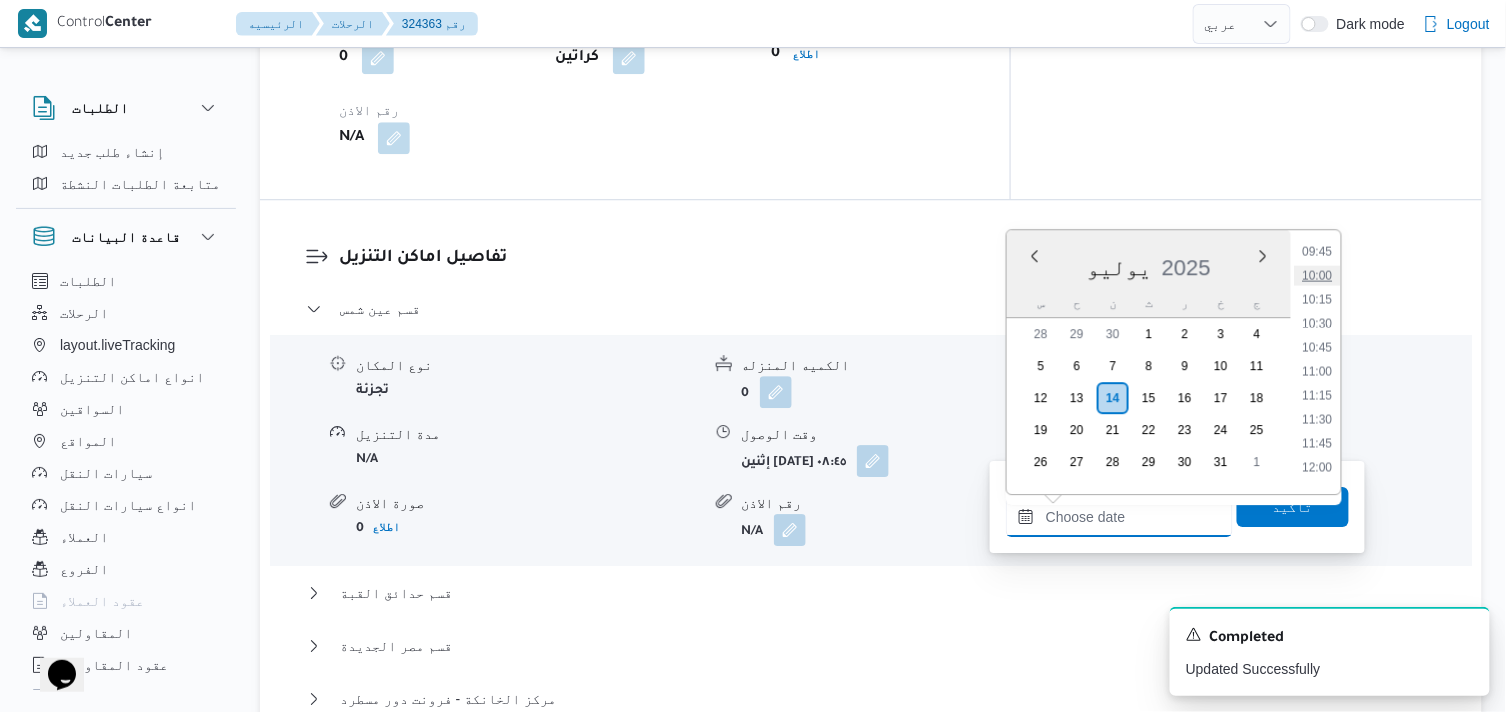 type on "[DATE] ١٠:٠٠" 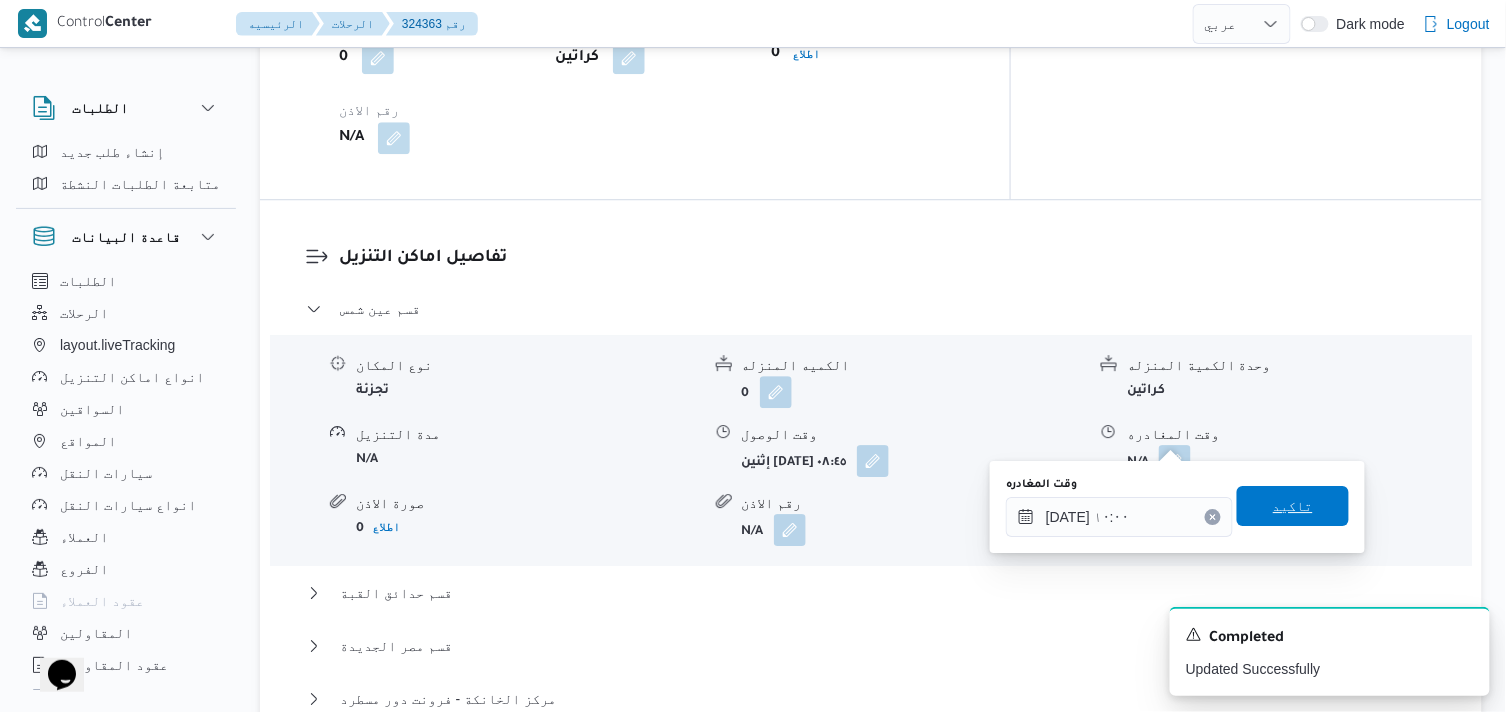 click on "تاكيد" at bounding box center (1293, 506) 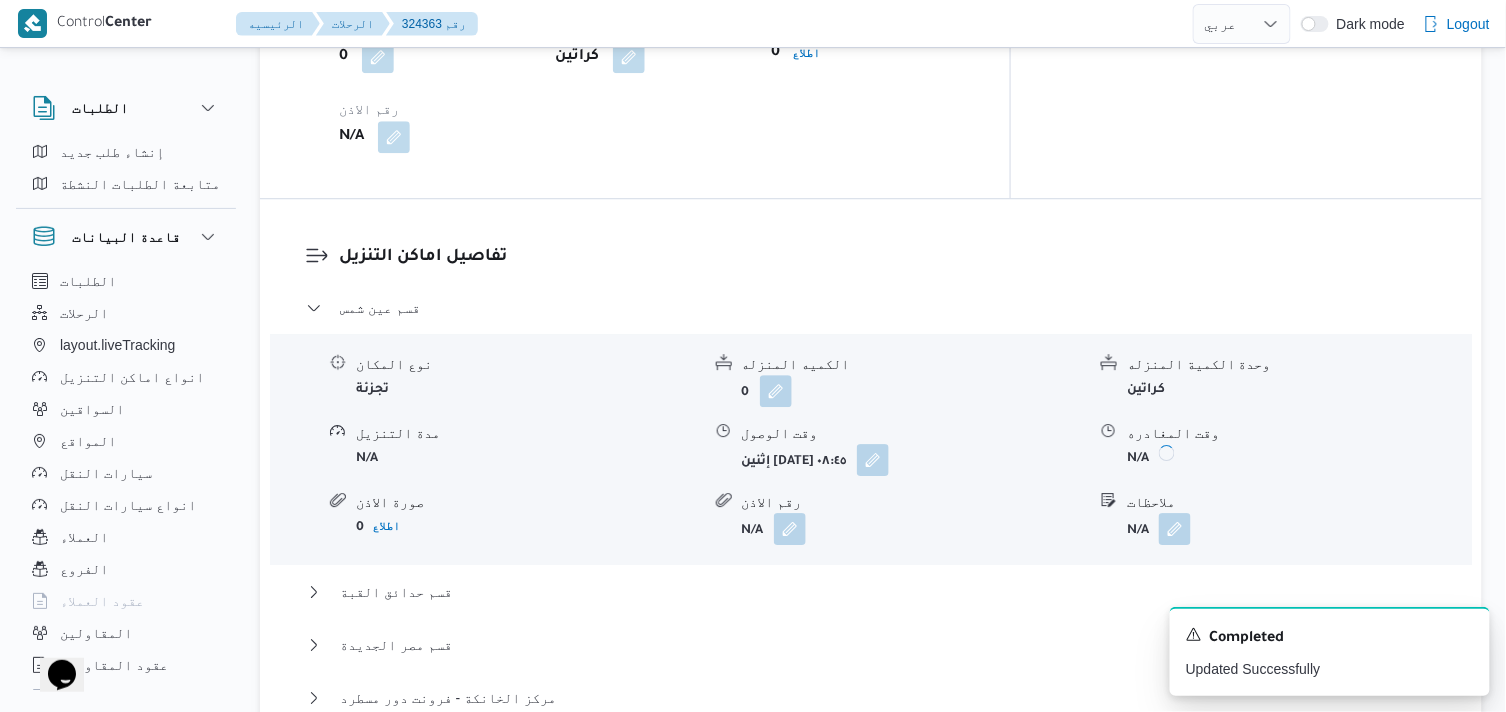 scroll, scrollTop: 1888, scrollLeft: 0, axis: vertical 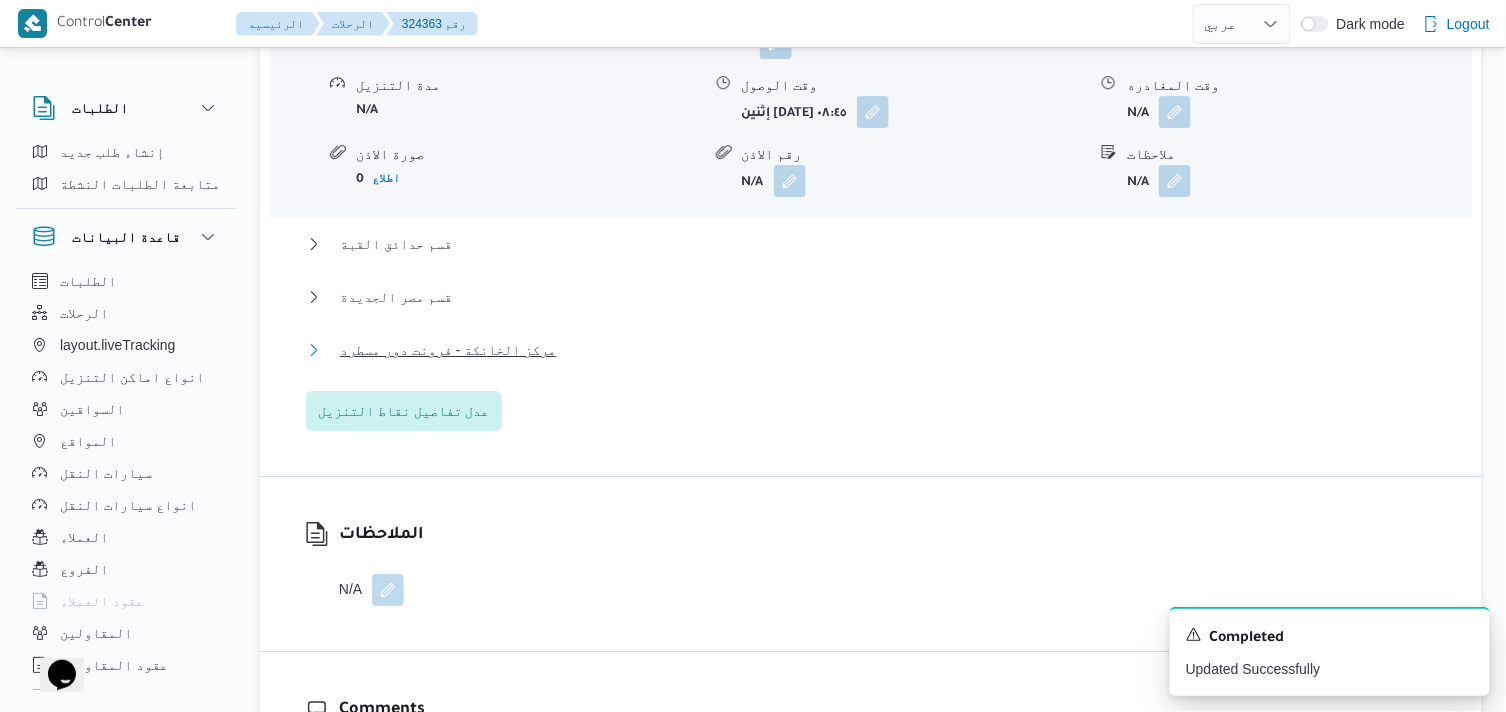click on "مركز الخانكة -
فرونت دور مسطرد" at bounding box center (448, 350) 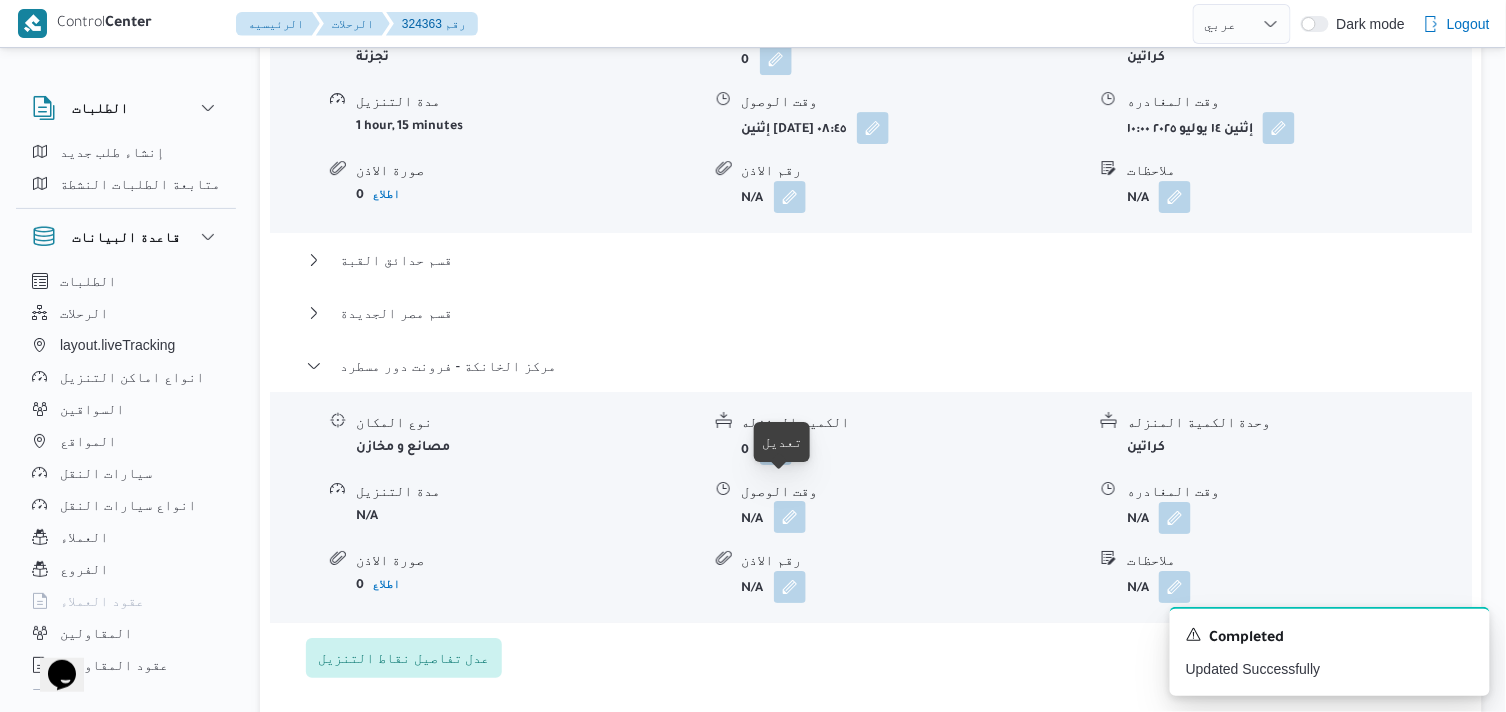 click at bounding box center (790, 517) 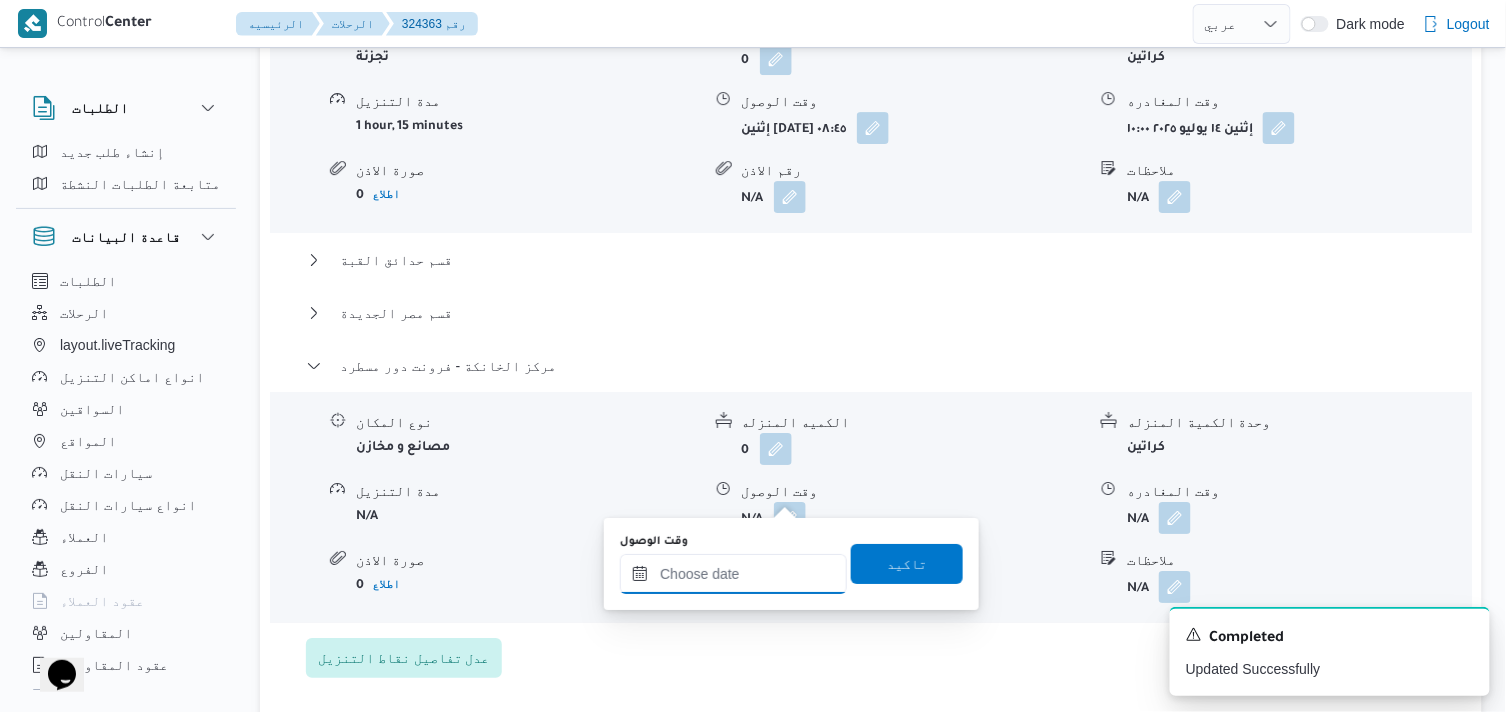 click on "وقت الوصول" at bounding box center [733, 574] 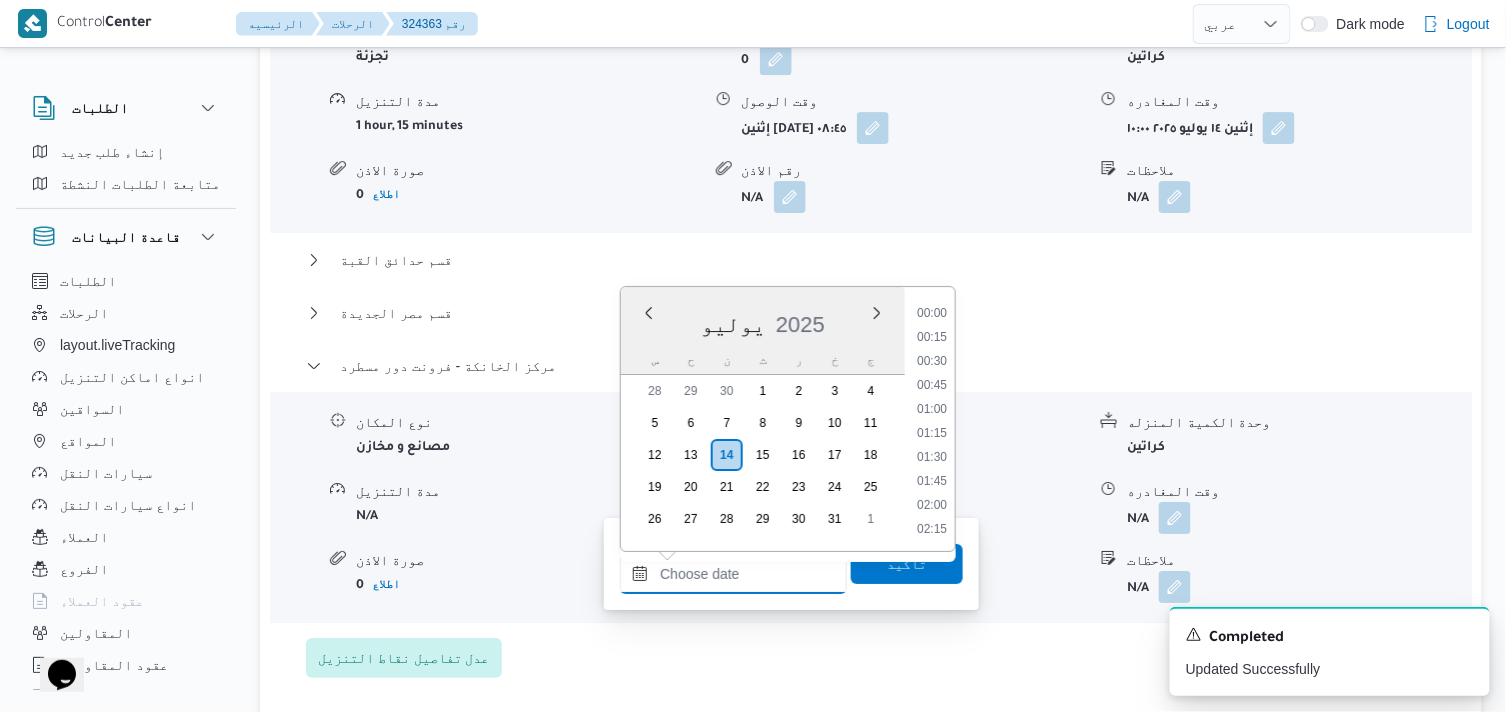 scroll, scrollTop: 1607, scrollLeft: 0, axis: vertical 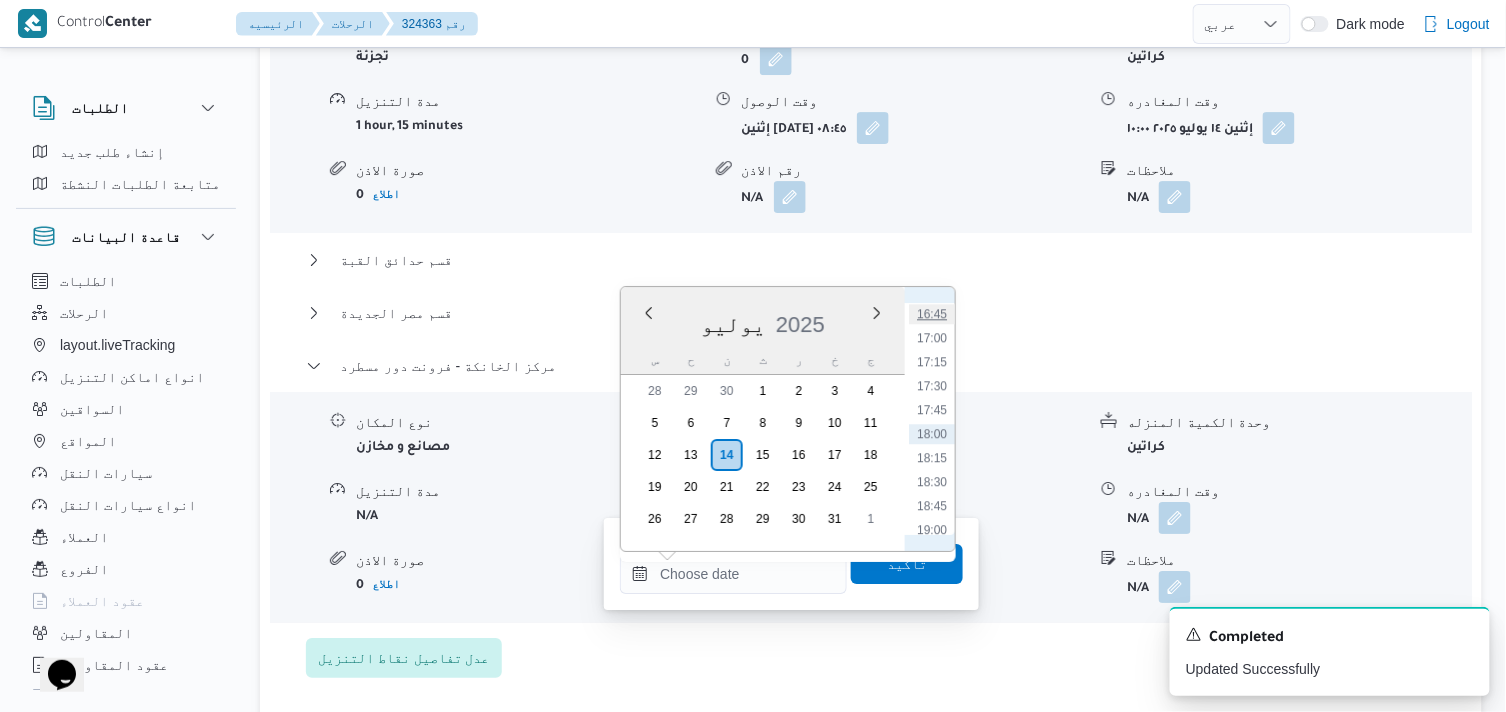click on "16:45" at bounding box center [932, 314] 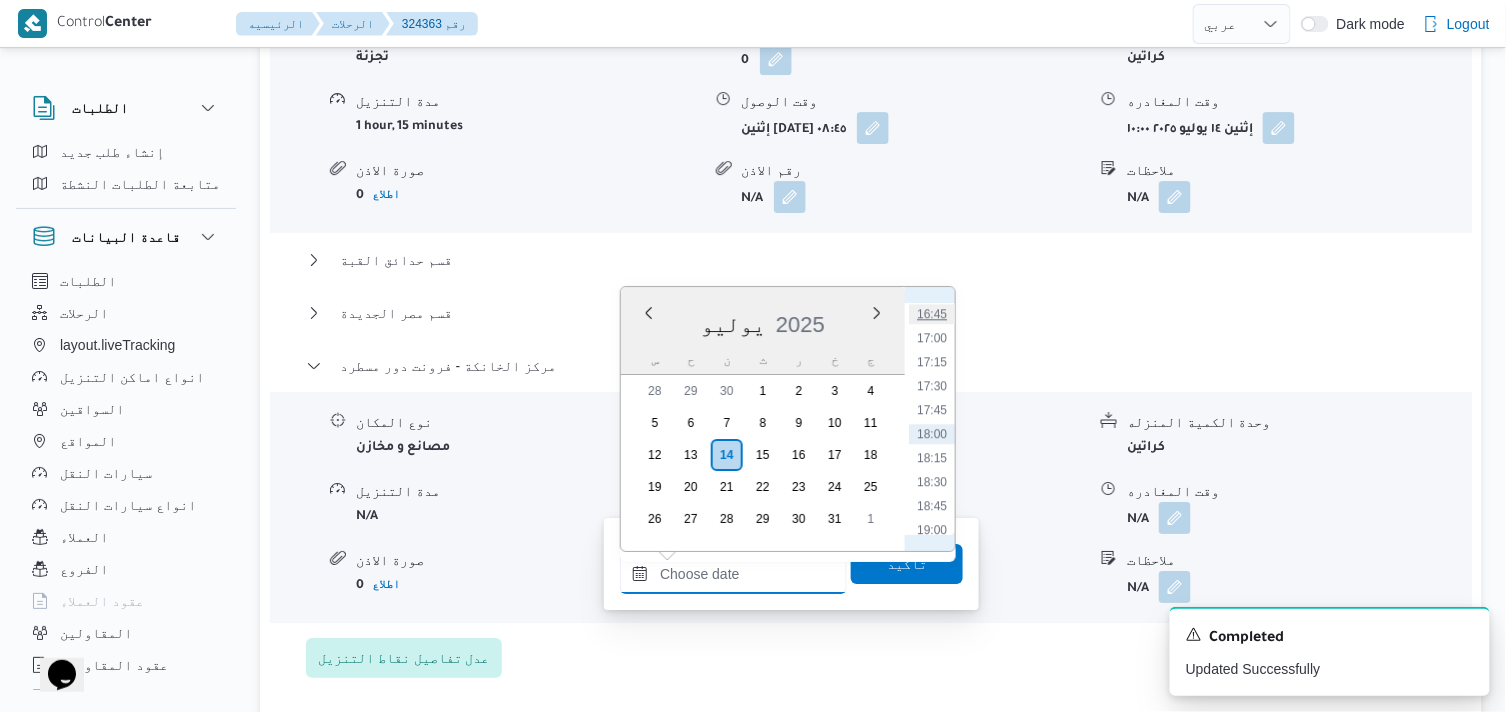 type on "١٤/٠٧/٢٠٢٥ ١٦:٤٥" 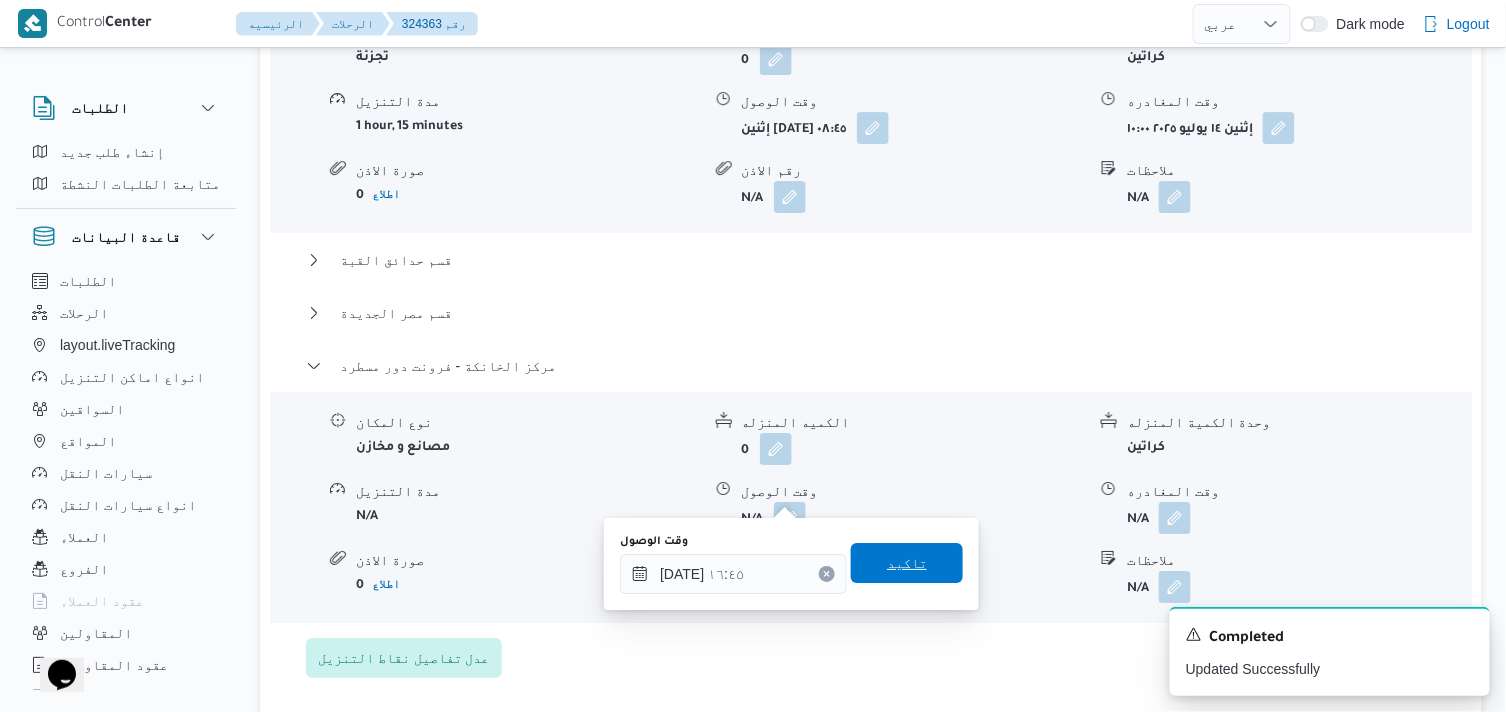 click on "تاكيد" at bounding box center [907, 563] 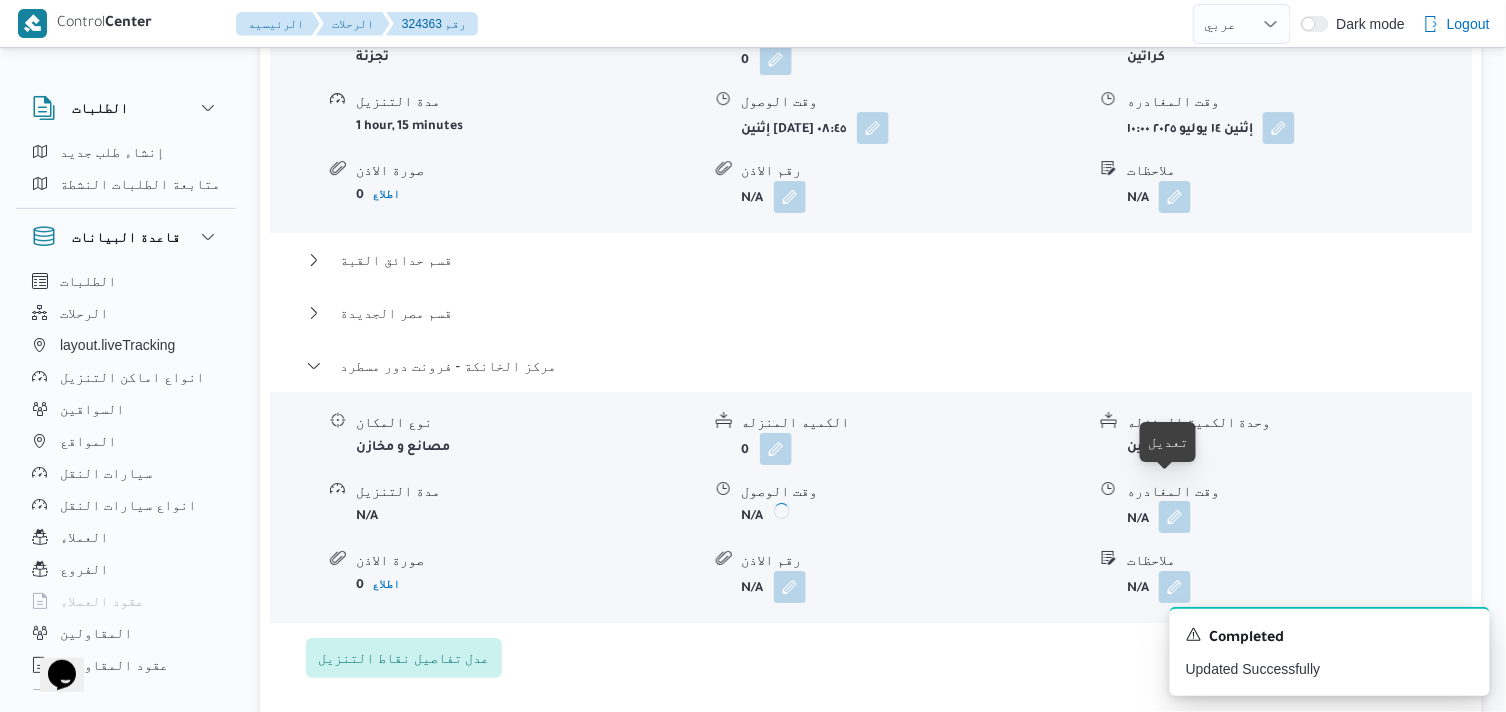 click at bounding box center [1175, 517] 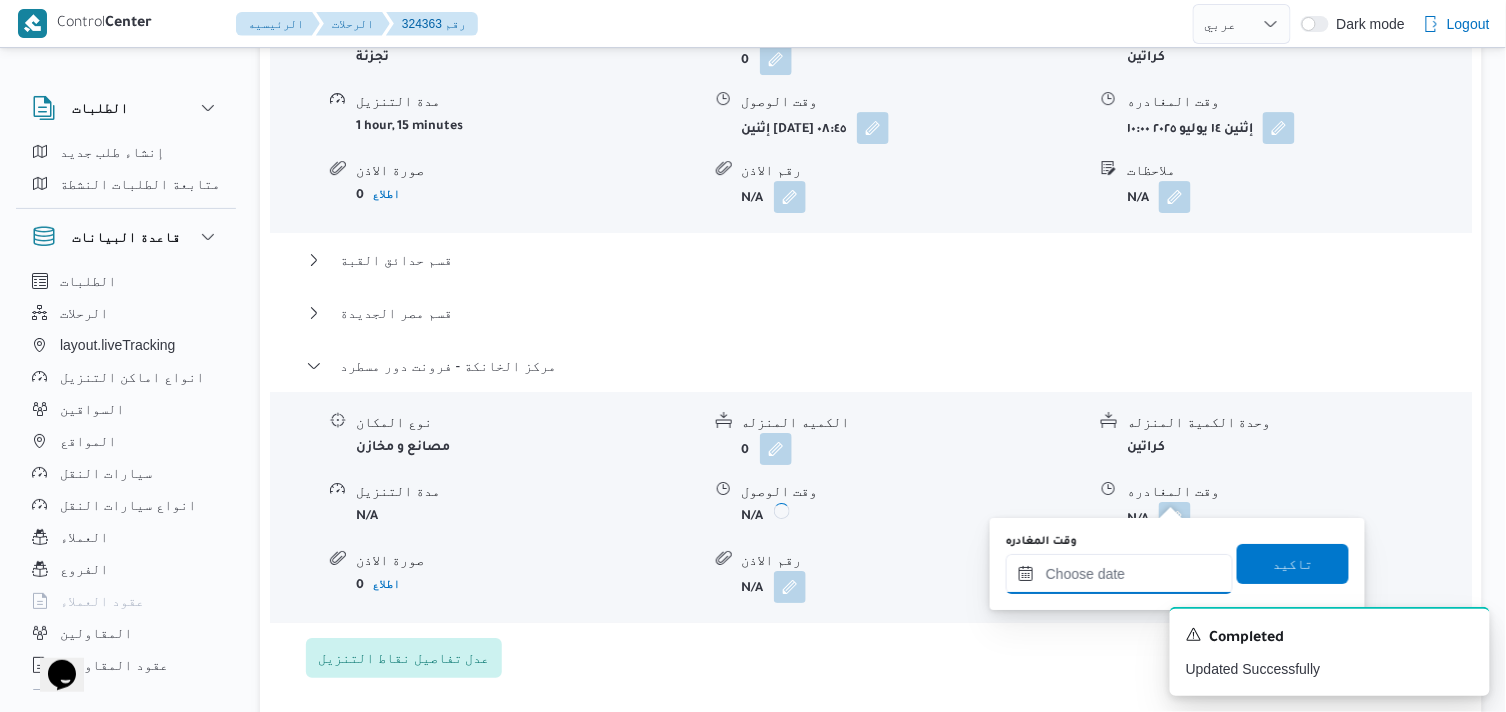 click on "وقت المغادره" at bounding box center (1119, 574) 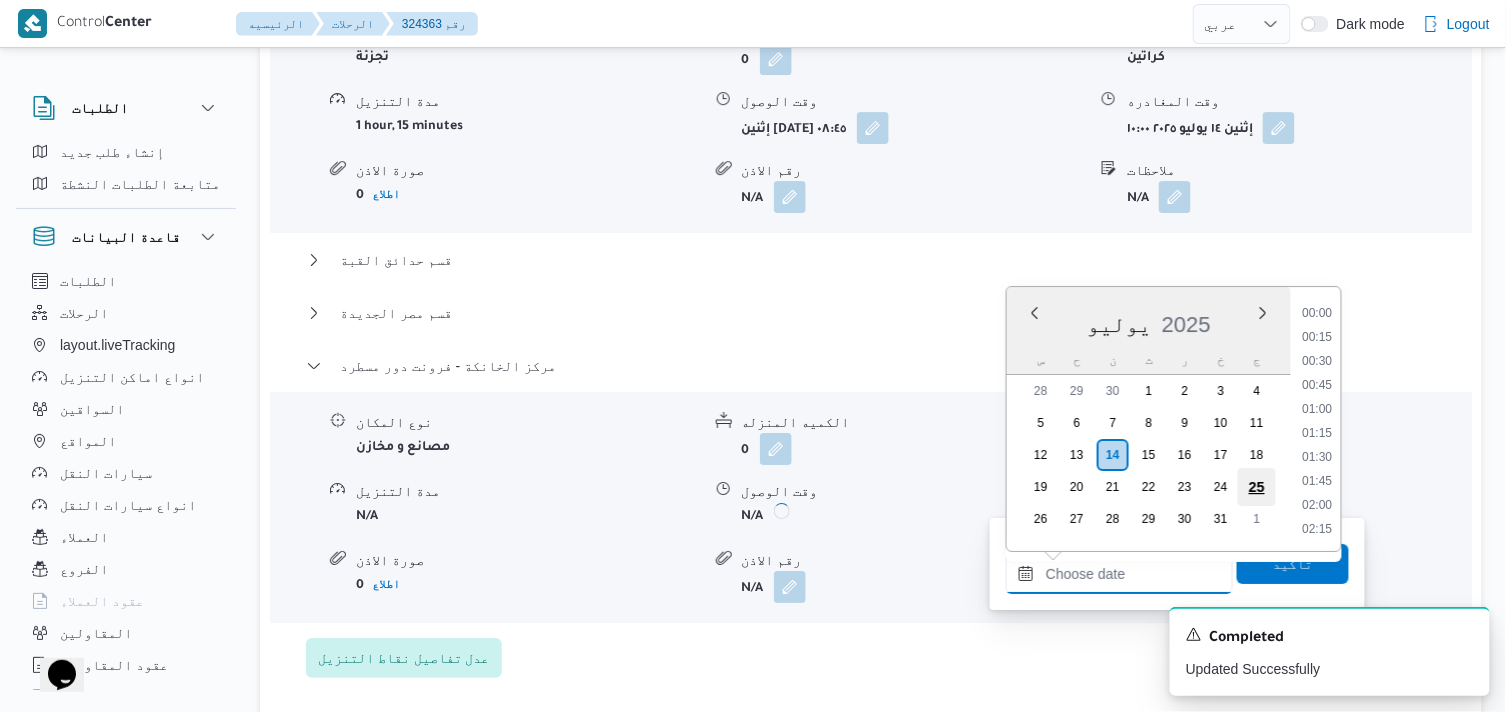scroll, scrollTop: 1607, scrollLeft: 0, axis: vertical 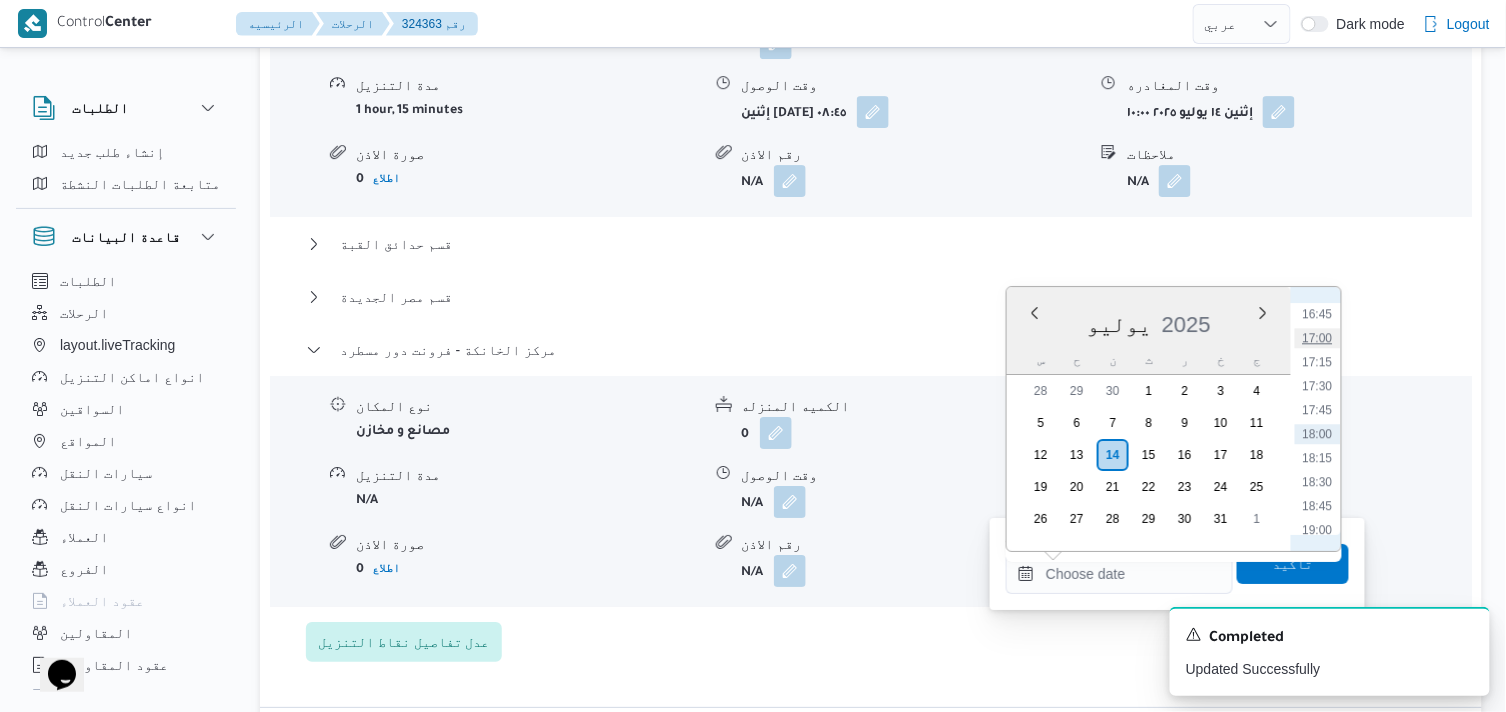 click on "17:00" at bounding box center [1318, 338] 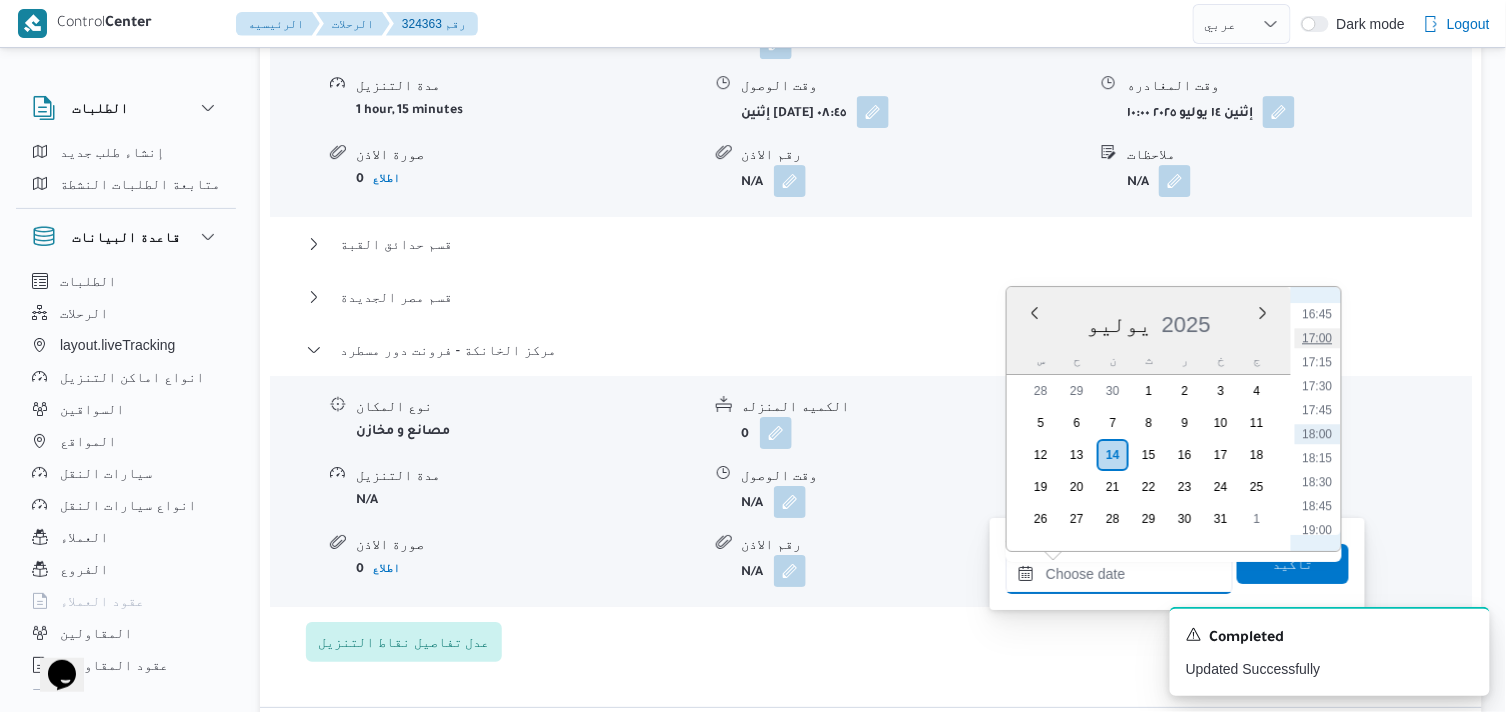 type on "[DATE] ١٧:٠٠" 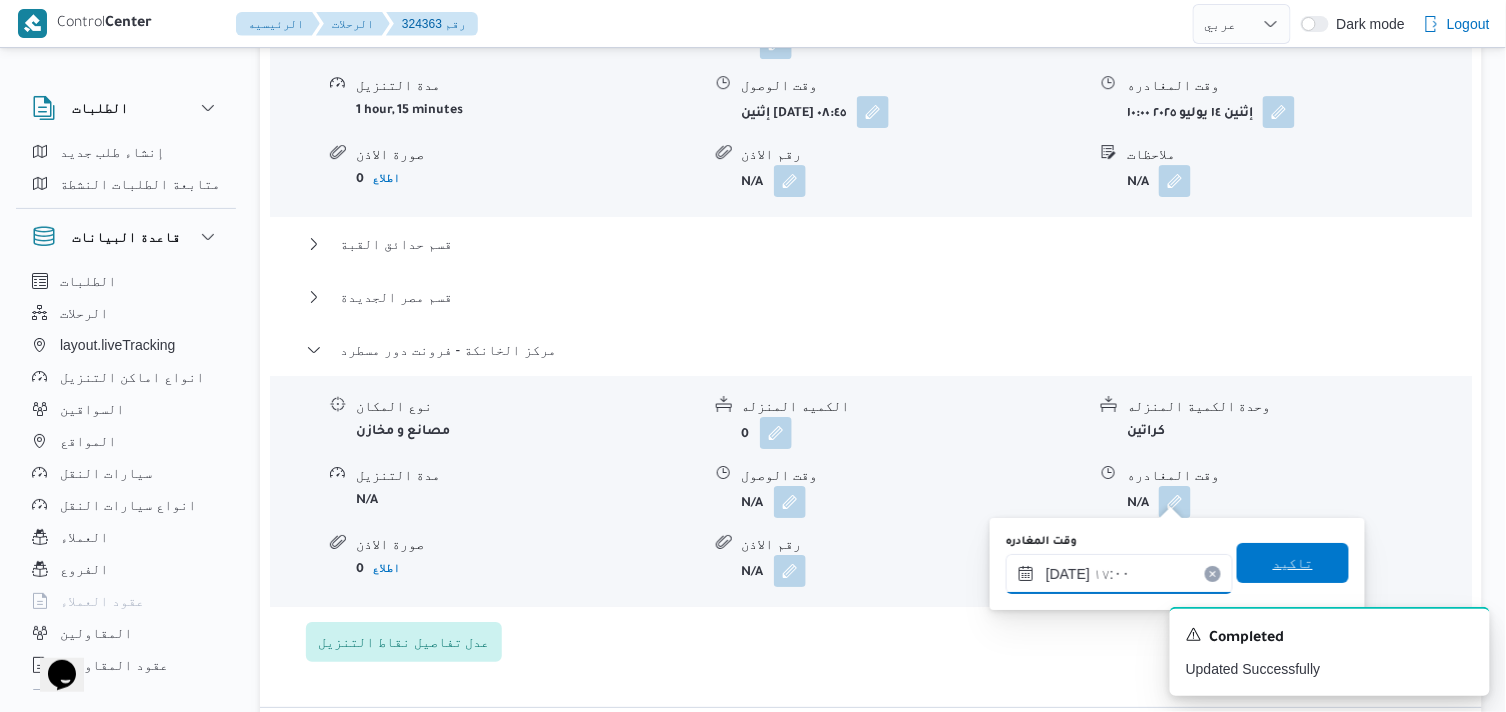 type 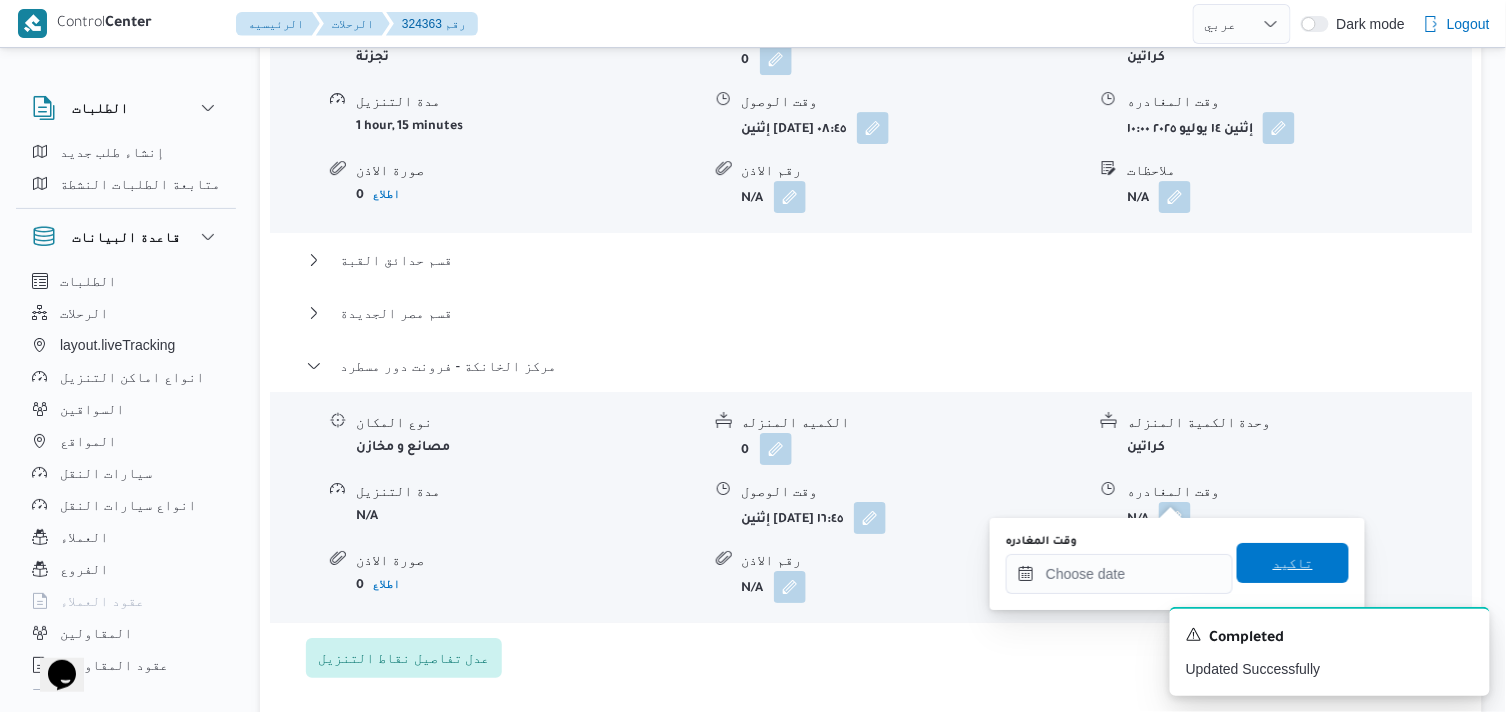click on "تاكيد" at bounding box center (1293, 563) 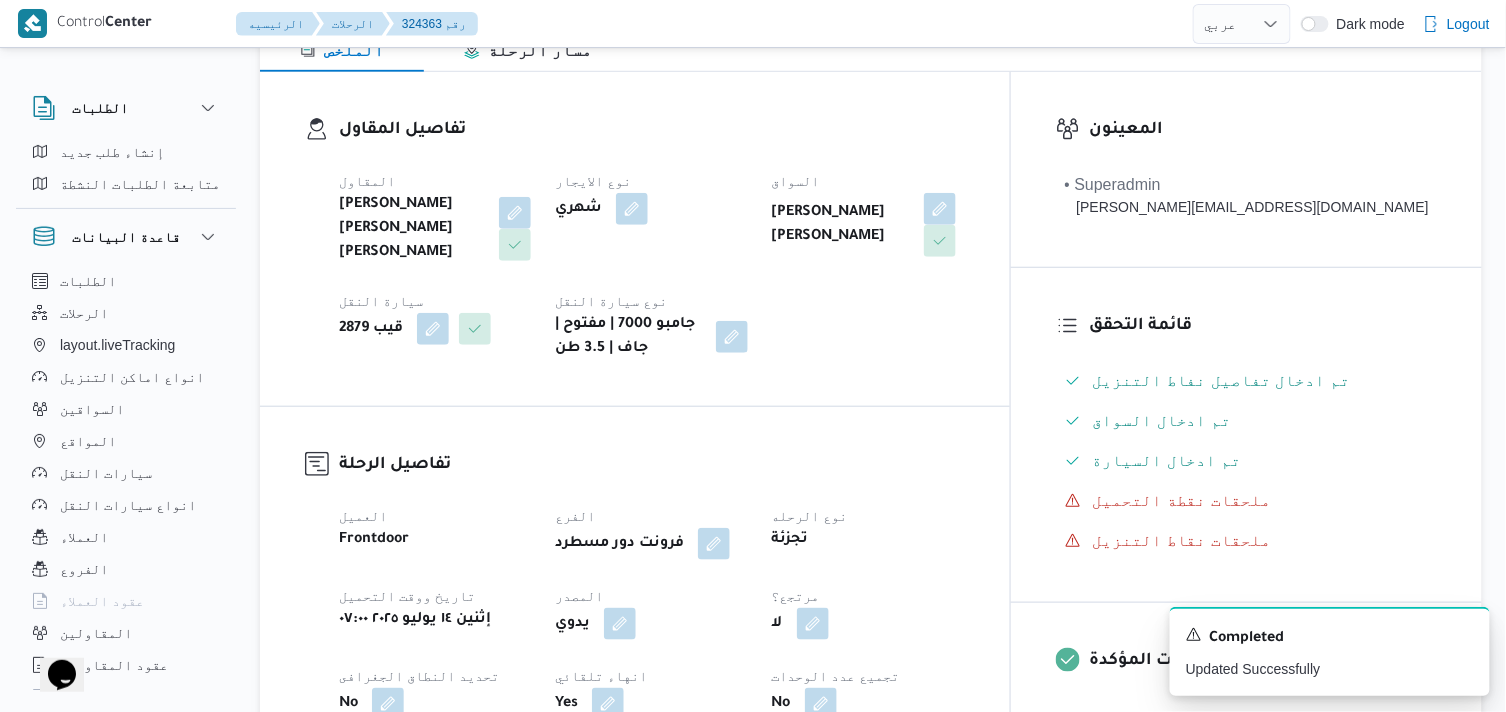 scroll, scrollTop: 0, scrollLeft: 0, axis: both 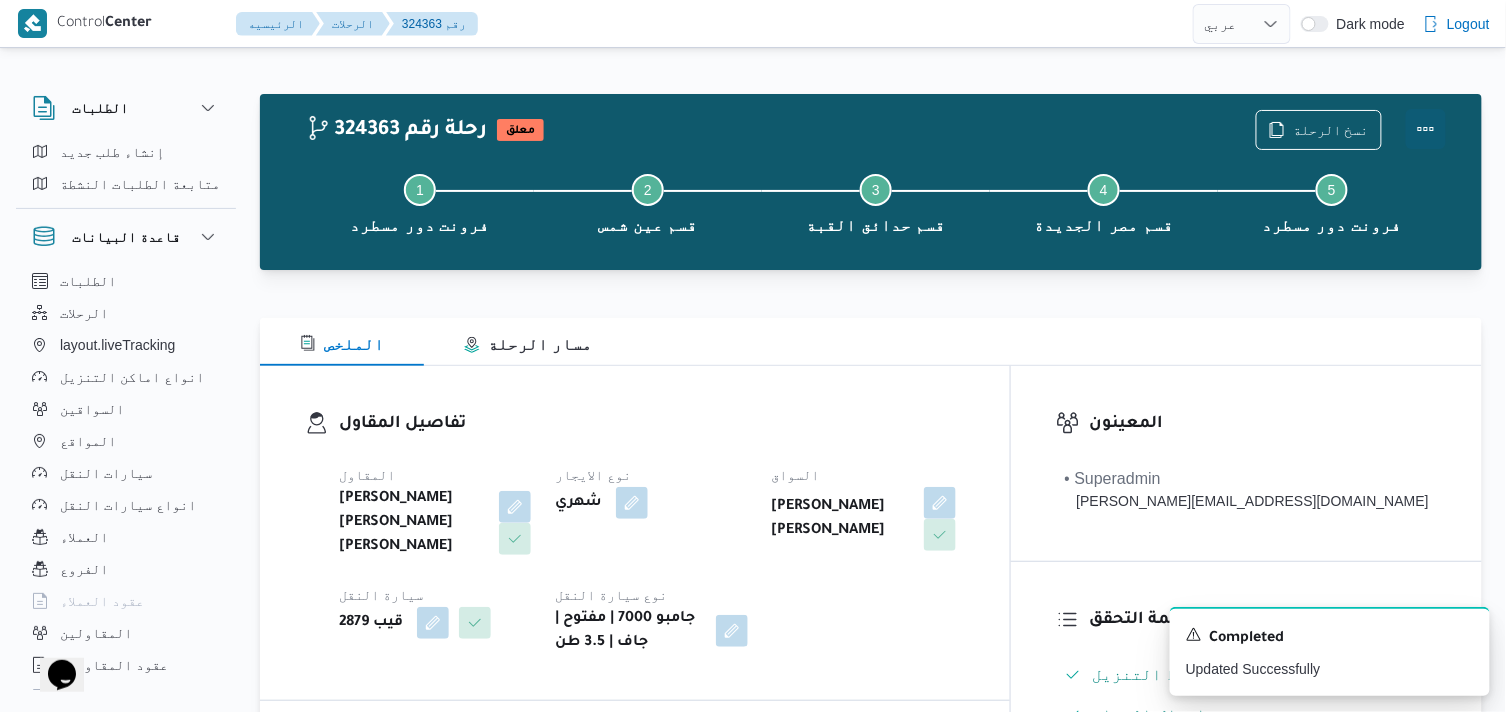 click at bounding box center [1426, 129] 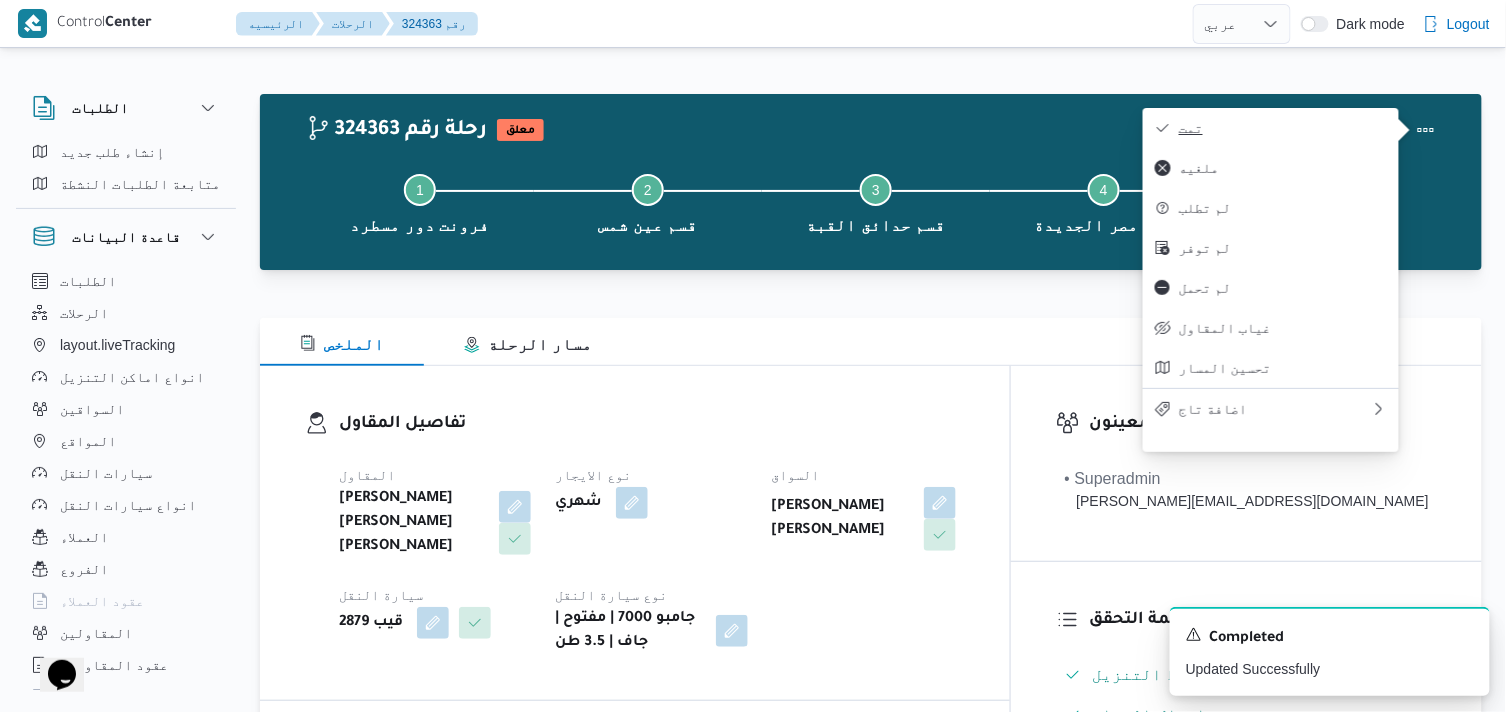 click on "تمت" at bounding box center [1271, 128] 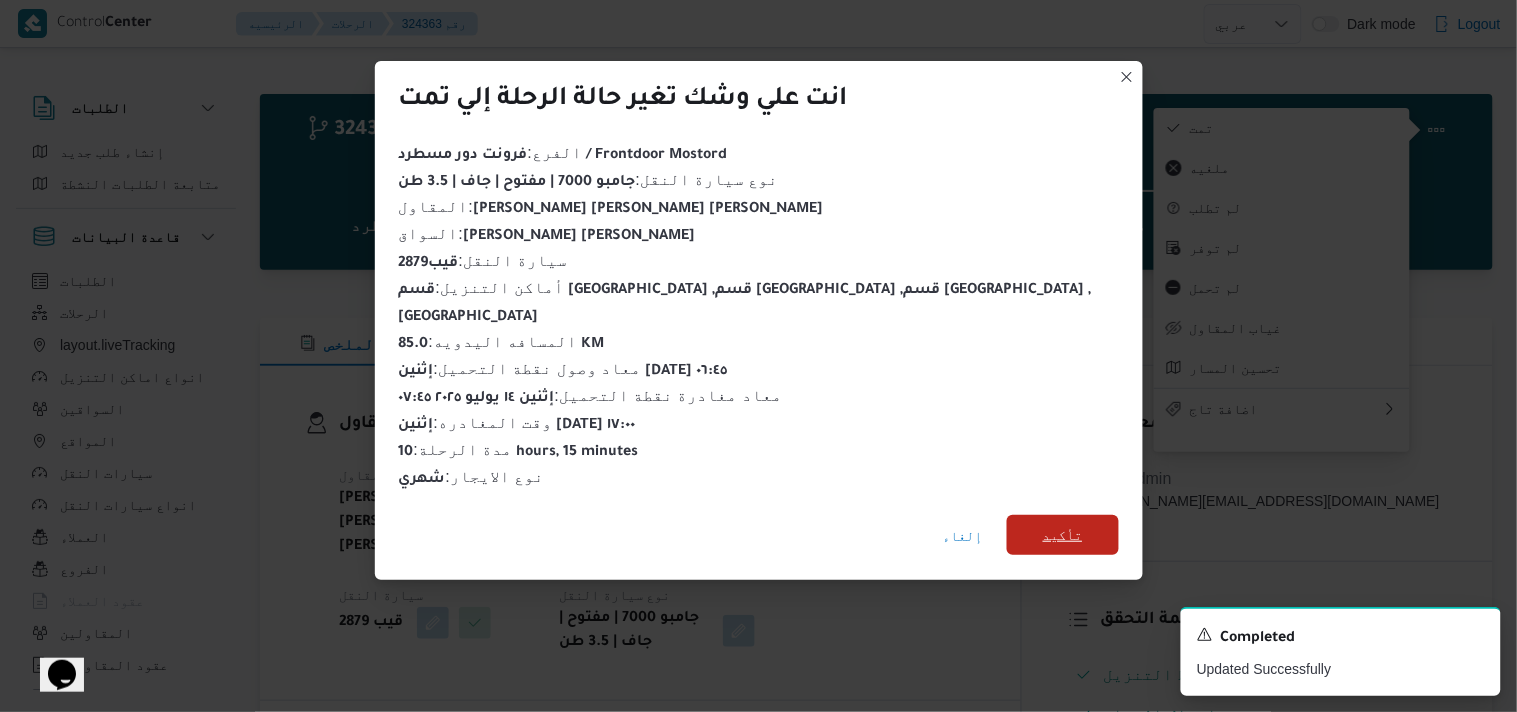 click on "تأكيد" at bounding box center (1063, 535) 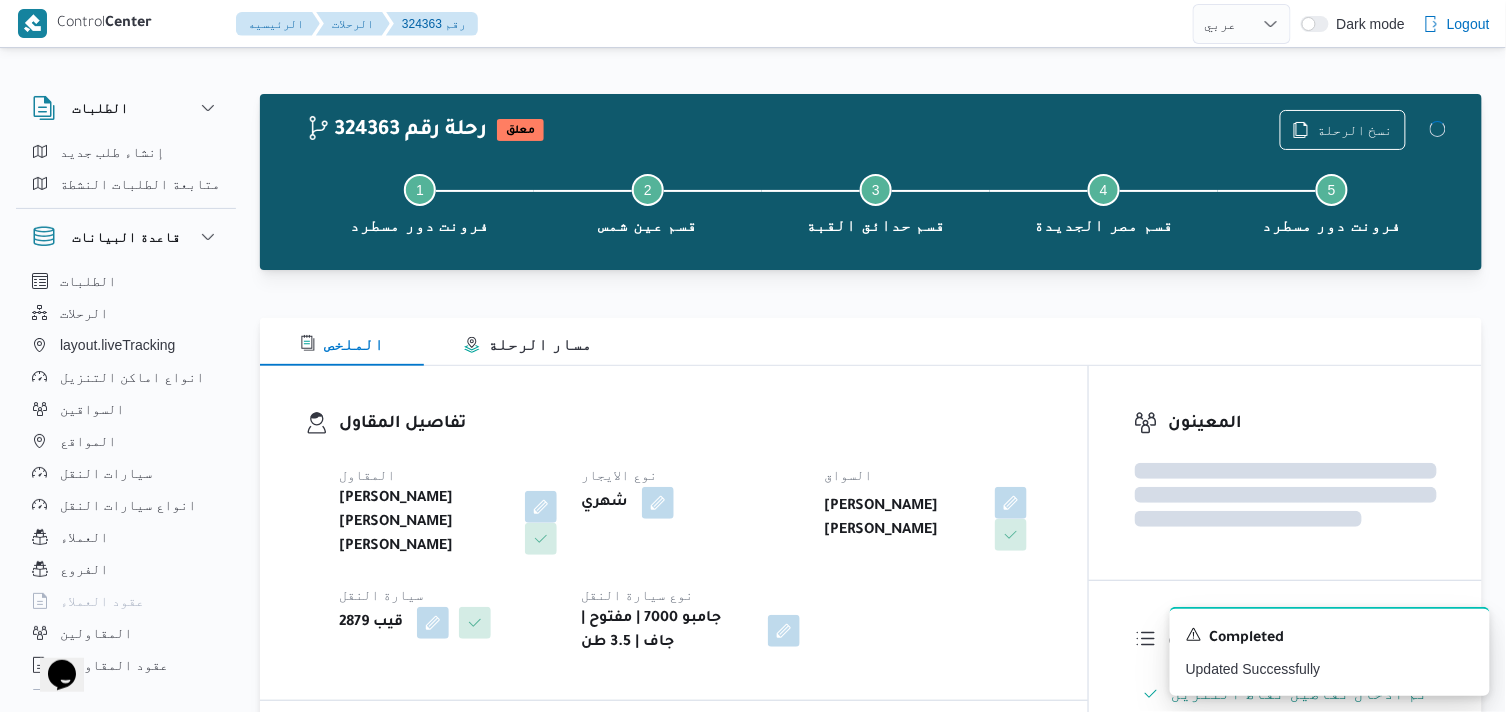 click on "تفاصيل المقاول المقاول شريف بدر عبد الحميد عبد المجيد بدر نوع الايجار شهري السواق سامح سمحان احمد عبدالله  سيارة النقل قيب 2879 نوع سيارة النقل جامبو 7000 | مفتوح | جاف | 3.5 طن" at bounding box center (691, 533) 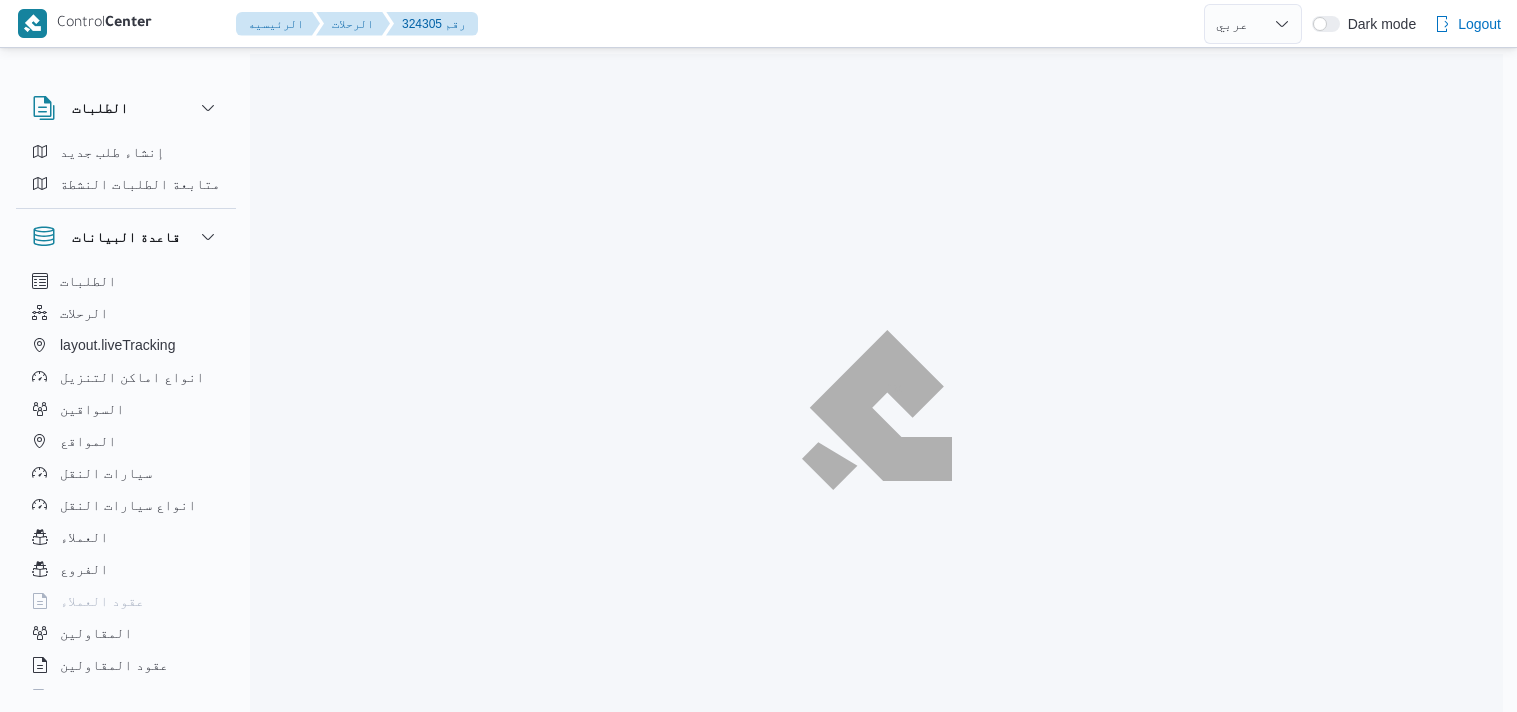 select on "ar" 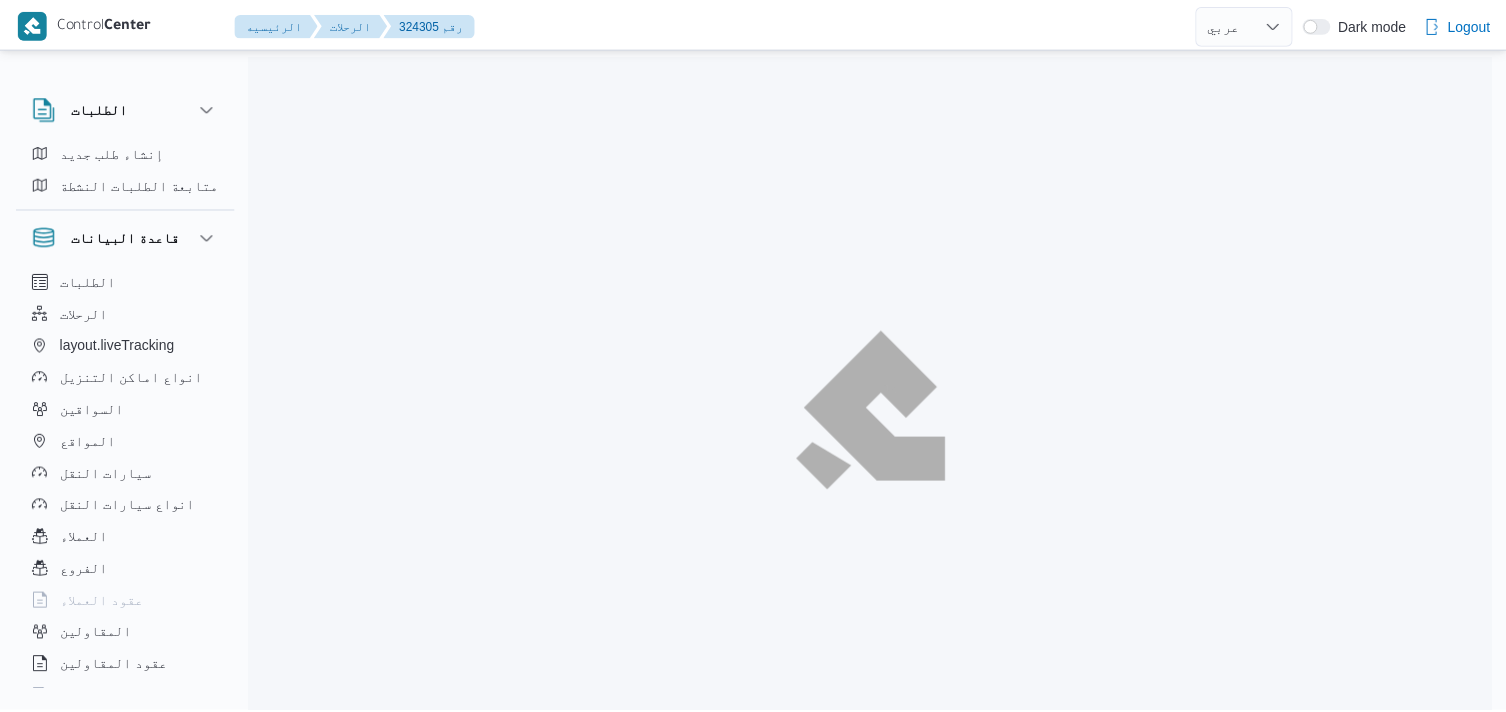 scroll, scrollTop: 0, scrollLeft: 0, axis: both 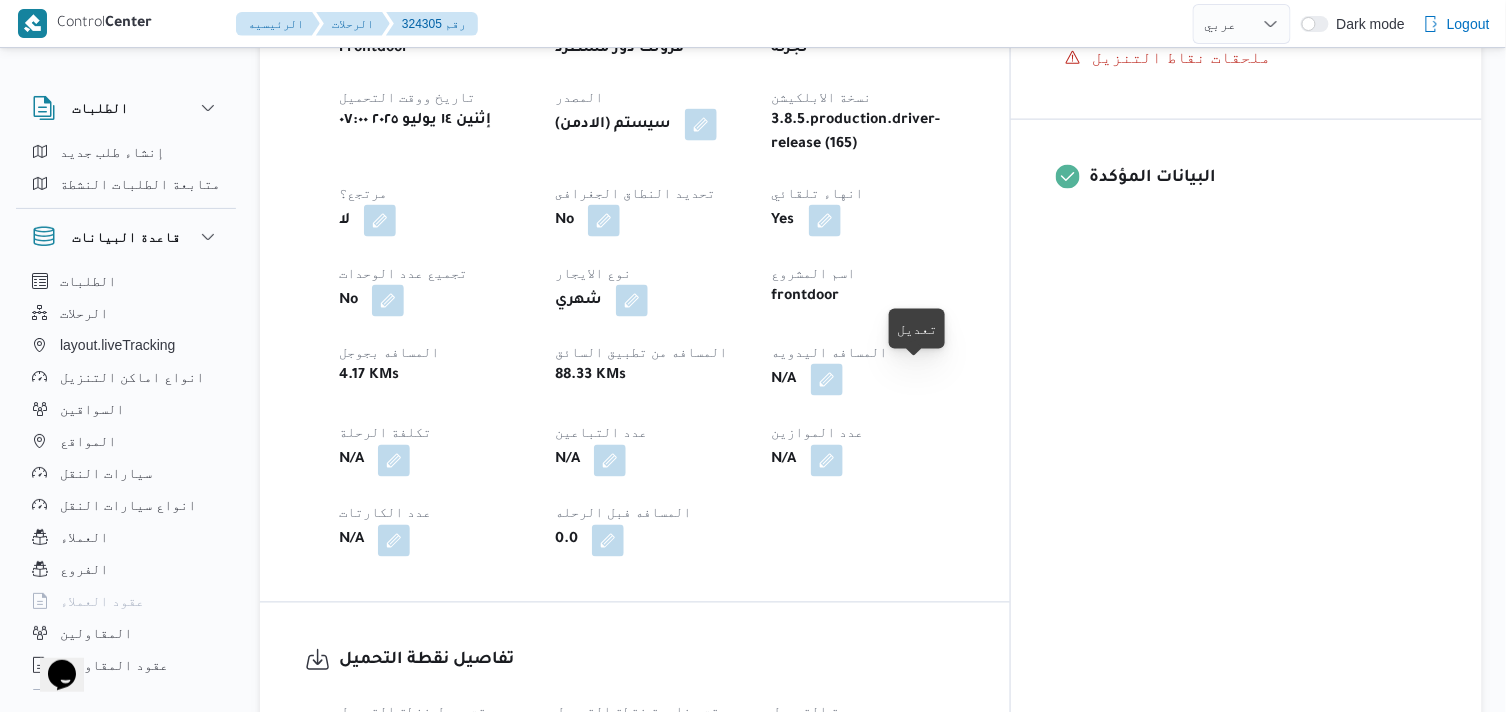 drag, startPoint x: 922, startPoint y: 378, endPoint x: 922, endPoint y: 391, distance: 13 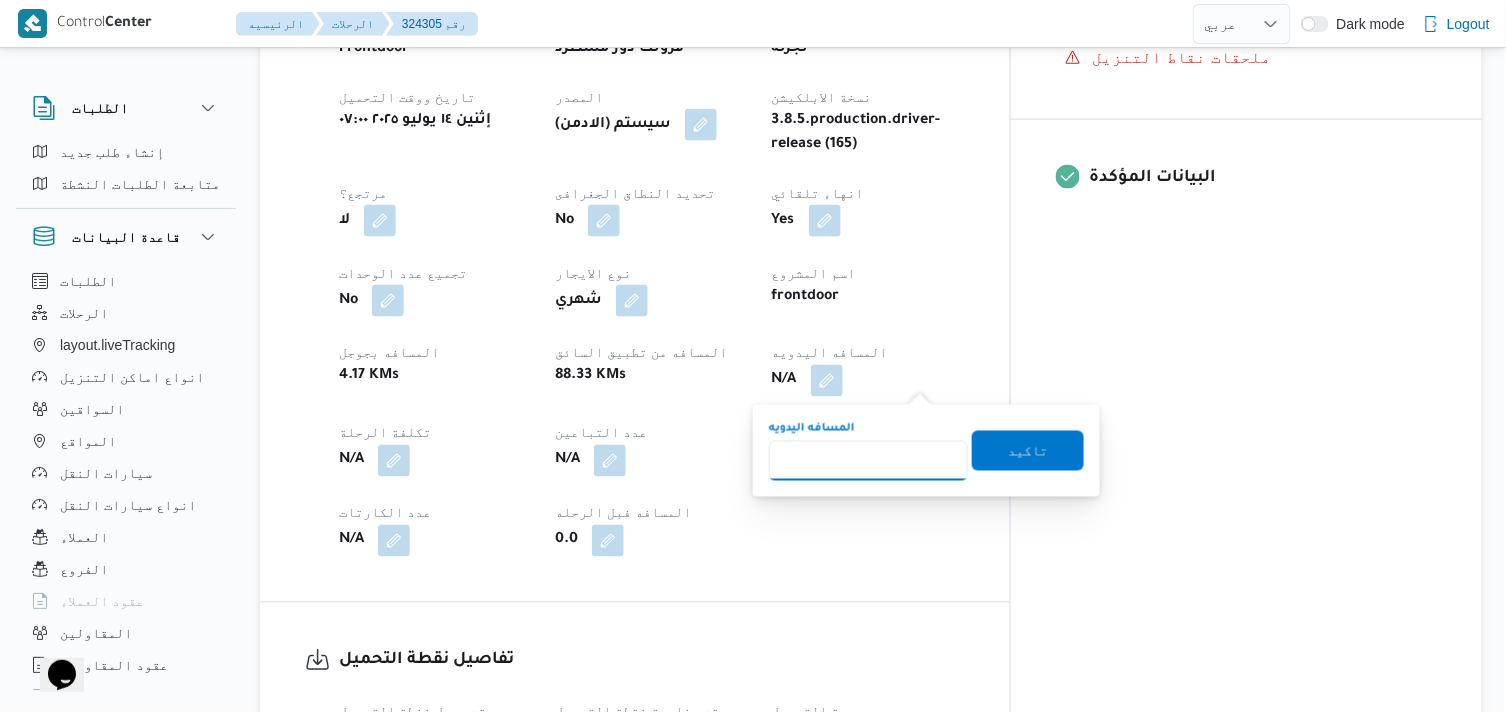 click on "المسافه اليدويه" at bounding box center (868, 461) 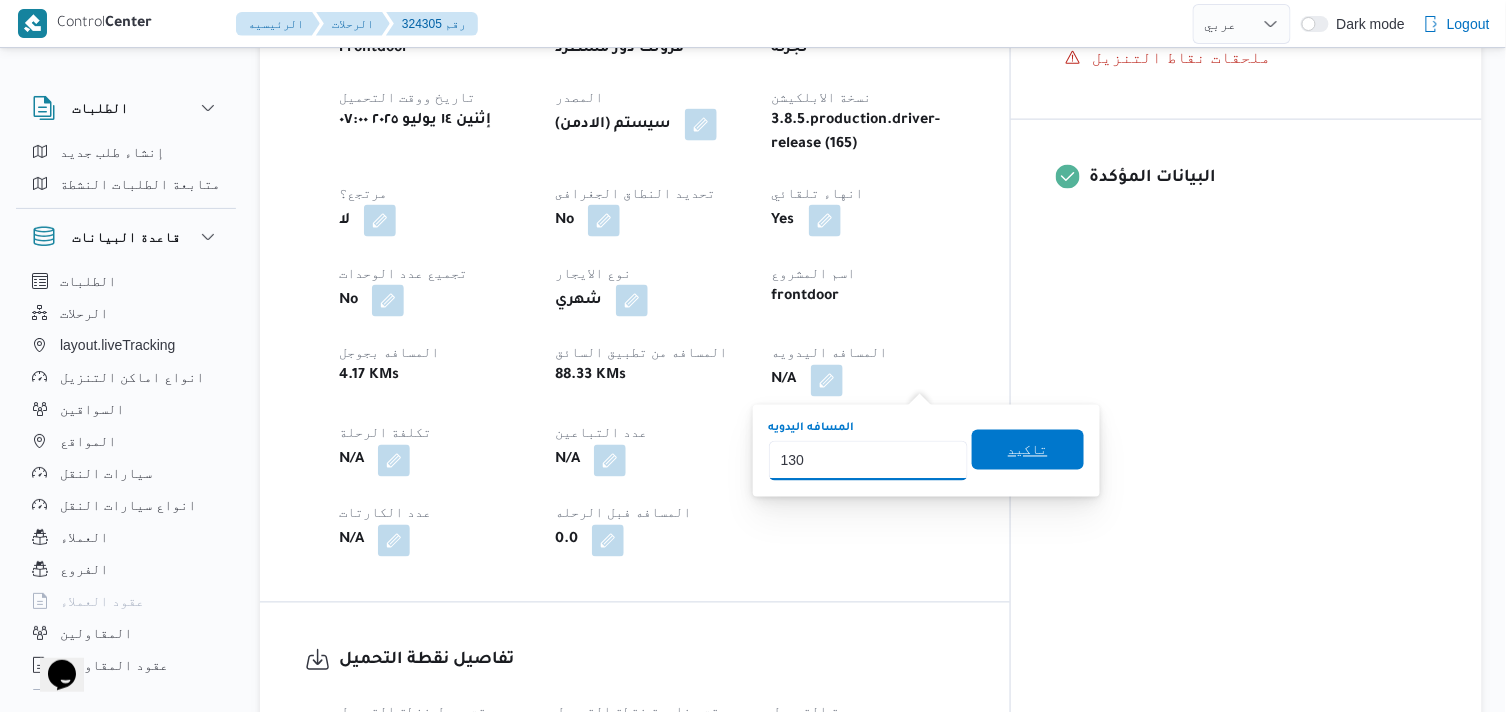 type on "130" 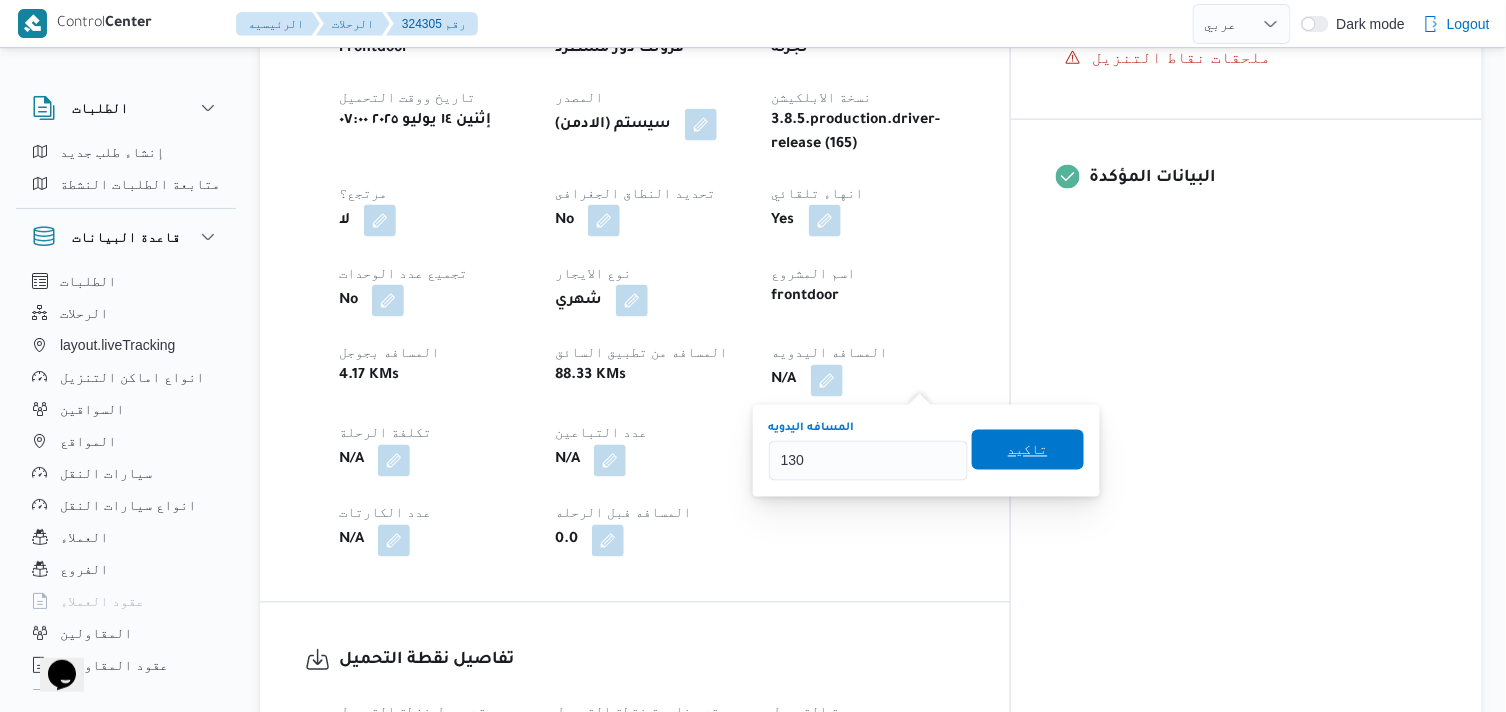 click on "تاكيد" at bounding box center [1028, 450] 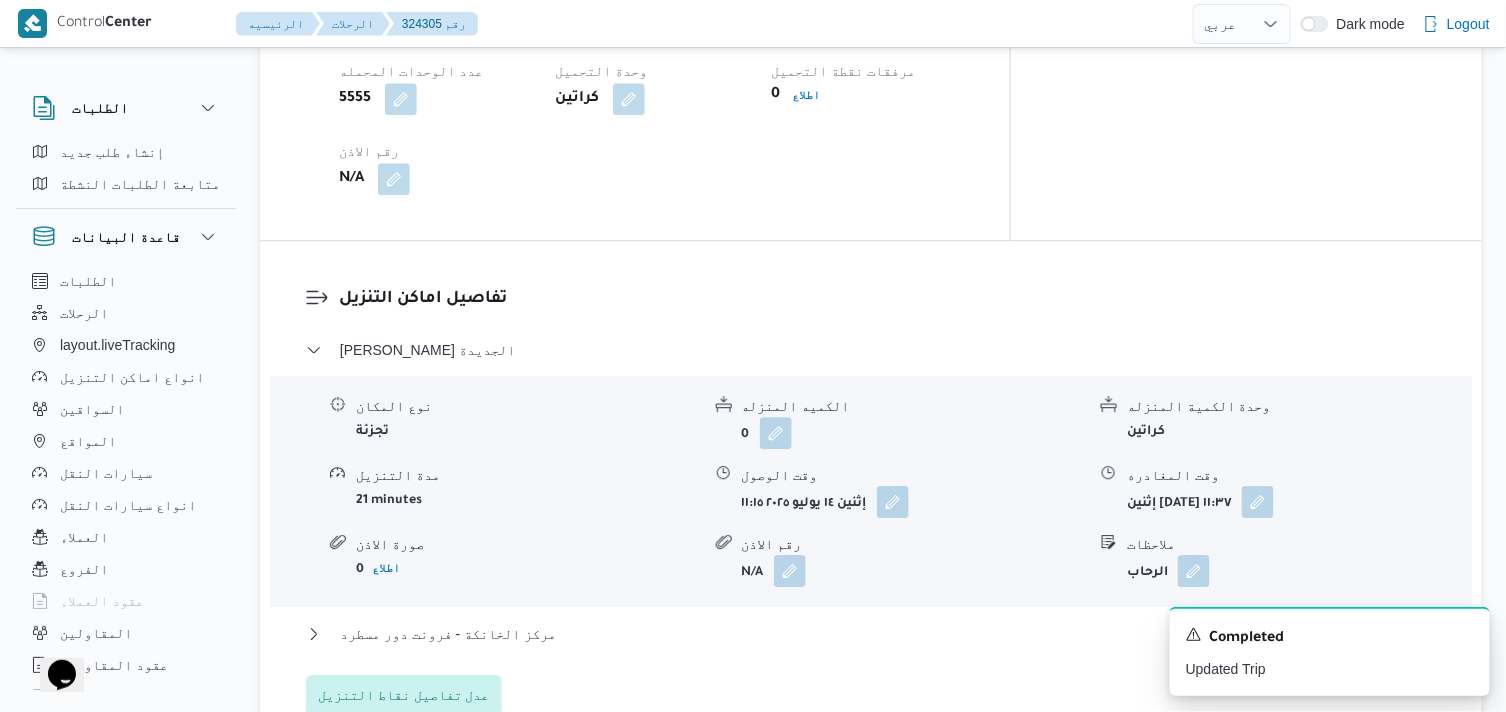 scroll, scrollTop: 1666, scrollLeft: 0, axis: vertical 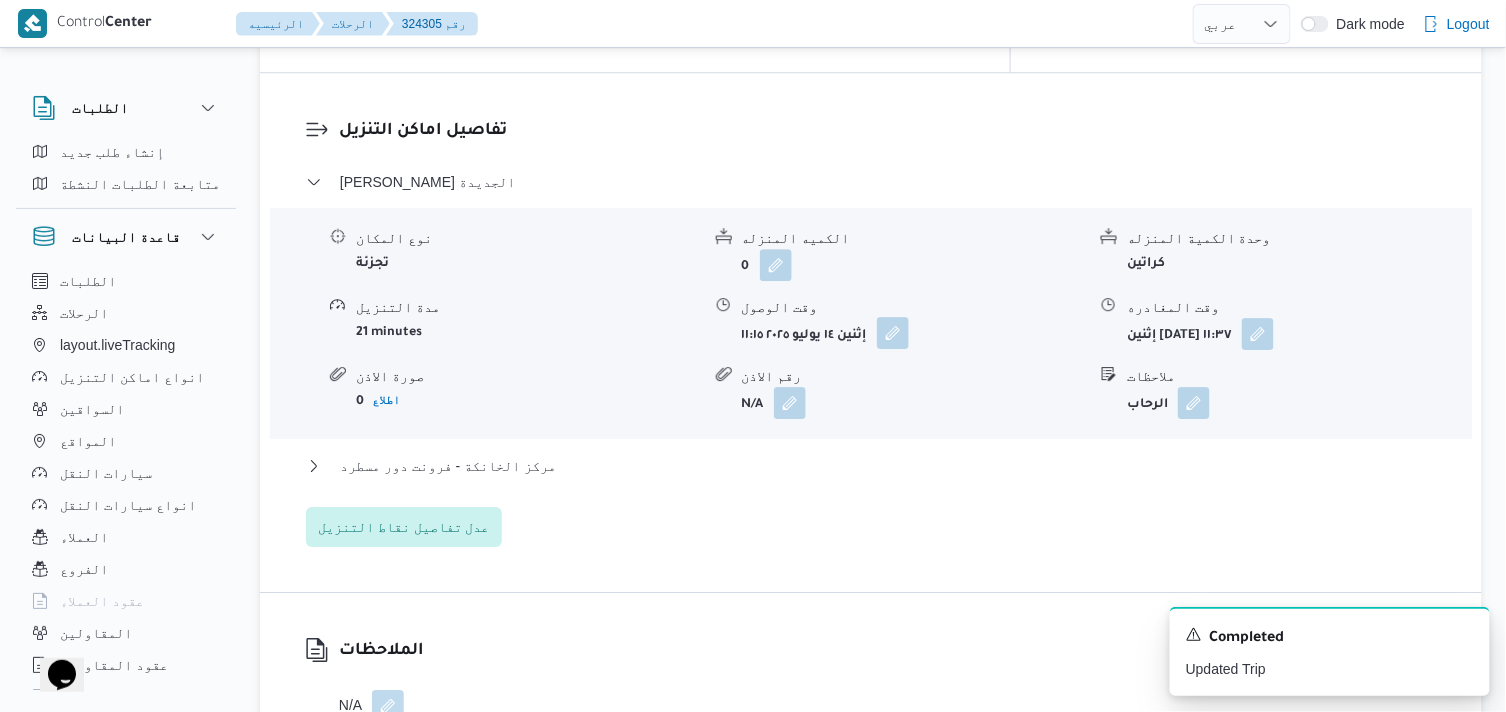 click at bounding box center (893, 333) 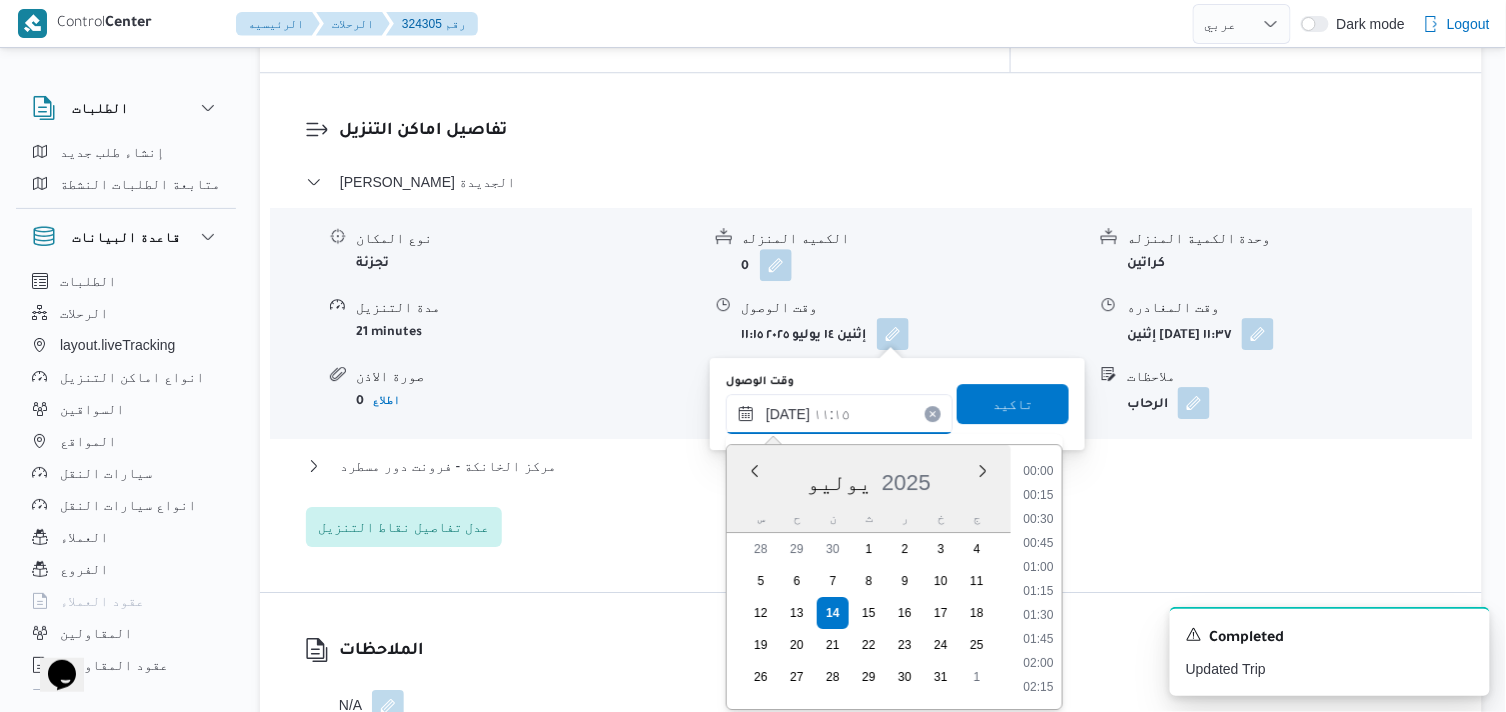 click on "١٤/٠٧/٢٠٢٥ ١١:١٥" at bounding box center (839, 414) 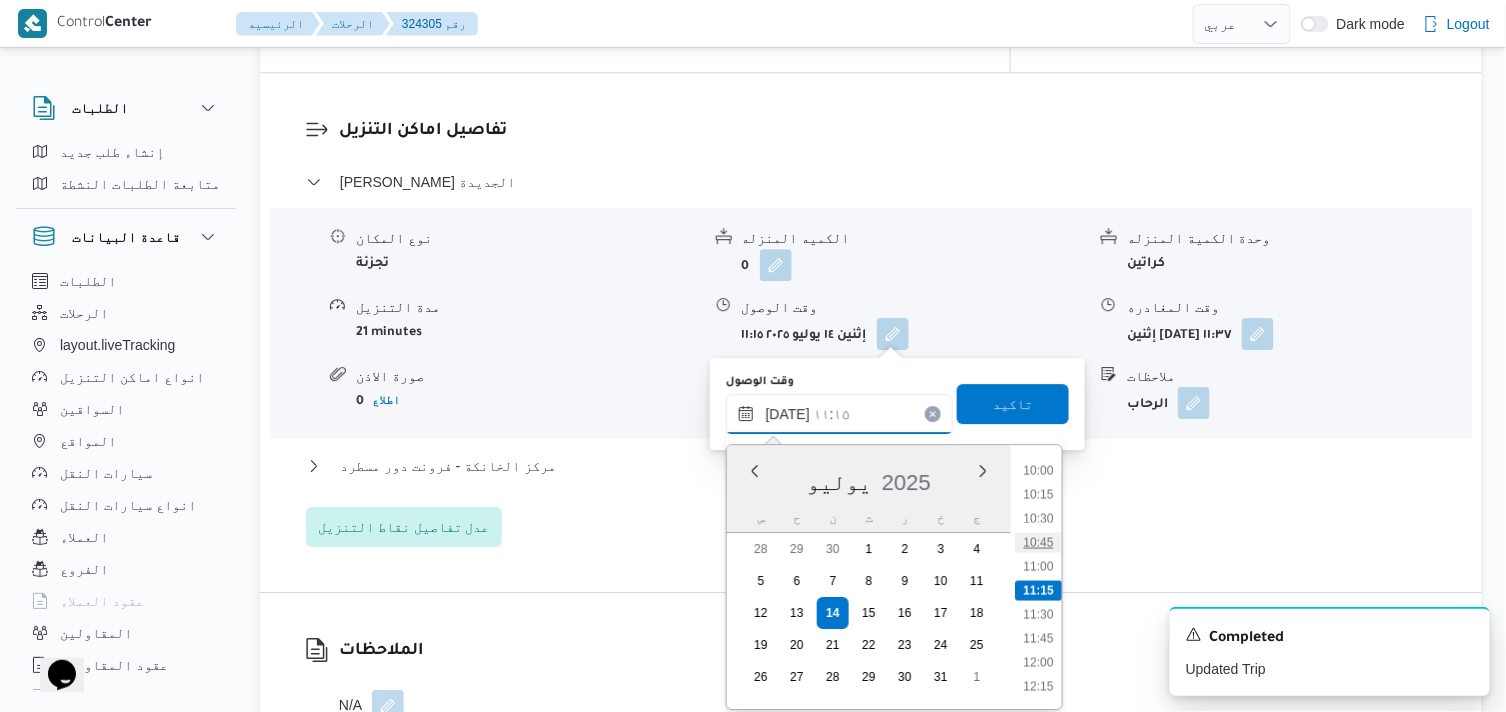 scroll, scrollTop: 626, scrollLeft: 0, axis: vertical 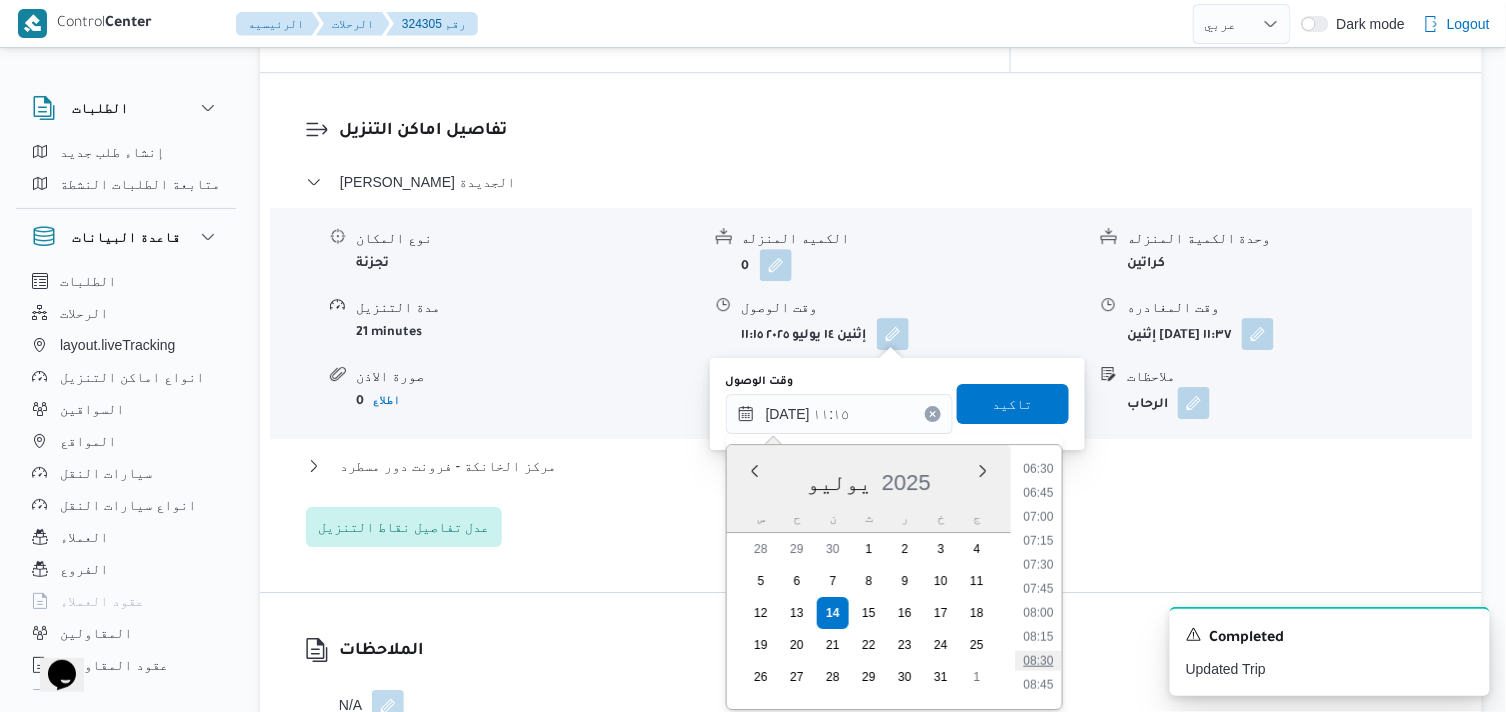 click on "08:30" at bounding box center [1038, 661] 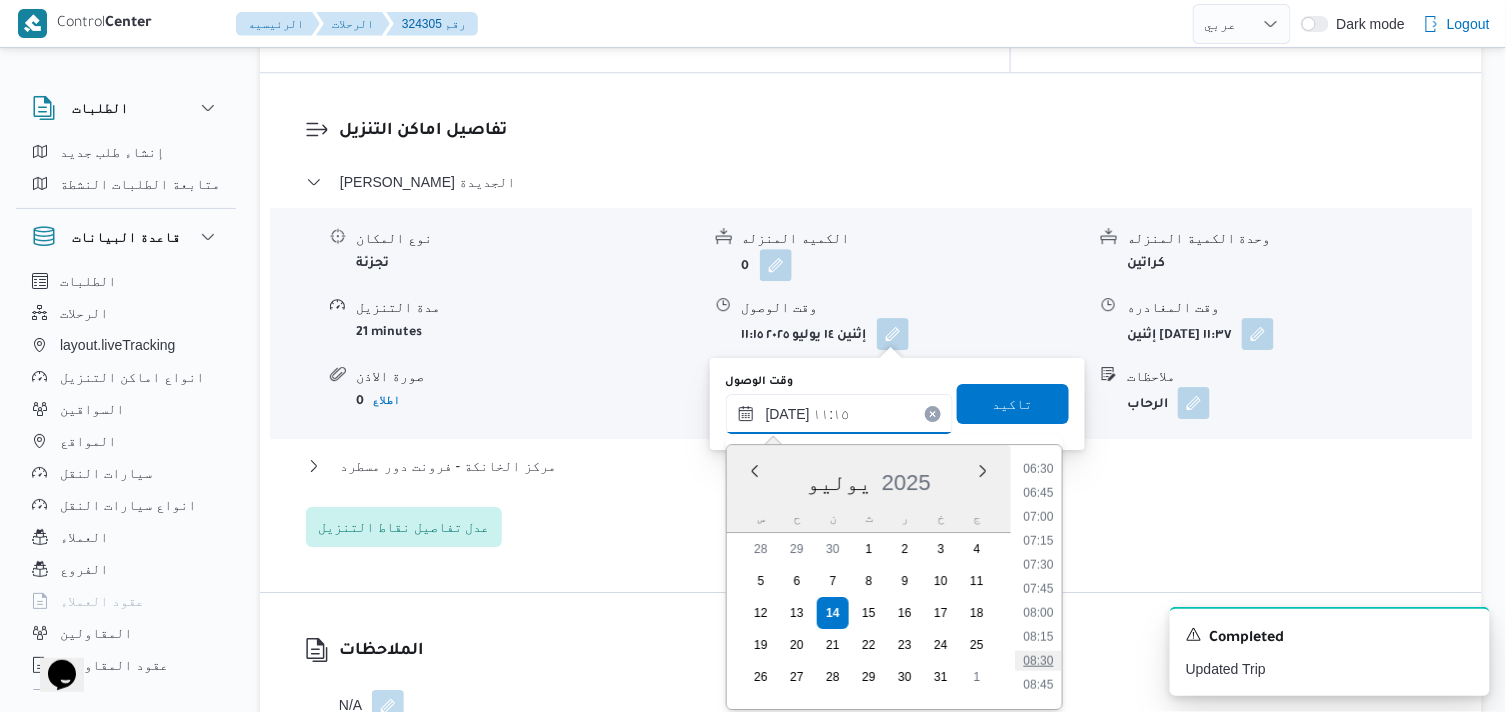 type on "١٤/٠٧/٢٠٢٥ ٠٨:٣٠" 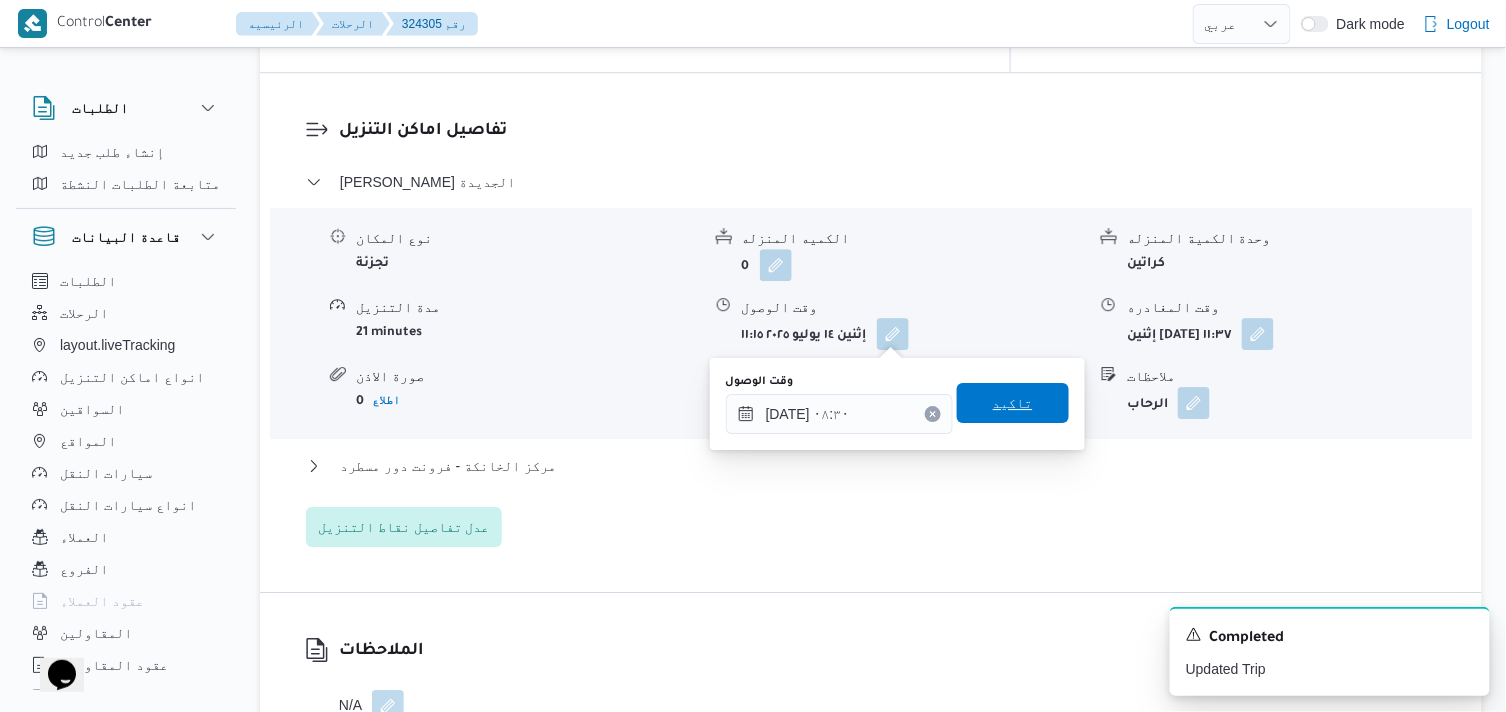 click on "تاكيد" at bounding box center [1013, 403] 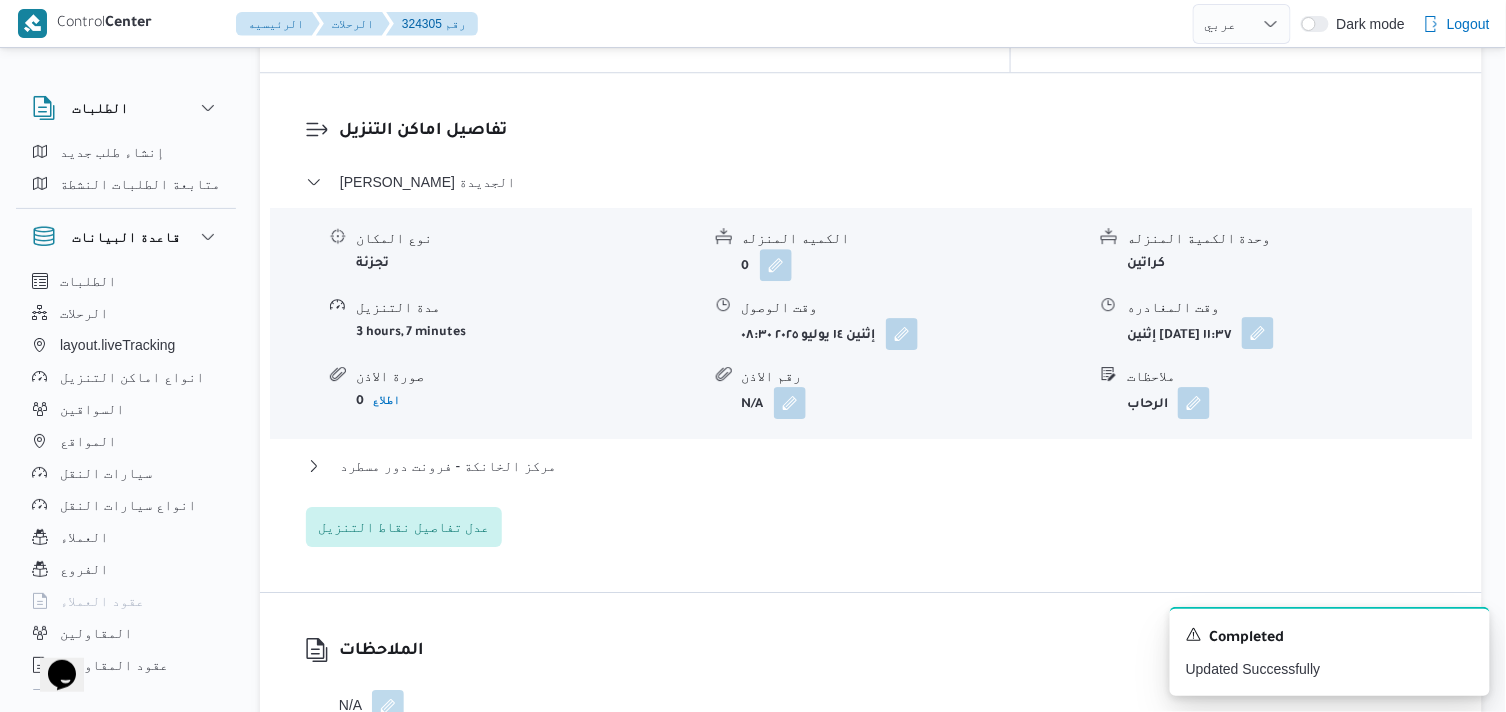 click at bounding box center (1258, 333) 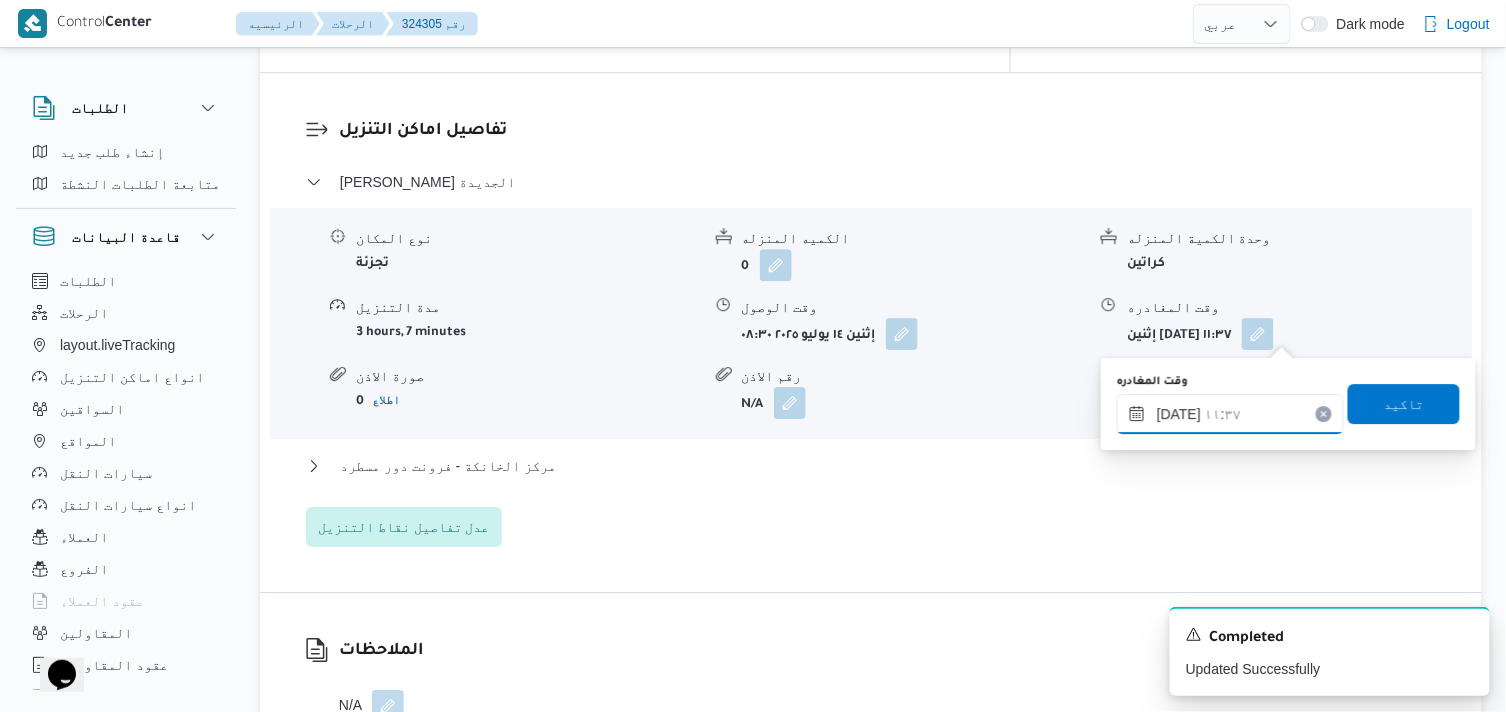 click on "١٤/٠٧/٢٠٢٥ ١١:٣٧" at bounding box center [1230, 414] 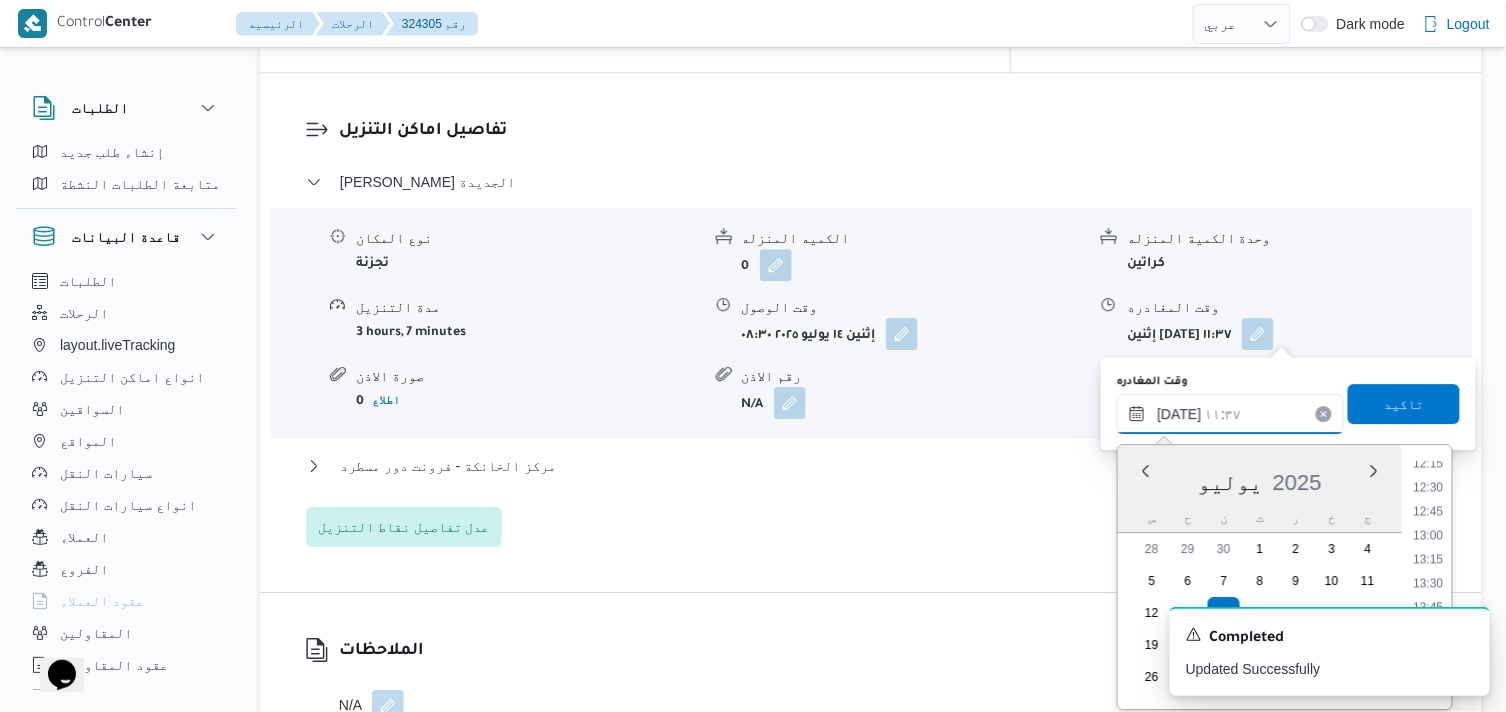 scroll, scrollTop: 1540, scrollLeft: 0, axis: vertical 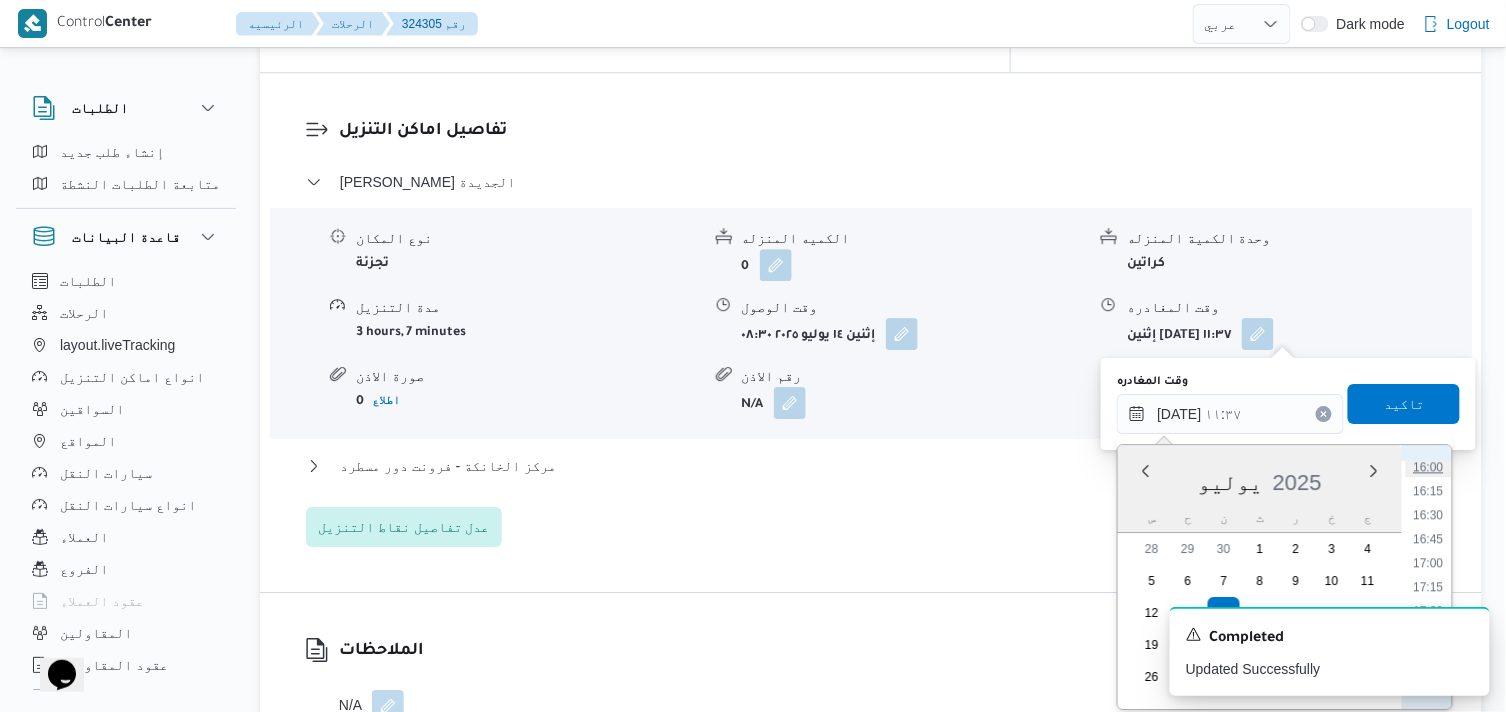 click on "16:00" at bounding box center [1429, 467] 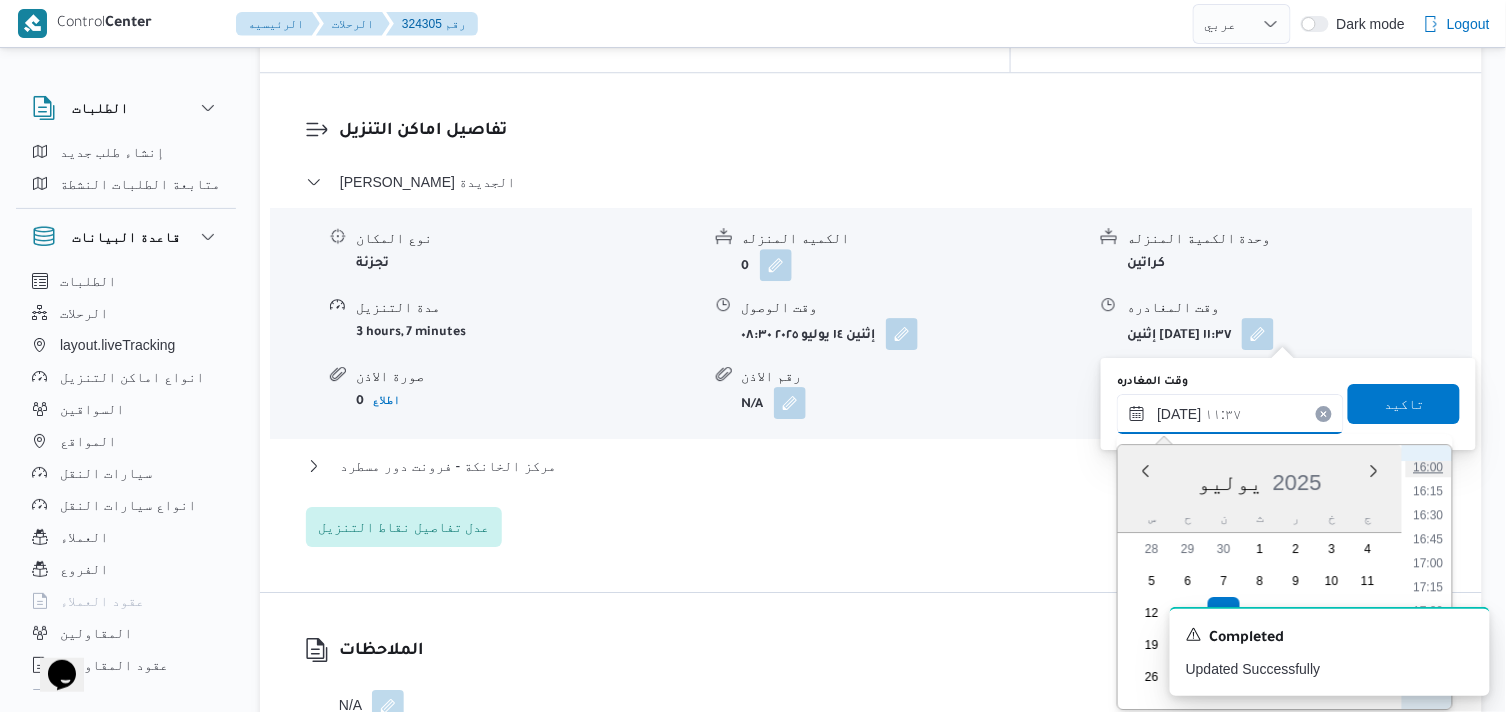 type on "[DATE] ١٦:٠٠" 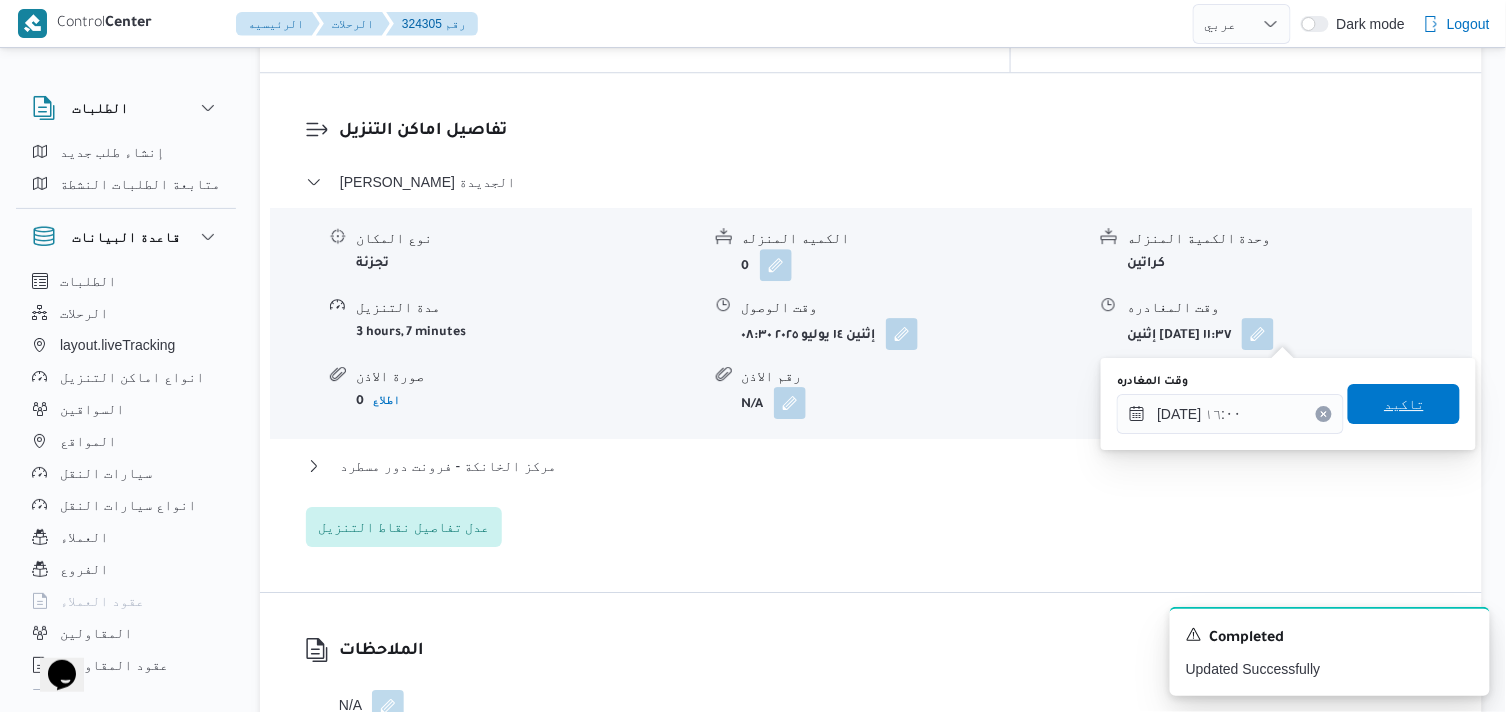 click on "تاكيد" at bounding box center (1404, 404) 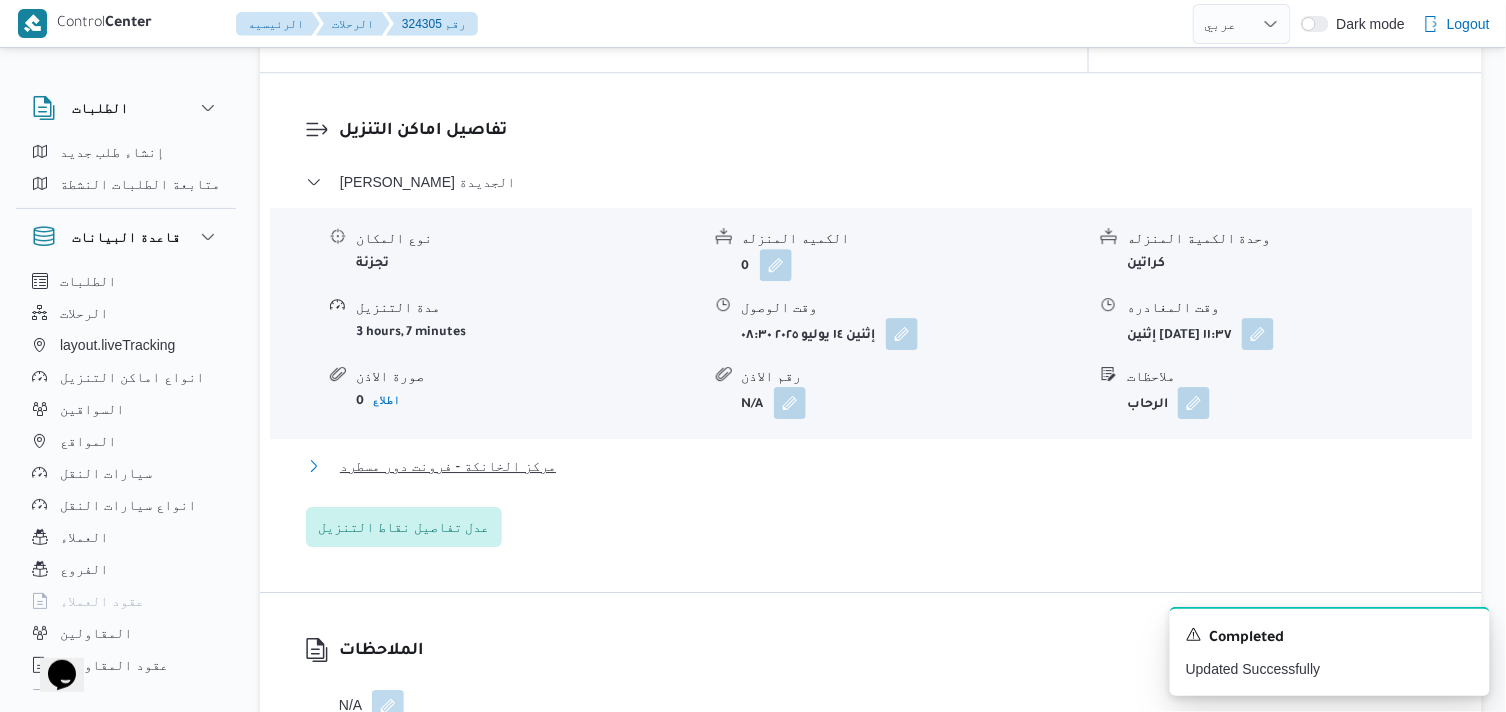 click on "مركز الخانكة -
فرونت دور مسطرد" at bounding box center (448, 466) 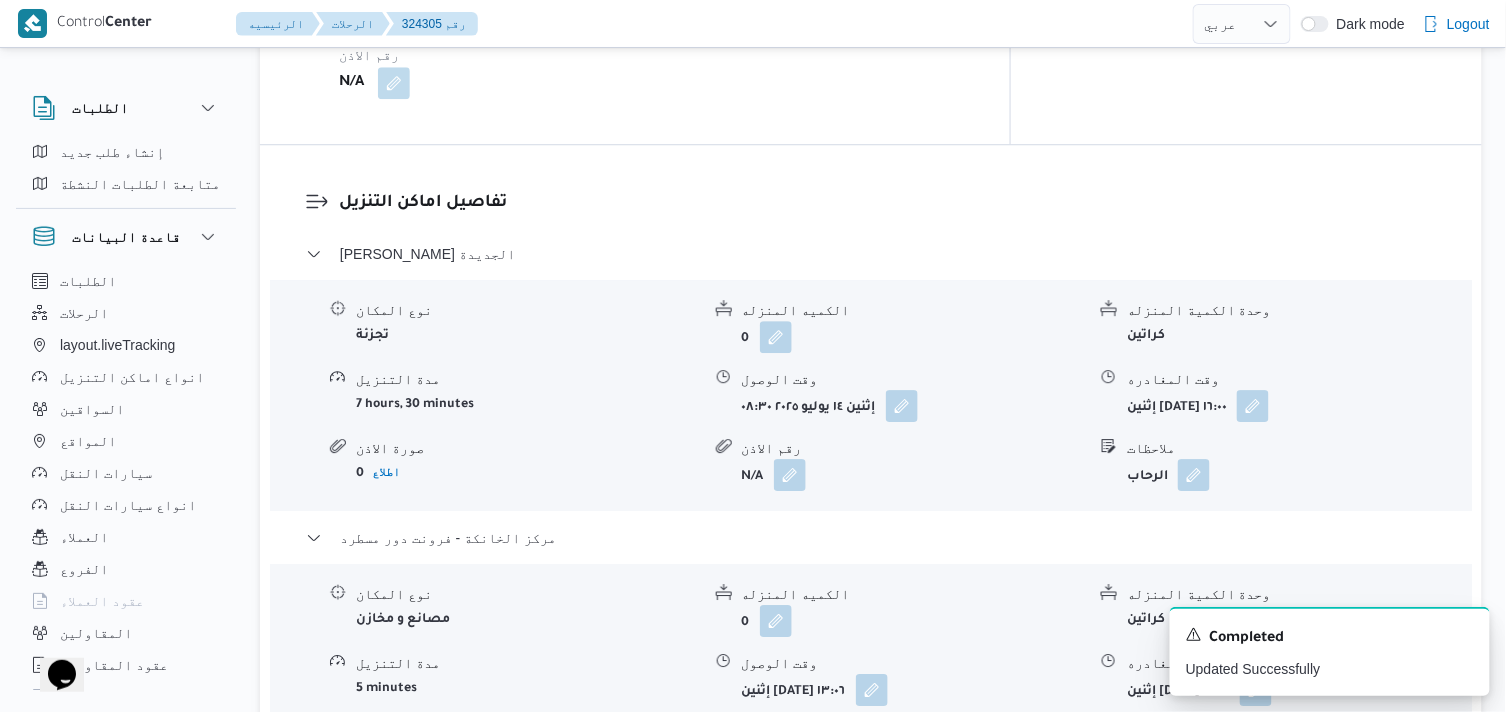 scroll, scrollTop: 1555, scrollLeft: 0, axis: vertical 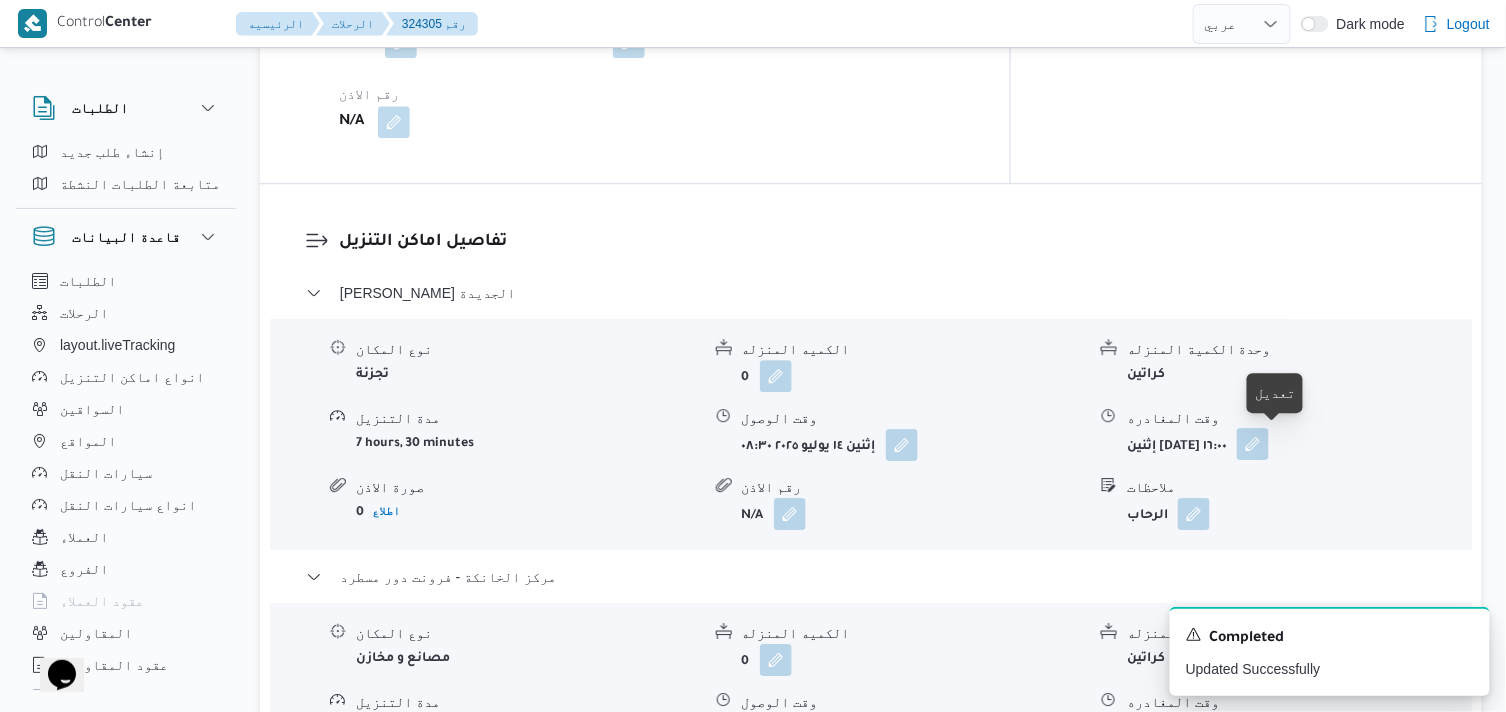 drag, startPoint x: 1277, startPoint y: 437, endPoint x: 1282, endPoint y: 452, distance: 15.811388 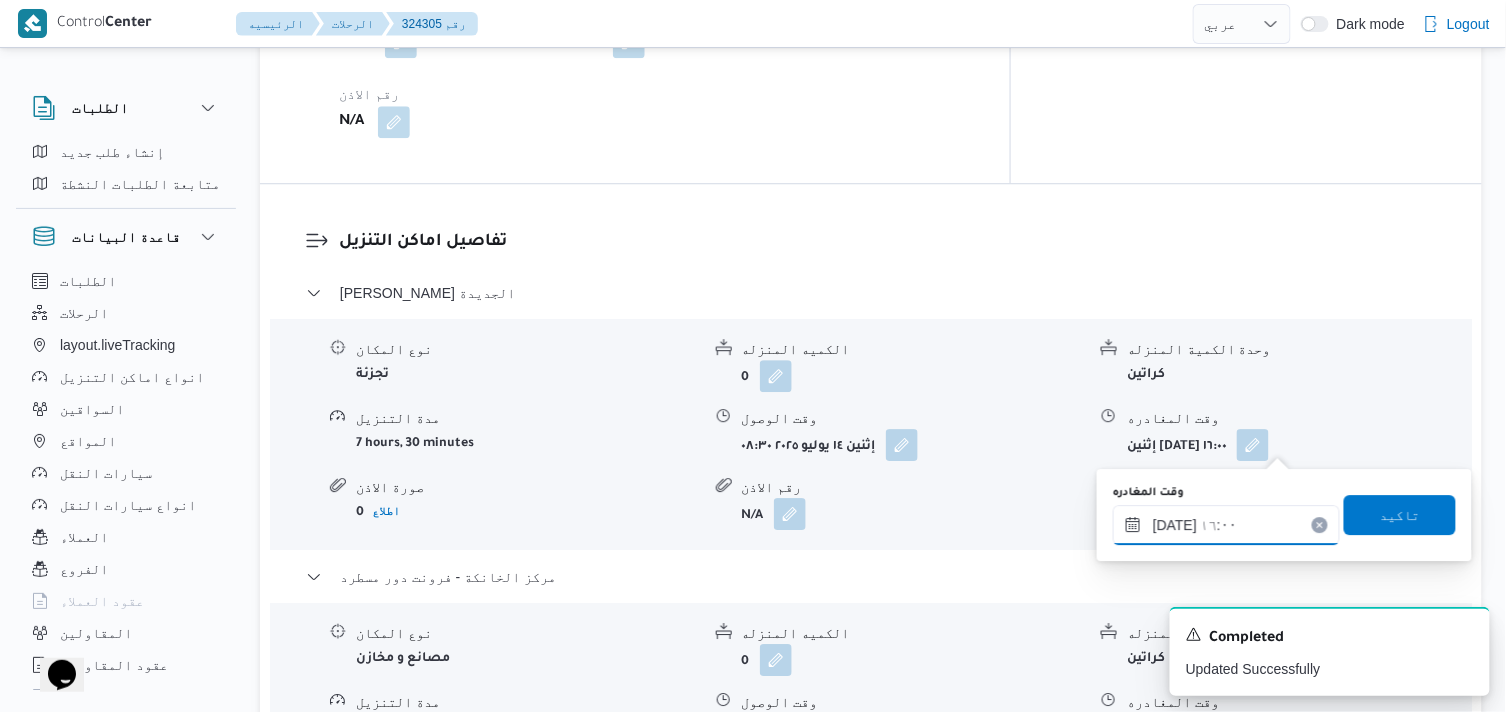 click on "[DATE] ١٦:٠٠" at bounding box center [1226, 525] 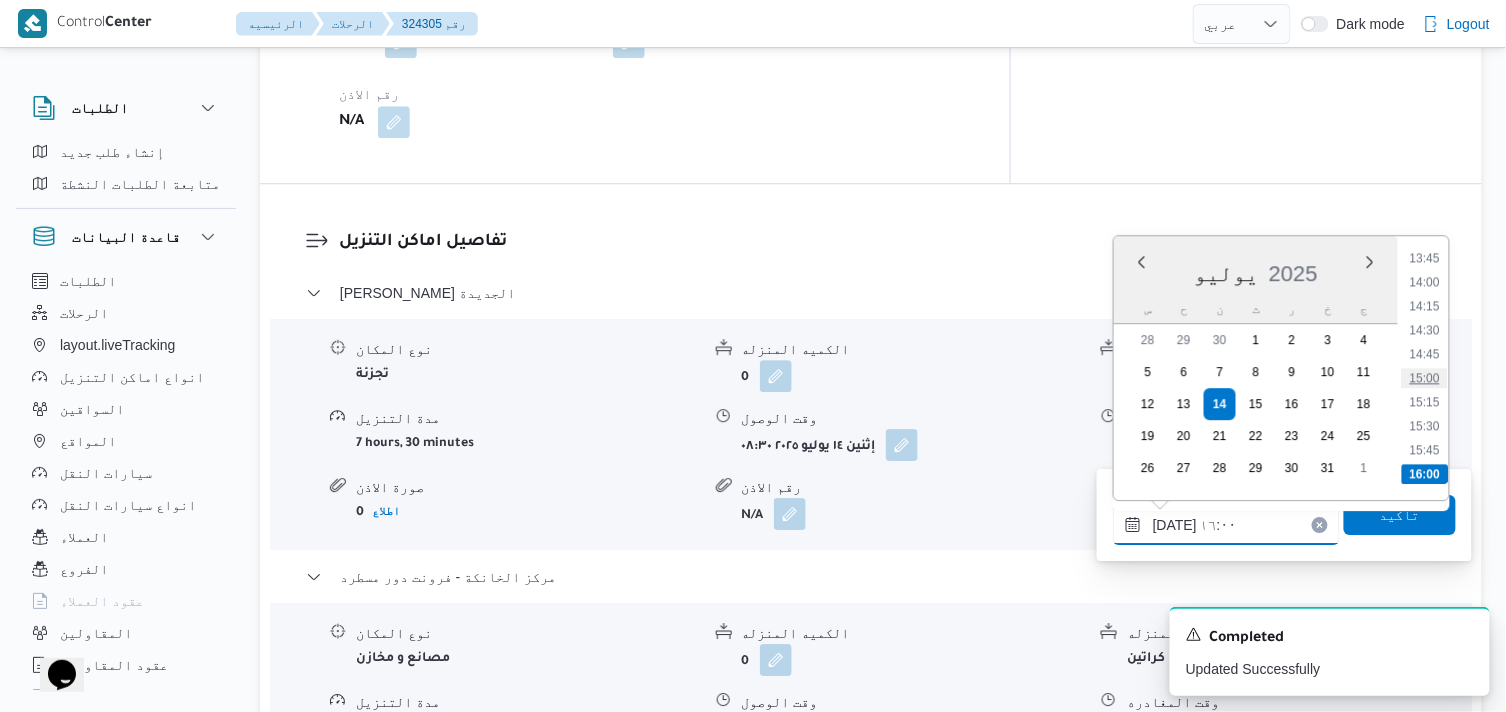 scroll, scrollTop: 1193, scrollLeft: 0, axis: vertical 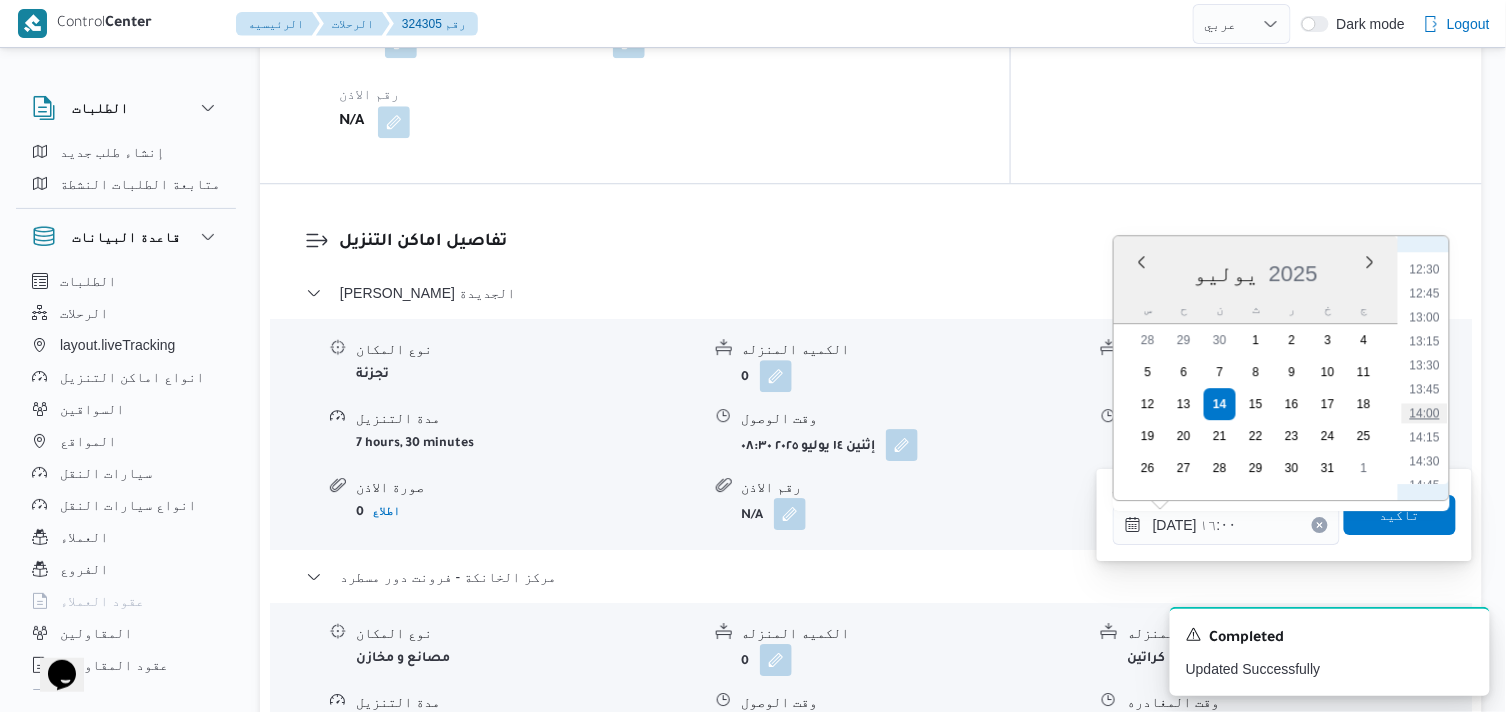 click on "14:00" at bounding box center (1425, 413) 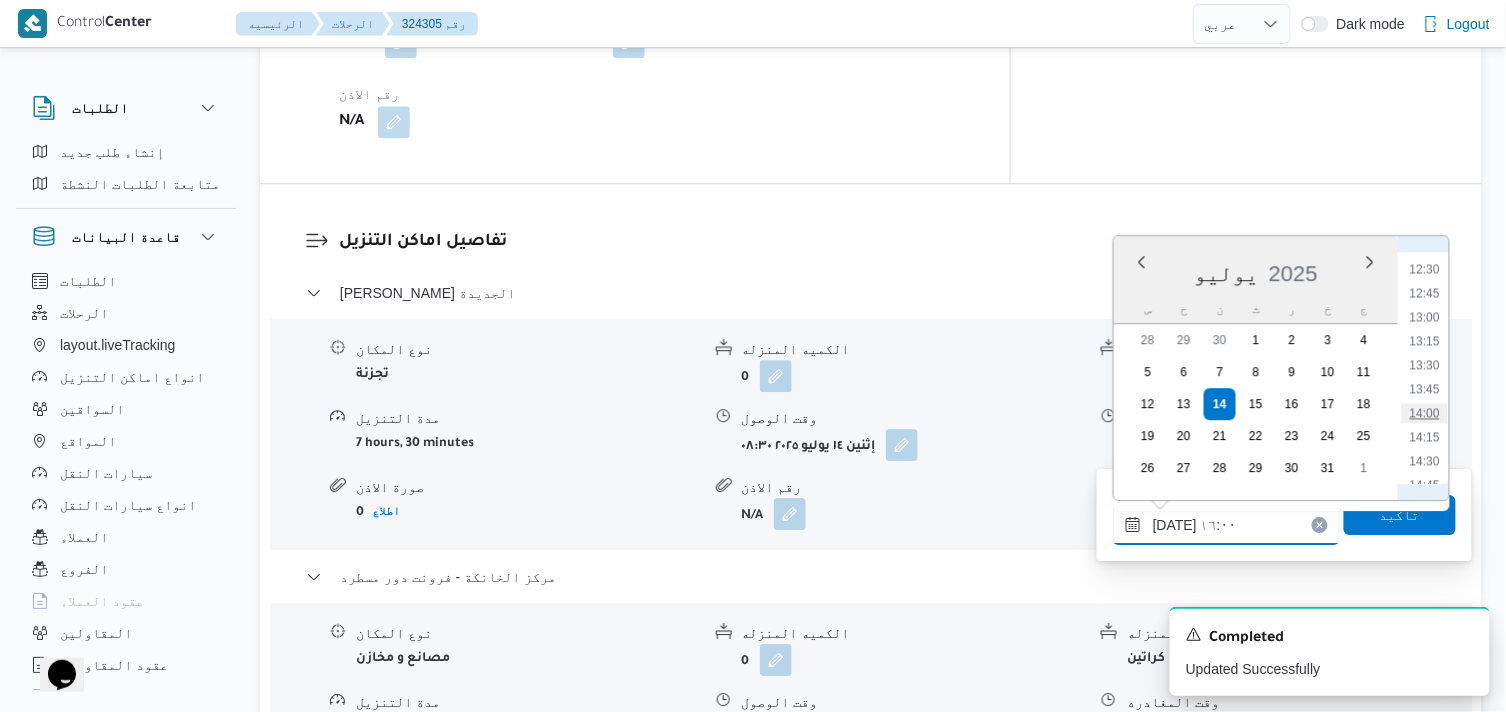 type on "١٤/٠٧/٢٠٢٥ ١٤:٠٠" 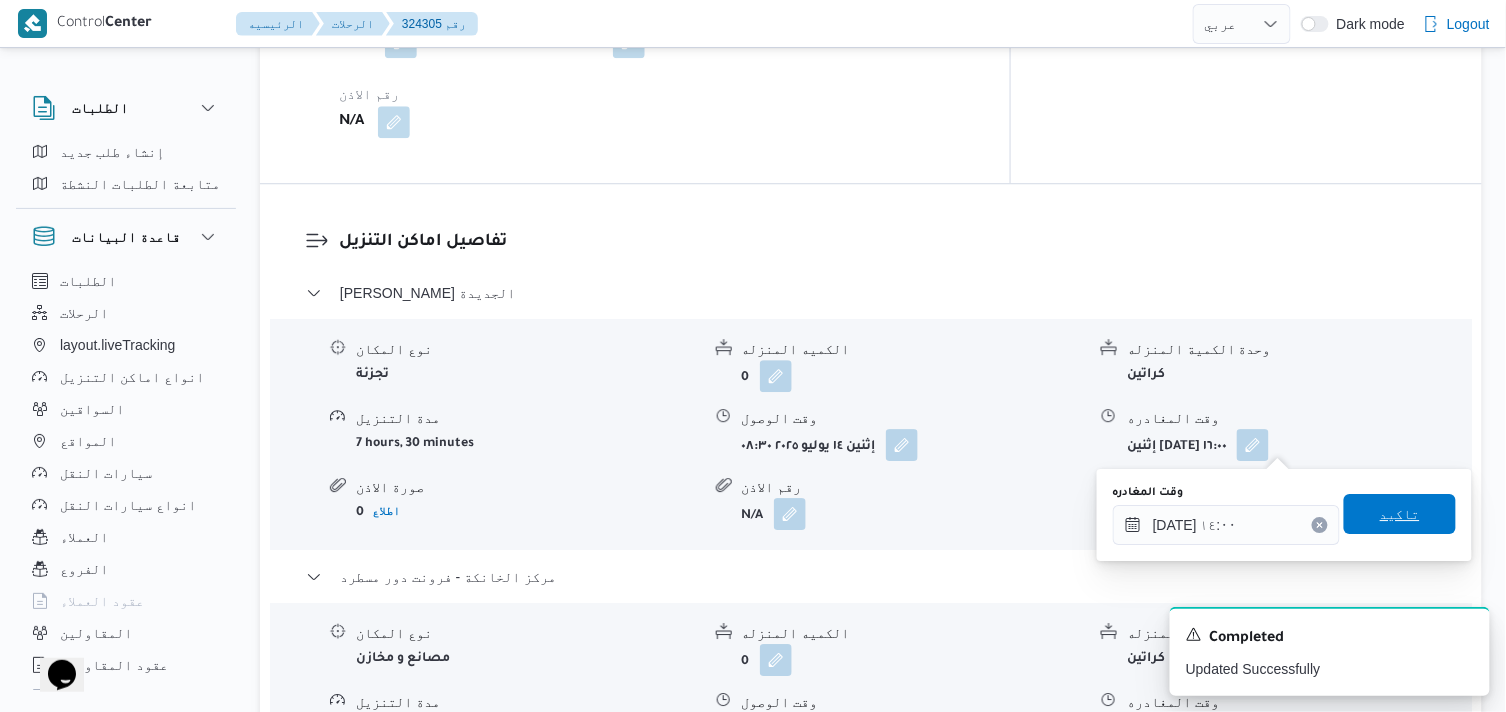 click on "تاكيد" at bounding box center (1400, 514) 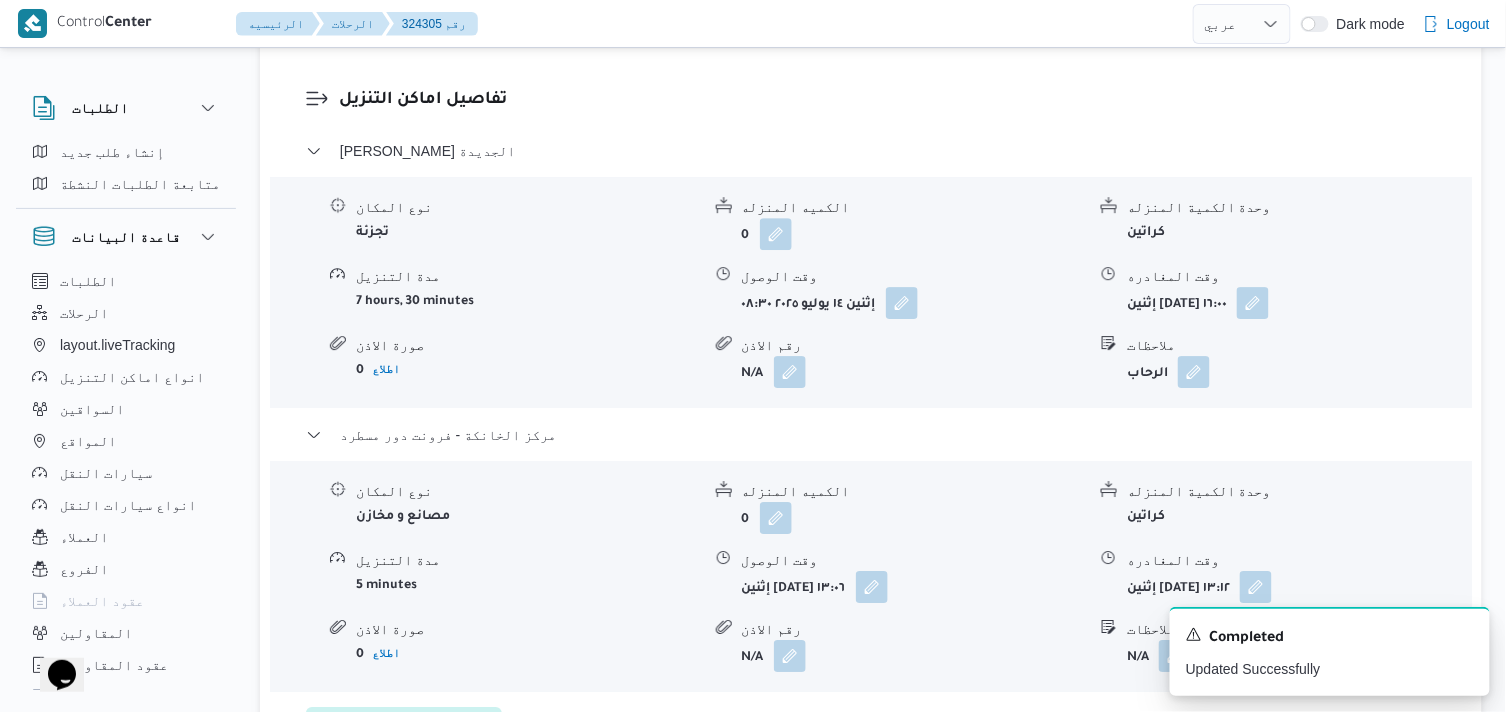 scroll, scrollTop: 1888, scrollLeft: 0, axis: vertical 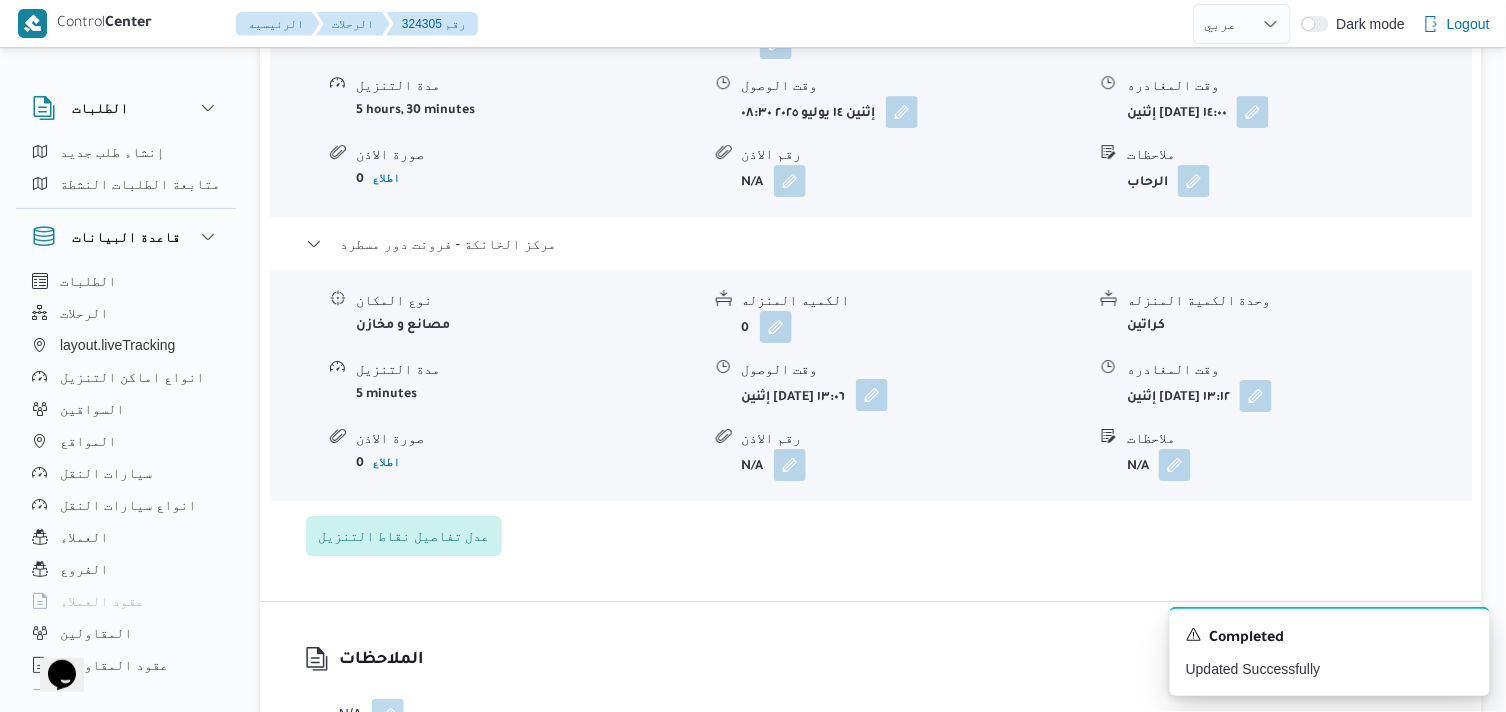 click at bounding box center [872, 395] 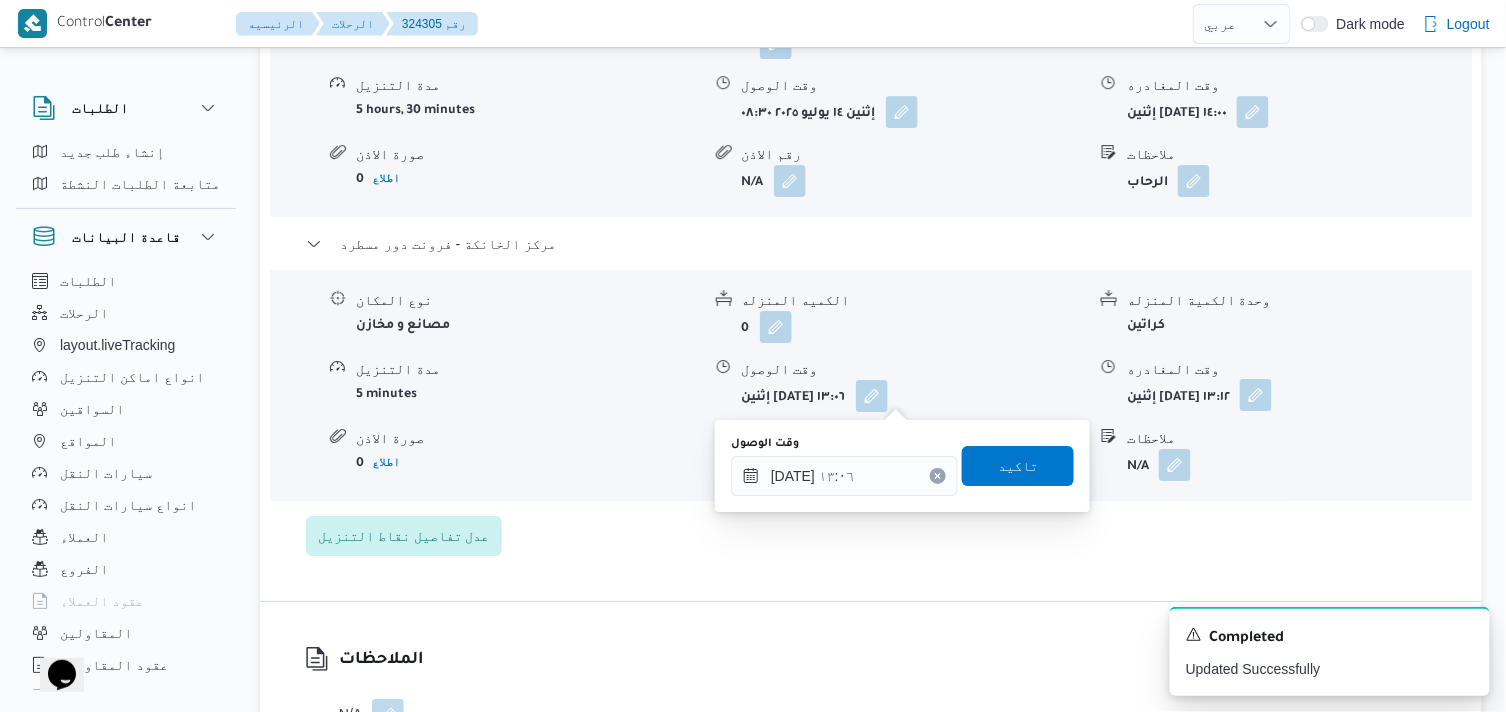 click at bounding box center [1256, 395] 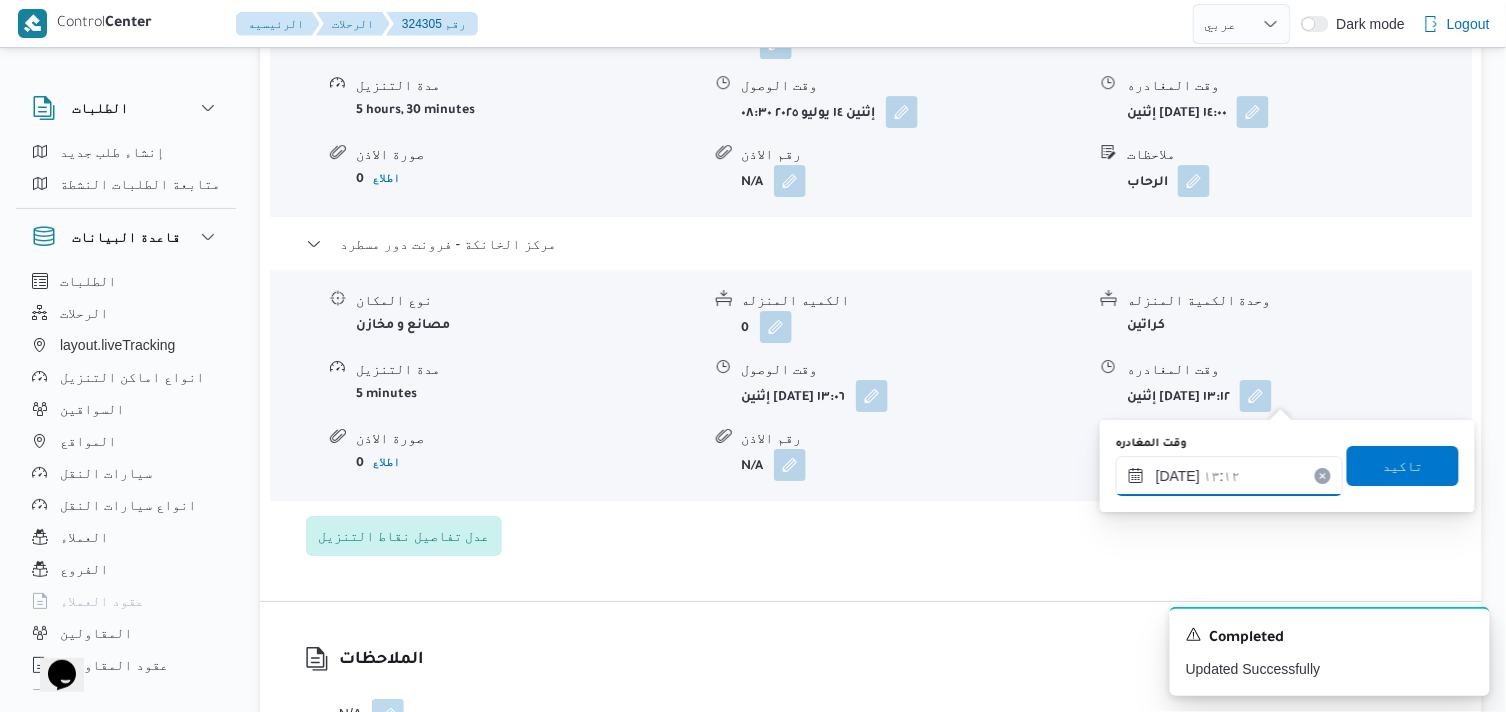 click on "١٤/٠٧/٢٠٢٥ ١٣:١٢" at bounding box center (1229, 476) 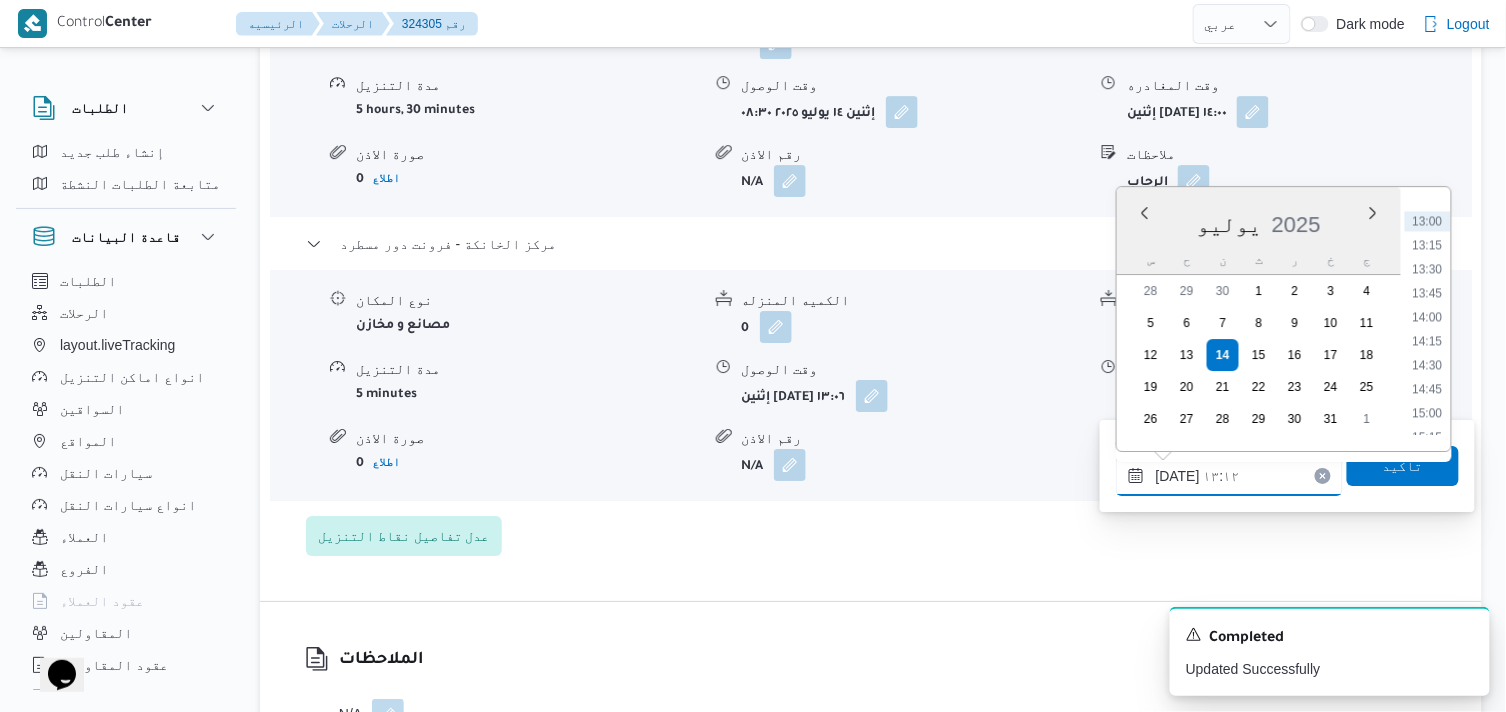 scroll, scrollTop: 1351, scrollLeft: 0, axis: vertical 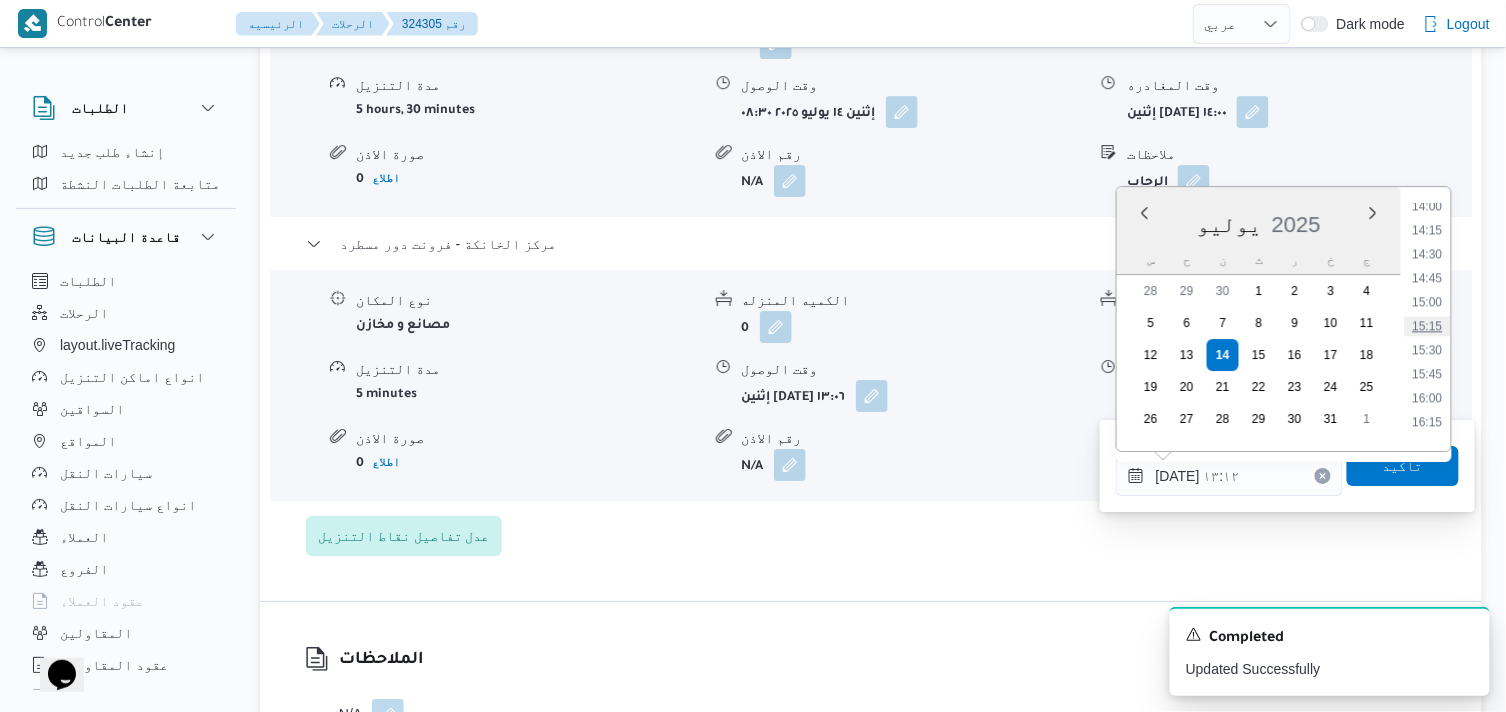 click on "15:15" at bounding box center [1428, 326] 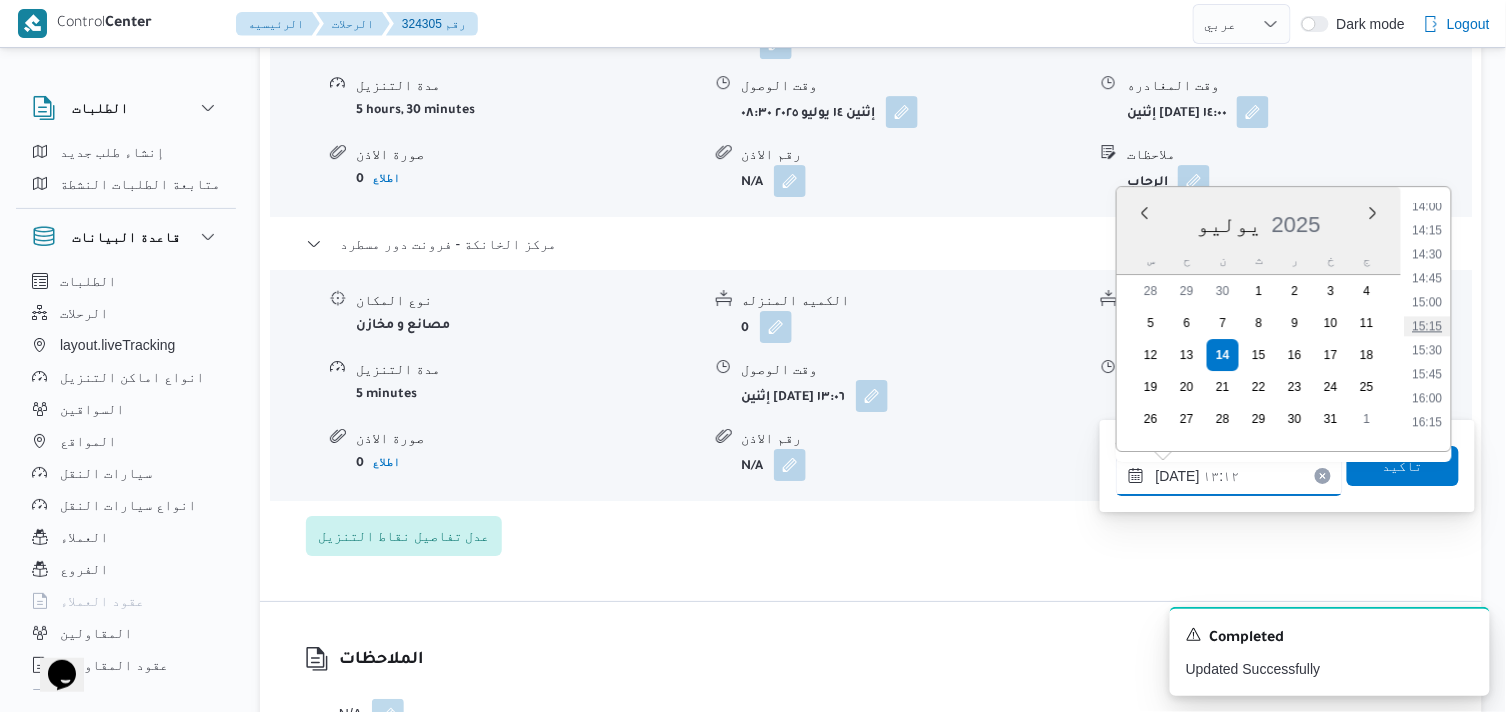 type on "١٤/٠٧/٢٠٢٥ ١٥:١٥" 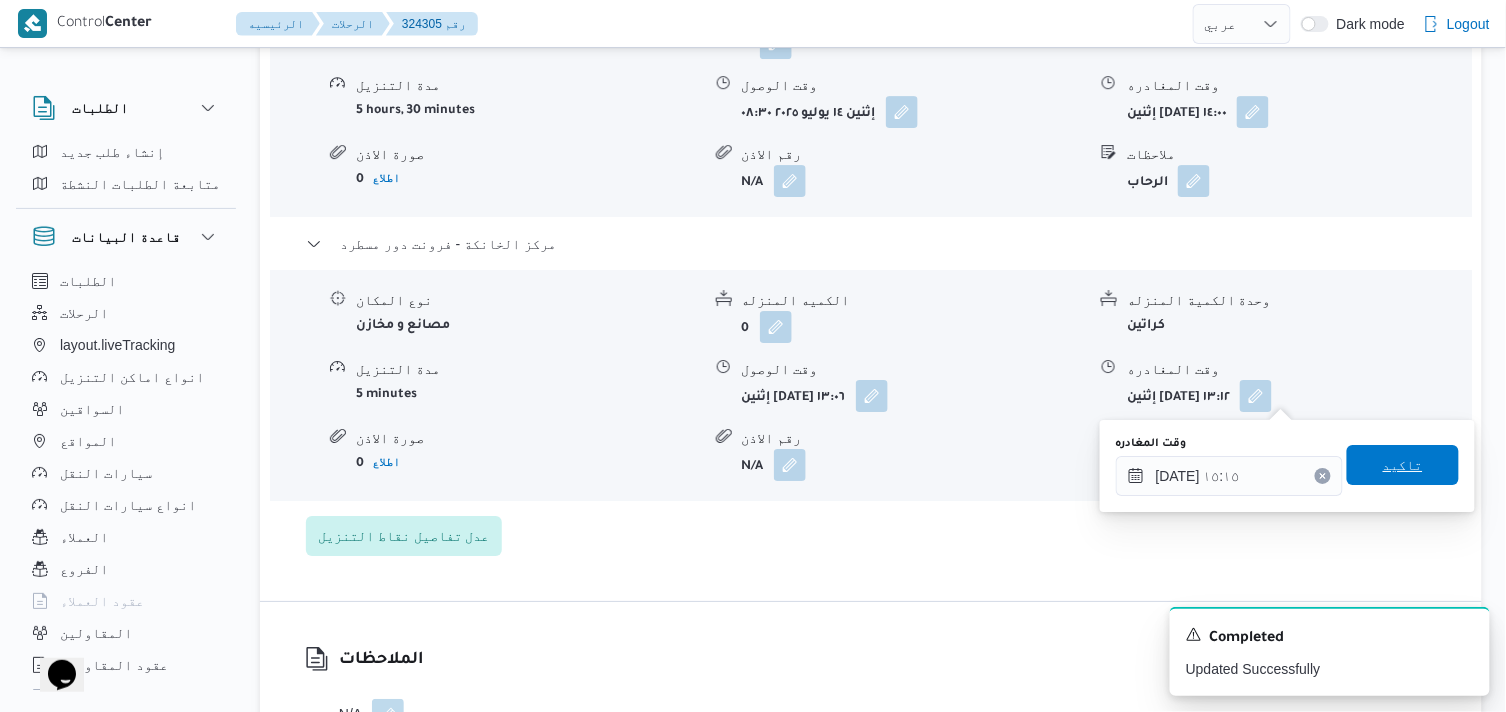 click on "تاكيد" at bounding box center (1403, 465) 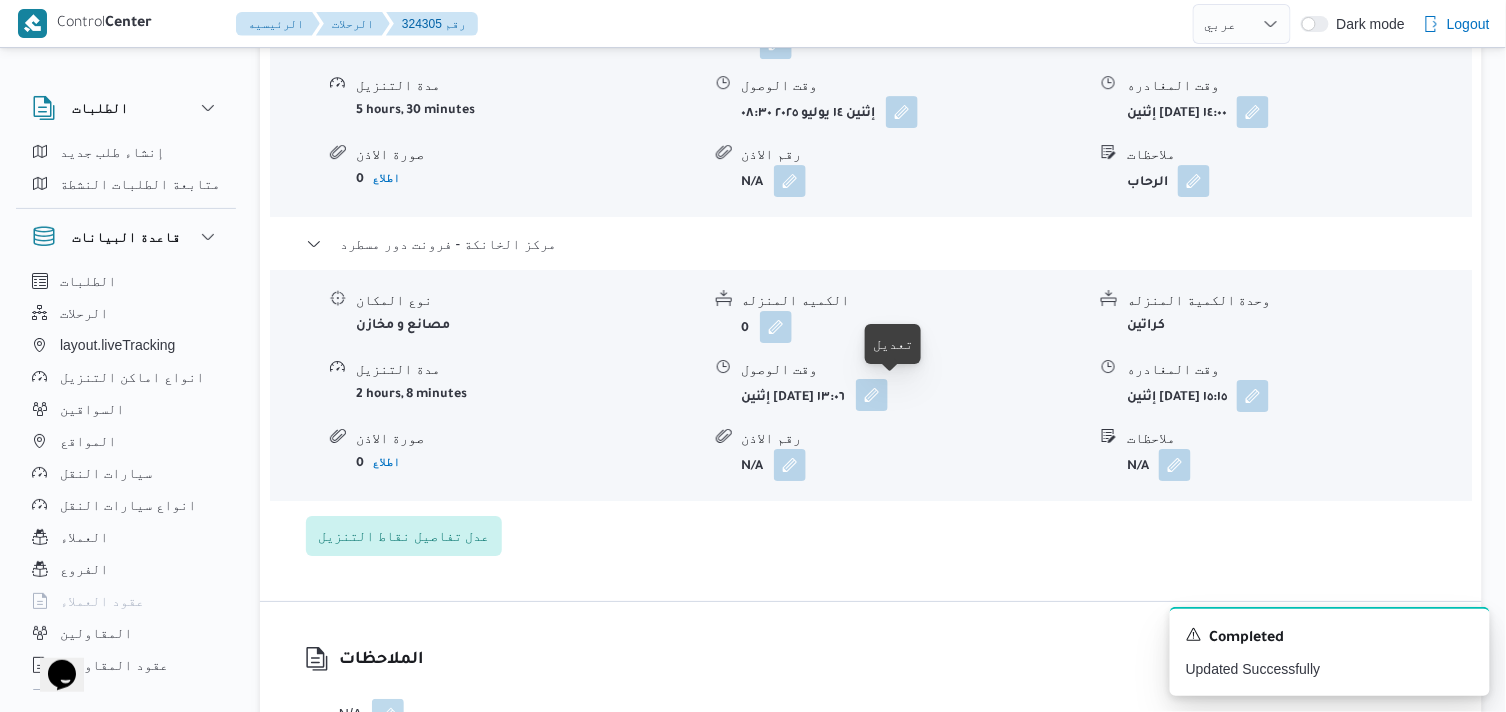 click at bounding box center [872, 395] 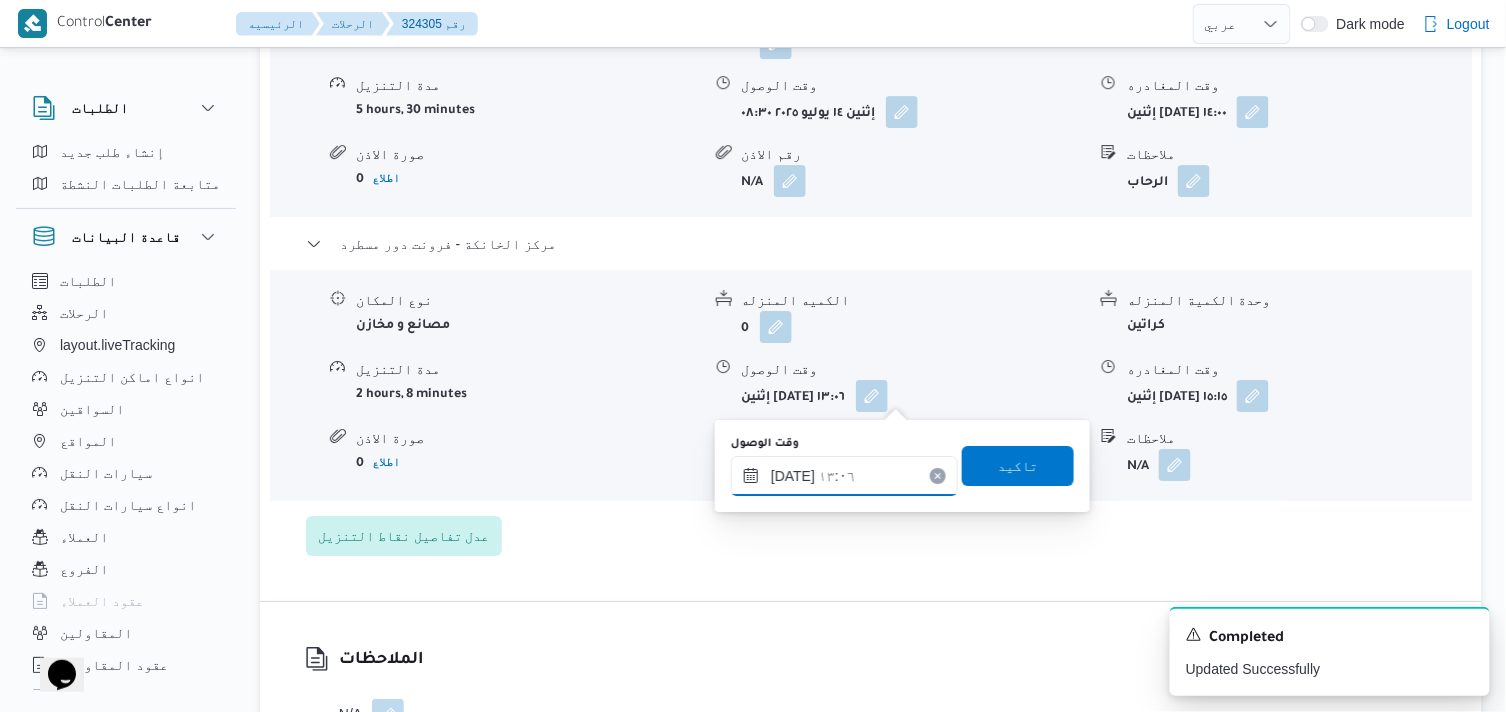 click on "١٤/٠٧/٢٠٢٥ ١٣:٠٦" at bounding box center [844, 476] 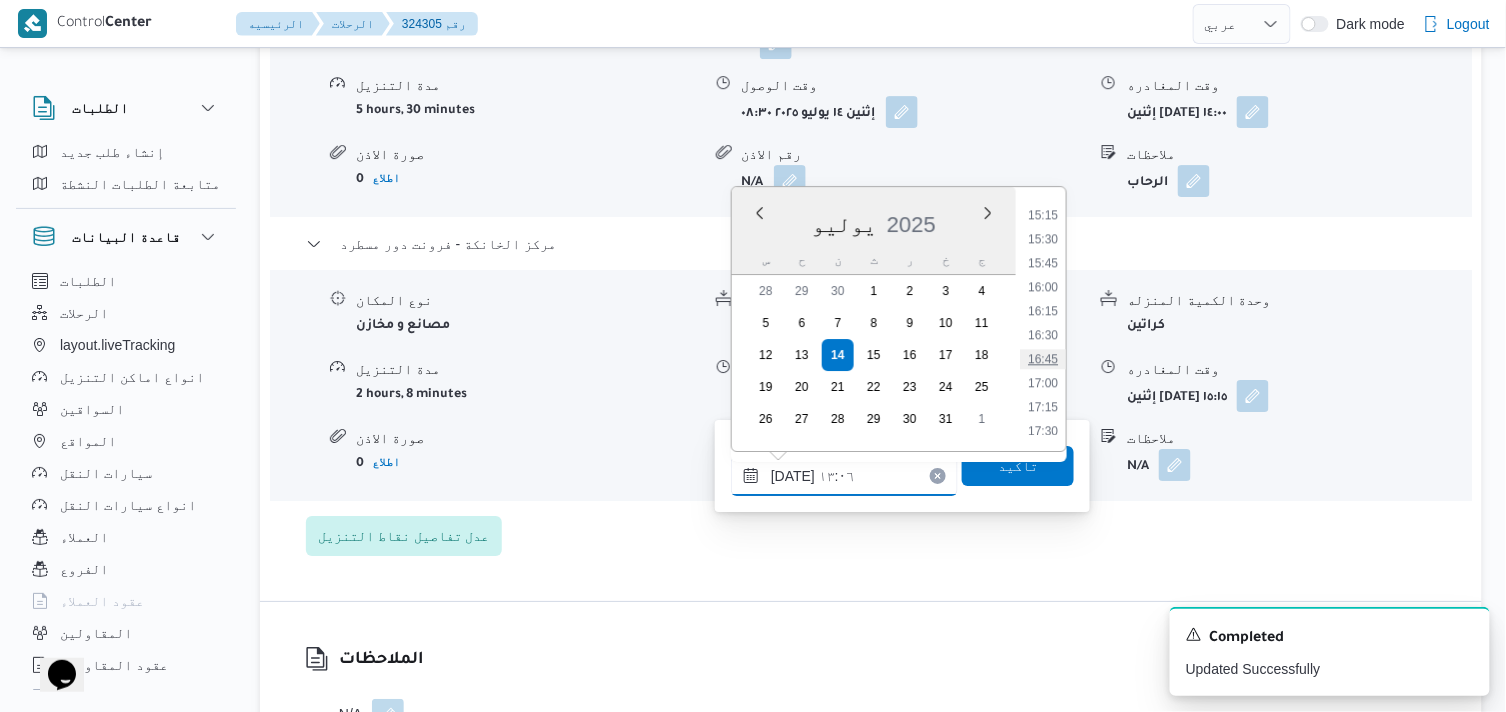 scroll, scrollTop: 1351, scrollLeft: 0, axis: vertical 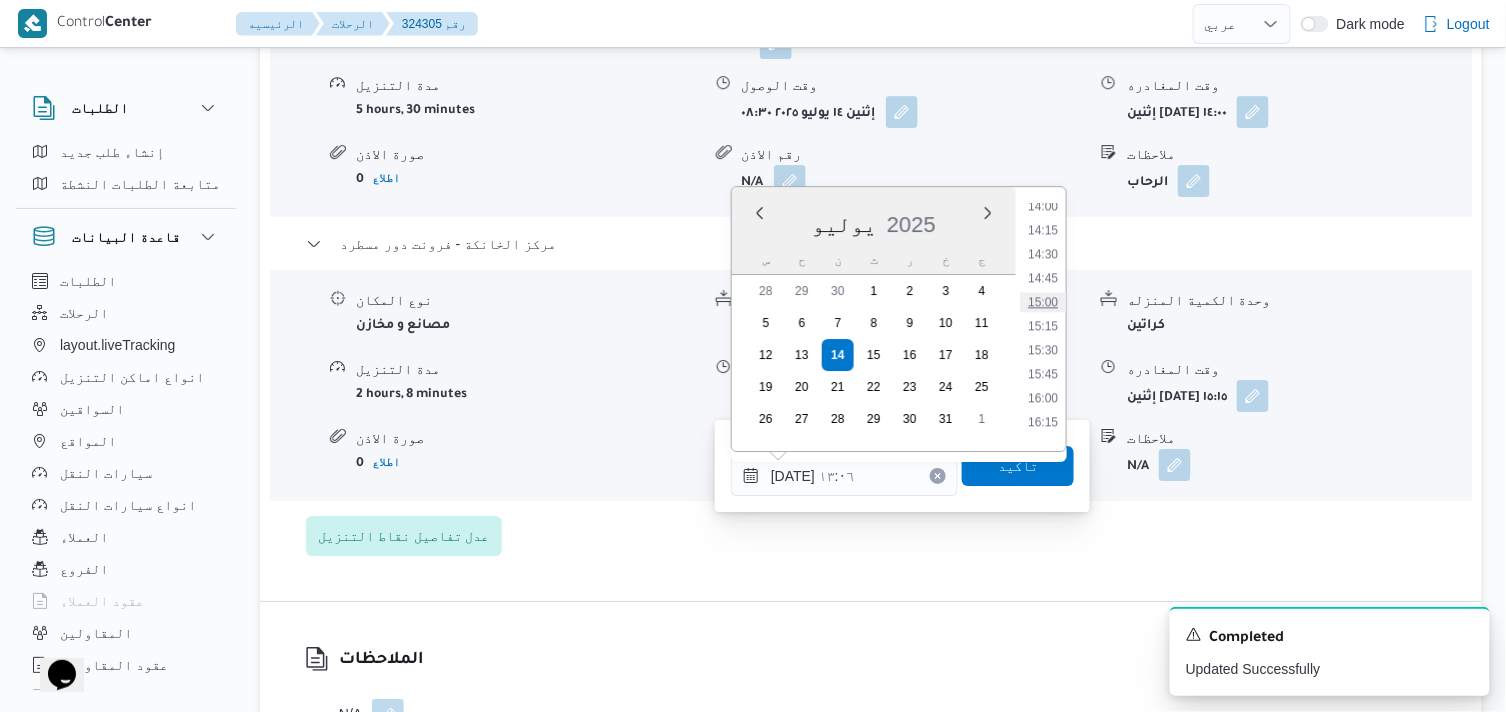 click on "15:00" at bounding box center (1043, 302) 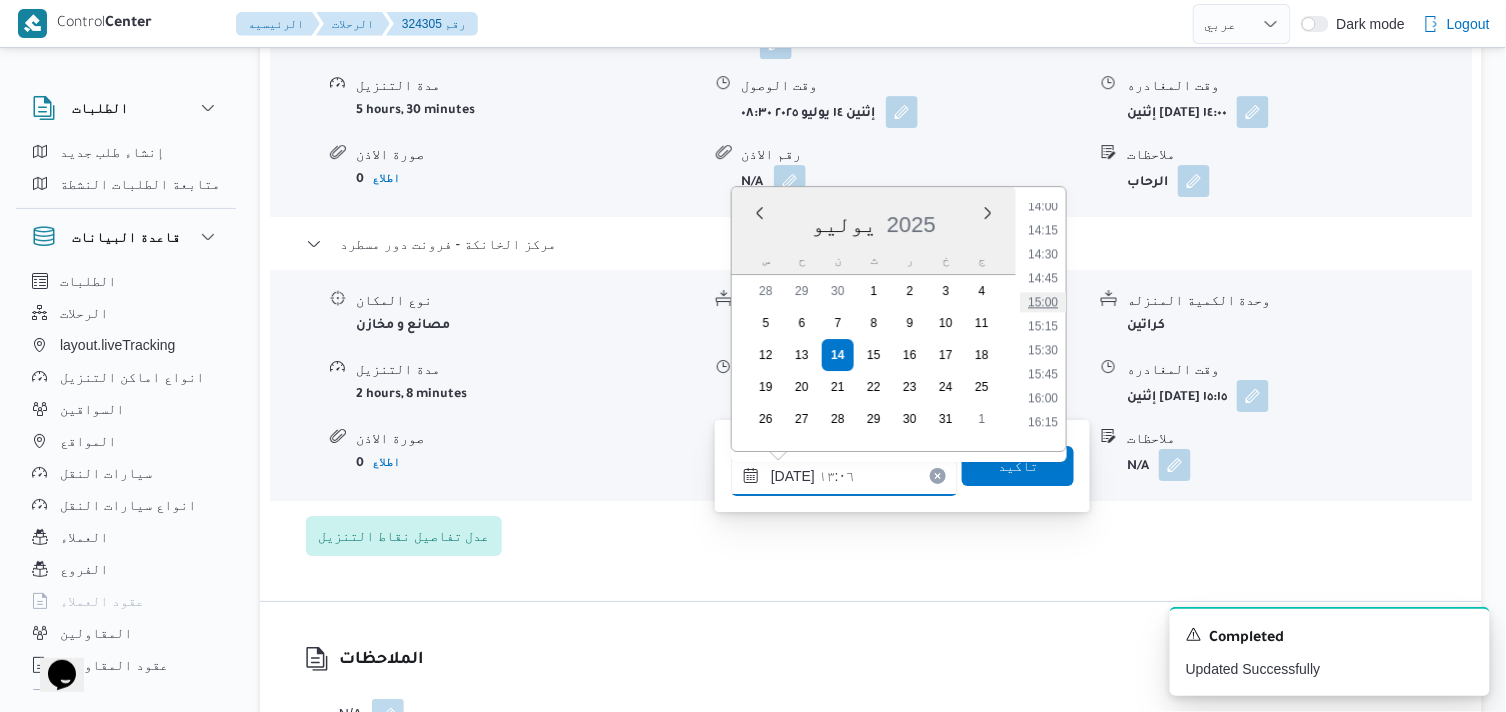 type on "١٤/٠٧/٢٠٢٥ ١٥:٠٠" 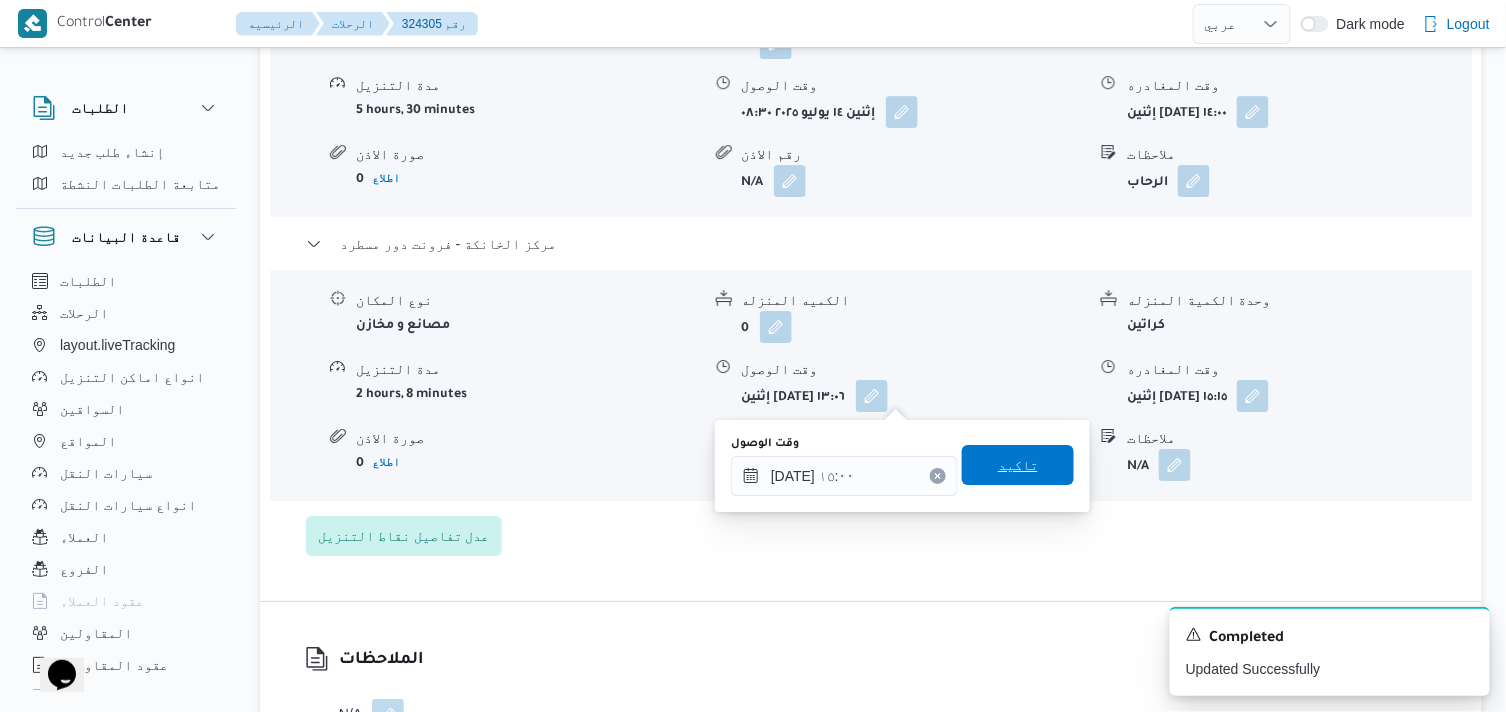 click on "تاكيد" at bounding box center [1018, 465] 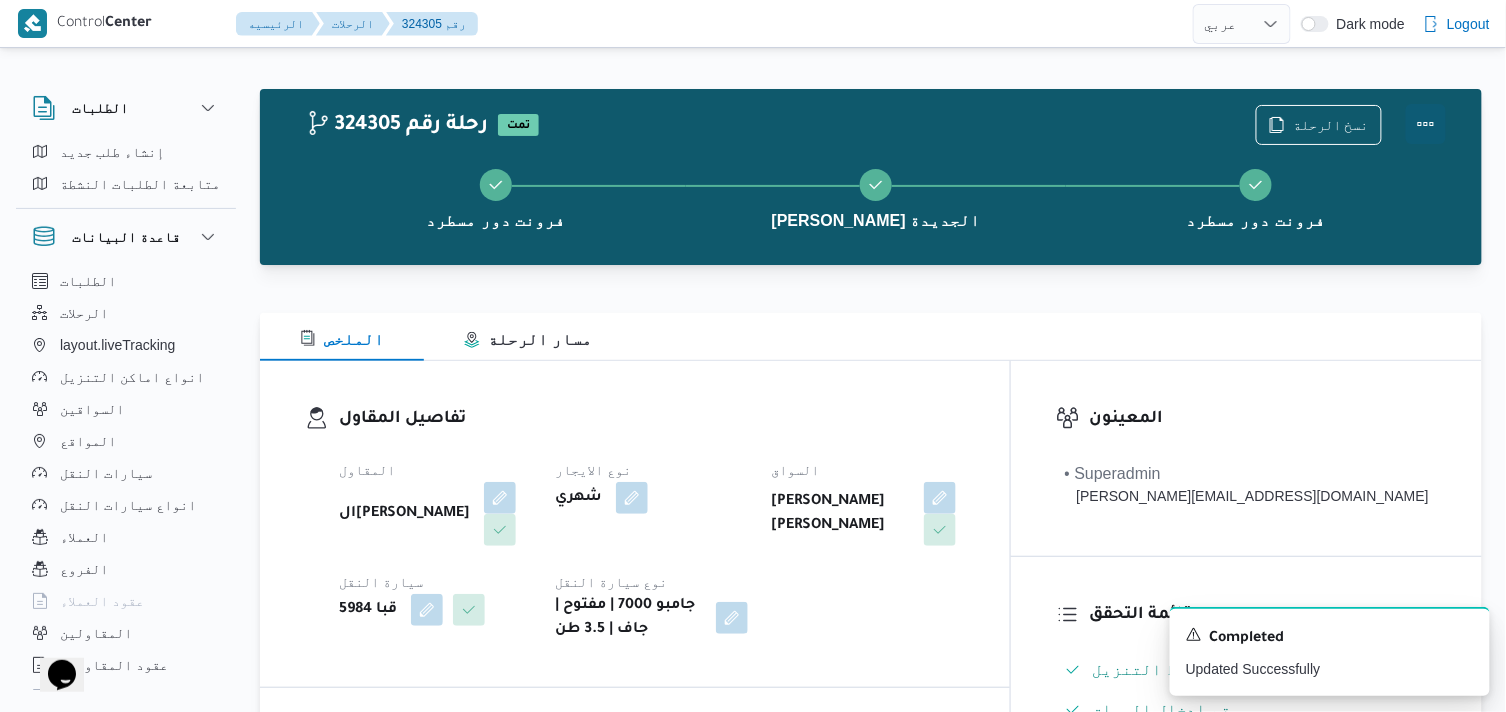 scroll, scrollTop: 0, scrollLeft: 0, axis: both 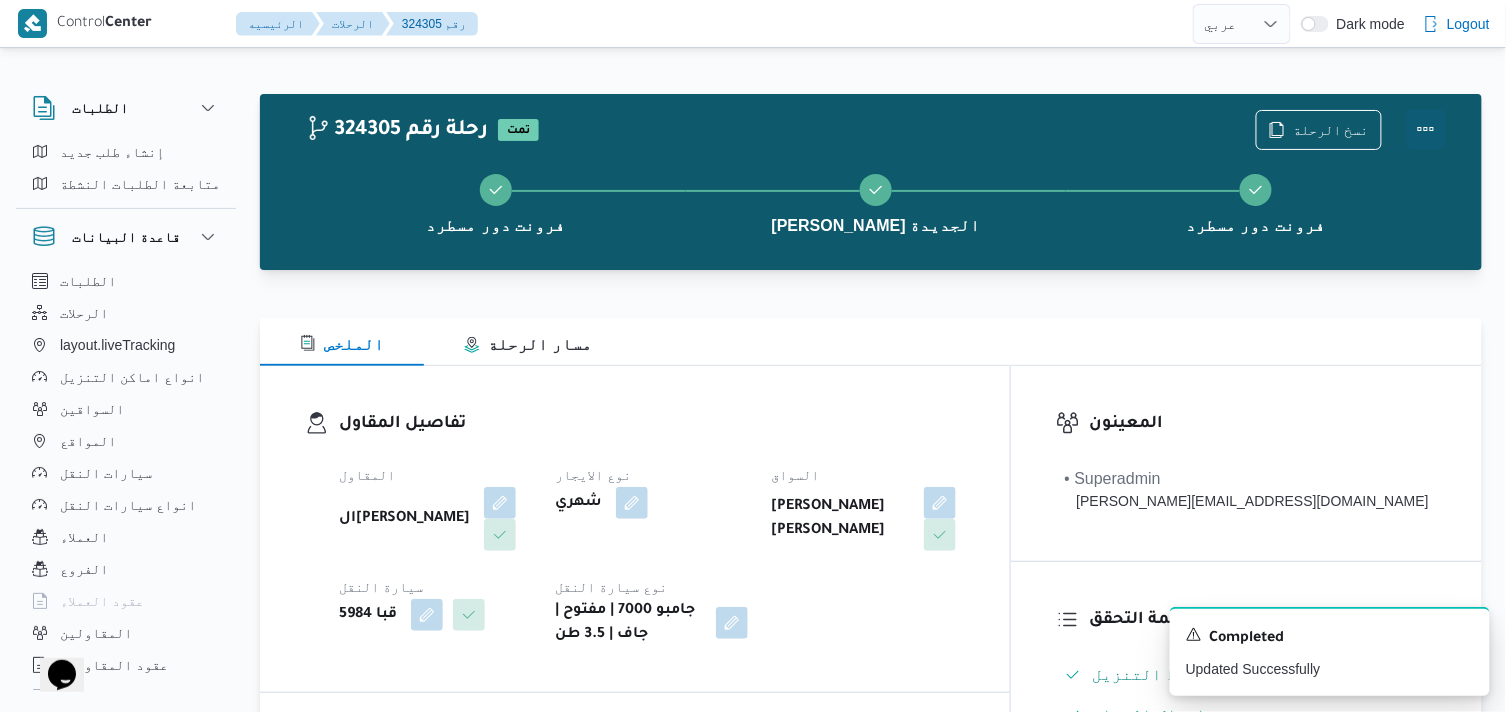 click at bounding box center [1426, 129] 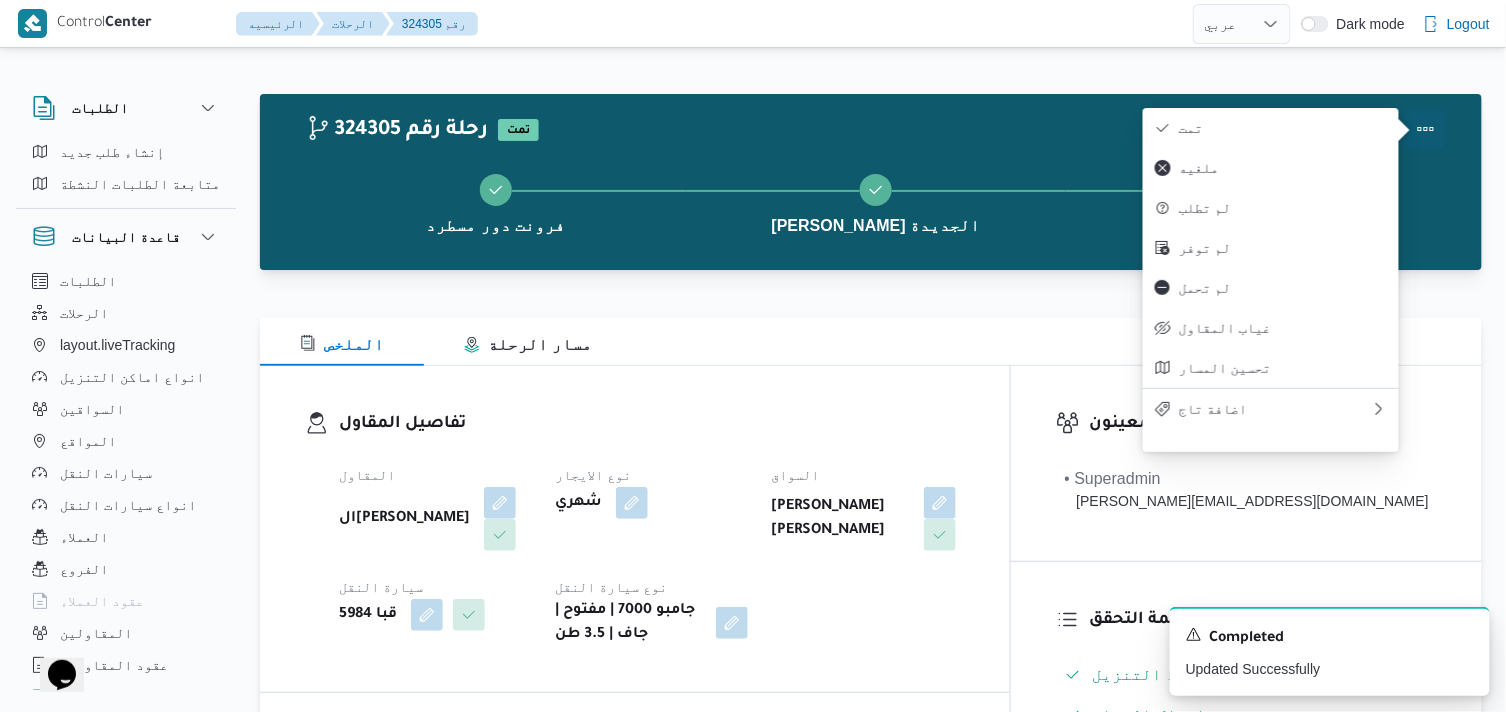 click on "تمت" at bounding box center (1271, 128) 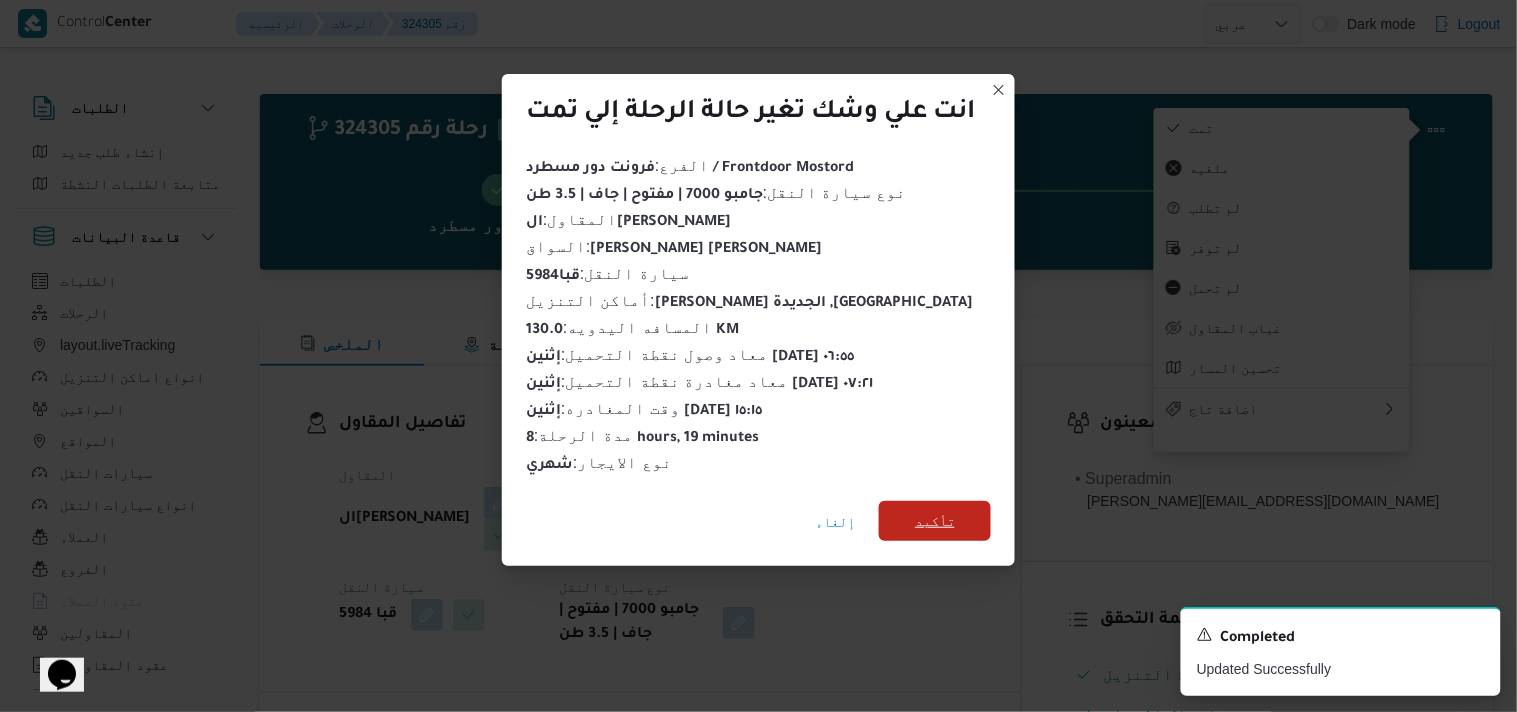 click on "تأكيد" at bounding box center [935, 521] 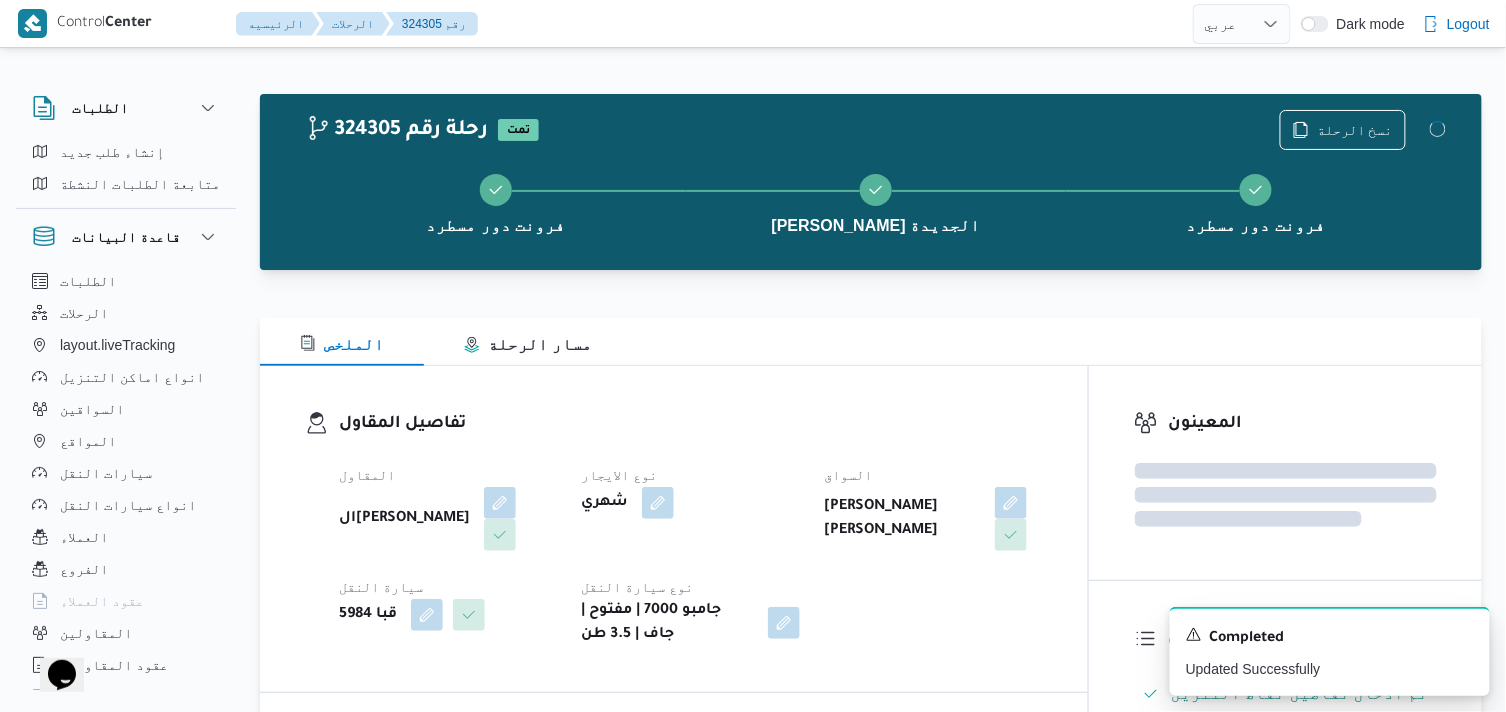 click on "تفاصيل المقاول المقاول الهامي محمد خالد علي نوع الايجار شهري السواق محمد سلامه فرج احمد ابوزيد سيارة النقل قبا 5984 نوع سيارة النقل جامبو 7000 | مفتوح | جاف | 3.5 طن" at bounding box center [691, 529] 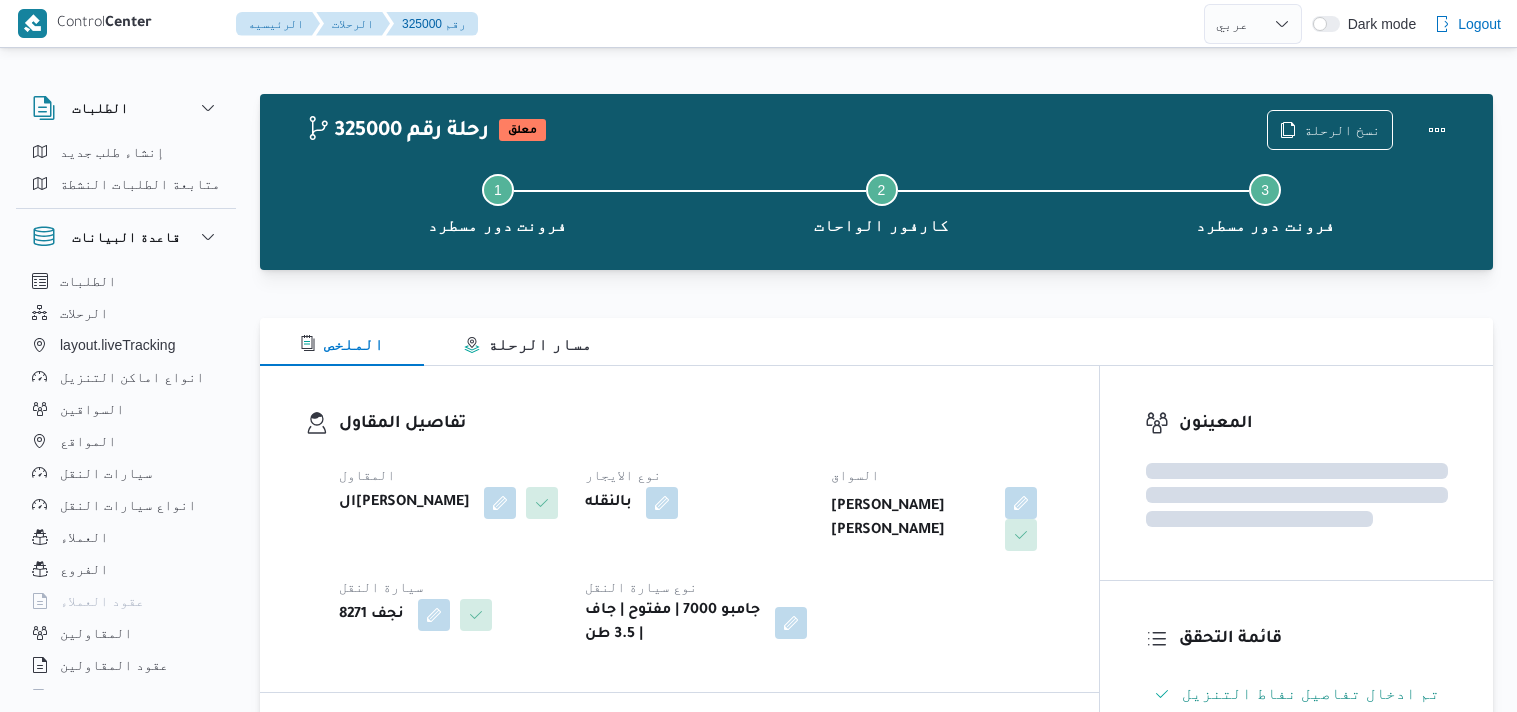 select on "ar" 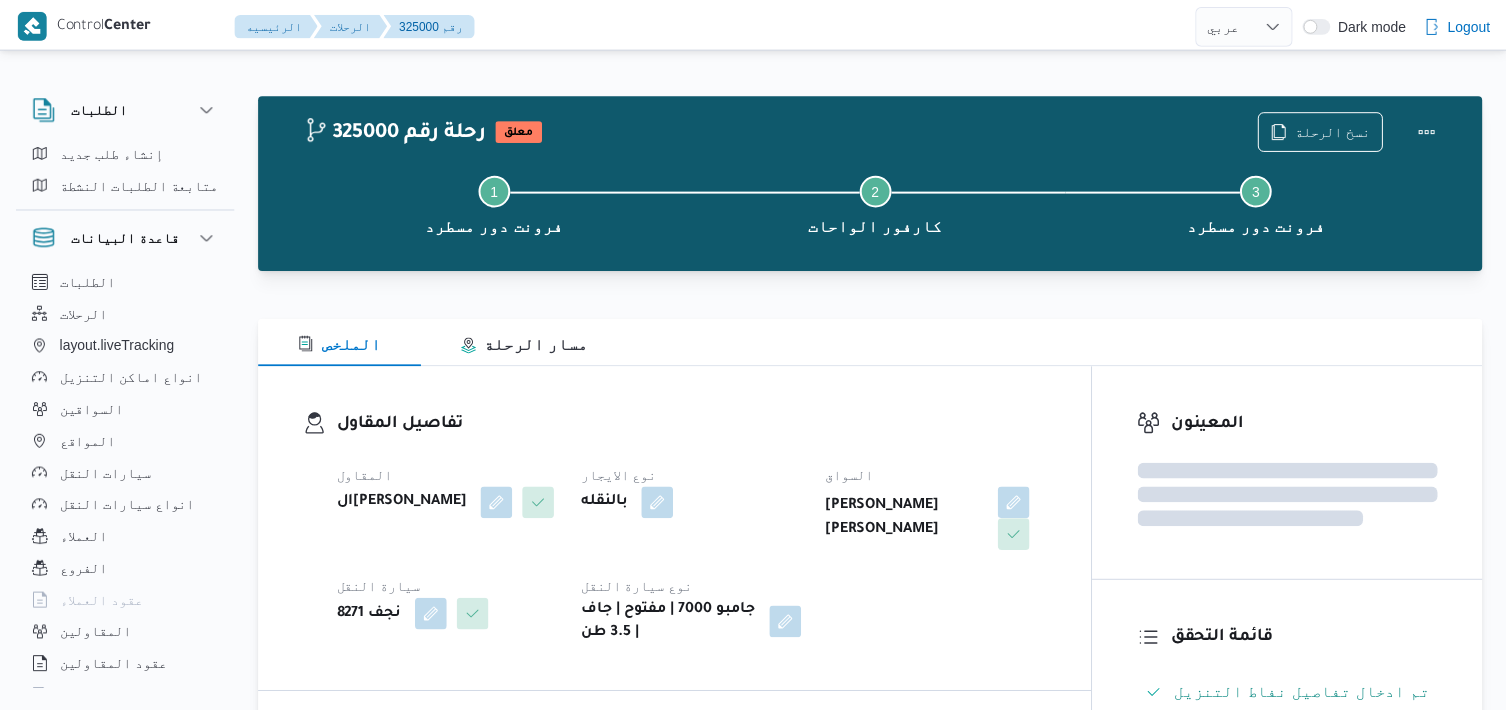 scroll, scrollTop: 0, scrollLeft: 0, axis: both 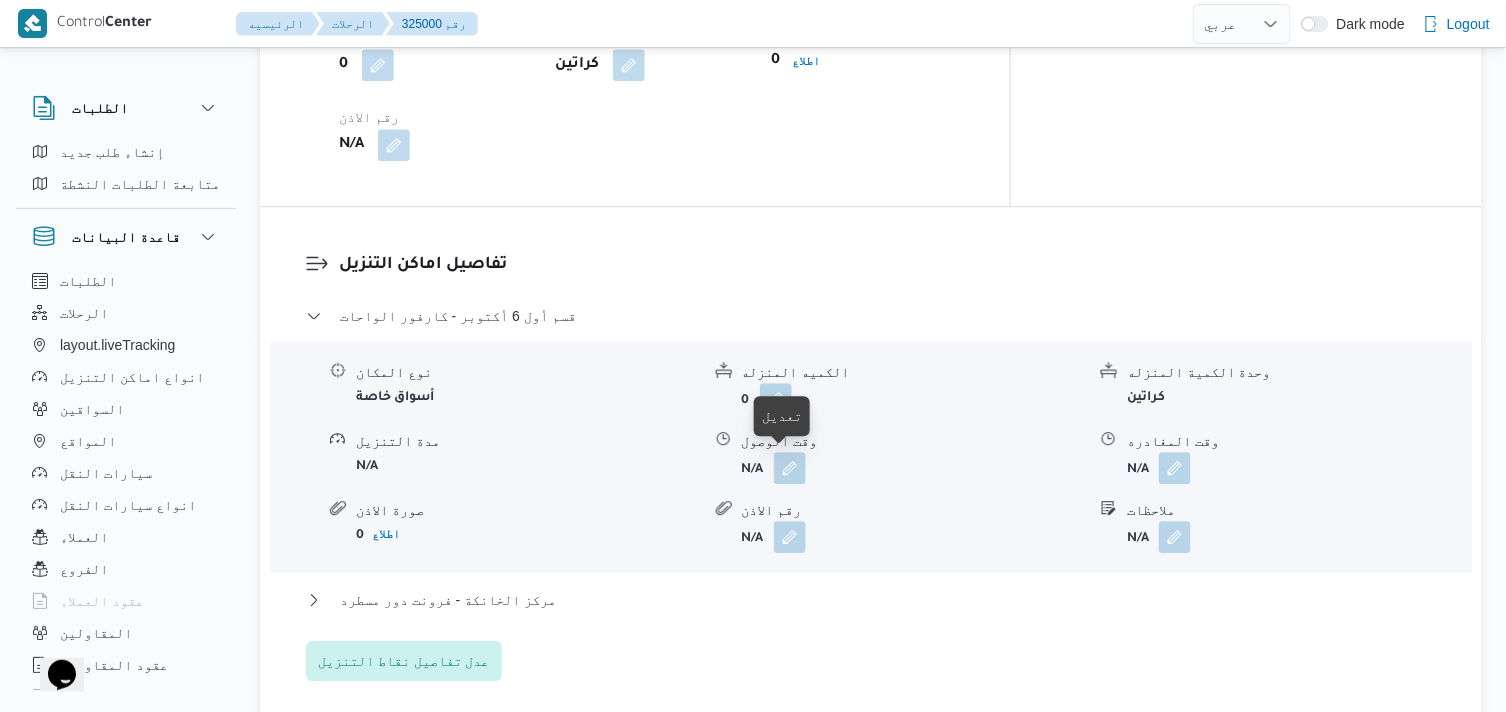 drag, startPoint x: 784, startPoint y: 461, endPoint x: 782, endPoint y: 487, distance: 26.076809 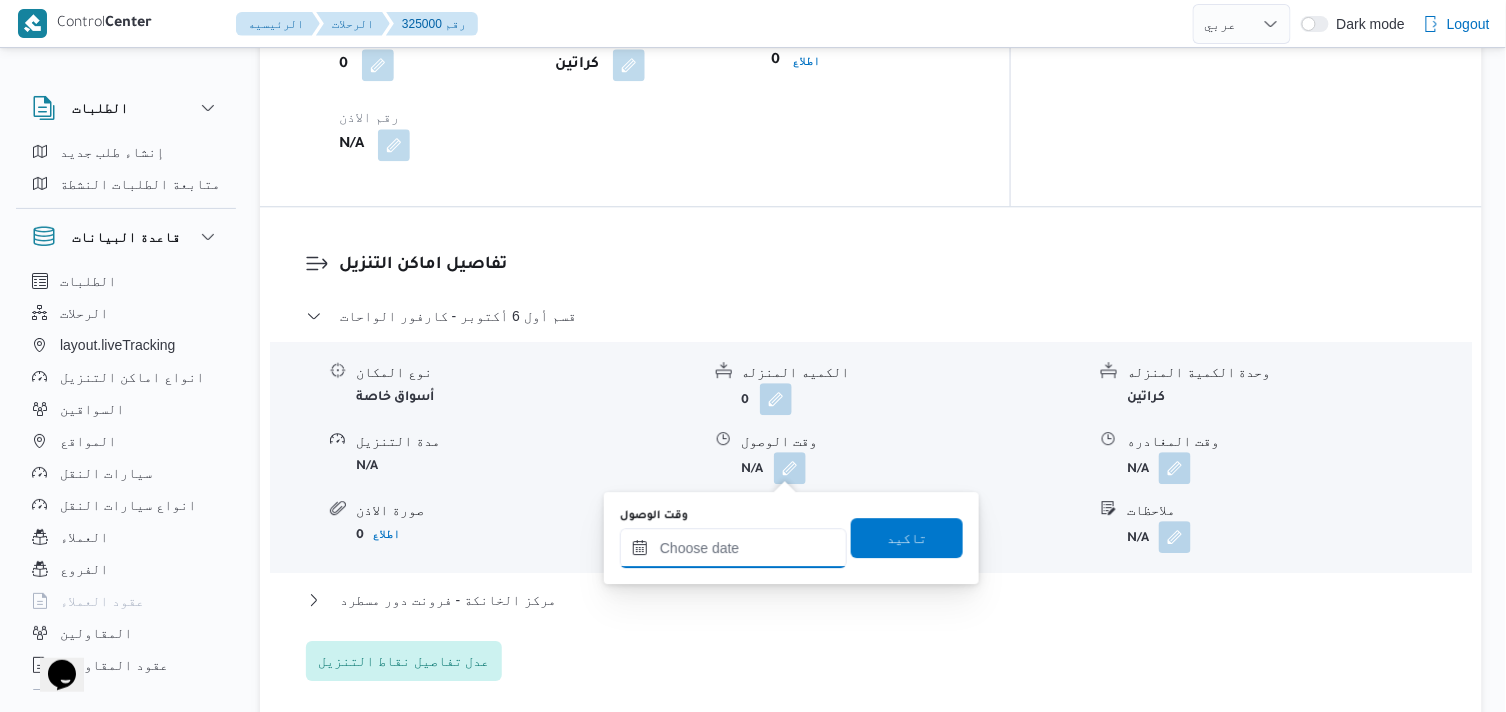 click on "وقت الوصول" at bounding box center [733, 548] 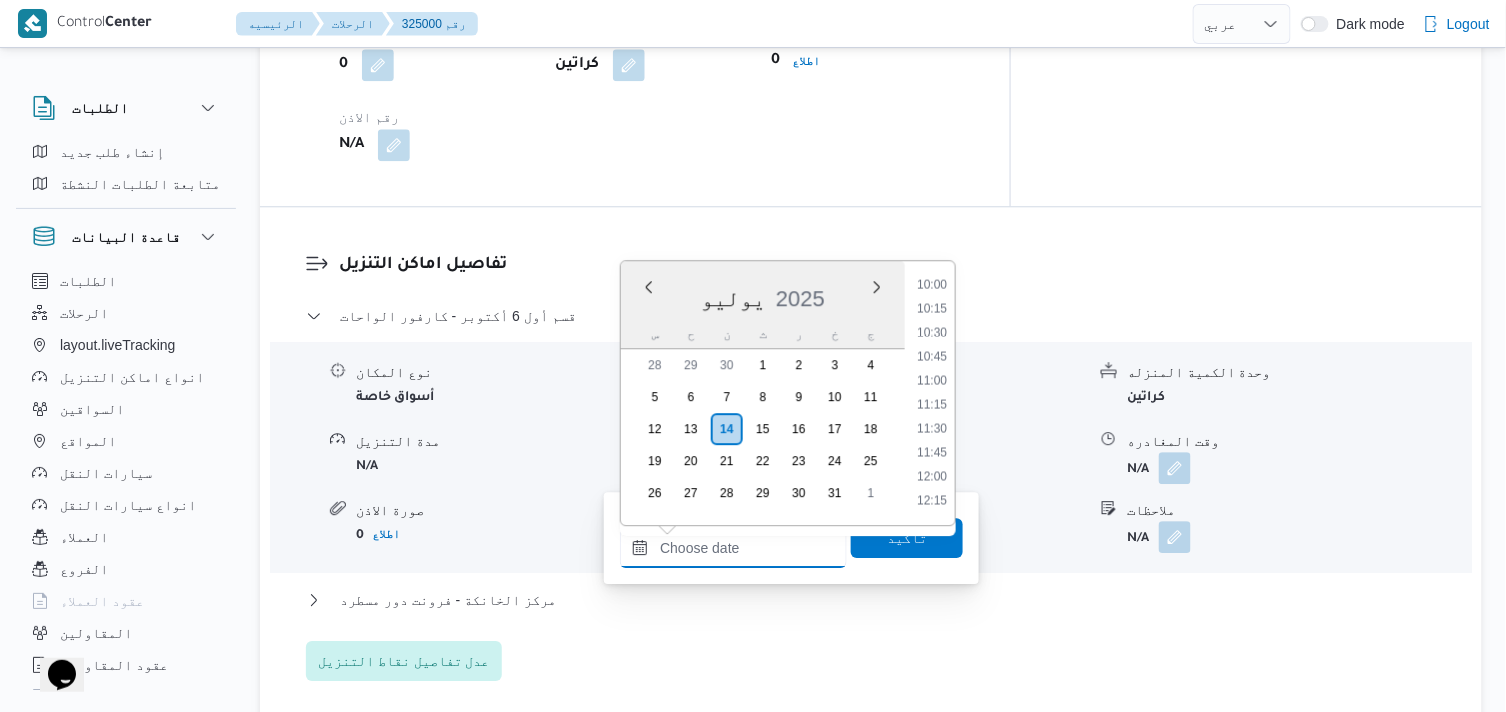 scroll, scrollTop: 941, scrollLeft: 0, axis: vertical 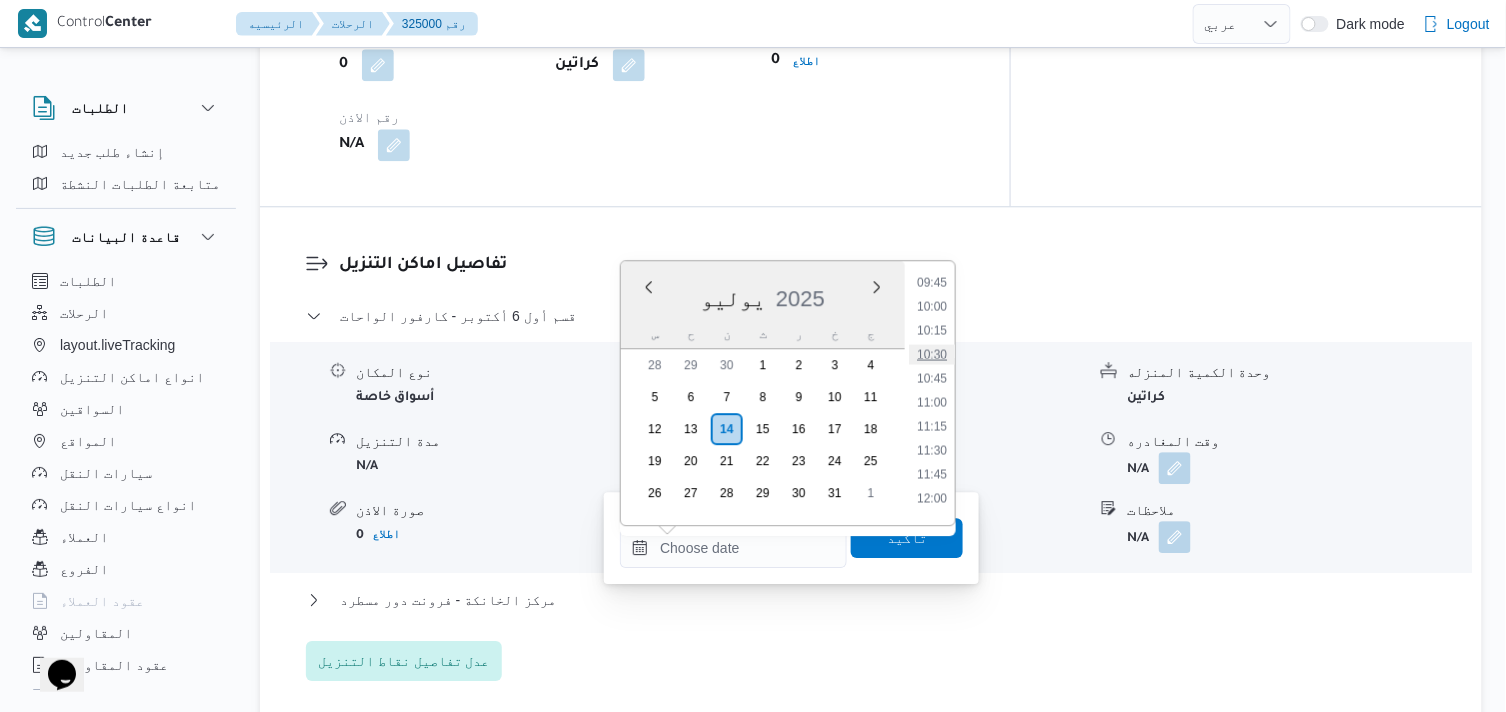 click on "10:30" at bounding box center [932, 354] 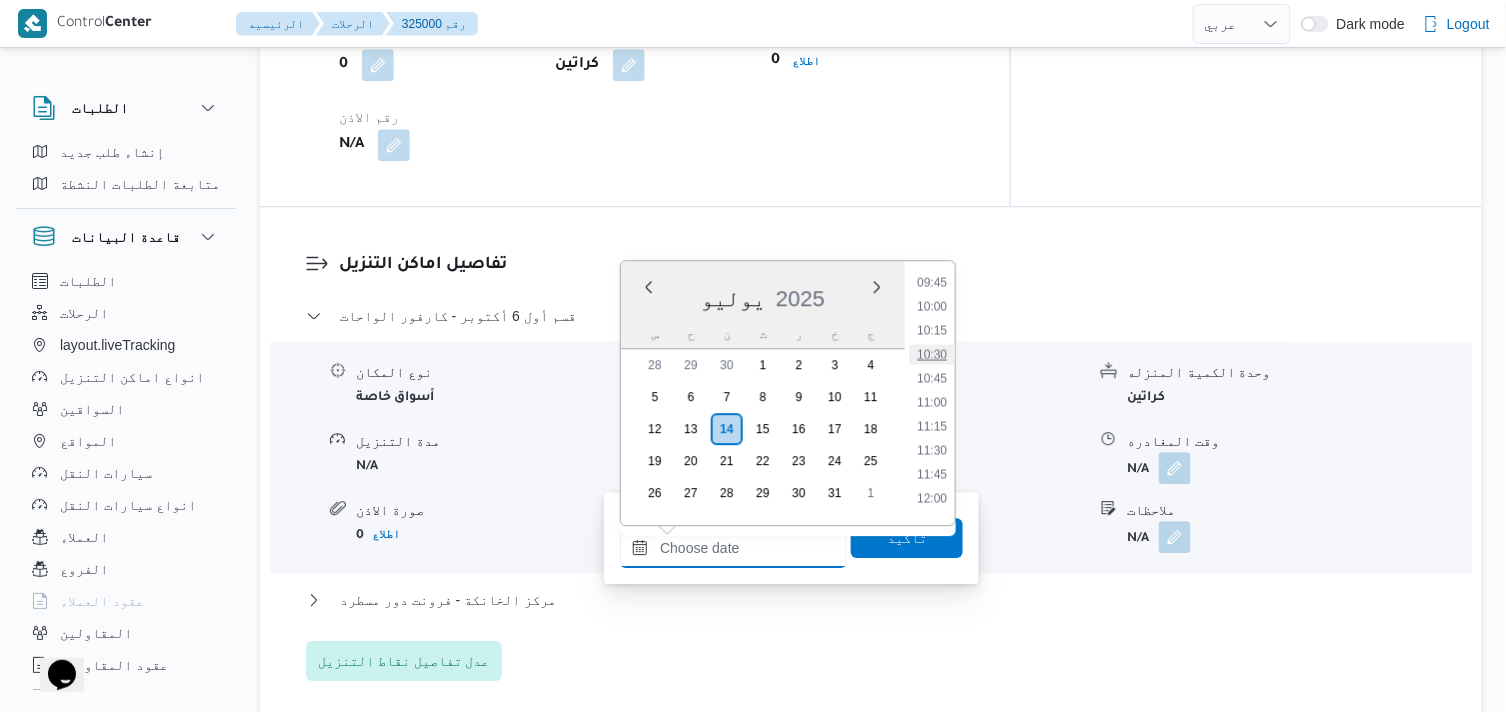 type on "[DATE] ١٠:٣٠" 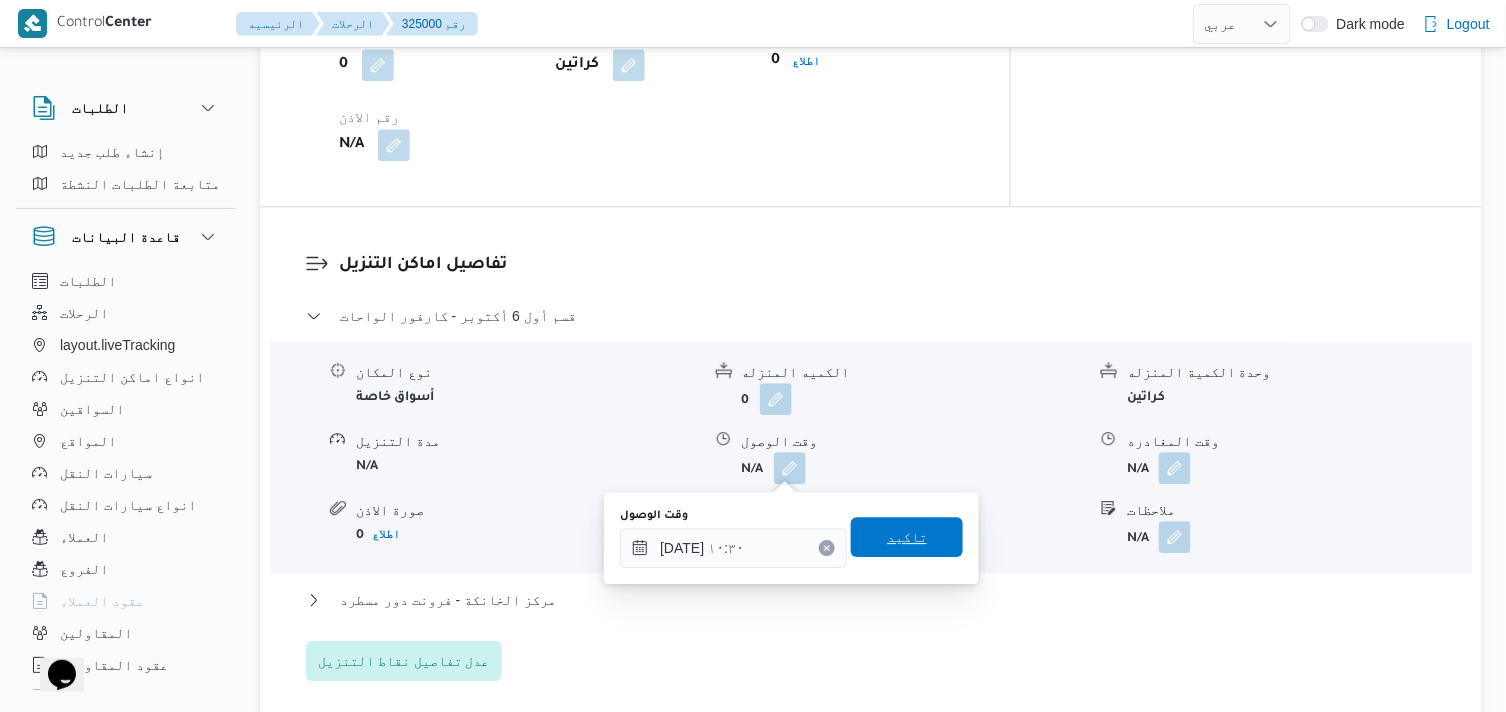 click on "تاكيد" at bounding box center (907, 537) 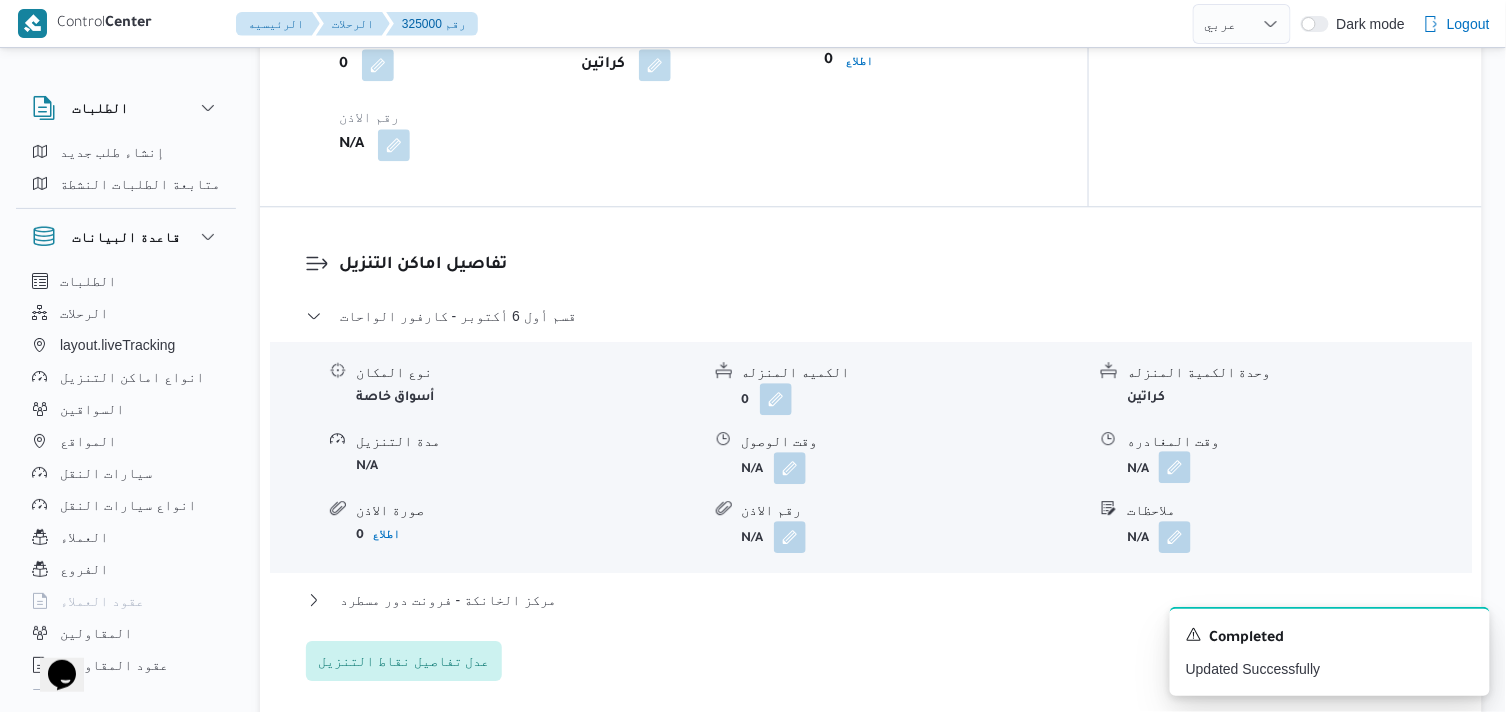 drag, startPoint x: 1170, startPoint y: 451, endPoint x: 1170, endPoint y: 478, distance: 27 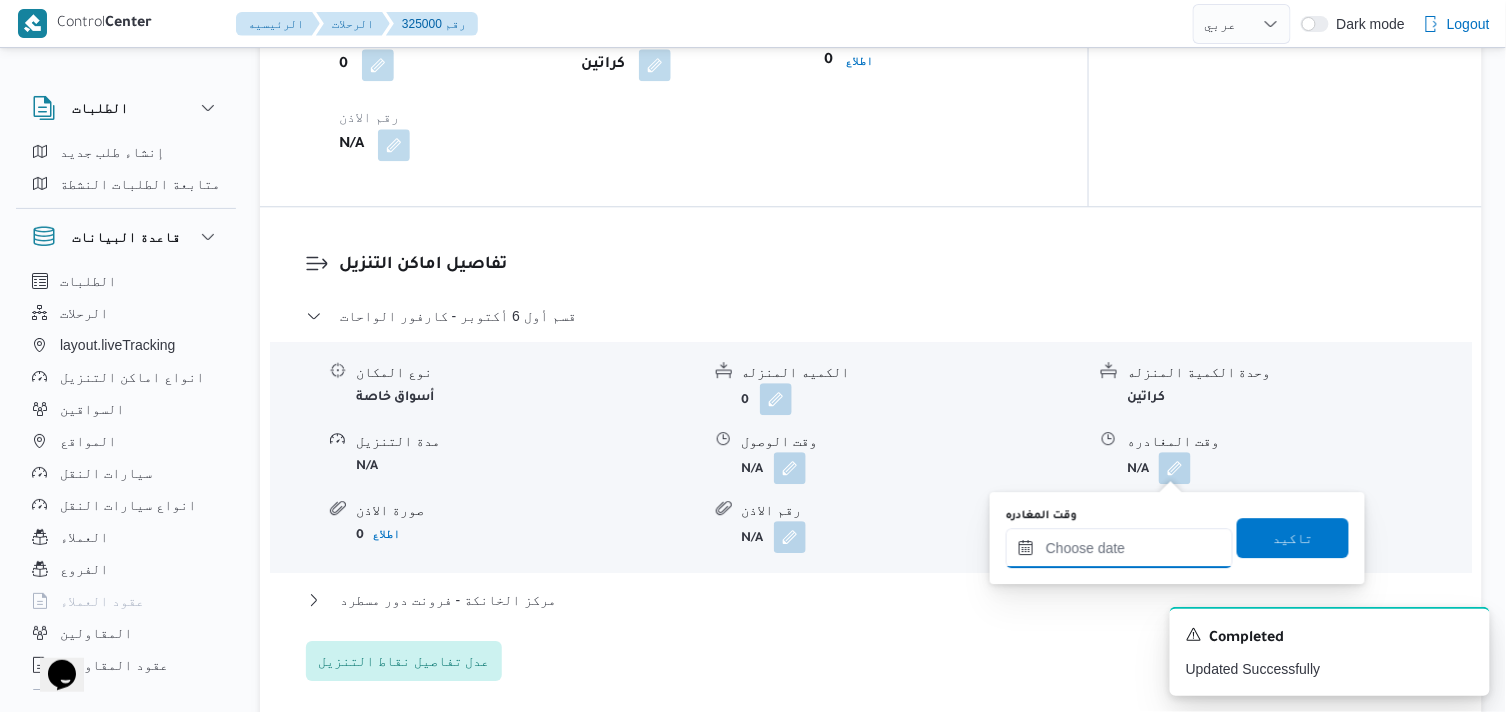 click on "وقت المغادره" at bounding box center [1119, 548] 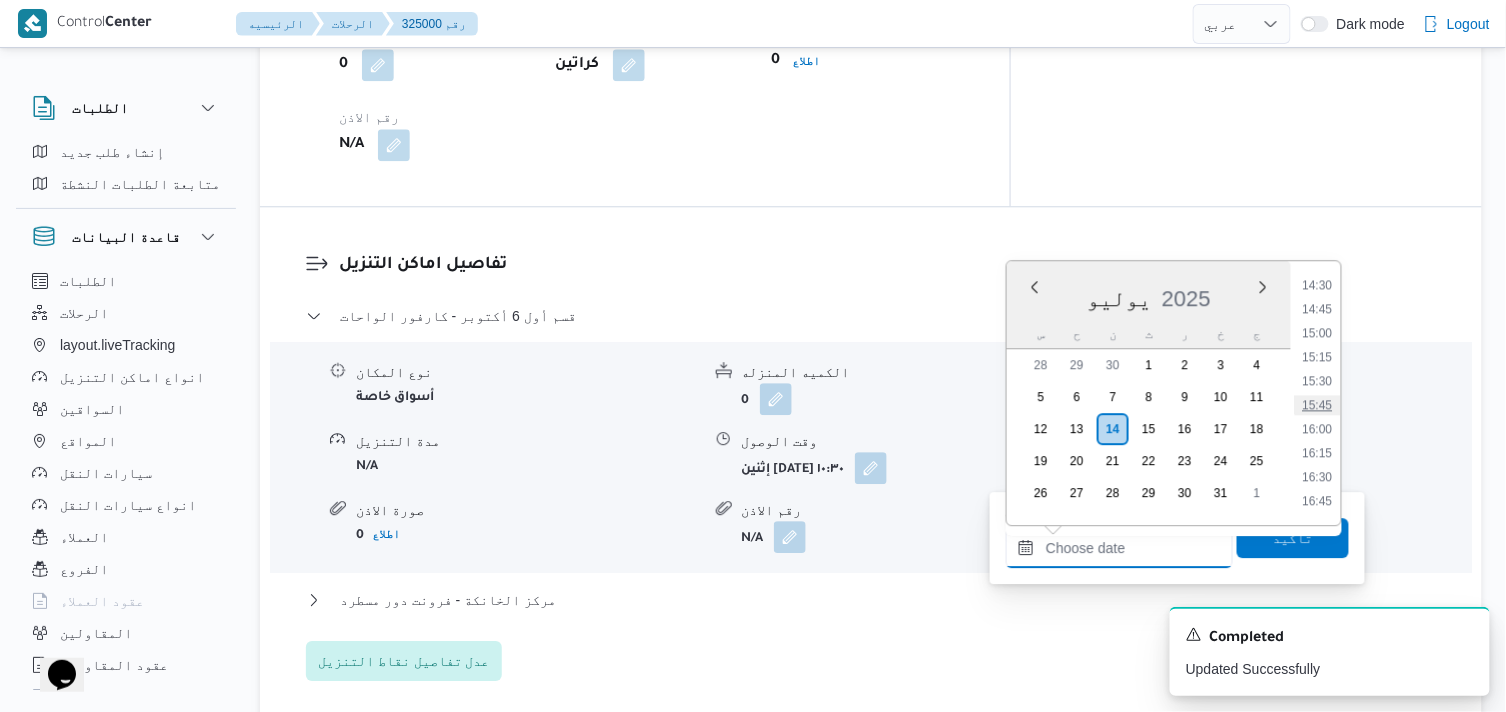 scroll, scrollTop: 1385, scrollLeft: 0, axis: vertical 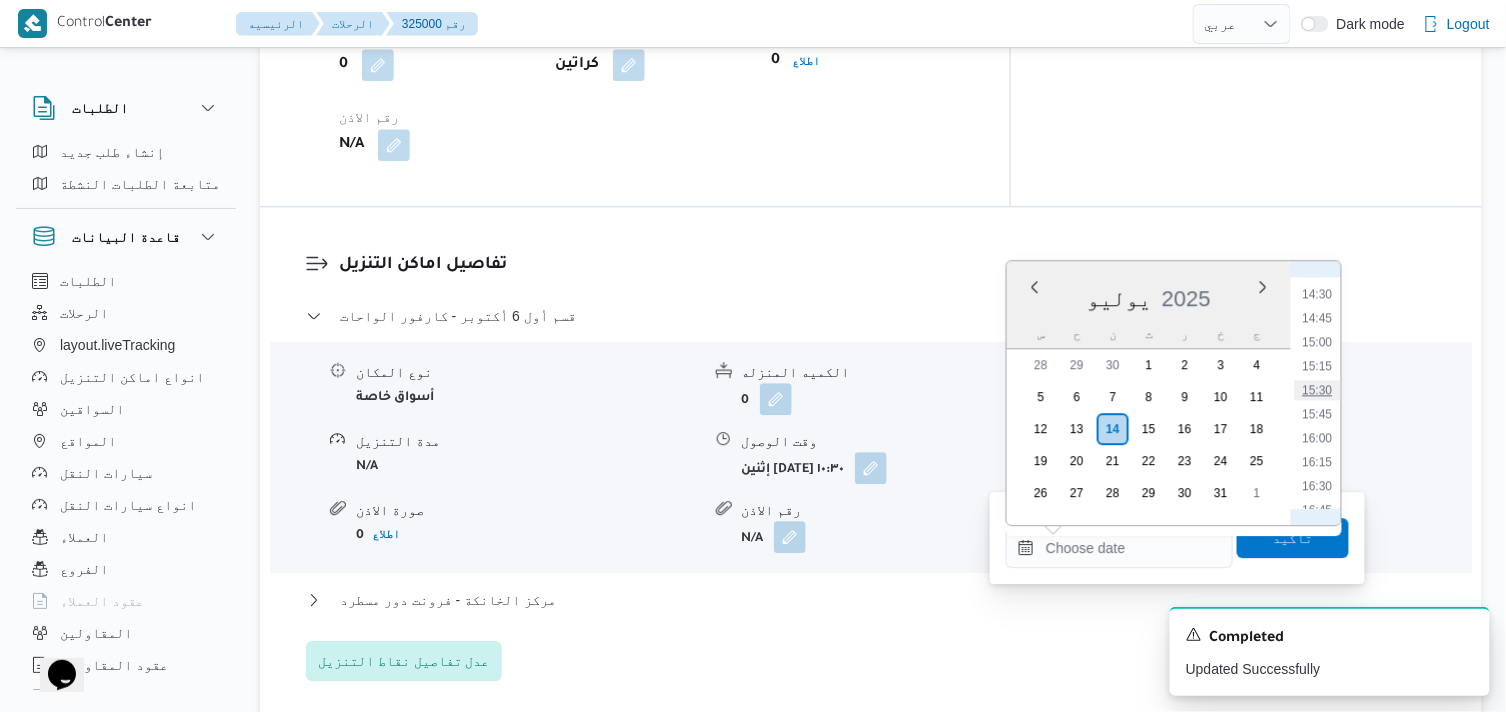 click on "15:30" at bounding box center [1318, 390] 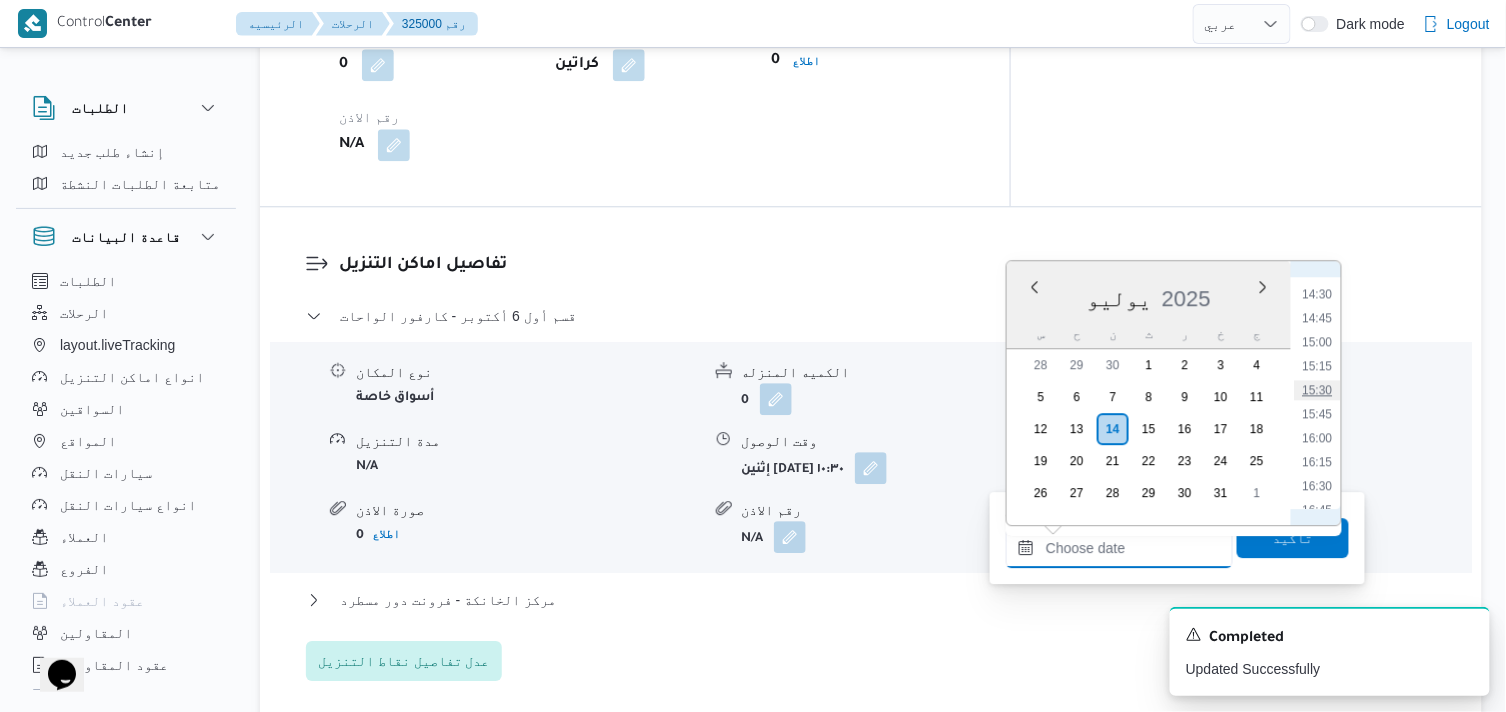 type on "١٤/٠٧/٢٠٢٥ ١٥:٣٠" 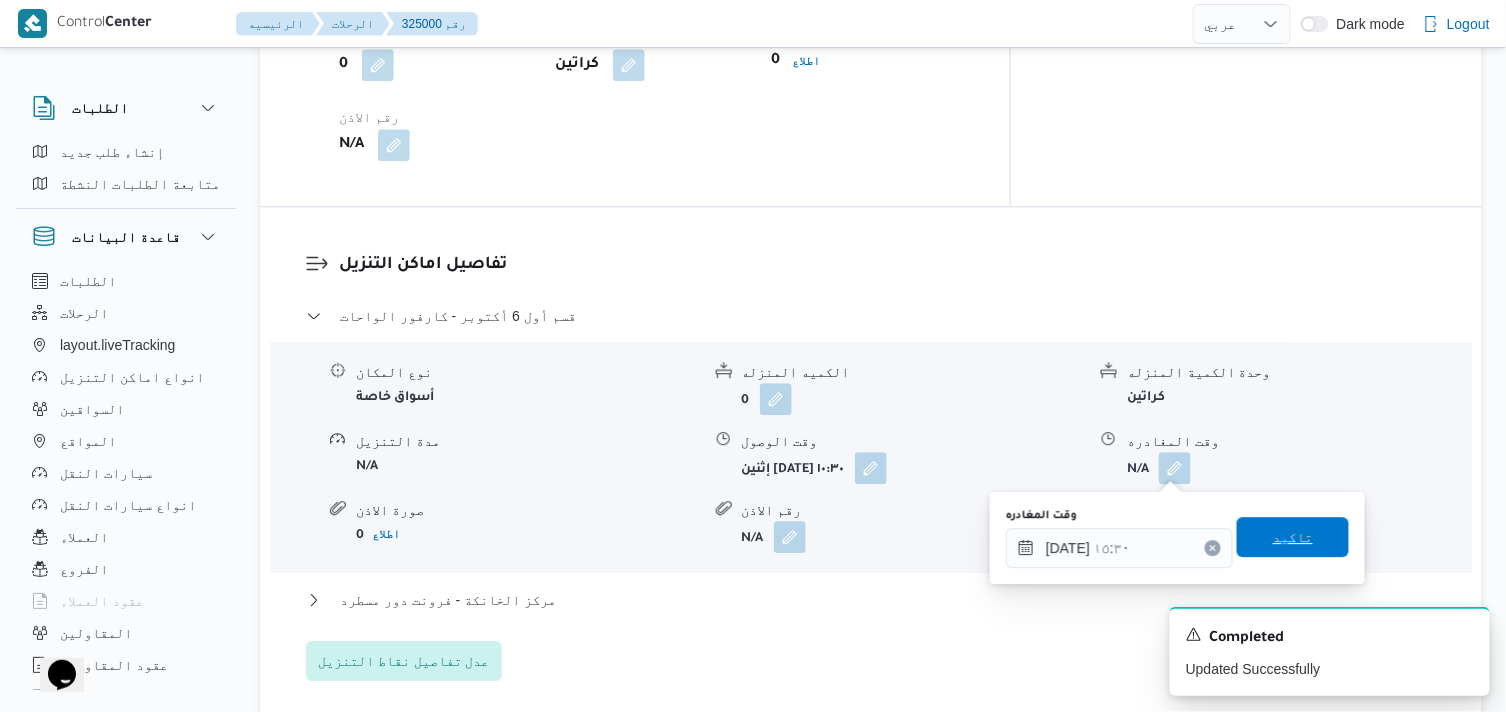 click on "تاكيد" at bounding box center (1293, 537) 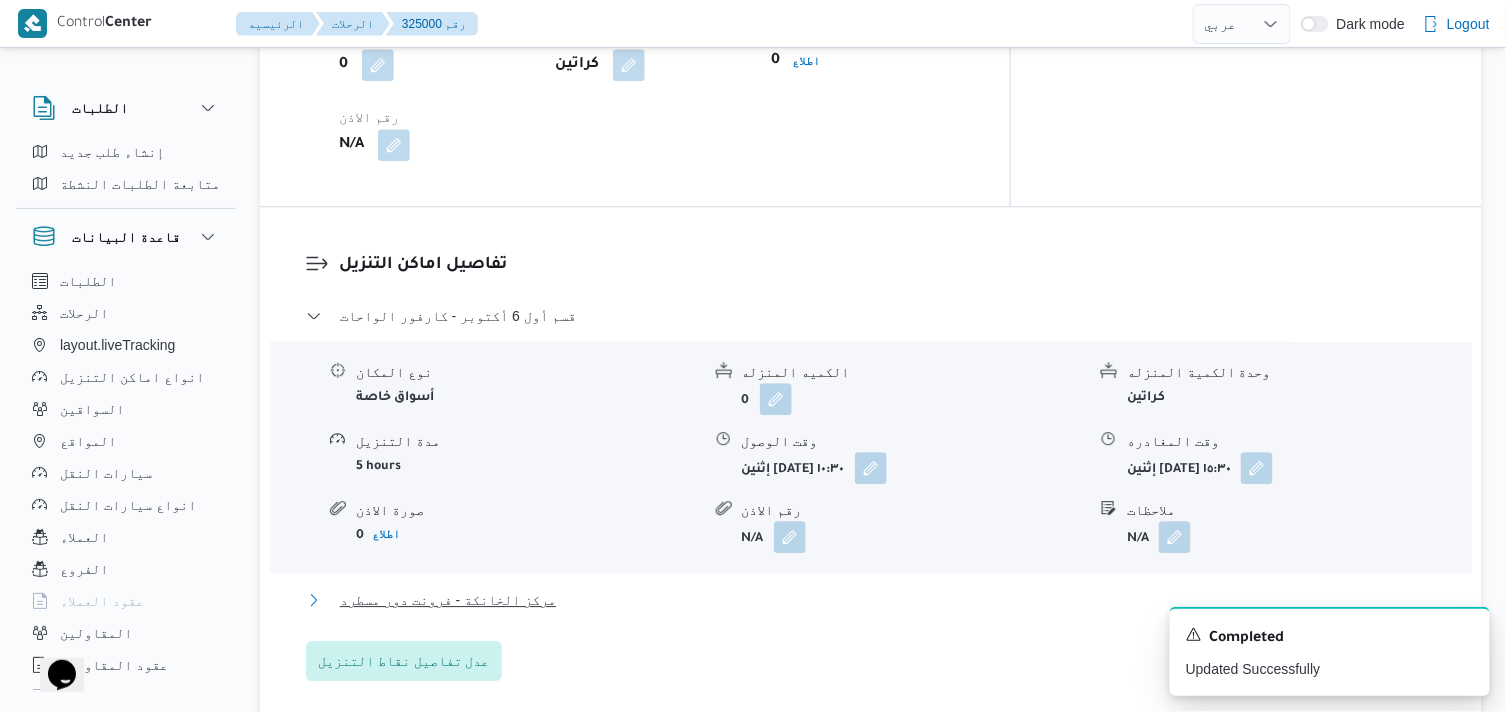 click on "مركز الخانكة -
فرونت دور مسطرد" at bounding box center (448, 600) 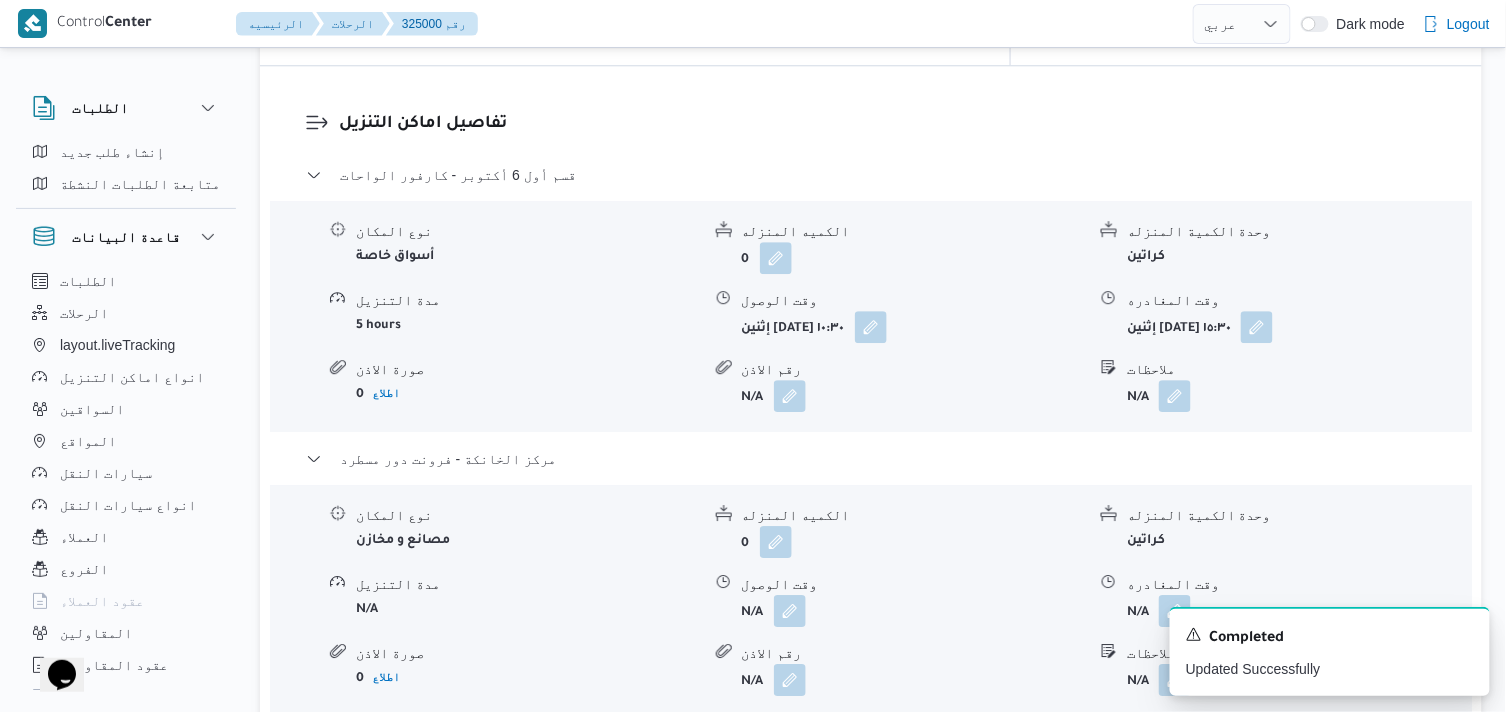 scroll, scrollTop: 1666, scrollLeft: 0, axis: vertical 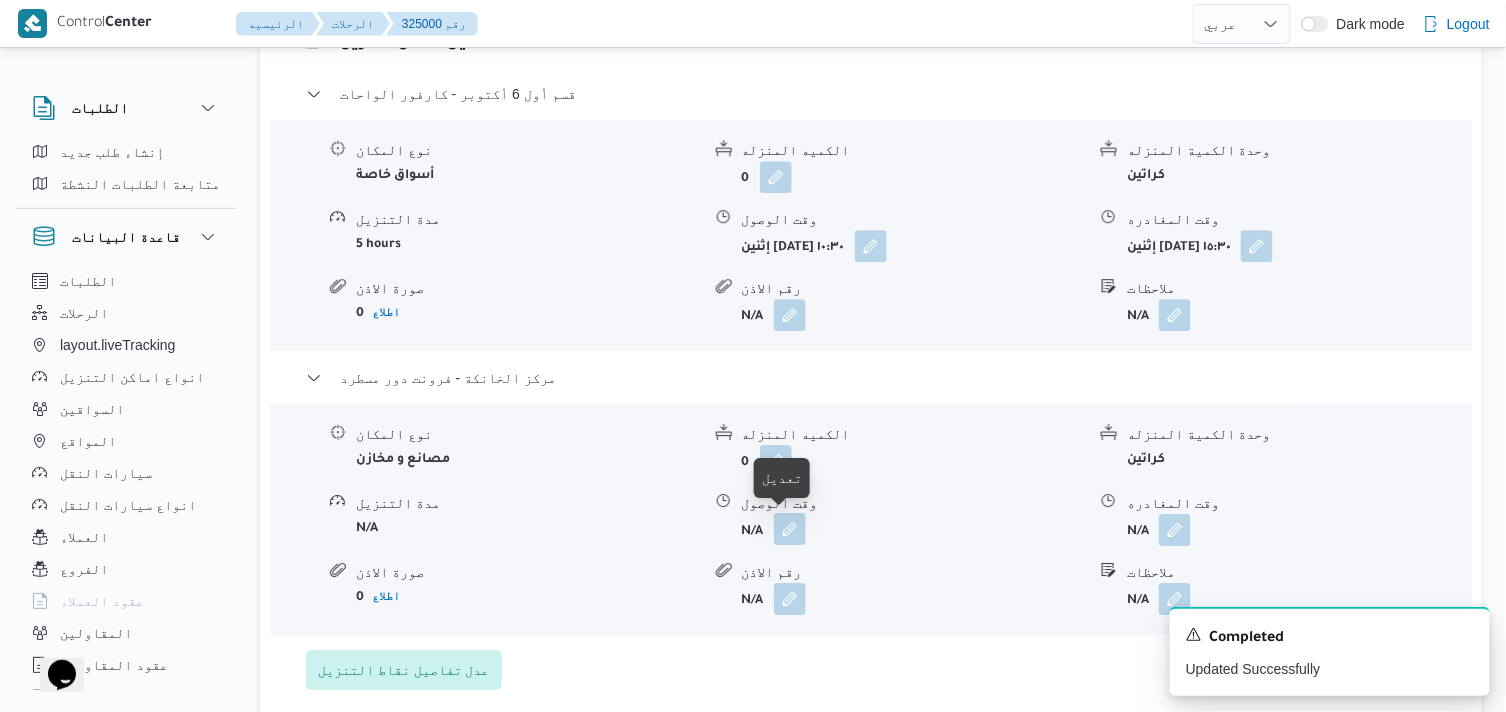 click at bounding box center (790, 529) 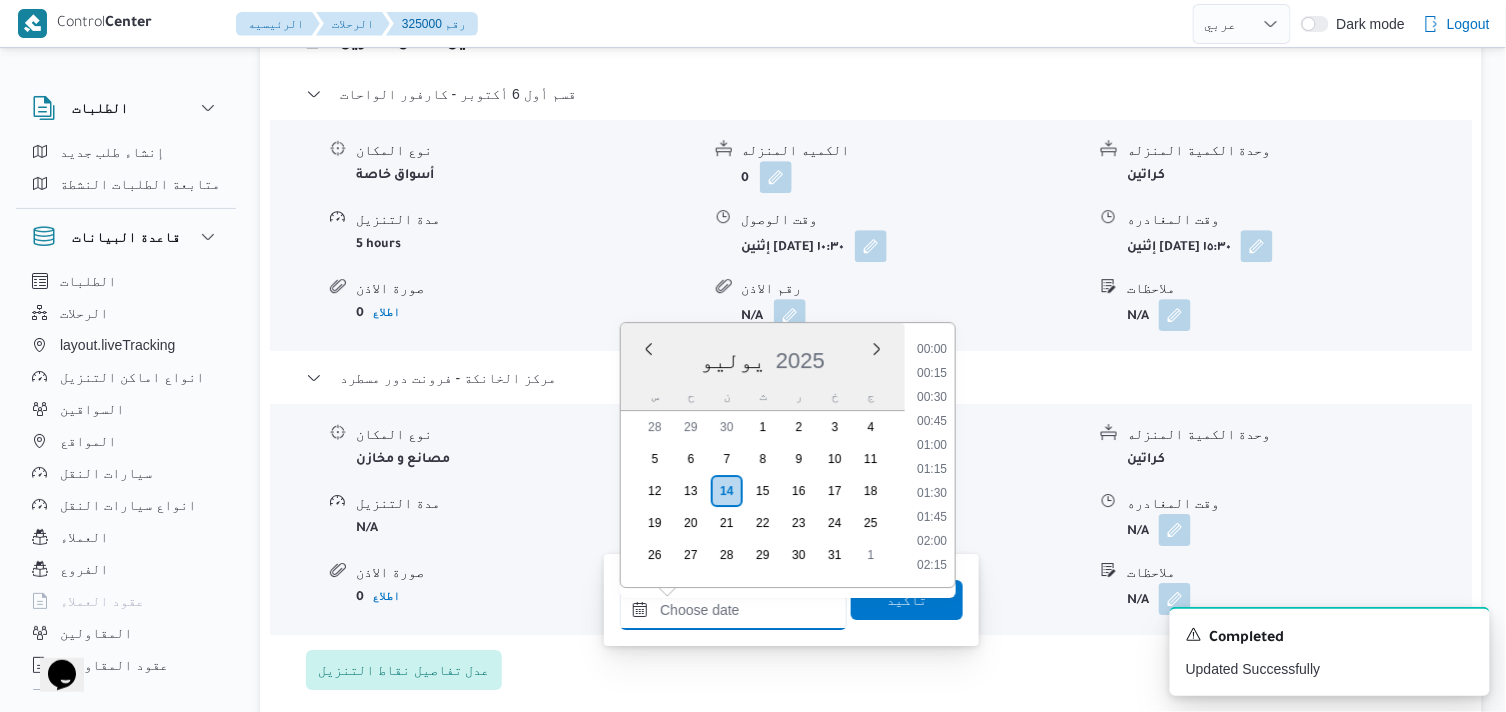 click on "وقت الوصول" at bounding box center [733, 610] 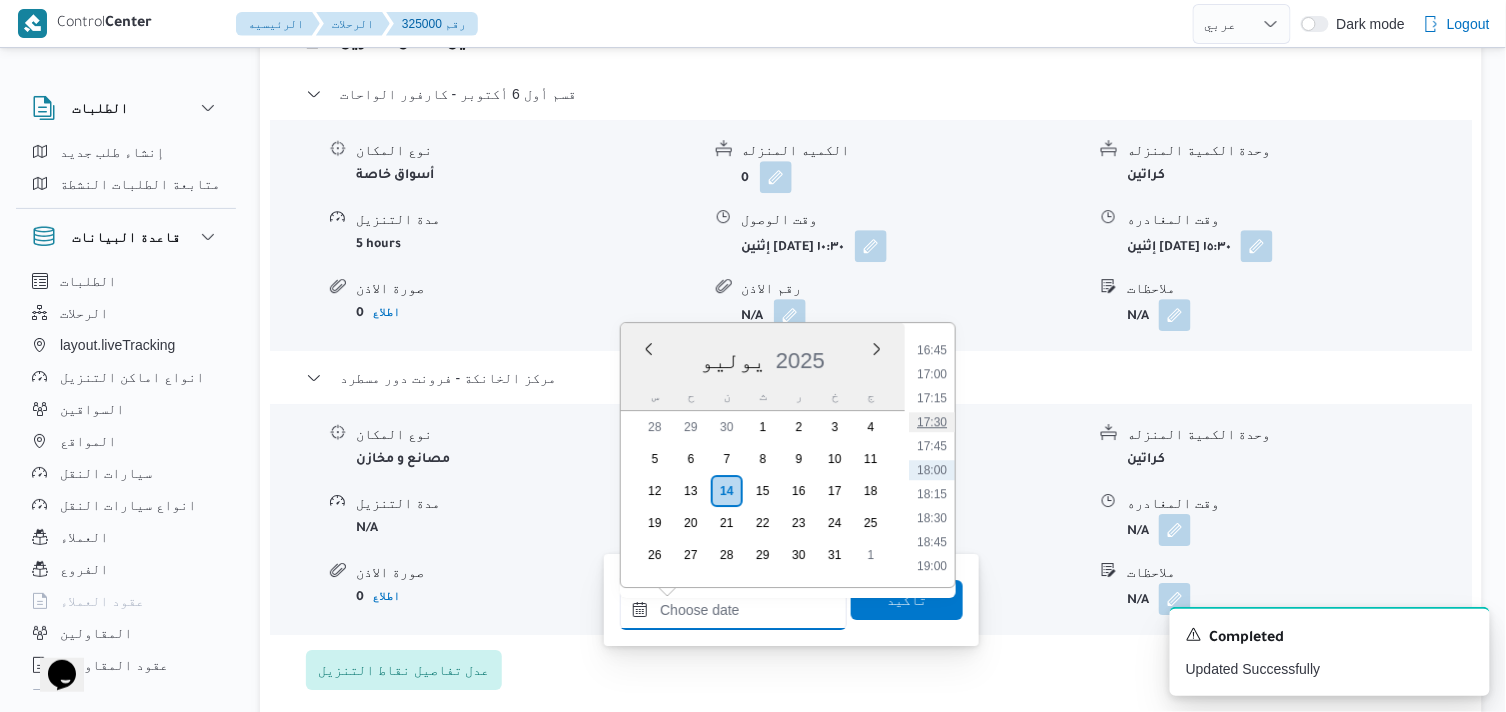 scroll, scrollTop: 1496, scrollLeft: 0, axis: vertical 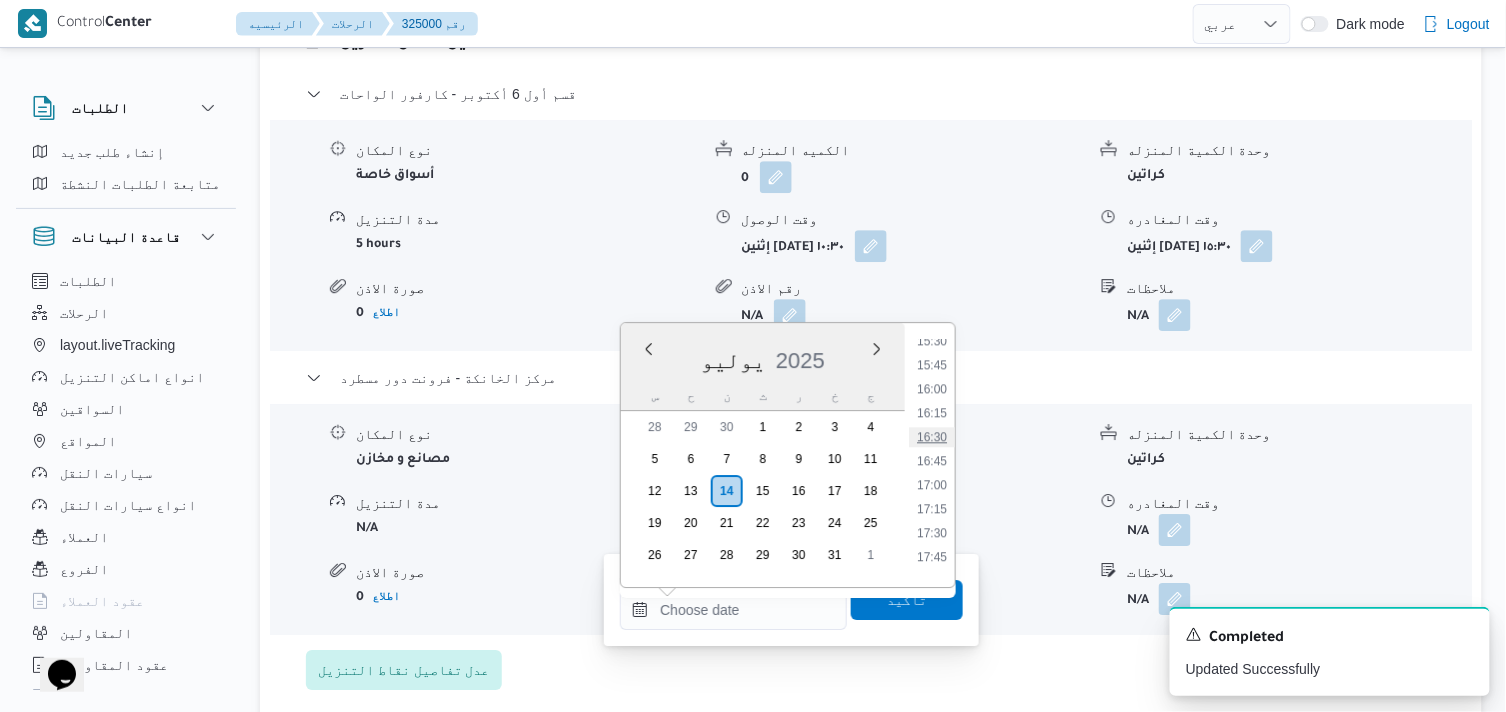 click on "16:30" at bounding box center [932, 437] 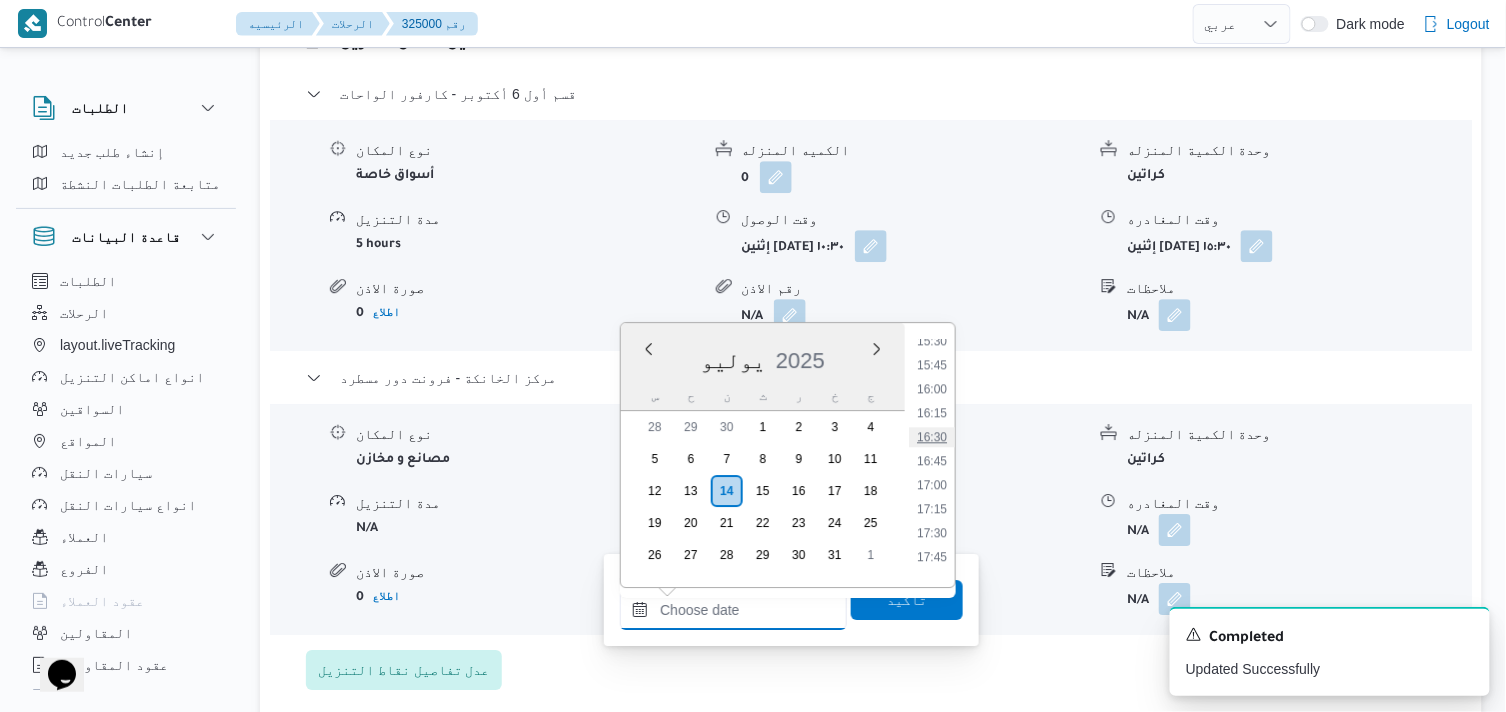 type on "١٤/٠٧/٢٠٢٥ ١٦:٣٠" 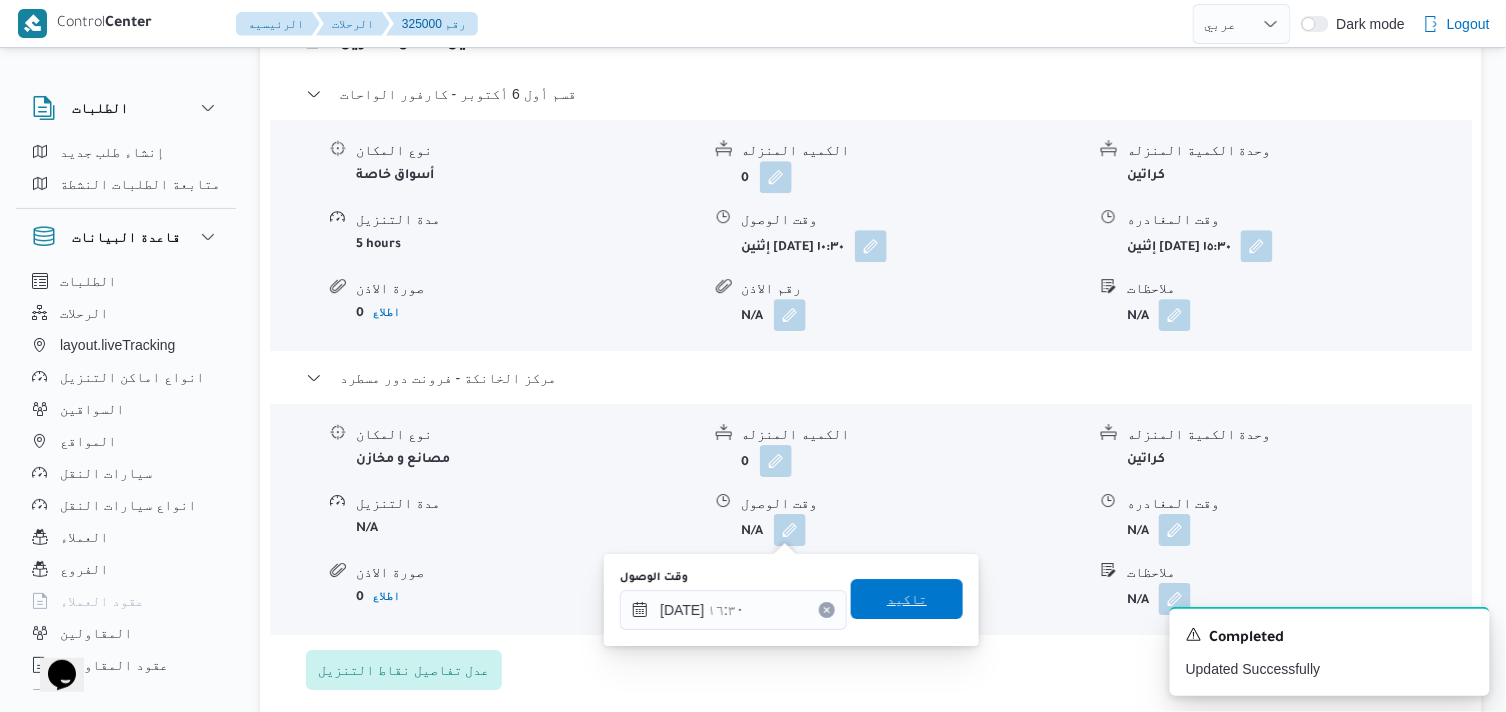 click on "تاكيد" at bounding box center [907, 599] 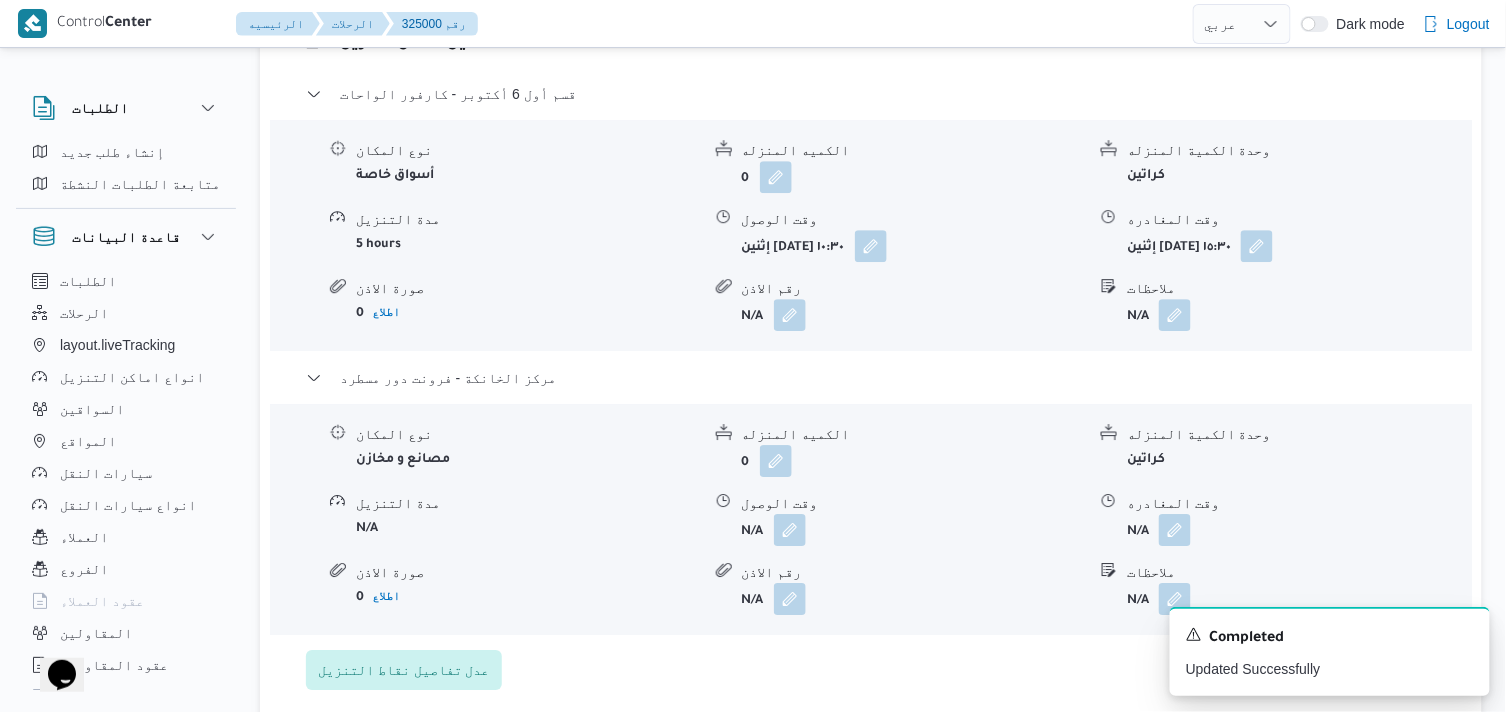 scroll, scrollTop: 1888, scrollLeft: 0, axis: vertical 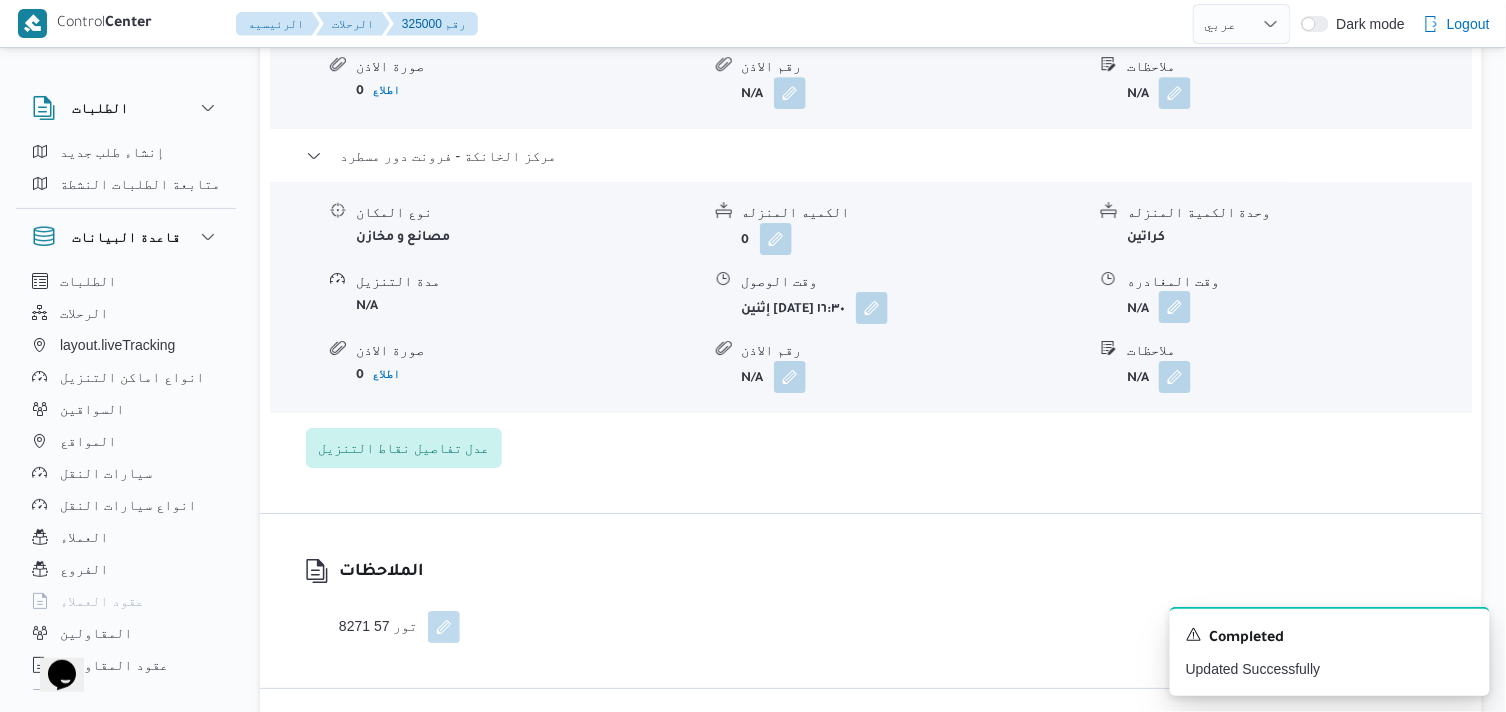 click at bounding box center [1175, 307] 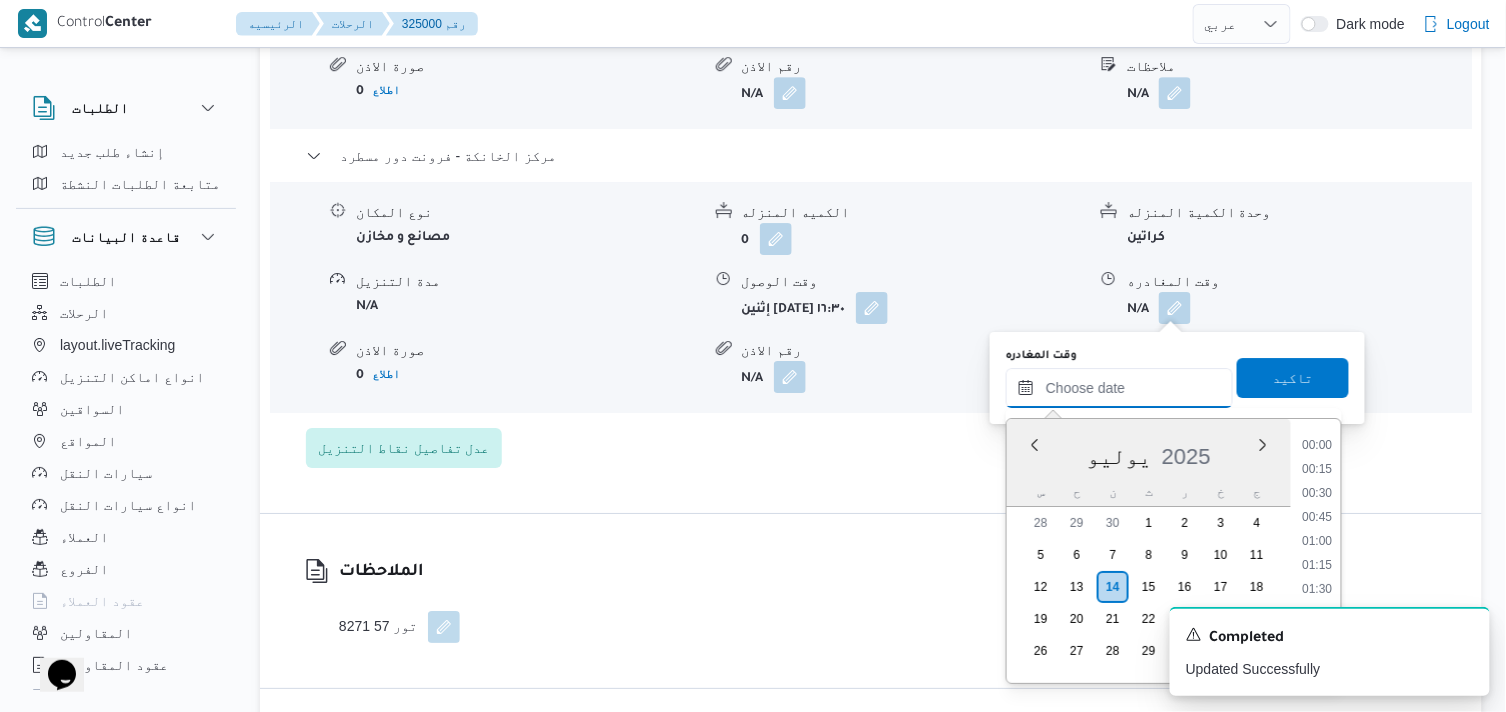 click on "وقت المغادره" at bounding box center [1119, 388] 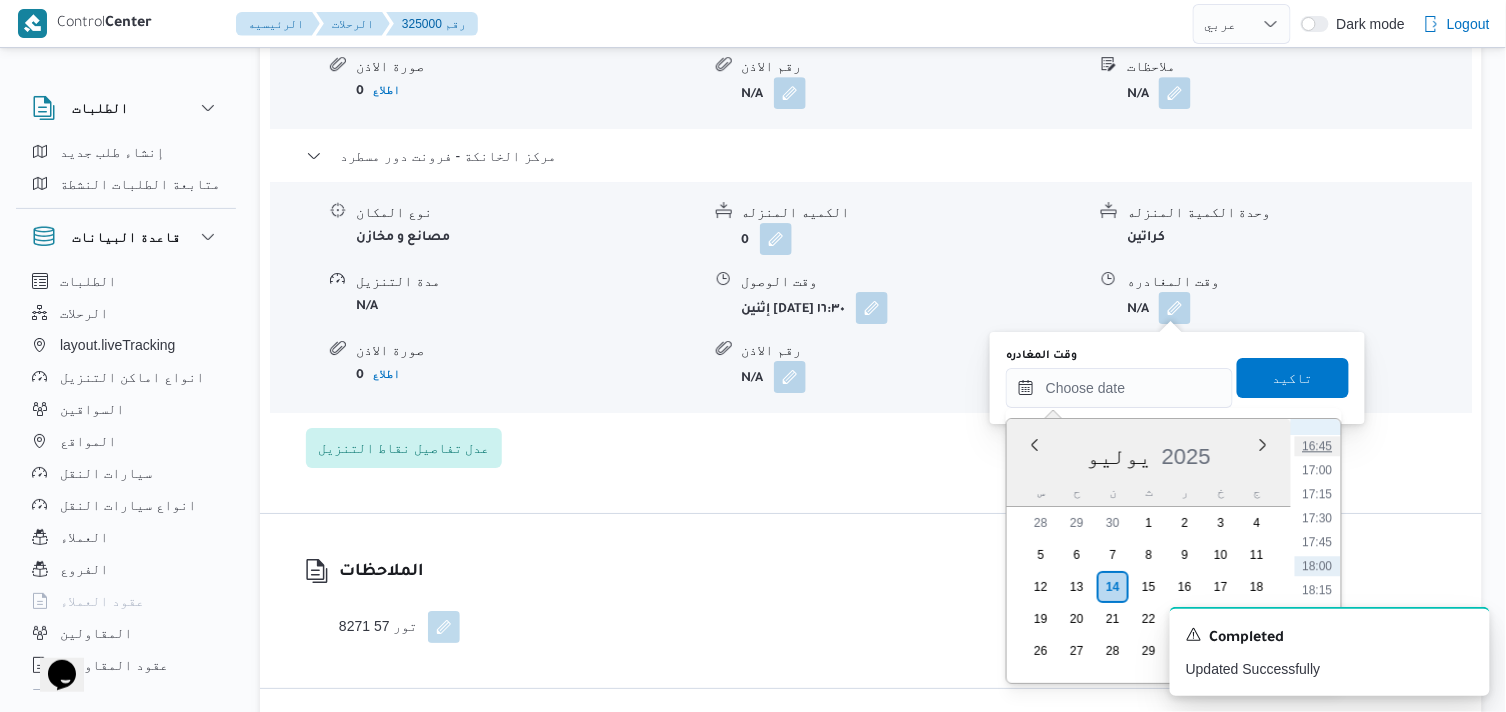 click on "16:45" at bounding box center [1318, 446] 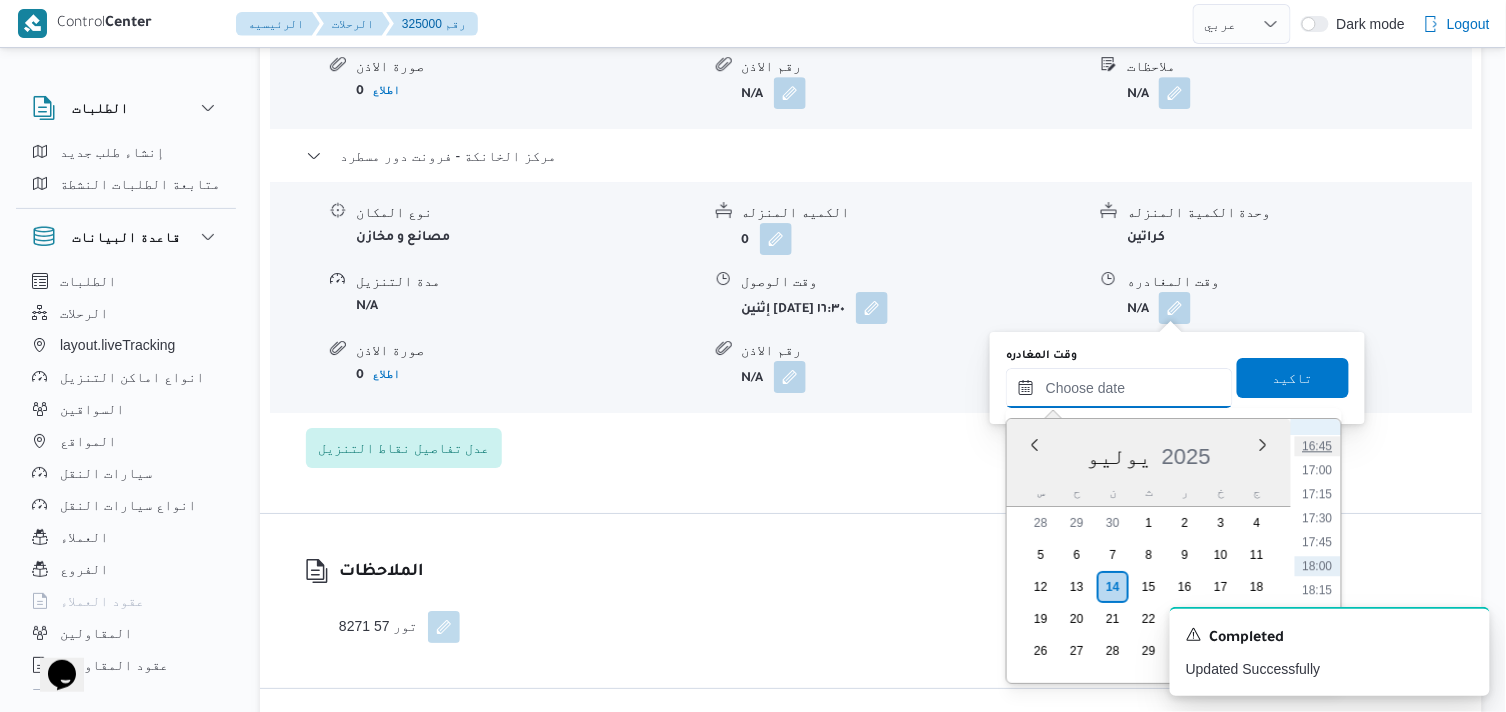 type on "١٤/٠٧/٢٠٢٥ ١٦:٤٥" 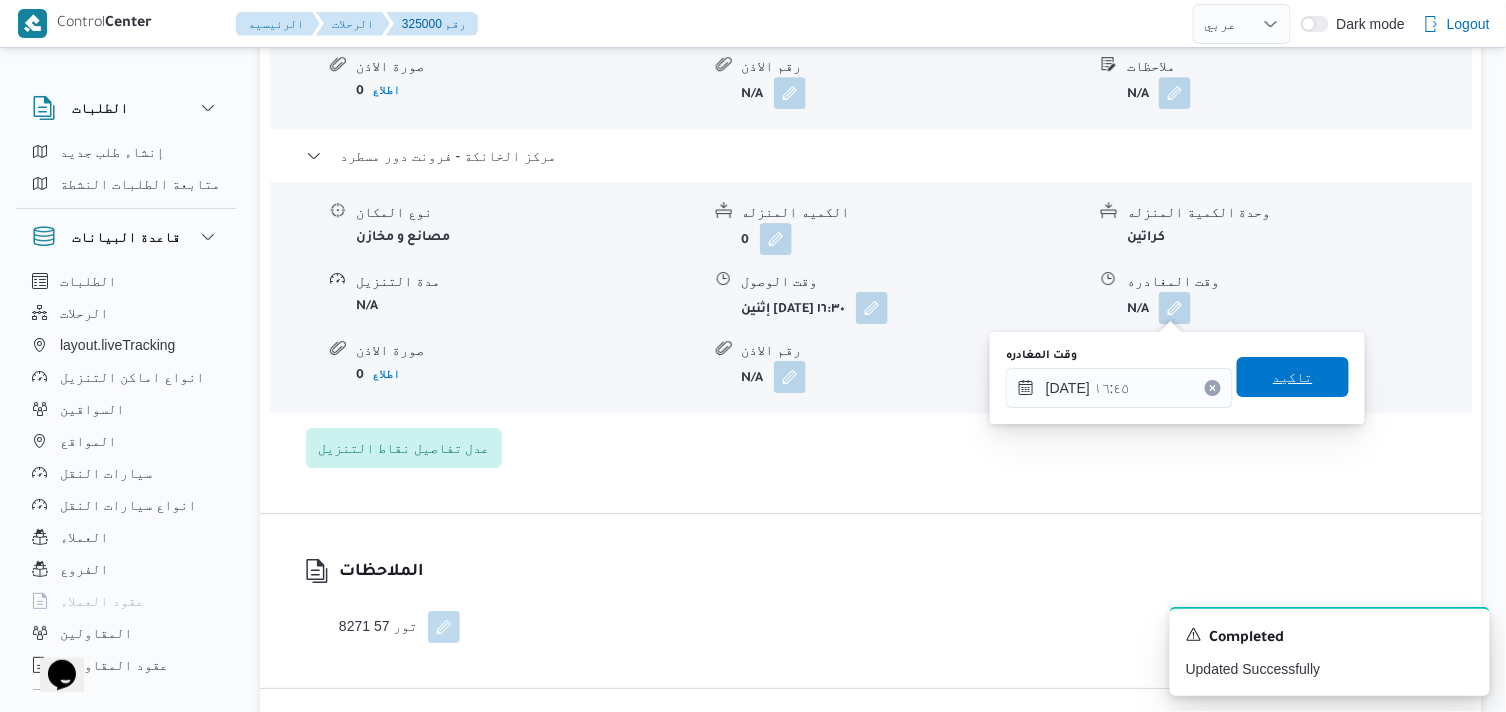 click on "تاكيد" at bounding box center (1293, 377) 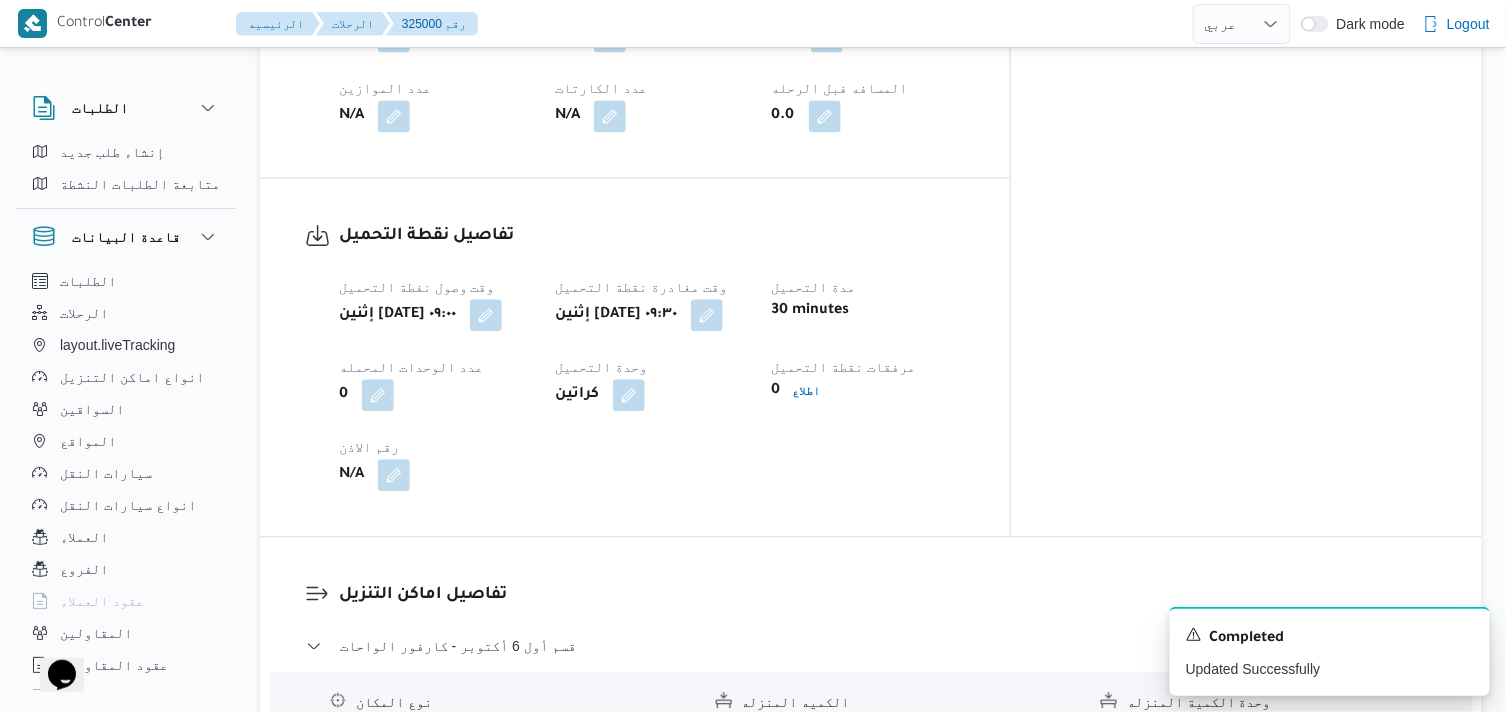 scroll, scrollTop: 863, scrollLeft: 0, axis: vertical 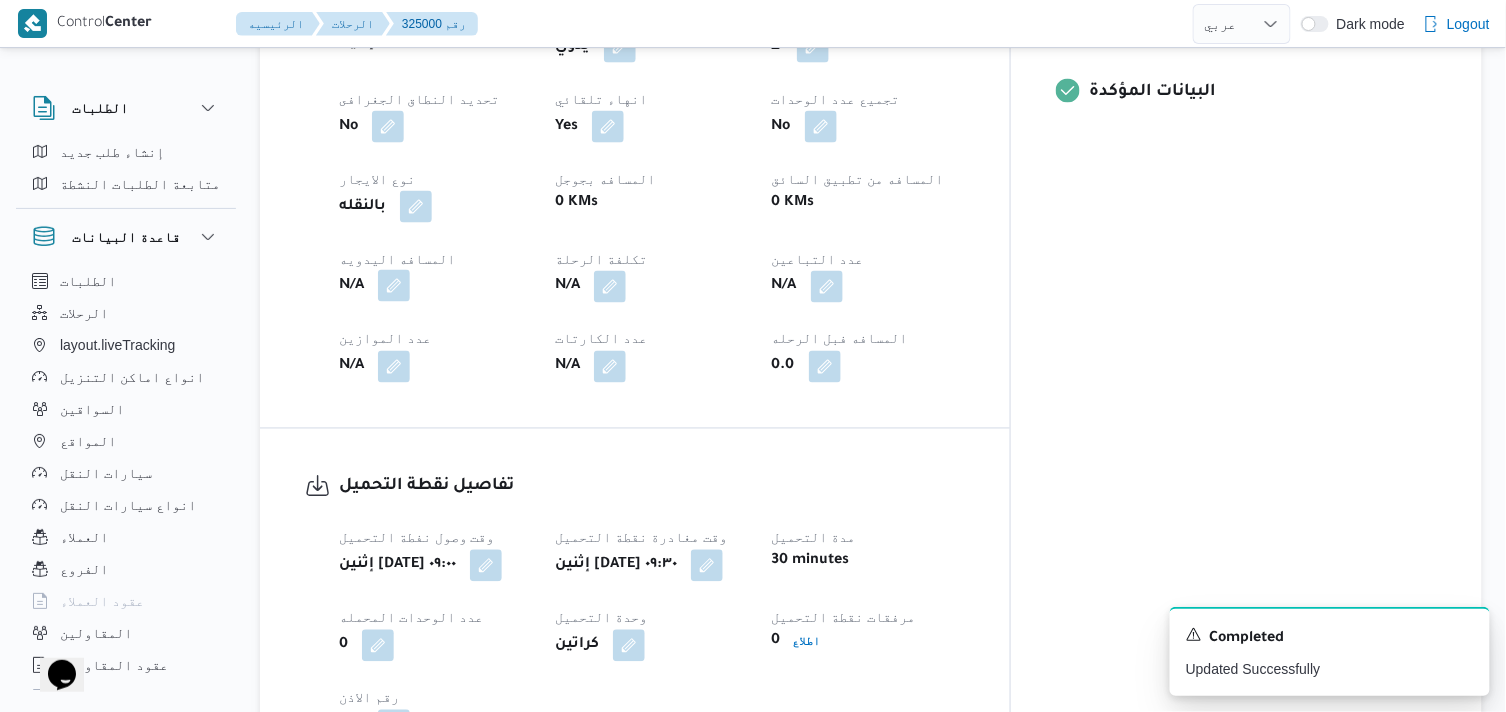 click at bounding box center (394, 286) 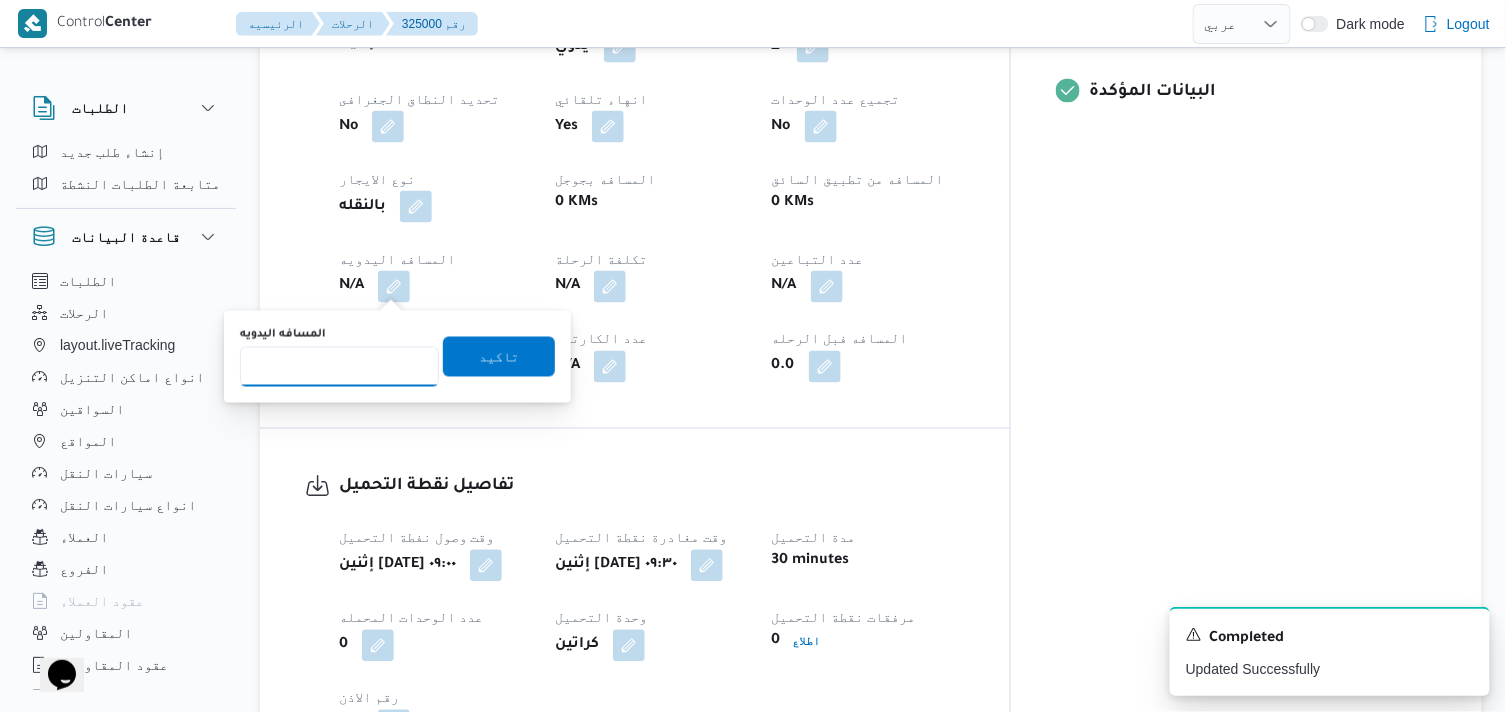 click on "المسافه اليدويه" at bounding box center [339, 367] 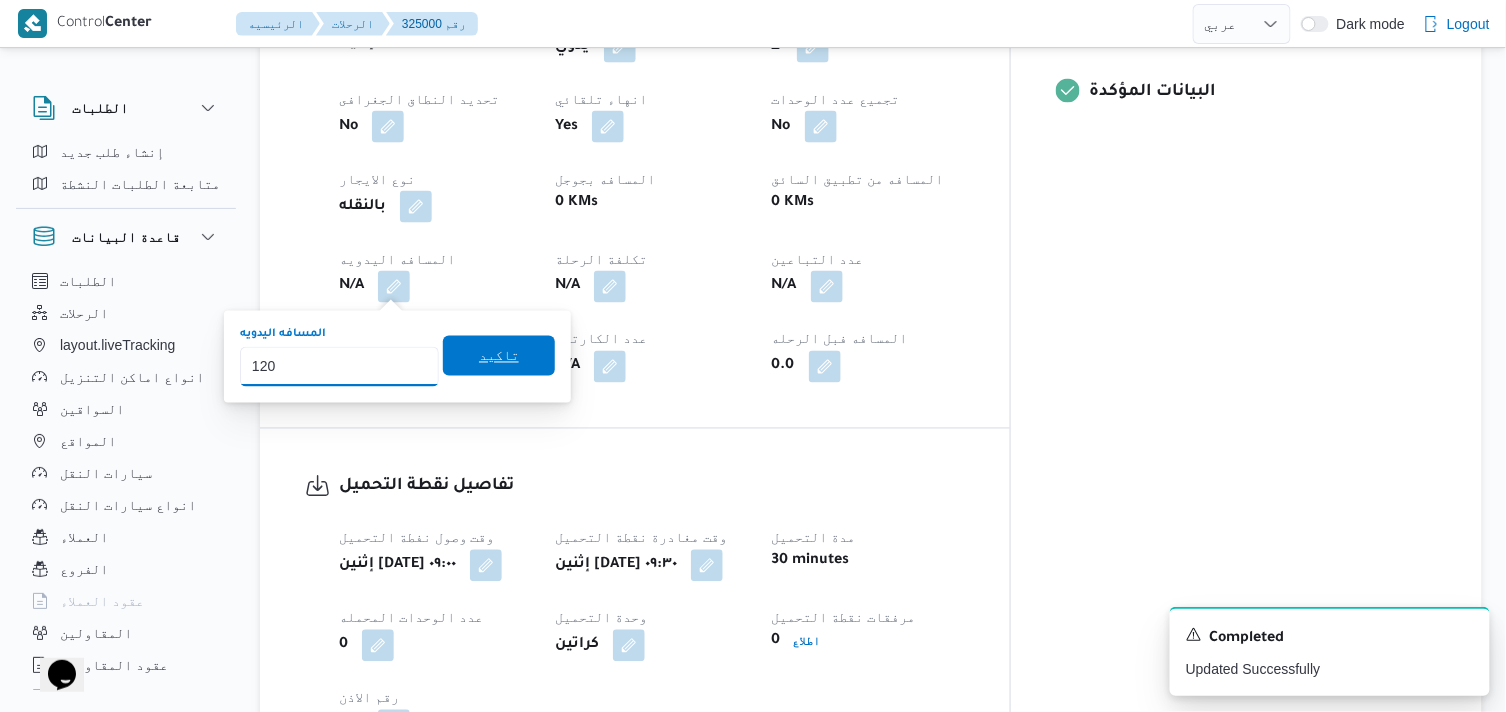 type on "120" 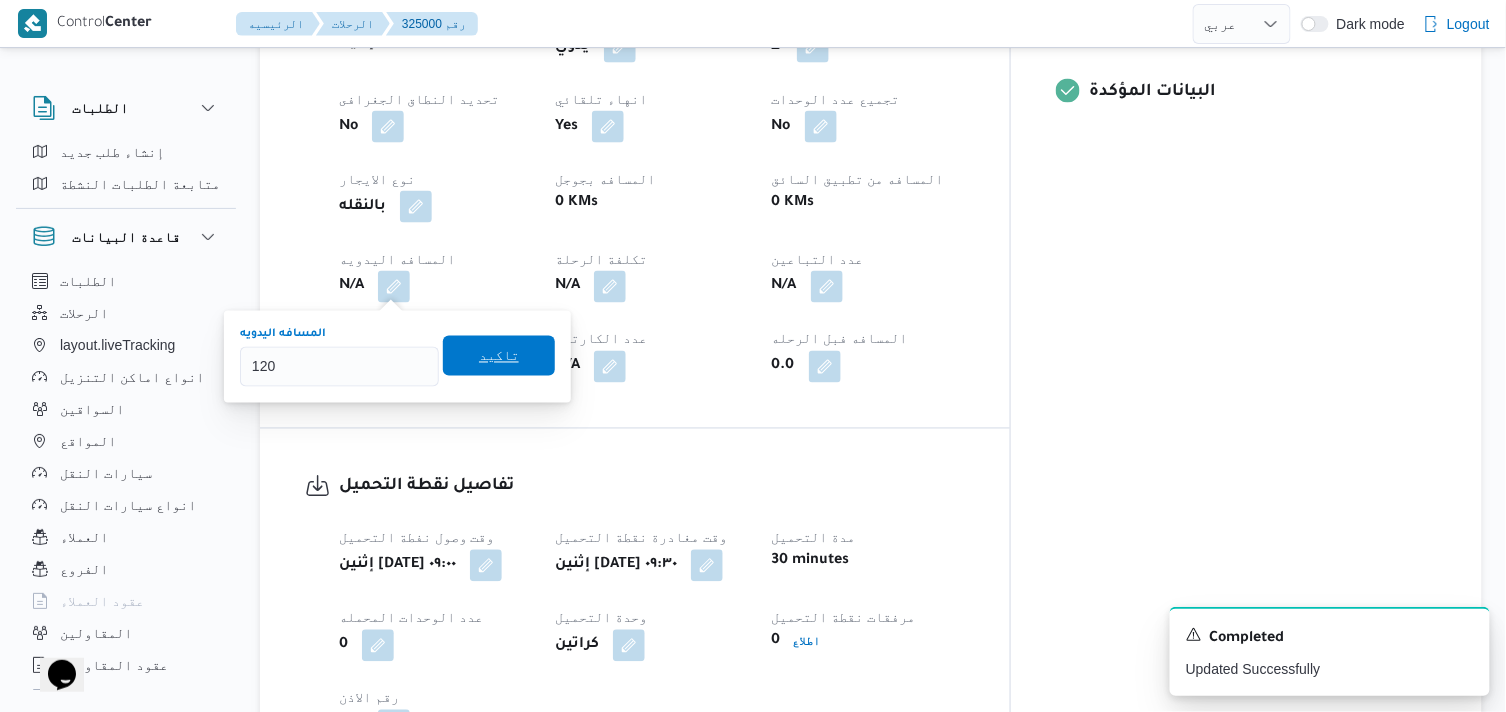 click on "تاكيد" at bounding box center (499, 356) 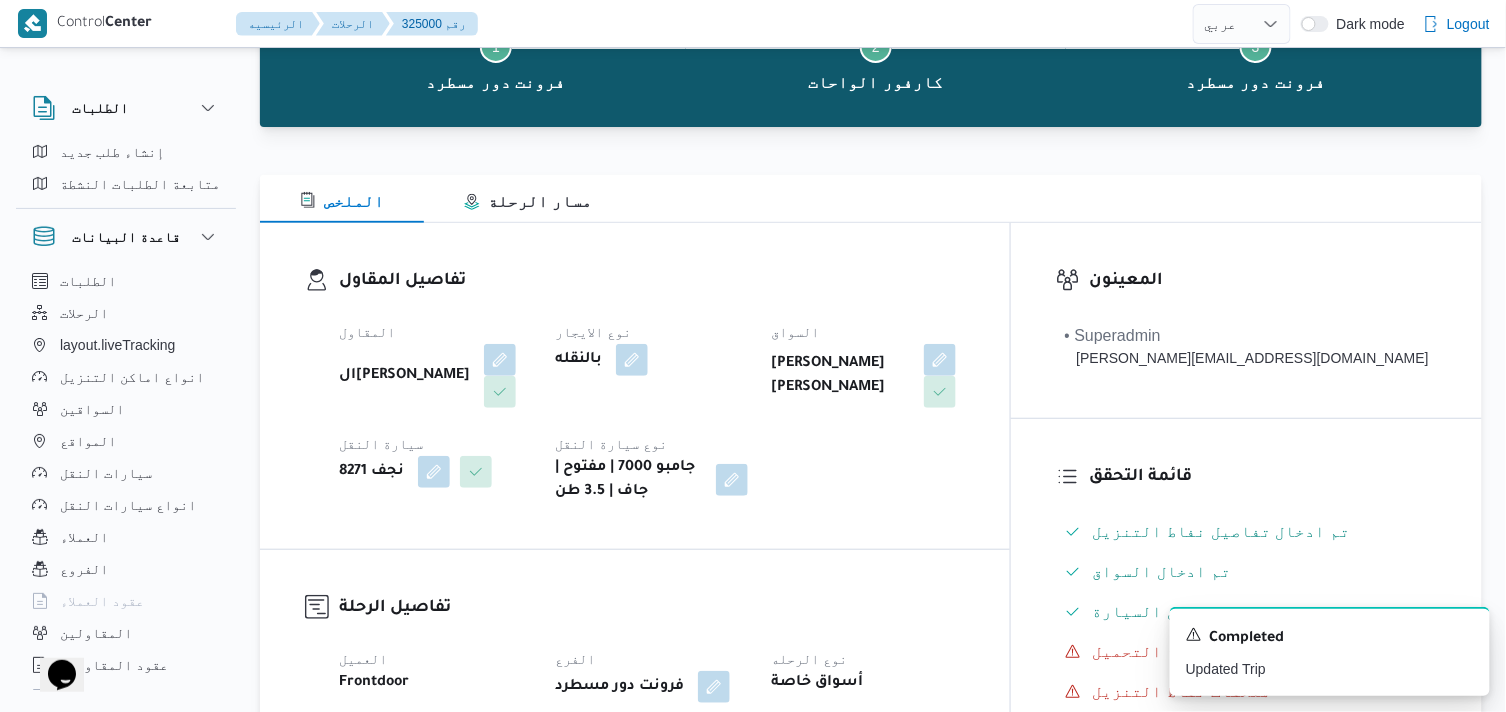 scroll, scrollTop: 0, scrollLeft: 0, axis: both 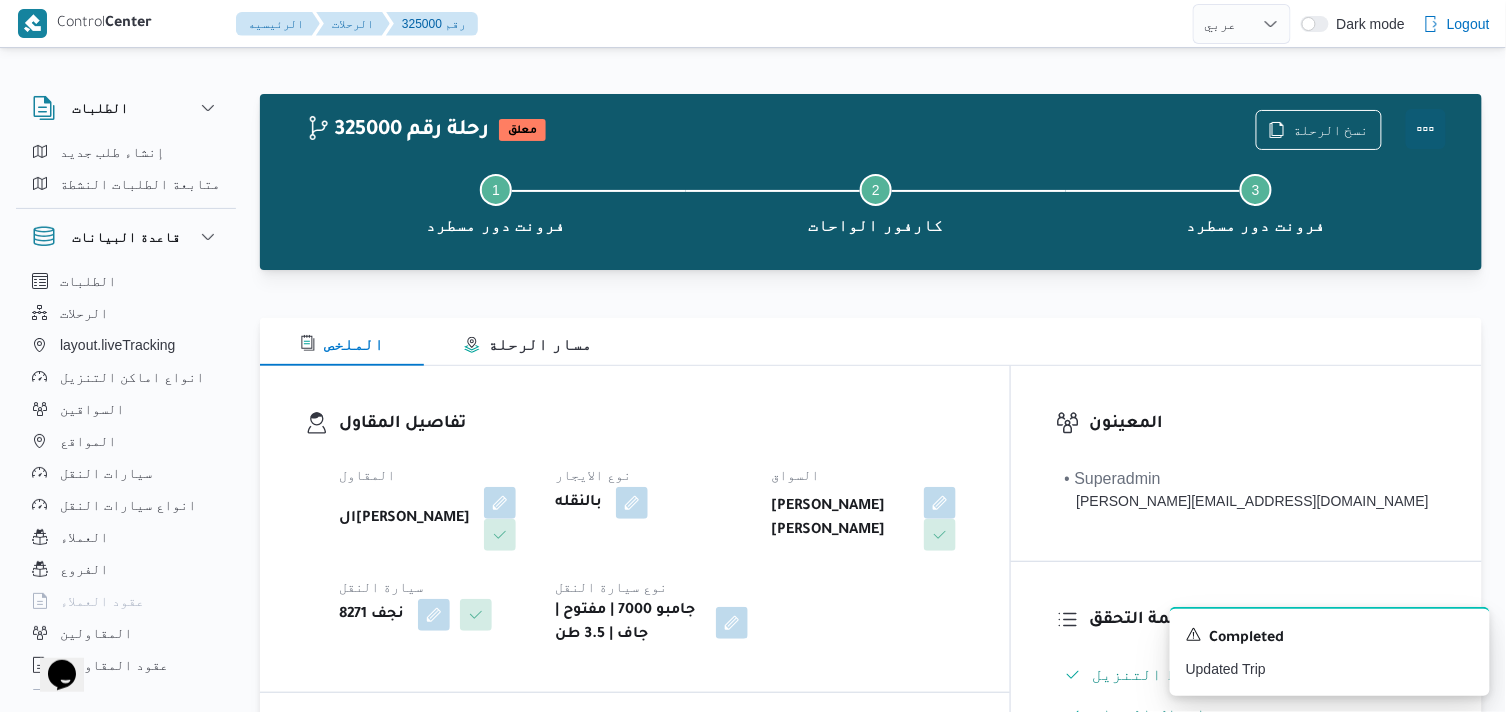 click at bounding box center [1426, 129] 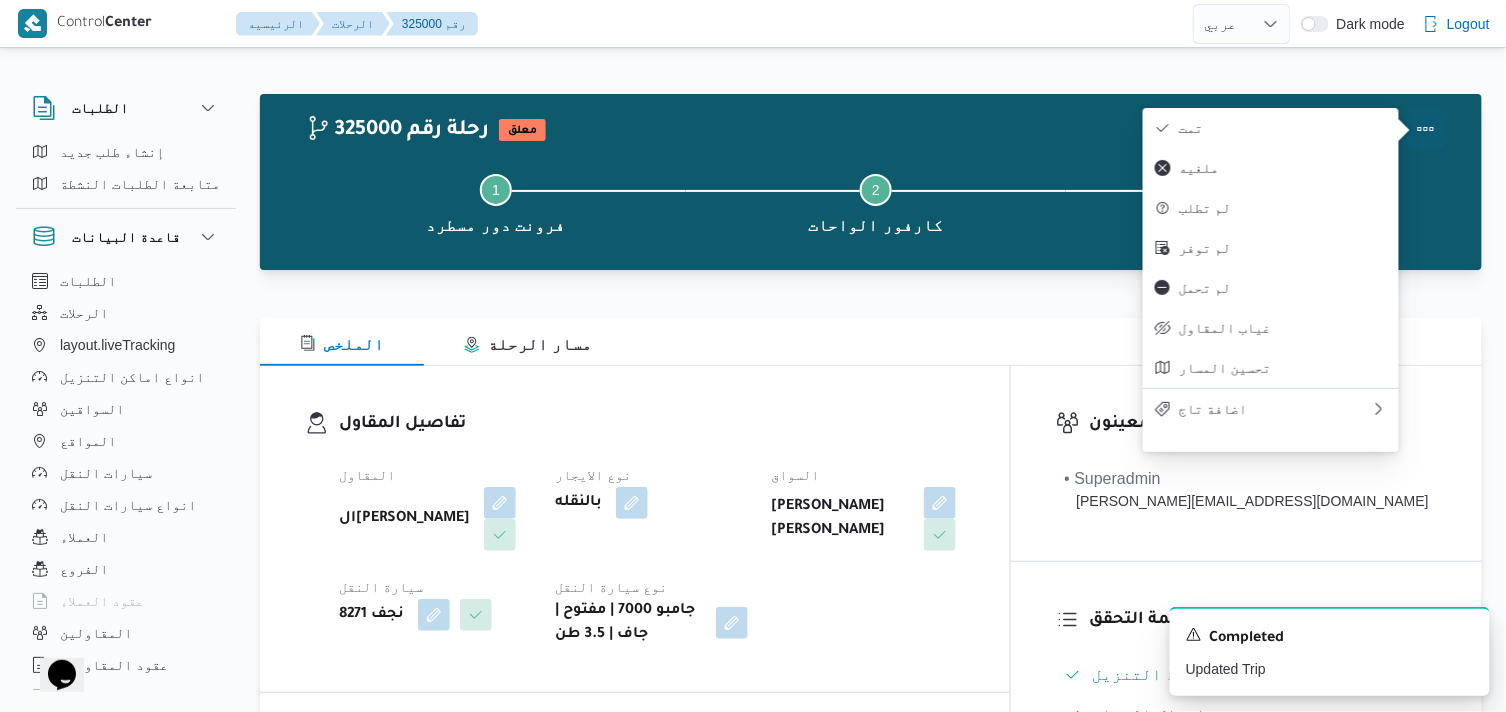 click on "تمت" at bounding box center [1283, 128] 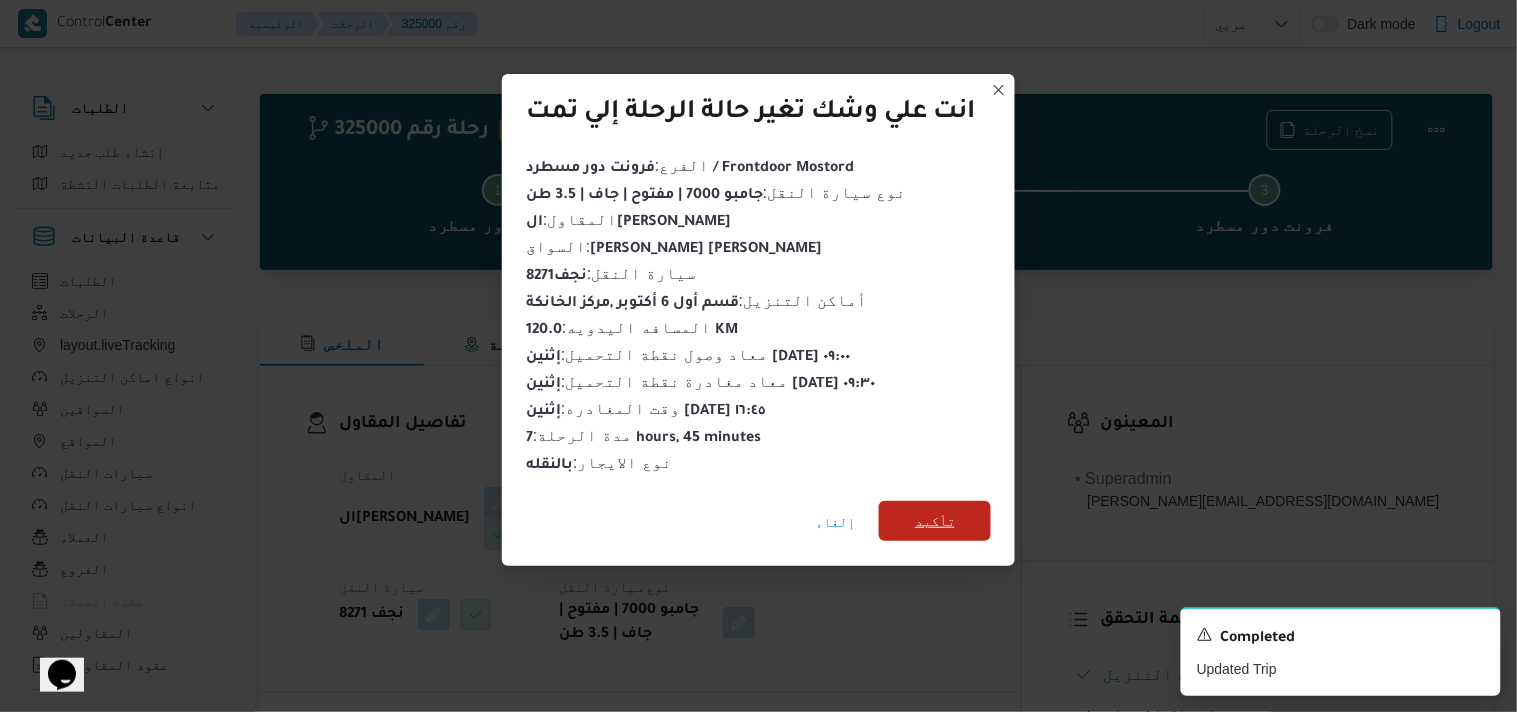 click on "تأكيد" at bounding box center (935, 521) 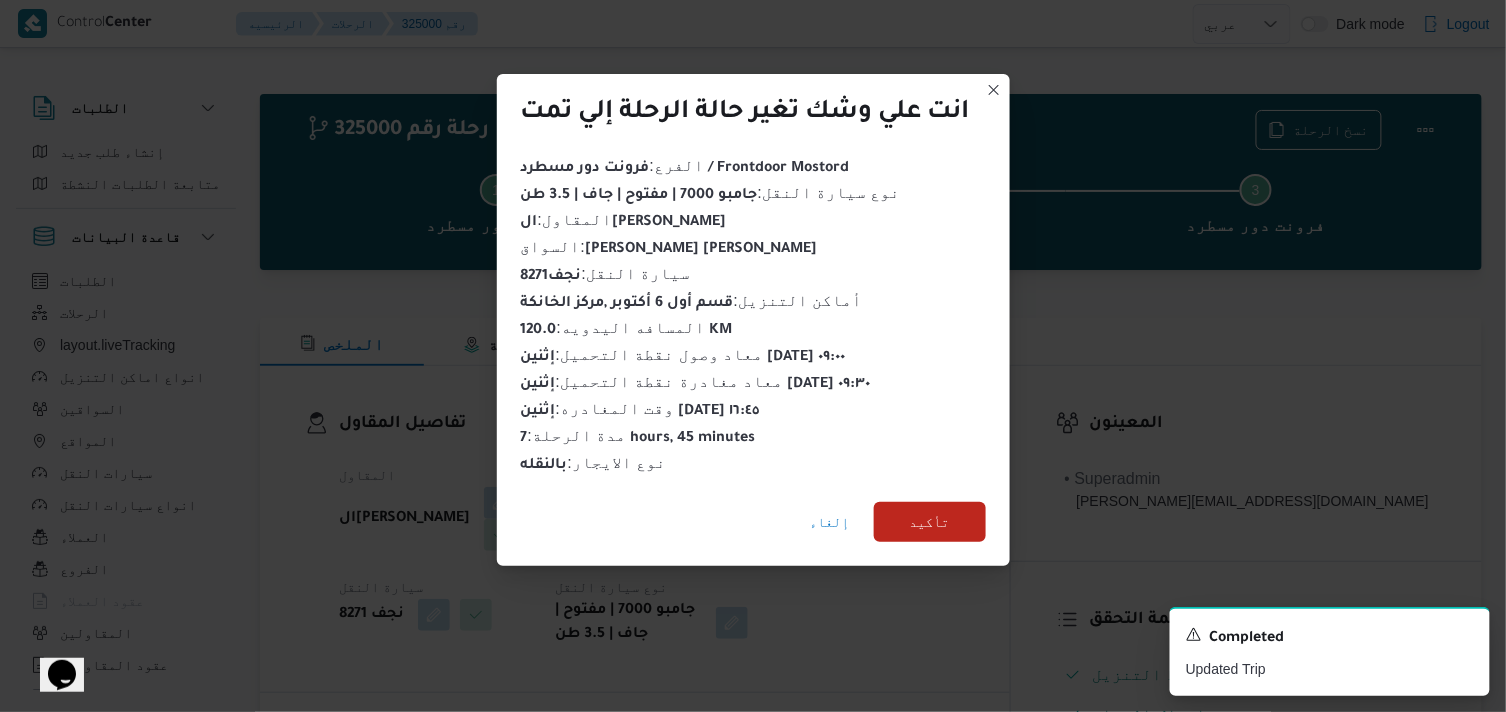 click on "المقاول الهامي محمد خالد علي نوع الايجار بالنقله السواق احمد عطية سيد عطية سيارة النقل نجف 8271 نوع سيارة النقل جامبو 7000 | مفتوح | جاف | 3.5 طن" at bounding box center [652, 555] 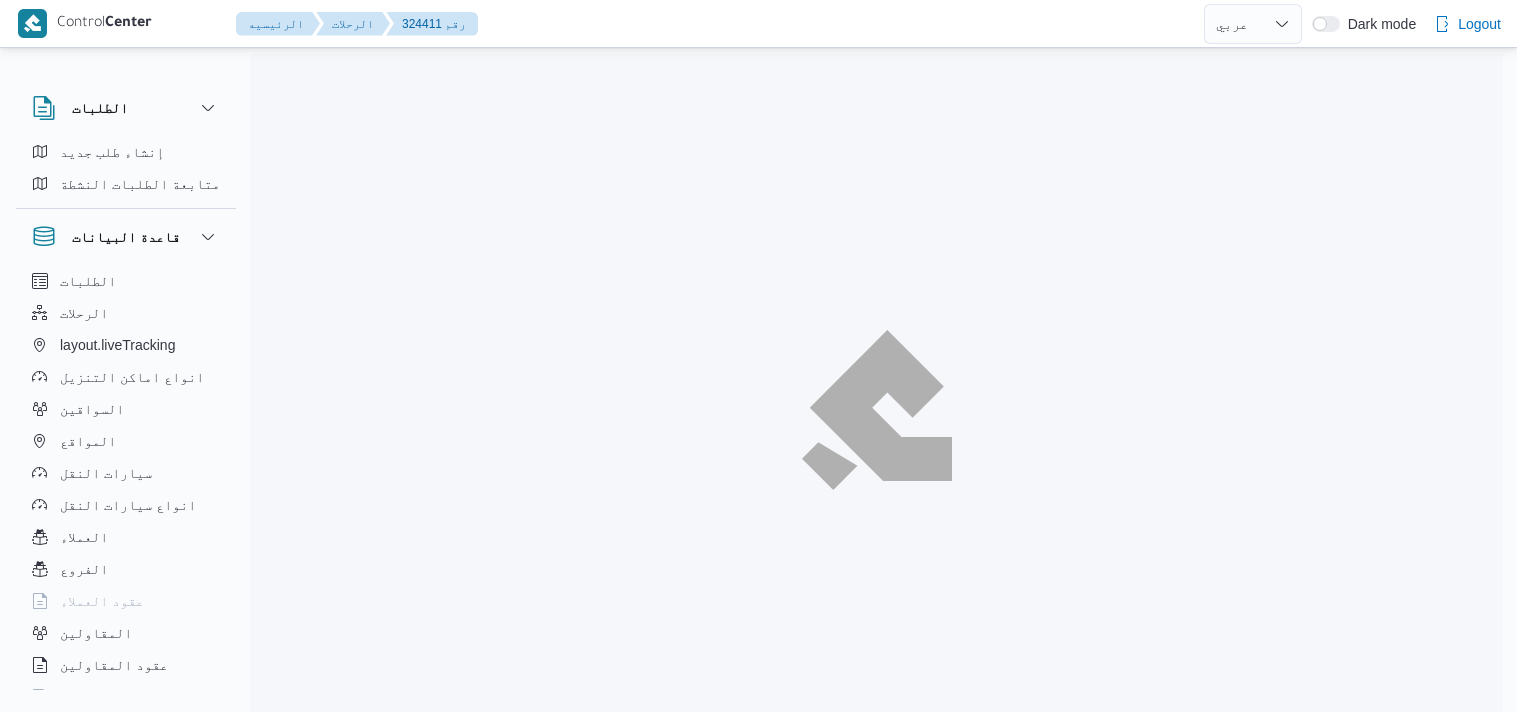 select on "ar" 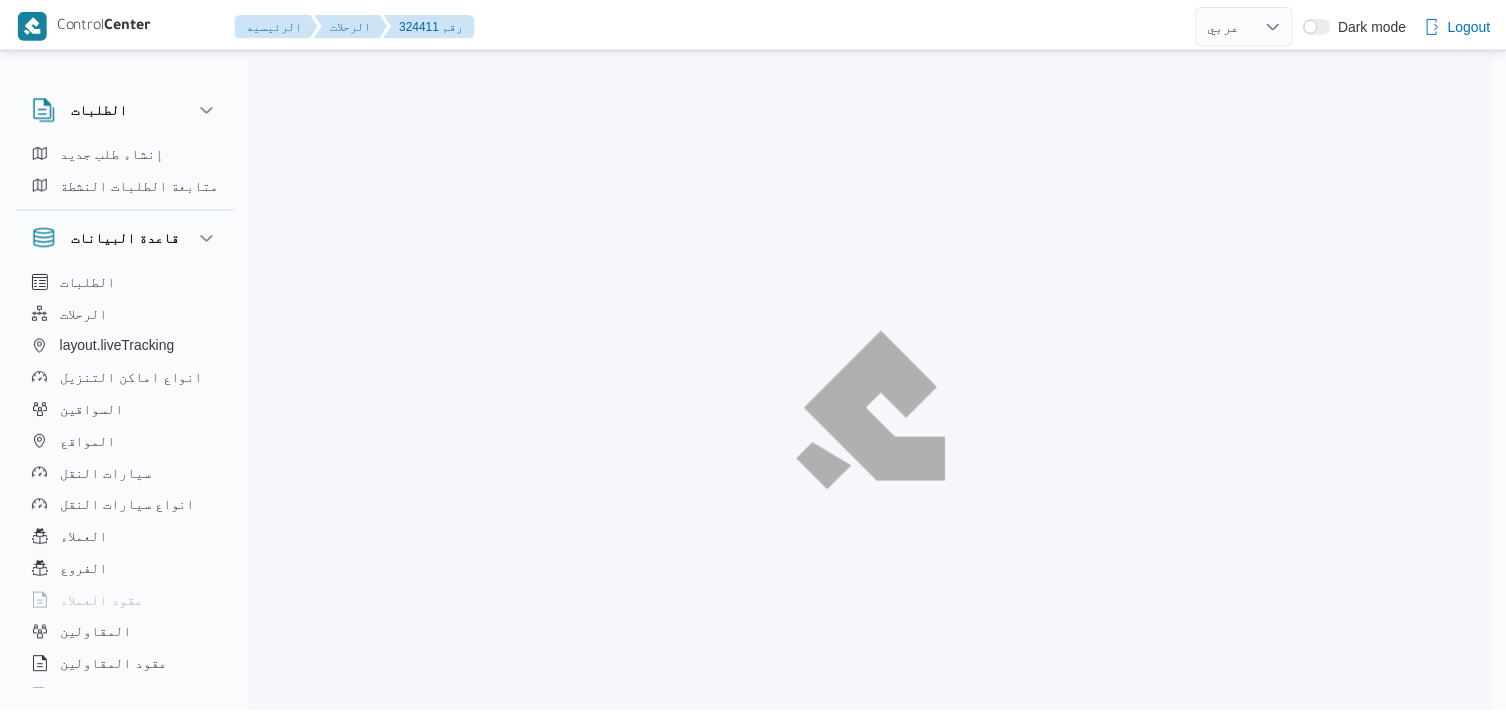 scroll, scrollTop: 0, scrollLeft: 0, axis: both 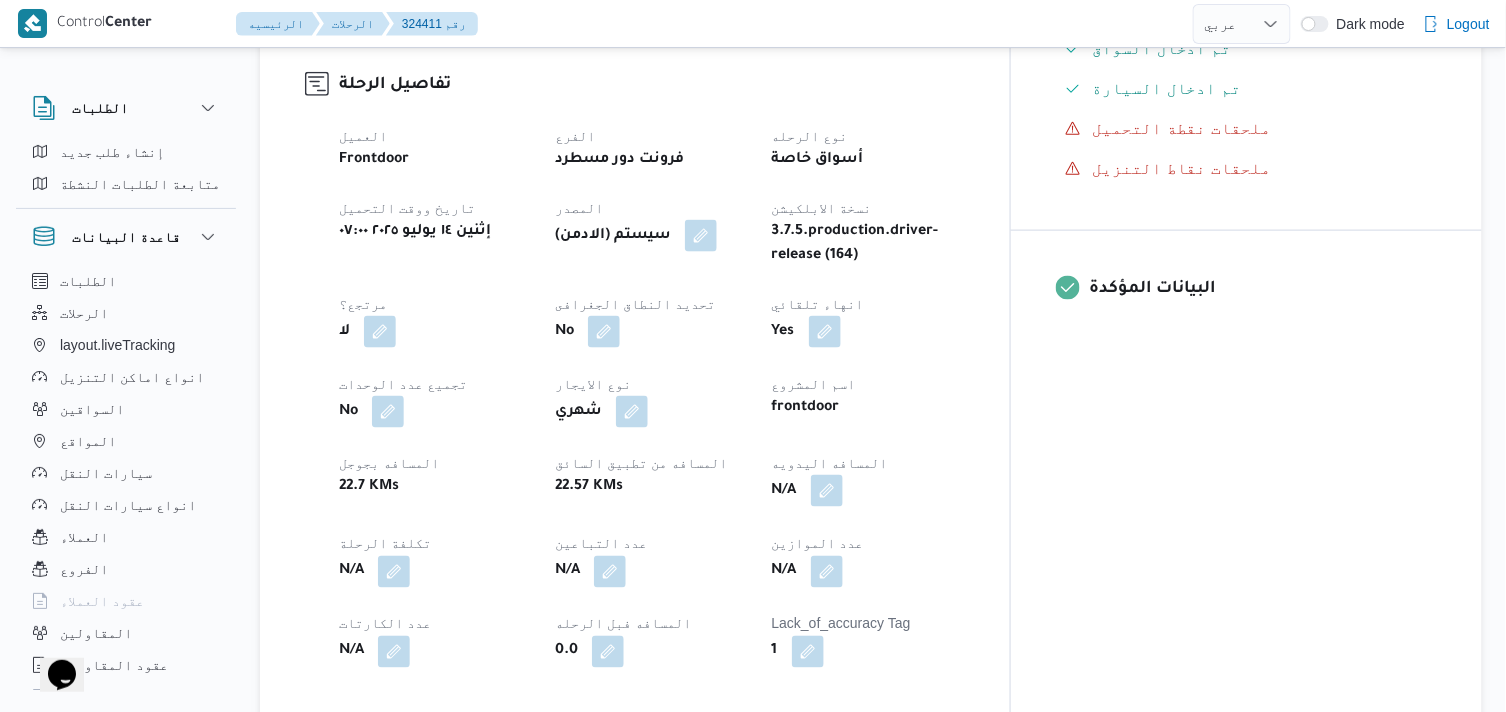 click at bounding box center [827, 491] 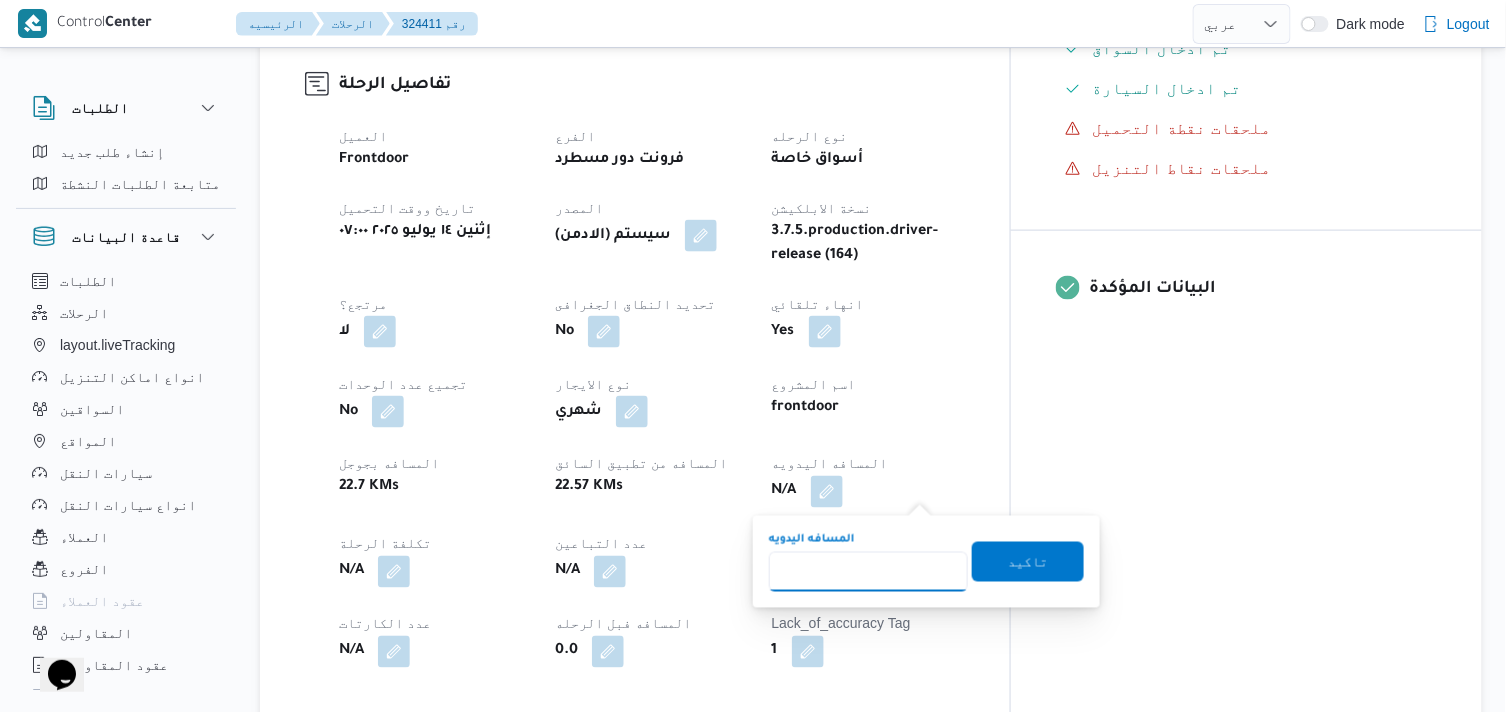 click on "المسافه اليدويه" at bounding box center (868, 572) 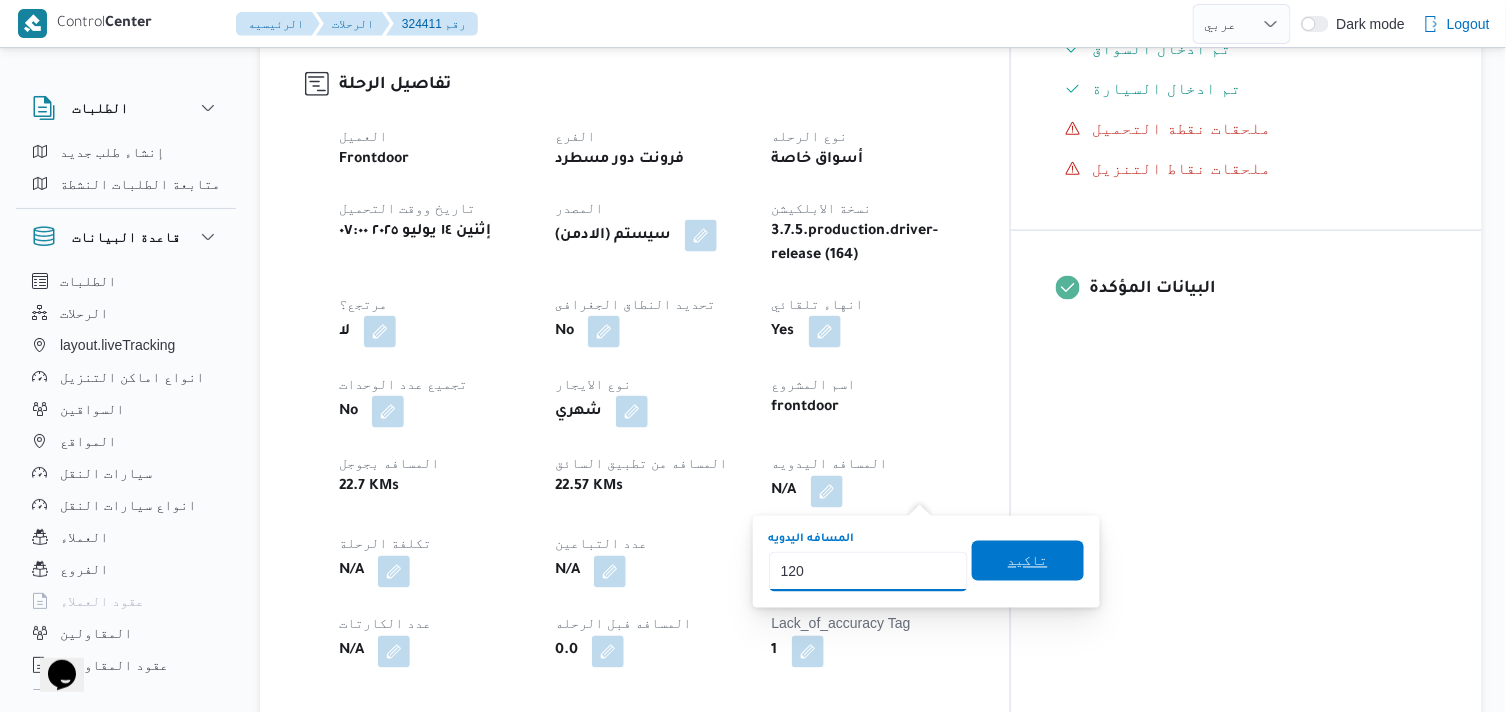 type on "120" 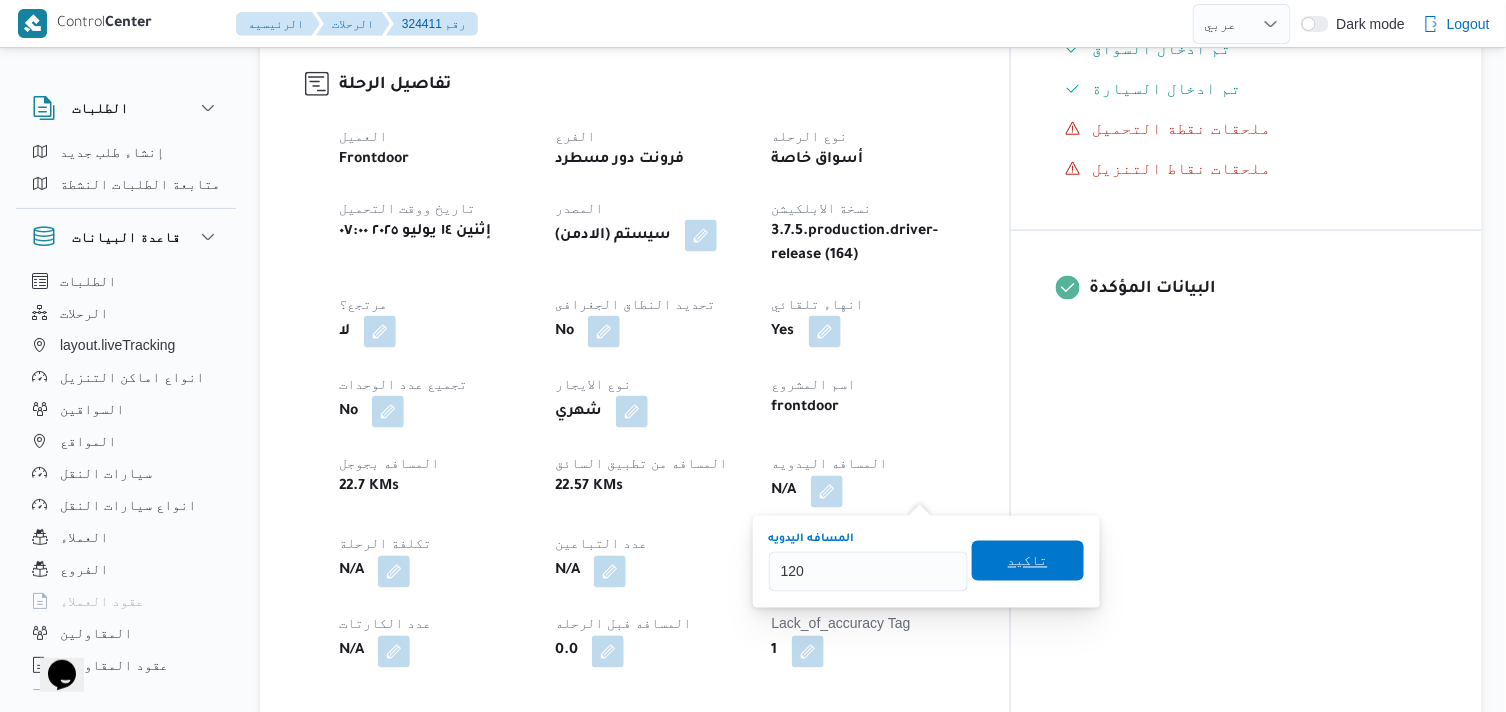 click on "تاكيد" at bounding box center [1028, 561] 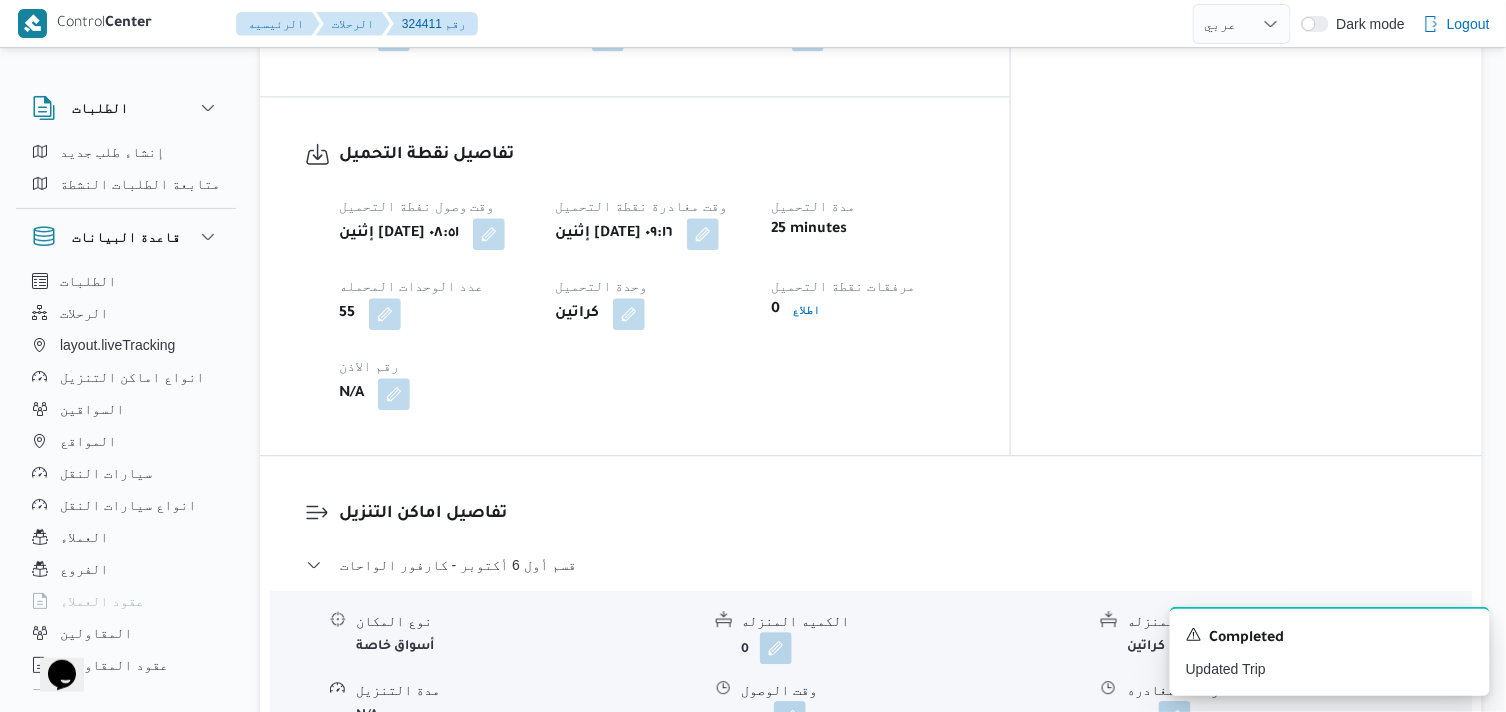 scroll, scrollTop: 1333, scrollLeft: 0, axis: vertical 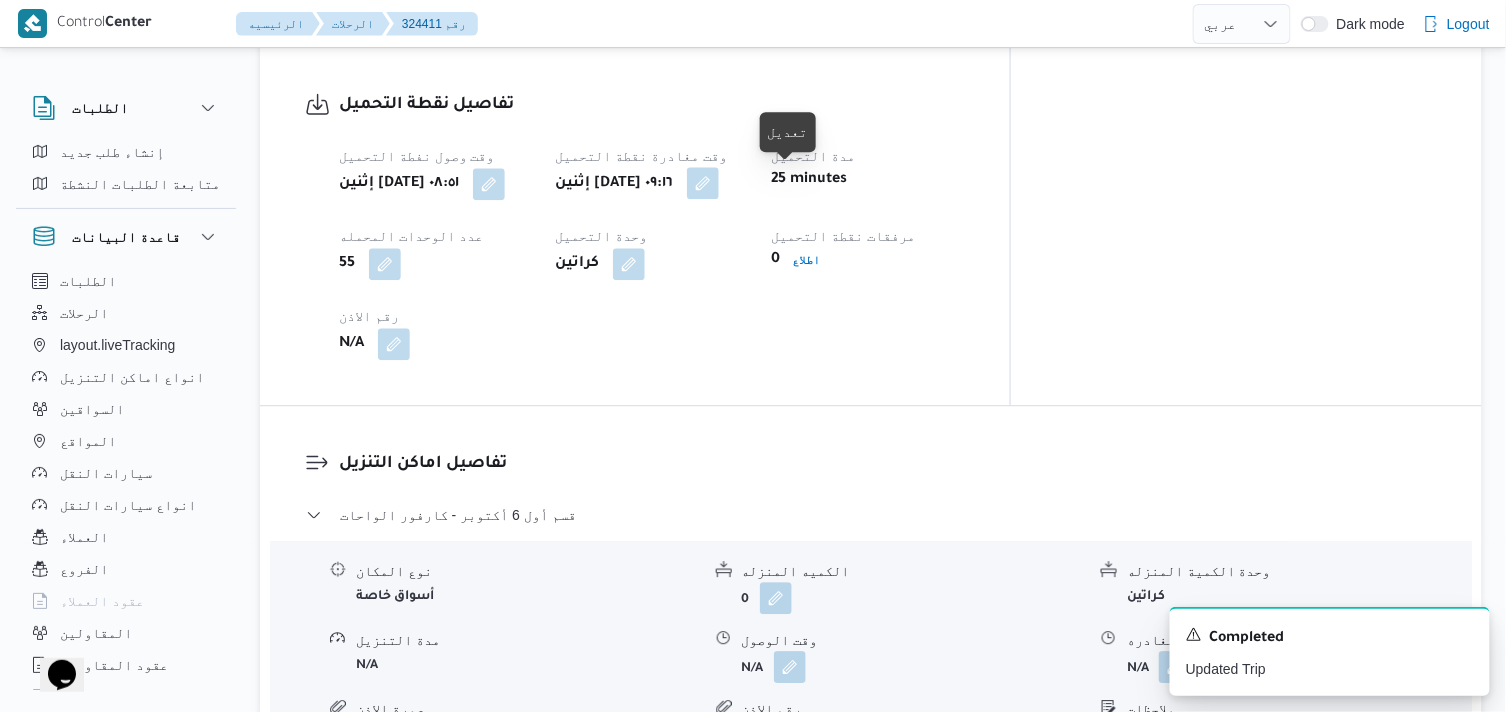 click at bounding box center [703, 183] 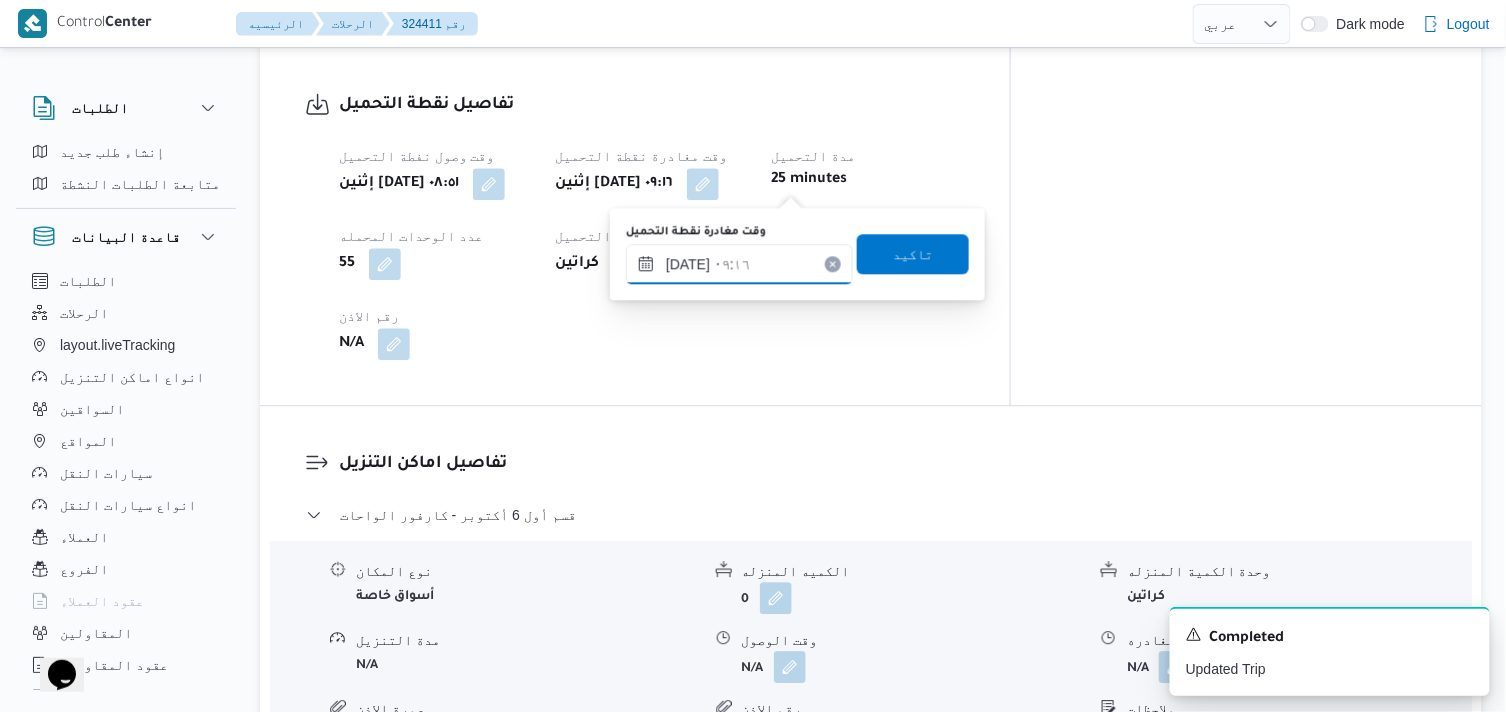 click on "[DATE] ٠٩:١٦" at bounding box center (739, 264) 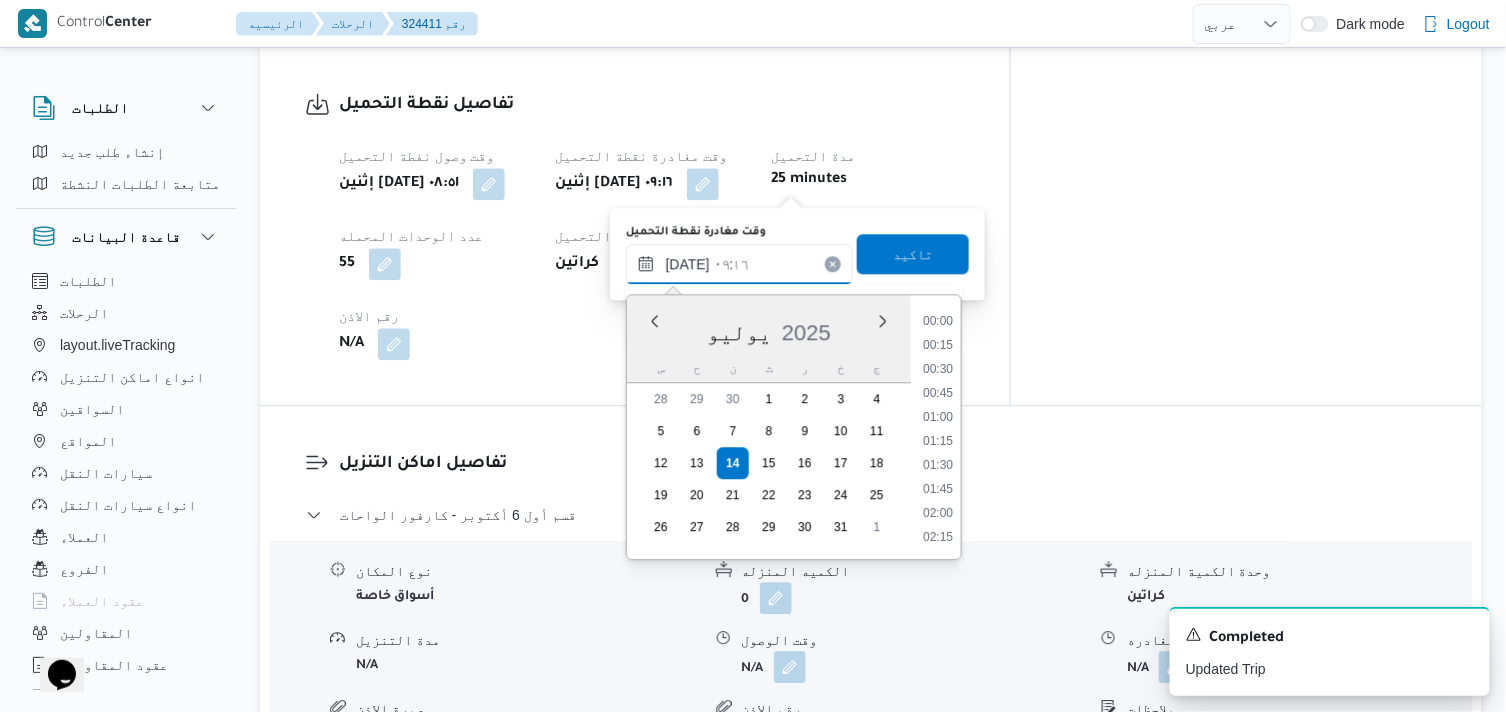 scroll, scrollTop: 768, scrollLeft: 0, axis: vertical 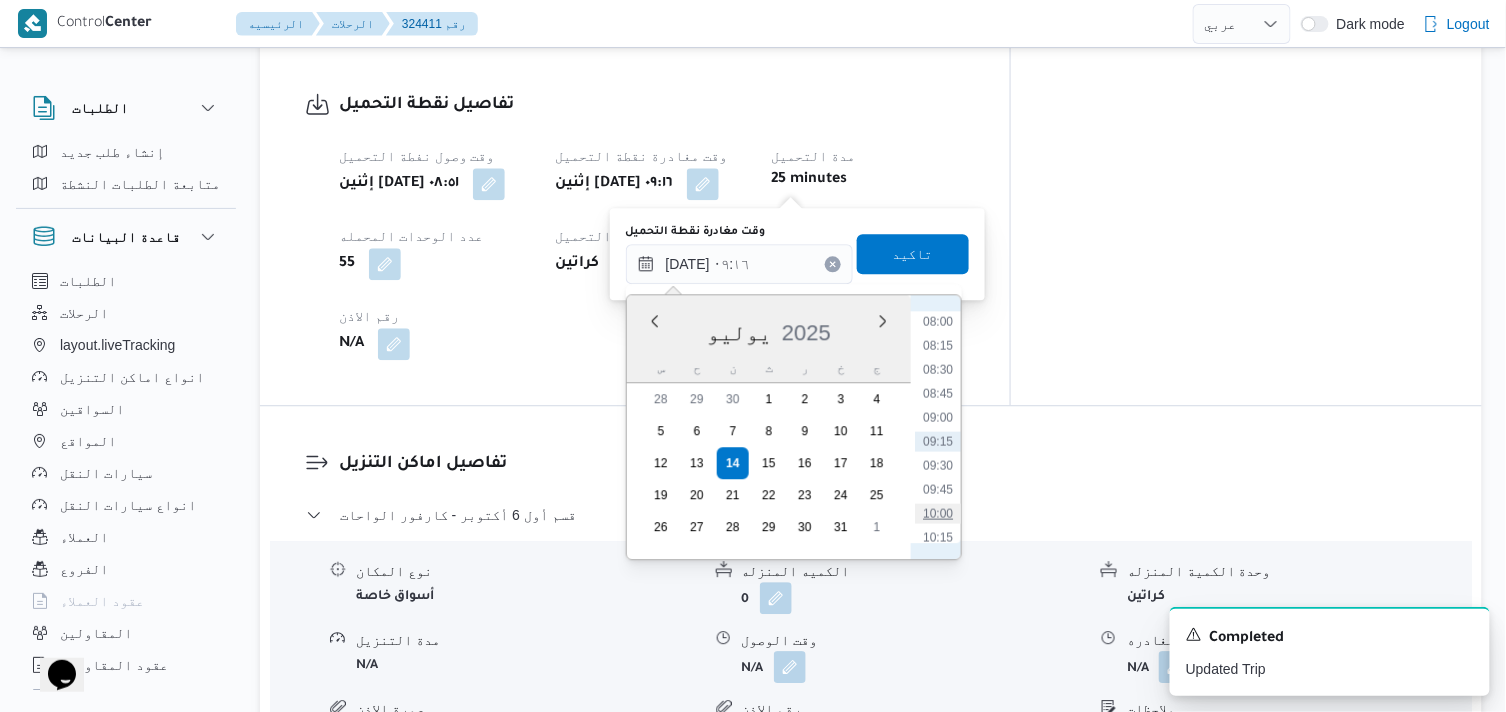 click on "10:00" at bounding box center [938, 513] 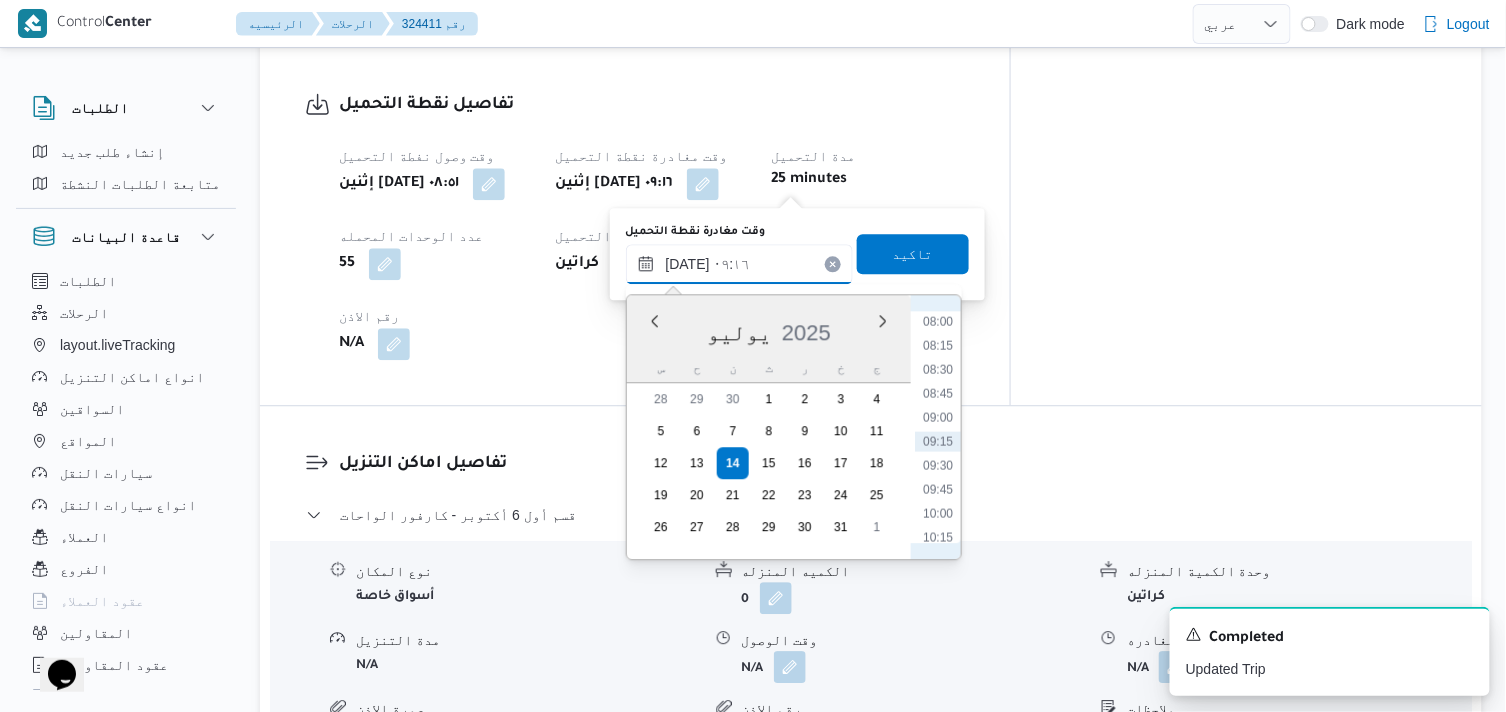 type on "[DATE] ١٠:٠٠" 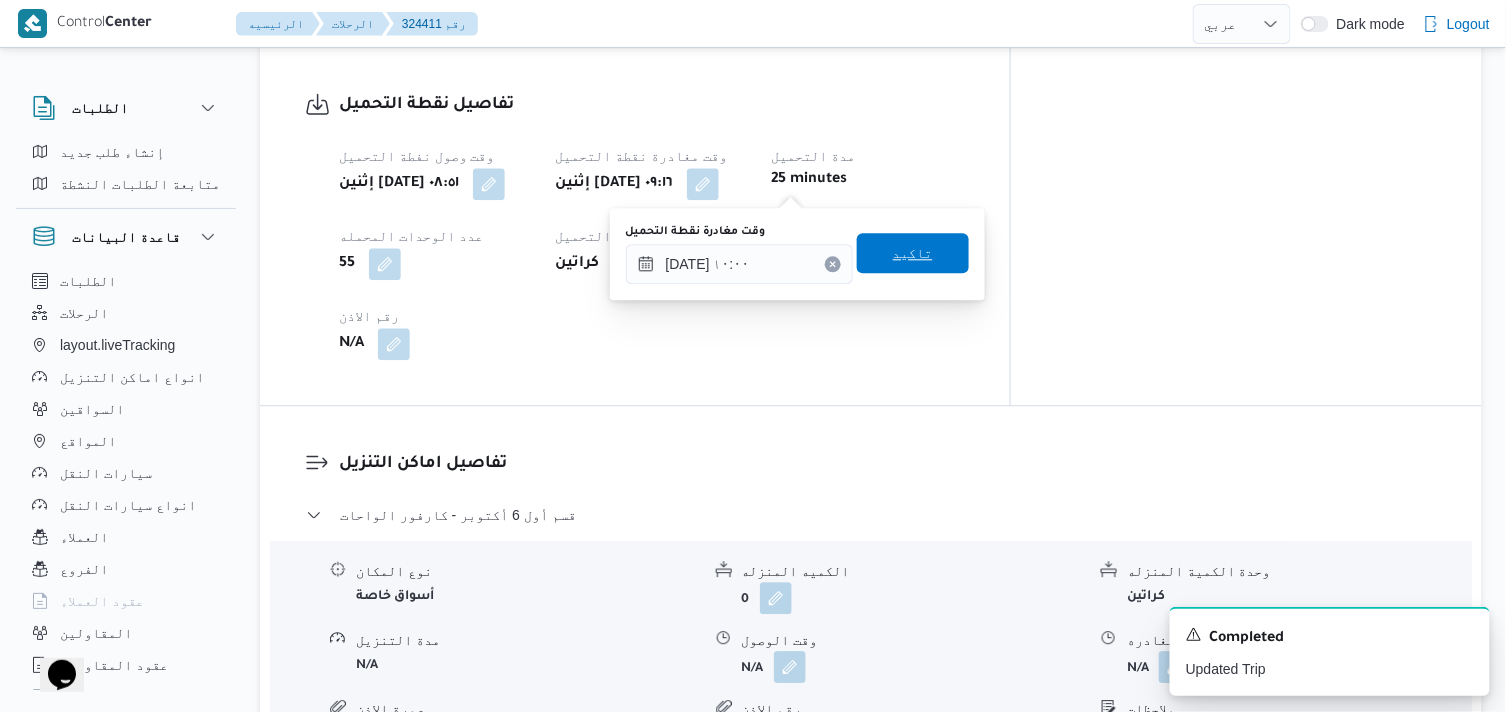click on "تاكيد" at bounding box center (913, 253) 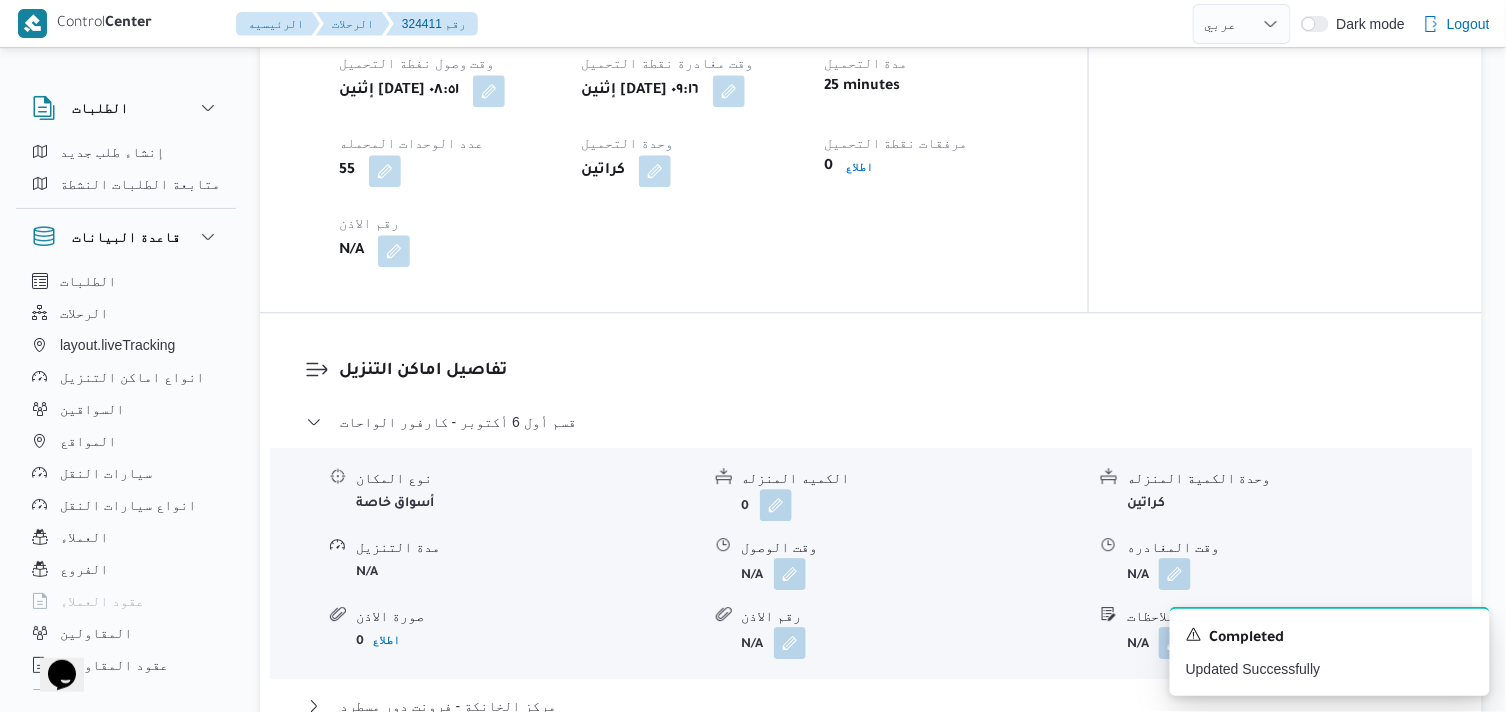 scroll, scrollTop: 1555, scrollLeft: 0, axis: vertical 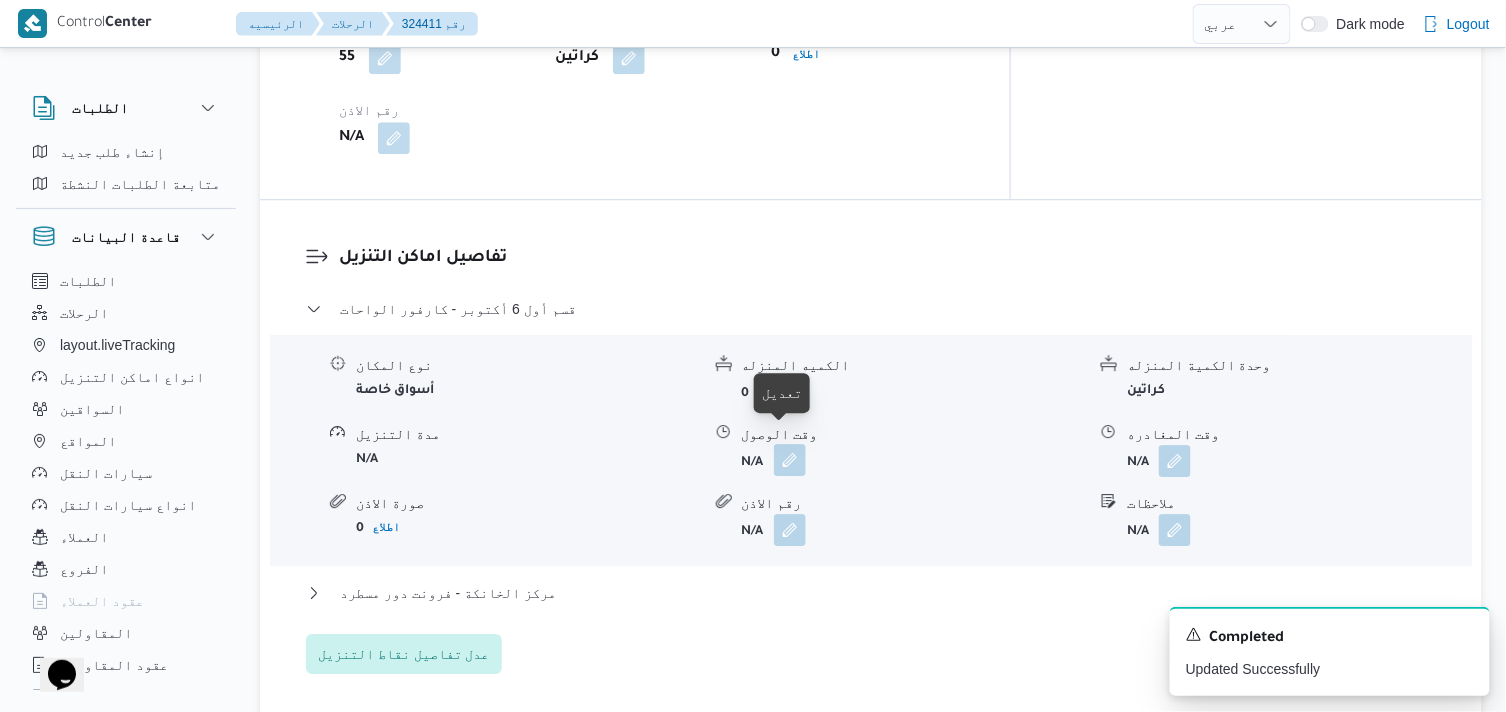drag, startPoint x: 788, startPoint y: 437, endPoint x: 787, endPoint y: 452, distance: 15.033297 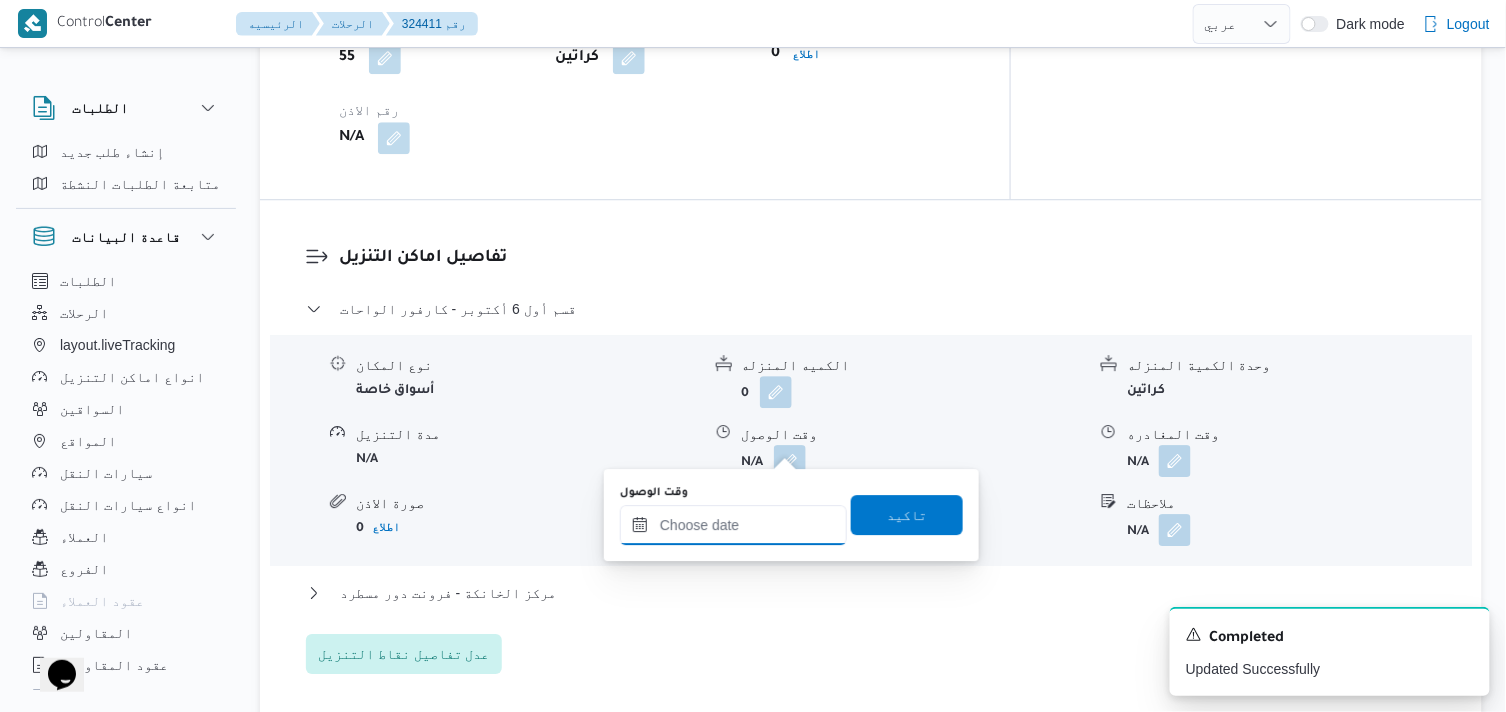 click on "وقت الوصول" at bounding box center (733, 525) 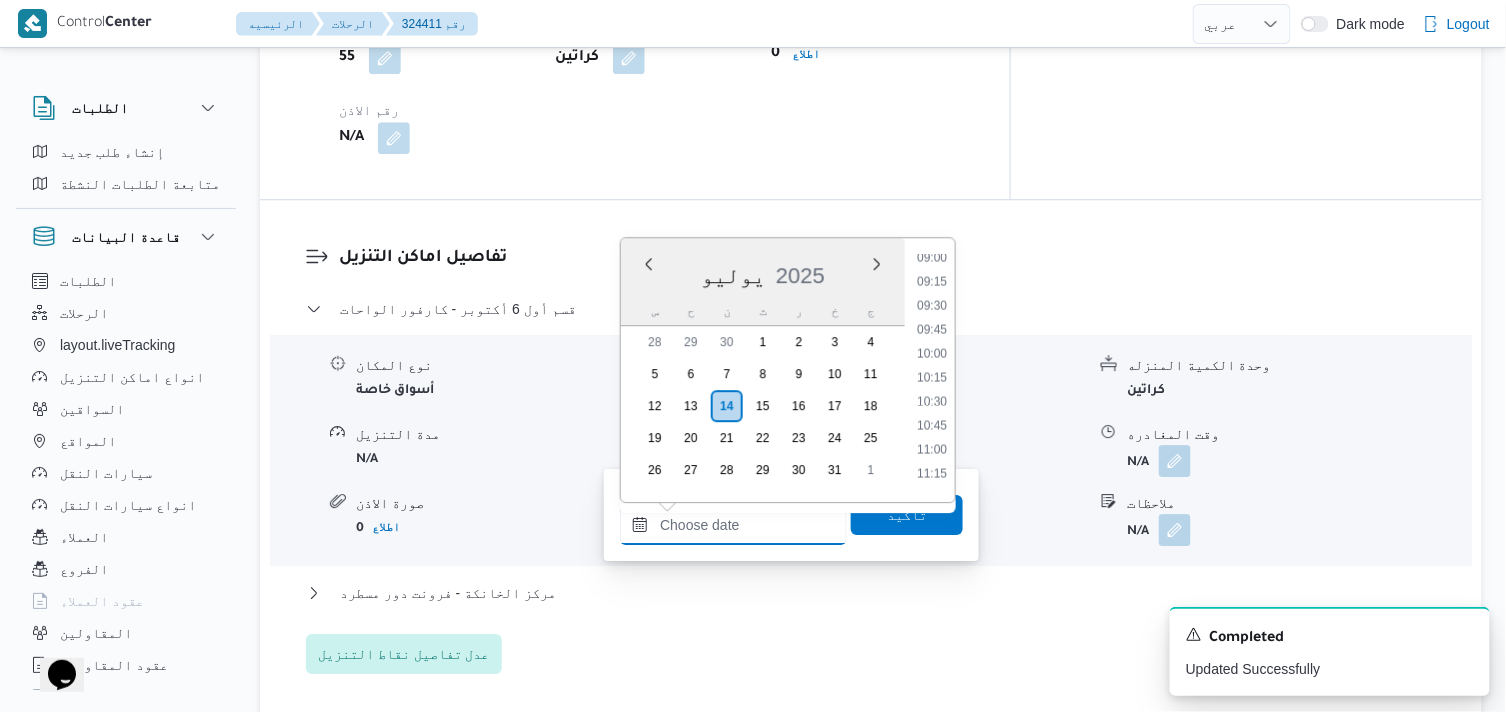scroll, scrollTop: 941, scrollLeft: 0, axis: vertical 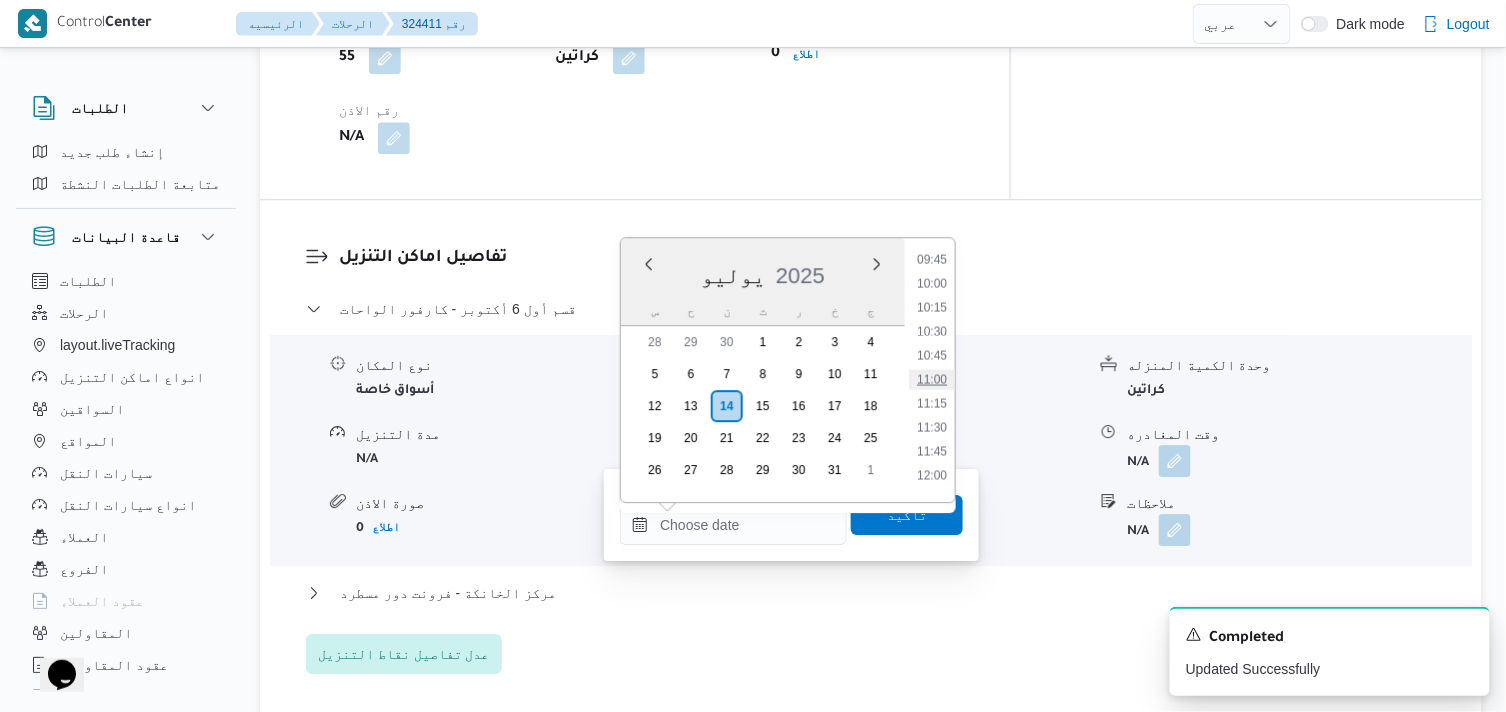 click on "11:00" at bounding box center (932, 379) 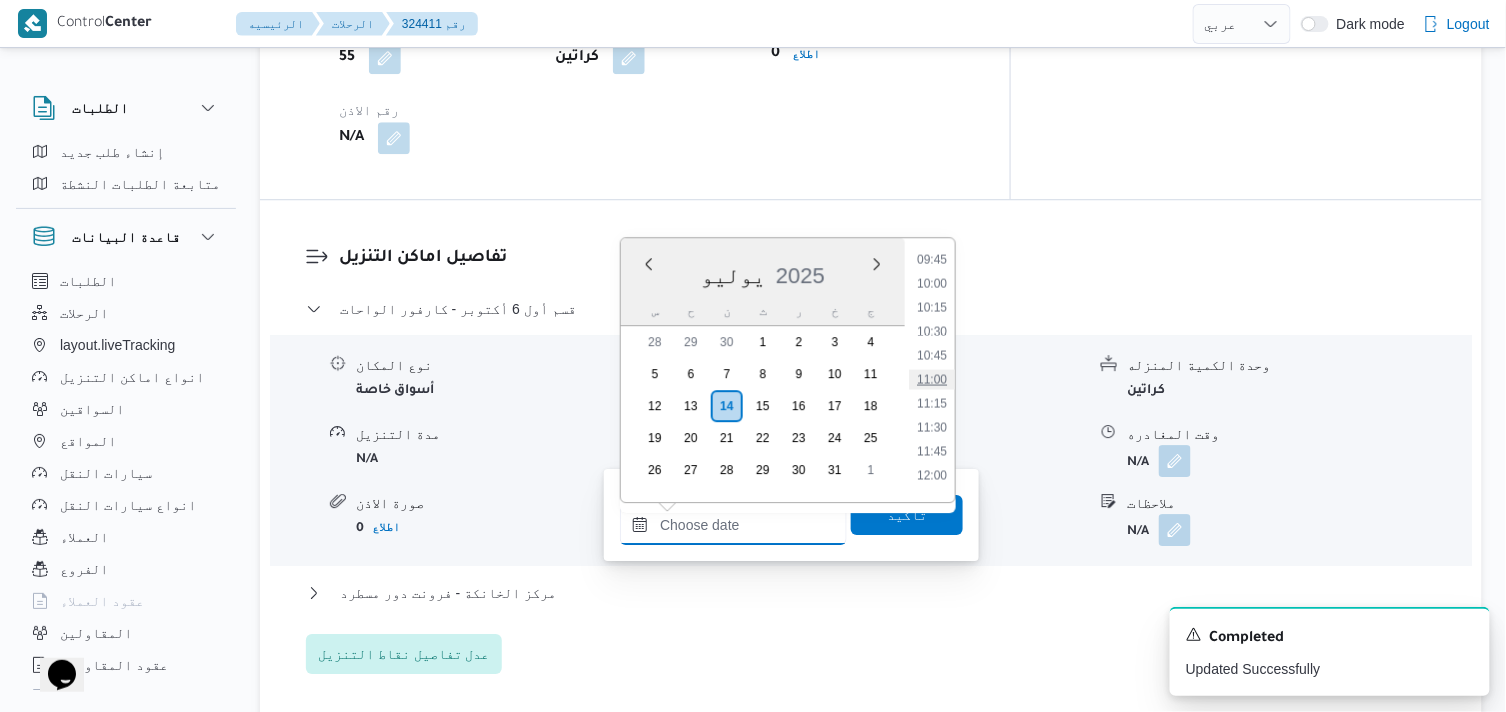 type on "[DATE] ١١:٠٠" 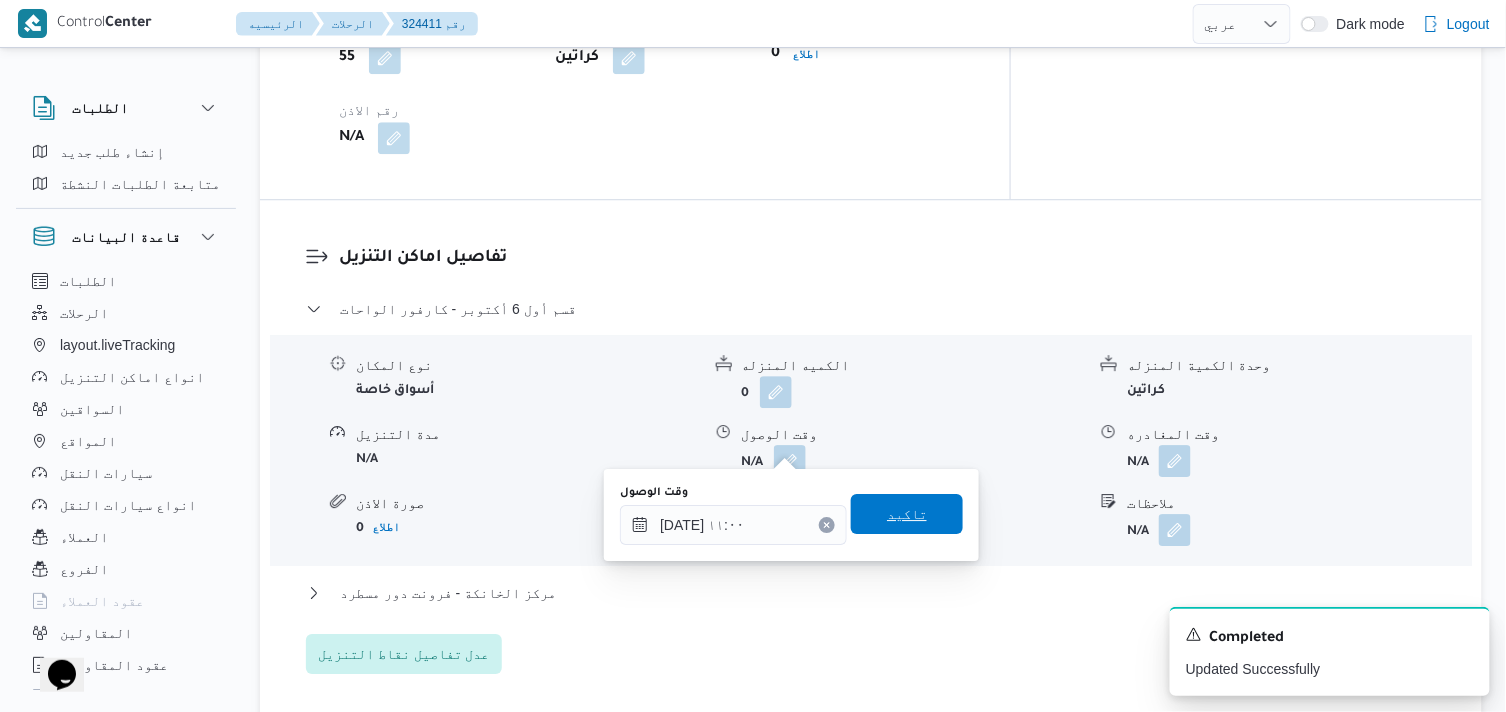 click on "تاكيد" at bounding box center (907, 514) 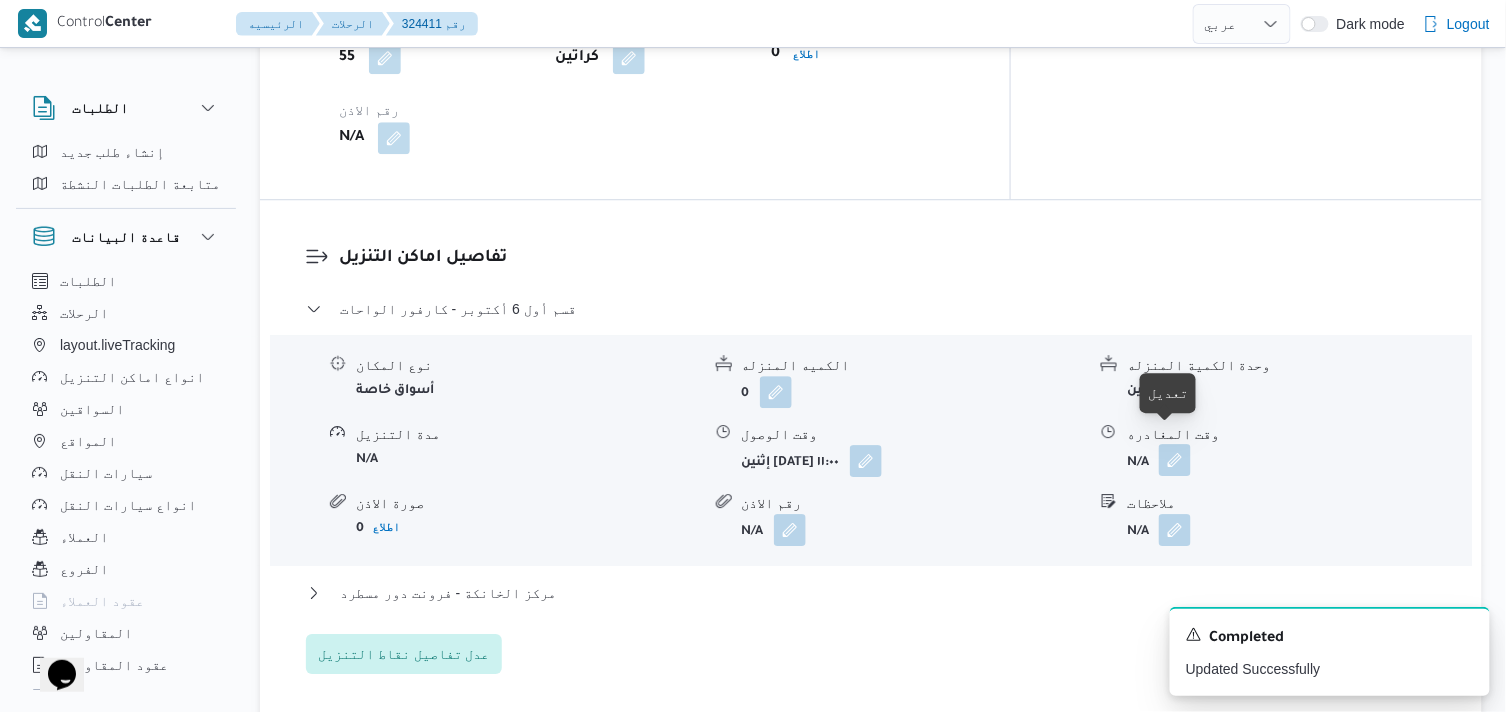 drag, startPoint x: 1171, startPoint y: 440, endPoint x: 1173, endPoint y: 453, distance: 13.152946 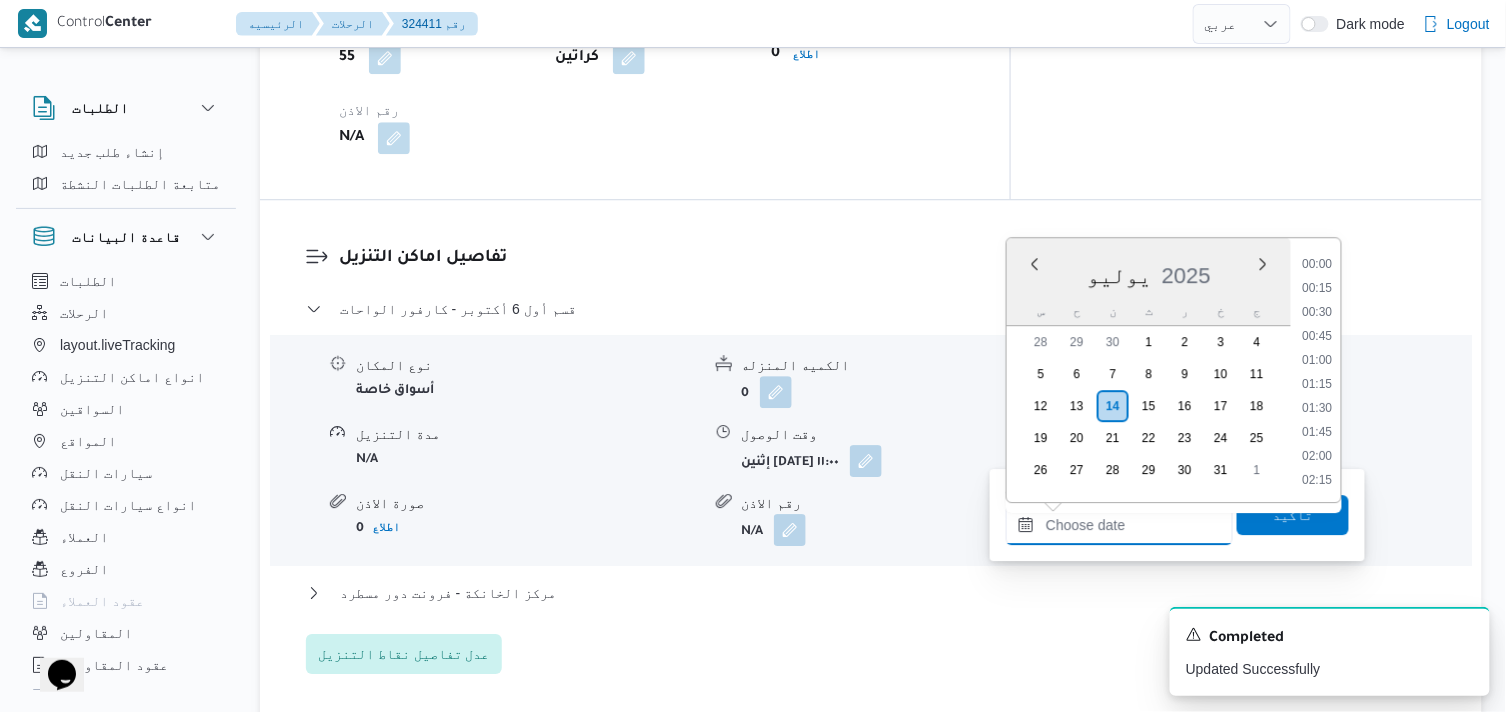 click on "وقت المغادره" at bounding box center (1119, 525) 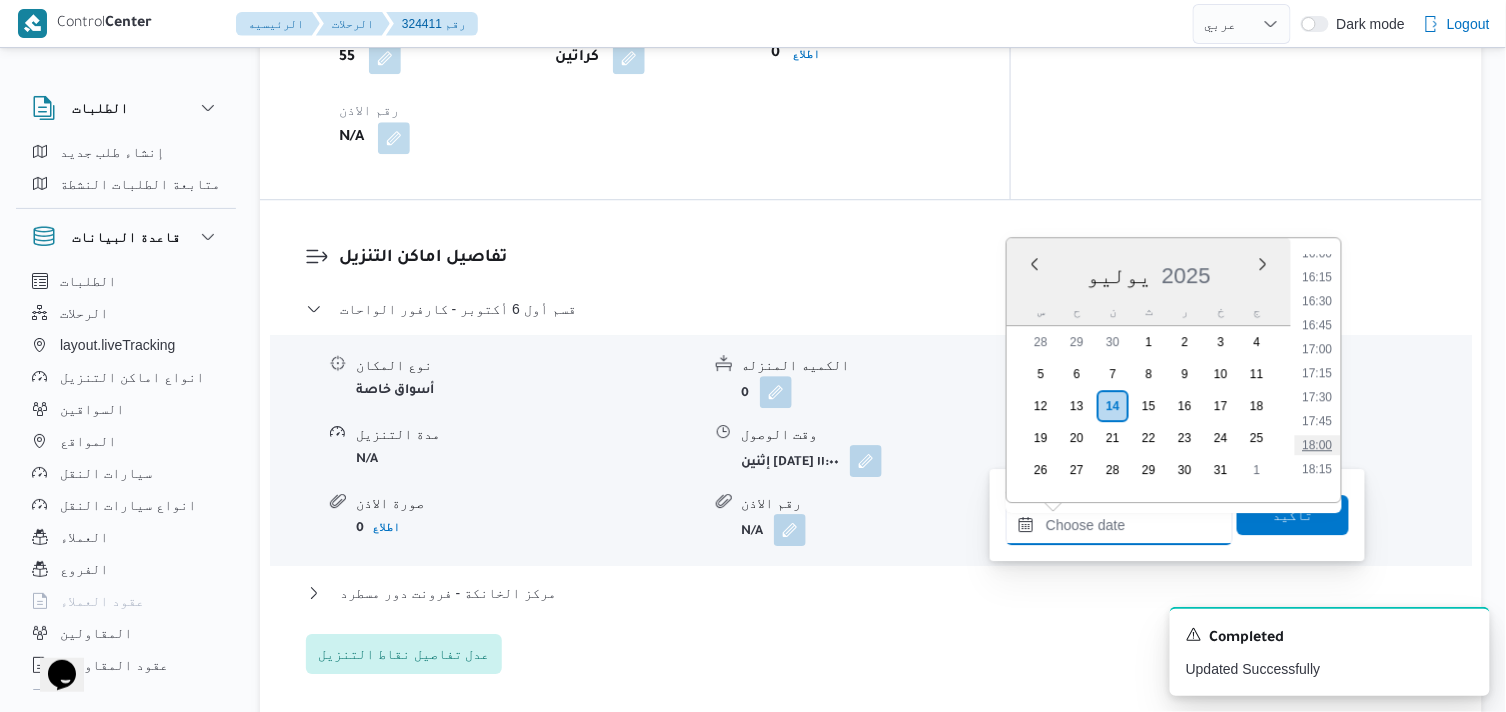 scroll, scrollTop: 1496, scrollLeft: 0, axis: vertical 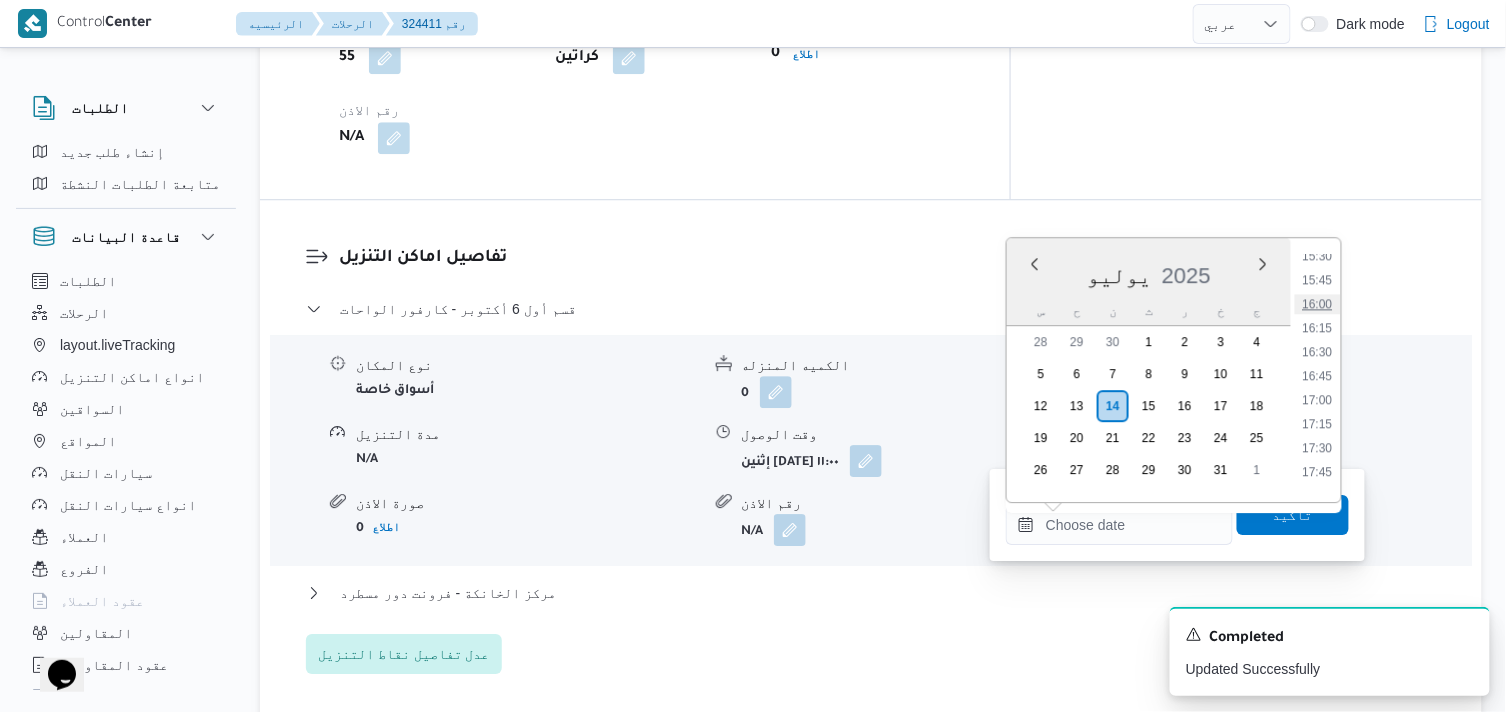 click on "16:00" at bounding box center (1318, 304) 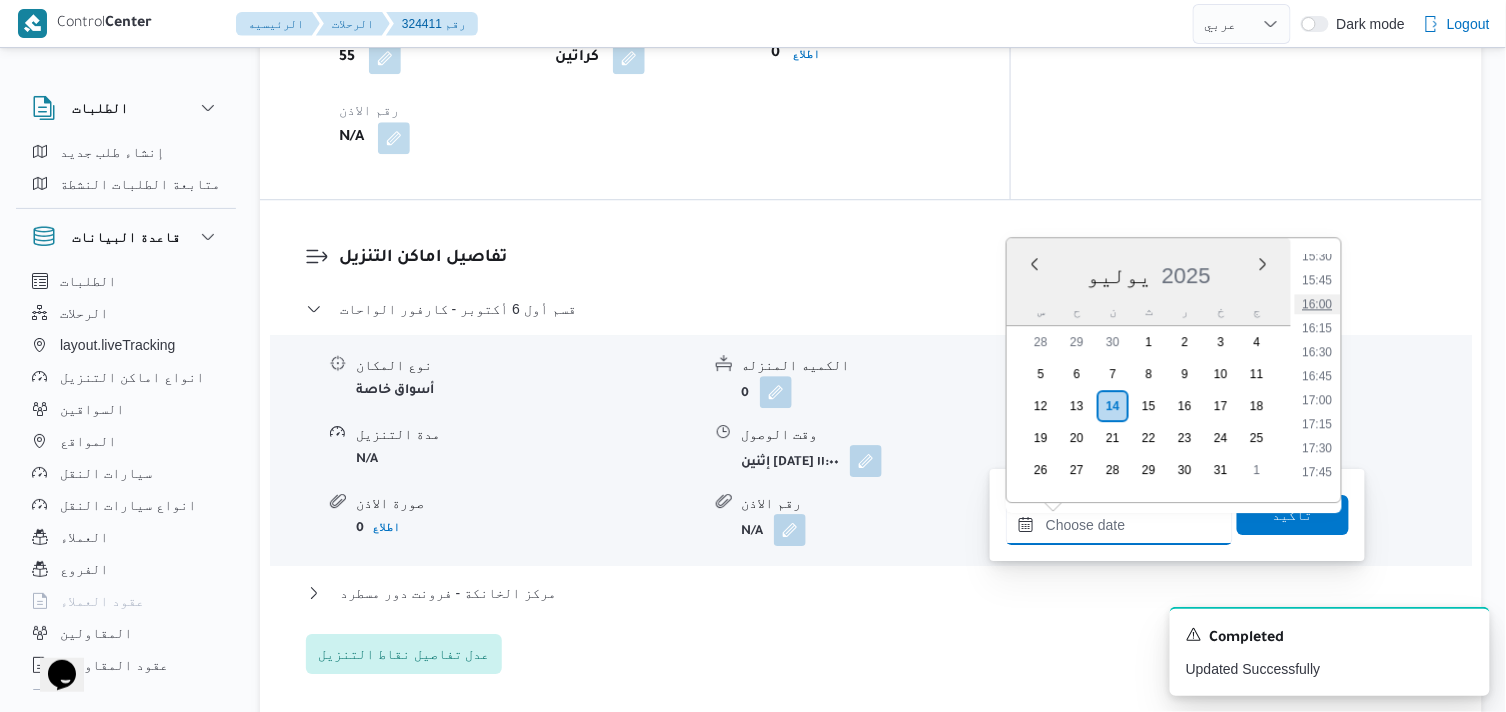 type on "١٤/٠٧/٢٠٢٥ ١٦:٠٠" 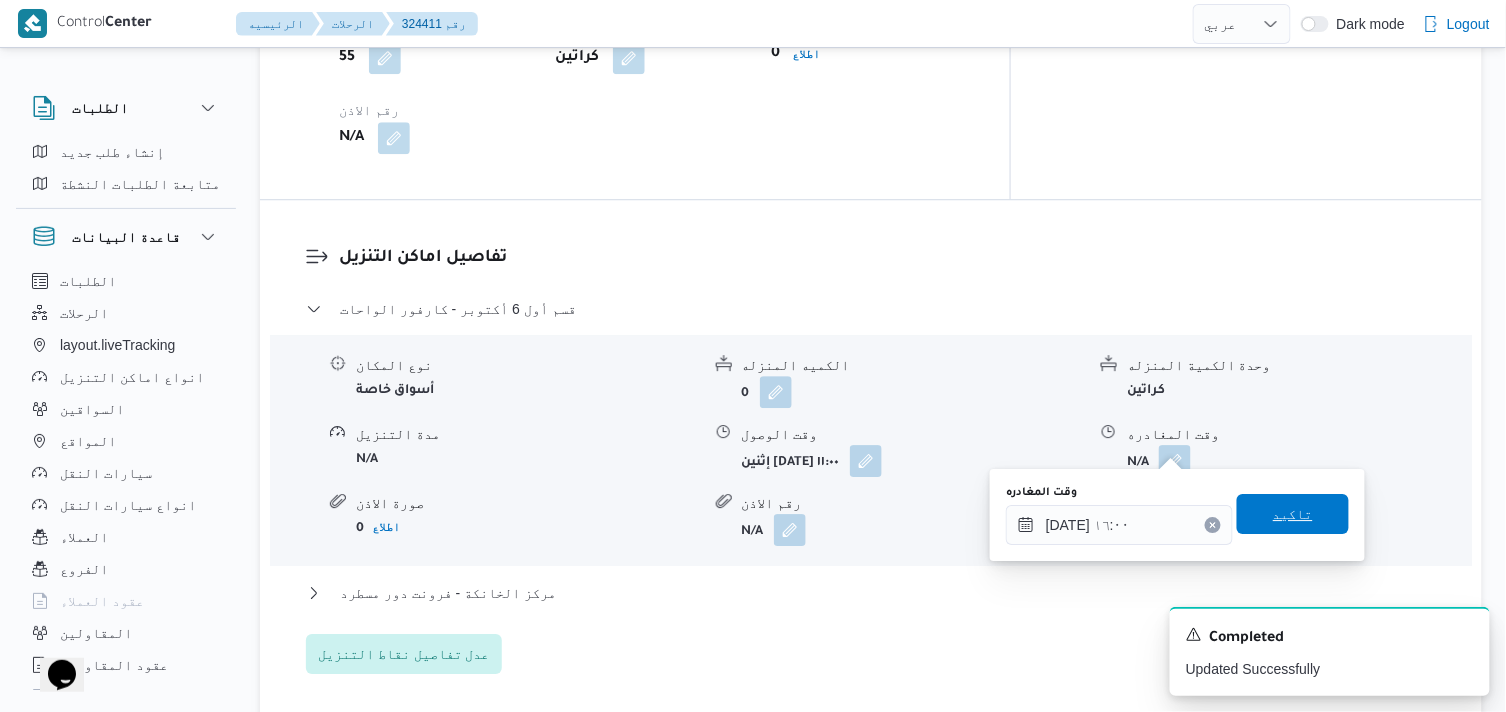click on "تاكيد" at bounding box center [1293, 514] 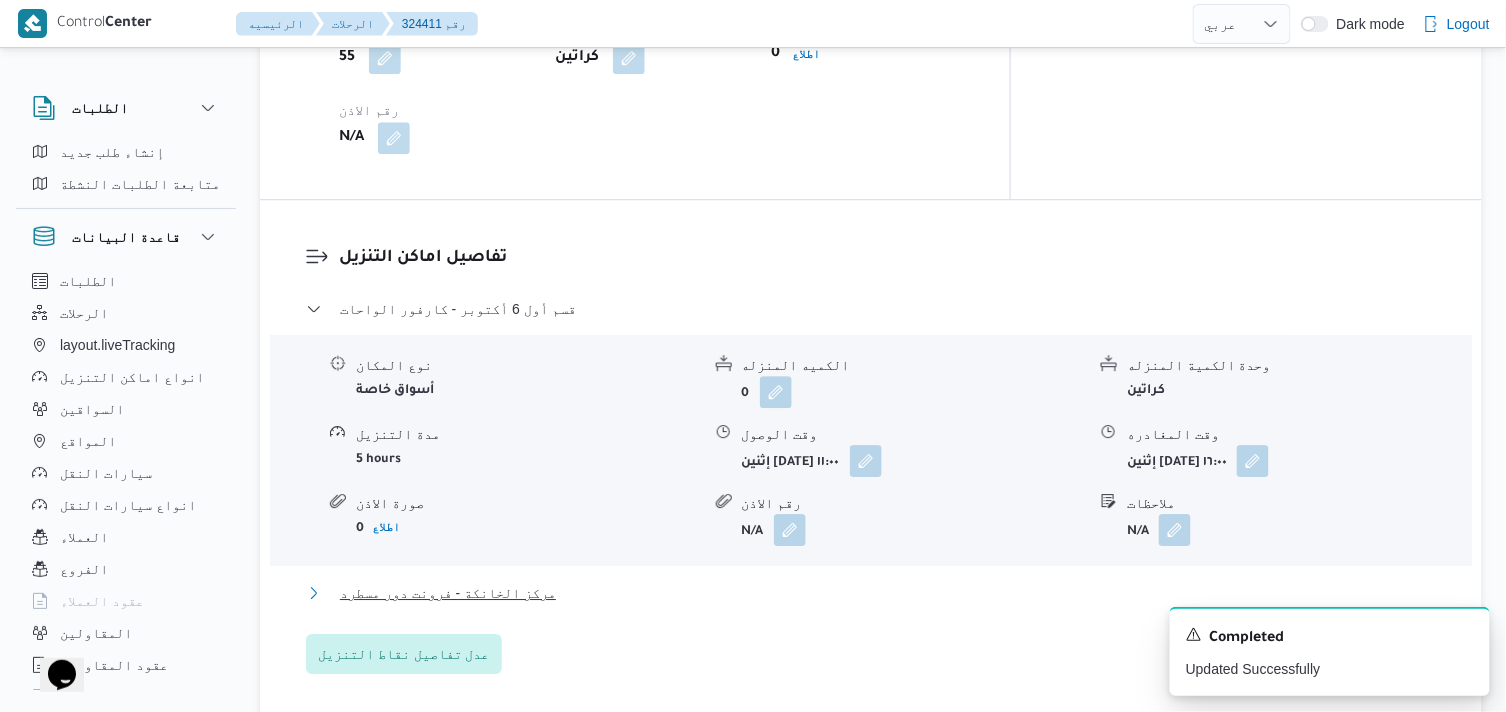 click on "مركز الخانكة -
فرونت دور مسطرد" at bounding box center (448, 593) 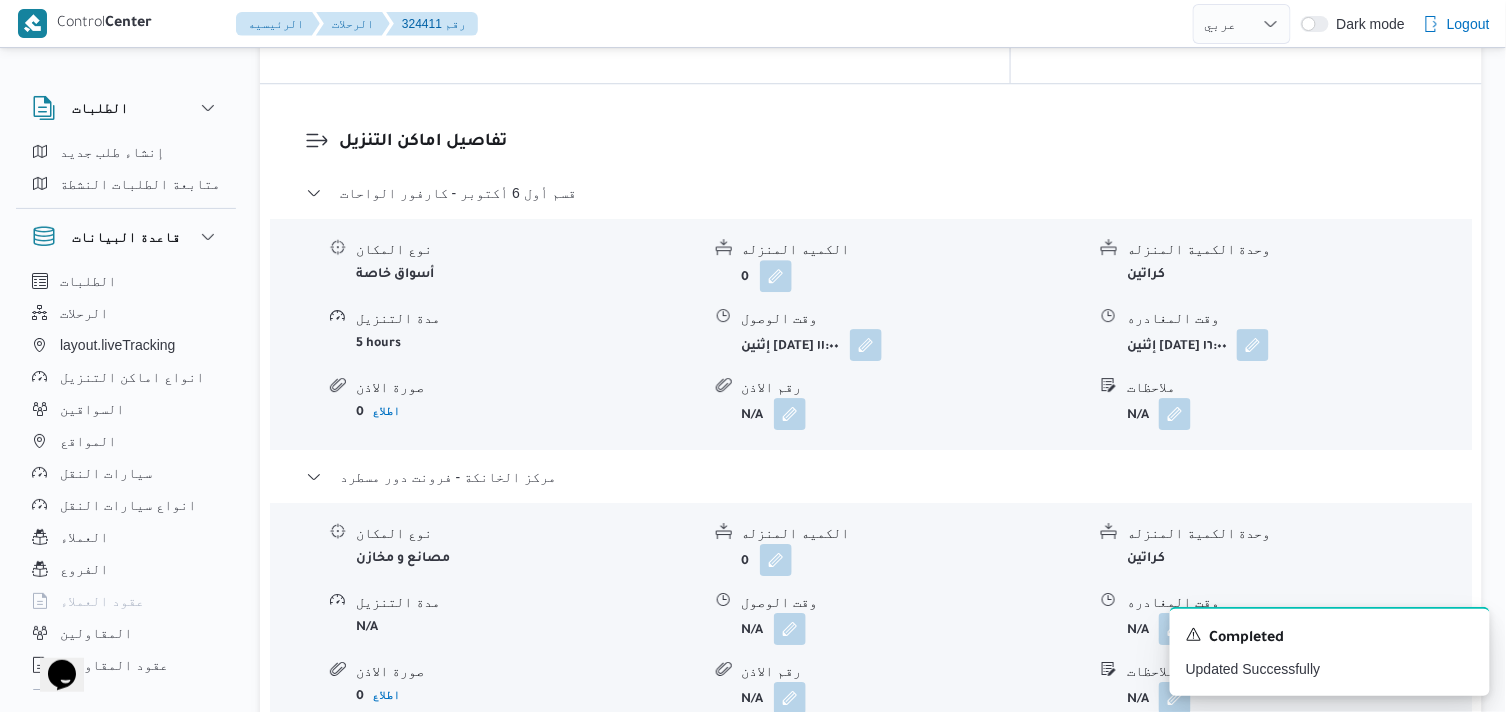 scroll, scrollTop: 1777, scrollLeft: 0, axis: vertical 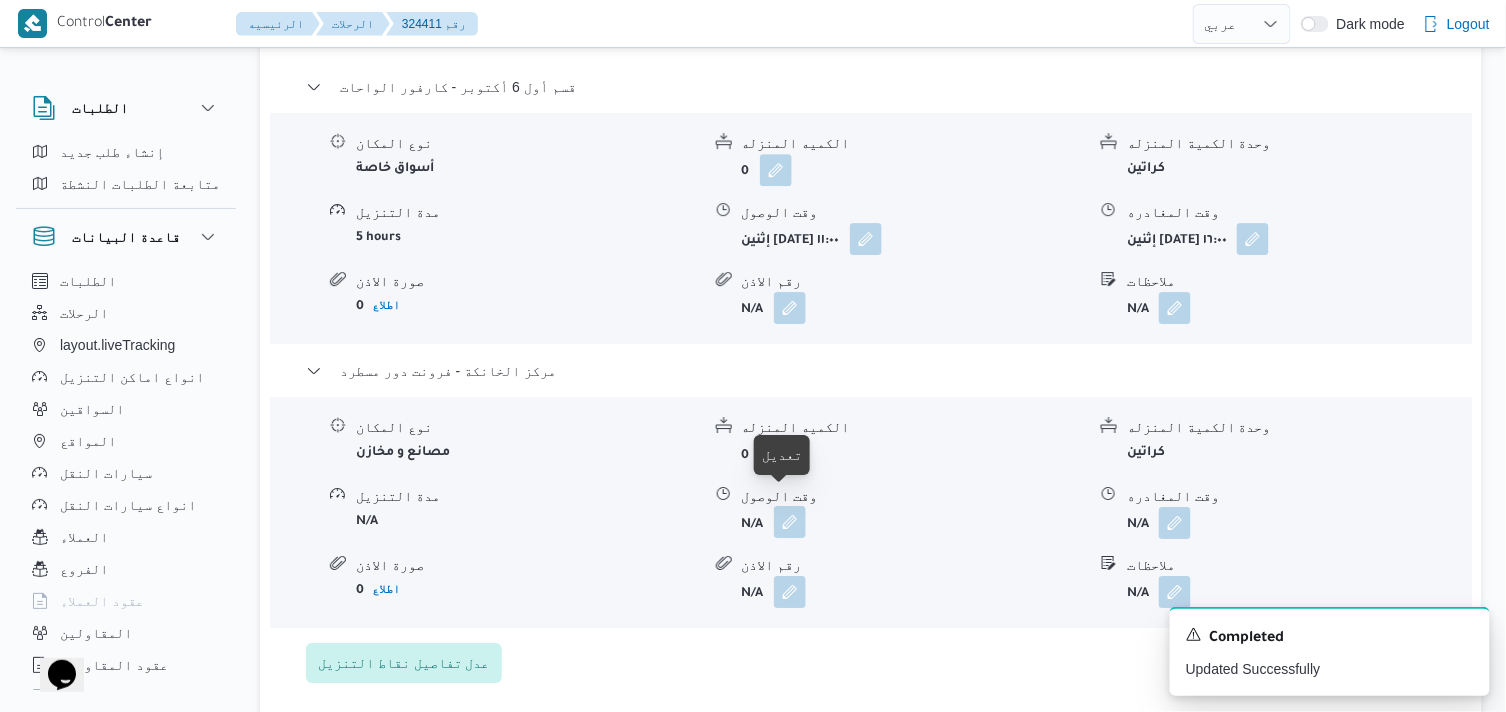 click at bounding box center (790, 522) 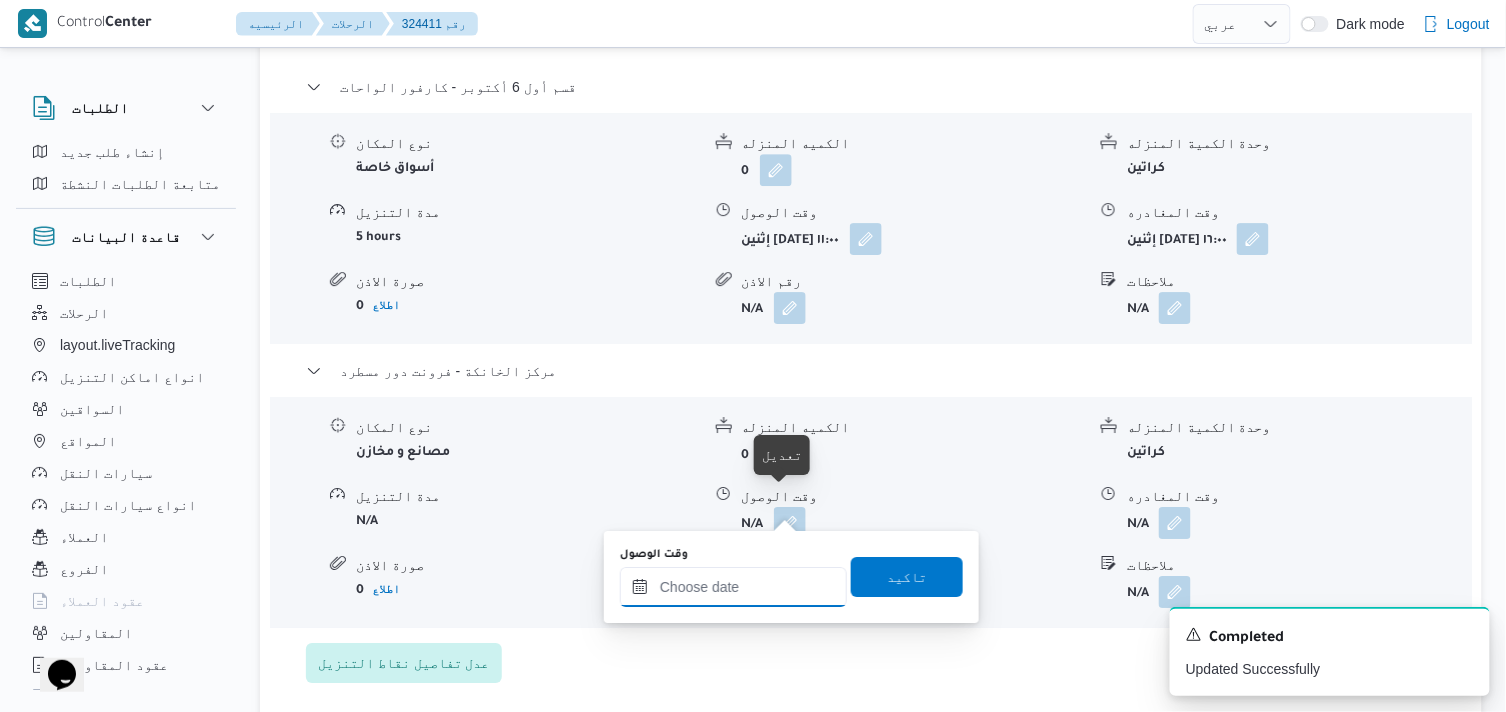 click on "وقت الوصول" at bounding box center [733, 587] 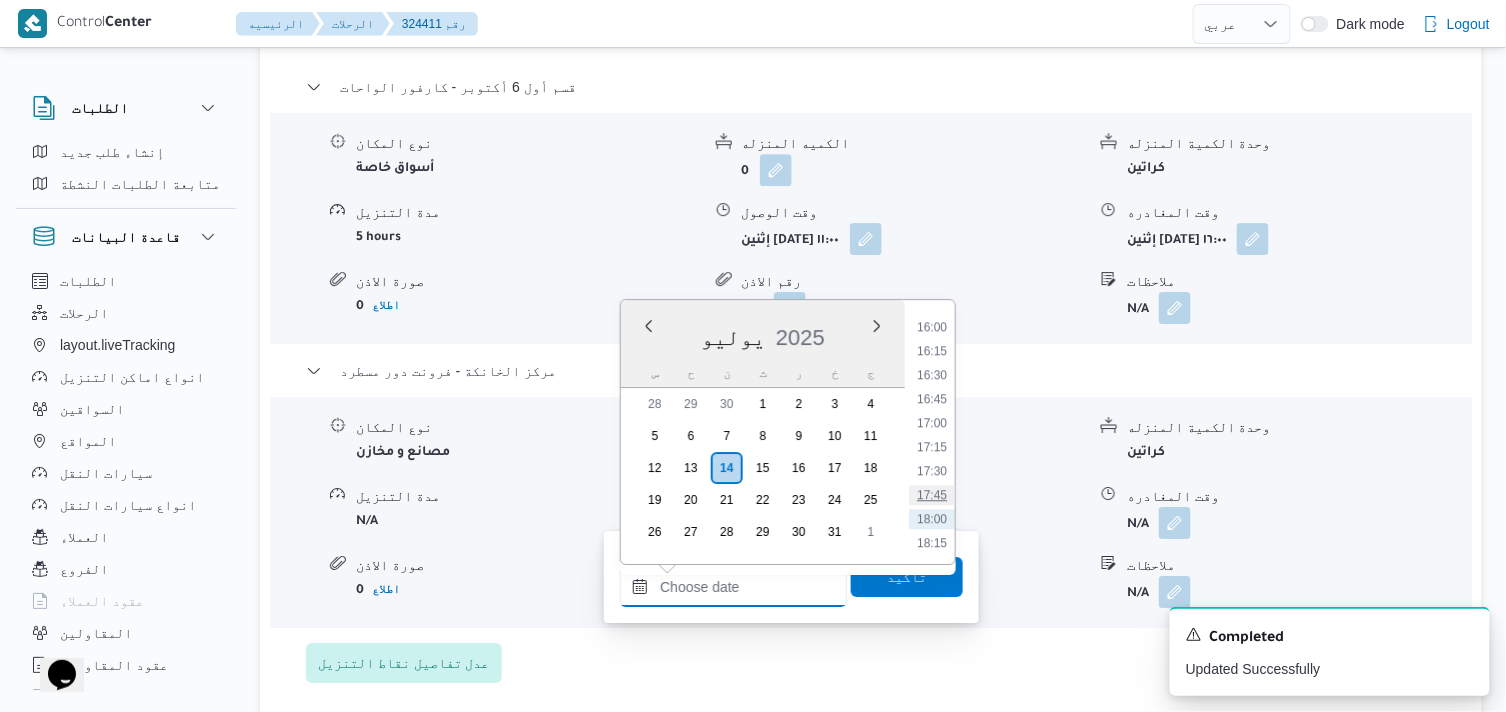 scroll, scrollTop: 1496, scrollLeft: 0, axis: vertical 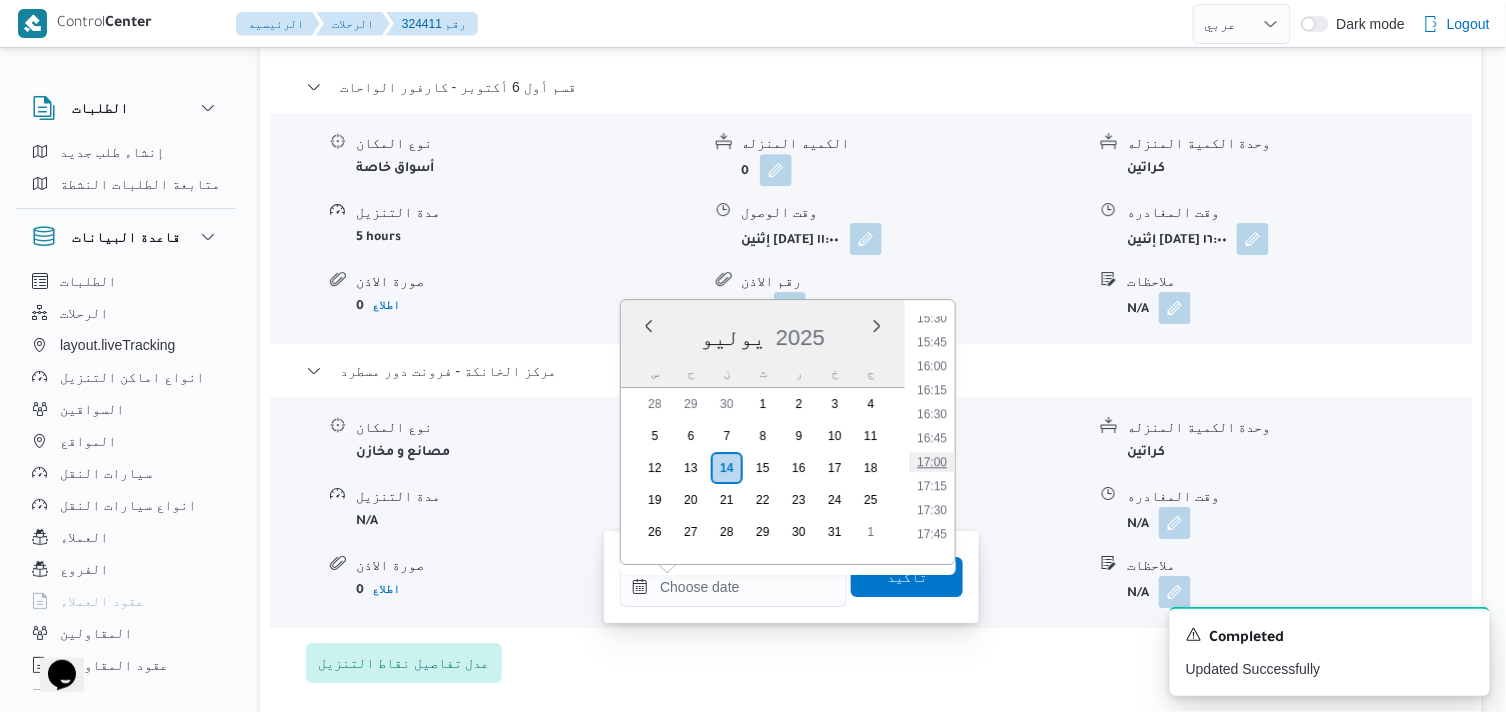 click on "17:00" at bounding box center [932, 462] 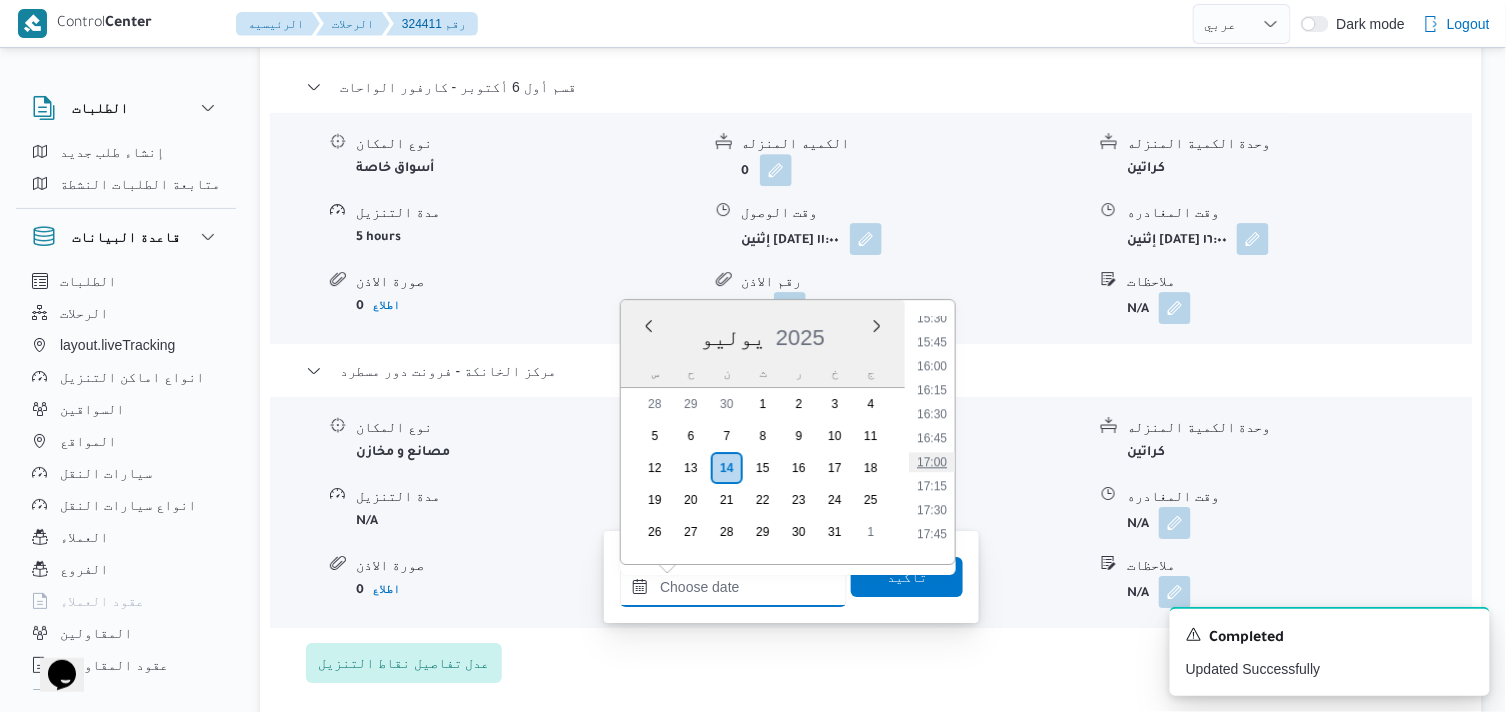 type on "١٤/٠٧/٢٠٢٥ ١٧:٠٠" 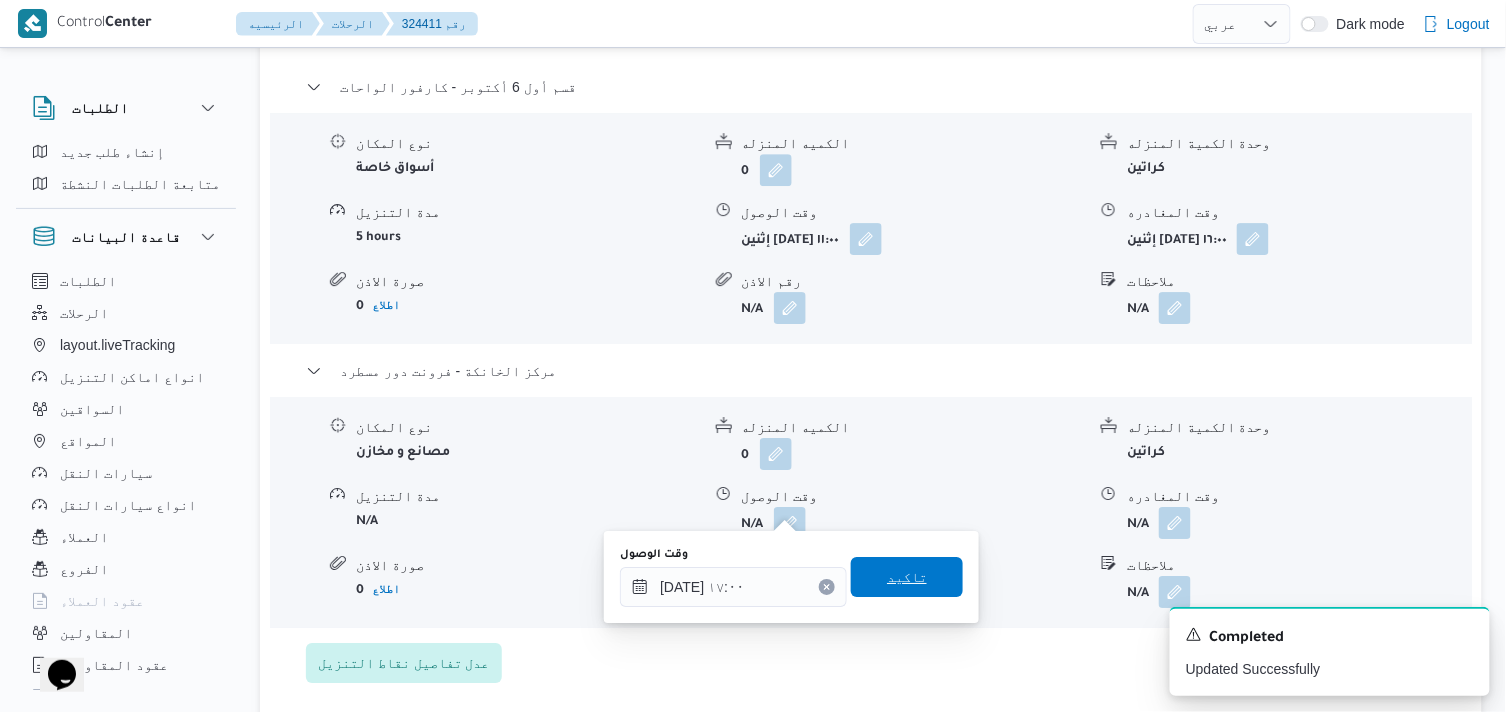 click on "تاكيد" at bounding box center [907, 577] 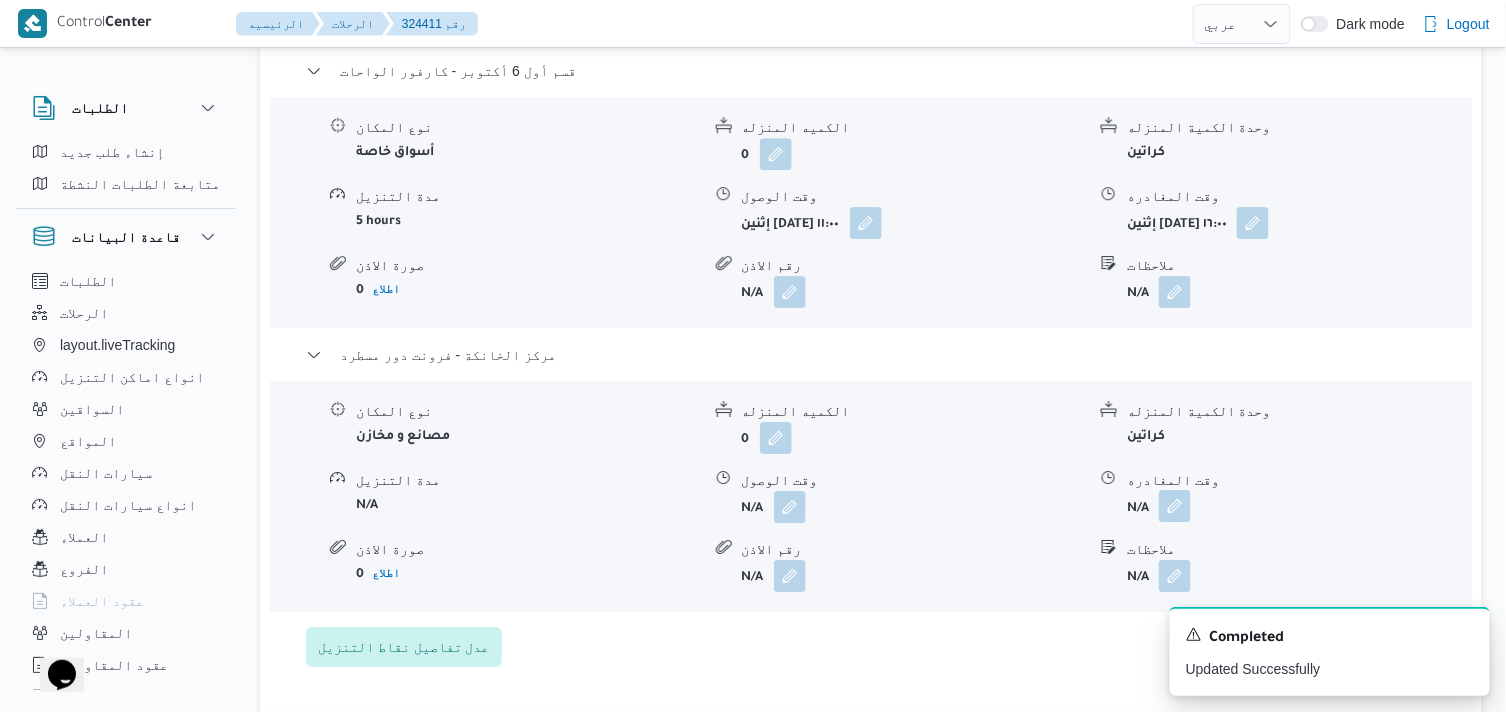 click at bounding box center [1175, 506] 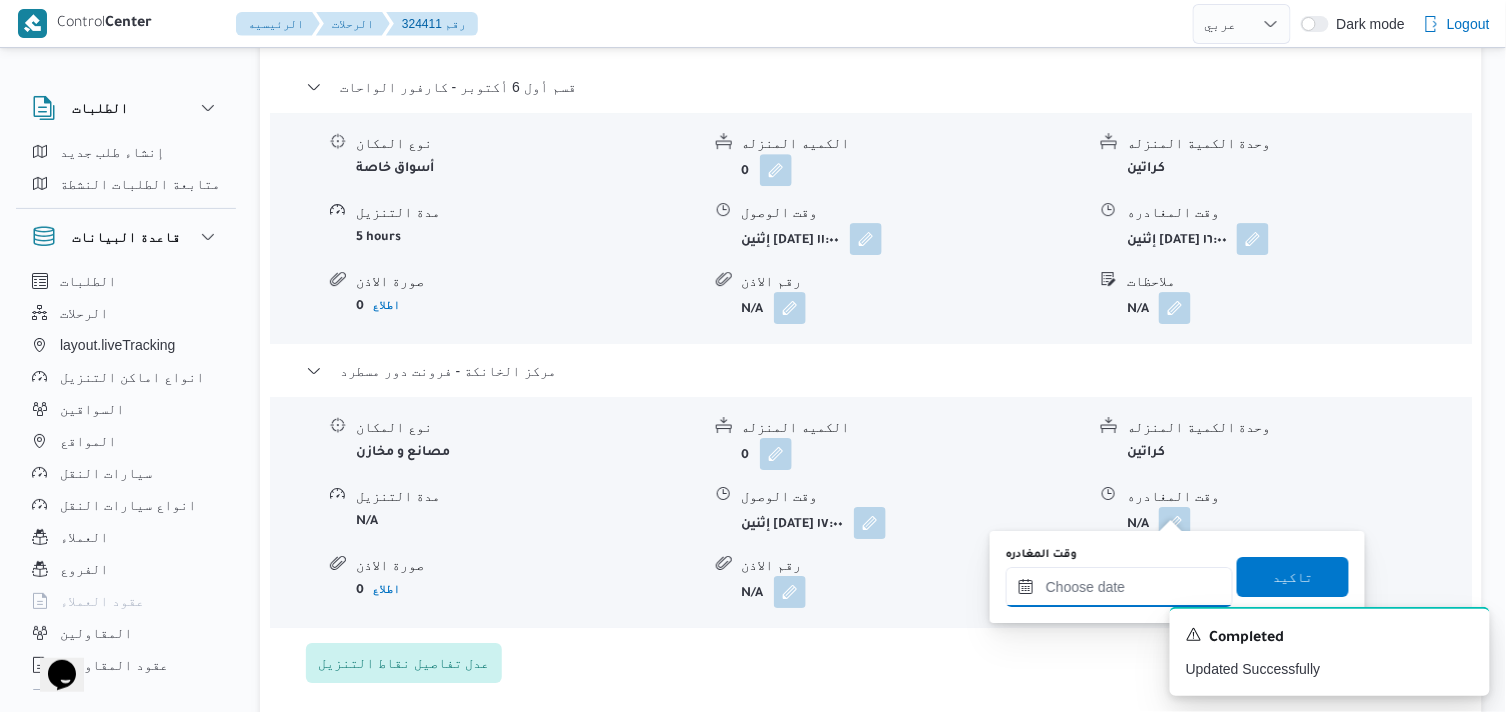 click on "وقت المغادره" at bounding box center [1119, 587] 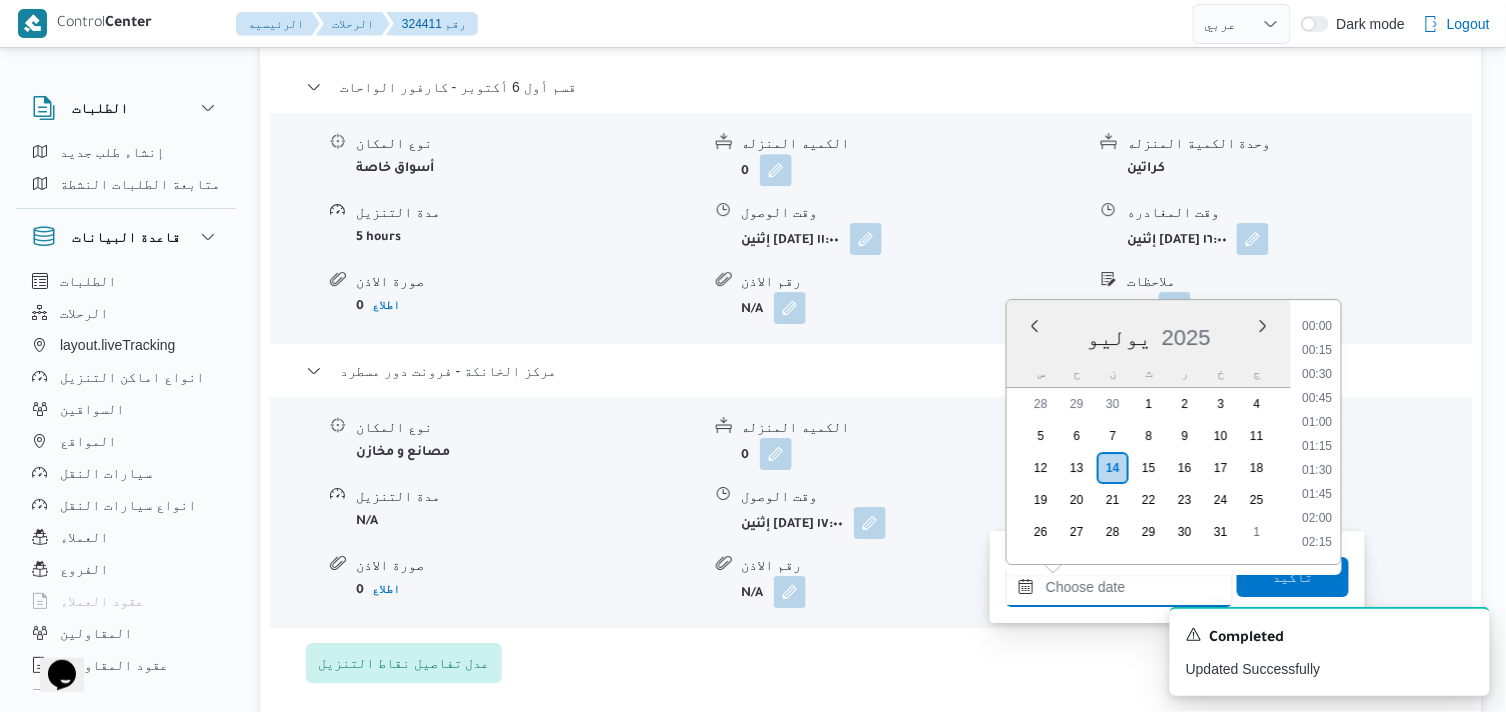 scroll, scrollTop: 1607, scrollLeft: 0, axis: vertical 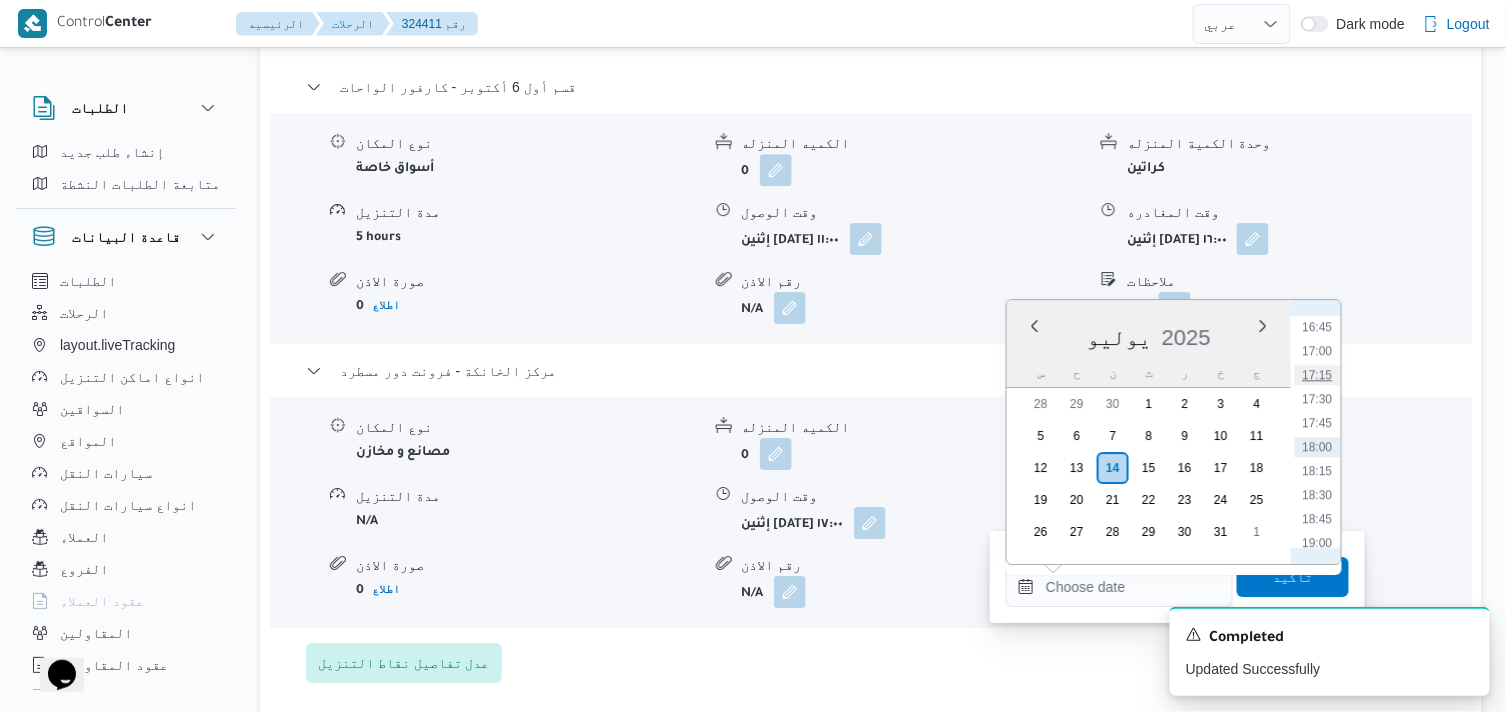 click on "17:15" at bounding box center [1318, 375] 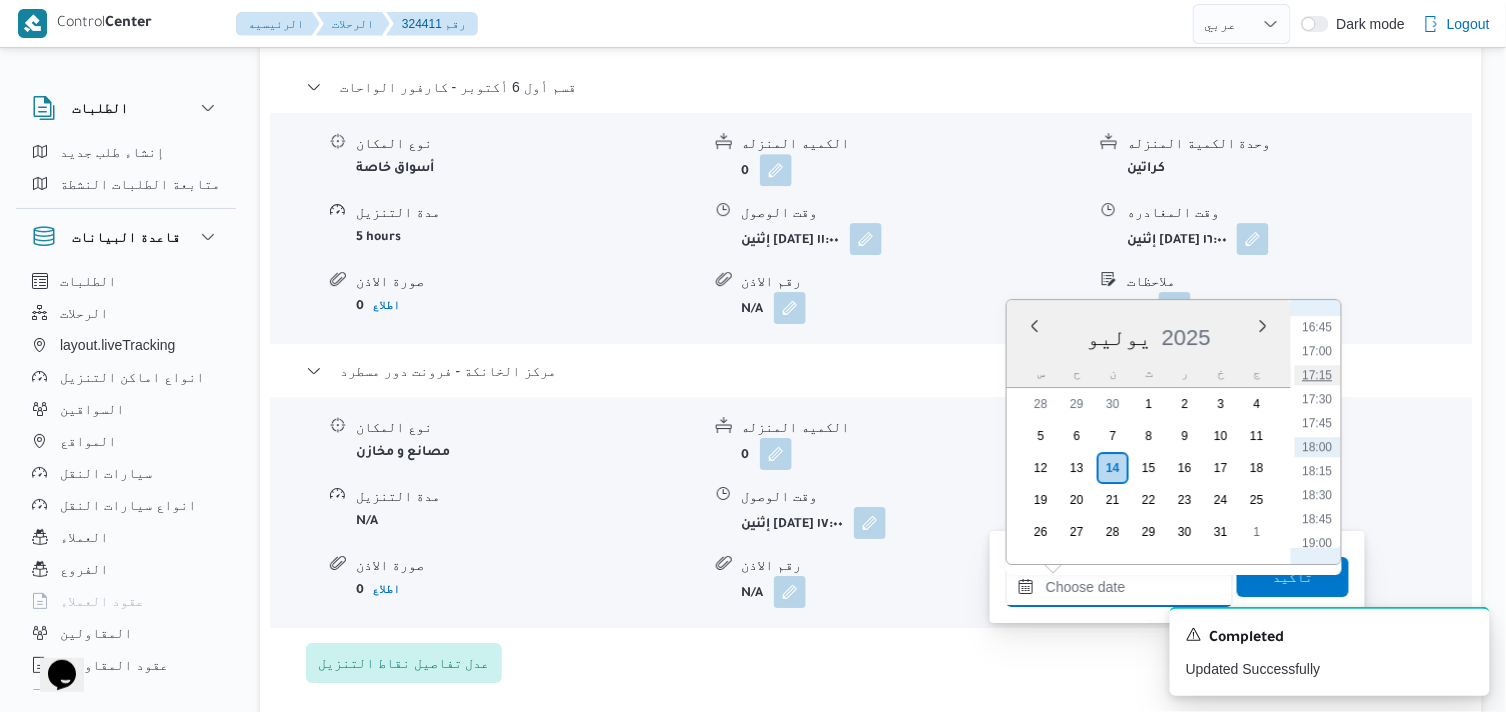 type on "١٤/٠٧/٢٠٢٥ ١٧:١٥" 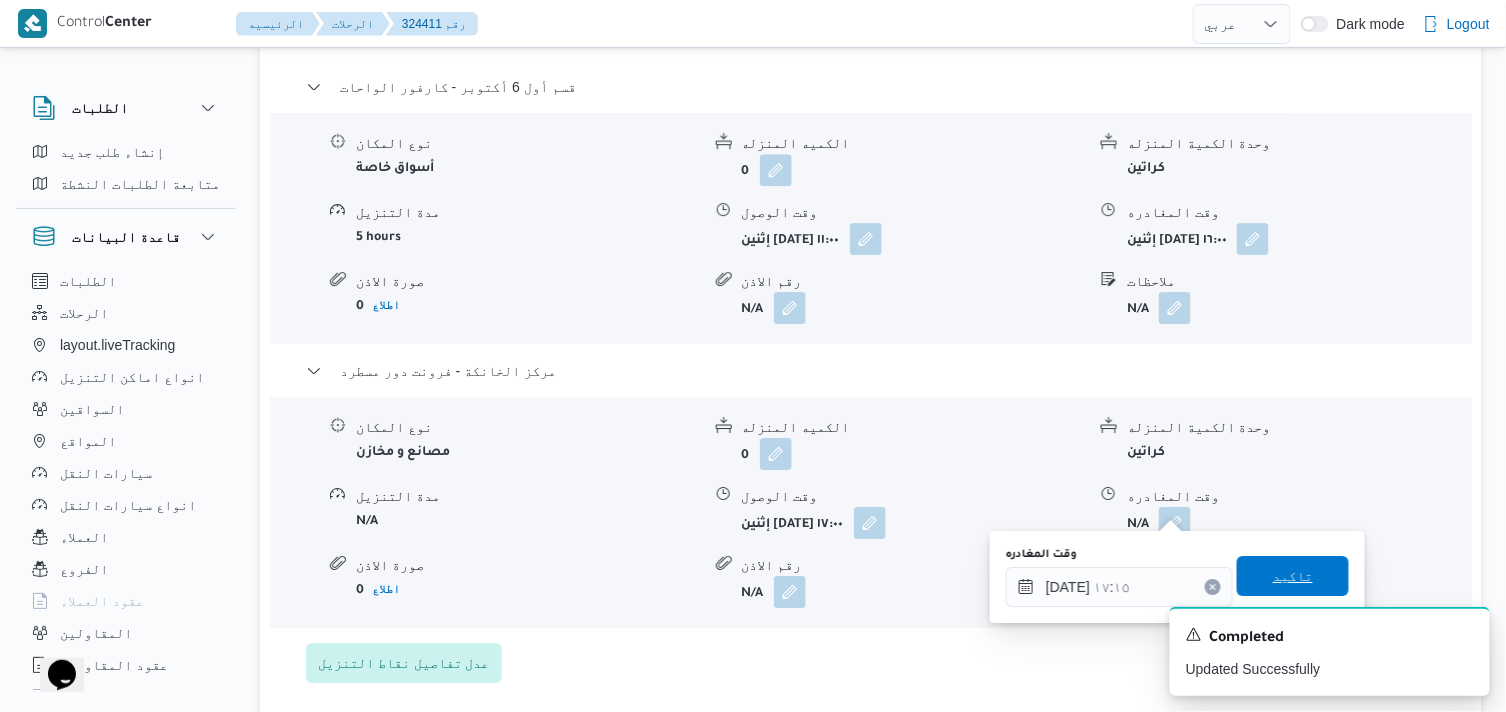 click on "تاكيد" at bounding box center [1293, 576] 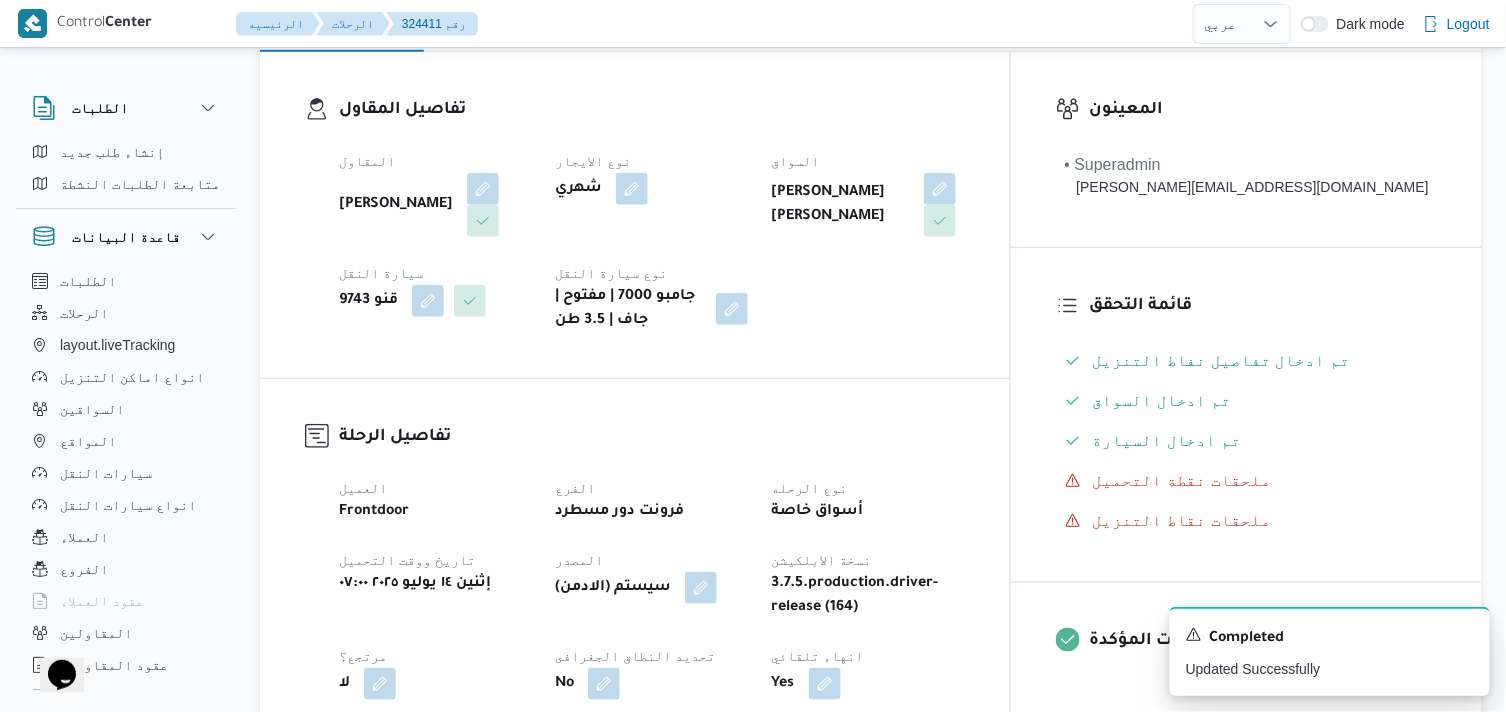 scroll, scrollTop: 0, scrollLeft: 0, axis: both 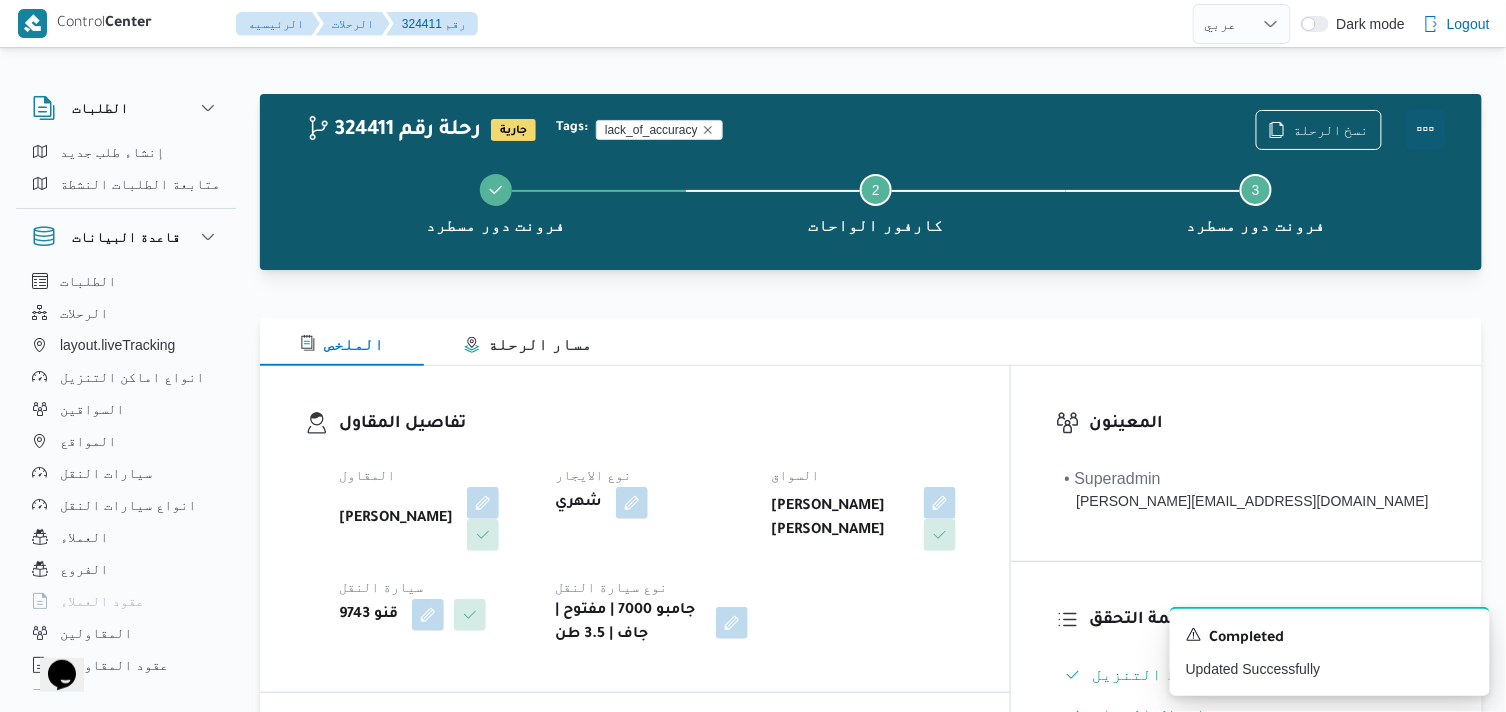 click at bounding box center (1426, 129) 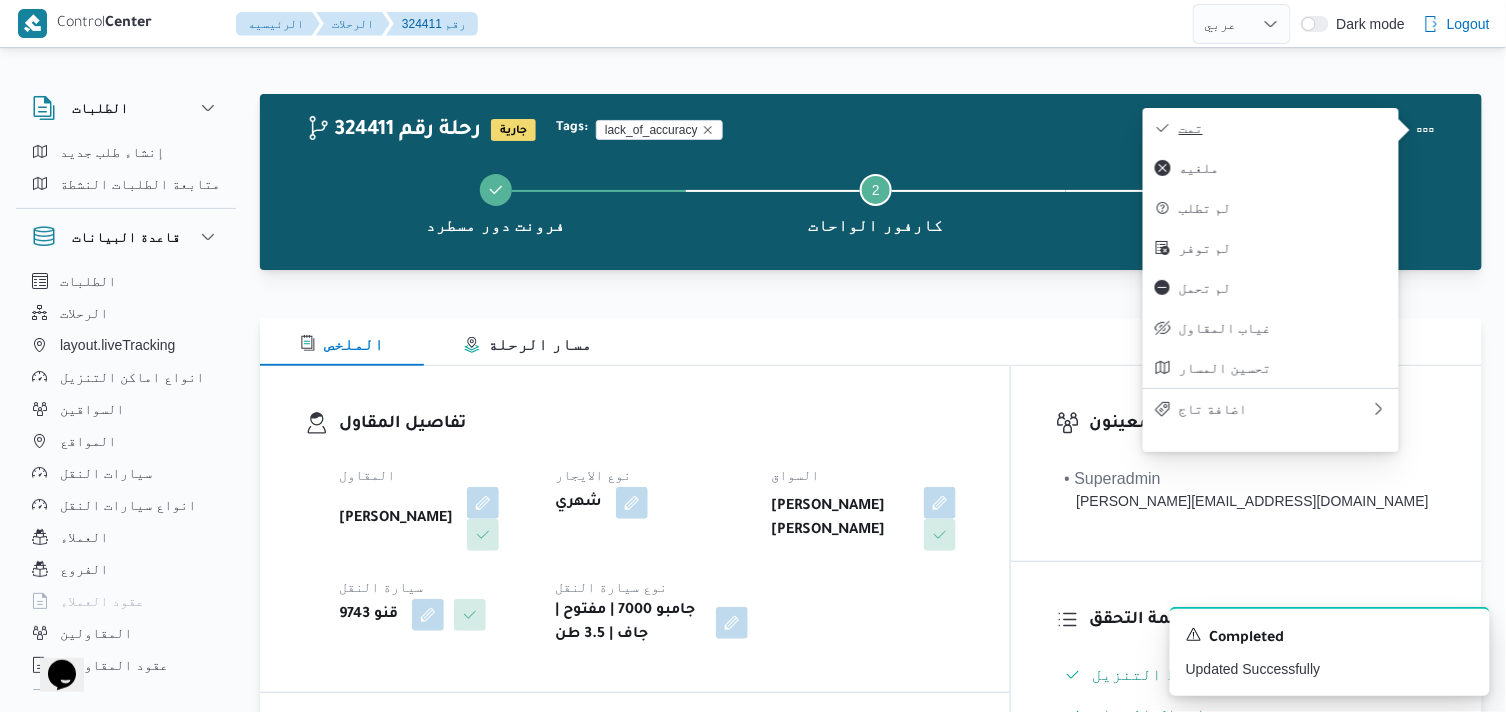click on "تمت" at bounding box center [1271, 128] 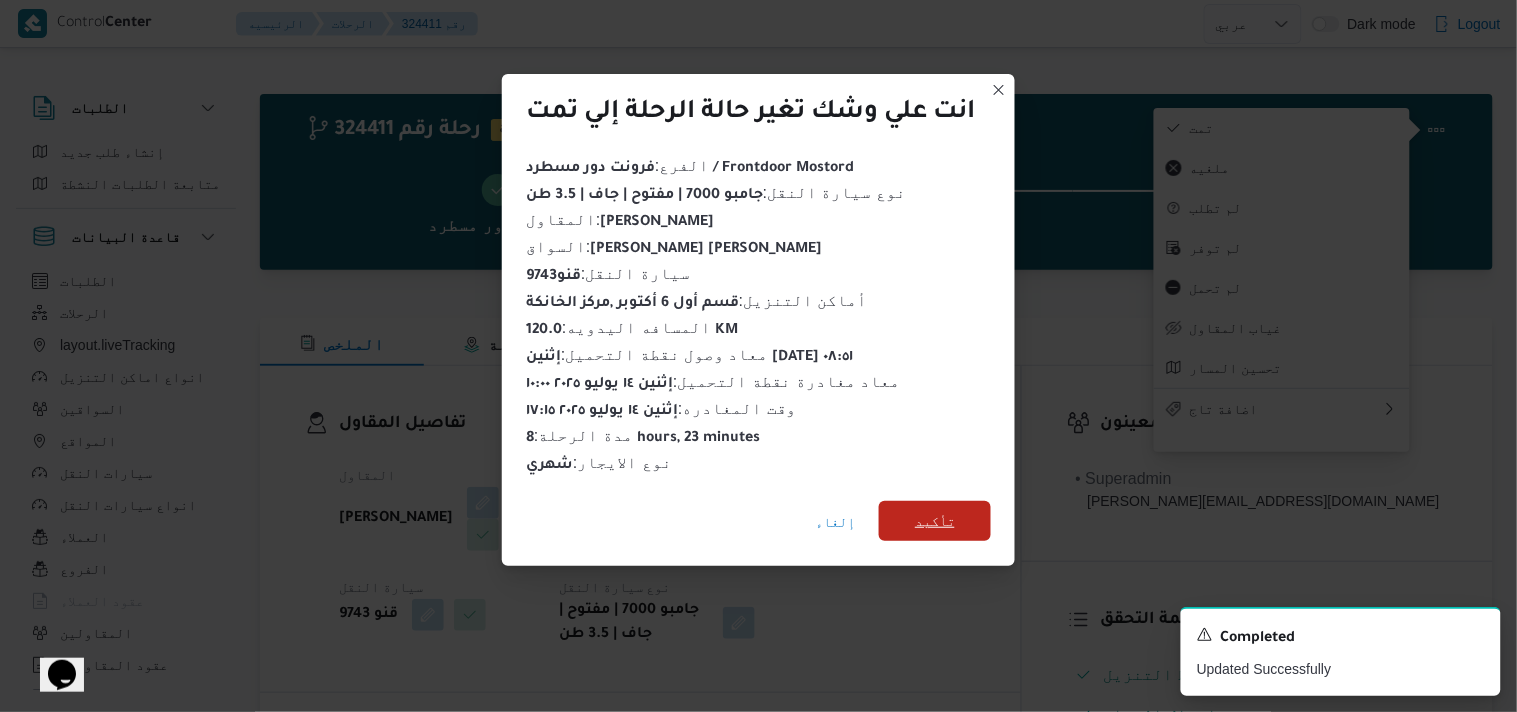 click on "تأكيد" at bounding box center [935, 521] 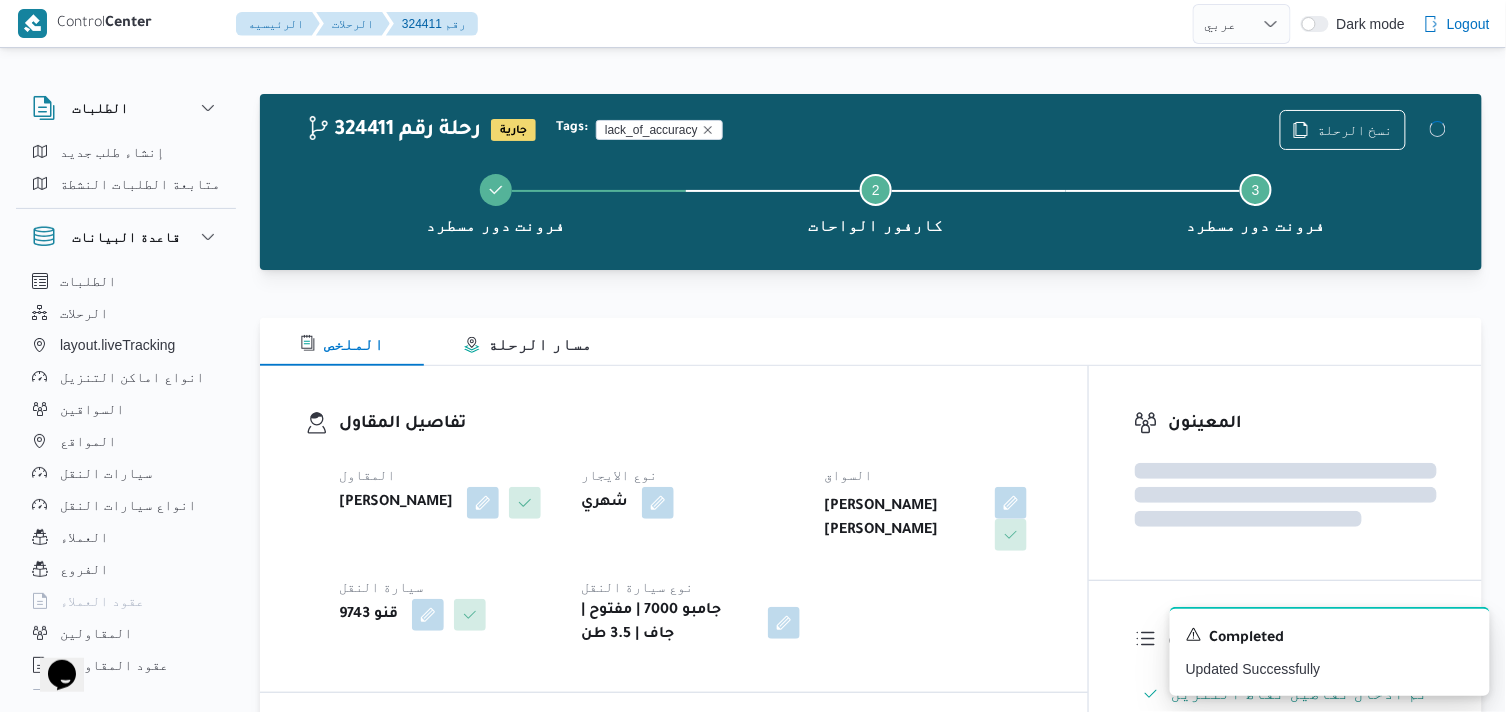 click on "تفاصيل المقاول" at bounding box center (691, 424) 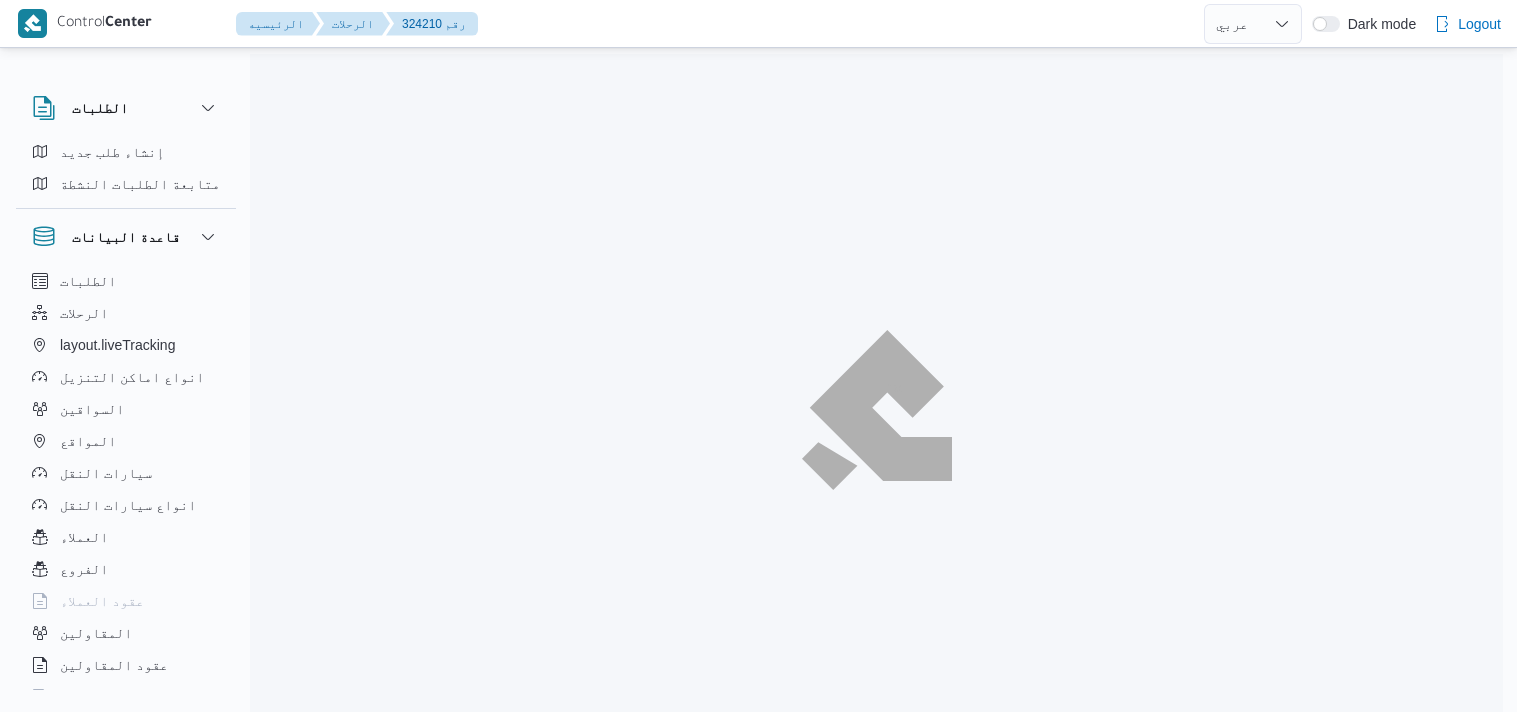 select on "ar" 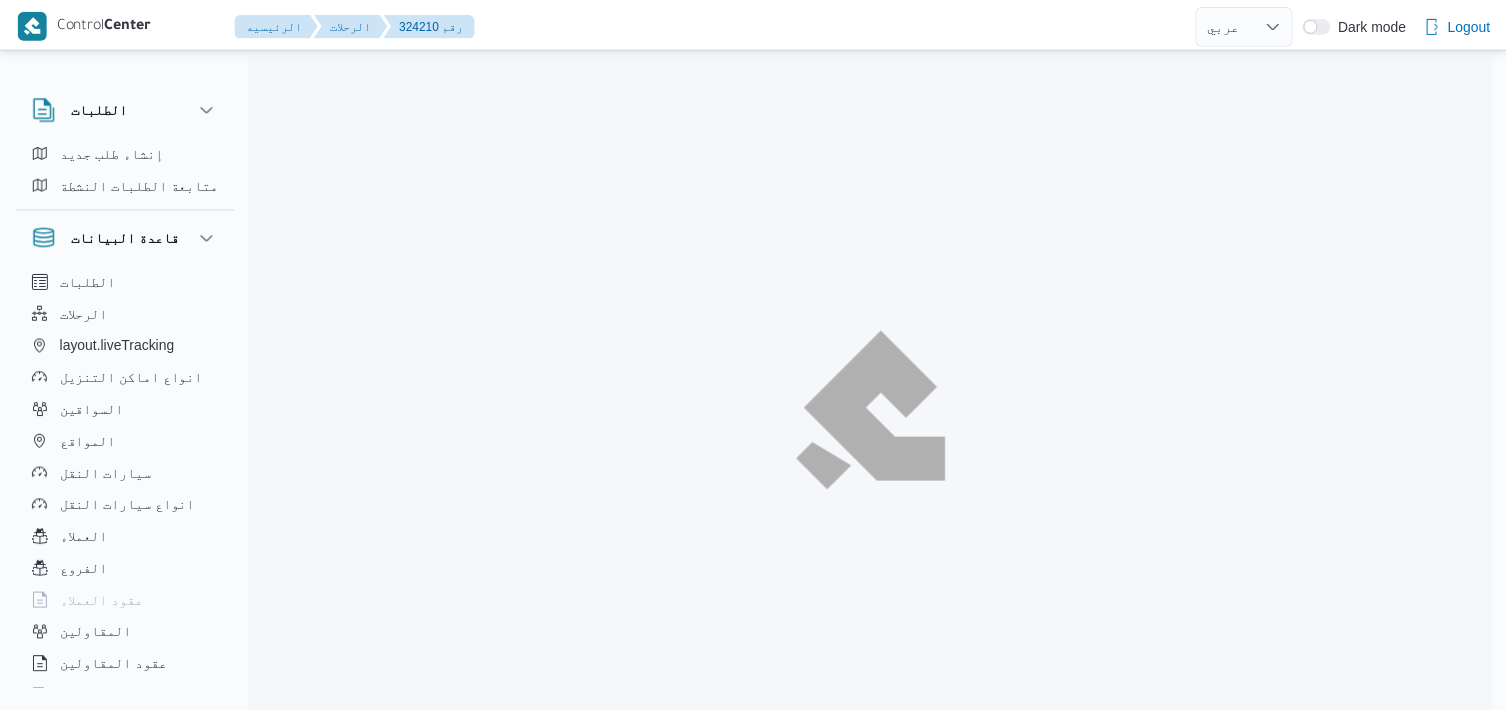 scroll, scrollTop: 0, scrollLeft: 0, axis: both 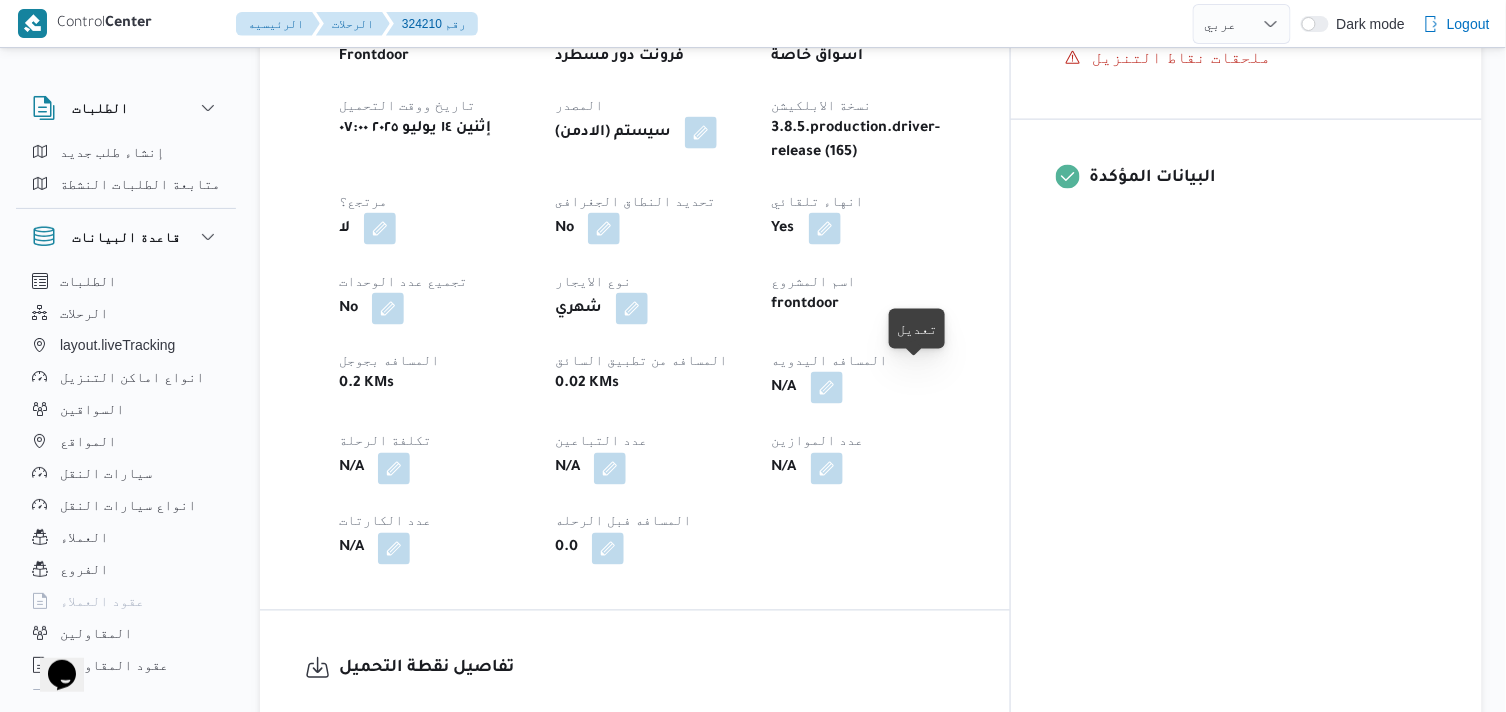 click at bounding box center (827, 388) 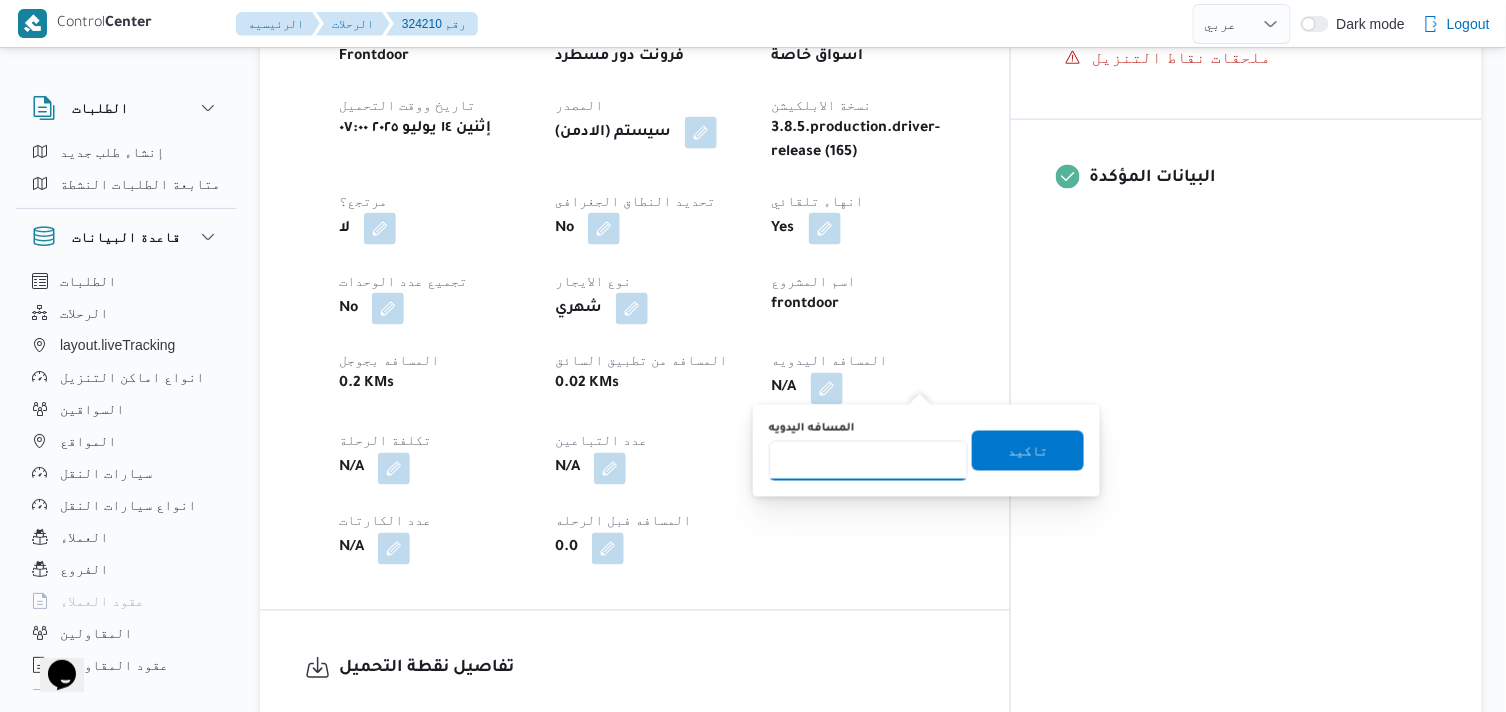 click on "المسافه اليدويه" at bounding box center [868, 461] 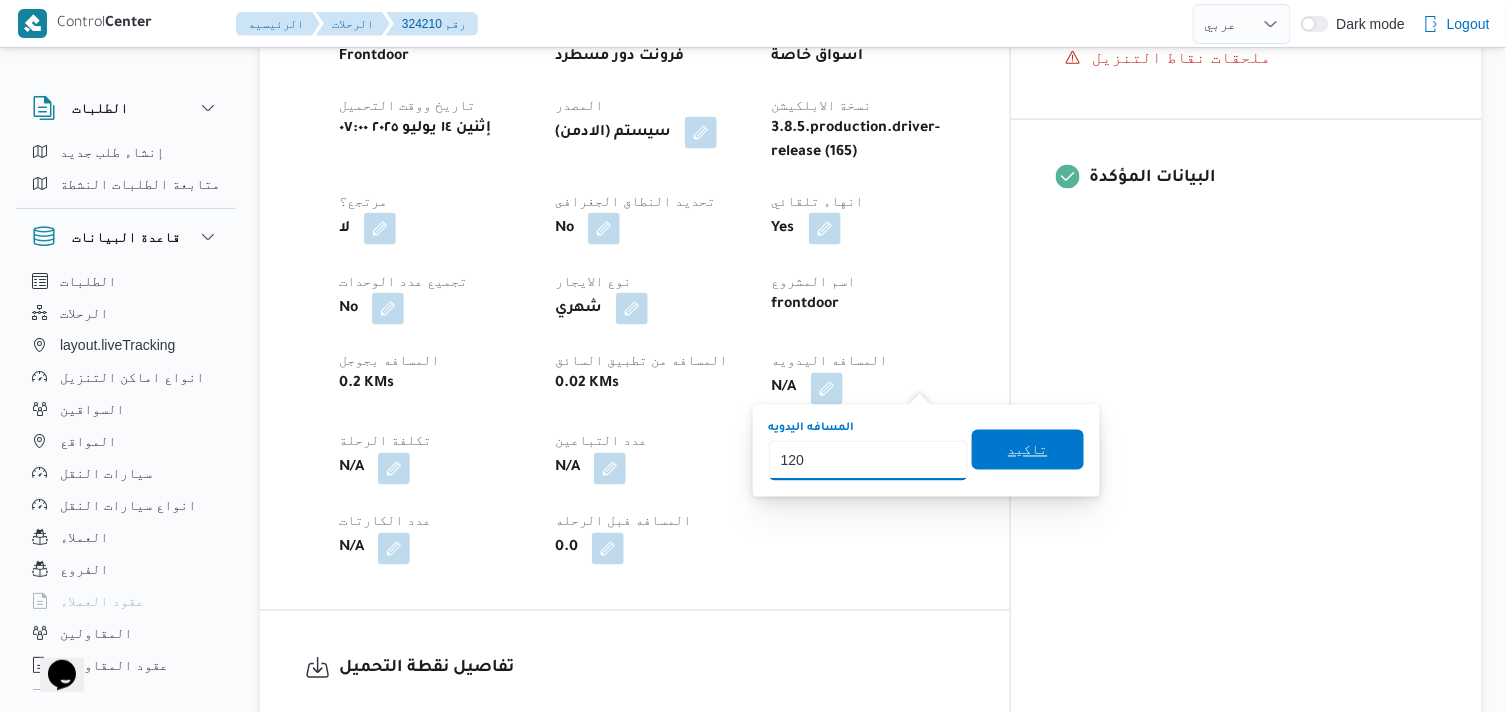type on "120" 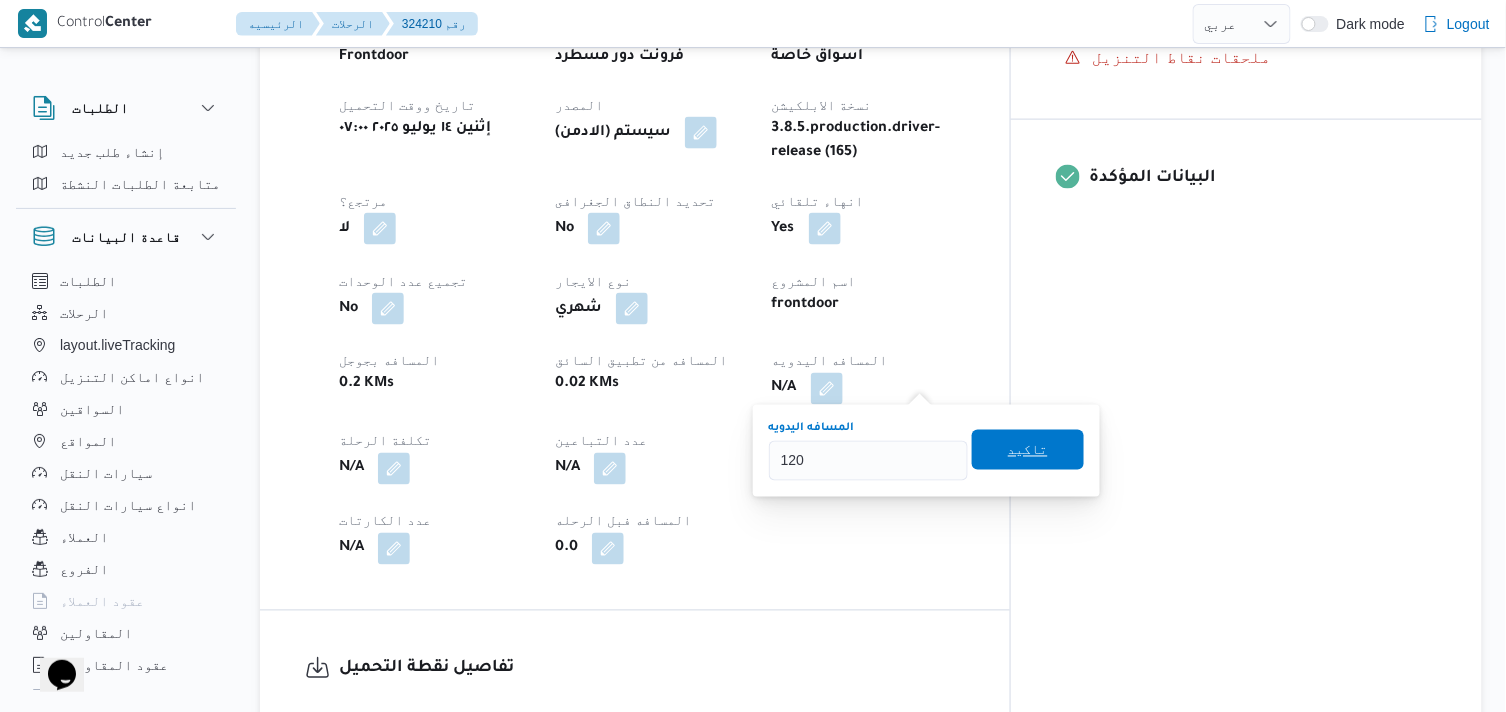 click on "تاكيد" at bounding box center [1028, 450] 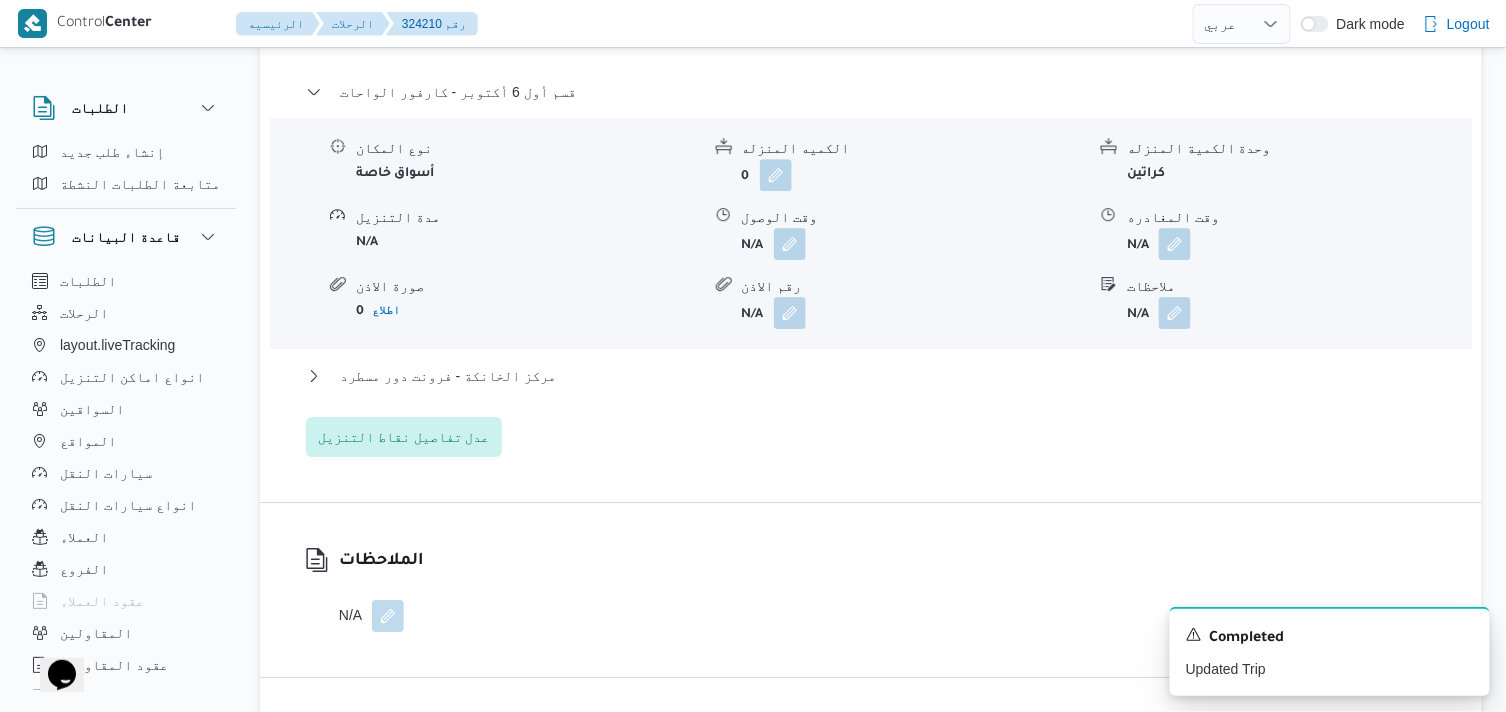 scroll, scrollTop: 1777, scrollLeft: 0, axis: vertical 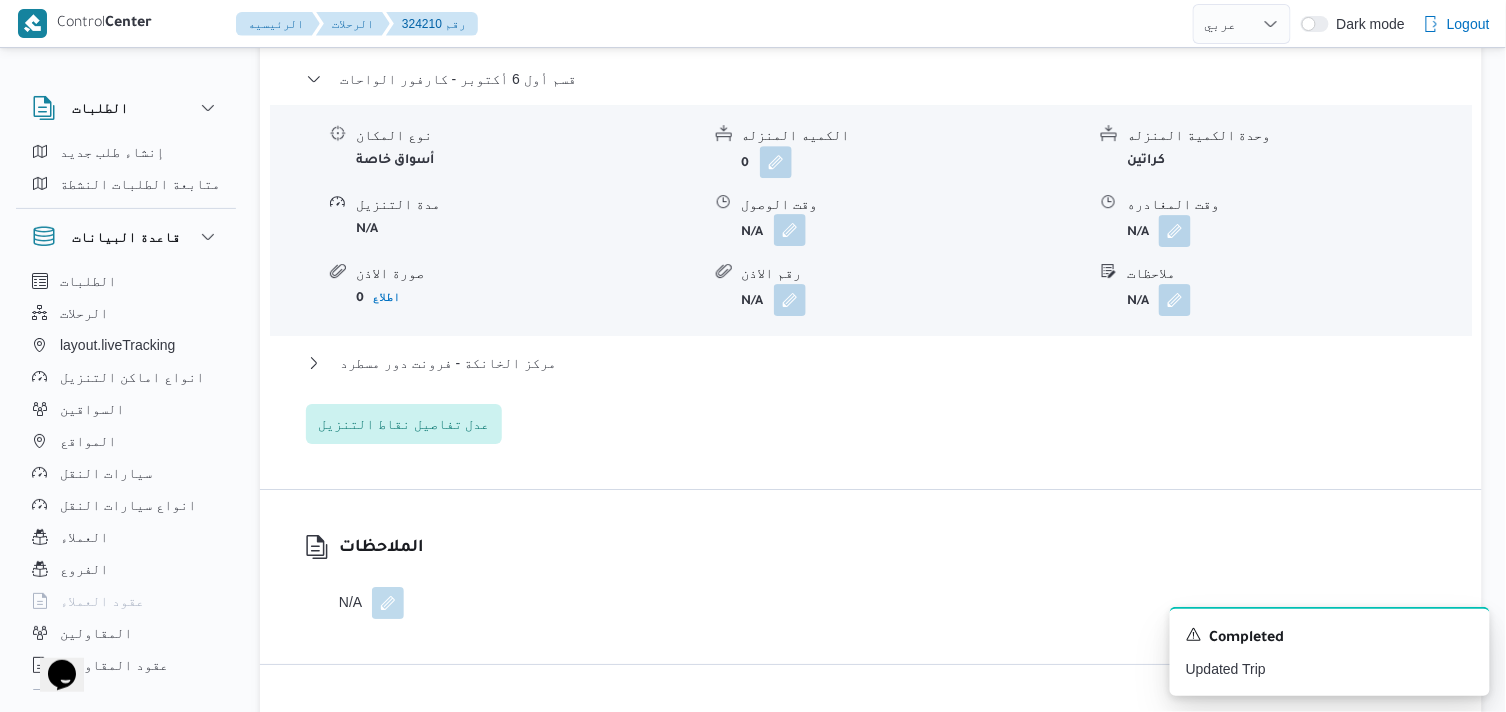 click at bounding box center [790, 230] 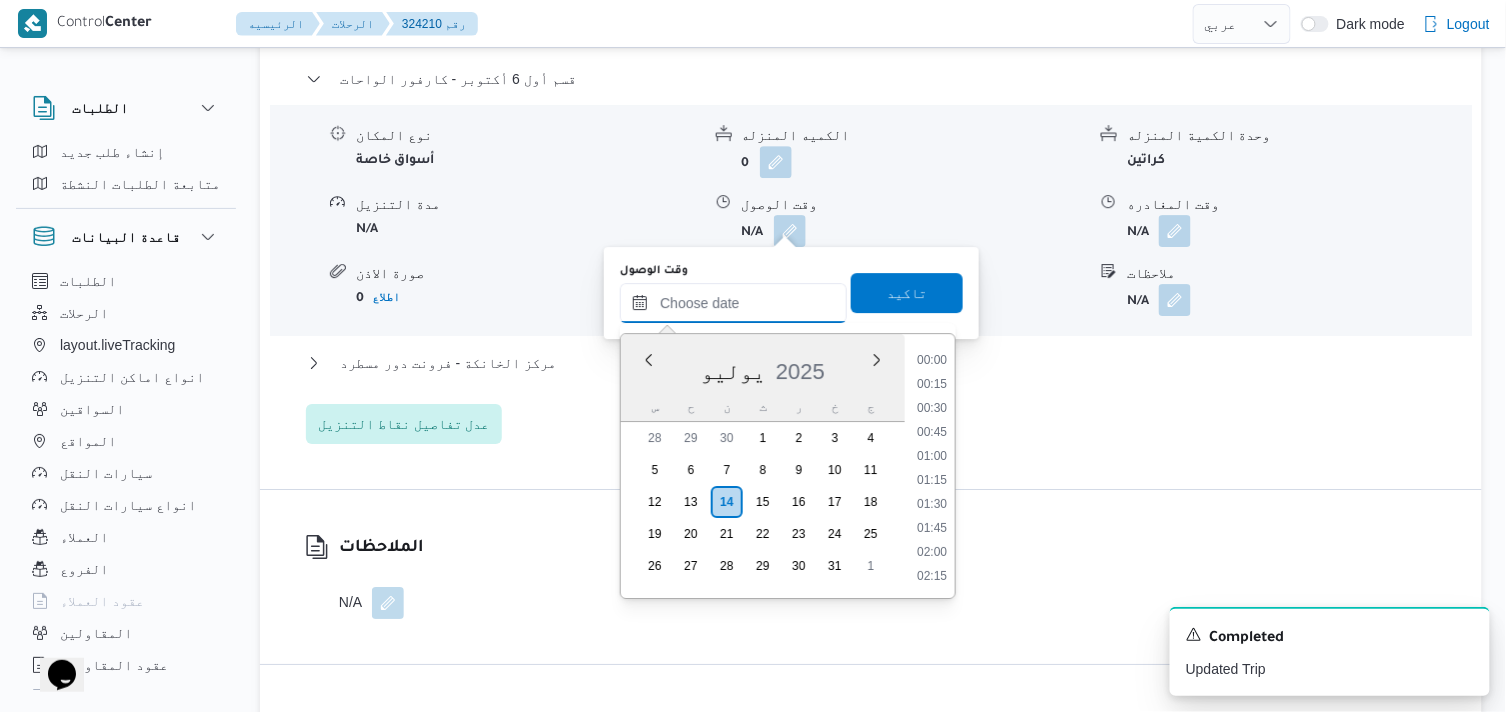 click on "وقت الوصول" at bounding box center [733, 303] 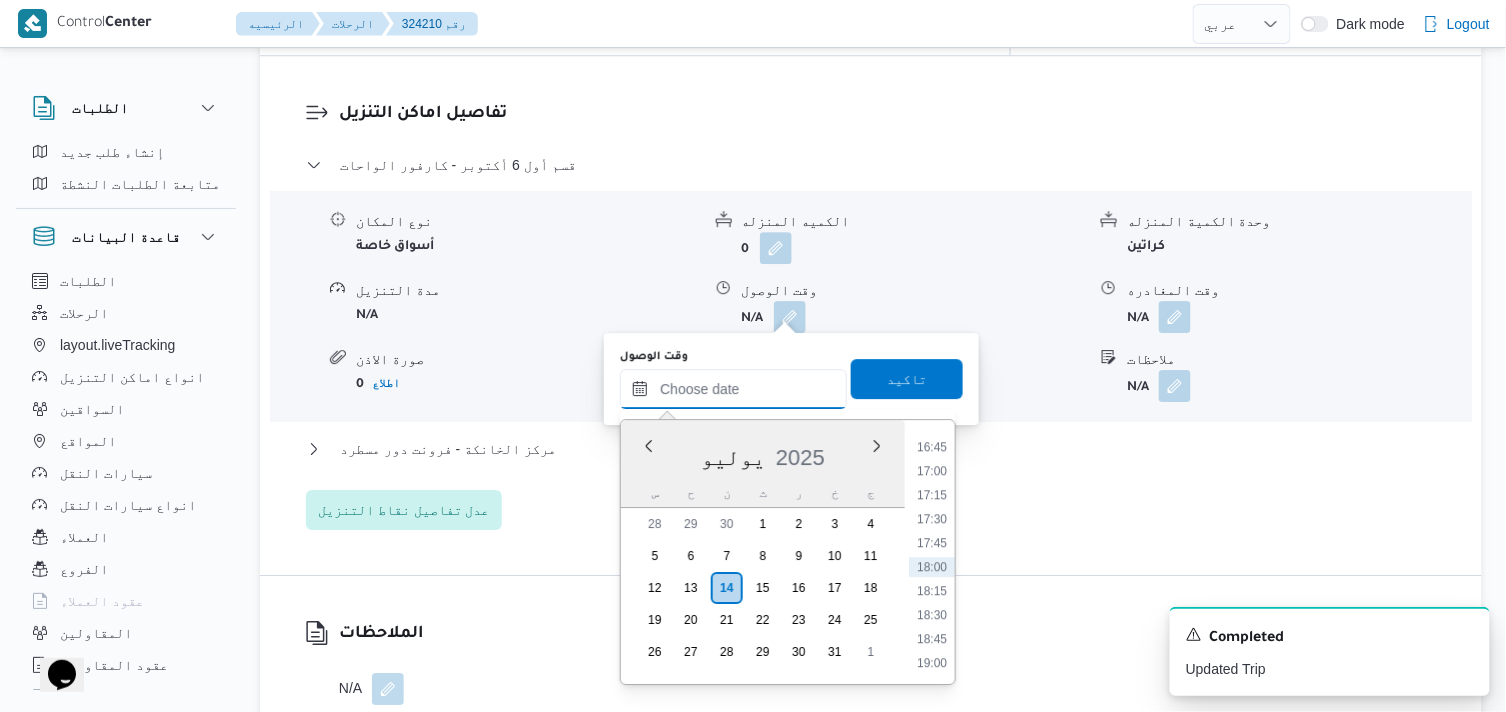 scroll, scrollTop: 1666, scrollLeft: 0, axis: vertical 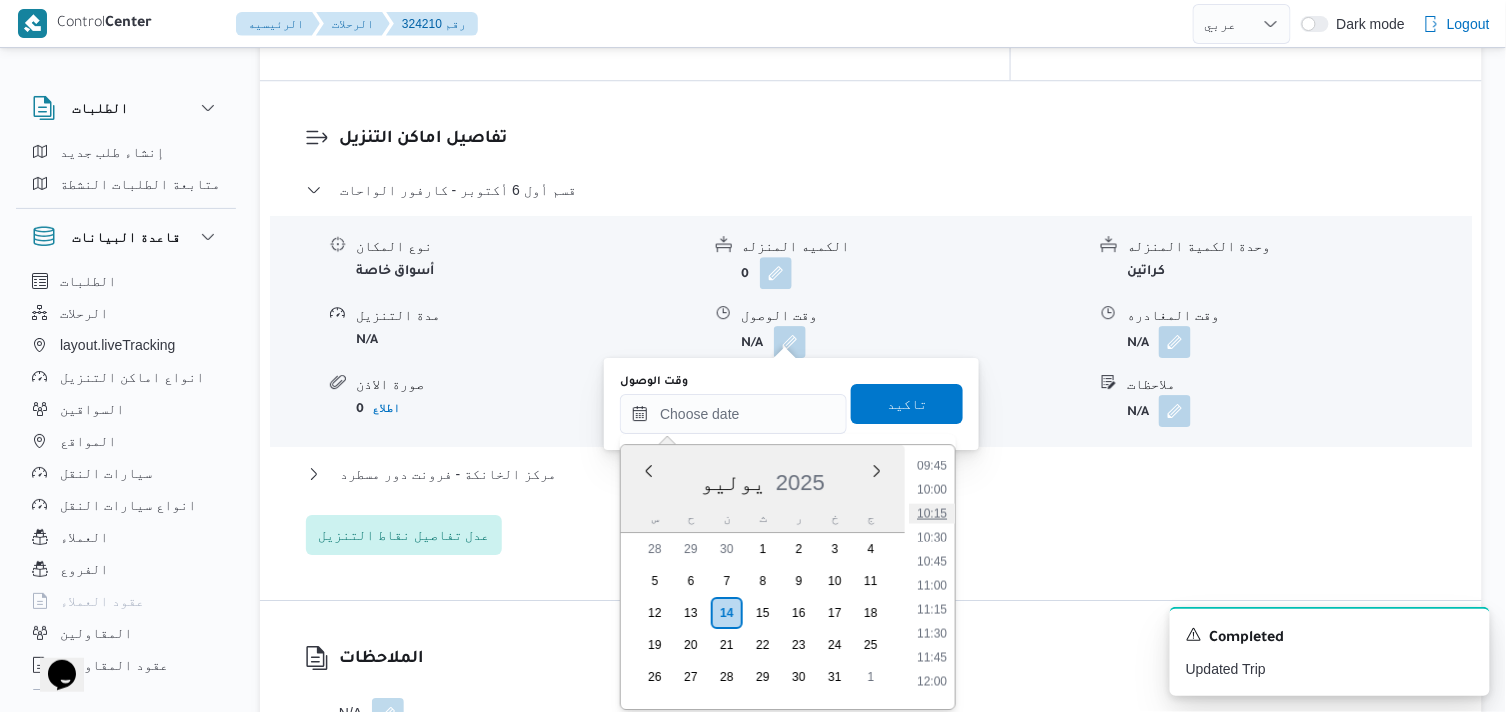 click on "10:15" at bounding box center (932, 514) 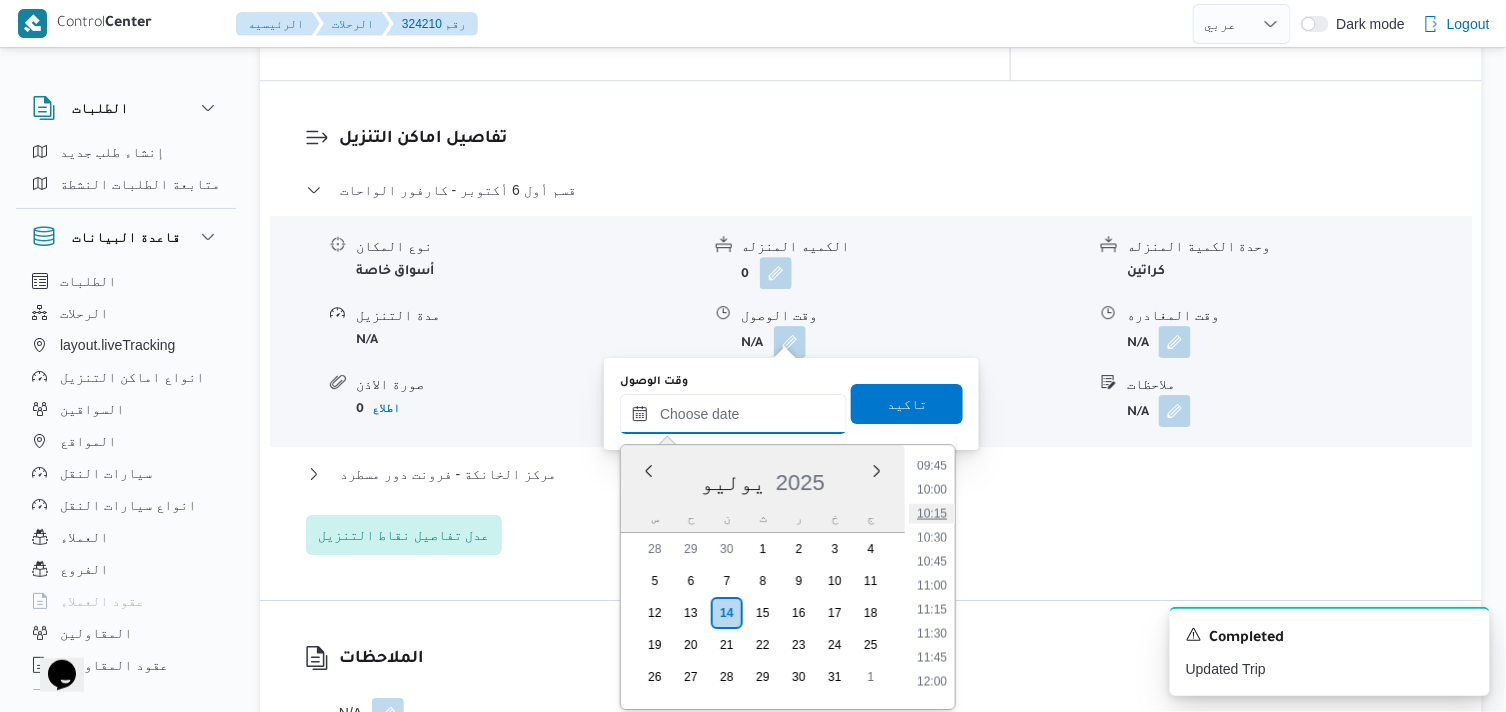 type on "١٤/٠٧/٢٠٢٥ ١٠:١٥" 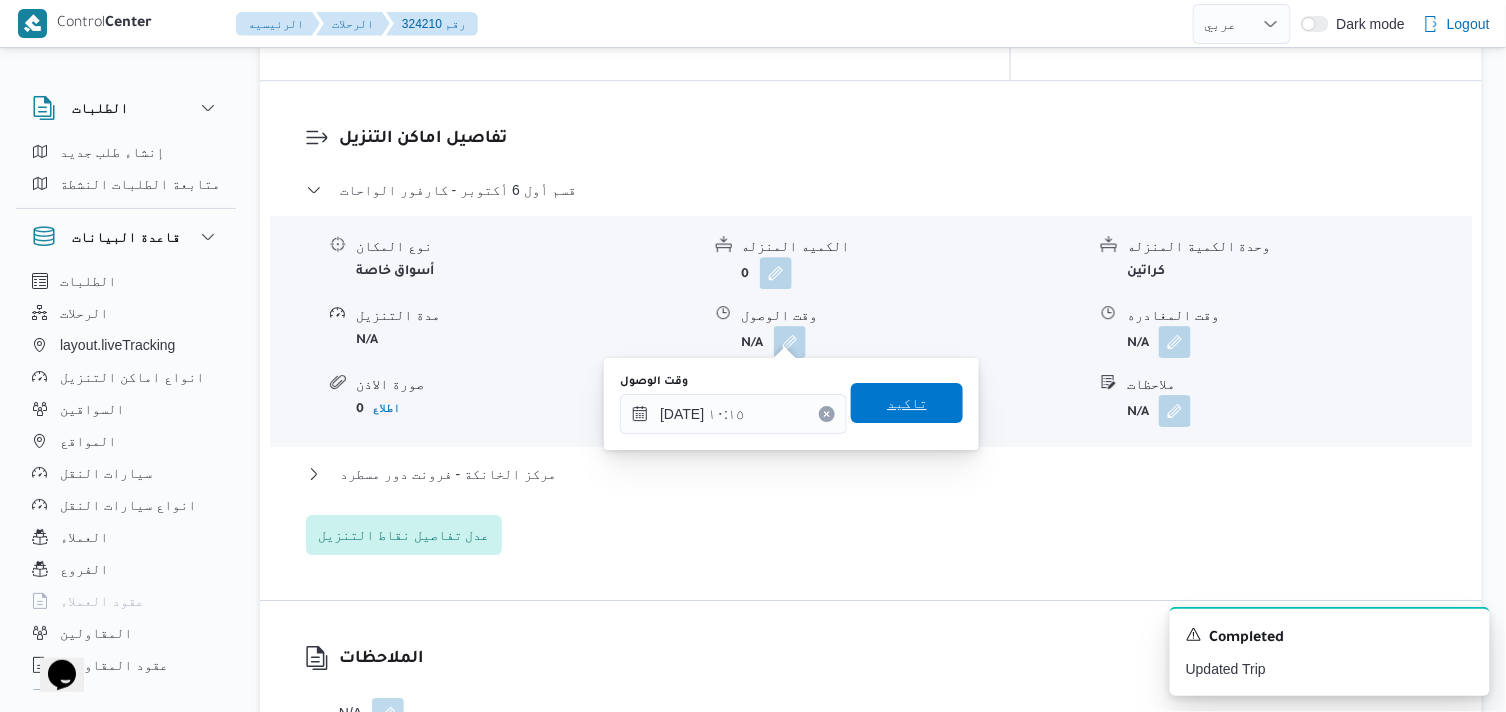 click on "تاكيد" at bounding box center [907, 403] 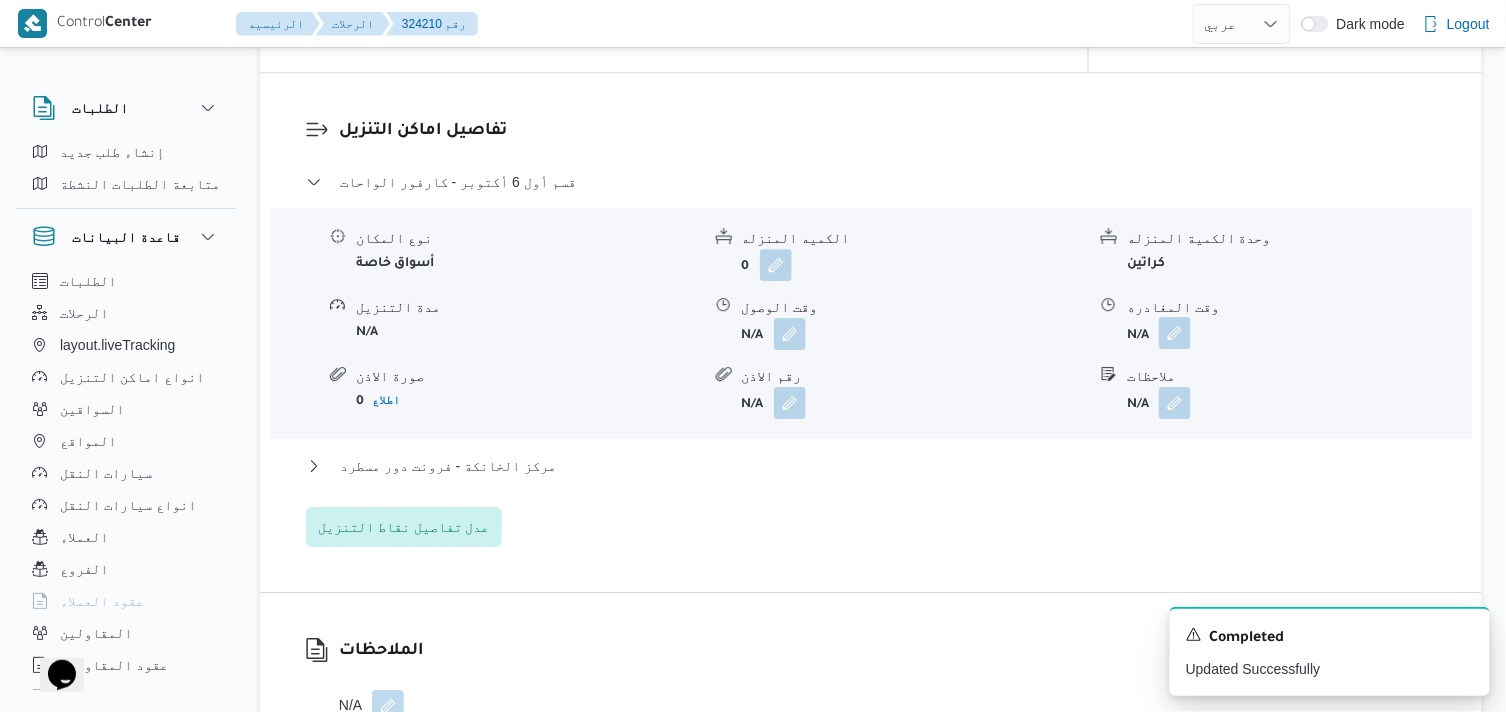 click at bounding box center (1175, 333) 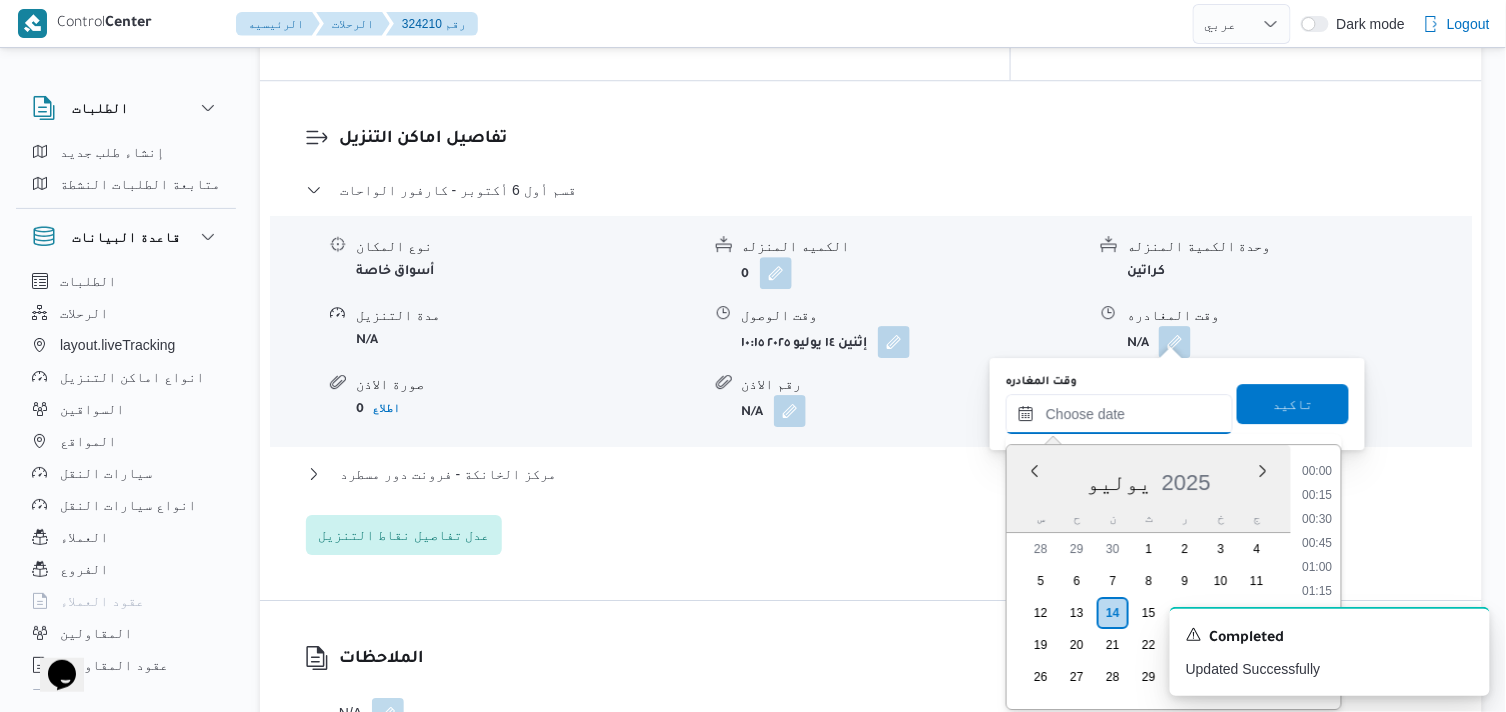 click on "وقت المغادره" at bounding box center [1119, 414] 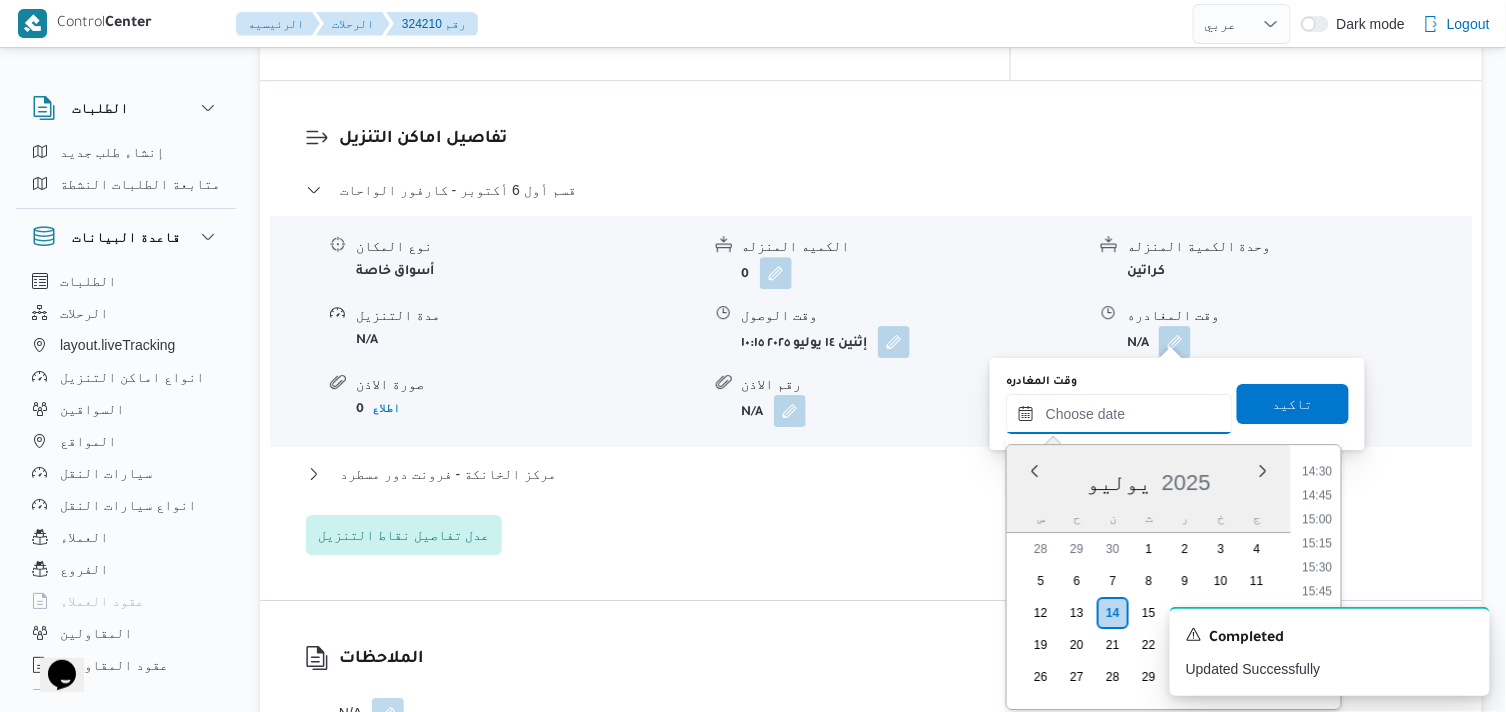 scroll, scrollTop: 1385, scrollLeft: 0, axis: vertical 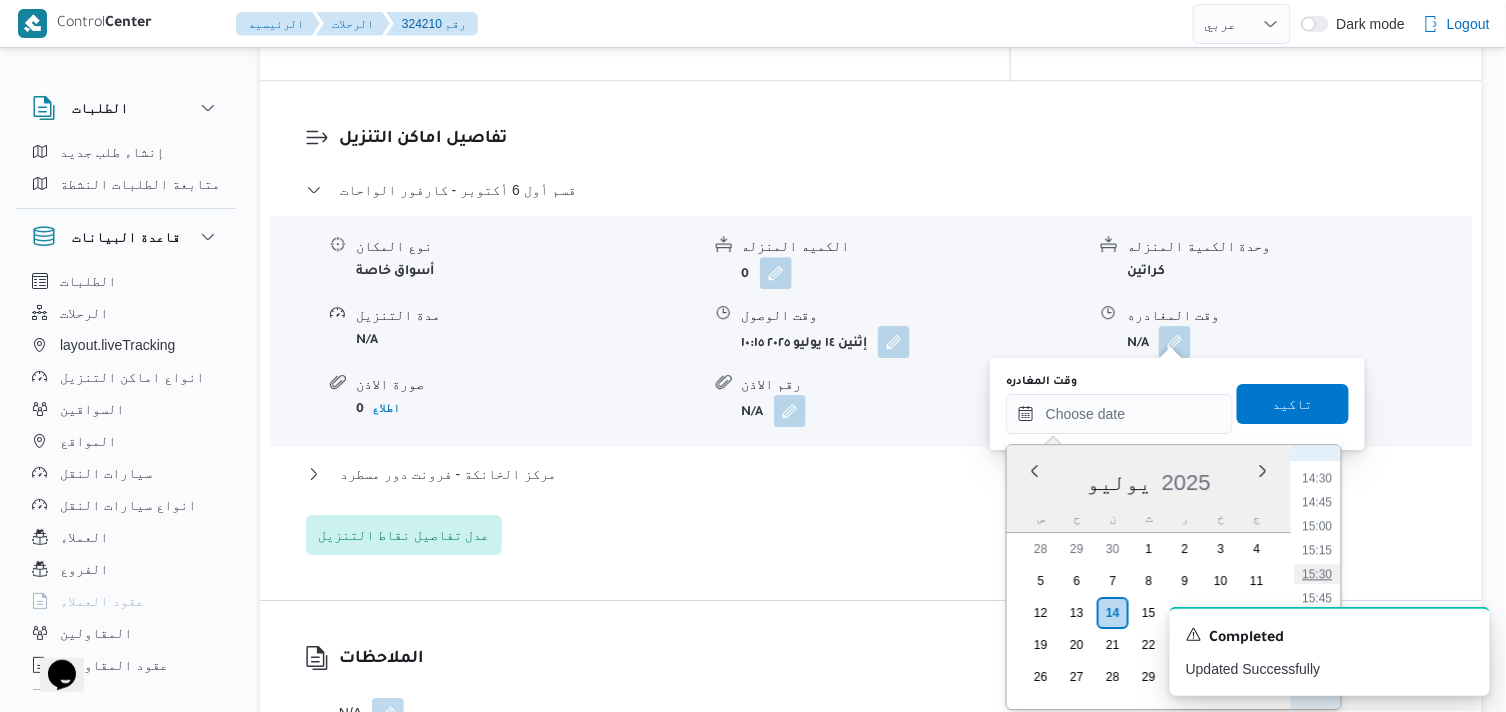 click on "15:30" at bounding box center (1318, 574) 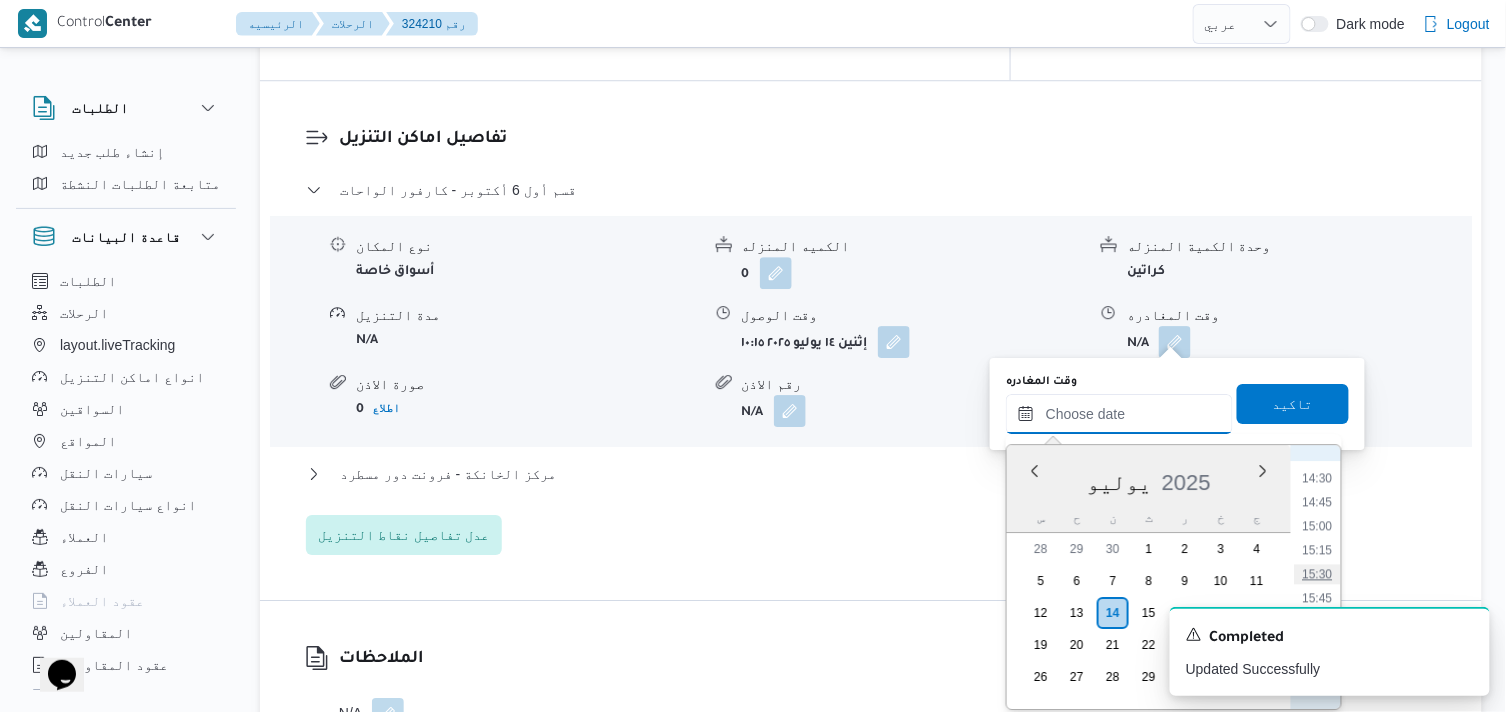 type on "[DATE] ١٥:٣٠" 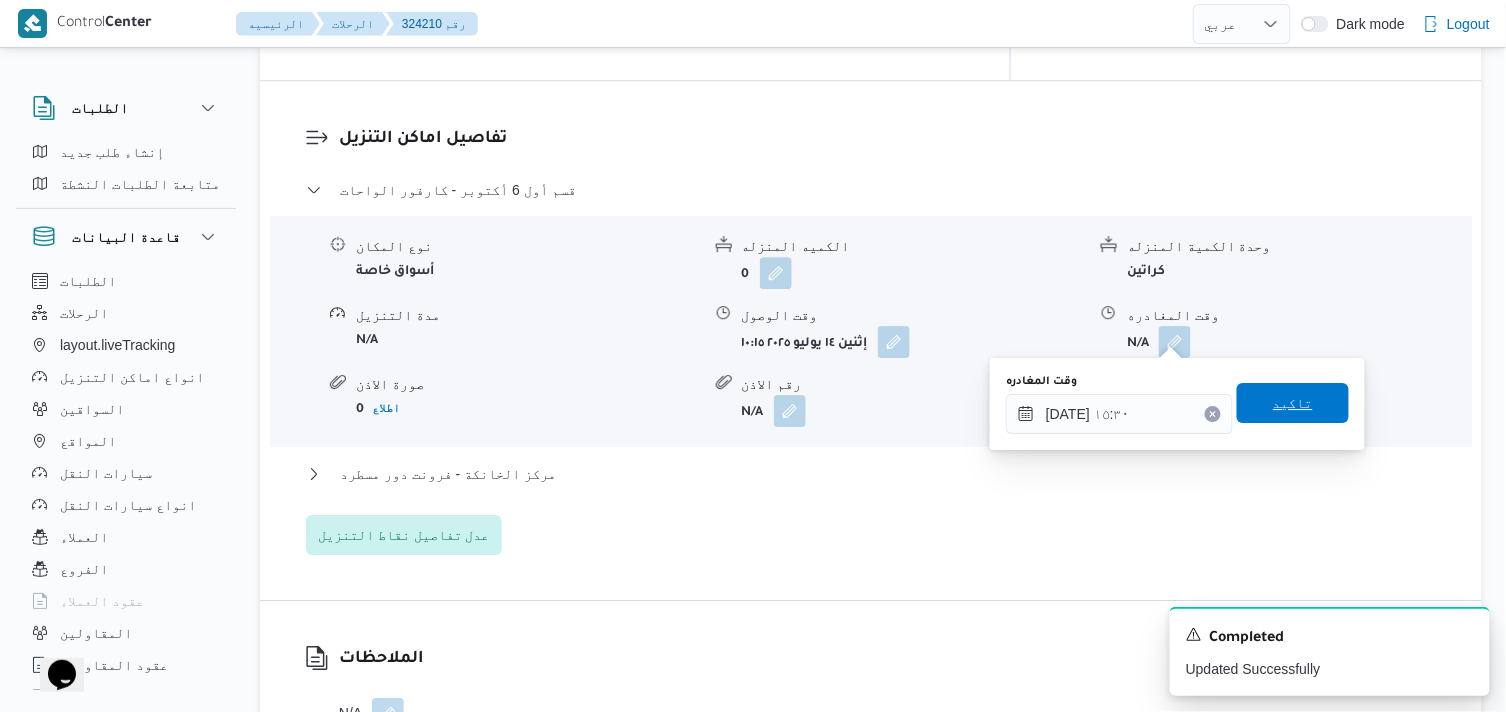click on "تاكيد" at bounding box center [1293, 403] 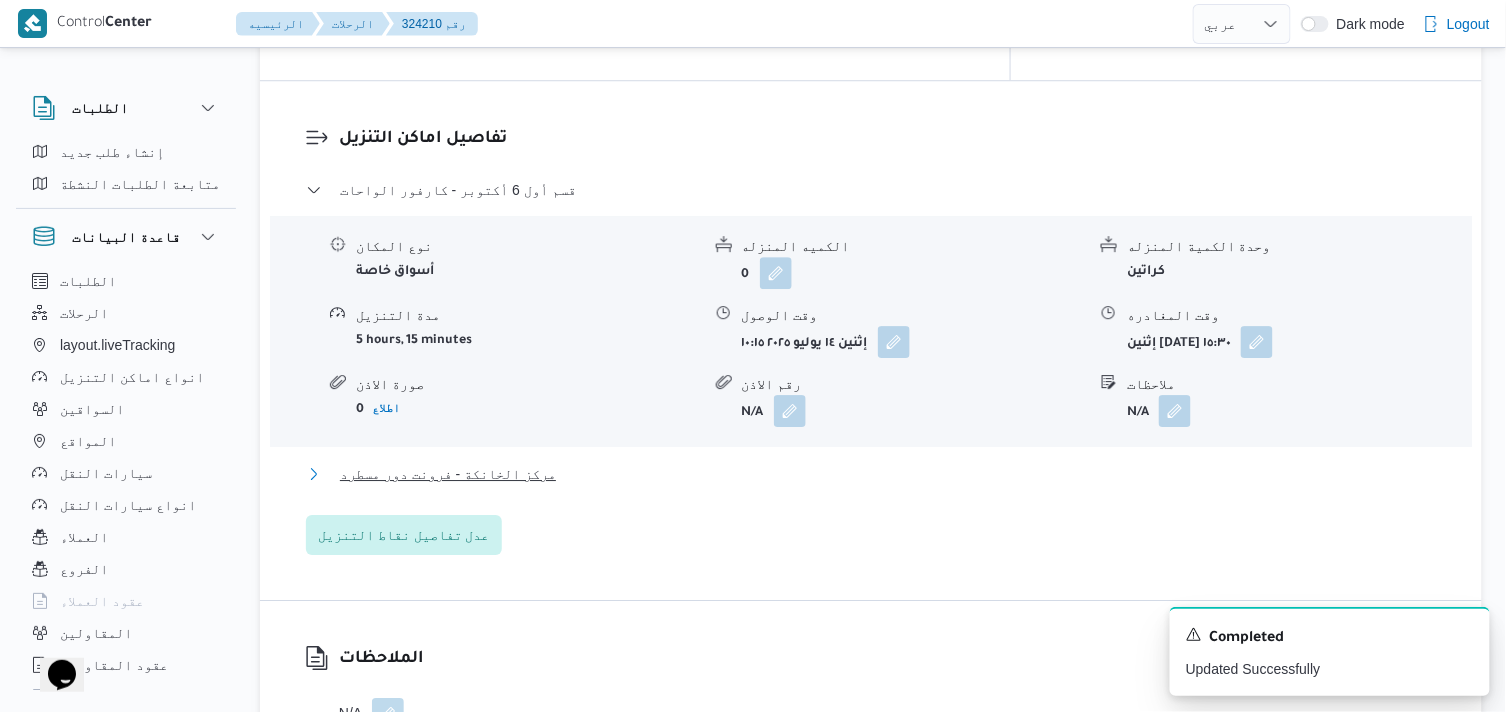 click on "مركز الخانكة -
فرونت دور مسطرد" at bounding box center (448, 474) 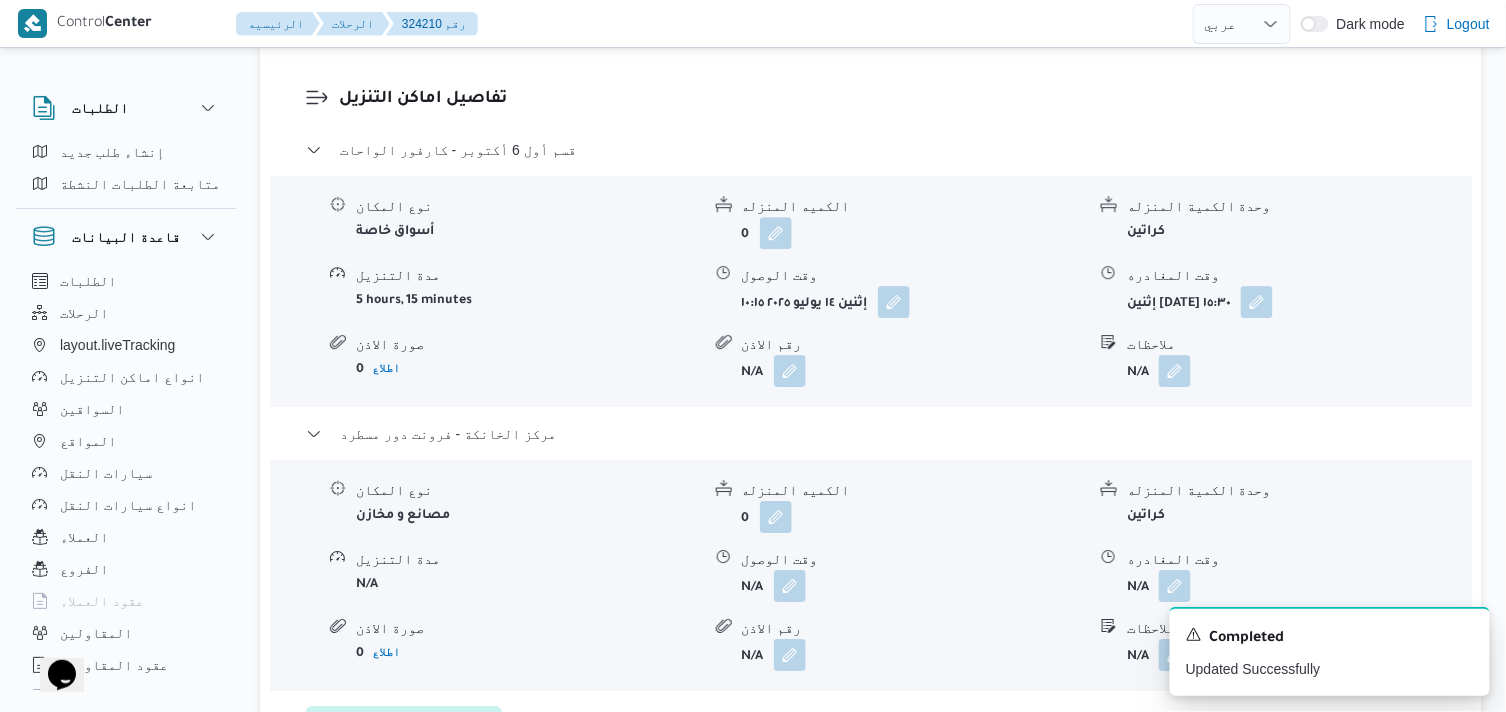 scroll, scrollTop: 1777, scrollLeft: 0, axis: vertical 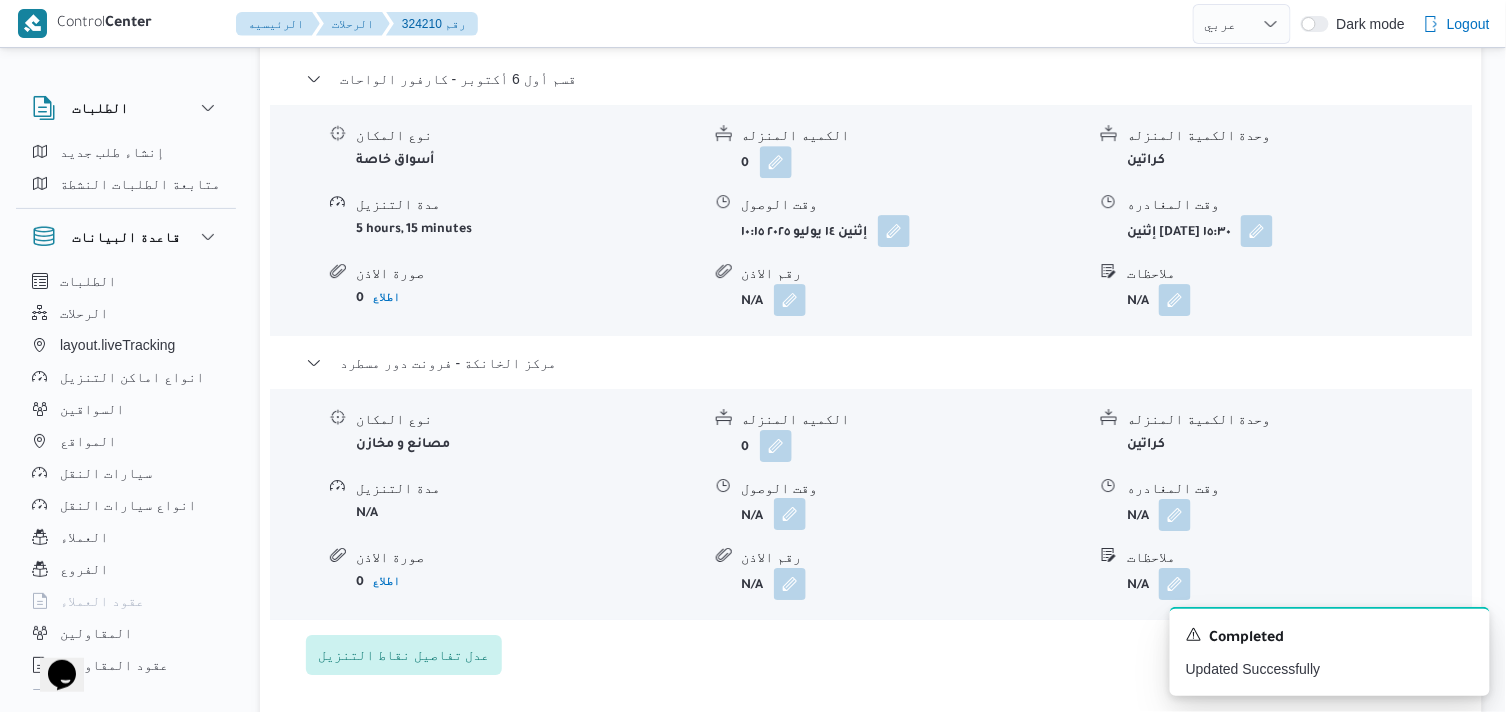 click at bounding box center [790, 514] 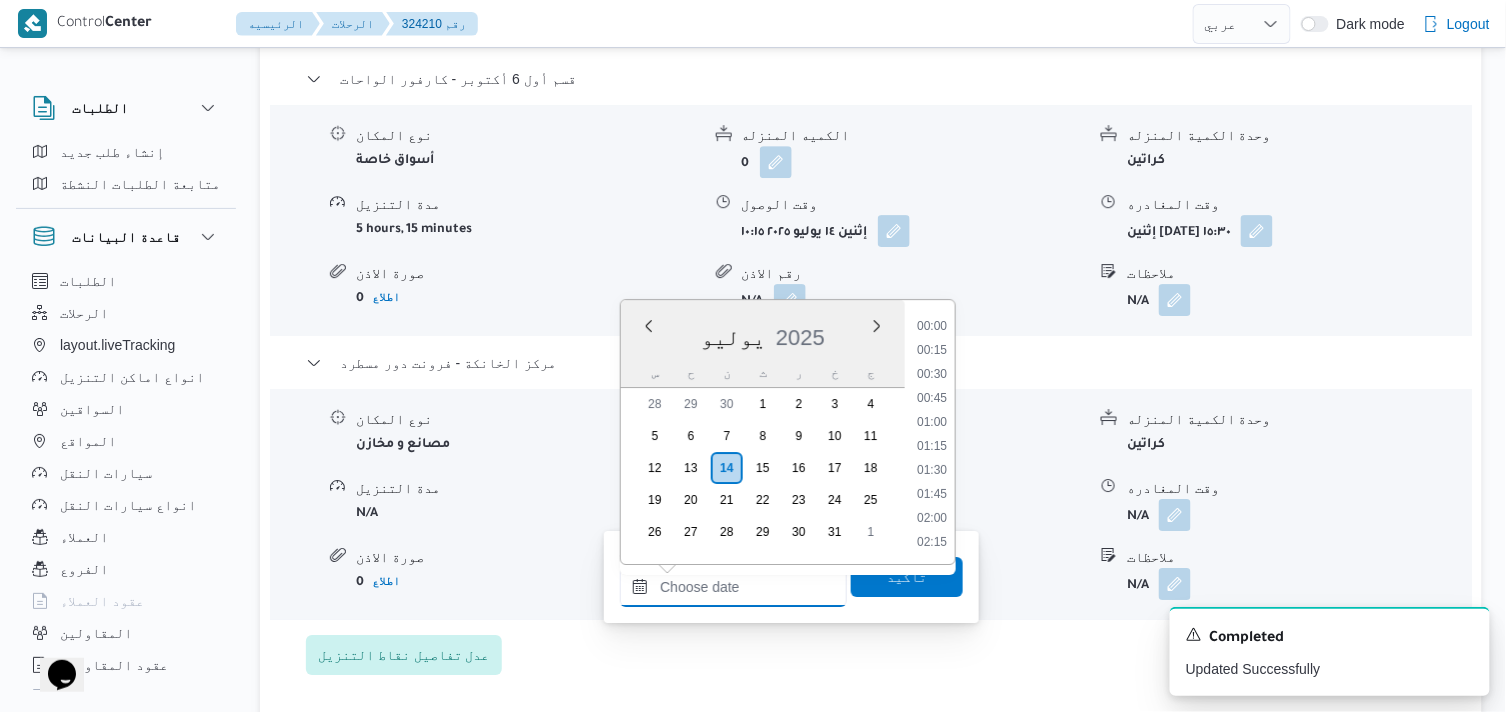 click on "وقت الوصول" at bounding box center [733, 587] 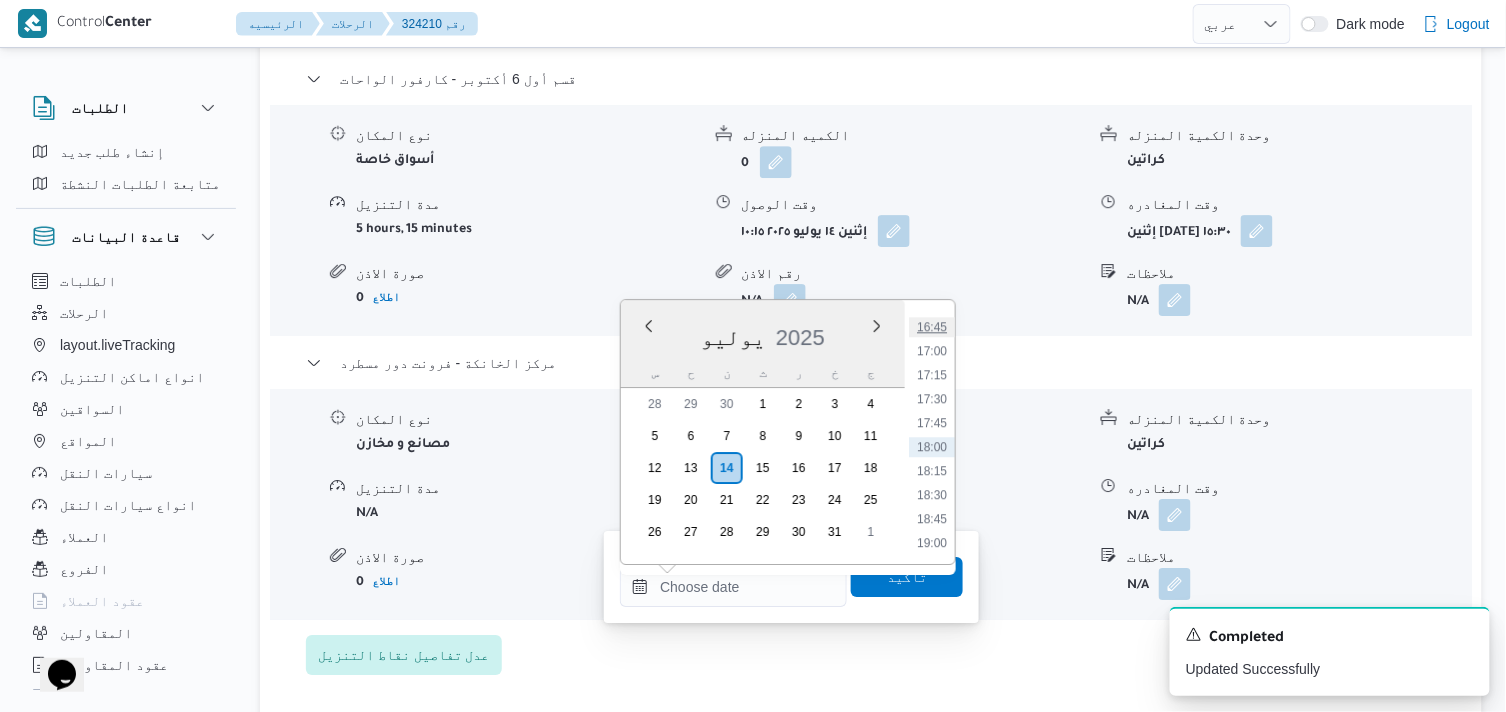 click on "16:45" at bounding box center (932, 327) 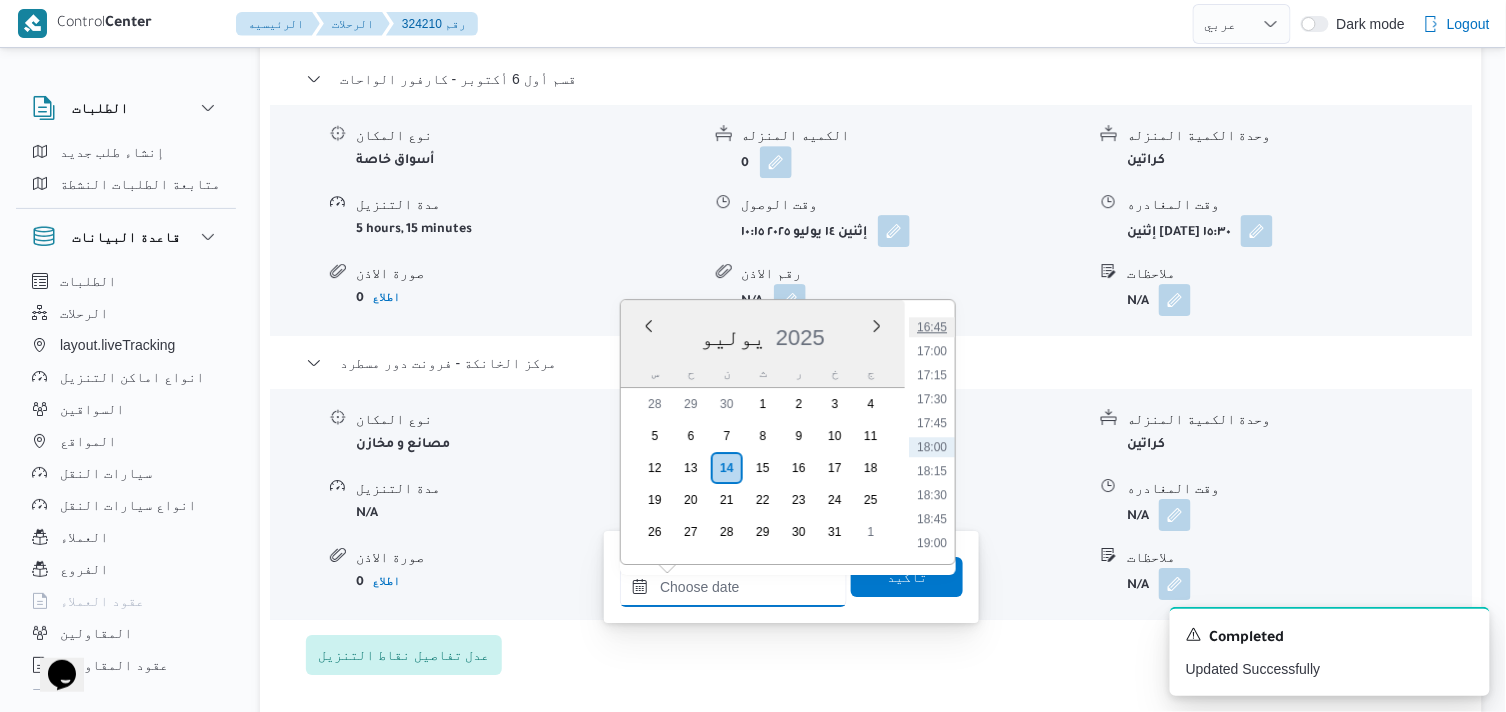 type on "١٤/٠٧/٢٠٢٥ ١٦:٤٥" 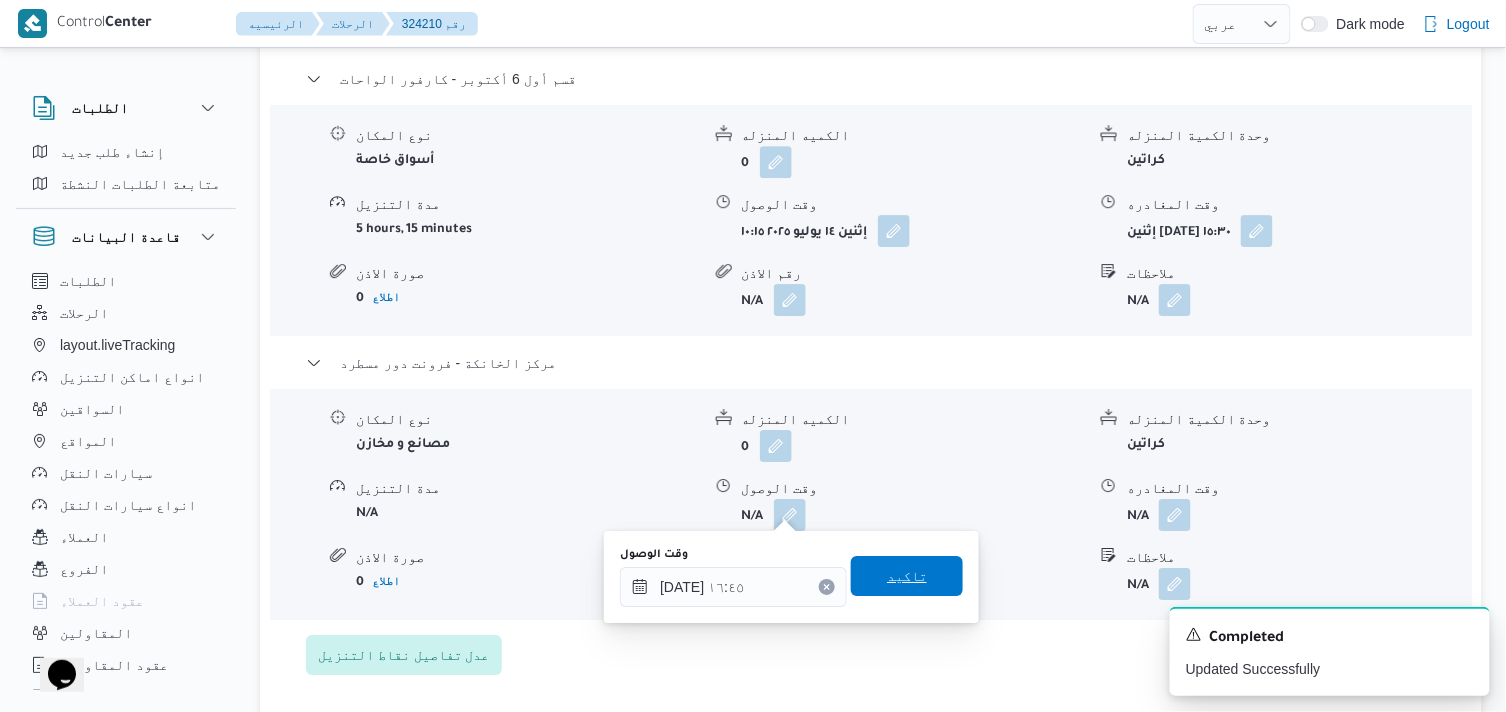 click on "تاكيد" at bounding box center (907, 576) 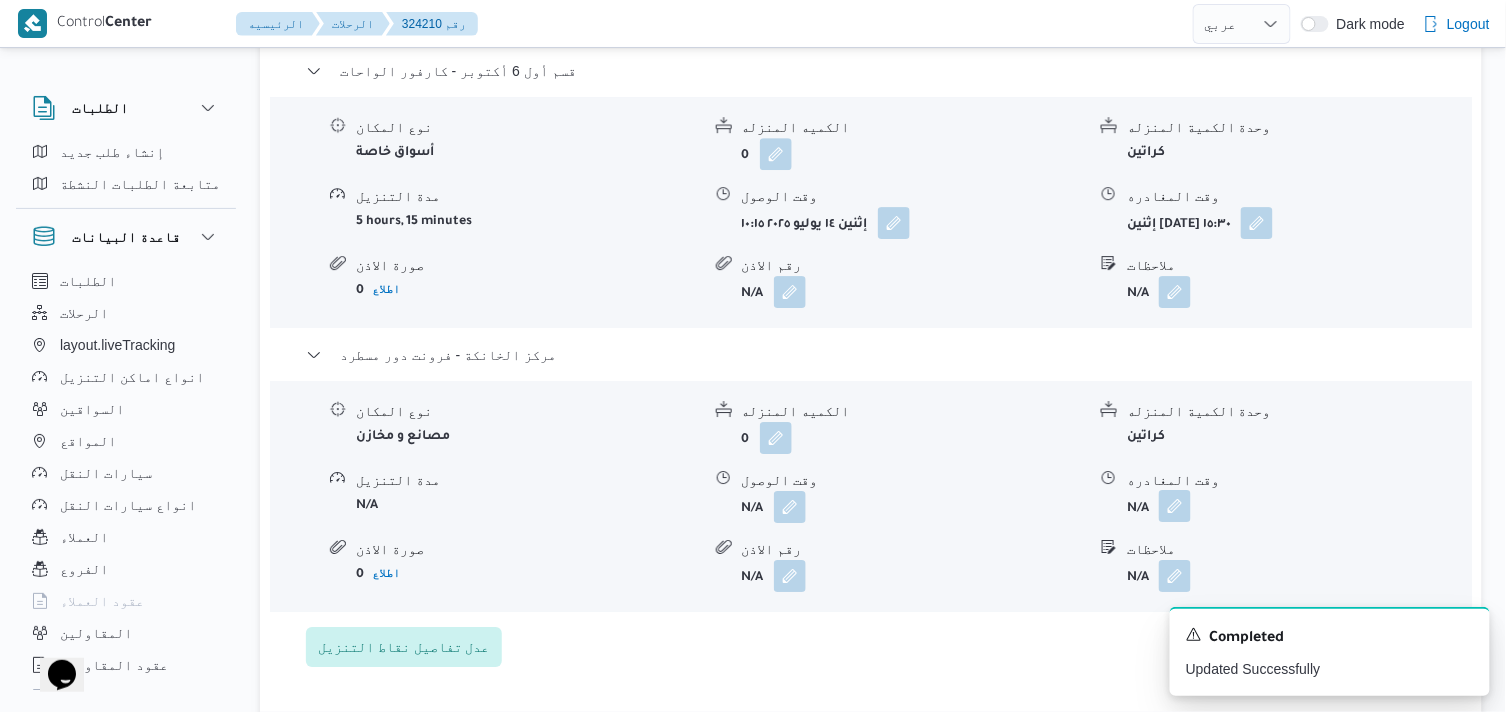 click at bounding box center (1175, 506) 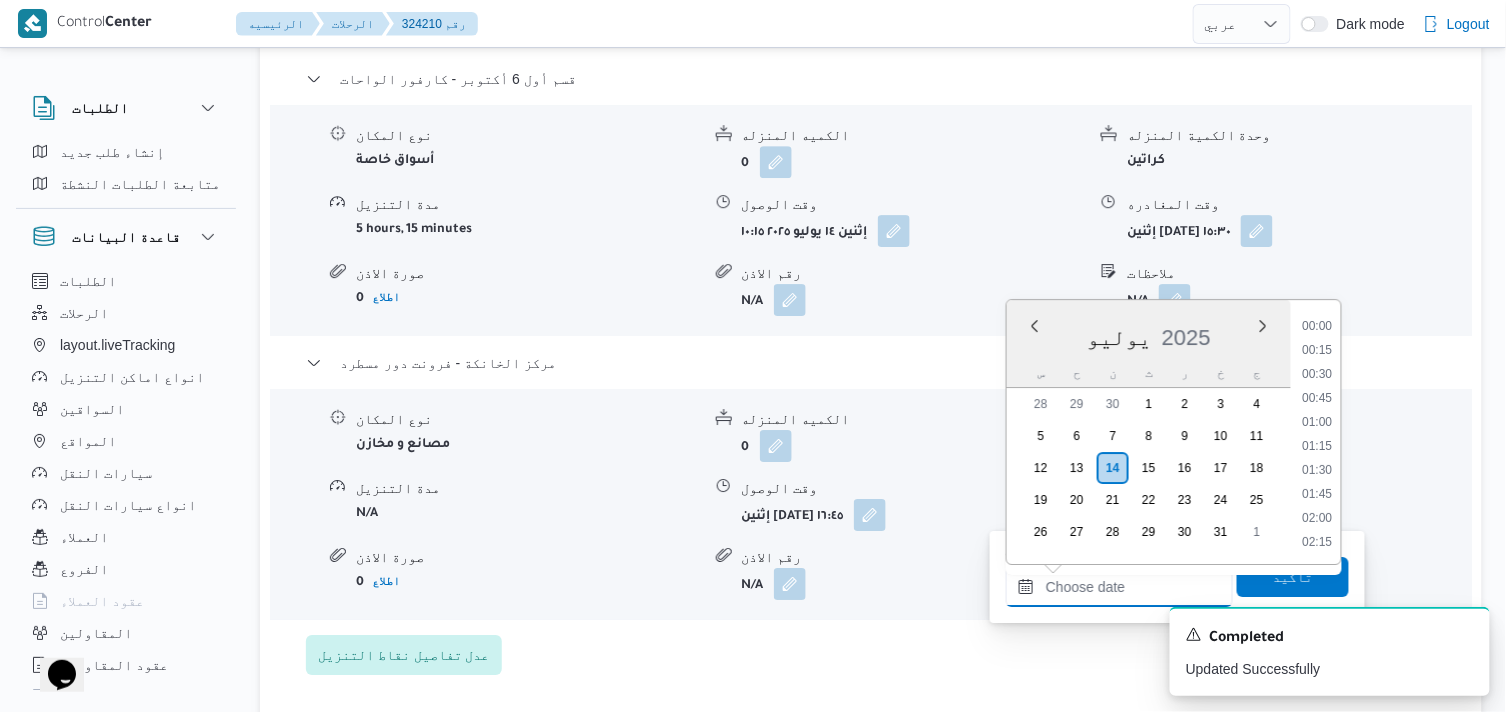 click on "وقت المغادره" at bounding box center (1119, 587) 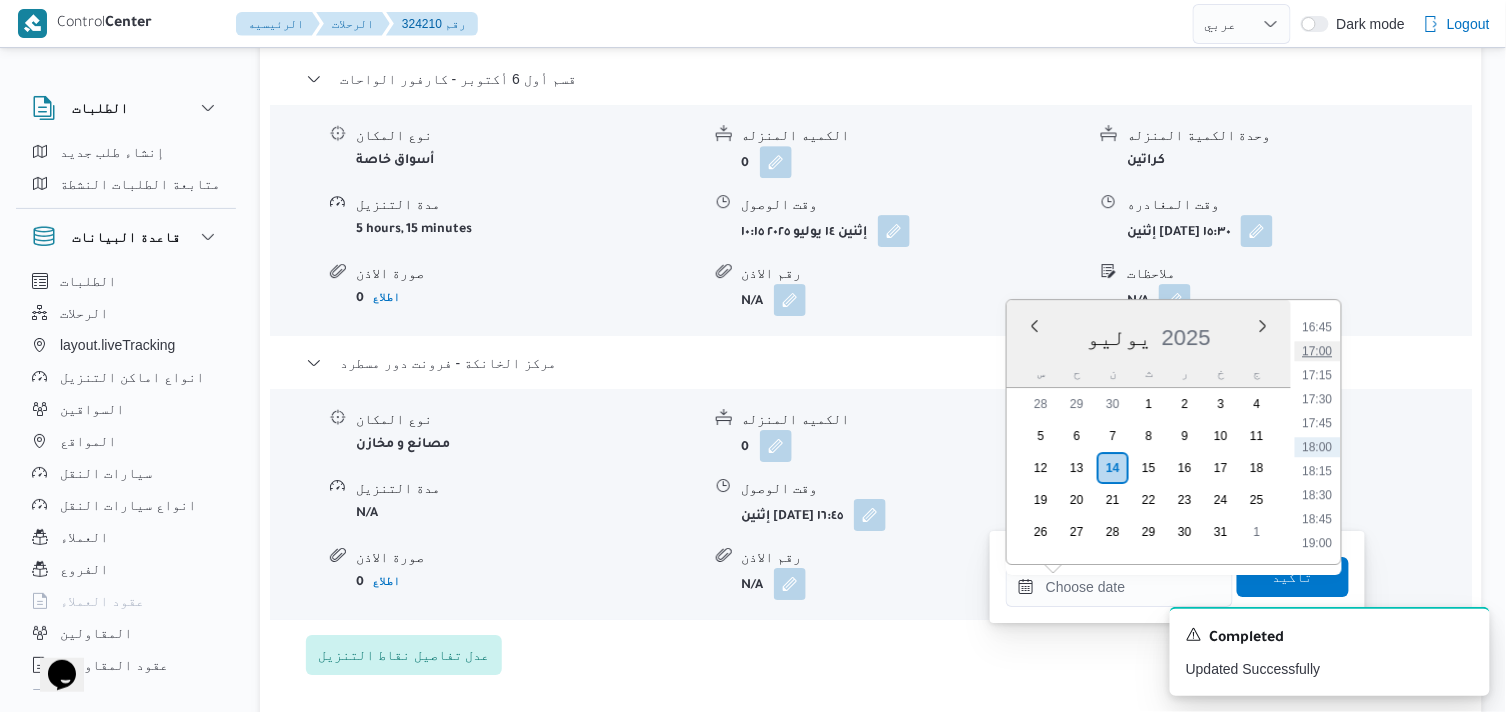 click on "17:00" at bounding box center (1318, 351) 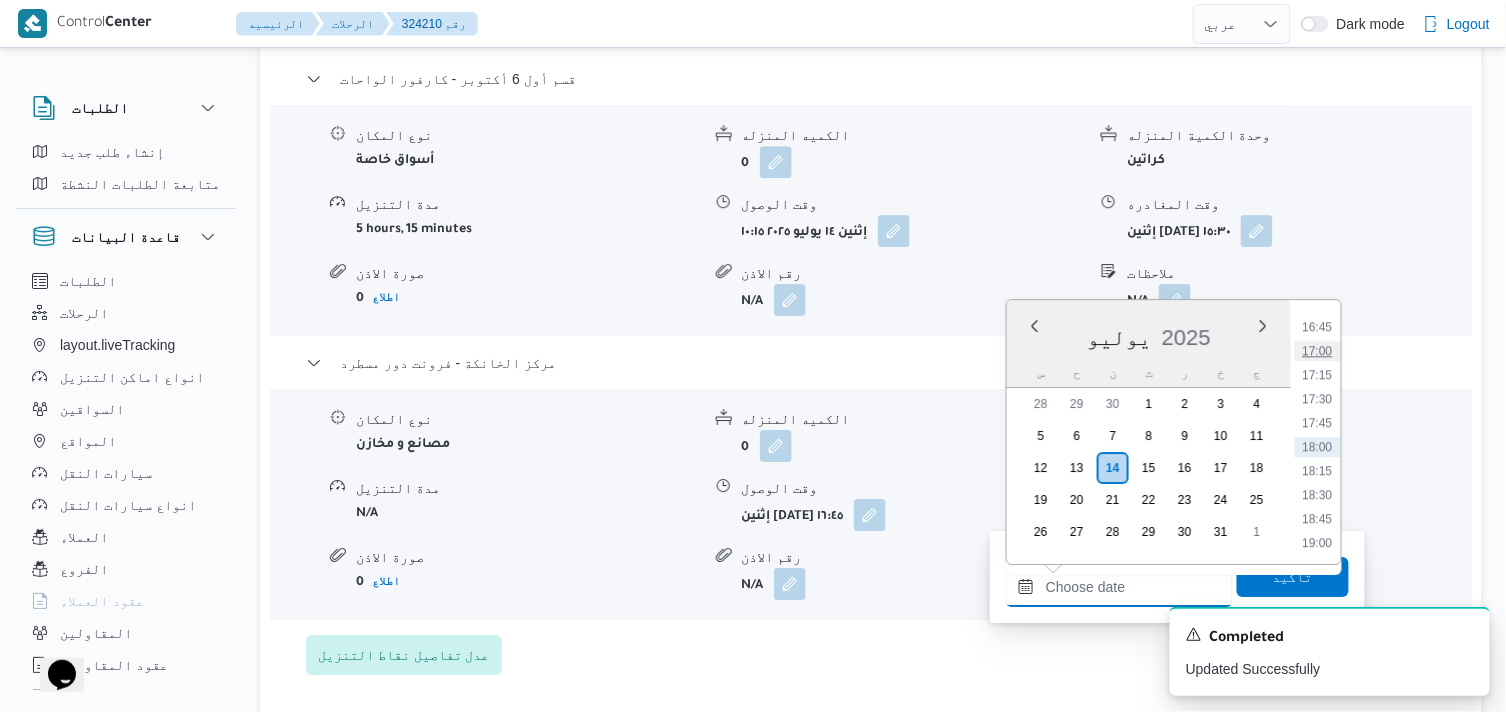 type on "[DATE] ١٧:٠٠" 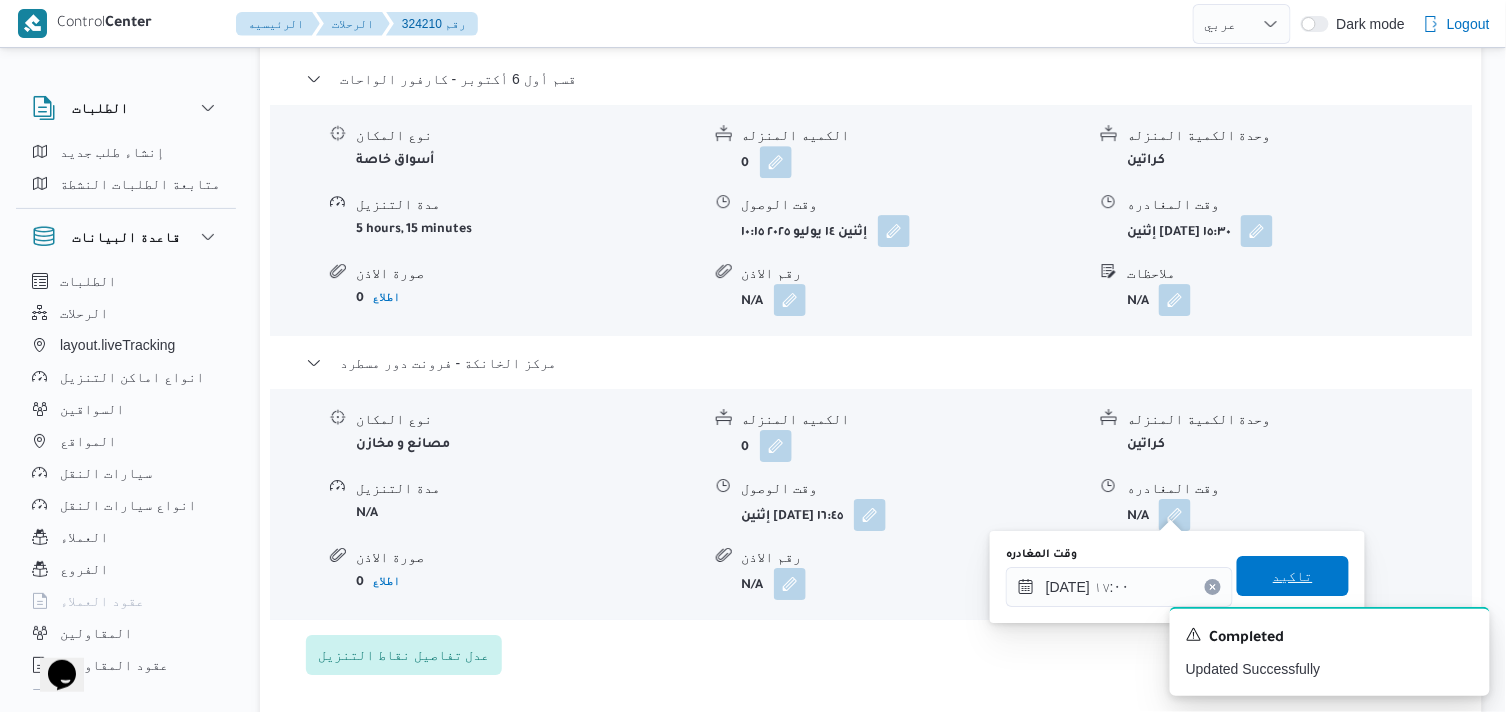 click on "تاكيد" at bounding box center (1293, 576) 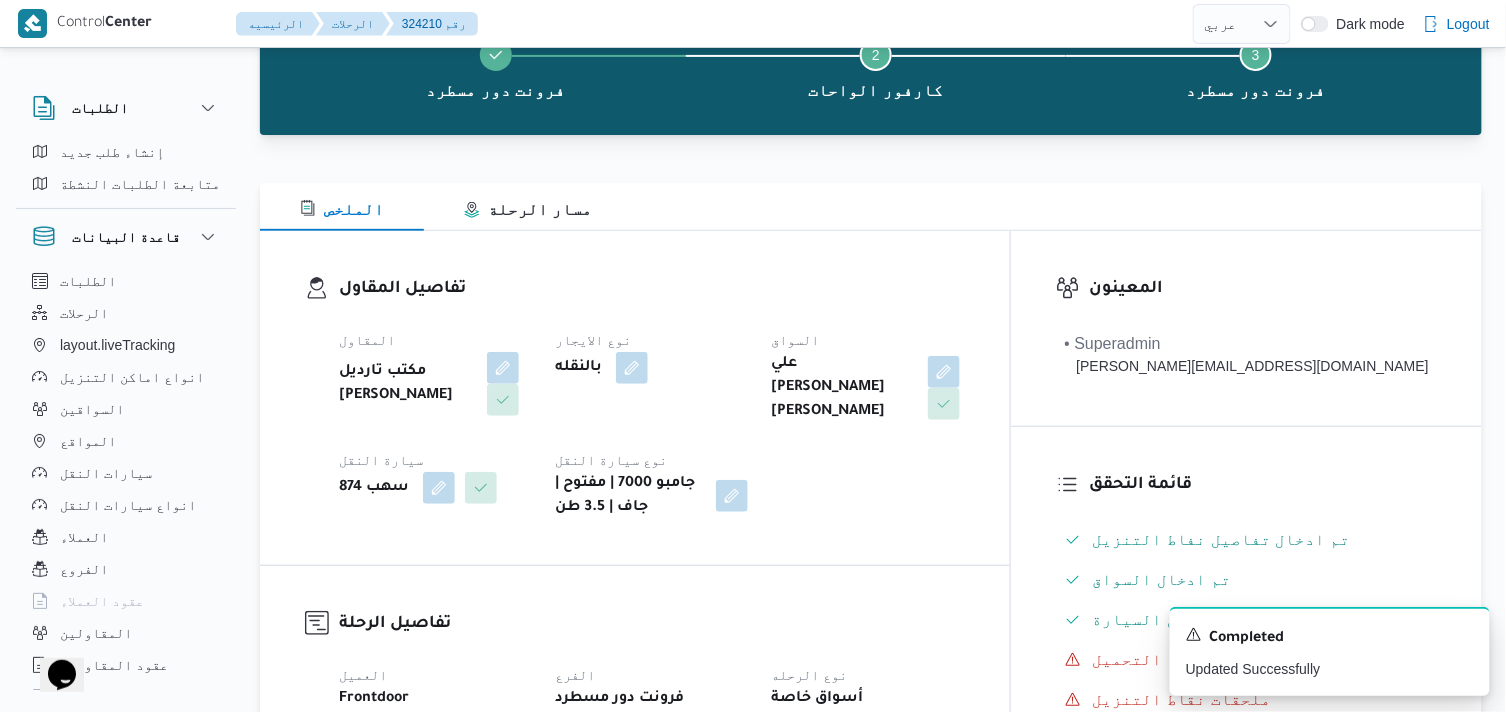 scroll, scrollTop: 0, scrollLeft: 0, axis: both 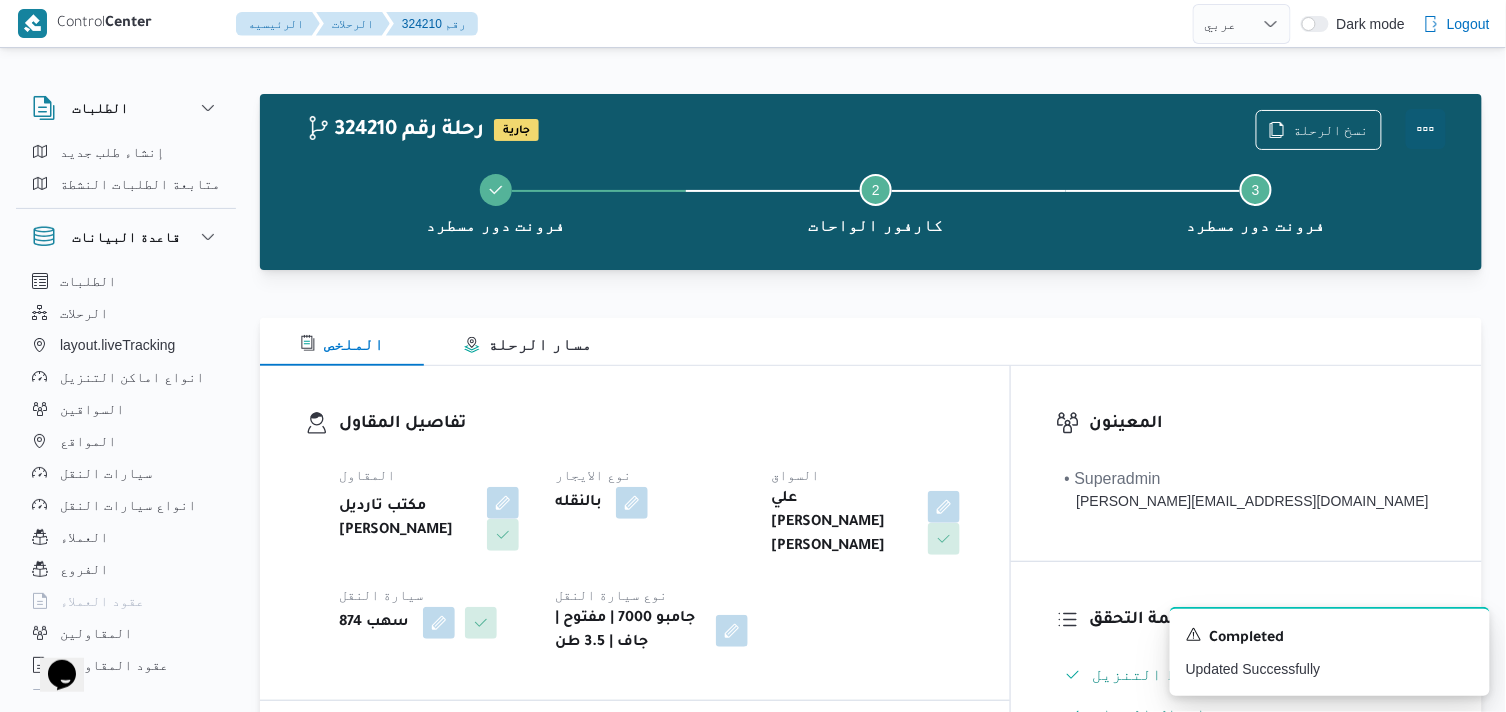 click at bounding box center (1426, 129) 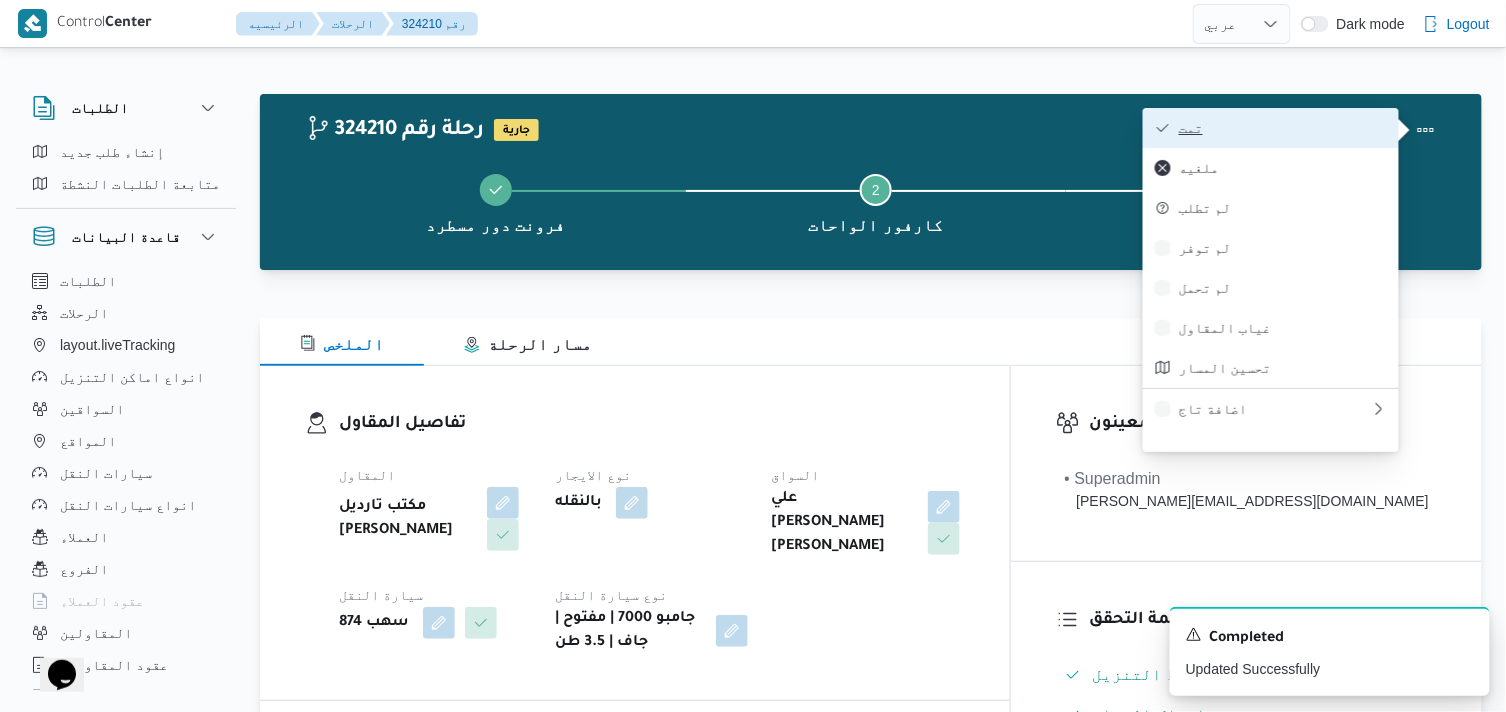 click on "تمت" at bounding box center [1283, 128] 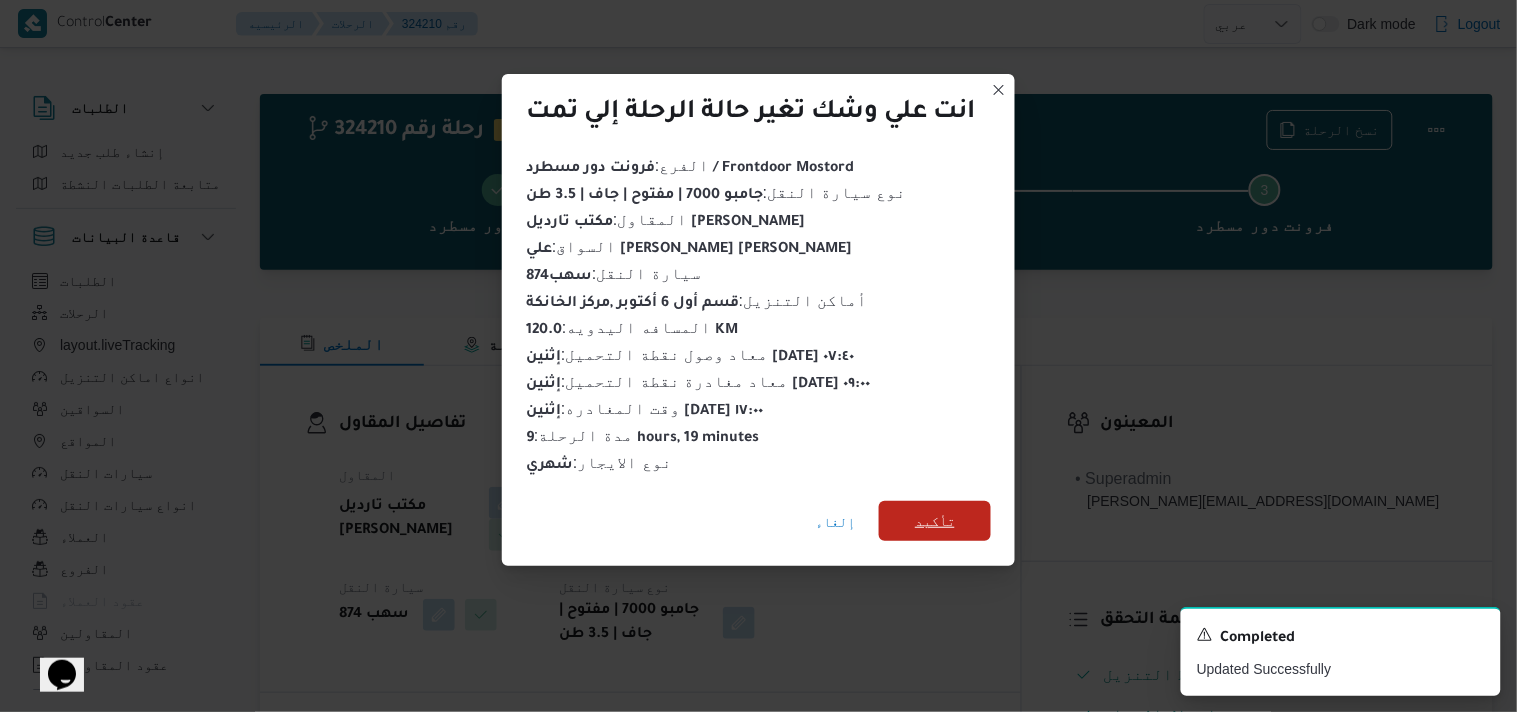 click on "تأكيد" at bounding box center [935, 521] 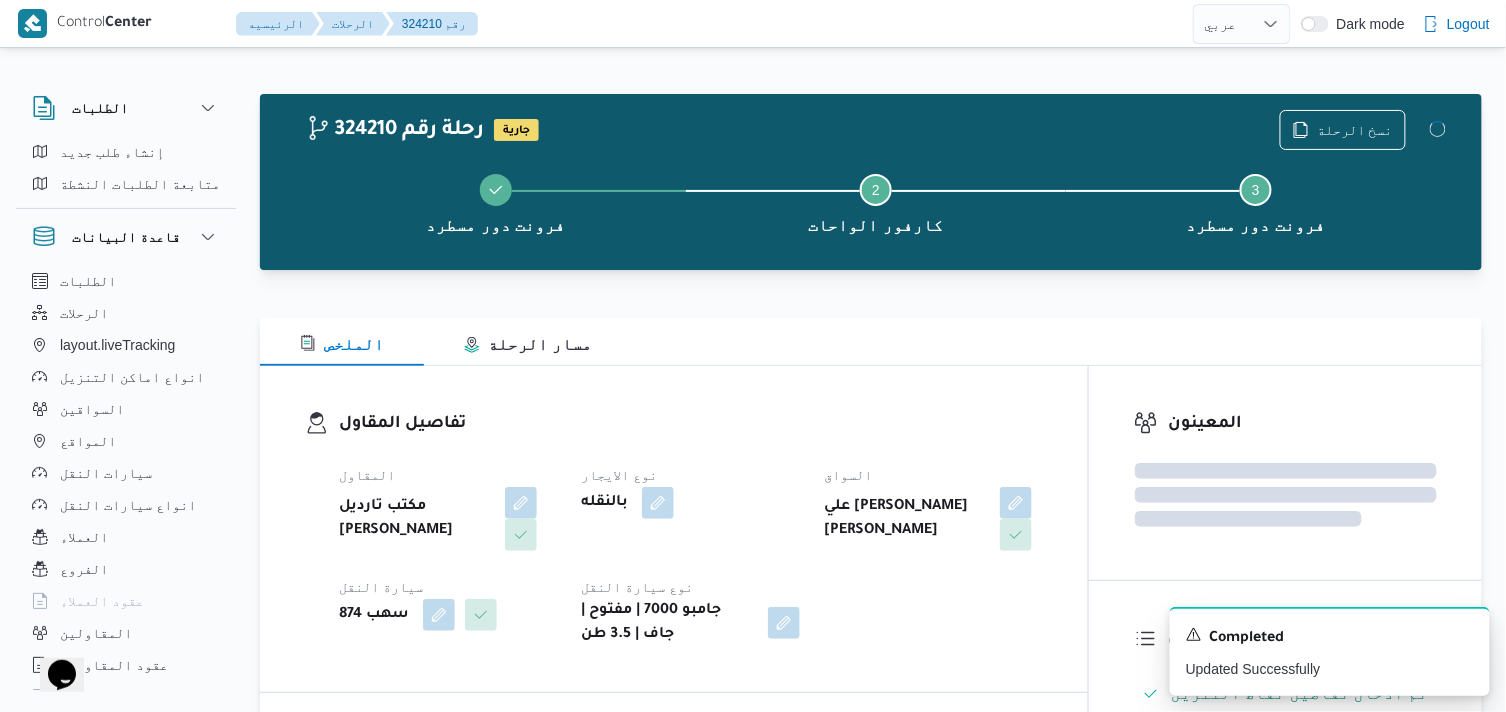 click on "السواق" at bounding box center [848, 475] 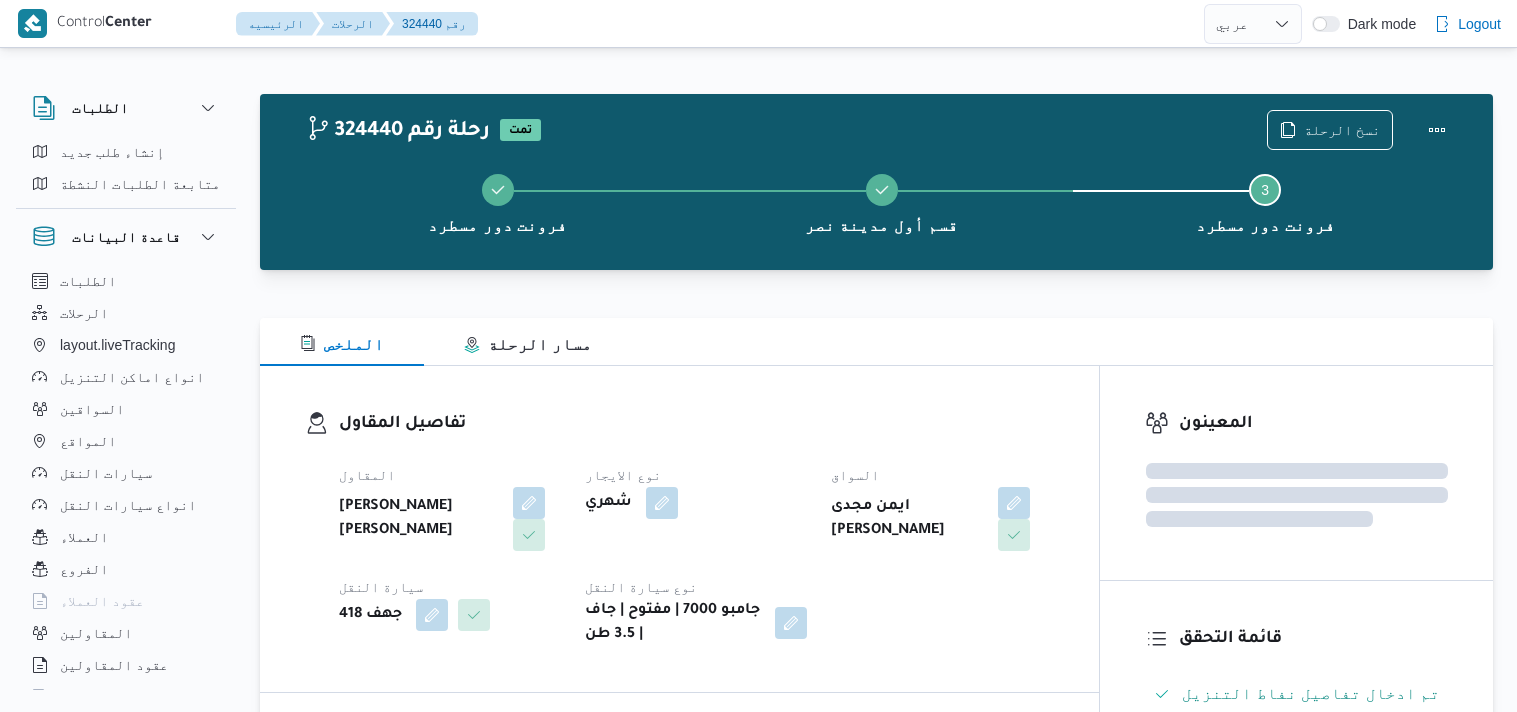 select on "ar" 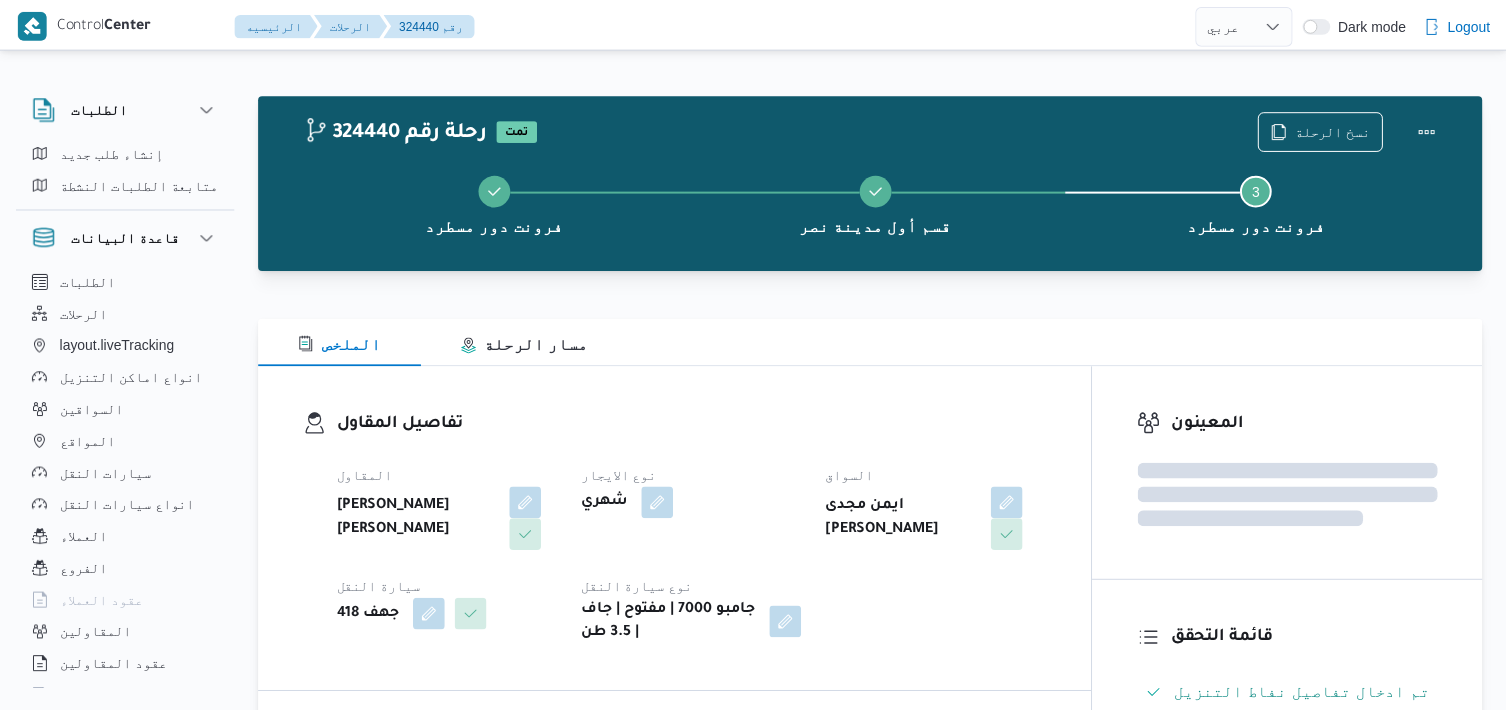 scroll, scrollTop: 0, scrollLeft: 0, axis: both 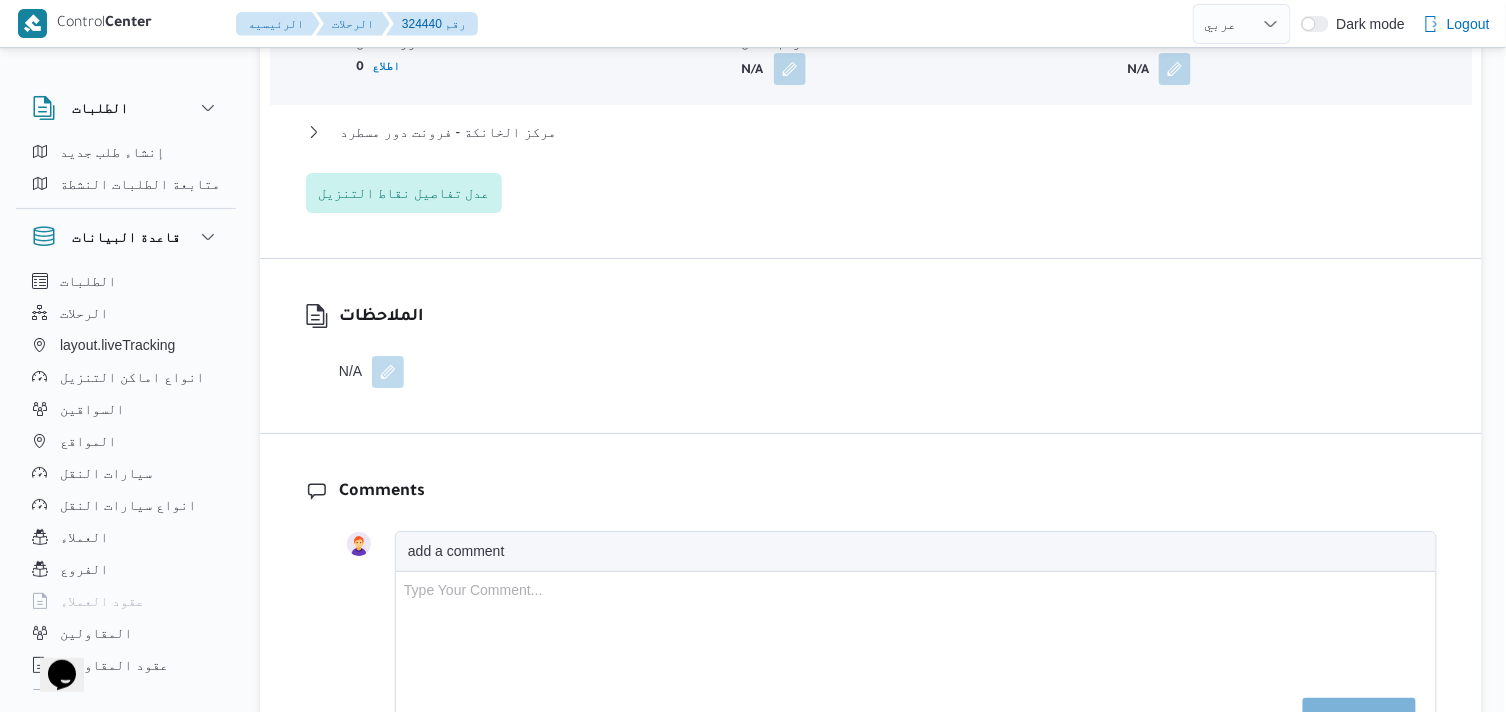 click on "مركز الخانكة -
فرونت دور مسطرد" at bounding box center (871, 139) 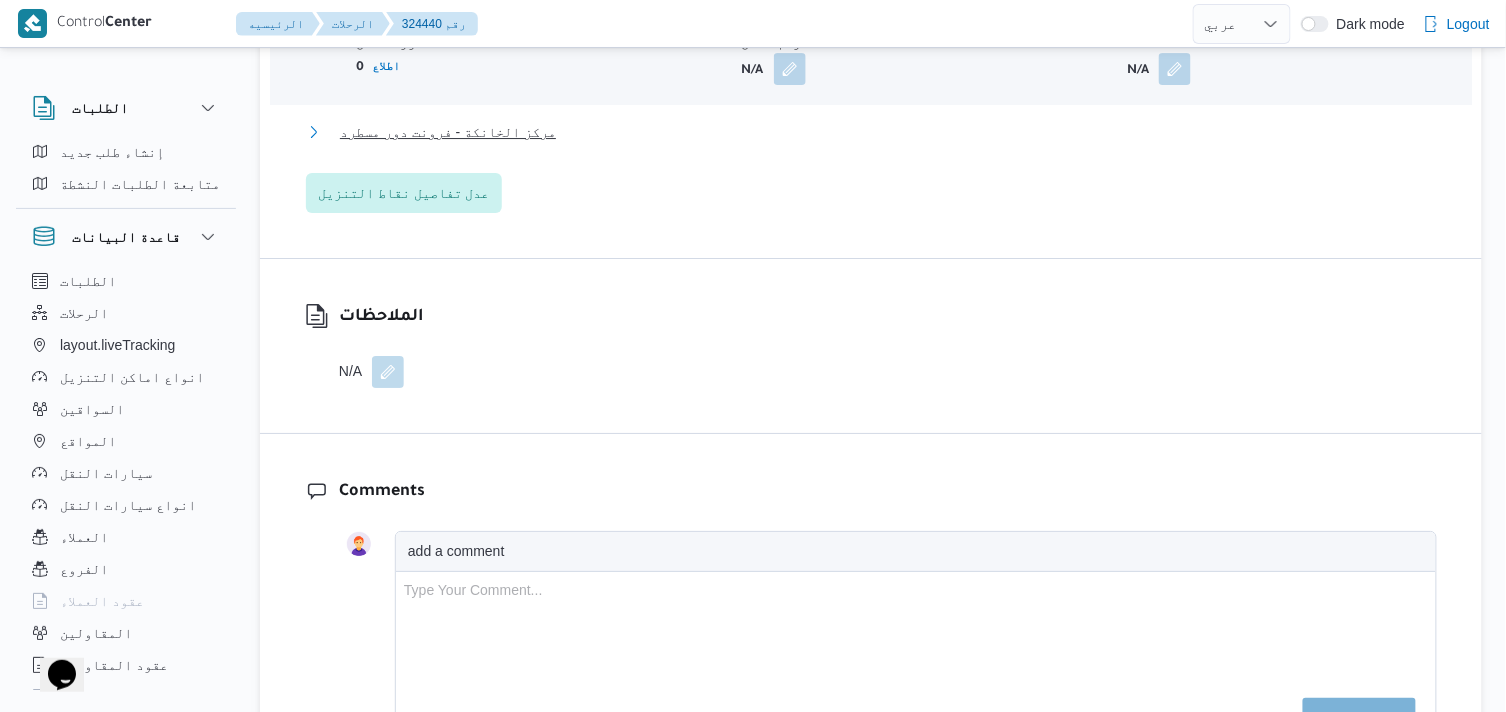 click on "مركز الخانكة -
فرونت دور مسطرد" at bounding box center [448, 132] 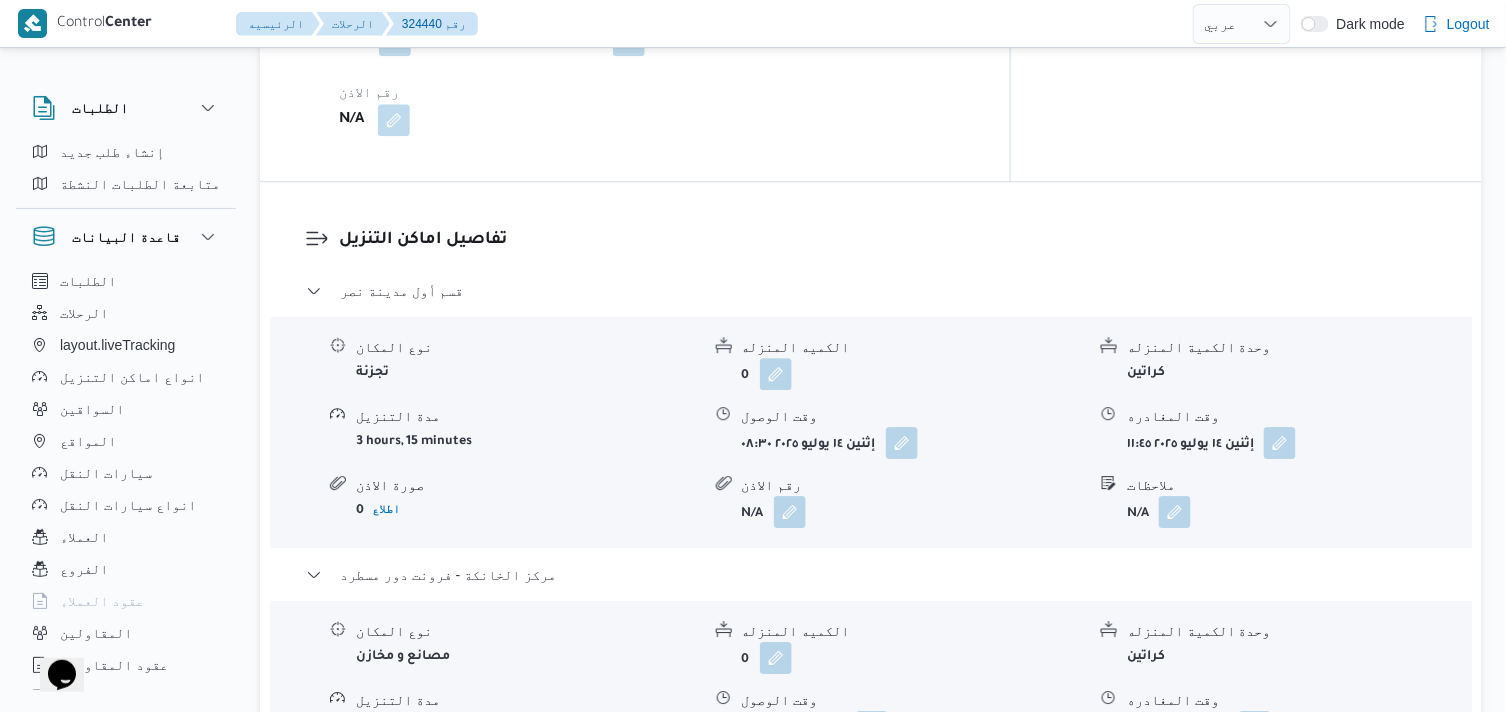 scroll, scrollTop: 1555, scrollLeft: 0, axis: vertical 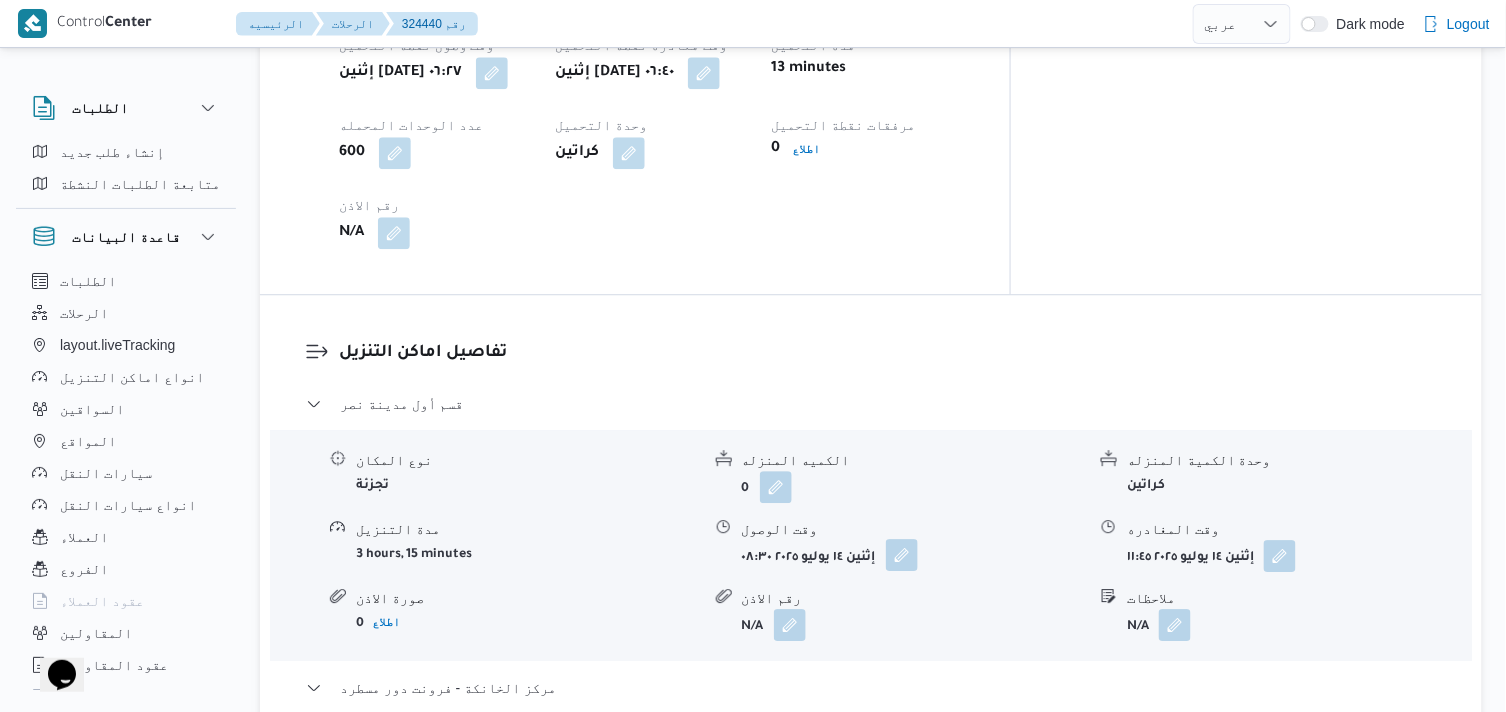 click at bounding box center (902, 555) 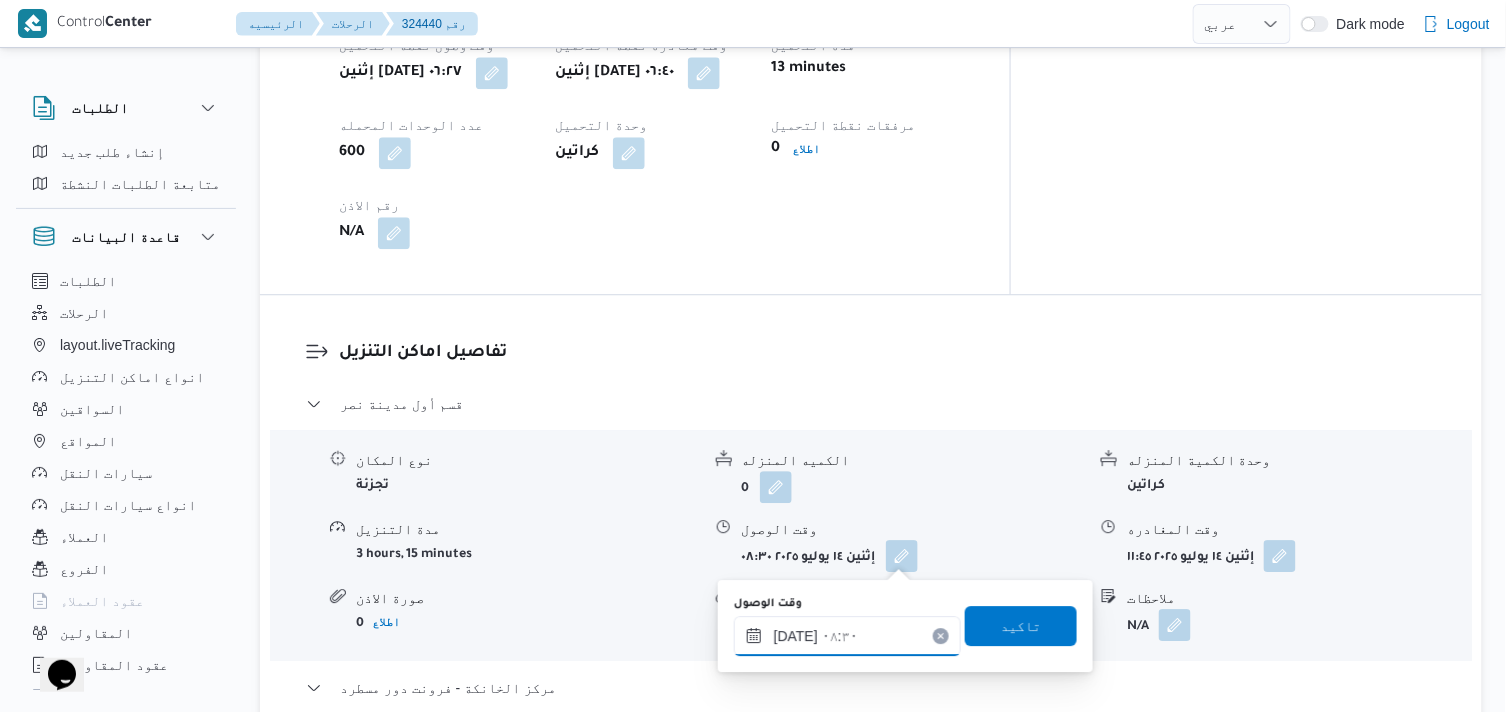 click on "[DATE] ٠٨:٣٠" at bounding box center [847, 636] 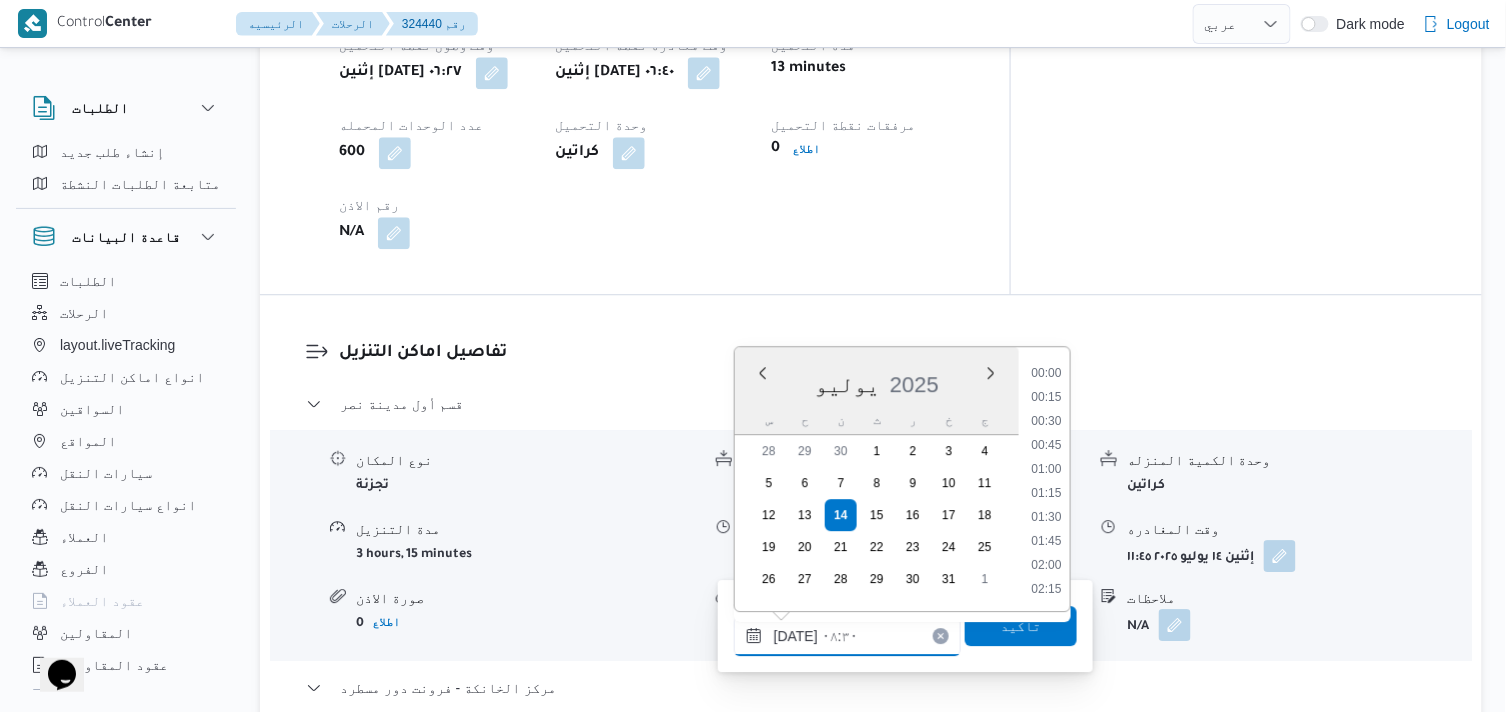 scroll, scrollTop: 696, scrollLeft: 0, axis: vertical 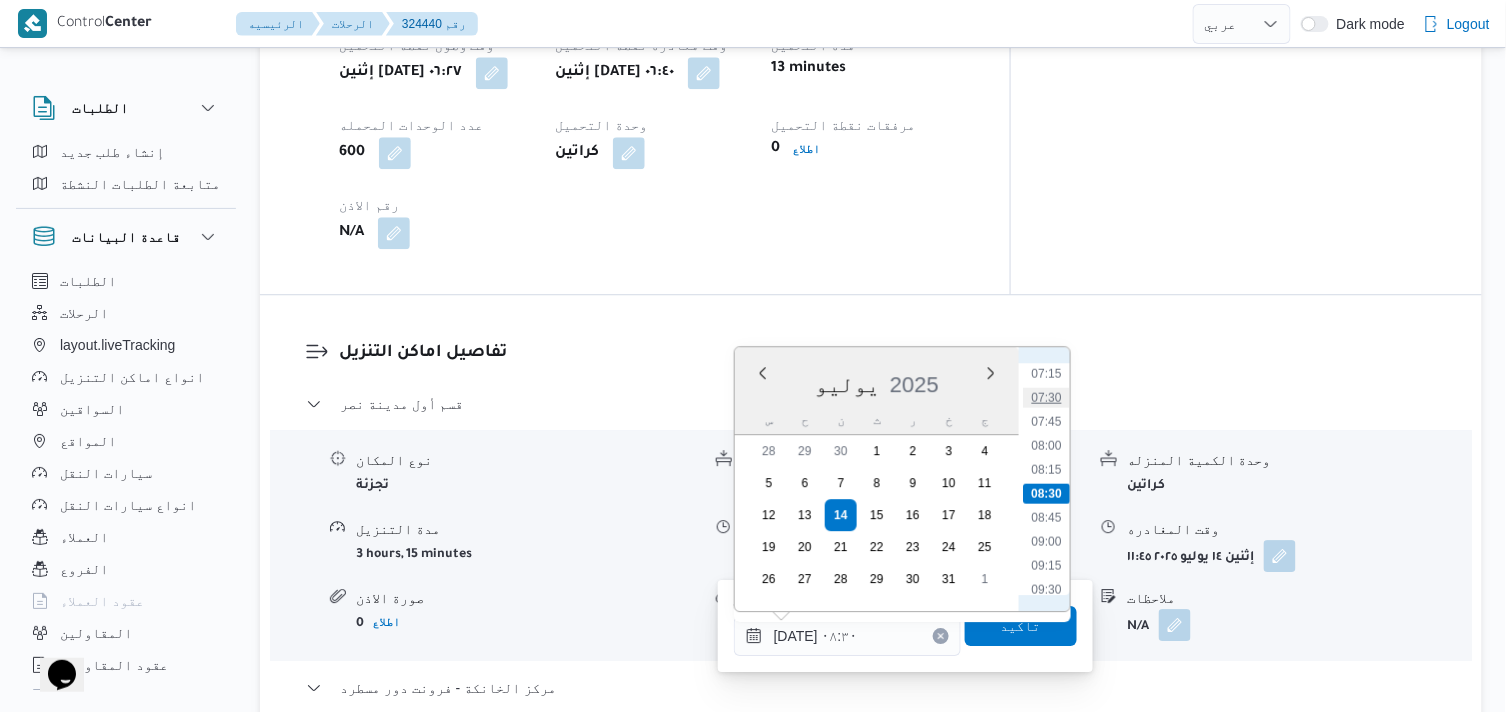click on "07:30" at bounding box center (1046, 397) 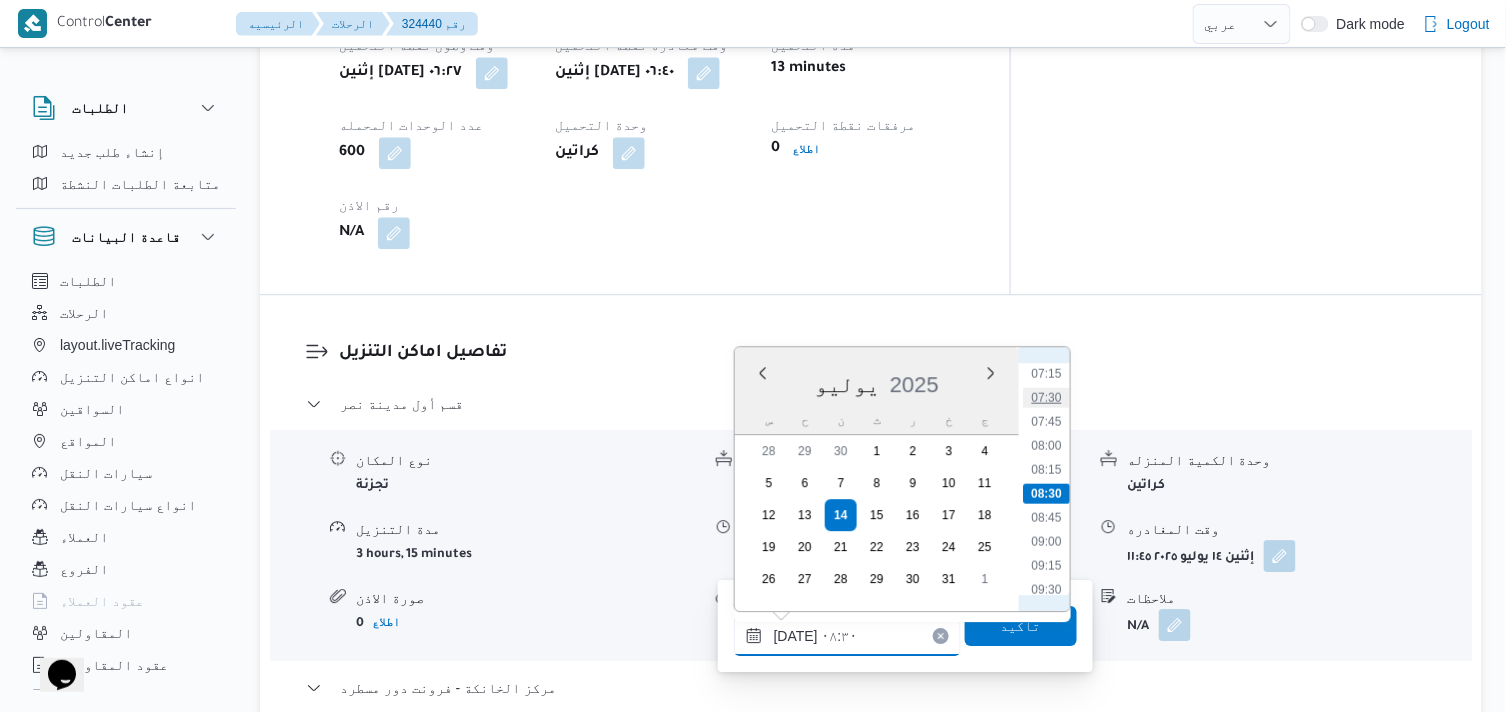 type on "١٤/٠٧/٢٠٢٥ ٠٧:٣٠" 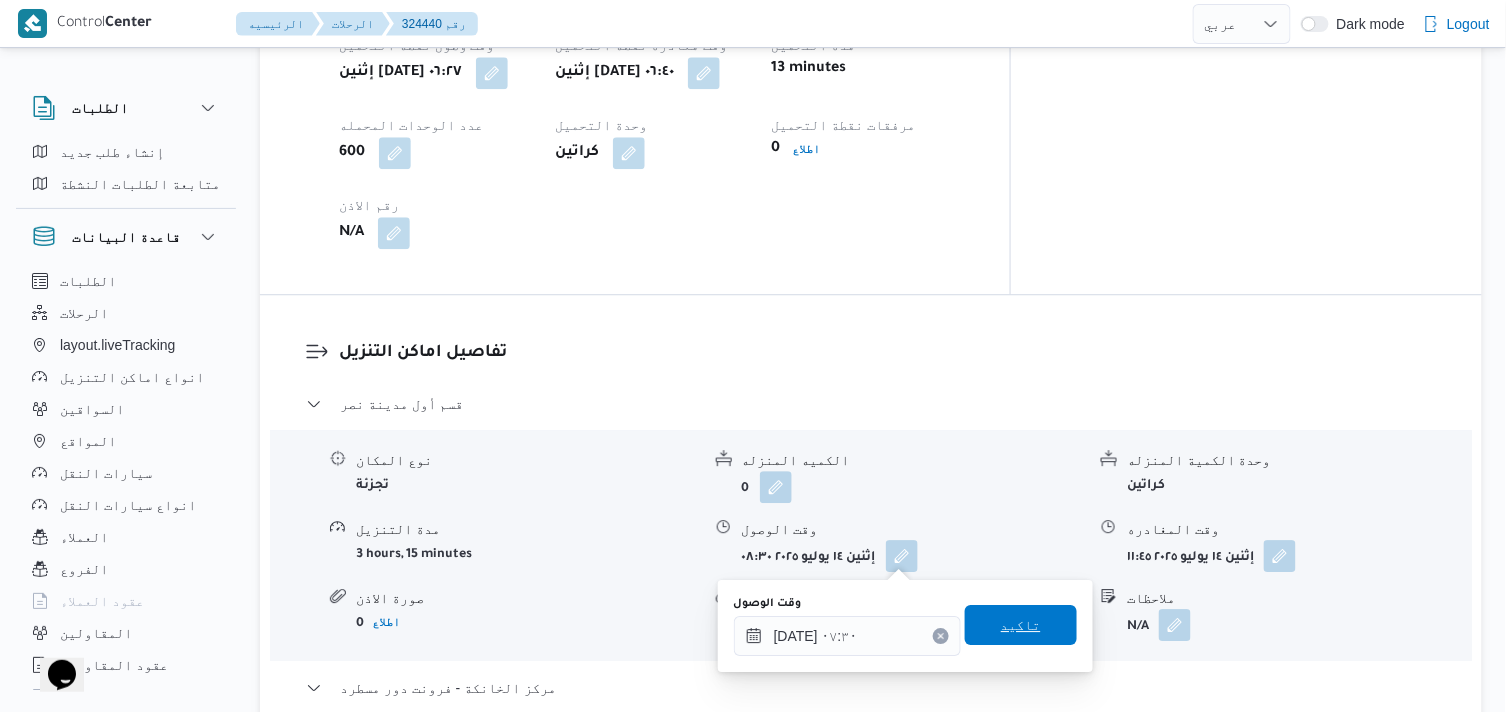 click on "تاكيد" at bounding box center [1021, 625] 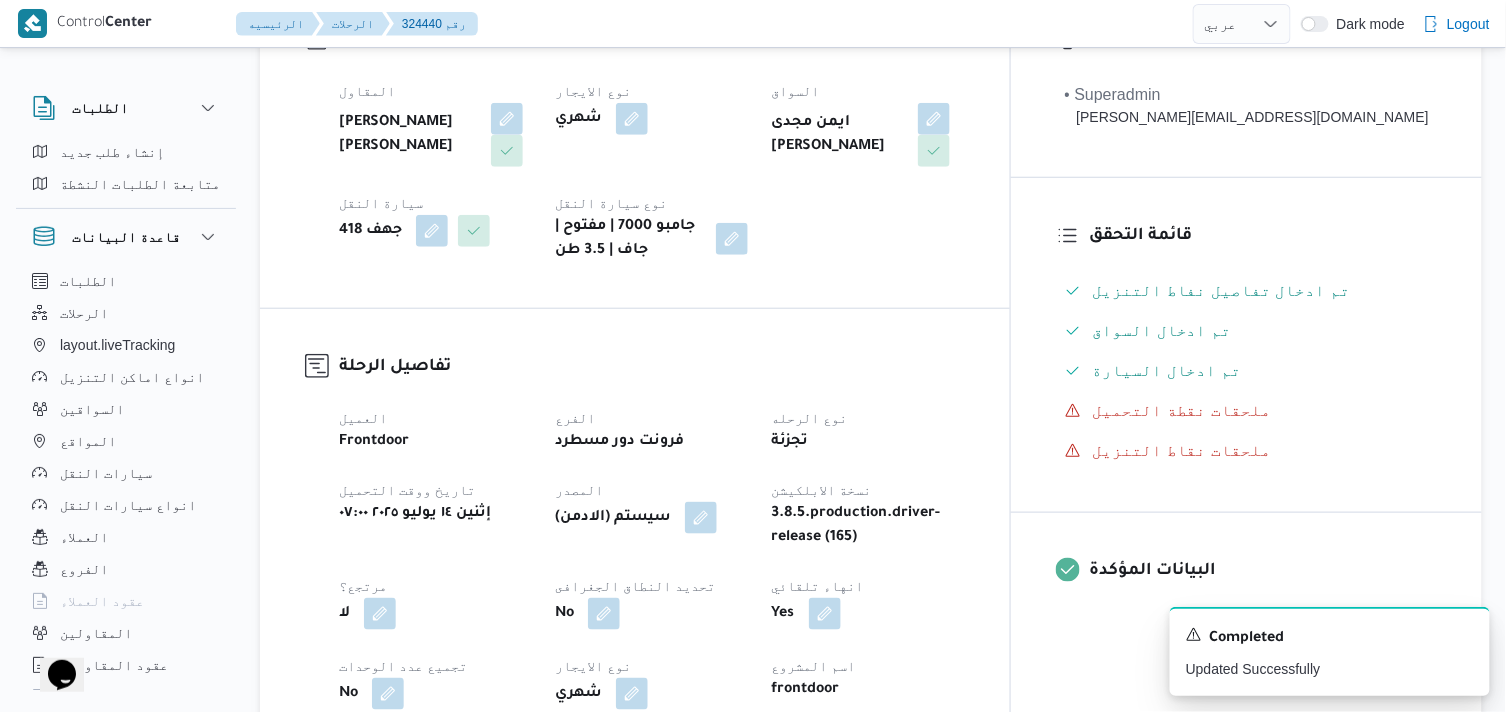 scroll, scrollTop: 0, scrollLeft: 0, axis: both 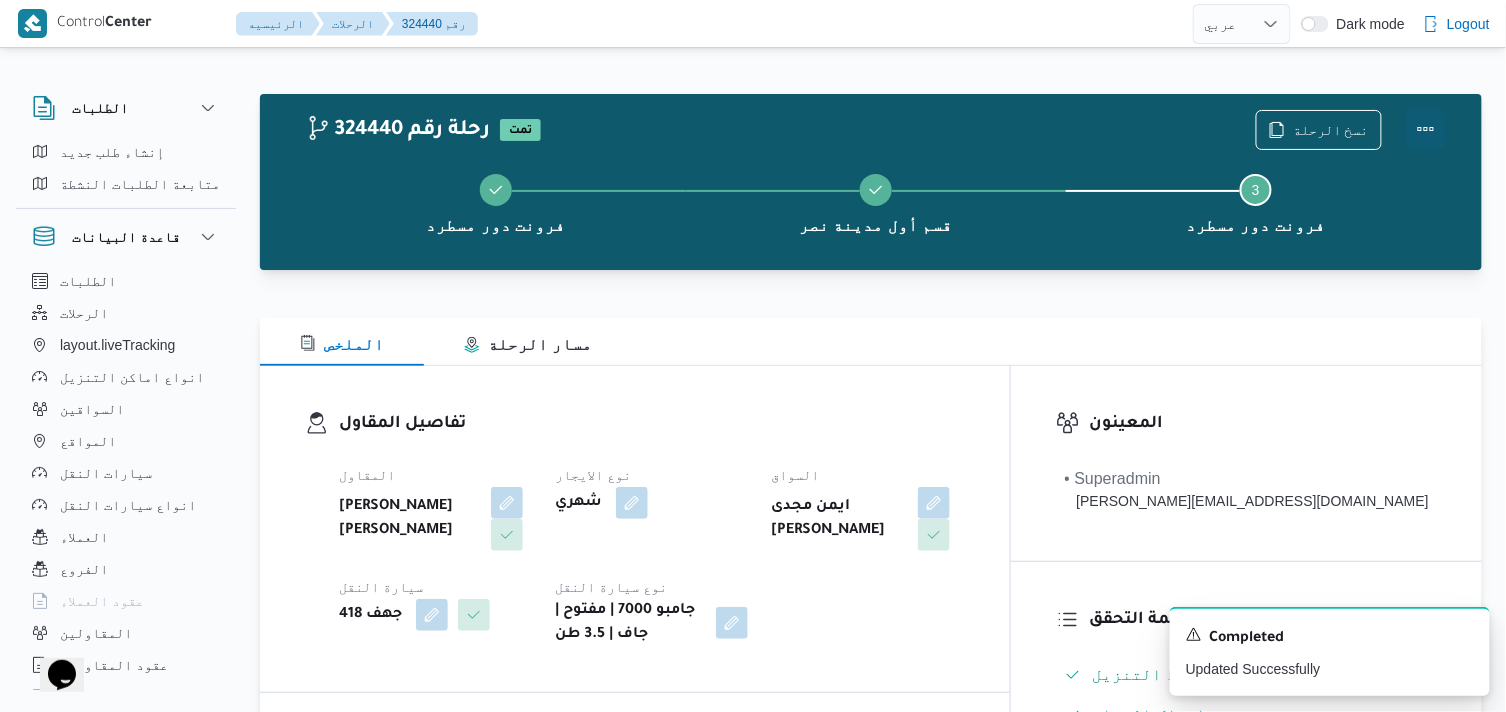 click at bounding box center [1426, 129] 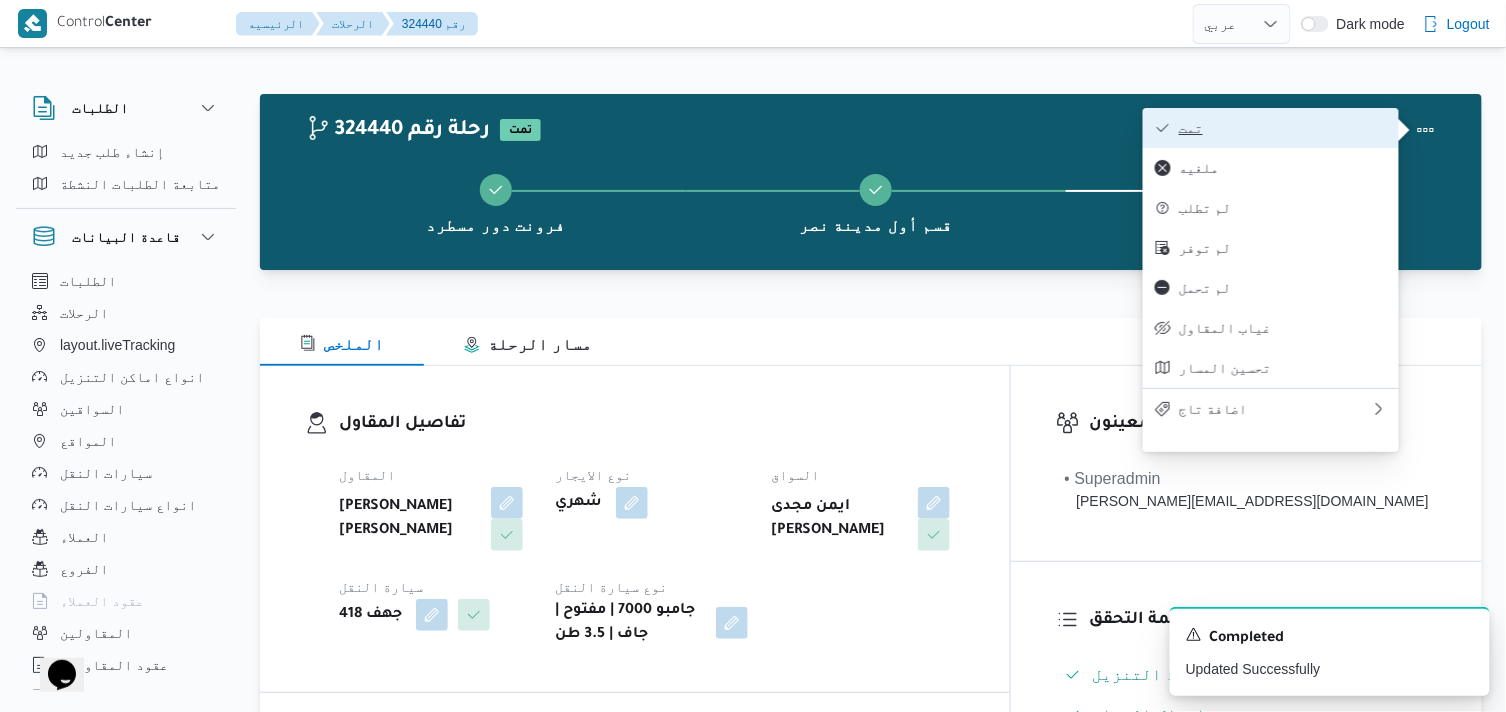 click on "تمت" at bounding box center (1271, 128) 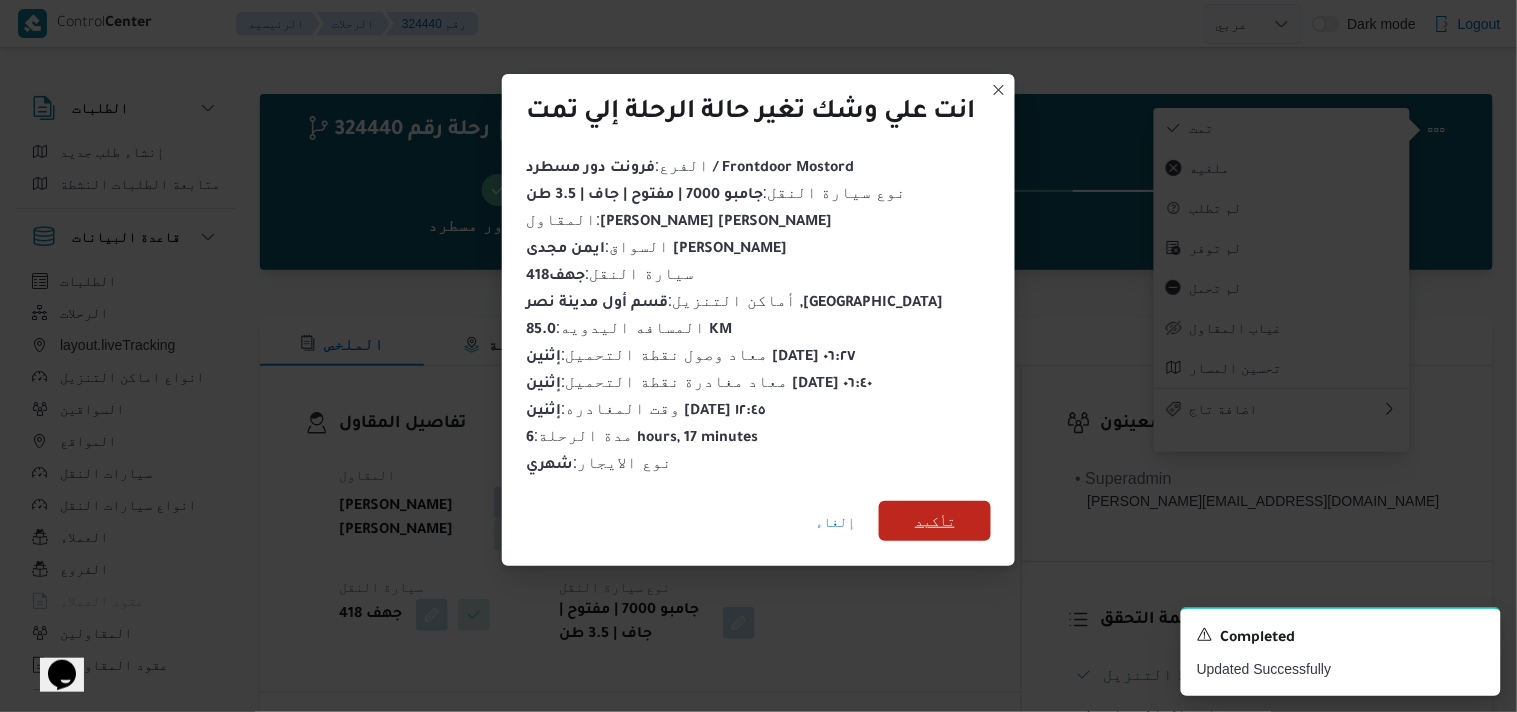 click on "تأكيد" at bounding box center [935, 521] 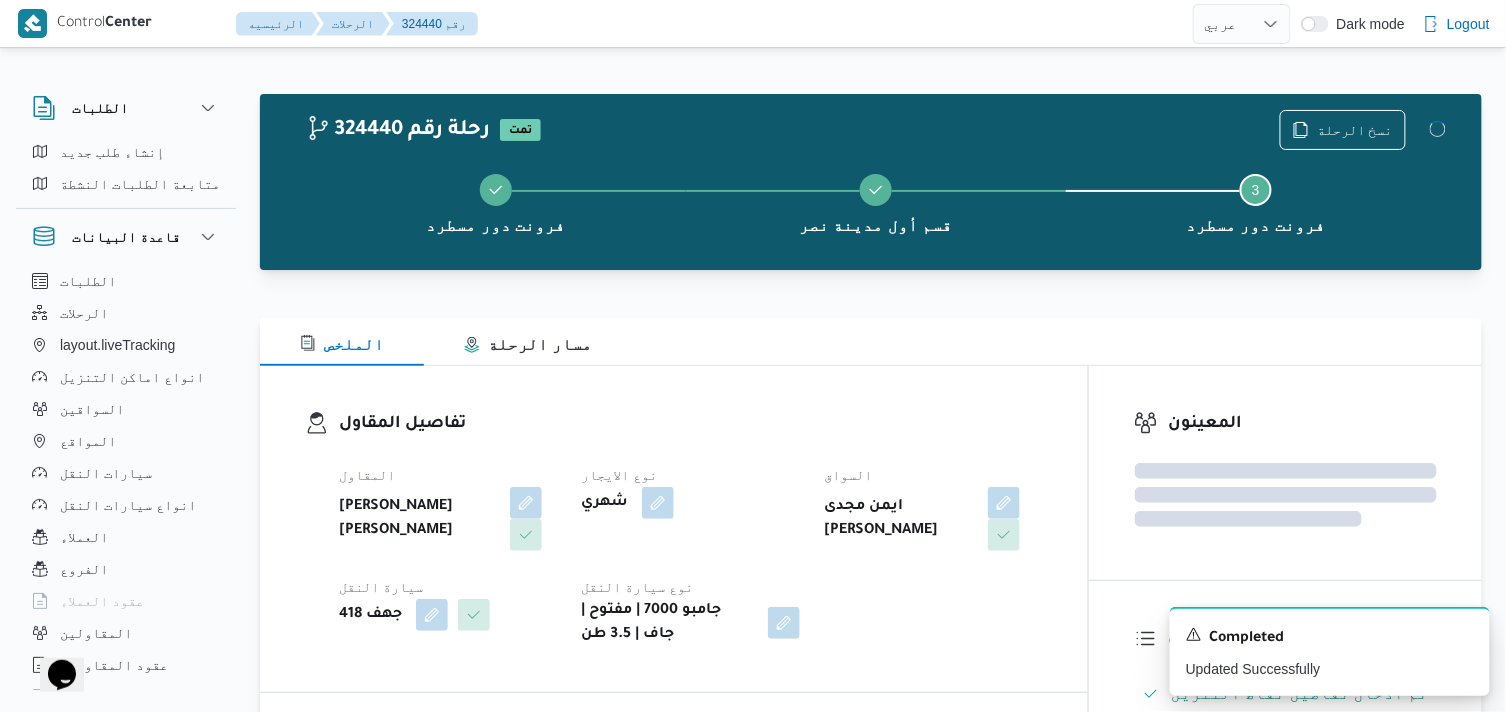 click on "المقاول محمد عيد عبدالسلام عبدالحافظ نوع الايجار شهري السواق ايمن مجدى السيد عواد سيارة النقل جهف 418 نوع سيارة النقل جامبو 7000 | مفتوح | جاف | 3.5 طن" at bounding box center [691, 555] 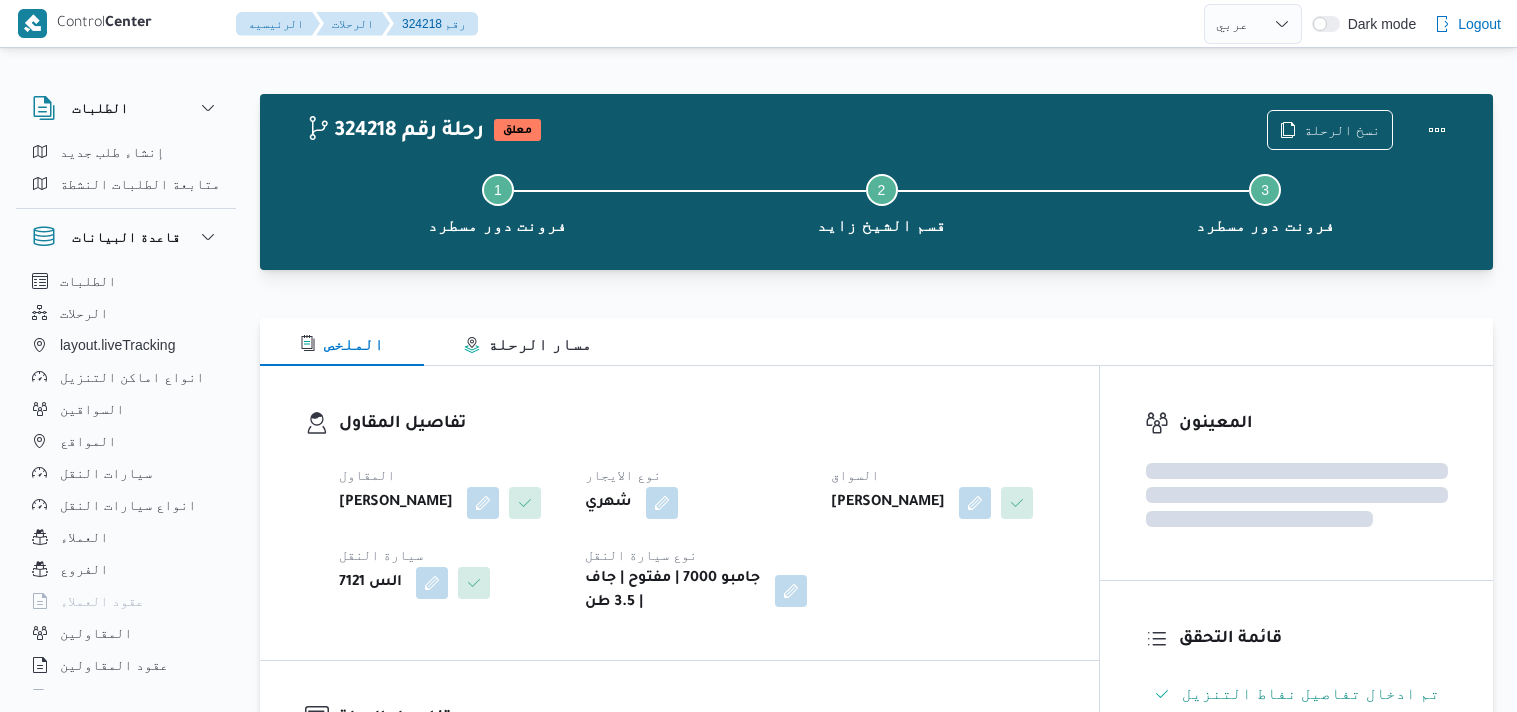 select on "ar" 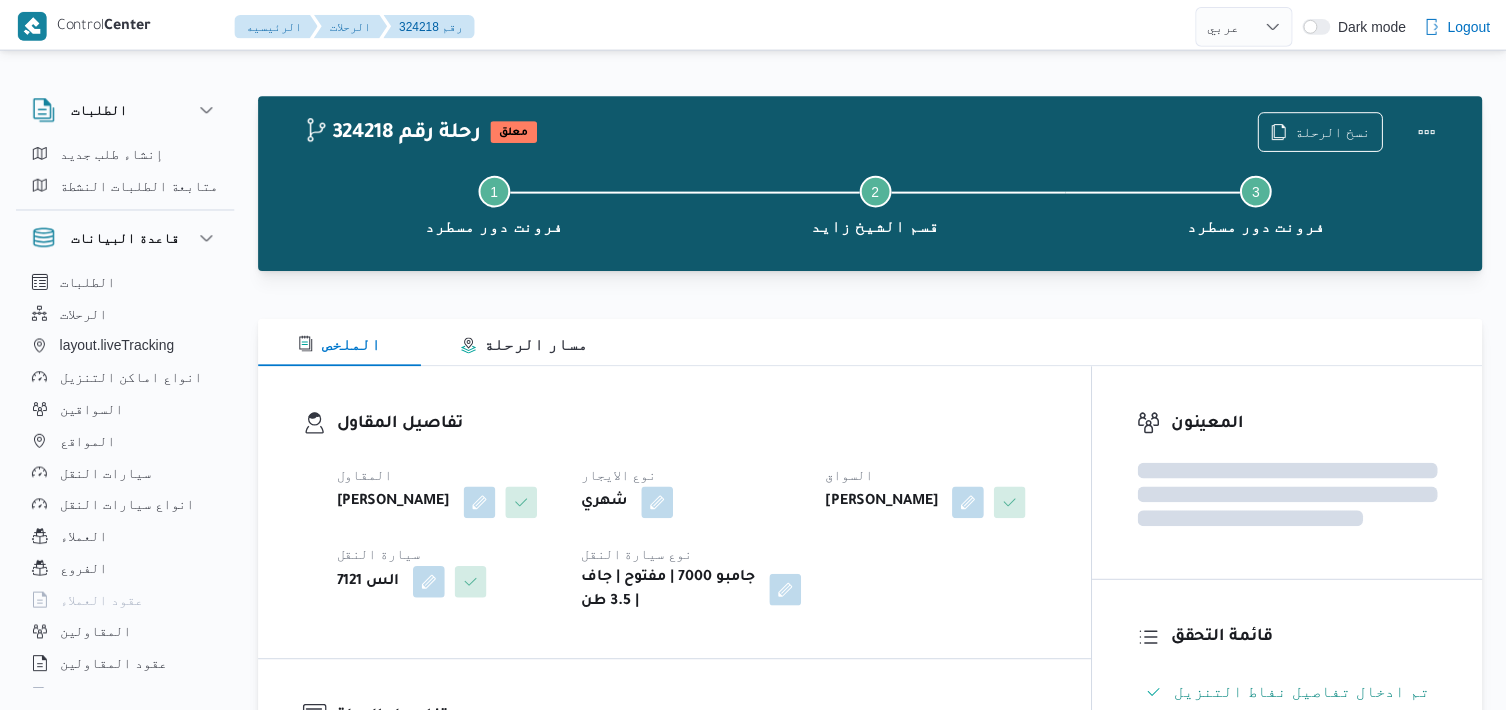 scroll, scrollTop: 0, scrollLeft: 0, axis: both 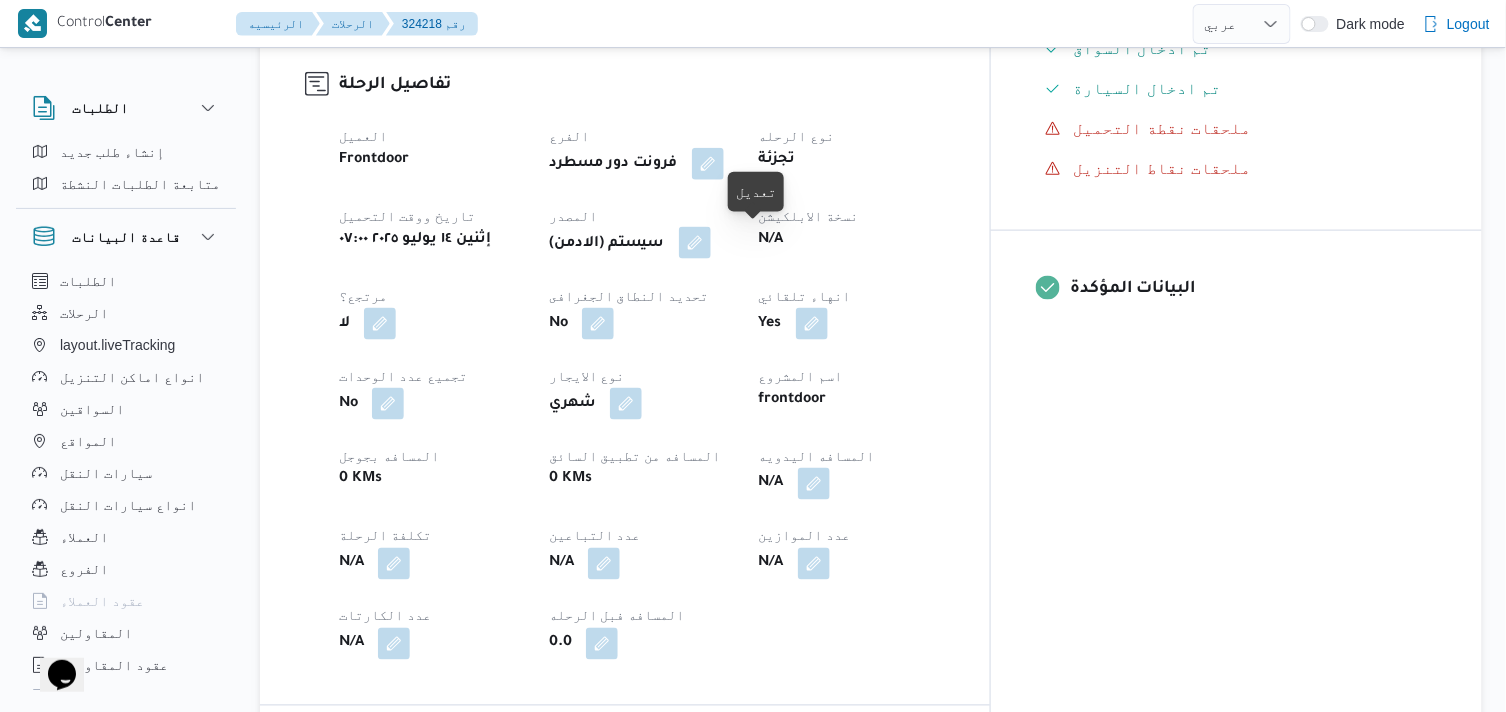 click at bounding box center [695, 243] 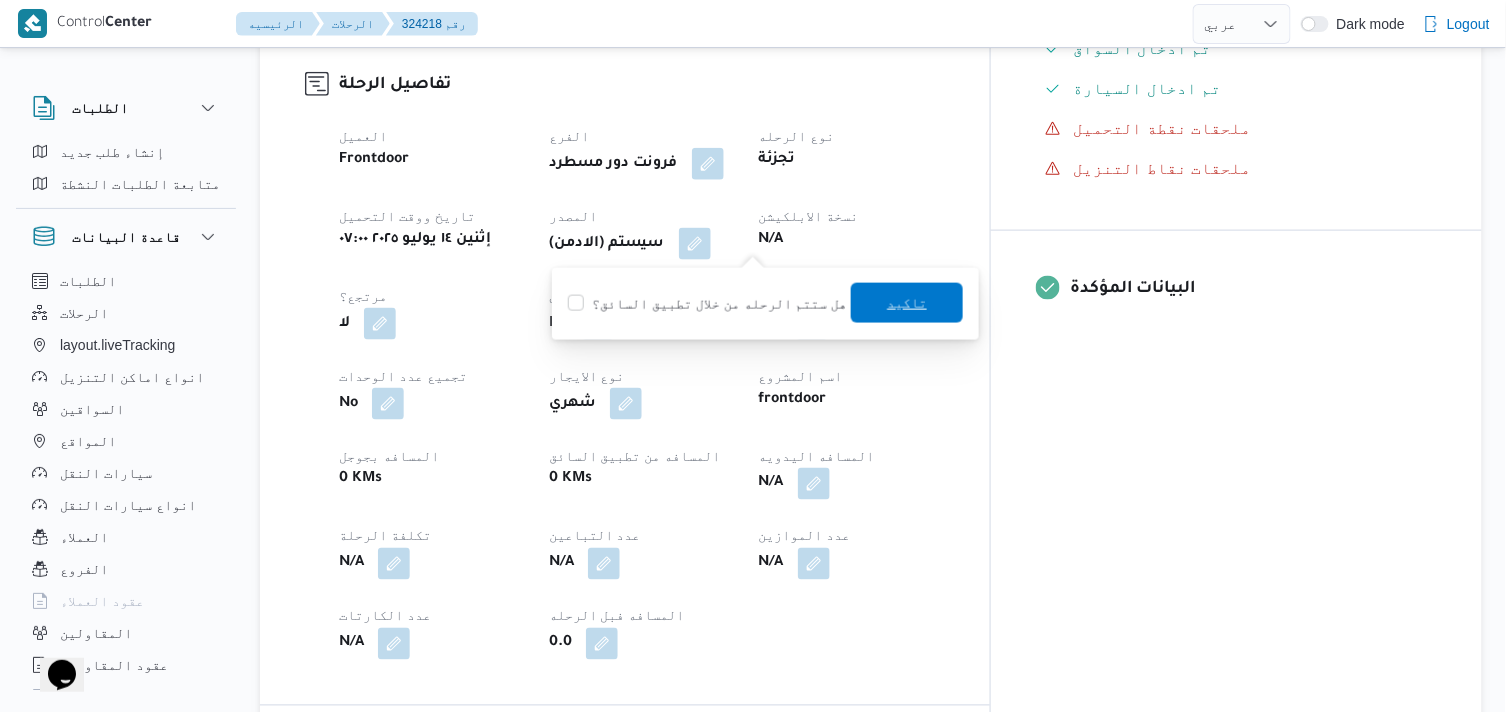 click on "تاكيد" at bounding box center (907, 303) 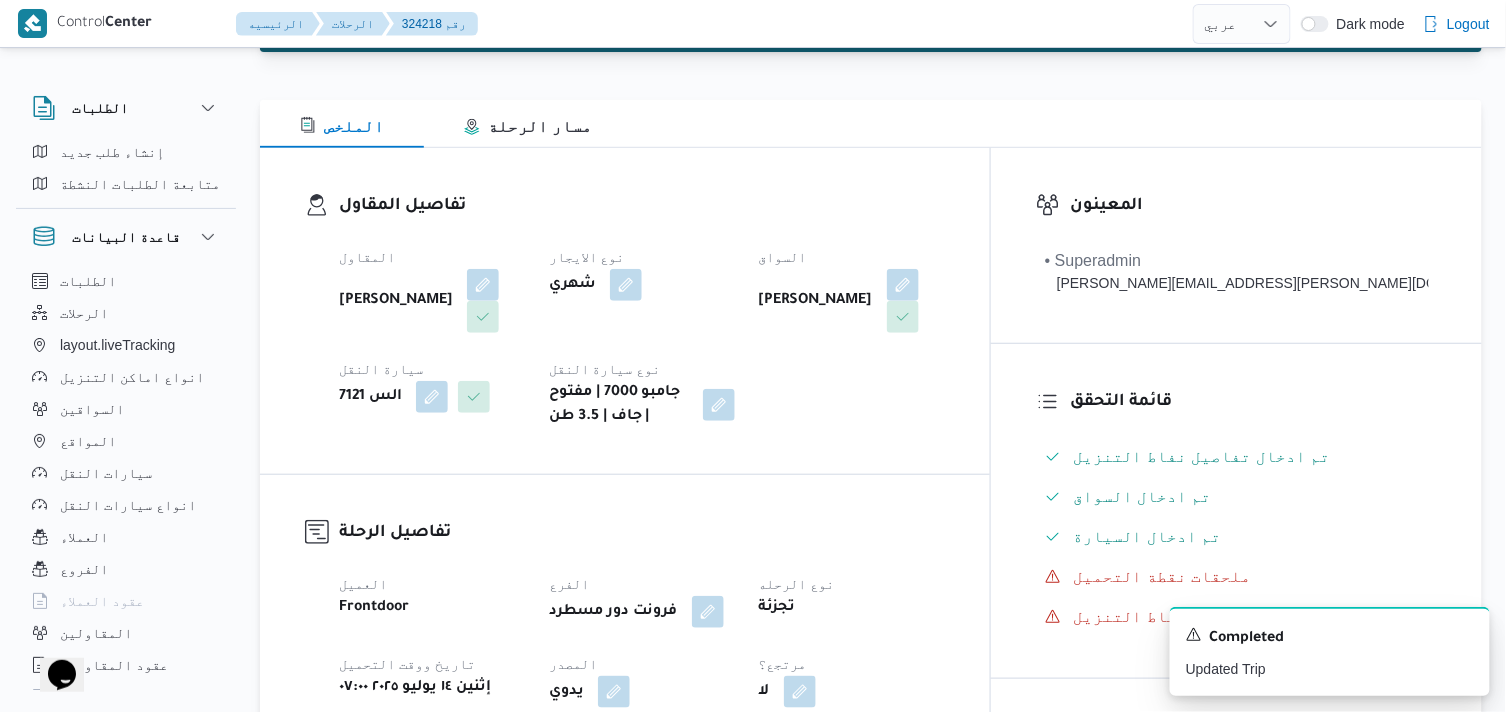 scroll, scrollTop: 777, scrollLeft: 0, axis: vertical 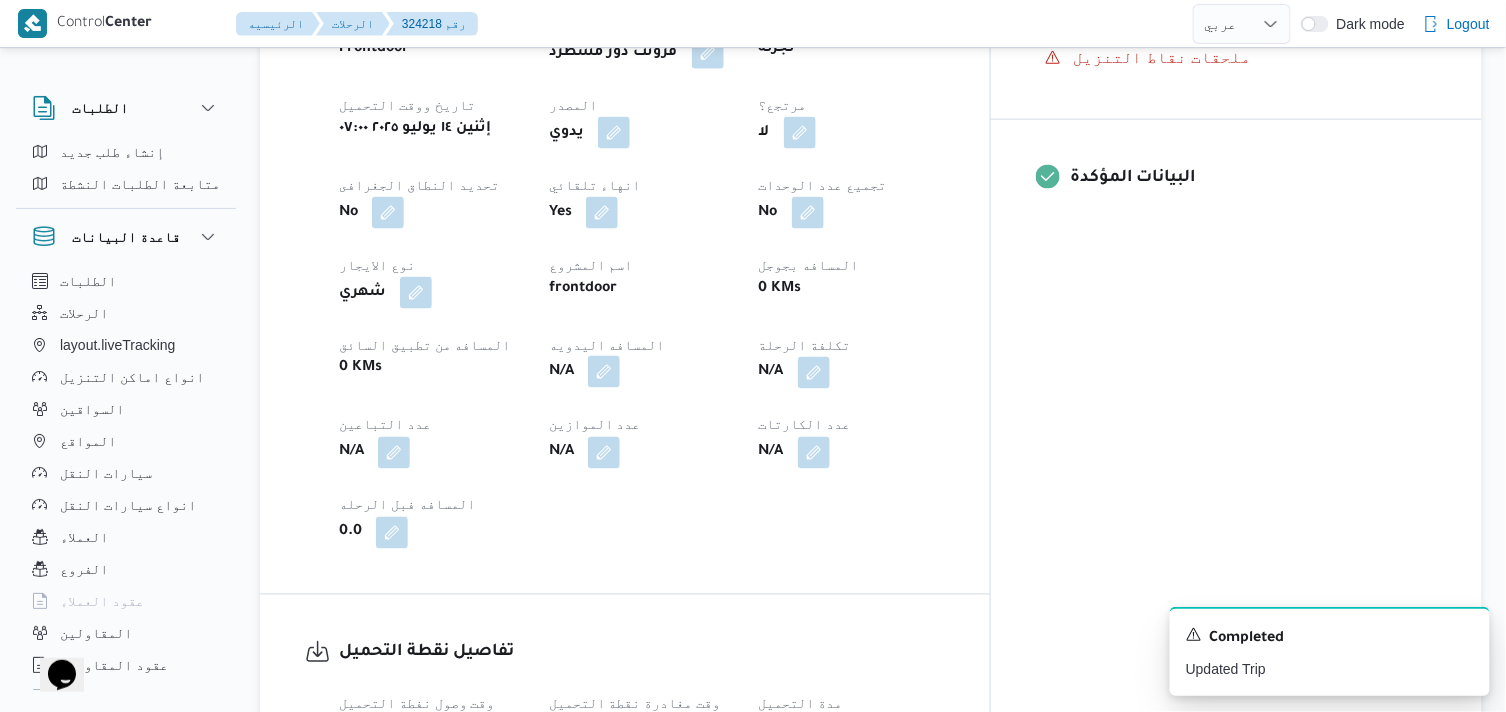 drag, startPoint x: 663, startPoint y: 368, endPoint x: 658, endPoint y: 387, distance: 19.646883 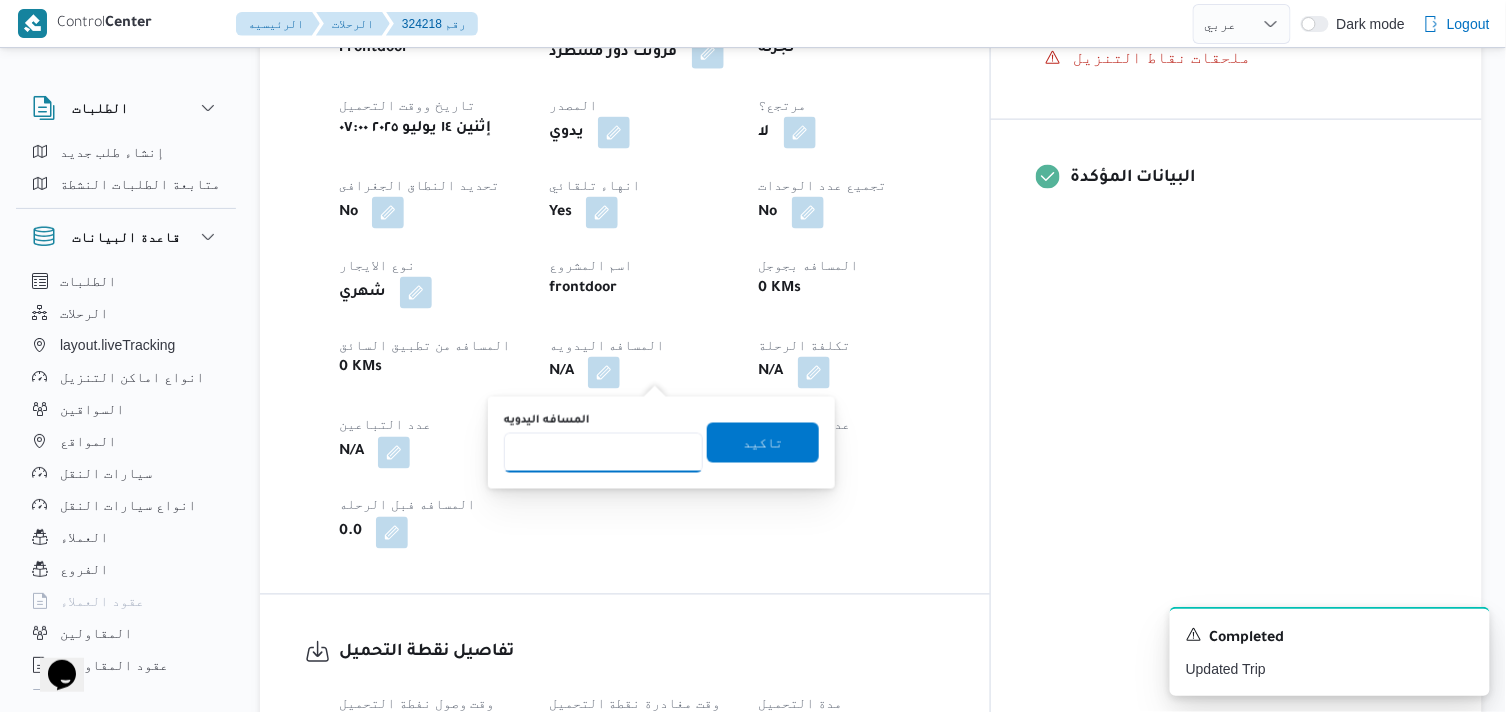 click on "المسافه اليدويه" at bounding box center [603, 453] 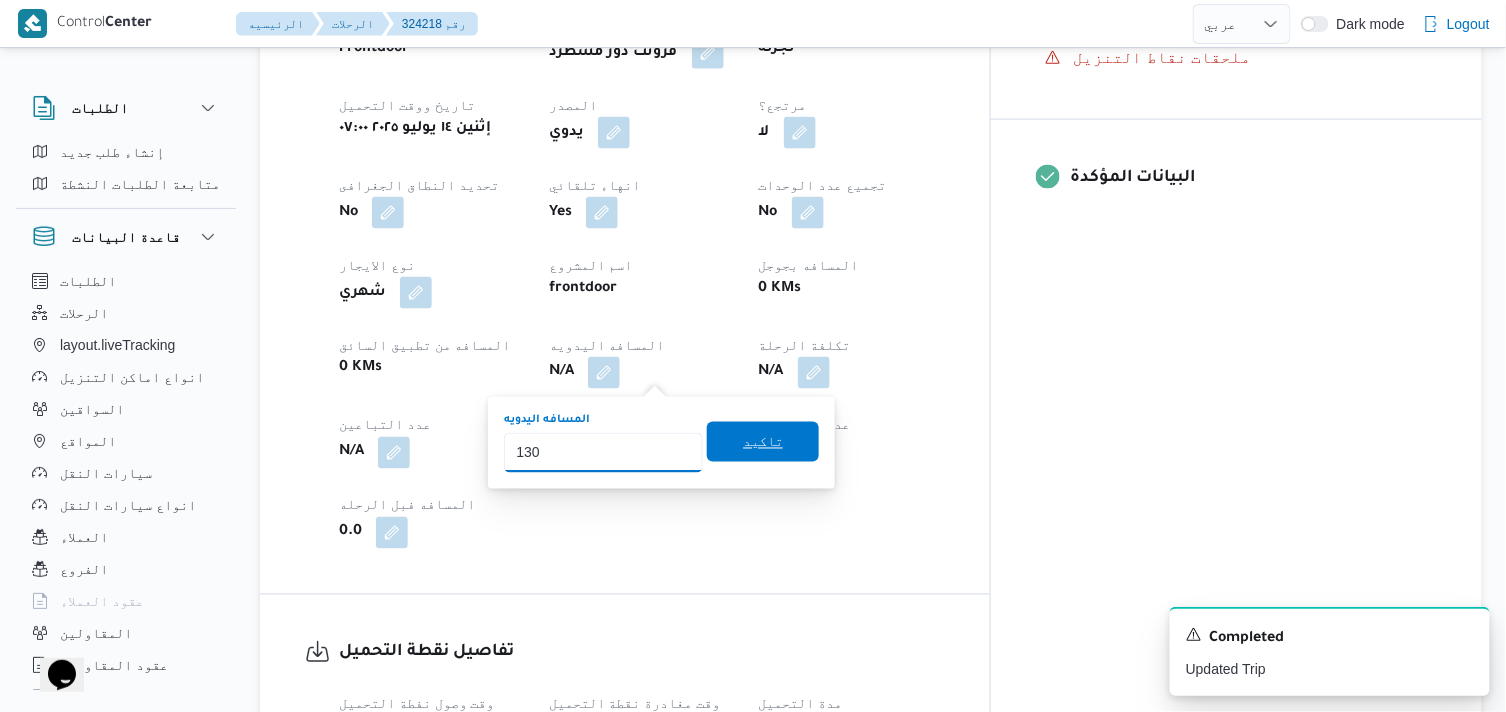 type on "130" 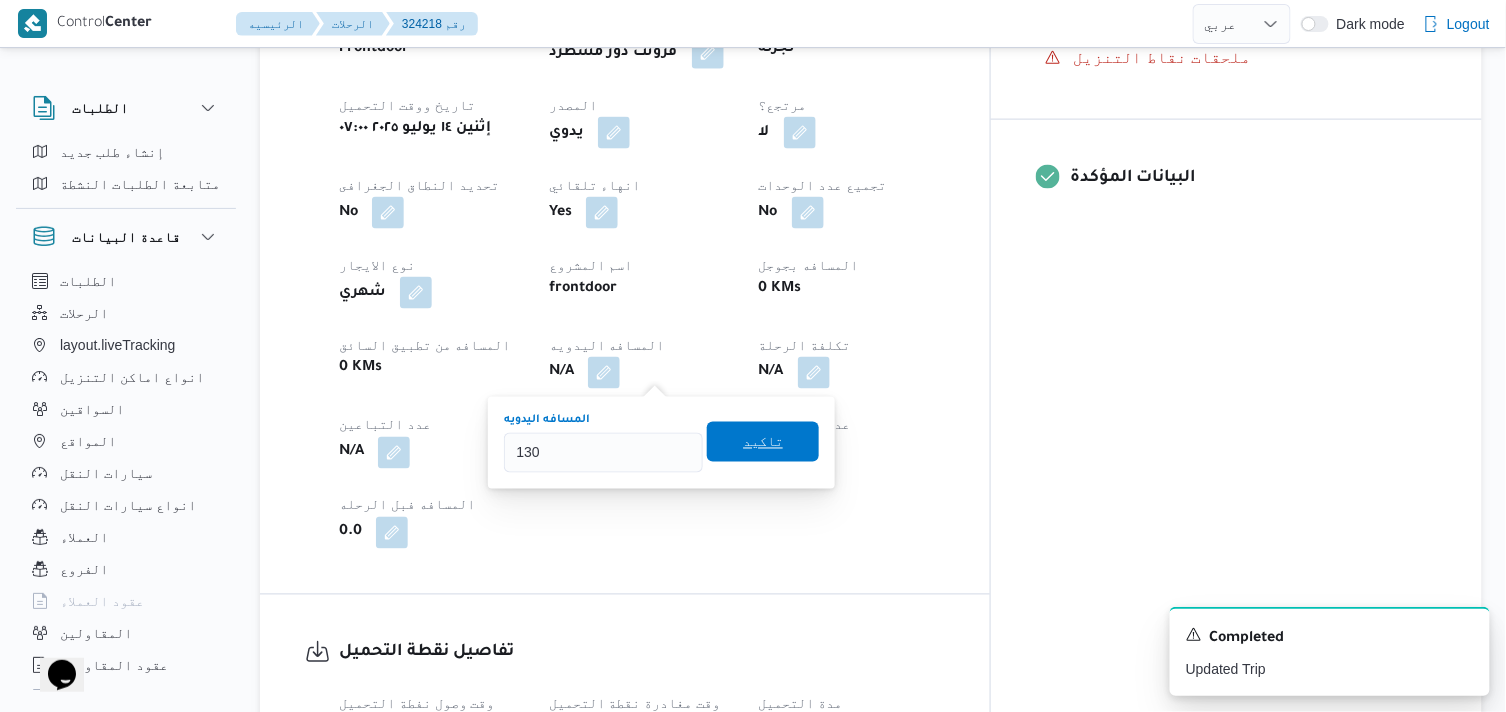 click on "تاكيد" at bounding box center (763, 442) 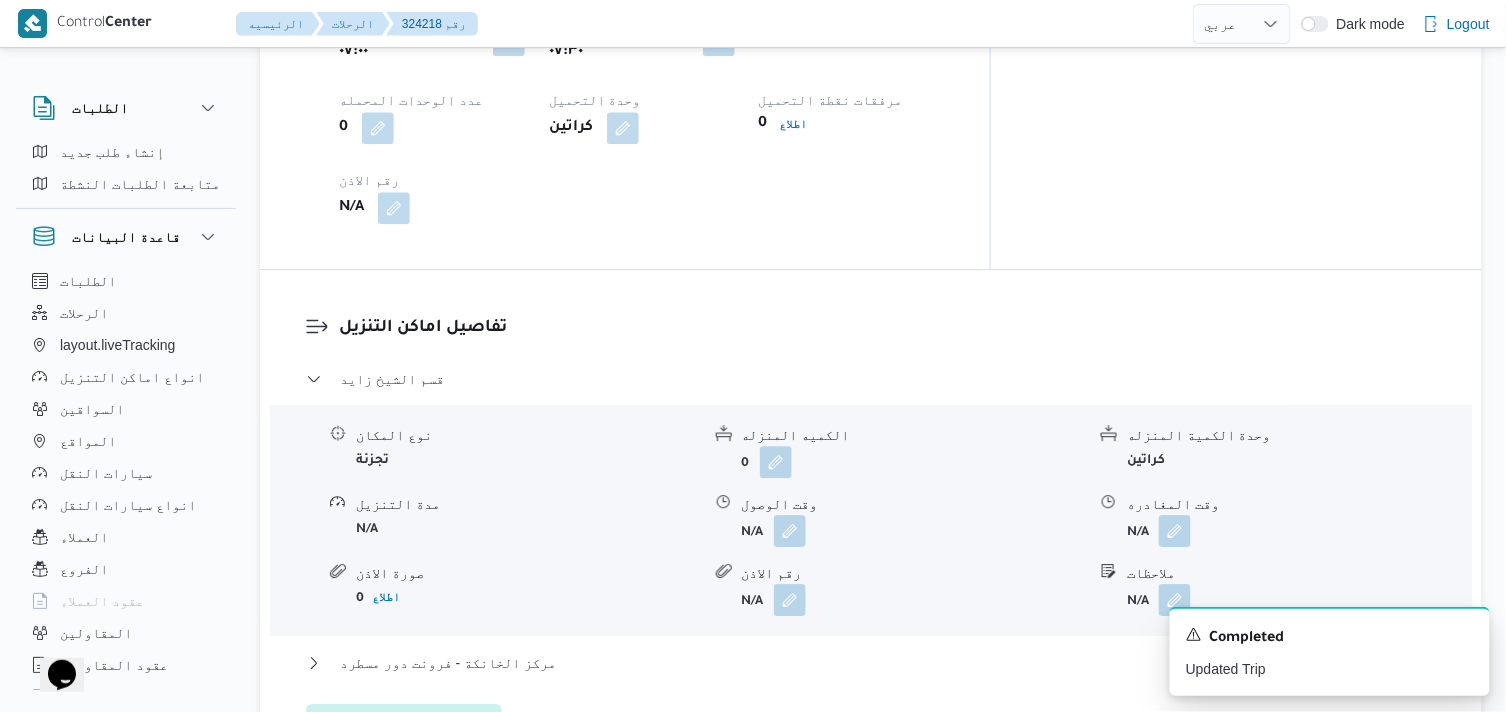 scroll, scrollTop: 1666, scrollLeft: 0, axis: vertical 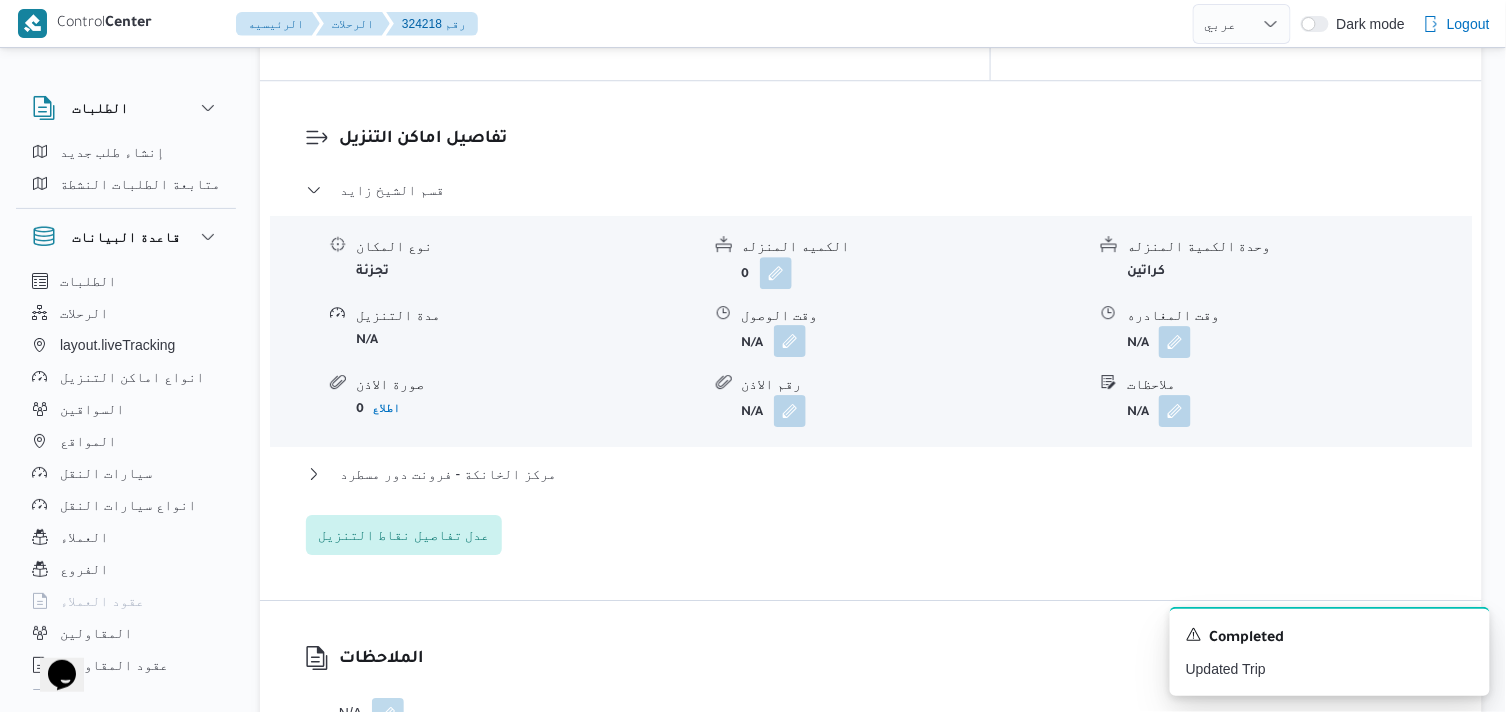 click at bounding box center [790, 341] 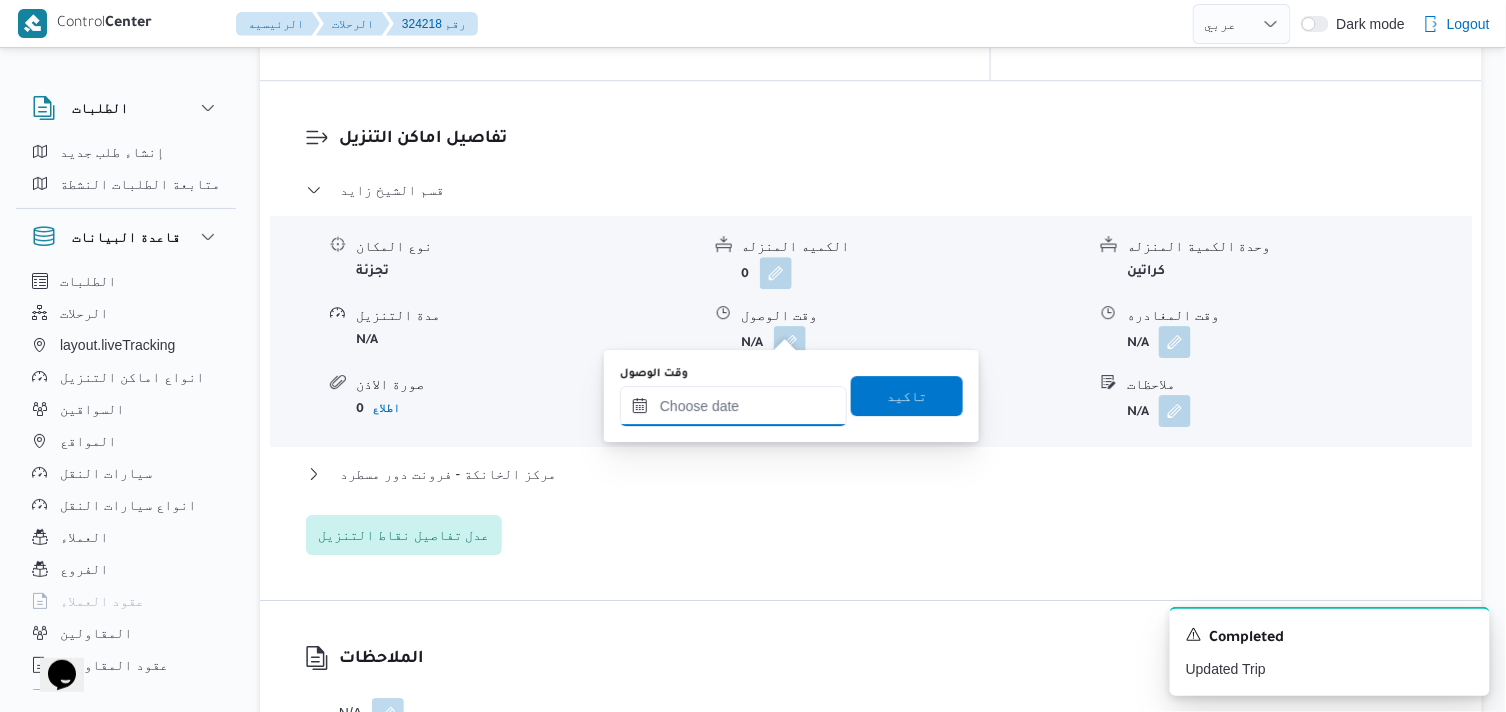 click on "وقت الوصول" at bounding box center [733, 406] 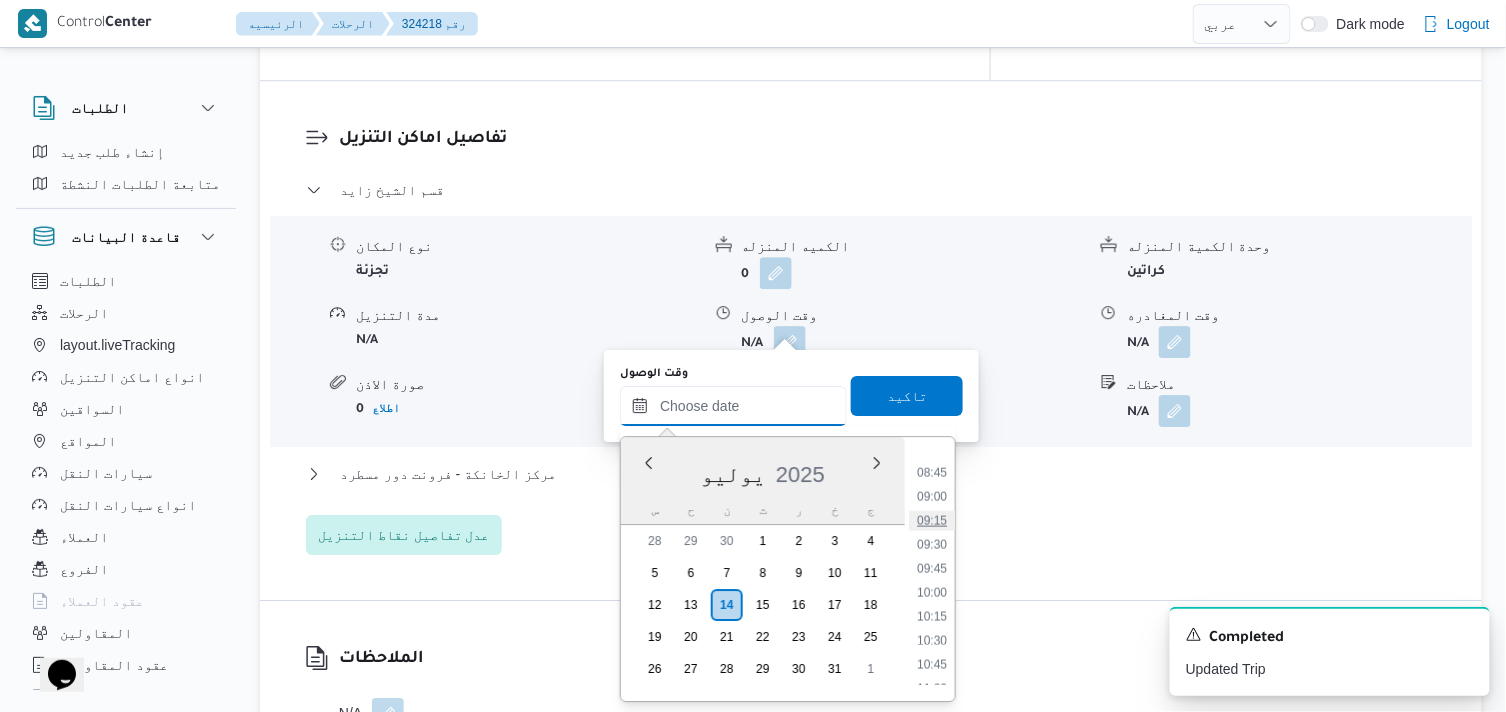 scroll, scrollTop: 718, scrollLeft: 0, axis: vertical 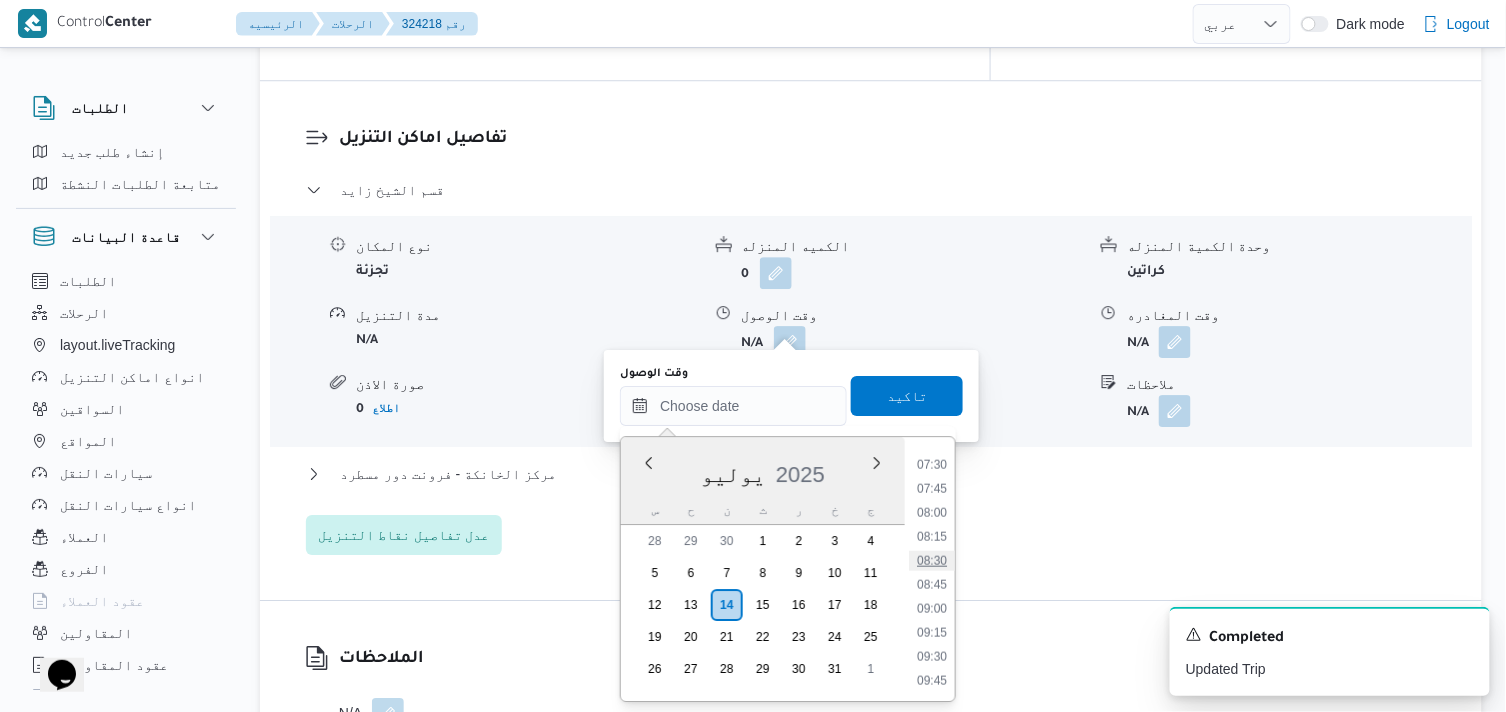 click on "08:30" at bounding box center (932, 561) 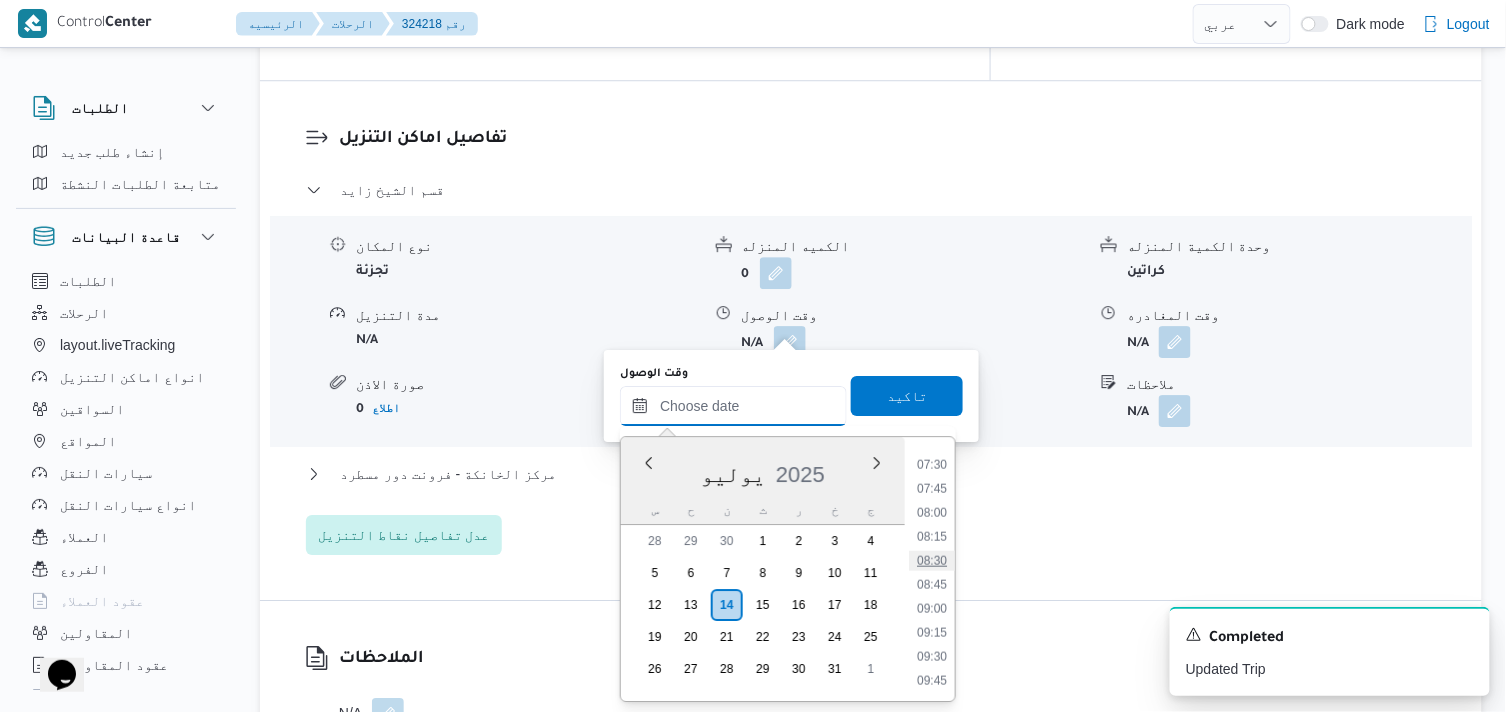 type on "[DATE] ٠٨:٣٠" 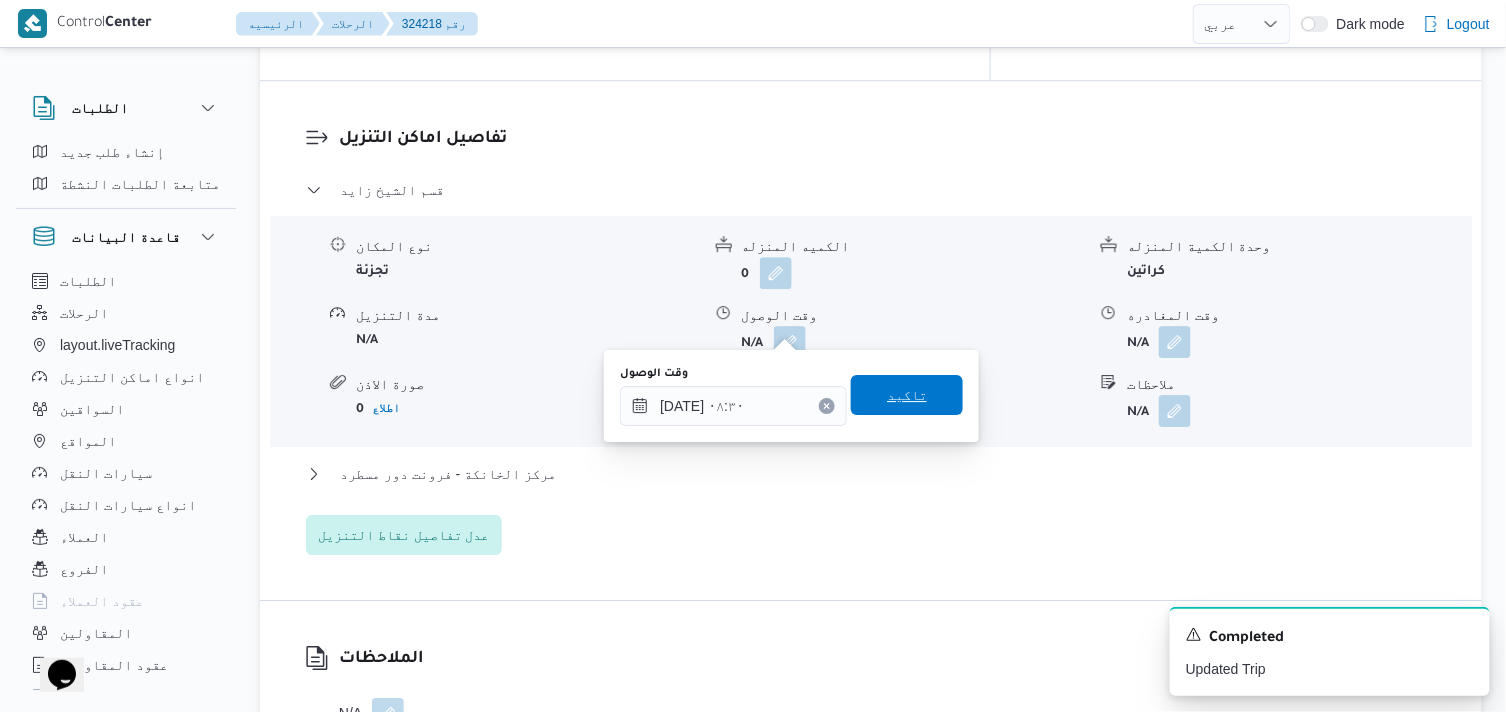 click on "تاكيد" at bounding box center (907, 395) 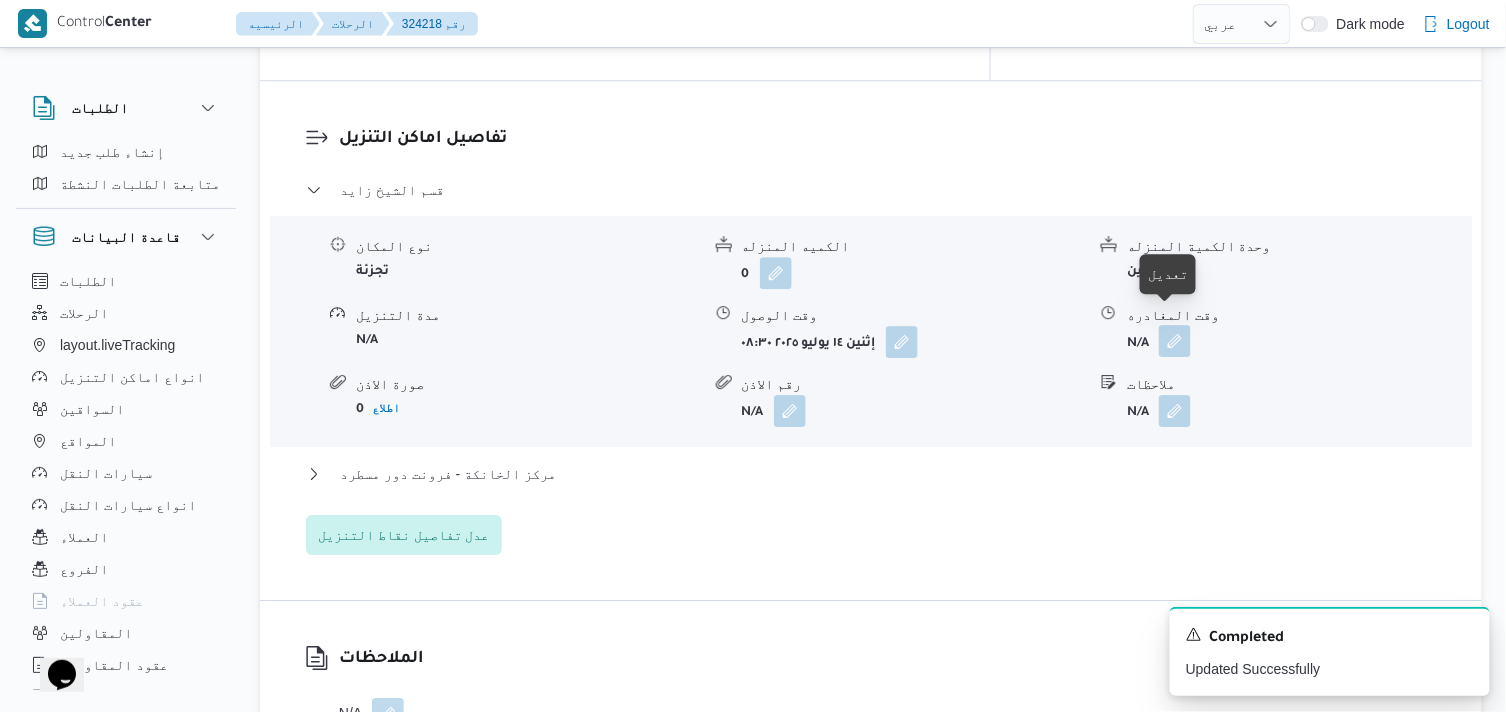 click at bounding box center (1175, 341) 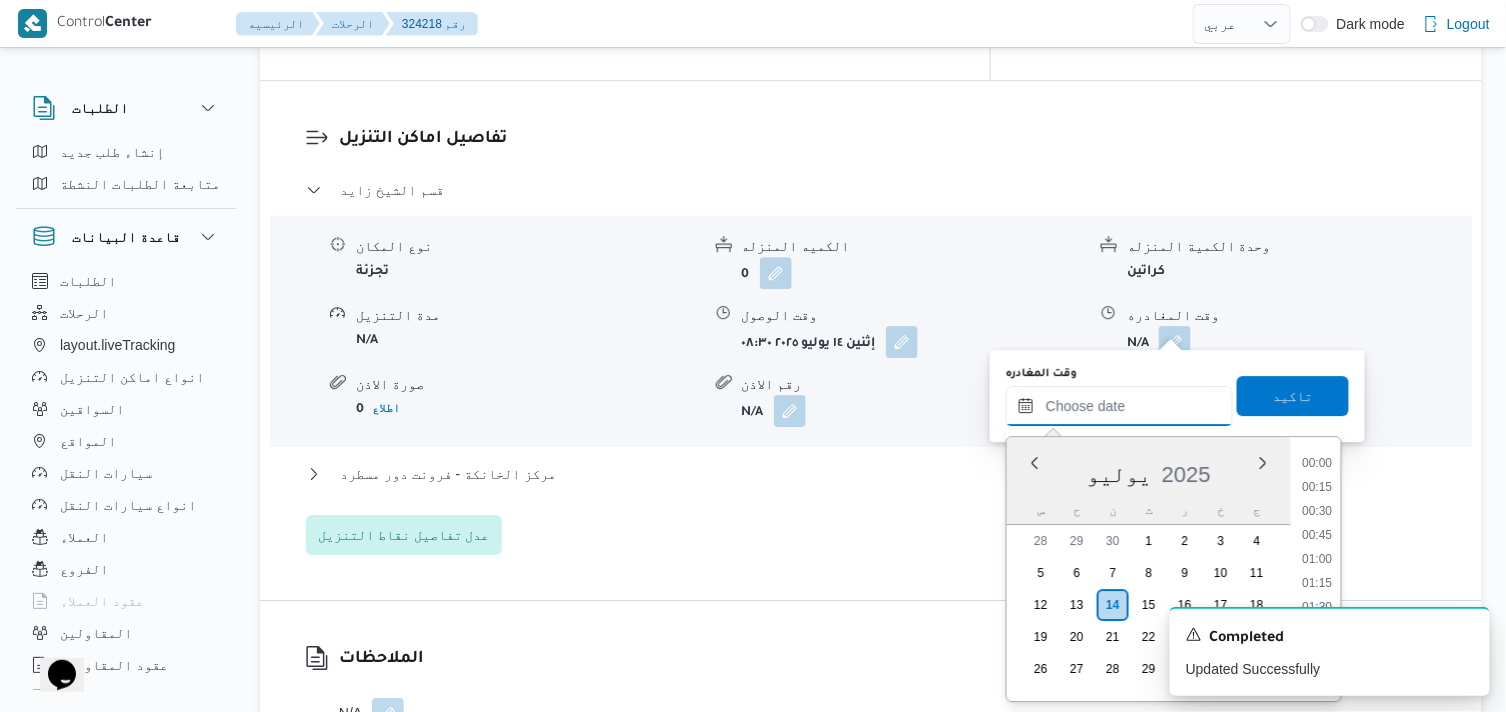 click on "وقت المغادره" at bounding box center (1119, 406) 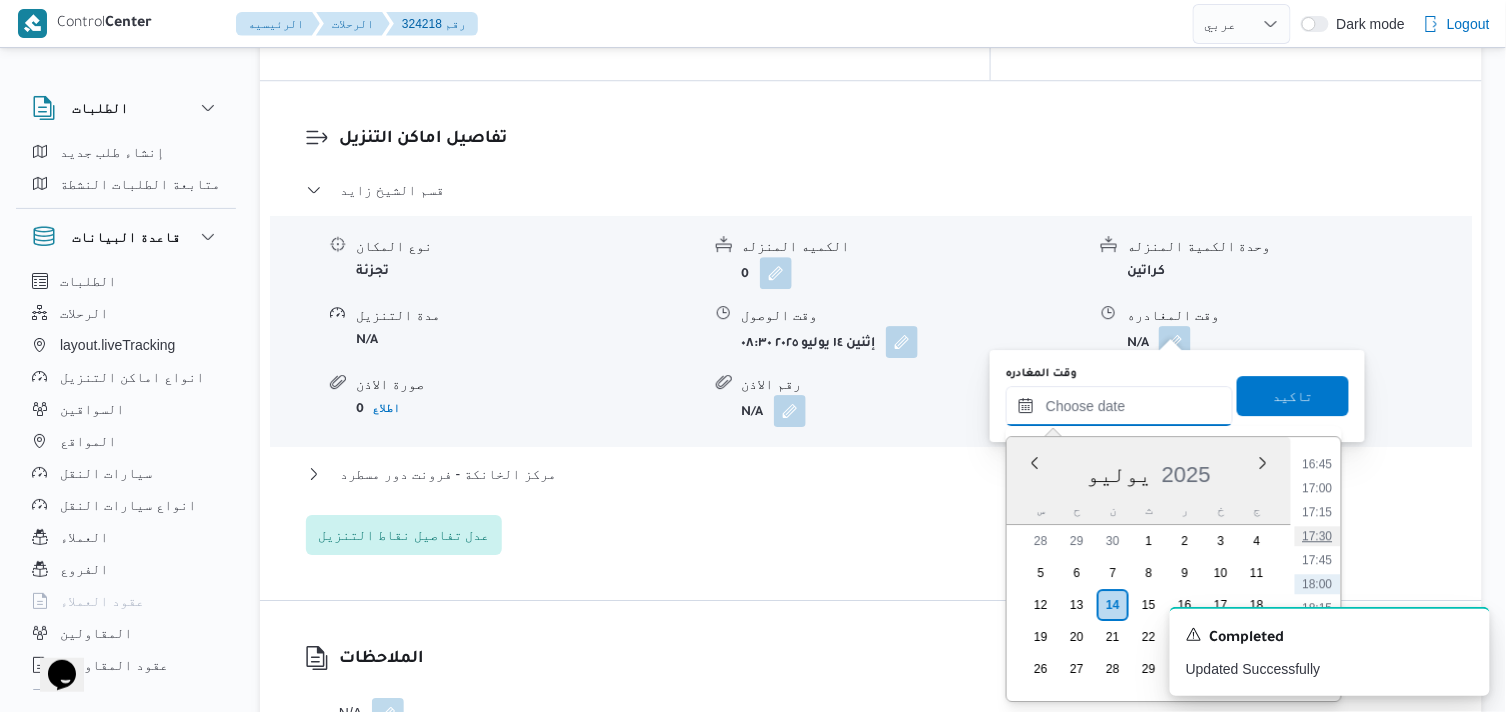 scroll, scrollTop: 1274, scrollLeft: 0, axis: vertical 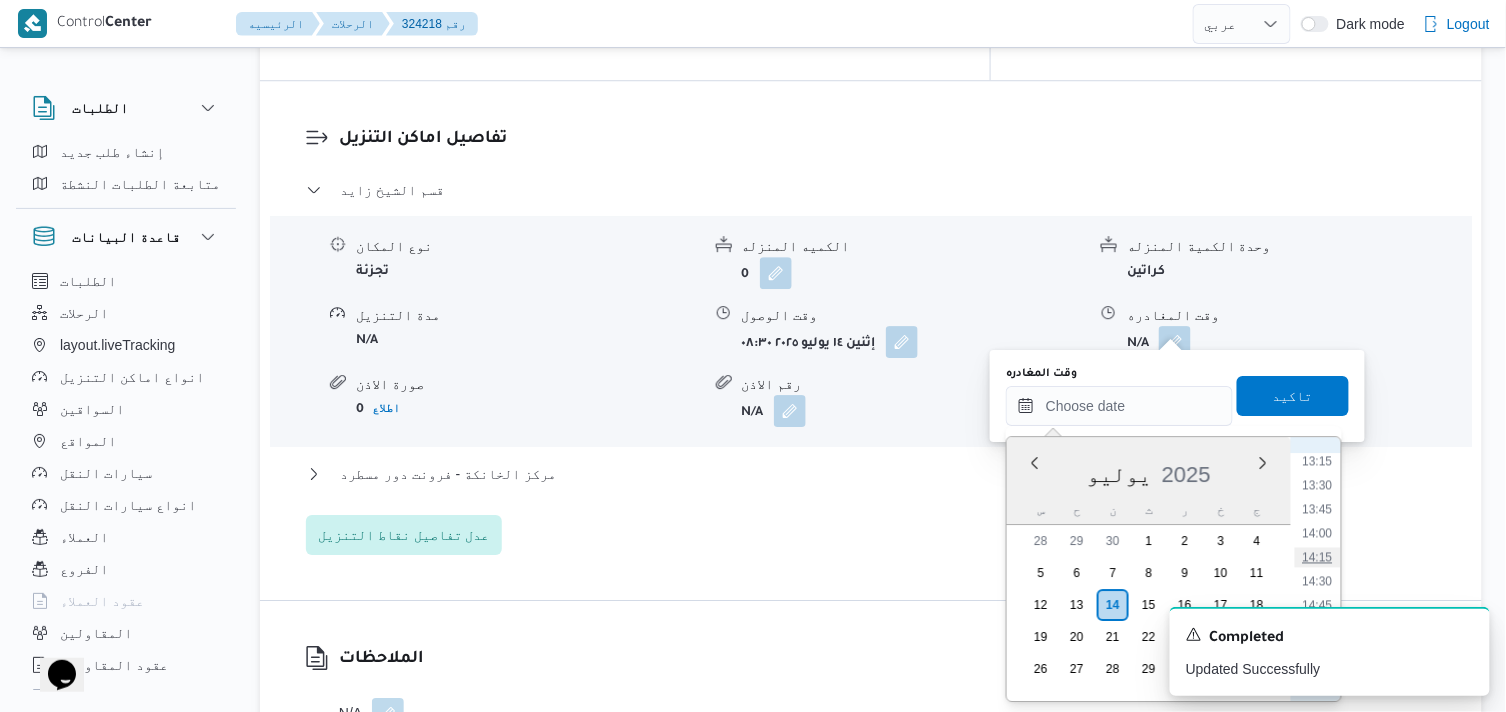 click on "14:15" at bounding box center [1318, 557] 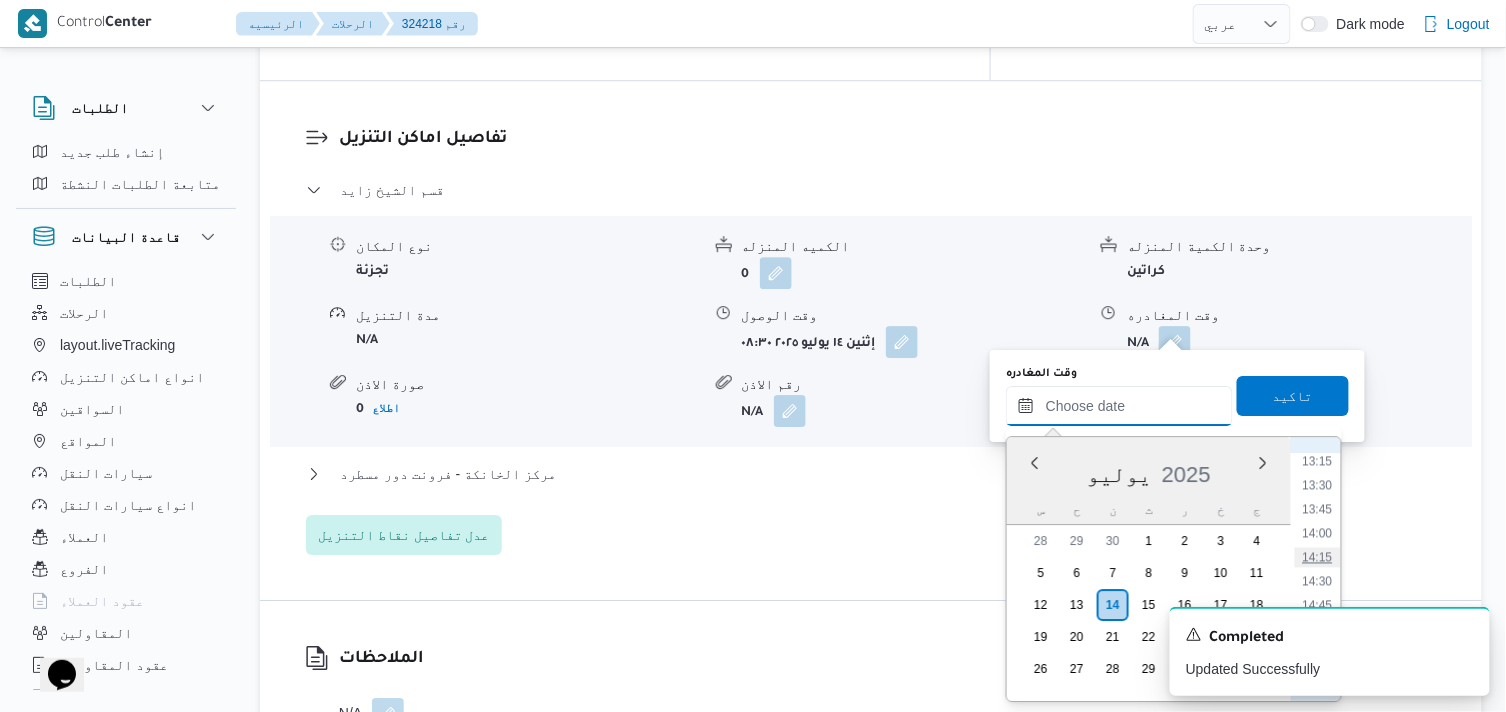 type on "١٤/٠٧/٢٠٢٥ ١٤:١٥" 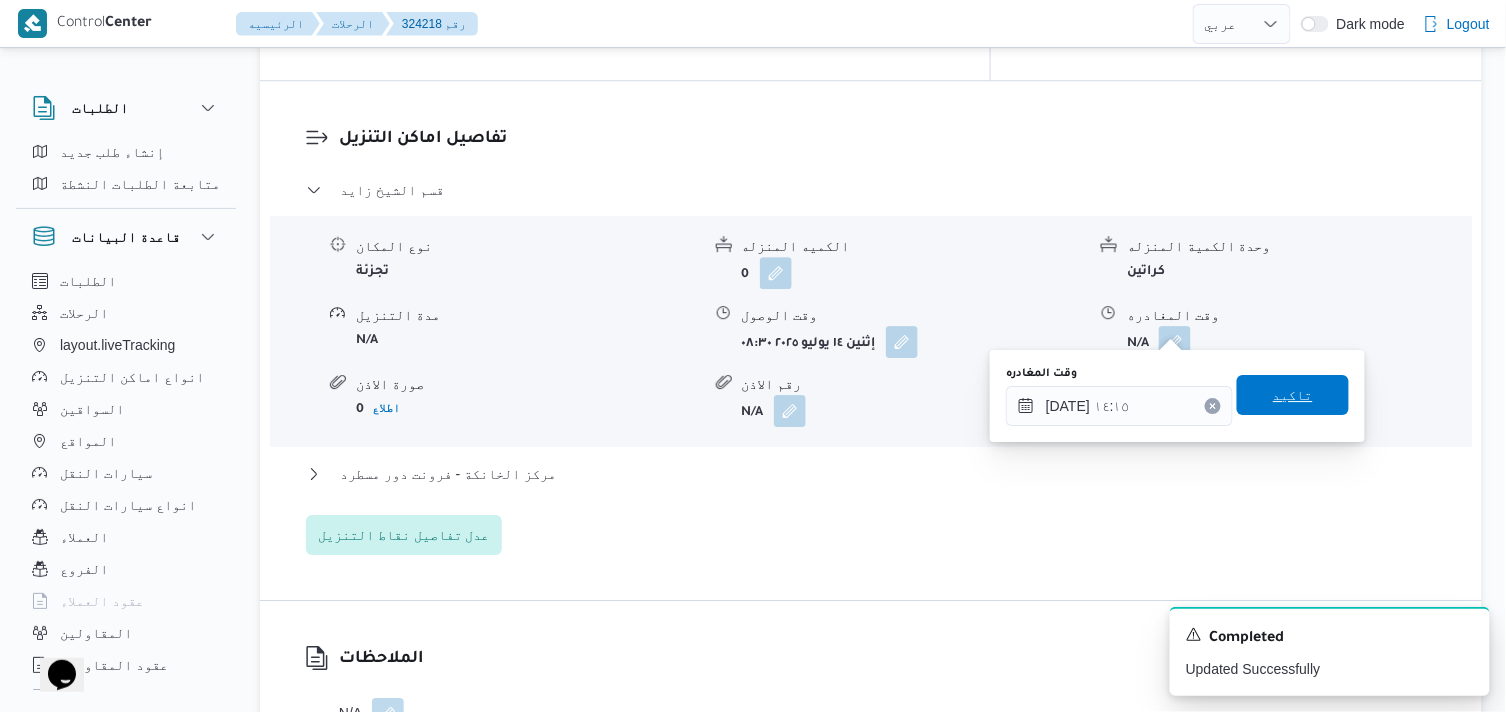click on "تاكيد" at bounding box center [1293, 395] 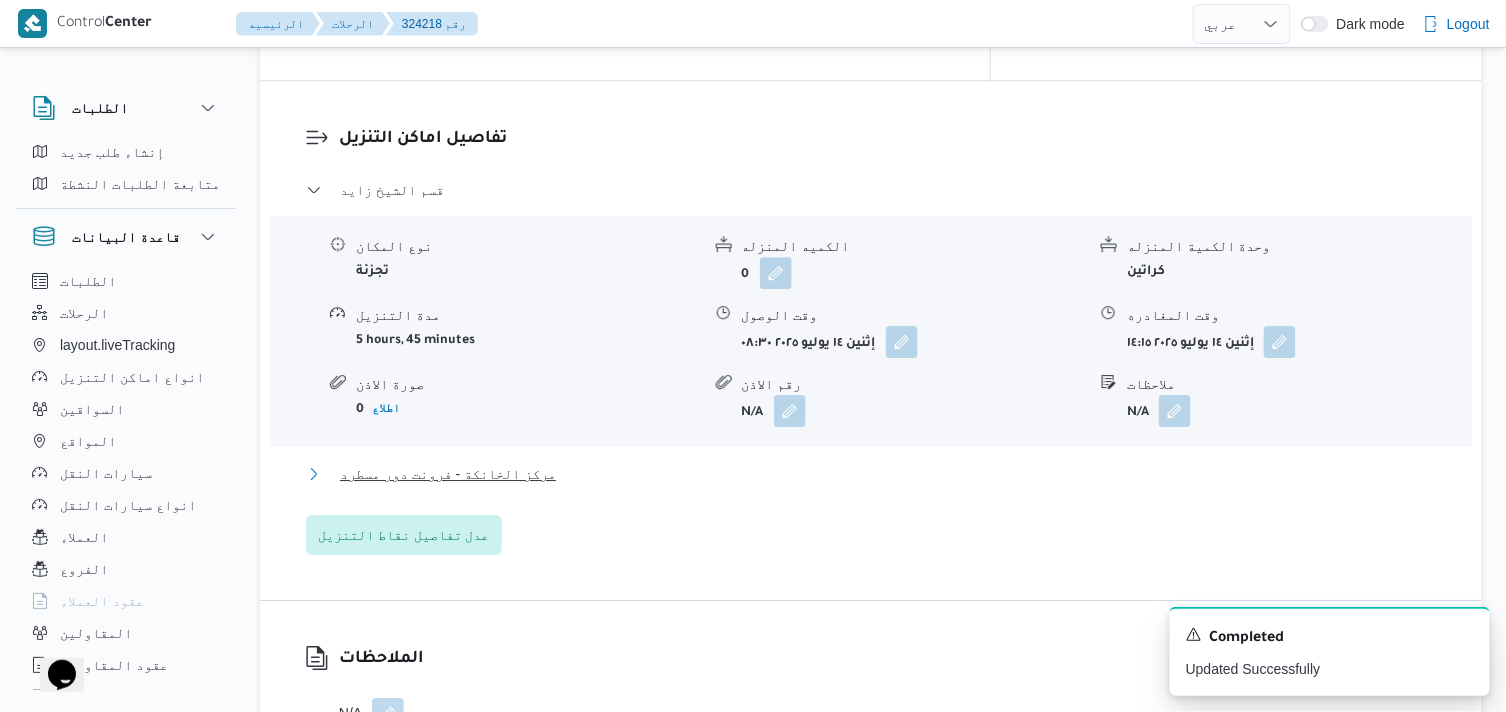 click on "مركز الخانكة -
فرونت دور مسطرد" at bounding box center [448, 474] 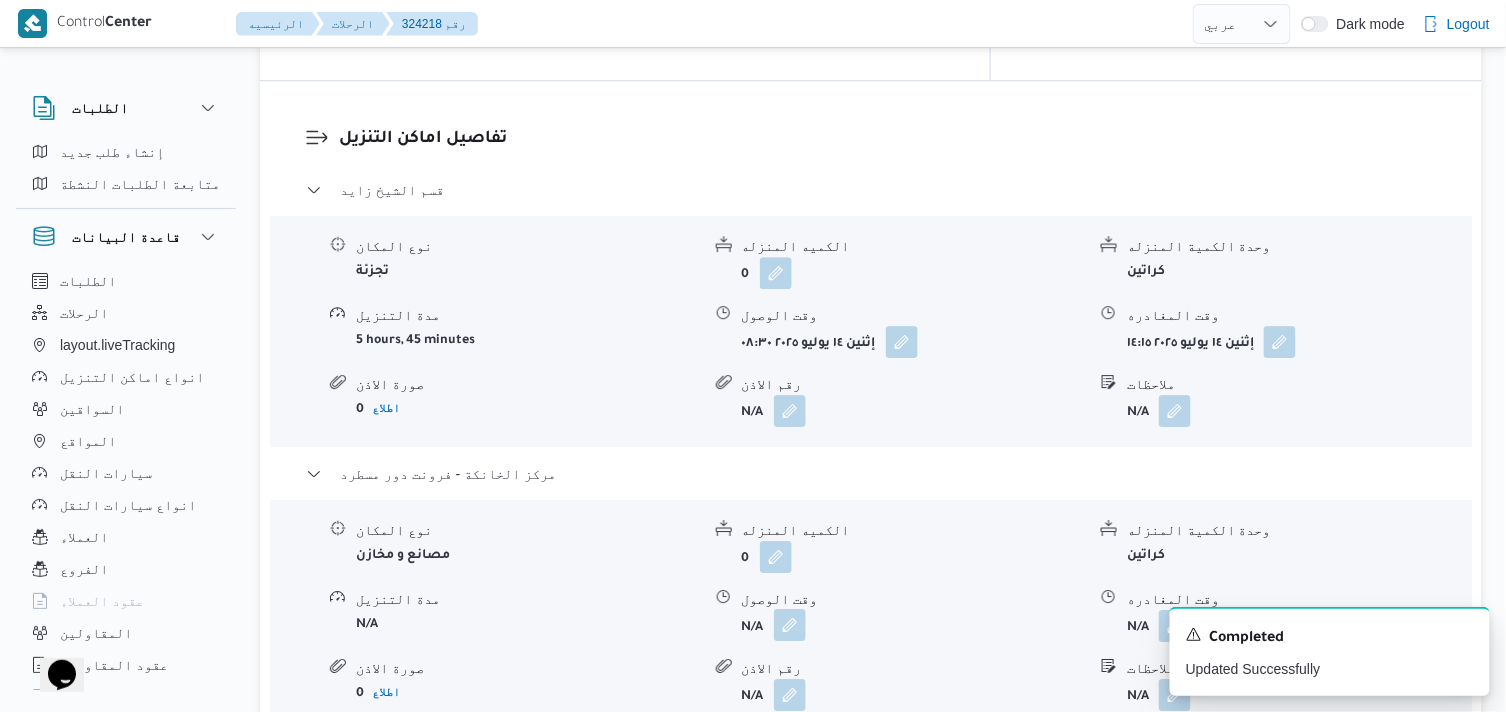 click at bounding box center [790, 625] 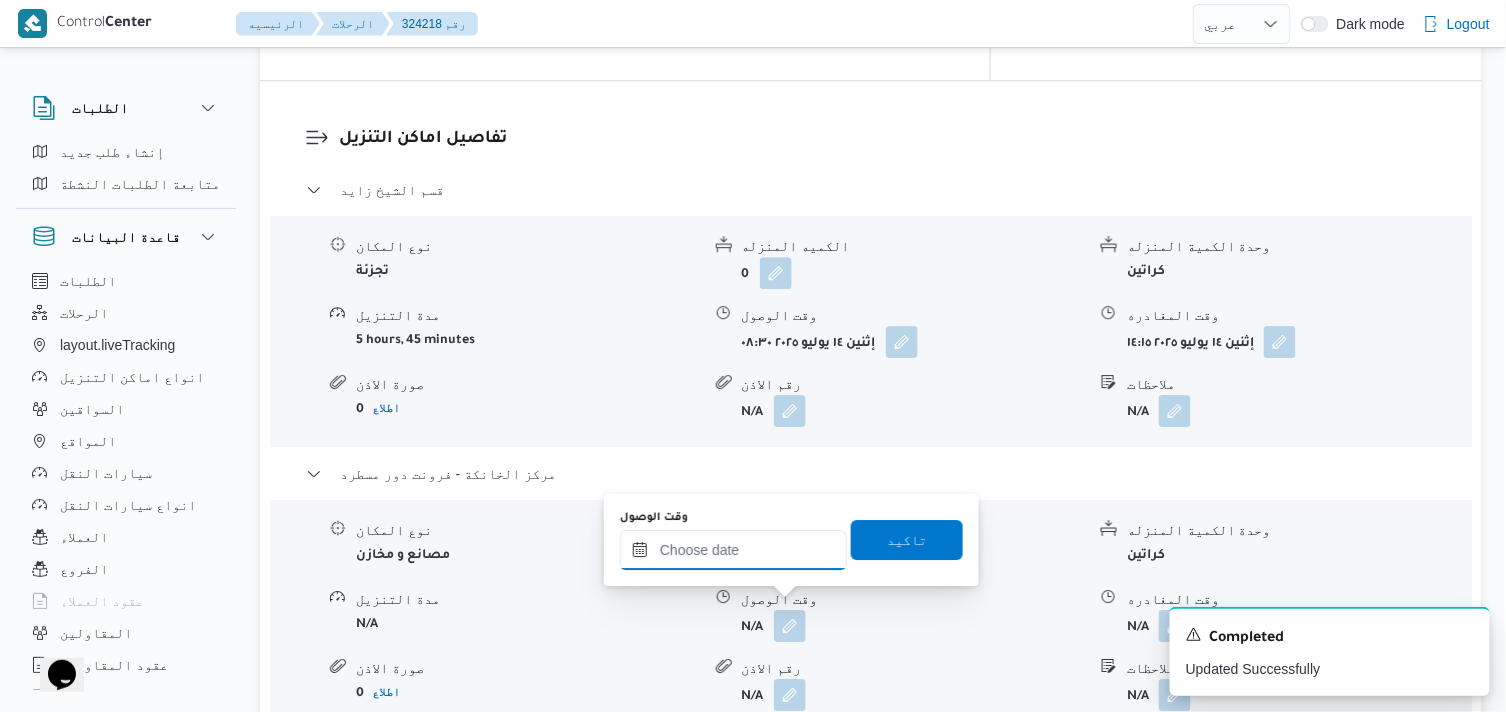 click on "وقت الوصول" at bounding box center (733, 550) 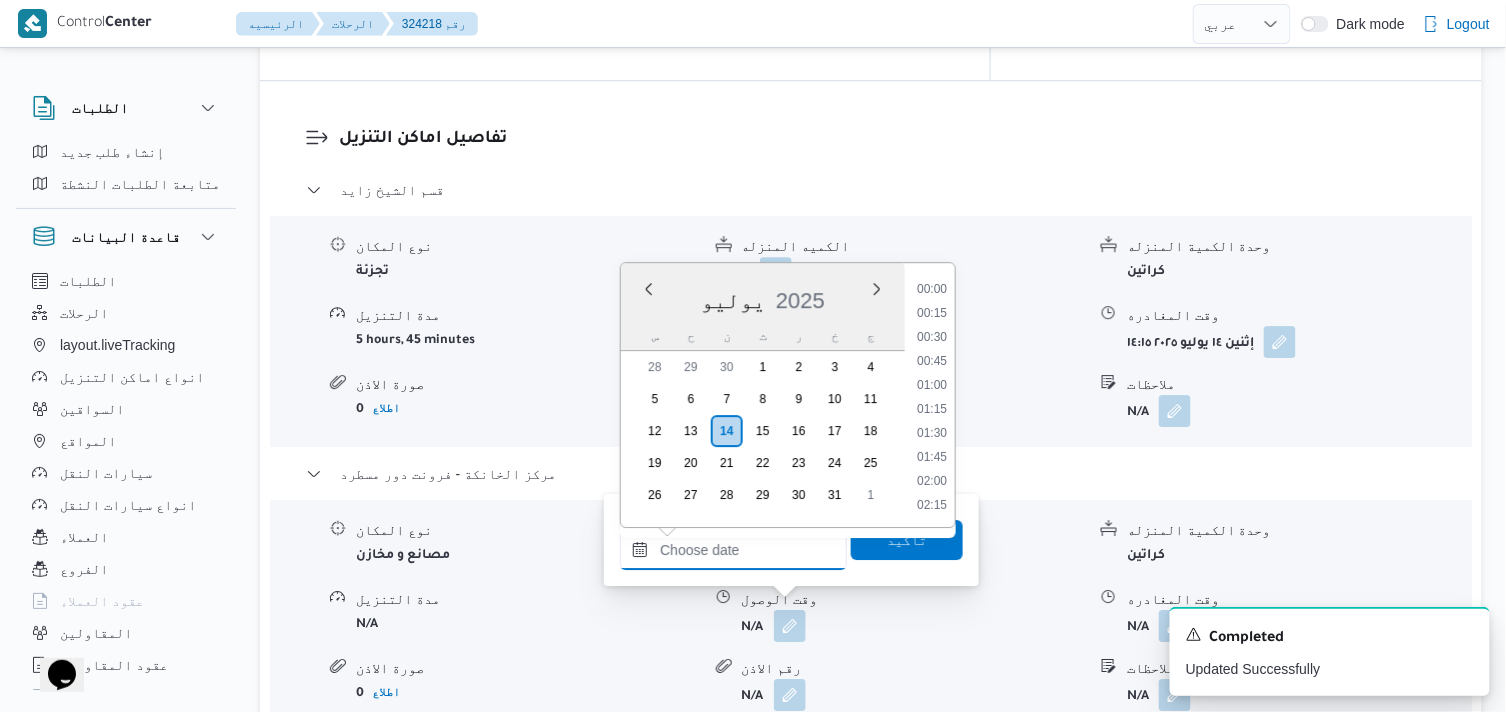 scroll, scrollTop: 1607, scrollLeft: 0, axis: vertical 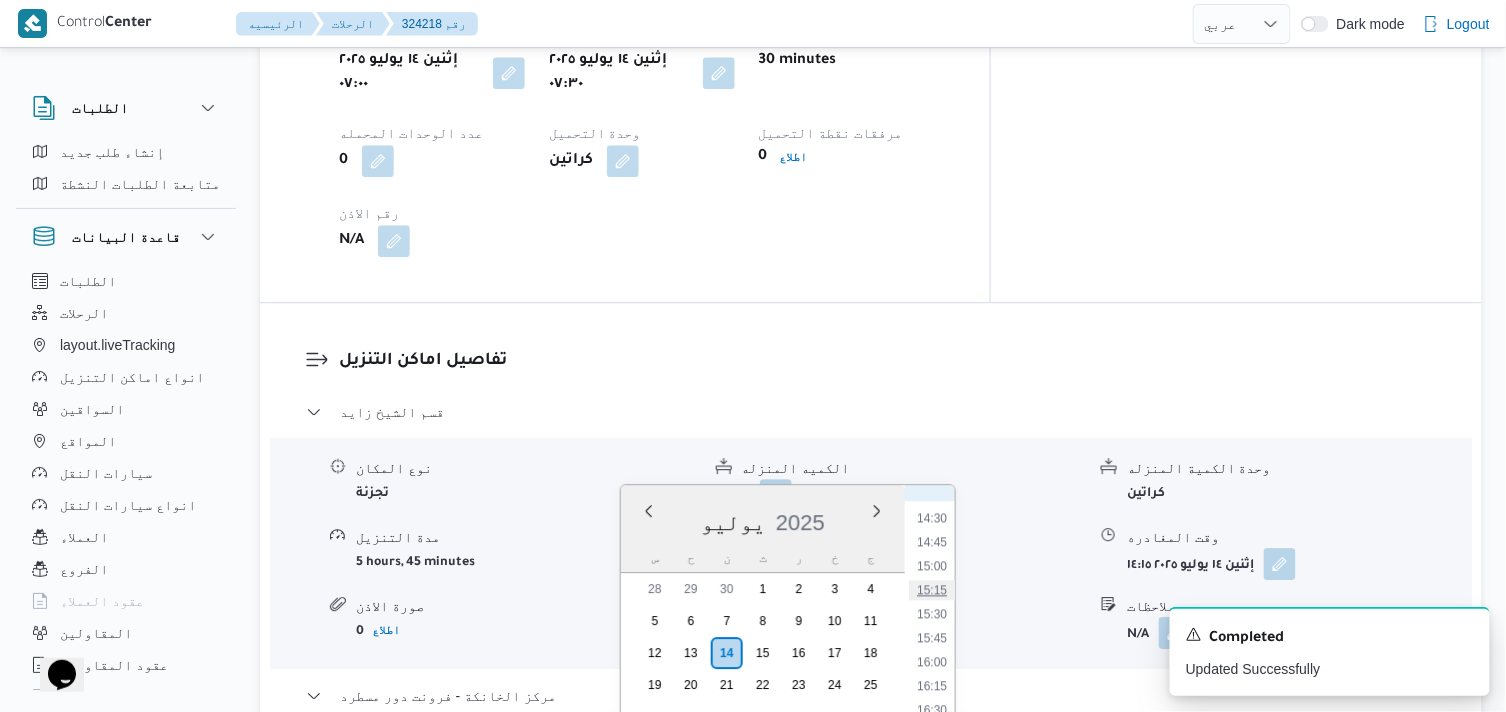 click on "15:15" at bounding box center [932, 590] 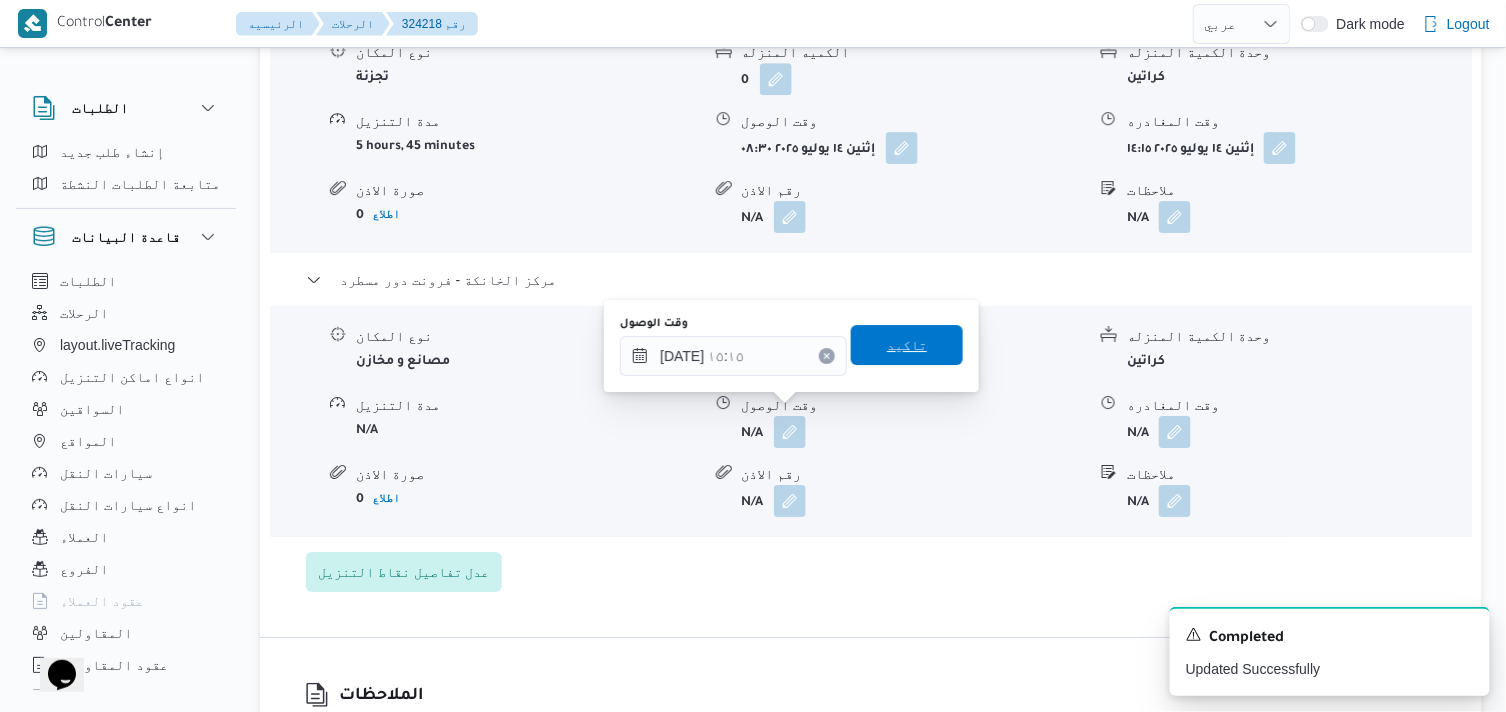 click on "تاكيد" at bounding box center (907, 345) 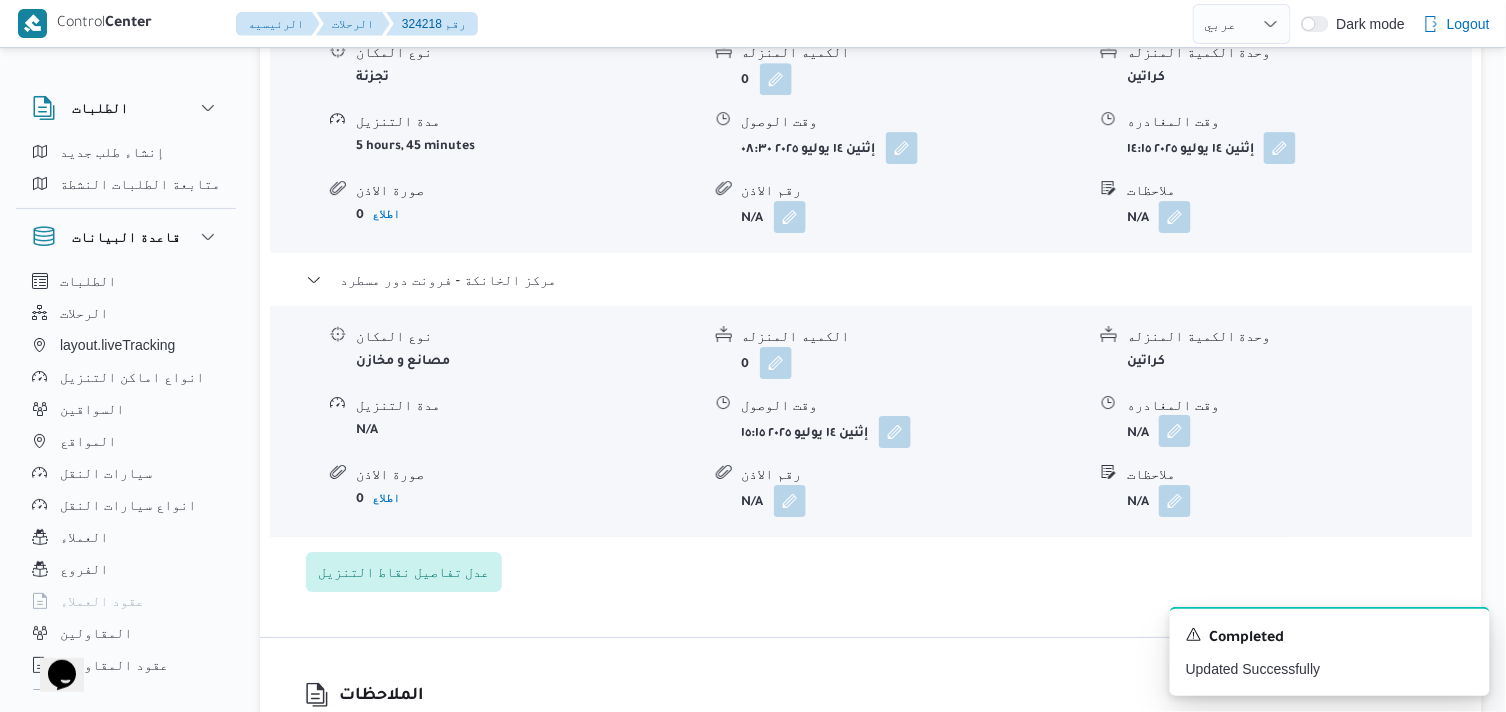 click at bounding box center (1175, 431) 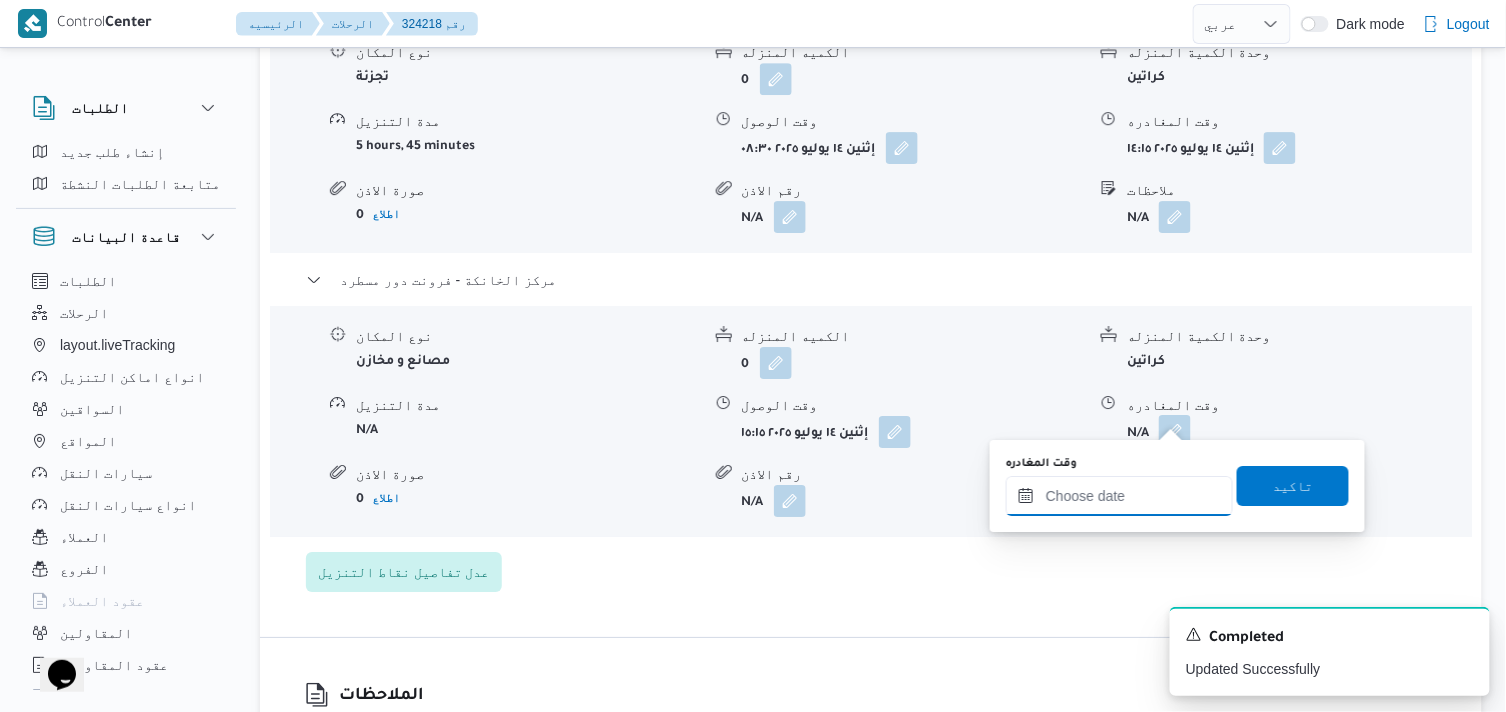click on "وقت المغادره" at bounding box center [1119, 496] 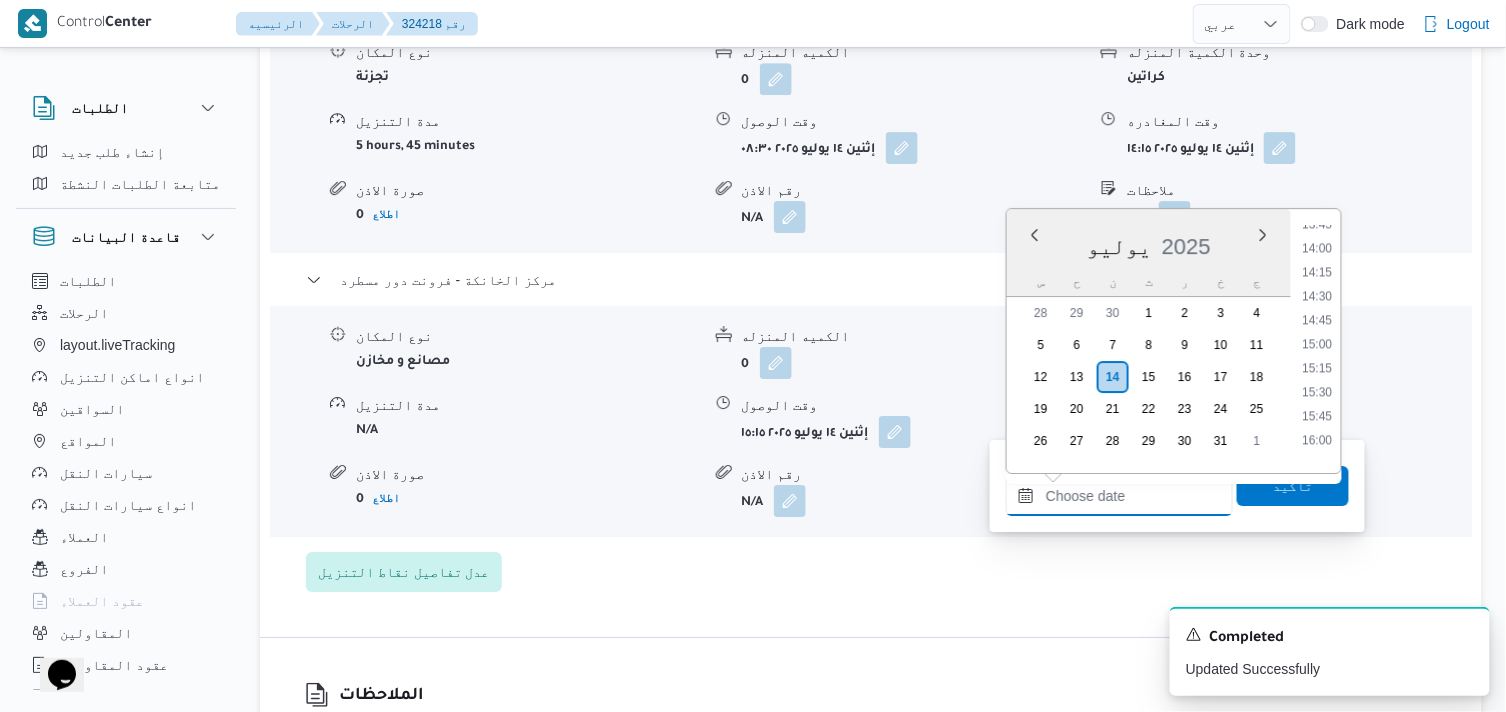 scroll, scrollTop: 1274, scrollLeft: 0, axis: vertical 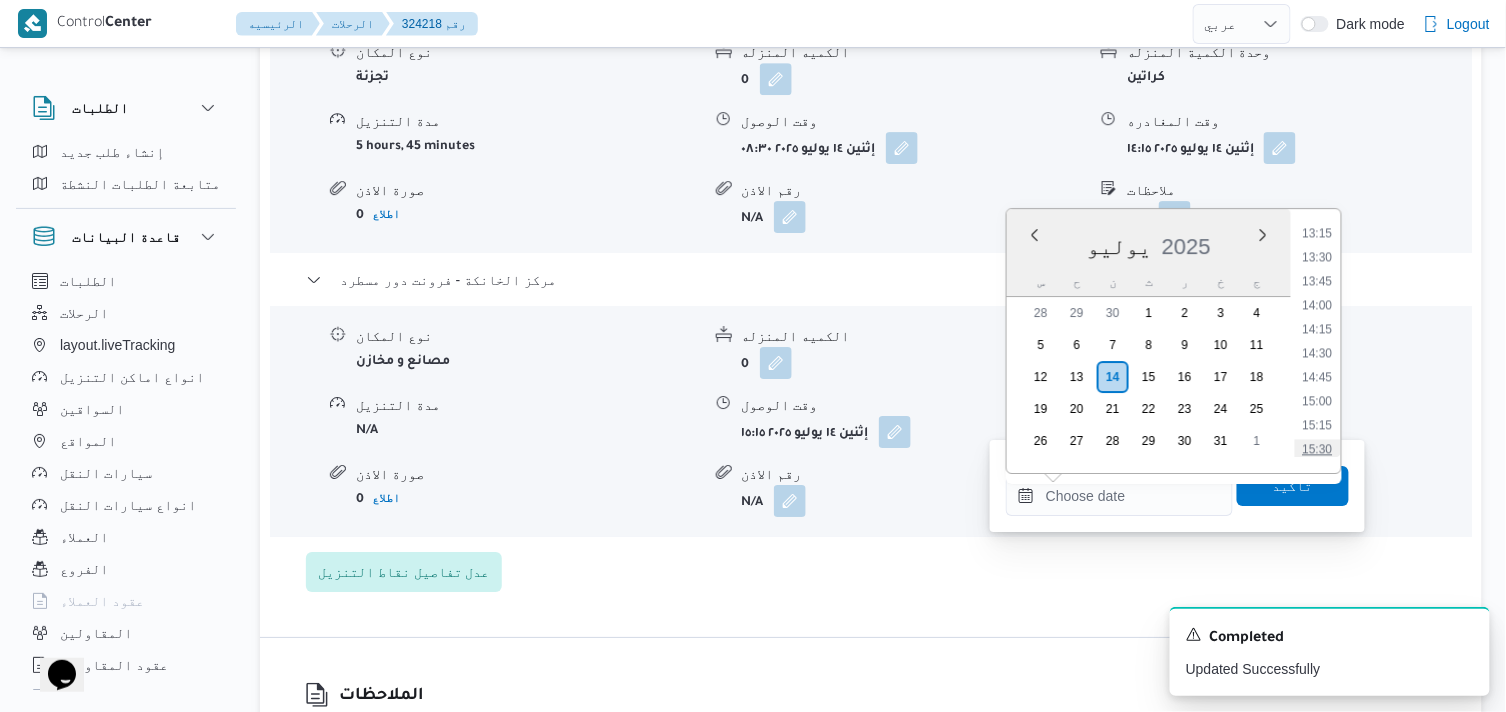 click on "15:30" at bounding box center [1318, 449] 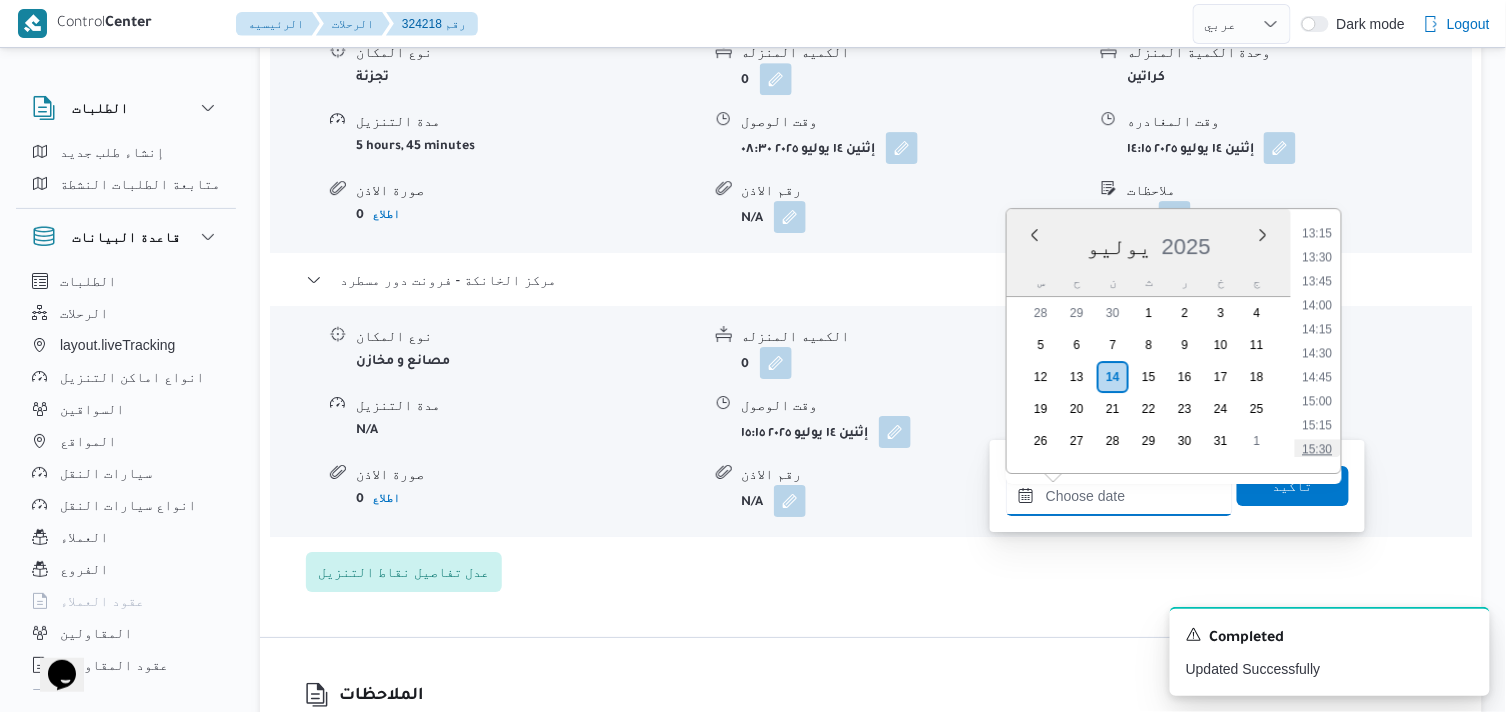 type on "١٤/٠٧/٢٠٢٥ ١٥:٣٠" 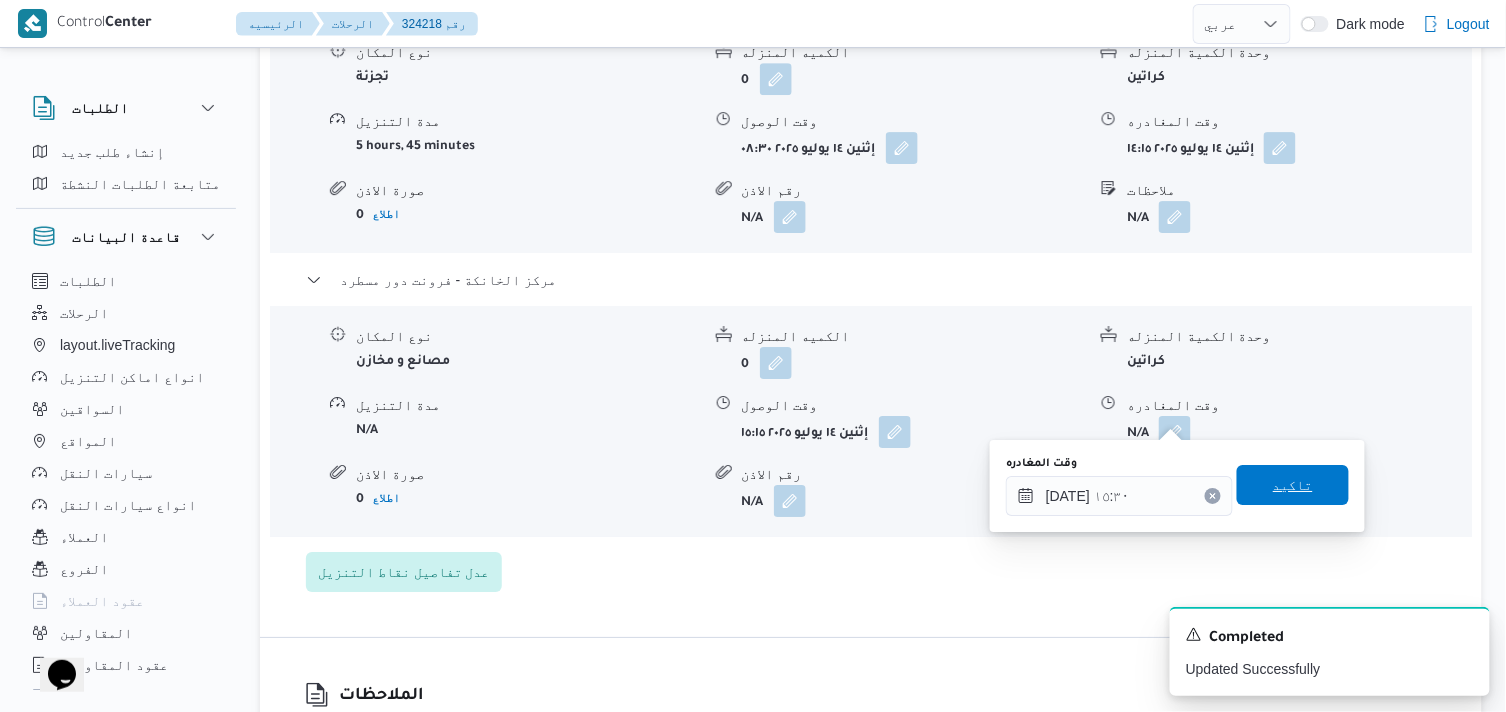 click on "تاكيد" at bounding box center (1293, 485) 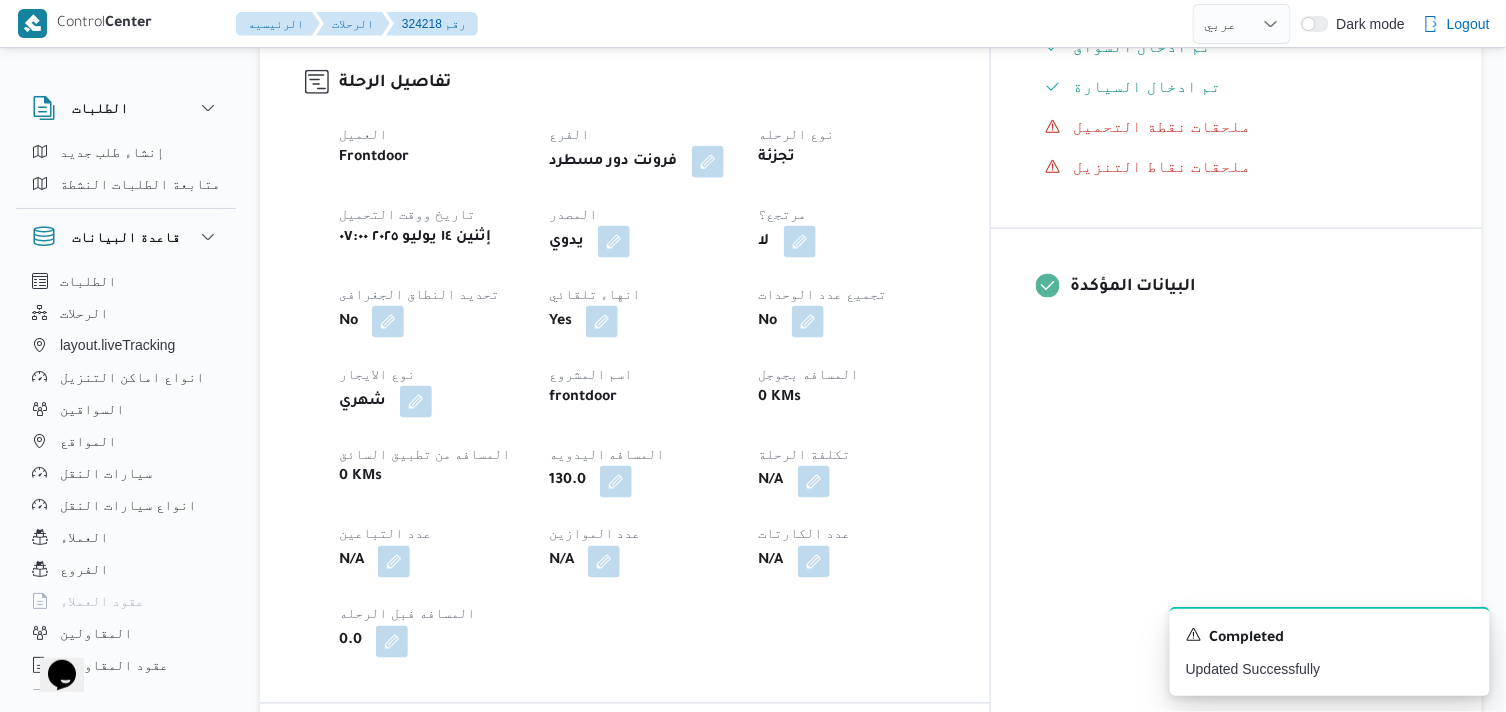 scroll, scrollTop: 0, scrollLeft: 0, axis: both 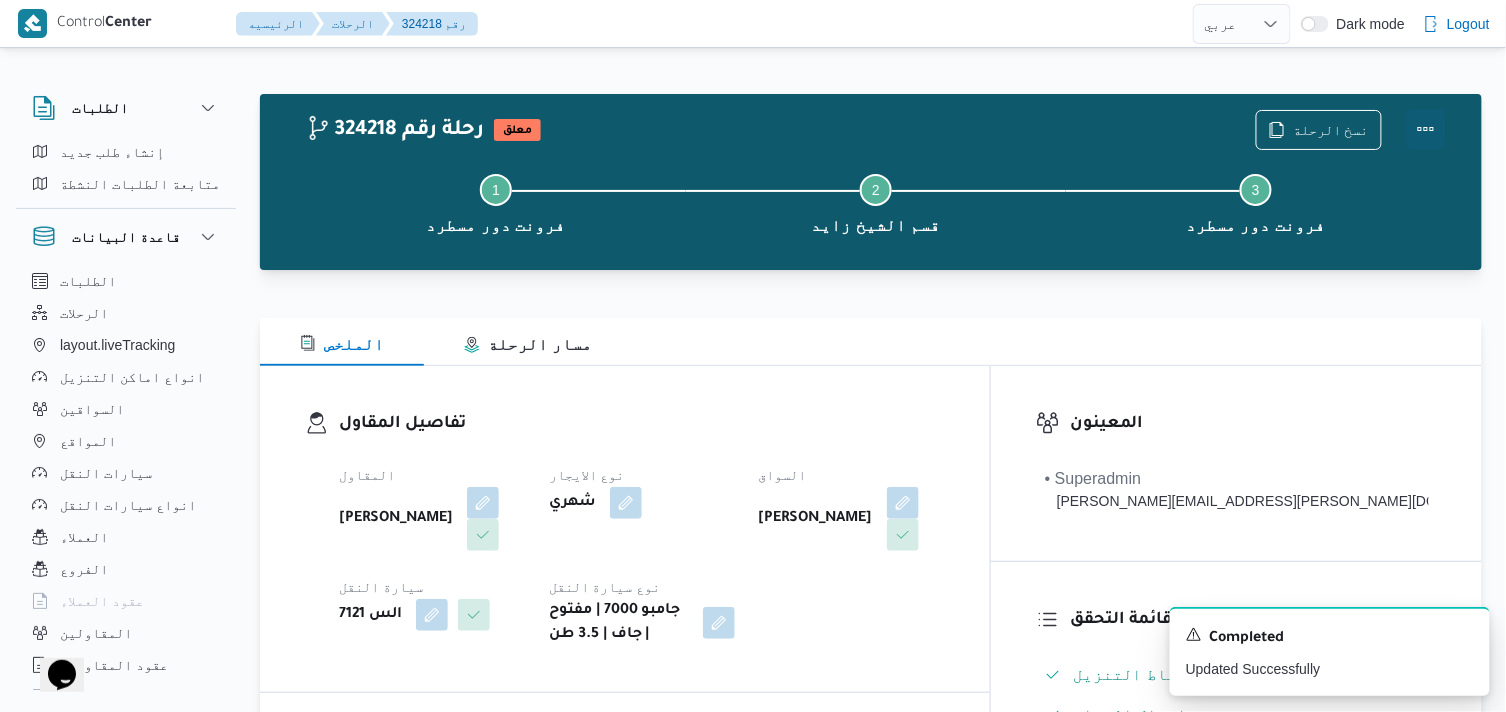 click at bounding box center [1426, 129] 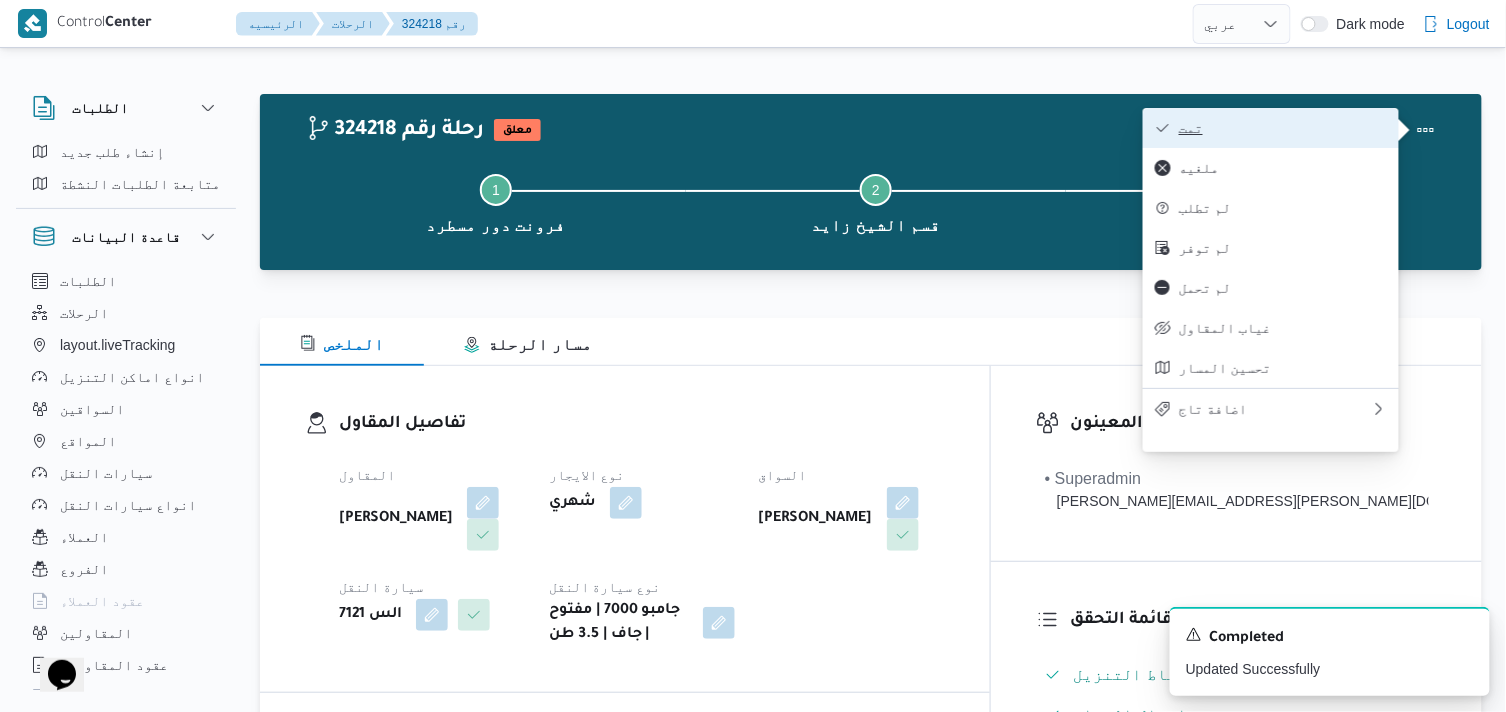 click on "تمت" at bounding box center [1283, 128] 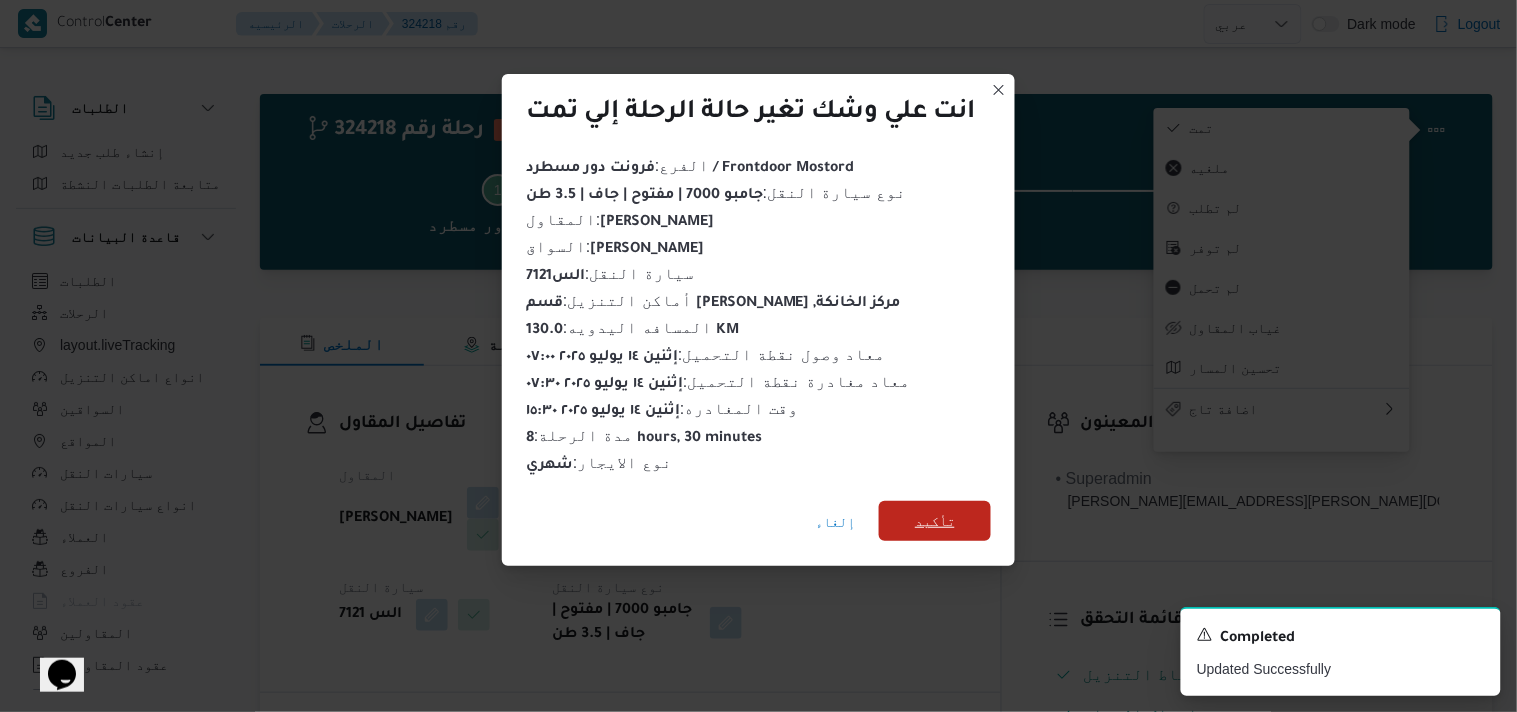 click on "تأكيد" at bounding box center (935, 521) 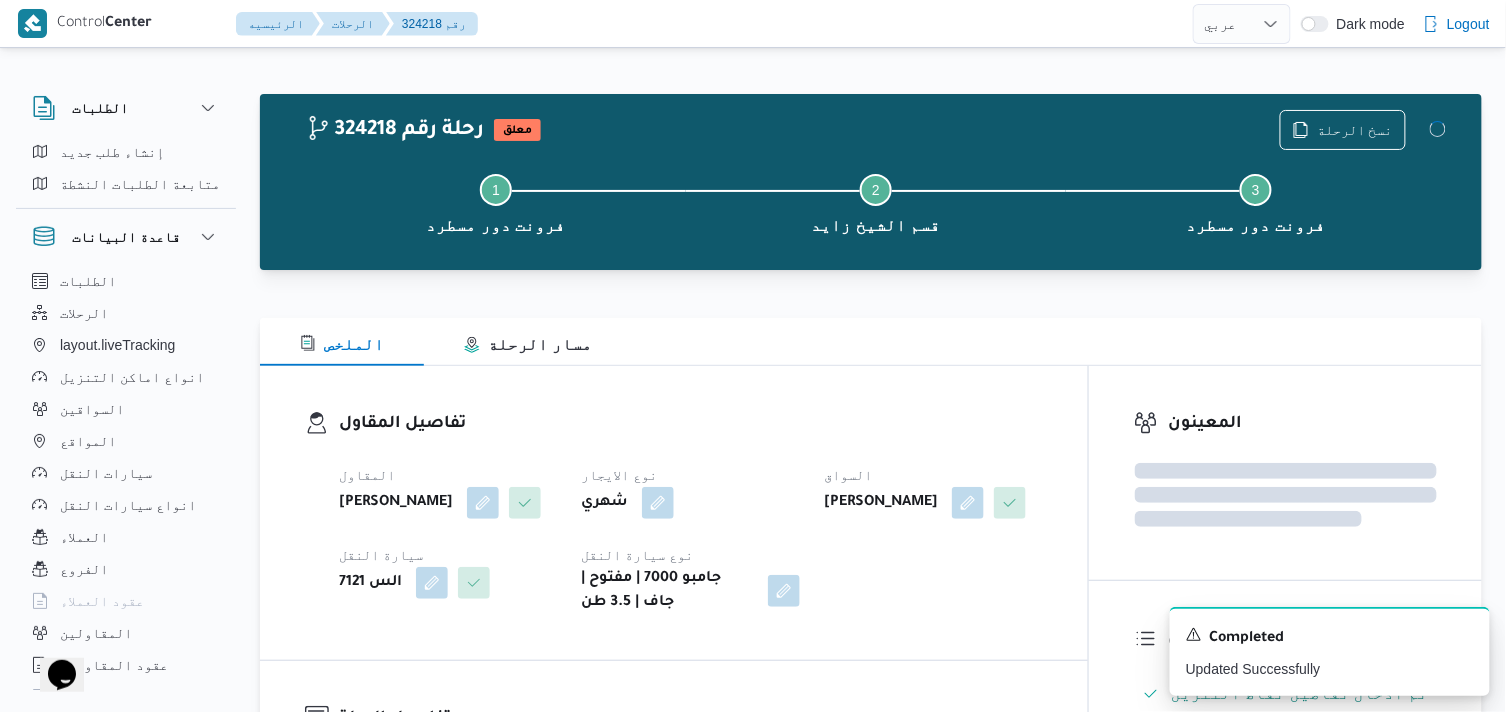 click on "تفاصيل المقاول المقاول محمد ناصر كامل عباس نوع الايجار شهري السواق طارق عبدالرحيم عبدالله  سيارة النقل الس 7121 نوع سيارة النقل جامبو 7000 | مفتوح | جاف | 3.5 طن" at bounding box center (674, 513) 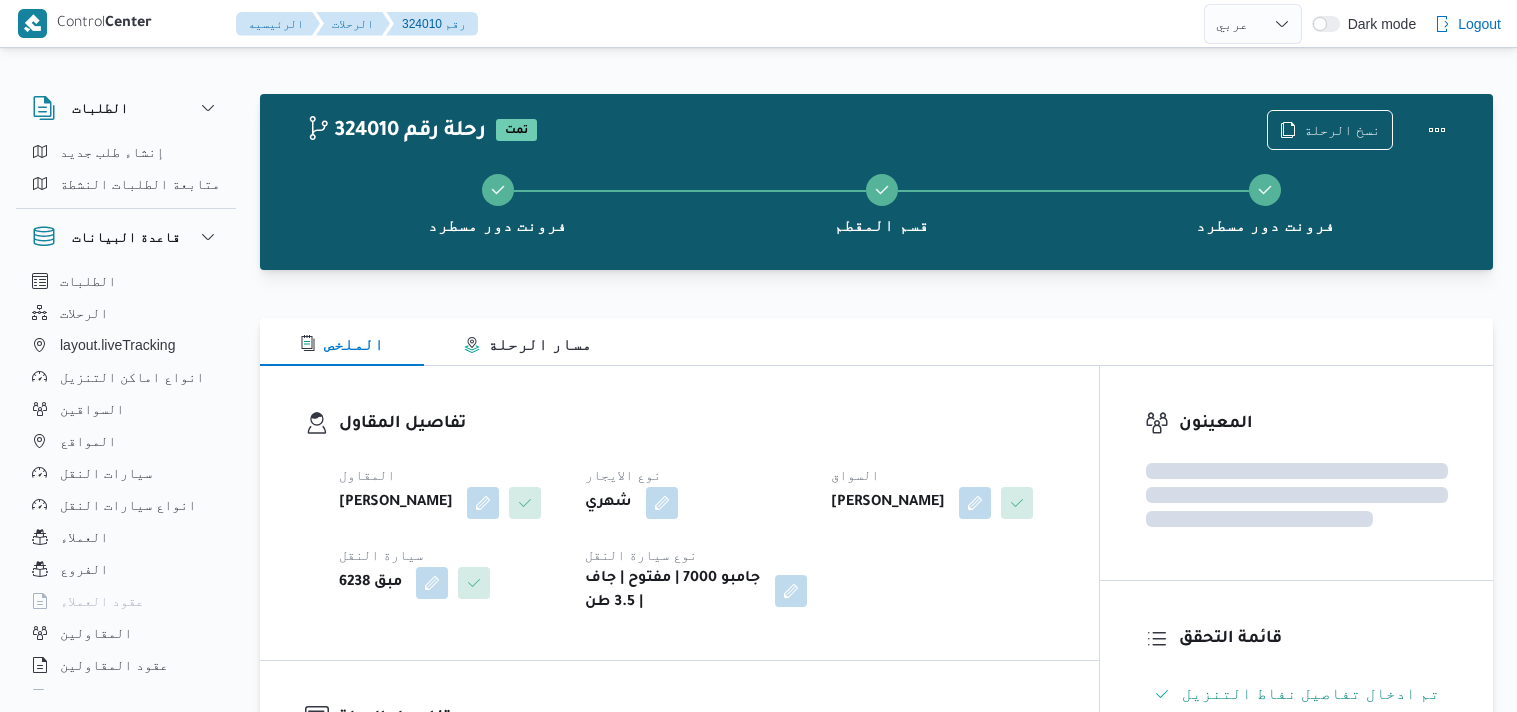 select on "ar" 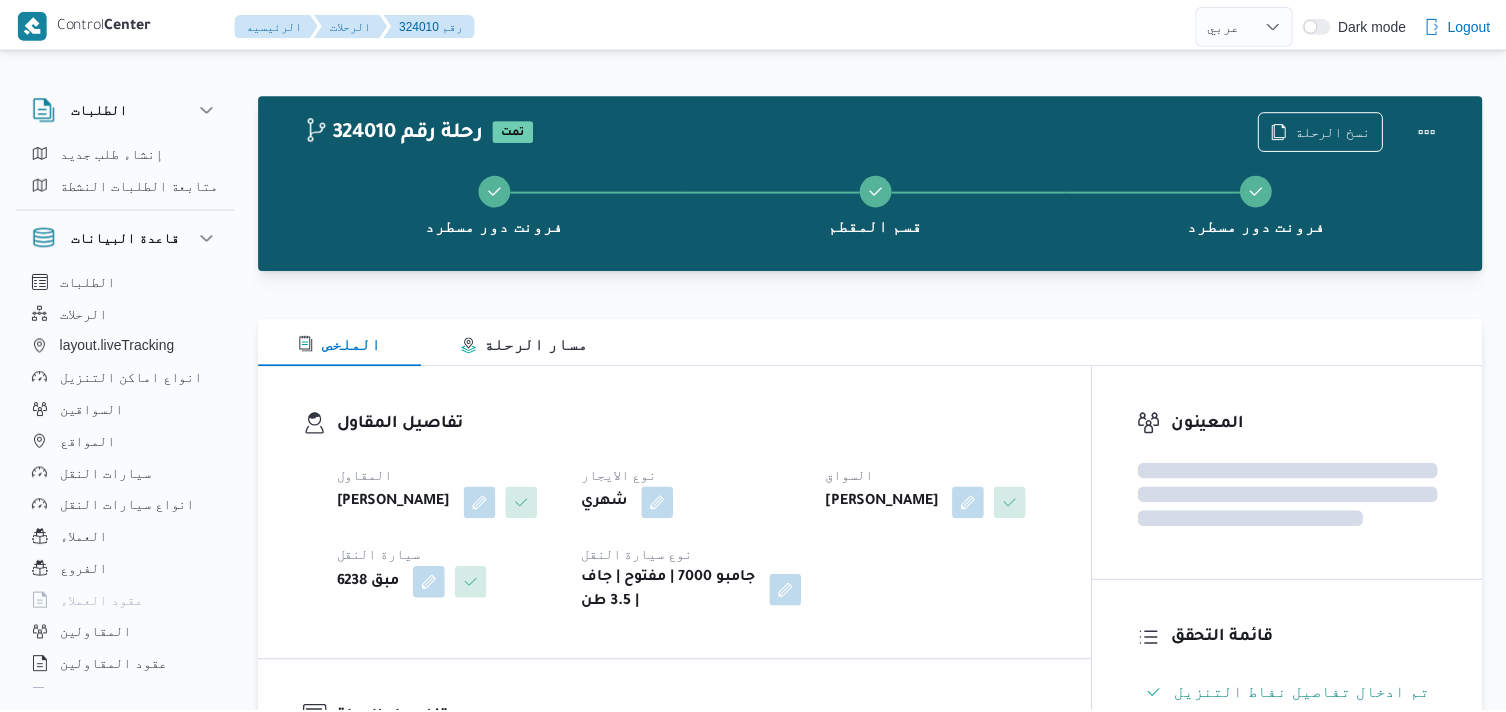 scroll, scrollTop: 0, scrollLeft: 0, axis: both 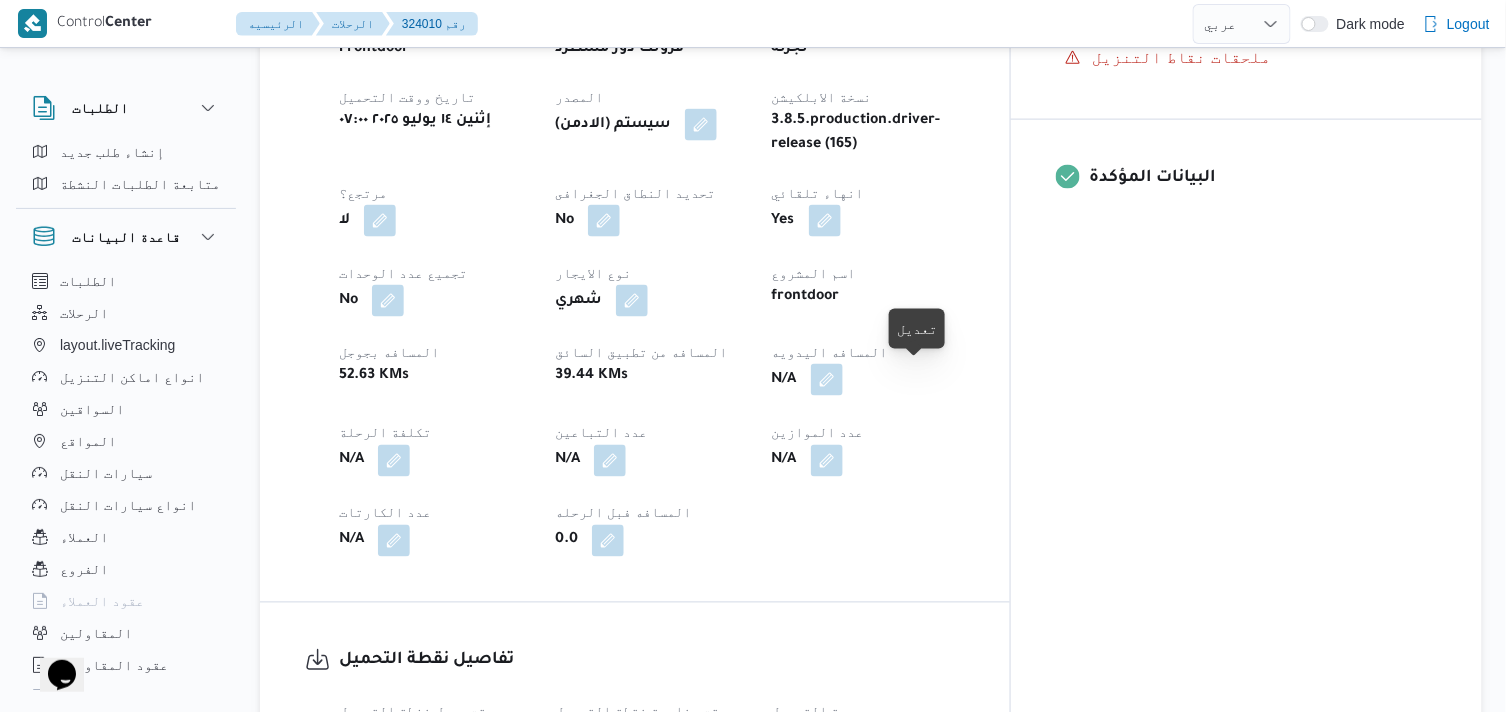 click at bounding box center [827, 380] 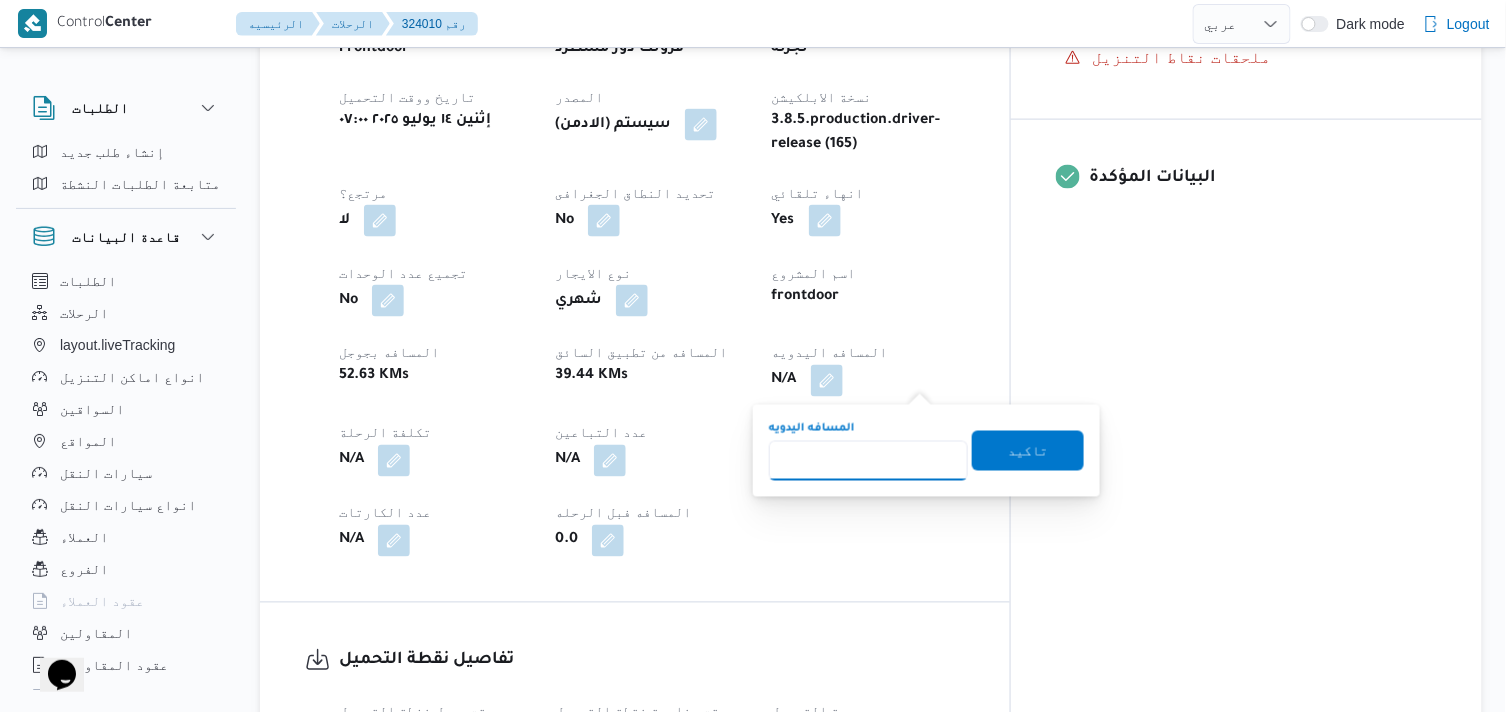click on "المسافه اليدويه" at bounding box center (868, 461) 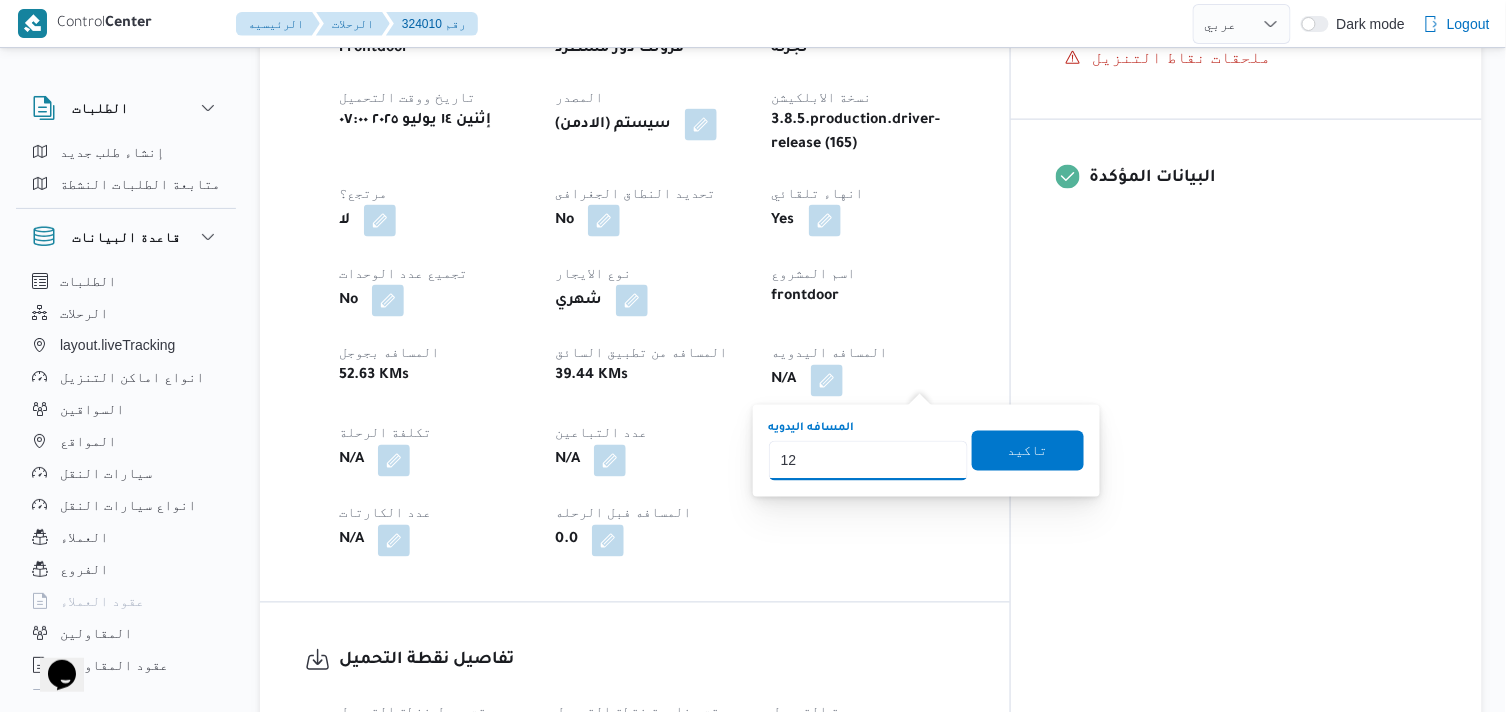 type on "120" 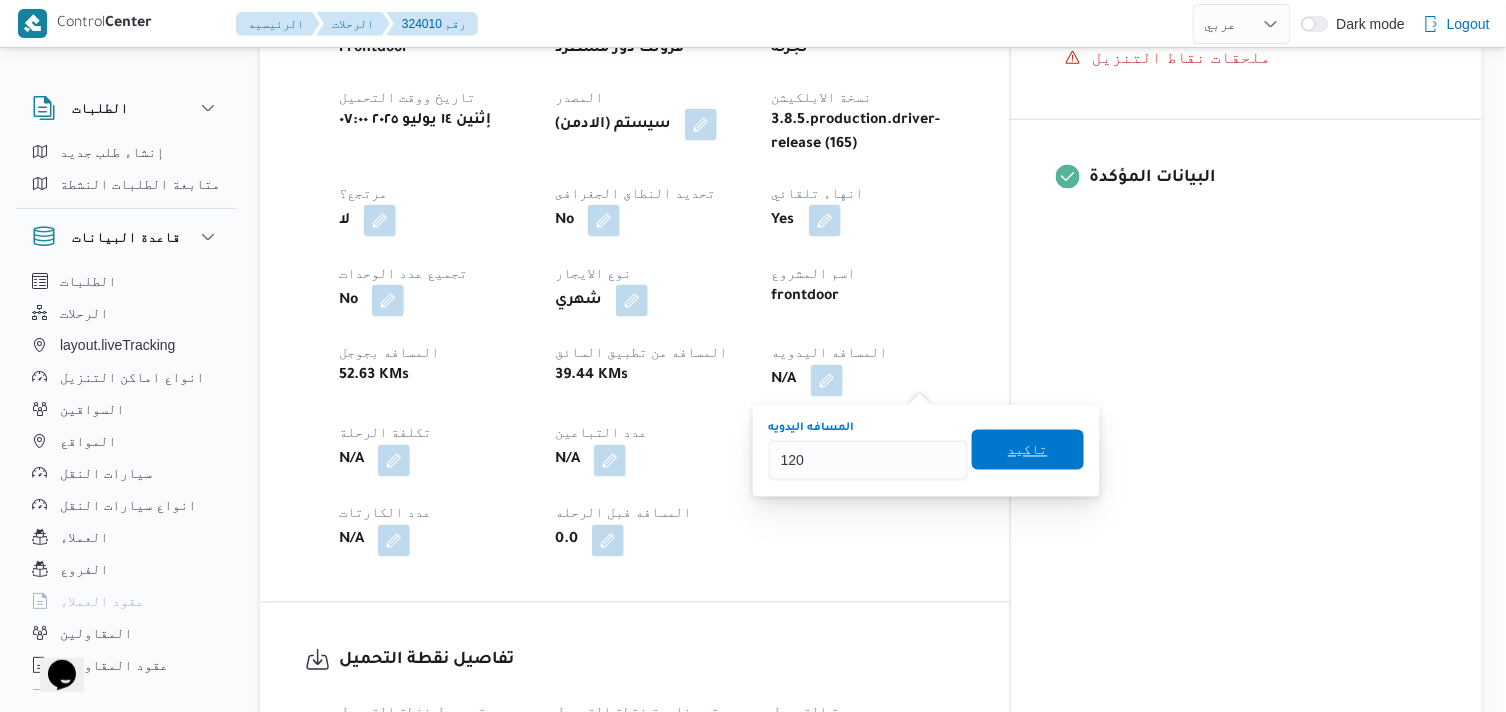 click on "تاكيد" at bounding box center (1028, 450) 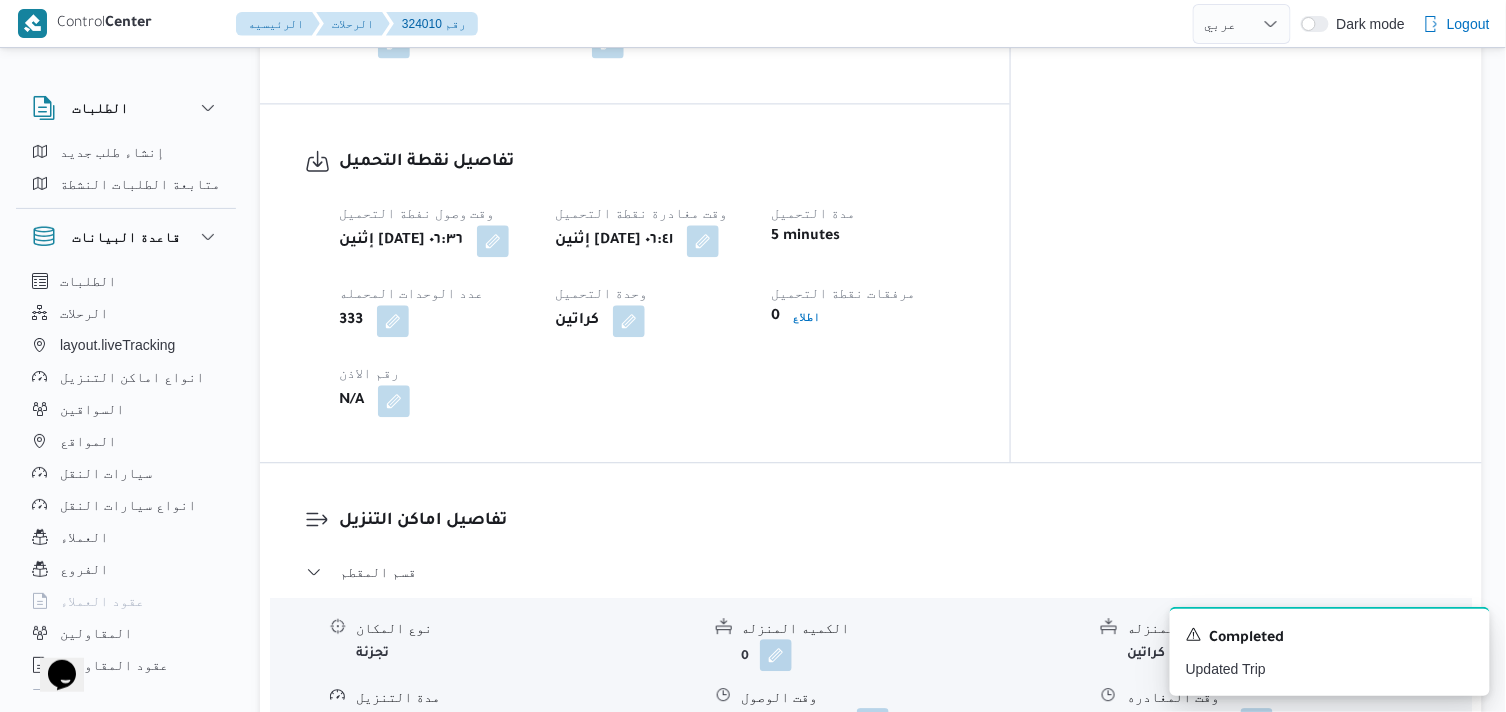 scroll, scrollTop: 1333, scrollLeft: 0, axis: vertical 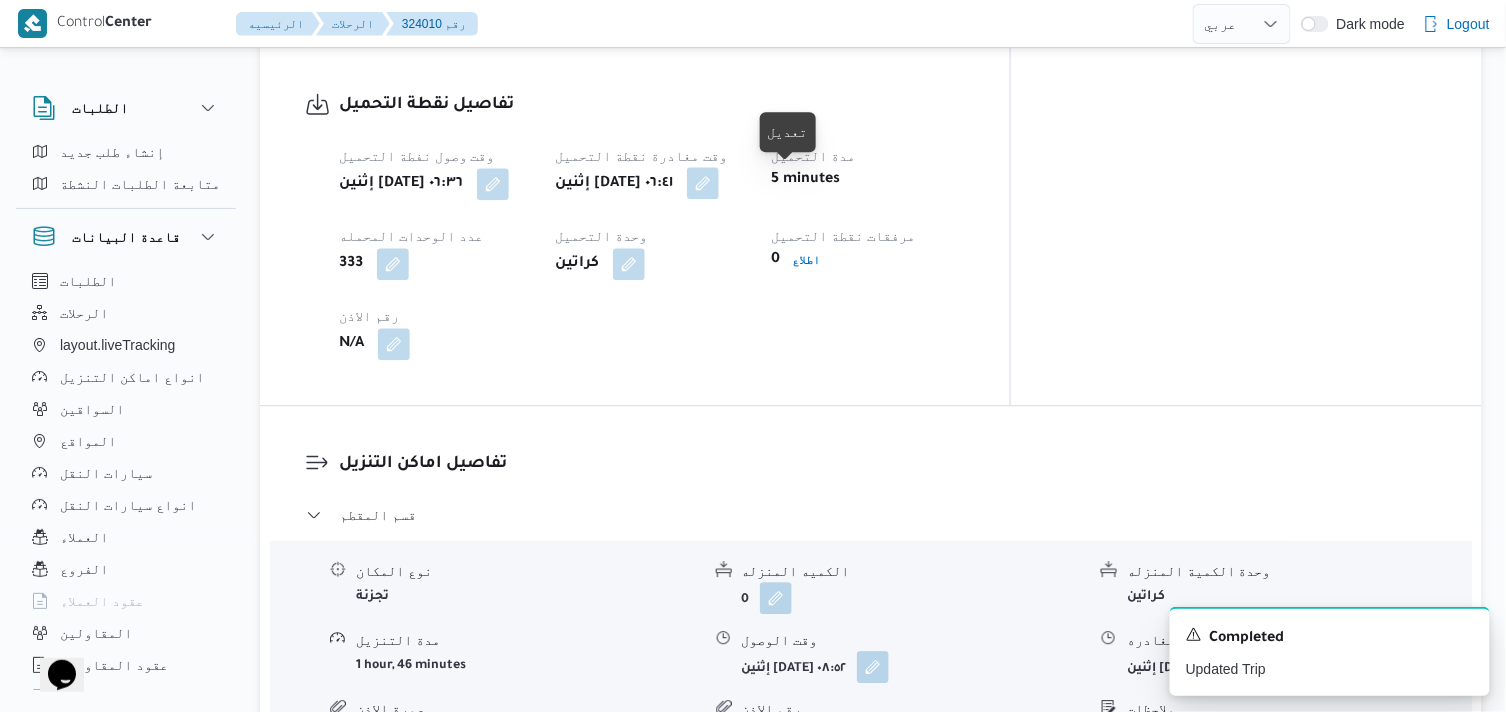 click at bounding box center [703, 183] 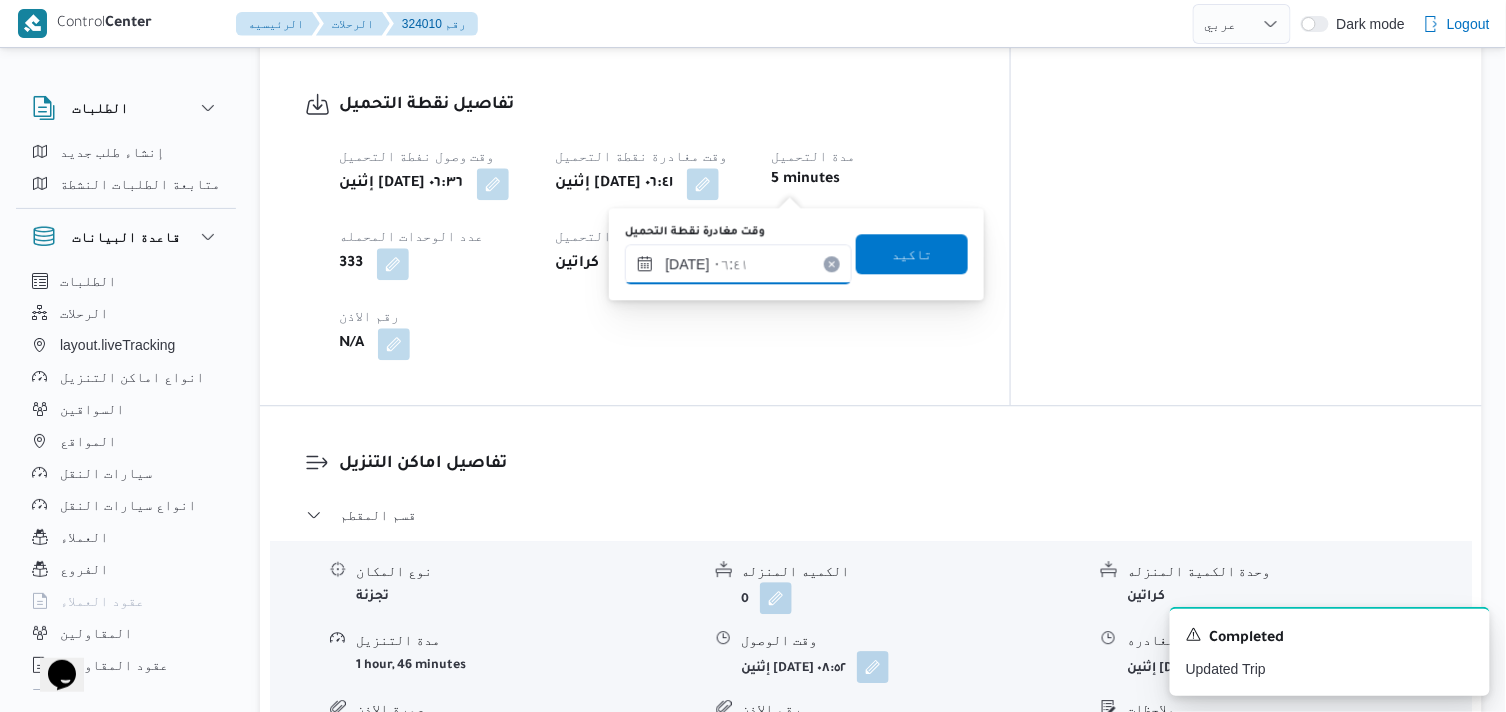 click on "١٤/٠٧/٢٠٢٥ ٠٦:٤١" at bounding box center [738, 264] 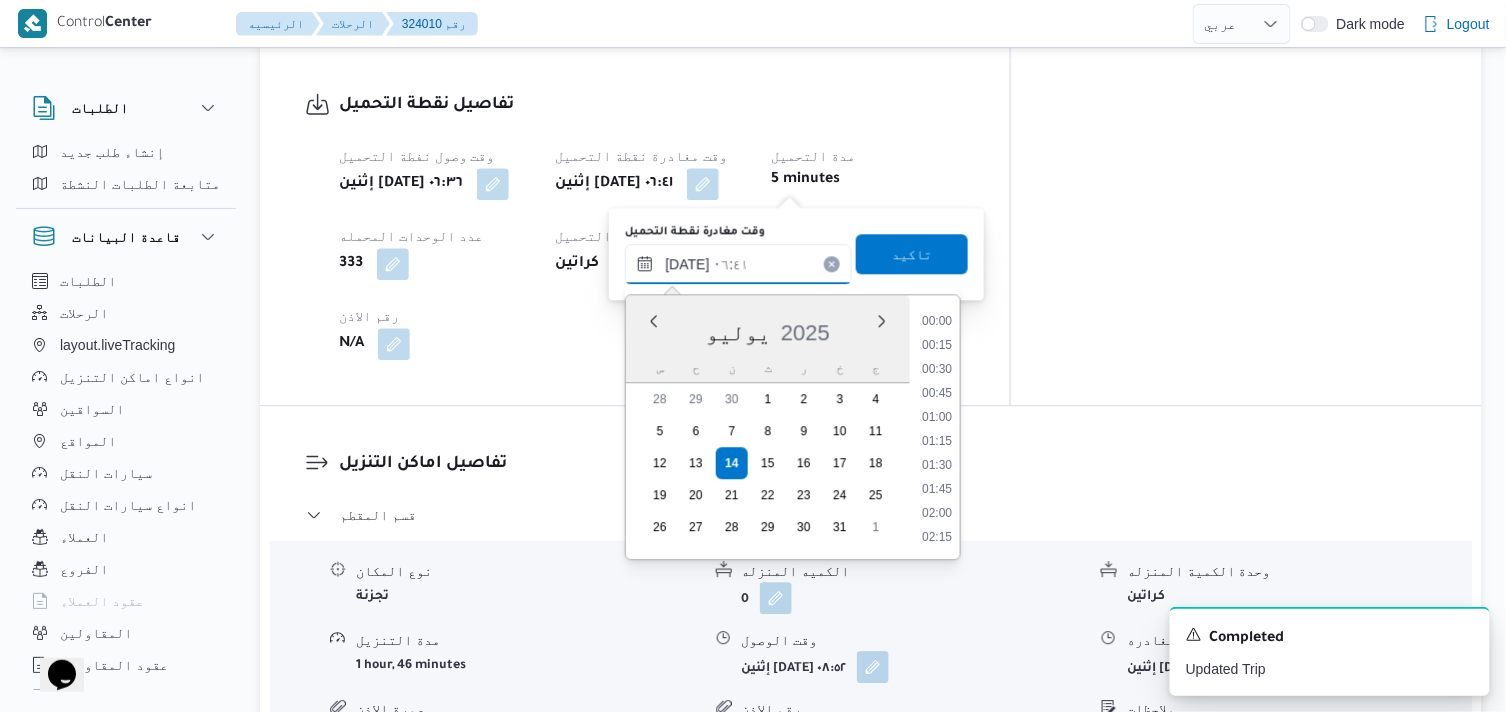scroll, scrollTop: 504, scrollLeft: 0, axis: vertical 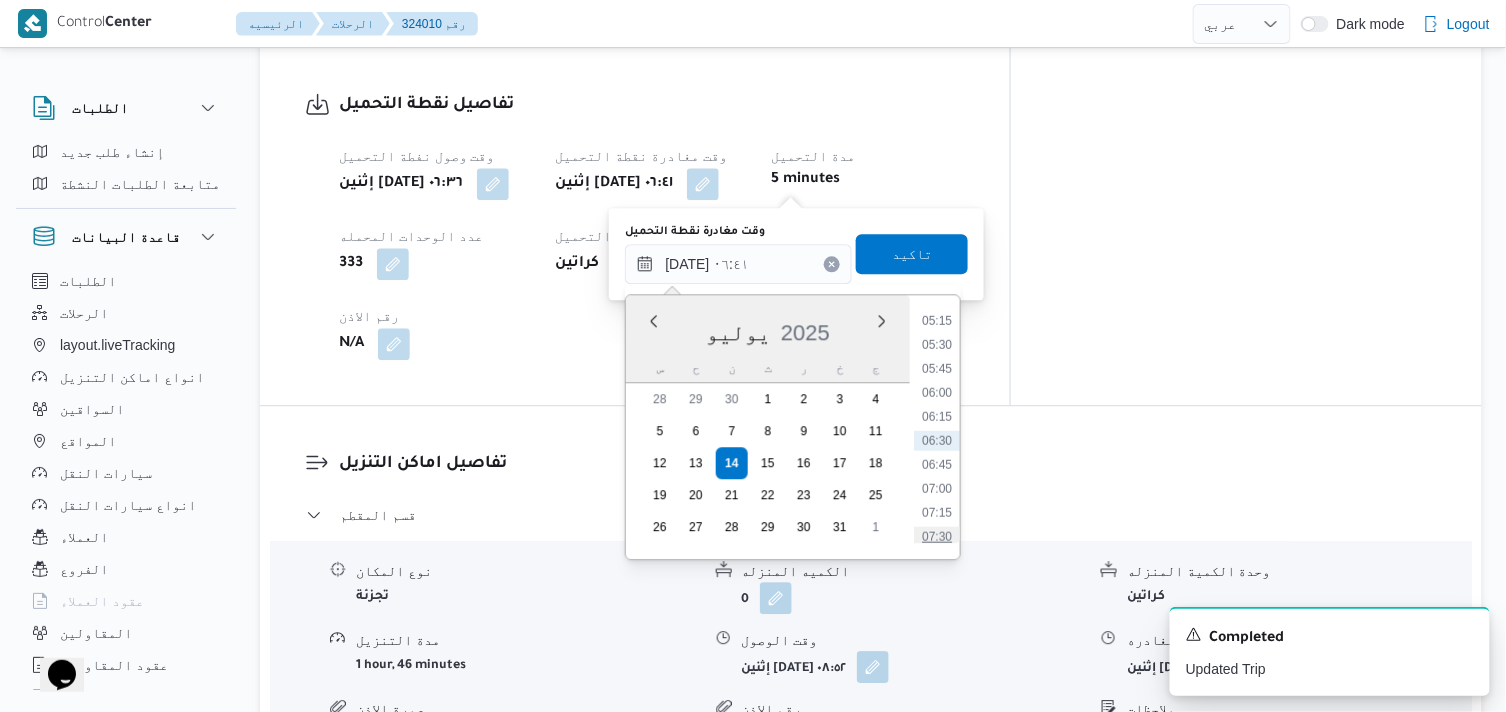 click on "07:30" at bounding box center (937, 537) 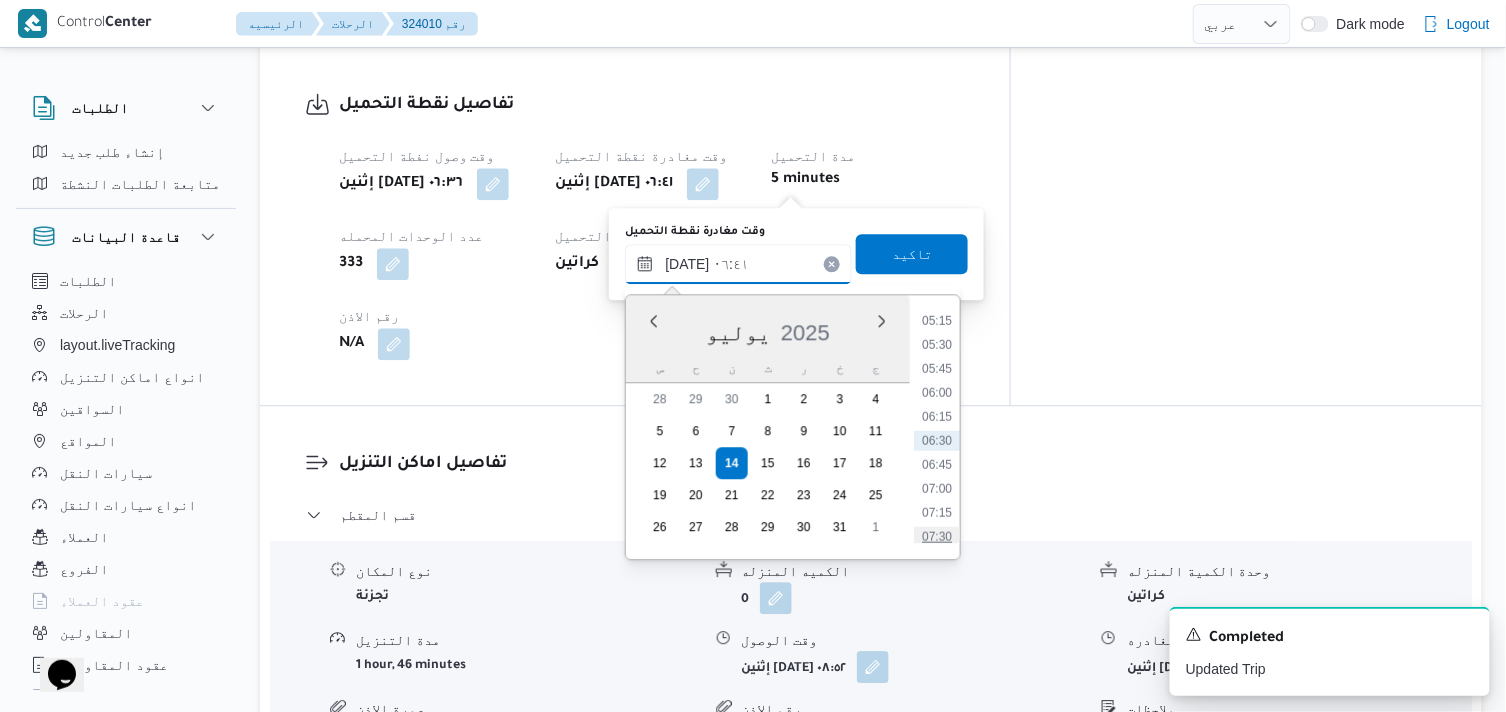 type on "١٤/٠٧/٢٠٢٥ ٠٧:٣٠" 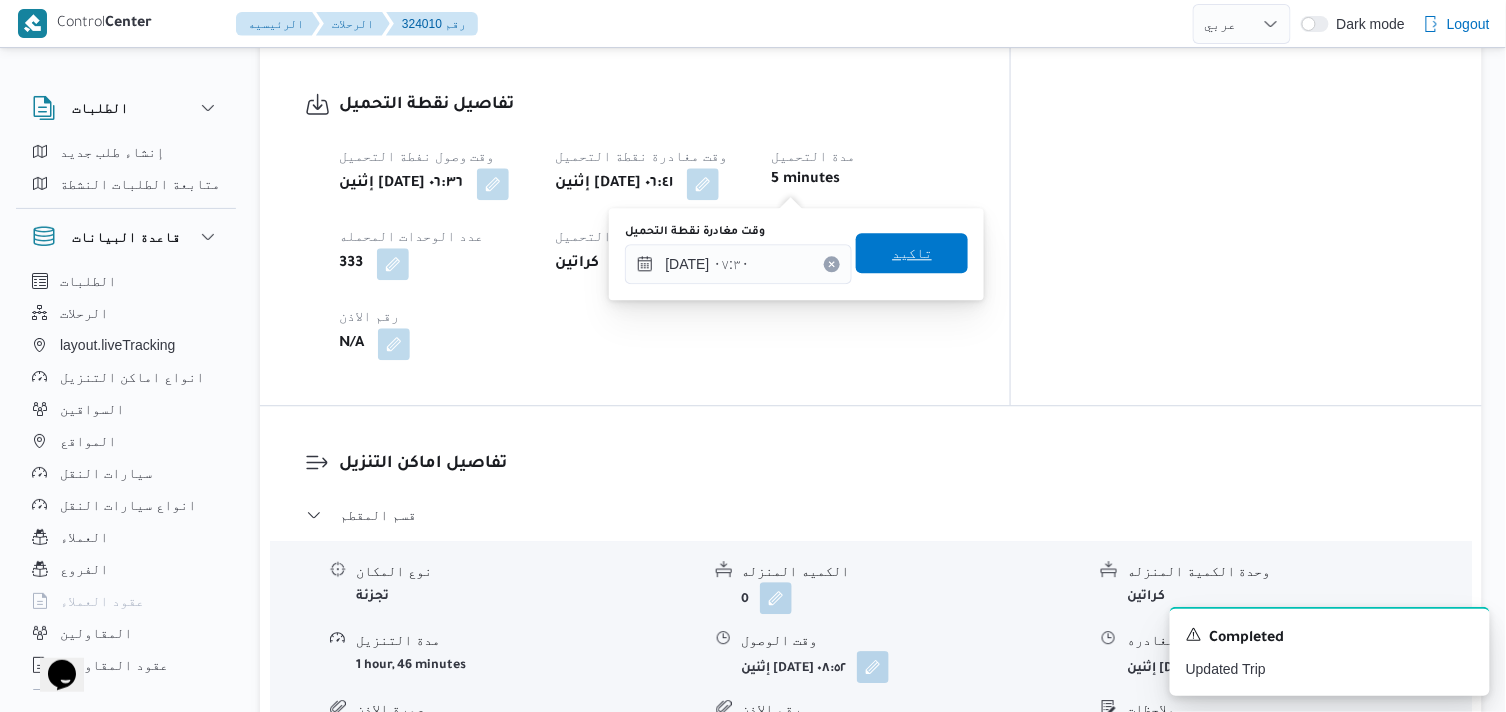 click on "تاكيد" at bounding box center (912, 253) 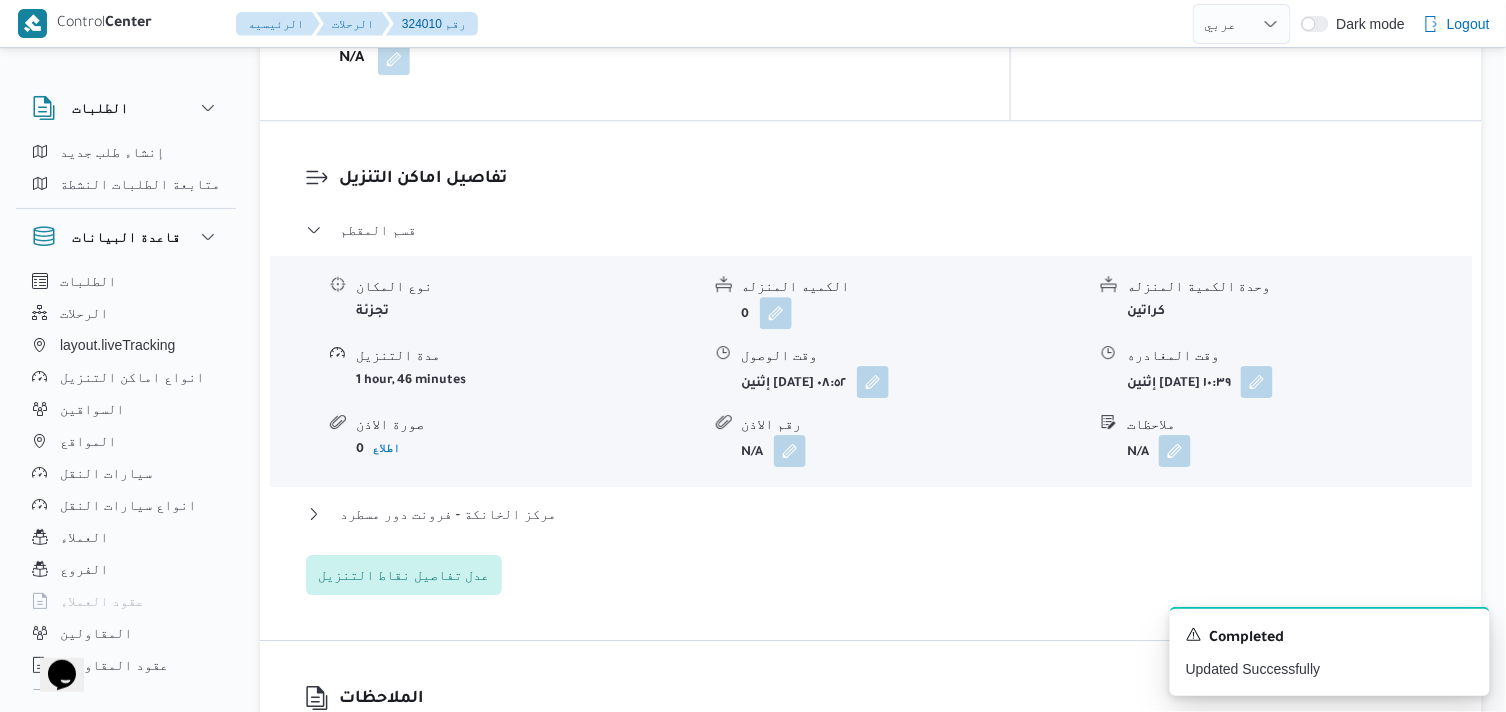 scroll, scrollTop: 1666, scrollLeft: 0, axis: vertical 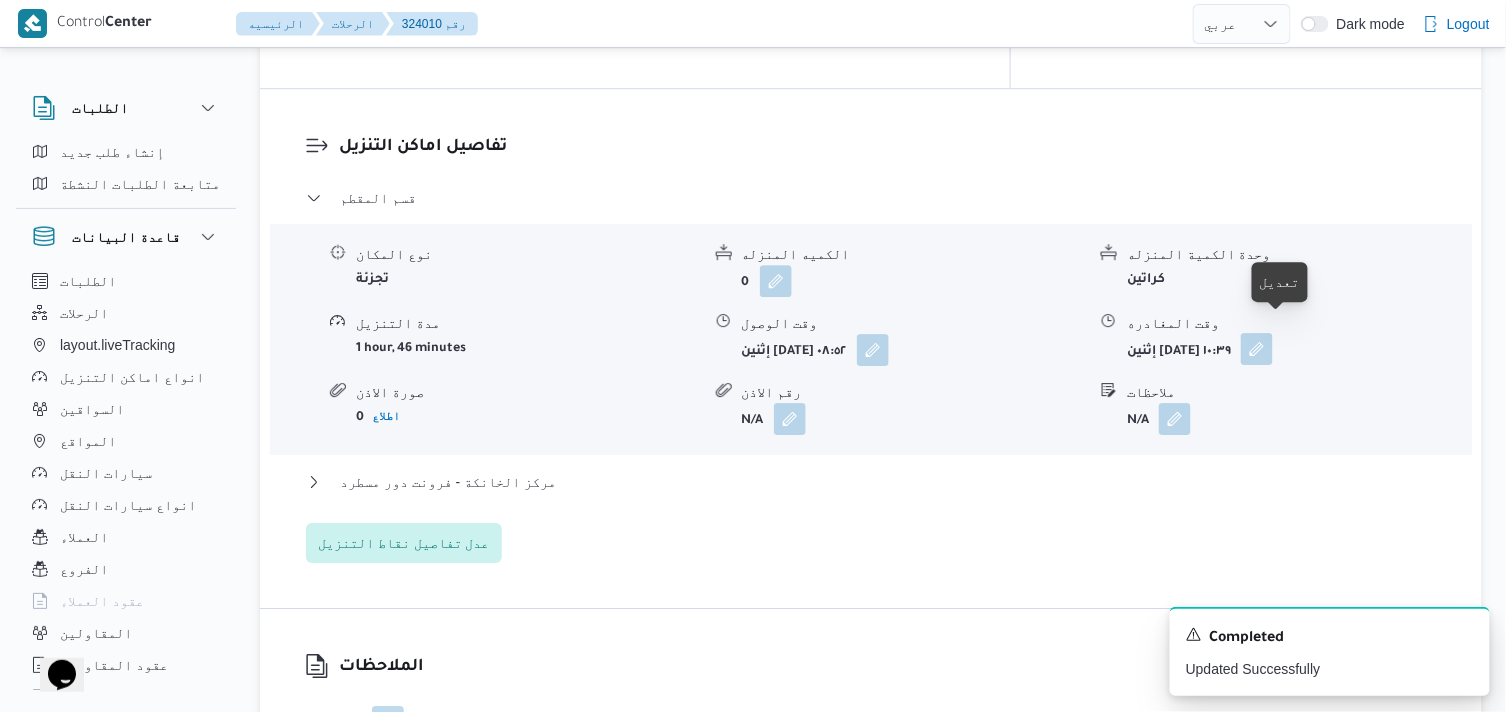 click at bounding box center (1257, 349) 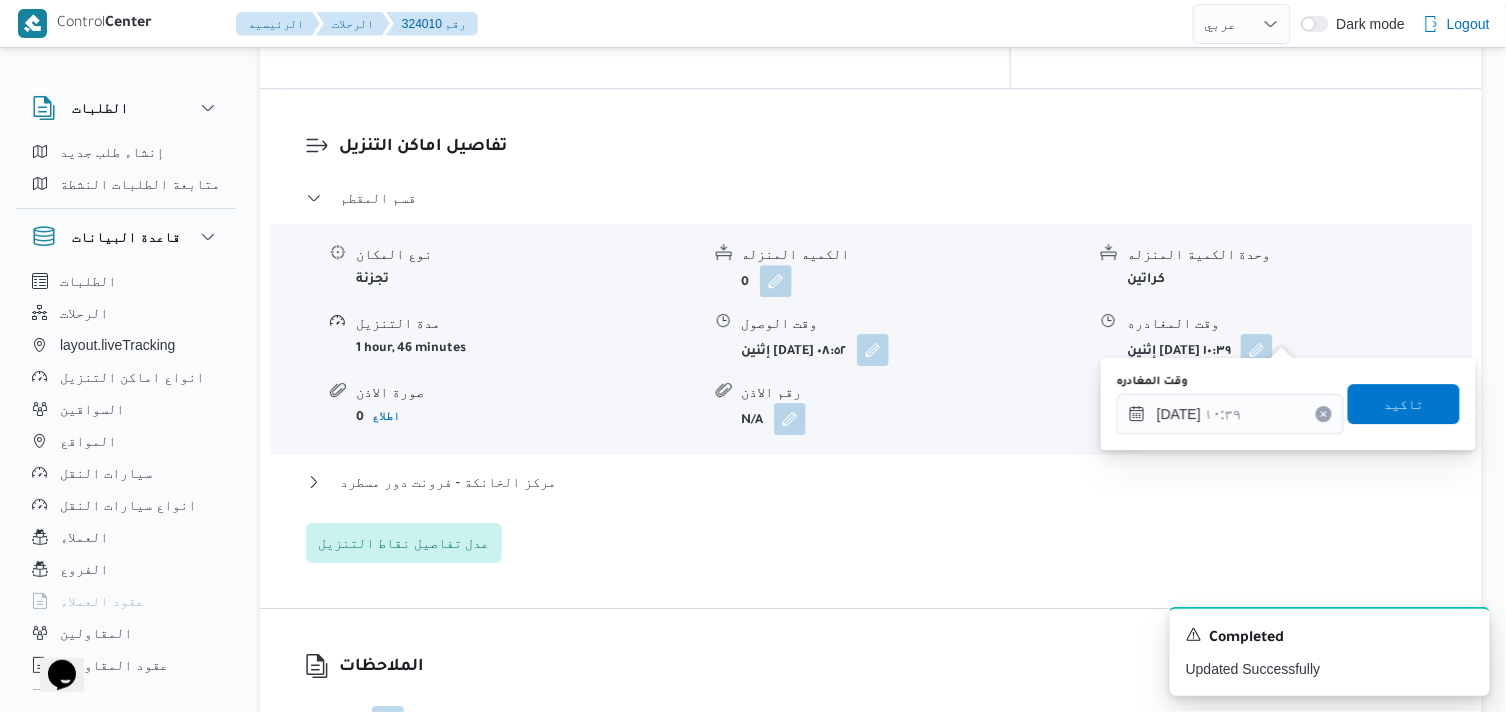 click on "You are in a dialog. To close this dialog, hit escape. وقت المغادره ١٤/٠٧/٢٠٢٥ ١٠:٣٩ تاكيد" at bounding box center [1288, 404] 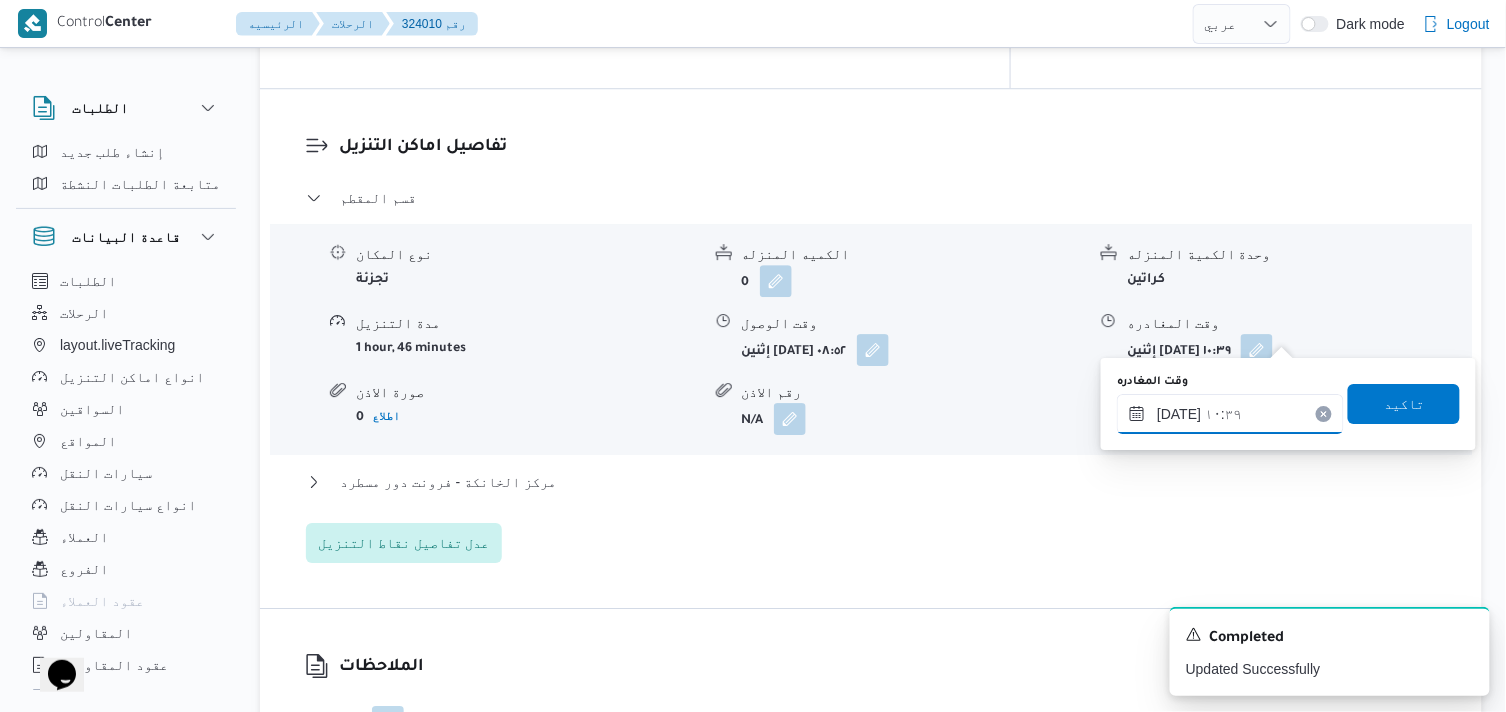 click on "١٤/٠٧/٢٠٢٥ ١٠:٣٩" at bounding box center (1230, 414) 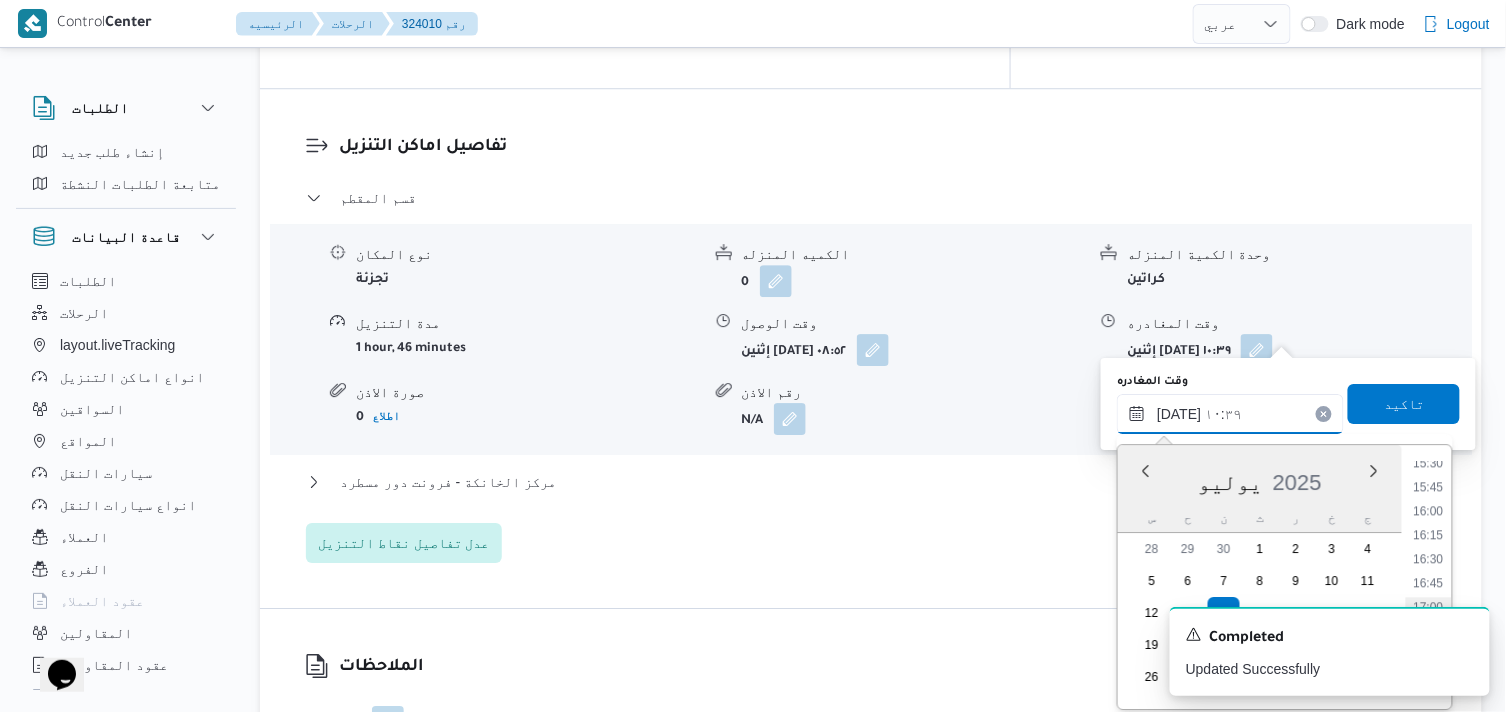 scroll, scrollTop: 1444, scrollLeft: 0, axis: vertical 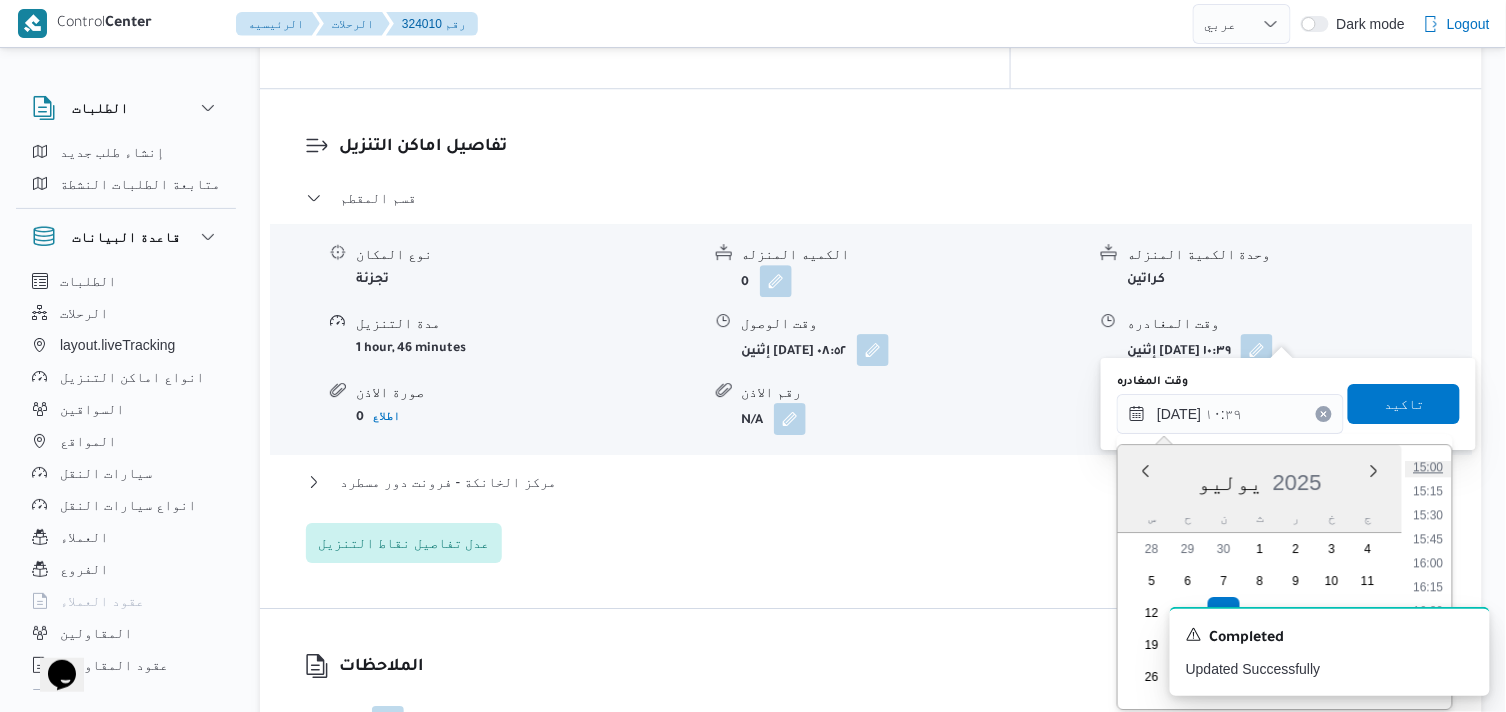 click on "15:00" at bounding box center (1429, 467) 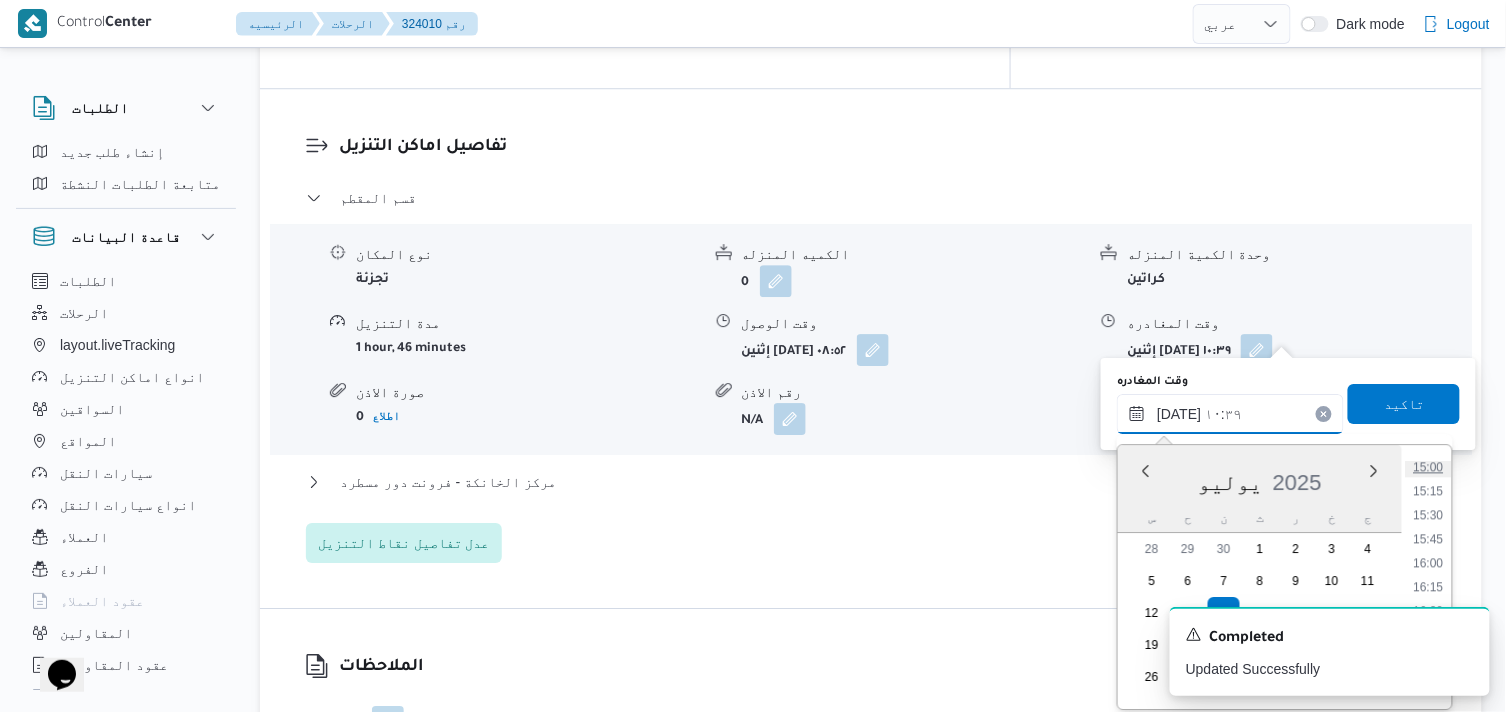 type on "١٤/٠٧/٢٠٢٥ ١٥:٠٠" 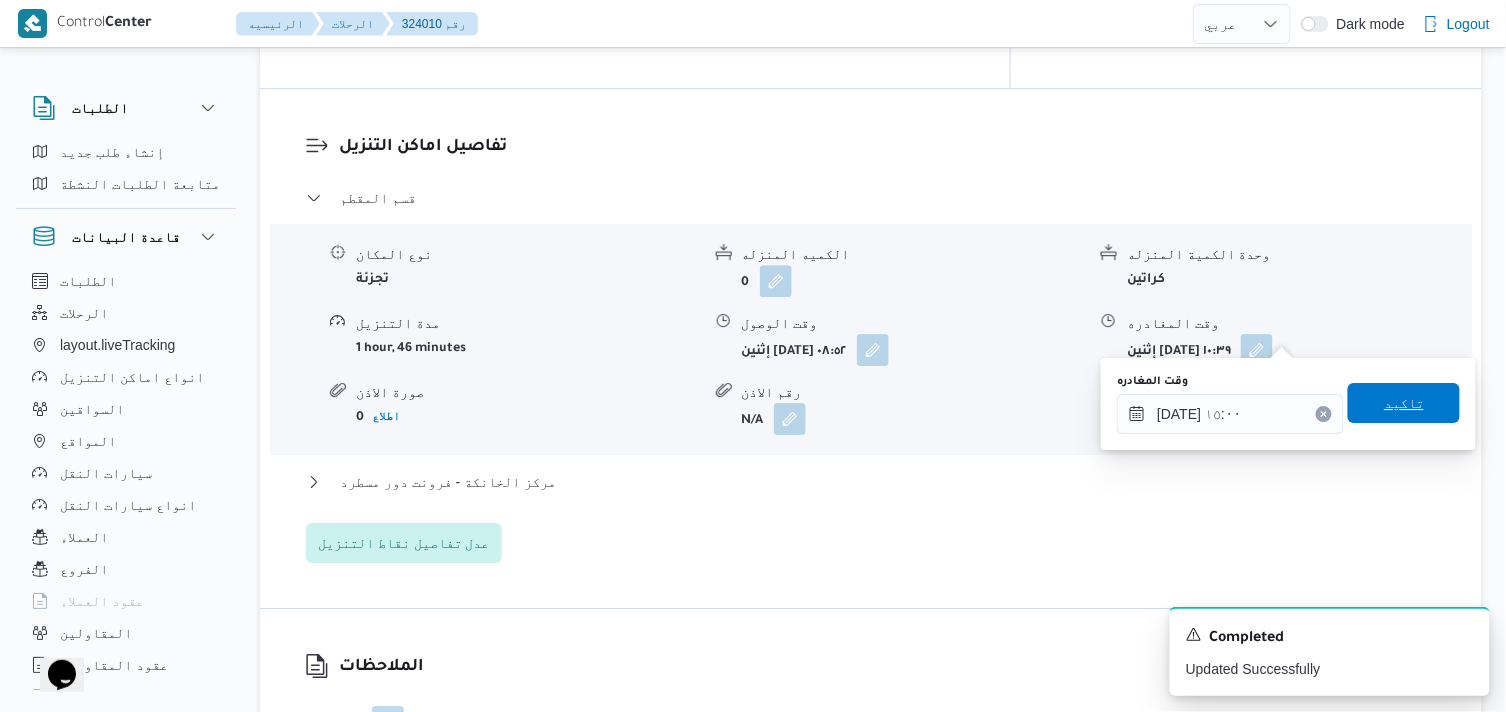 click on "تاكيد" at bounding box center [1404, 403] 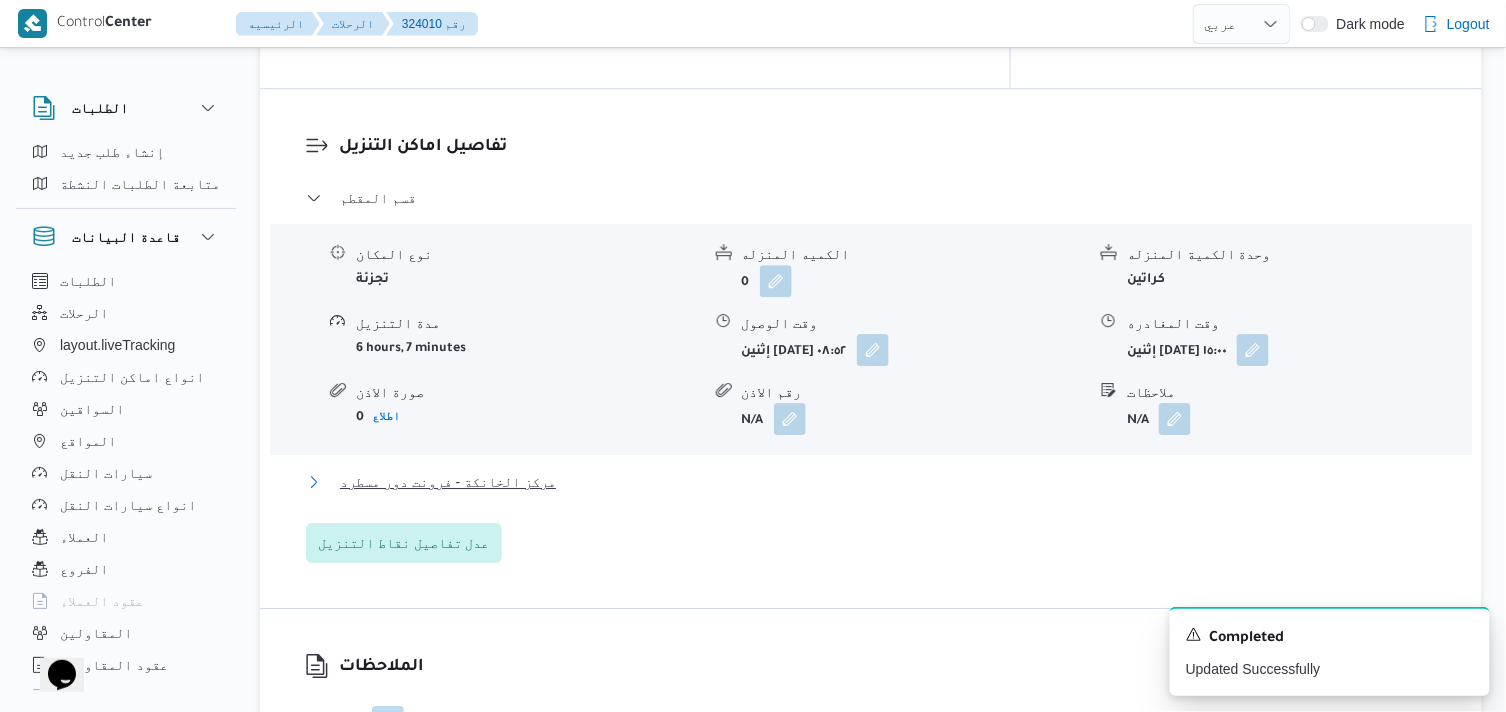 click on "مركز الخانكة -
فرونت دور مسطرد" at bounding box center (448, 482) 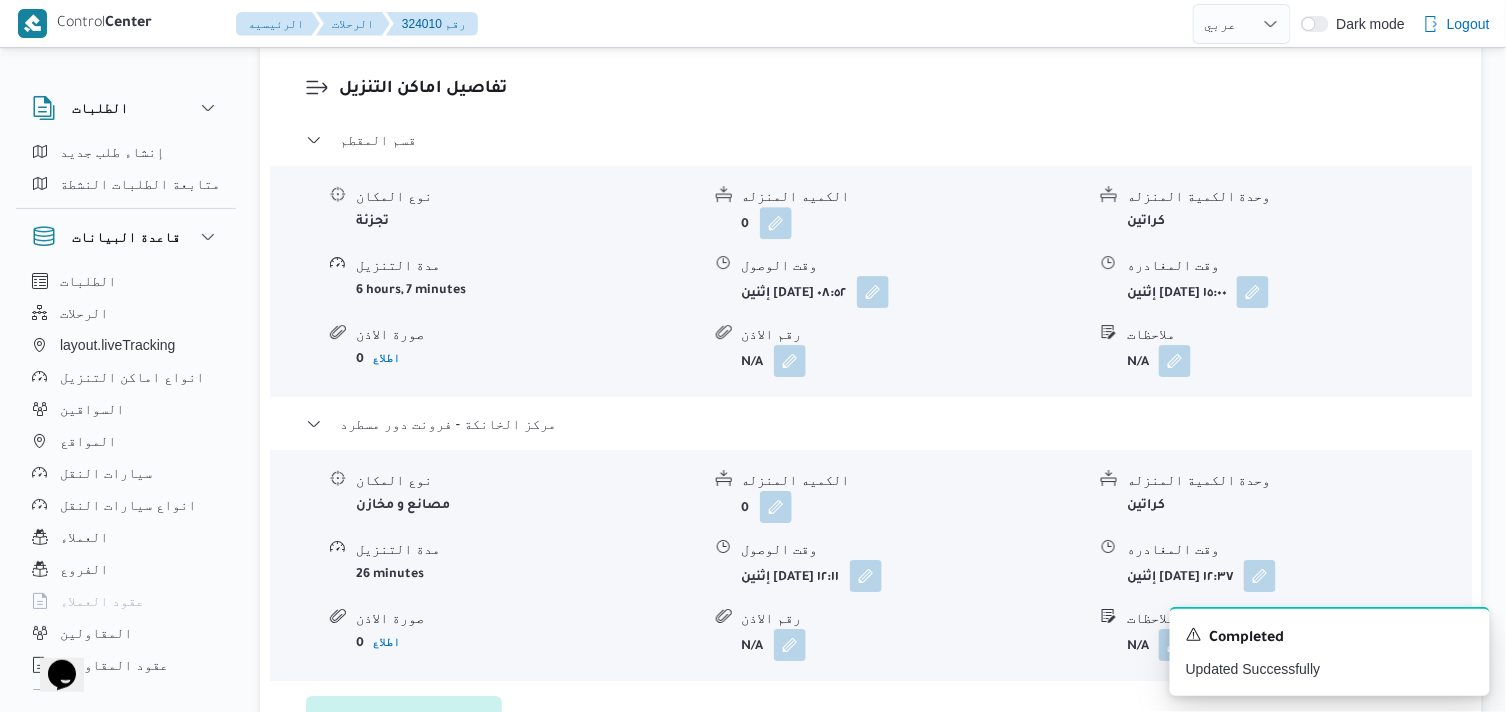 scroll, scrollTop: 1777, scrollLeft: 0, axis: vertical 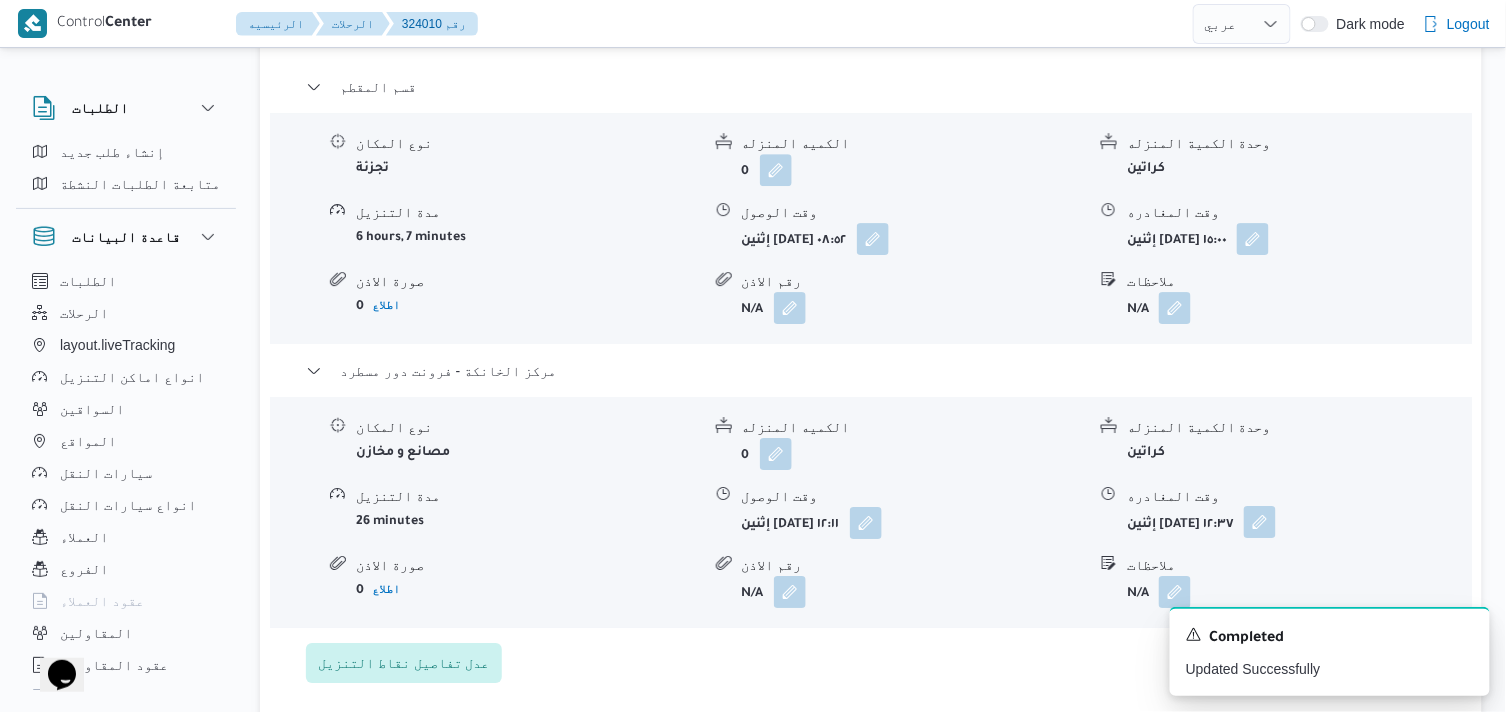 click at bounding box center [1260, 522] 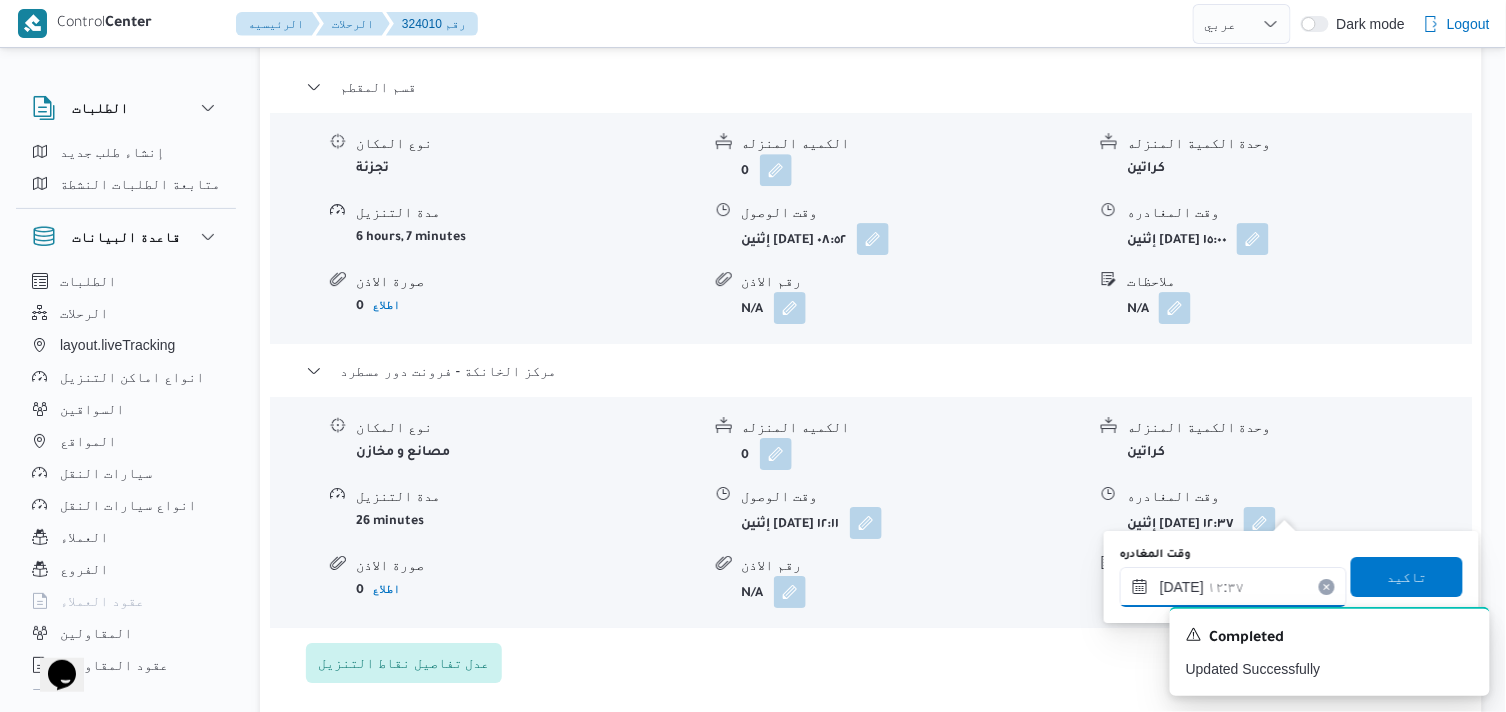 click on "١٤/٠٧/٢٠٢٥ ١٢:٣٧" at bounding box center (1233, 587) 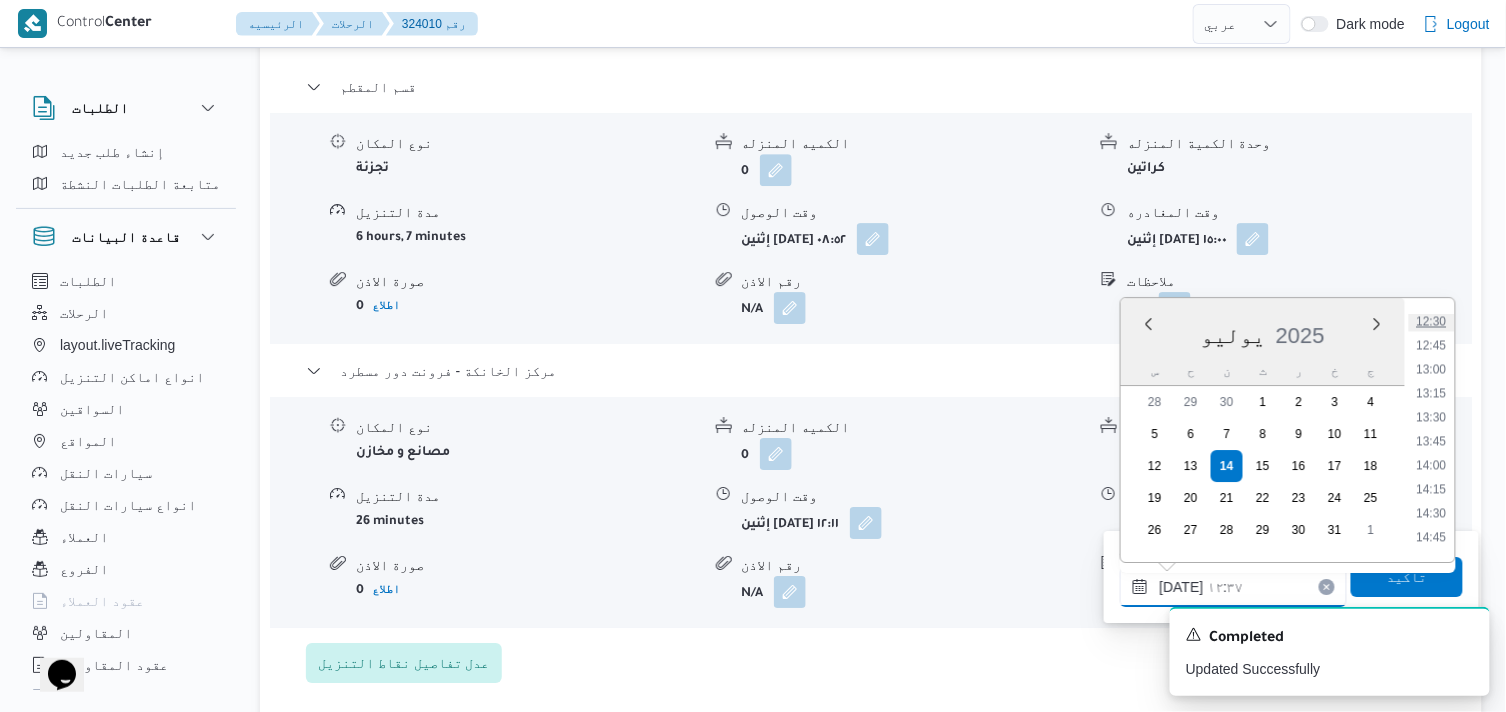 scroll, scrollTop: 1524, scrollLeft: 0, axis: vertical 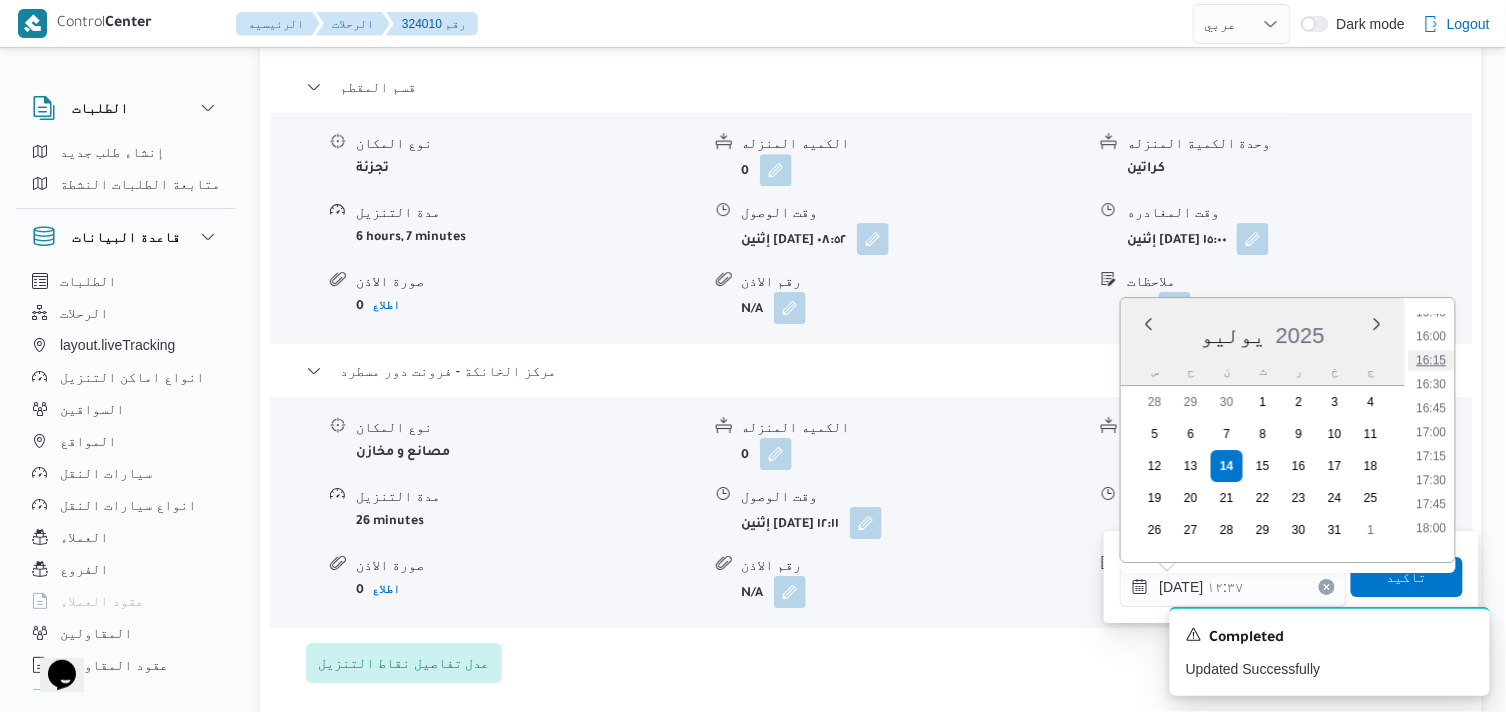click on "16:15" at bounding box center (1432, 360) 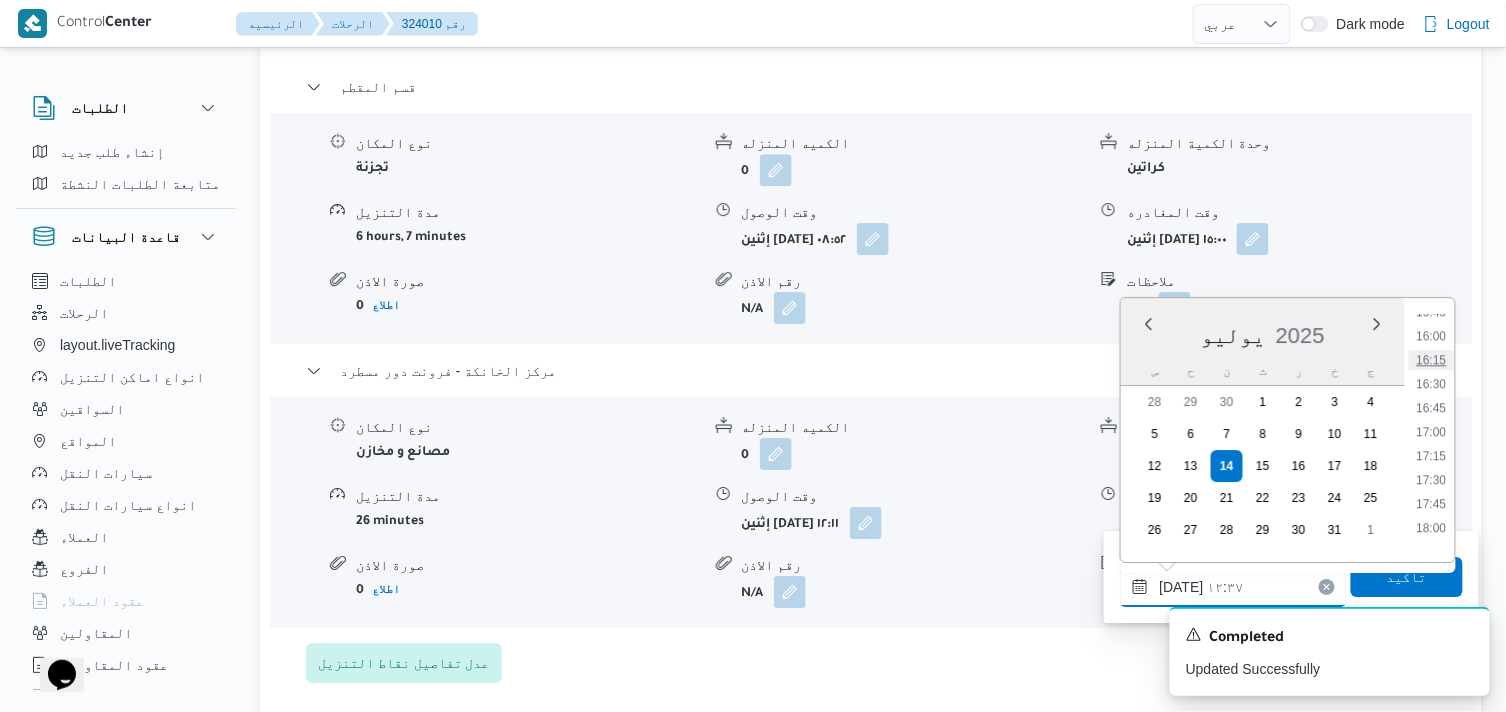 type on "١٤/٠٧/٢٠٢٥ ١٦:١٥" 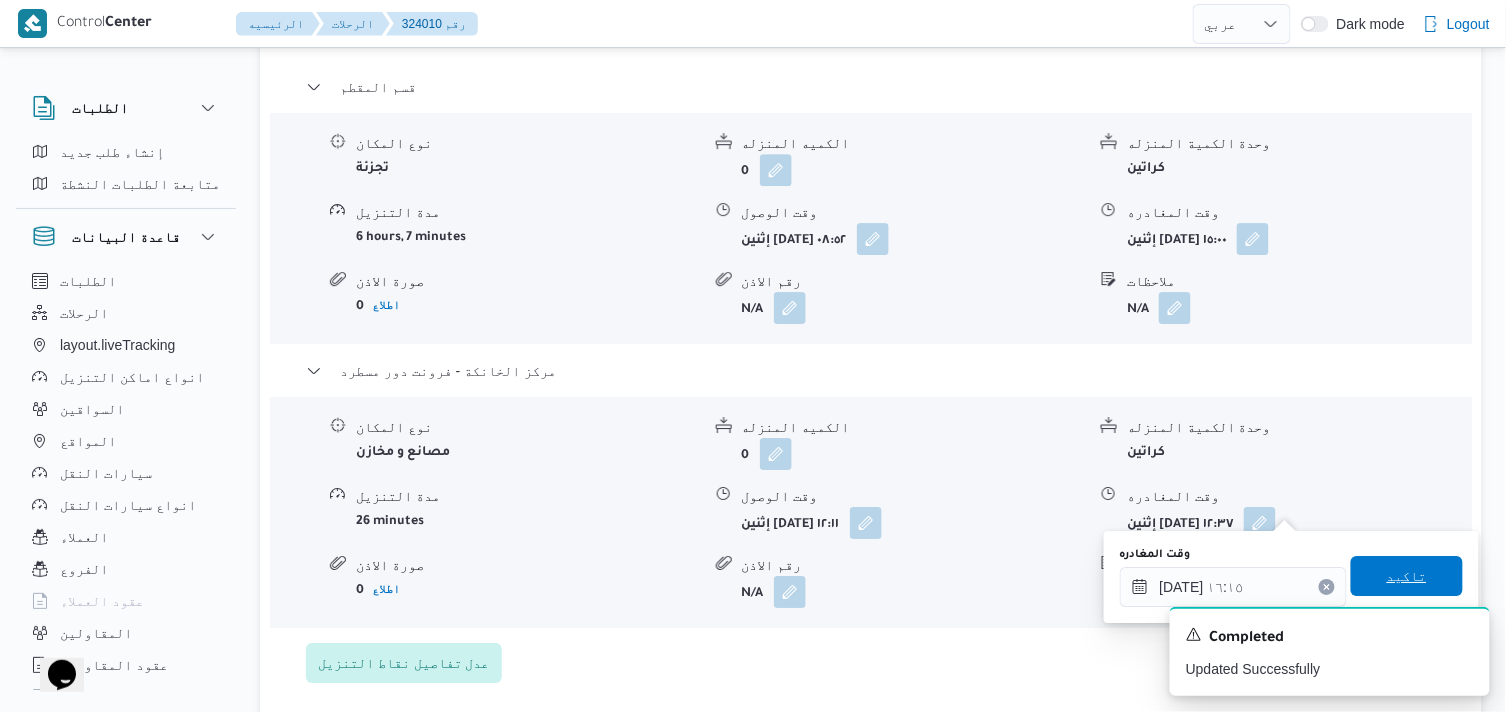 click on "تاكيد" at bounding box center (1407, 576) 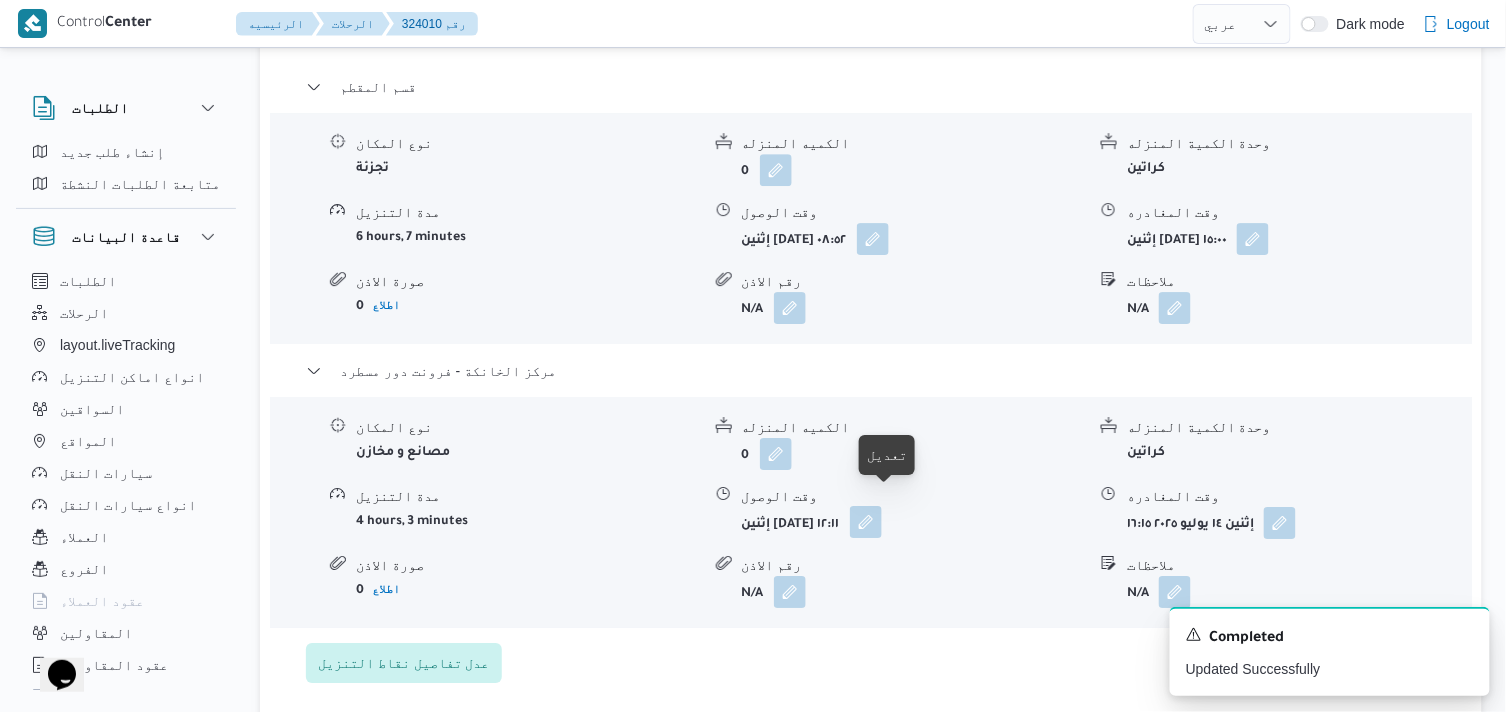 drag, startPoint x: 888, startPoint y: 500, endPoint x: 892, endPoint y: 511, distance: 11.7046995 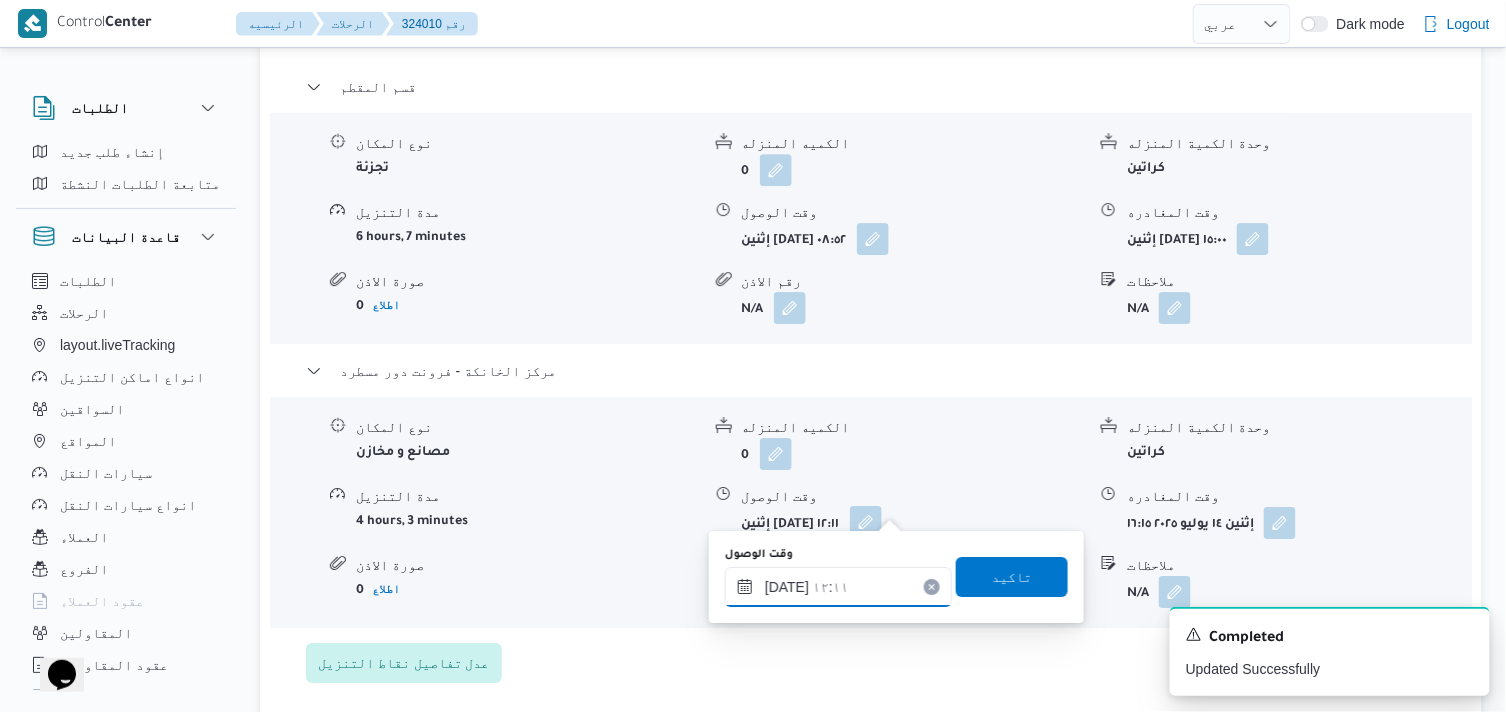 click on "١٤/٠٧/٢٠٢٥ ١٢:١١" at bounding box center (838, 587) 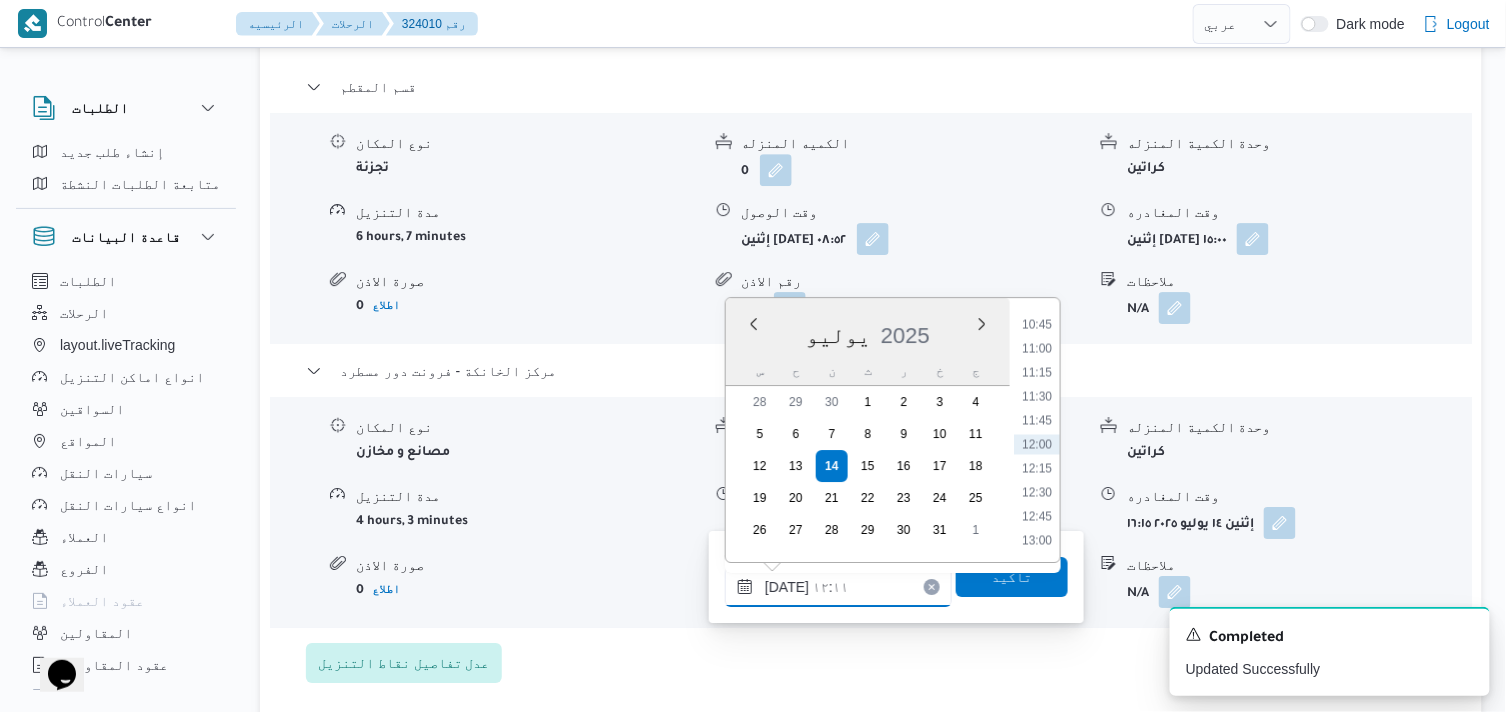 scroll, scrollTop: 1476, scrollLeft: 0, axis: vertical 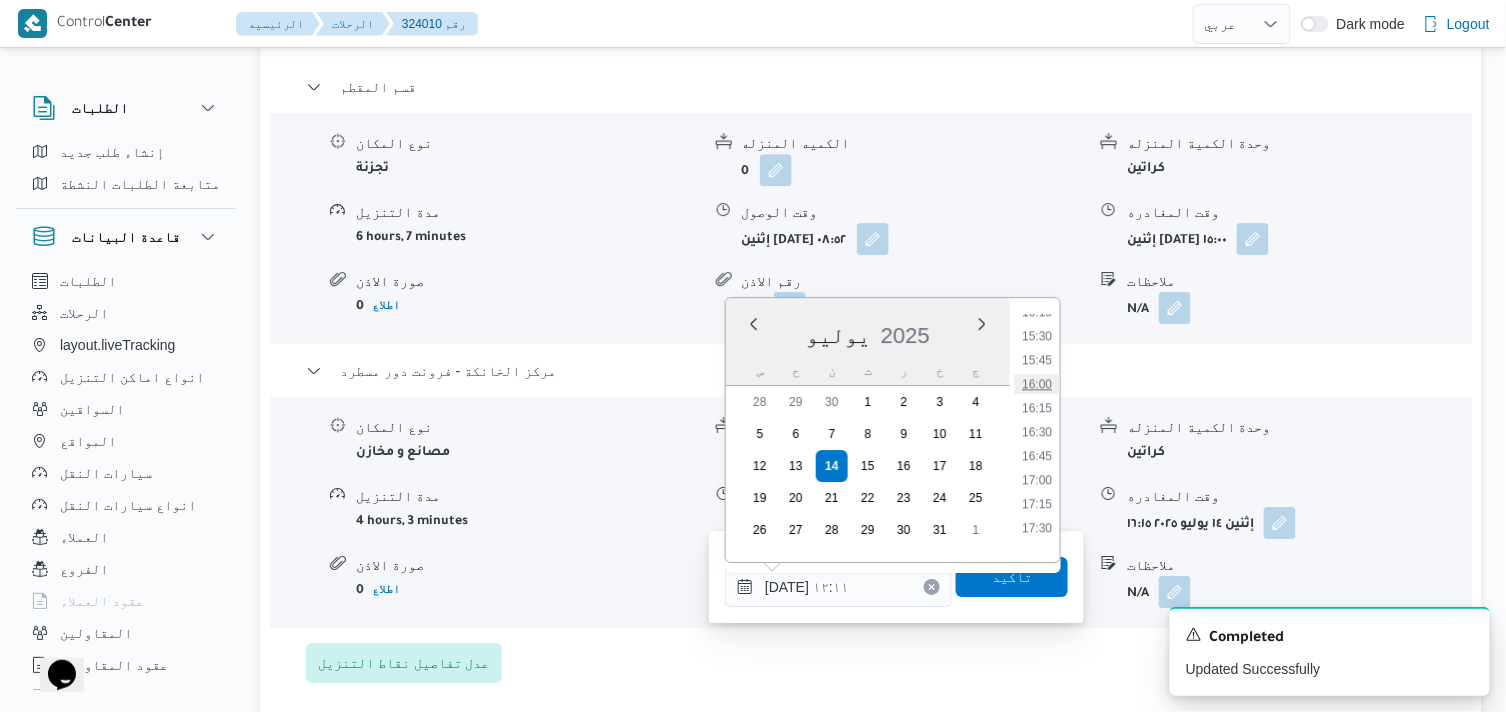 click on "16:00" at bounding box center [1037, 384] 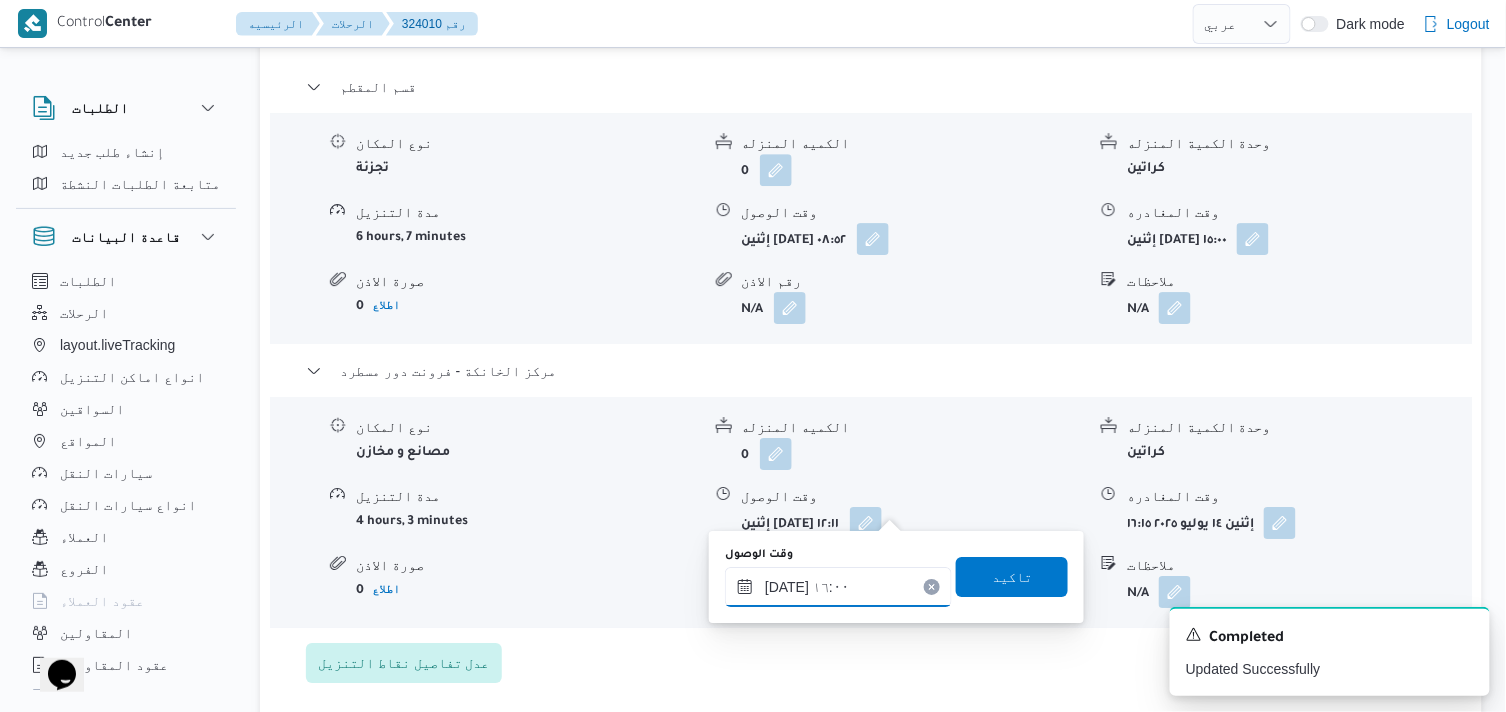 type on "[DATE] ١٦:٠٠" 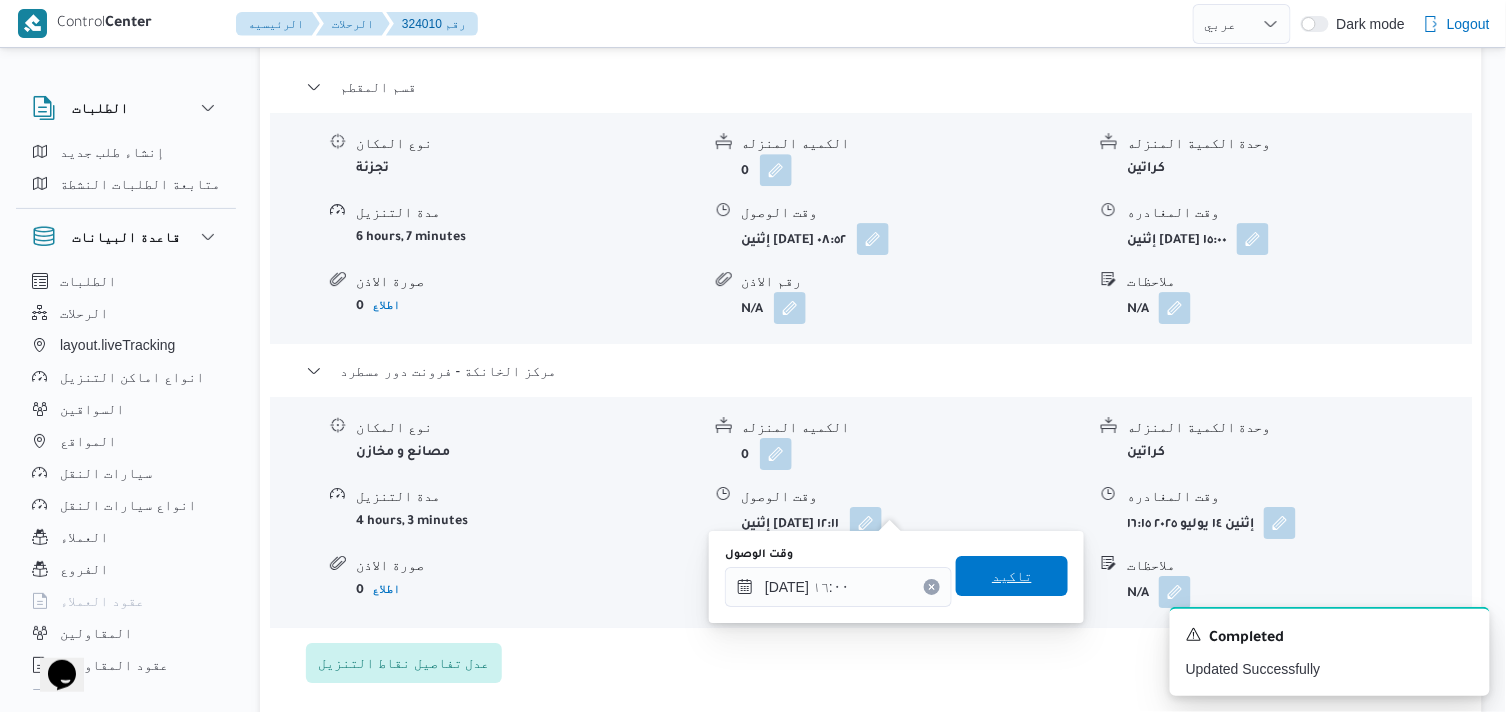 click on "تاكيد" at bounding box center (1012, 576) 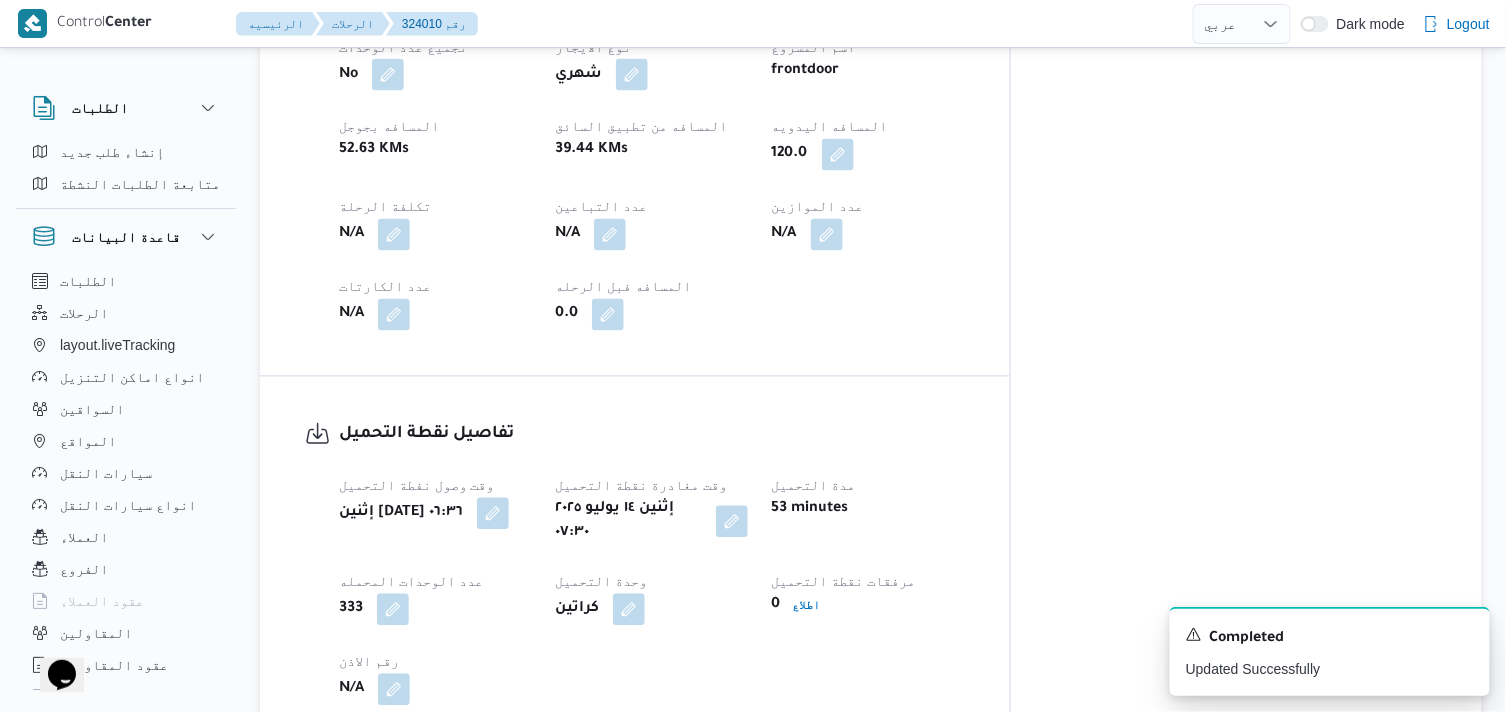 scroll, scrollTop: 0, scrollLeft: 0, axis: both 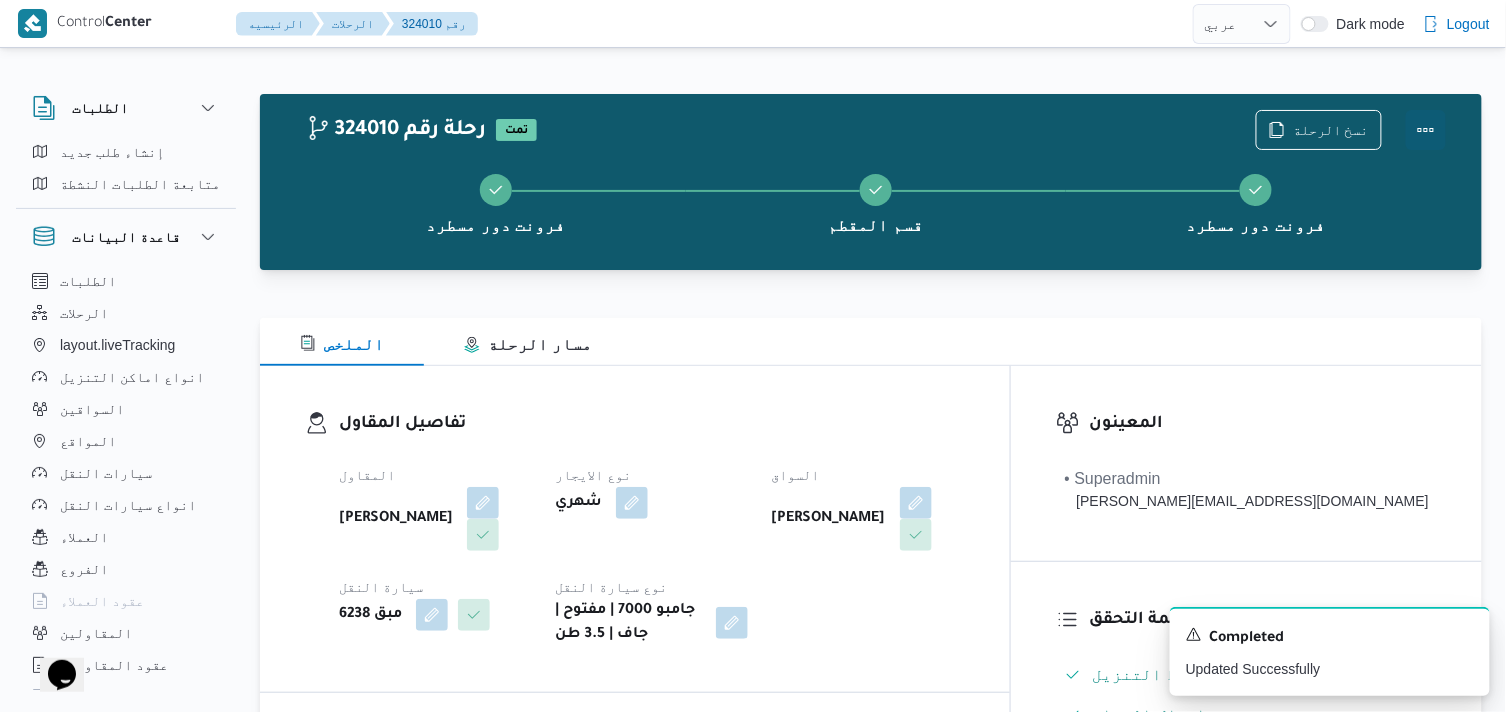drag, startPoint x: 1431, startPoint y: 121, endPoint x: 1395, endPoint y: 126, distance: 36.345562 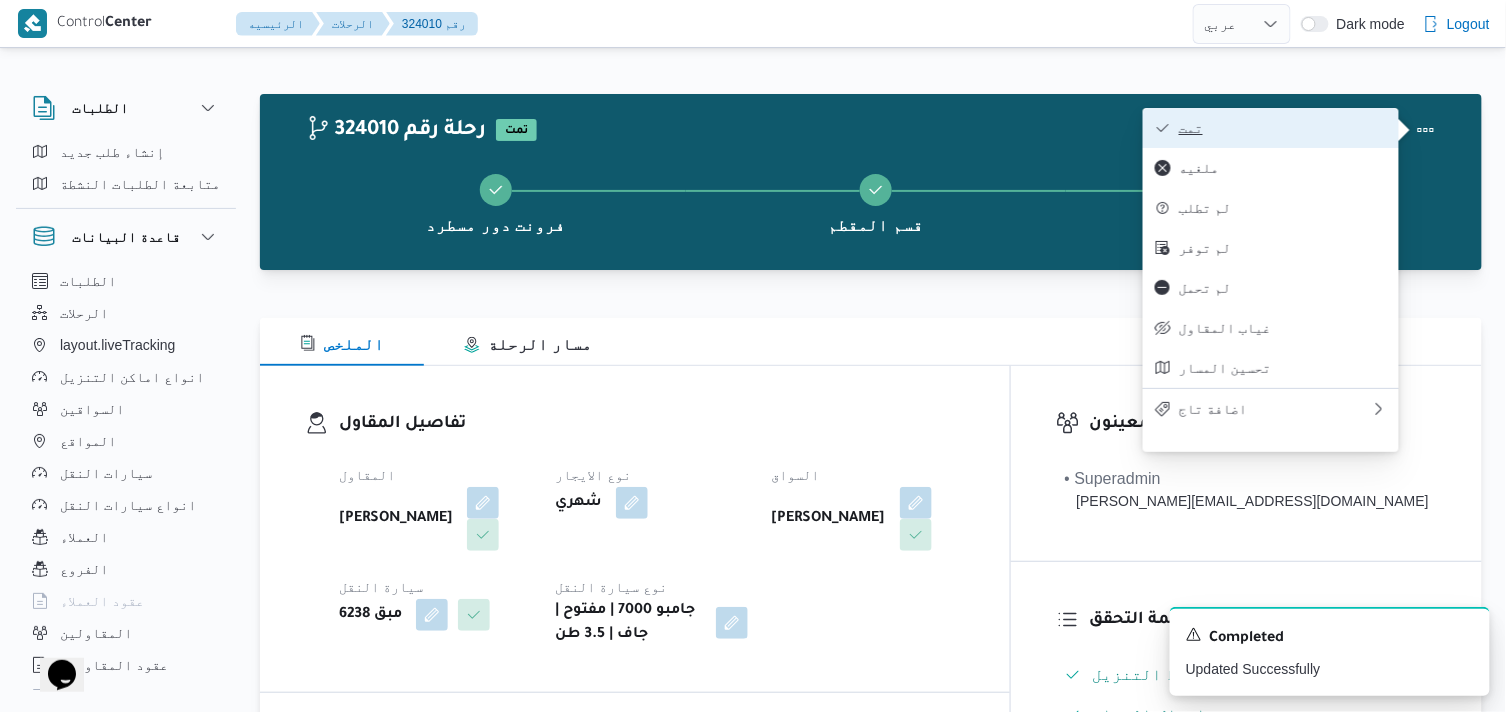 click on "تمت" at bounding box center [1283, 128] 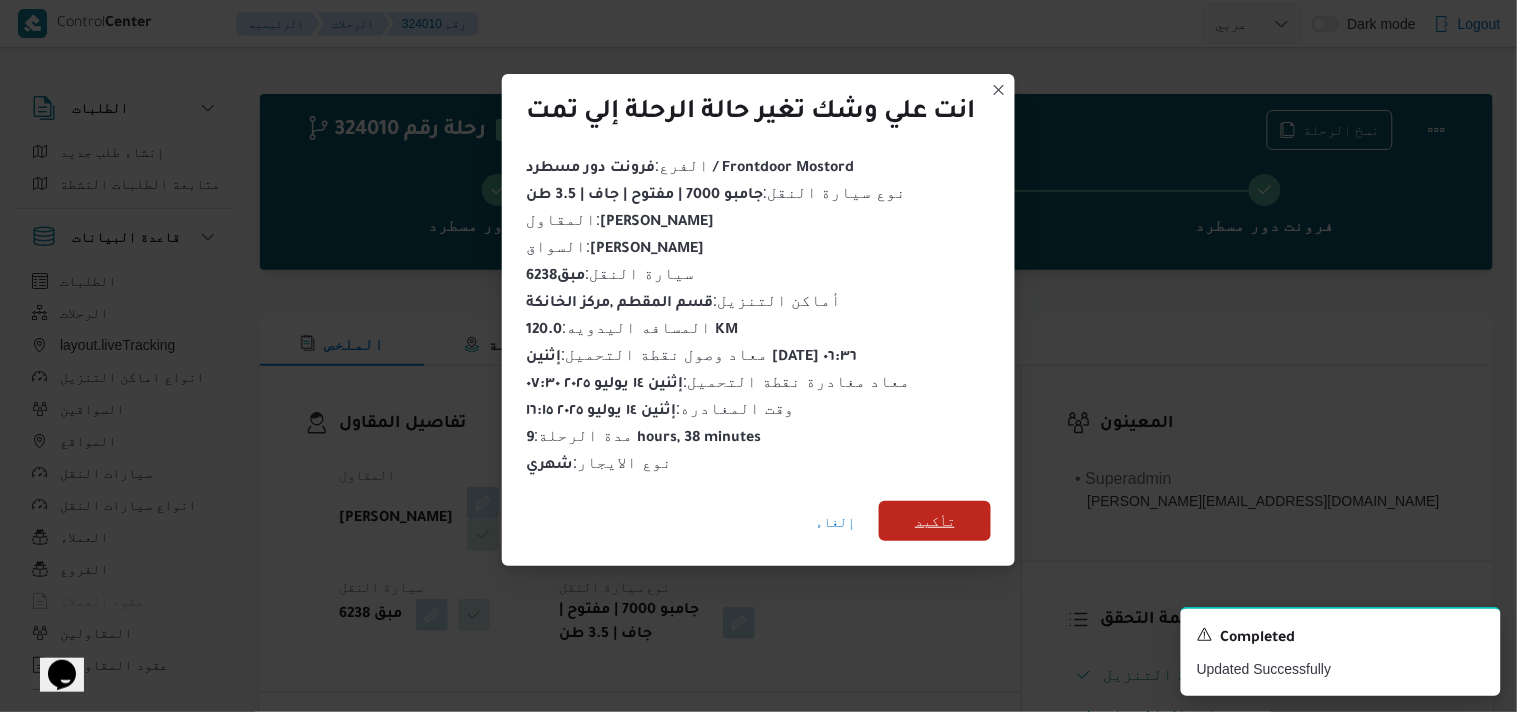 click on "تأكيد" at bounding box center [935, 521] 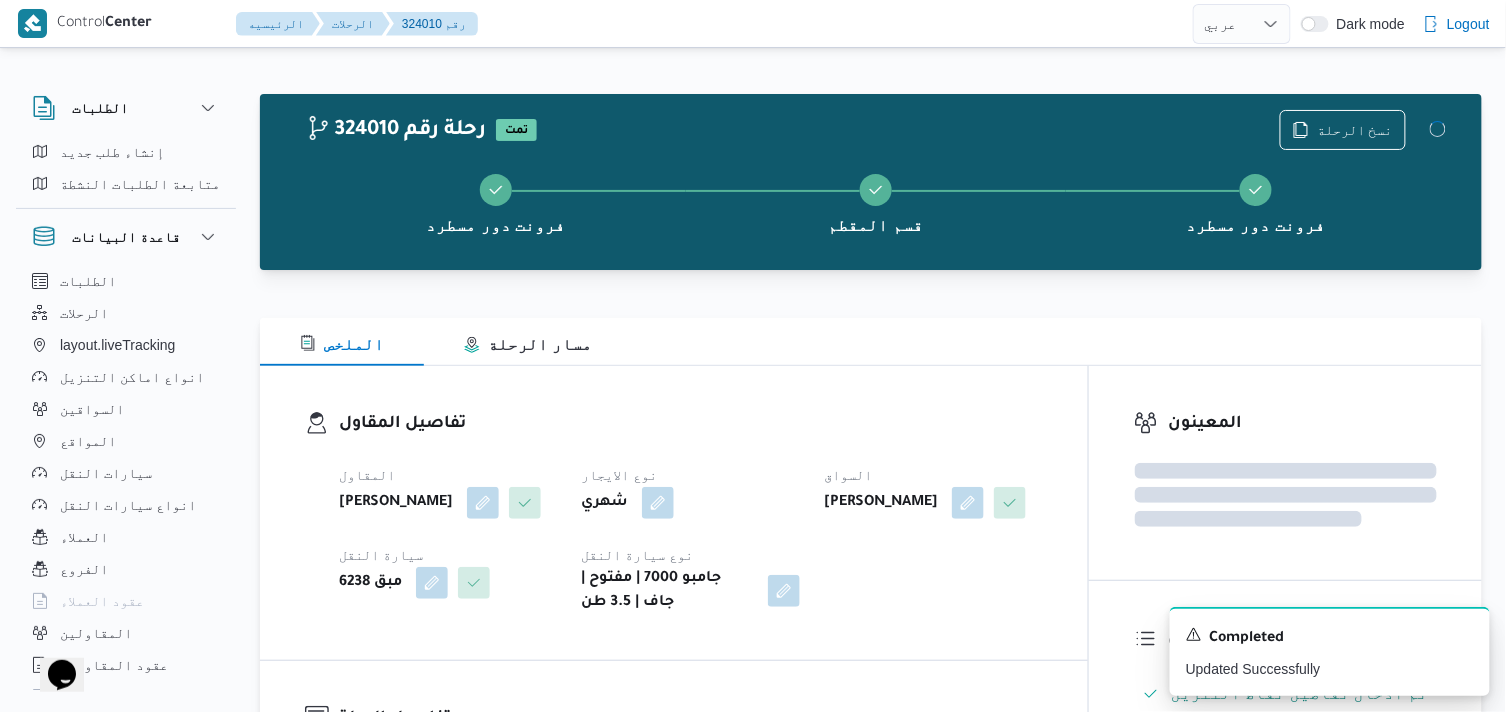click on "تفاصيل المقاول" at bounding box center [691, 424] 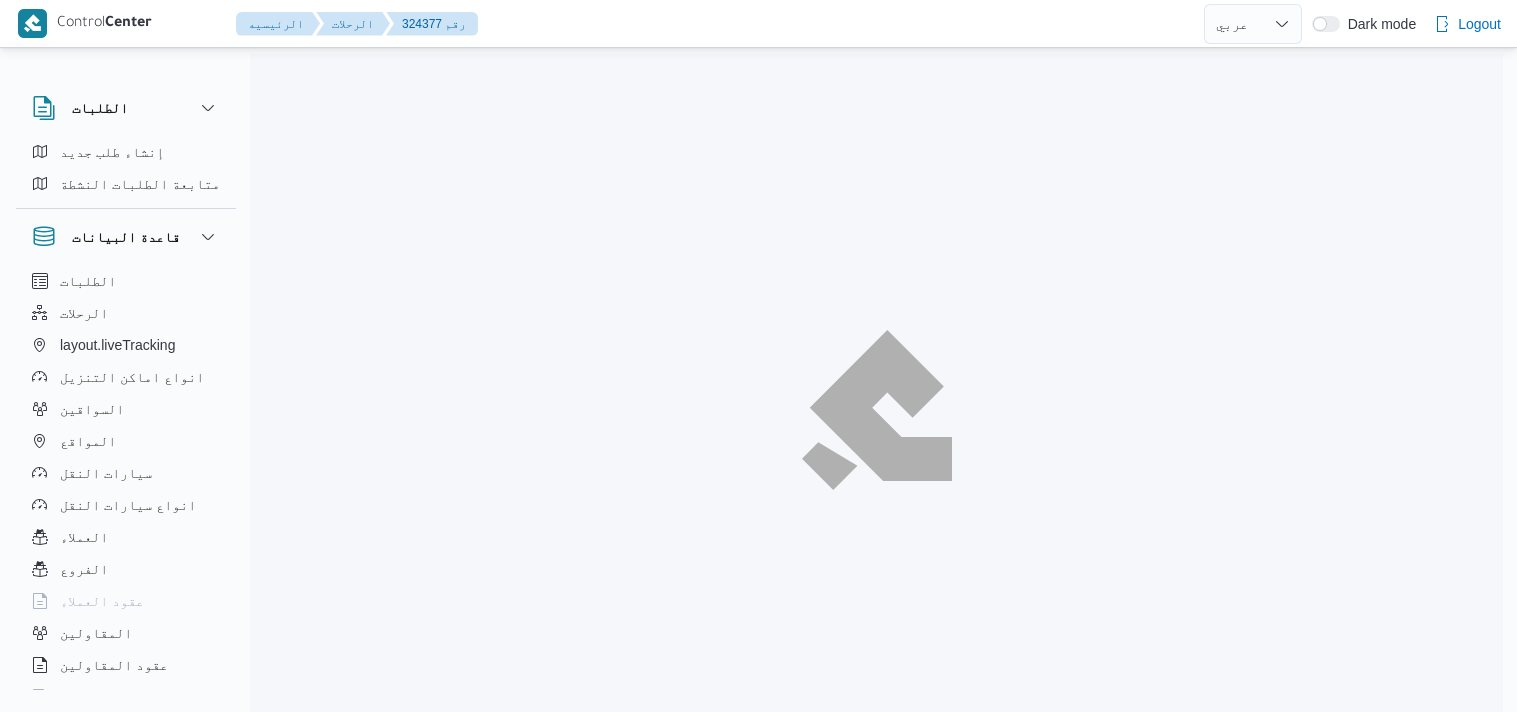 select on "ar" 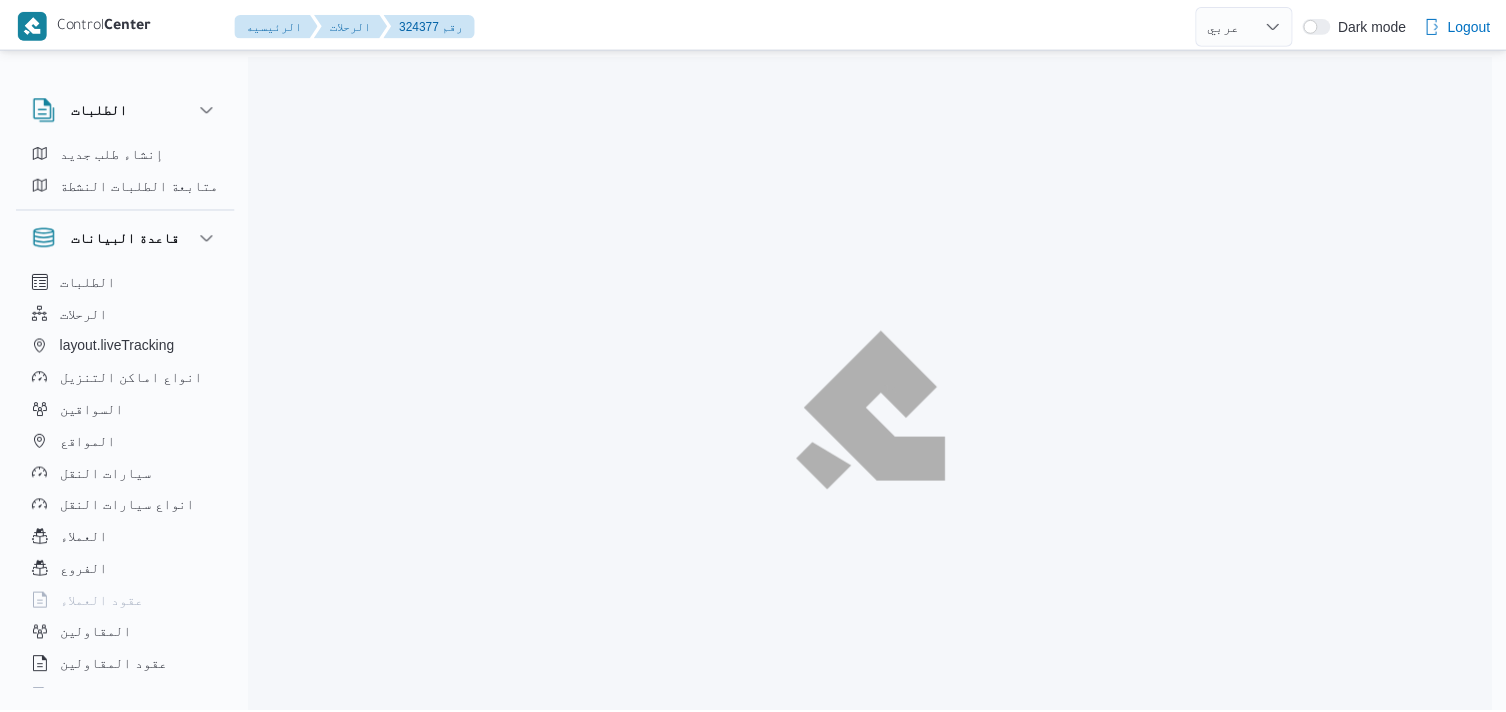 scroll, scrollTop: 0, scrollLeft: 0, axis: both 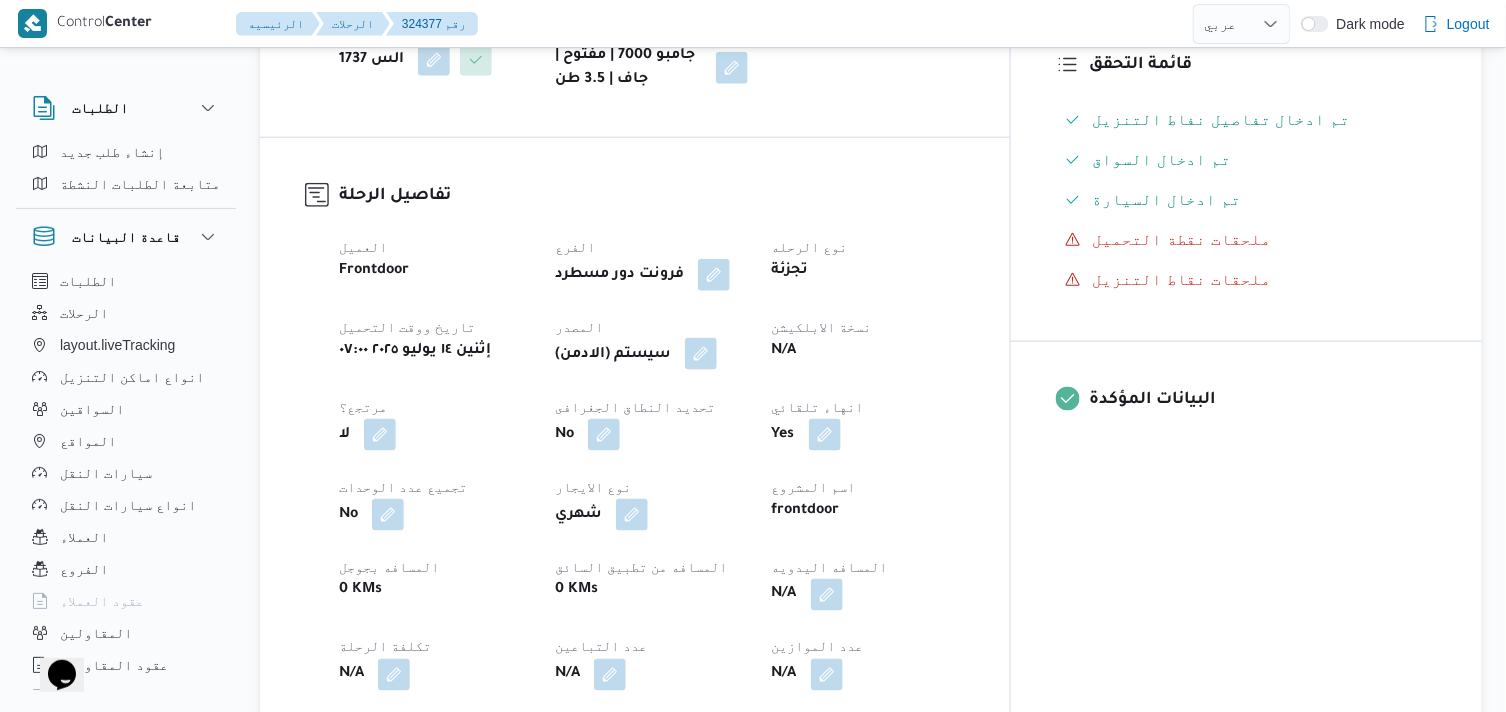 click at bounding box center [701, 354] 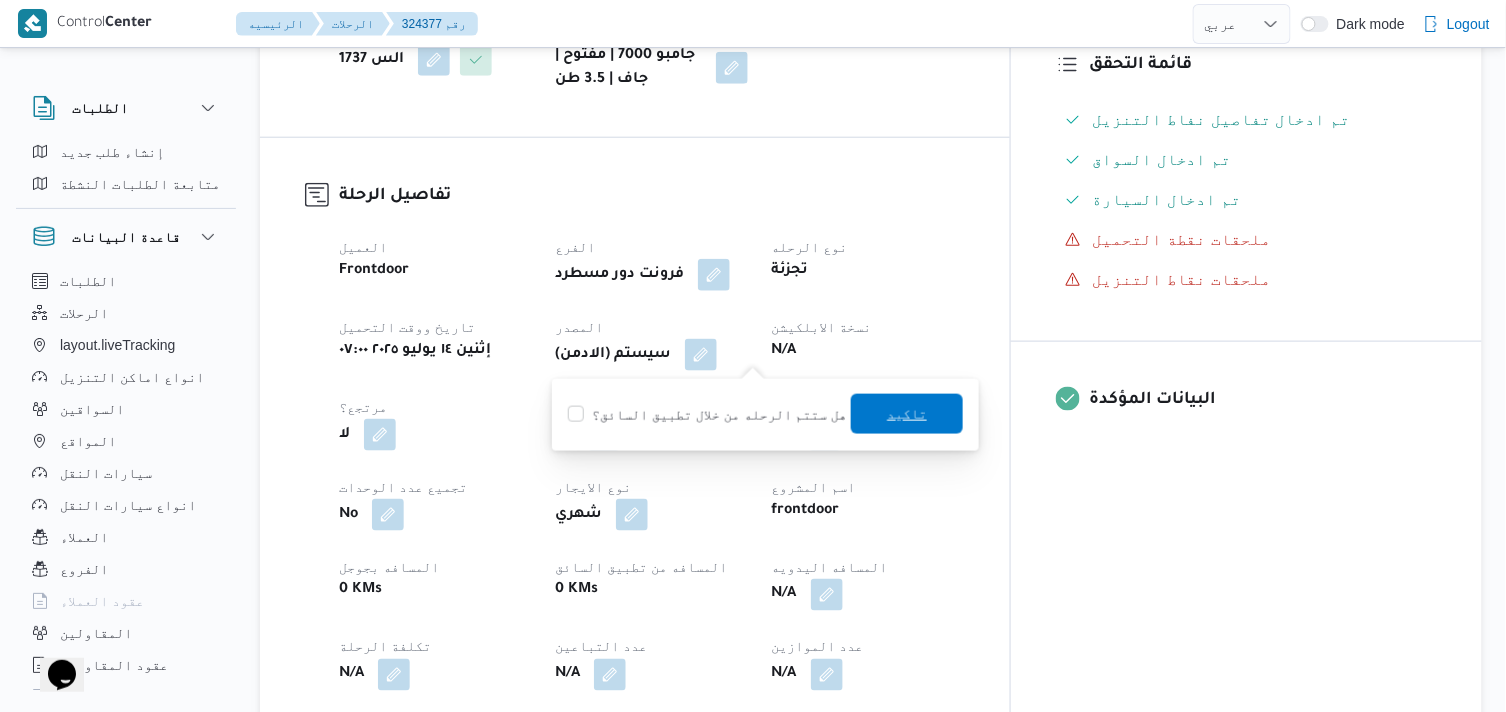 click on "تاكيد" at bounding box center (907, 414) 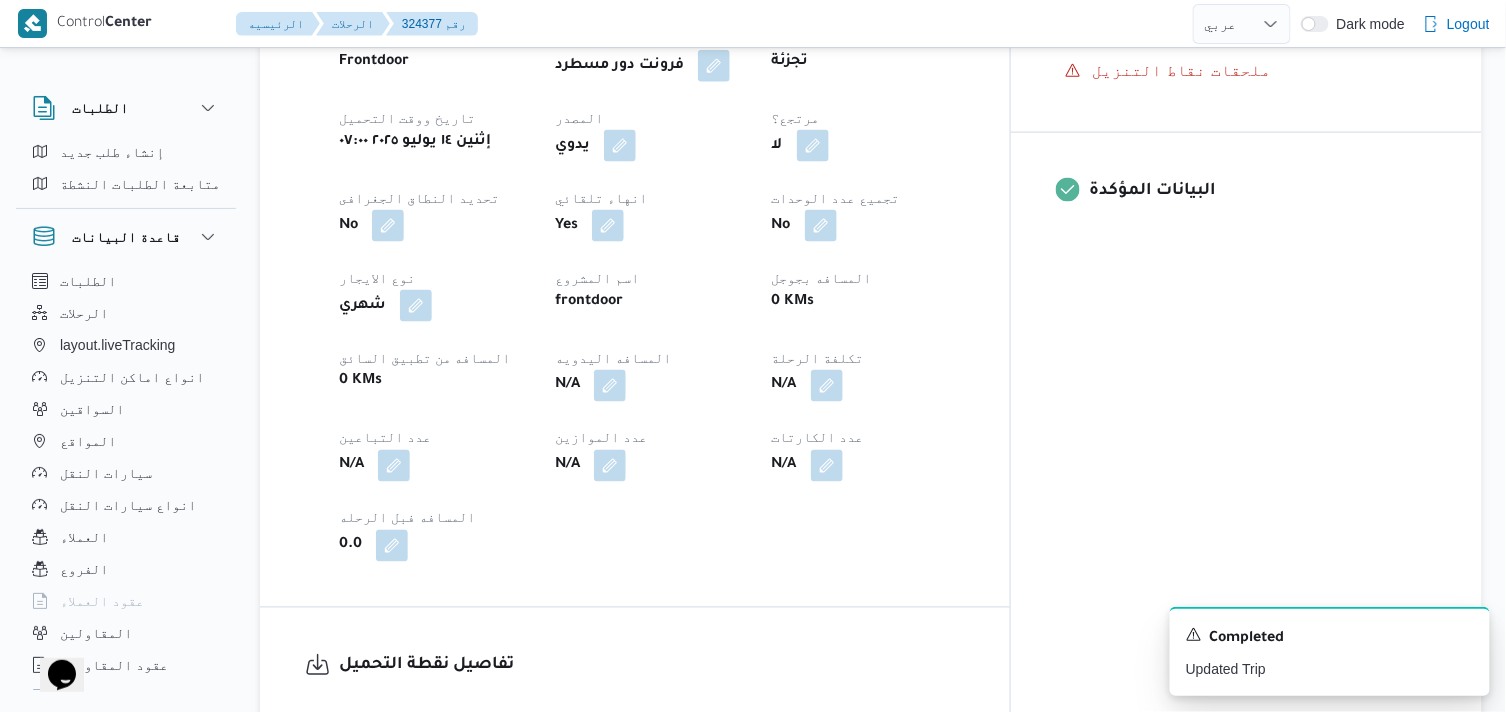 scroll, scrollTop: 777, scrollLeft: 0, axis: vertical 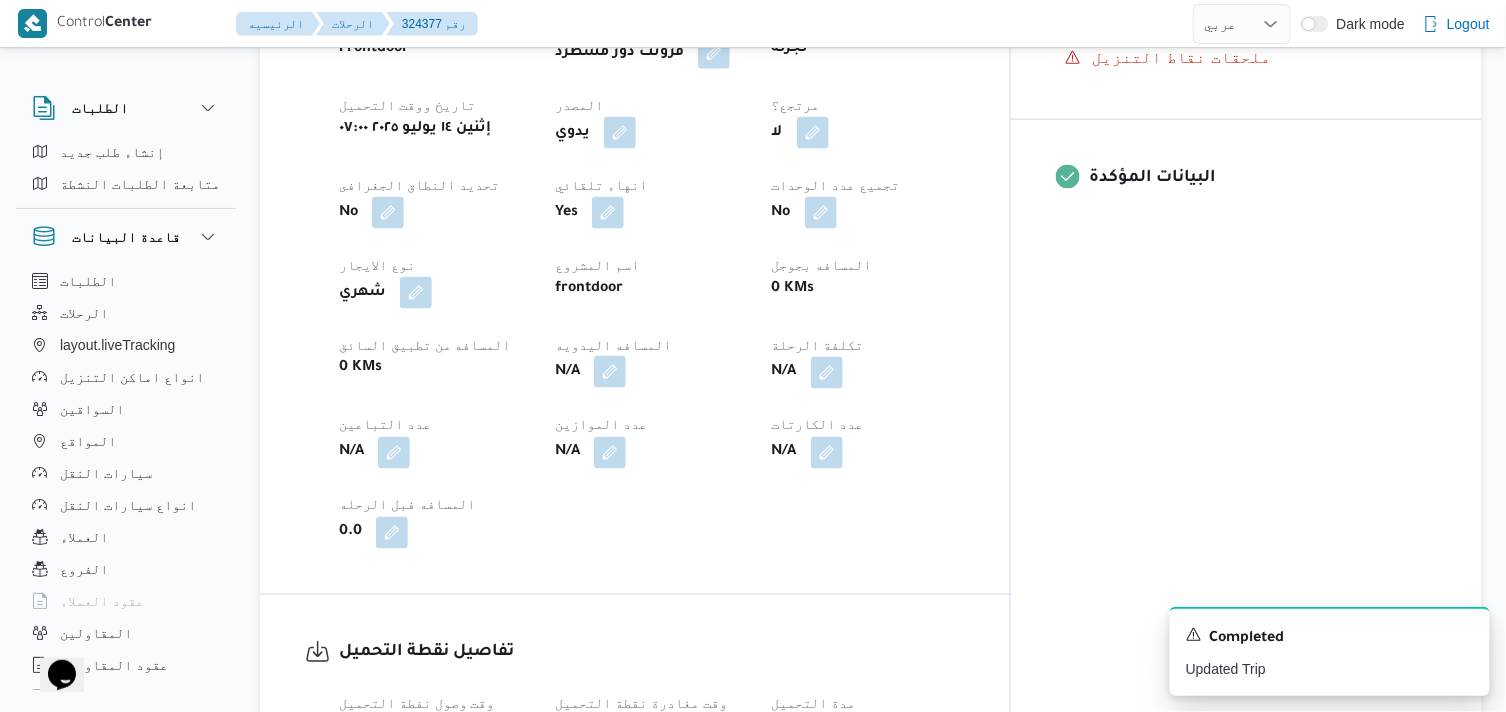 click at bounding box center [610, 372] 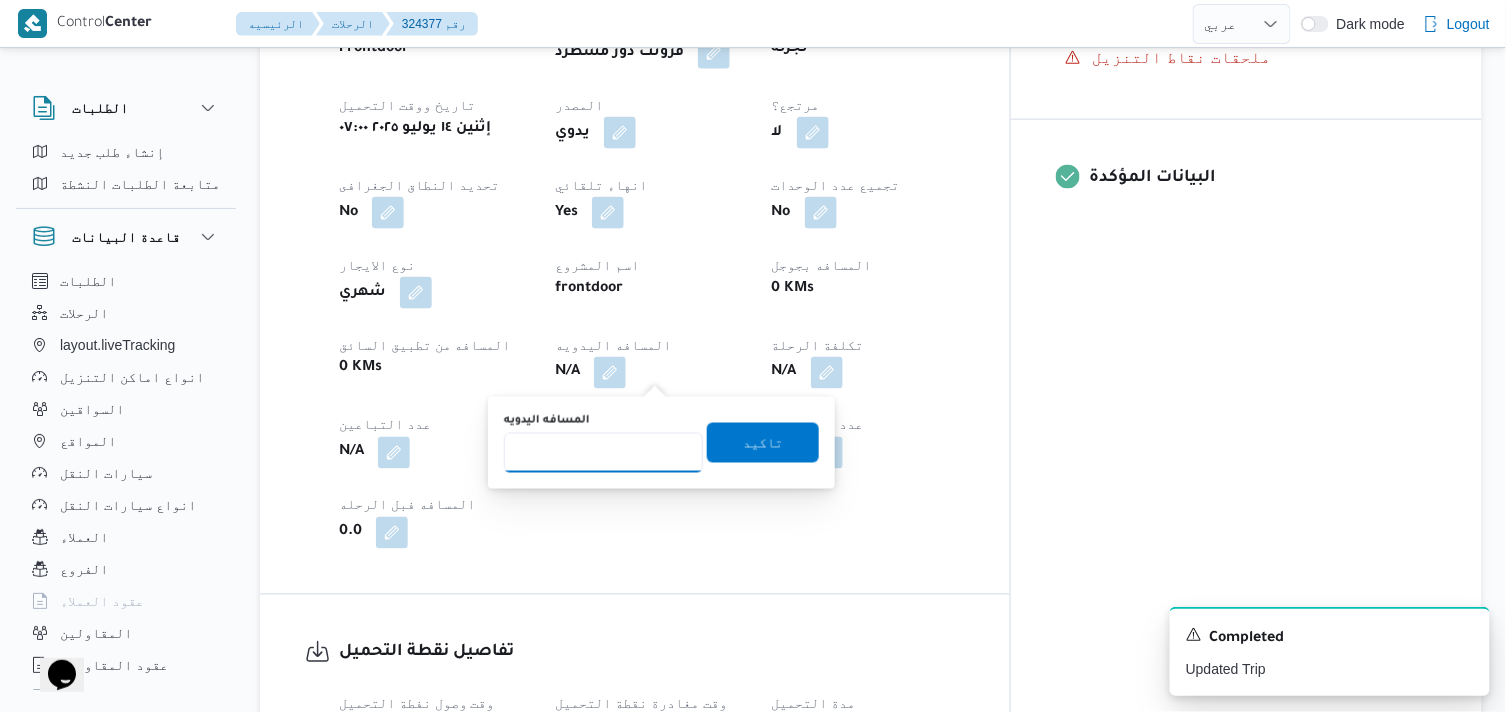 click on "المسافه اليدويه" at bounding box center (603, 453) 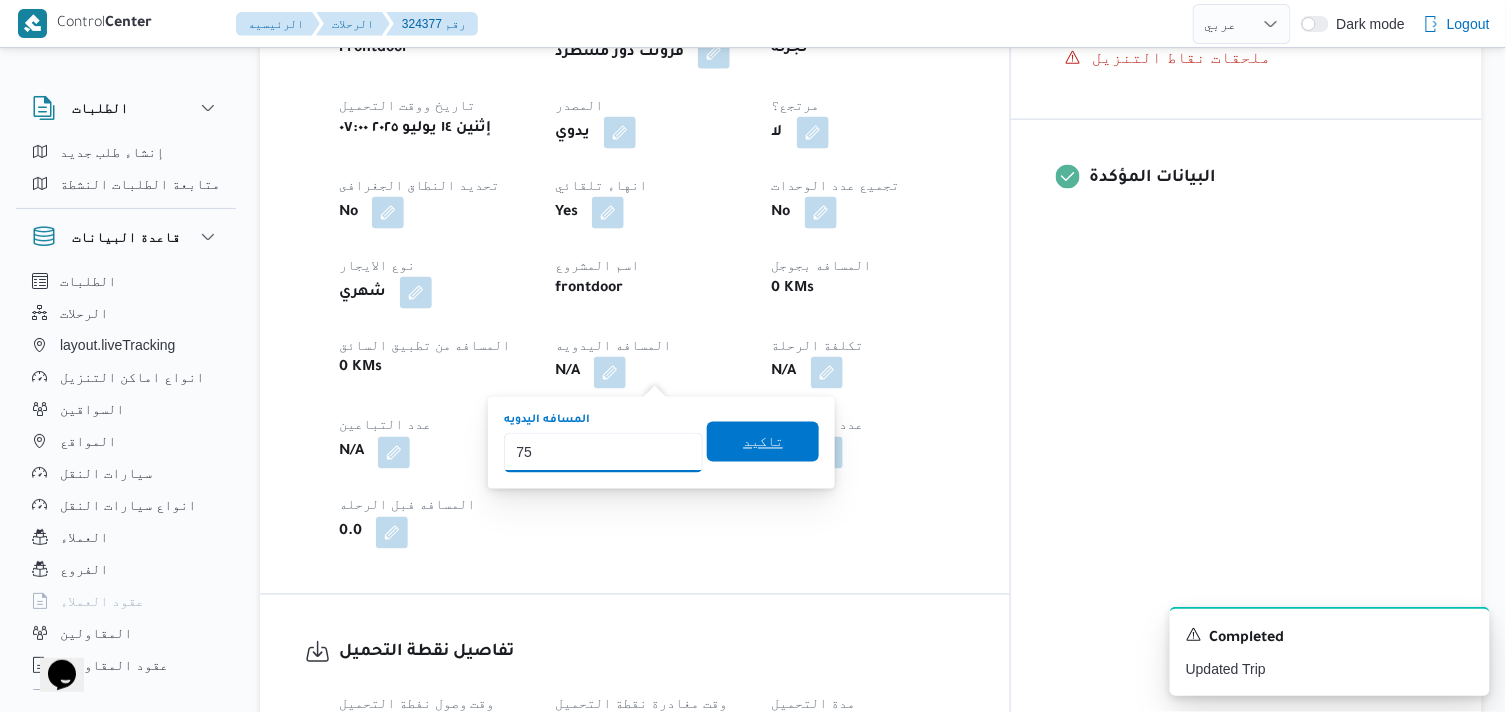 type on "75" 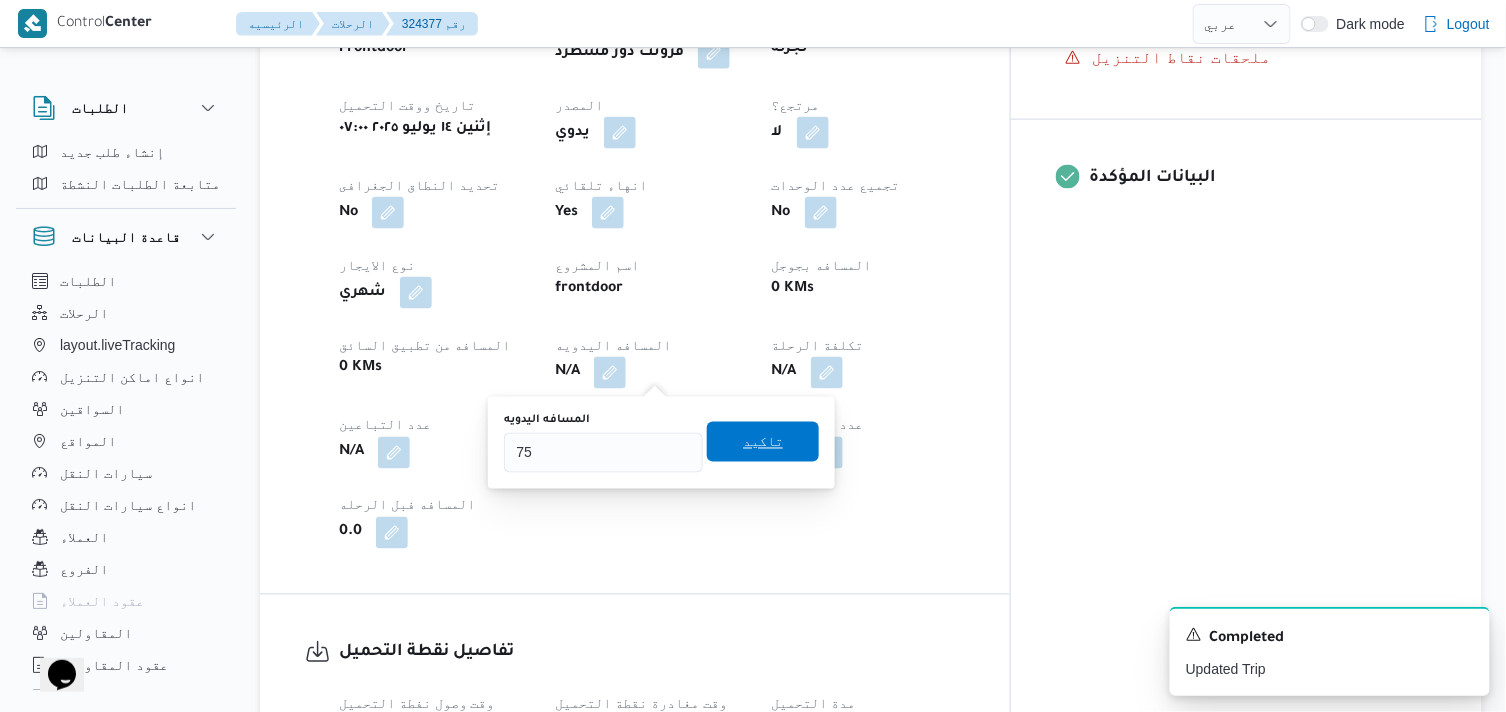 click on "تاكيد" at bounding box center (763, 442) 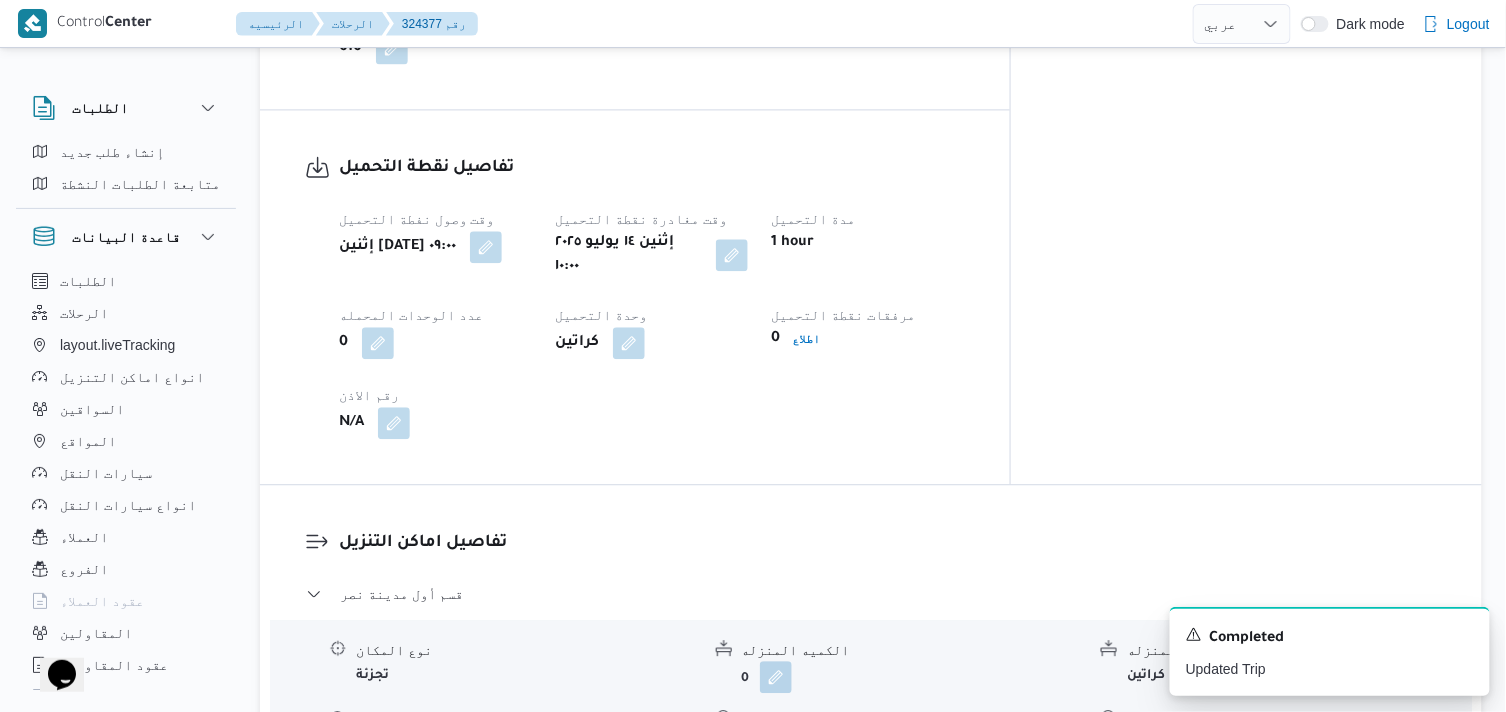 scroll, scrollTop: 1555, scrollLeft: 0, axis: vertical 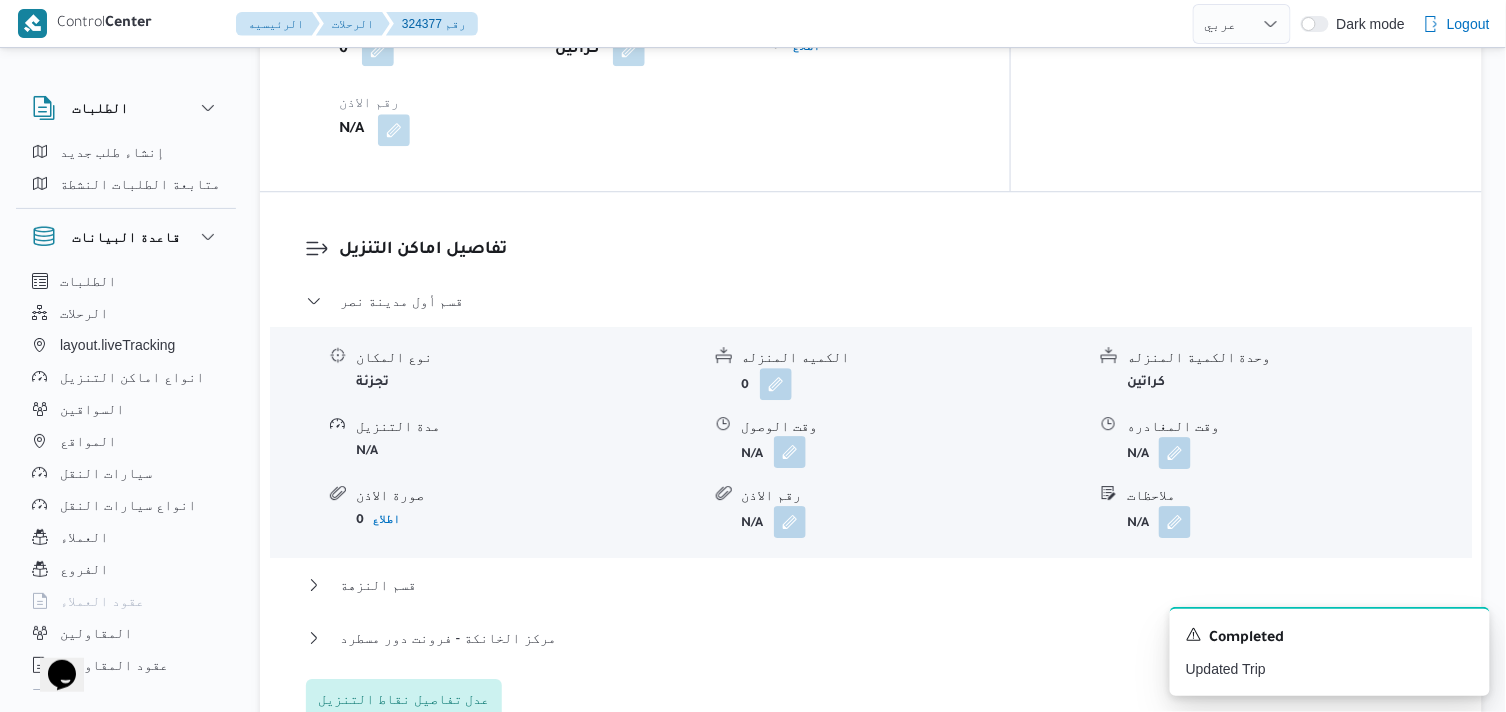 drag, startPoint x: 791, startPoint y: 428, endPoint x: 788, endPoint y: 445, distance: 17.262676 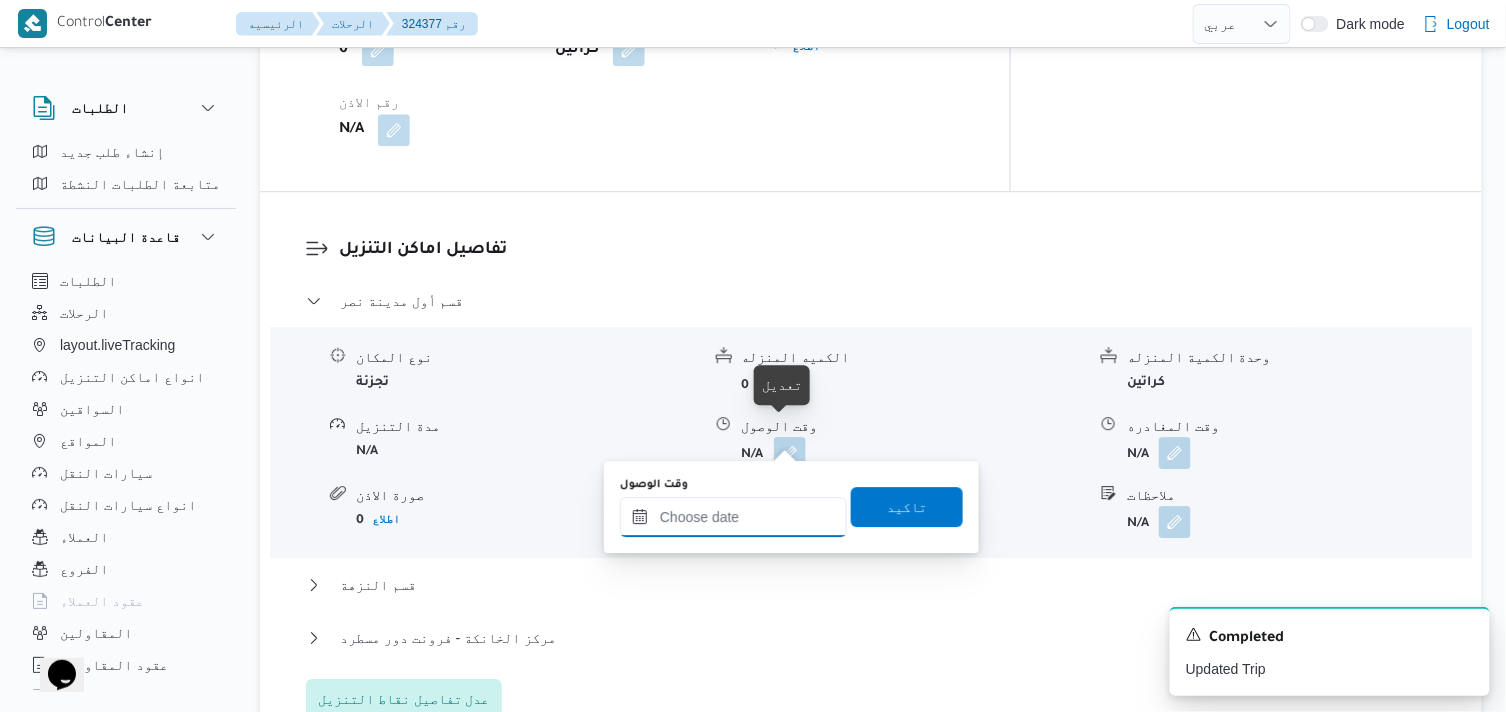 click on "وقت الوصول" at bounding box center [733, 517] 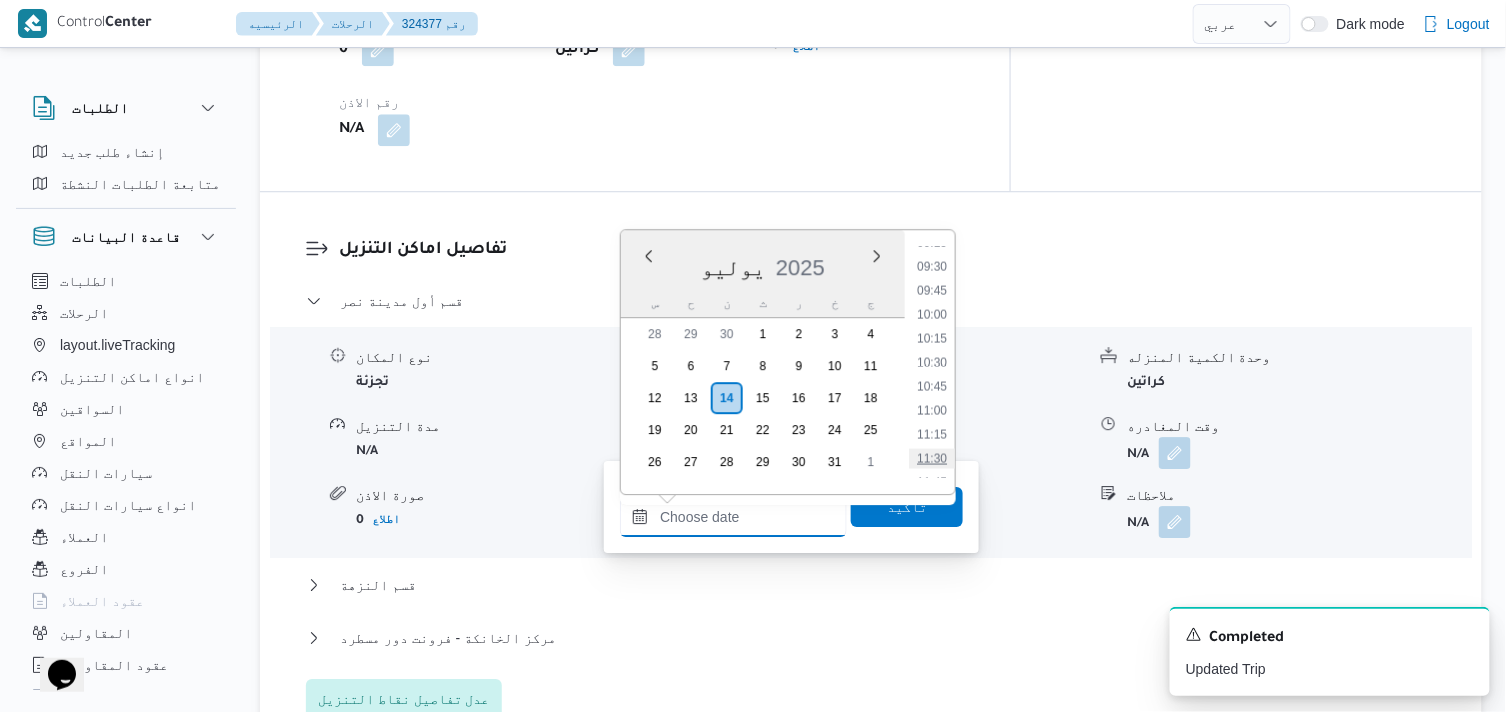 scroll, scrollTop: 941, scrollLeft: 0, axis: vertical 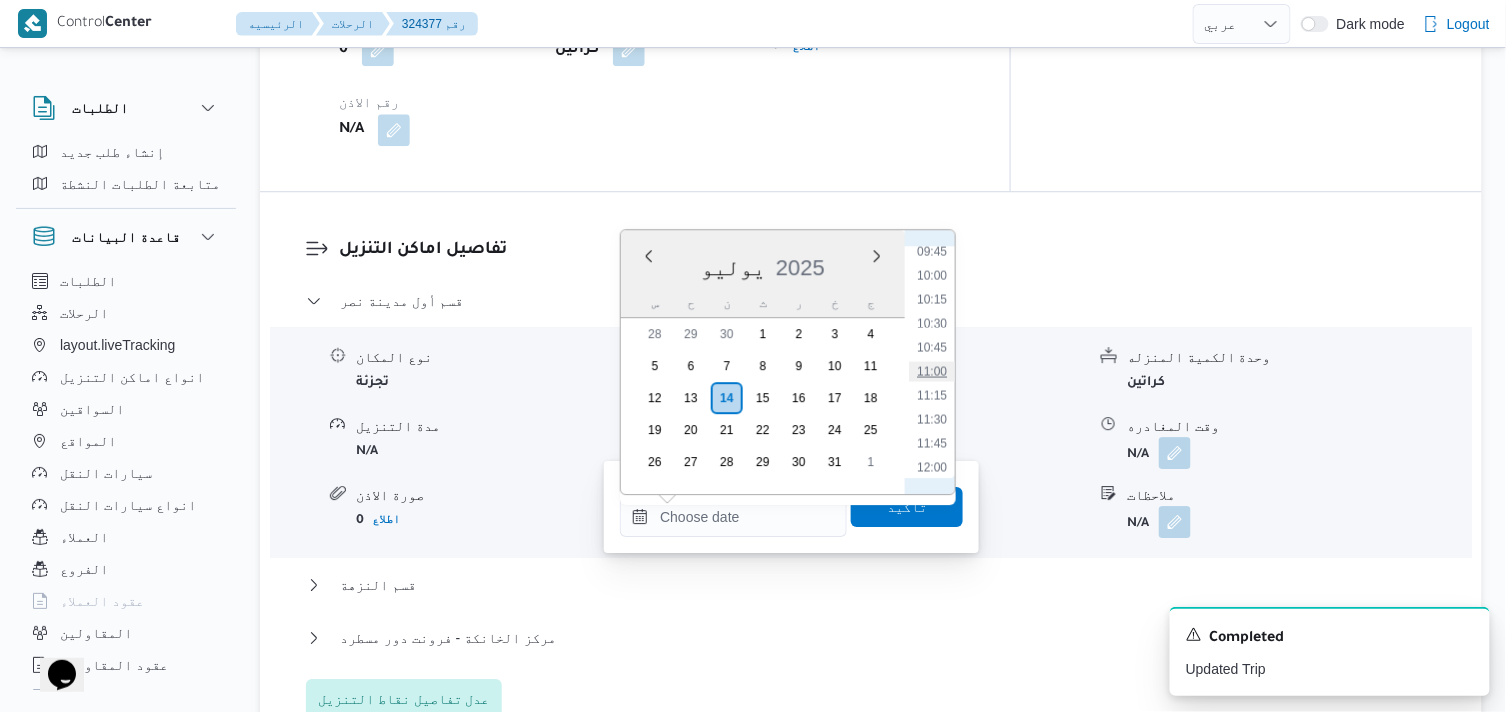 click on "11:00" at bounding box center [932, 371] 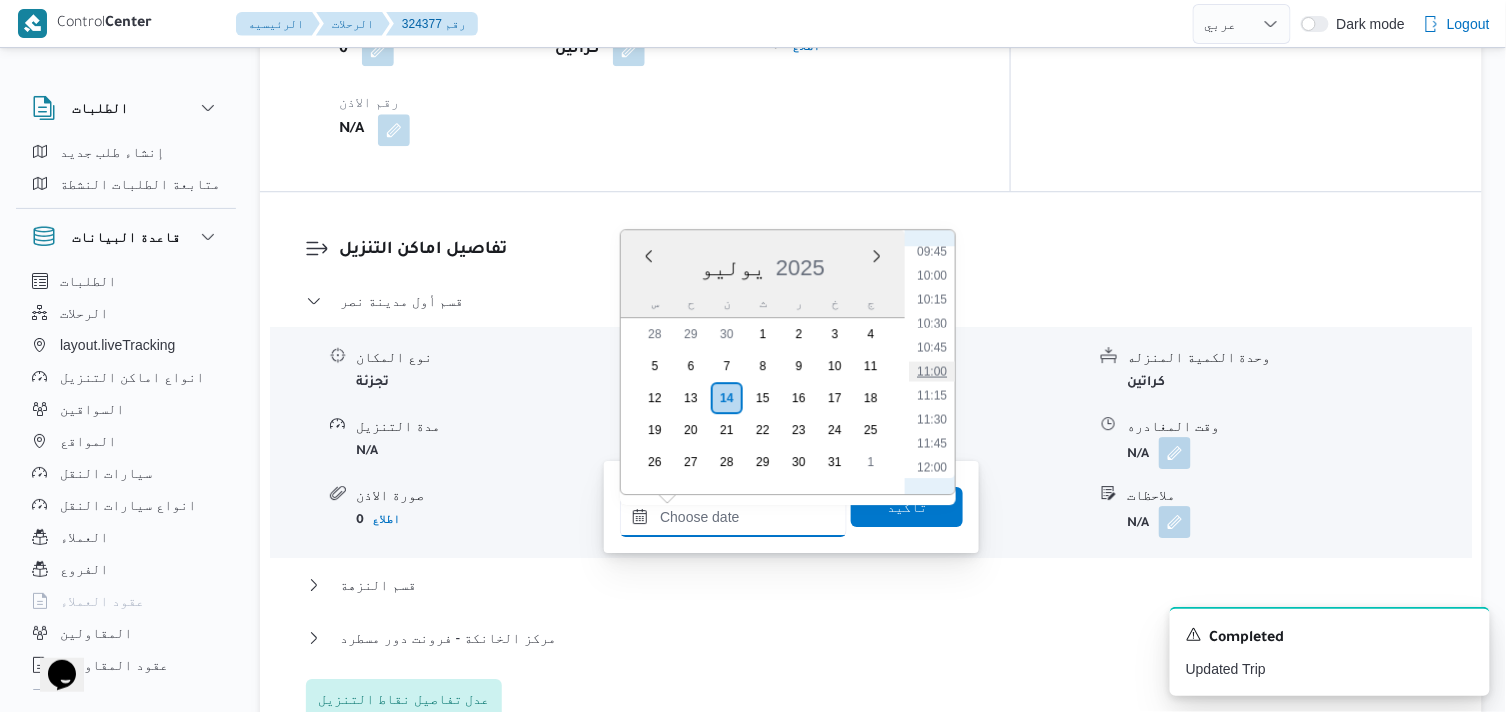 type on "١٤/٠٧/٢٠٢٥ ١١:٠٠" 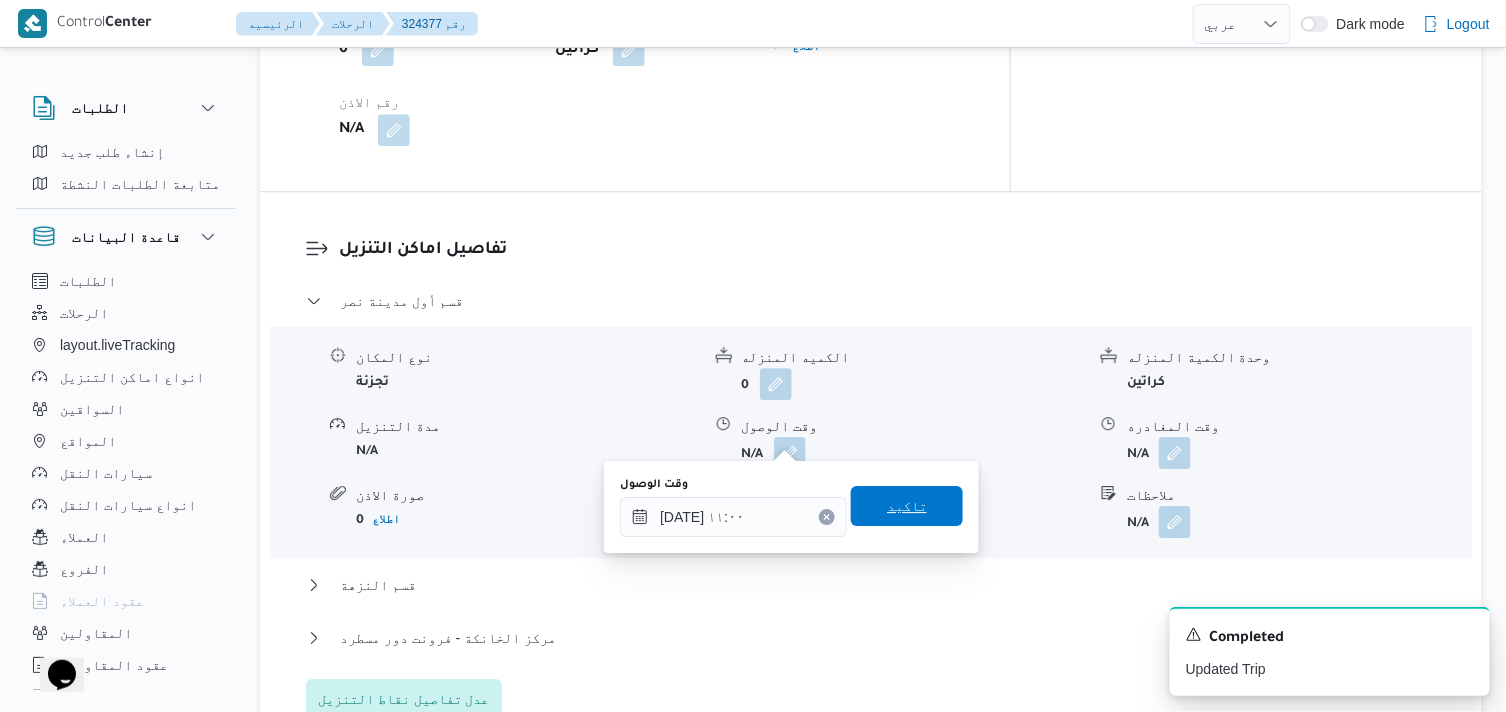 click on "تاكيد" at bounding box center [907, 506] 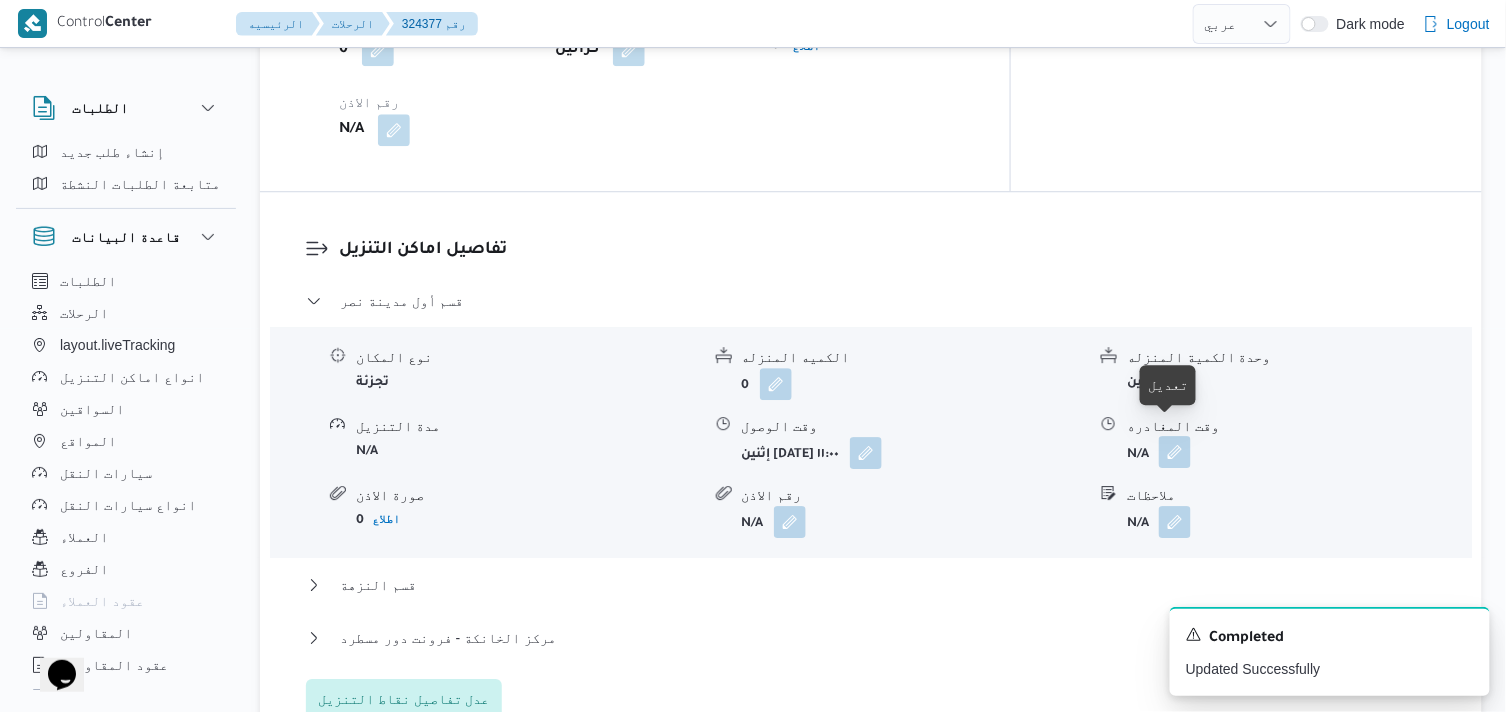 click at bounding box center (1175, 452) 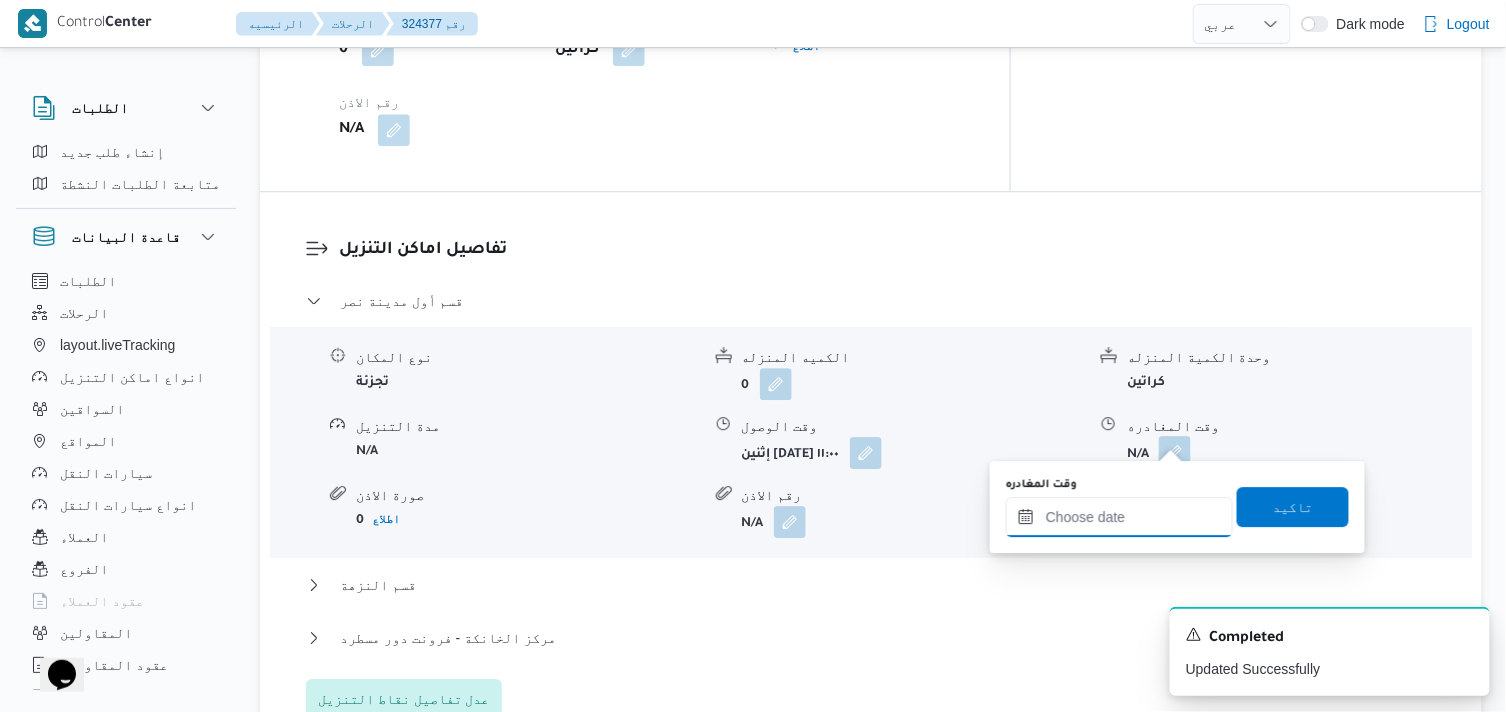 click on "وقت المغادره" at bounding box center [1119, 517] 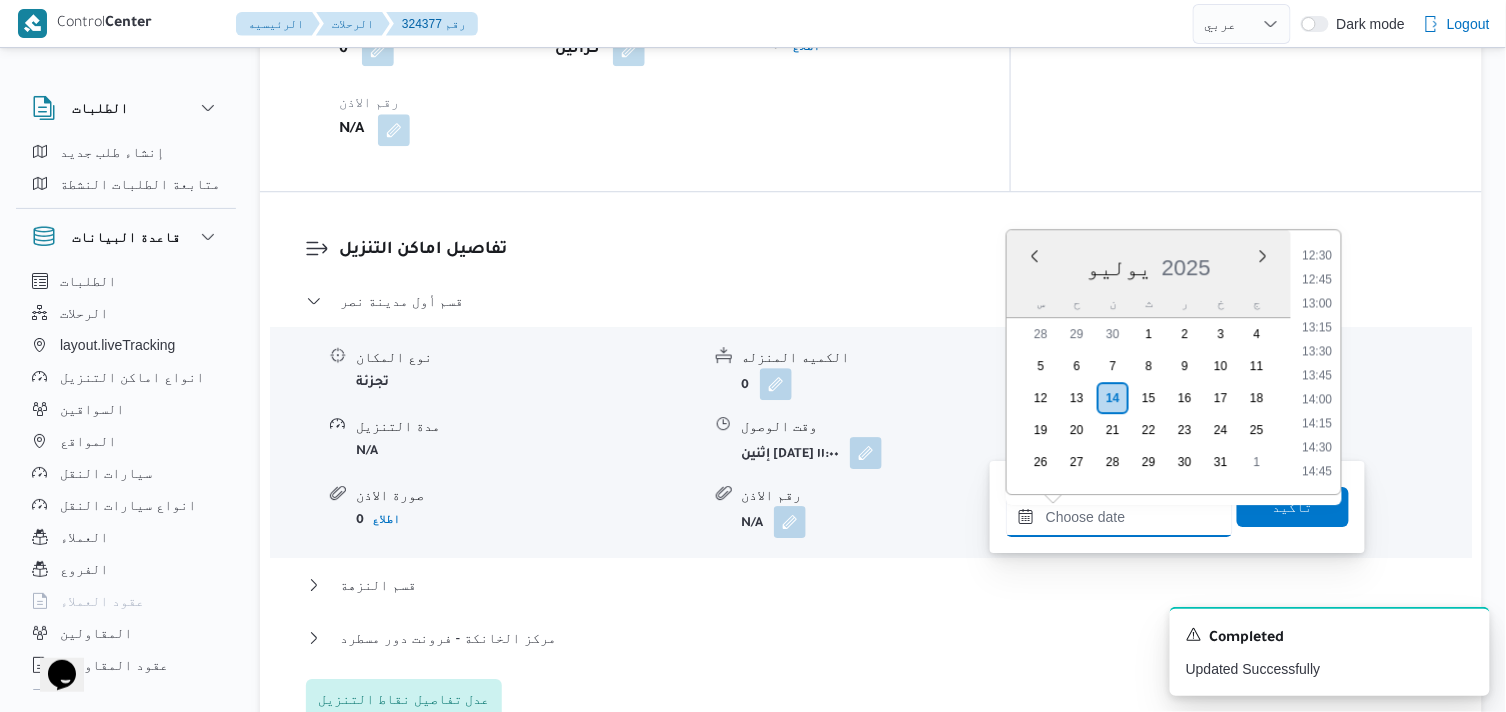 scroll, scrollTop: 1163, scrollLeft: 0, axis: vertical 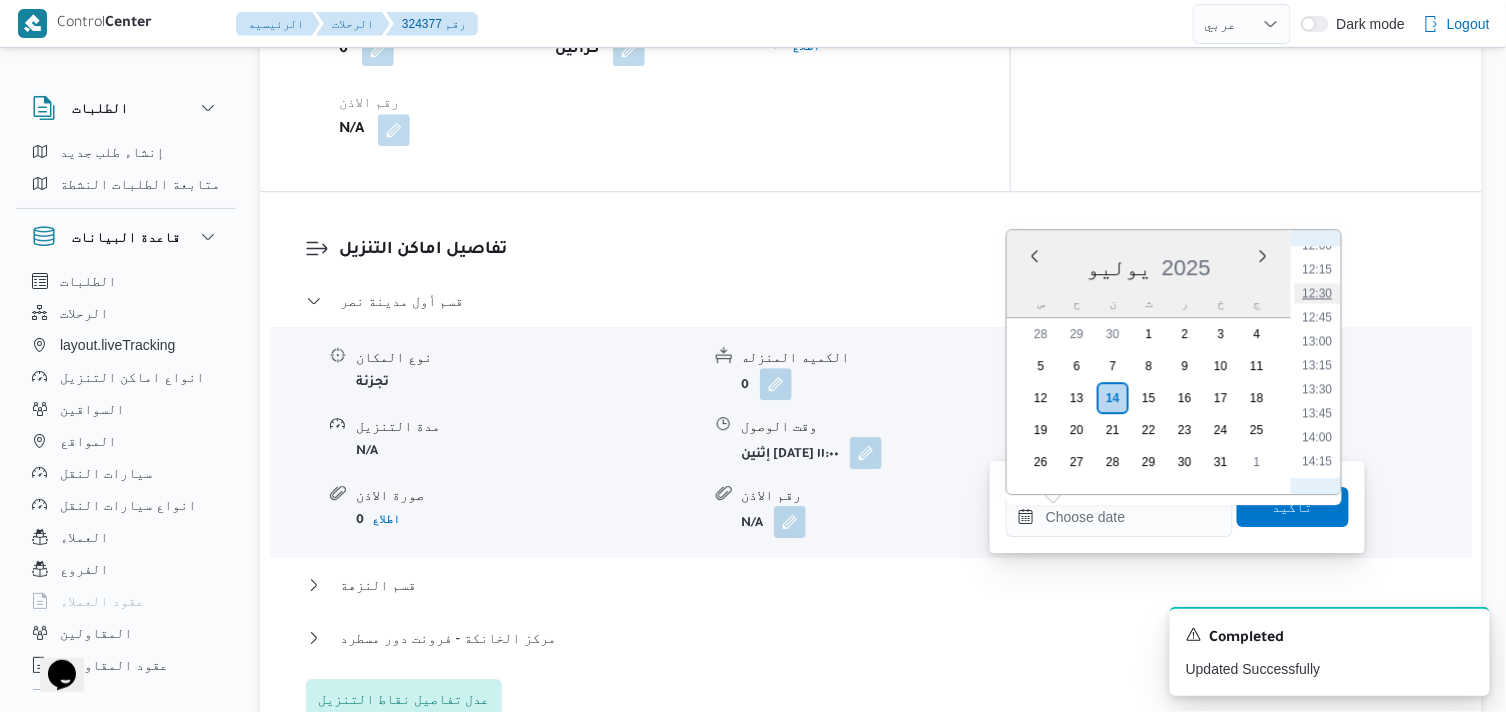 click on "12:30" at bounding box center (1318, 293) 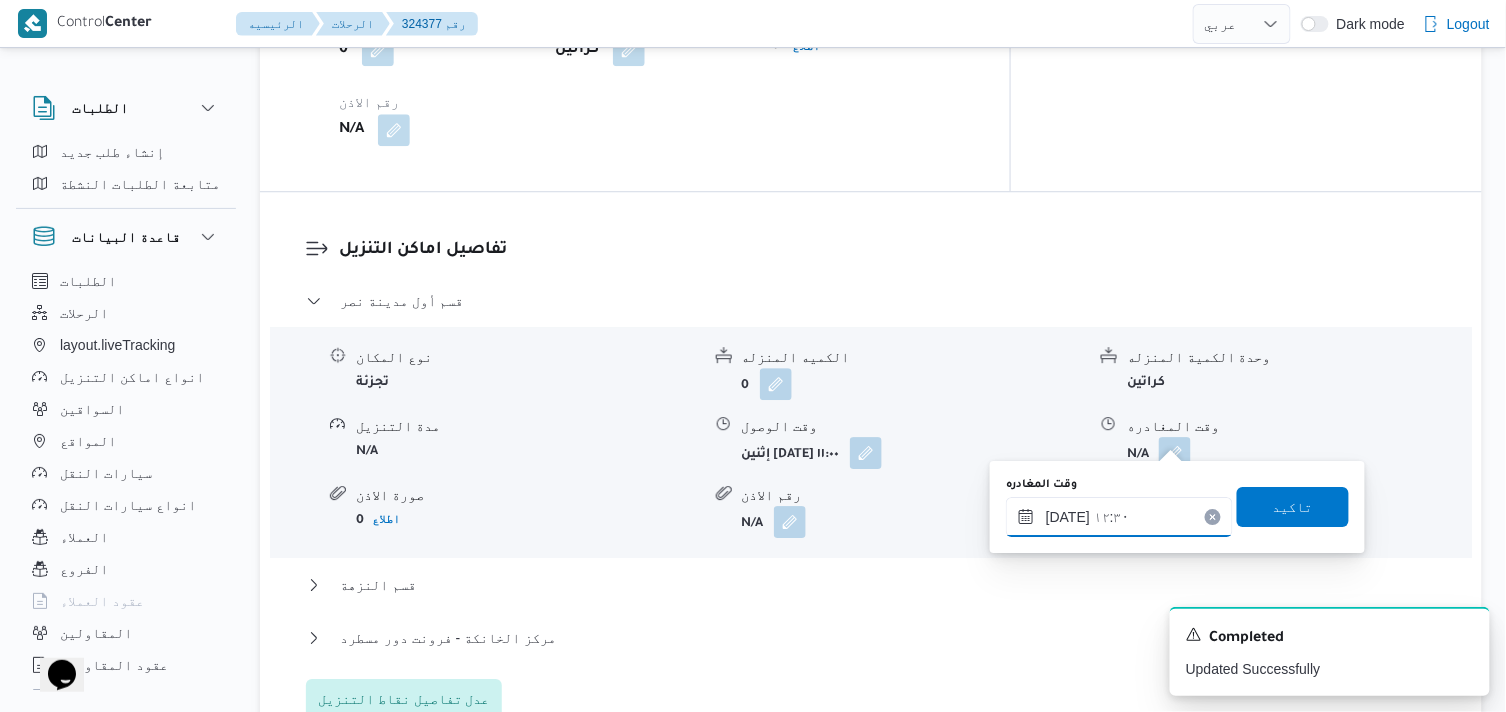 click on "١٤/٠٧/٢٠٢٥ ١٢:٣٠" at bounding box center (1119, 517) 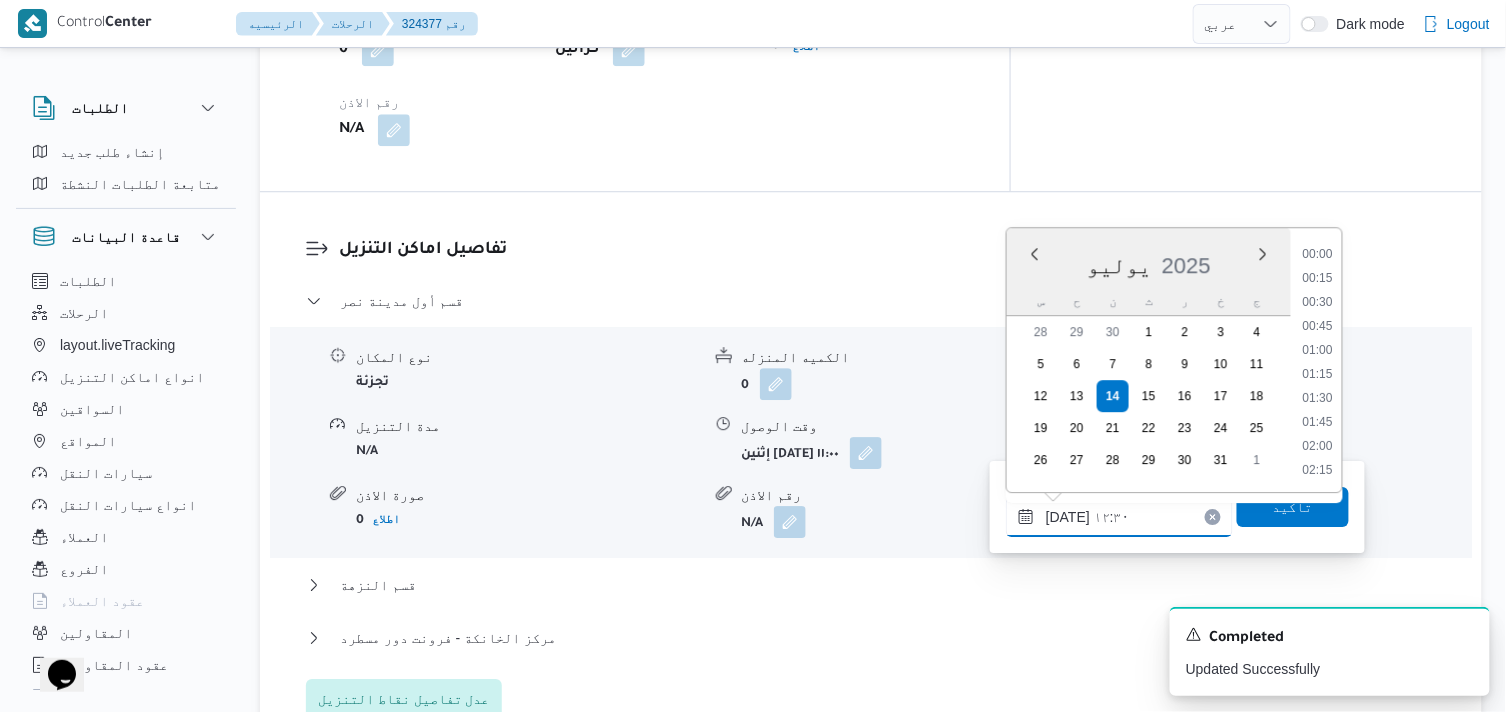 scroll, scrollTop: 1080, scrollLeft: 0, axis: vertical 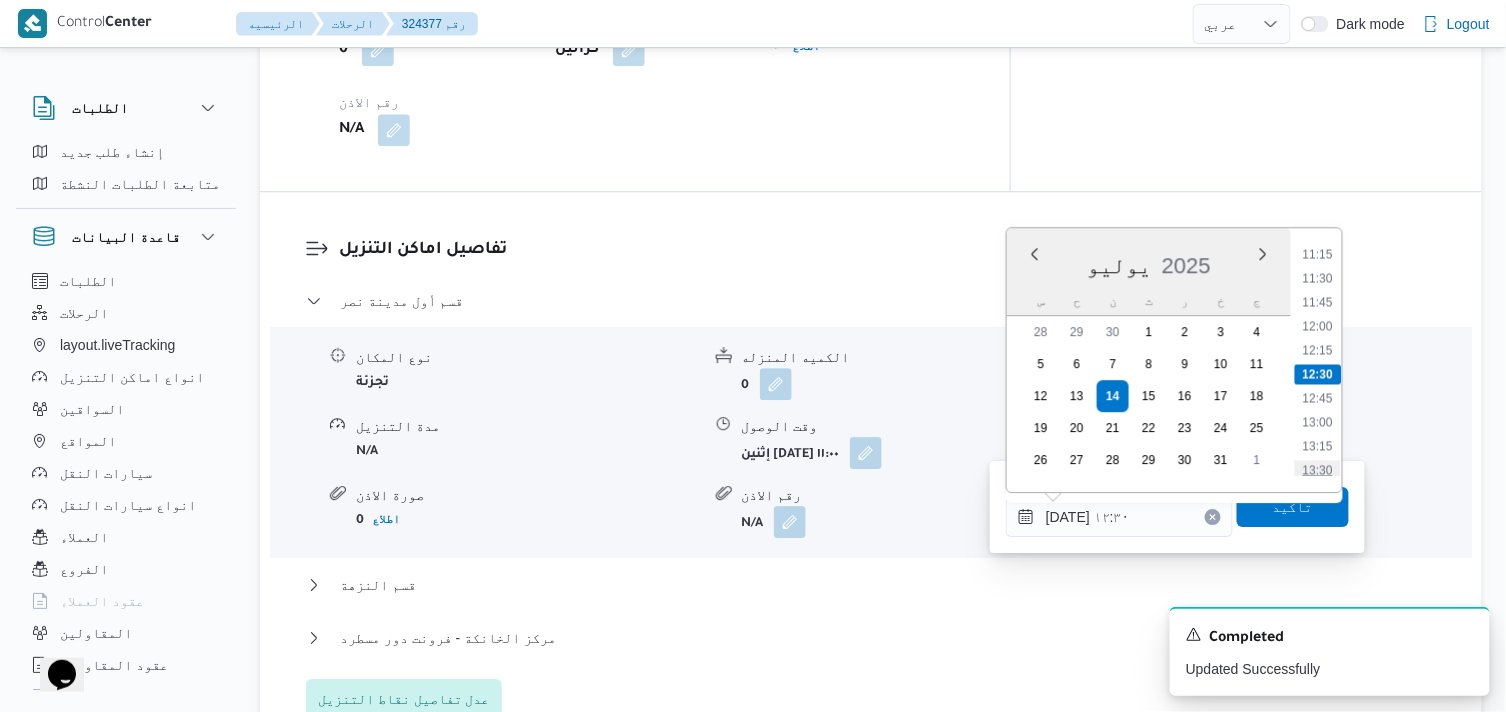 click on "13:30" at bounding box center (1318, 470) 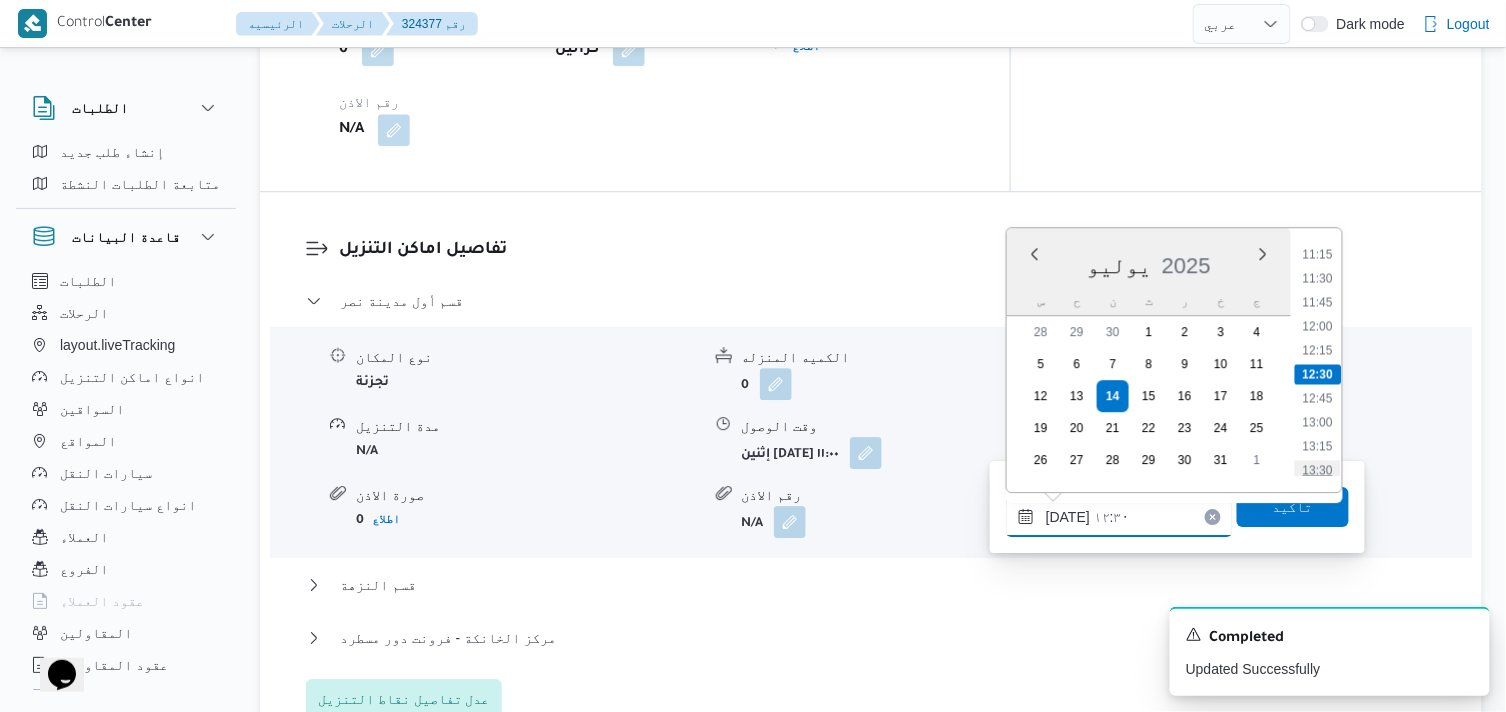 type on "١٤/٠٧/٢٠٢٥ ١٣:٣٠" 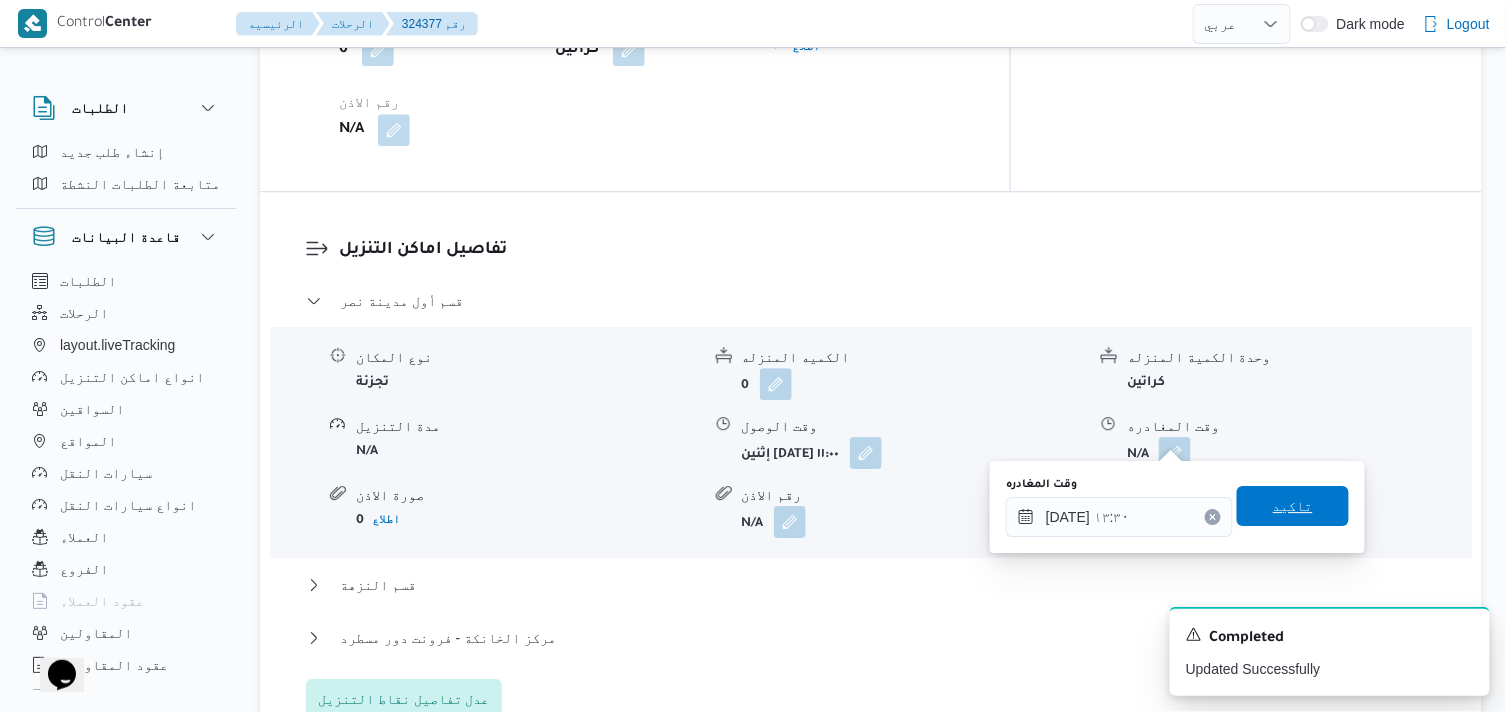 click on "تاكيد" at bounding box center (1293, 506) 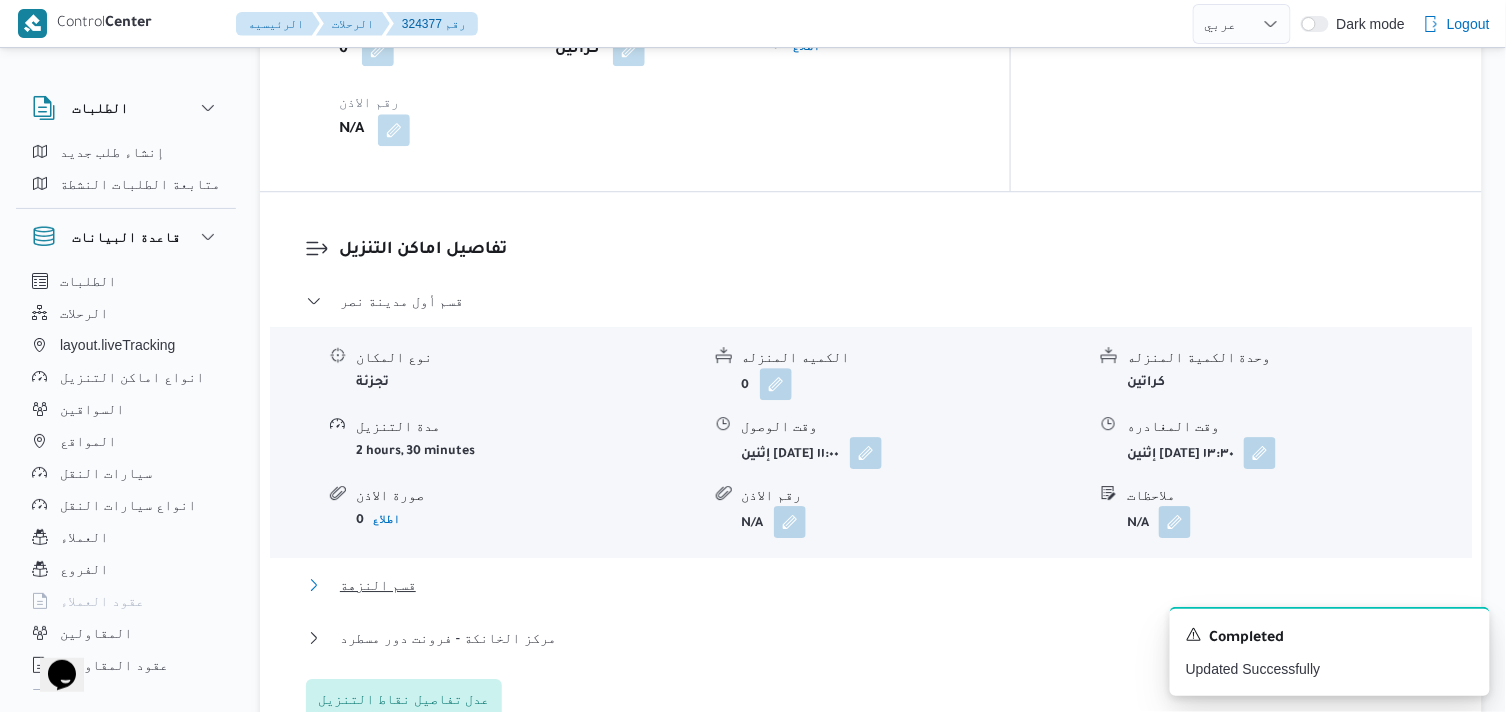 click on "قسم النزهة" at bounding box center (378, 585) 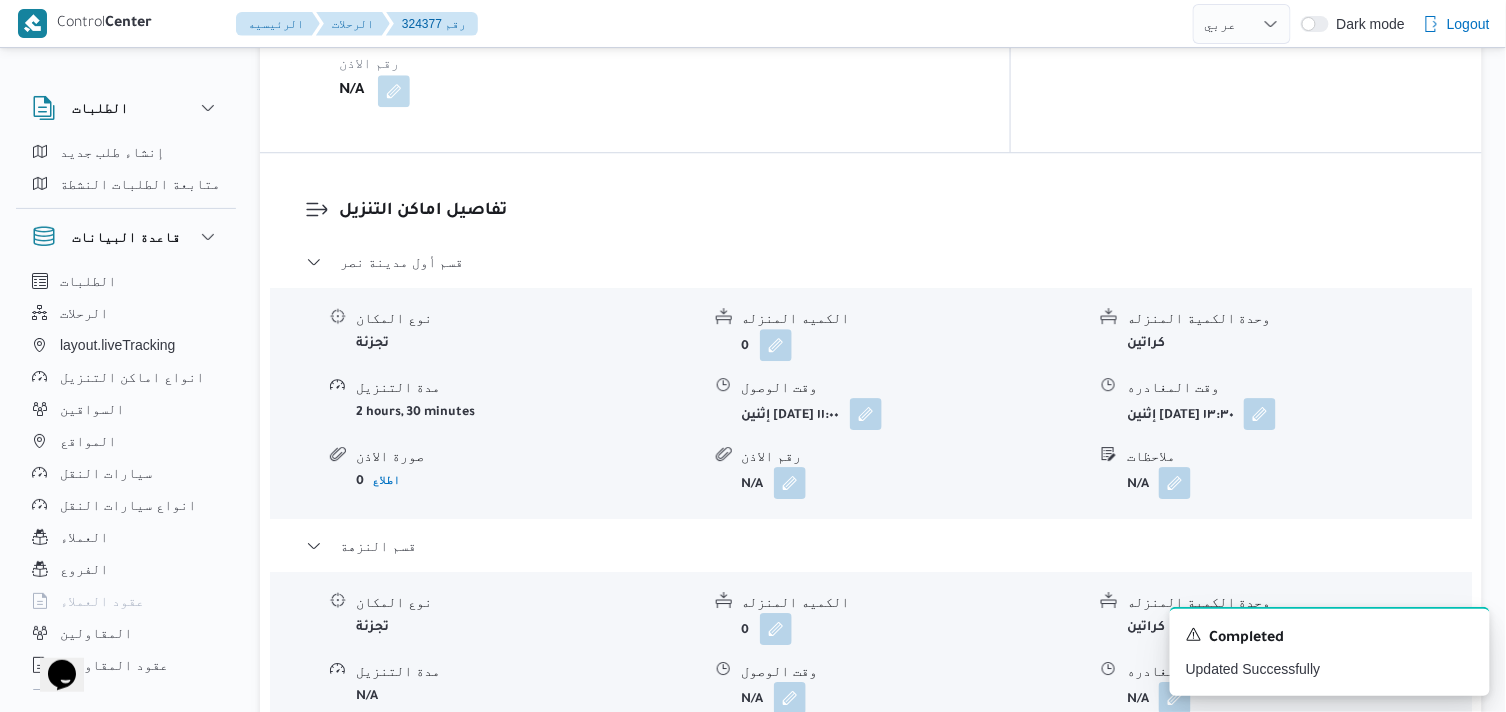 scroll, scrollTop: 1777, scrollLeft: 0, axis: vertical 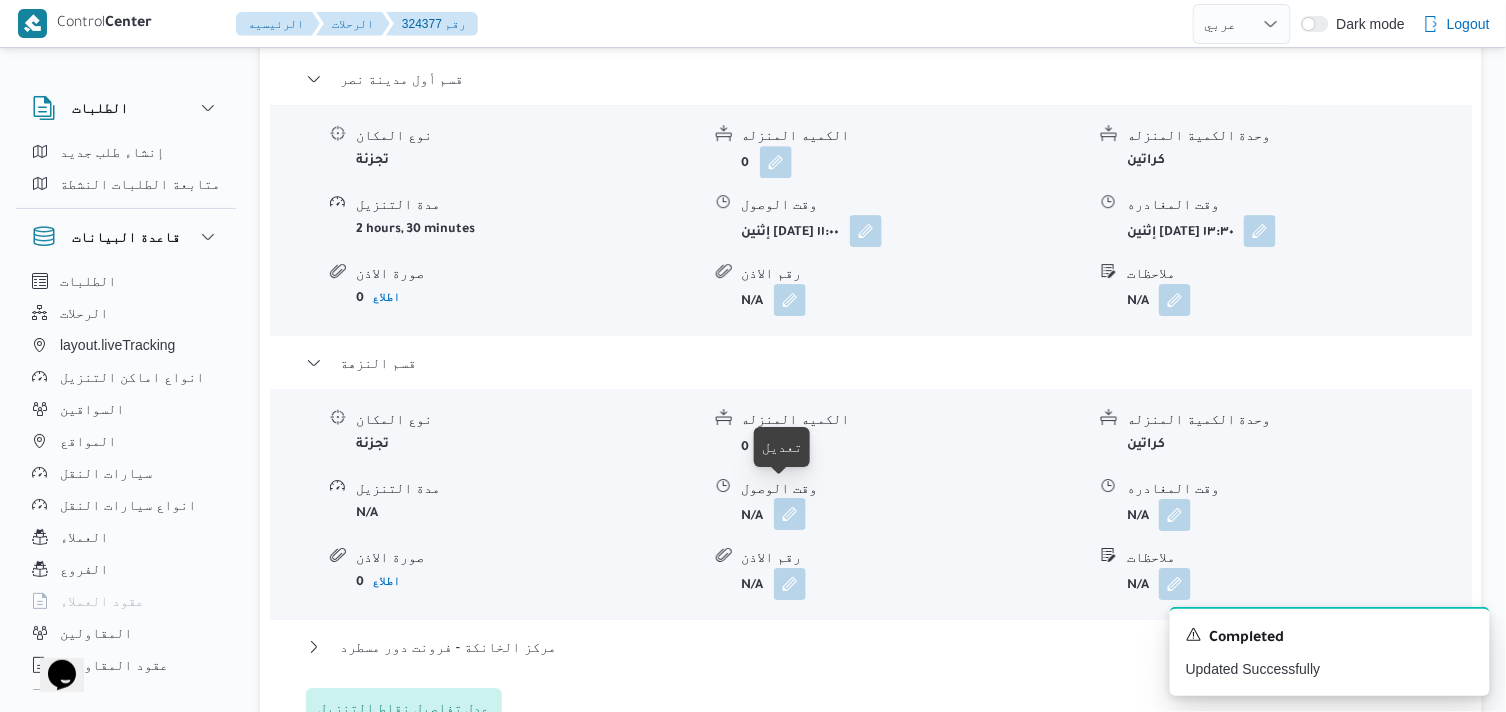 click at bounding box center [790, 514] 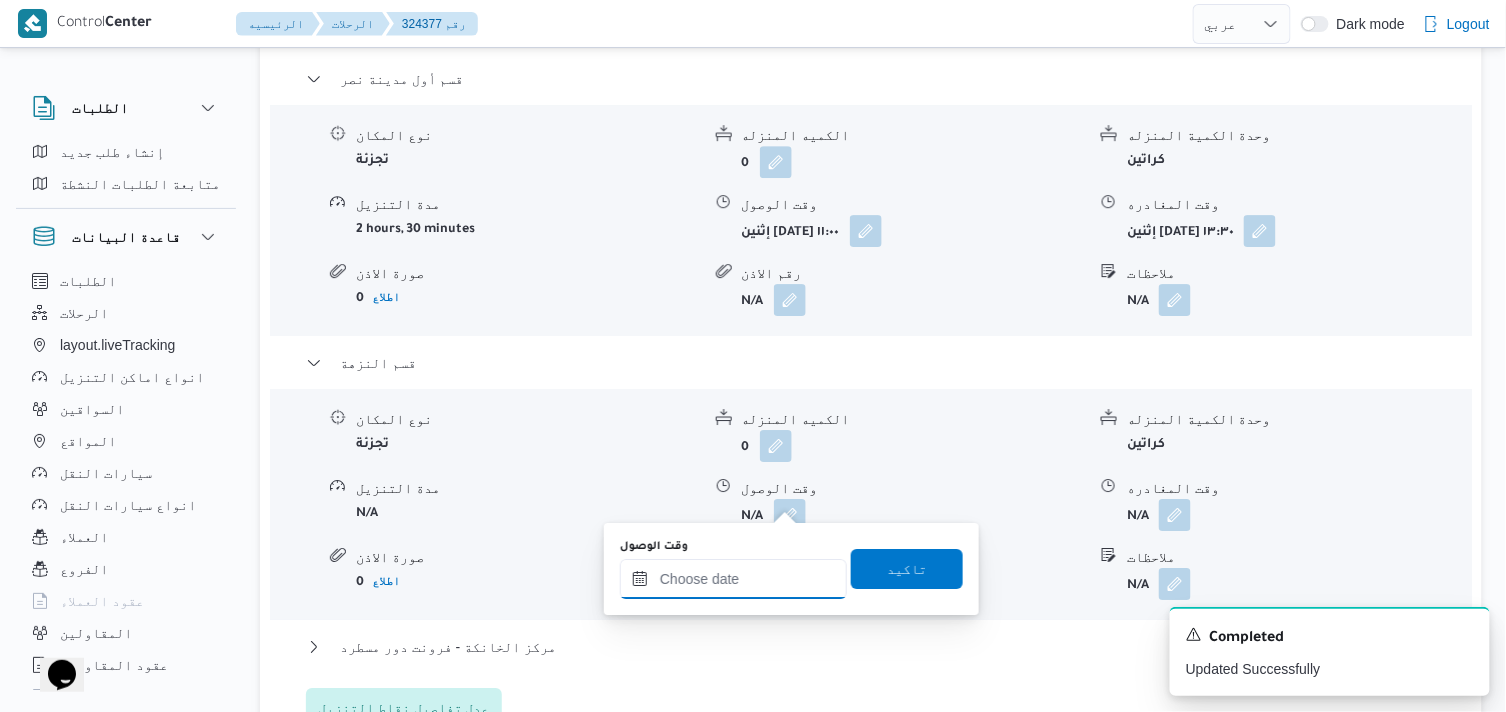 click on "وقت الوصول" at bounding box center (733, 579) 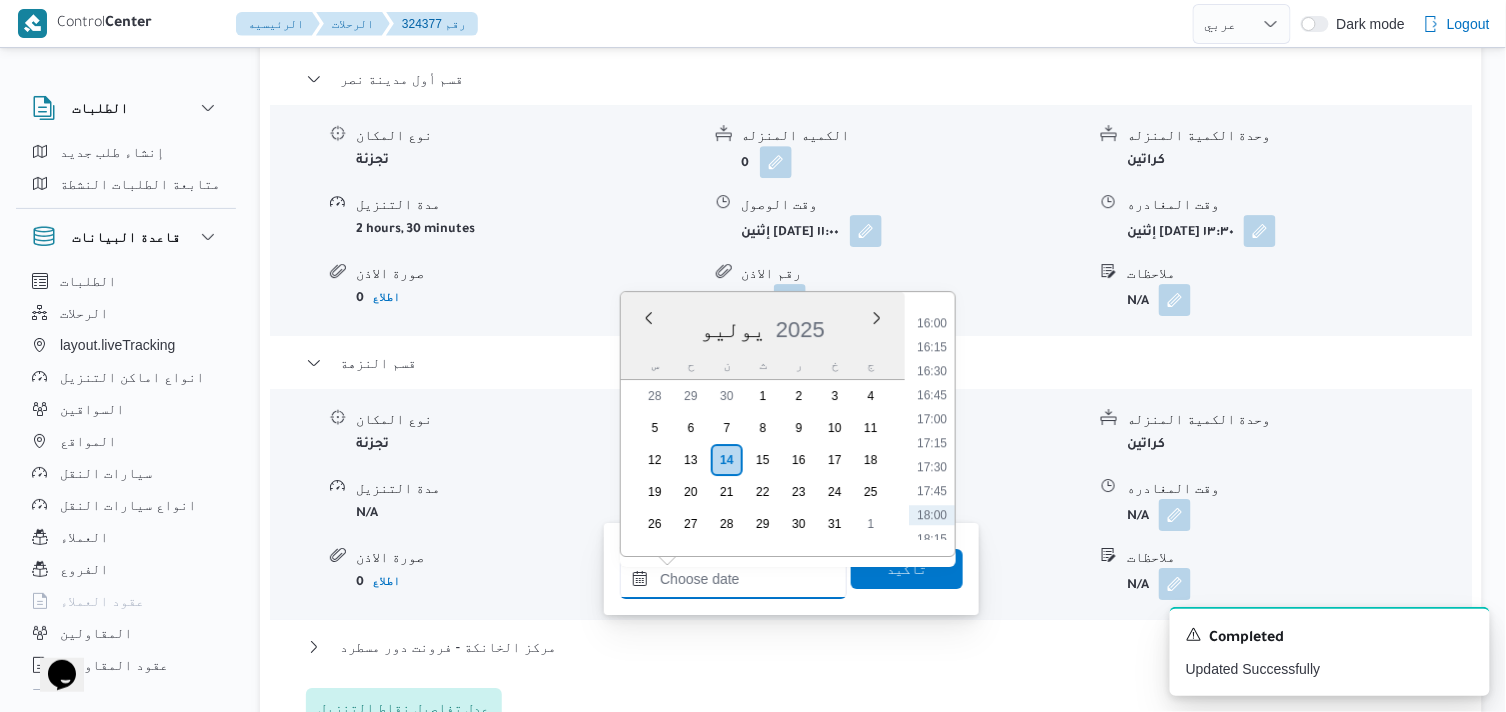 scroll, scrollTop: 1274, scrollLeft: 0, axis: vertical 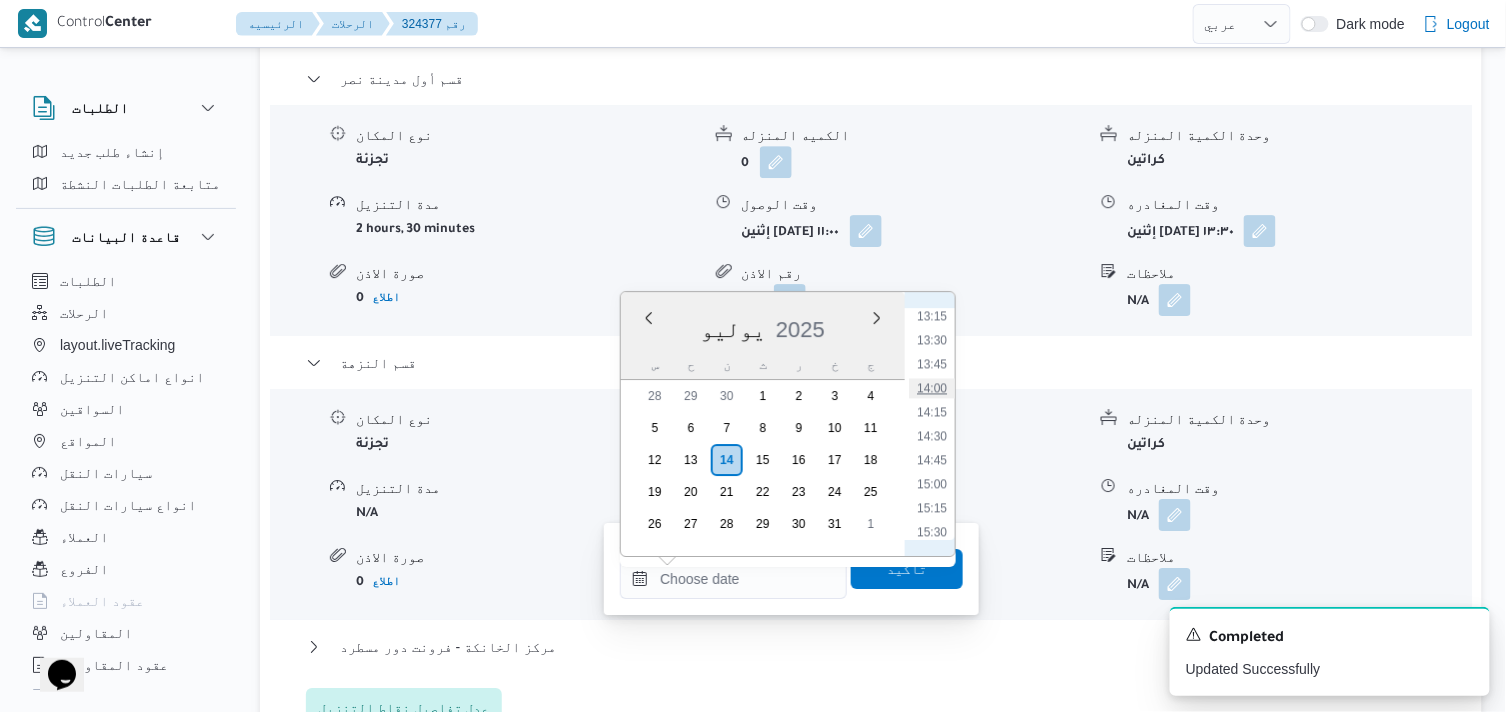 click on "14:00" at bounding box center (932, 388) 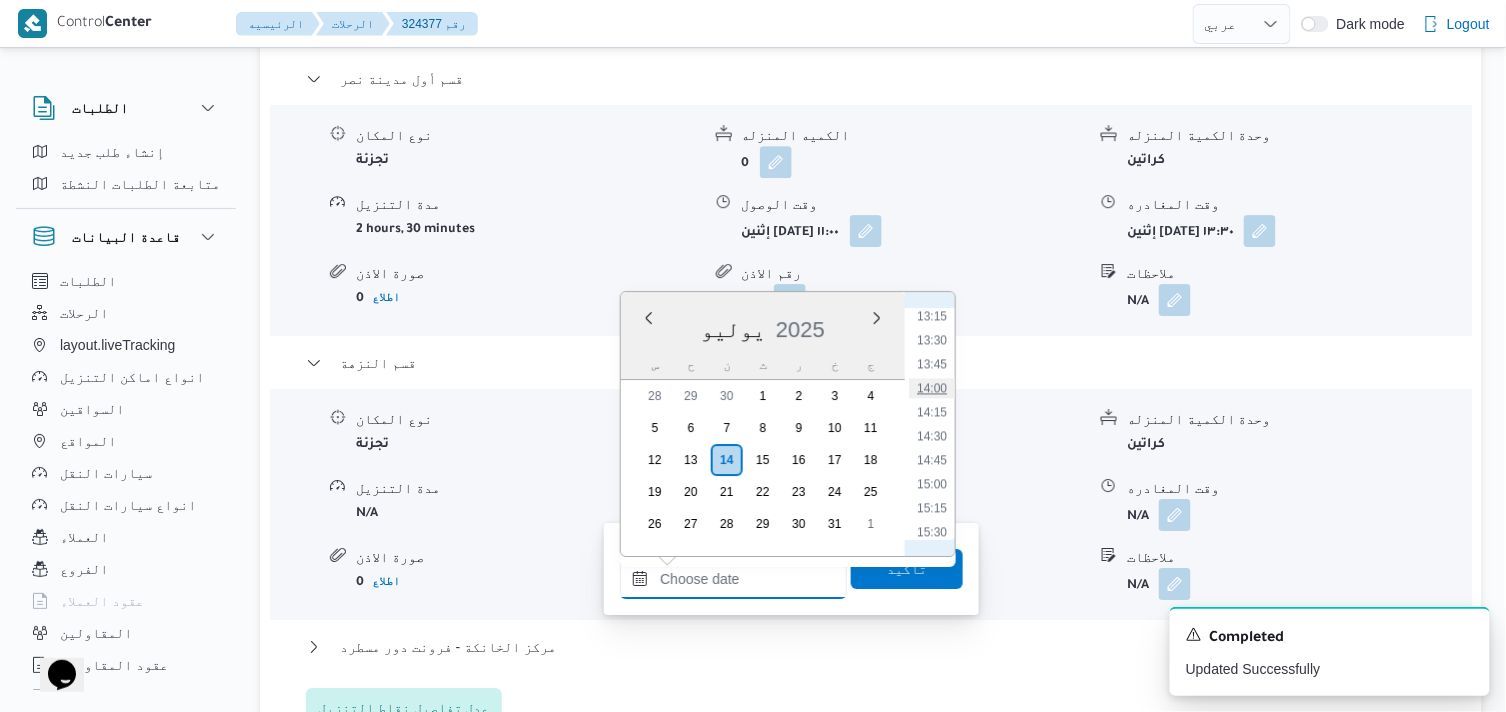 type on "[DATE] ١٤:٠٠" 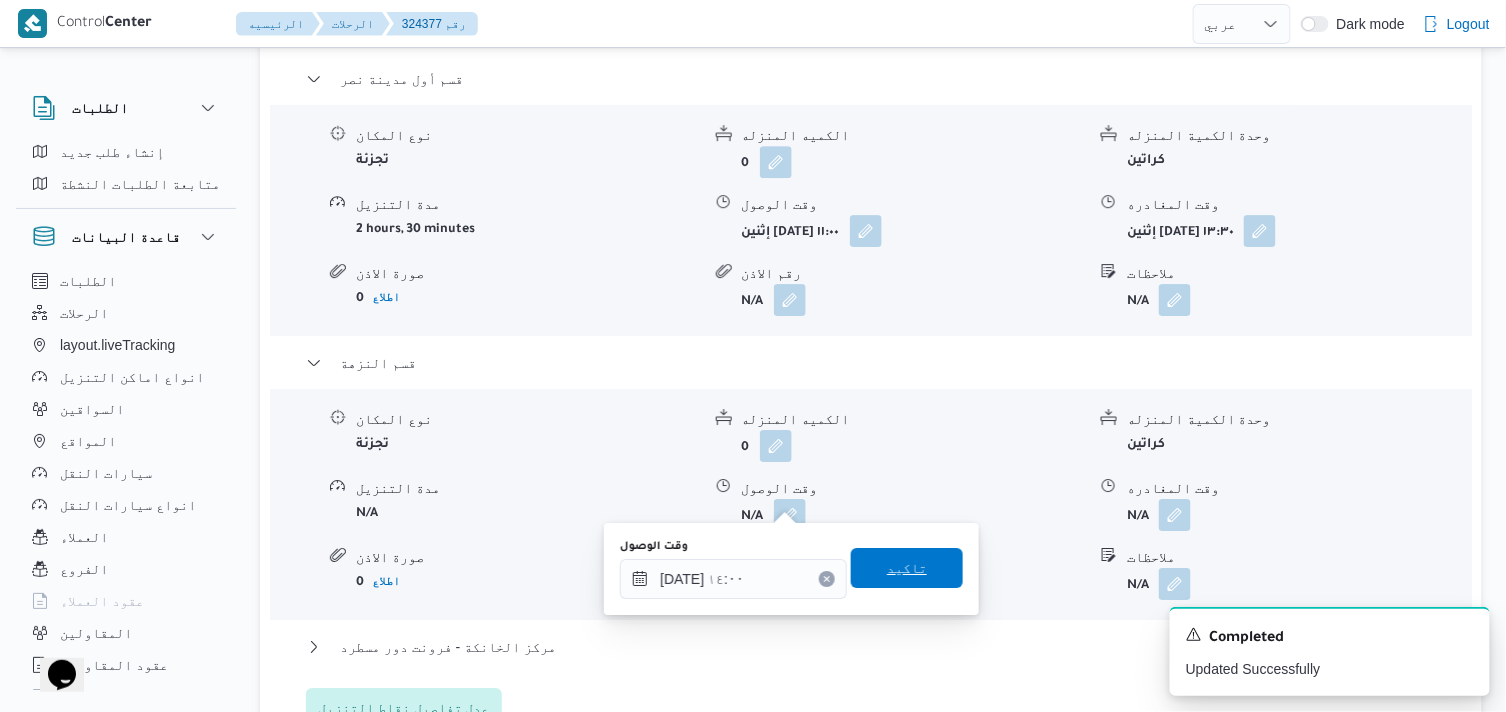 click on "تاكيد" at bounding box center [907, 568] 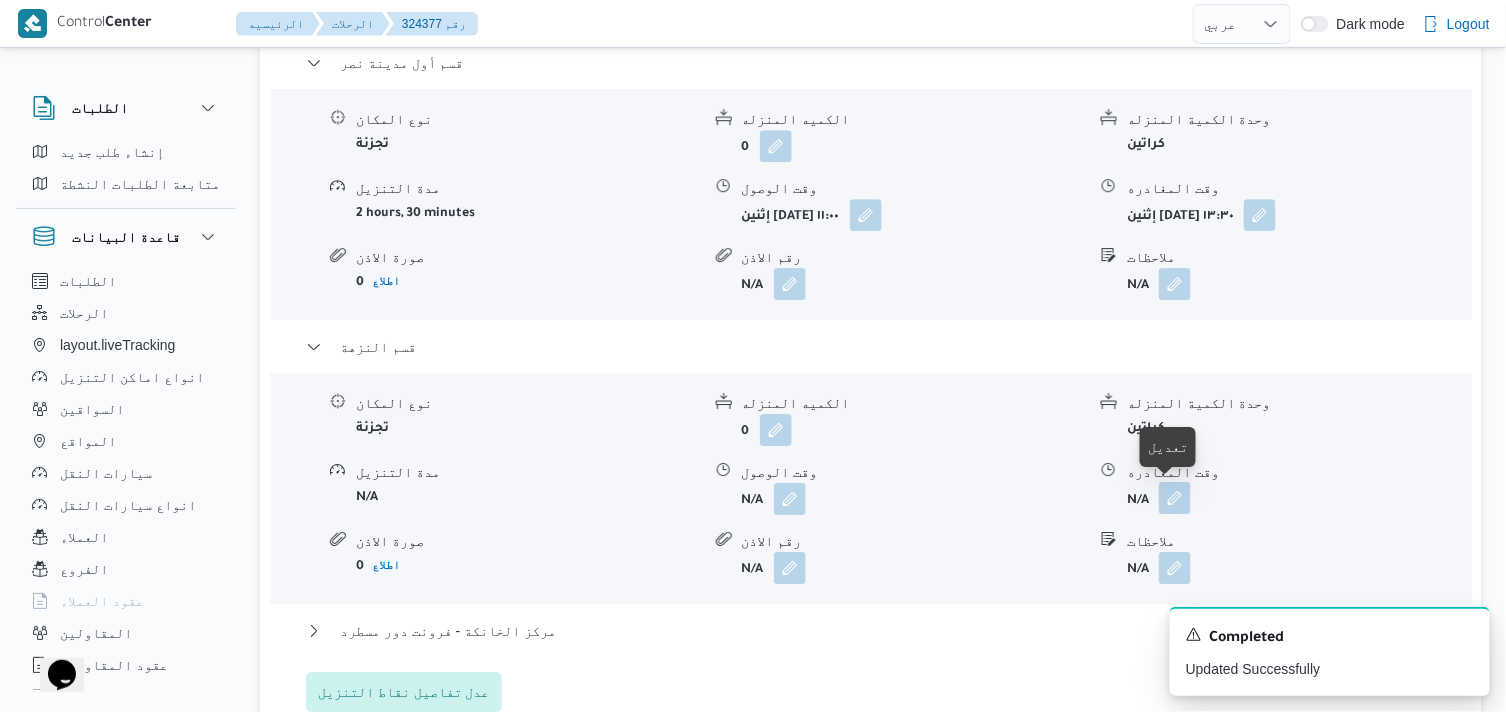 click at bounding box center [1175, 498] 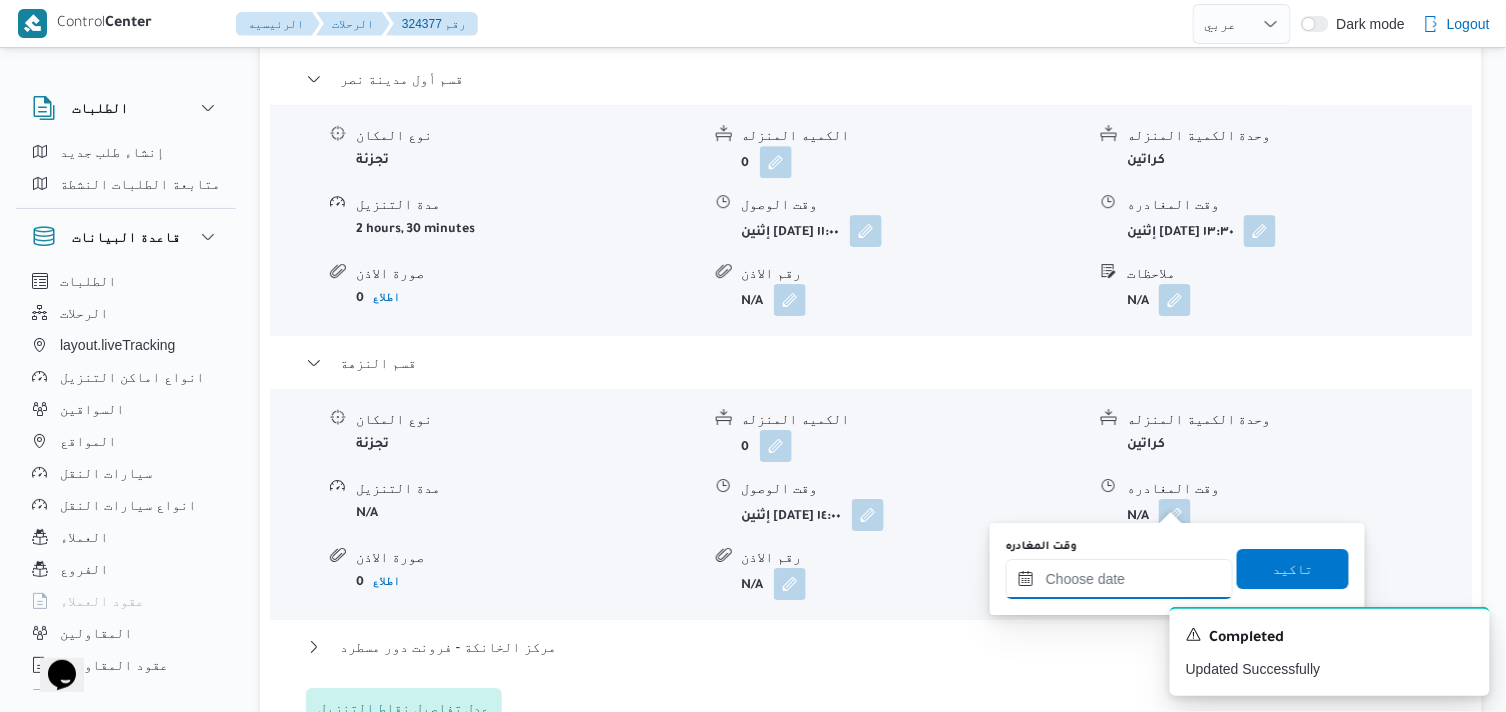 click on "وقت المغادره" at bounding box center (1119, 579) 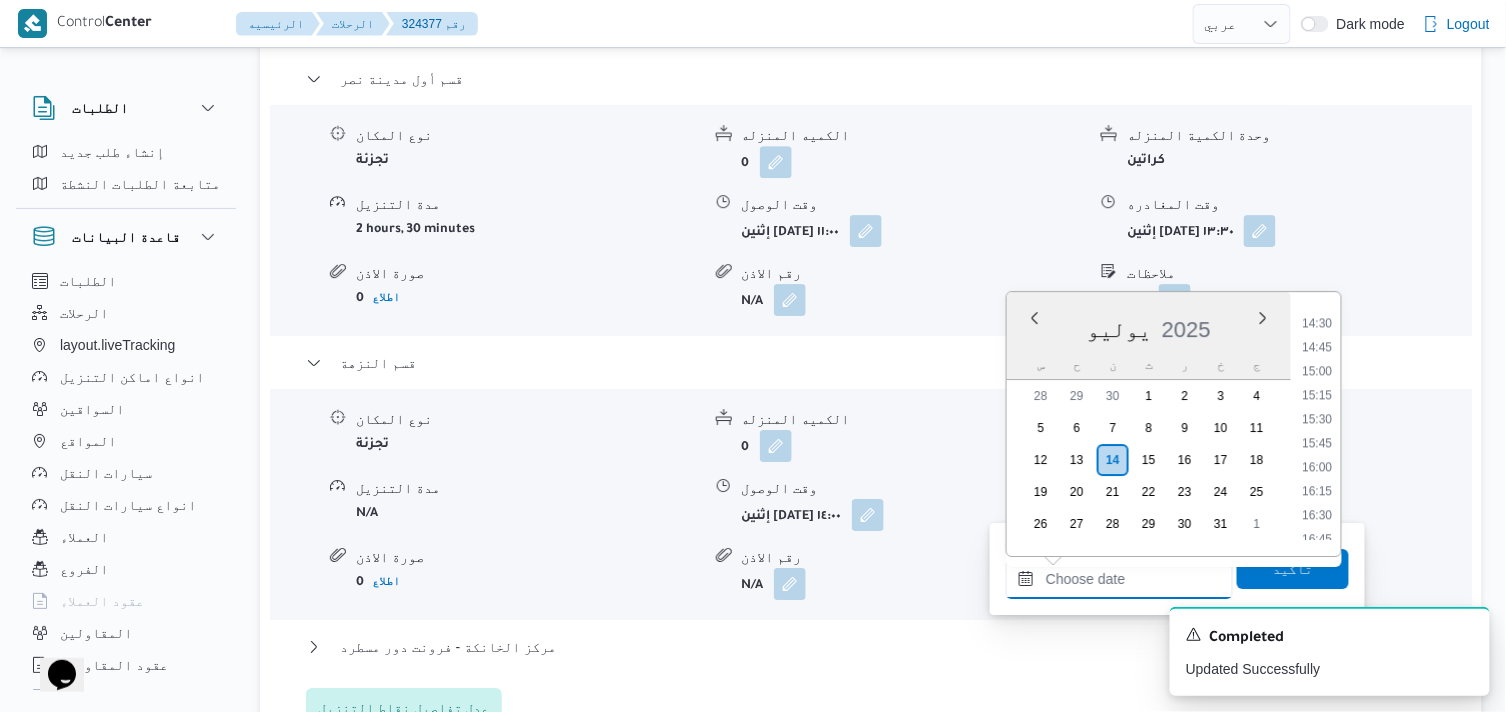 scroll, scrollTop: 1385, scrollLeft: 0, axis: vertical 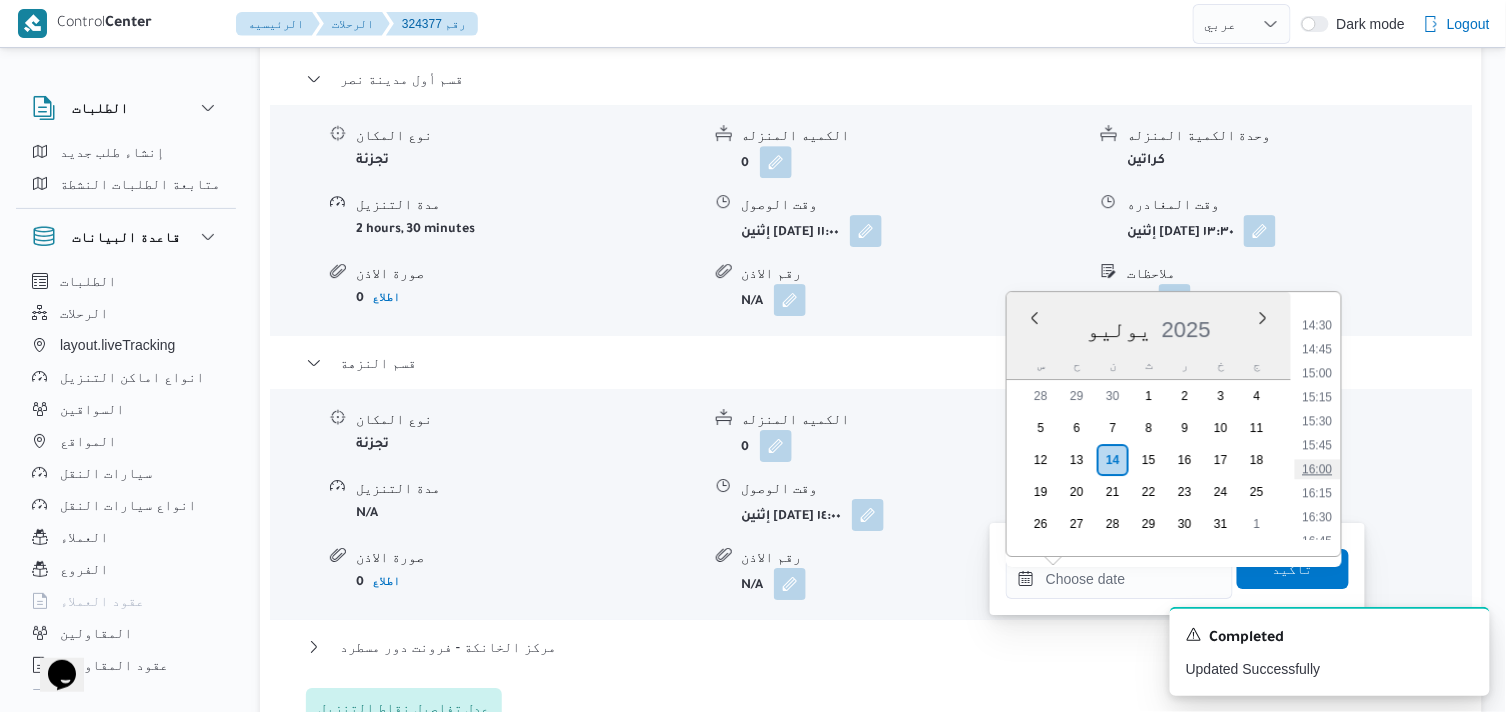 click on "16:00" at bounding box center [1318, 469] 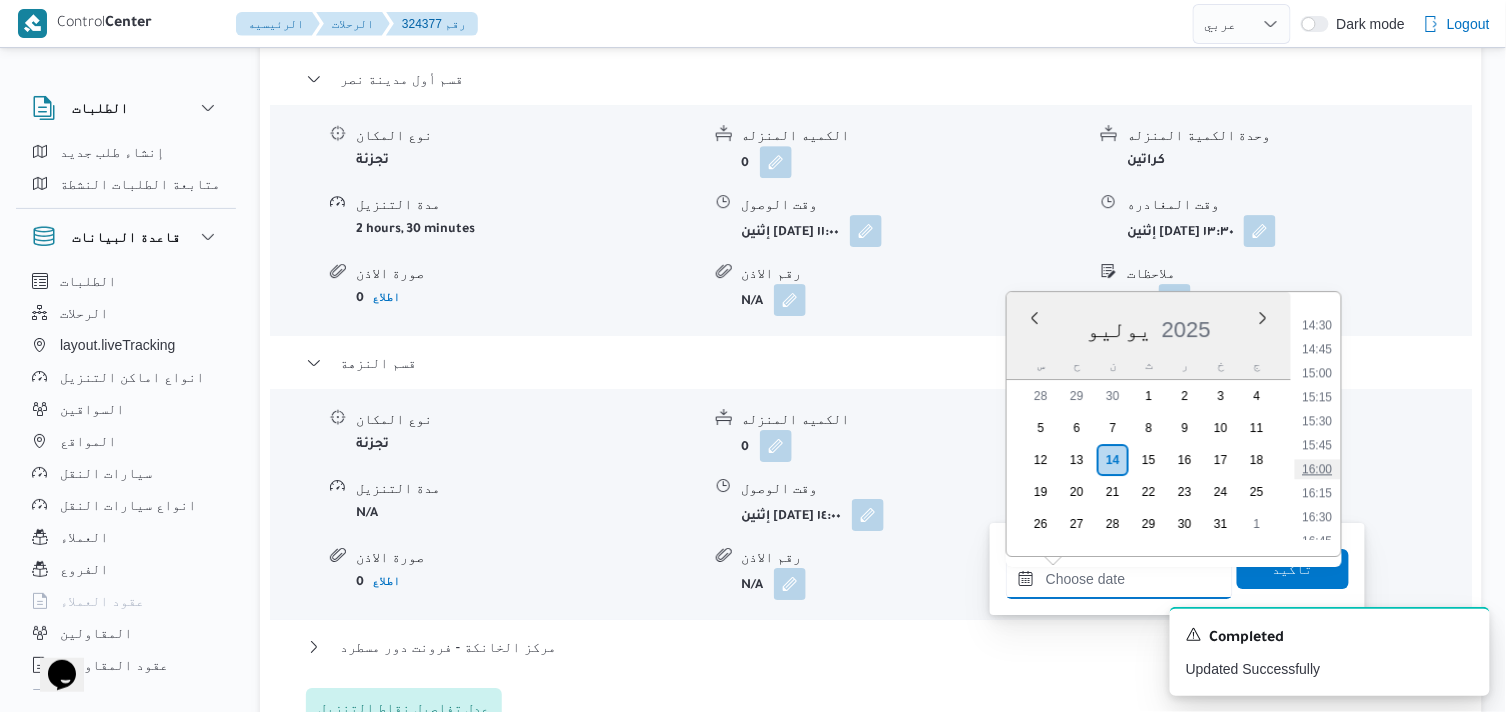 type on "١٤/٠٧/٢٠٢٥ ١٦:٠٠" 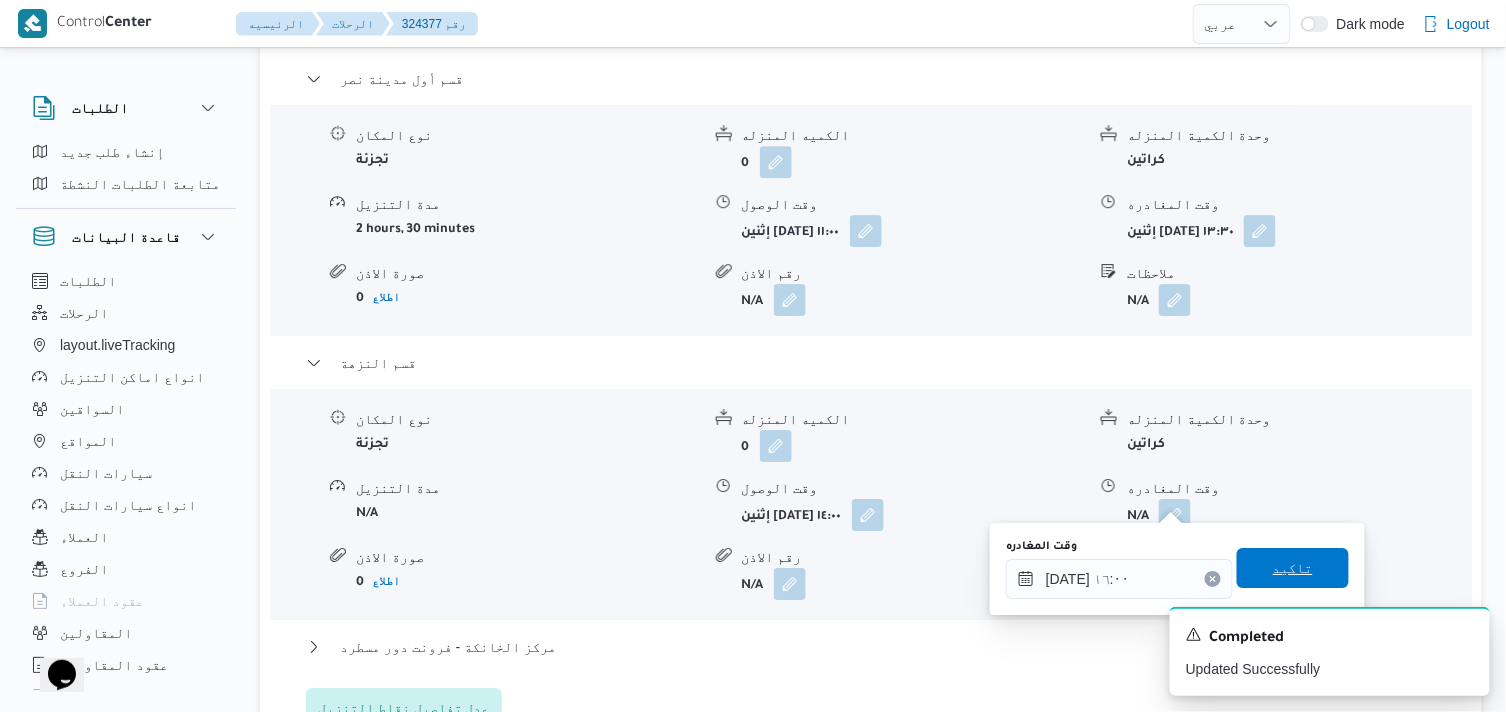 click on "تاكيد" at bounding box center (1293, 568) 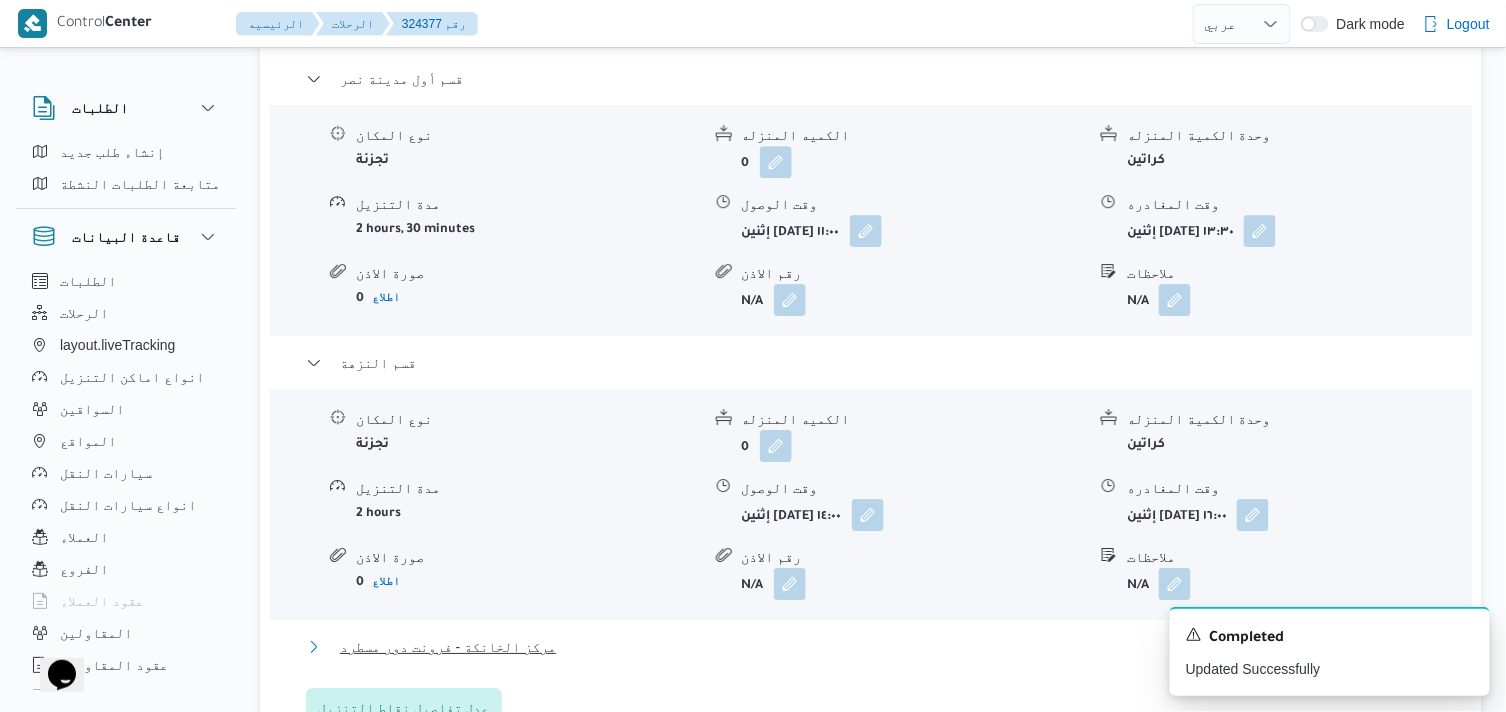 click on "مركز الخانكة -
فرونت دور مسطرد" at bounding box center (448, 647) 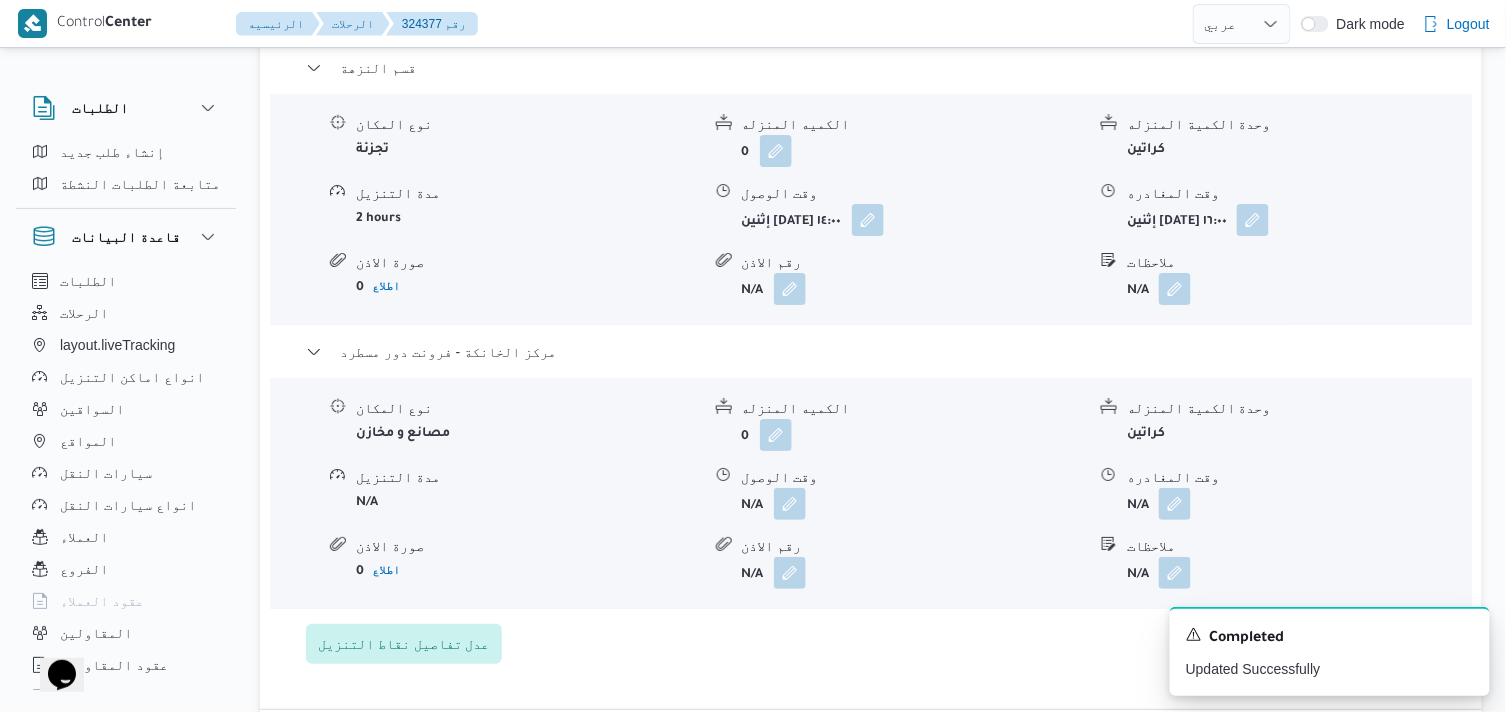 scroll, scrollTop: 2111, scrollLeft: 0, axis: vertical 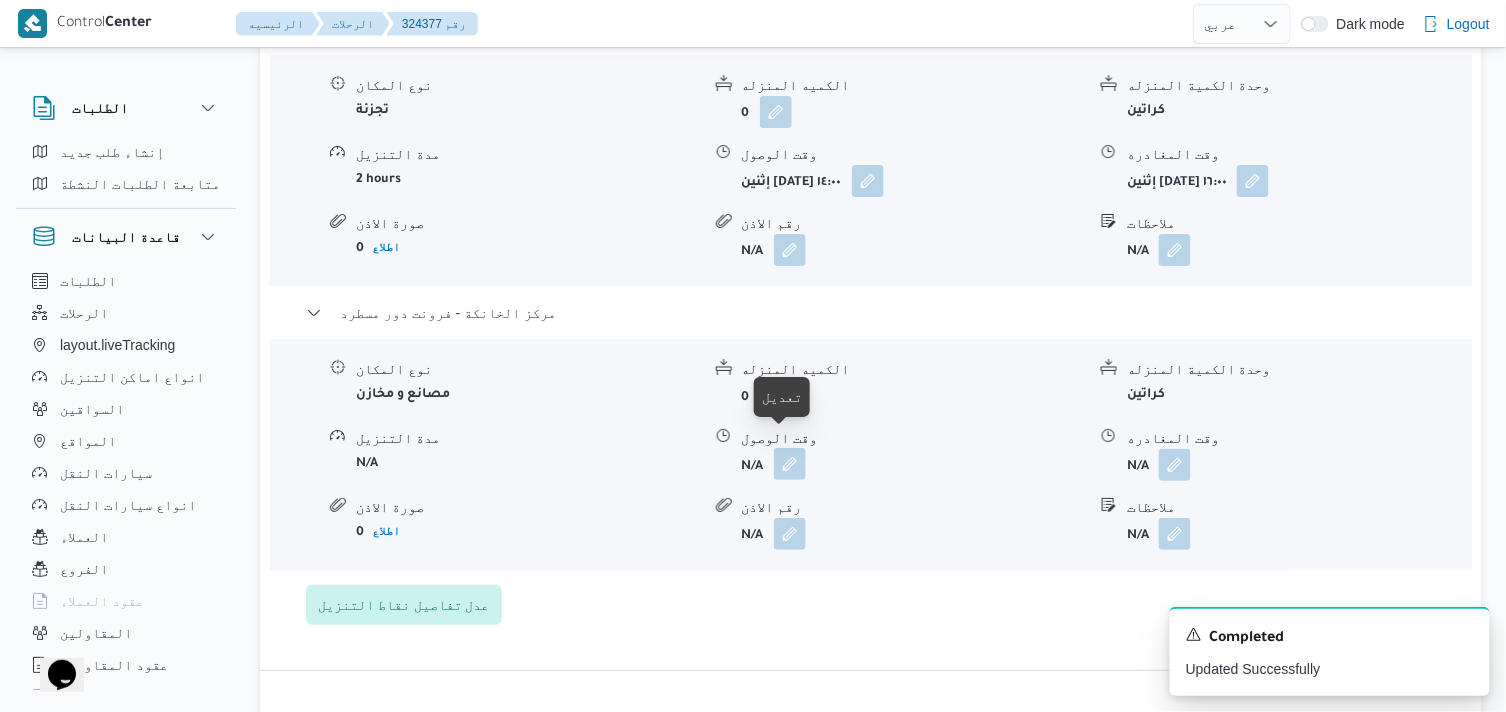 click at bounding box center (790, 464) 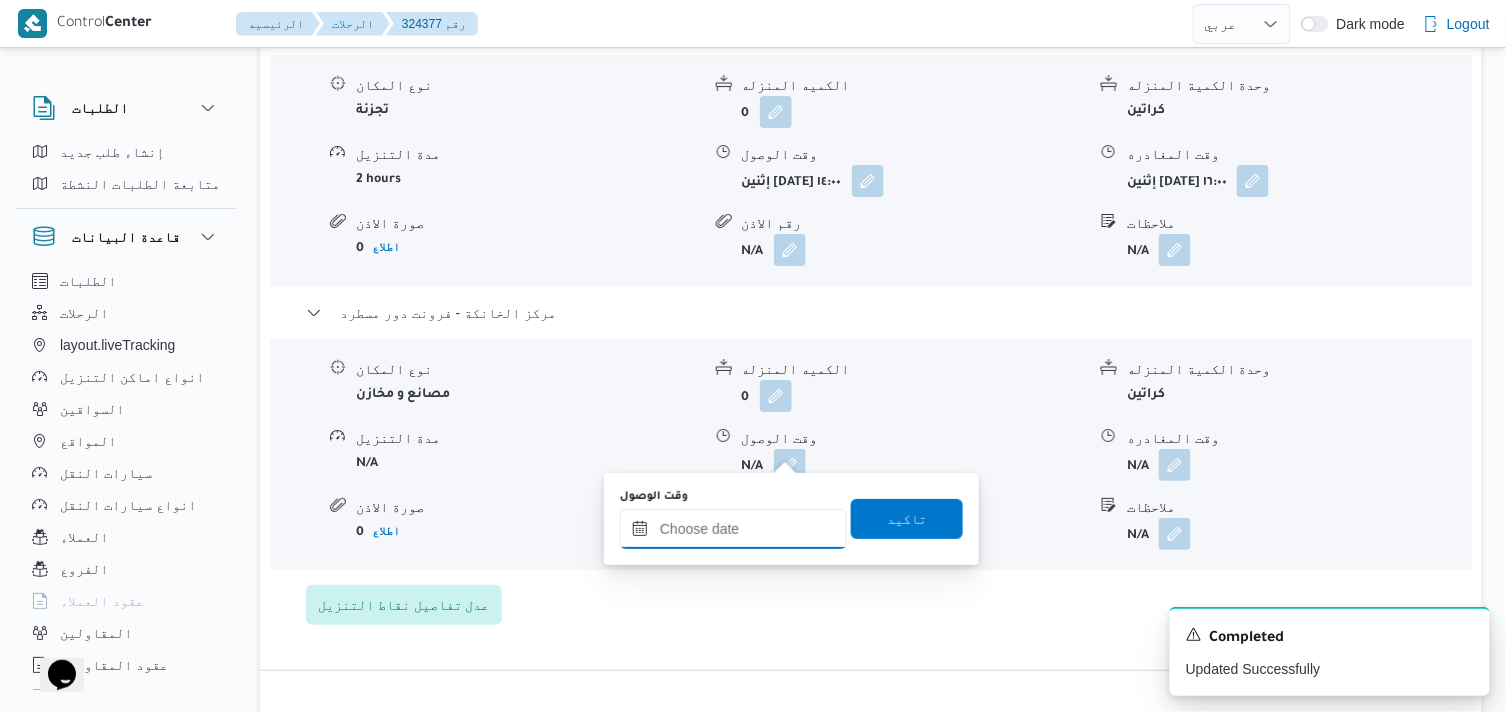 click on "وقت الوصول" at bounding box center (733, 529) 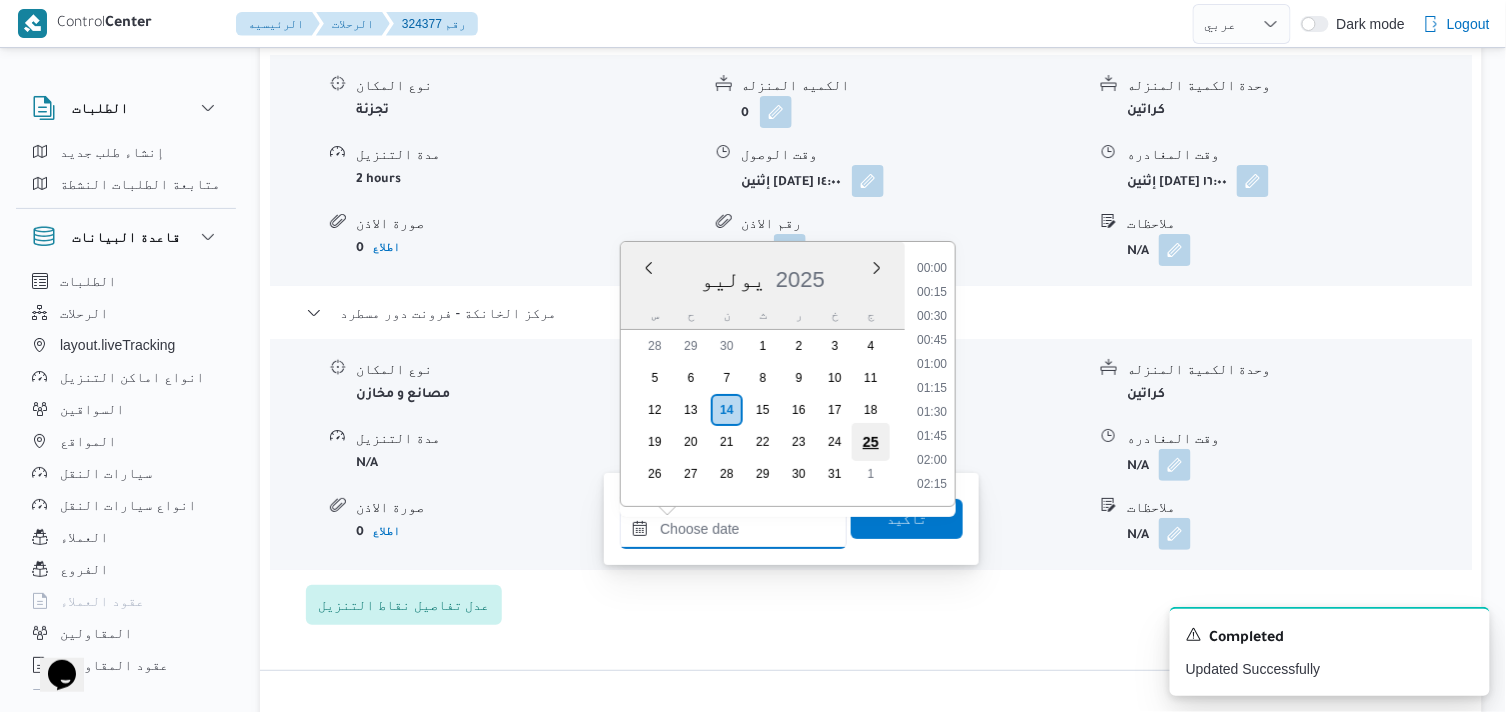 scroll, scrollTop: 1607, scrollLeft: 0, axis: vertical 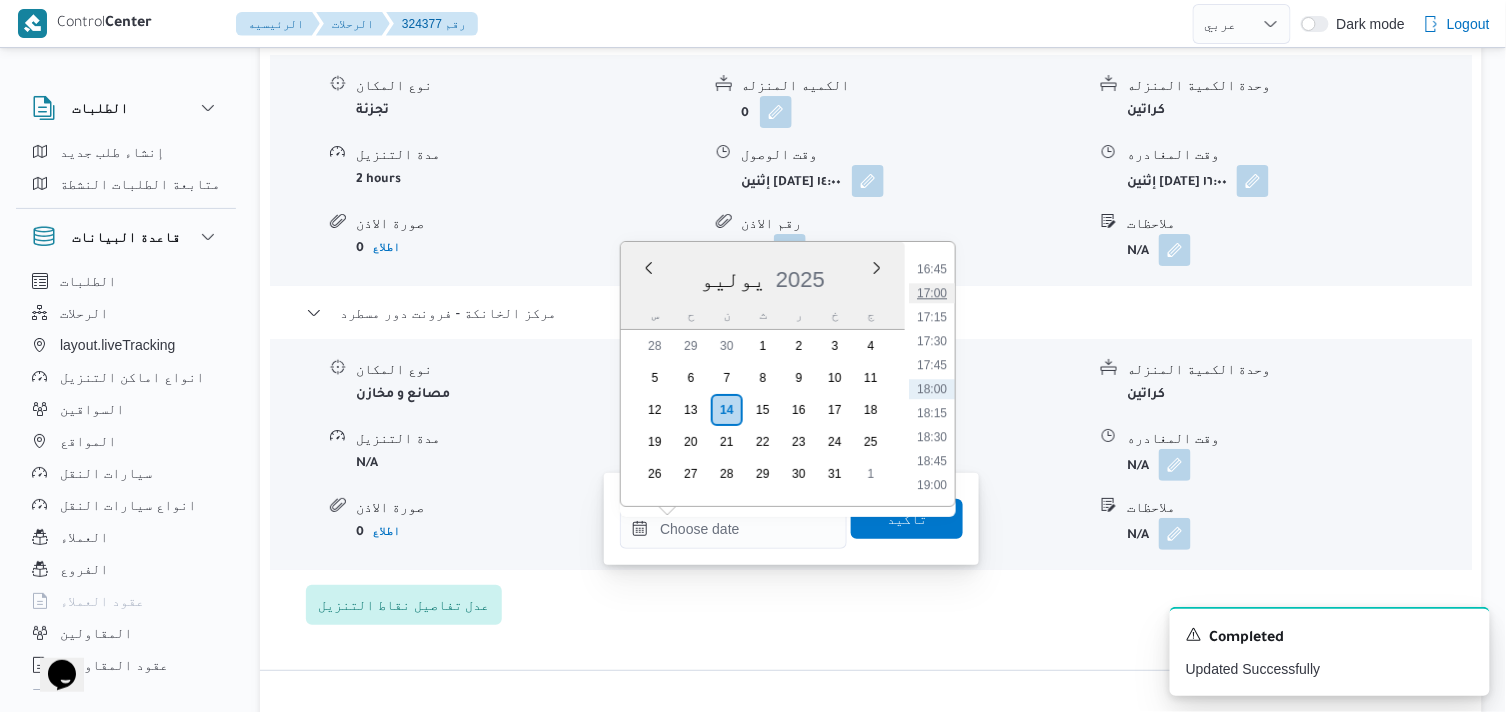 click on "17:00" at bounding box center [932, 293] 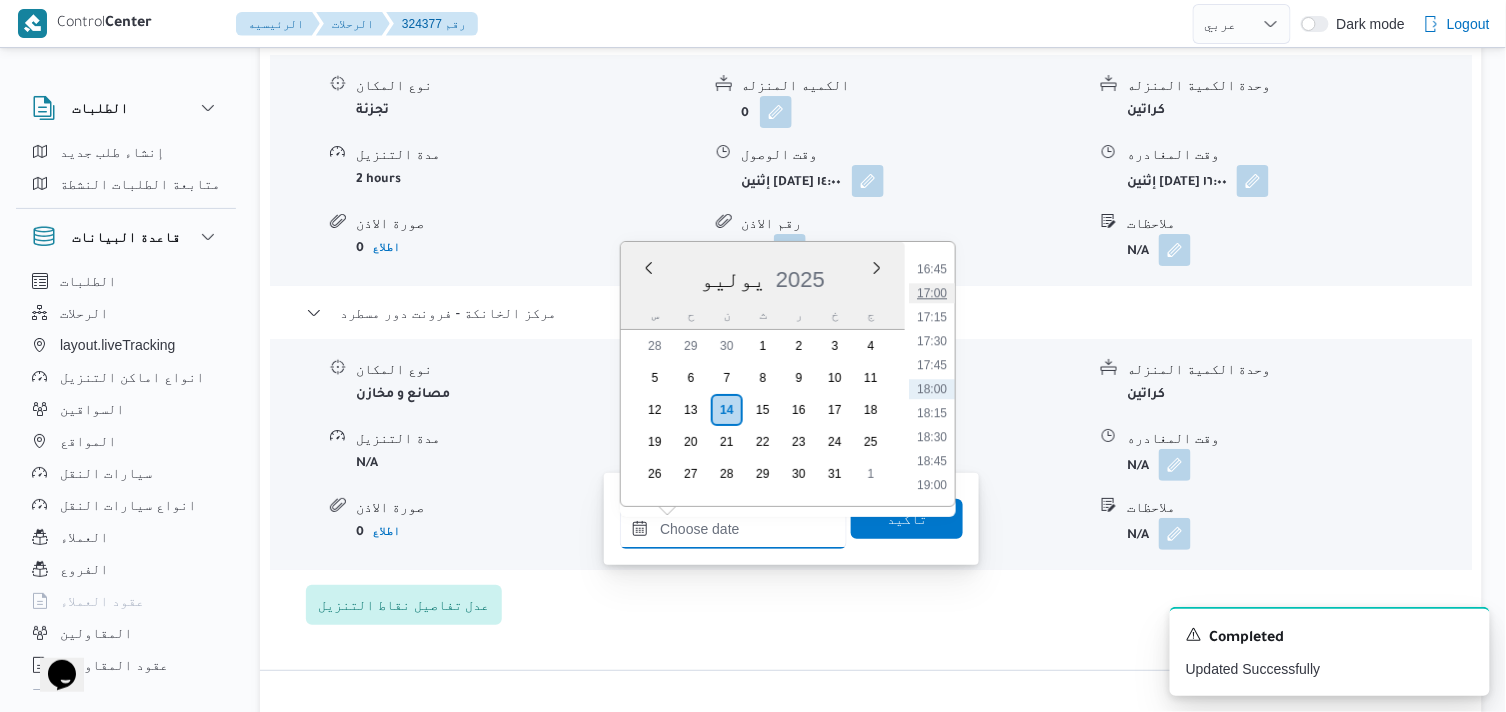 type on "[DATE] ١٧:٠٠" 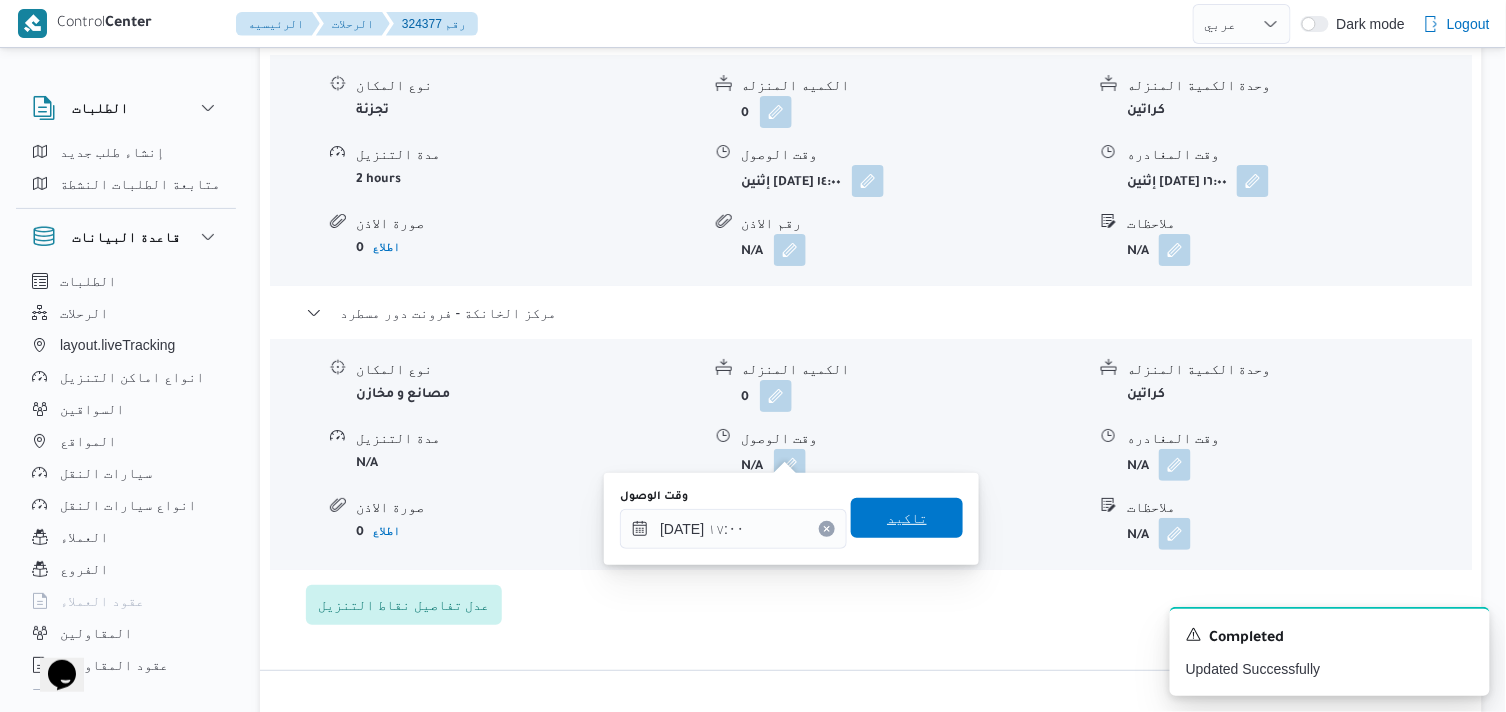 click on "تاكيد" at bounding box center (907, 518) 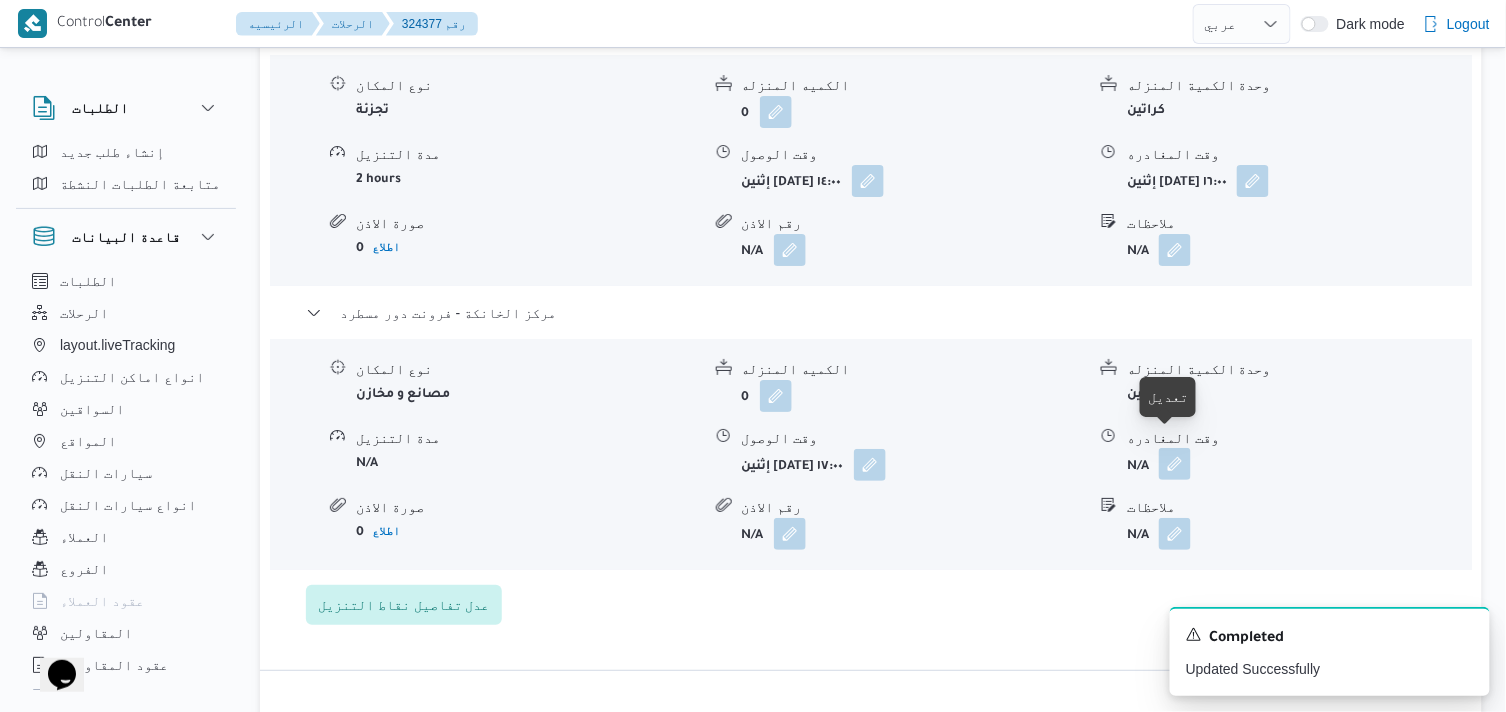 click at bounding box center (1175, 464) 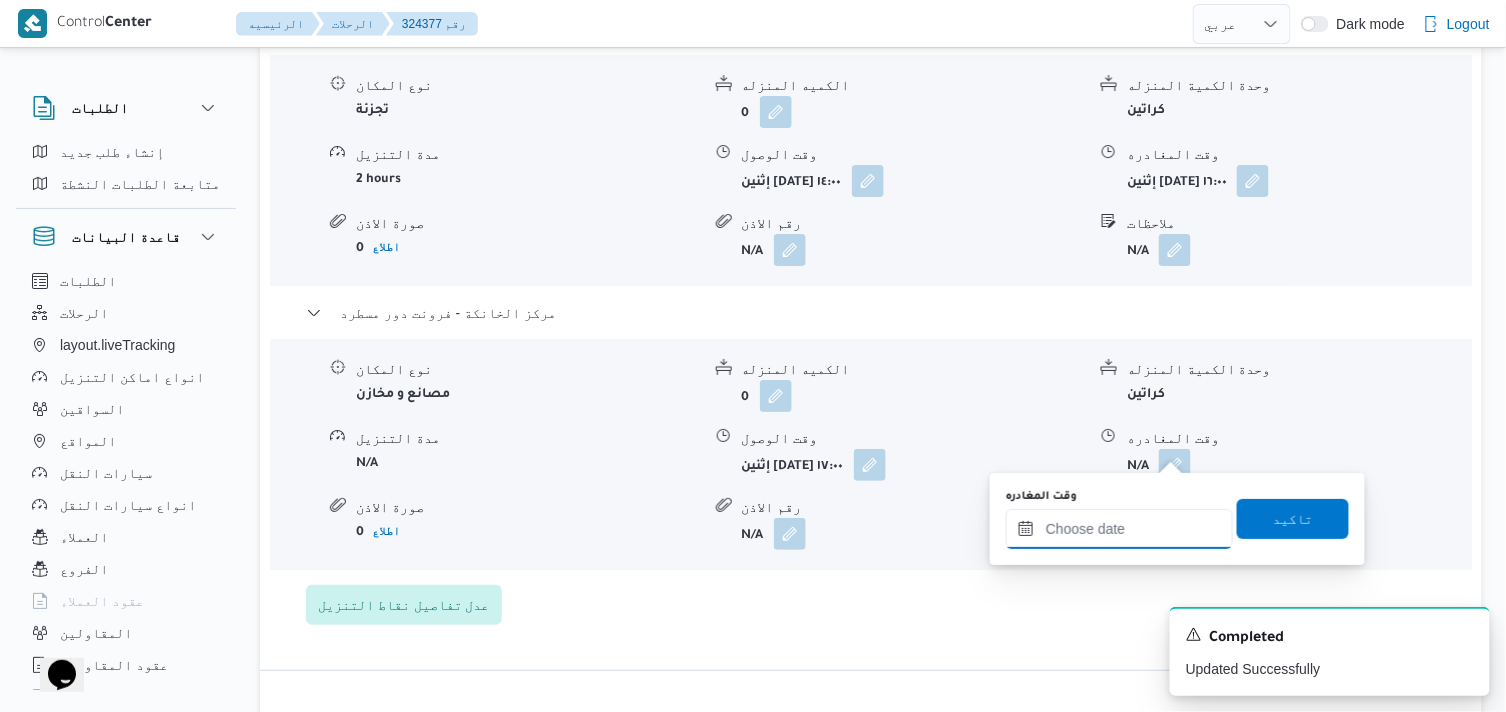 click on "وقت المغادره" at bounding box center (1119, 529) 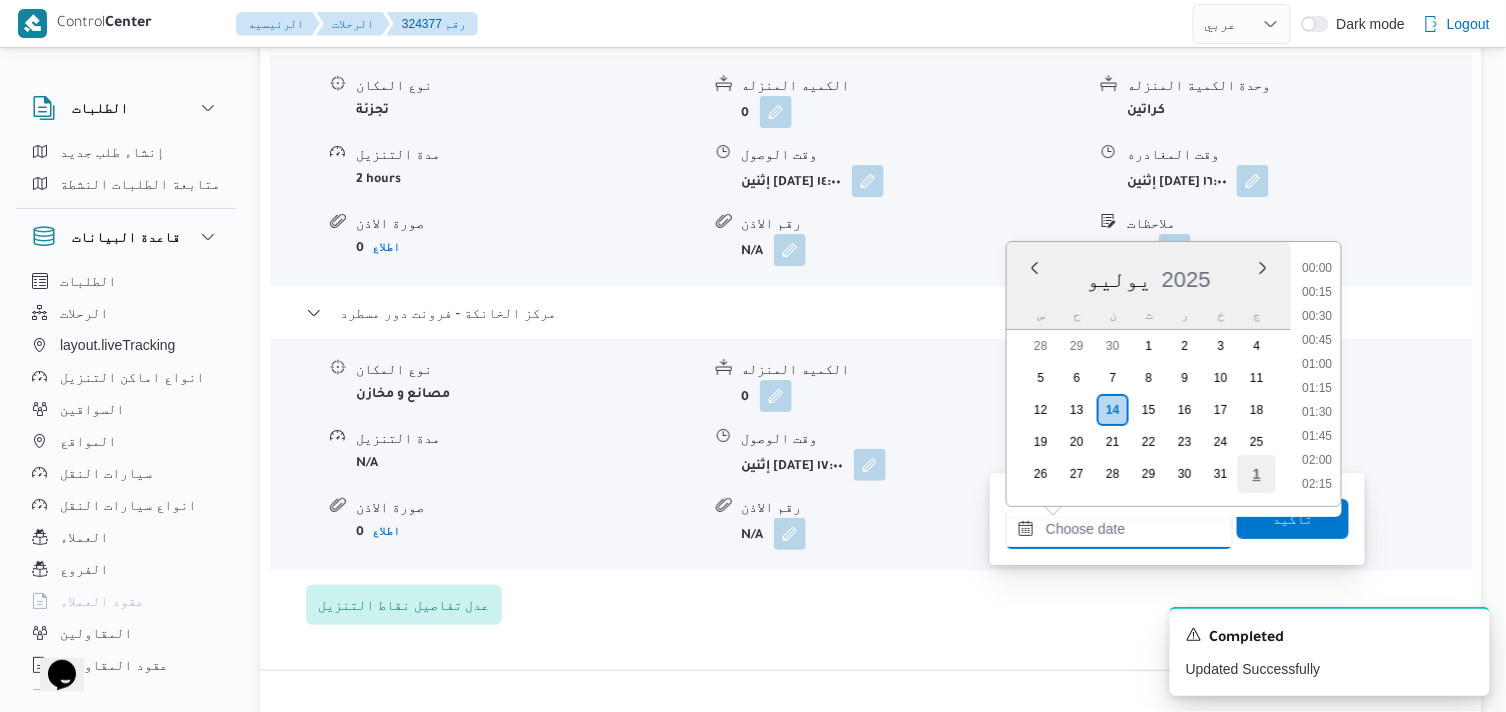 scroll, scrollTop: 1607, scrollLeft: 0, axis: vertical 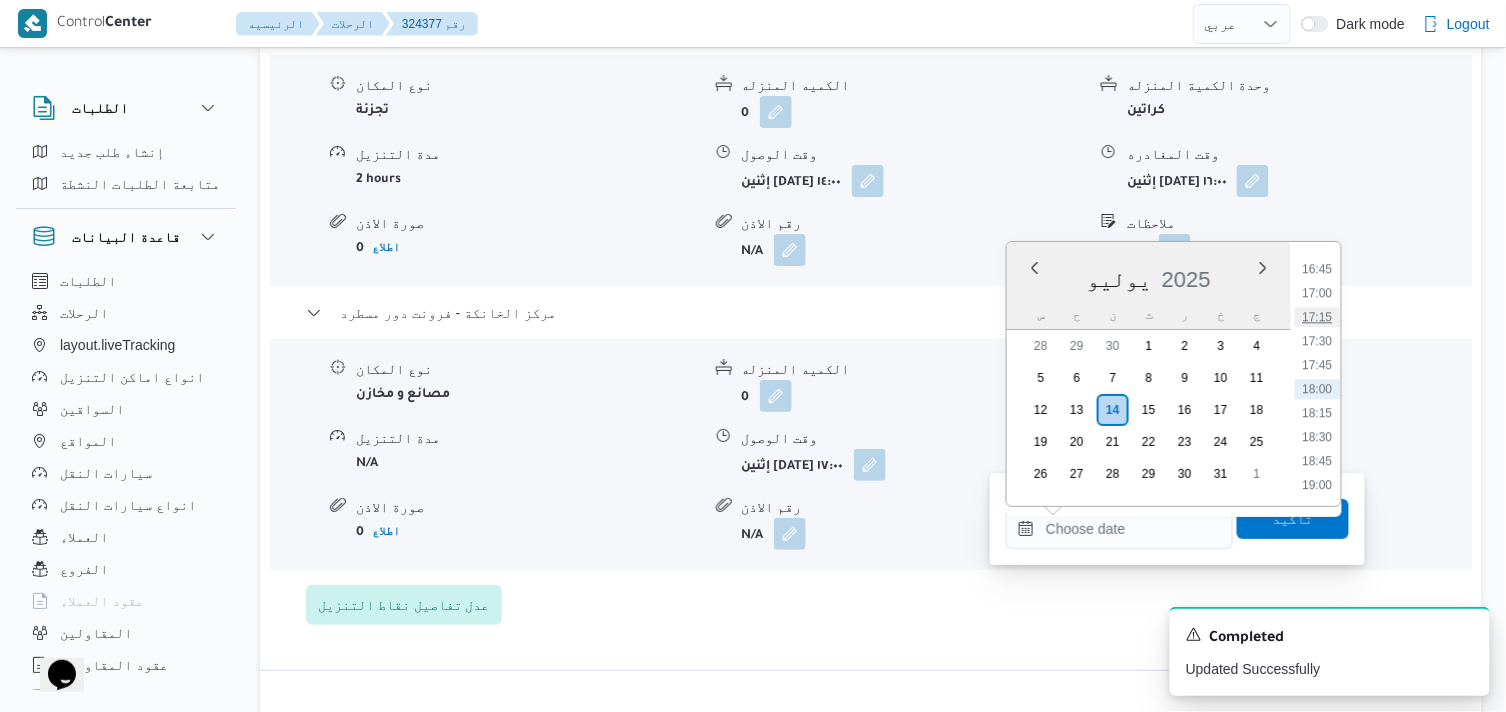 click on "17:15" at bounding box center [1318, 317] 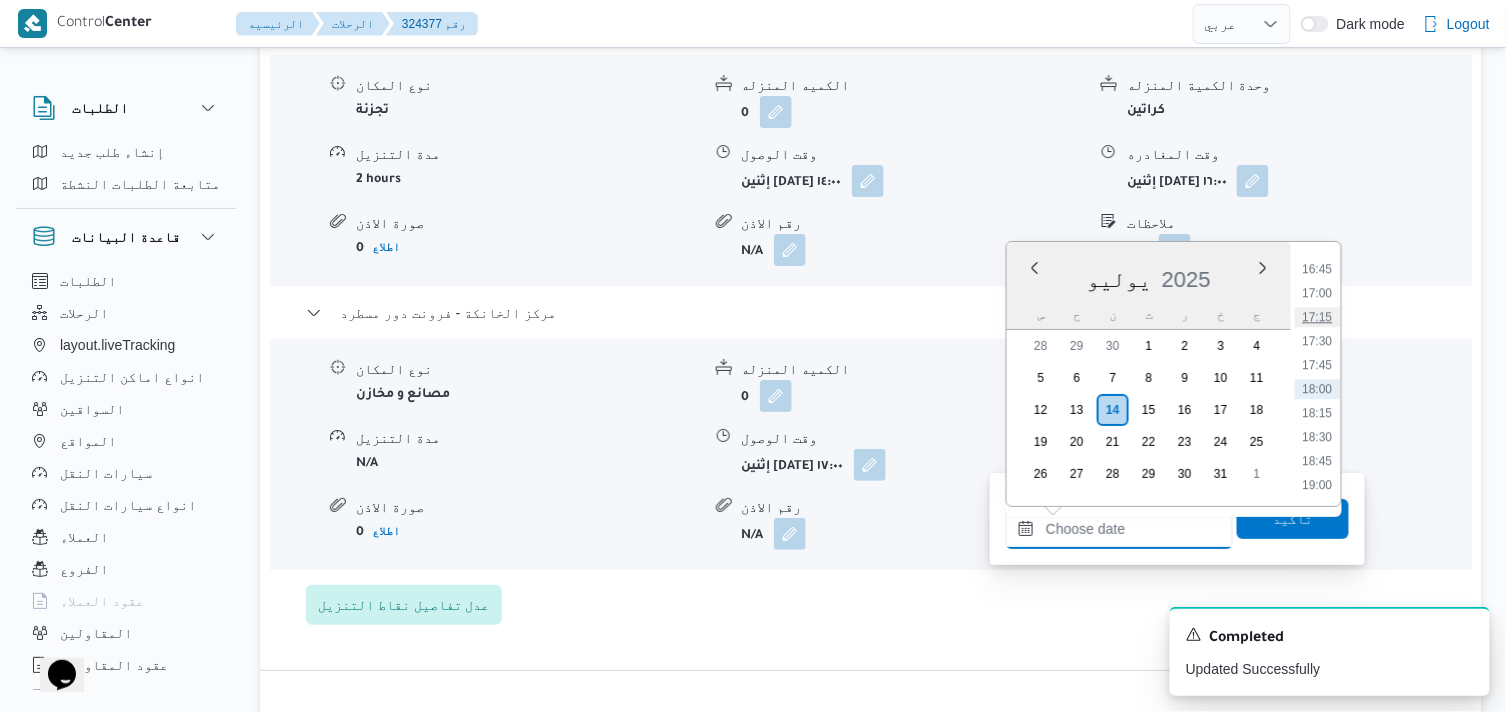 type on "١٤/٠٧/٢٠٢٥ ١٧:١٥" 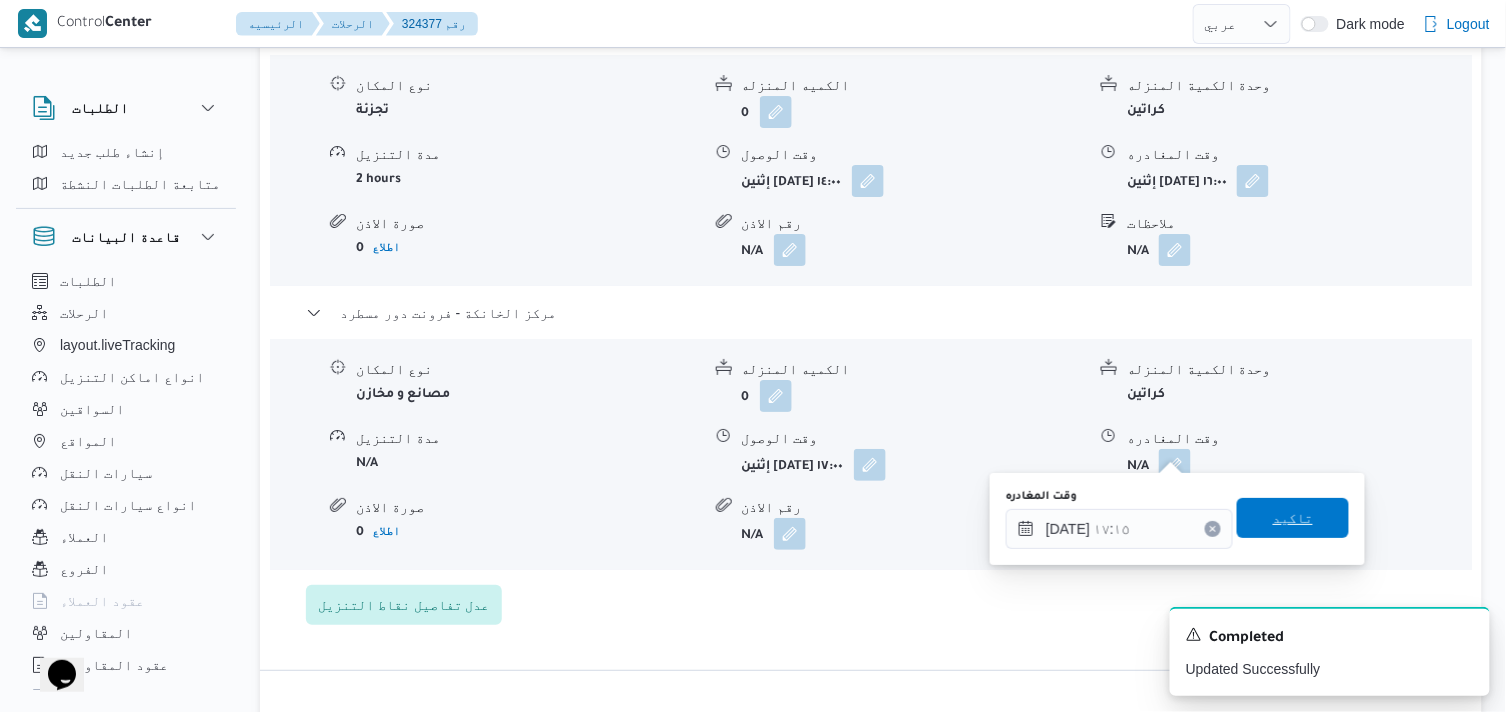 click on "تاكيد" at bounding box center (1293, 518) 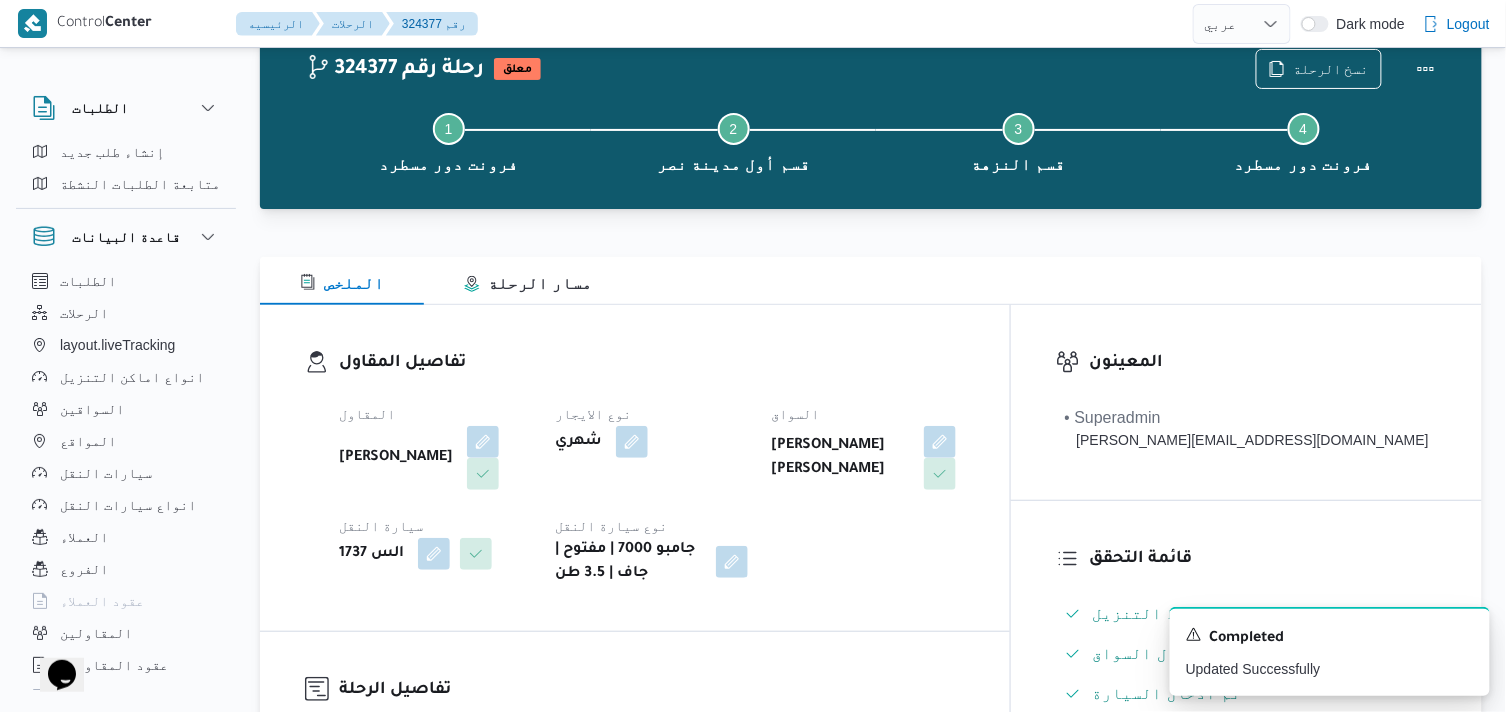 scroll, scrollTop: 2, scrollLeft: 0, axis: vertical 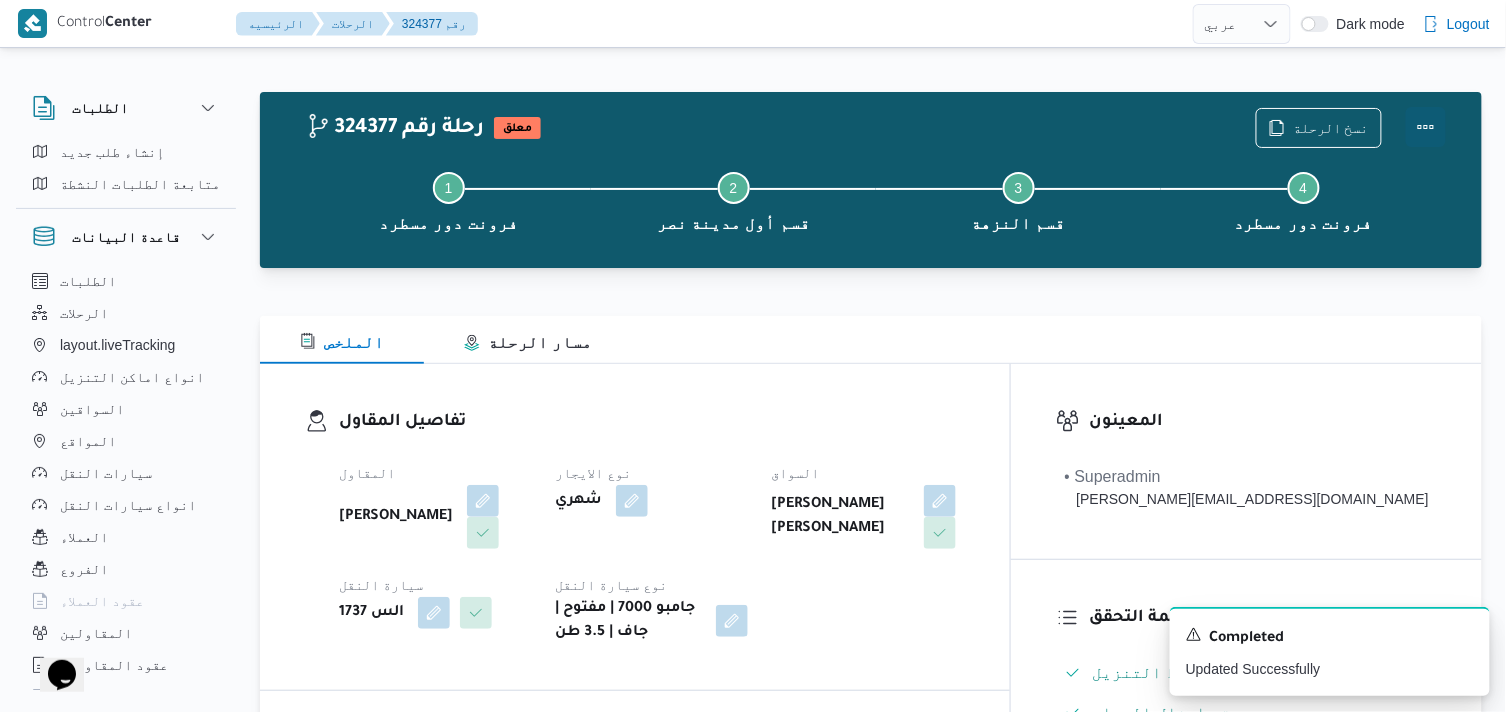 drag, startPoint x: 1433, startPoint y: 115, endPoint x: 1412, endPoint y: 118, distance: 21.213203 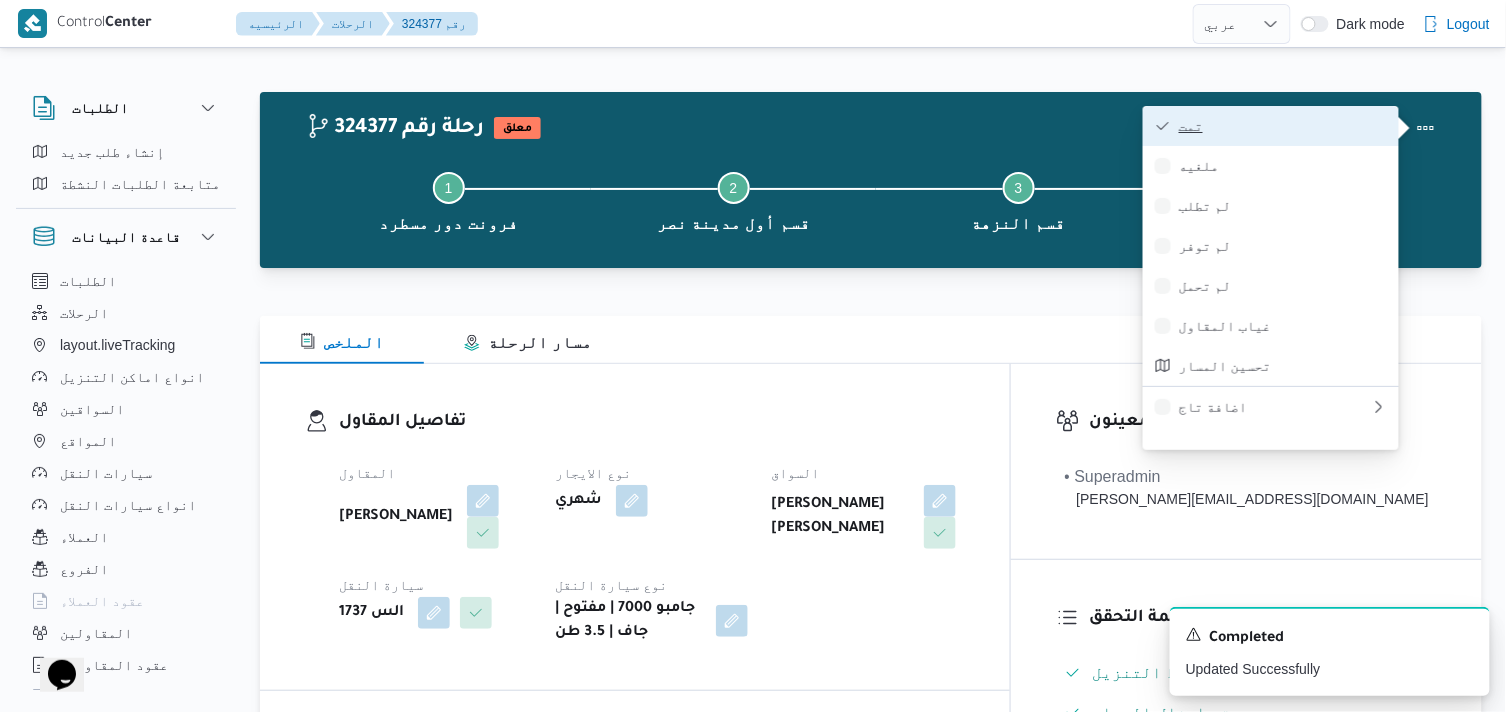click on "تمت" at bounding box center [1283, 126] 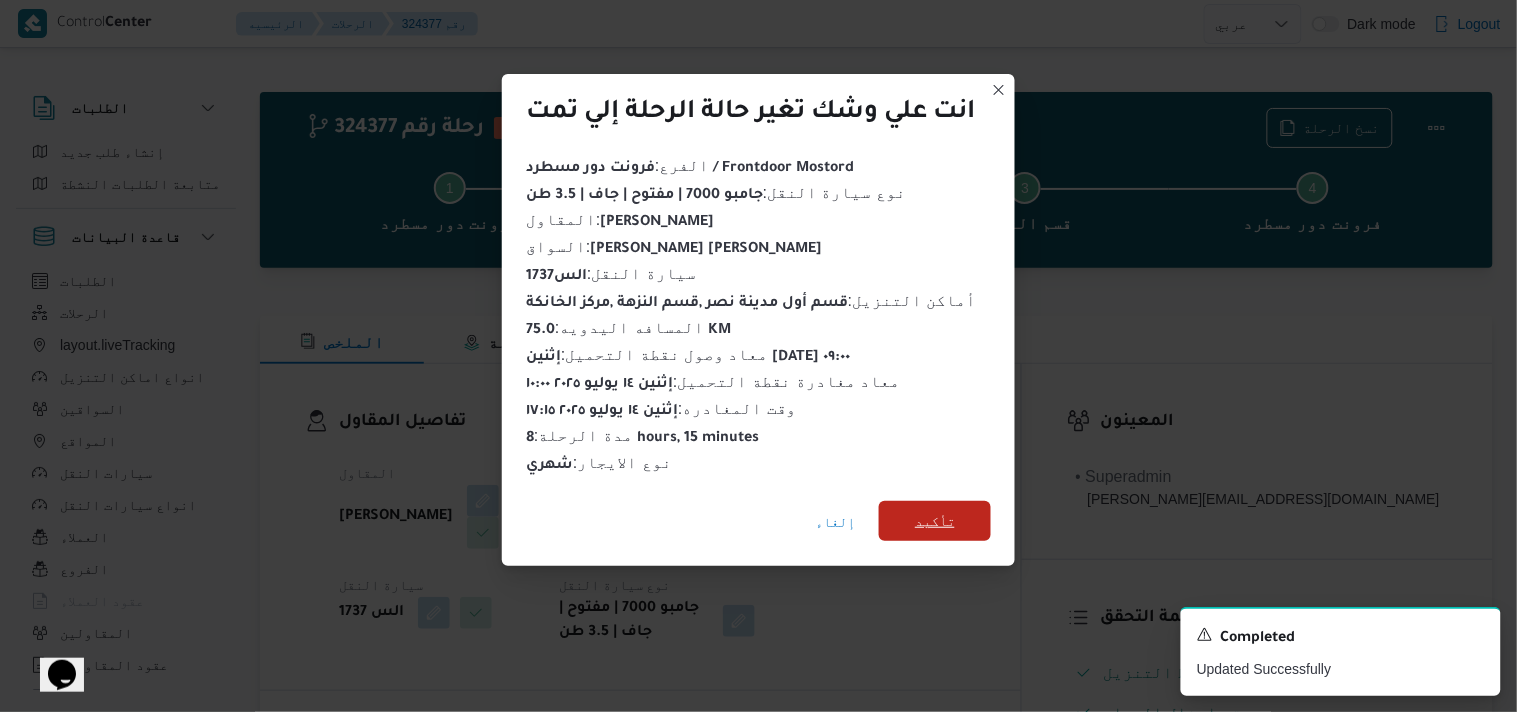 click on "تأكيد" at bounding box center (935, 521) 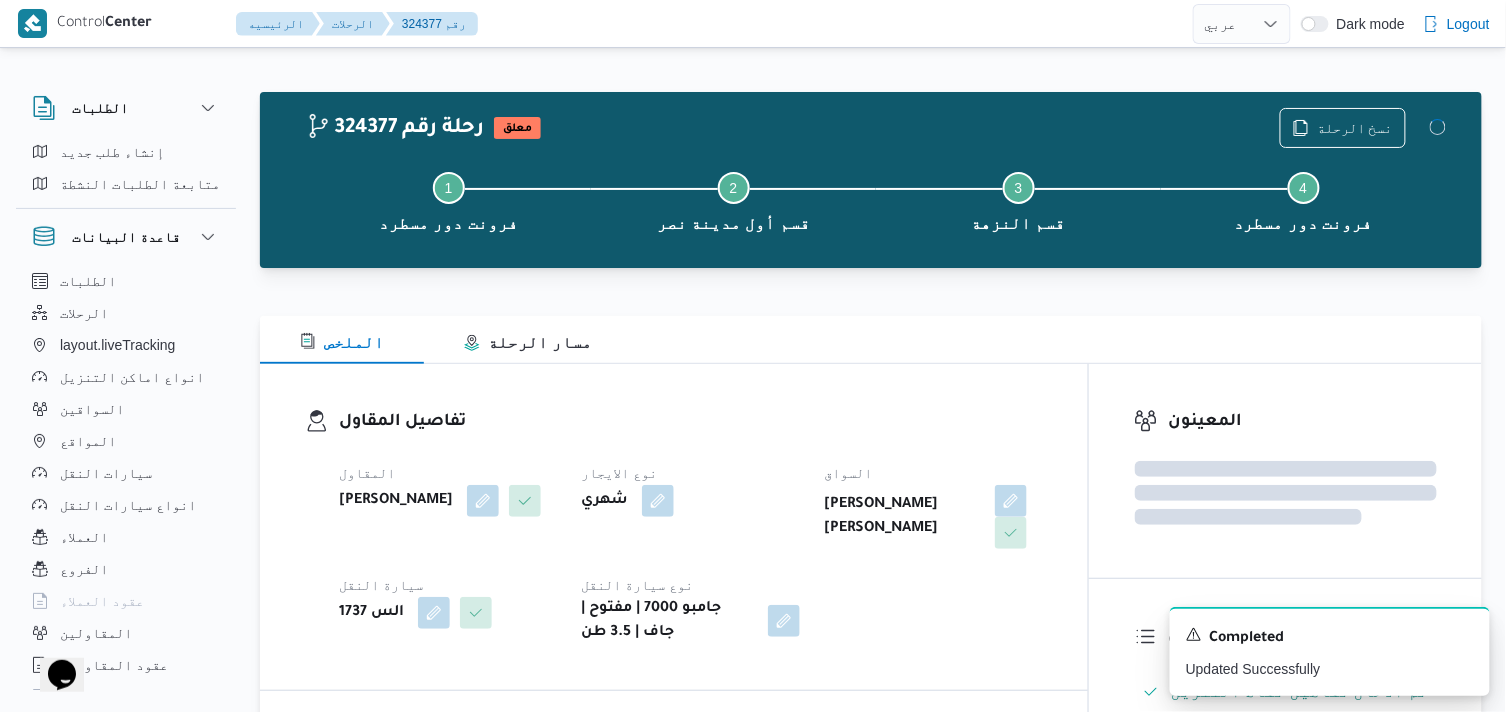 click on "المقاول محمد ناصر كامل عباس نوع الايجار شهري السواق راشد احمد شيخ ادريس عمر سيارة النقل الس 1737 نوع سيارة النقل جامبو 7000 | مفتوح | جاف | 3.5 طن" at bounding box center [691, 553] 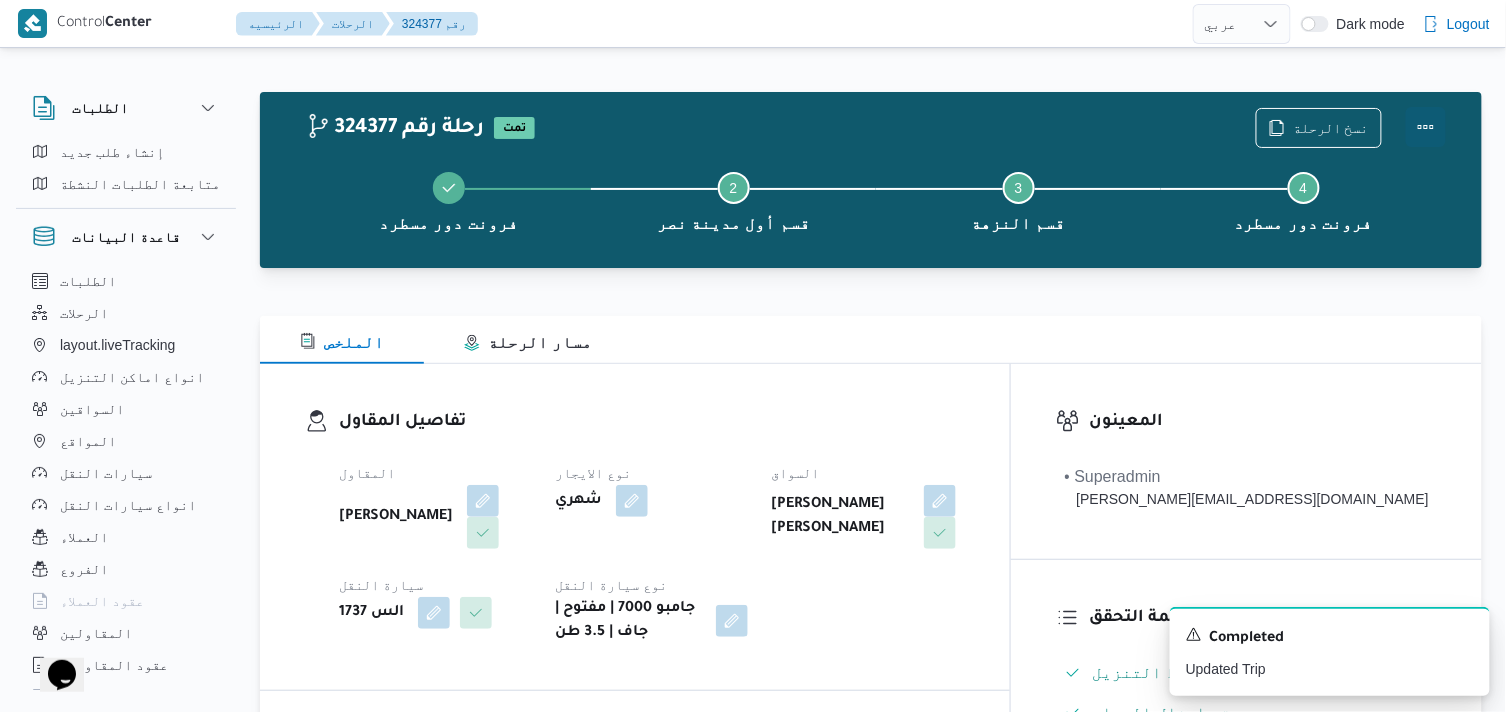 click at bounding box center [1426, 127] 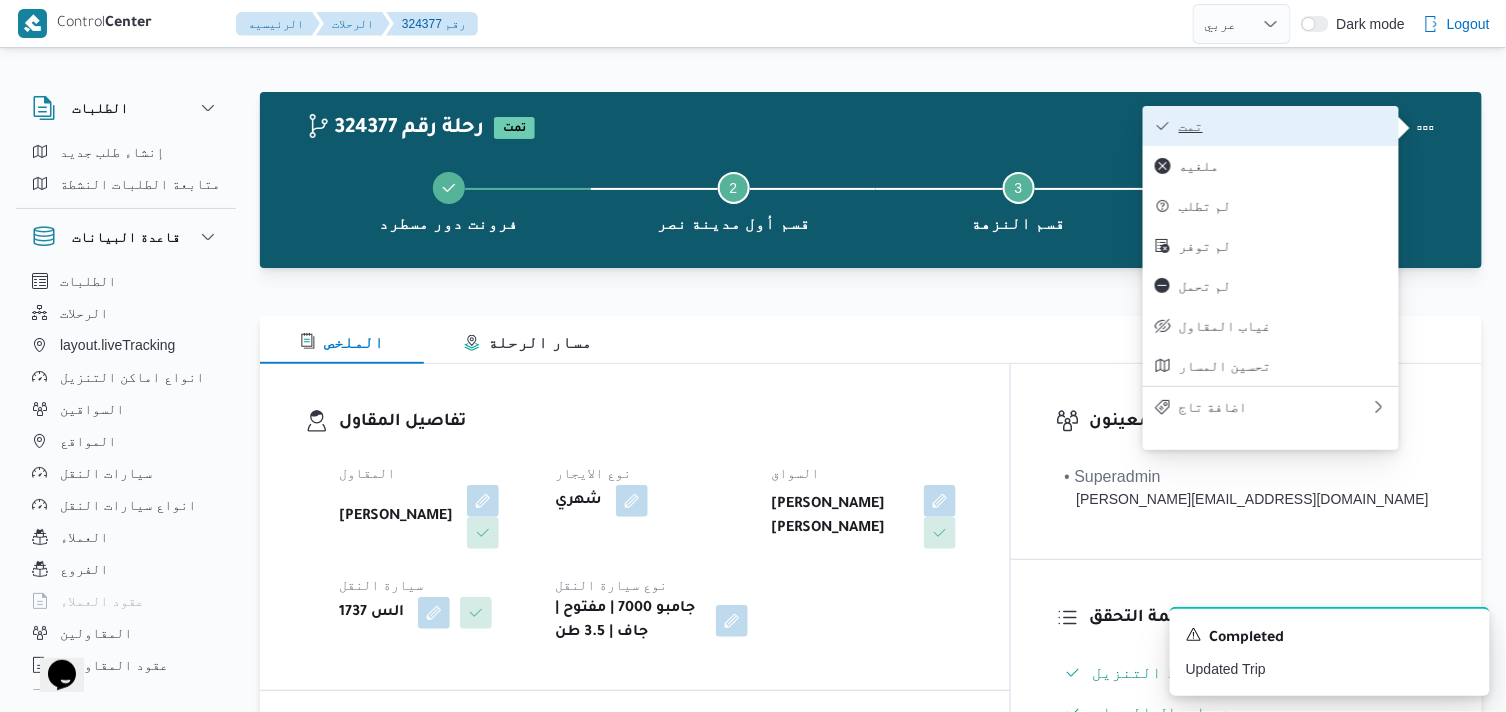 click on "تمت" at bounding box center (1283, 126) 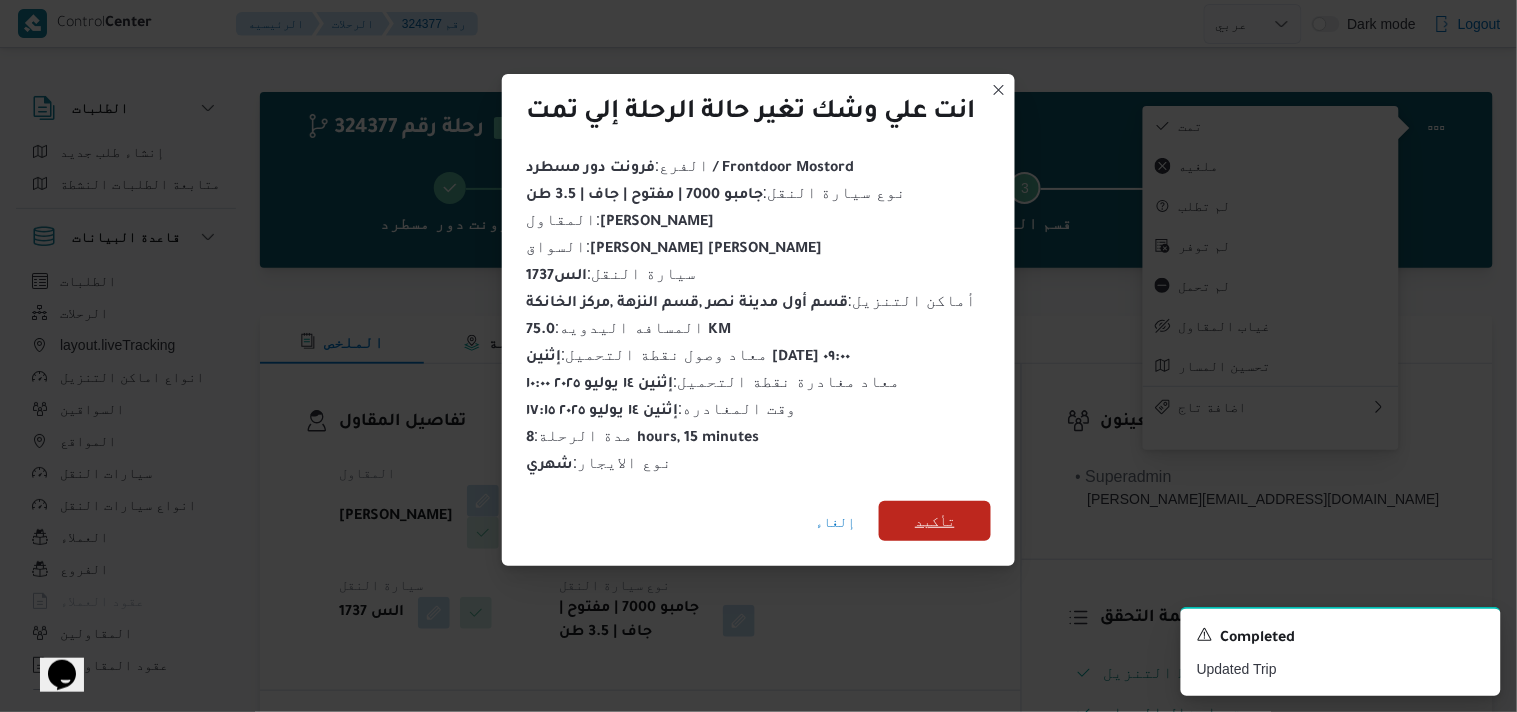click on "تأكيد" at bounding box center (935, 521) 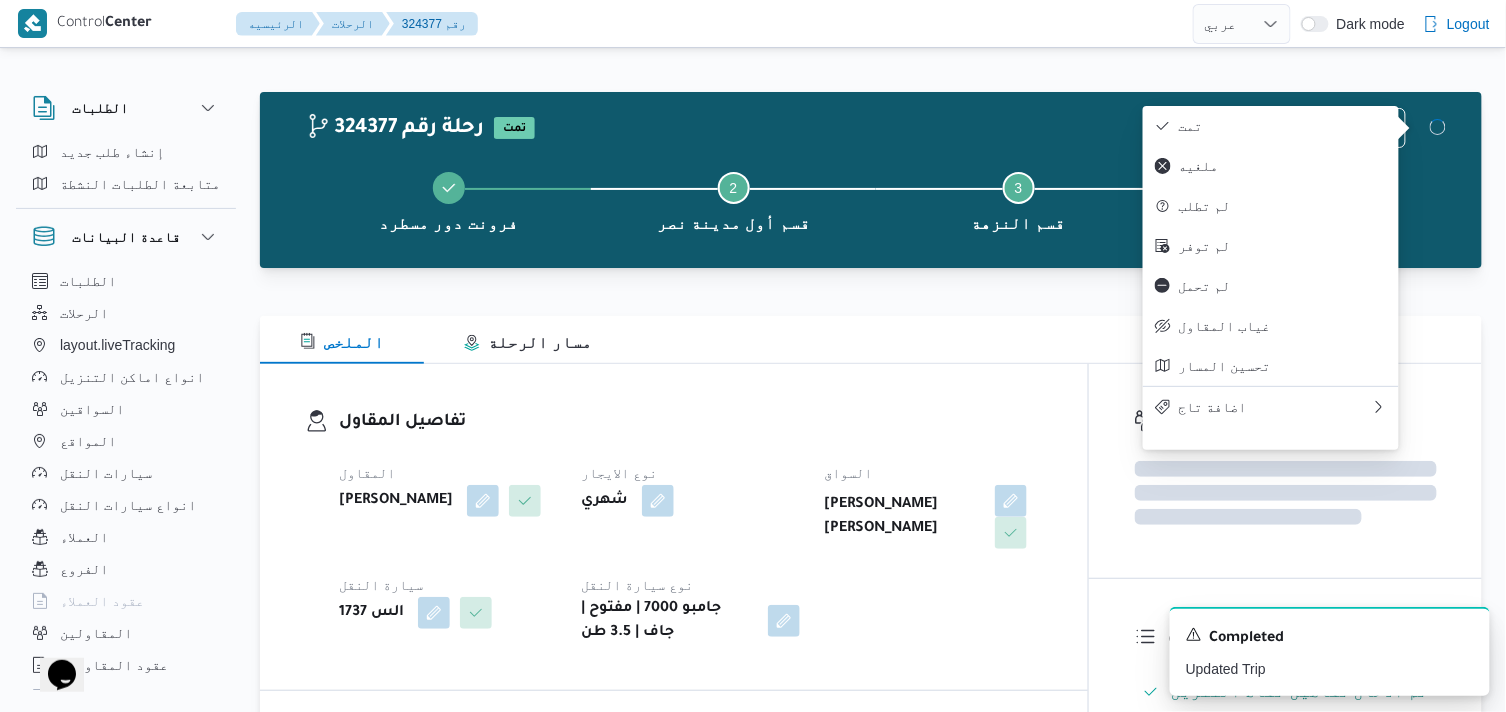 click on "المقاول محمد ناصر كامل عباس نوع الايجار شهري السواق راشد احمد شيخ ادريس عمر سيارة النقل الس 1737 نوع سيارة النقل جامبو 7000 | مفتوح | جاف | 3.5 طن" at bounding box center (691, 553) 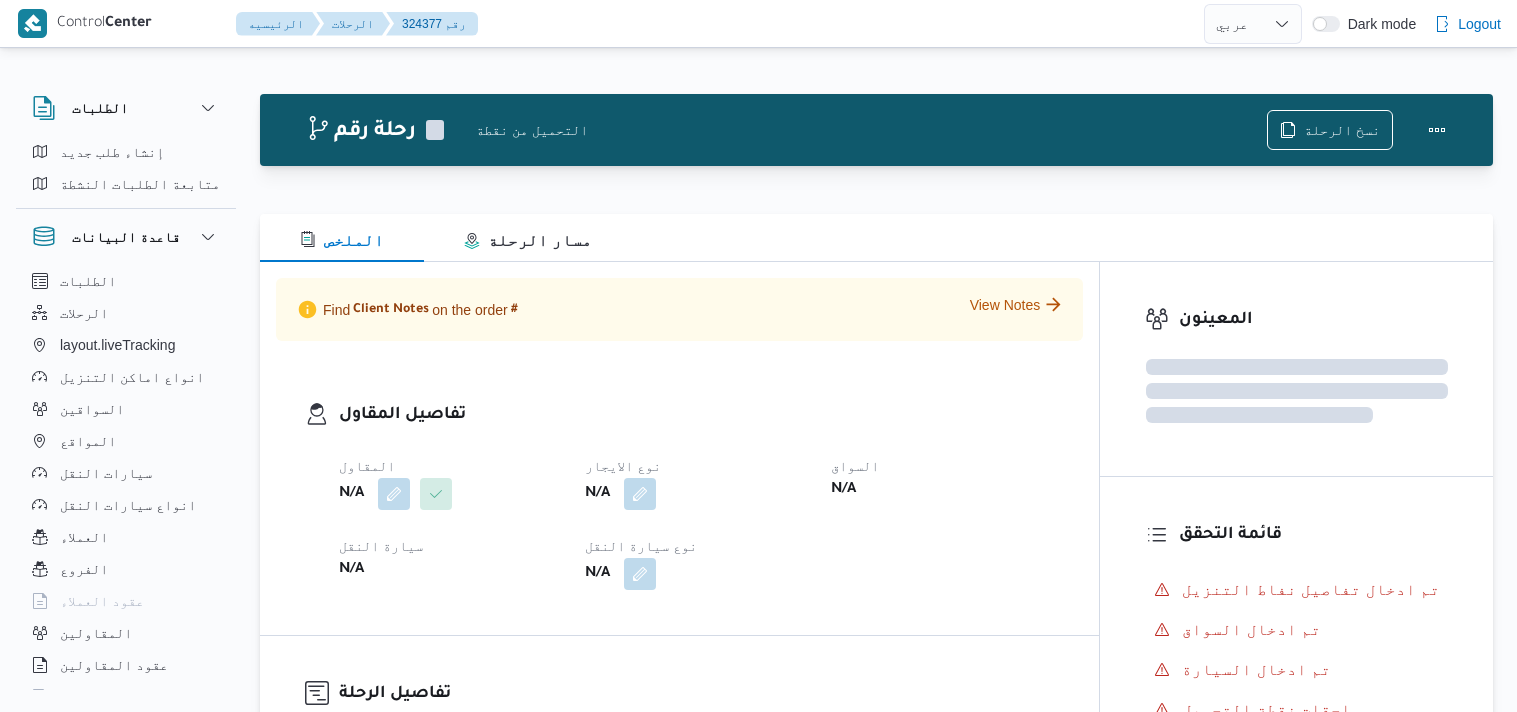 select on "ar" 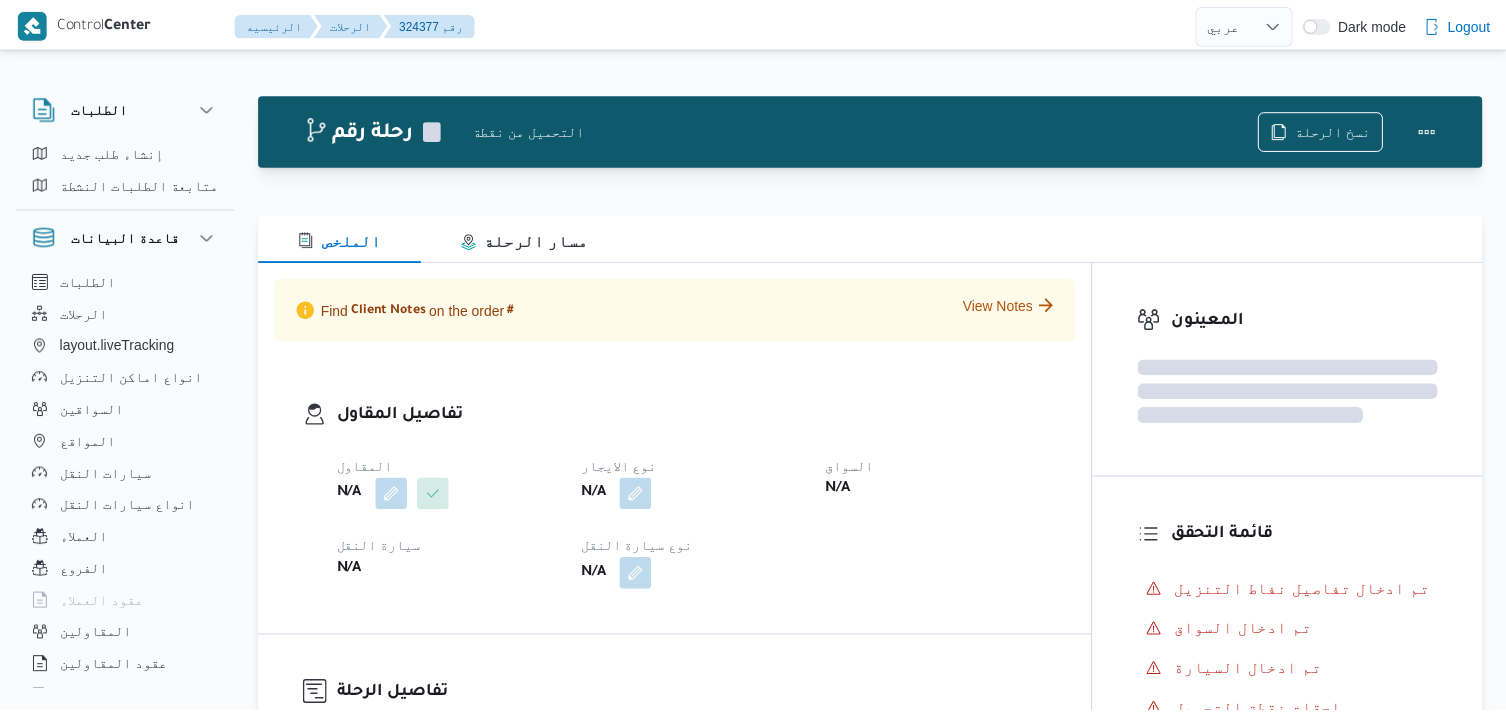scroll, scrollTop: 0, scrollLeft: 0, axis: both 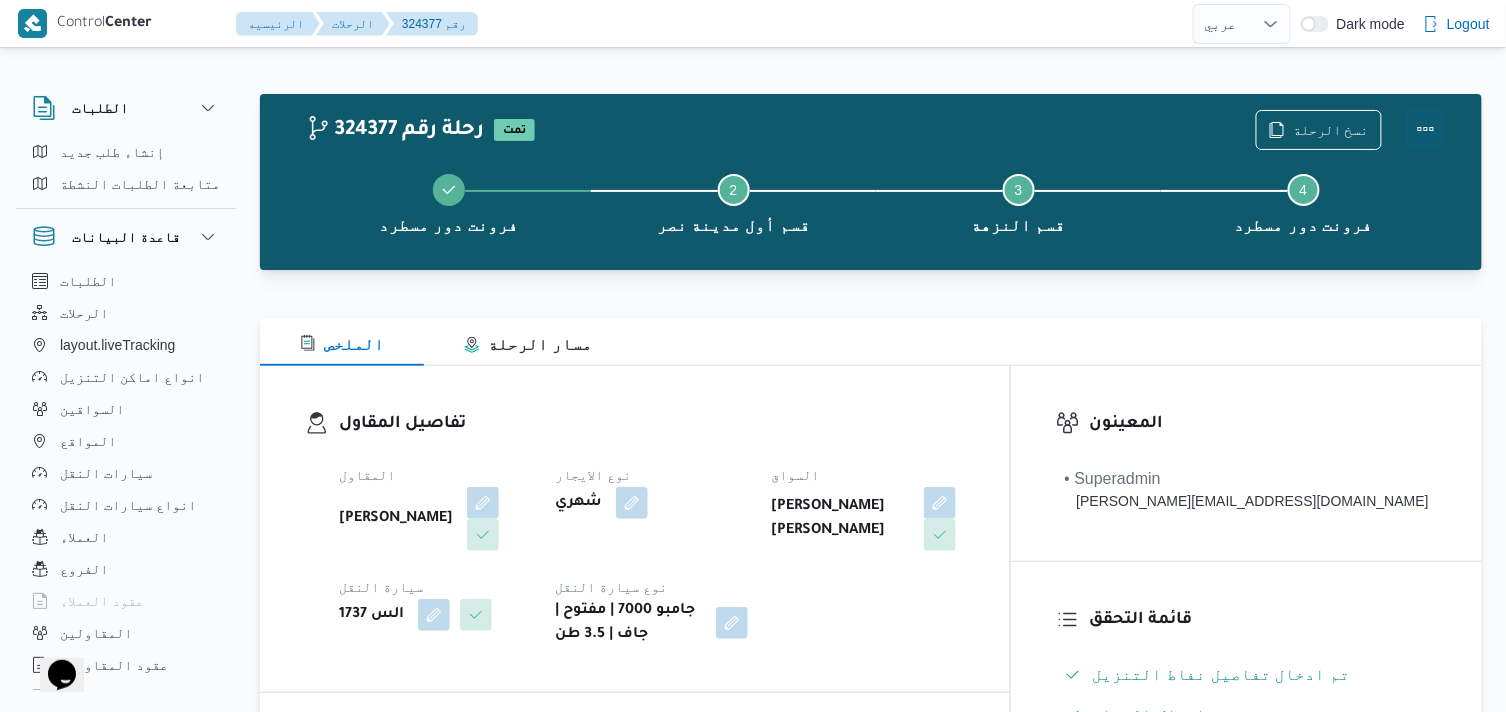 click at bounding box center (1426, 129) 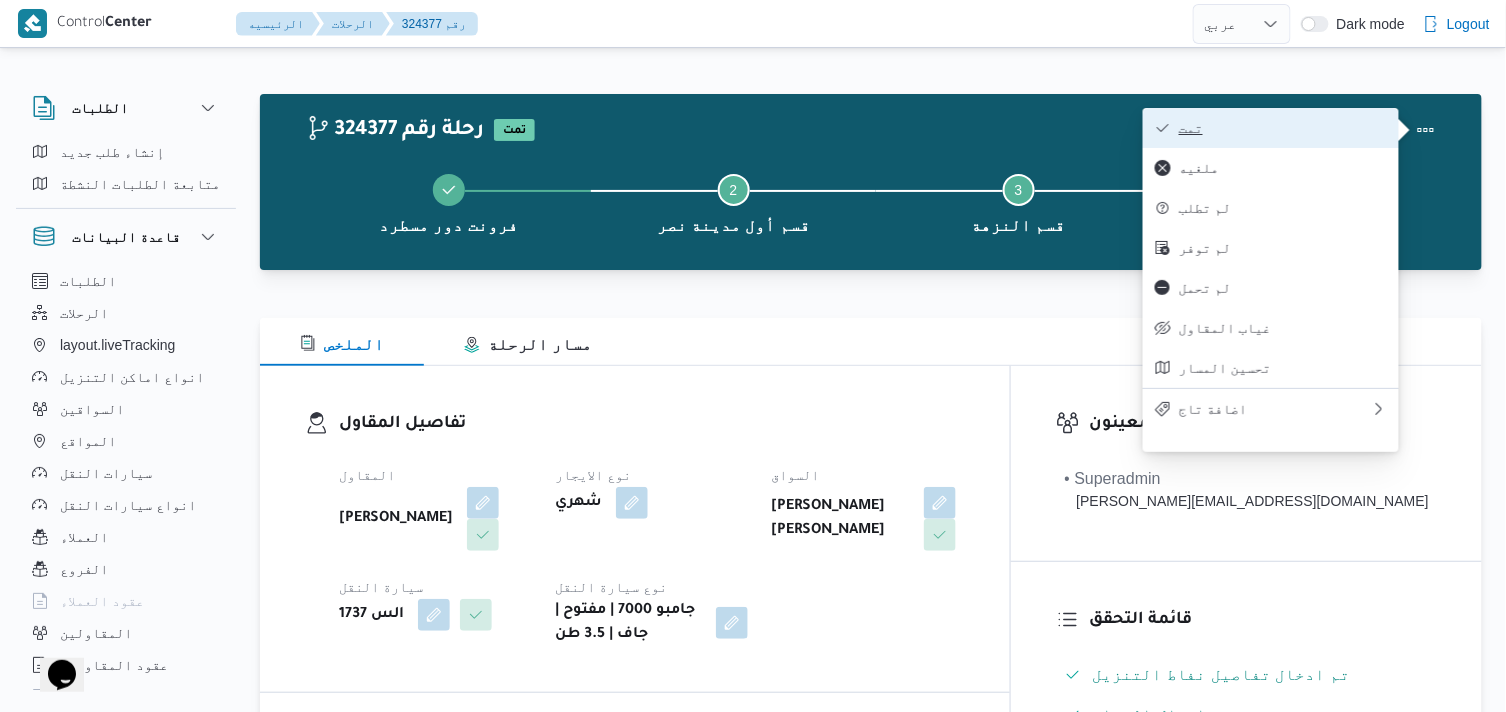 click on "تمت" at bounding box center (1271, 128) 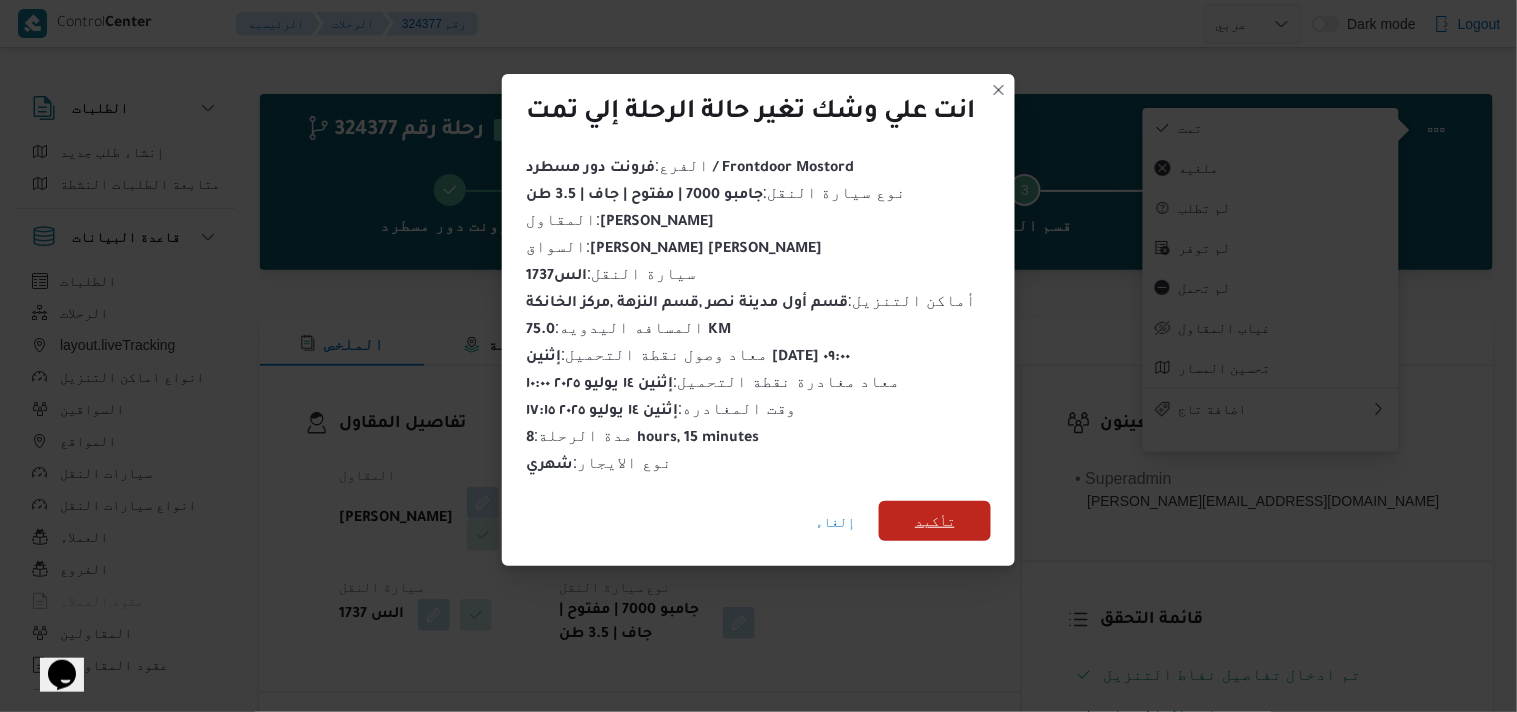 click on "تأكيد" at bounding box center (935, 521) 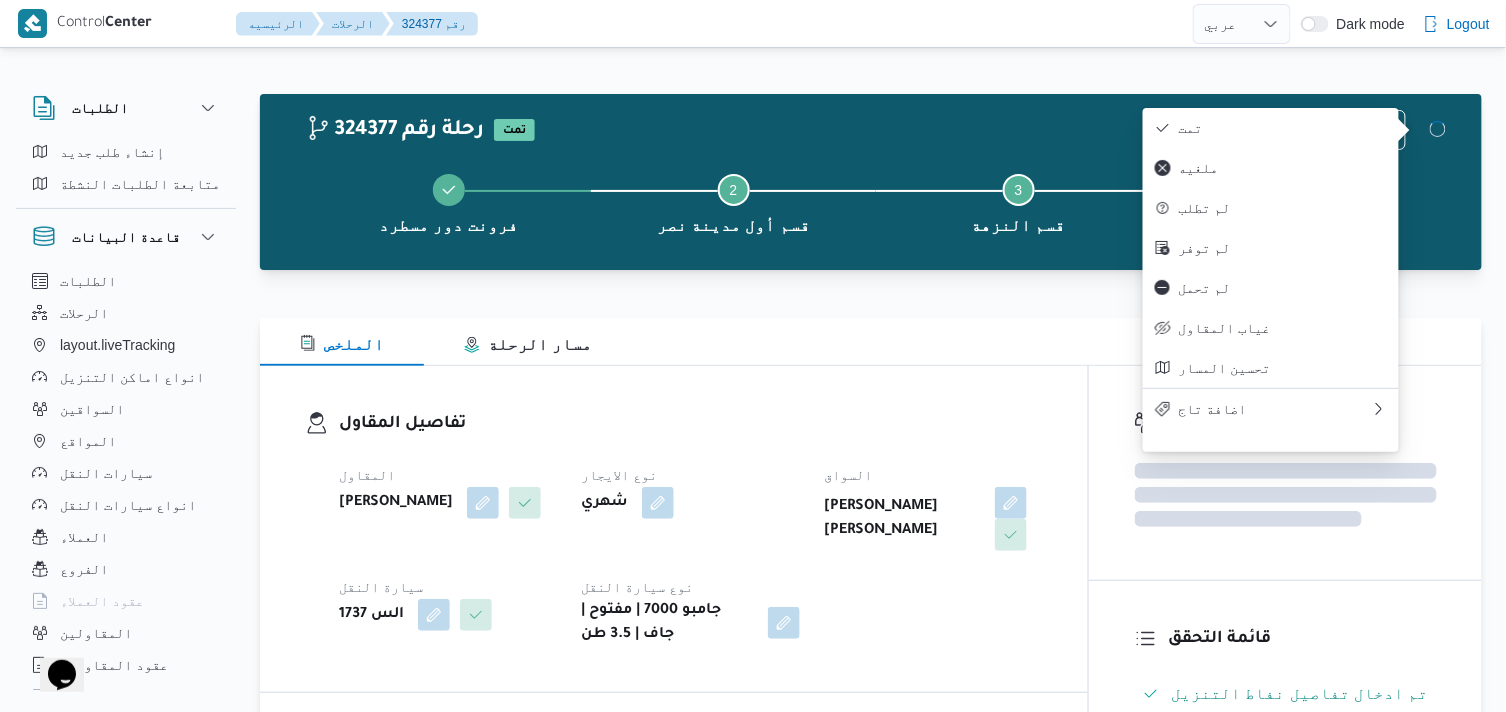 click on "نوع الايجار" at bounding box center [690, 475] 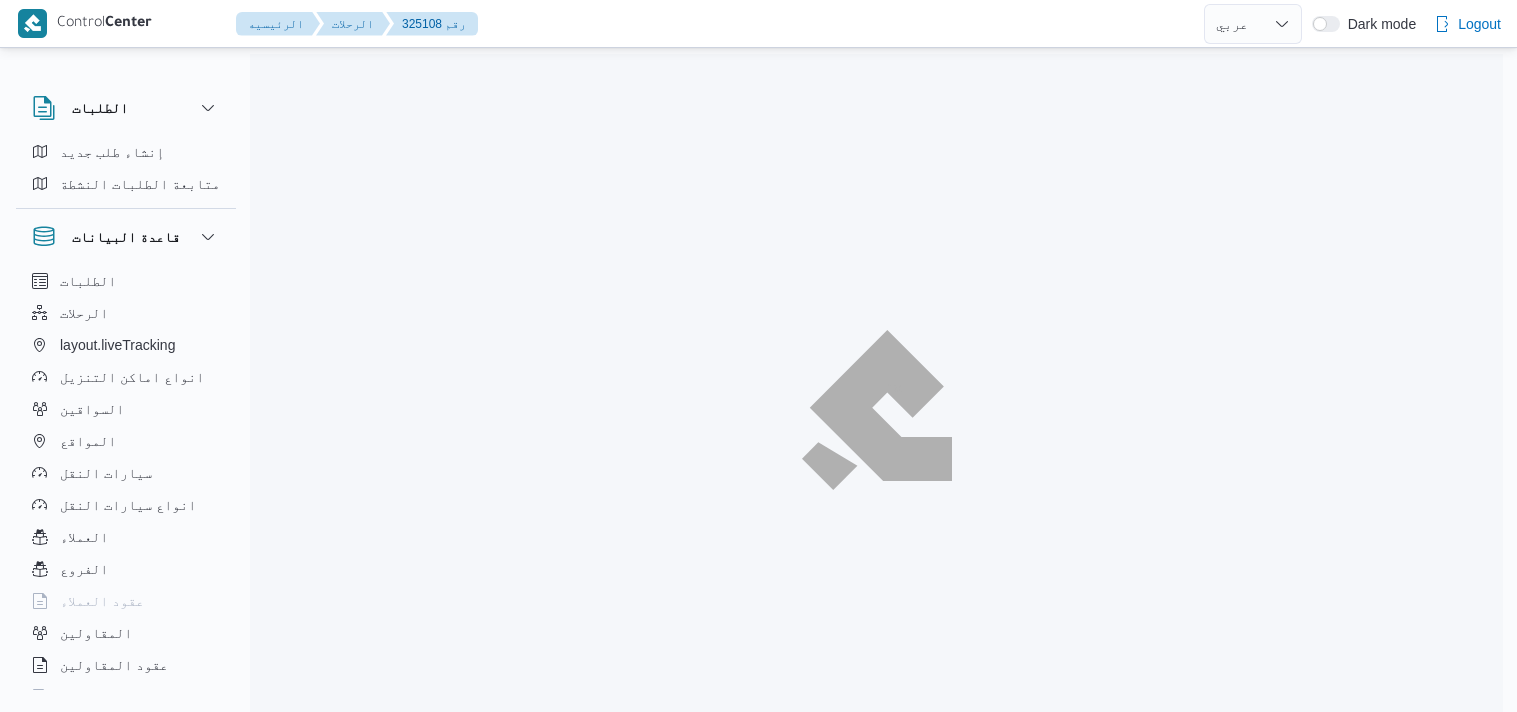 select on "ar" 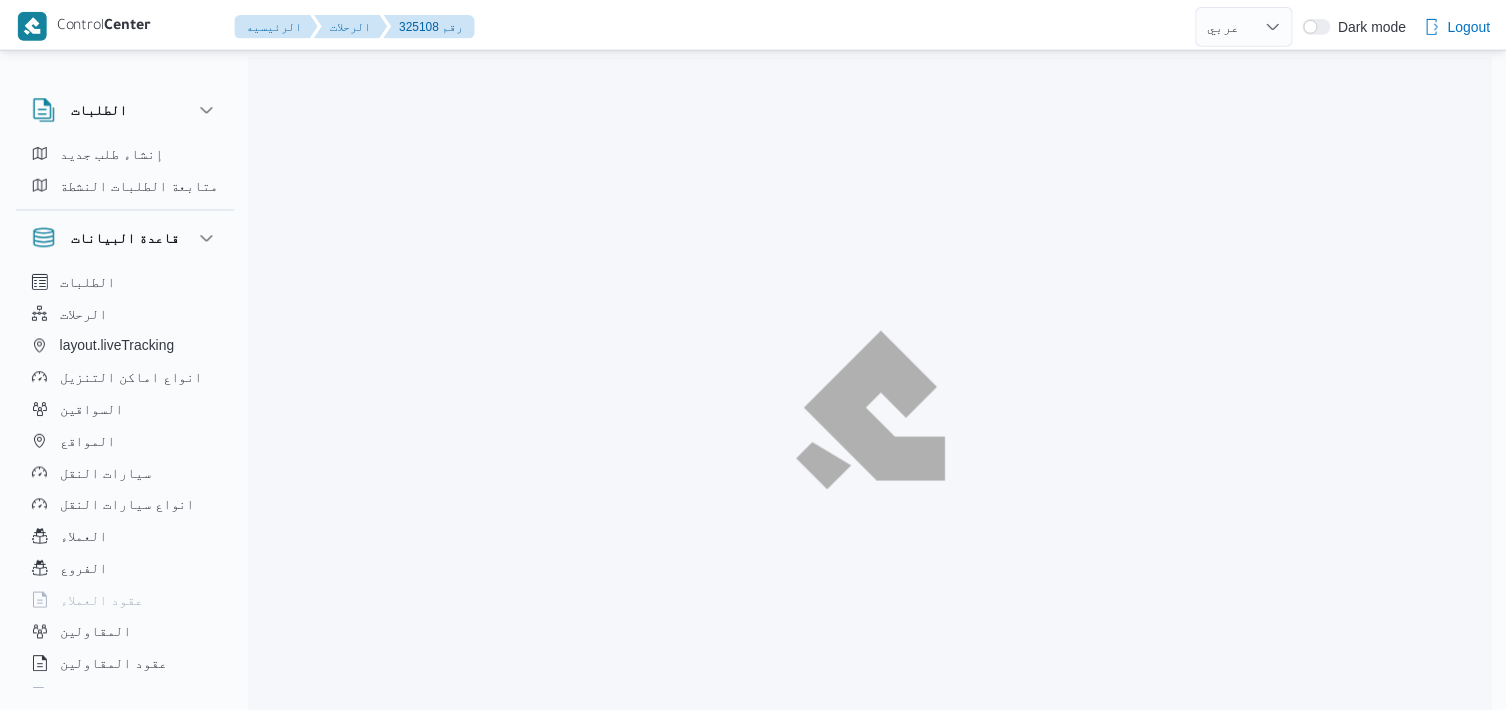 scroll, scrollTop: 0, scrollLeft: 0, axis: both 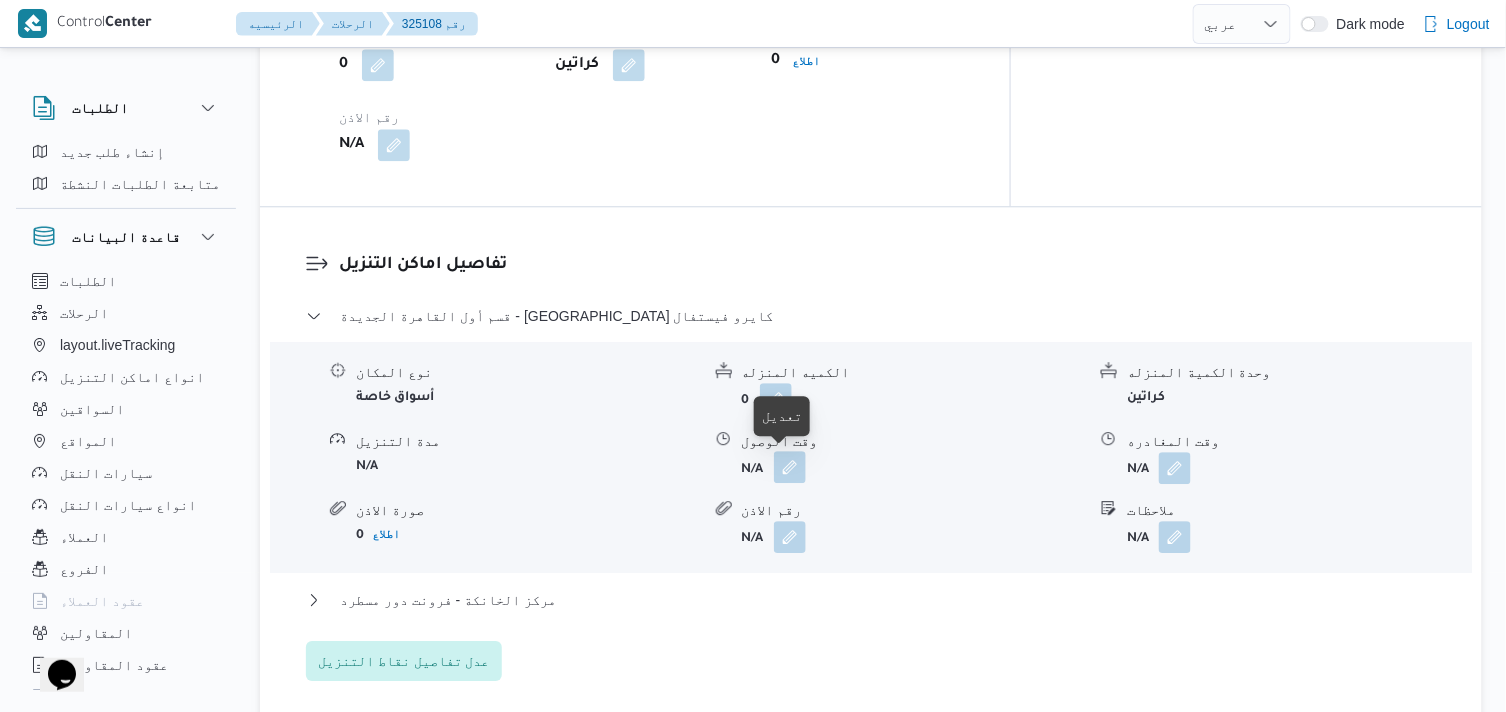drag, startPoint x: 788, startPoint y: 463, endPoint x: 790, endPoint y: 478, distance: 15.132746 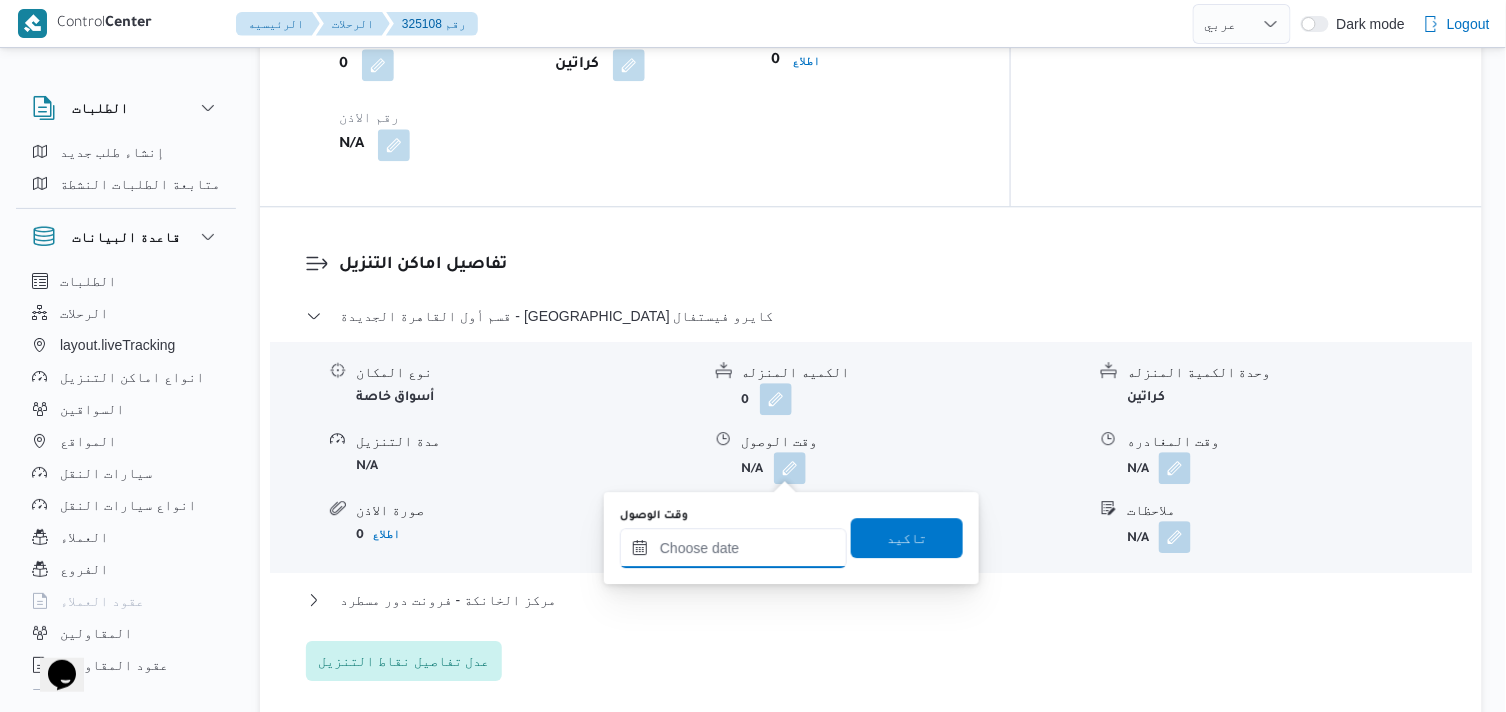 click on "وقت الوصول" at bounding box center (733, 548) 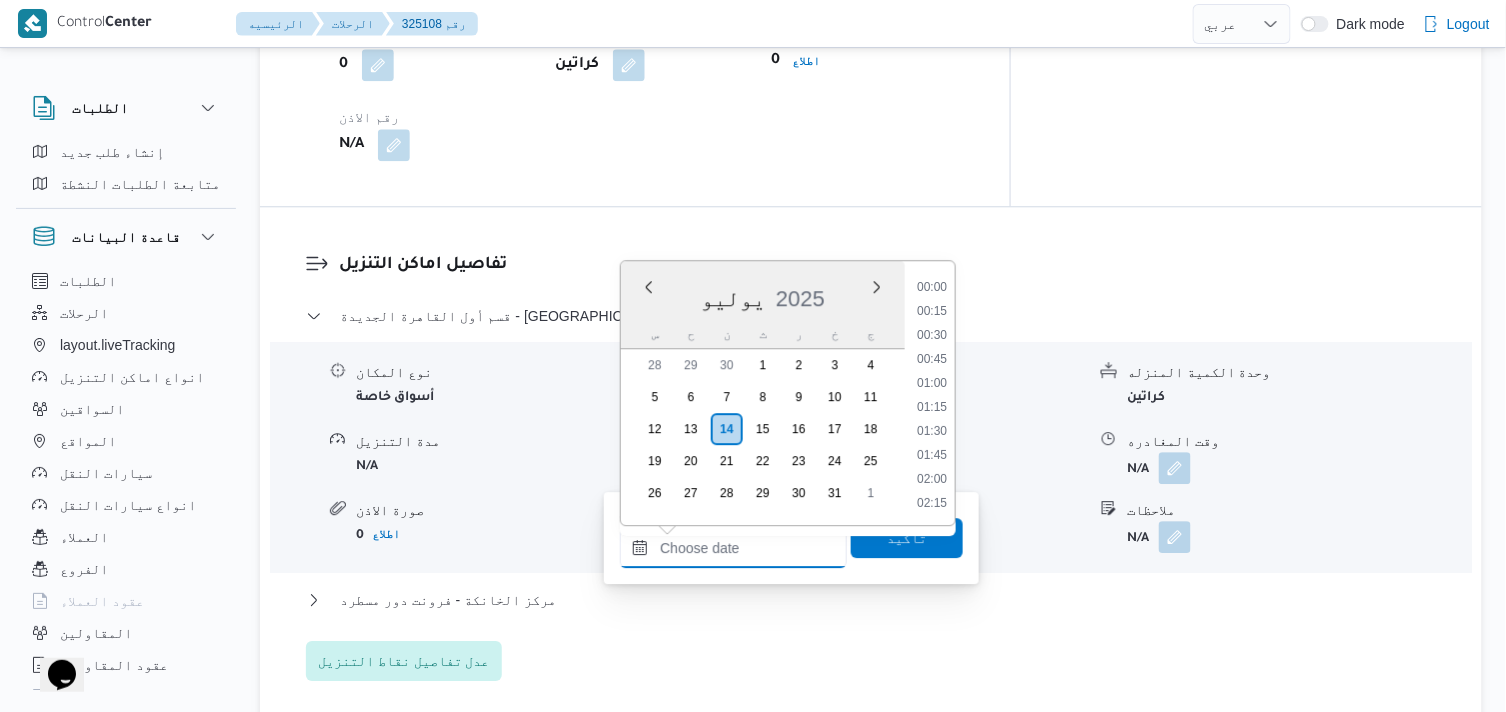 scroll, scrollTop: 1607, scrollLeft: 0, axis: vertical 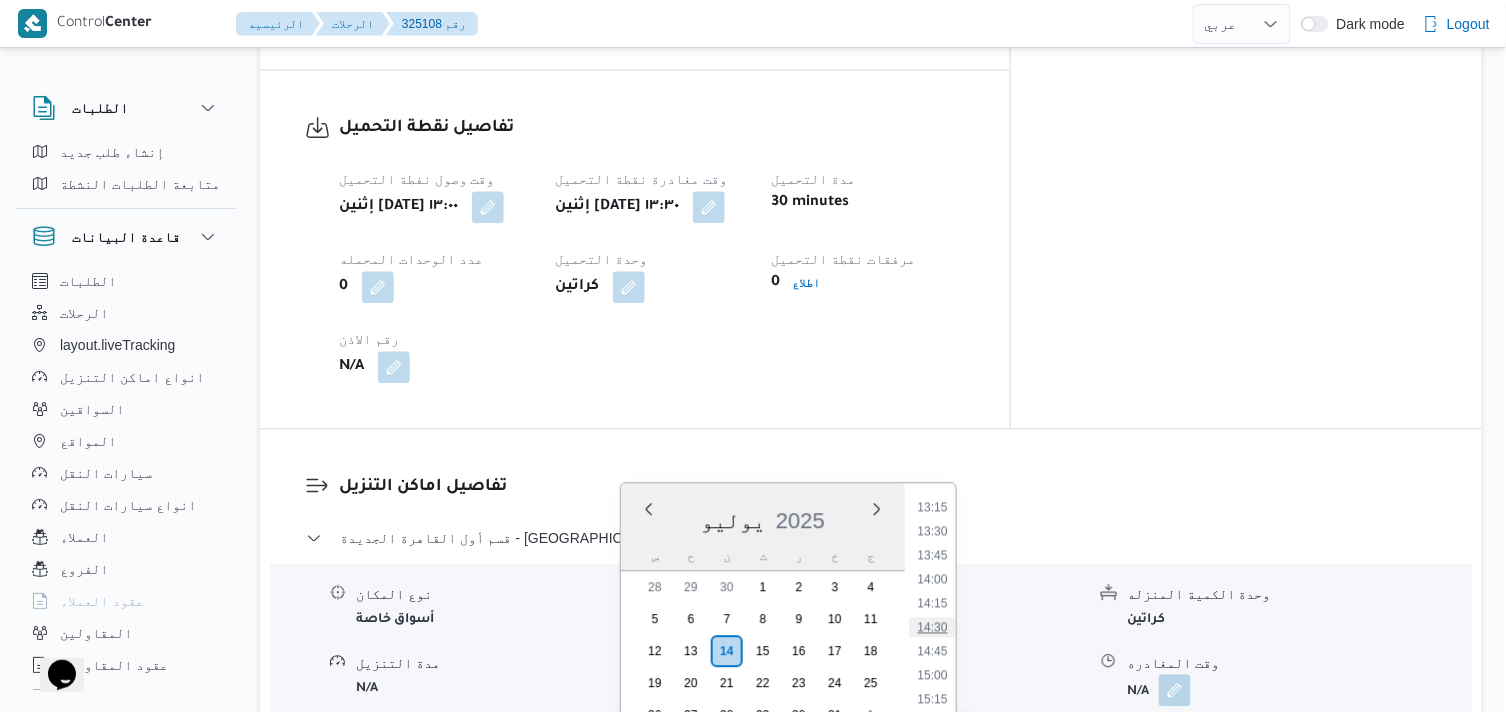 click on "14:30" at bounding box center (933, 627) 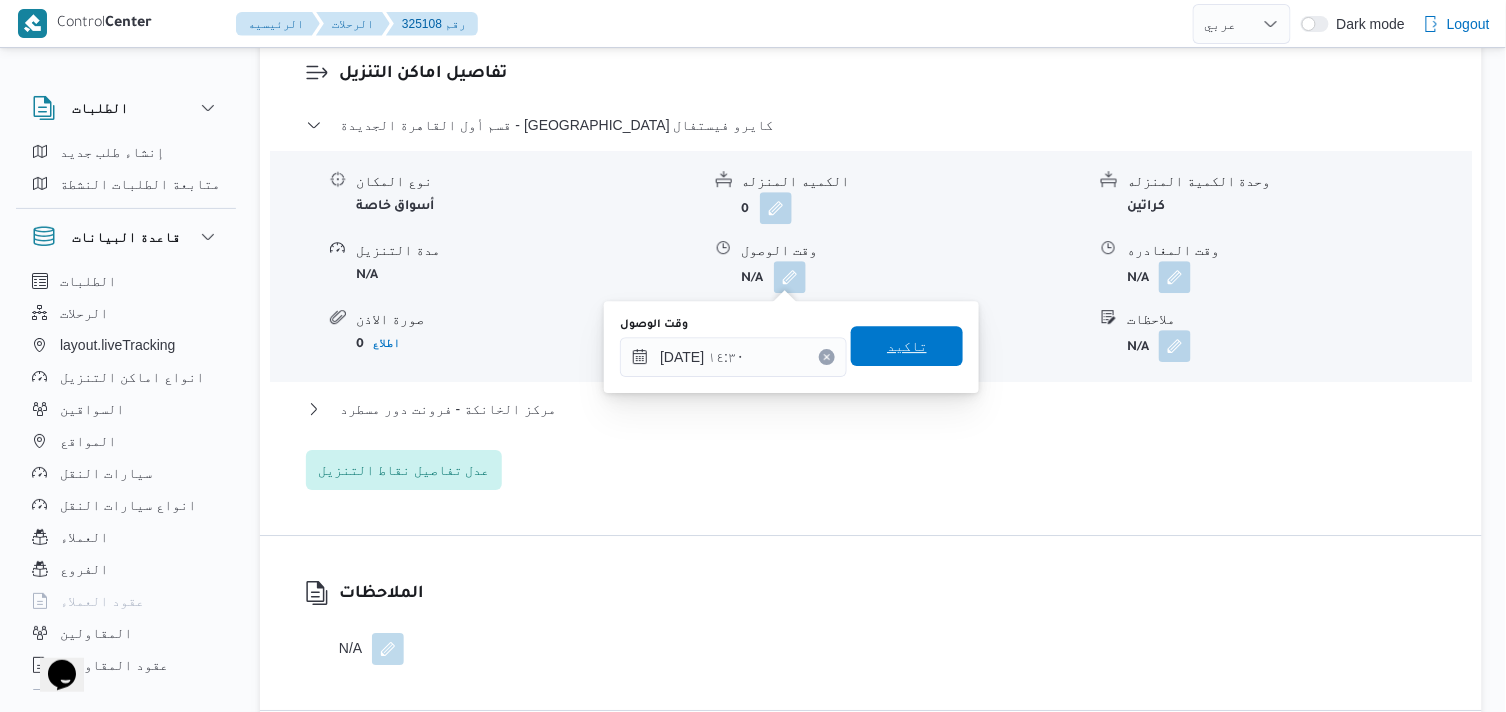 click on "تاكيد" at bounding box center [907, 346] 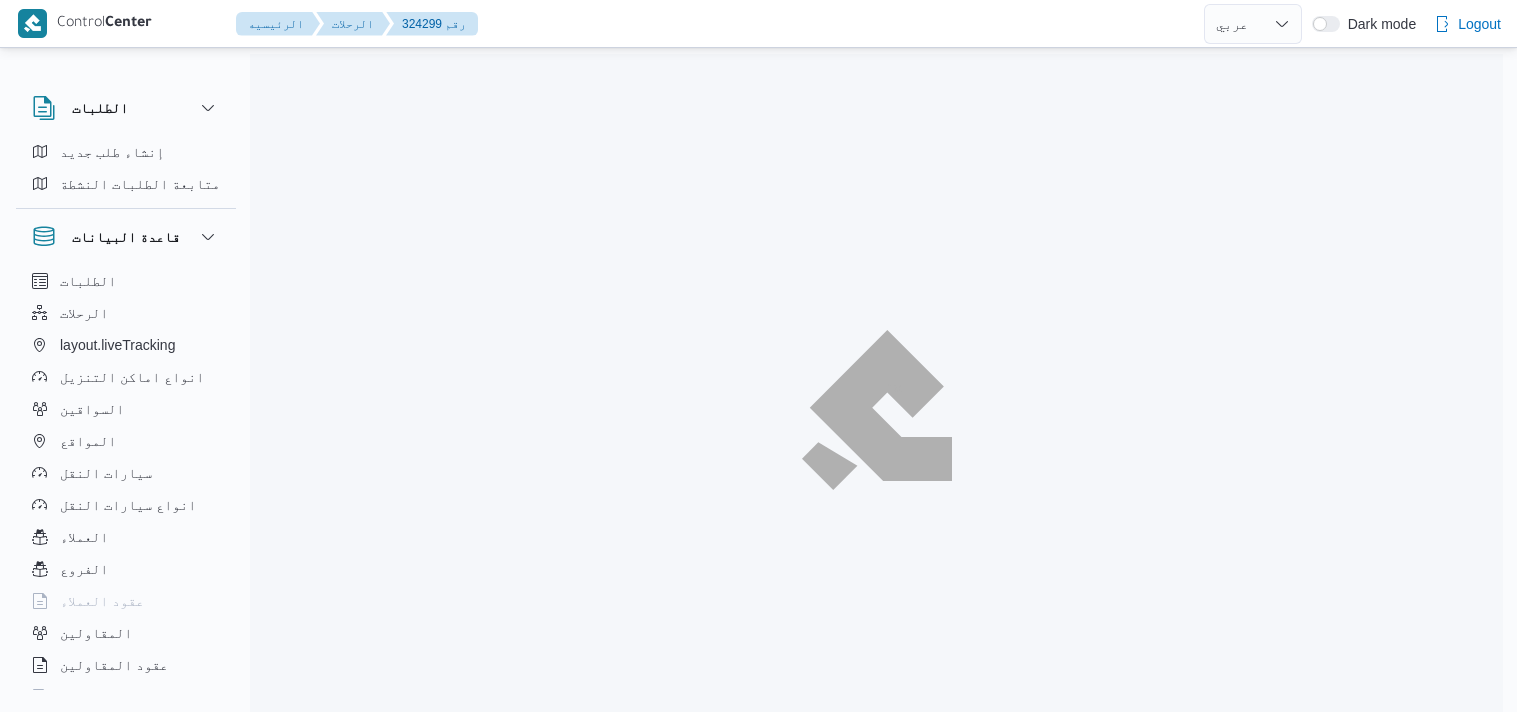 select on "ar" 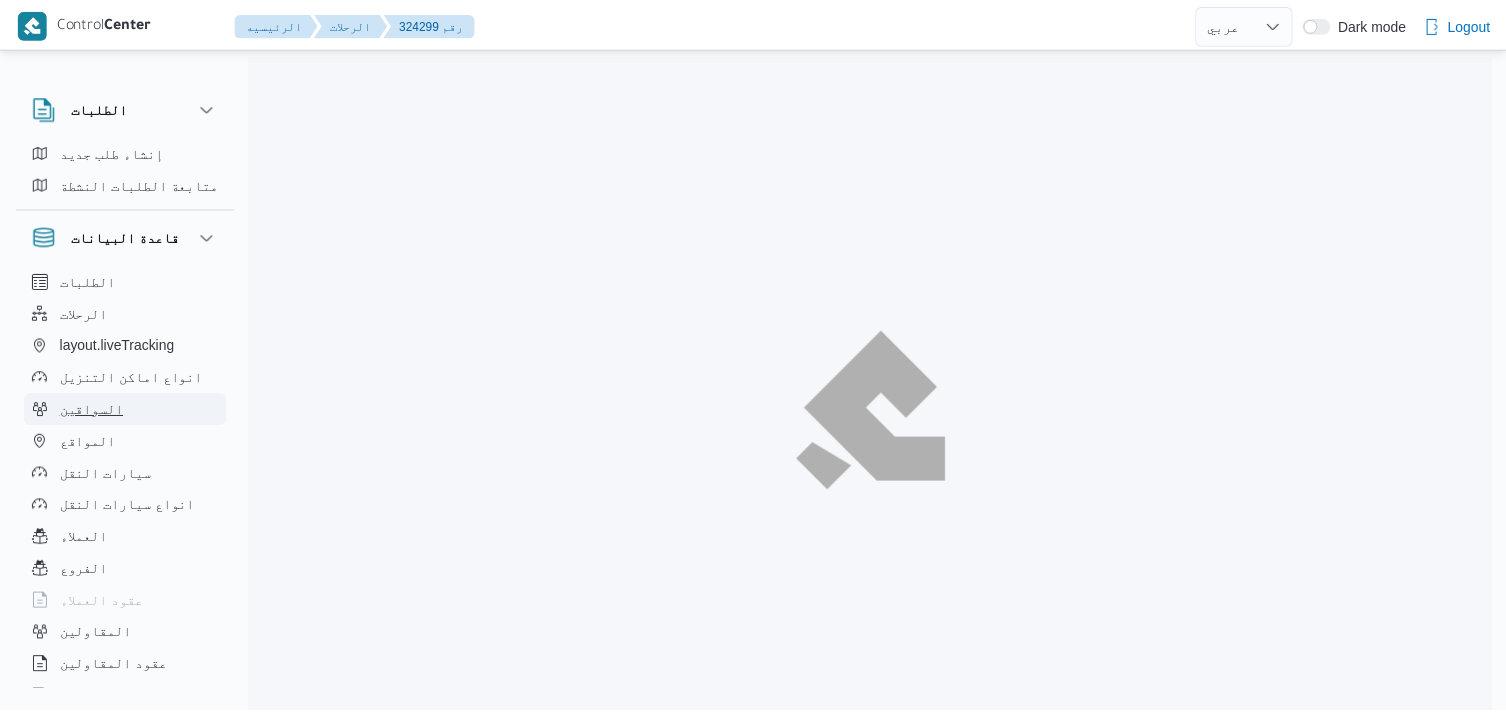 scroll, scrollTop: 0, scrollLeft: 0, axis: both 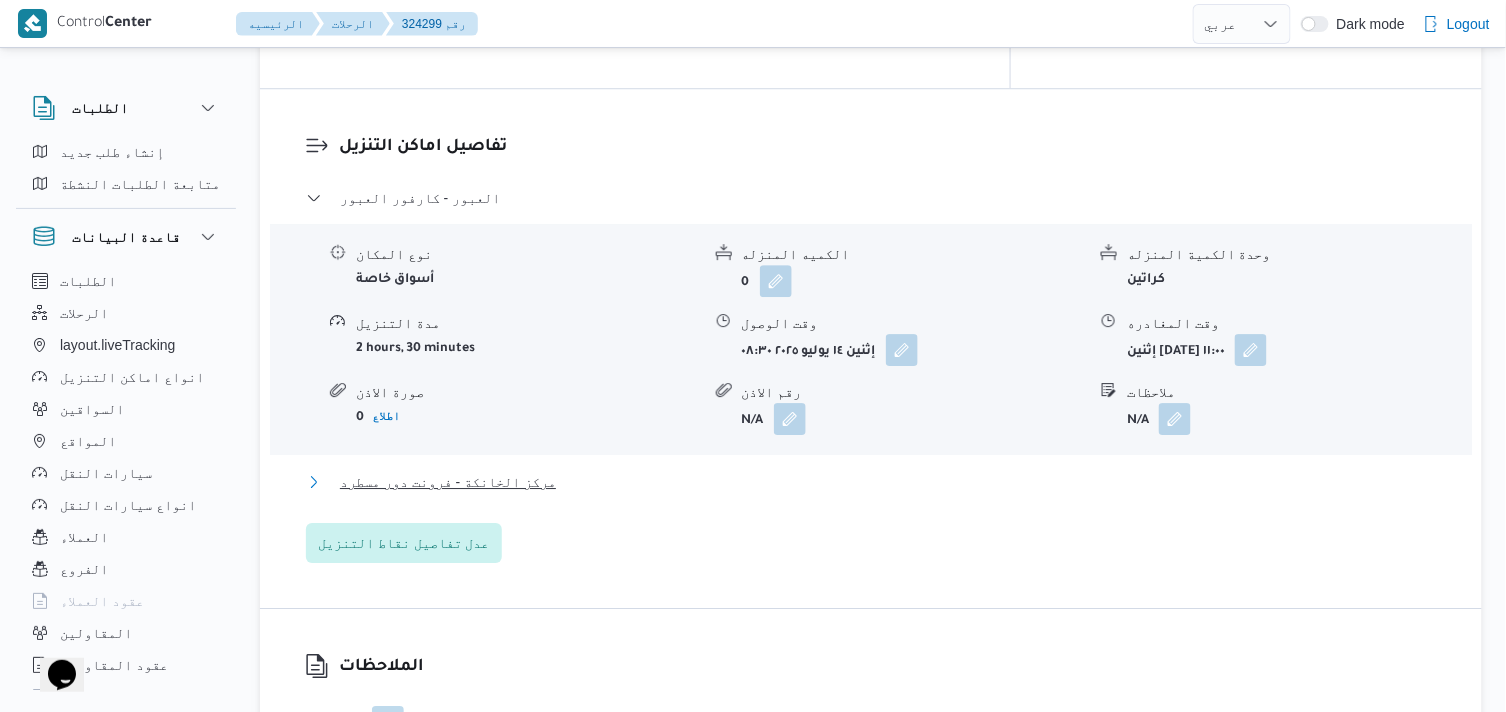 click on "مركز الخانكة -
فرونت دور مسطرد" at bounding box center (448, 482) 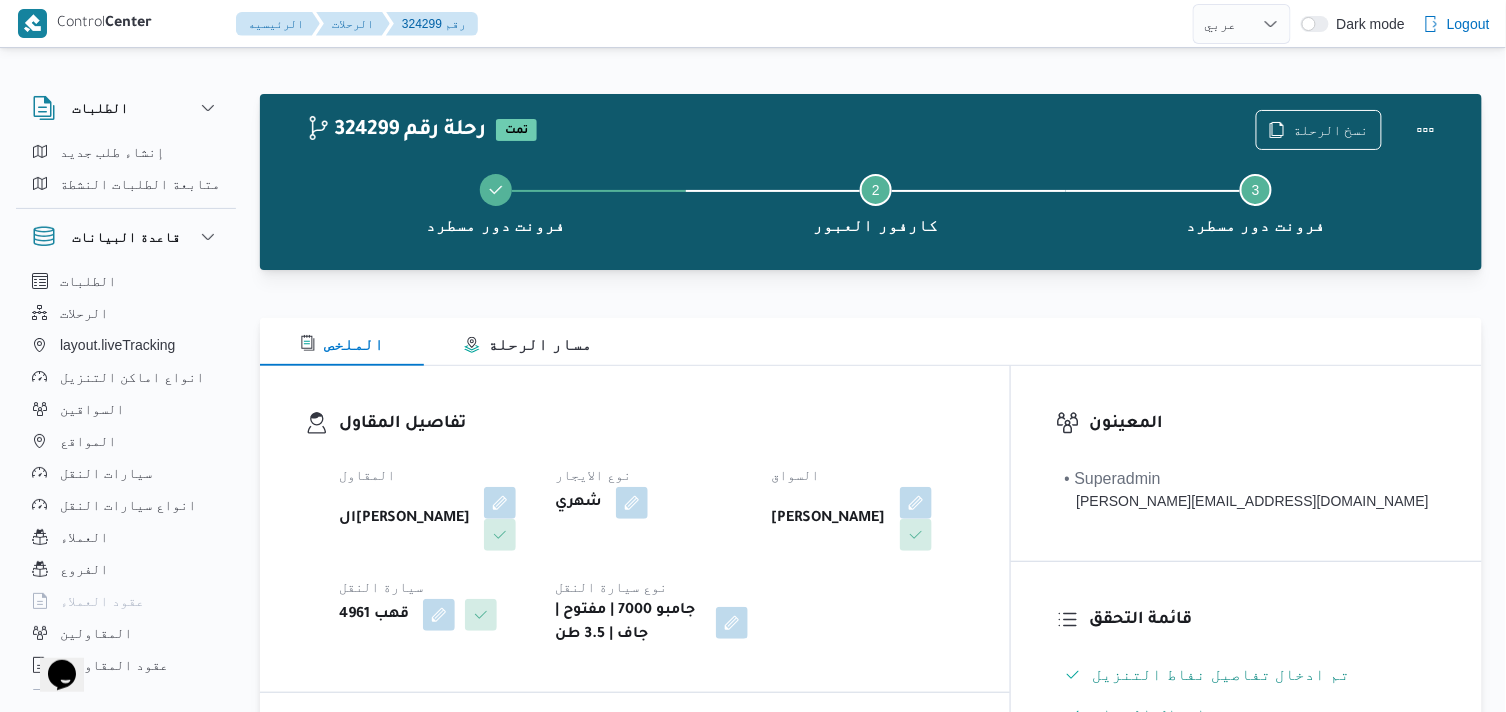 scroll, scrollTop: 777, scrollLeft: 0, axis: vertical 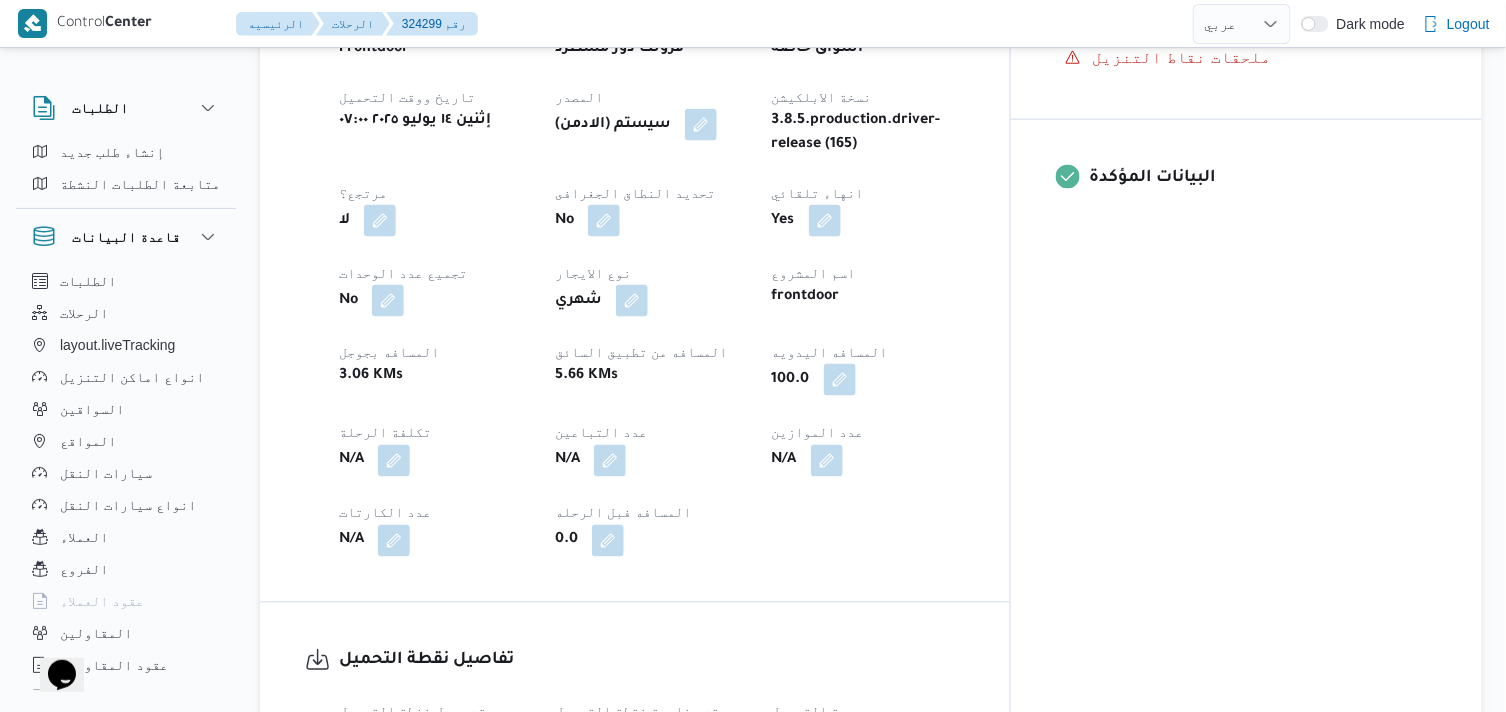 click at bounding box center [840, 380] 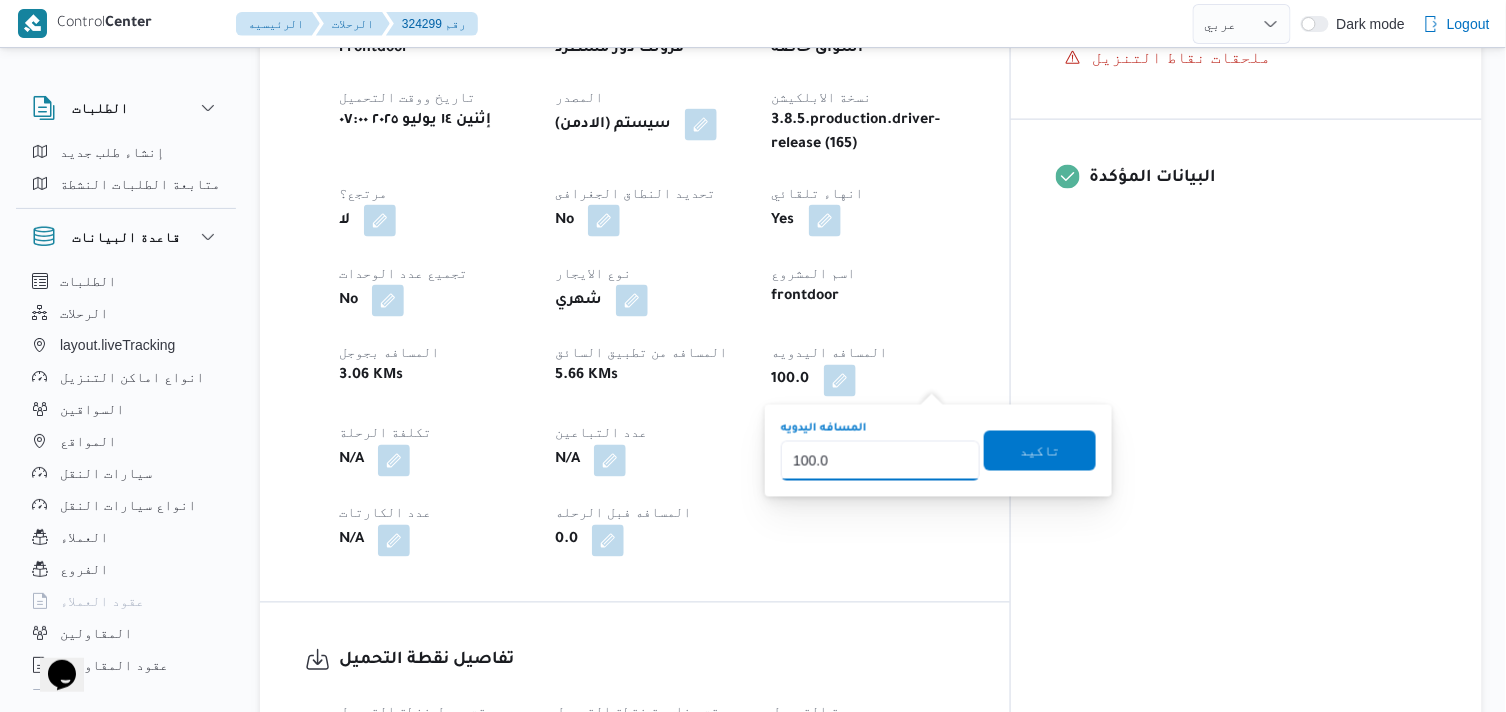 click on "100.0" at bounding box center [880, 461] 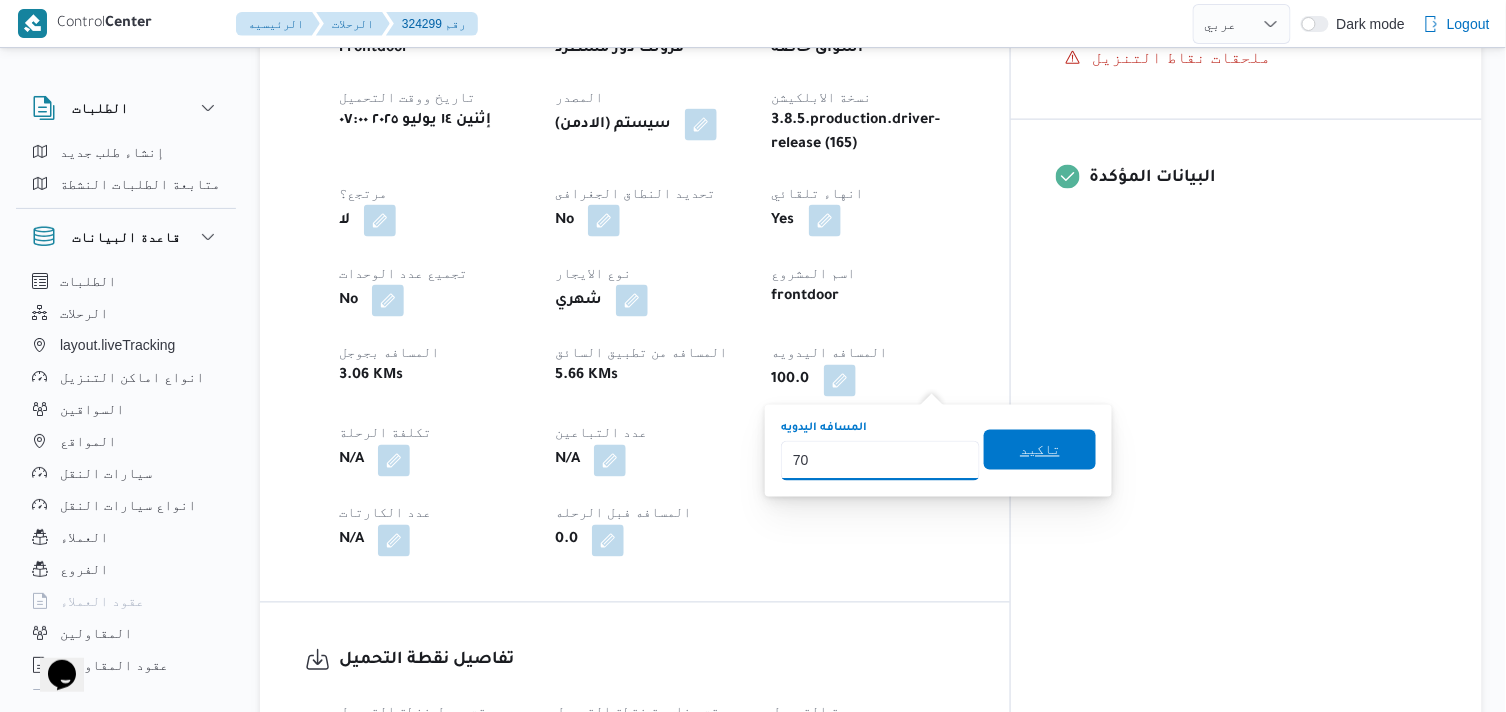 type on "70" 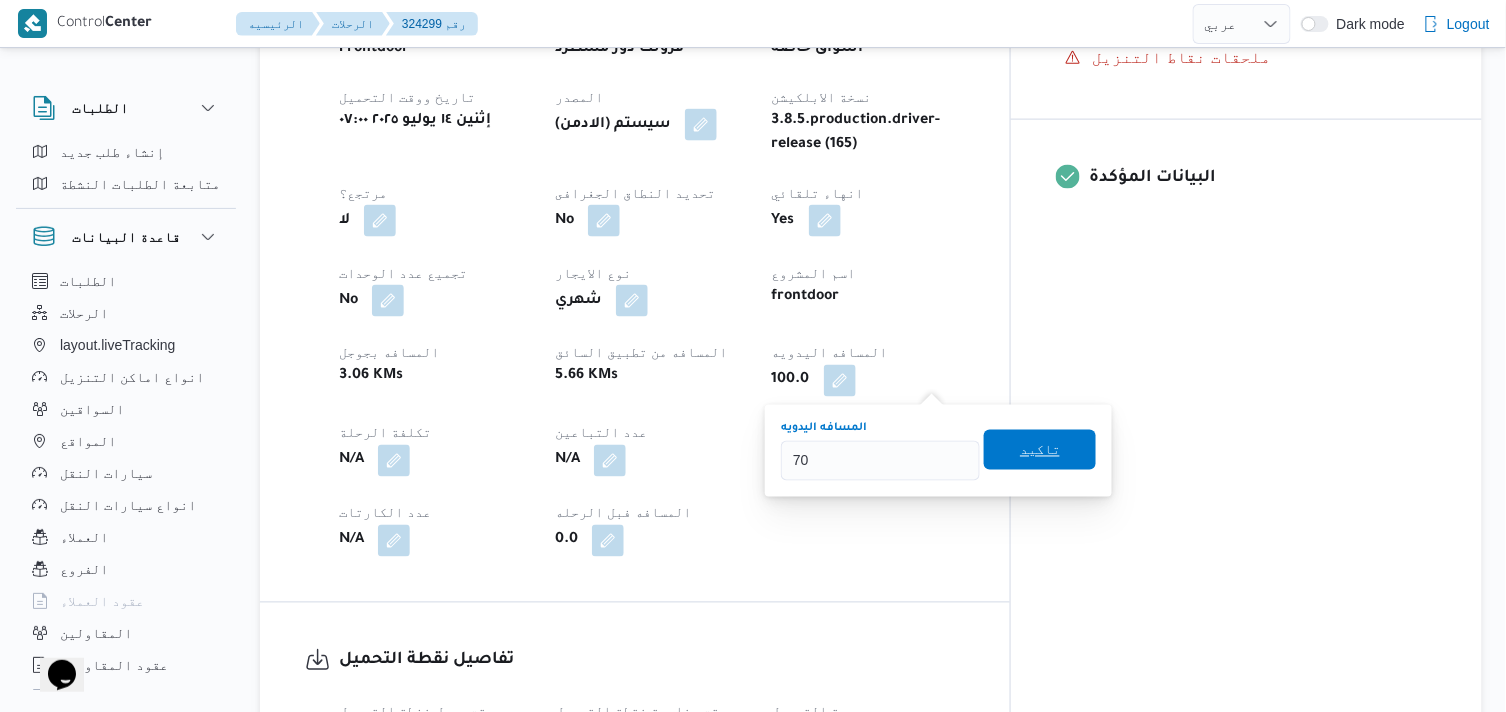 click on "تاكيد" at bounding box center [1040, 450] 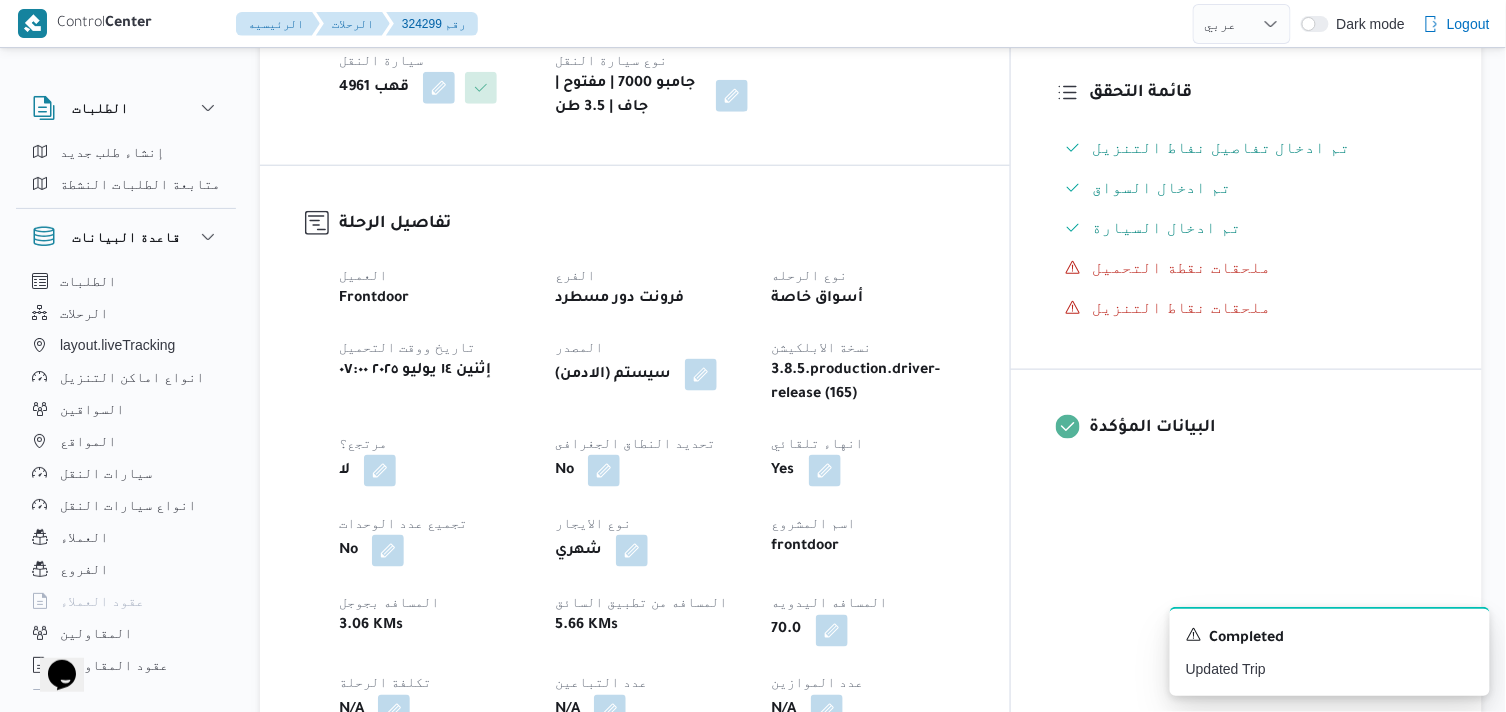 scroll, scrollTop: 222, scrollLeft: 0, axis: vertical 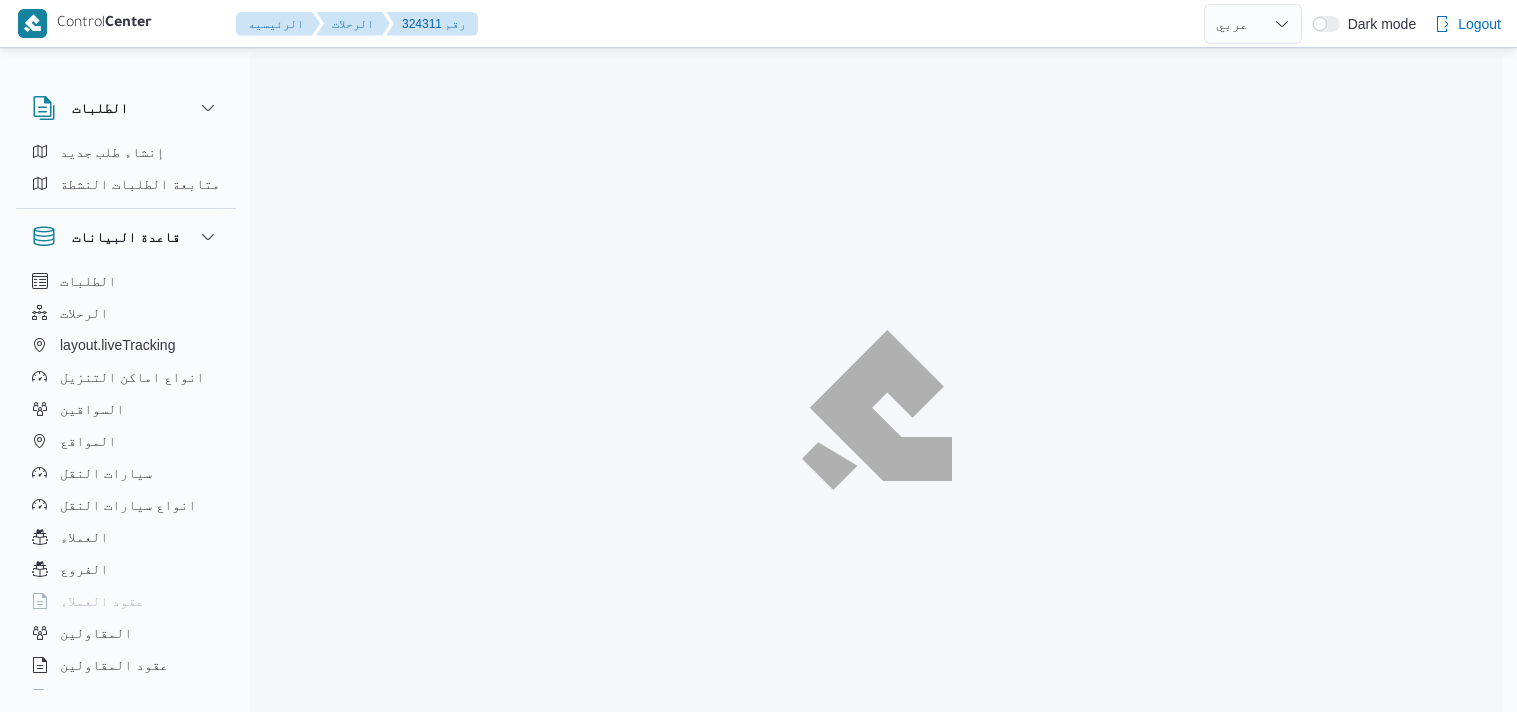 select on "ar" 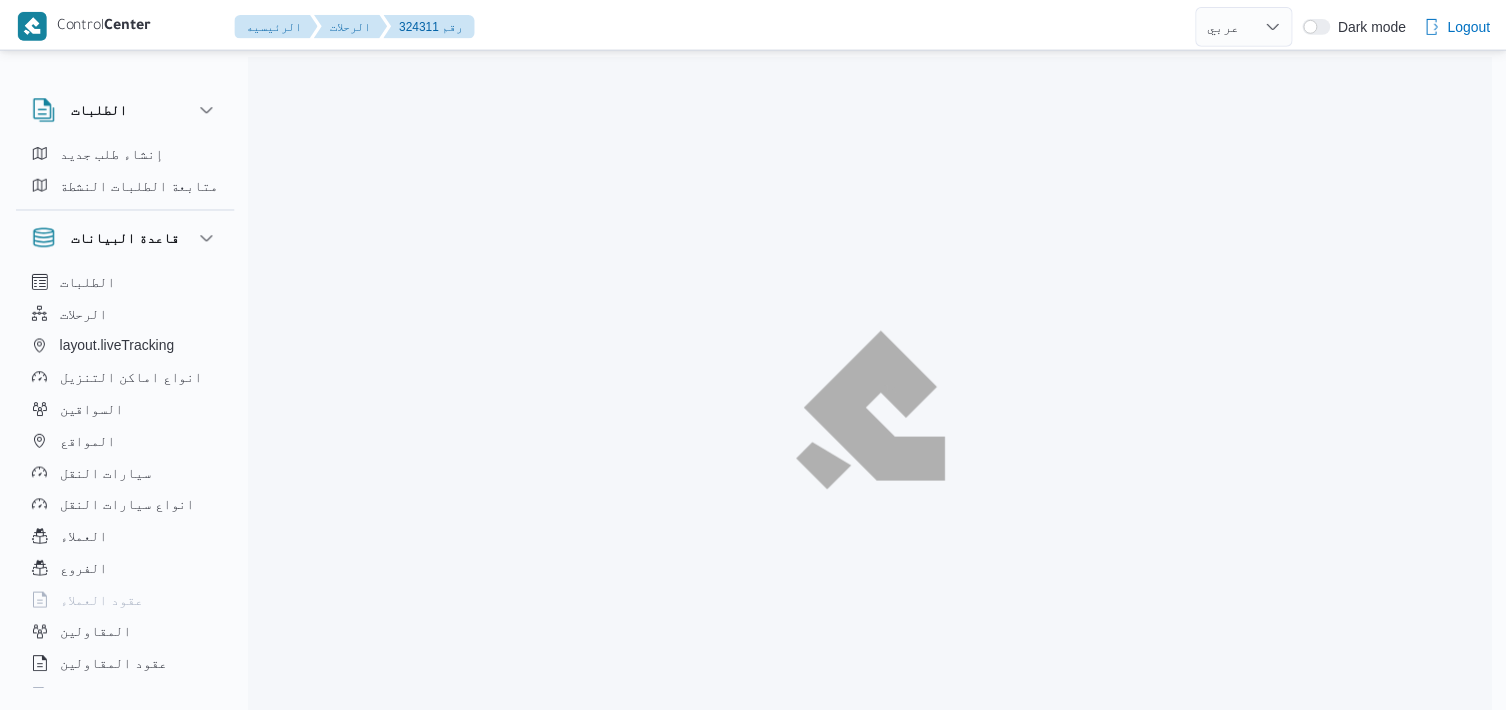 scroll, scrollTop: 0, scrollLeft: 0, axis: both 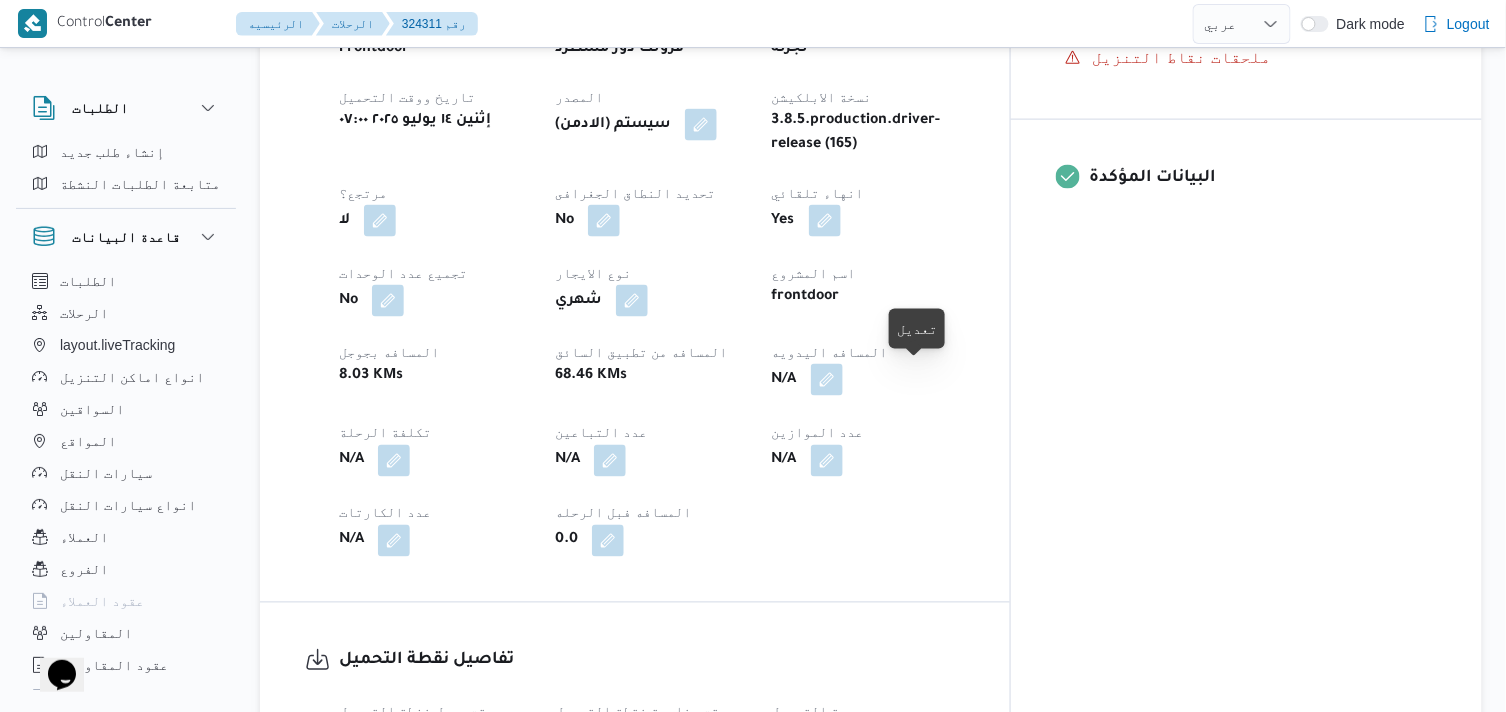 click at bounding box center [827, 380] 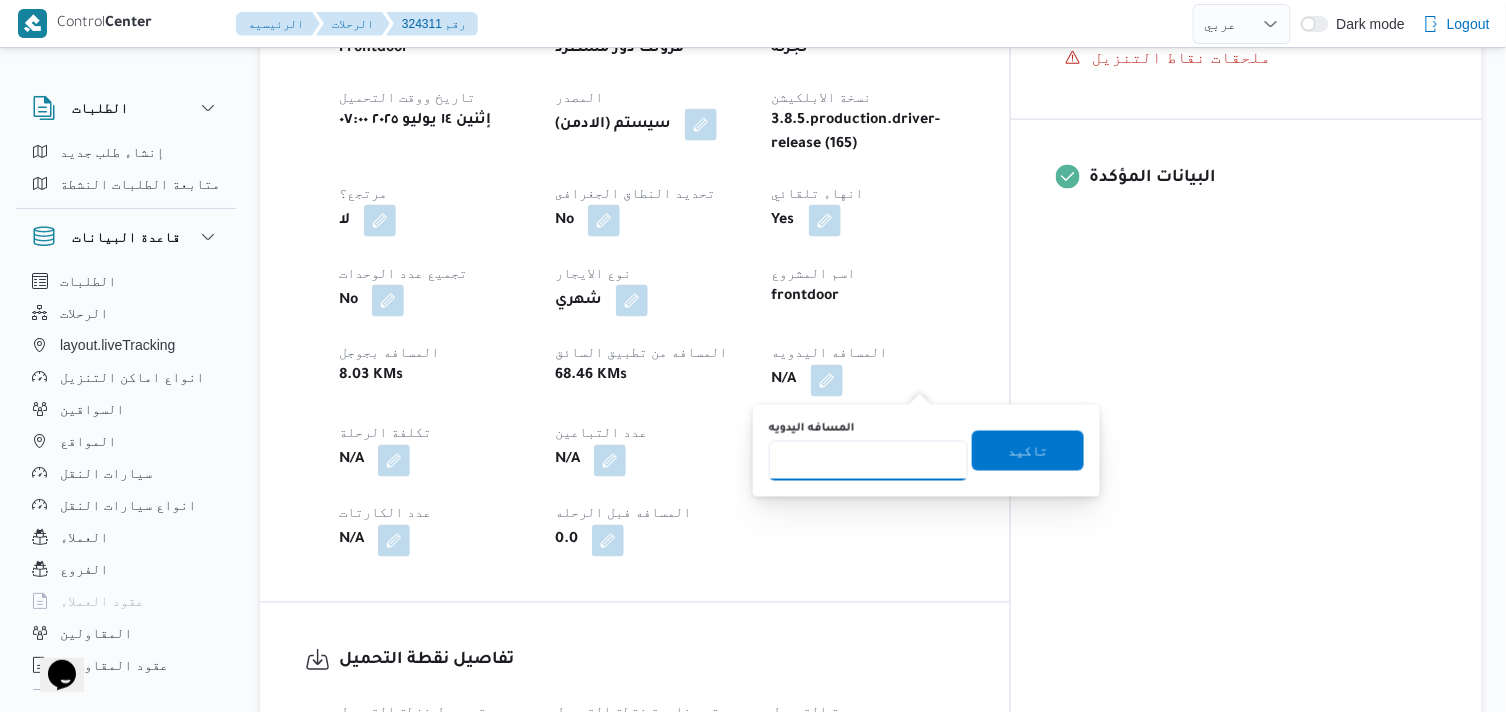 click on "المسافه اليدويه" at bounding box center (868, 461) 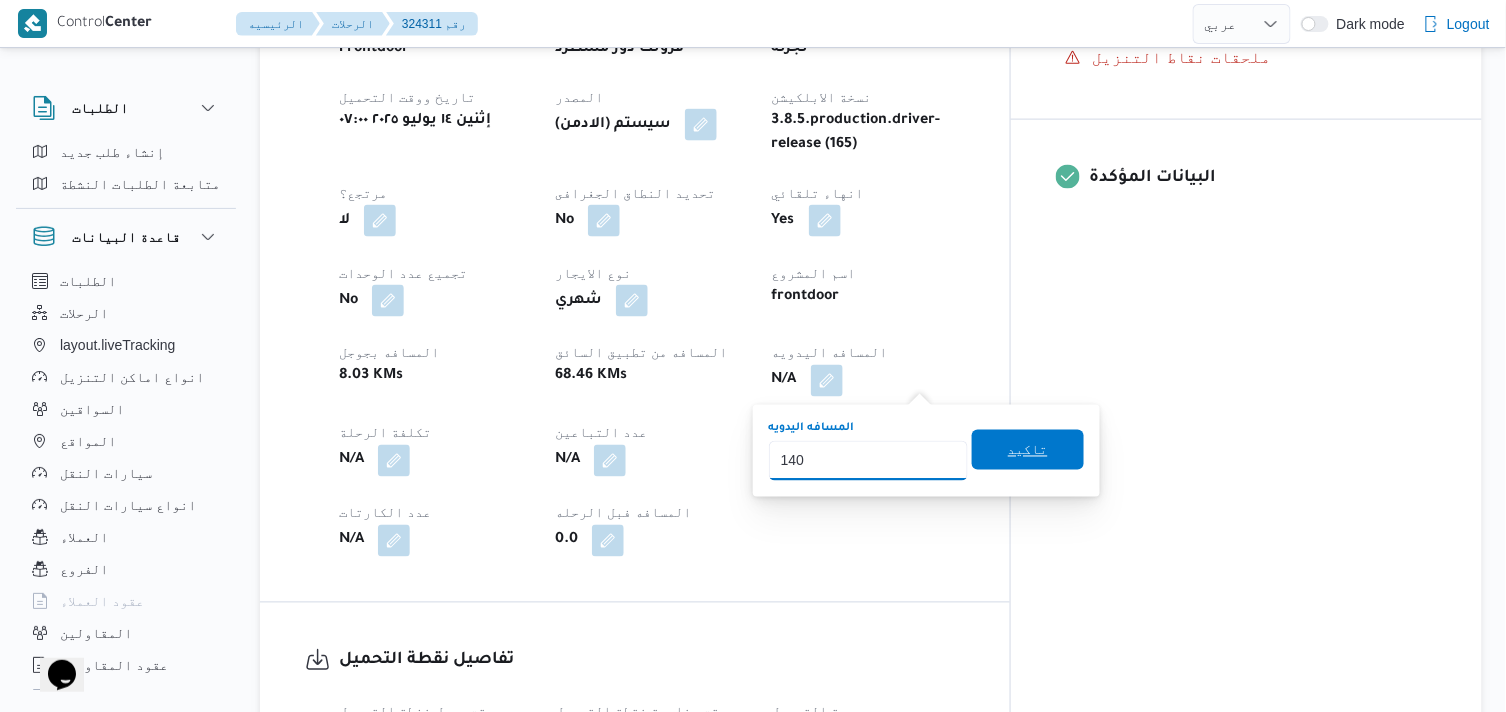 type on "140" 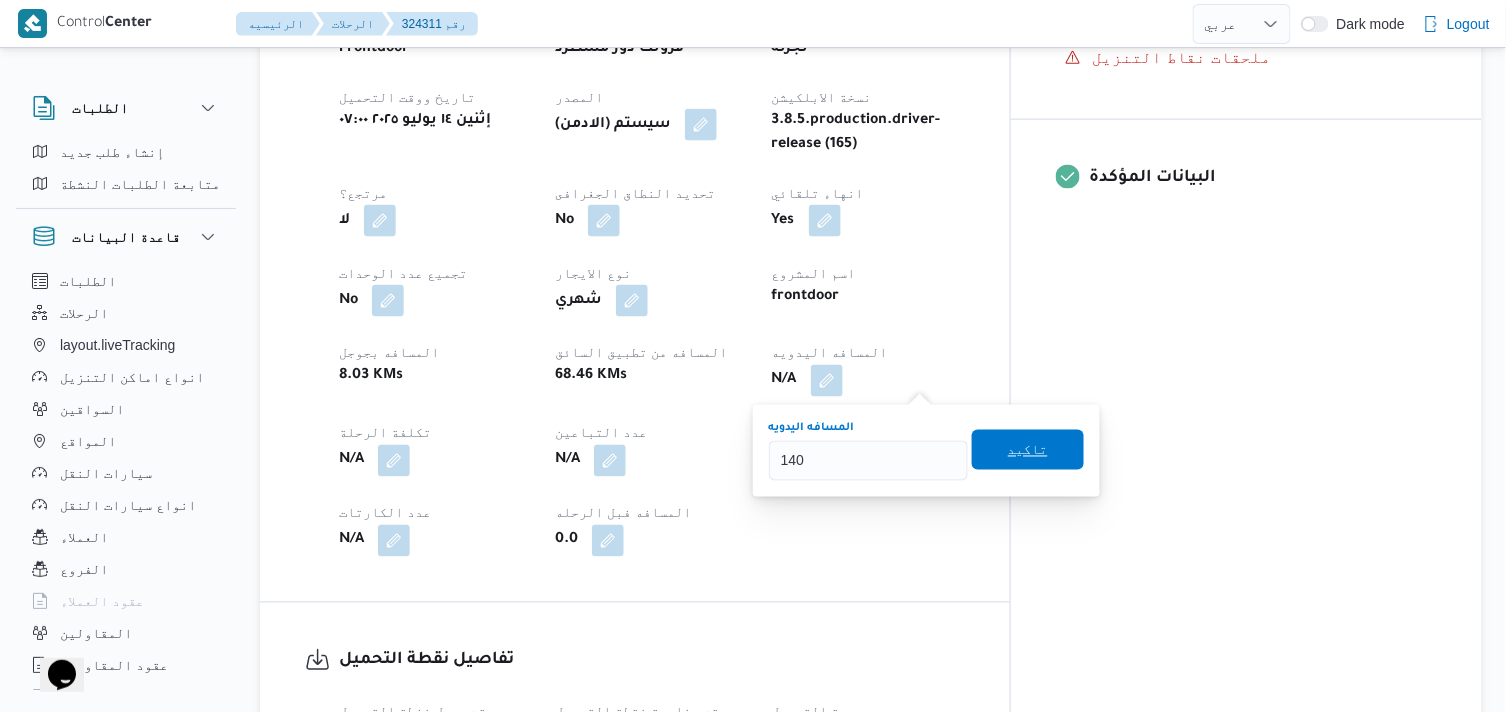 click on "تاكيد" at bounding box center (1028, 450) 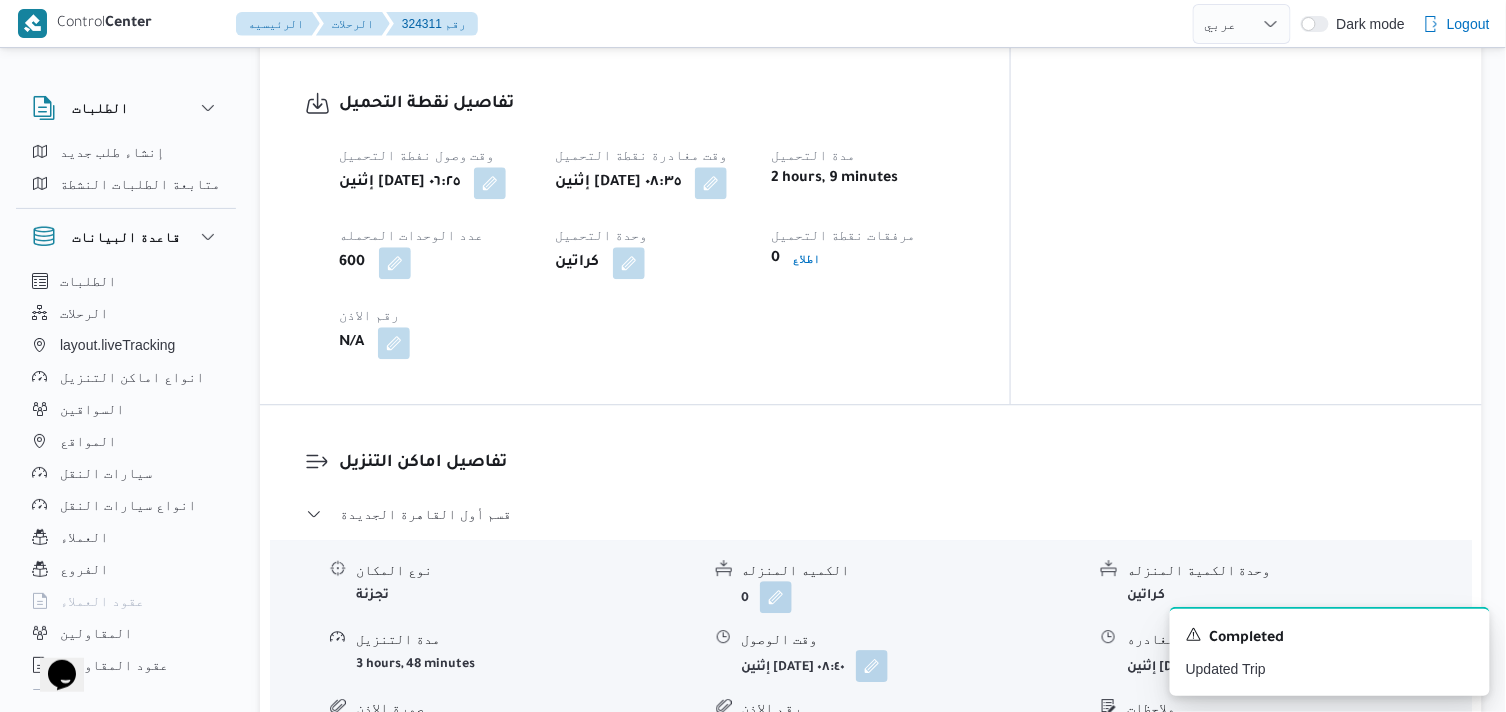 scroll, scrollTop: 1333, scrollLeft: 0, axis: vertical 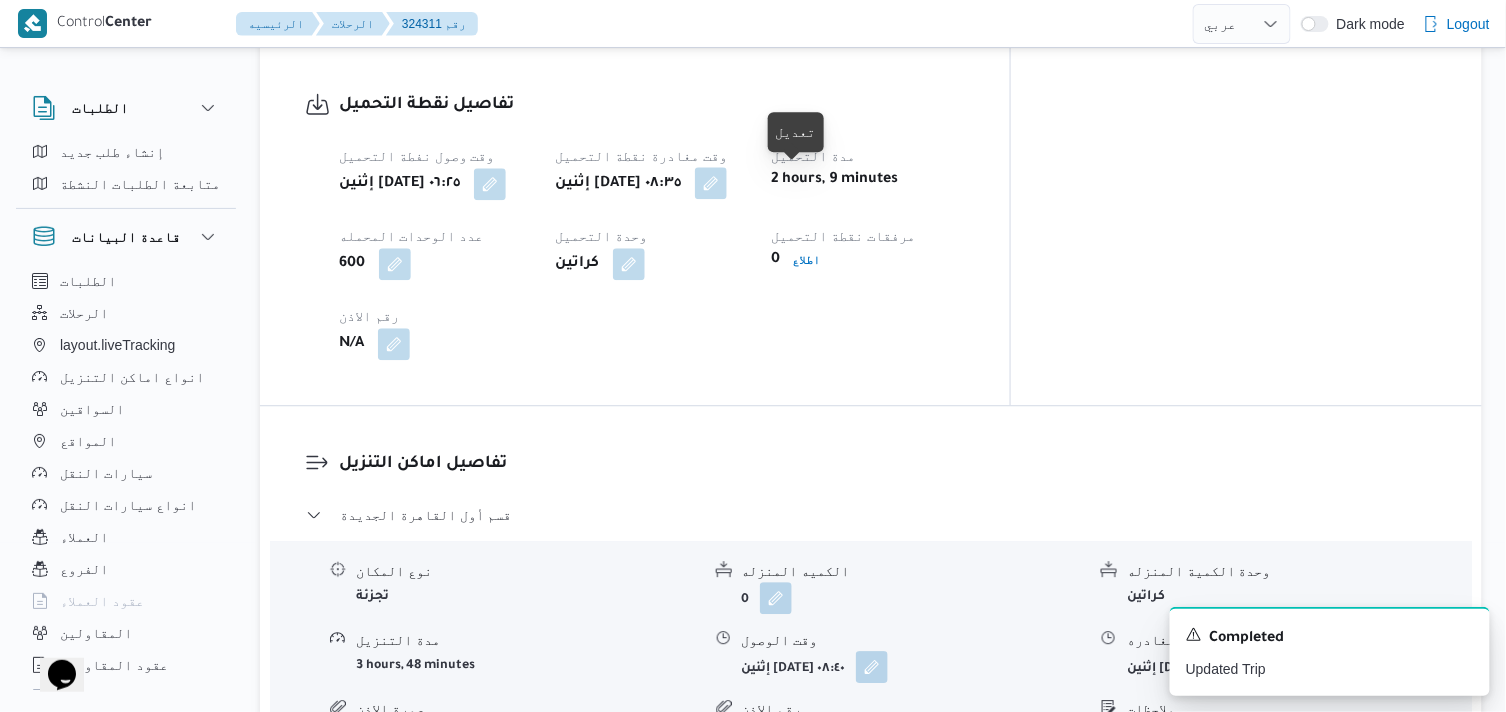 click at bounding box center [711, 183] 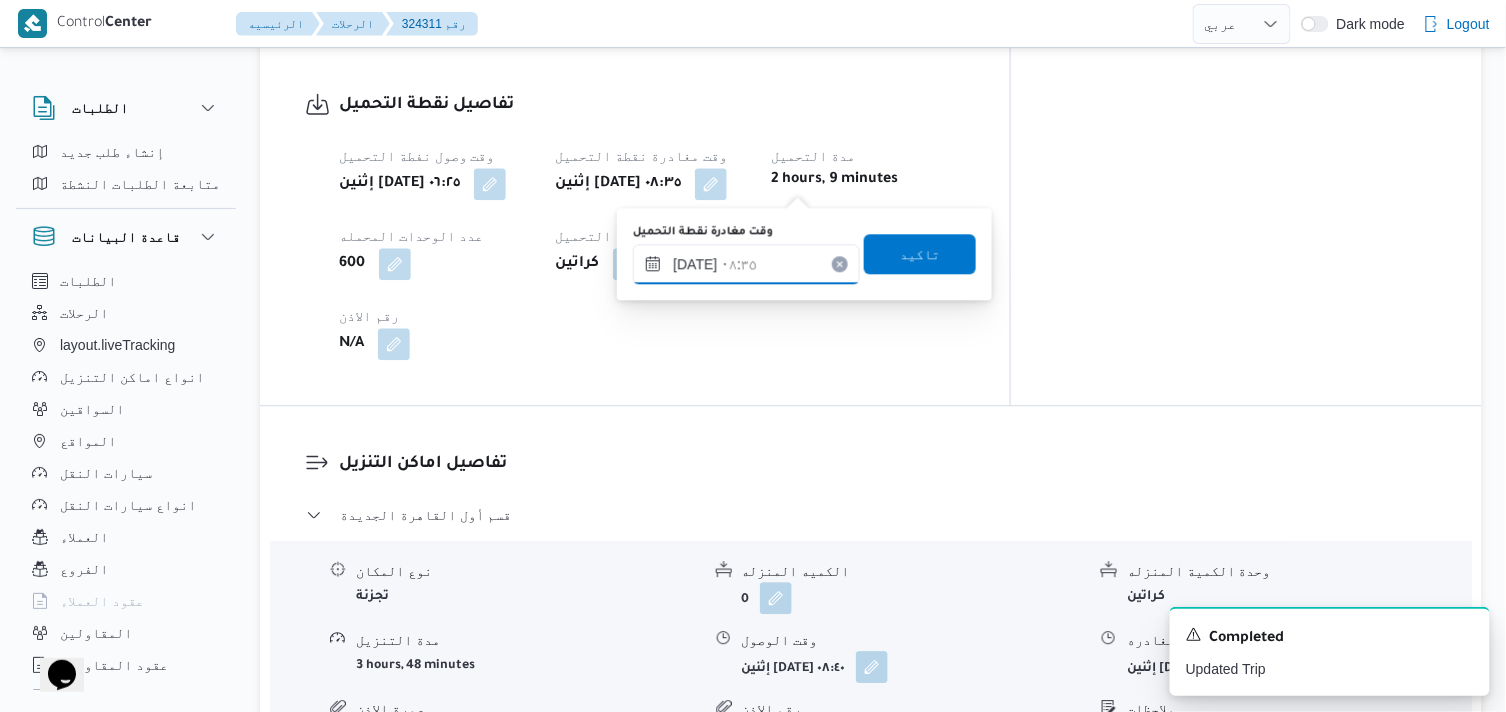 click on "[DATE] ٠٨:٣٥" at bounding box center [746, 264] 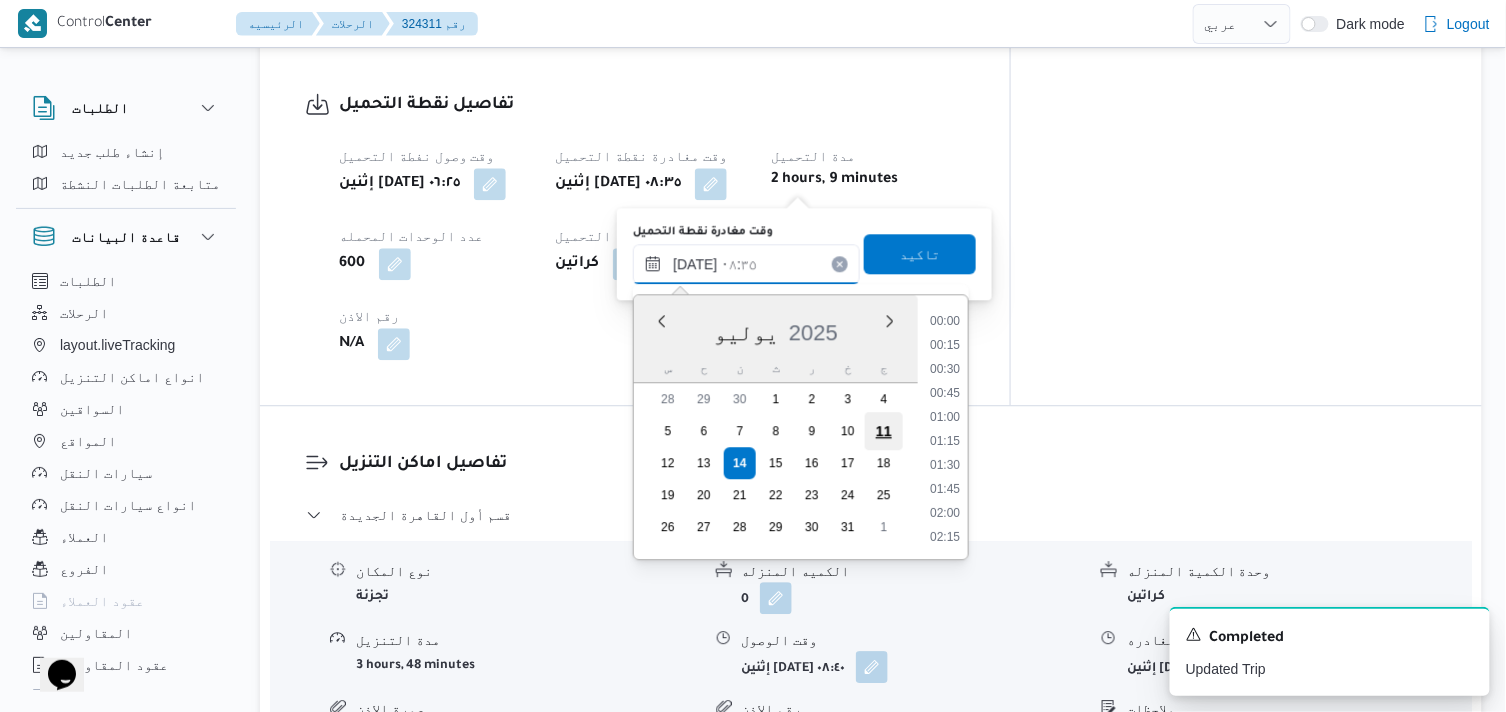 scroll, scrollTop: 696, scrollLeft: 0, axis: vertical 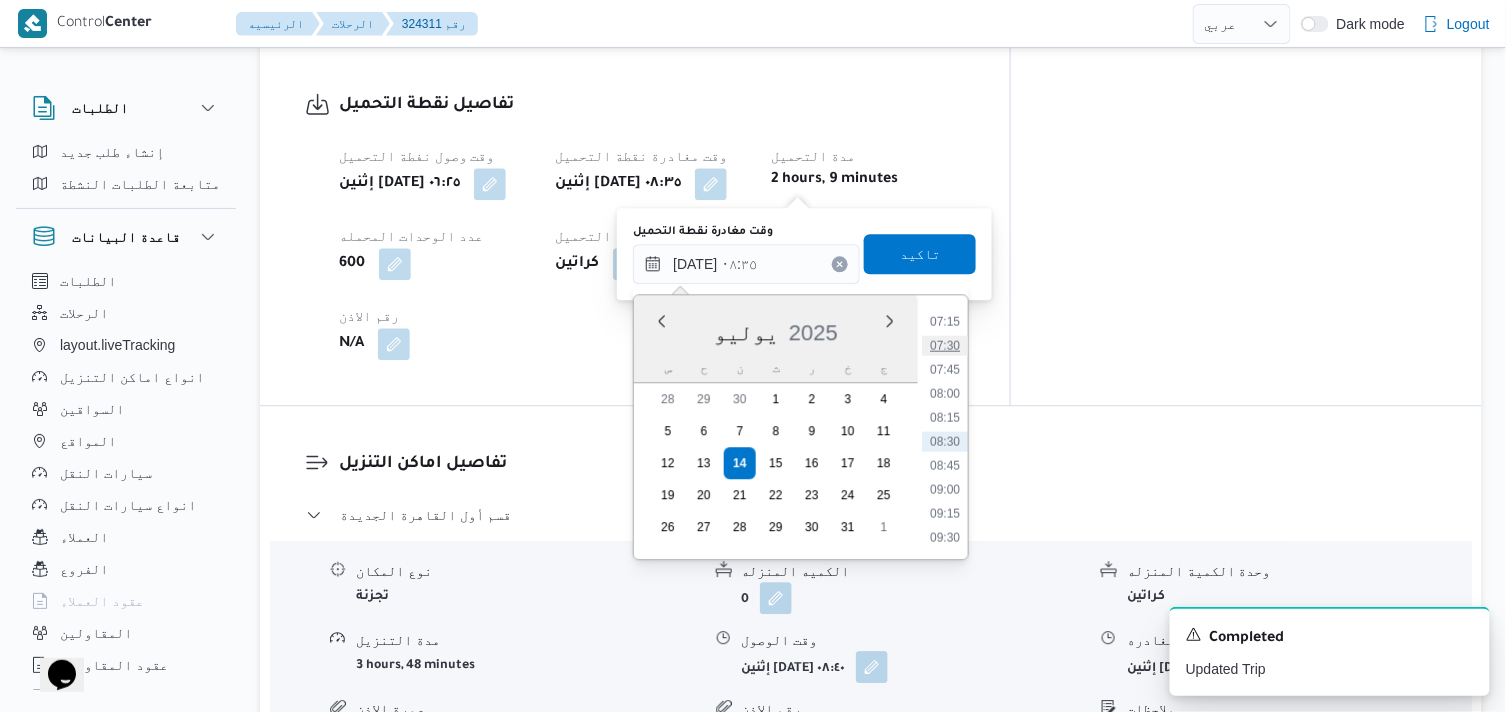 click on "07:30" at bounding box center [945, 345] 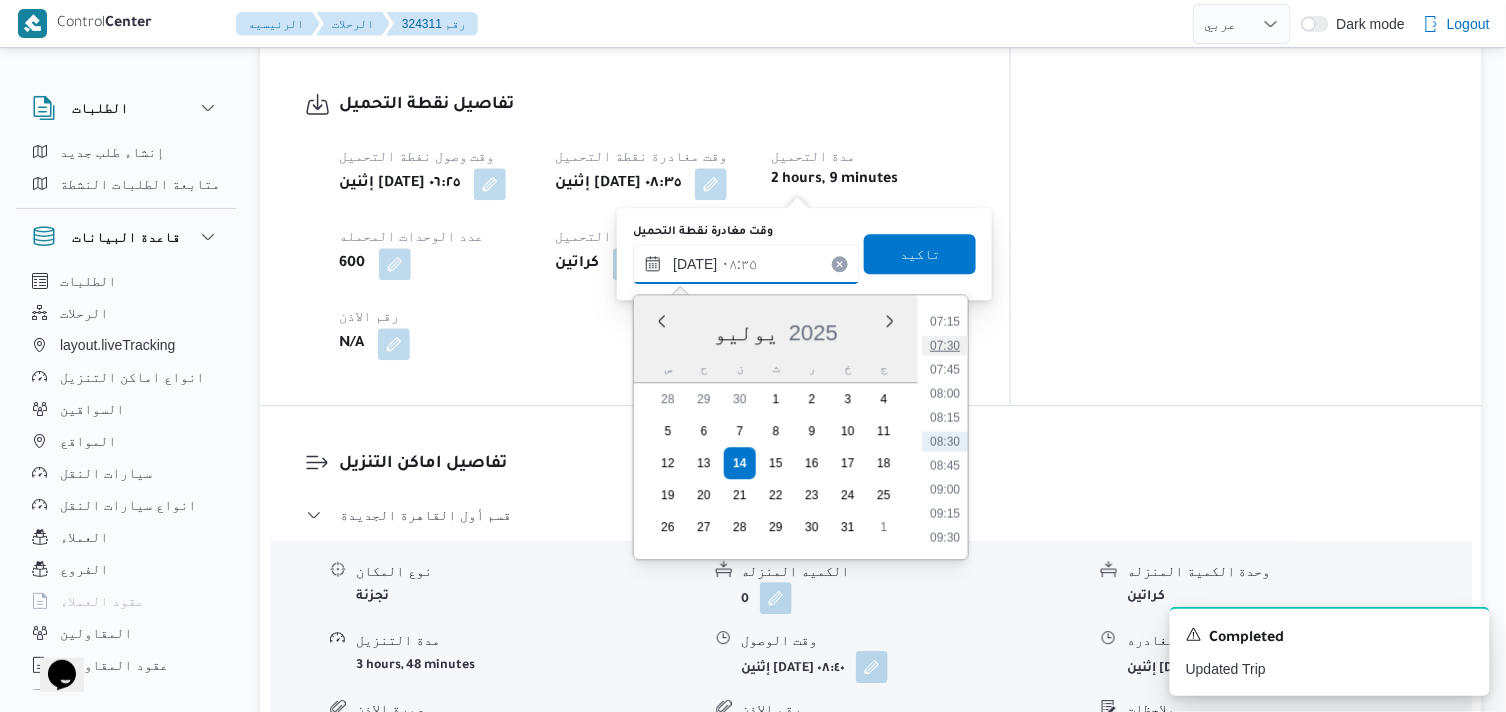 type on "١٤/٠٧/٢٠٢٥ ٠٧:٣٠" 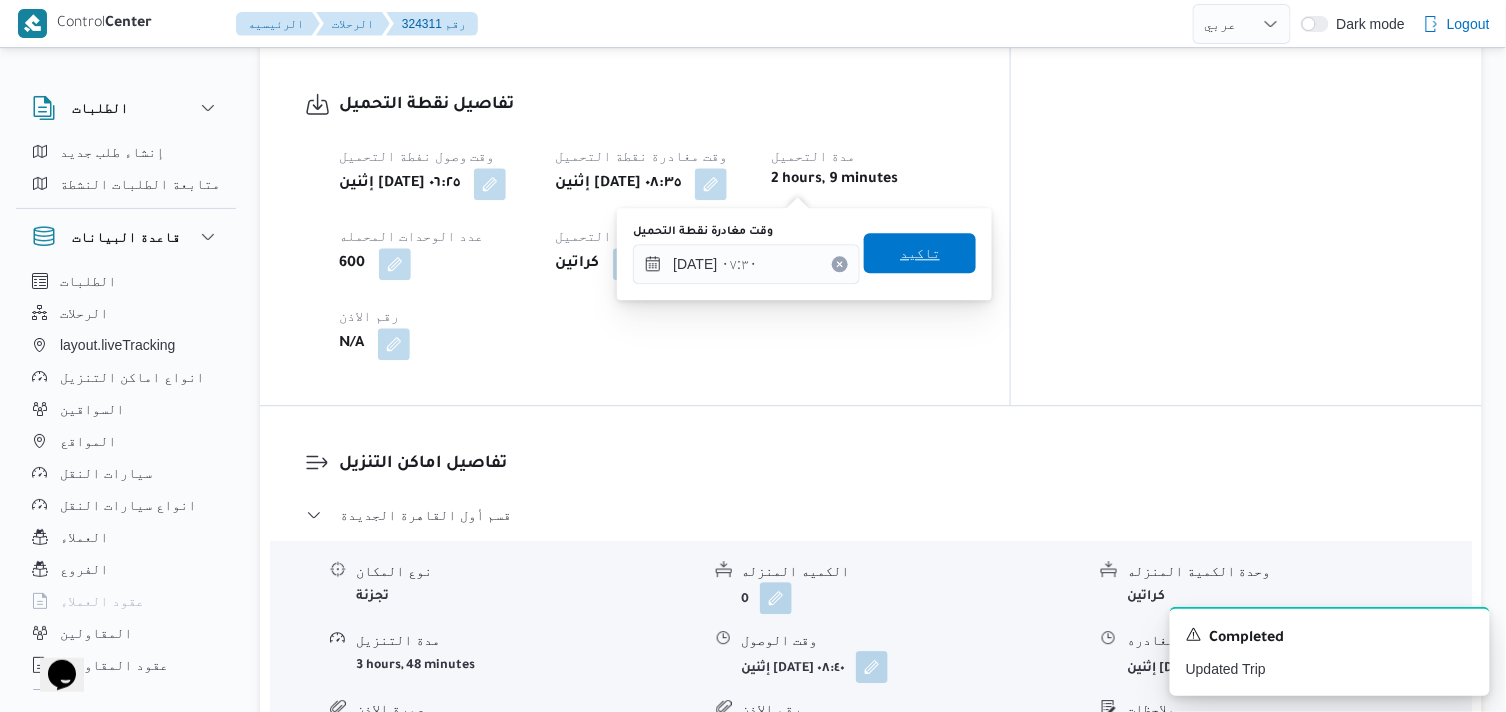 click on "تاكيد" at bounding box center (920, 253) 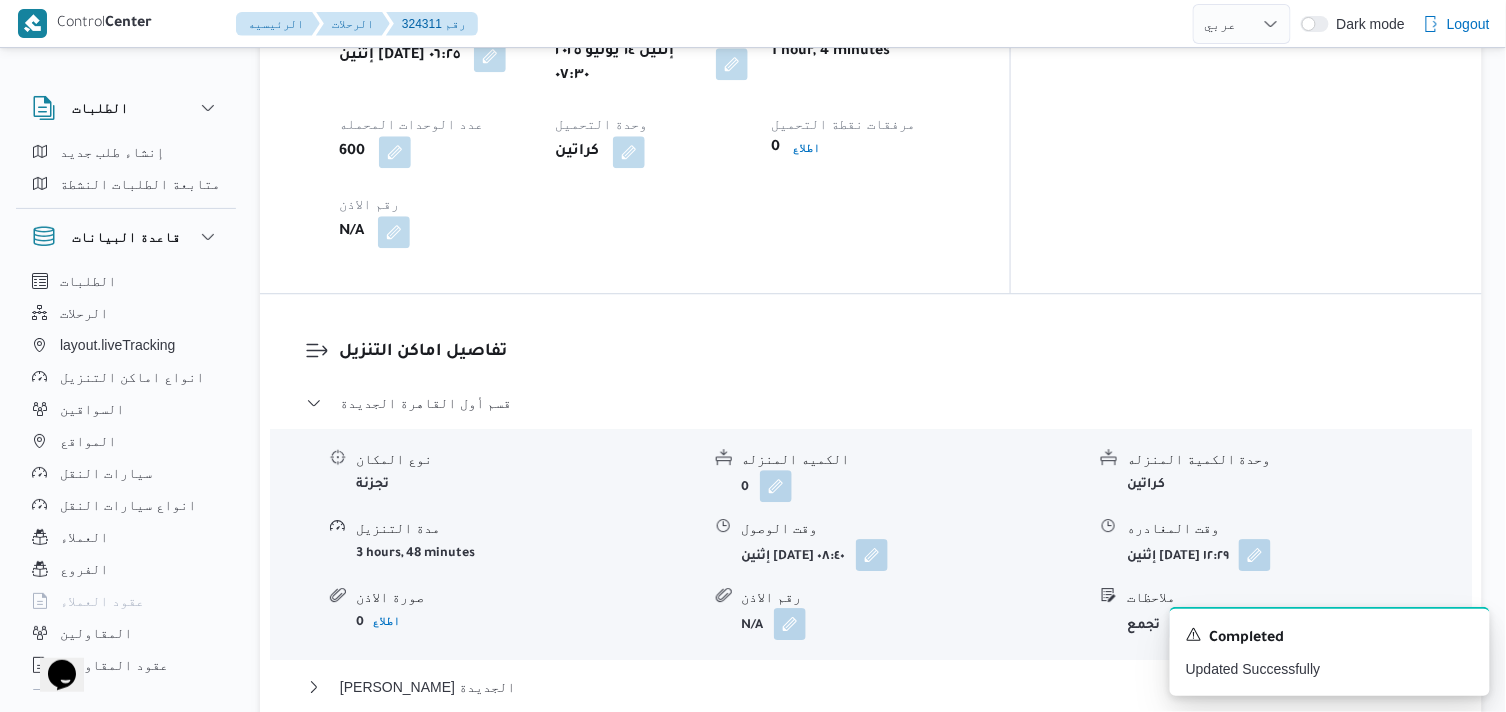 scroll, scrollTop: 1666, scrollLeft: 0, axis: vertical 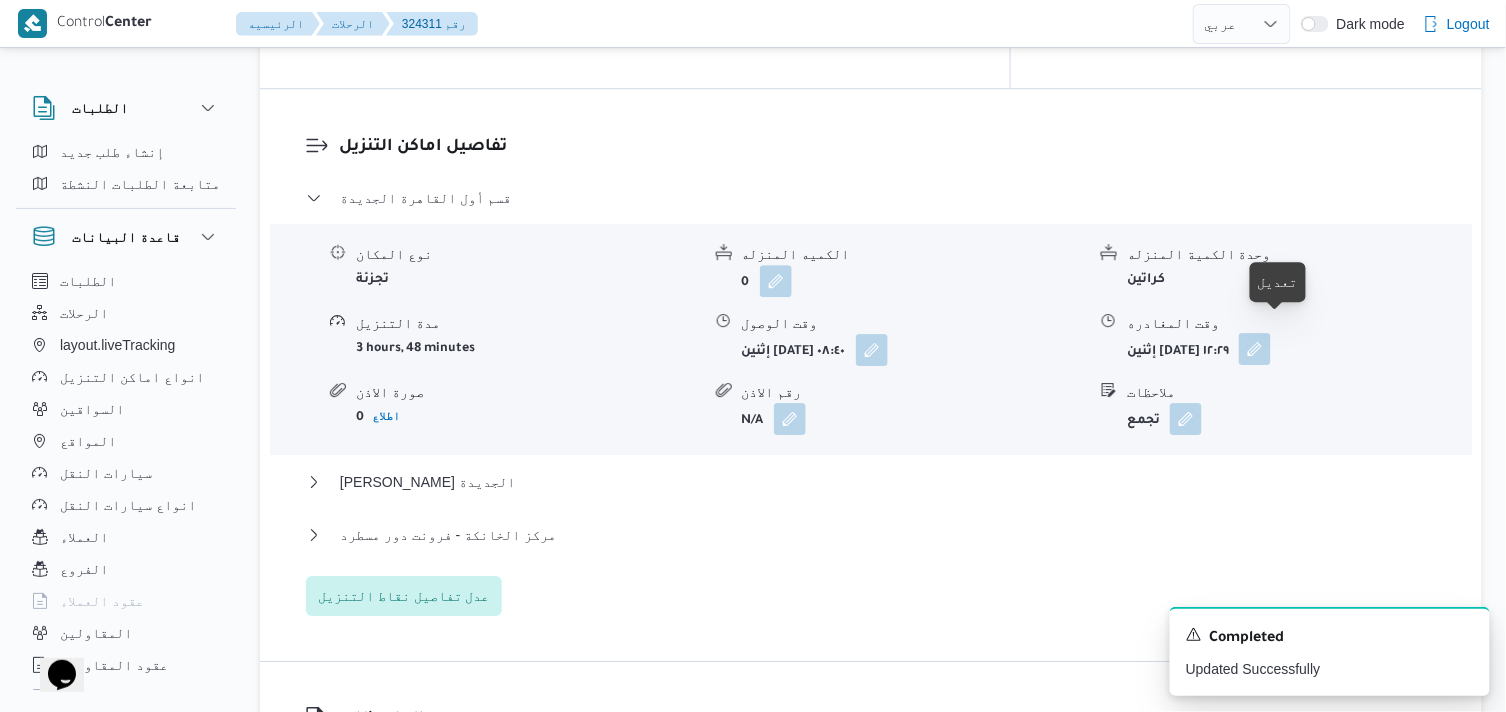 click at bounding box center [1255, 349] 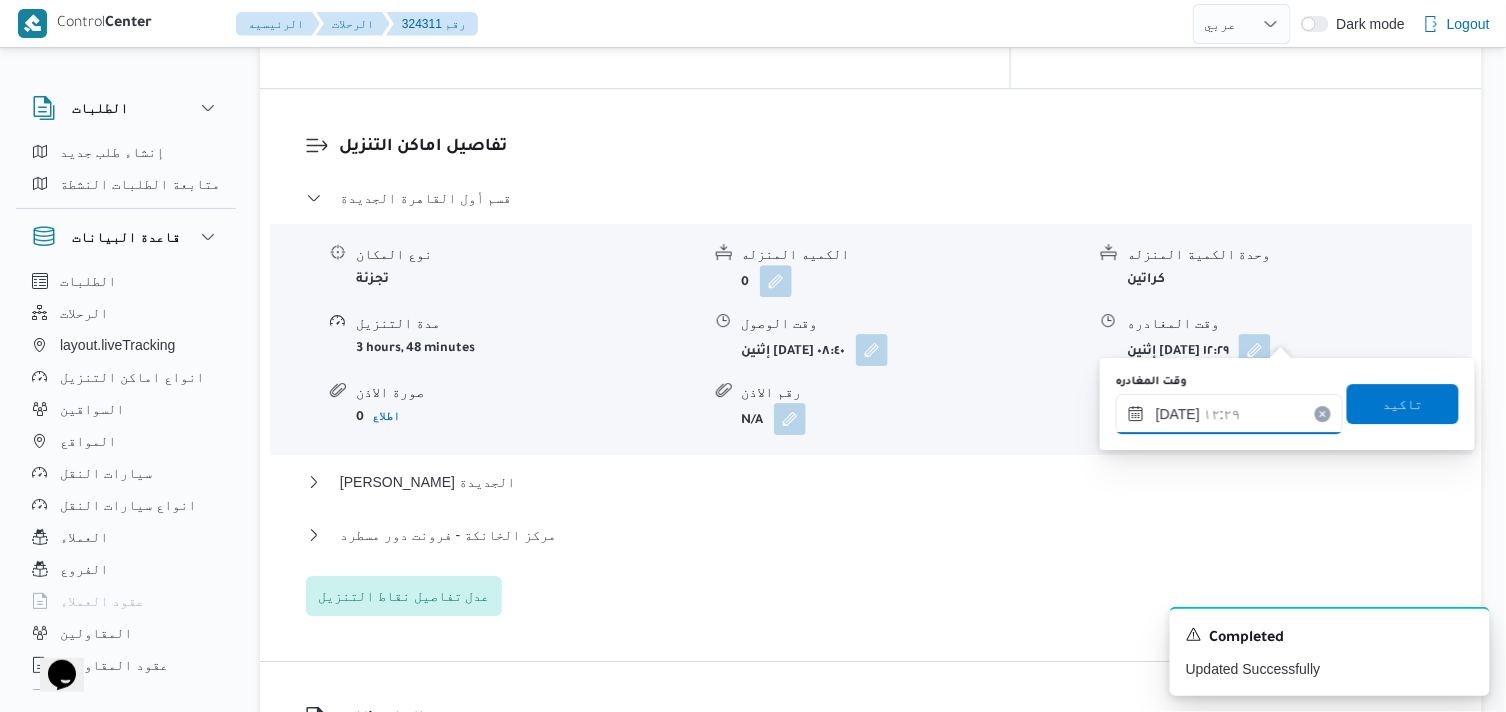 click on "١٤/٠٧/٢٠٢٥ ١٢:٢٩" at bounding box center [1229, 414] 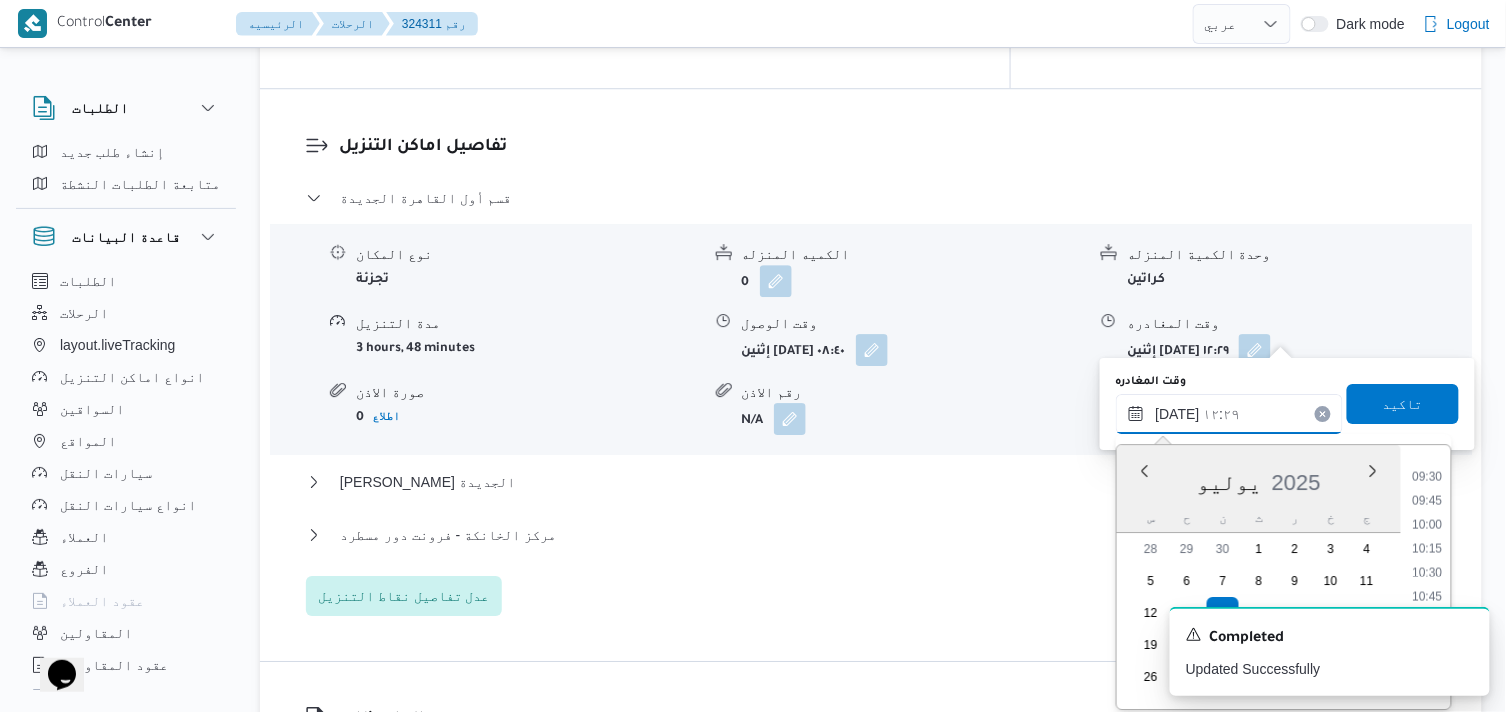 scroll, scrollTop: 945, scrollLeft: 0, axis: vertical 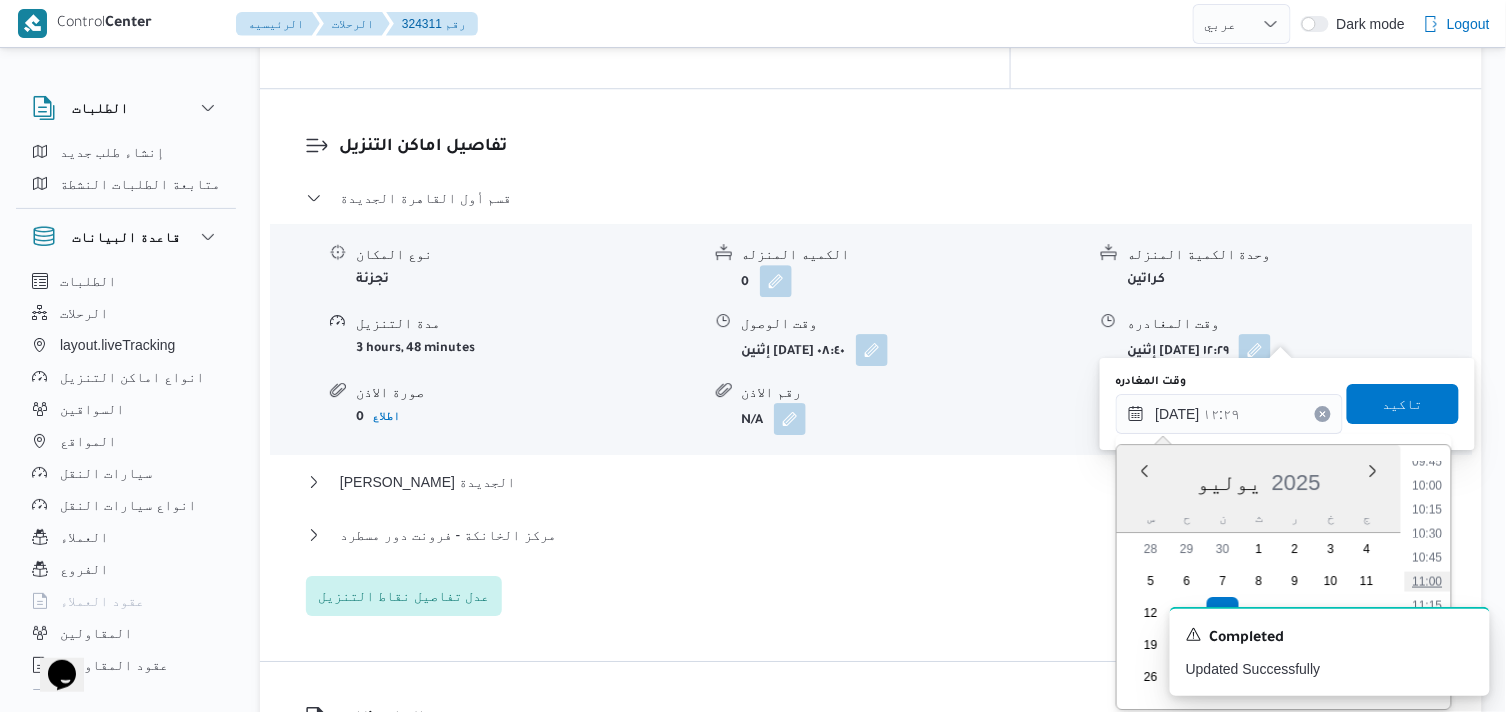 click on "11:00" at bounding box center (1428, 582) 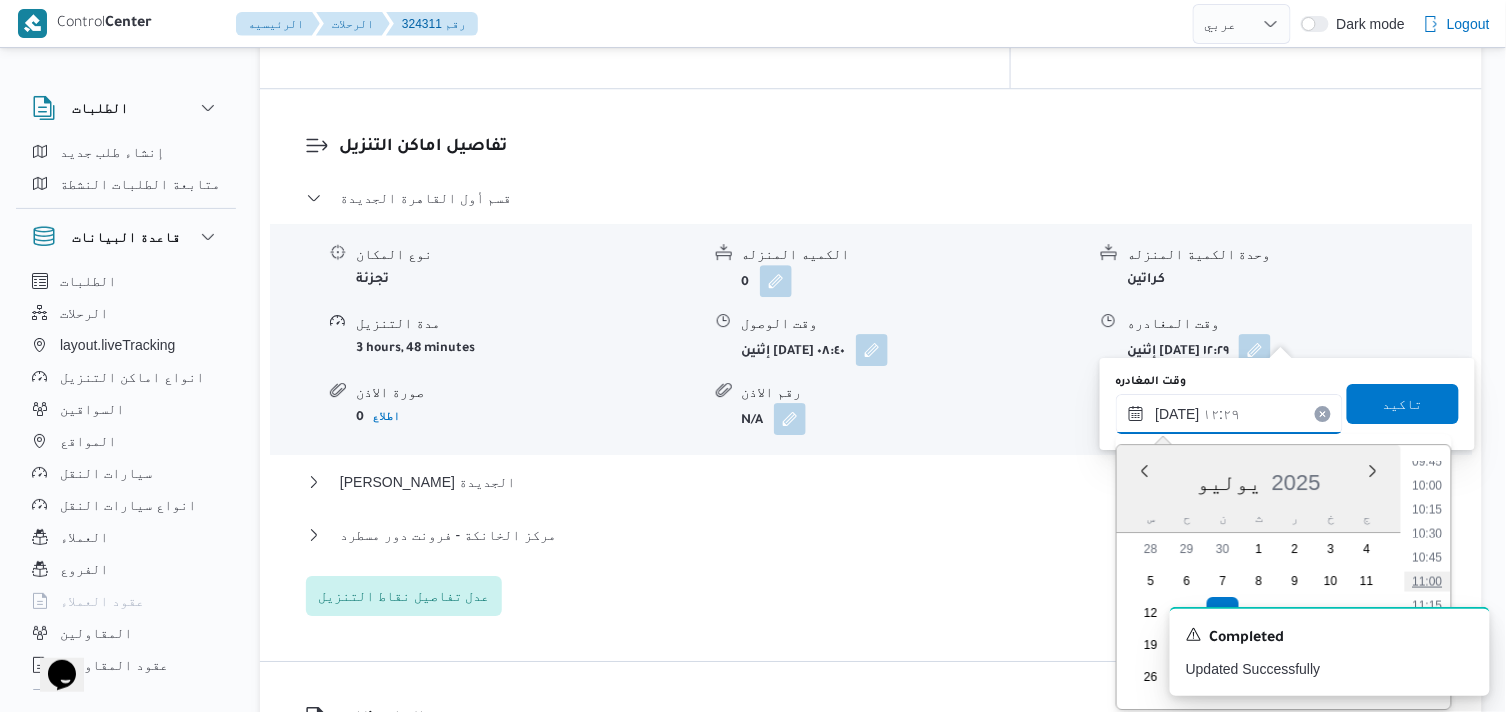 type on "١٤/٠٧/٢٠٢٥ ١١:٠٠" 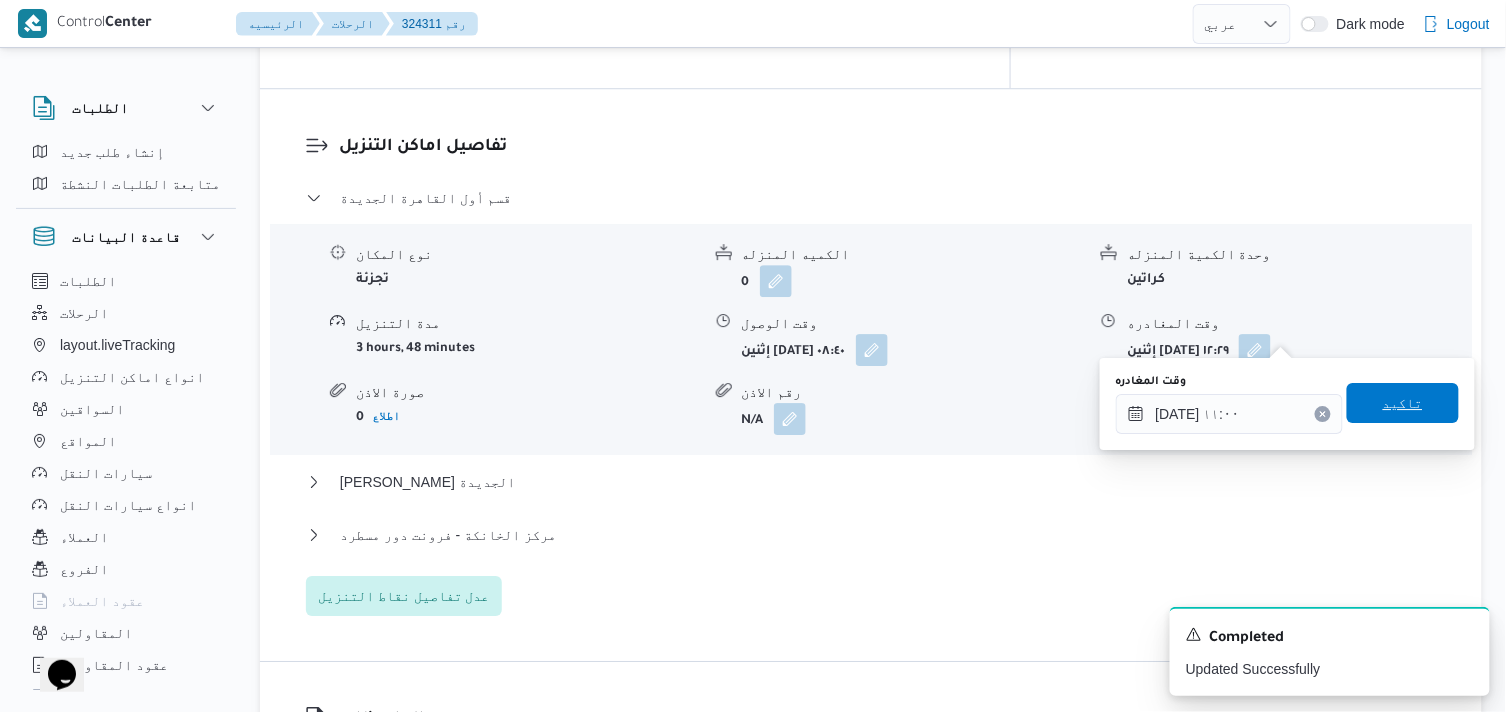 click on "تاكيد" at bounding box center [1403, 403] 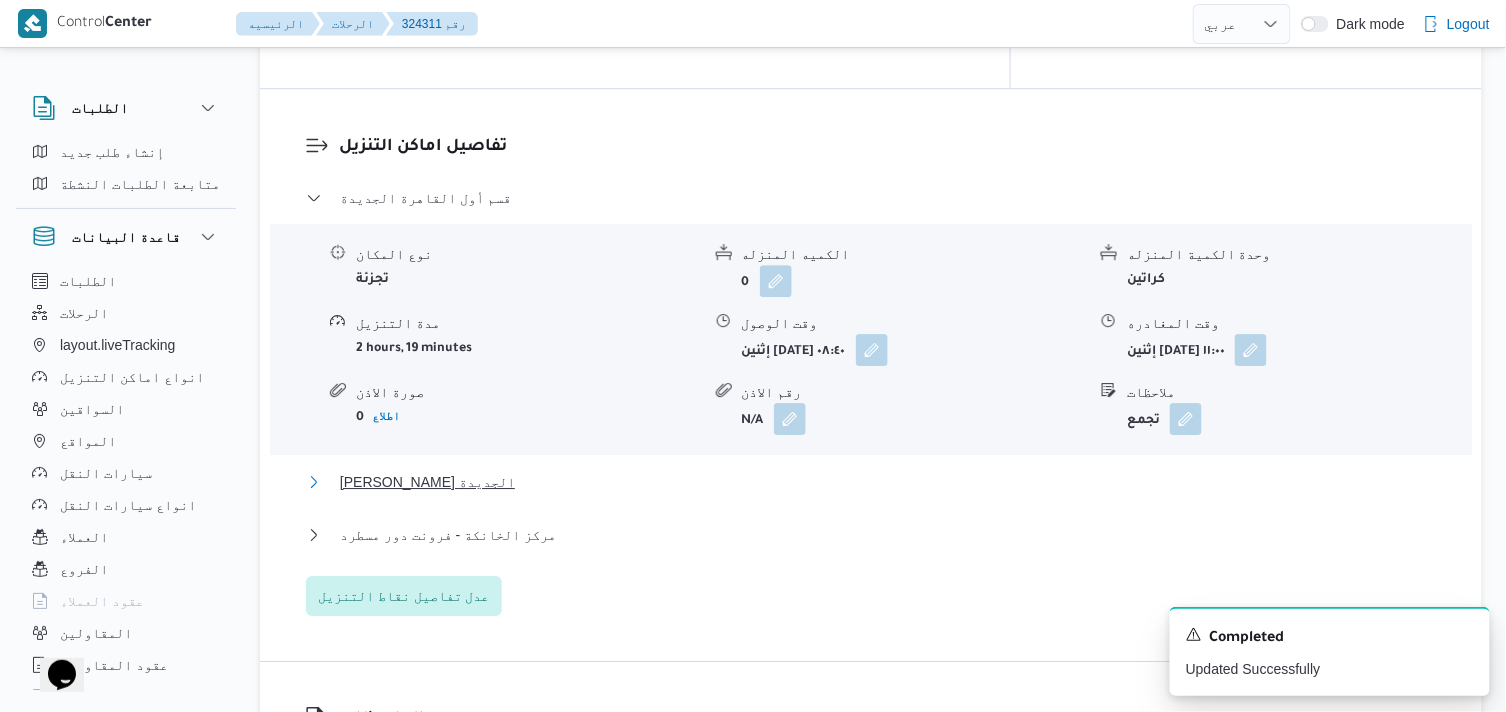click on "ثانى القاهرة الجديدة" at bounding box center (427, 482) 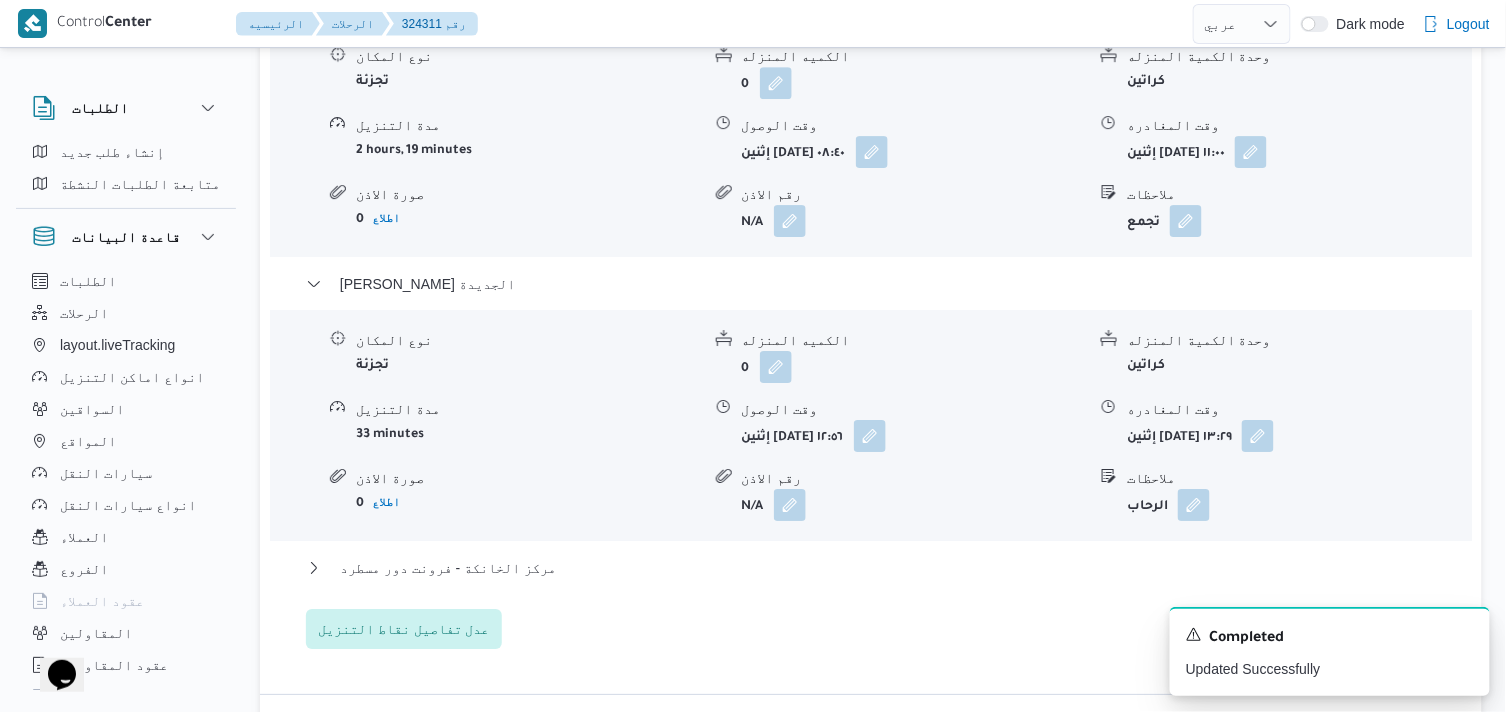scroll, scrollTop: 1888, scrollLeft: 0, axis: vertical 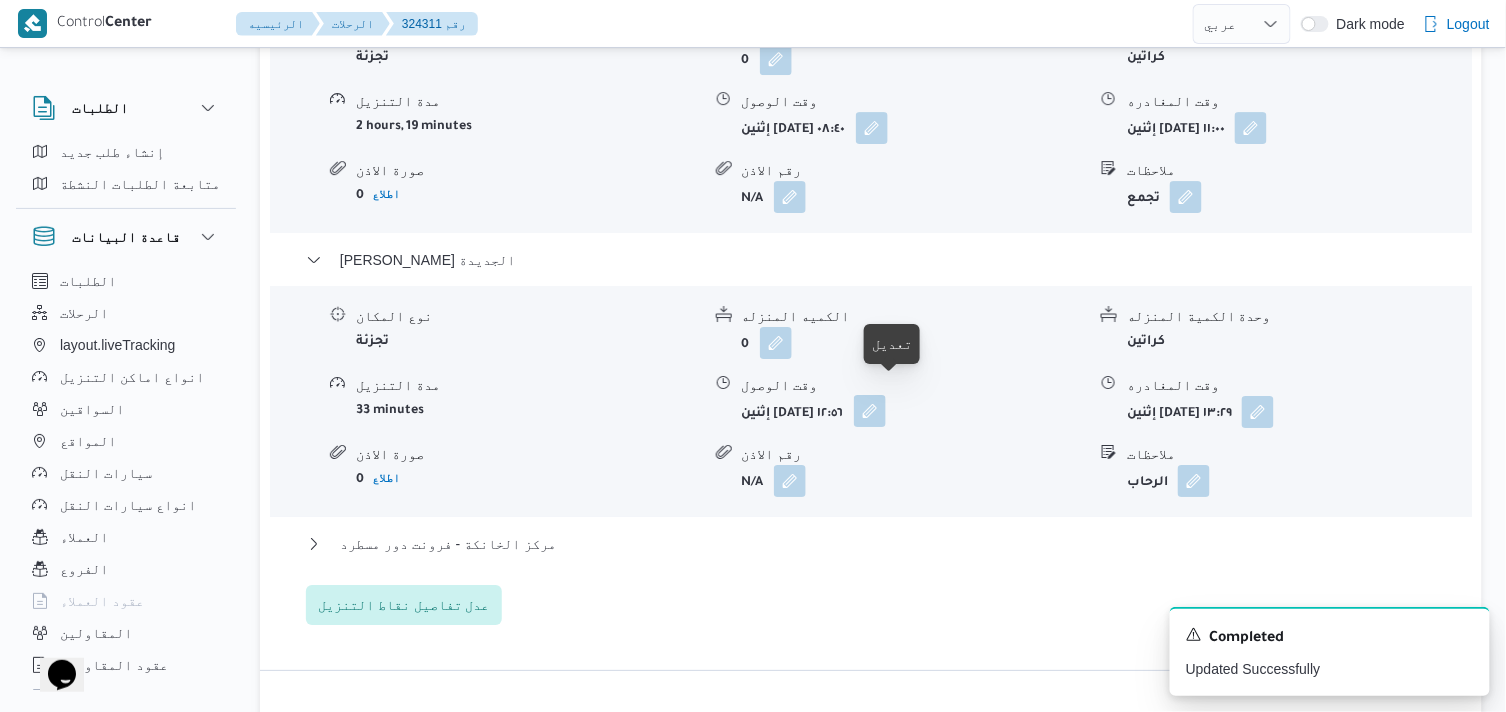 click at bounding box center [870, 411] 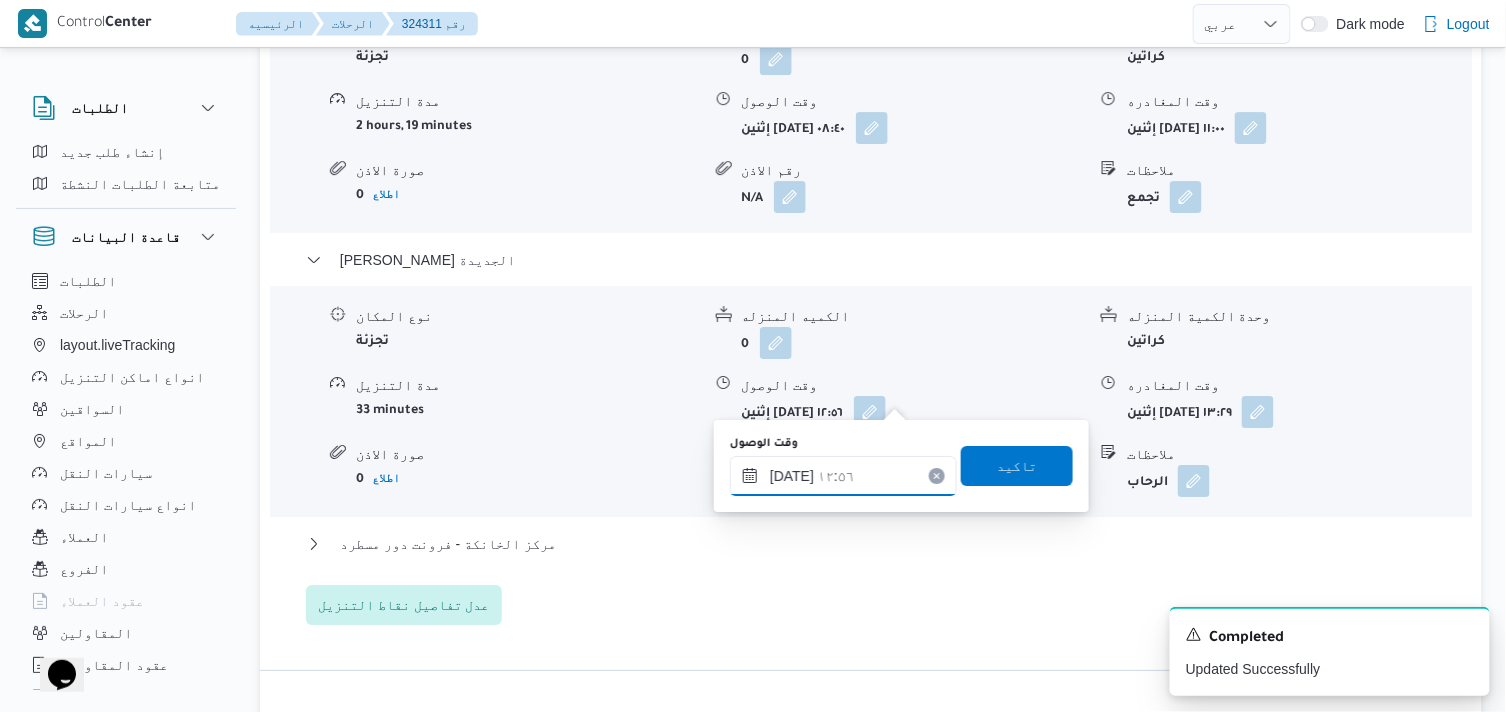 click on "١٤/٠٧/٢٠٢٥ ١٢:٥٦" at bounding box center (843, 476) 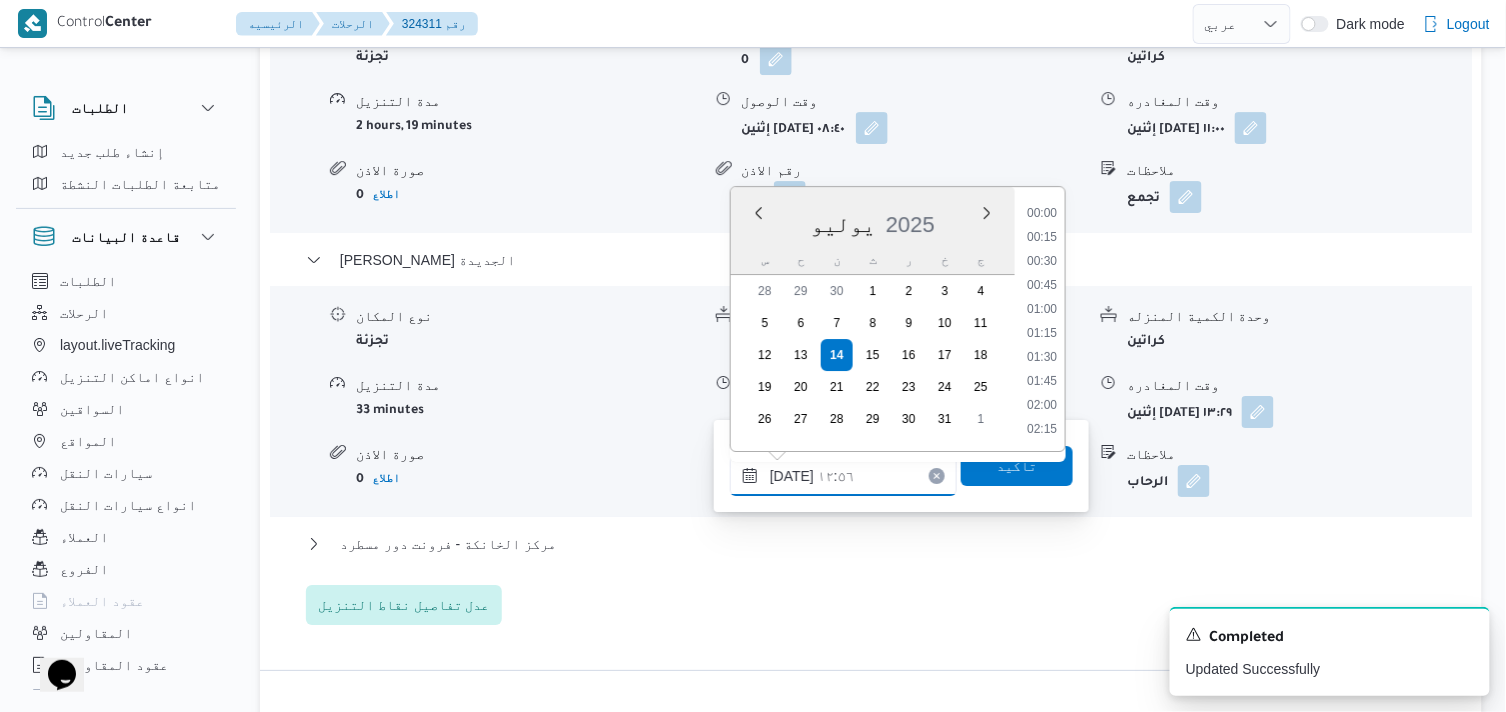 scroll, scrollTop: 1104, scrollLeft: 0, axis: vertical 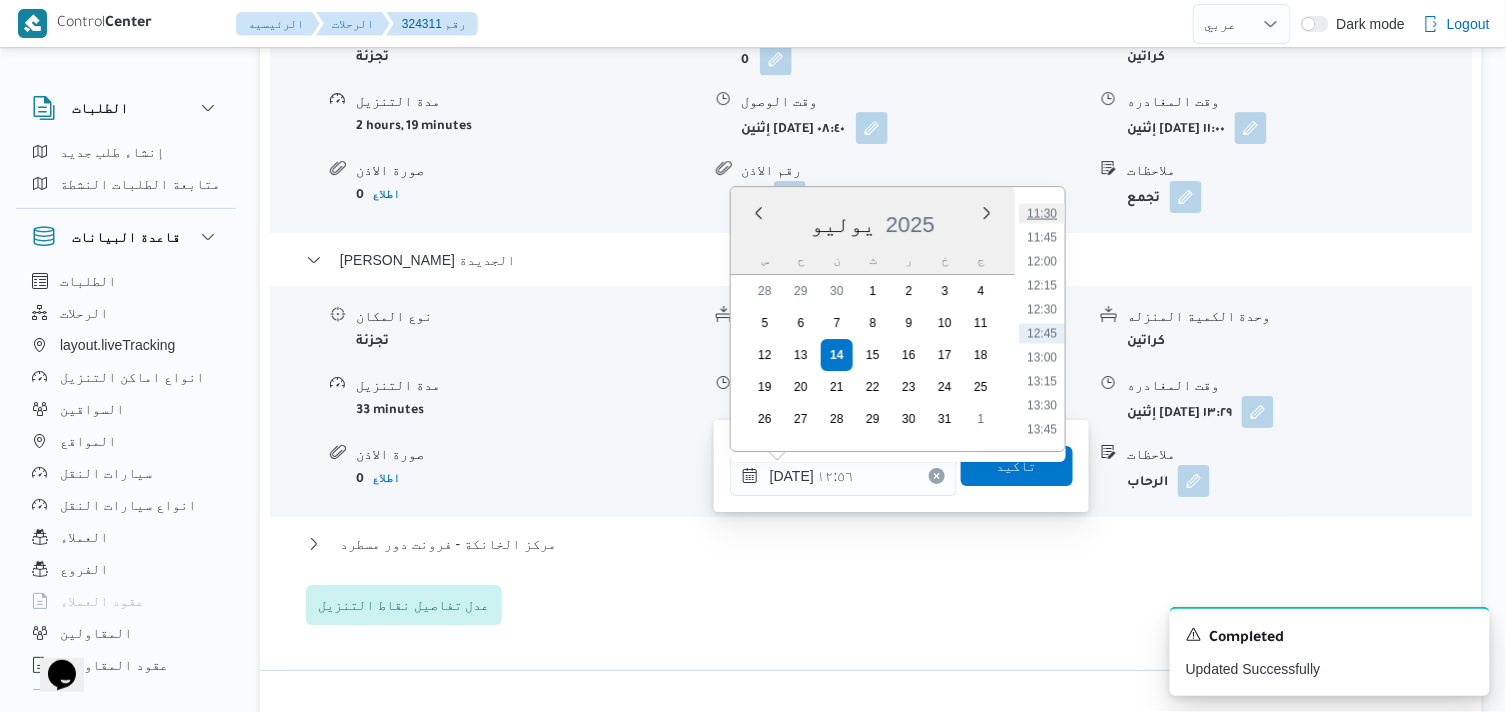 click on "11:30" at bounding box center (1042, 213) 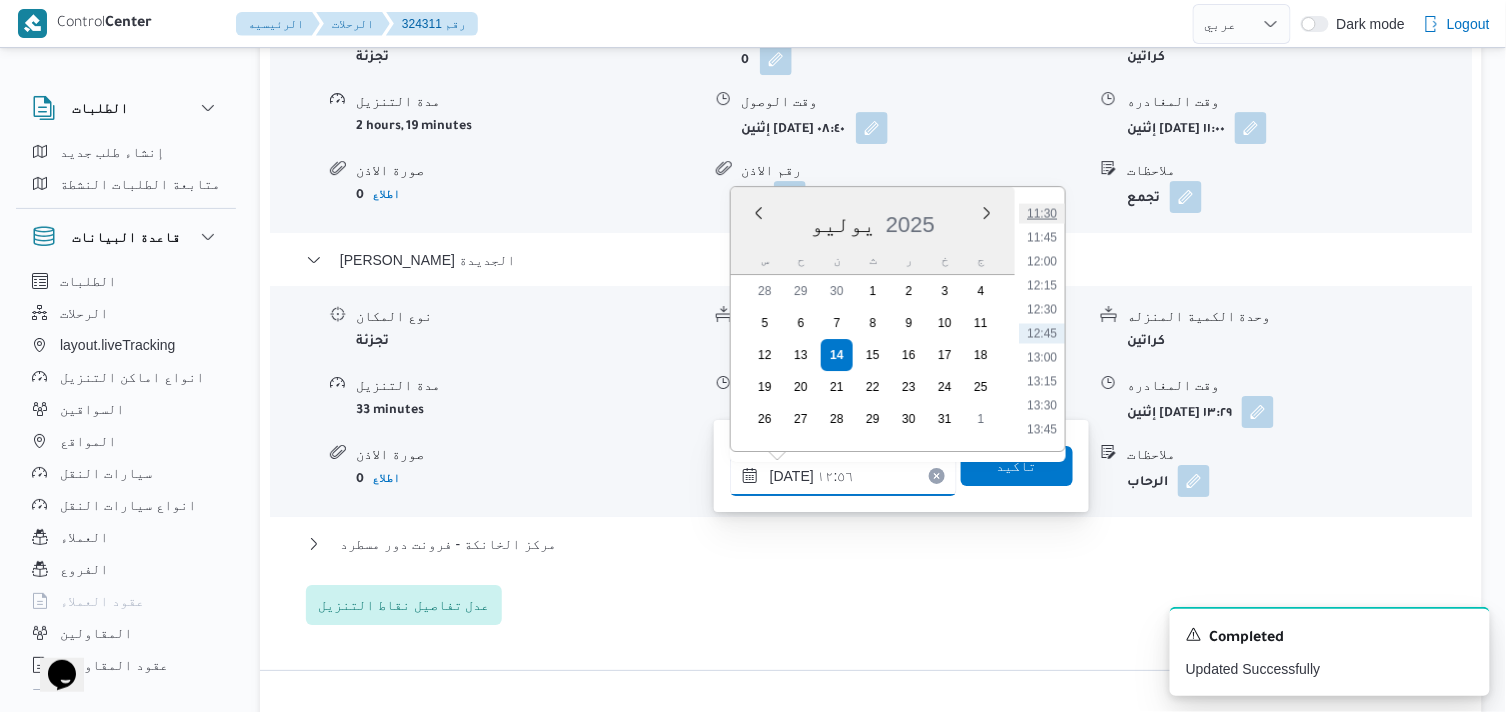 type on "١٤/٠٧/٢٠٢٥ ١١:٣٠" 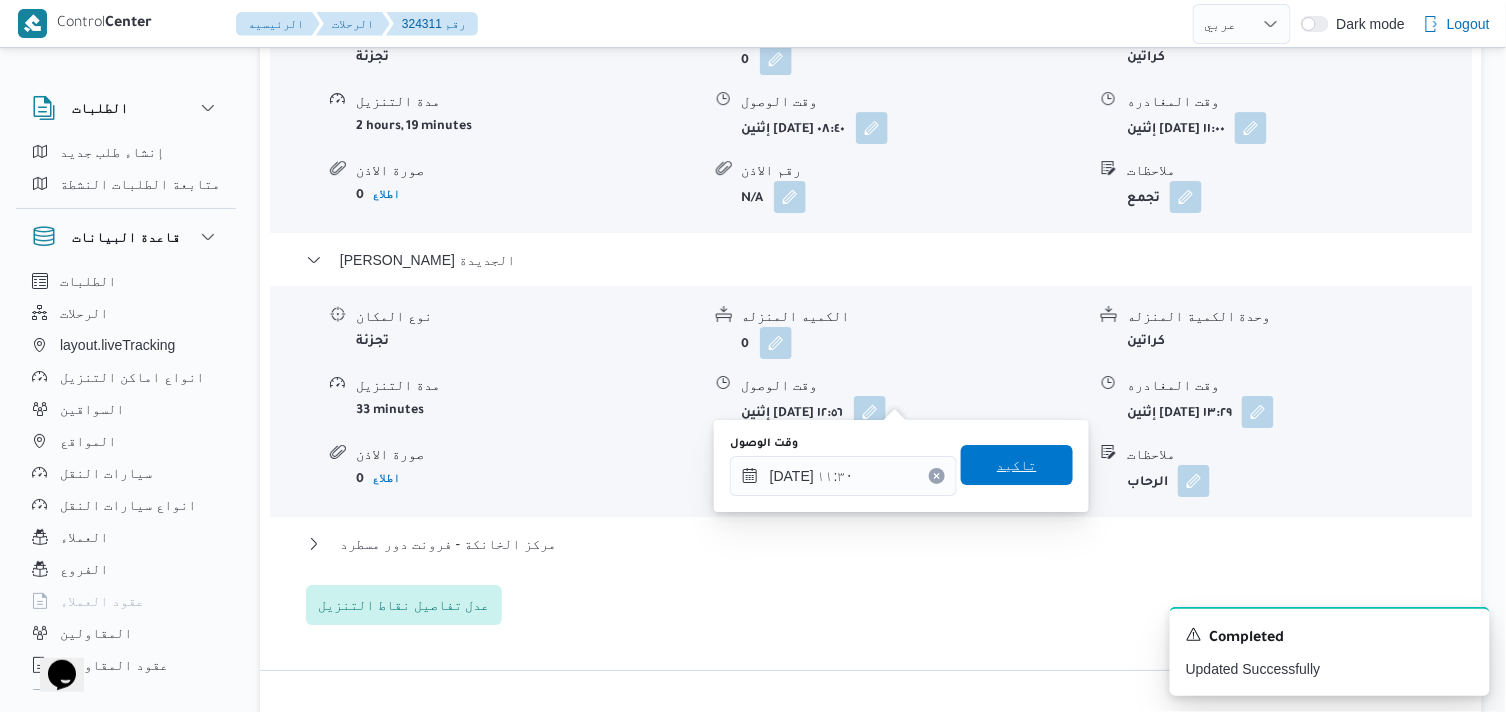 click on "تاكيد" at bounding box center (1017, 465) 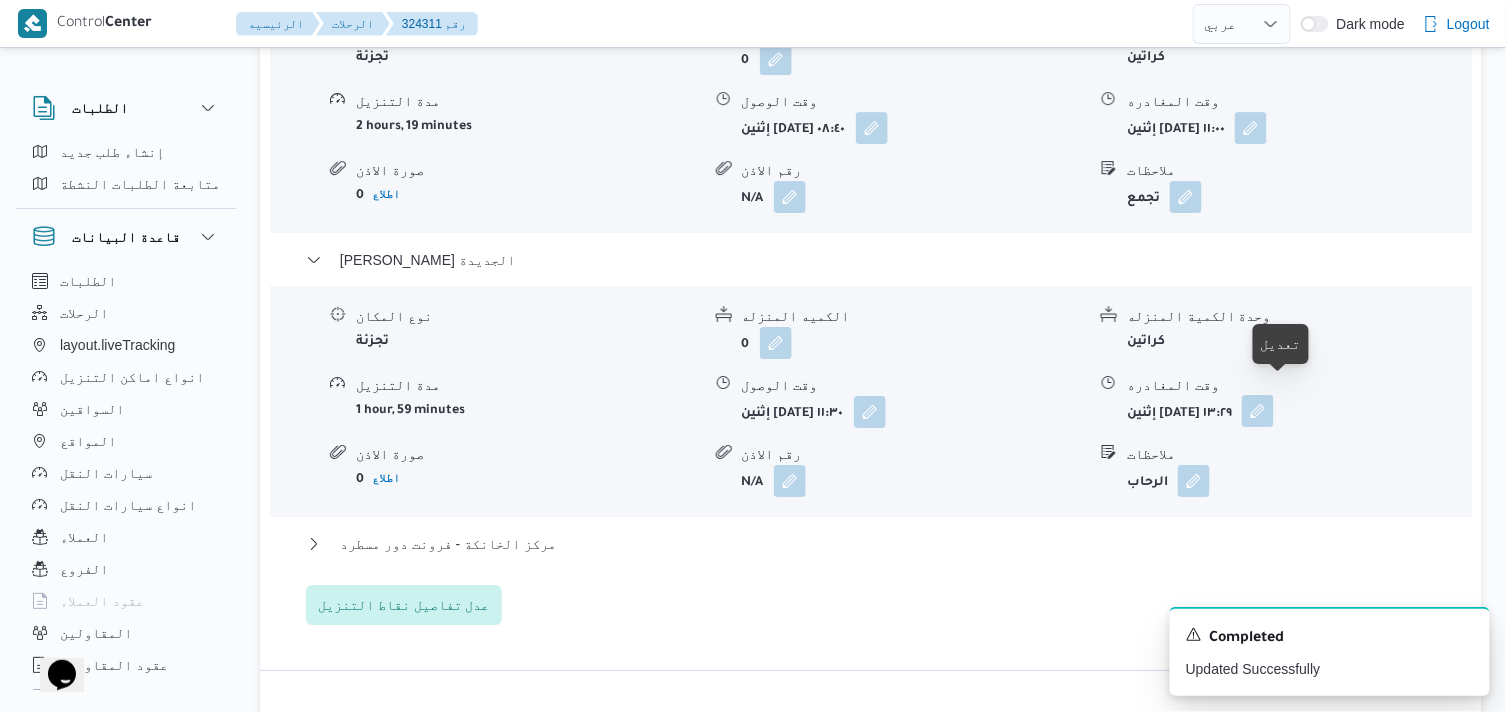 click at bounding box center [1258, 411] 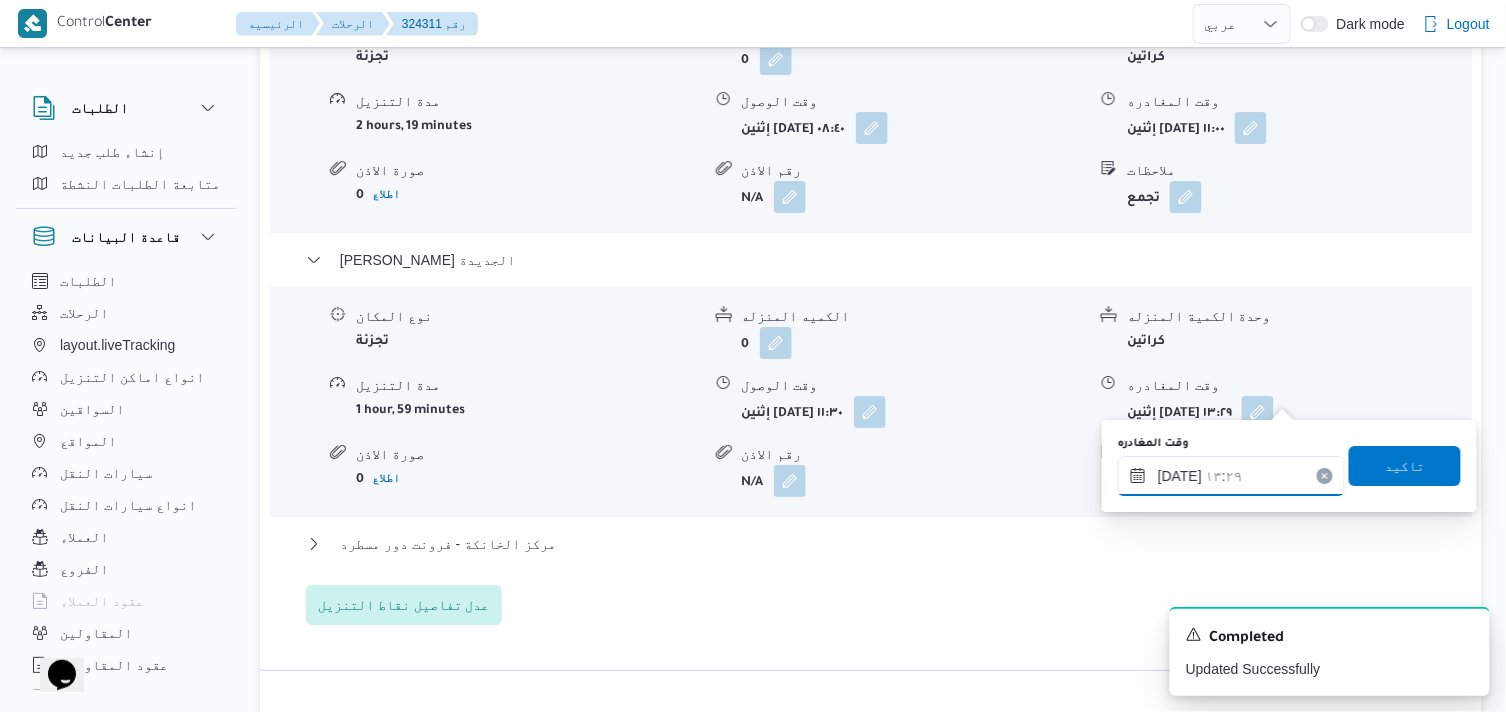 click on "١٤/٠٧/٢٠٢٥ ١٣:٢٩" at bounding box center [1231, 476] 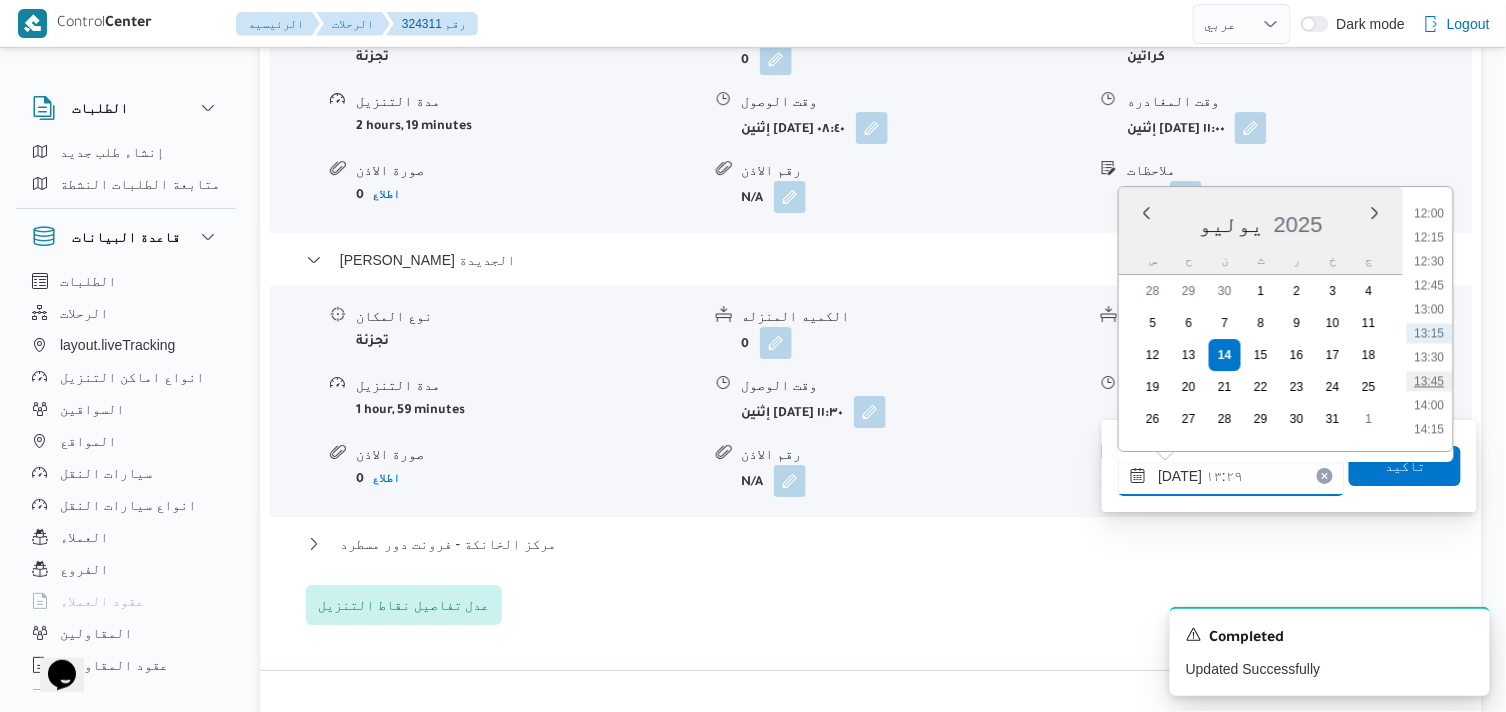 scroll, scrollTop: 1263, scrollLeft: 0, axis: vertical 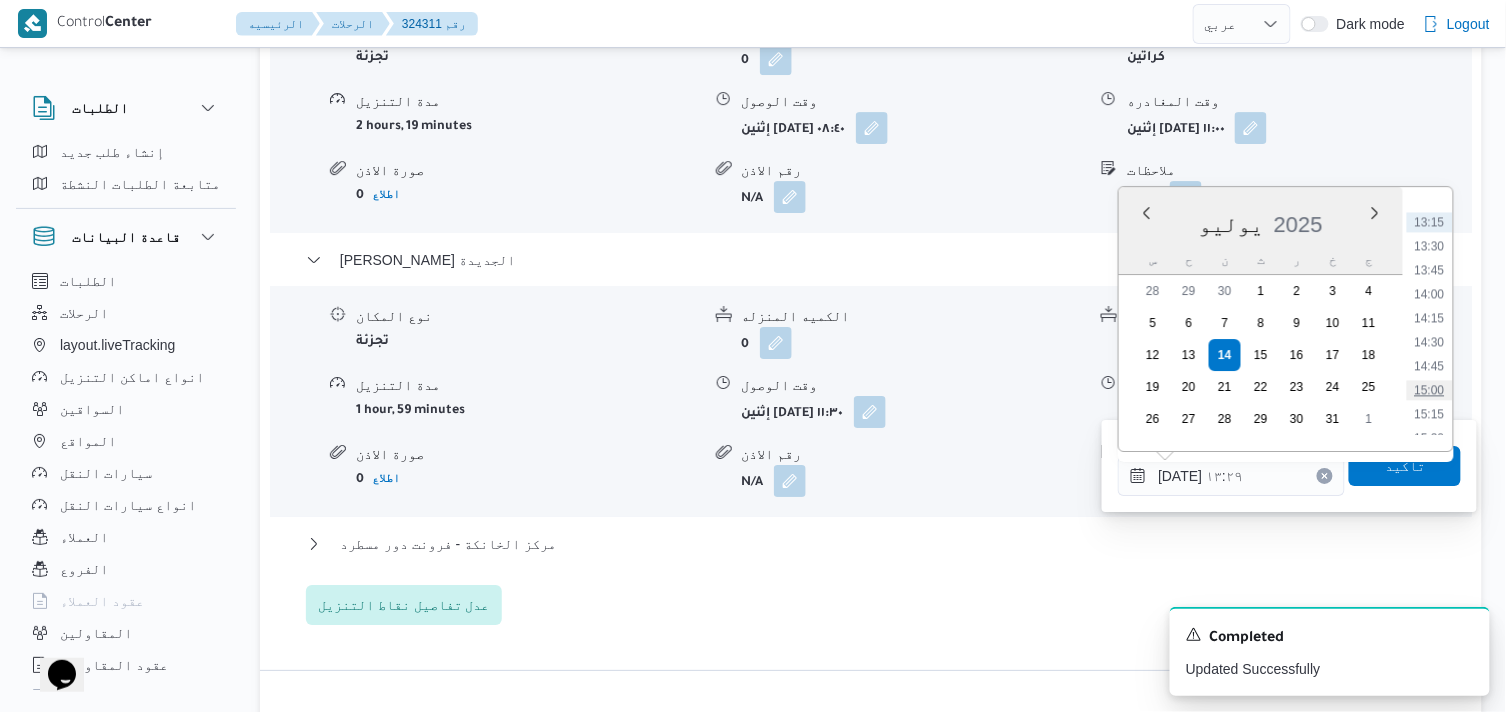 click on "15:00" at bounding box center (1430, 390) 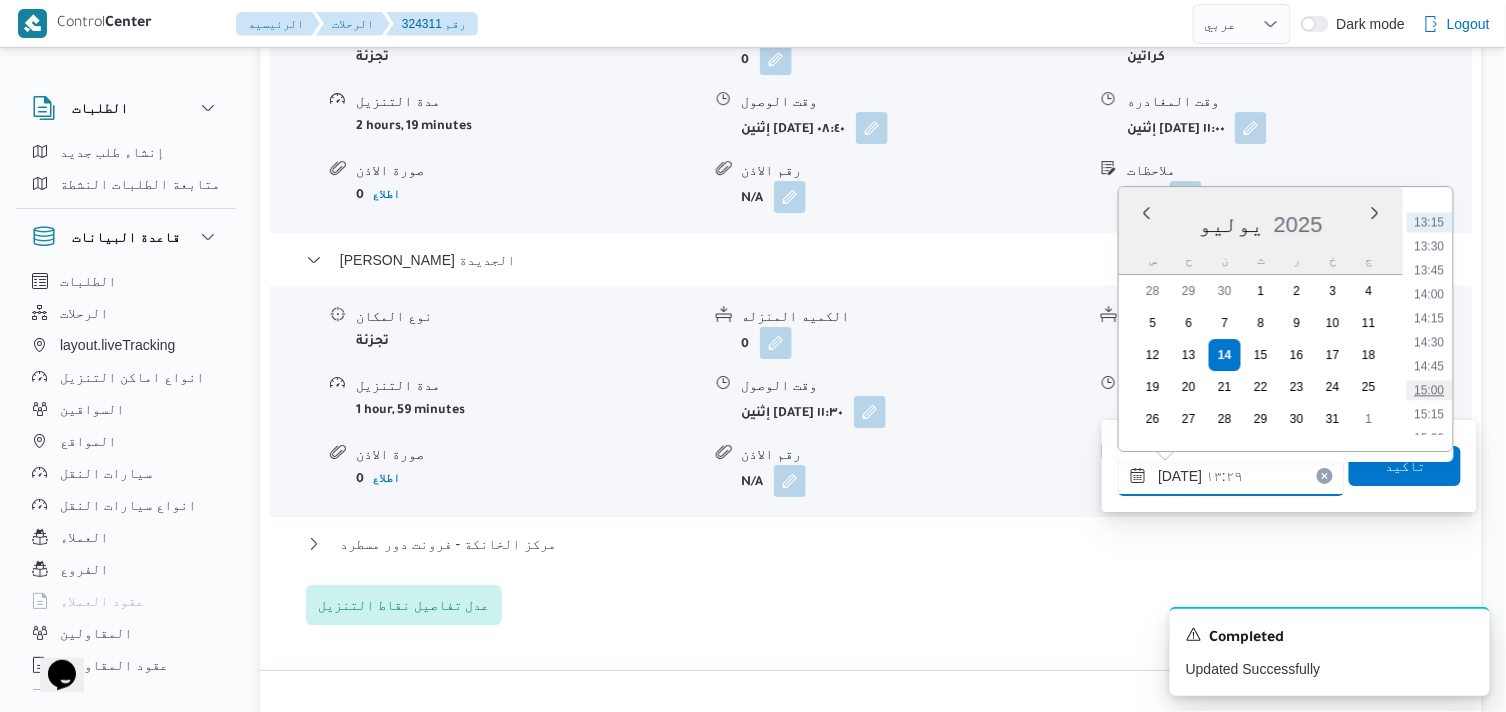 type on "[DATE] ١٥:٠٠" 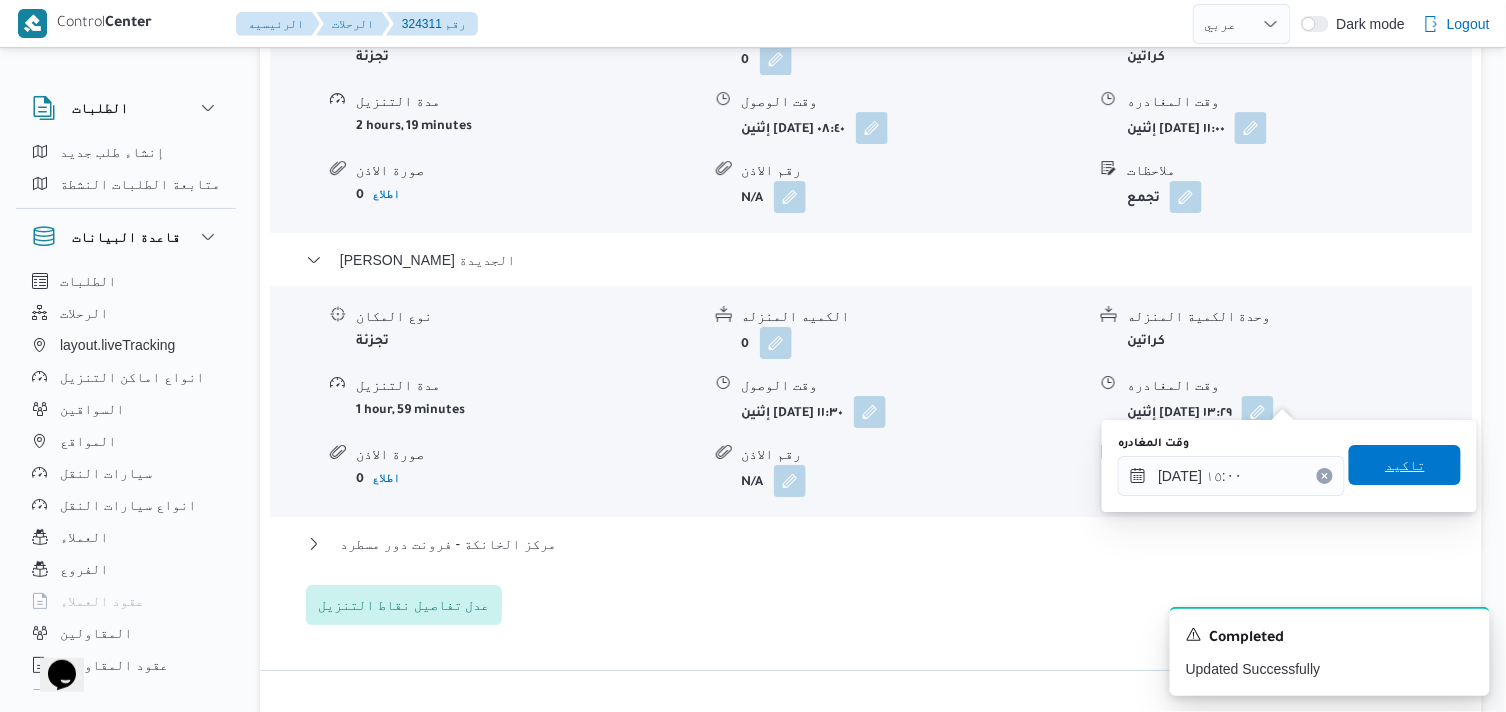 click on "تاكيد" at bounding box center (1405, 465) 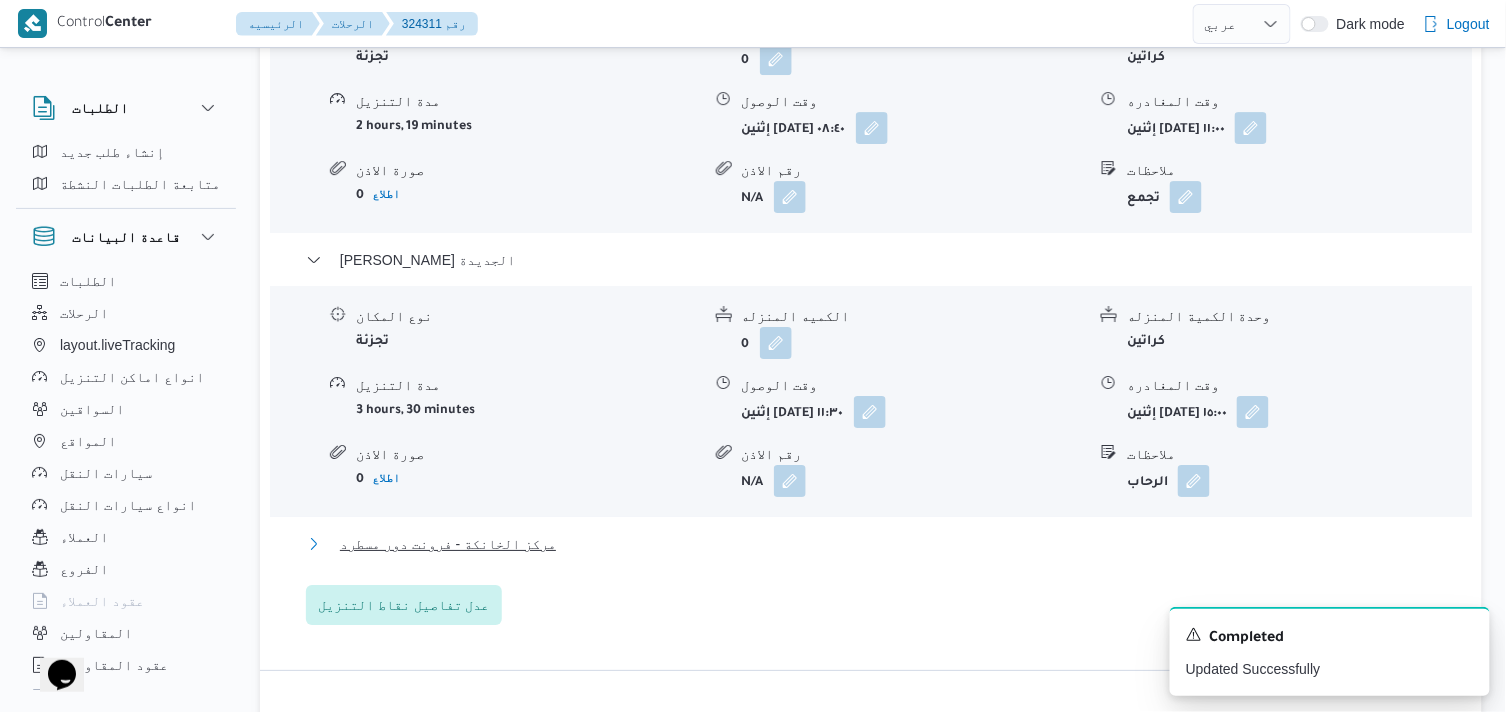 click on "مركز الخانكة -
فرونت دور مسطرد" at bounding box center (448, 544) 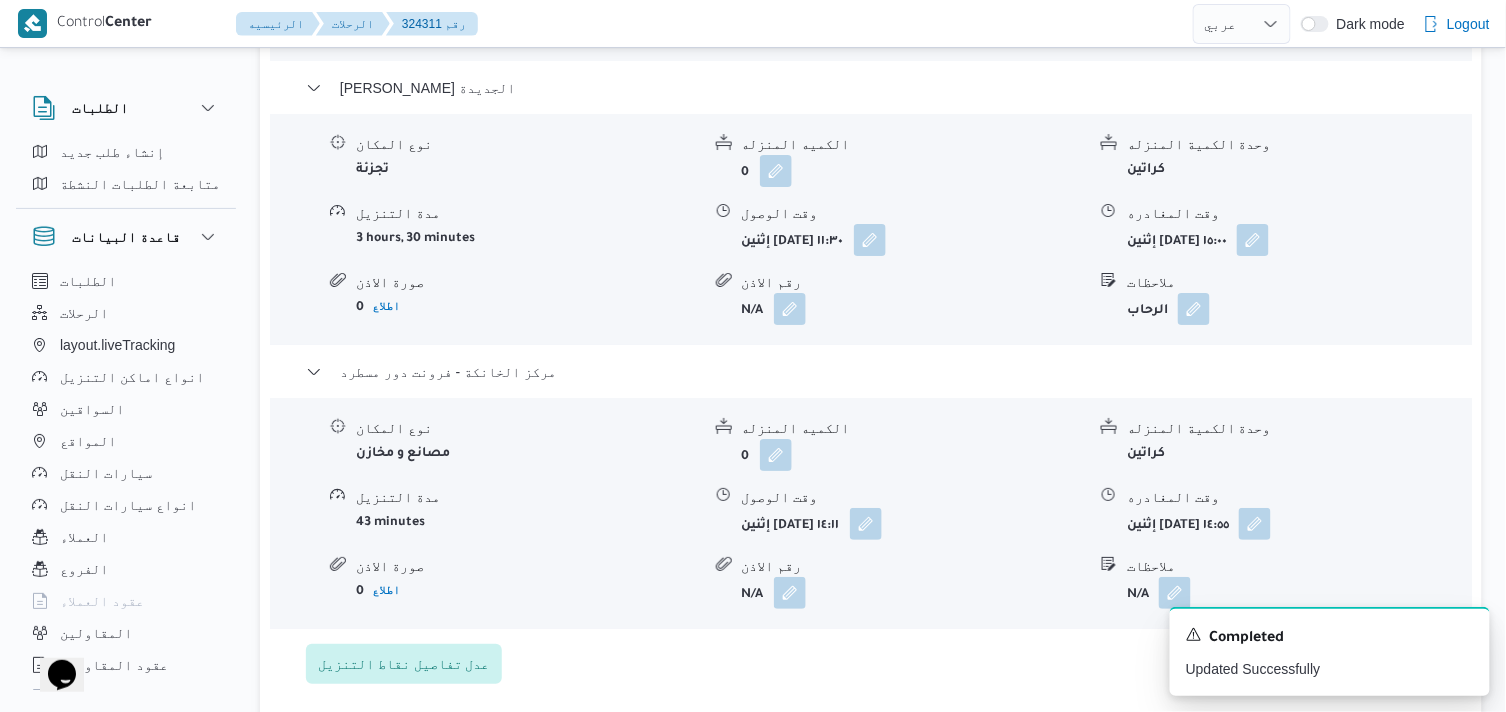 scroll, scrollTop: 2111, scrollLeft: 0, axis: vertical 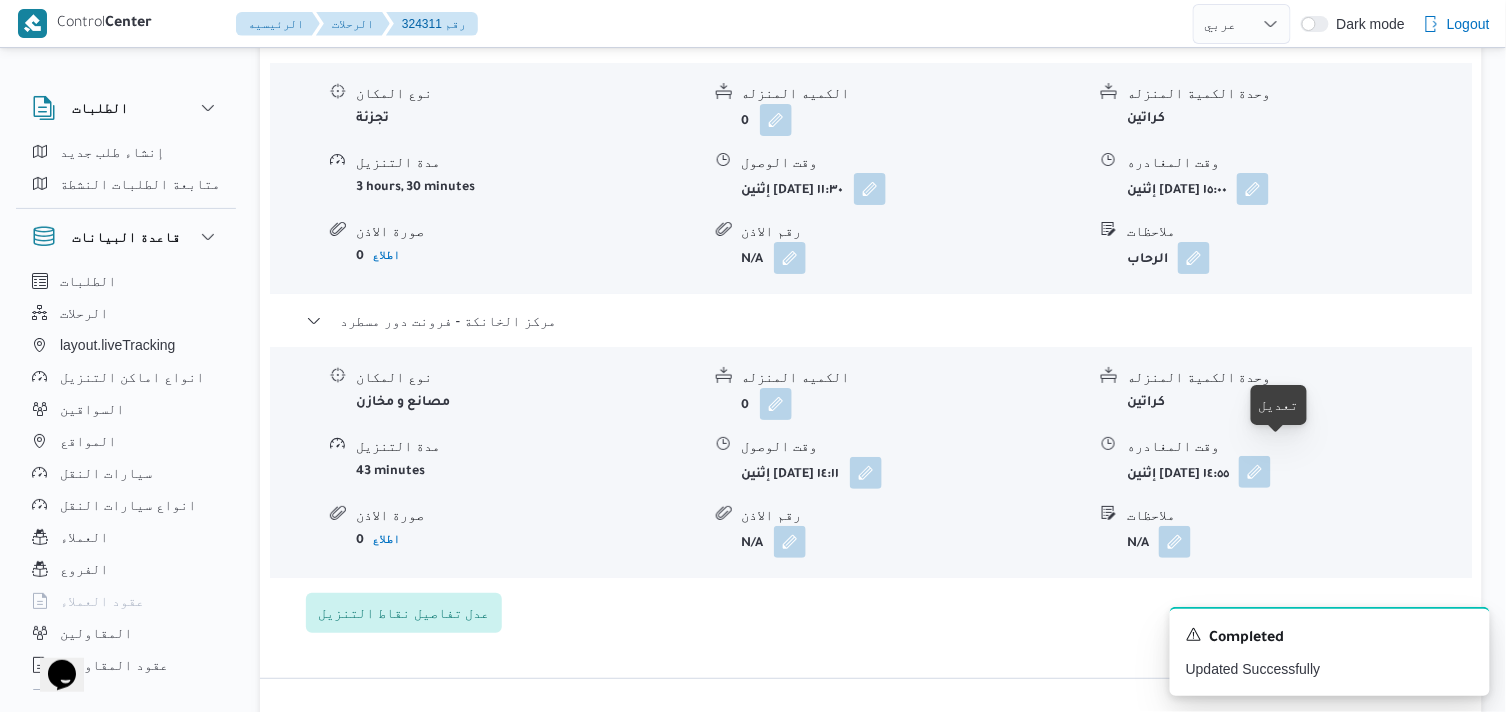 click at bounding box center [1255, 472] 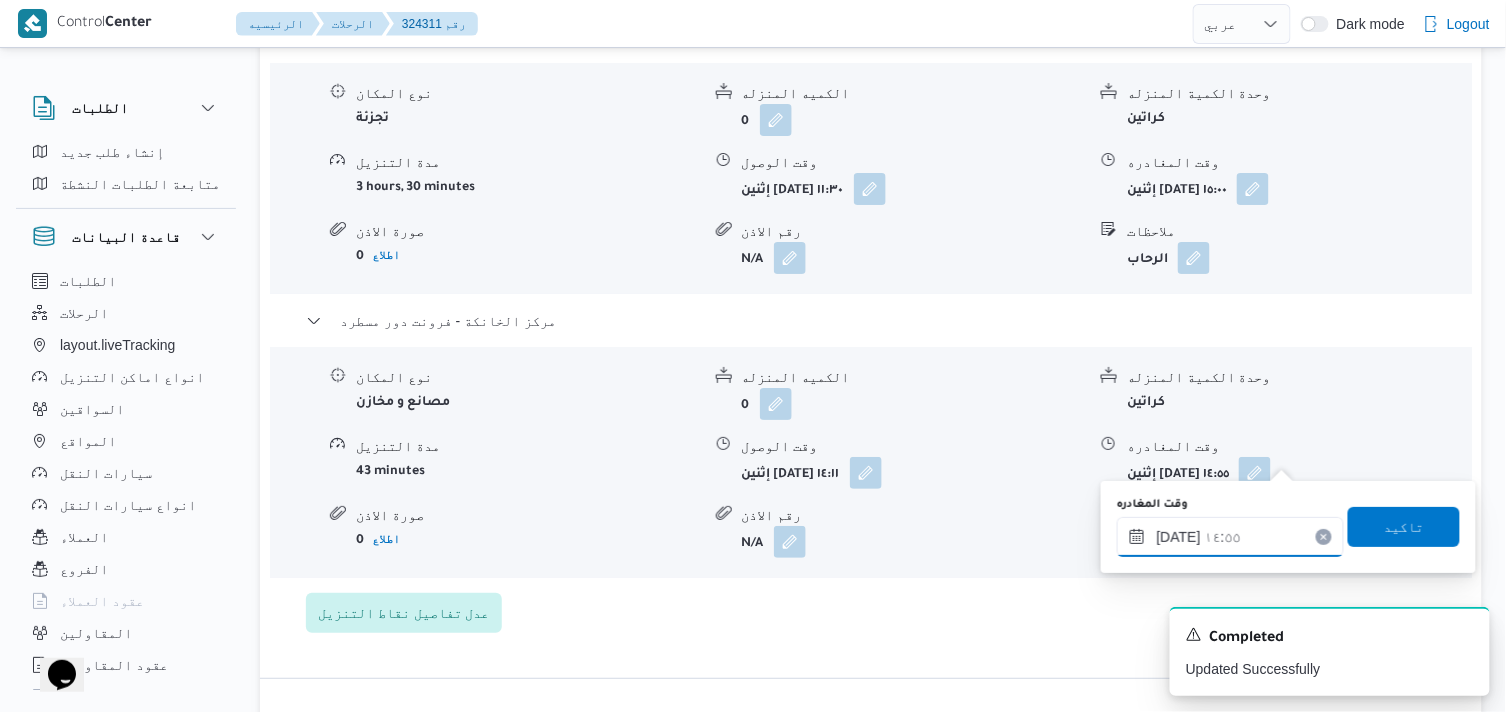 click on "١٤/٠٧/٢٠٢٥ ١٤:٥٥" at bounding box center [1230, 537] 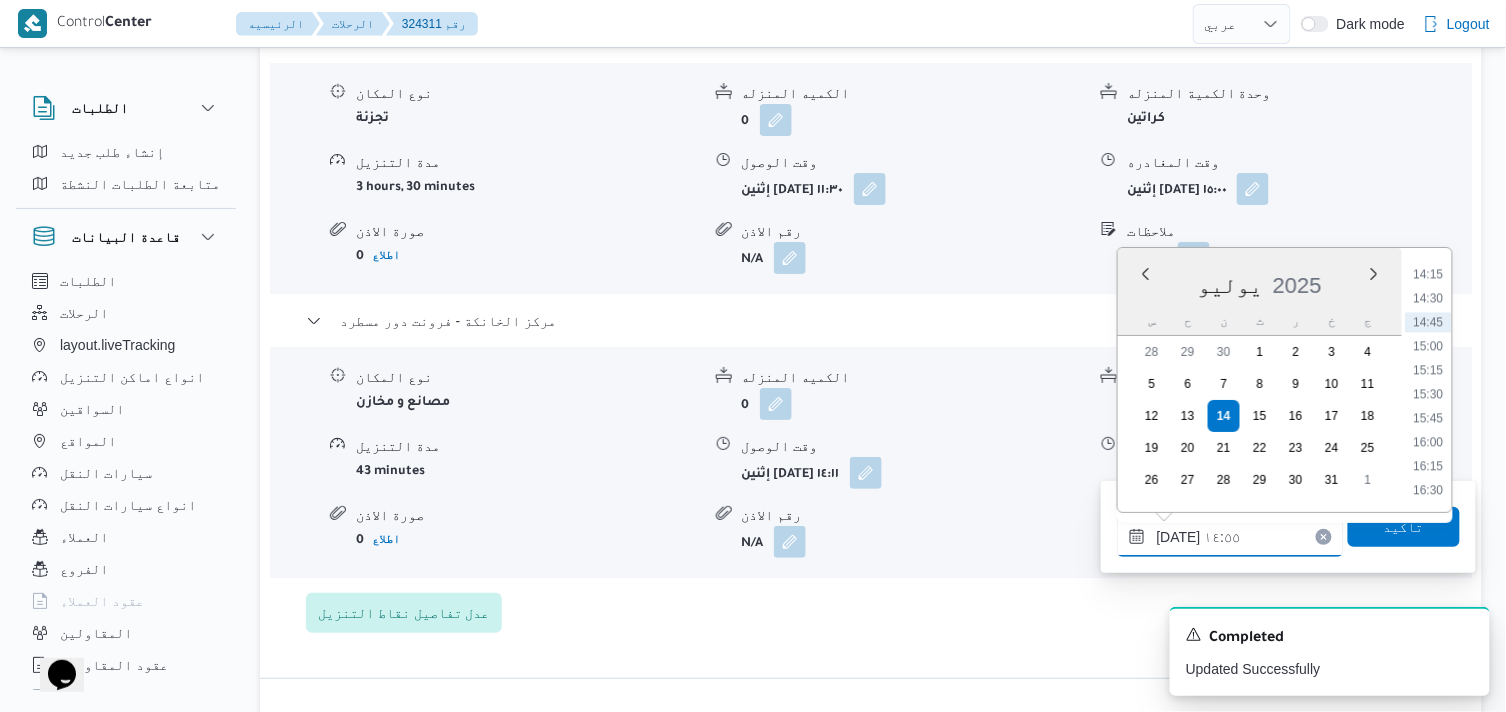 scroll, scrollTop: 1407, scrollLeft: 0, axis: vertical 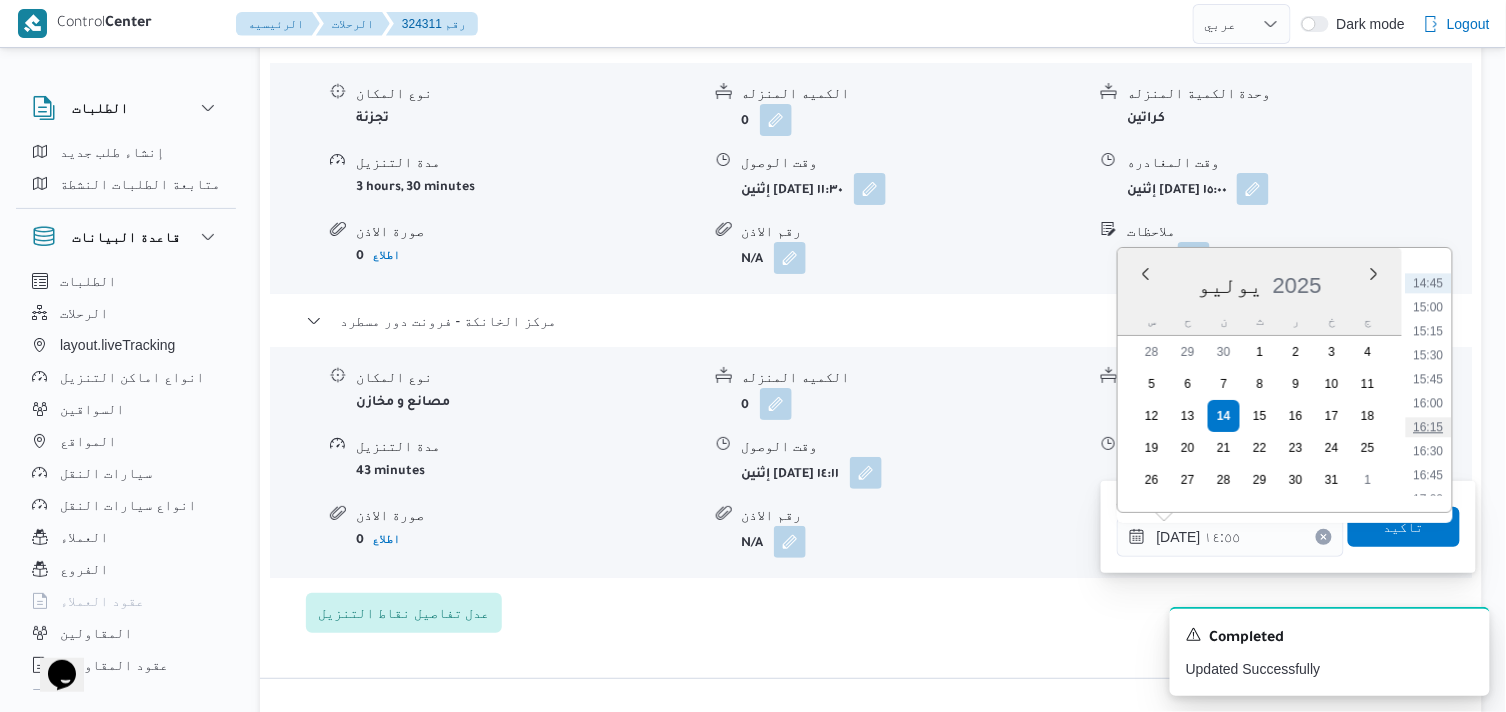 click on "16:15" at bounding box center (1429, 427) 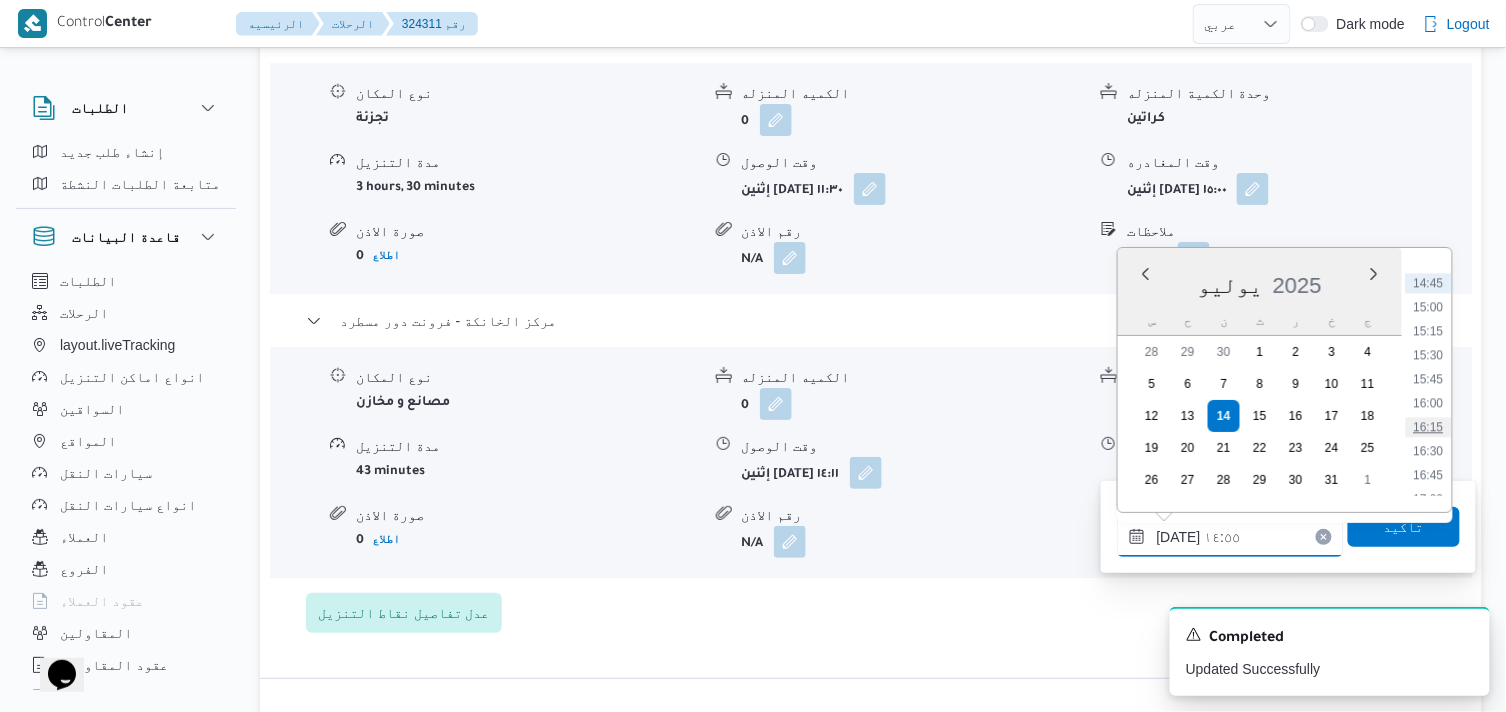 type on "١٤/٠٧/٢٠٢٥ ١٦:١٥" 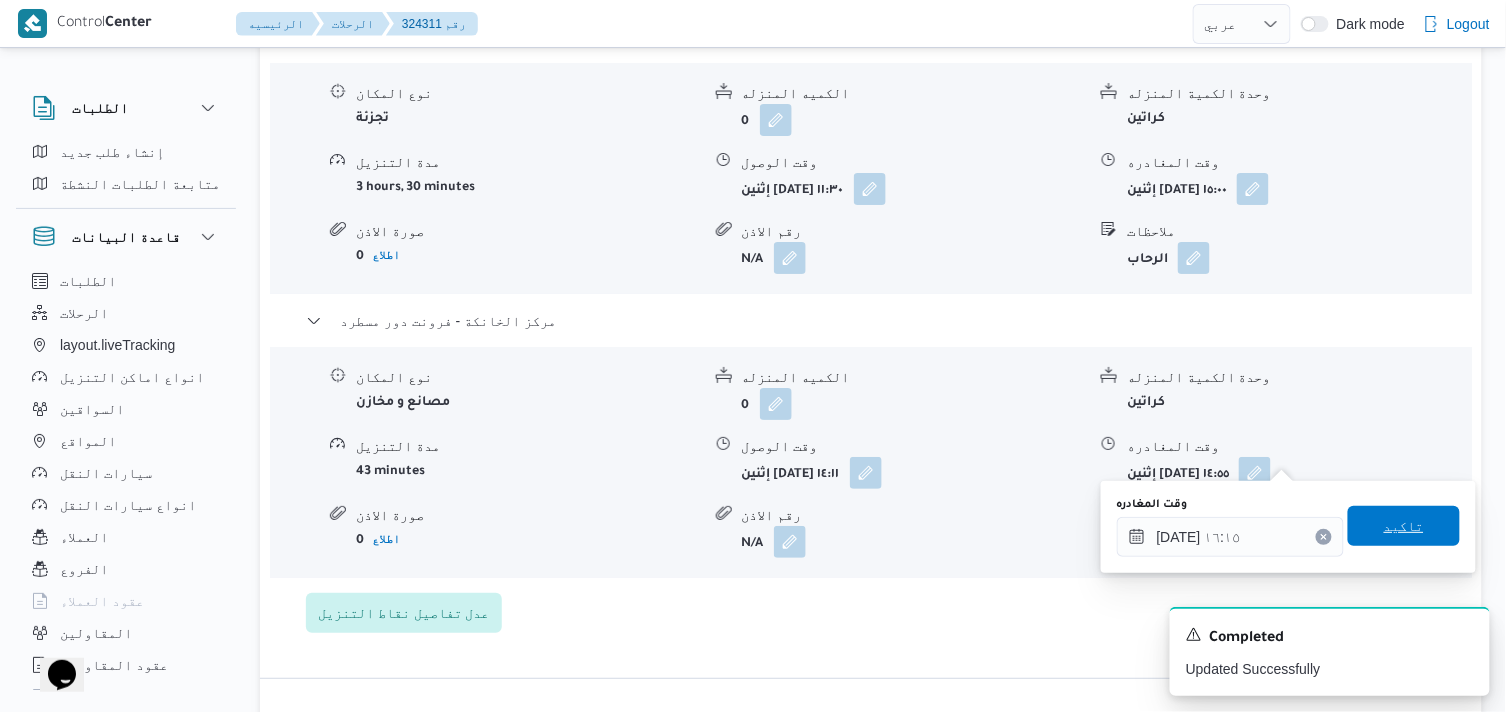 click on "تاكيد" at bounding box center (1404, 526) 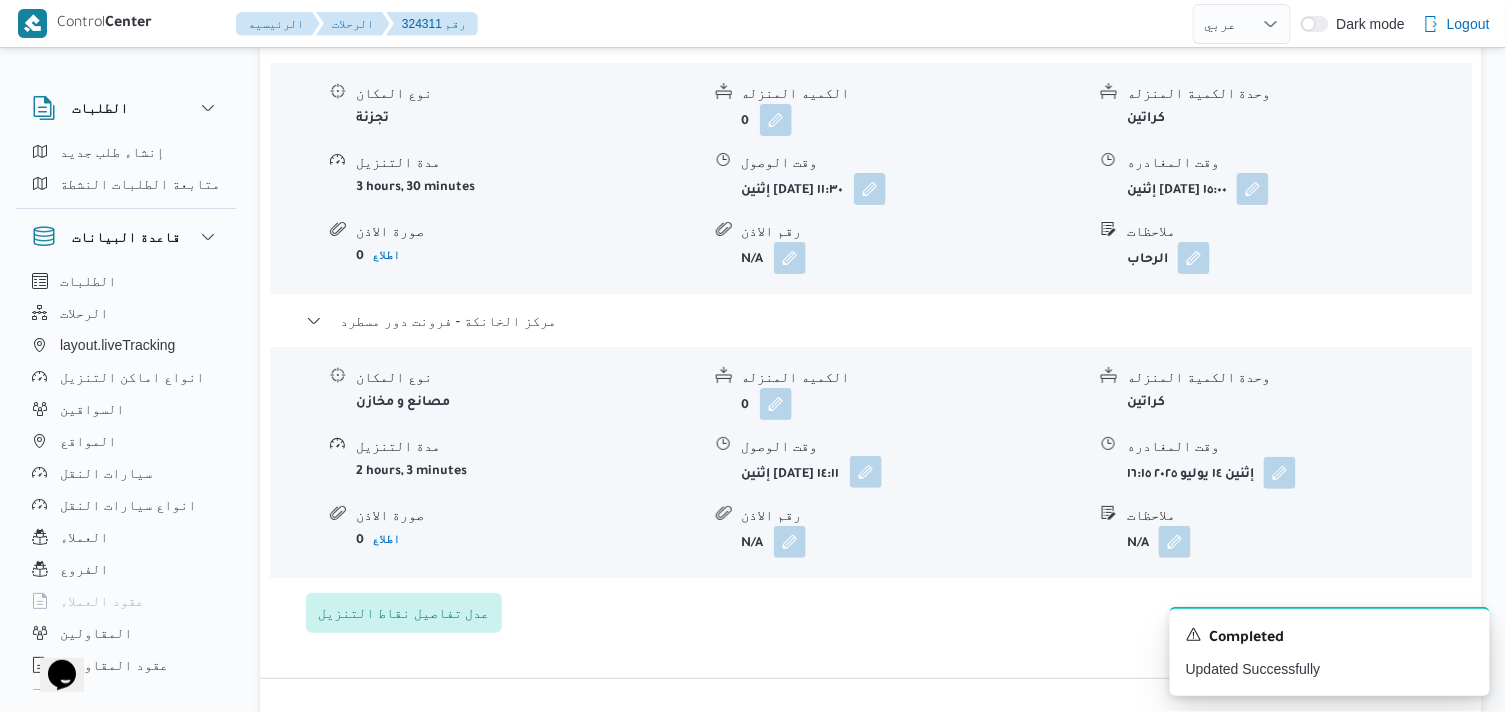 click at bounding box center [866, 472] 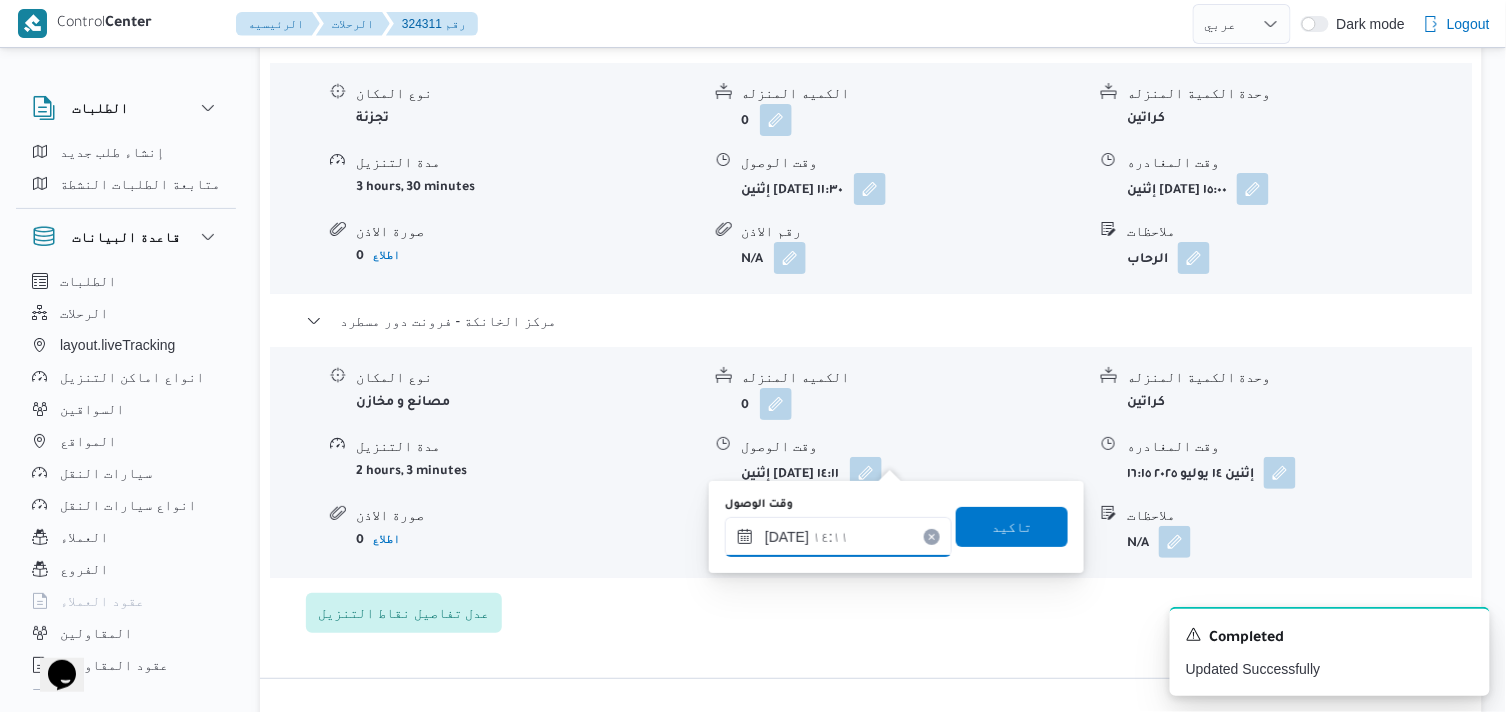 click on "١٤/٠٧/٢٠٢٥ ١٤:١١" at bounding box center (838, 537) 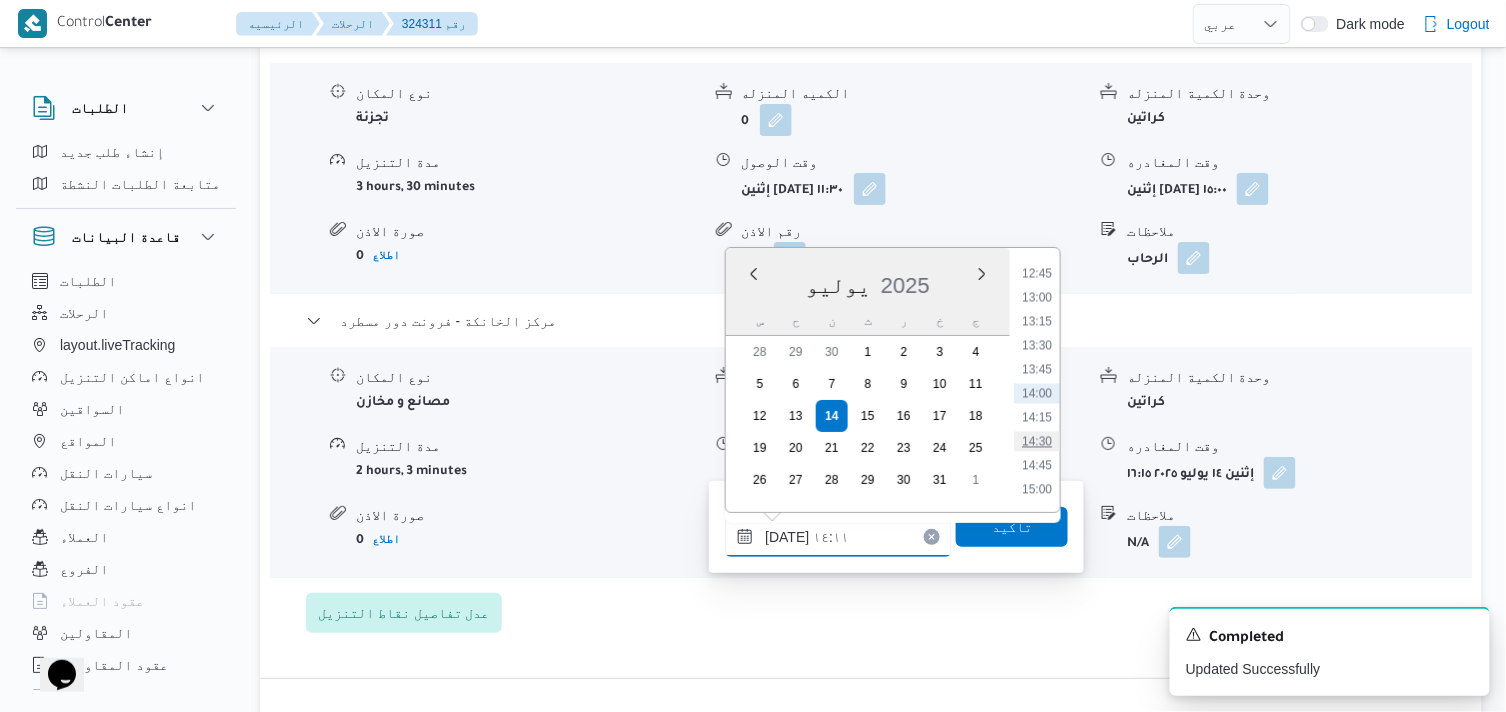 scroll, scrollTop: 1335, scrollLeft: 0, axis: vertical 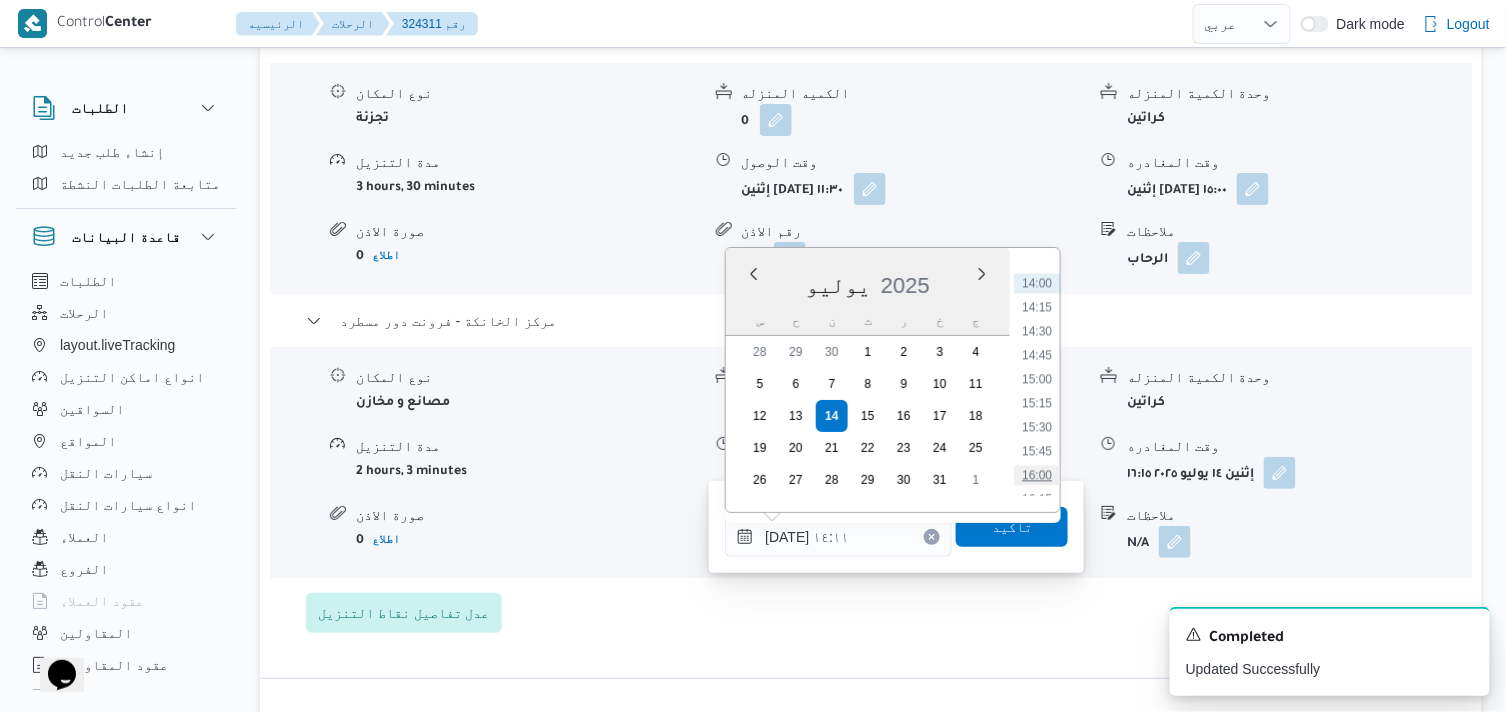 click on "16:00" at bounding box center (1037, 475) 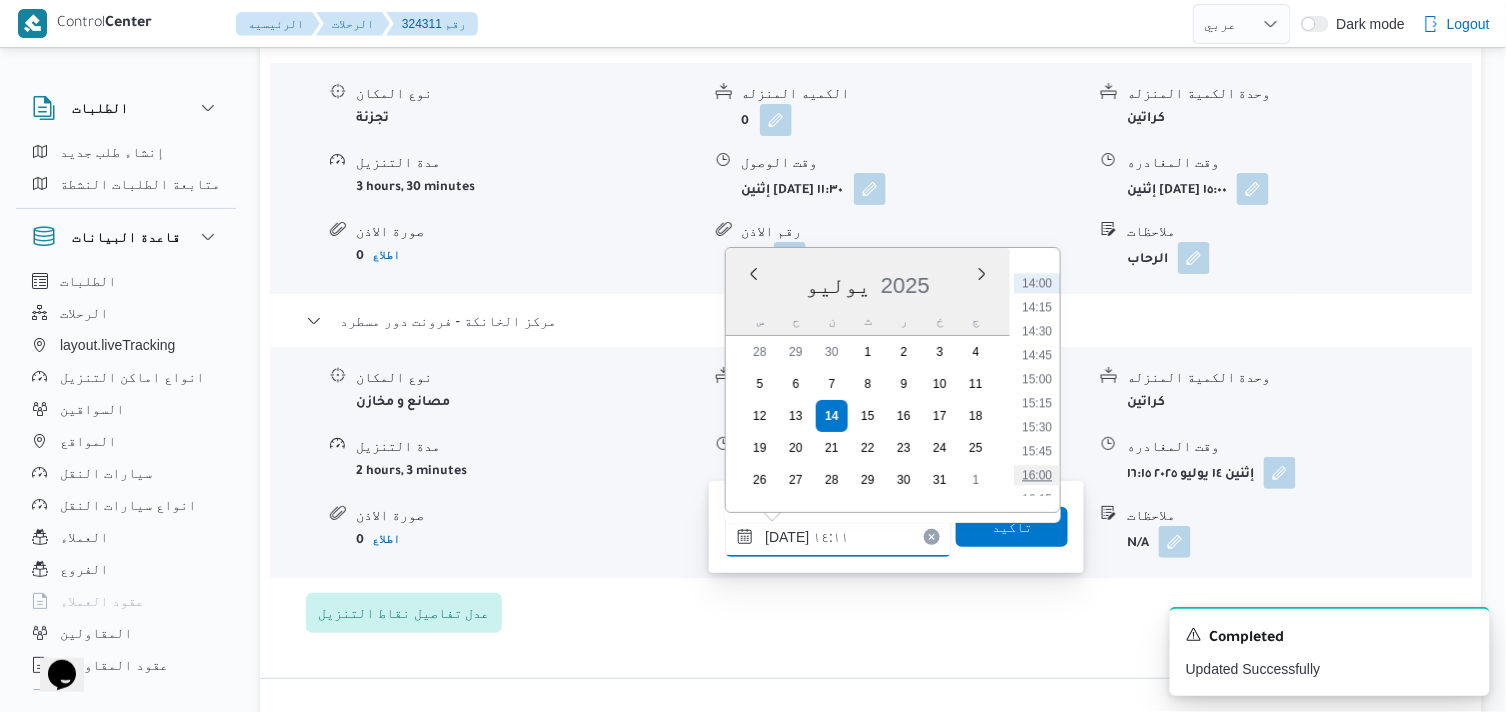 type on "١٤/٠٧/٢٠٢٥ ١٦:٠٠" 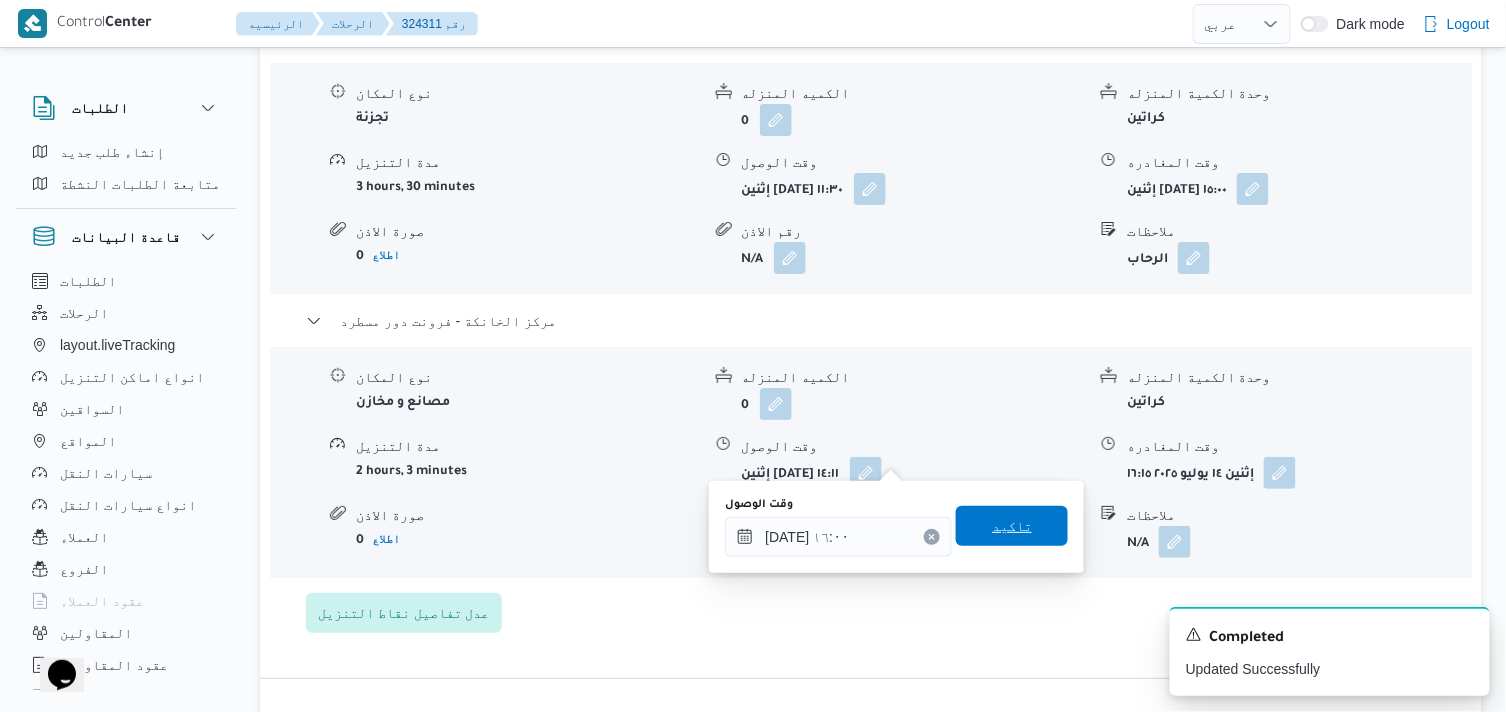 click on "تاكيد" at bounding box center [1012, 526] 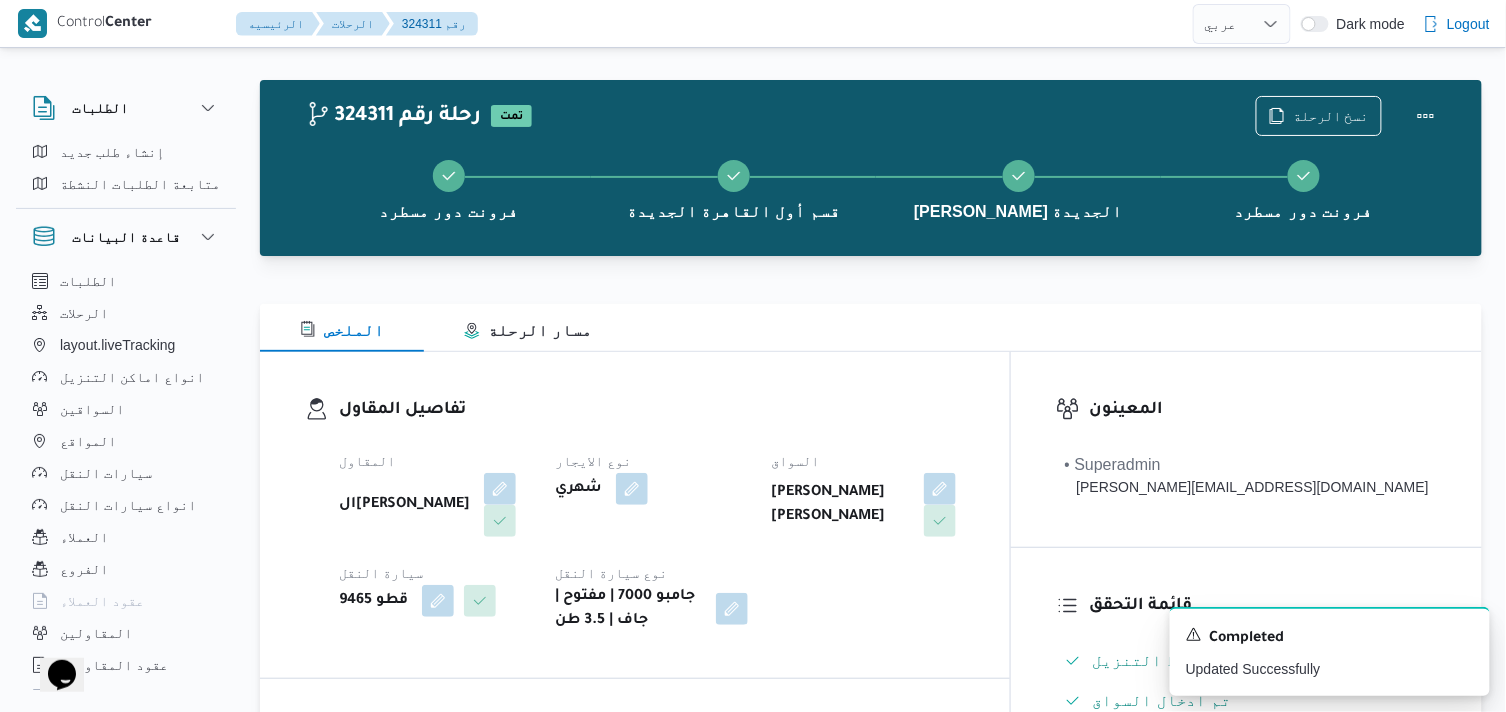 scroll, scrollTop: 0, scrollLeft: 0, axis: both 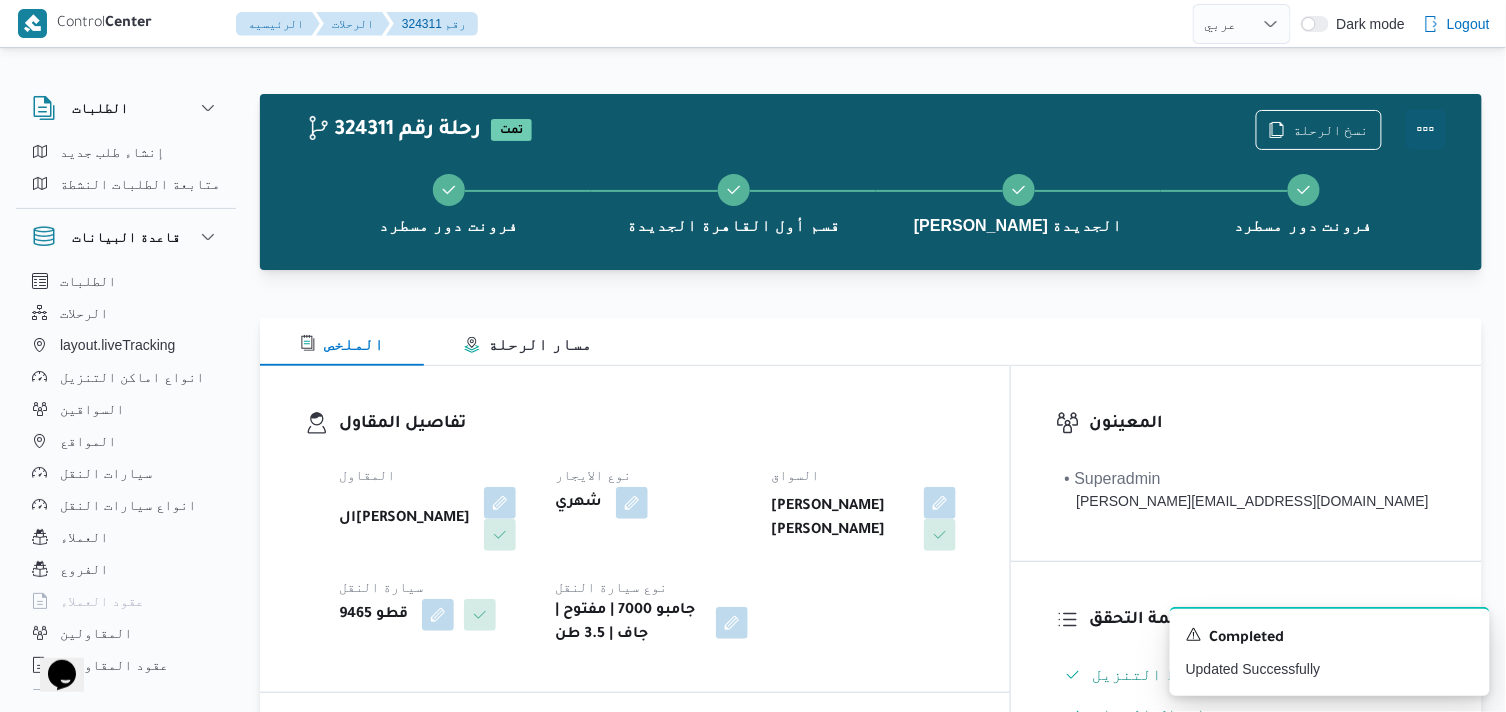 click at bounding box center [1426, 129] 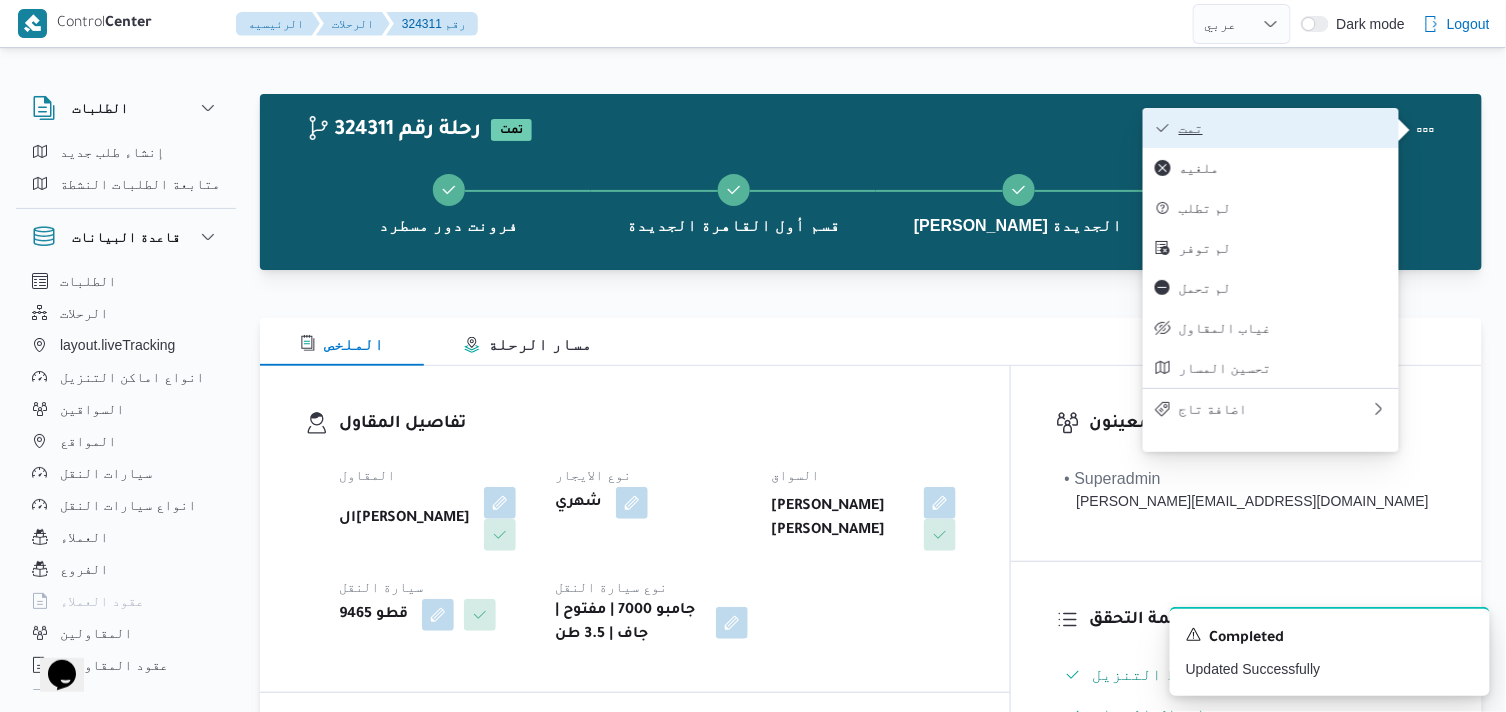click on "تمت" at bounding box center (1283, 128) 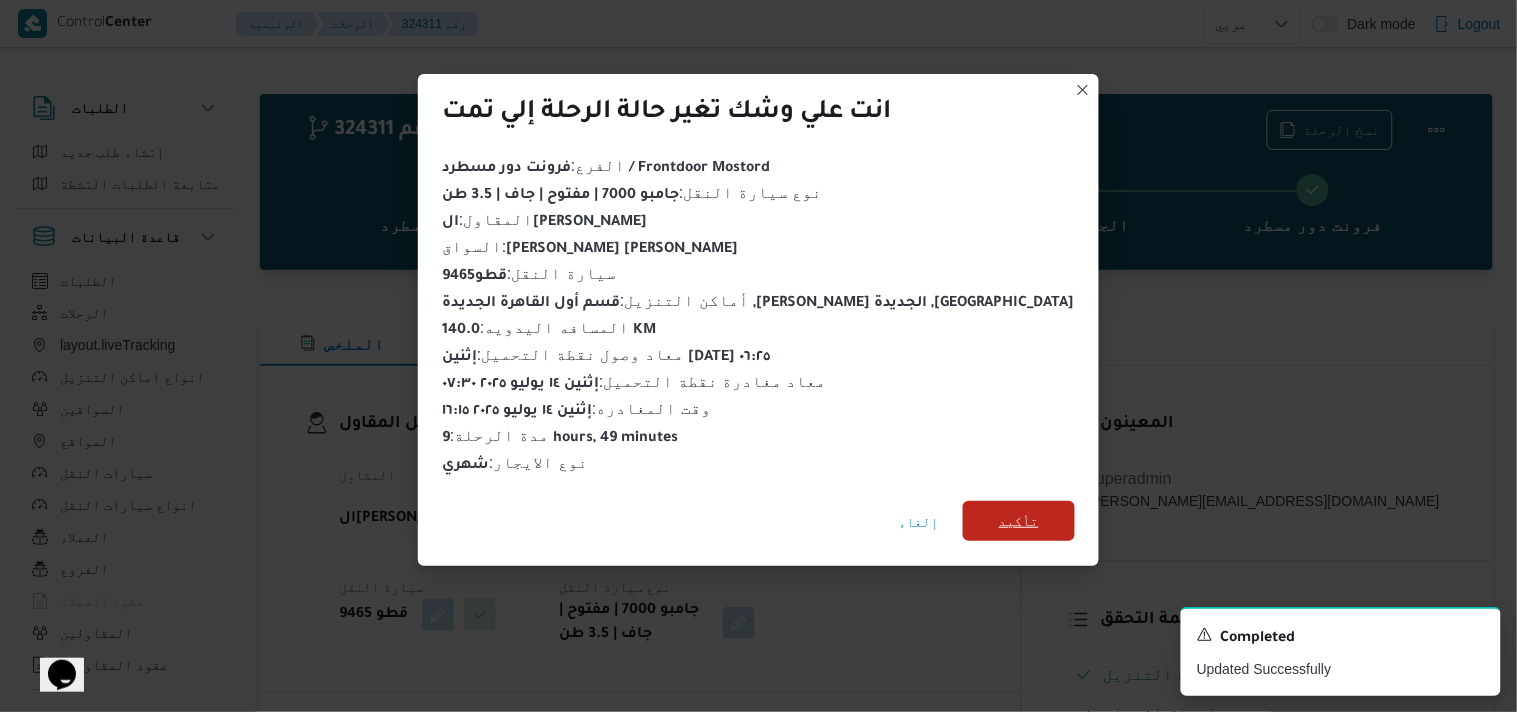 click on "تأكيد" at bounding box center (1019, 521) 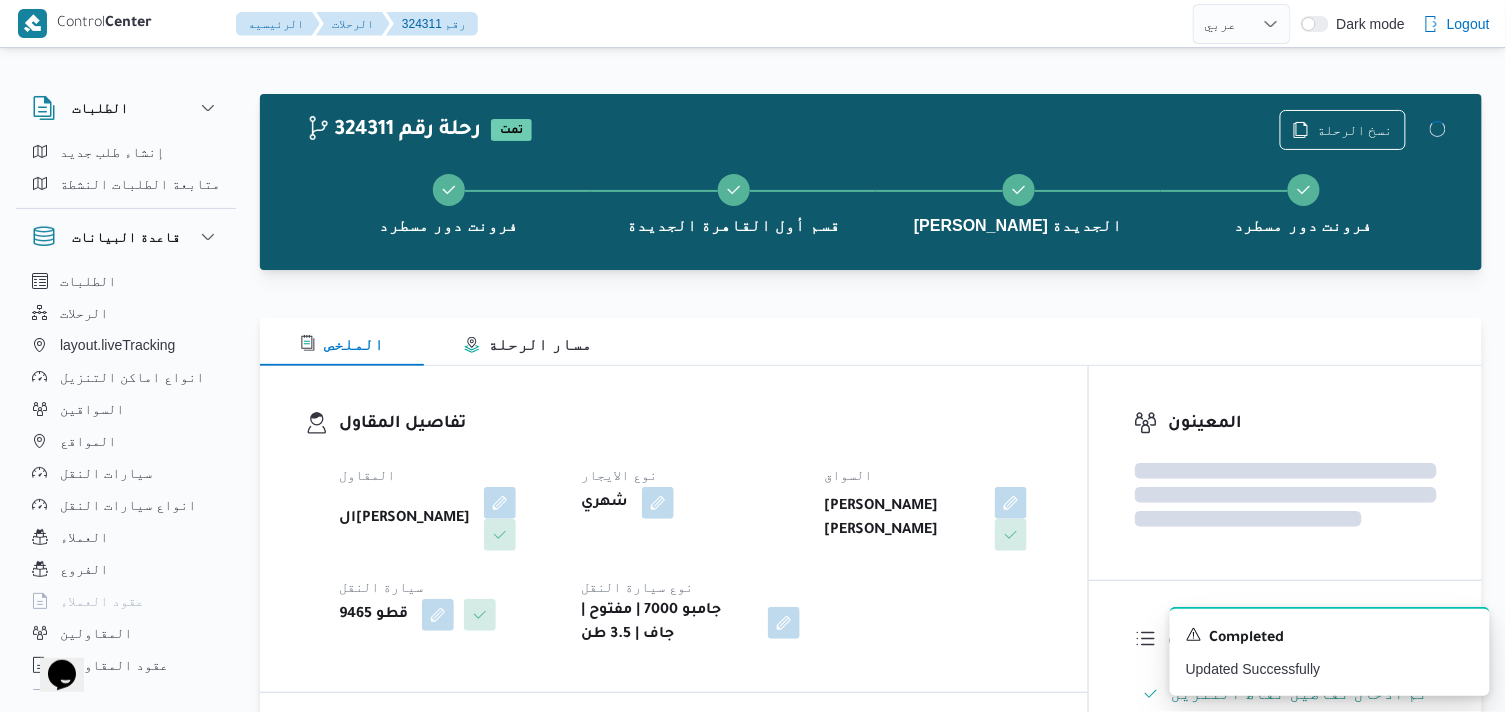 click on "تفاصيل المقاول المقاول الهامي محمد خالد علي نوع الايجار شهري السواق رامي حسين حسن يوسف سيارة النقل قطو 9465 نوع سيارة النقل جامبو 7000 | مفتوح | جاف | 3.5 طن" at bounding box center (691, 529) 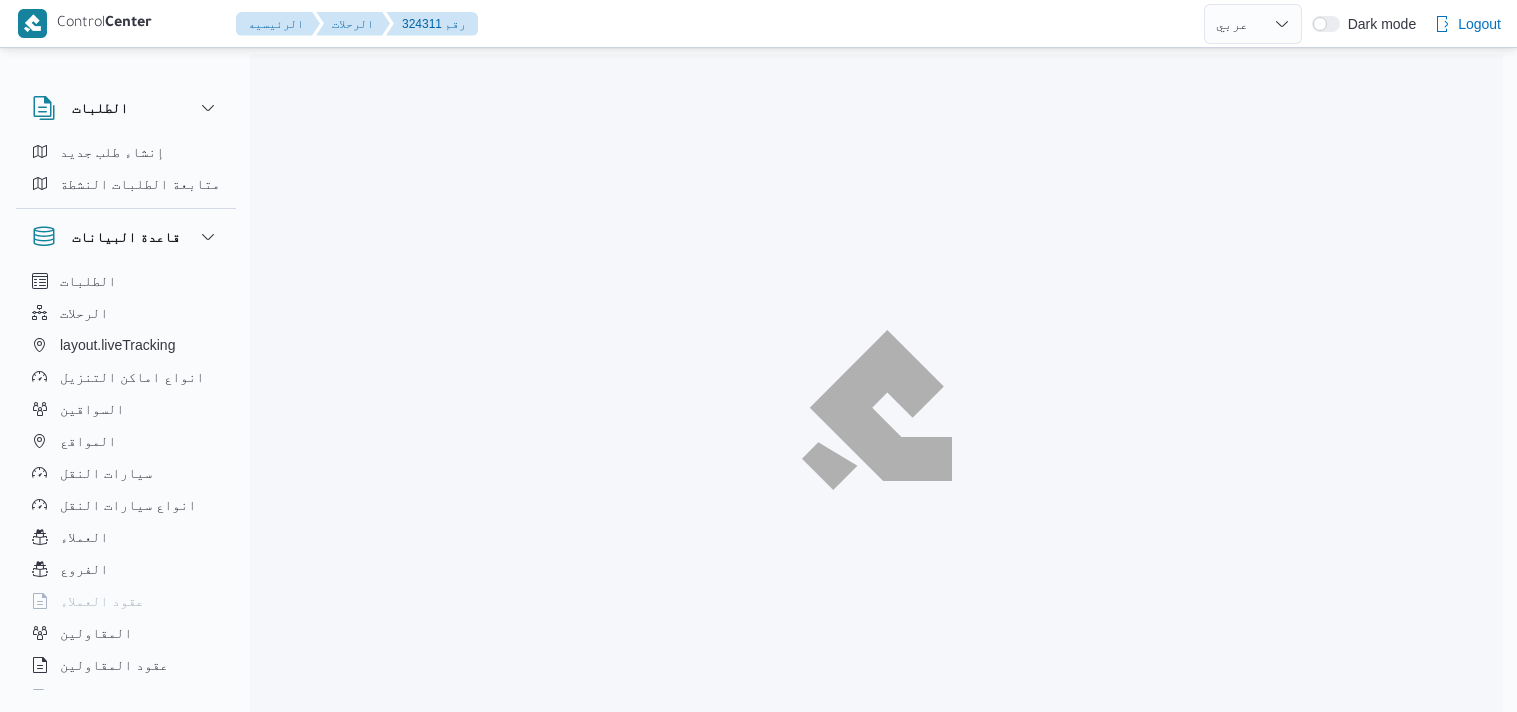 select on "ar" 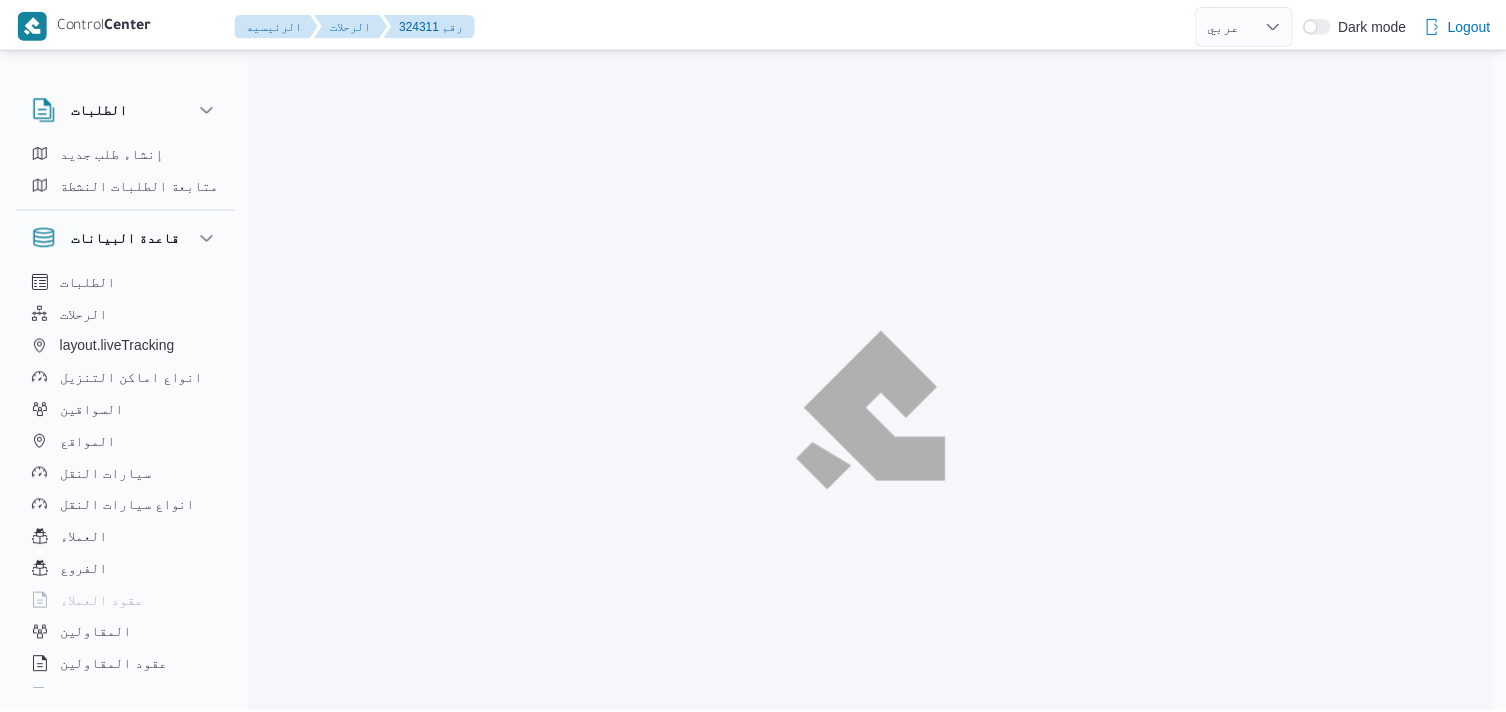 scroll, scrollTop: 0, scrollLeft: 0, axis: both 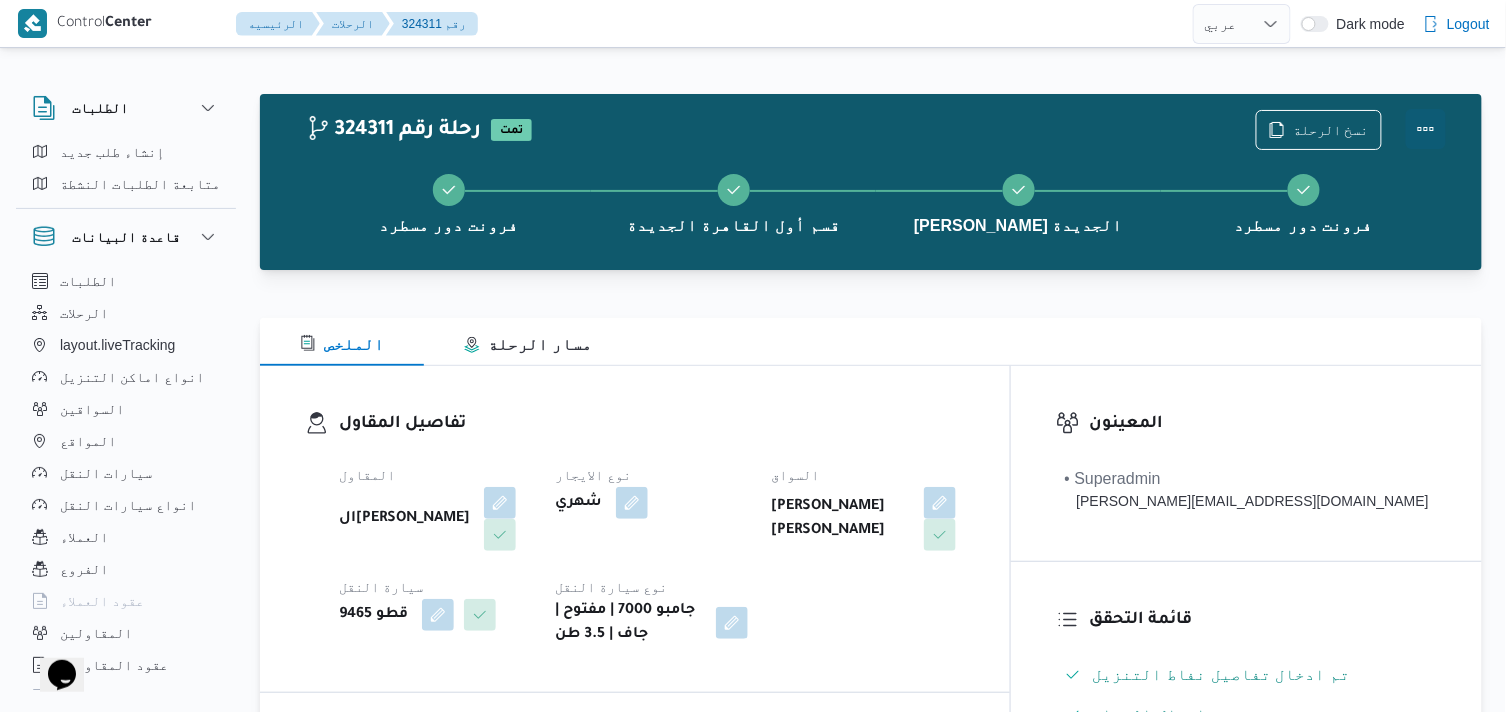 click at bounding box center [1426, 129] 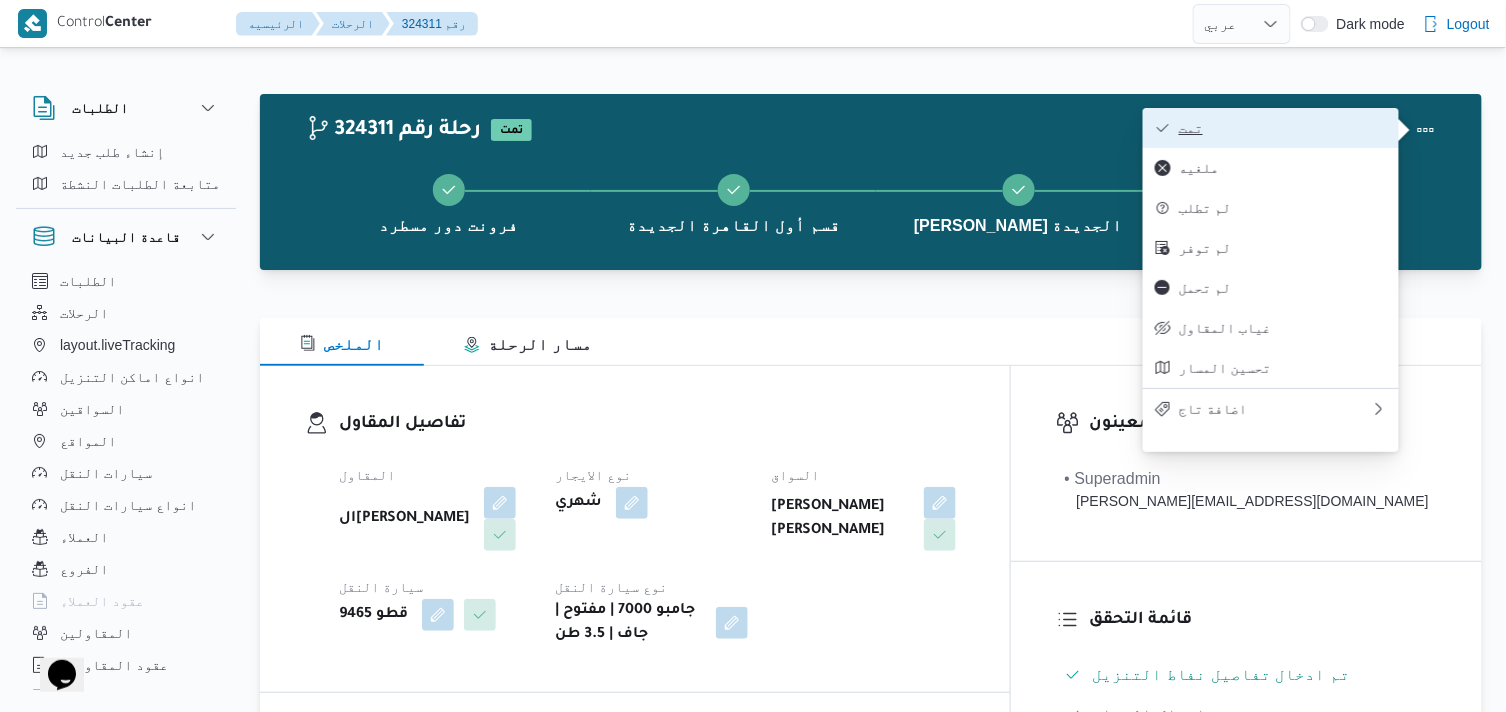 click on "تمت" at bounding box center (1283, 128) 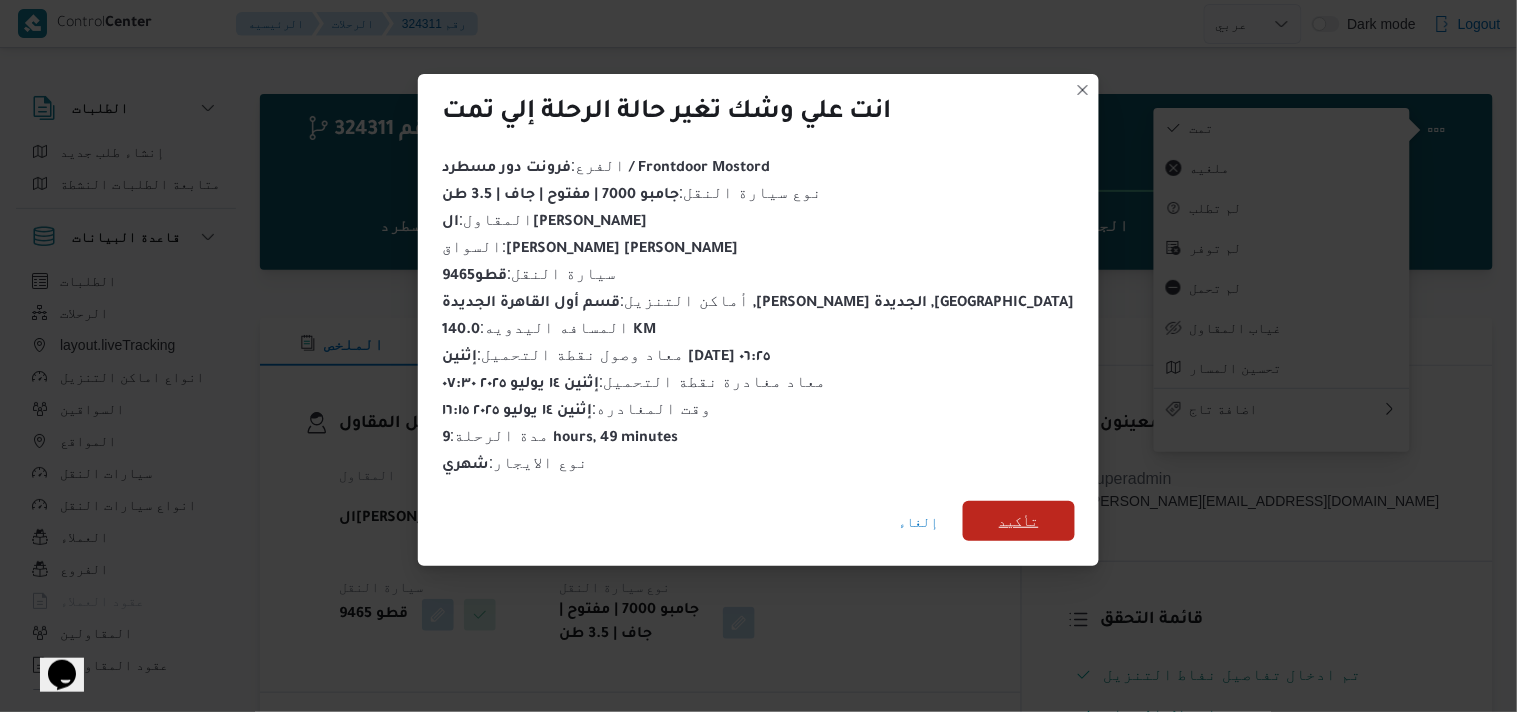 click on "تأكيد" at bounding box center (1019, 521) 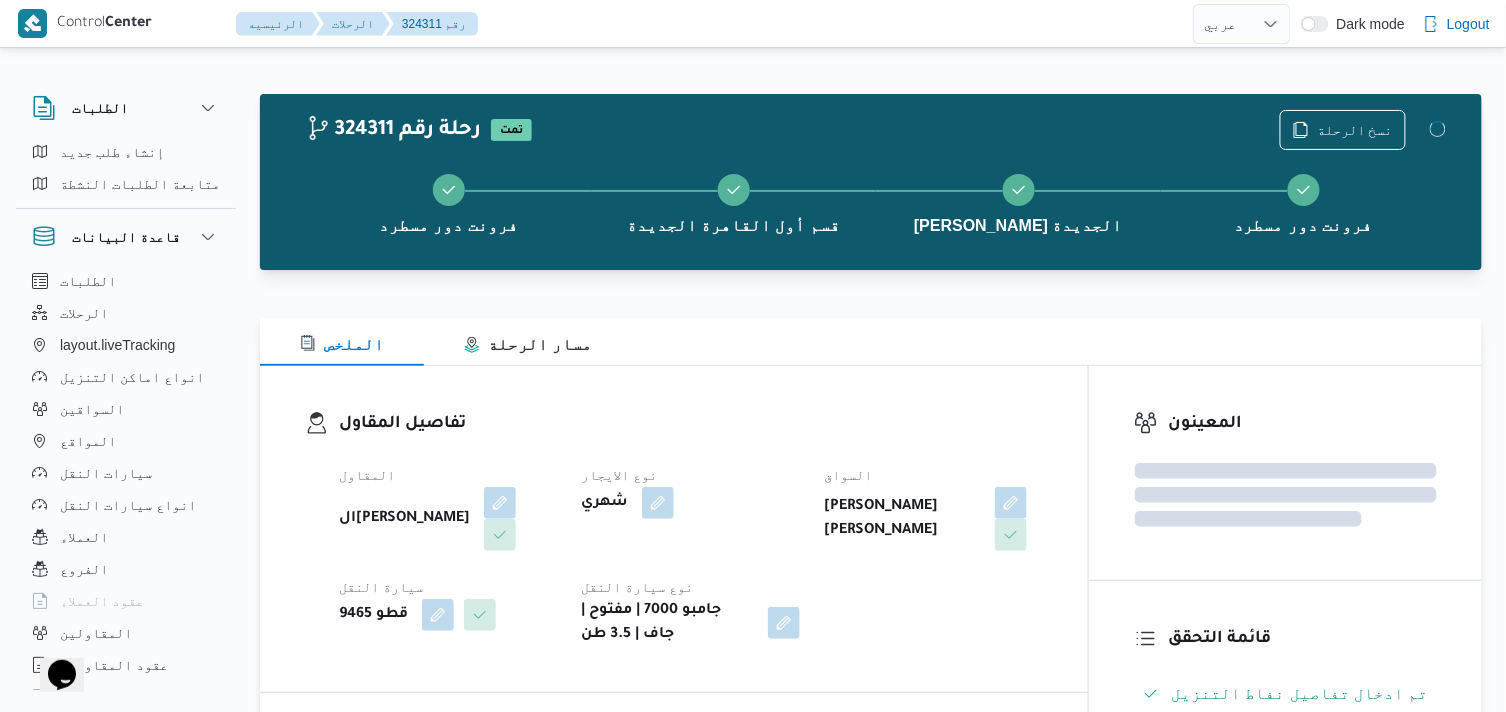 click on "تفاصيل المقاول" at bounding box center (691, 424) 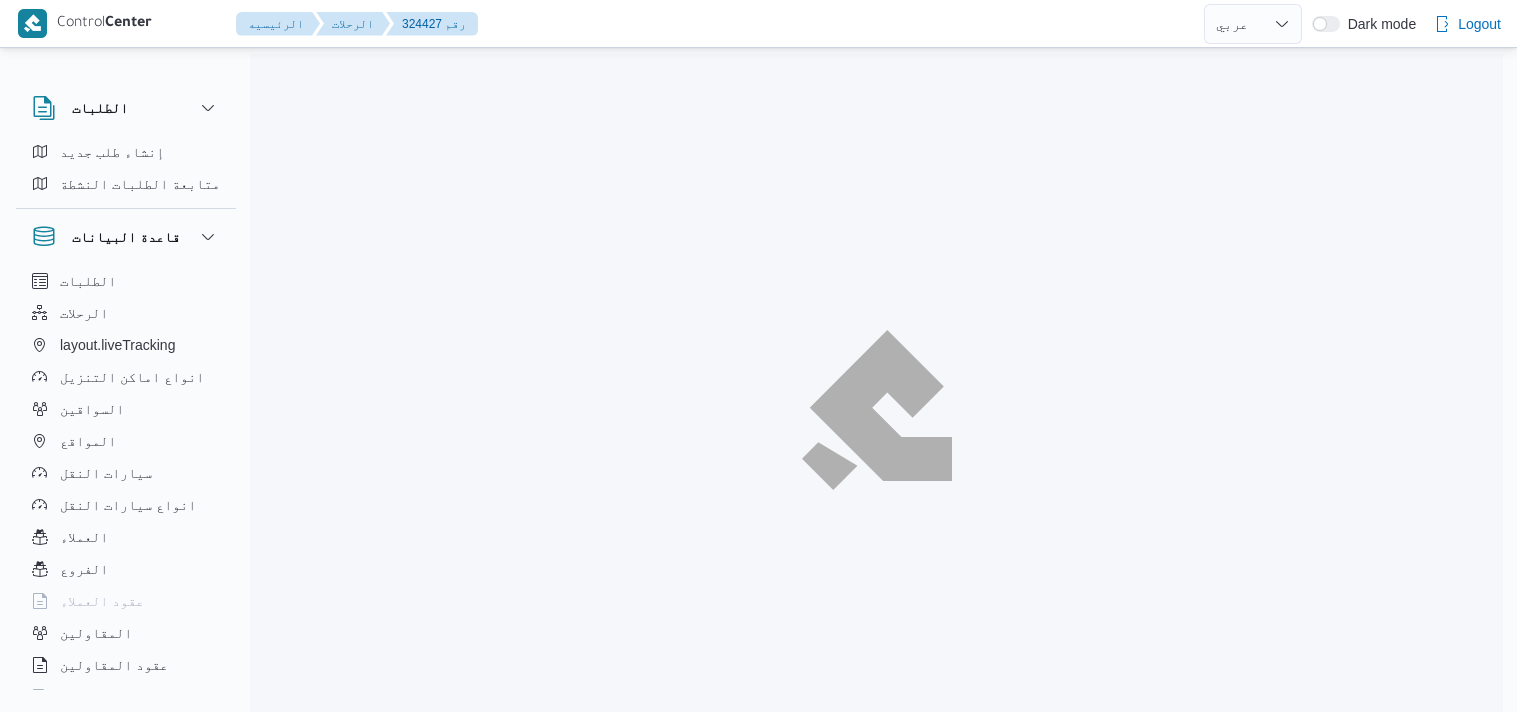 select on "ar" 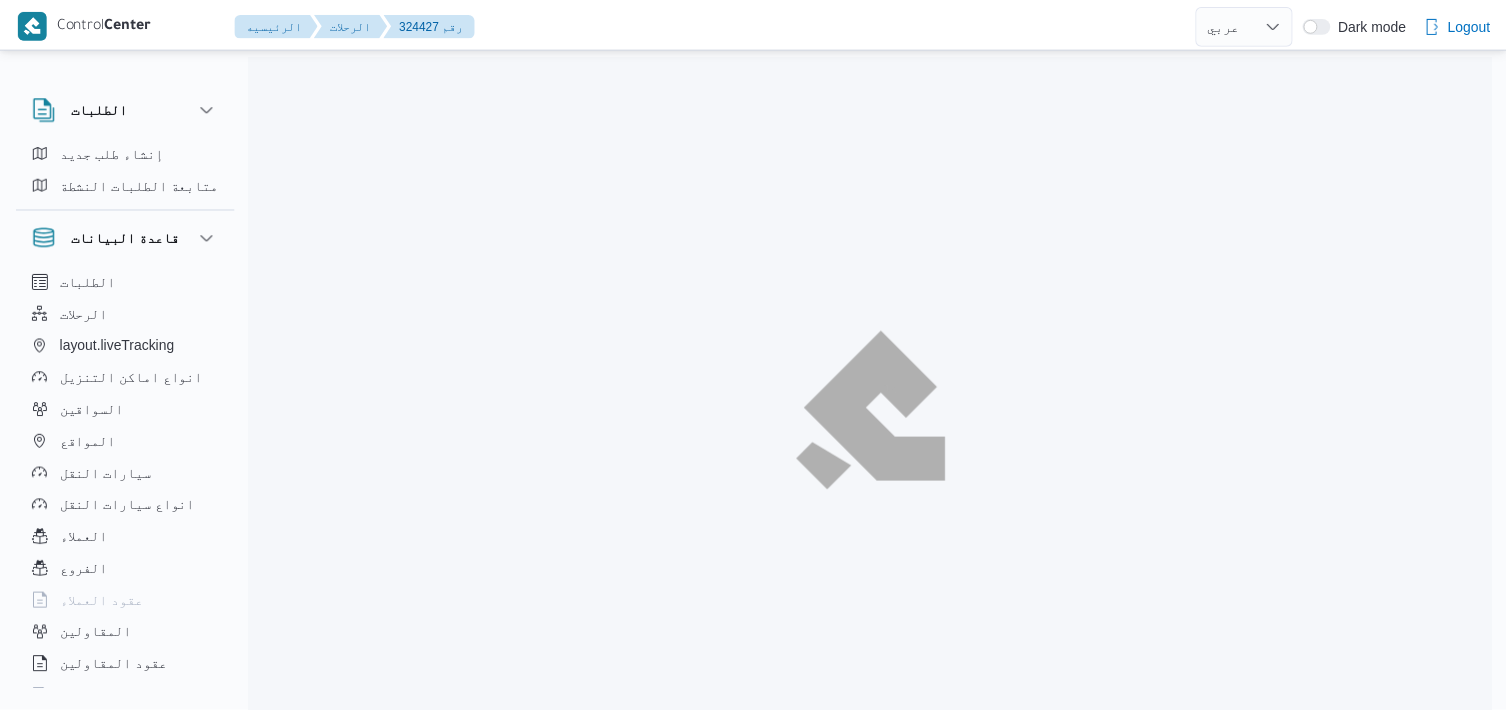 scroll, scrollTop: 0, scrollLeft: 0, axis: both 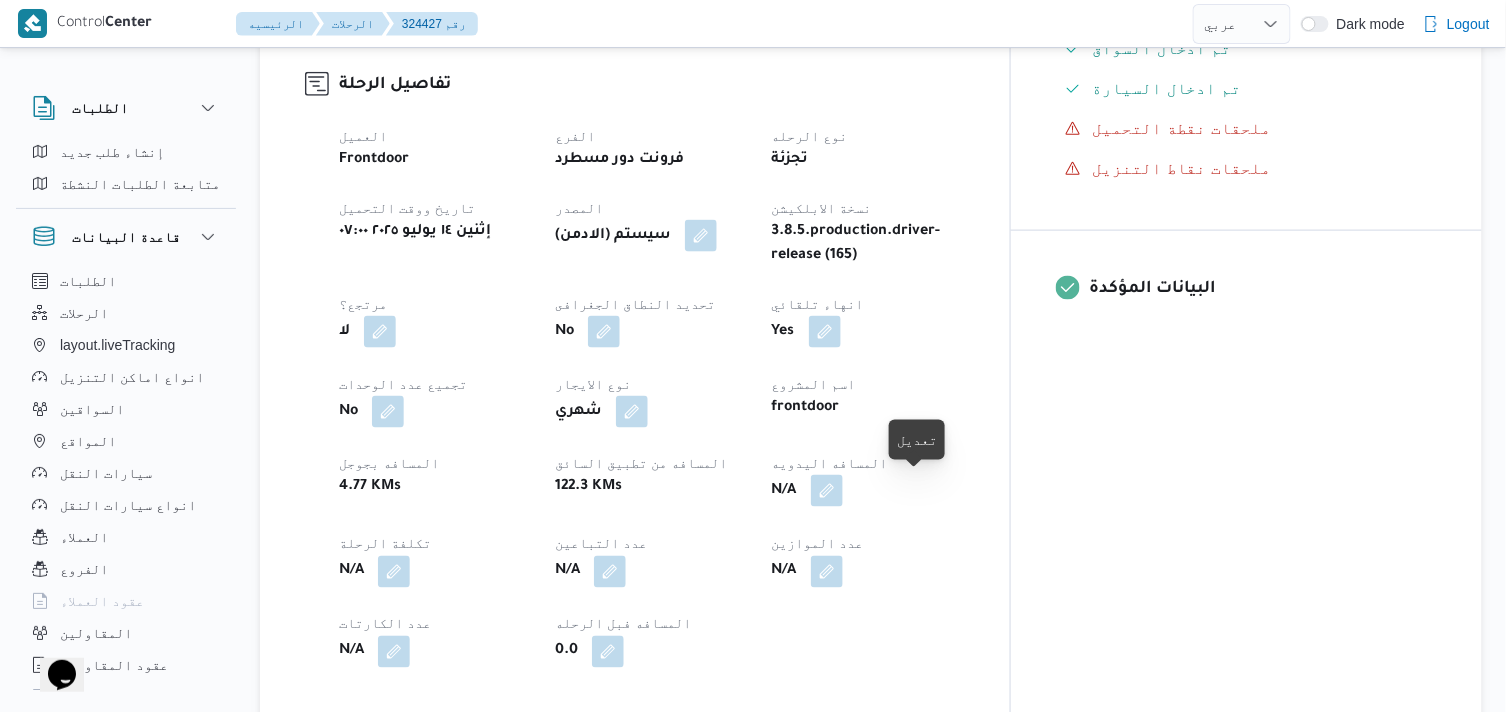 click at bounding box center [827, 491] 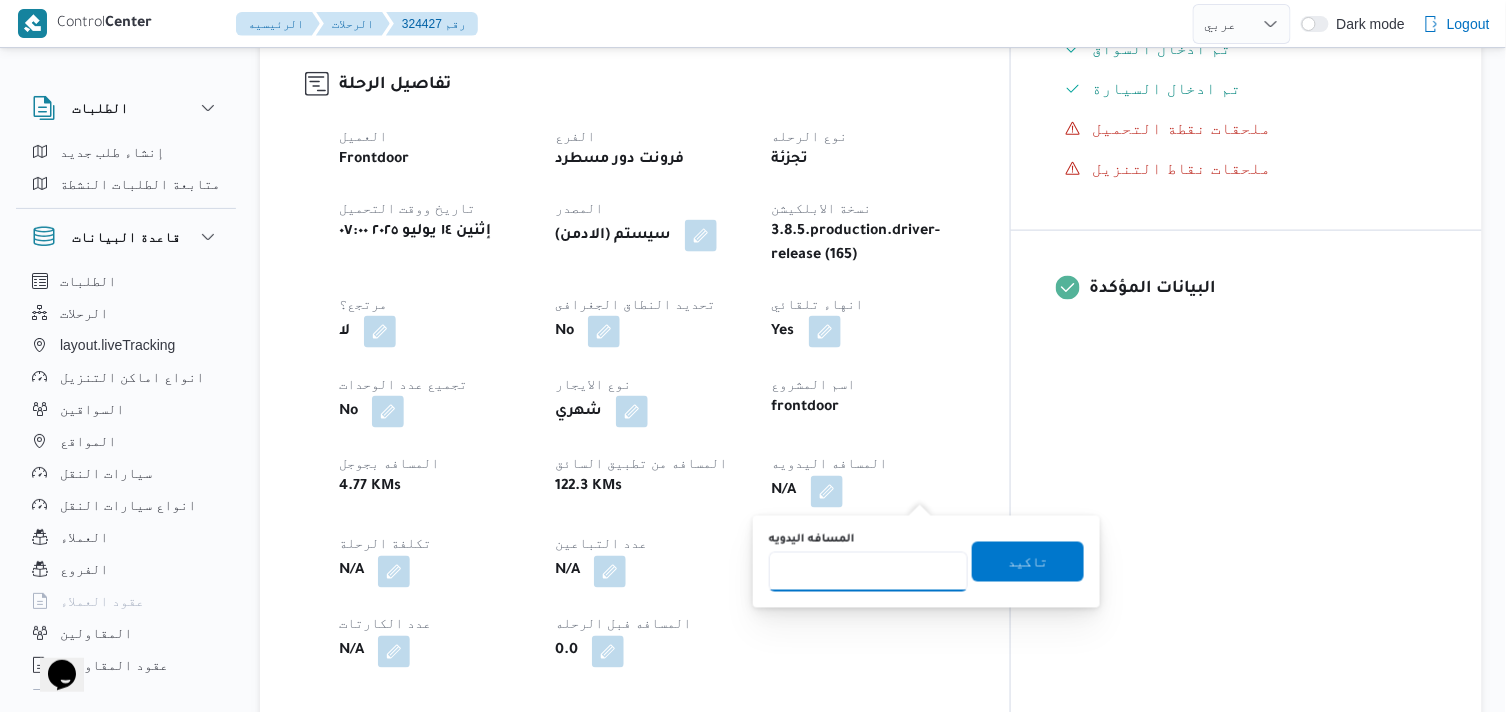 click on "المسافه اليدويه" at bounding box center (868, 572) 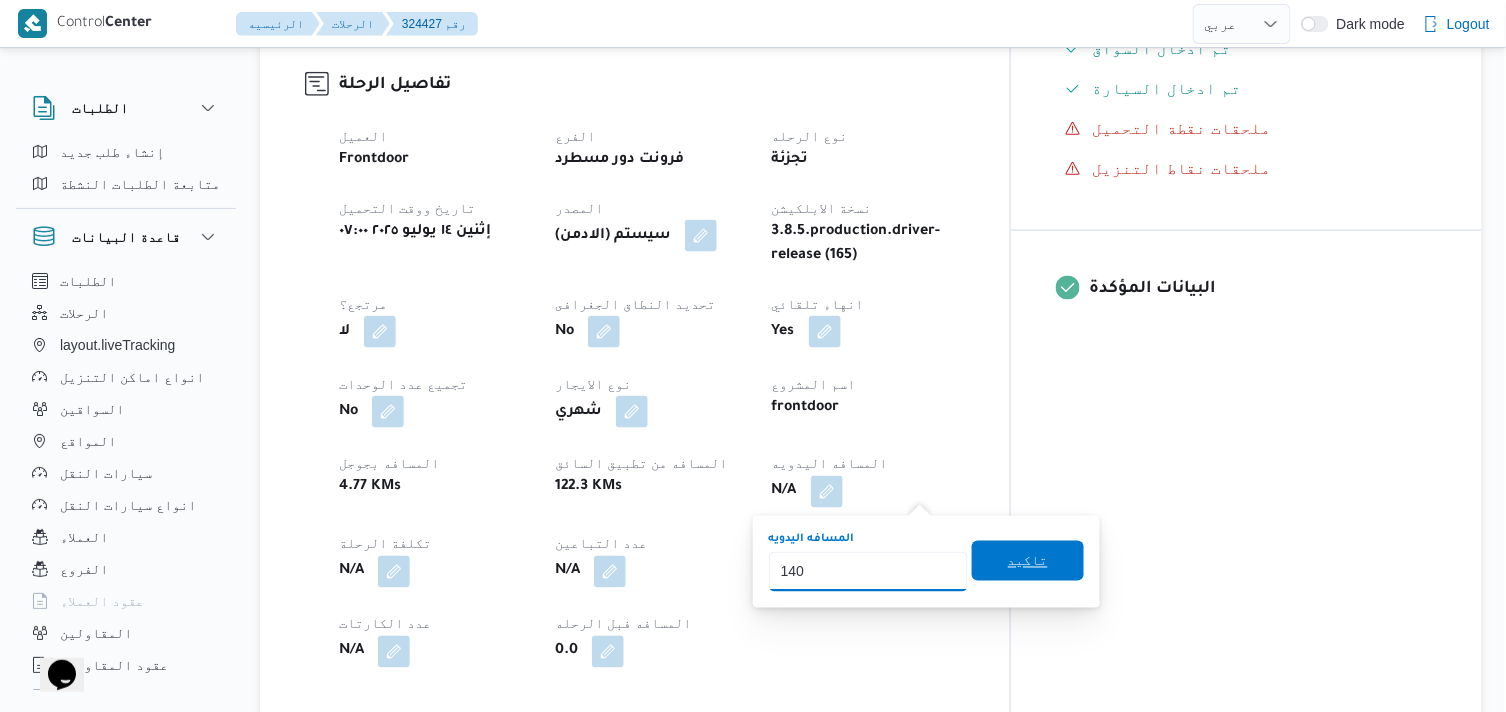 type on "140" 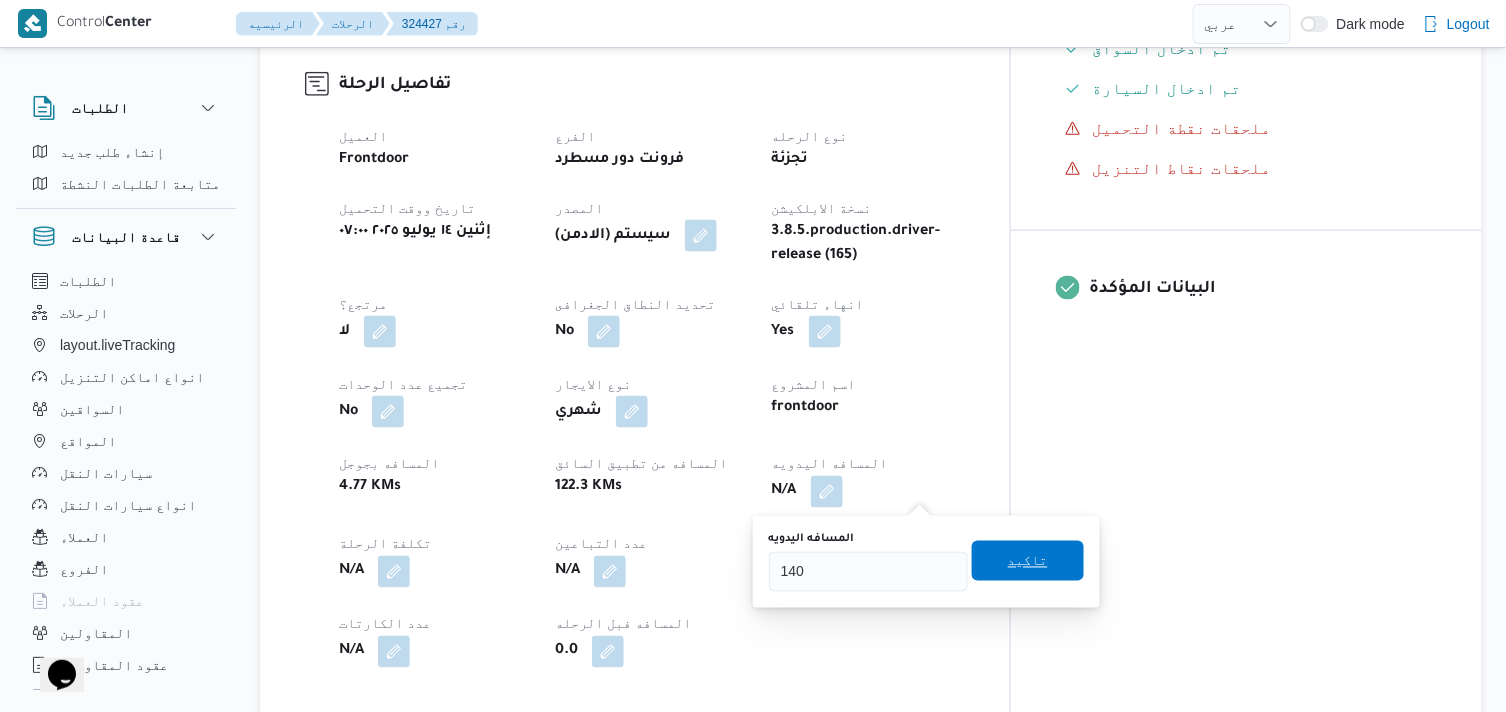 click on "تاكيد" at bounding box center (1028, 561) 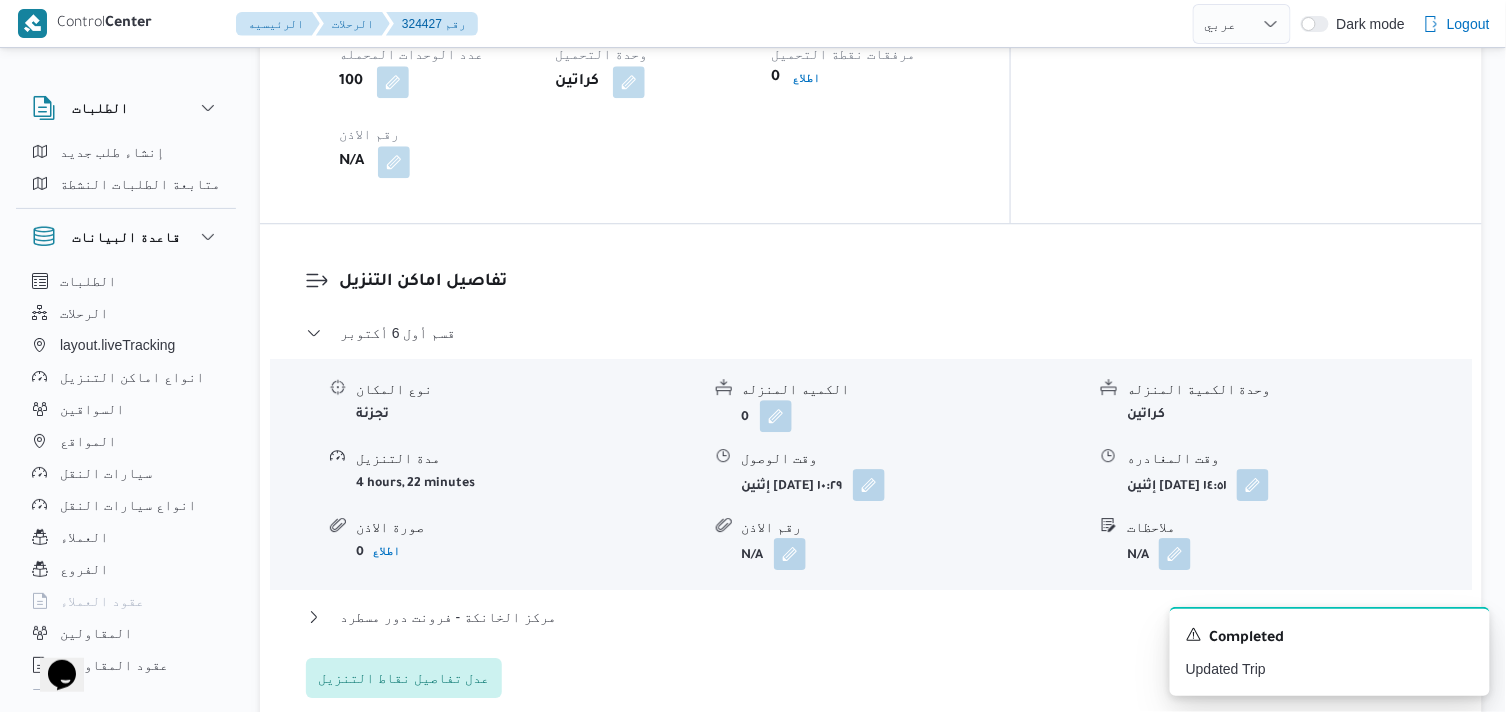 scroll, scrollTop: 1555, scrollLeft: 0, axis: vertical 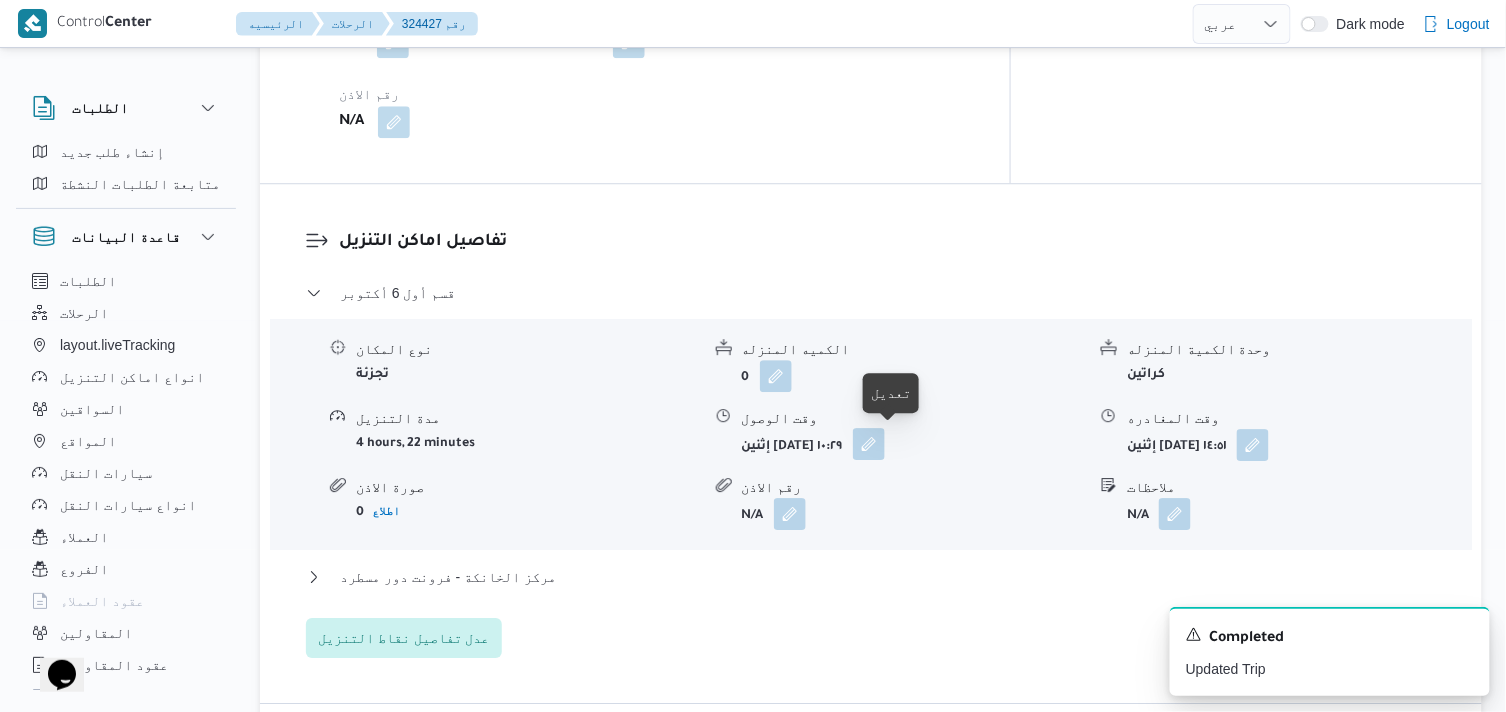 click at bounding box center (869, 444) 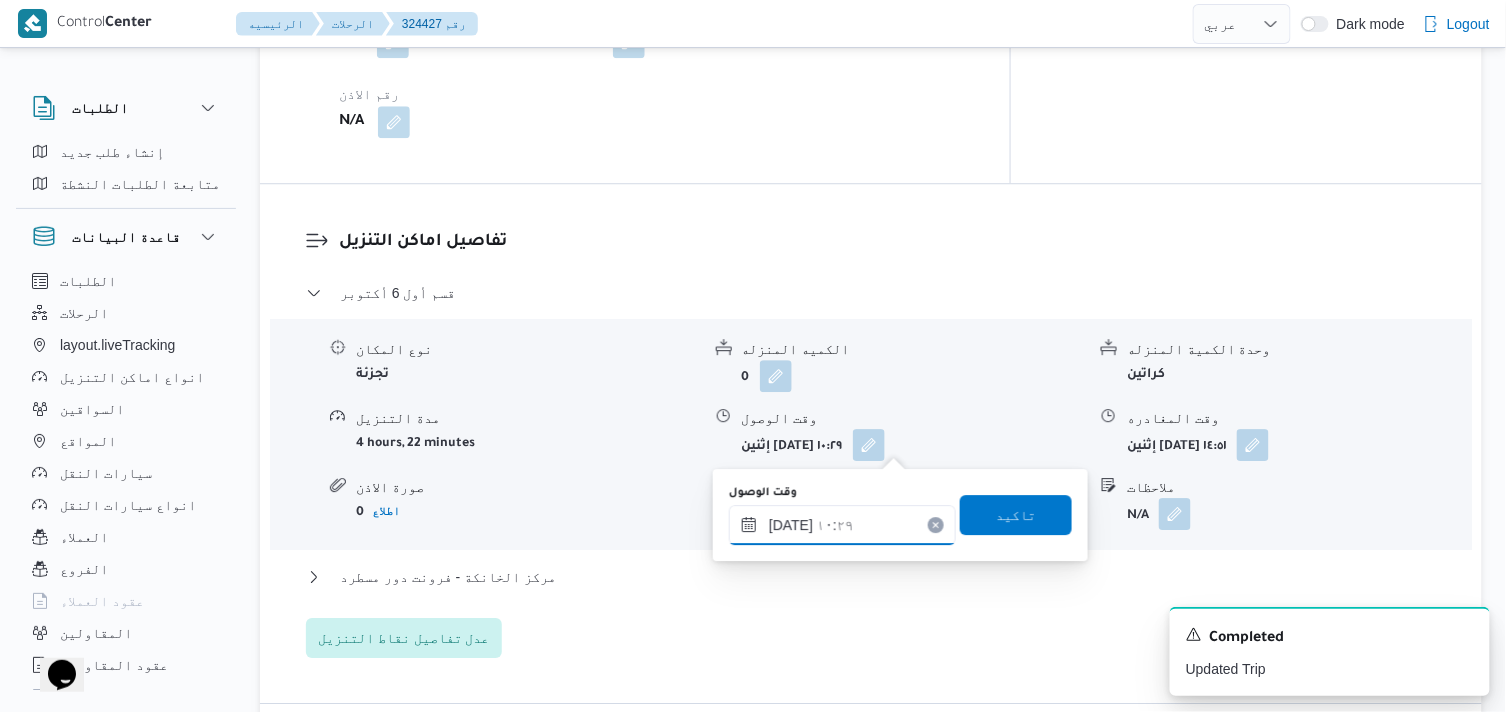 click on "١٤/٠٧/٢٠٢٥ ١٠:٢٩" at bounding box center [842, 525] 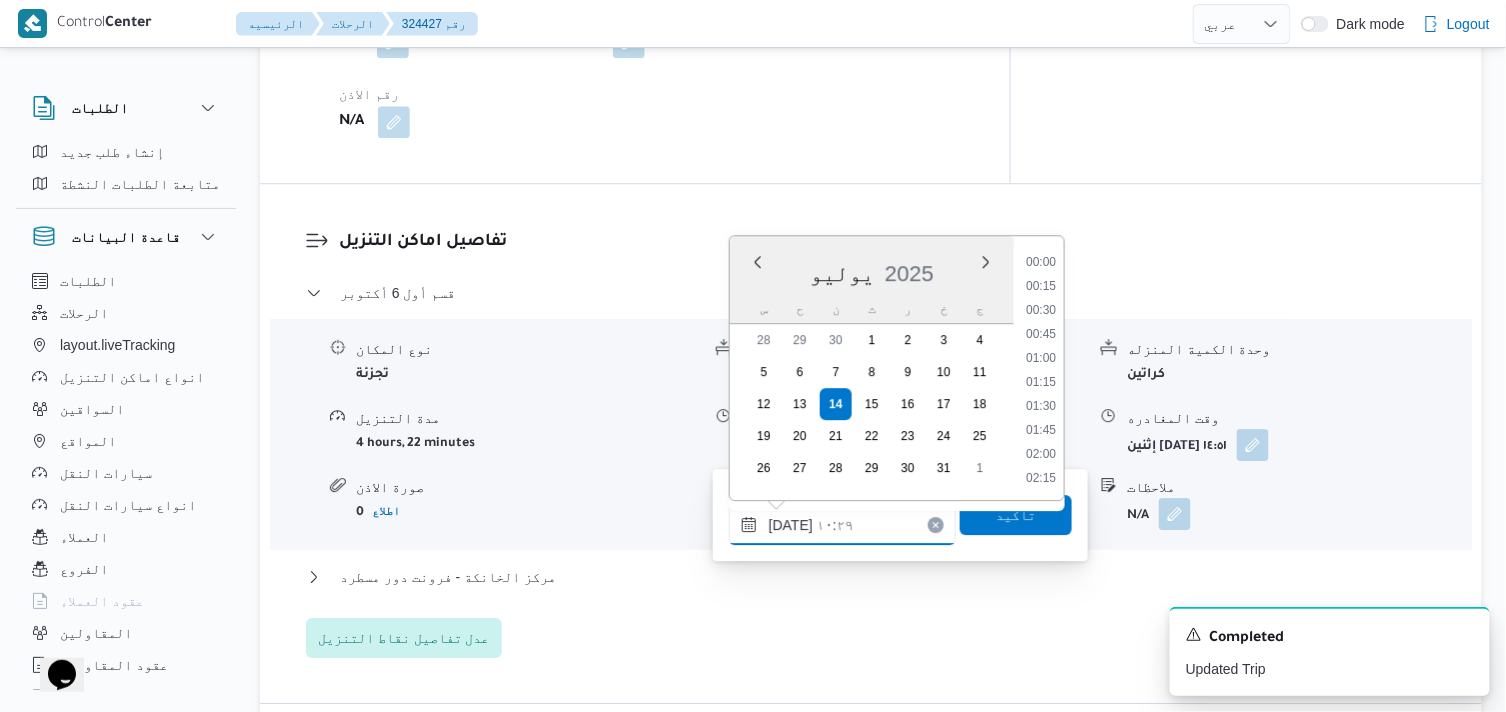scroll, scrollTop: 864, scrollLeft: 0, axis: vertical 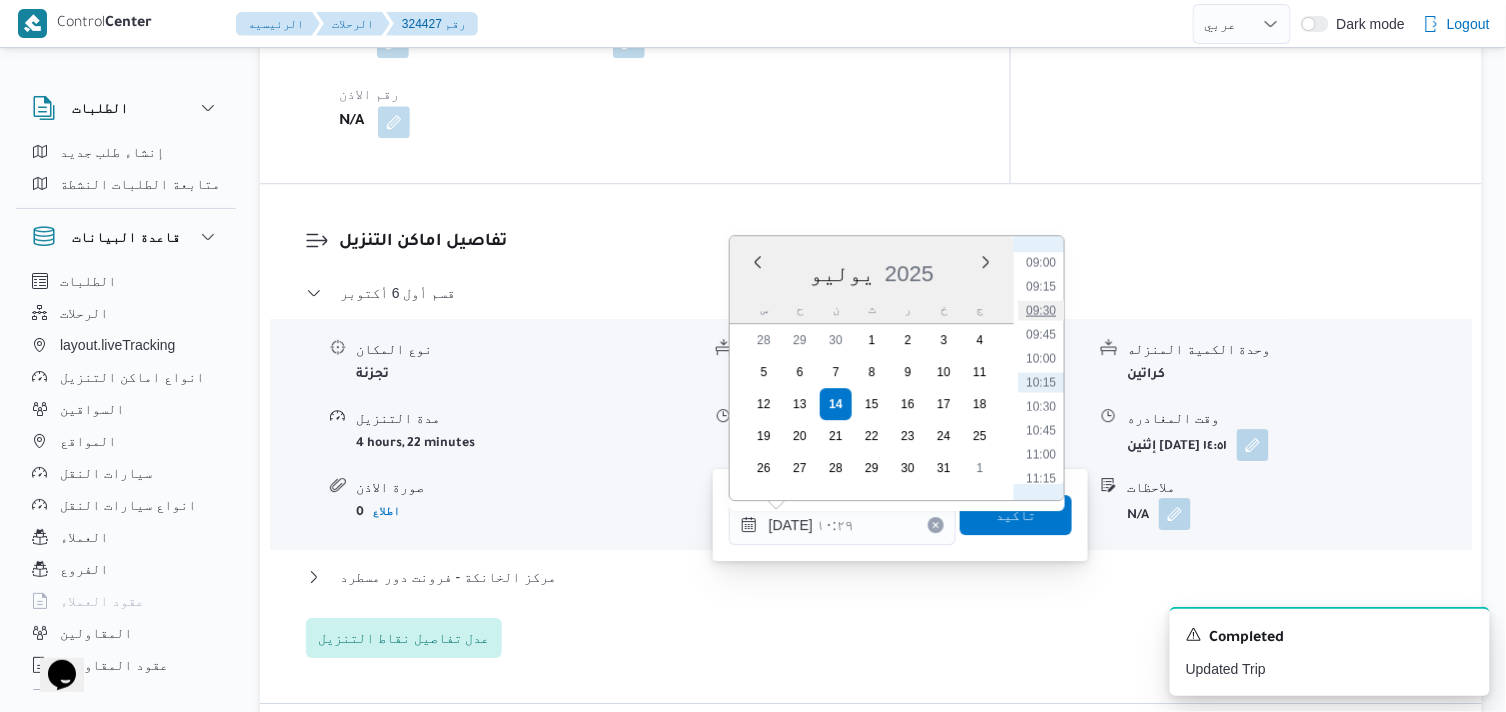 click on "09:30" at bounding box center [1041, 310] 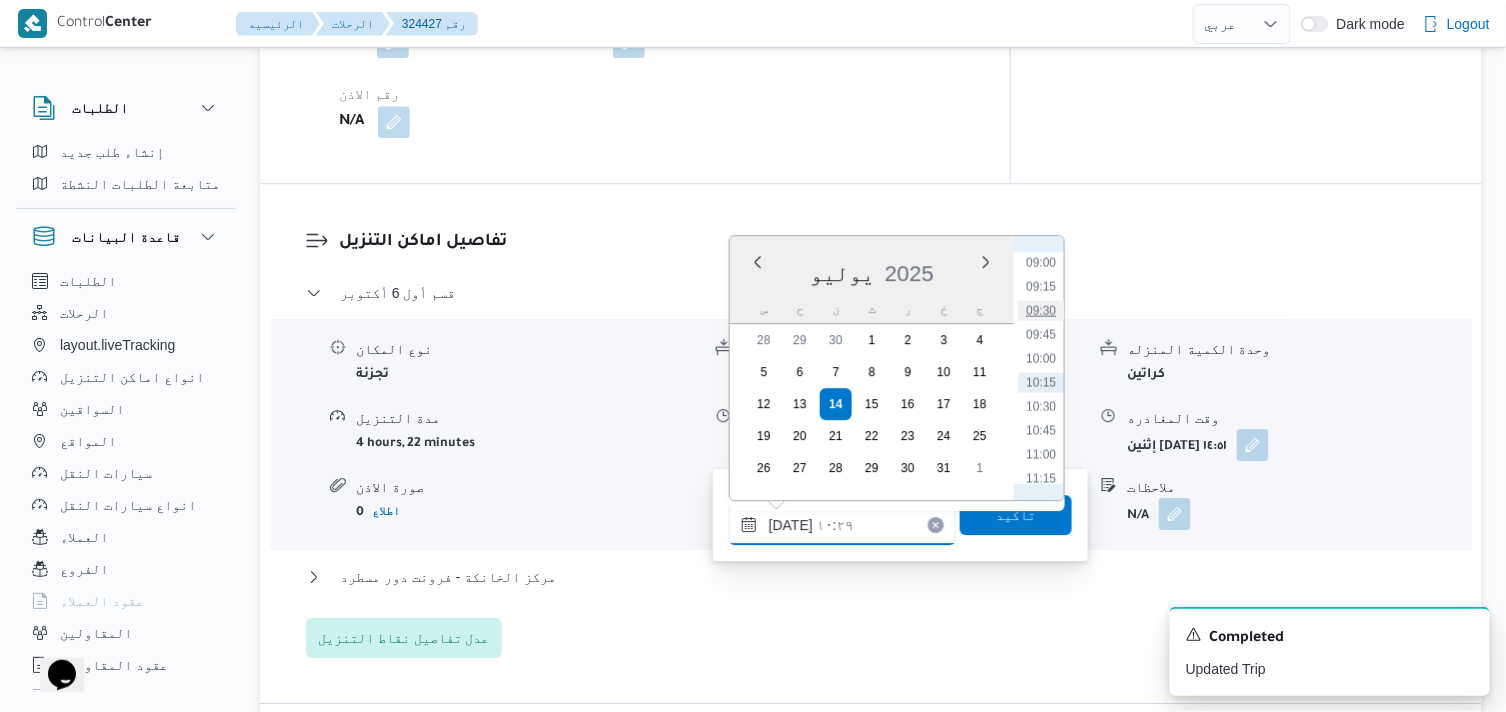 type on "١٤/٠٧/٢٠٢٥ ٠٩:٣٠" 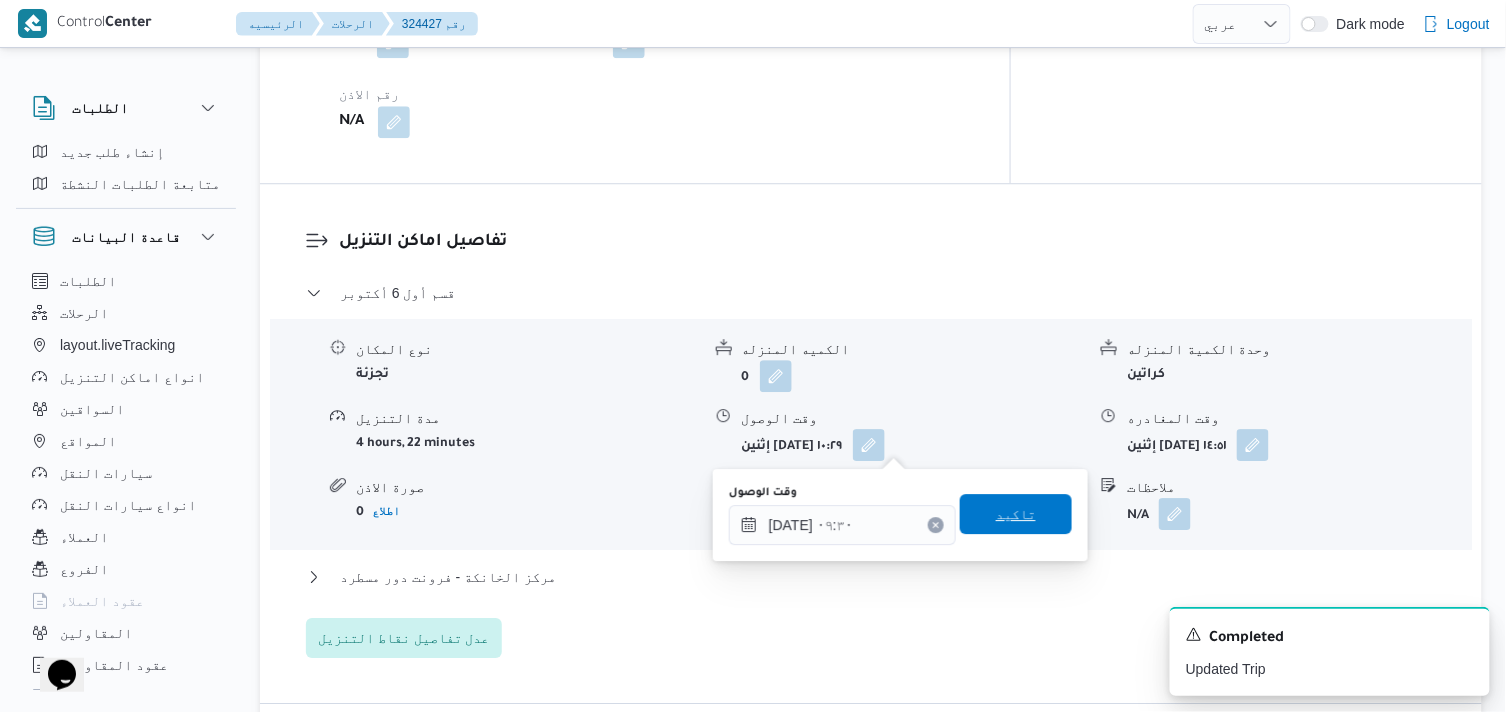 click on "تاكيد" at bounding box center (1016, 514) 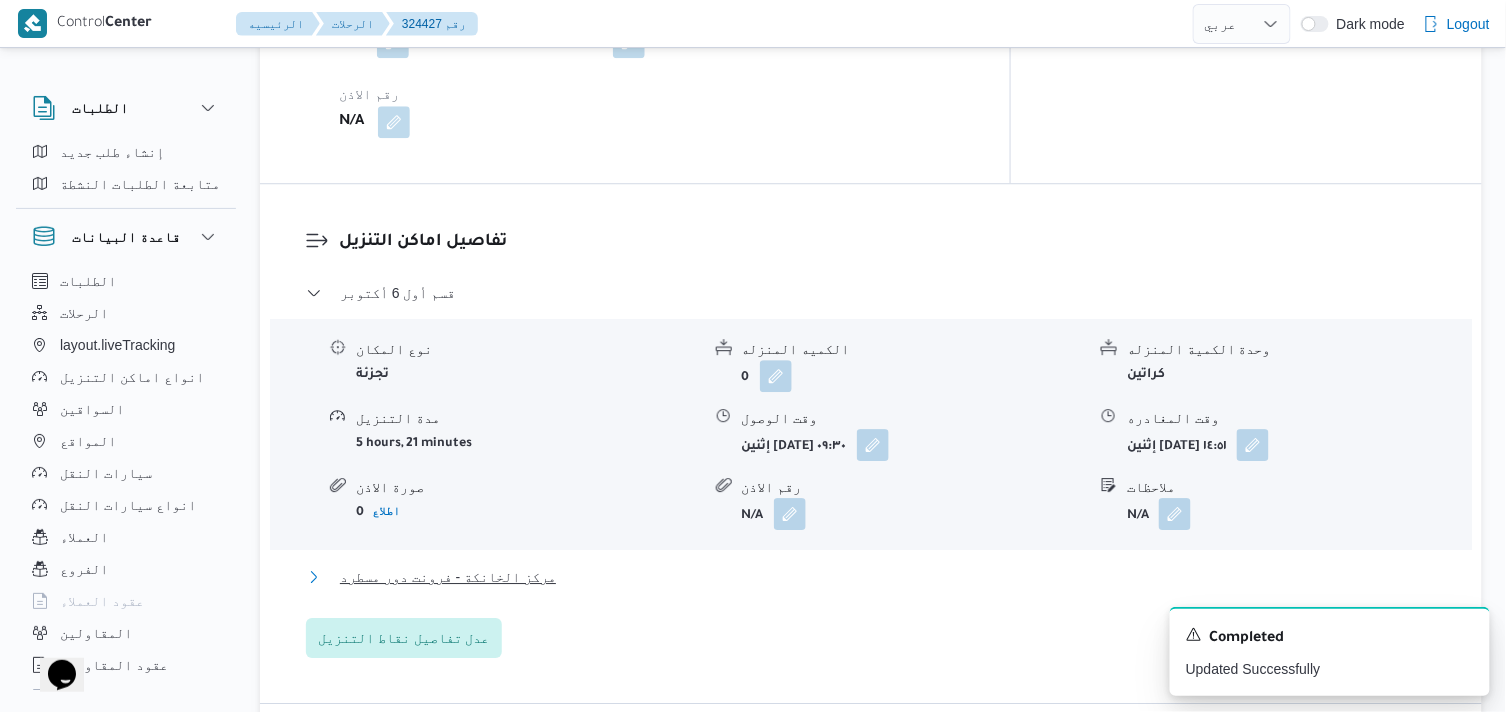 click on "مركز الخانكة -
فرونت دور مسطرد" at bounding box center [448, 577] 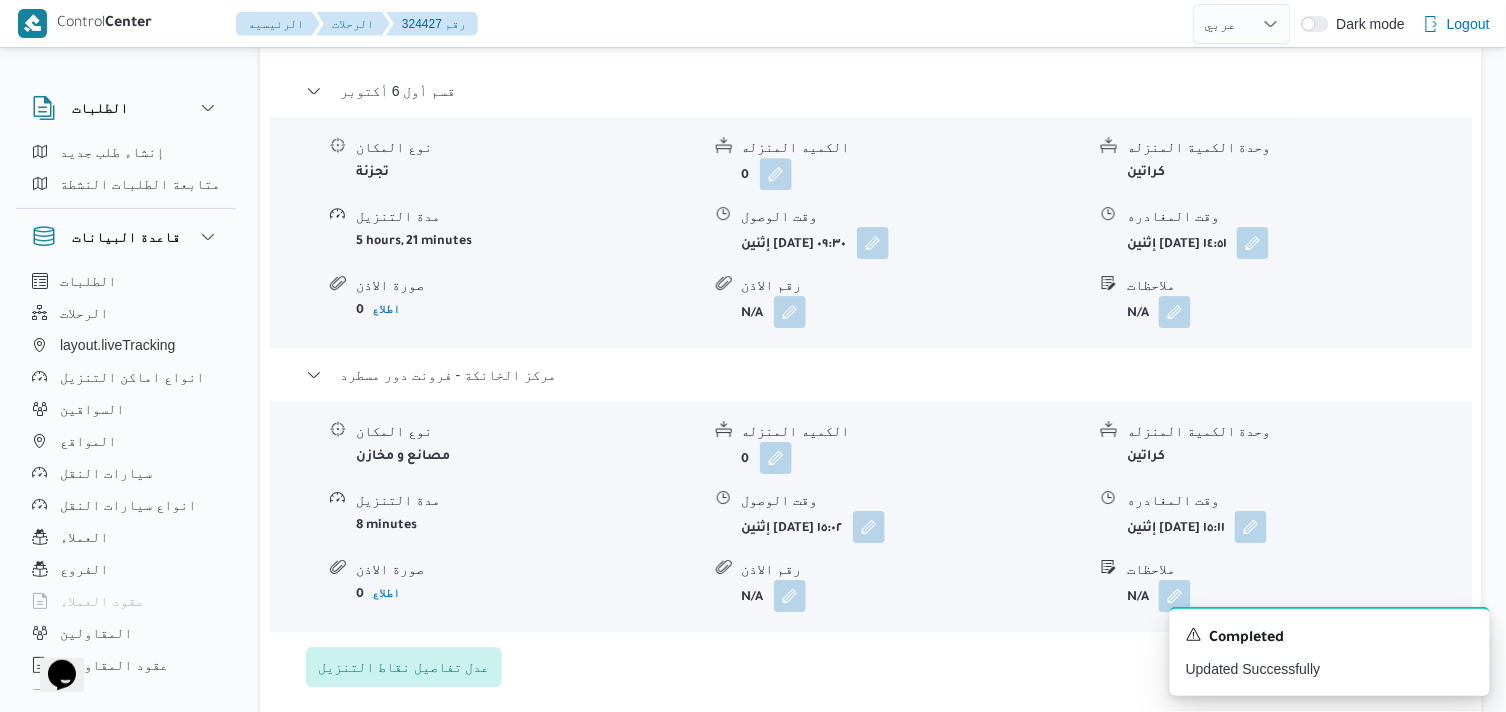 scroll, scrollTop: 1777, scrollLeft: 0, axis: vertical 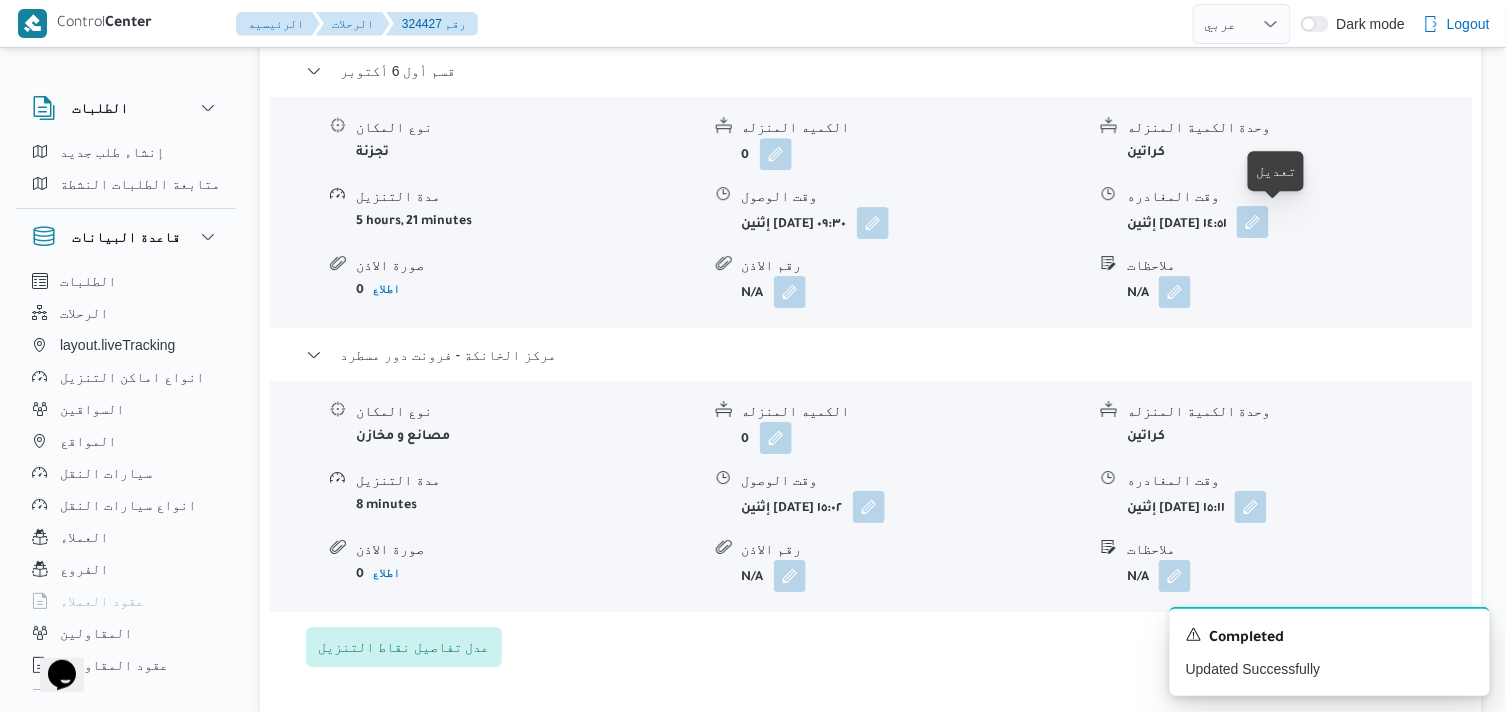 click at bounding box center [1253, 222] 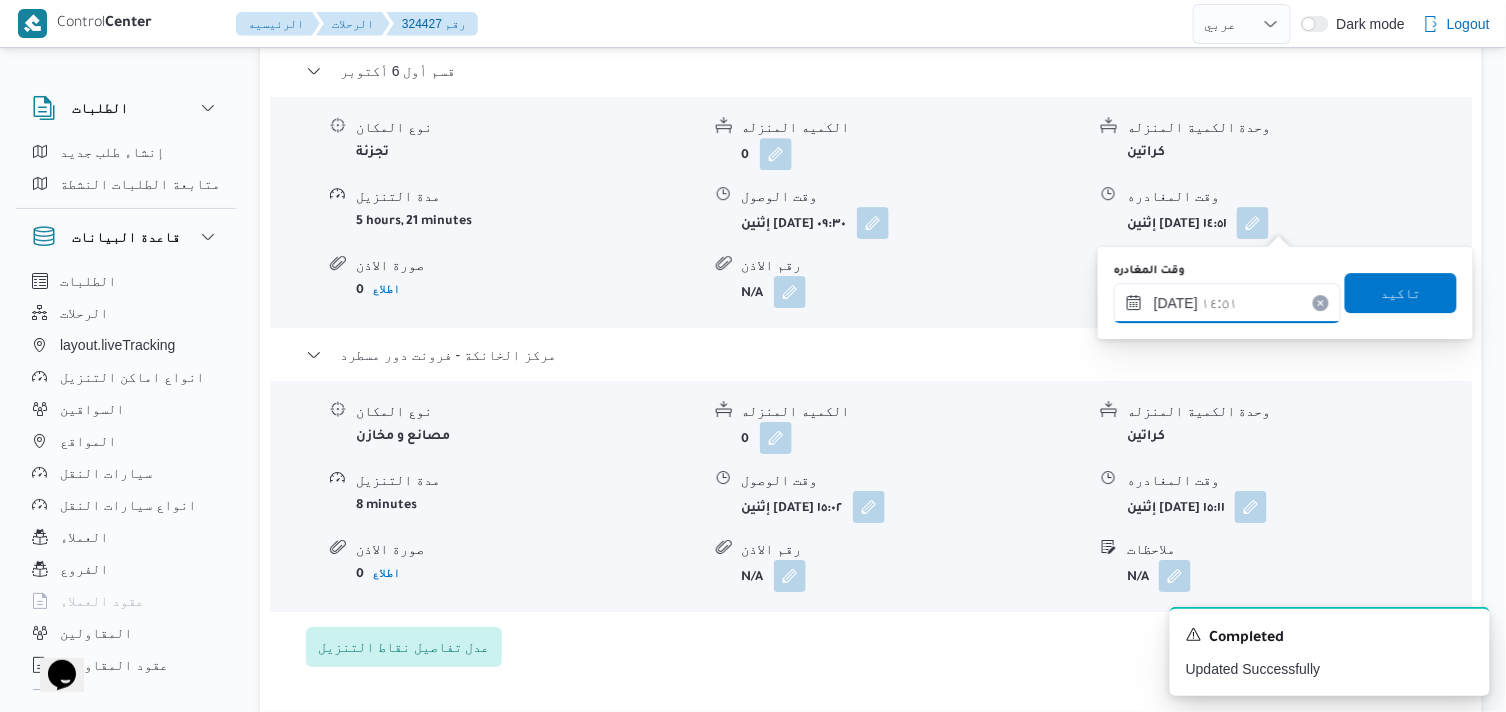 click on "١٤/٠٧/٢٠٢٥ ١٤:٥١" at bounding box center [1227, 303] 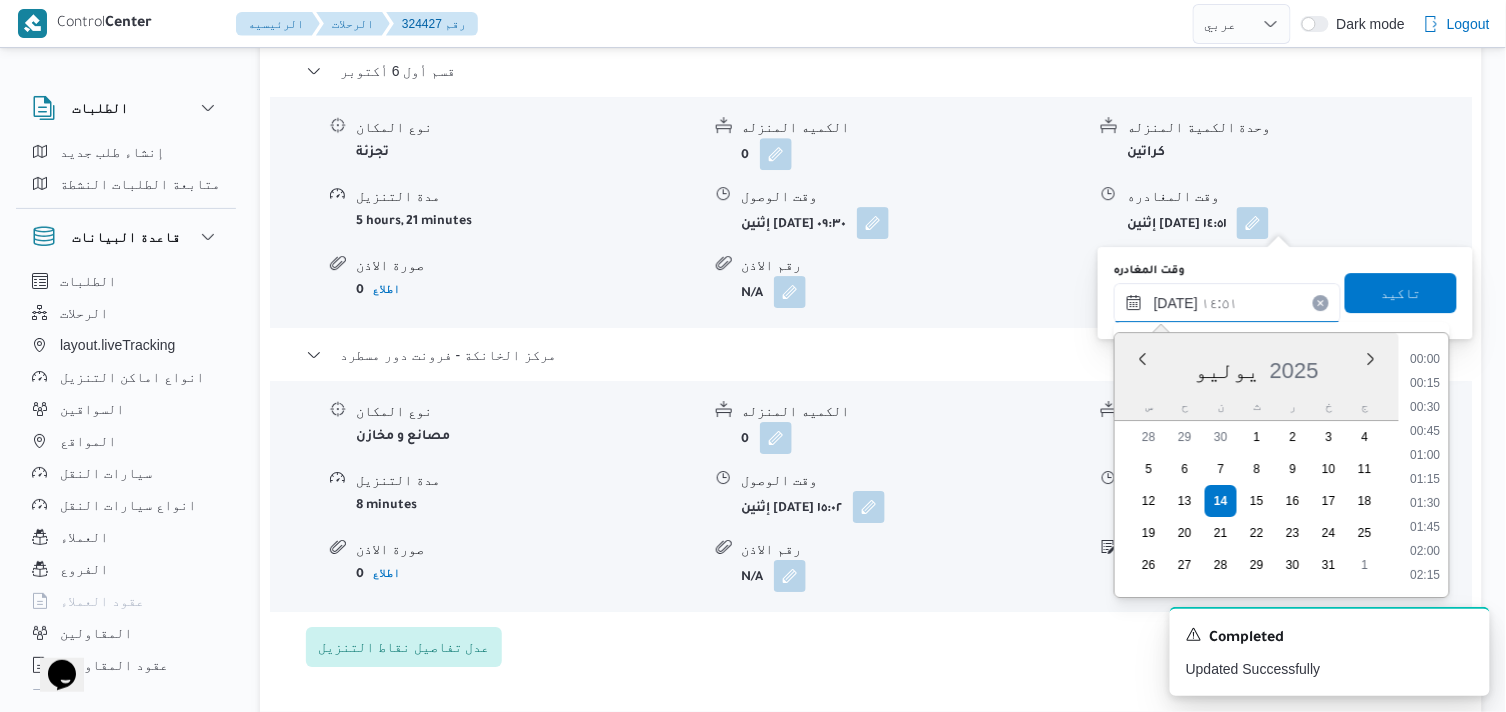 scroll, scrollTop: 1296, scrollLeft: 0, axis: vertical 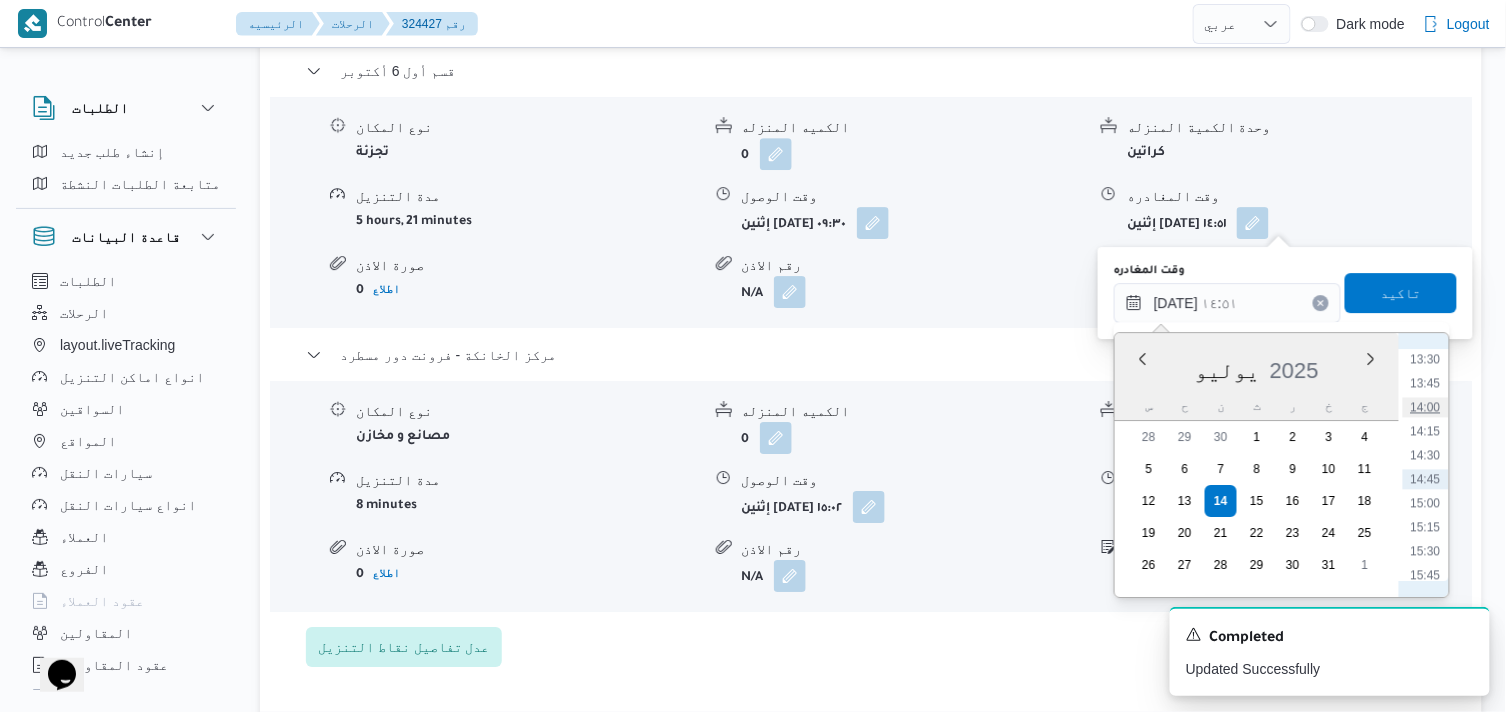 click on "14:00" at bounding box center (1426, 407) 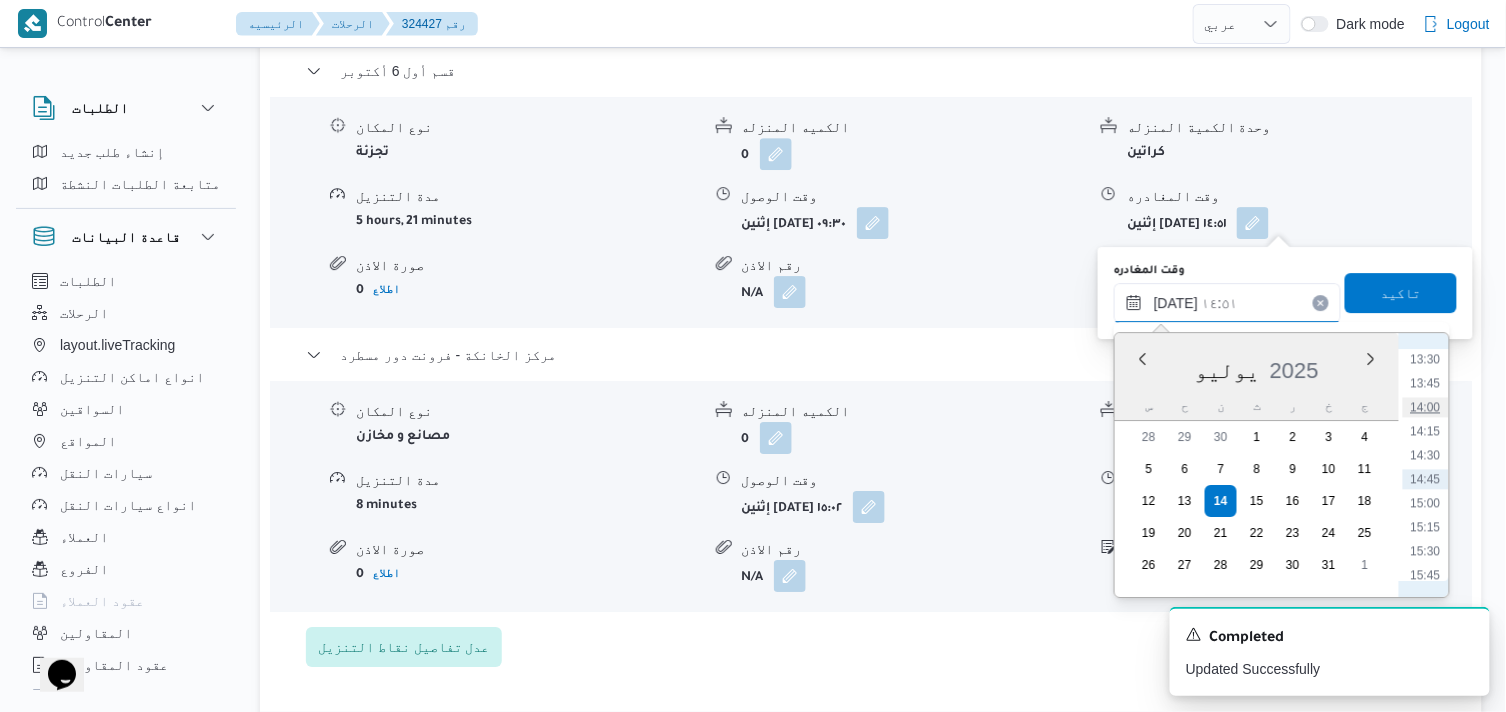 type on "١٤/٠٧/٢٠٢٥ ١٤:٠٠" 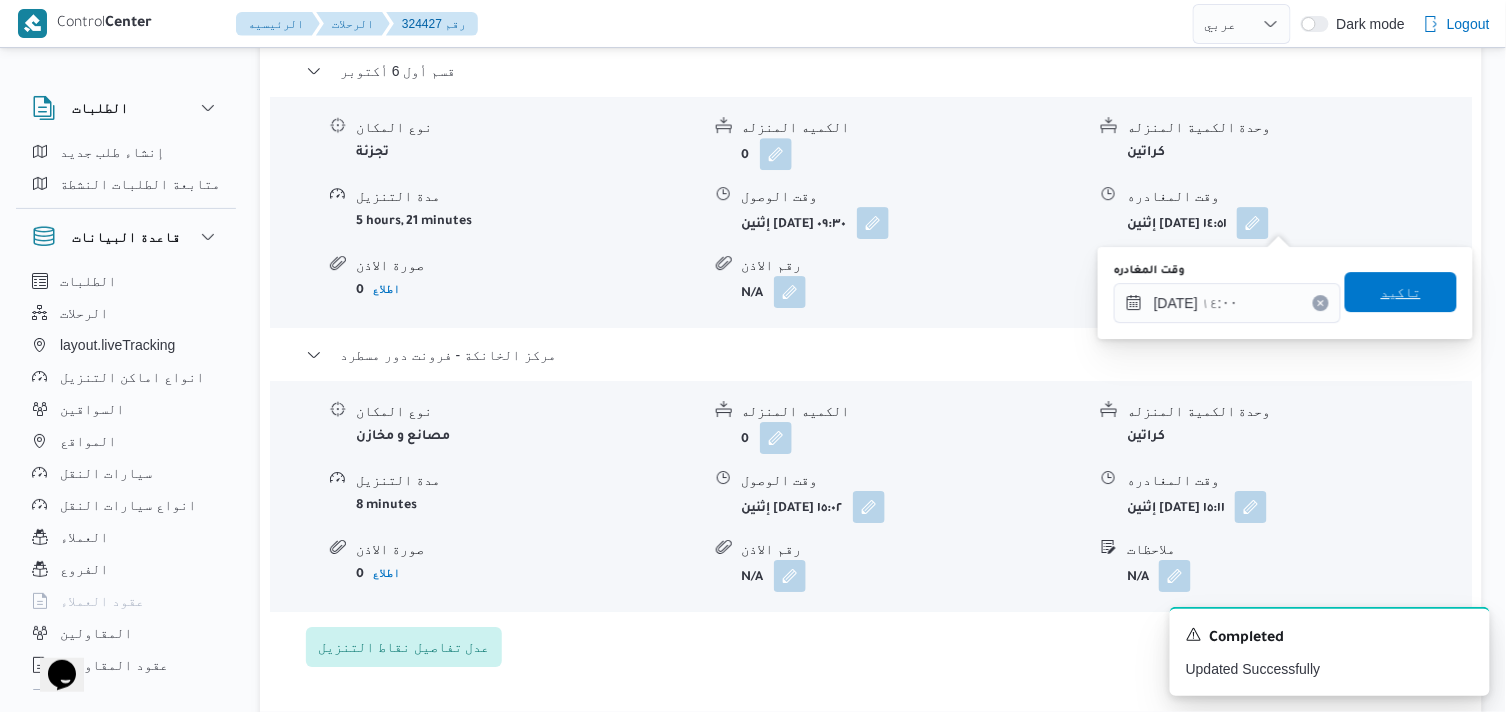 click on "تاكيد" at bounding box center (1401, 292) 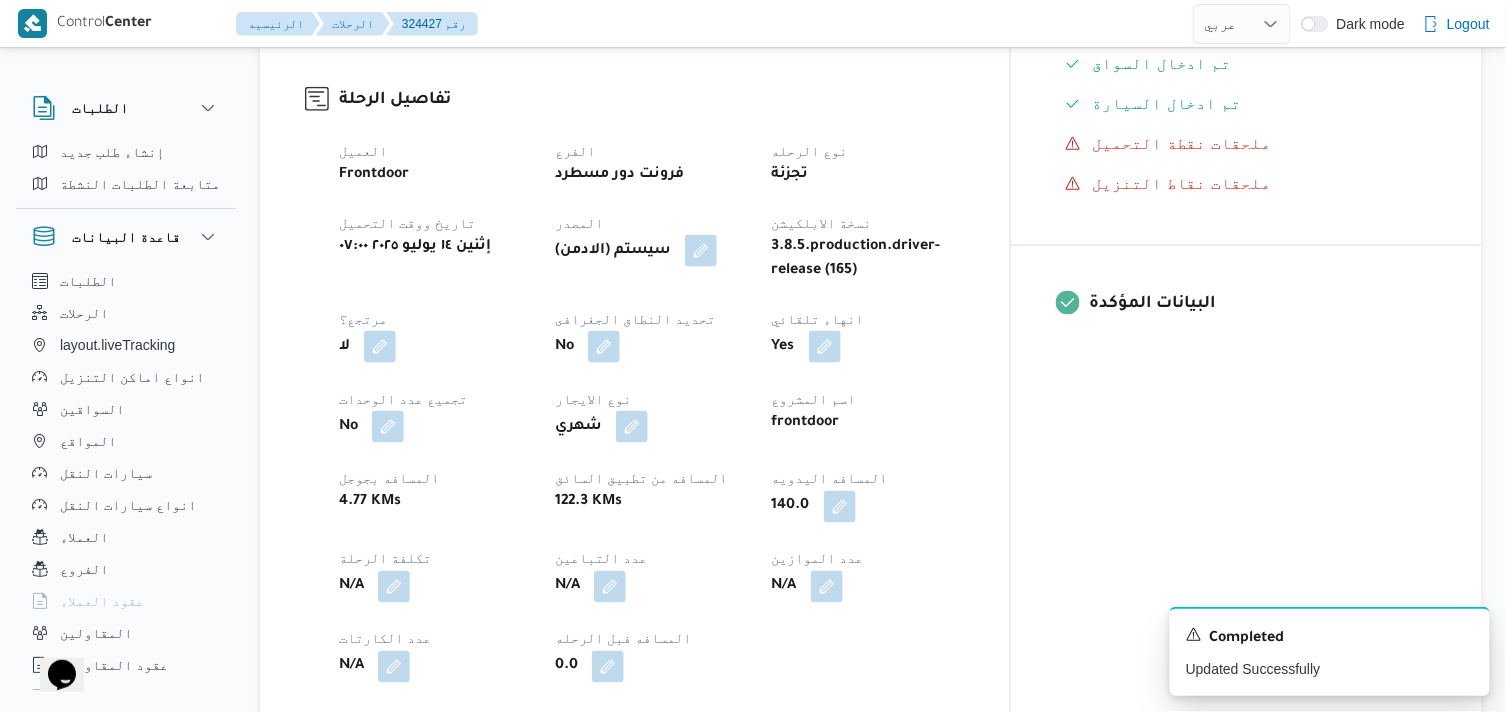 scroll, scrollTop: 623, scrollLeft: 0, axis: vertical 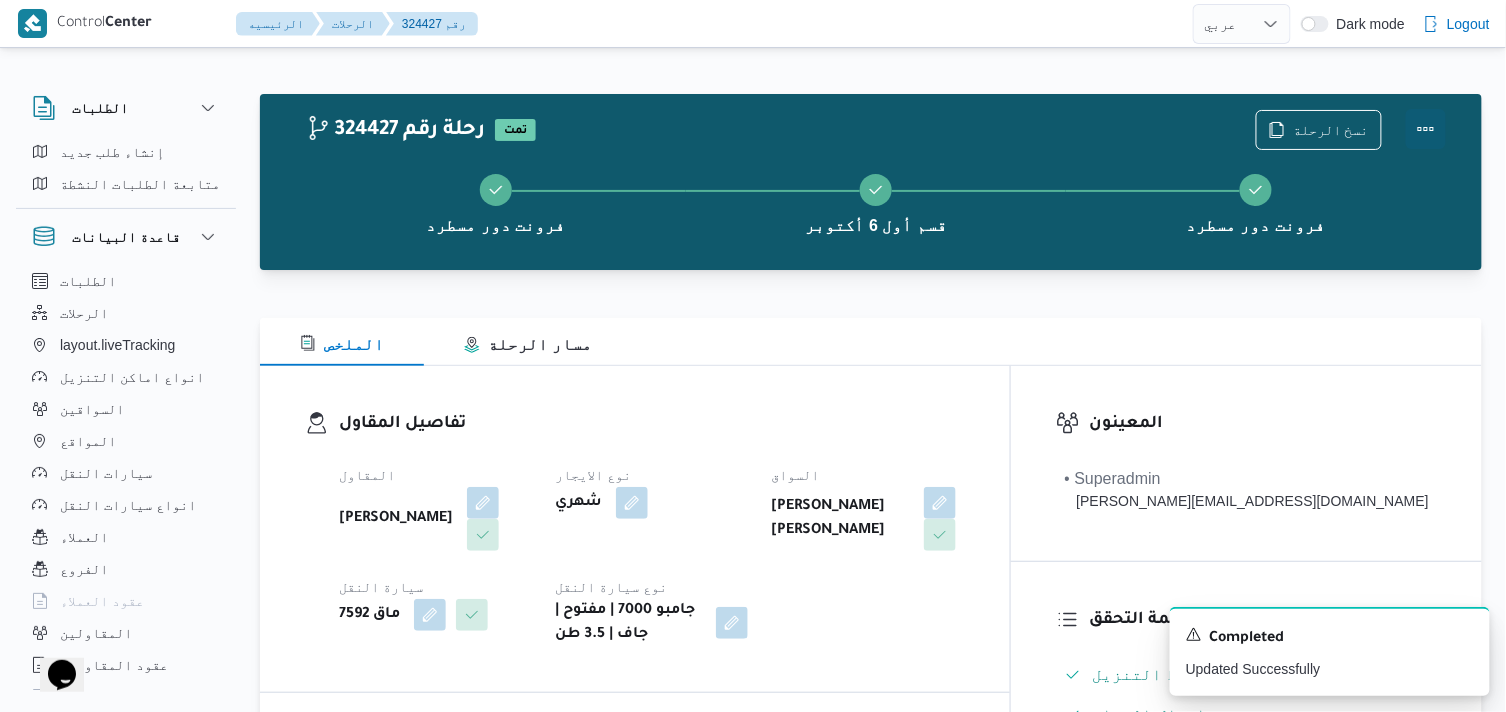 click at bounding box center [1426, 129] 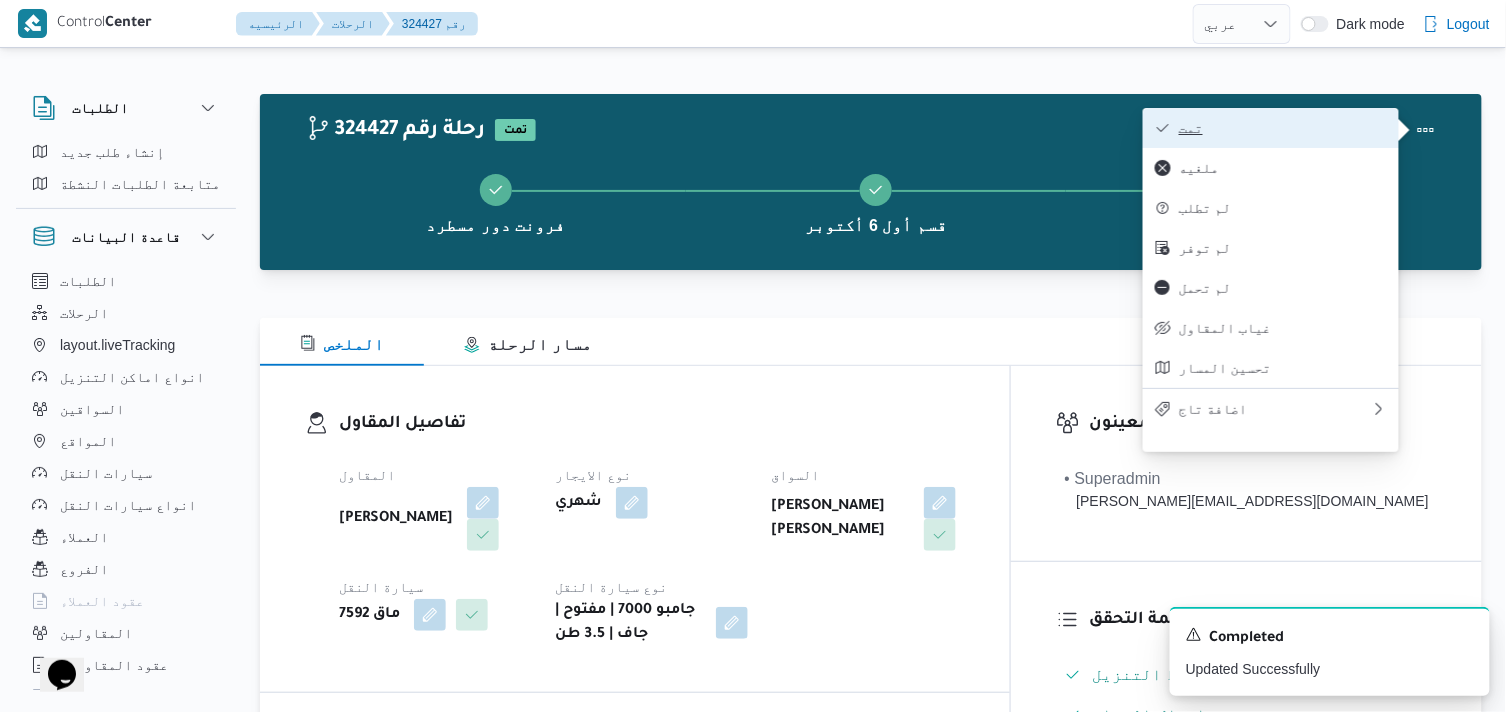 click on "تمت" at bounding box center (1283, 128) 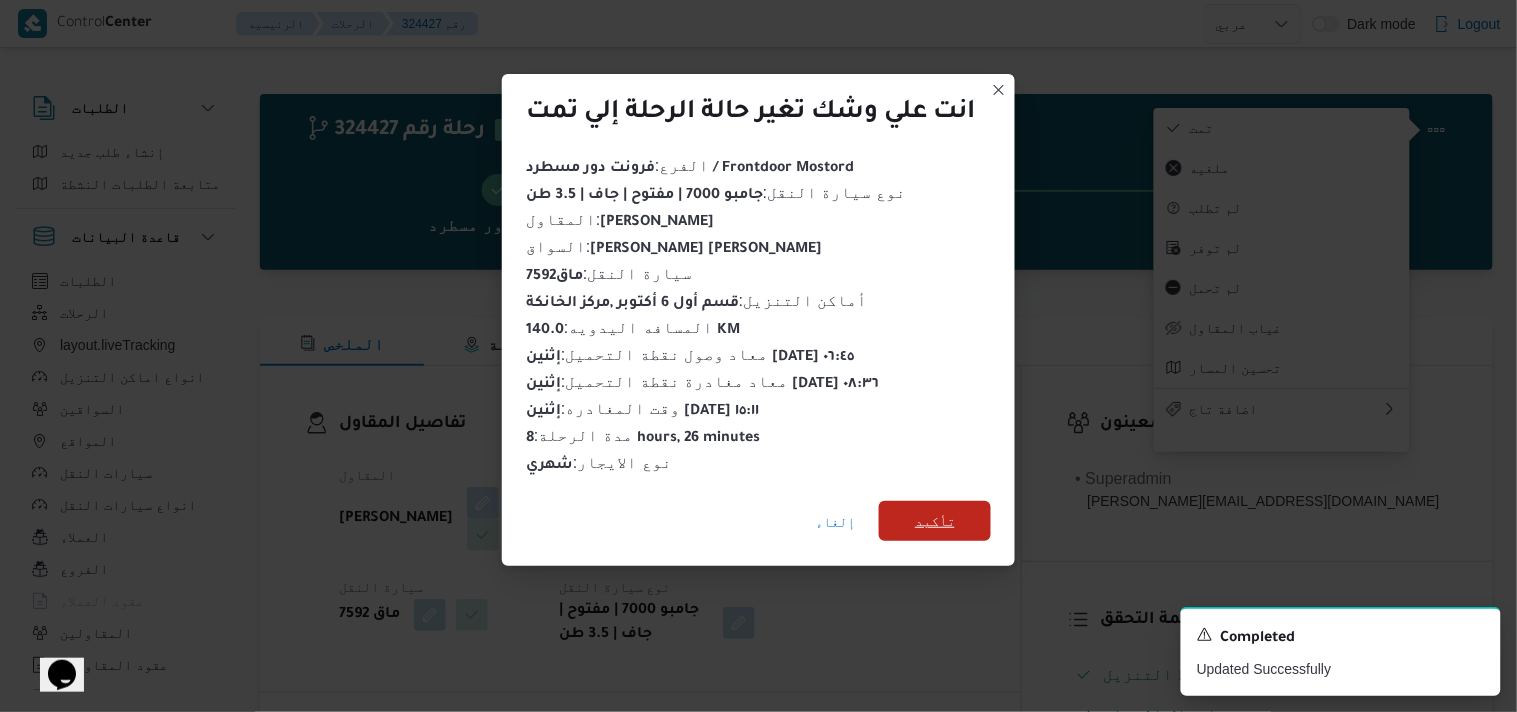 click on "تأكيد" at bounding box center [935, 521] 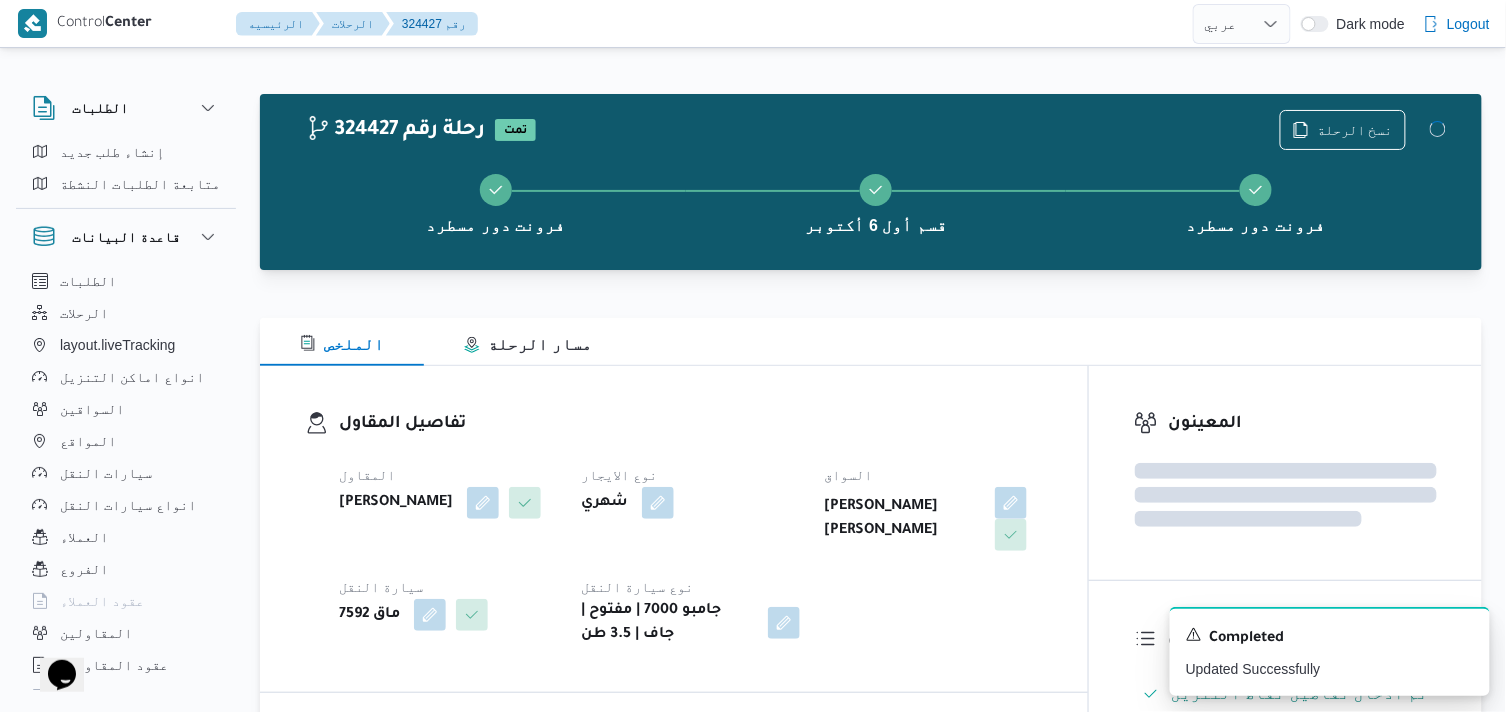 click on "نوع الايجار" at bounding box center [690, 475] 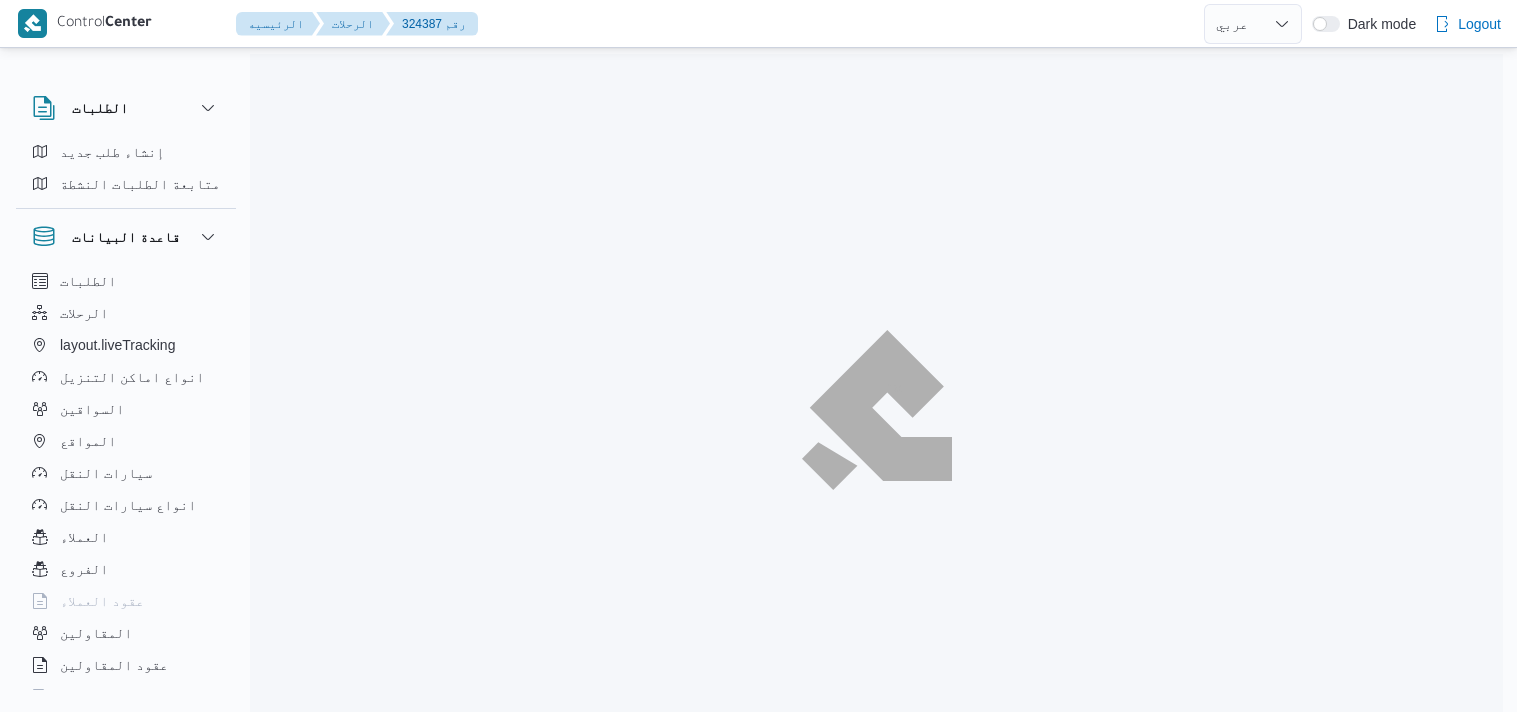 select on "ar" 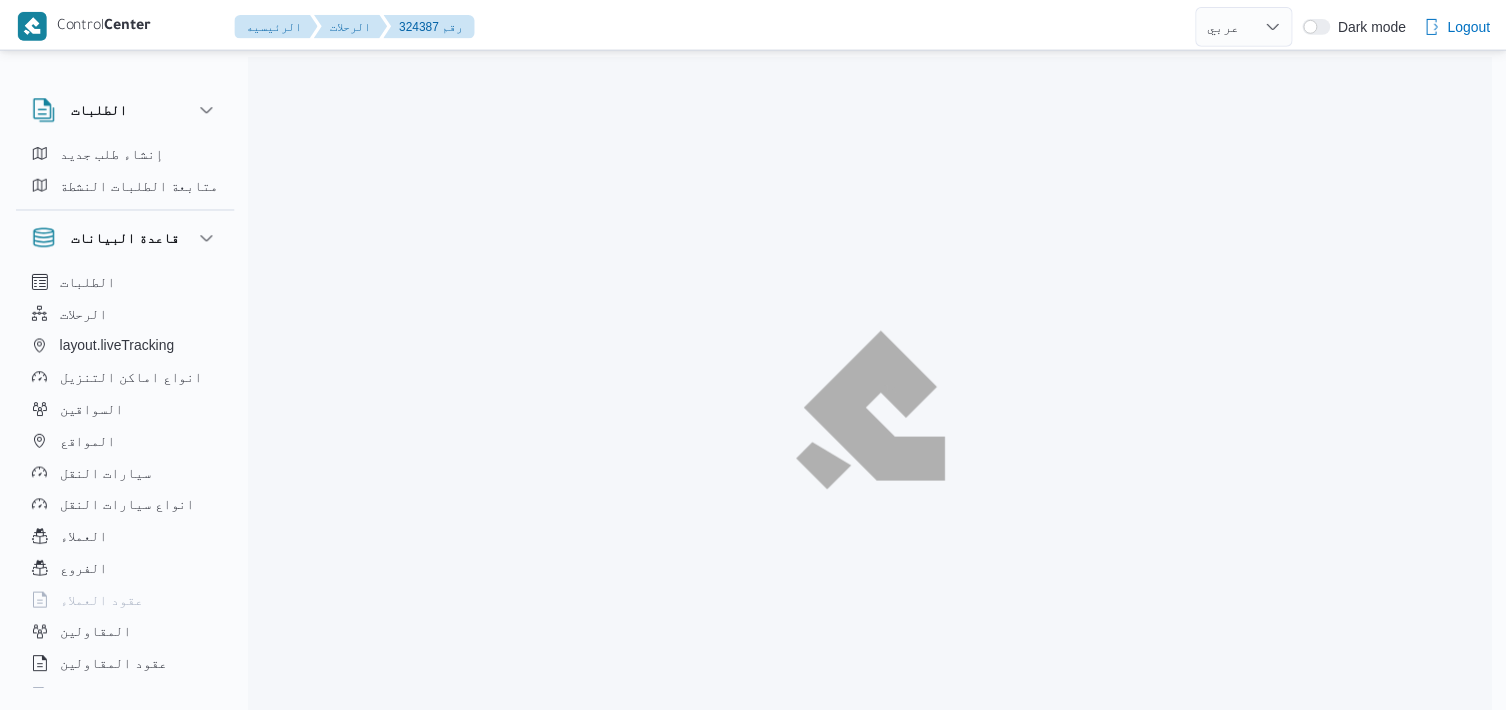 scroll, scrollTop: 0, scrollLeft: 0, axis: both 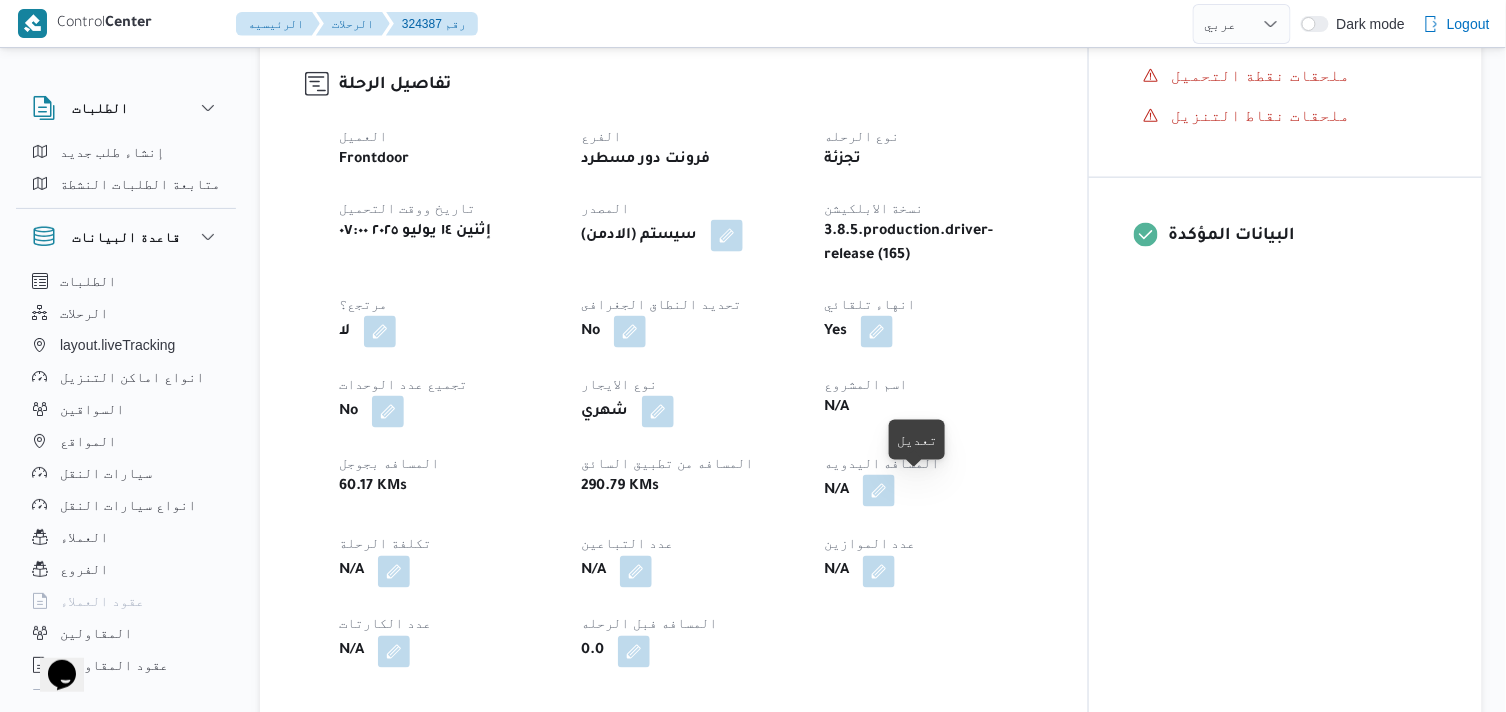 click at bounding box center [879, 491] 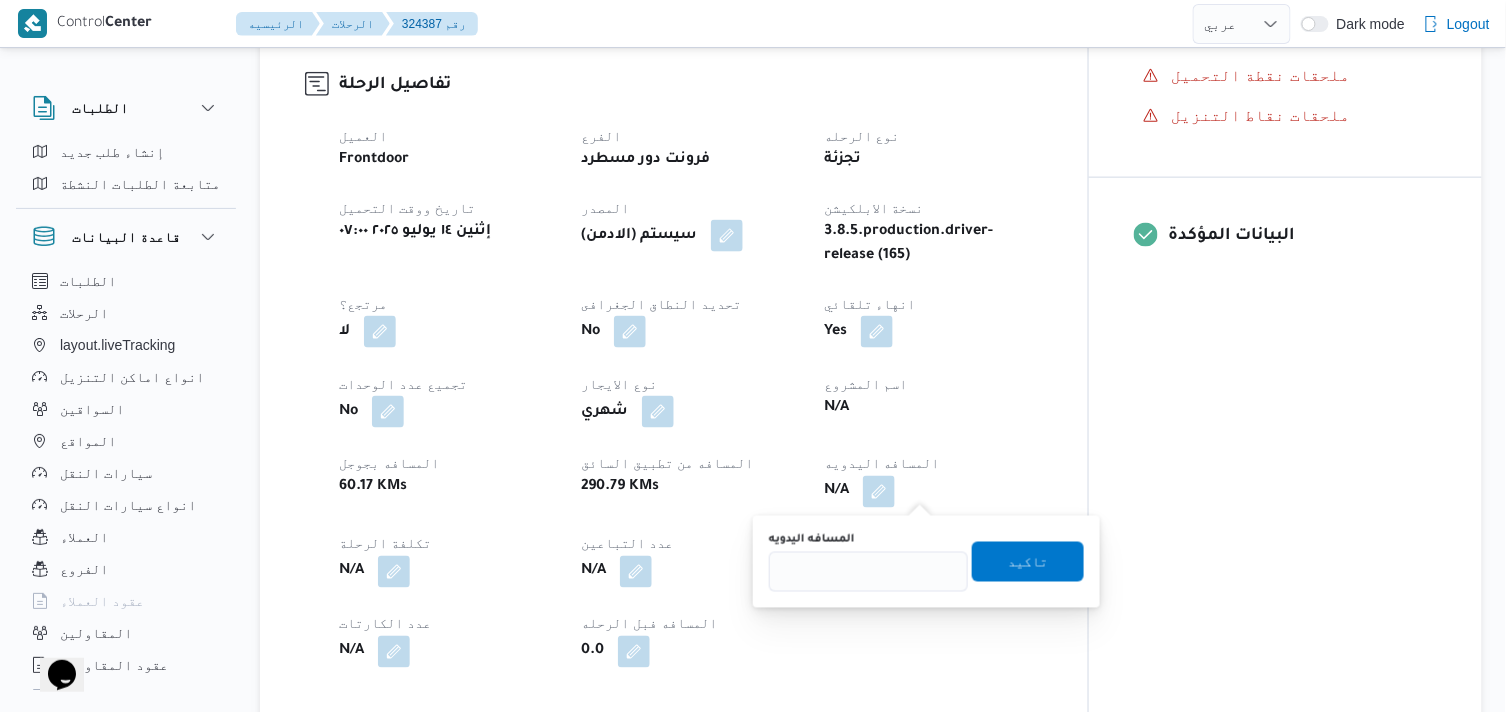 click on "المسافه اليدويه" at bounding box center [868, 540] 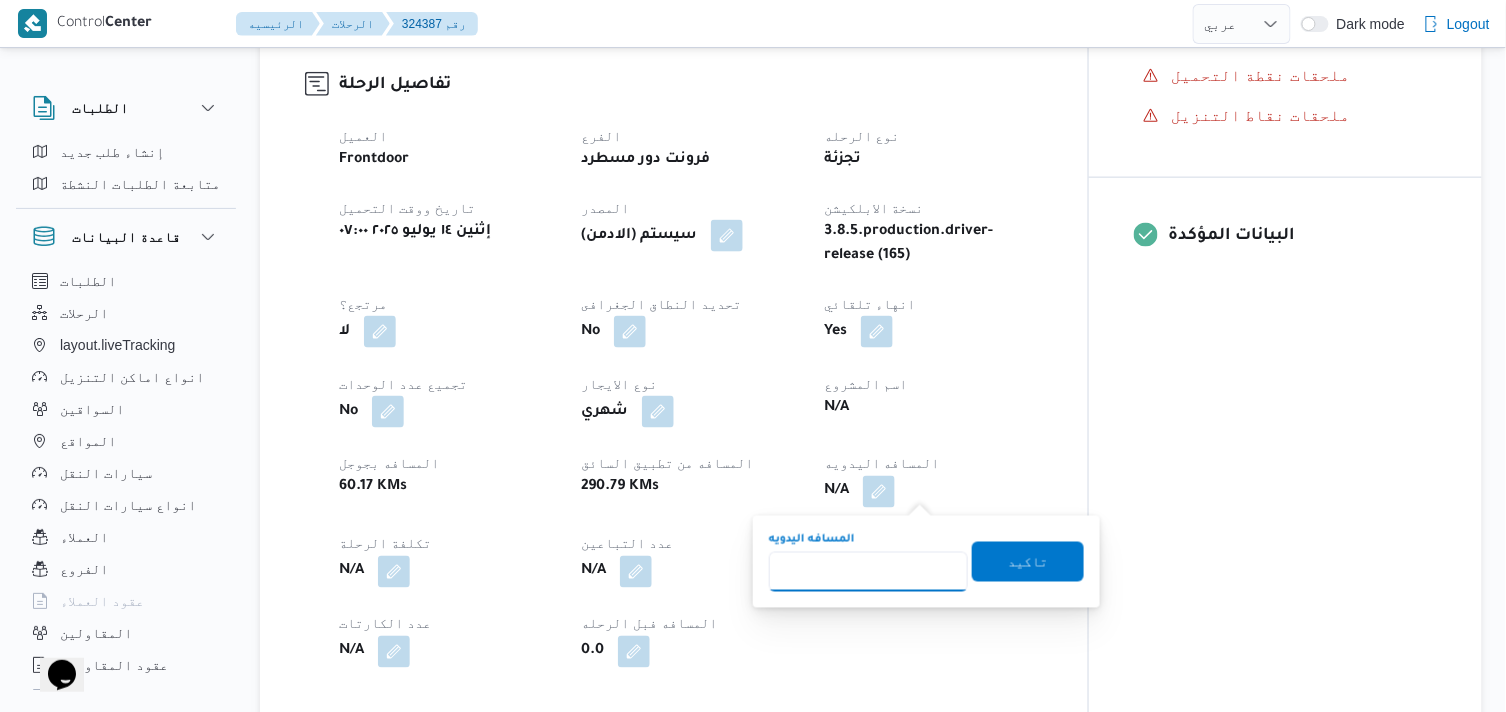 click on "المسافه اليدويه" at bounding box center (868, 572) 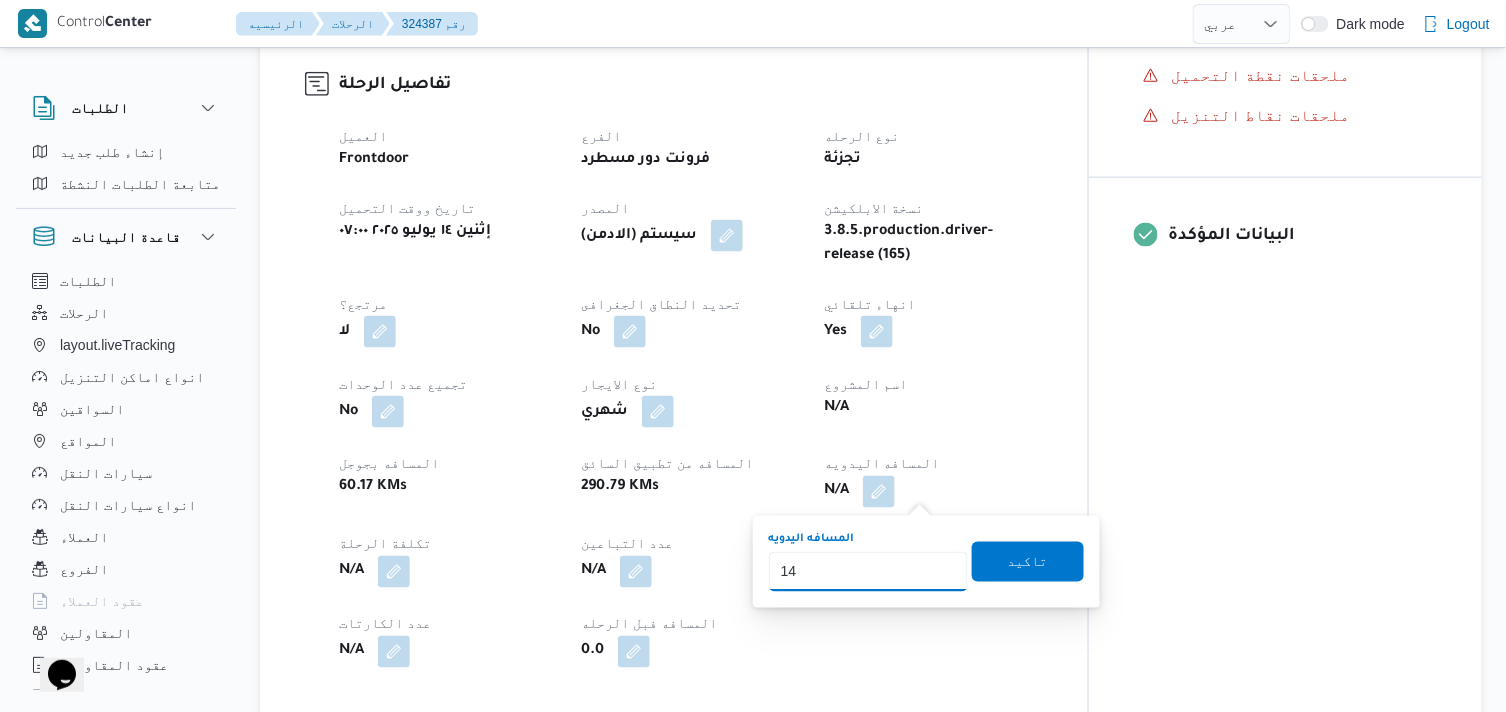 type on "145" 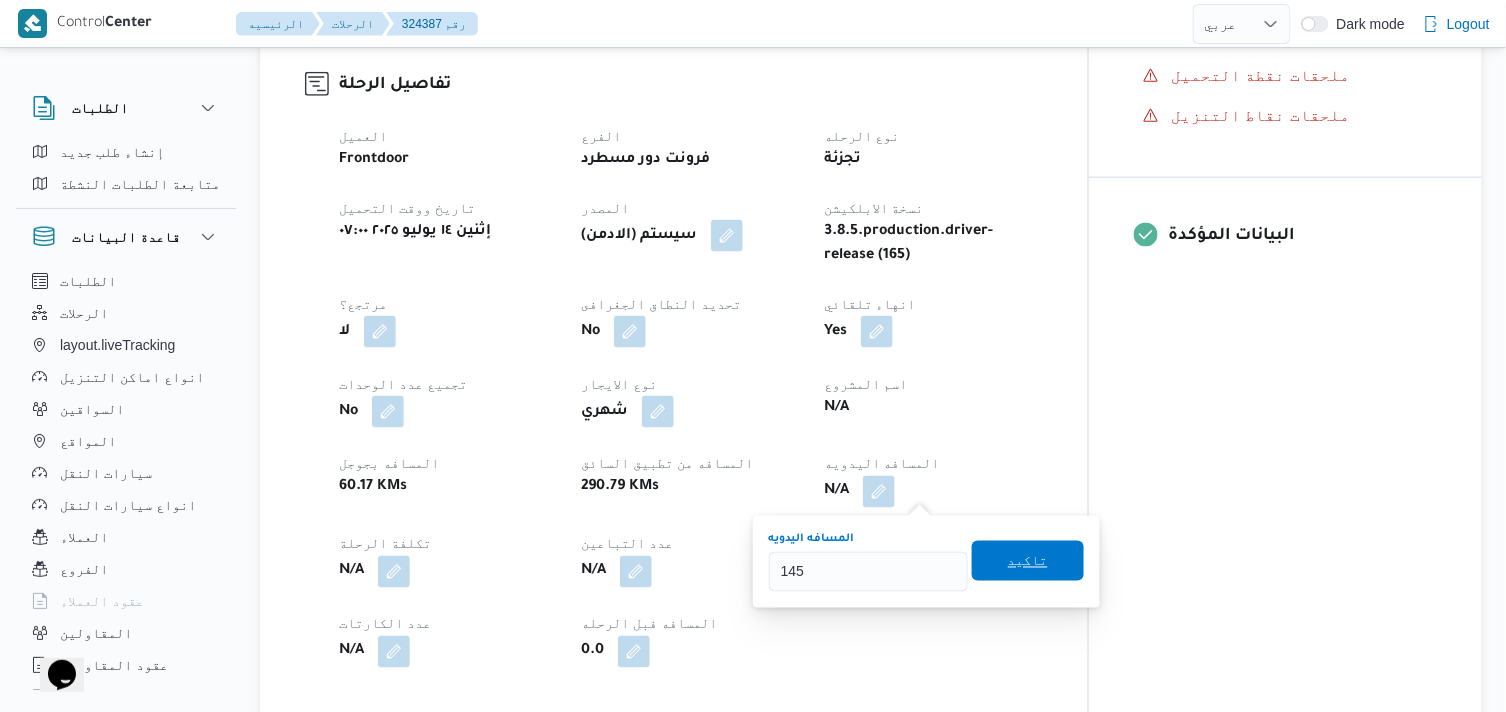 click on "تاكيد" at bounding box center [1028, 561] 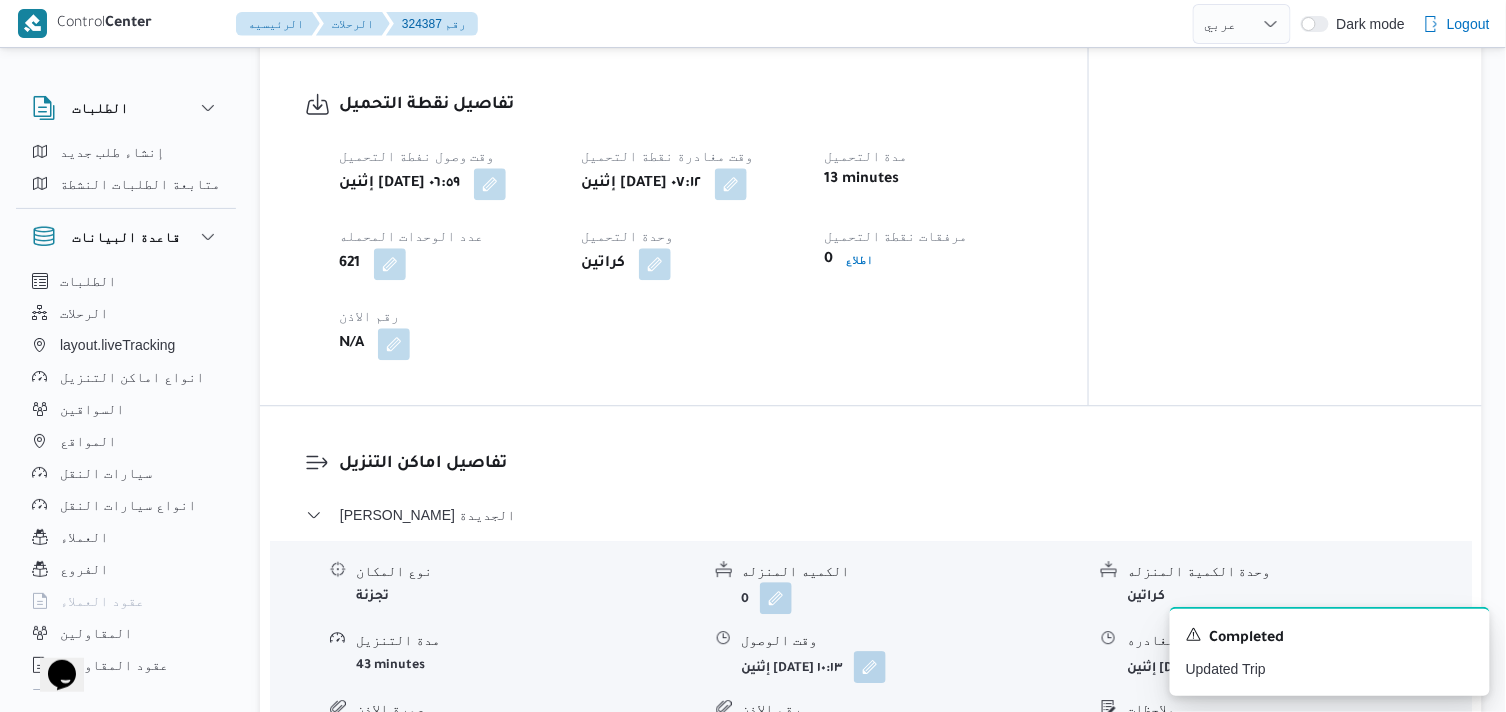 scroll, scrollTop: 1444, scrollLeft: 0, axis: vertical 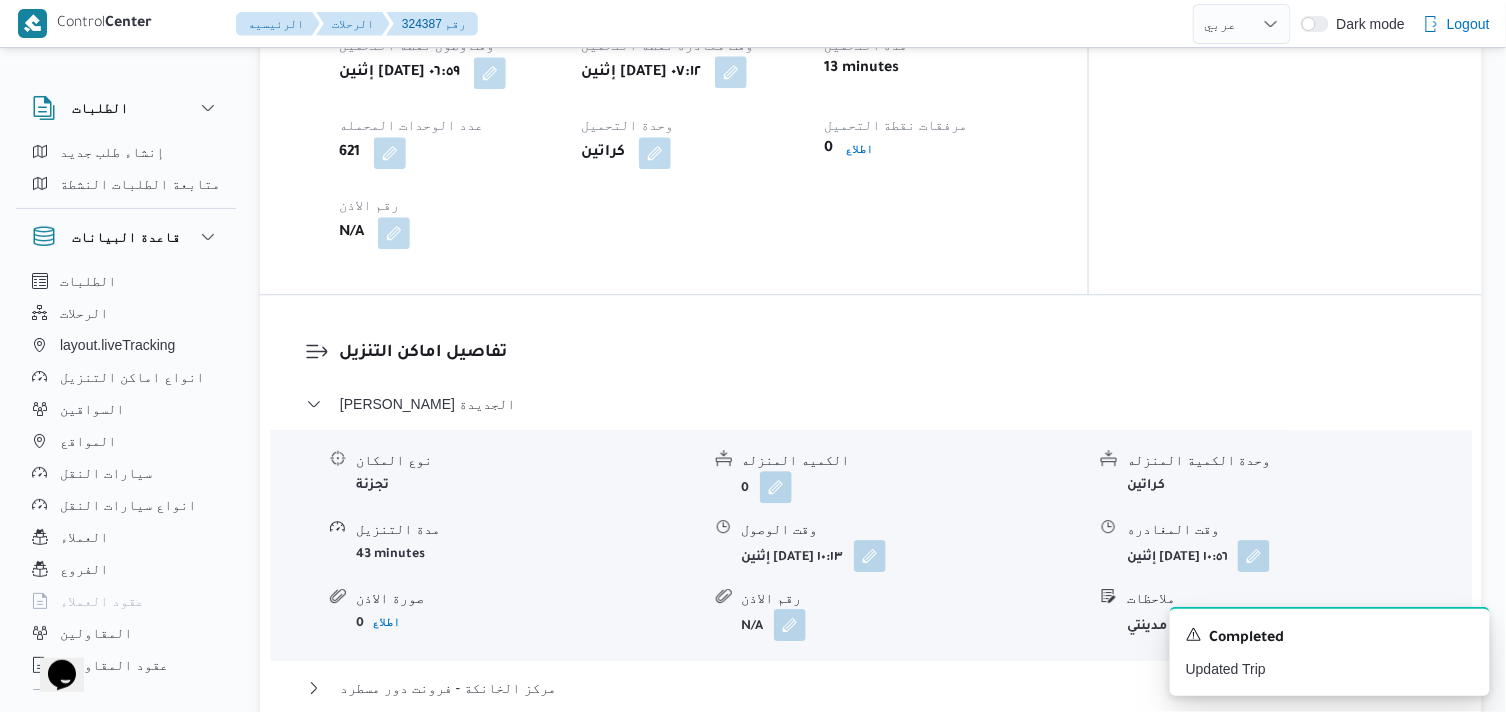 click at bounding box center (731, 72) 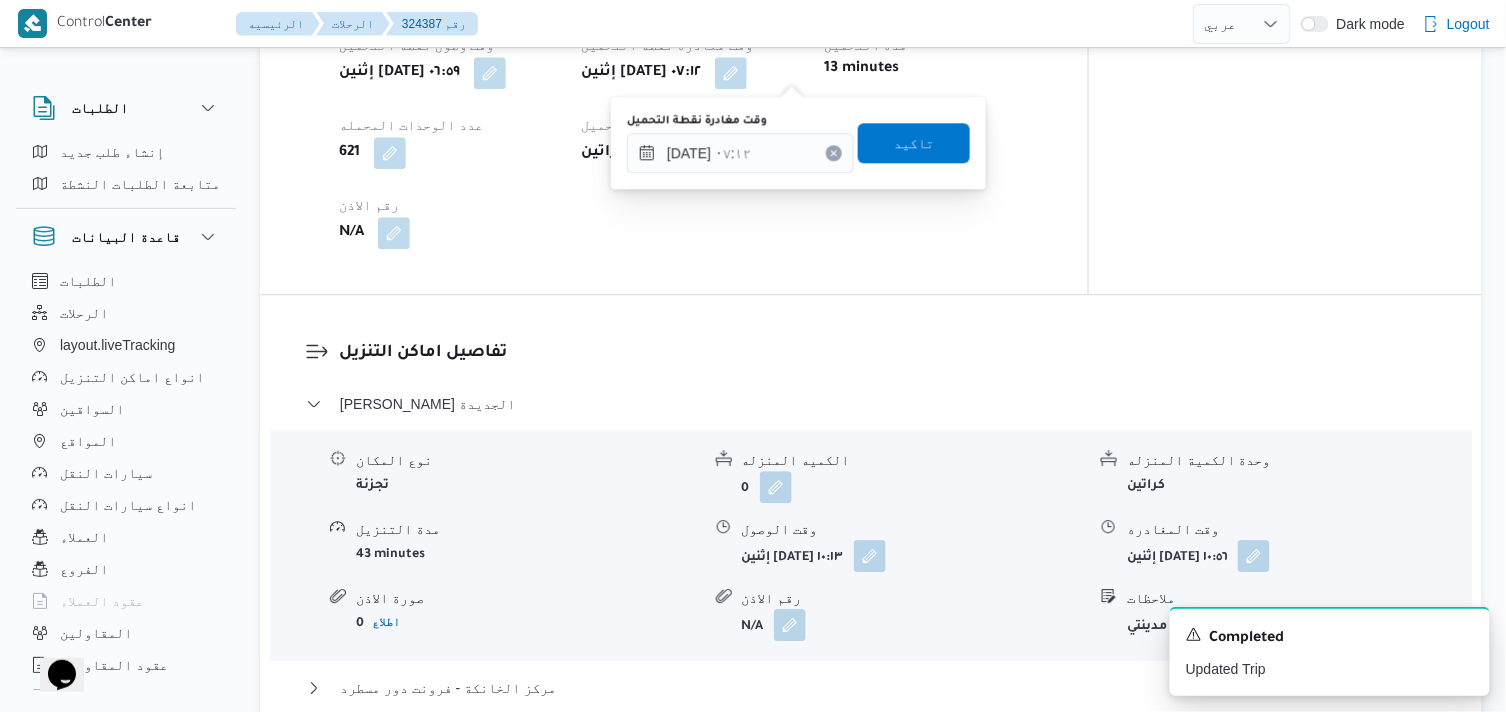 click on "وقت مغادرة نقطة التحميل" at bounding box center (740, 121) 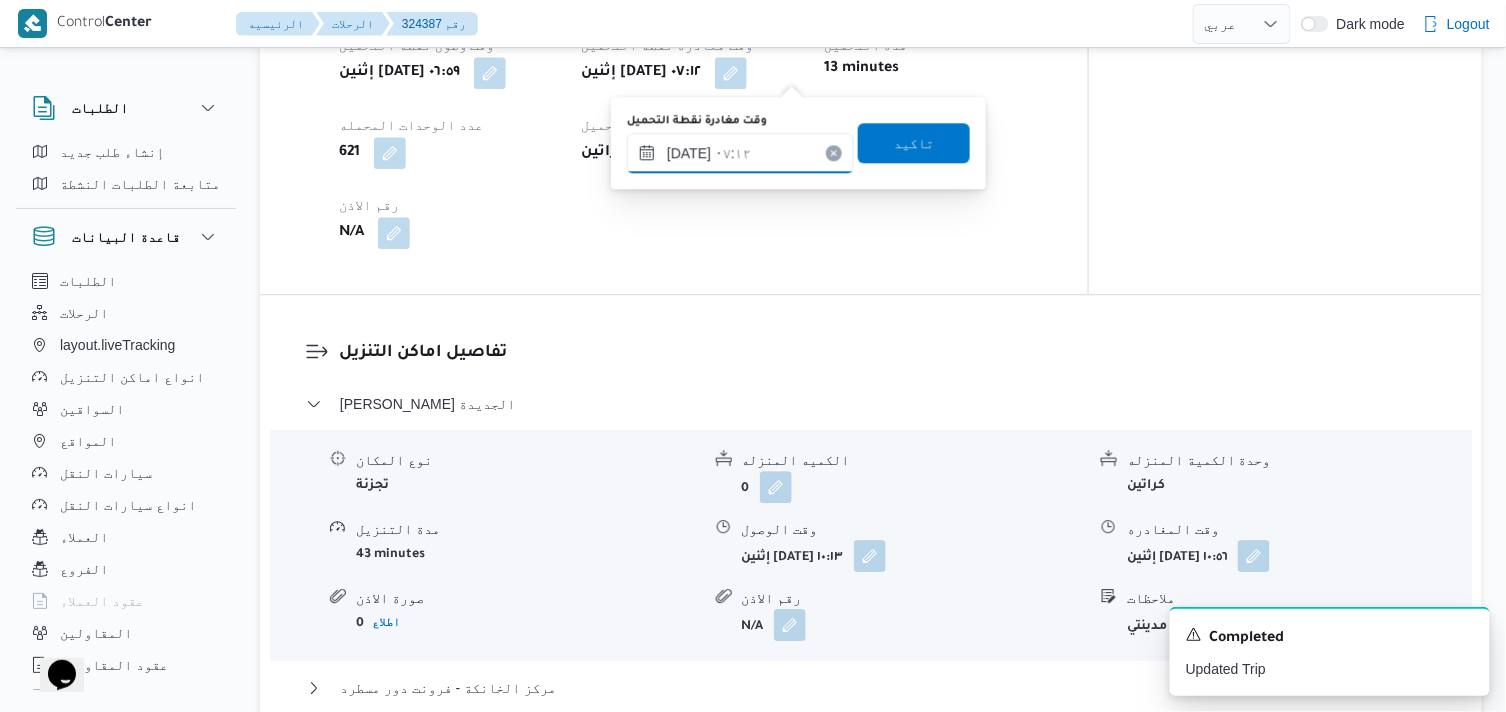 click on "[DATE] ٠٧:١٢" at bounding box center (740, 153) 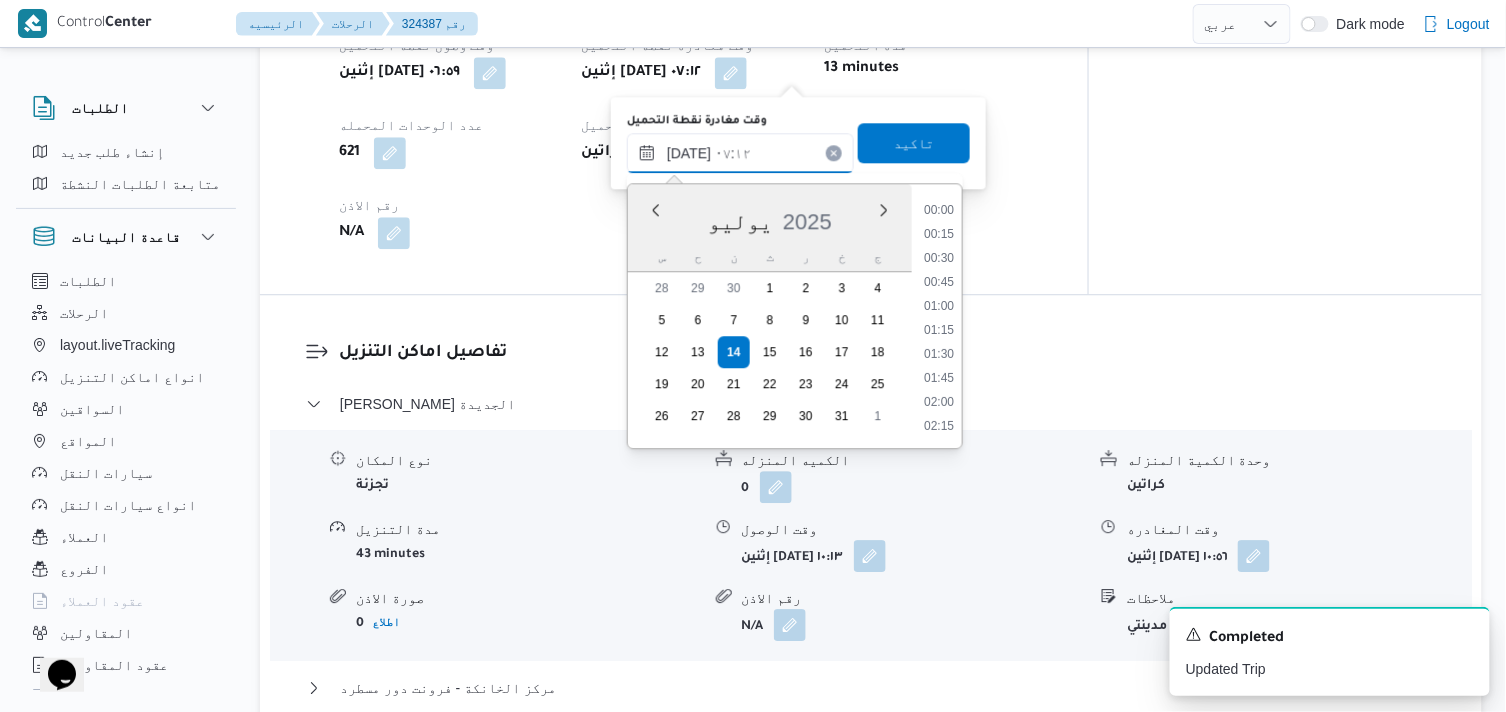 scroll, scrollTop: 552, scrollLeft: 0, axis: vertical 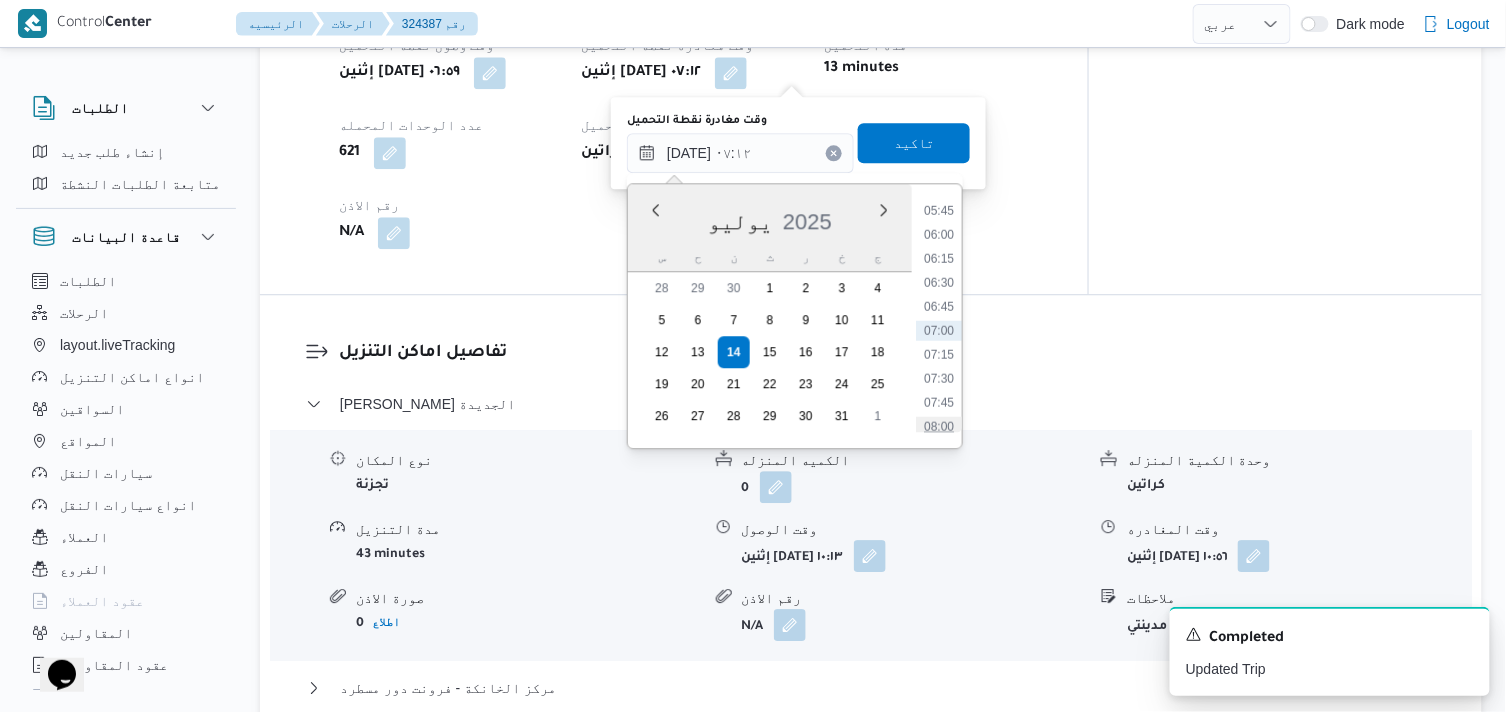click on "08:00" at bounding box center (939, 426) 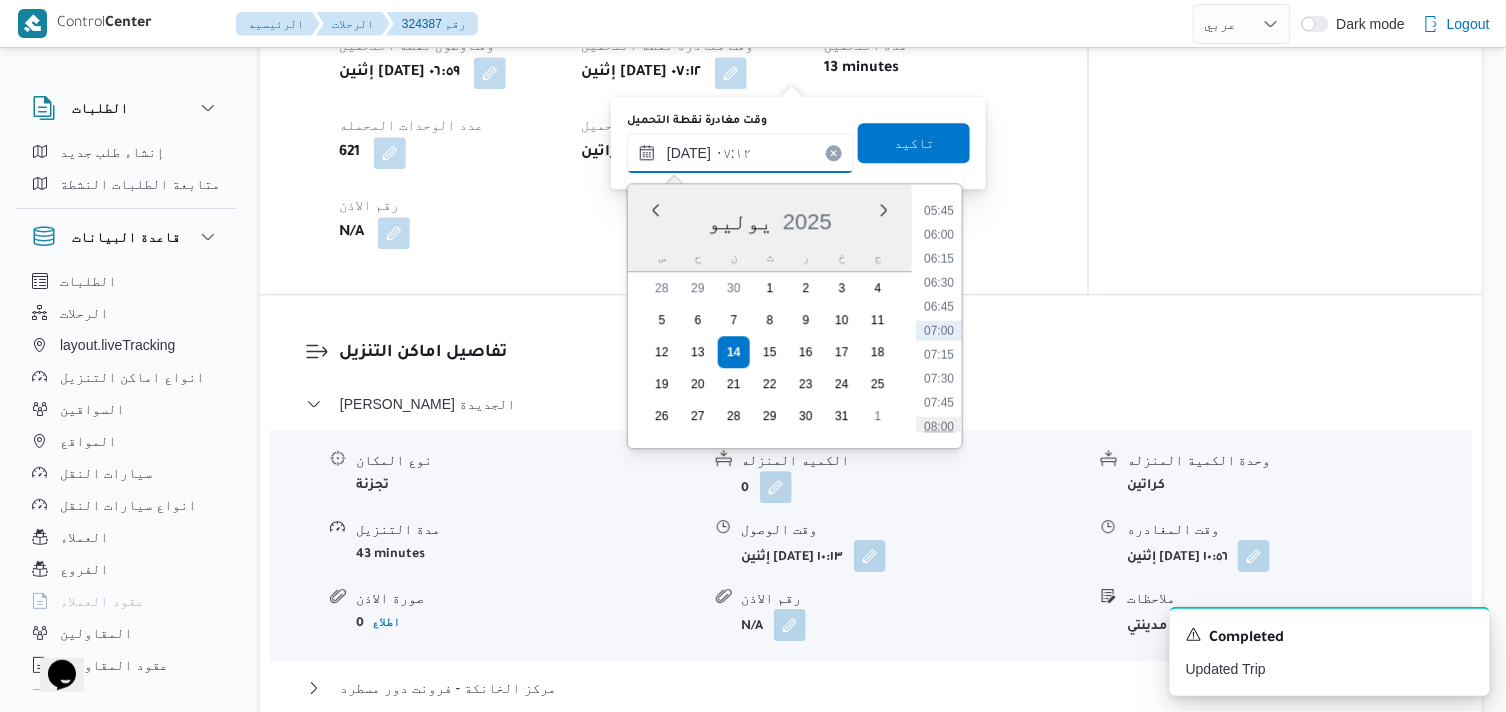 type on "١٤/٠٧/٢٠٢٥ ٠٨:٠٠" 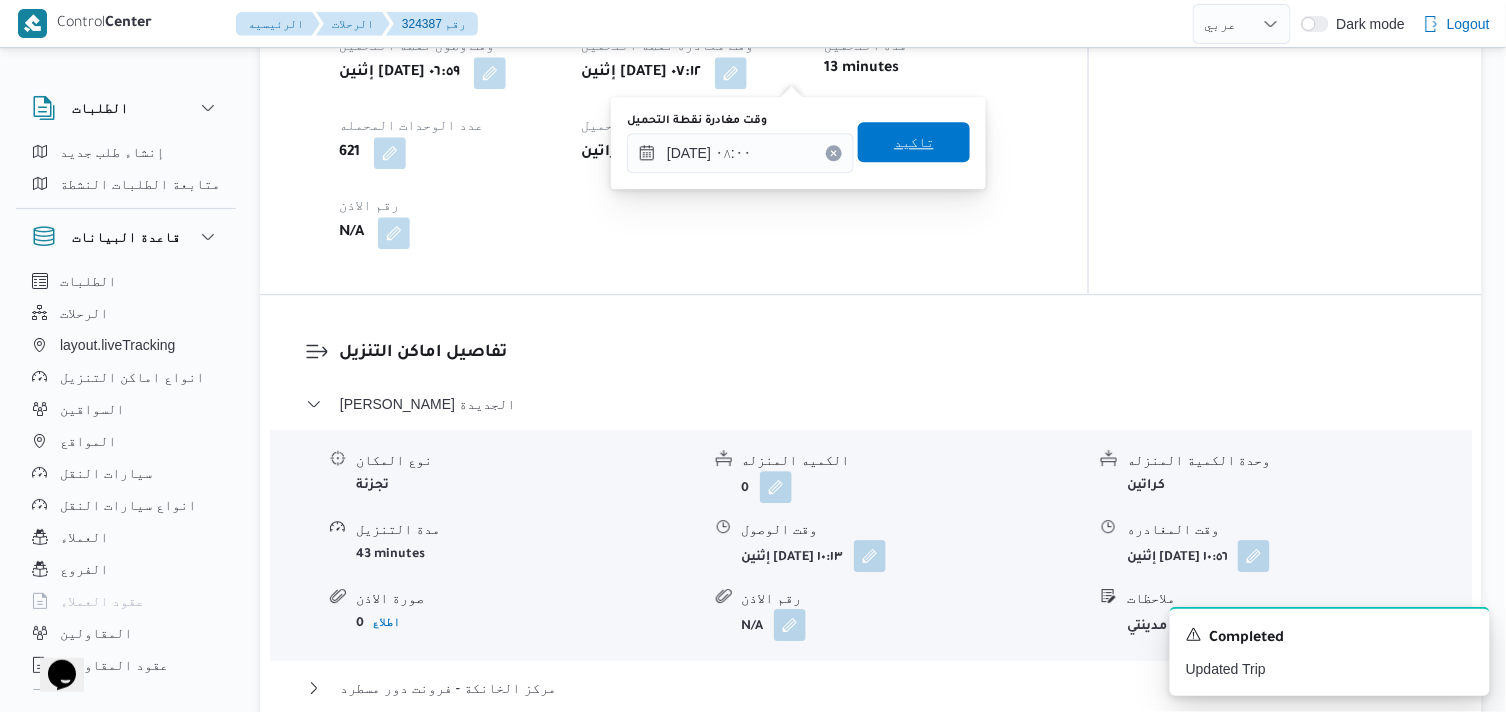 click on "تاكيد" at bounding box center (914, 142) 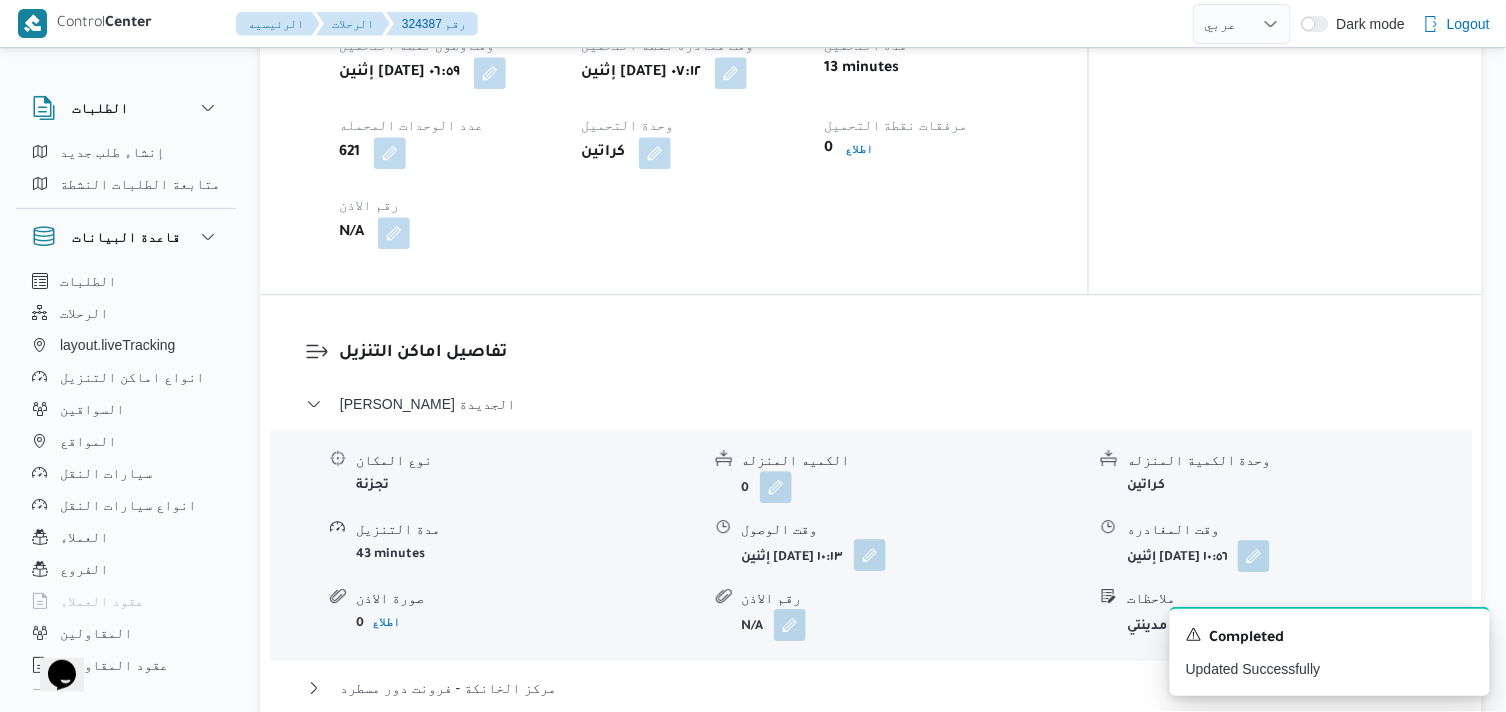 click at bounding box center (870, 555) 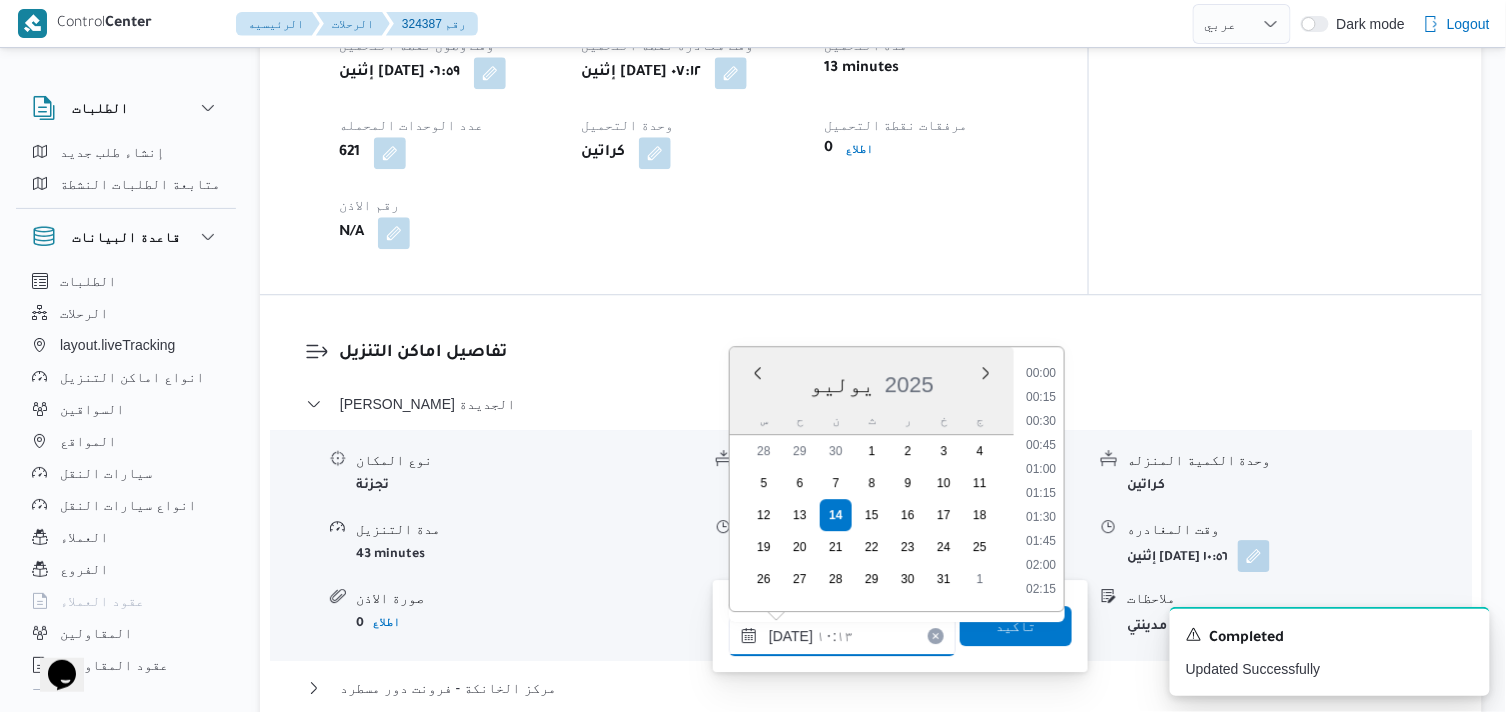 click on "١٤/٠٧/٢٠٢٥ ١٠:١٣" at bounding box center [842, 636] 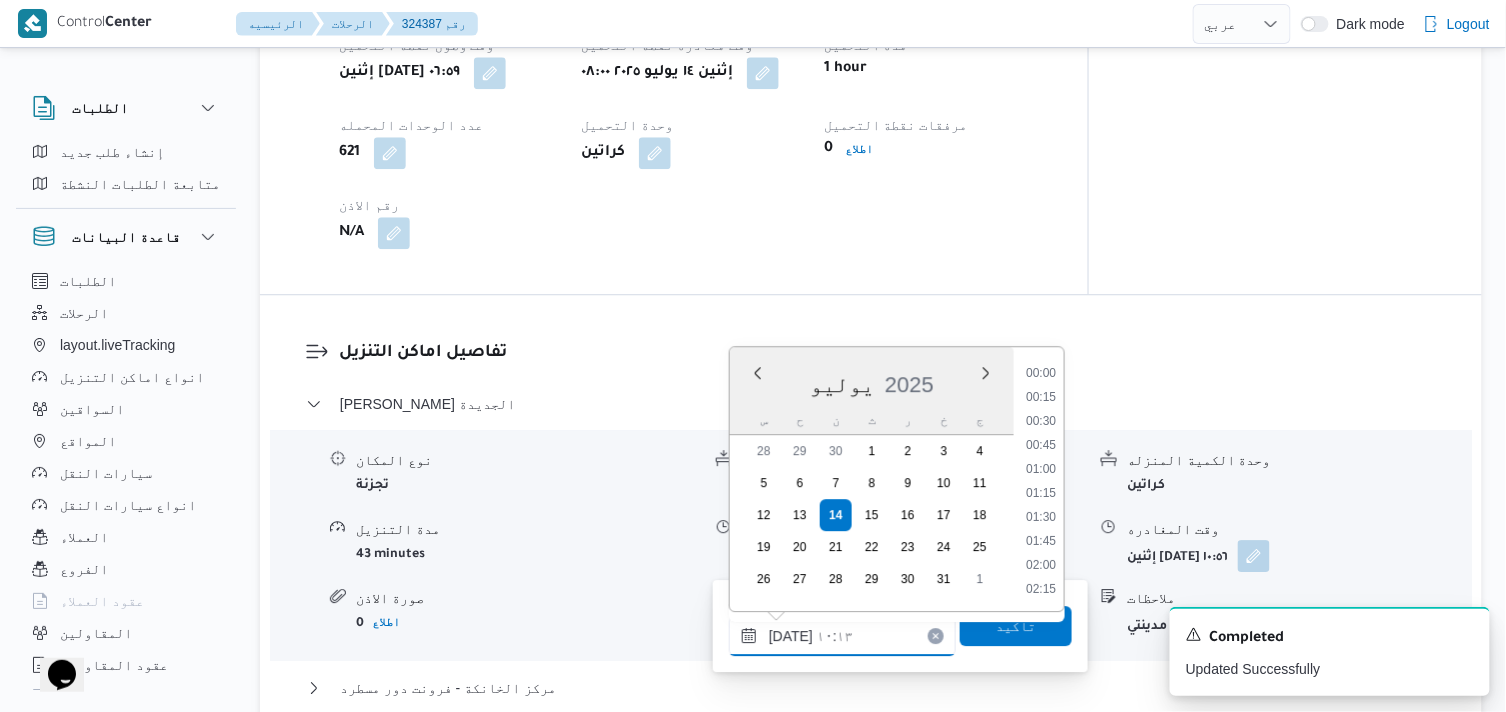 scroll, scrollTop: 840, scrollLeft: 0, axis: vertical 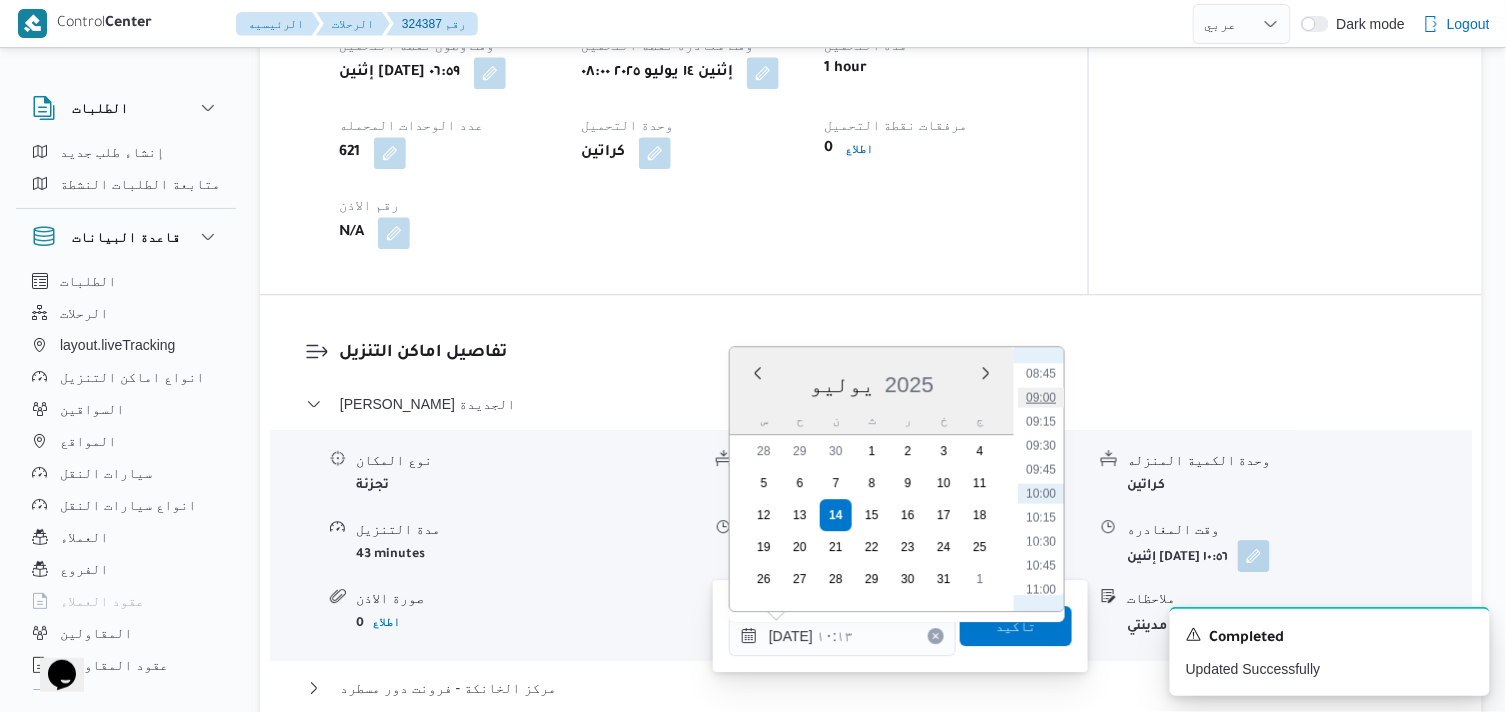 click on "09:00" at bounding box center [1041, 397] 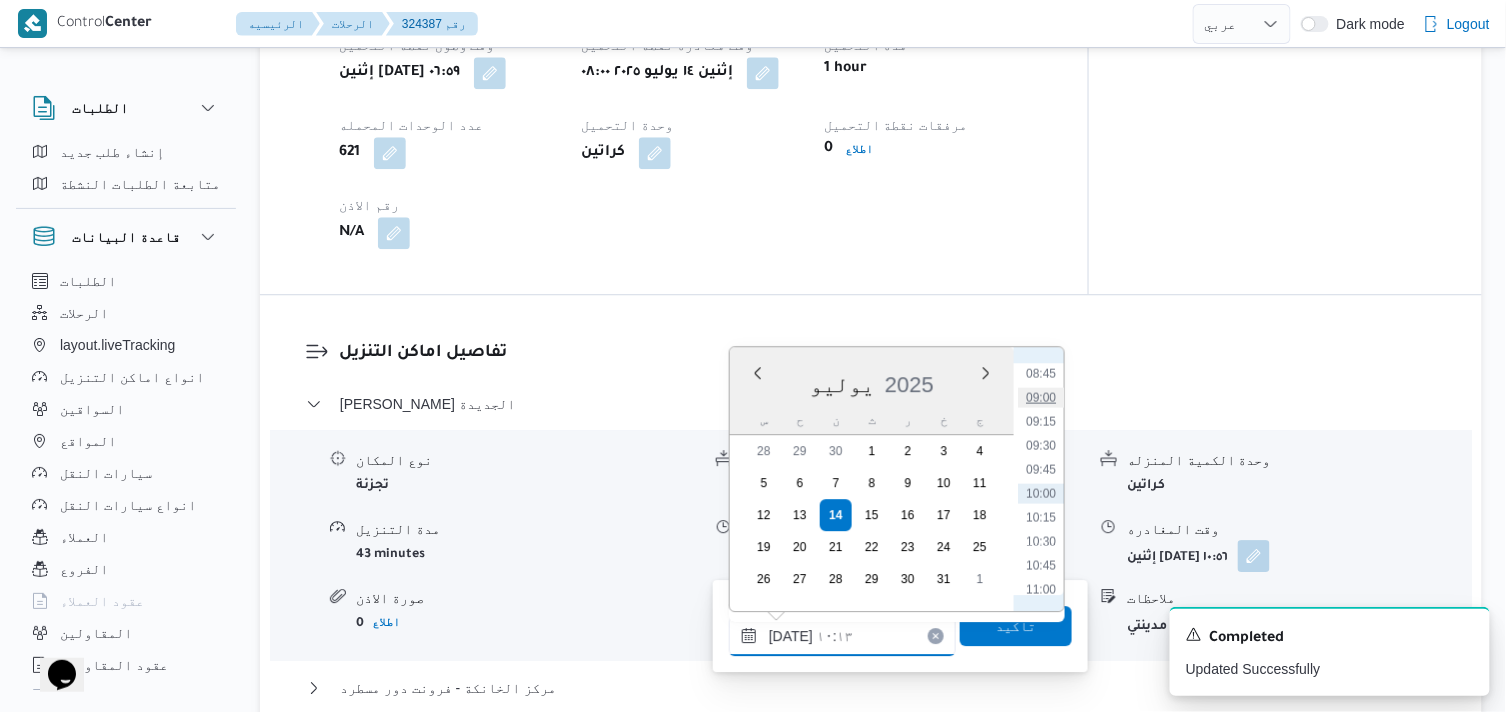 type on "١٤/٠٧/٢٠٢٥ ٠٩:٠٠" 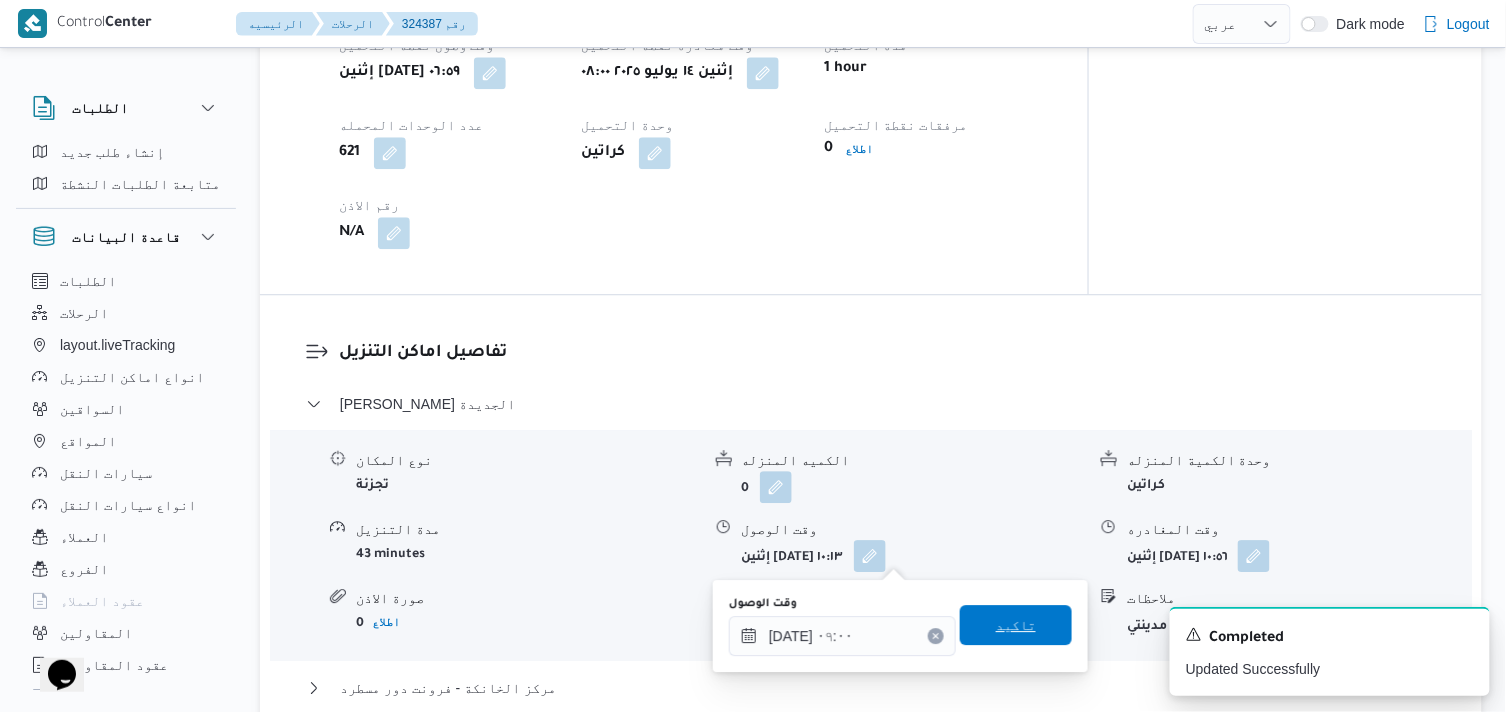 click on "تاكيد" at bounding box center (1016, 625) 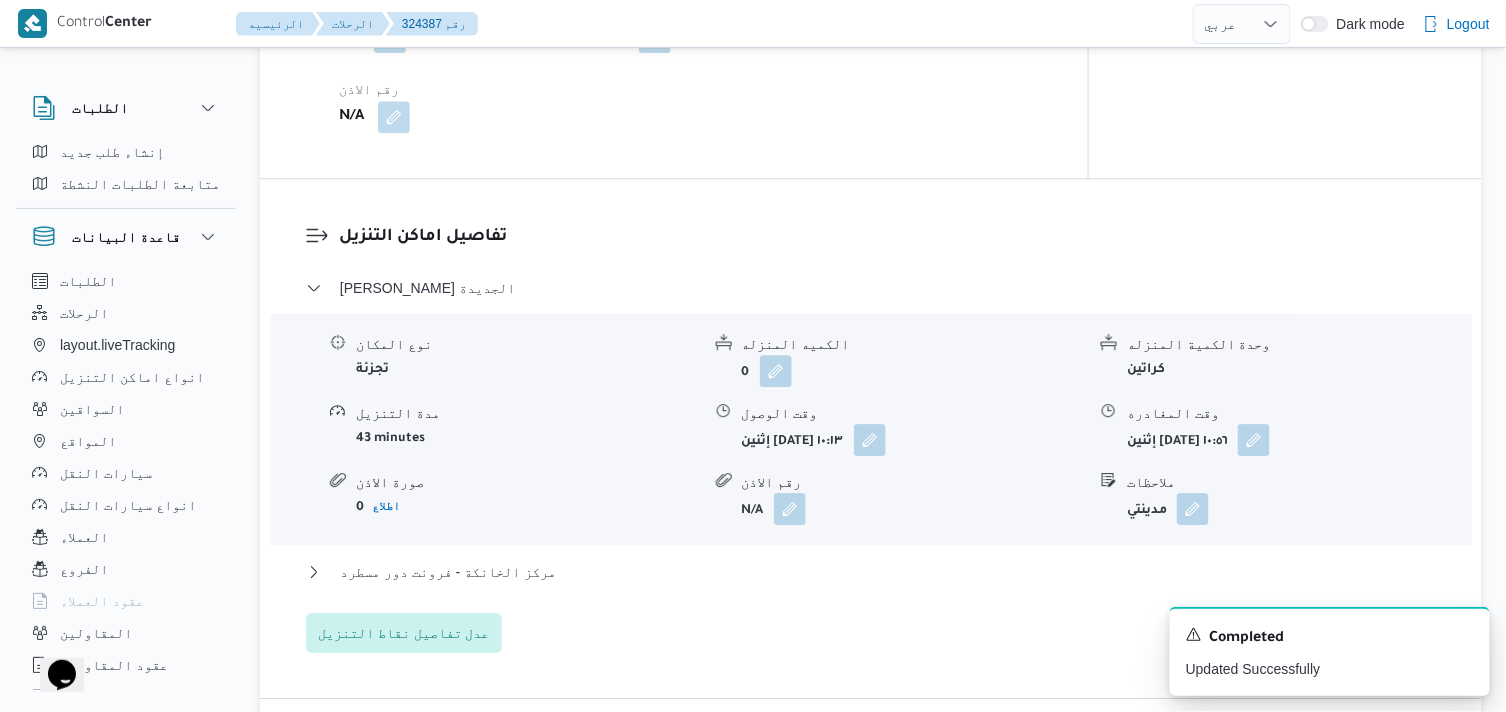 scroll, scrollTop: 1666, scrollLeft: 0, axis: vertical 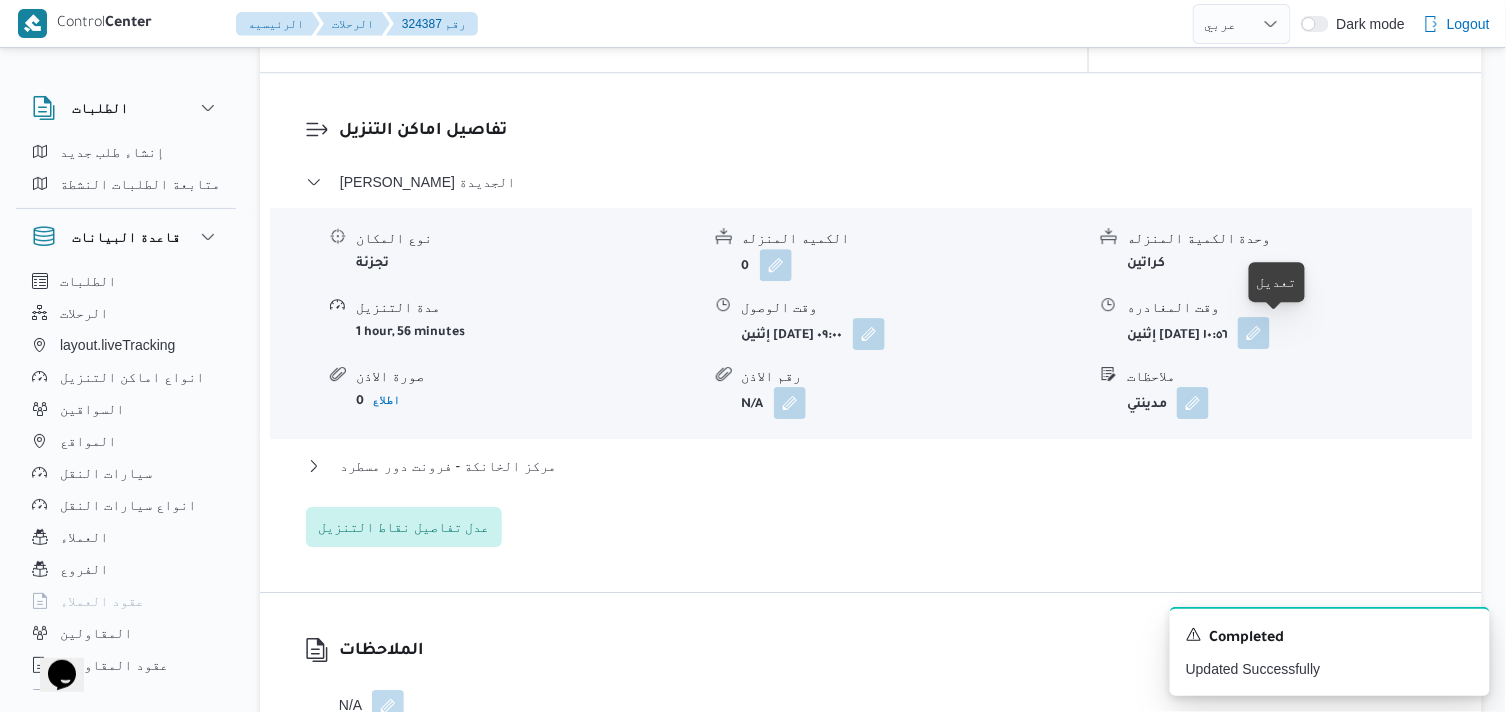click at bounding box center (1254, 333) 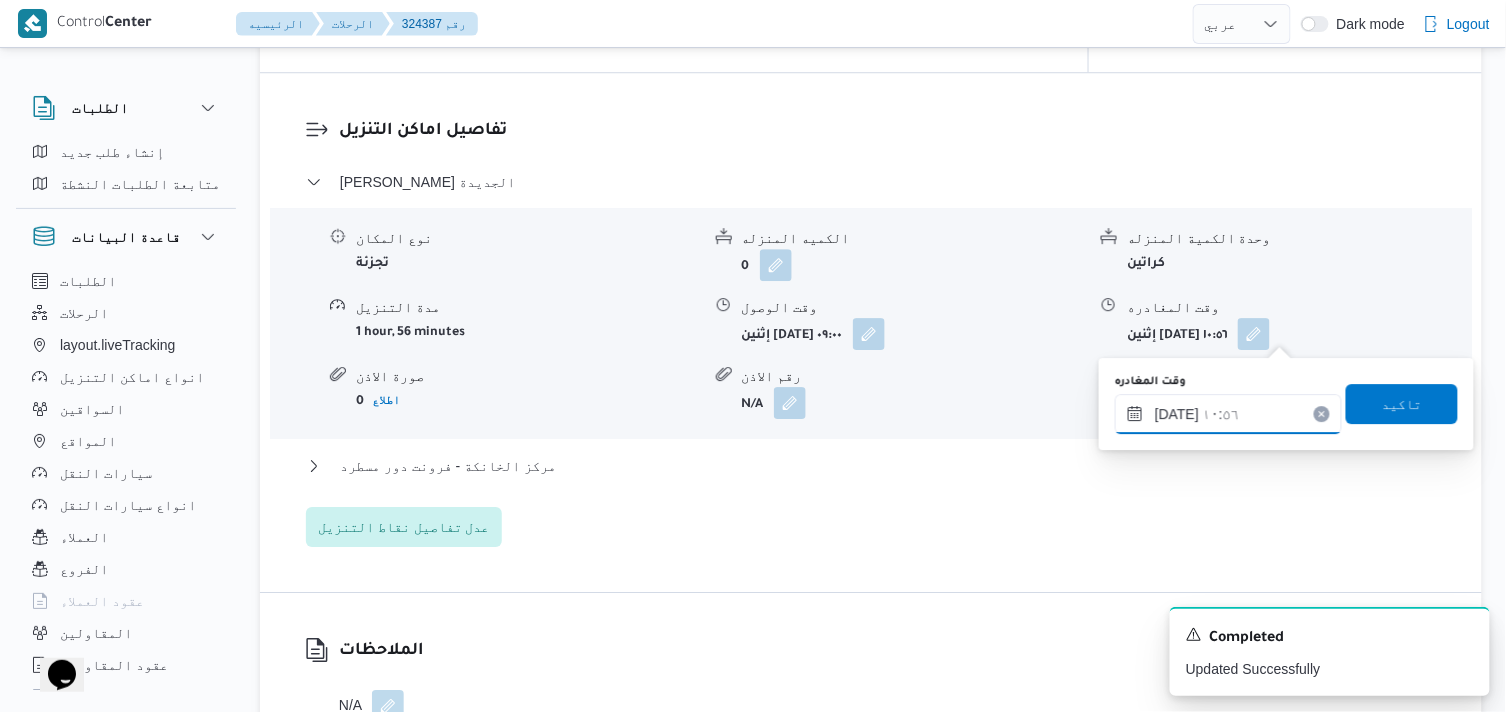 click on "١٤/٠٧/٢٠٢٥ ١٠:٥٦" at bounding box center (1228, 414) 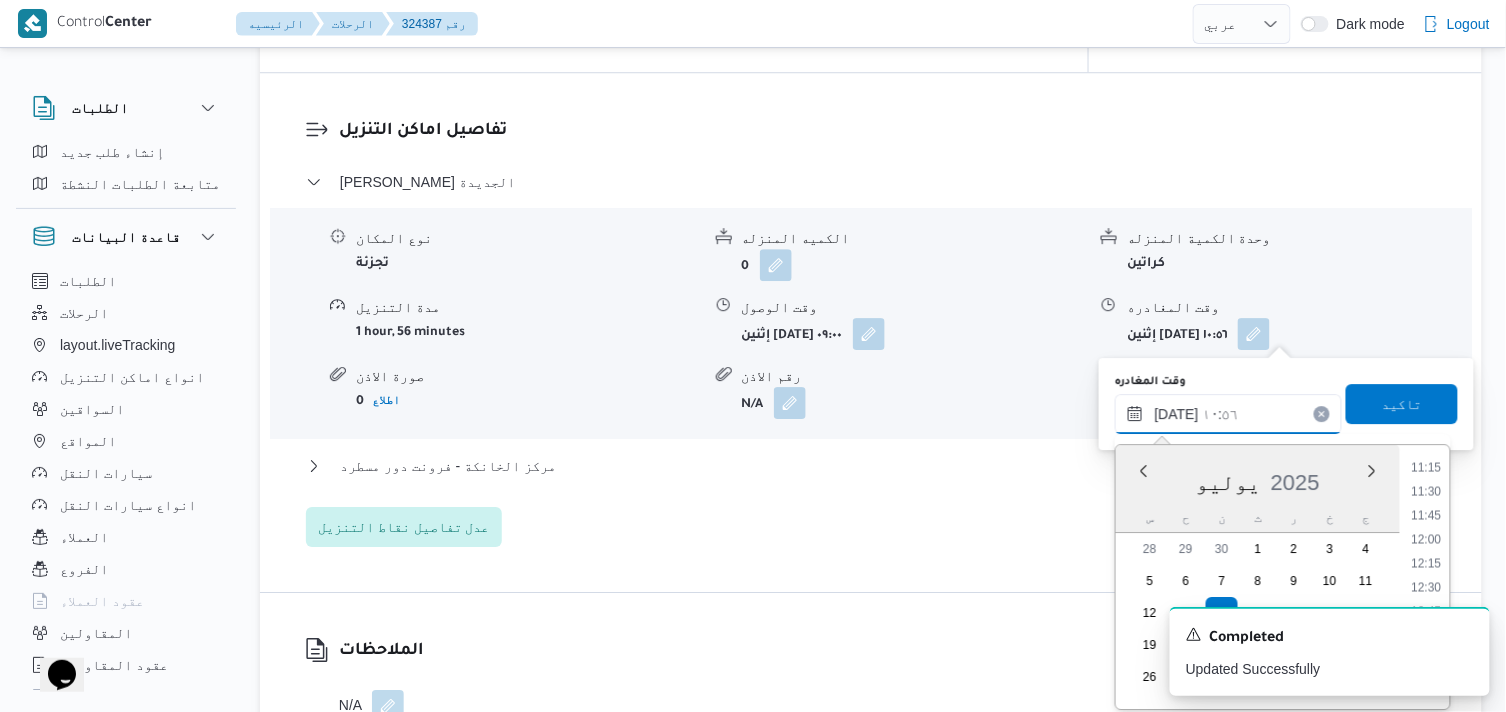 scroll, scrollTop: 1245, scrollLeft: 0, axis: vertical 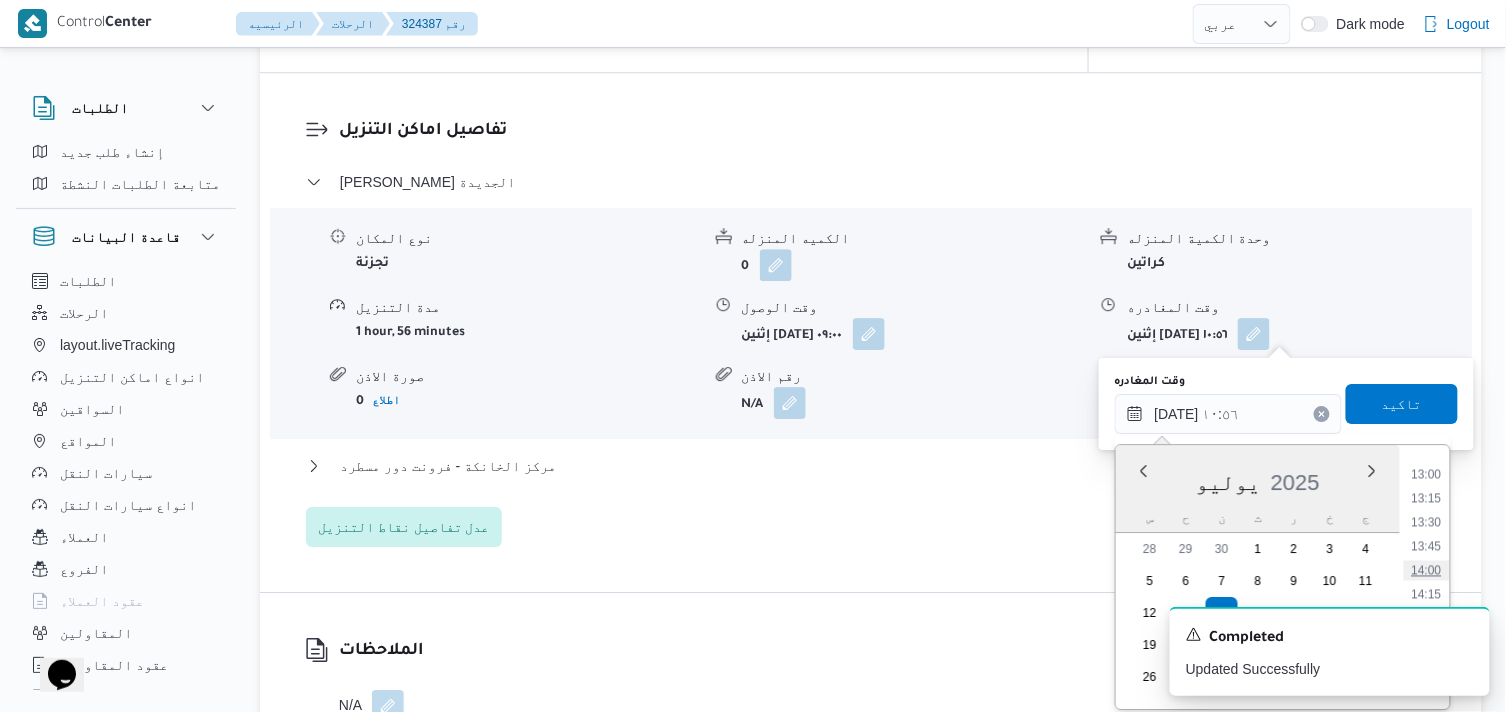 click on "14:00" at bounding box center [1427, 570] 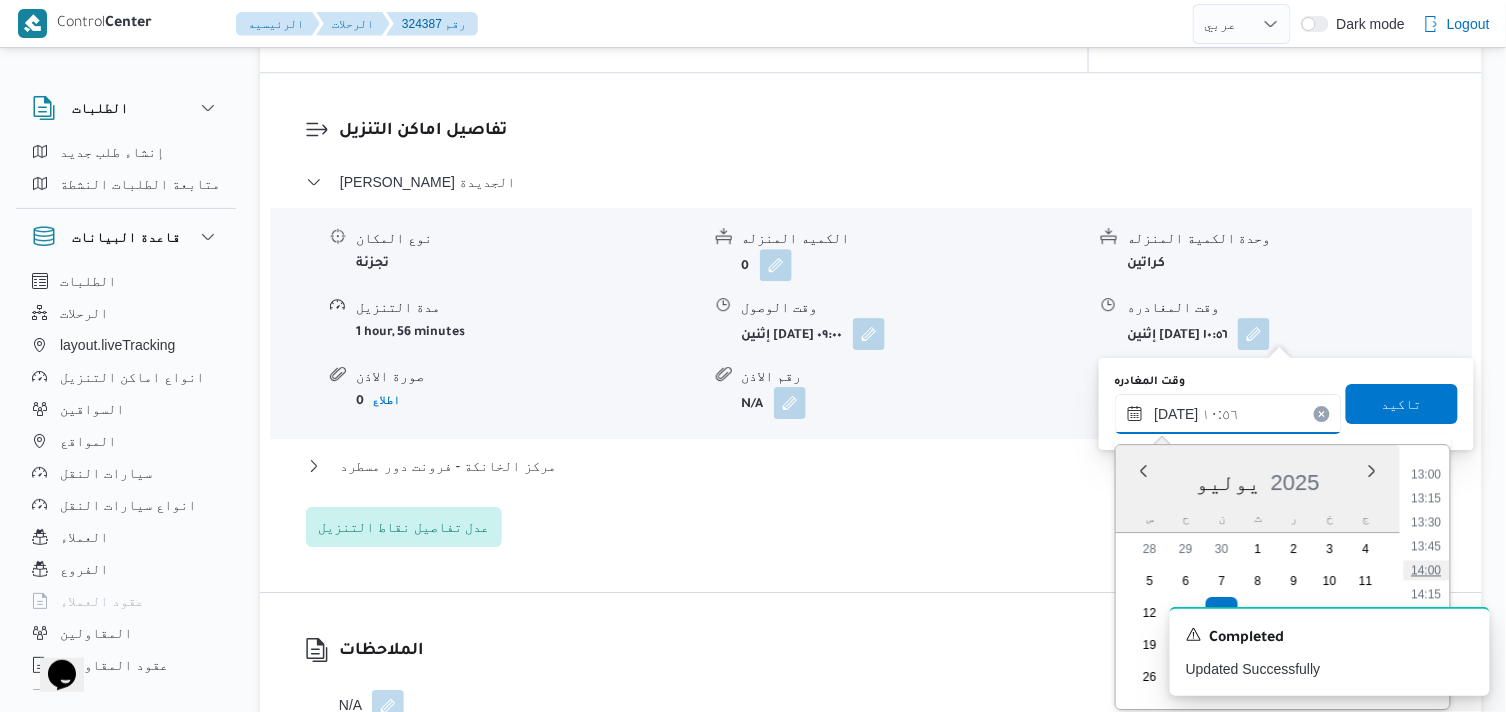 type on "١٤/٠٧/٢٠٢٥ ١٤:٠٠" 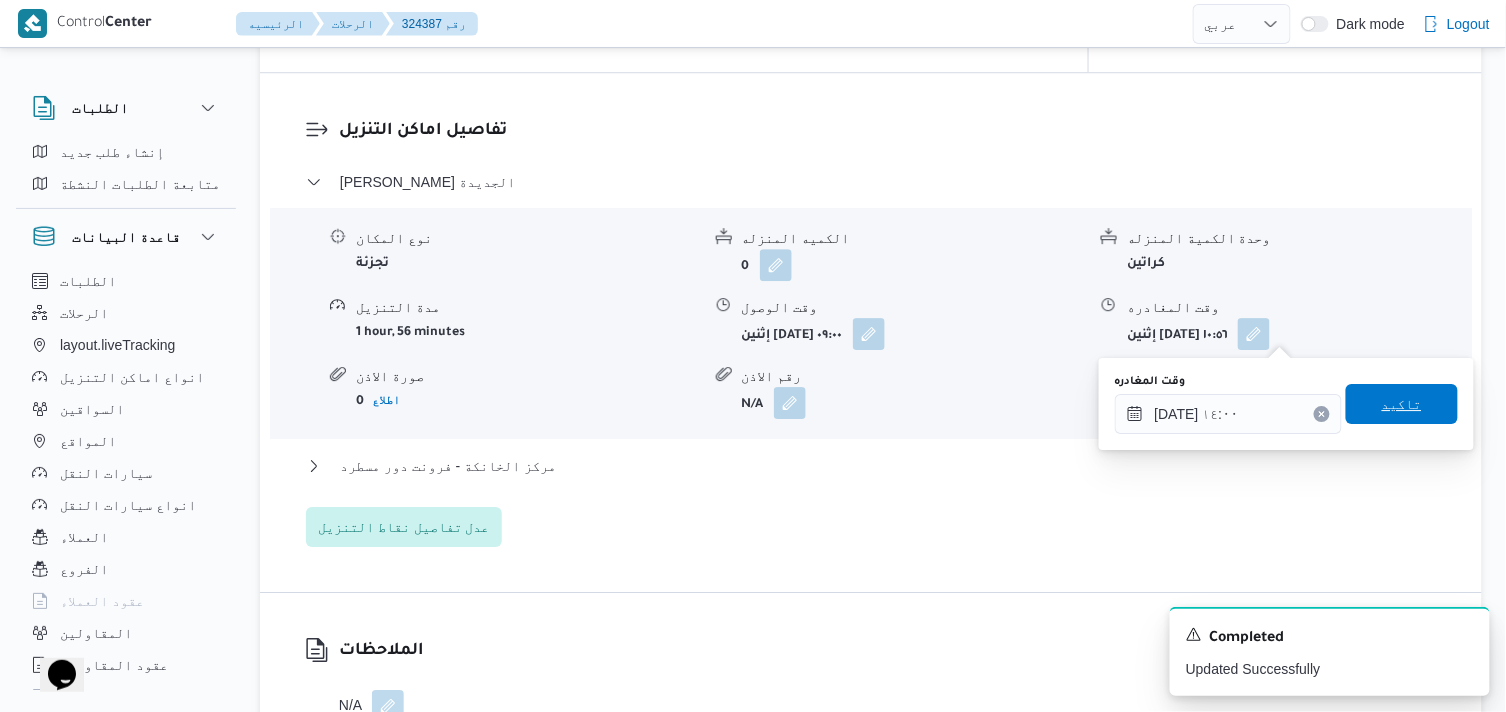 click on "تاكيد" at bounding box center [1402, 404] 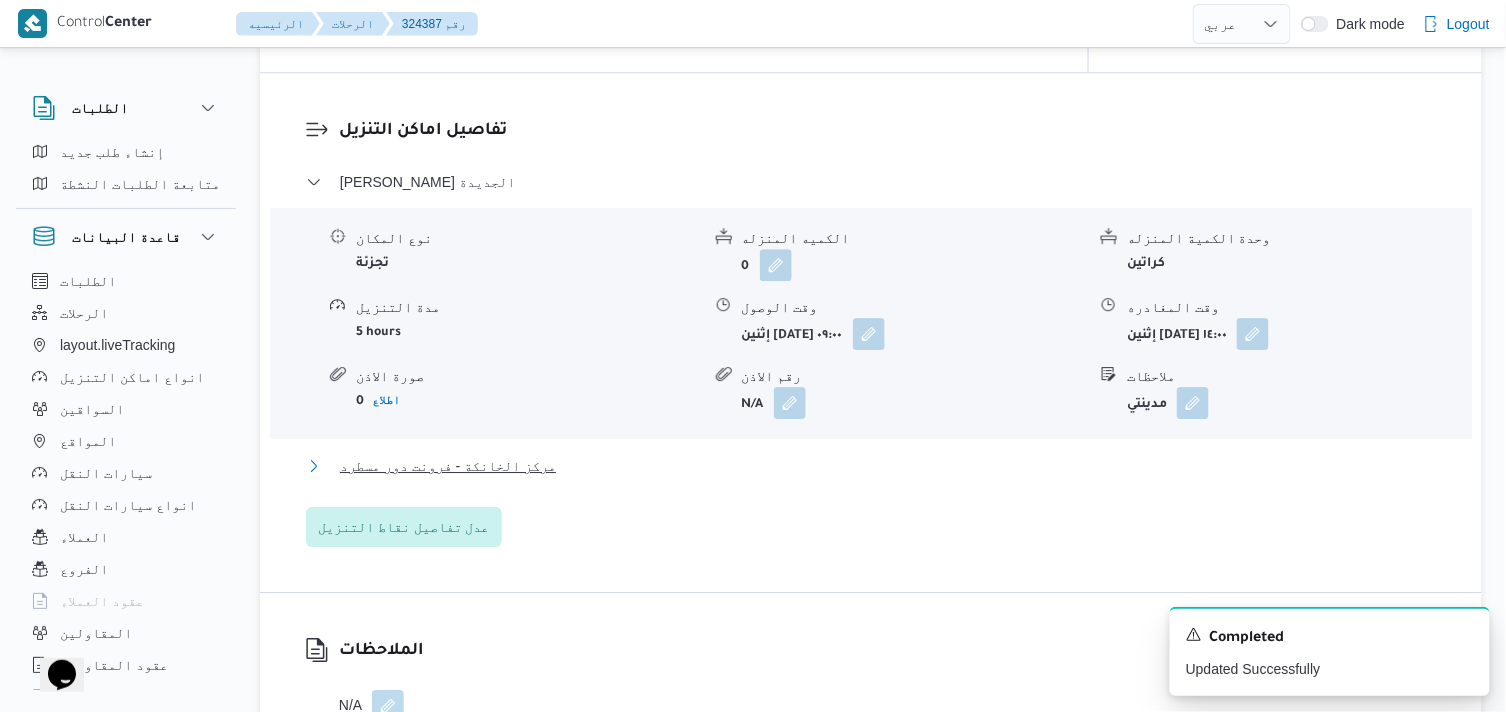click on "مركز الخانكة -
فرونت دور مسطرد" at bounding box center [448, 466] 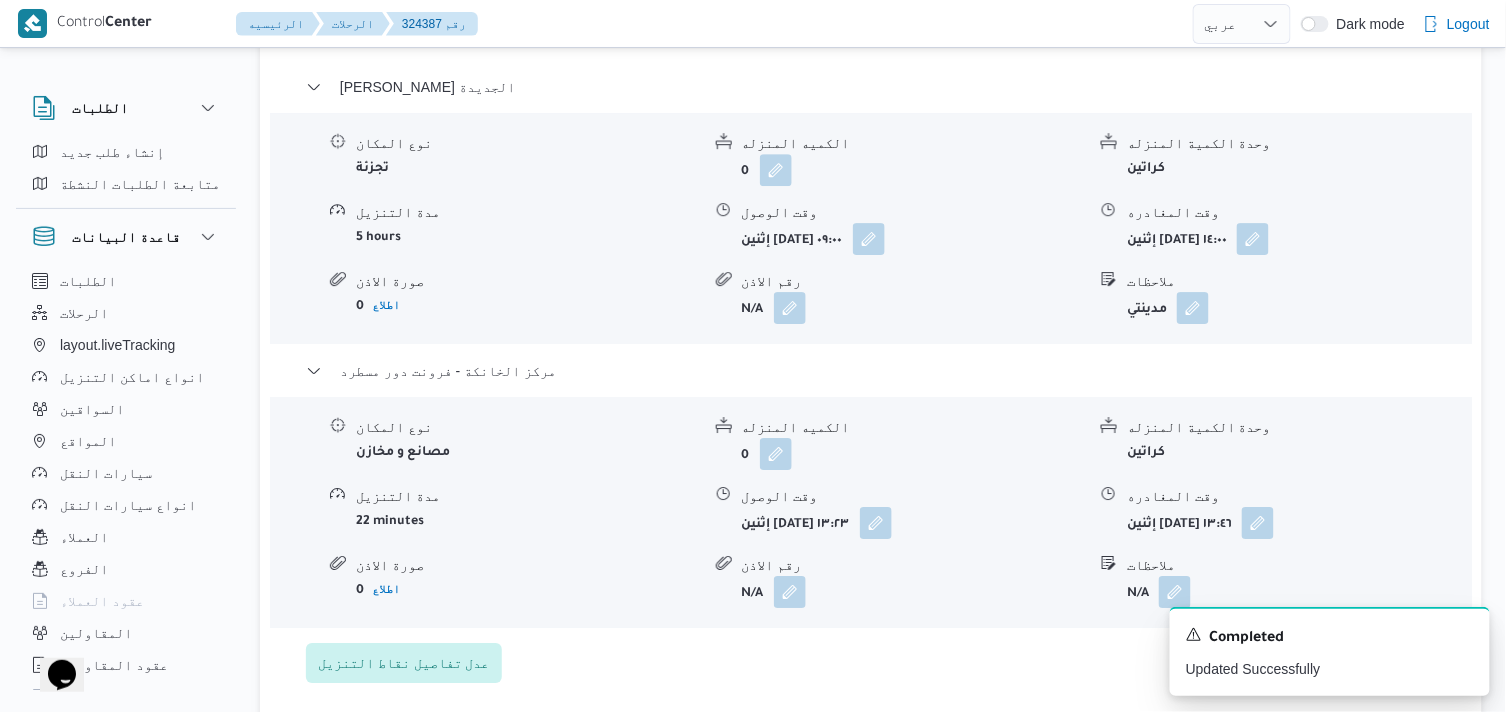 scroll, scrollTop: 1888, scrollLeft: 0, axis: vertical 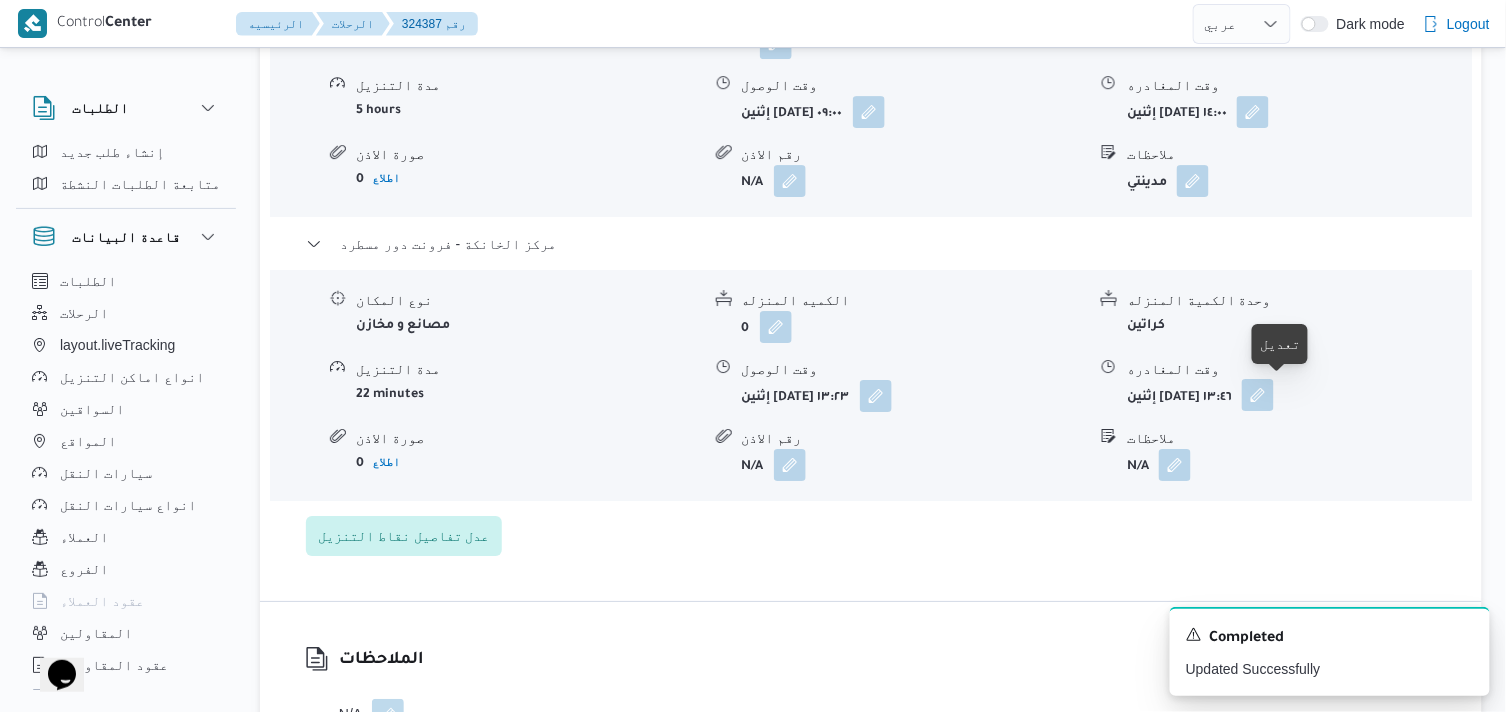 click at bounding box center (1258, 395) 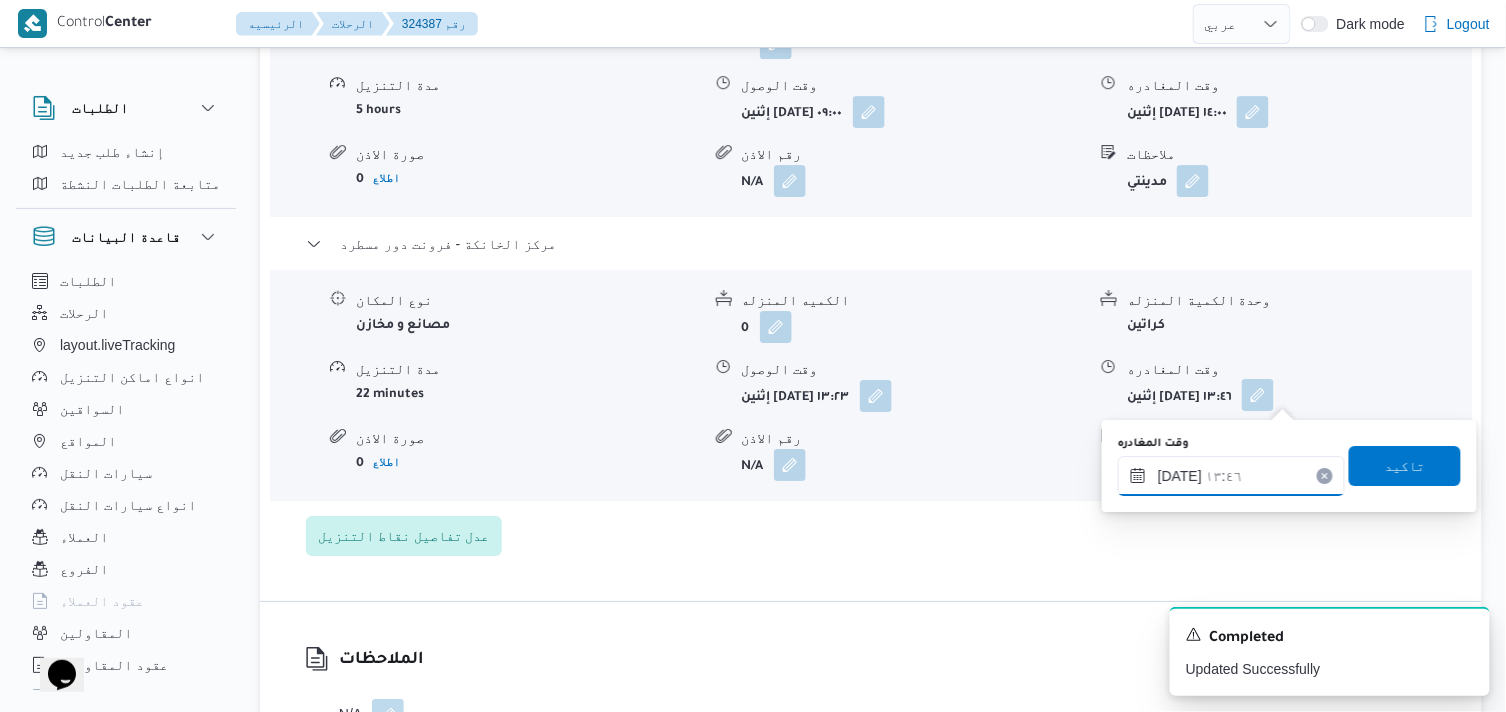 click on "١٤/٠٧/٢٠٢٥ ١٣:٤٦" at bounding box center (1231, 476) 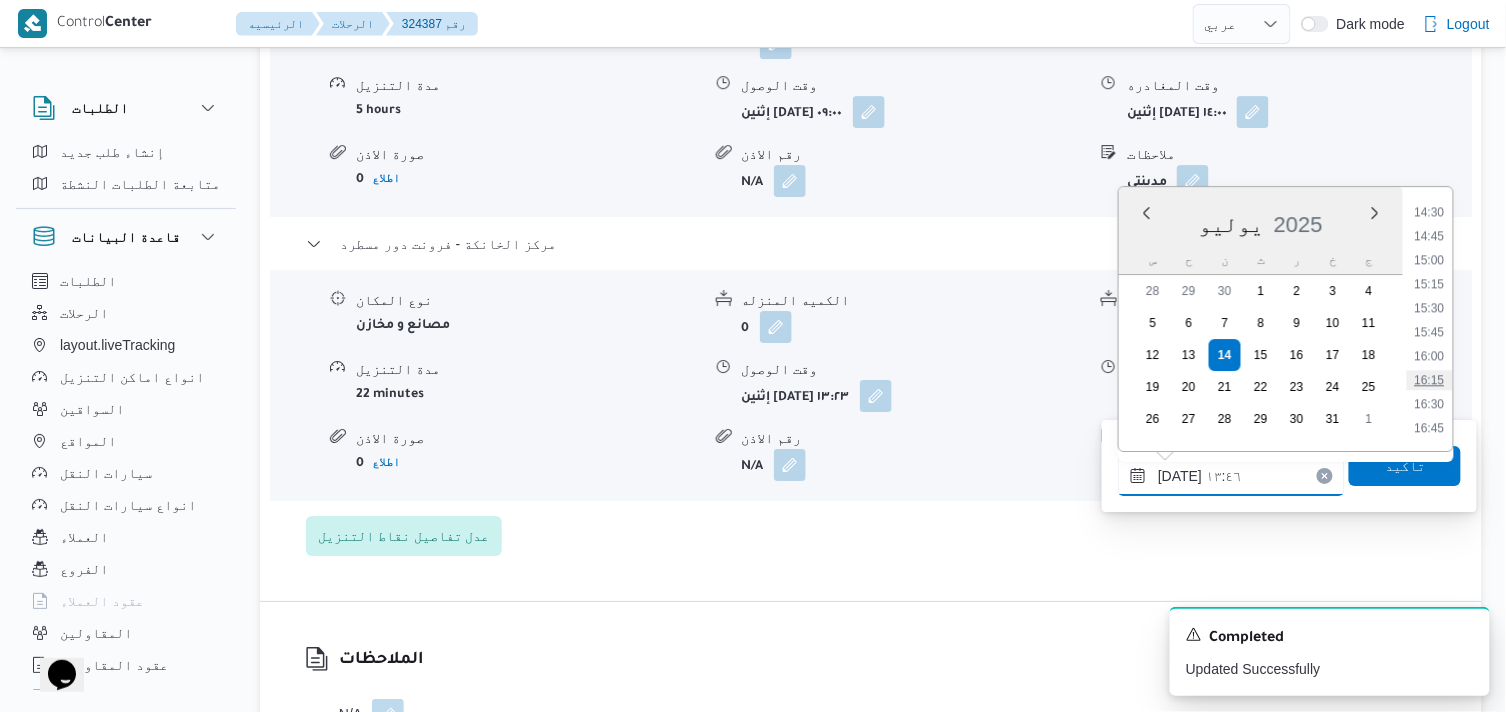 scroll, scrollTop: 1422, scrollLeft: 0, axis: vertical 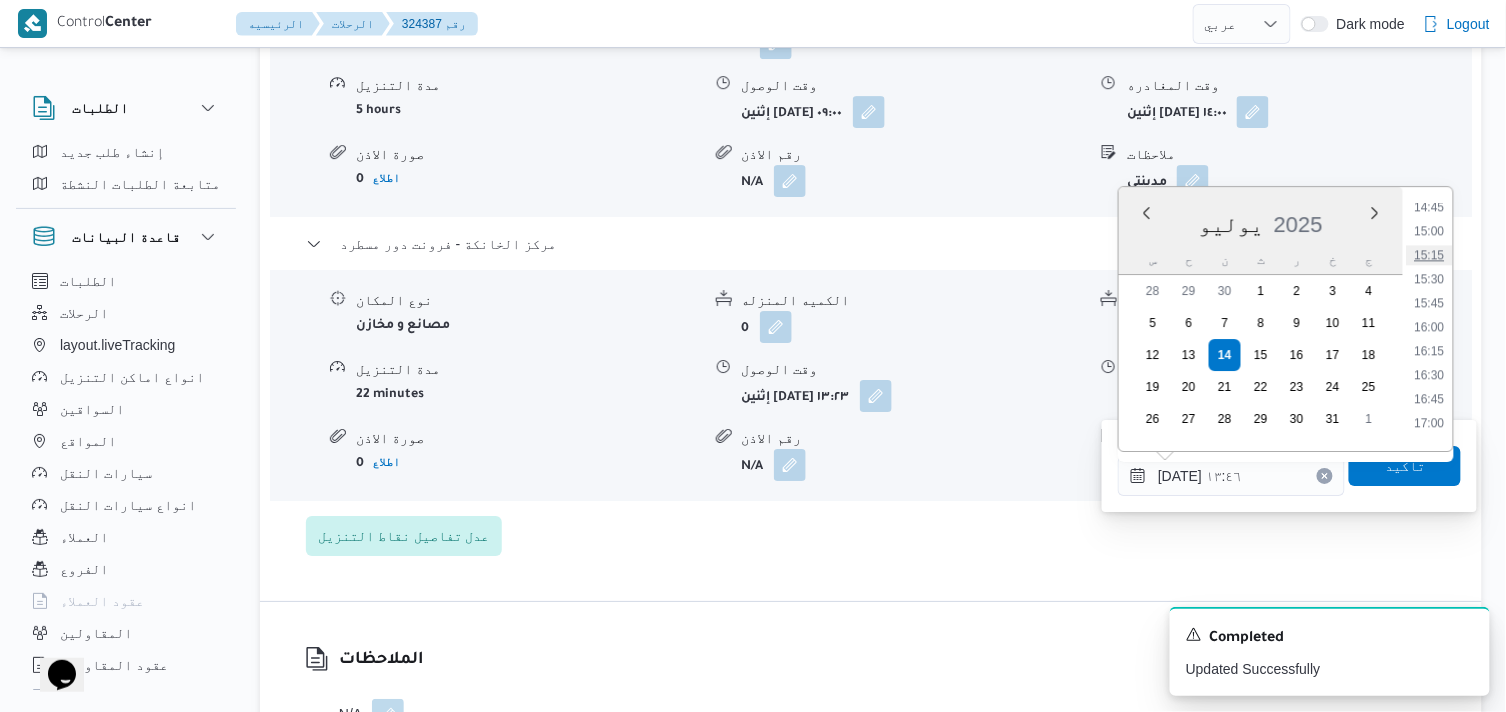 click on "15:15" at bounding box center (1430, 255) 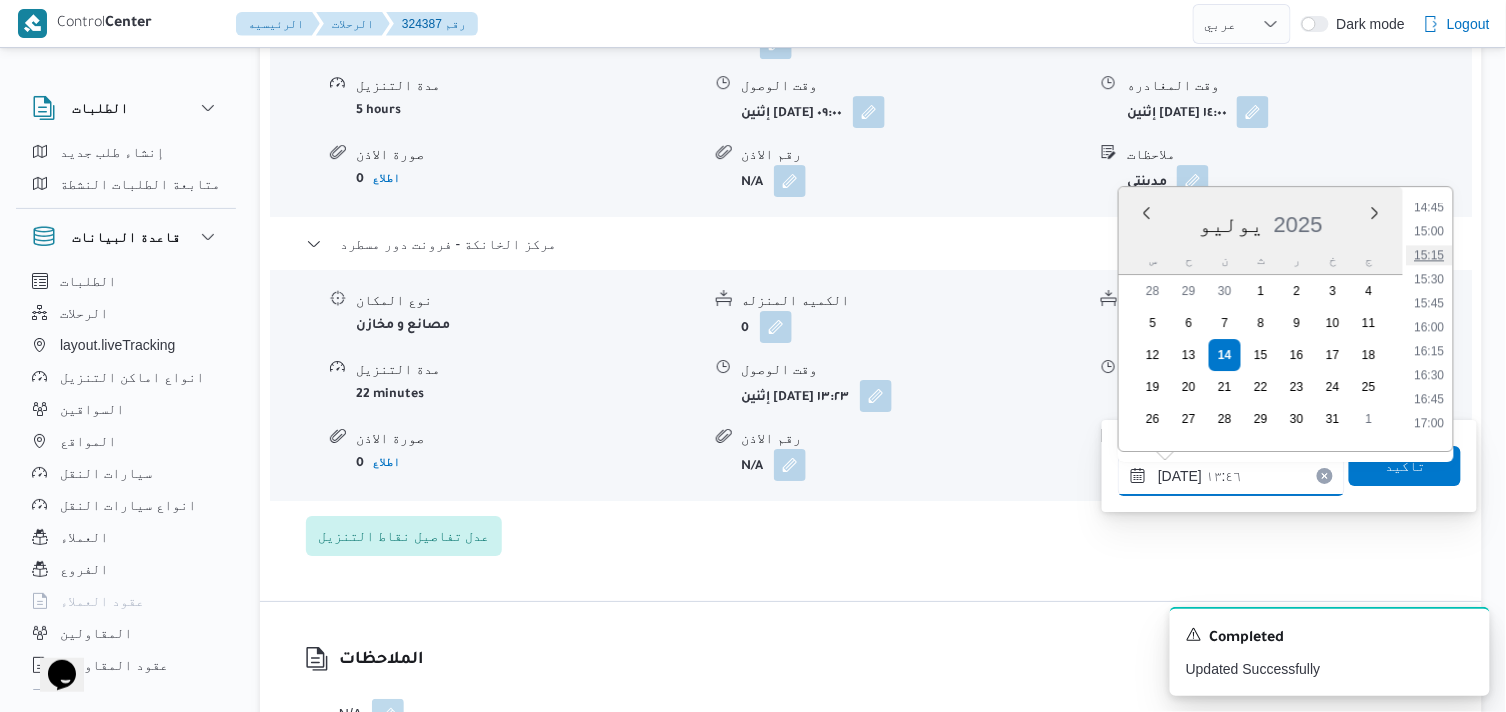 type on "١٤/٠٧/٢٠٢٥ ١٥:١٥" 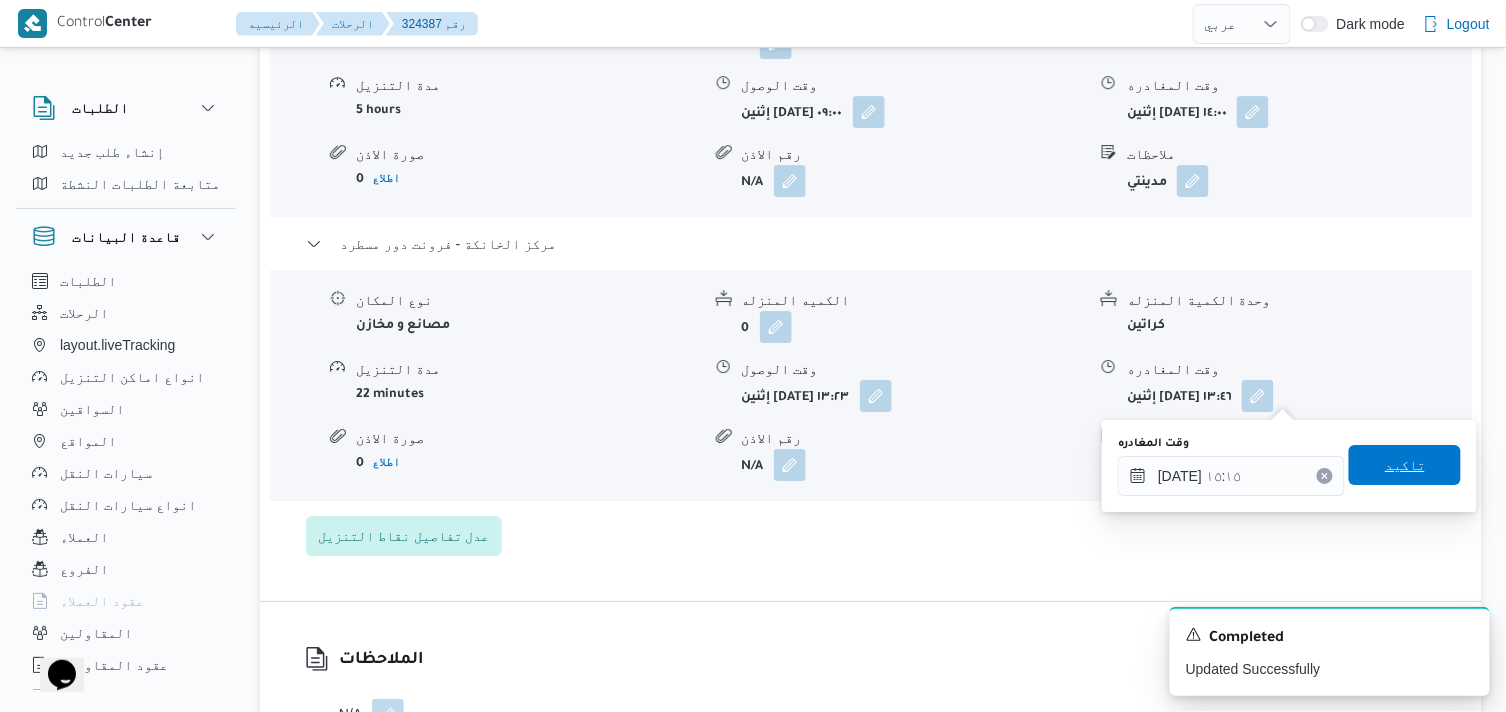 click on "تاكيد" at bounding box center (1405, 465) 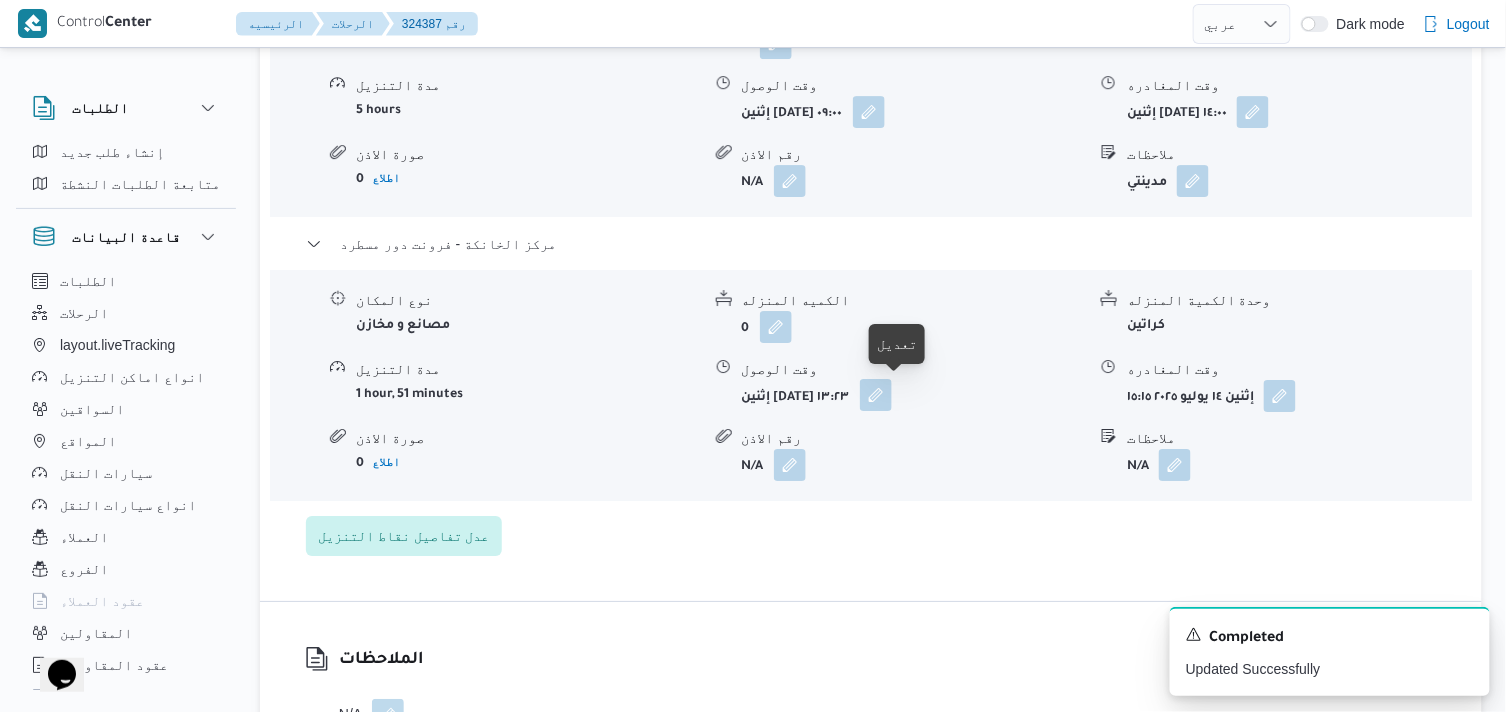 drag, startPoint x: 902, startPoint y: 388, endPoint x: 892, endPoint y: 412, distance: 26 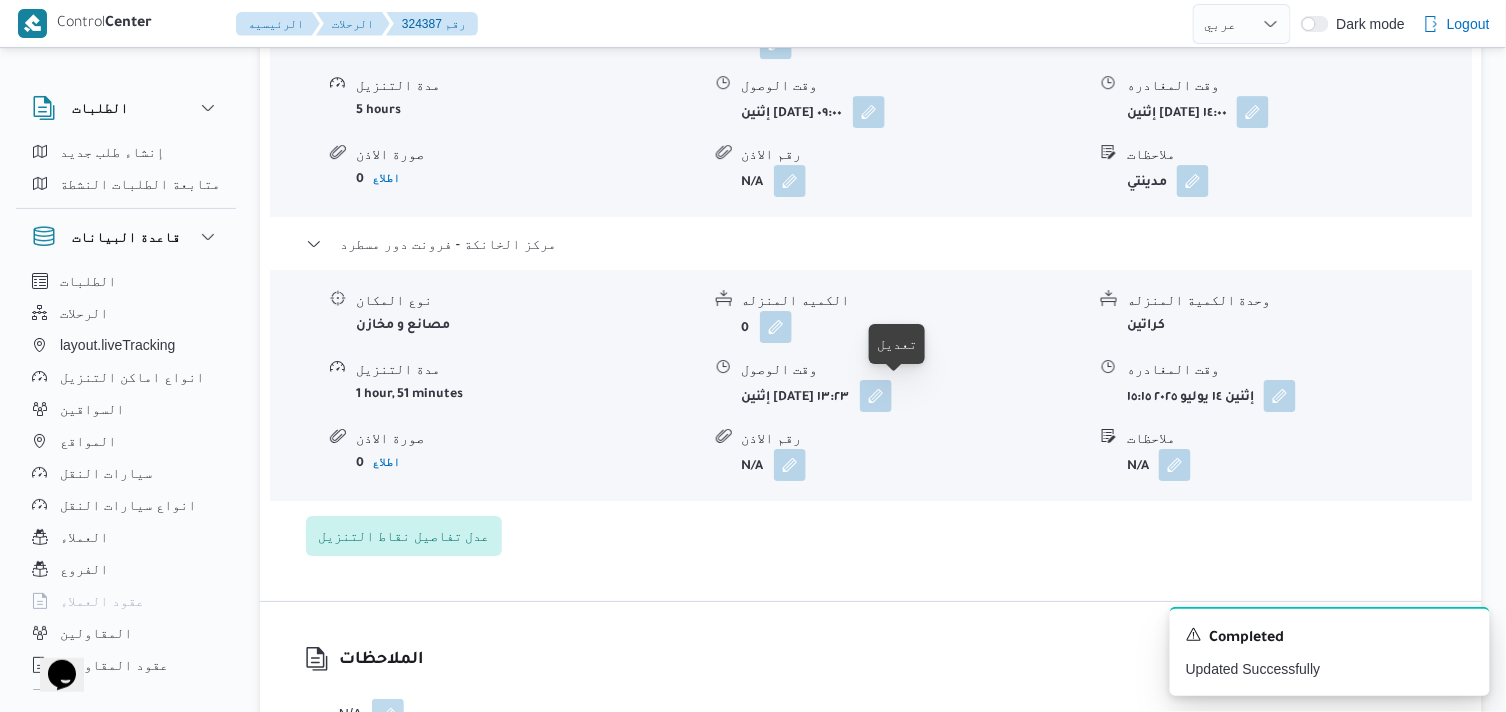 click at bounding box center (876, 396) 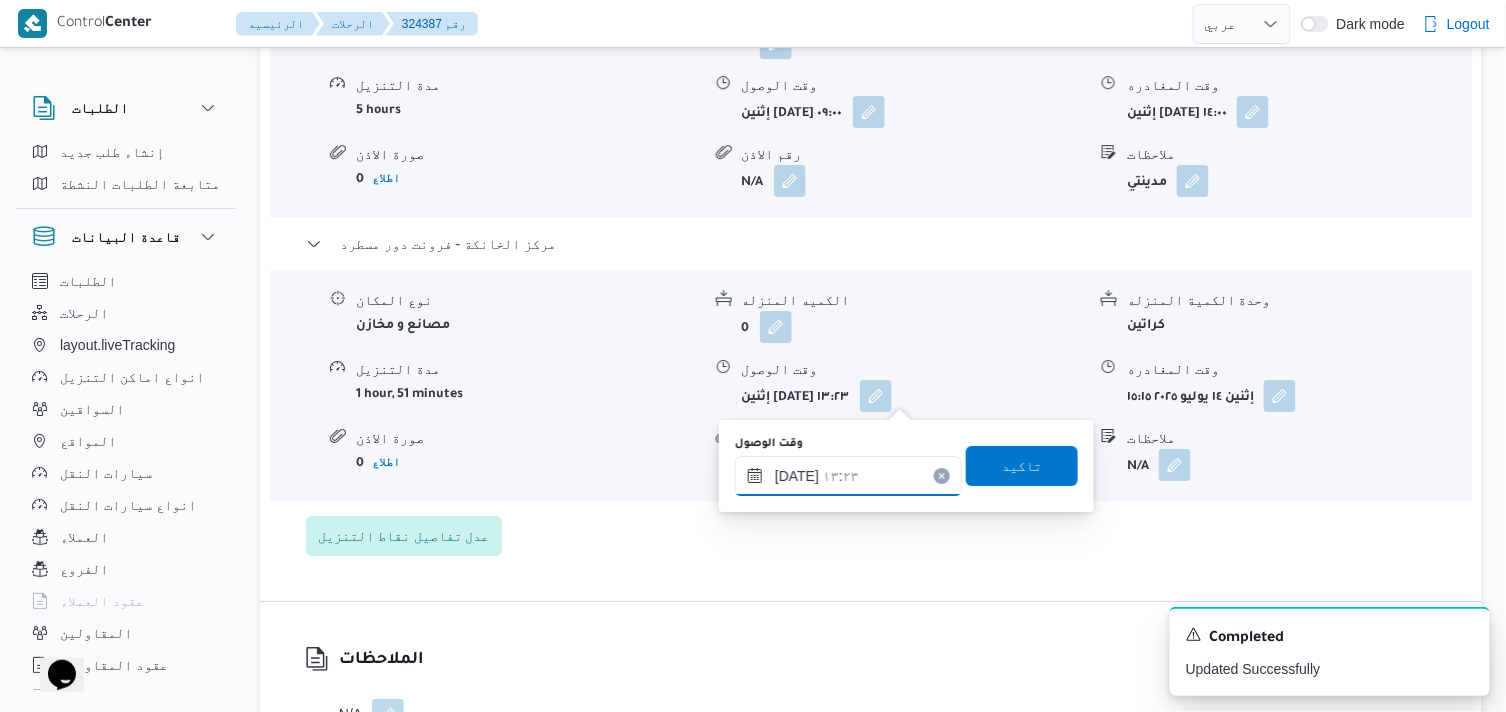 click on "١٤/٠٧/٢٠٢٥ ١٣:٢٣" at bounding box center [848, 476] 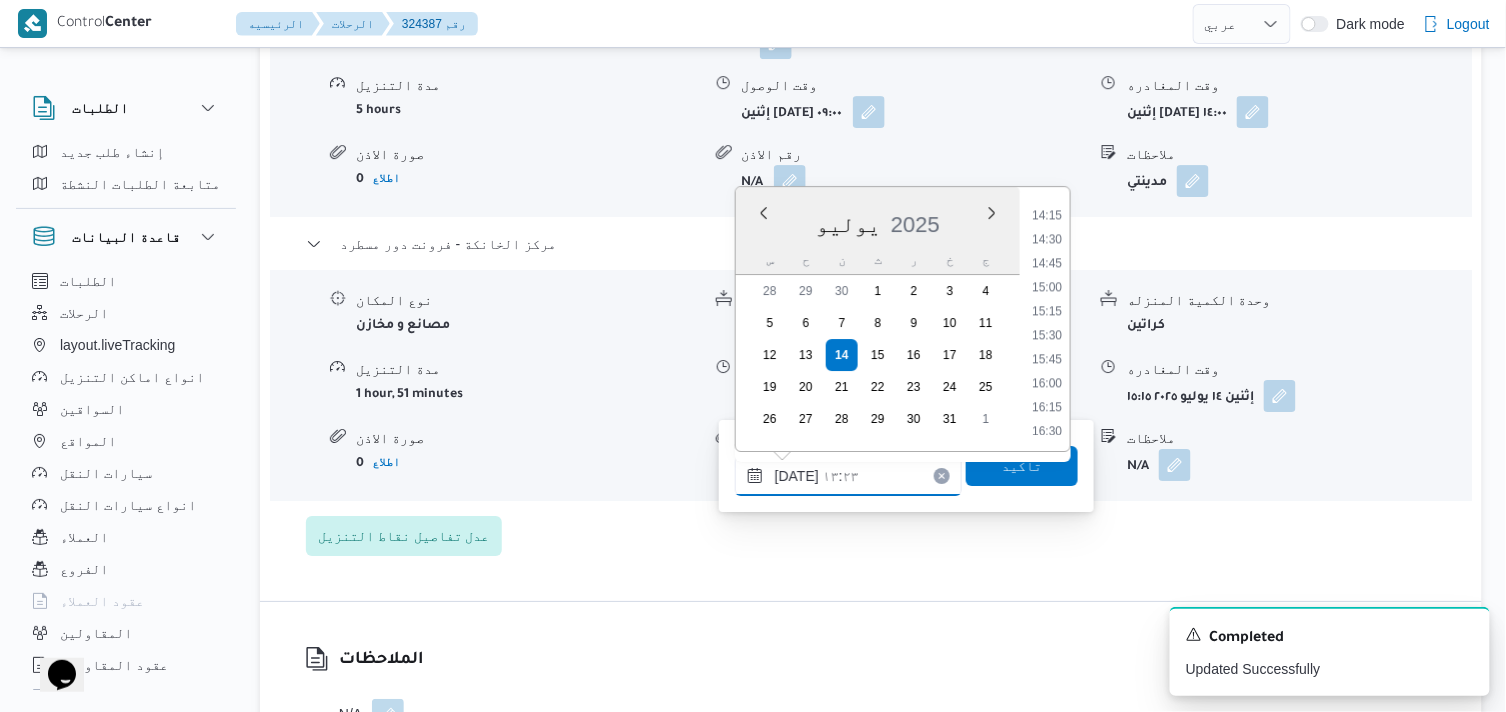scroll, scrollTop: 1374, scrollLeft: 0, axis: vertical 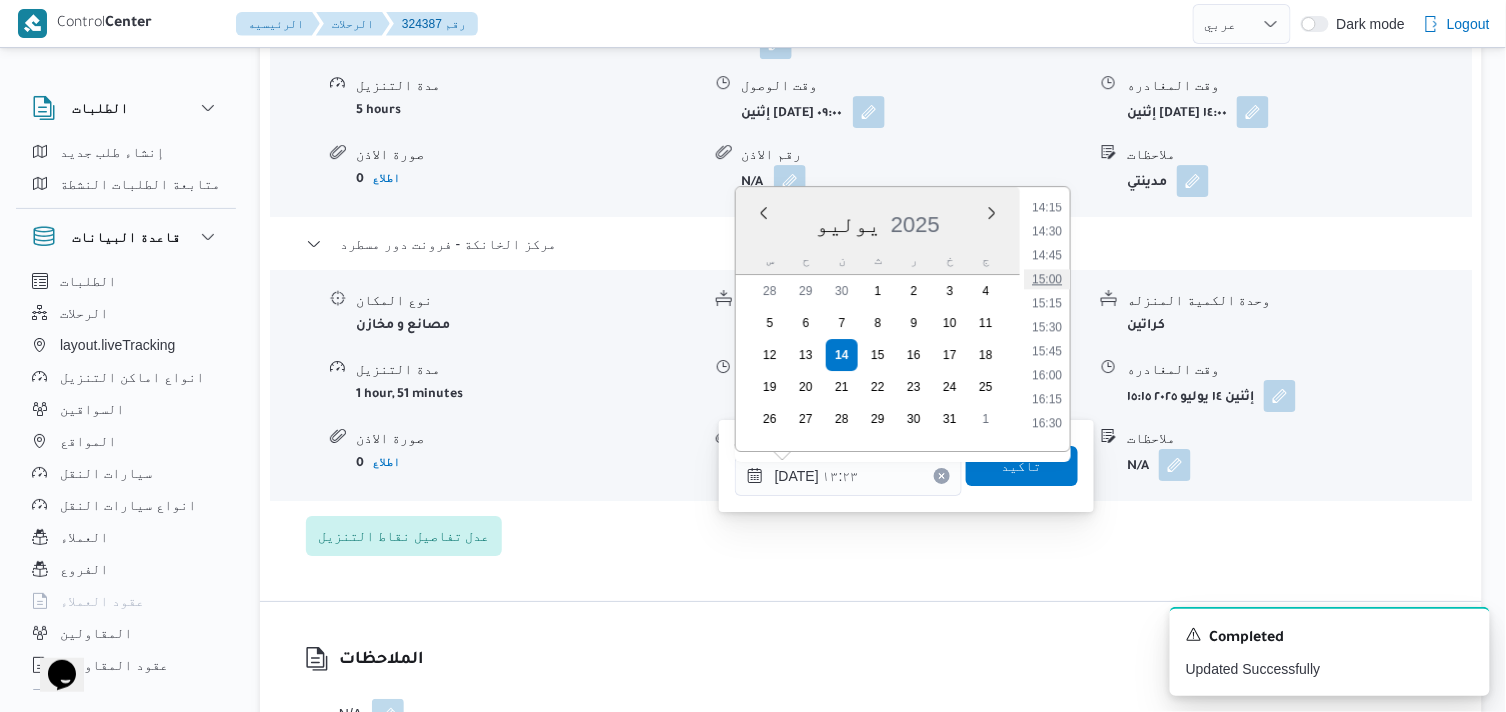 click on "15:00" at bounding box center [1047, 279] 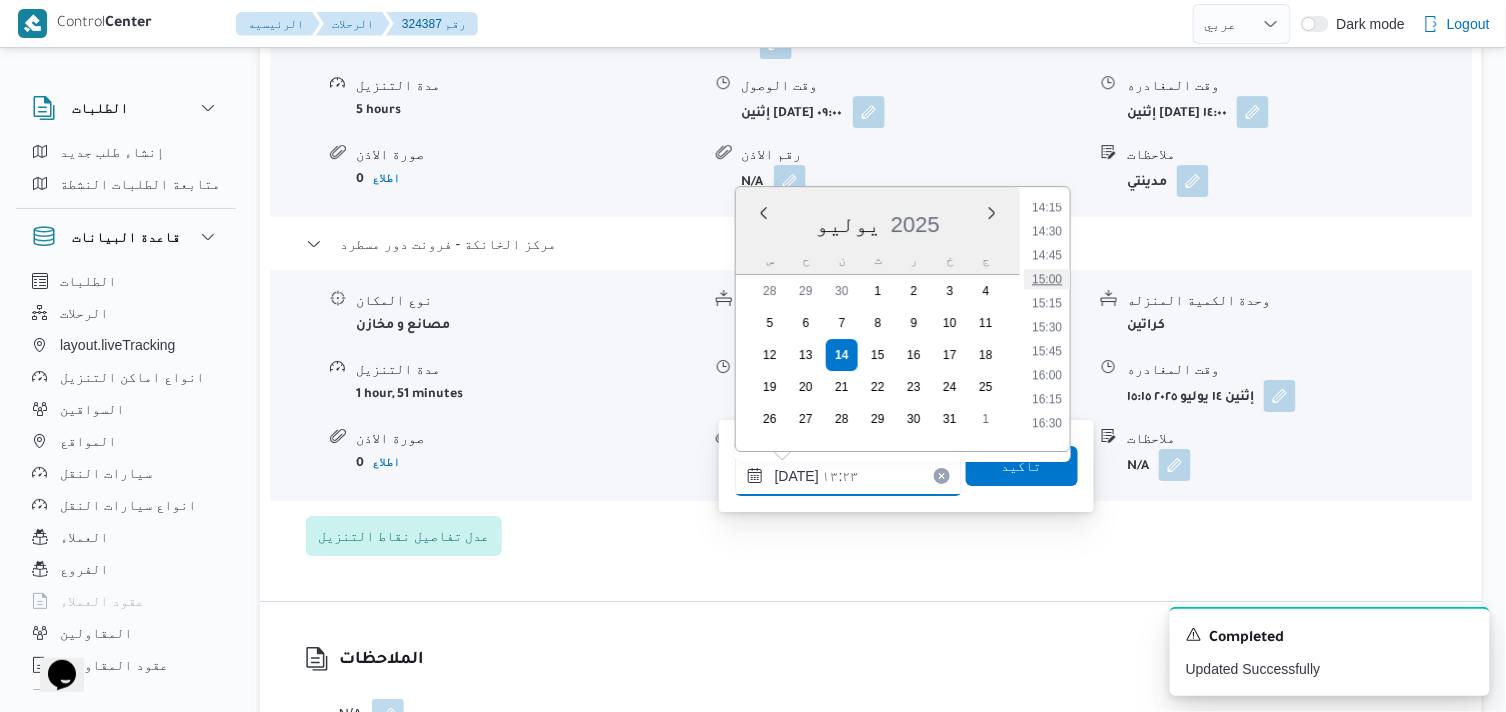 type on "١٤/٠٧/٢٠٢٥ ١٥:٠٠" 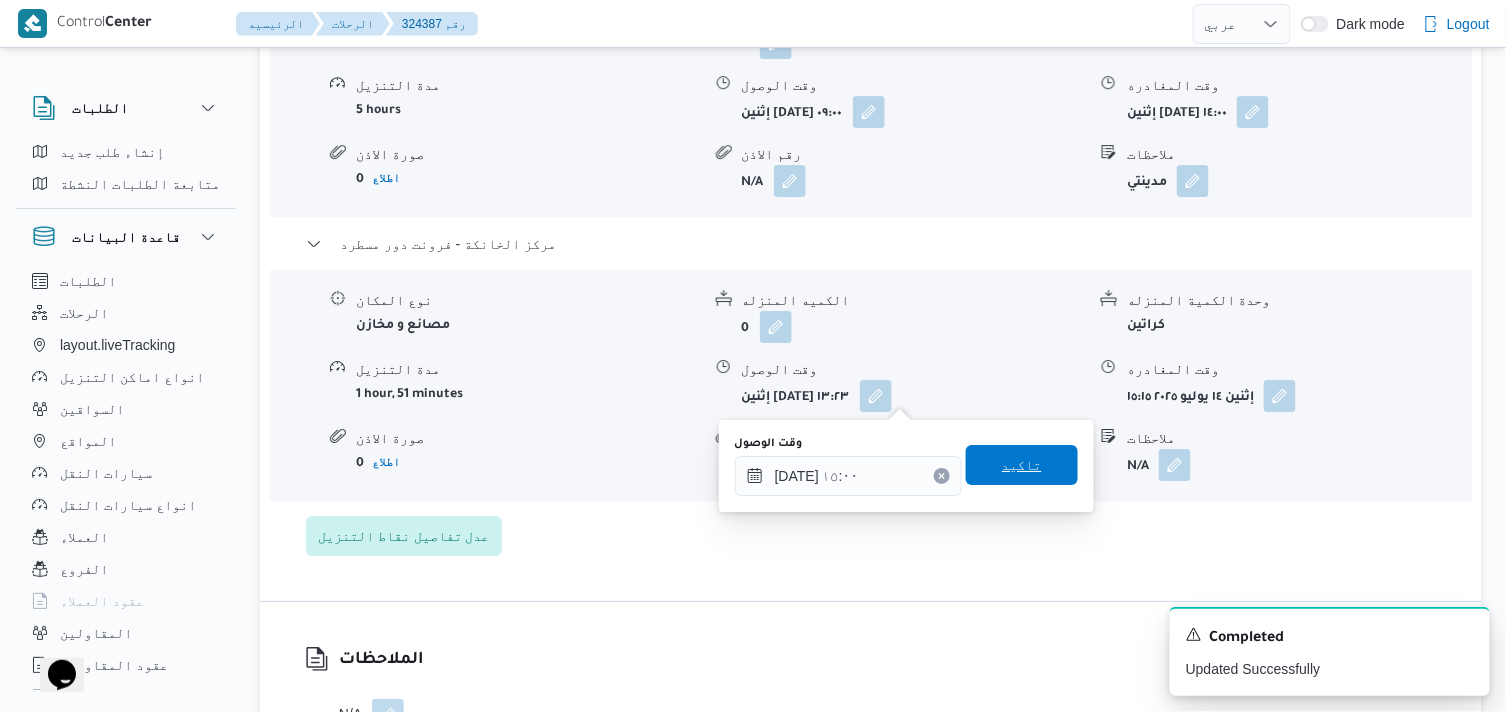 click on "تاكيد" at bounding box center (1022, 465) 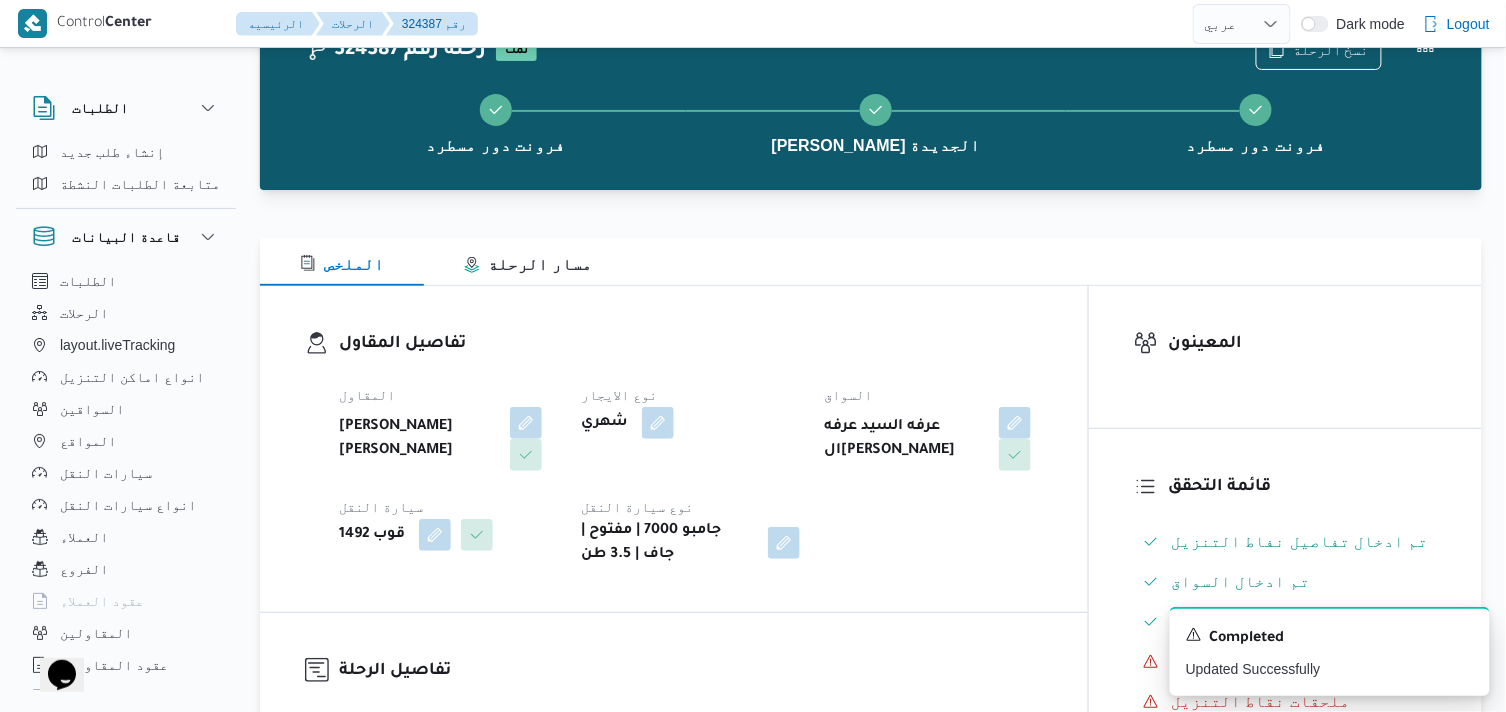 scroll, scrollTop: 0, scrollLeft: 0, axis: both 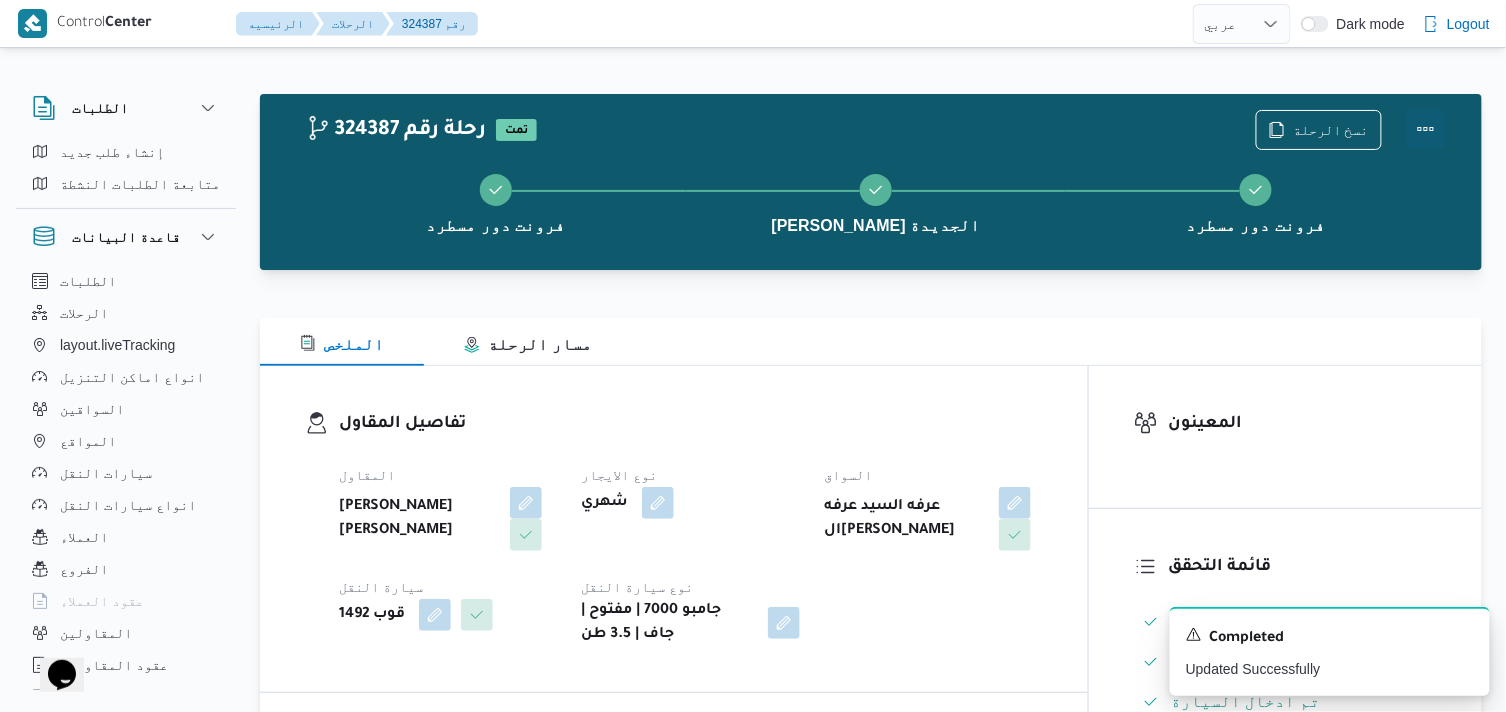 click at bounding box center (1426, 129) 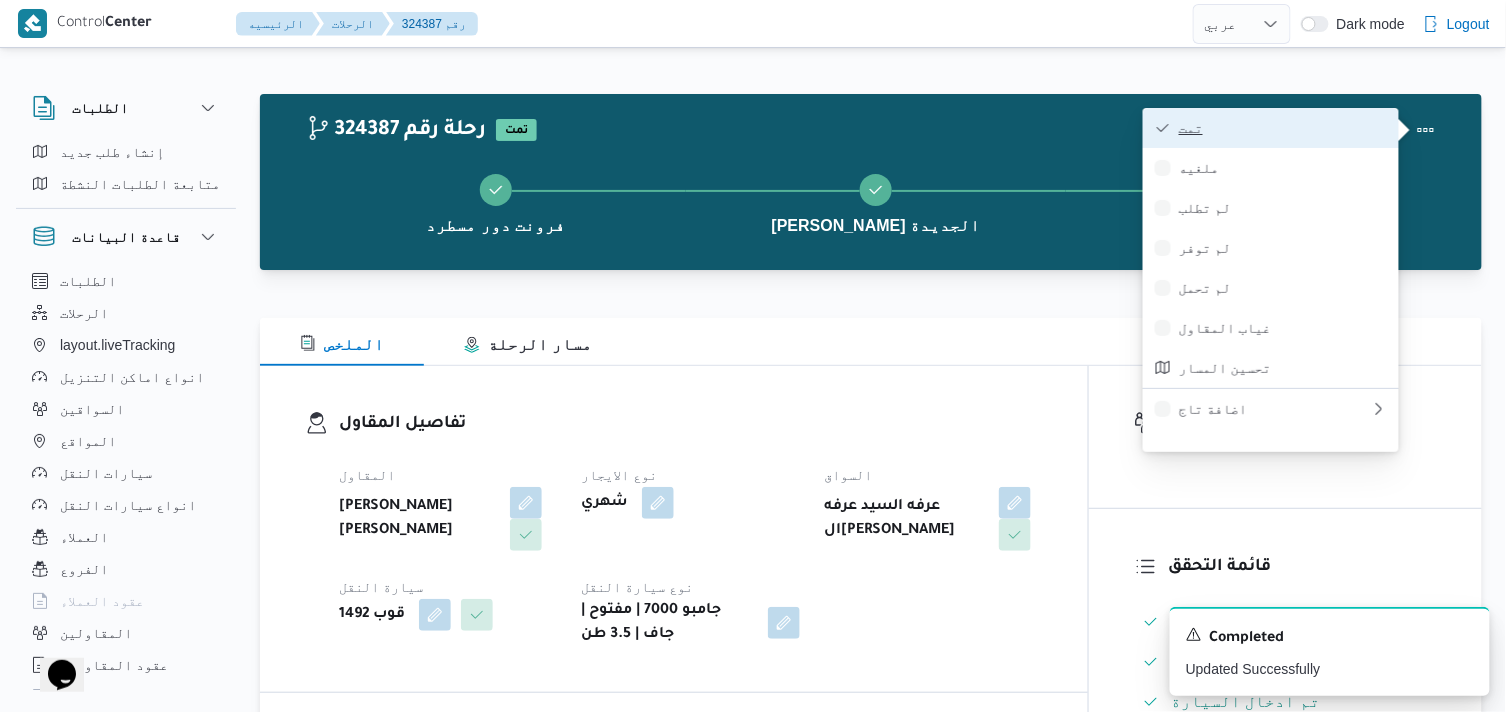 click on "تمت" at bounding box center [1283, 128] 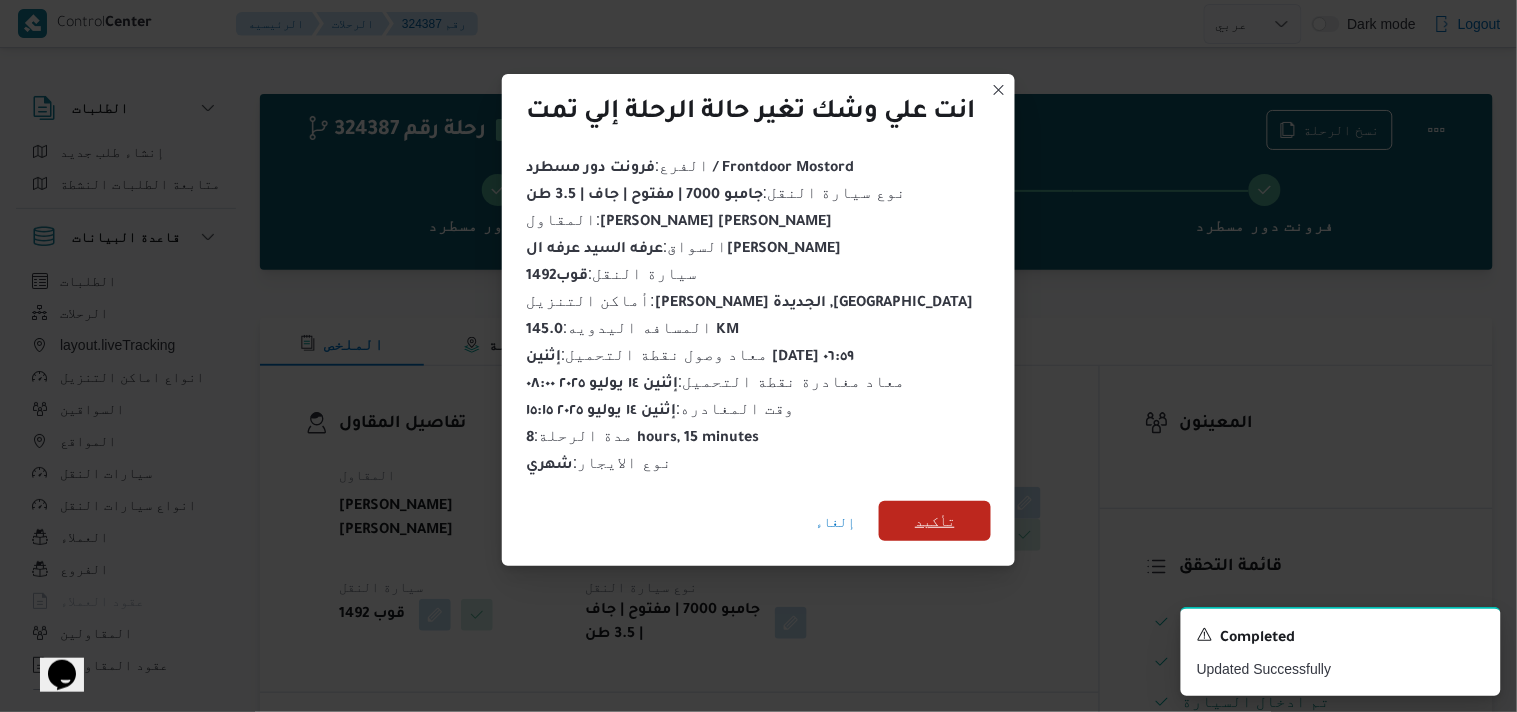 click on "تأكيد" at bounding box center [935, 521] 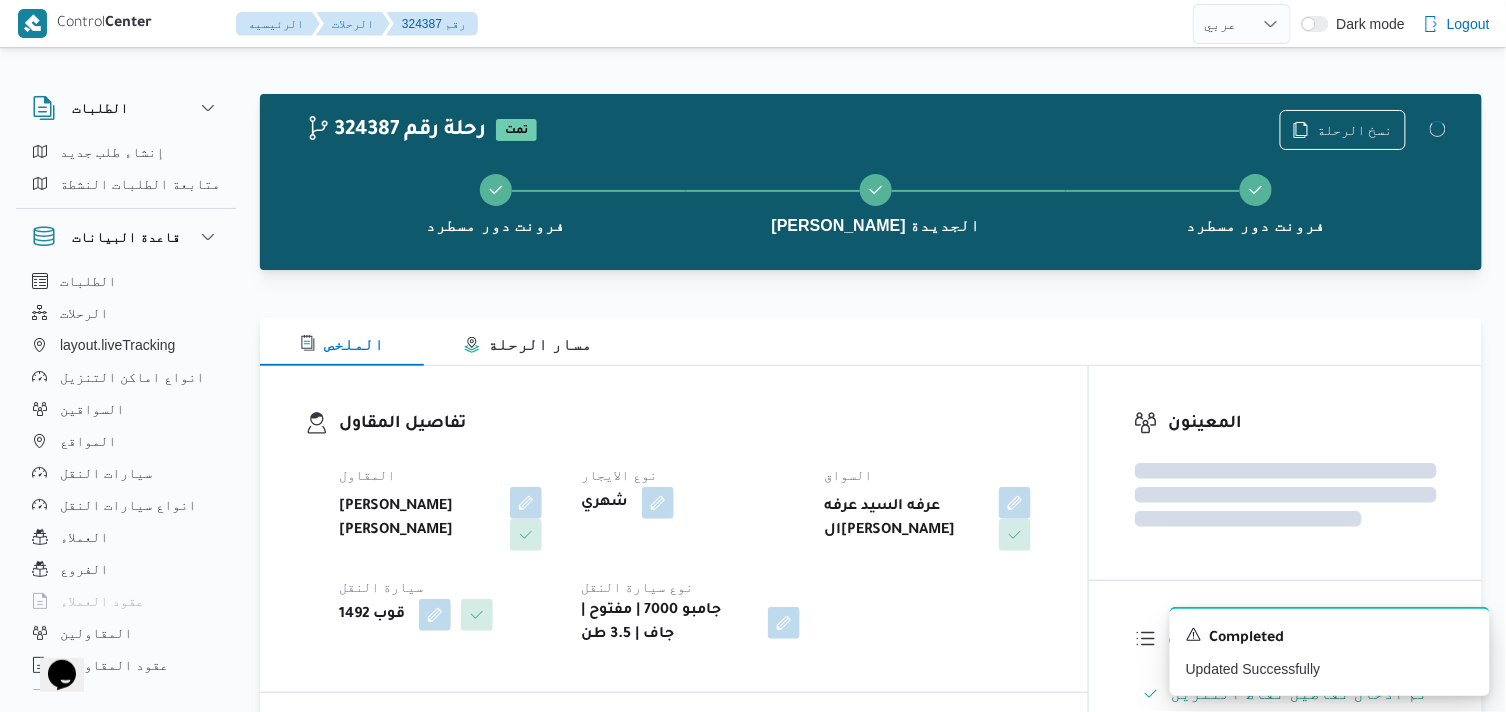 click on "السواق" at bounding box center [933, 475] 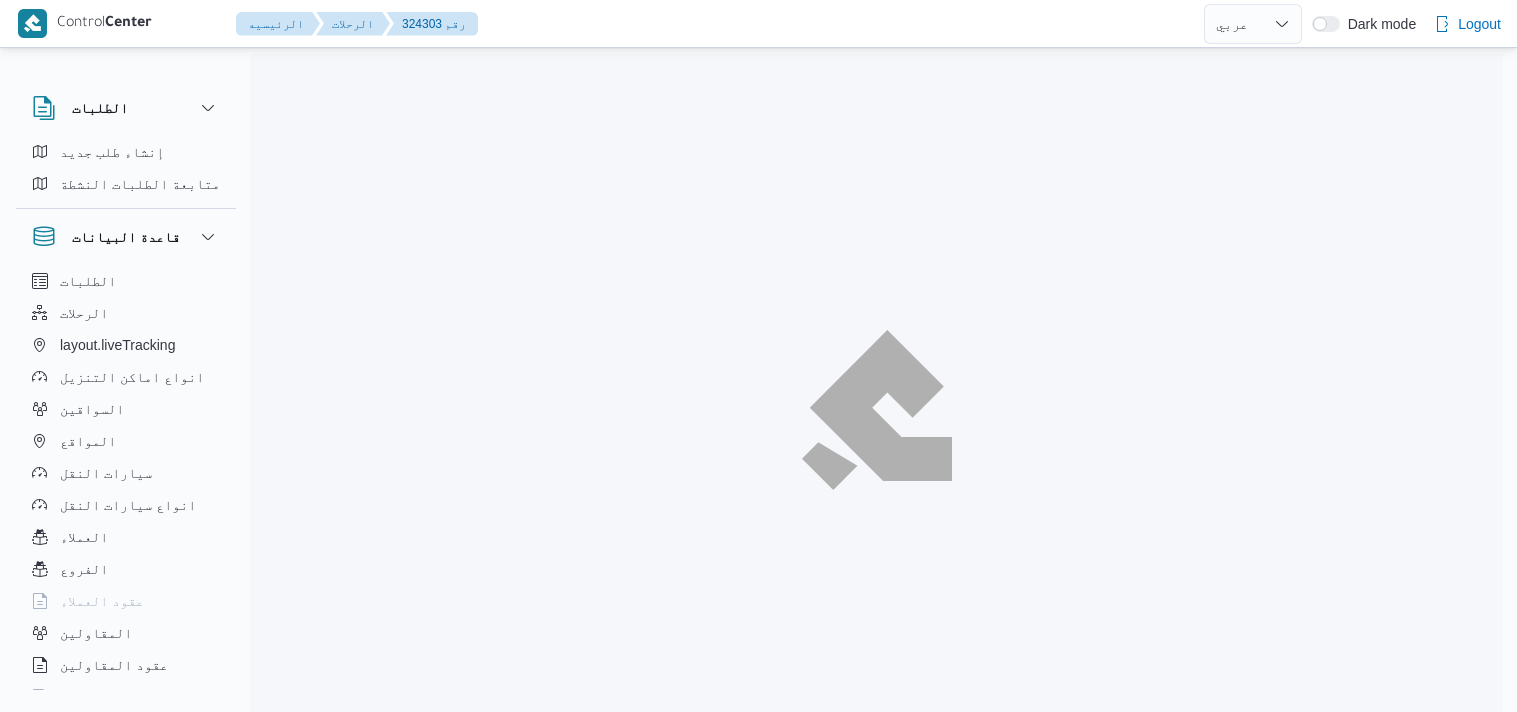 select on "ar" 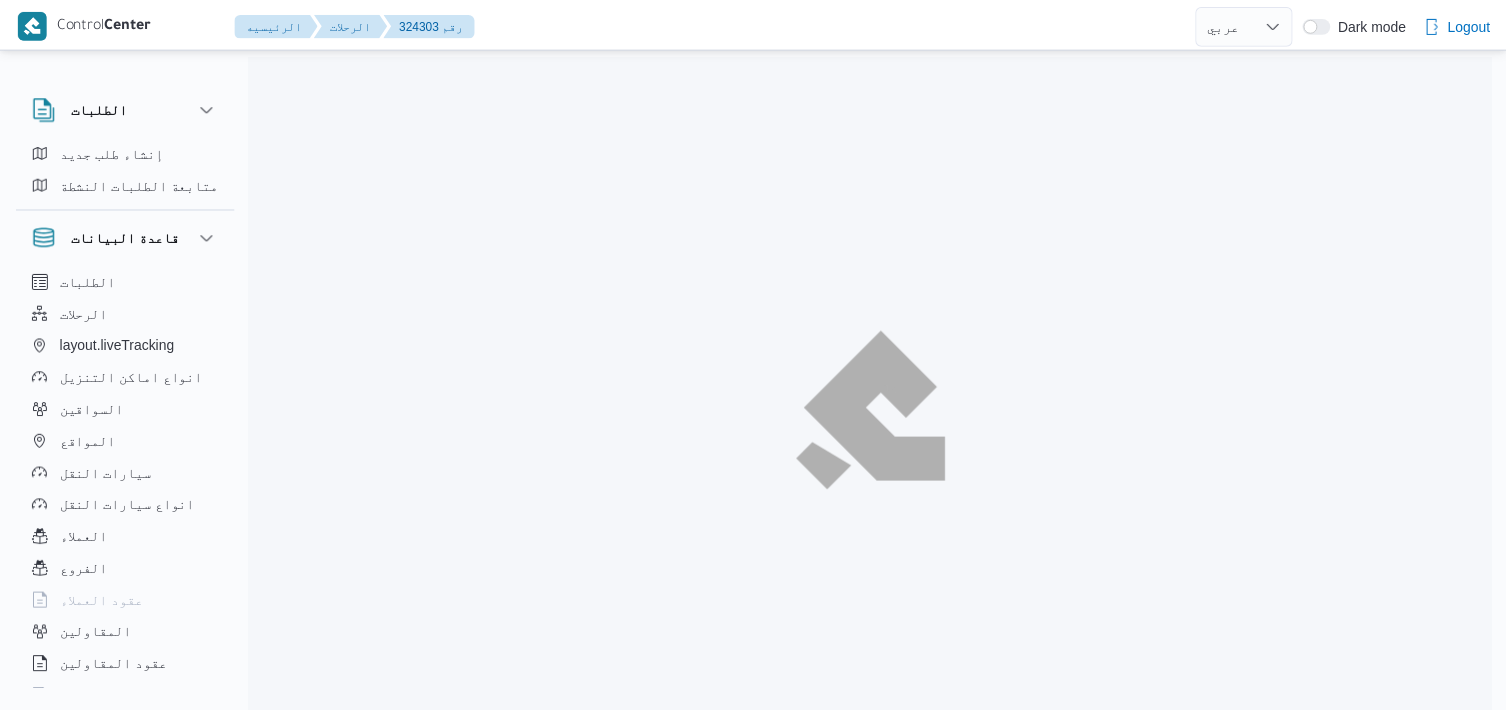 scroll, scrollTop: 0, scrollLeft: 0, axis: both 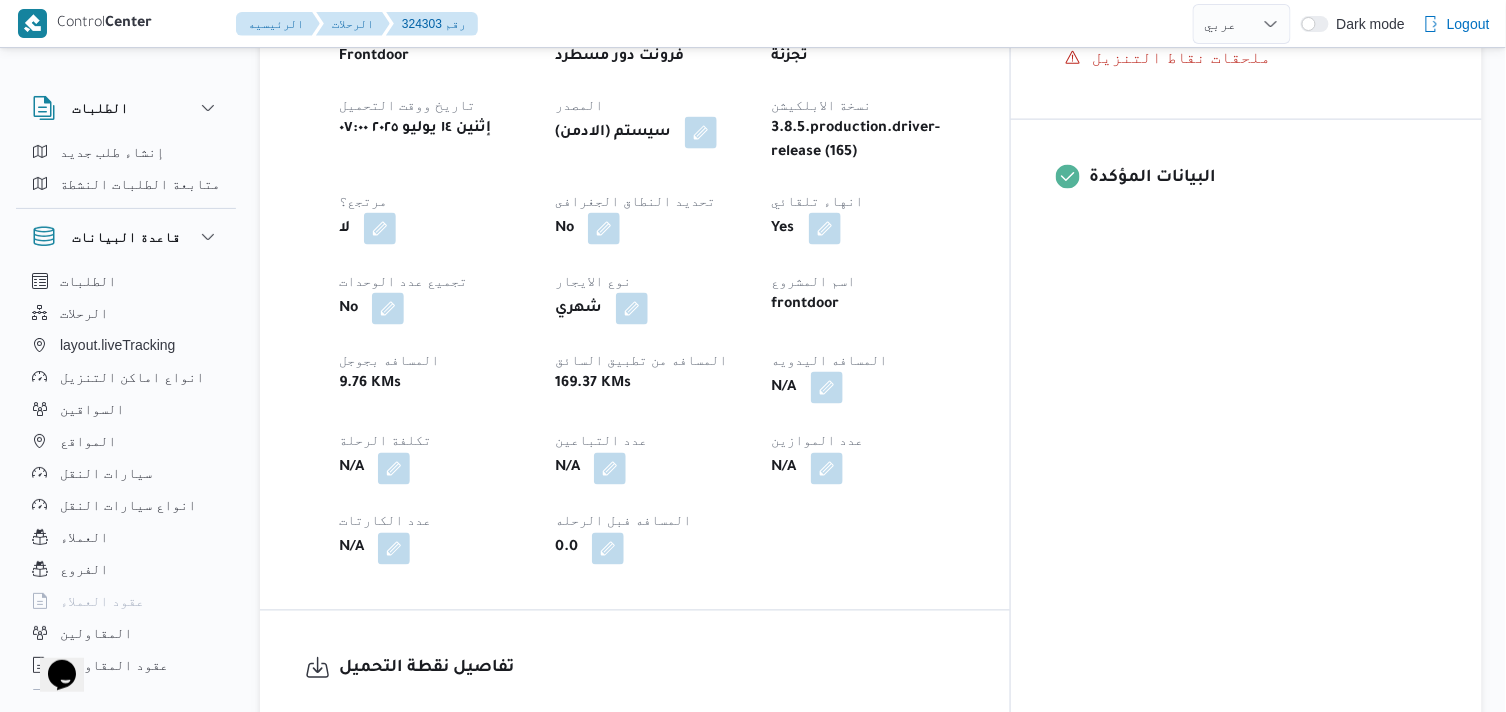 click at bounding box center (827, 388) 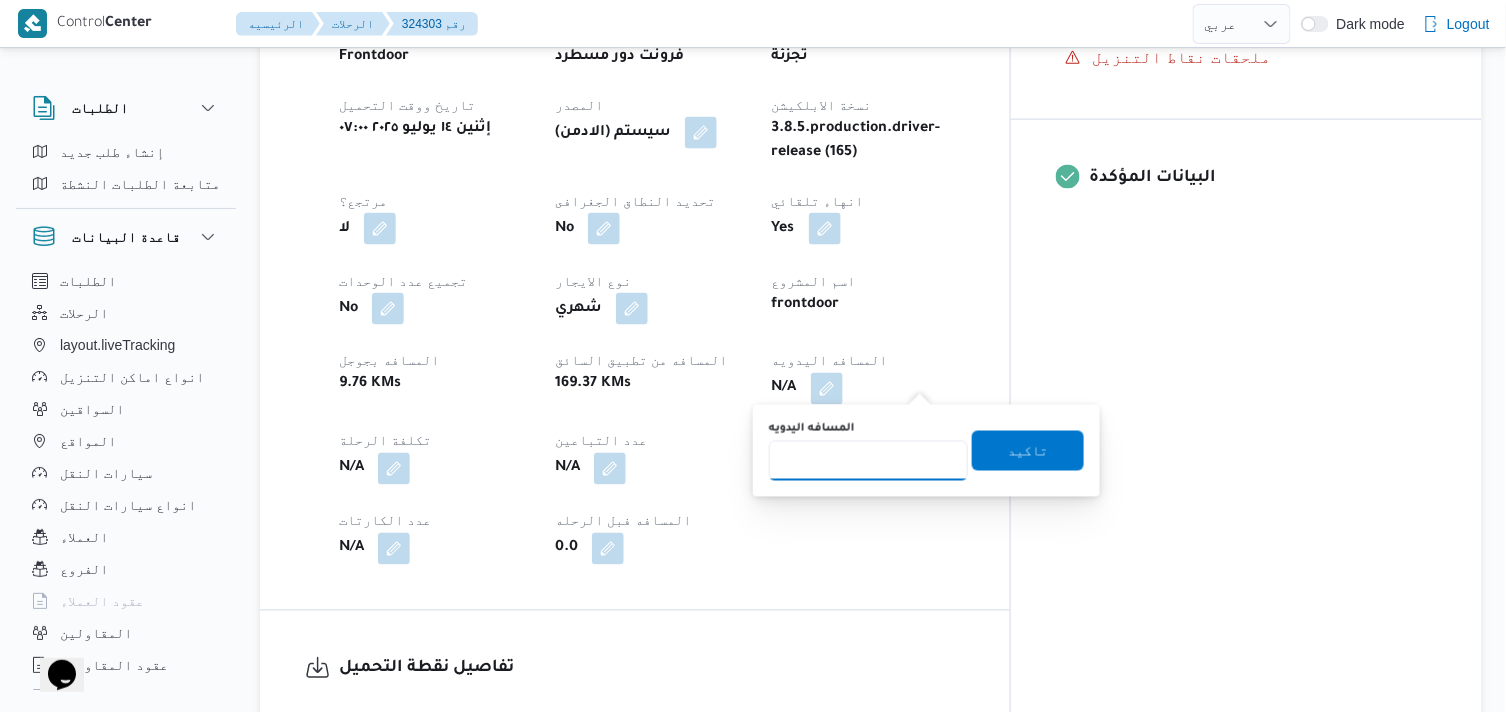 click on "المسافه اليدويه" at bounding box center [868, 461] 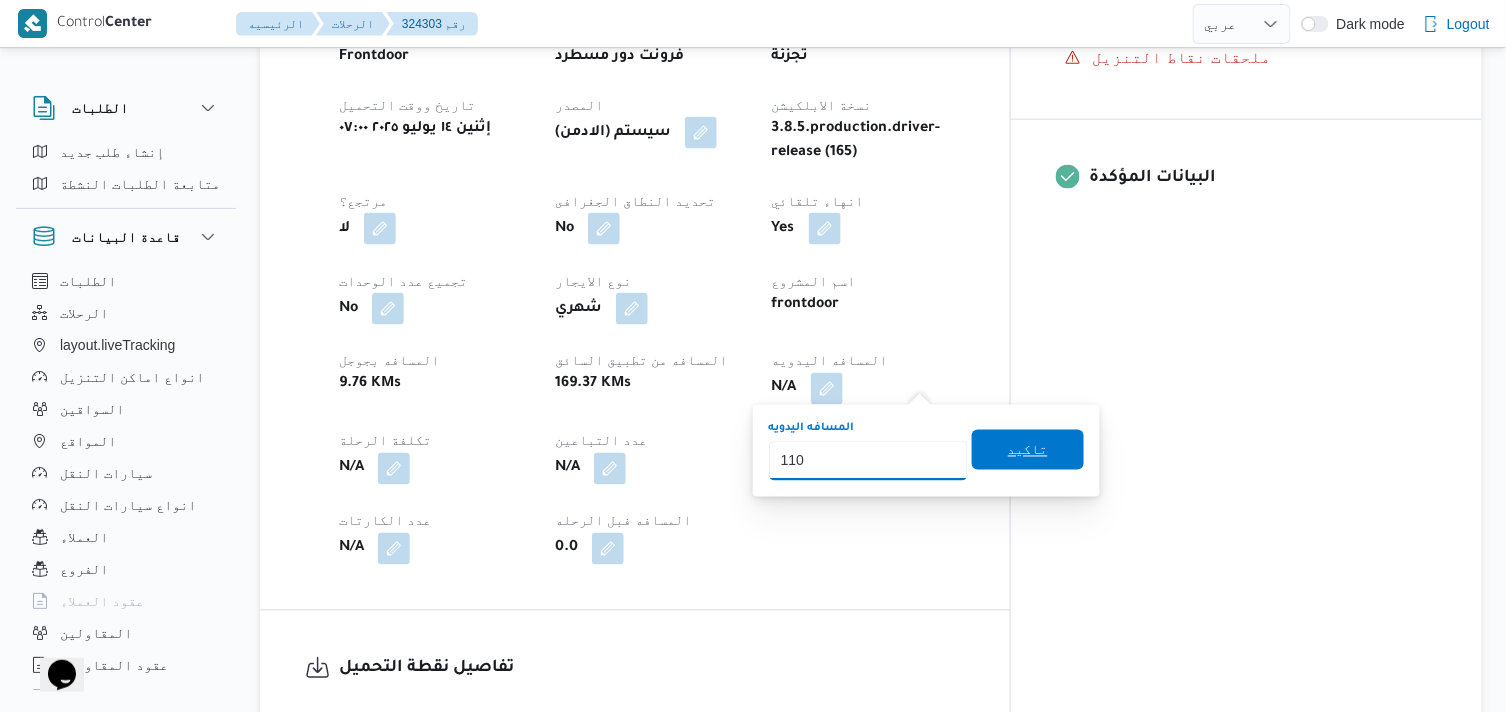type on "110" 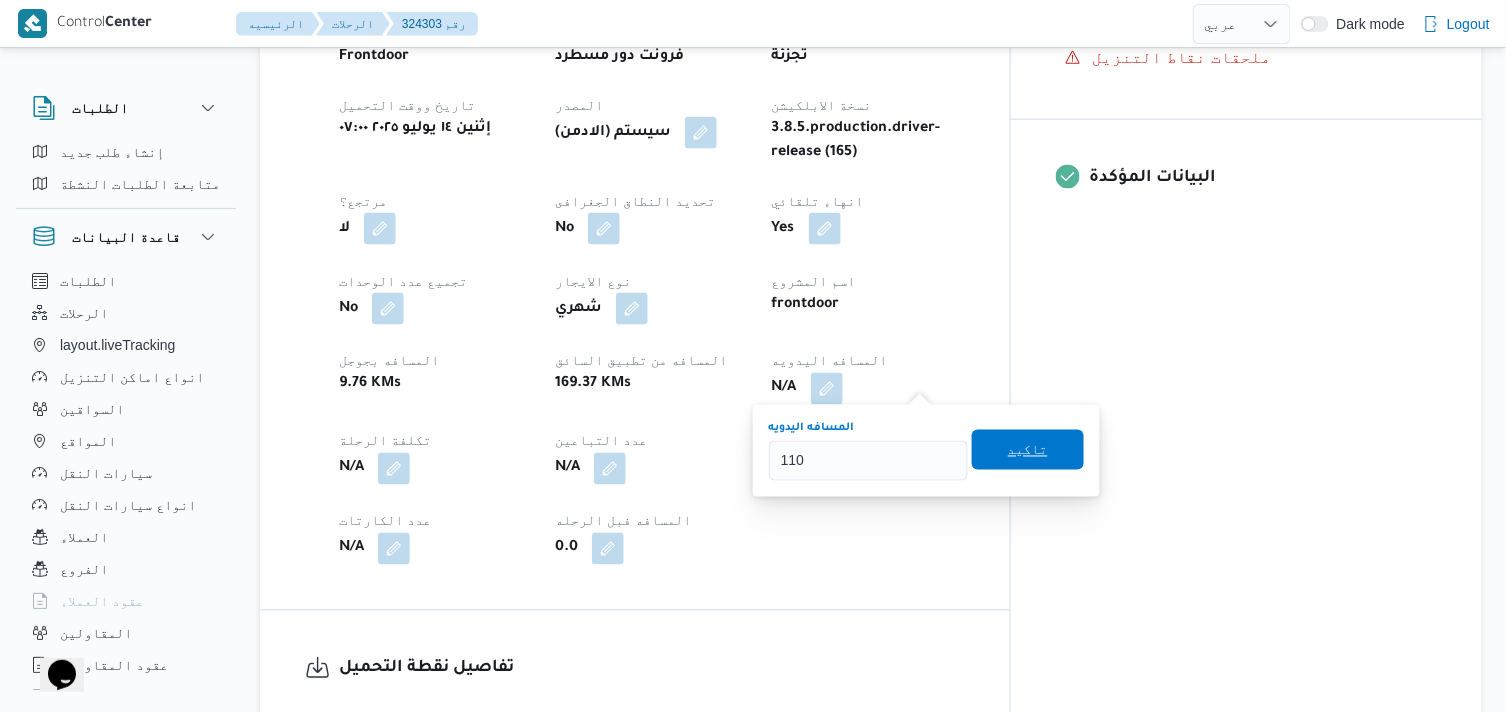 click on "تاكيد" at bounding box center [1028, 450] 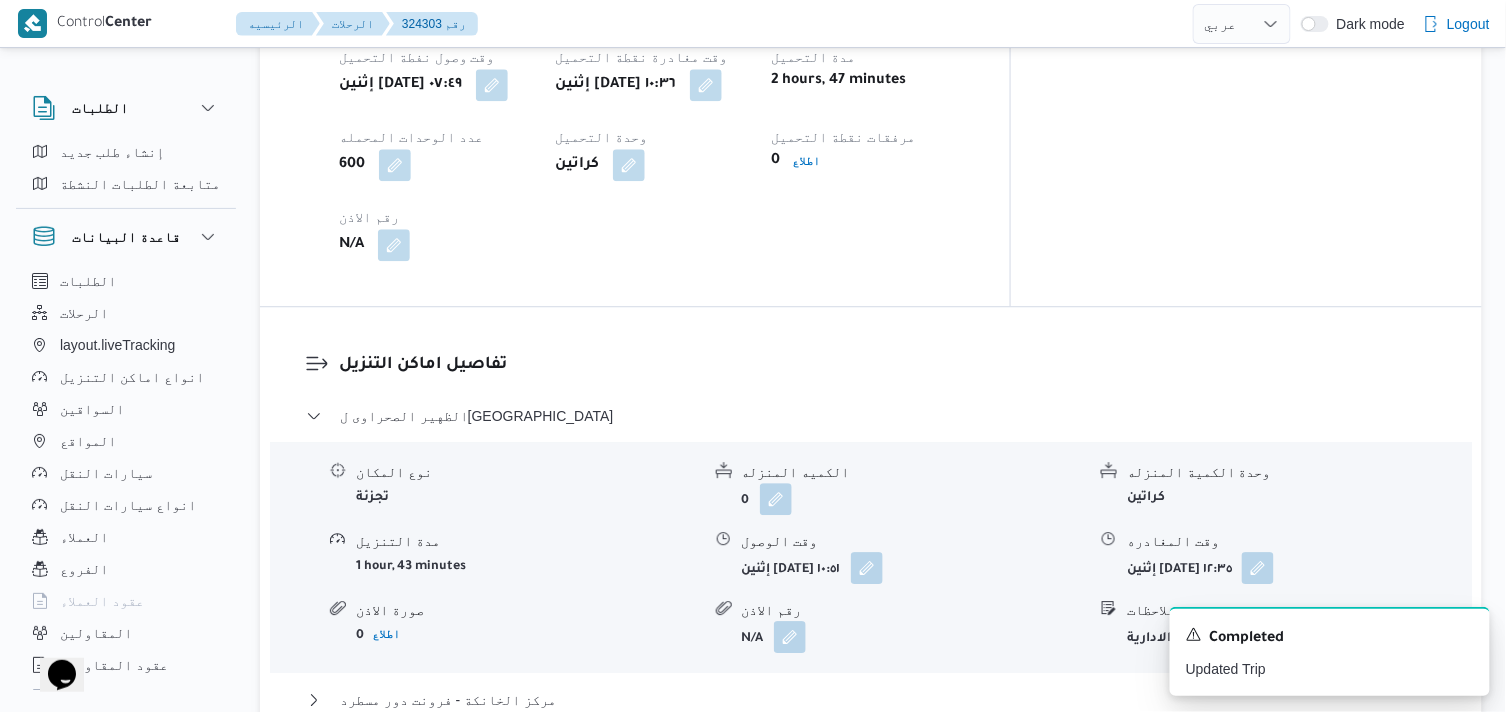 scroll, scrollTop: 1444, scrollLeft: 0, axis: vertical 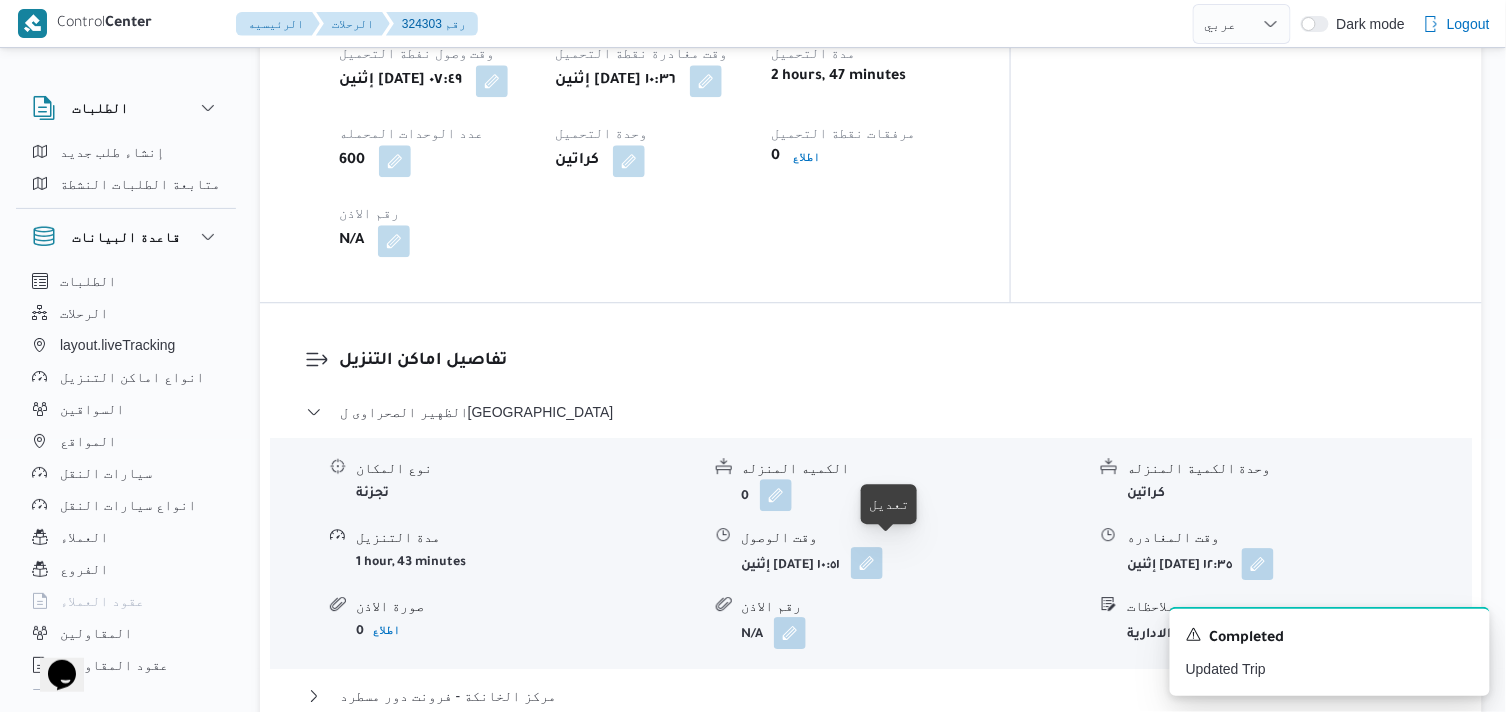 click at bounding box center (867, 563) 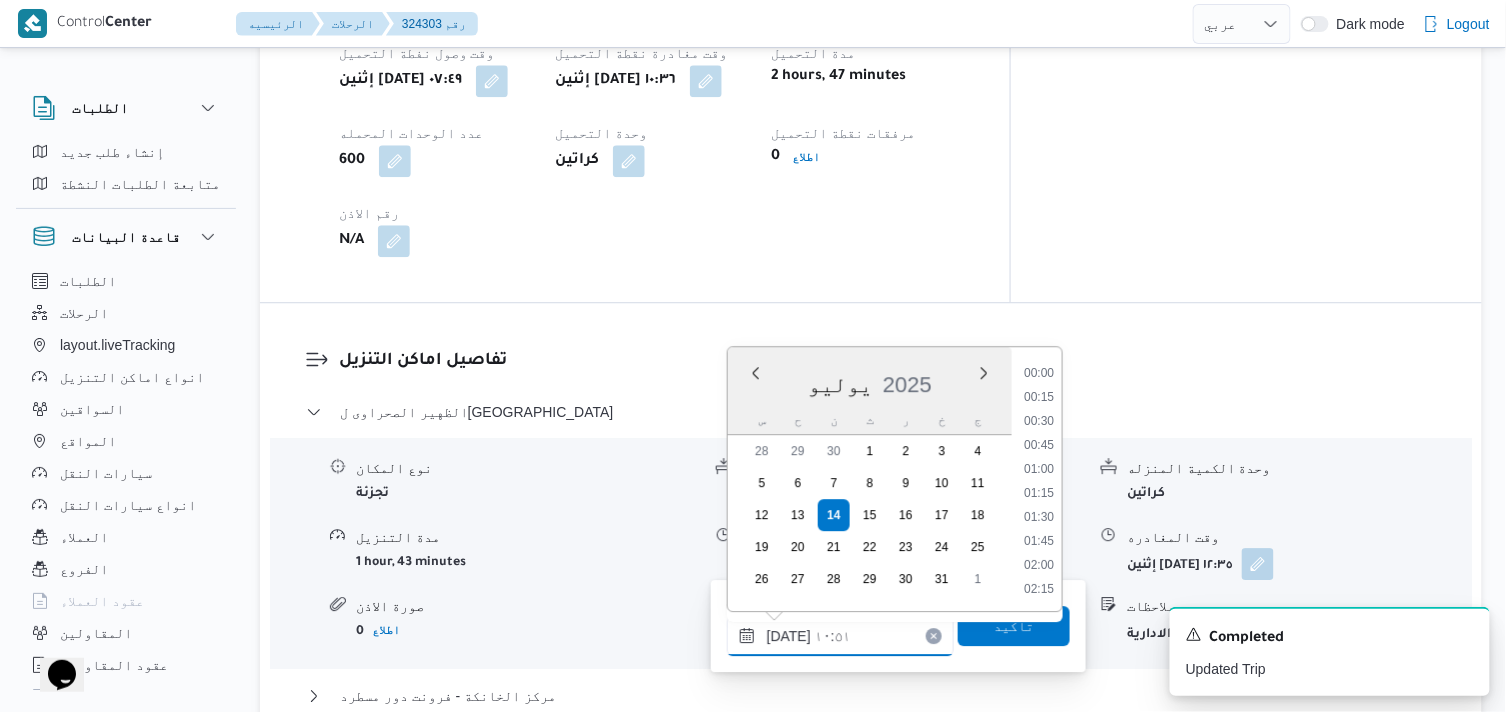click on "[DATE] ١٠:٥١" at bounding box center (840, 636) 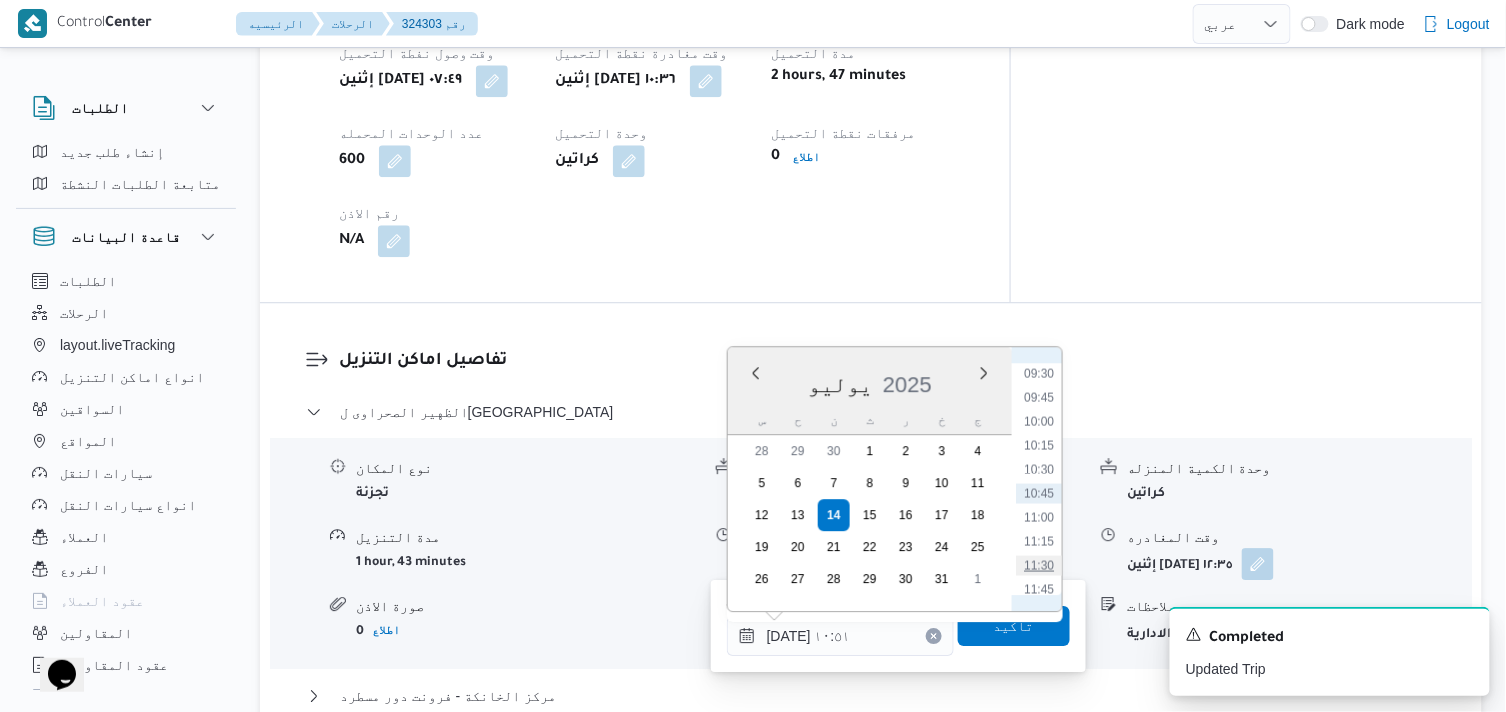 click on "11:30" at bounding box center (1039, 565) 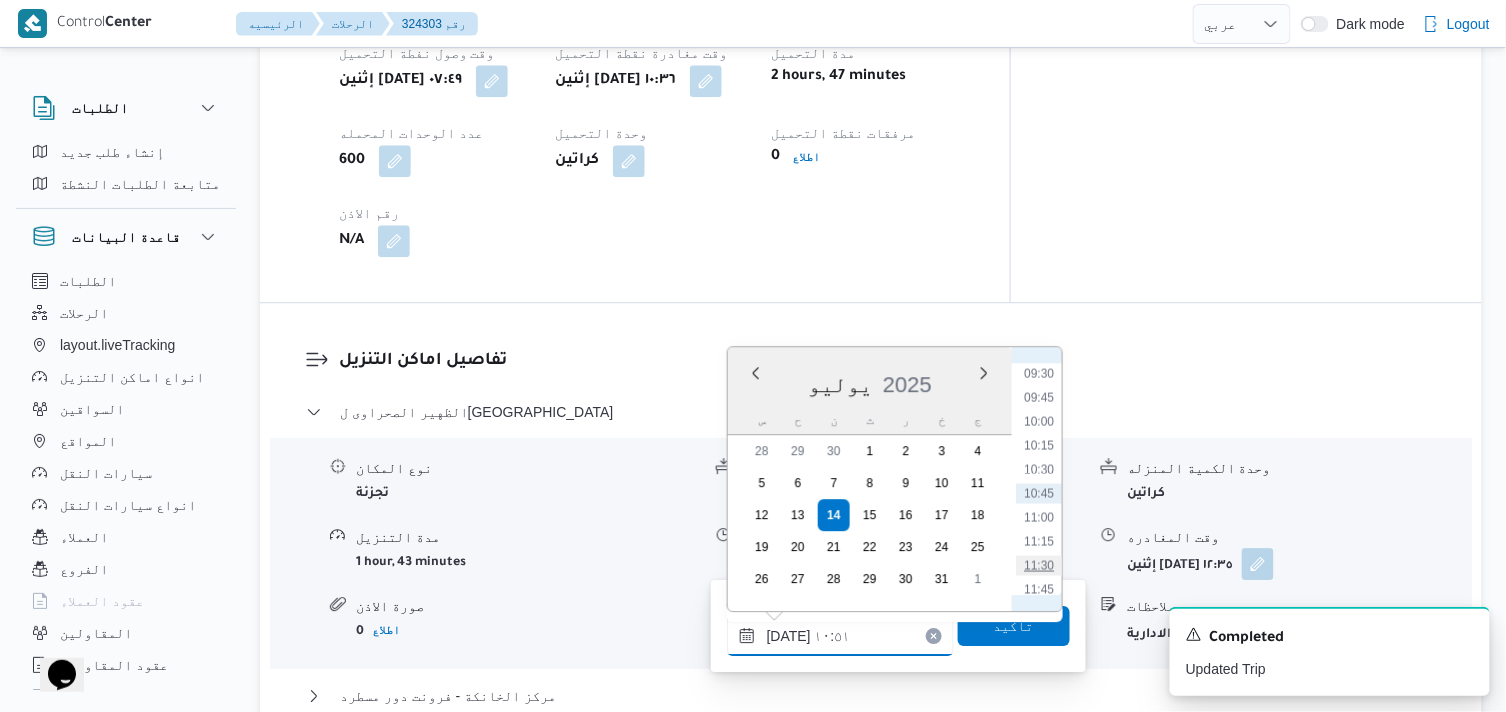 type on "[DATE] ١١:٣٠" 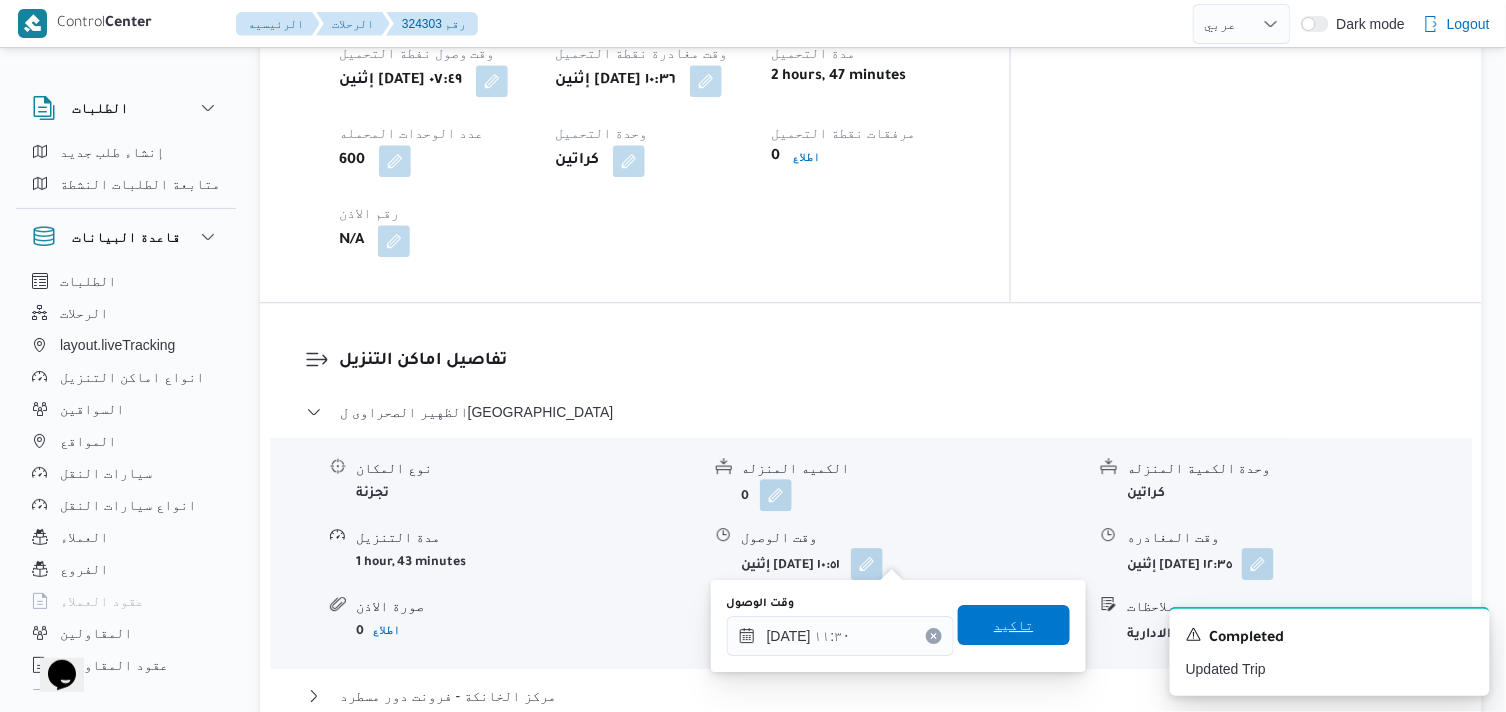 click on "تاكيد" at bounding box center (1014, 625) 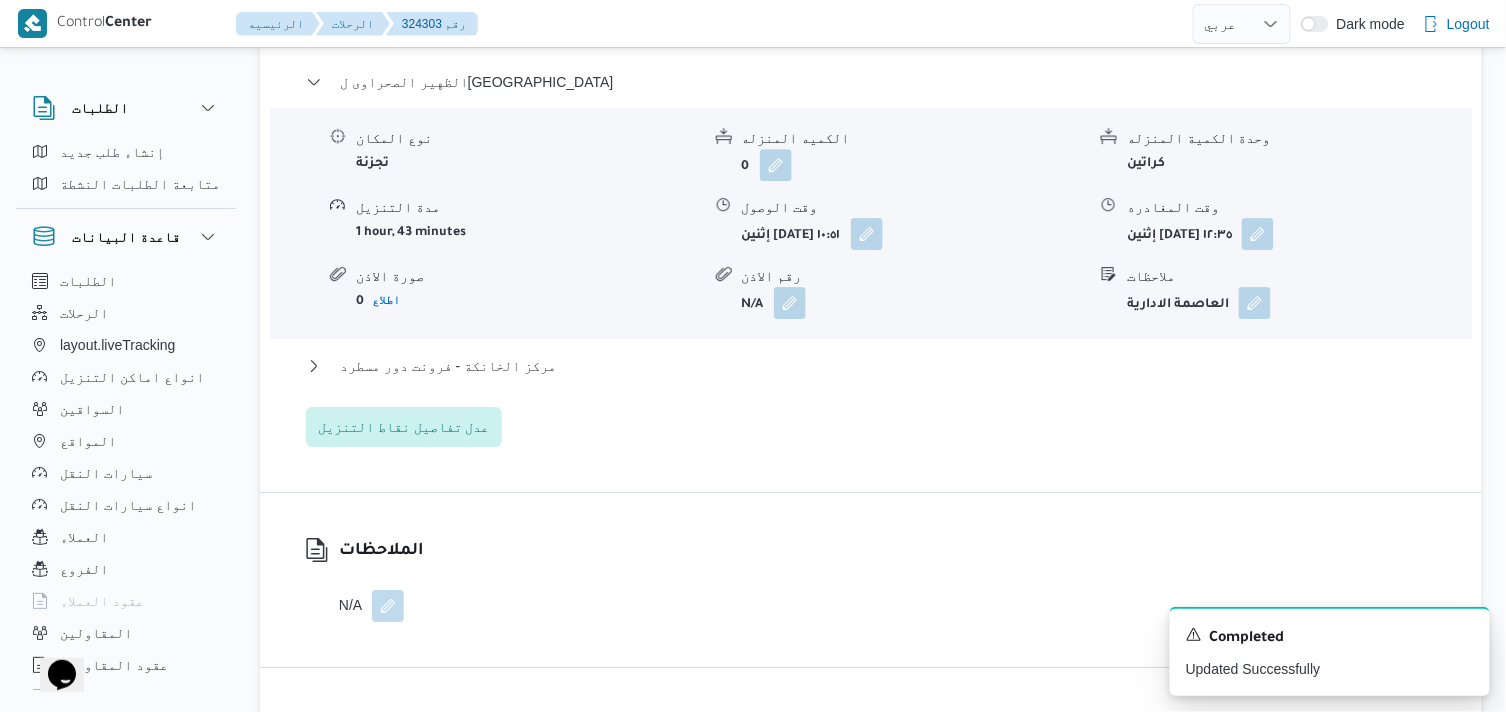 scroll, scrollTop: 1777, scrollLeft: 0, axis: vertical 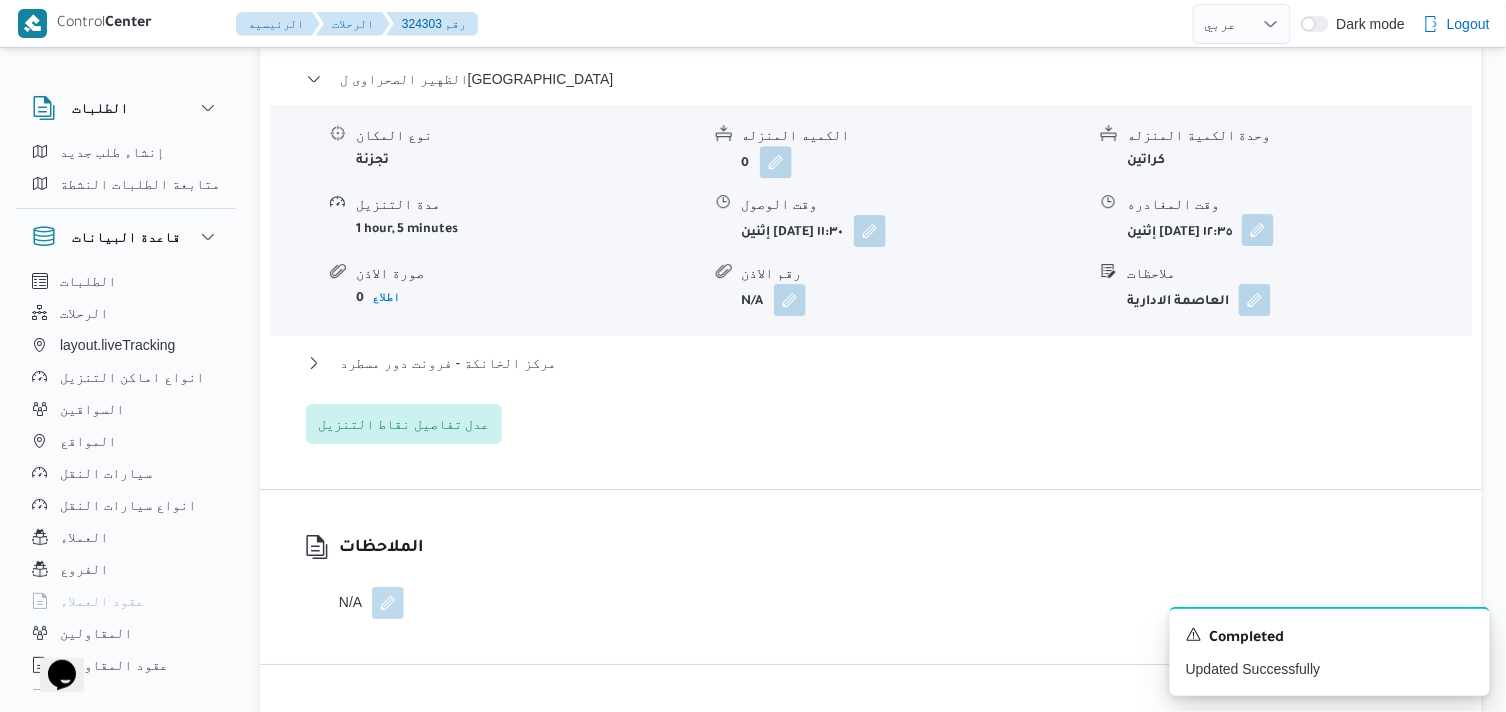 click at bounding box center (1258, 230) 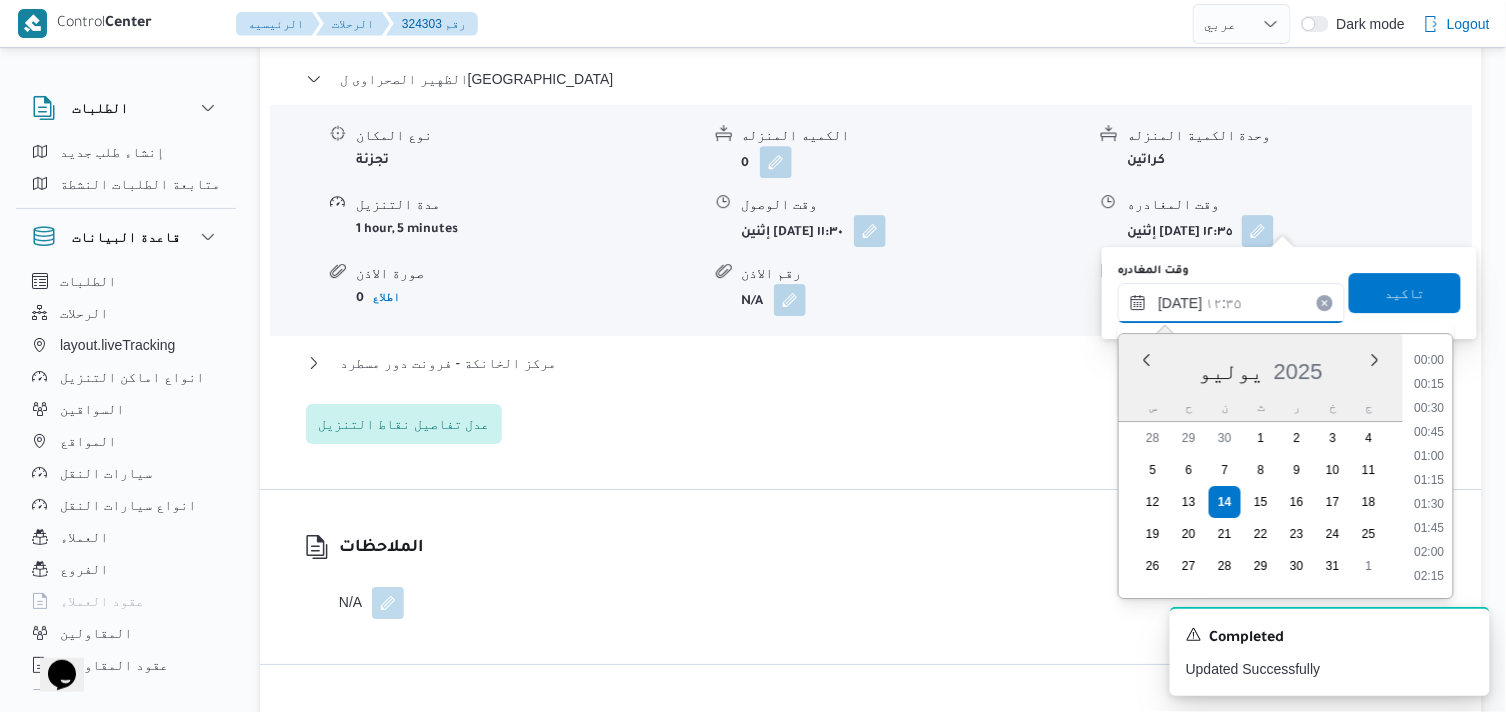 click on "[DATE] ١٢:٣٥" at bounding box center (1231, 303) 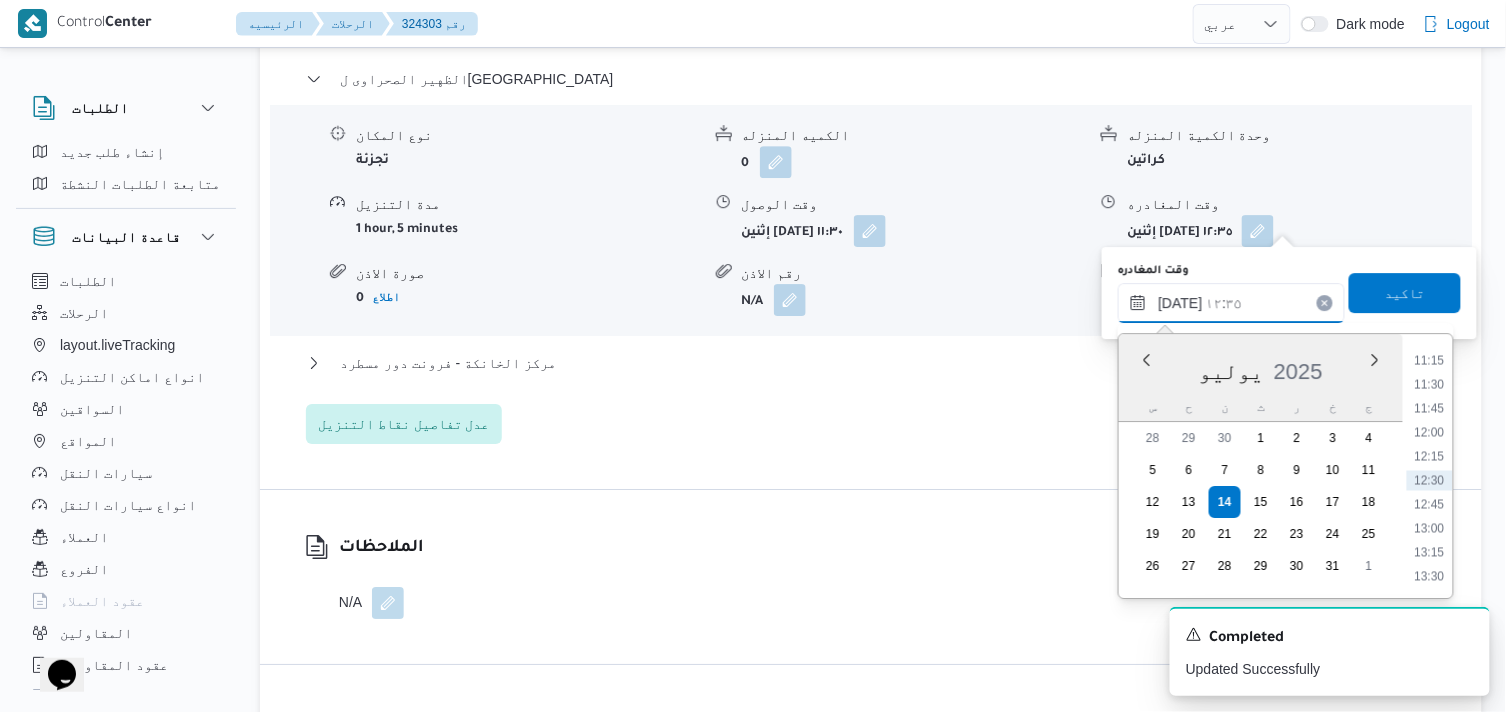 scroll, scrollTop: 1888, scrollLeft: 0, axis: vertical 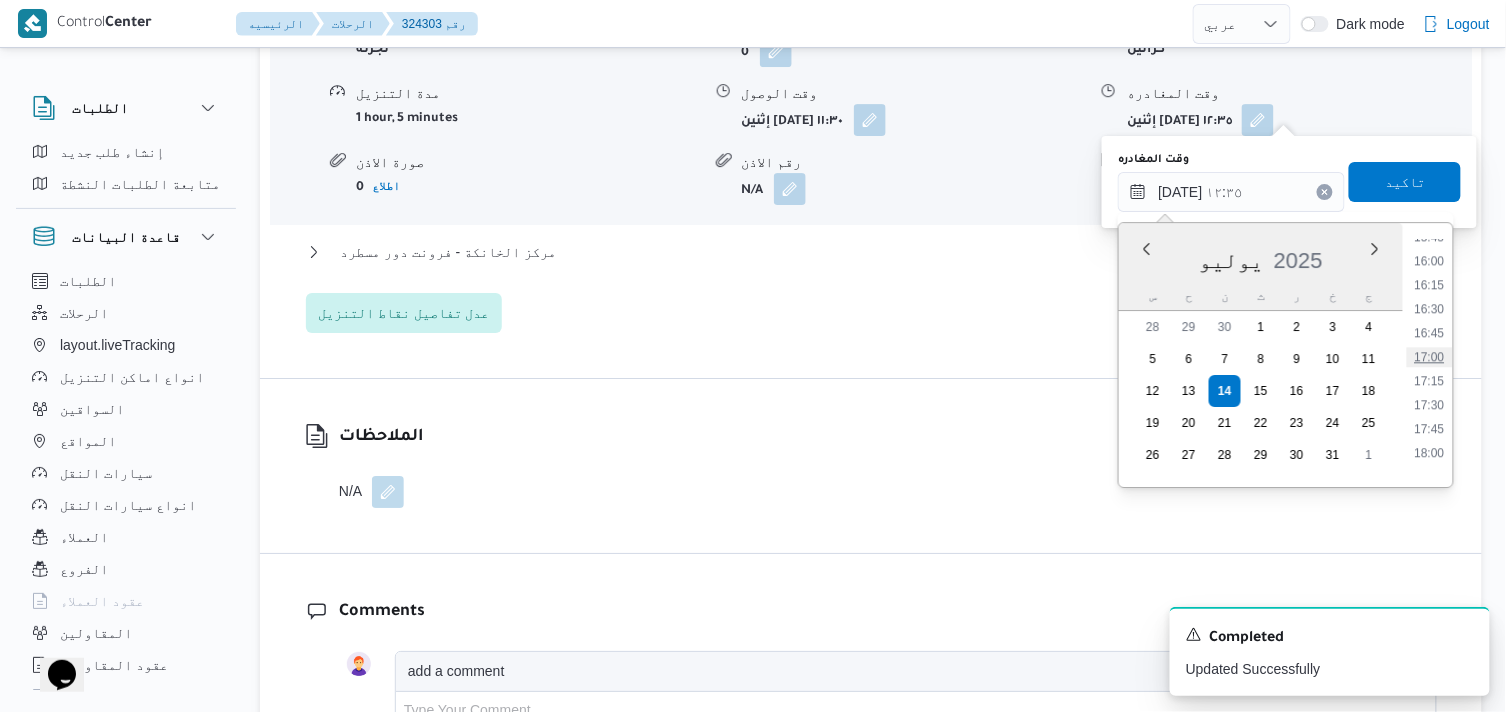 click on "17:00" at bounding box center [1430, 357] 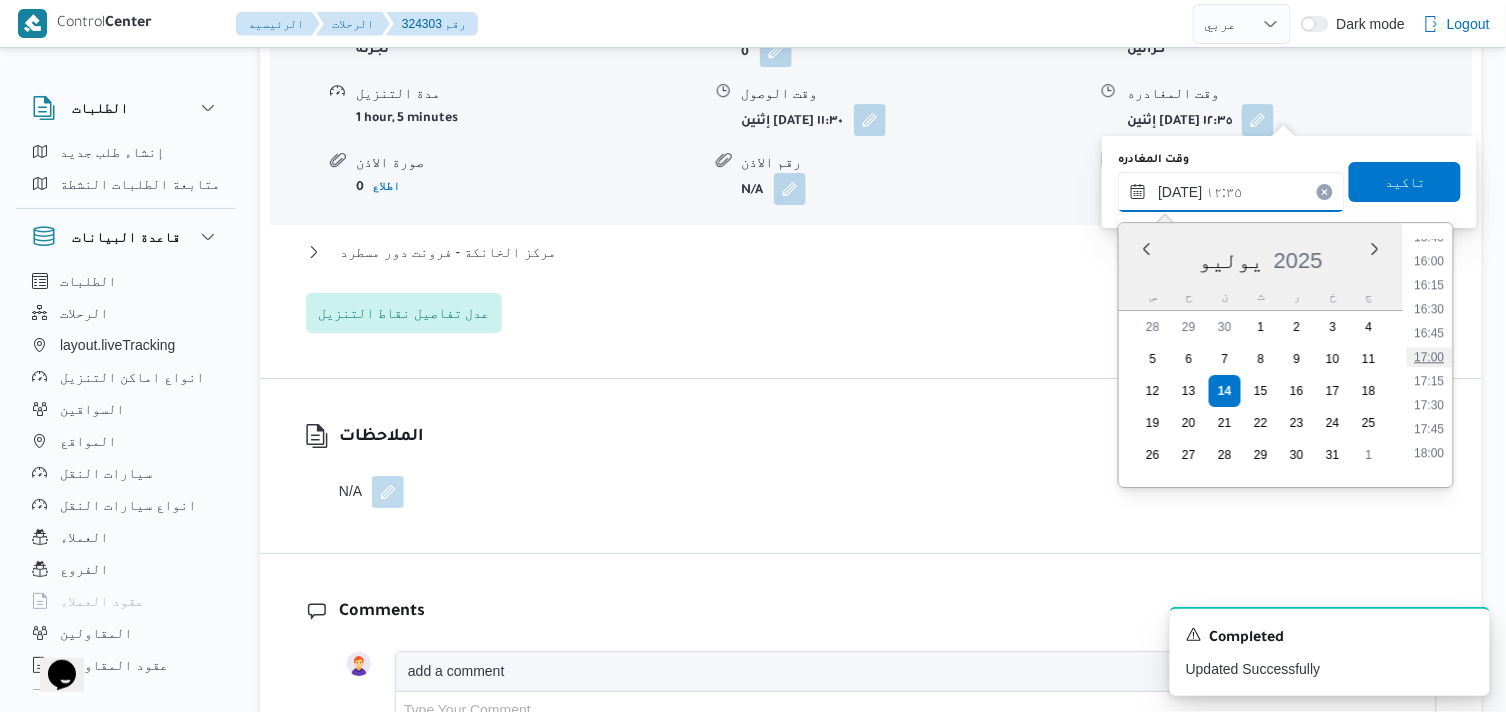 type on "[DATE] ١٧:٠٠" 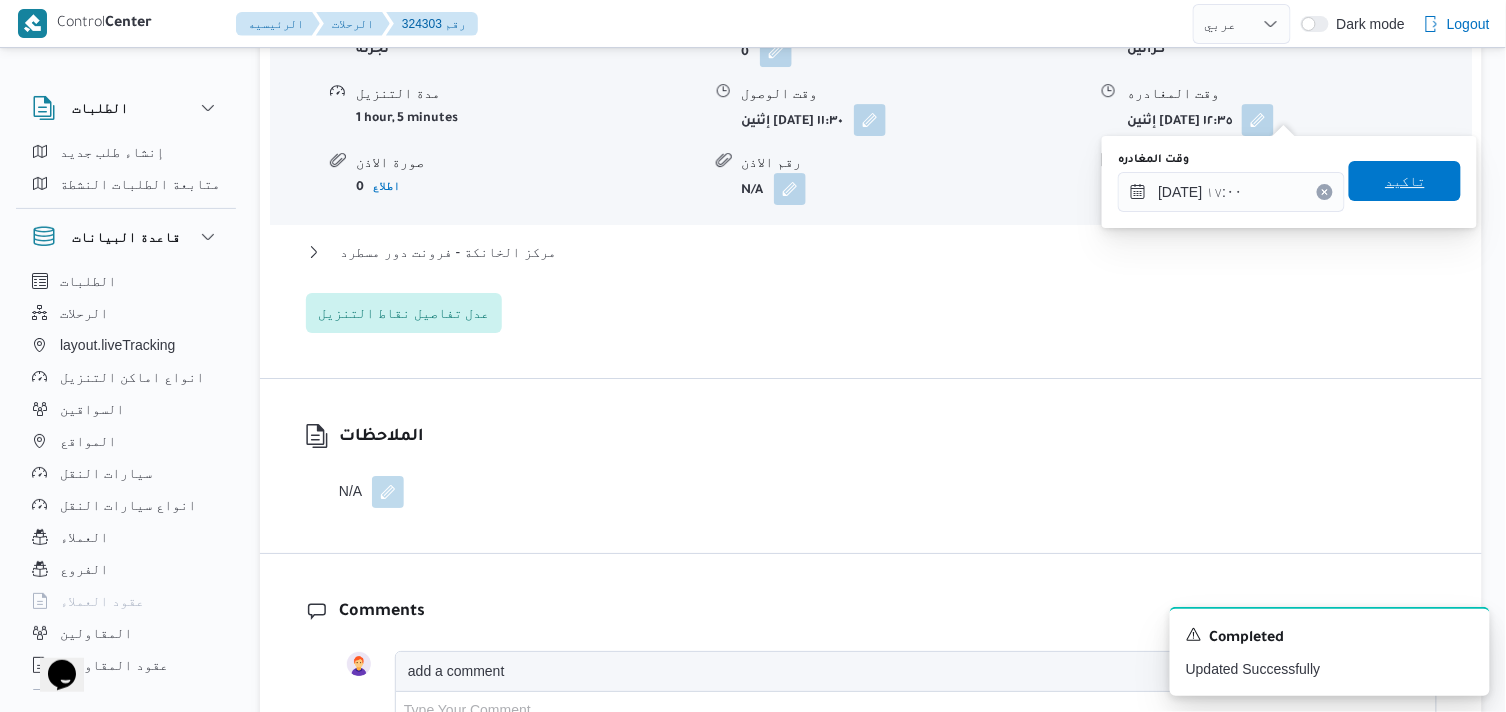 click on "تاكيد" at bounding box center [1405, 181] 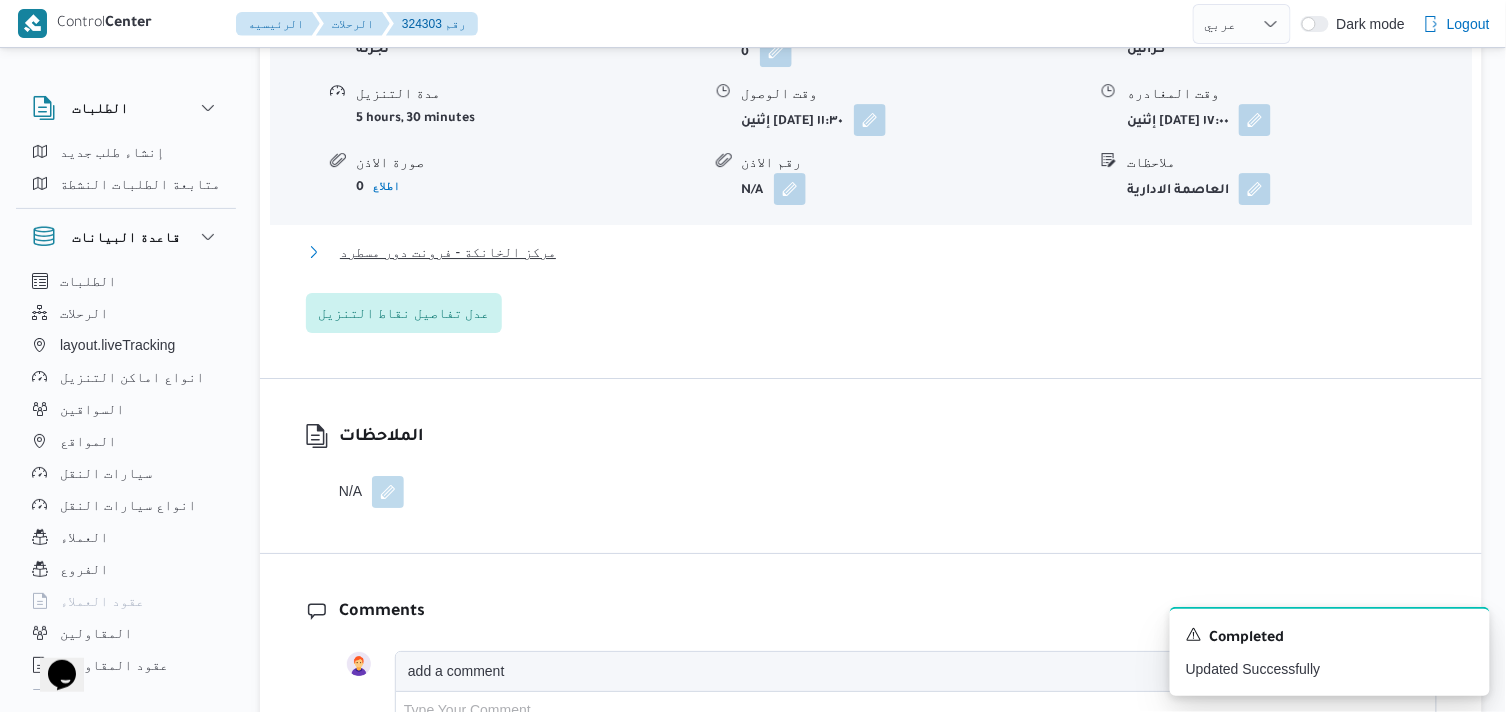click on "مركز الخانكة -
فرونت دور مسطرد" at bounding box center [448, 252] 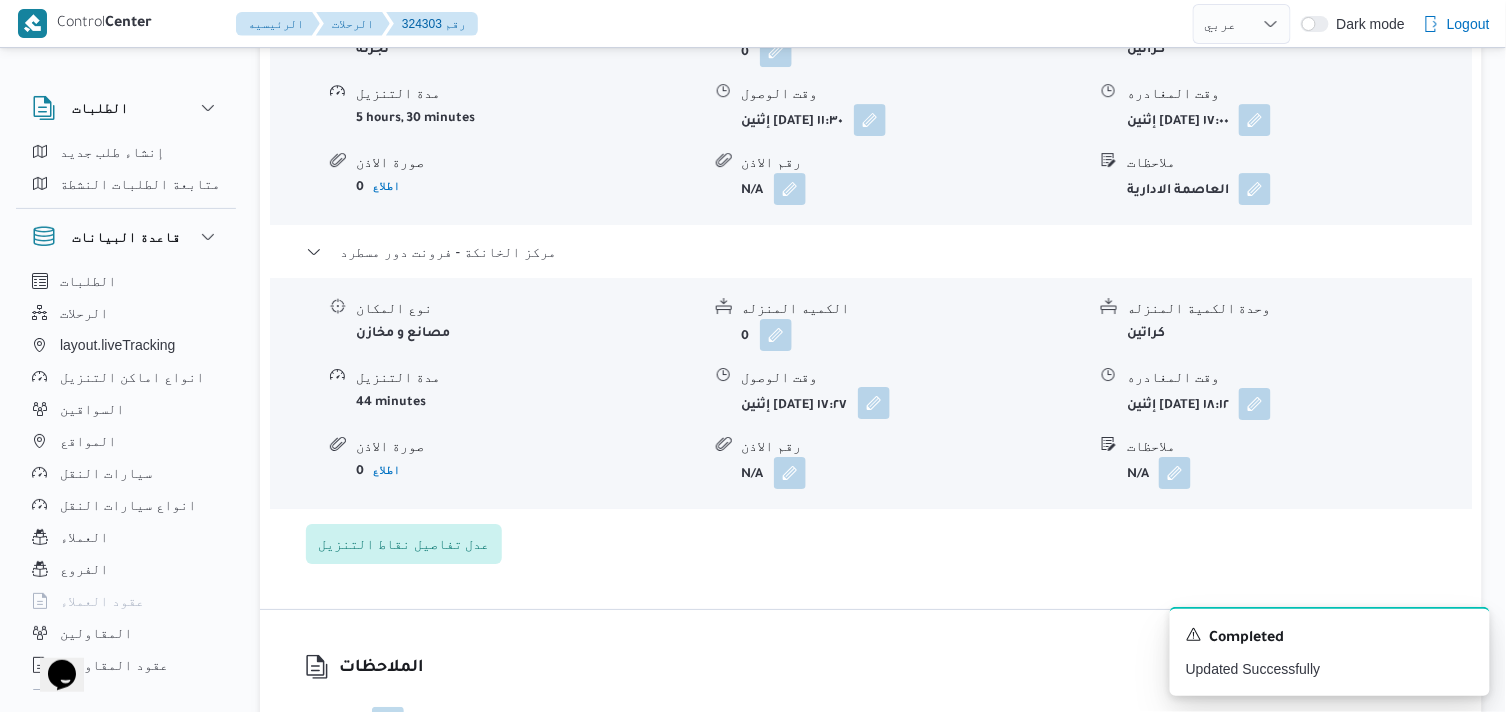 click at bounding box center (874, 403) 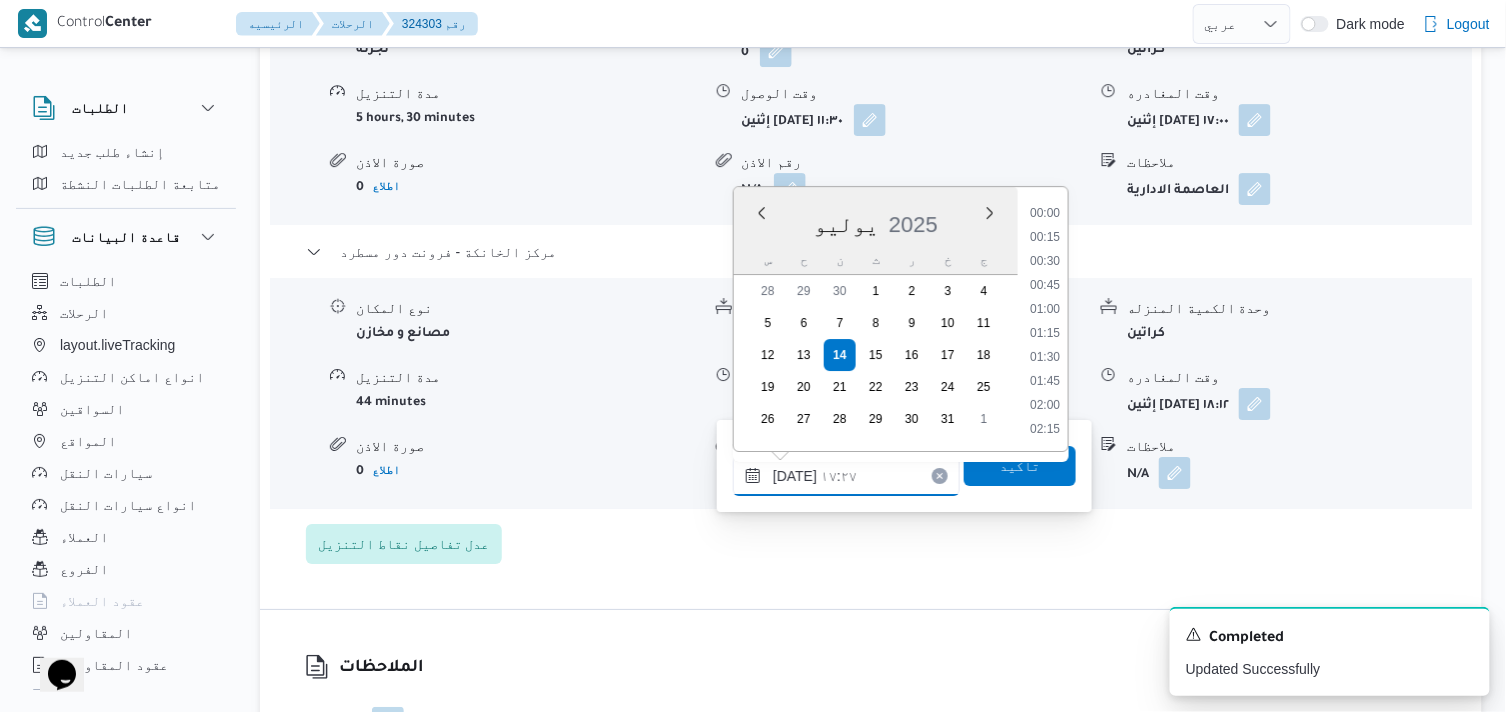 click on "١٤/٠٧/٢٠٢٥ ١٧:٢٧" at bounding box center (846, 476) 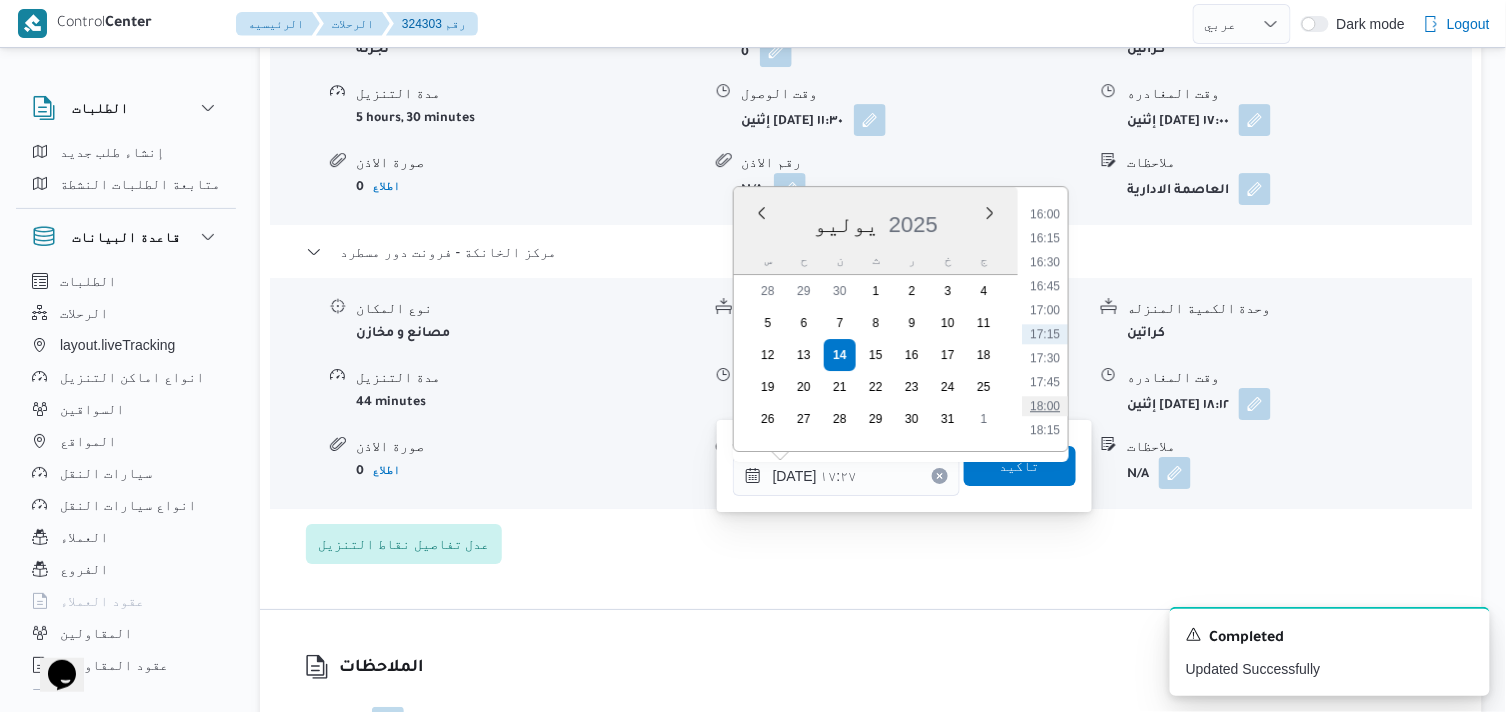 click on "18:00" at bounding box center [1045, 406] 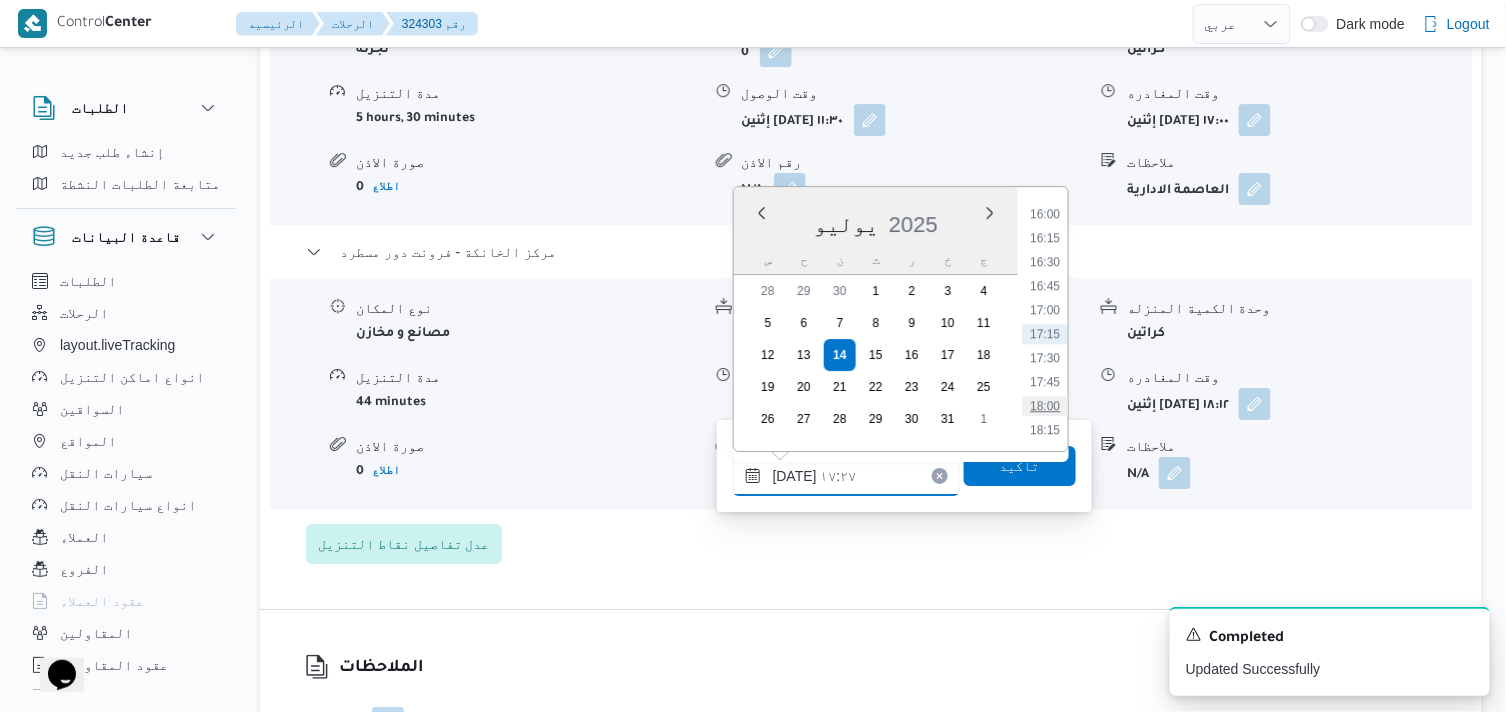 type on "١٤/٠٧/٢٠٢٥ ١٨:٠٠" 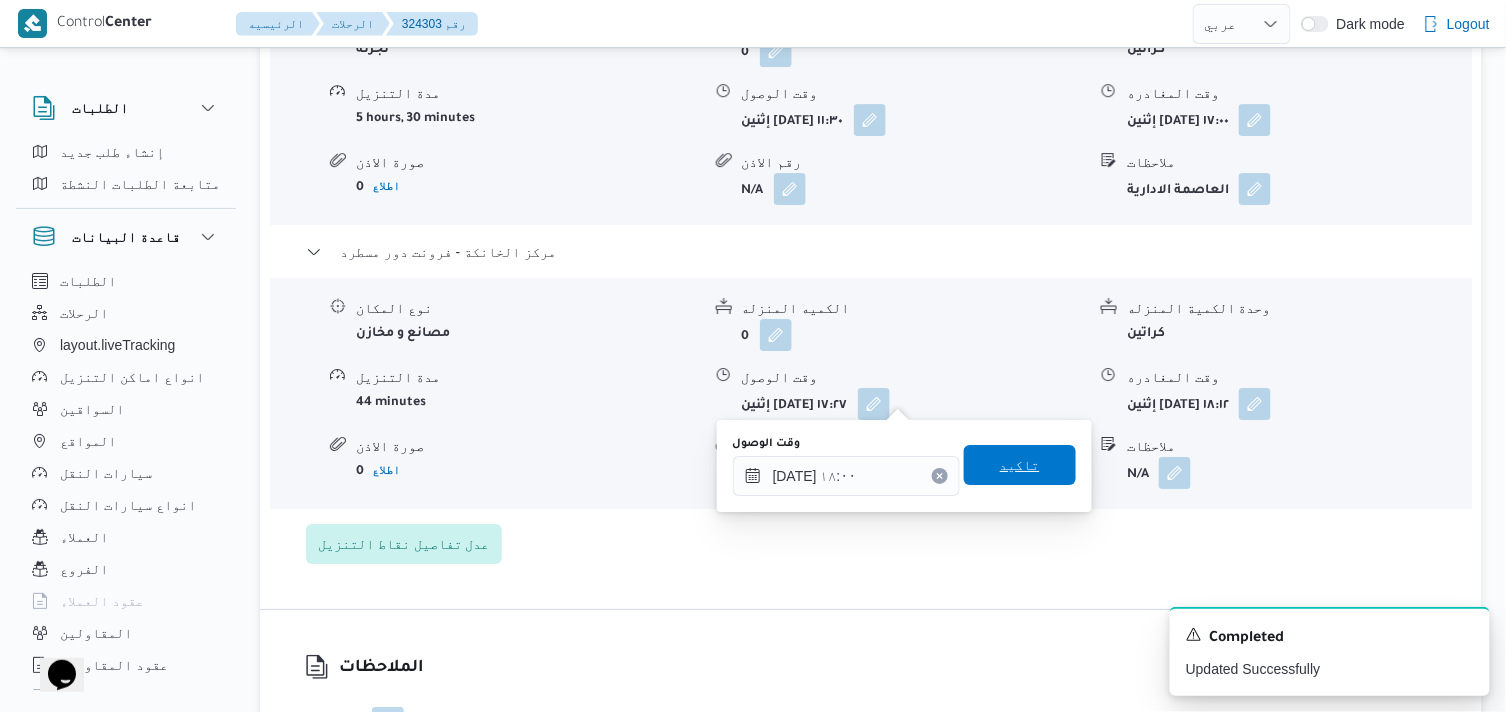 click on "تاكيد" at bounding box center [1020, 465] 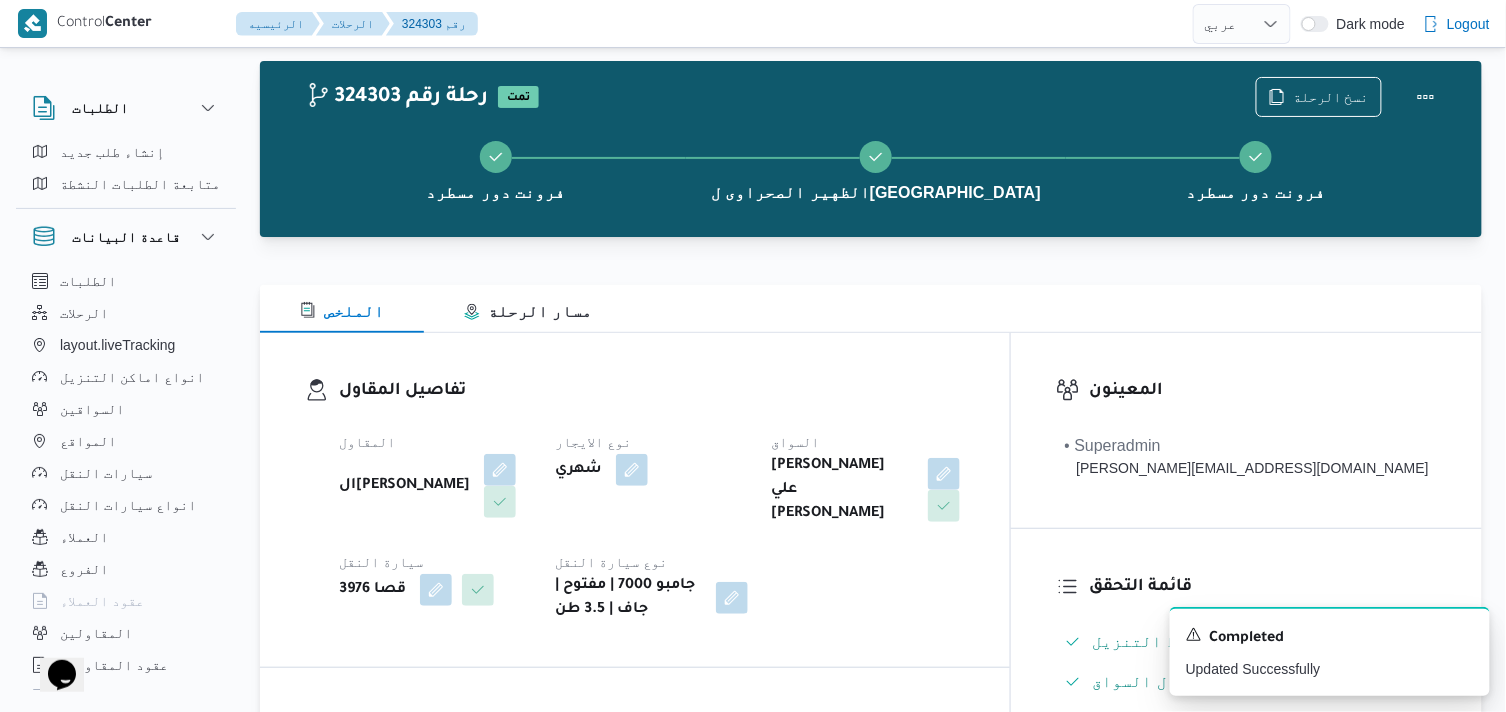 scroll, scrollTop: 0, scrollLeft: 0, axis: both 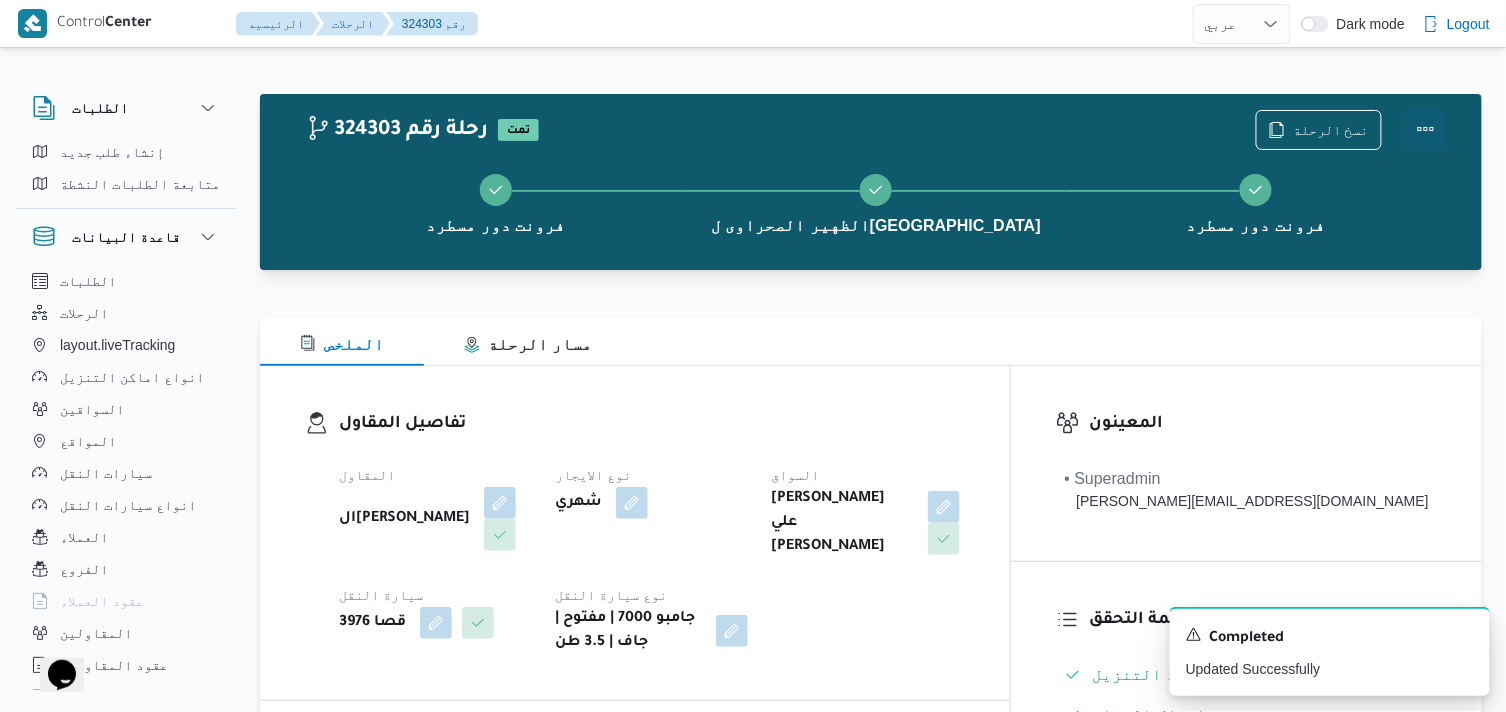 click at bounding box center (1426, 129) 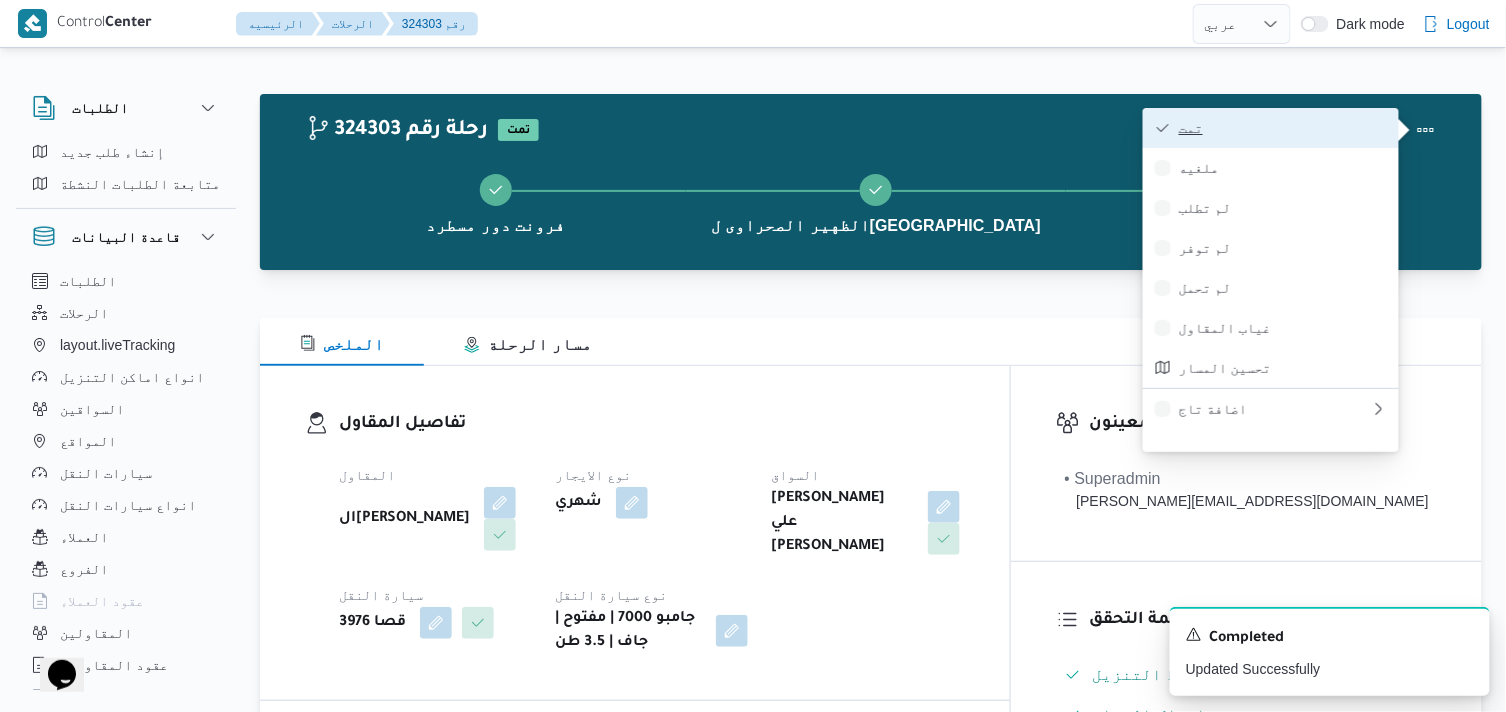 click on "تمت" at bounding box center (1283, 128) 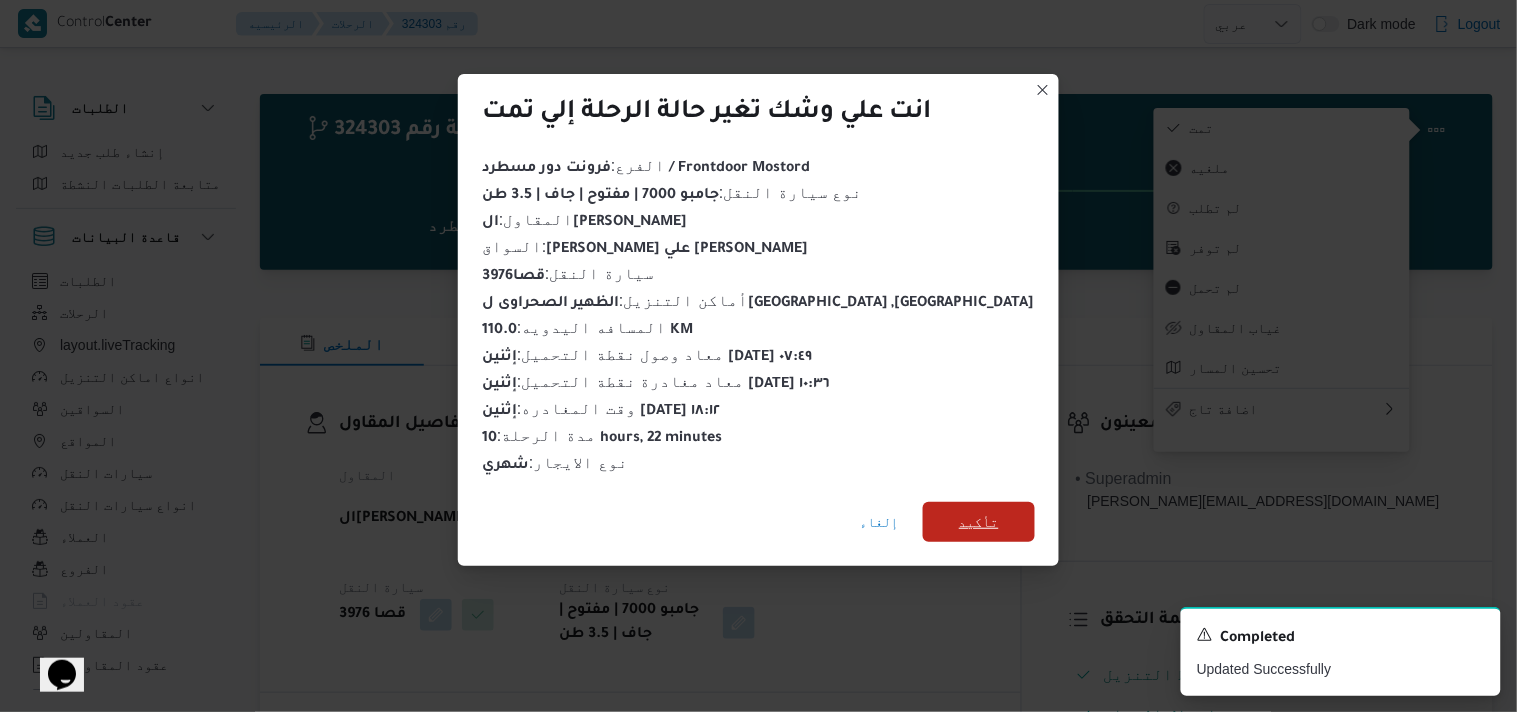 click on "تأكيد" at bounding box center [979, 522] 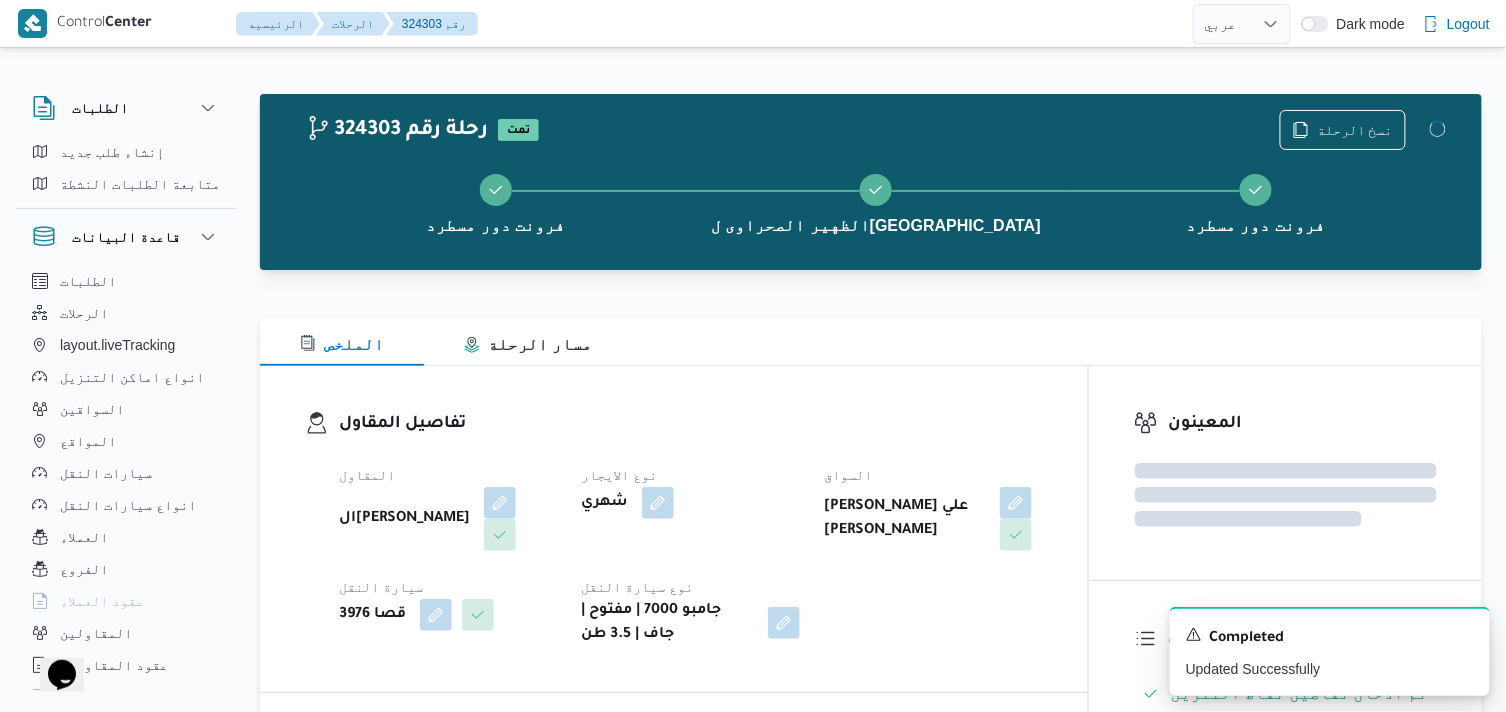 click on "نوع الايجار" at bounding box center [690, 475] 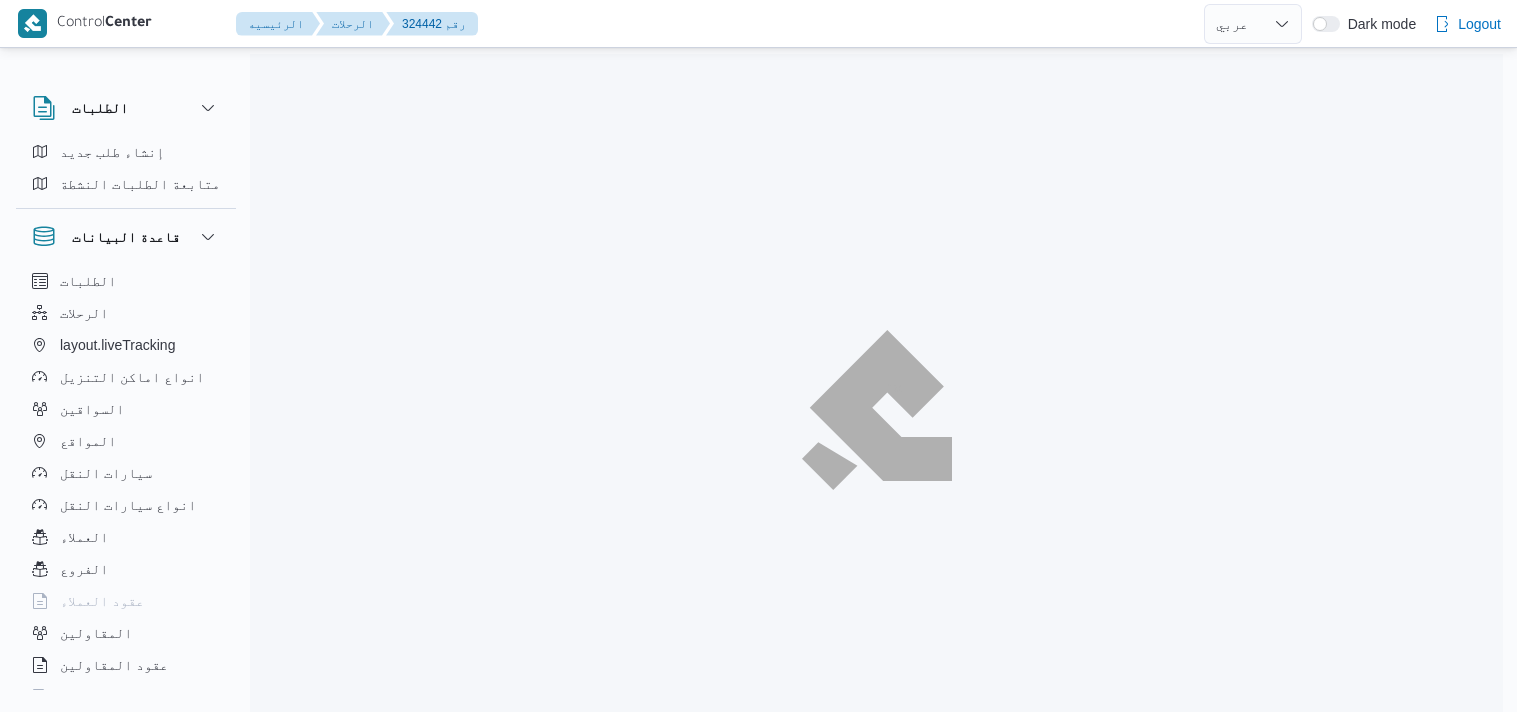 select on "ar" 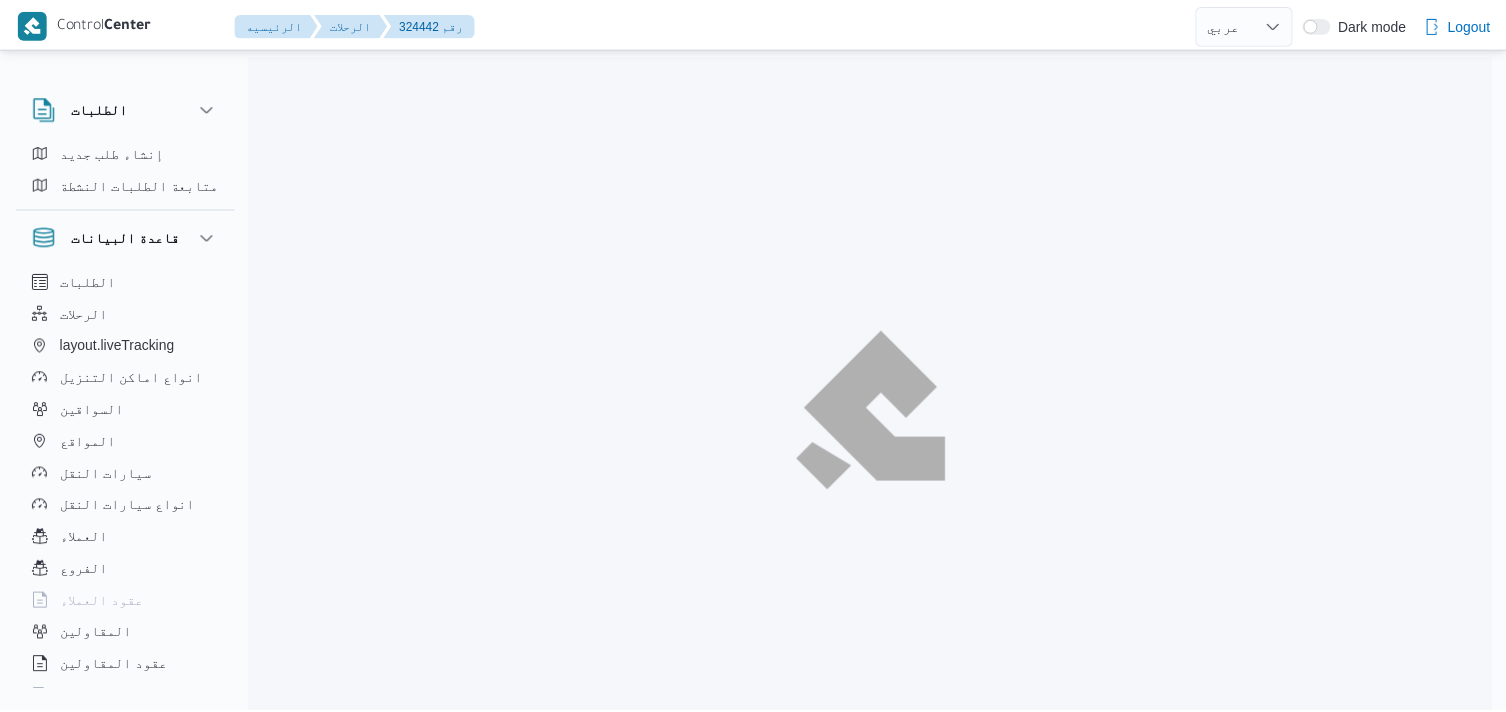 scroll, scrollTop: 0, scrollLeft: 0, axis: both 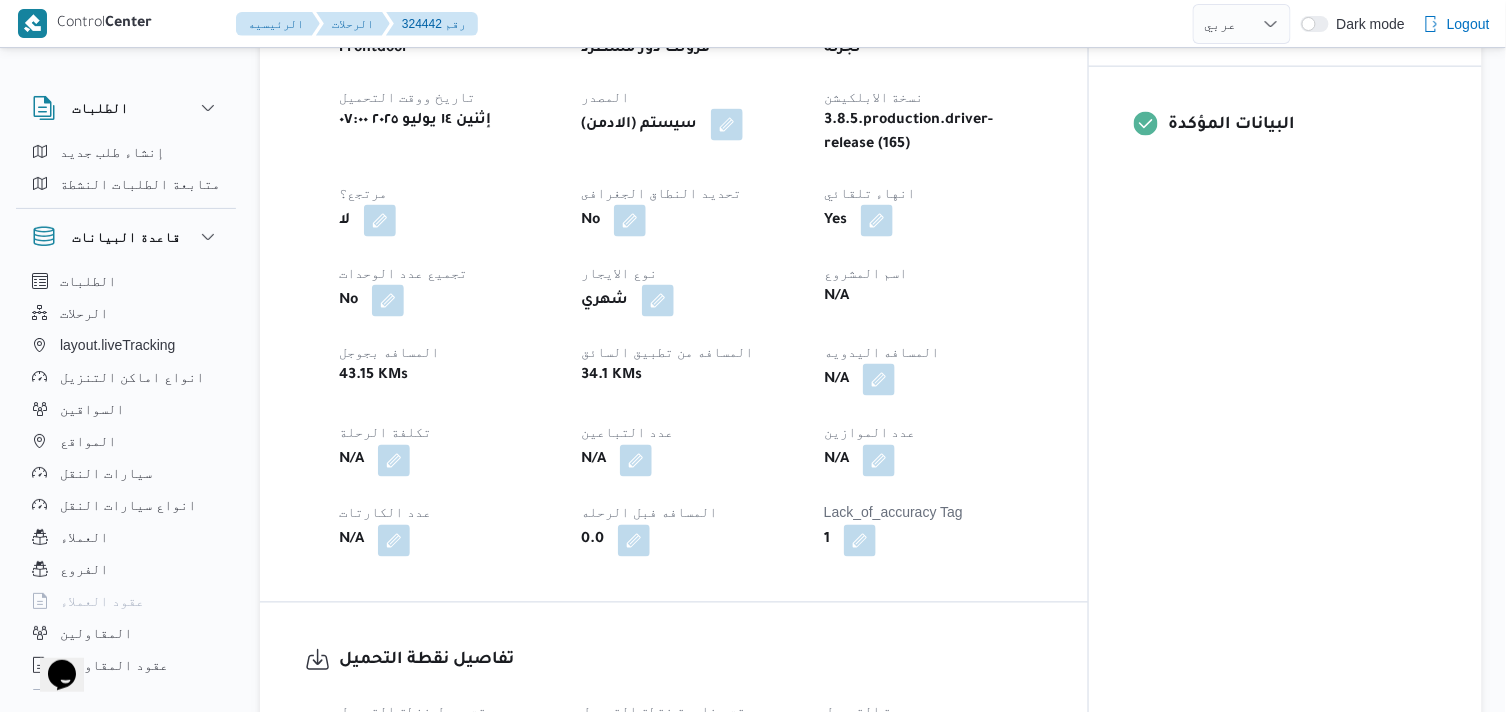 click at bounding box center [879, 380] 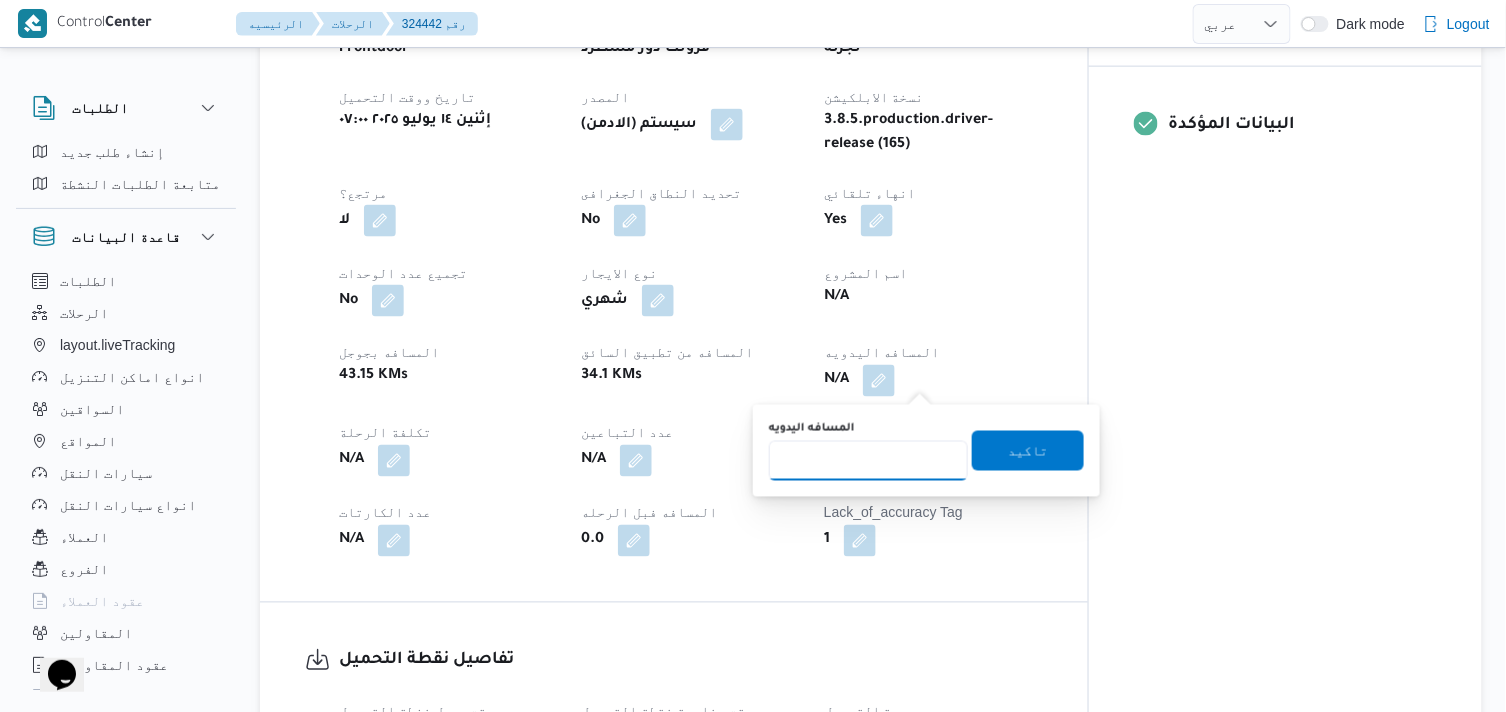 click on "المسافه اليدويه" at bounding box center (868, 461) 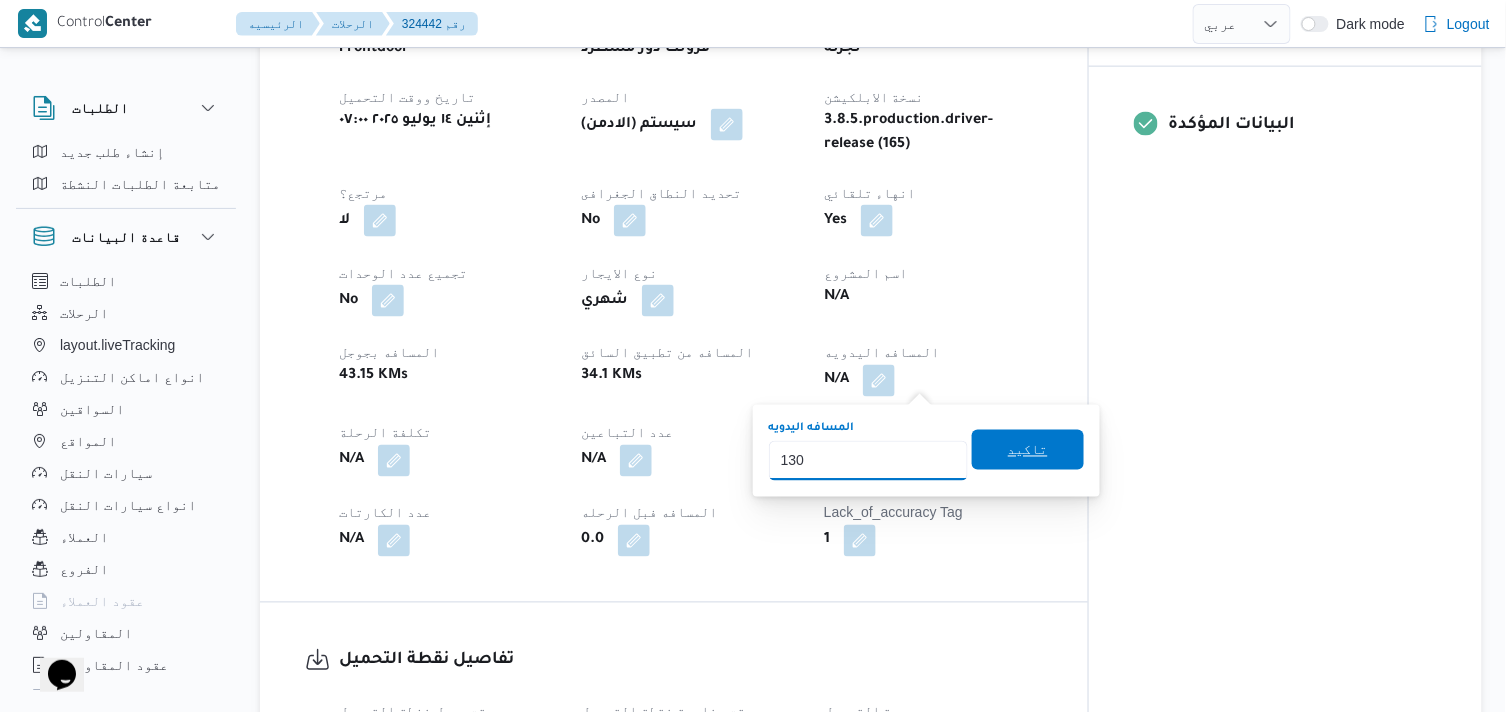 type on "130" 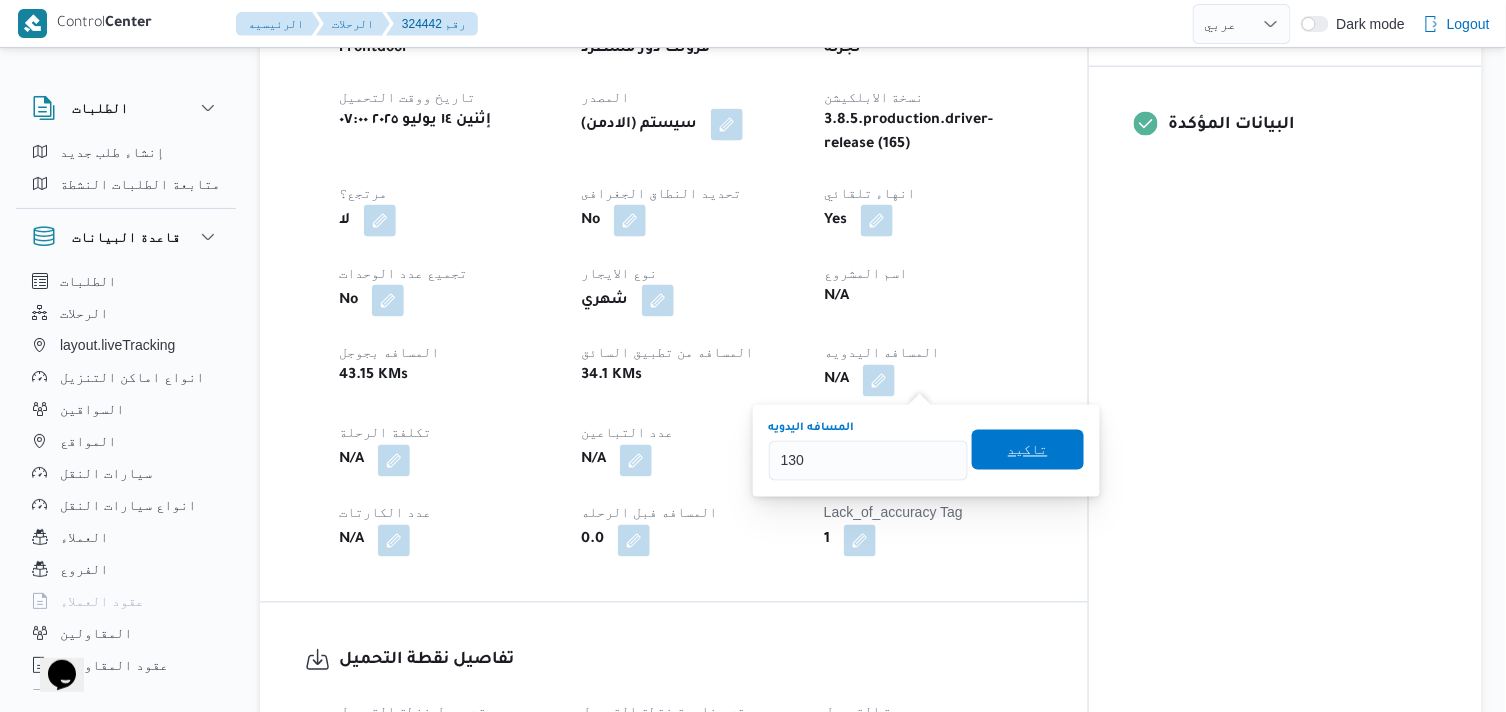 click on "تاكيد" at bounding box center (1028, 450) 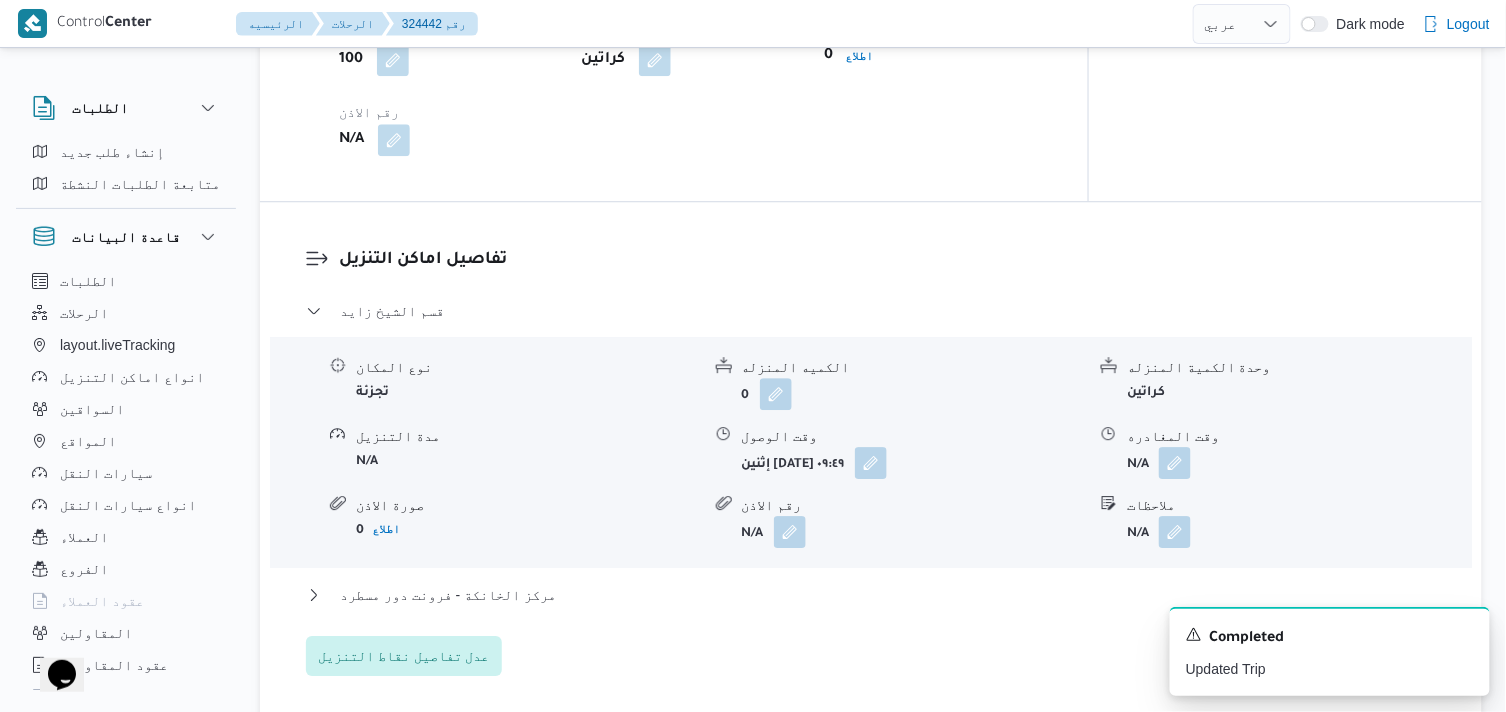 scroll, scrollTop: 1555, scrollLeft: 0, axis: vertical 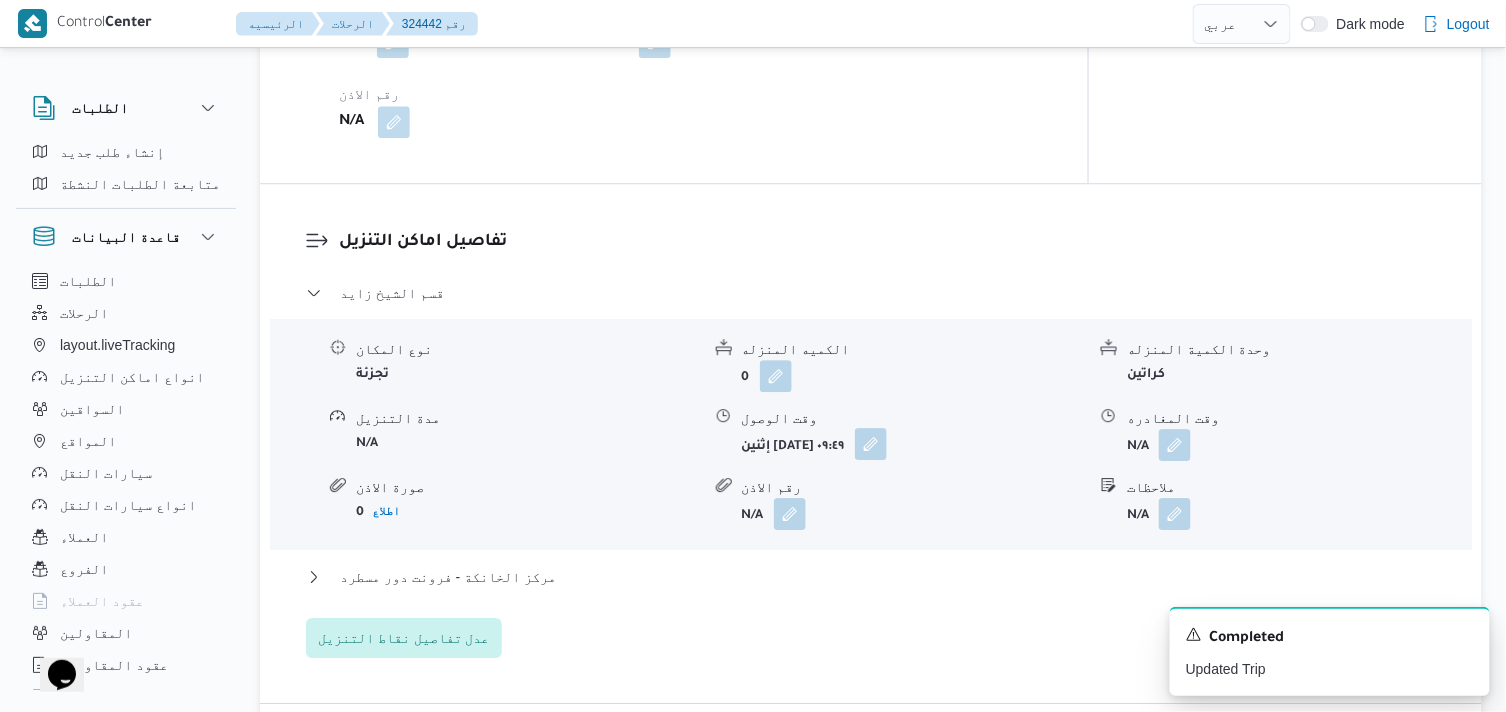 click at bounding box center [871, 444] 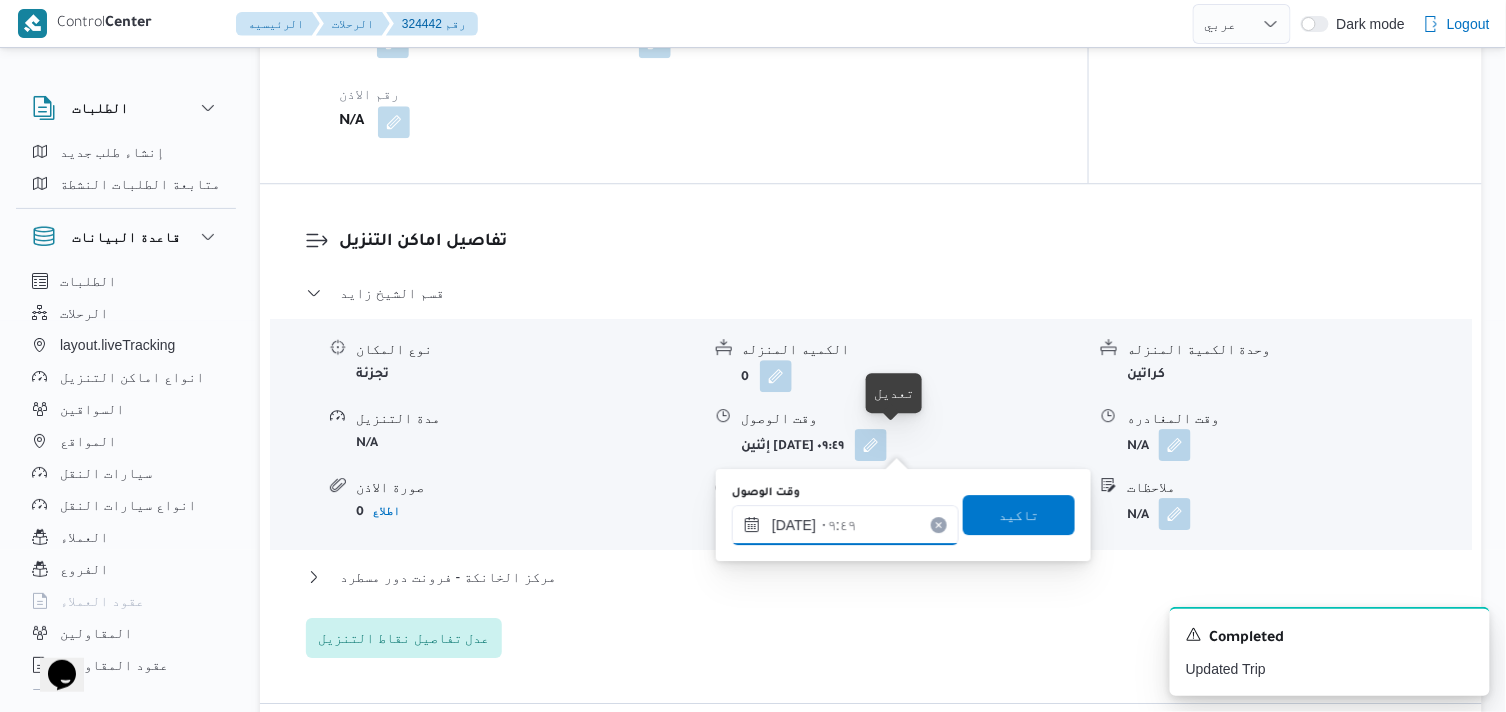 click on "١٤/٠٧/٢٠٢٥ ٠٩:٤٩" at bounding box center (845, 525) 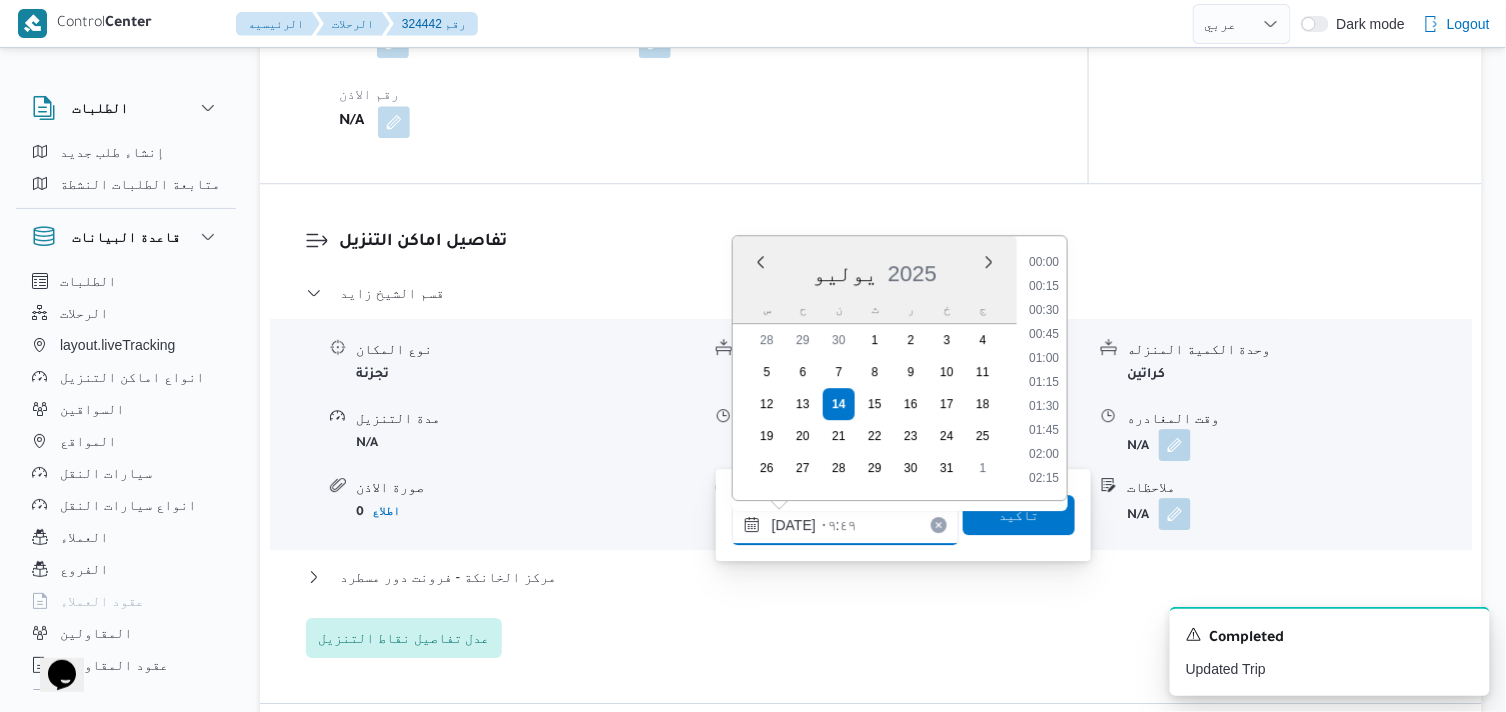scroll, scrollTop: 816, scrollLeft: 0, axis: vertical 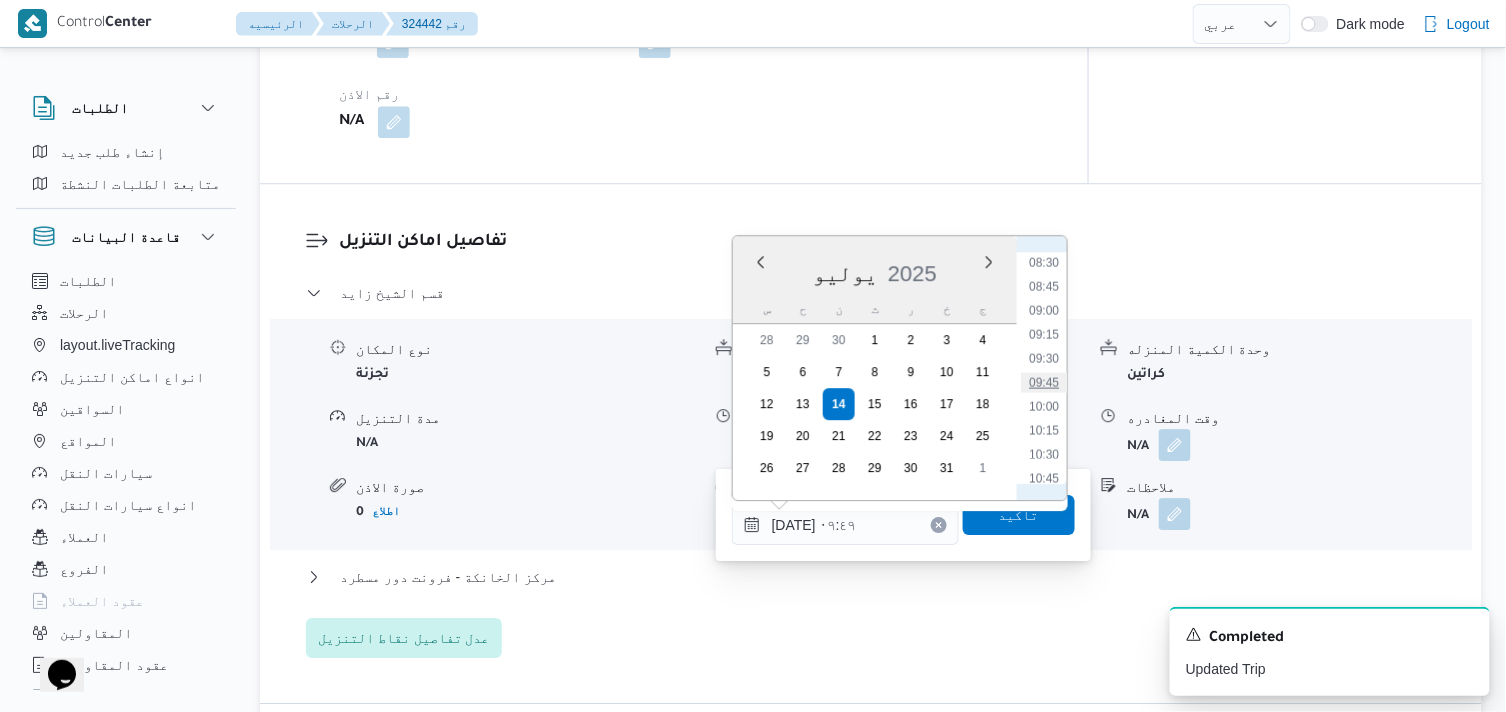 click on "09:45" at bounding box center [1044, 382] 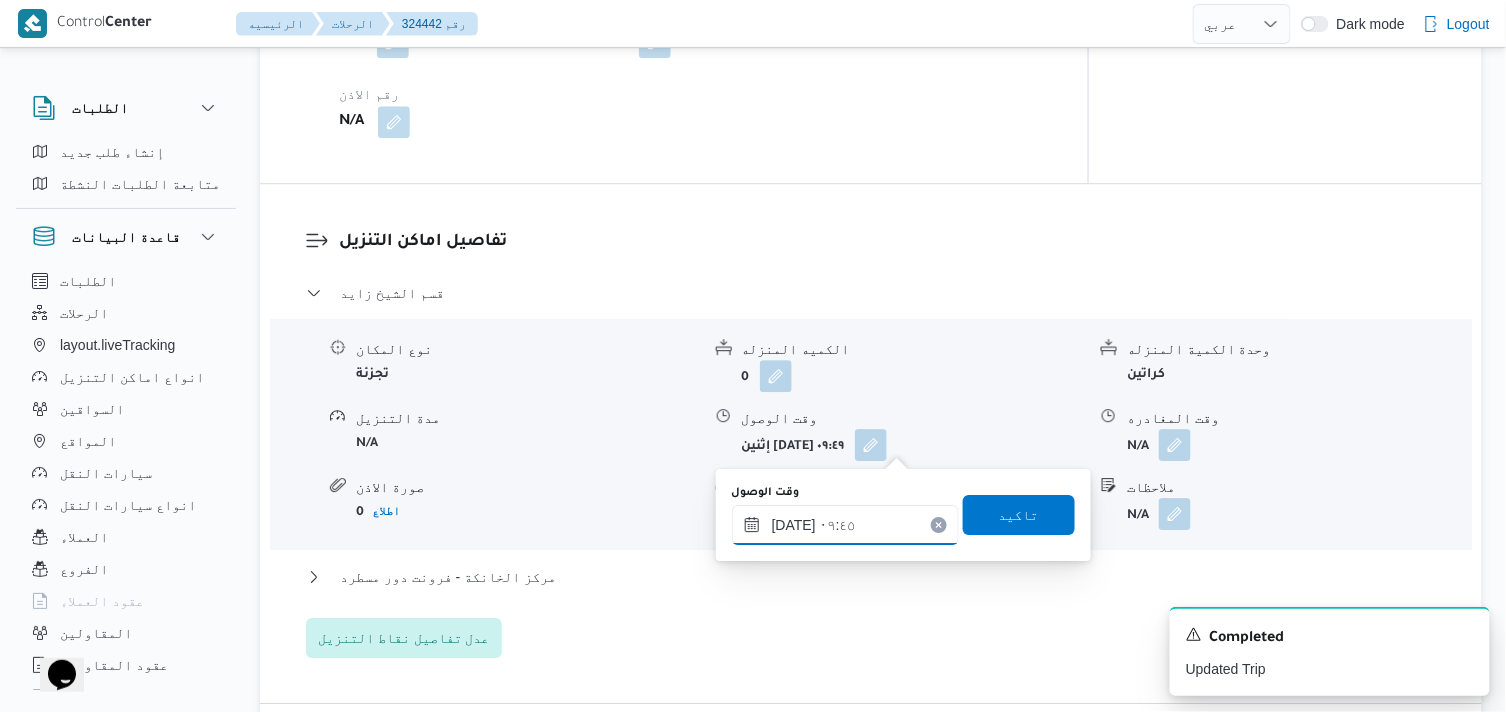 click on "١٤/٠٧/٢٠٢٥ ٠٩:٤٥" at bounding box center [845, 525] 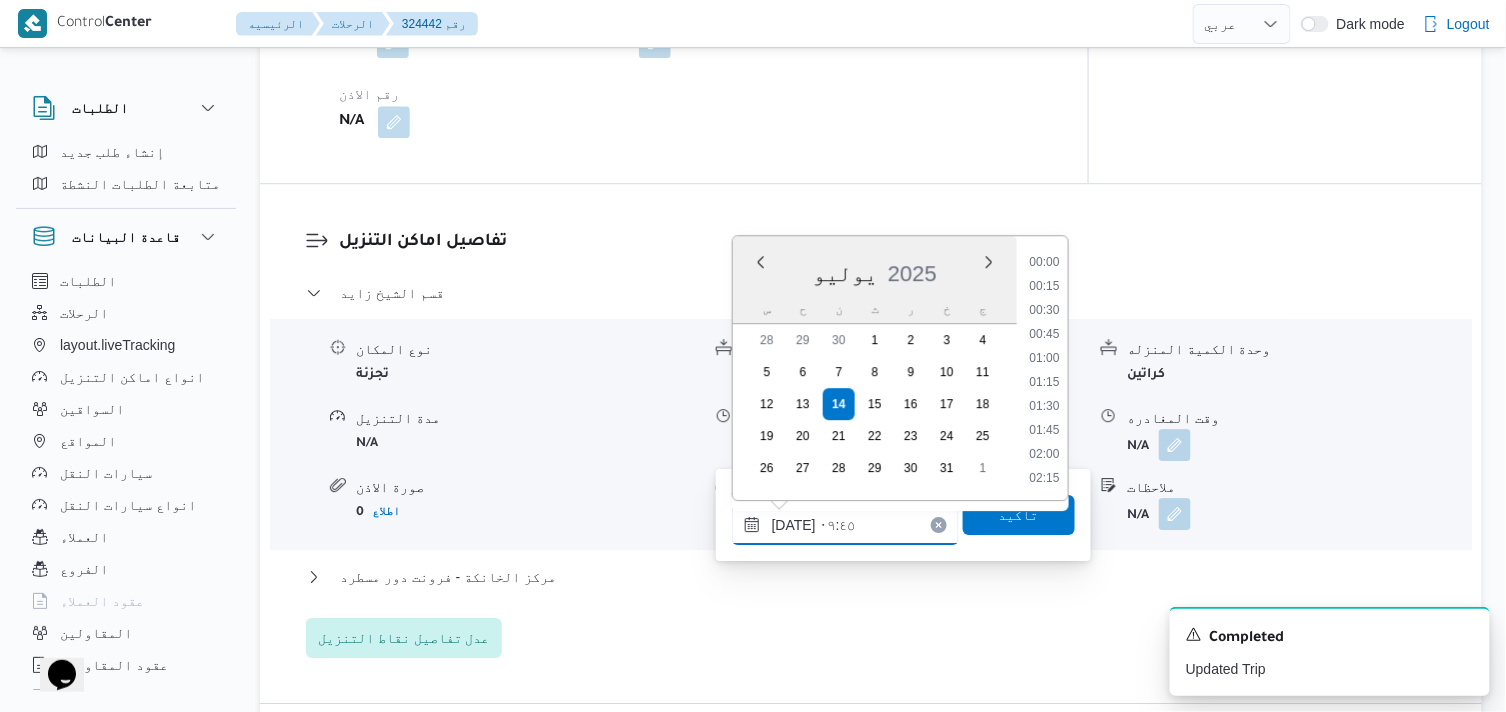 scroll, scrollTop: 816, scrollLeft: 0, axis: vertical 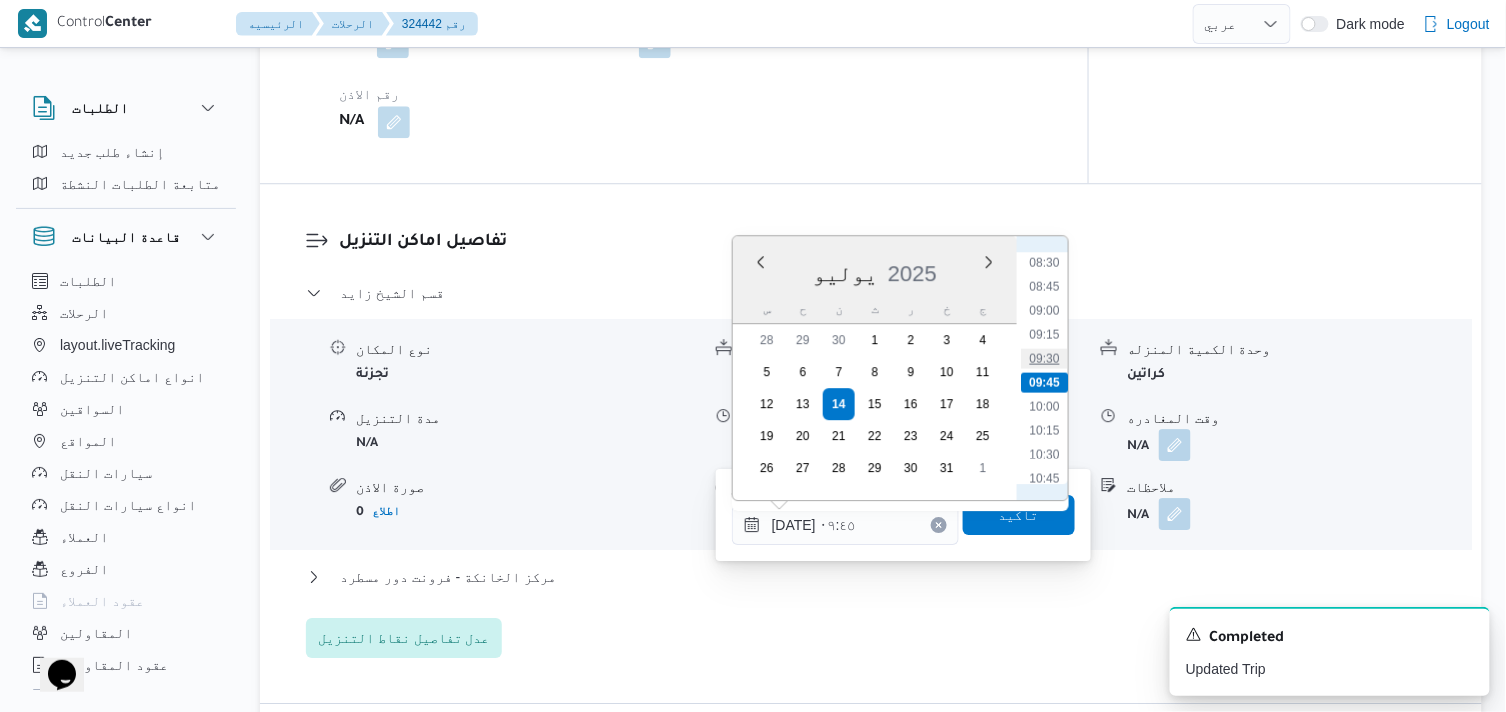 click on "09:30" at bounding box center [1044, 358] 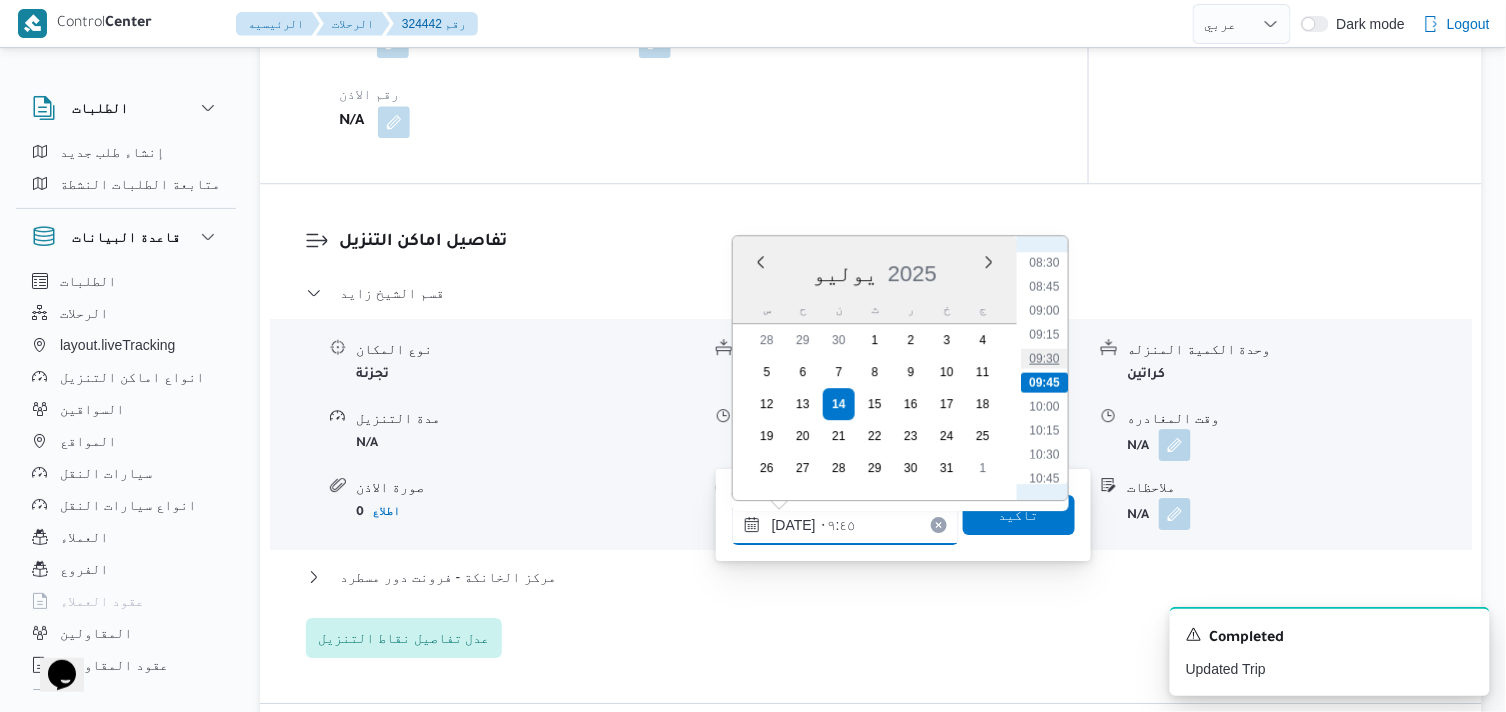 type on "١٤/٠٧/٢٠٢٥ ٠٩:٣٠" 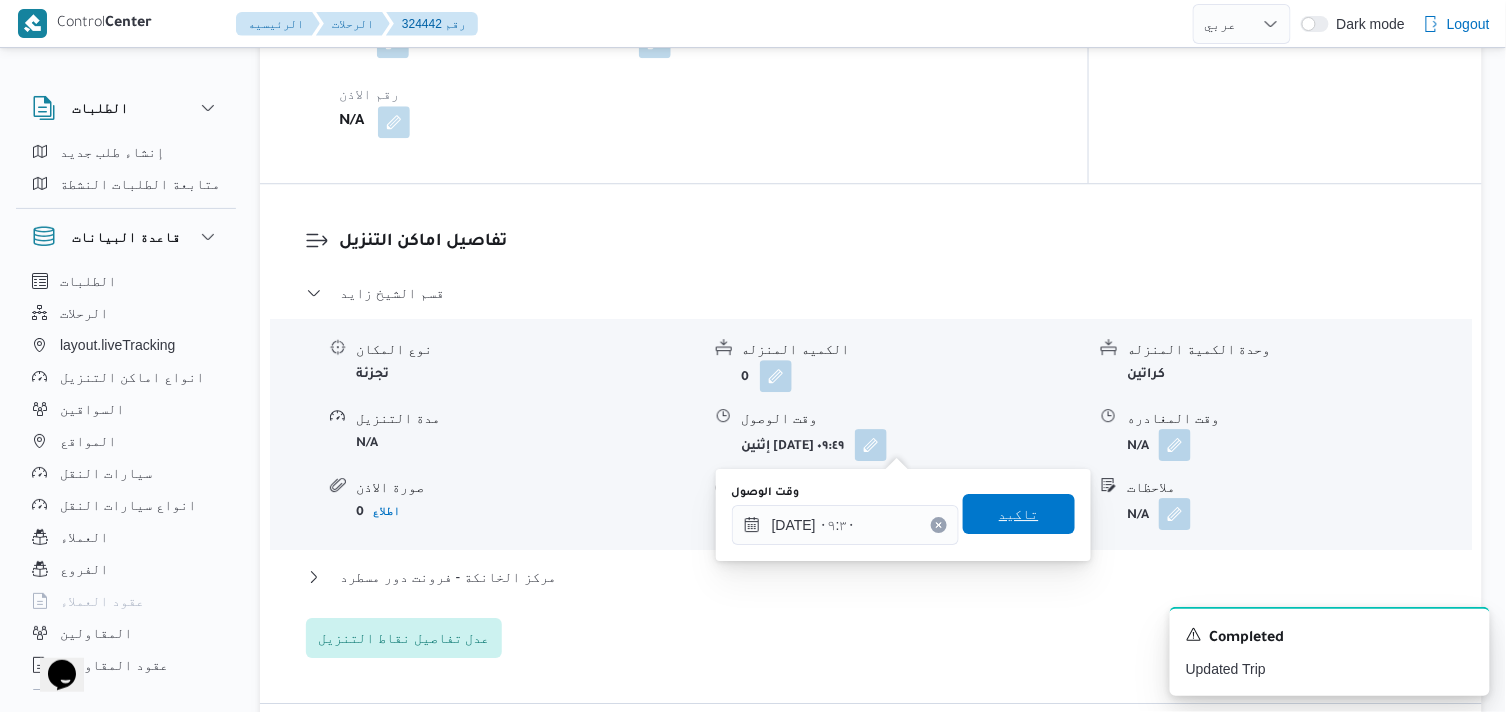 click on "تاكيد" at bounding box center (1019, 514) 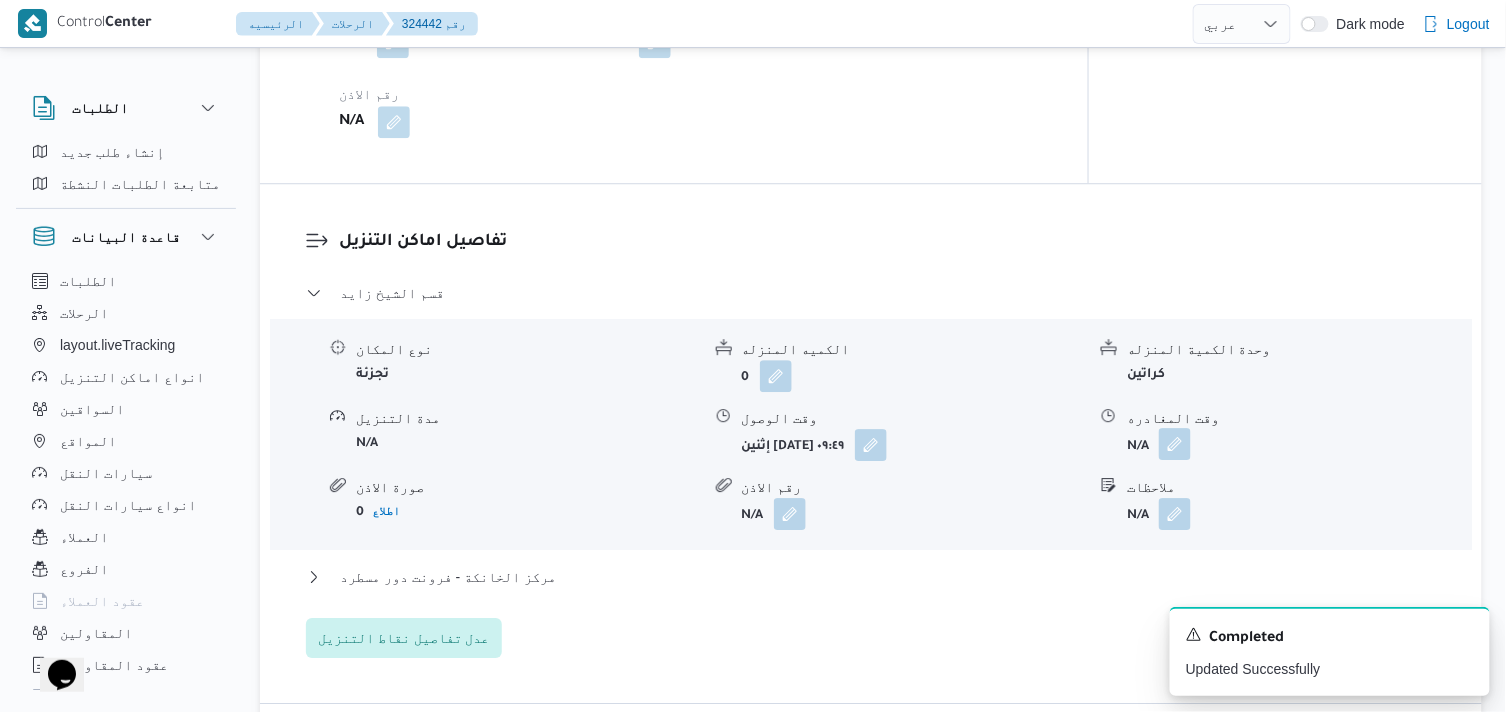 click at bounding box center [1175, 444] 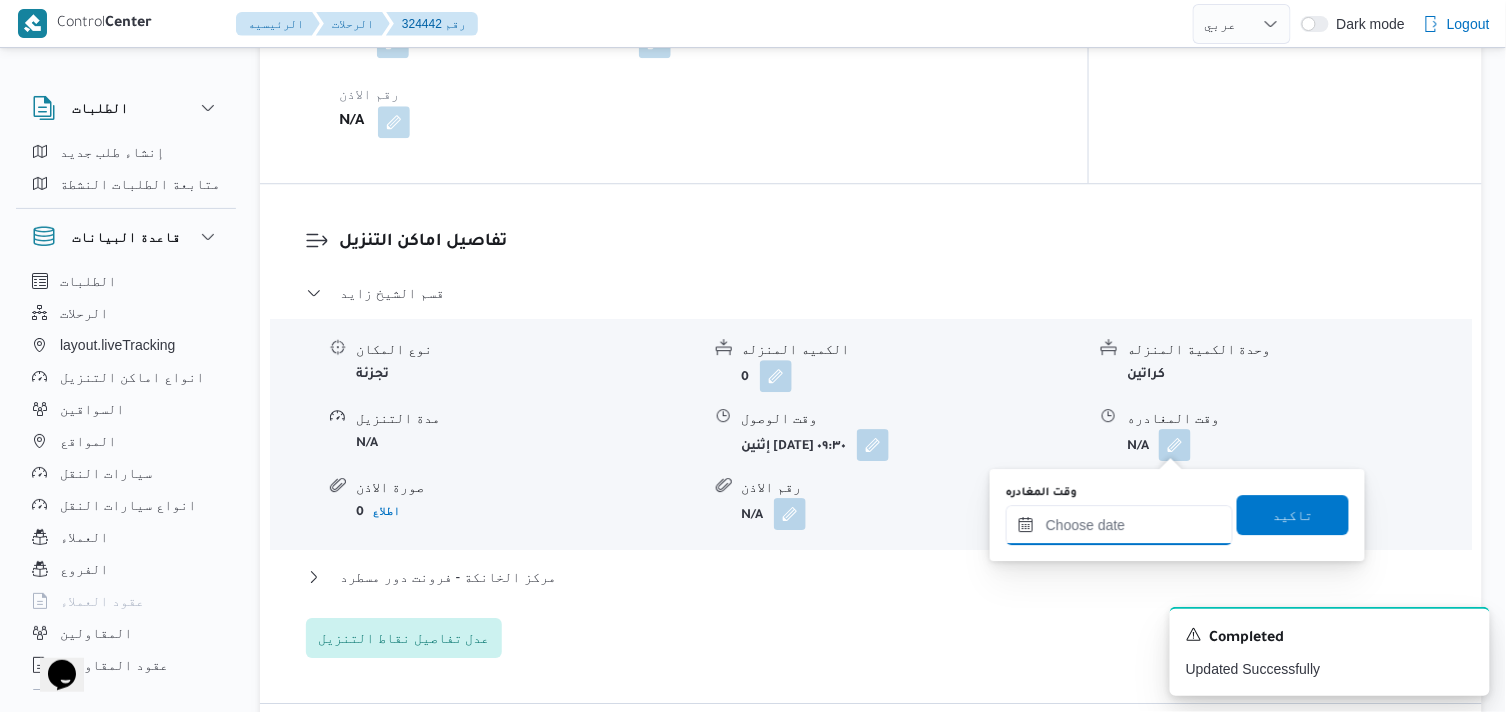 click on "وقت المغادره" at bounding box center (1119, 525) 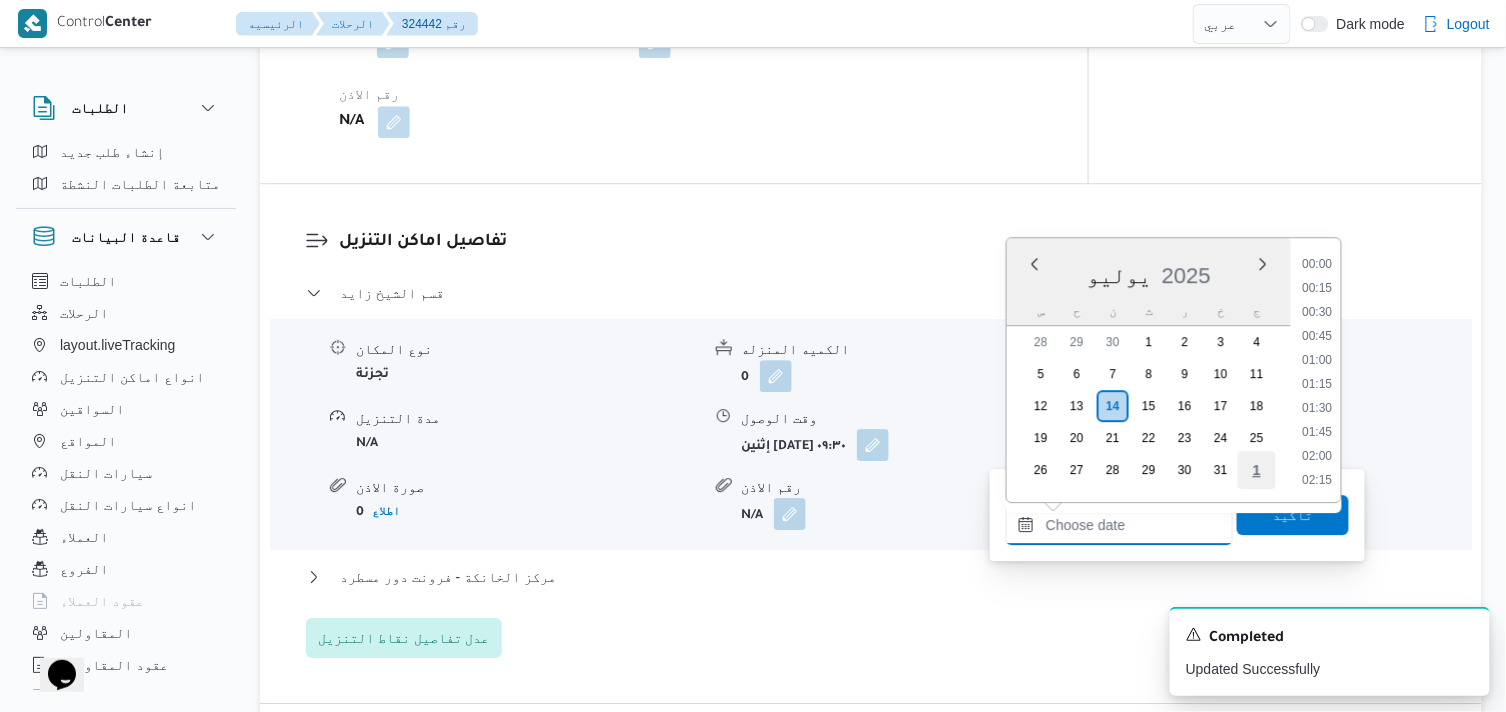 scroll, scrollTop: 1655, scrollLeft: 0, axis: vertical 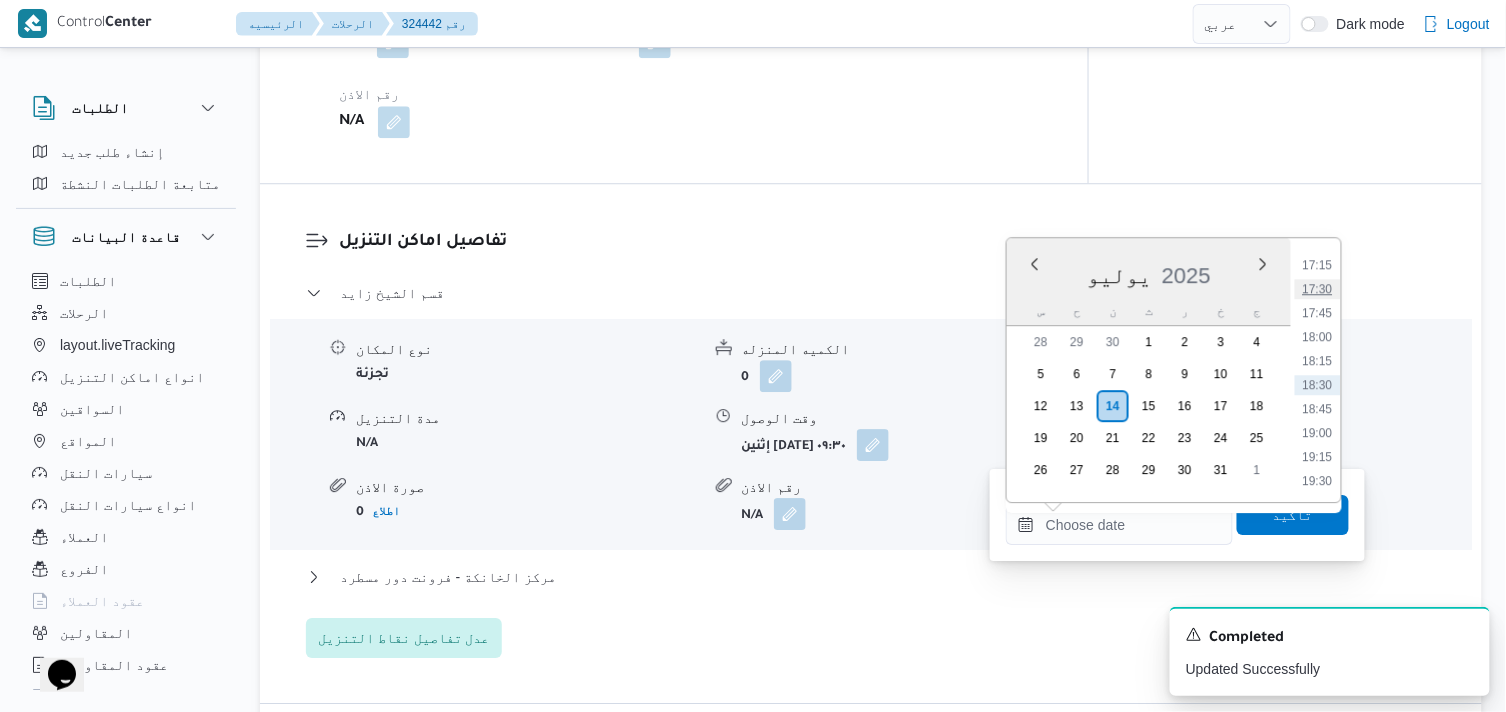 click on "17:30" at bounding box center (1318, 289) 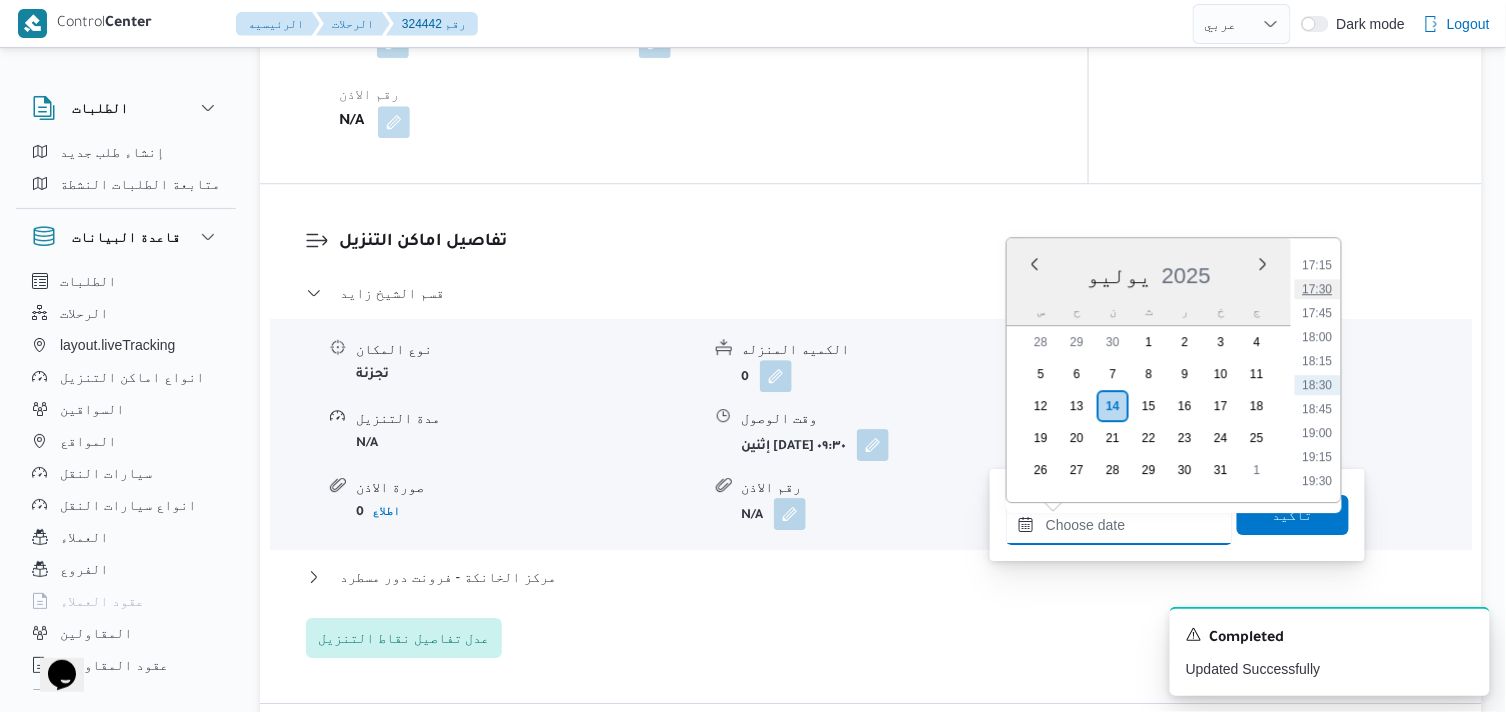 type on "١٤/٠٧/٢٠٢٥ ١٧:٣٠" 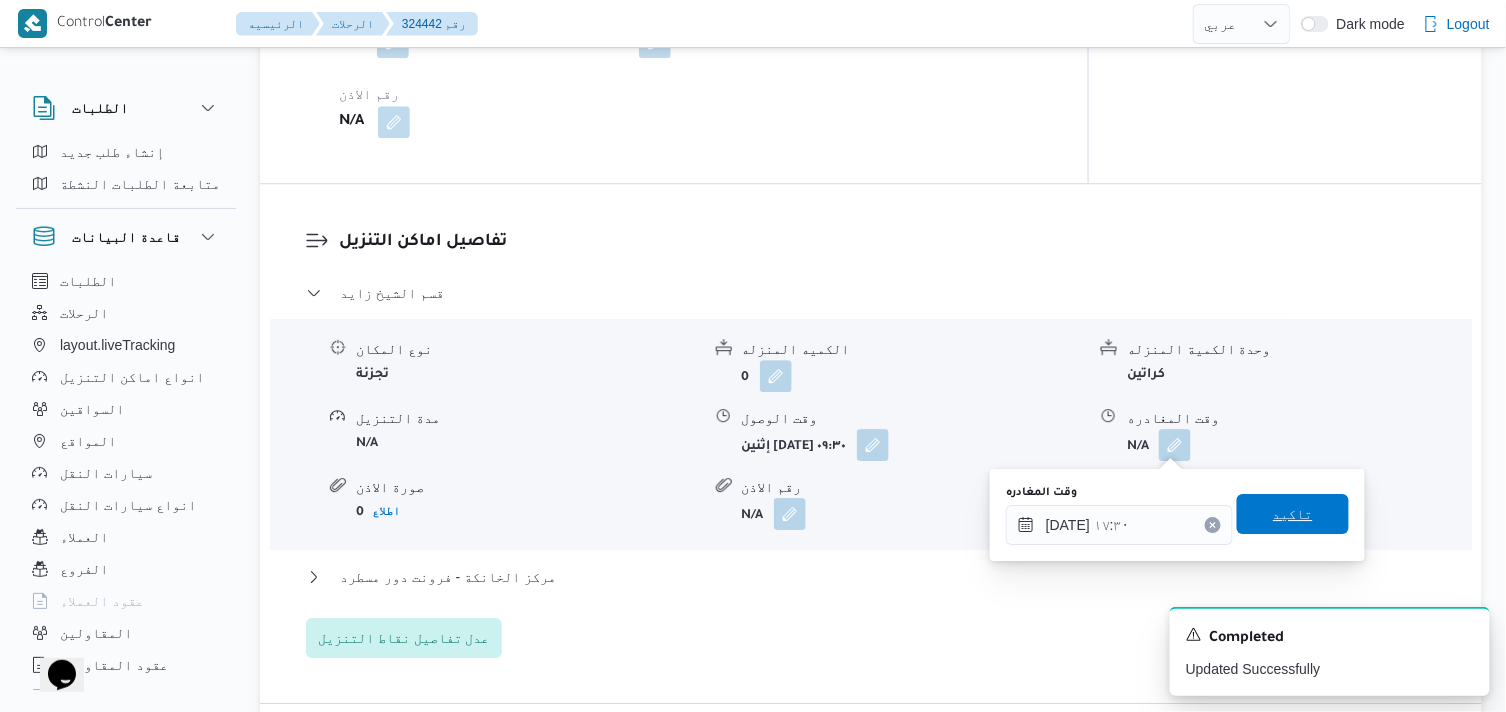 drag, startPoint x: 1295, startPoint y: 528, endPoint x: 1265, endPoint y: 531, distance: 30.149628 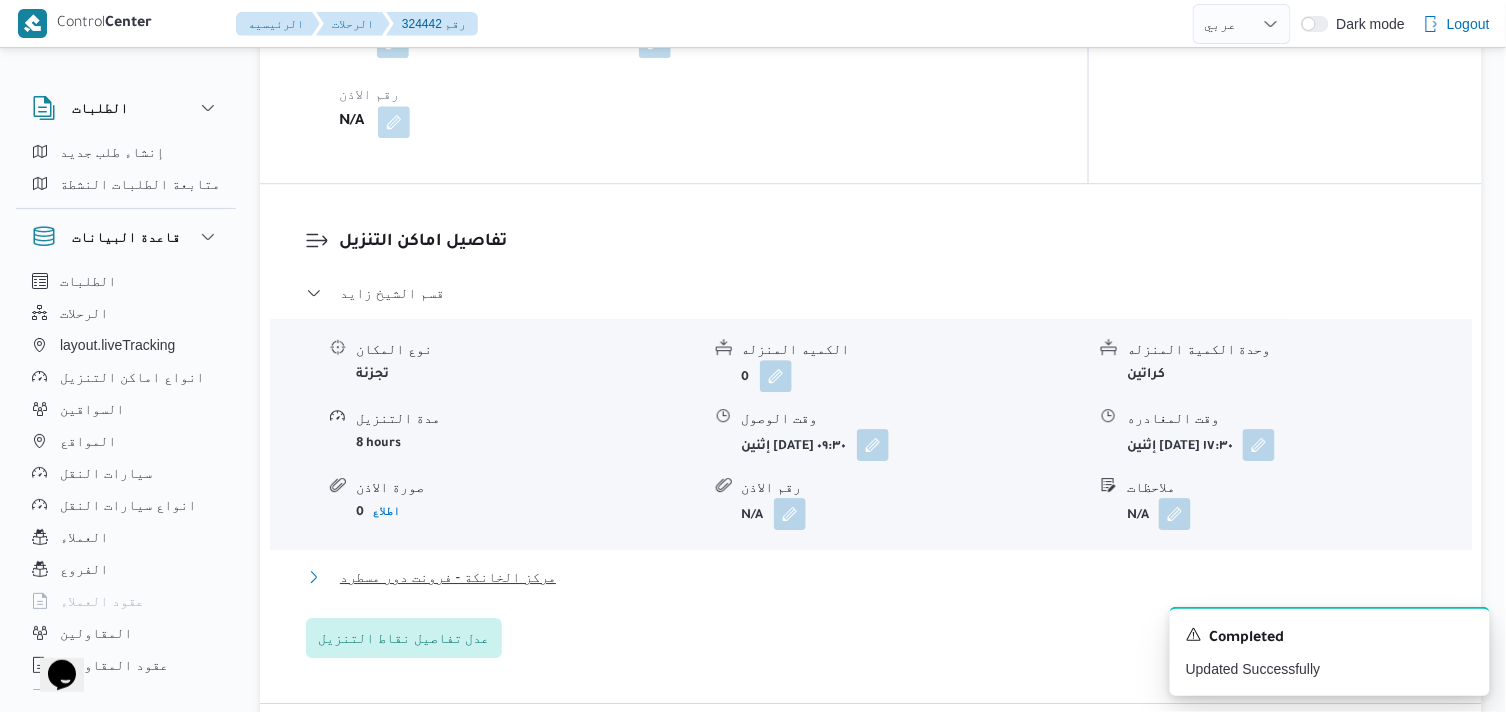 click on "مركز الخانكة -
فرونت دور مسطرد" at bounding box center [448, 577] 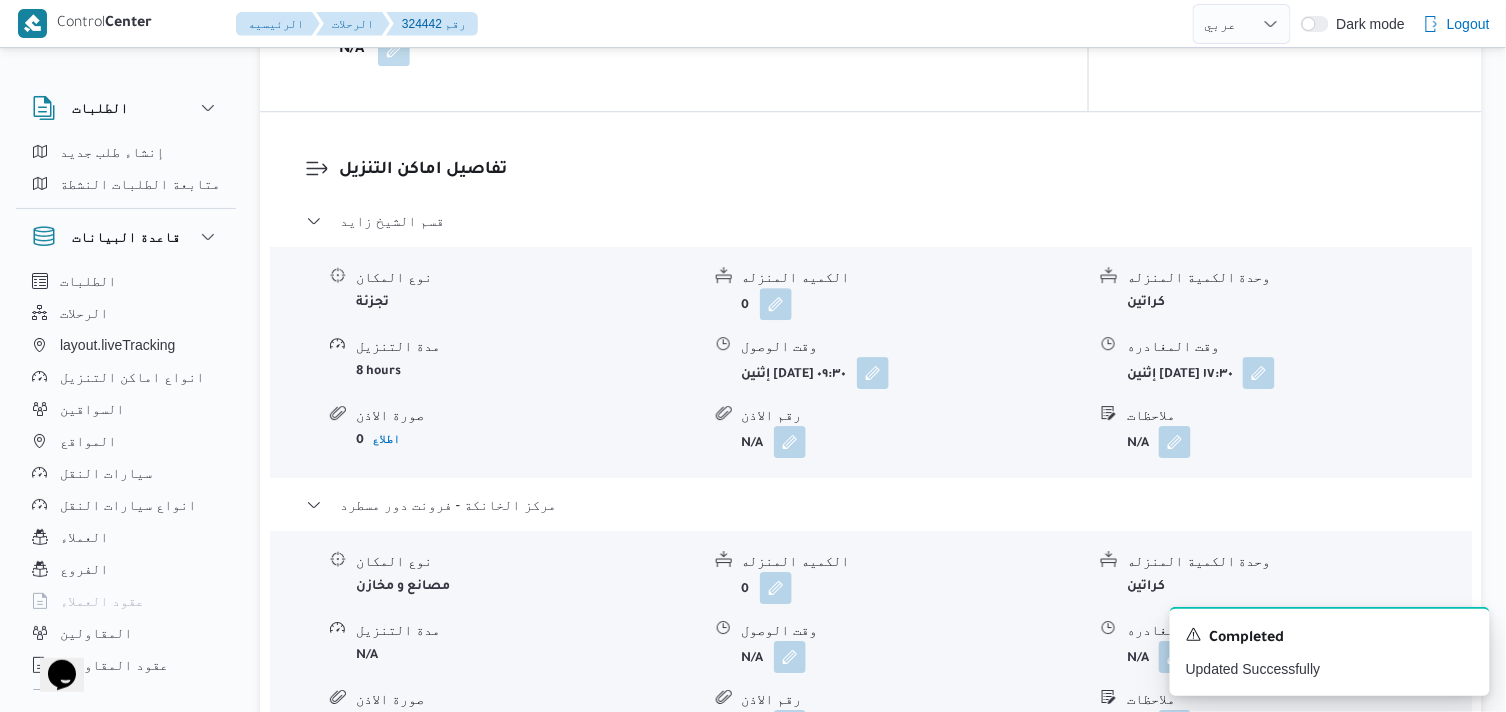 scroll, scrollTop: 1666, scrollLeft: 0, axis: vertical 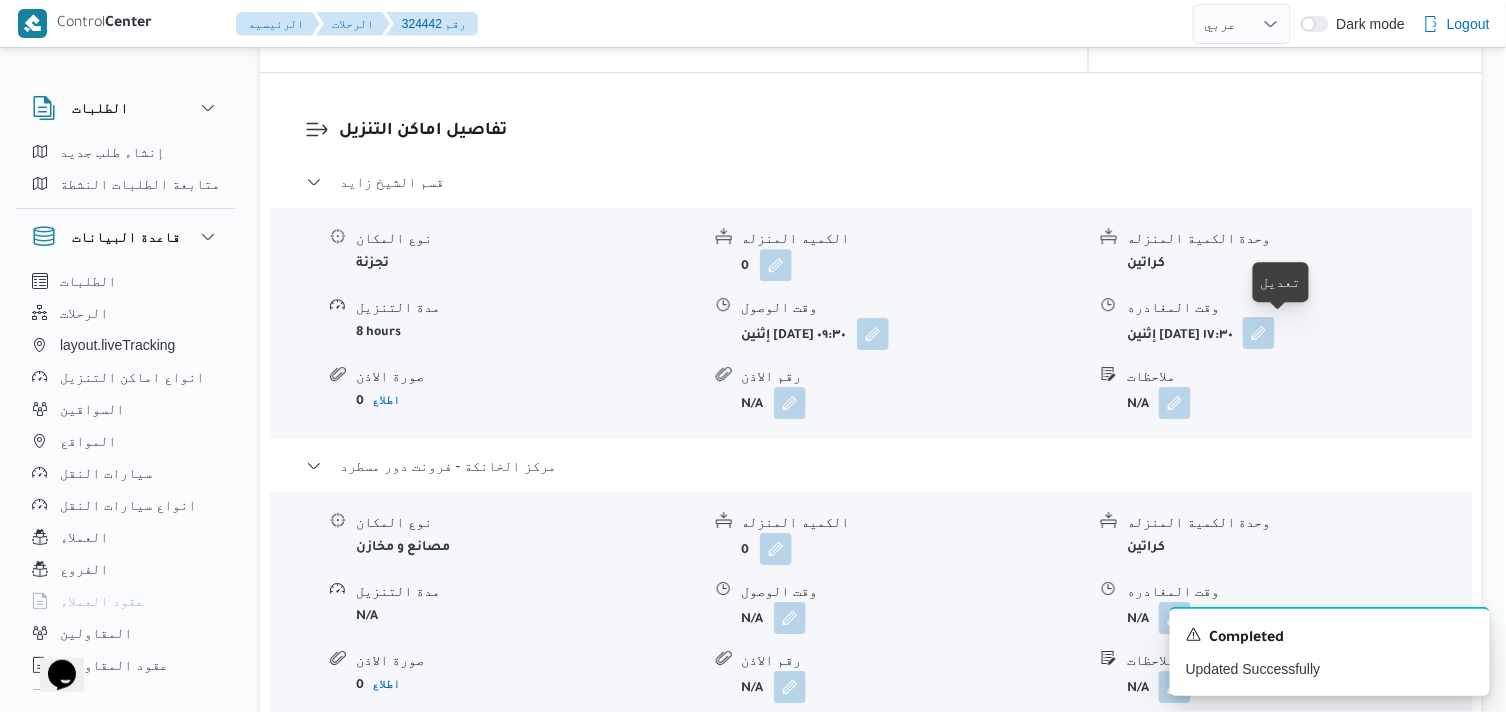 click at bounding box center (1259, 333) 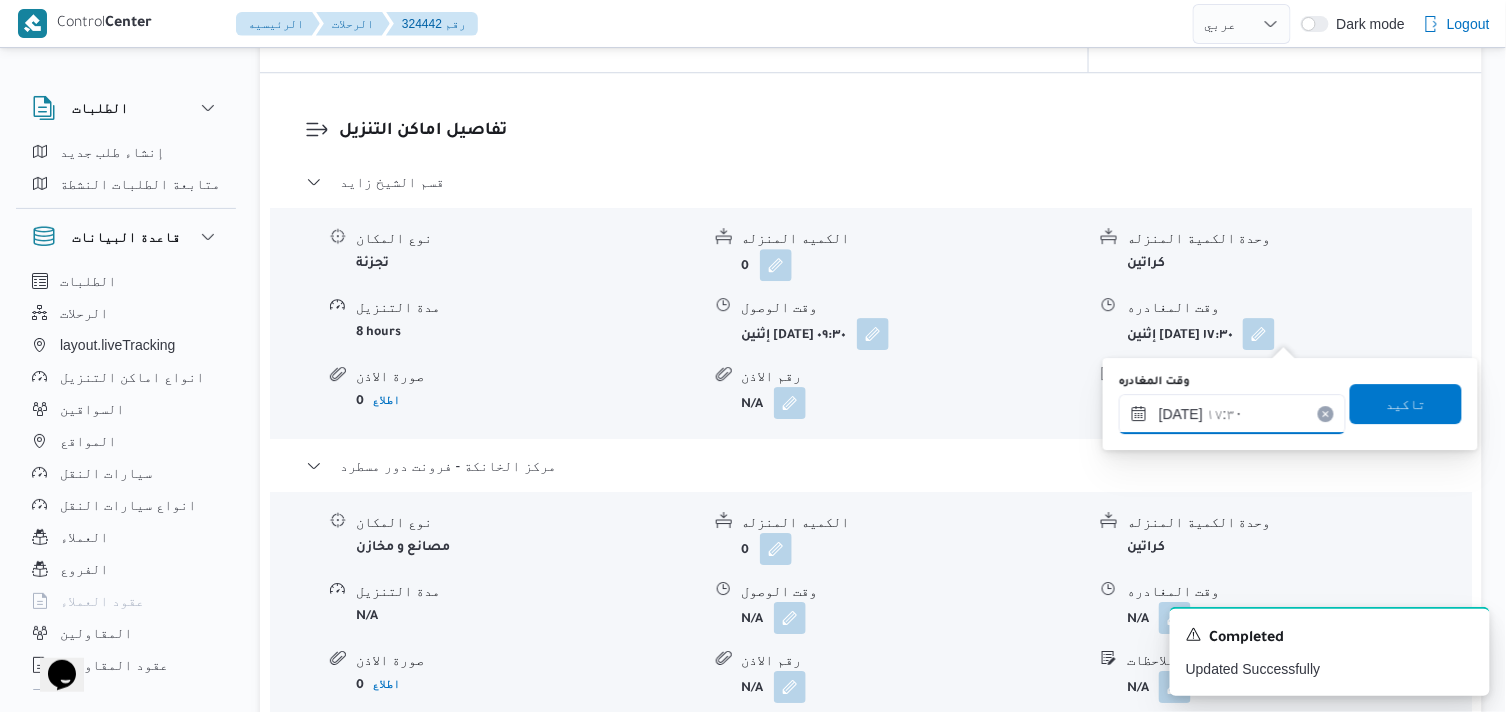 click on "١٤/٠٧/٢٠٢٥ ١٧:٣٠" at bounding box center (1232, 414) 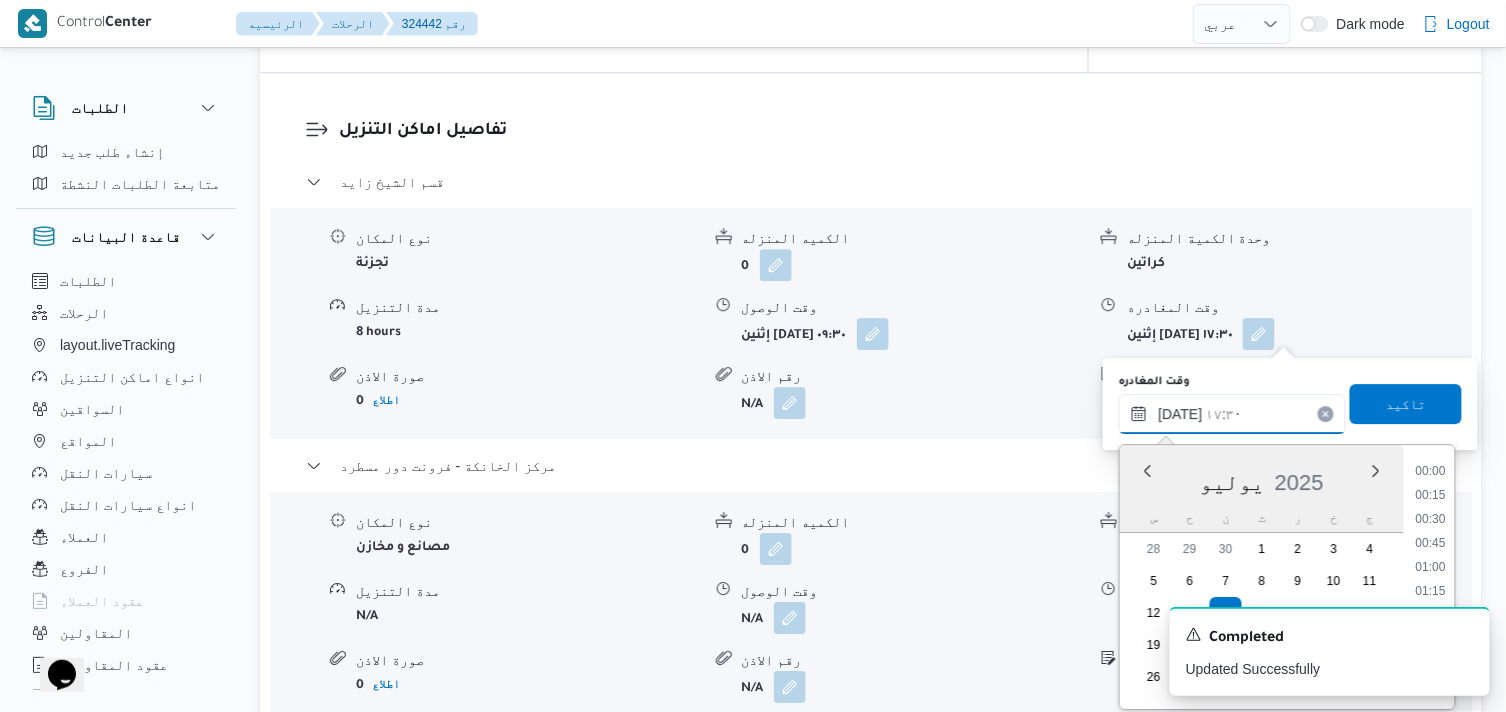scroll, scrollTop: 1560, scrollLeft: 0, axis: vertical 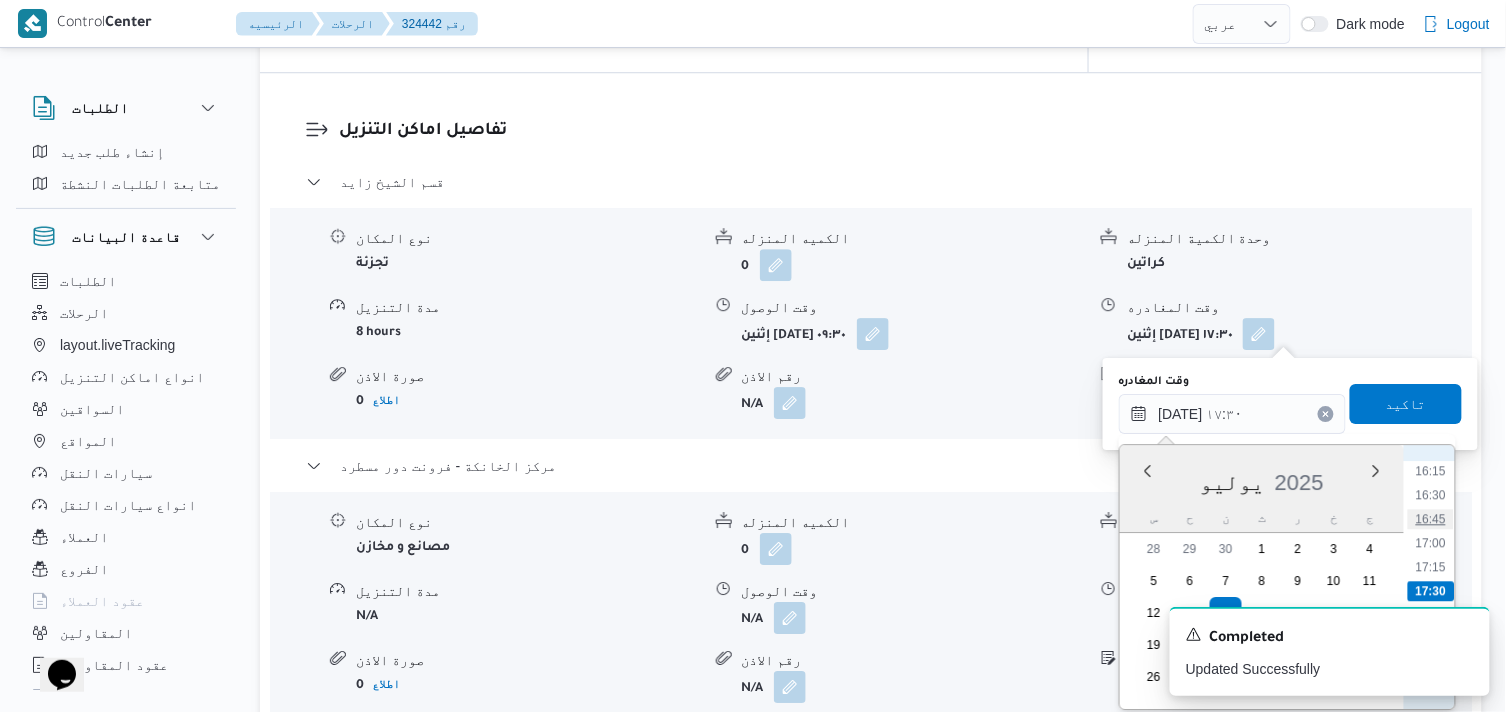 click on "16:45" at bounding box center (1431, 519) 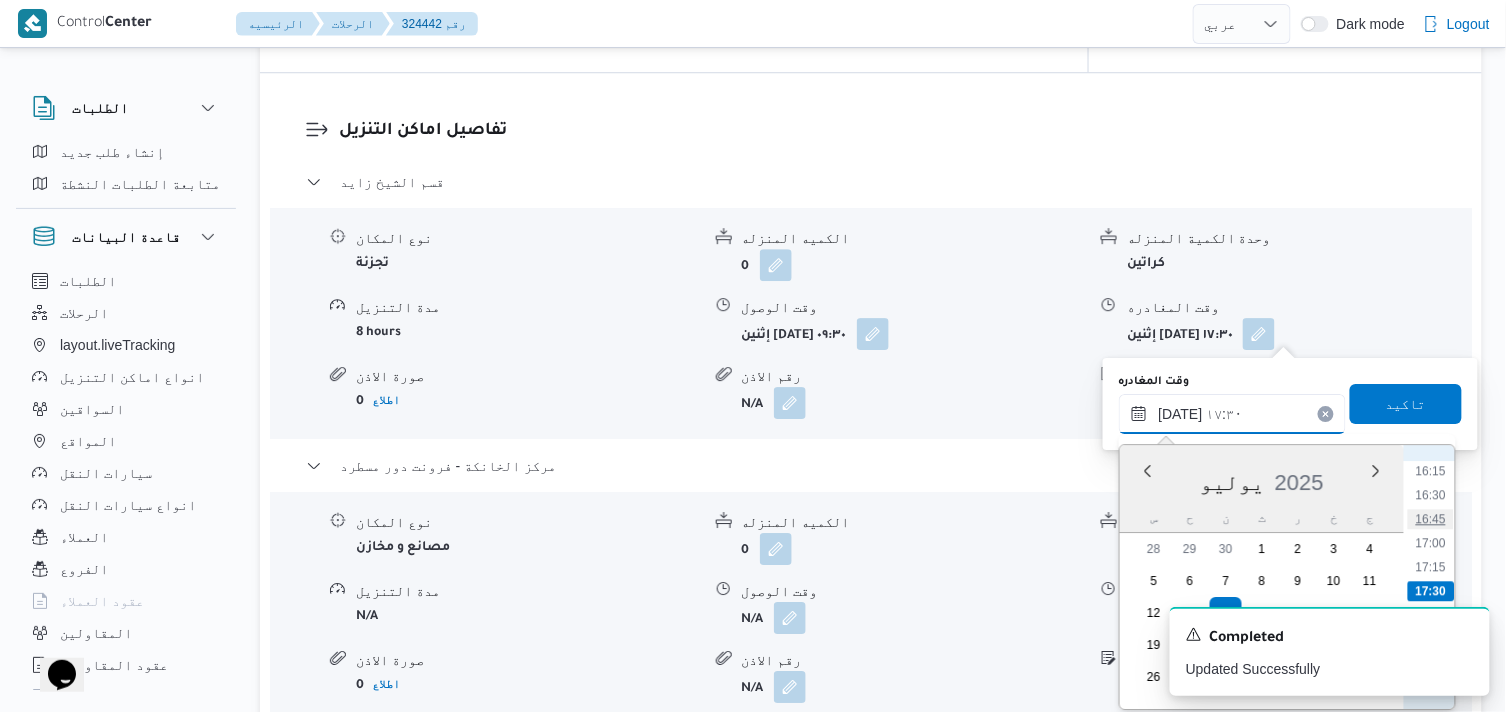 type on "١٤/٠٧/٢٠٢٥ ١٦:٤٥" 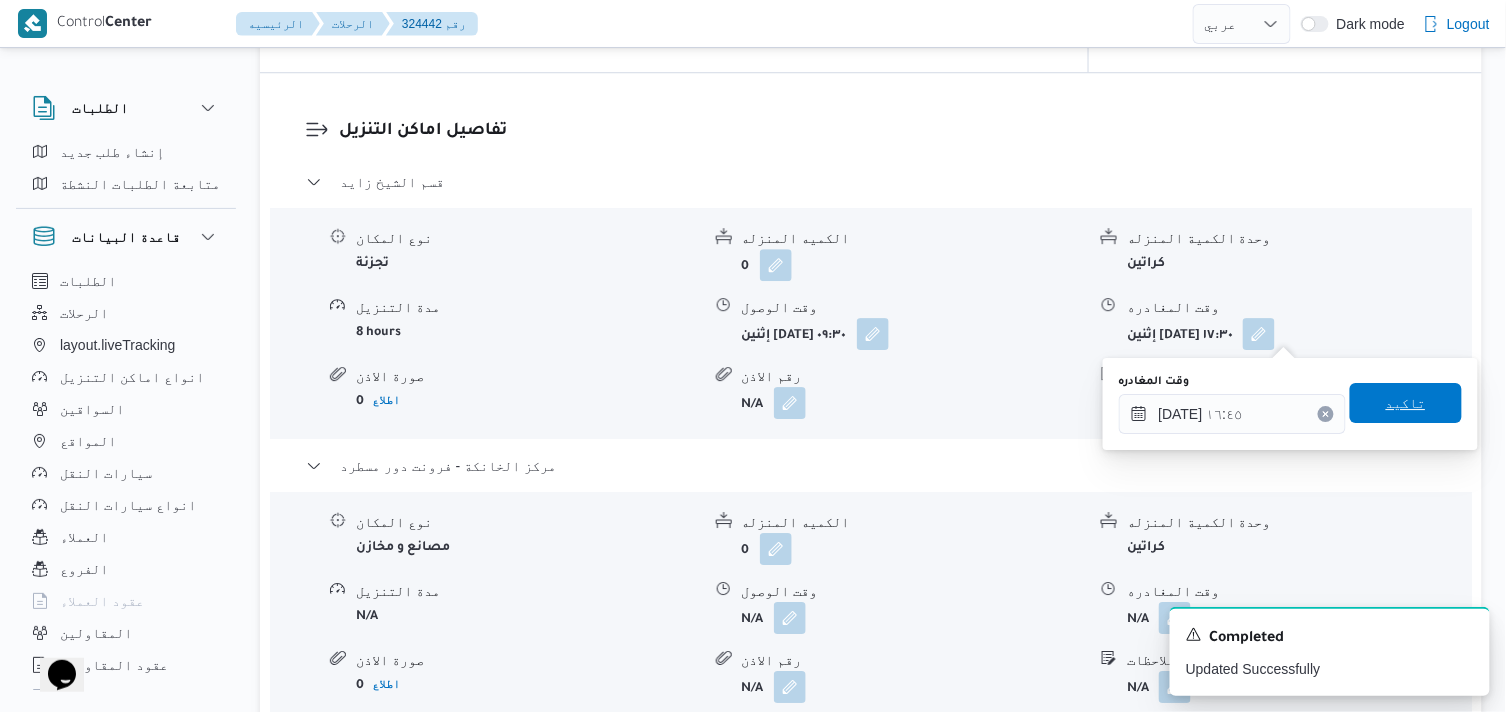 click on "تاكيد" at bounding box center [1406, 403] 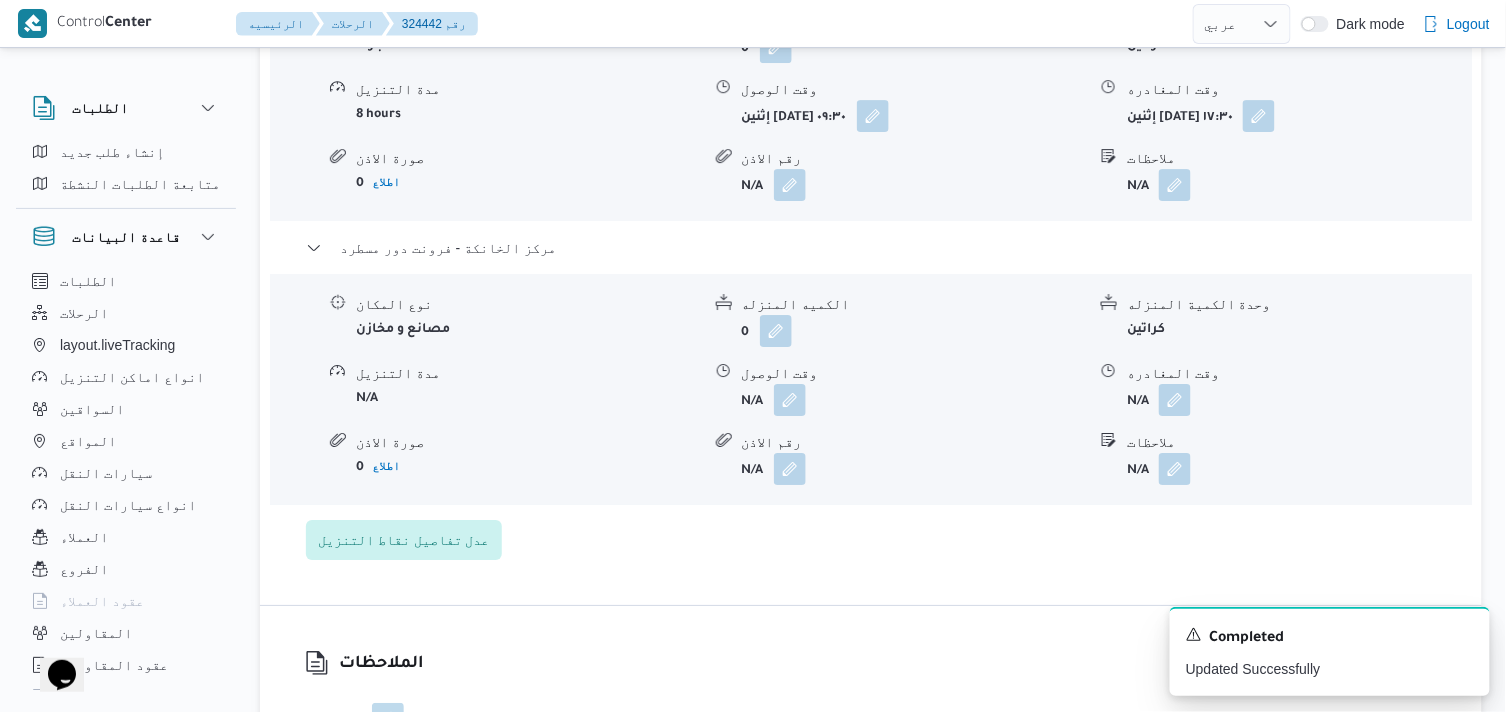 scroll, scrollTop: 1888, scrollLeft: 0, axis: vertical 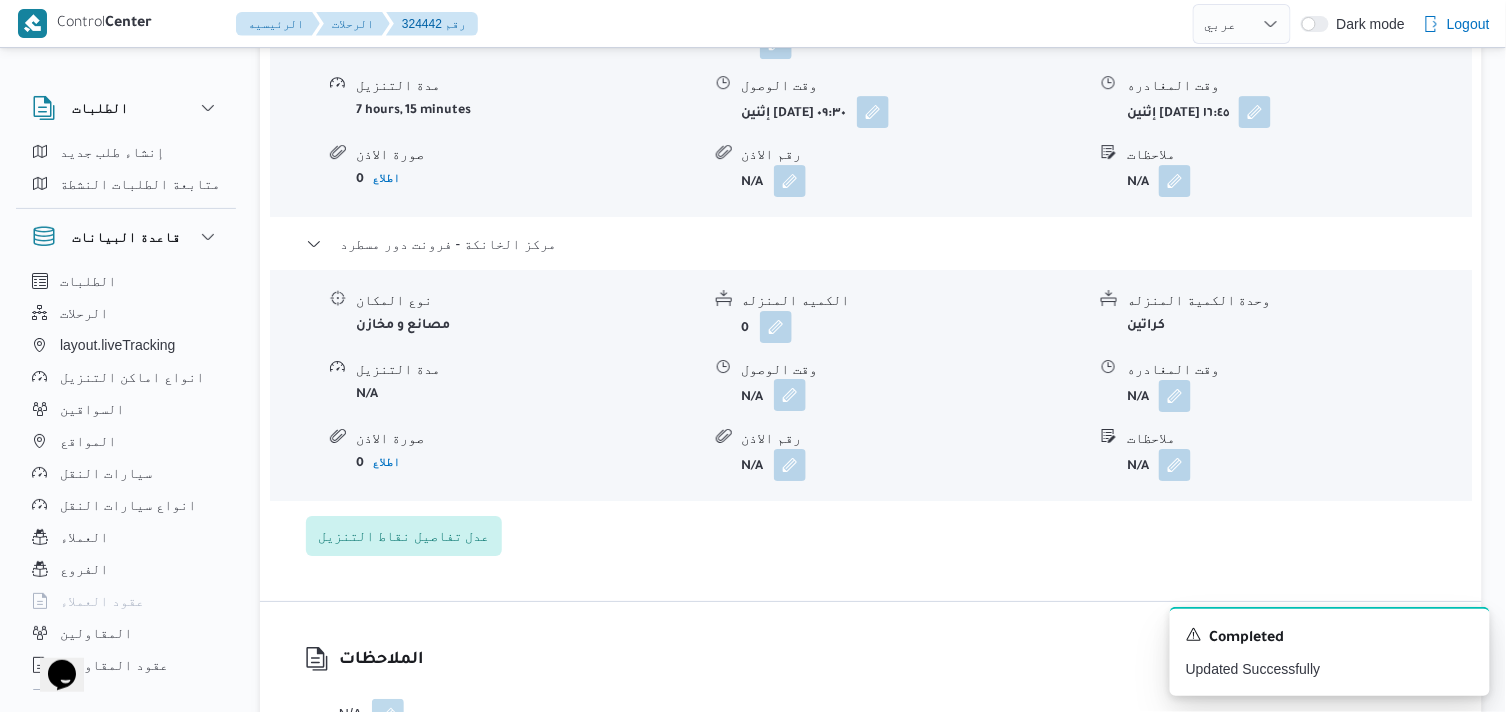click at bounding box center (790, 395) 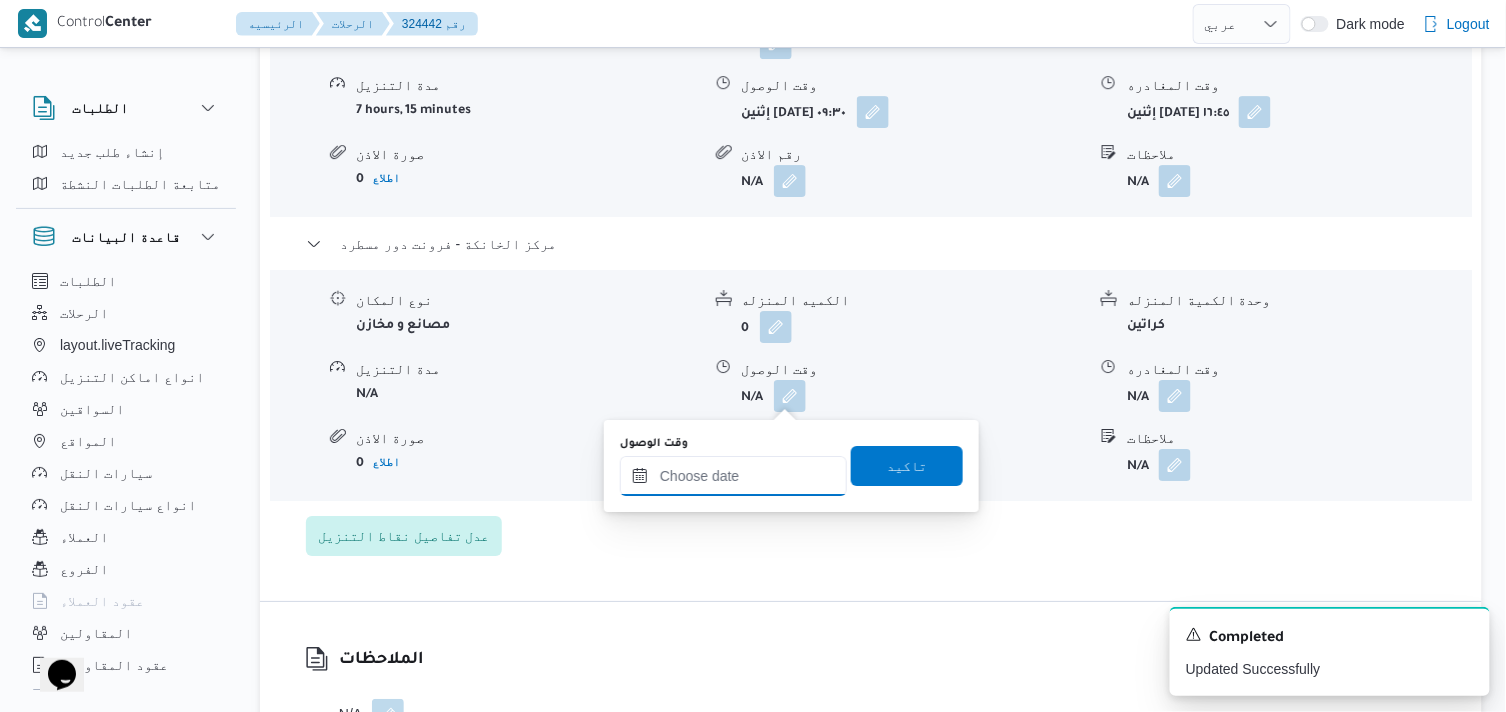 click on "وقت الوصول" at bounding box center (733, 476) 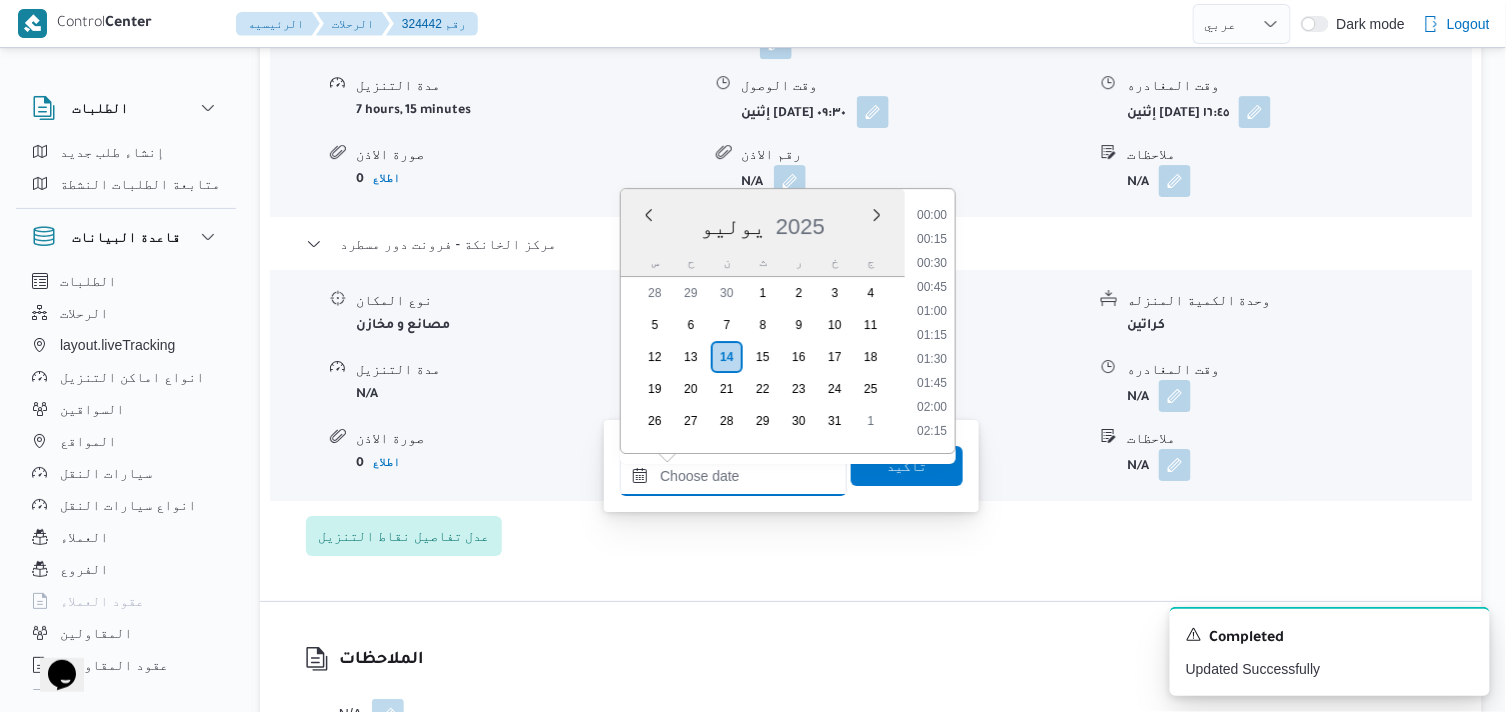 scroll, scrollTop: 1655, scrollLeft: 0, axis: vertical 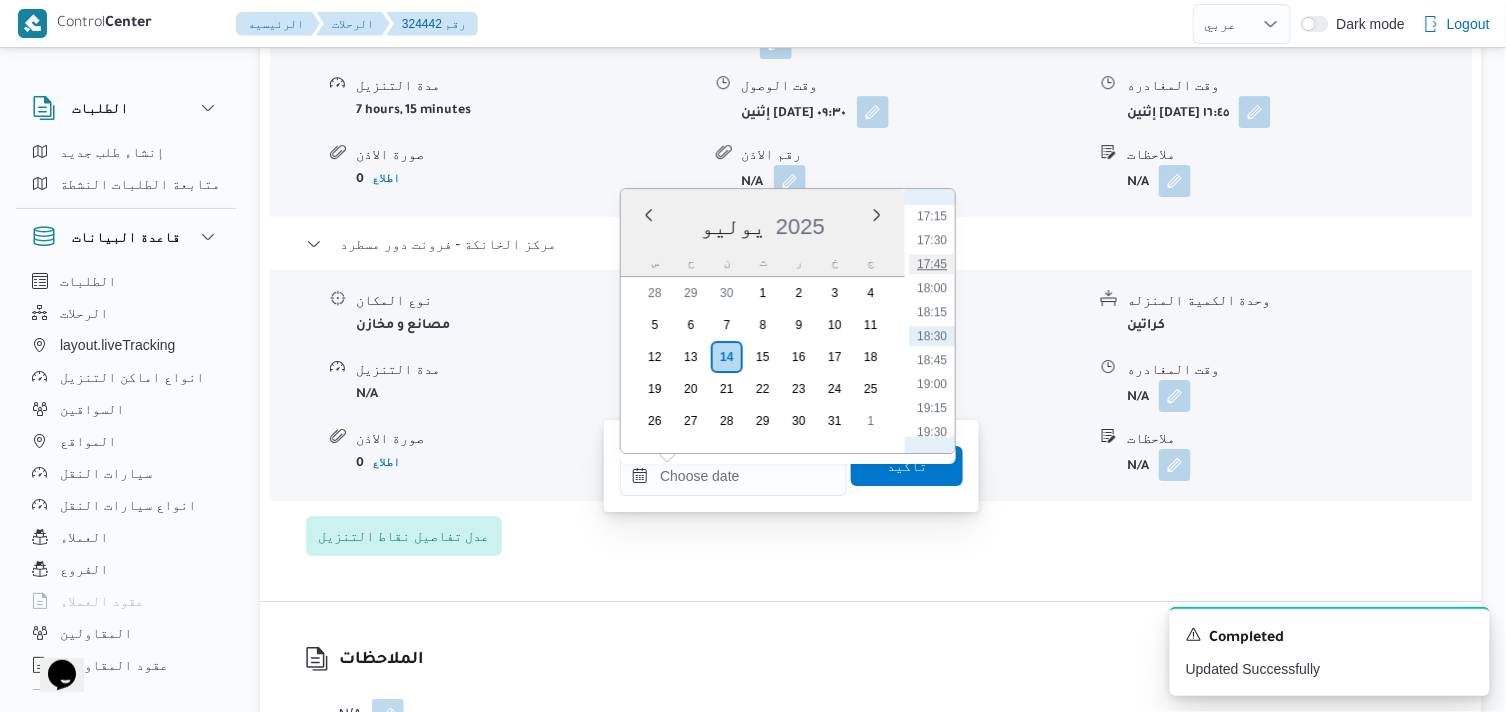 click on "17:45" at bounding box center (932, 264) 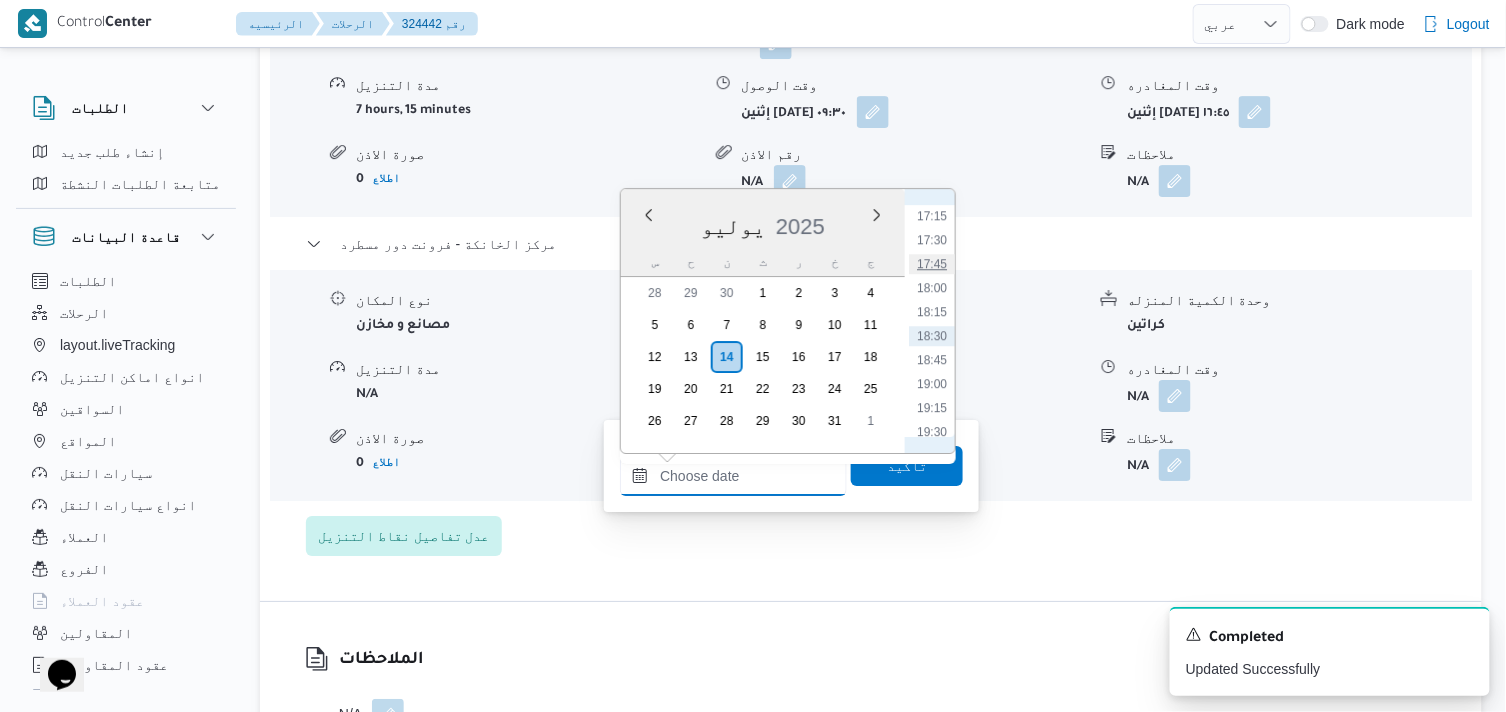 type on "١٤/٠٧/٢٠٢٥ ١٧:٤٥" 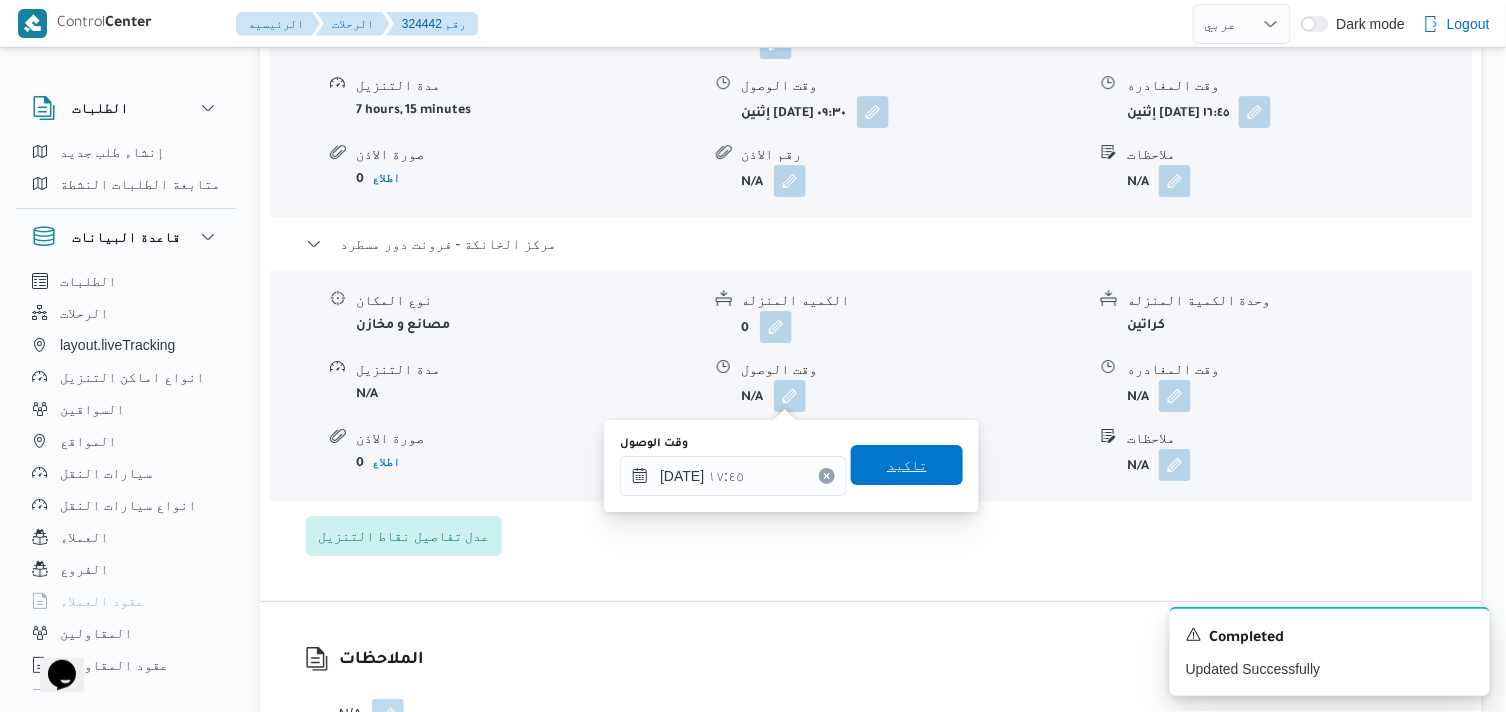 click on "تاكيد" at bounding box center (907, 465) 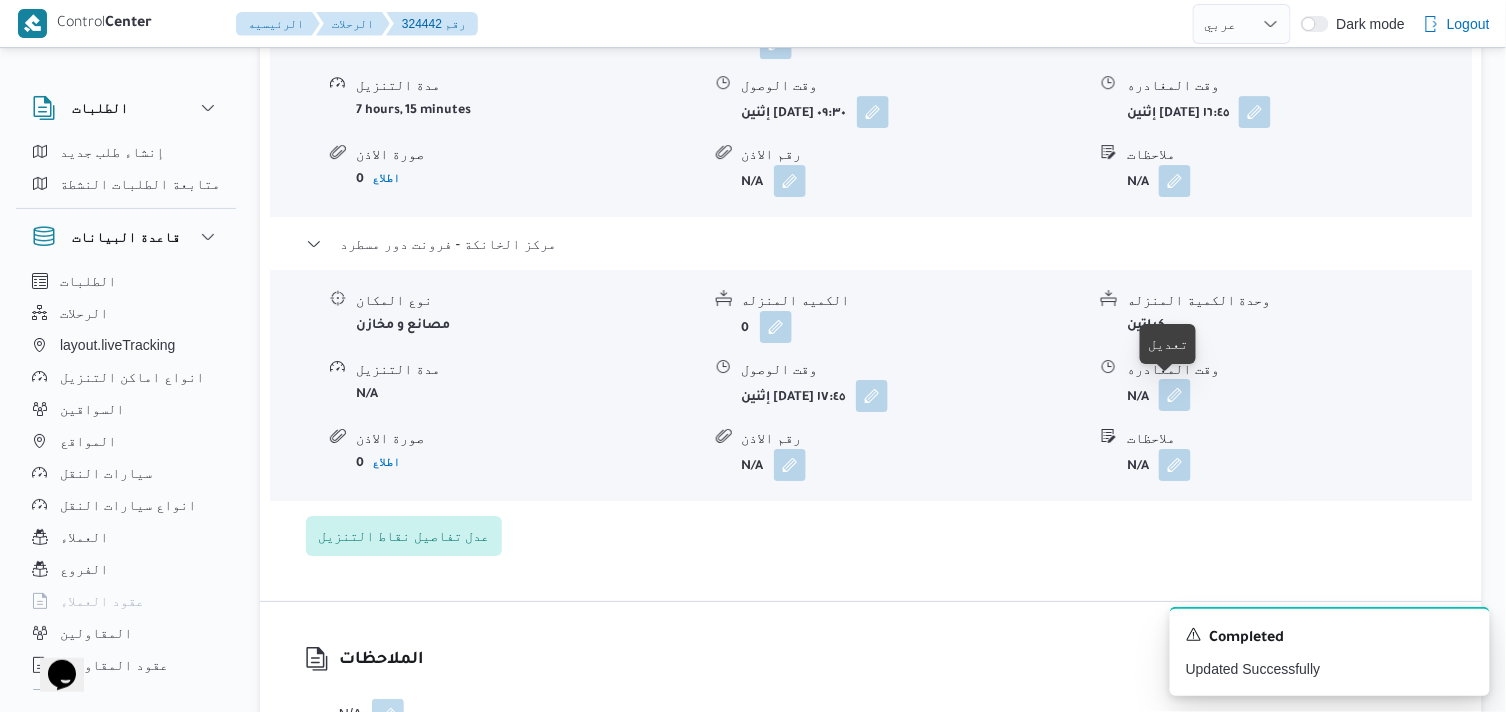 drag, startPoint x: 1178, startPoint y: 388, endPoint x: 1171, endPoint y: 410, distance: 23.086792 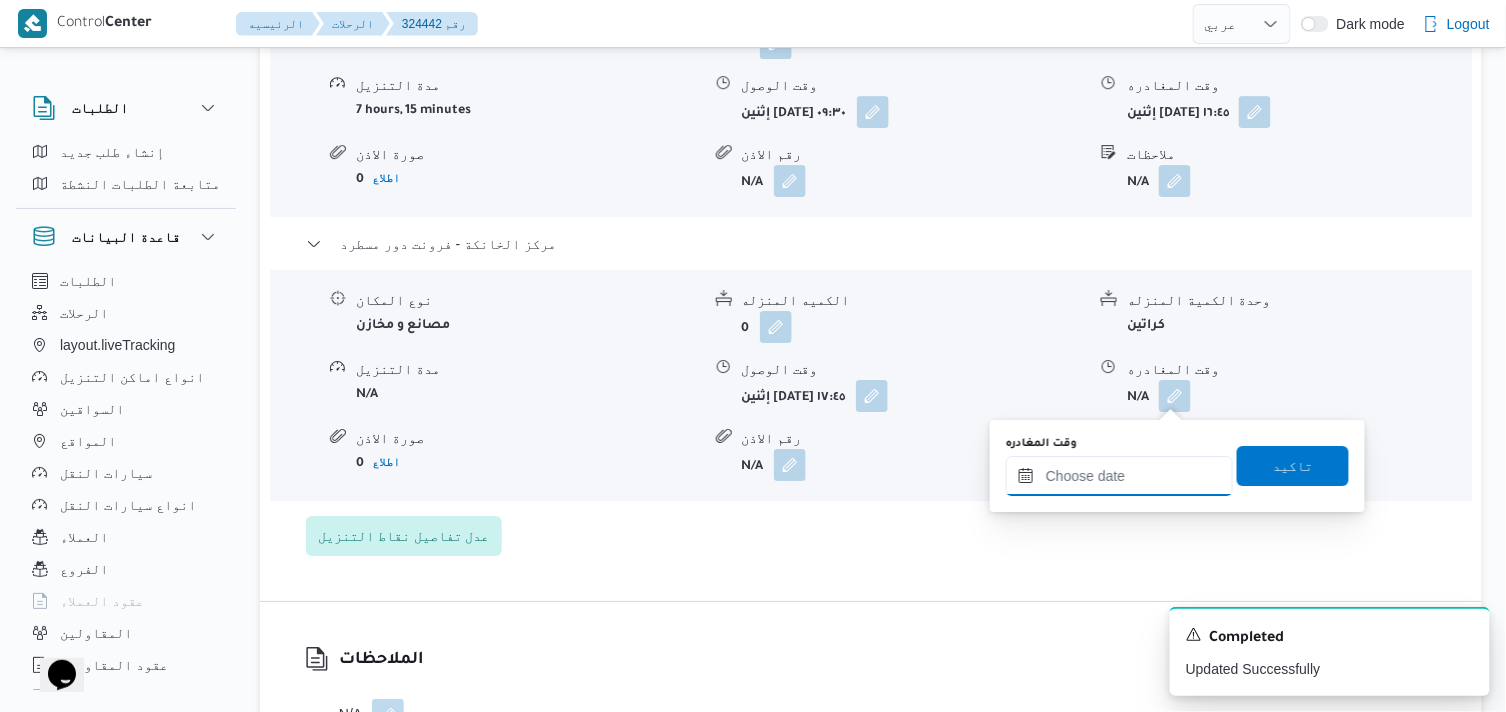 click on "وقت المغادره" at bounding box center [1119, 476] 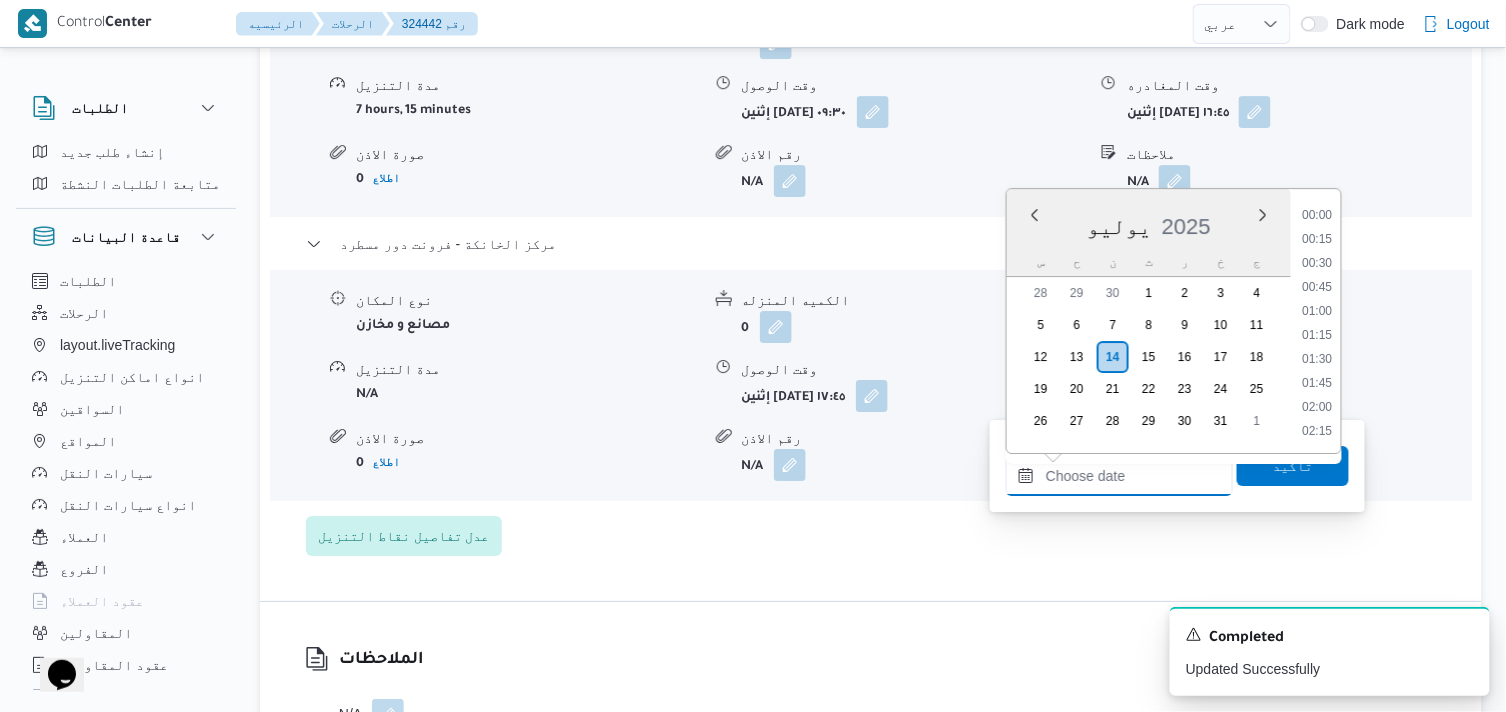 scroll, scrollTop: 1655, scrollLeft: 0, axis: vertical 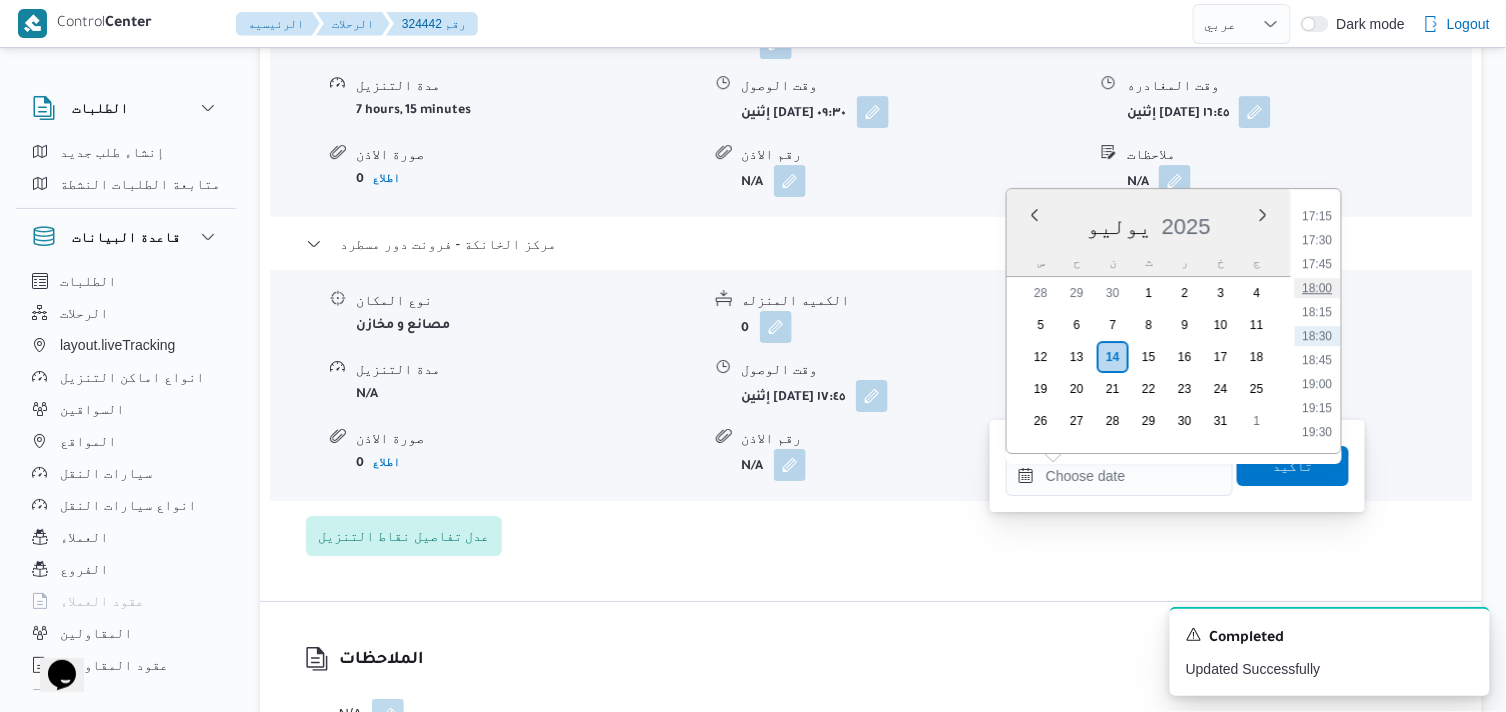 click on "18:00" at bounding box center (1318, 288) 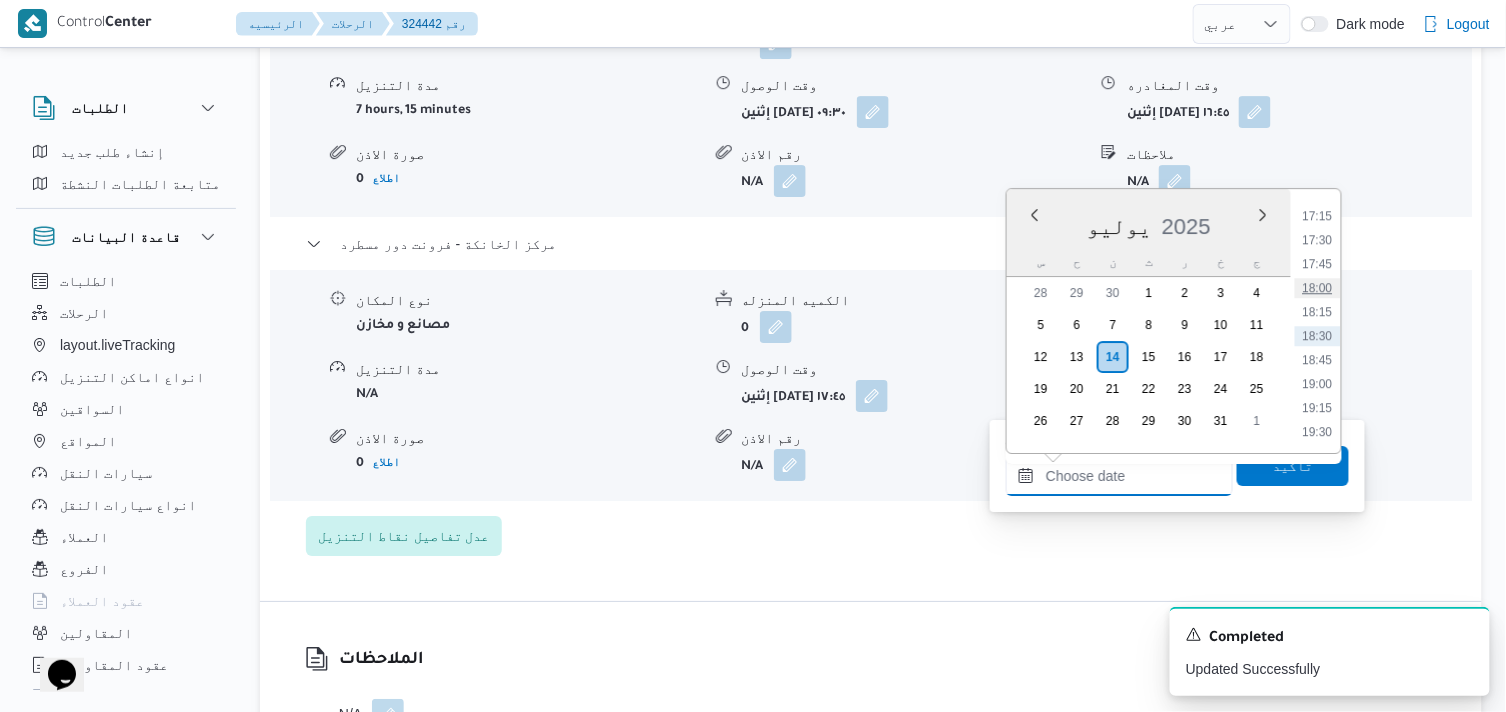 type on "١٤/٠٧/٢٠٢٥ ١٨:٠٠" 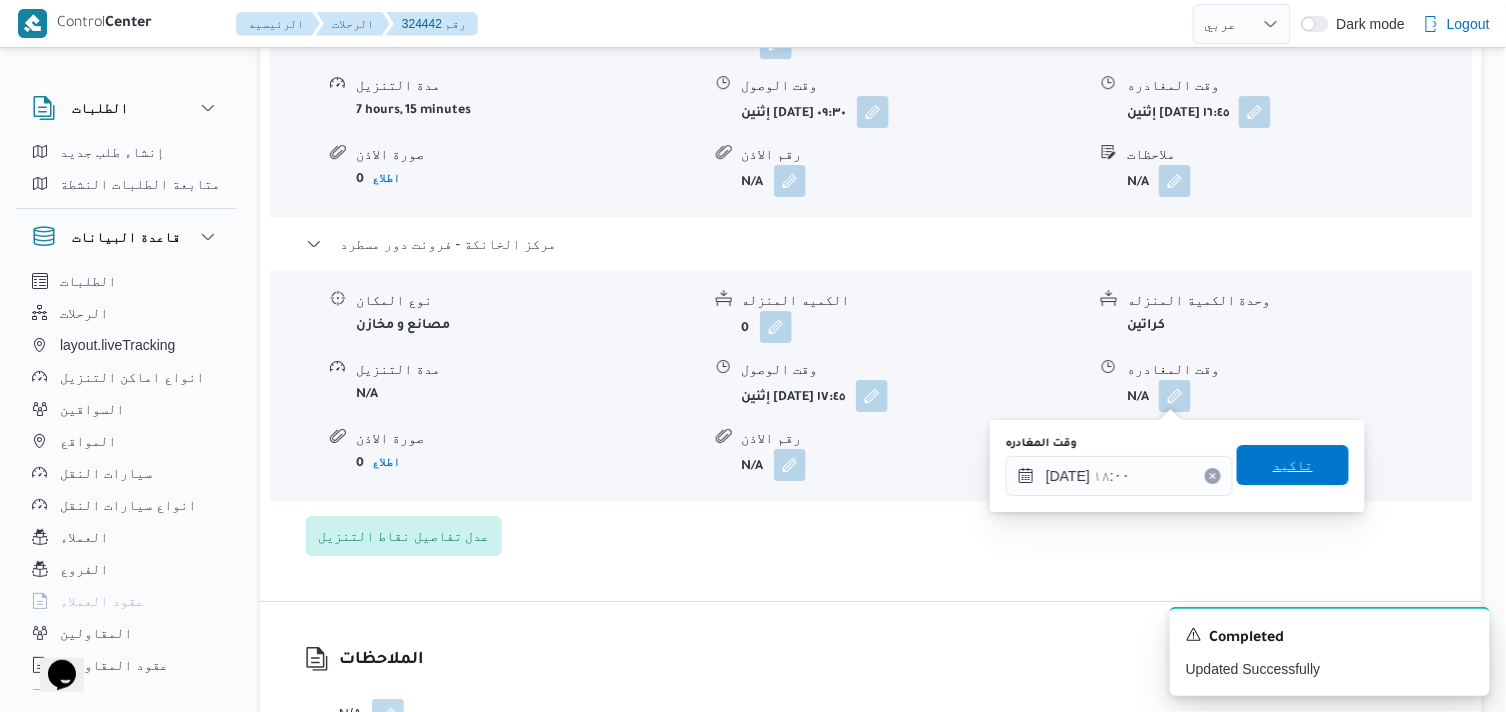 click on "تاكيد" at bounding box center (1293, 465) 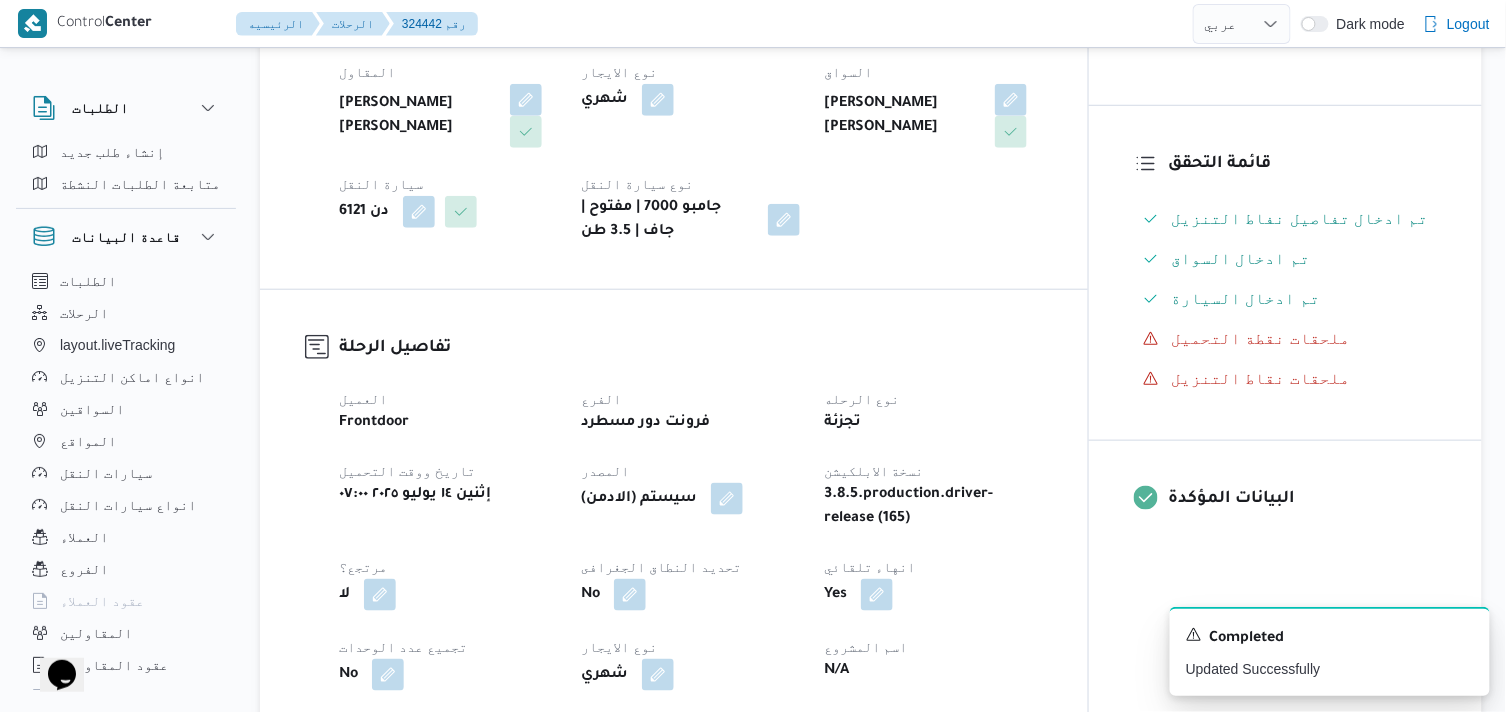 scroll, scrollTop: 0, scrollLeft: 0, axis: both 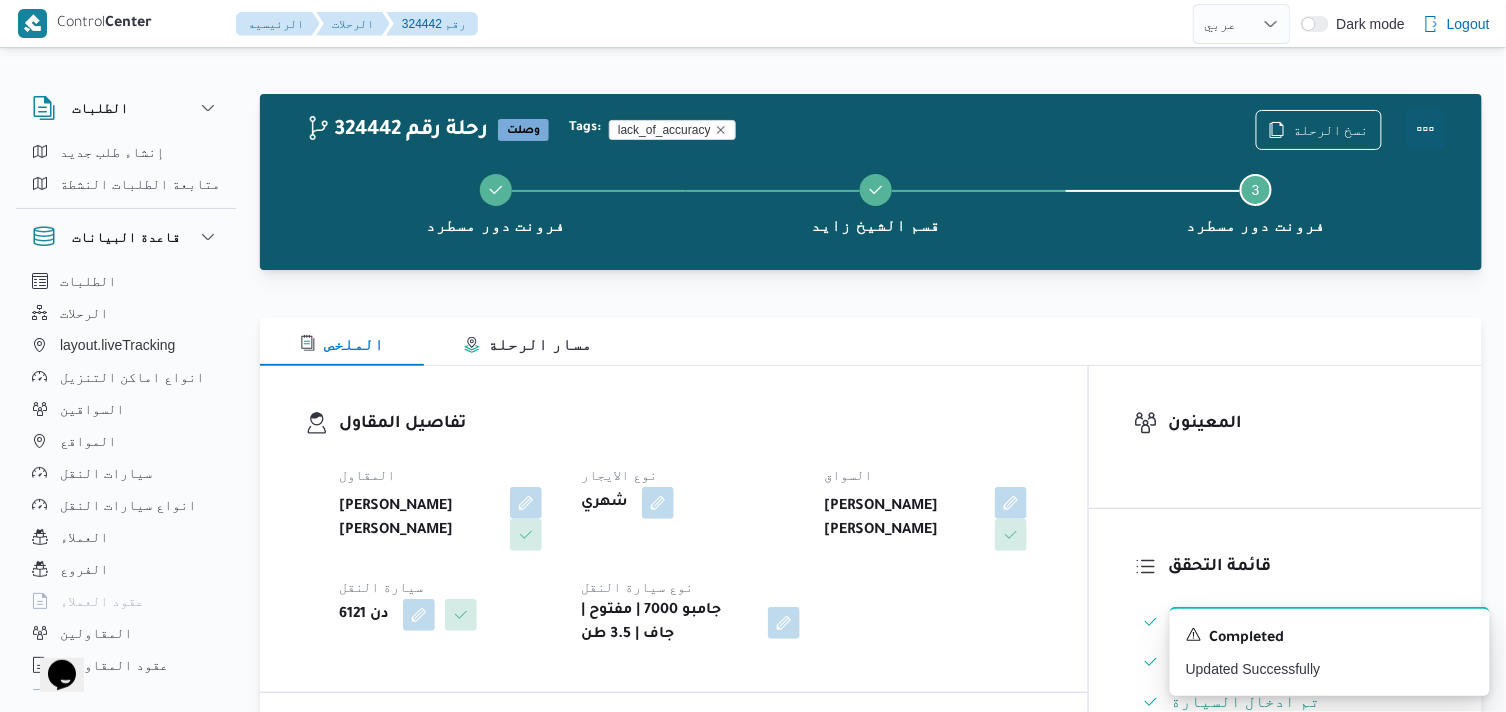 click at bounding box center [1426, 129] 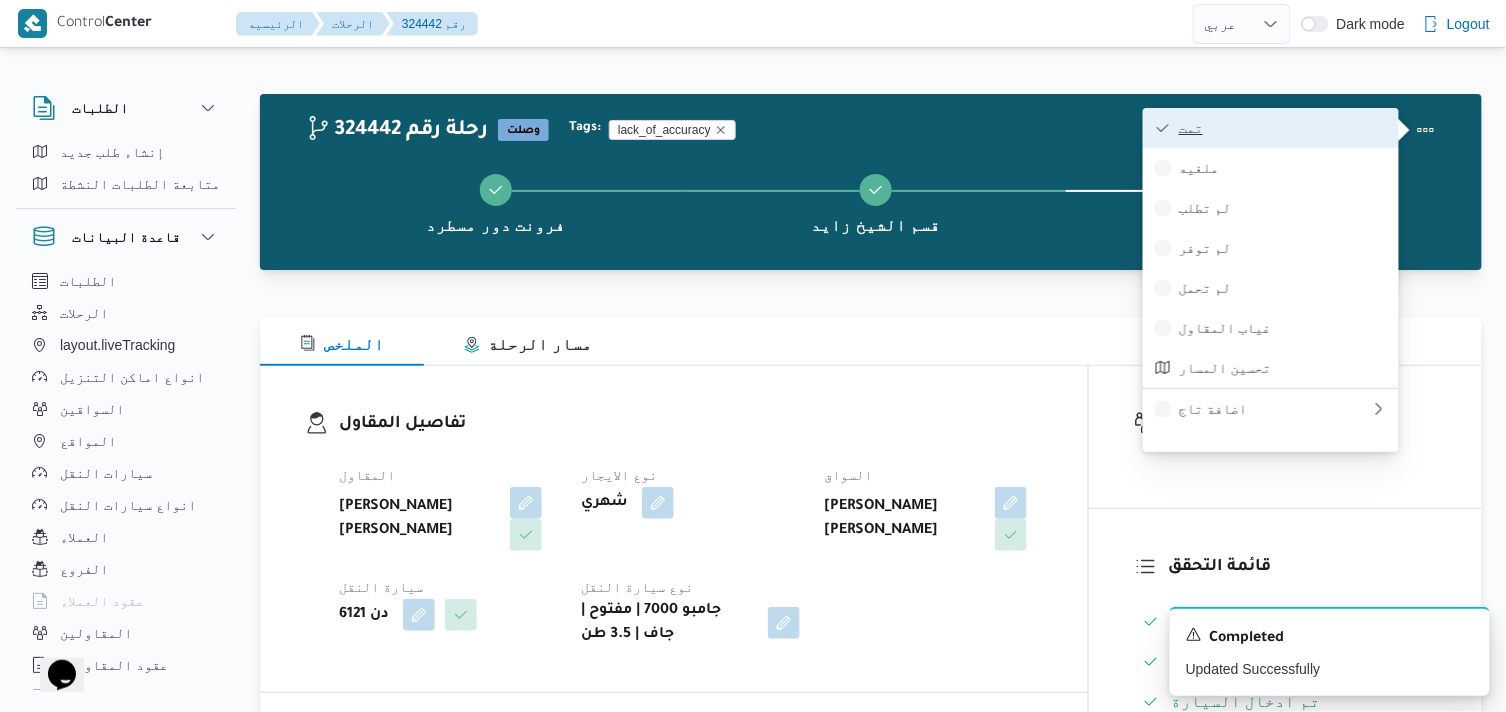 click on "تمت" at bounding box center [1283, 128] 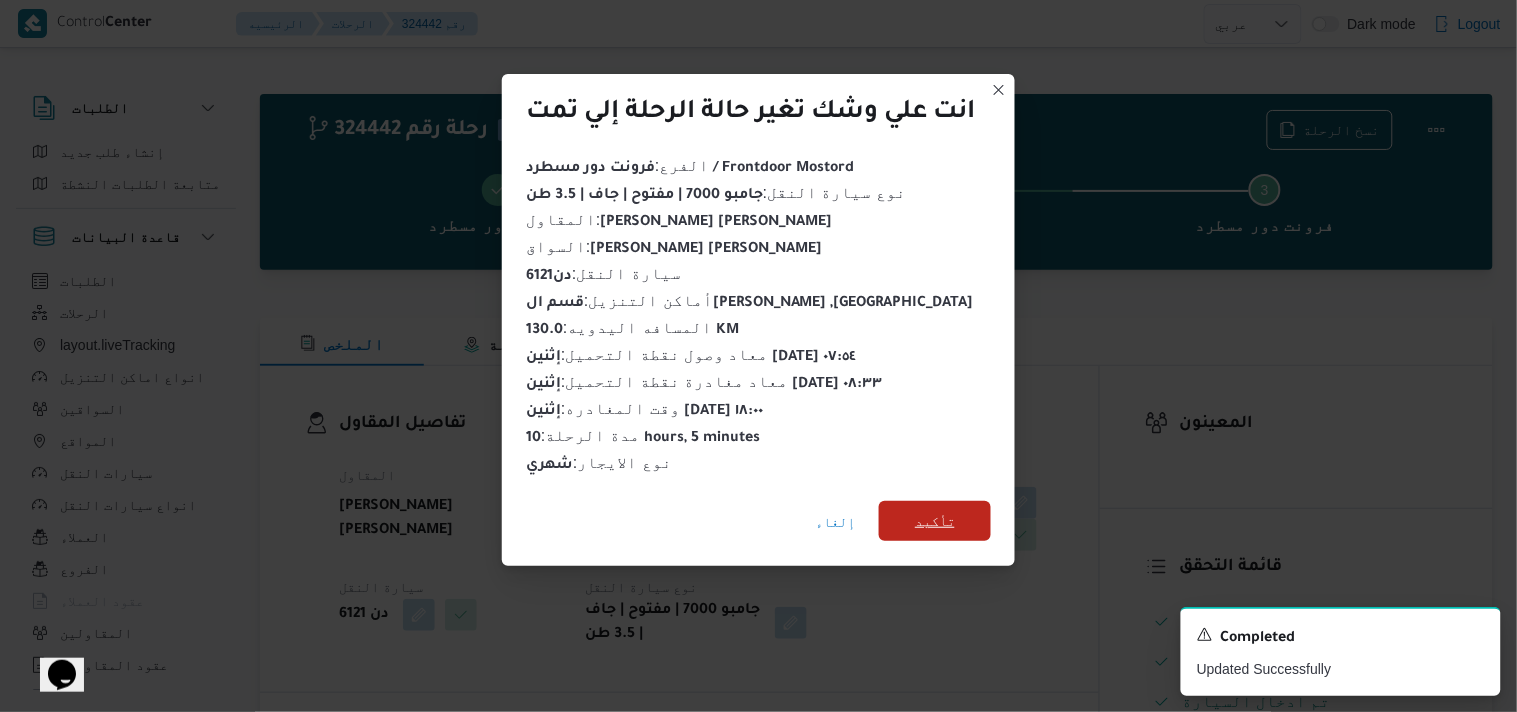 click on "تأكيد" at bounding box center [935, 521] 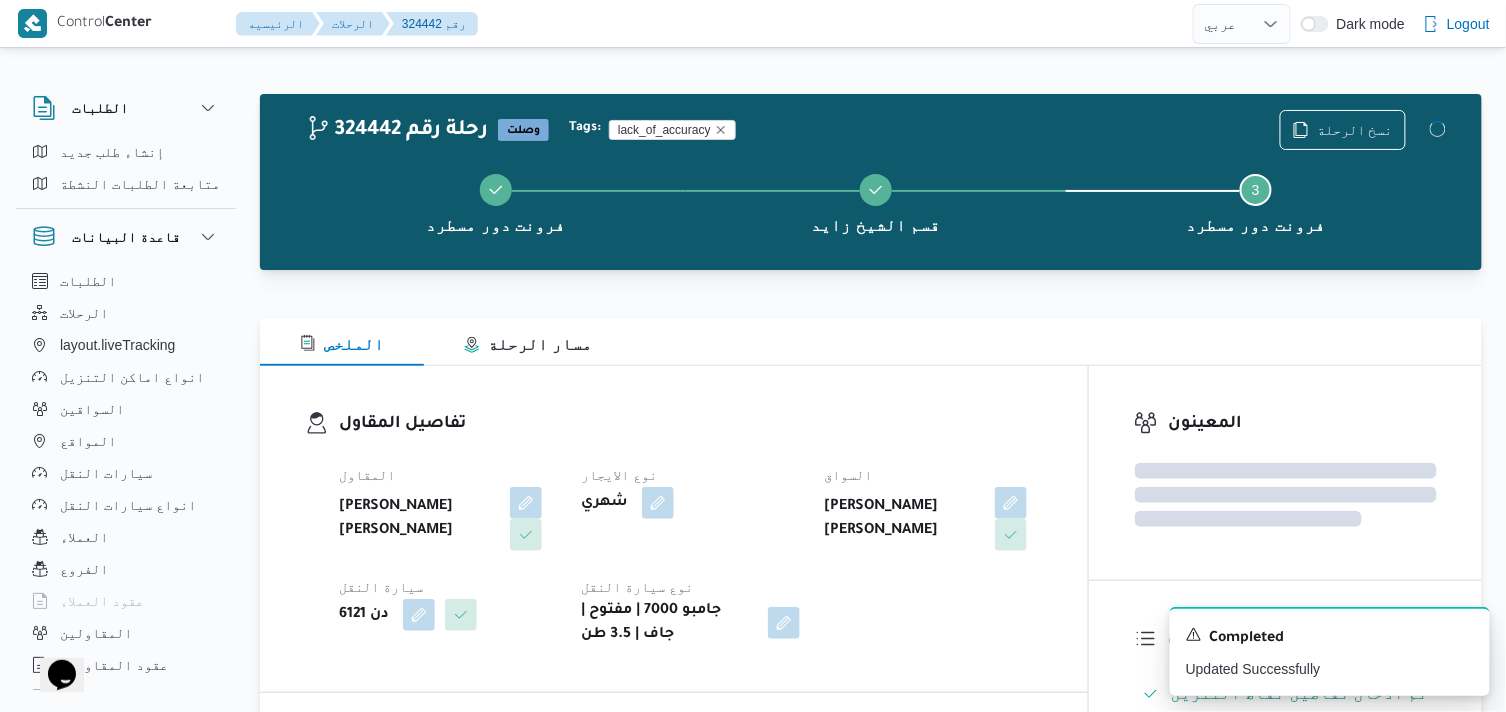 click on "المقاول عليوه سراج الدين عليوه محمد نوع الايجار شهري السواق احمد محمد عبدالله عرفه الجوهري  سيارة النقل دن 6121 نوع سيارة النقل جامبو 7000 | مفتوح | جاف | 3.5 طن" at bounding box center [691, 555] 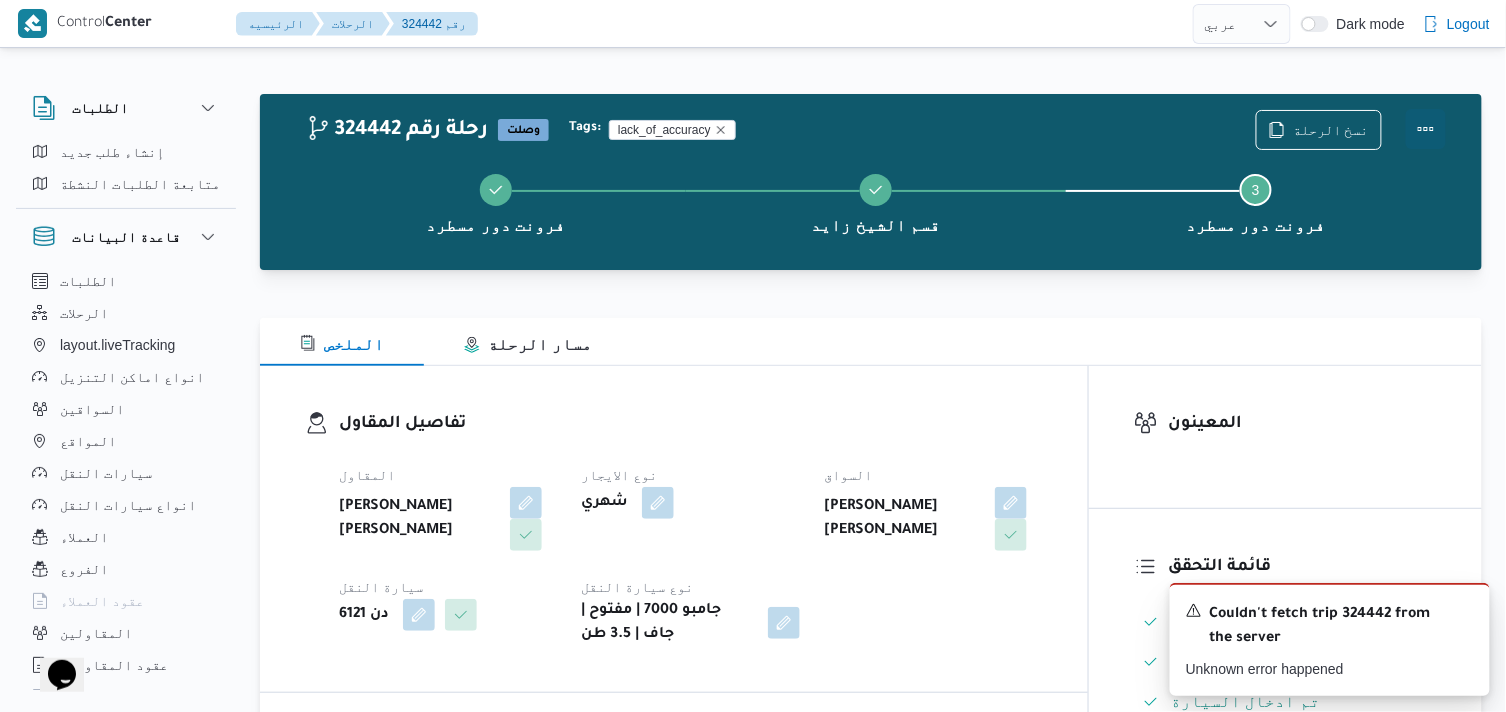 click at bounding box center [1426, 129] 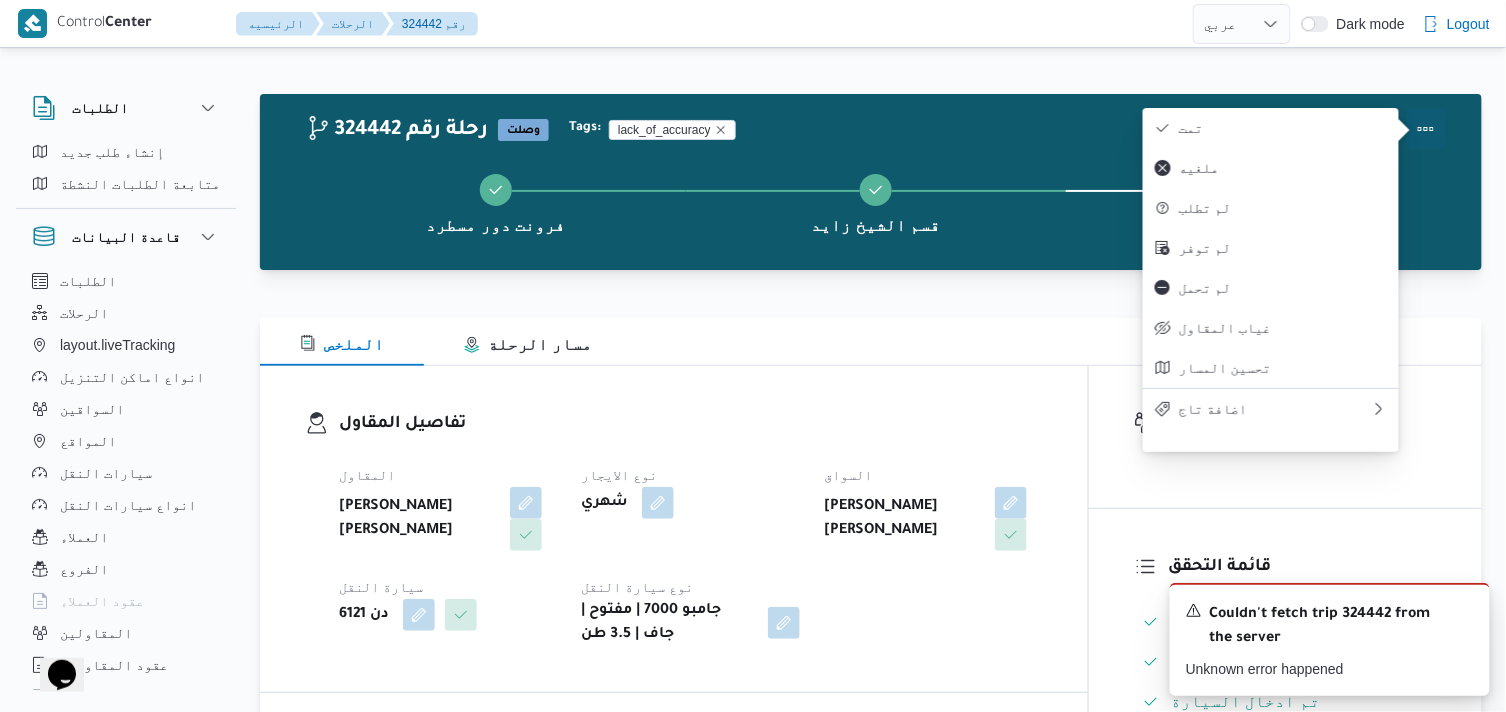 click on "تمت" at bounding box center [1283, 128] 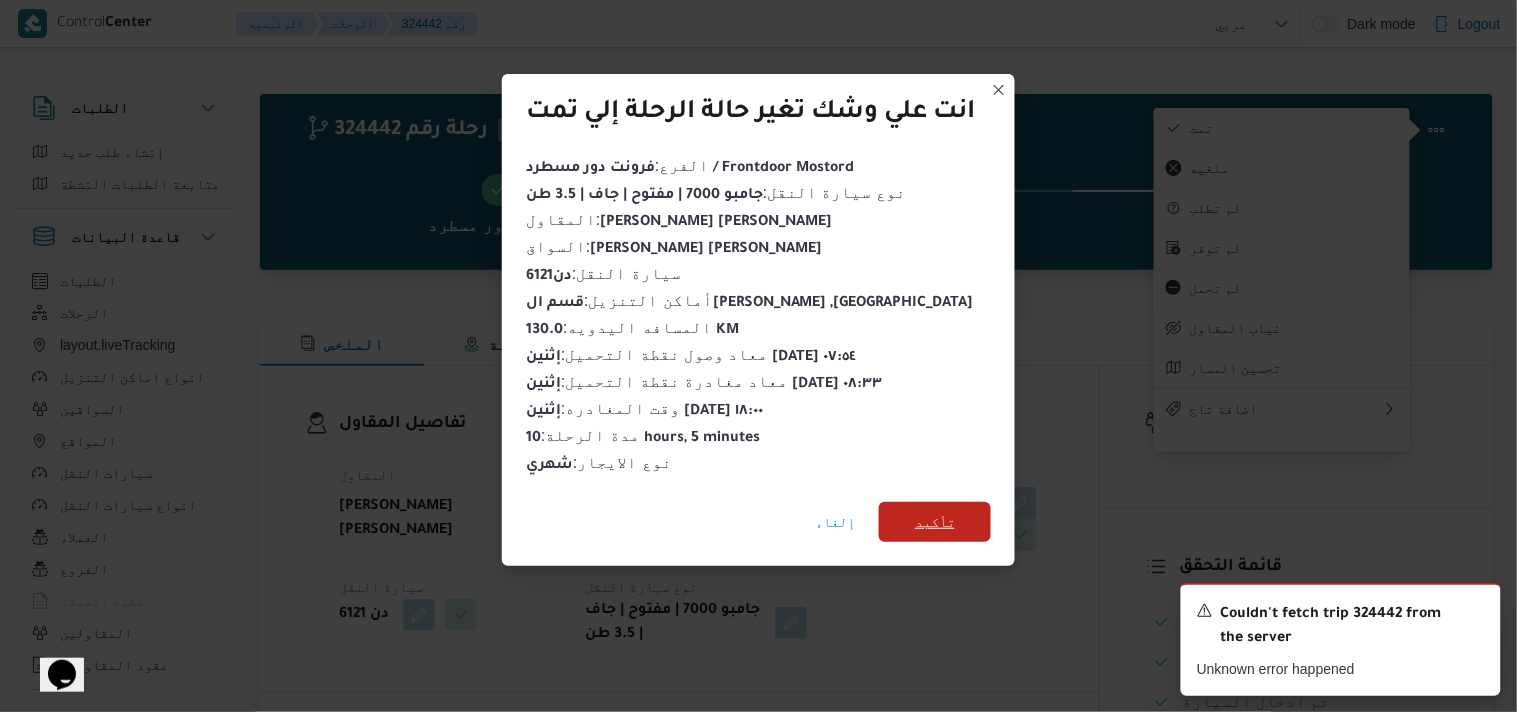 click on "تأكيد" at bounding box center (935, 522) 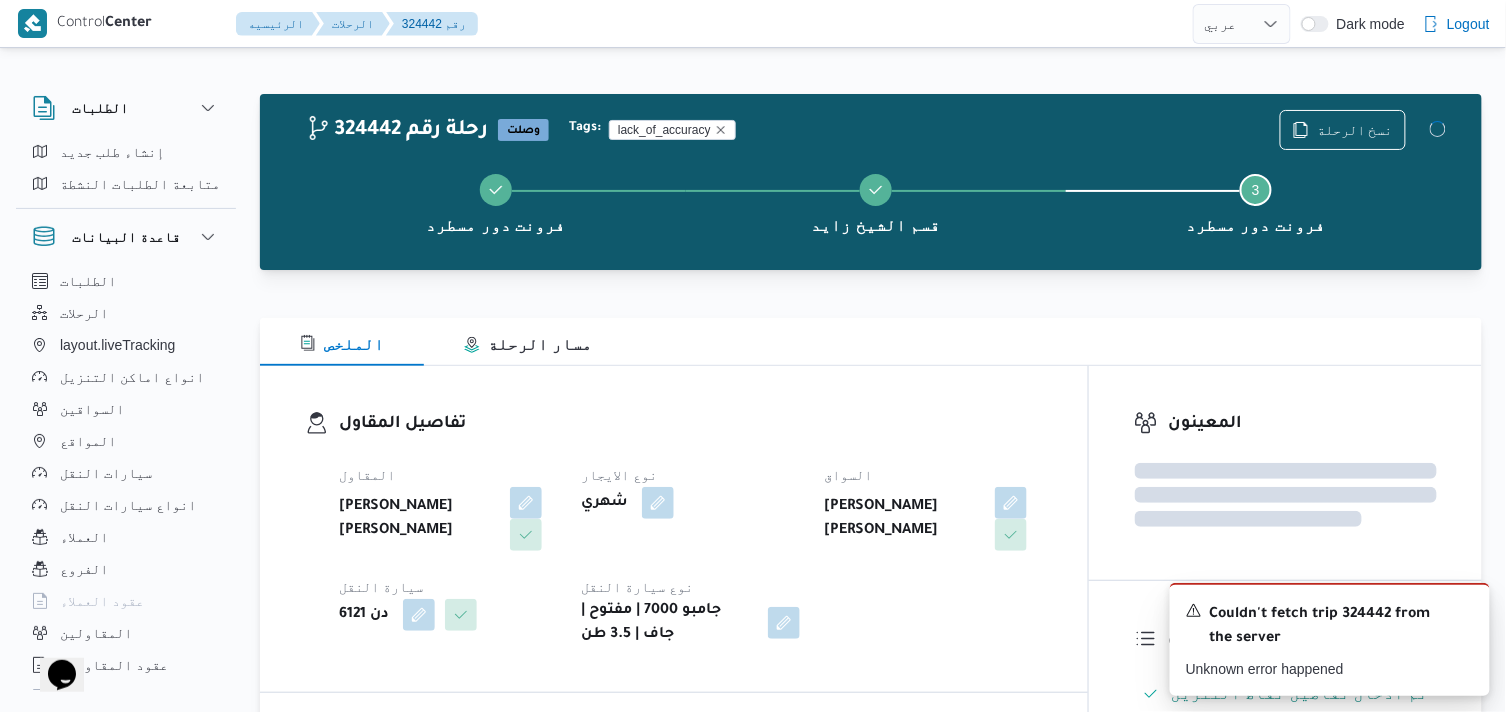click on "شهري" at bounding box center [690, 503] 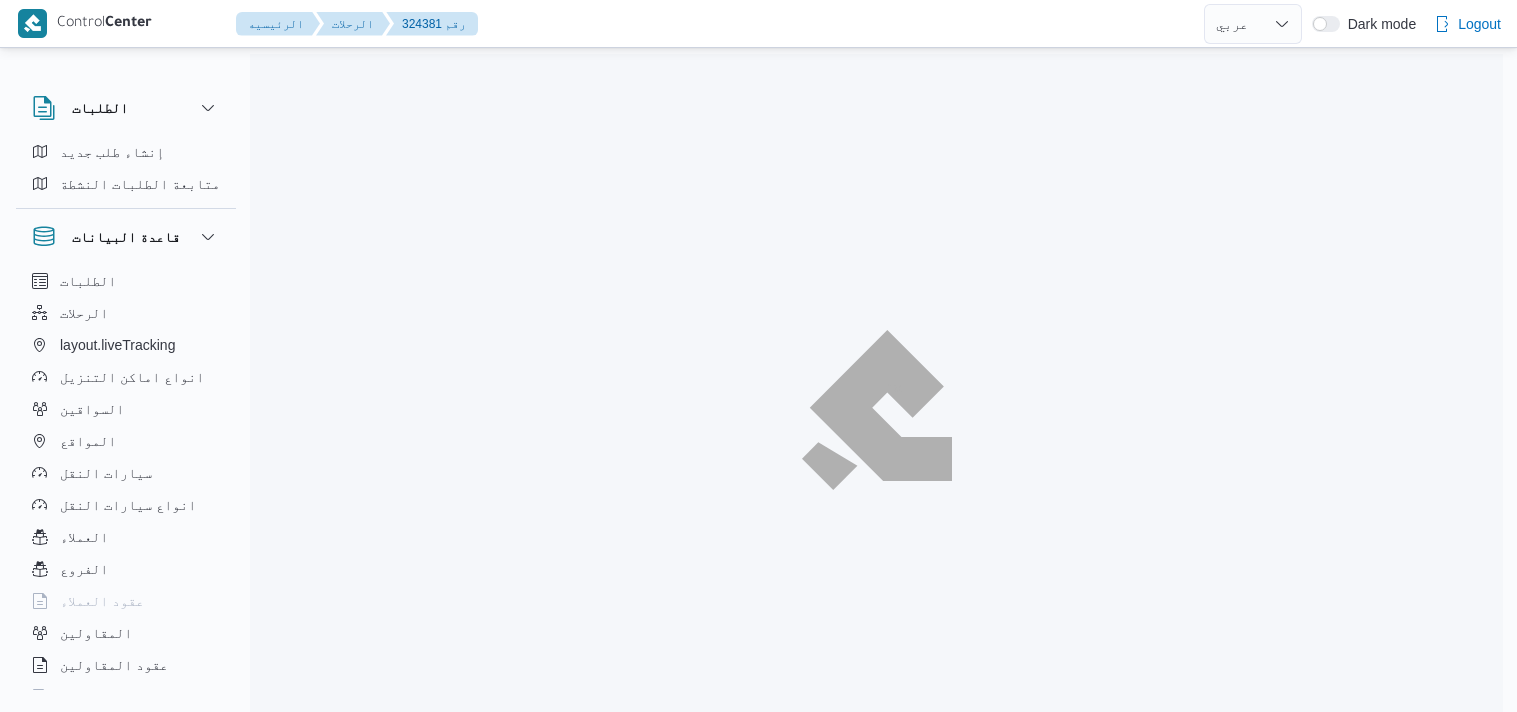 select on "ar" 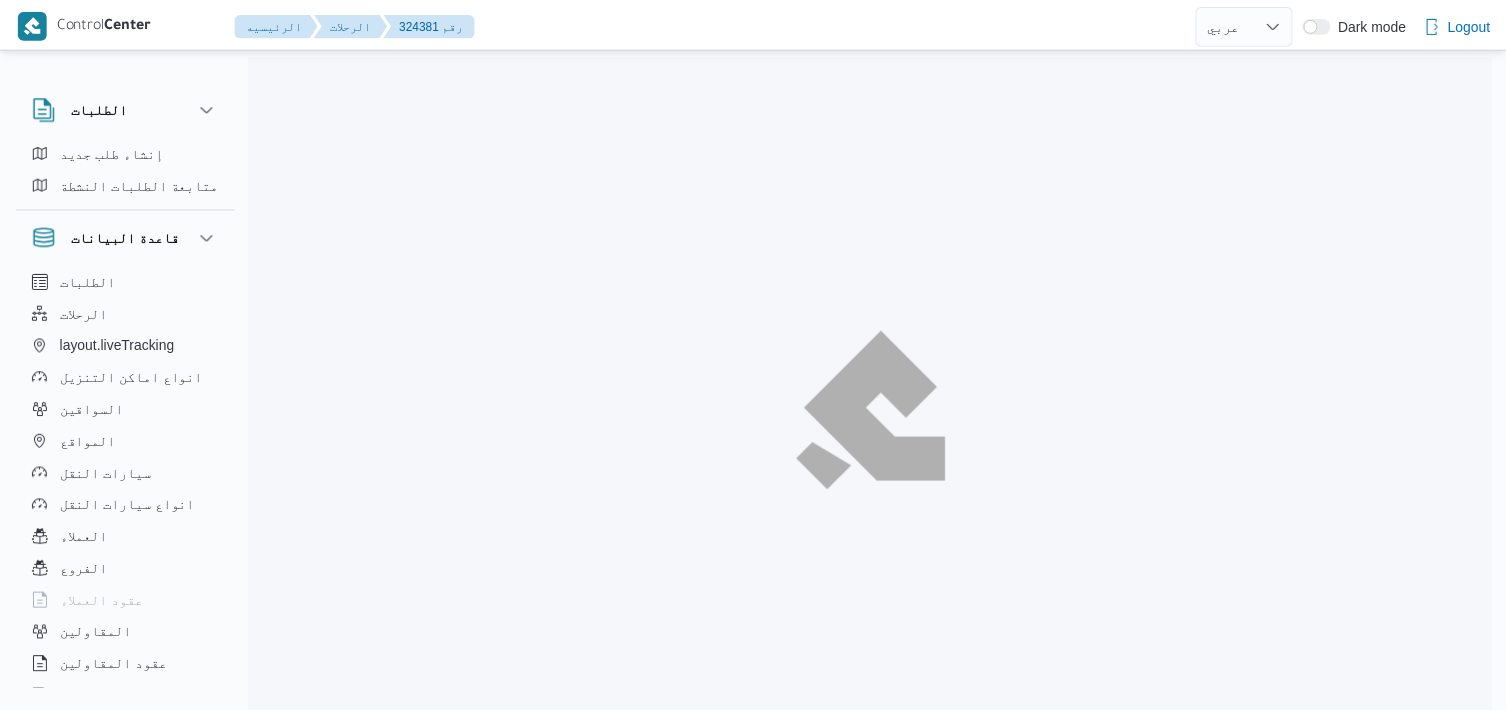 scroll, scrollTop: 0, scrollLeft: 0, axis: both 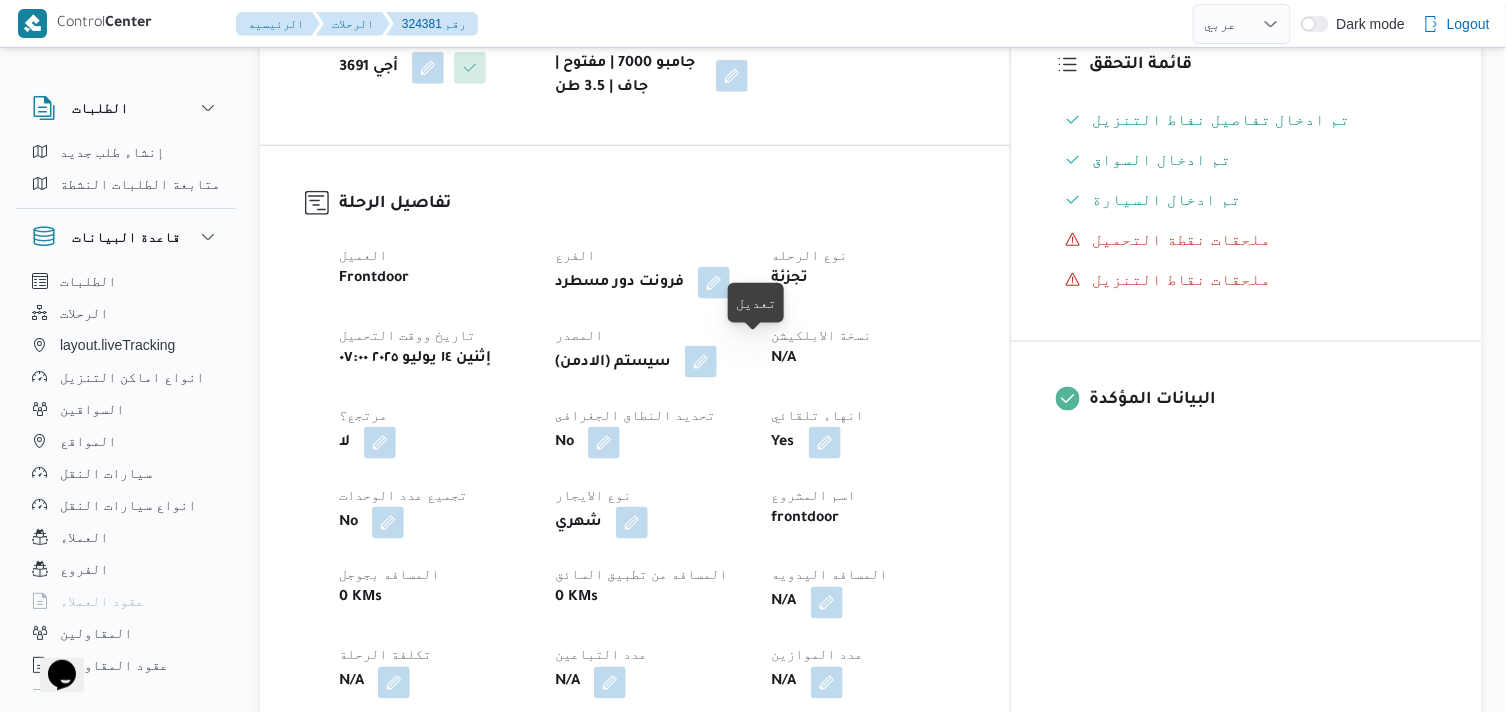 click at bounding box center [701, 362] 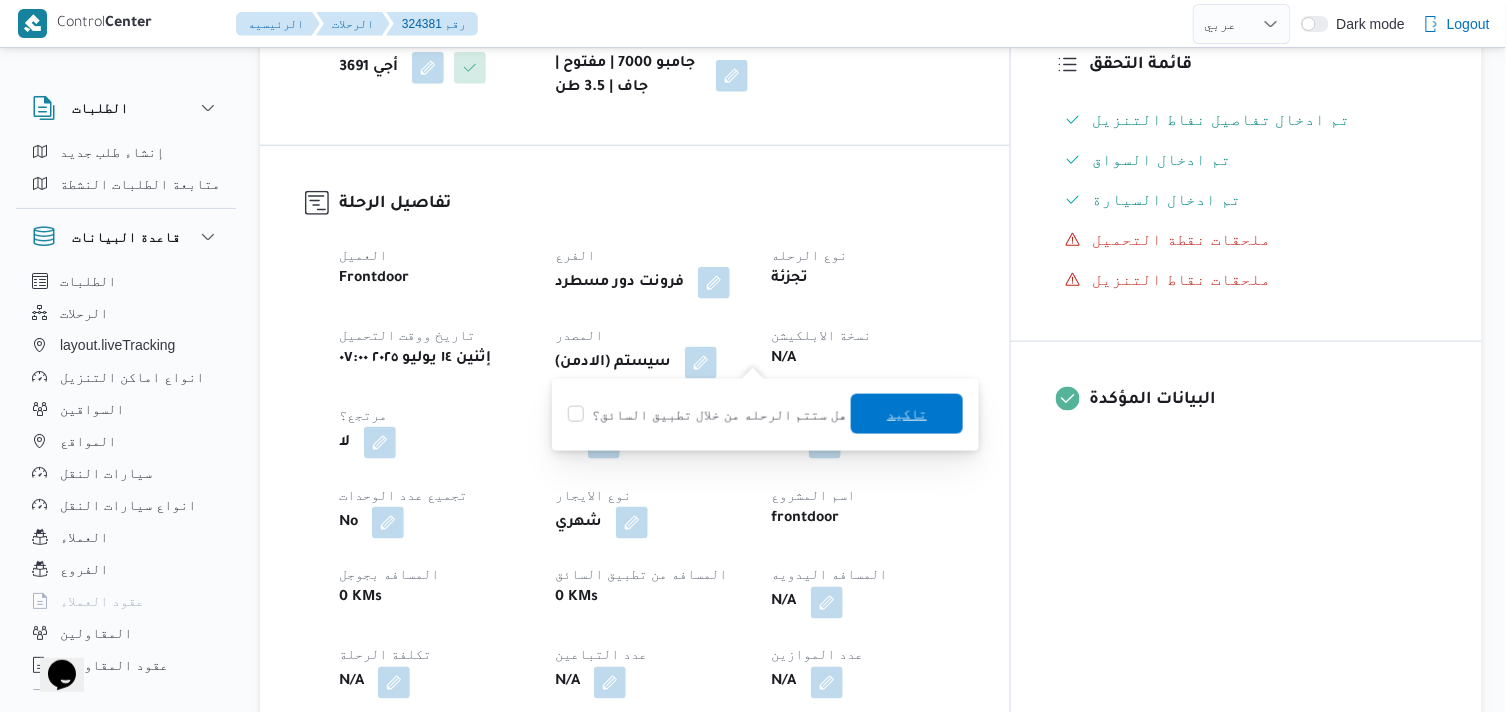 click on "تاكيد" at bounding box center (907, 414) 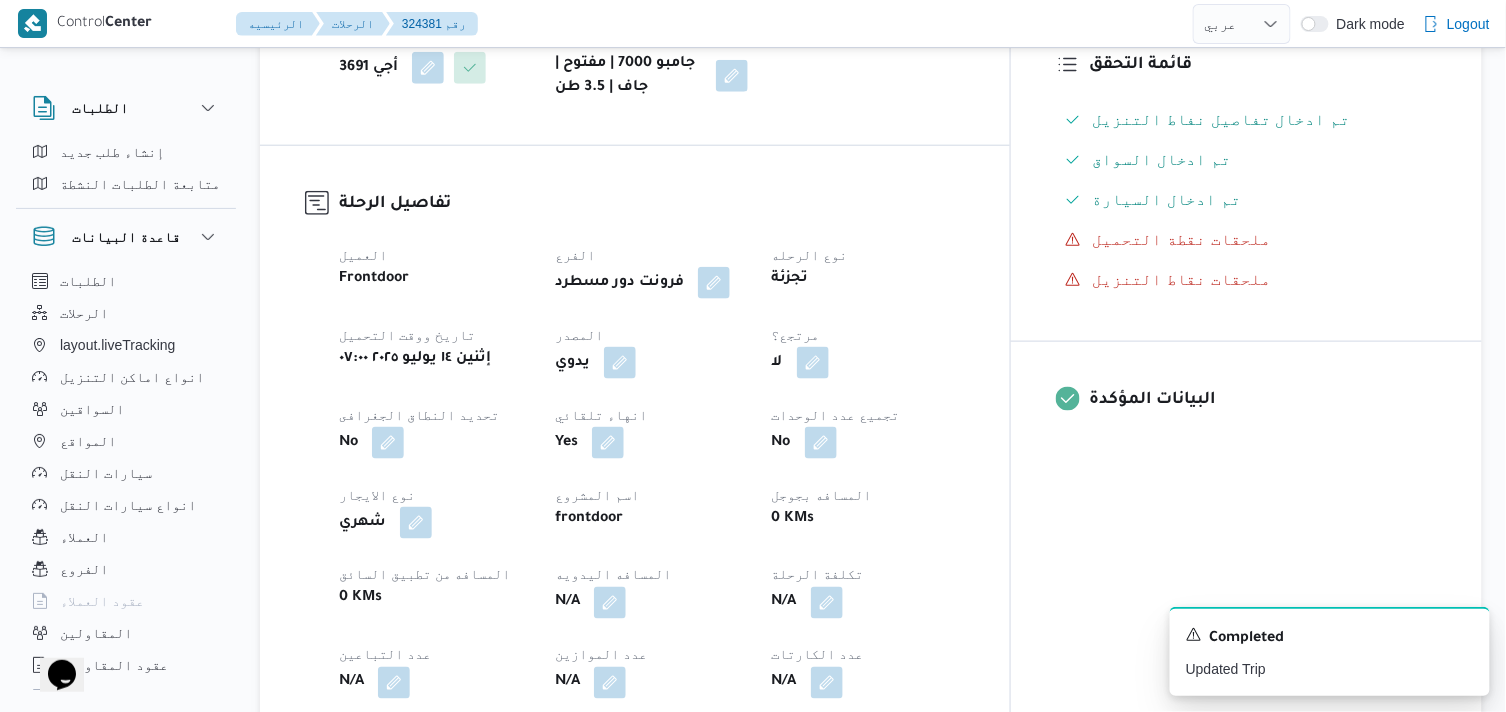 scroll, scrollTop: 666, scrollLeft: 0, axis: vertical 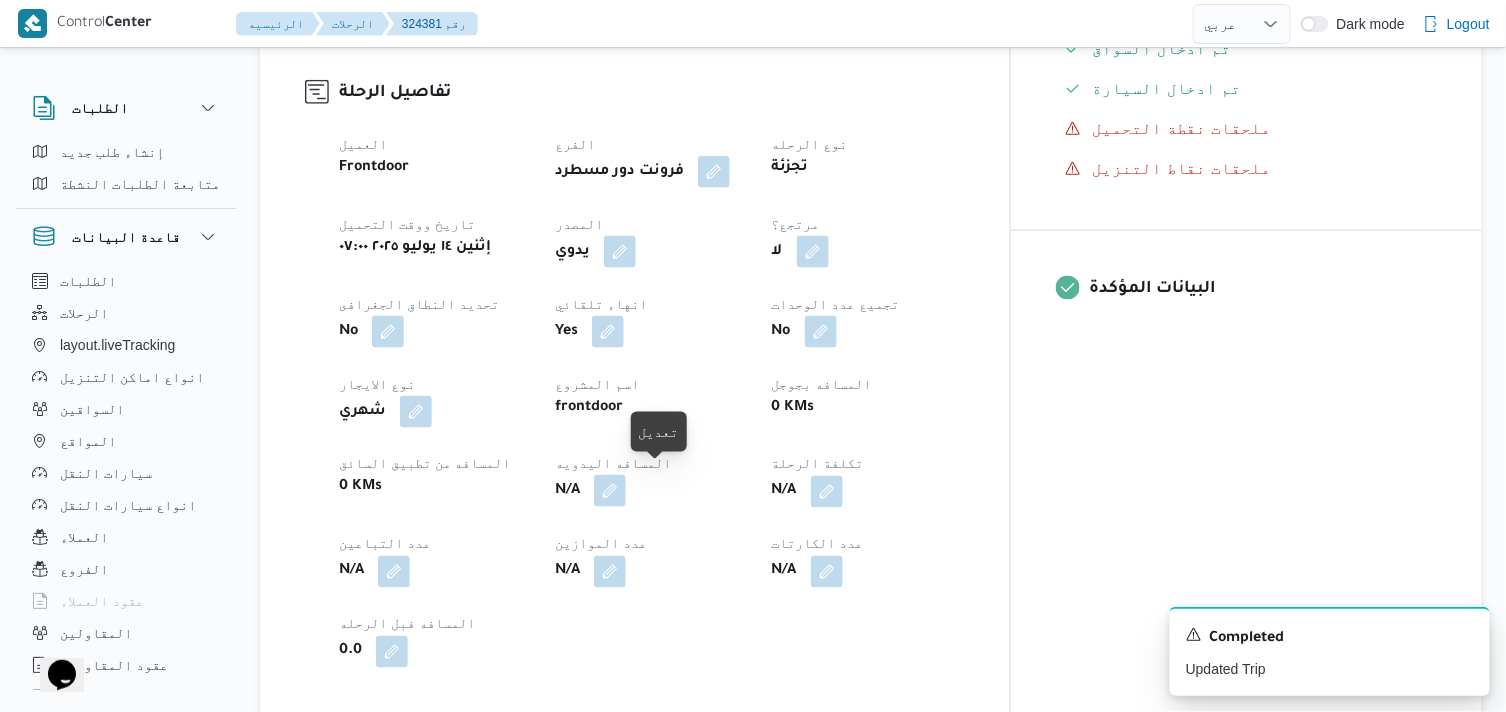 drag, startPoint x: 662, startPoint y: 471, endPoint x: 655, endPoint y: 491, distance: 21.189621 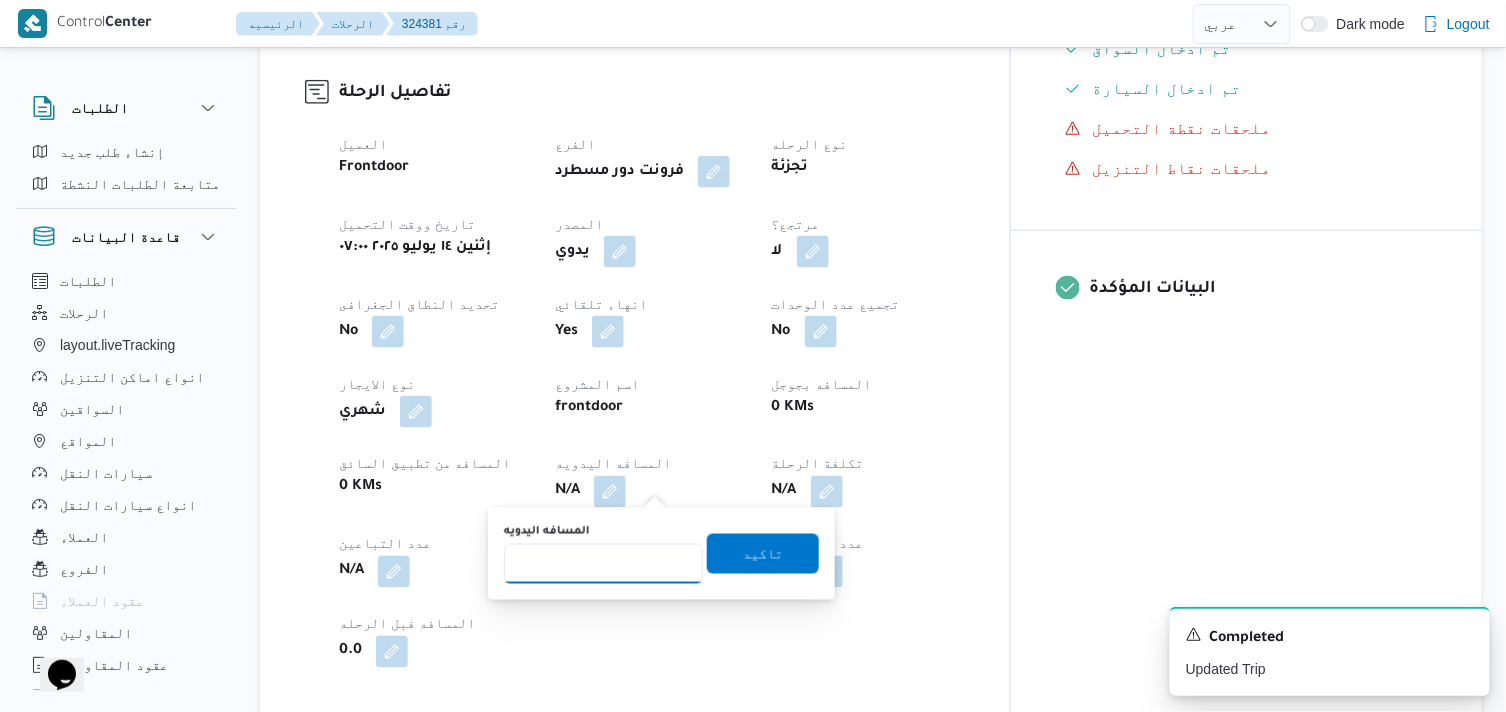 click on "المسافه اليدويه" at bounding box center [603, 564] 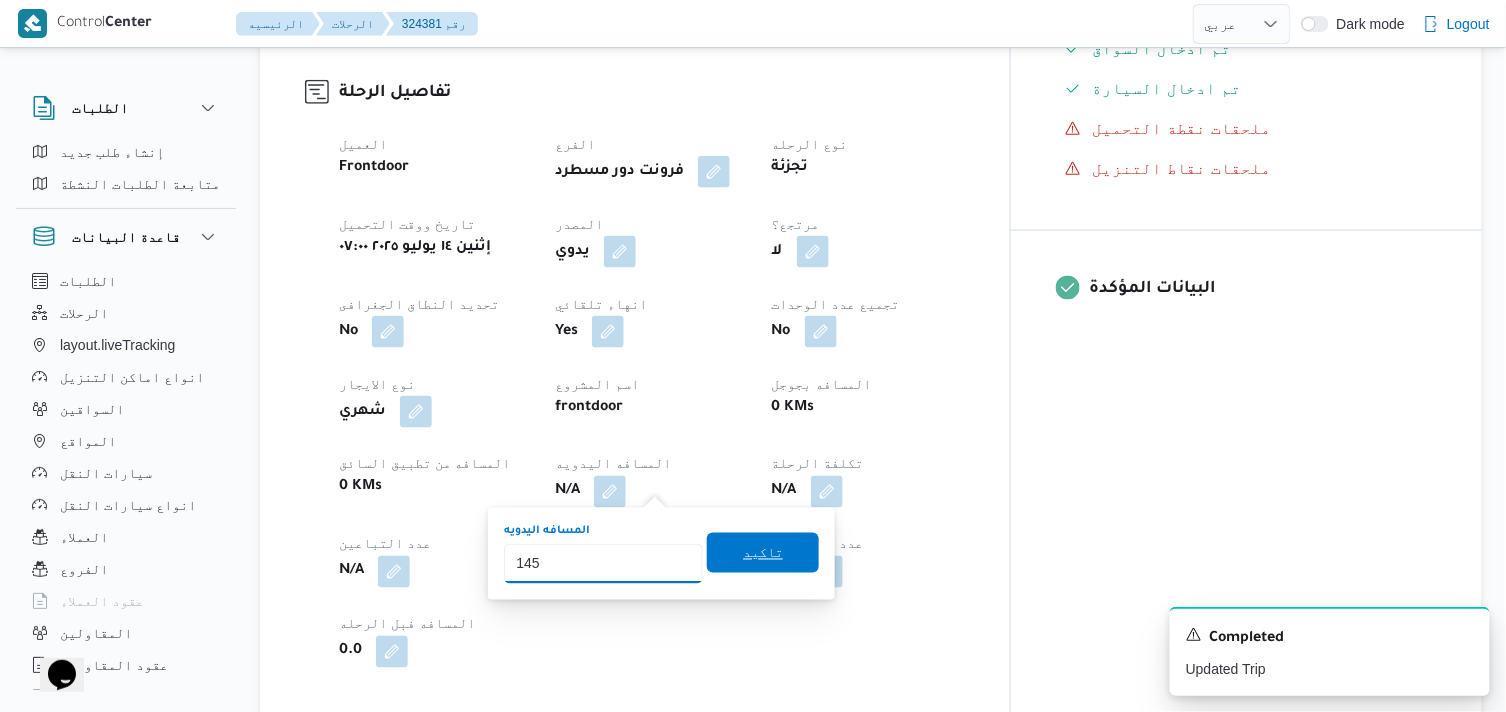 type on "145" 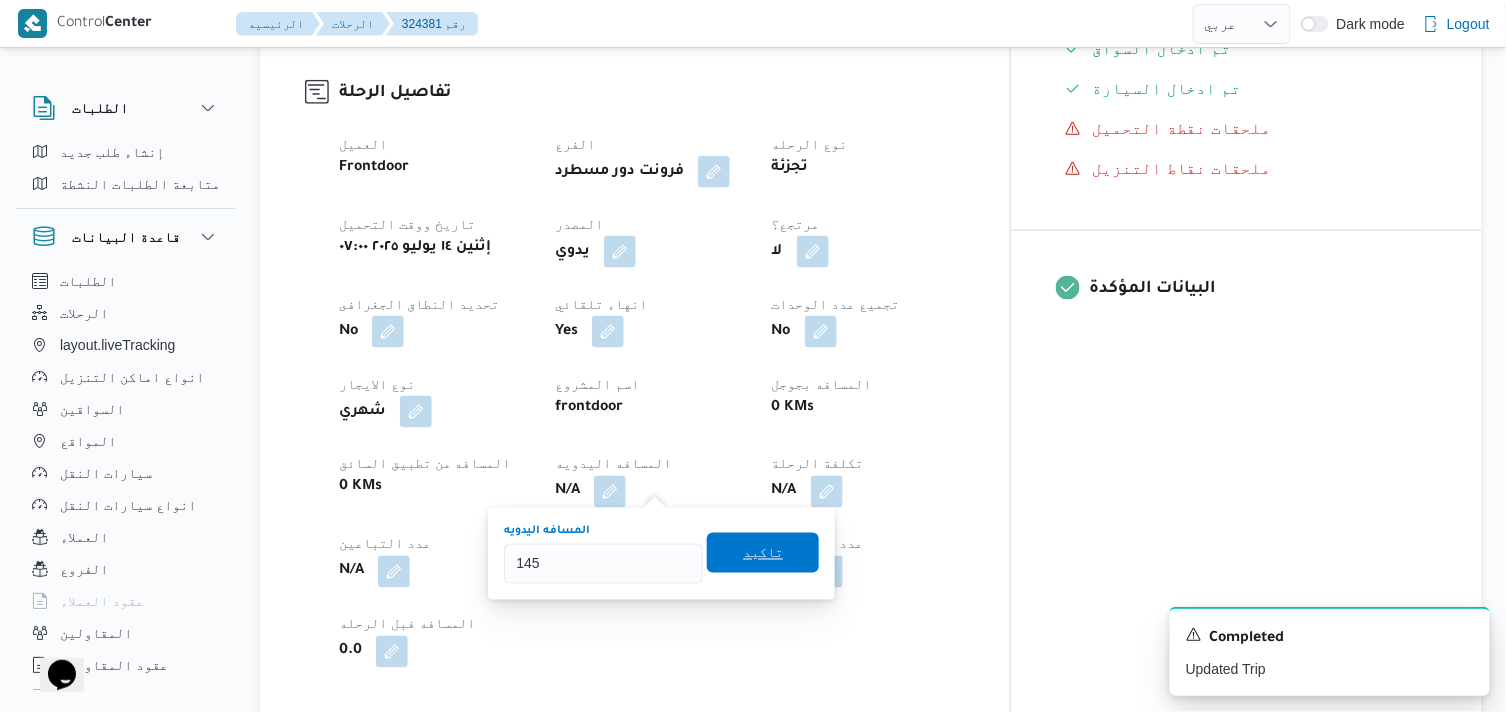 click on "تاكيد" at bounding box center [763, 553] 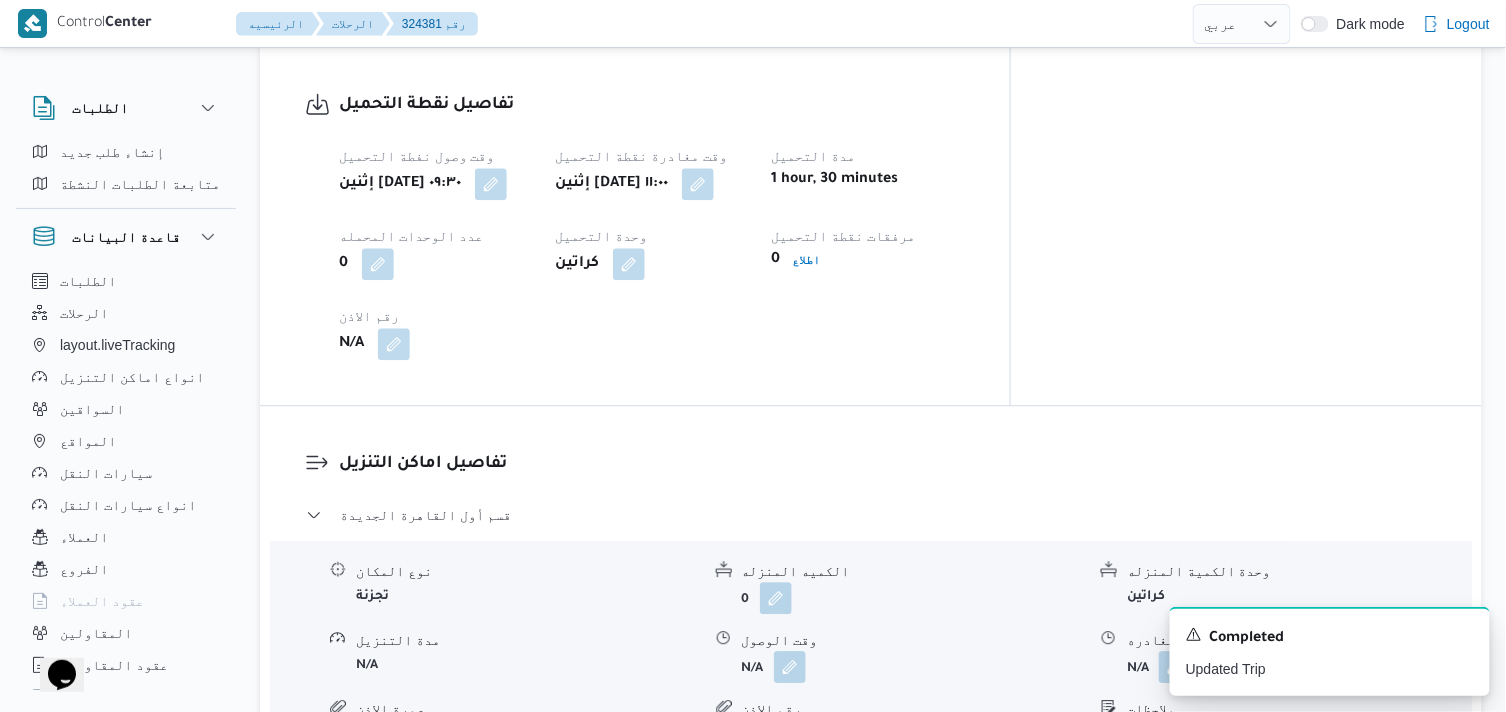 scroll, scrollTop: 1444, scrollLeft: 0, axis: vertical 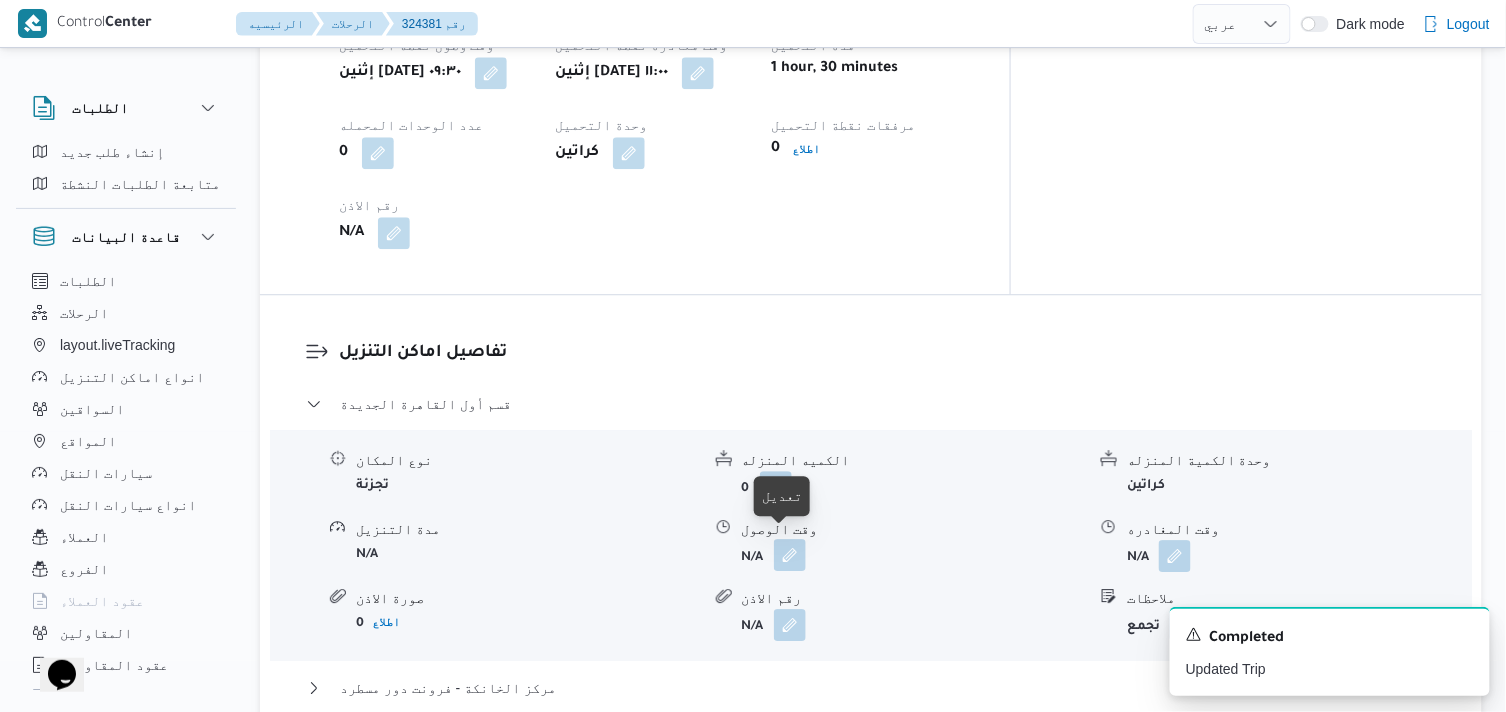 click at bounding box center [790, 555] 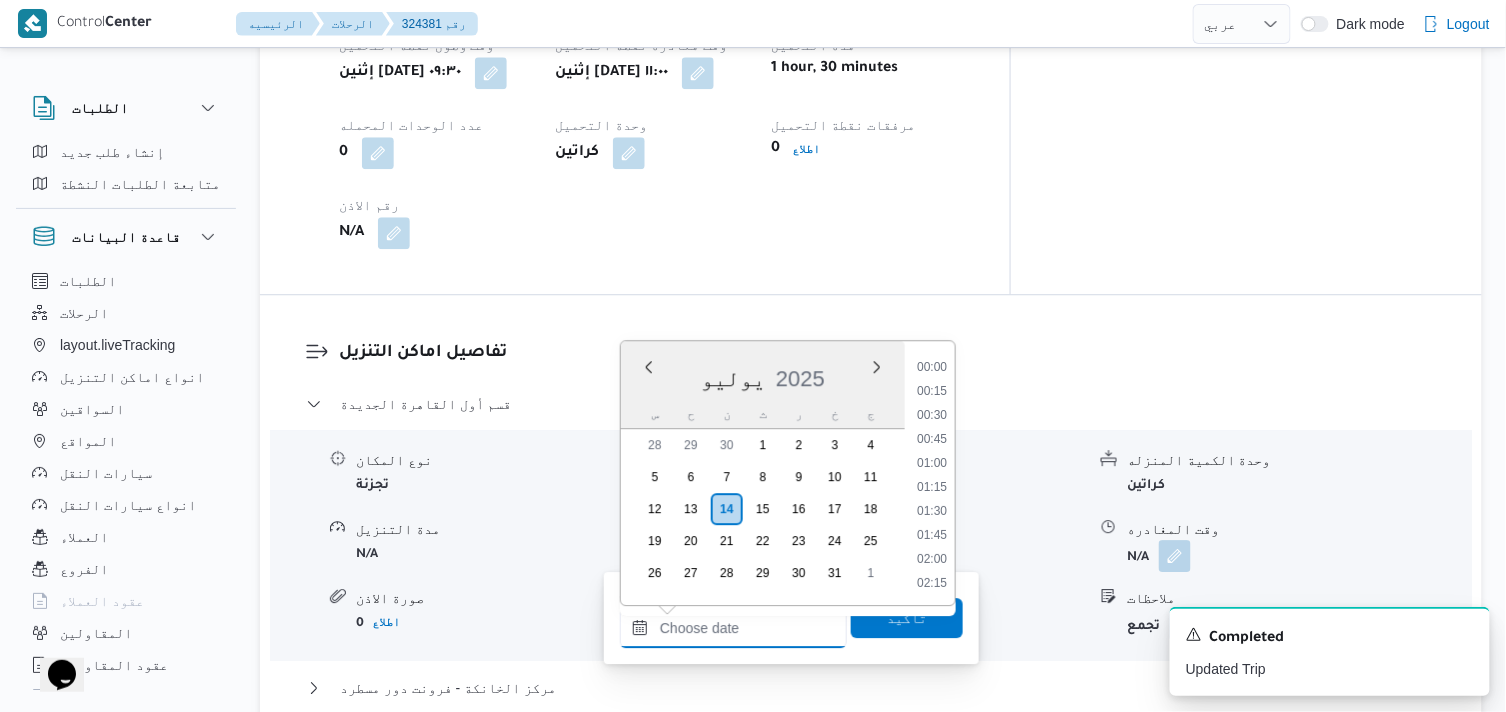 click on "وقت الوصول" at bounding box center (733, 628) 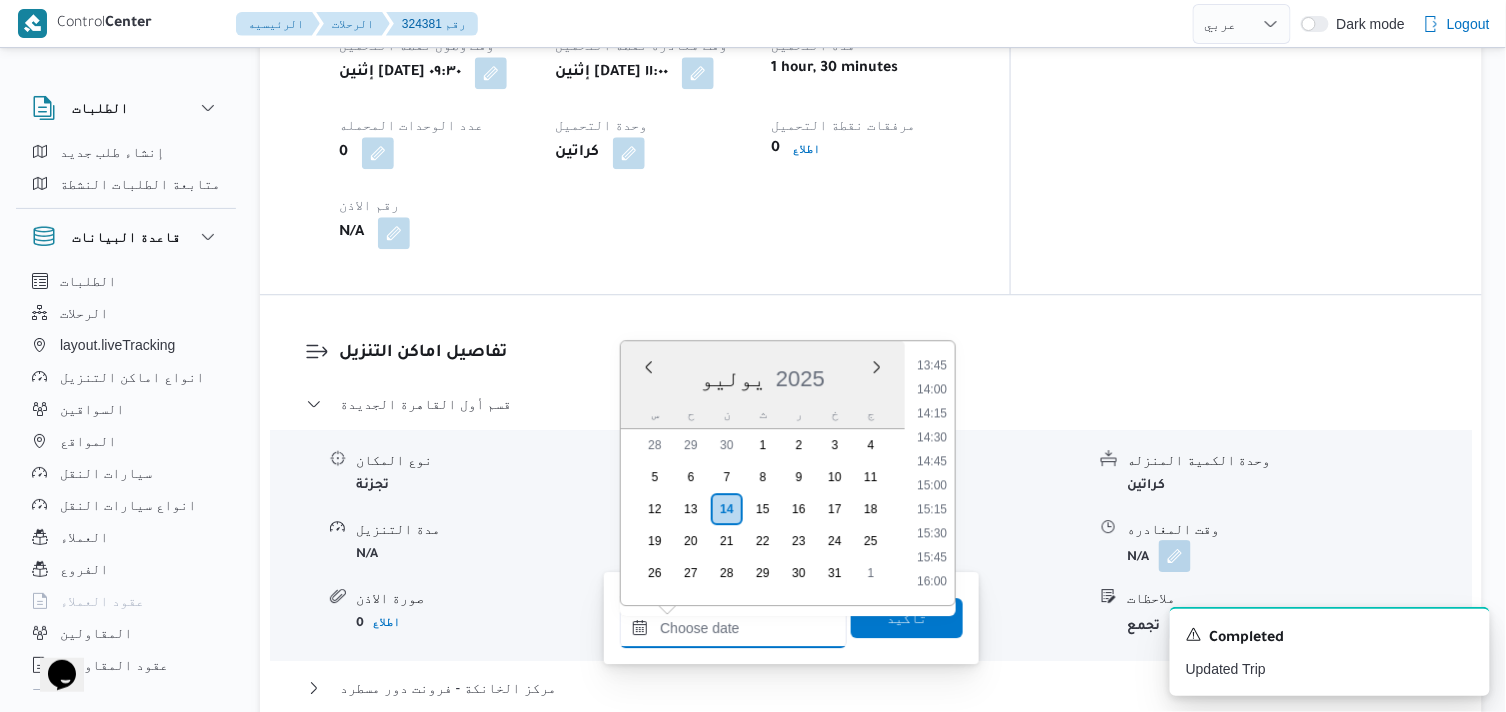 scroll, scrollTop: 1100, scrollLeft: 0, axis: vertical 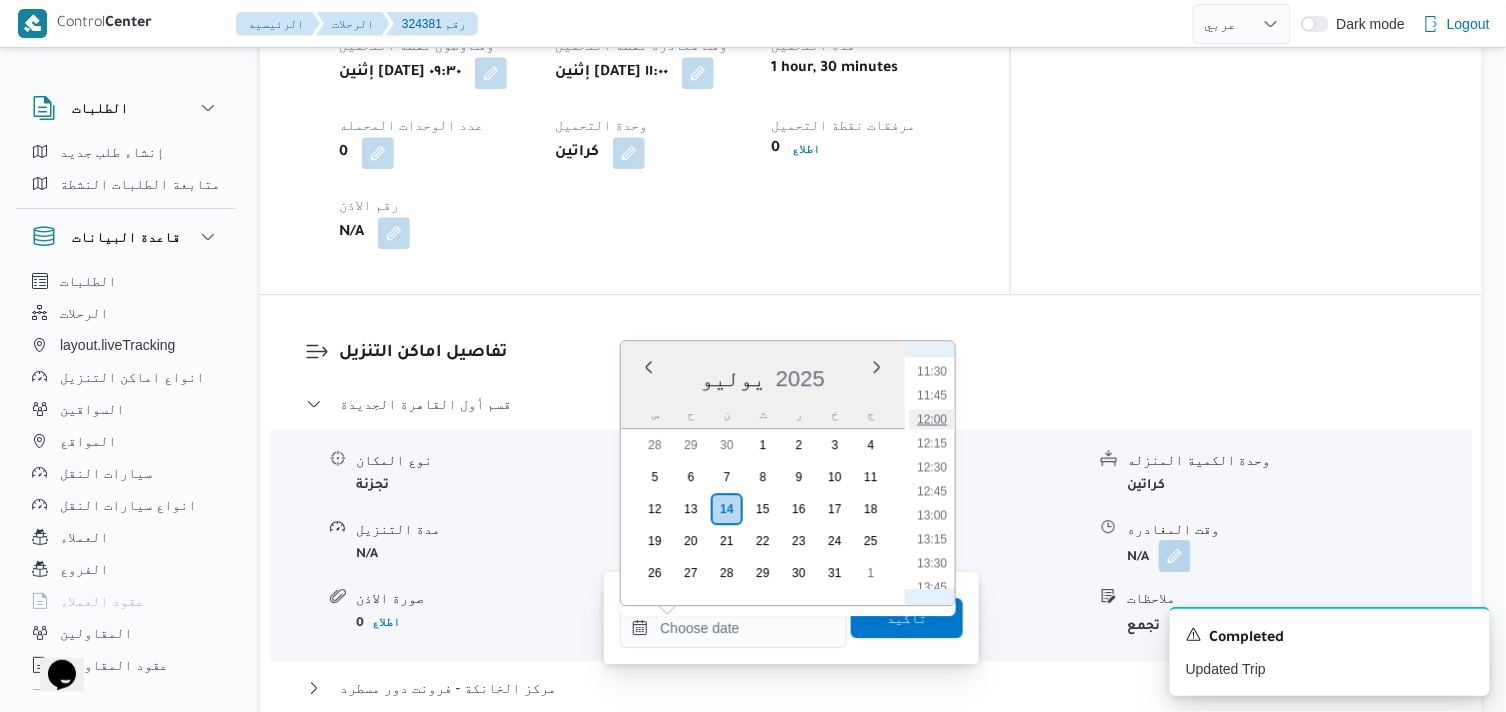 click on "12:00" at bounding box center [932, 419] 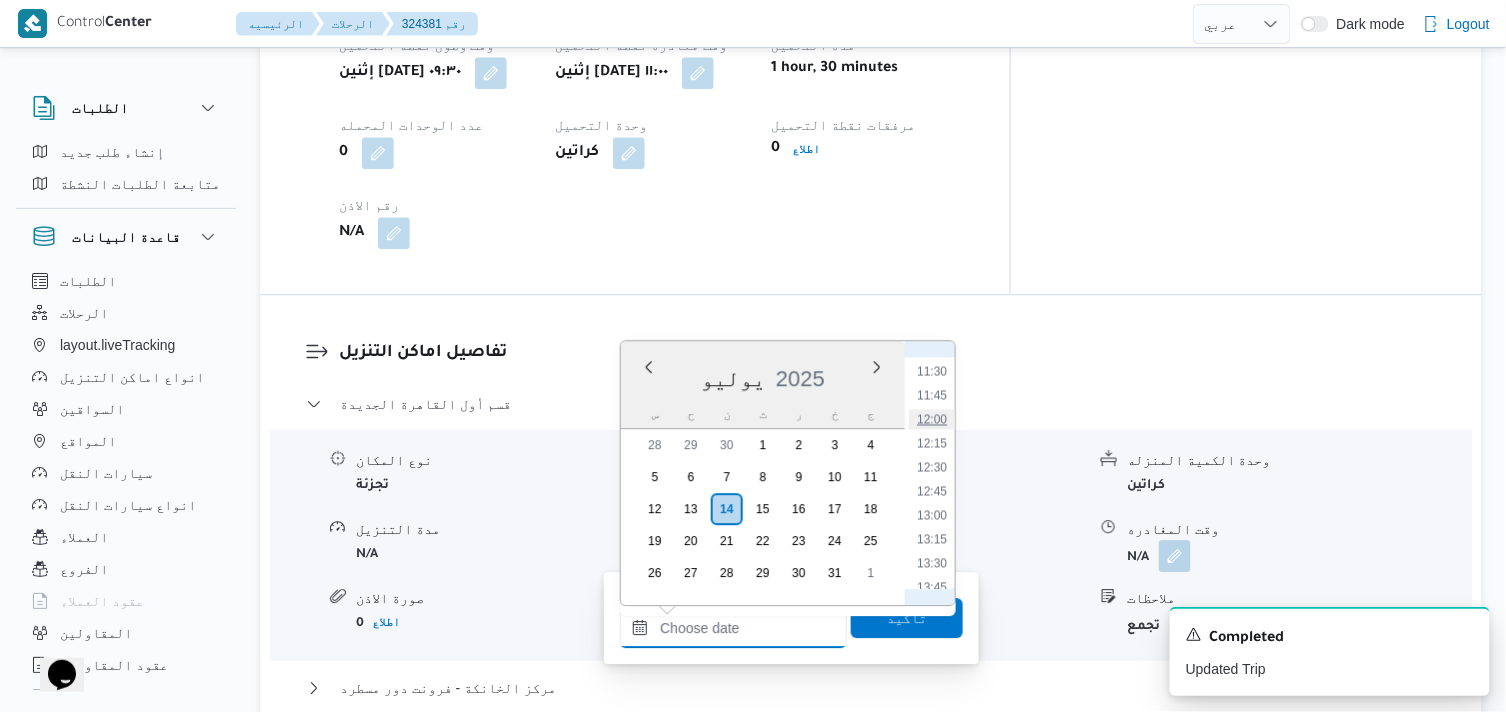 type on "١٤/٠٧/٢٠٢٥ ١٢:٠٠" 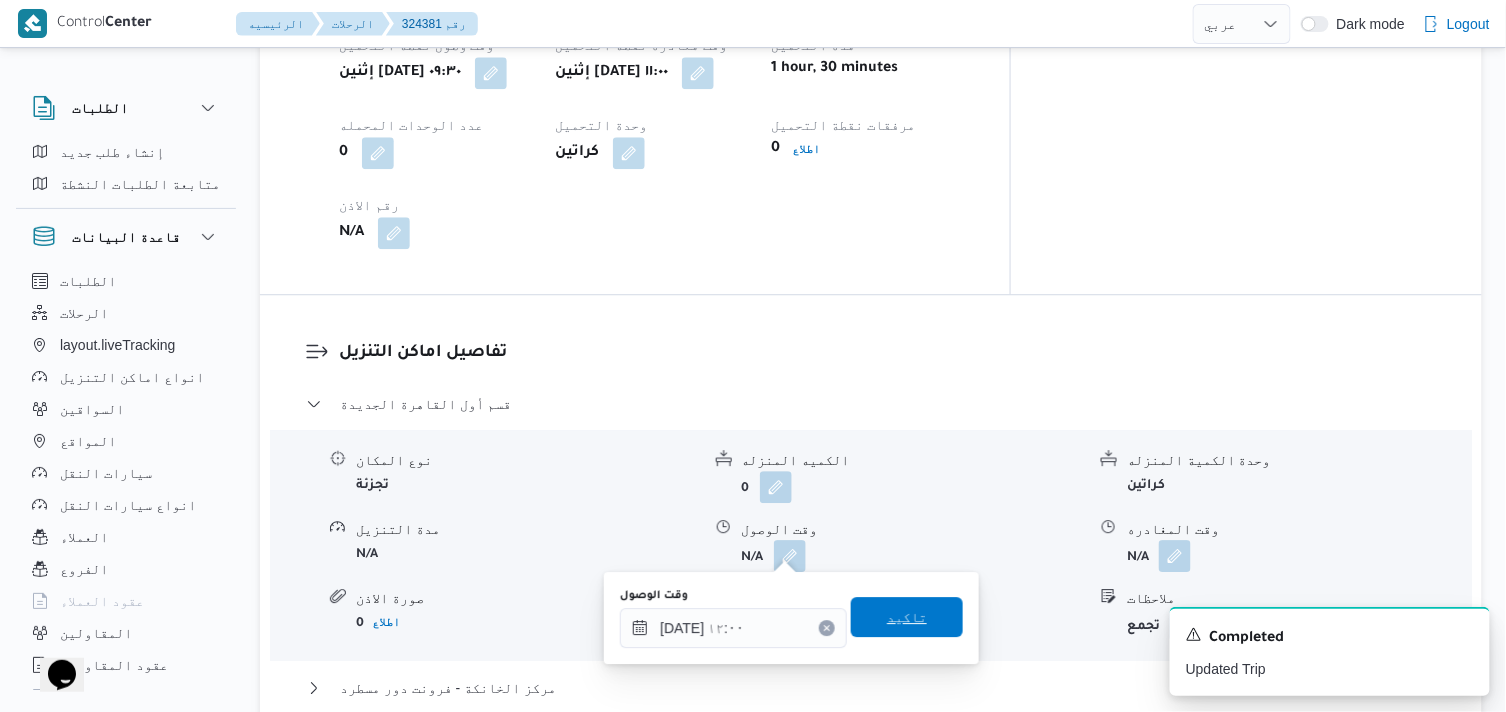 click on "تاكيد" at bounding box center [907, 617] 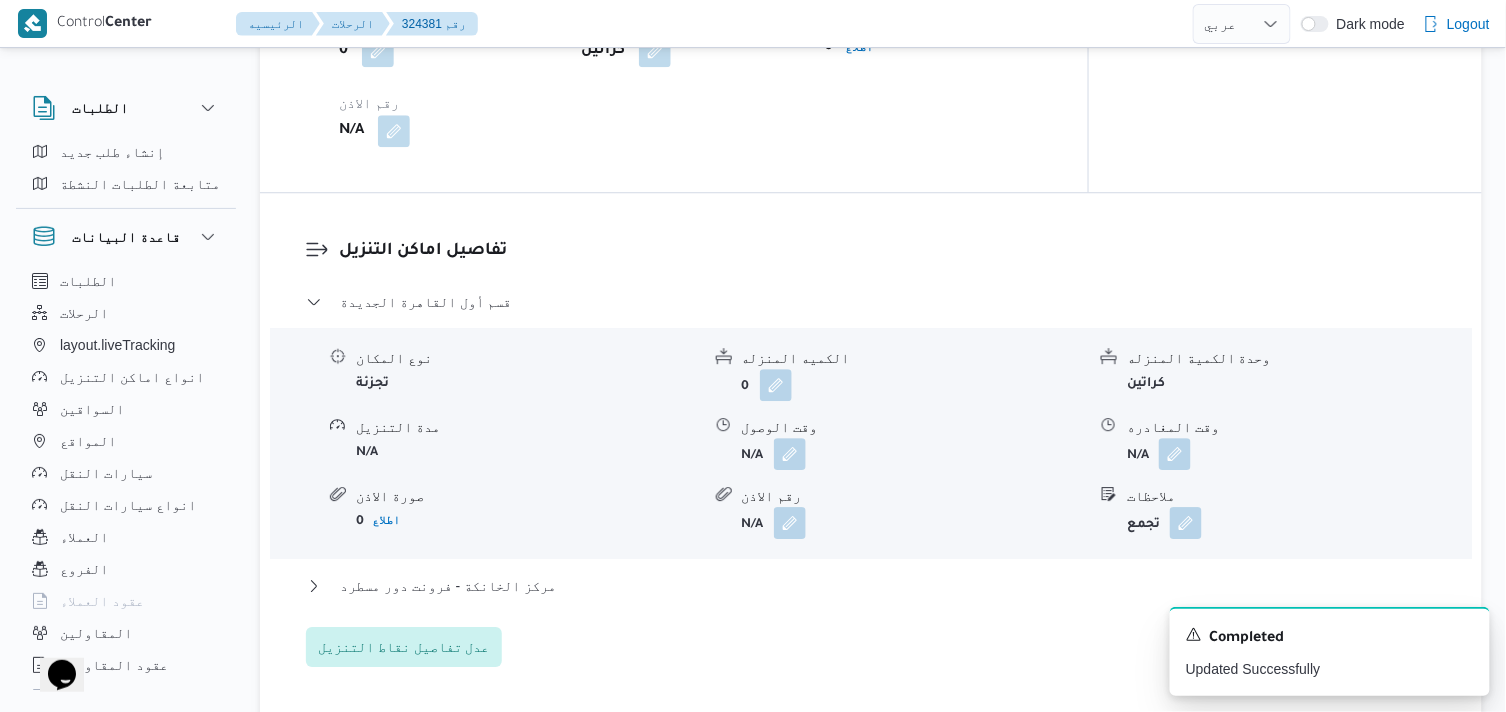 scroll, scrollTop: 1666, scrollLeft: 0, axis: vertical 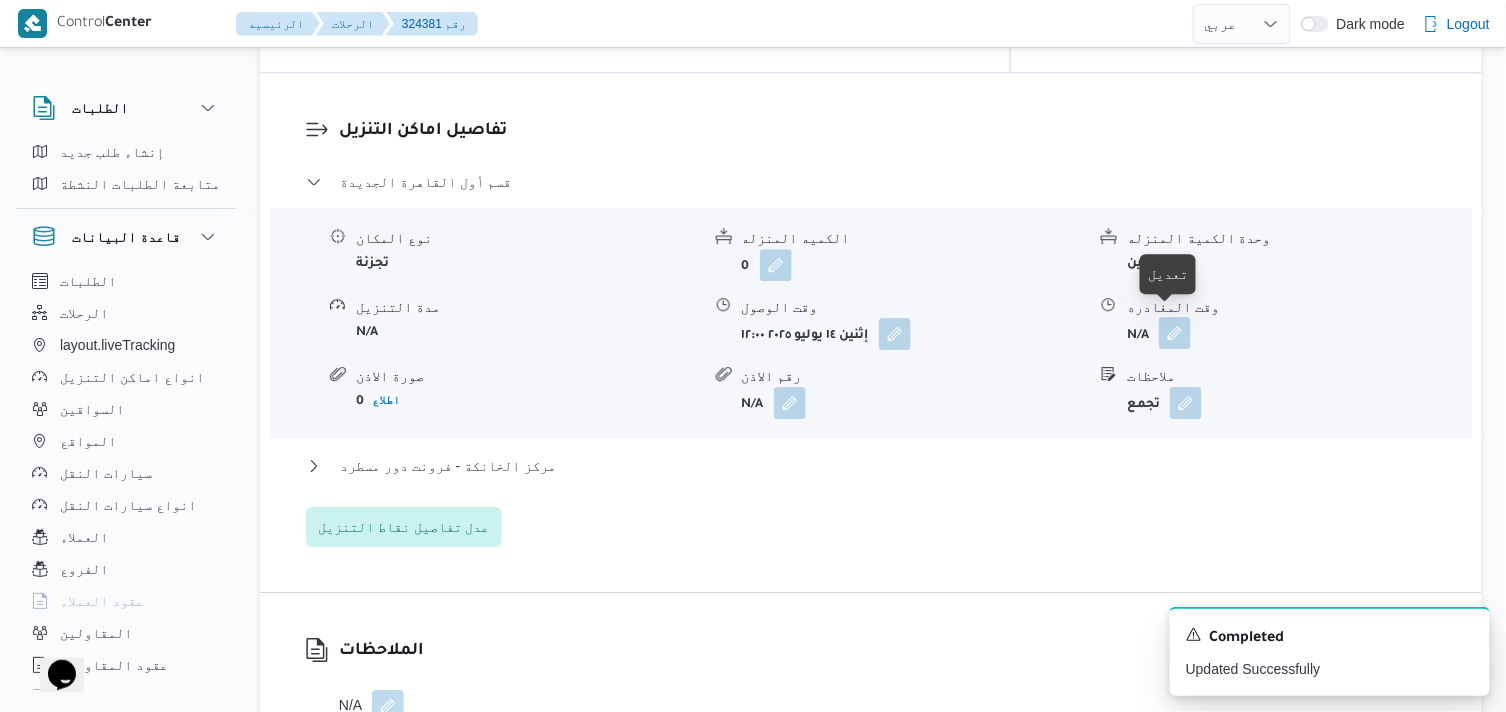 click at bounding box center [1175, 333] 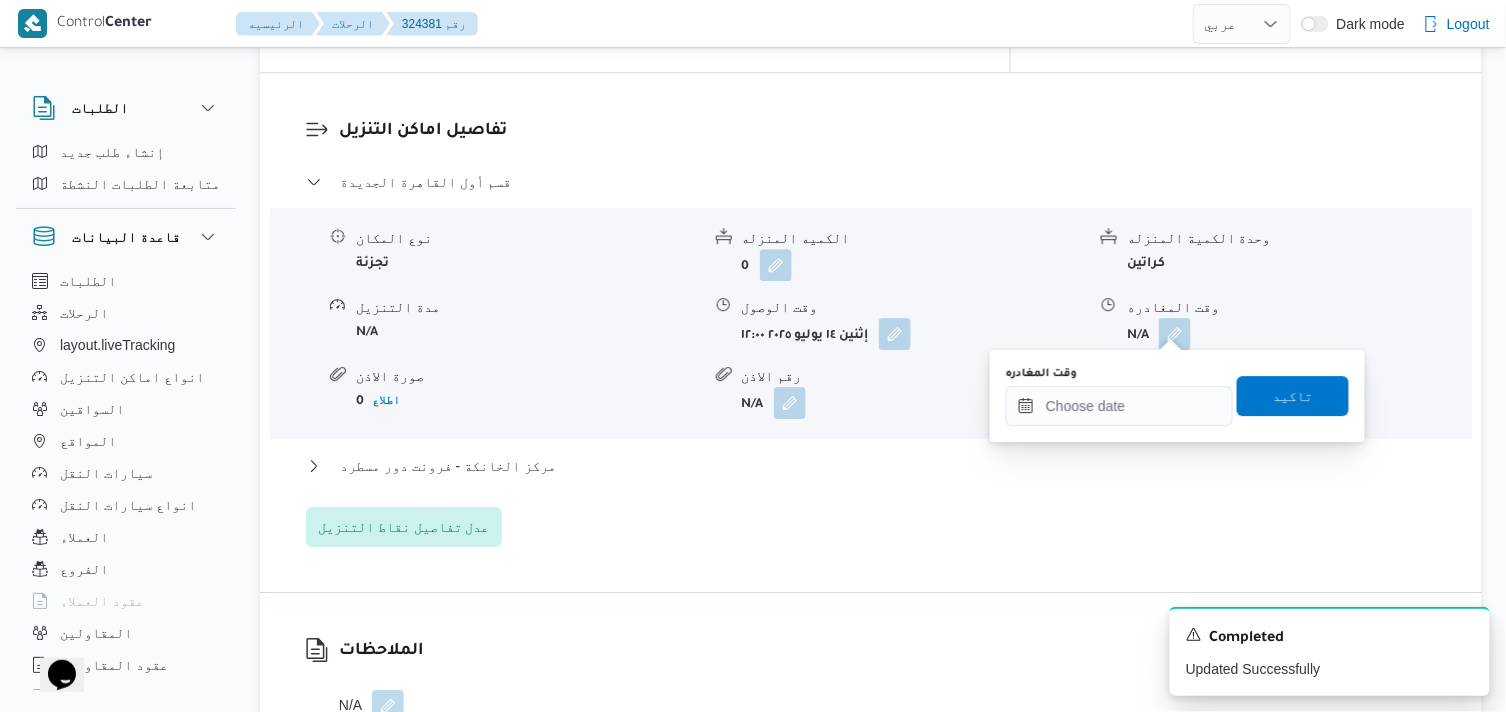 click on "وقت المغادره تاكيد" at bounding box center [1177, 396] 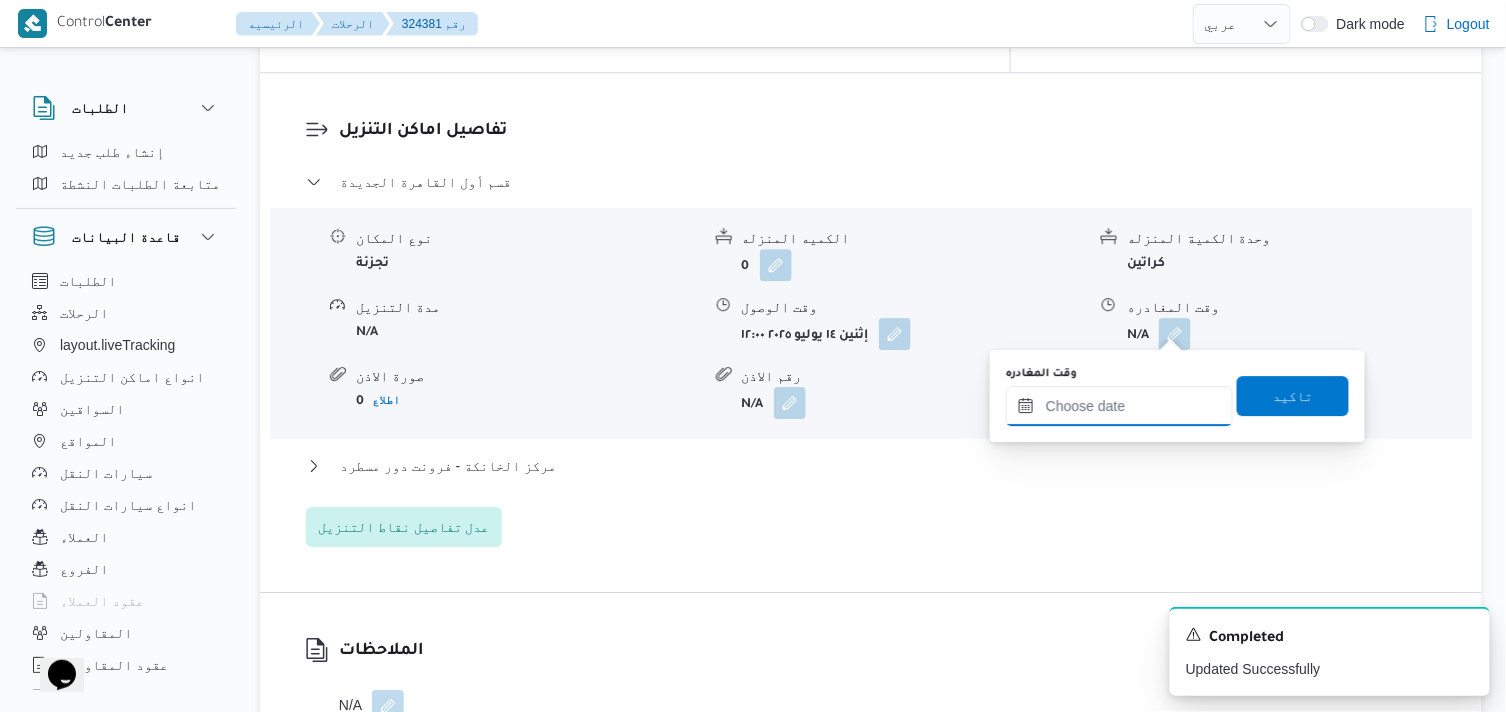 click on "وقت المغادره" at bounding box center (1119, 406) 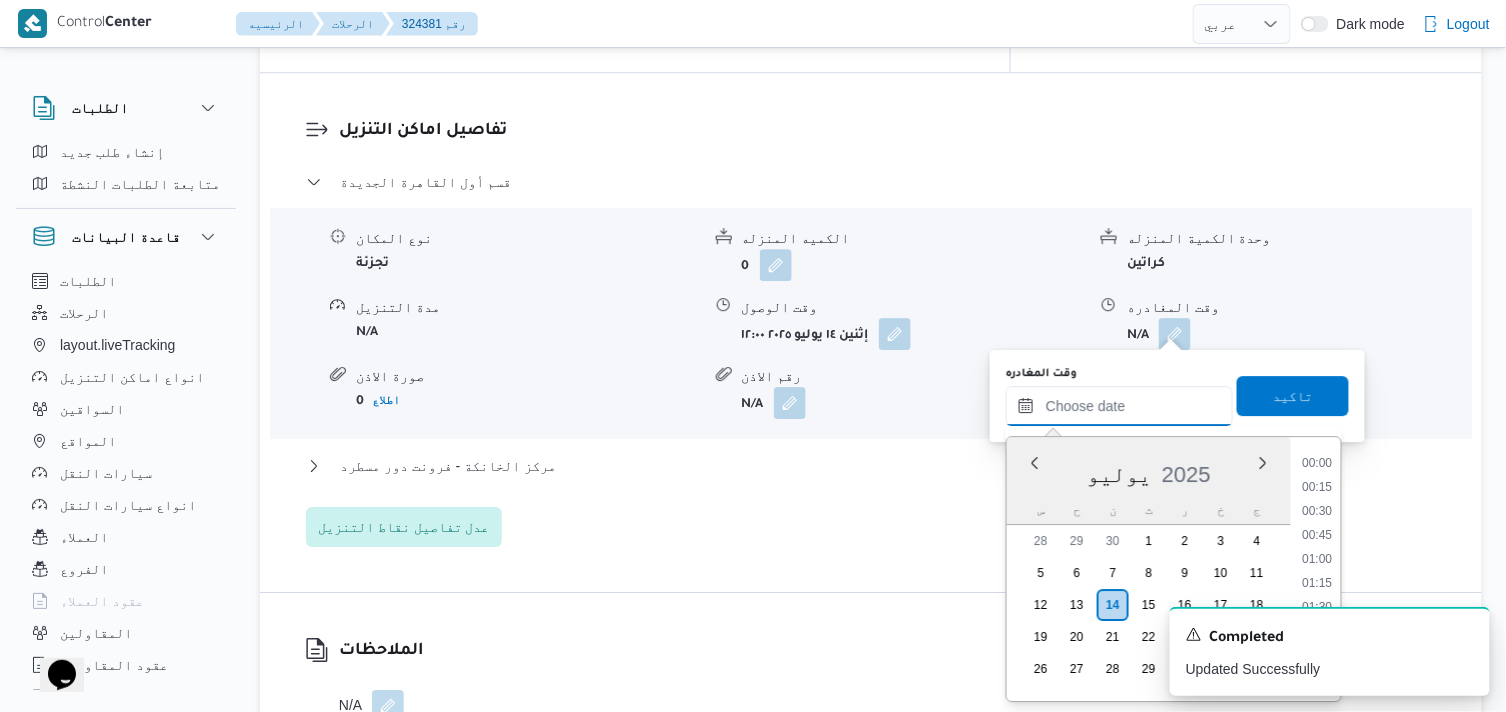 scroll, scrollTop: 1655, scrollLeft: 0, axis: vertical 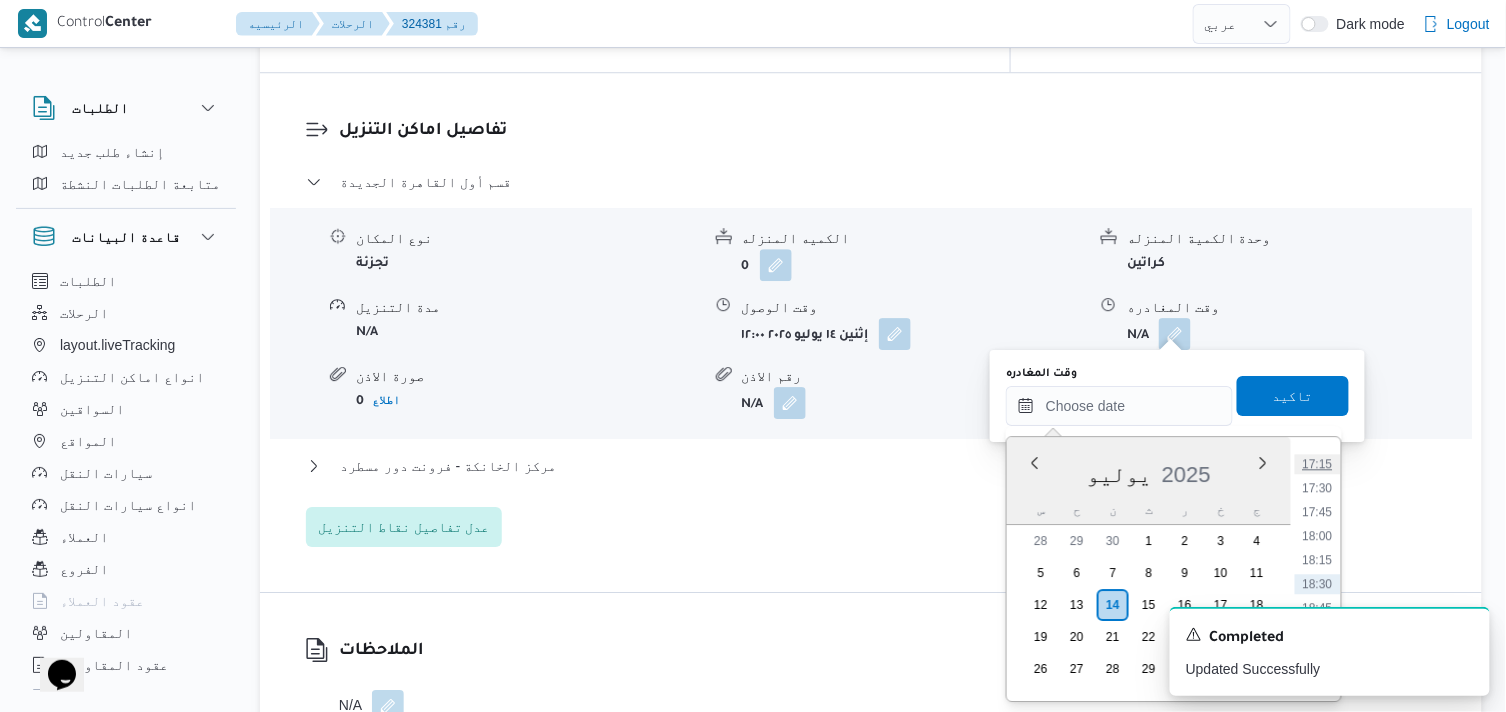 click on "17:15" at bounding box center (1318, 464) 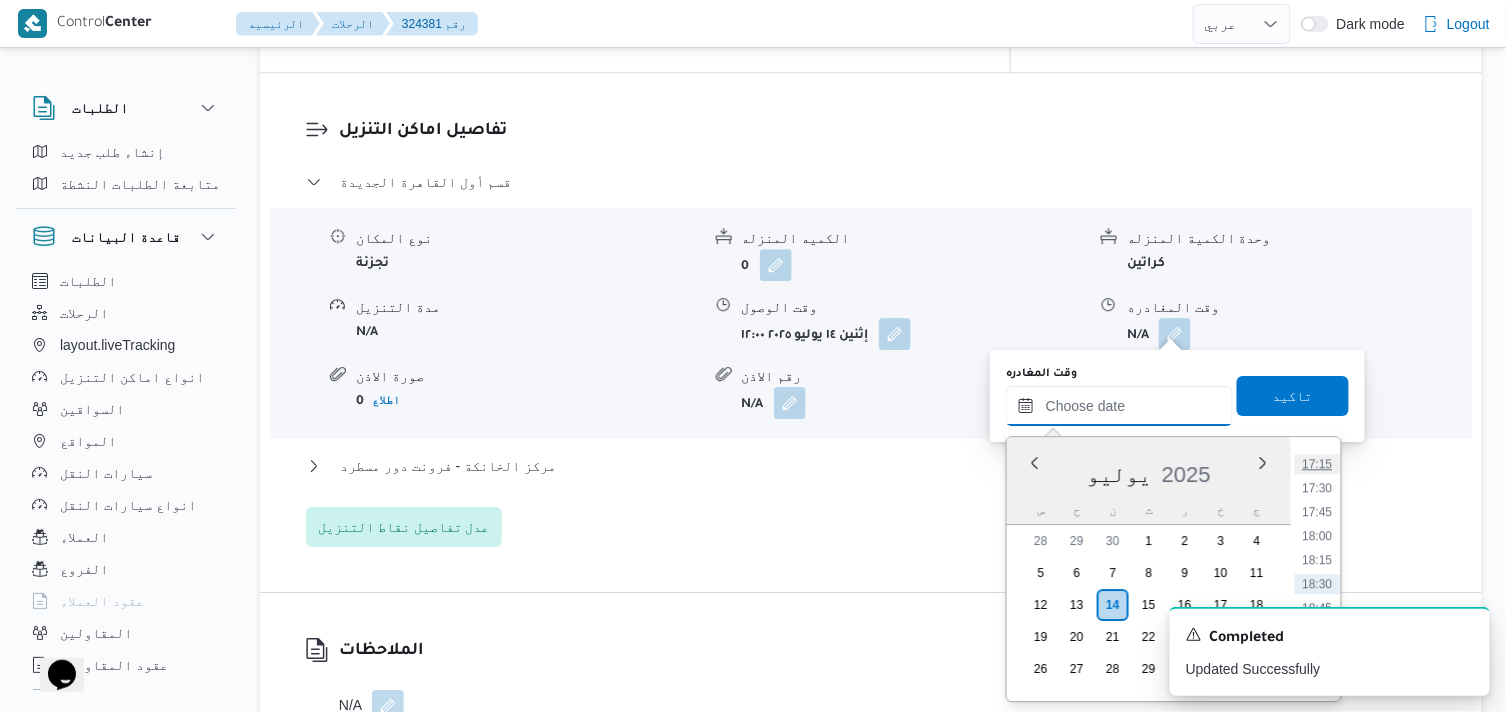 type on "١٤/٠٧/٢٠٢٥ ١٧:١٥" 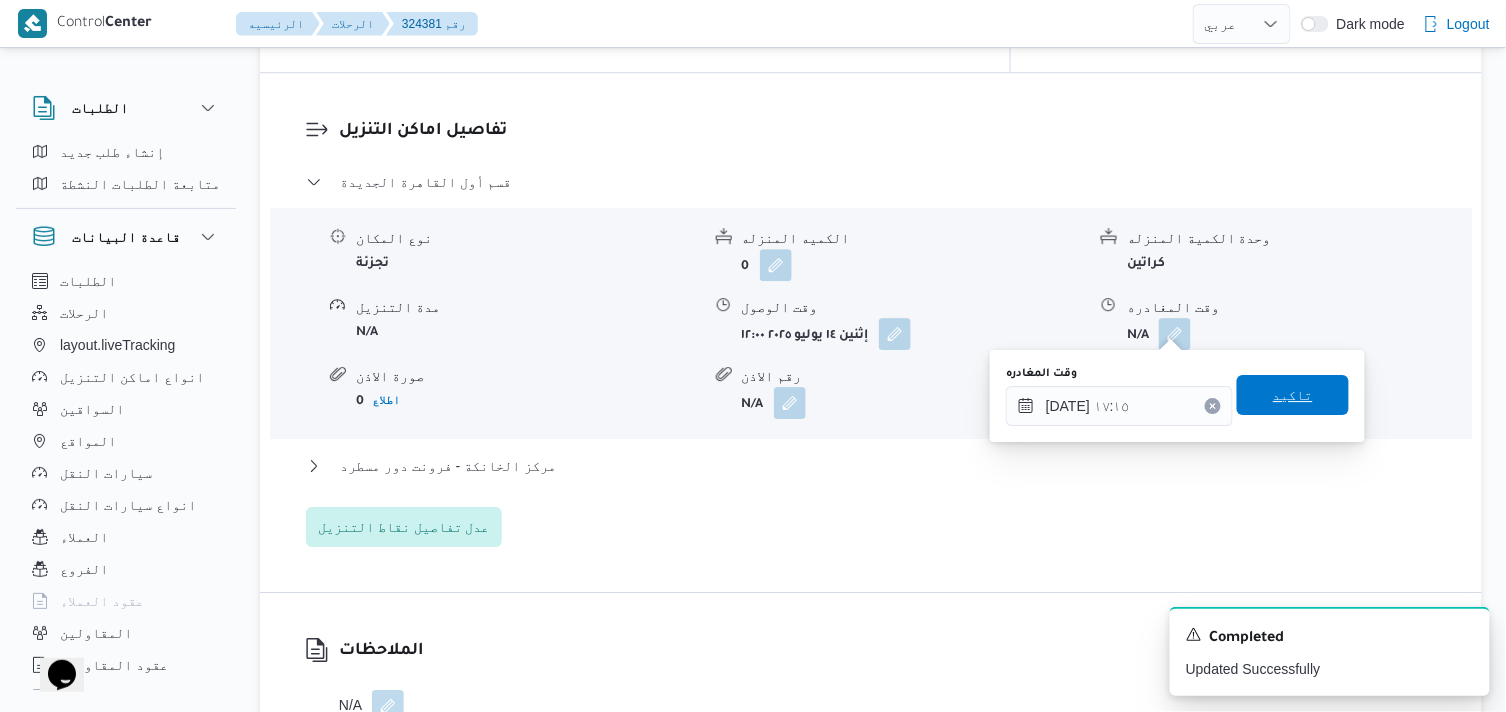 click on "تاكيد" at bounding box center [1293, 395] 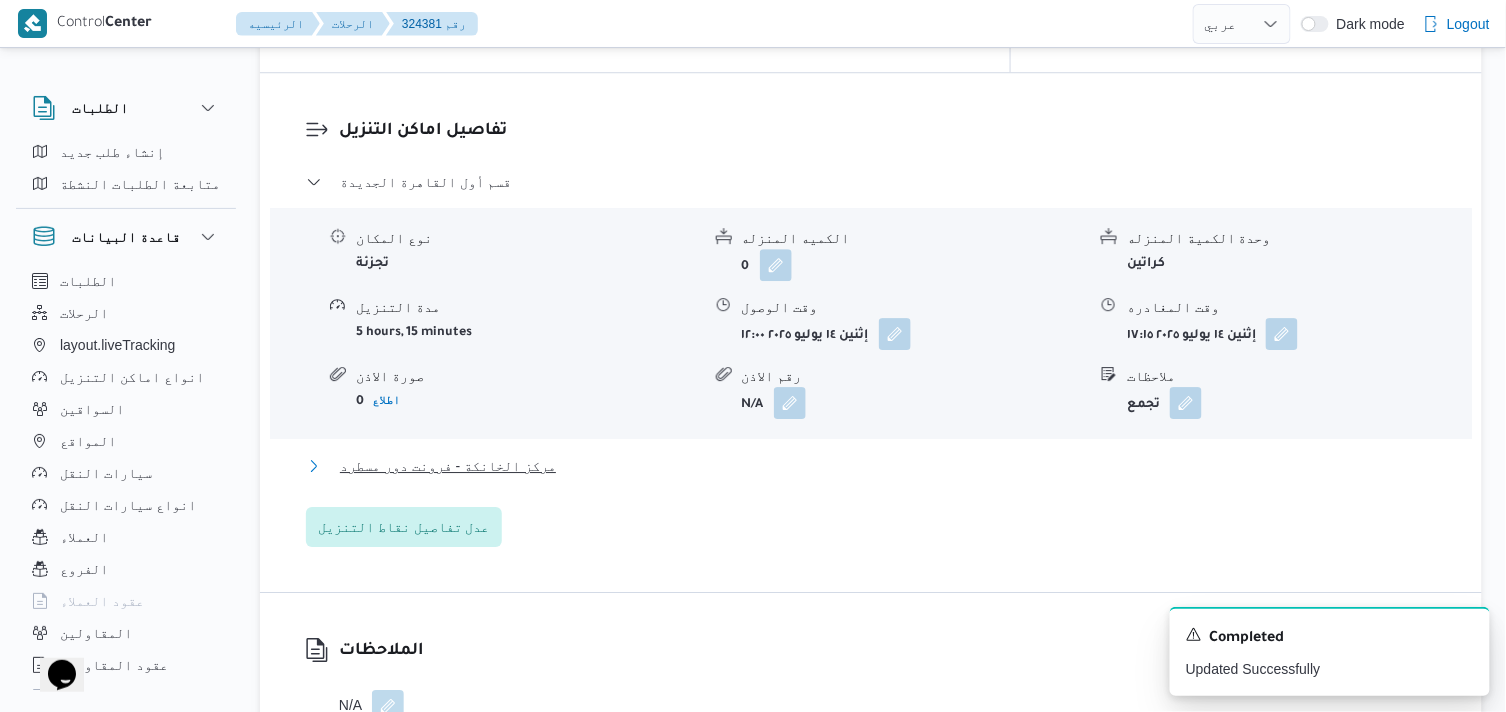 click on "مركز الخانكة -
فرونت دور مسطرد" at bounding box center (448, 466) 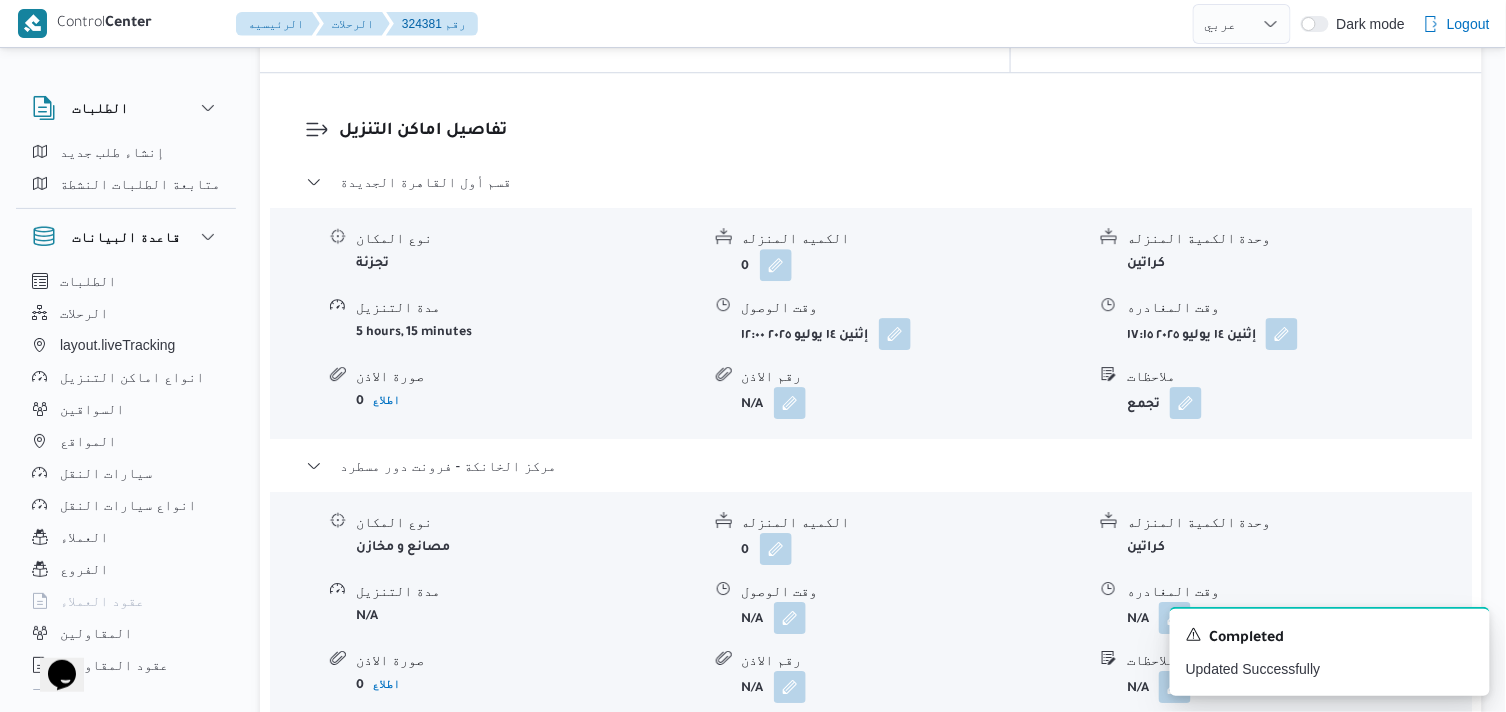 click on "N/A" at bounding box center [914, 618] 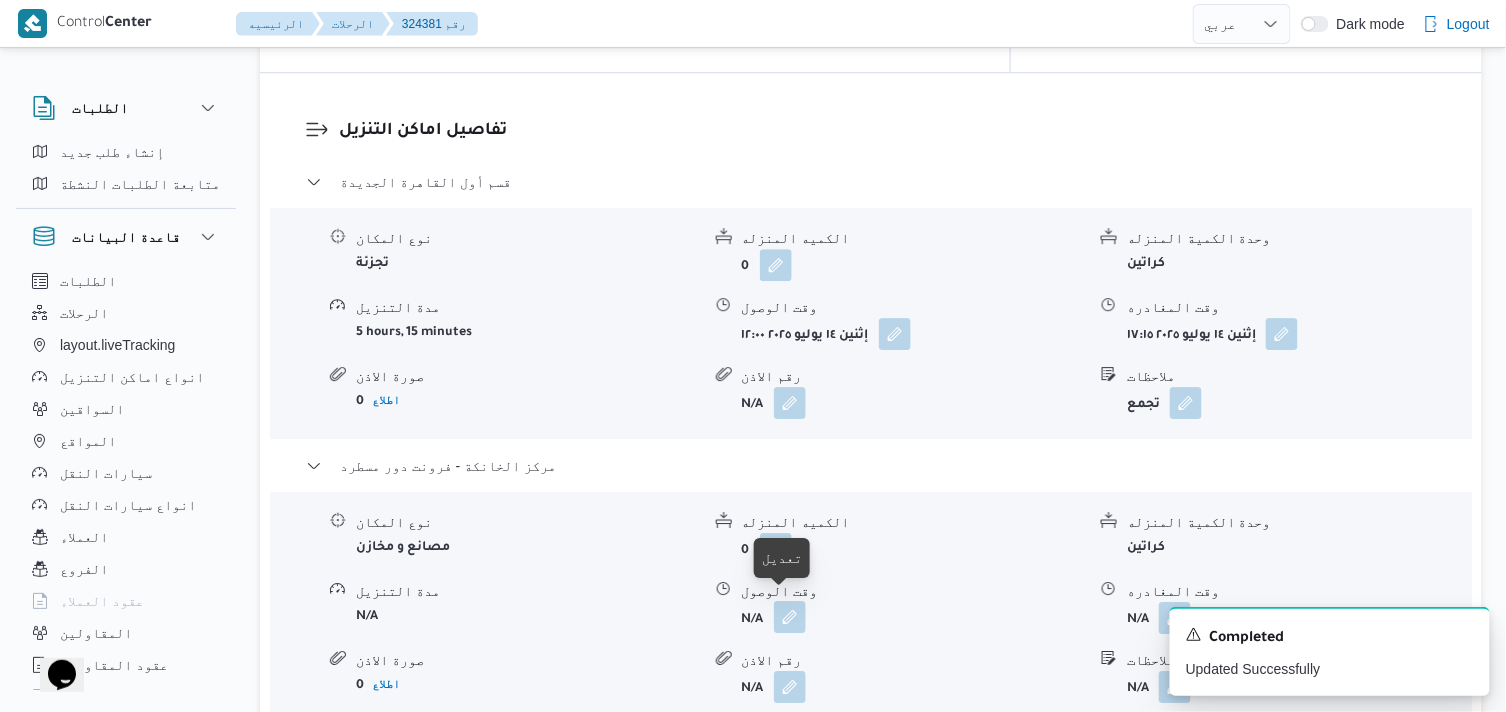 click at bounding box center [790, 617] 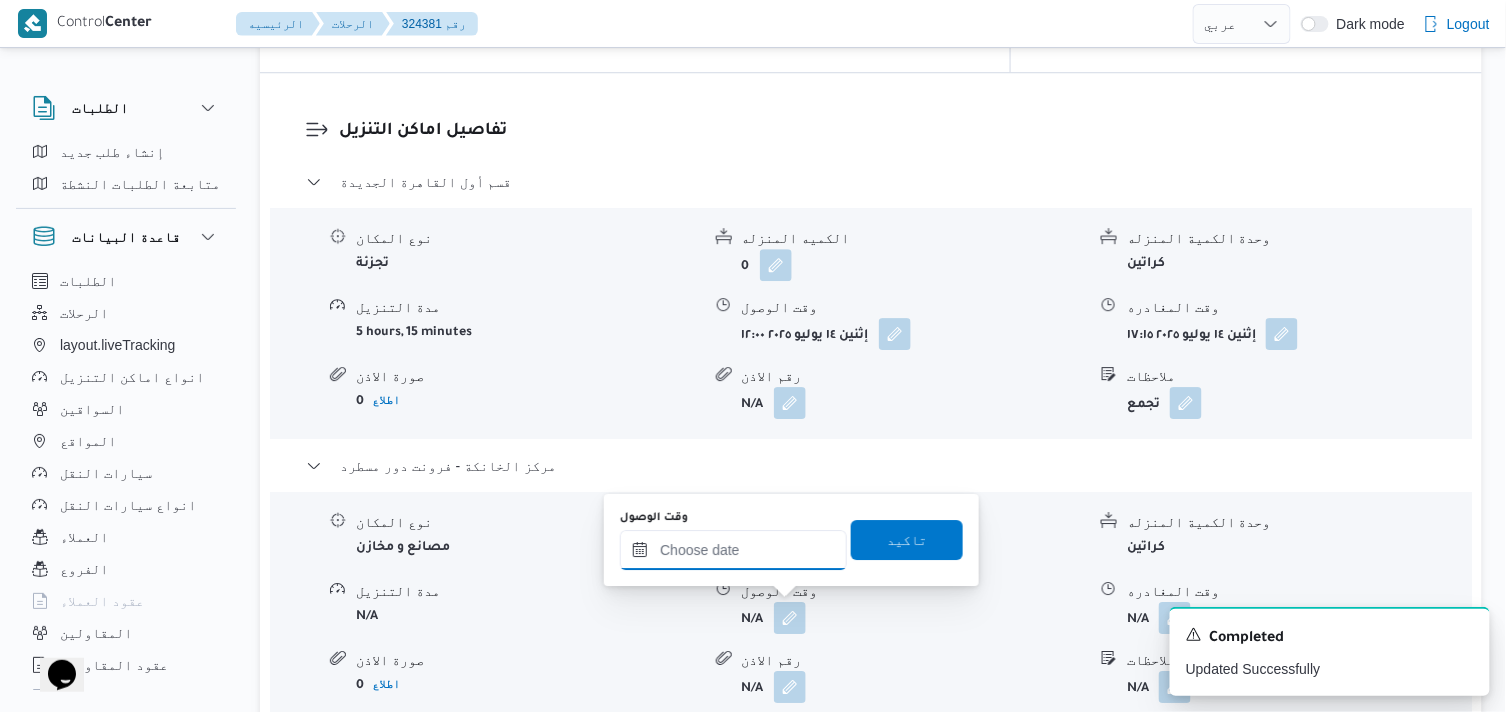 click on "وقت الوصول" at bounding box center (733, 550) 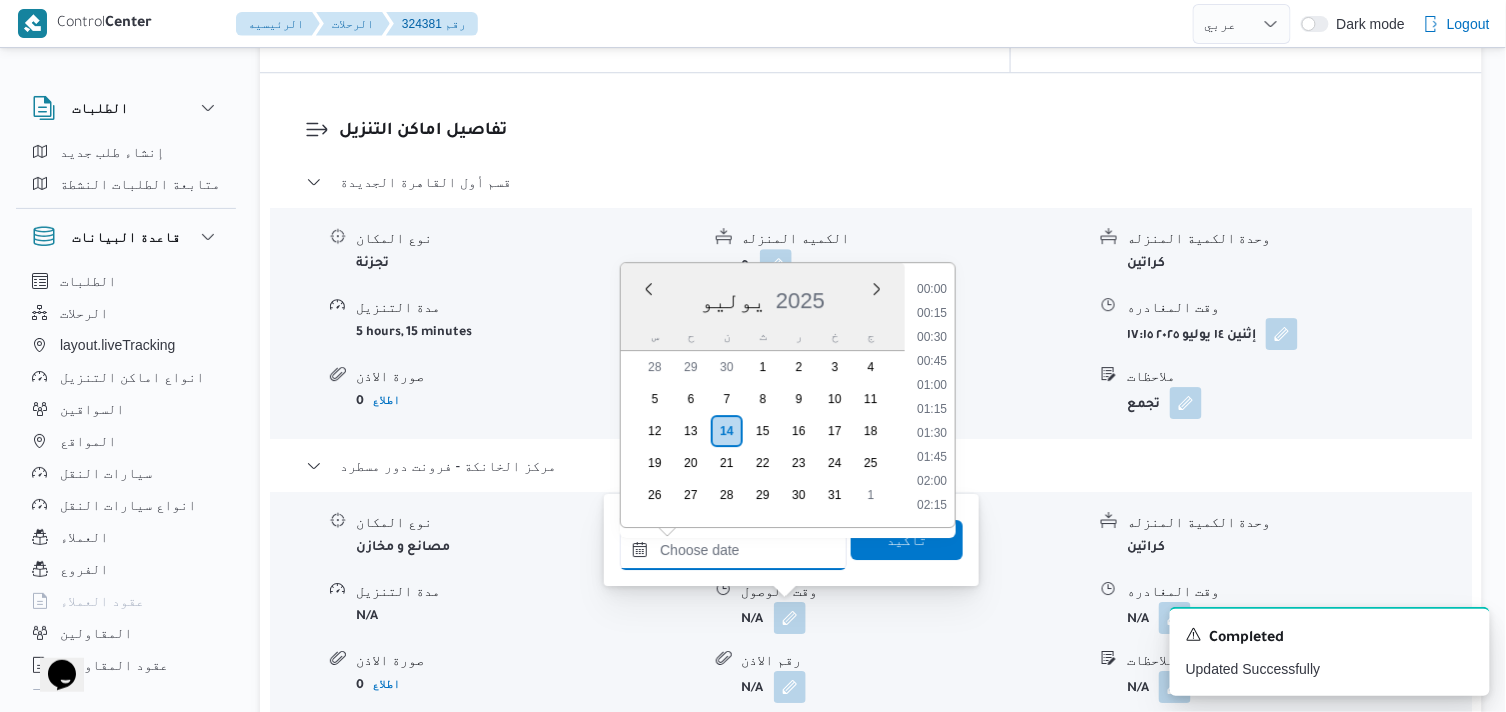 scroll, scrollTop: 1655, scrollLeft: 0, axis: vertical 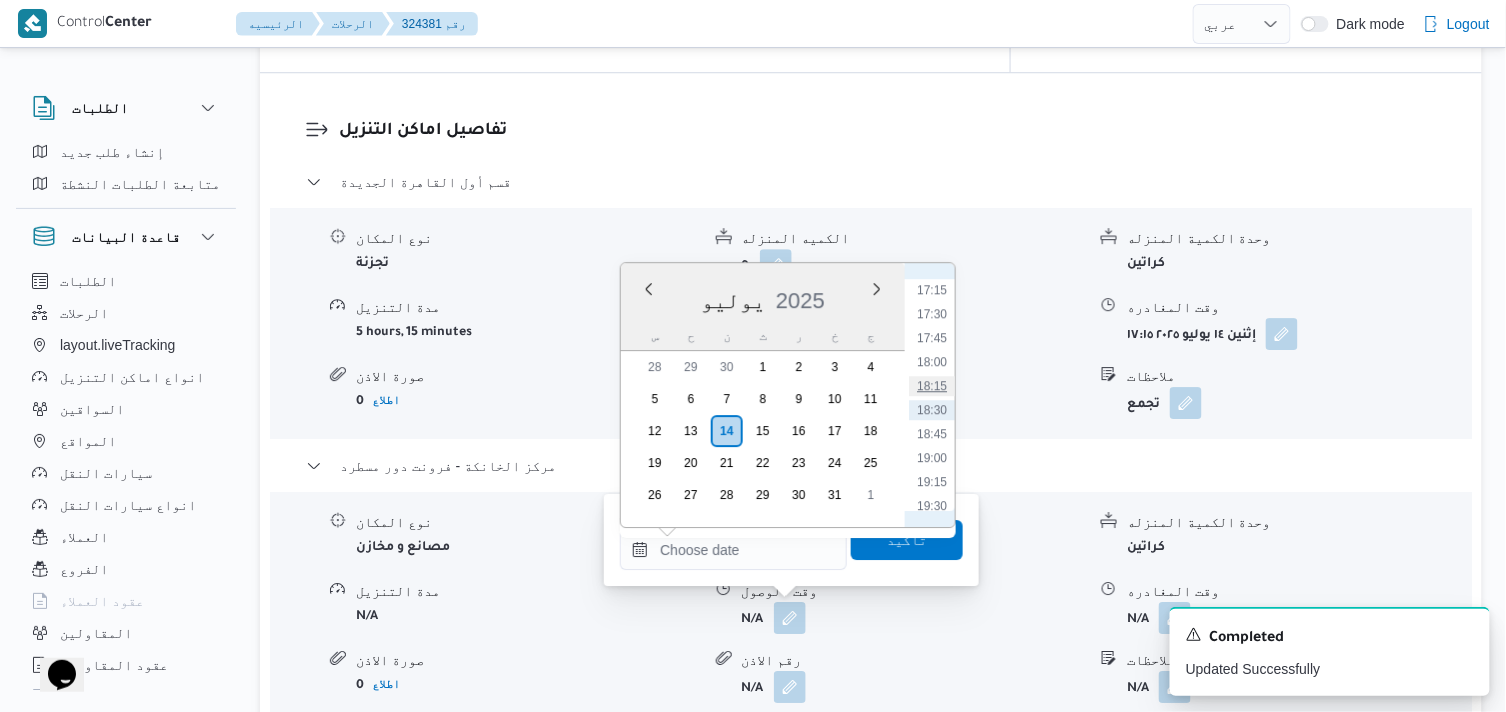 click on "18:15" at bounding box center (932, 386) 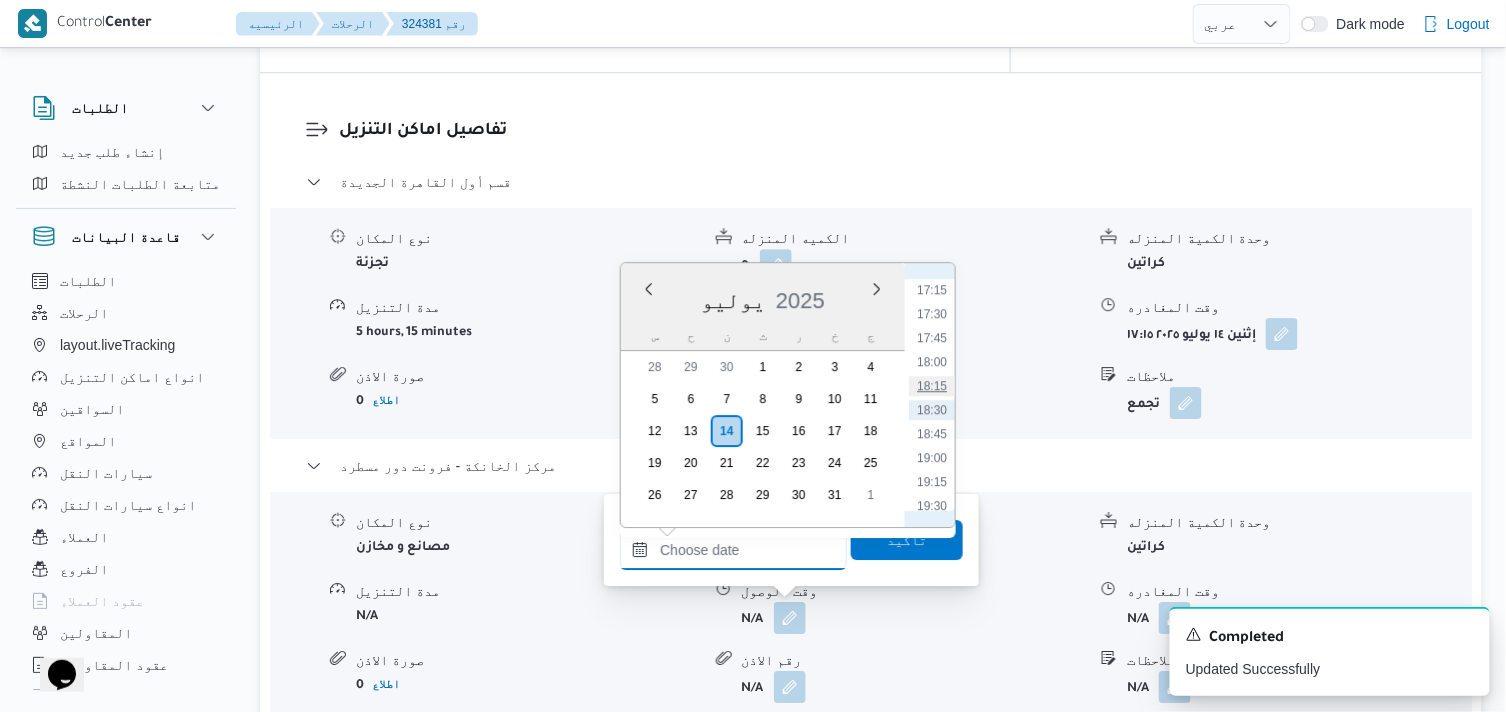 type on "١٤/٠٧/٢٠٢٥ ١٨:١٥" 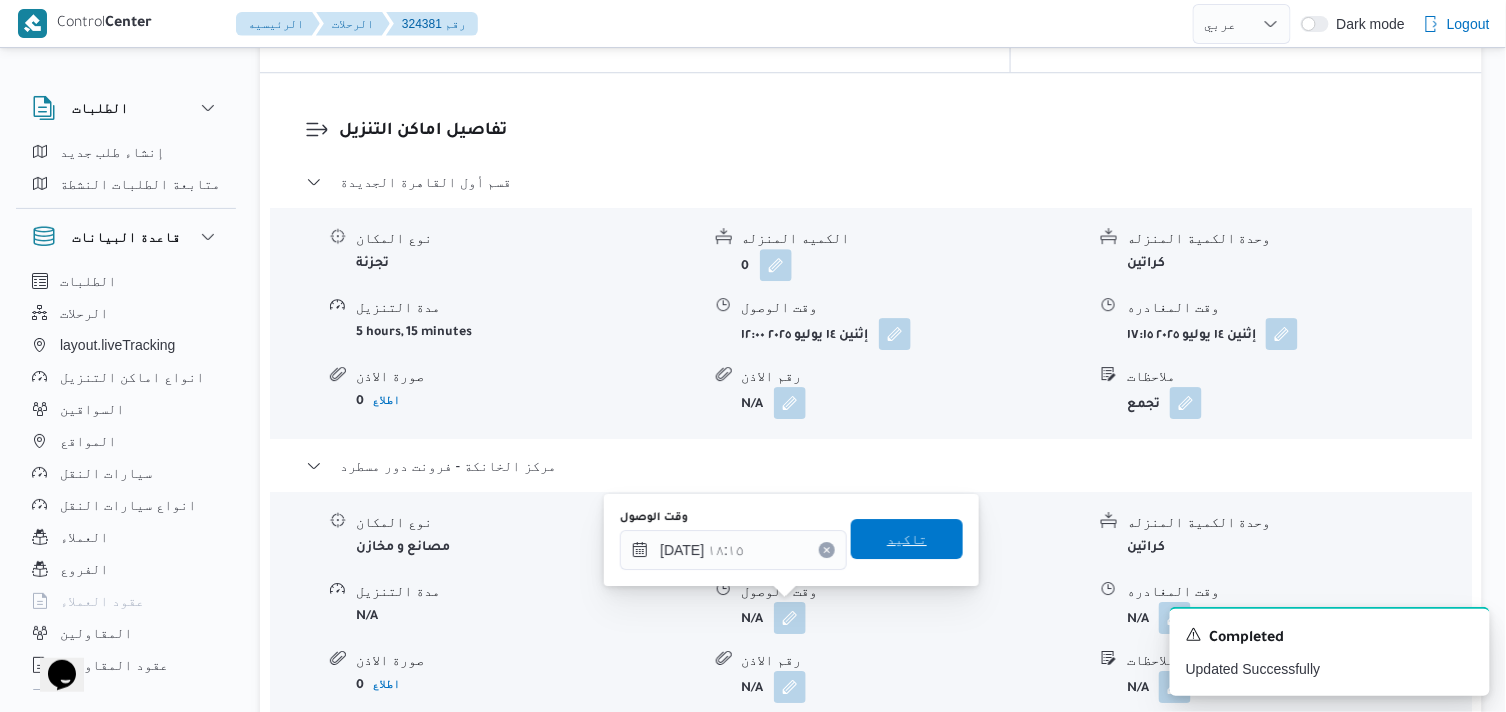 click on "تاكيد" at bounding box center [907, 539] 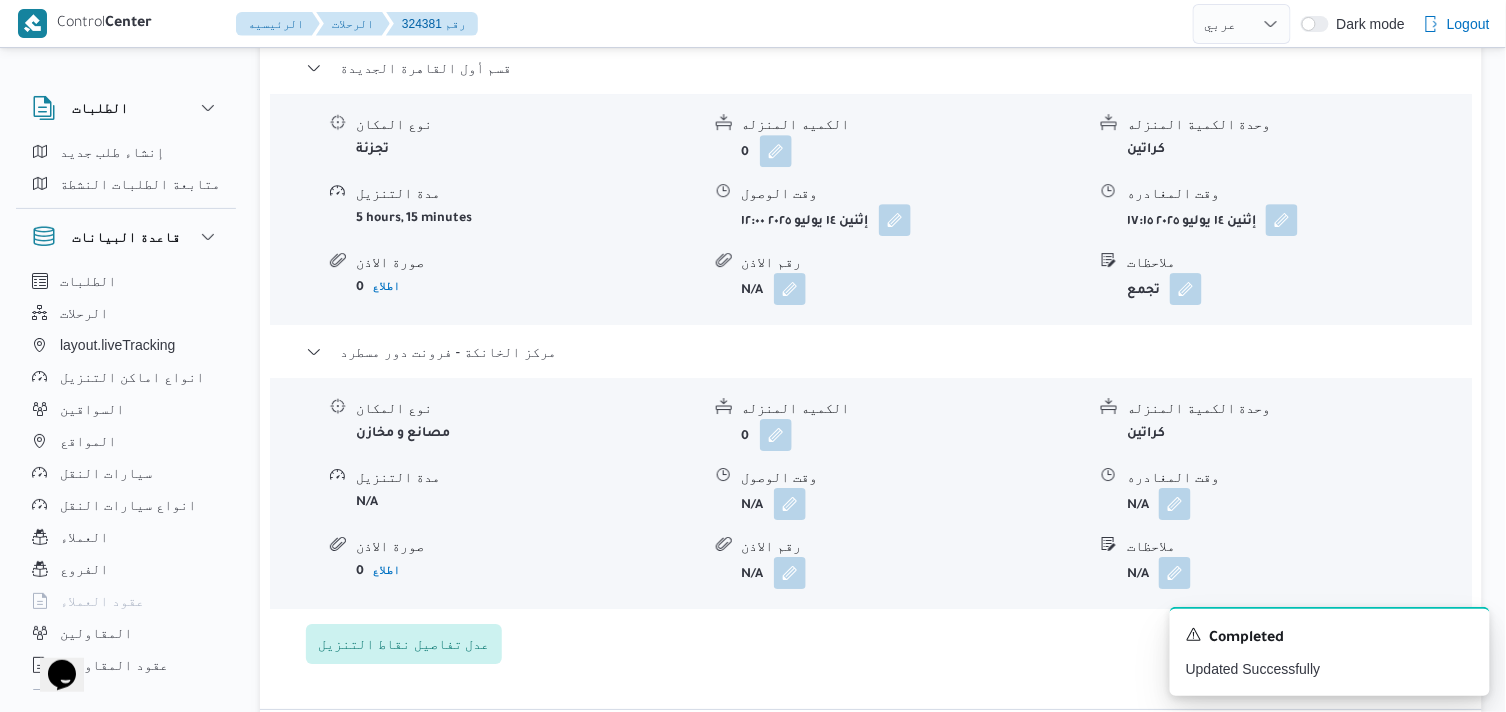 scroll, scrollTop: 1888, scrollLeft: 0, axis: vertical 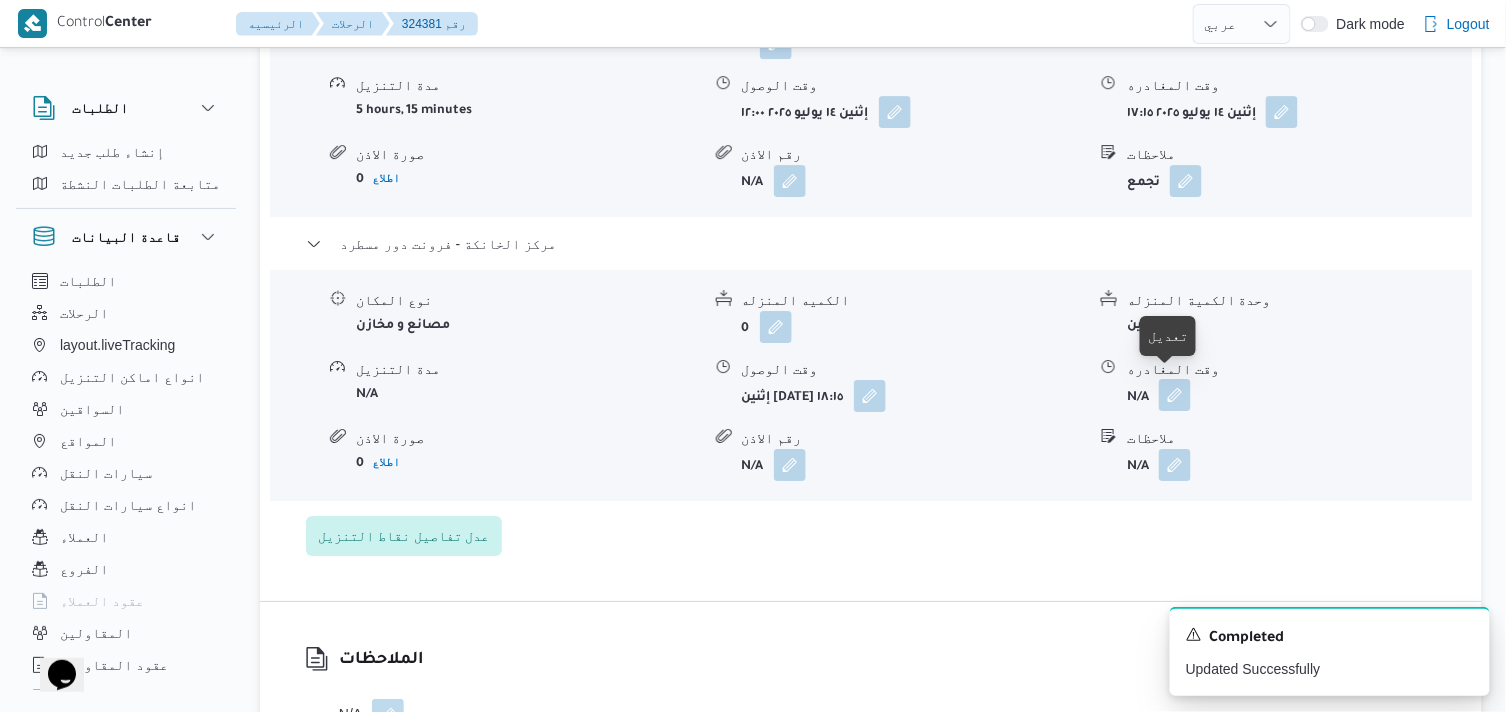 click at bounding box center (1175, 395) 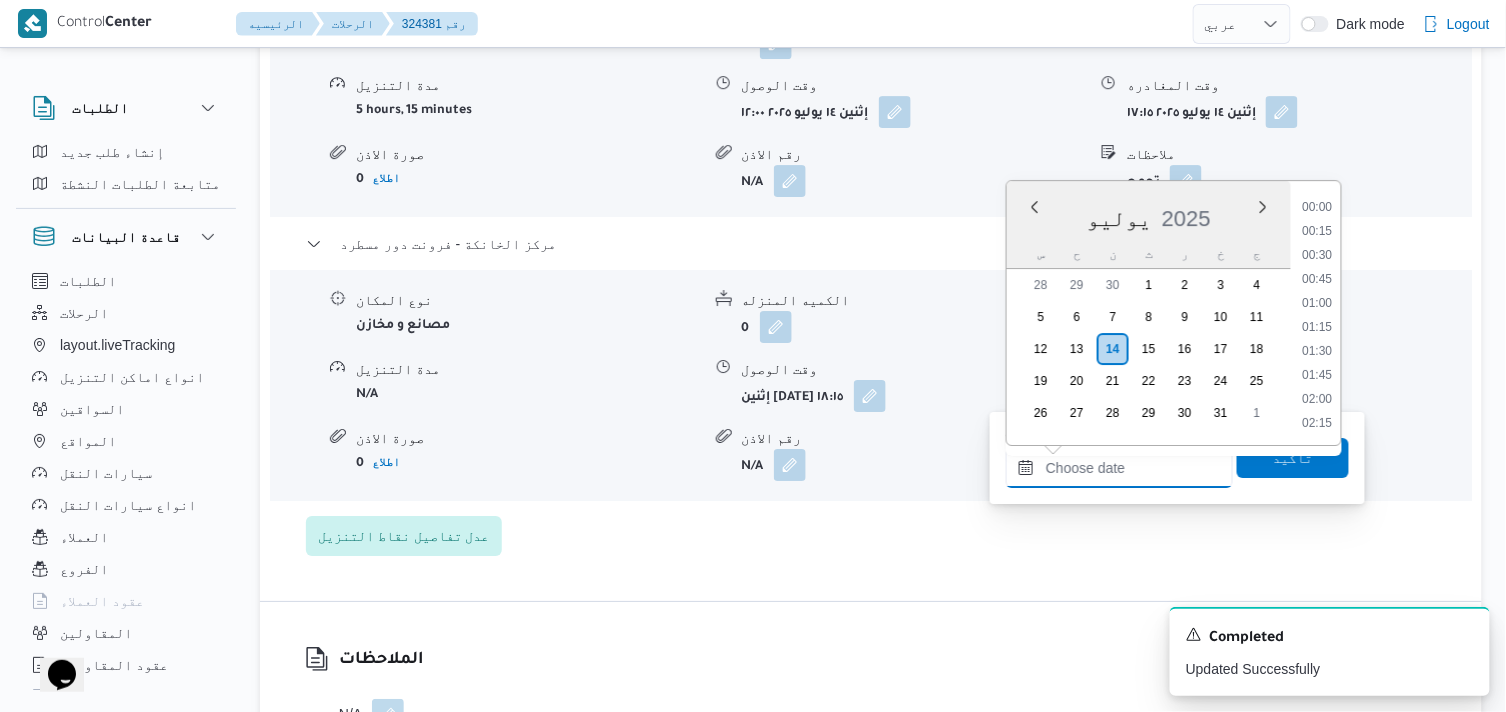 click on "وقت المغادره" at bounding box center (1119, 468) 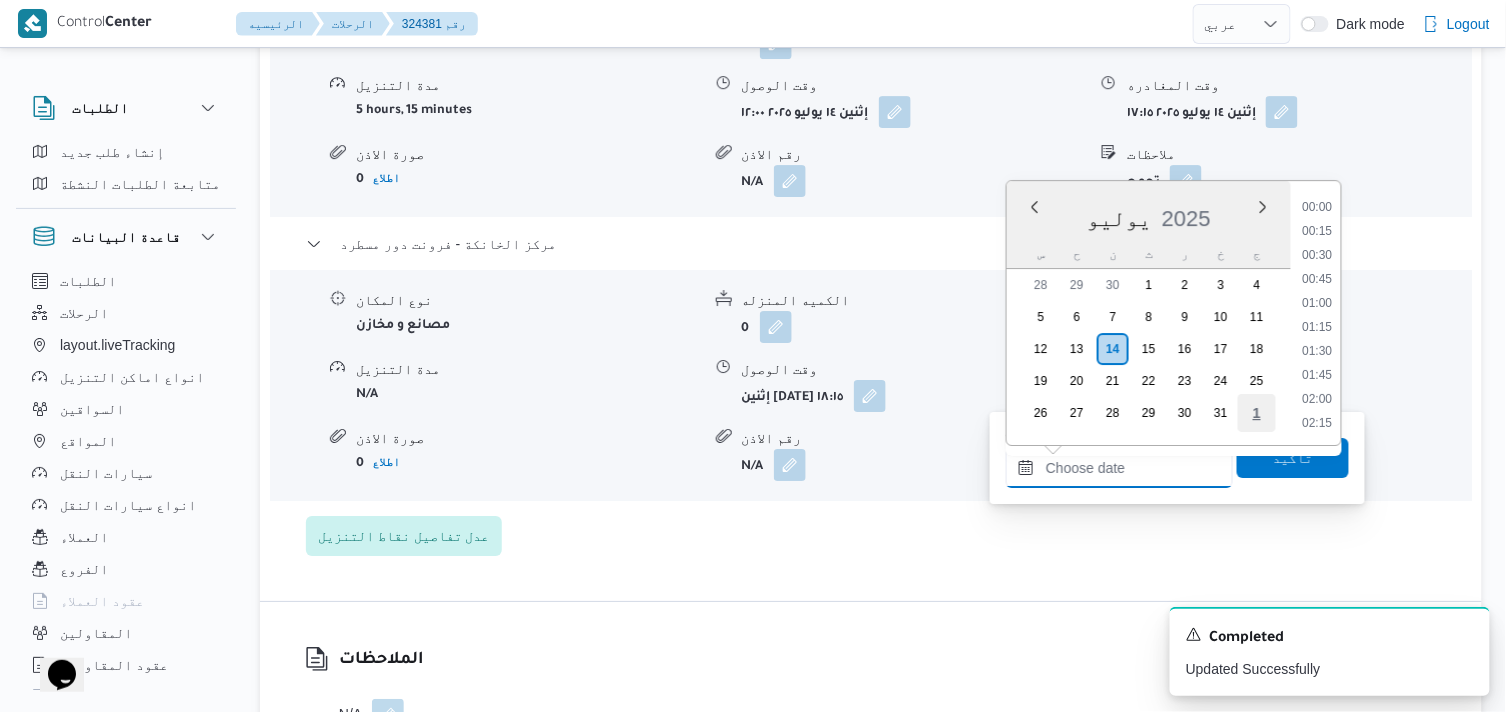 scroll, scrollTop: 1655, scrollLeft: 0, axis: vertical 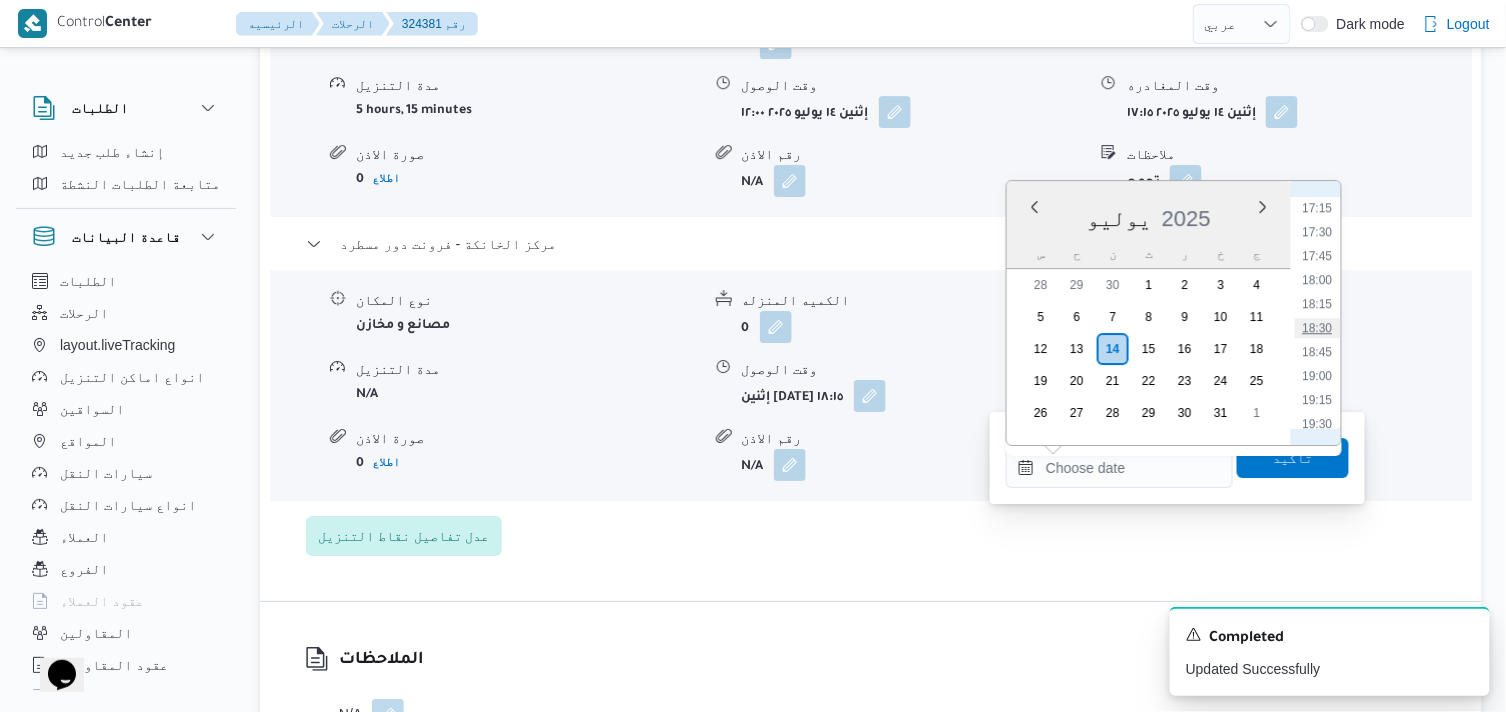 click on "18:30" at bounding box center [1318, 328] 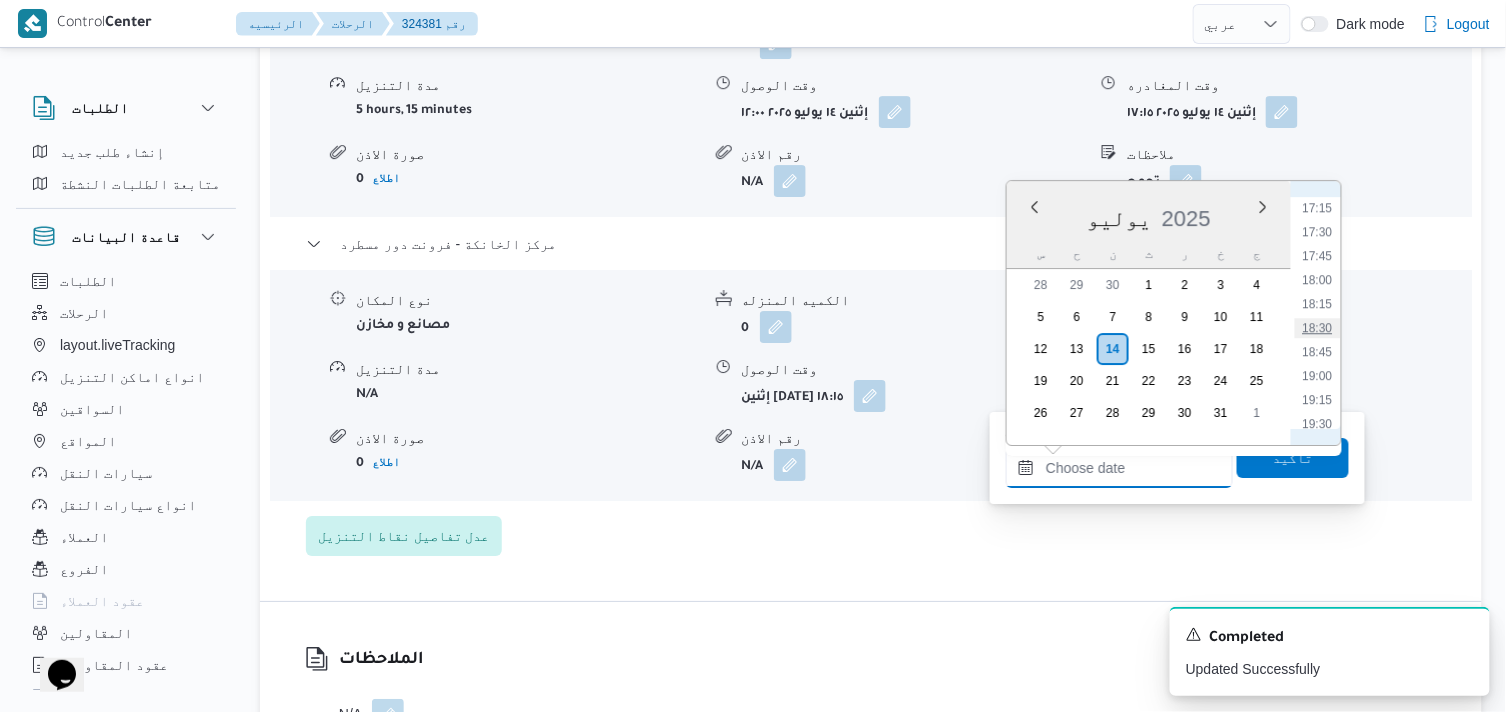 type on "١٤/٠٧/٢٠٢٥ ١٨:٣٠" 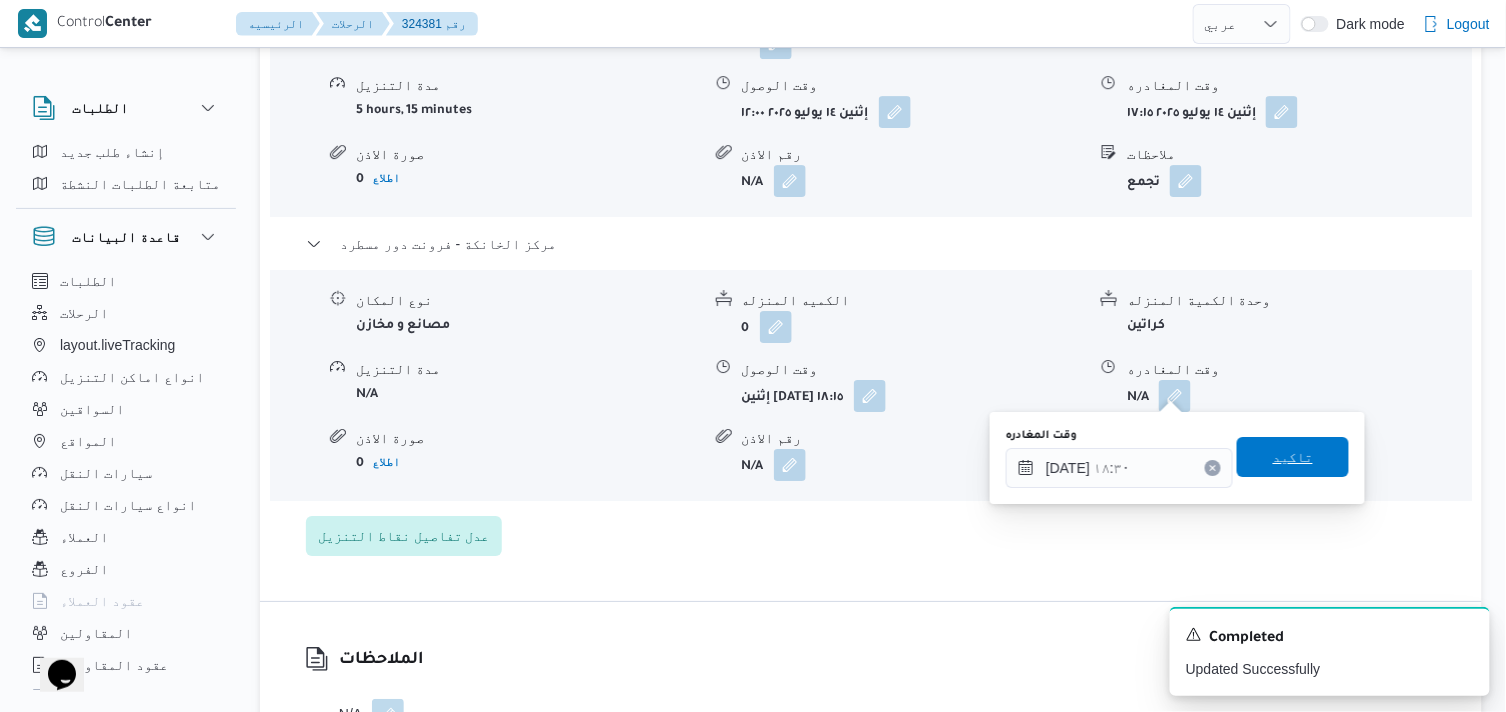 click on "تاكيد" at bounding box center [1293, 457] 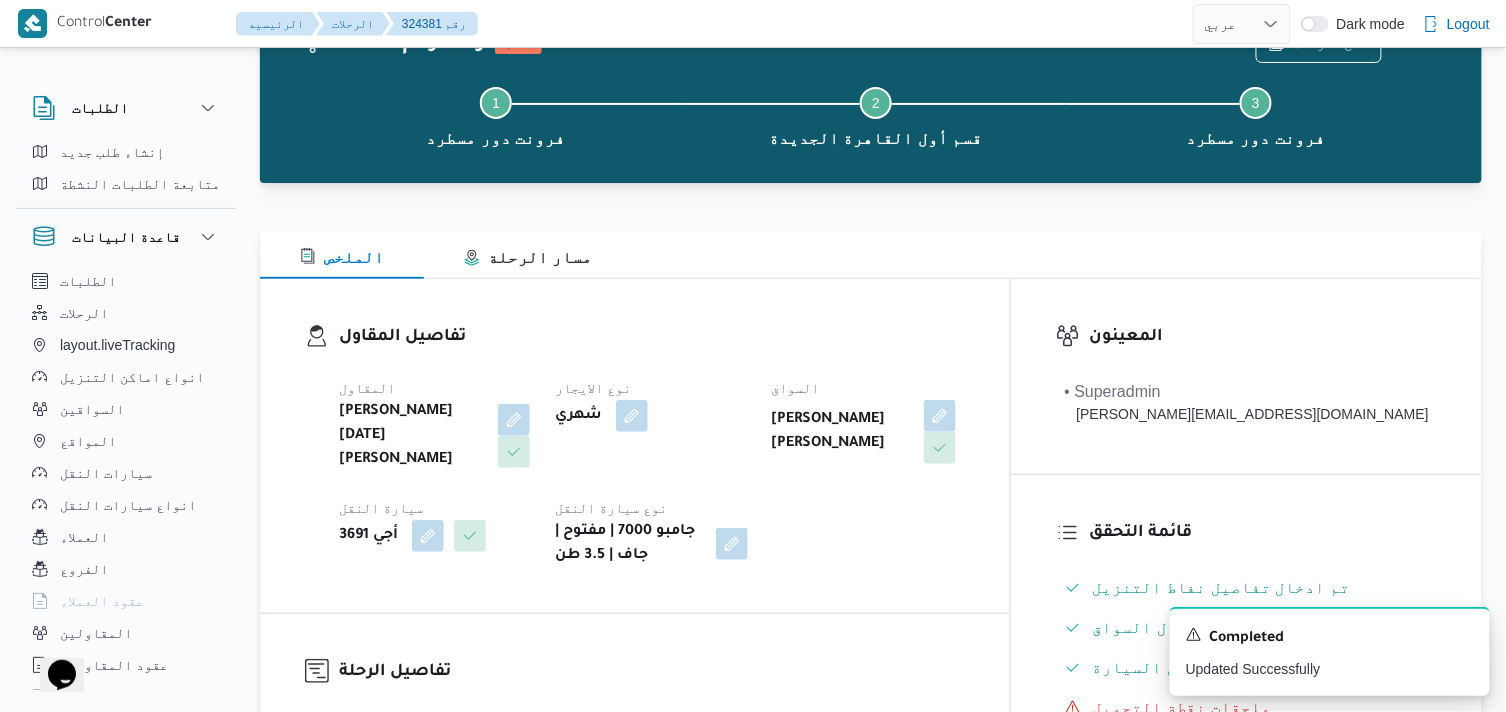 scroll, scrollTop: 0, scrollLeft: 0, axis: both 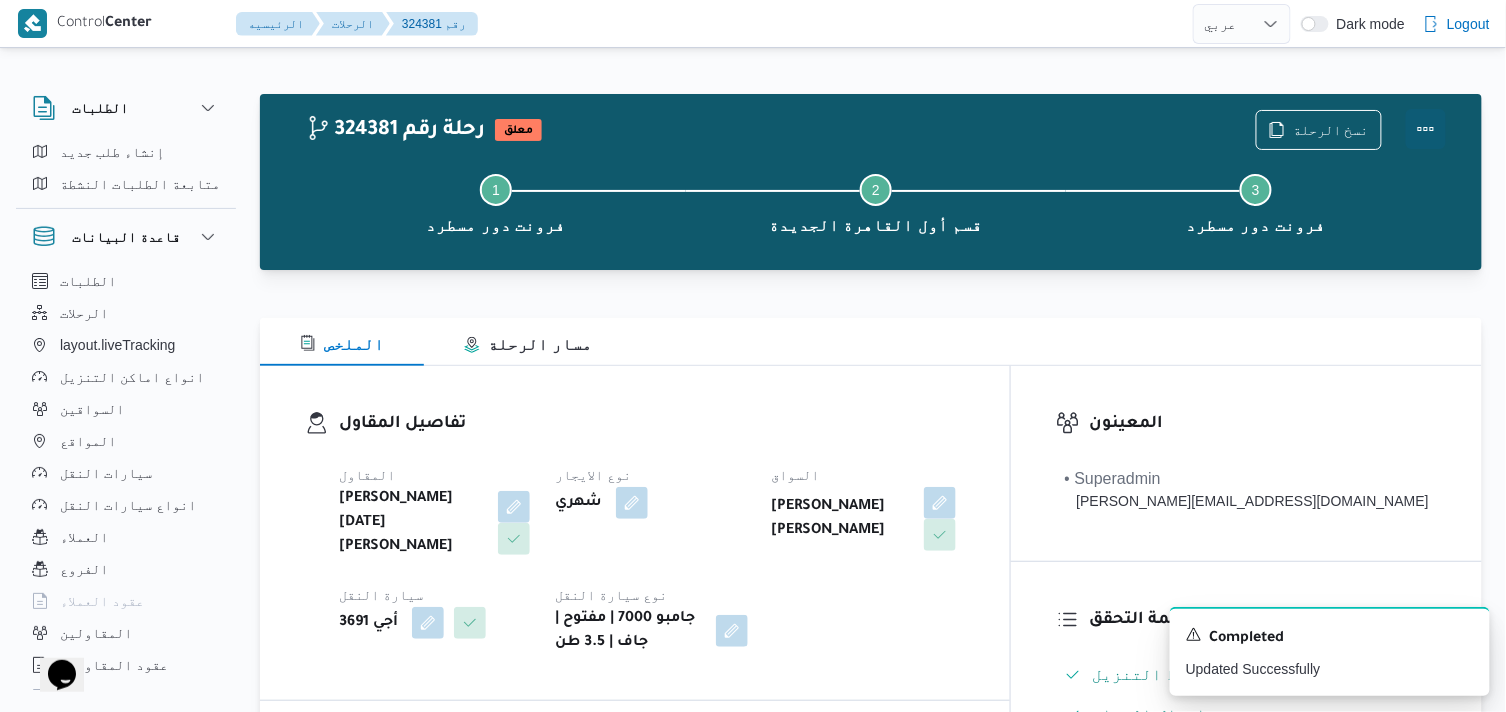 drag, startPoint x: 1424, startPoint y: 116, endPoint x: 1408, endPoint y: 120, distance: 16.492422 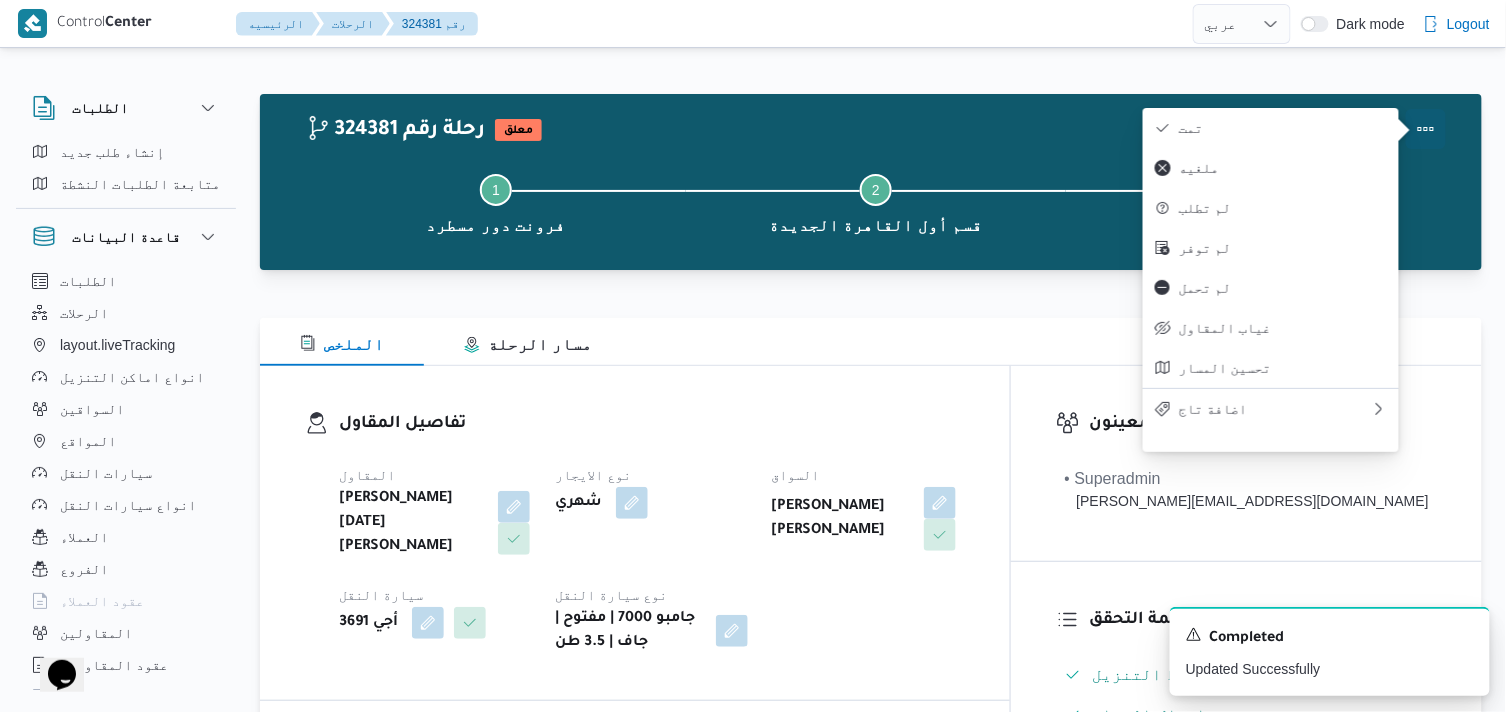 click on "تمت" at bounding box center (1283, 128) 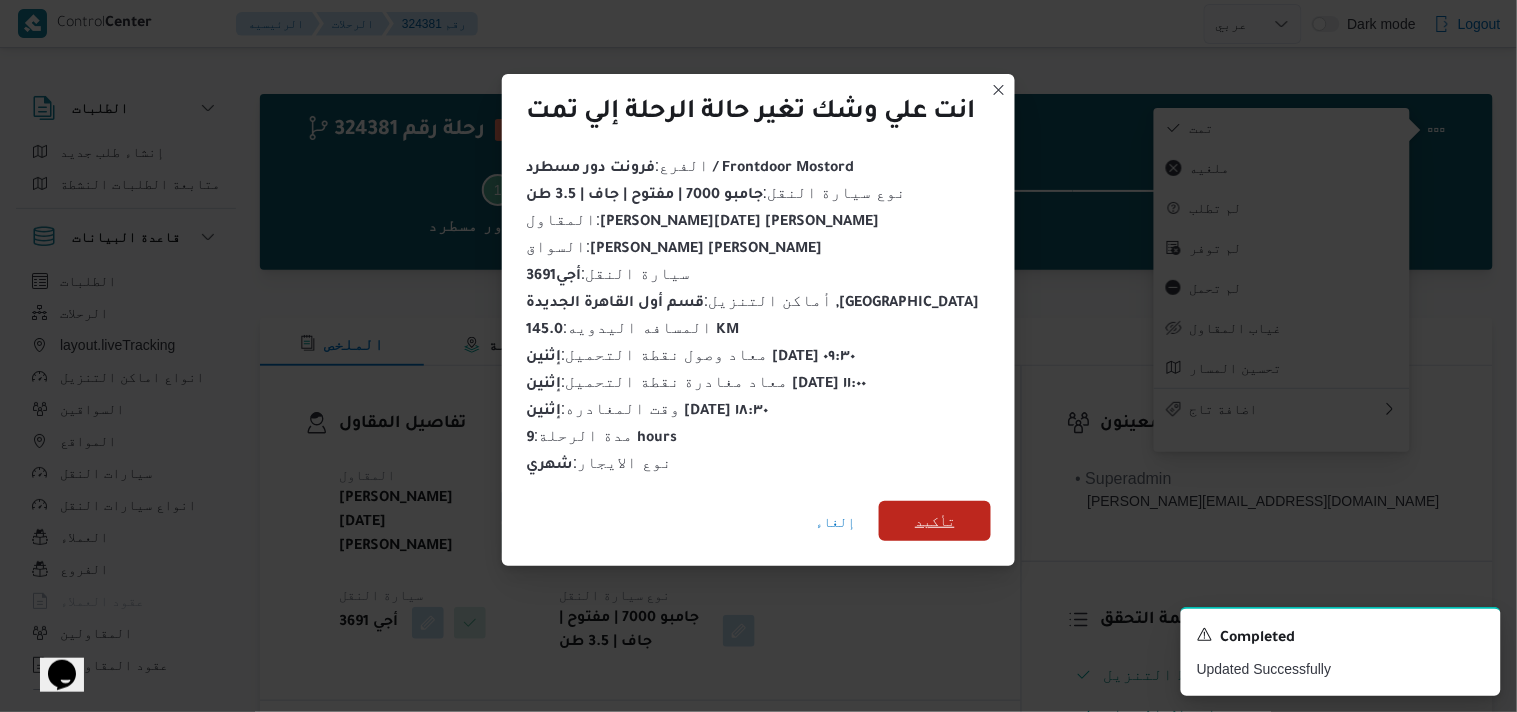 click on "تأكيد" at bounding box center [935, 521] 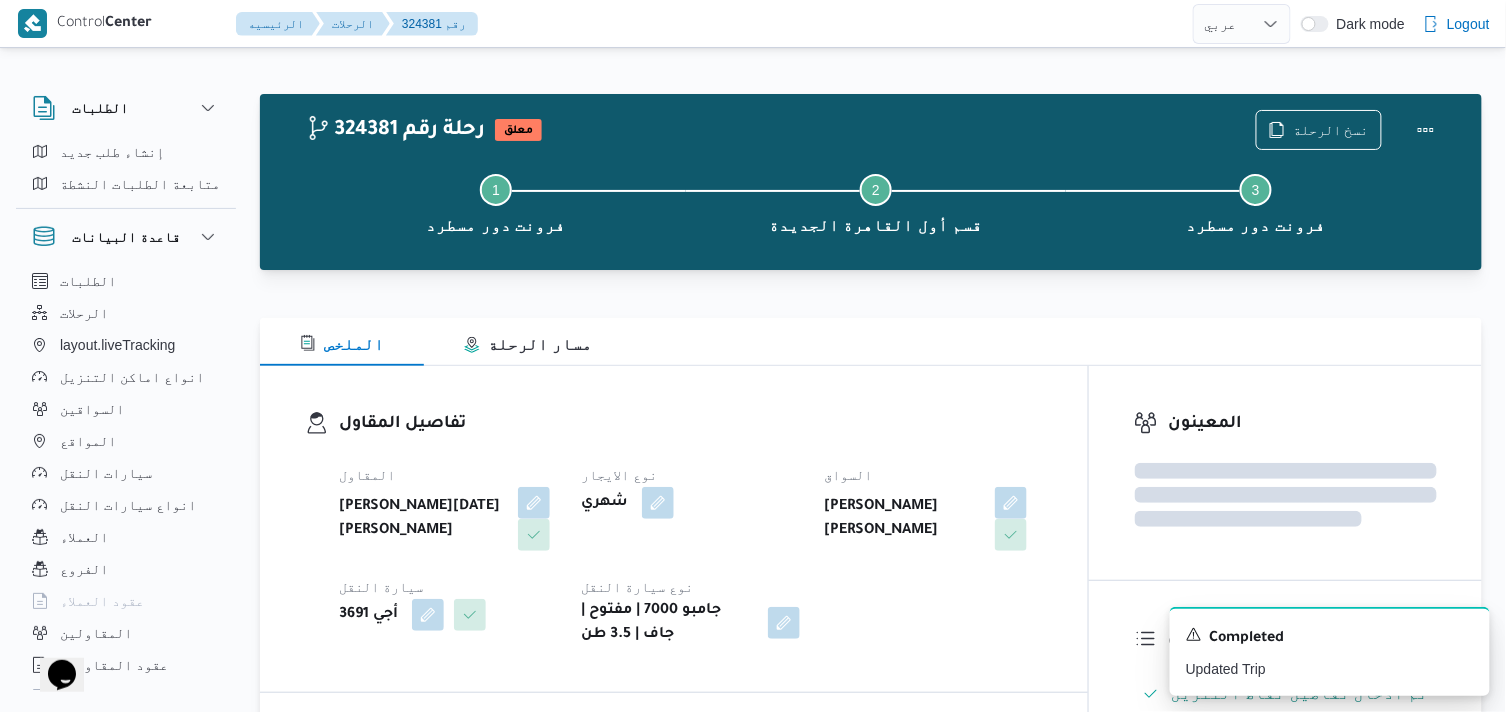 click on "نوع الايجار" at bounding box center (690, 475) 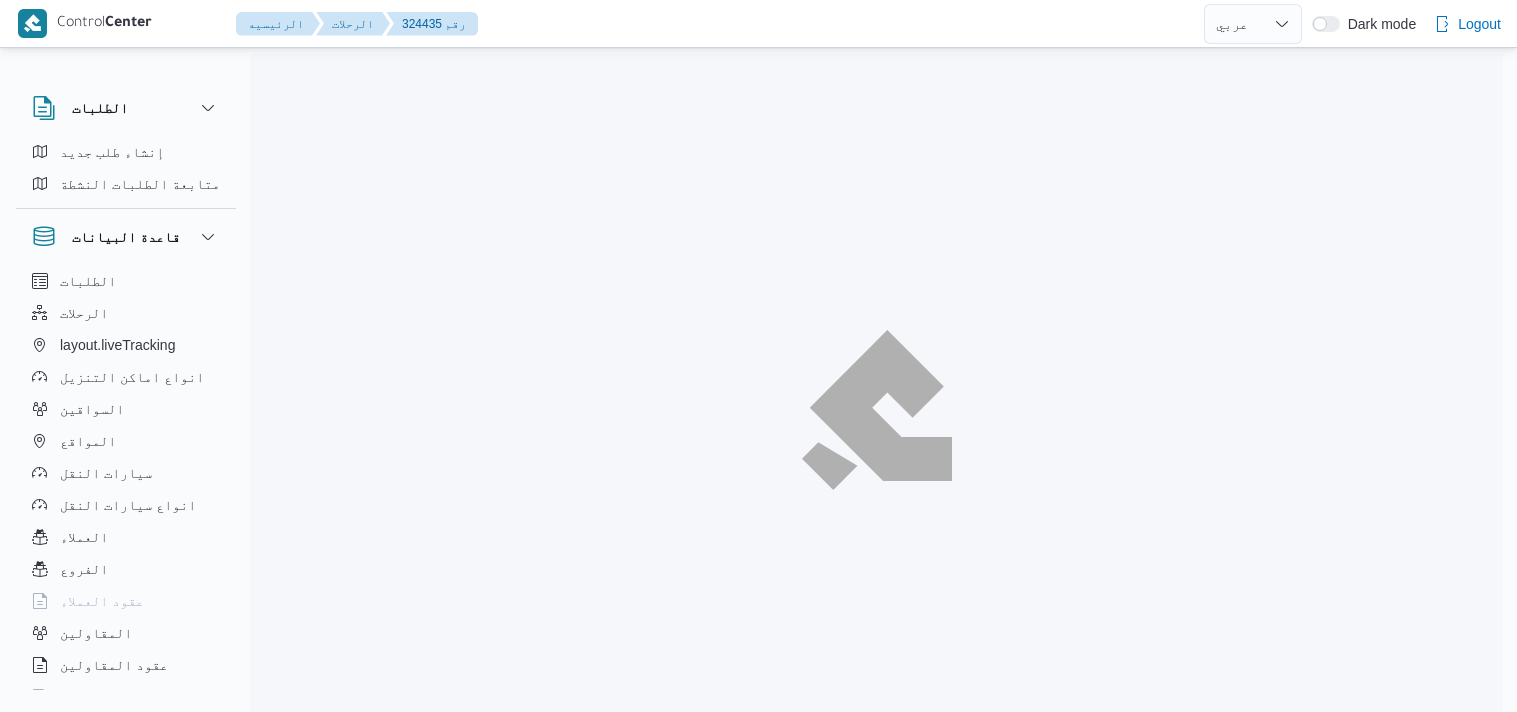 select on "ar" 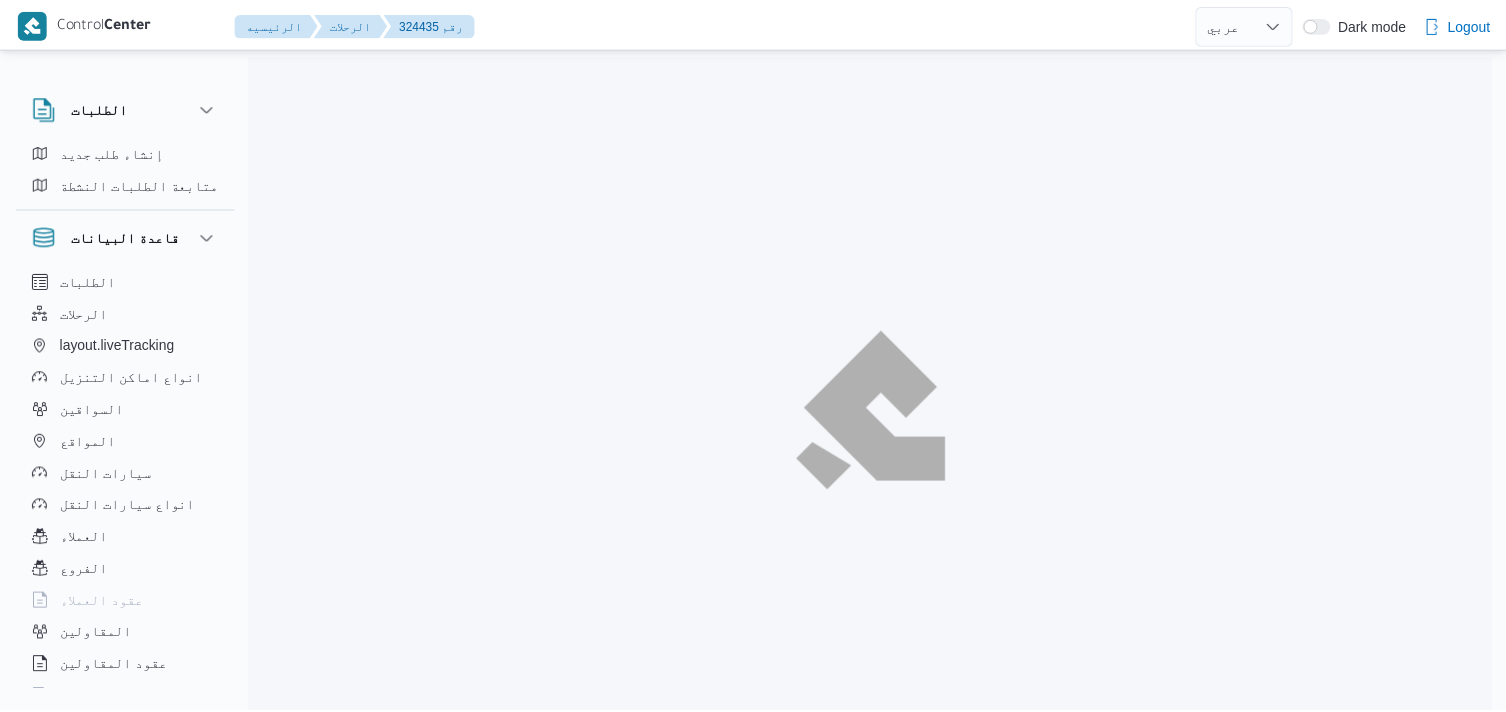 scroll, scrollTop: 0, scrollLeft: 0, axis: both 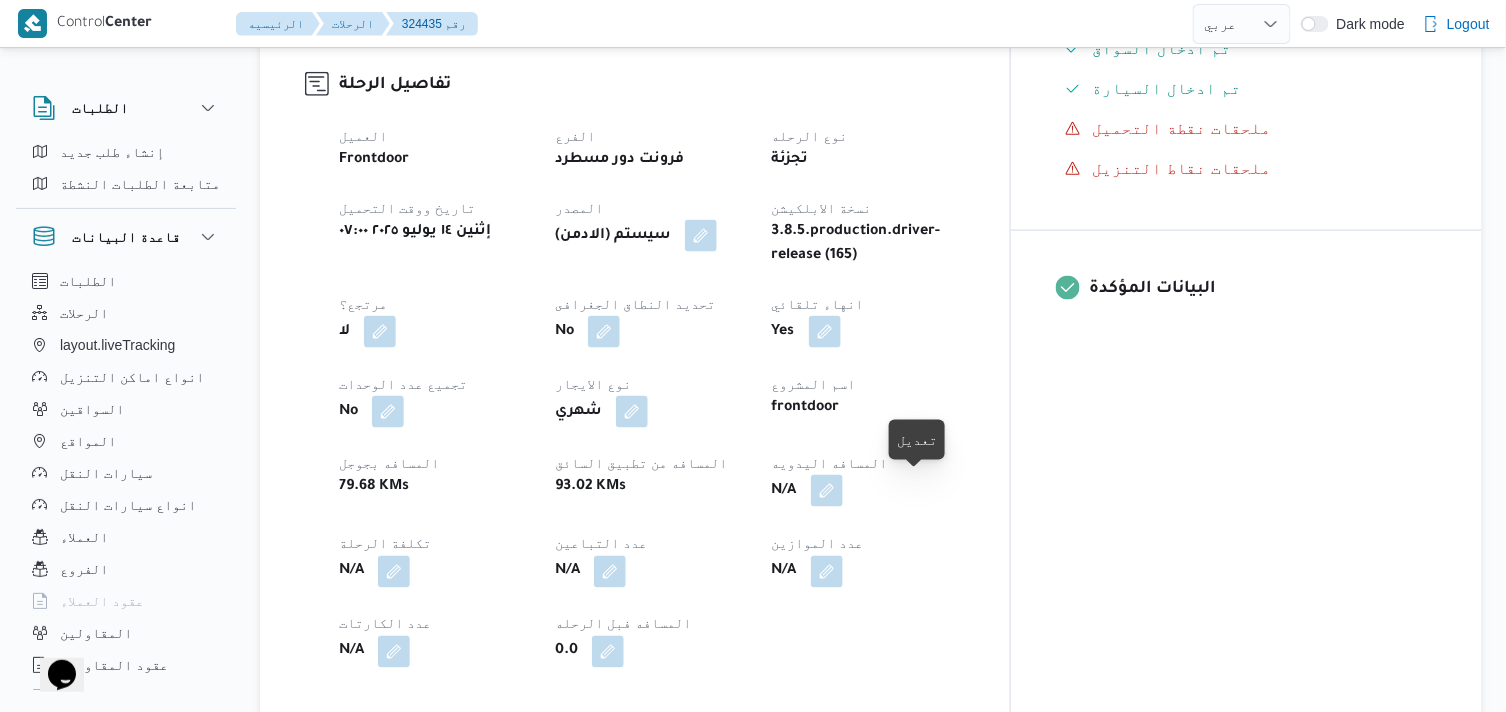 click at bounding box center (827, 491) 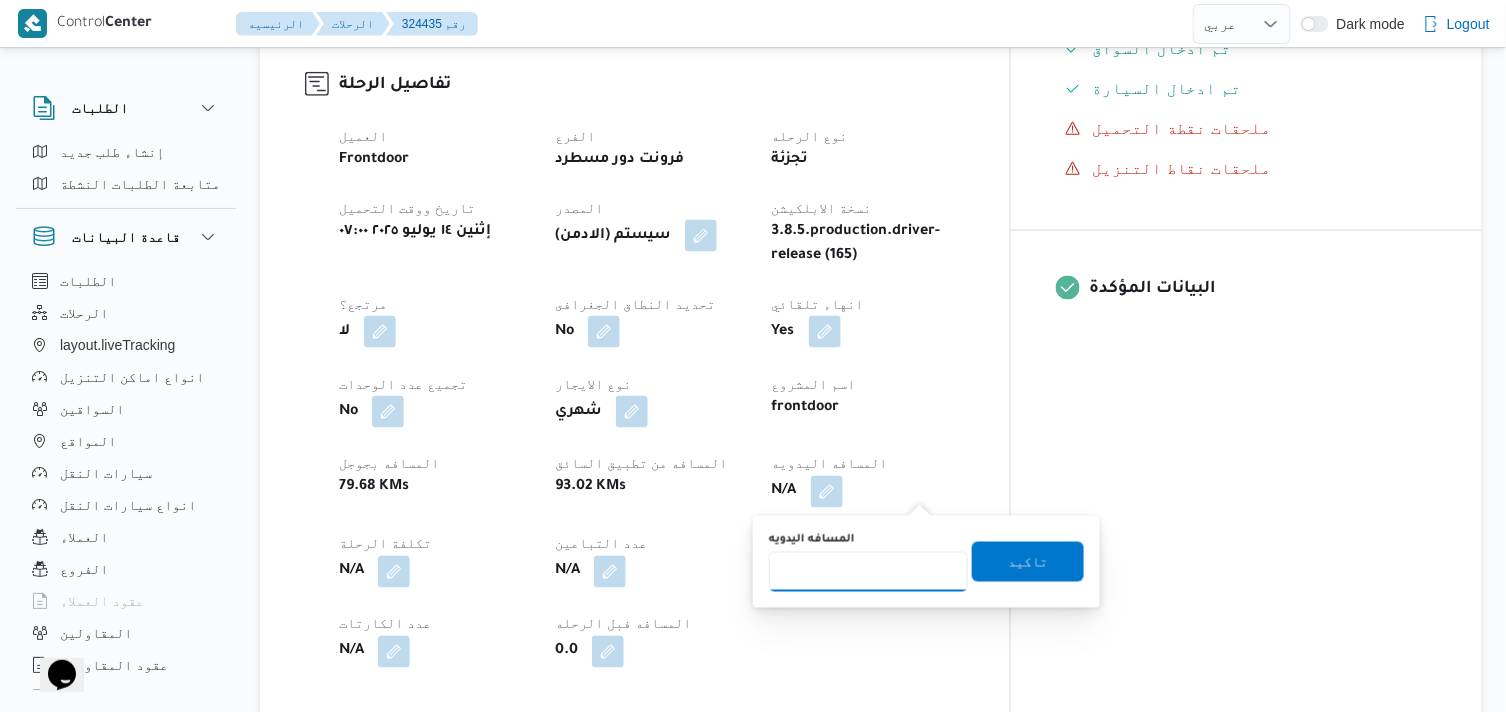 click on "المسافه اليدويه" at bounding box center (868, 572) 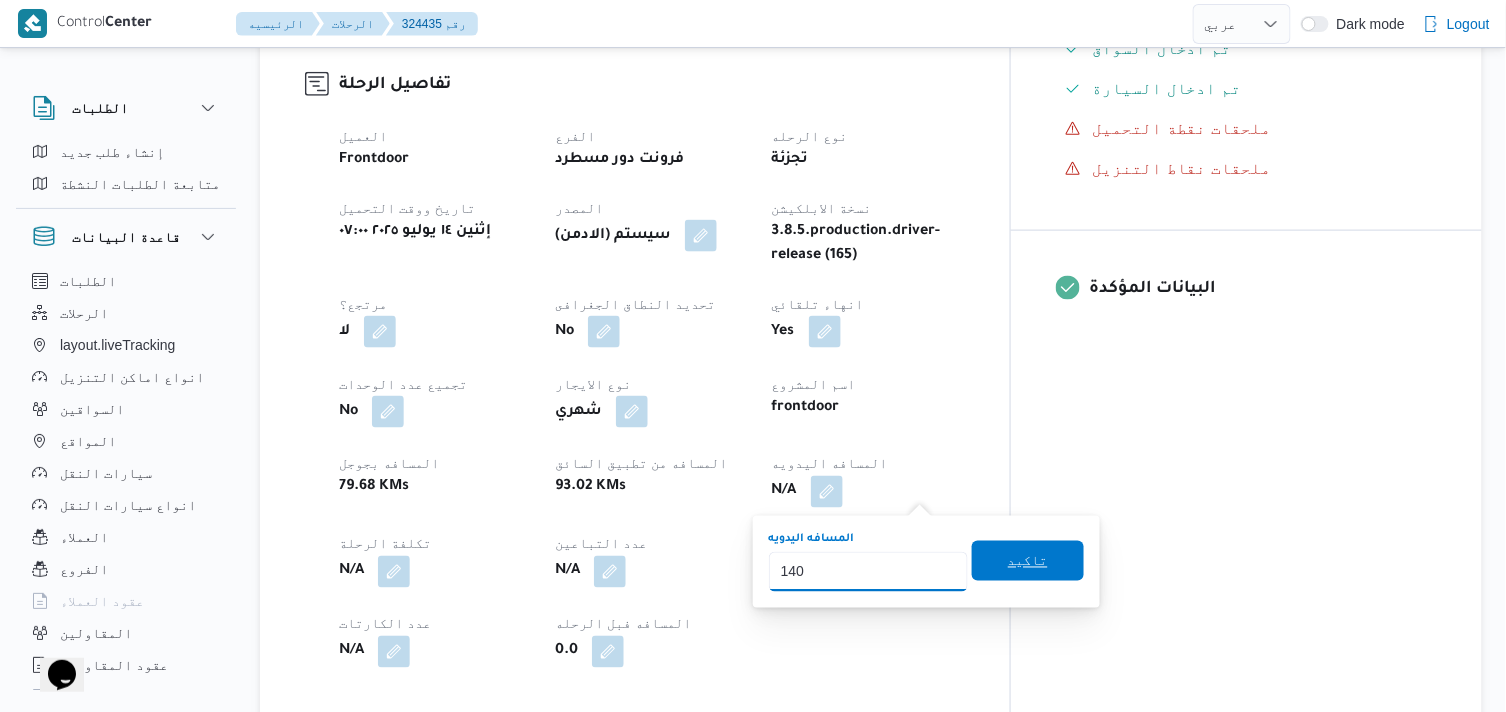 type on "140" 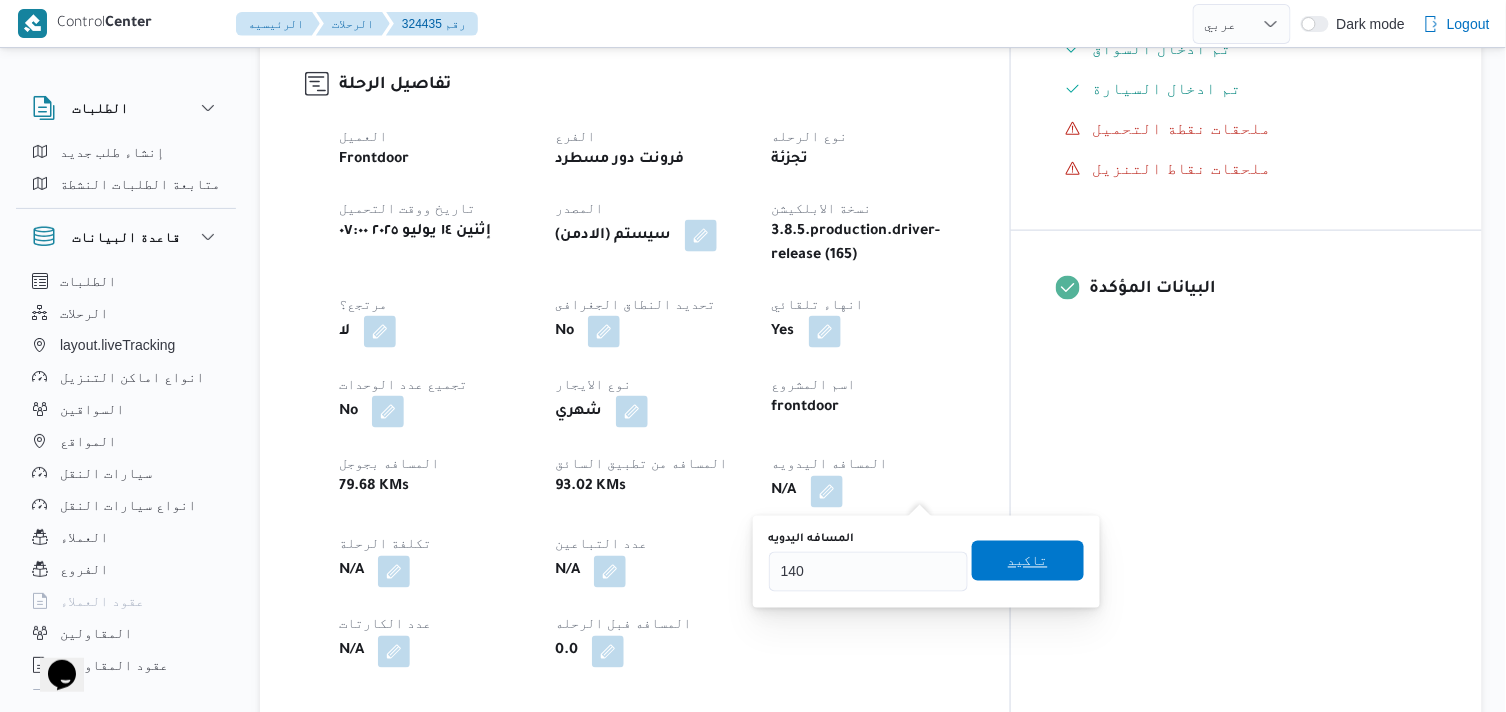 click on "تاكيد" at bounding box center (1028, 561) 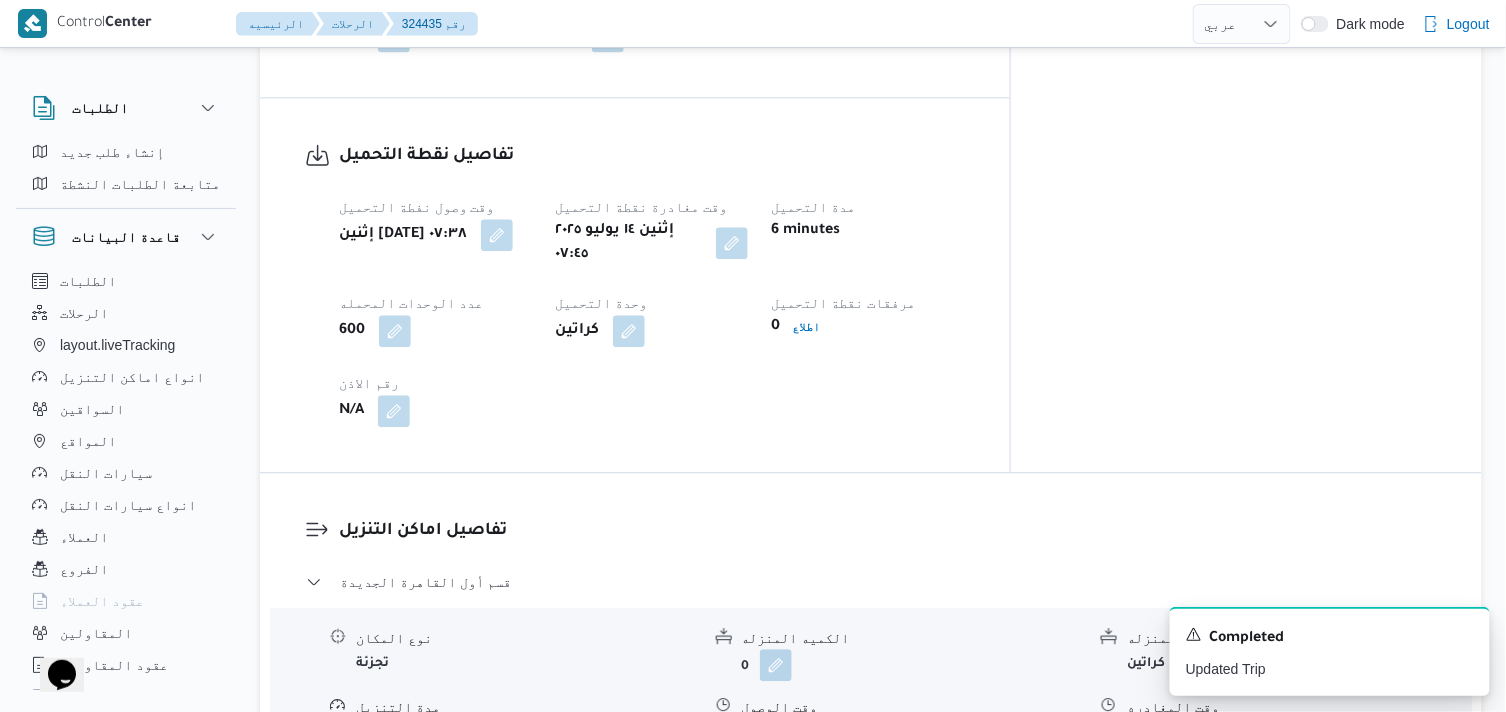 scroll, scrollTop: 1333, scrollLeft: 0, axis: vertical 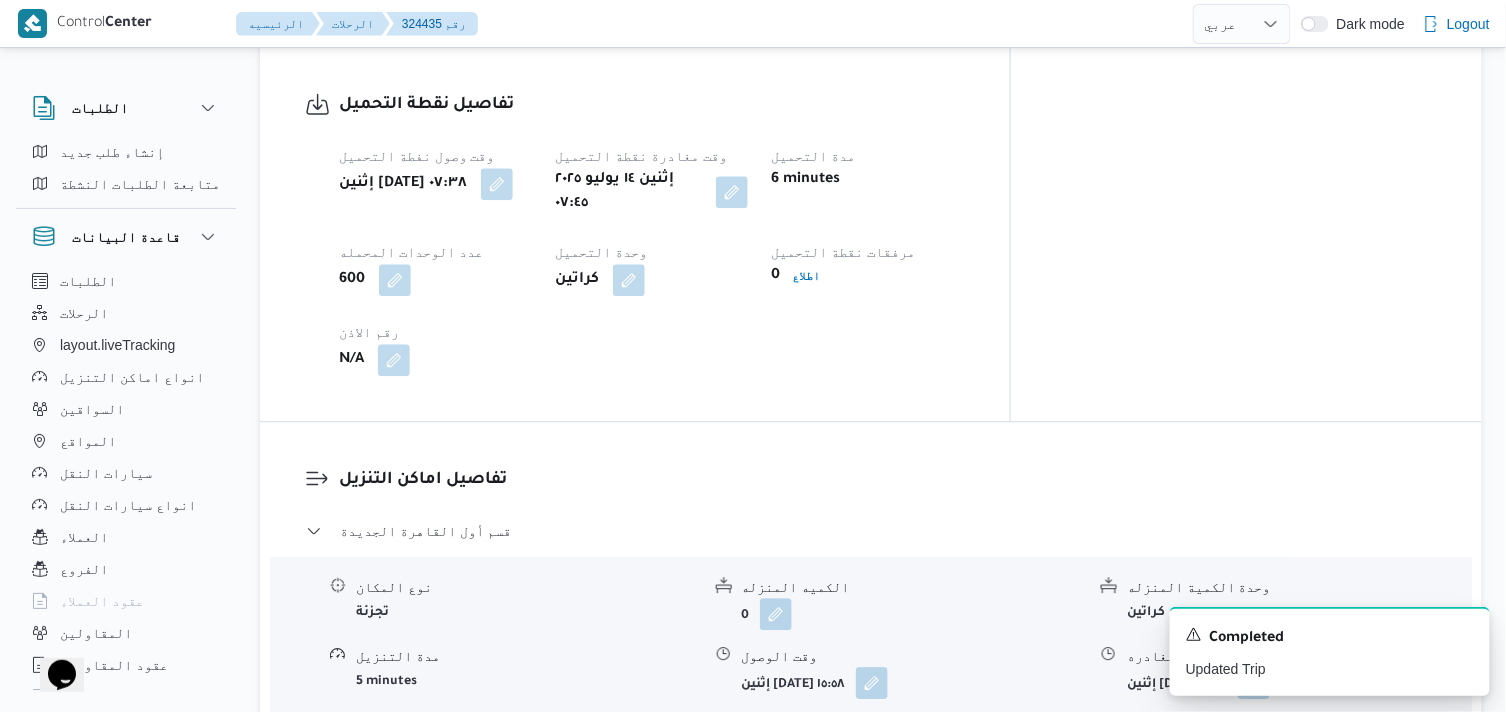 drag, startPoint x: 795, startPoint y: 177, endPoint x: 788, endPoint y: 206, distance: 29.832869 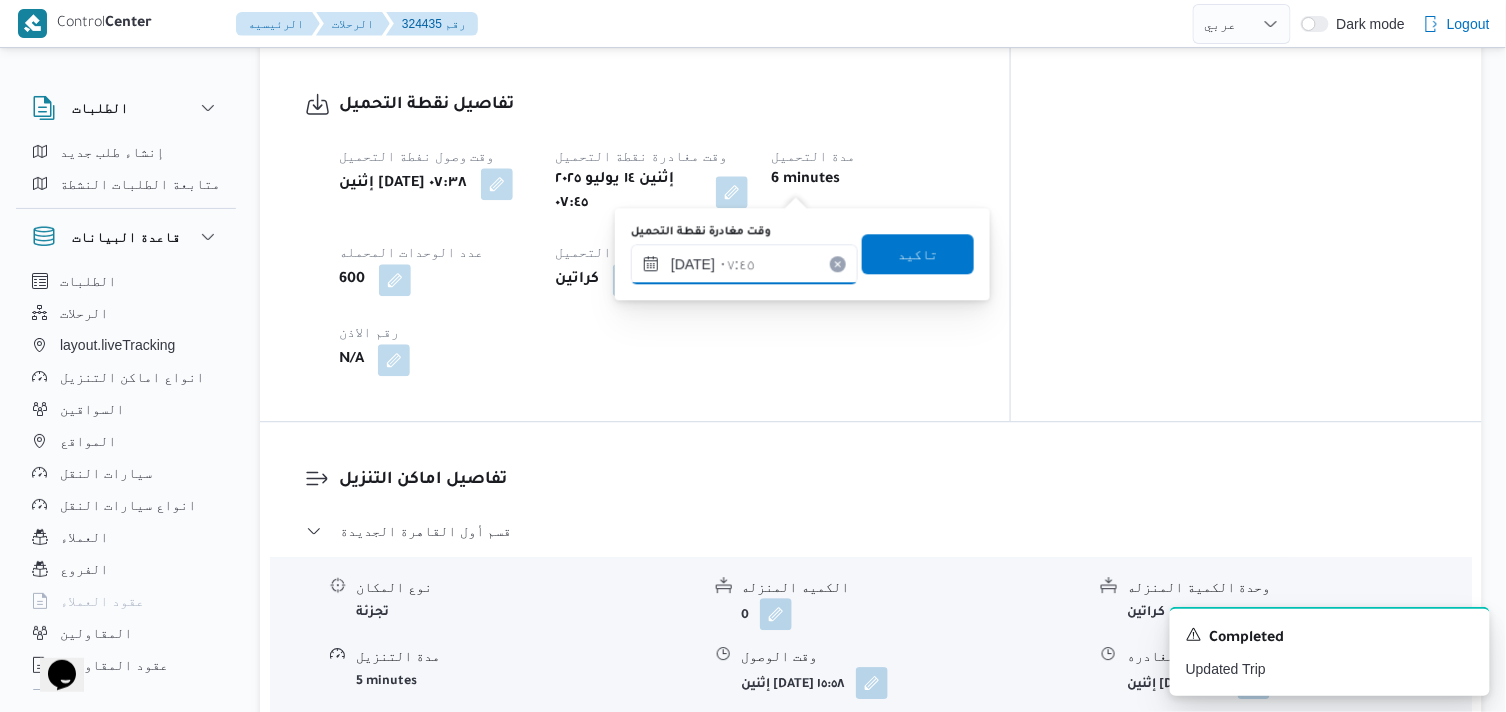 click on "١٤/٠٧/٢٠٢٥ ٠٧:٤٥" at bounding box center [744, 264] 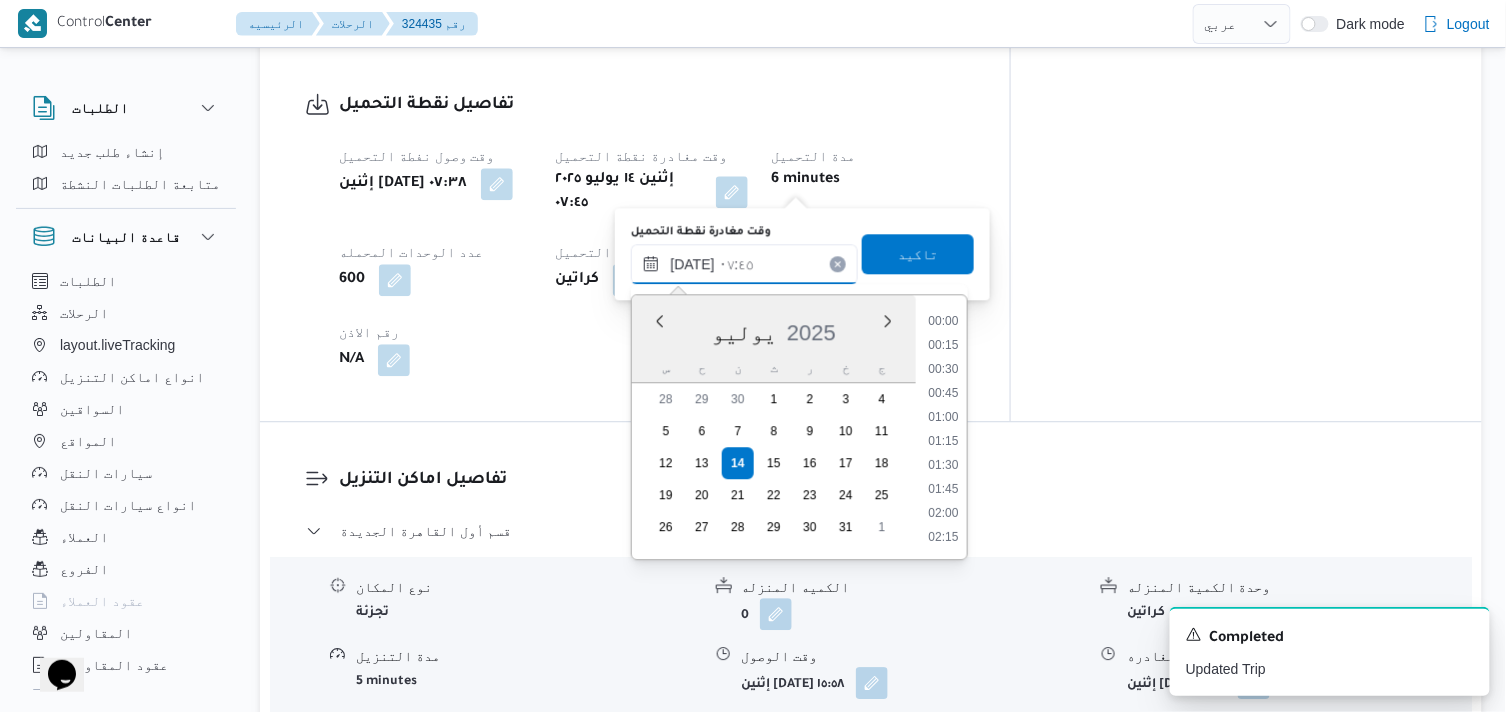 scroll, scrollTop: 624, scrollLeft: 0, axis: vertical 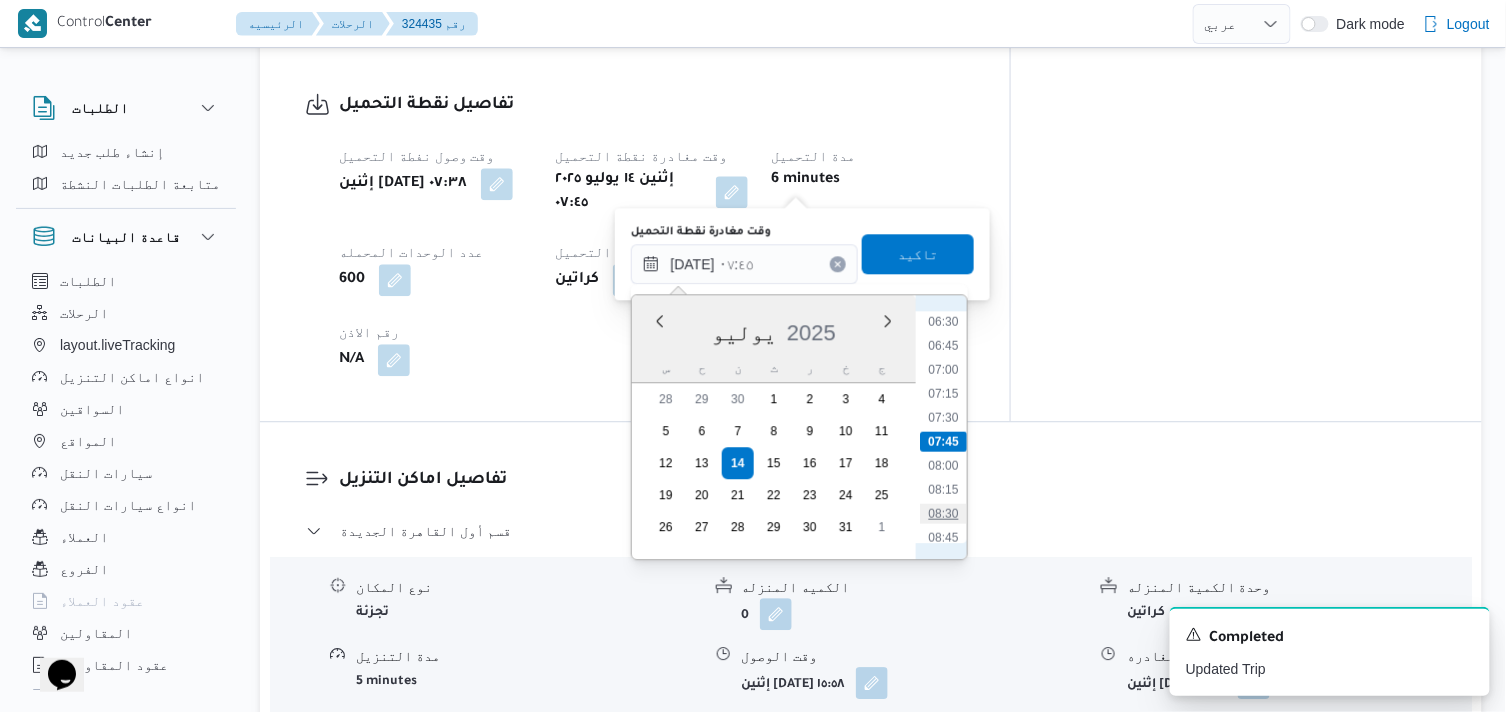 click on "08:30" at bounding box center (943, 513) 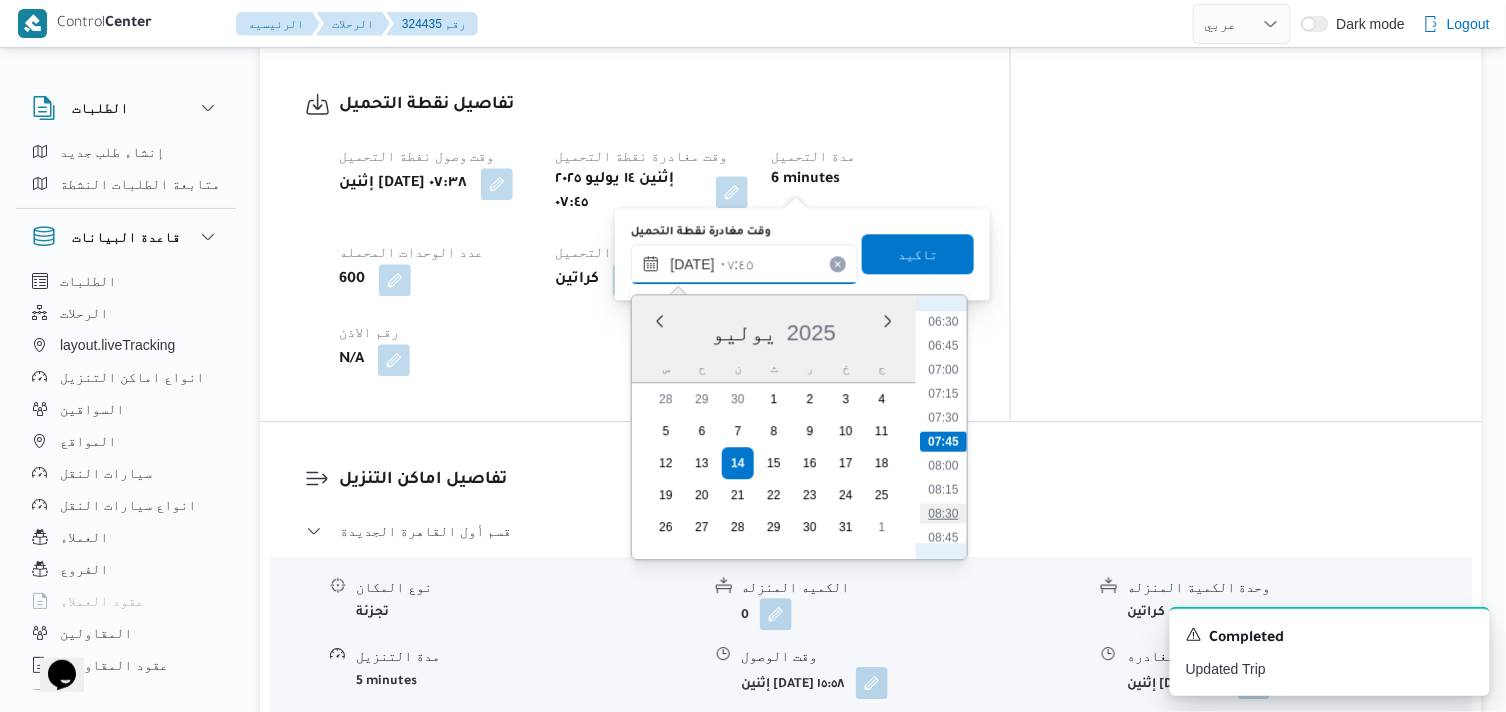 type on "[DATE] ٠٨:٣٠" 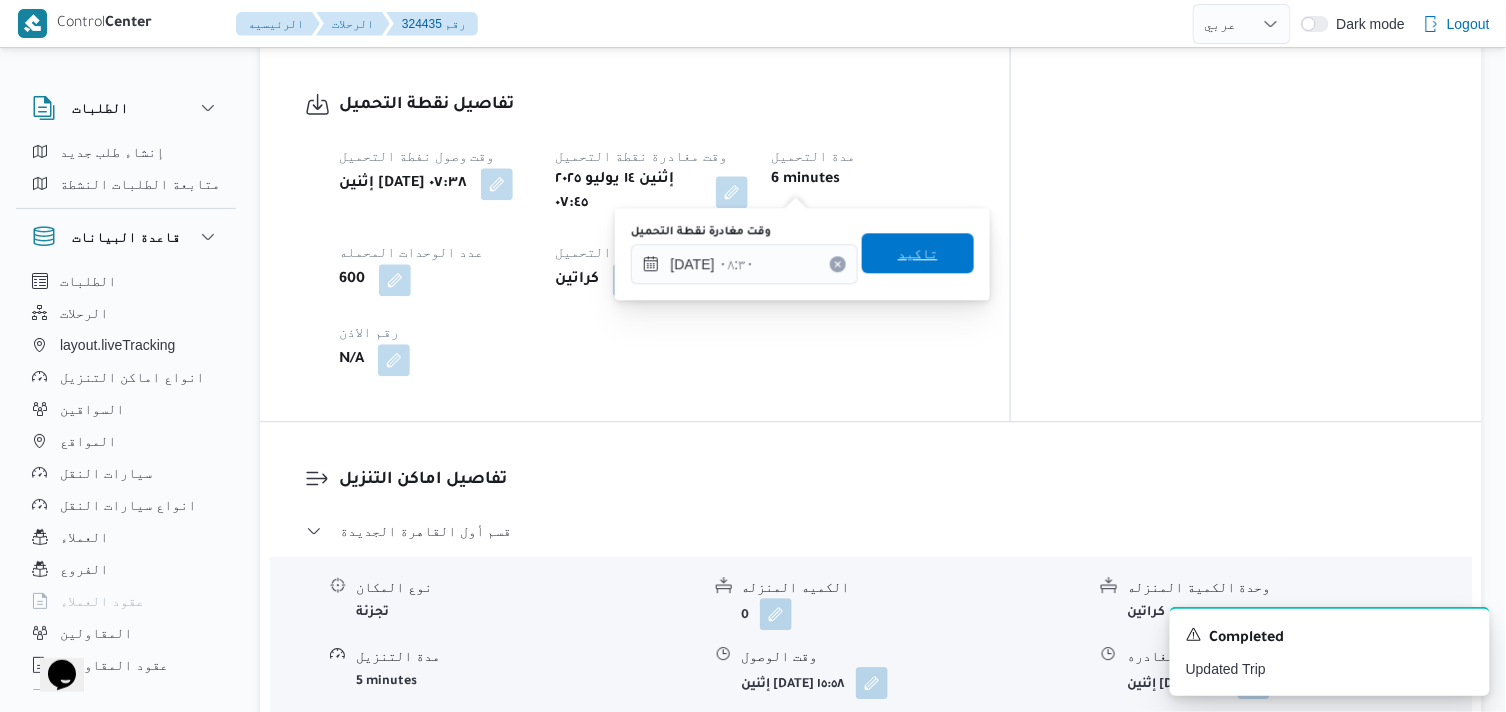 click on "تاكيد" at bounding box center (918, 253) 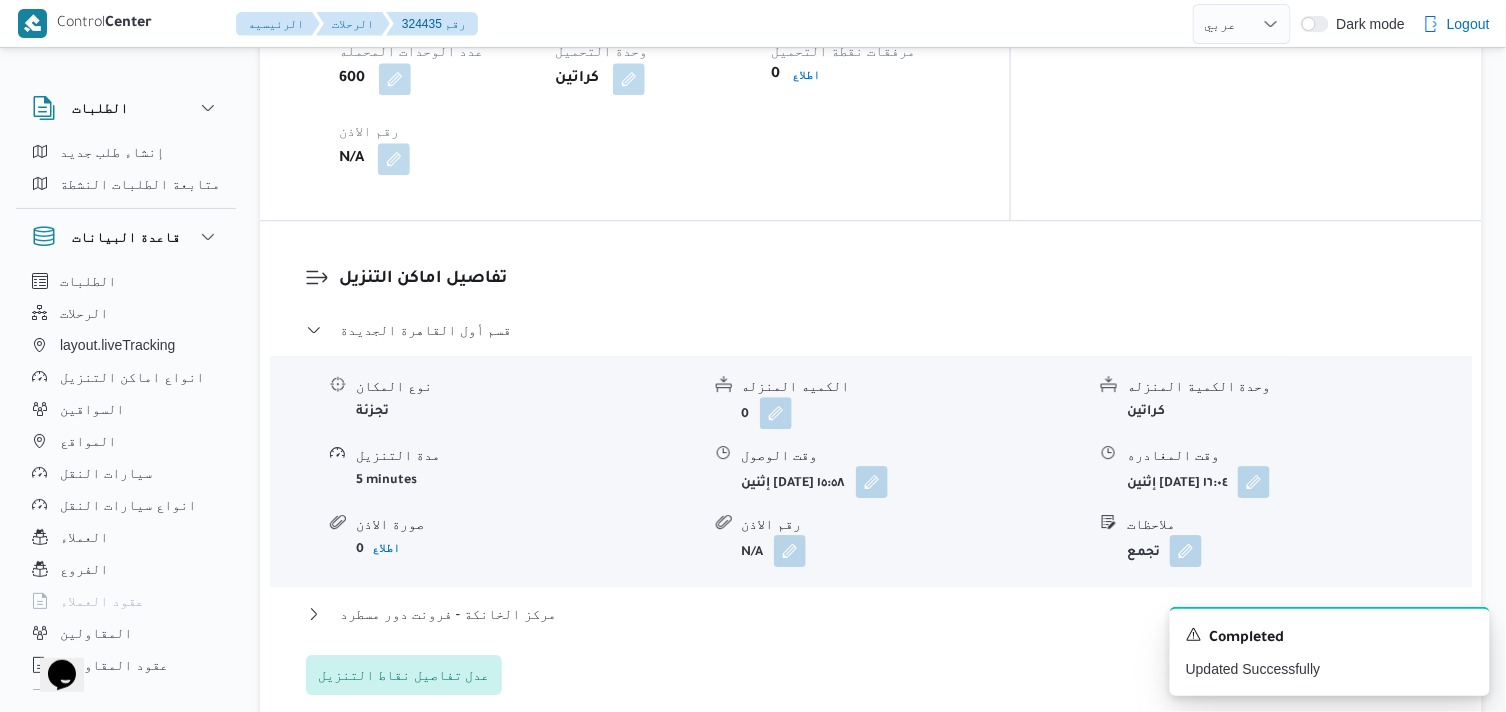 scroll, scrollTop: 1555, scrollLeft: 0, axis: vertical 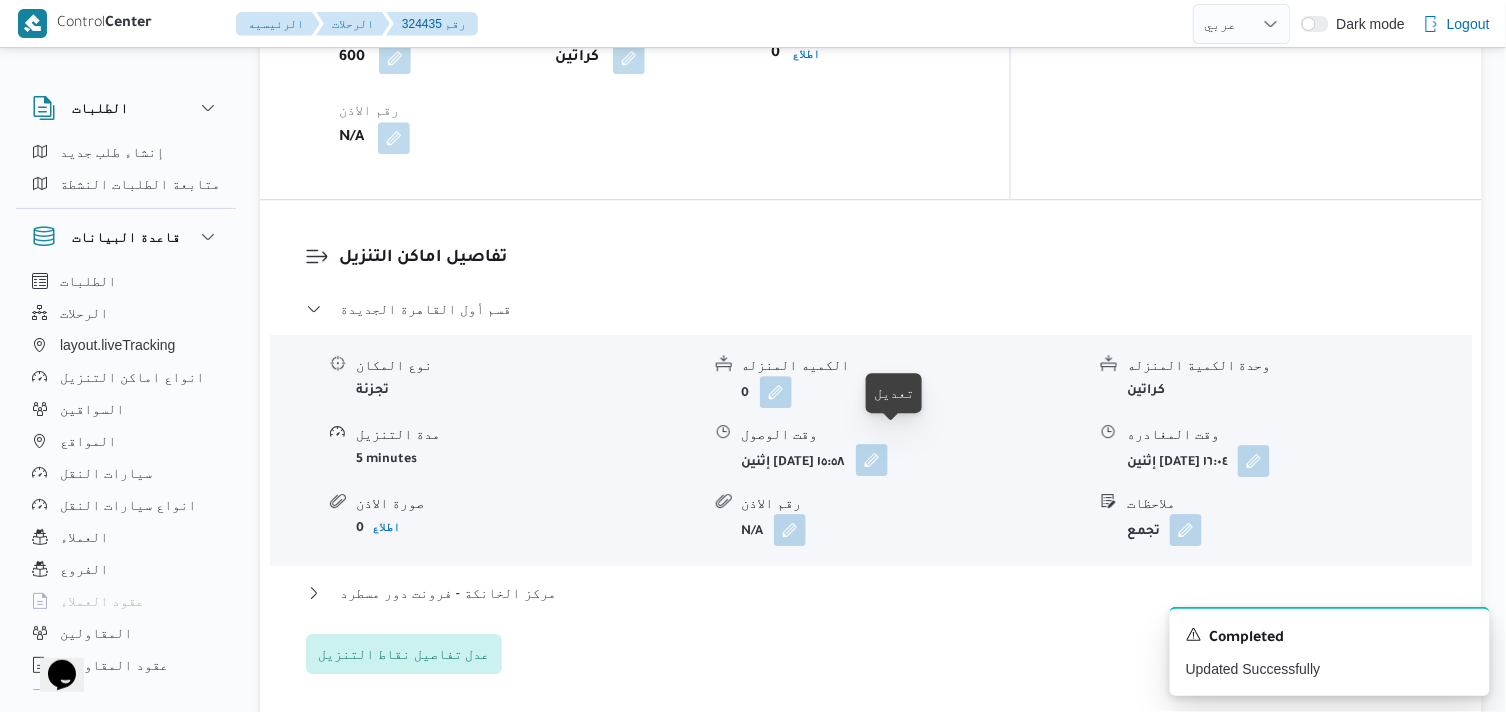 click at bounding box center (872, 460) 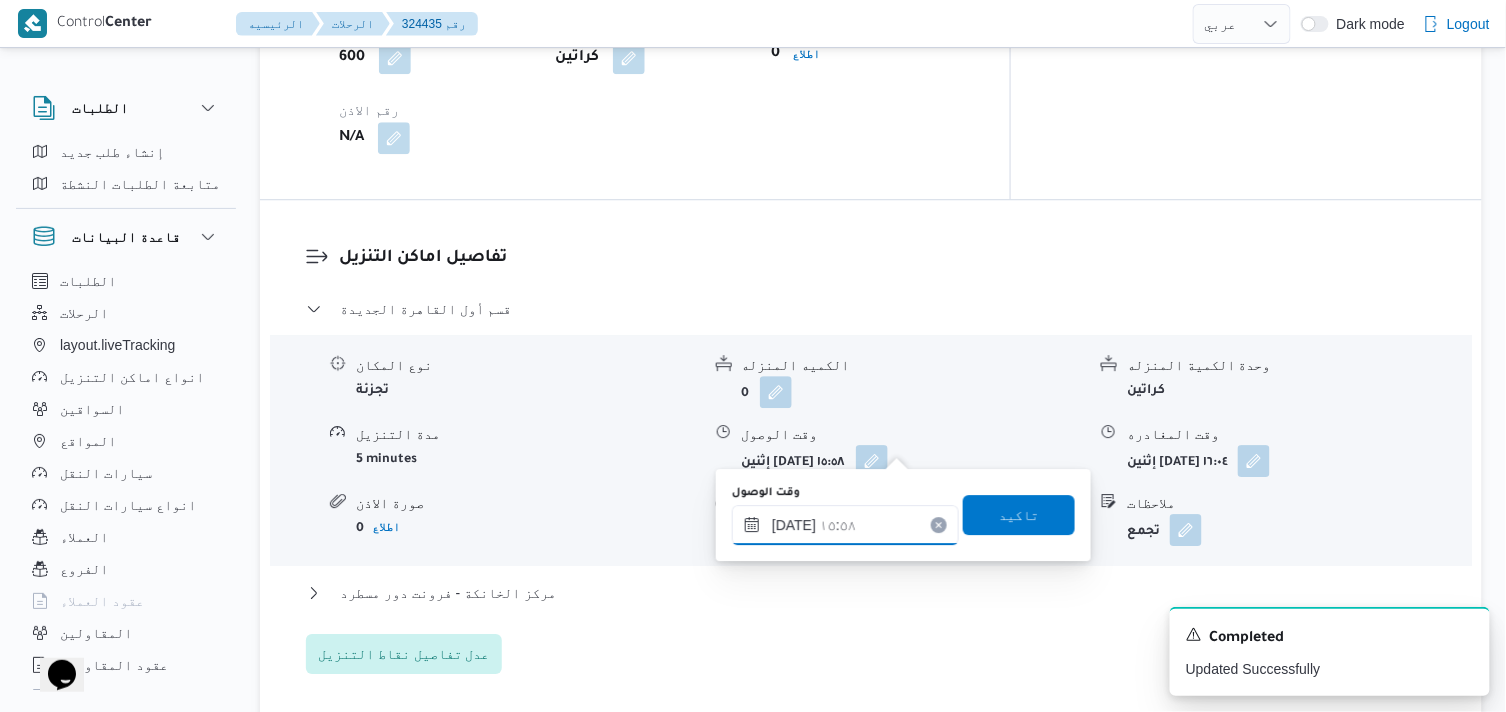 drag, startPoint x: 896, startPoint y: 460, endPoint x: 920, endPoint y: 505, distance: 51 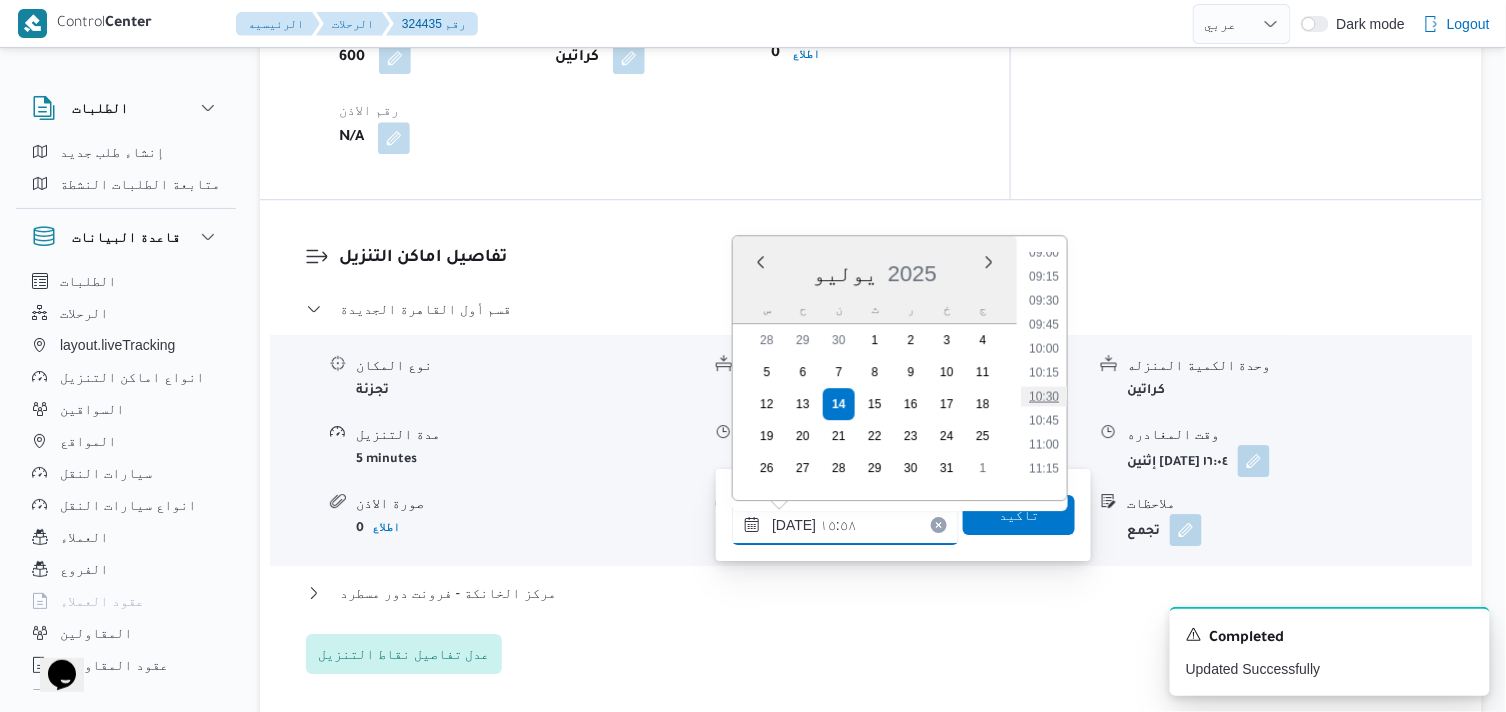 scroll, scrollTop: 835, scrollLeft: 0, axis: vertical 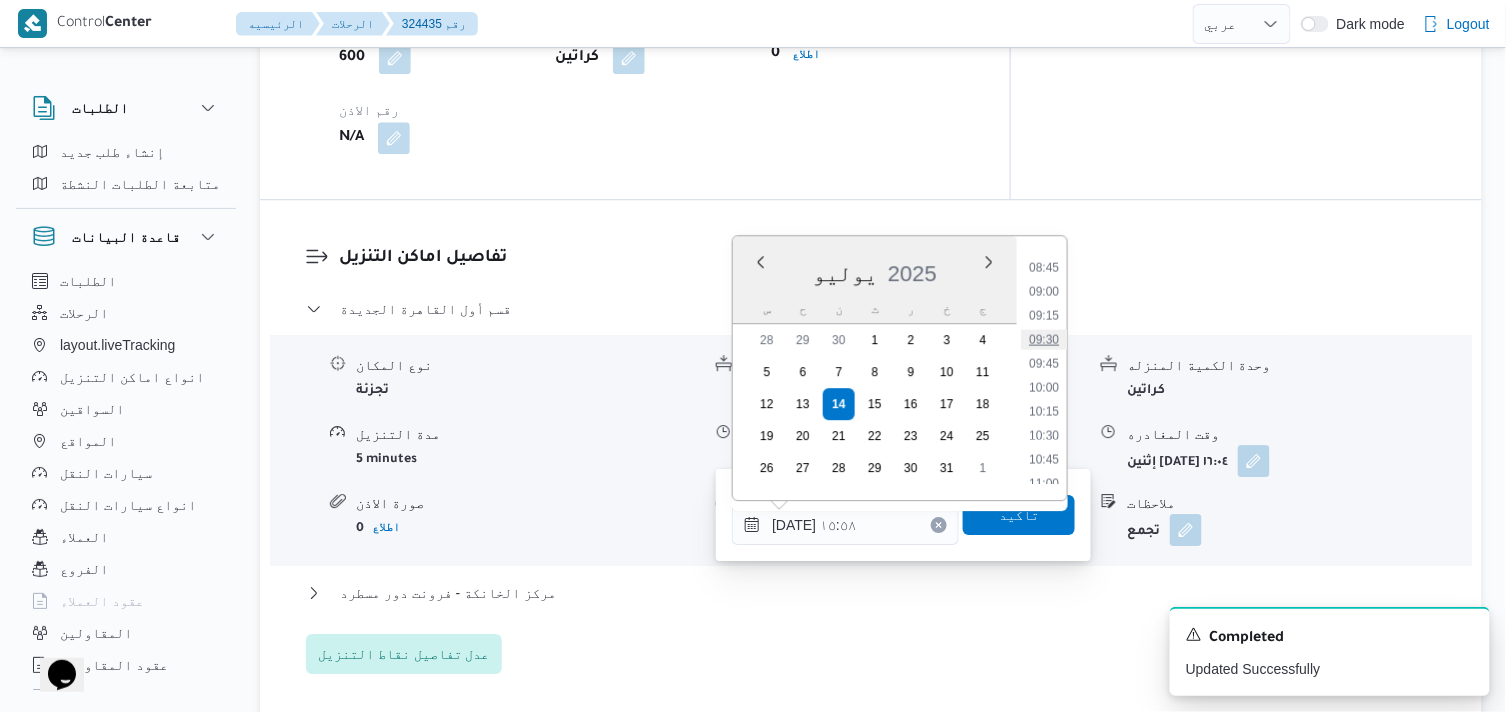 click on "09:30" at bounding box center [1044, 339] 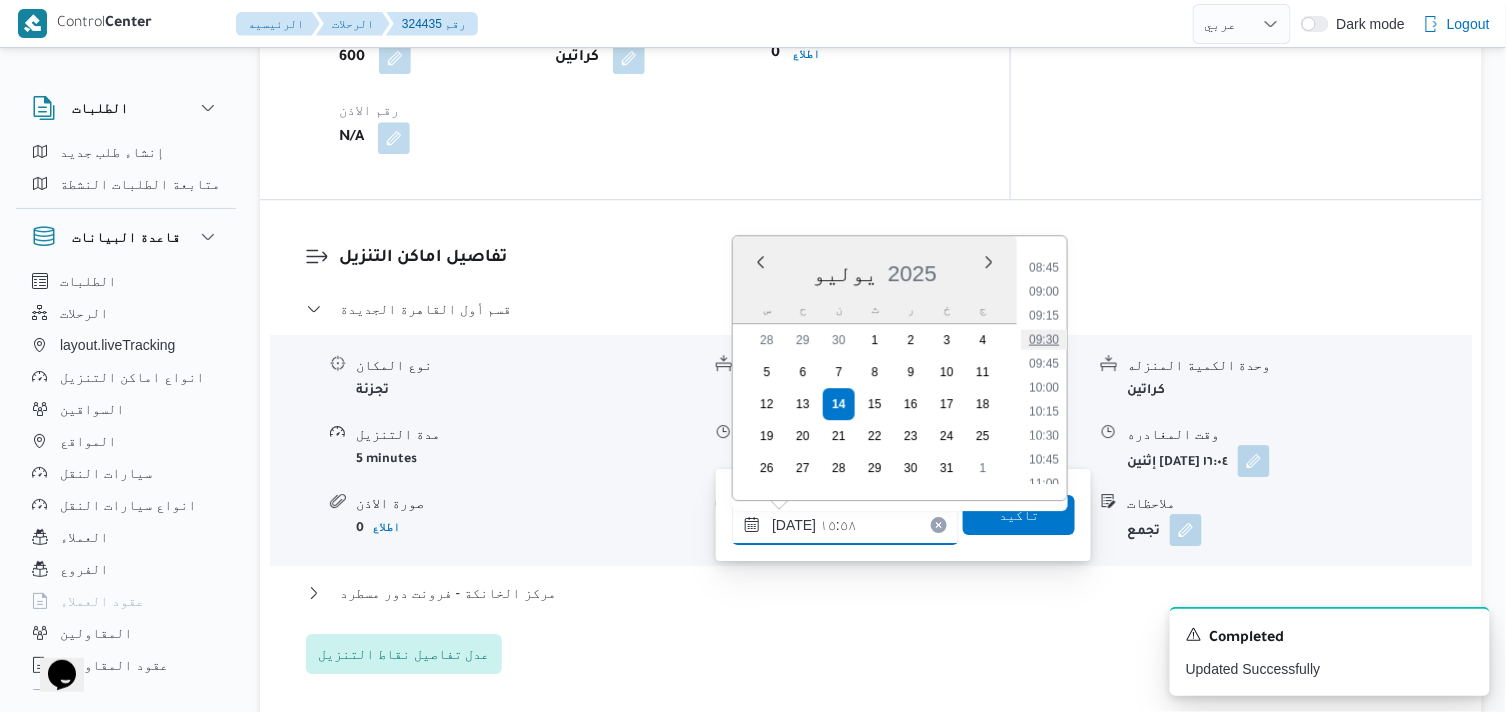 type on "١٤/٠٧/٢٠٢٥ ٠٩:٣٠" 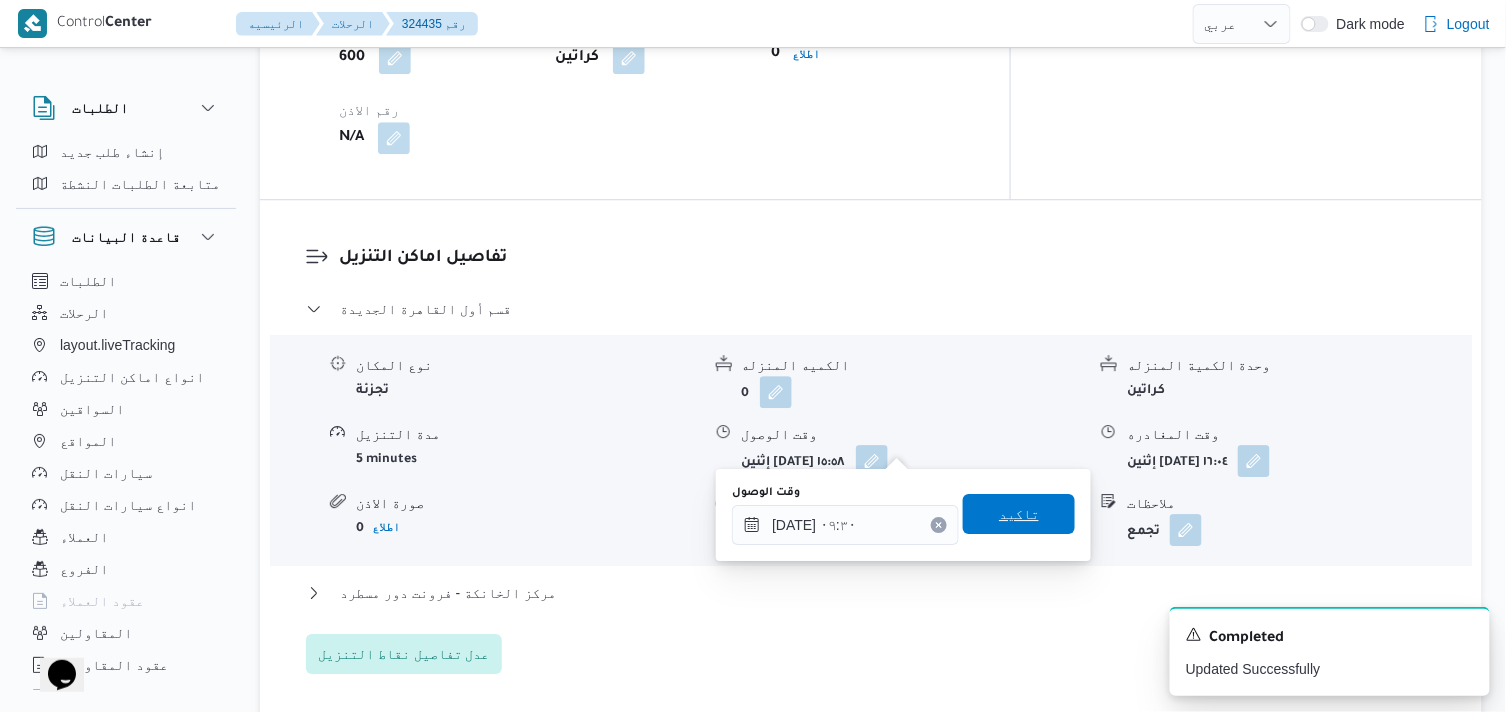 click on "تاكيد" at bounding box center [1019, 514] 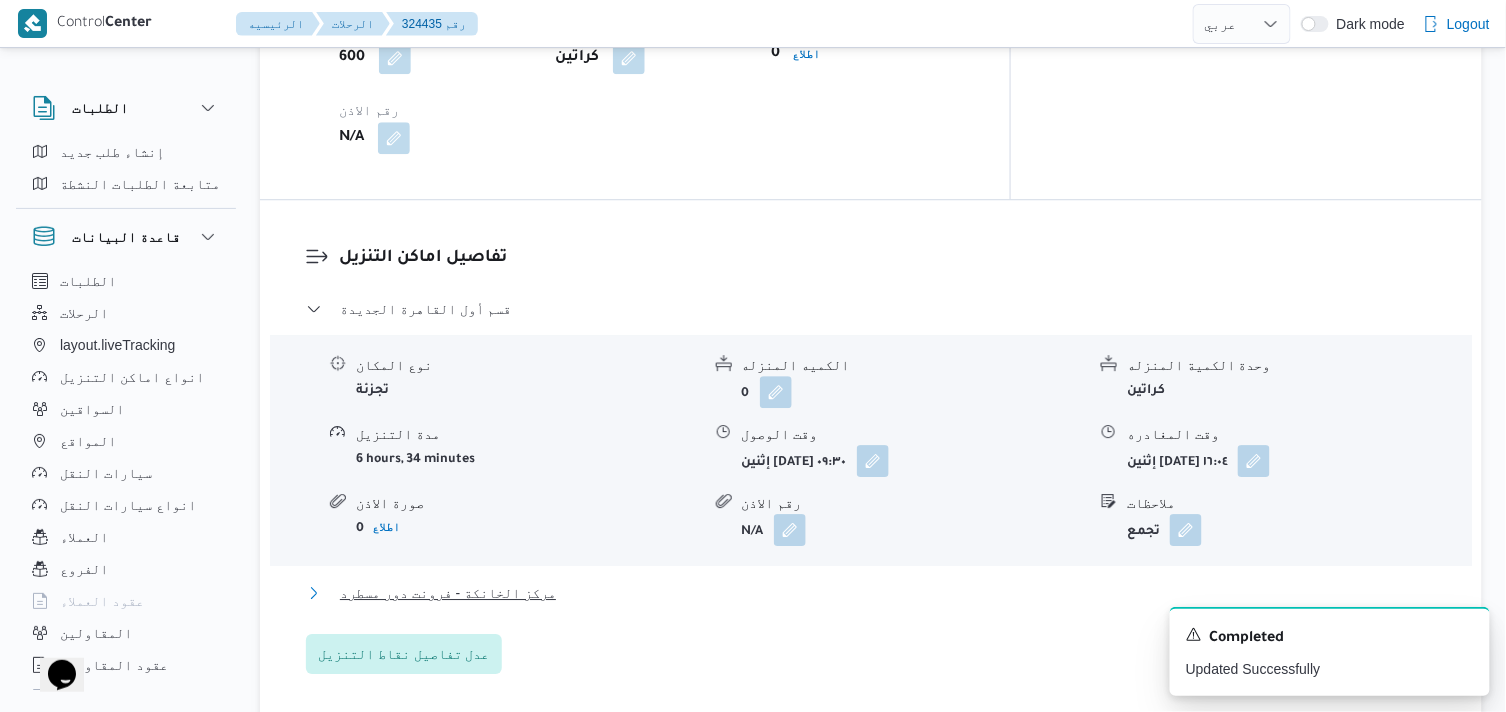 click on "مركز الخانكة -
فرونت دور مسطرد" at bounding box center [448, 593] 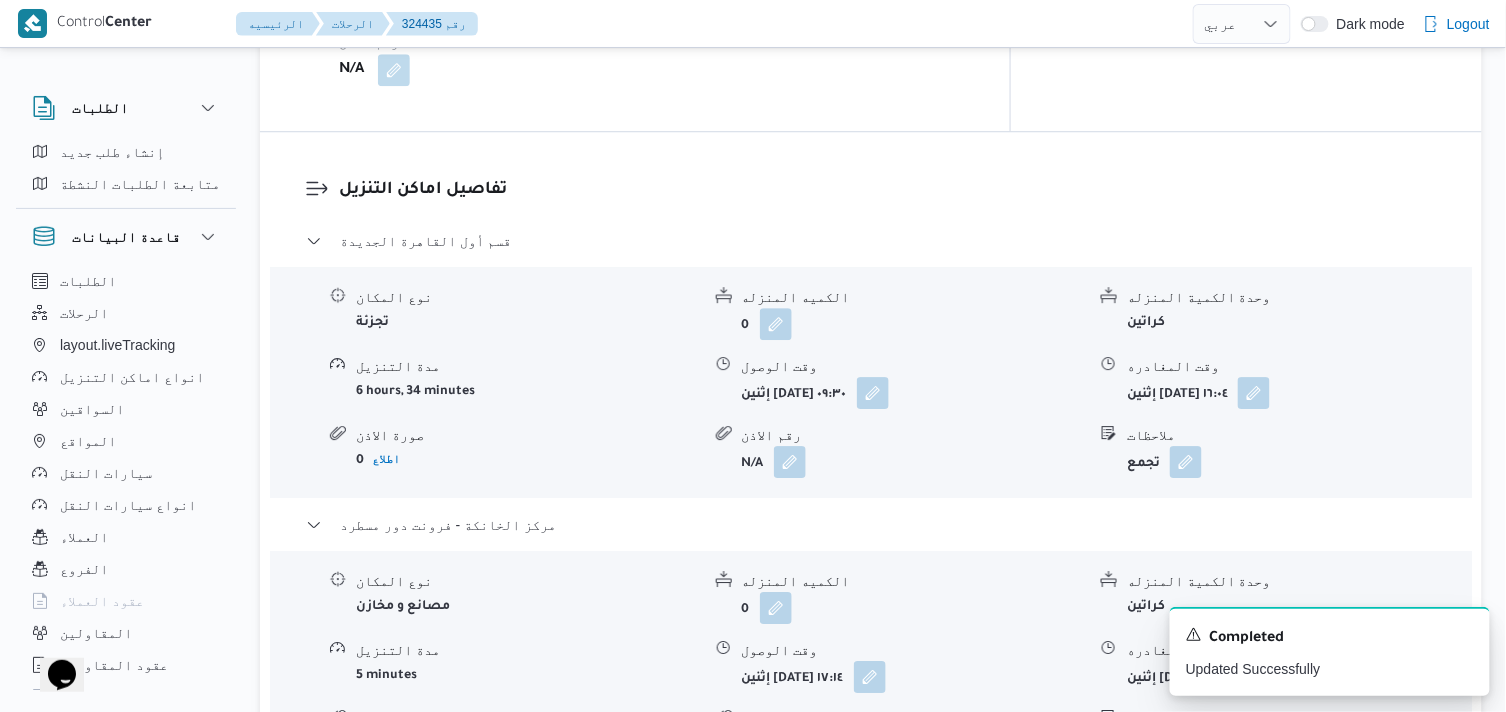scroll, scrollTop: 1888, scrollLeft: 0, axis: vertical 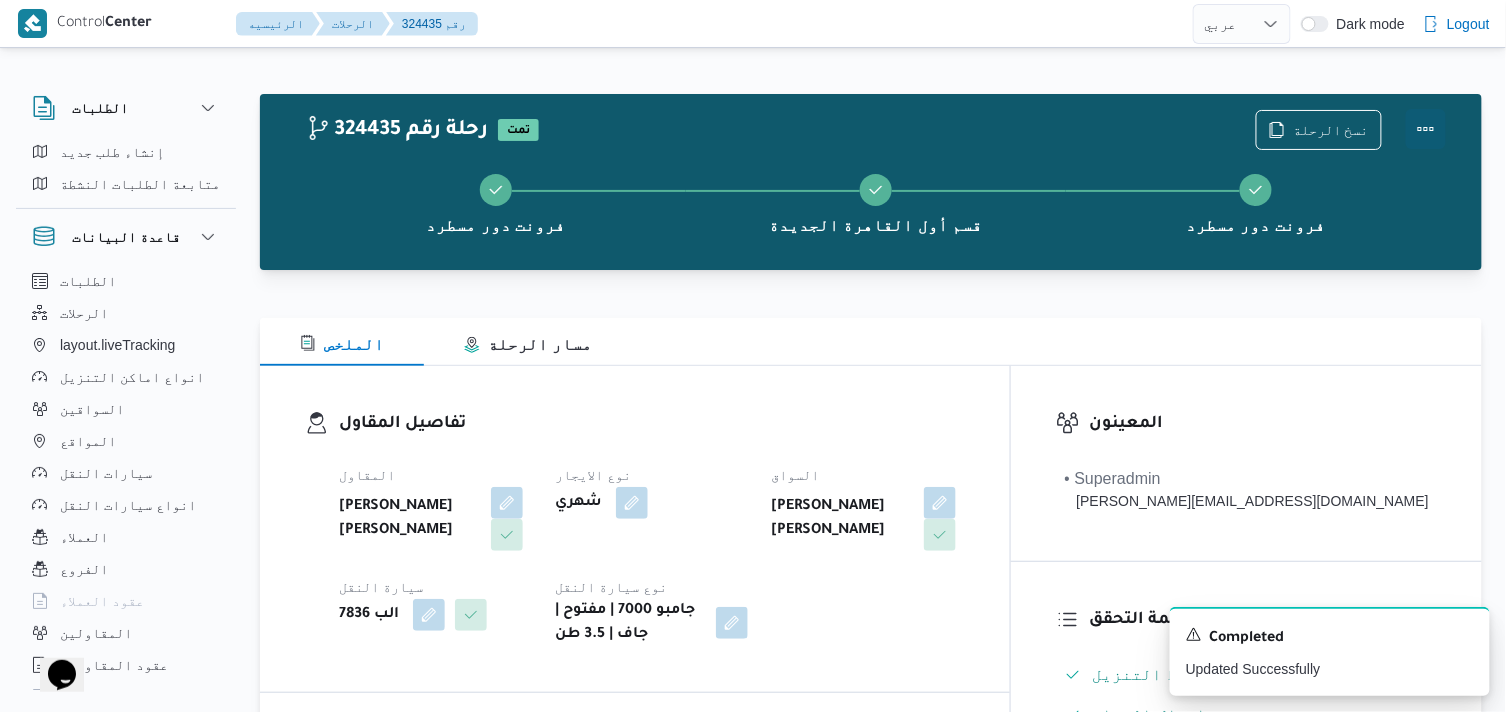 drag, startPoint x: 1424, startPoint y: 122, endPoint x: 1410, endPoint y: 122, distance: 14 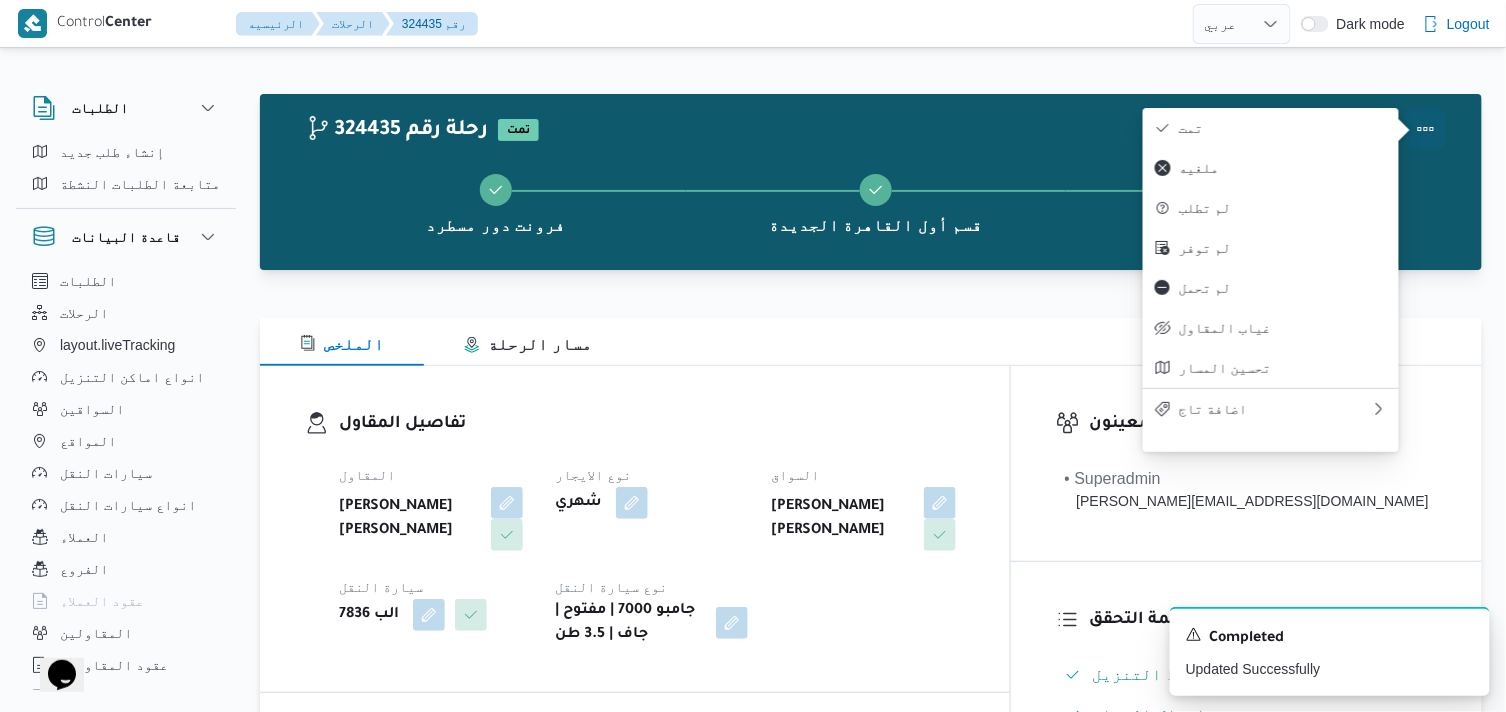click on "تمت" at bounding box center [1283, 128] 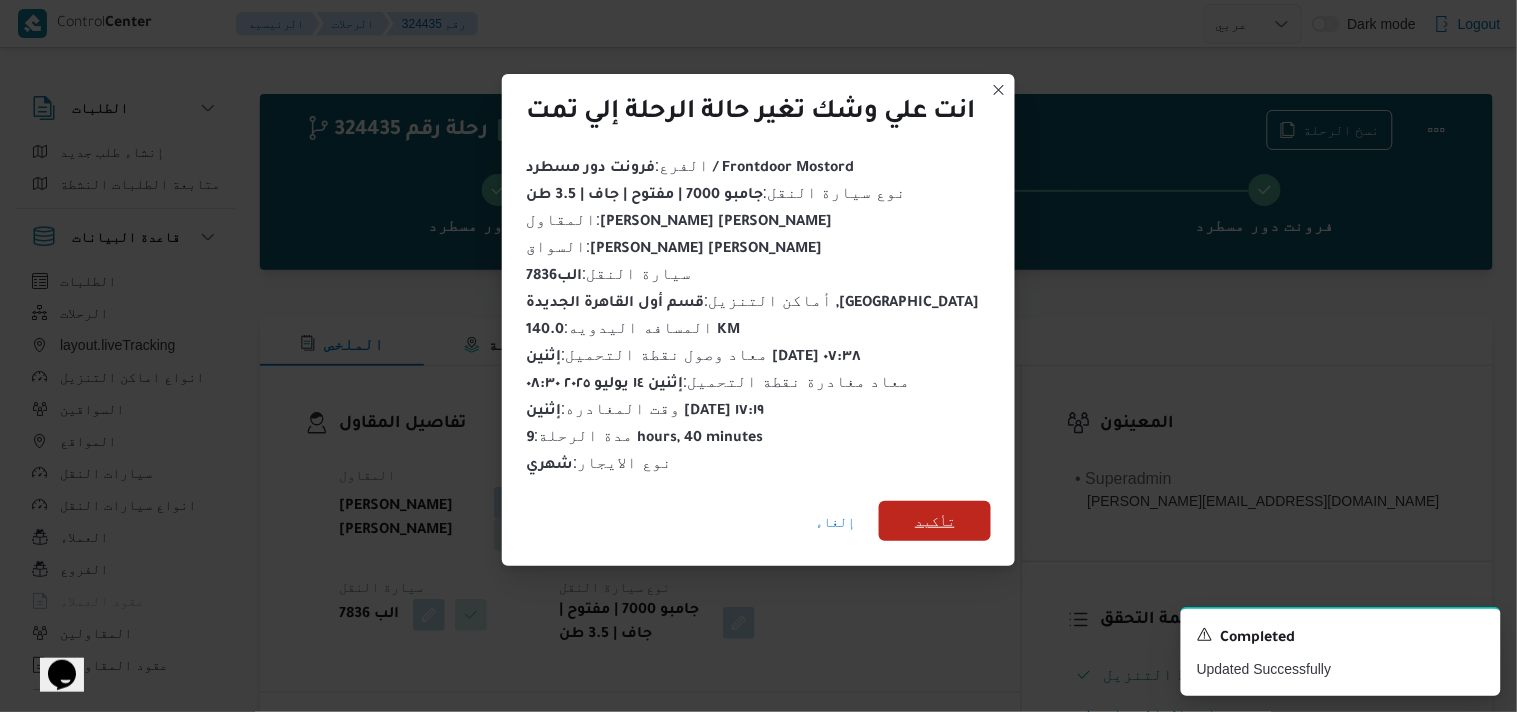 click on "تأكيد" at bounding box center (935, 521) 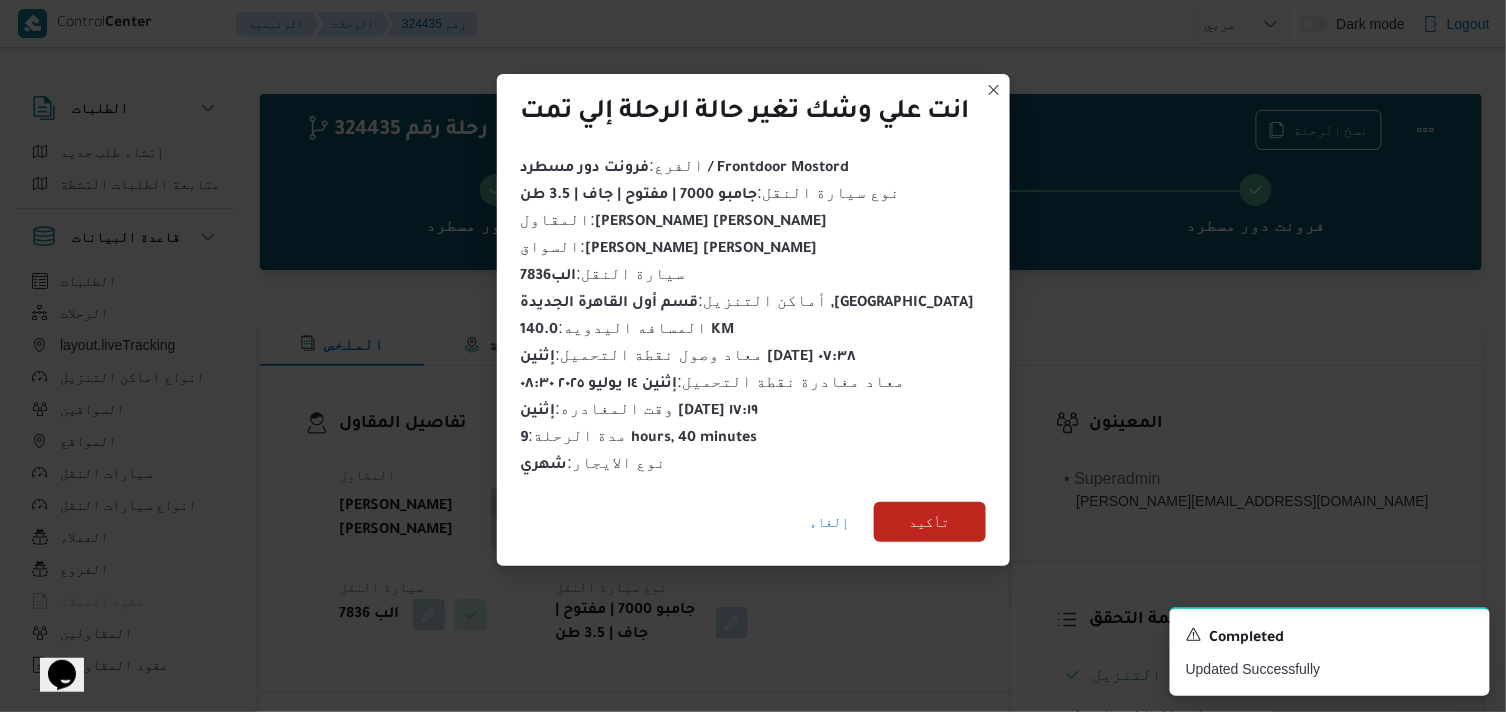 click on "المقاول عبدالله عيد عبدالسلام عبدالحافظ نوع الايجار شهري السواق محمد ضياء الدين محمد سلامة محمد سيارة النقل الب 7836 نوع سيارة النقل جامبو 7000 | مفتوح | جاف | 3.5 طن" at bounding box center (652, 555) 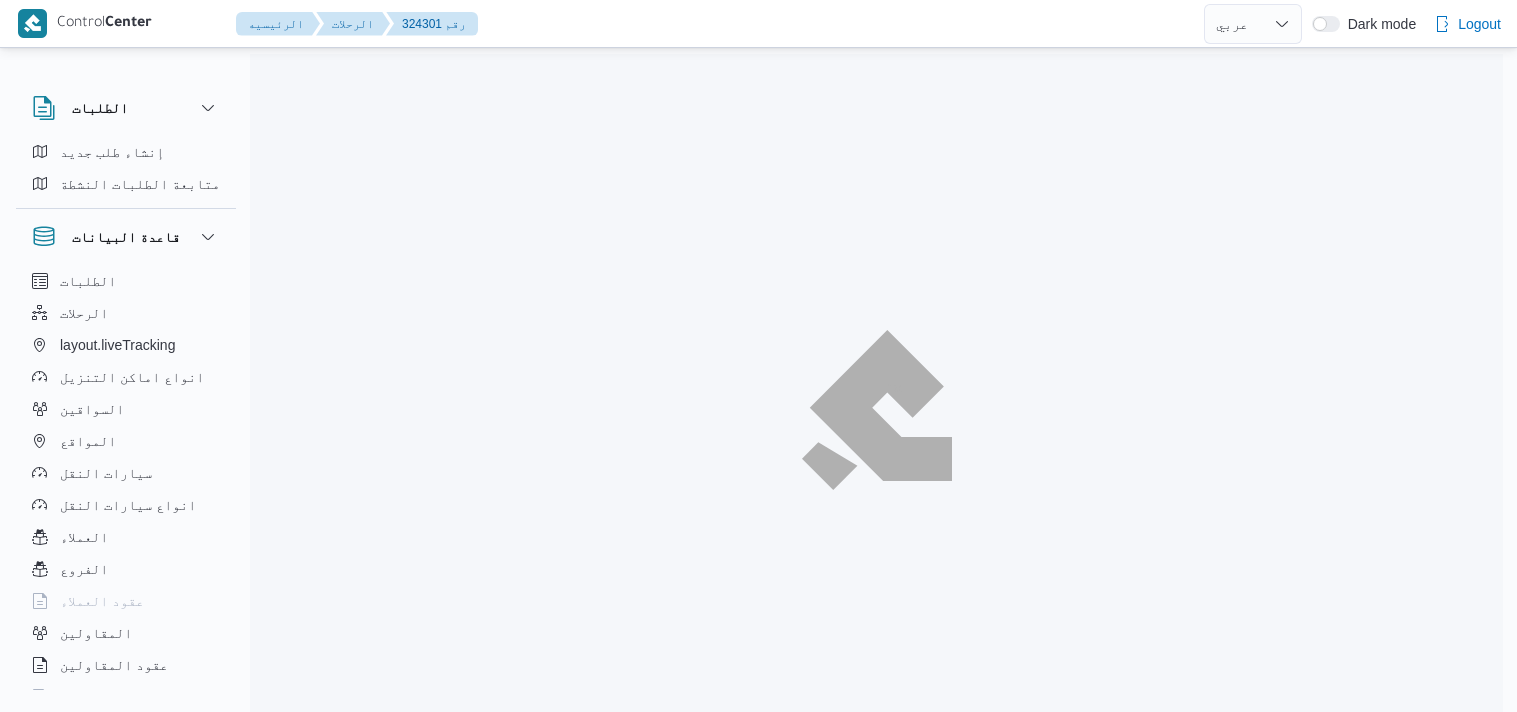 select on "ar" 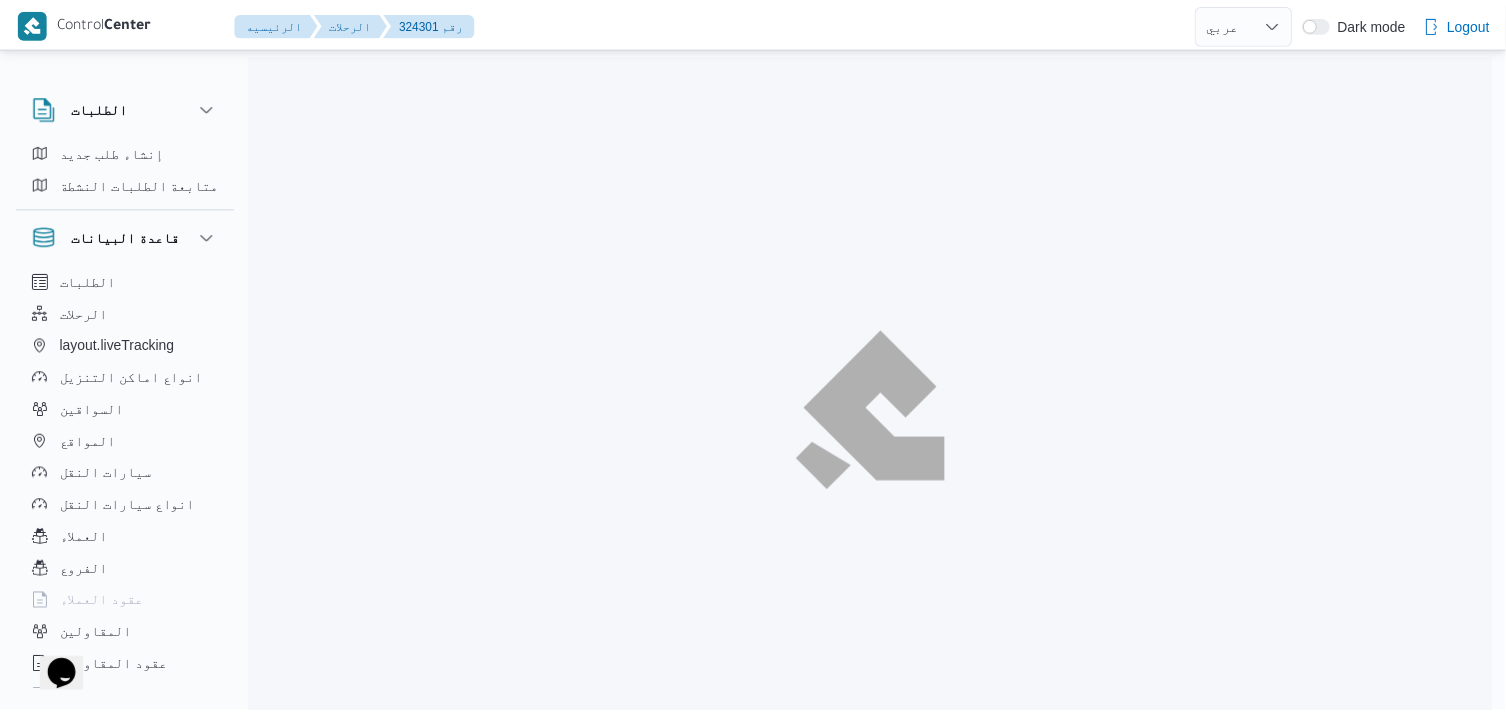 scroll, scrollTop: 0, scrollLeft: 0, axis: both 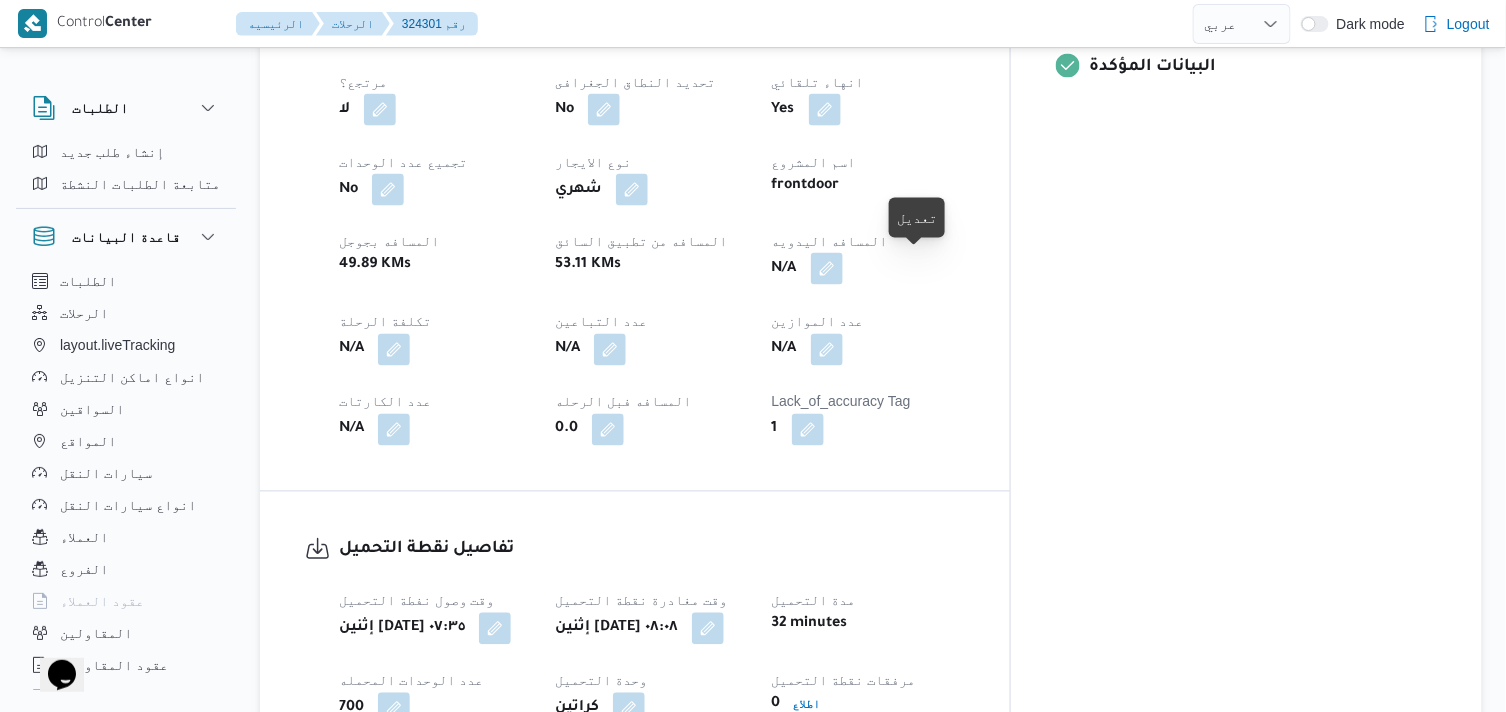 click at bounding box center (827, 269) 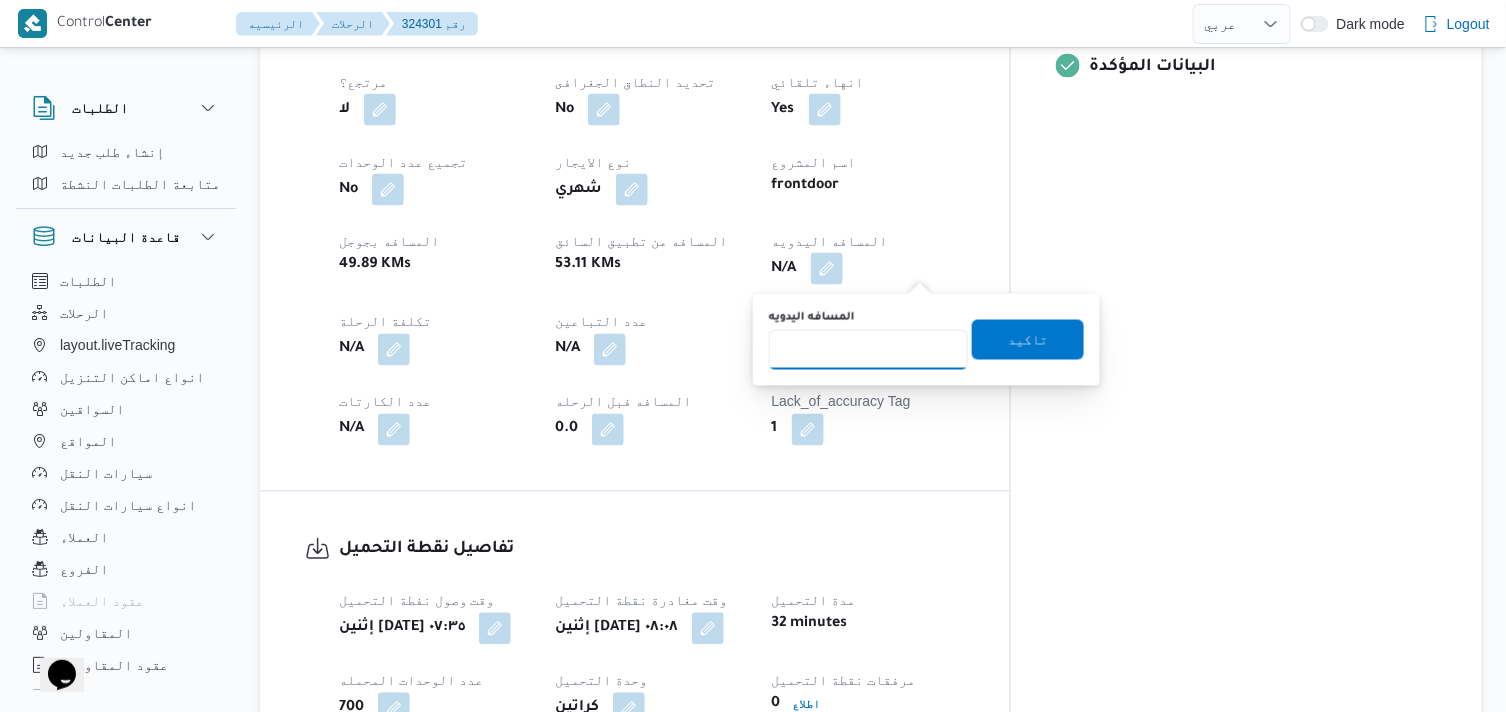click on "المسافه اليدويه" at bounding box center [868, 350] 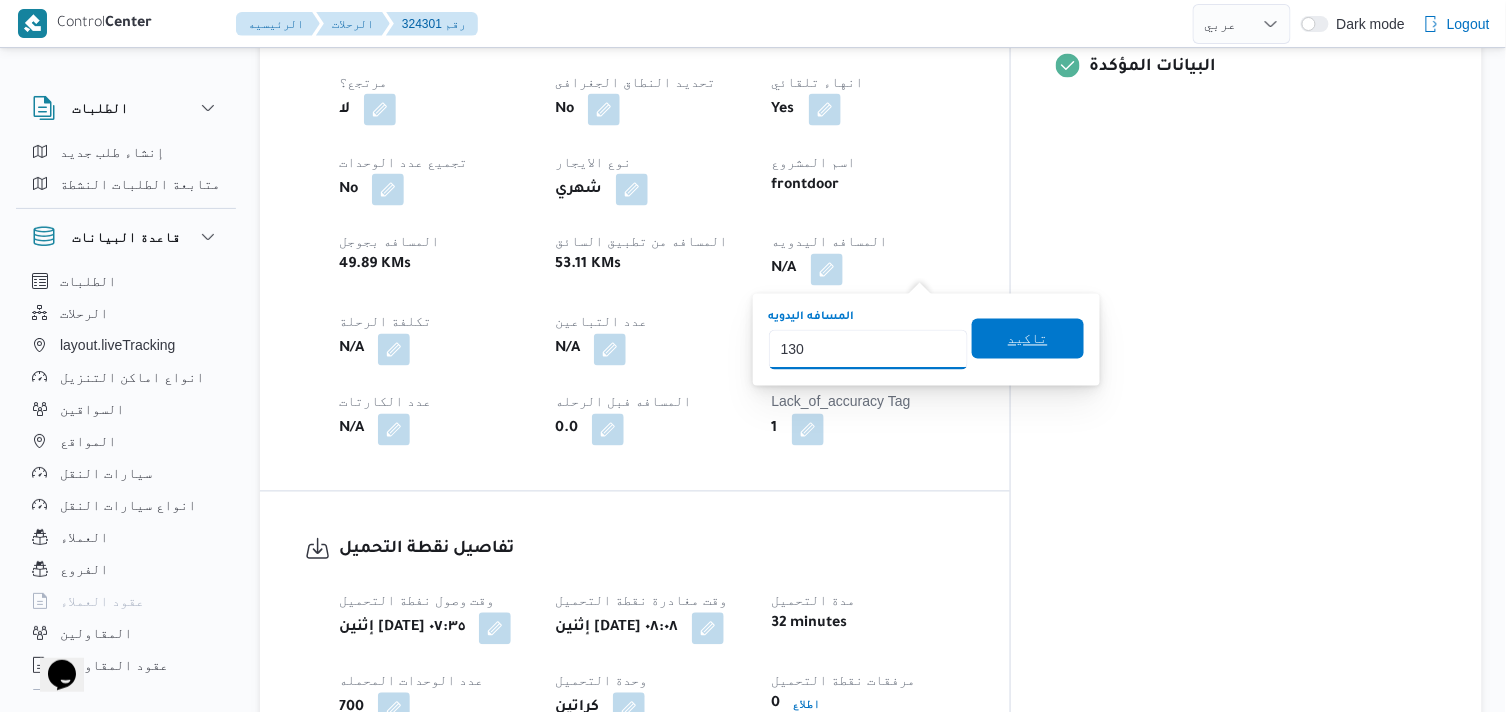 type on "130" 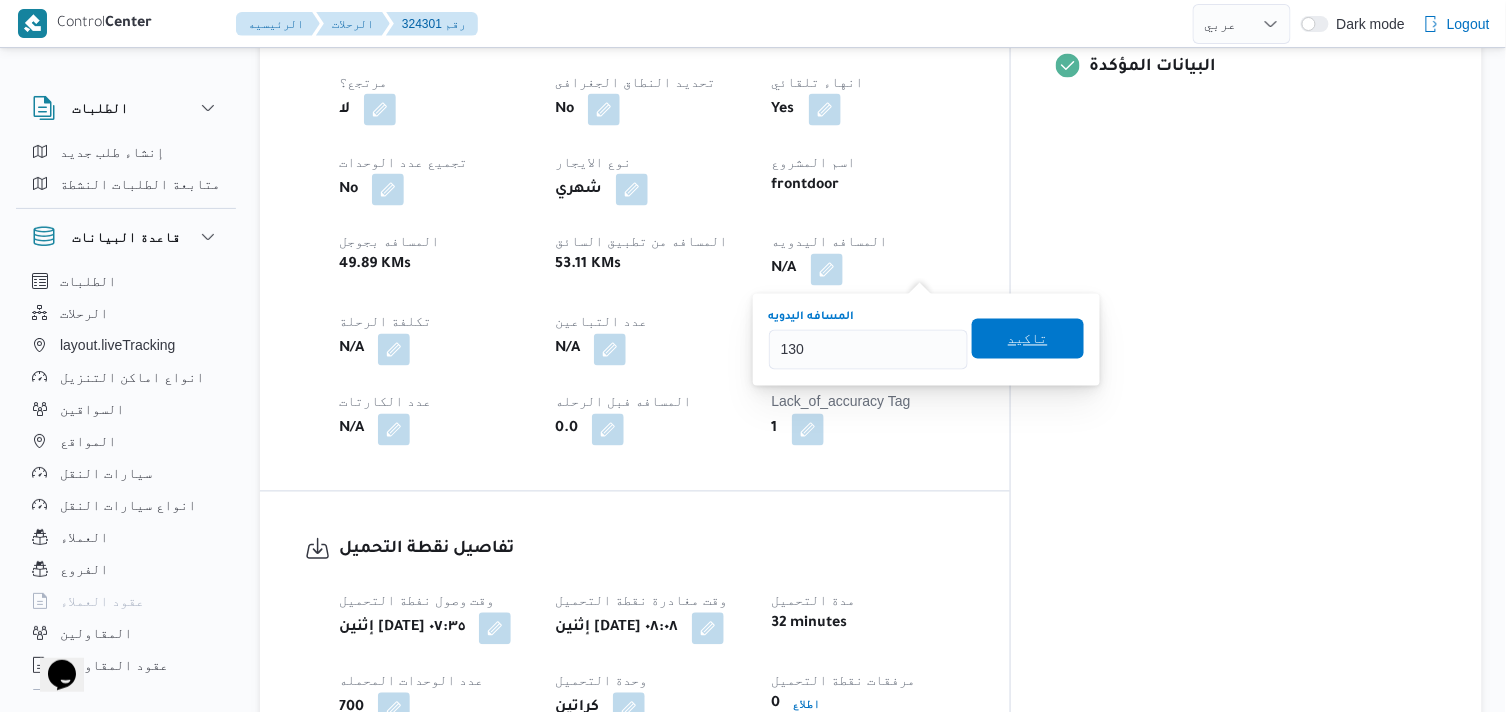 click on "تاكيد" at bounding box center (1028, 339) 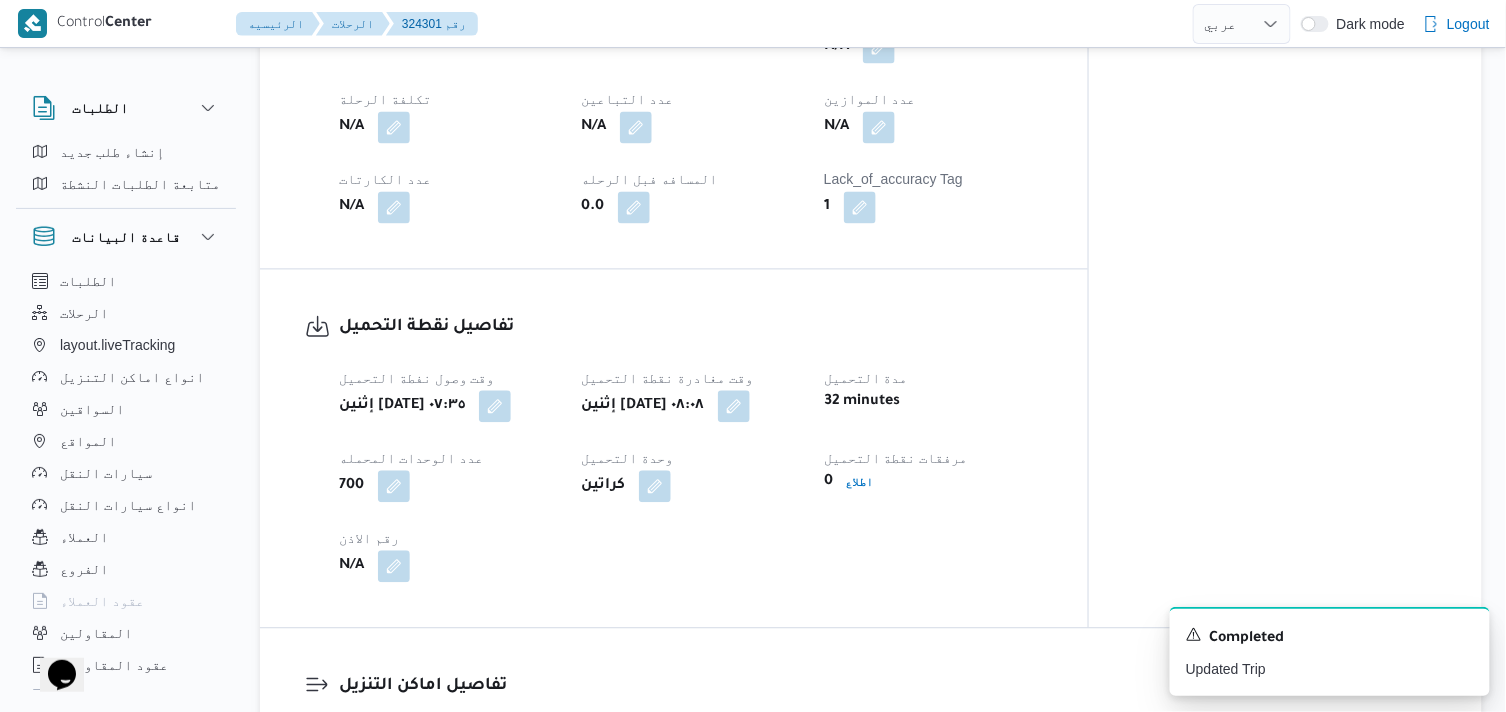 scroll, scrollTop: 1444, scrollLeft: 0, axis: vertical 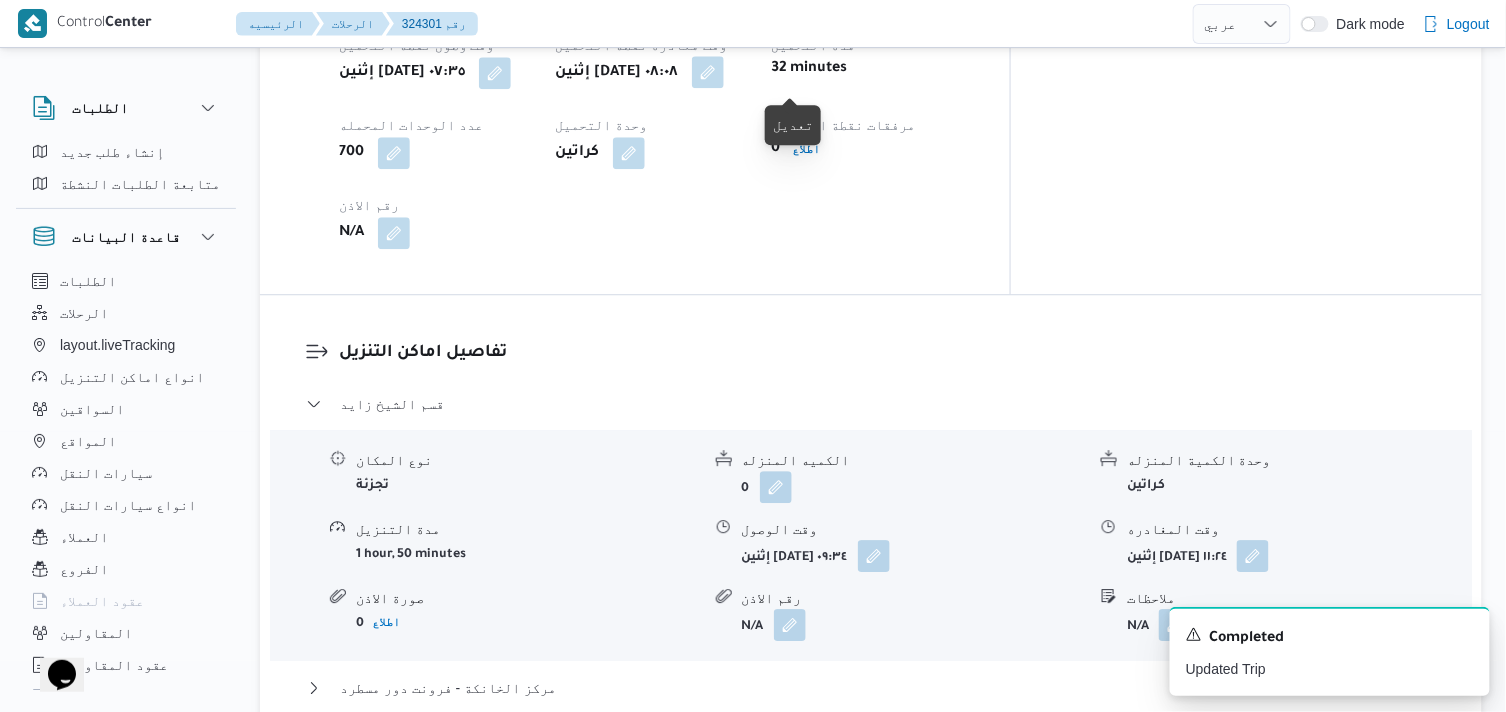 click at bounding box center [708, 72] 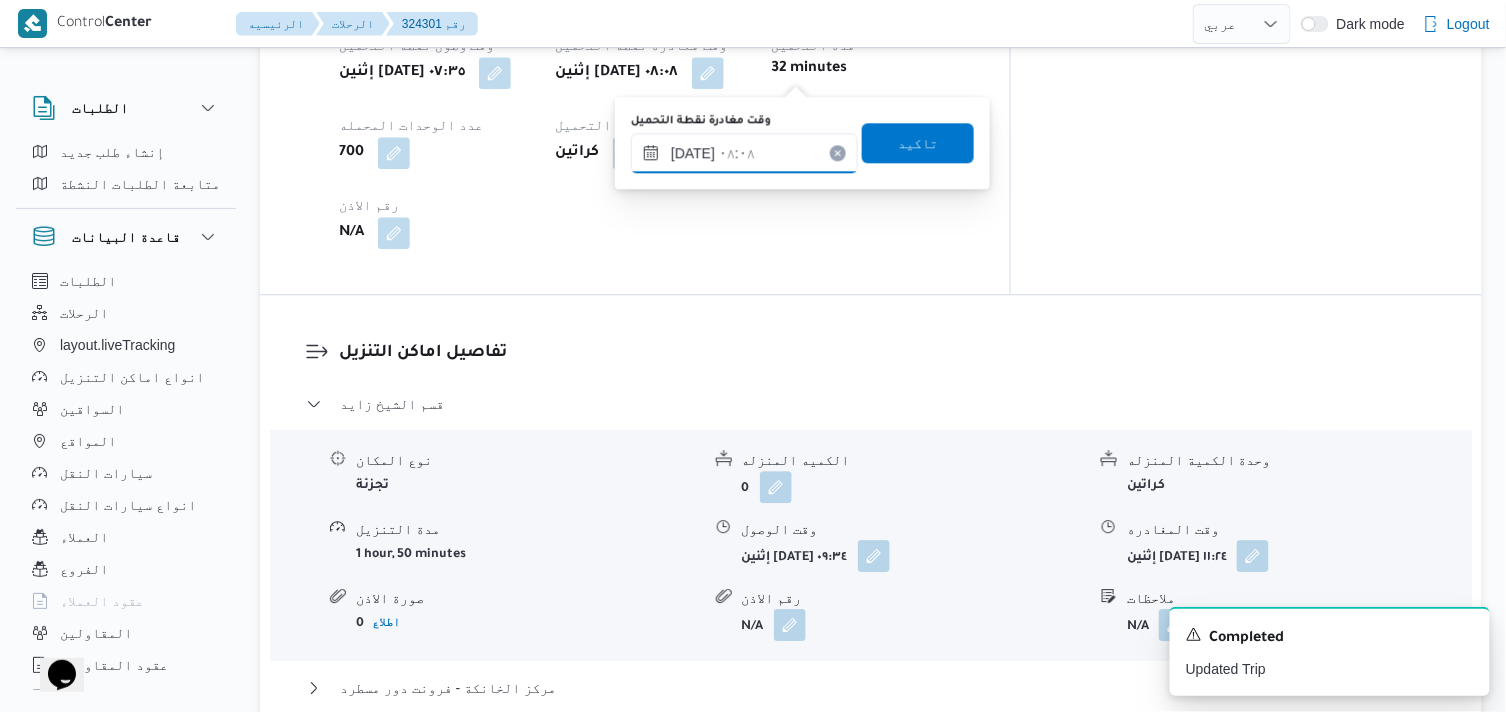 click on "[DATE] ٠٨:٠٨" at bounding box center (744, 153) 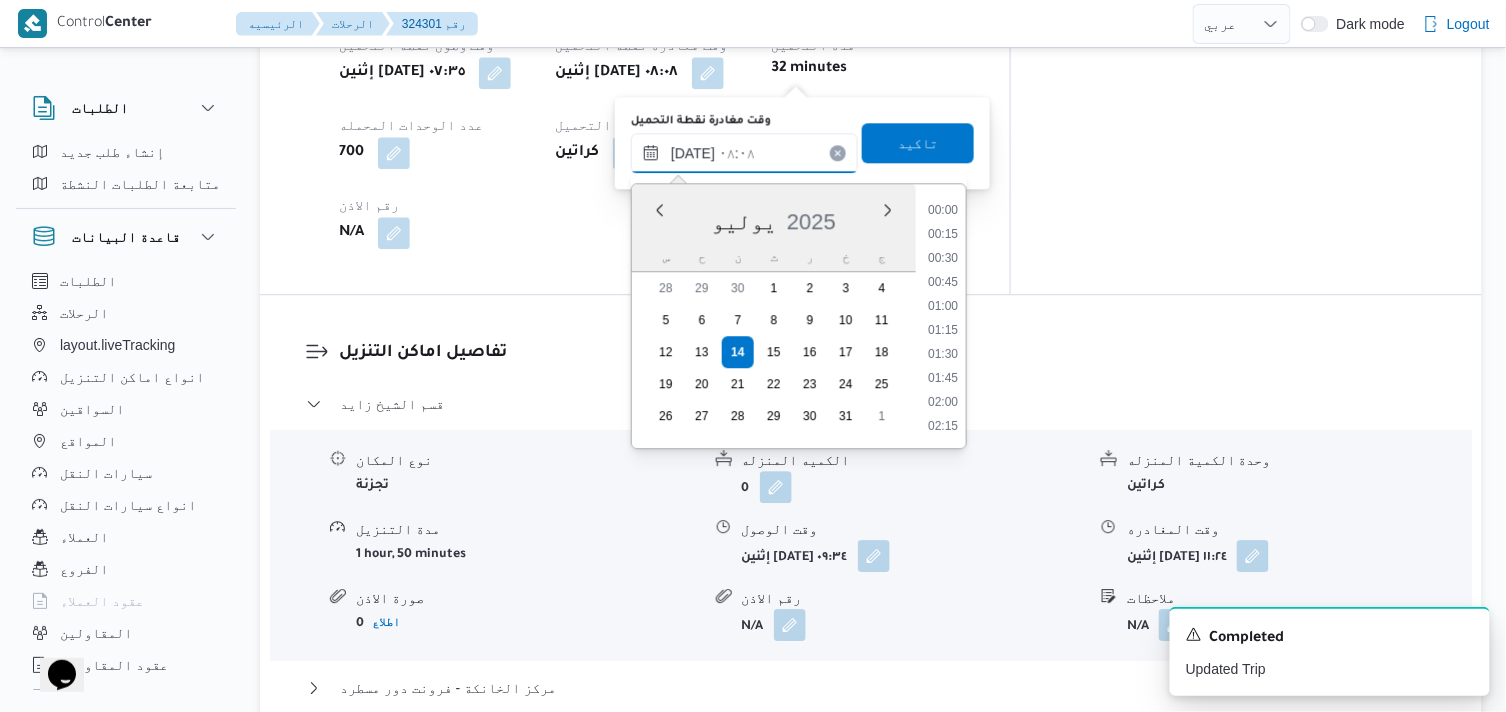 scroll, scrollTop: 648, scrollLeft: 0, axis: vertical 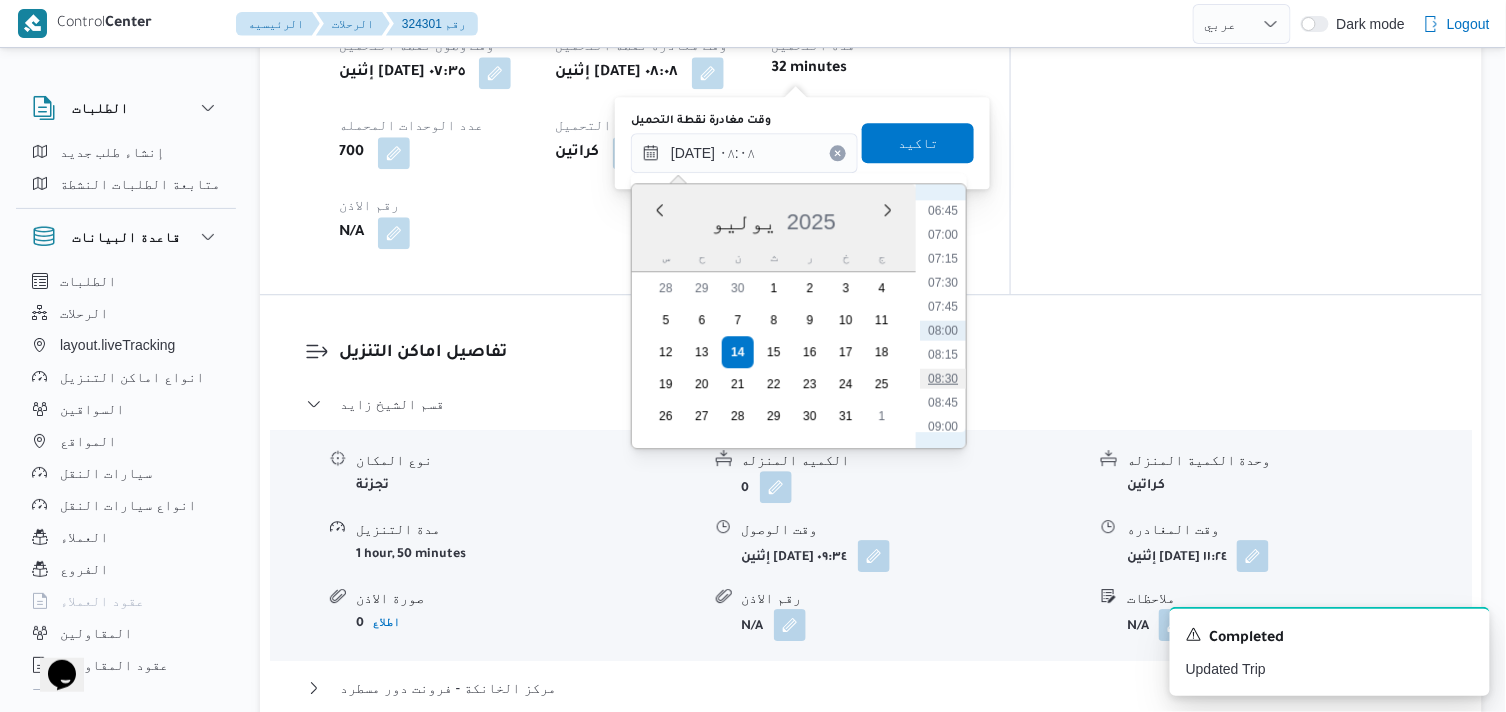click on "08:30" at bounding box center [943, 378] 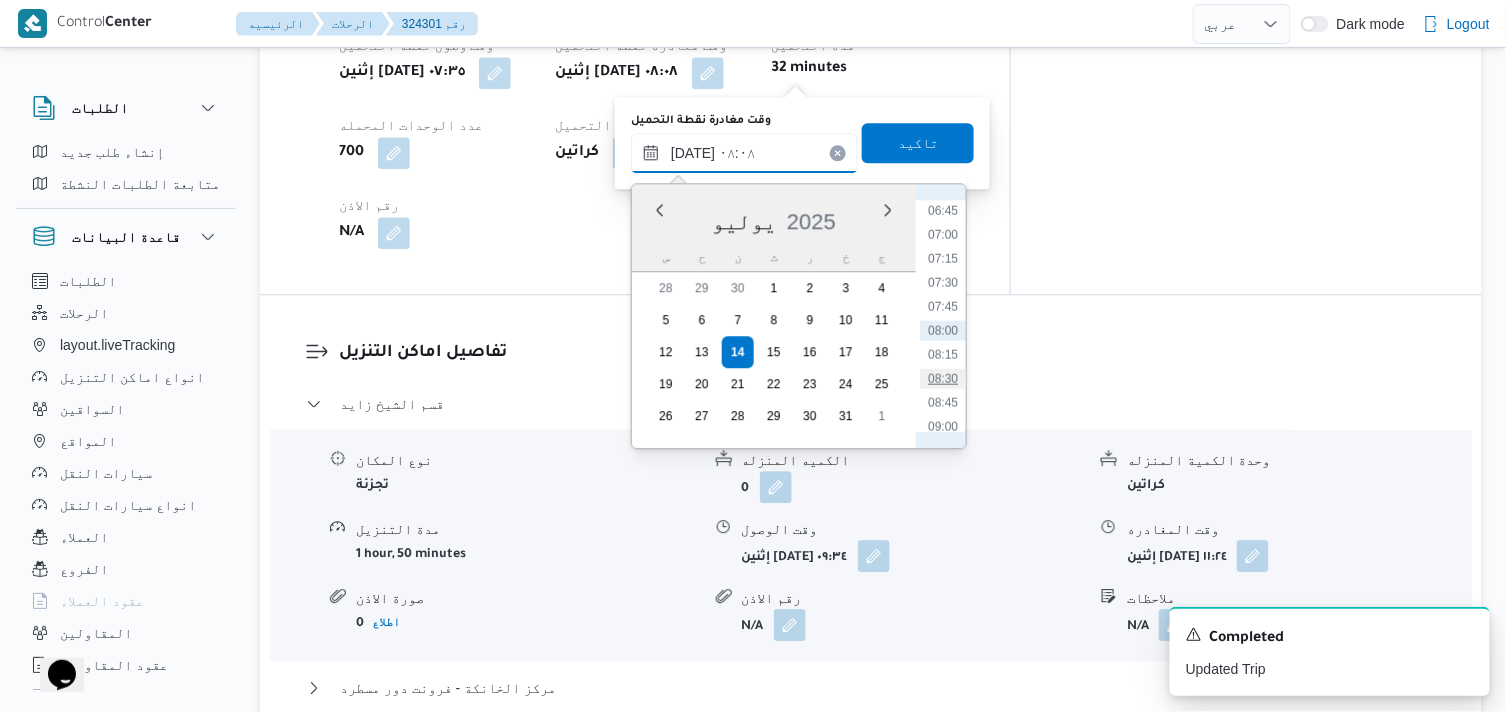 type on "[DATE] ٠٨:٣٠" 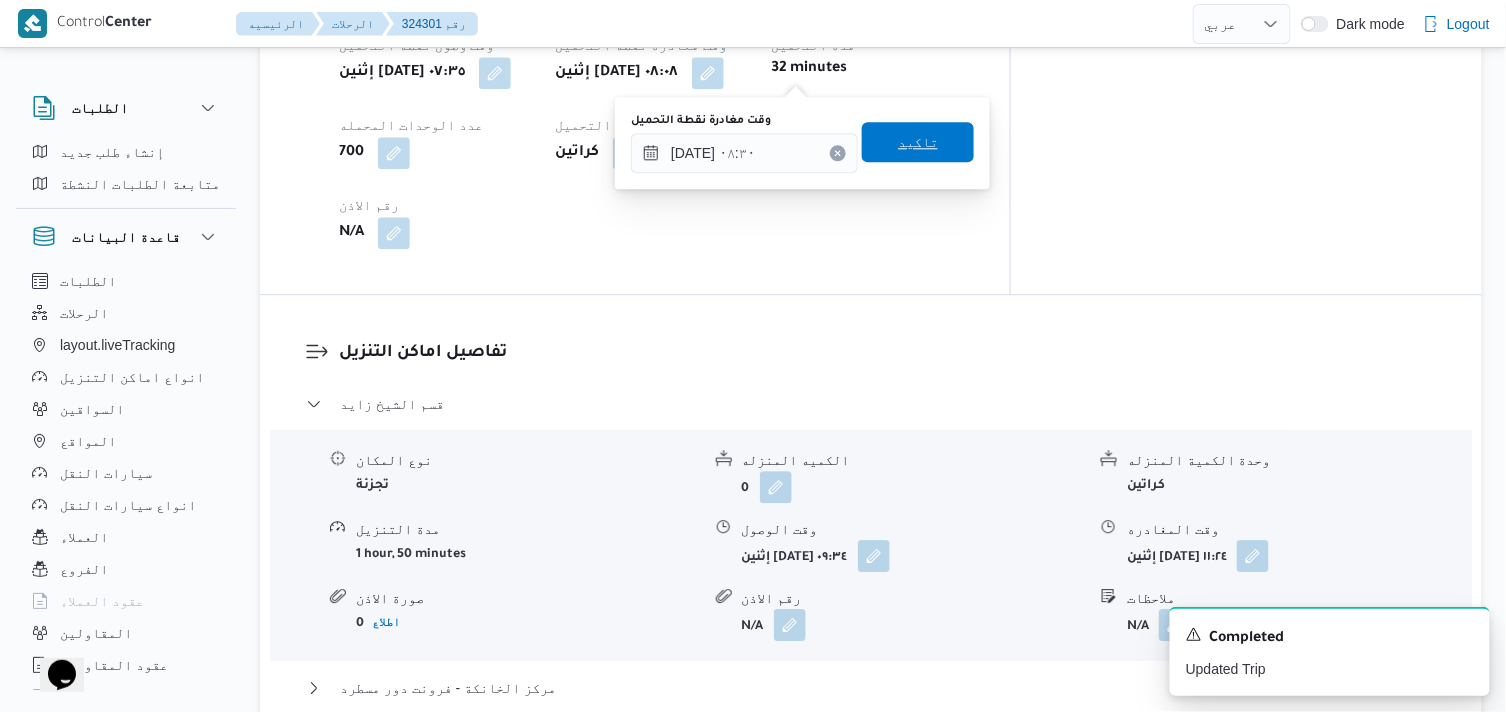 click on "تاكيد" at bounding box center (918, 142) 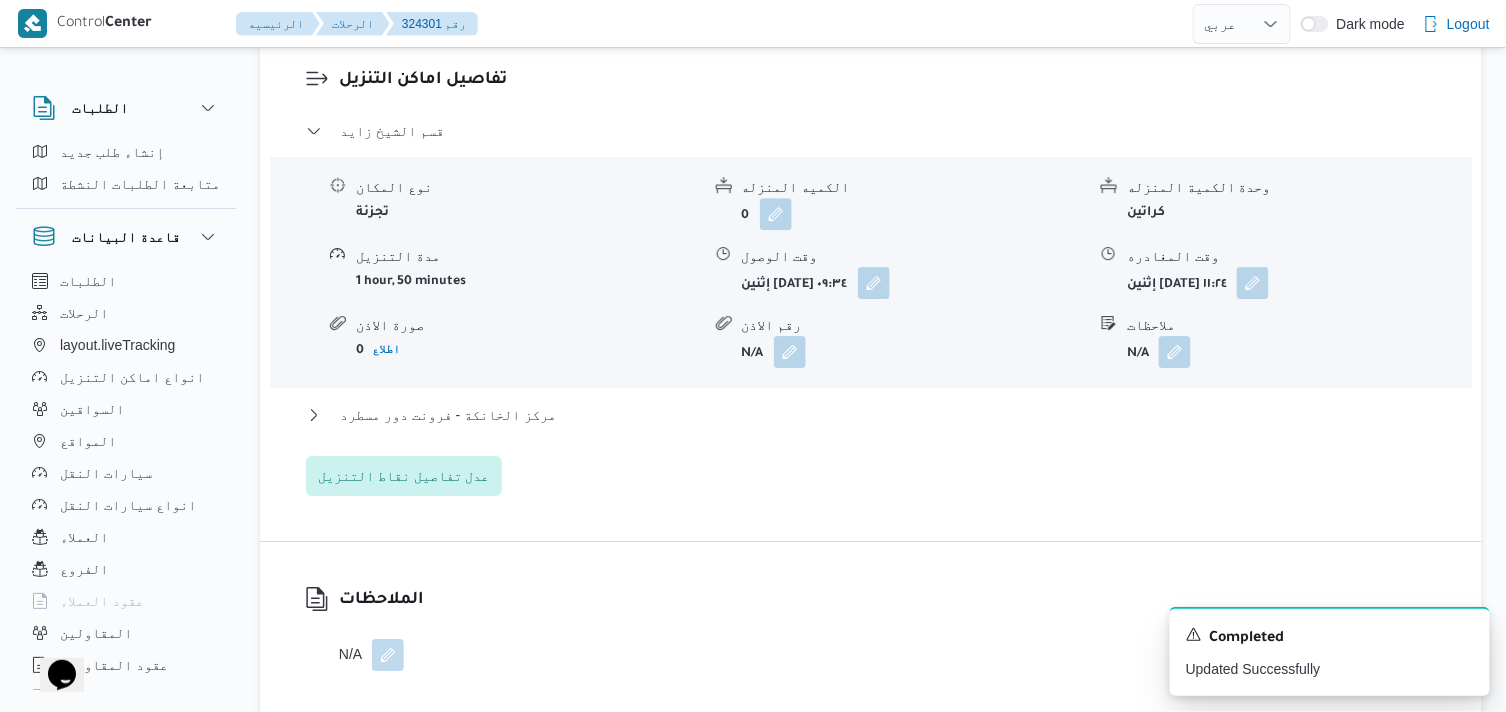 scroll, scrollTop: 1777, scrollLeft: 0, axis: vertical 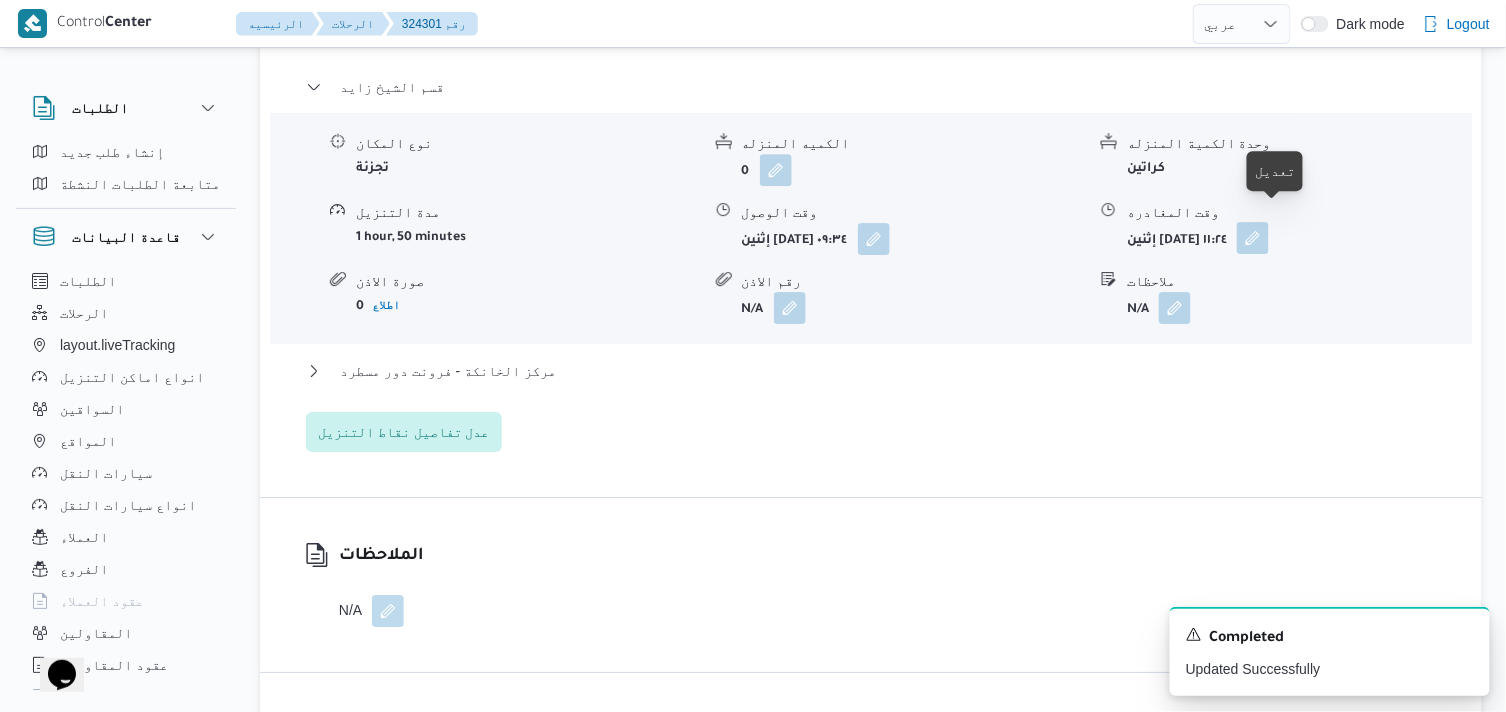 click at bounding box center (1253, 238) 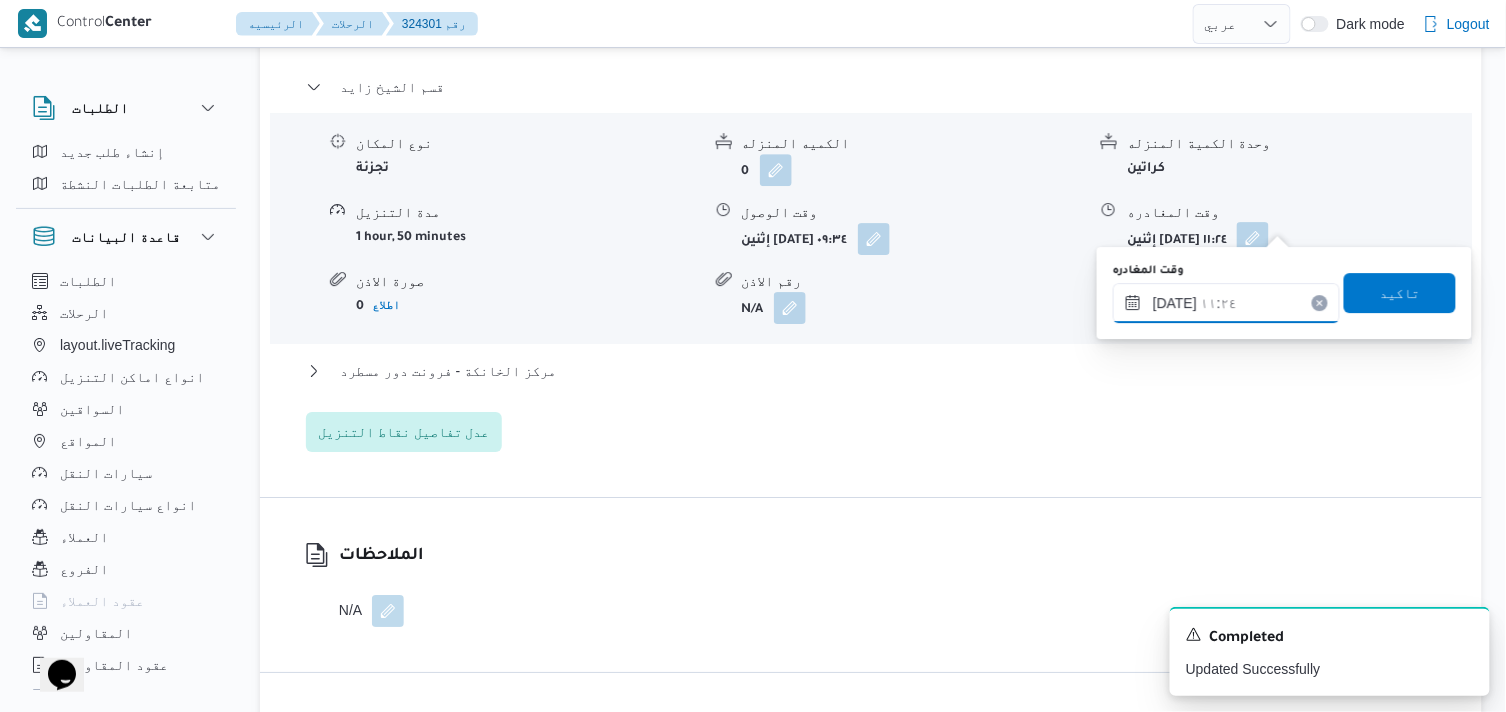 click on "[DATE] ١١:٢٤" at bounding box center (1226, 303) 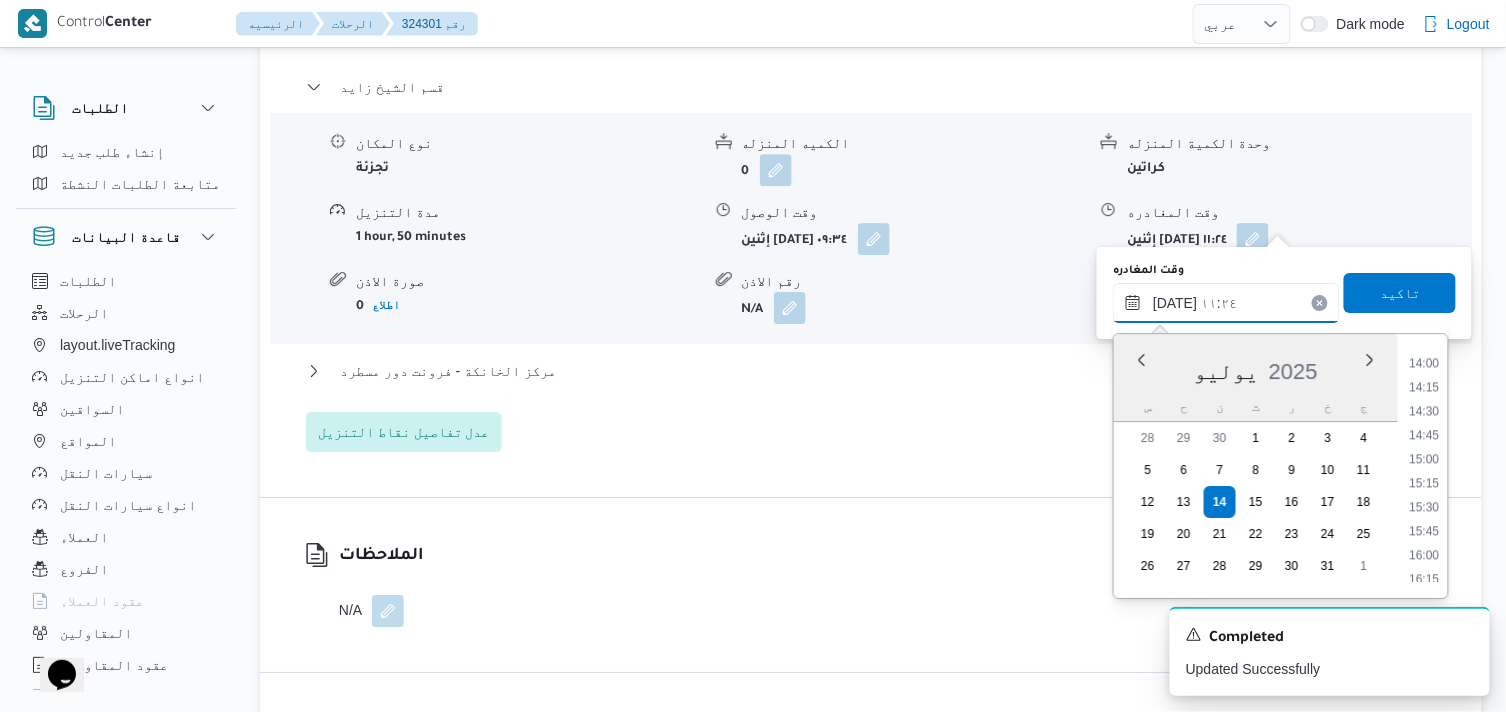 scroll, scrollTop: 1293, scrollLeft: 0, axis: vertical 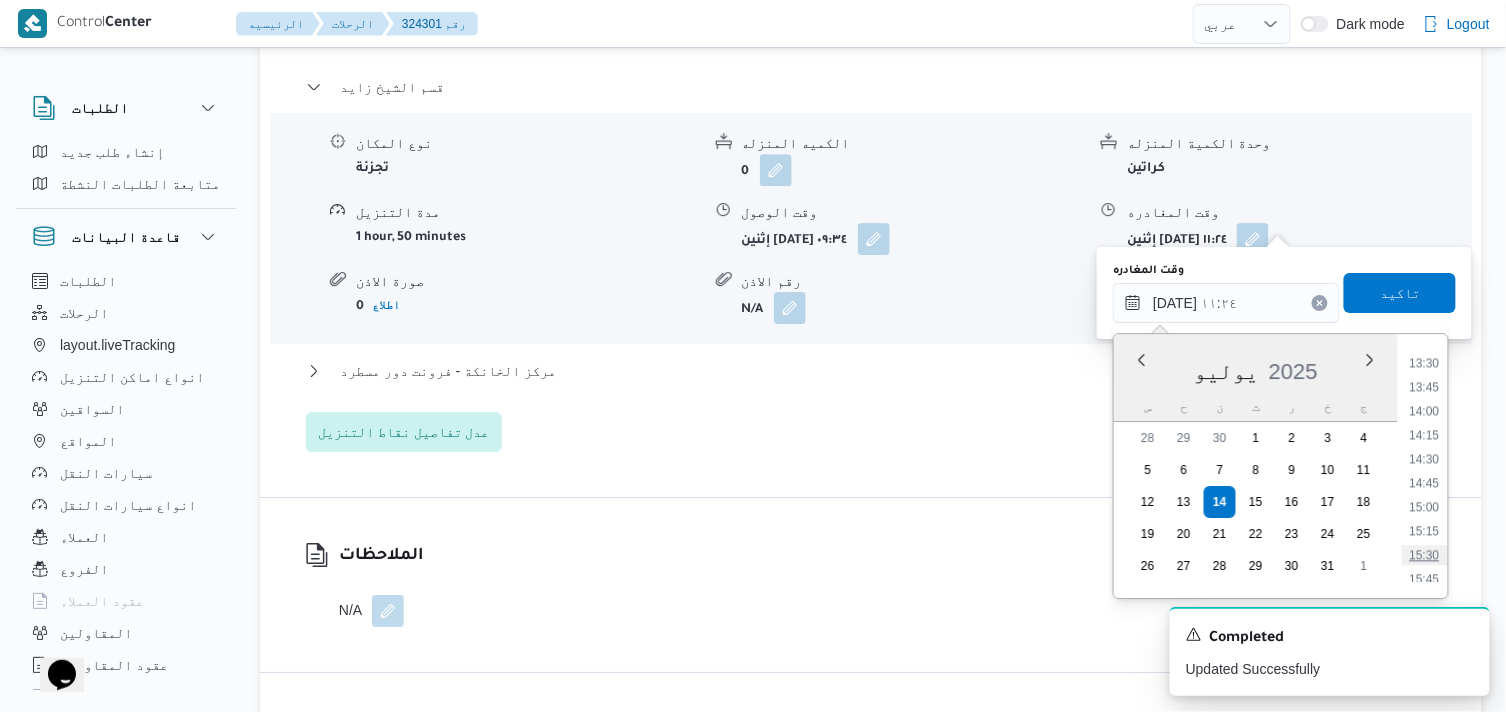 click on "15:30" at bounding box center [1425, 555] 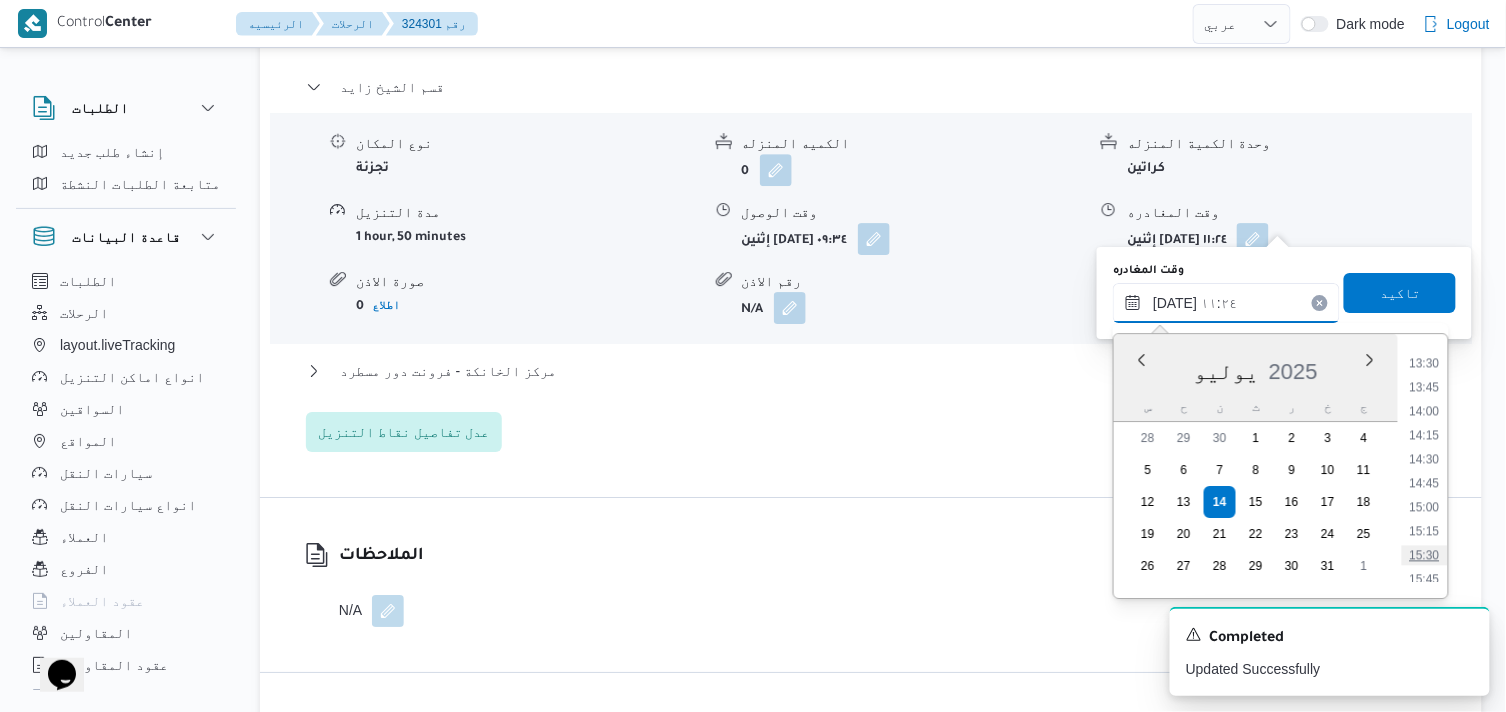 type on "١٤/٠٧/٢٠٢٥ ١٥:٣٠" 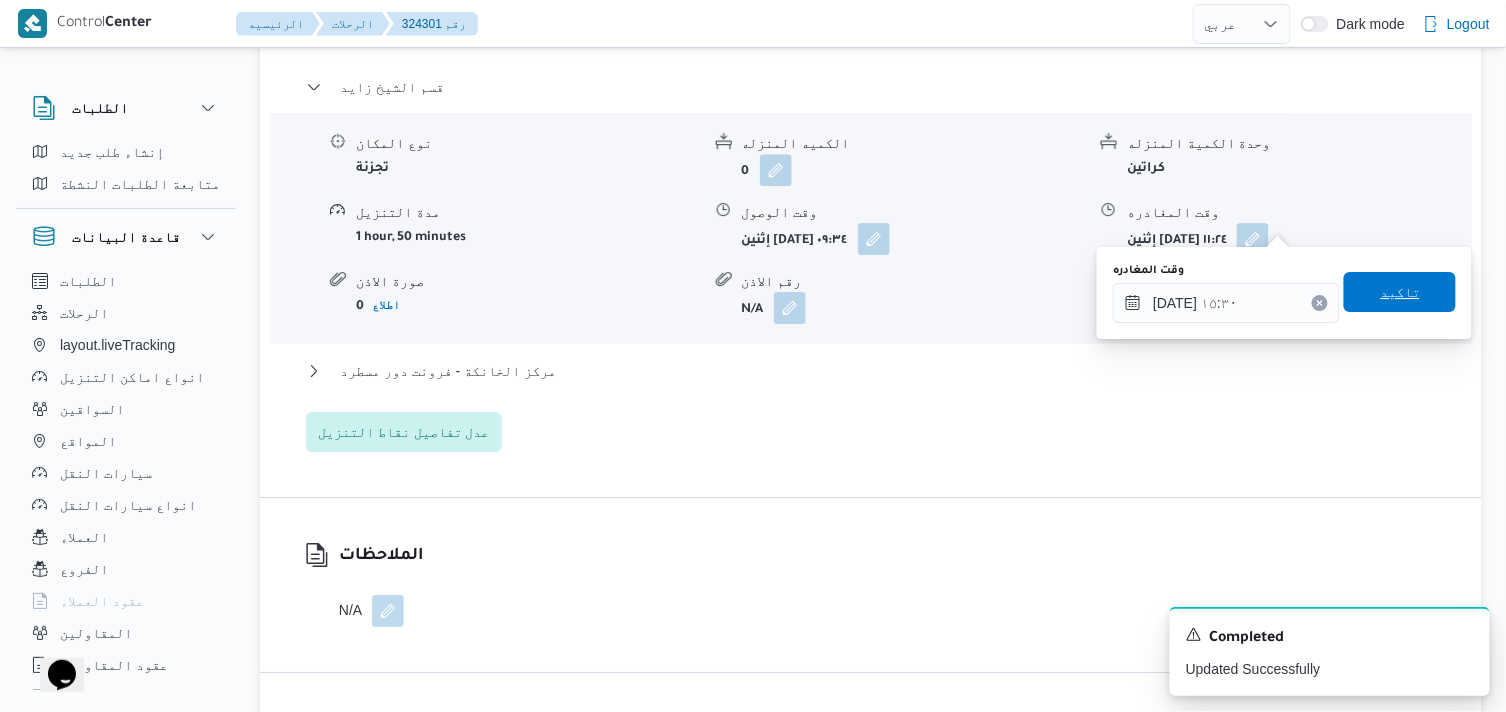 click on "تاكيد" at bounding box center (1400, 292) 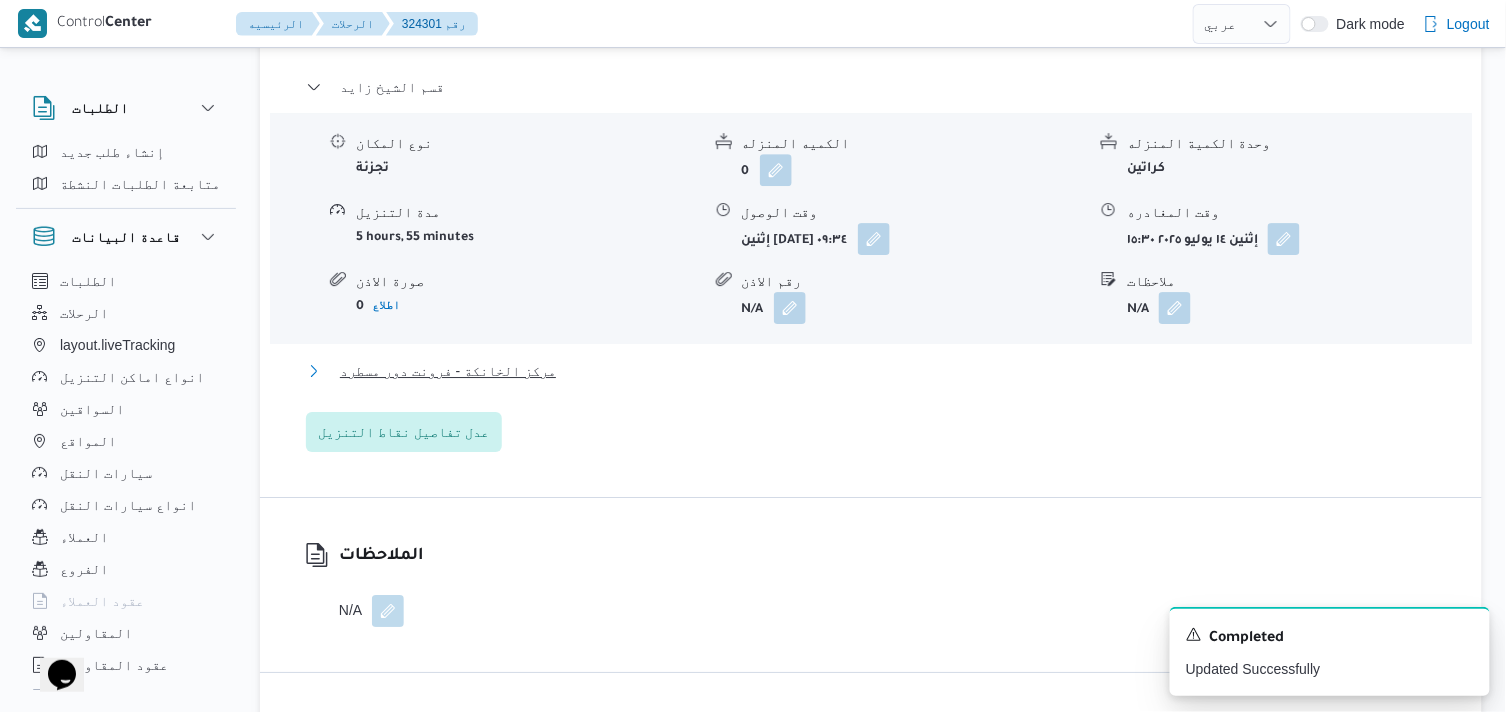 click on "مركز الخانكة -
فرونت دور مسطرد" at bounding box center (448, 371) 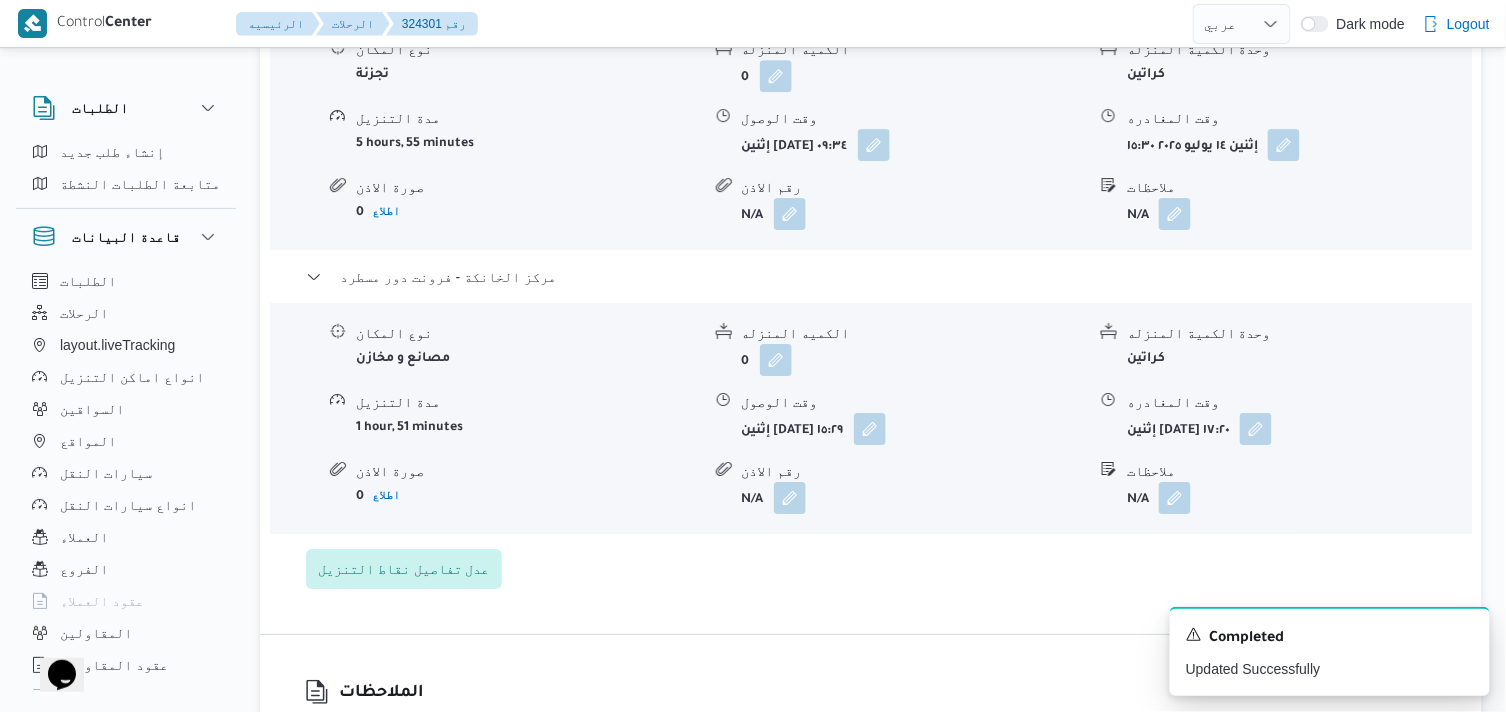 scroll, scrollTop: 2000, scrollLeft: 0, axis: vertical 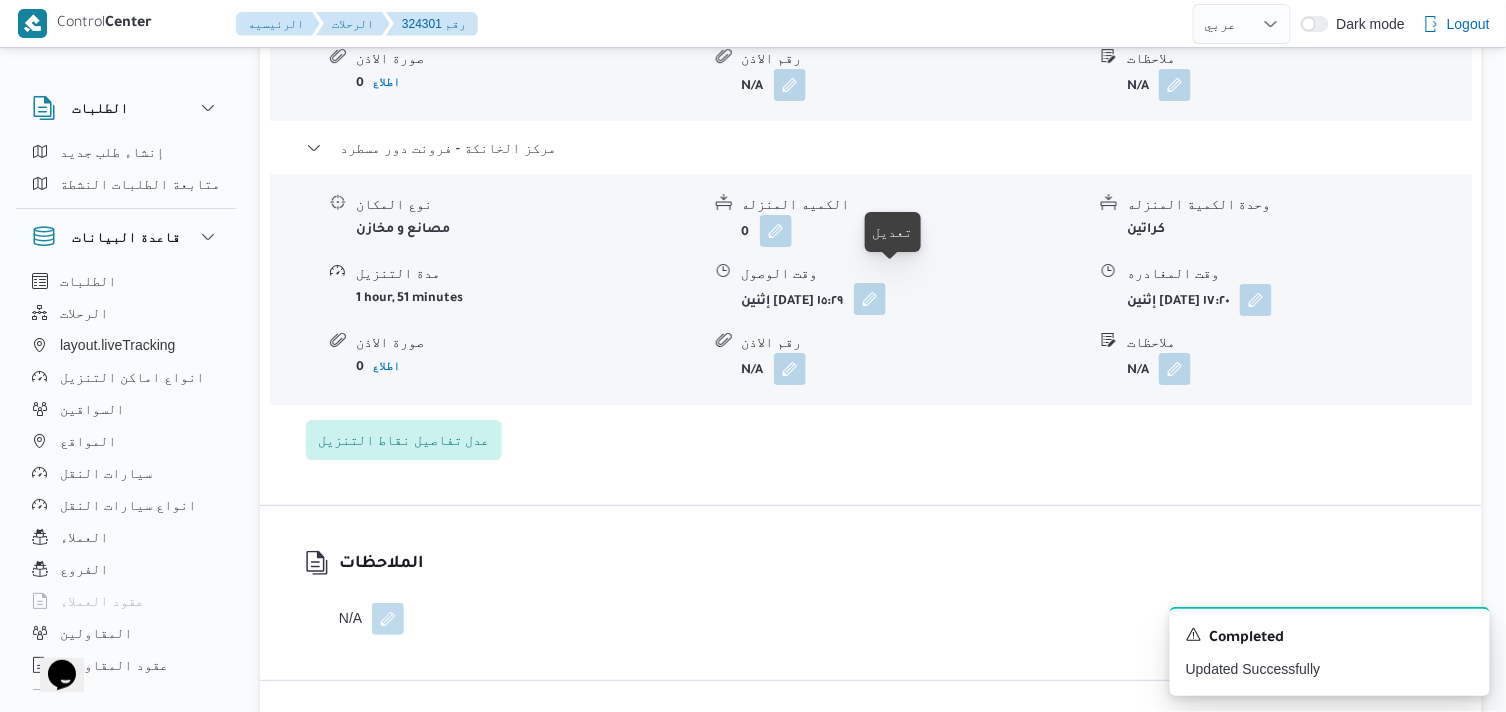 click at bounding box center [870, 299] 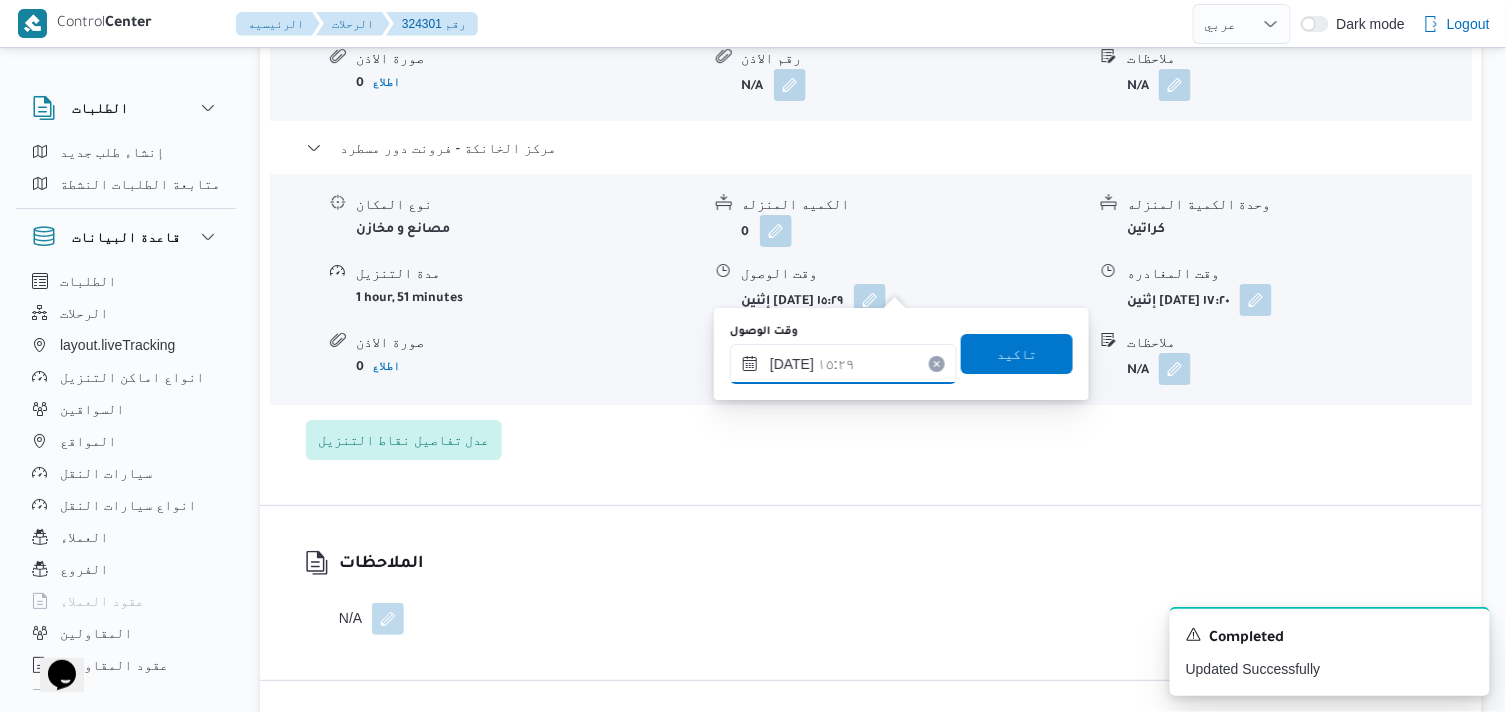 click on "١٤/٠٧/٢٠٢٥ ١٥:٢٩" at bounding box center (843, 364) 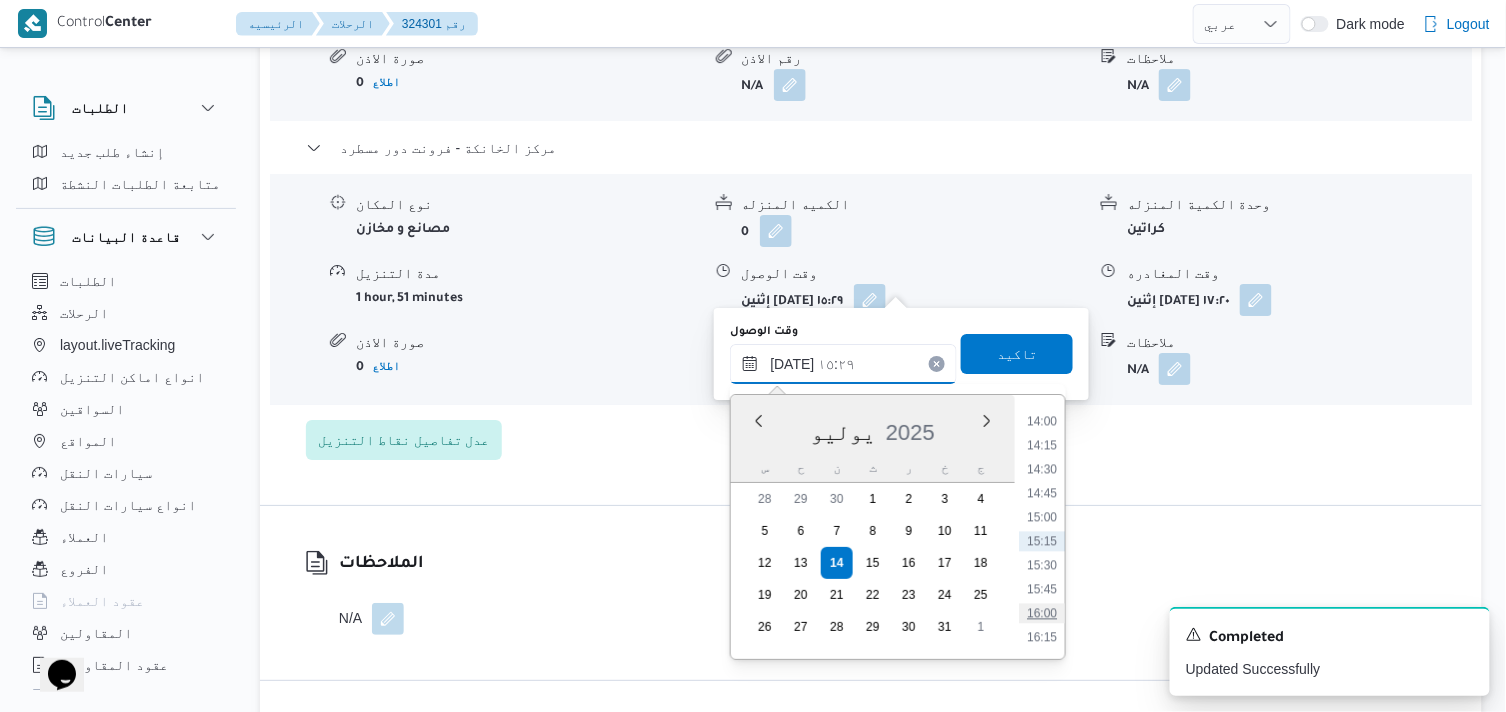 scroll, scrollTop: 1455, scrollLeft: 0, axis: vertical 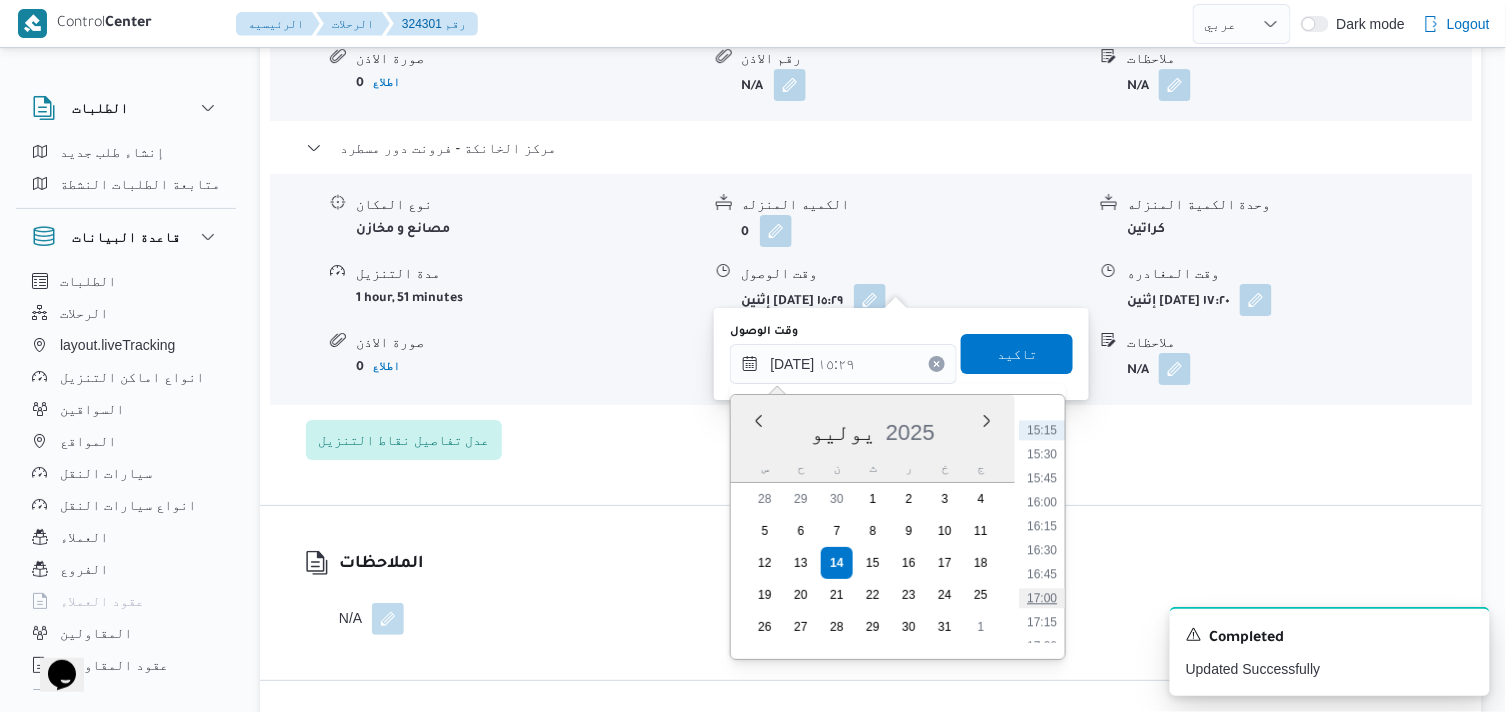 click on "17:00" at bounding box center [1042, 598] 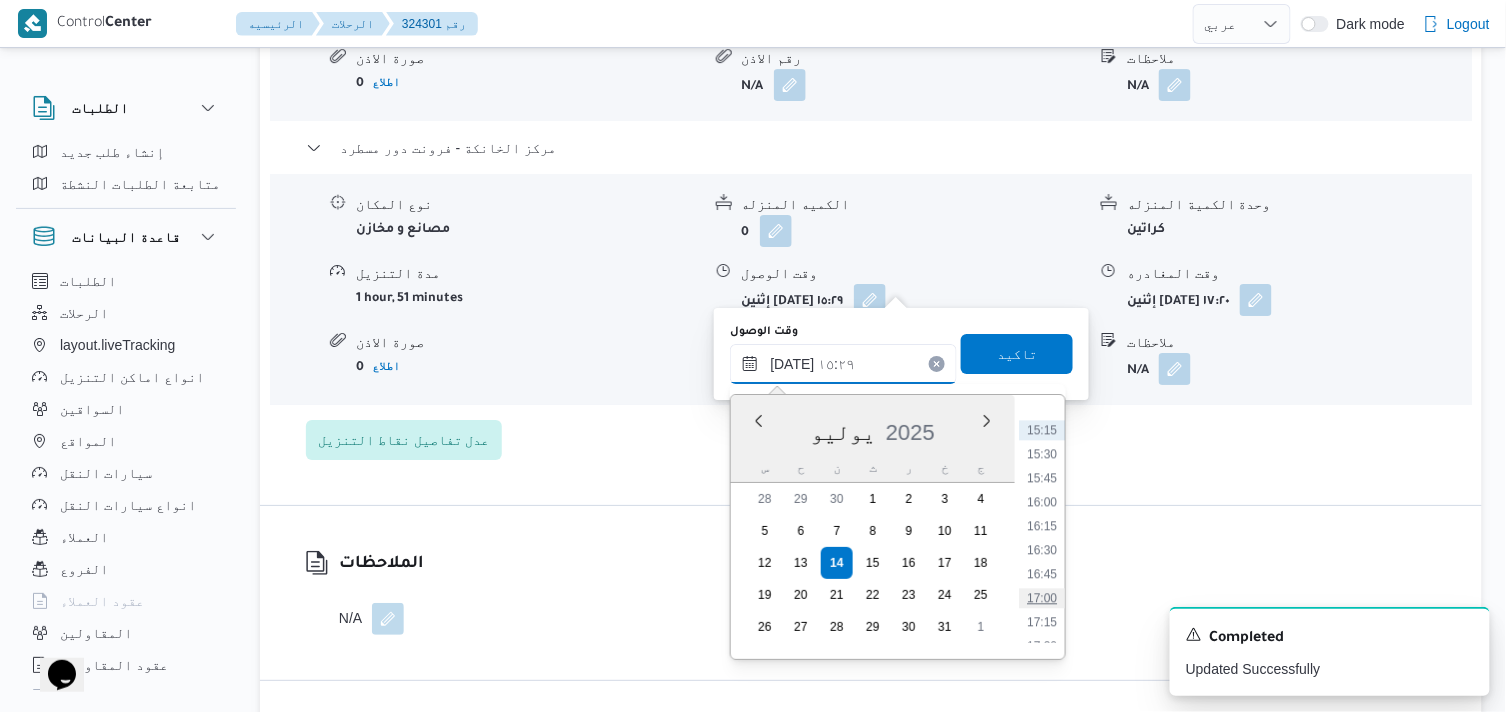 type on "١٤/٠٧/٢٠٢٥ ١٧:٠٠" 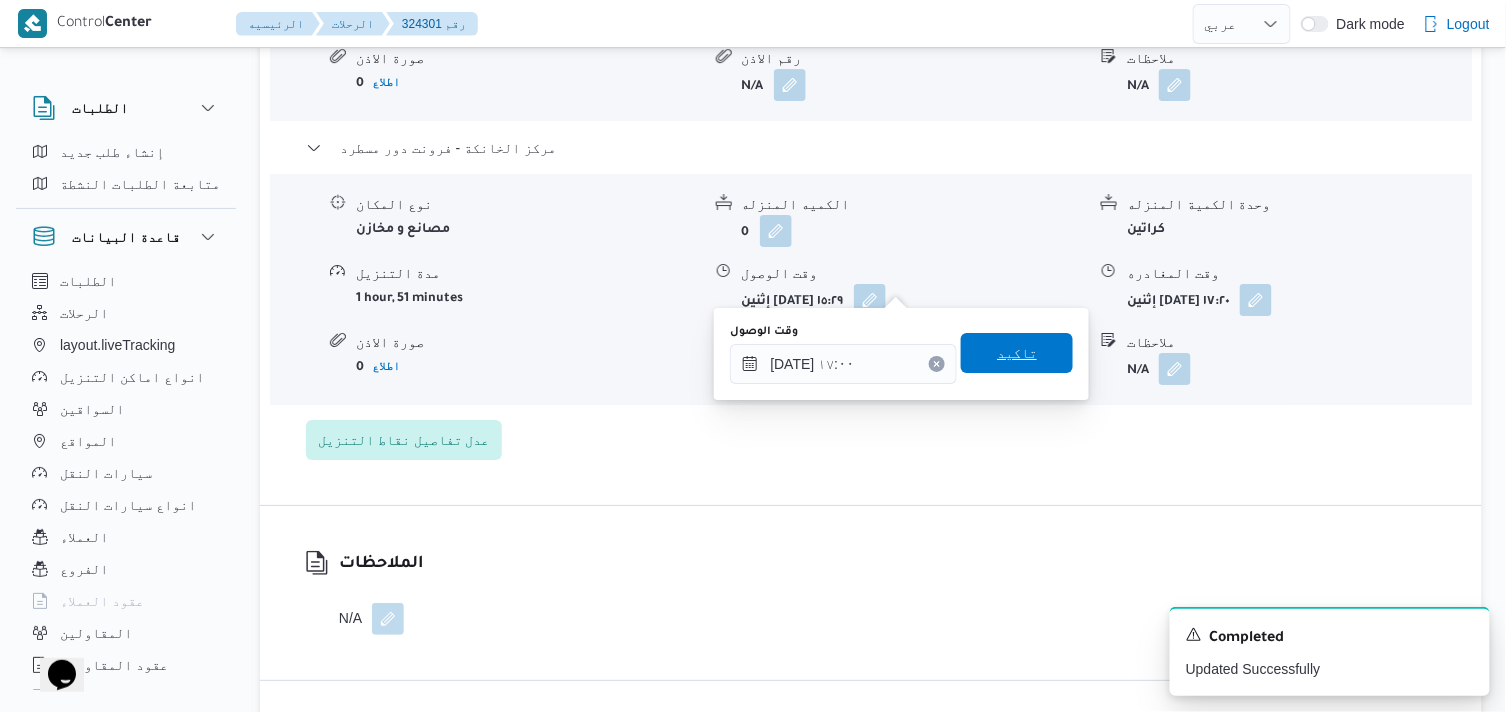 click on "تاكيد" at bounding box center [1017, 353] 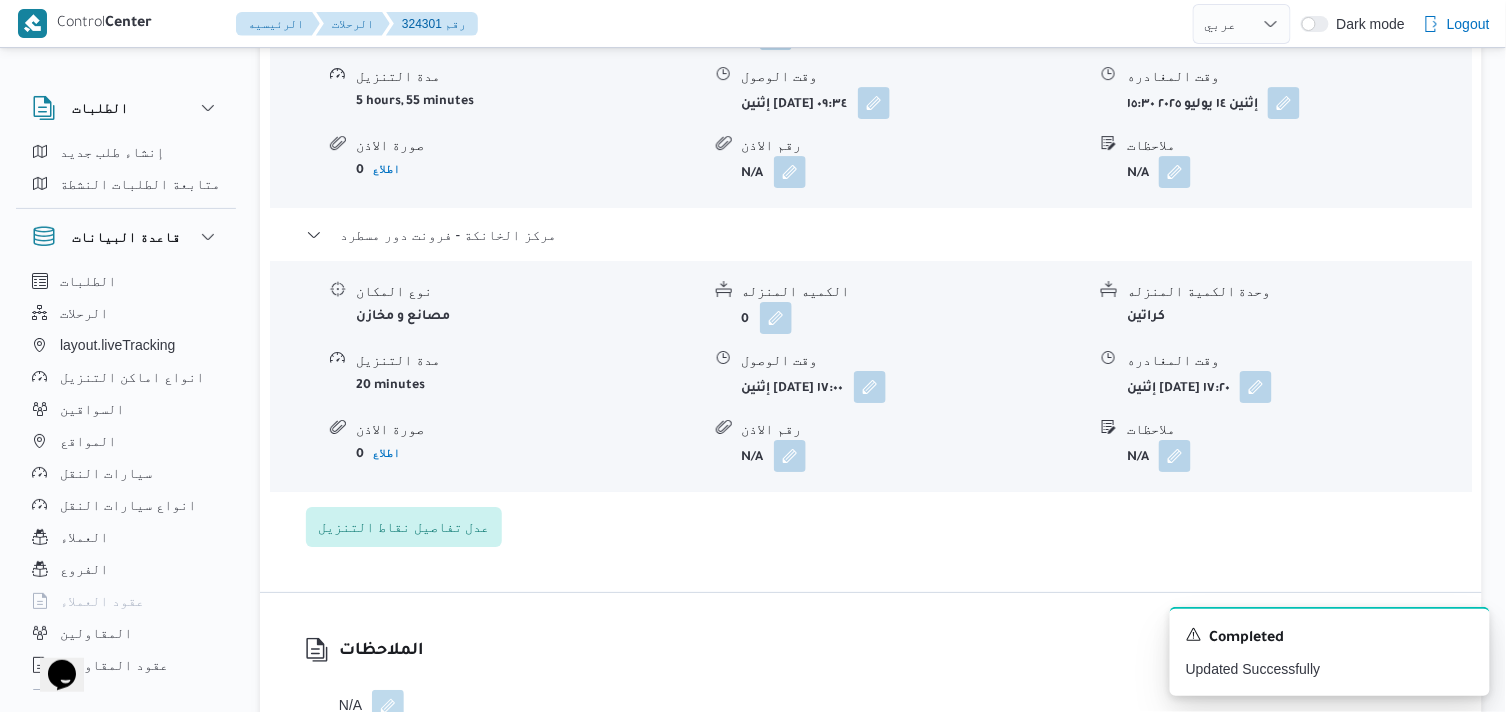 scroll, scrollTop: 1777, scrollLeft: 0, axis: vertical 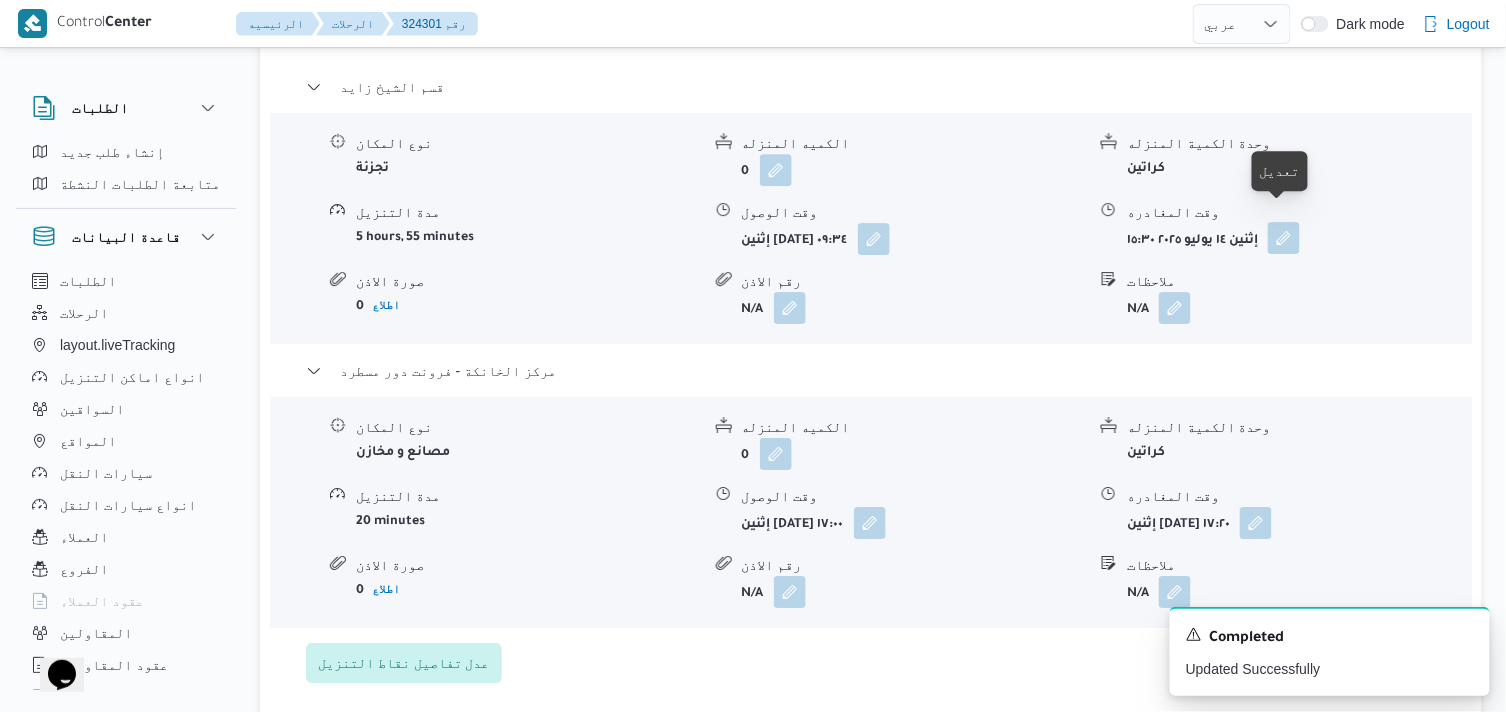 click at bounding box center [1284, 238] 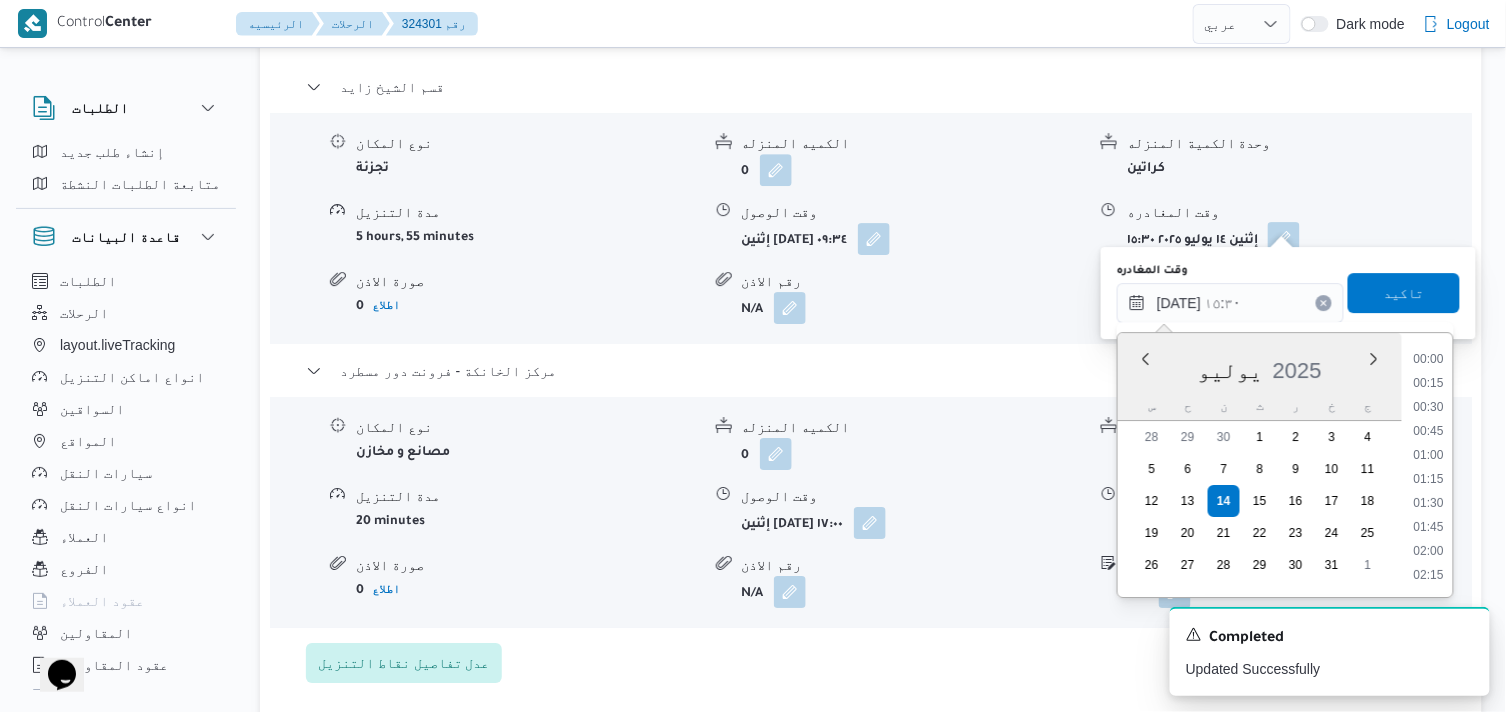 click on "١٤/٠٧/٢٠٢٥ ١٥:٣٠" at bounding box center [1230, 303] 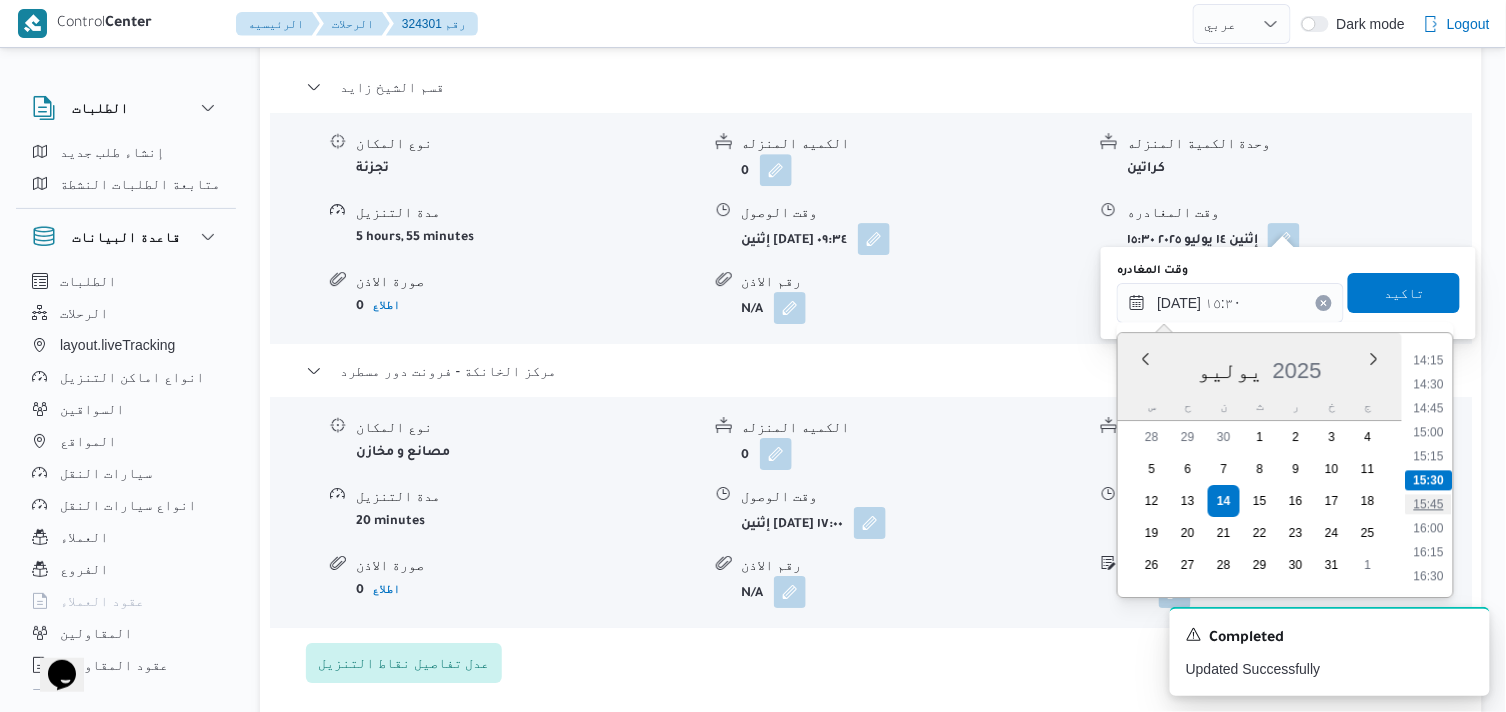 click on "15:45" at bounding box center (1430, 504) 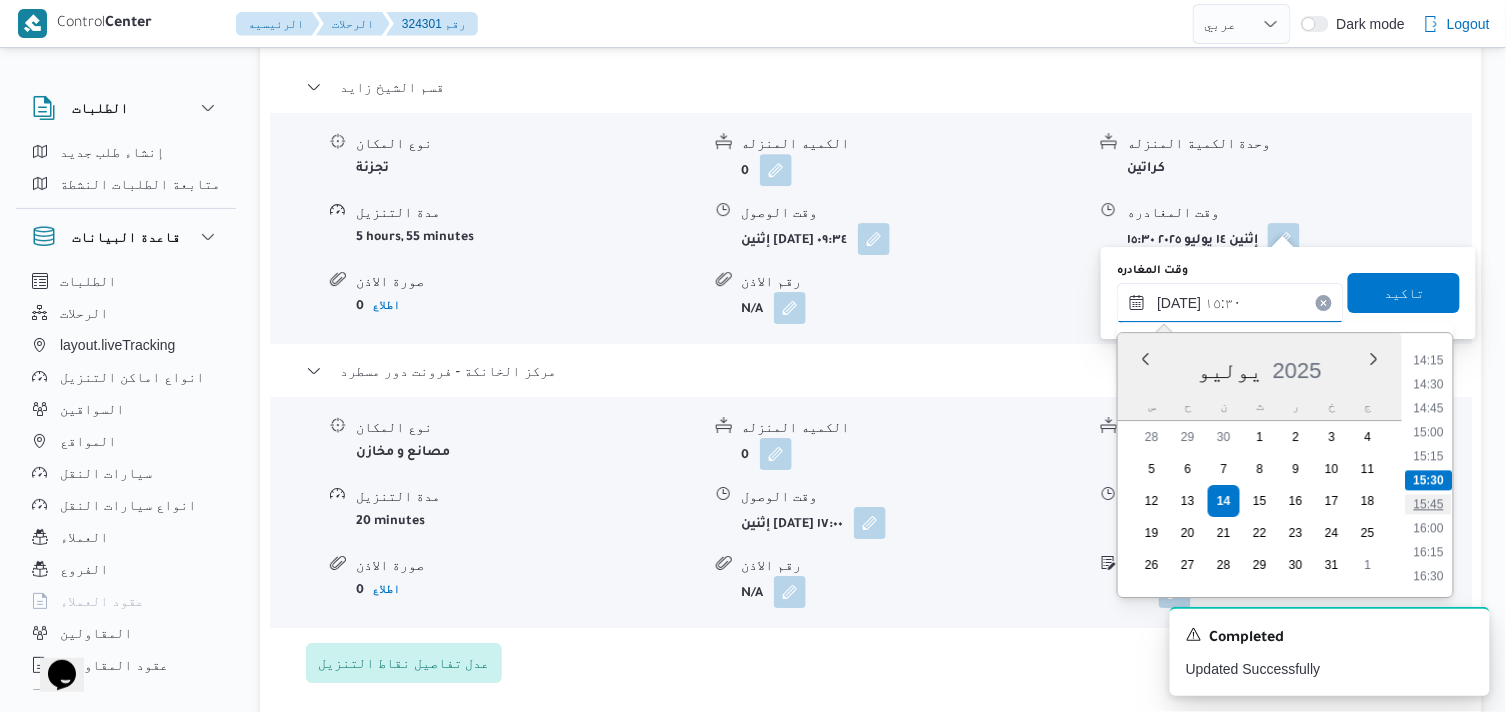 type on "١٤/٠٧/٢٠٢٥ ١٥:٤٥" 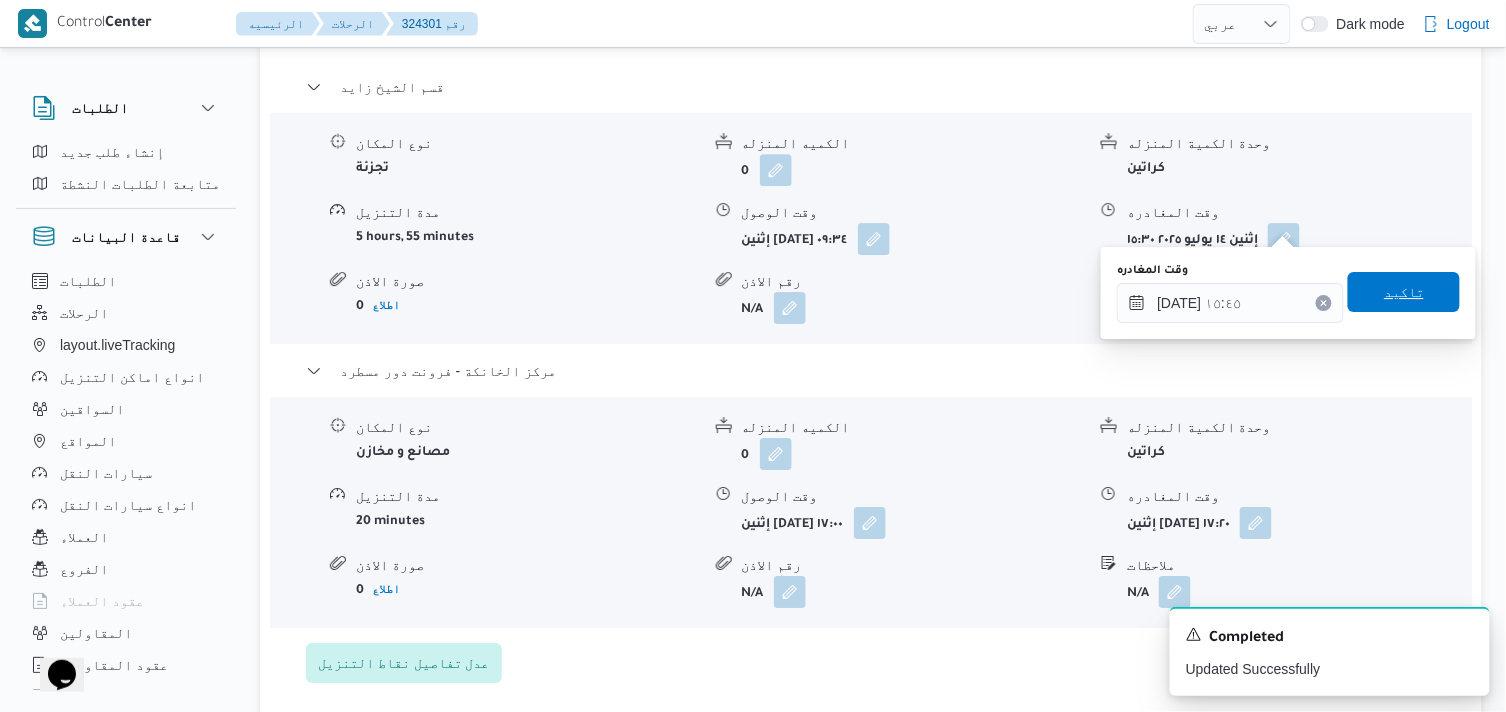 click on "تاكيد" at bounding box center [1404, 292] 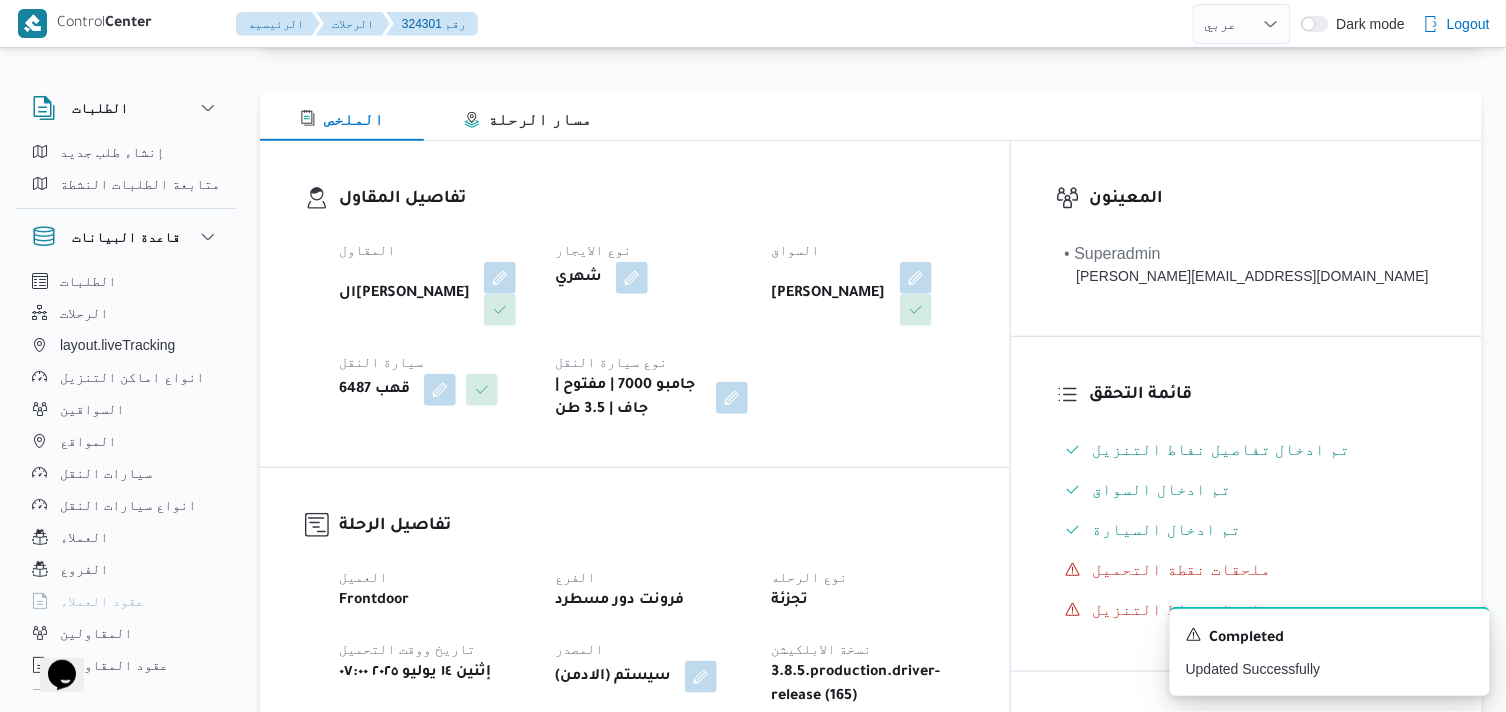scroll, scrollTop: 0, scrollLeft: 0, axis: both 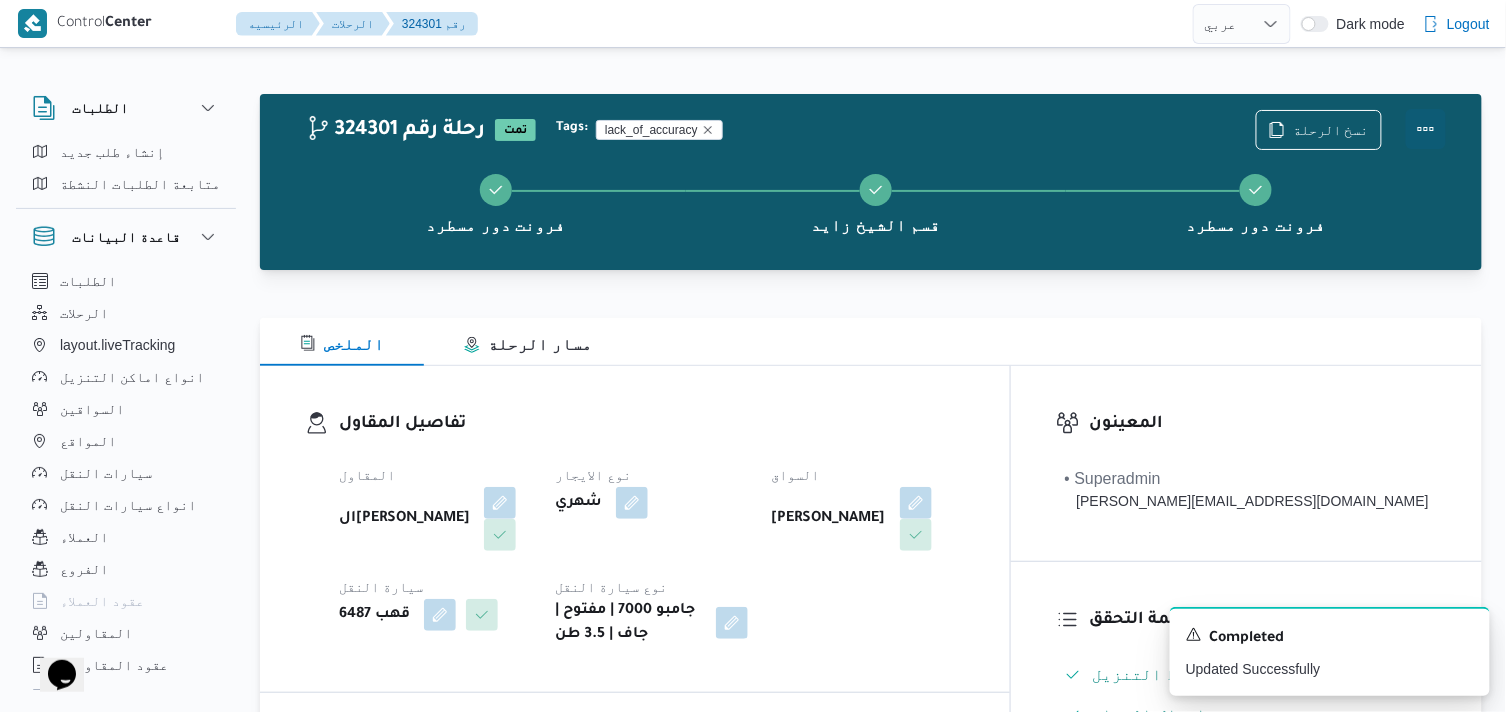 click at bounding box center (1426, 129) 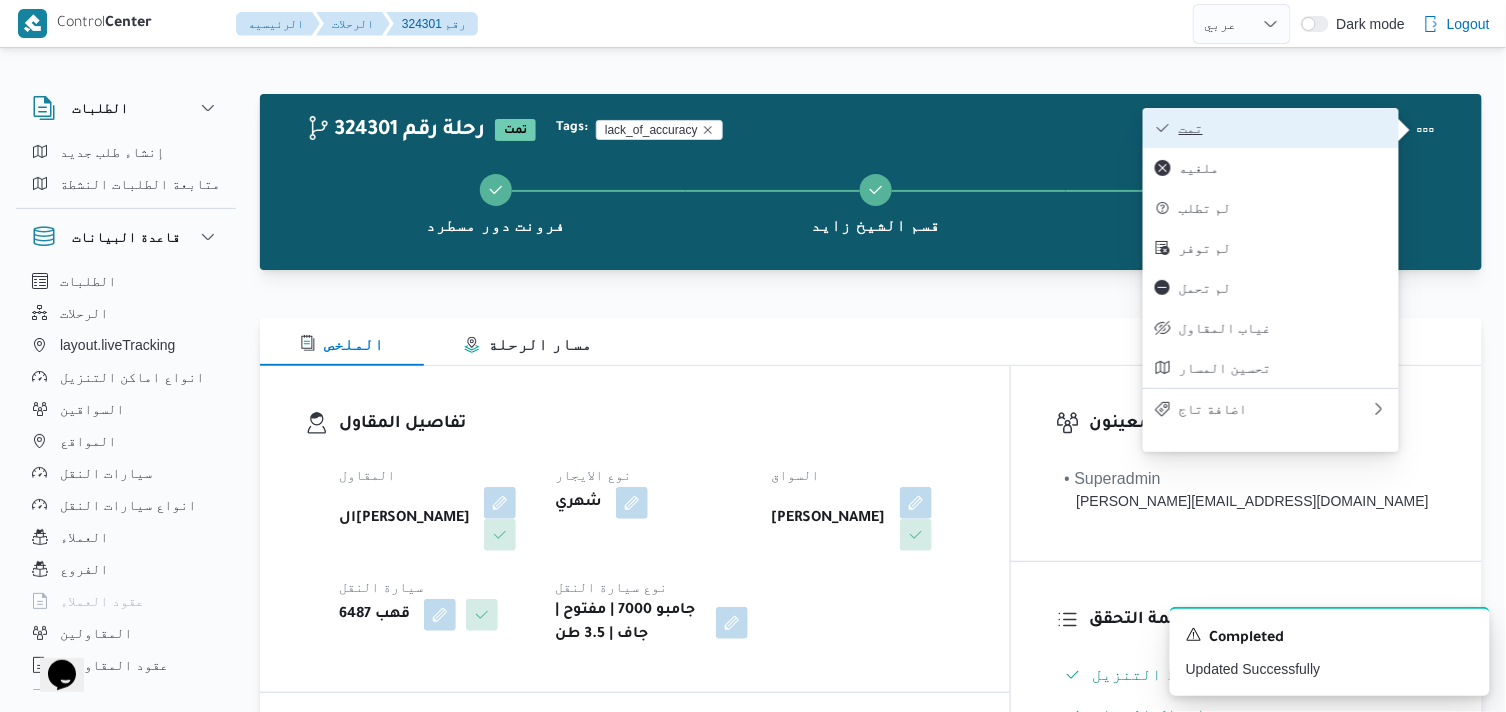 click on "تمت" at bounding box center (1283, 128) 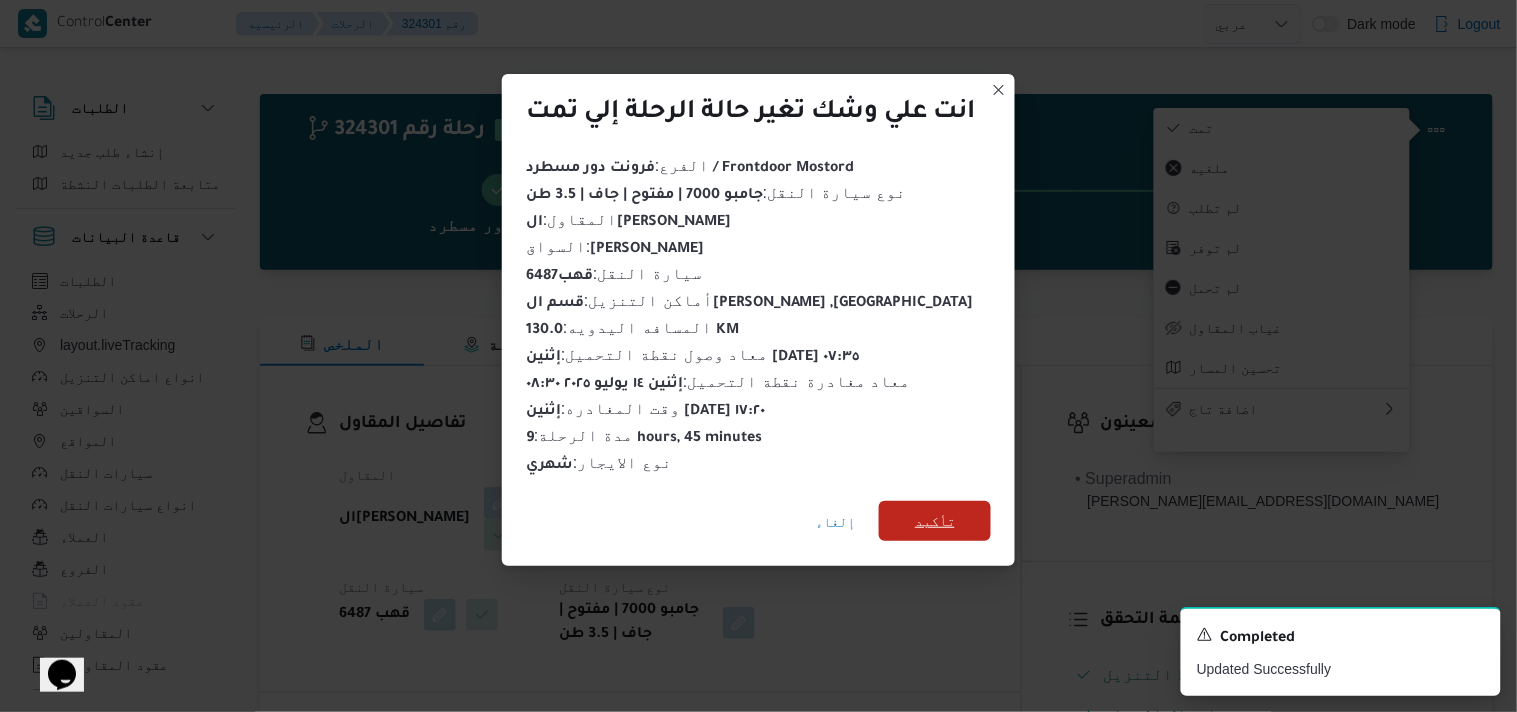 click on "تأكيد" at bounding box center (935, 521) 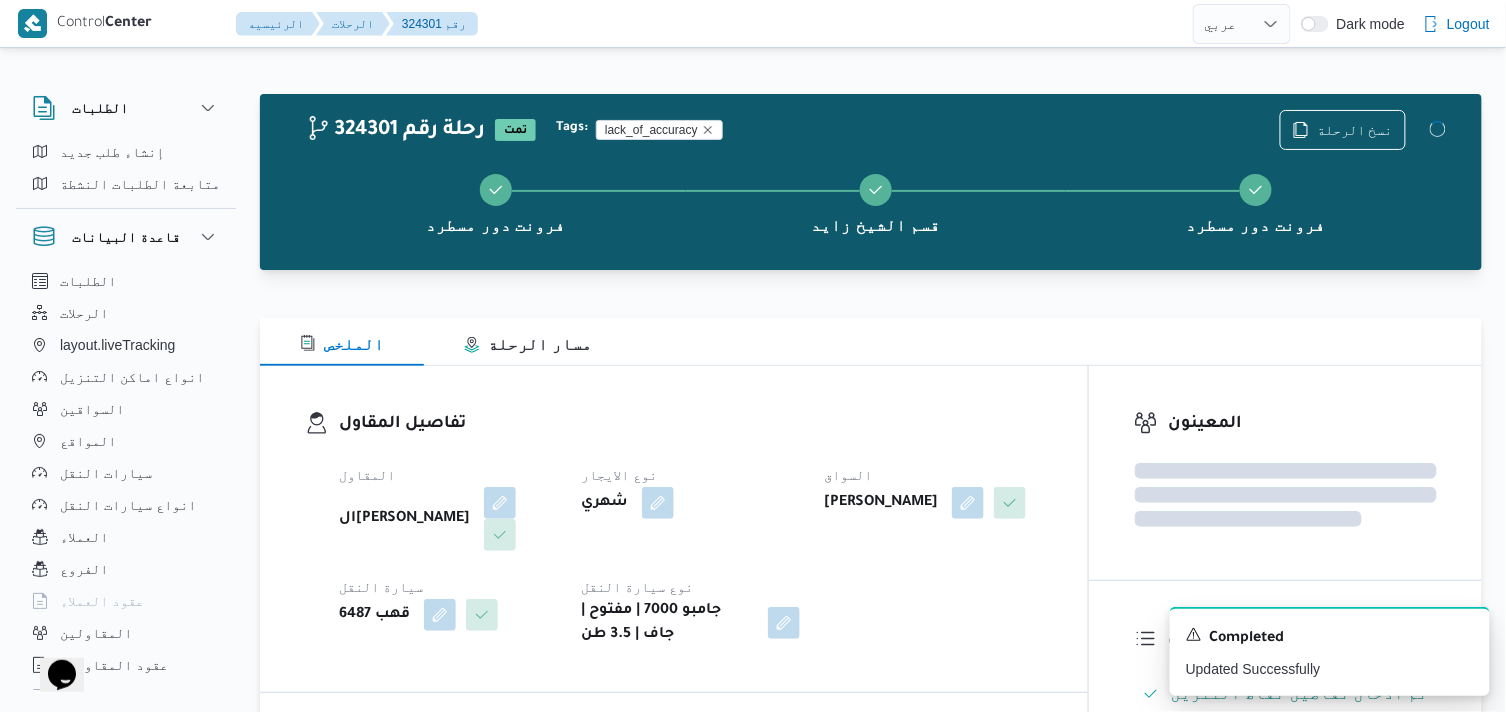 click on "المقاول الهامي محمد خالد علي نوع الايجار شهري السواق حافظ جمال حافظ محمود محمد سيارة النقل قهب 6487 نوع سيارة النقل جامبو 7000 | مفتوح | جاف | 3.5 طن" at bounding box center [691, 555] 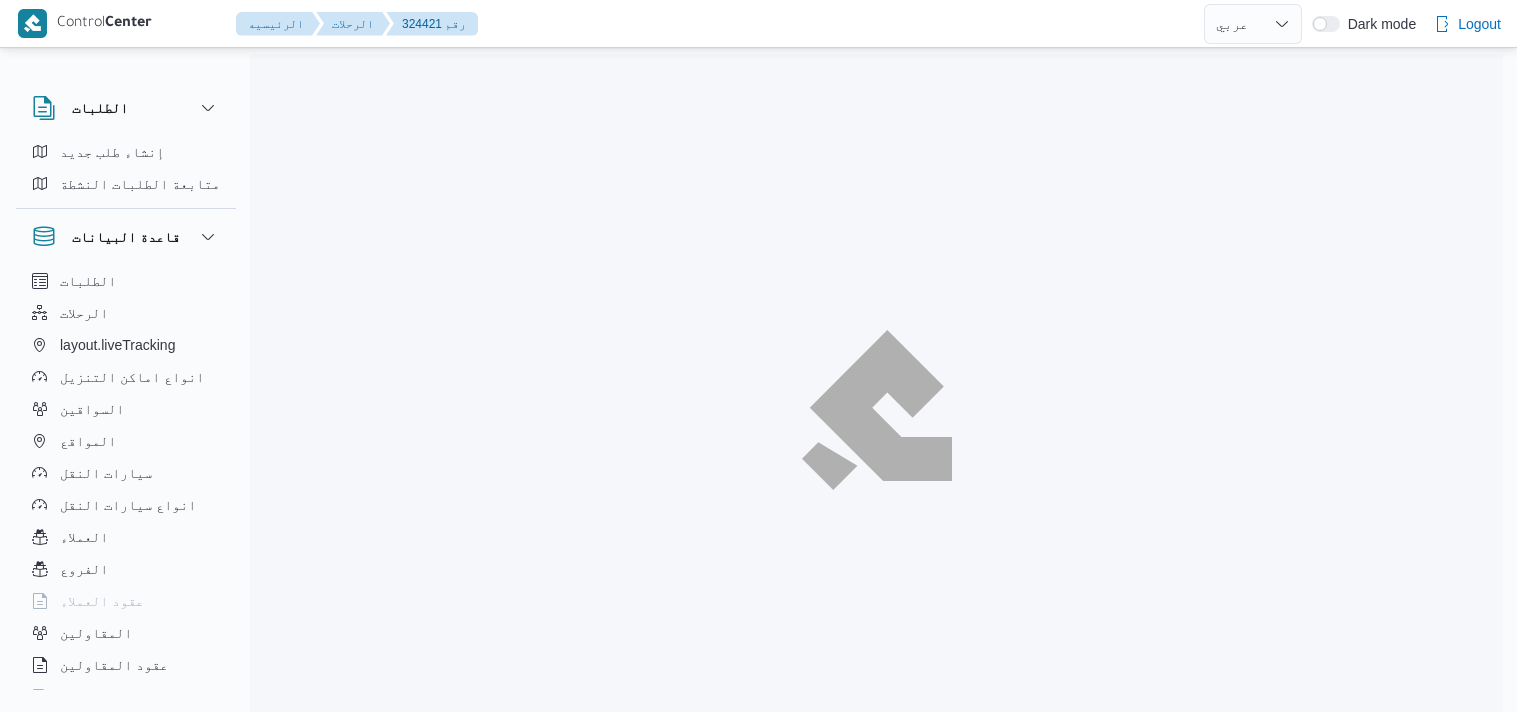 select on "ar" 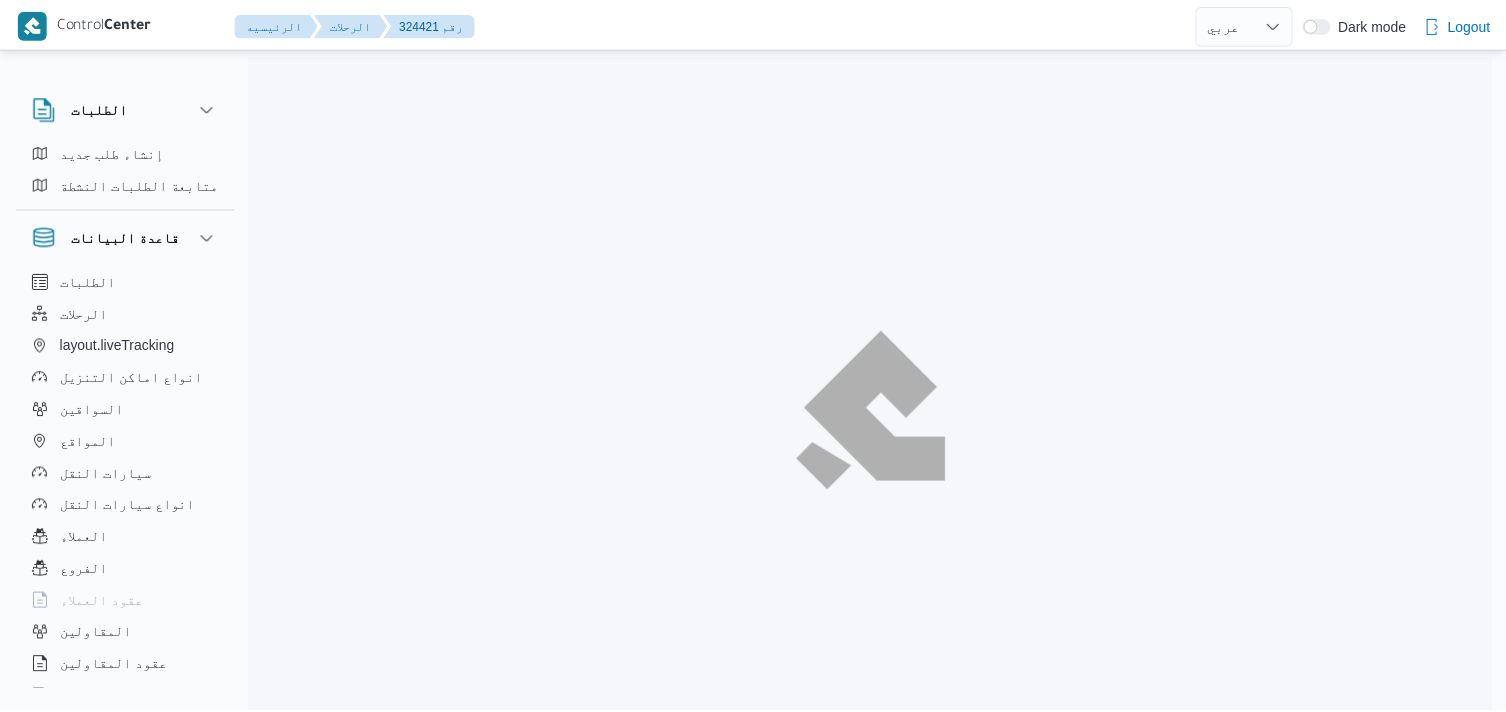 scroll, scrollTop: 0, scrollLeft: 0, axis: both 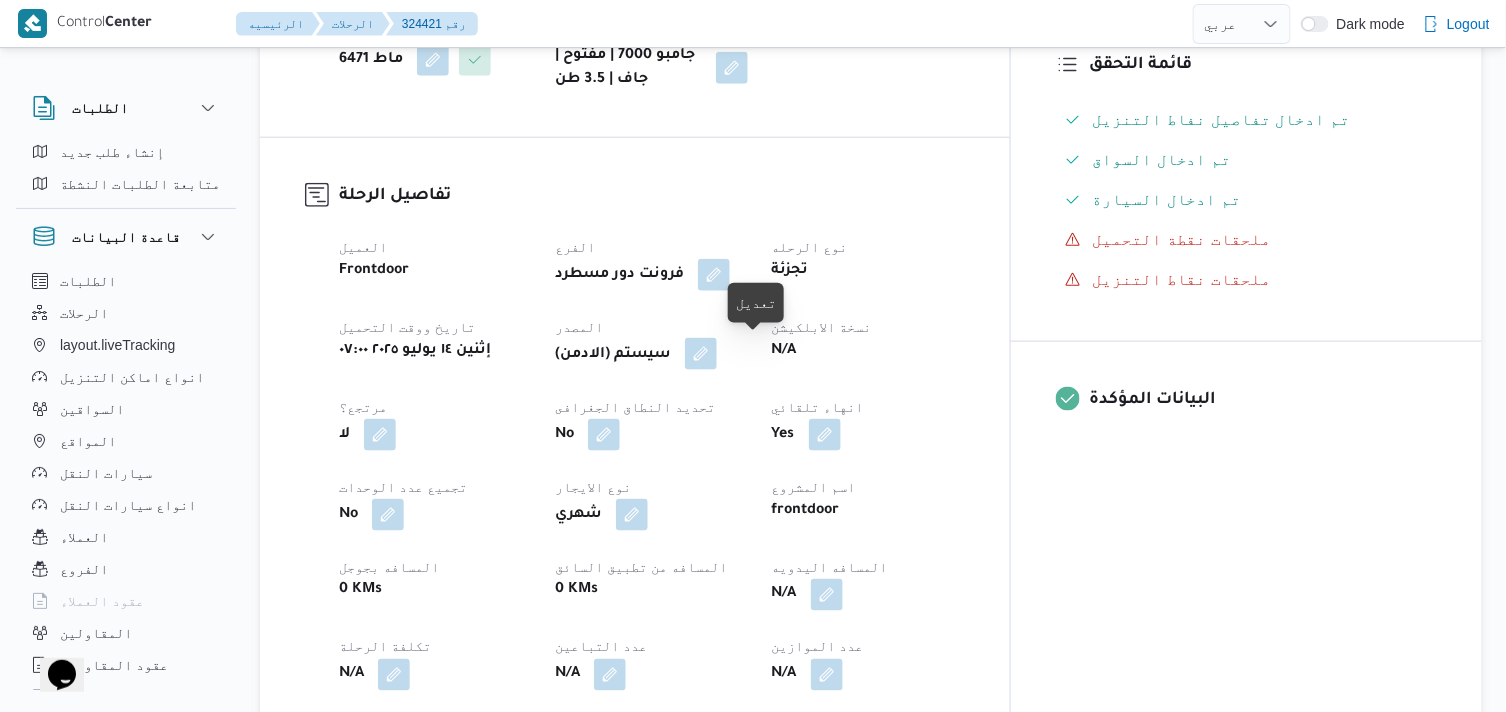 click at bounding box center [701, 354] 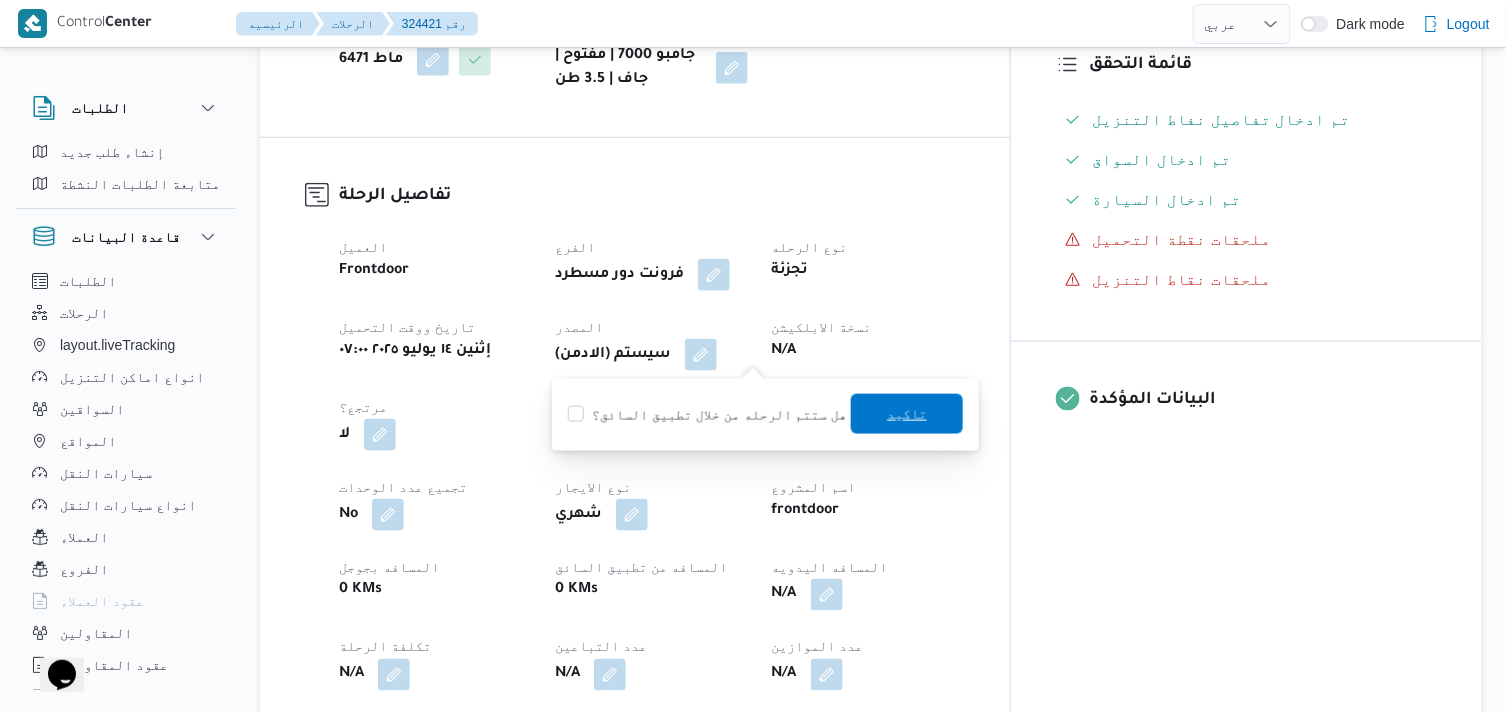 click on "تاكيد" at bounding box center (907, 414) 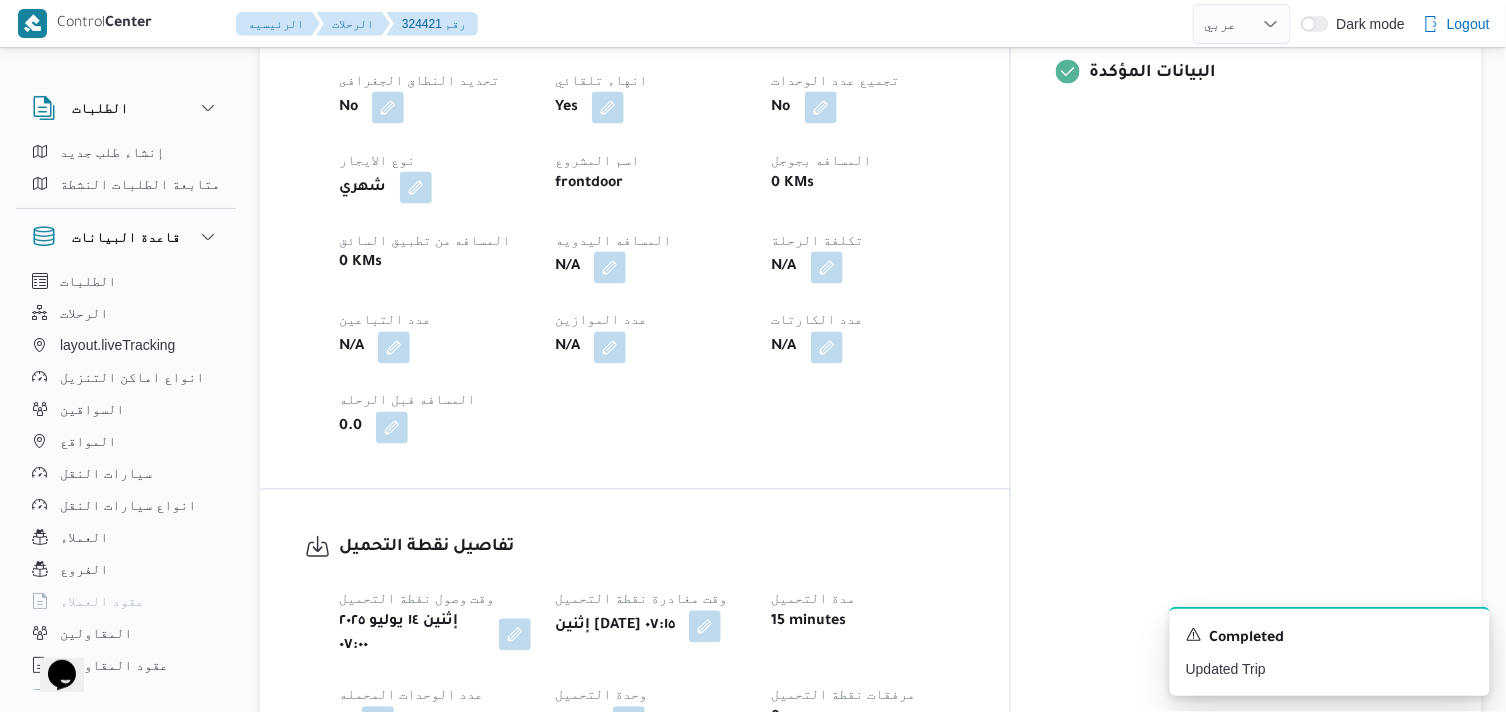 scroll, scrollTop: 888, scrollLeft: 0, axis: vertical 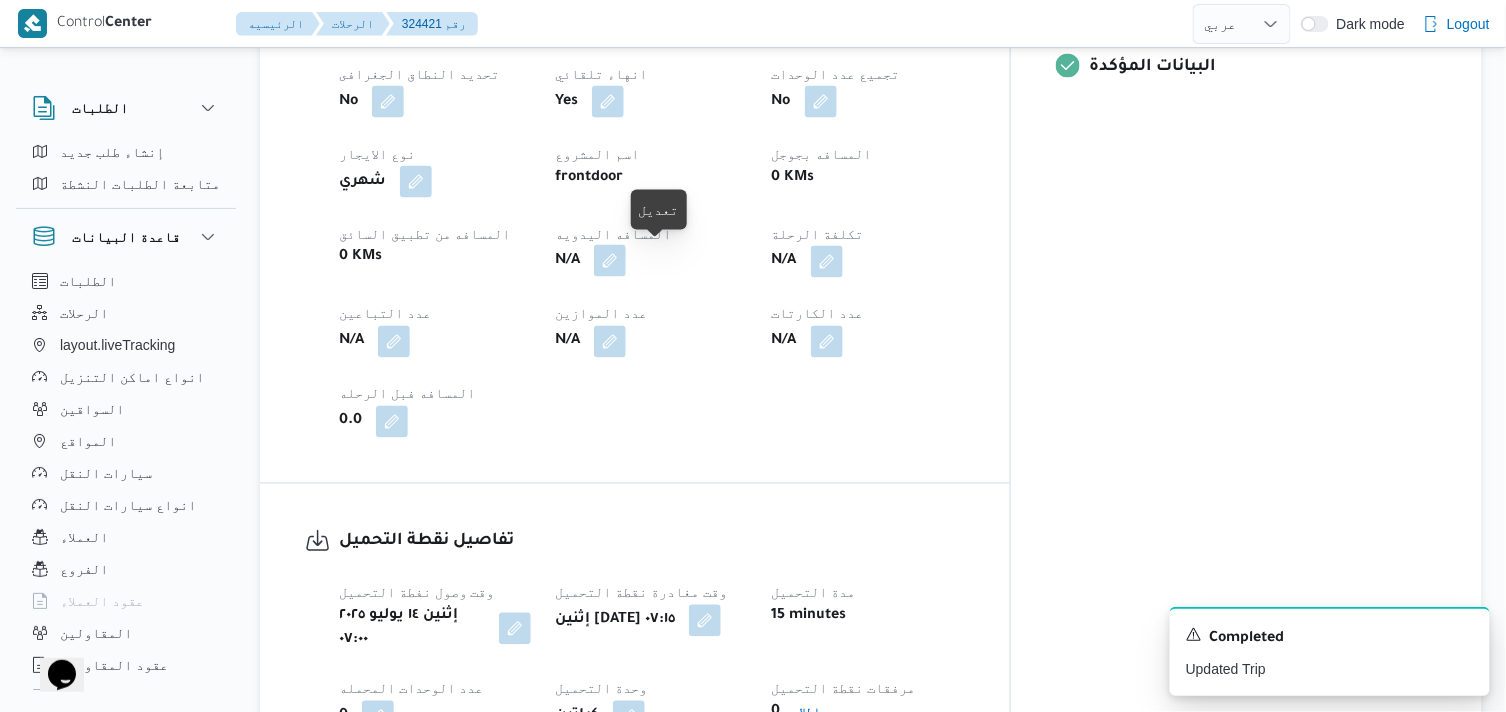 click at bounding box center [610, 261] 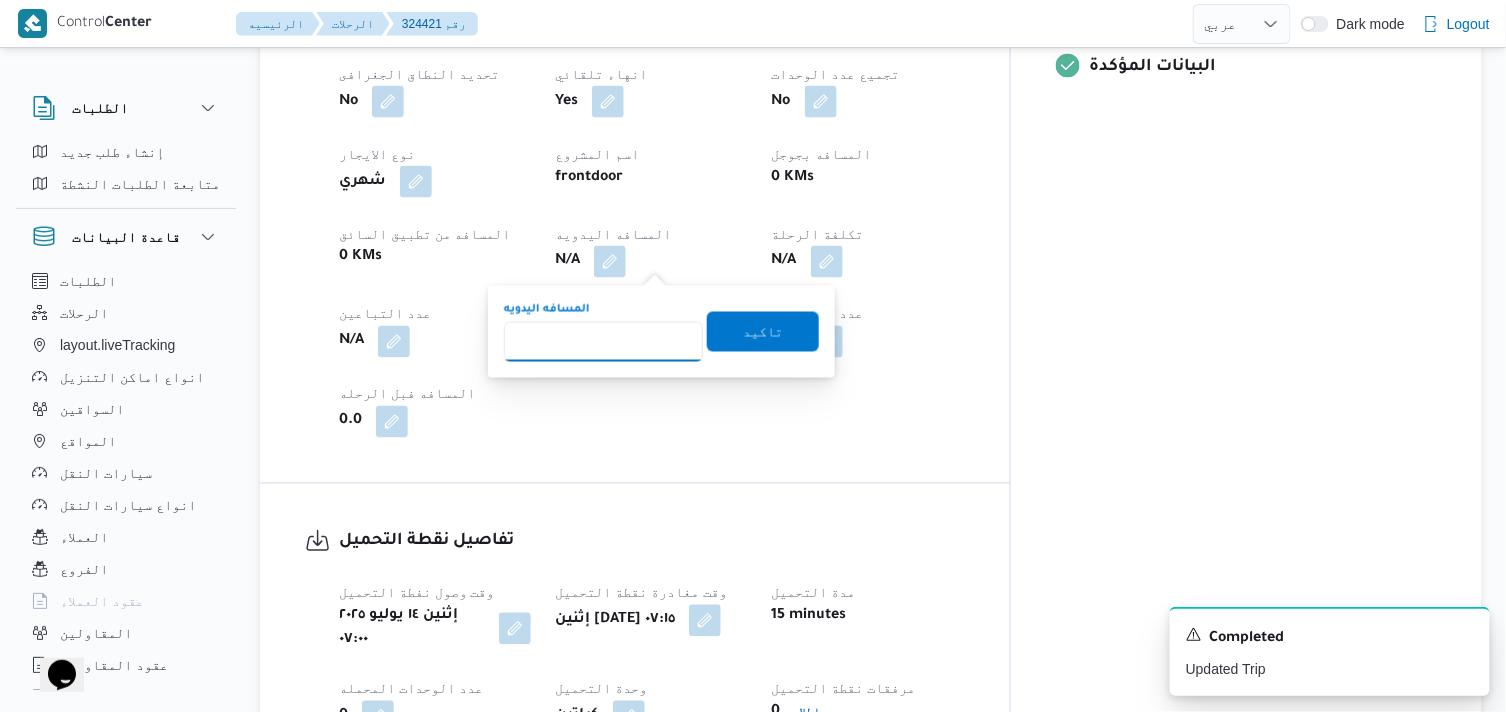 click on "المسافه اليدويه" at bounding box center [603, 342] 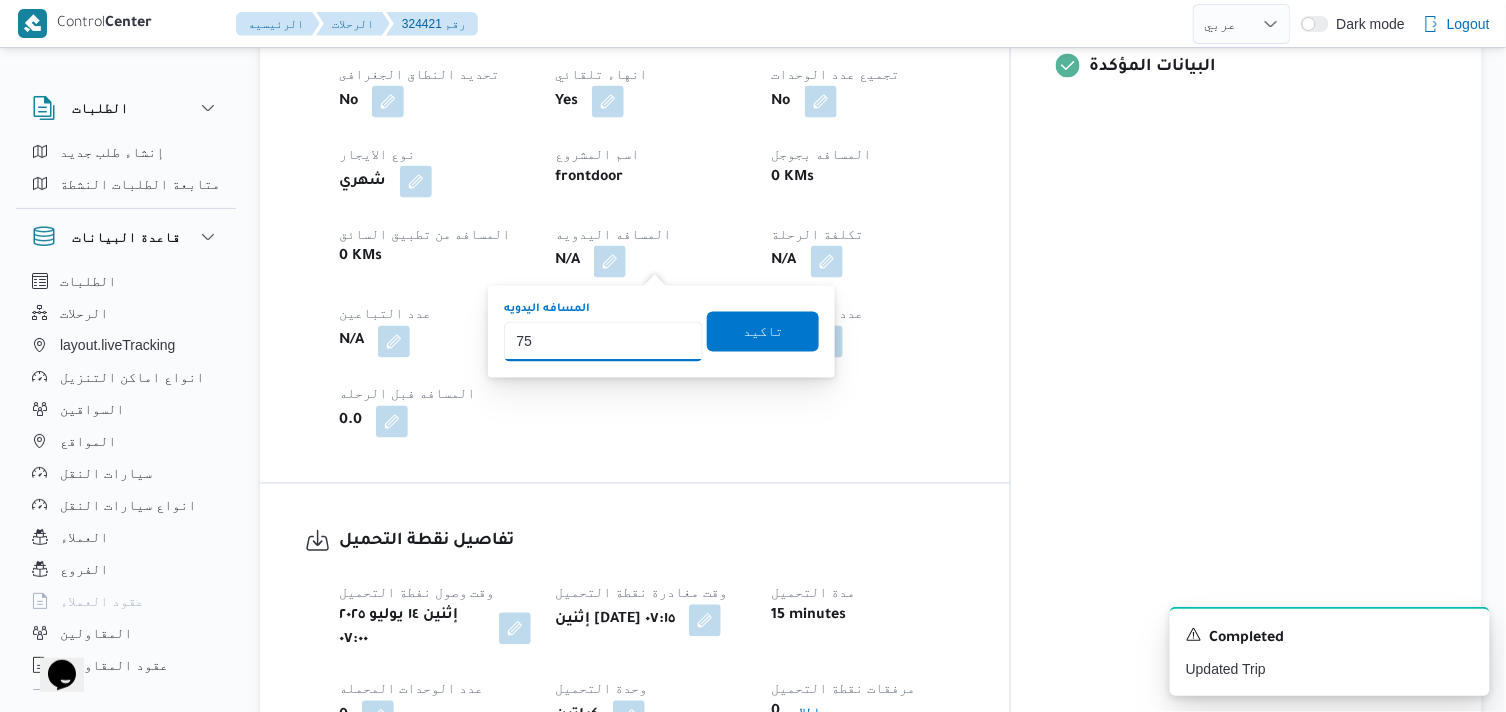 type on "75" 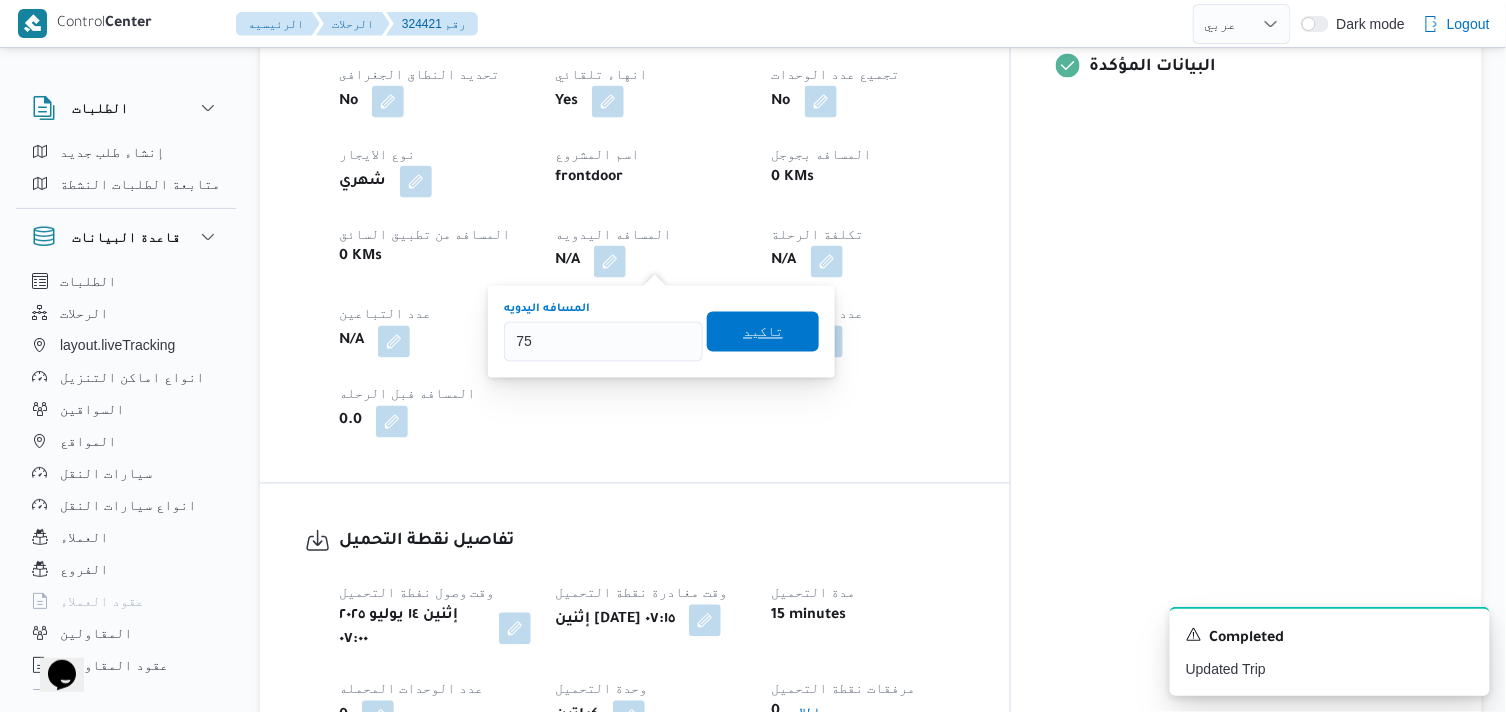 click on "تاكيد" at bounding box center (763, 332) 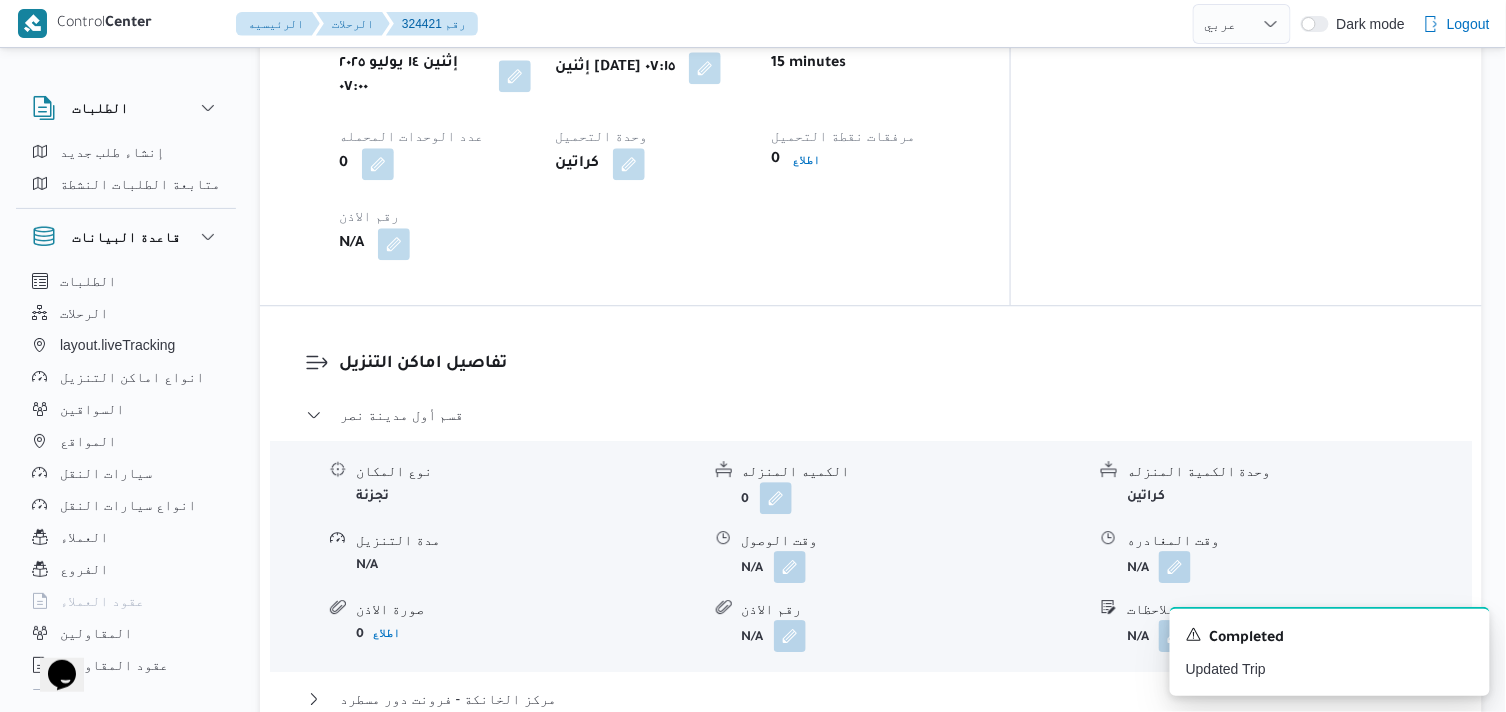 scroll, scrollTop: 1444, scrollLeft: 0, axis: vertical 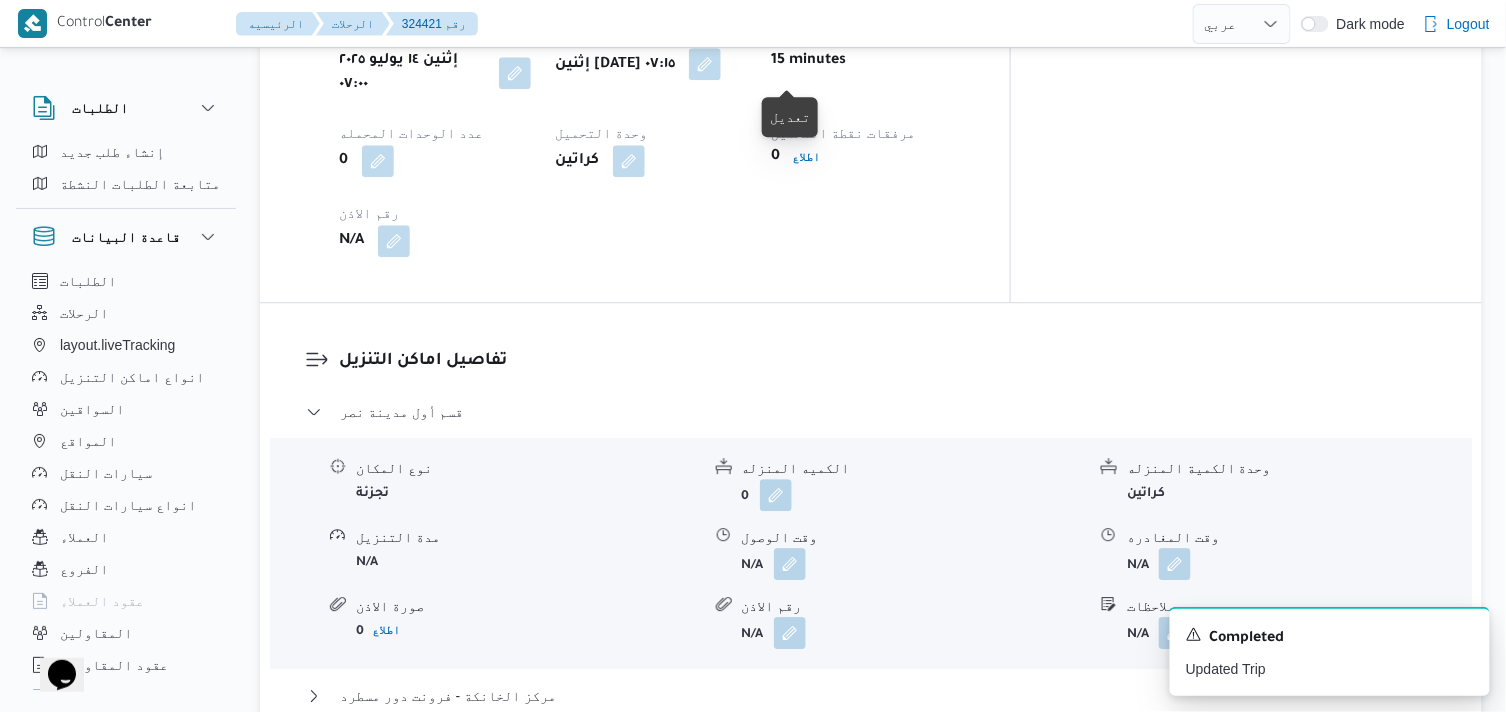 click at bounding box center (705, 64) 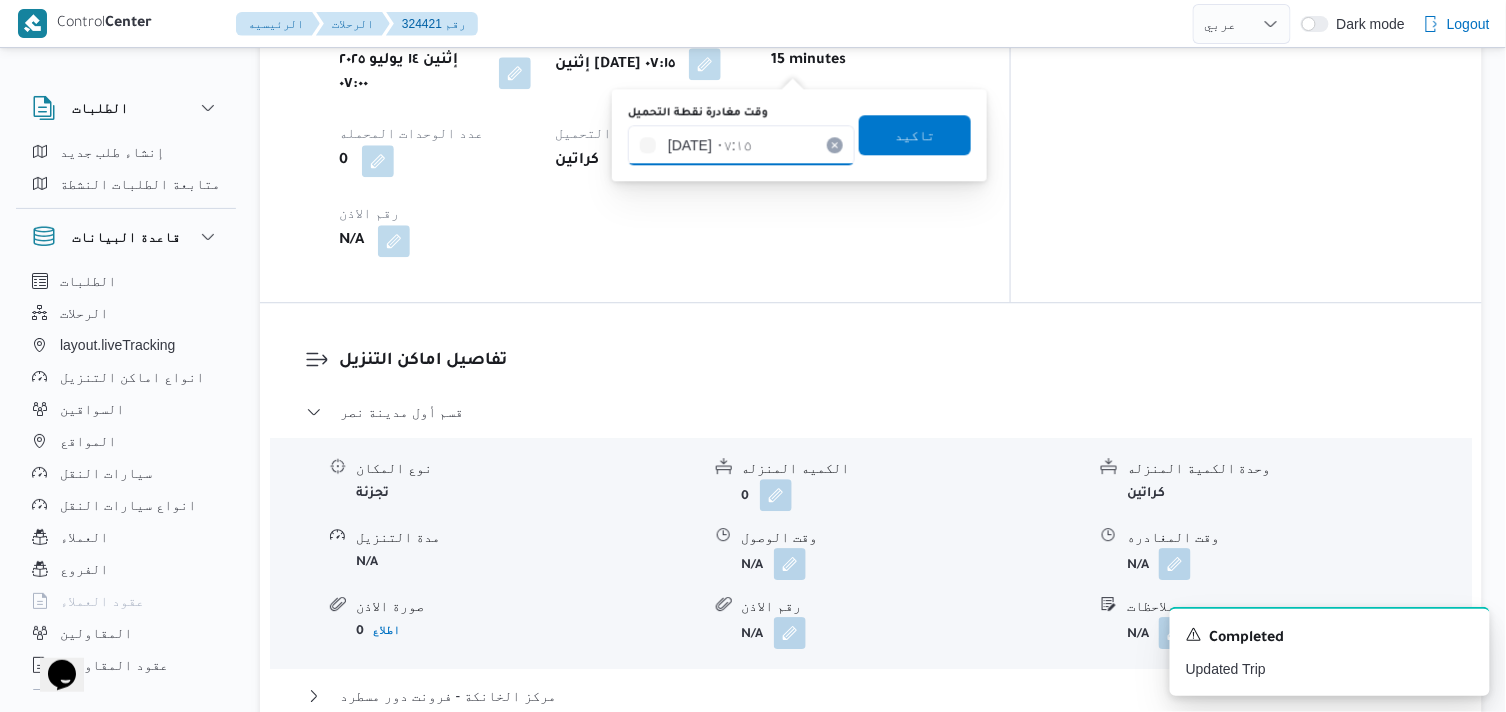 click on "١٤/٠٧/٢٠٢٥ ٠٧:١٥" at bounding box center [741, 145] 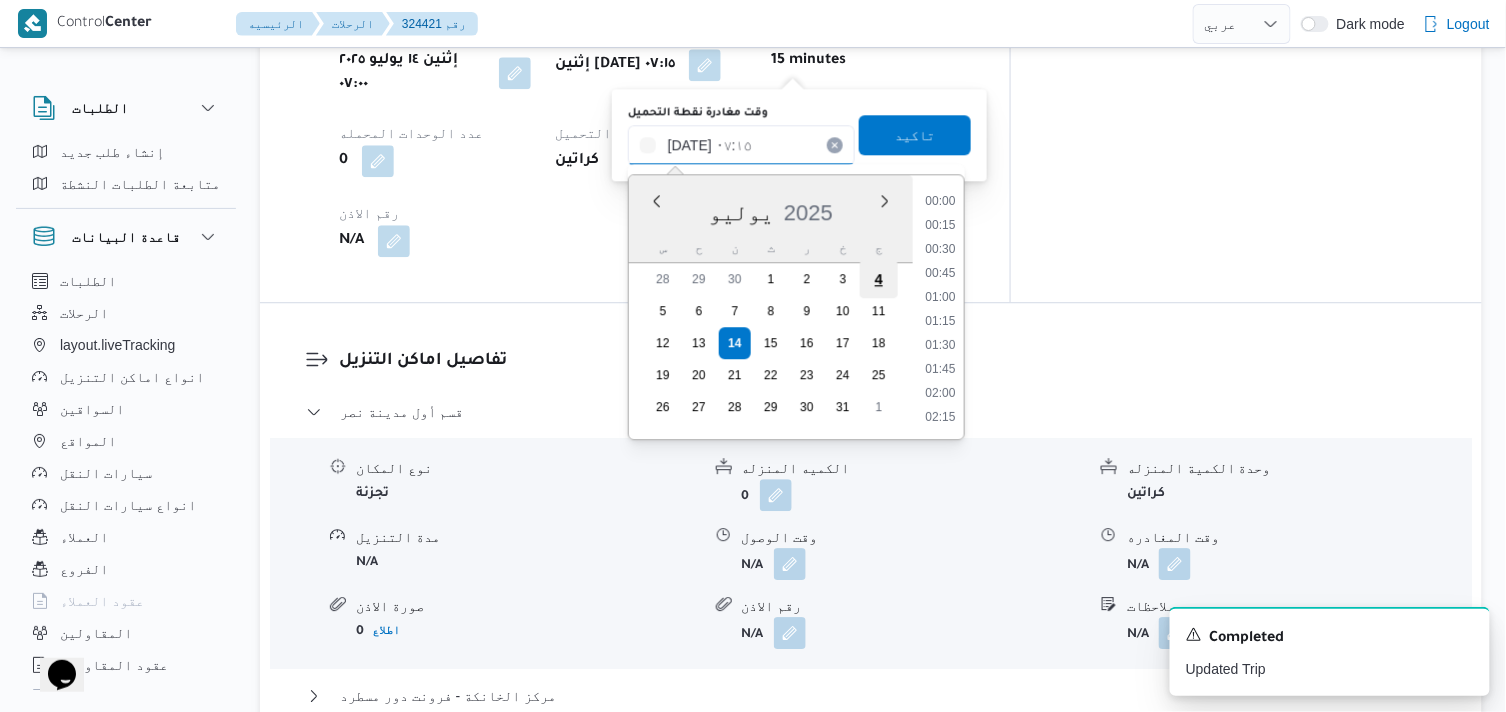 scroll, scrollTop: 576, scrollLeft: 0, axis: vertical 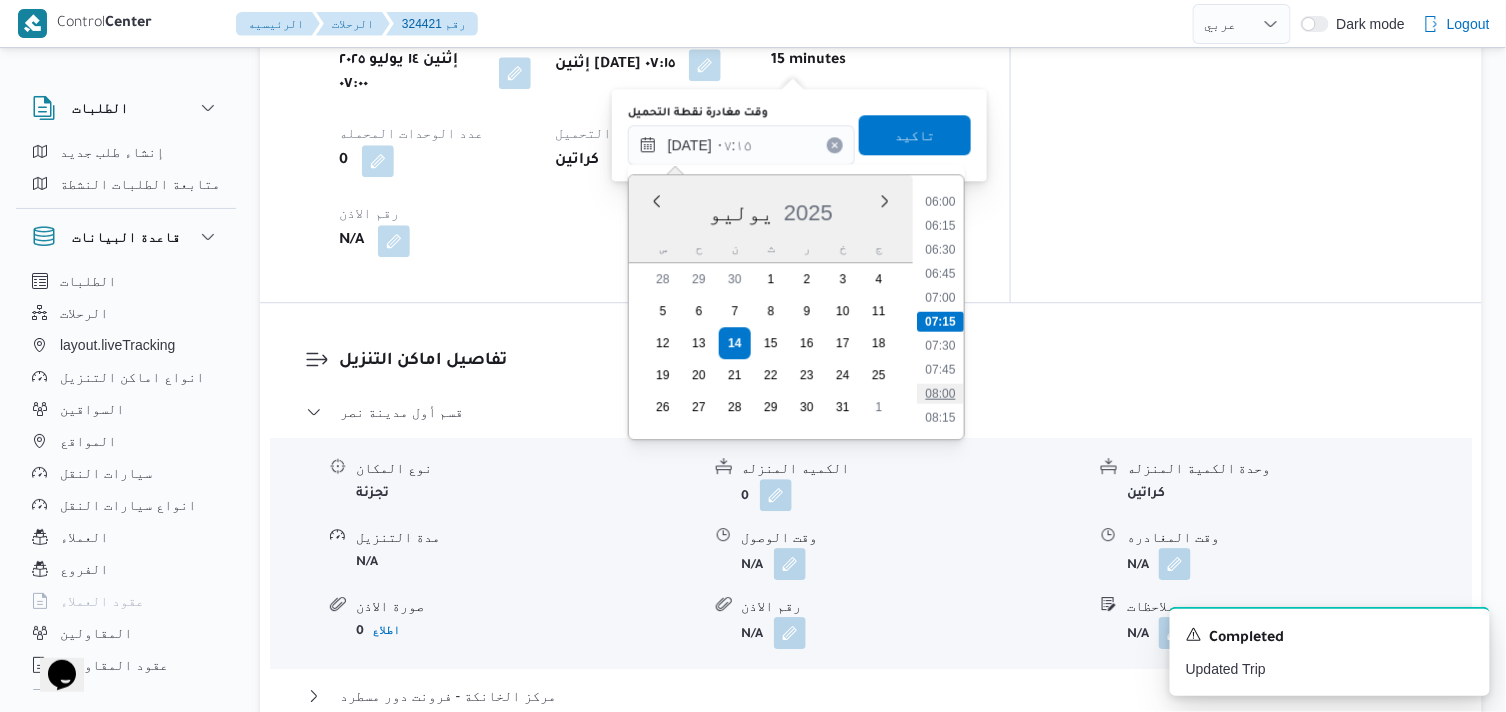 click on "08:00" at bounding box center [940, 393] 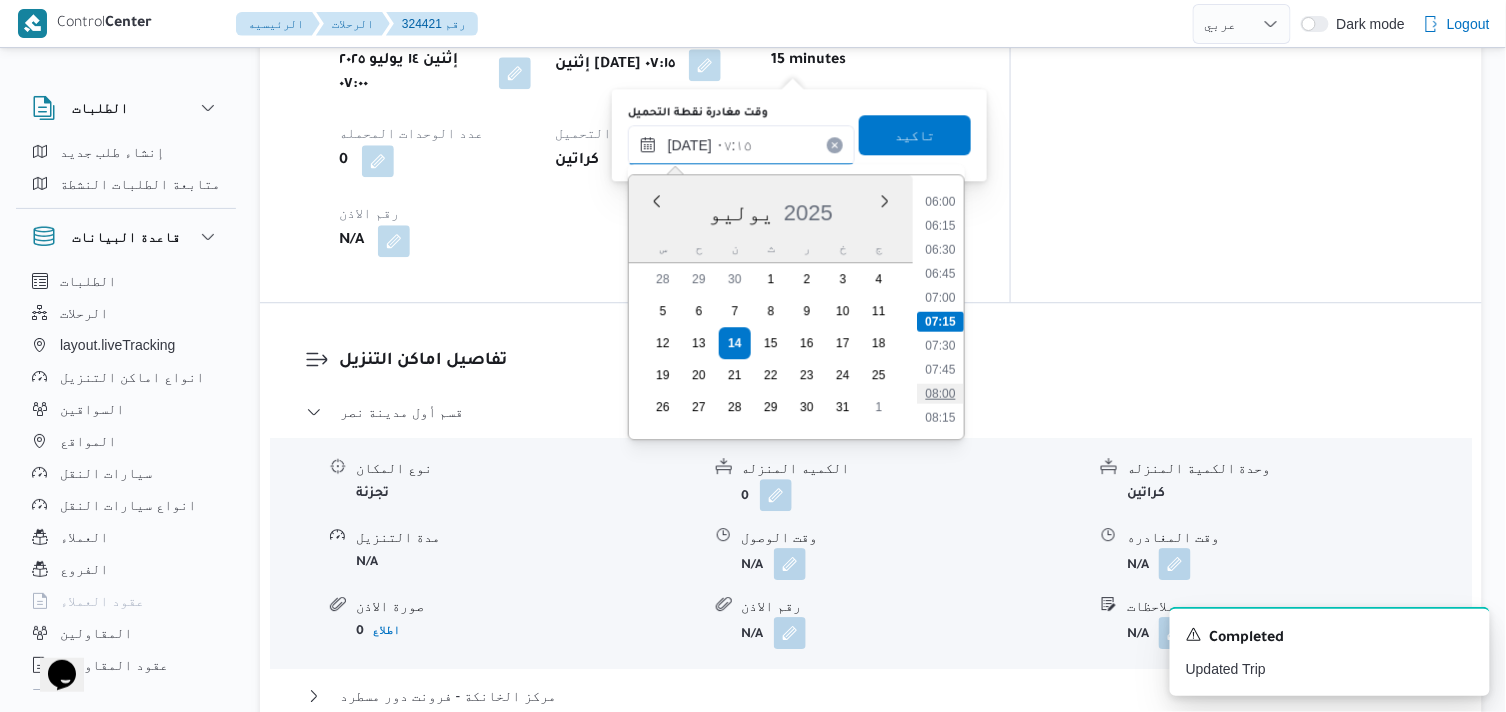 type on "١٤/٠٧/٢٠٢٥ ٠٨:٠٠" 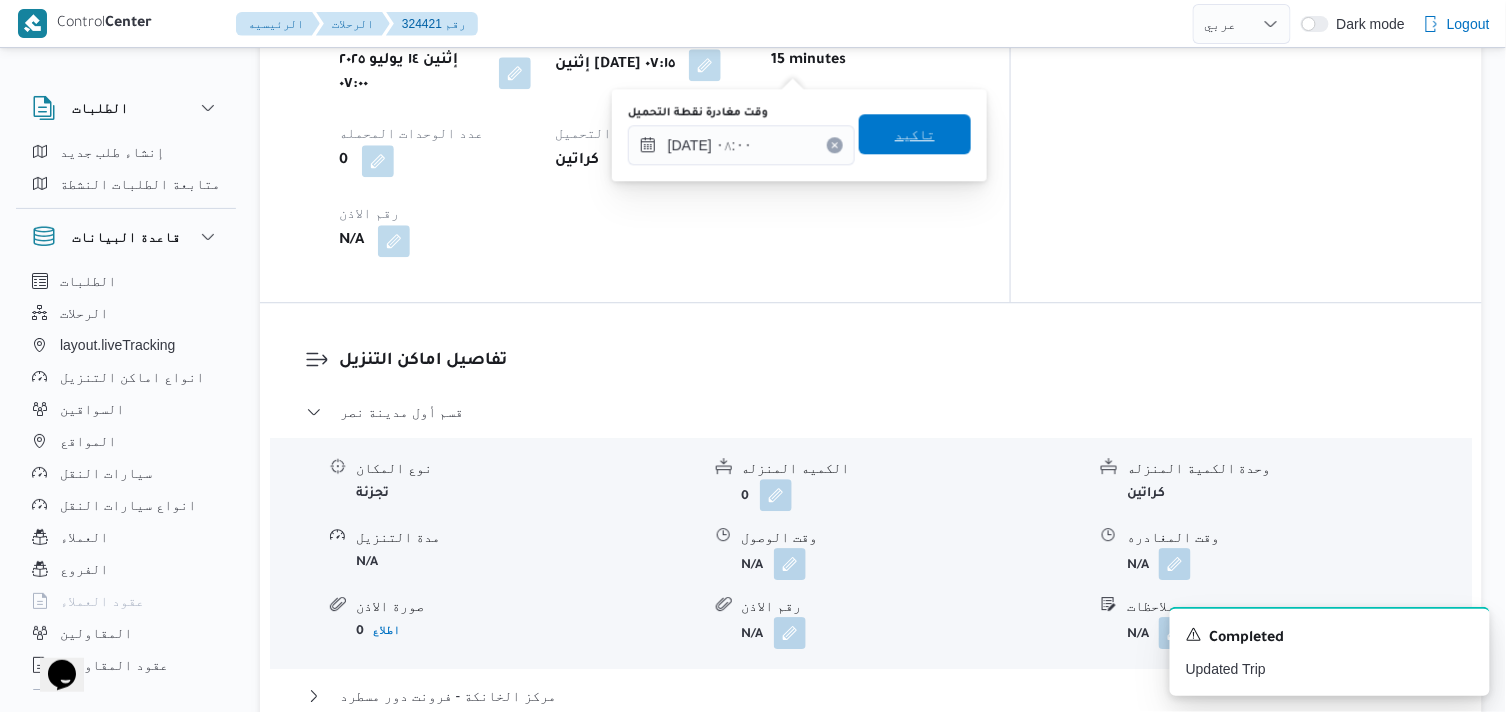 click on "تاكيد" at bounding box center [915, 134] 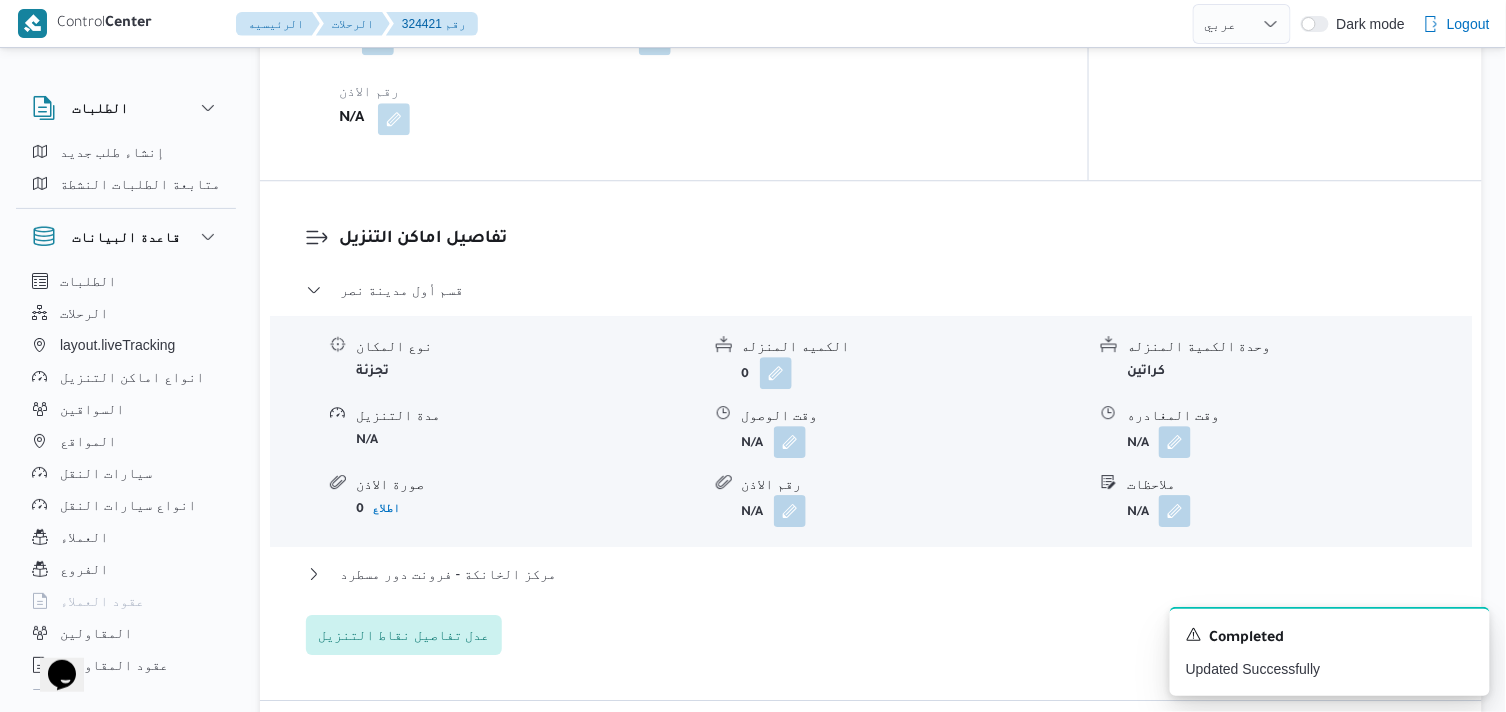 scroll, scrollTop: 1666, scrollLeft: 0, axis: vertical 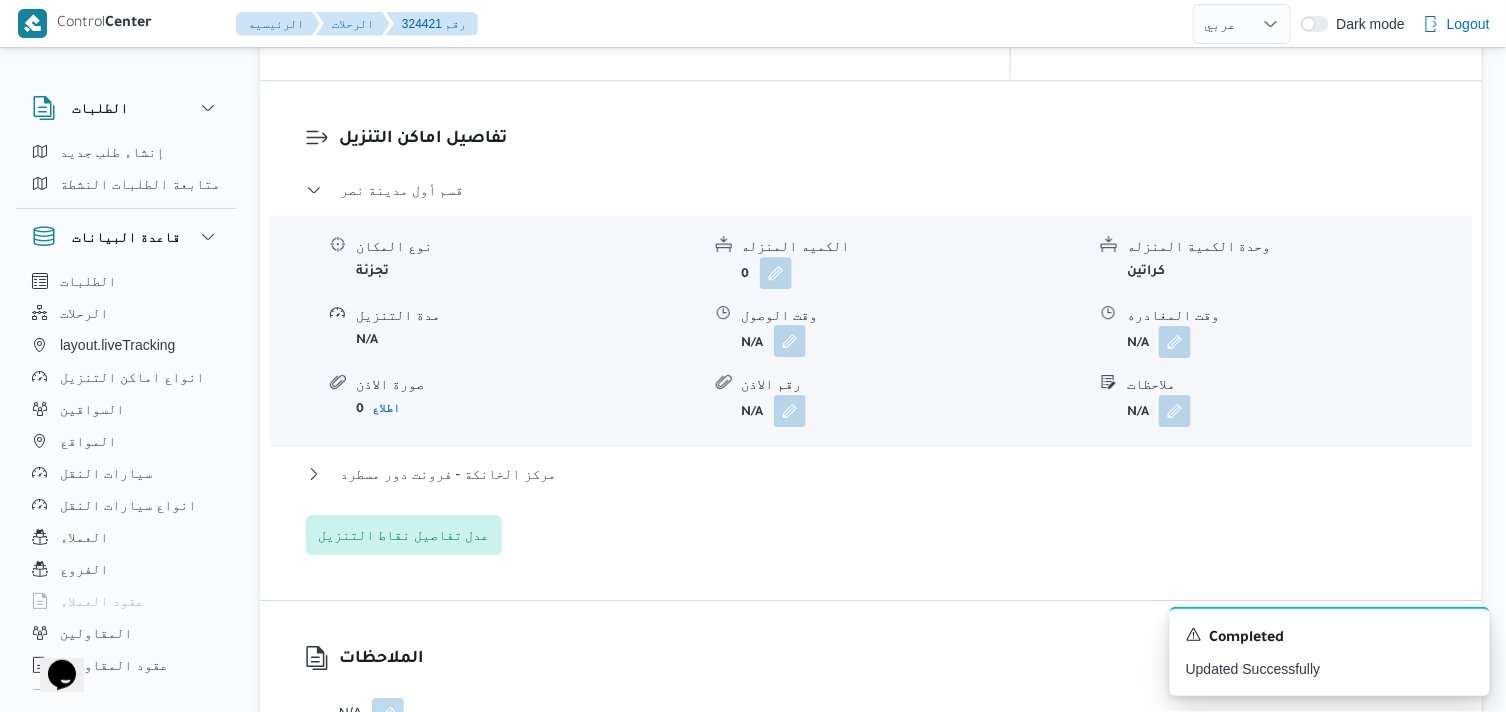 drag, startPoint x: 797, startPoint y: 321, endPoint x: 790, endPoint y: 330, distance: 11.401754 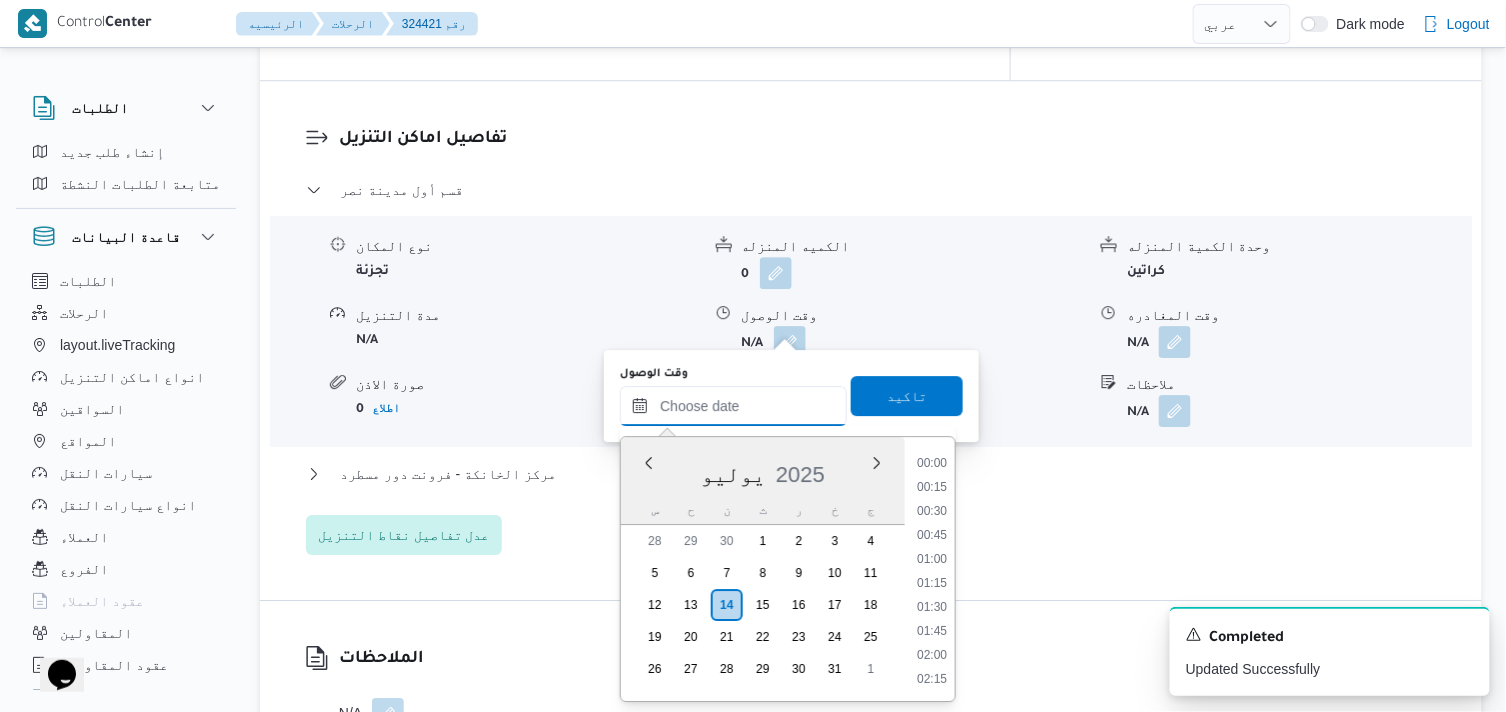 click on "وقت الوصول" at bounding box center (733, 406) 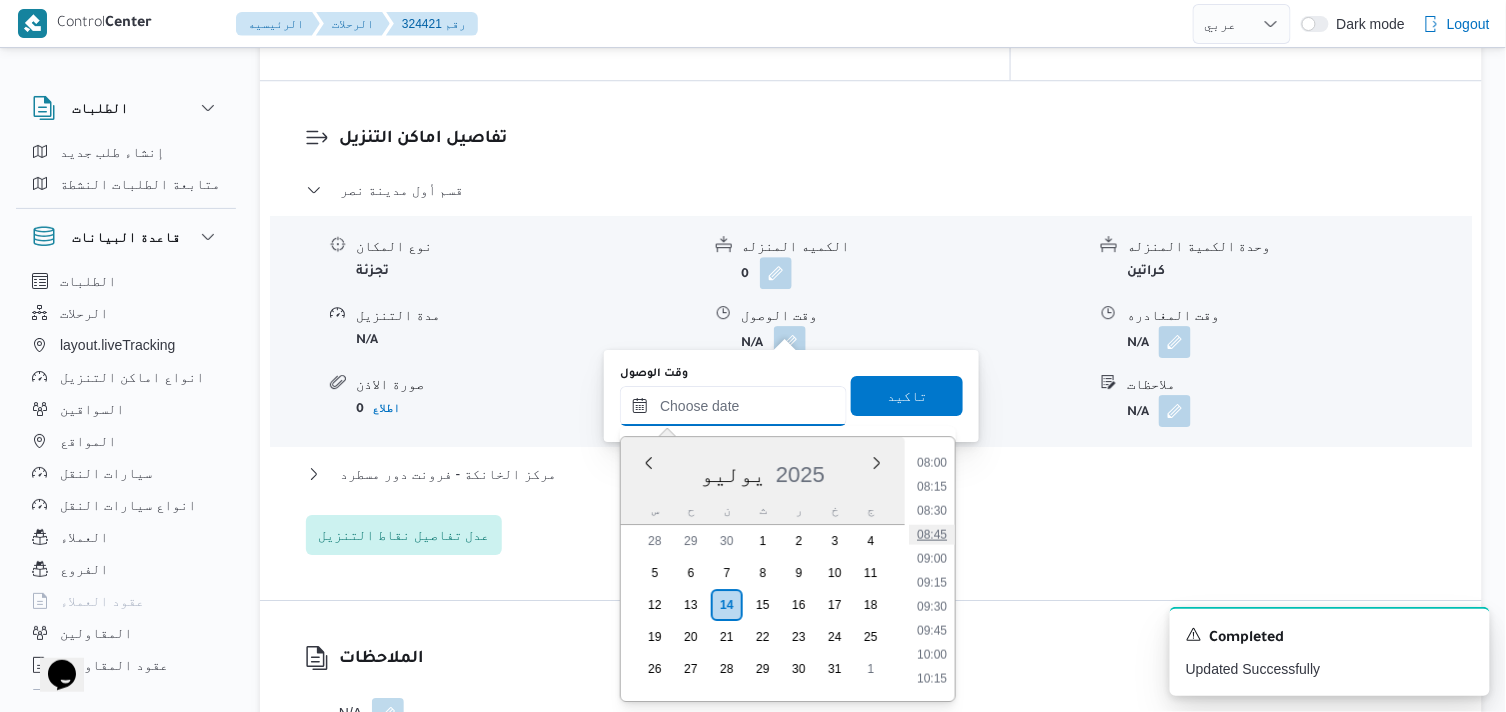 scroll, scrollTop: 766, scrollLeft: 0, axis: vertical 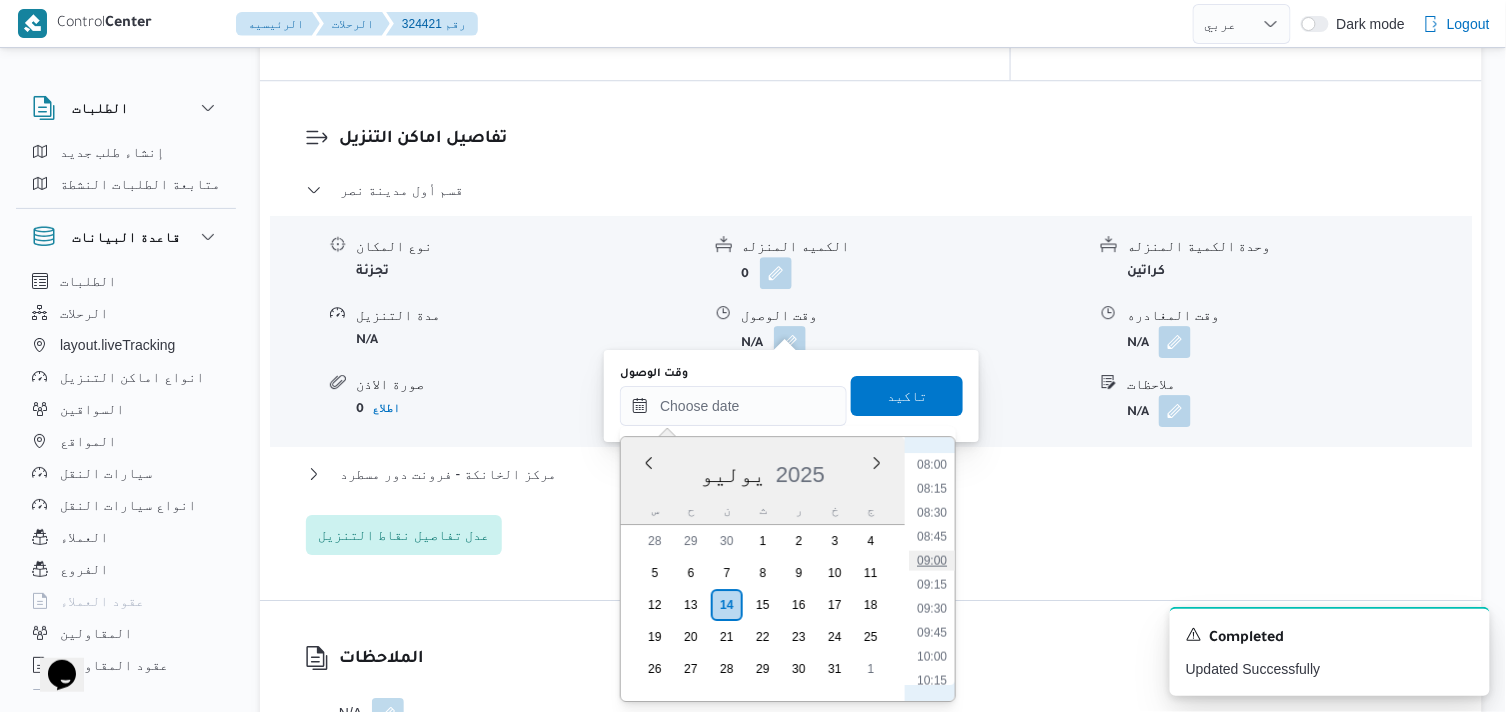 click on "09:00" at bounding box center (932, 561) 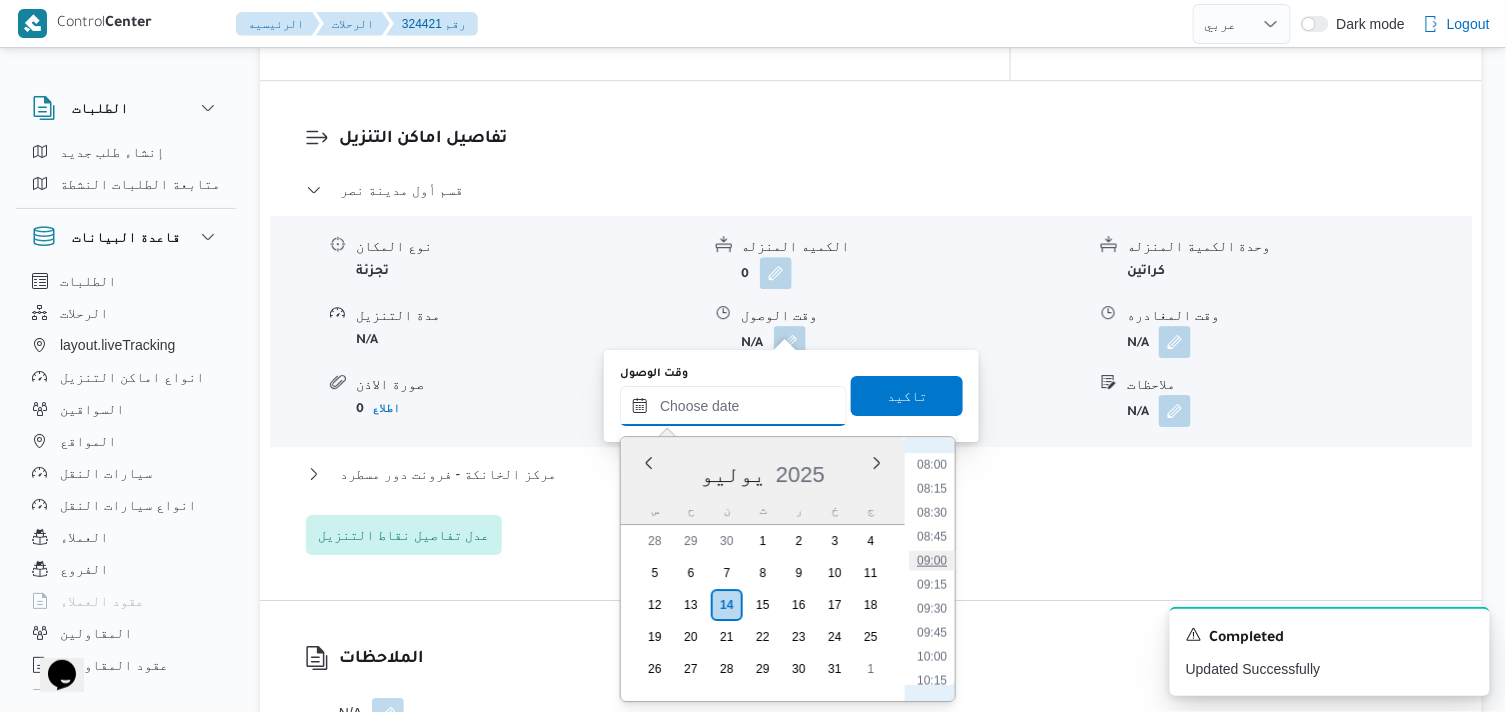 type on "١٤/٠٧/٢٠٢٥ ٠٩:٠٠" 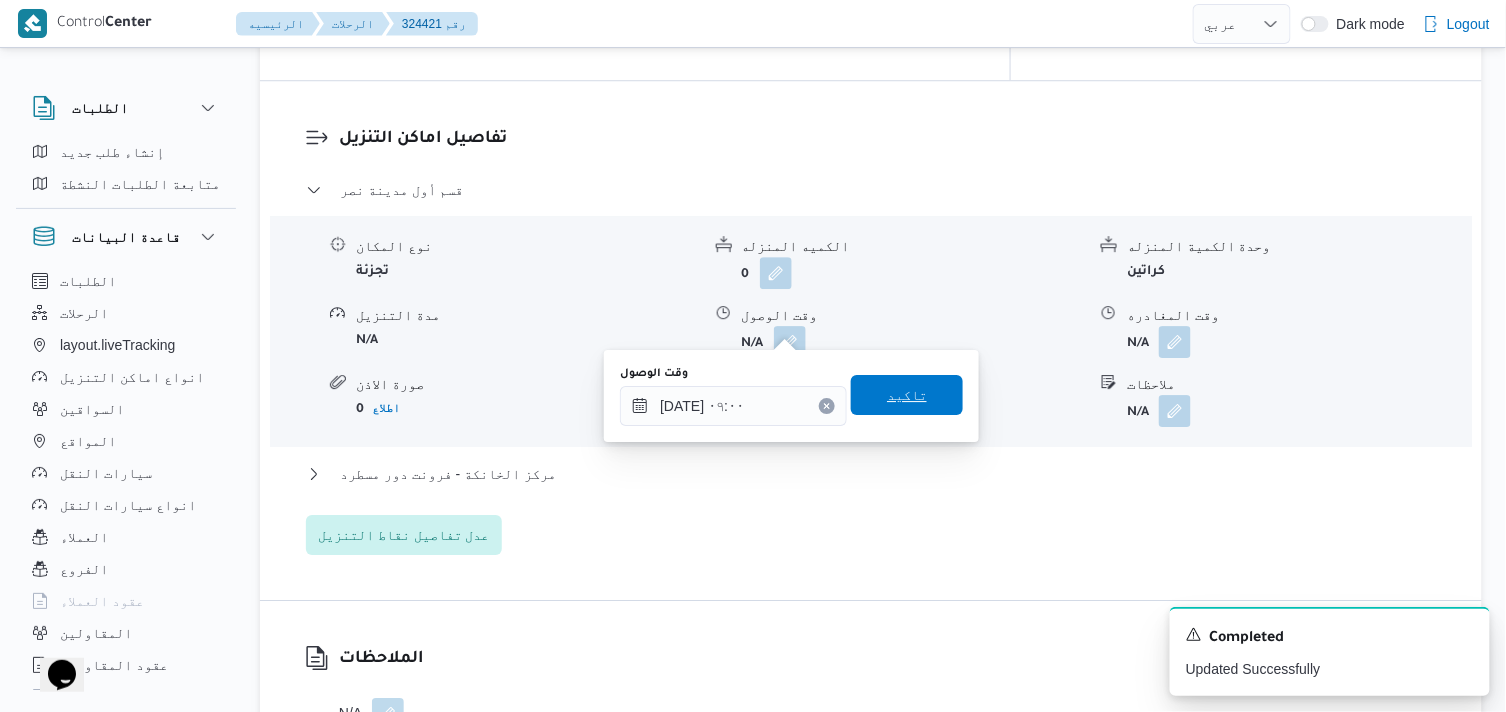 click on "تاكيد" at bounding box center [907, 395] 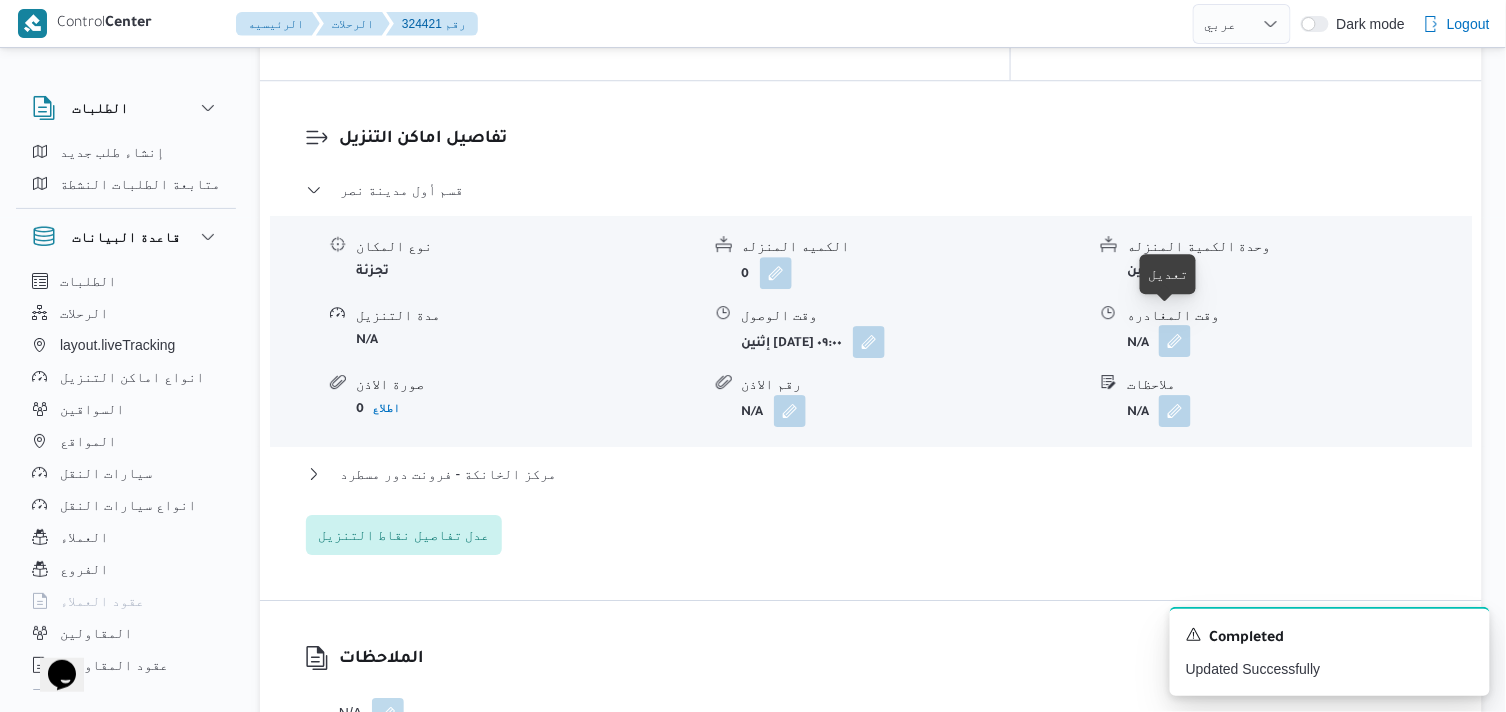 click at bounding box center (1175, 341) 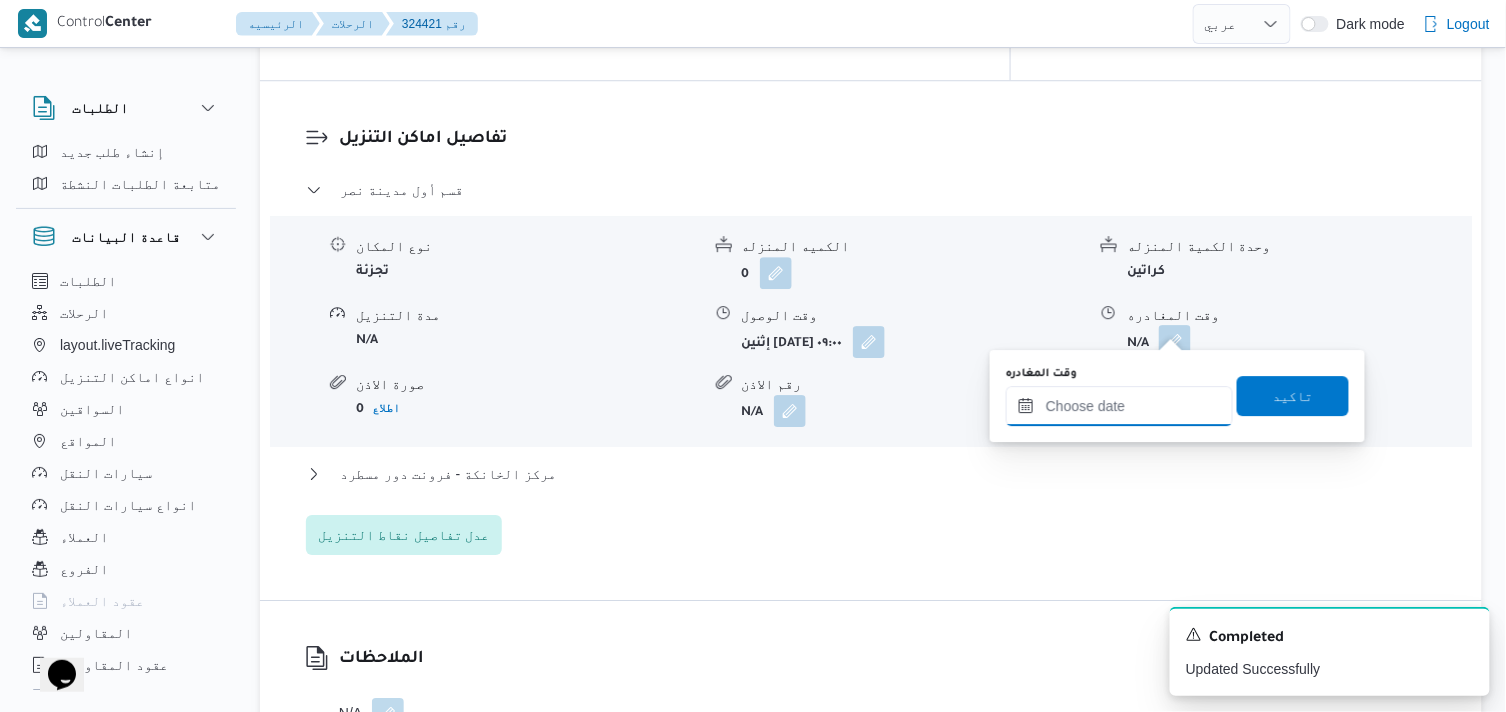click on "وقت المغادره" at bounding box center [1119, 406] 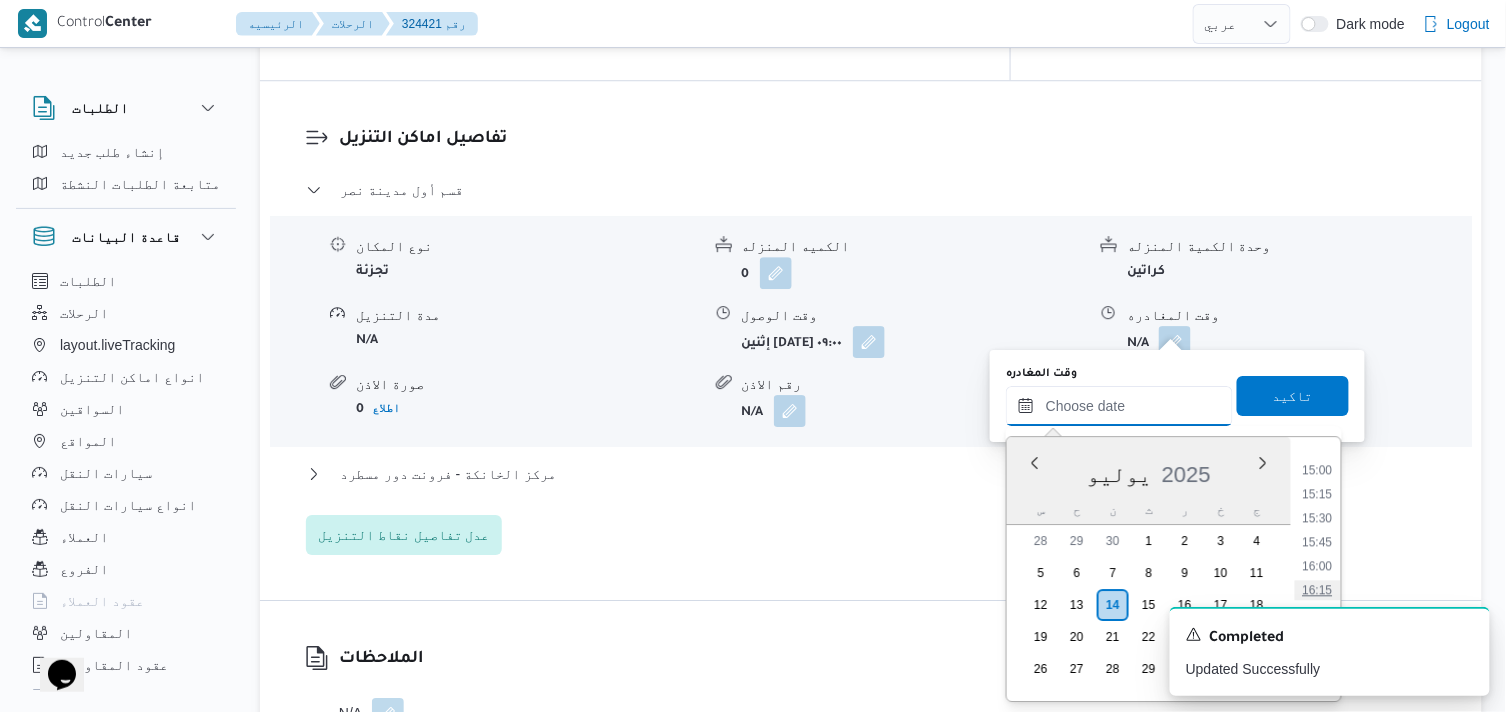 scroll, scrollTop: 1544, scrollLeft: 0, axis: vertical 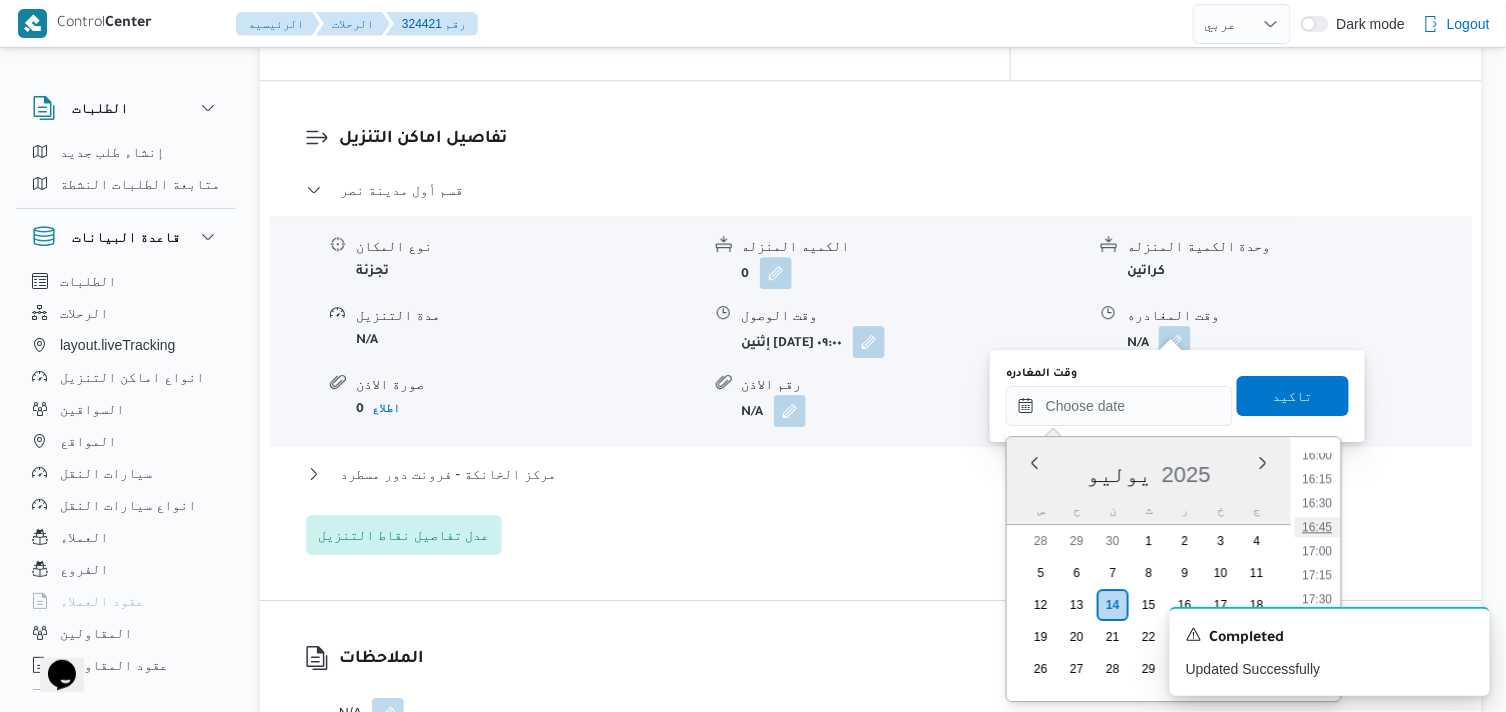 click on "16:45" at bounding box center (1318, 527) 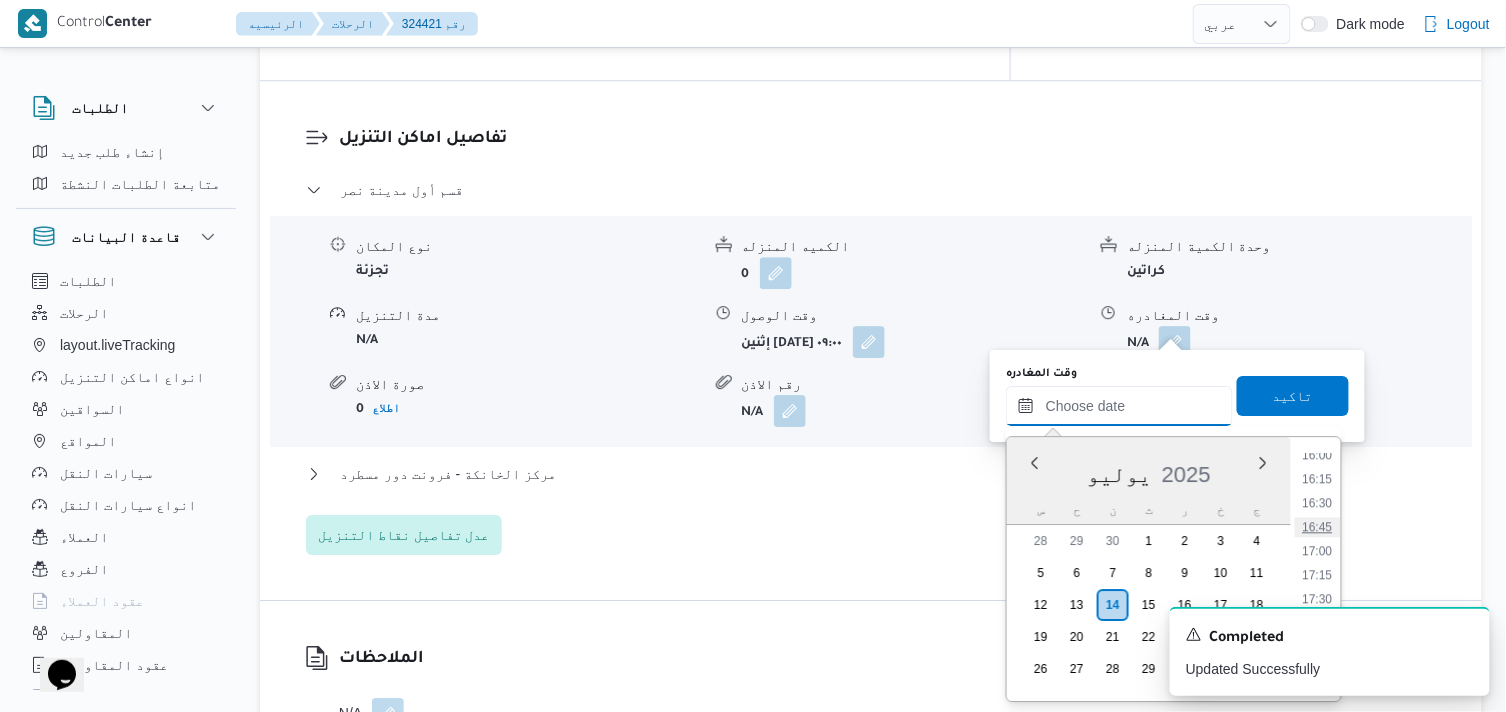type on "١٤/٠٧/٢٠٢٥ ١٦:٤٥" 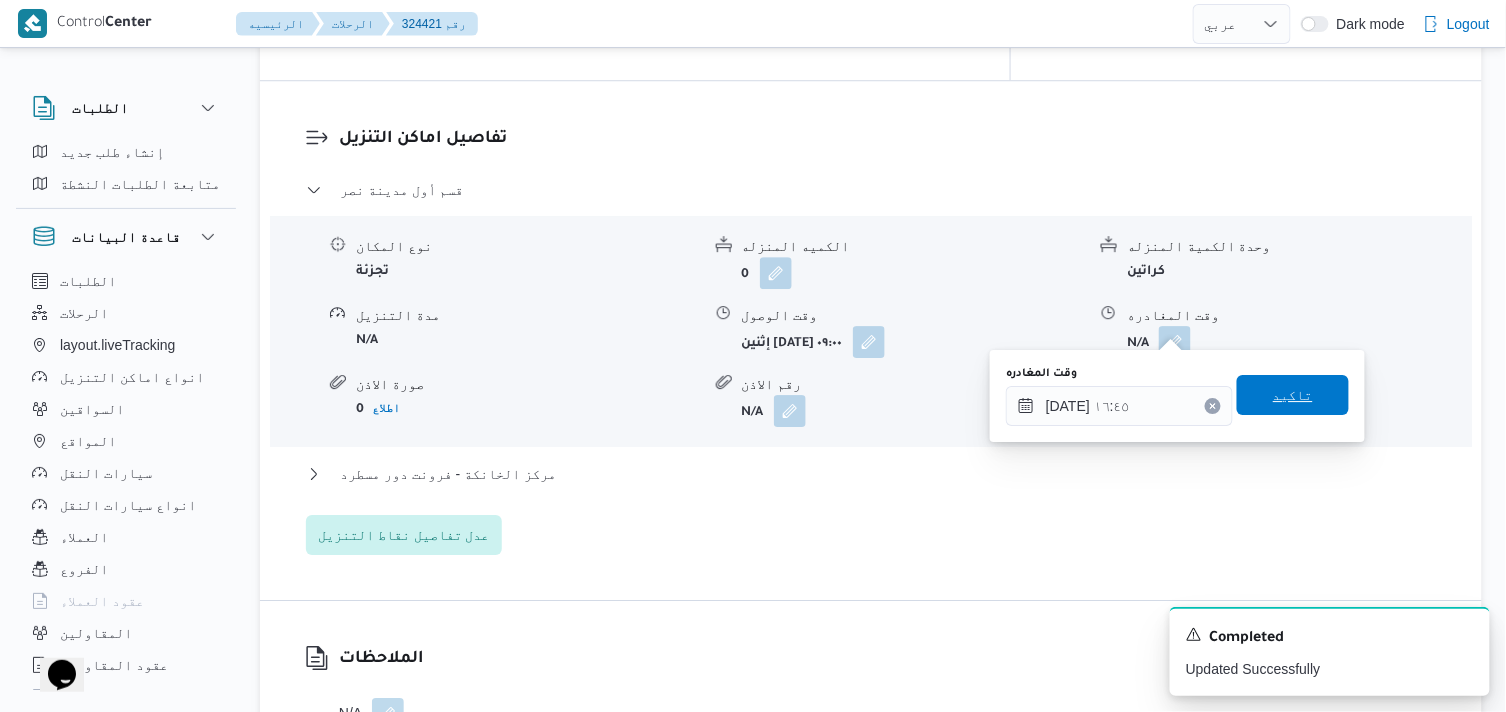 click on "تاكيد" at bounding box center [1293, 395] 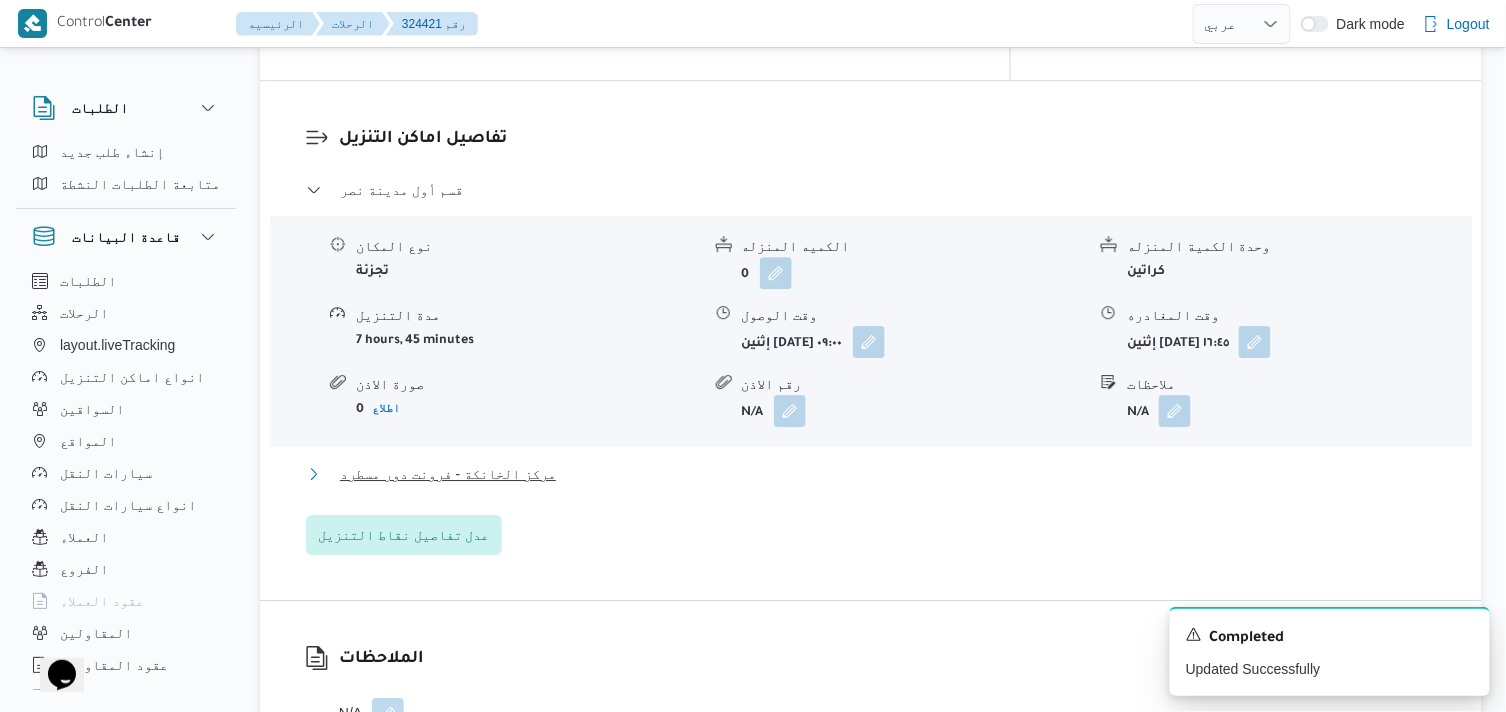 click on "مركز الخانكة -
فرونت دور مسطرد" at bounding box center (448, 474) 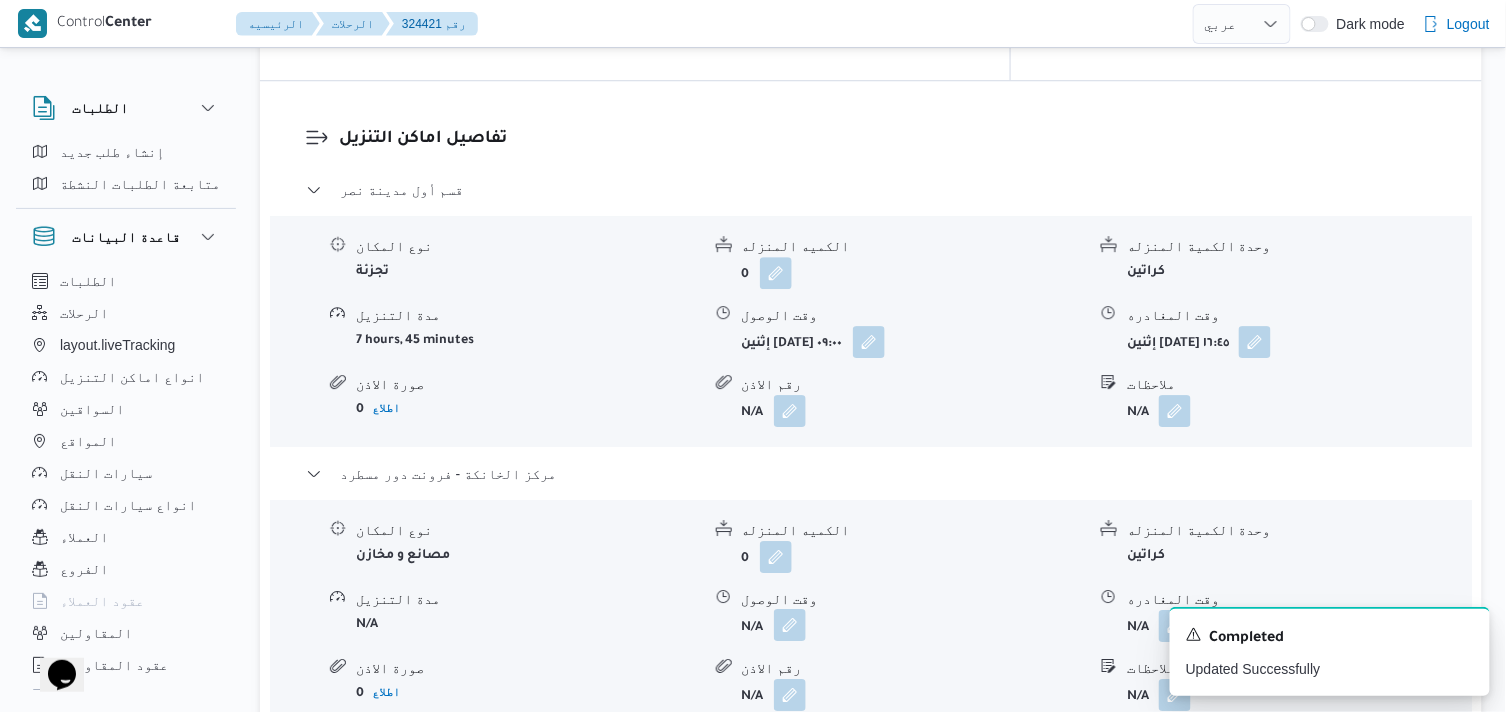 click at bounding box center [790, 625] 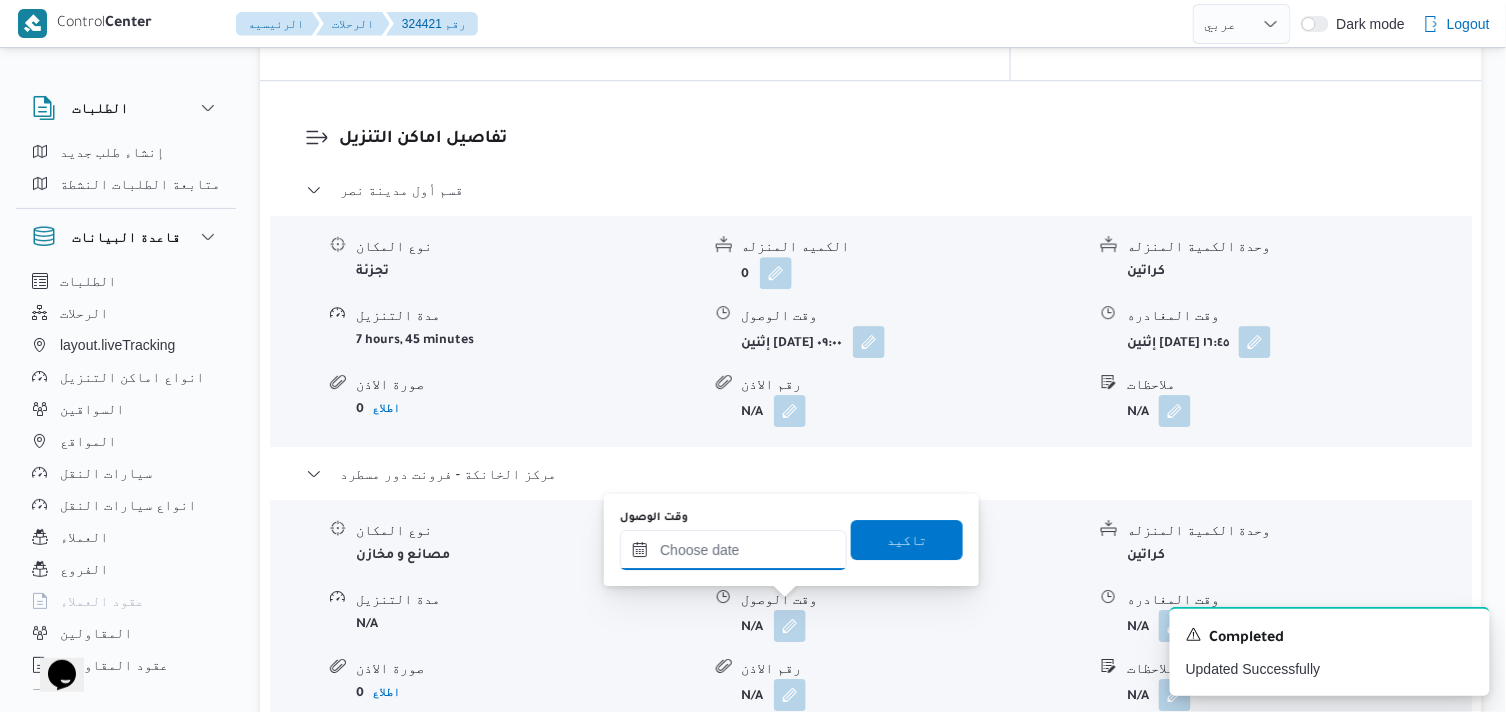 click on "وقت الوصول" at bounding box center (733, 550) 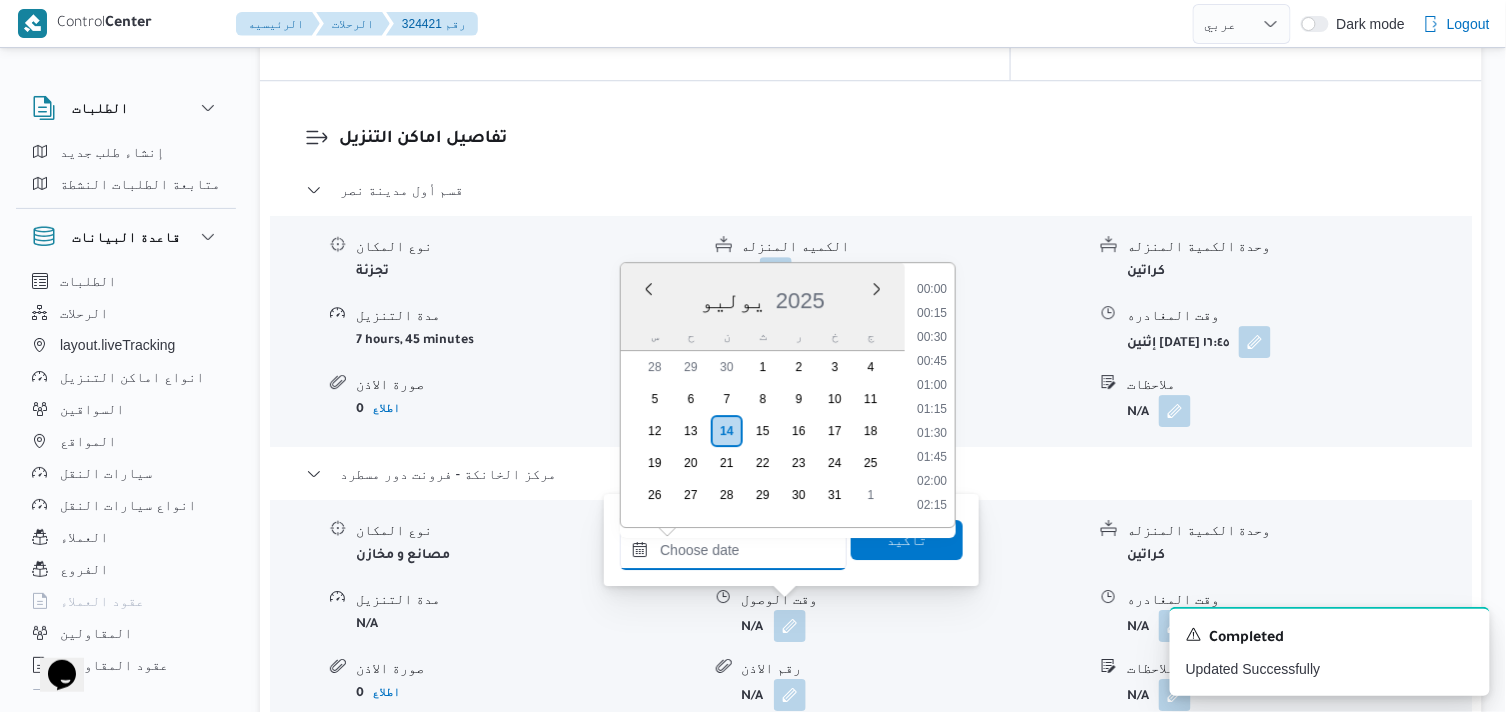 scroll, scrollTop: 1655, scrollLeft: 0, axis: vertical 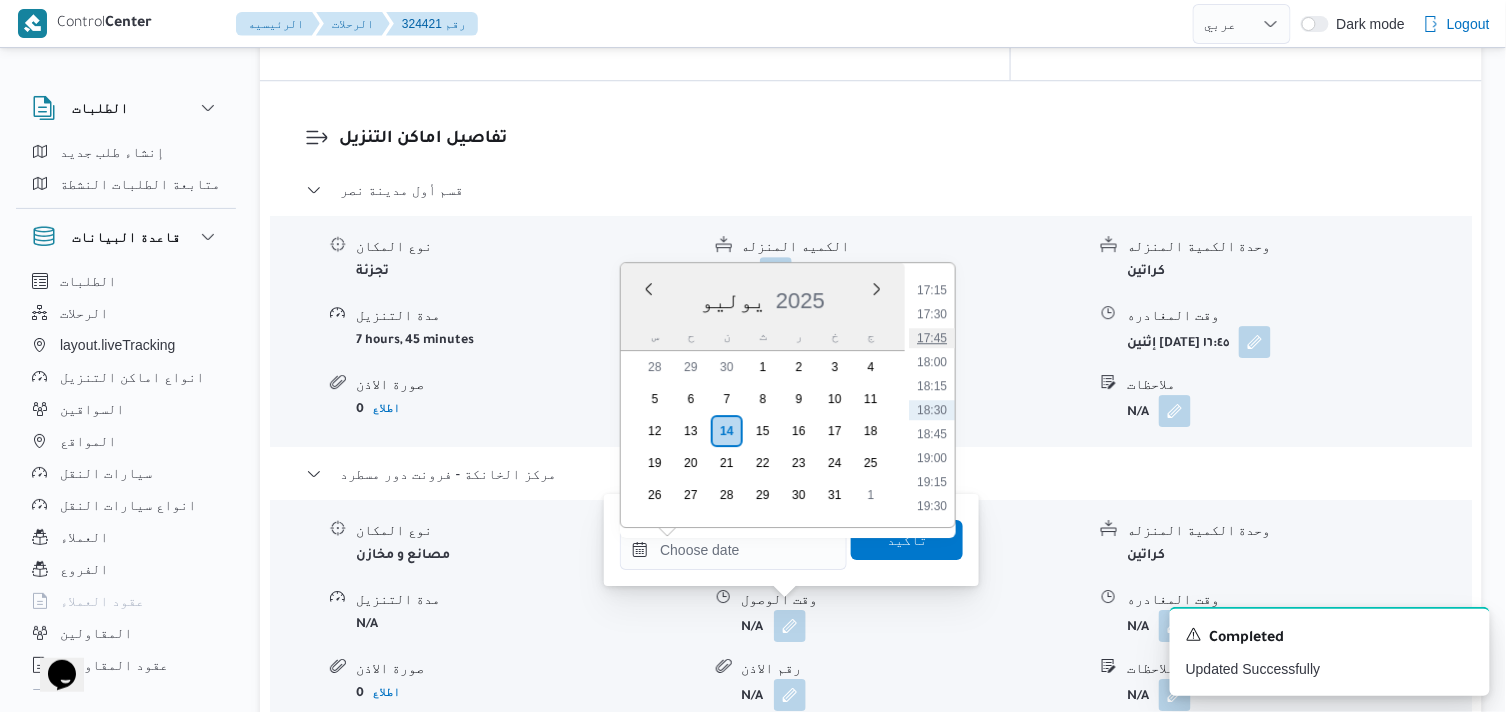 click on "17:45" at bounding box center [932, 338] 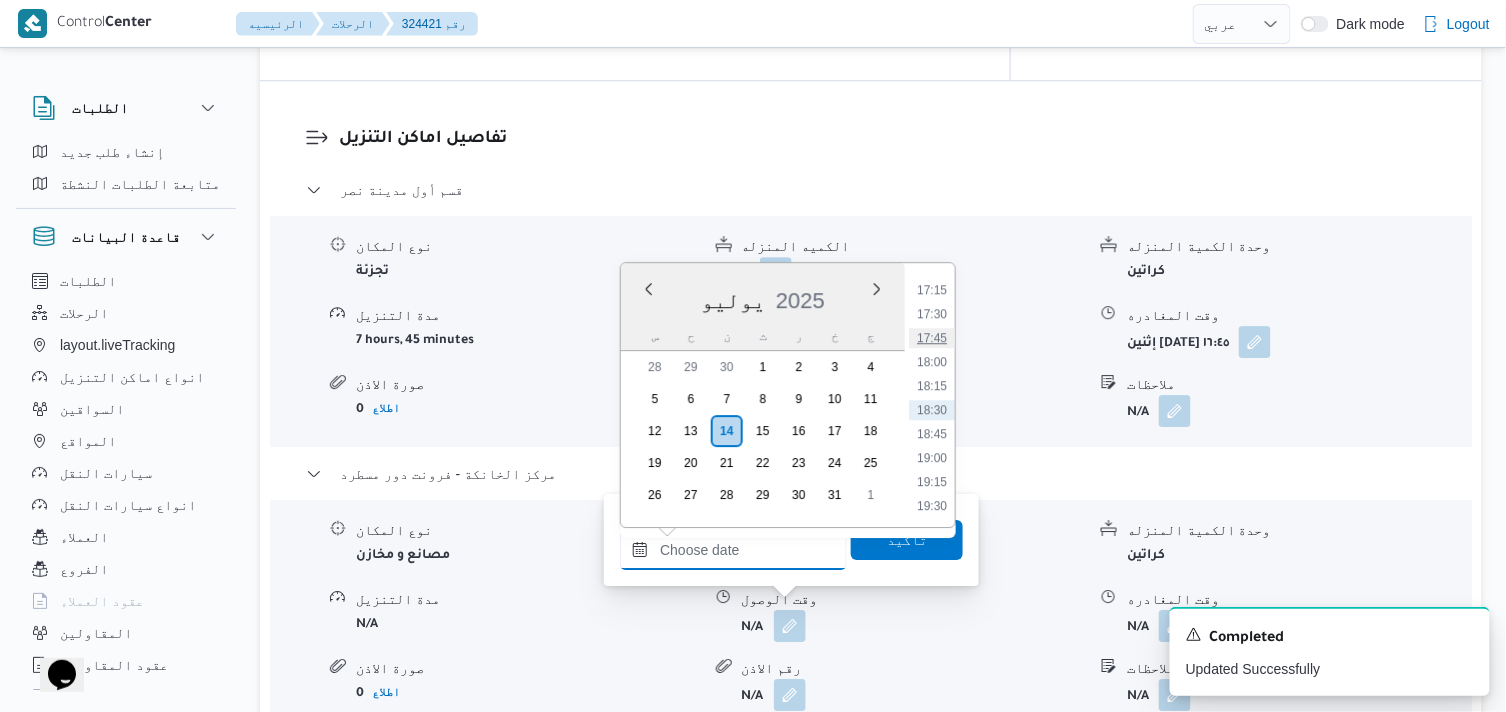 type on "١٤/٠٧/٢٠٢٥ ١٧:٤٥" 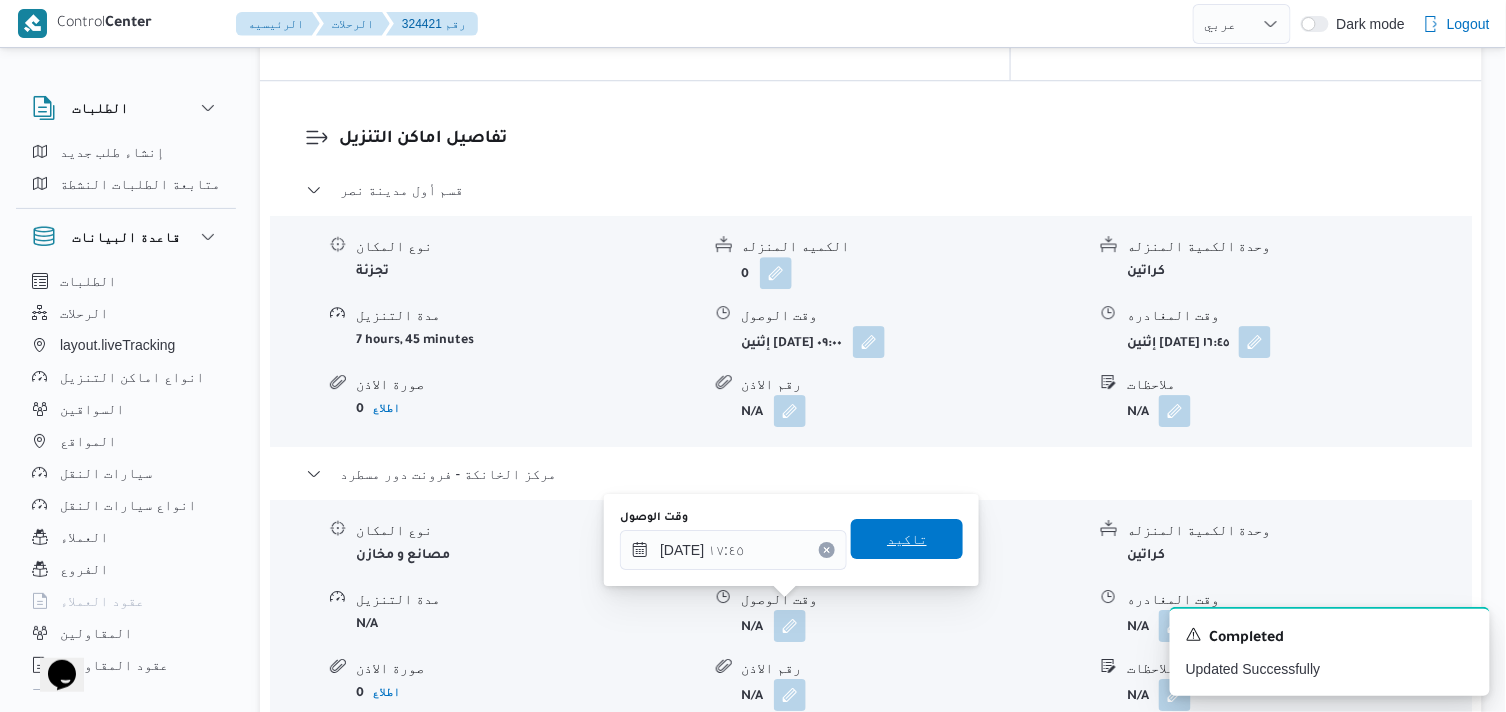 click on "تاكيد" at bounding box center (907, 539) 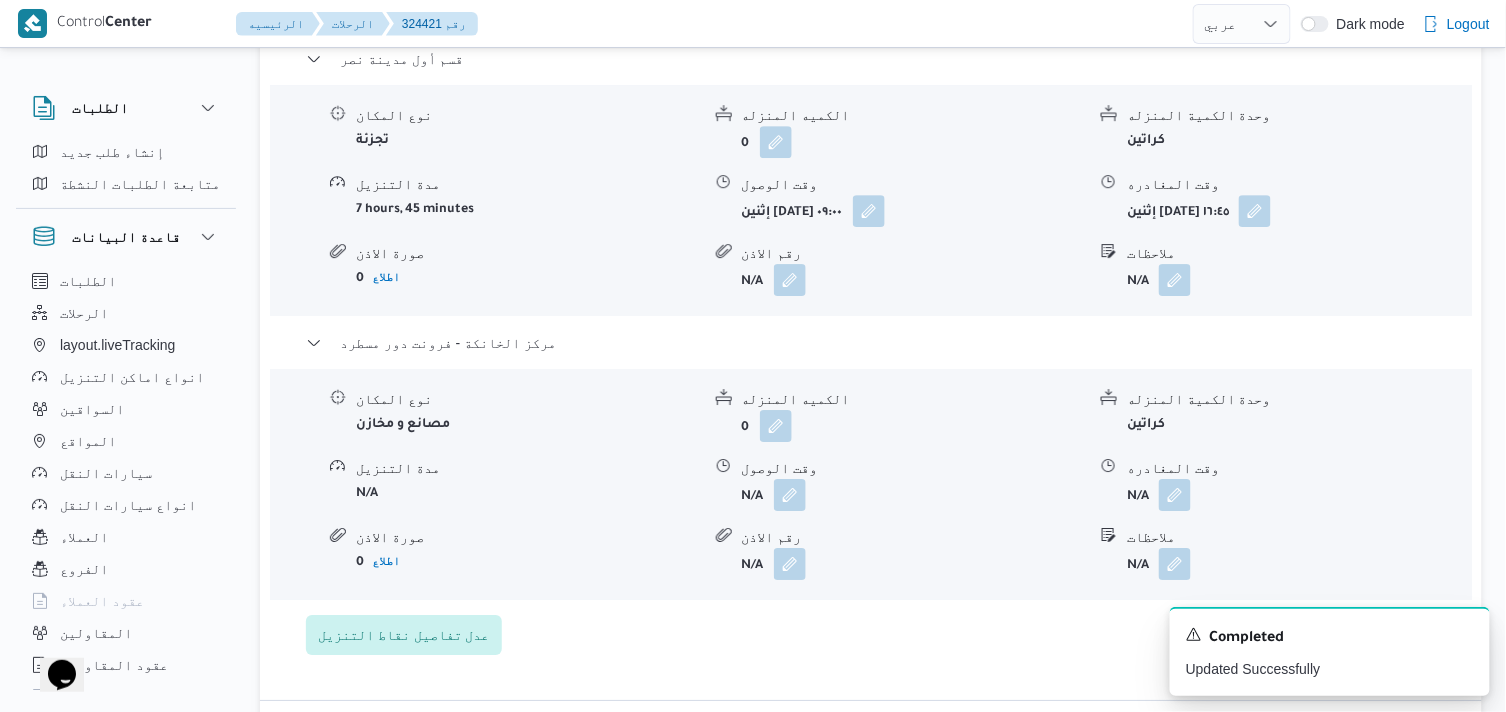 scroll, scrollTop: 1888, scrollLeft: 0, axis: vertical 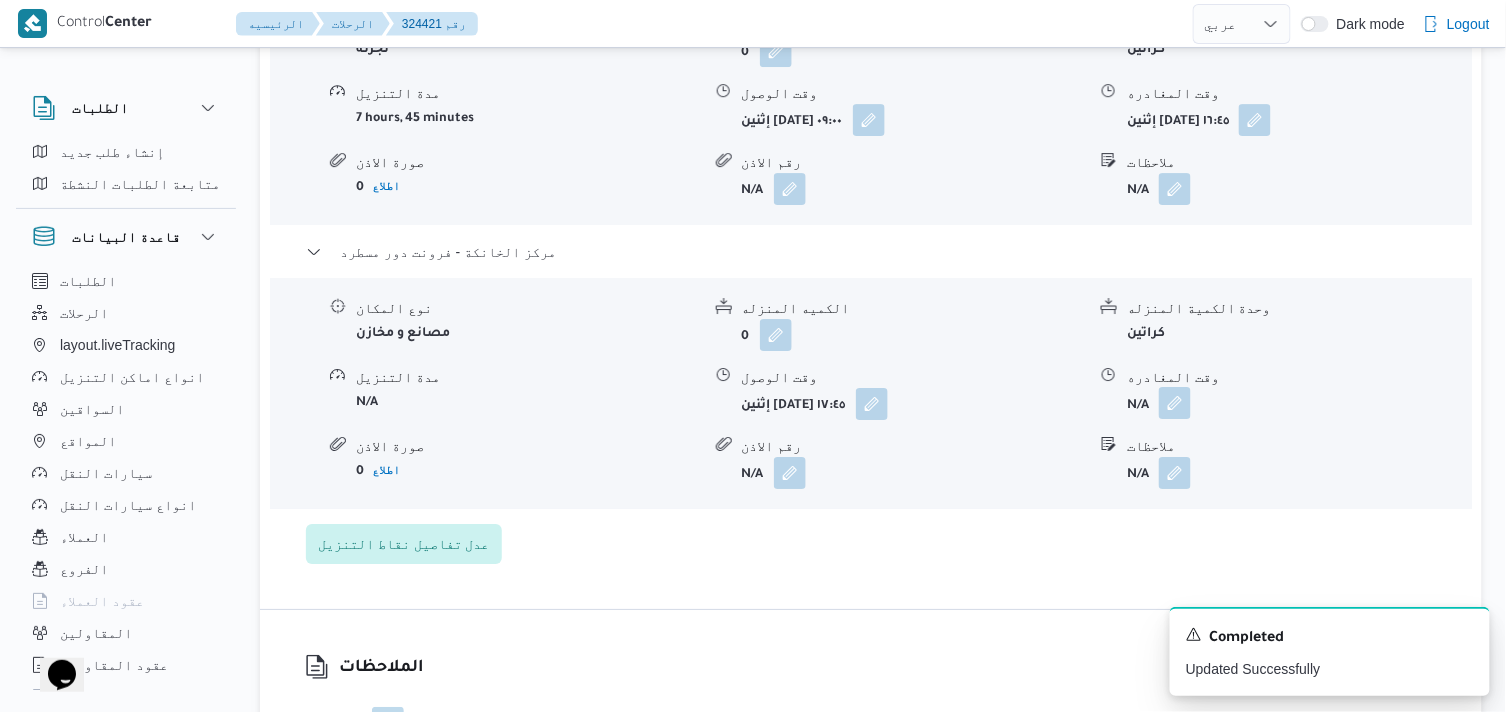 click at bounding box center [1175, 403] 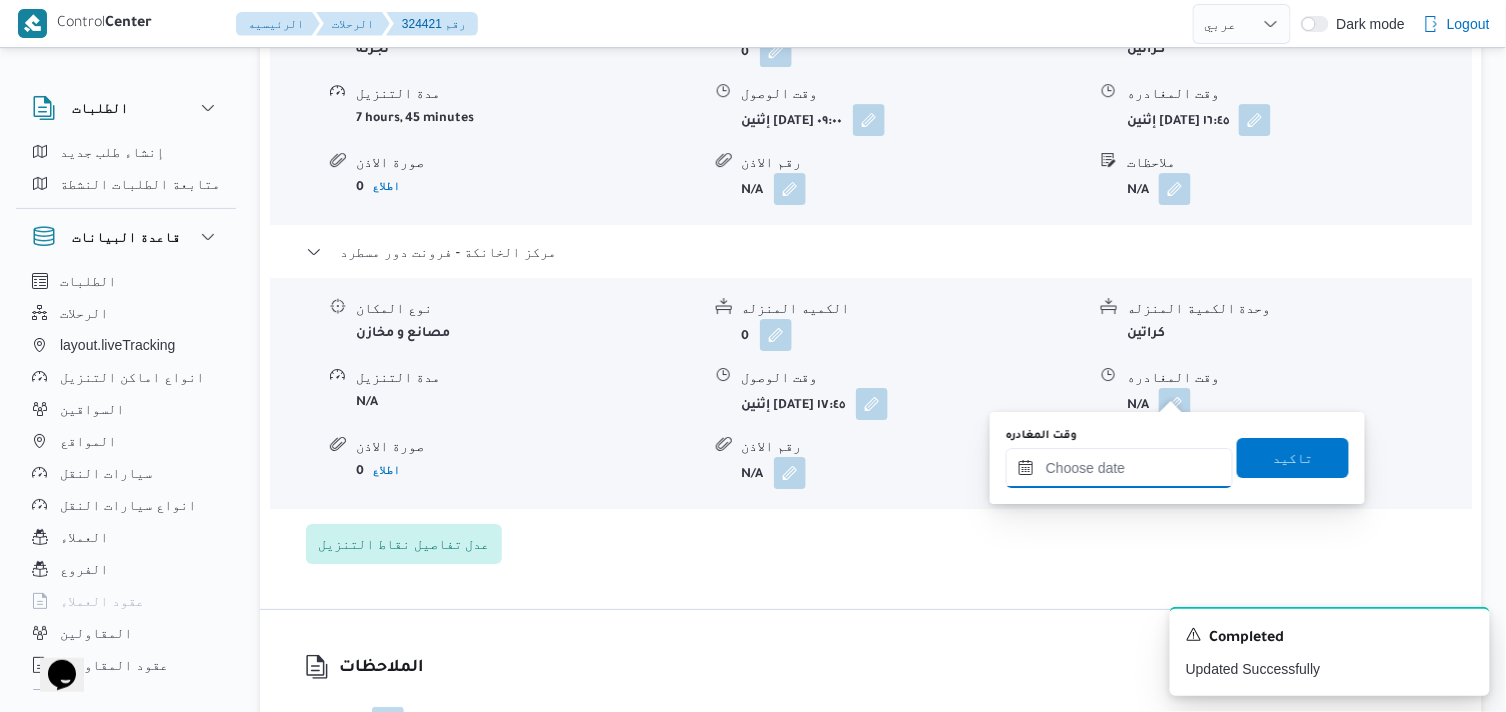 click on "وقت المغادره" at bounding box center (1119, 468) 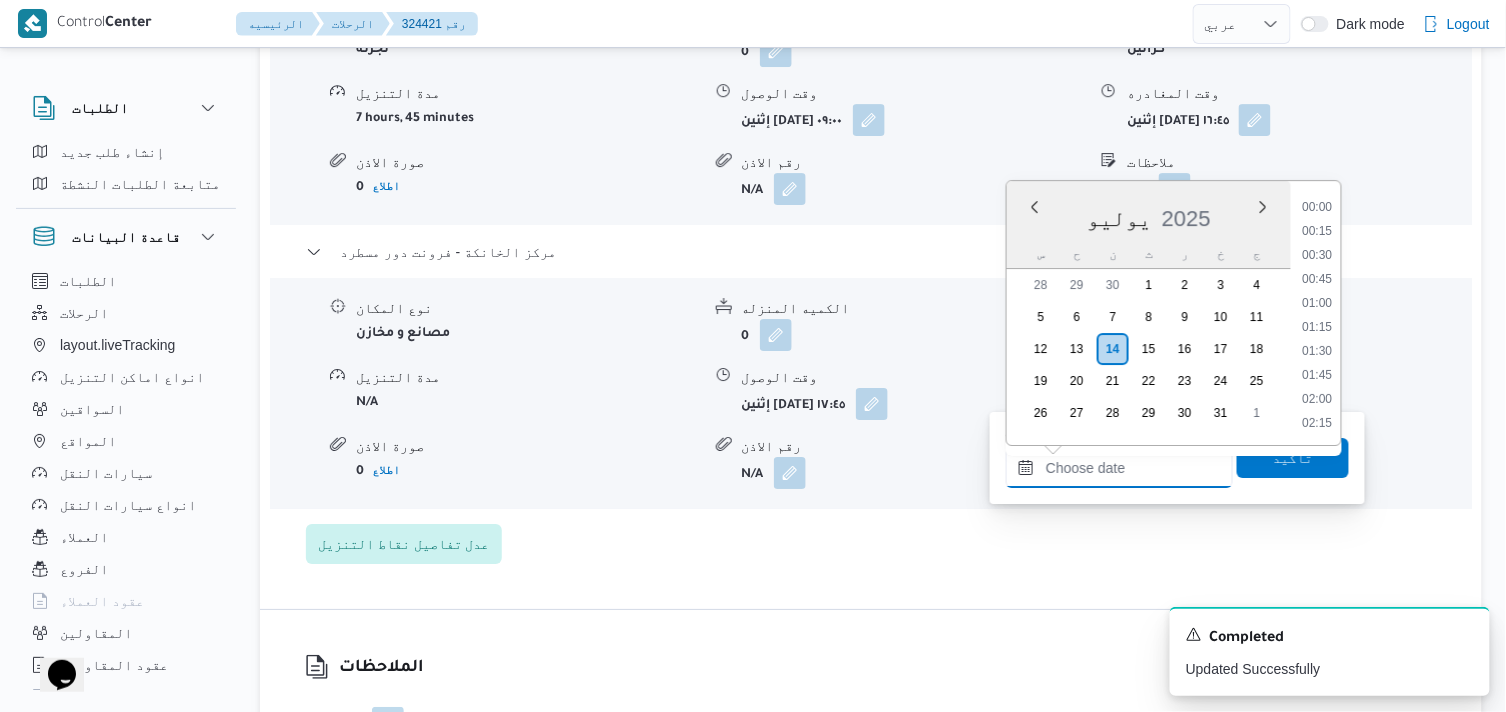 scroll, scrollTop: 1655, scrollLeft: 0, axis: vertical 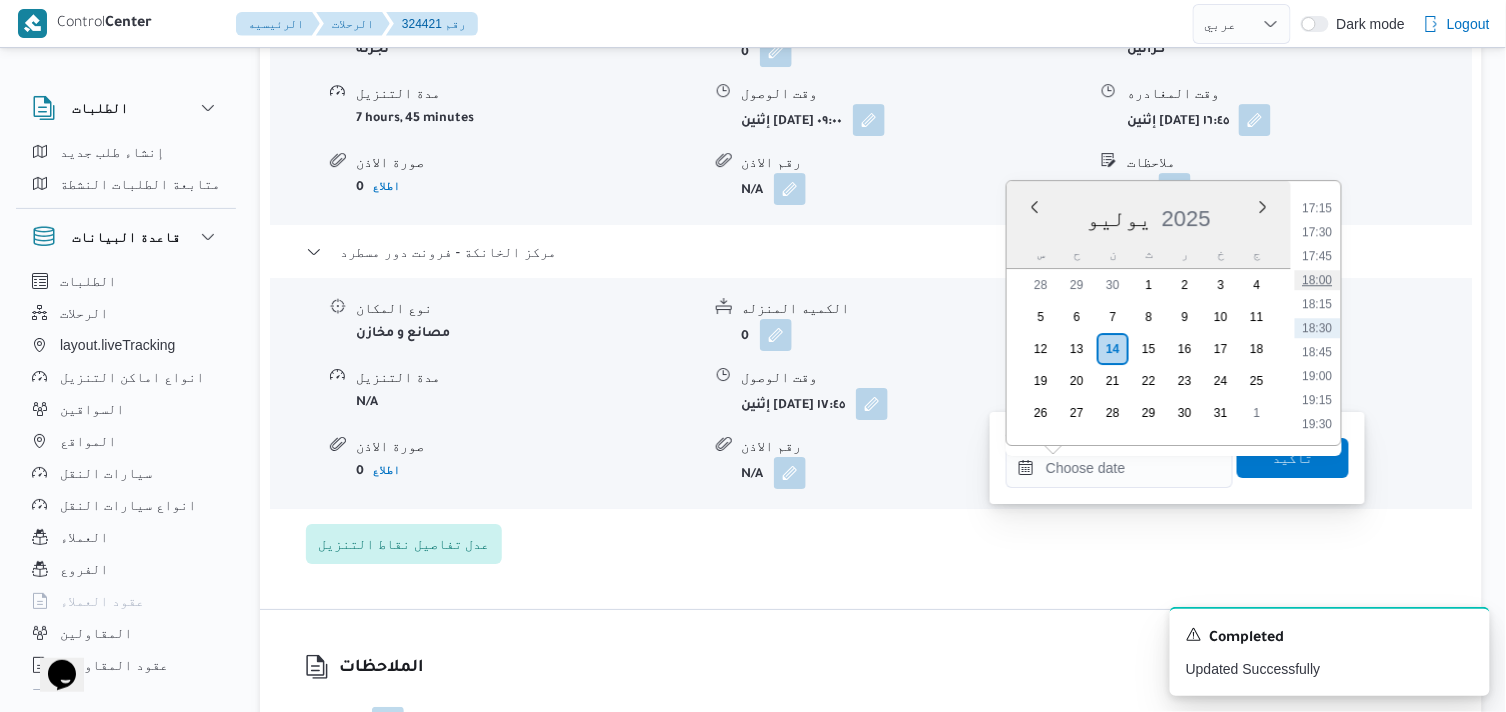 click on "18:00" at bounding box center (1318, 280) 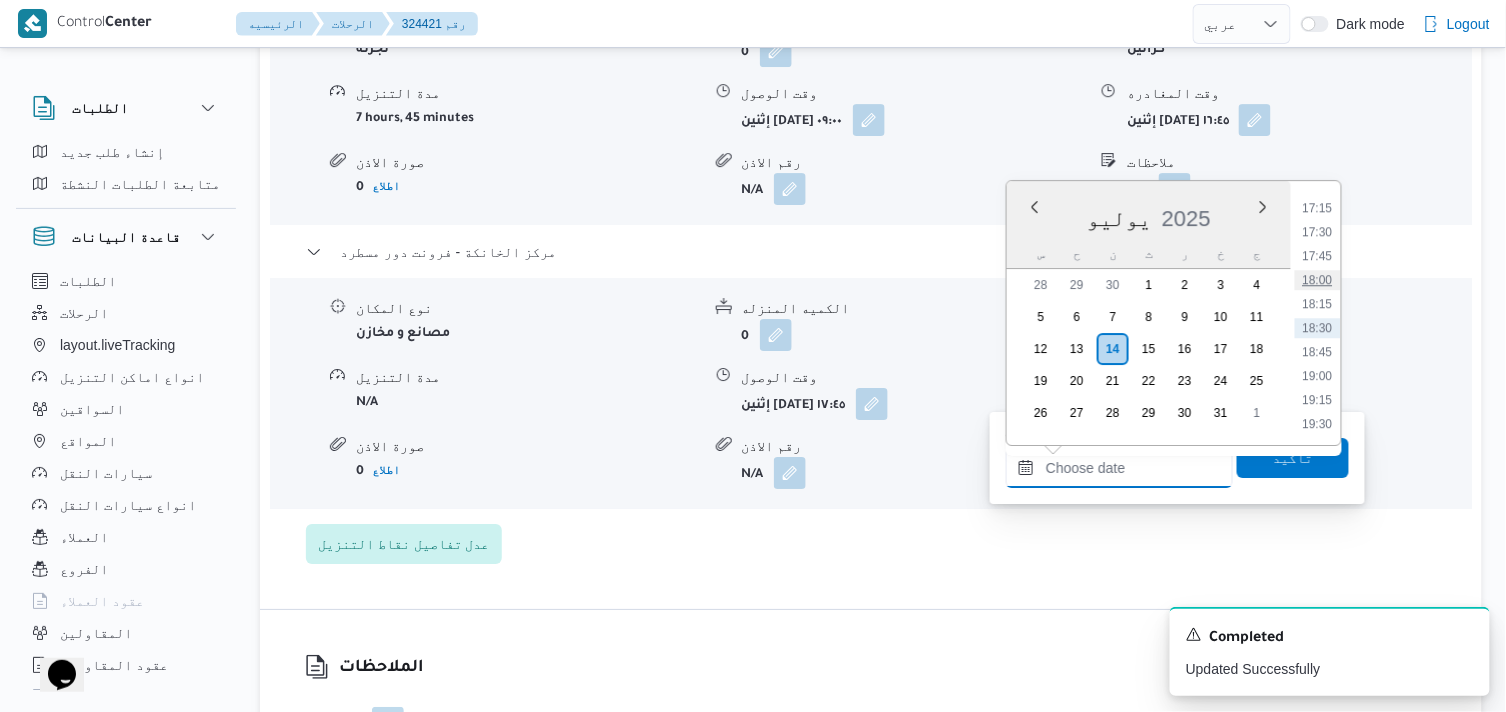 type on "١٤/٠٧/٢٠٢٥ ١٨:٠٠" 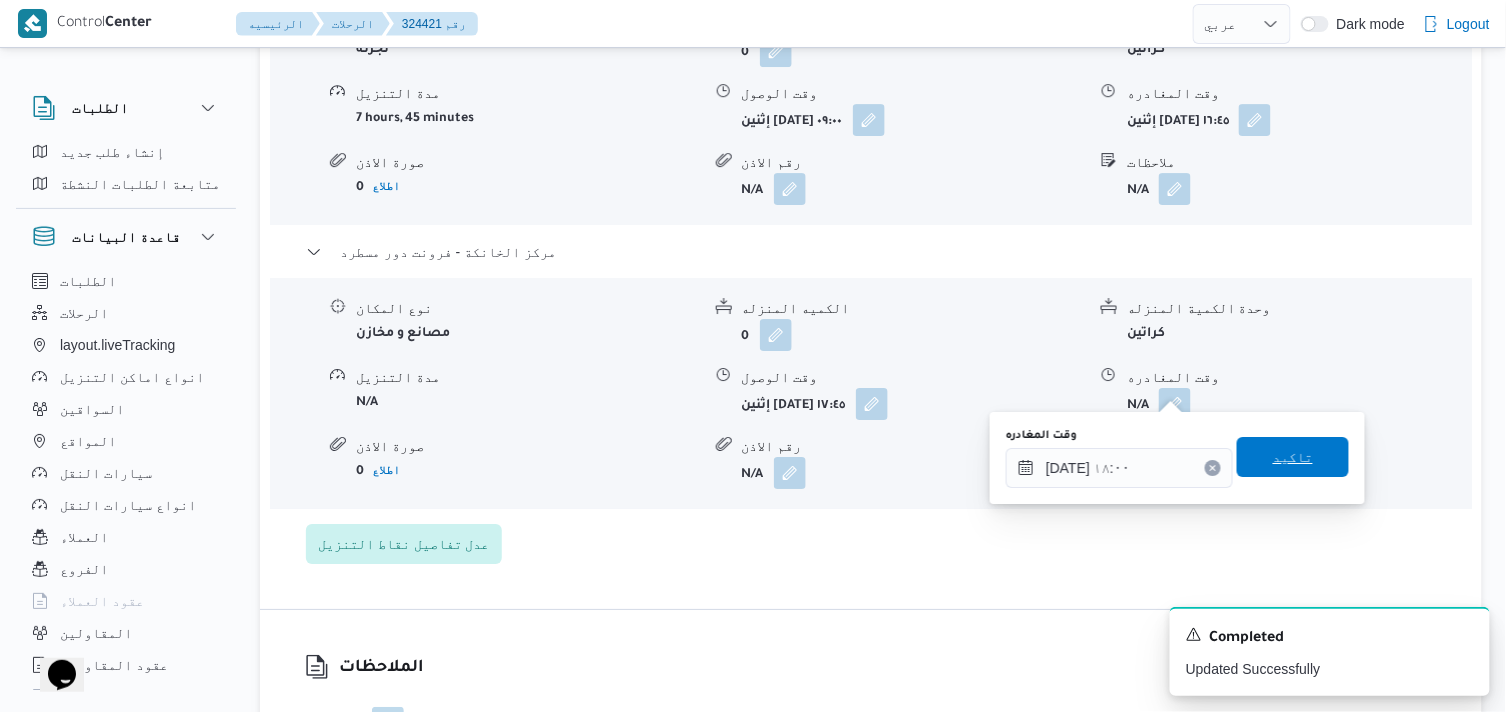 click on "تاكيد" at bounding box center [1293, 457] 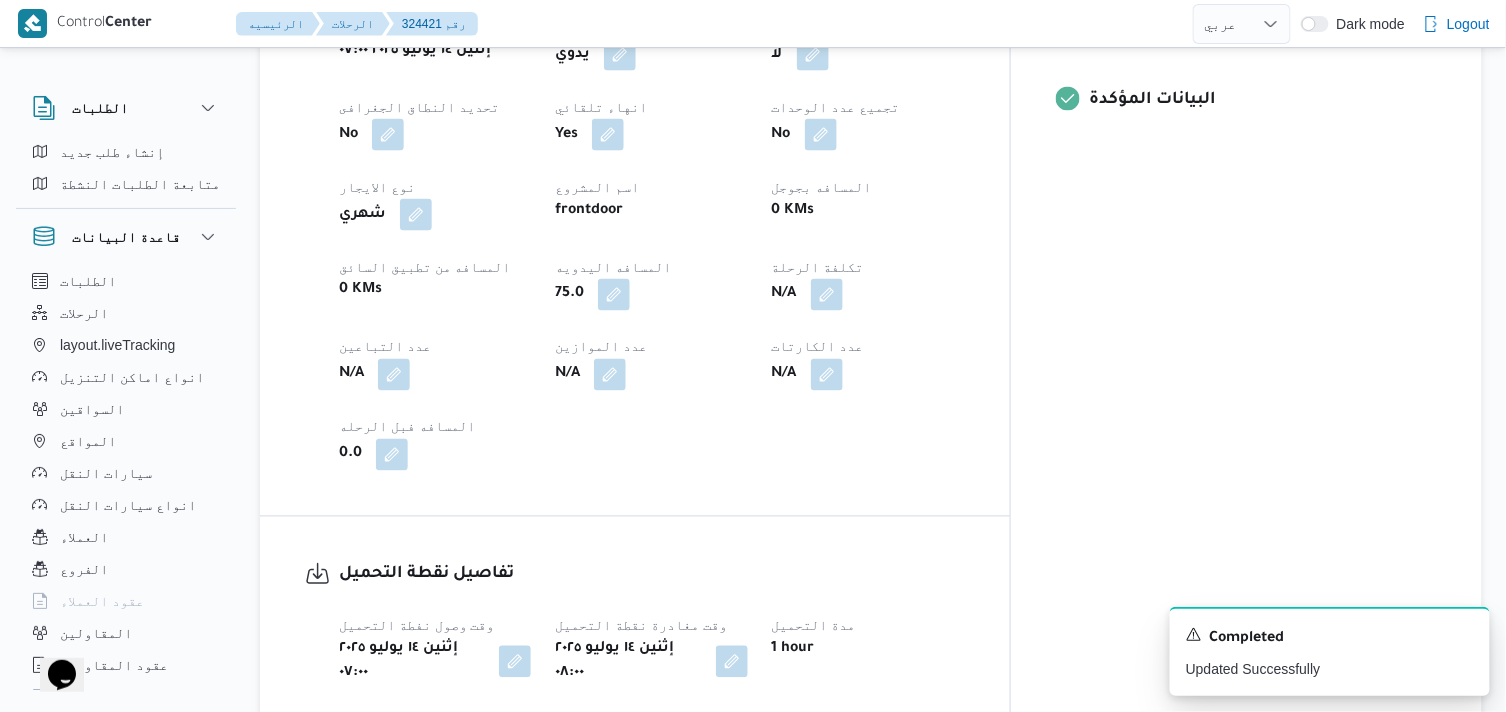 scroll, scrollTop: 0, scrollLeft: 0, axis: both 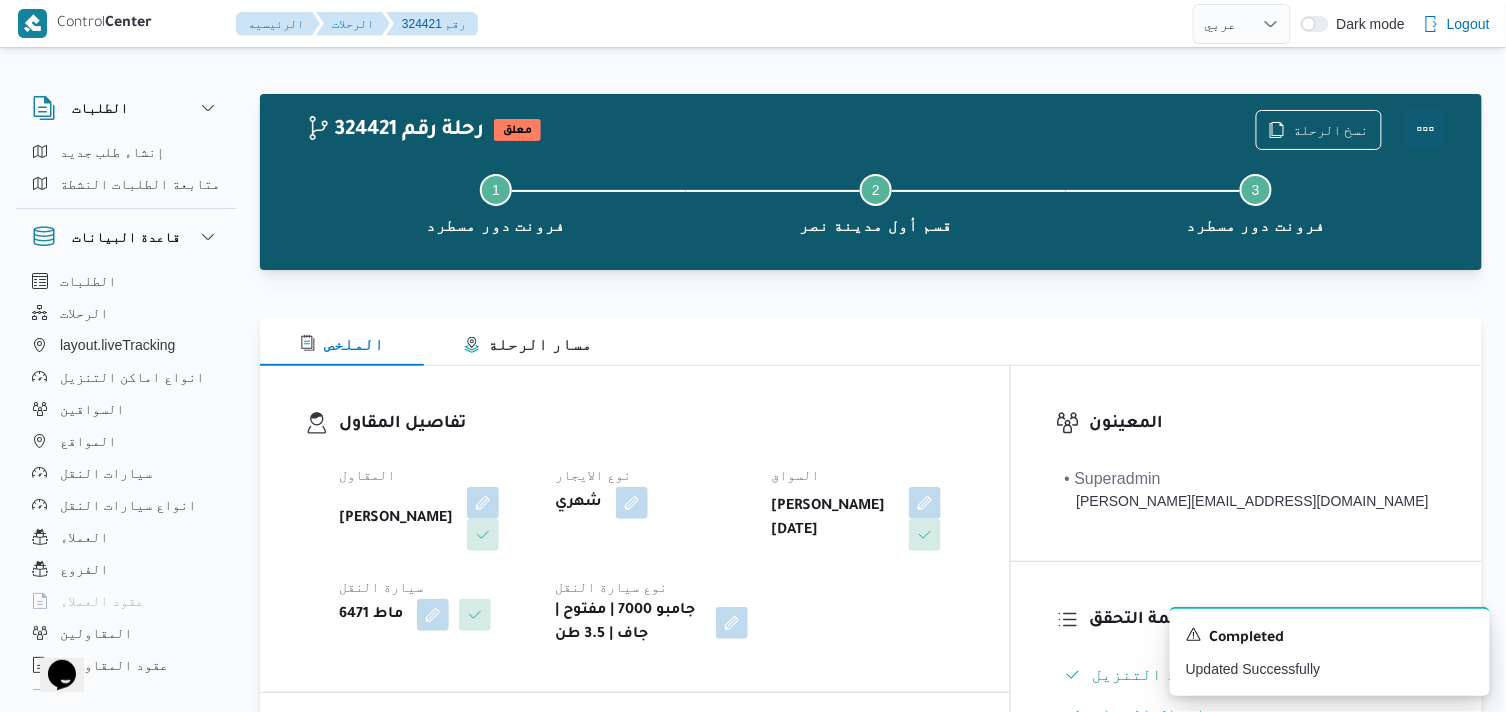 click at bounding box center (1426, 129) 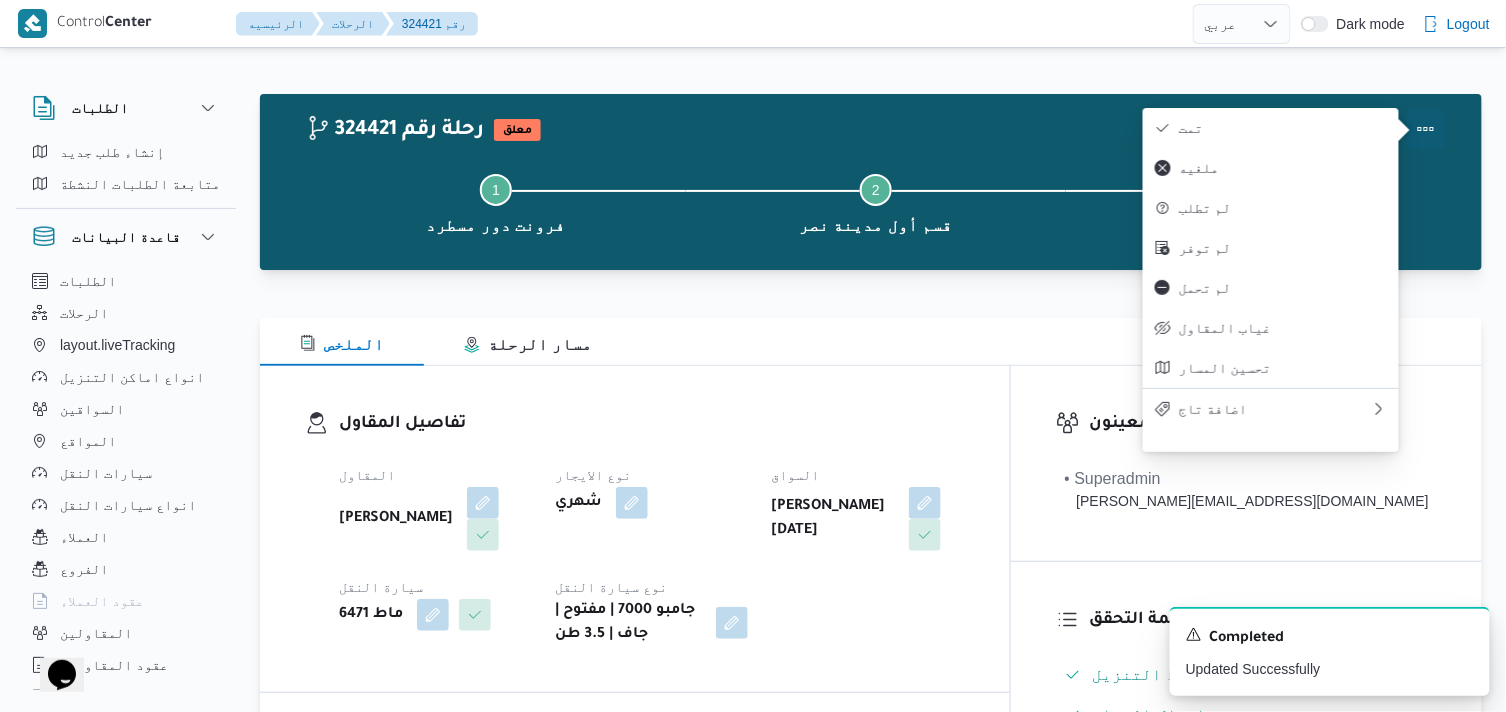 click on "تمت" at bounding box center (1283, 128) 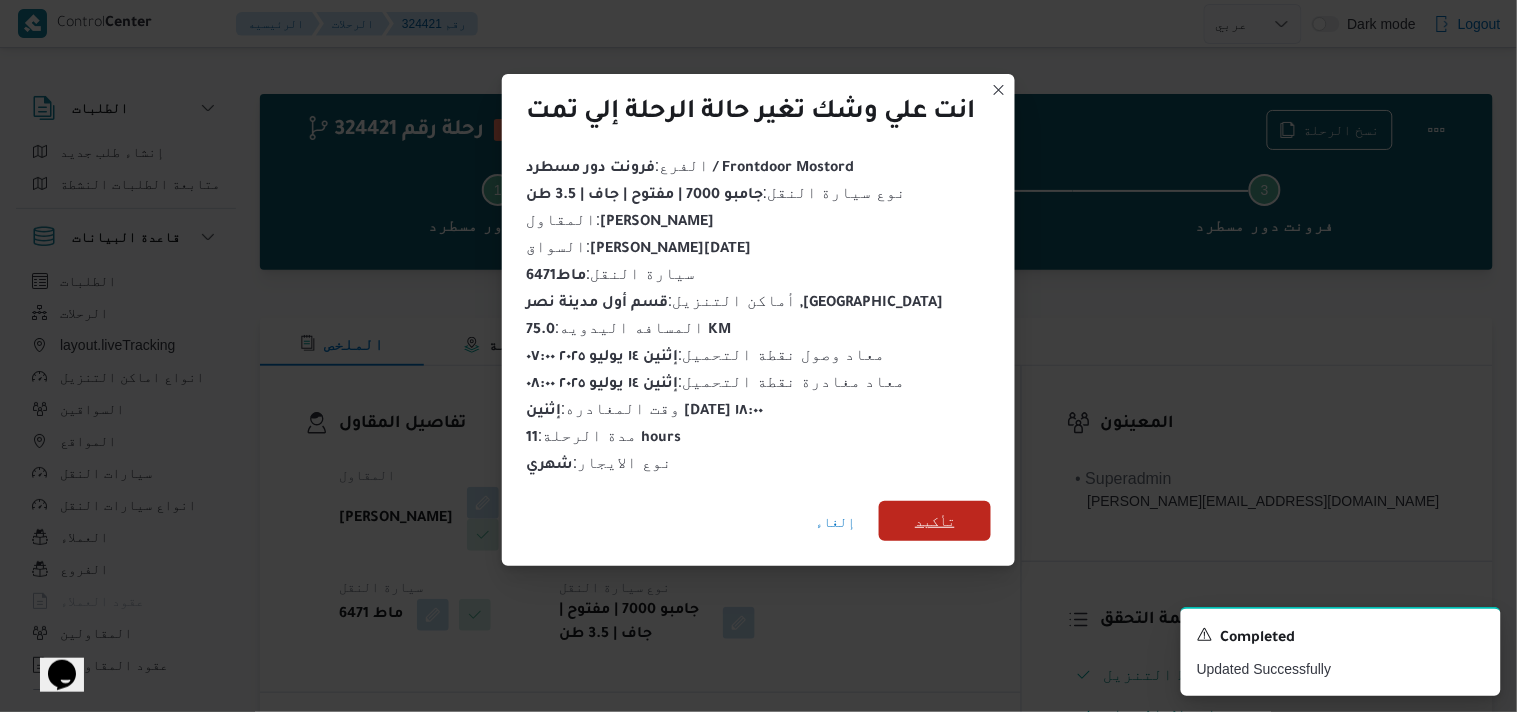 click on "تأكيد" at bounding box center [935, 521] 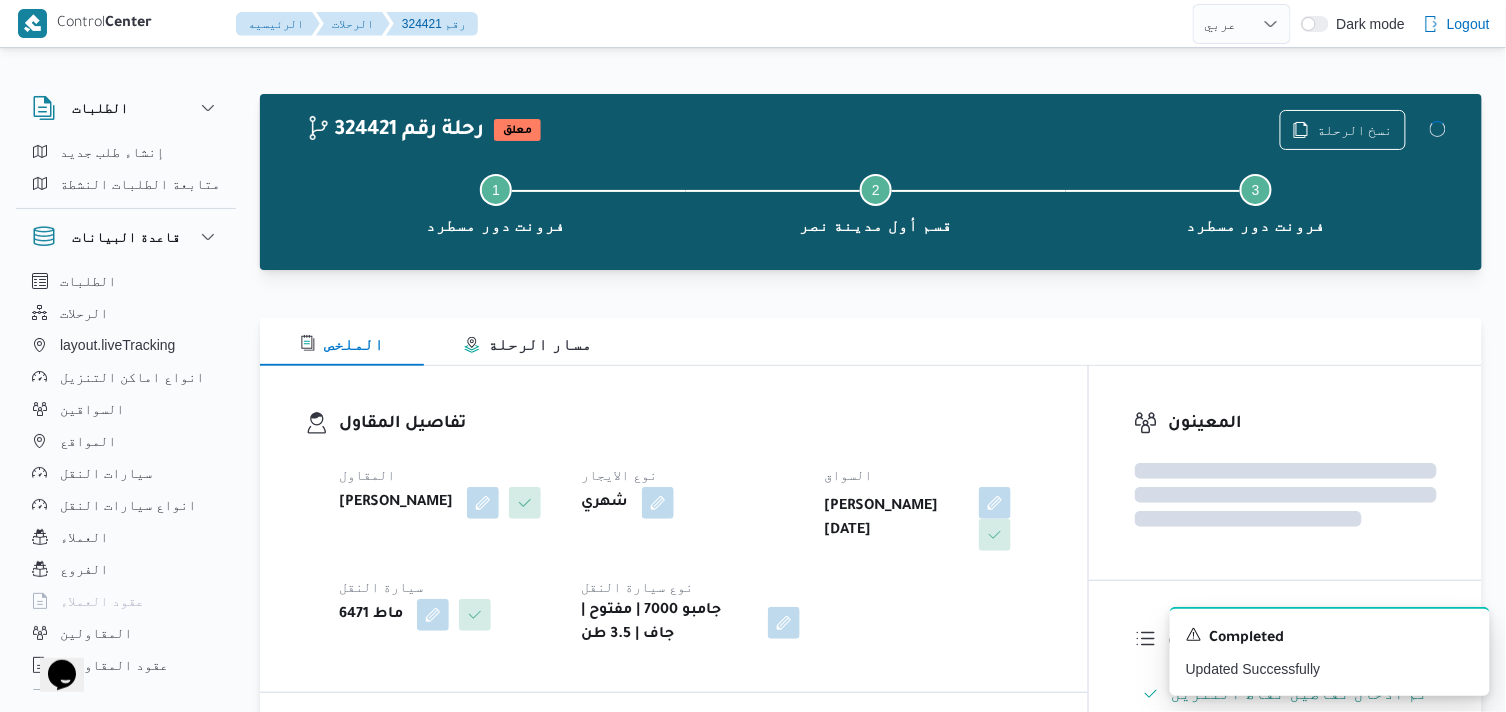 click on "نوع الايجار" at bounding box center [690, 475] 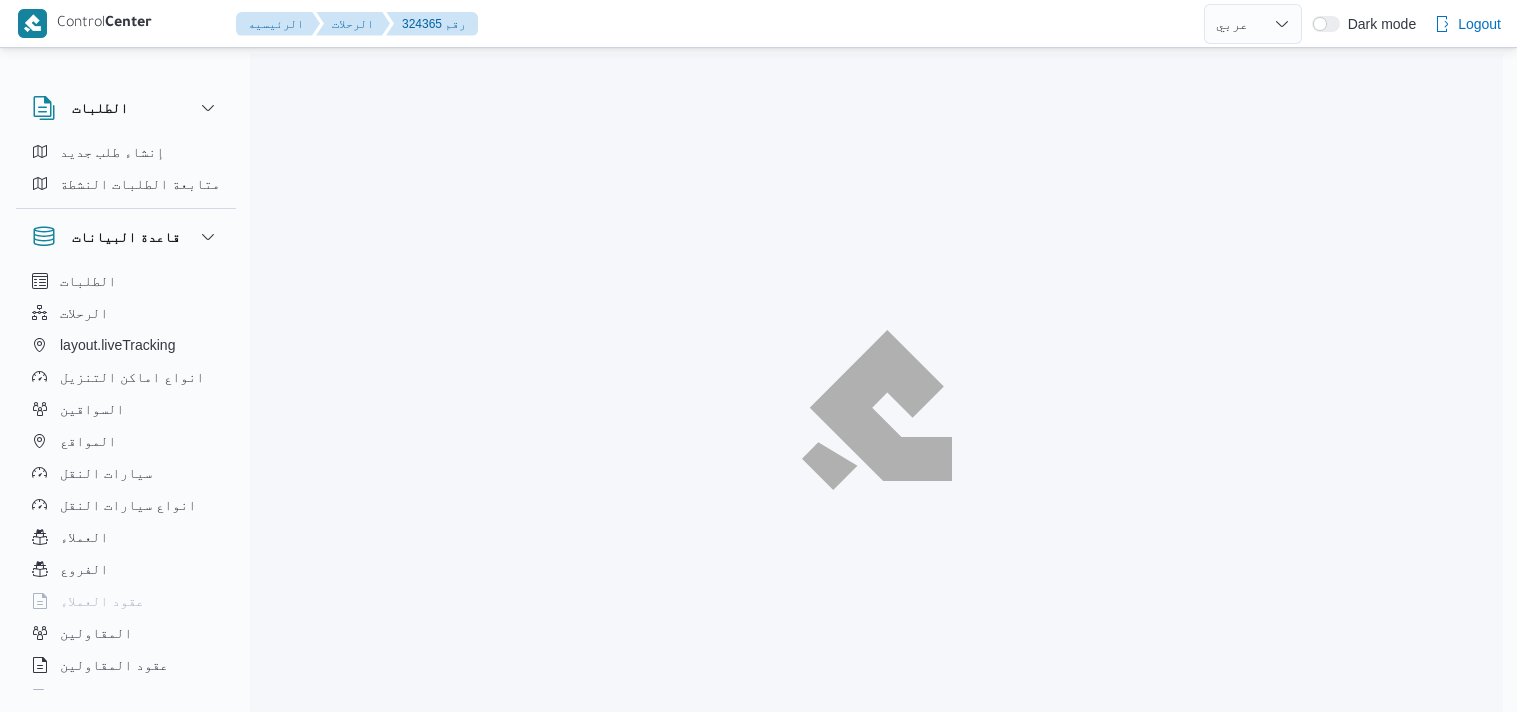 select on "ar" 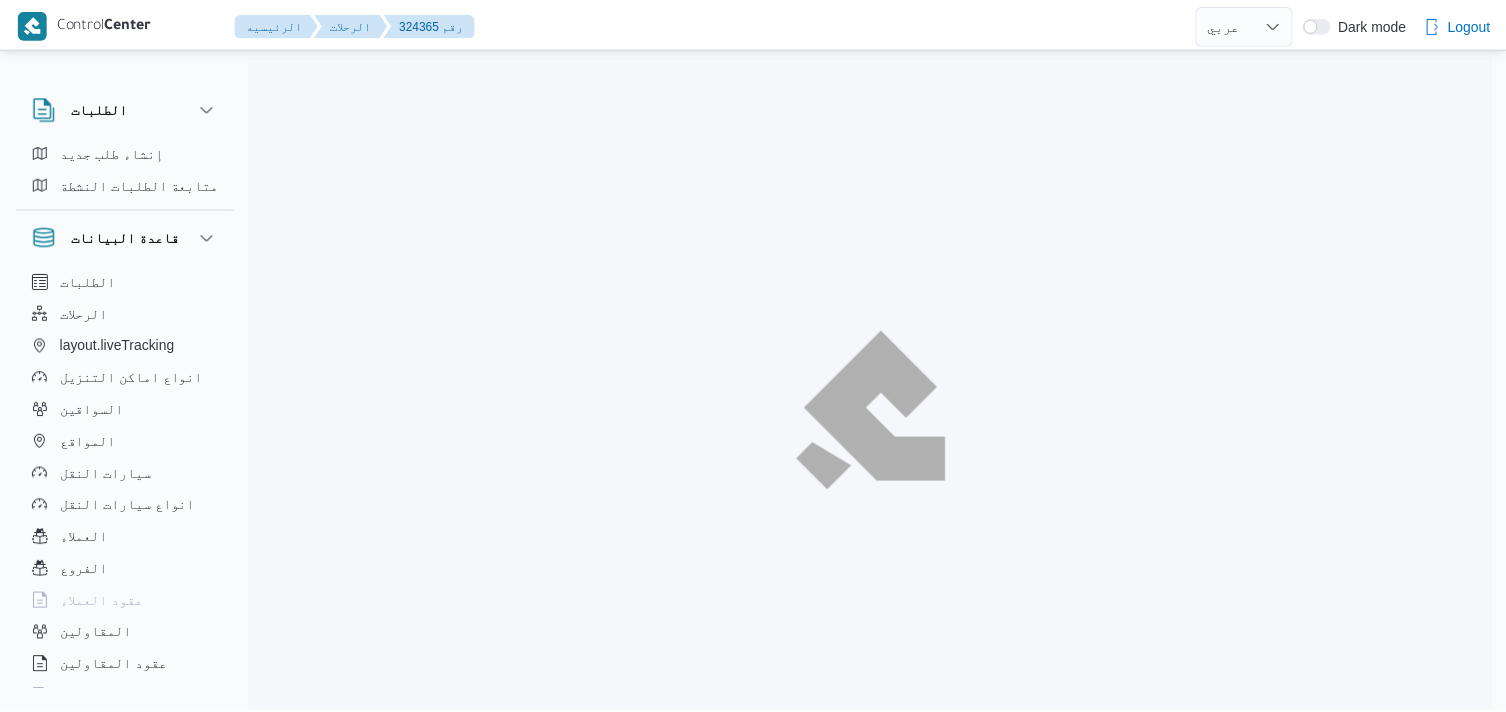 scroll, scrollTop: 0, scrollLeft: 0, axis: both 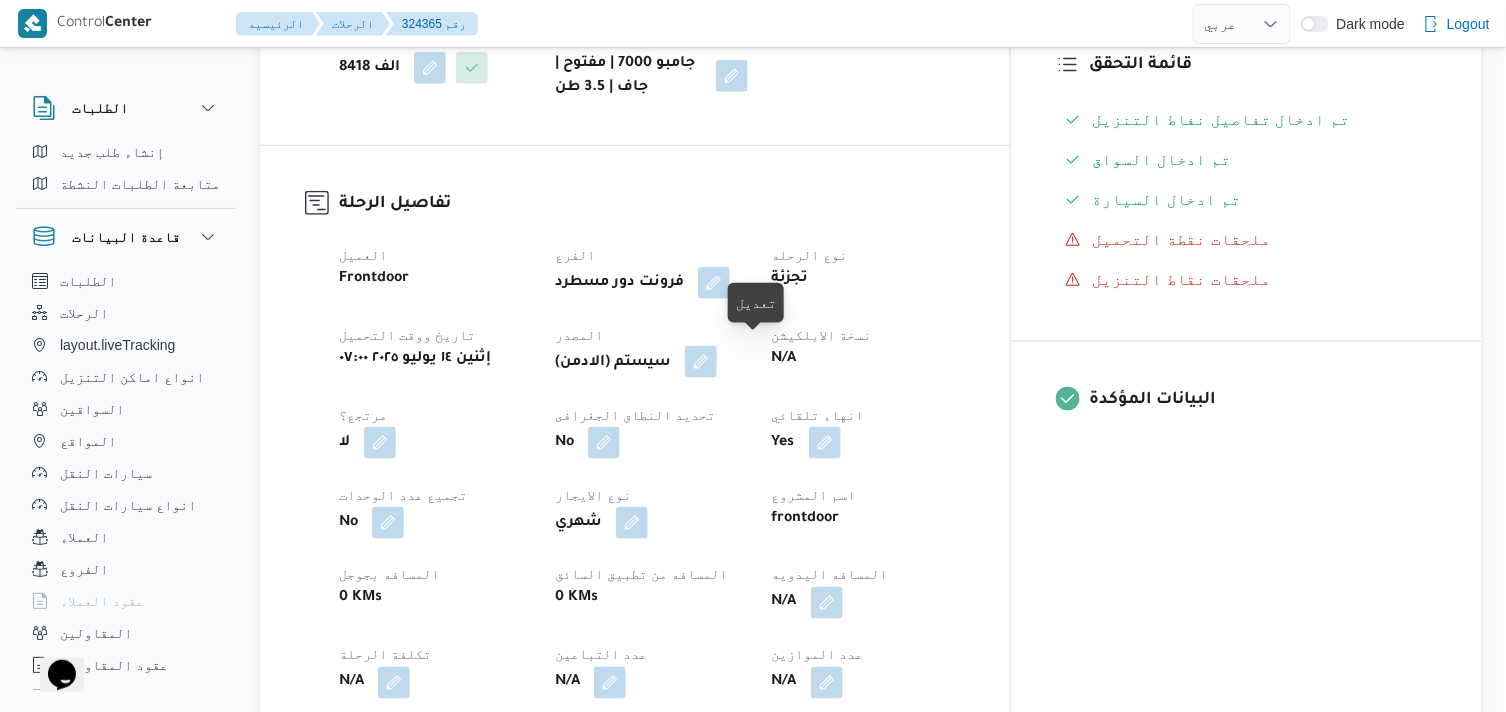 click at bounding box center (701, 362) 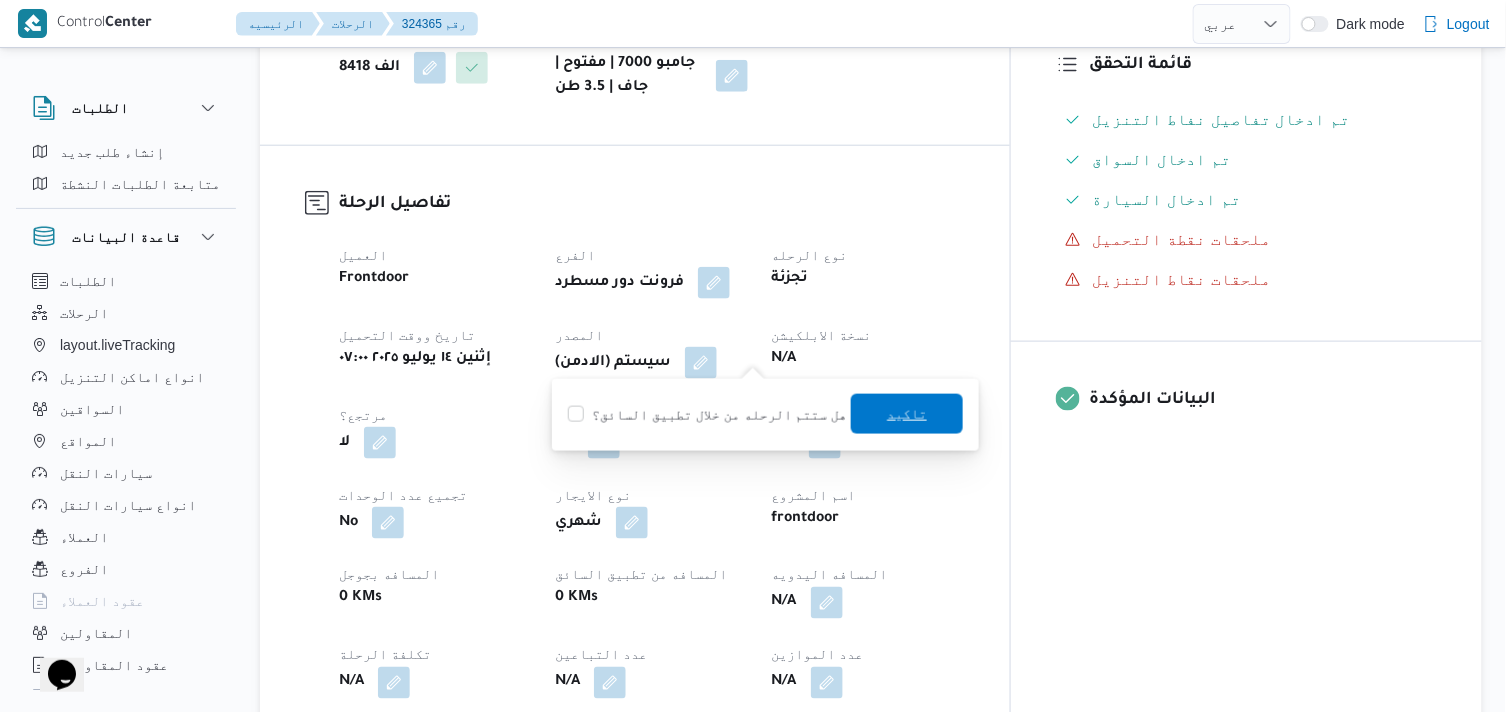 click on "تاكيد" at bounding box center (907, 414) 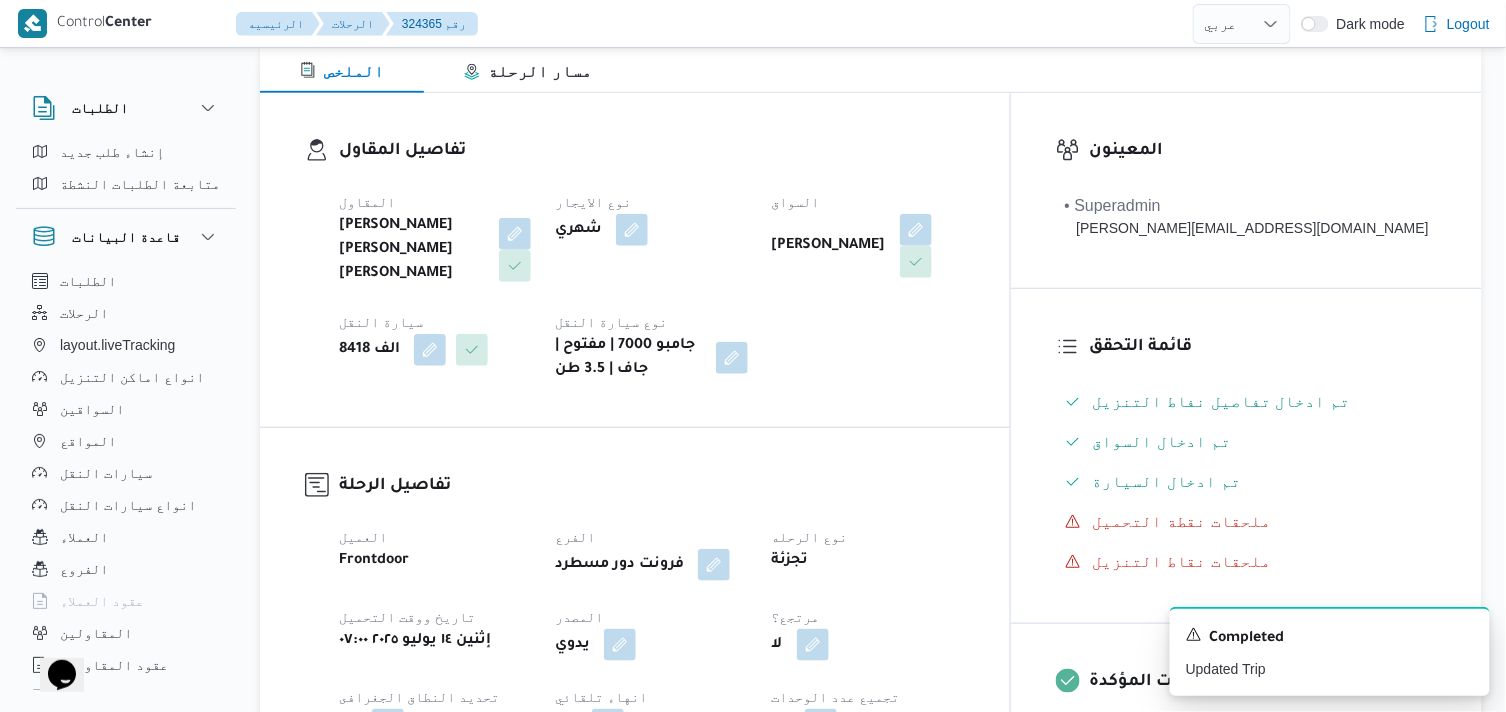 scroll, scrollTop: 777, scrollLeft: 0, axis: vertical 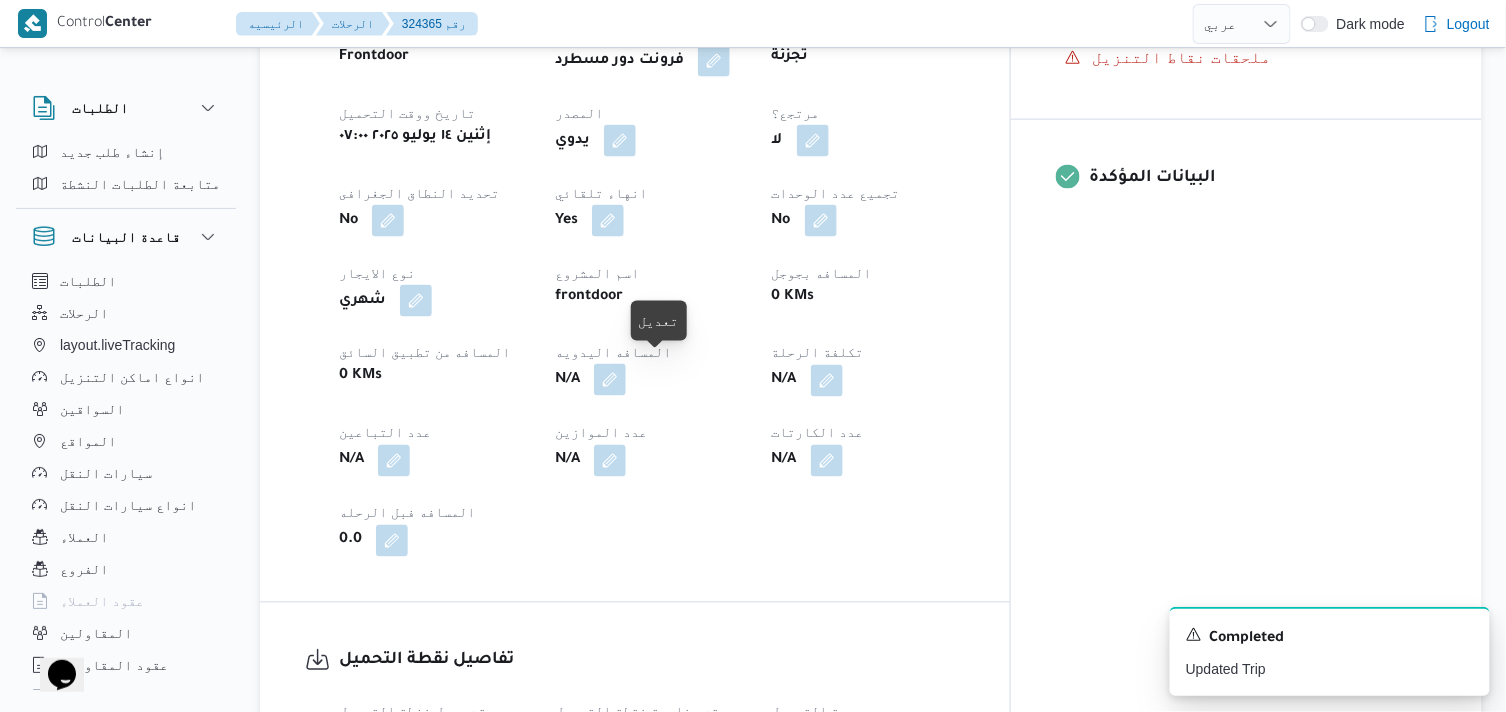 click at bounding box center (610, 380) 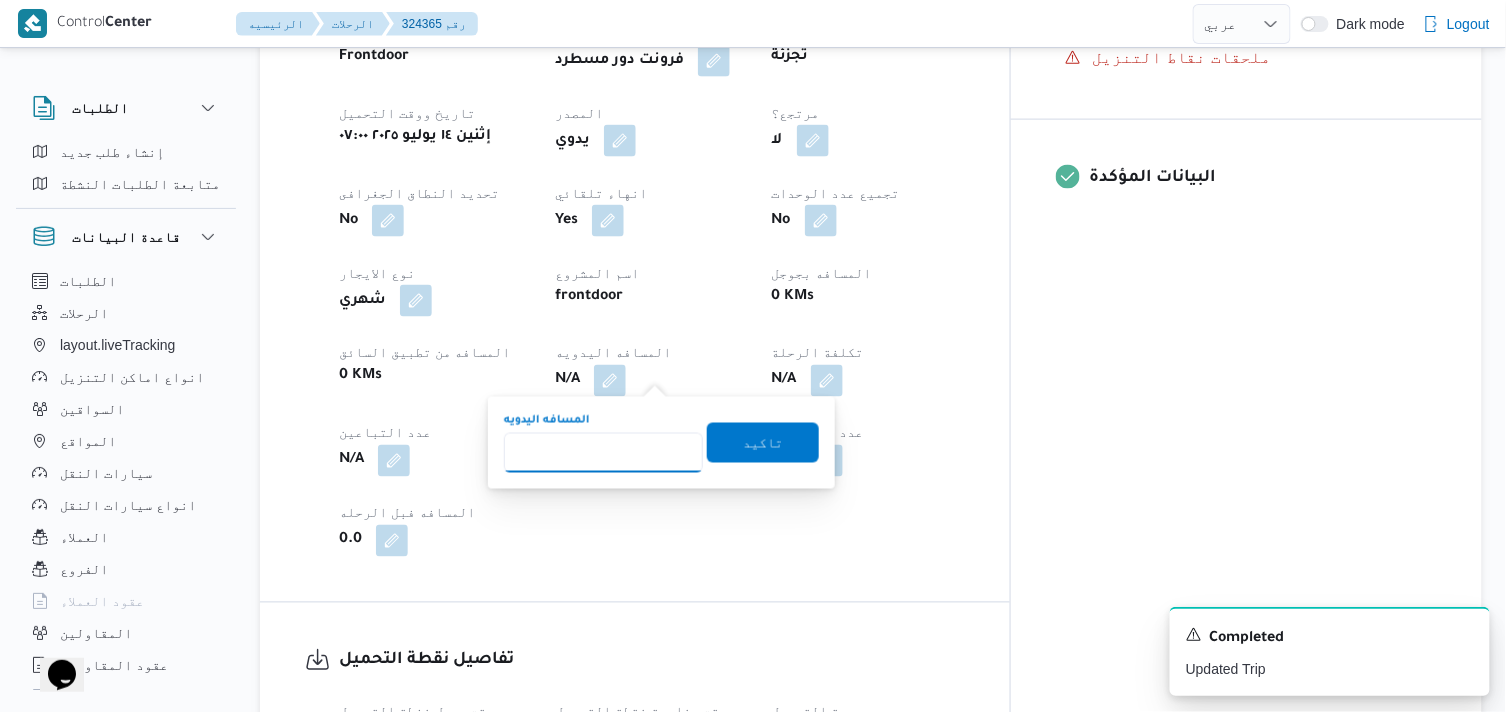 click on "المسافه اليدويه" at bounding box center [603, 453] 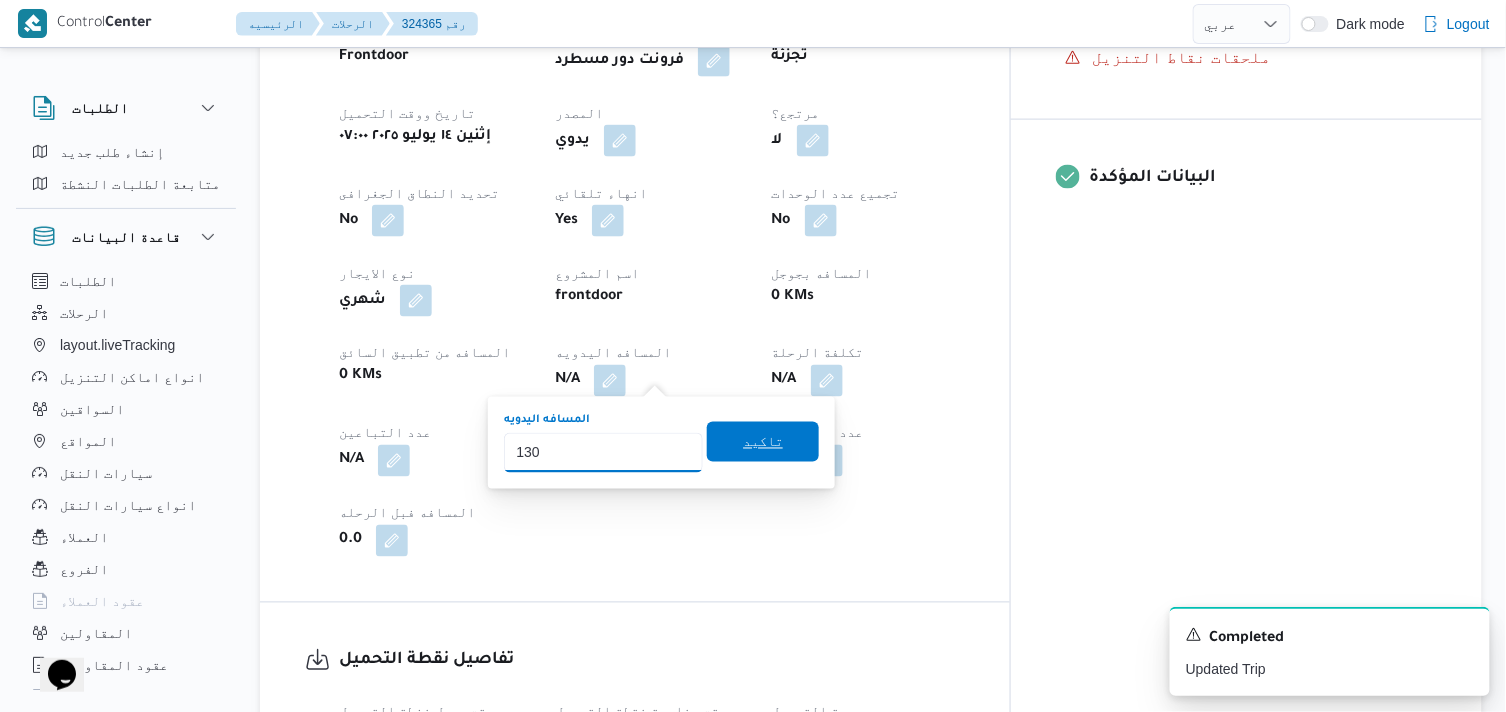 type on "130" 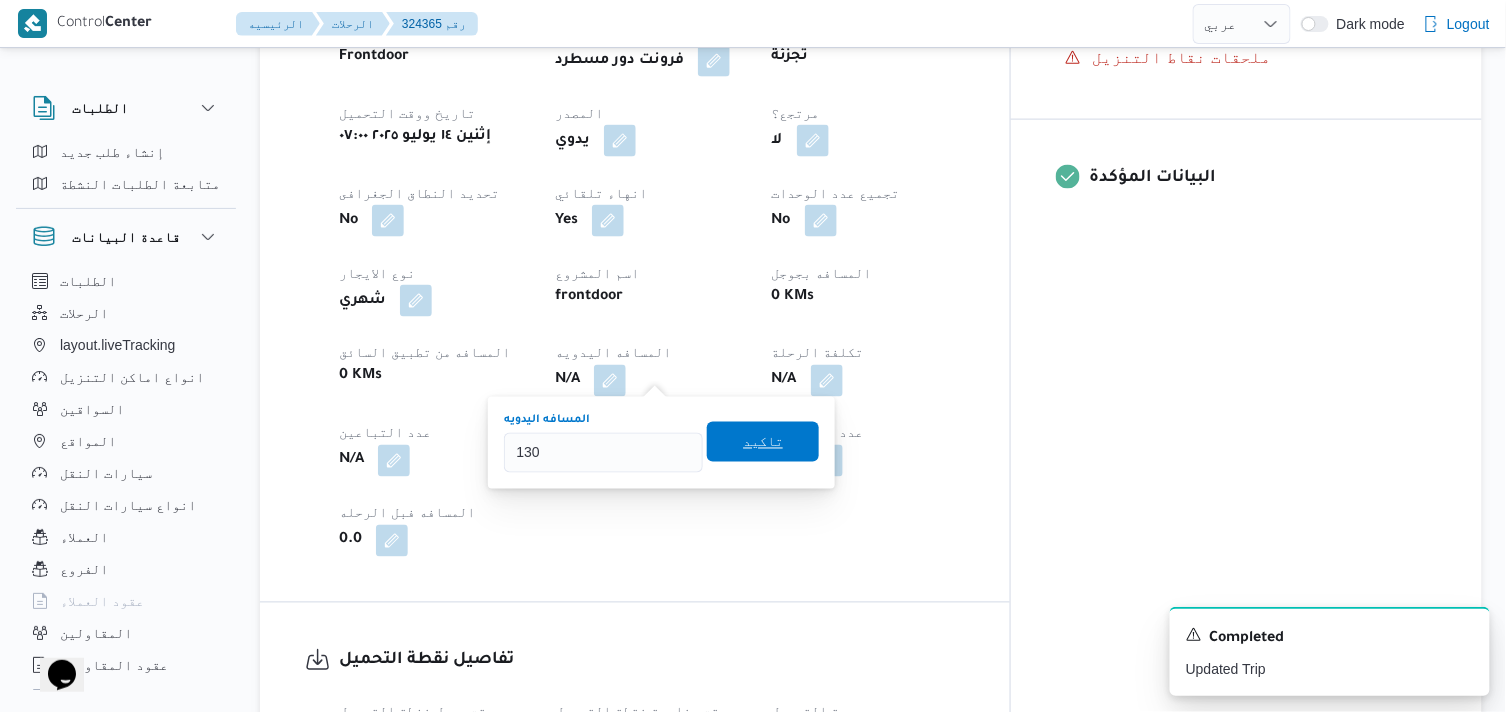click on "تاكيد" at bounding box center (763, 442) 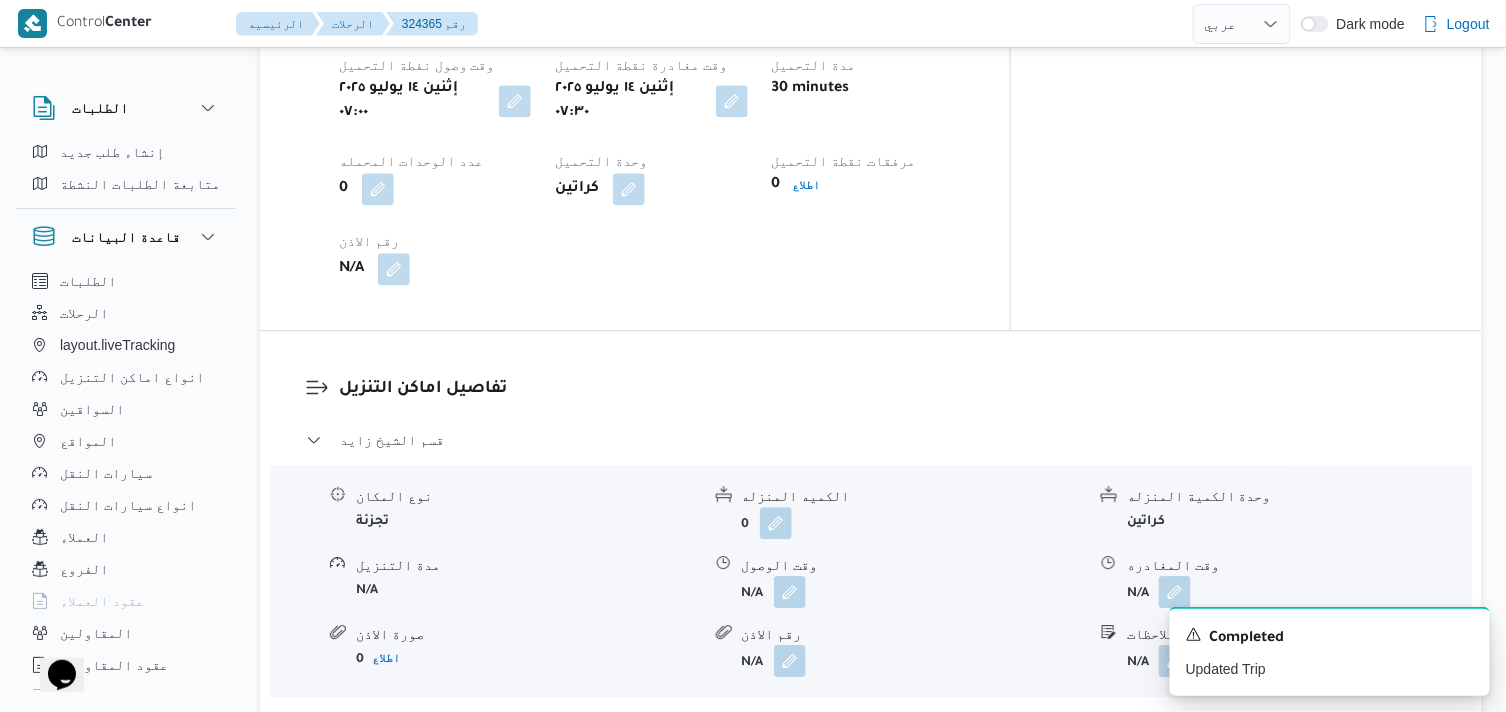 scroll, scrollTop: 1444, scrollLeft: 0, axis: vertical 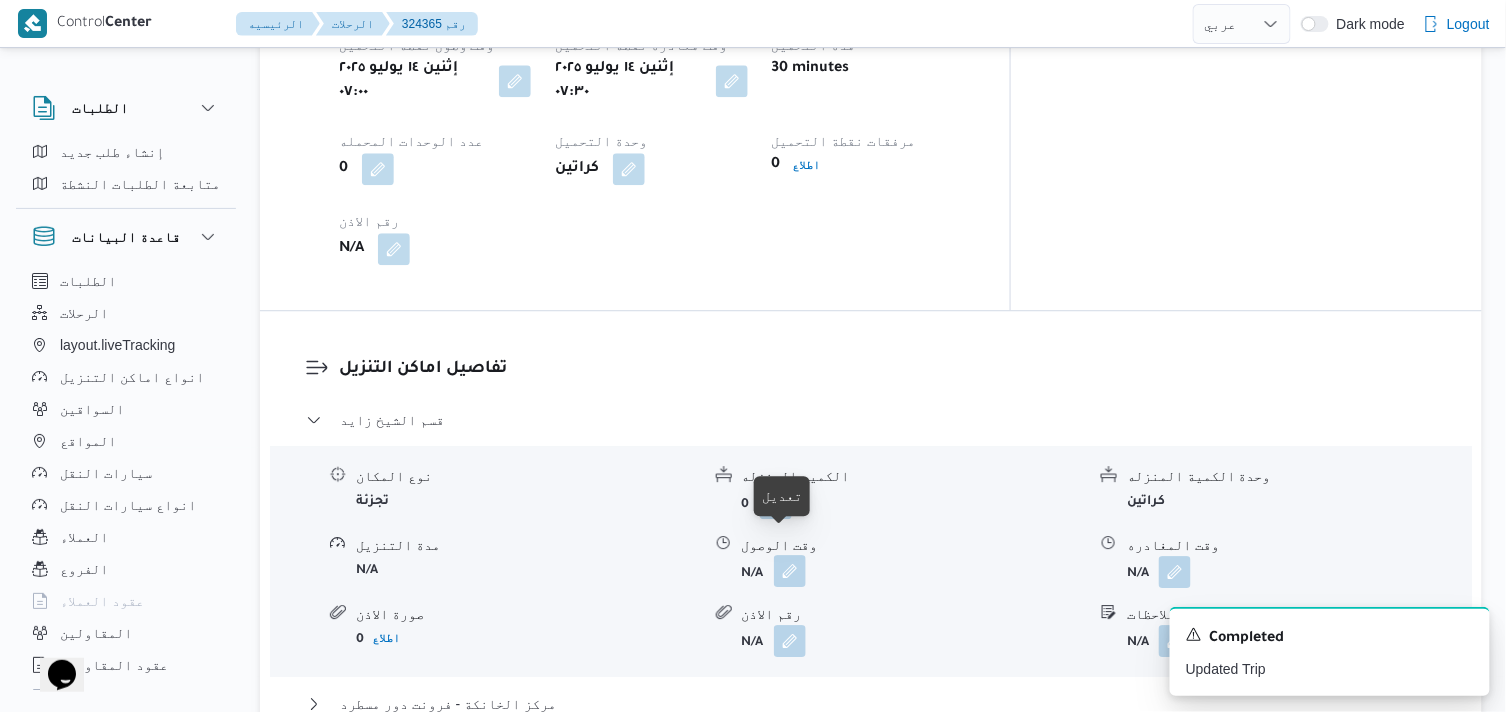 drag, startPoint x: 792, startPoint y: 545, endPoint x: 786, endPoint y: 558, distance: 14.3178215 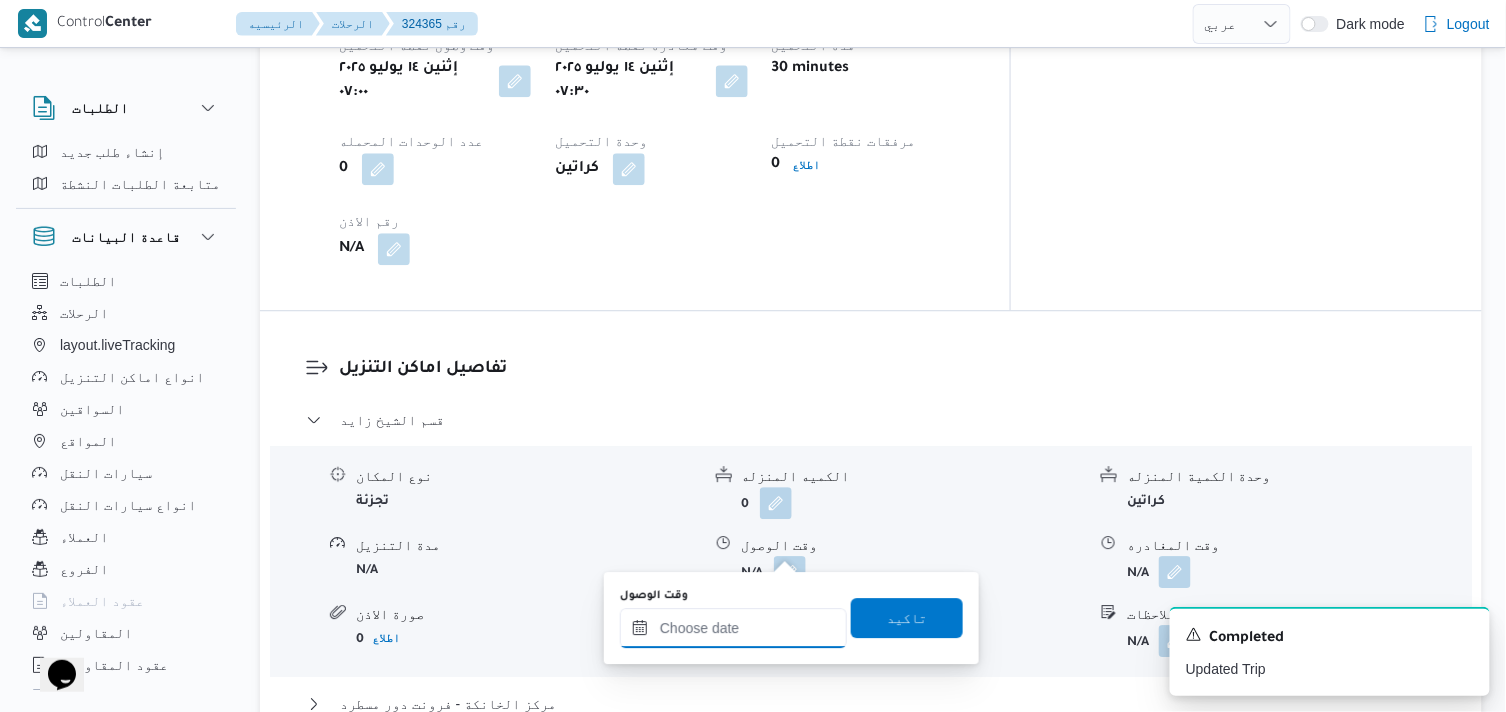 drag, startPoint x: 786, startPoint y: 558, endPoint x: 770, endPoint y: 626, distance: 69.856995 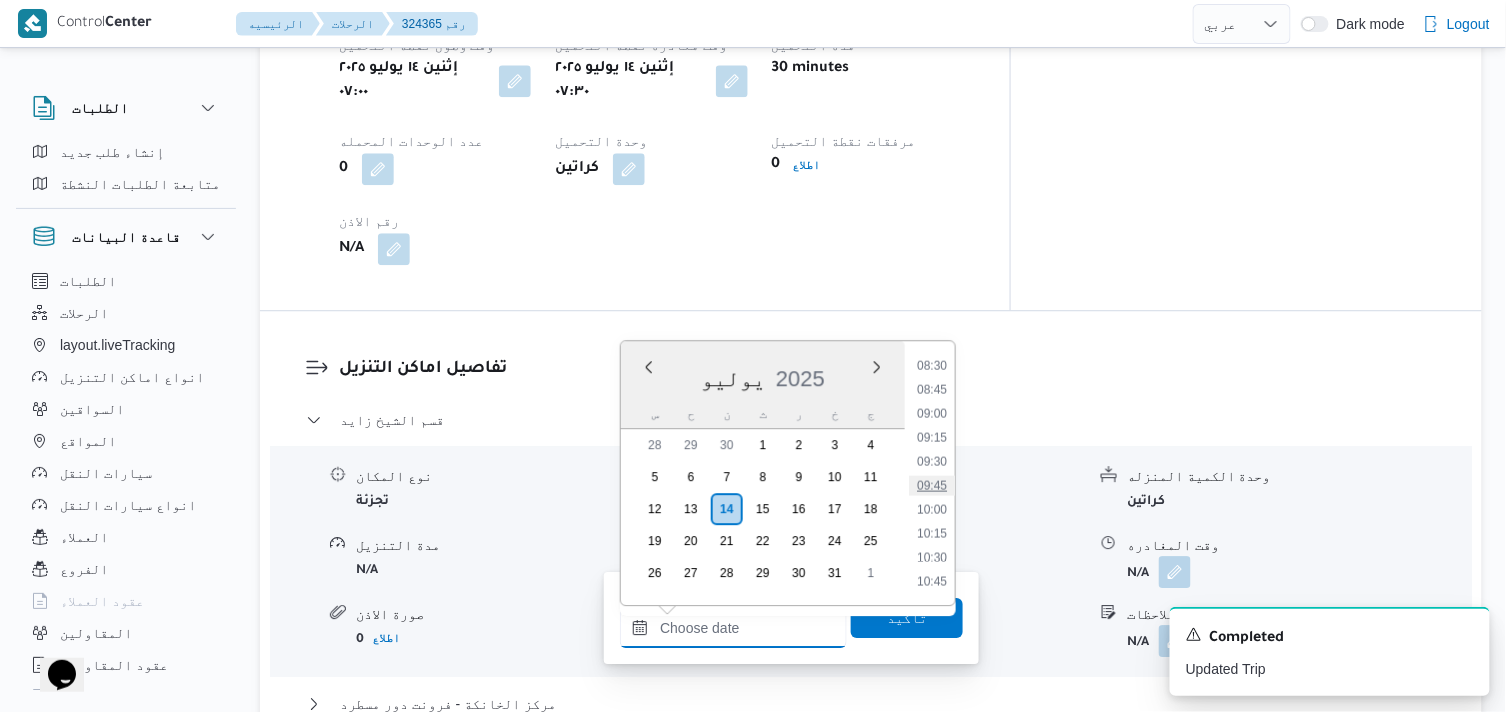 scroll, scrollTop: 766, scrollLeft: 0, axis: vertical 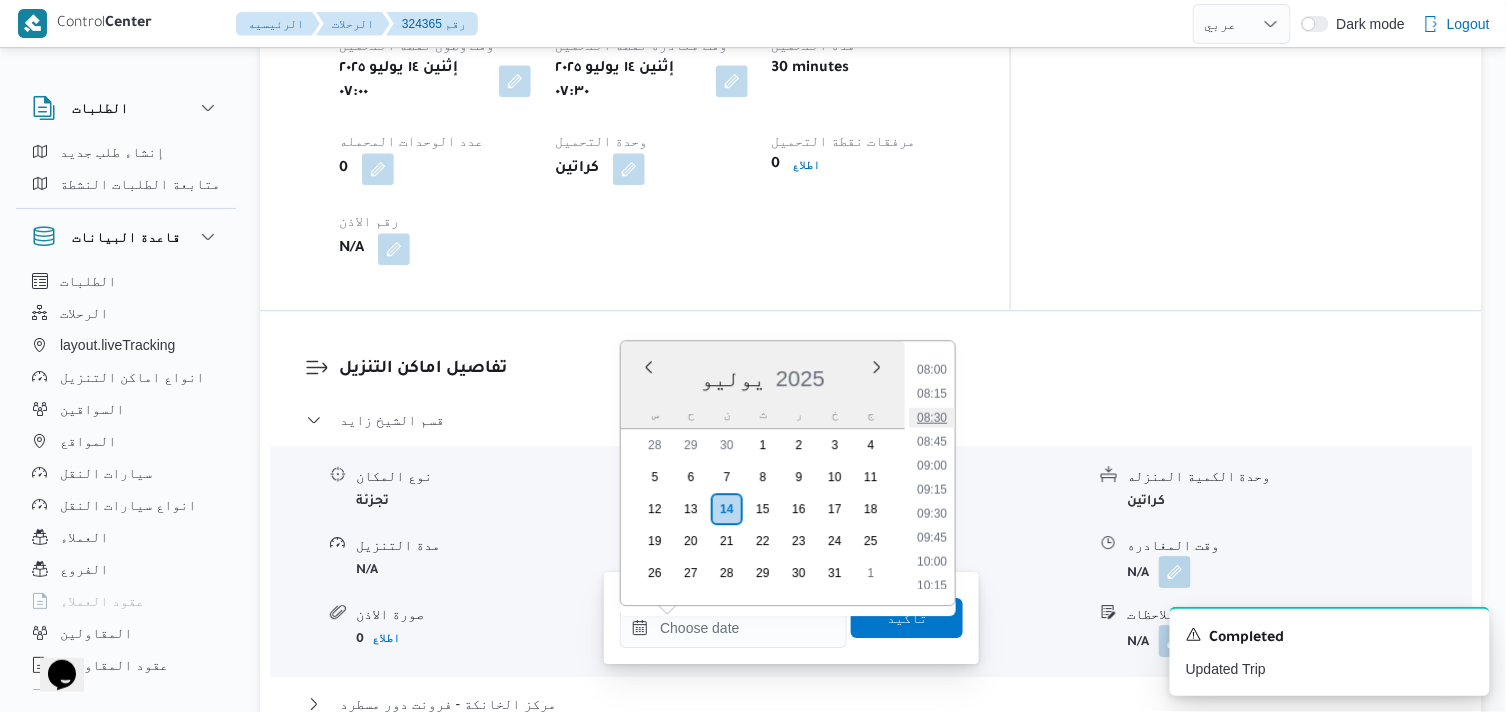 click on "08:30" at bounding box center (932, 417) 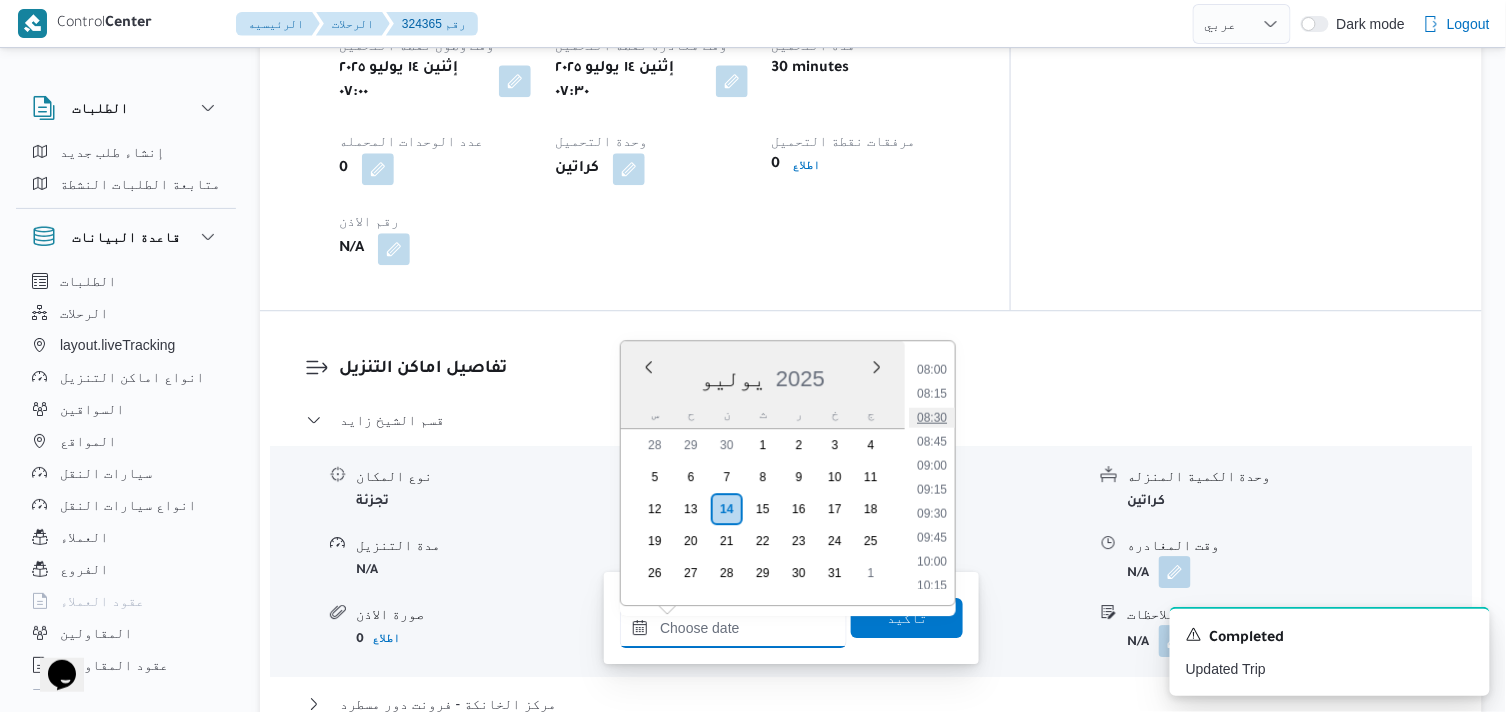 type on "[DATE] ٠٨:٣٠" 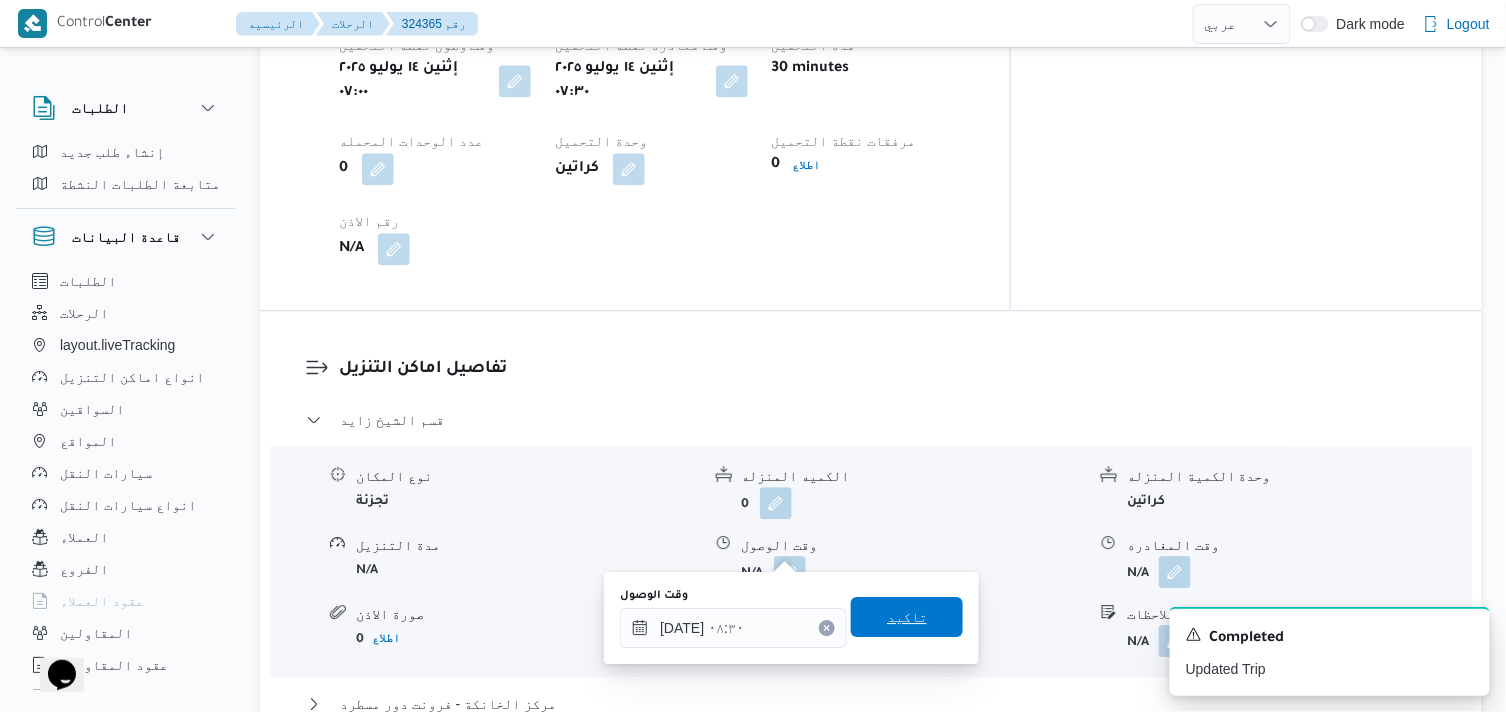 click on "تاكيد" at bounding box center (907, 617) 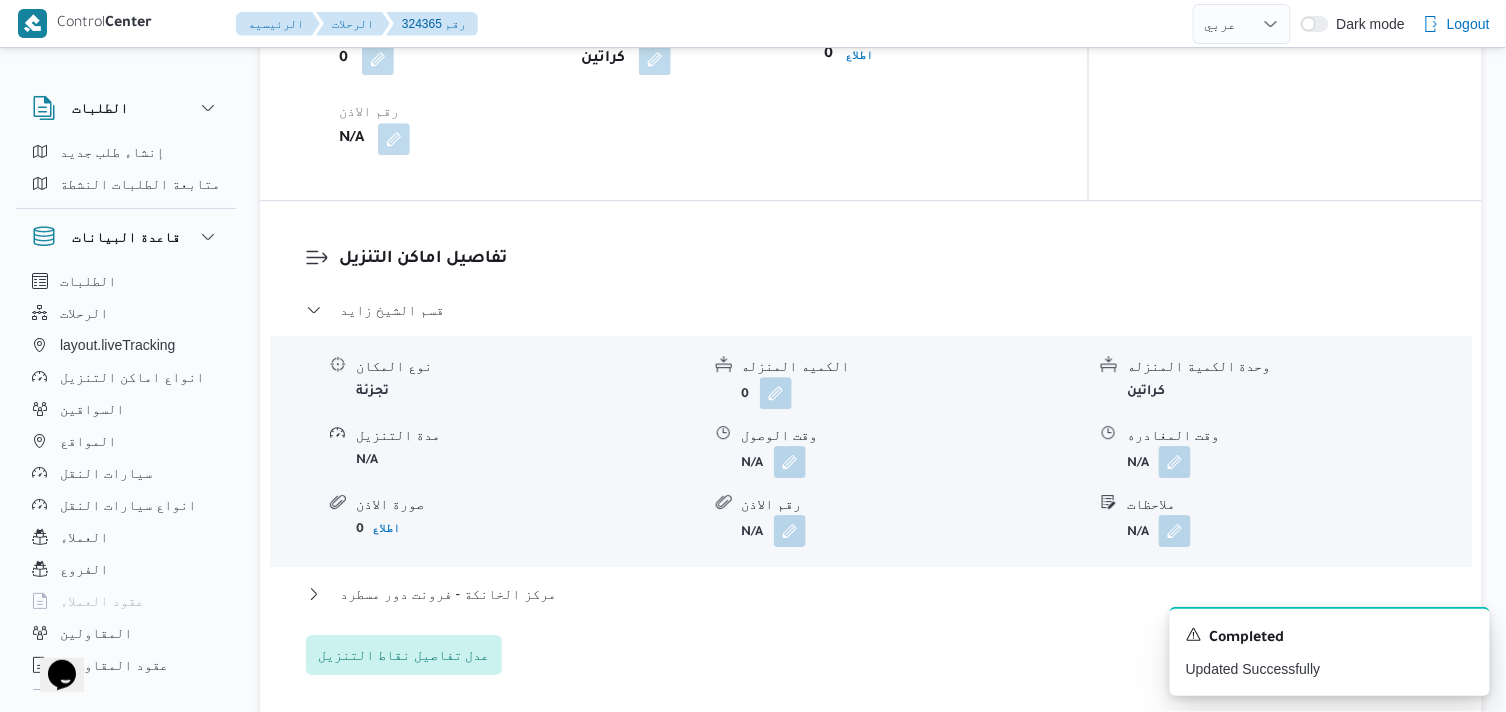 scroll, scrollTop: 1666, scrollLeft: 0, axis: vertical 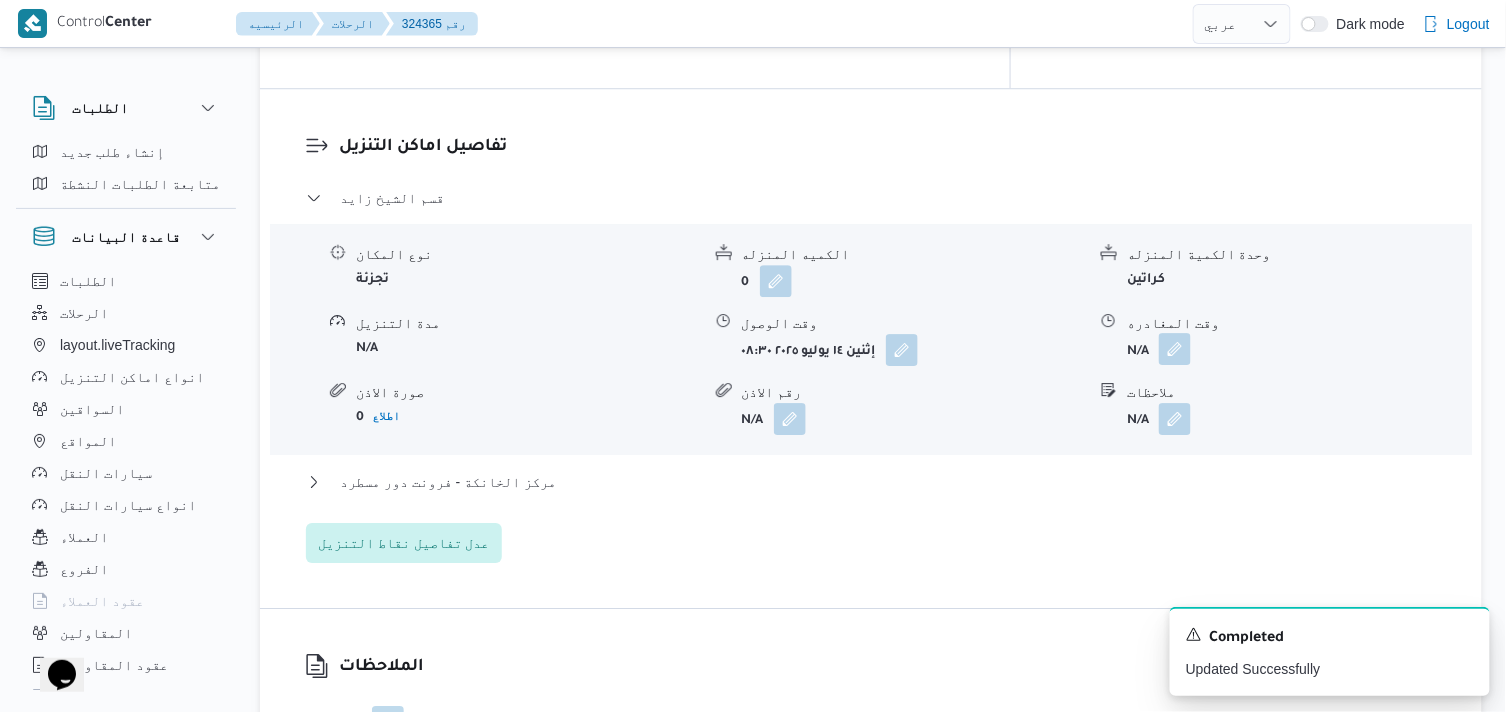 click at bounding box center (1175, 349) 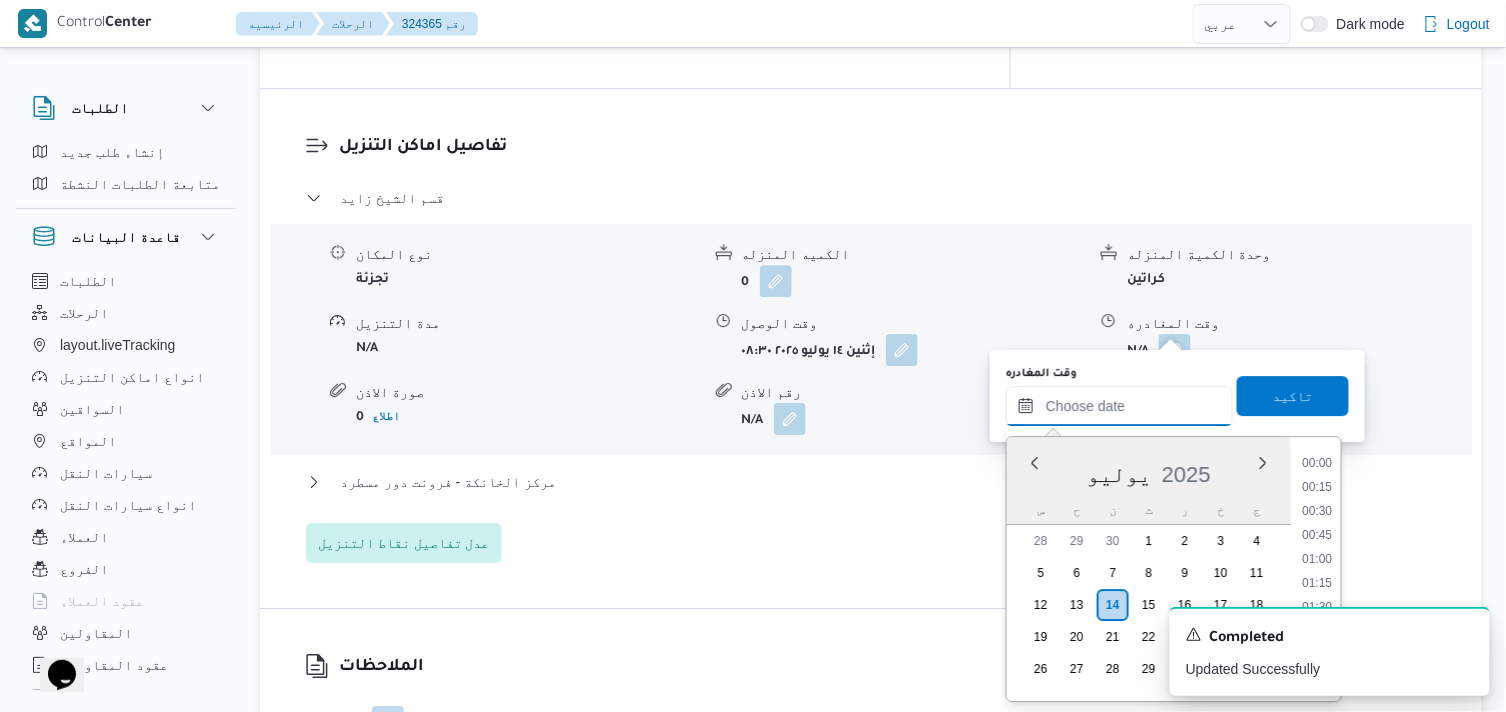 click on "وقت المغادره" at bounding box center [1119, 406] 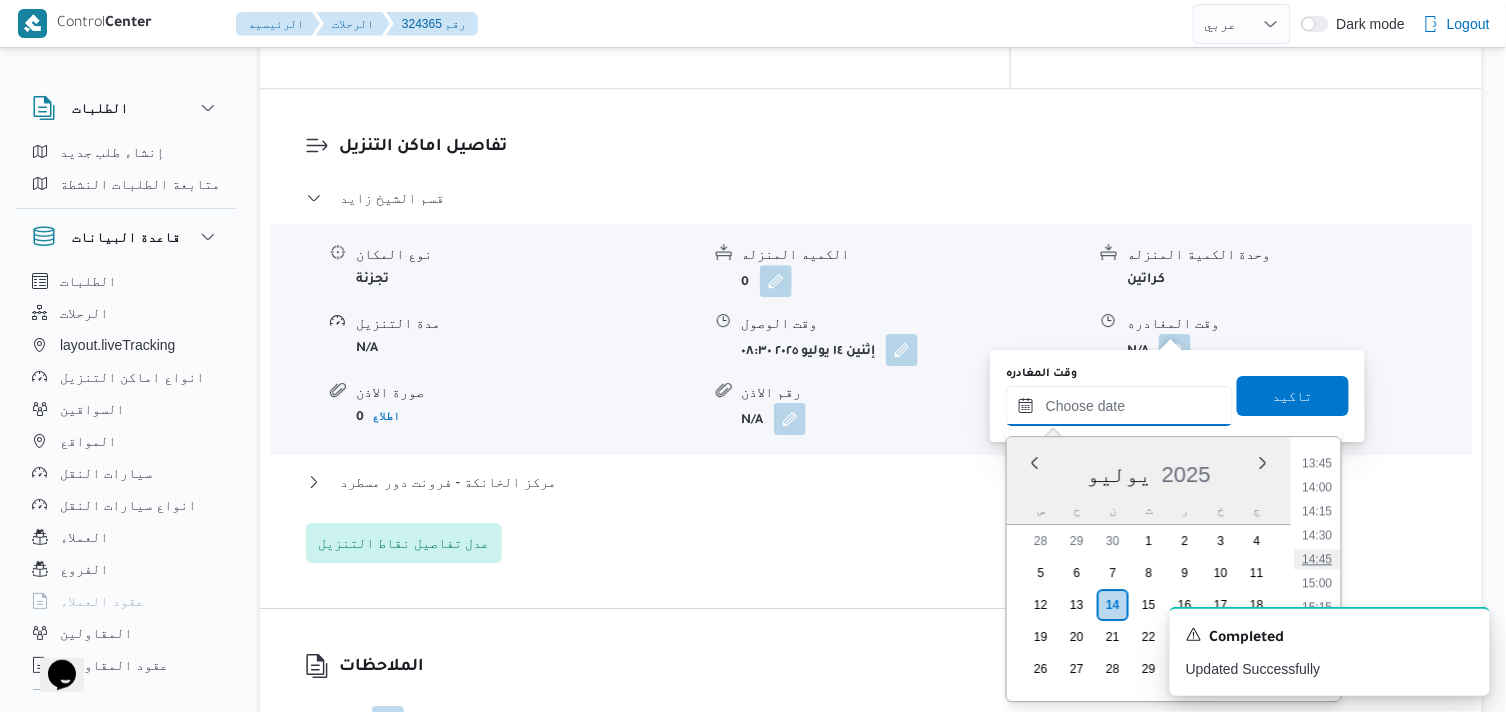 scroll, scrollTop: 1322, scrollLeft: 0, axis: vertical 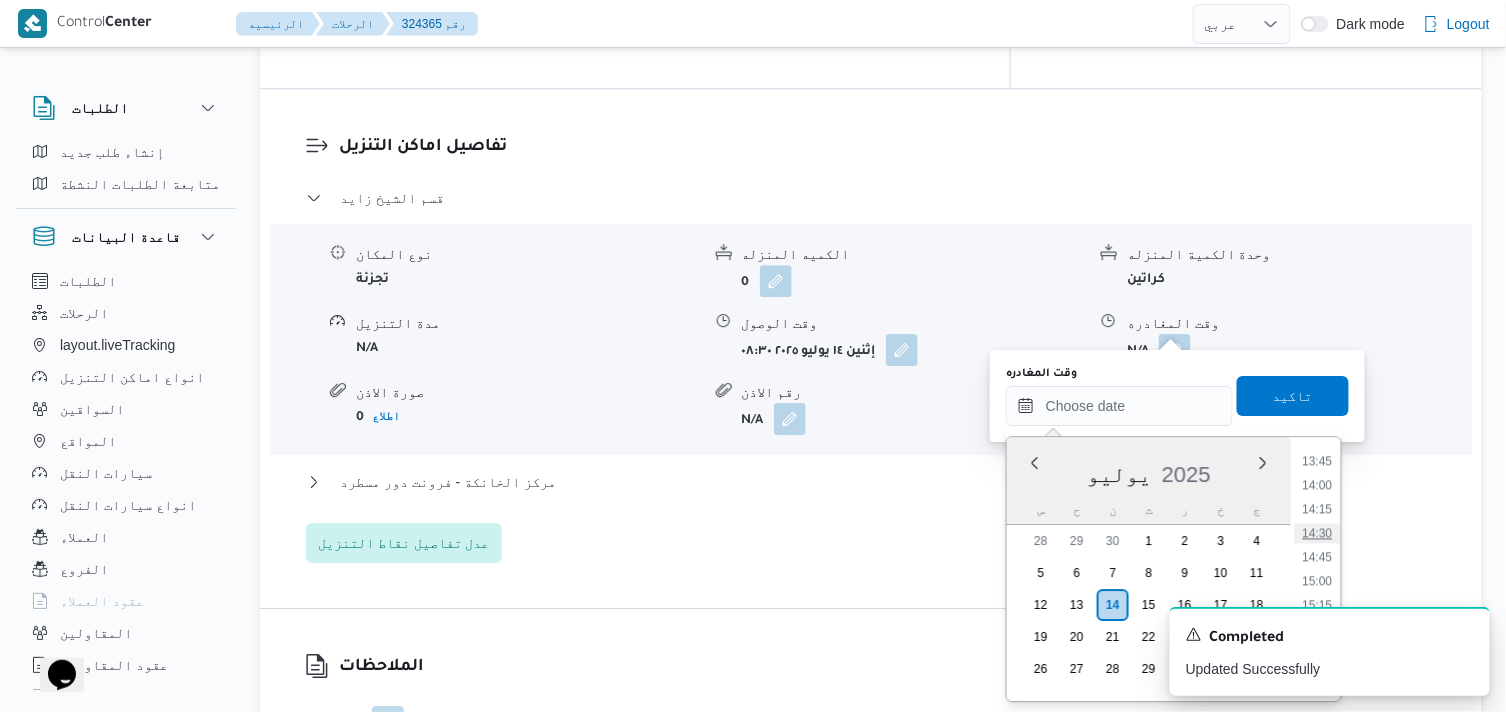 click on "14:30" at bounding box center (1318, 533) 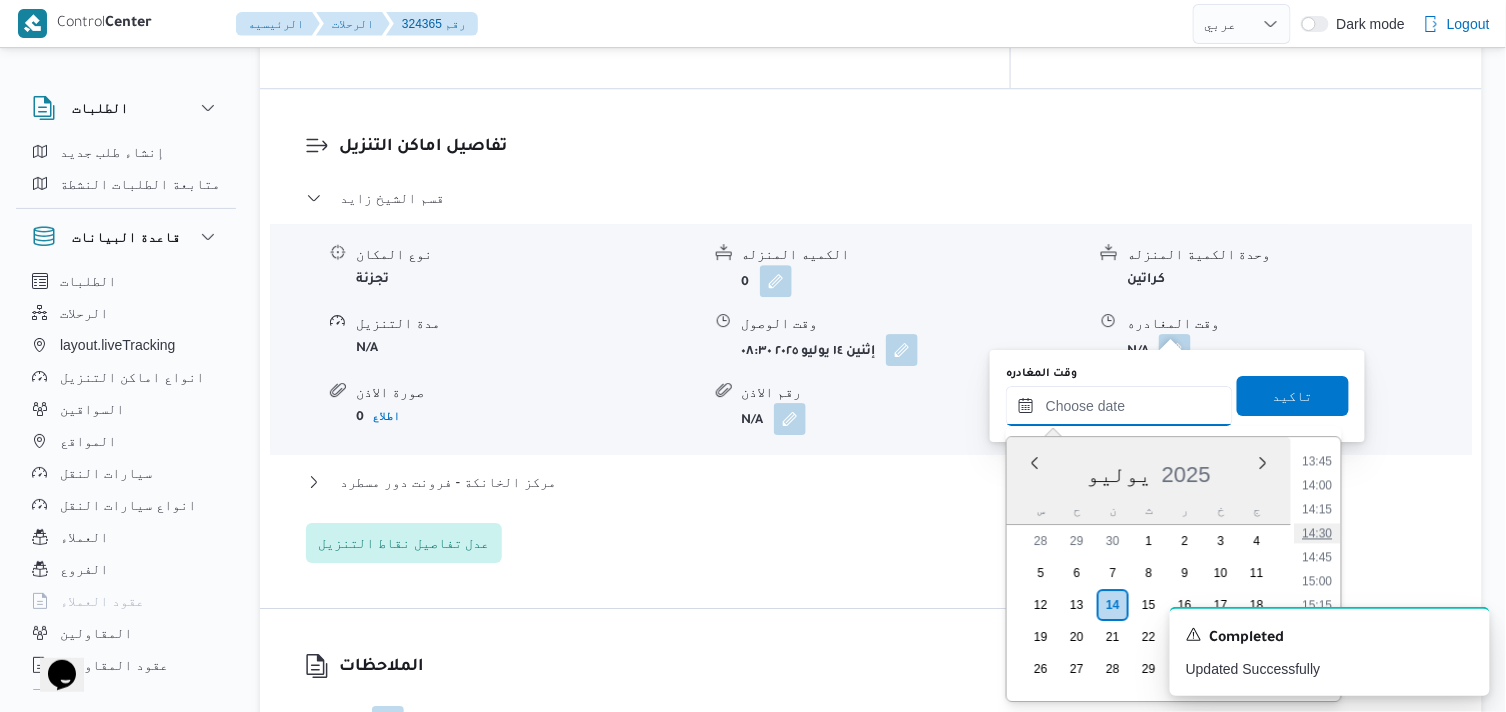 type on "١٤/٠٧/٢٠٢٥ ١٤:٣٠" 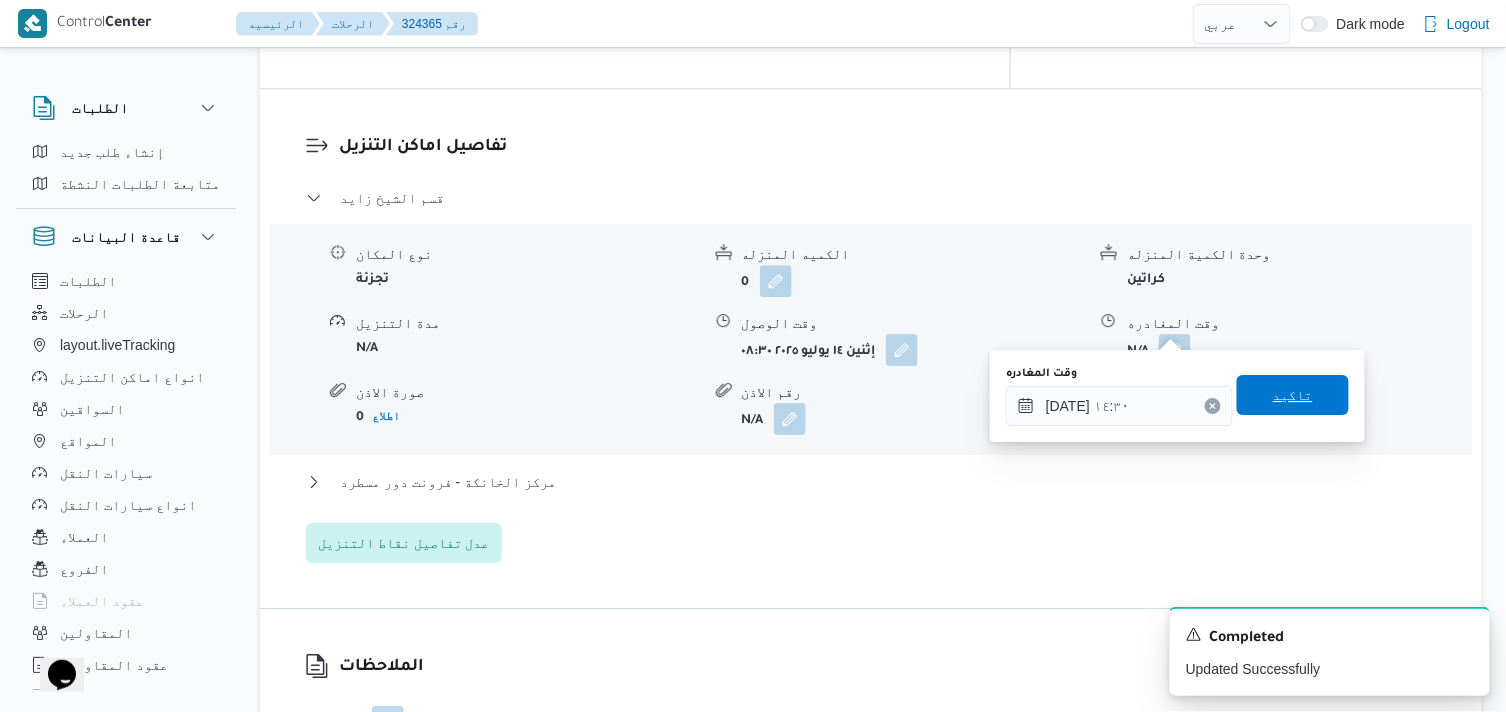 click on "تاكيد" at bounding box center [1293, 395] 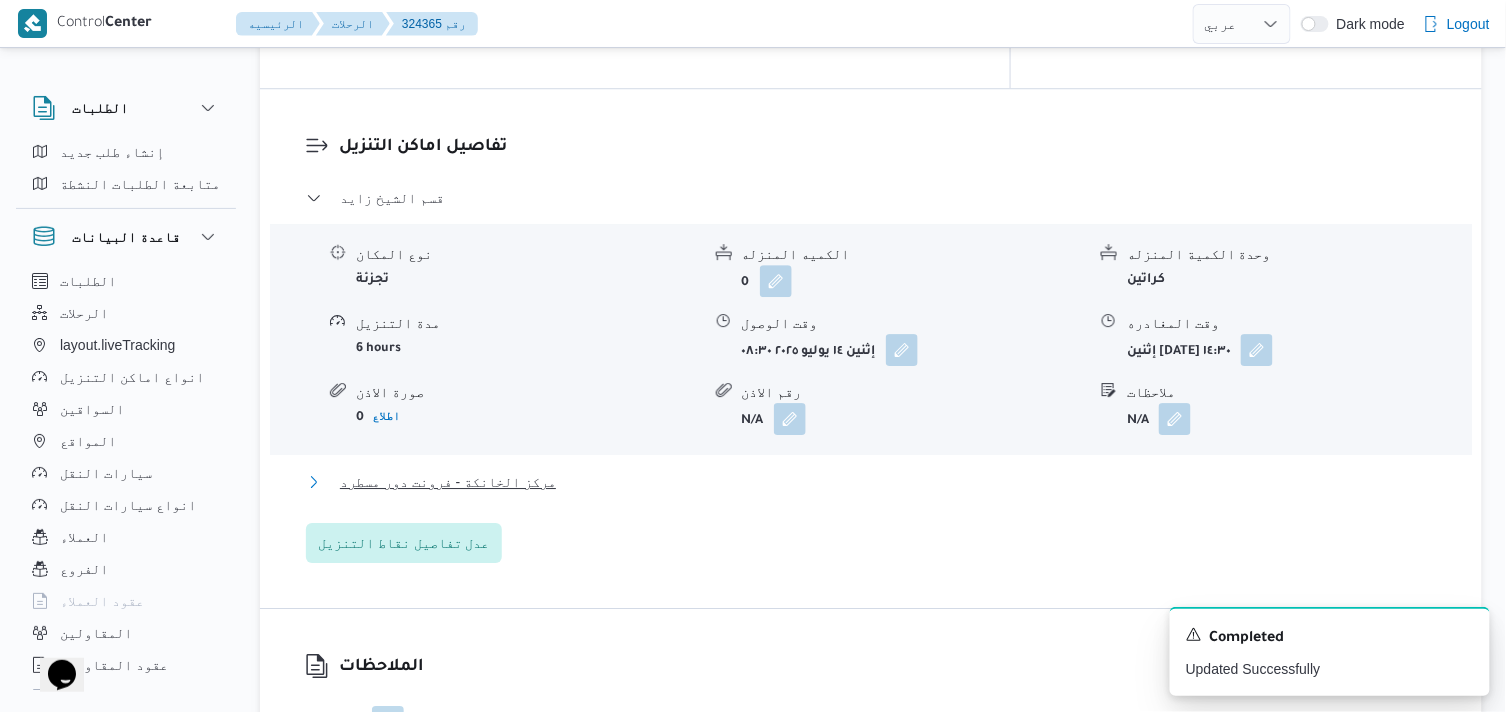 click on "مركز الخانكة -
فرونت دور مسطرد" at bounding box center (448, 482) 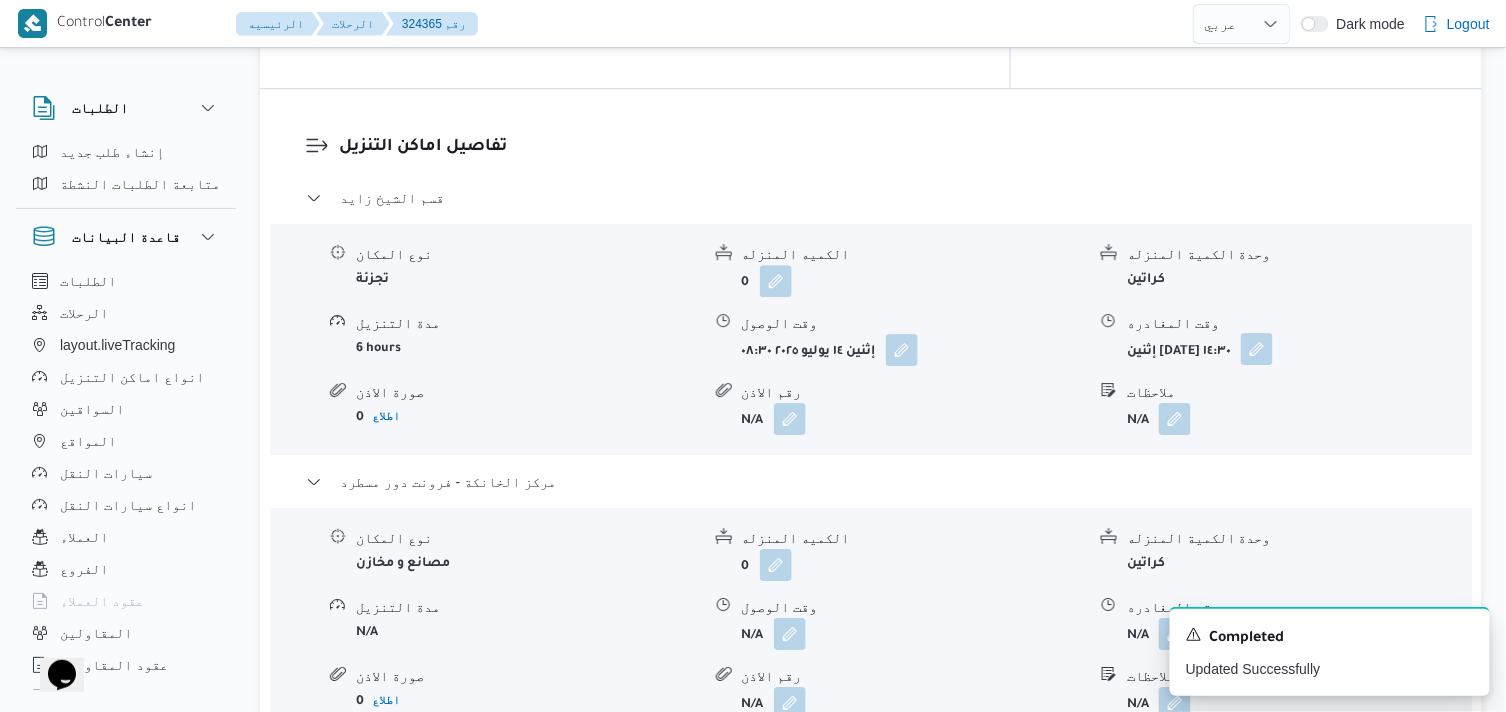click at bounding box center [1257, 349] 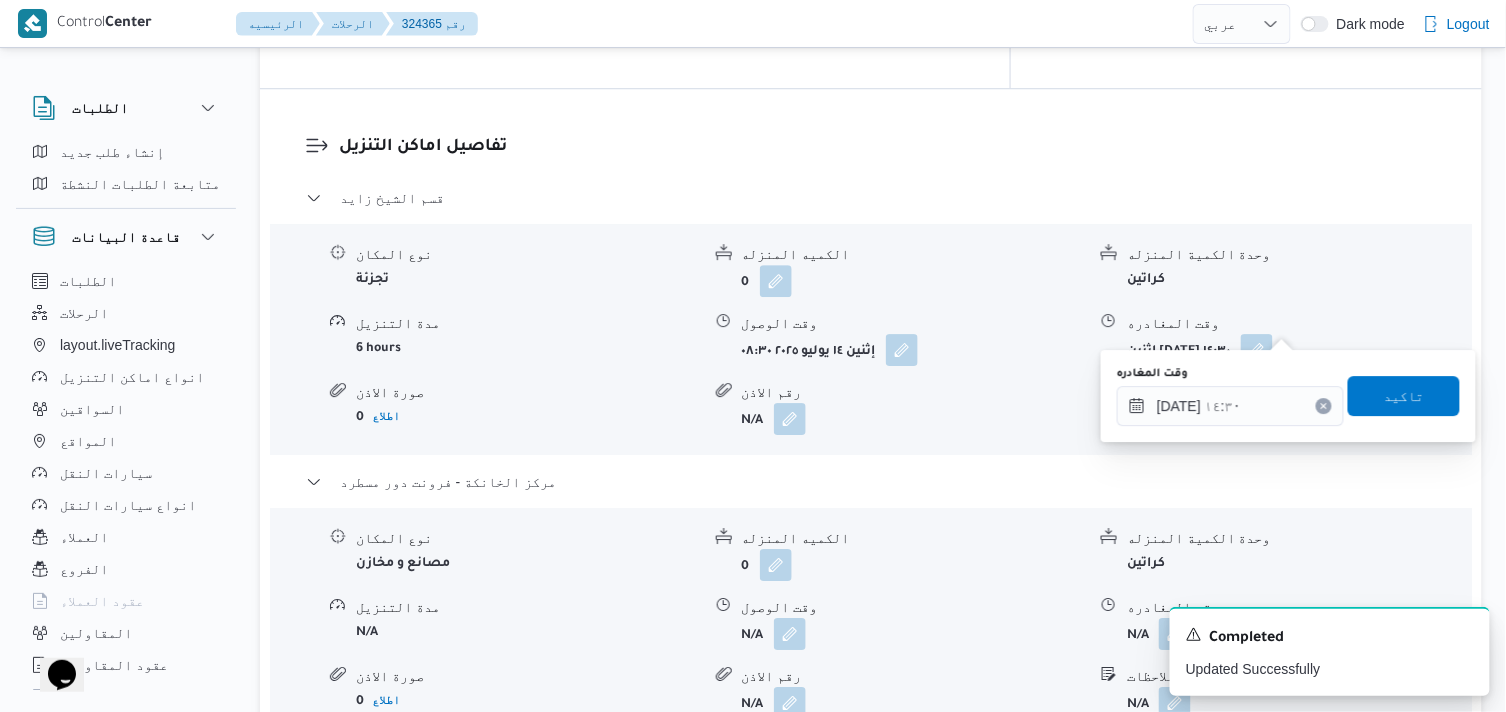 click on "وقت المغادره" at bounding box center [1230, 374] 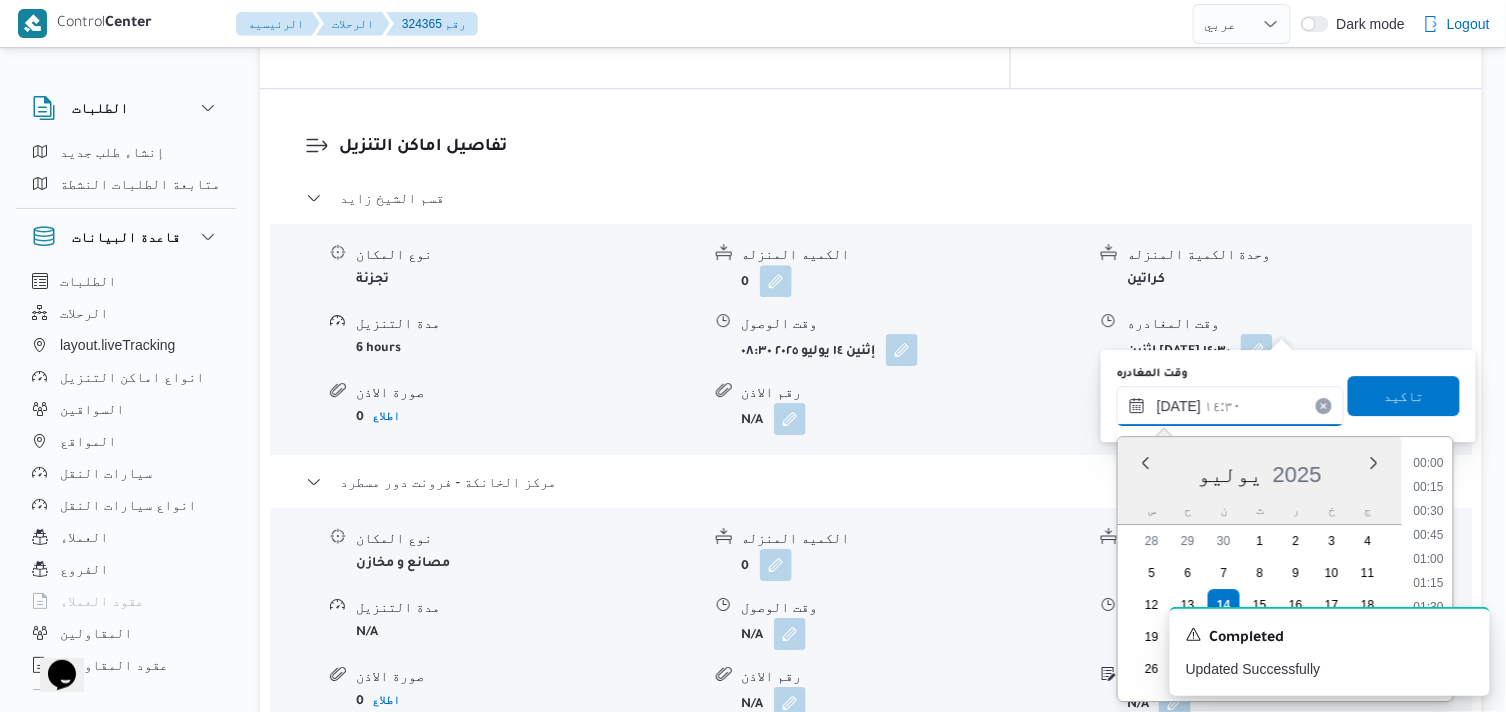 click on "١٤/٠٧/٢٠٢٥ ١٤:٣٠" at bounding box center [1230, 406] 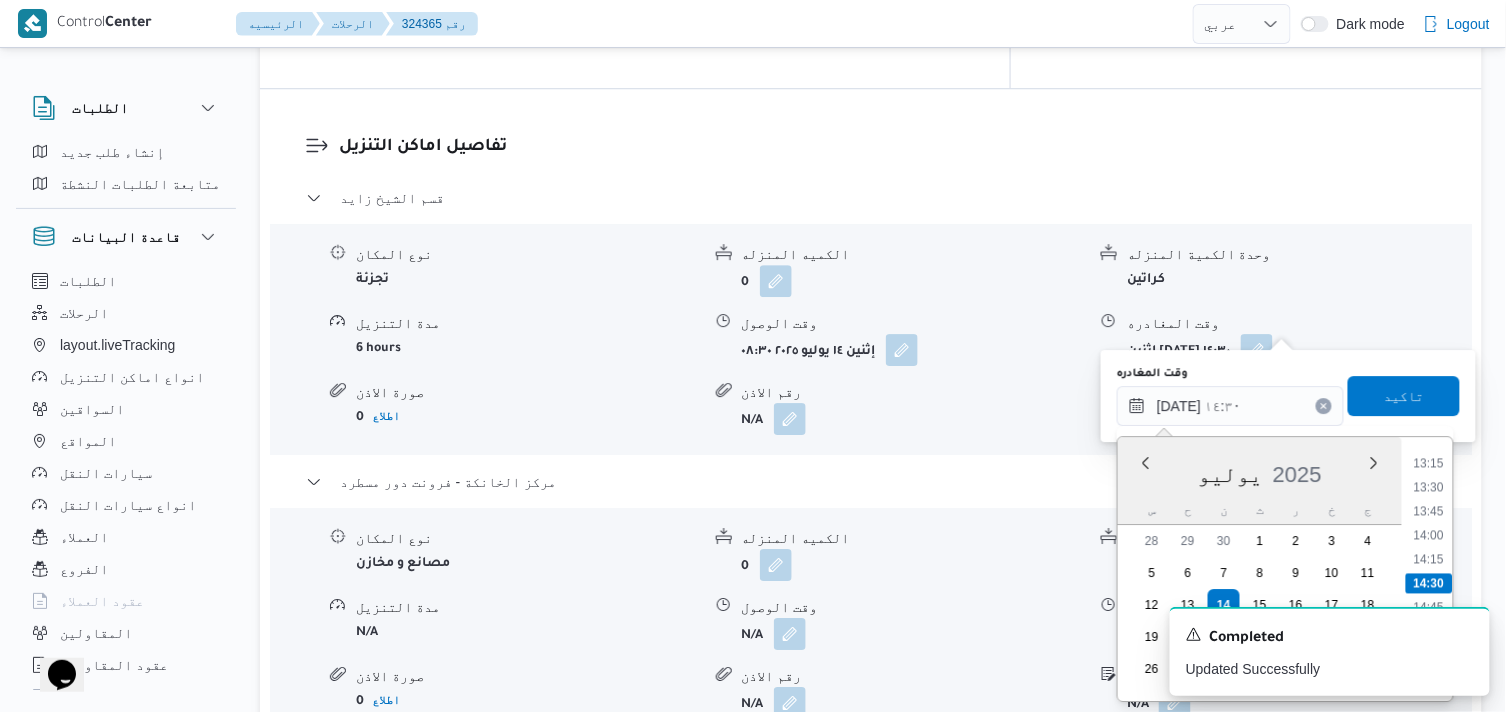click on "نوع المكان مصانع و مخازن الكميه المنزله 0 وحدة الكمية المنزله كراتين مدة التنزيل N/A وقت الوصول N/A وقت المغادره N/A صورة الاذن 0 اطلاع رقم الاذن N/A ملاحظات N/A" at bounding box center (871, 623) 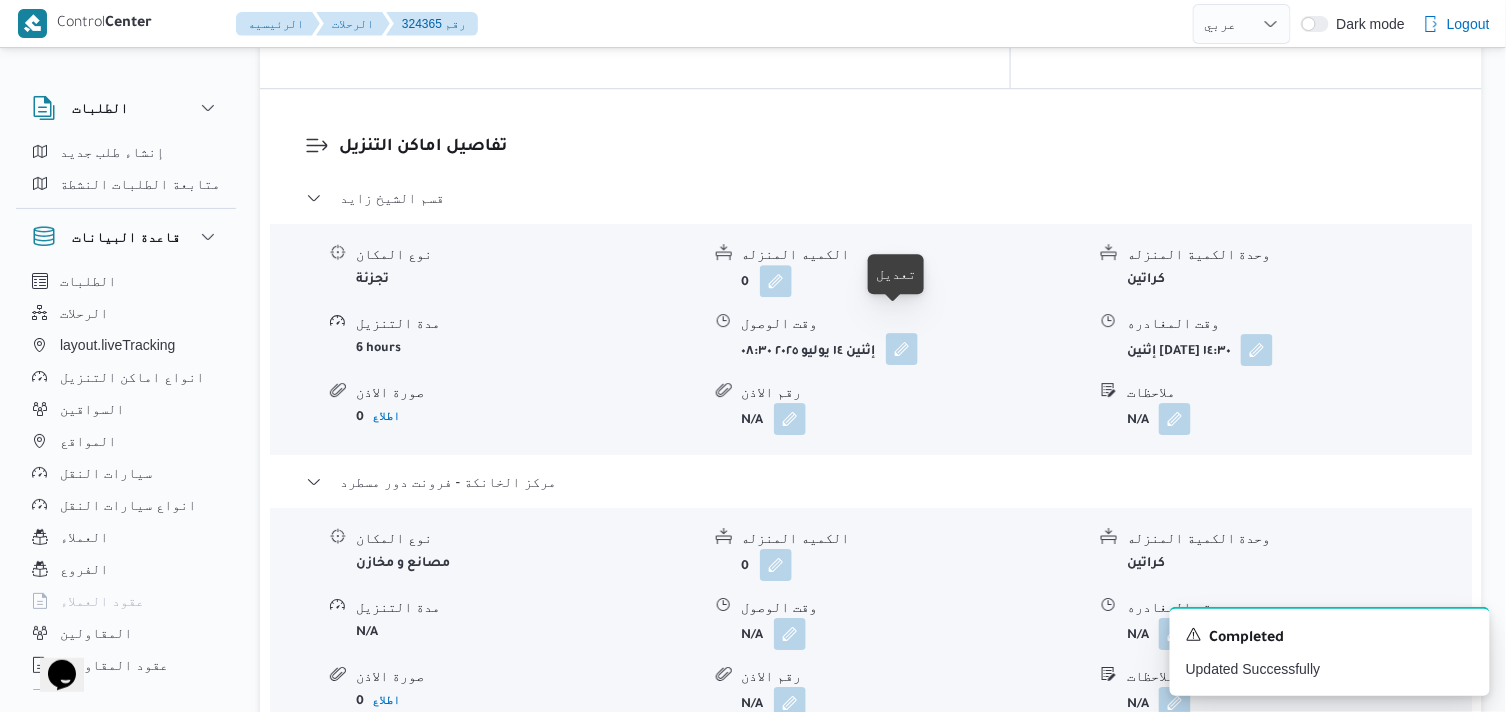 click at bounding box center [902, 349] 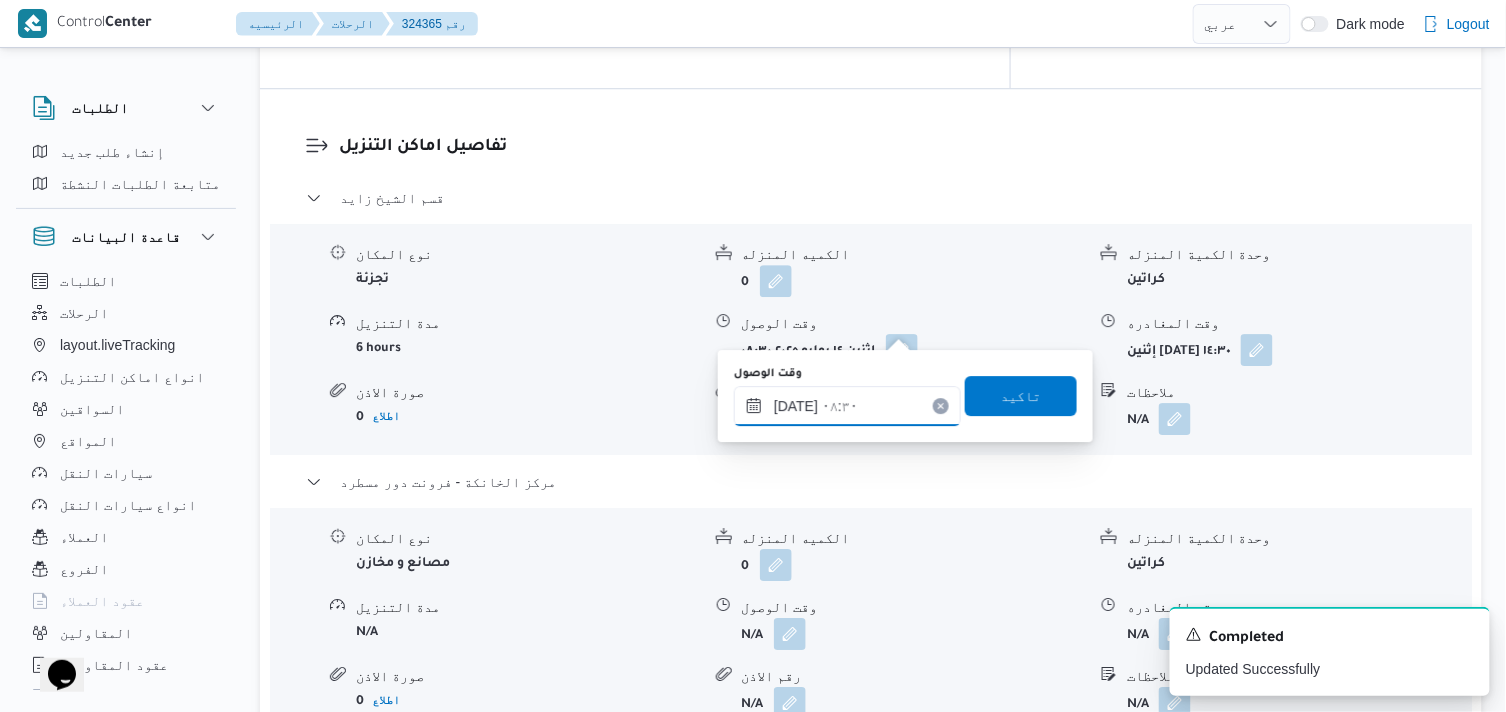 click on "وقت الوصول ١٤/٠٧/٢٠٢٥ ٠٨:٣٠" at bounding box center [847, 396] 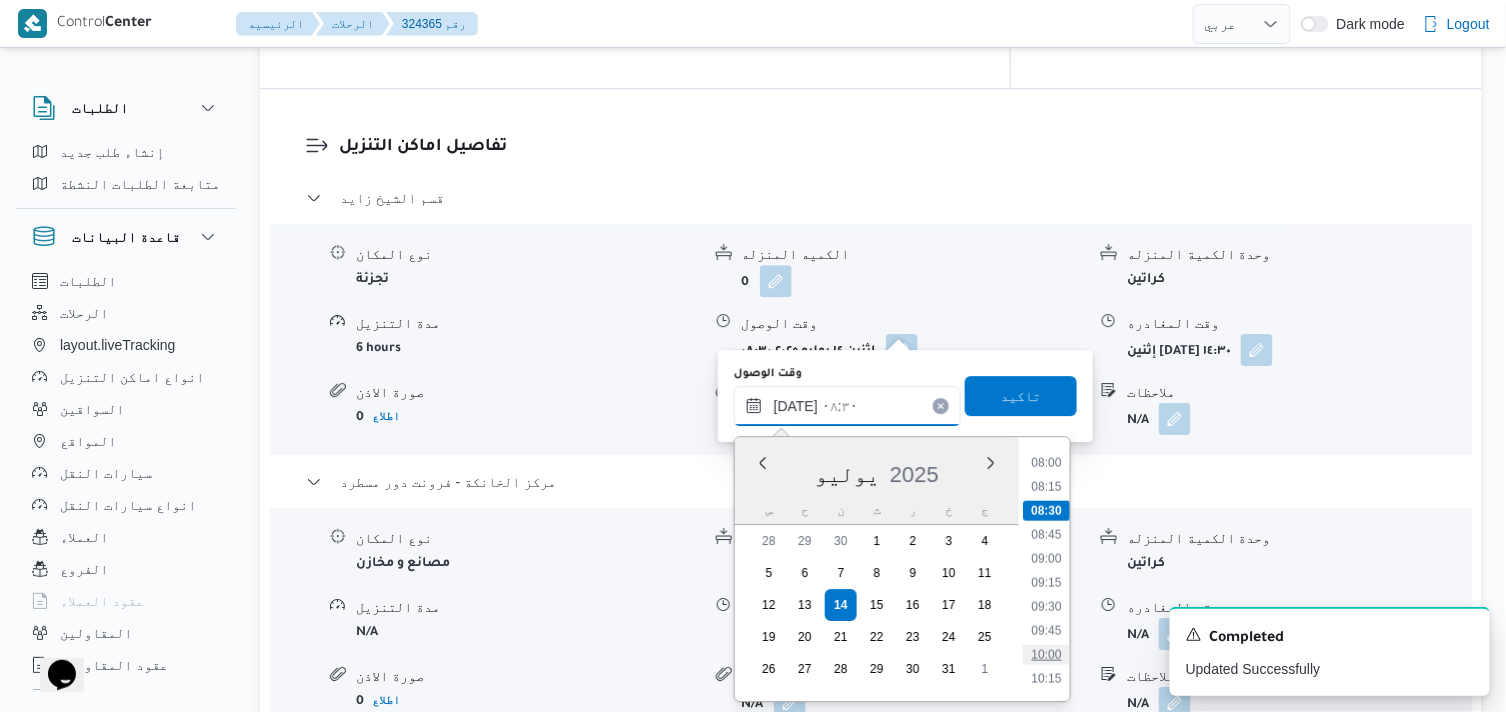 scroll, scrollTop: 918, scrollLeft: 0, axis: vertical 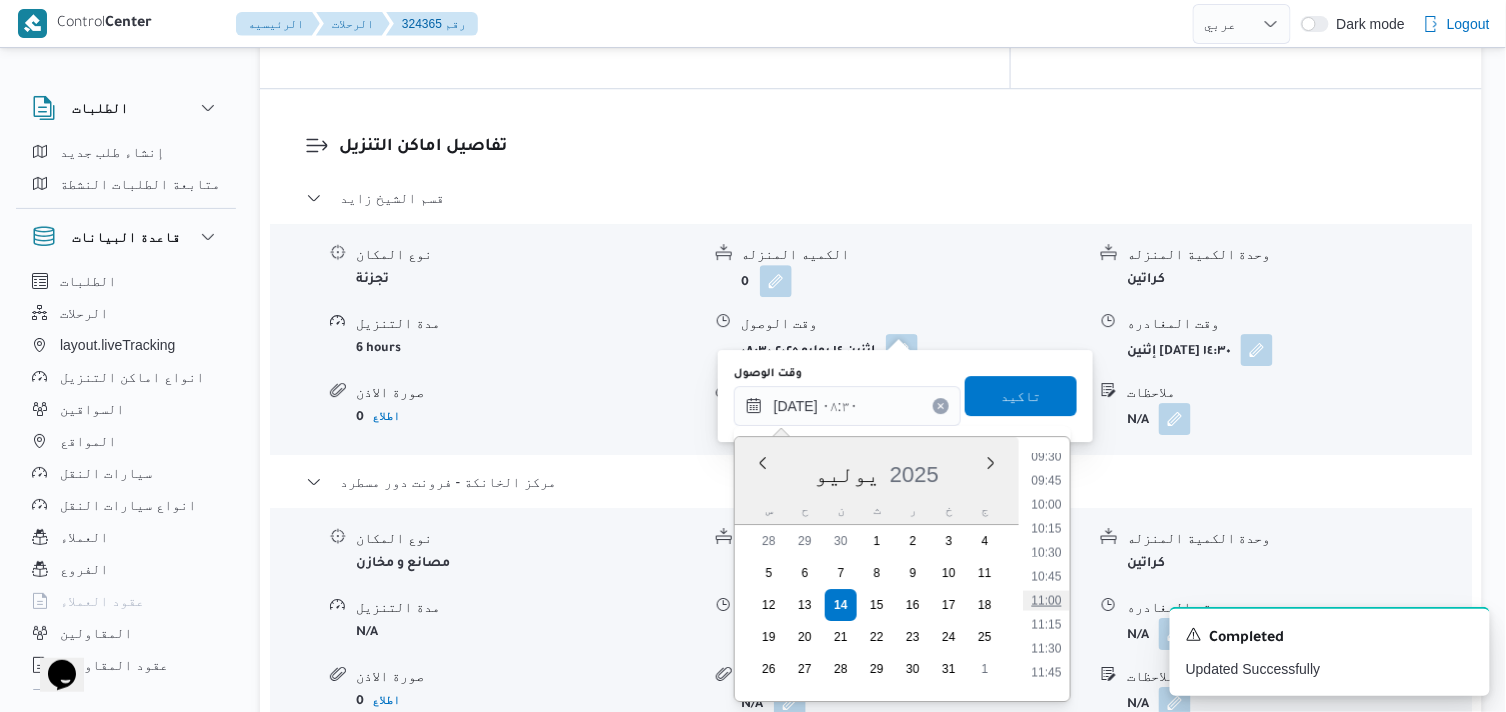 click on "11:00" at bounding box center (1046, 601) 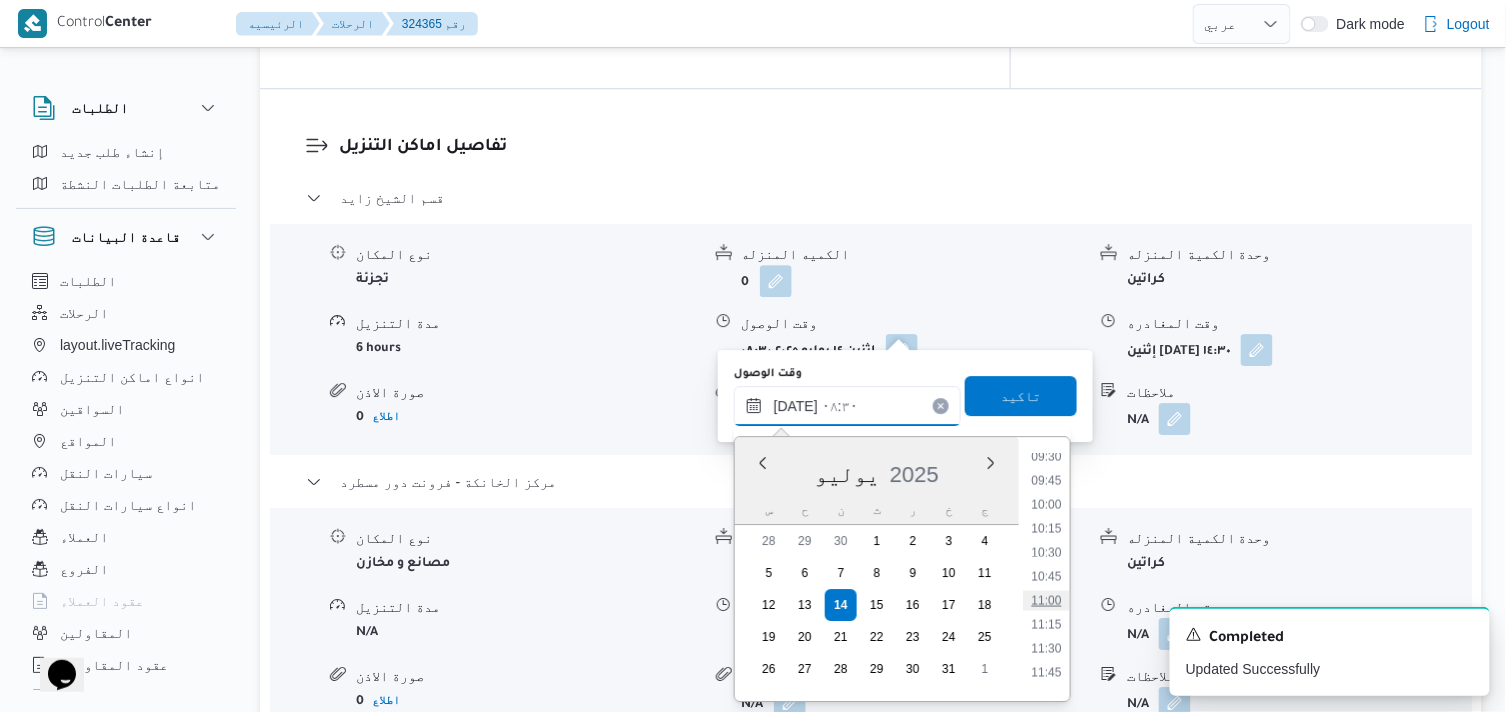 type on "١٤/٠٧/٢٠٢٥ ١١:٠٠" 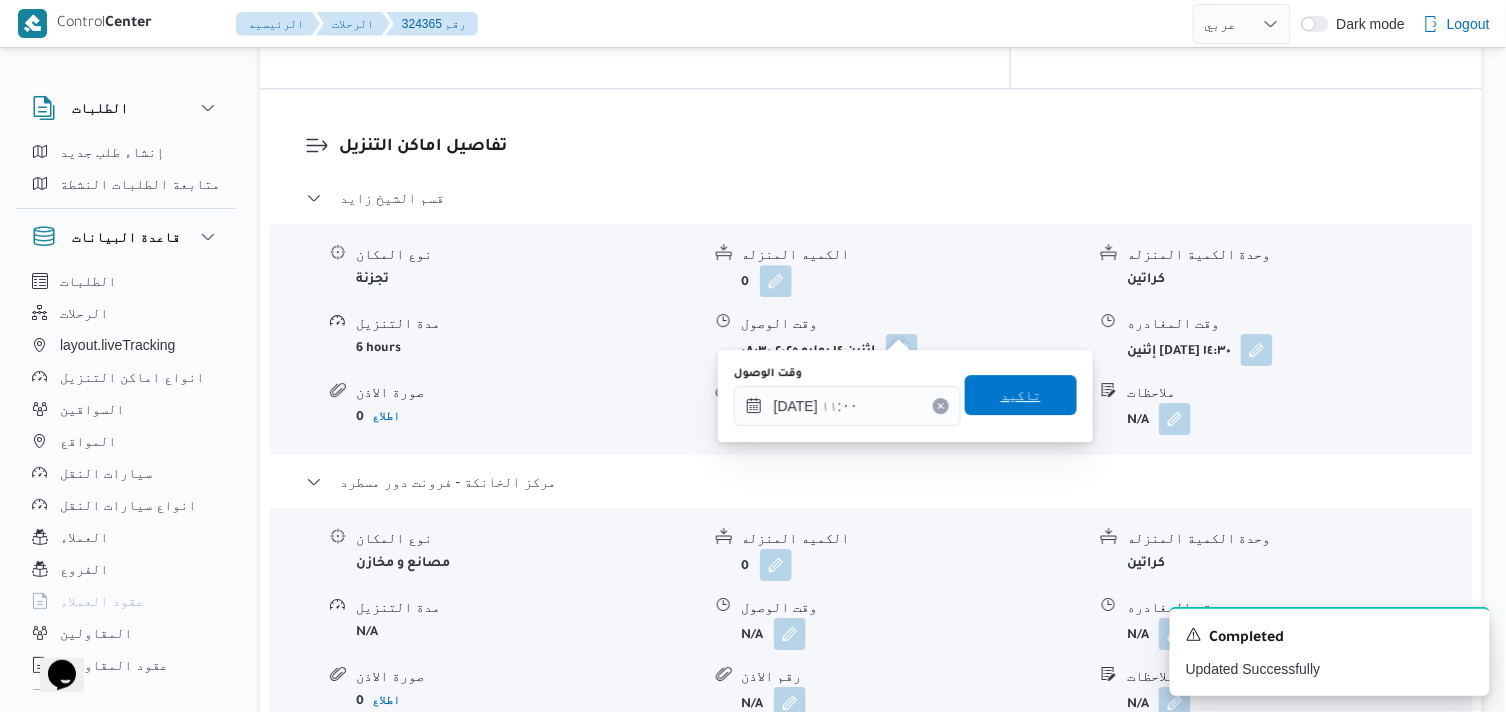 click on "تاكيد" at bounding box center (1021, 395) 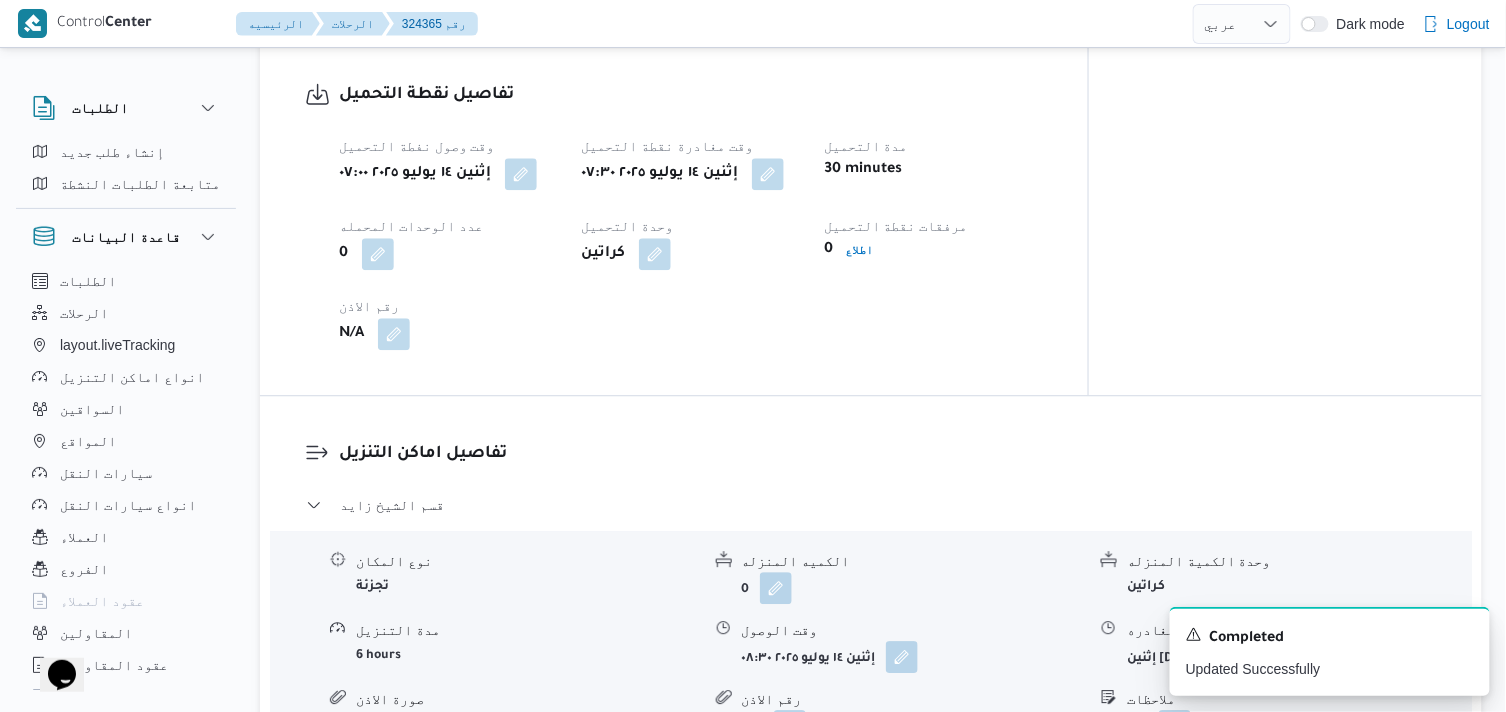 scroll, scrollTop: 1333, scrollLeft: 0, axis: vertical 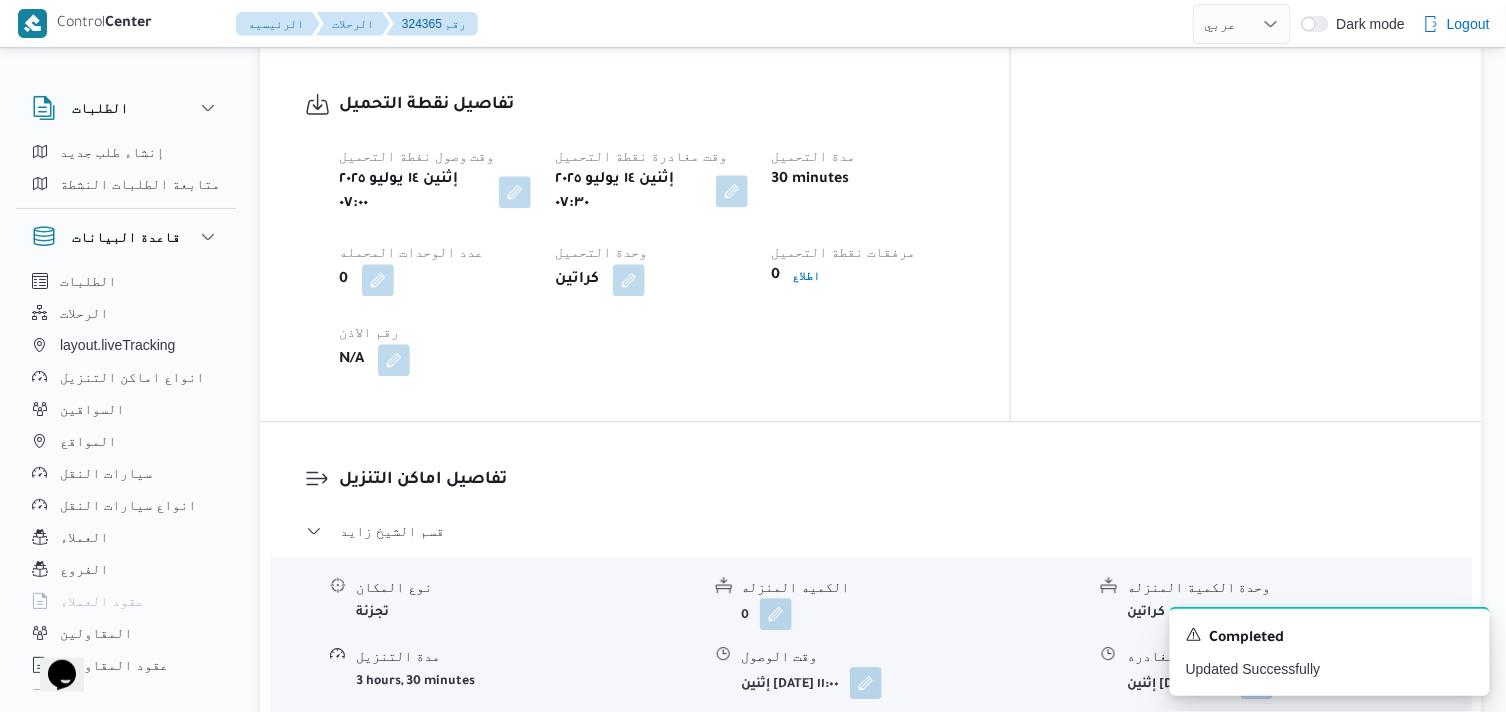 click at bounding box center (732, 191) 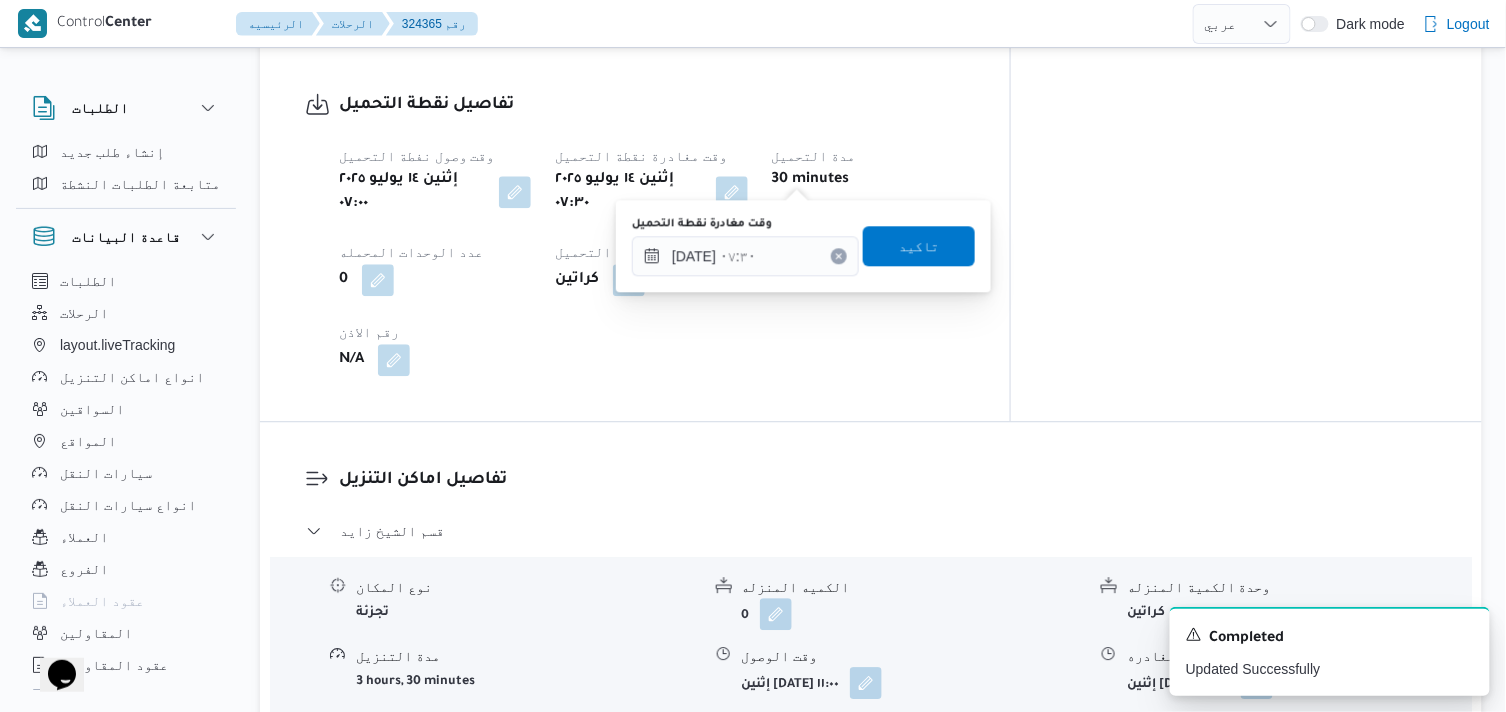 click on "وقت مغادرة نقطة التحميل" at bounding box center (745, 224) 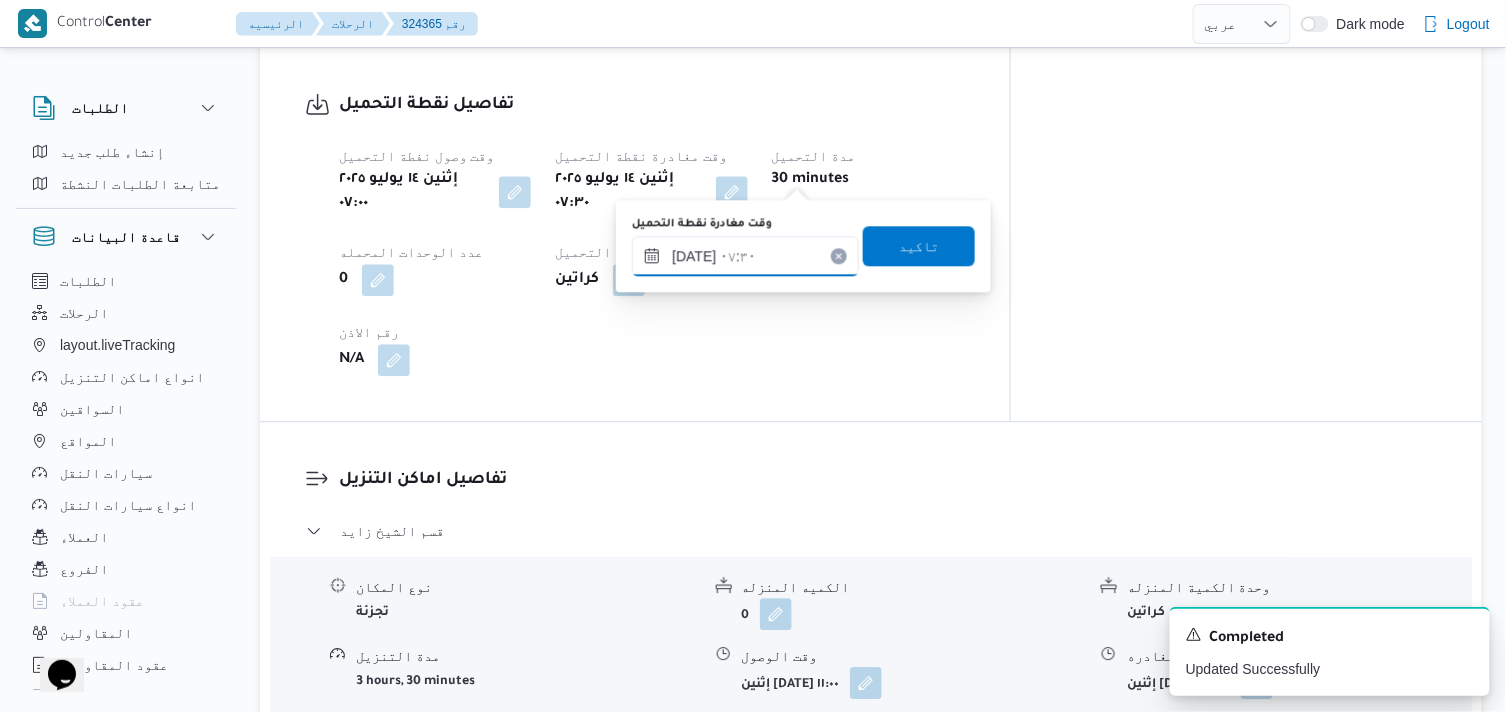 click on "١٤/٠٧/٢٠٢٥ ٠٧:٣٠" at bounding box center (745, 256) 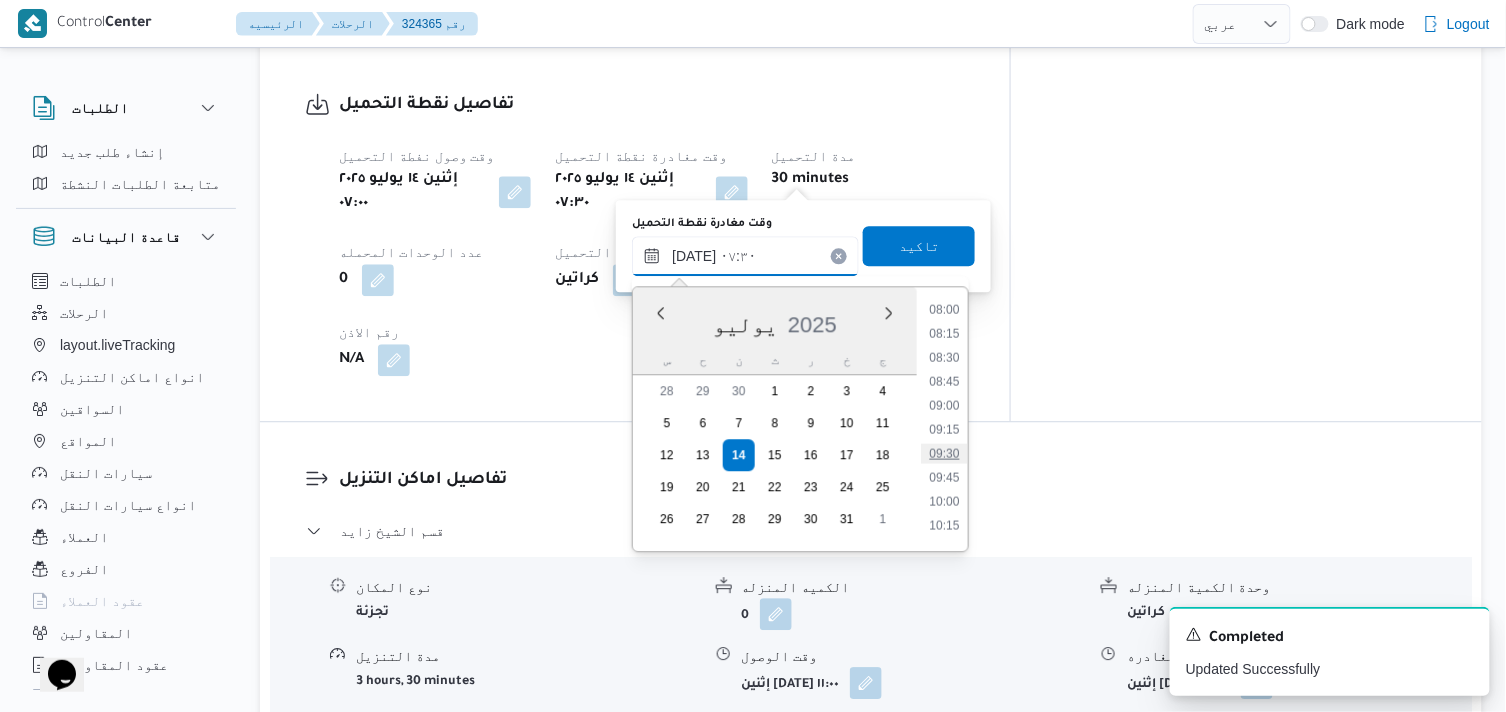 scroll, scrollTop: 822, scrollLeft: 0, axis: vertical 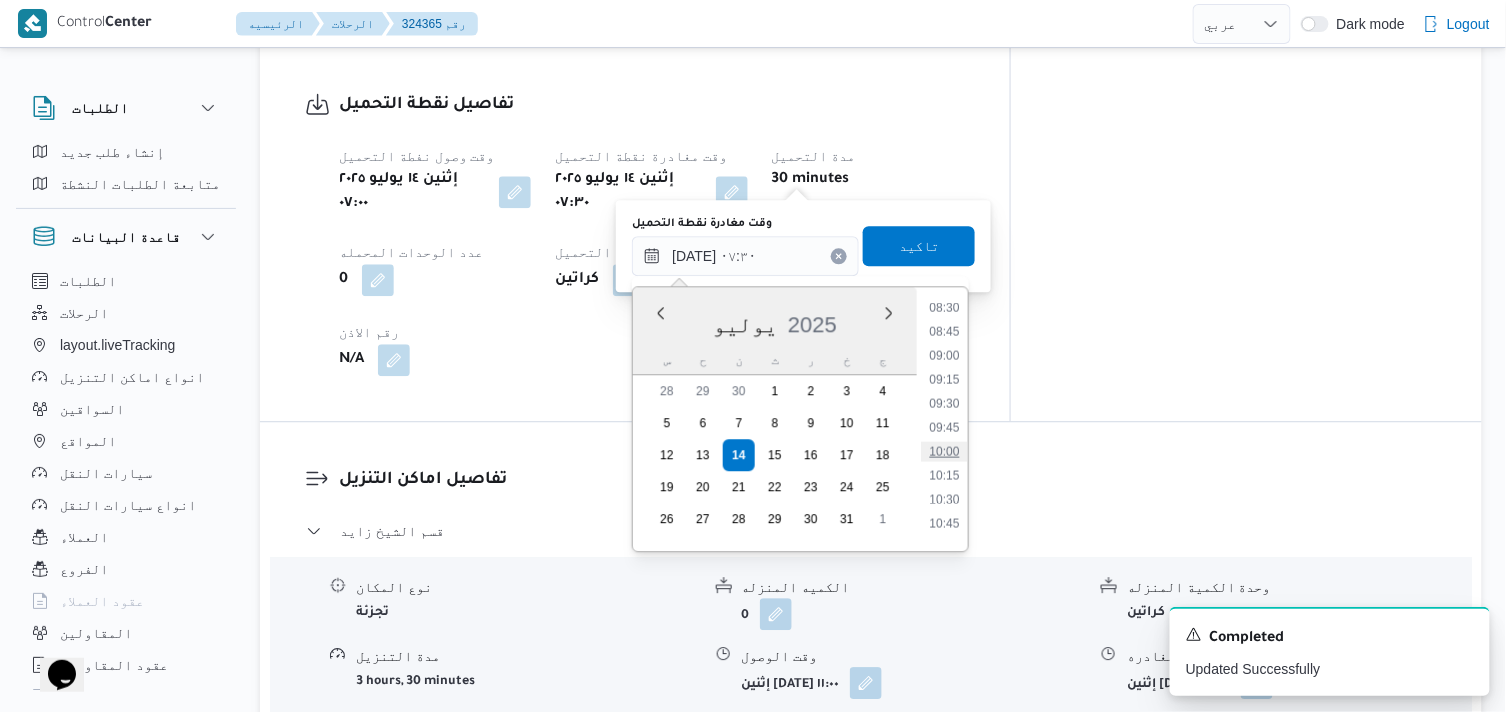 click on "10:00" at bounding box center (945, 451) 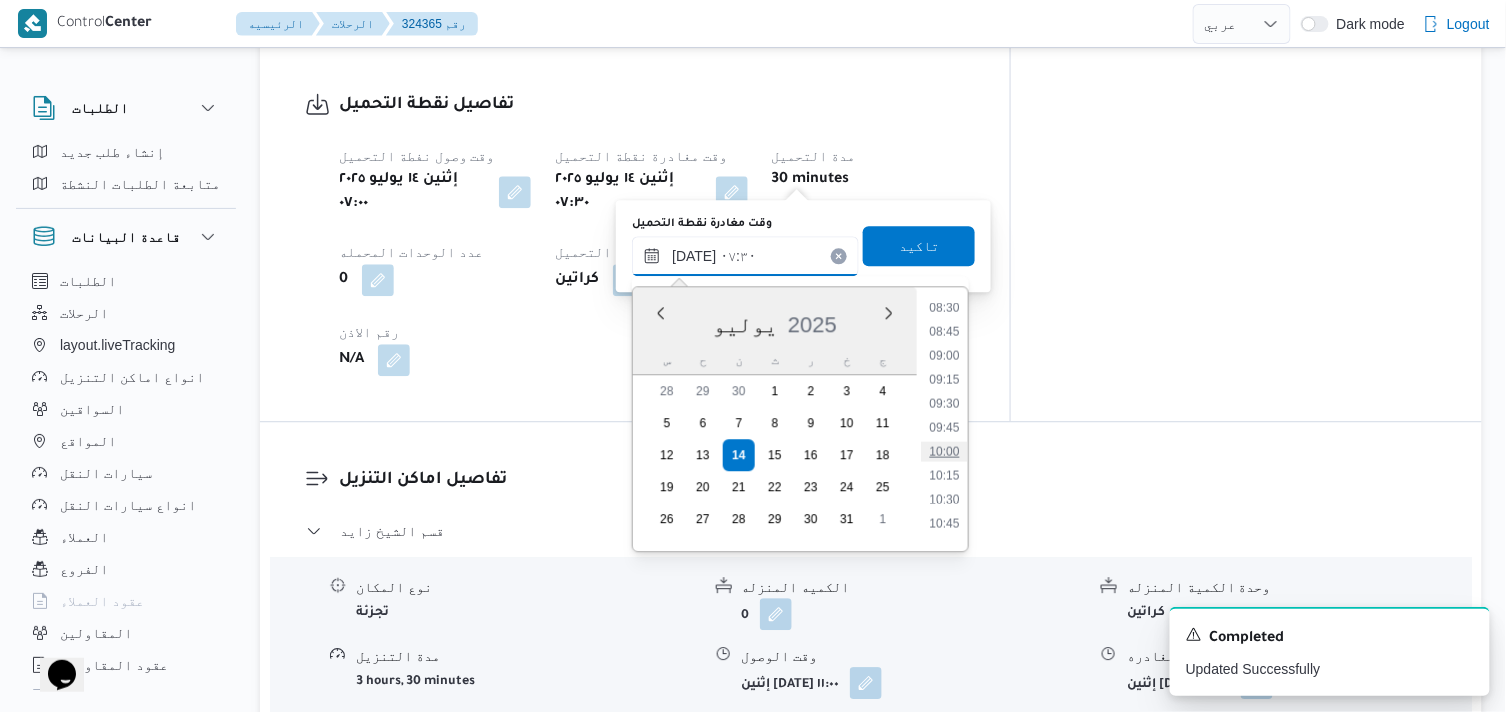 type on "١٤/٠٧/٢٠٢٥ ١٠:٠٠" 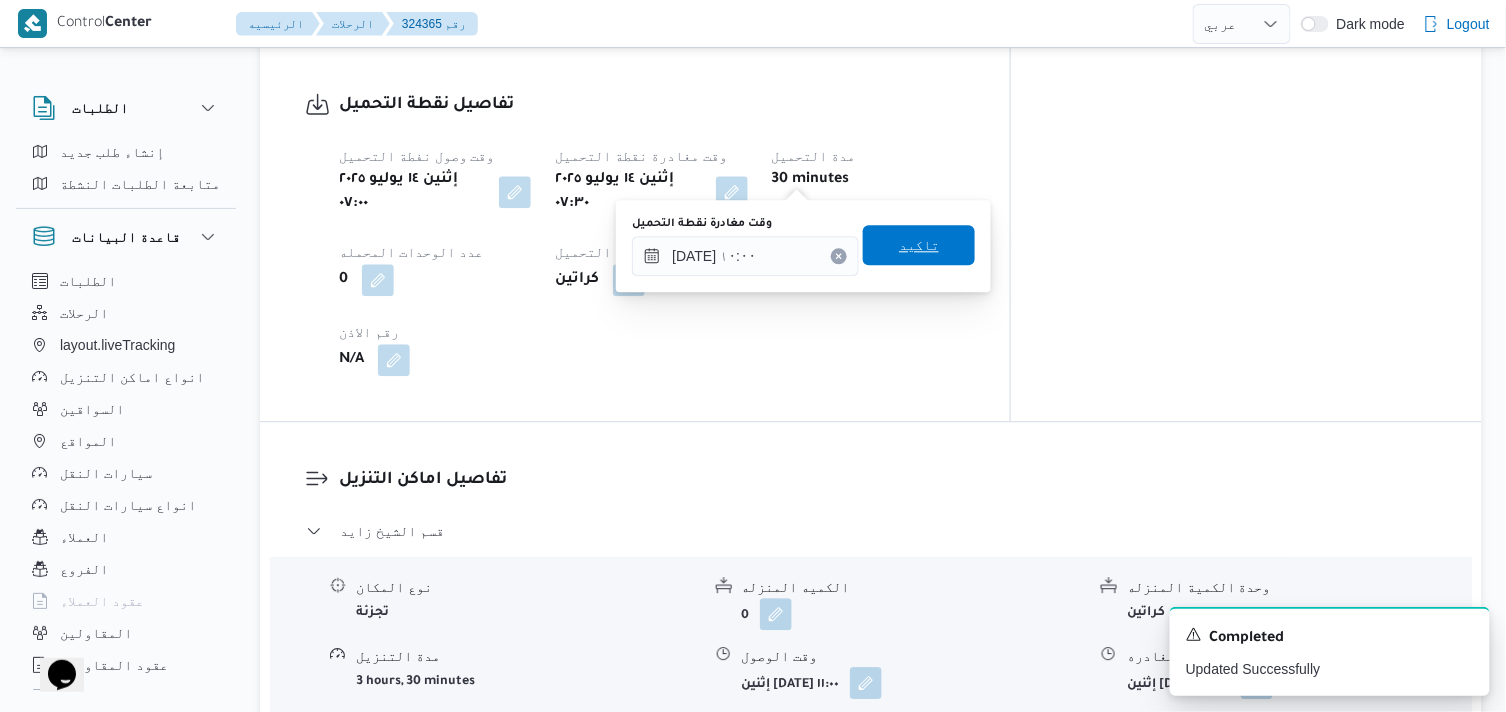 click on "تاكيد" at bounding box center (919, 245) 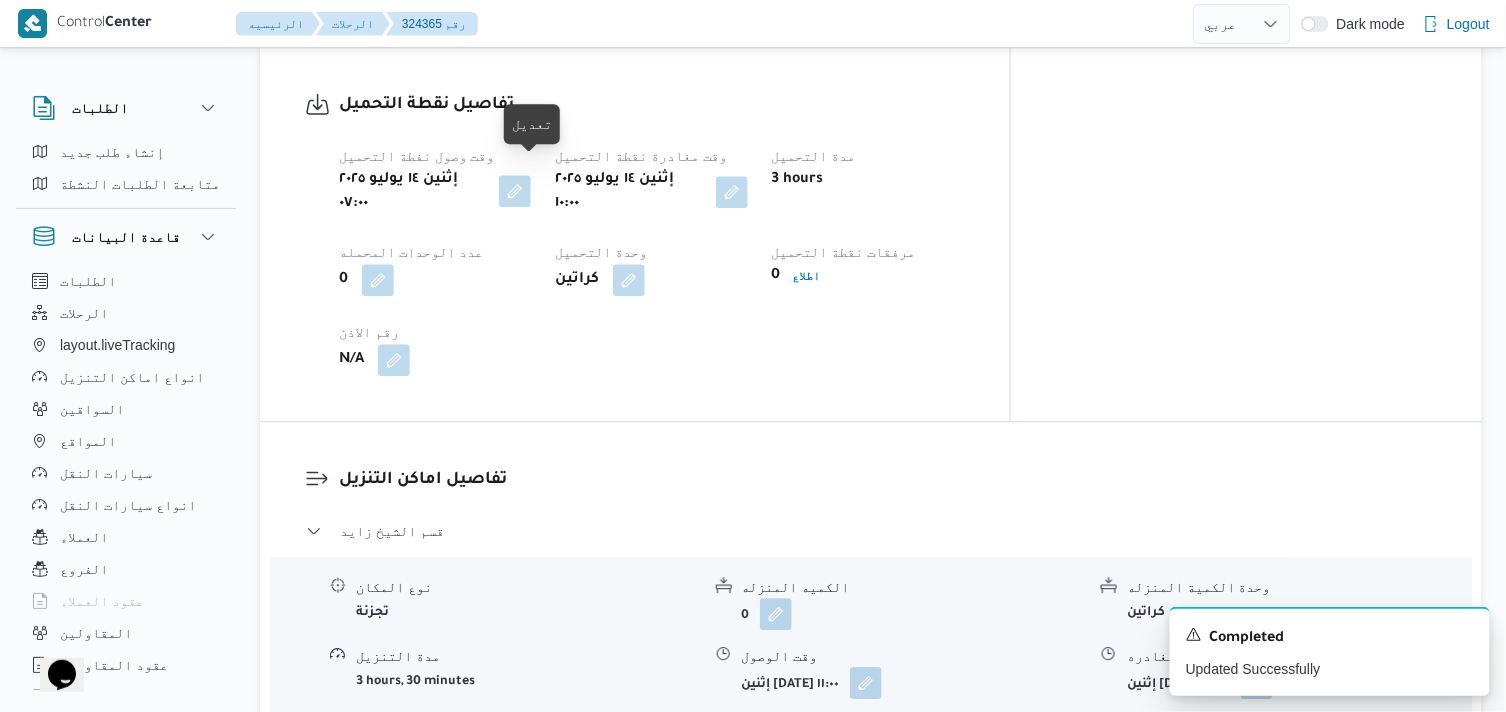 click at bounding box center [515, 191] 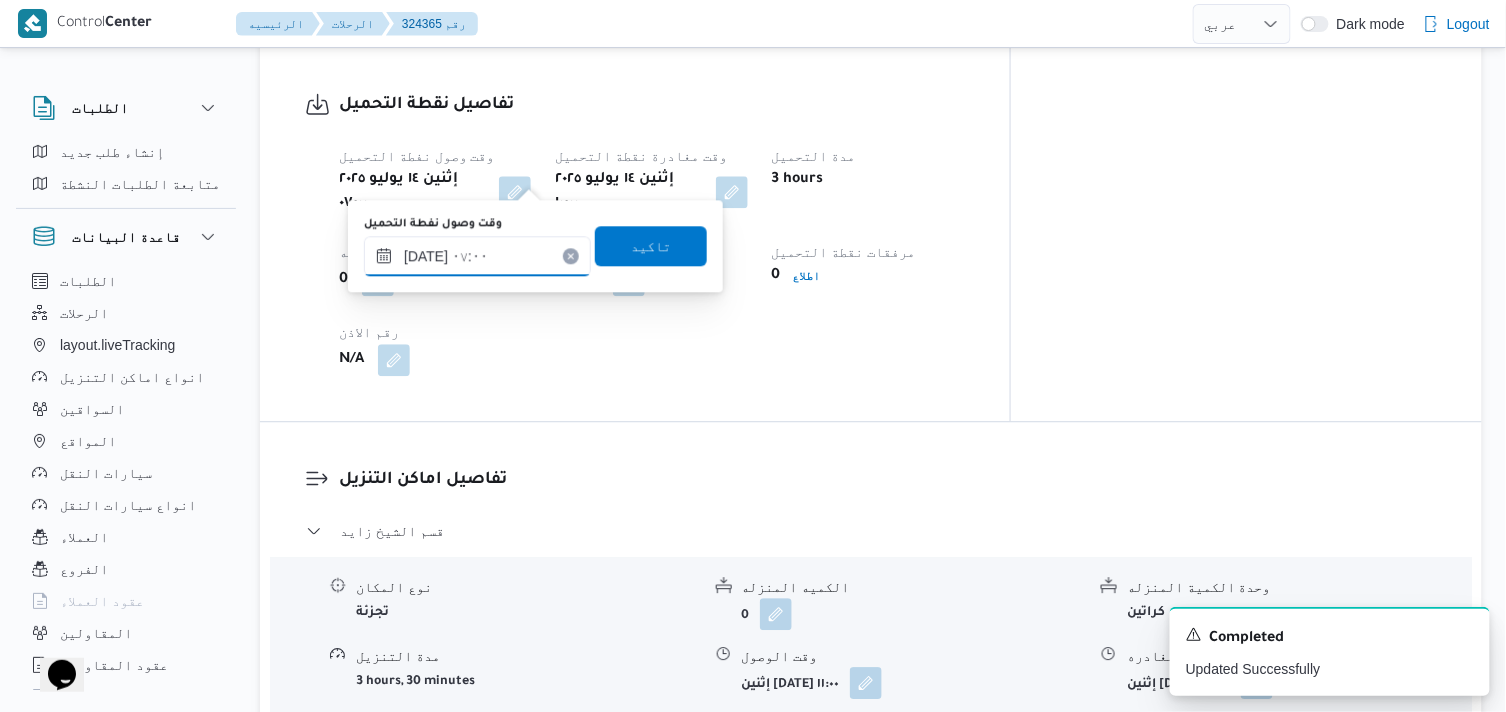 click on "١٤/٠٧/٢٠٢٥ ٠٧:٠٠" at bounding box center [477, 256] 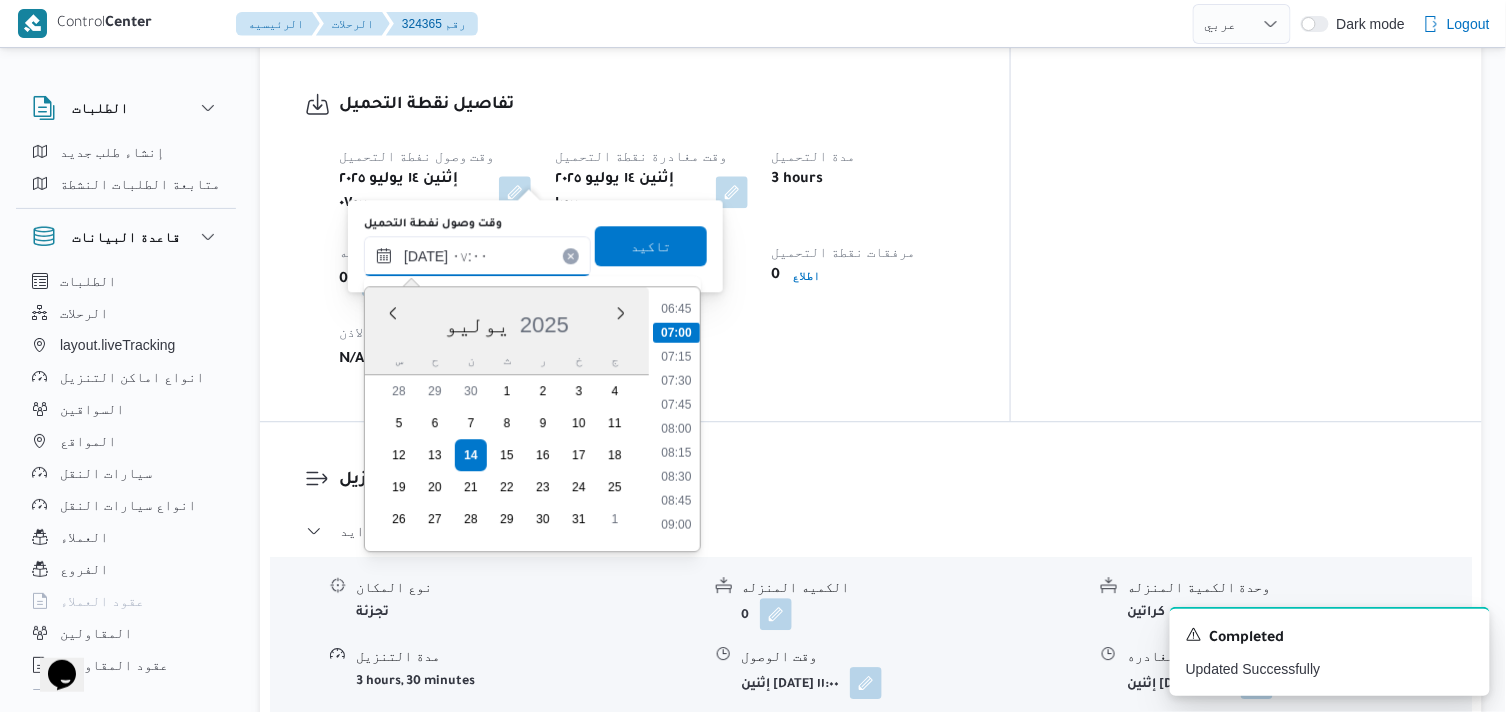 scroll, scrollTop: 774, scrollLeft: 0, axis: vertical 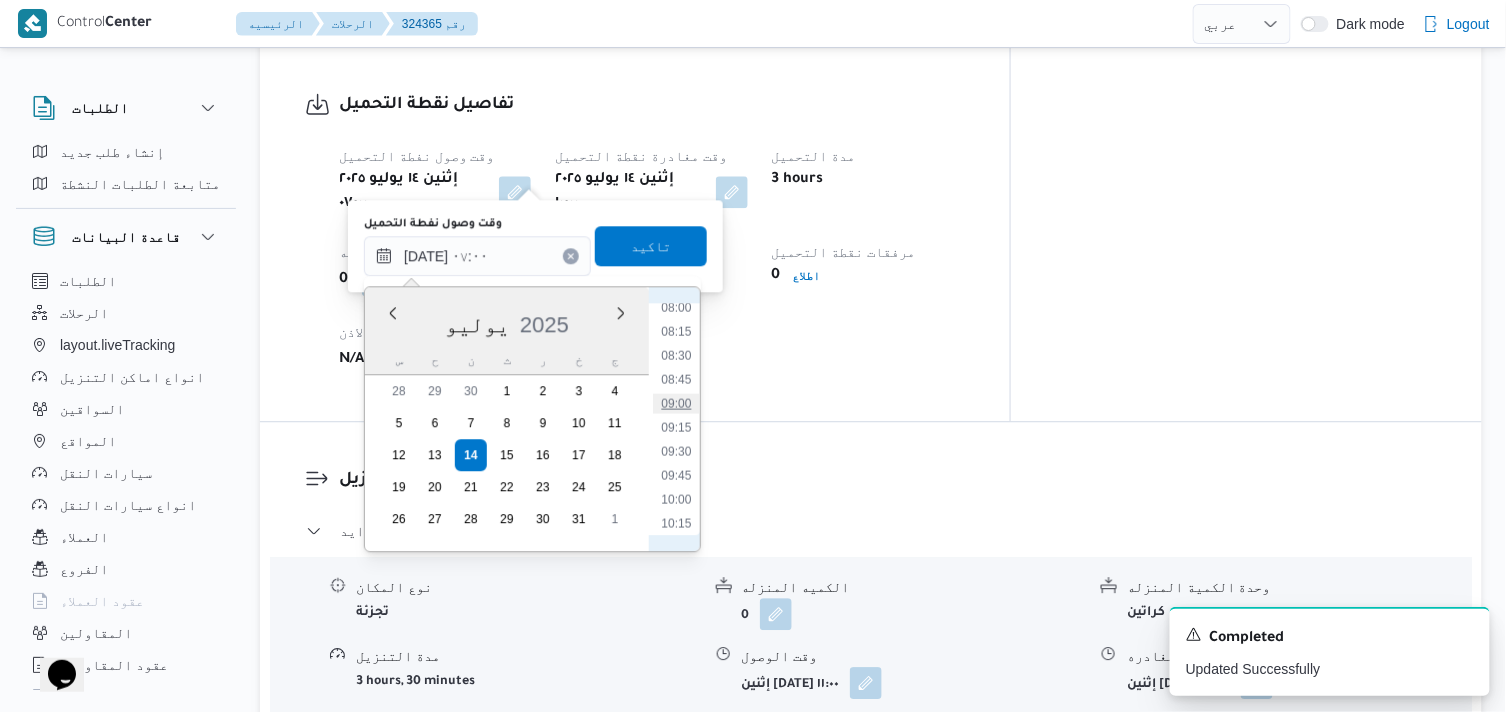 click on "09:00" at bounding box center (676, 403) 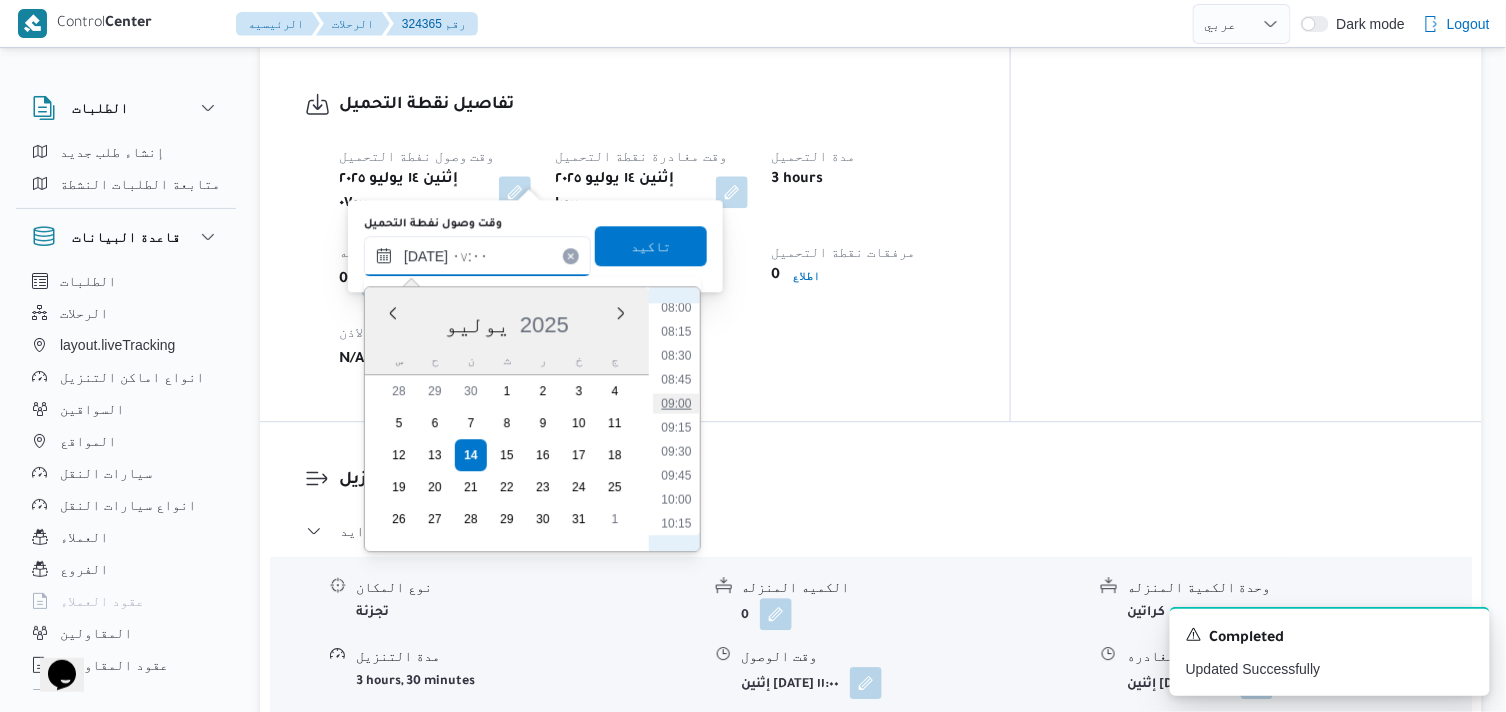 type on "١٤/٠٧/٢٠٢٥ ٠٩:٠٠" 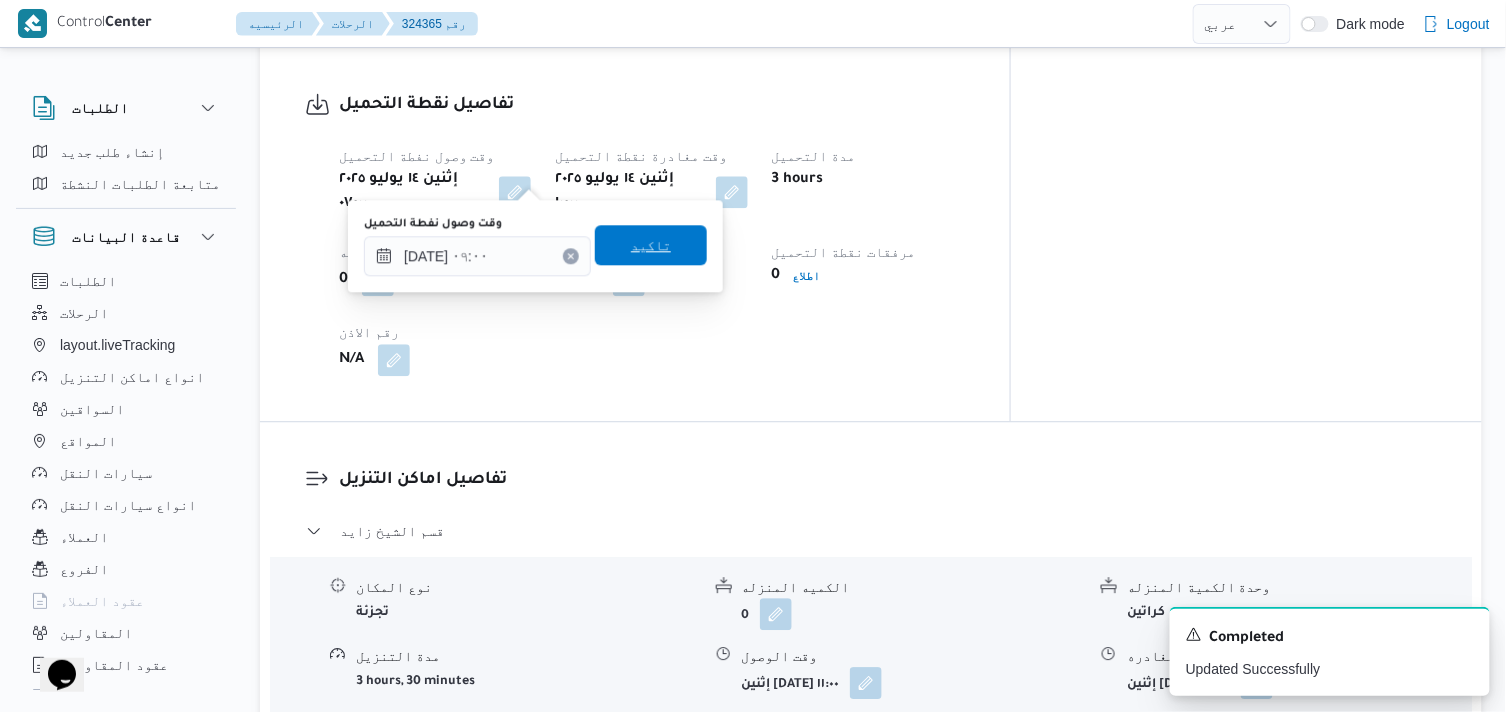 click on "تاكيد" at bounding box center (651, 245) 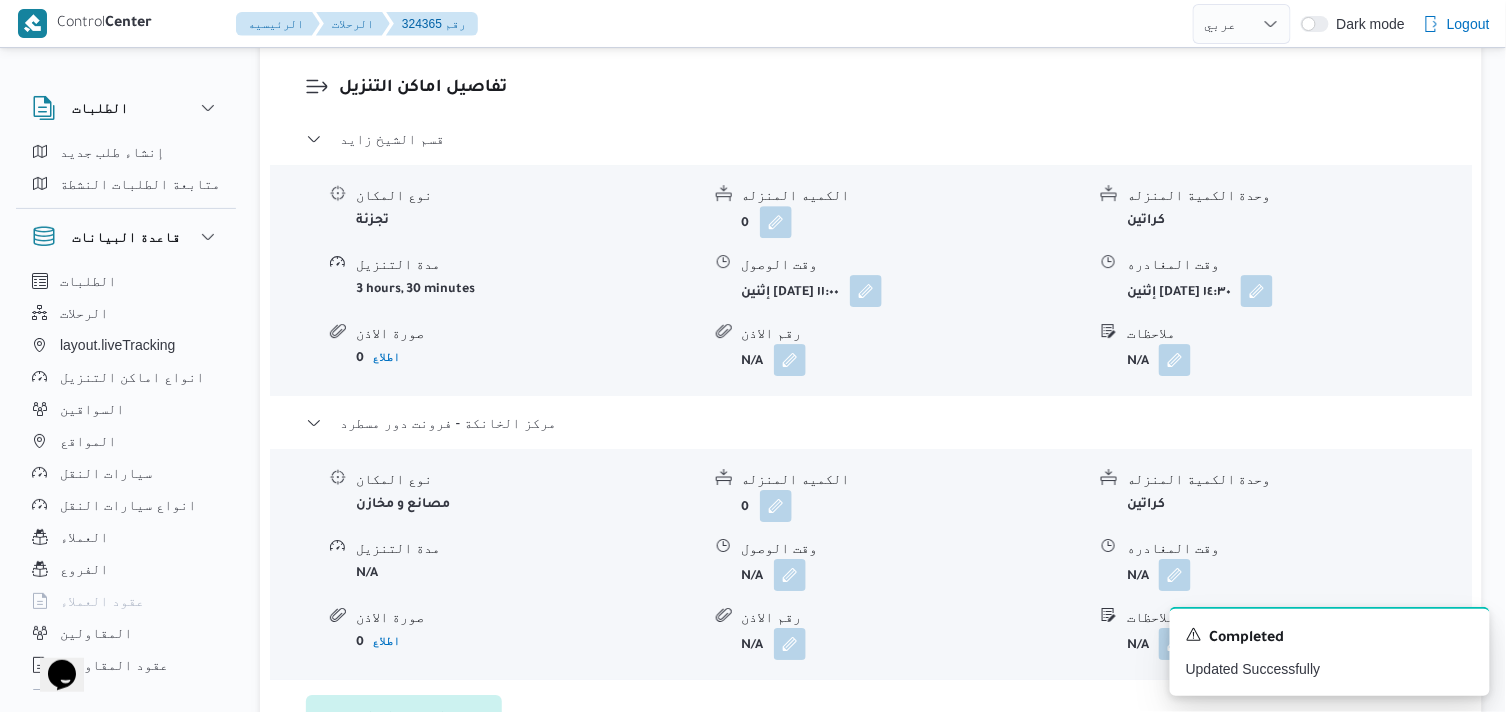scroll, scrollTop: 1777, scrollLeft: 0, axis: vertical 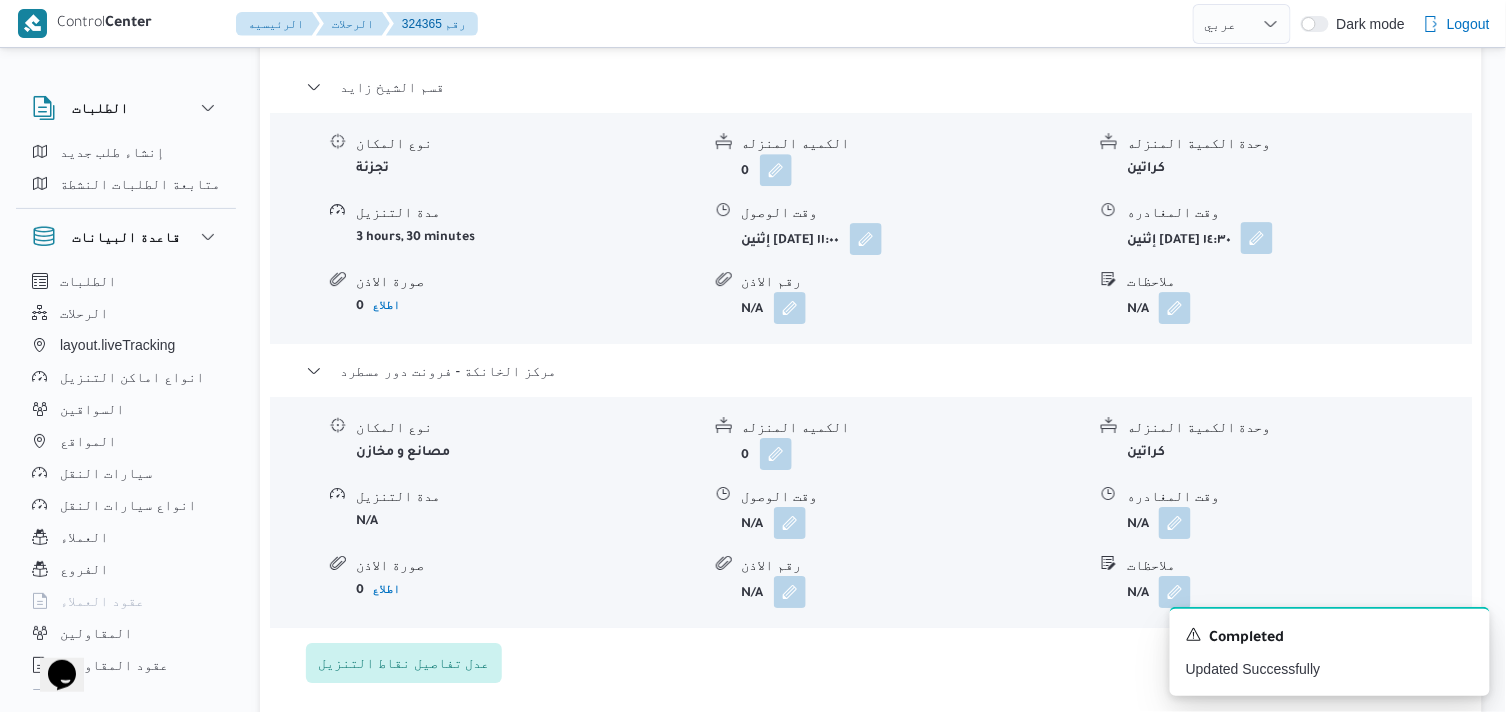 click at bounding box center [1257, 238] 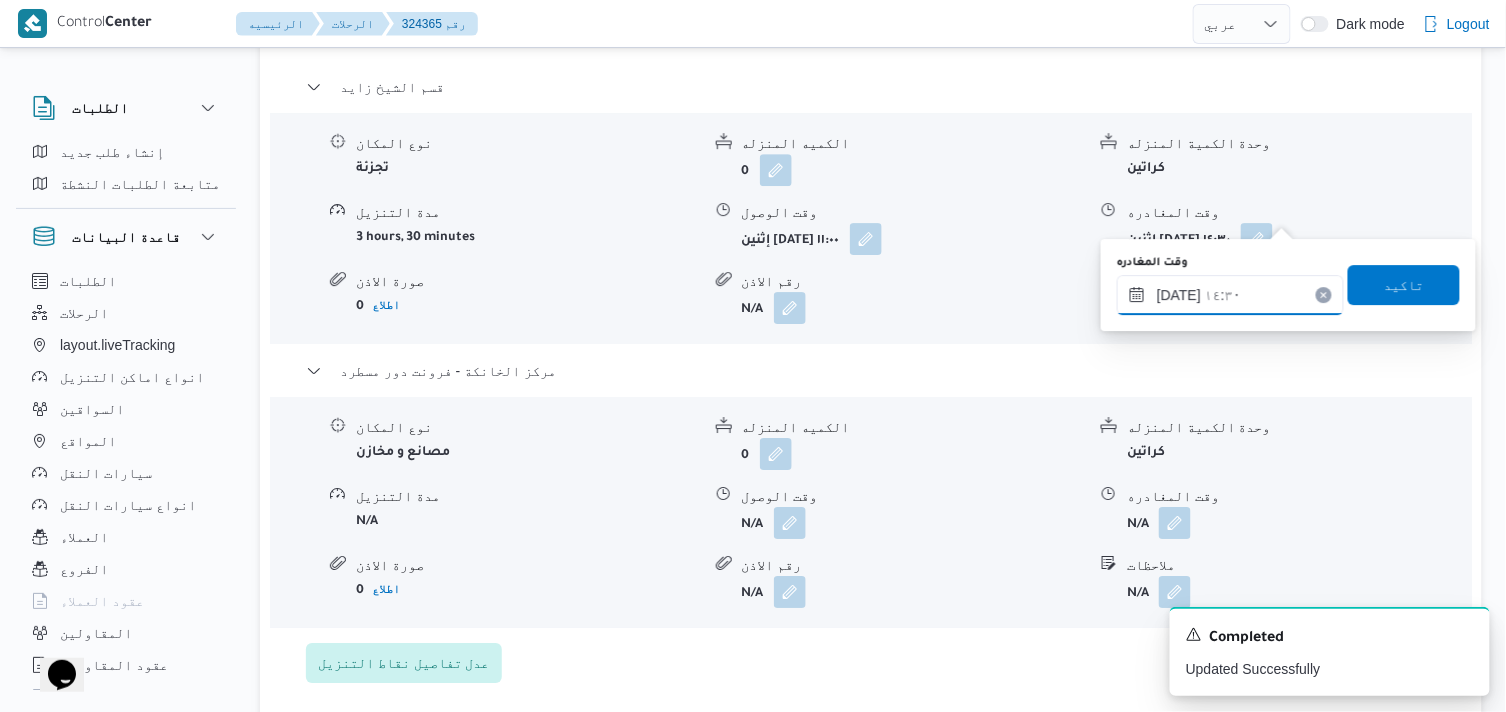 click on "١٤/٠٧/٢٠٢٥ ١٤:٣٠" at bounding box center (1230, 295) 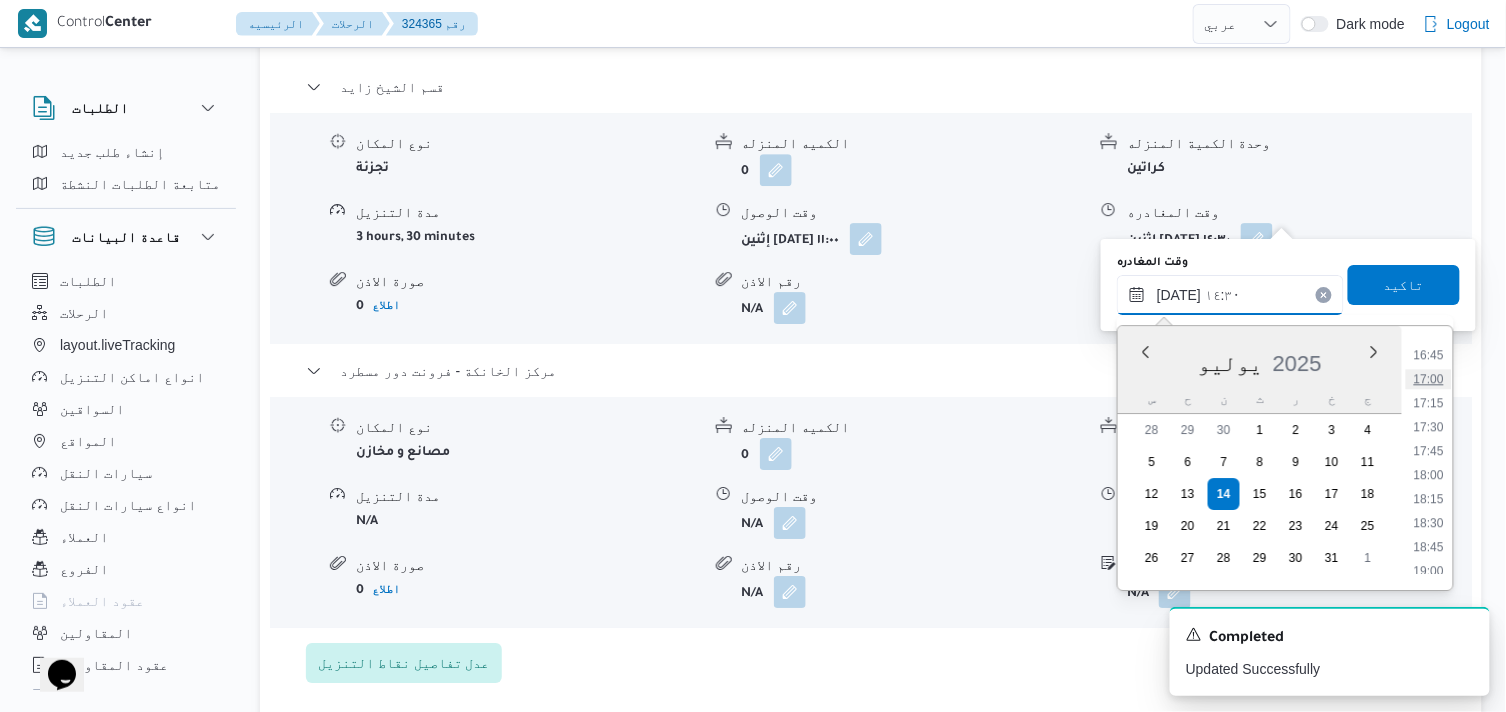 scroll, scrollTop: 1494, scrollLeft: 0, axis: vertical 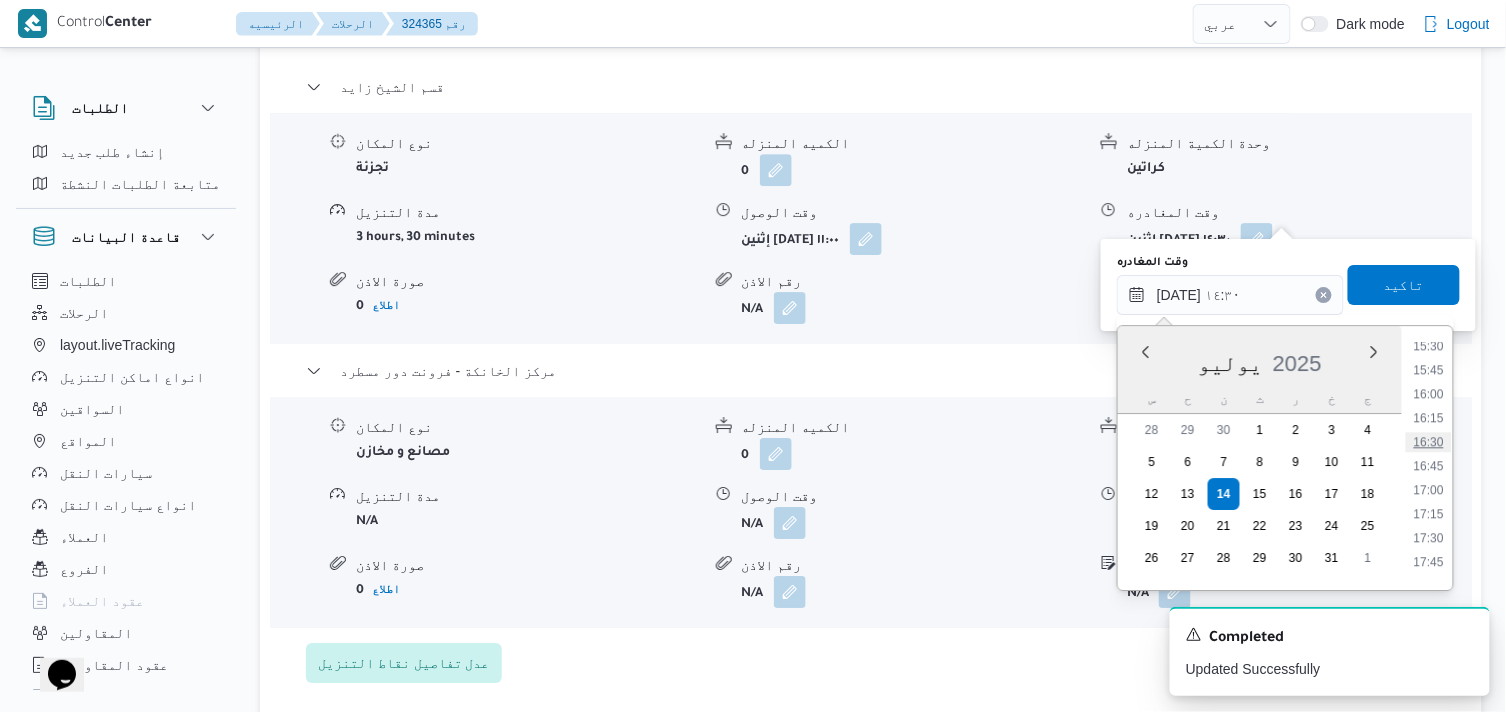 click on "16:30" at bounding box center [1429, 442] 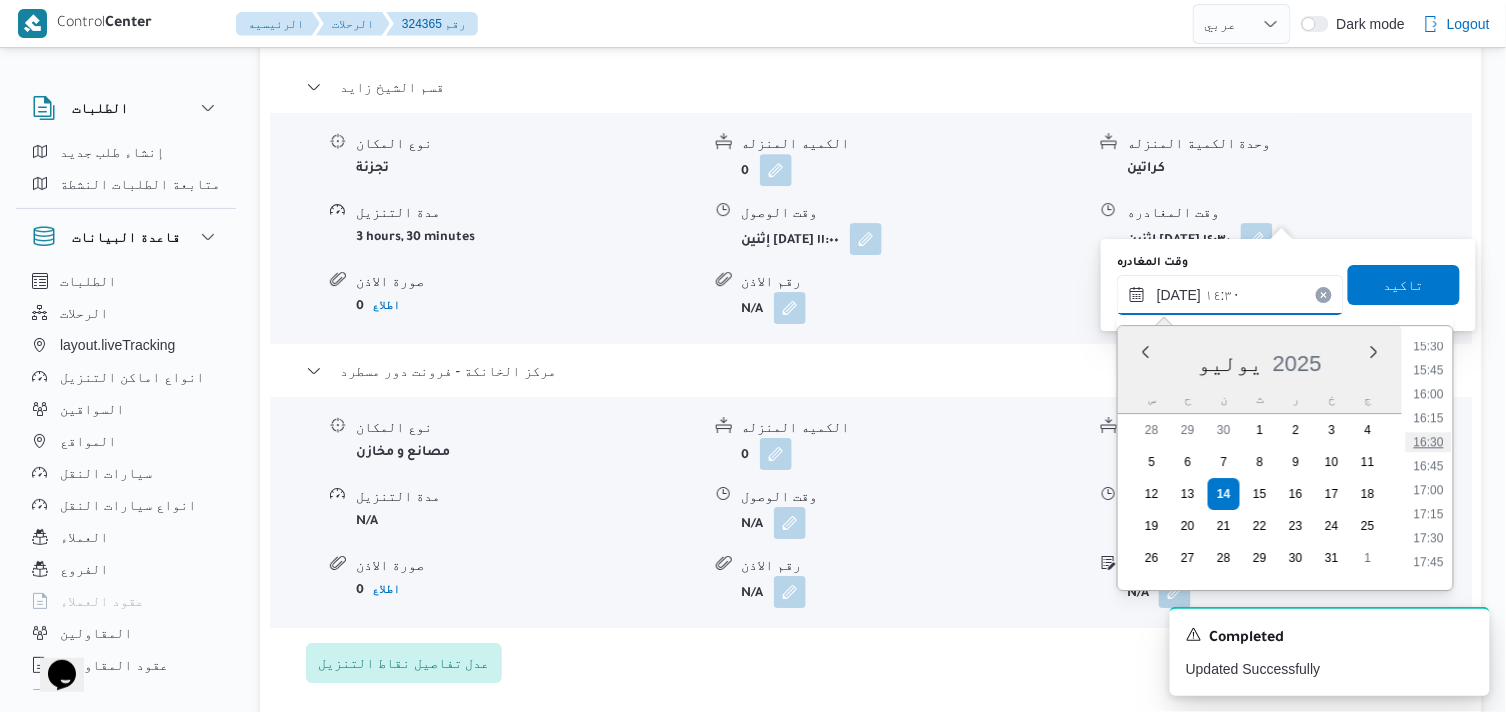 type on "١٤/٠٧/٢٠٢٥ ١٦:٣٠" 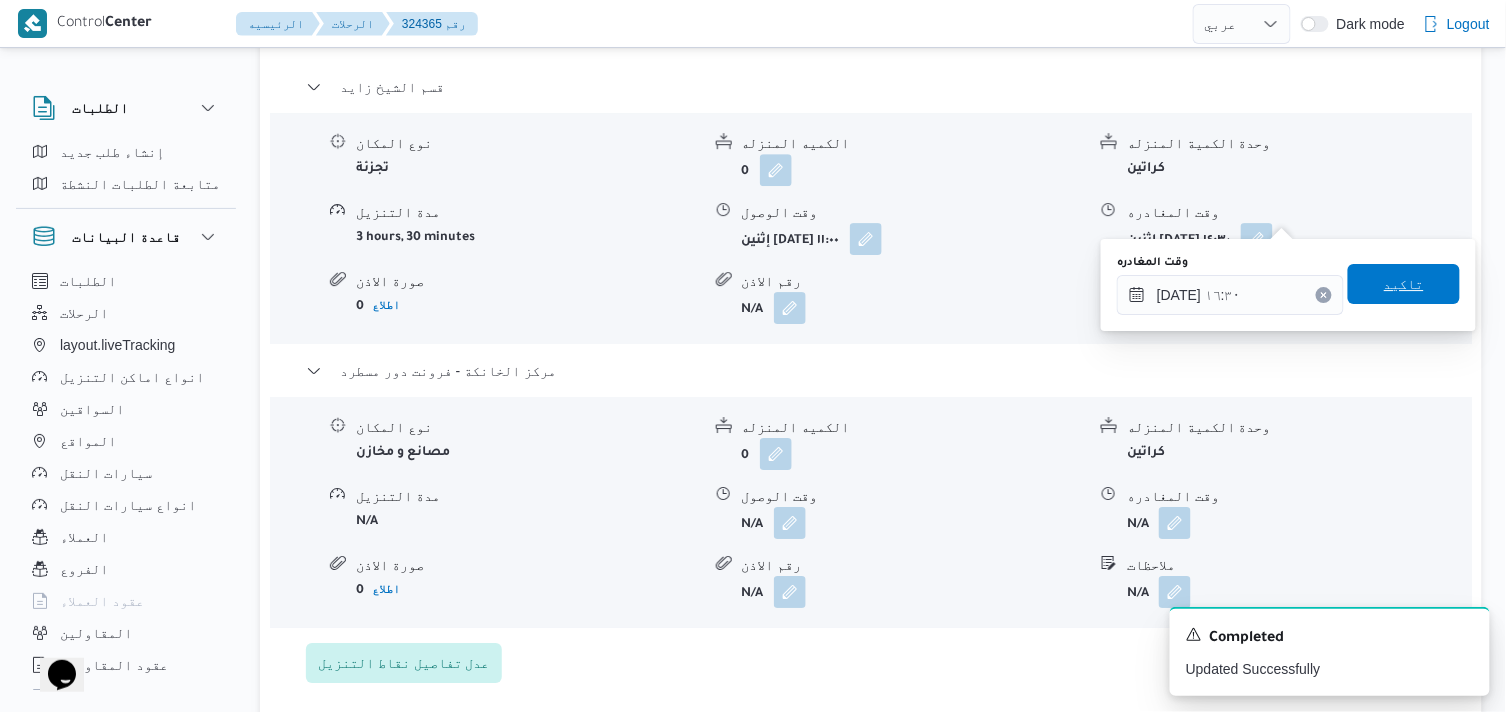 click on "تاكيد" at bounding box center [1404, 284] 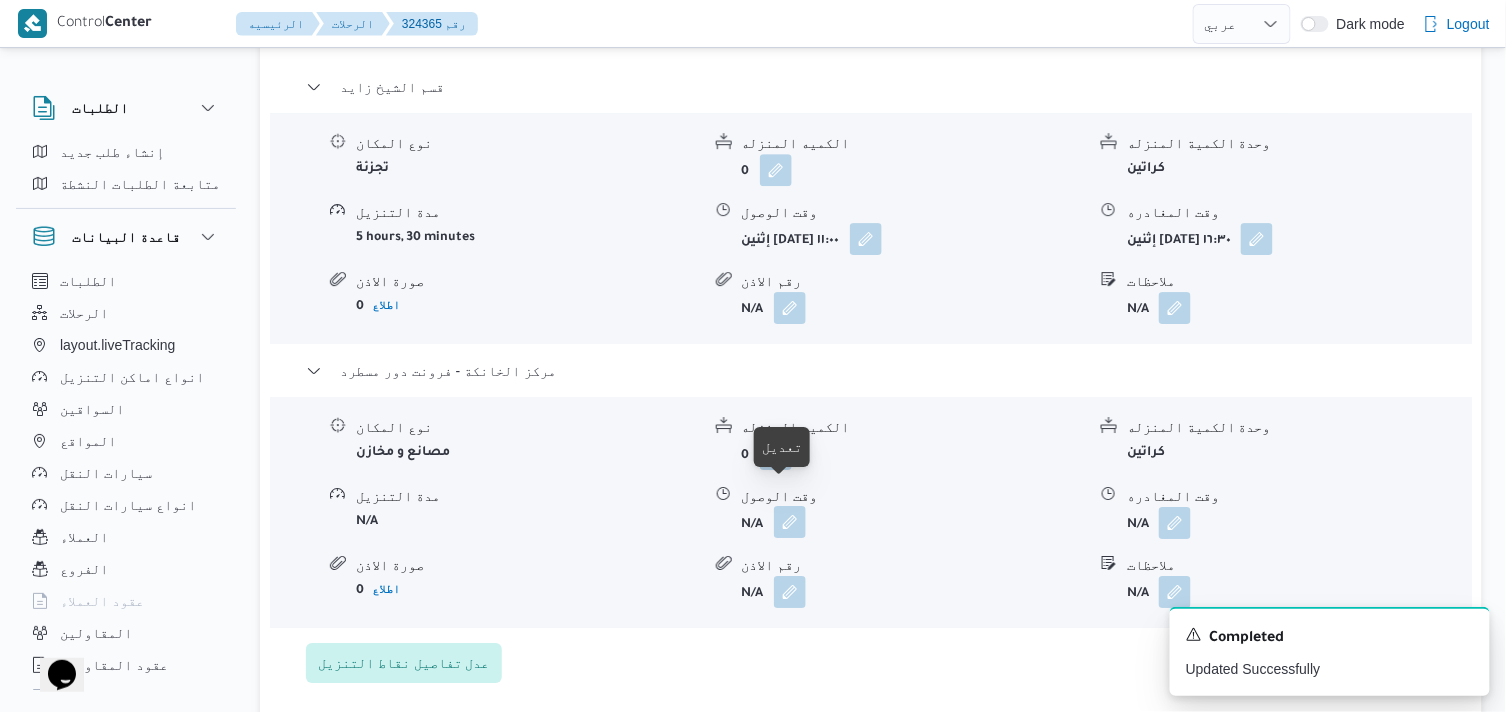 click at bounding box center [790, 522] 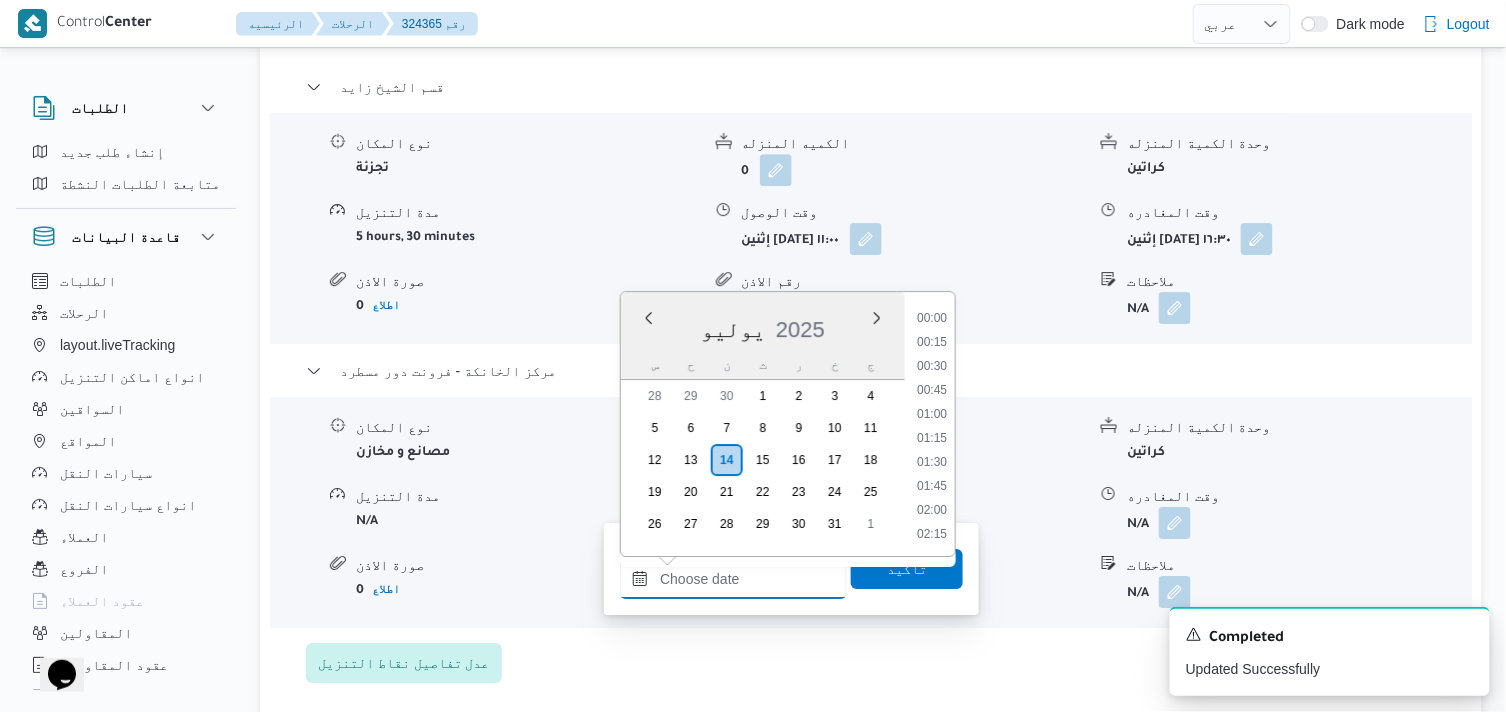 click on "وقت الوصول" at bounding box center [733, 579] 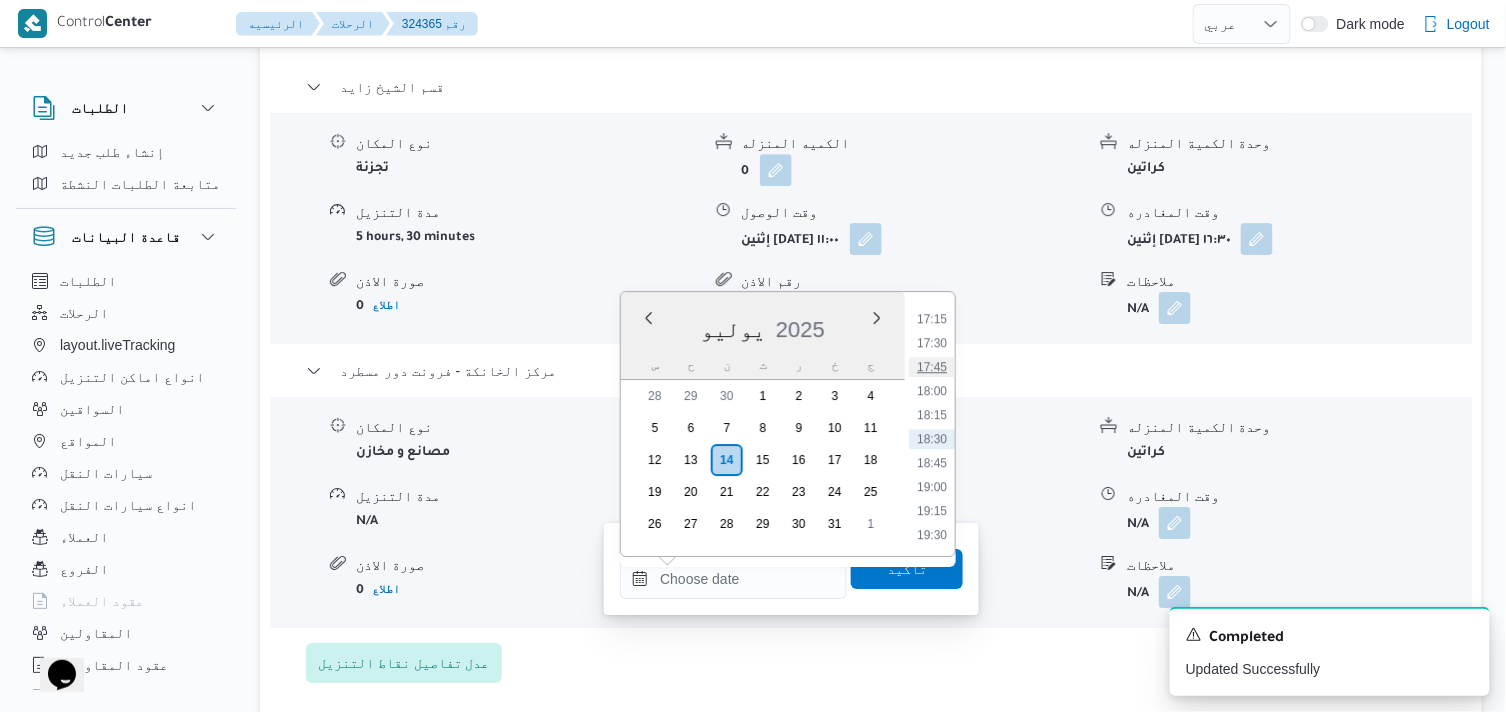 click on "17:45" at bounding box center [932, 367] 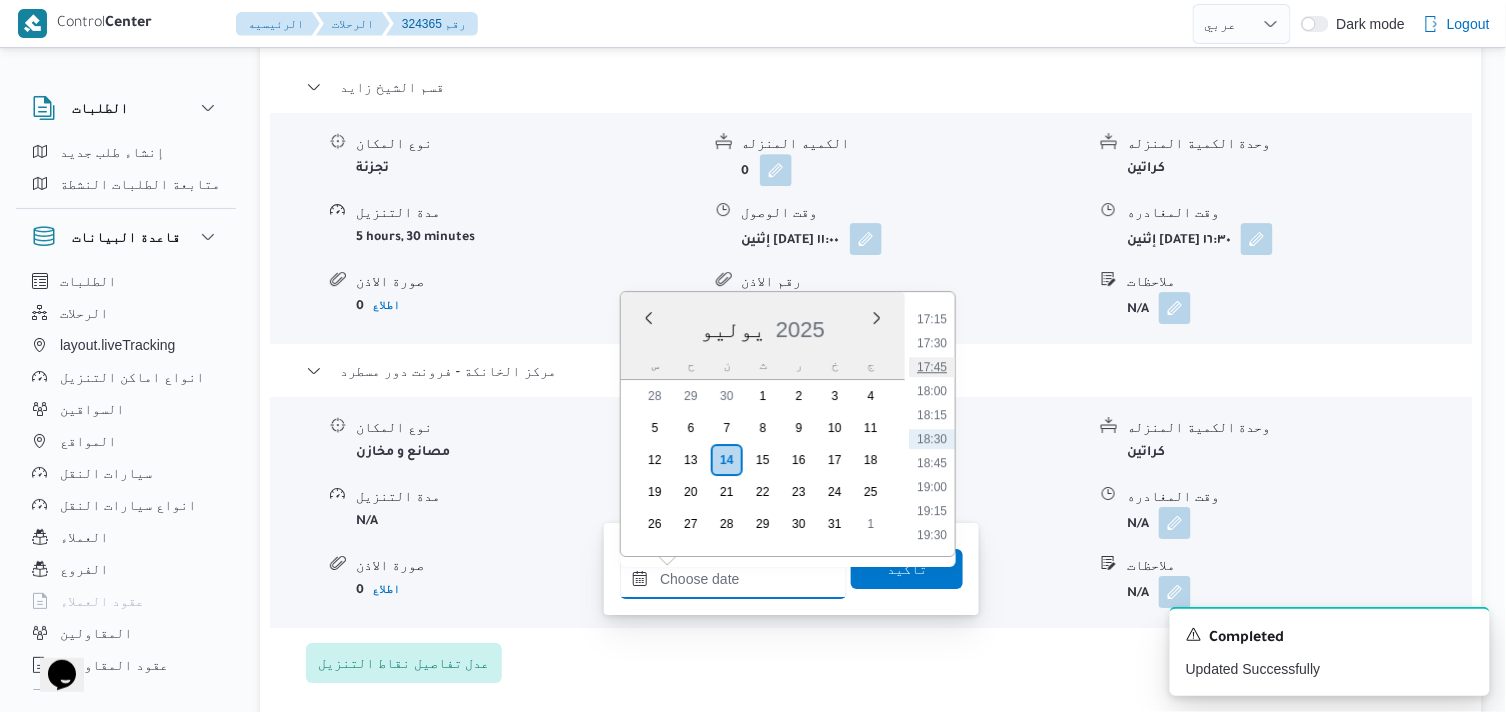 type on "[DATE] ١٧:٤٥" 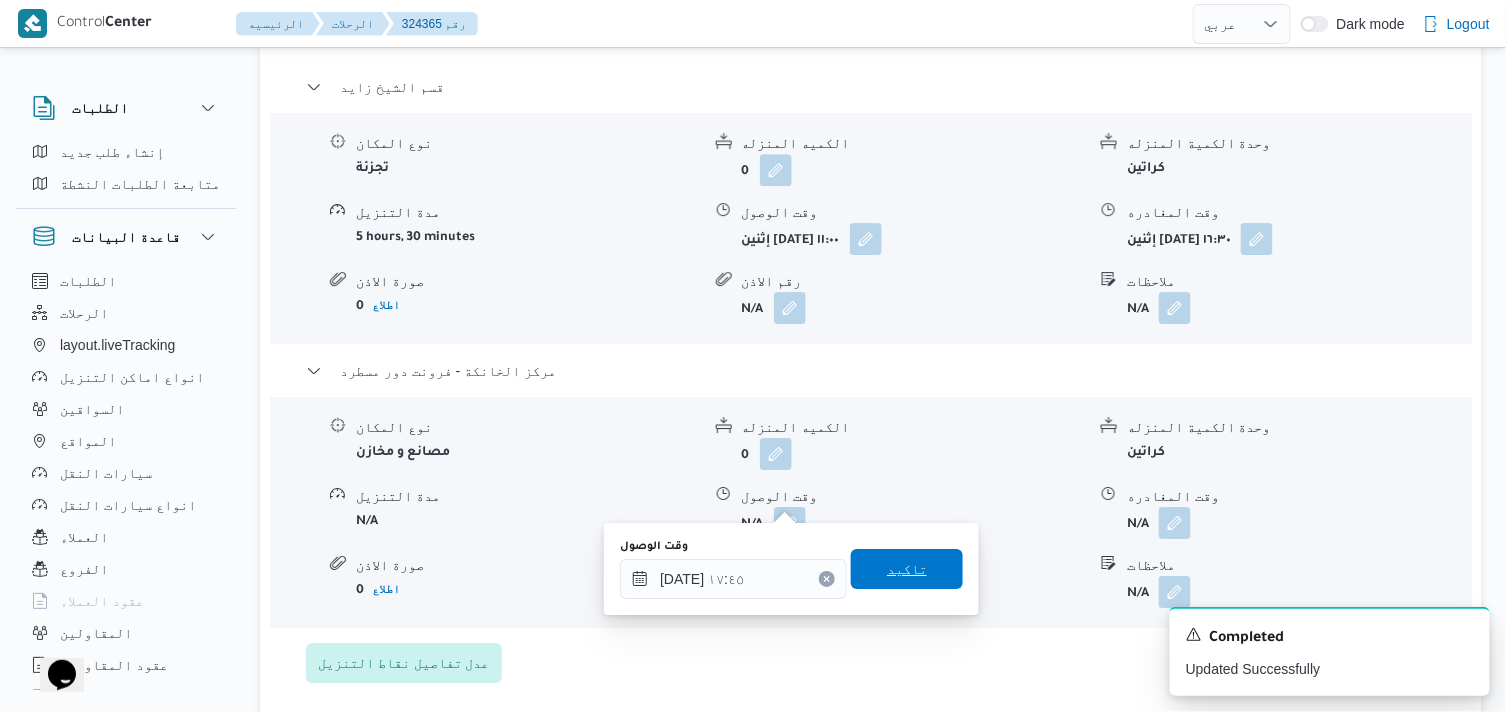 click on "تاكيد" at bounding box center (907, 569) 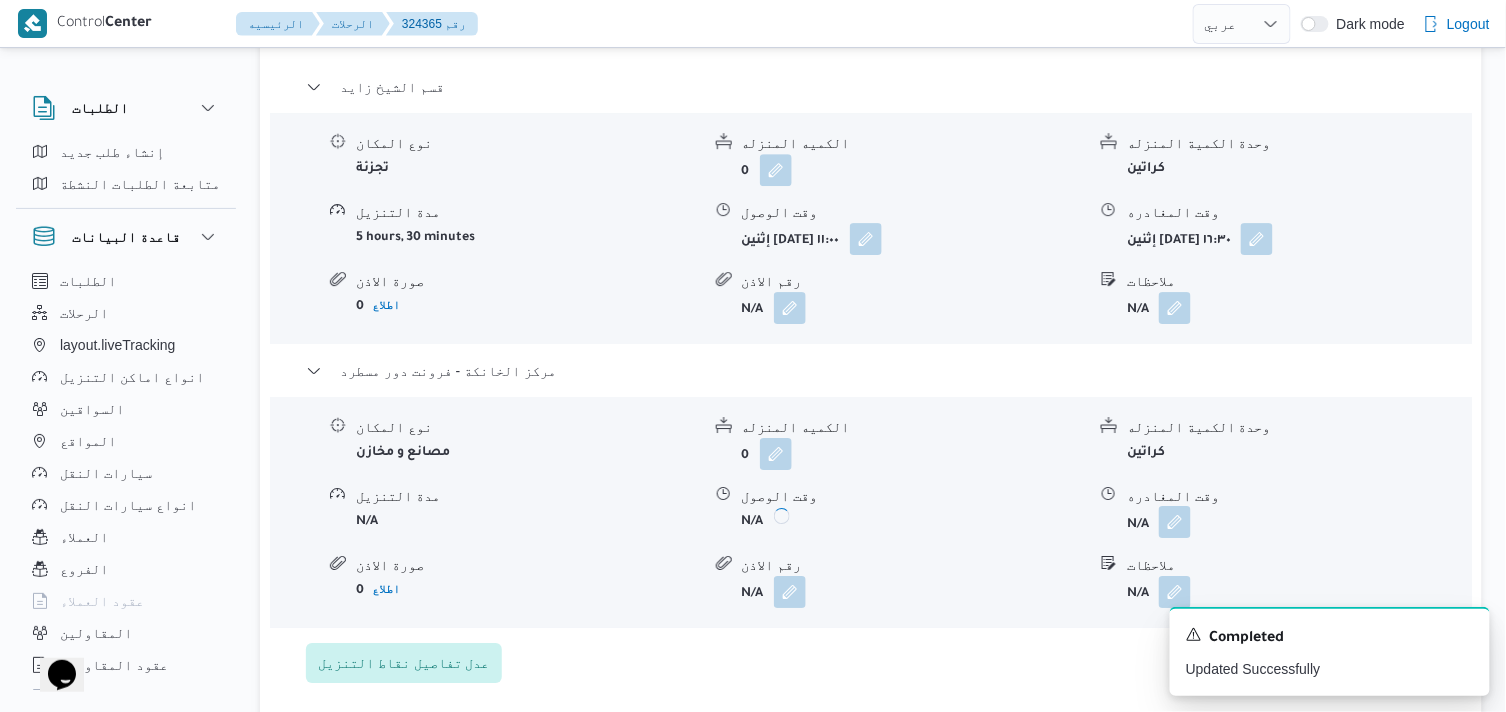 click at bounding box center [1175, 522] 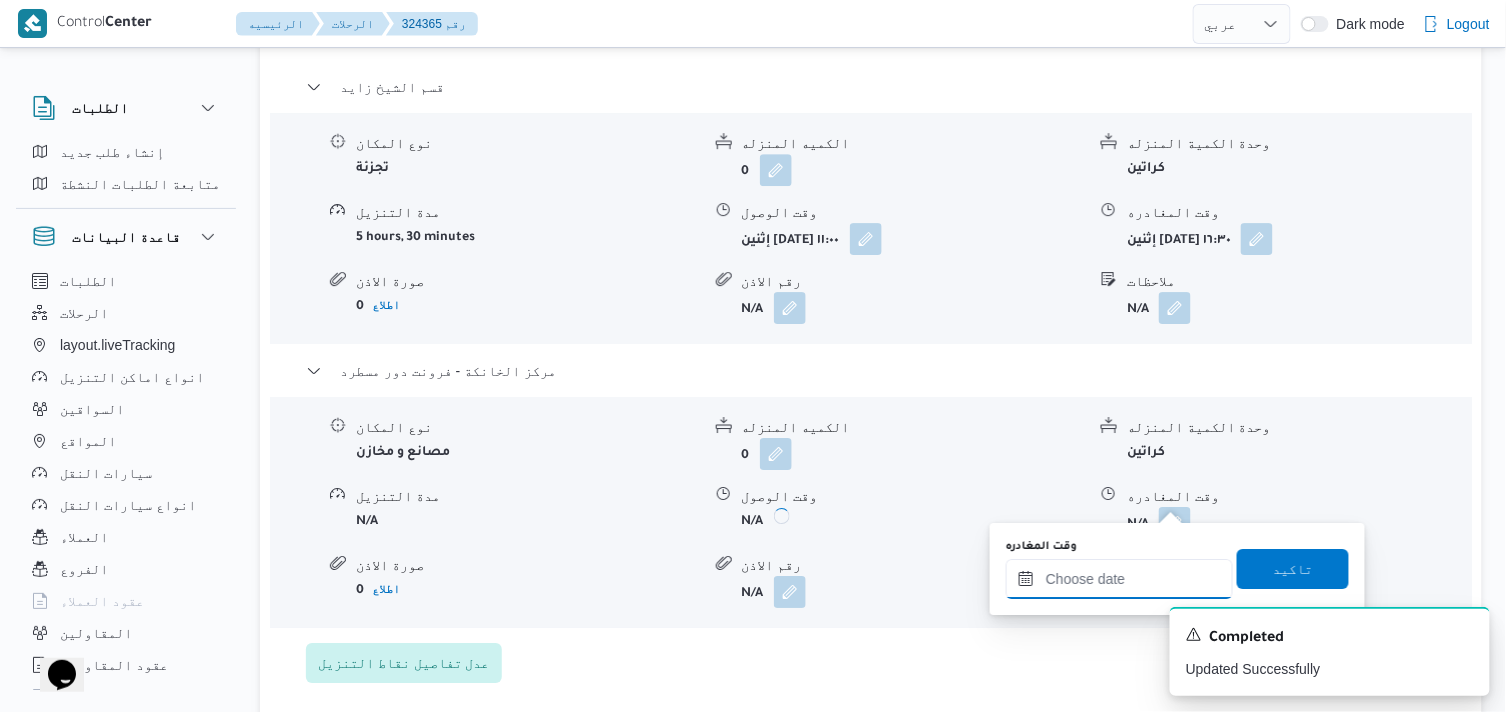 click on "وقت المغادره" at bounding box center (1119, 579) 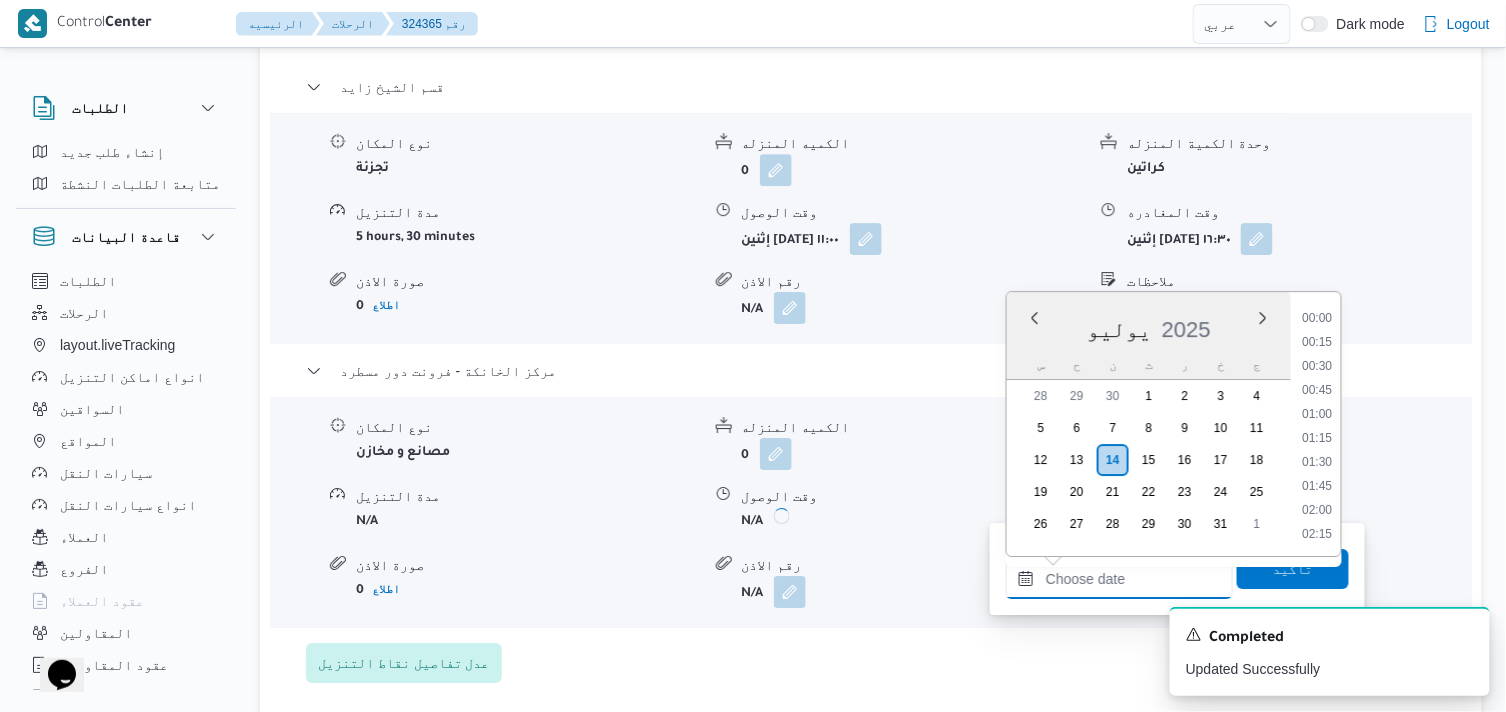scroll, scrollTop: 1655, scrollLeft: 0, axis: vertical 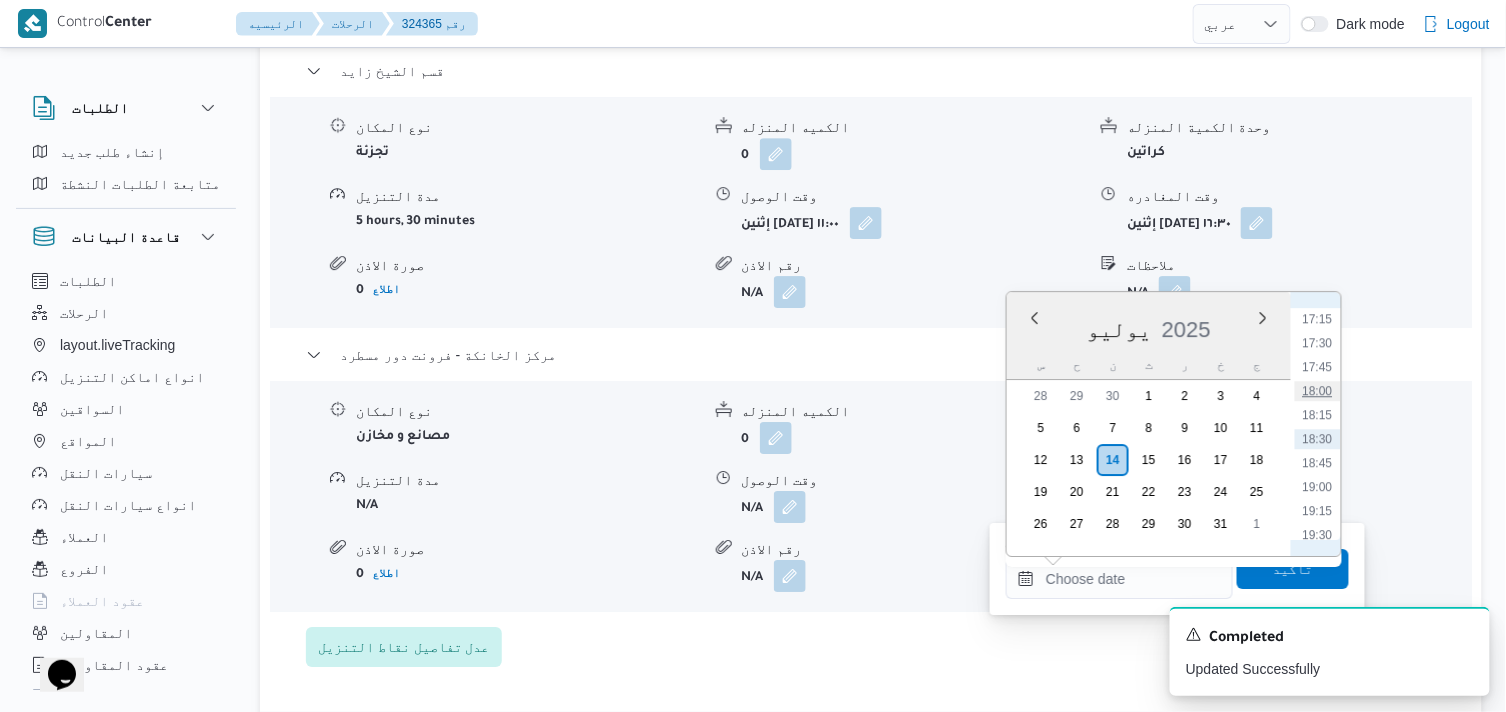 click on "18:00" at bounding box center (1318, 391) 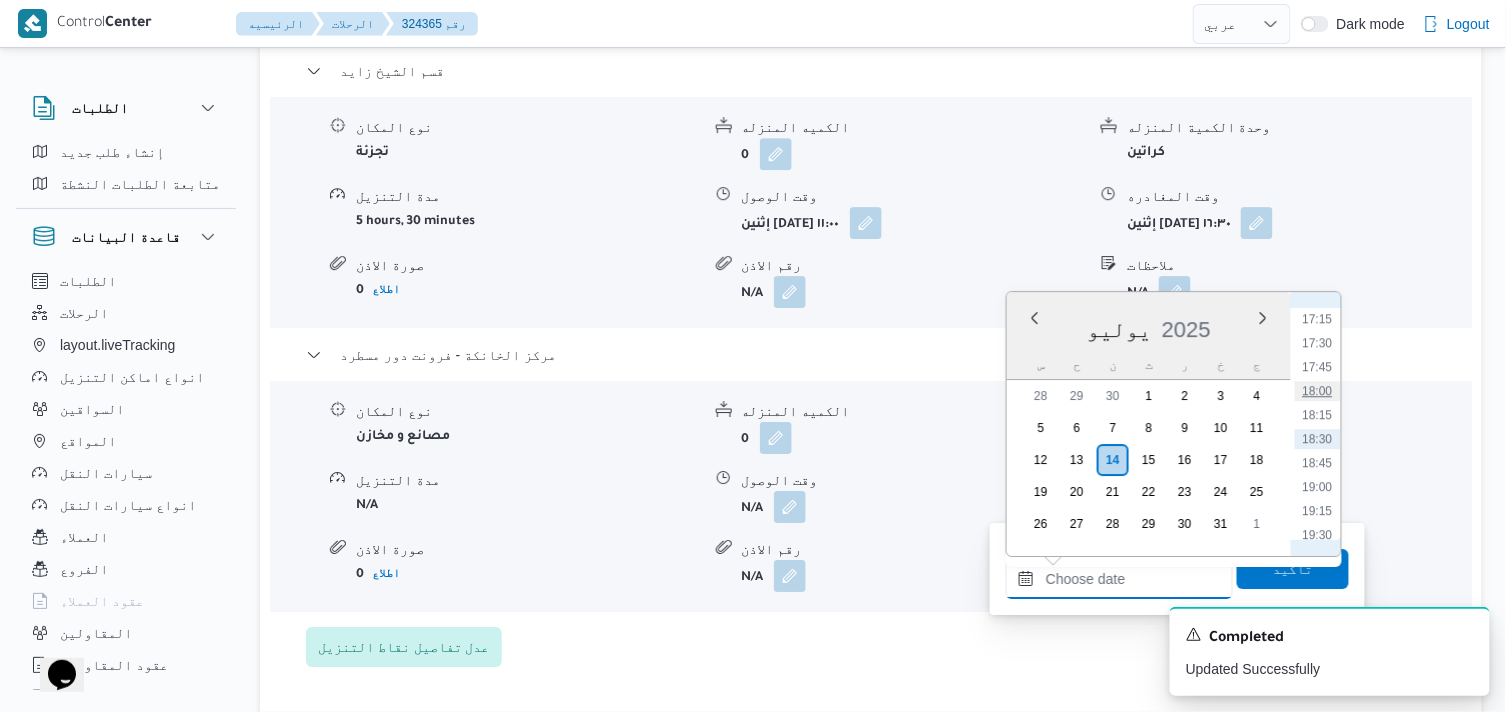 type on "[DATE] ١٨:٠٠" 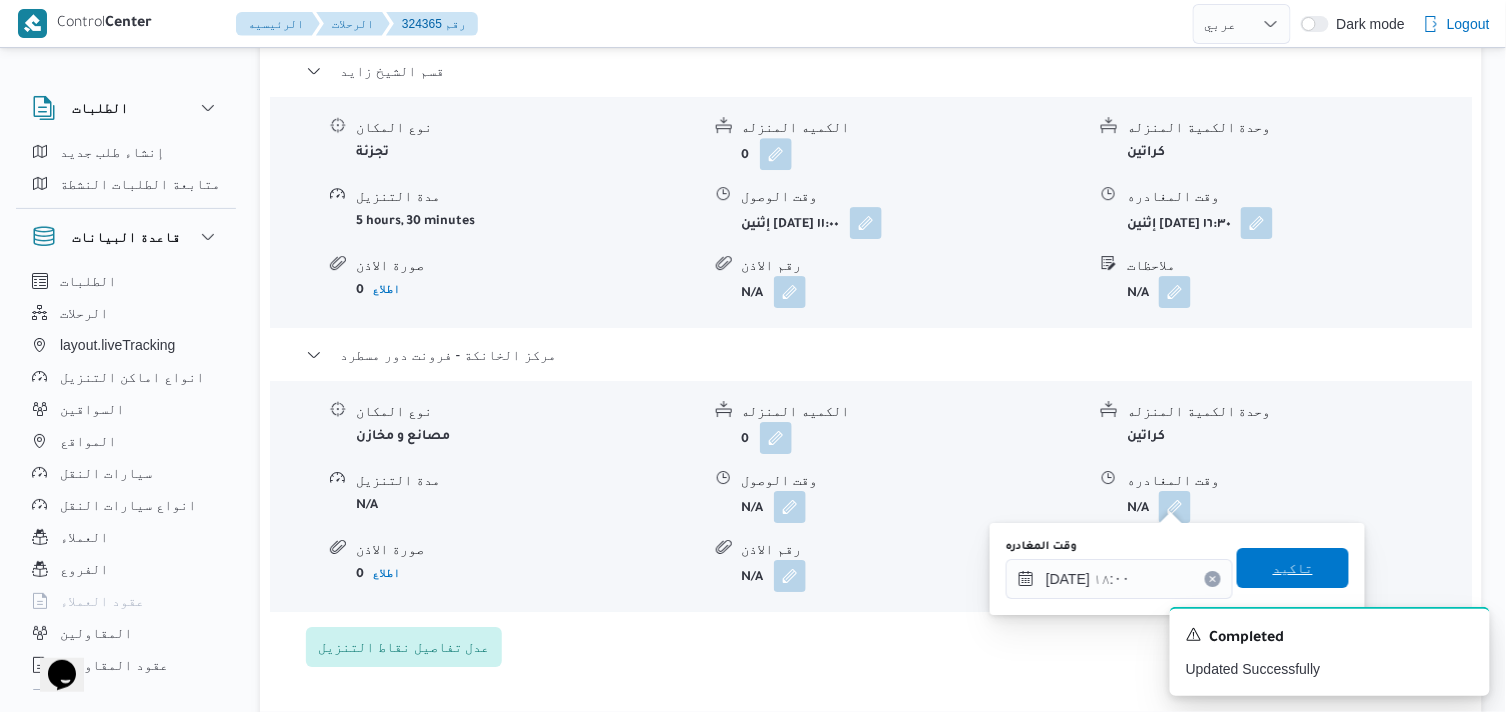 click on "تاكيد" at bounding box center [1293, 568] 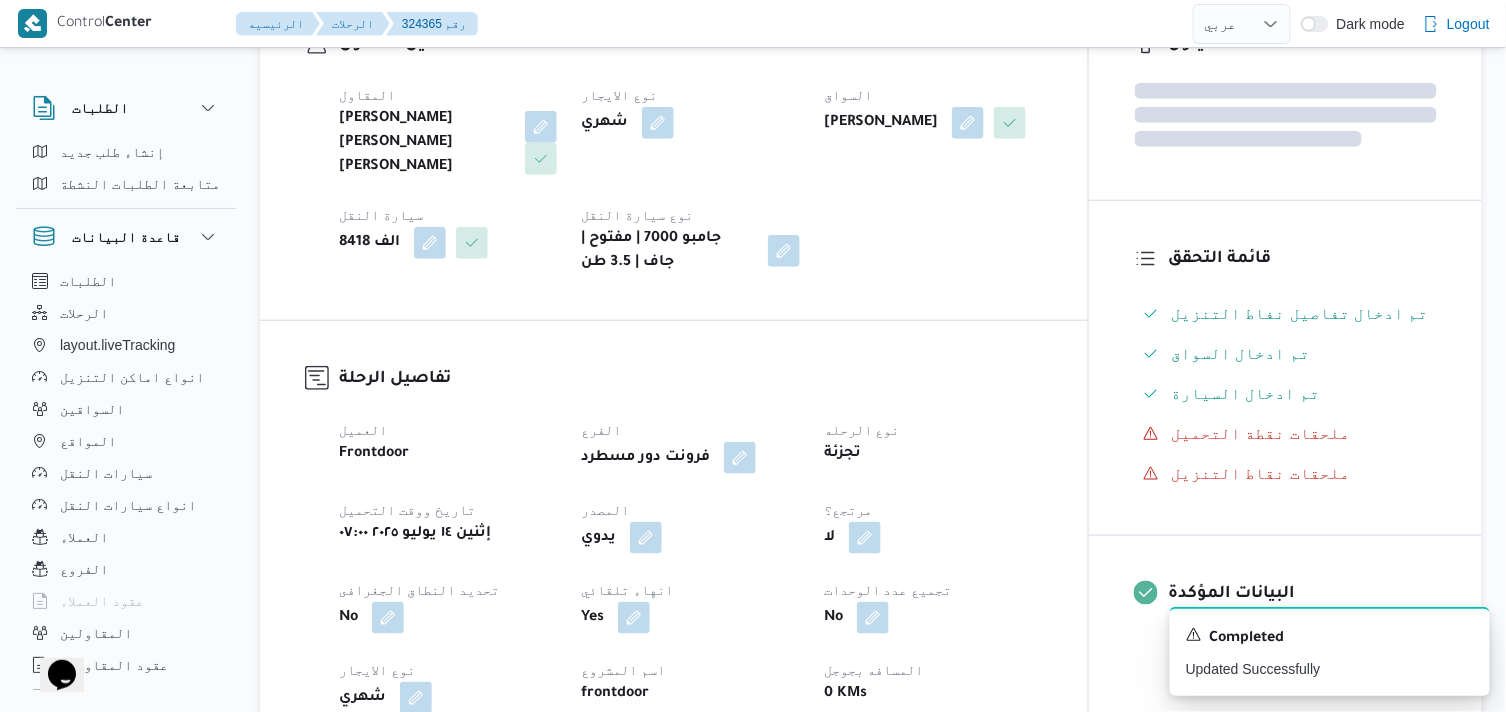 scroll, scrollTop: 0, scrollLeft: 0, axis: both 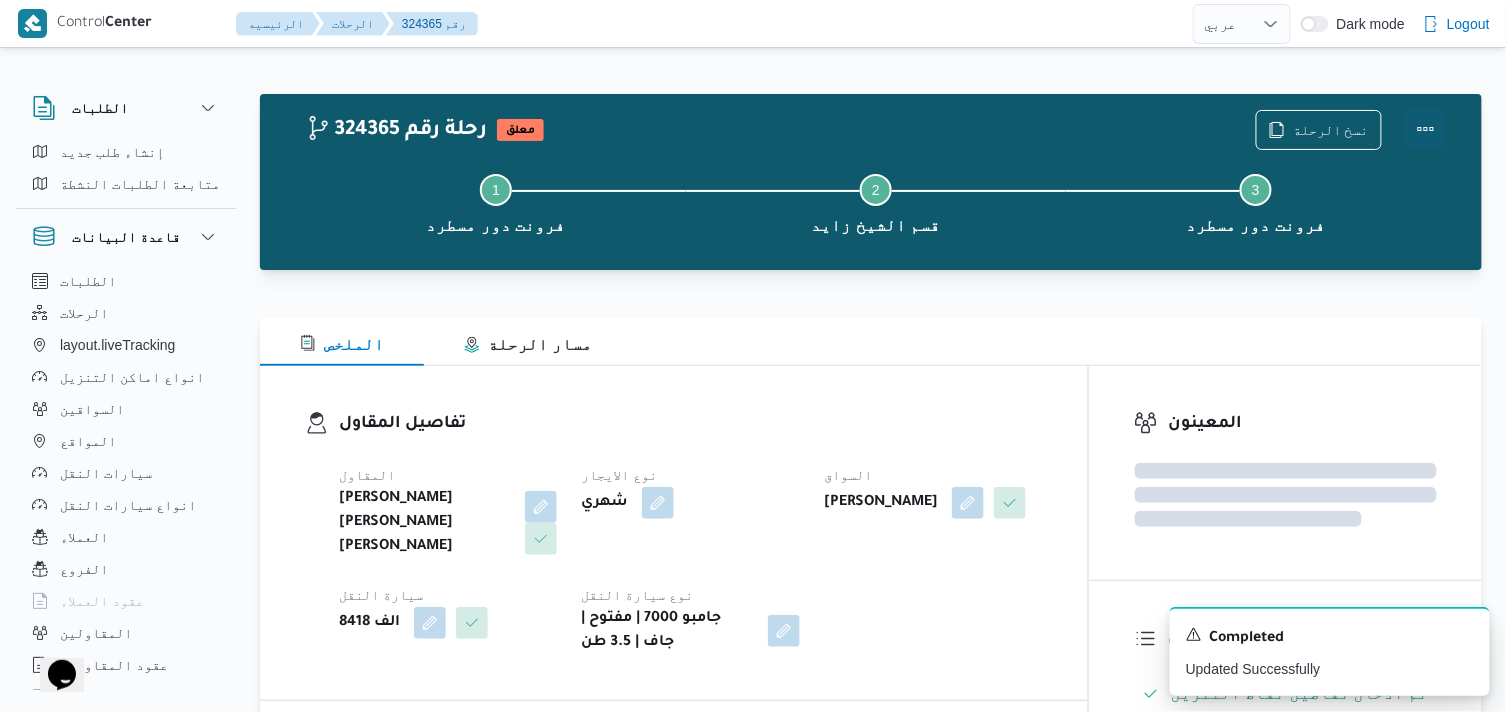drag, startPoint x: 1426, startPoint y: 131, endPoint x: 1404, endPoint y: 117, distance: 26.076809 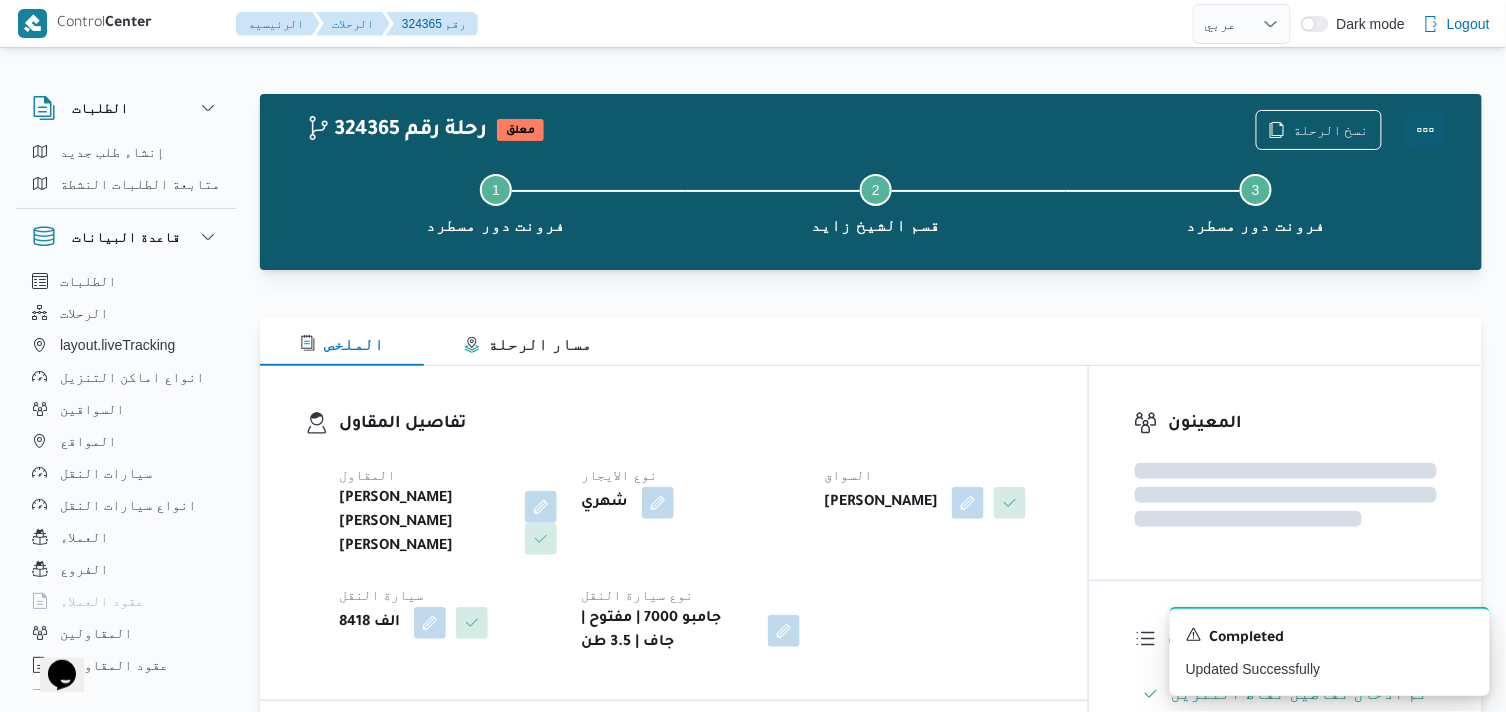 click at bounding box center [1426, 130] 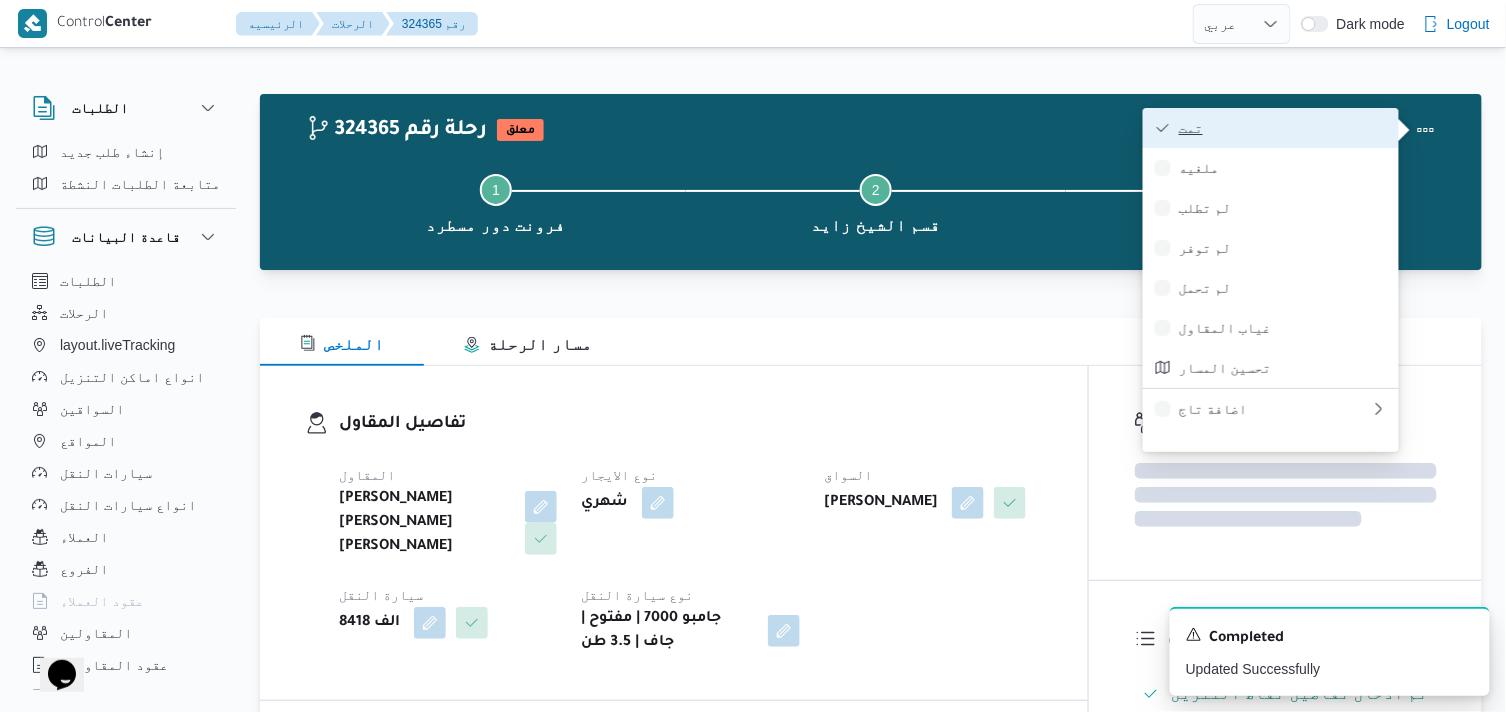 click on "تمت" at bounding box center (1283, 128) 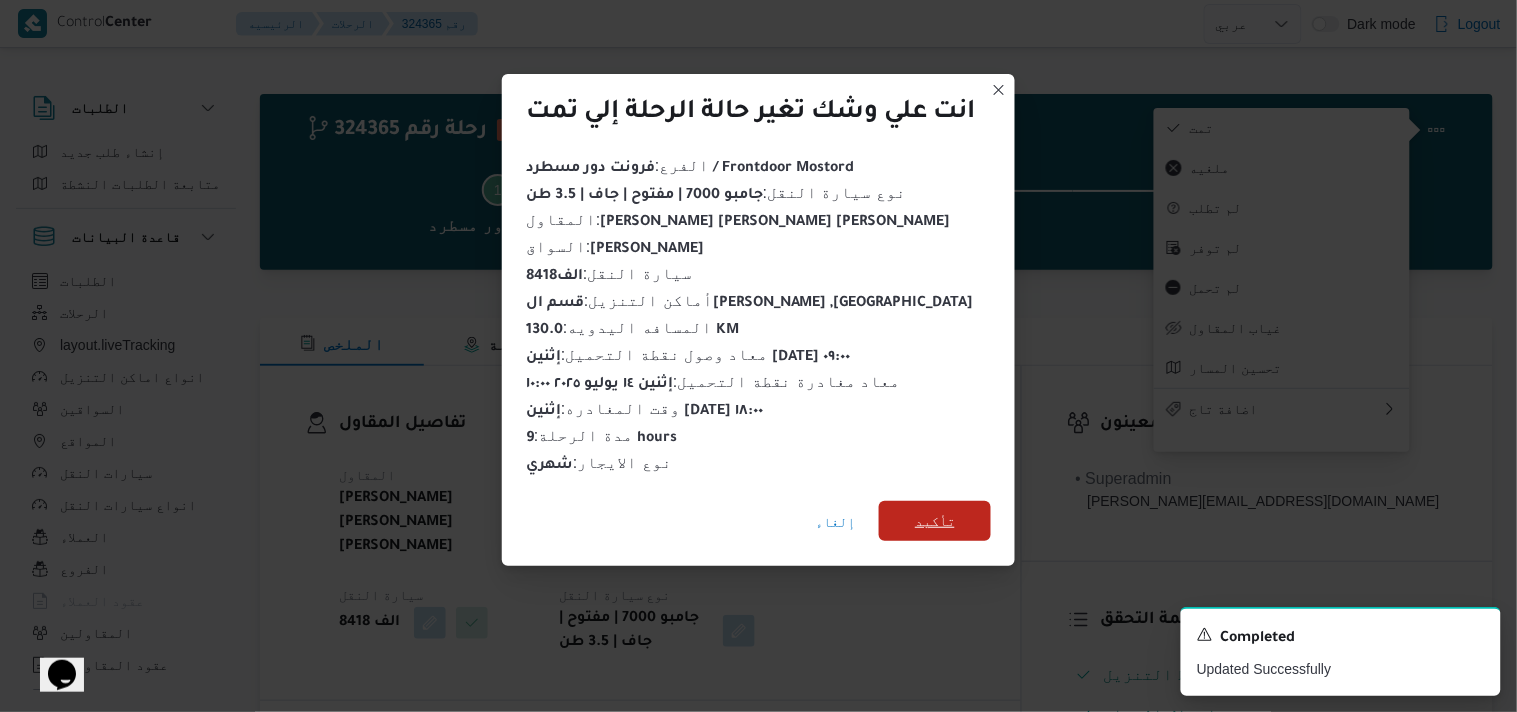 click on "تأكيد" at bounding box center (935, 521) 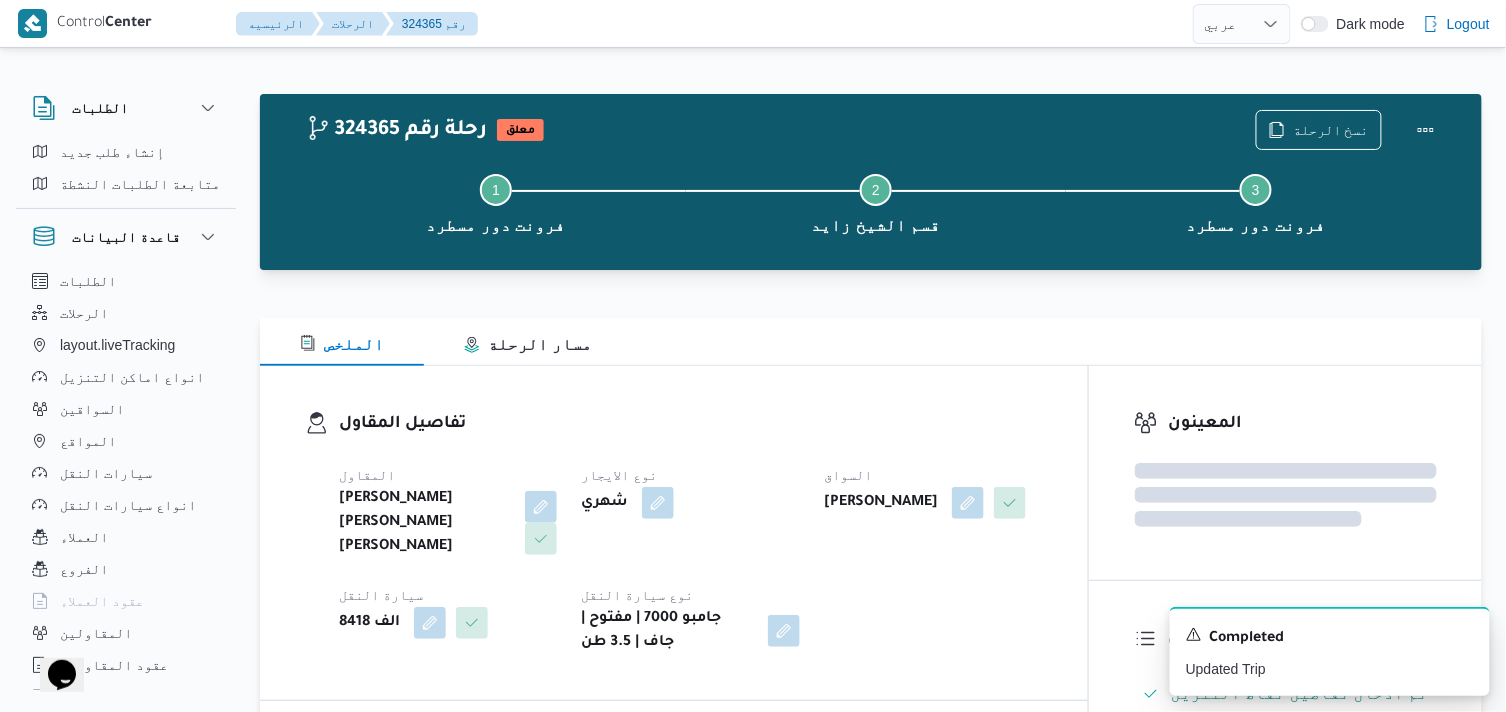 click on "تفاصيل المقاول" at bounding box center [691, 424] 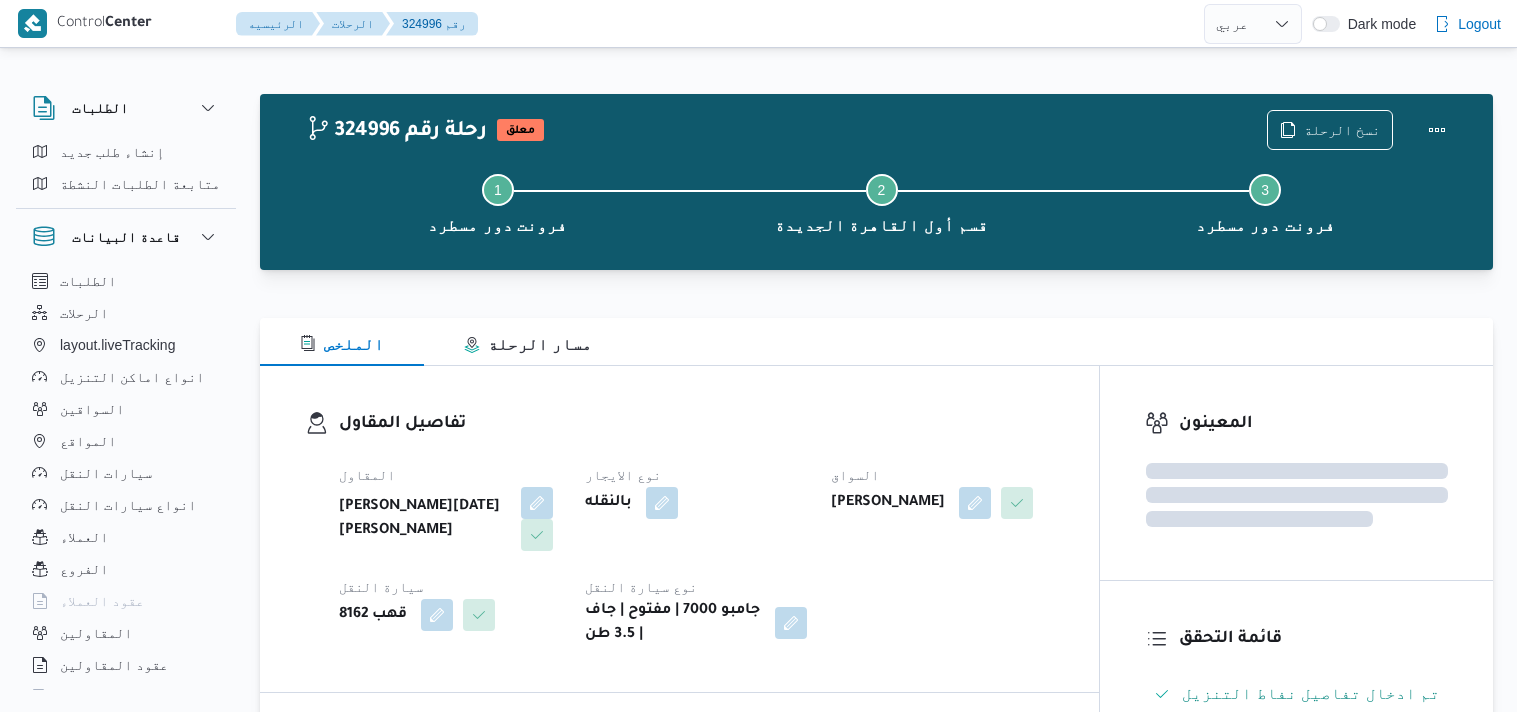 select on "ar" 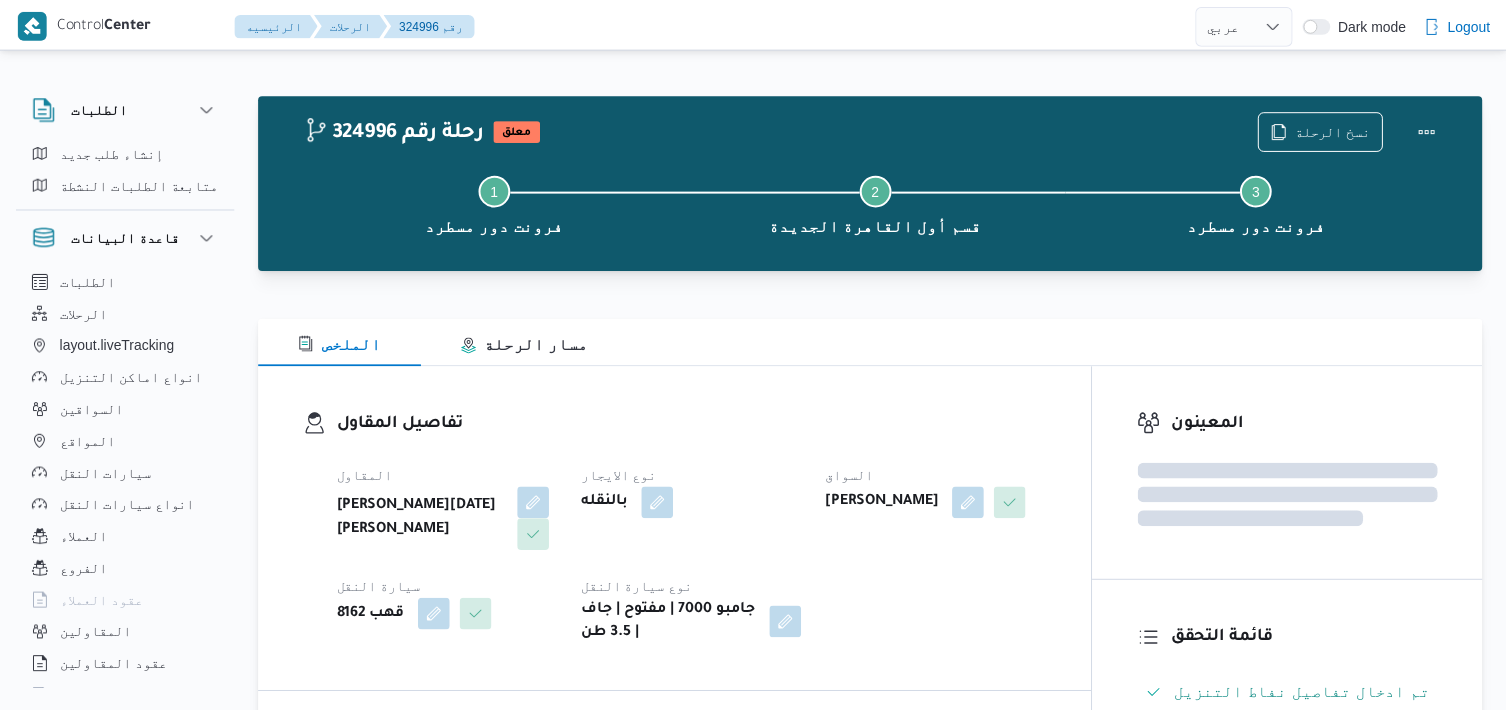 scroll, scrollTop: 0, scrollLeft: 0, axis: both 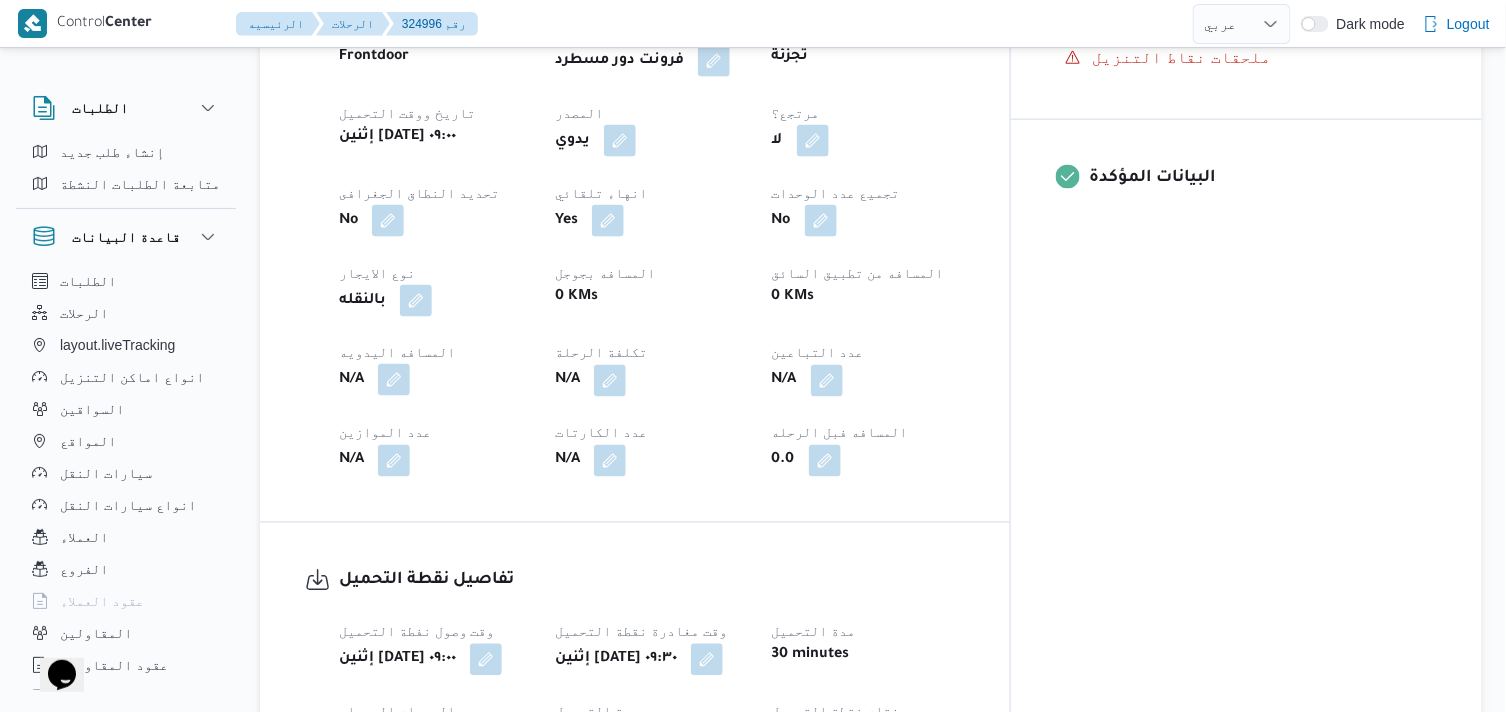 click at bounding box center [394, 380] 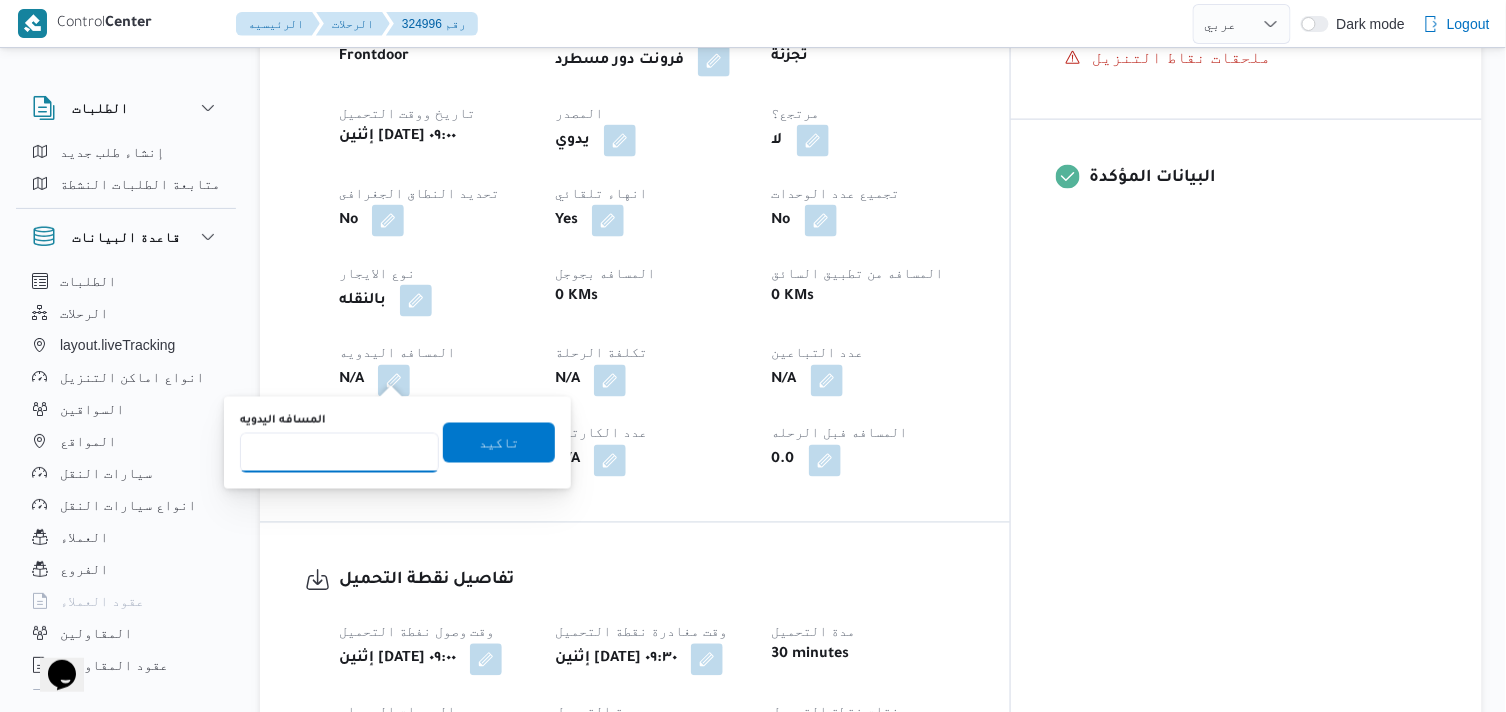 click on "المسافه اليدويه" at bounding box center (339, 453) 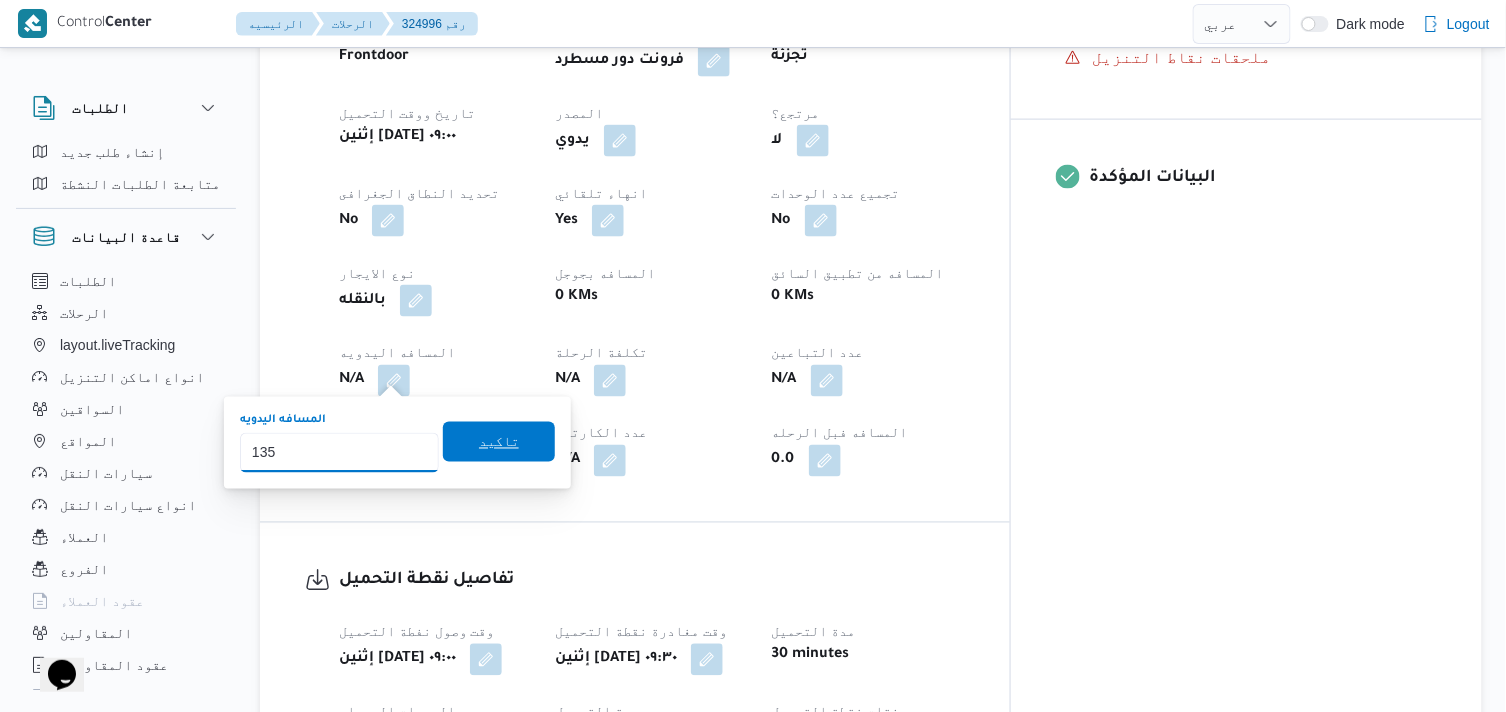 type on "135" 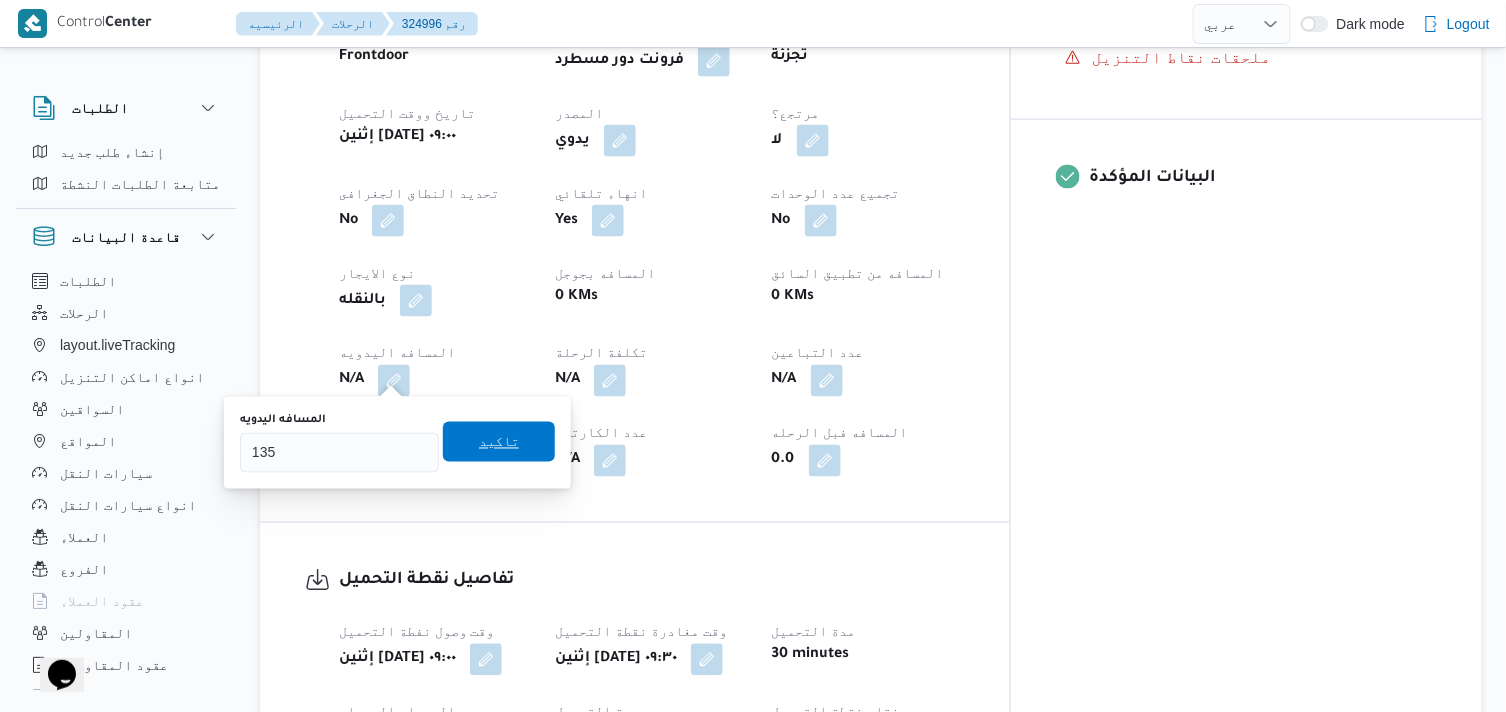 click on "تاكيد" at bounding box center (499, 442) 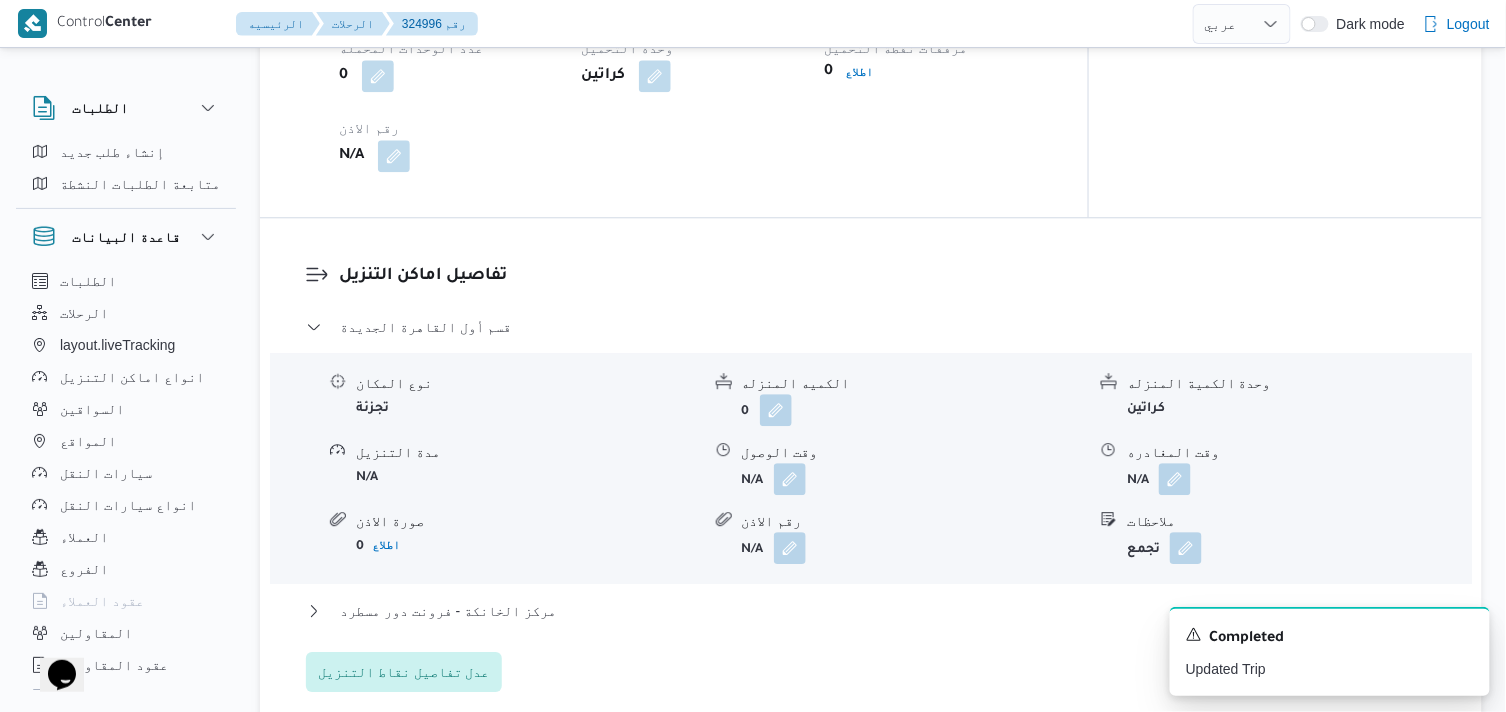 scroll, scrollTop: 1555, scrollLeft: 0, axis: vertical 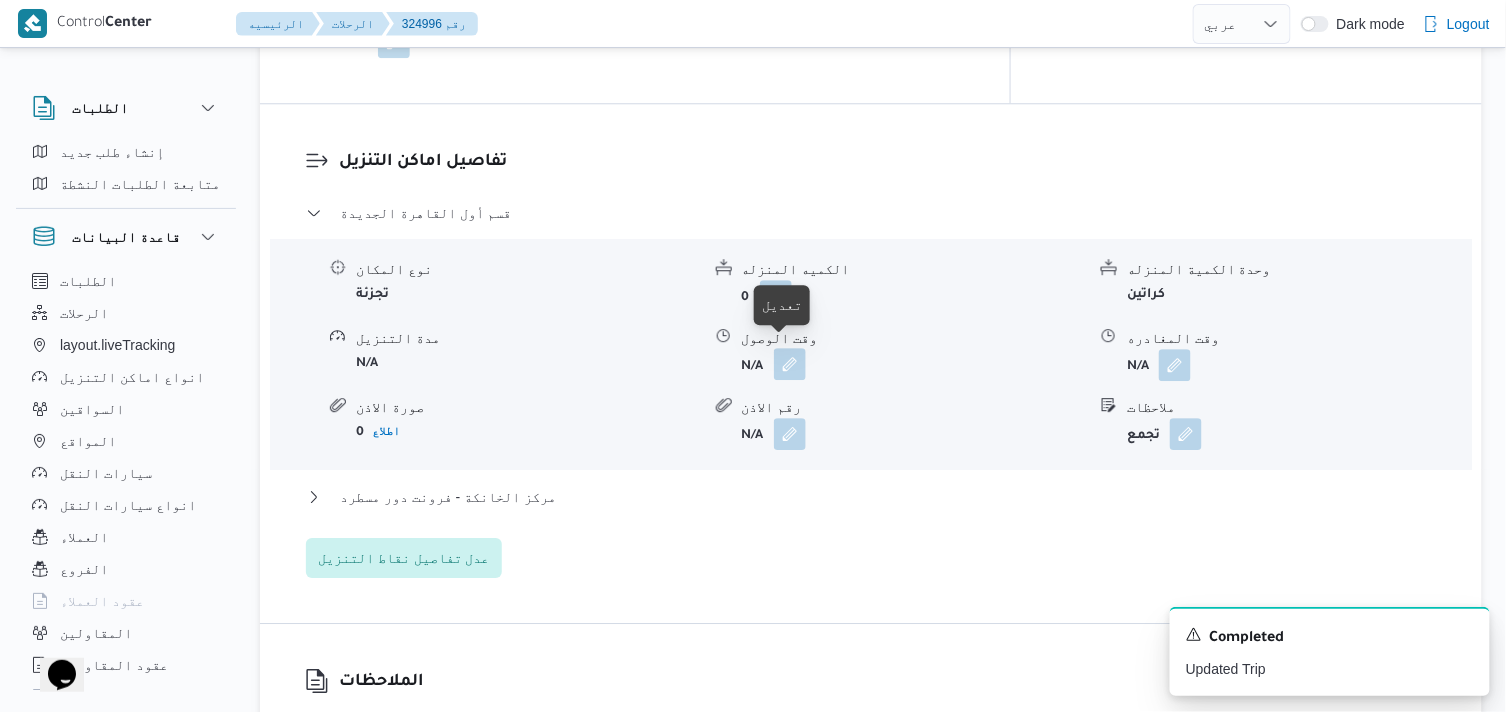 click at bounding box center (790, 364) 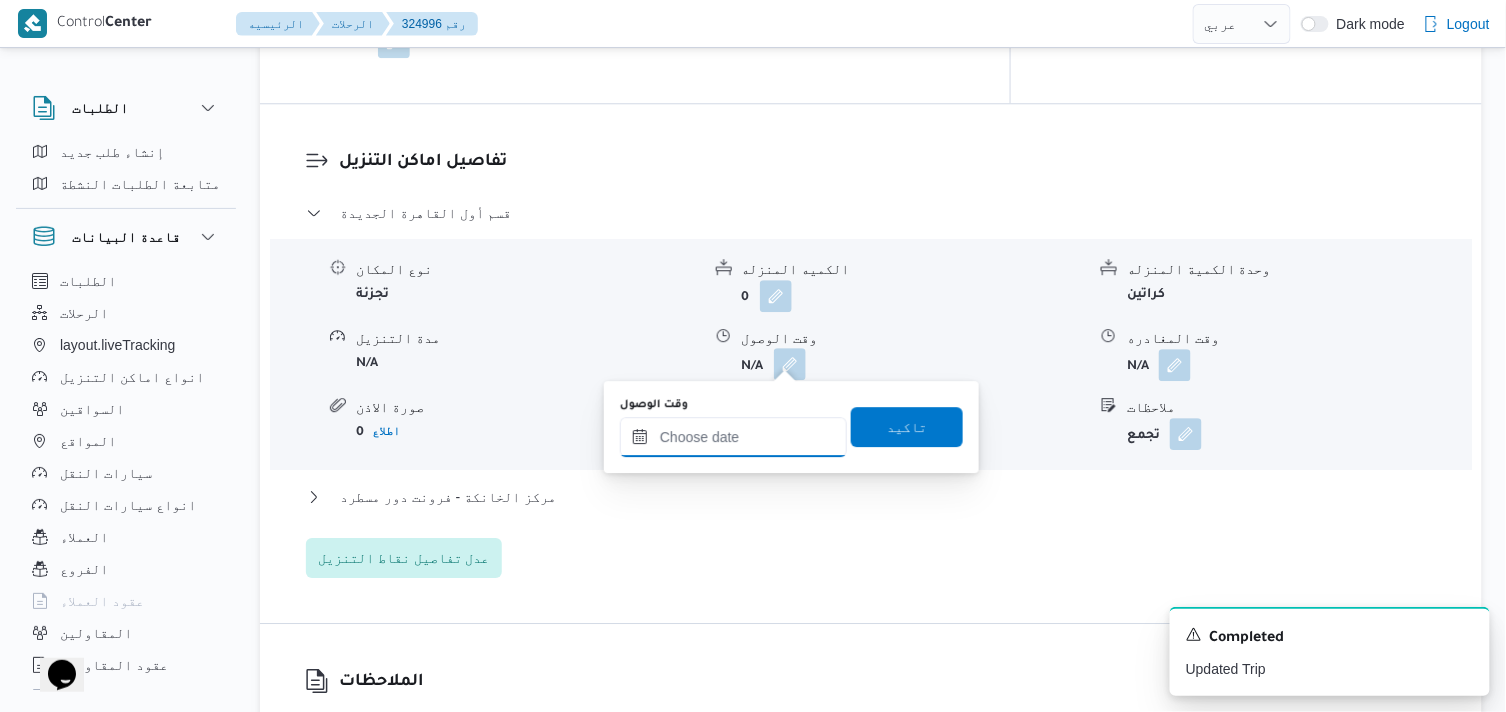 click on "وقت الوصول" at bounding box center (733, 437) 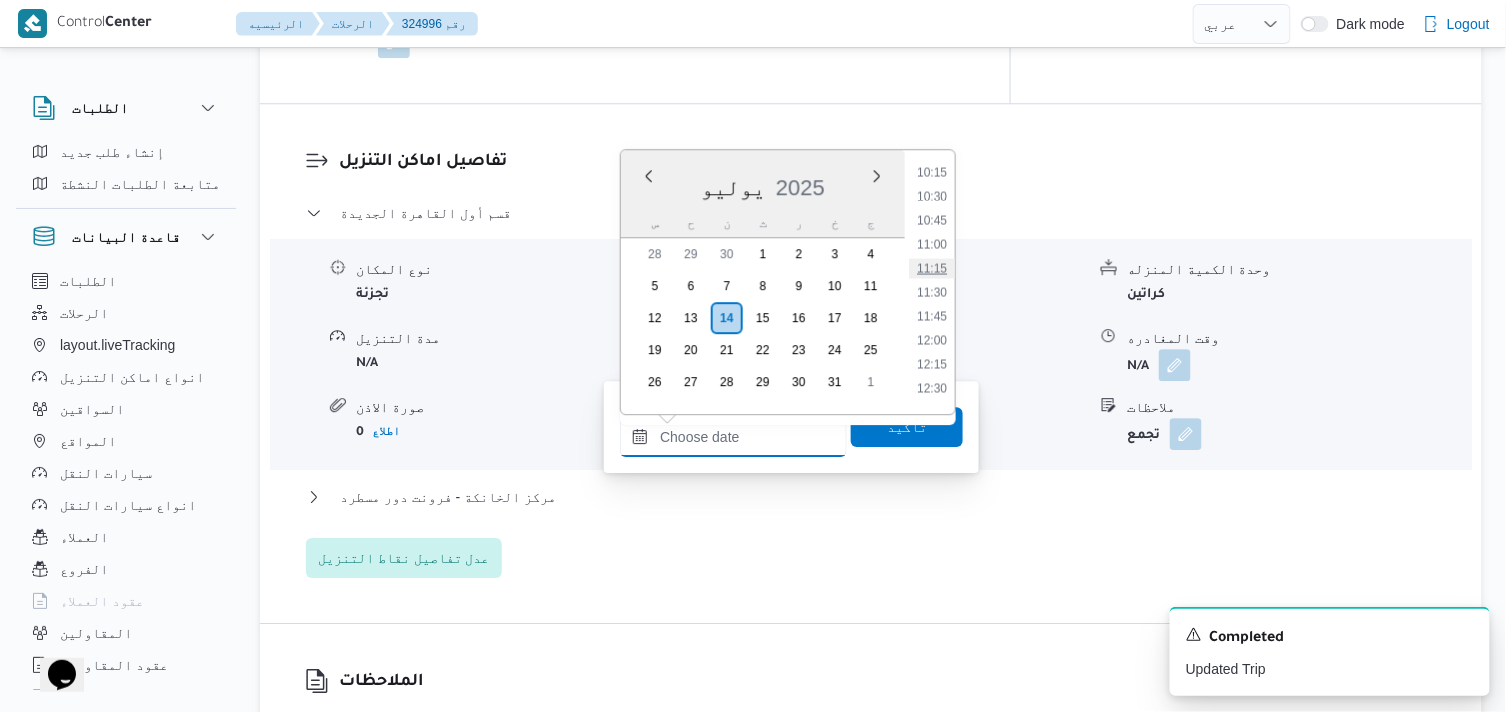 scroll, scrollTop: 877, scrollLeft: 0, axis: vertical 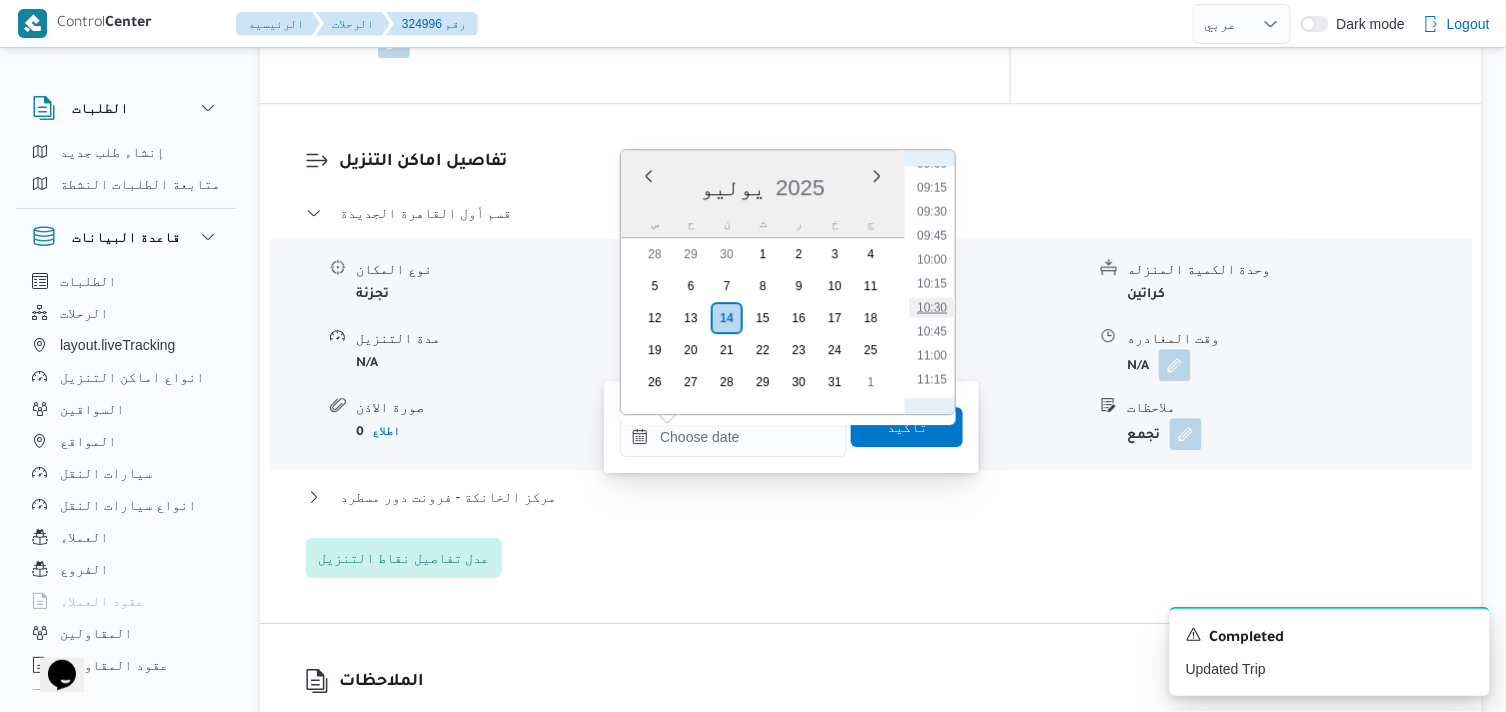 click on "10:30" at bounding box center (932, 307) 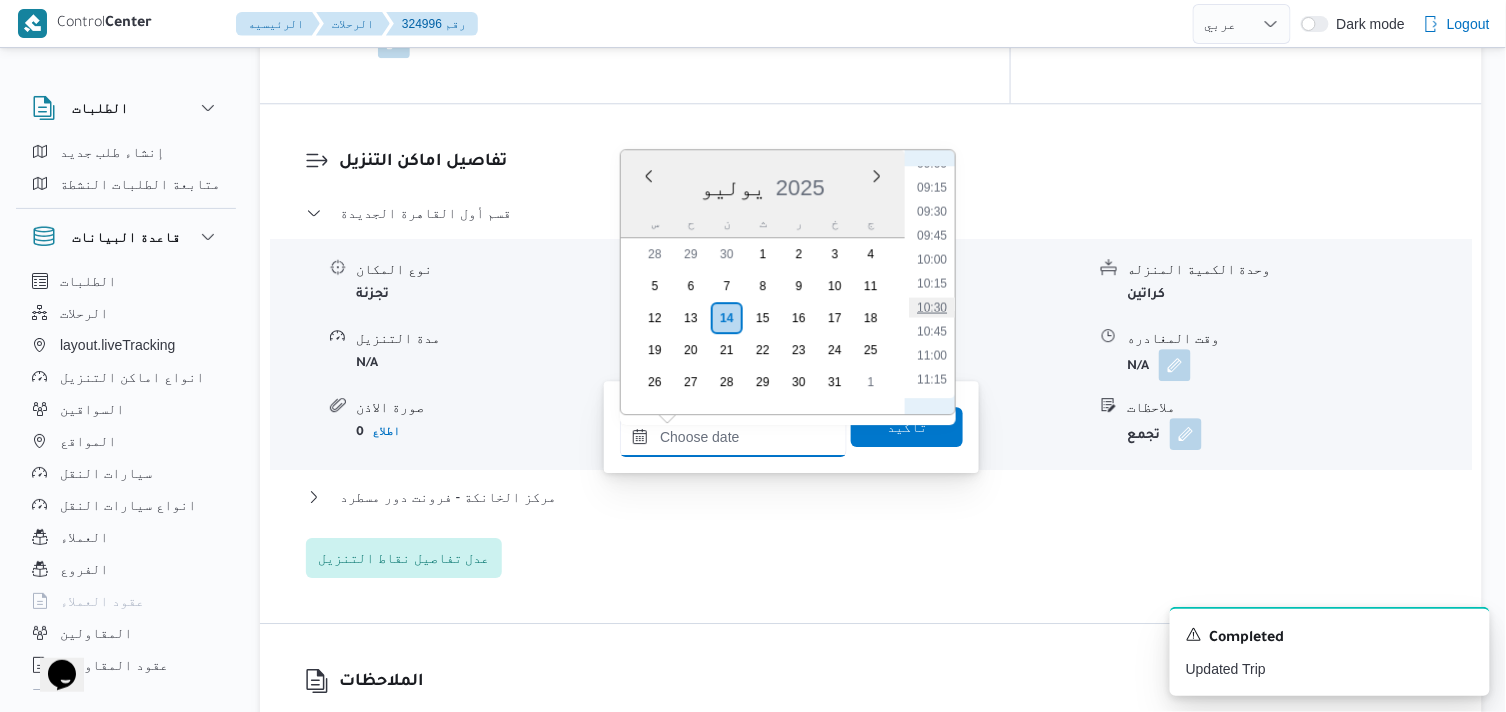 type on "١٤/٠٧/٢٠٢٥ ١٠:٣٠" 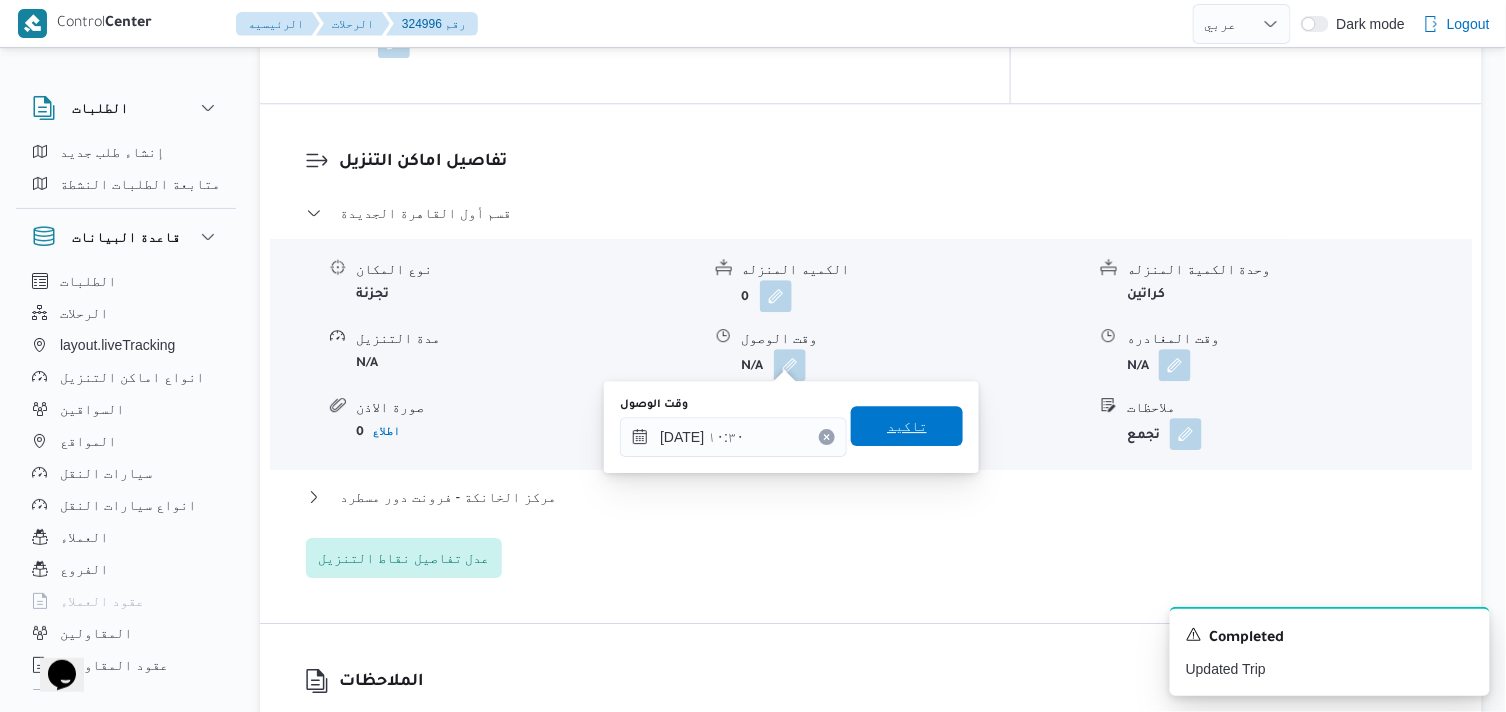click on "تاكيد" at bounding box center (907, 426) 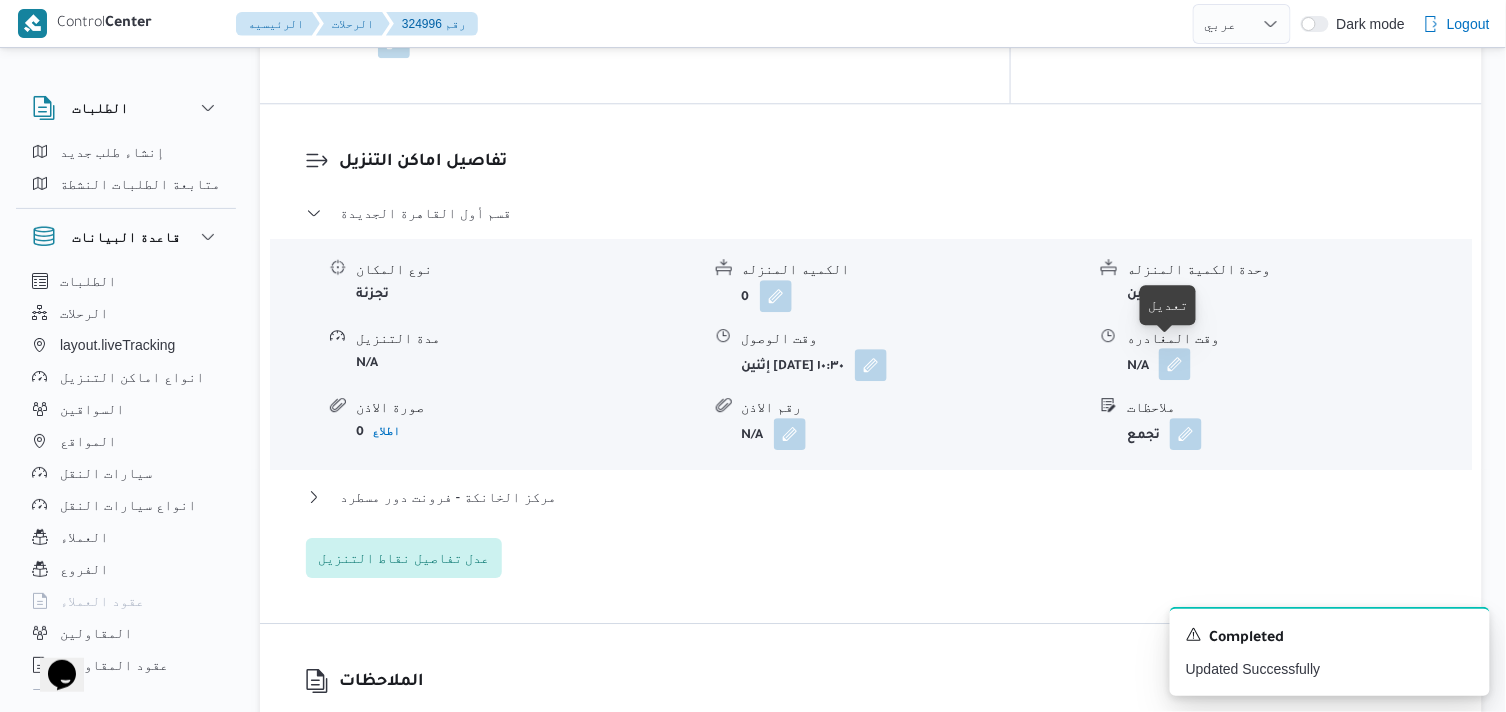 click at bounding box center (1175, 364) 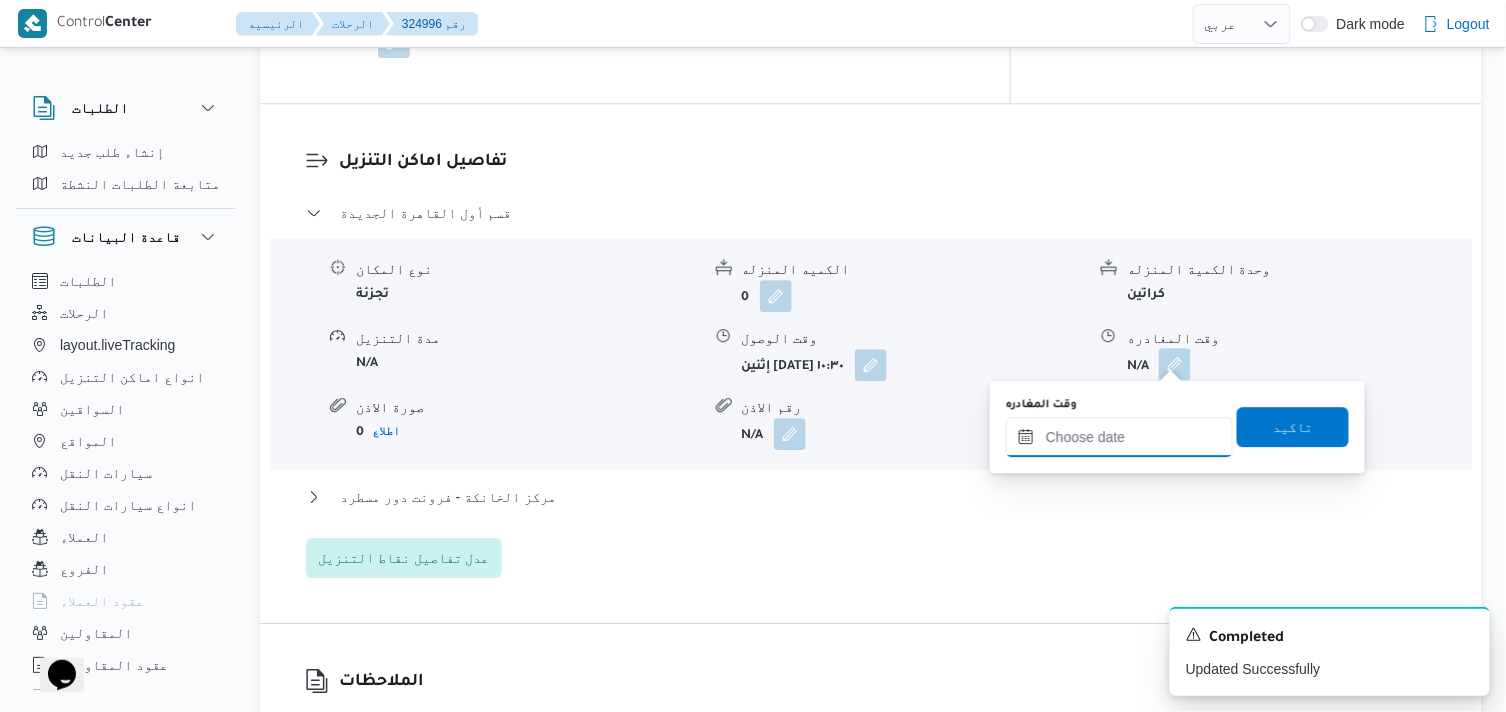 click on "وقت المغادره" at bounding box center [1119, 437] 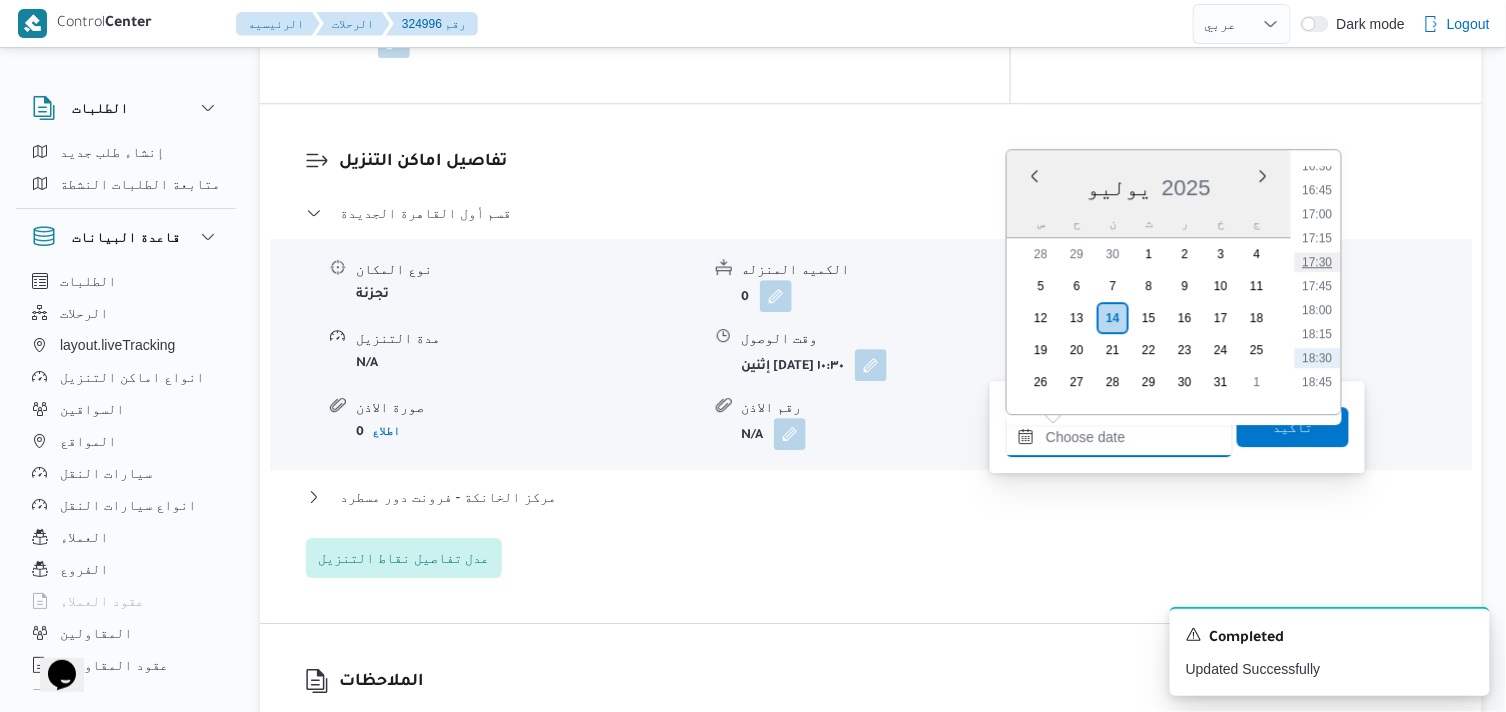 scroll, scrollTop: 1544, scrollLeft: 0, axis: vertical 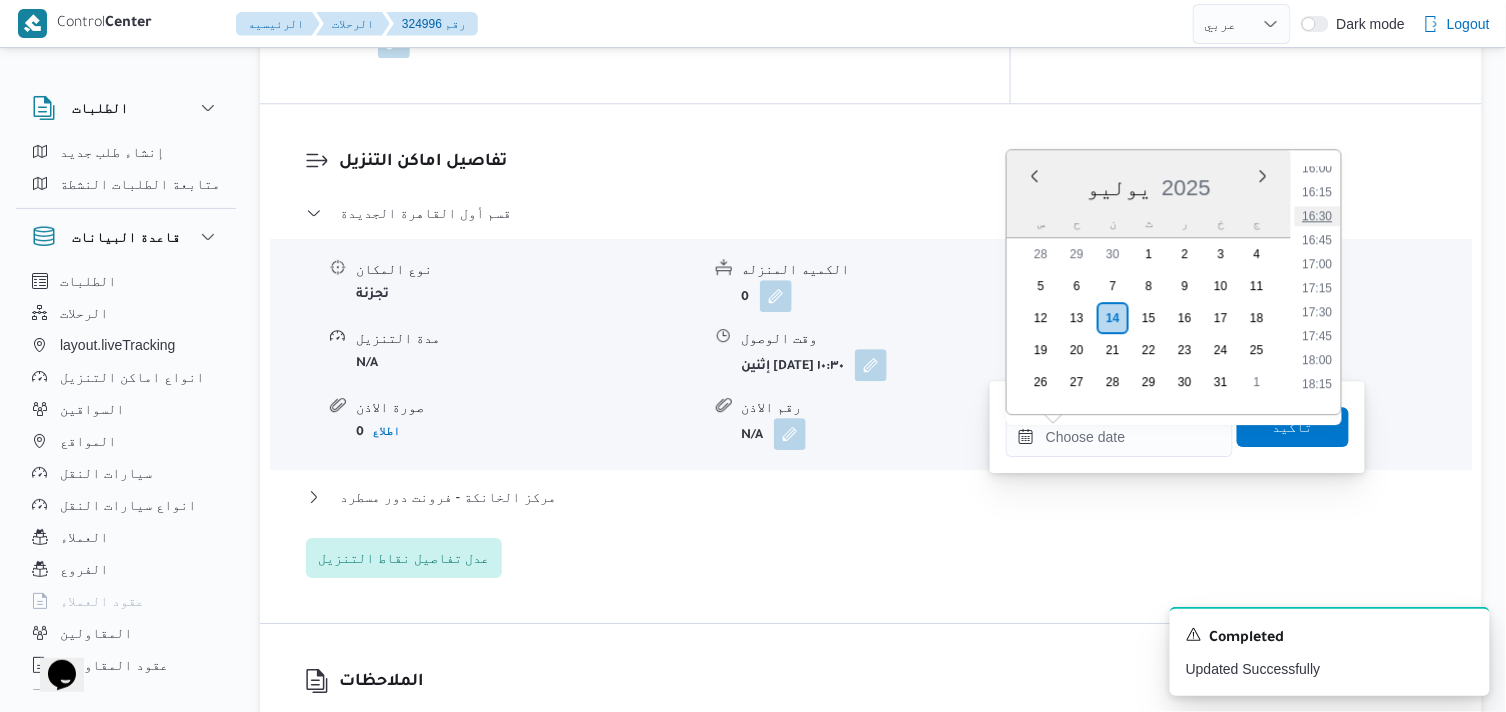 click on "16:30" at bounding box center (1318, 216) 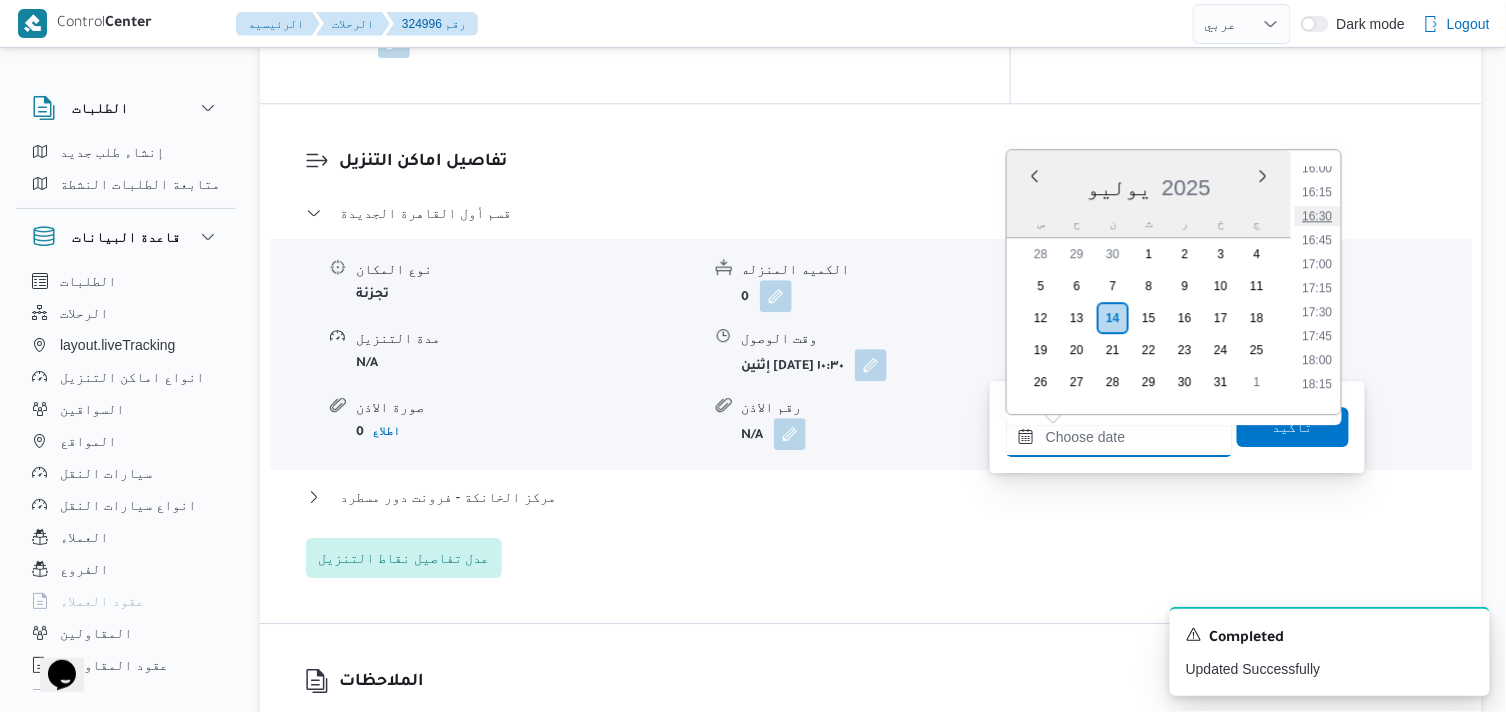type on "١٤/٠٧/٢٠٢٥ ١٦:٣٠" 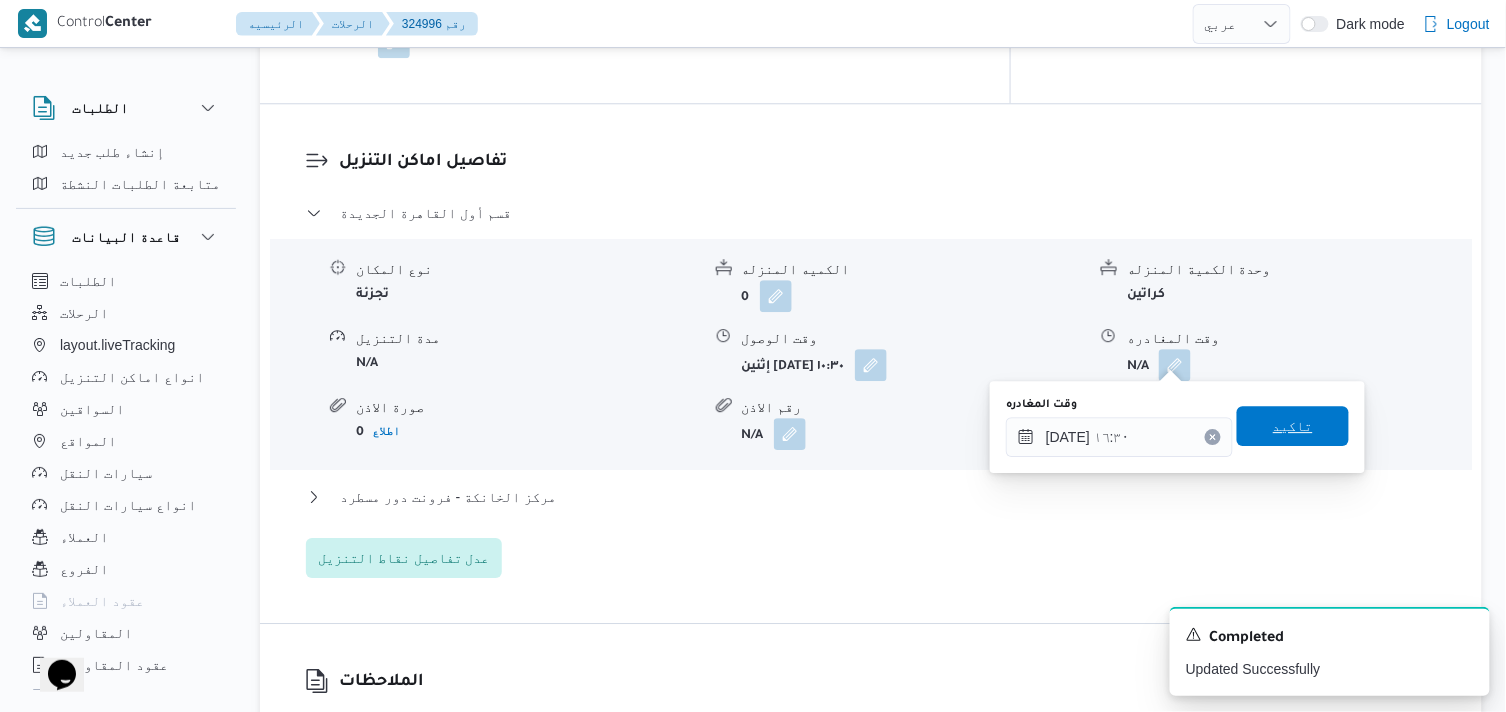 click on "تاكيد" at bounding box center (1293, 426) 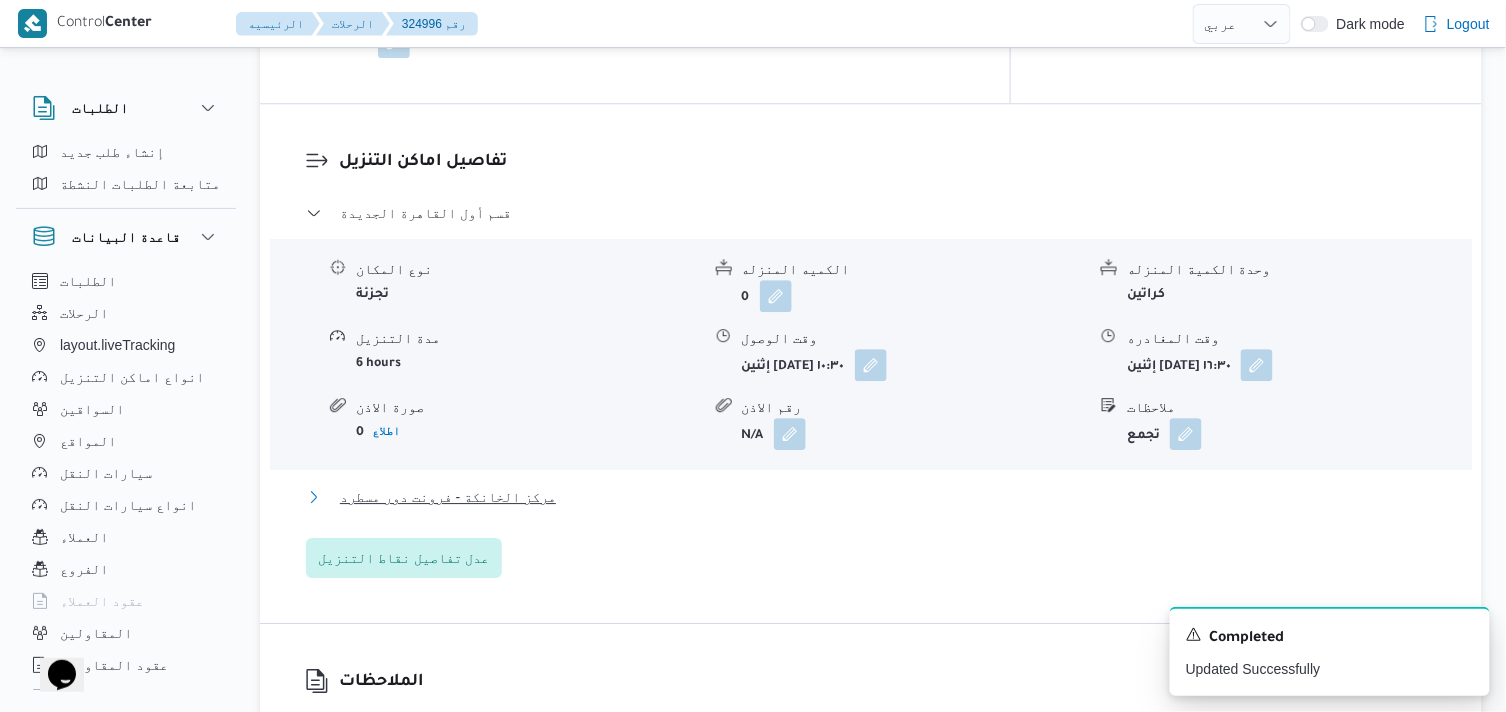 click on "مركز الخانكة -
فرونت دور مسطرد" at bounding box center (448, 497) 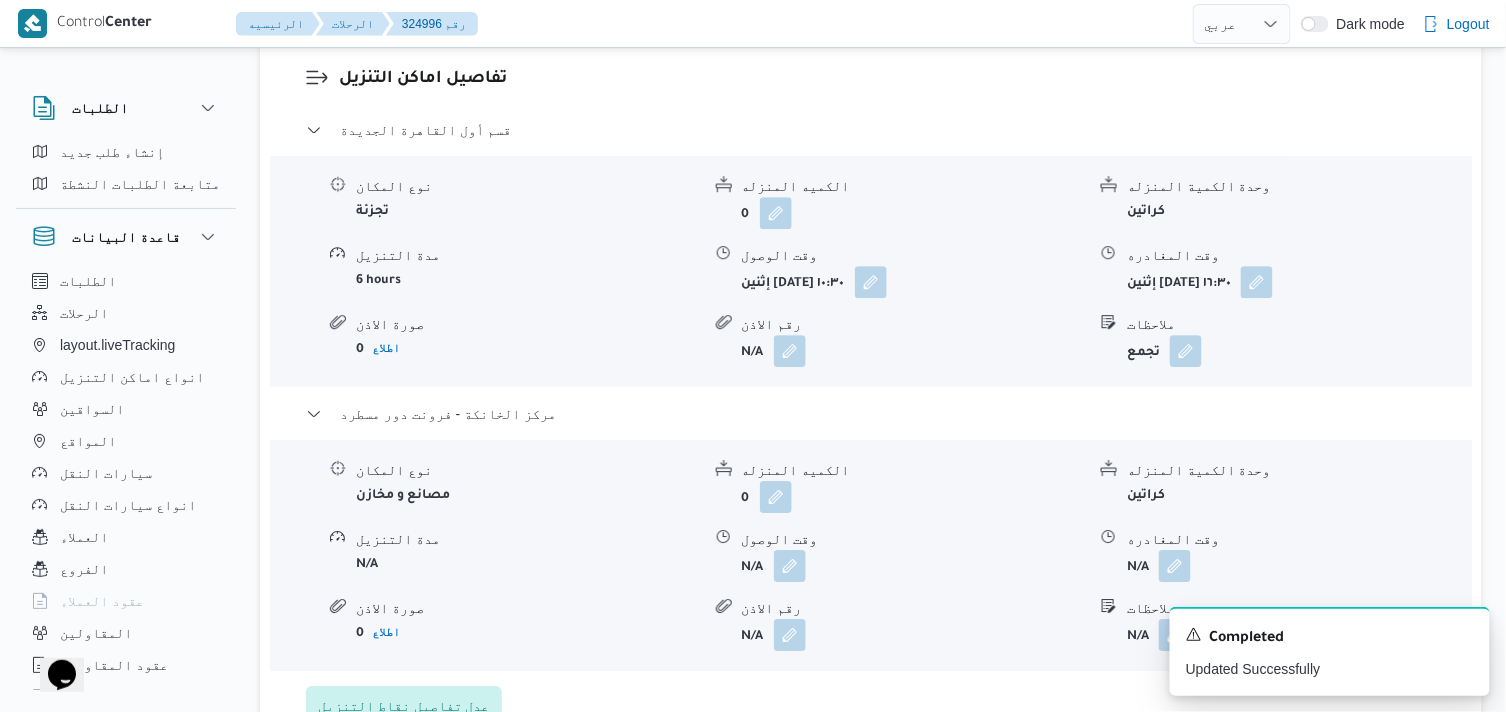 scroll, scrollTop: 1777, scrollLeft: 0, axis: vertical 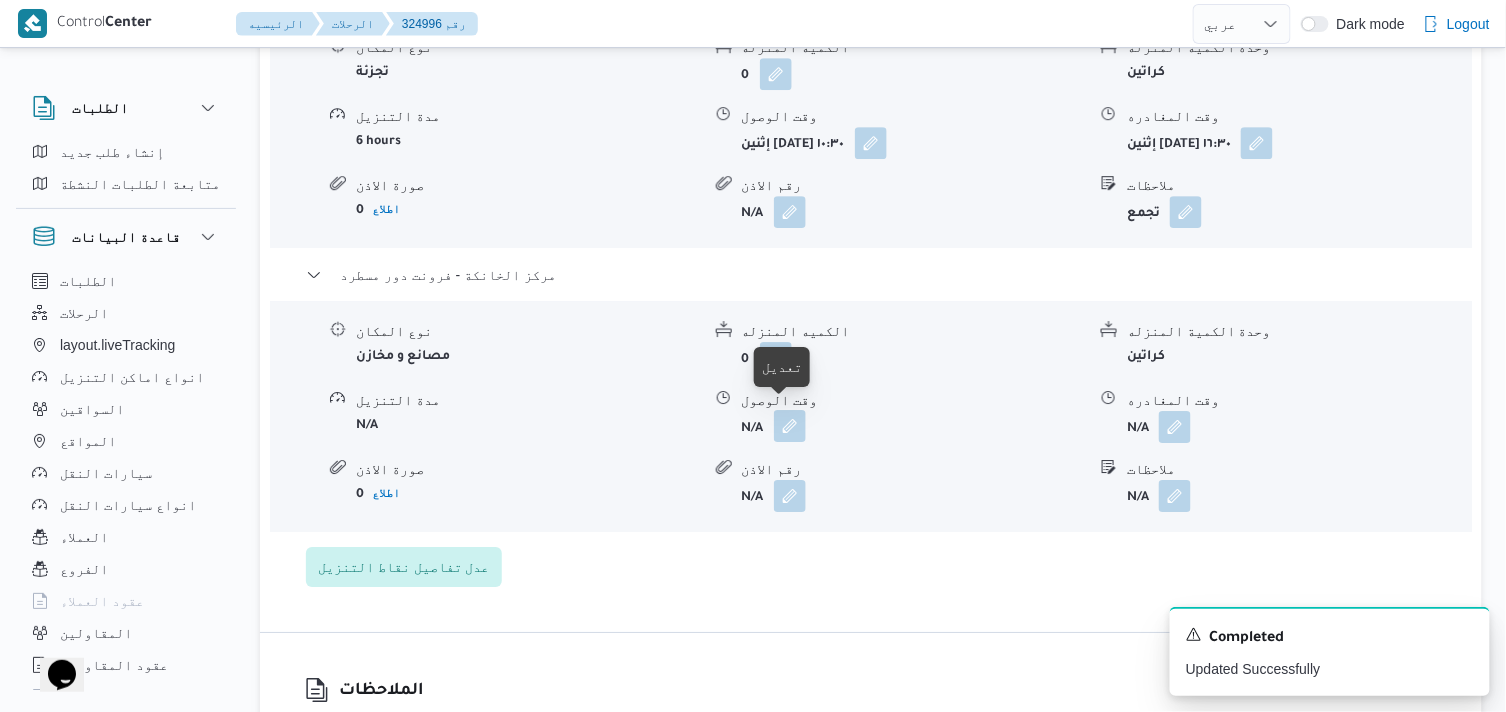 click at bounding box center [790, 426] 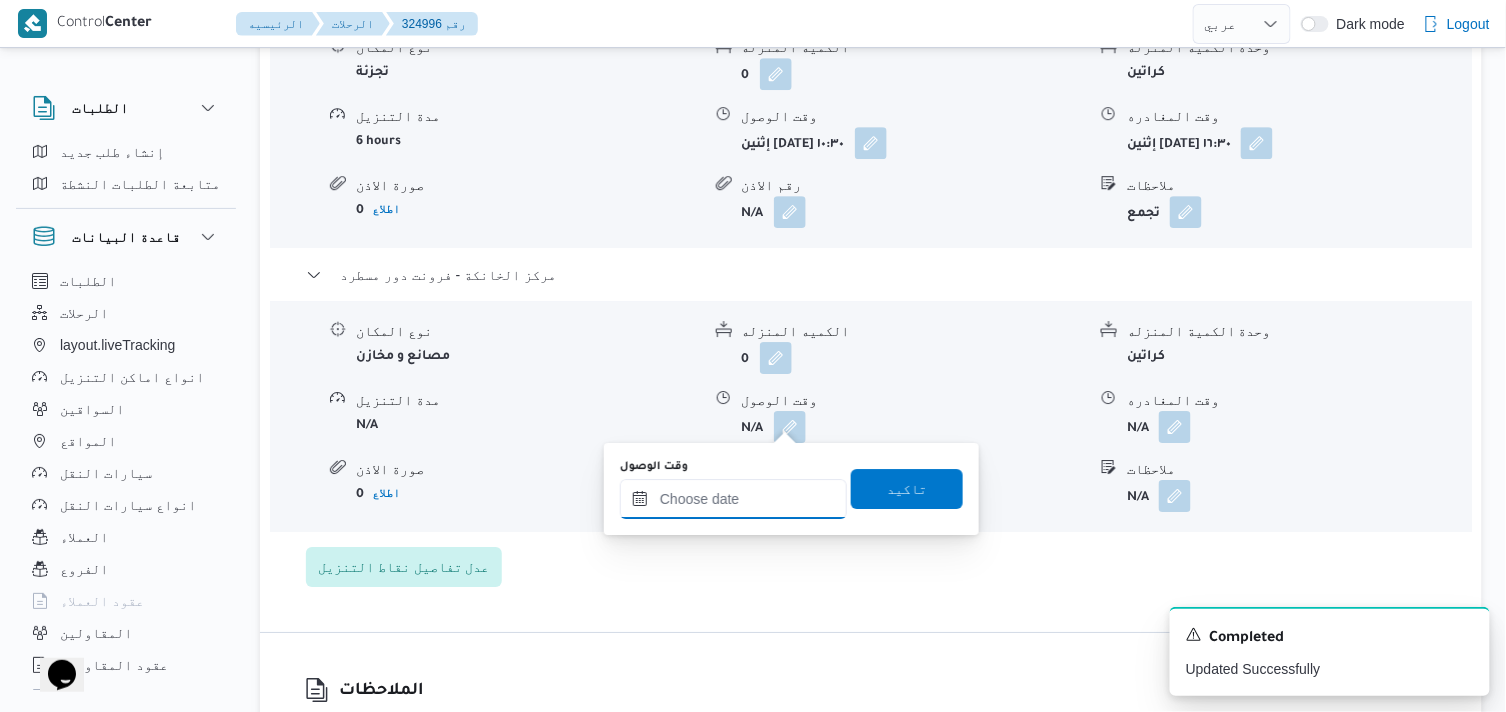 click on "وقت الوصول" at bounding box center (733, 499) 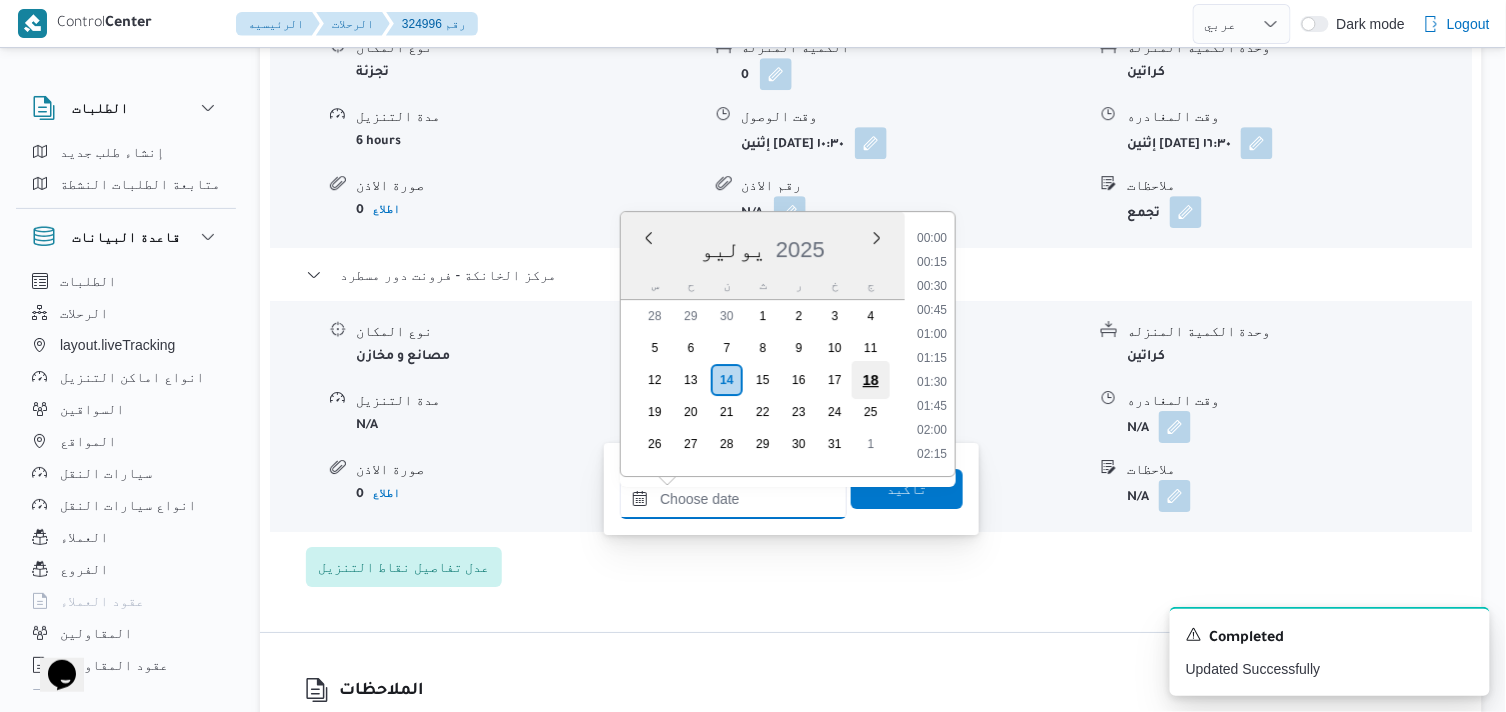 scroll, scrollTop: 1655, scrollLeft: 0, axis: vertical 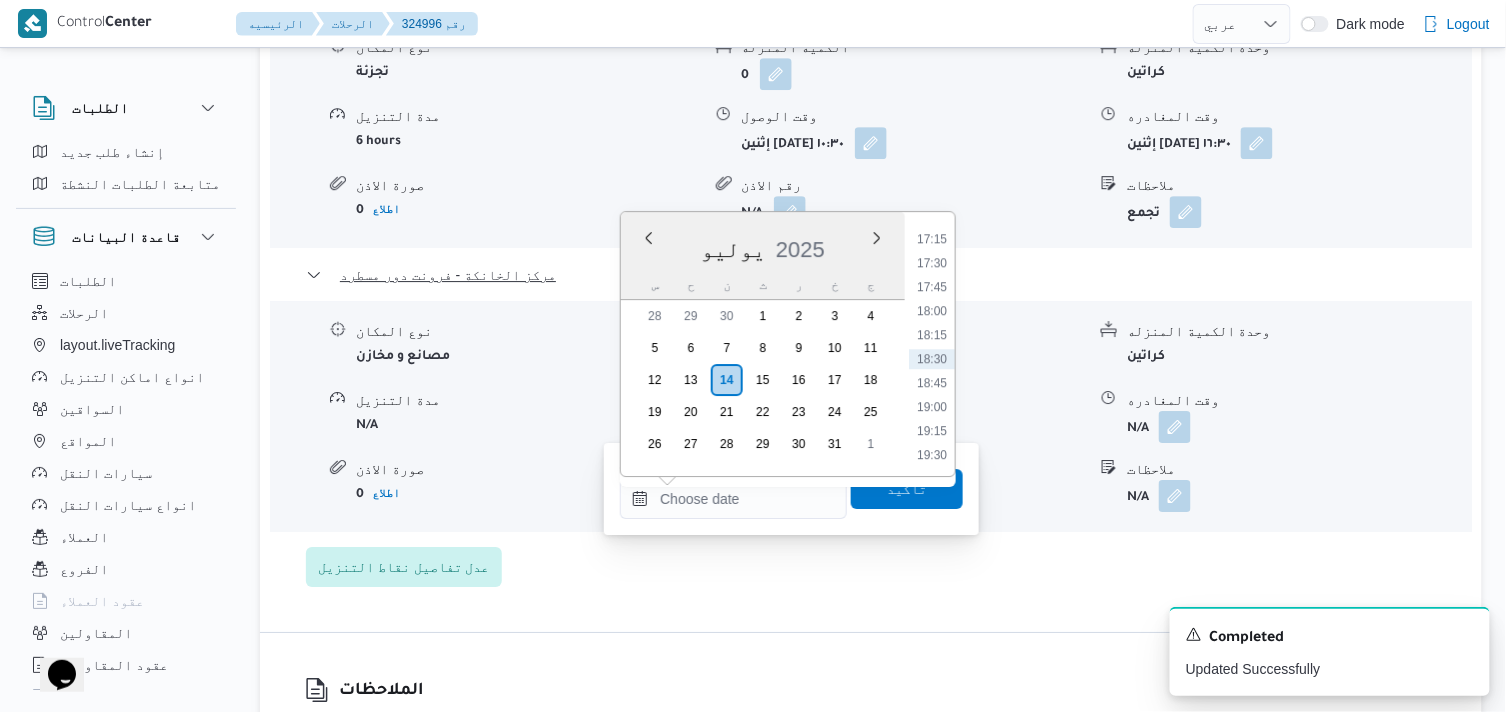 click on "17:30" at bounding box center [932, 263] 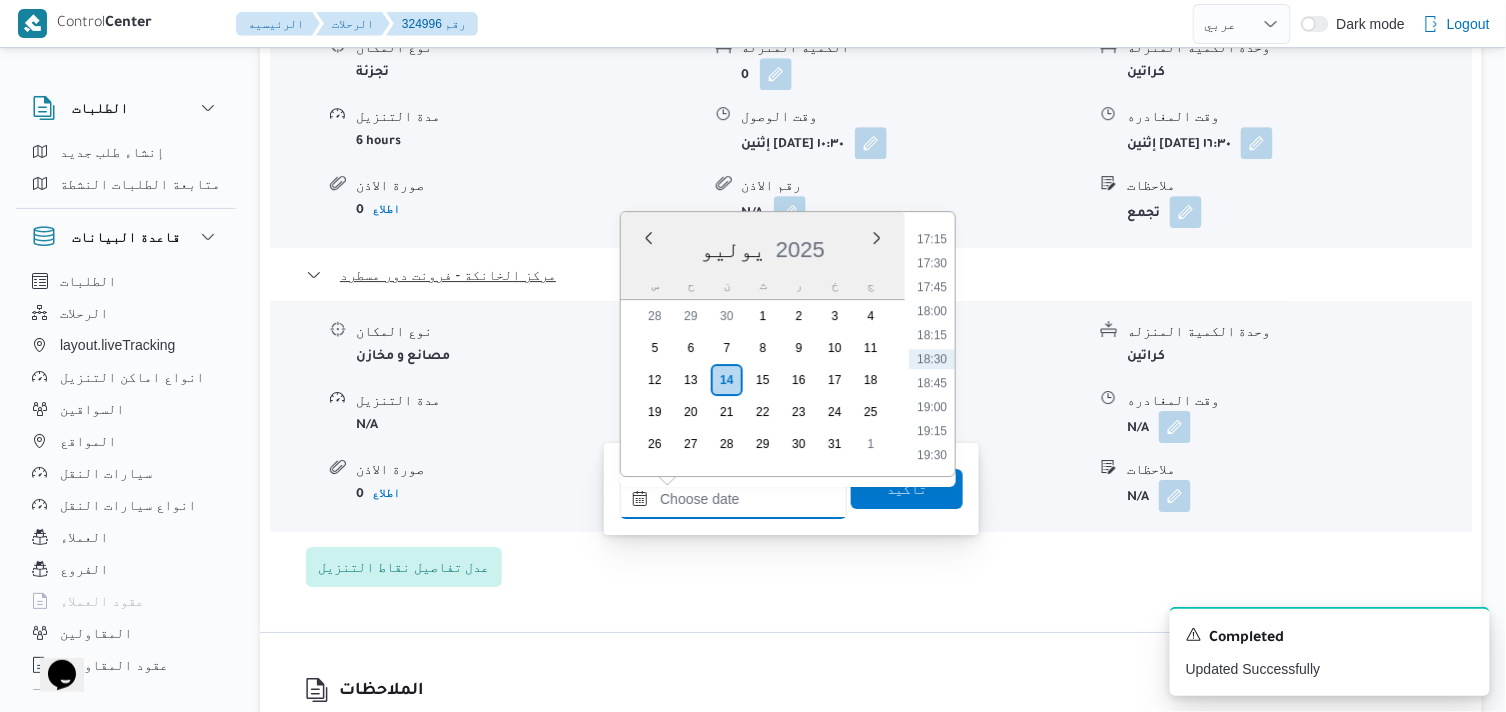 type on "١٤/٠٧/٢٠٢٥ ١٧:٣٠" 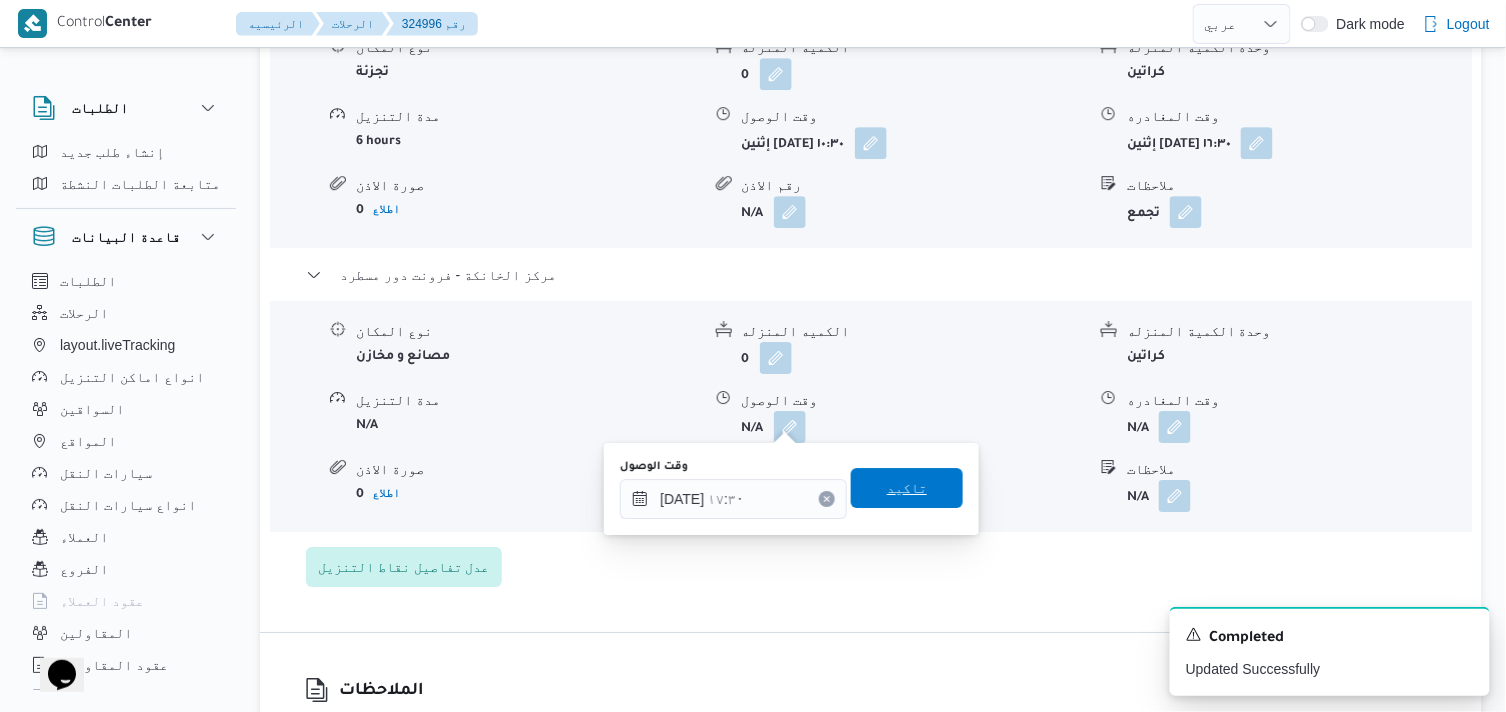 click on "تاكيد" at bounding box center [907, 488] 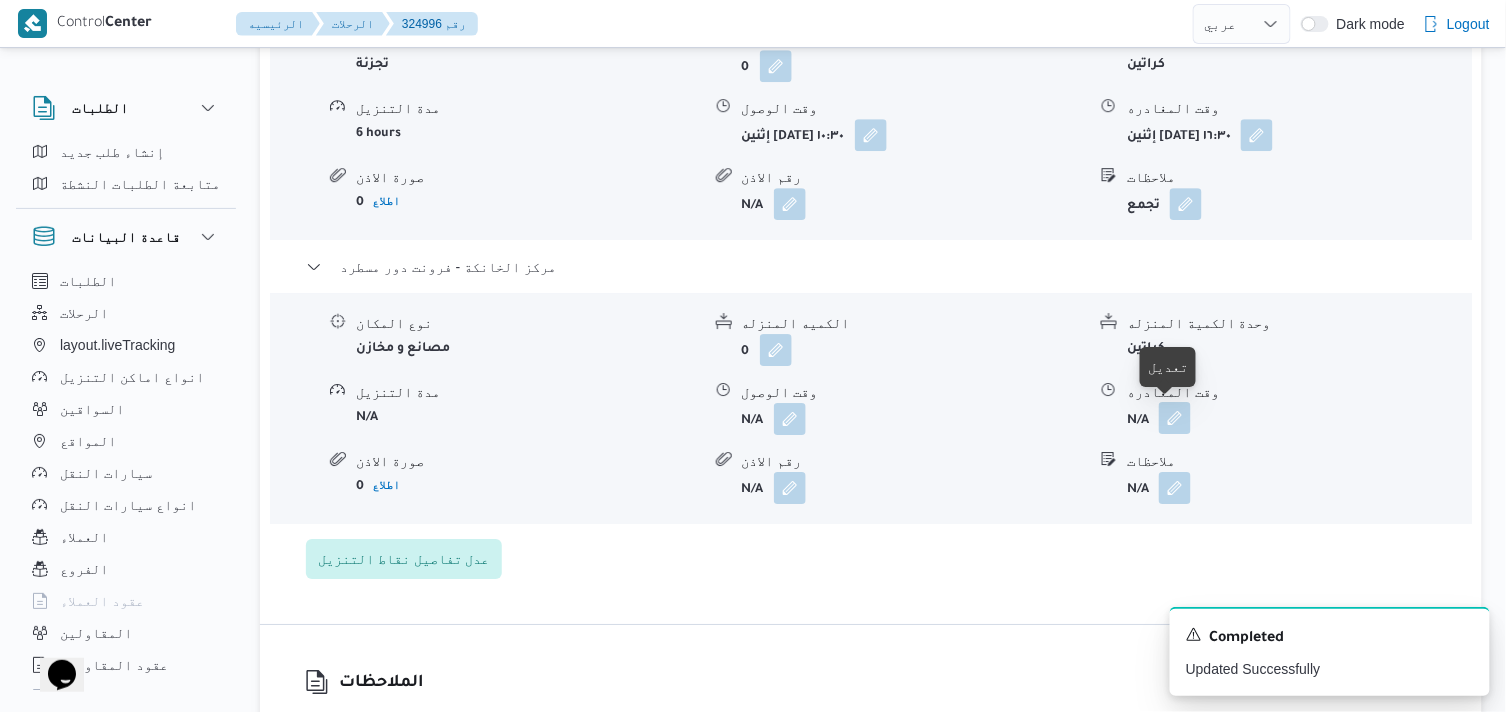 click at bounding box center (1170, 419) 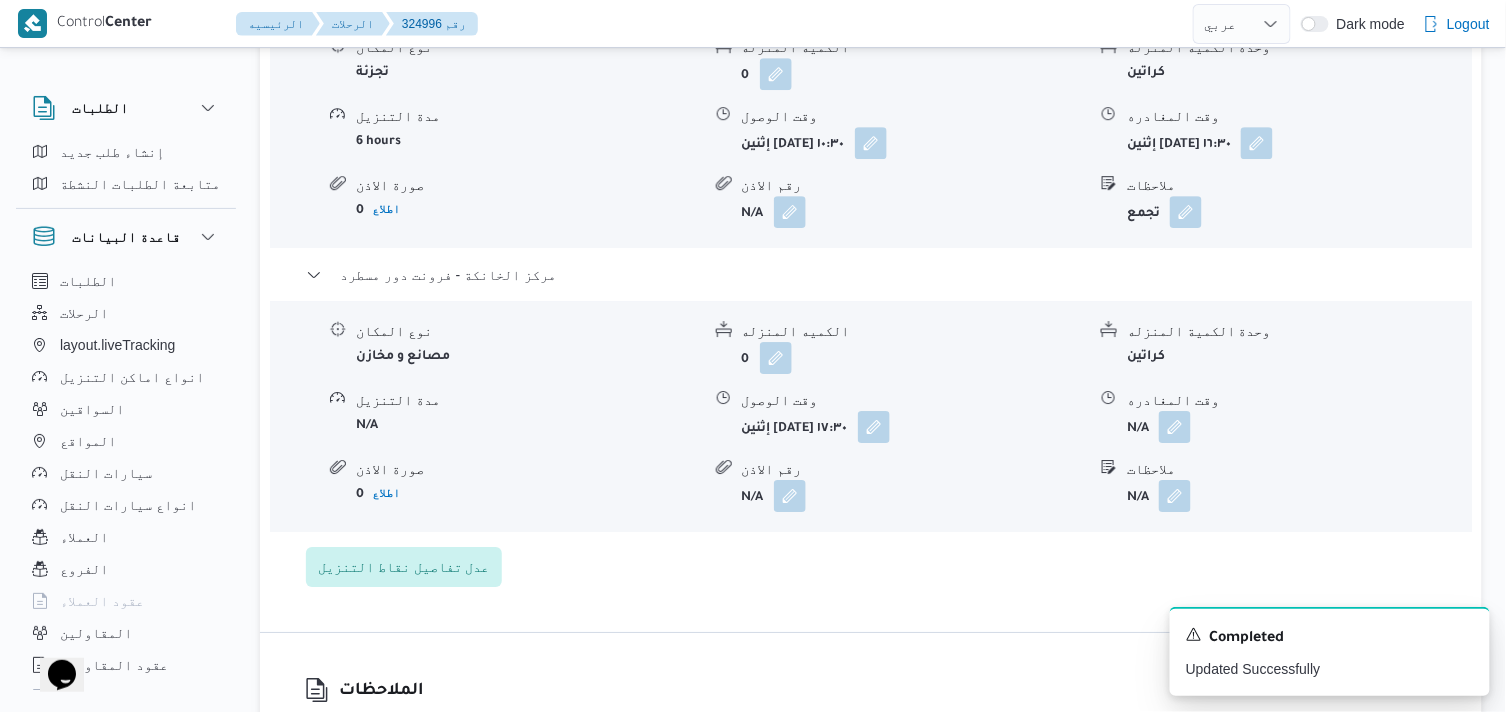 click on "نوع المكان مصانع و مخازن الكميه المنزله 0 وحدة الكمية المنزله كراتين مدة التنزيل N/A وقت الوصول إثنين ١٤ يوليو ٢٠٢٥ ١٧:٣٠ وقت المغادره N/A صورة الاذن 0 اطلاع رقم الاذن N/A ملاحظات N/A" at bounding box center (871, 416) 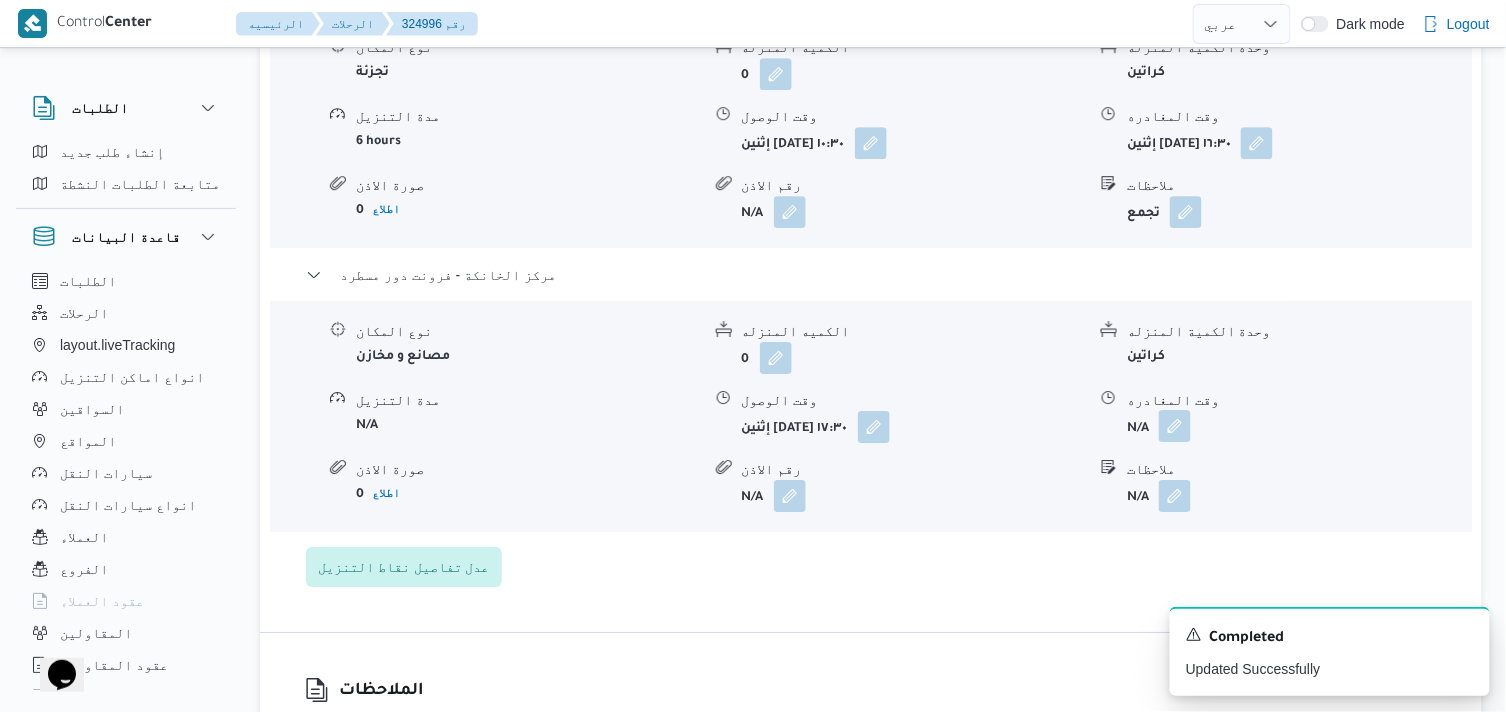 click at bounding box center [1170, 427] 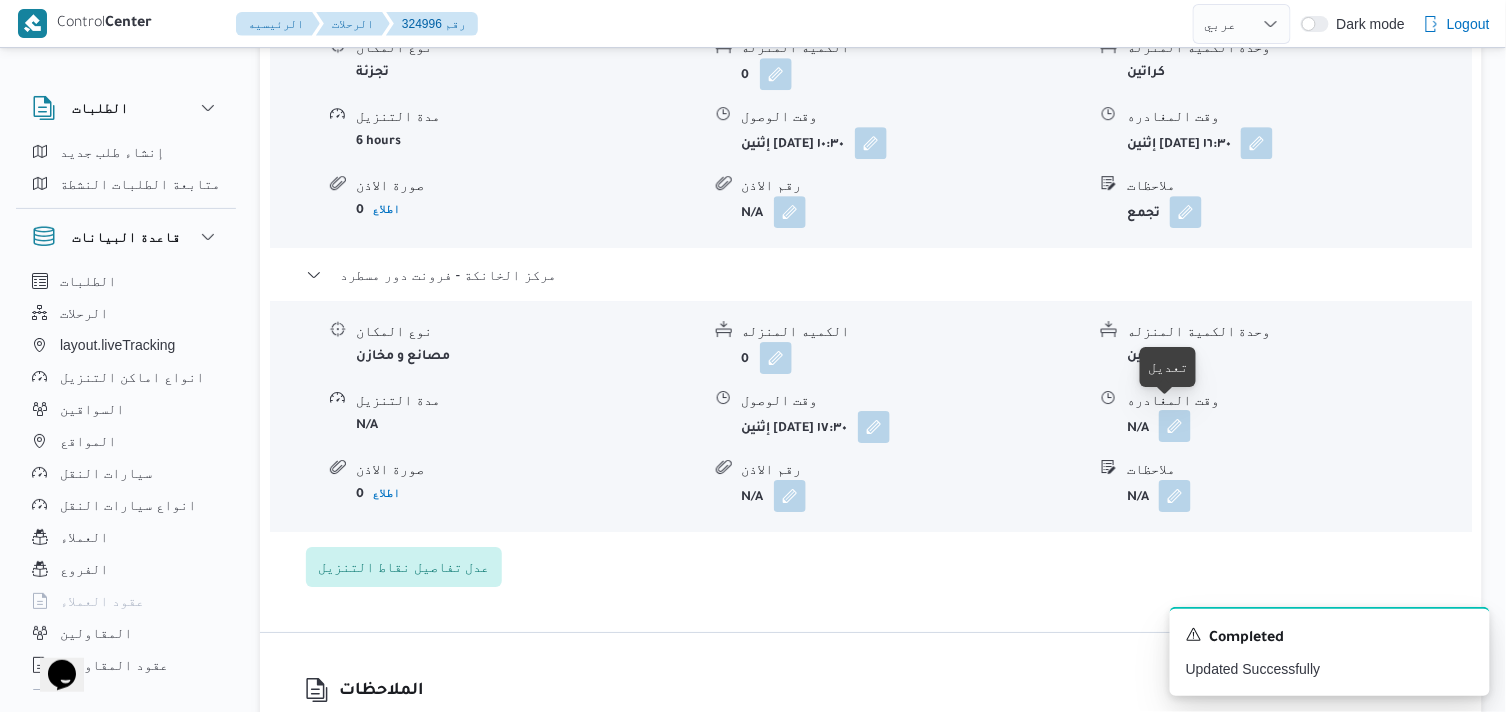 click at bounding box center (1175, 426) 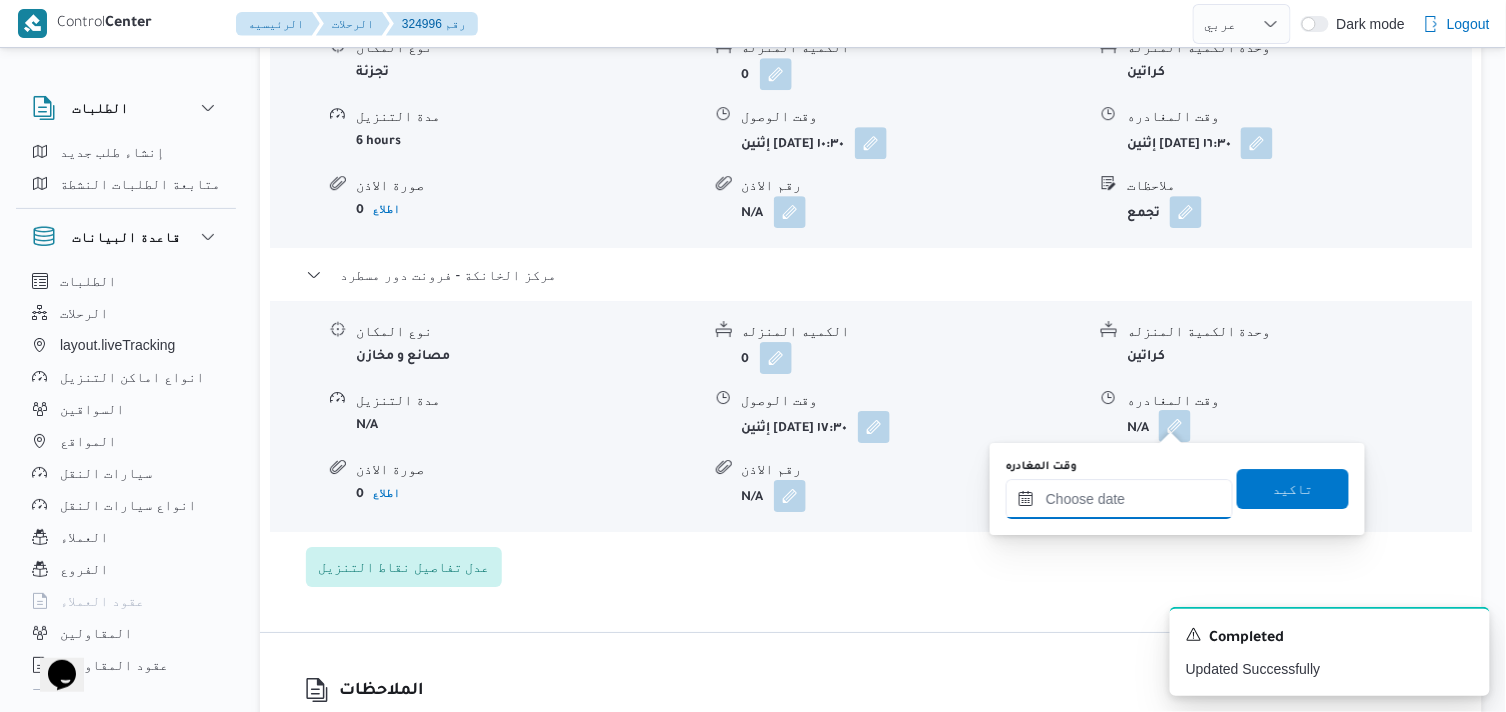 click on "وقت المغادره" at bounding box center [1119, 499] 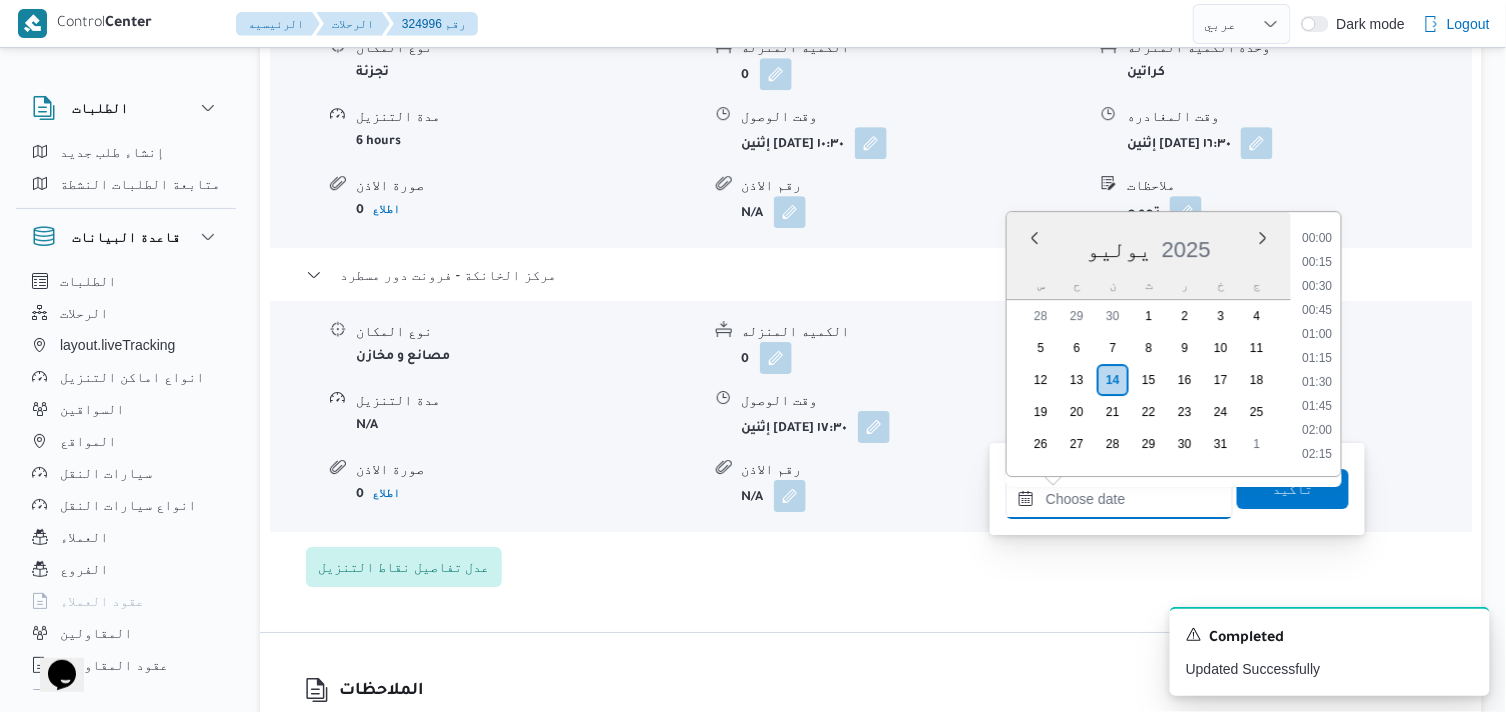 scroll, scrollTop: 1655, scrollLeft: 0, axis: vertical 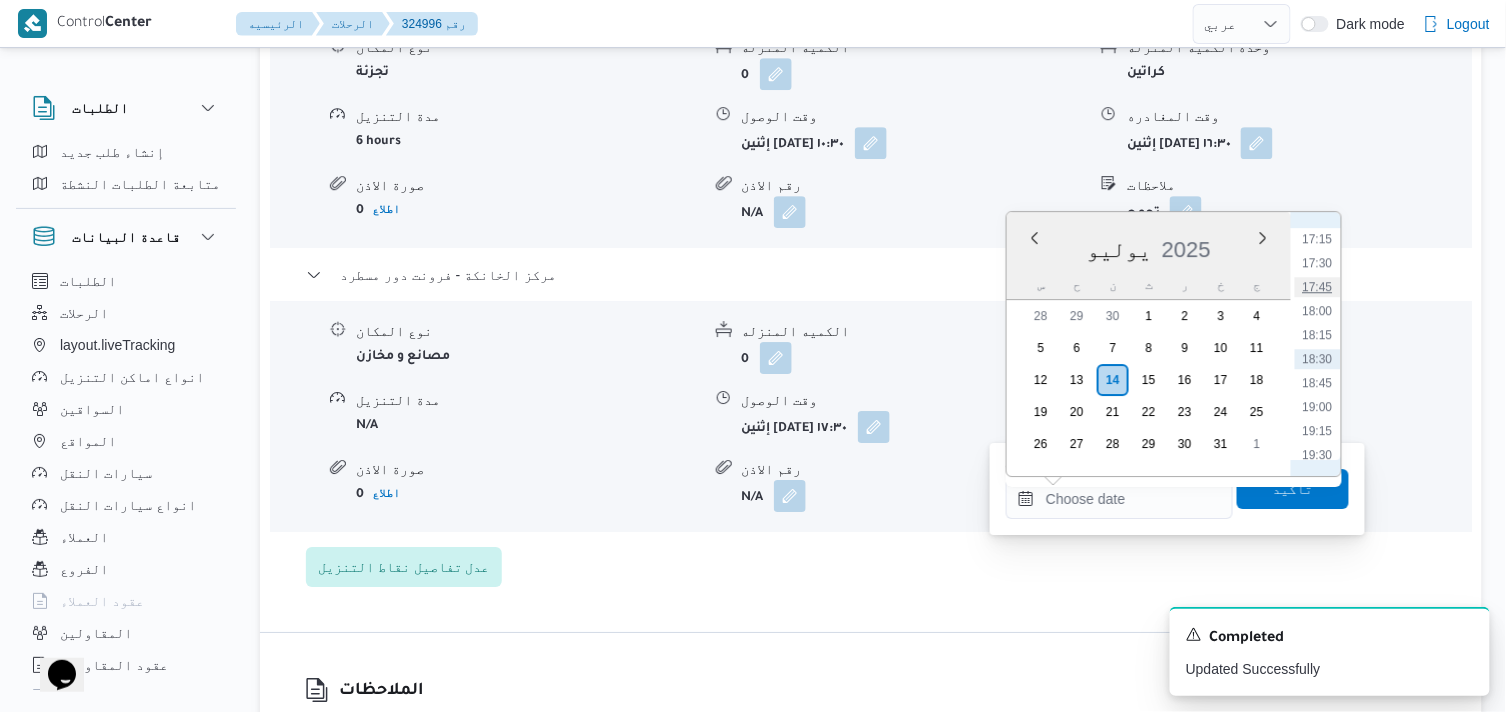 click on "17:45" at bounding box center [1318, 287] 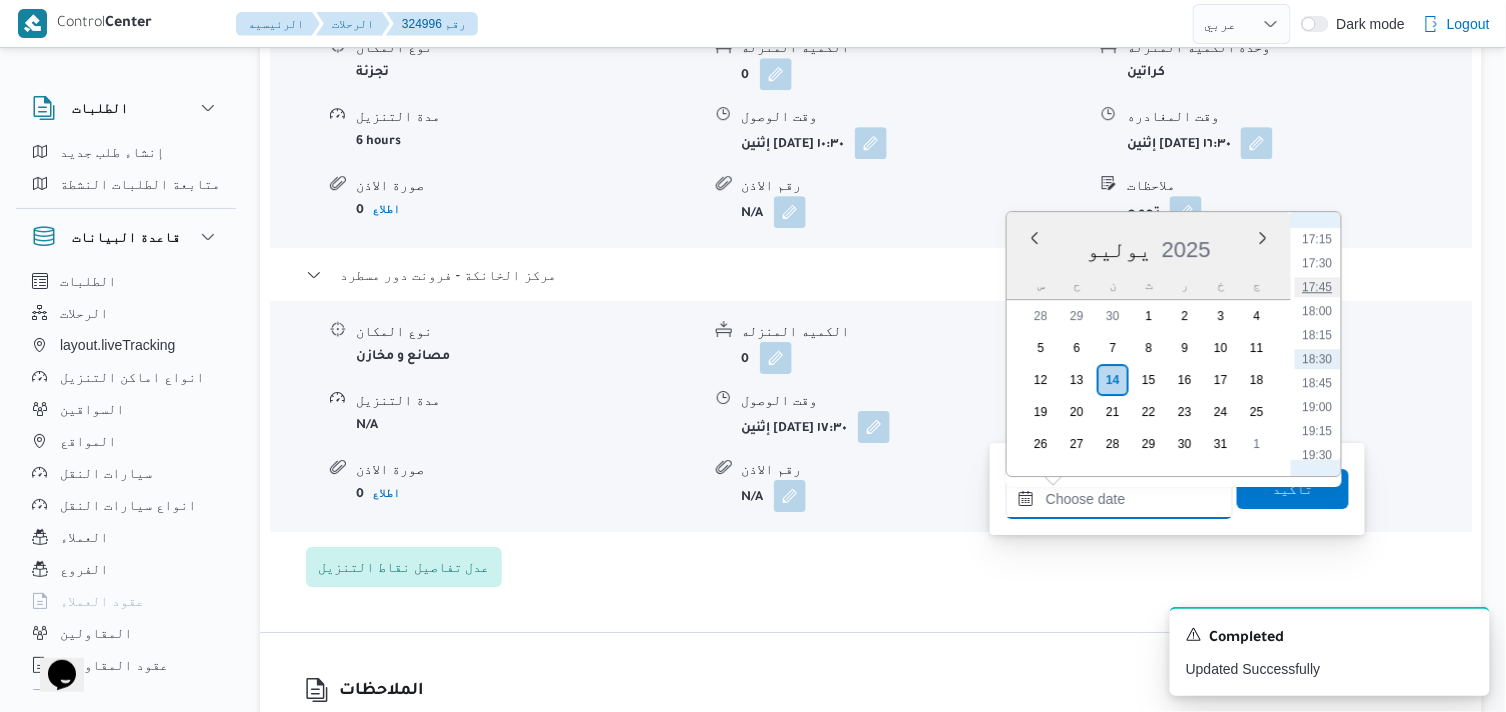 type on "[DATE] ١٧:٤٥" 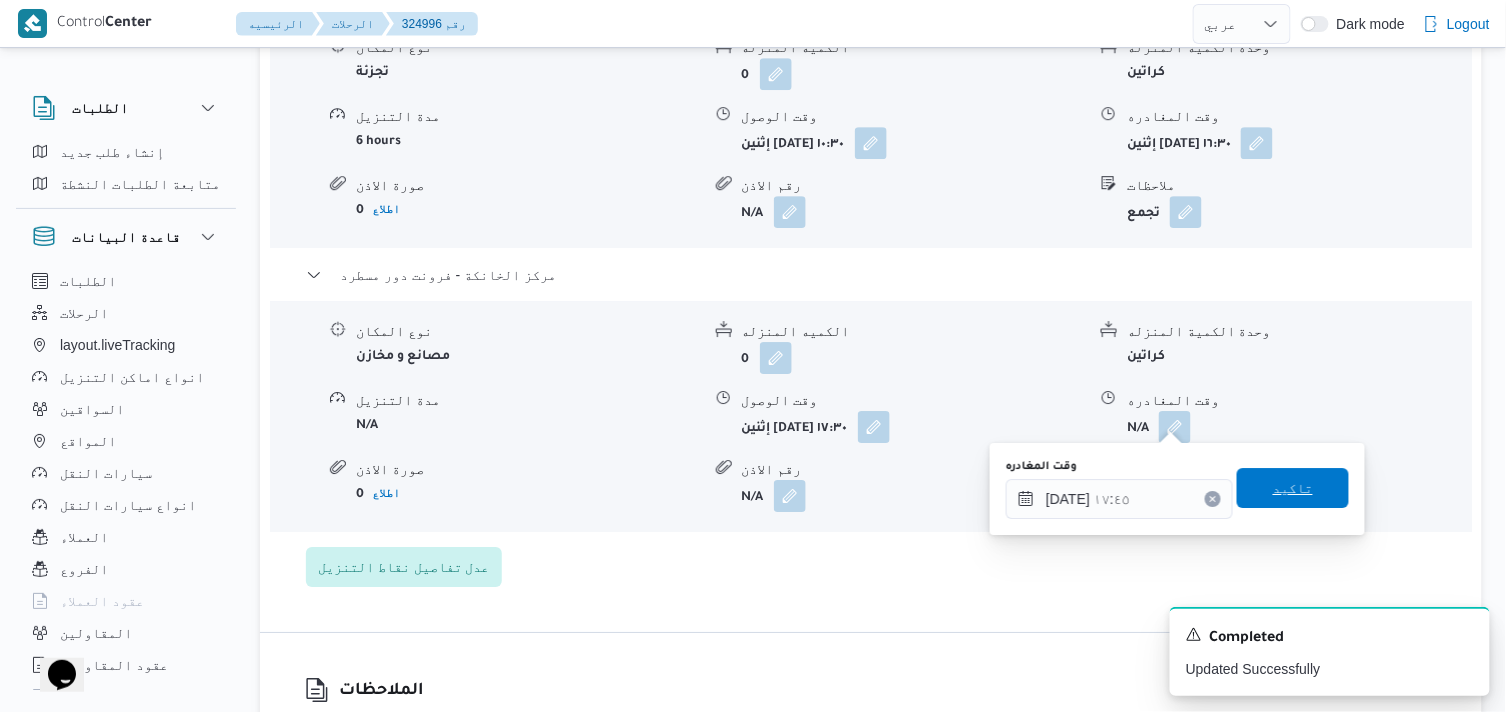 click on "تاكيد" at bounding box center [1293, 488] 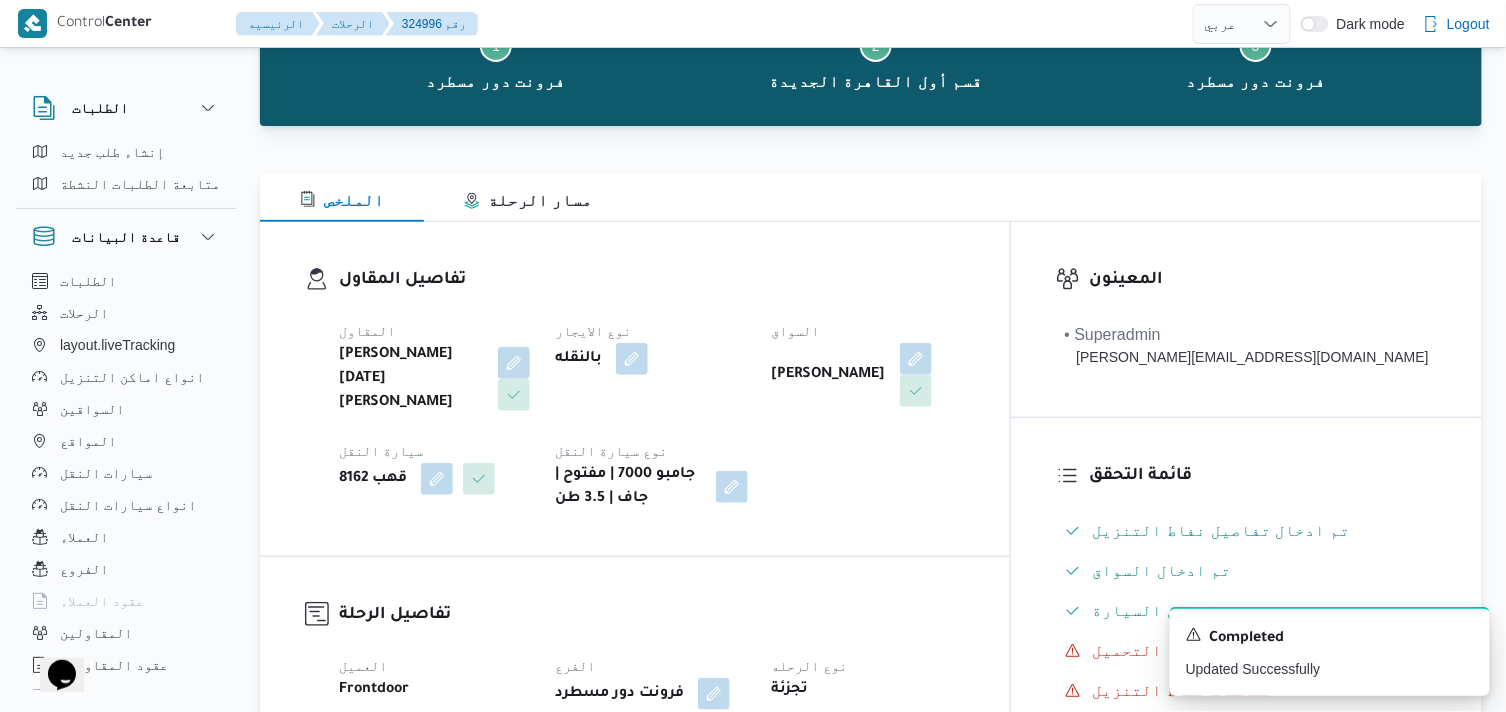 scroll, scrollTop: 0, scrollLeft: 0, axis: both 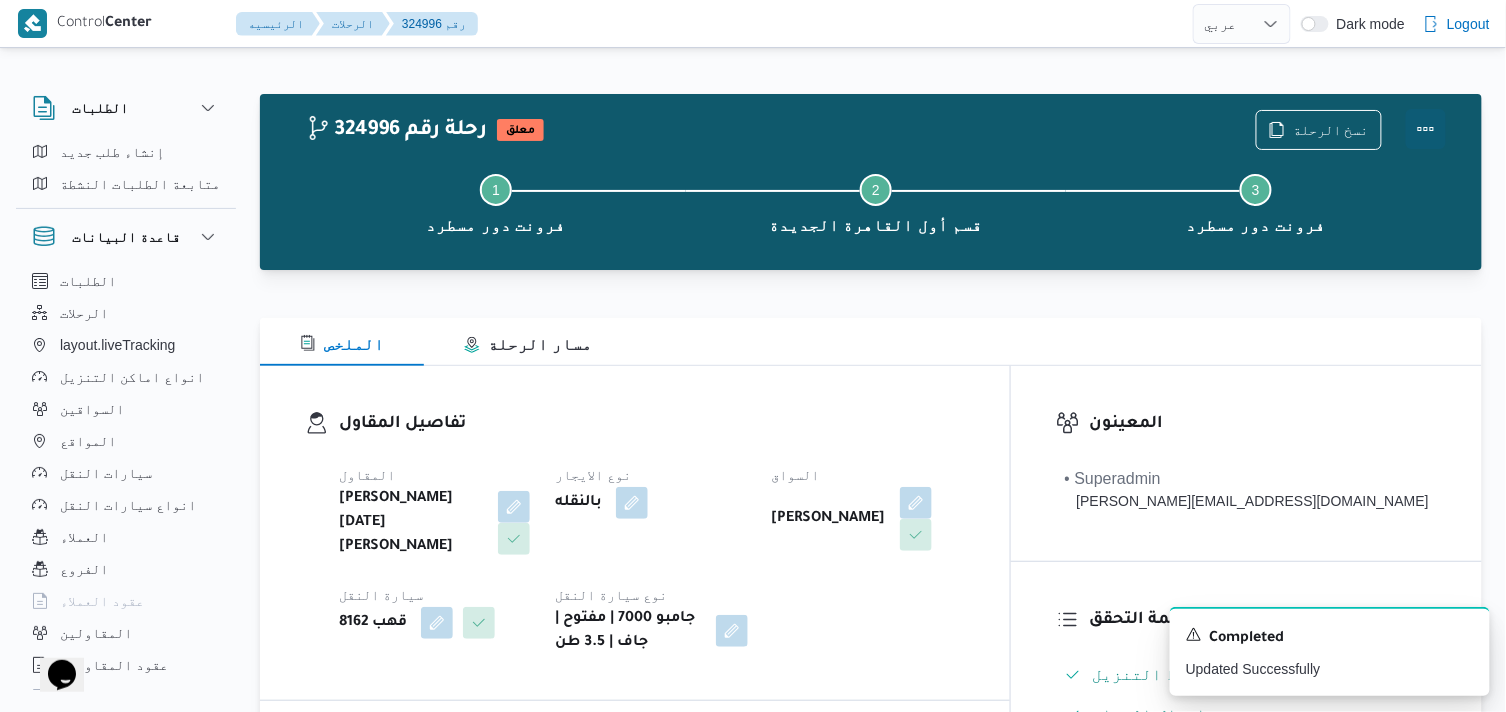 click at bounding box center [1426, 129] 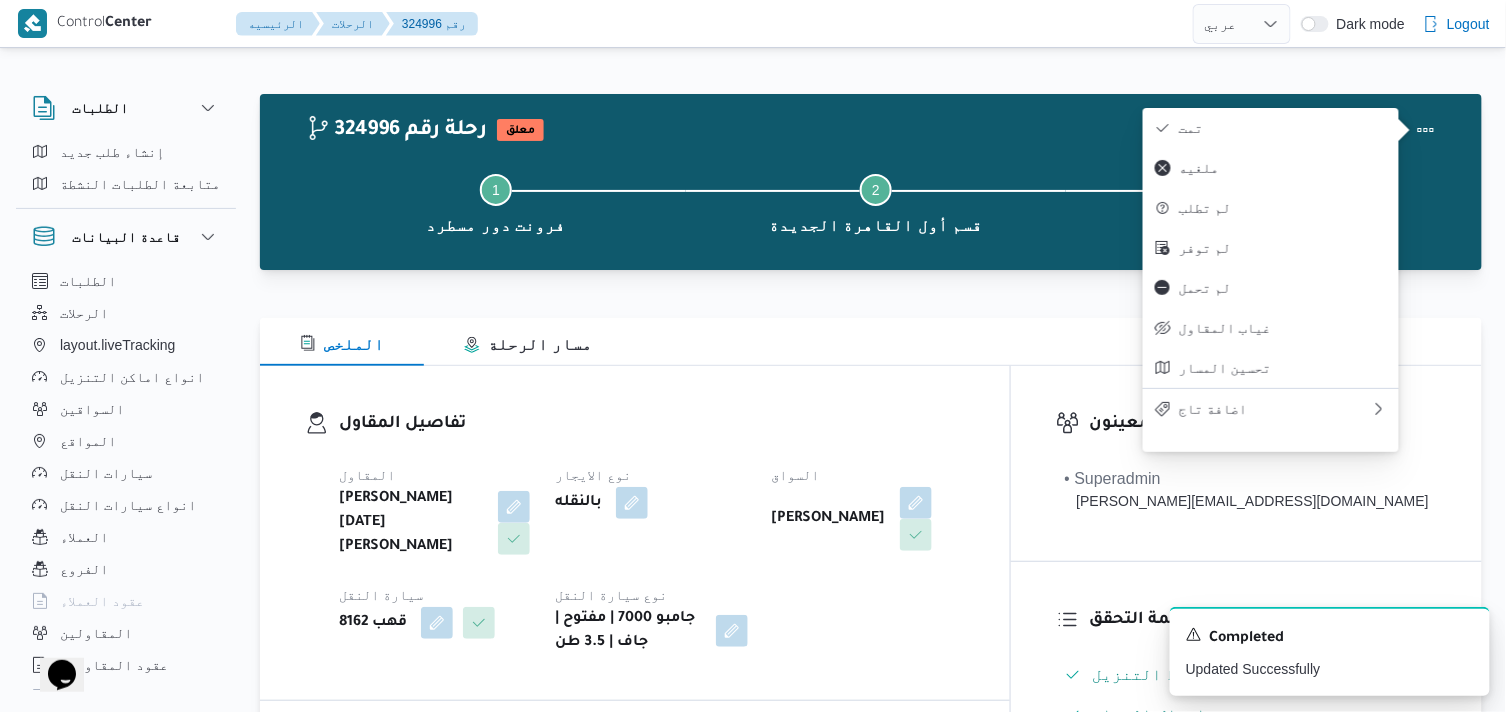 click on "تمت" at bounding box center (1283, 128) 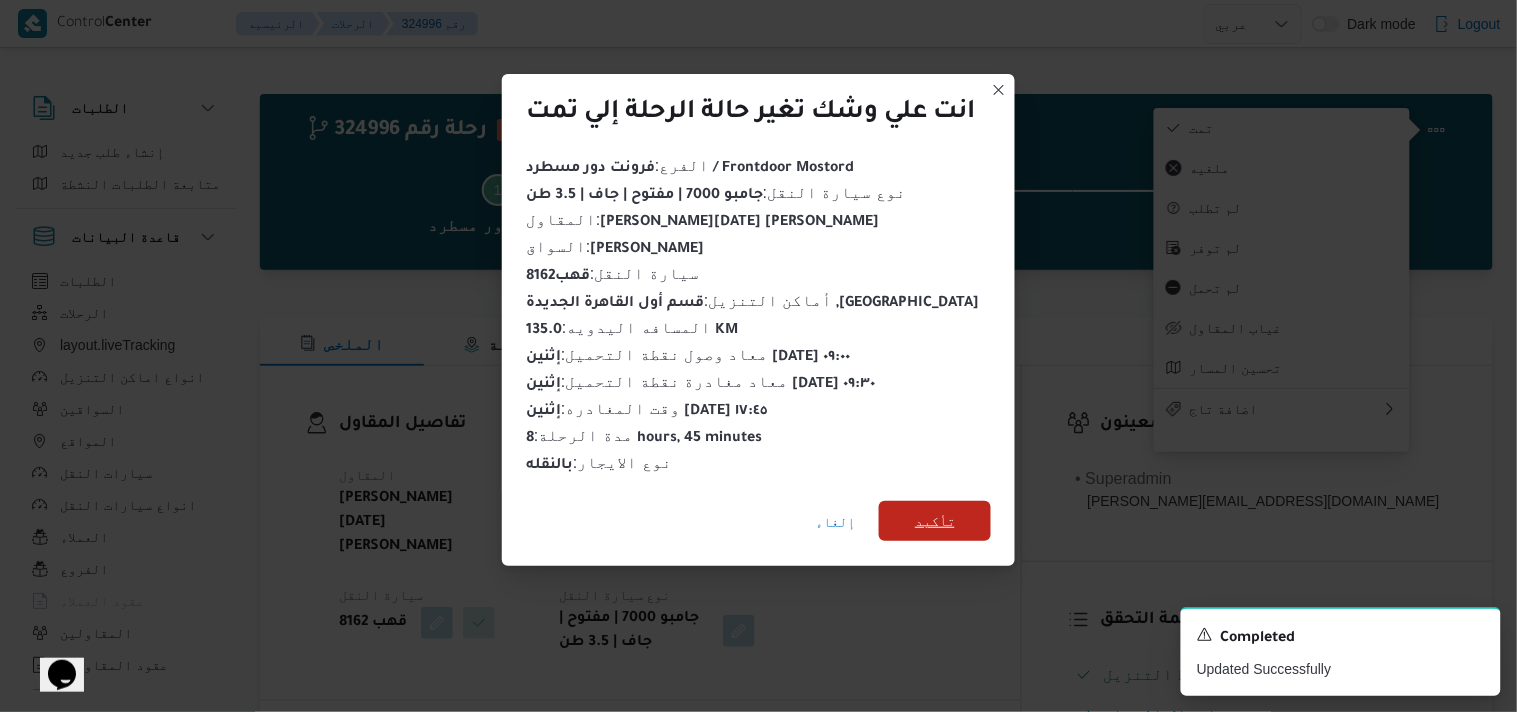 drag, startPoint x: 968, startPoint y: 493, endPoint x: 903, endPoint y: 491, distance: 65.03076 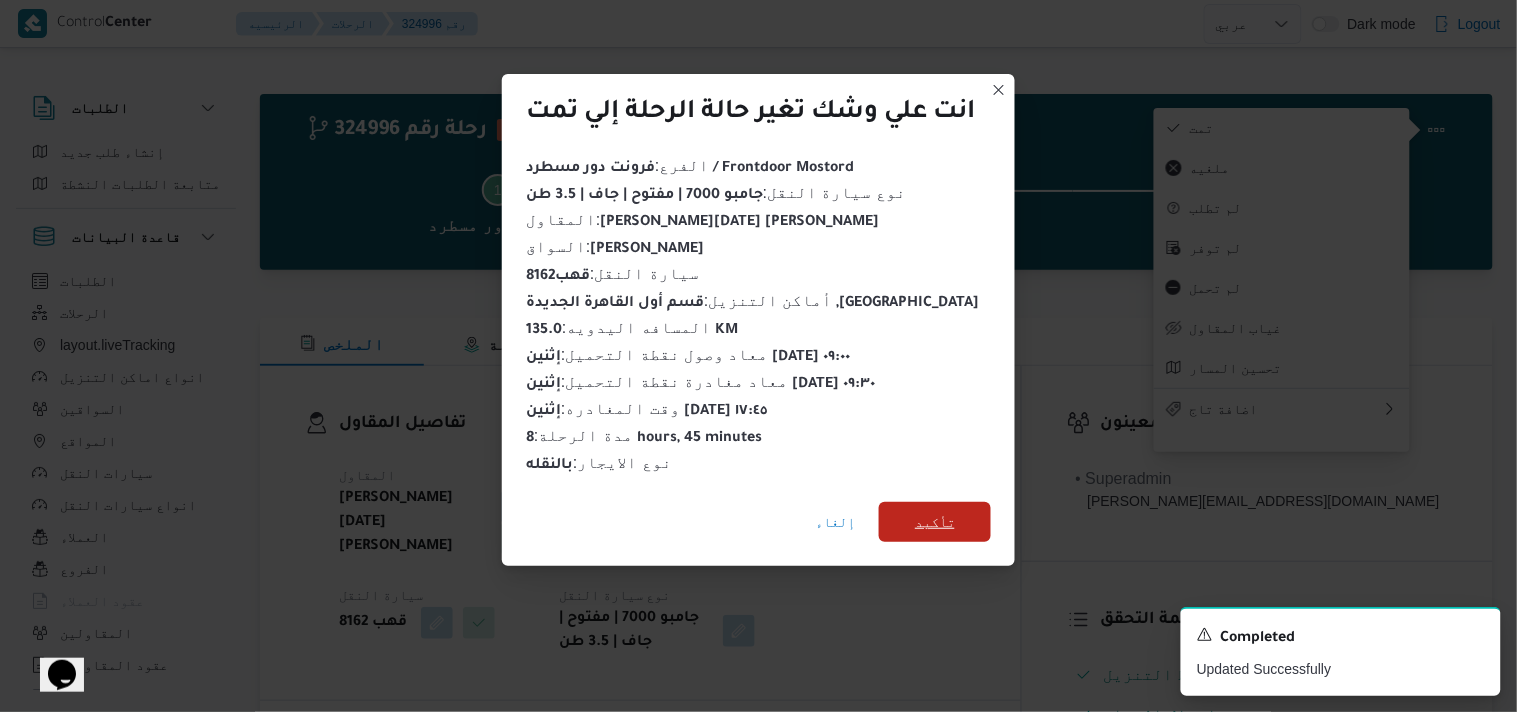 click on "تأكيد" at bounding box center [935, 522] 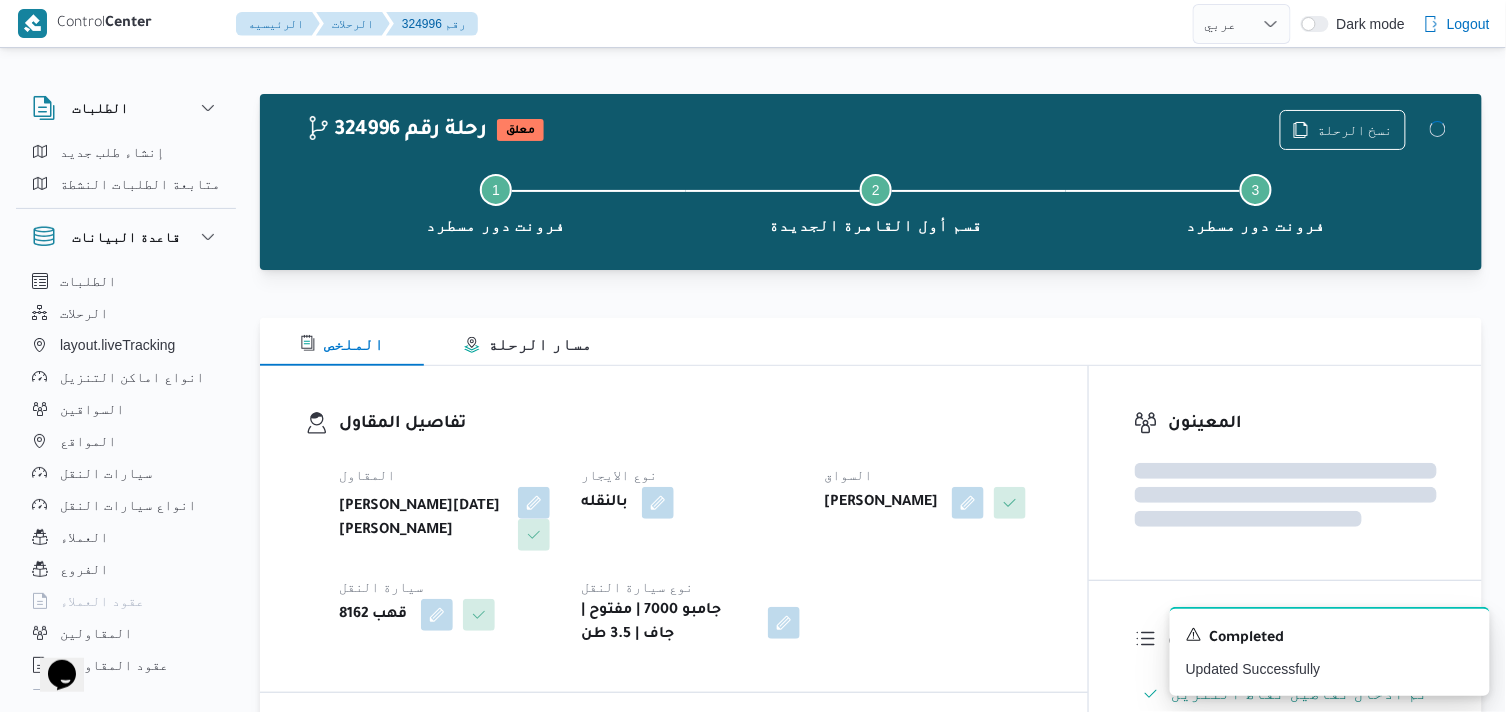 click on "نوع الايجار" at bounding box center [690, 475] 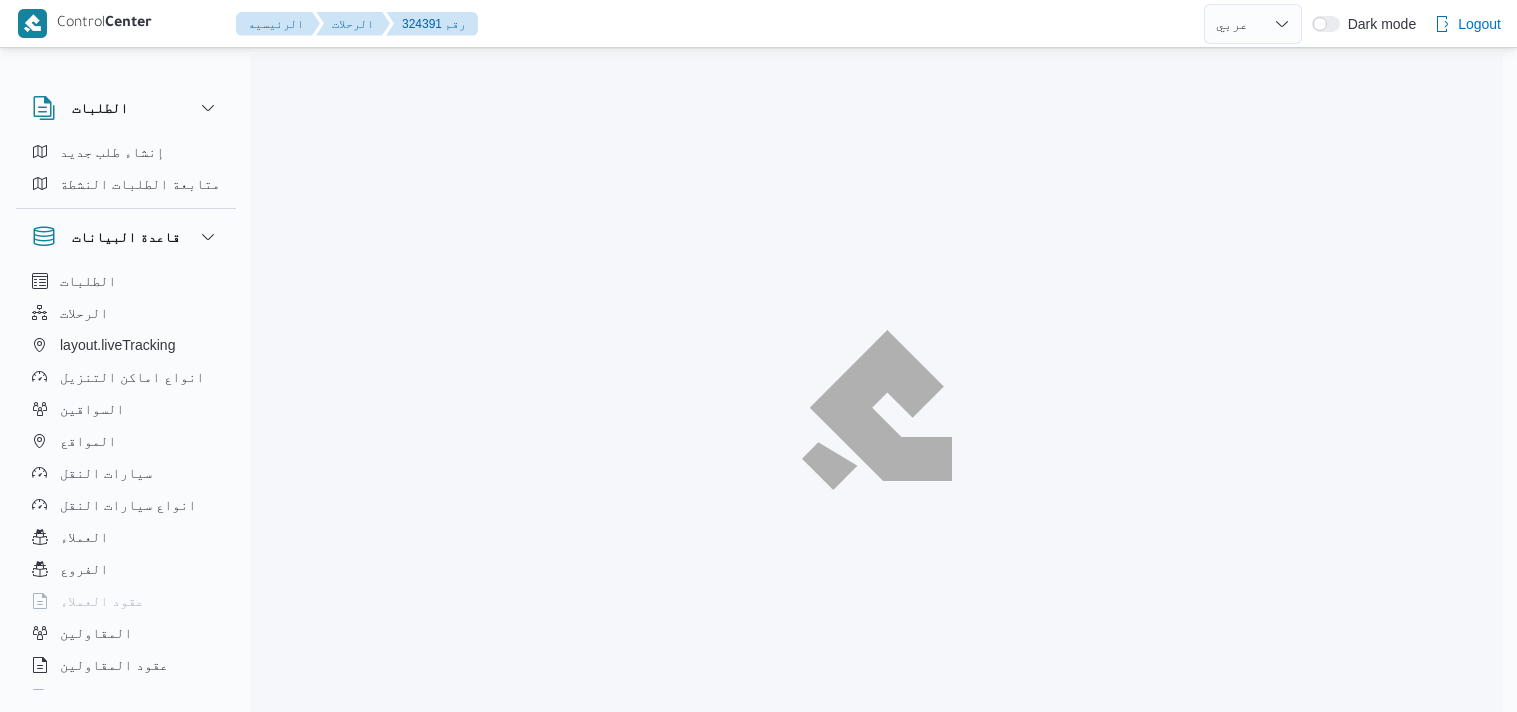 select on "ar" 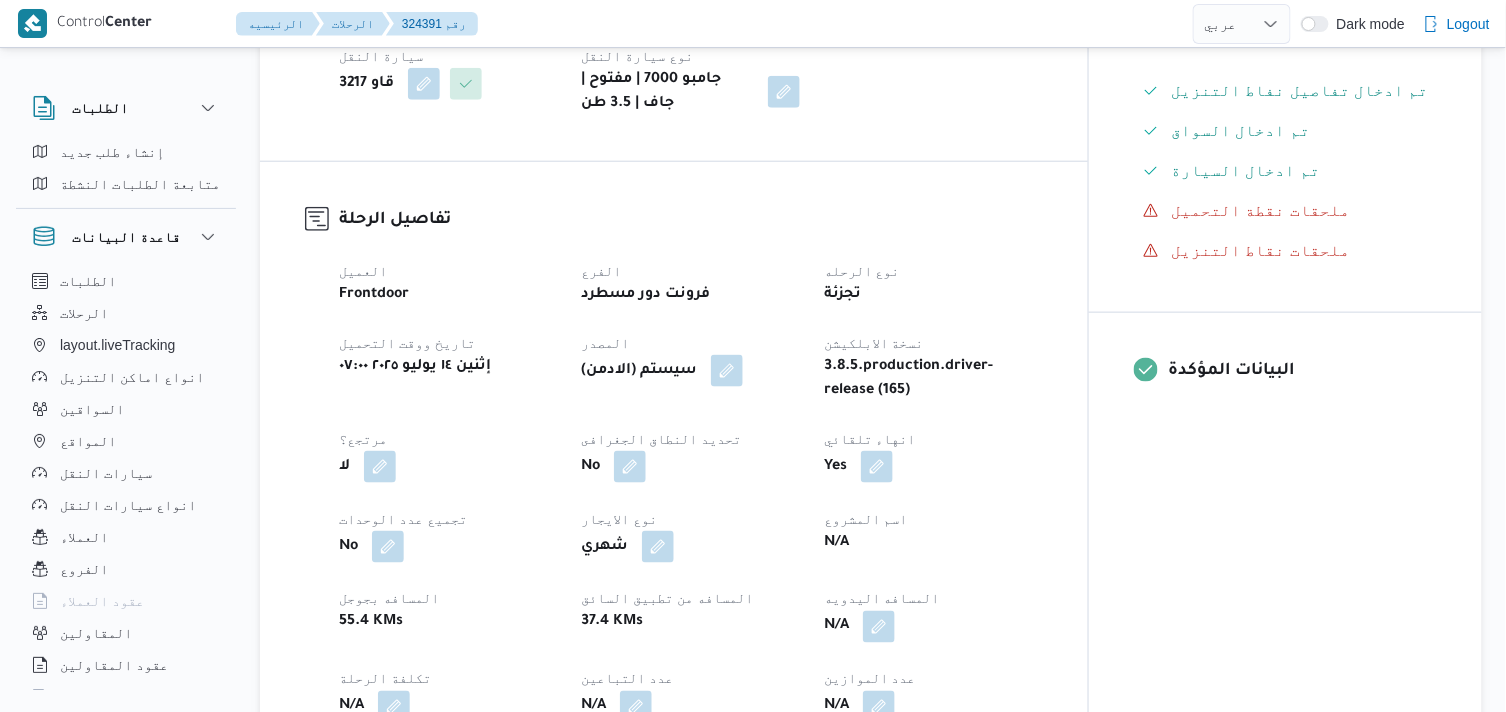 scroll, scrollTop: 777, scrollLeft: 0, axis: vertical 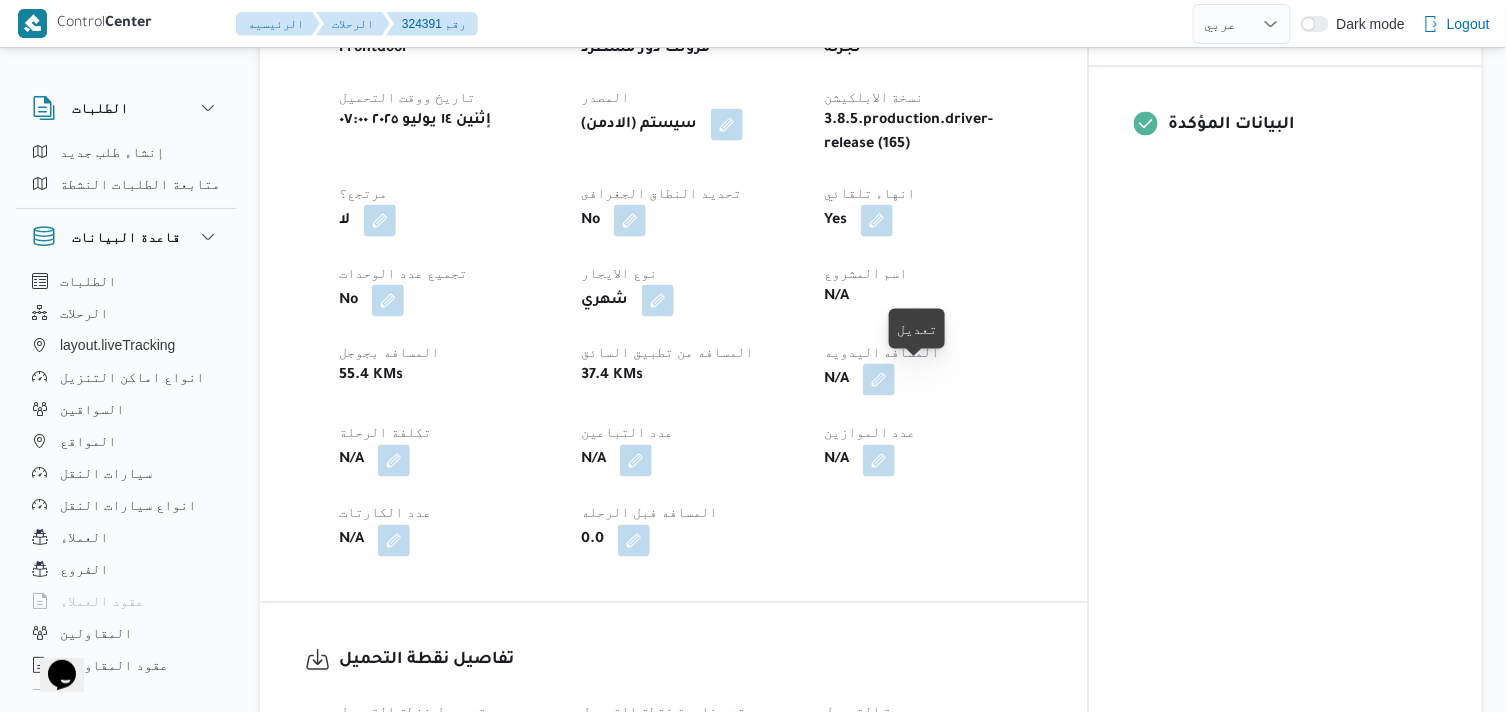 click at bounding box center [879, 380] 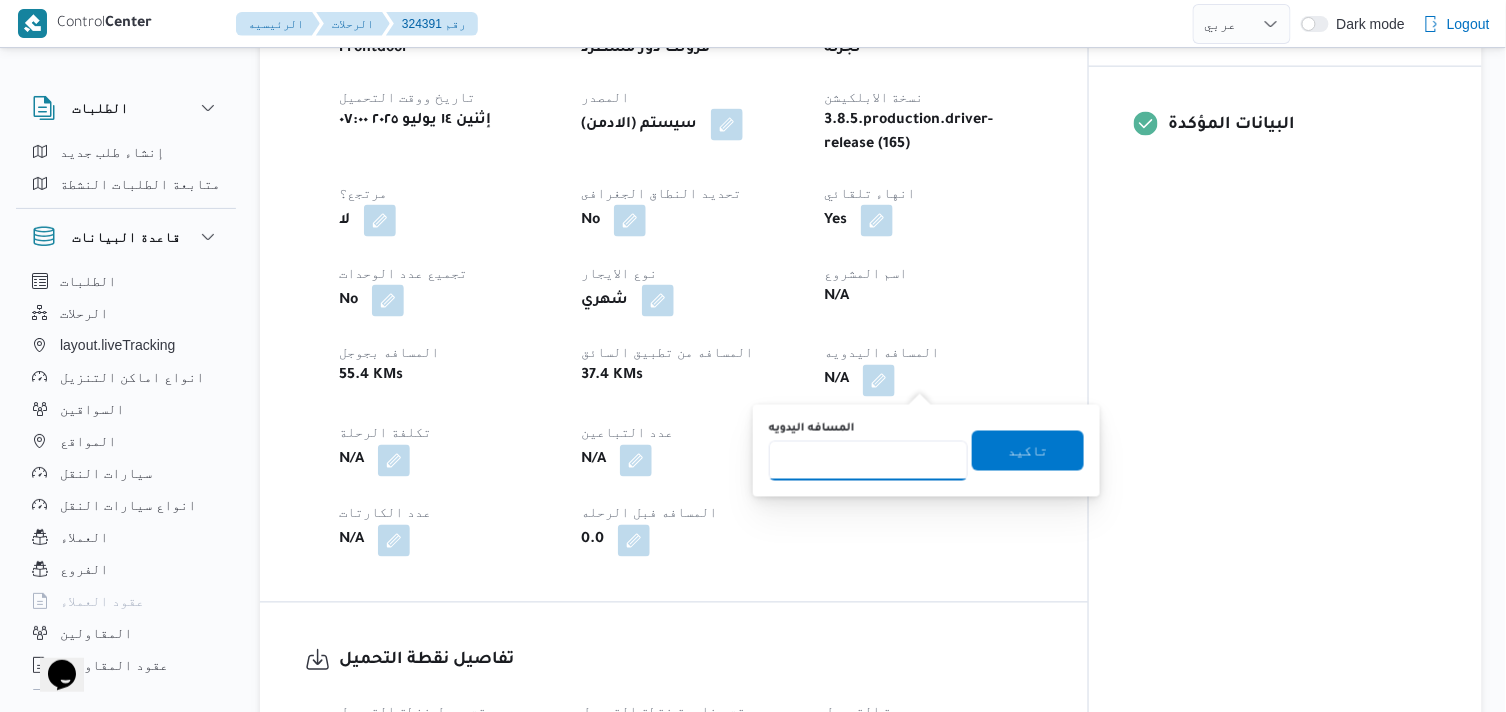drag, startPoint x: 910, startPoint y: 396, endPoint x: 885, endPoint y: 451, distance: 60.41523 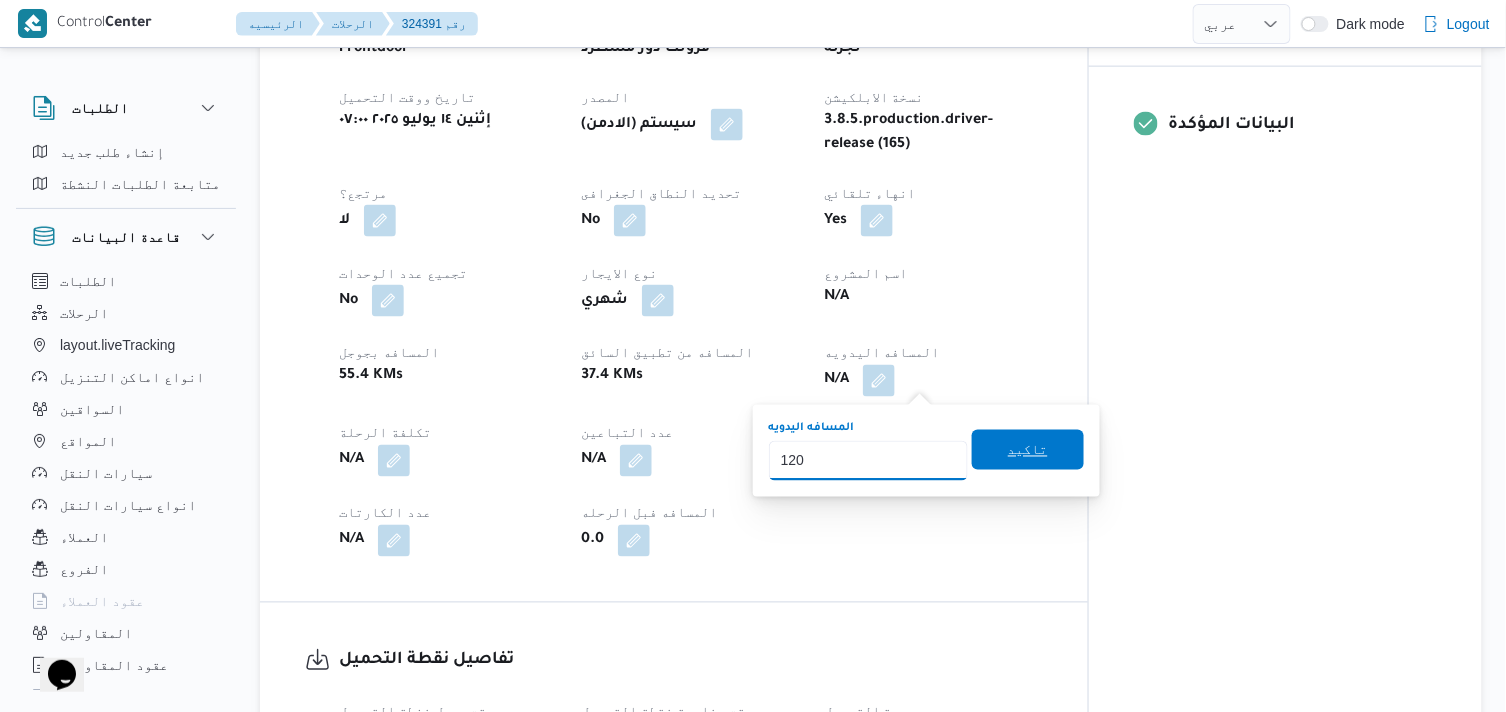 type on "120" 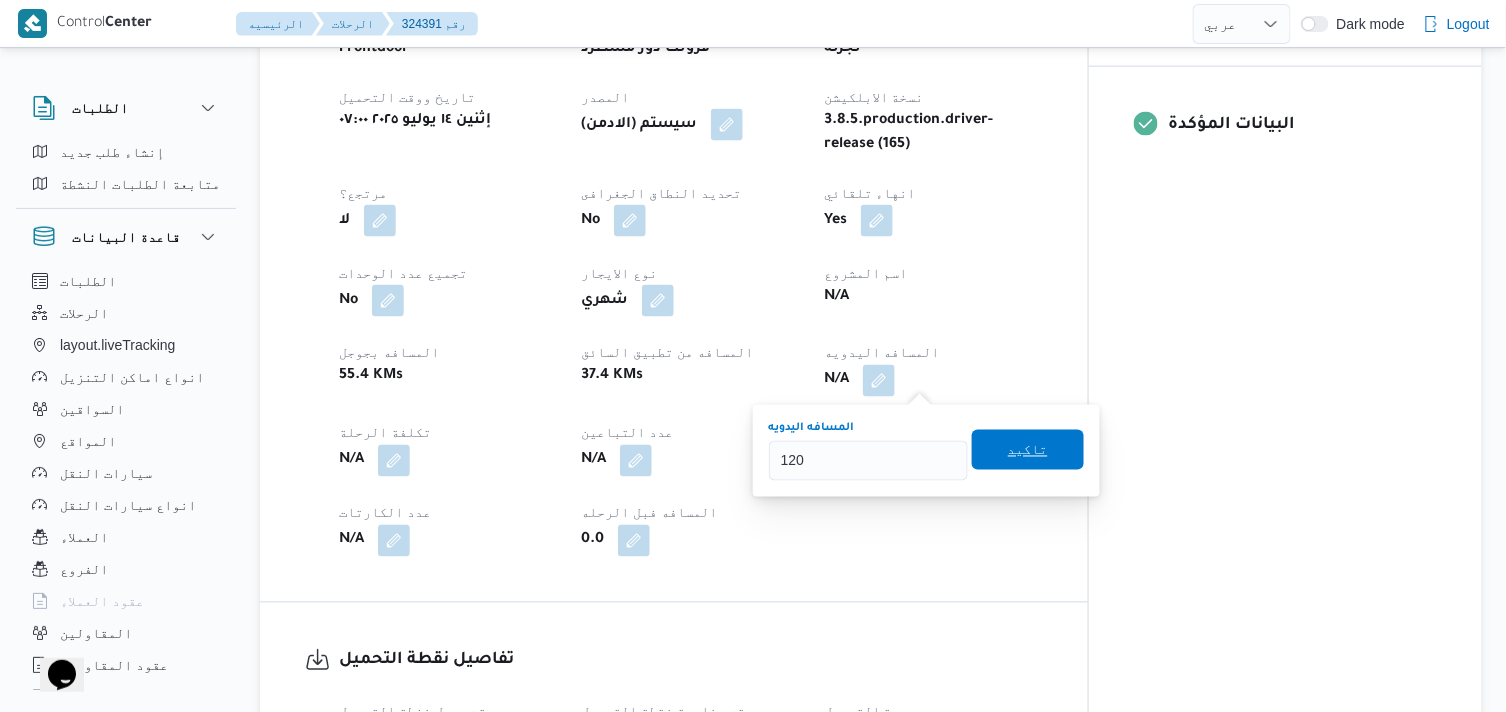 click on "تاكيد" at bounding box center (1028, 450) 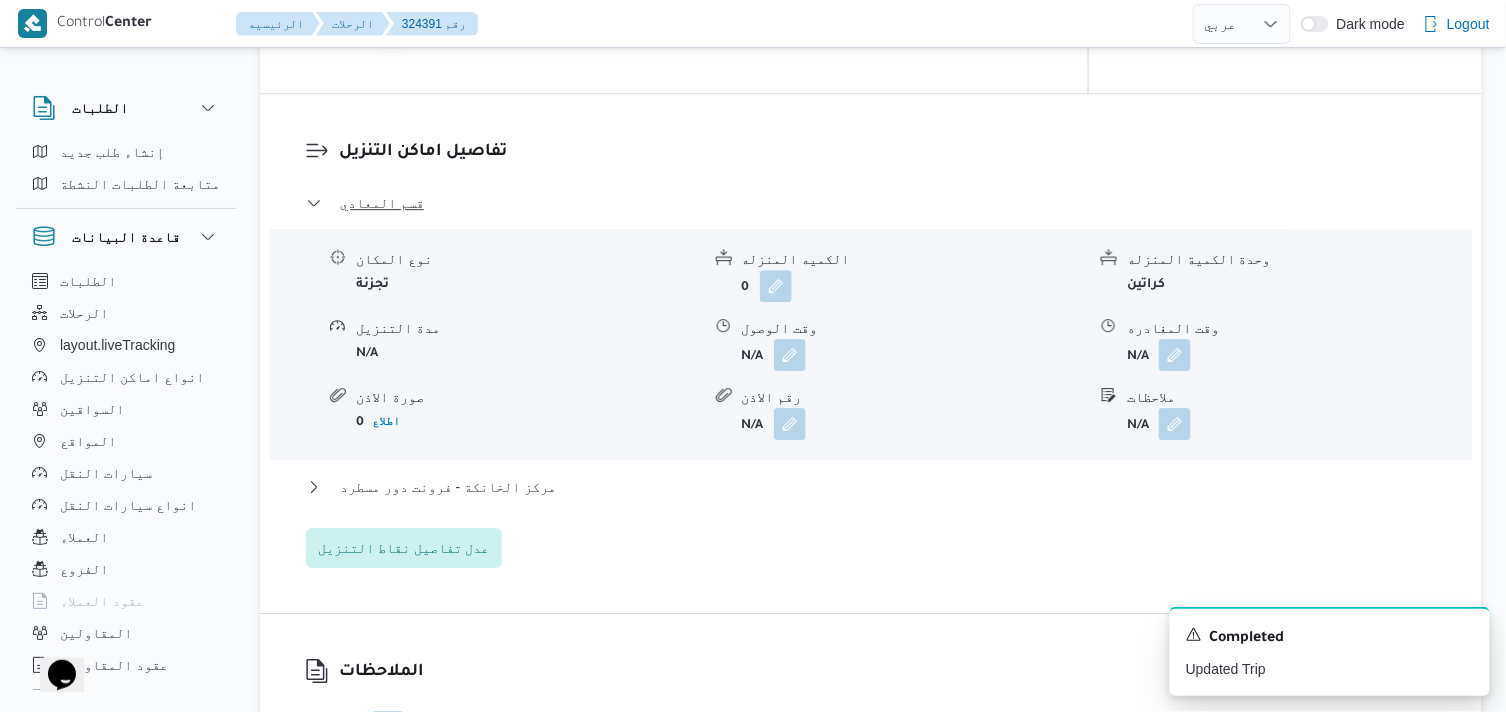 scroll, scrollTop: 1666, scrollLeft: 0, axis: vertical 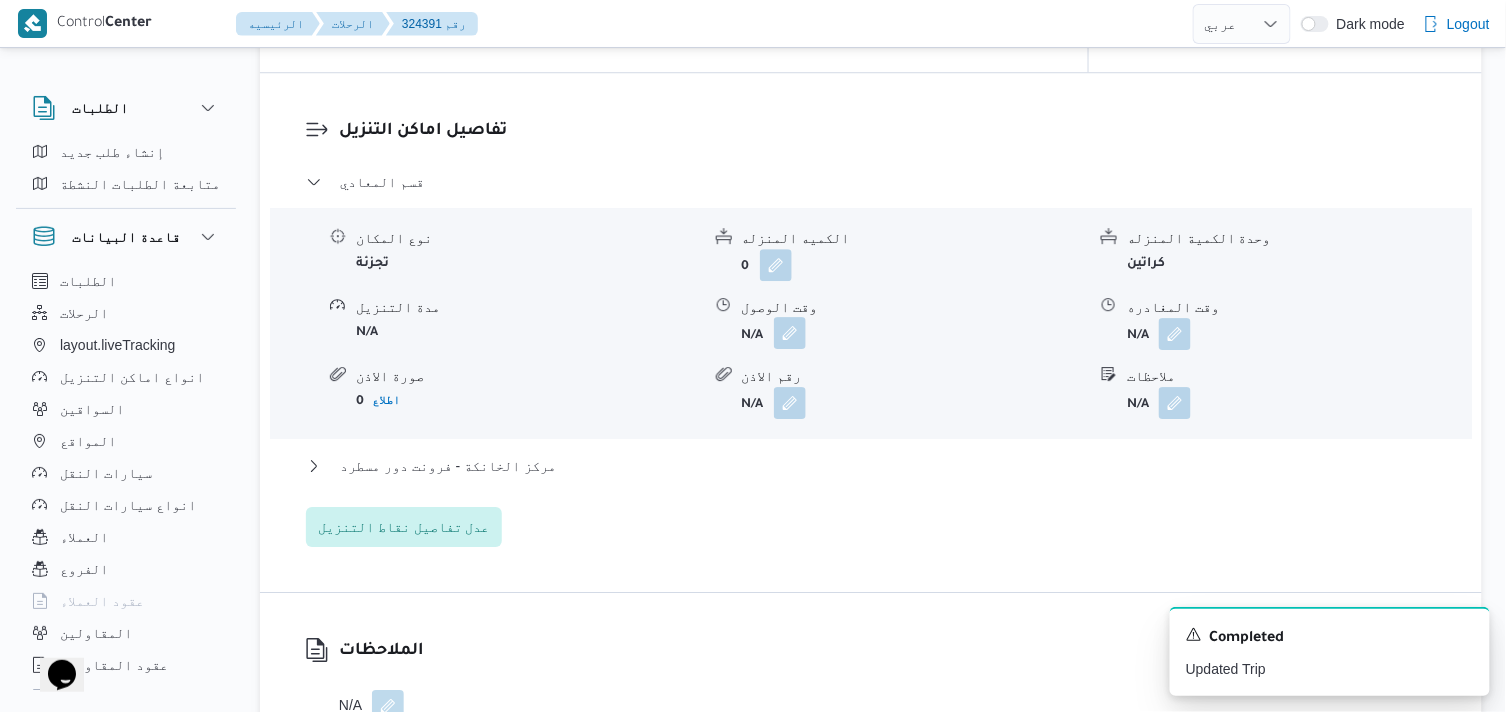 click at bounding box center (790, 333) 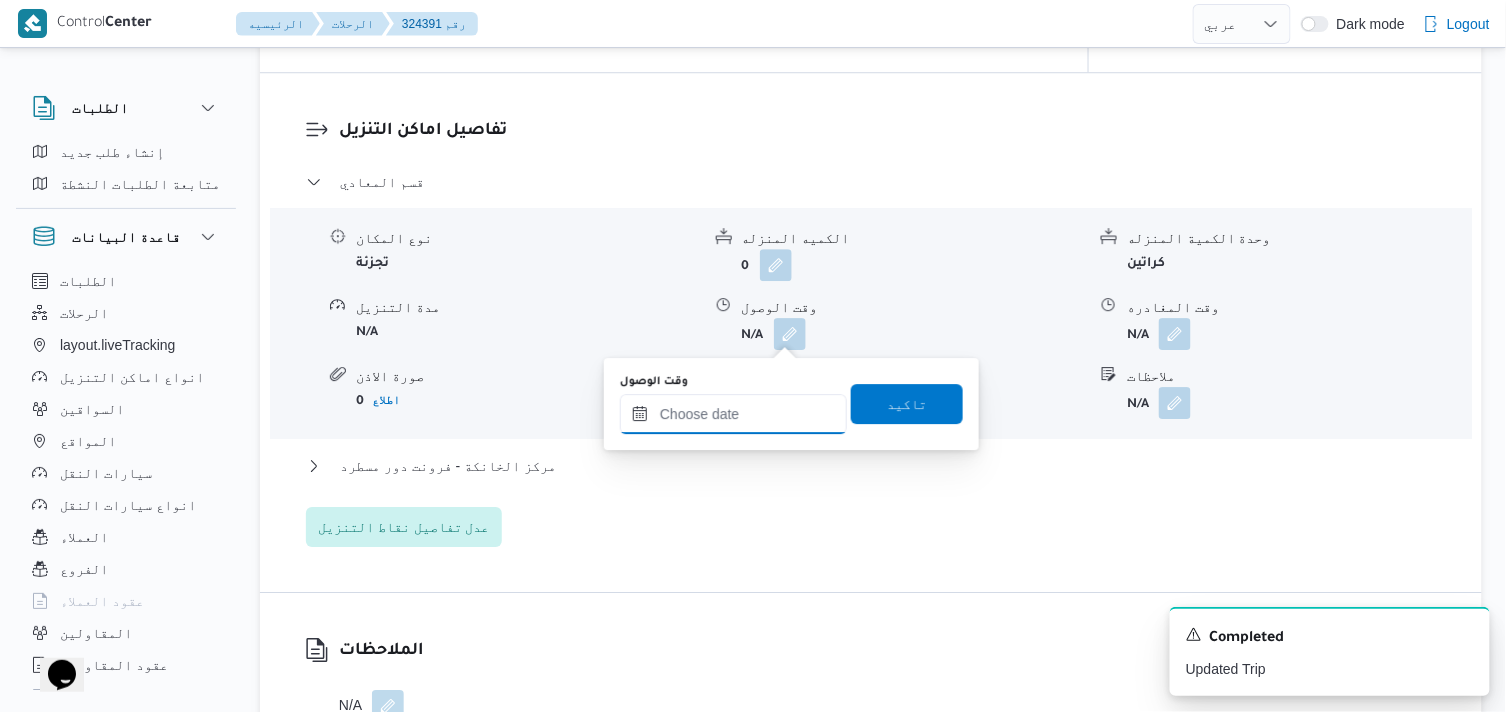 click on "وقت الوصول" at bounding box center (733, 414) 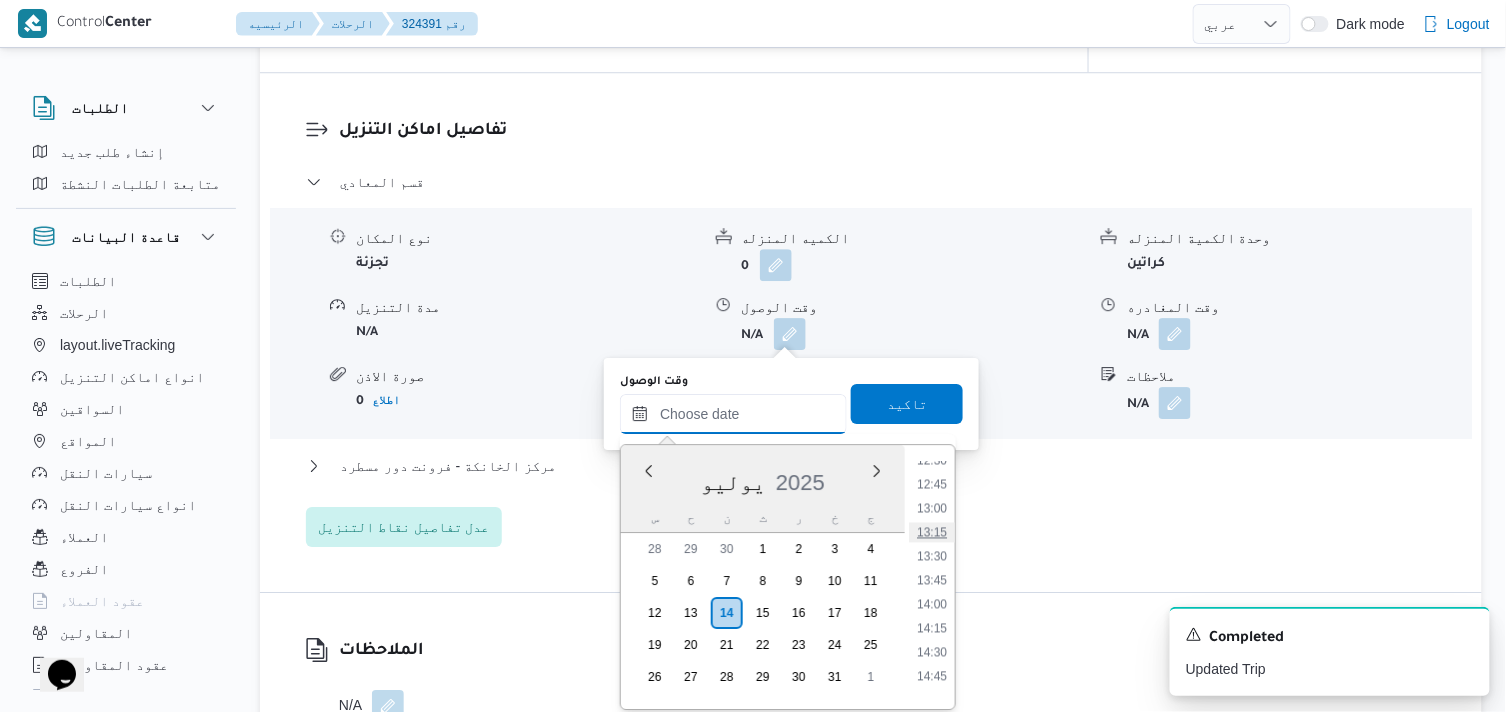 scroll, scrollTop: 1100, scrollLeft: 0, axis: vertical 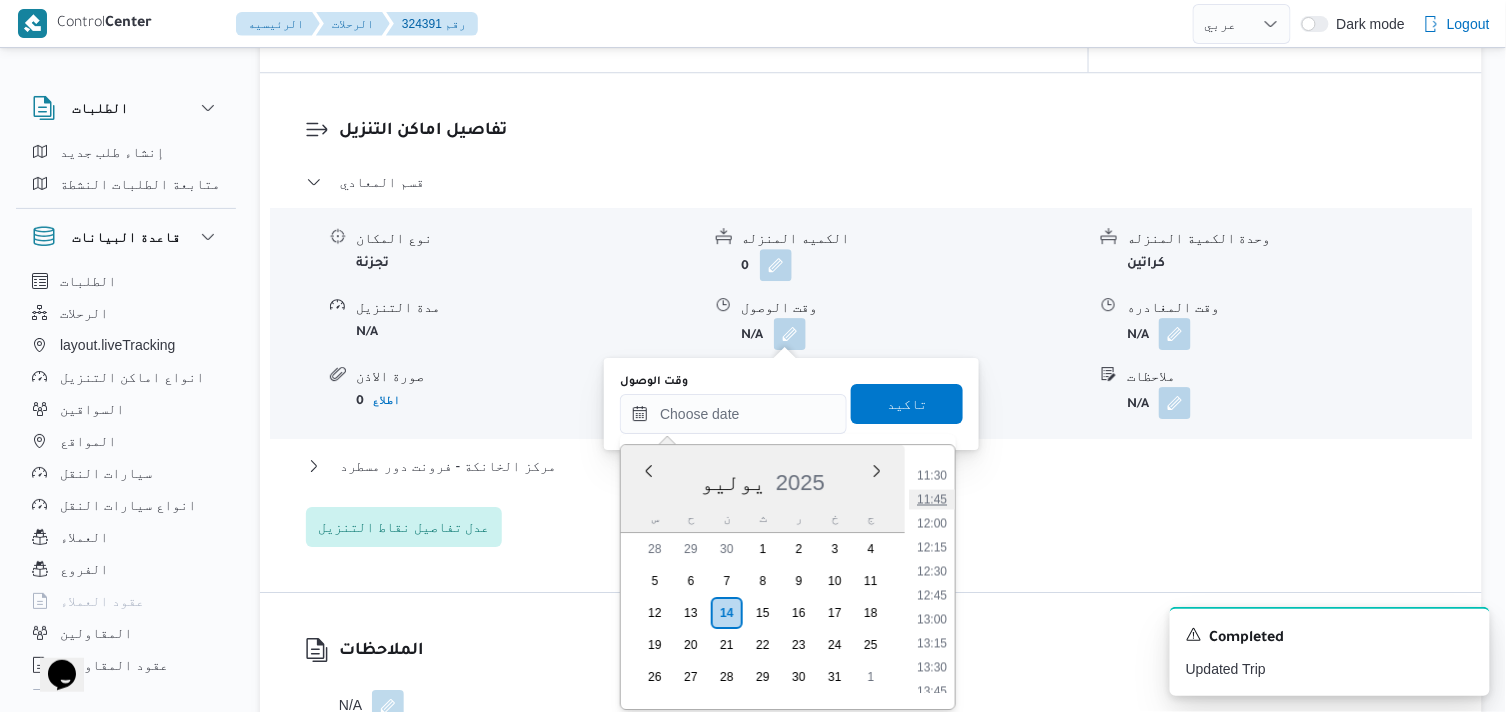 click on "11:45" at bounding box center (932, 499) 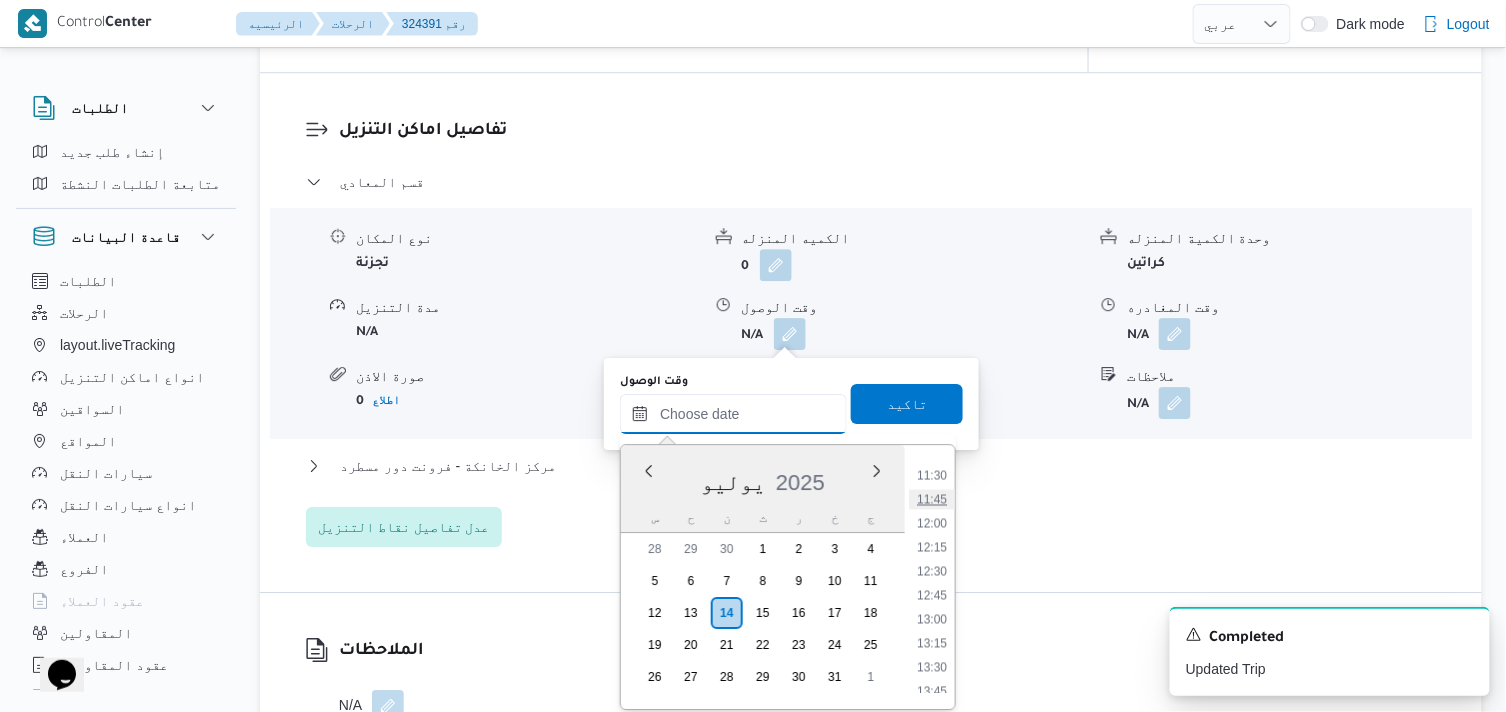 type on "[DATE] ١١:٤٥" 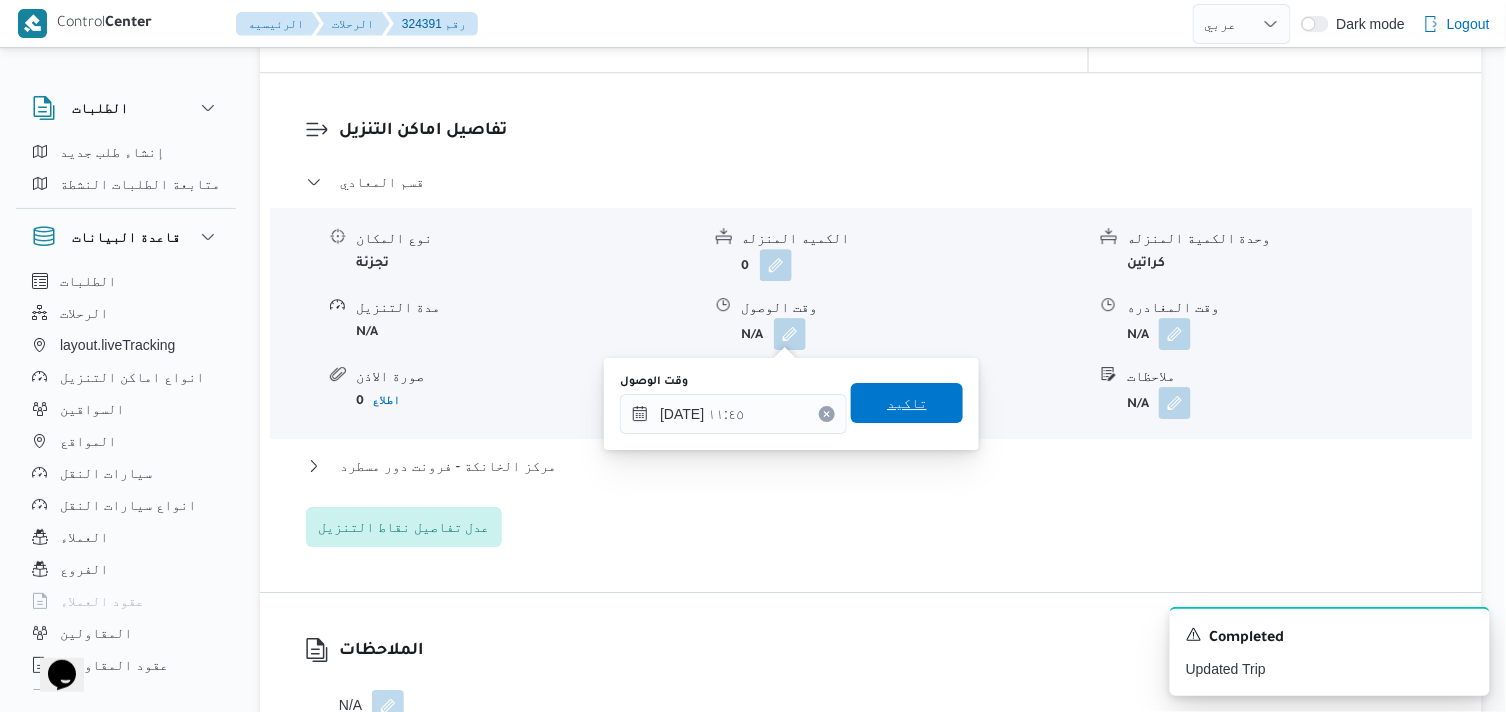click on "تاكيد" at bounding box center [907, 403] 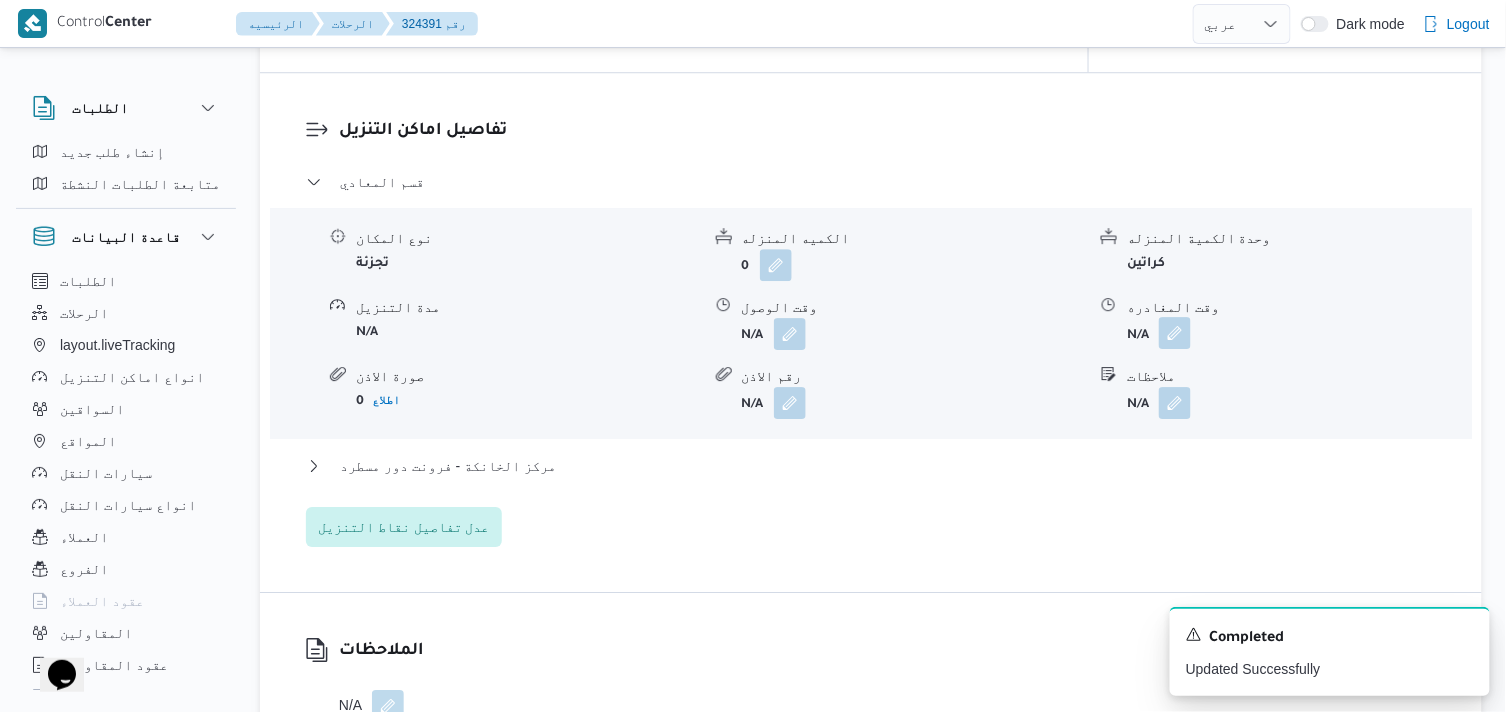 click at bounding box center [1175, 333] 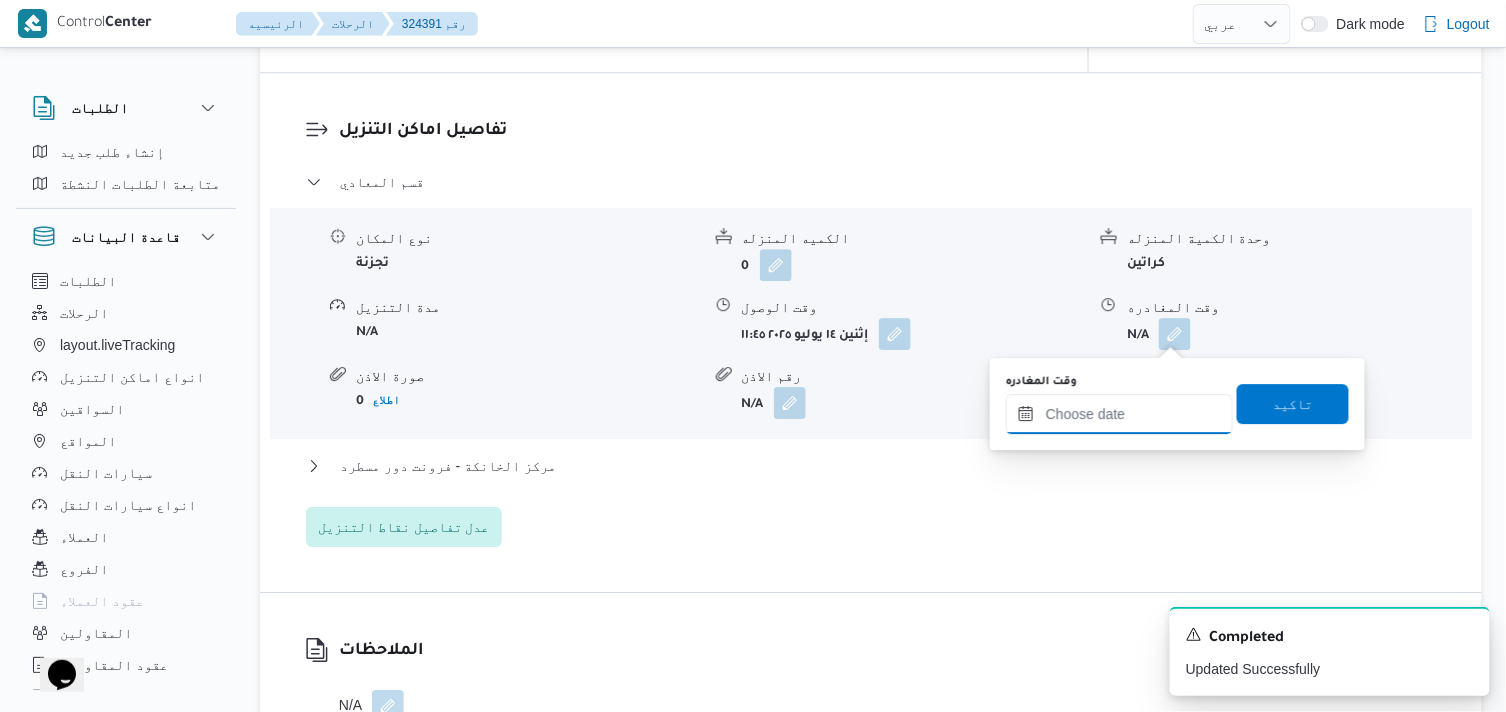 click on "وقت المغادره" at bounding box center (1119, 414) 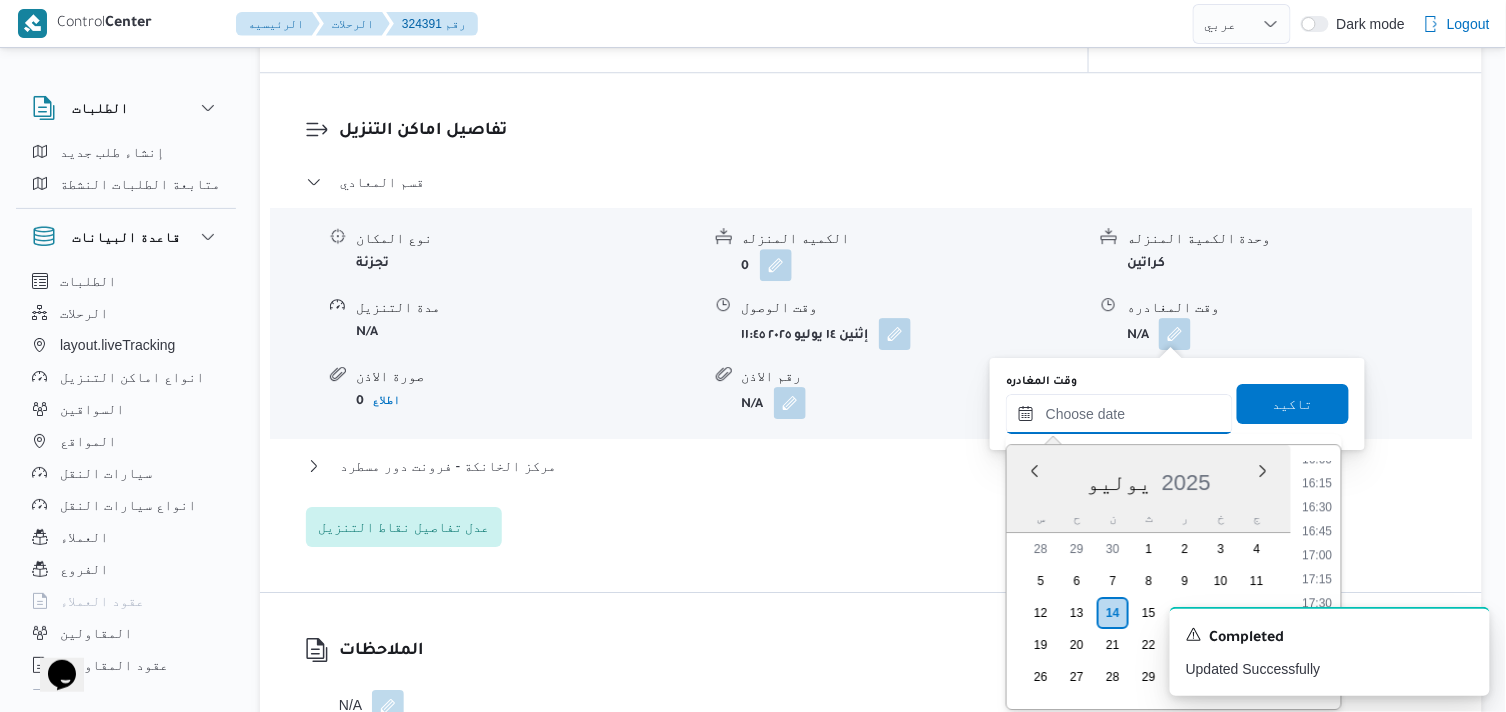 scroll, scrollTop: 1544, scrollLeft: 0, axis: vertical 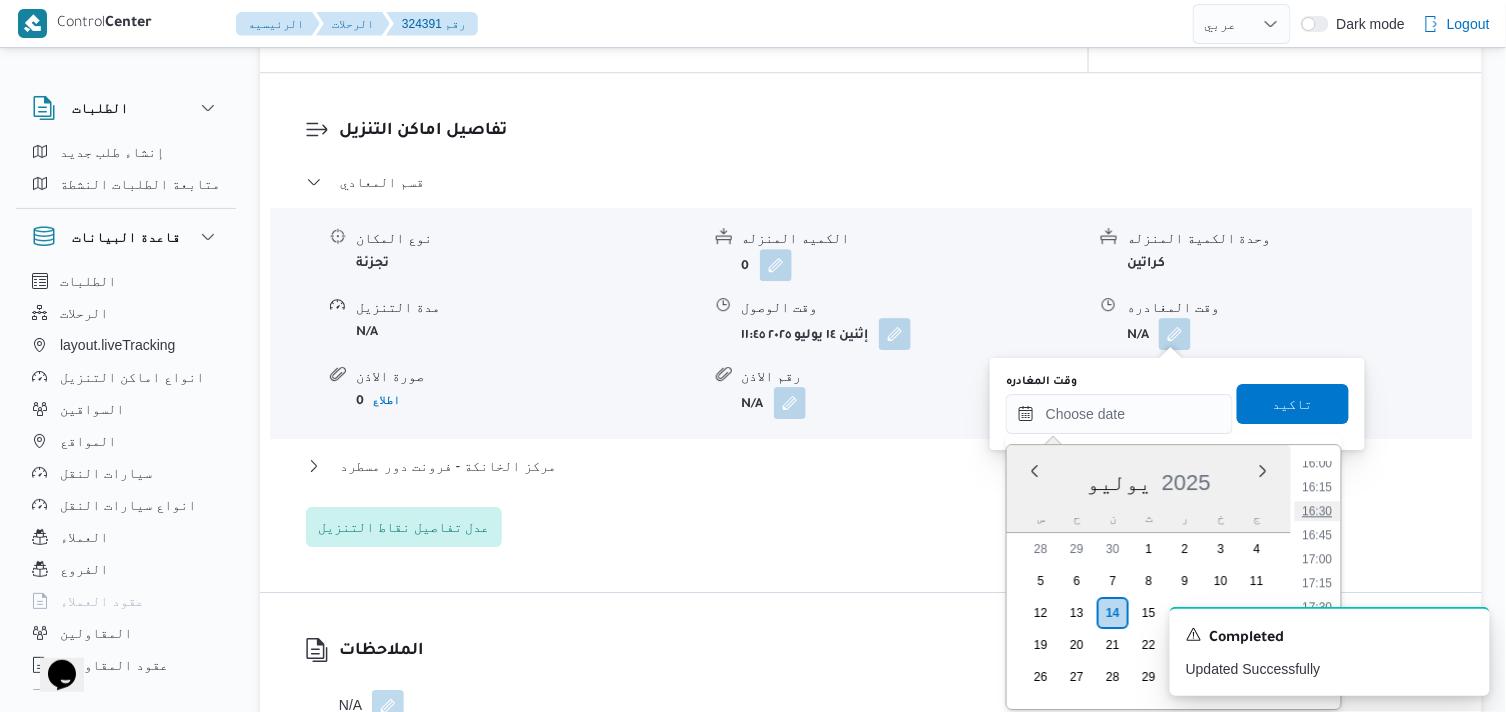 click on "16:30" at bounding box center (1318, 511) 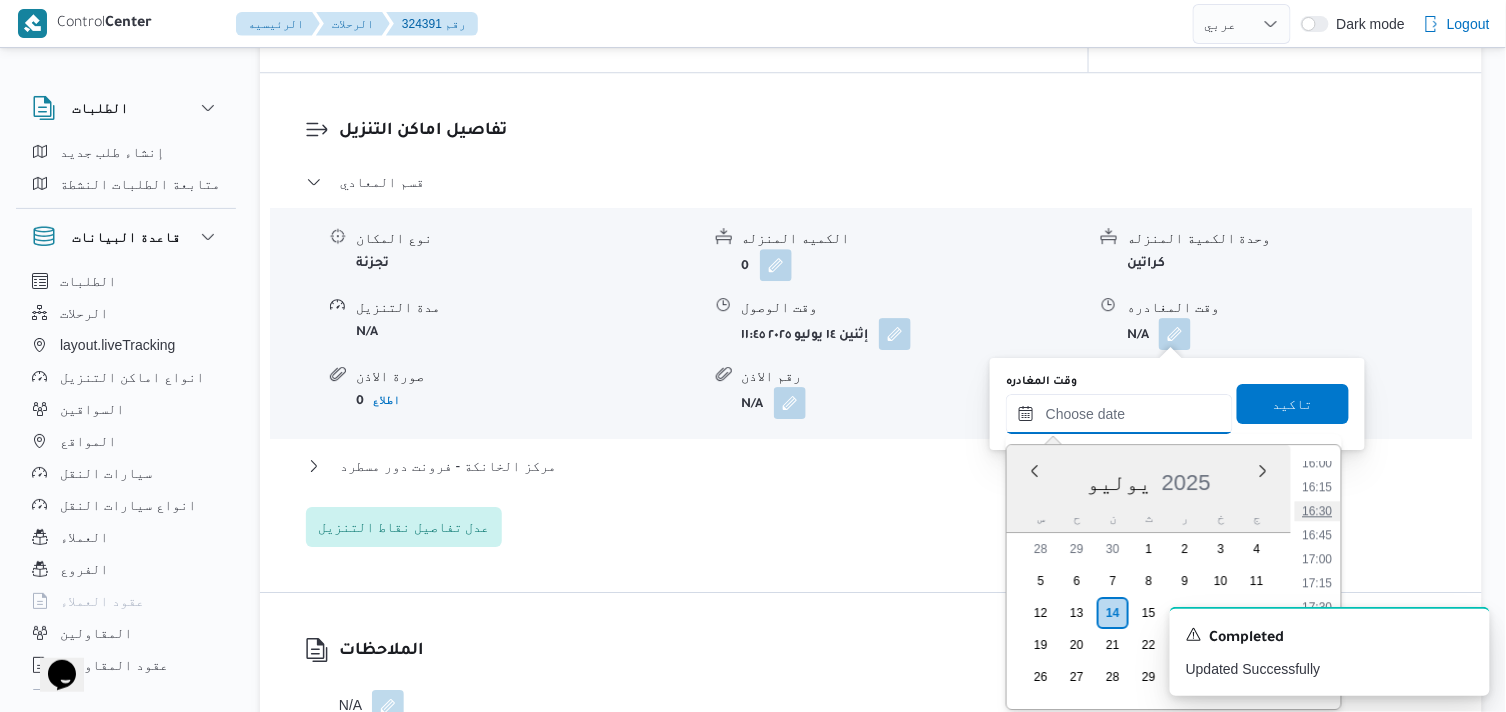 type on "[DATE] ١٦:٣٠" 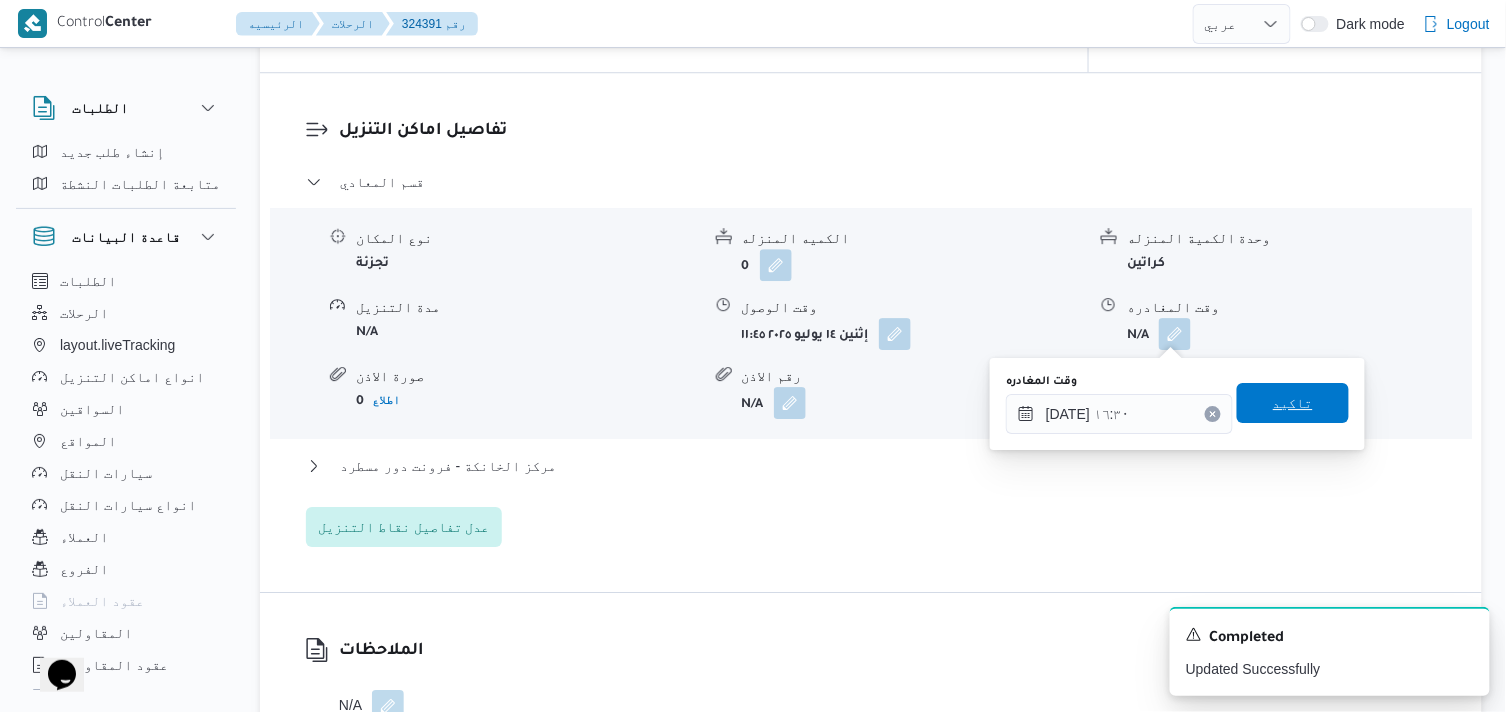 click on "تاكيد" at bounding box center [1293, 403] 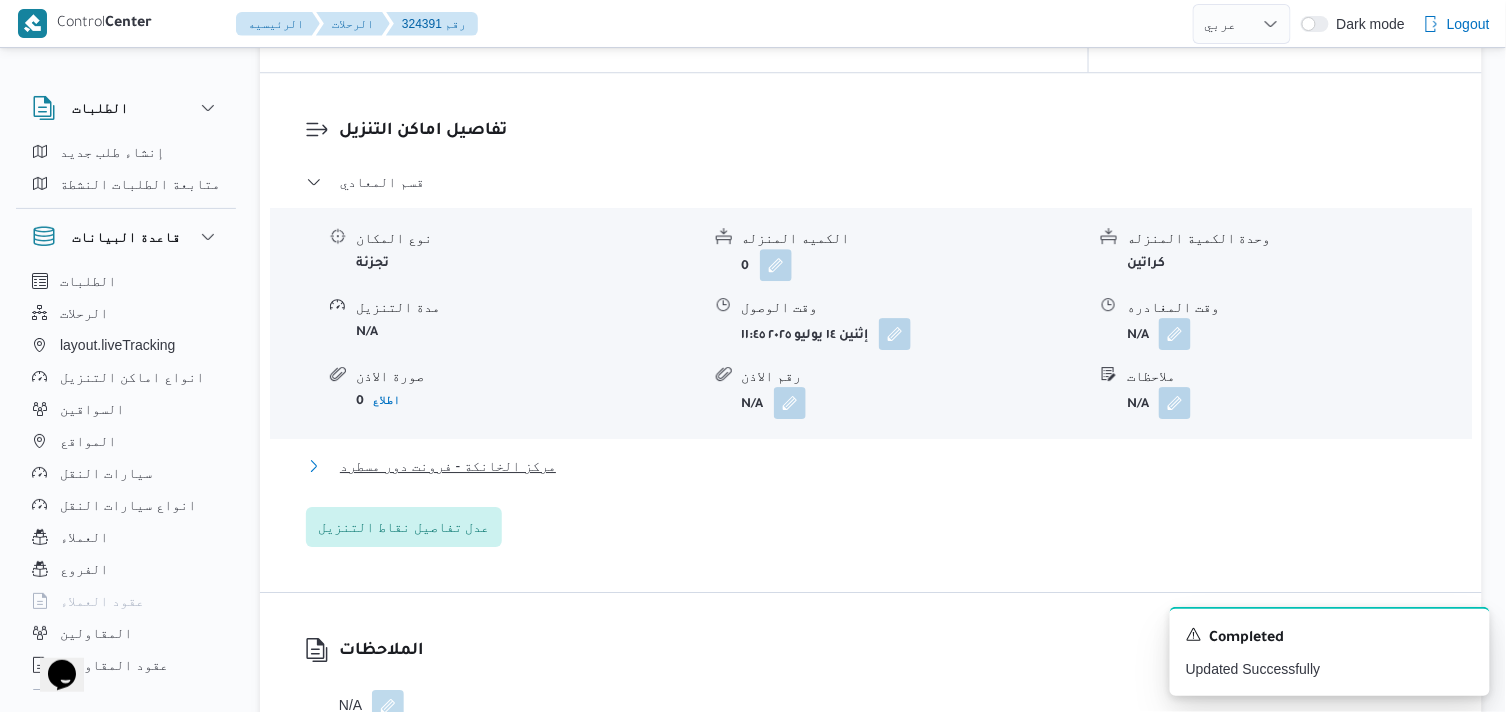 click on "مركز الخانكة -
فرونت دور مسطرد" at bounding box center (448, 466) 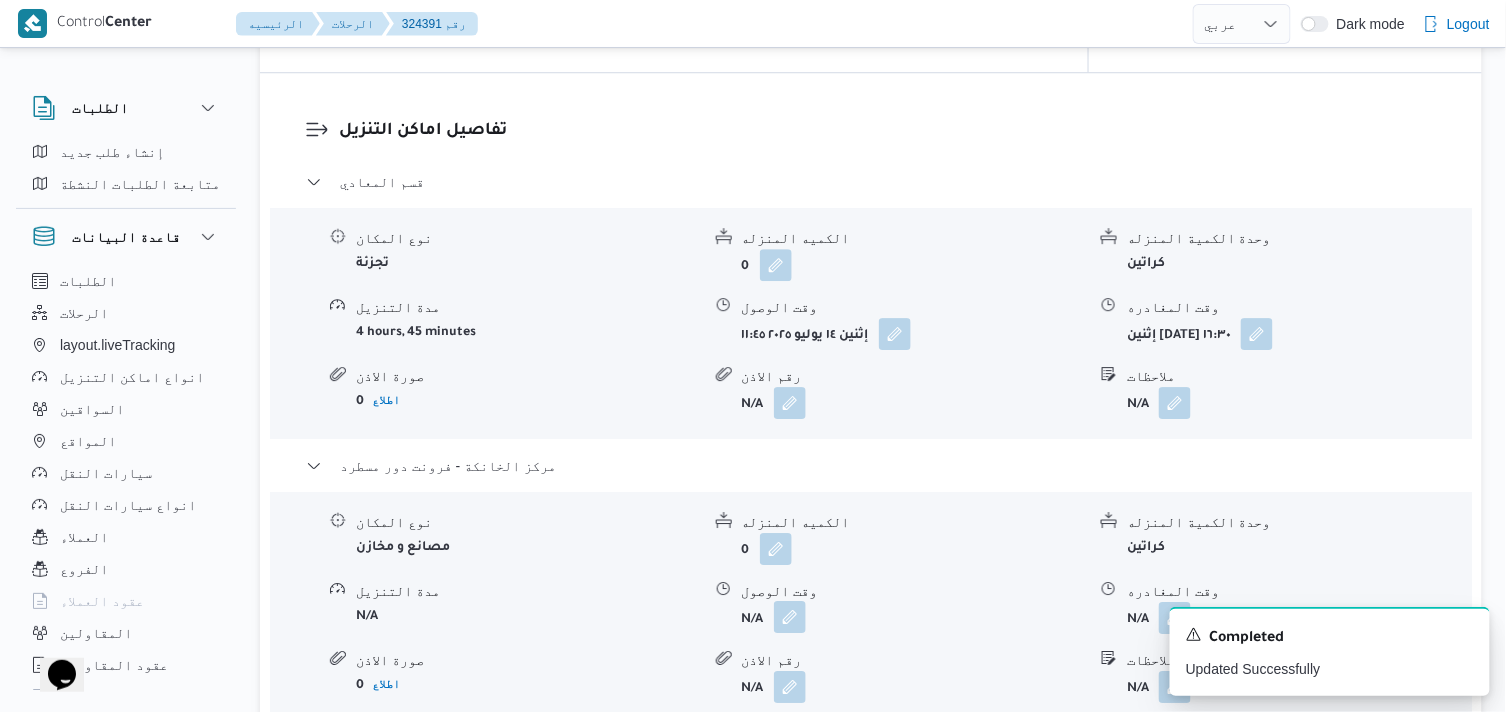click at bounding box center (790, 617) 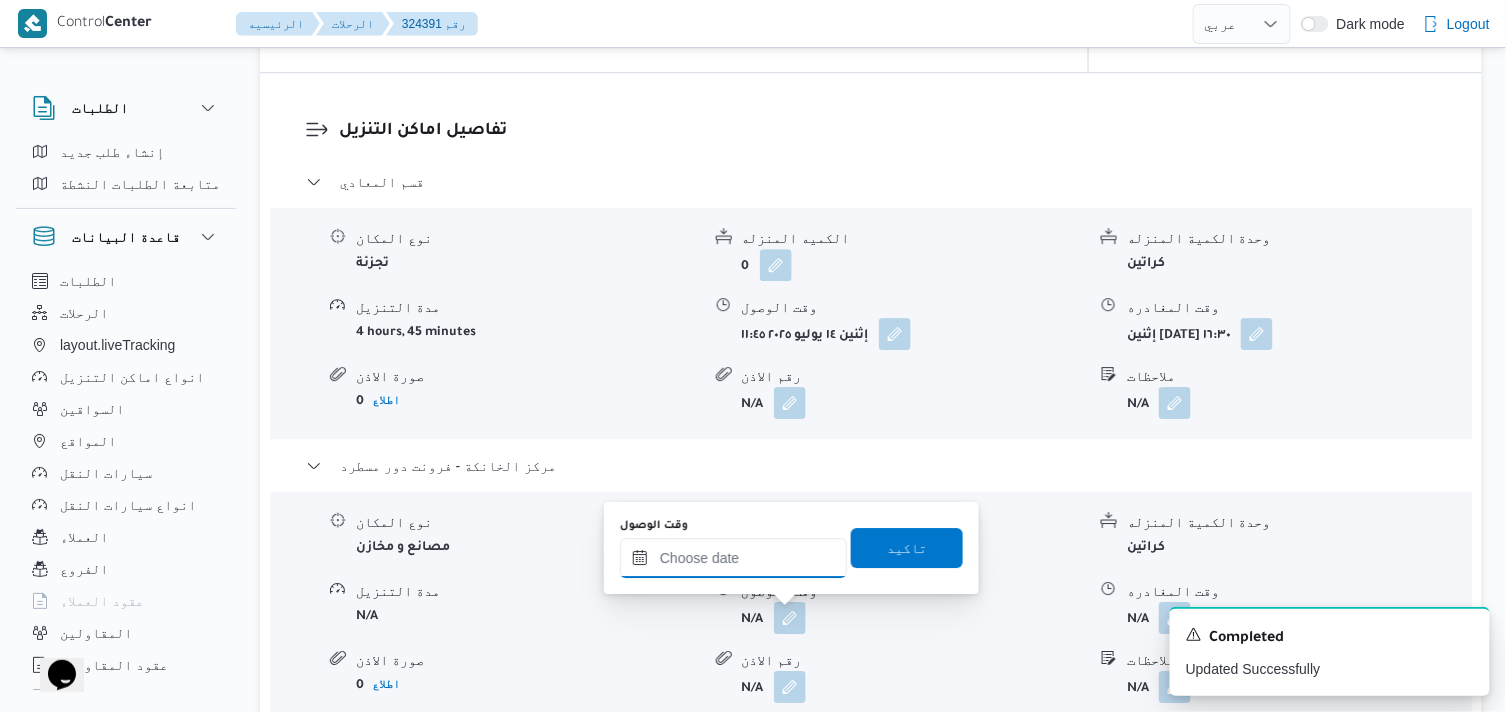 click on "وقت الوصول" at bounding box center [733, 558] 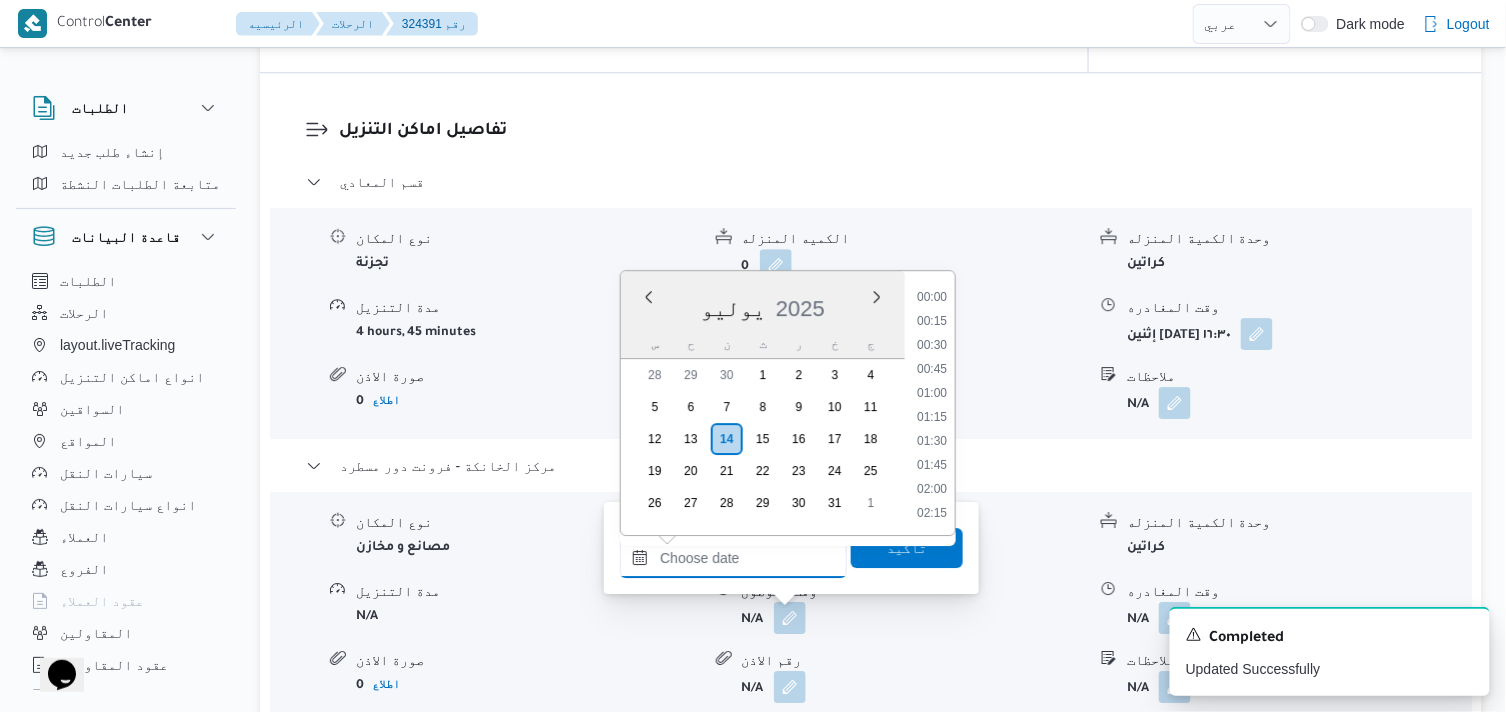 scroll, scrollTop: 1655, scrollLeft: 0, axis: vertical 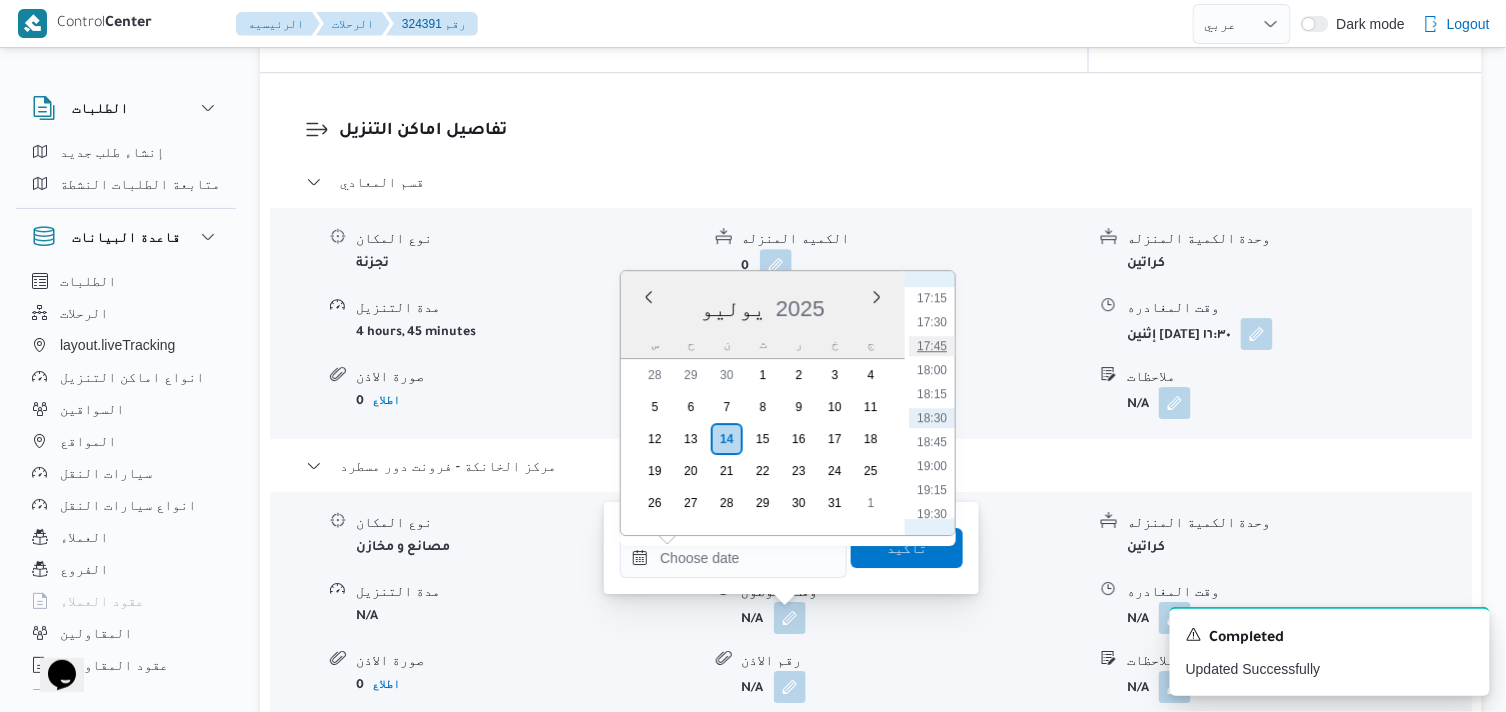 click on "17:45" at bounding box center (932, 346) 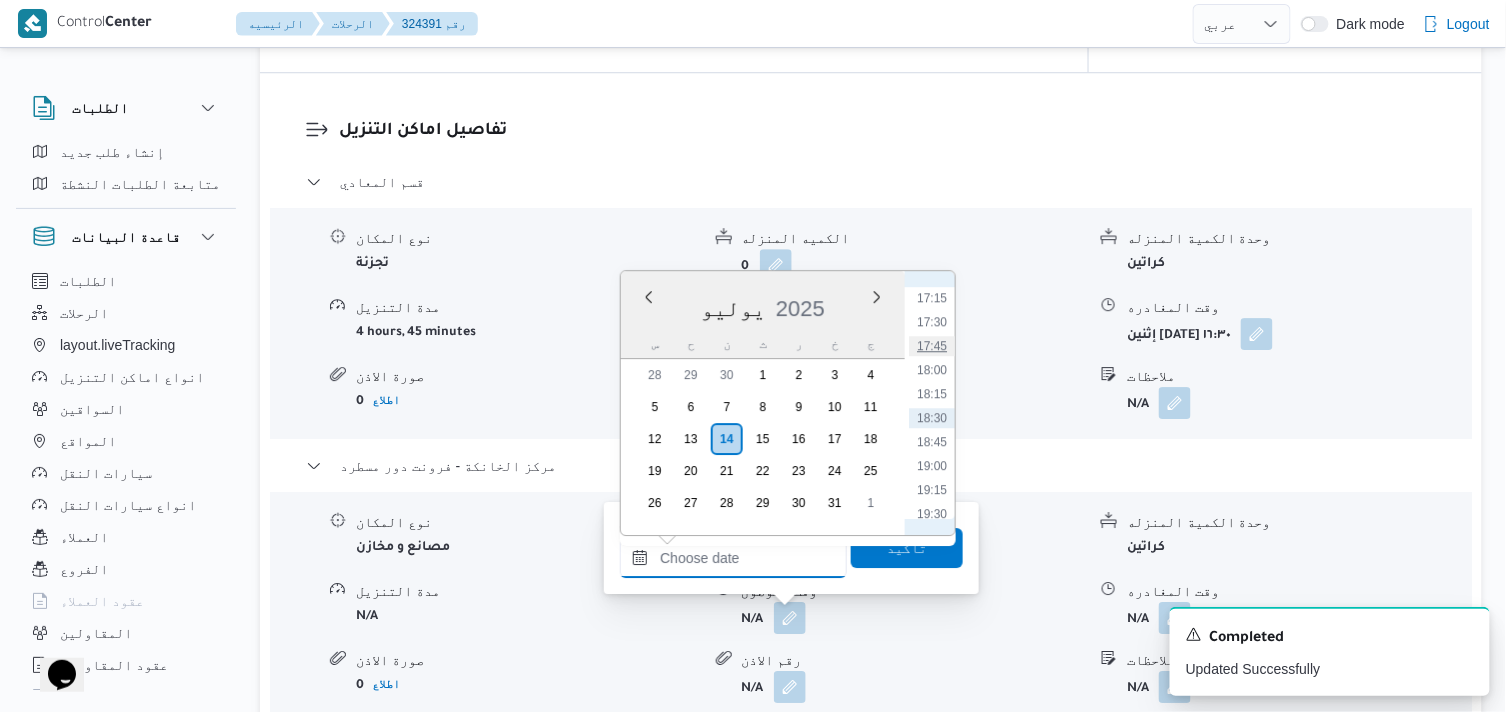 type on "[DATE] ١٧:٤٥" 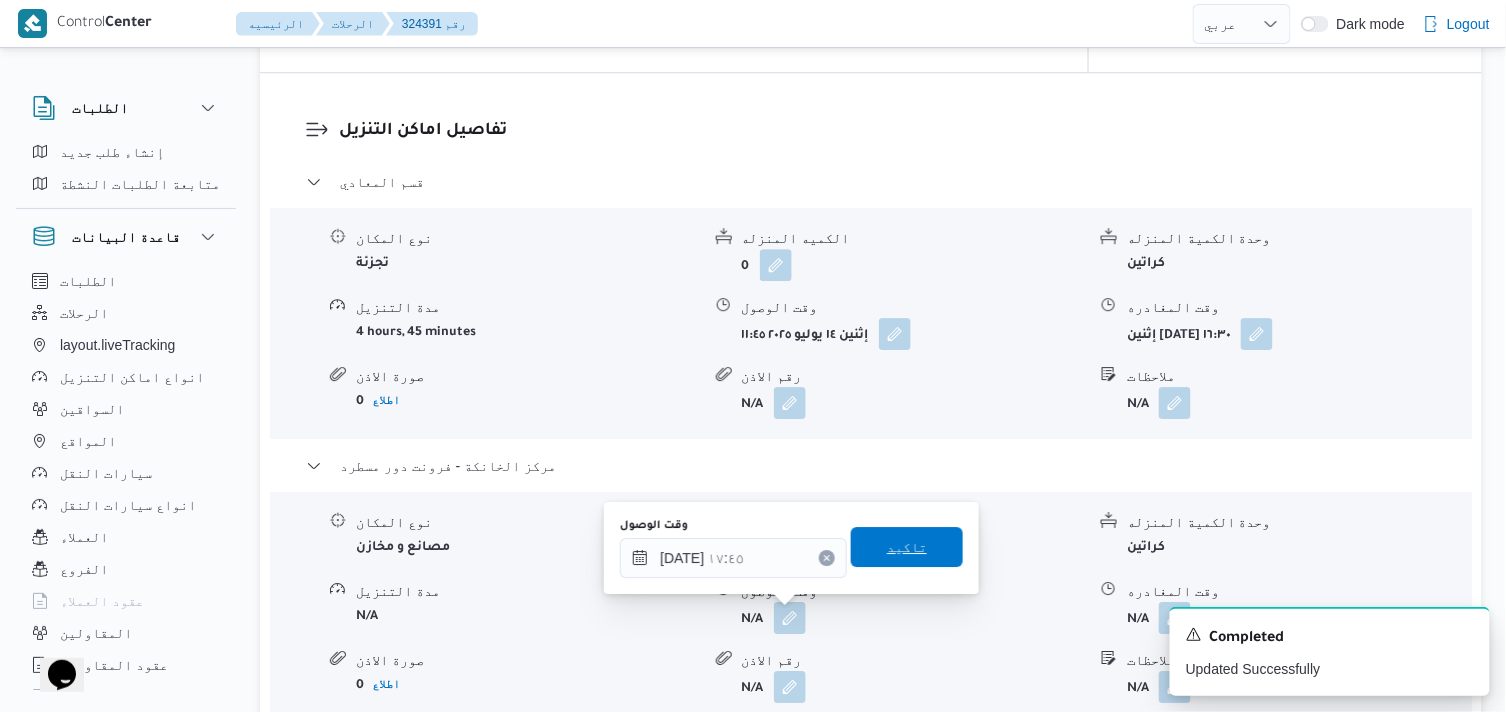 click on "تاكيد" at bounding box center (907, 547) 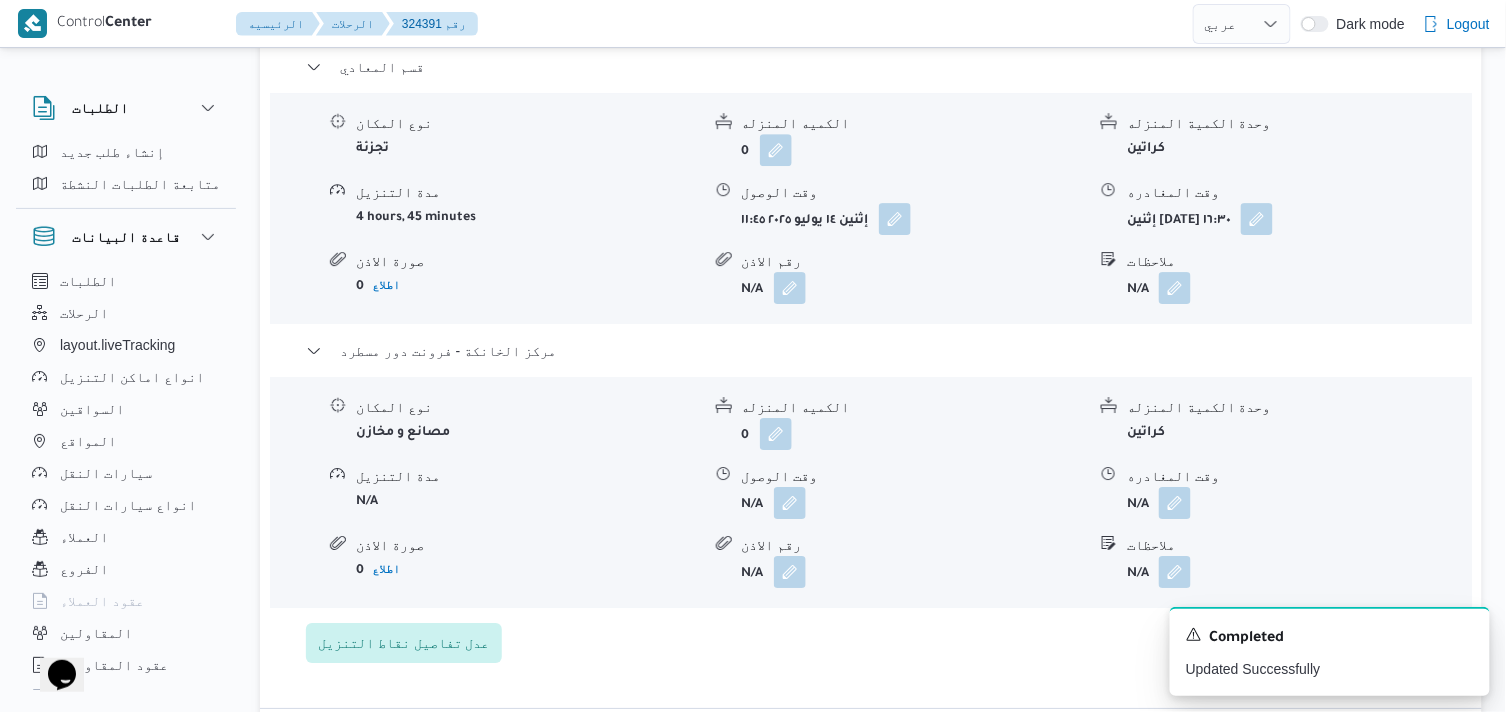 scroll, scrollTop: 1888, scrollLeft: 0, axis: vertical 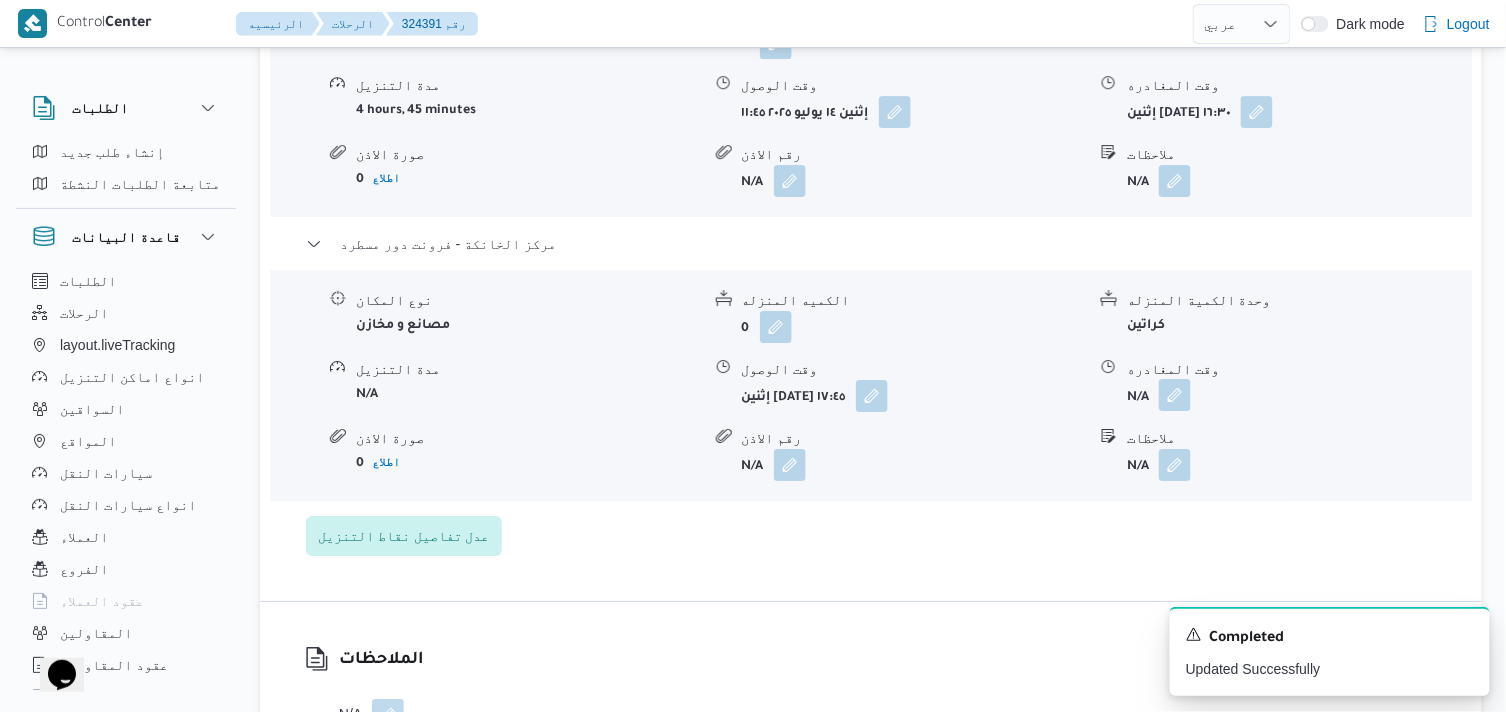 drag, startPoint x: 1175, startPoint y: 387, endPoint x: 1176, endPoint y: 402, distance: 15.033297 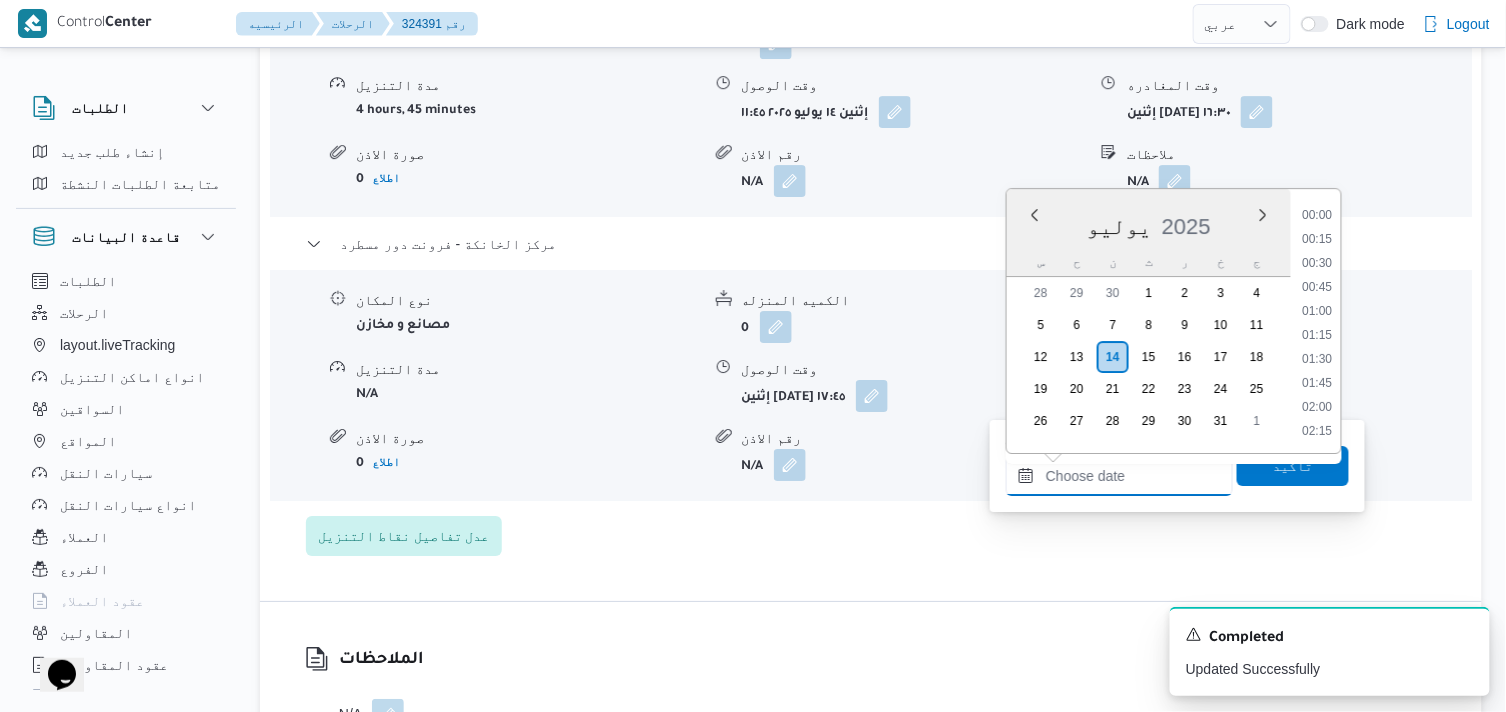 click on "وقت المغادره" at bounding box center (1119, 476) 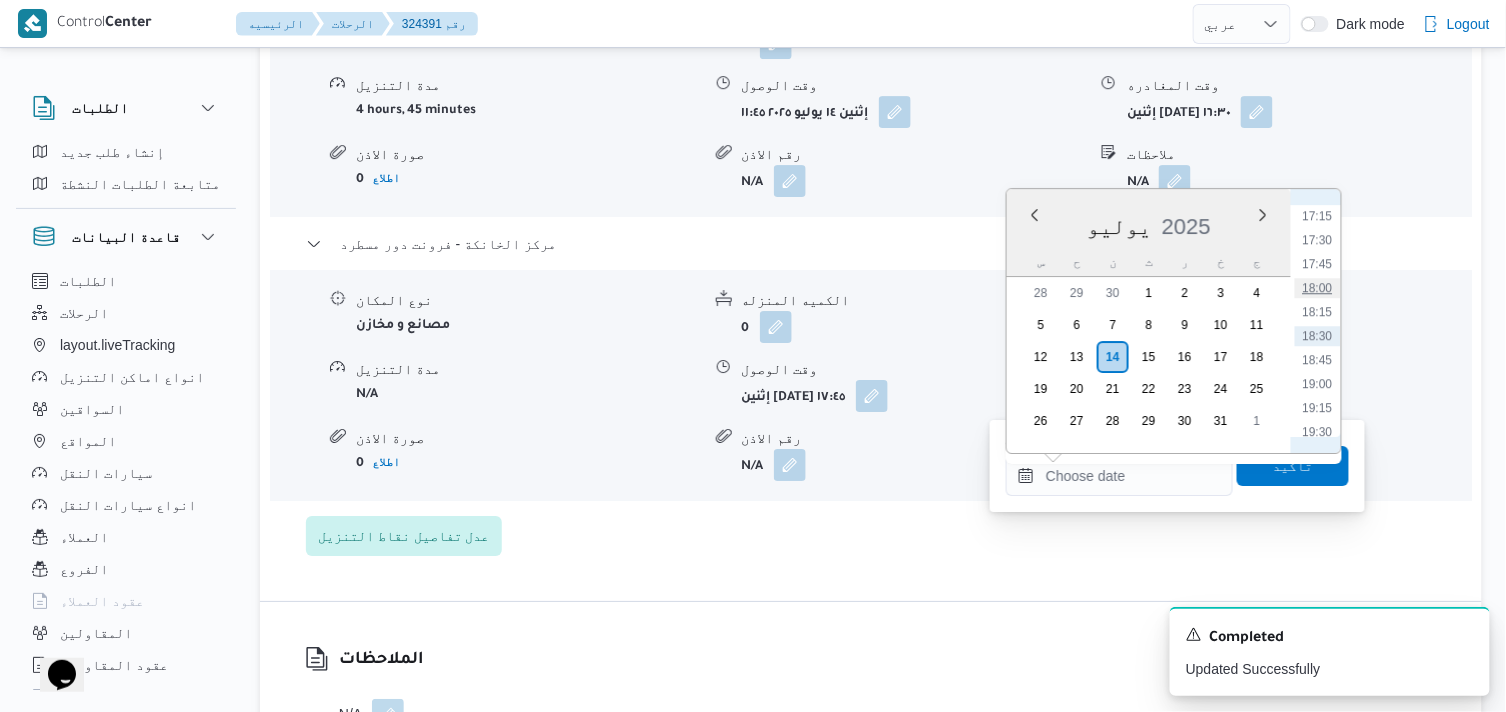 click on "18:00" at bounding box center (1318, 288) 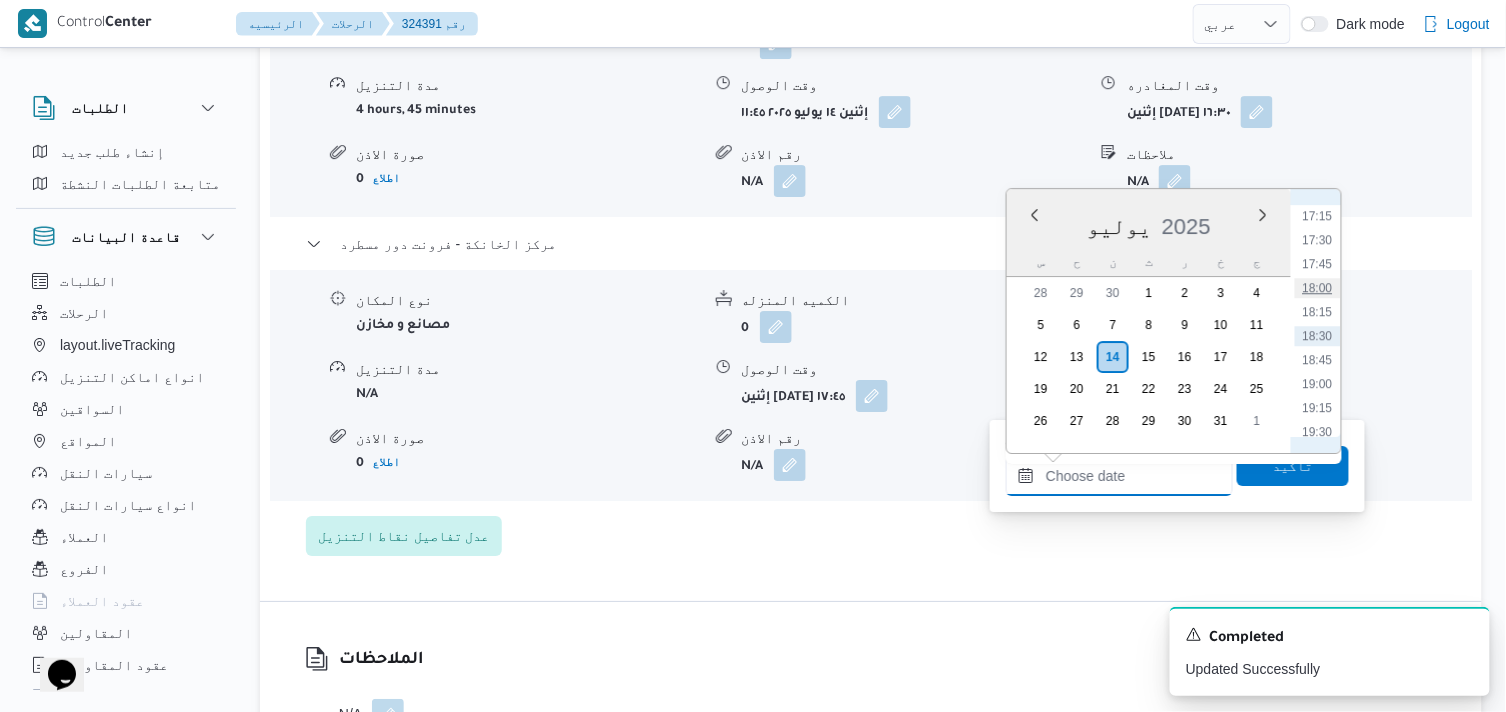 type on "[DATE] ١٨:٠٠" 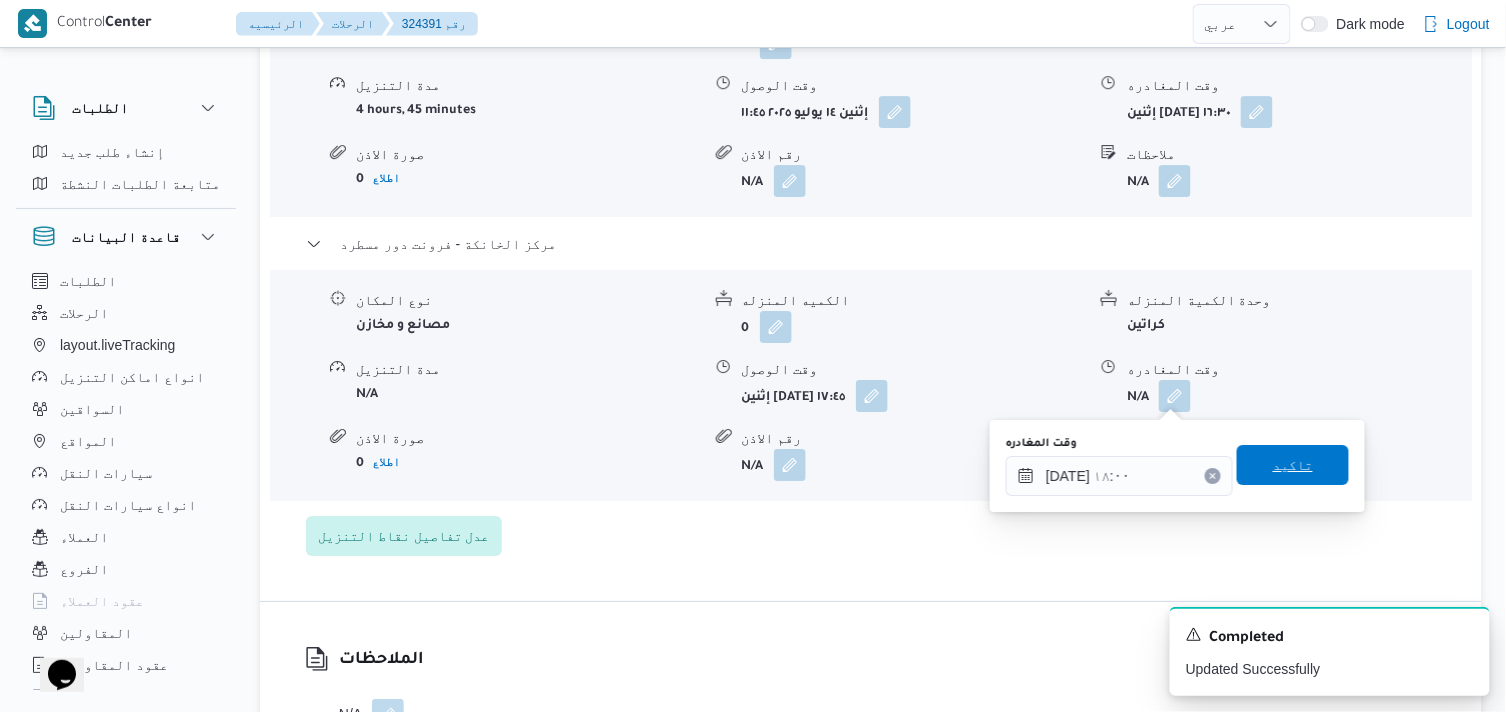 click on "تاكيد" at bounding box center (1293, 465) 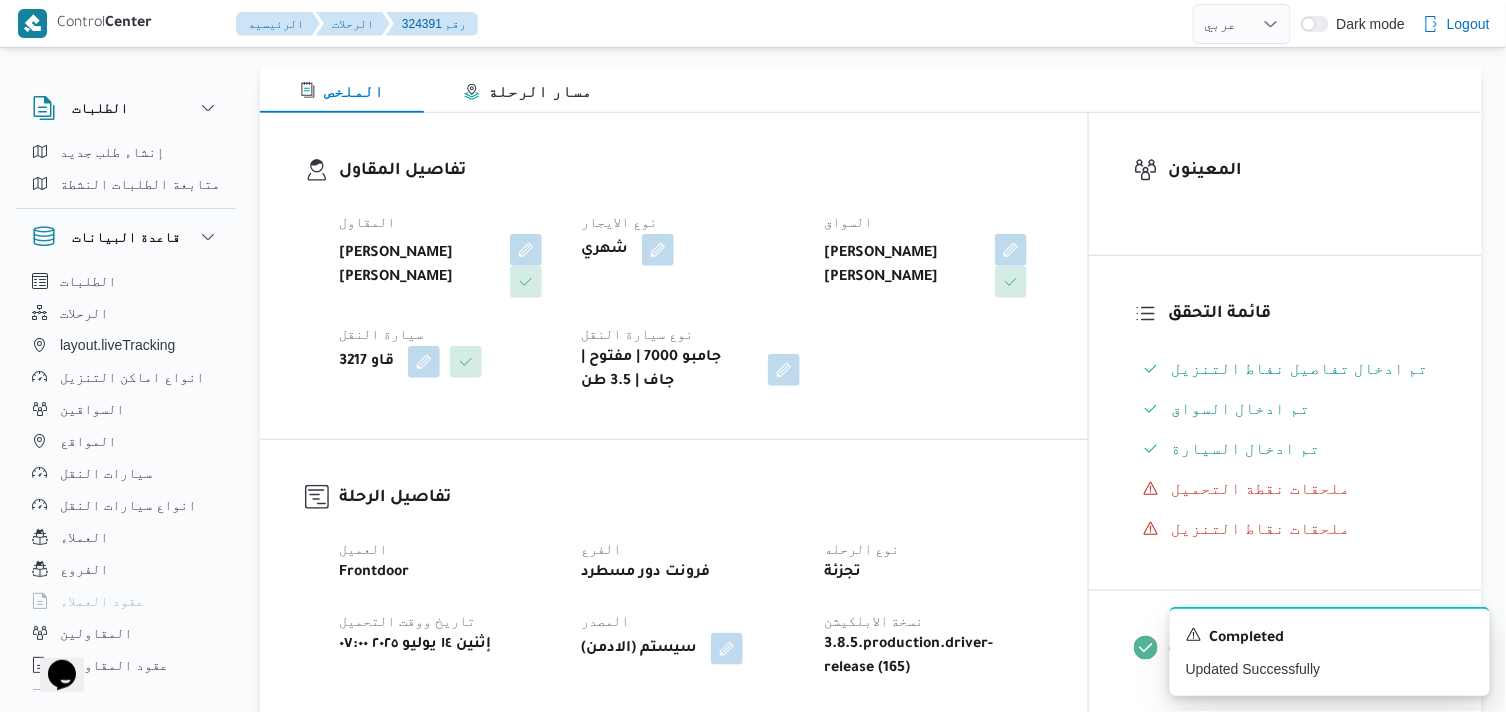 scroll, scrollTop: 0, scrollLeft: 0, axis: both 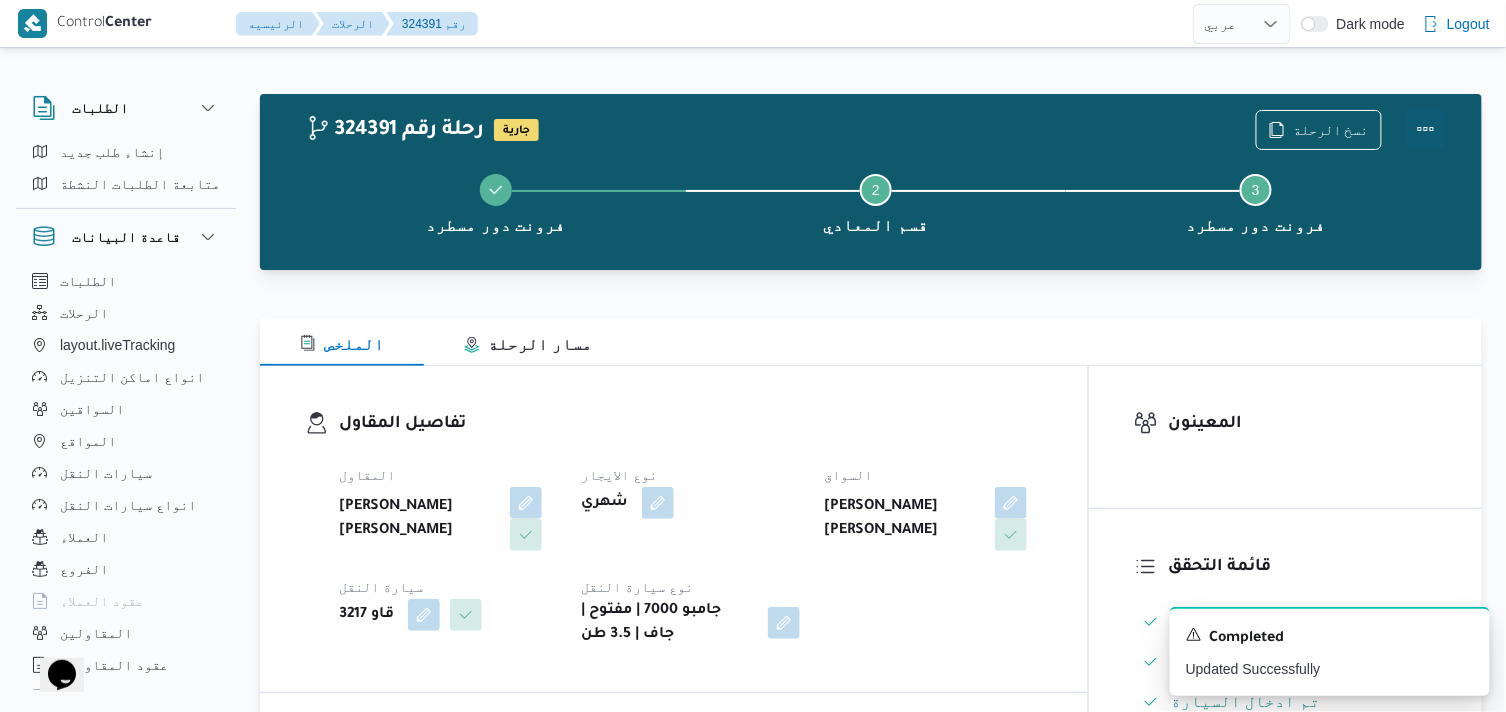 click at bounding box center (1426, 129) 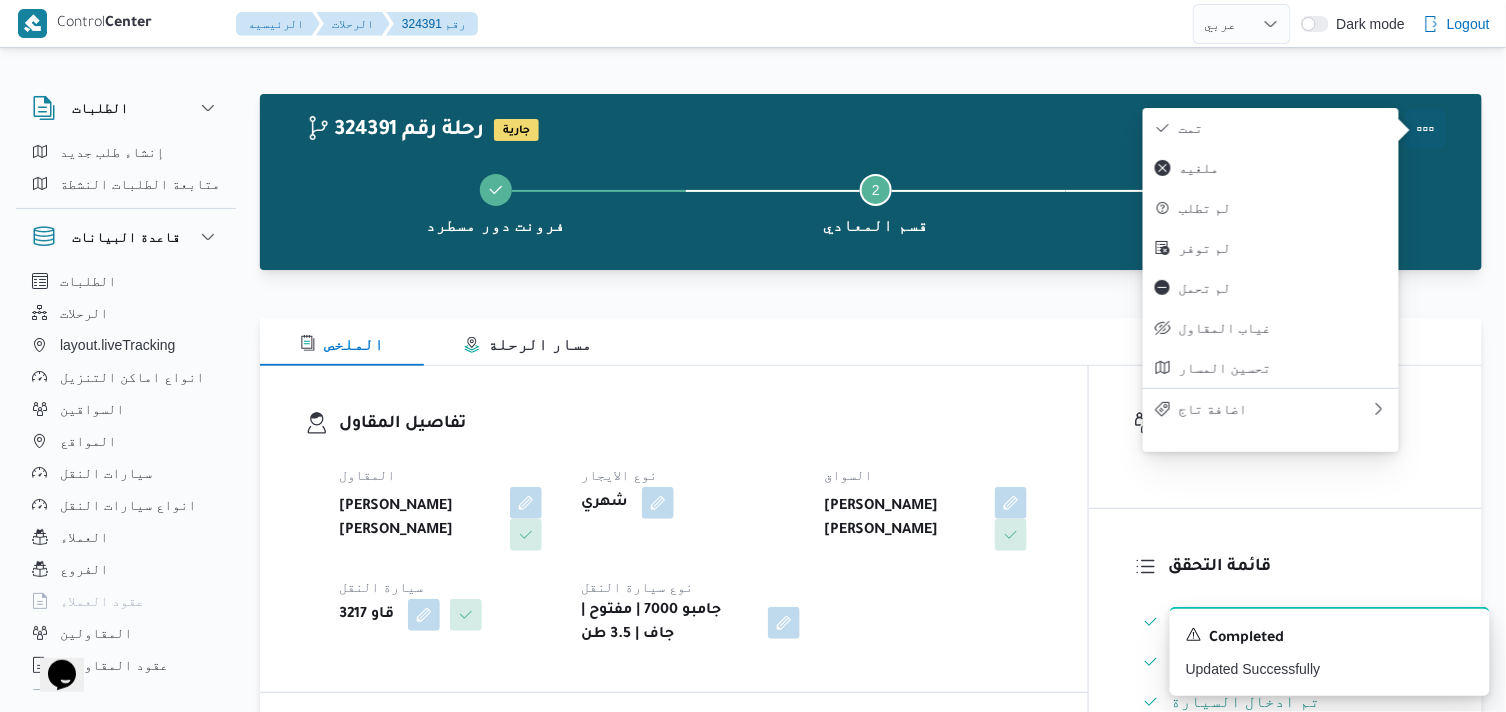 click on "تمت" at bounding box center (1271, 128) 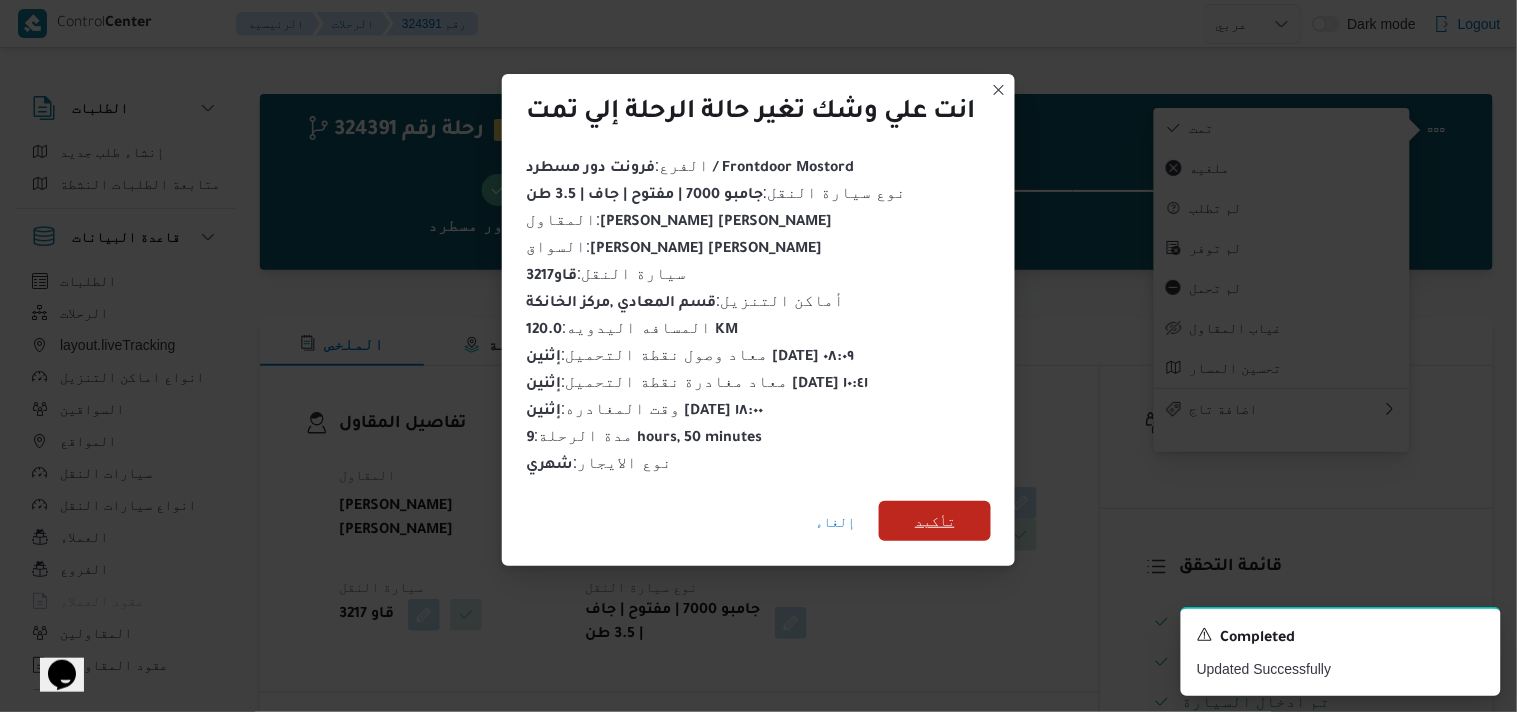 click on "تأكيد" at bounding box center [935, 521] 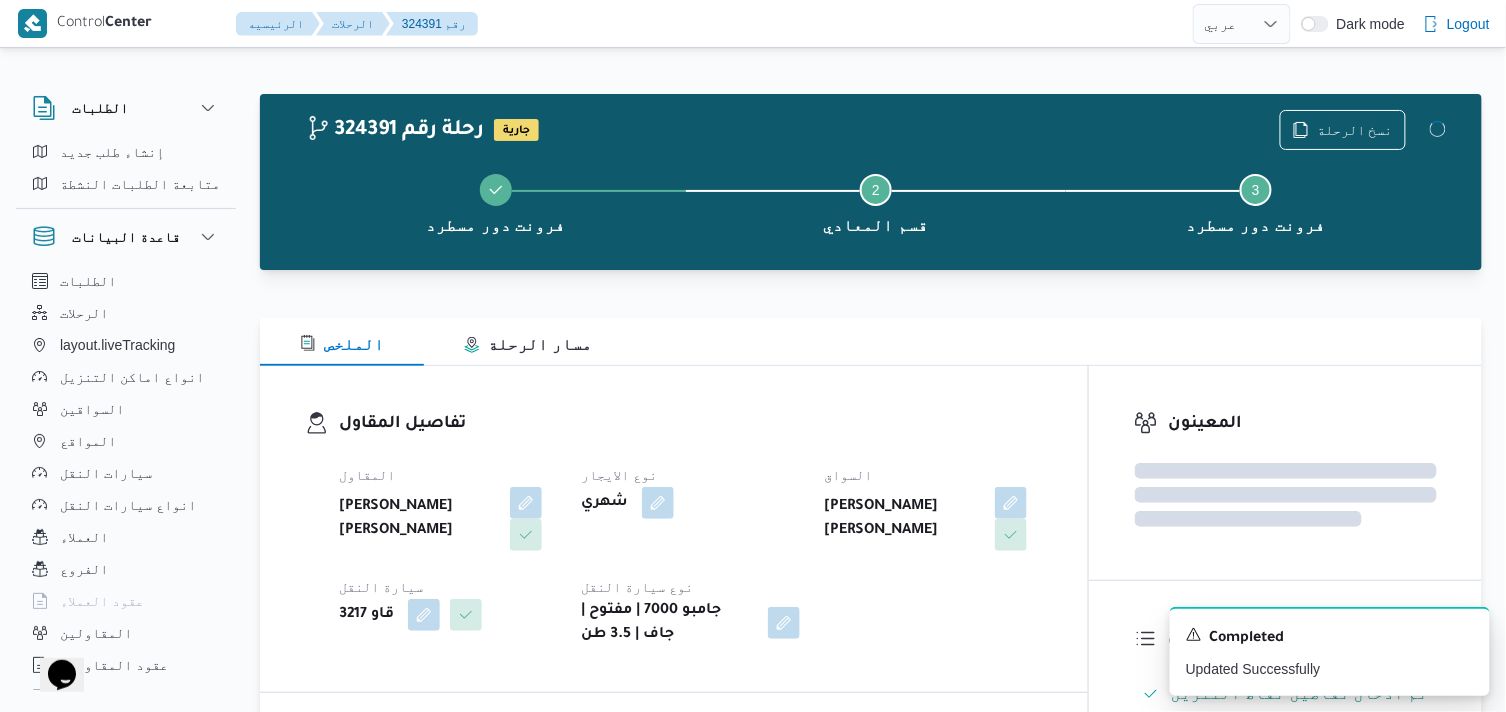 click on "تفاصيل المقاول المقاول [PERSON_NAME] [PERSON_NAME] نوع الايجار شهري السواق [PERSON_NAME] [PERSON_NAME] سيارة النقل قاو 3217 نوع سيارة النقل جامبو 7000 | مفتوح | جاف | 3.5 طن" at bounding box center (691, 529) 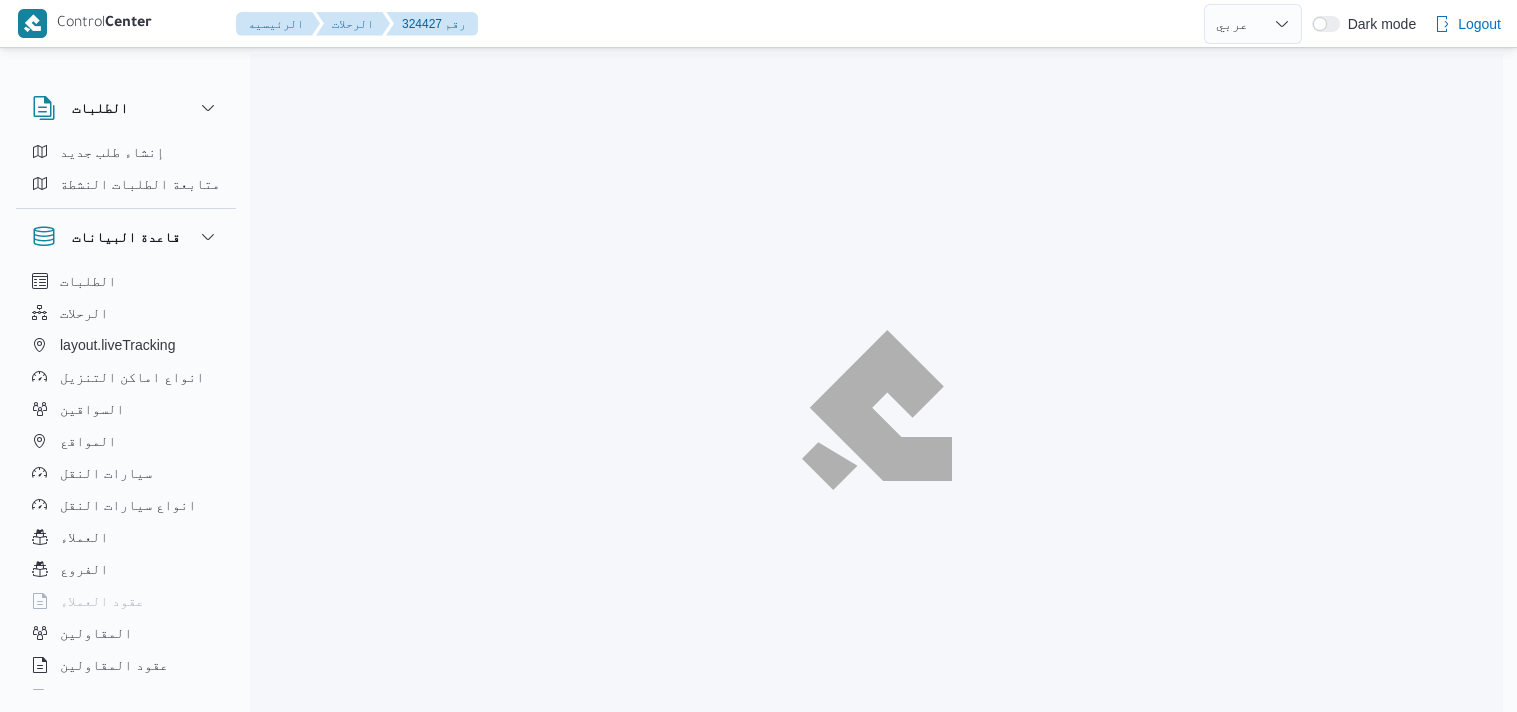 select on "ar" 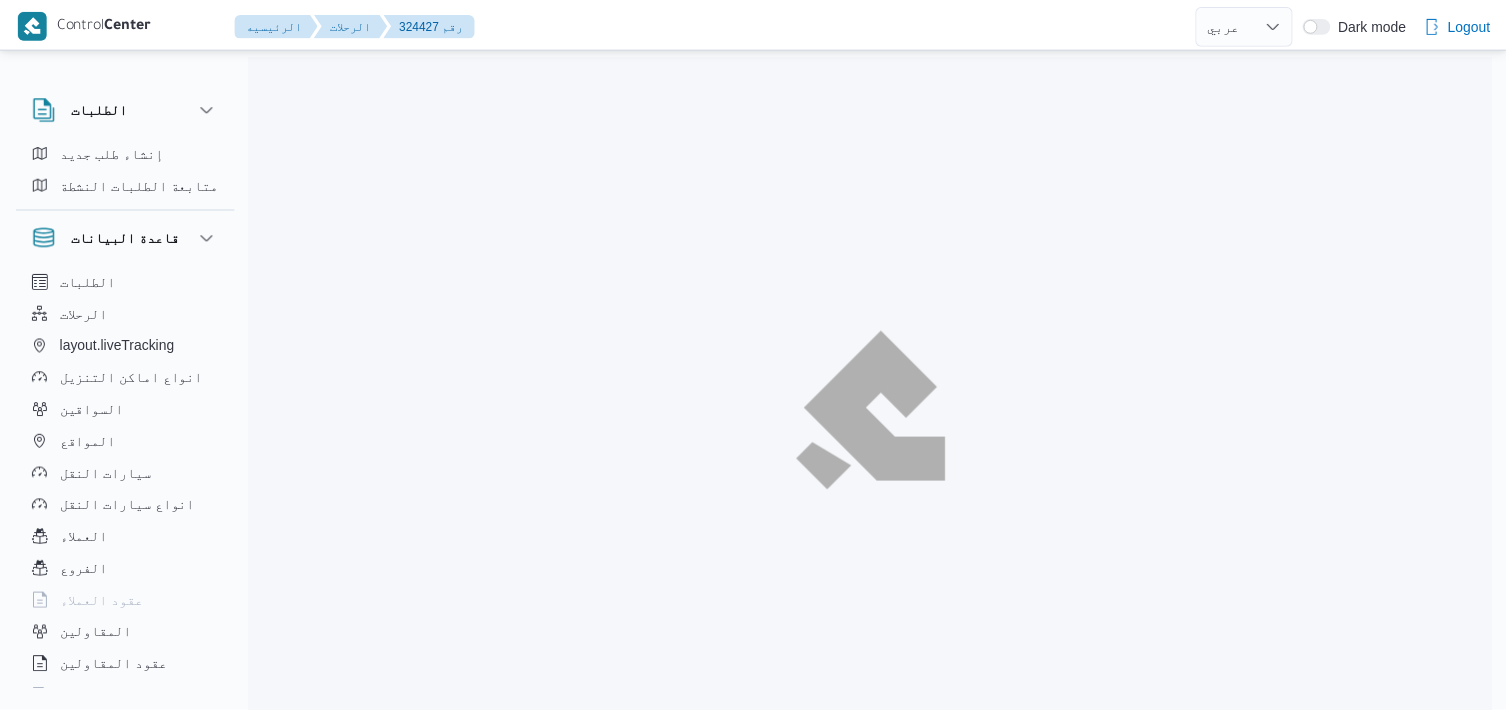 scroll, scrollTop: 0, scrollLeft: 0, axis: both 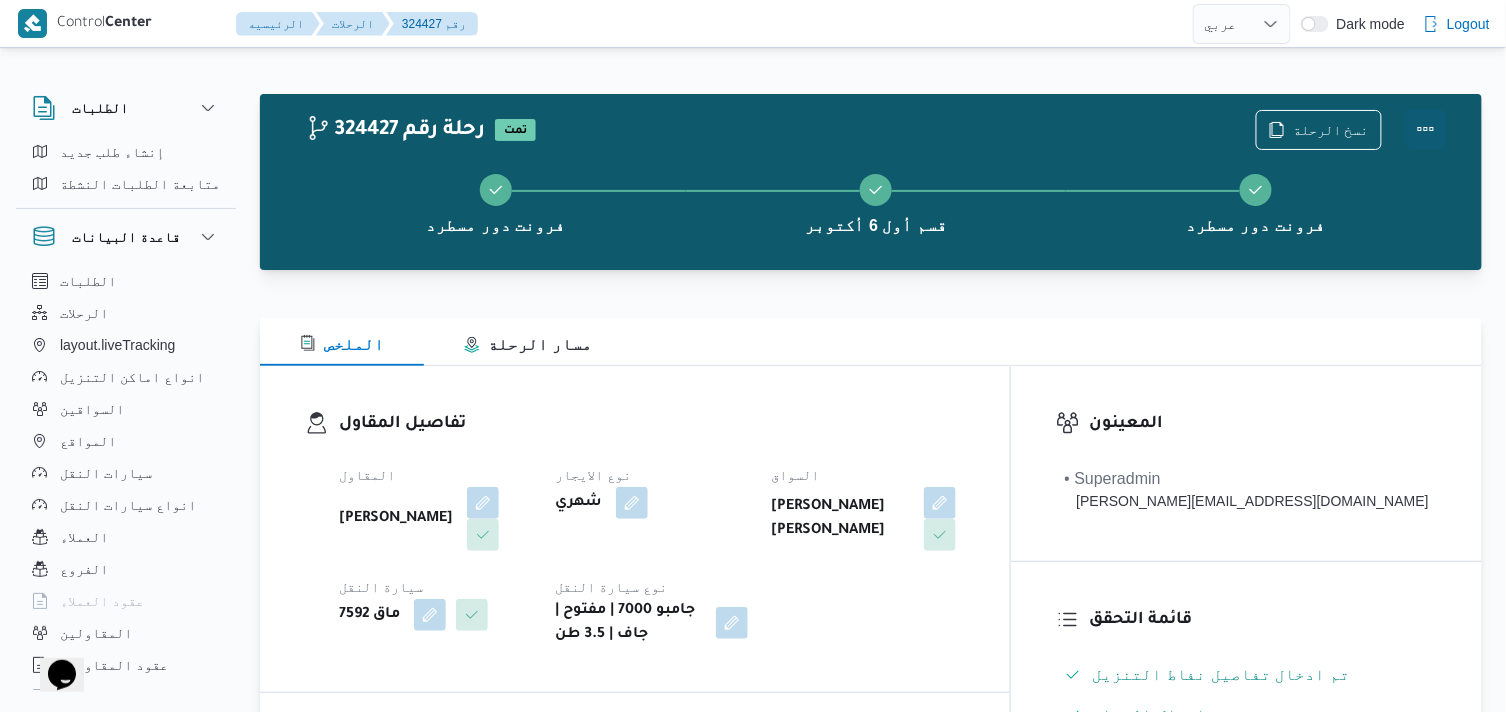 click at bounding box center [1426, 129] 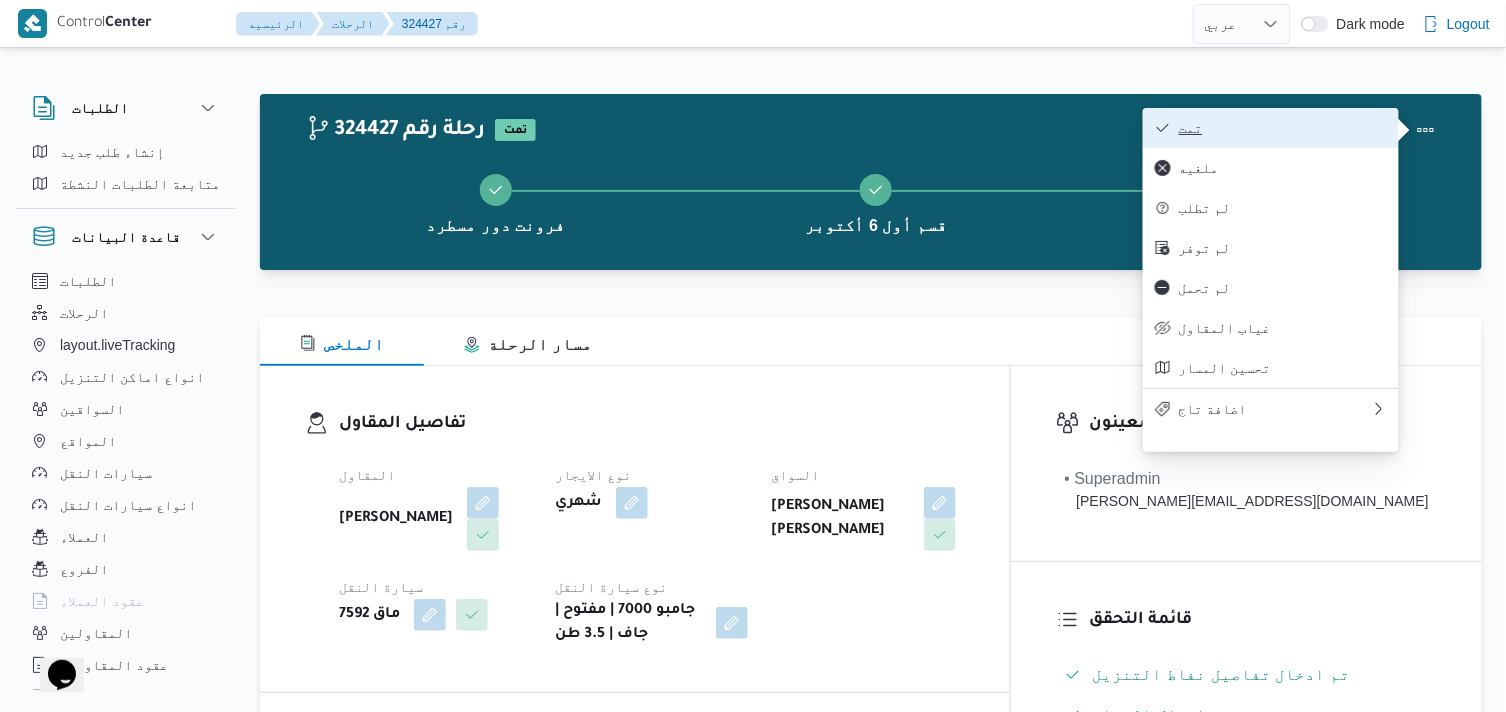 click on "تمت" at bounding box center (1283, 128) 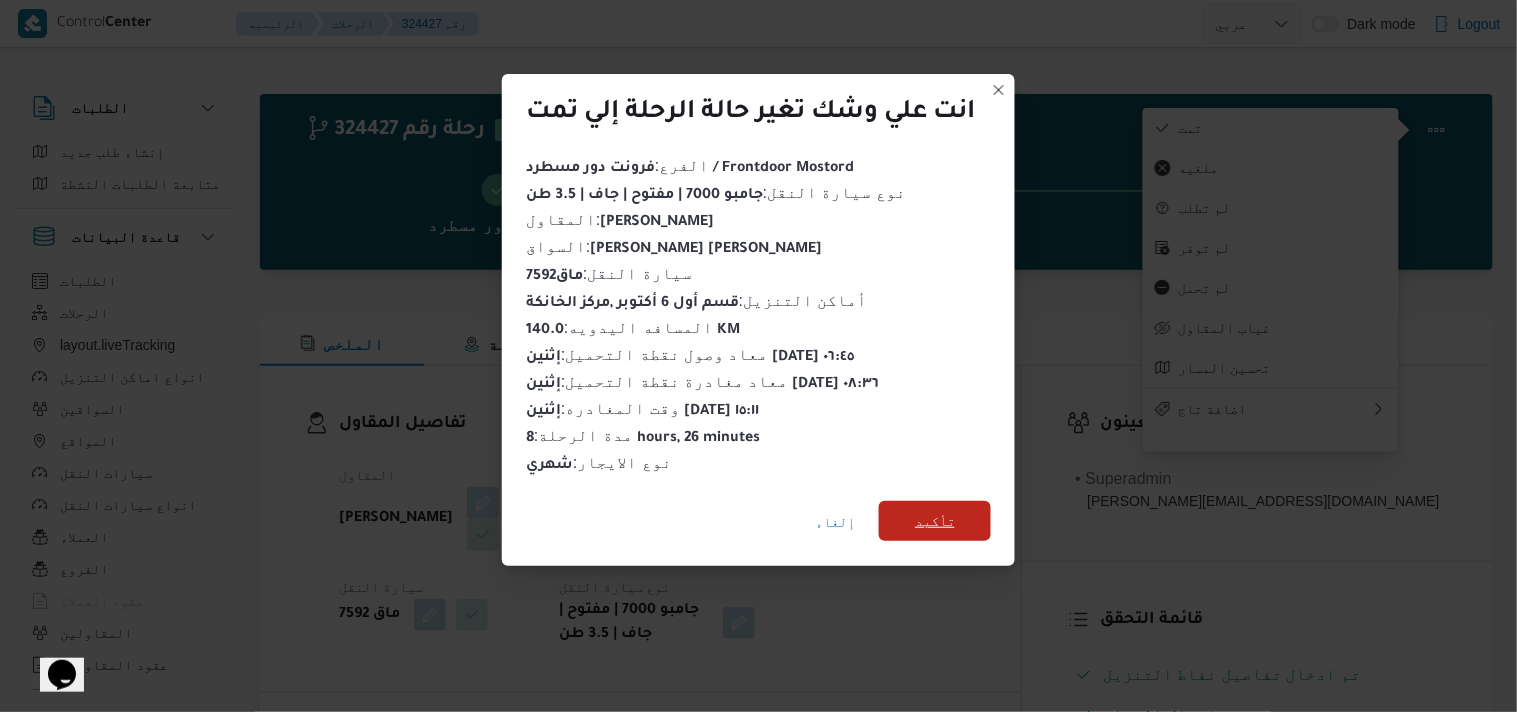 click on "تأكيد" at bounding box center (935, 521) 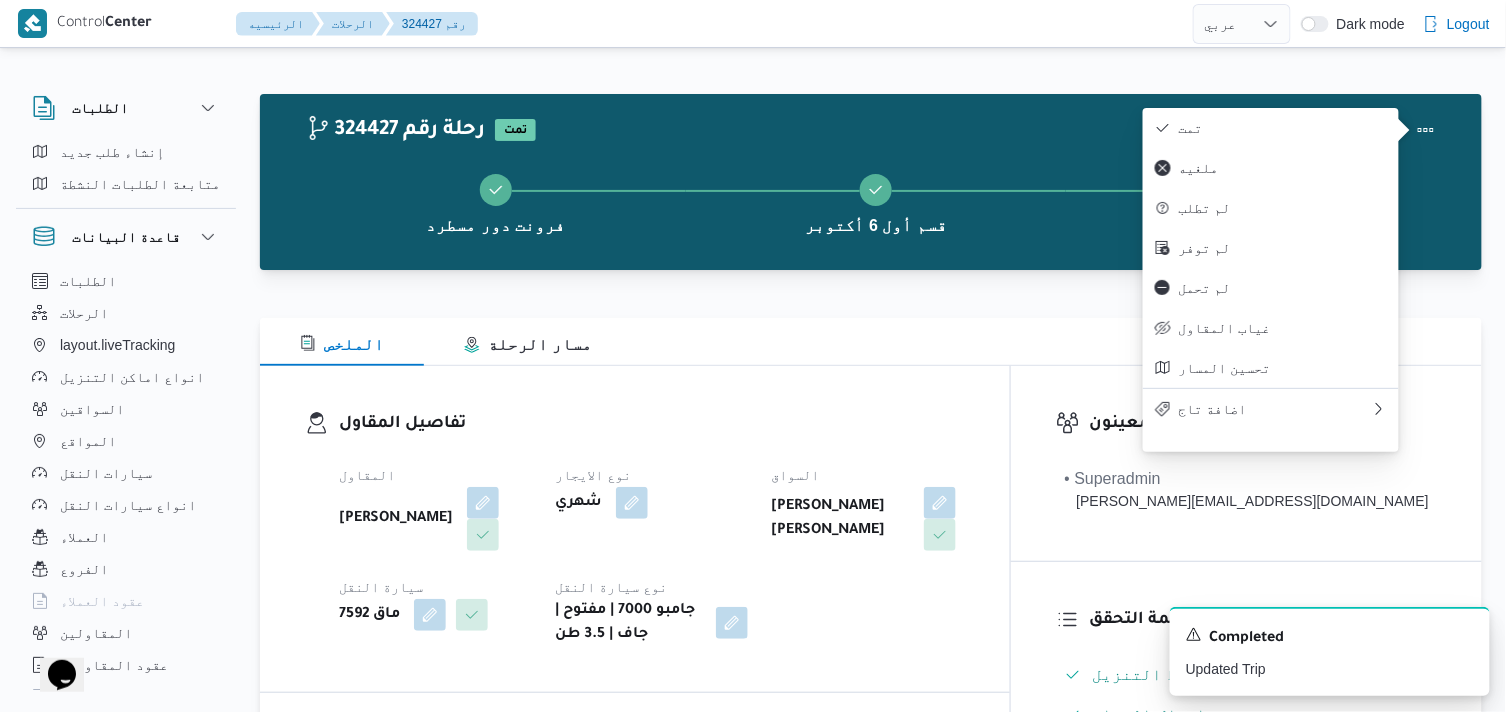 click on "نوع الايجار" at bounding box center [651, 475] 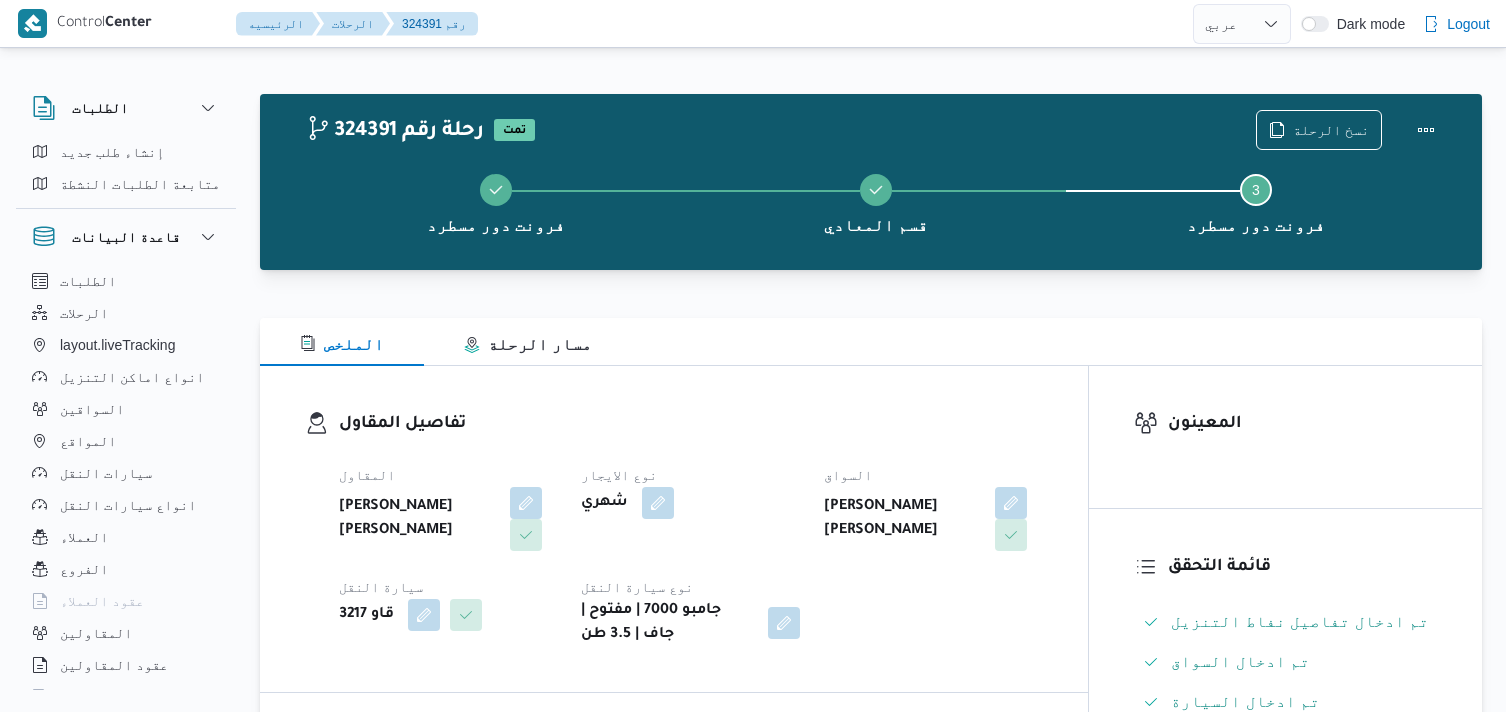 select on "ar" 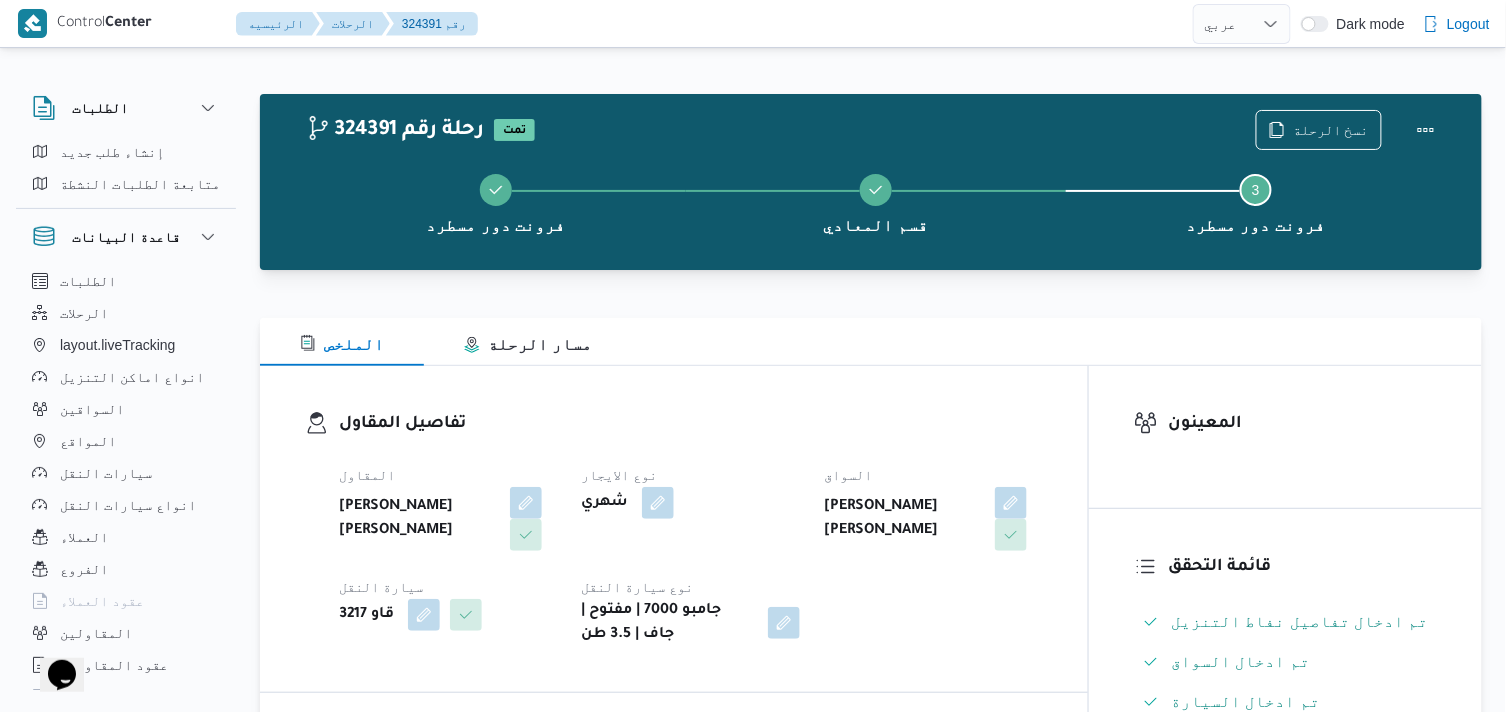scroll, scrollTop: 0, scrollLeft: 0, axis: both 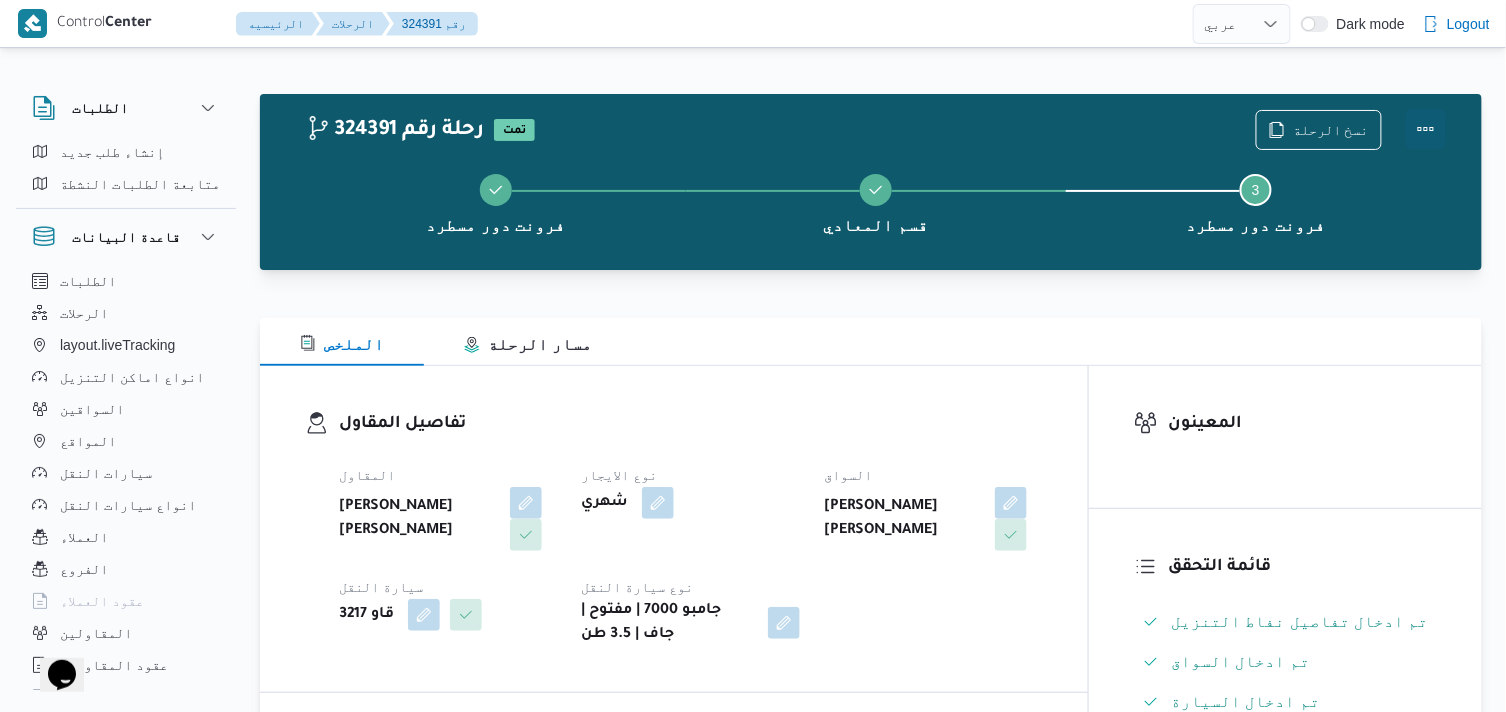 click at bounding box center (1426, 129) 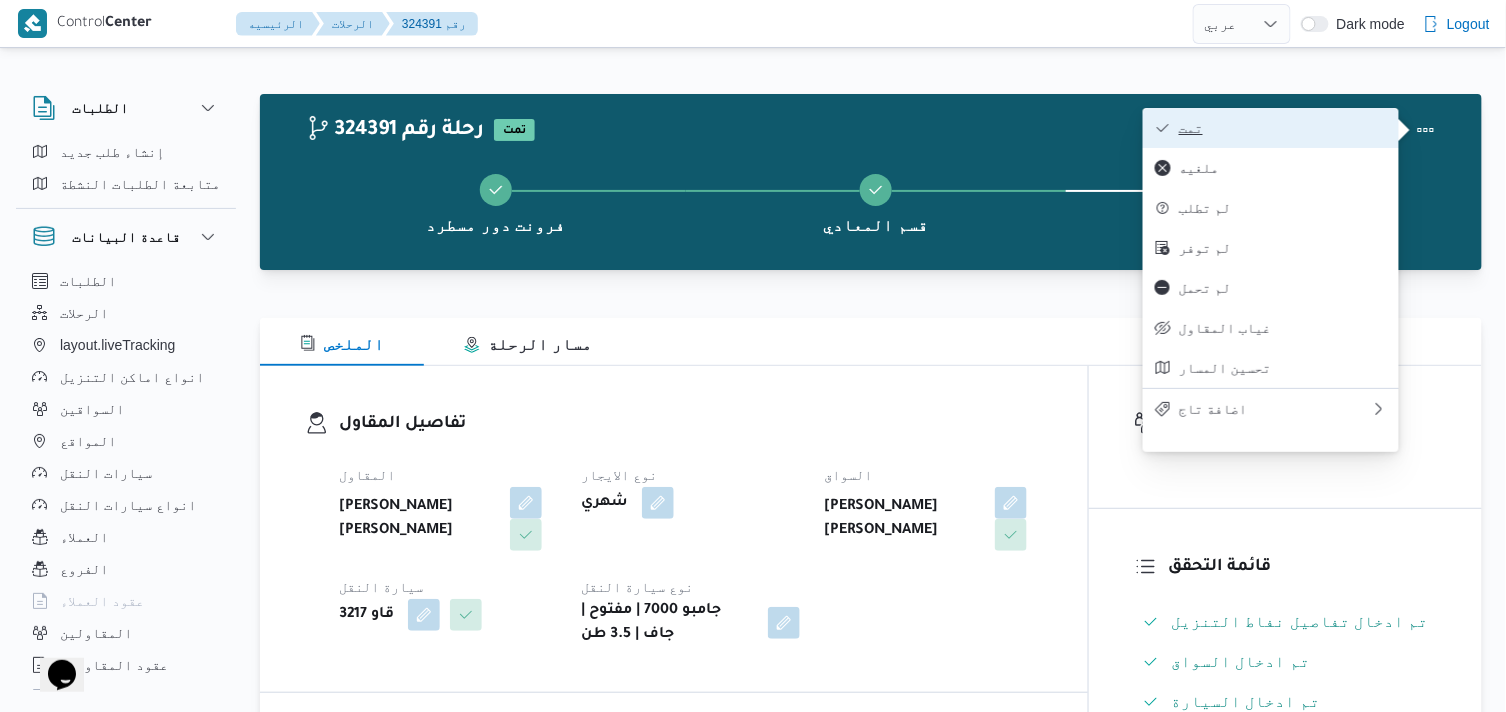 click on "تمت" at bounding box center [1283, 128] 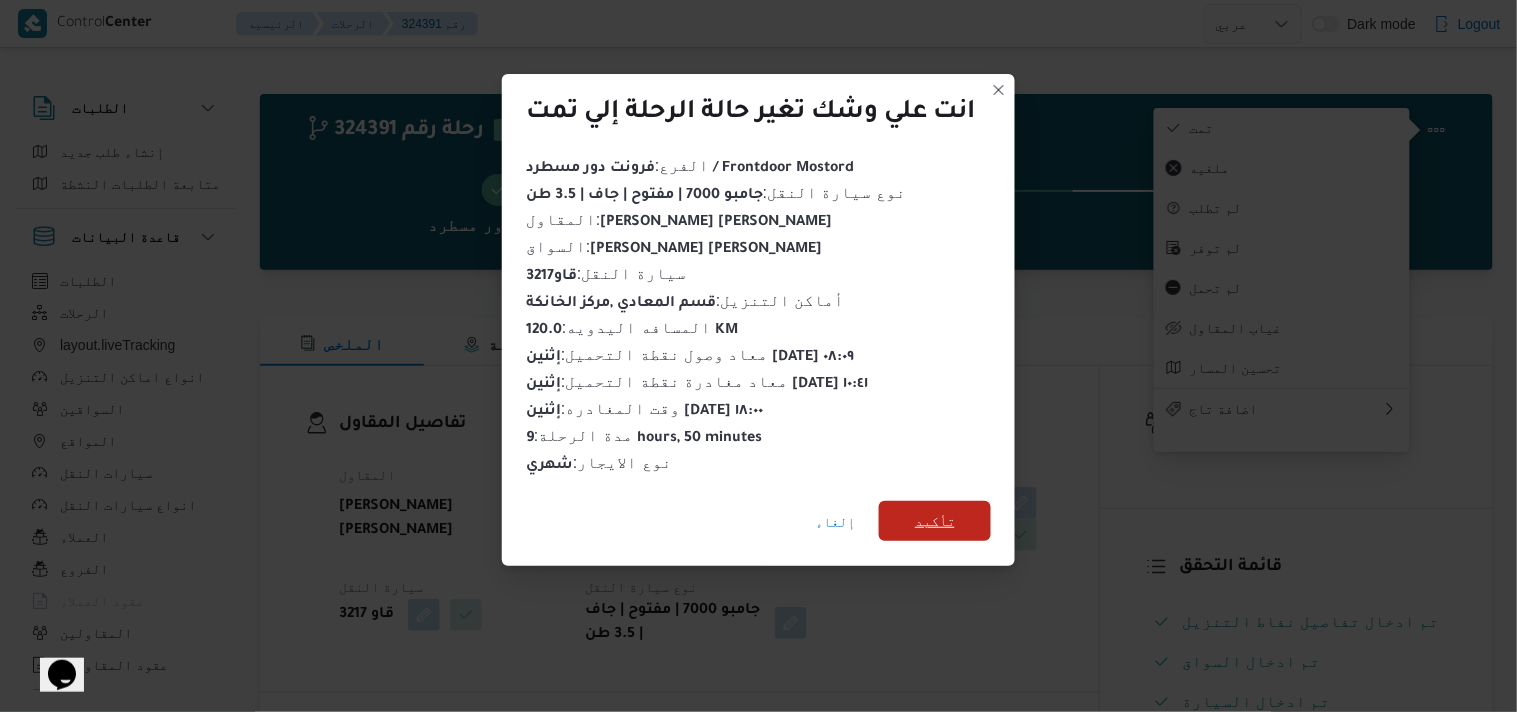 click on "تأكيد" at bounding box center (935, 521) 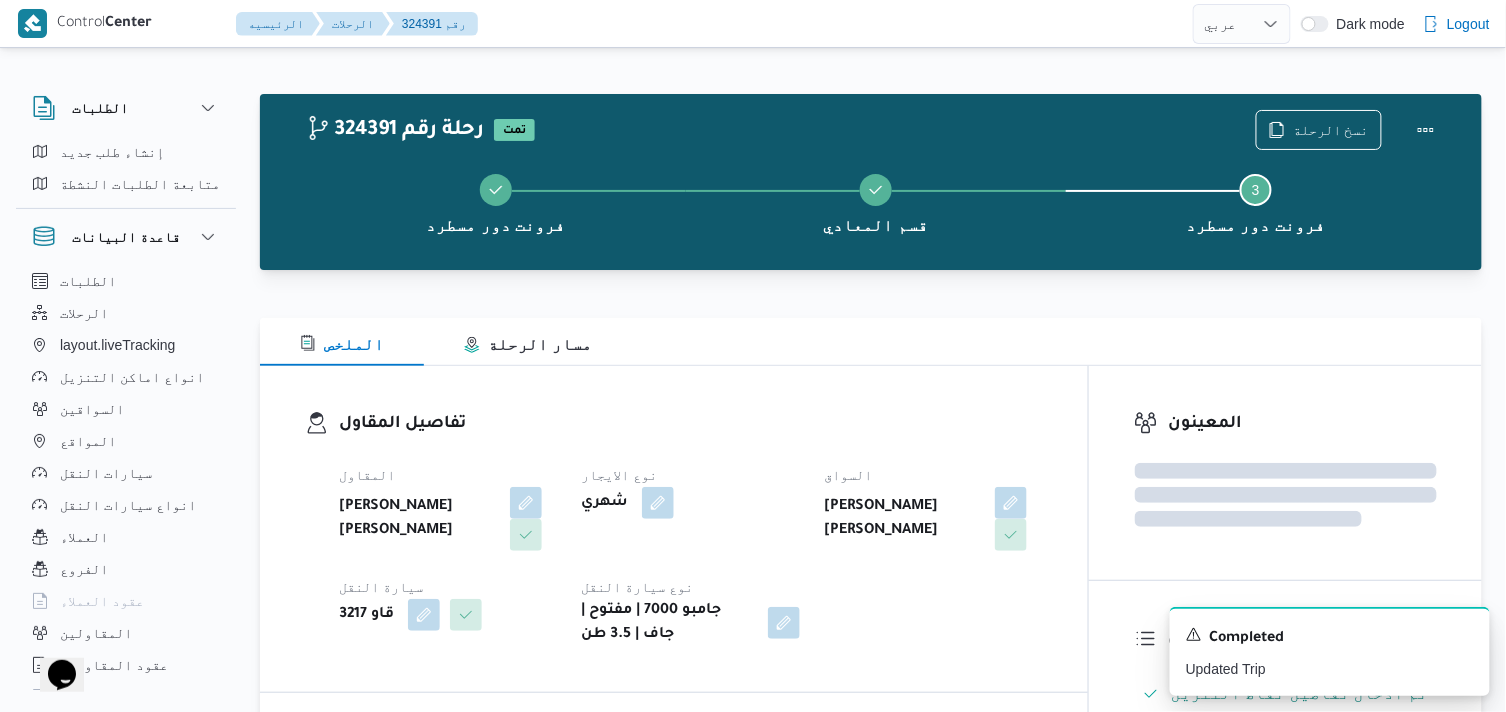 drag, startPoint x: 862, startPoint y: 463, endPoint x: 831, endPoint y: 445, distance: 35.846897 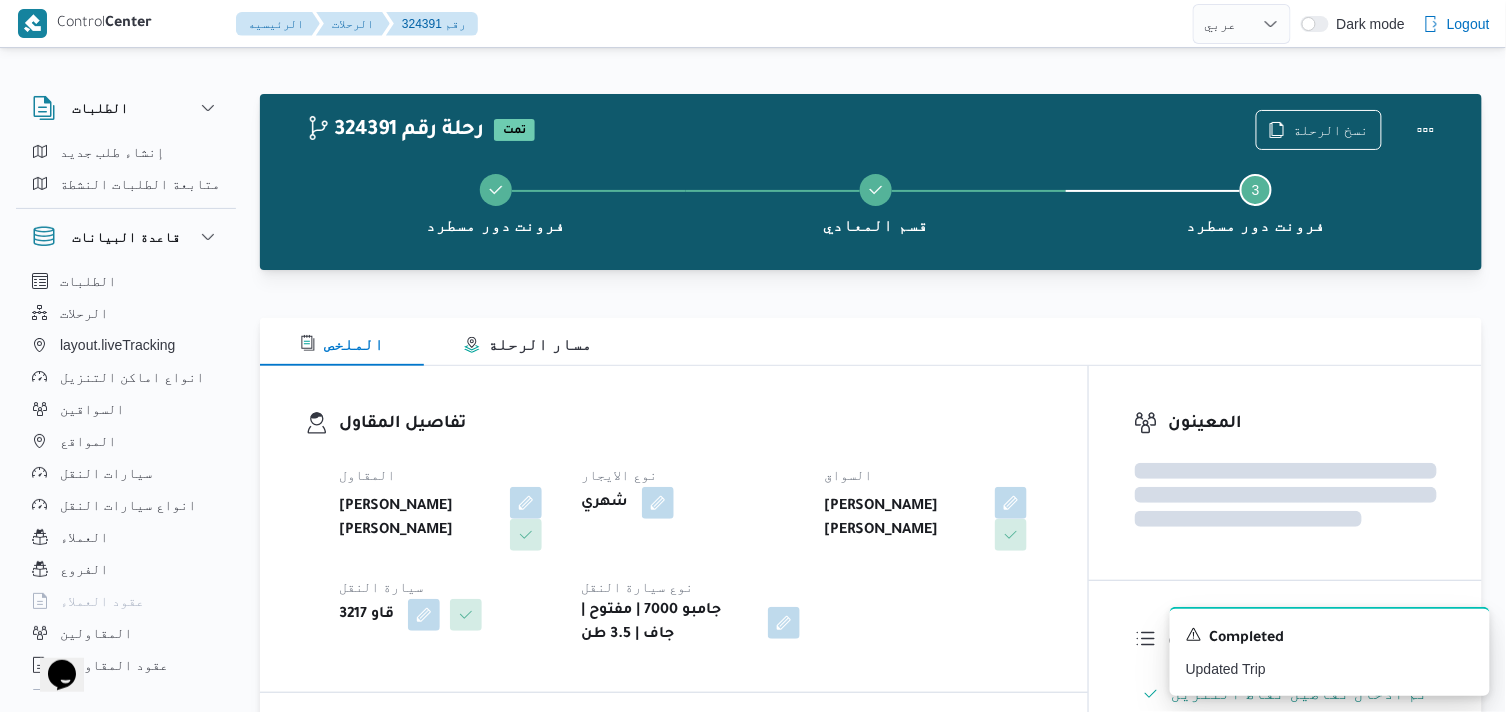 click on "المقاول عبدالمنعم مجدي السيد عواد نوع الايجار شهري السواق عماد شحاته عطيه شحاته سيارة النقل قاو 3217 نوع سيارة النقل جامبو 7000 | مفتوح | جاف | 3.5 طن" at bounding box center [691, 555] 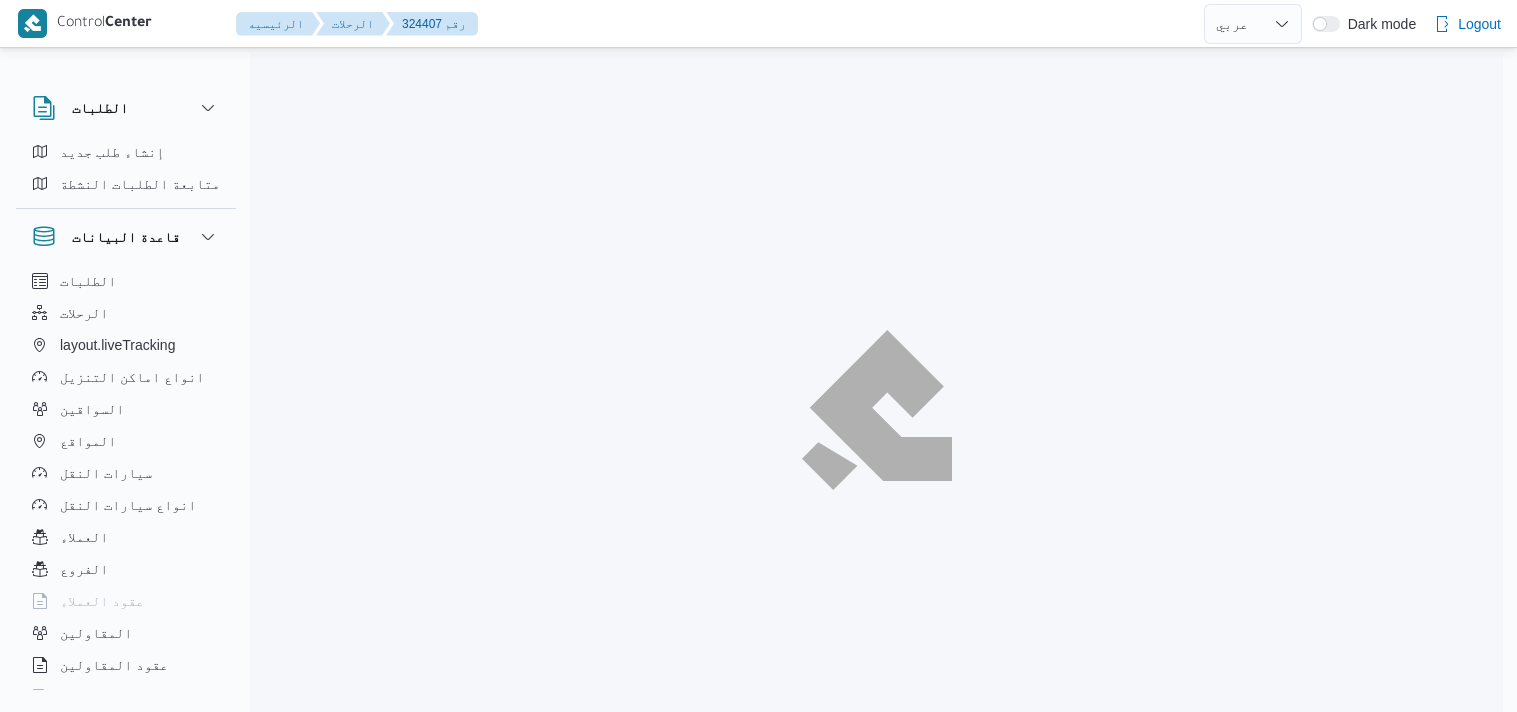 select on "ar" 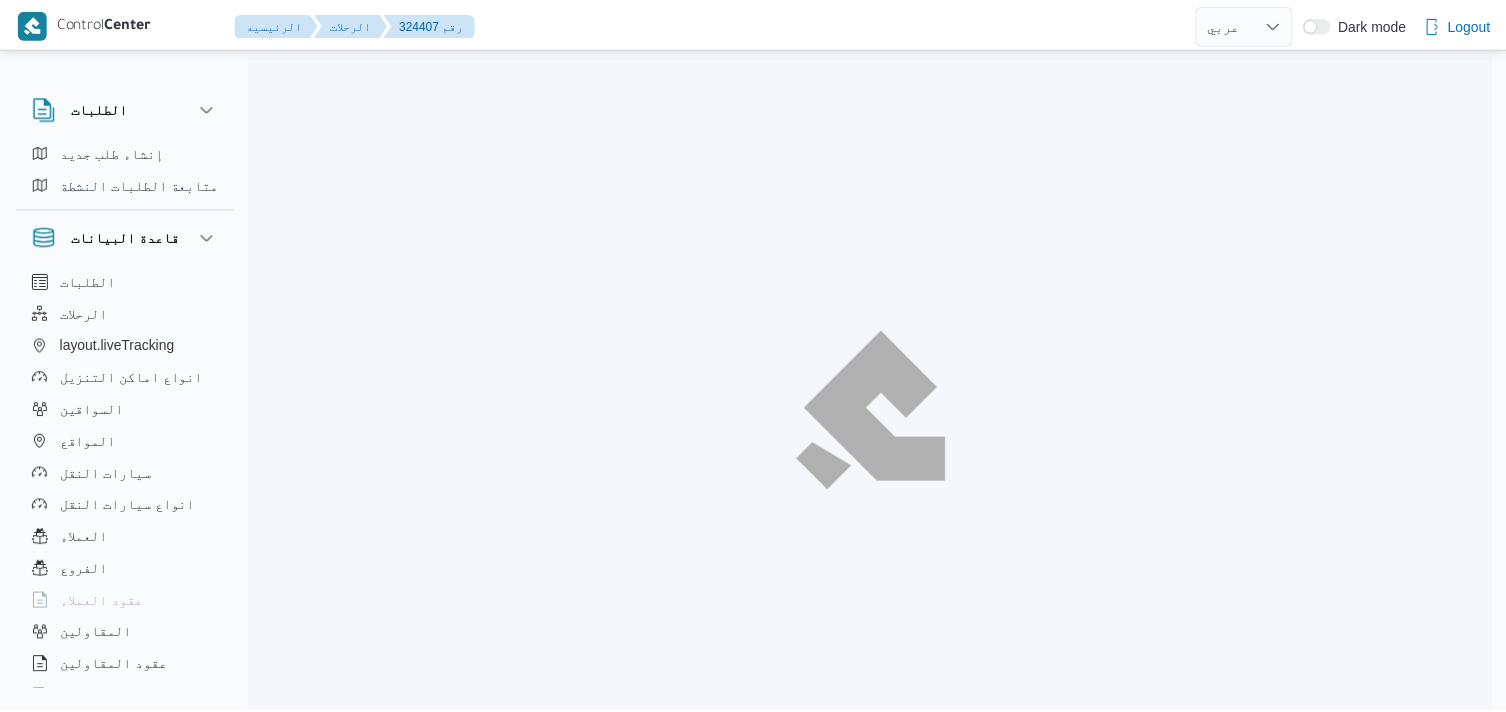scroll, scrollTop: 0, scrollLeft: 0, axis: both 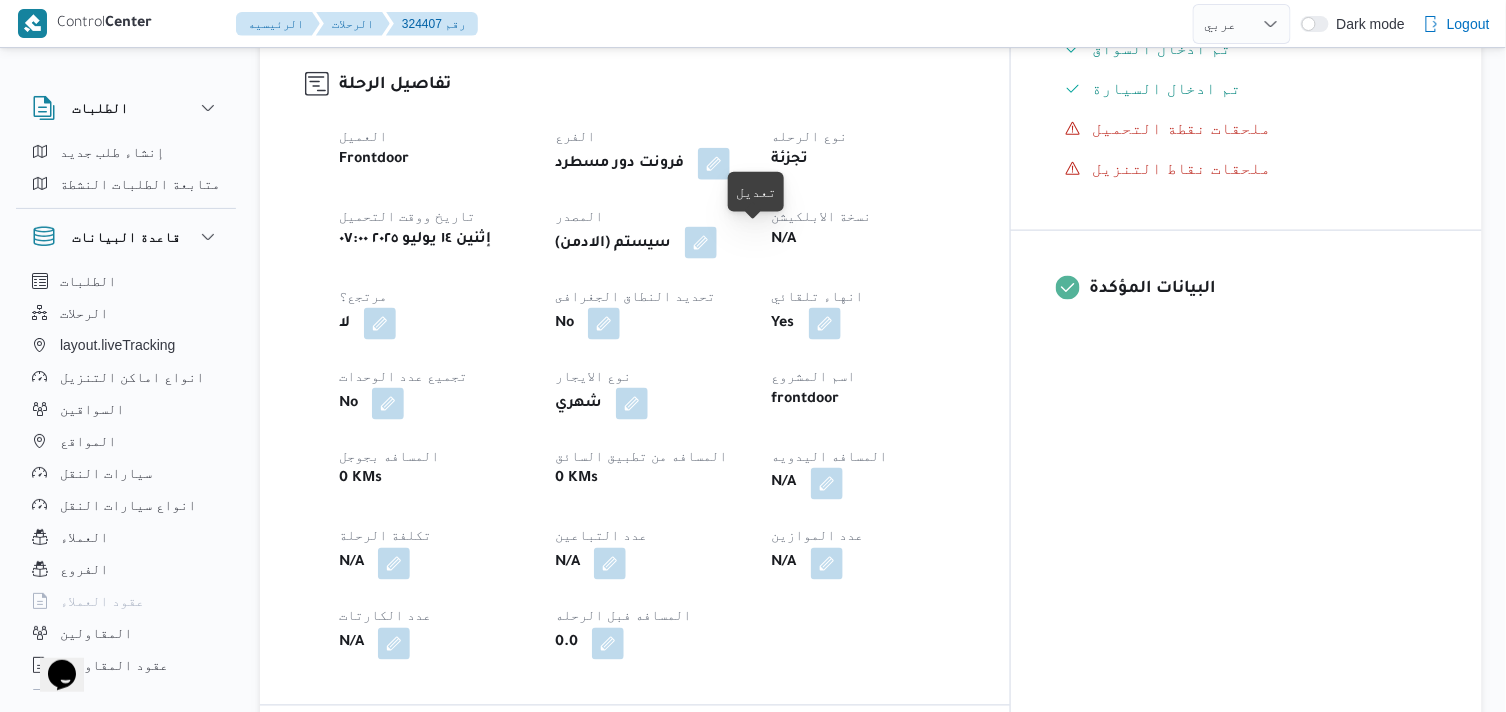 click at bounding box center (701, 243) 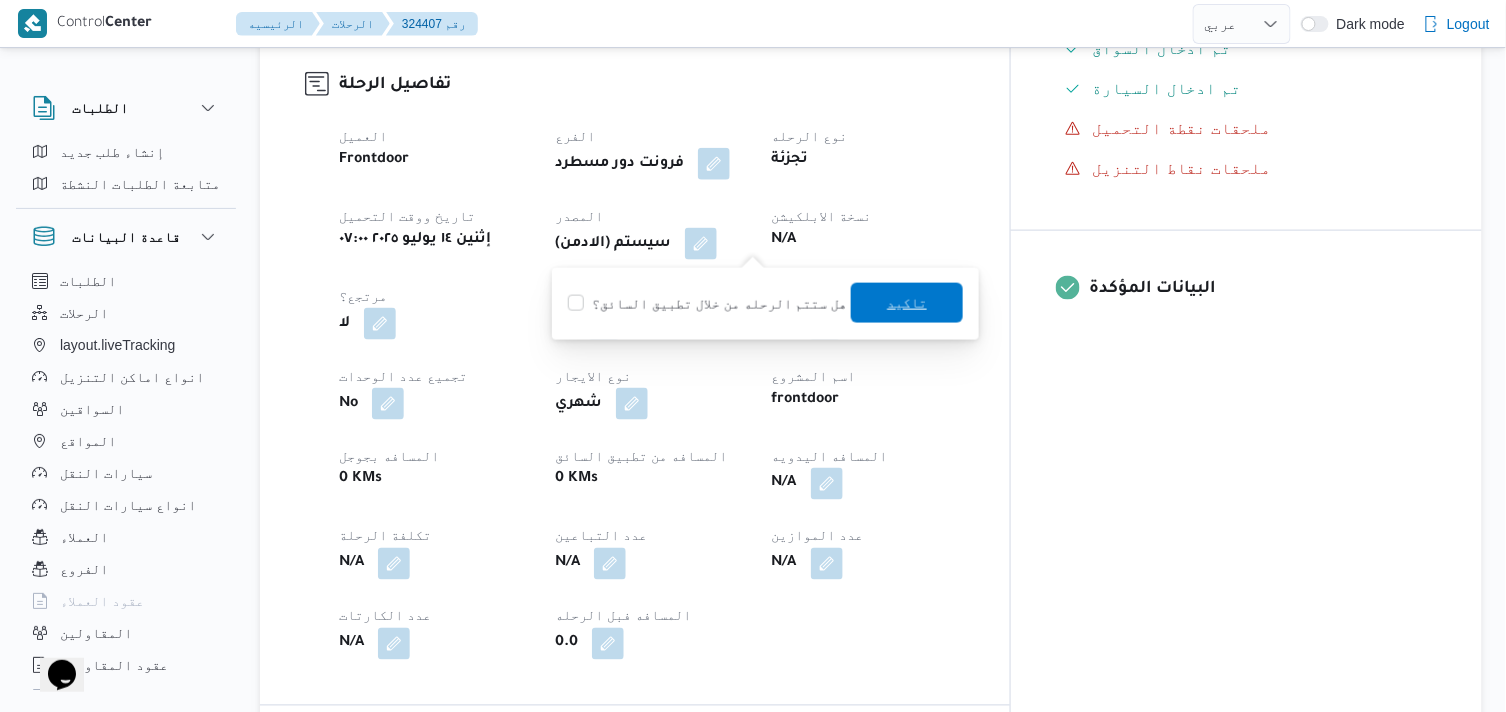 click on "تاكيد" at bounding box center (907, 303) 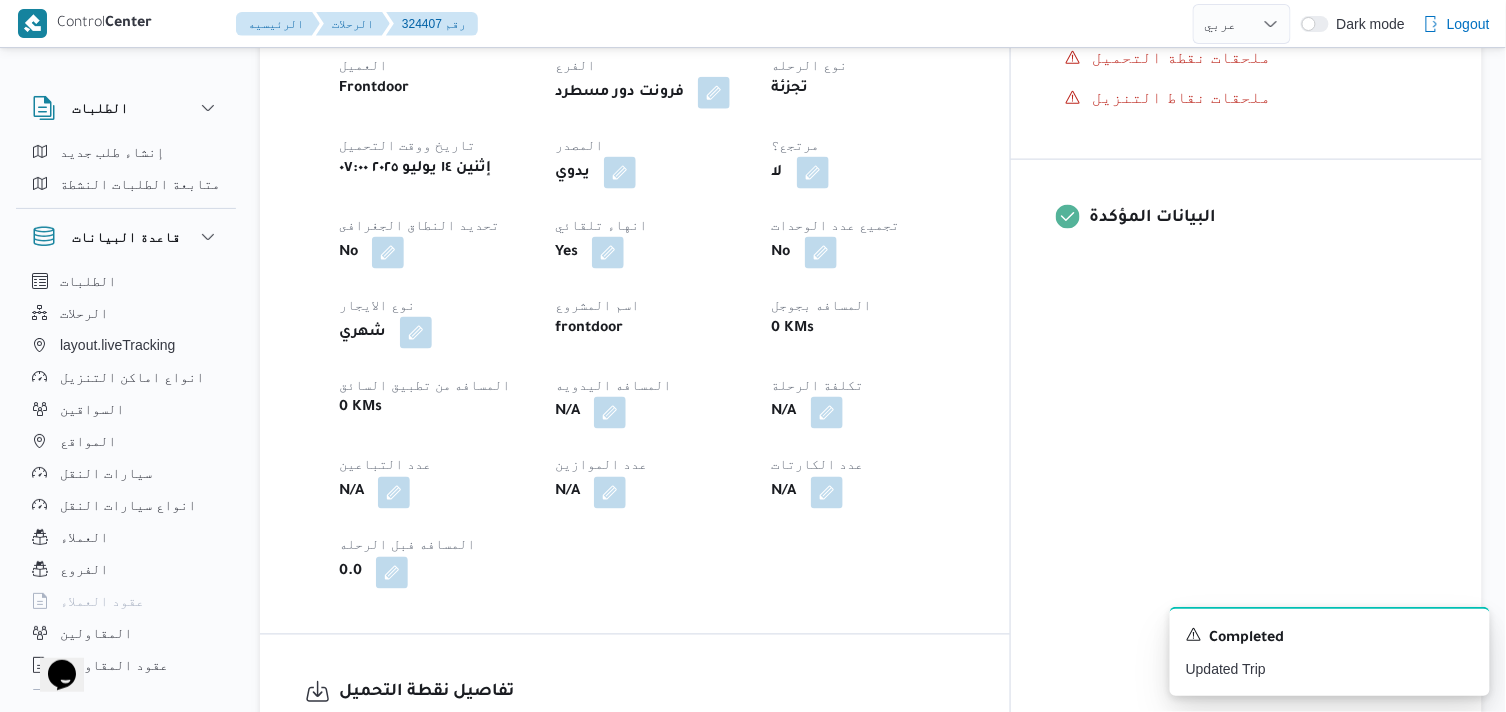 scroll, scrollTop: 777, scrollLeft: 0, axis: vertical 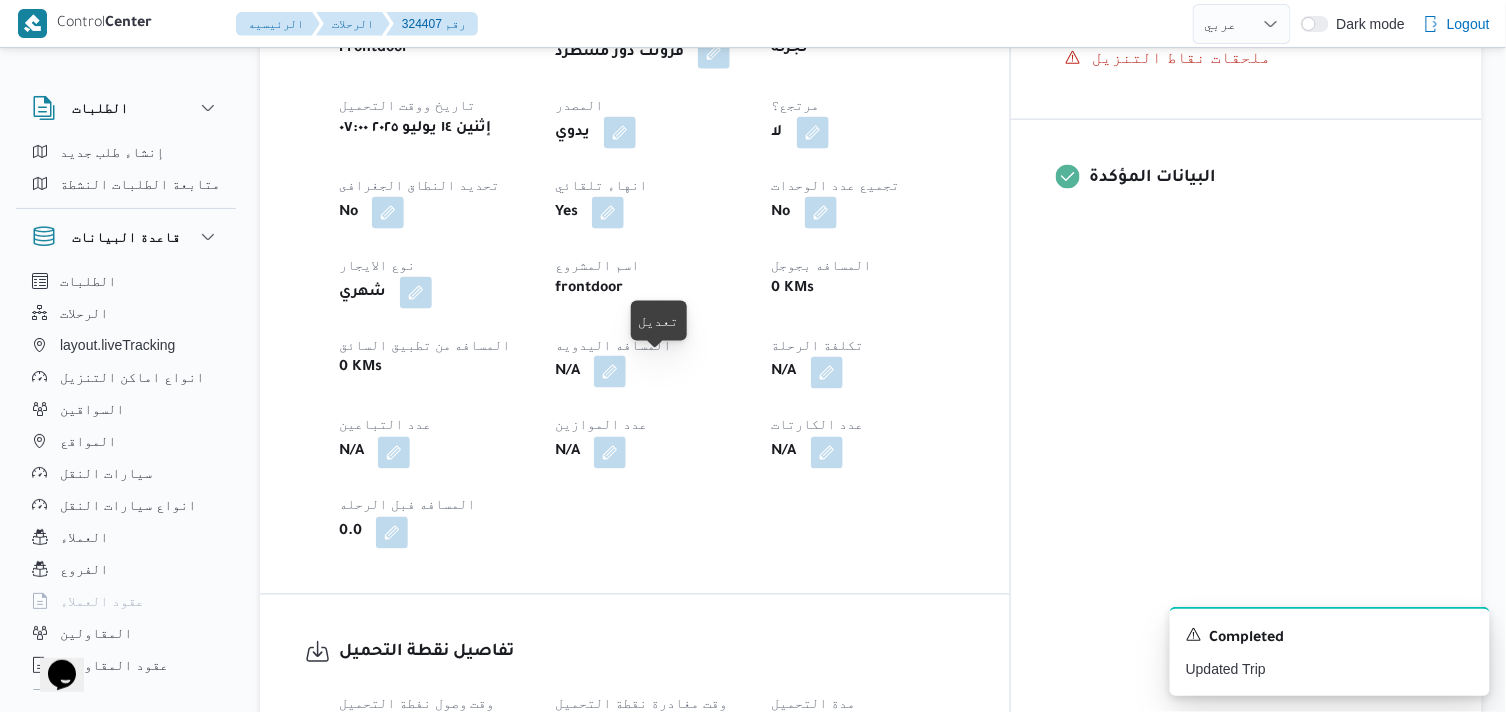 click at bounding box center (610, 372) 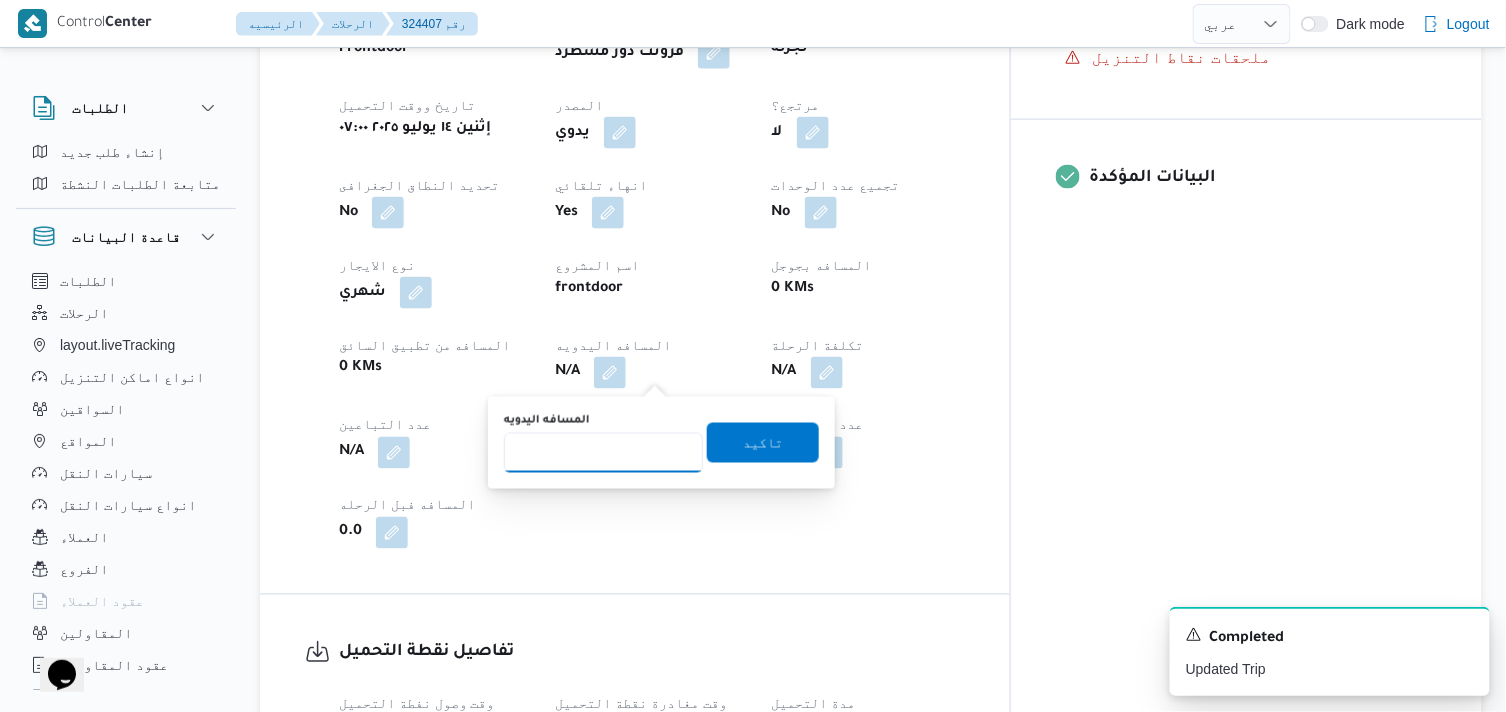 click on "المسافه اليدويه" at bounding box center (603, 453) 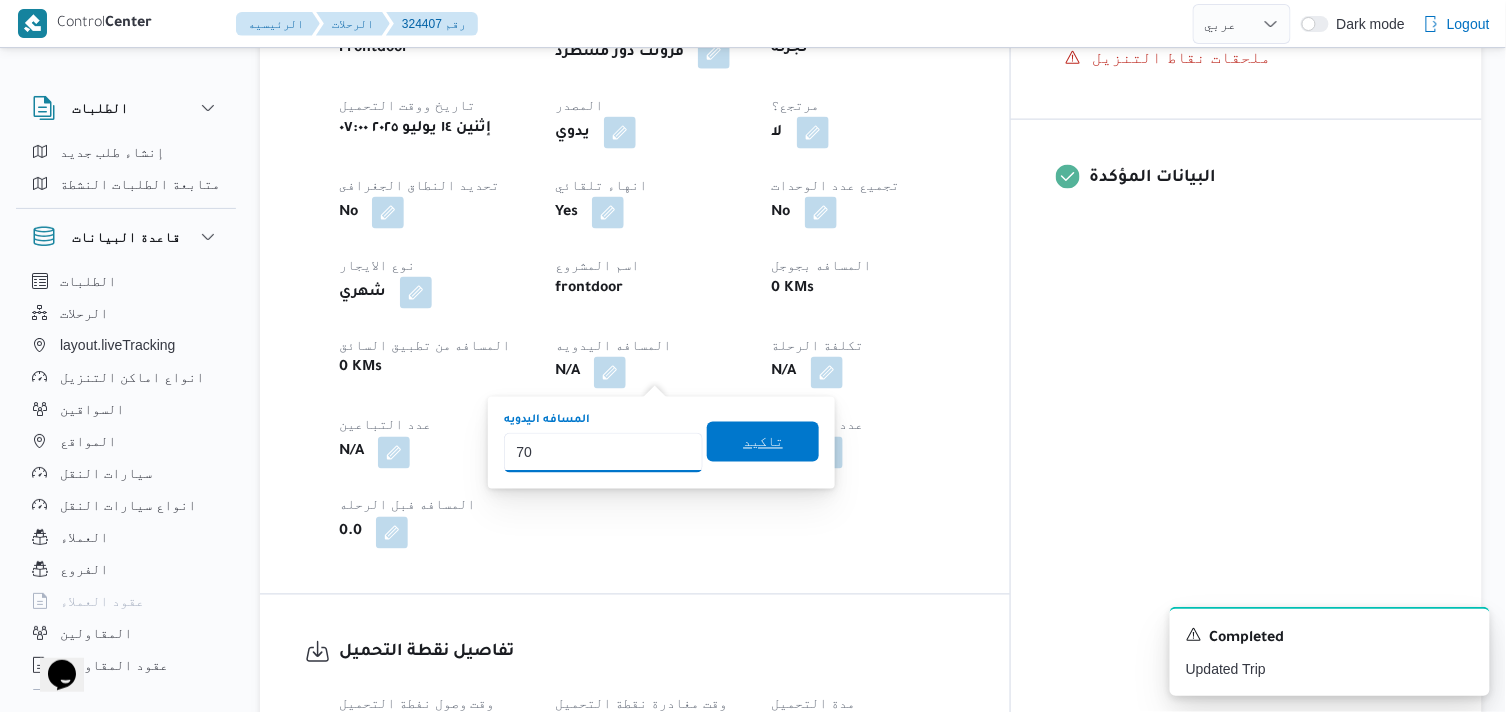type on "70" 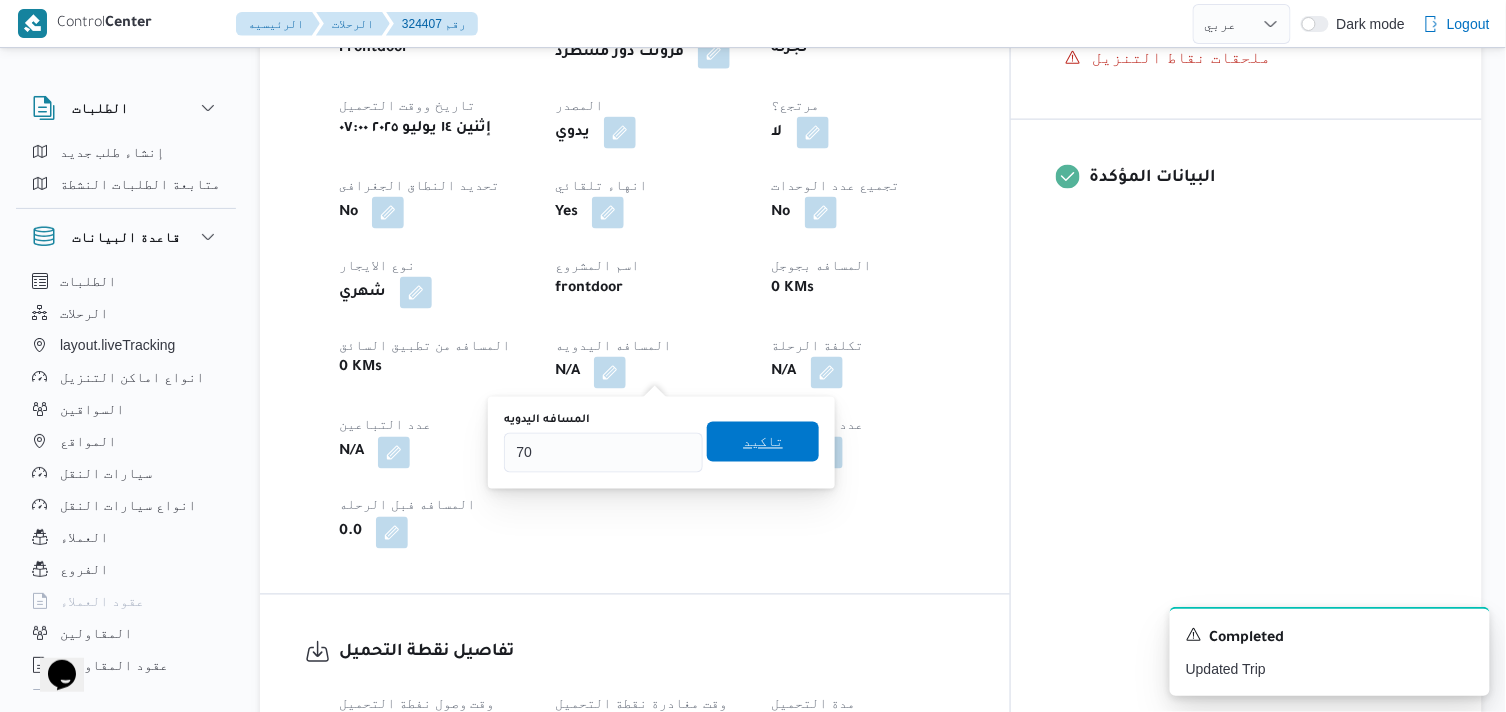 click on "تاكيد" at bounding box center [763, 442] 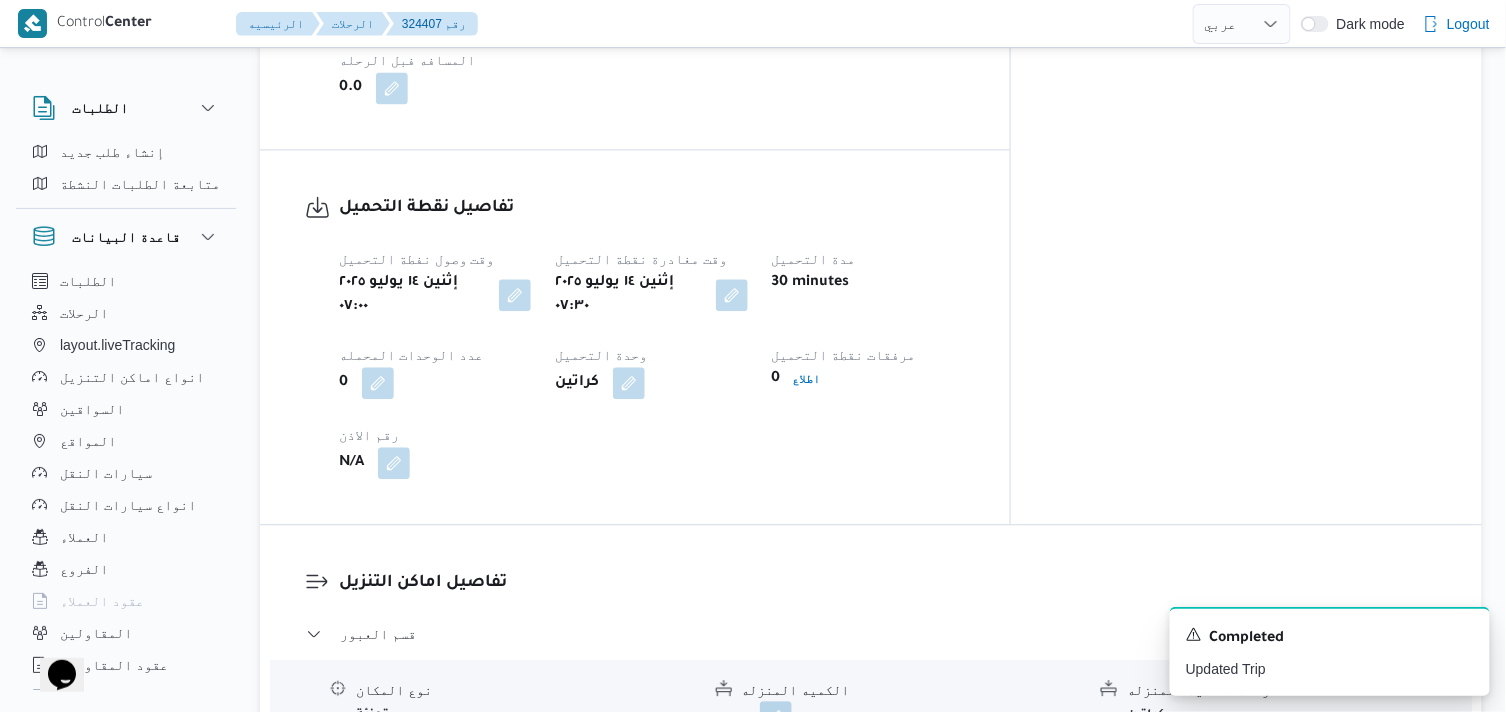 scroll, scrollTop: 1333, scrollLeft: 0, axis: vertical 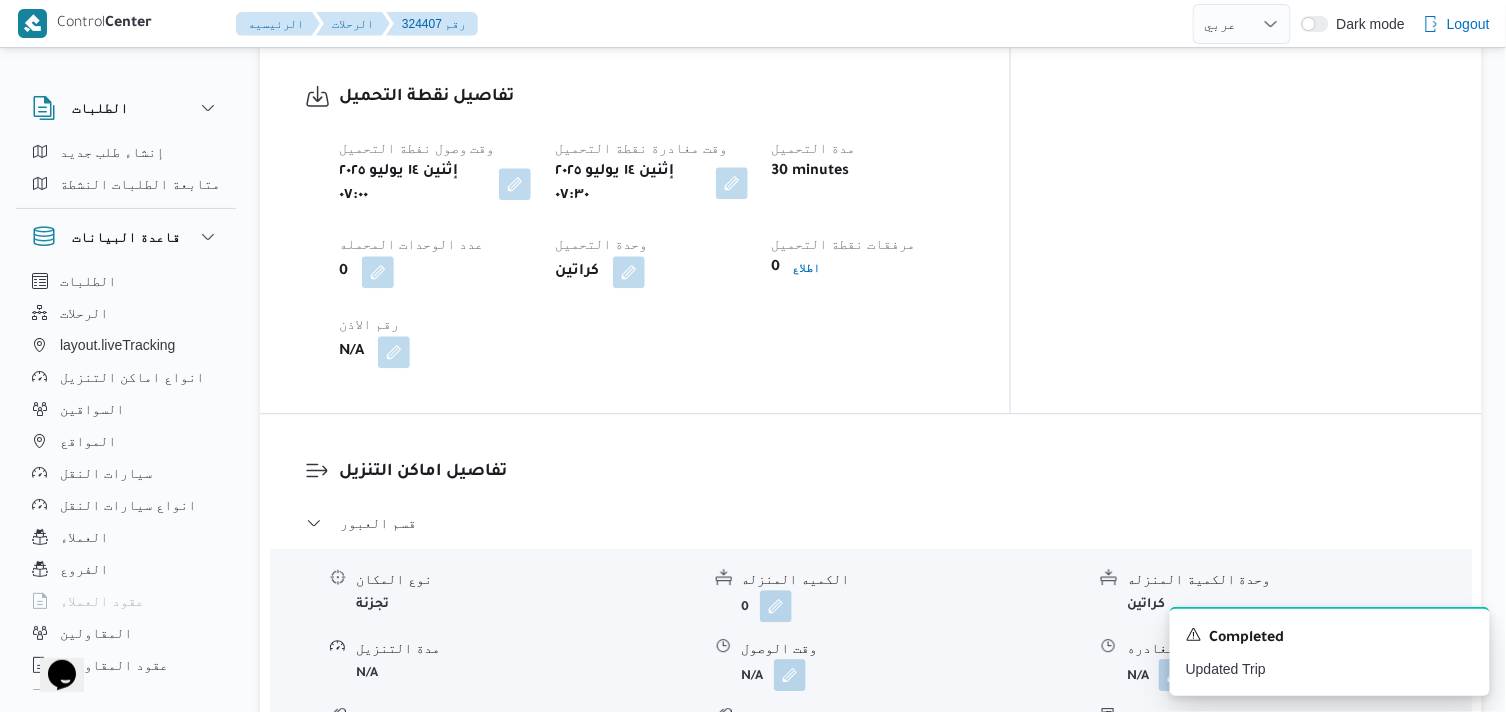 click at bounding box center (732, 183) 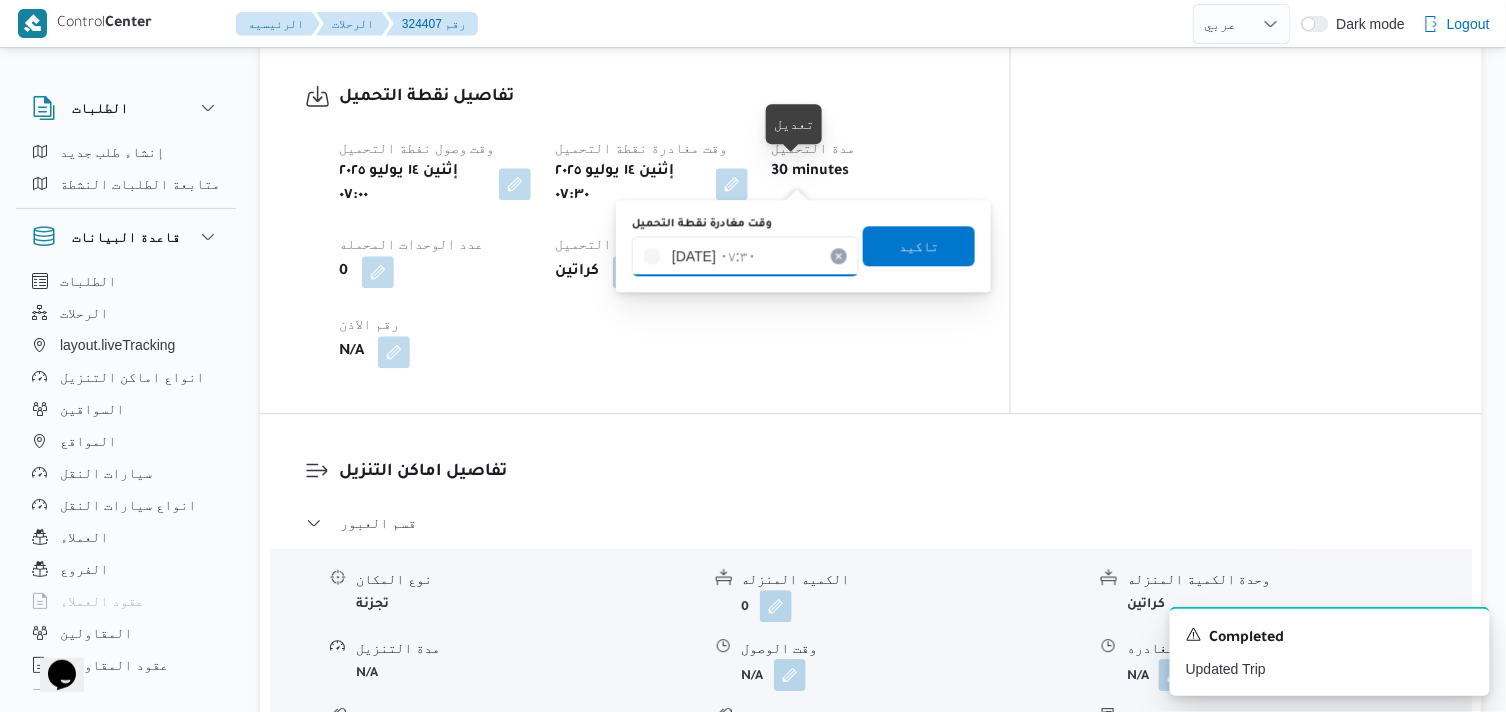 click on "١٤/٠٧/٢٠٢٥ ٠٧:٣٠" at bounding box center [745, 256] 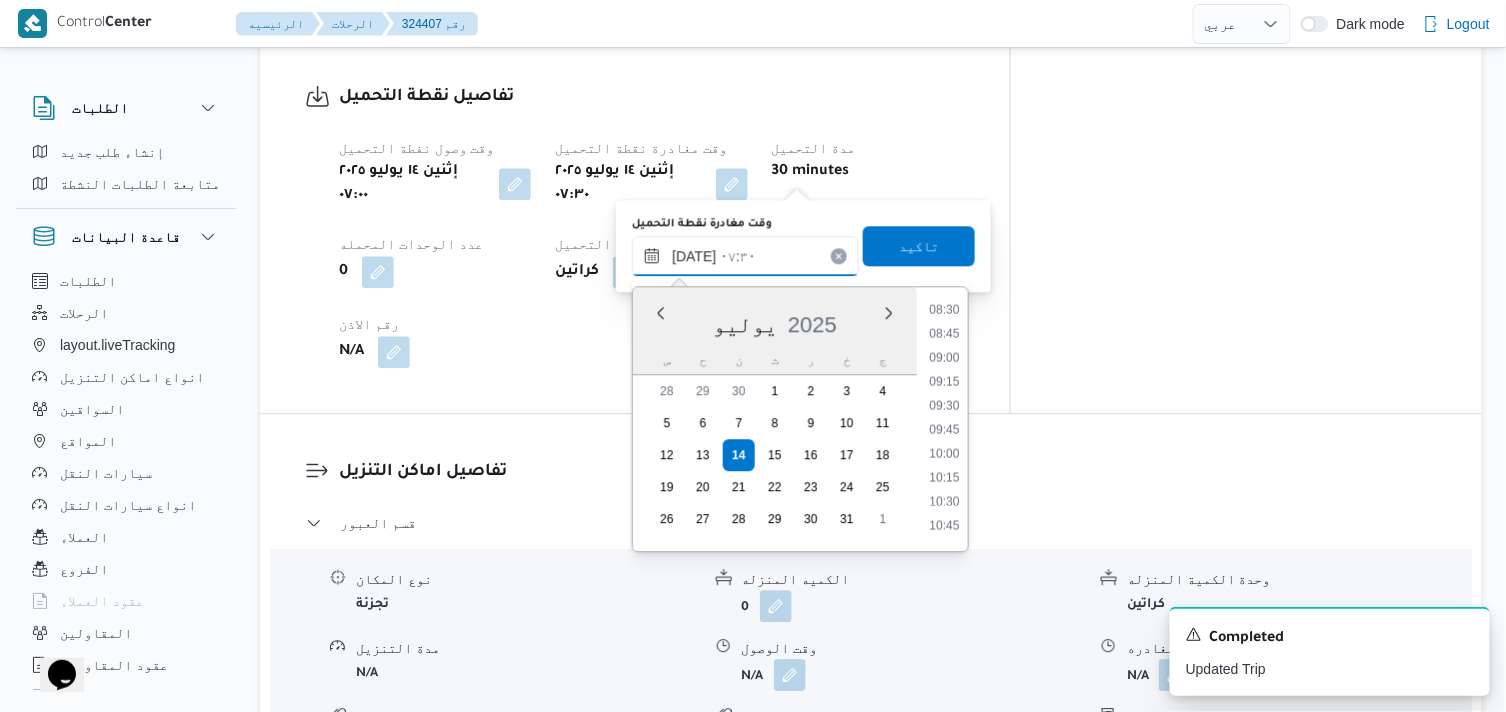 scroll, scrollTop: 822, scrollLeft: 0, axis: vertical 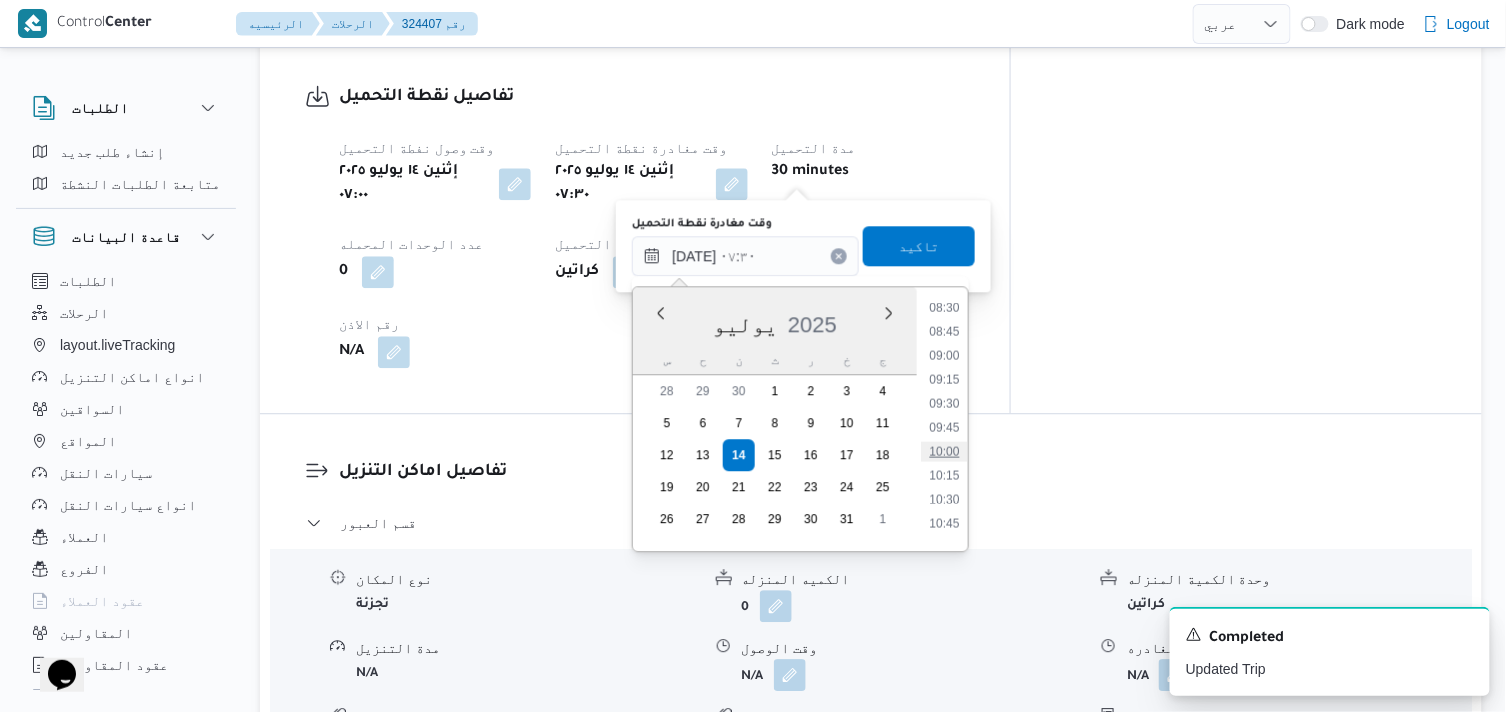 click on "10:00" at bounding box center [945, 451] 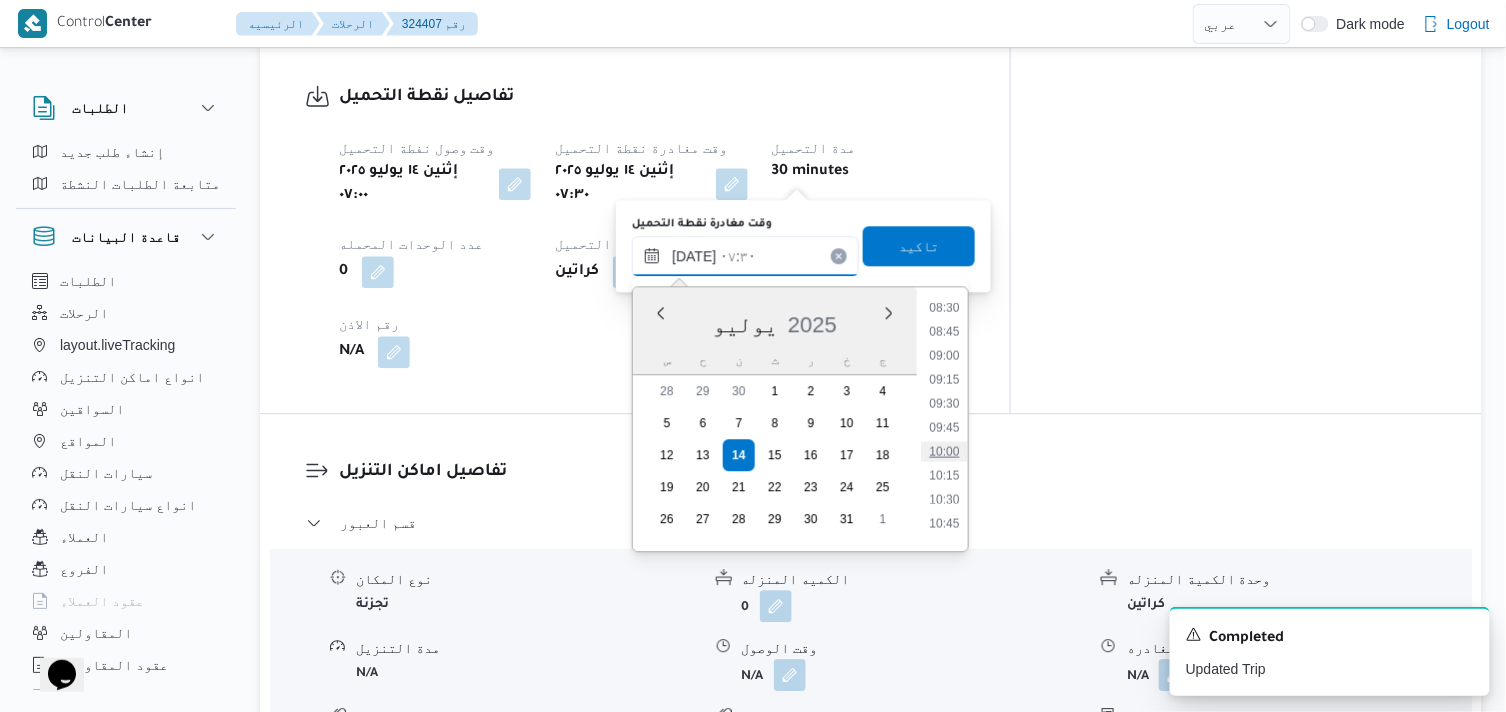 type on "١٤/٠٧/٢٠٢٥ ١٠:٠٠" 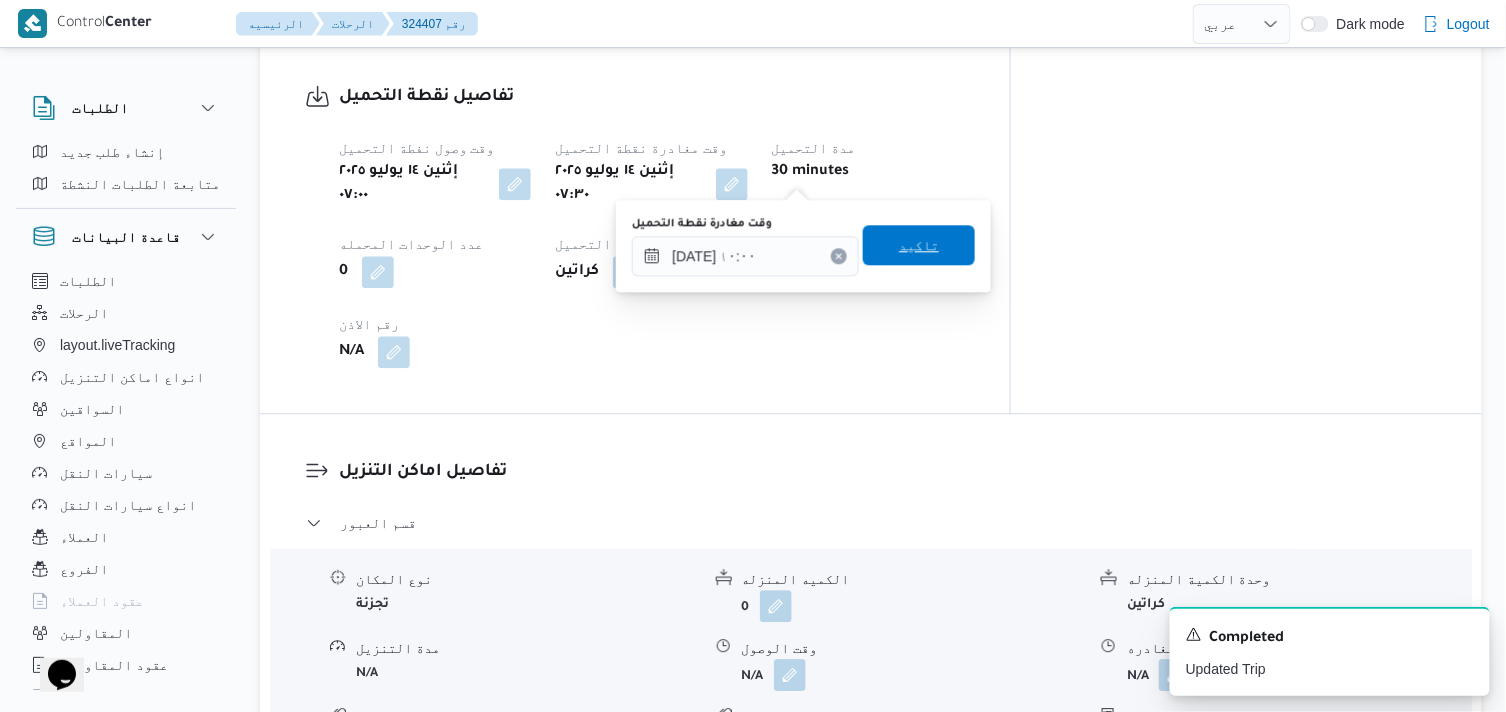 drag, startPoint x: 943, startPoint y: 247, endPoint x: 714, endPoint y: 231, distance: 229.55827 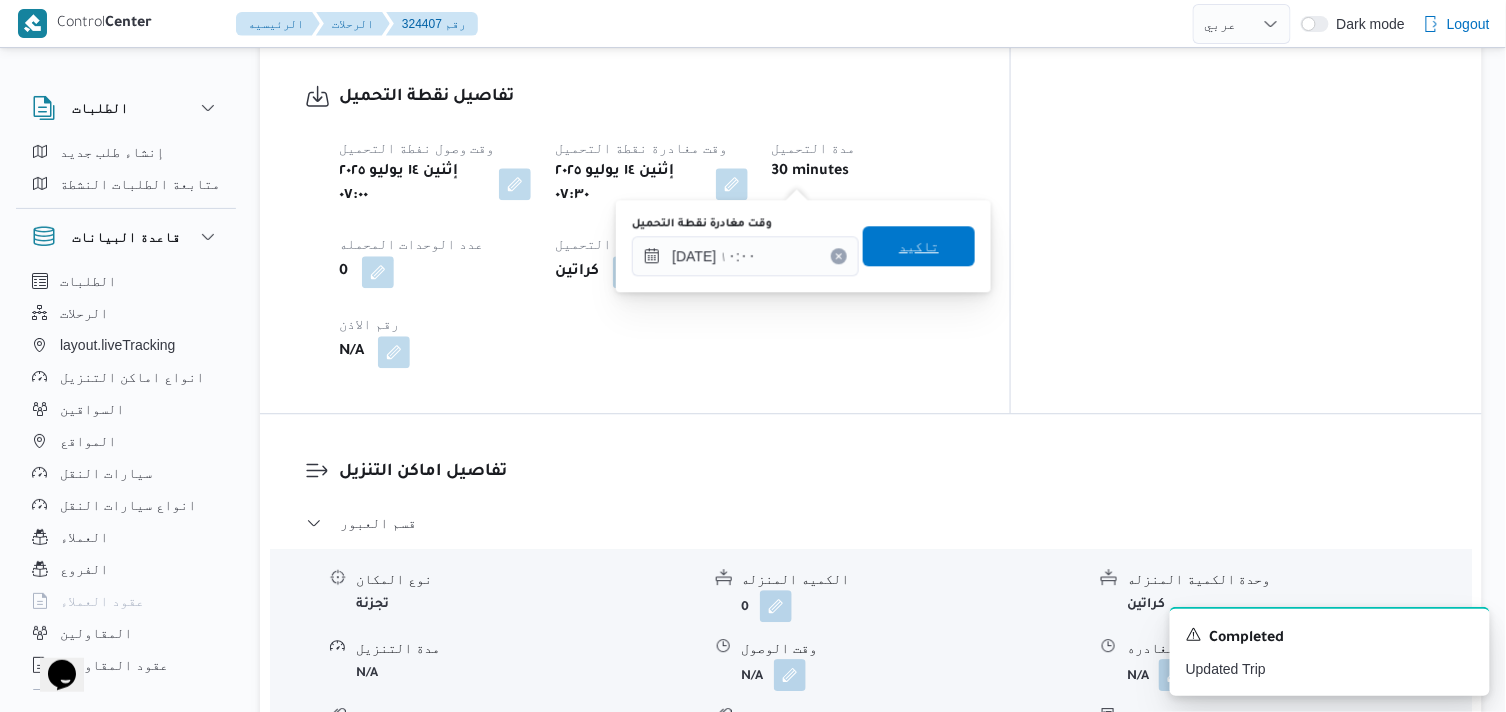 click on "تاكيد" at bounding box center (919, 246) 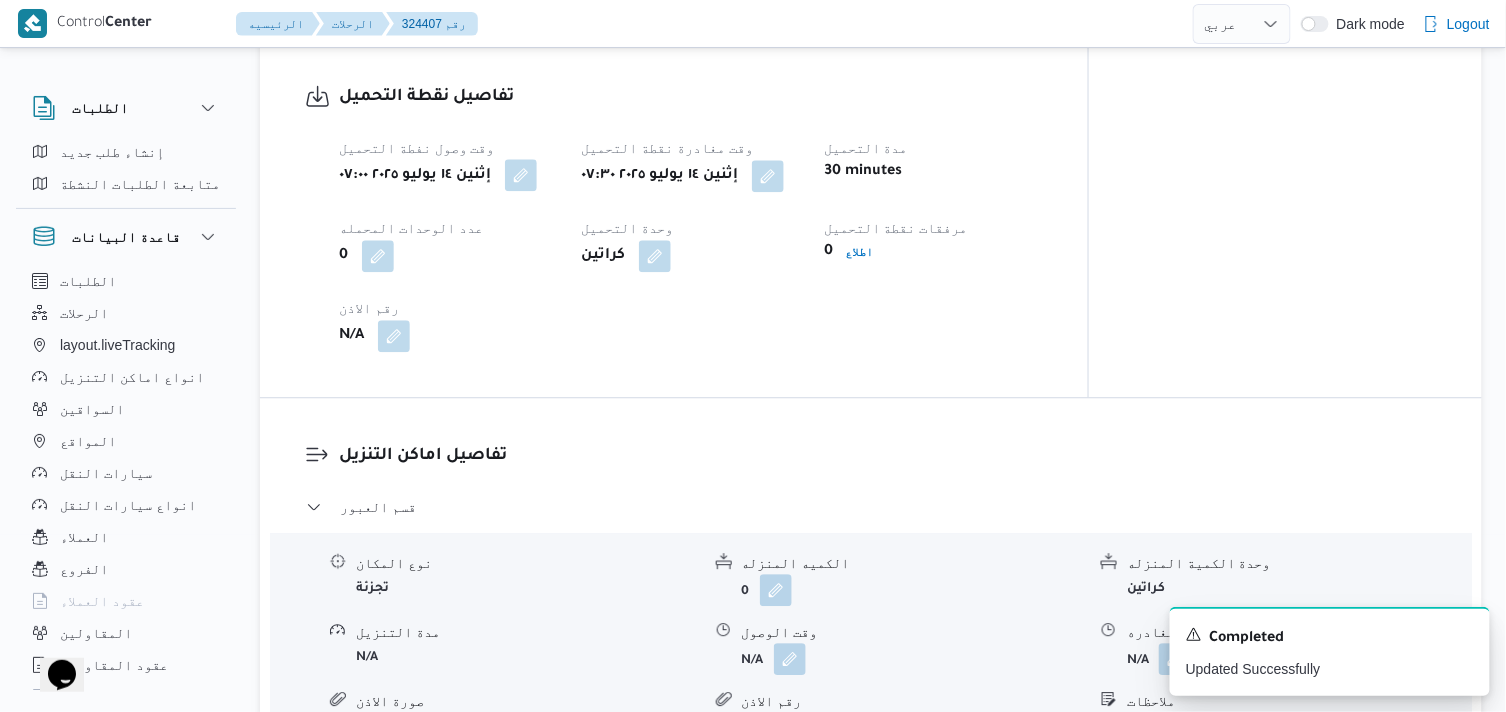 click at bounding box center [521, 175] 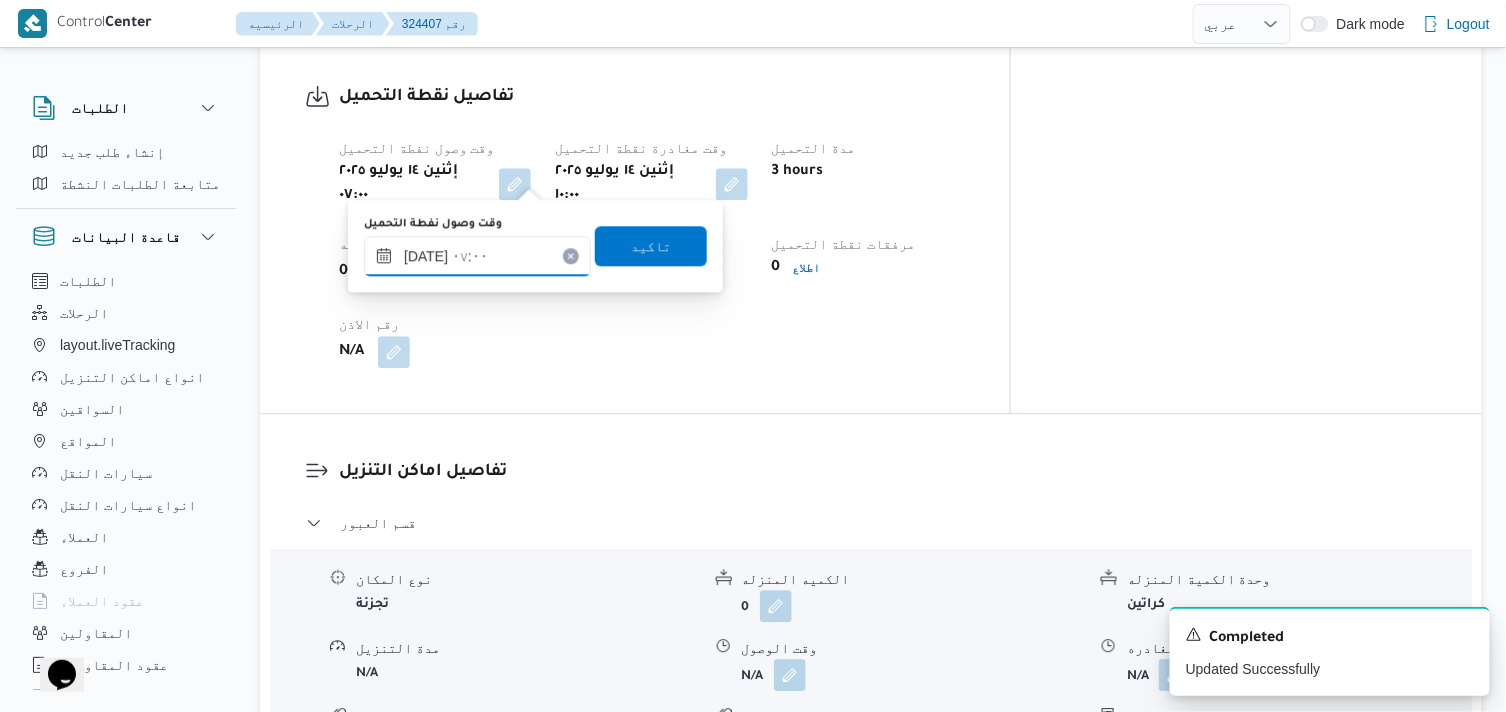click on "١٤/٠٧/٢٠٢٥ ٠٧:٠٠" at bounding box center [477, 256] 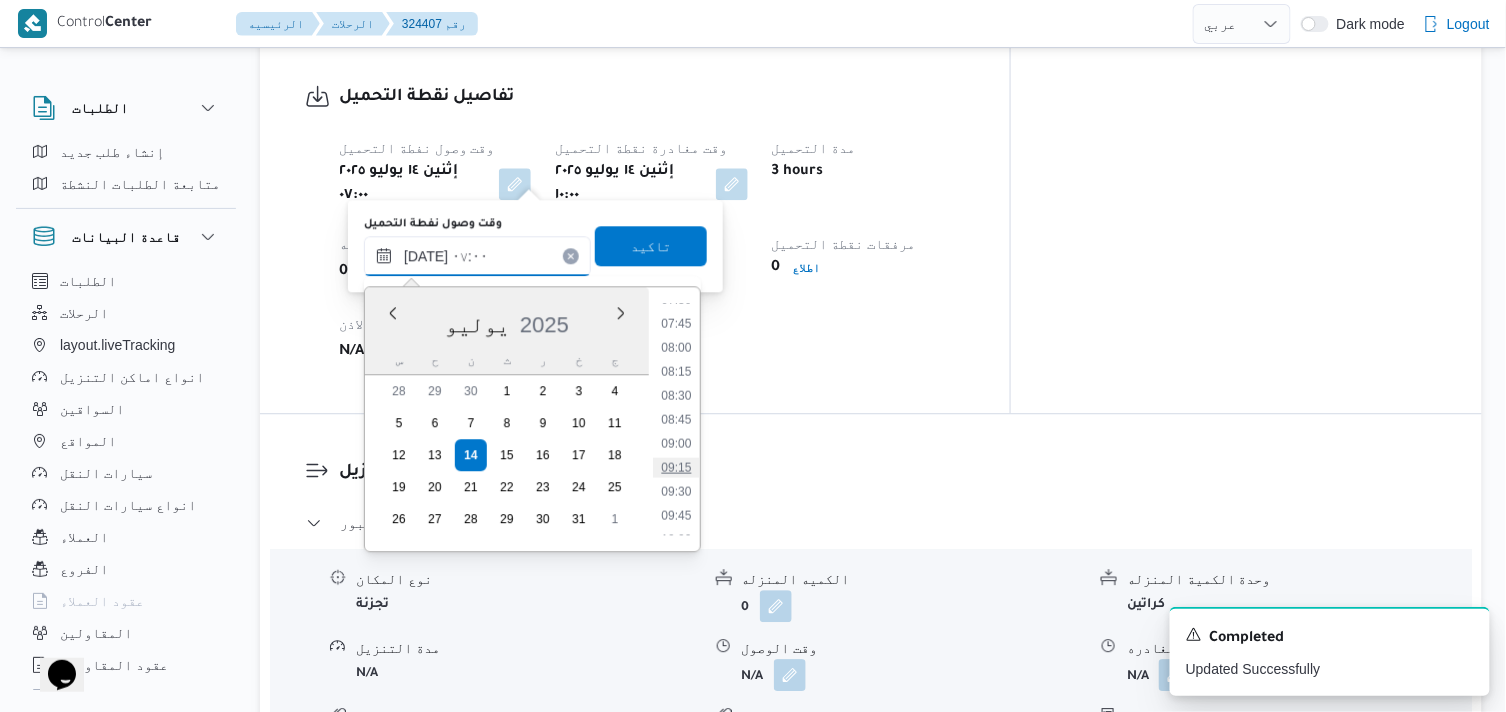 scroll, scrollTop: 774, scrollLeft: 0, axis: vertical 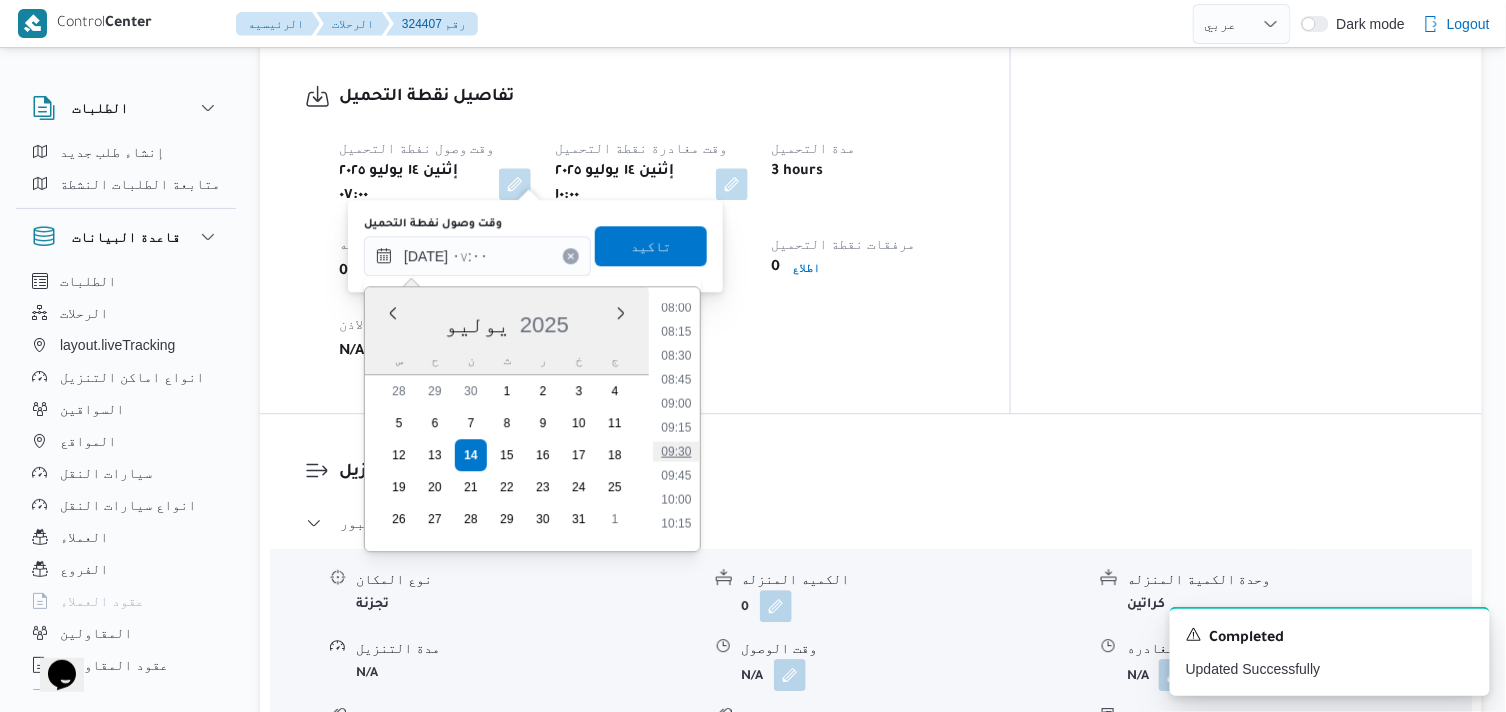 click on "09:30" at bounding box center [676, 451] 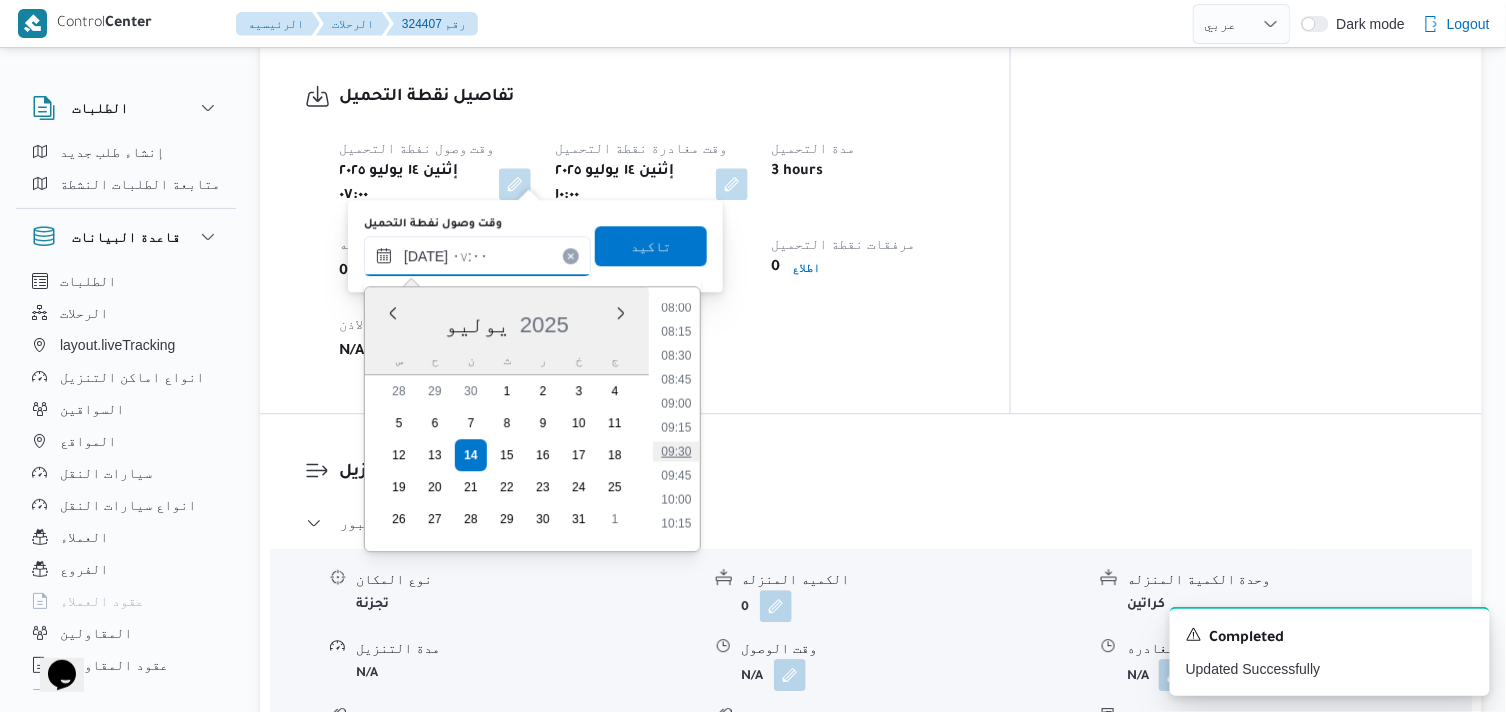 type on "١٤/٠٧/٢٠٢٥ ٠٩:٣٠" 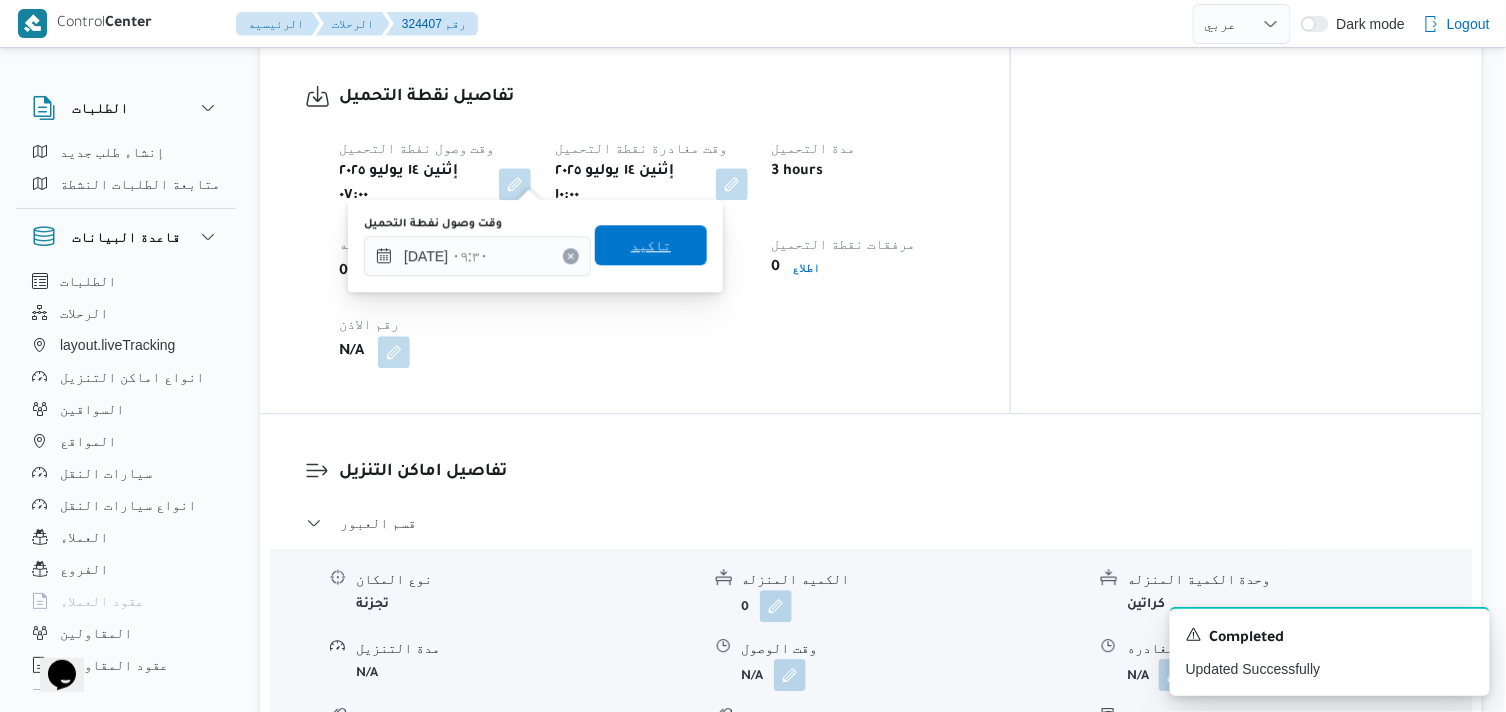 click on "تاكيد" at bounding box center (651, 245) 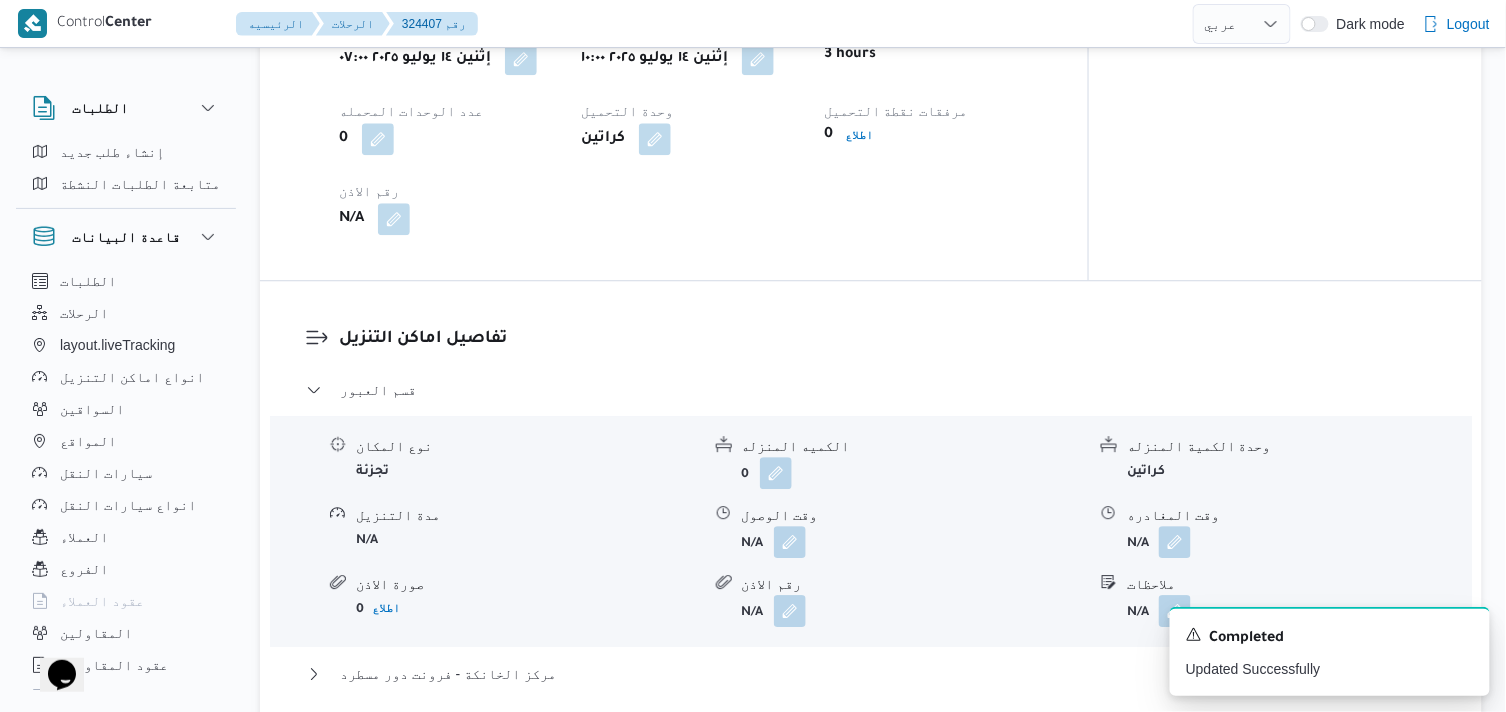 scroll, scrollTop: 1555, scrollLeft: 0, axis: vertical 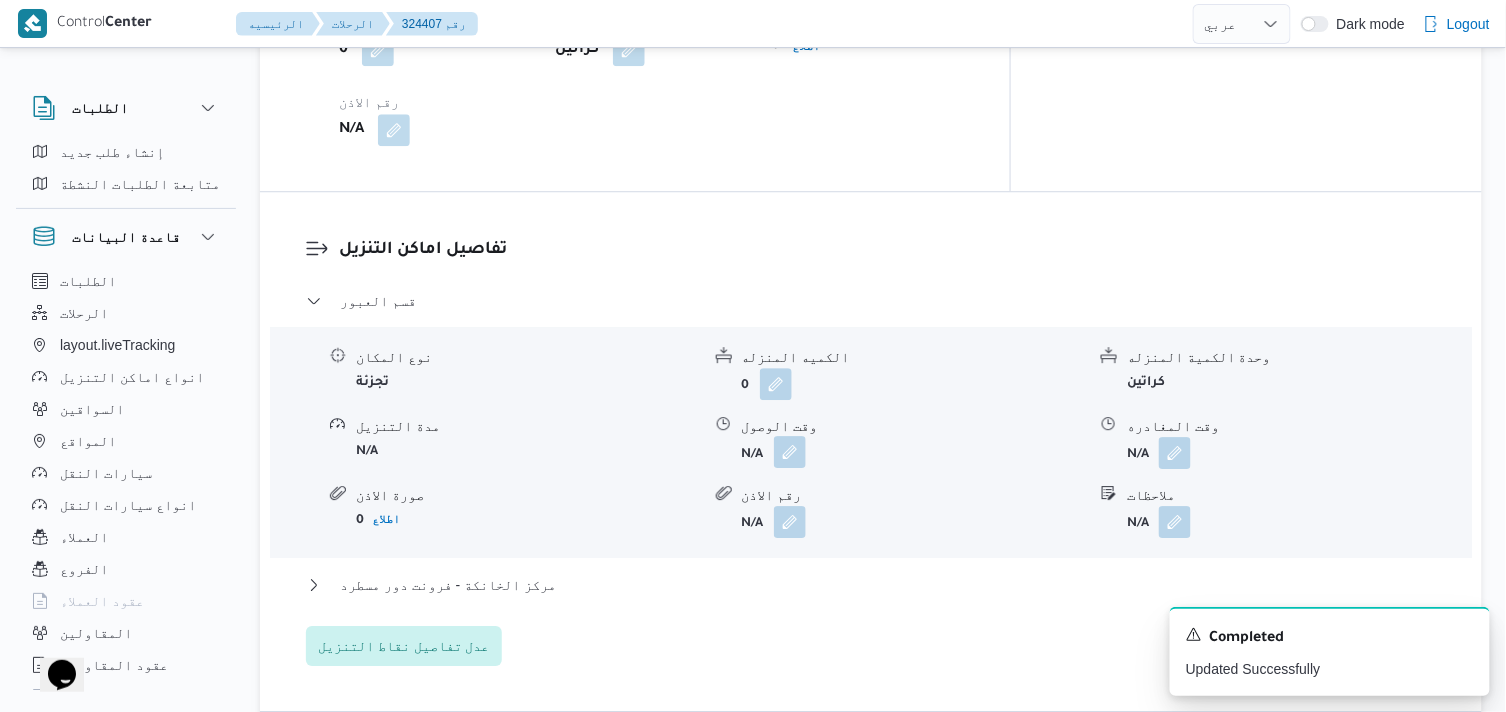 click at bounding box center [790, 452] 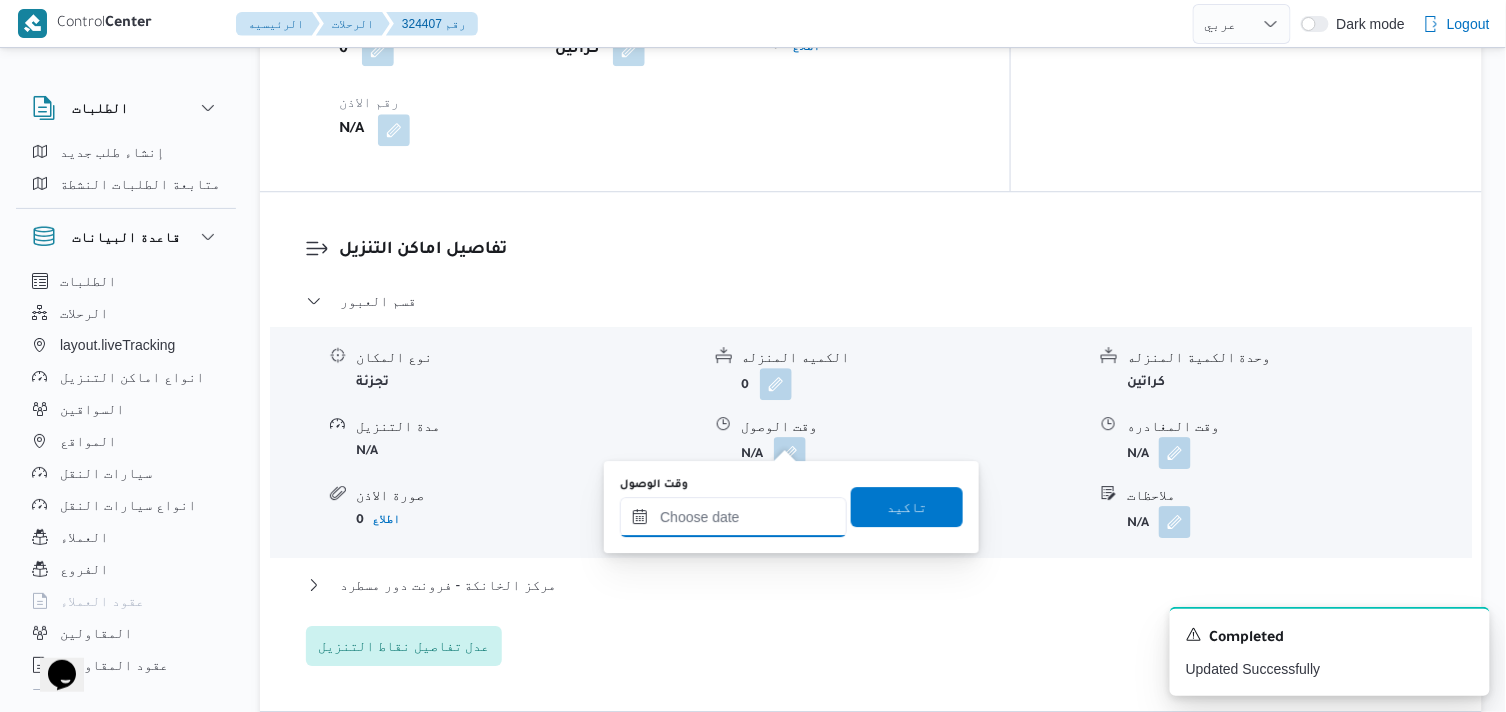 click on "وقت الوصول" at bounding box center [733, 517] 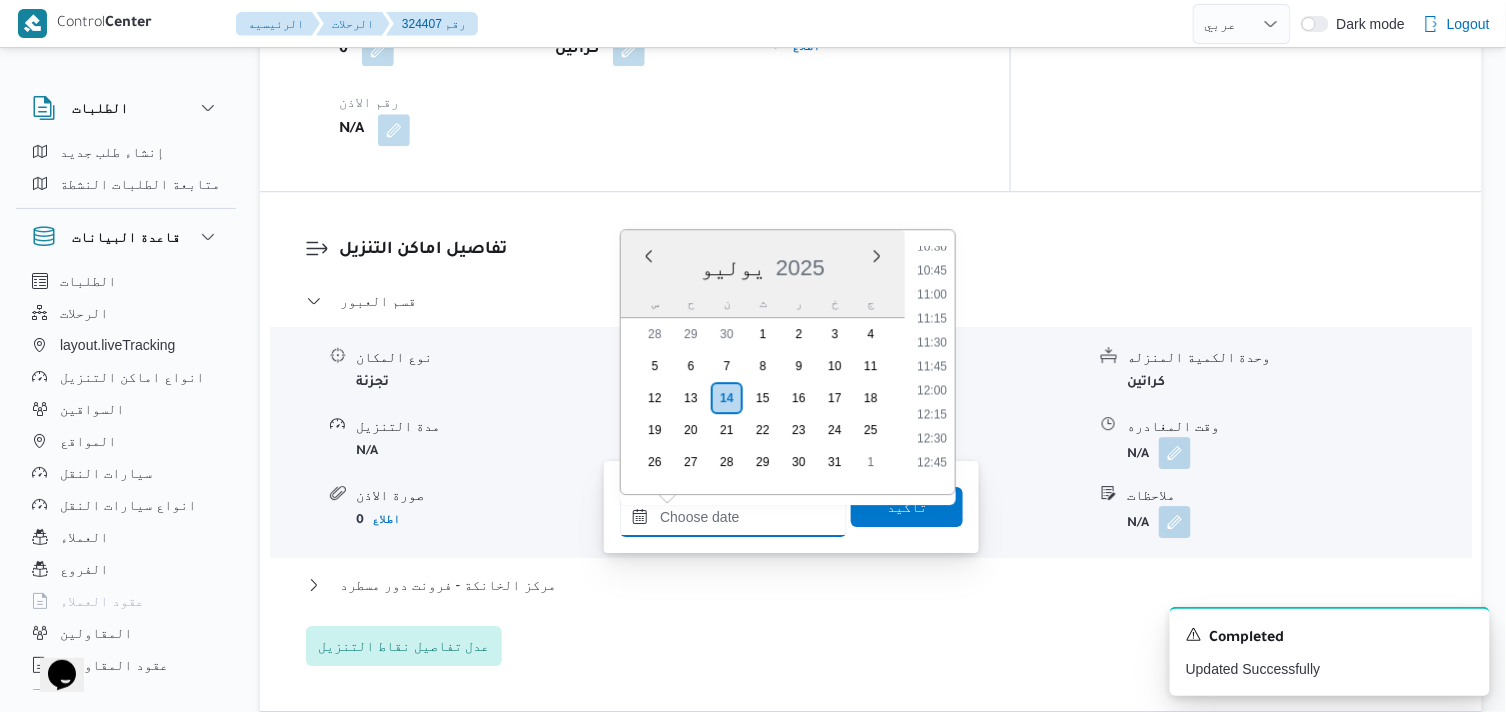 scroll, scrollTop: 1013, scrollLeft: 0, axis: vertical 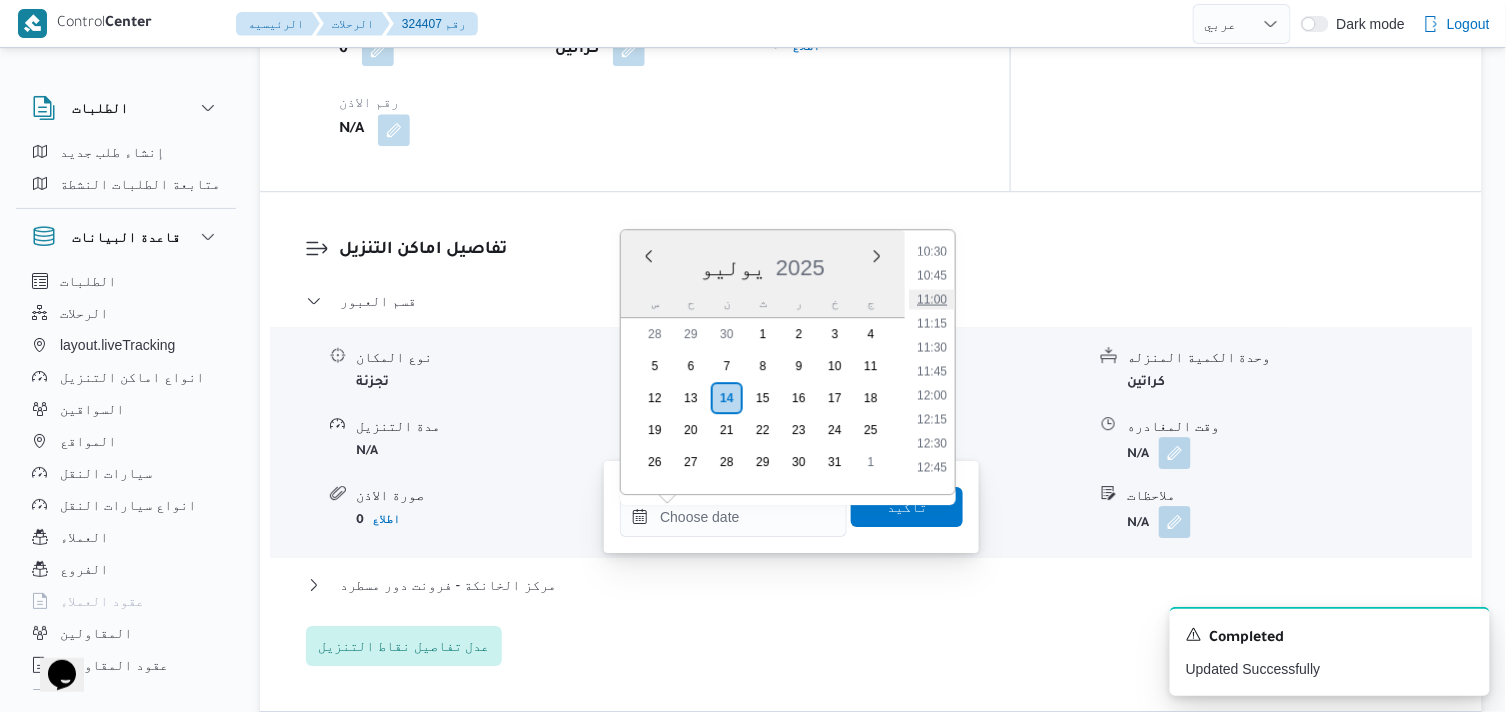 click on "11:00" at bounding box center [932, 299] 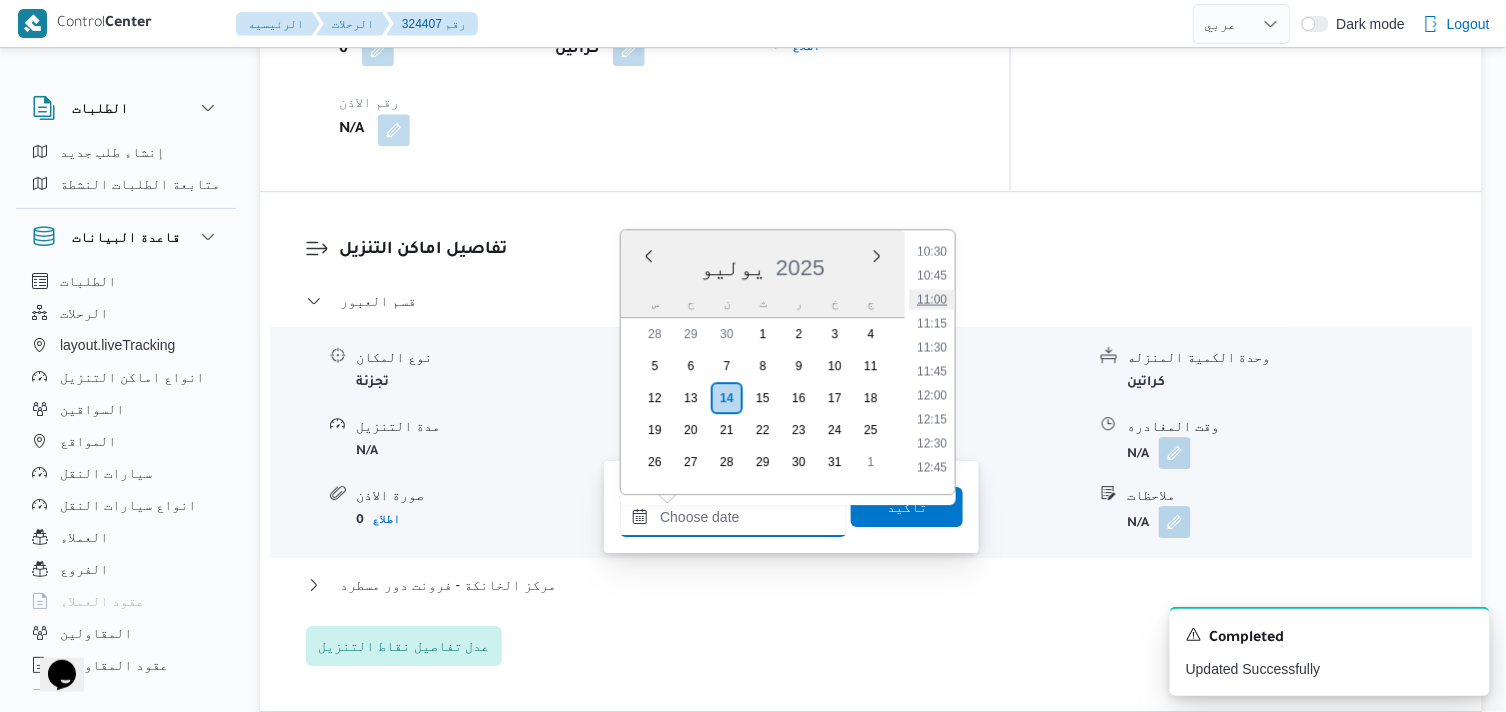 type on "[DATE] ١١:٠٠" 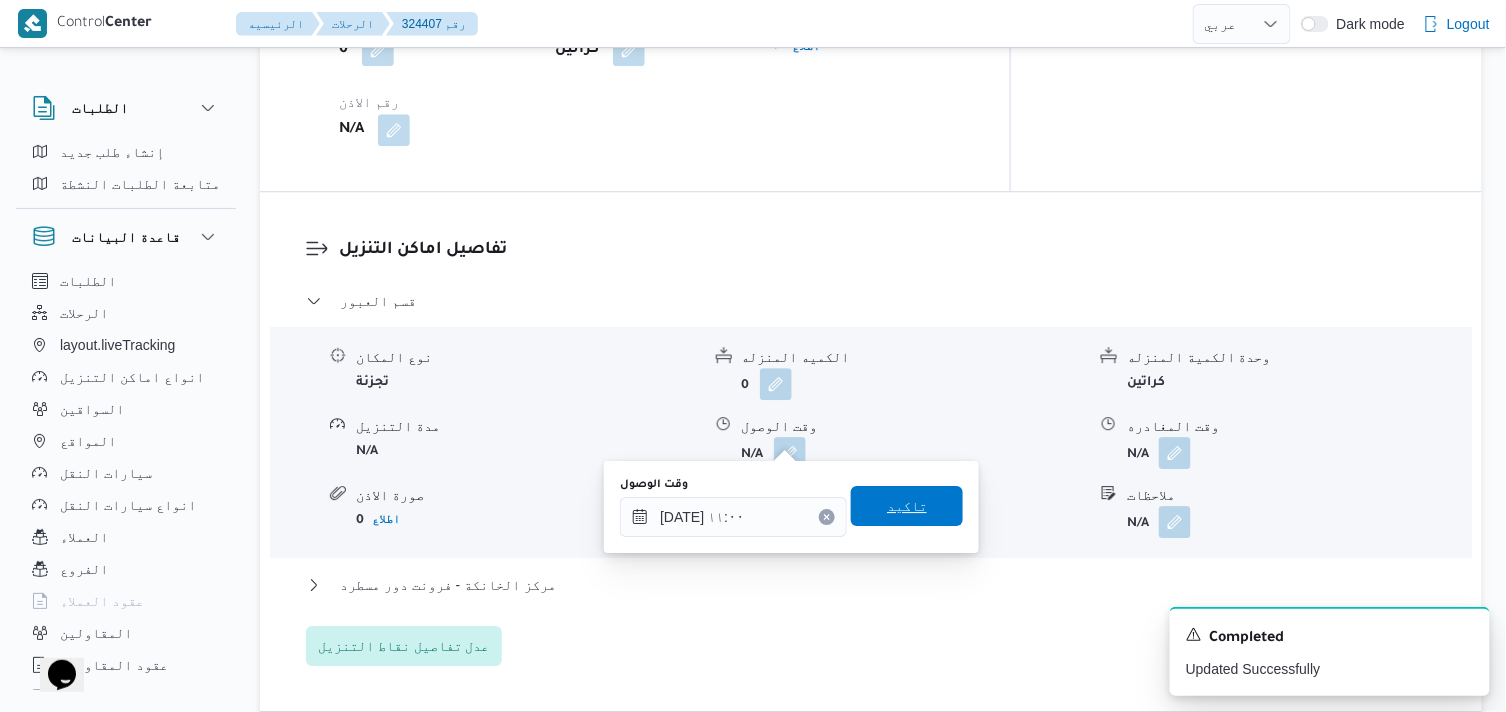click on "تاكيد" at bounding box center (907, 506) 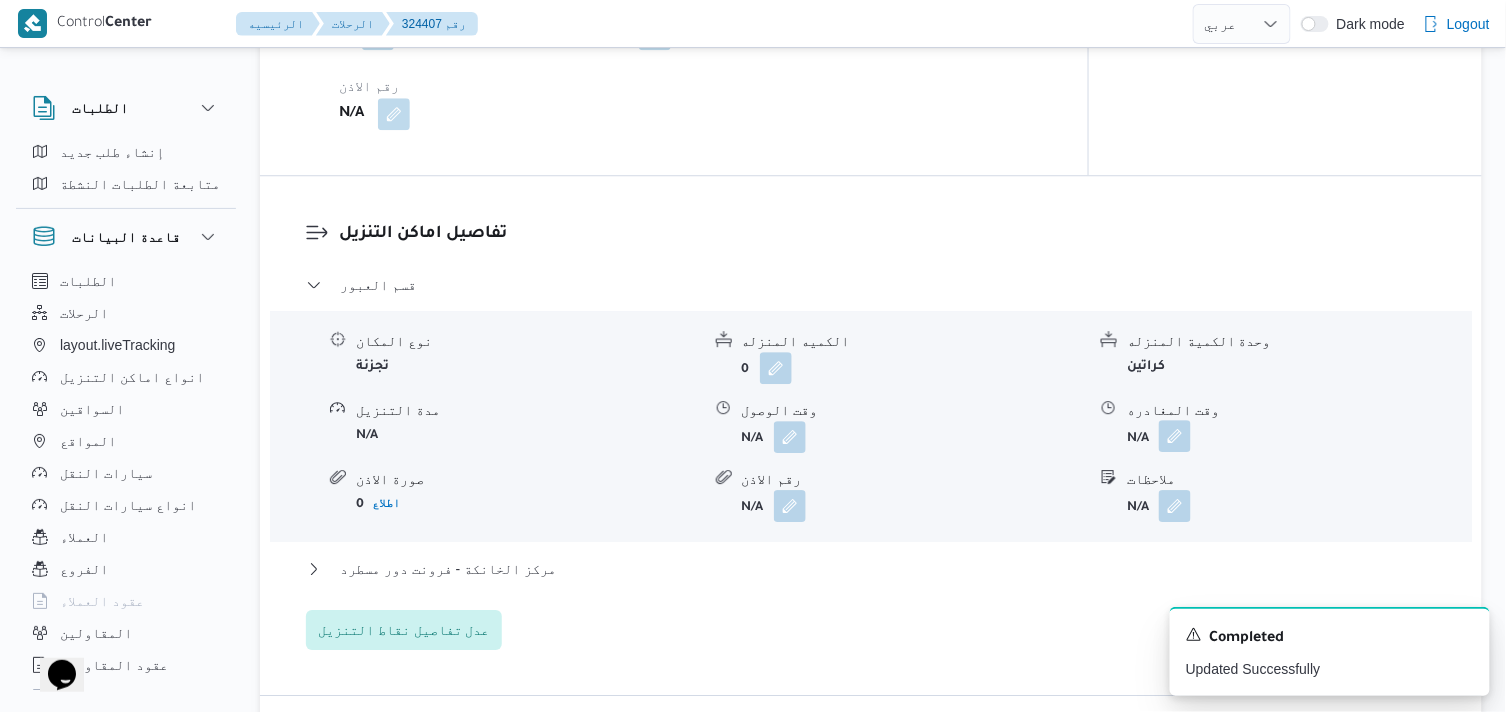 click at bounding box center [1175, 436] 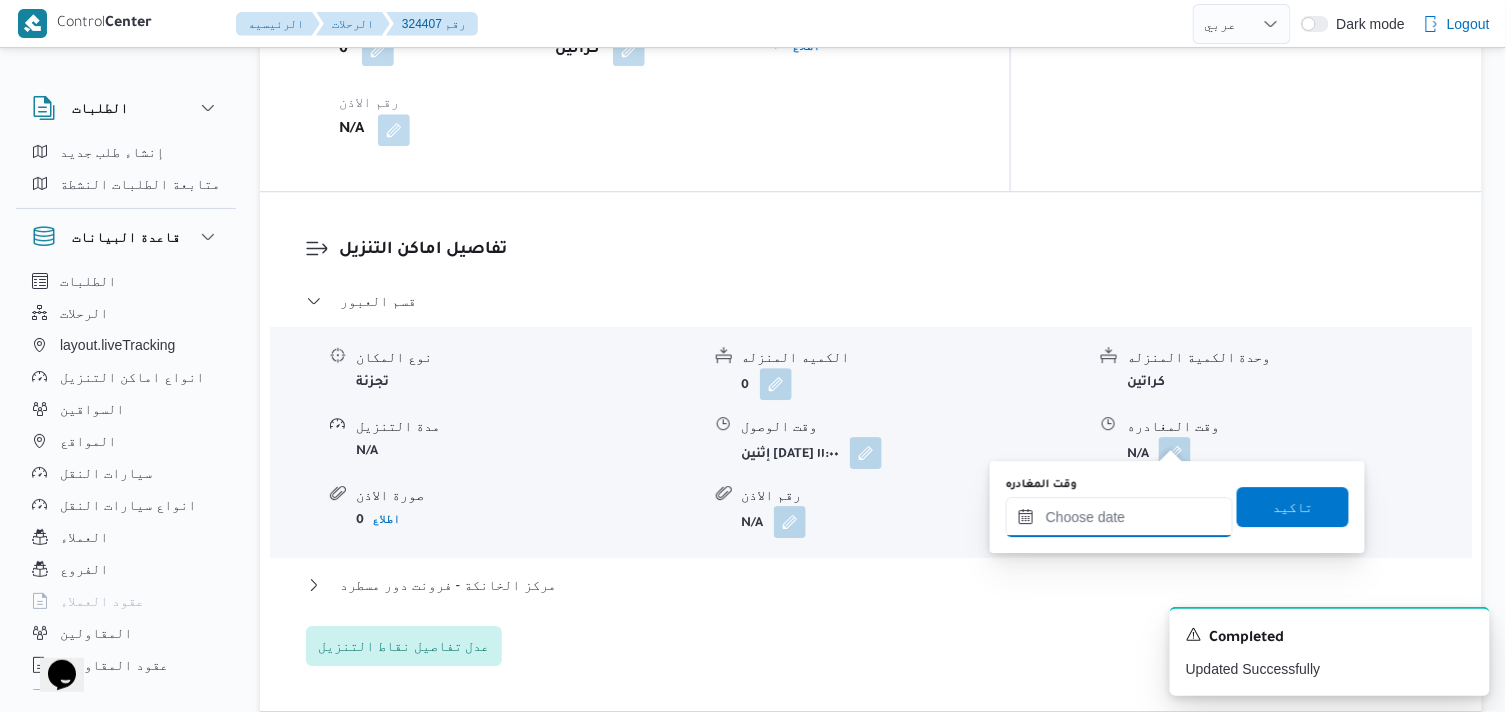 click on "وقت المغادره" at bounding box center (1119, 517) 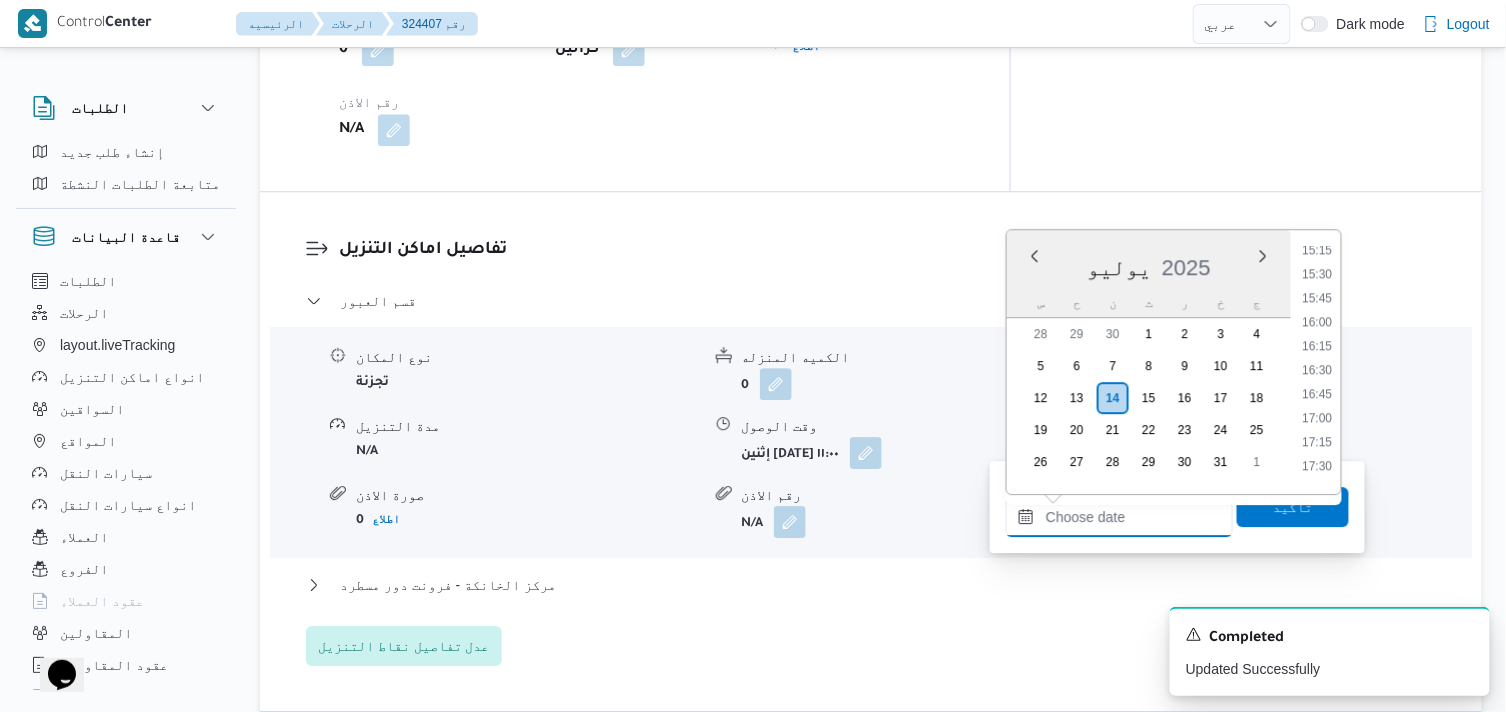 scroll, scrollTop: 1457, scrollLeft: 0, axis: vertical 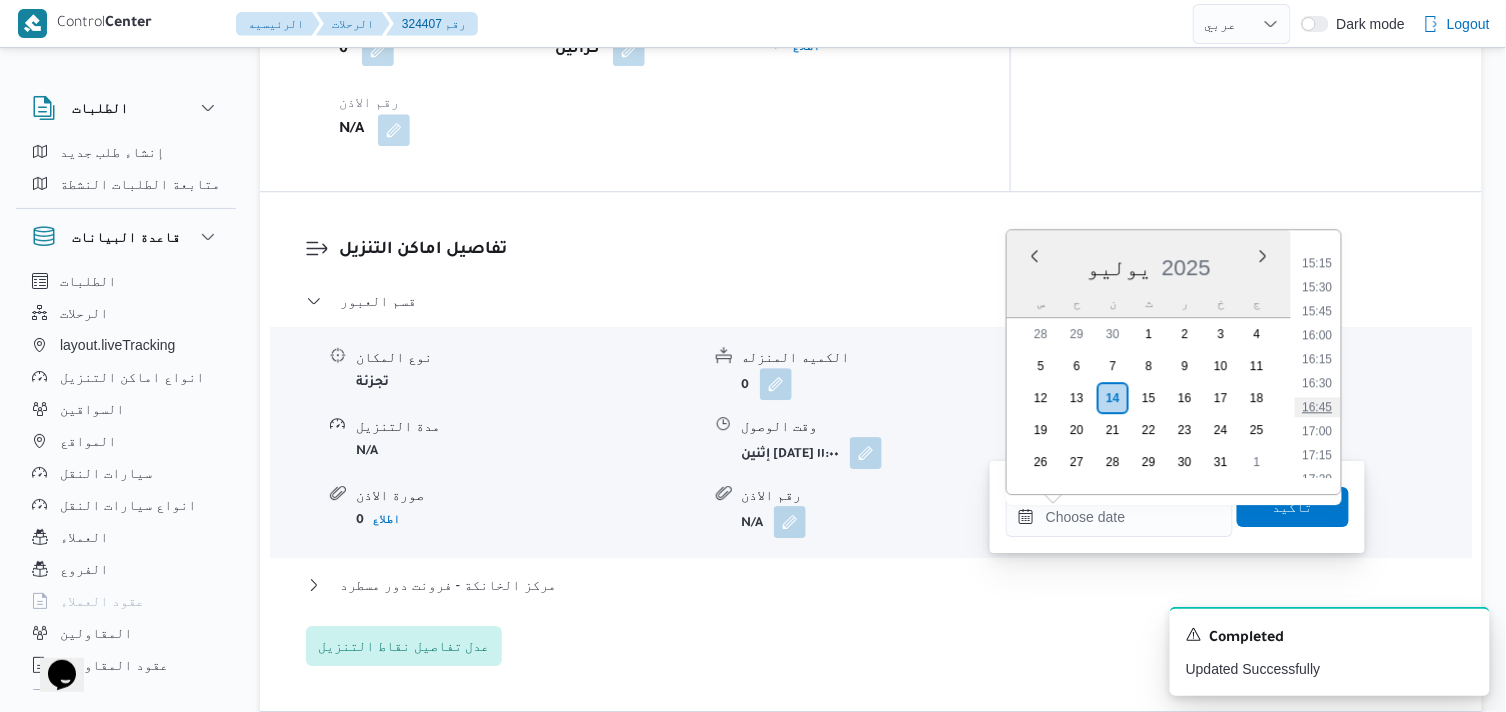 click on "16:45" at bounding box center (1318, 407) 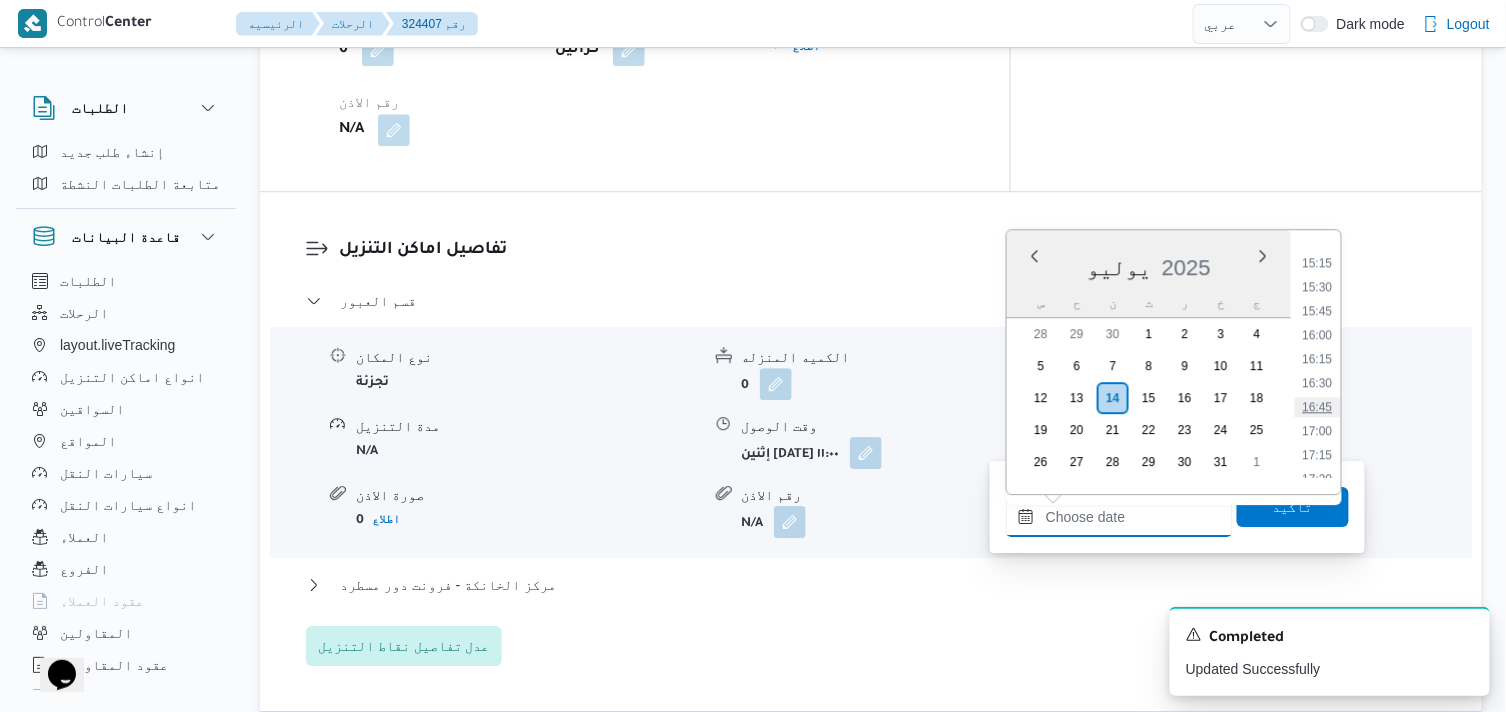 type on "[DATE] ١٦:٤٥" 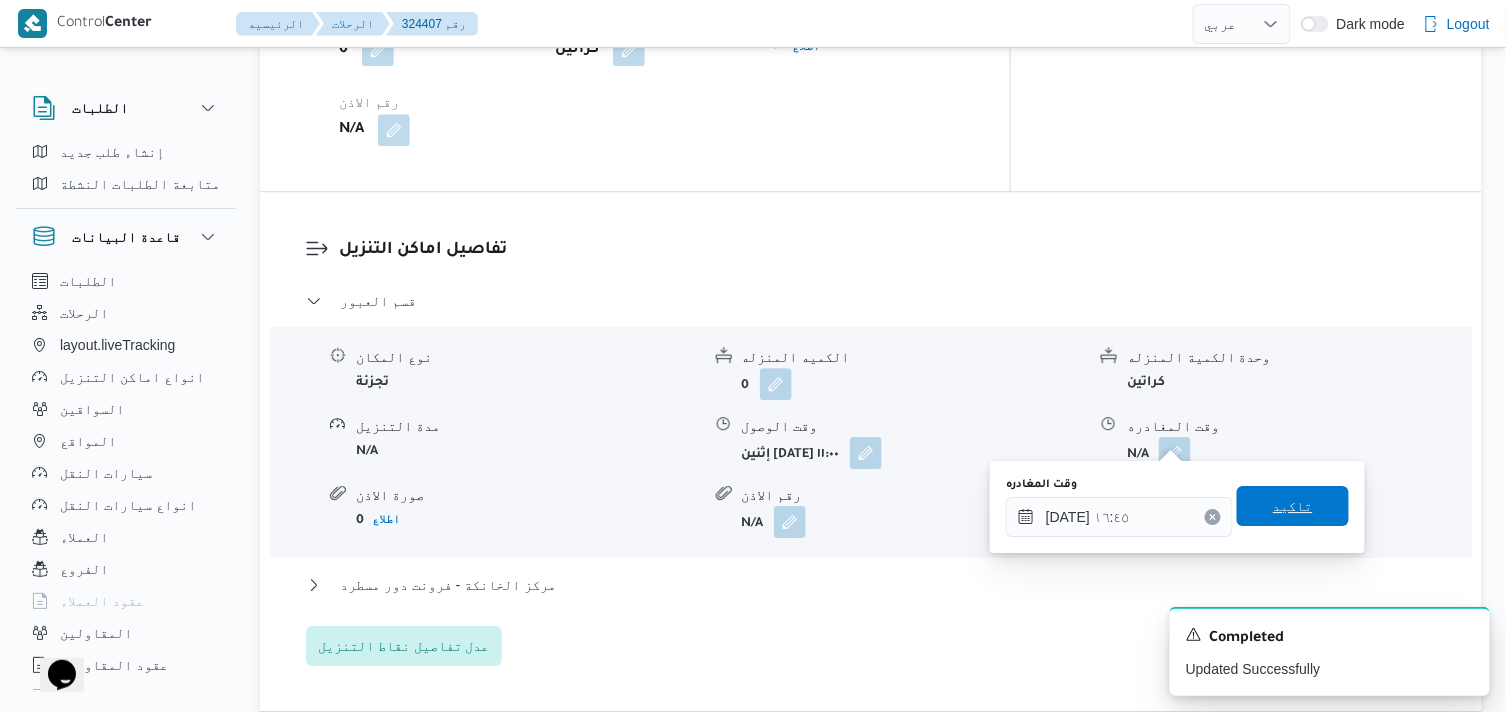 click on "تاكيد" at bounding box center [1293, 506] 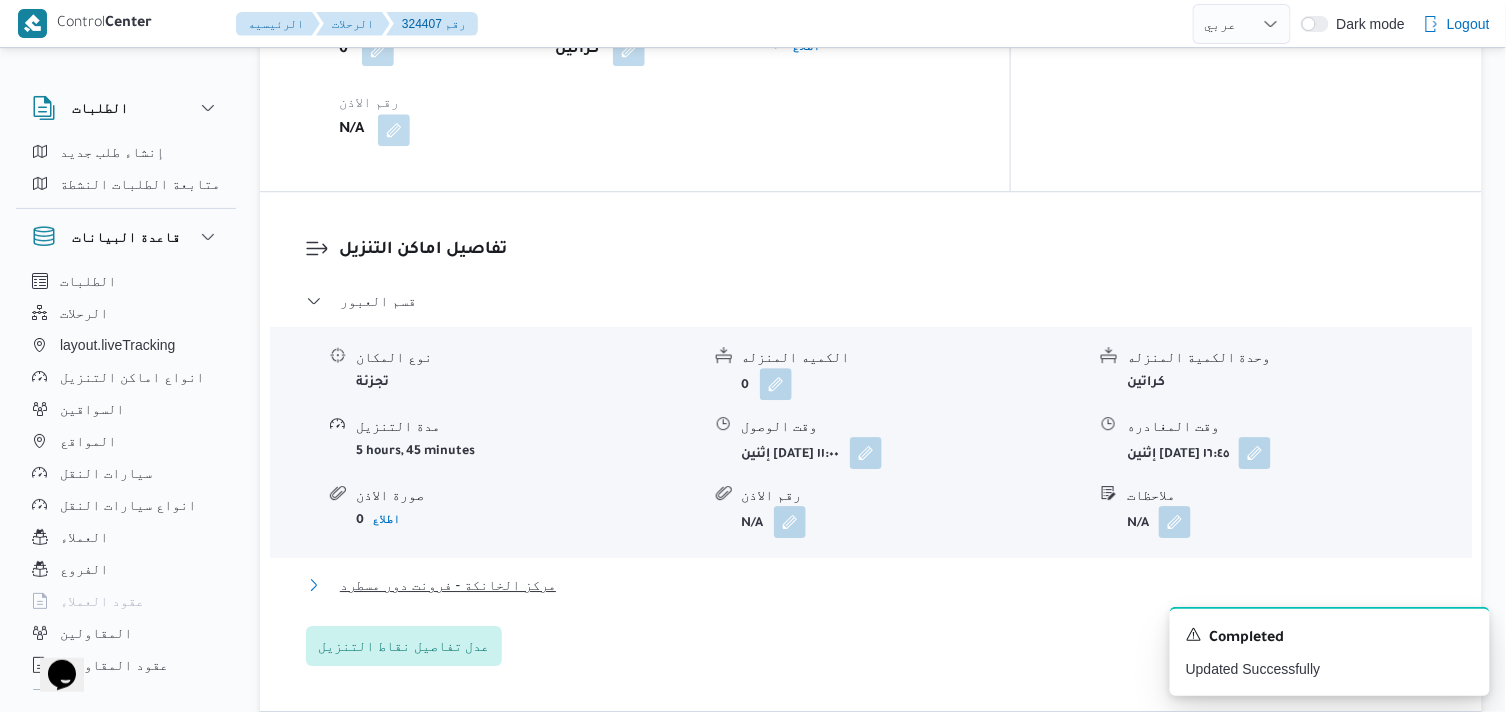 click on "مركز الخانكة -
فرونت دور مسطرد" at bounding box center (448, 585) 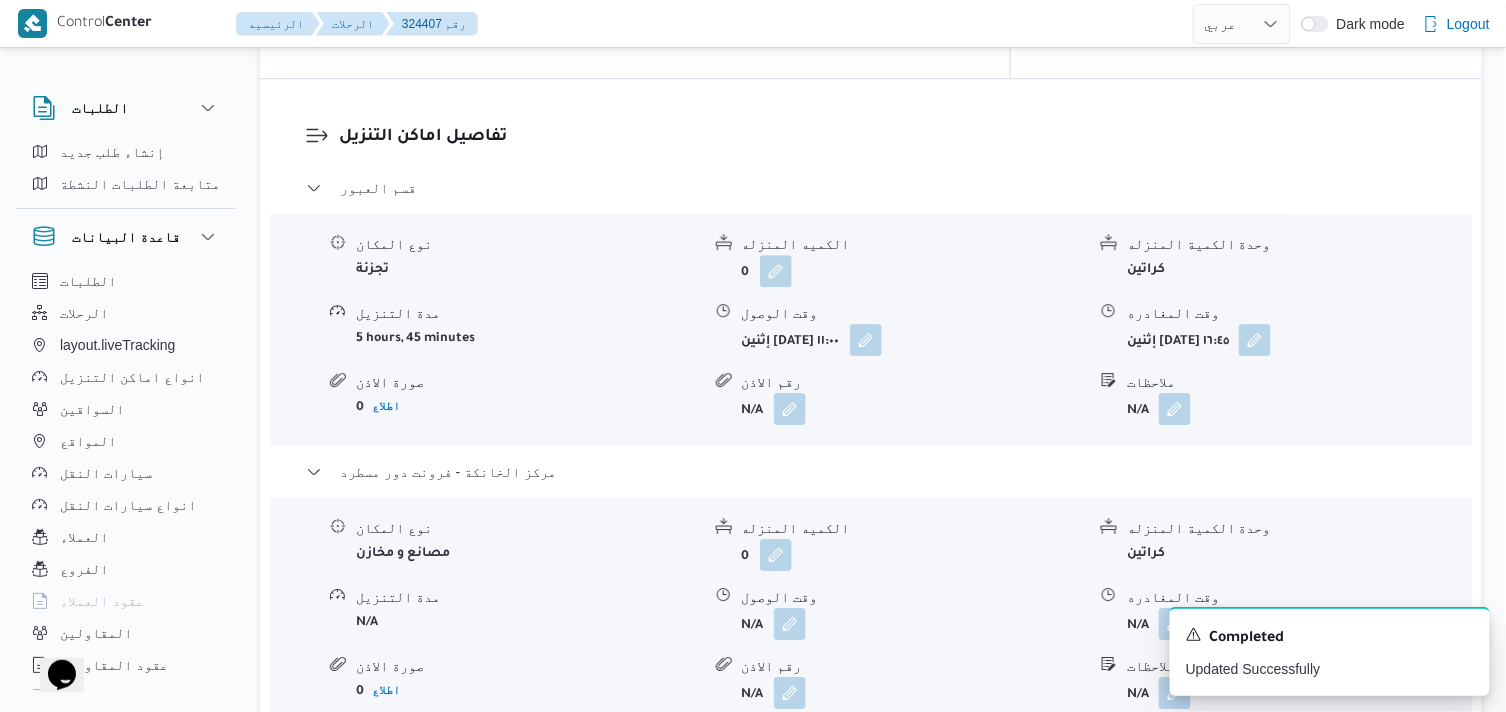 scroll, scrollTop: 1777, scrollLeft: 0, axis: vertical 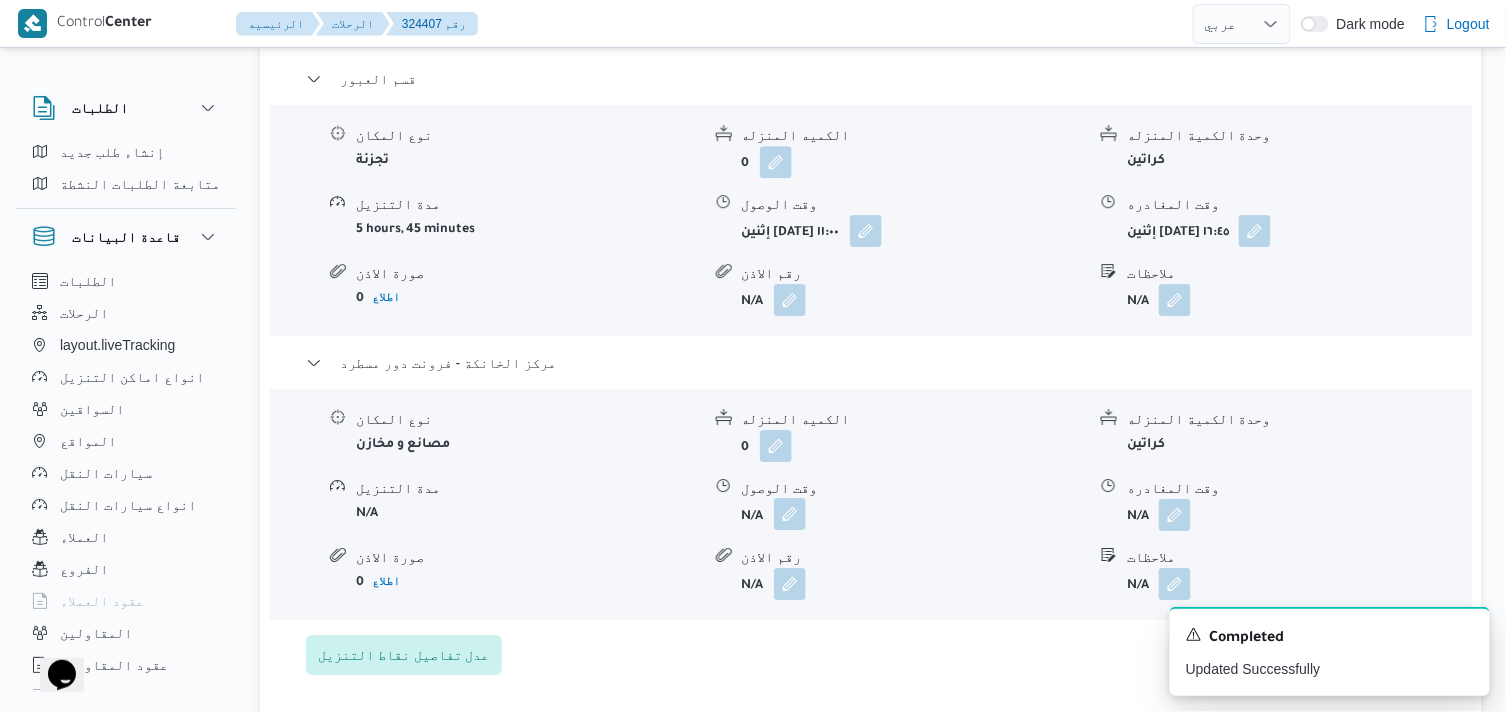 click at bounding box center [790, 514] 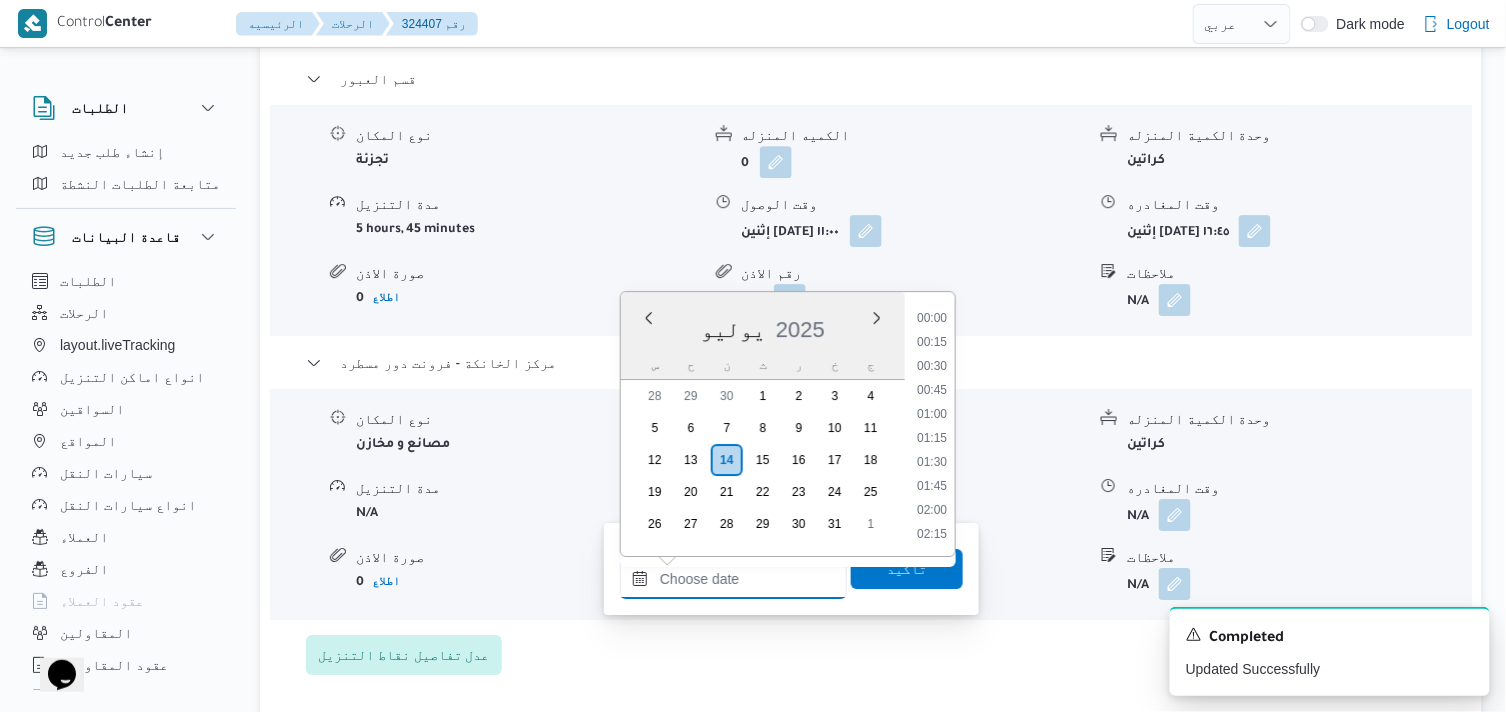 click on "وقت الوصول" at bounding box center [733, 579] 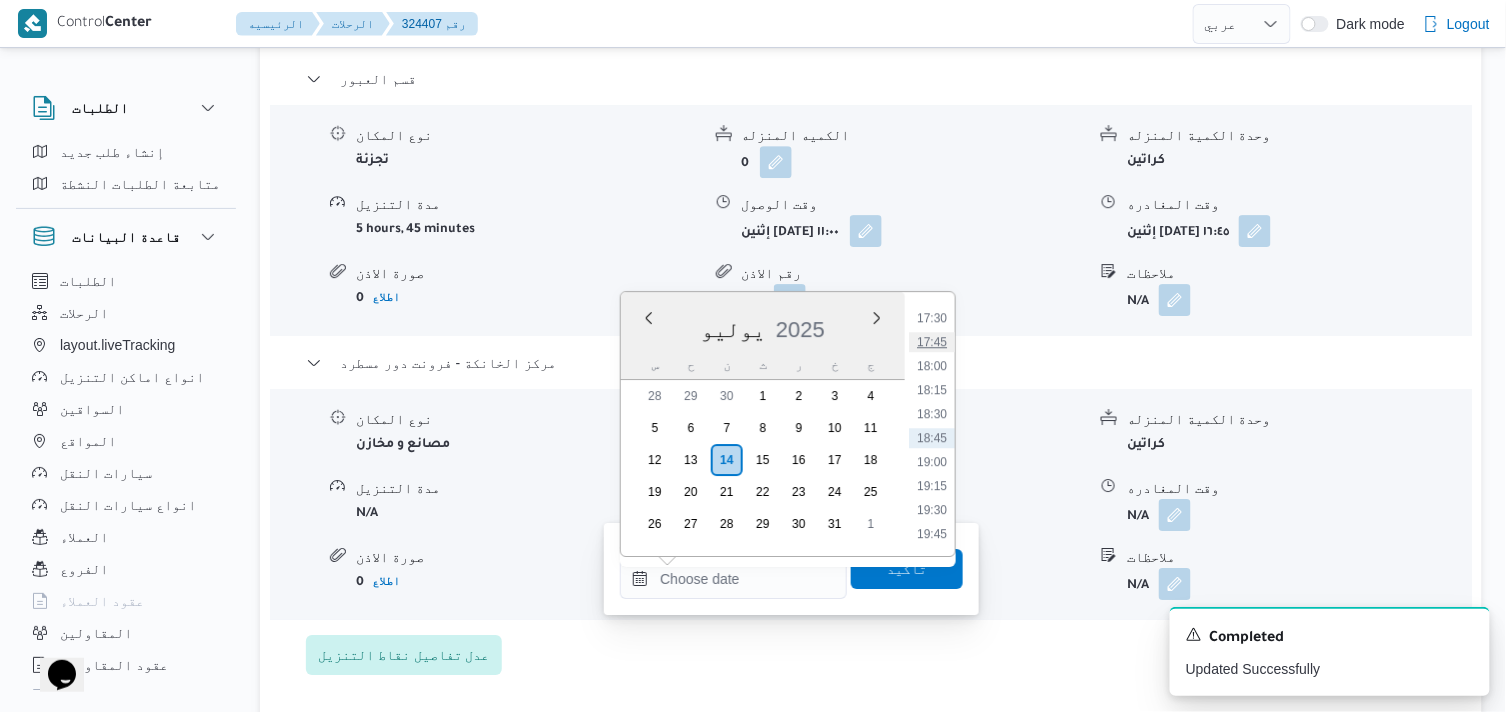 click on "17:45" at bounding box center [932, 342] 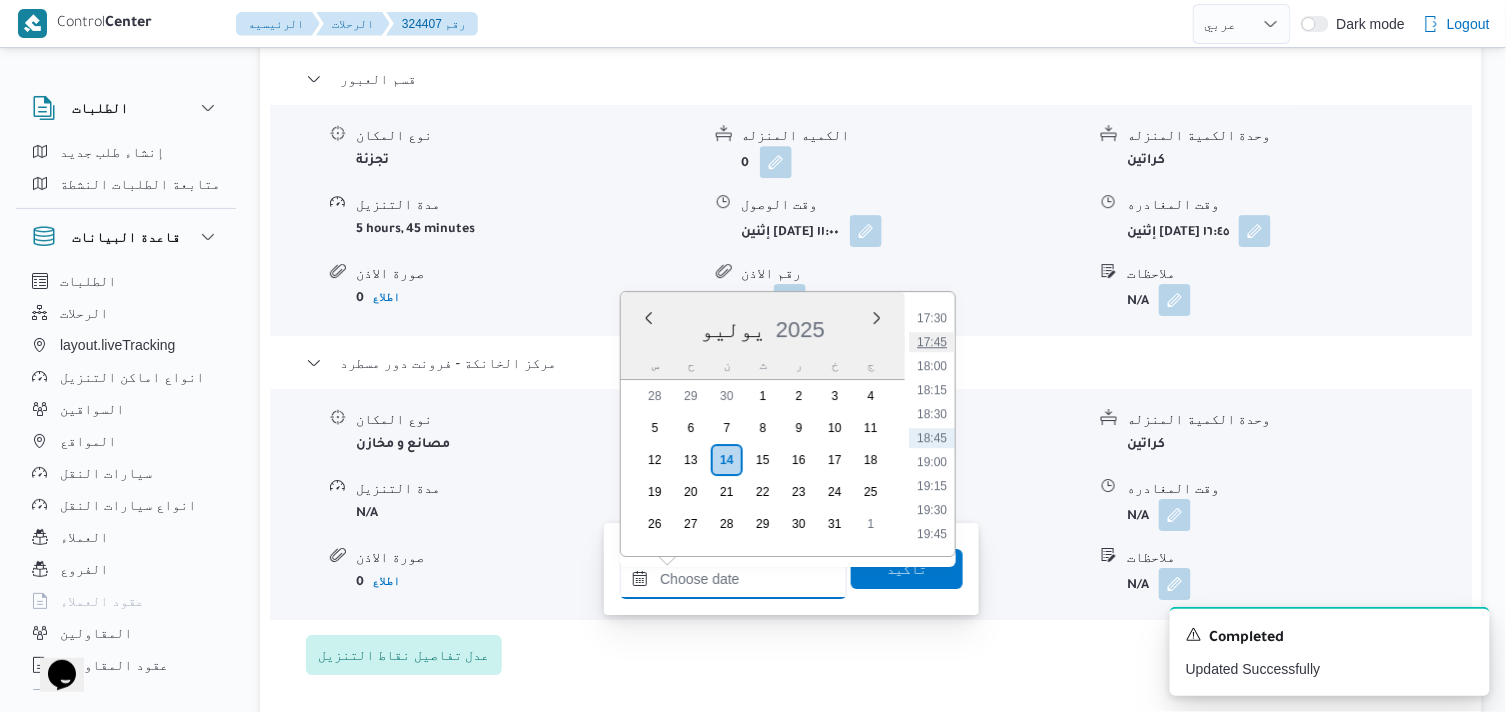 type on "١٤/٠٧/٢٠٢٥ ١٧:٤٥" 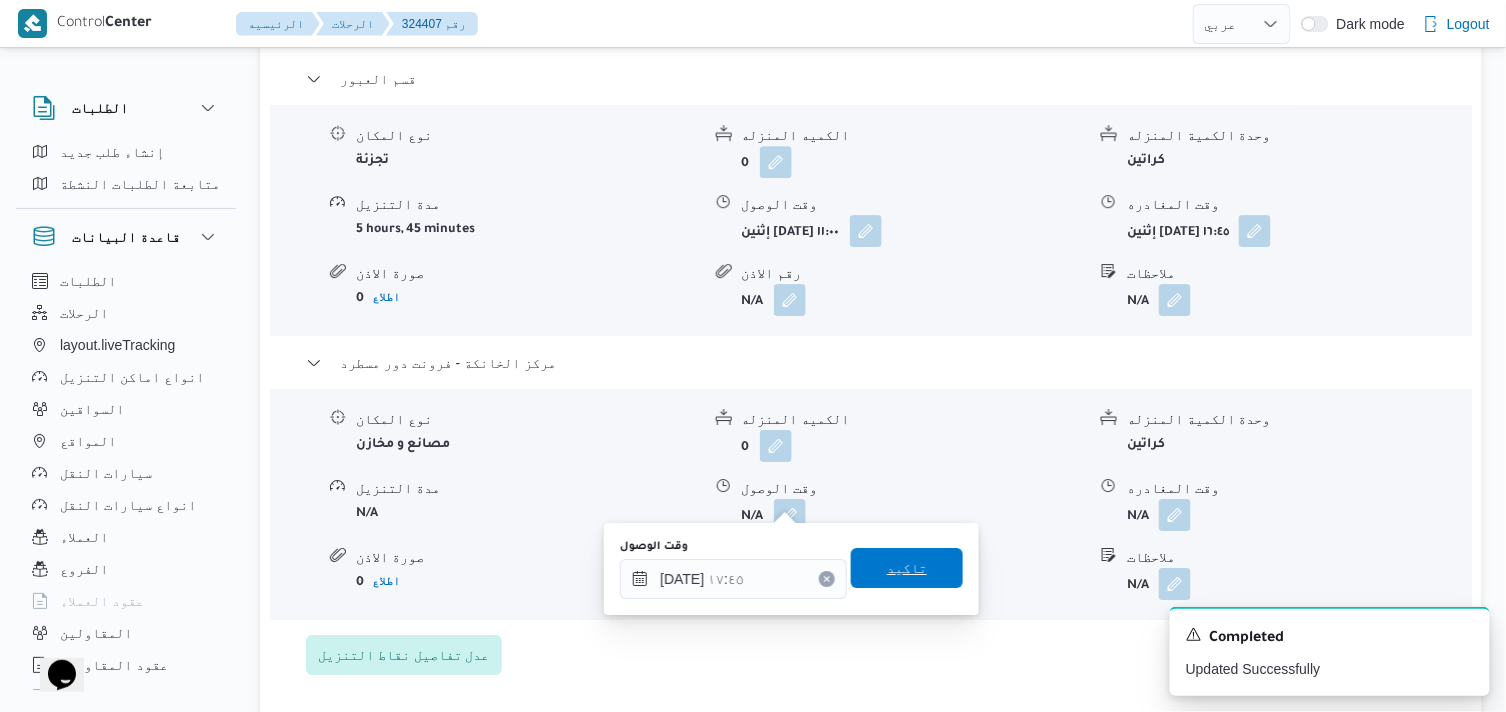 click on "تاكيد" at bounding box center [907, 568] 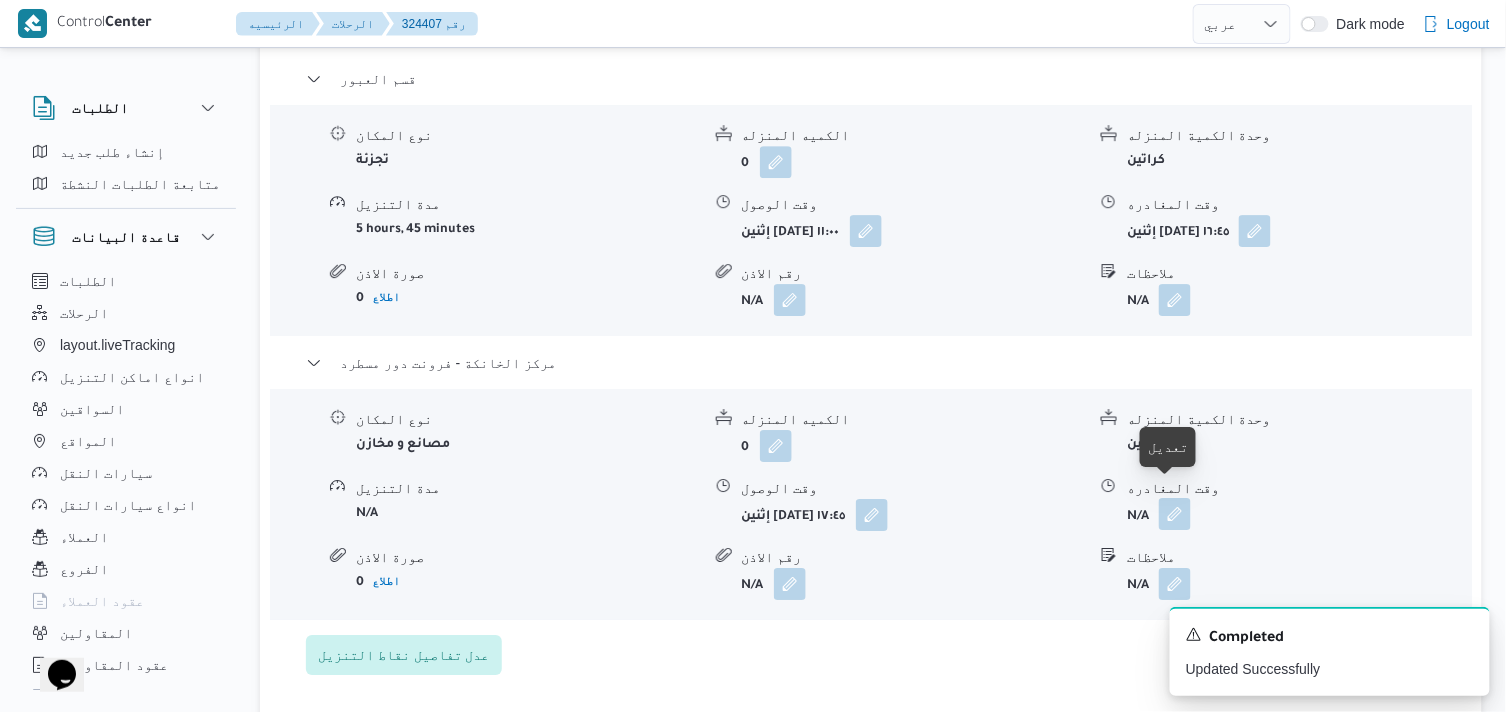 drag, startPoint x: 1177, startPoint y: 491, endPoint x: 1175, endPoint y: 510, distance: 19.104973 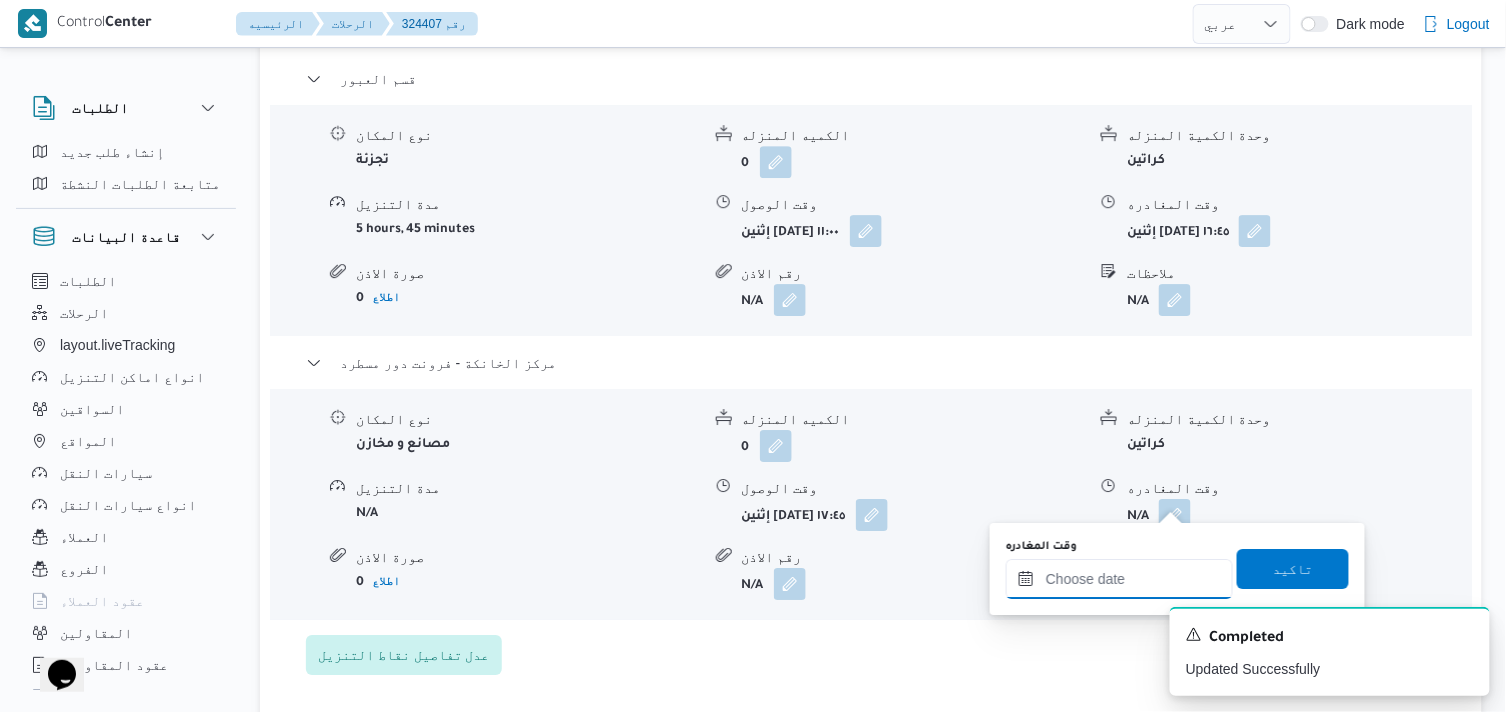 click on "وقت المغادره" at bounding box center [1119, 579] 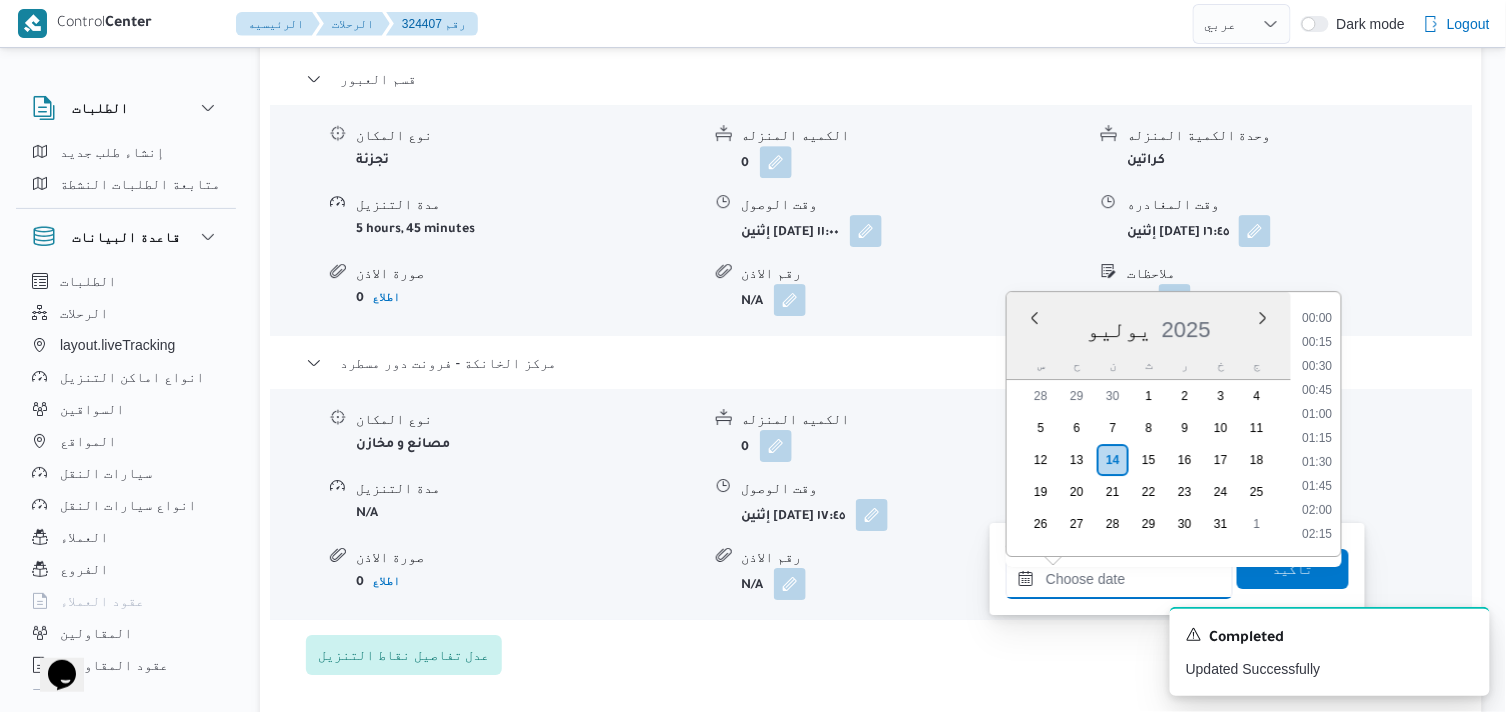 scroll, scrollTop: 1680, scrollLeft: 0, axis: vertical 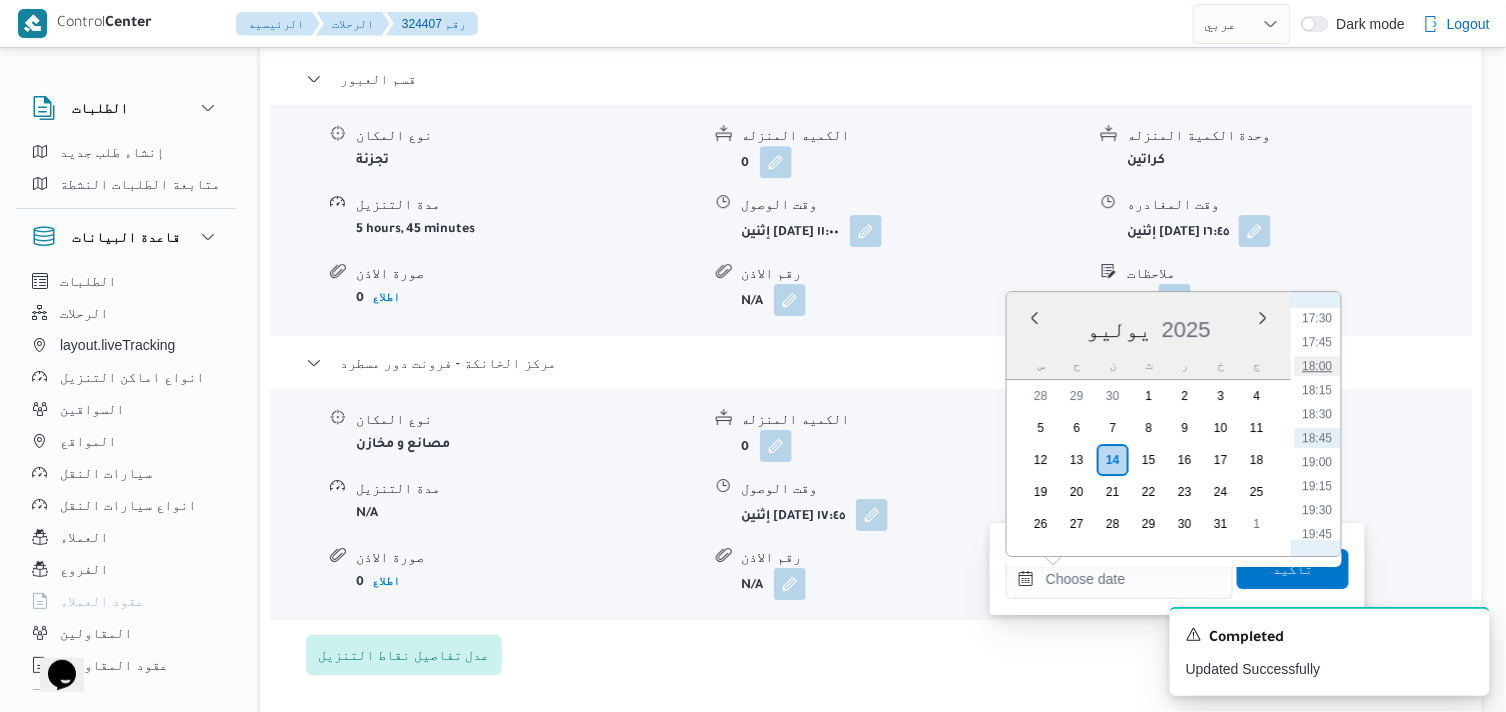 click on "18:00" at bounding box center (1318, 366) 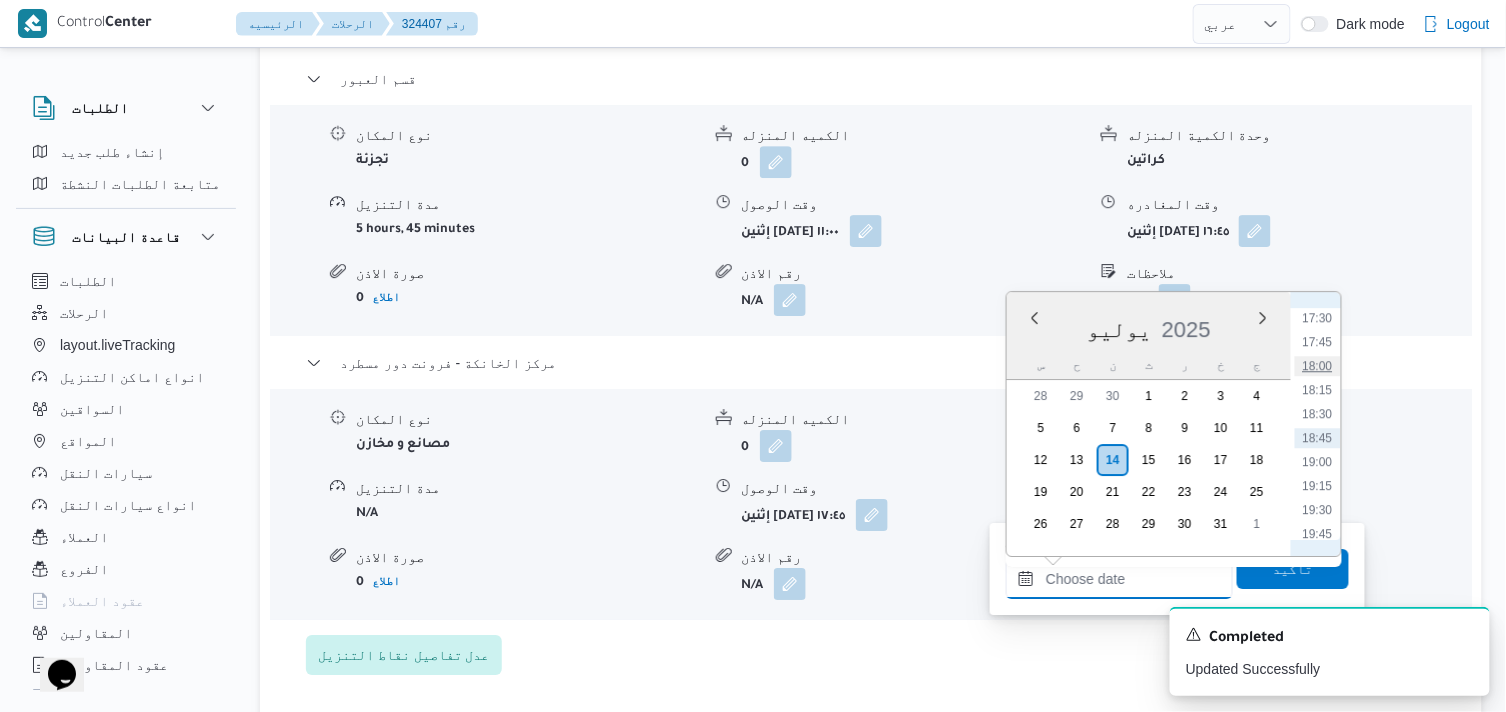 type on "١٤/٠٧/٢٠٢٥ ١٨:٠٠" 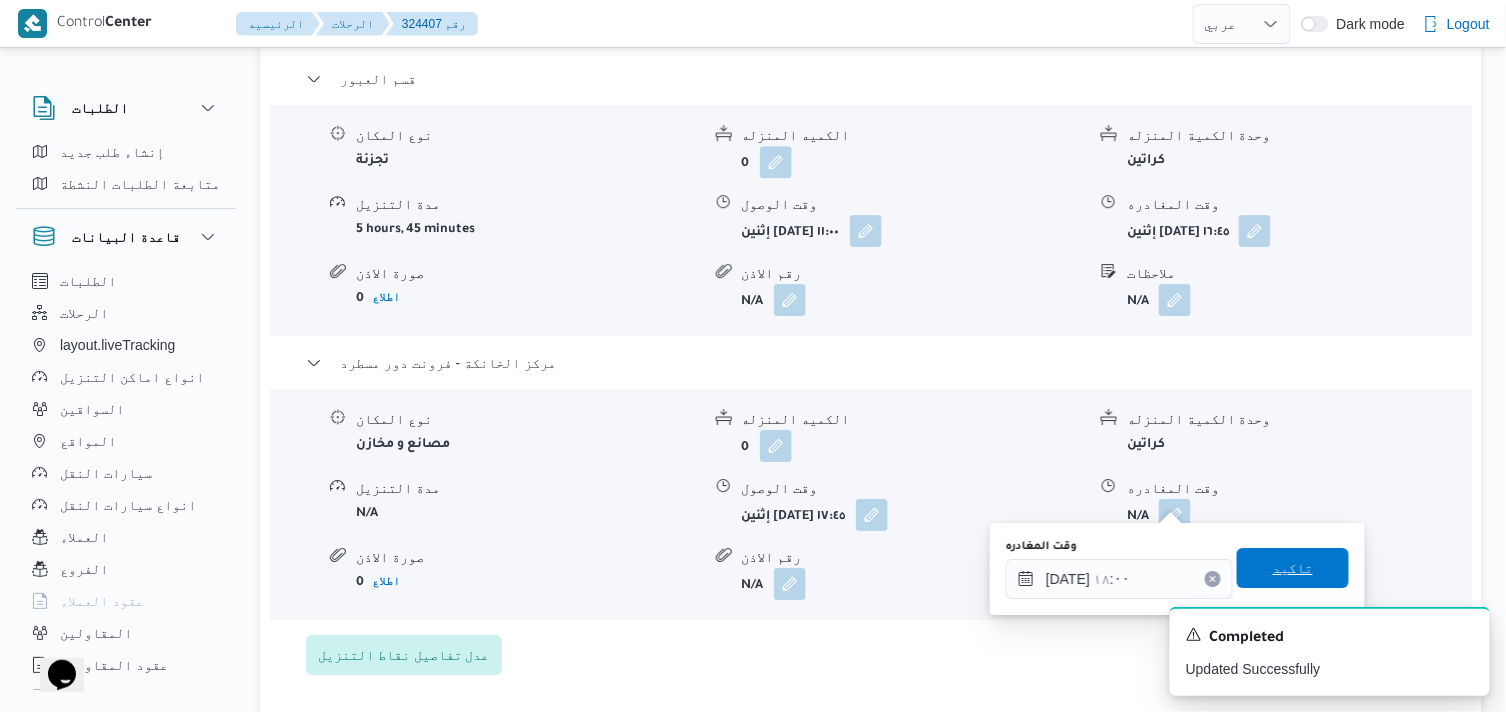 click on "تاكيد" at bounding box center (1293, 568) 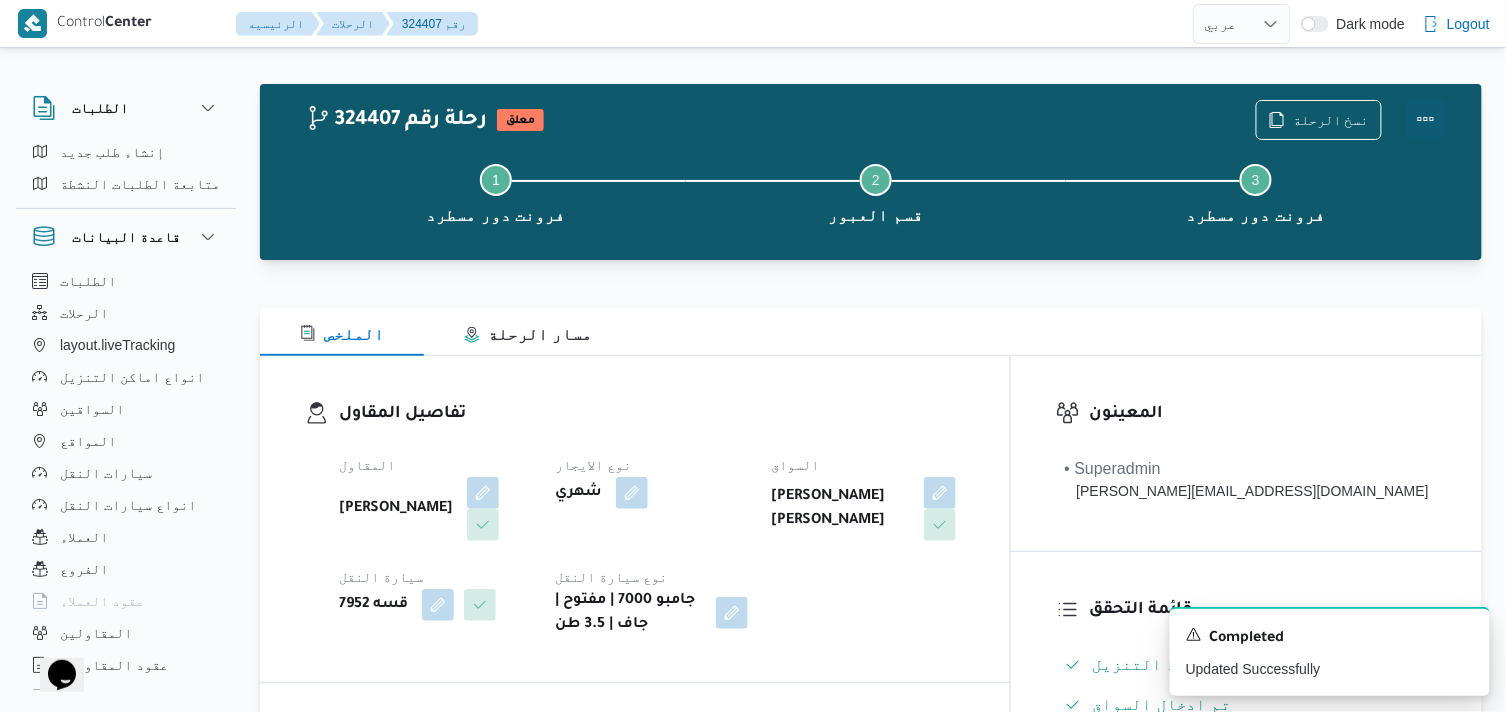 scroll, scrollTop: 0, scrollLeft: 0, axis: both 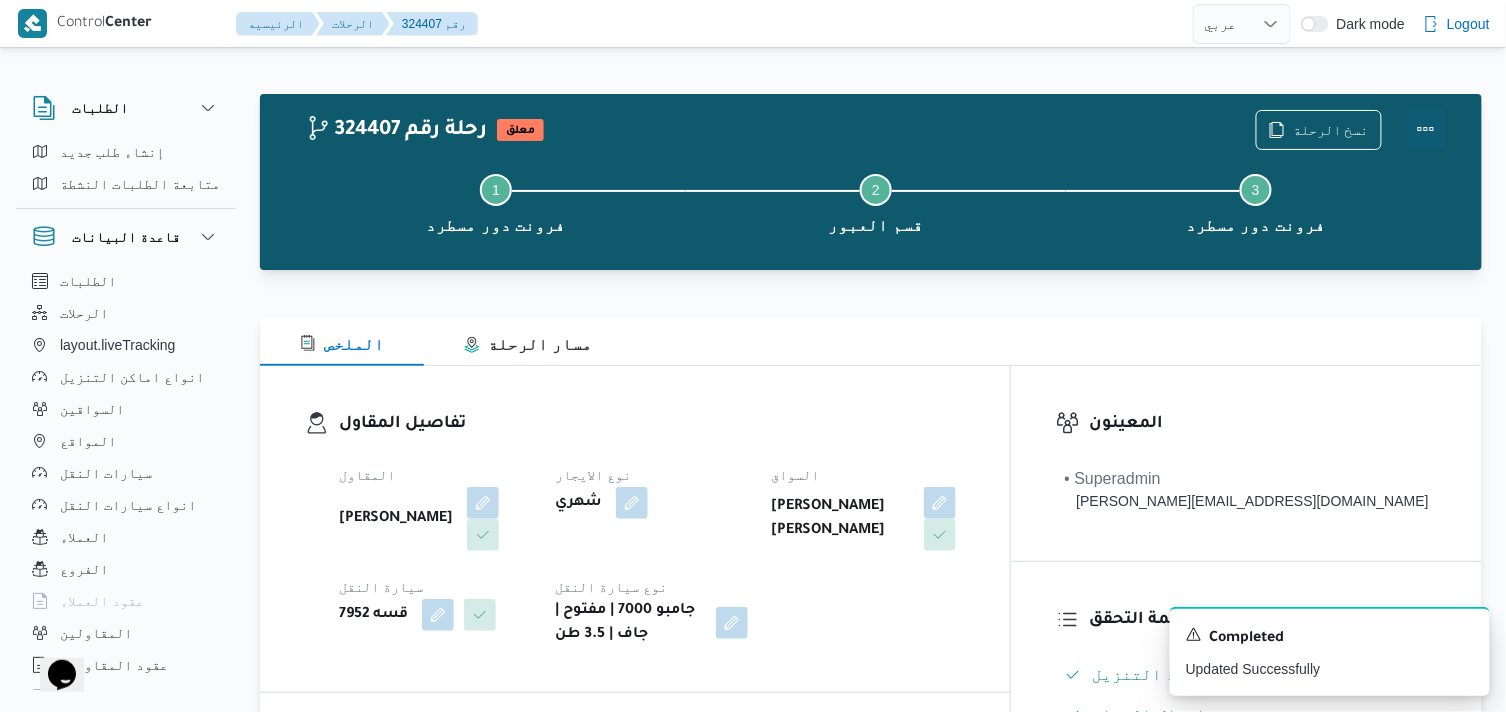 click at bounding box center [1426, 129] 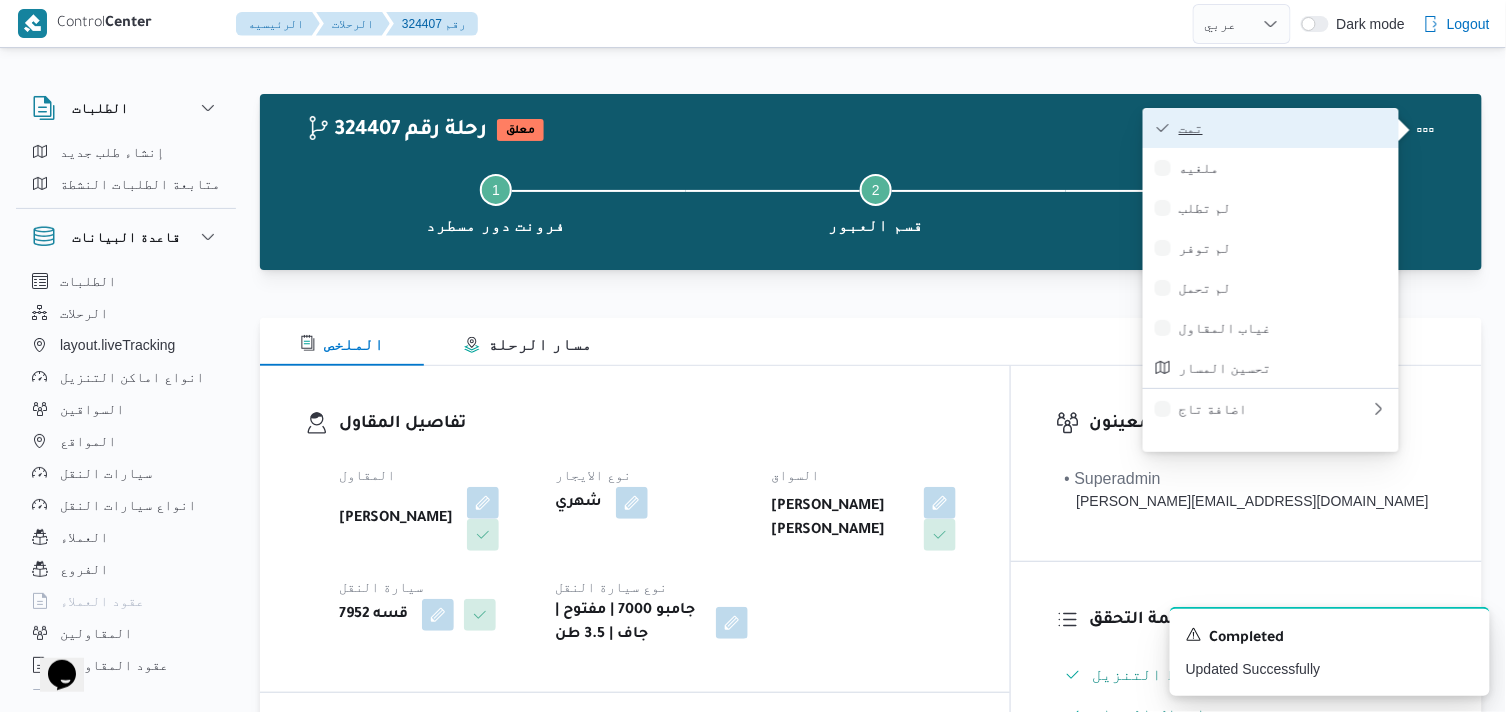 click on "تمت" at bounding box center [1271, 128] 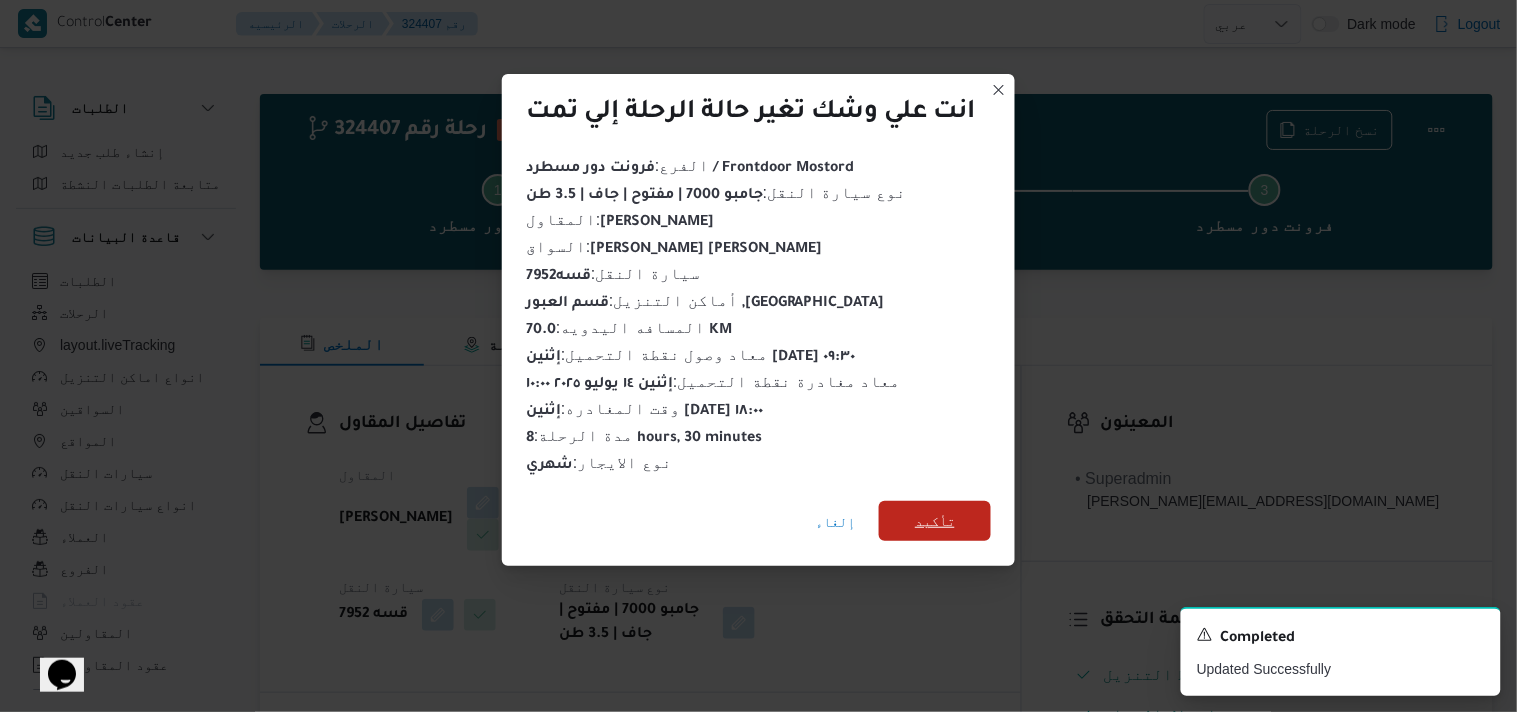 click on "تأكيد" at bounding box center [935, 521] 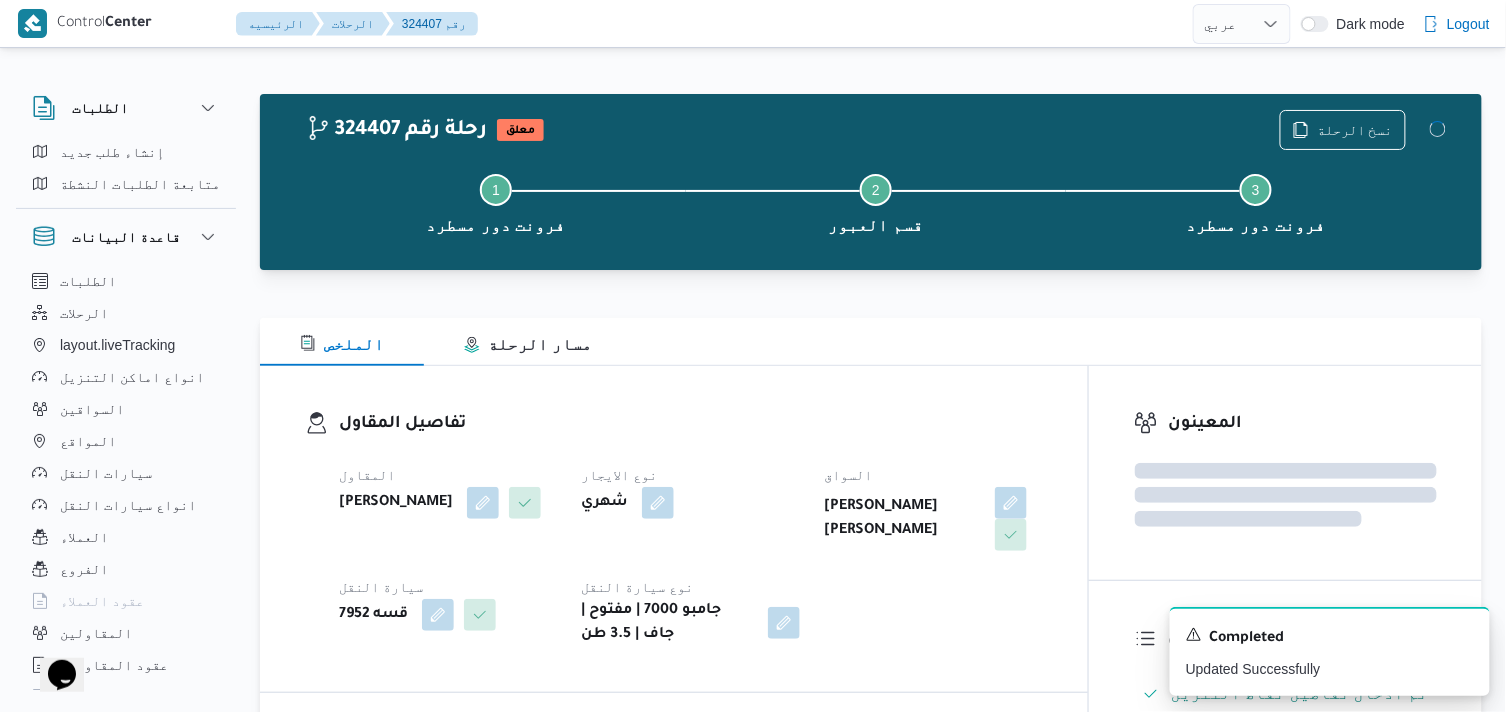 click on "نوع الايجار" at bounding box center [690, 475] 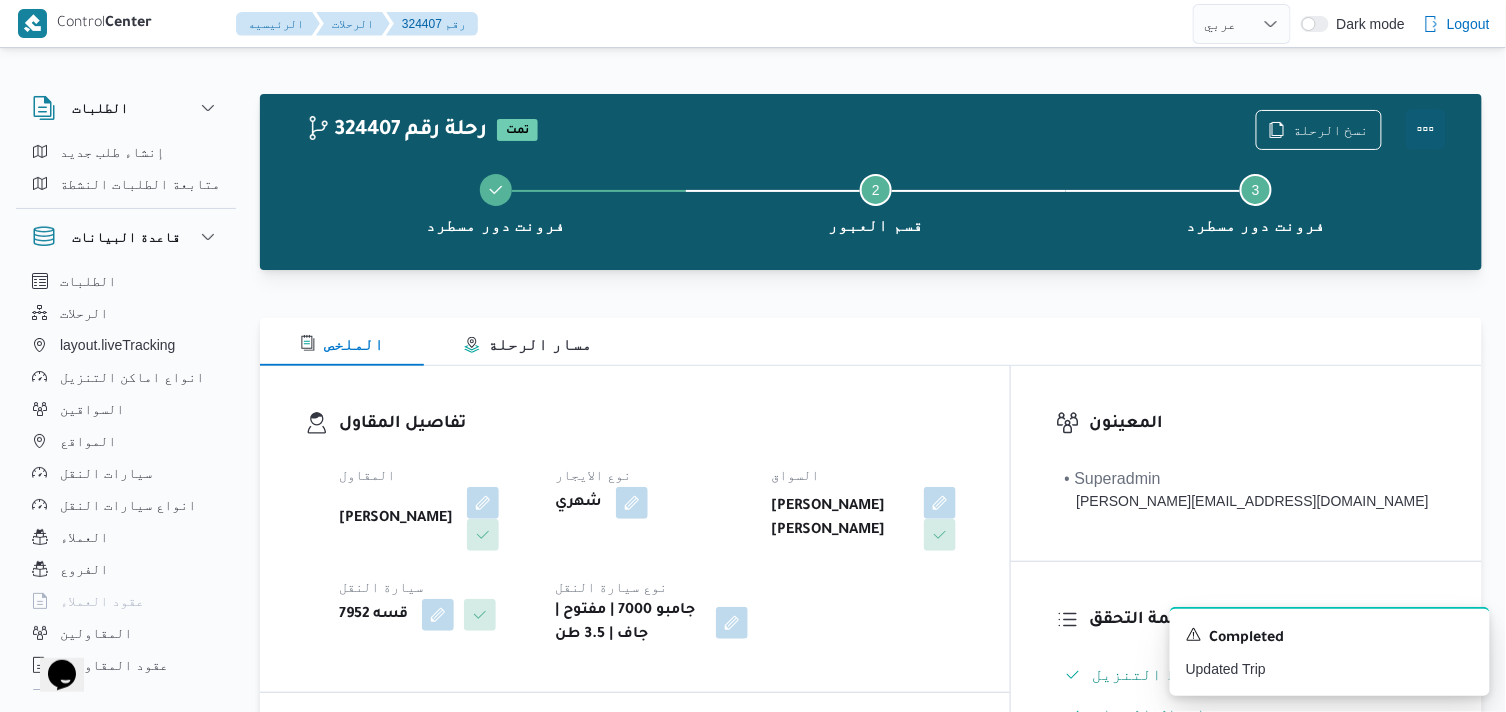 click at bounding box center [1426, 129] 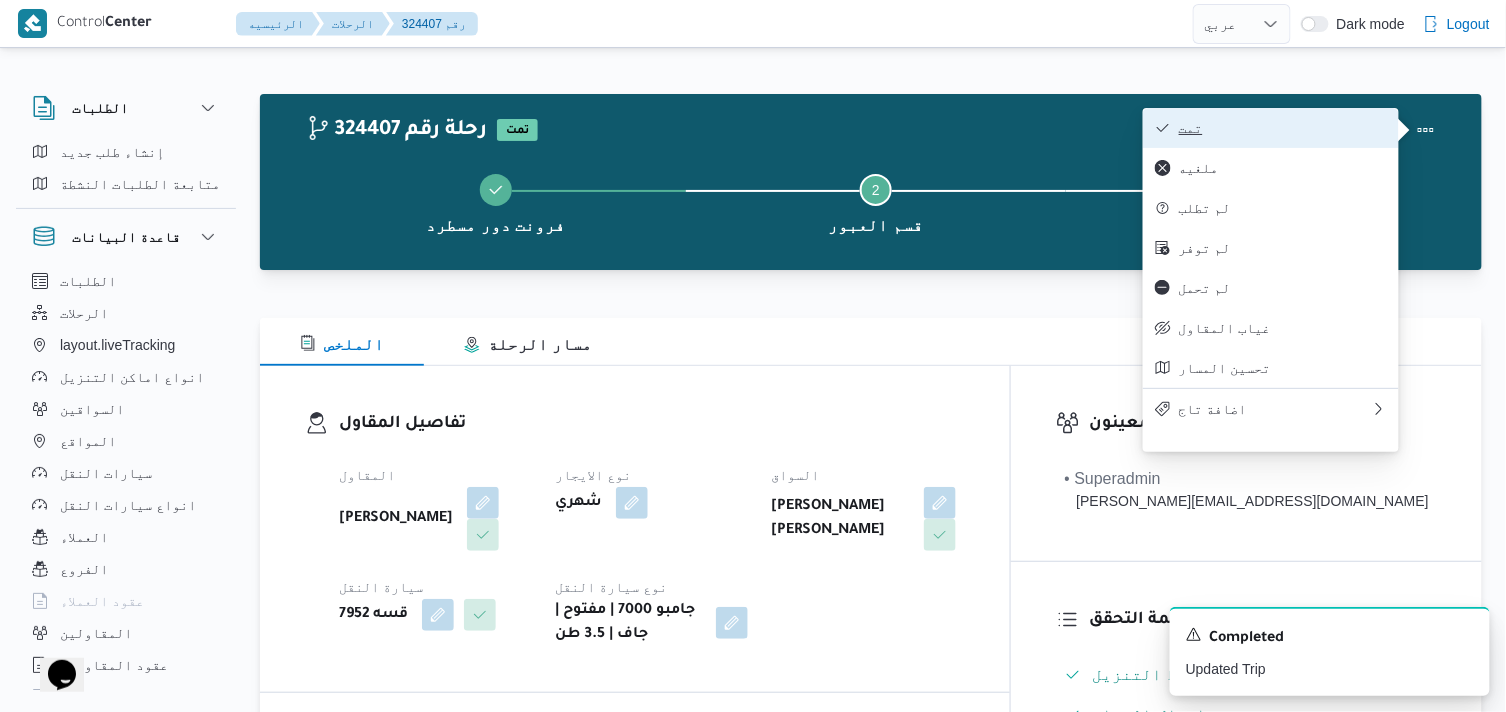 click on "تمت" at bounding box center (1283, 128) 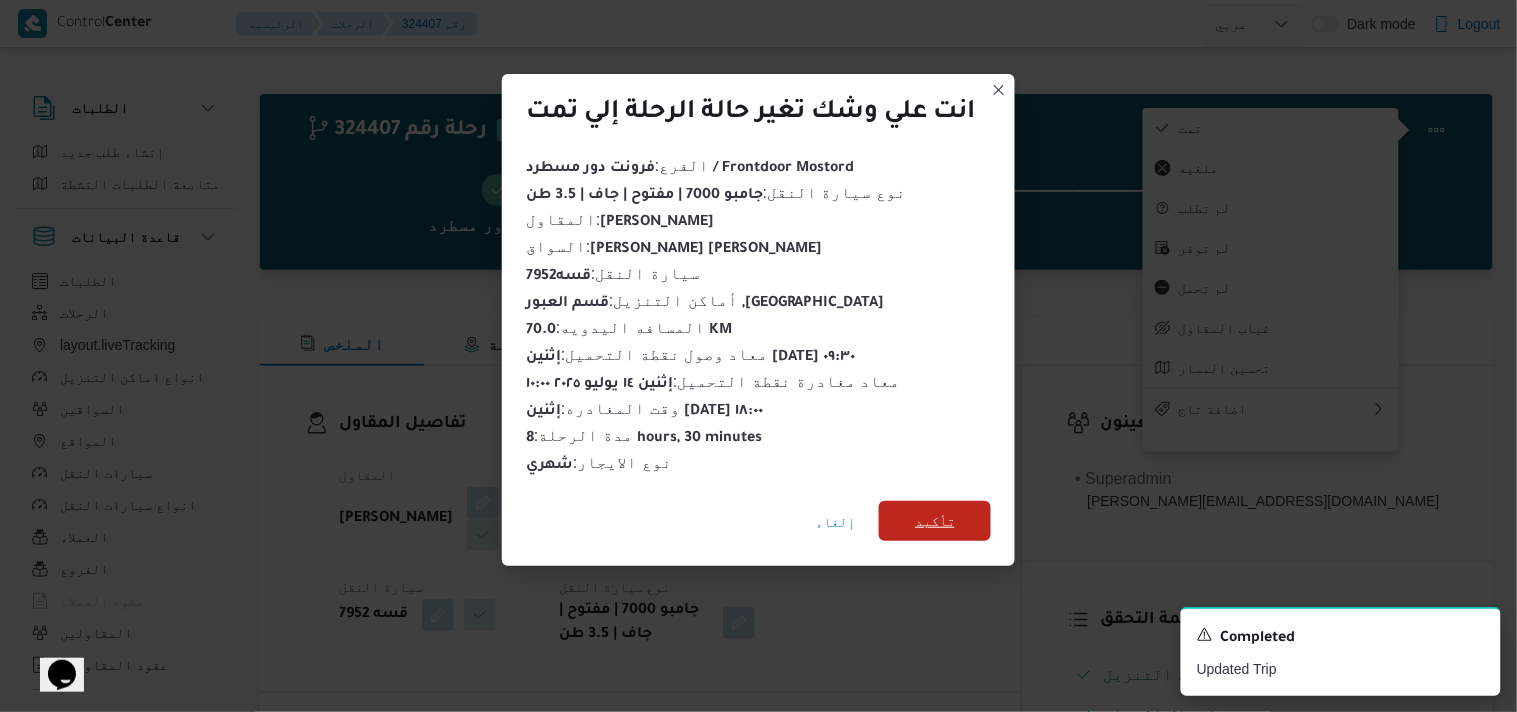 click on "تأكيد" at bounding box center (935, 521) 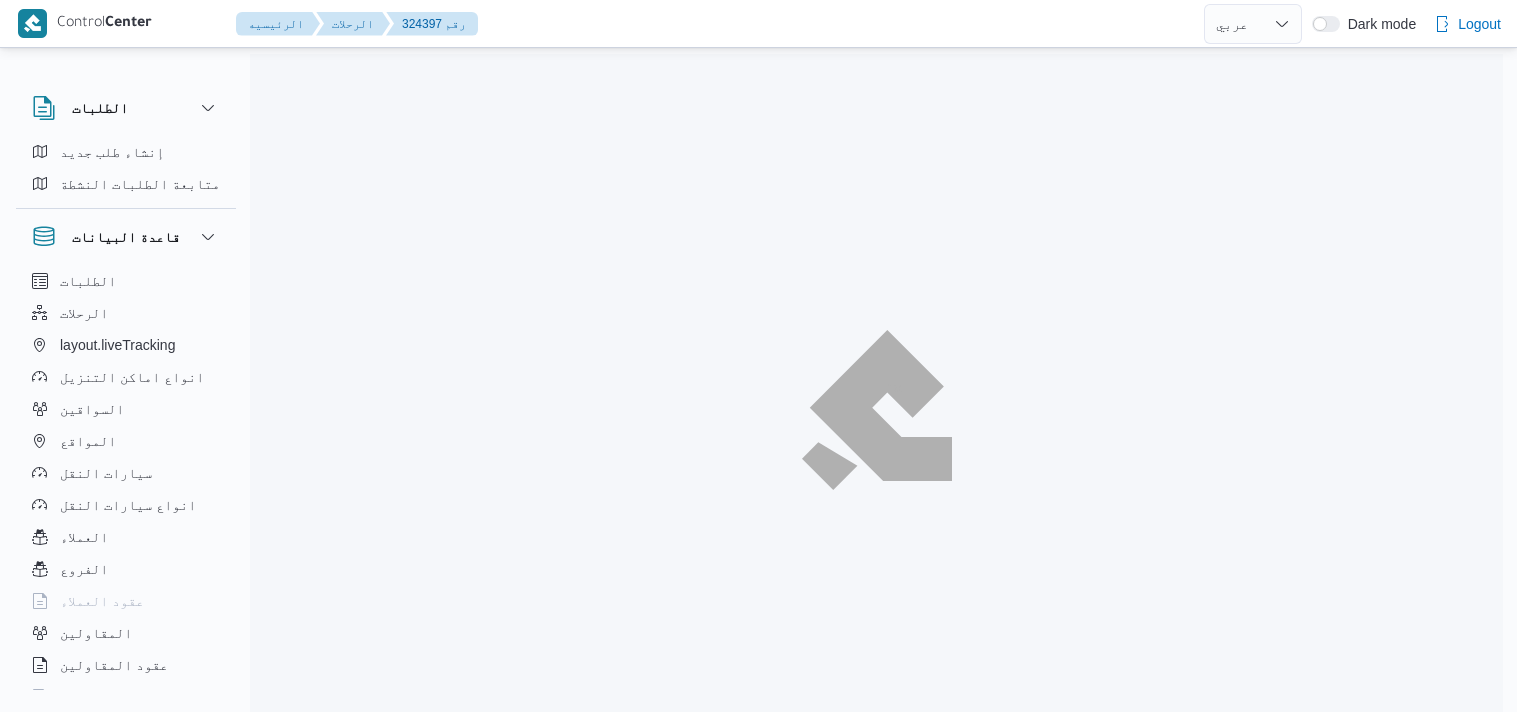 select on "ar" 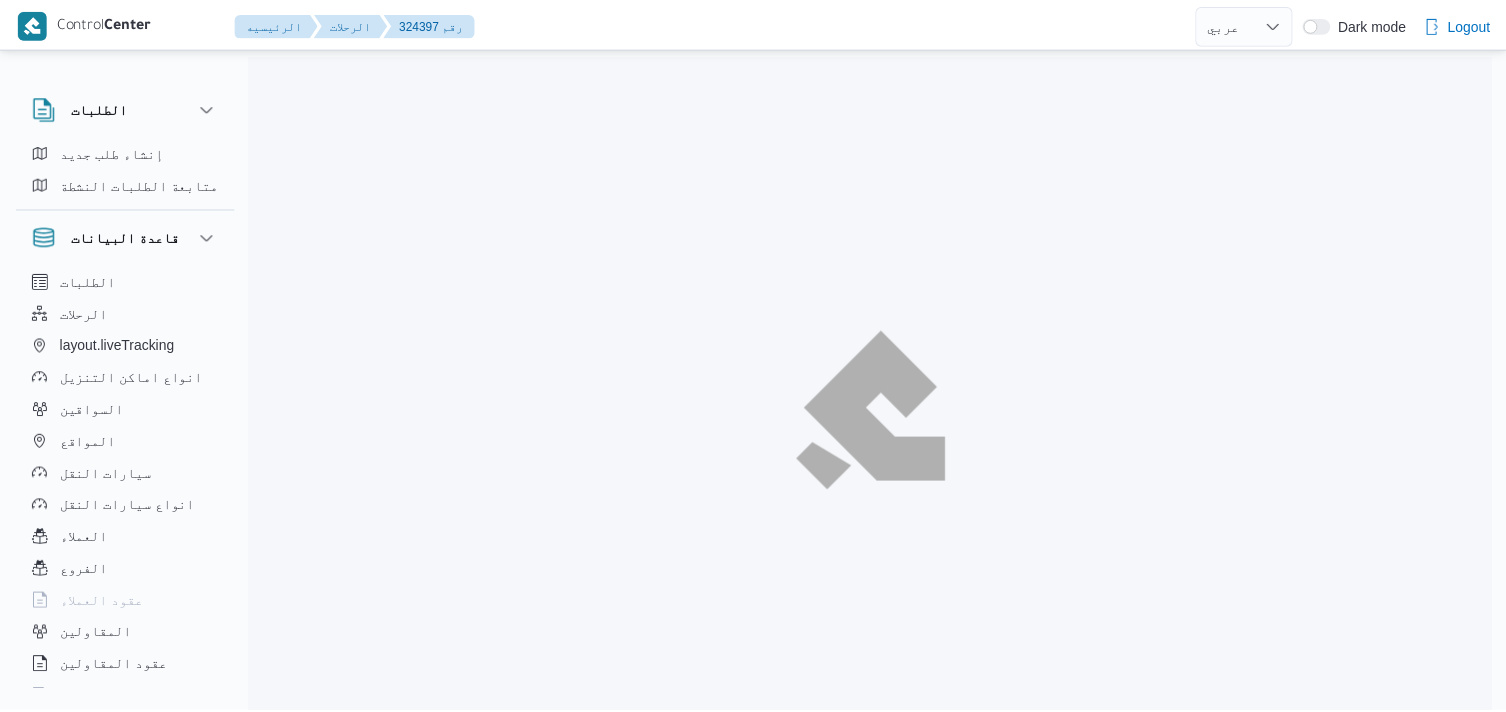 scroll, scrollTop: 0, scrollLeft: 0, axis: both 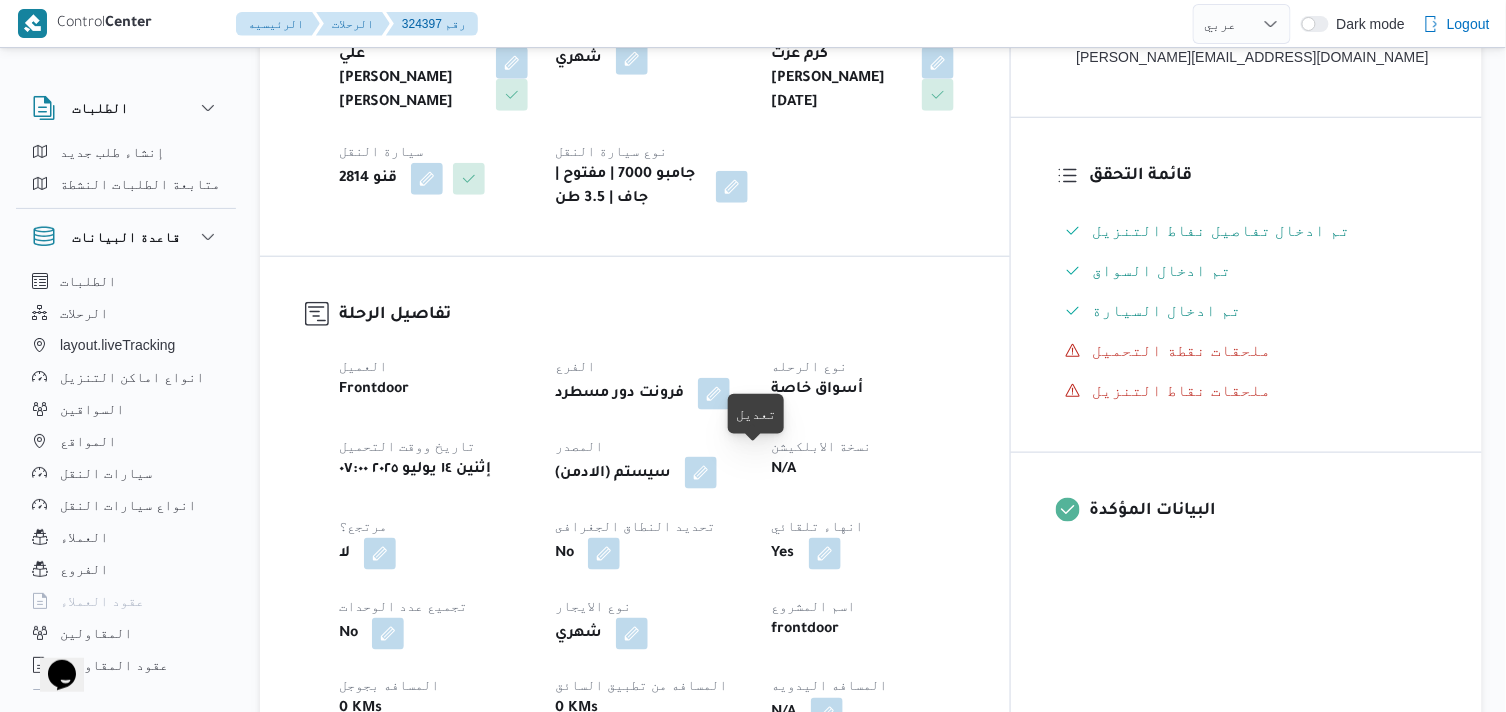 click at bounding box center [701, 473] 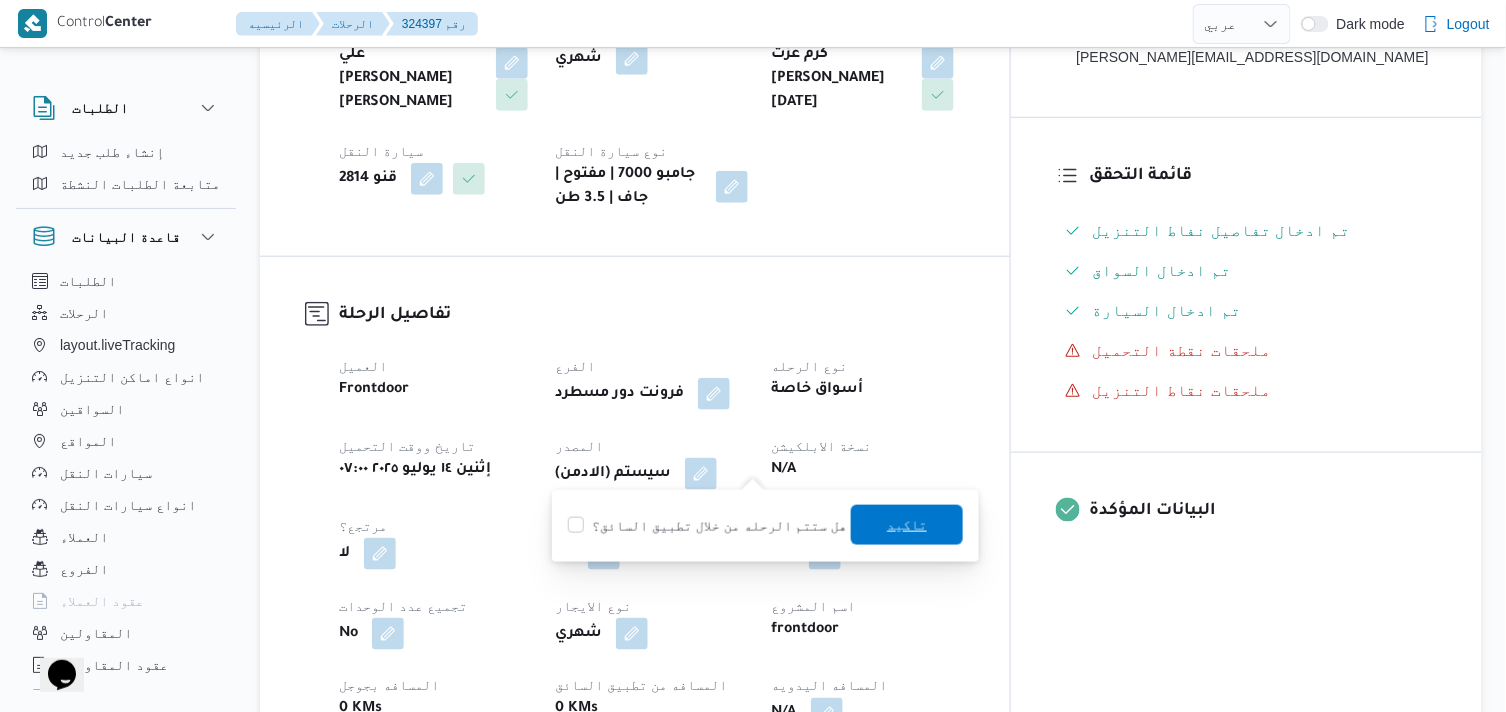 click on "تاكيد" at bounding box center [907, 525] 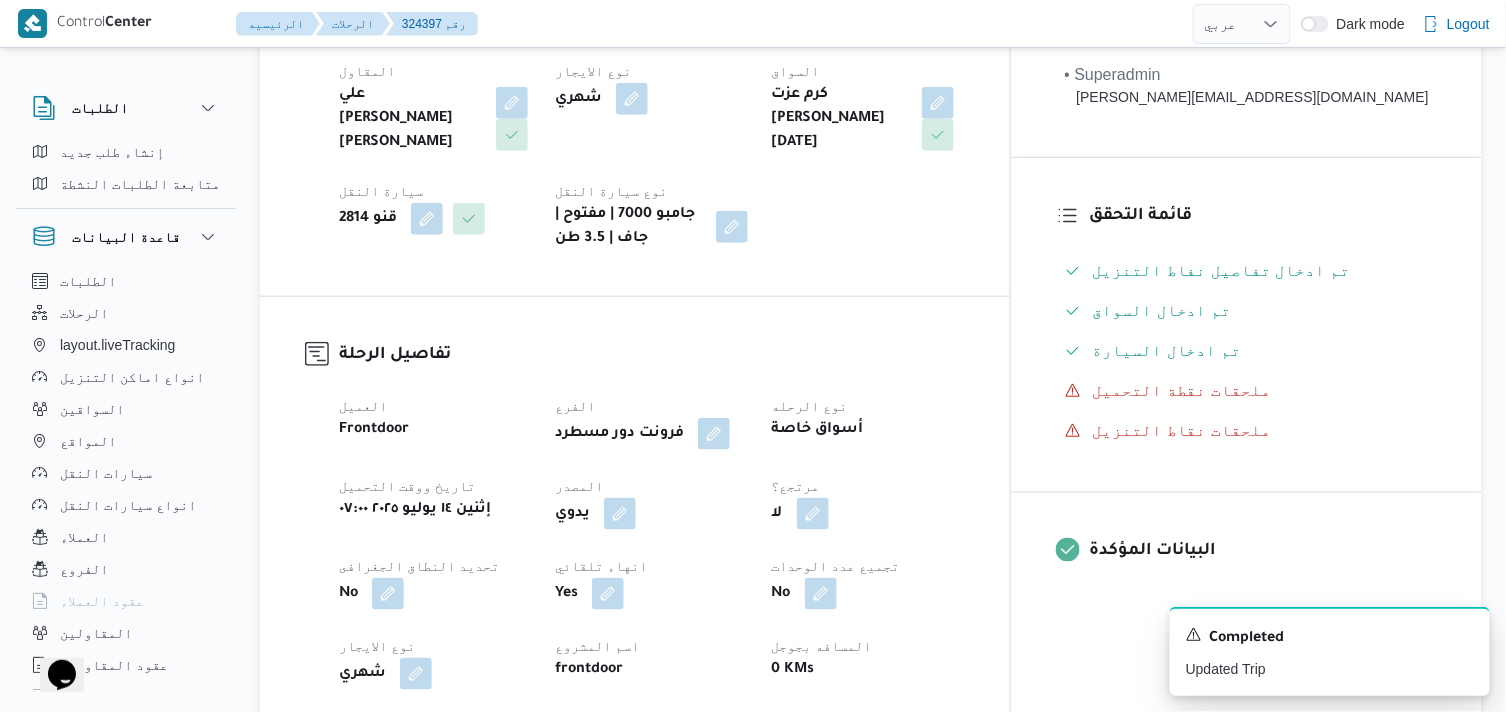 scroll, scrollTop: 777, scrollLeft: 0, axis: vertical 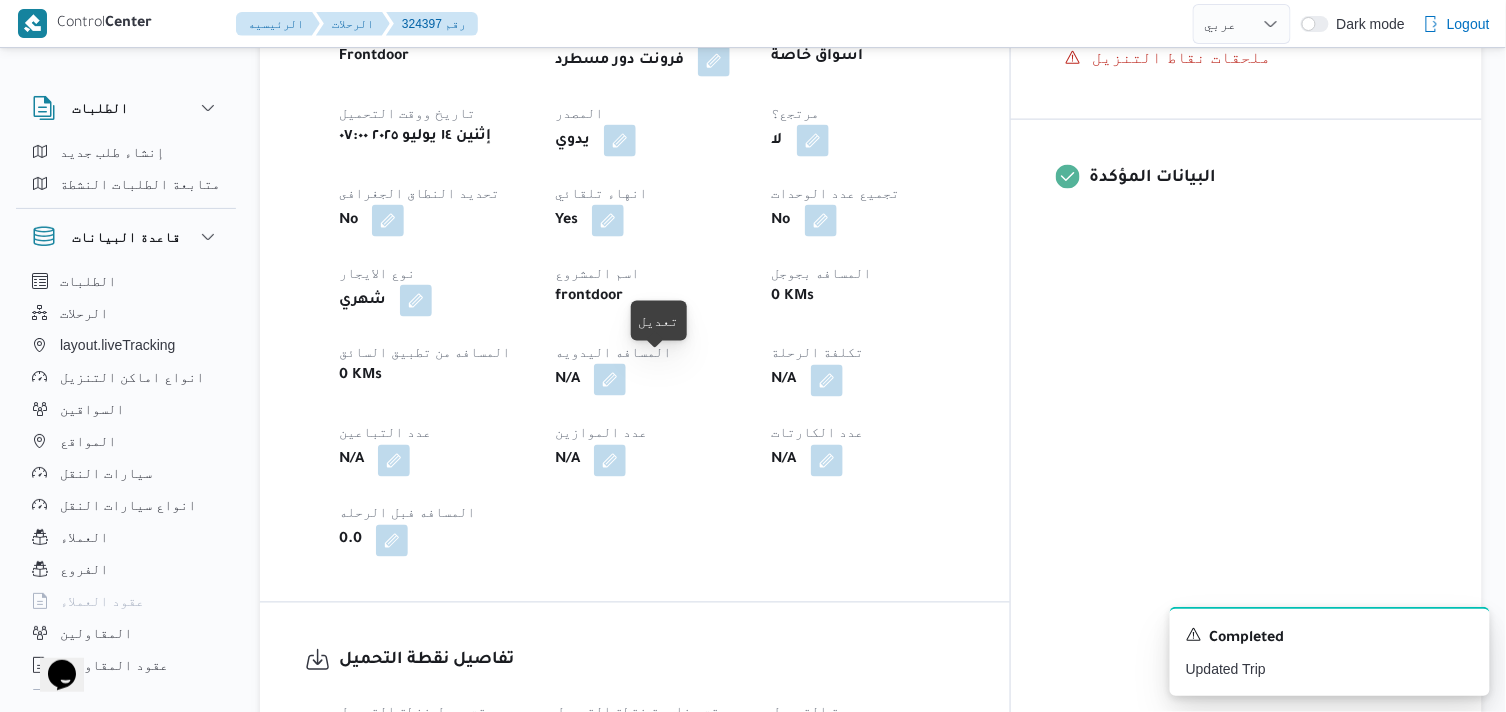 click at bounding box center (610, 380) 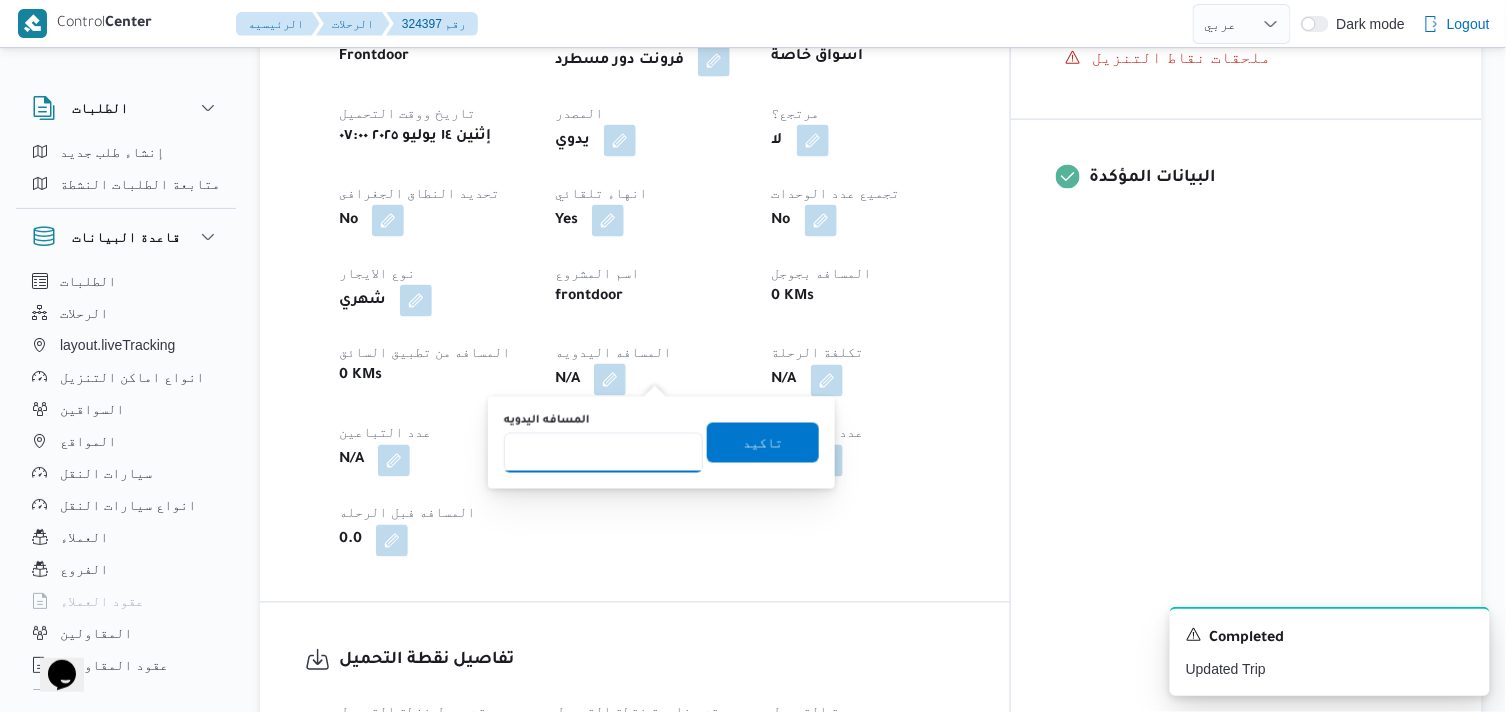 click on "المسافه اليدويه" at bounding box center (603, 453) 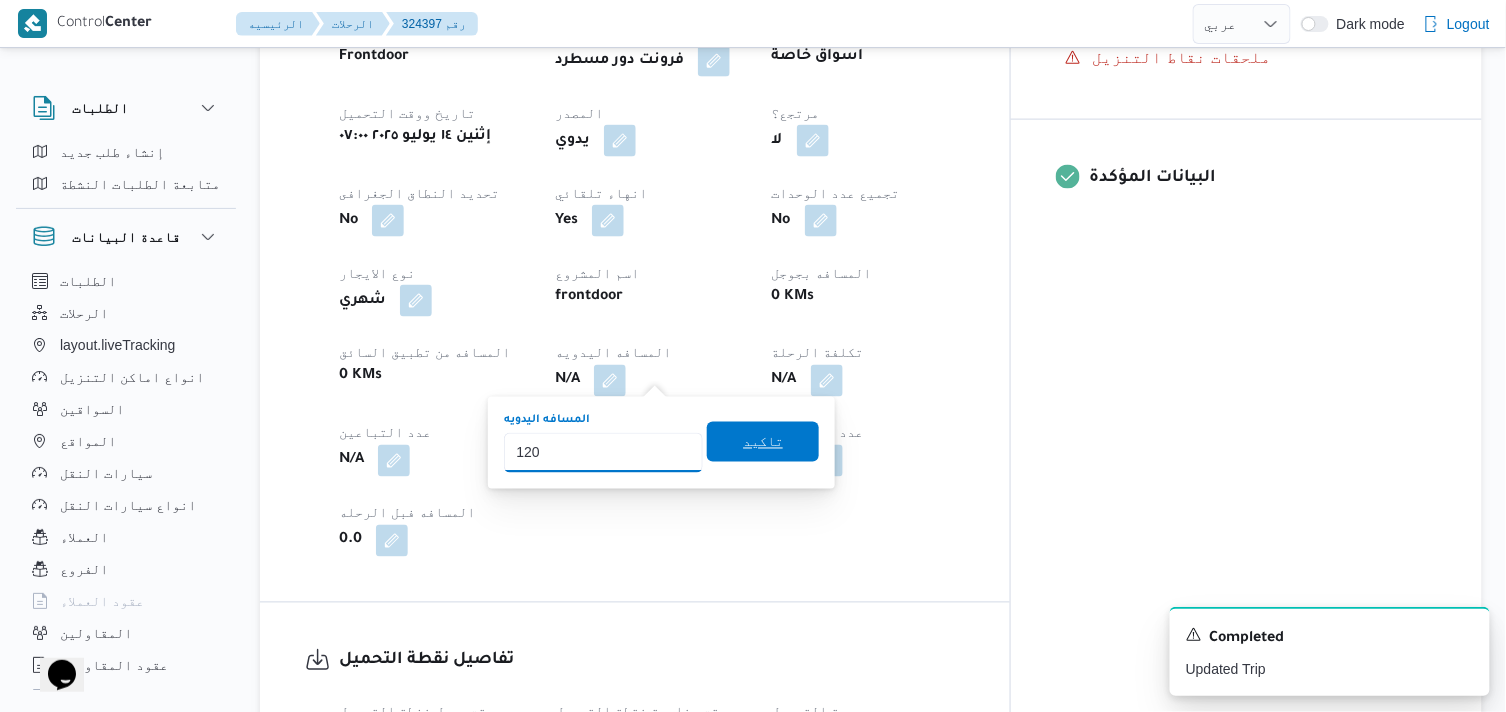 type on "120" 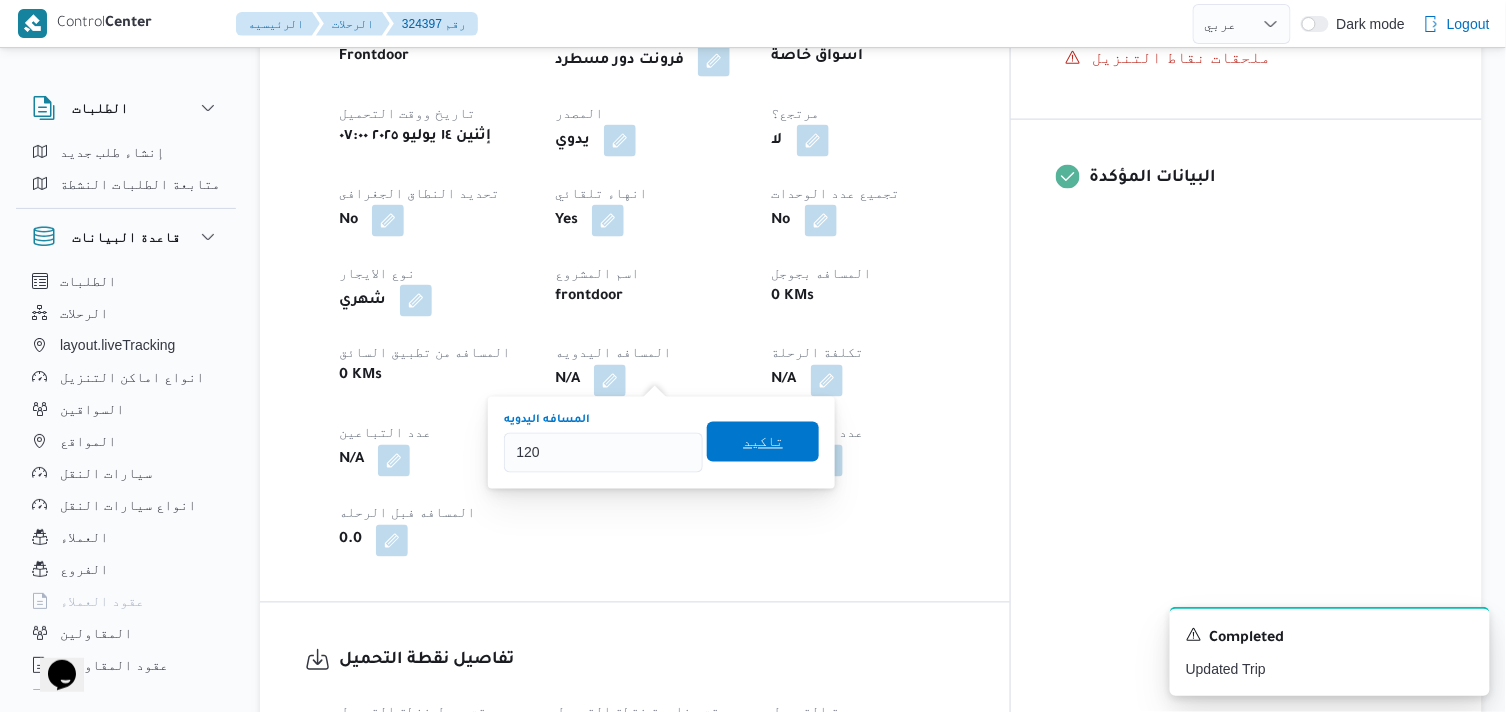 click on "تاكيد" at bounding box center (763, 442) 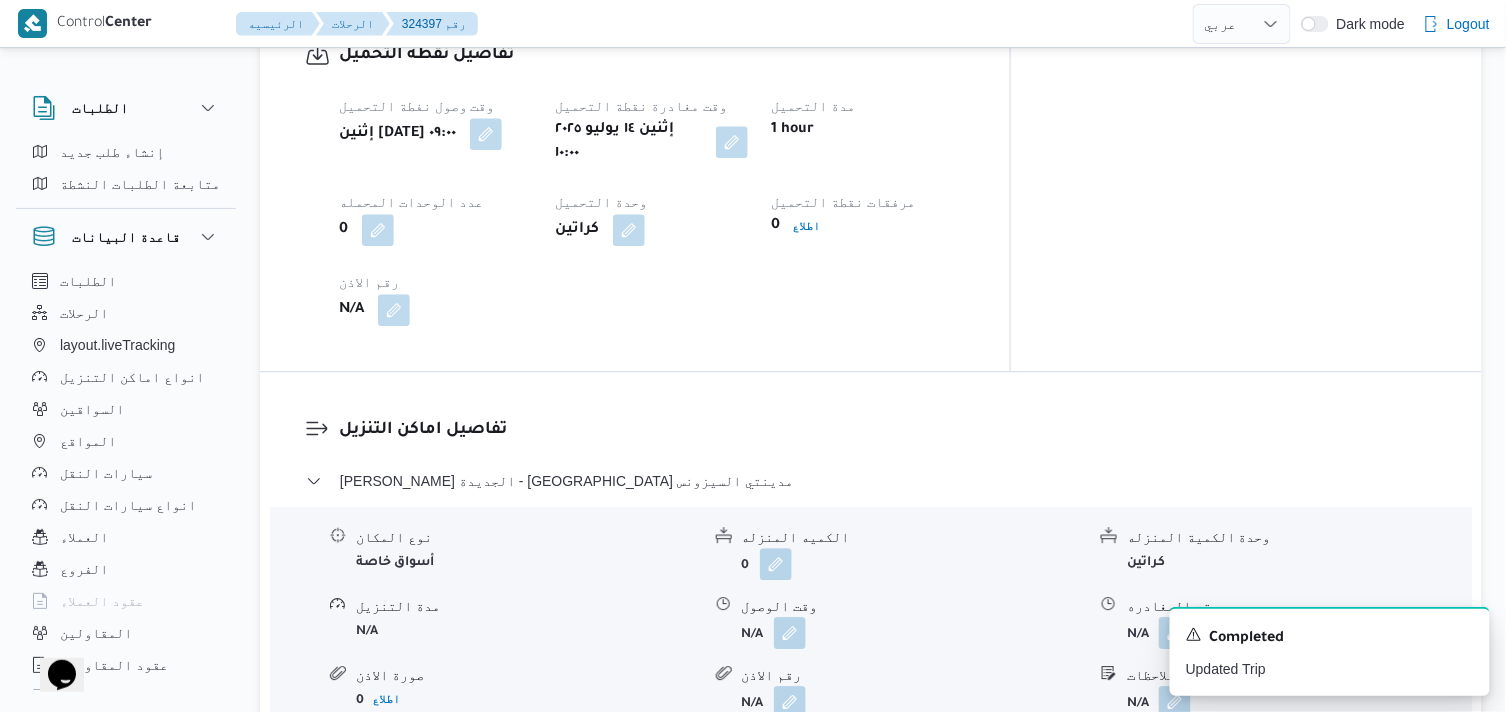 scroll, scrollTop: 1666, scrollLeft: 0, axis: vertical 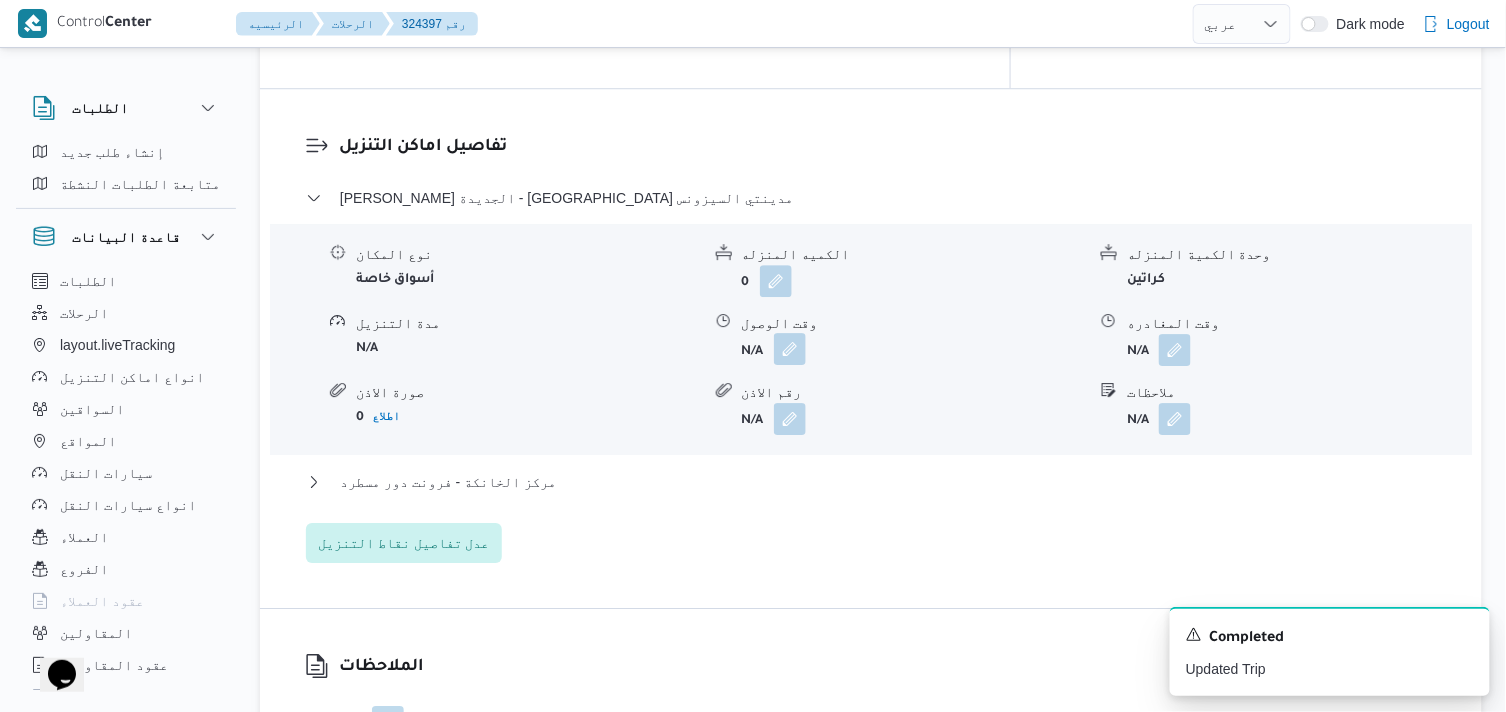 click at bounding box center (790, 349) 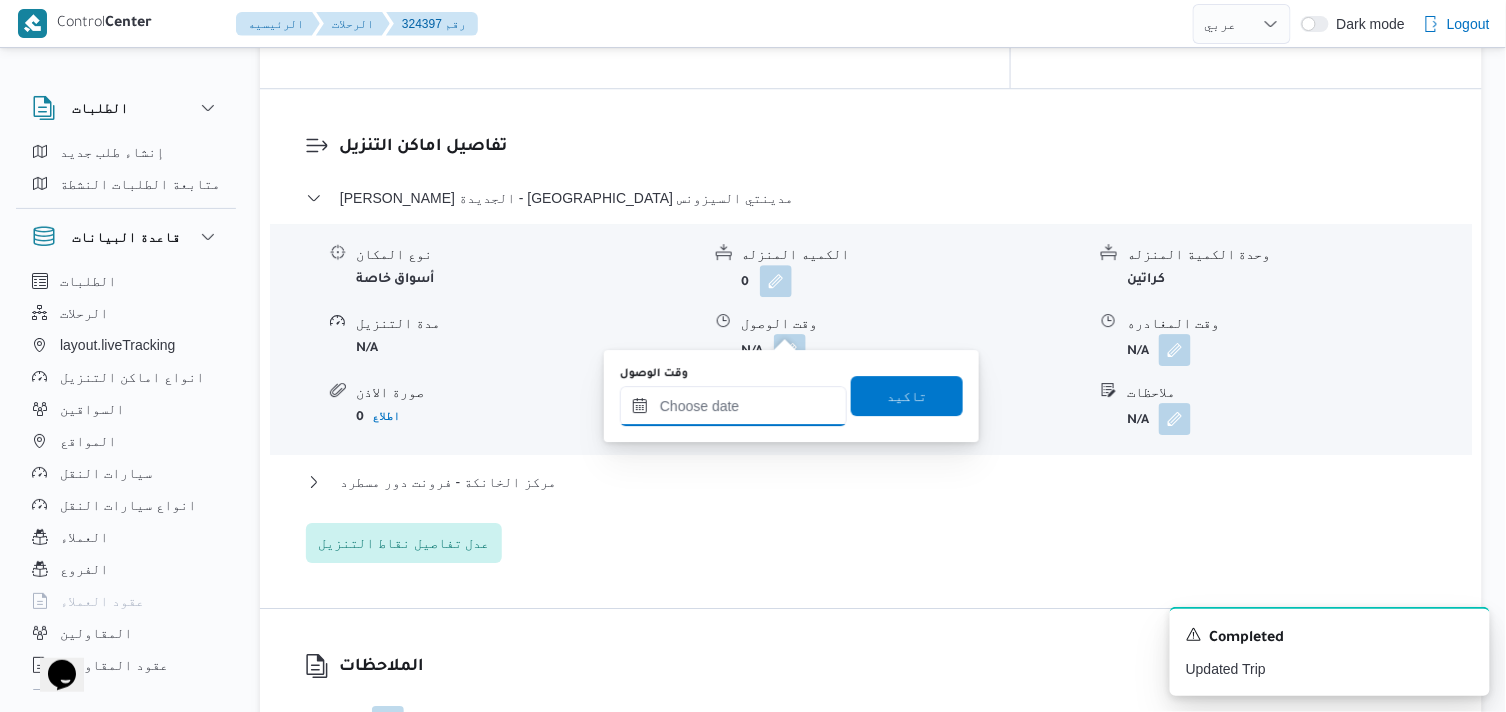 click on "وقت الوصول" at bounding box center (733, 406) 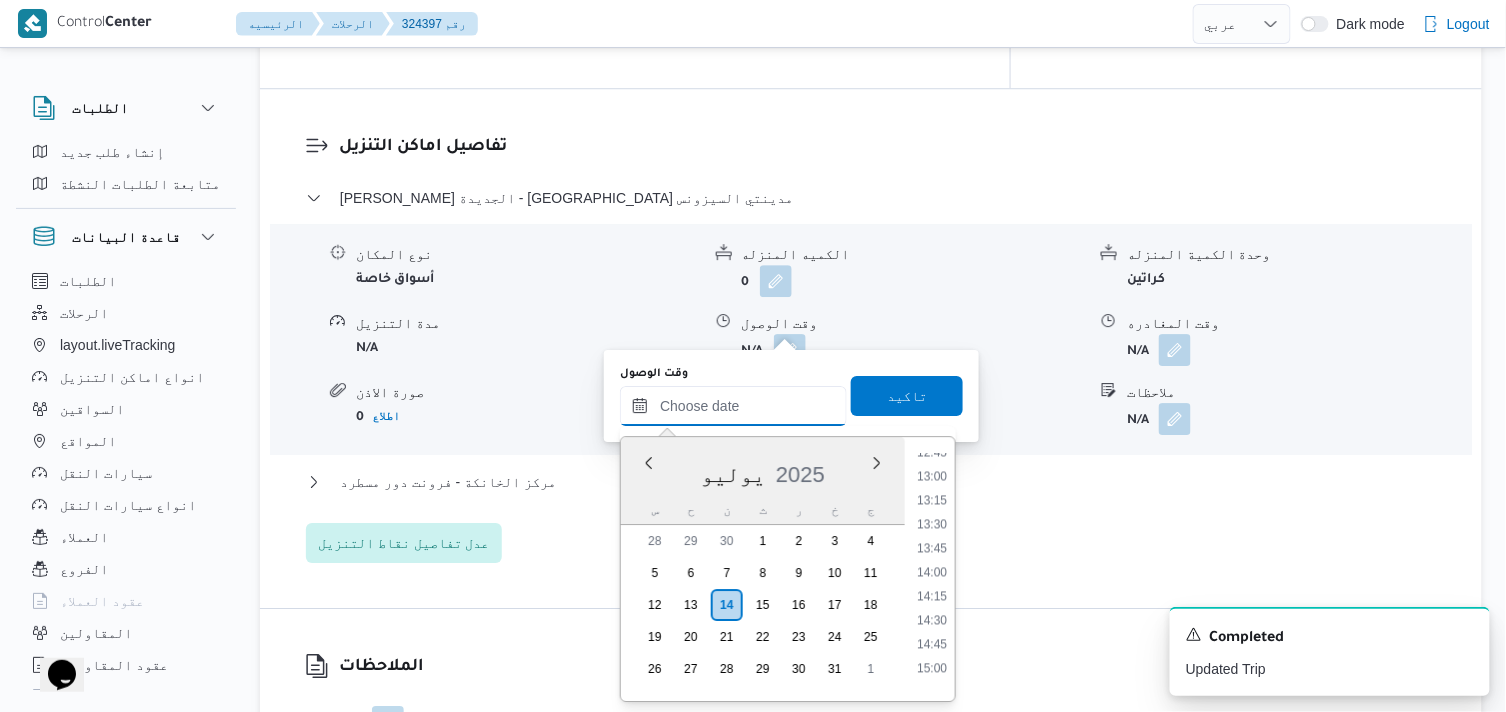 scroll, scrollTop: 1013, scrollLeft: 0, axis: vertical 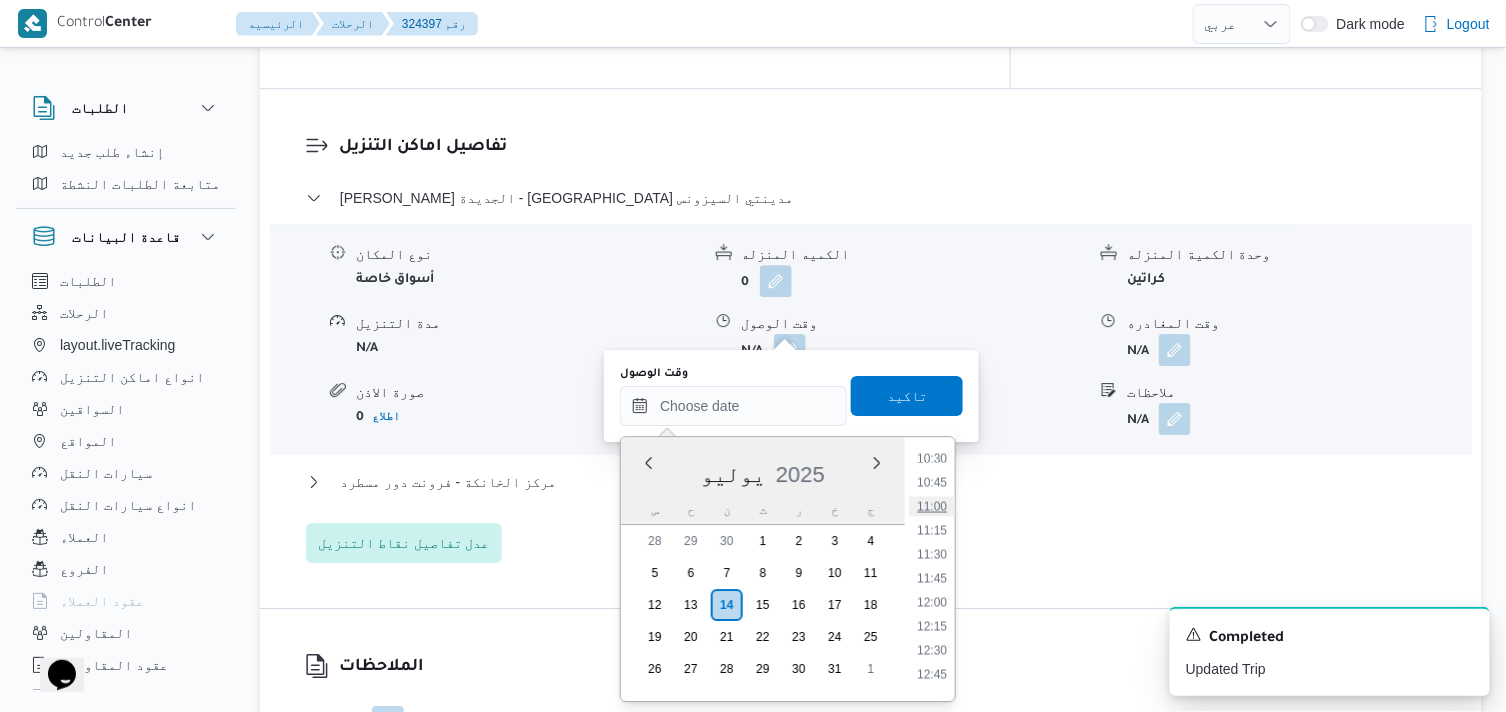 click on "11:00" at bounding box center [932, 506] 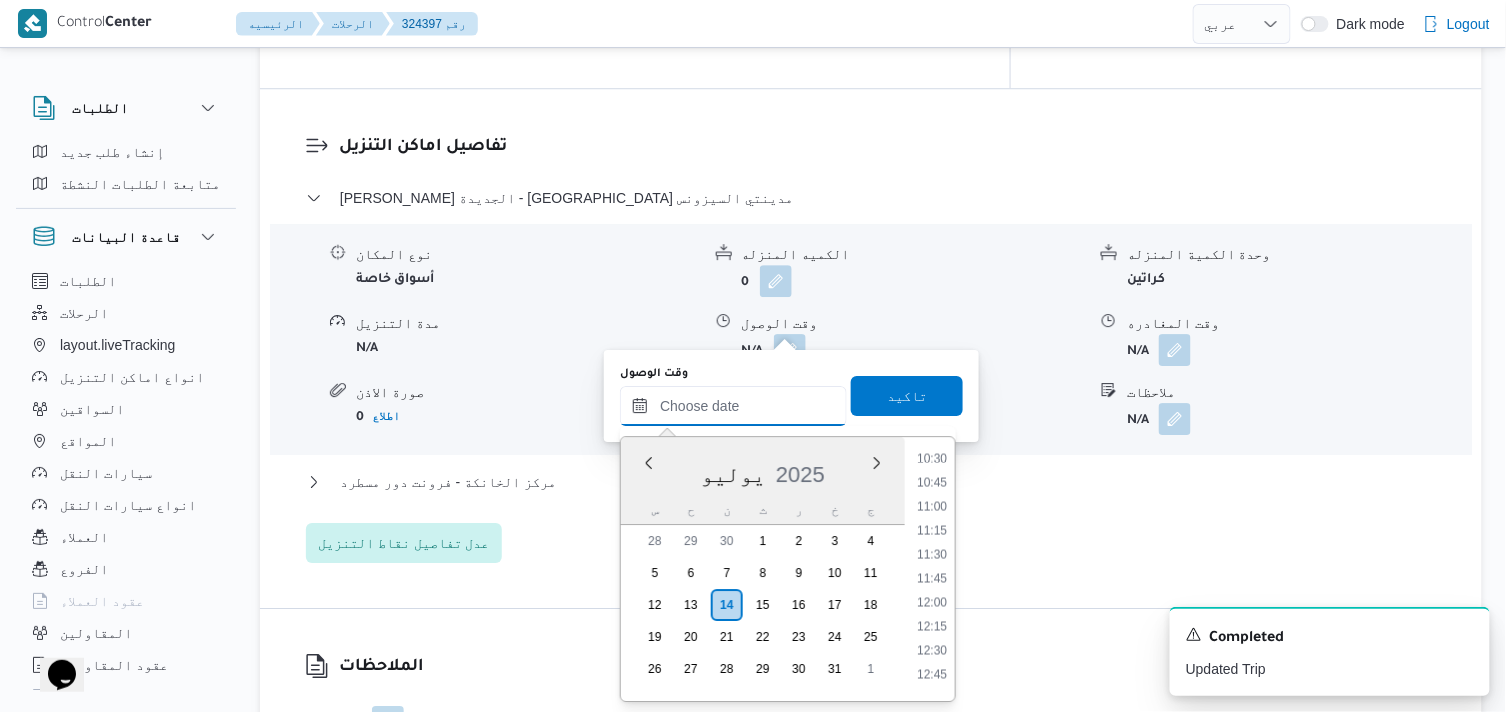 type on "[DATE] ١١:٠٠" 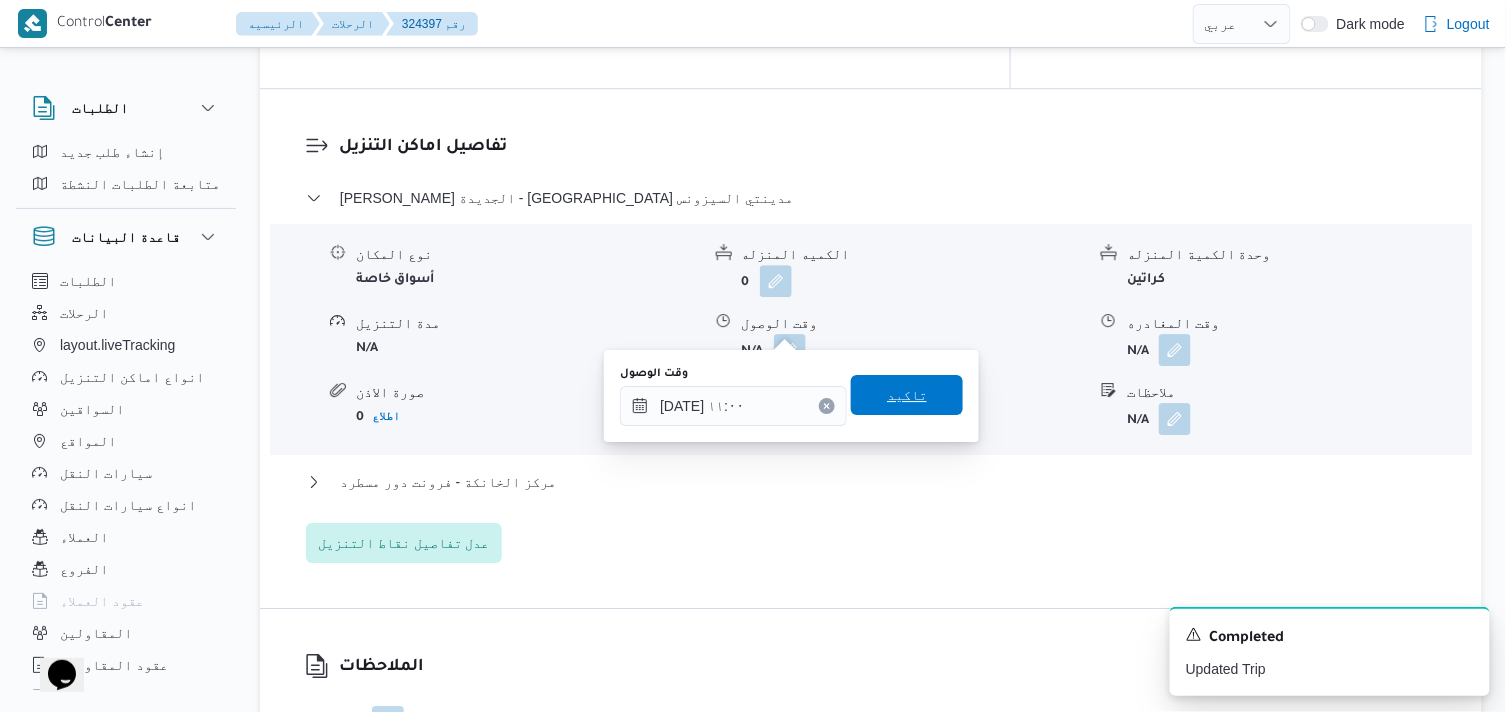 click on "تاكيد" at bounding box center (907, 395) 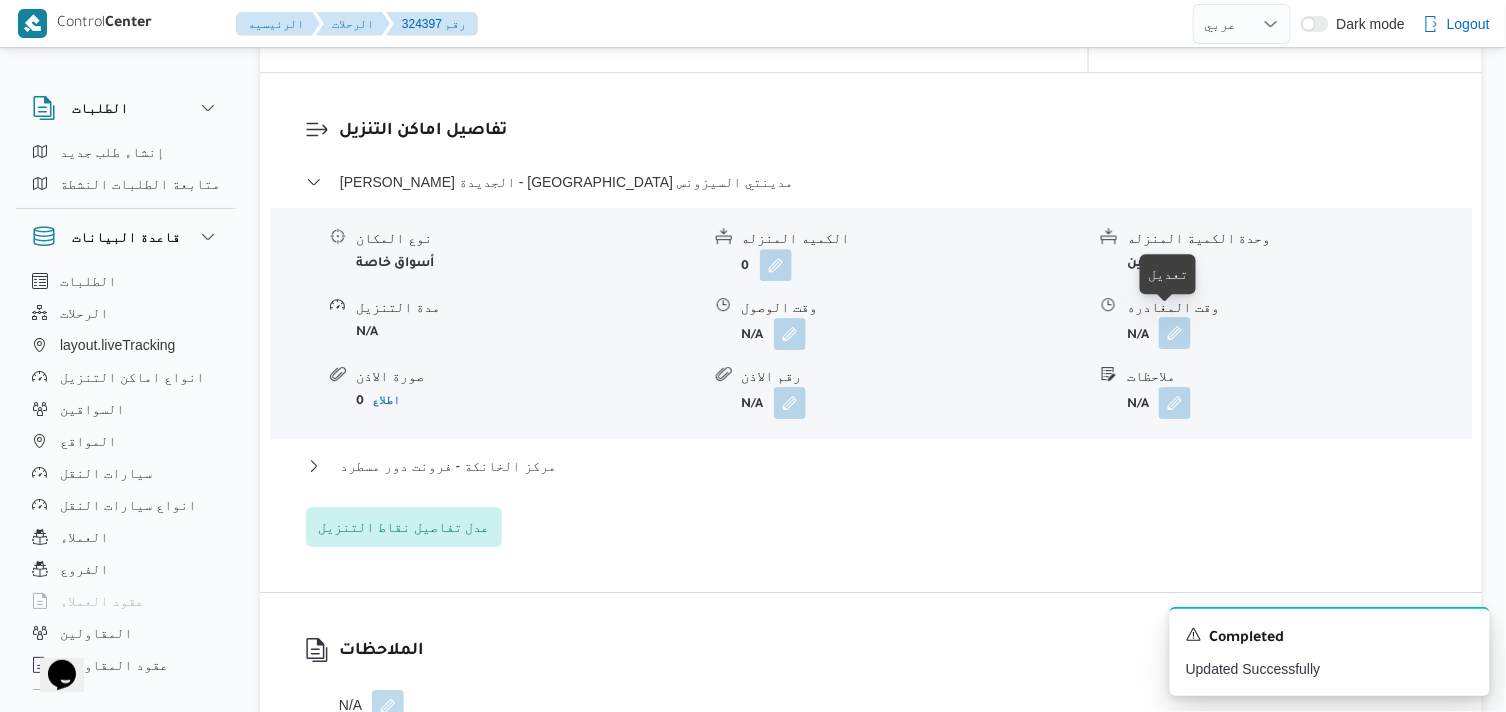 click at bounding box center [1175, 333] 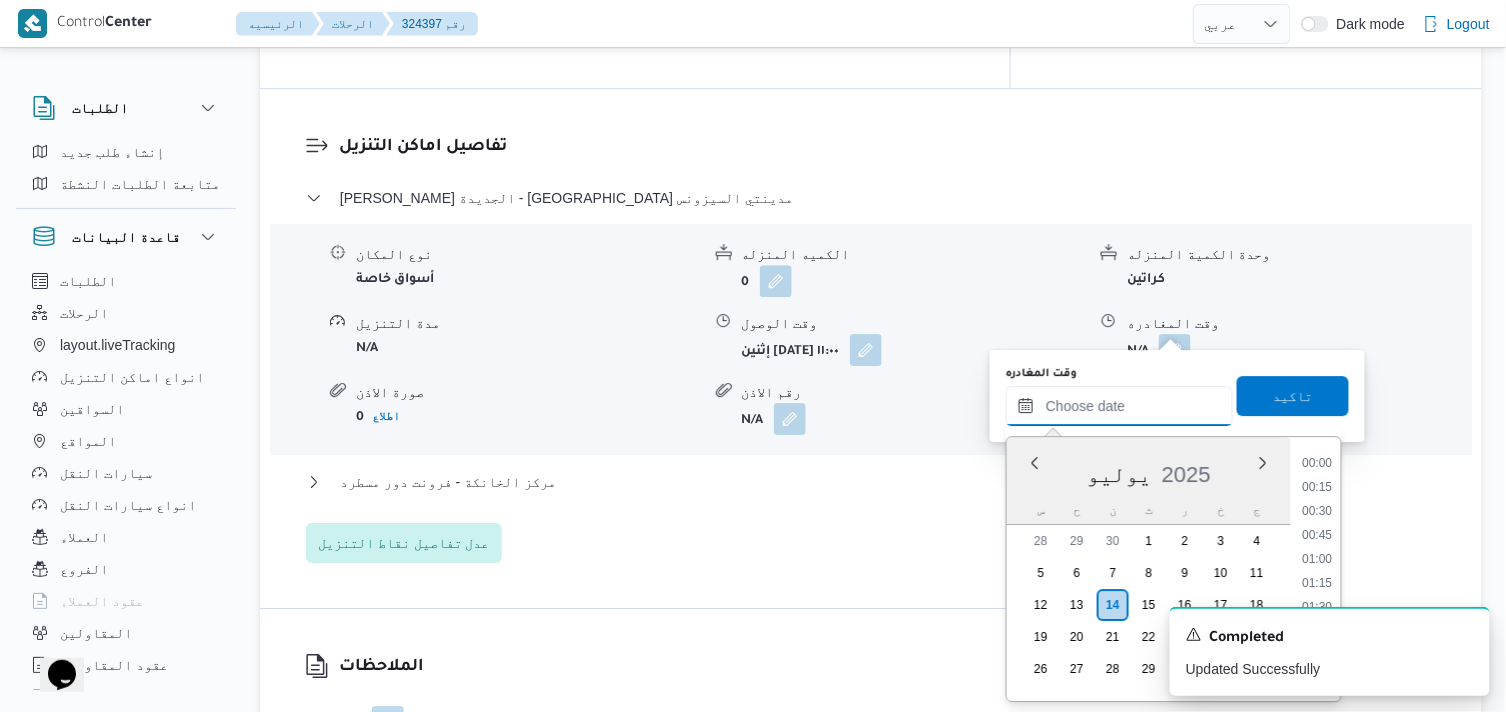 click on "وقت المغادره" at bounding box center (1119, 406) 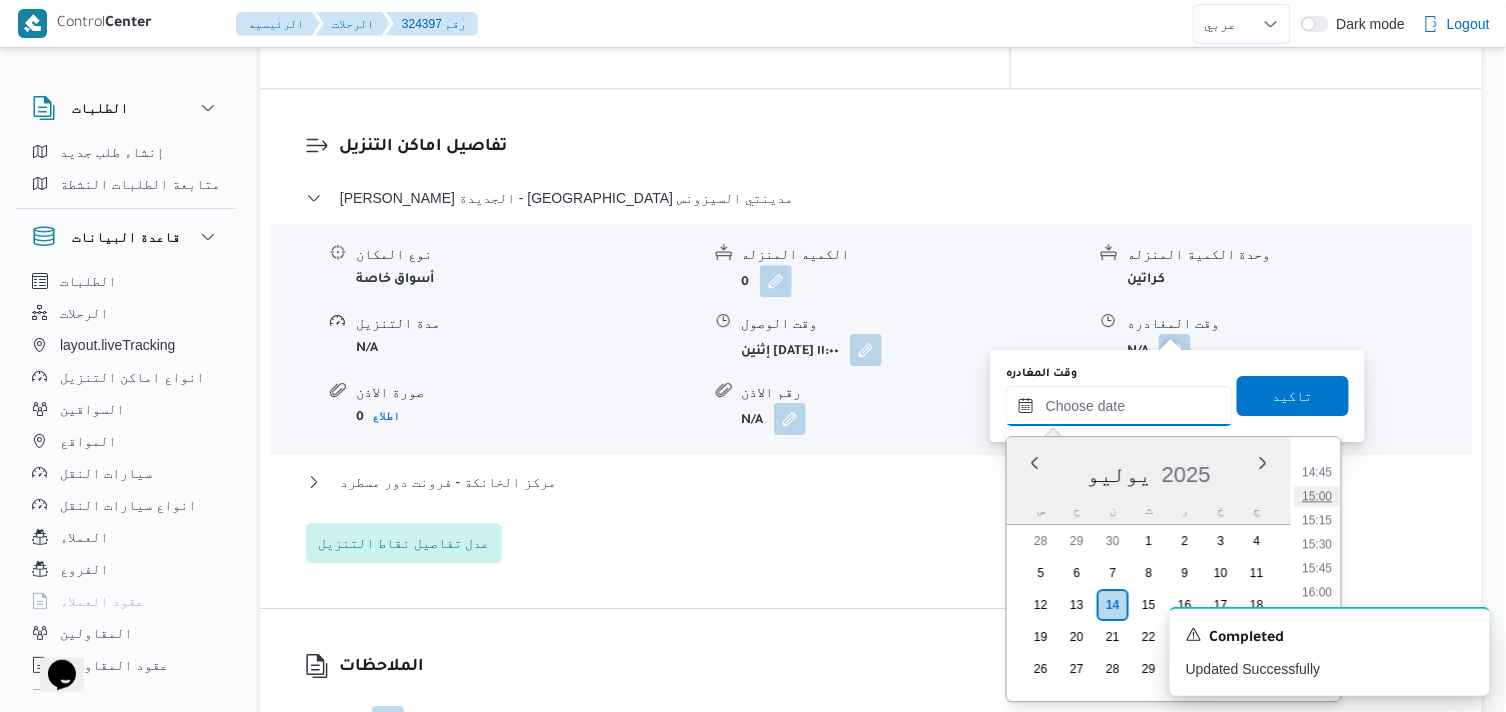 scroll, scrollTop: 1457, scrollLeft: 0, axis: vertical 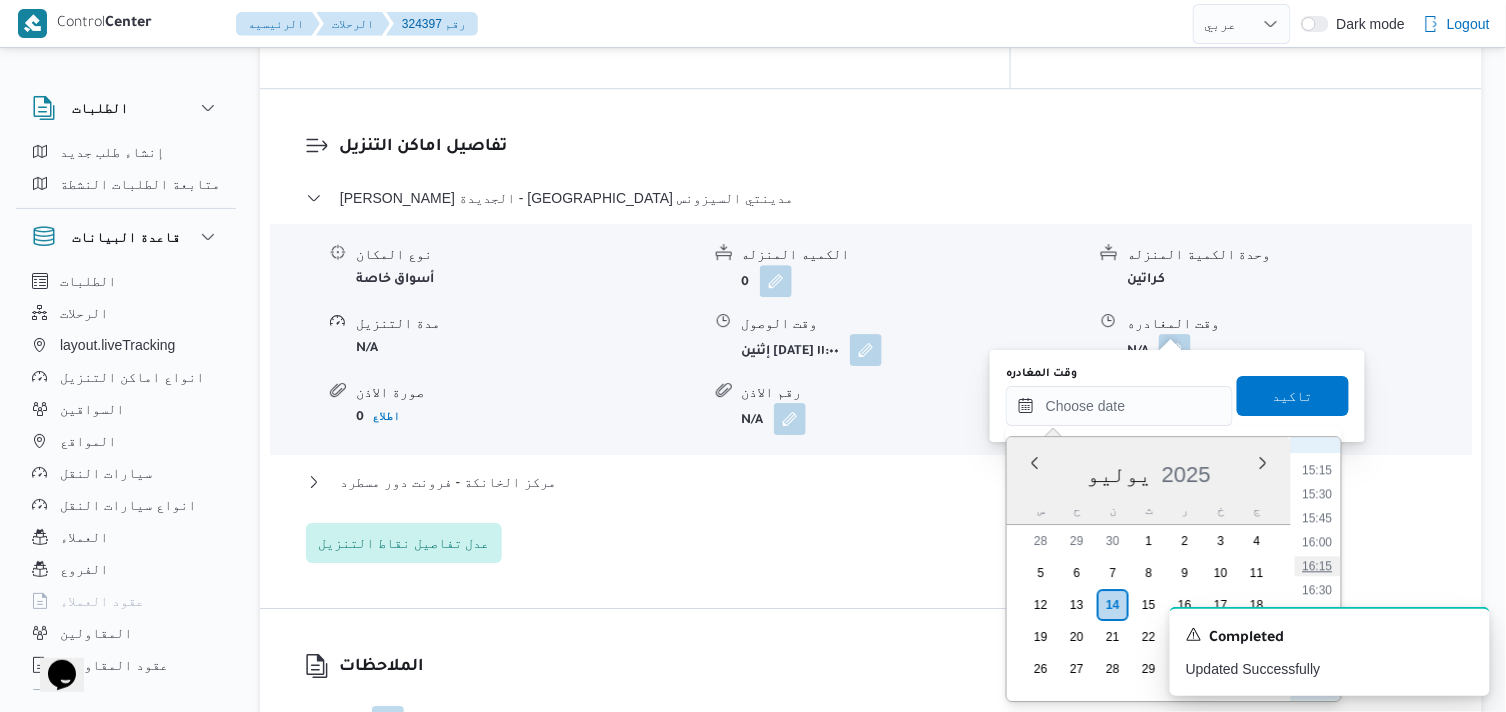 click on "16:15" at bounding box center (1318, 566) 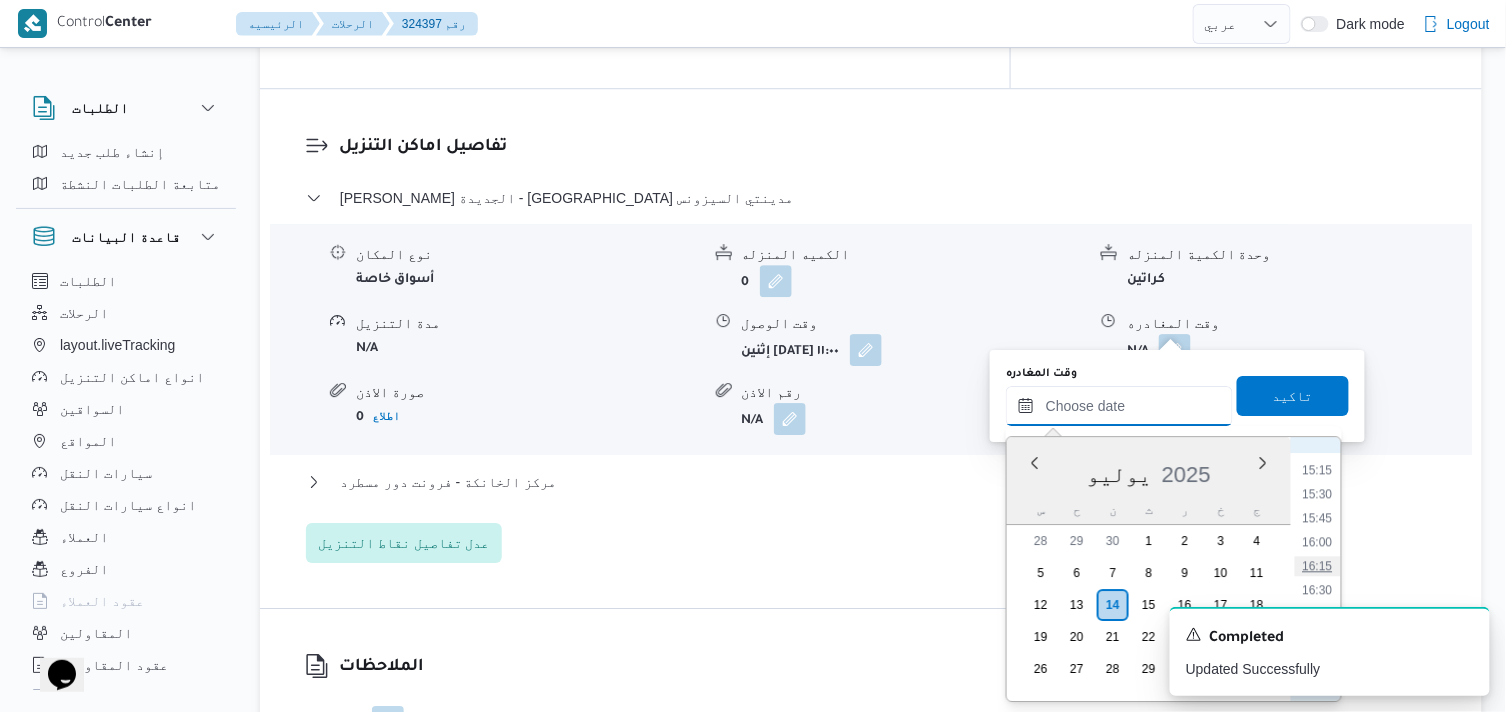 type on "١٤/٠٧/٢٠٢٥ ١٦:١٥" 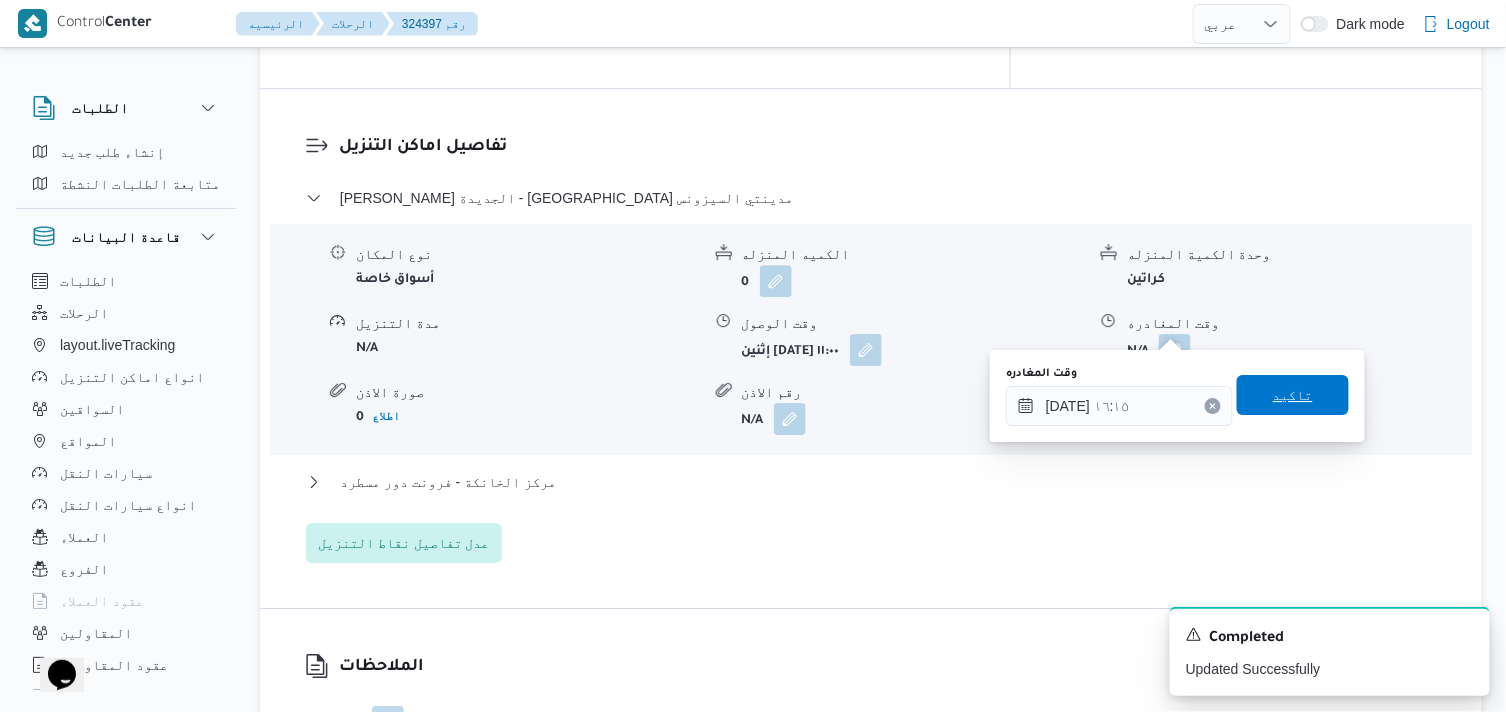 click on "تاكيد" at bounding box center (1293, 395) 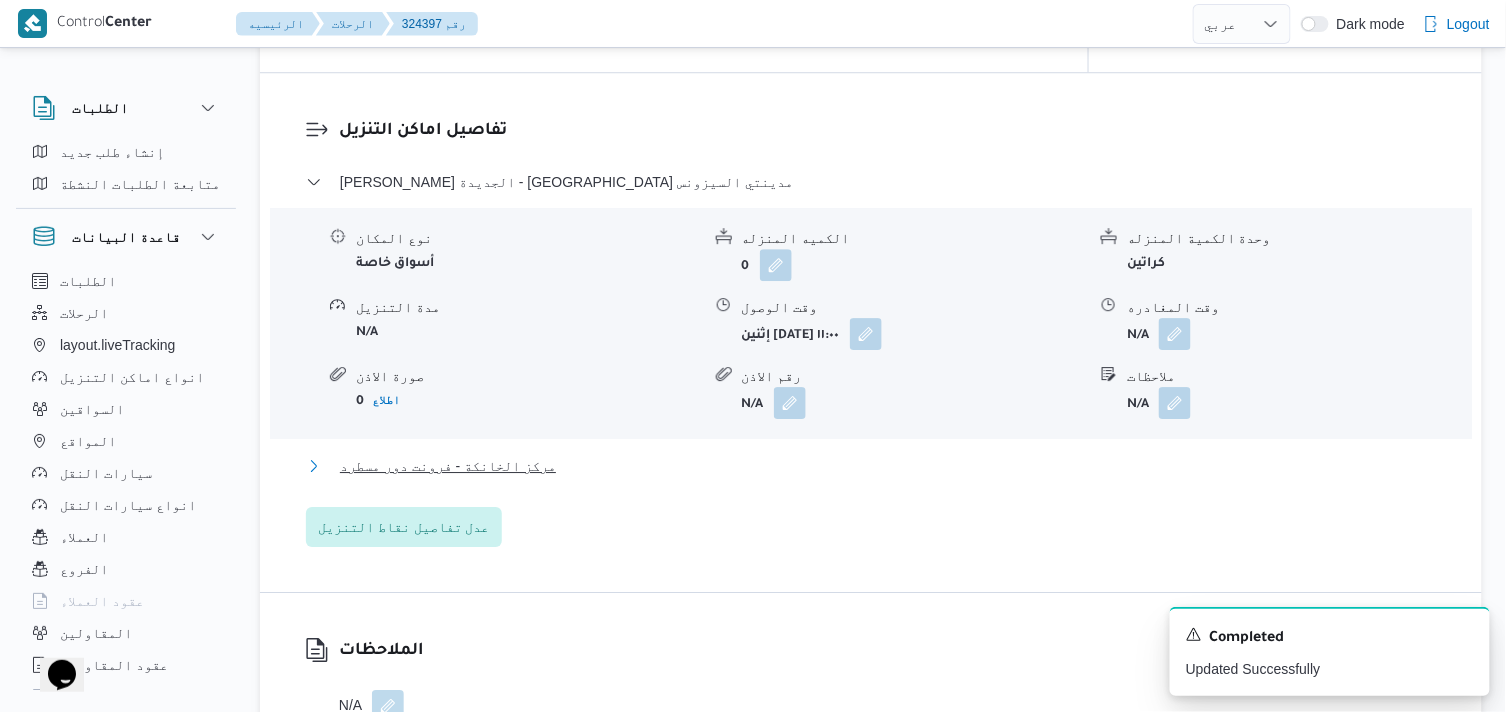 click on "مركز الخانكة -
فرونت دور مسطرد" at bounding box center [448, 466] 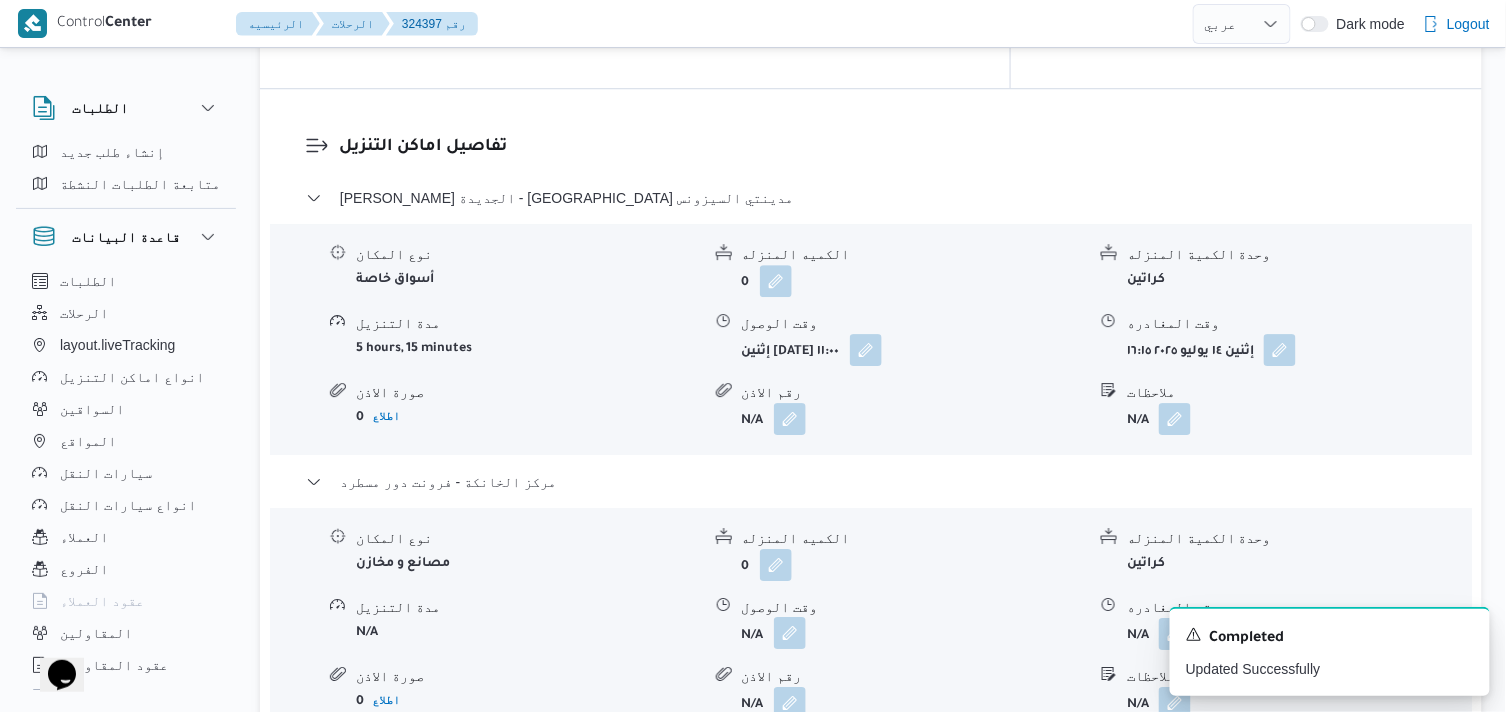 click at bounding box center (790, 633) 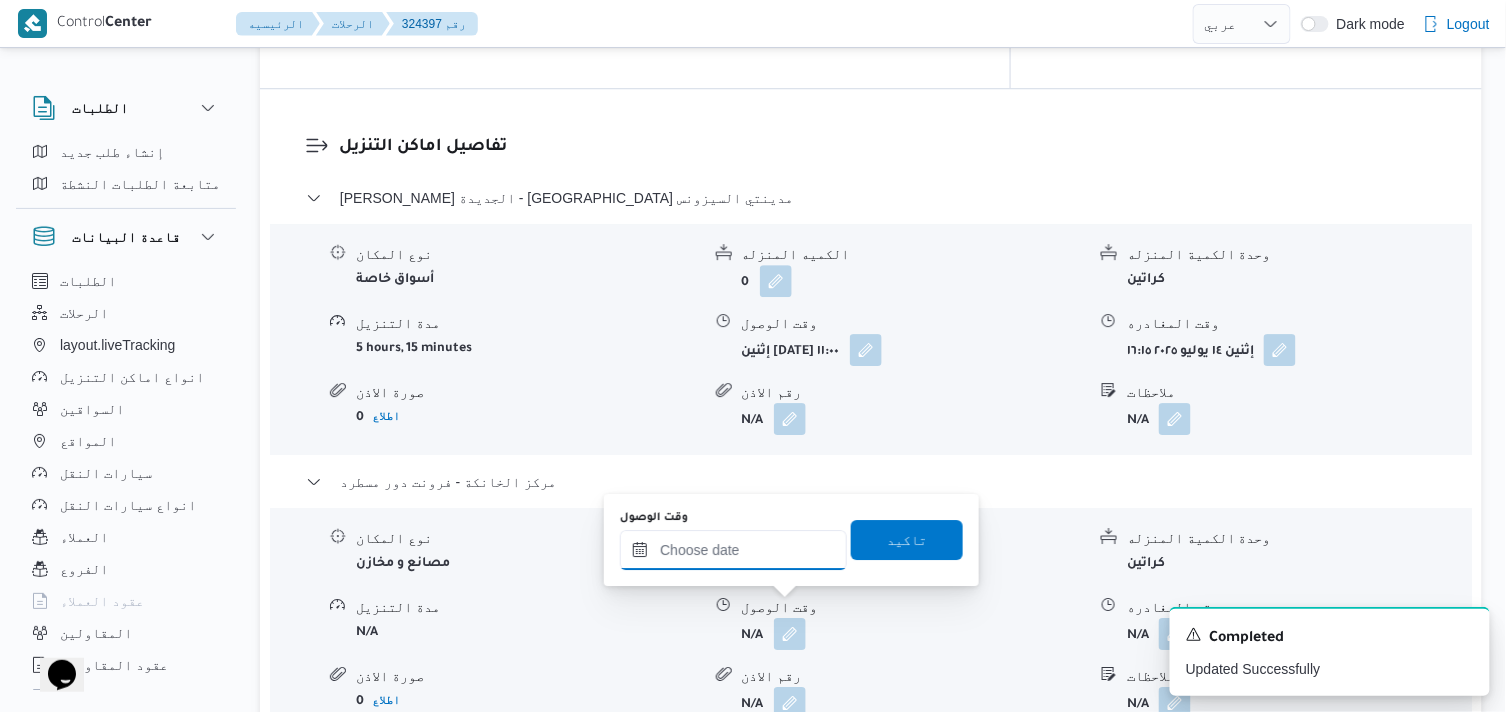 click on "وقت الوصول" at bounding box center (733, 550) 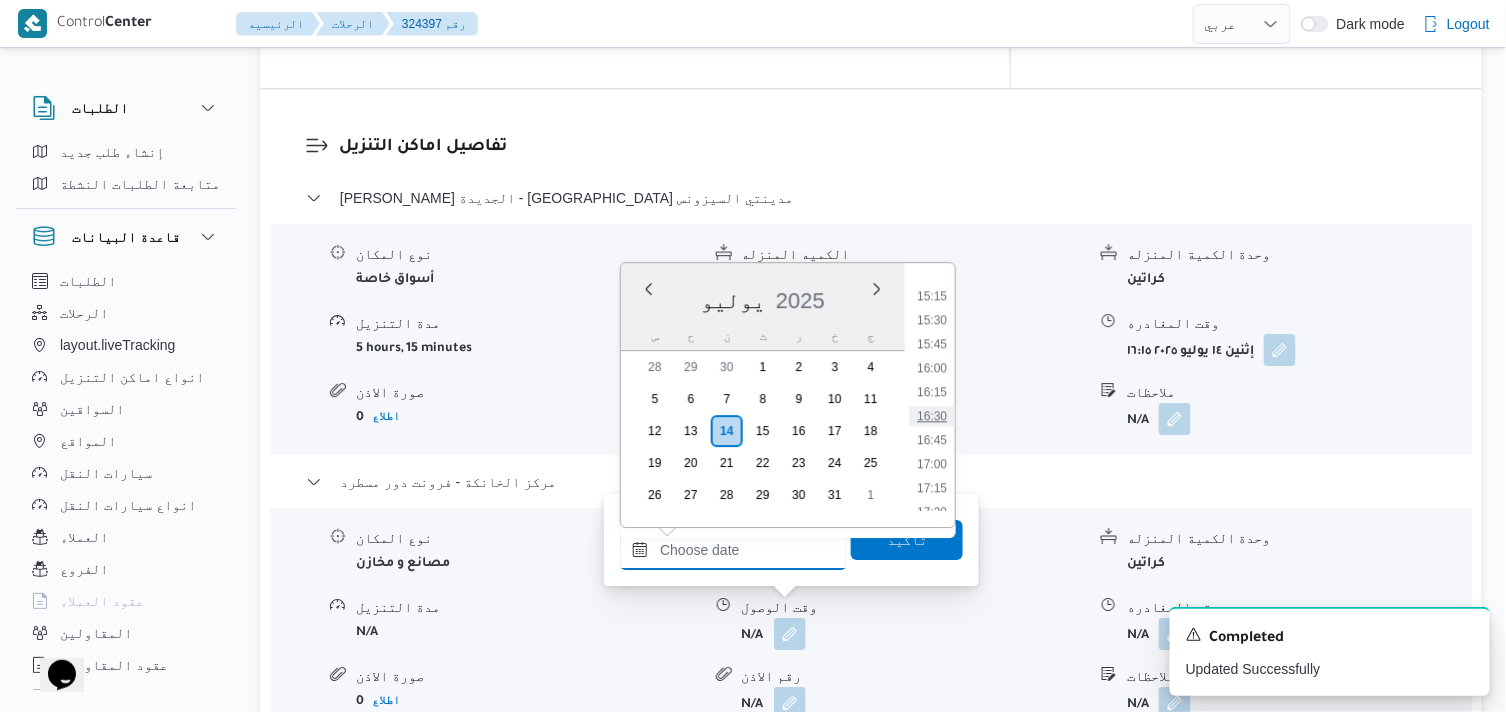 scroll, scrollTop: 1568, scrollLeft: 0, axis: vertical 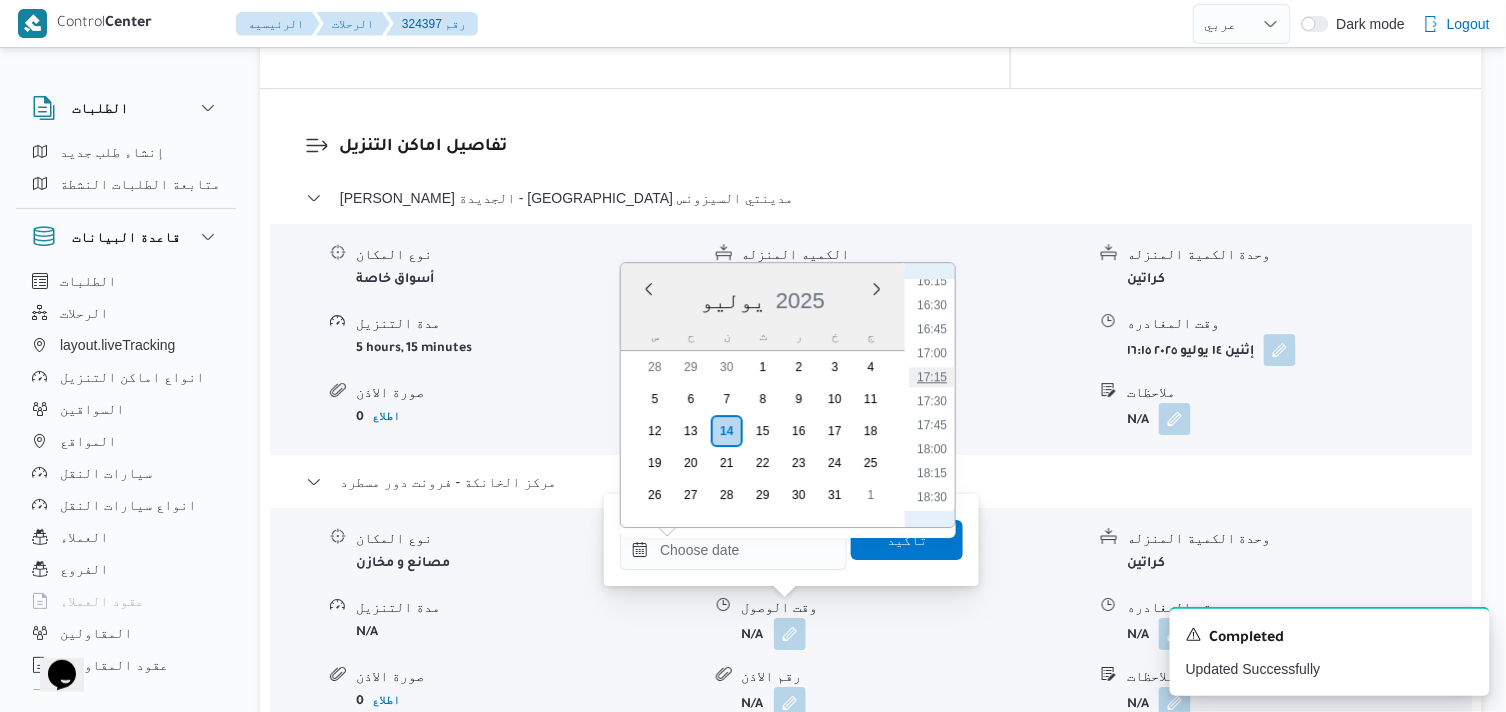 click on "17:15" at bounding box center [932, 377] 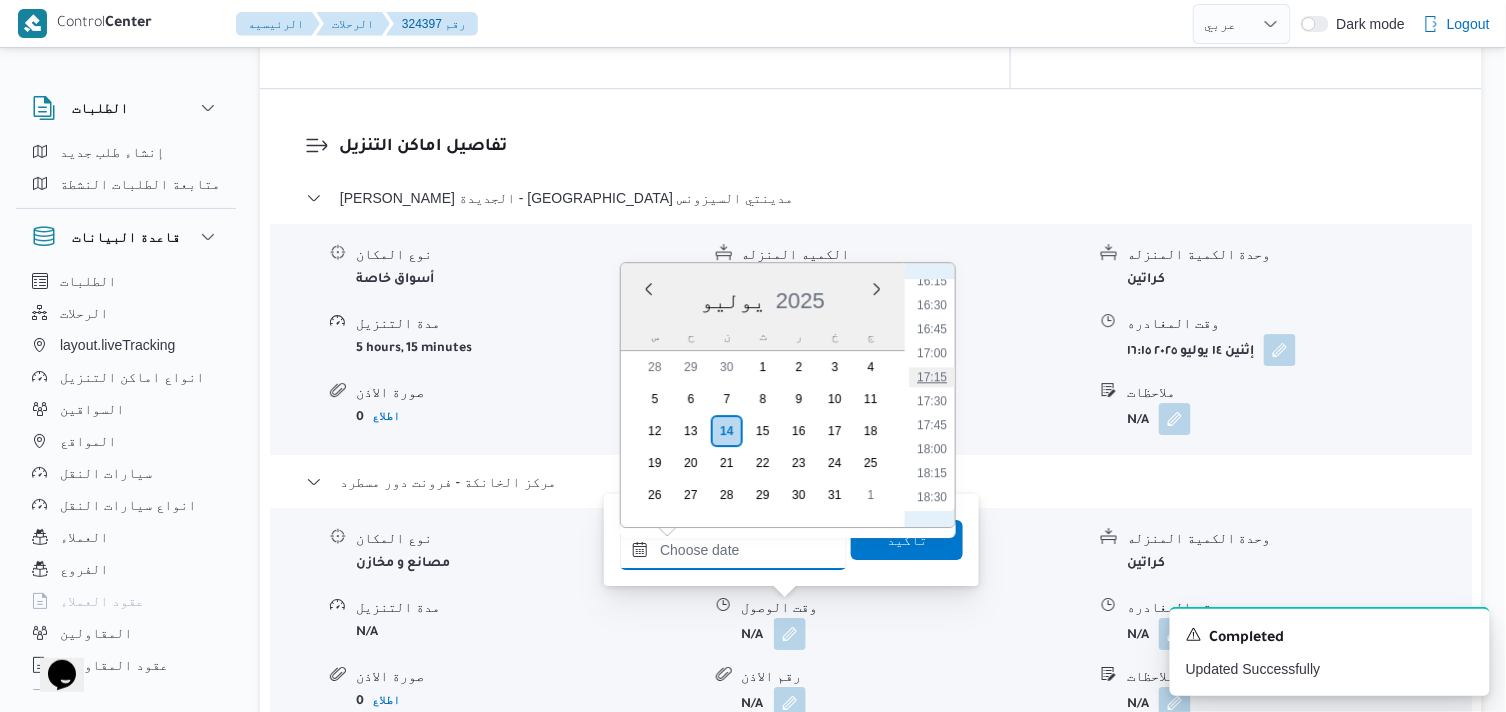 type on "١٤/٠٧/٢٠٢٥ ١٧:١٥" 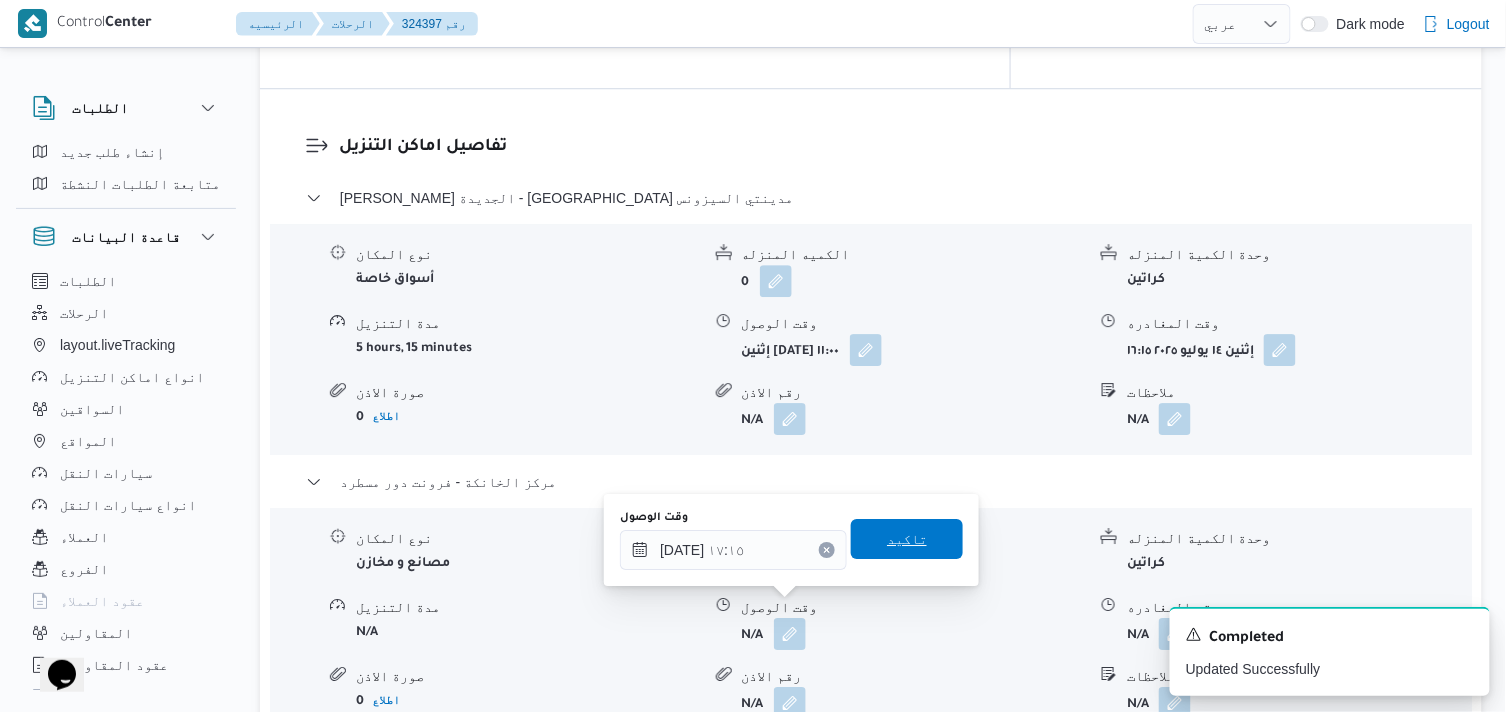 click on "تاكيد" at bounding box center [907, 539] 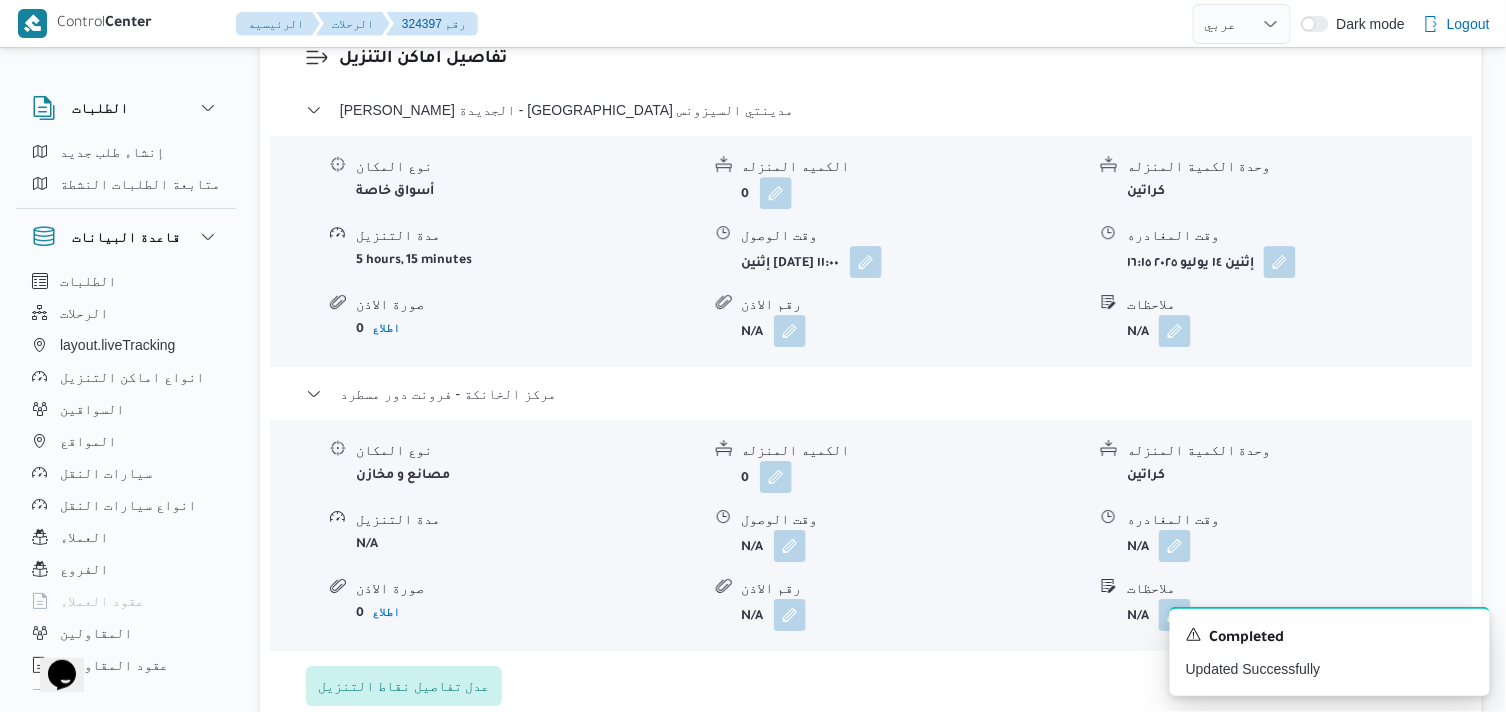 scroll, scrollTop: 1777, scrollLeft: 0, axis: vertical 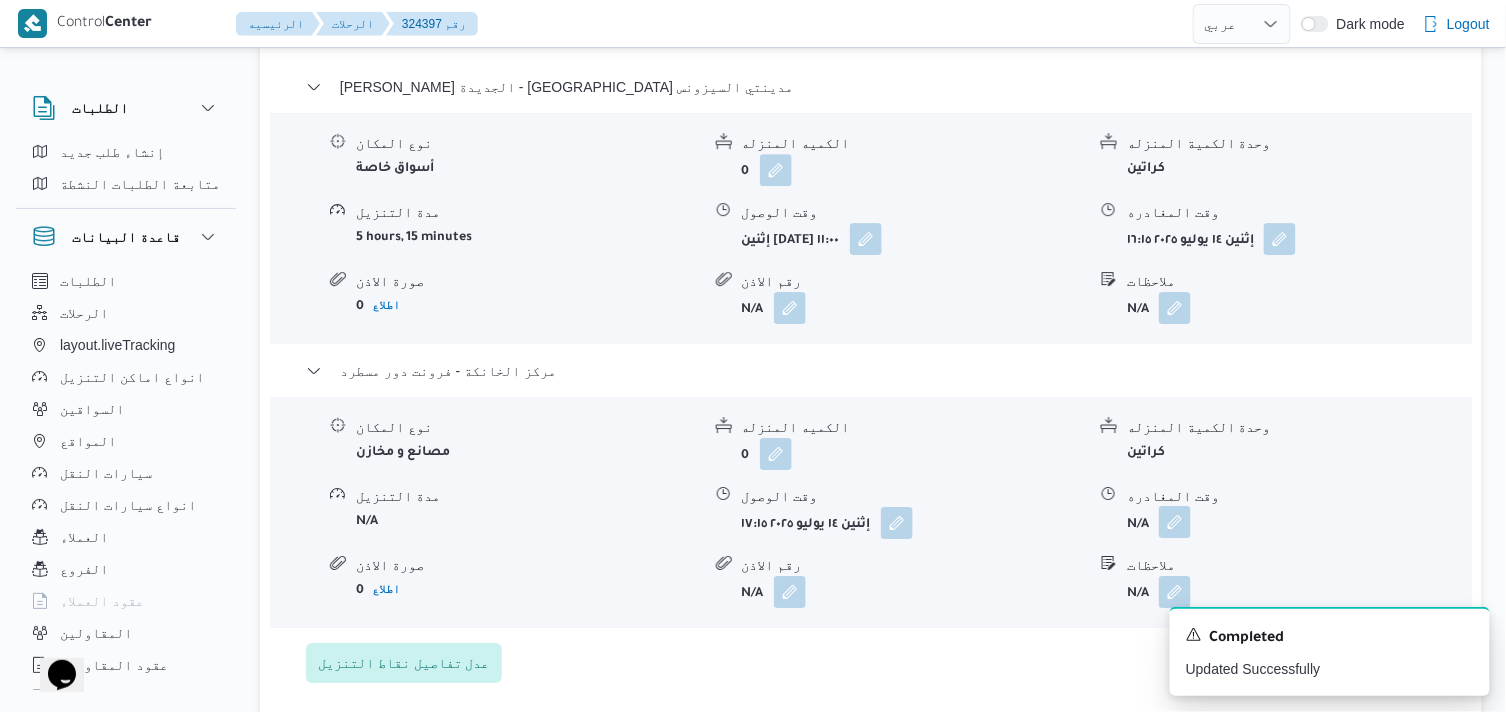 click at bounding box center [1175, 522] 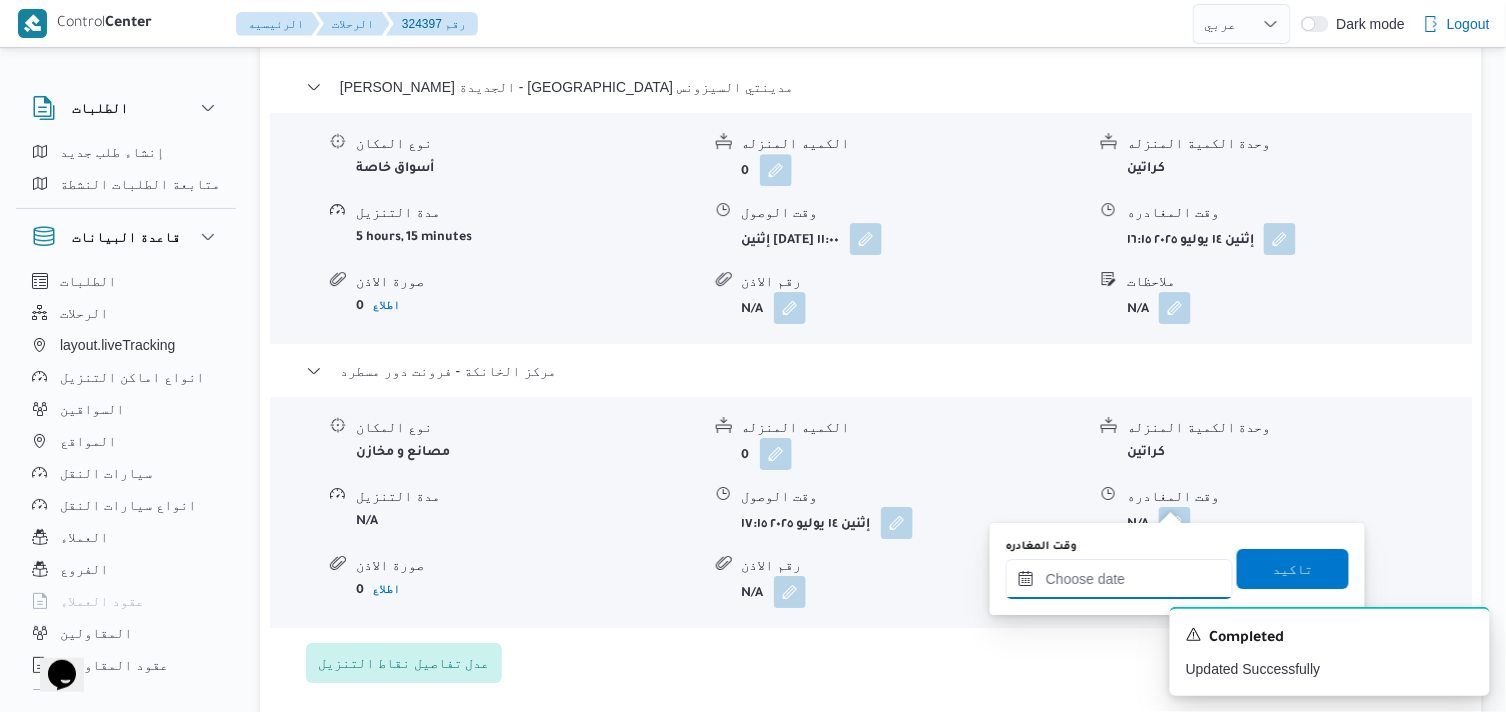 click on "وقت المغادره" at bounding box center (1119, 579) 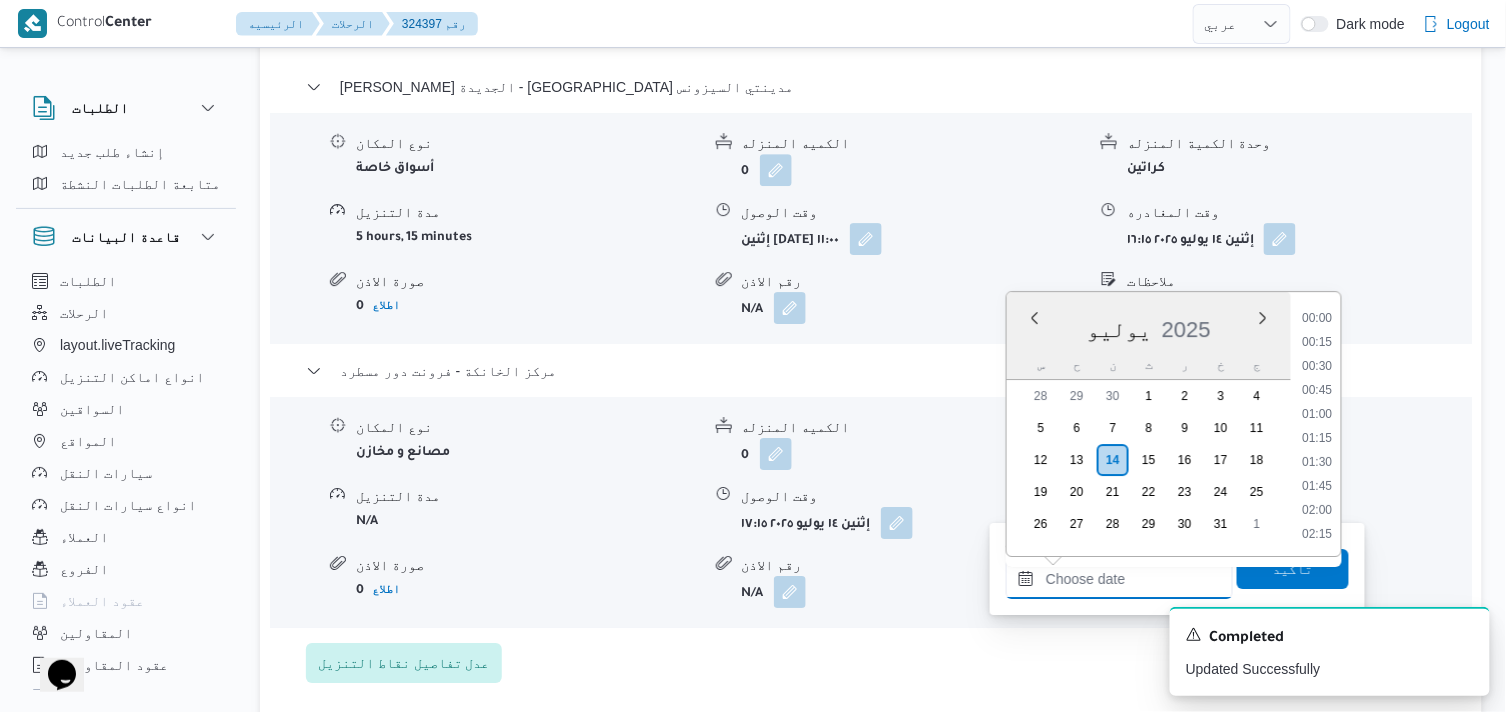 scroll, scrollTop: 1680, scrollLeft: 0, axis: vertical 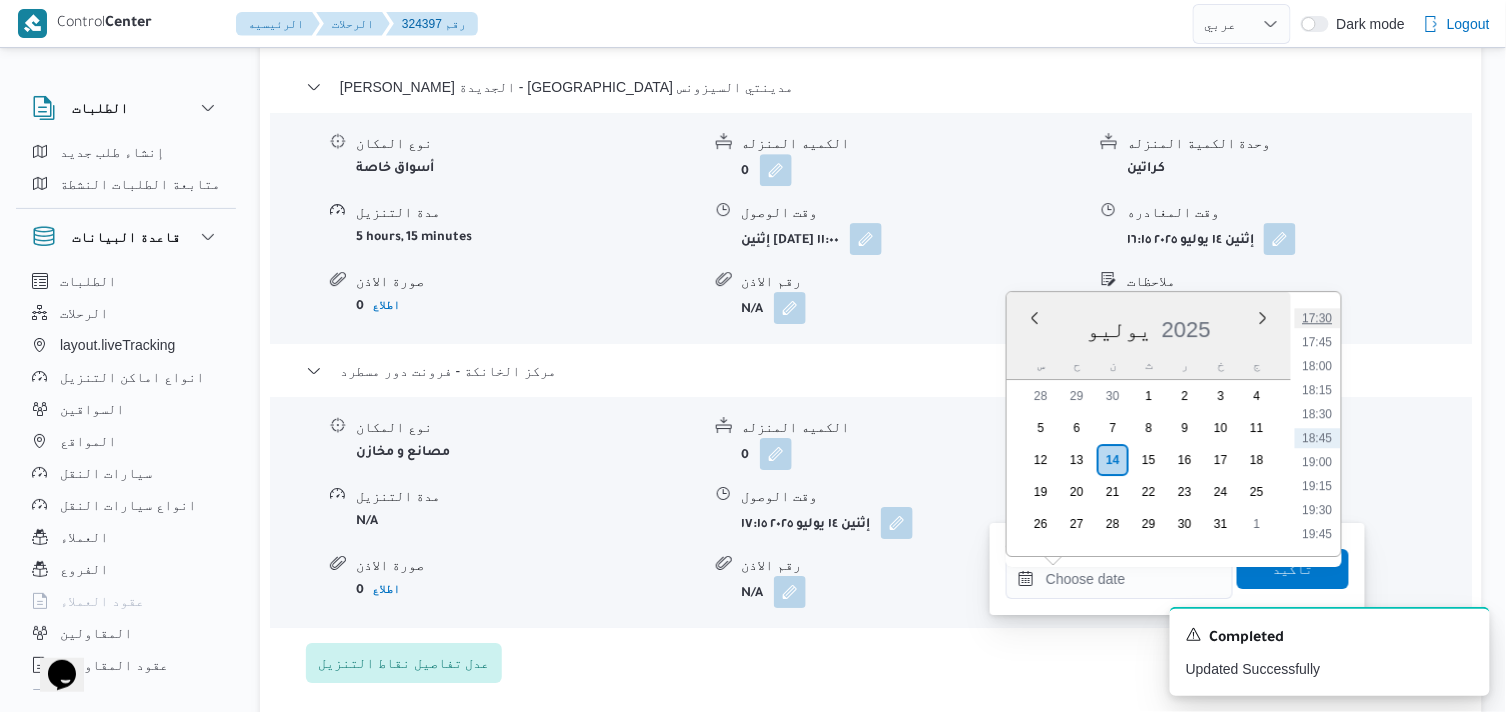 click on "17:30" at bounding box center [1318, 318] 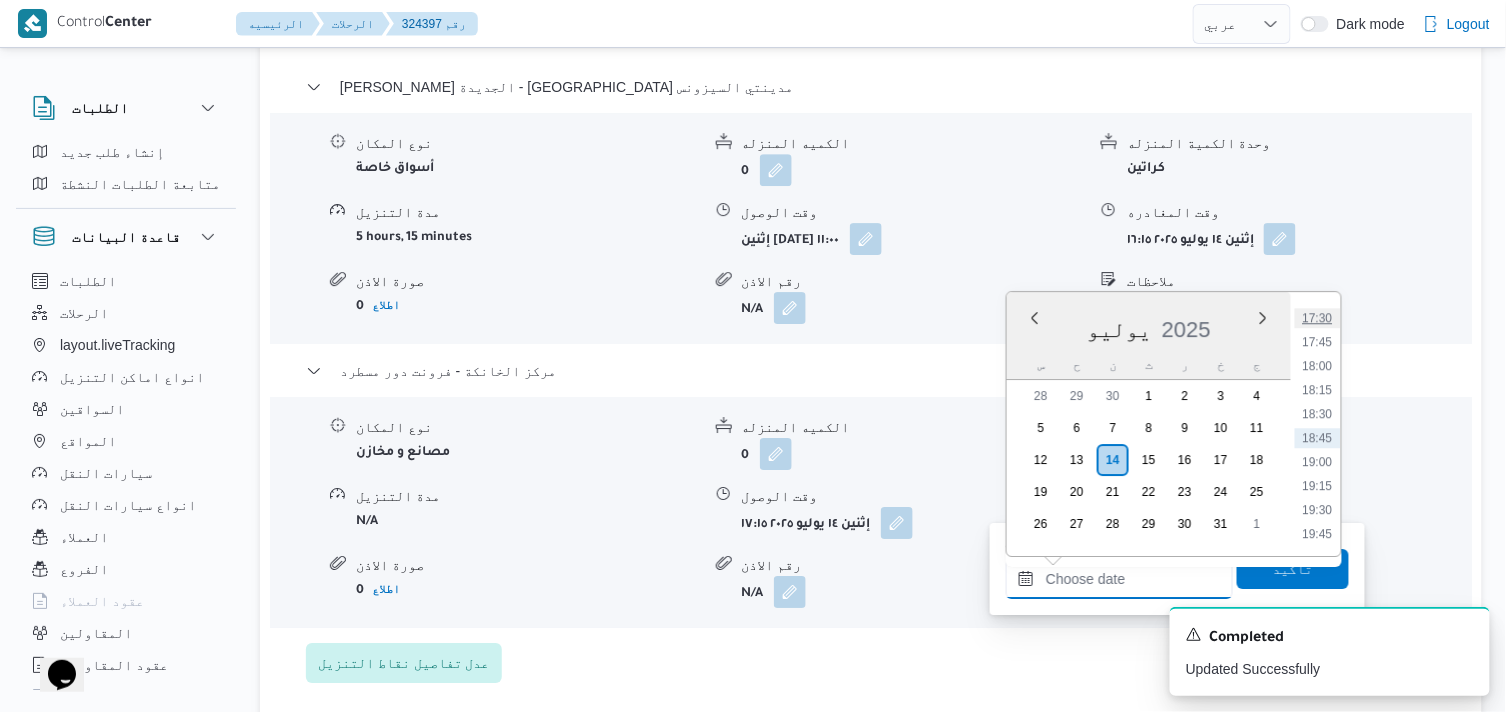 type on "١٤/٠٧/٢٠٢٥ ١٧:٣٠" 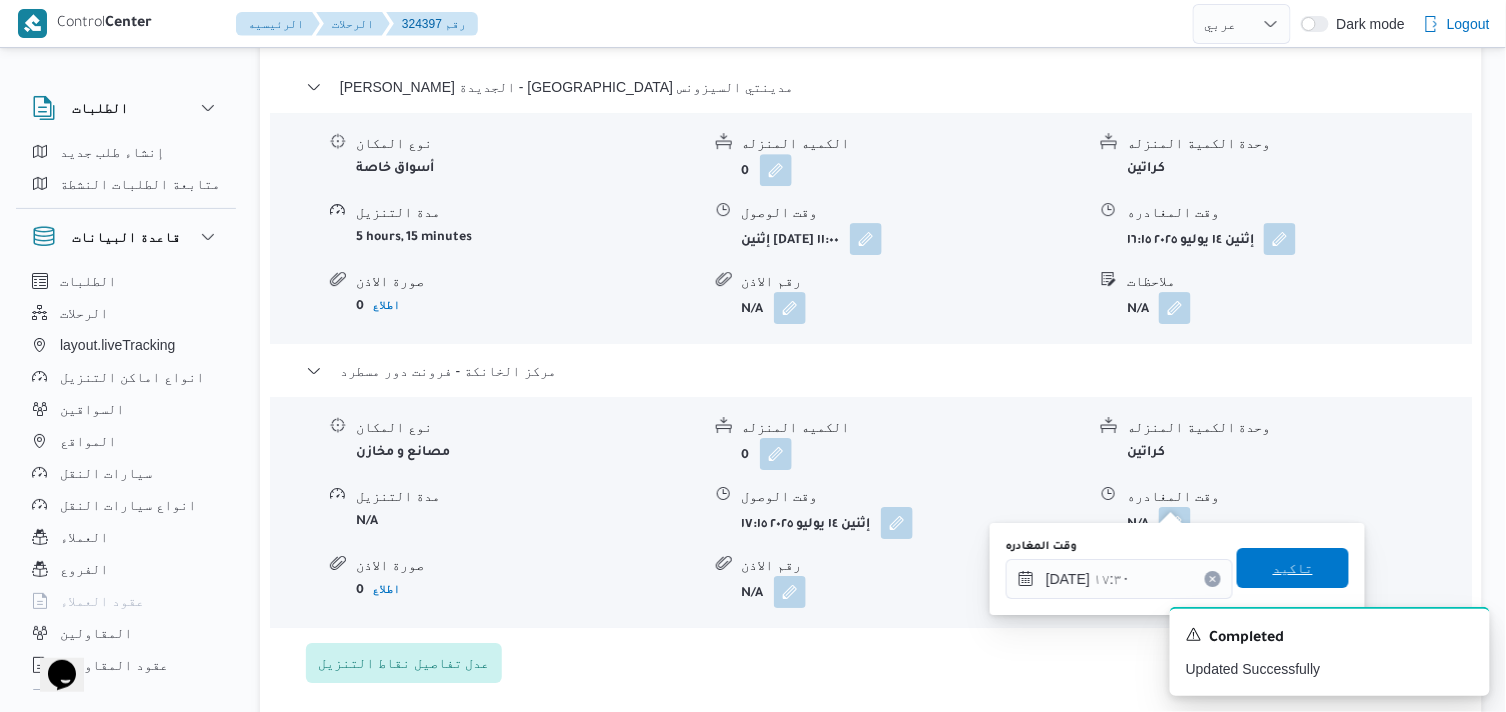click on "تاكيد" at bounding box center (1293, 568) 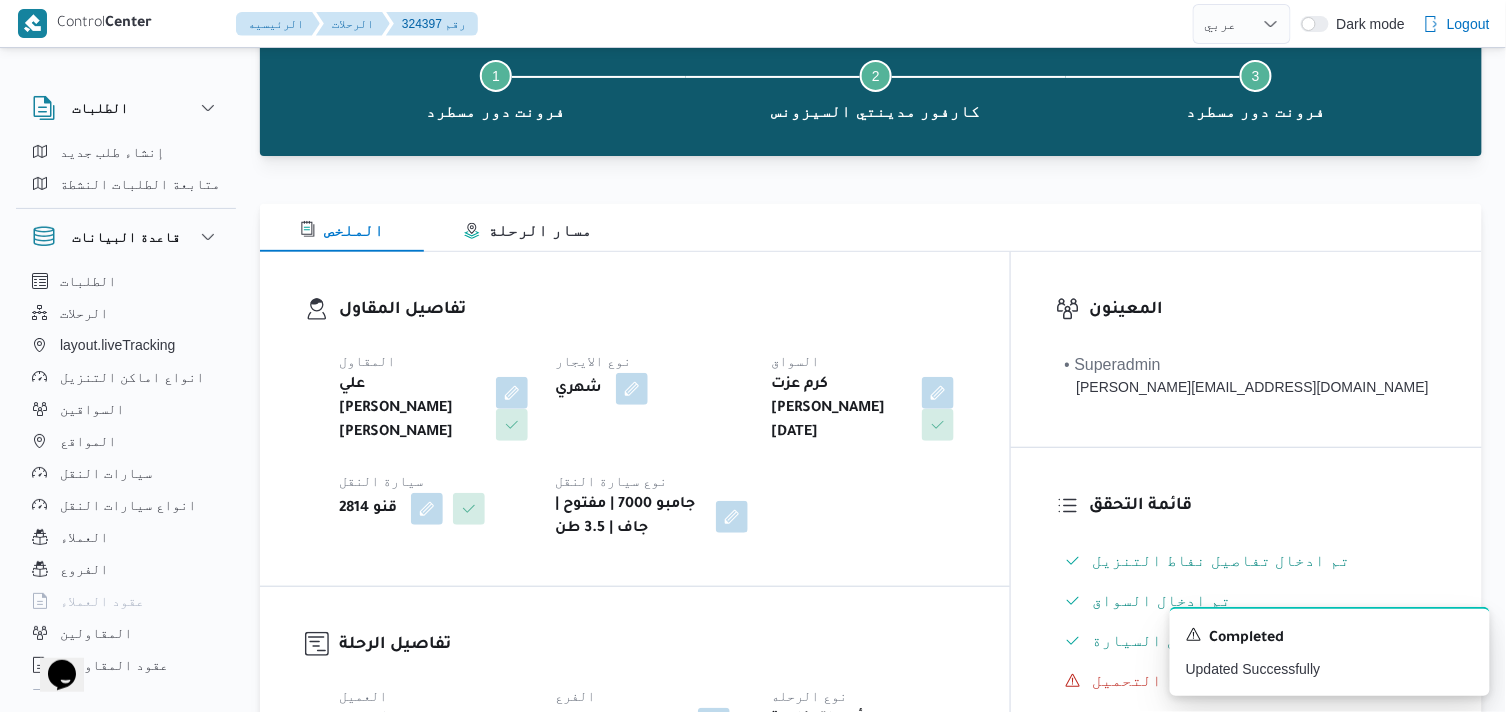 scroll, scrollTop: 0, scrollLeft: 0, axis: both 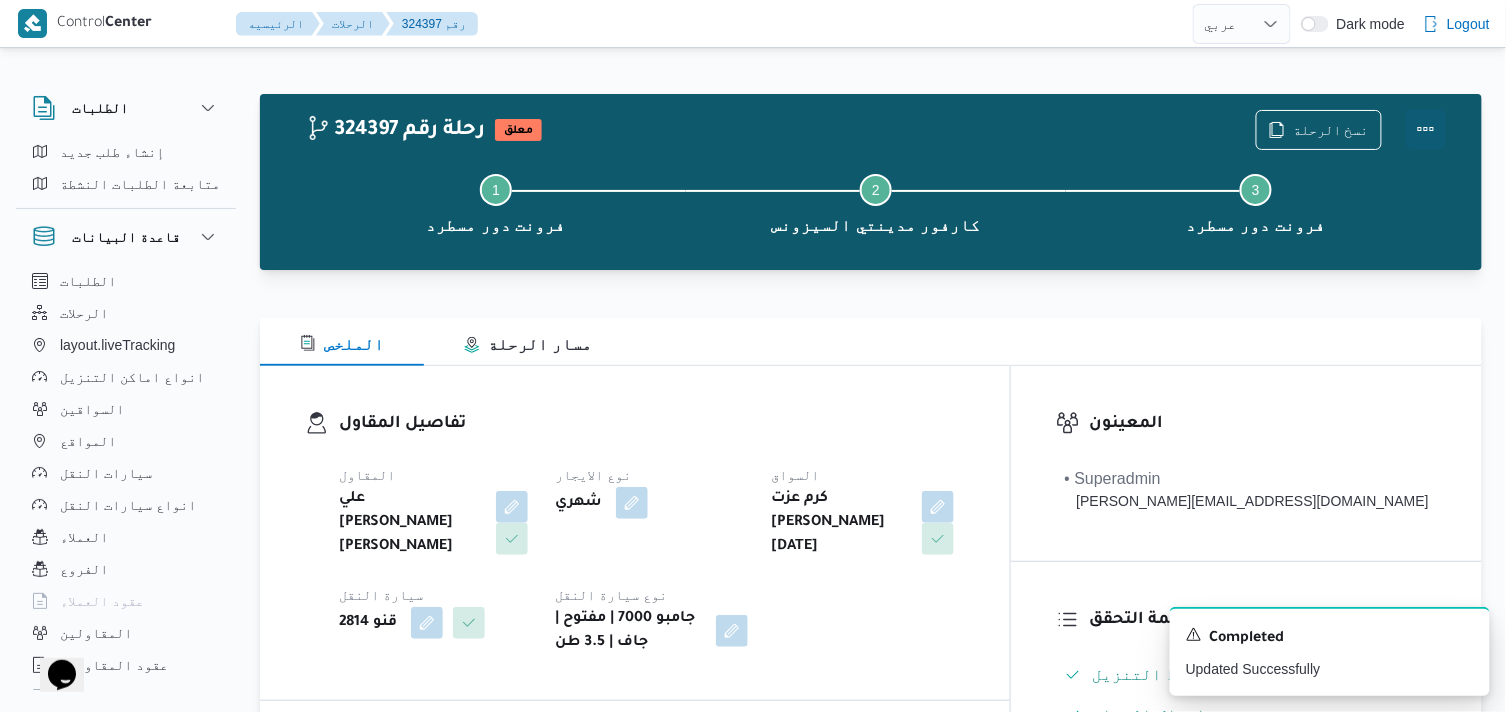 click at bounding box center [1426, 129] 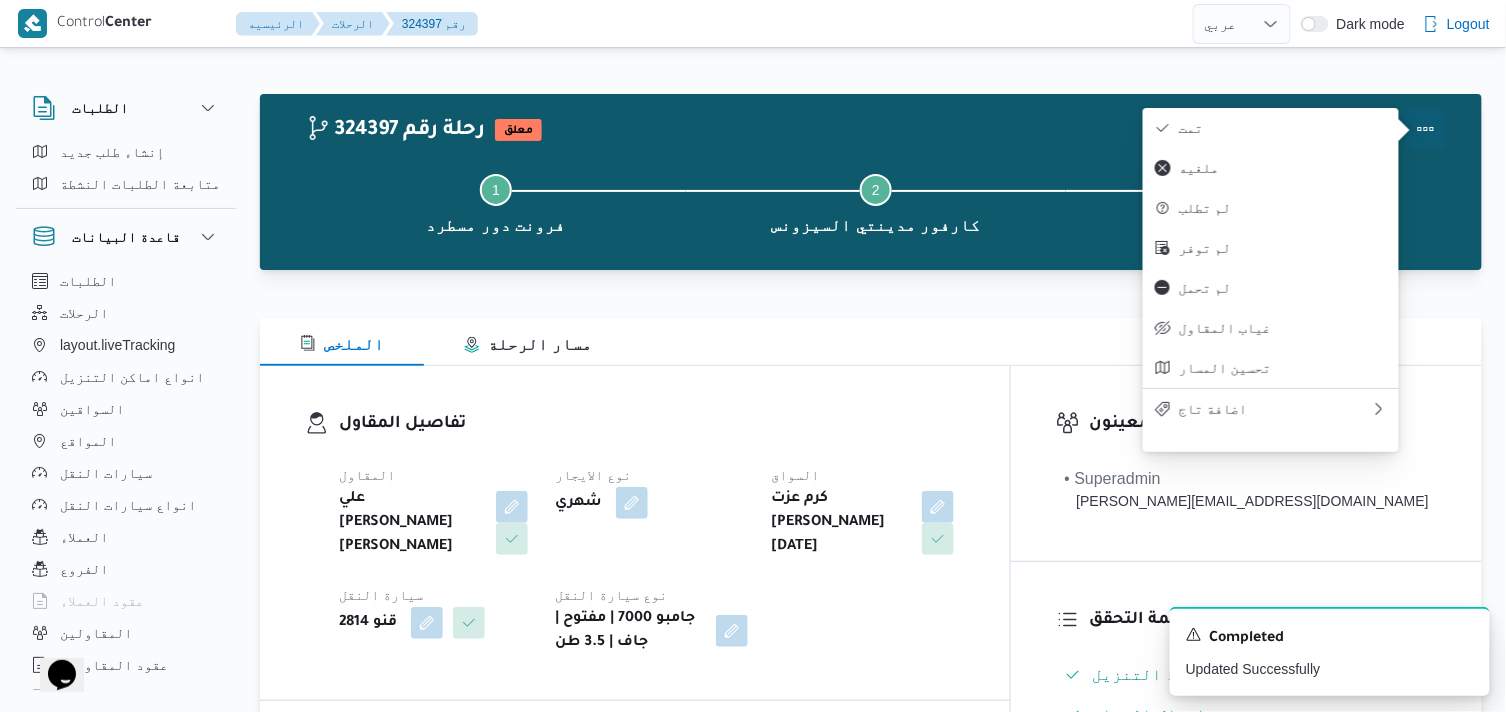 click on "تمت" at bounding box center [1283, 128] 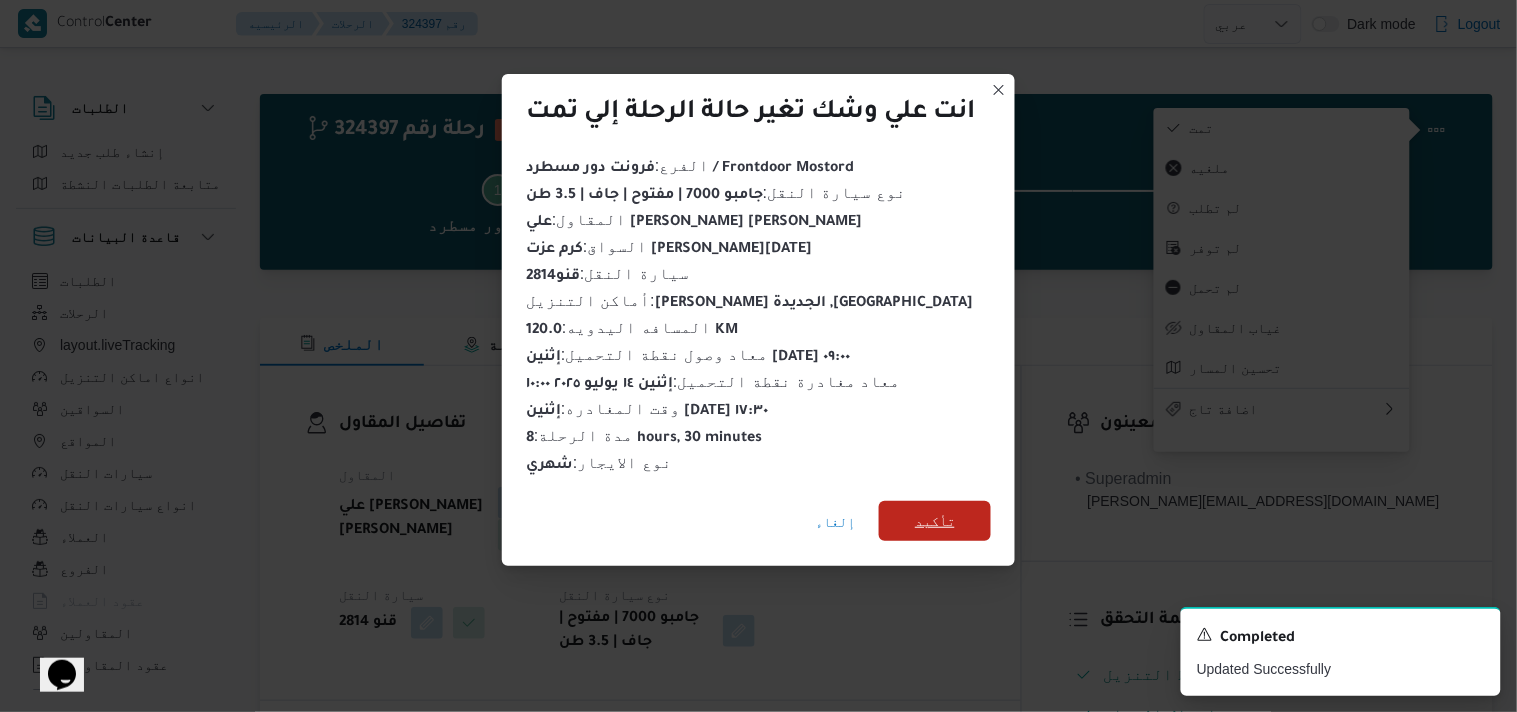 click on "تأكيد" at bounding box center (935, 521) 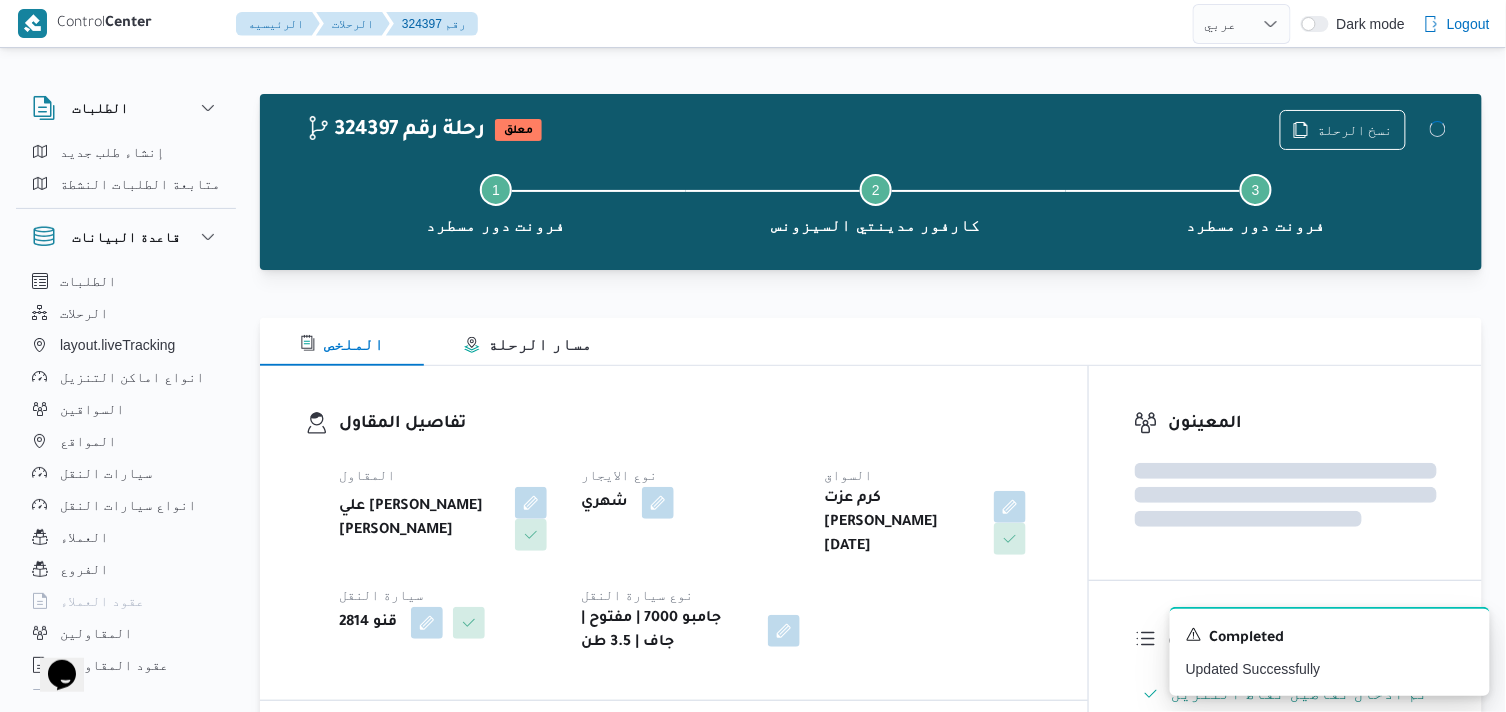 click on "المقاول علي يحيي علي مهران حسنين نوع الايجار شهري السواق كرم عزت السيد بيومى جمعة سيارة النقل قنو 2814 نوع سيارة النقل جامبو 7000 | مفتوح | جاف | 3.5 طن" at bounding box center [691, 559] 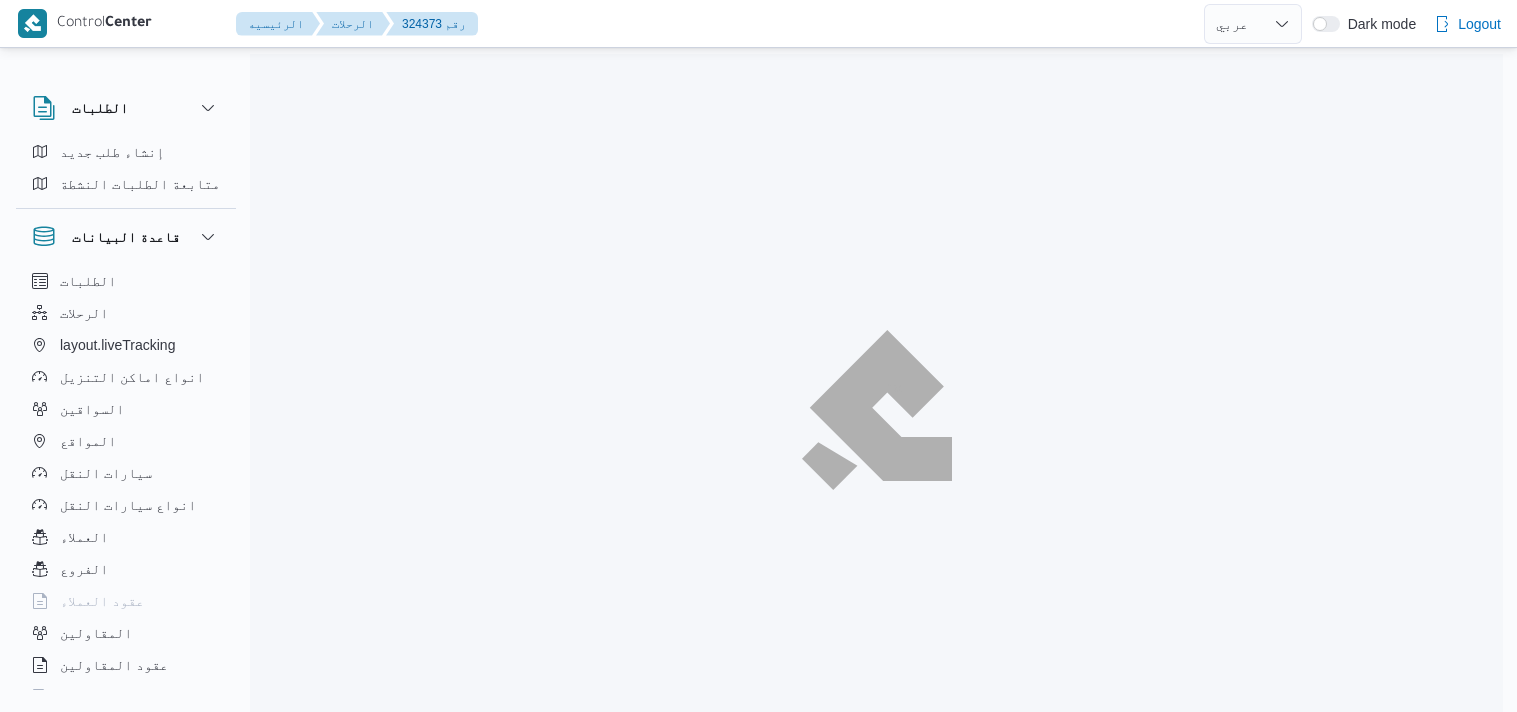 select on "ar" 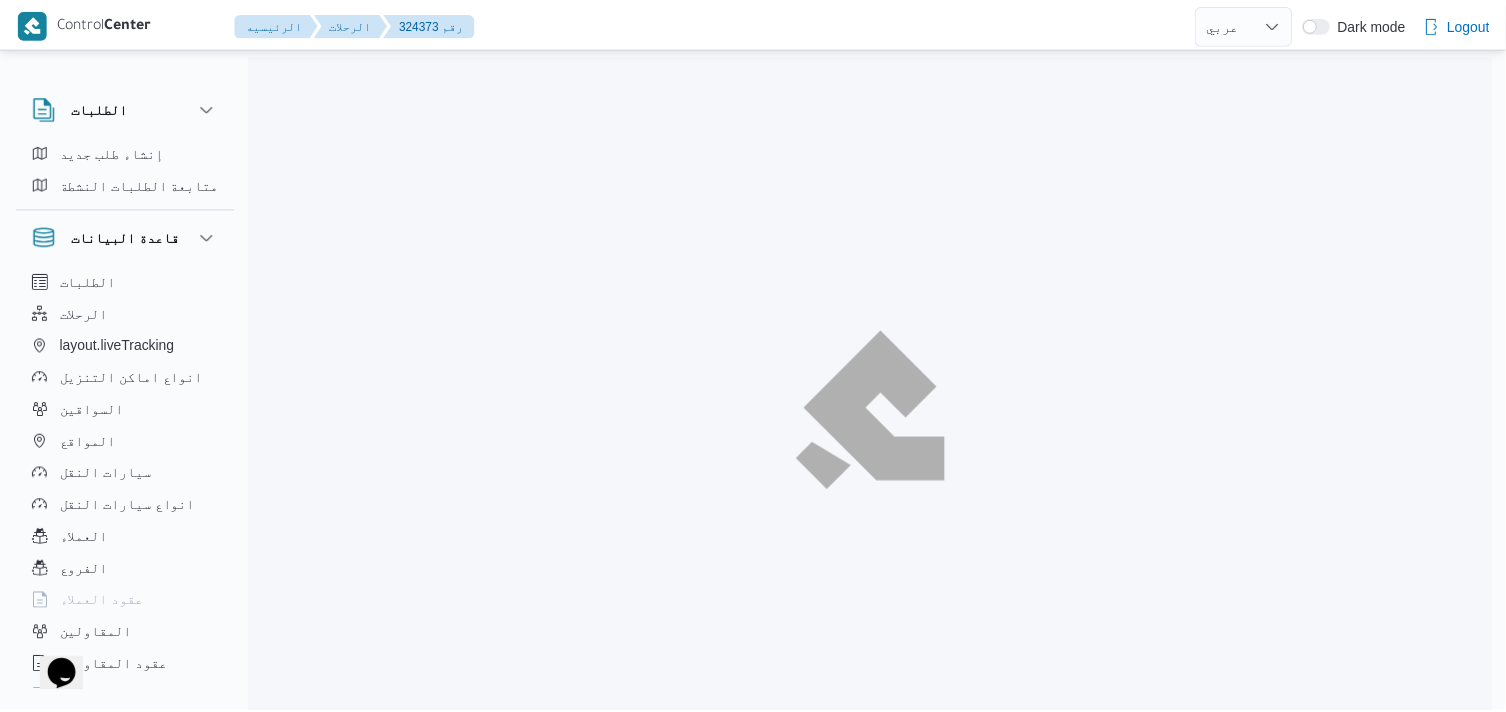 scroll, scrollTop: 0, scrollLeft: 0, axis: both 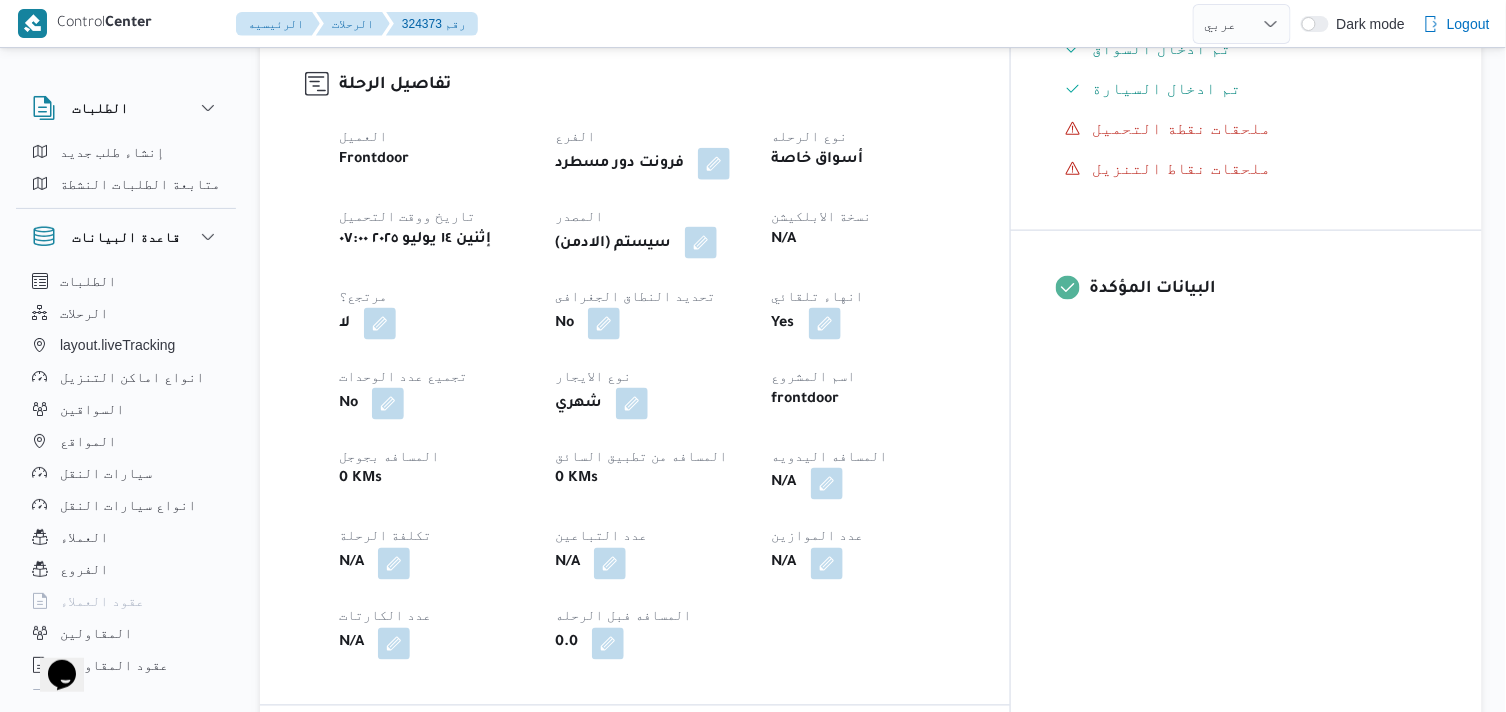 click at bounding box center [701, 243] 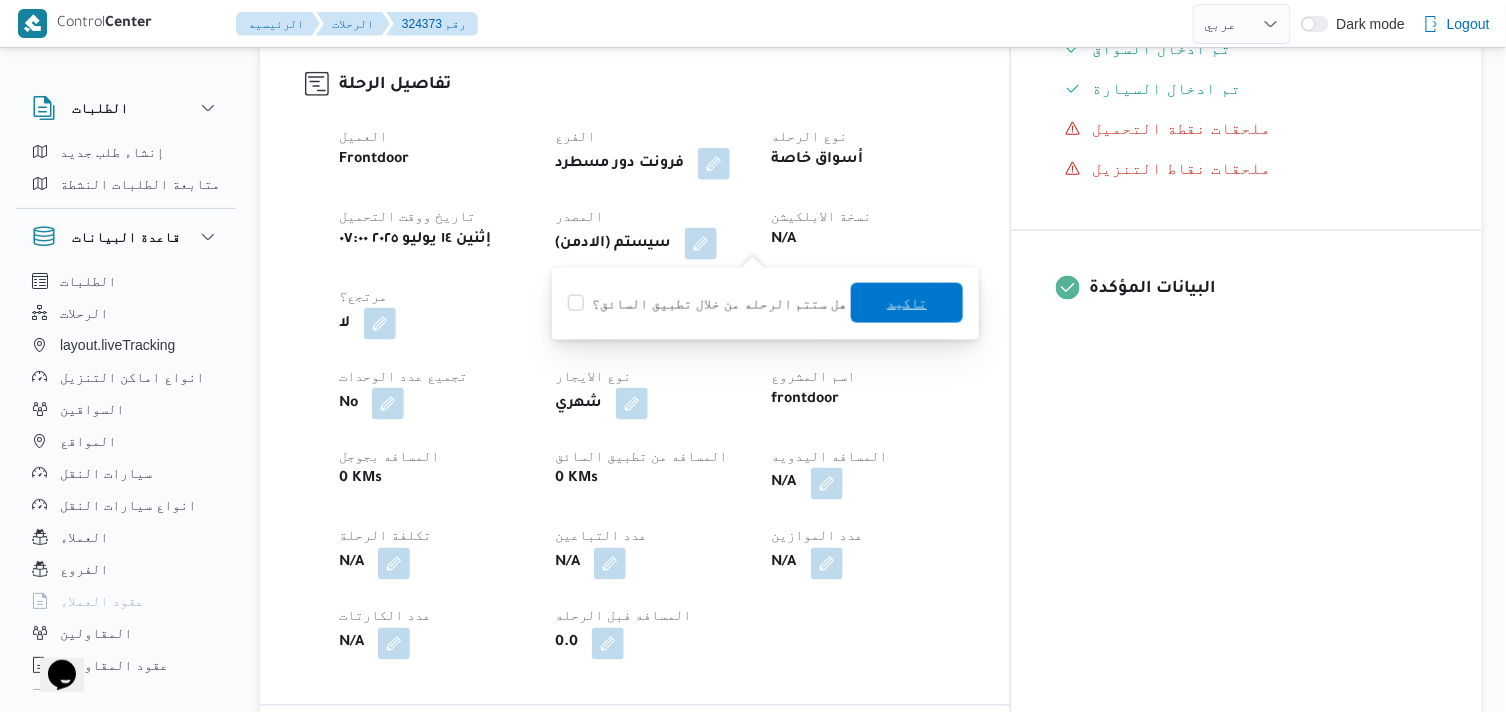 click on "تاكيد" at bounding box center [907, 303] 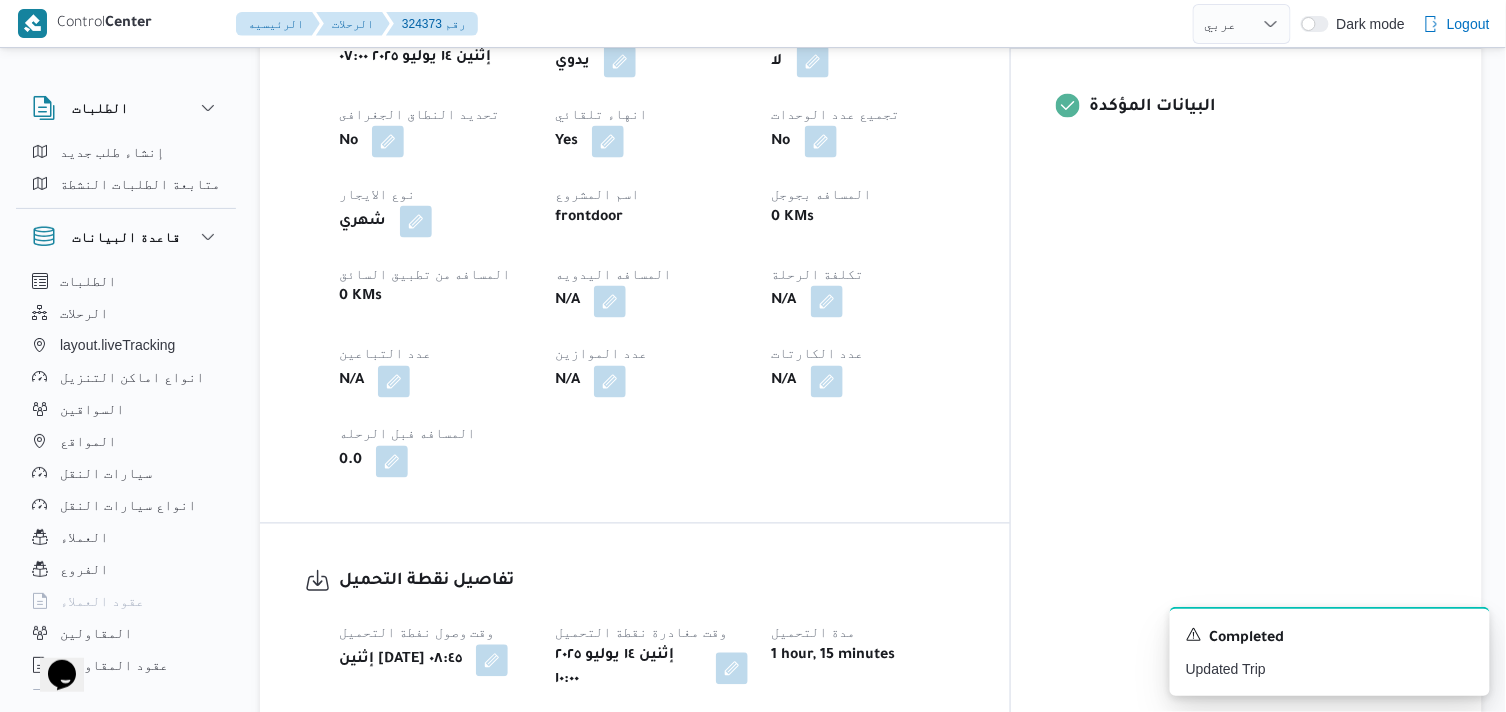 scroll, scrollTop: 888, scrollLeft: 0, axis: vertical 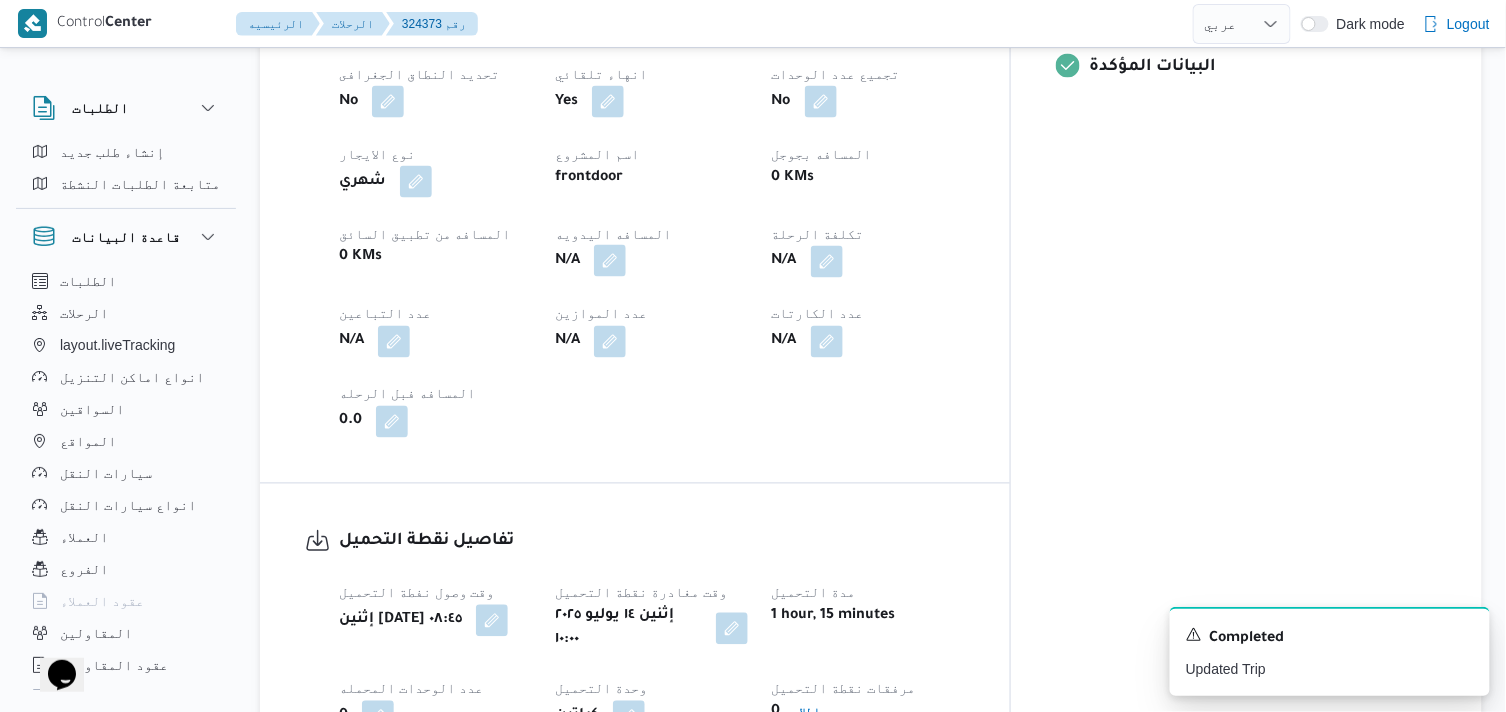 click at bounding box center [610, 261] 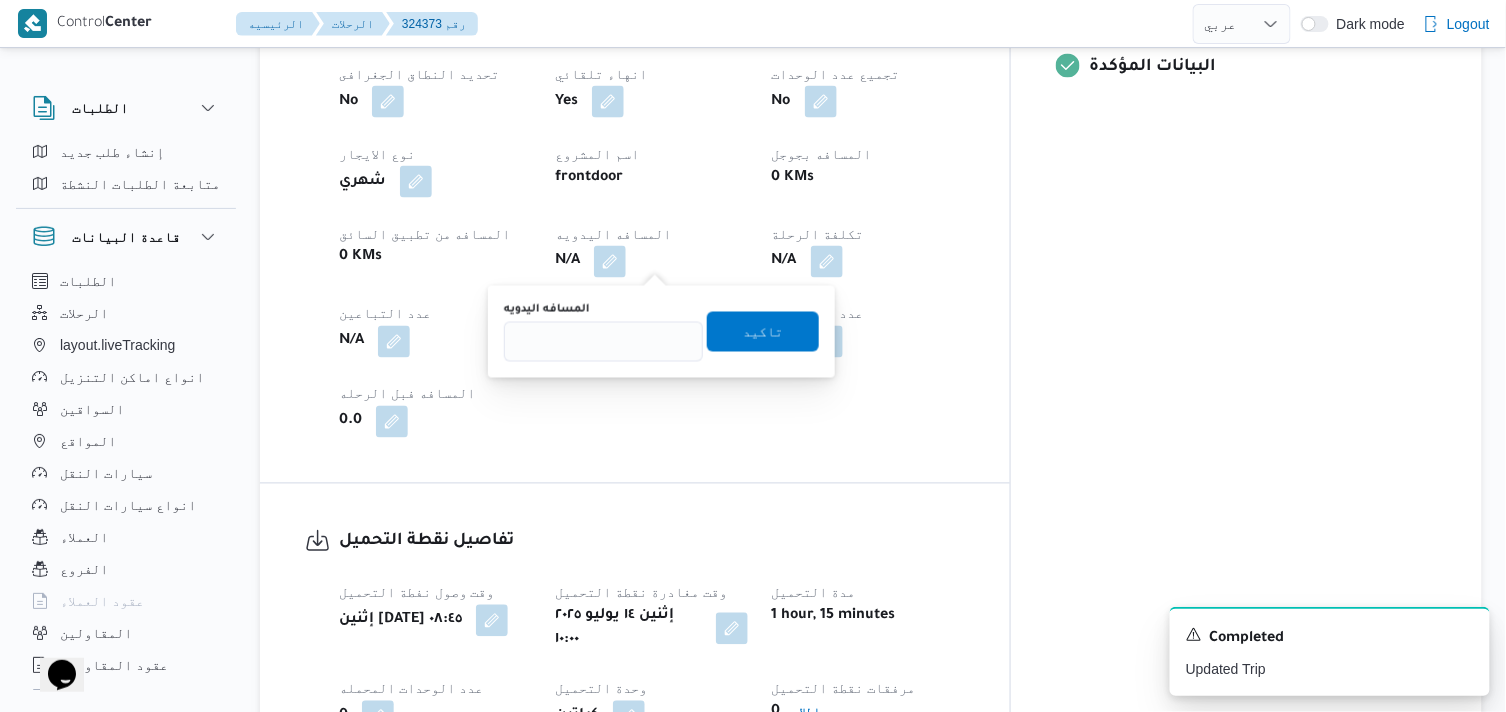 click on "المسافه اليدويه" at bounding box center (603, 332) 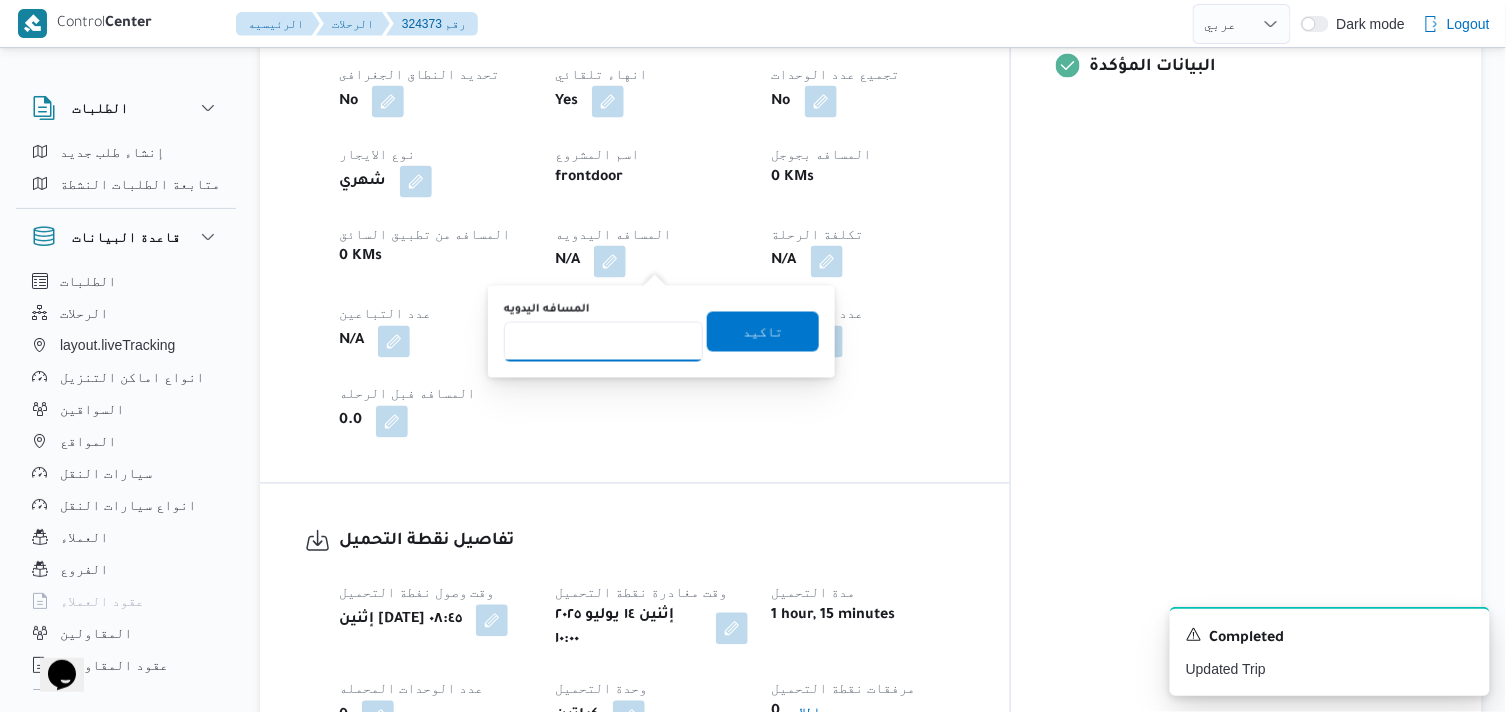 click on "المسافه اليدويه" at bounding box center [603, 342] 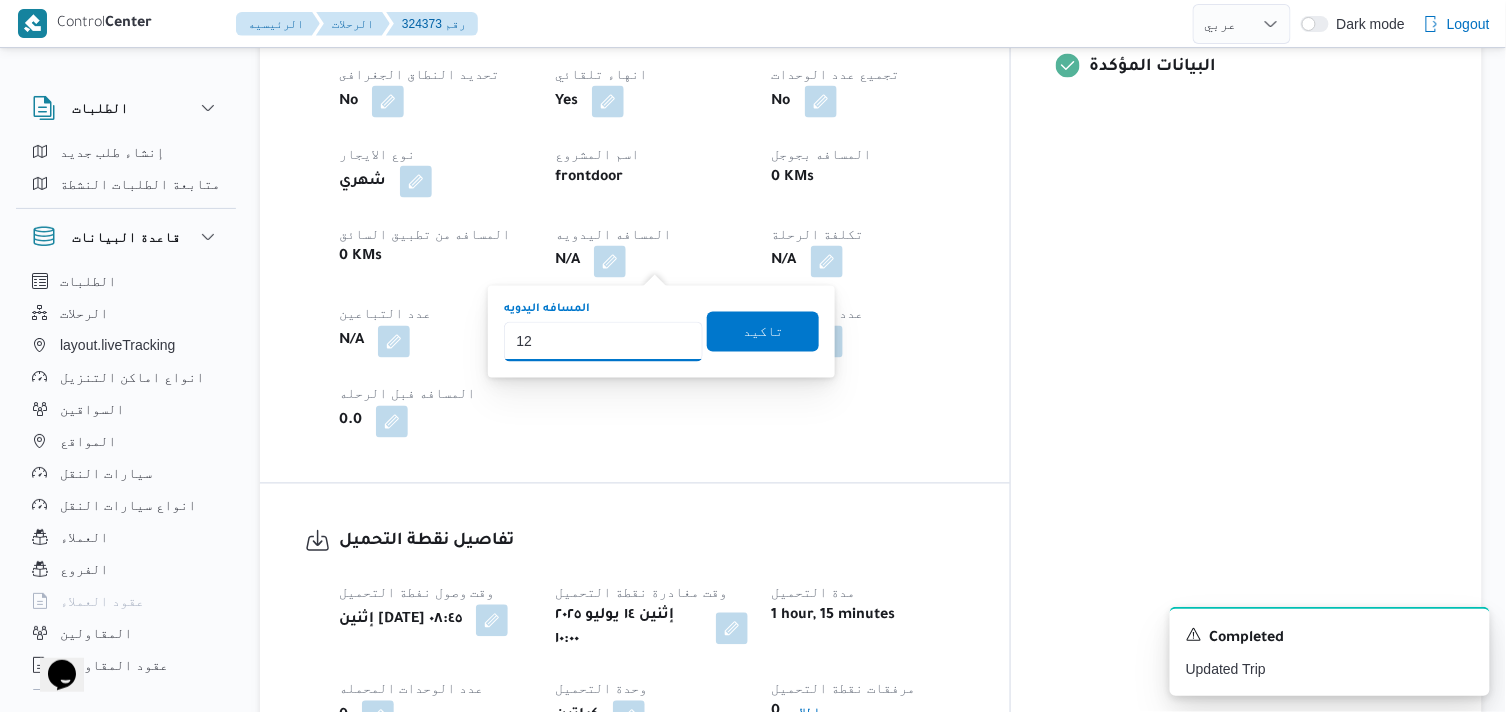 type on "120" 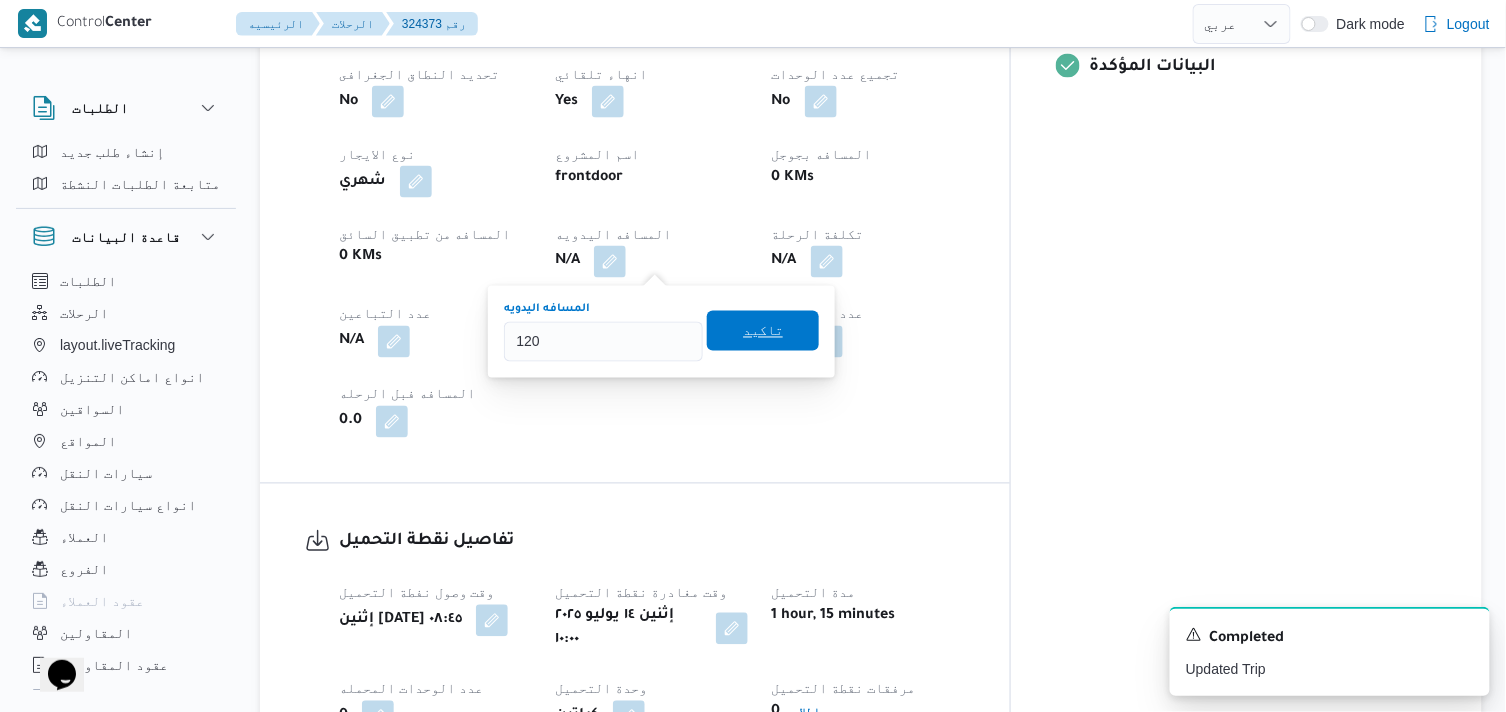 click on "تاكيد" at bounding box center [763, 331] 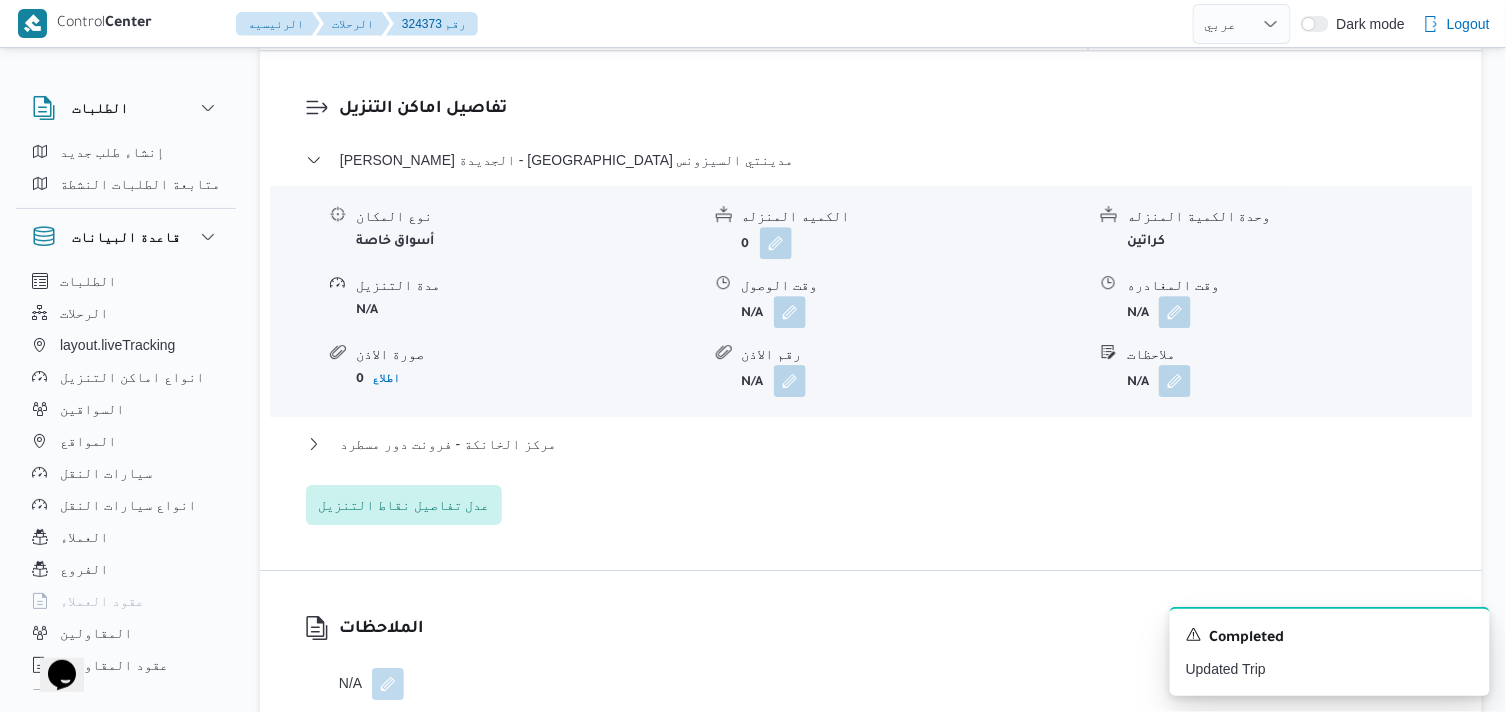 scroll, scrollTop: 1666, scrollLeft: 0, axis: vertical 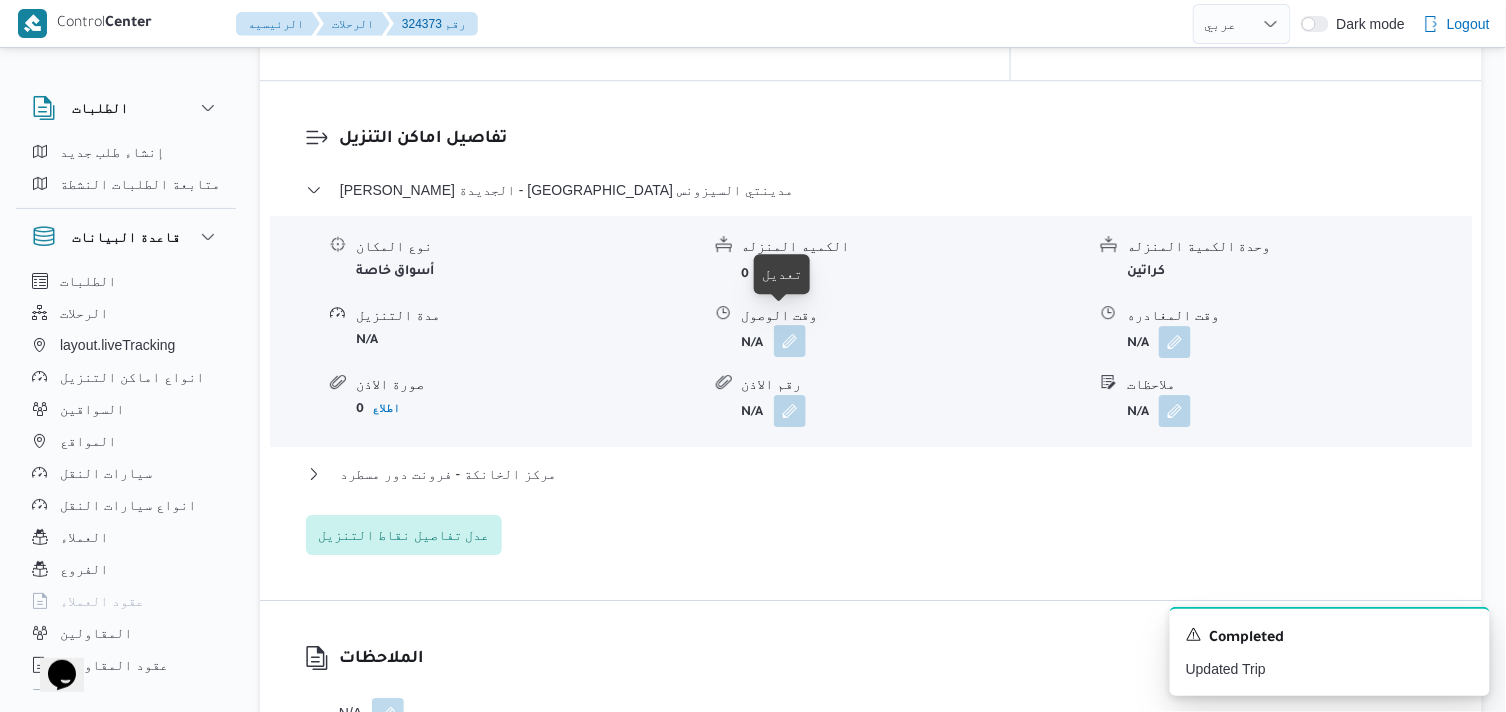 click at bounding box center (790, 341) 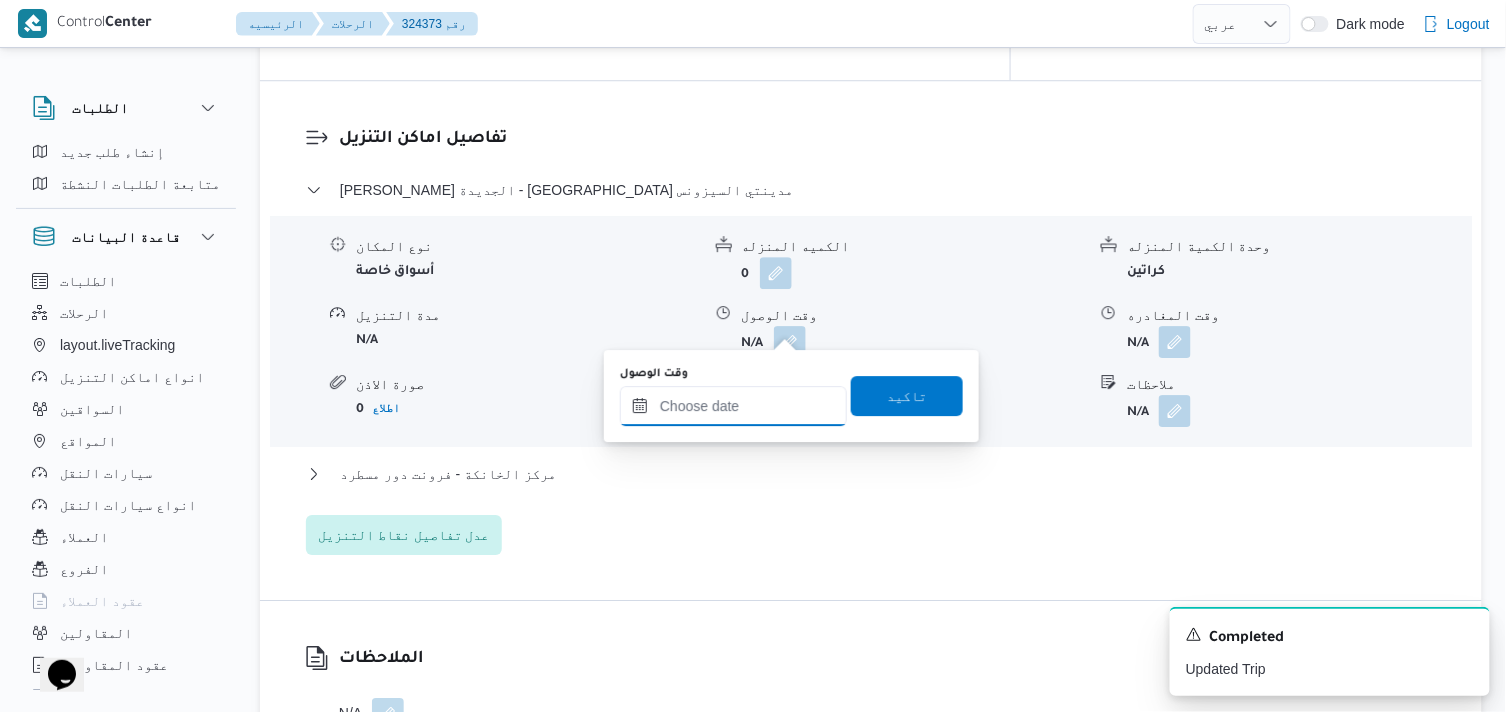 click on "وقت الوصول" at bounding box center (733, 406) 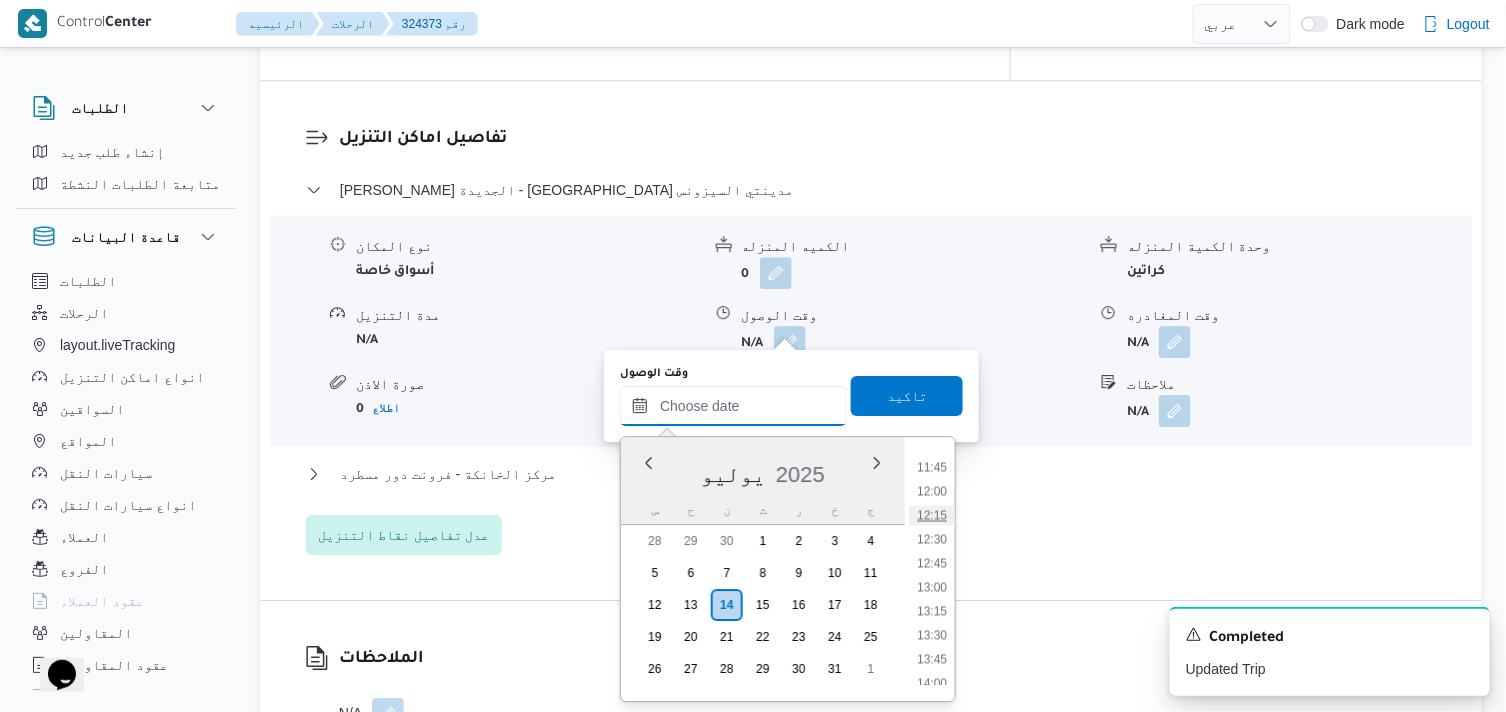 scroll, scrollTop: 902, scrollLeft: 0, axis: vertical 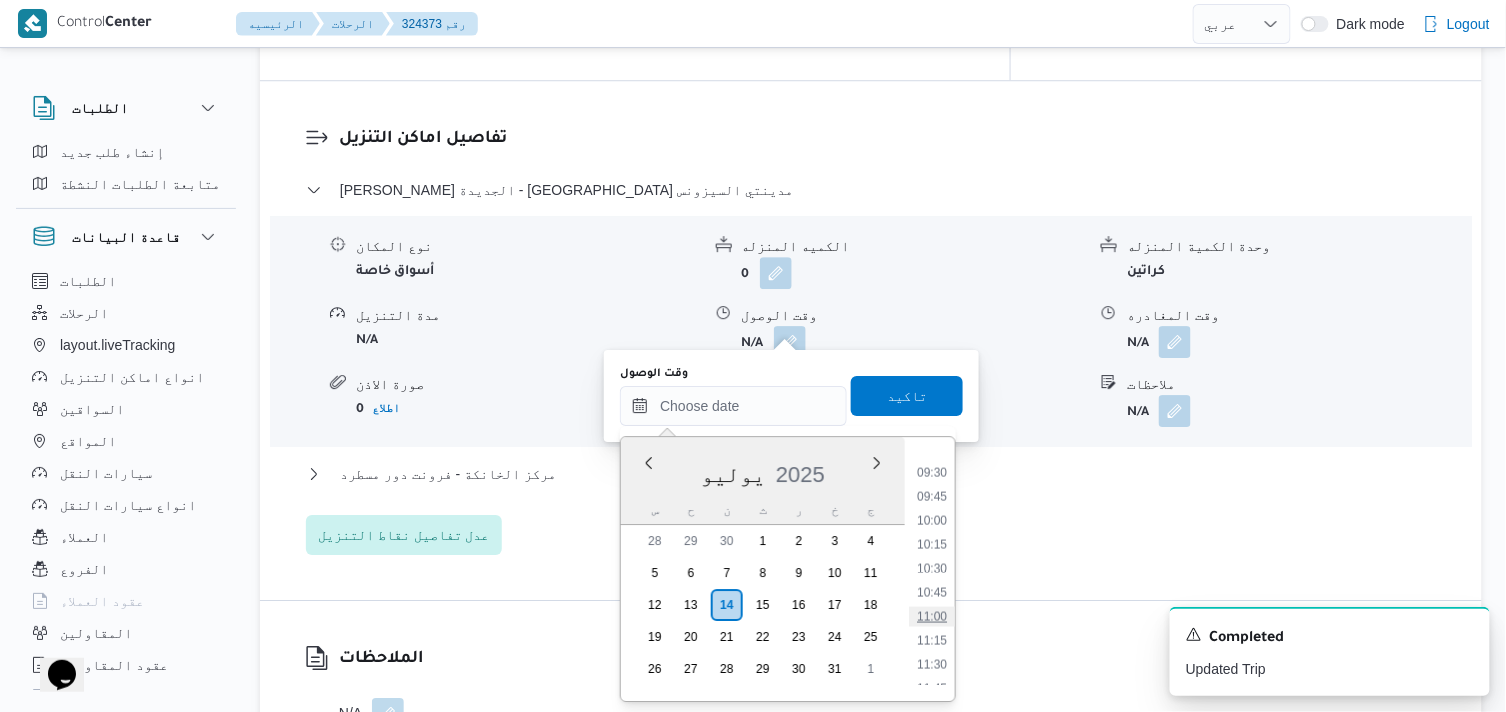 click on "11:00" at bounding box center [932, 617] 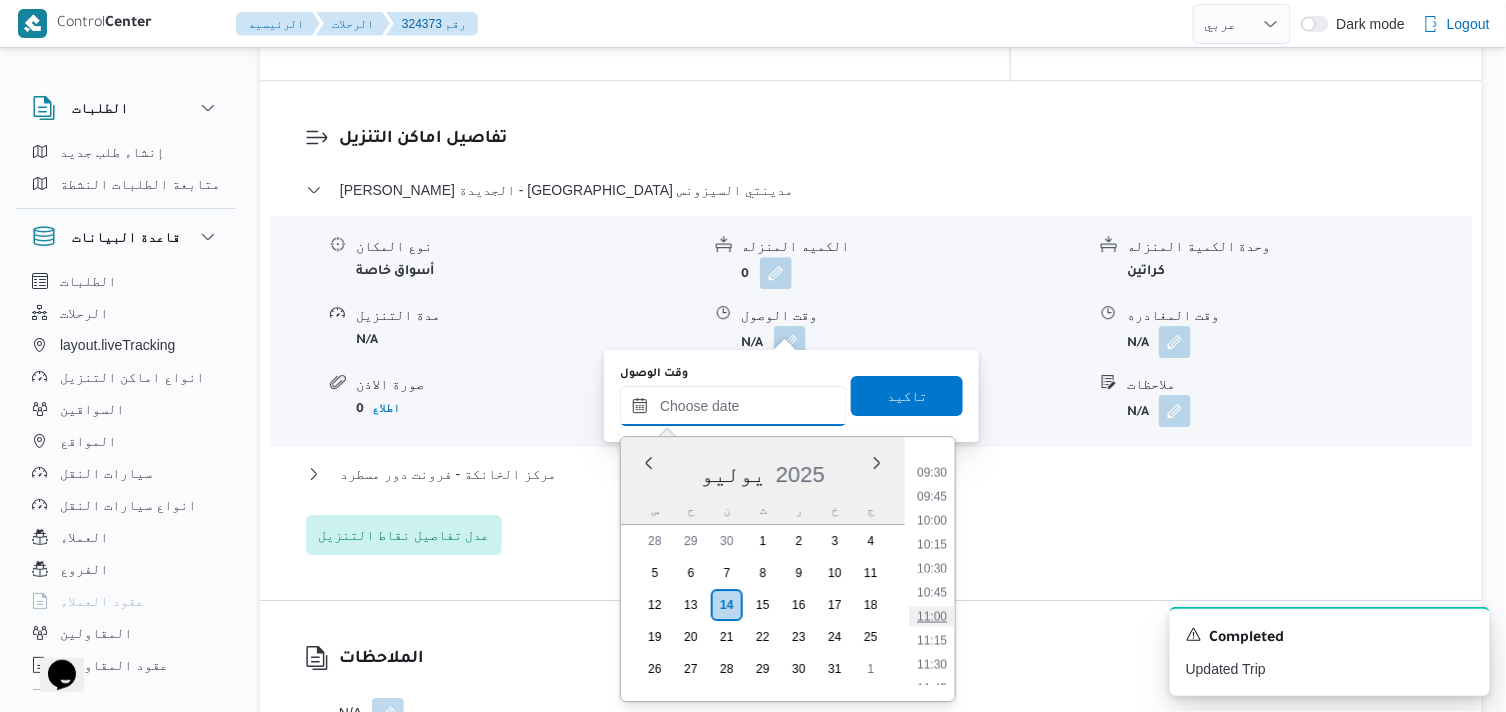 type on "[DATE] ١١:٠٠" 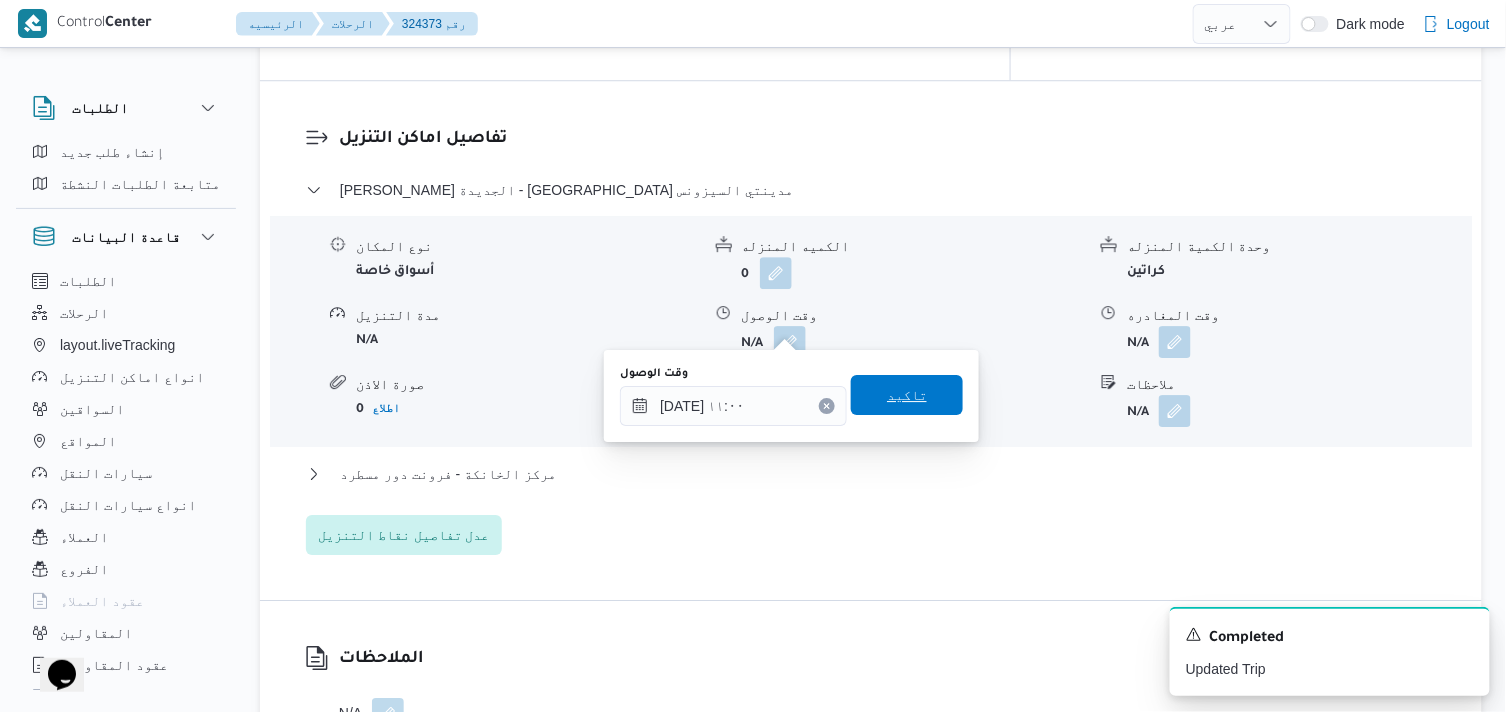 click on "تاكيد" at bounding box center (907, 395) 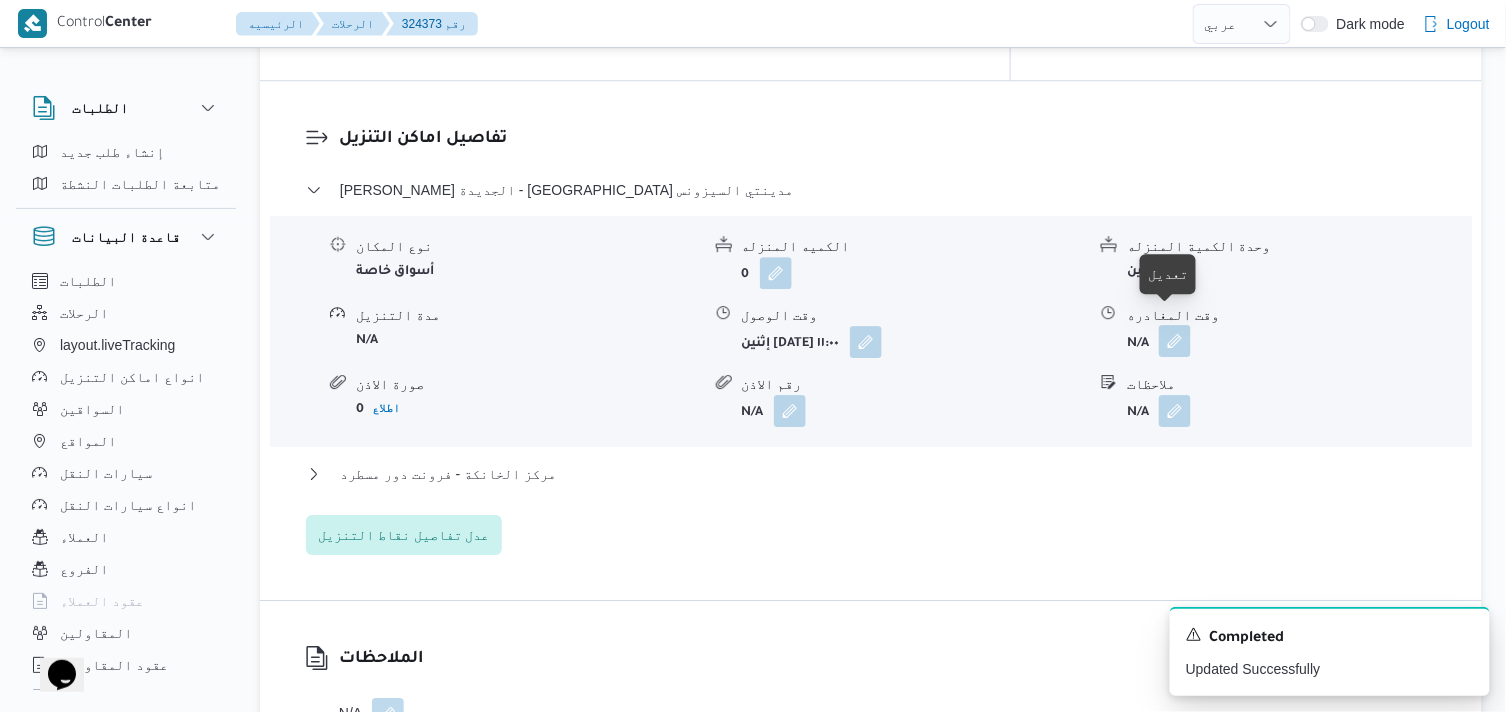 click at bounding box center [1175, 341] 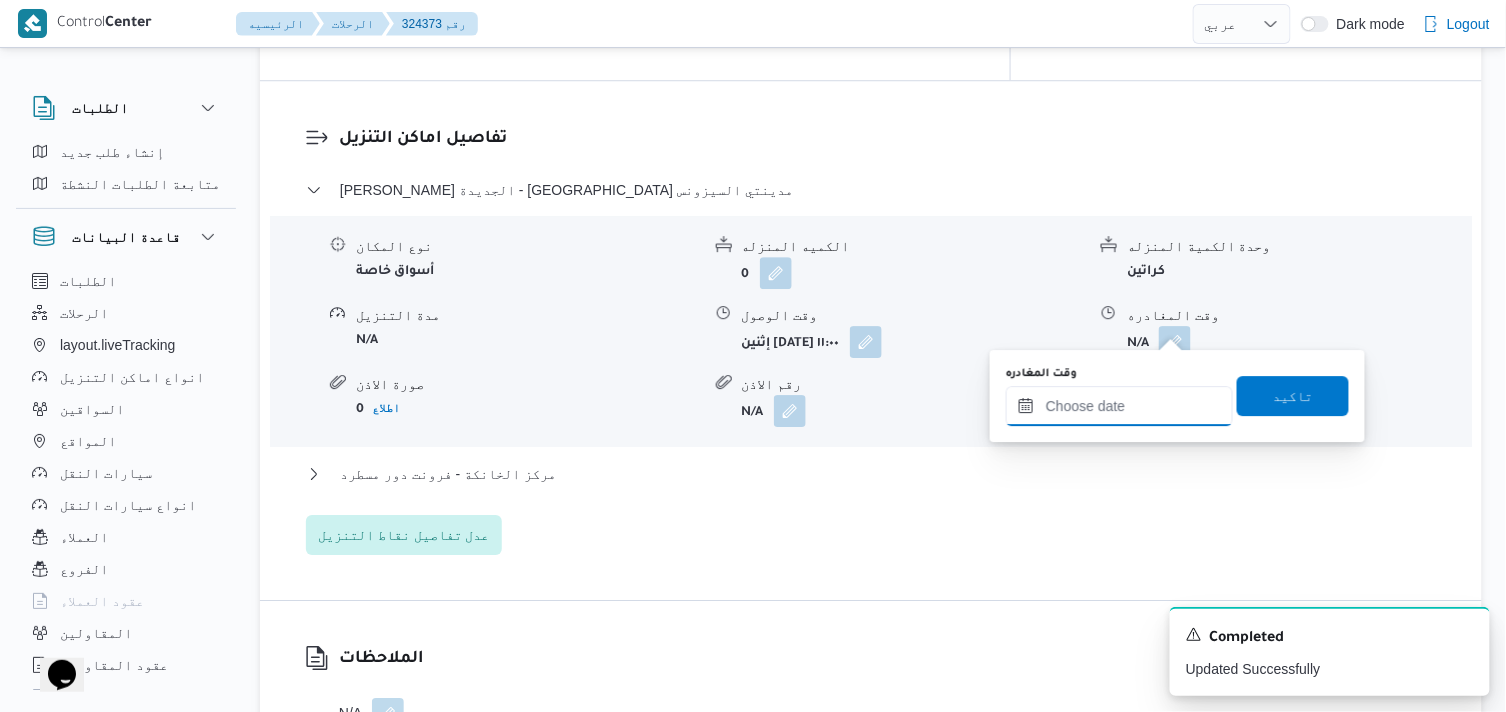 click on "وقت المغادره" at bounding box center [1119, 406] 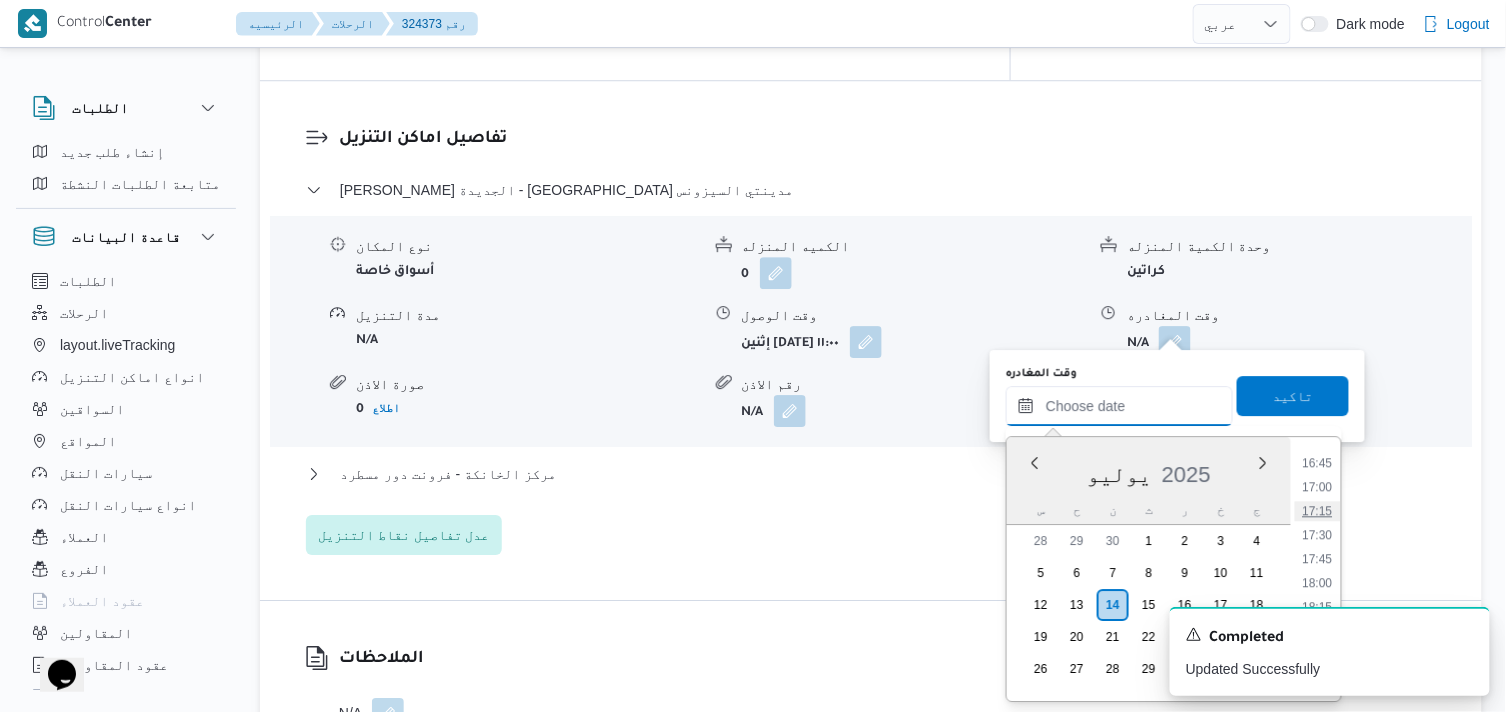 scroll, scrollTop: 1568, scrollLeft: 0, axis: vertical 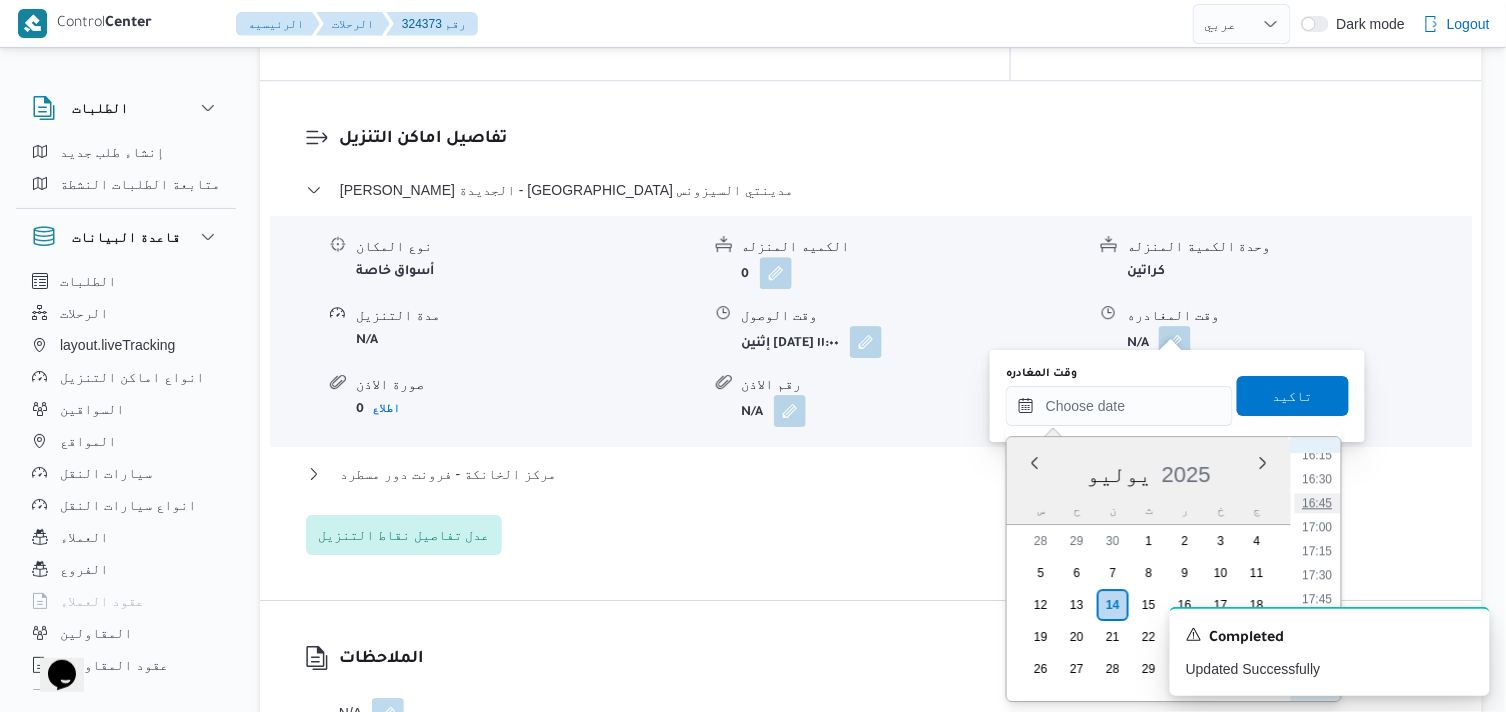 click on "16:45" at bounding box center (1318, 503) 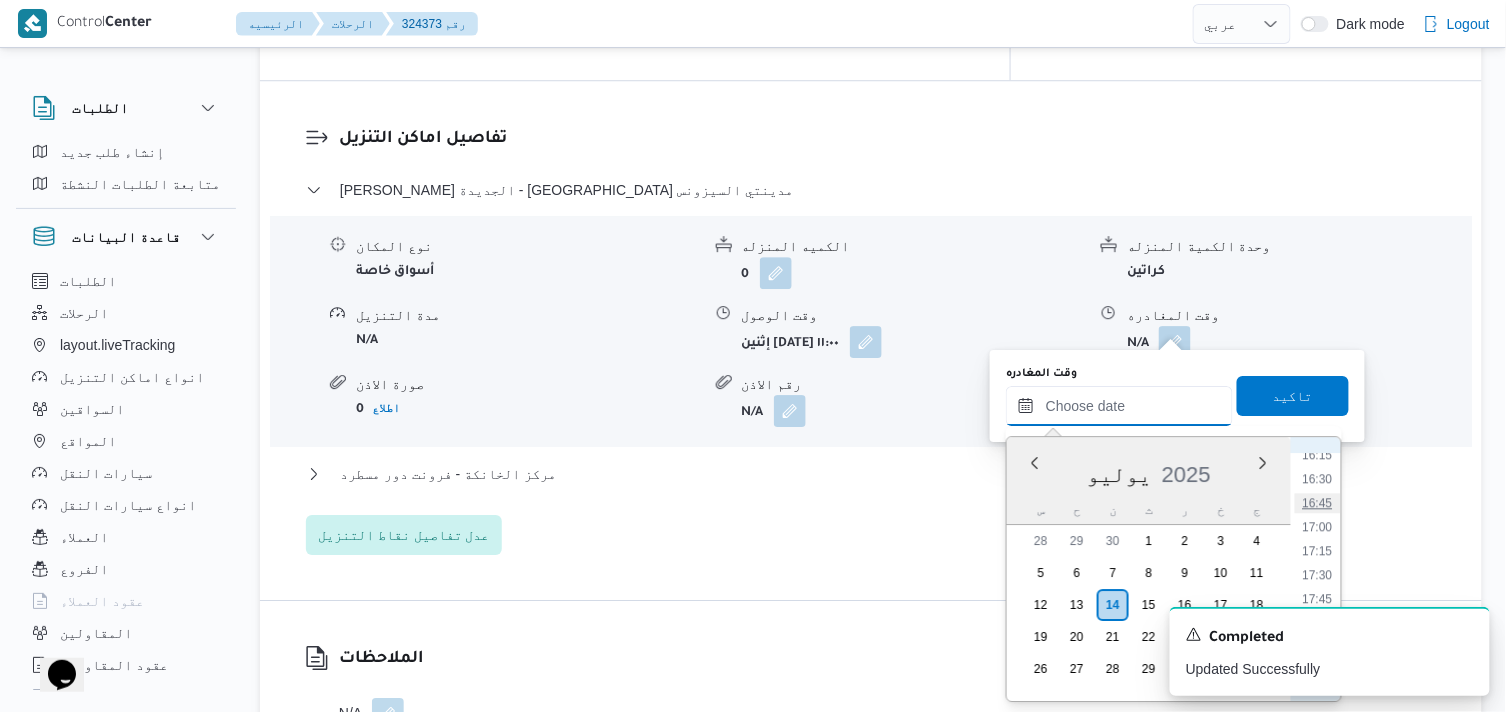 type on "[DATE] ١٦:٤٥" 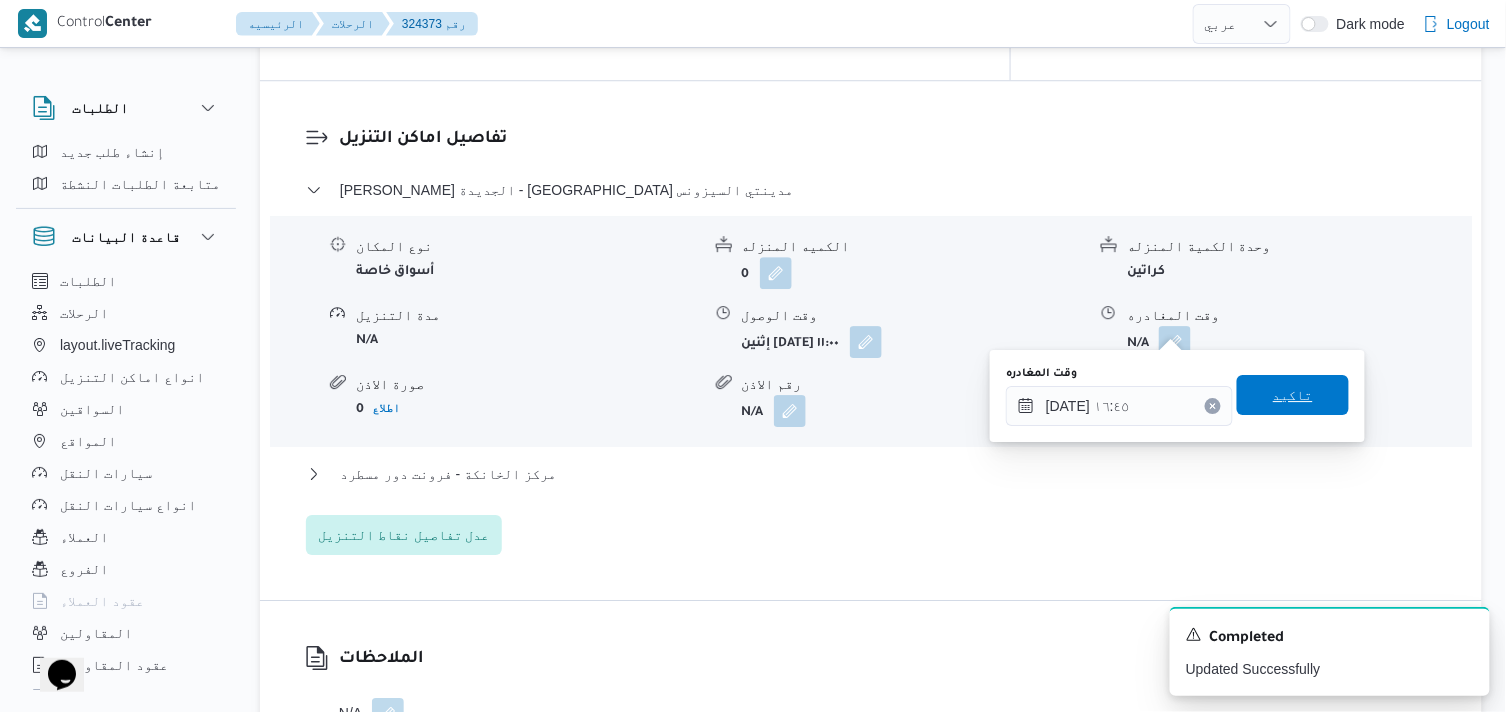 click on "تاكيد" at bounding box center [1293, 395] 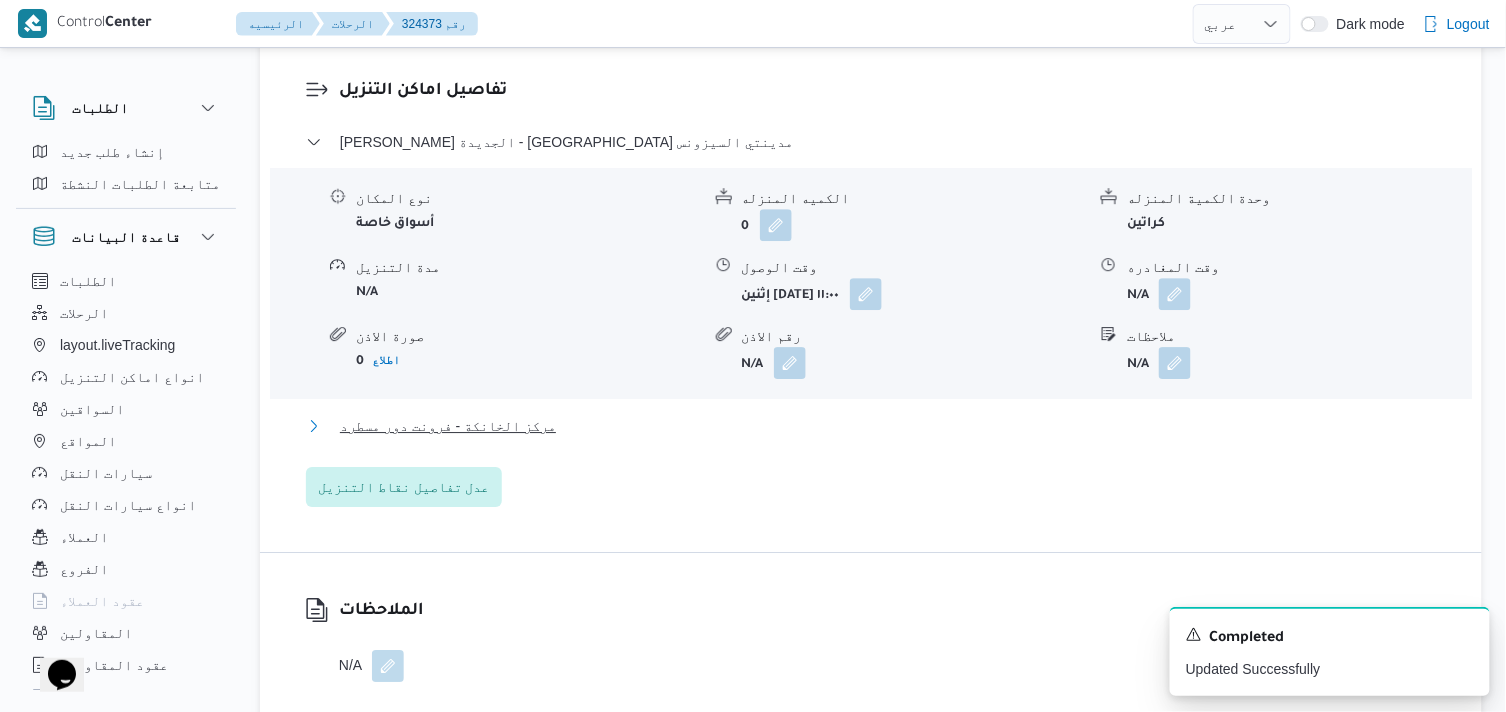 click on "مركز الخانكة -
فرونت دور مسطرد" at bounding box center (448, 426) 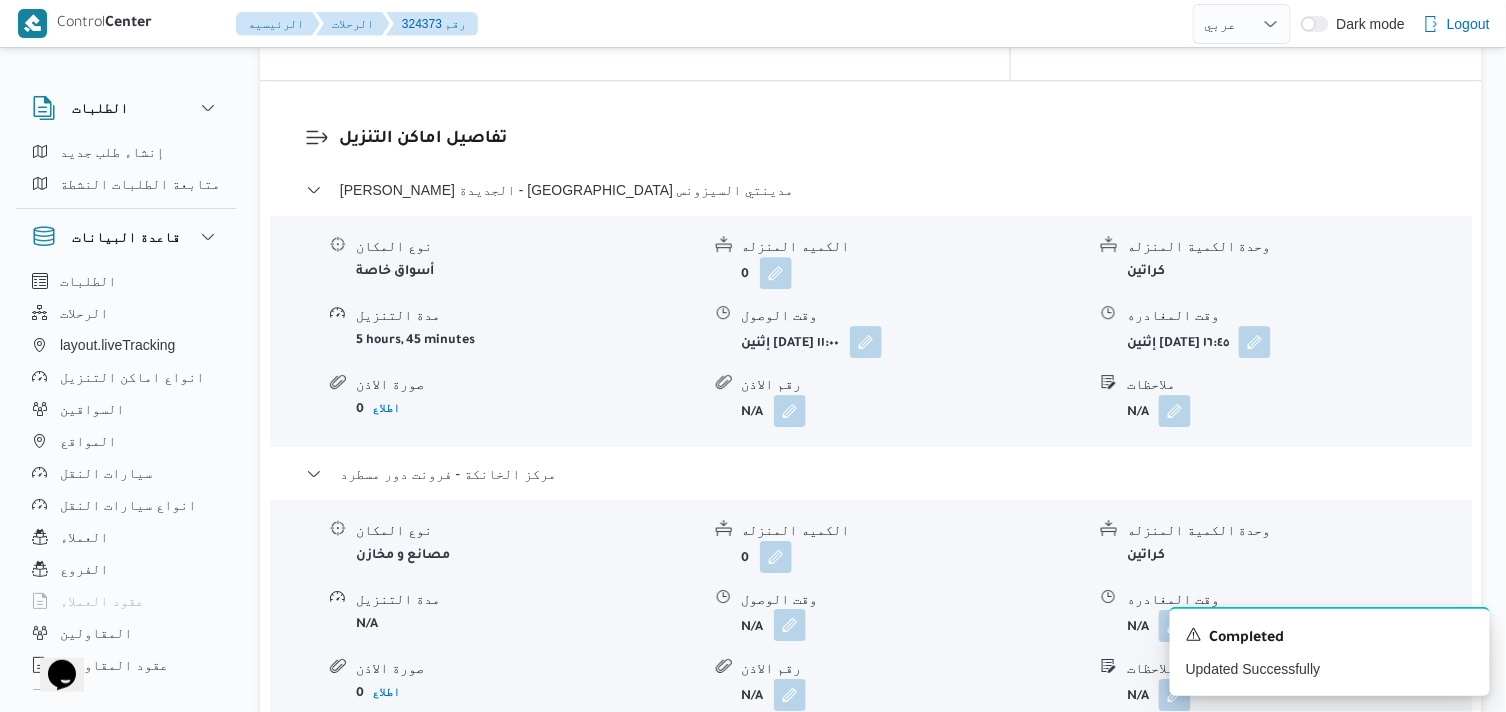 click at bounding box center (790, 625) 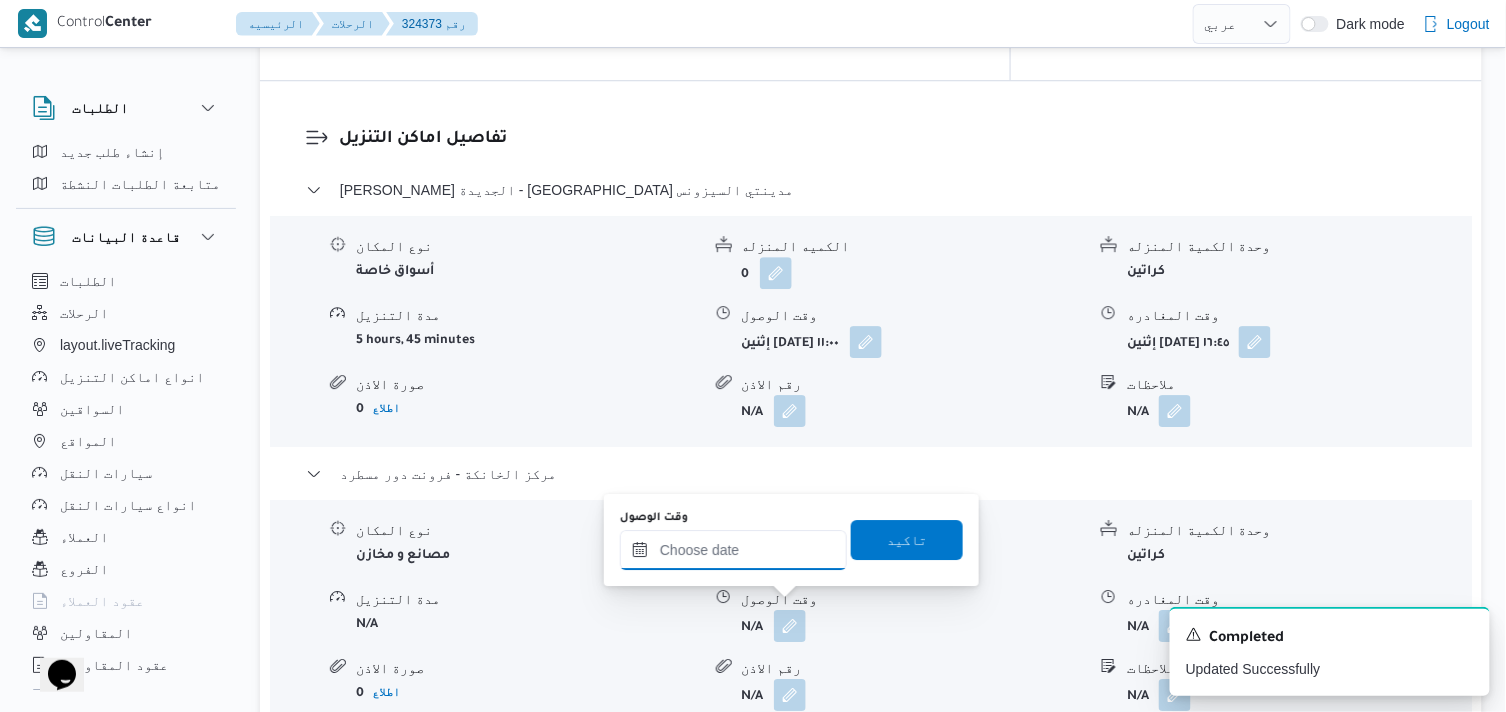 click on "وقت الوصول" at bounding box center [733, 550] 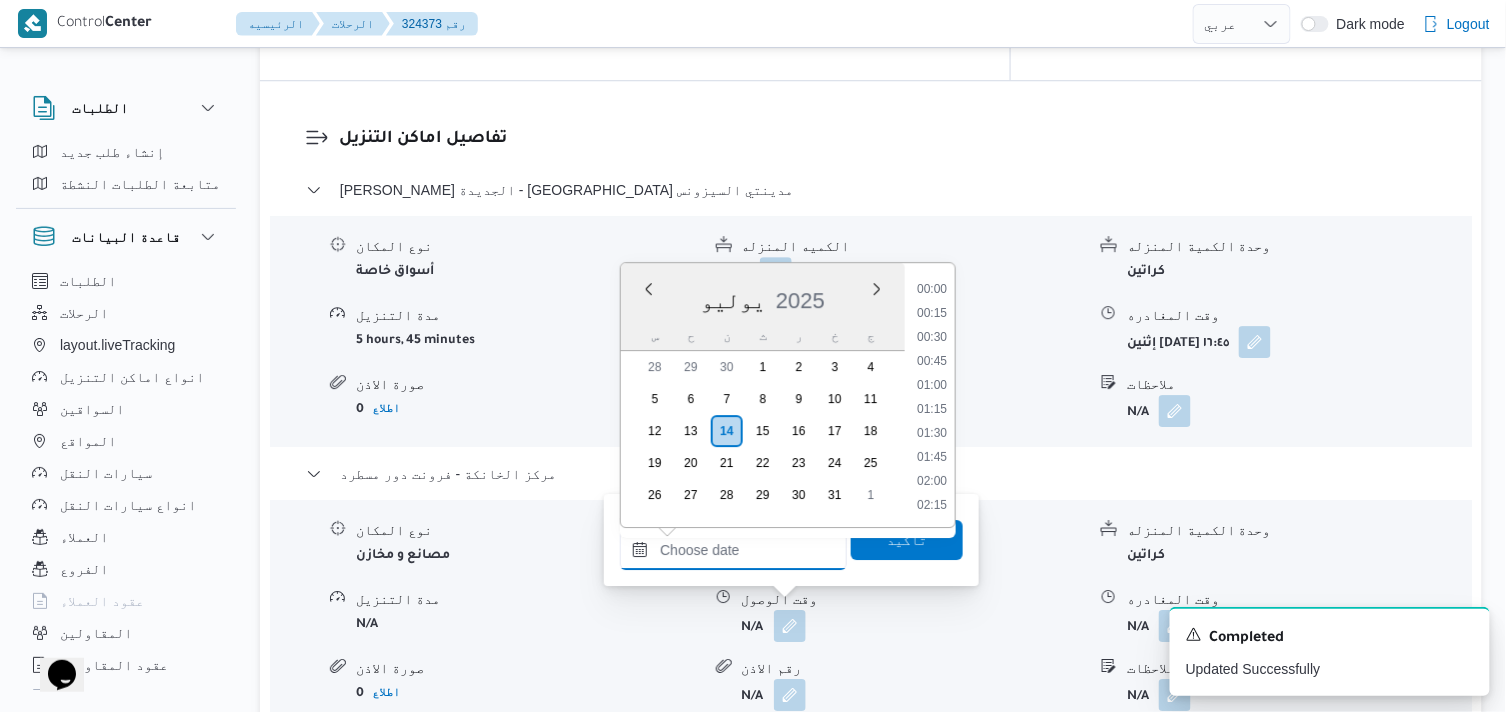 scroll, scrollTop: 1680, scrollLeft: 0, axis: vertical 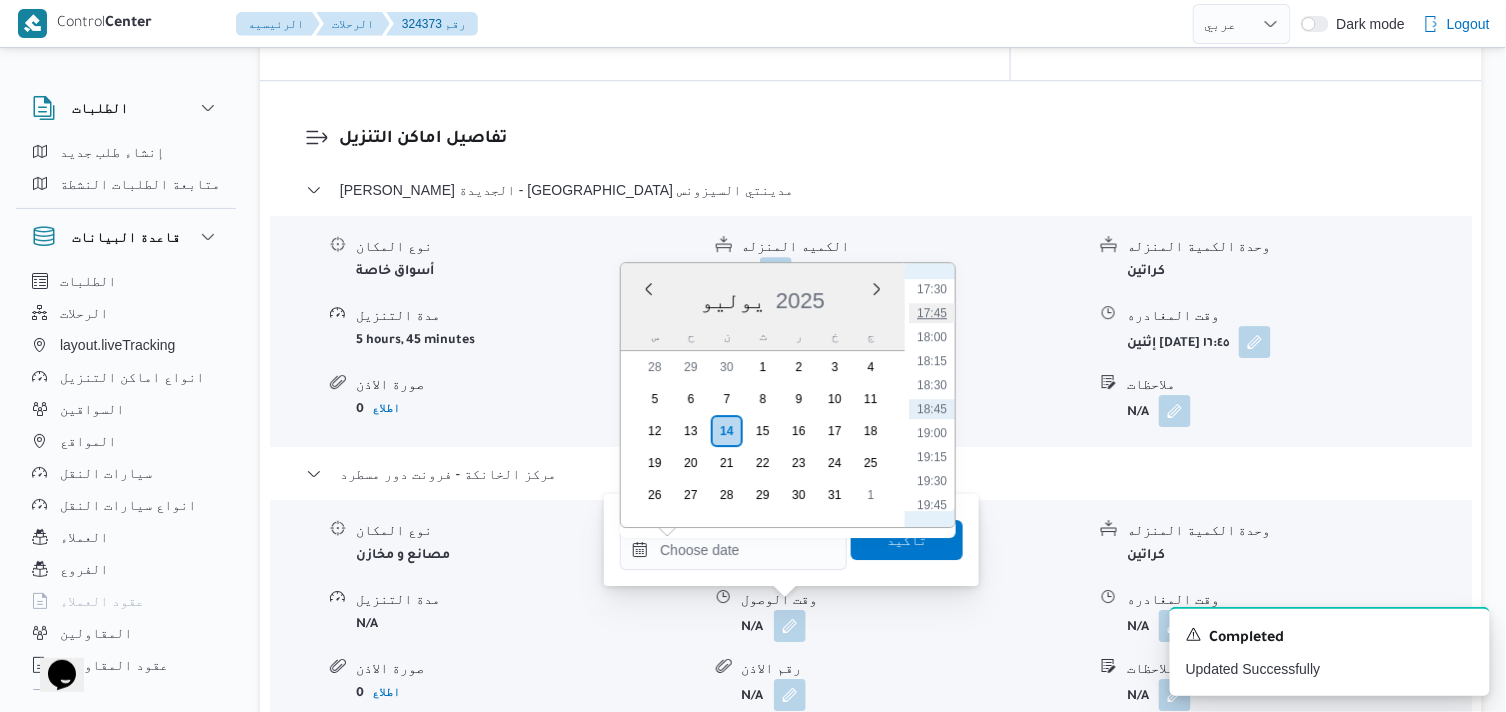 click on "17:45" at bounding box center [932, 313] 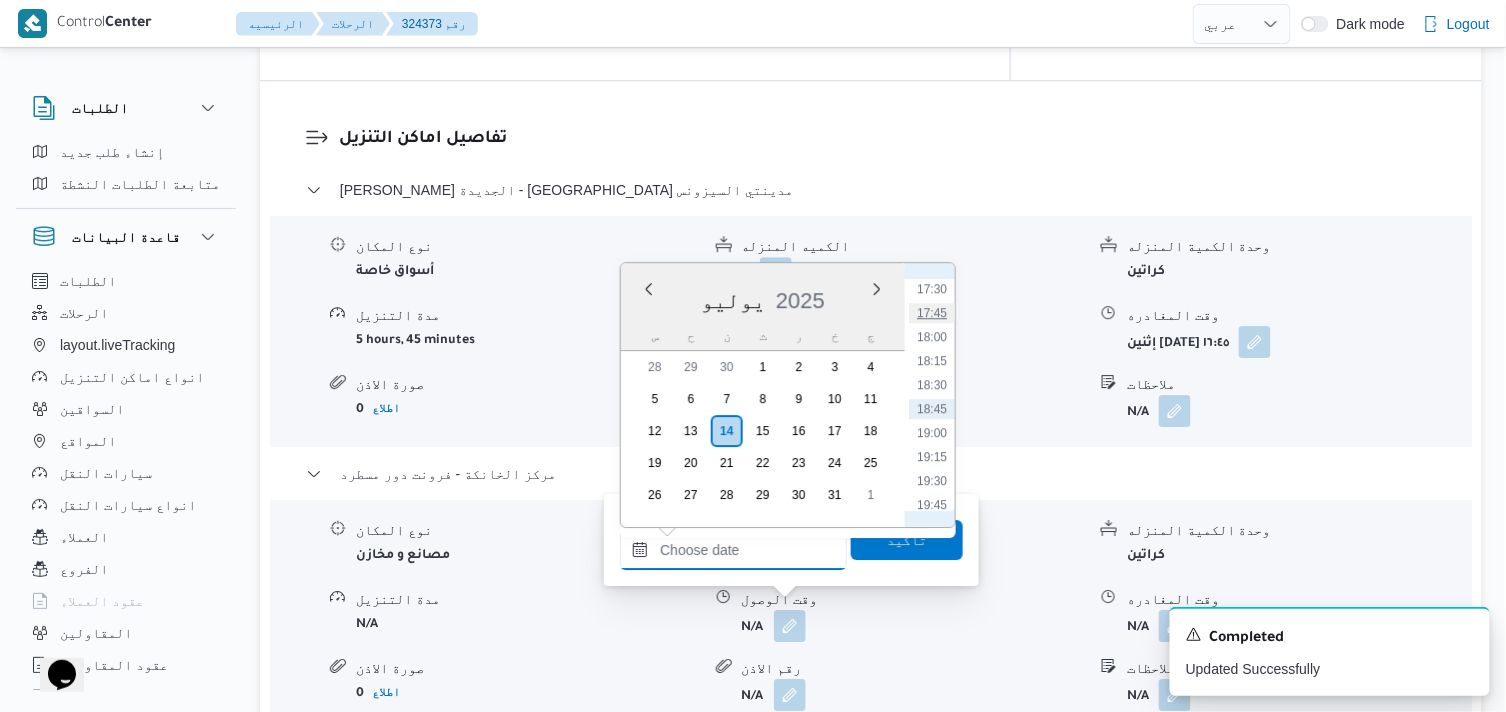 type on "[DATE] ١٧:٤٥" 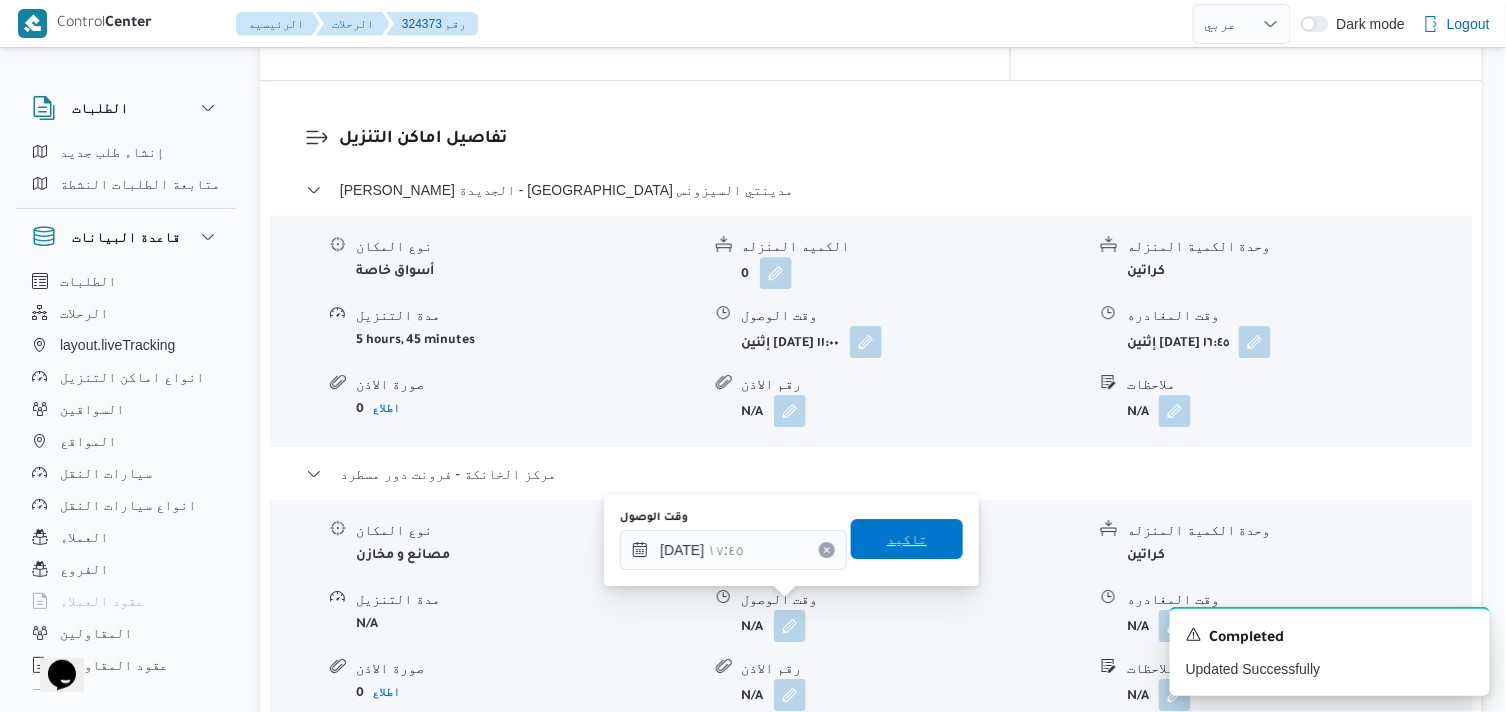 click on "تاكيد" at bounding box center [907, 539] 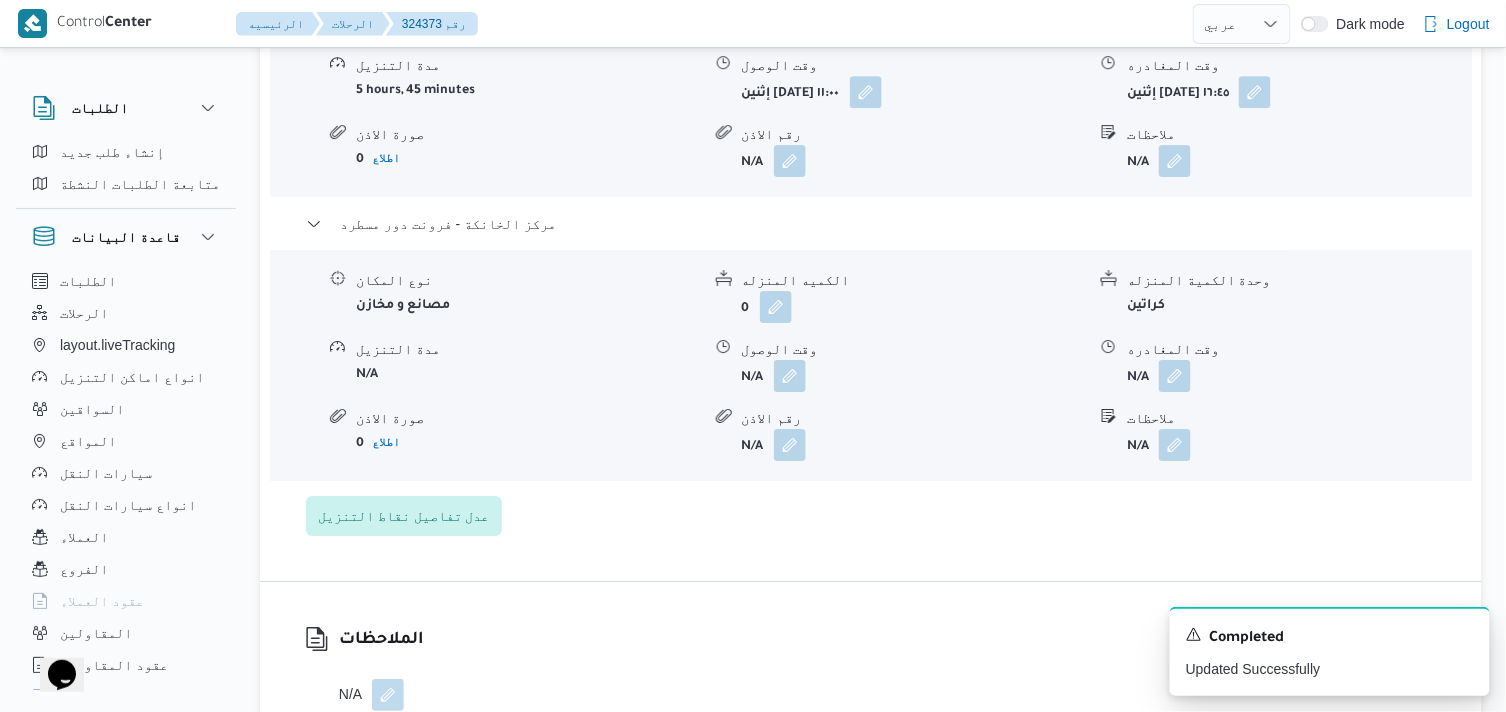 scroll, scrollTop: 1888, scrollLeft: 0, axis: vertical 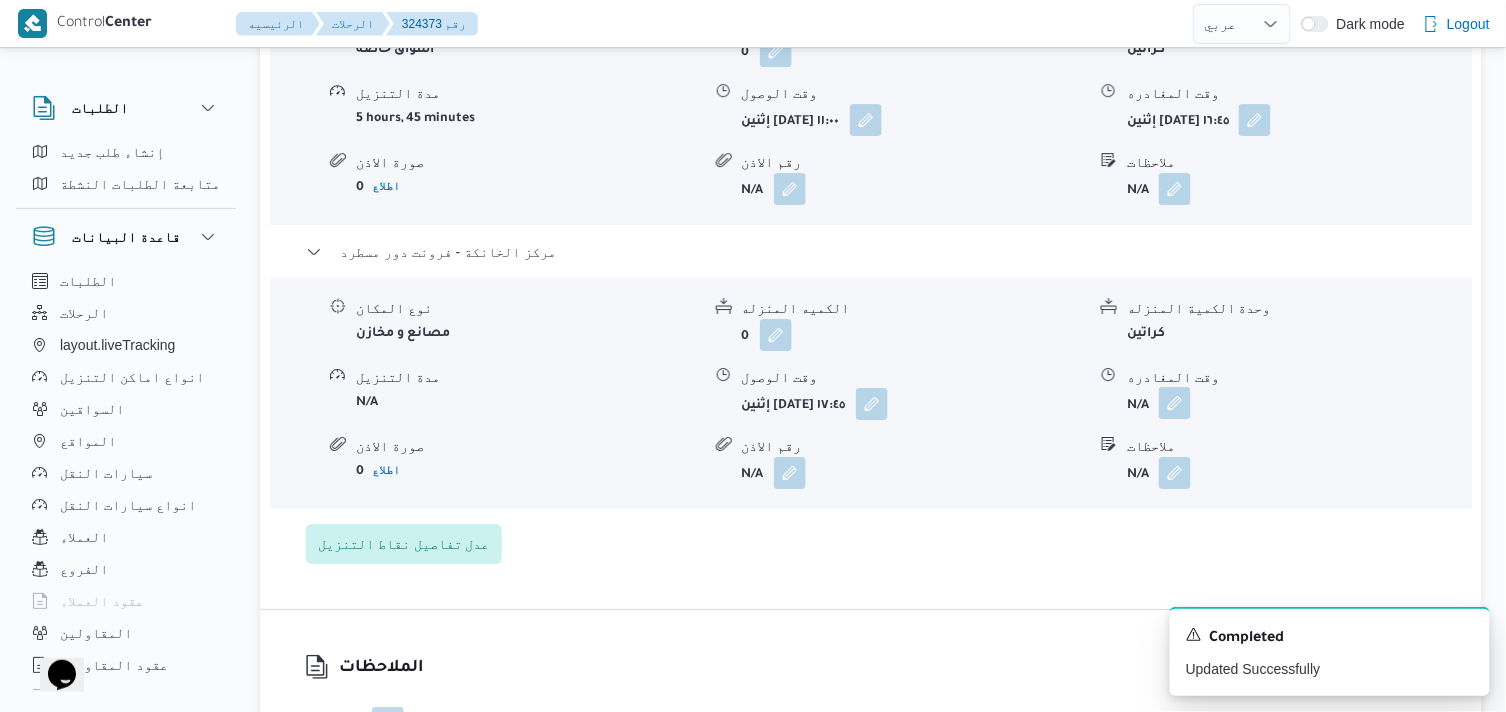 click at bounding box center (1175, 403) 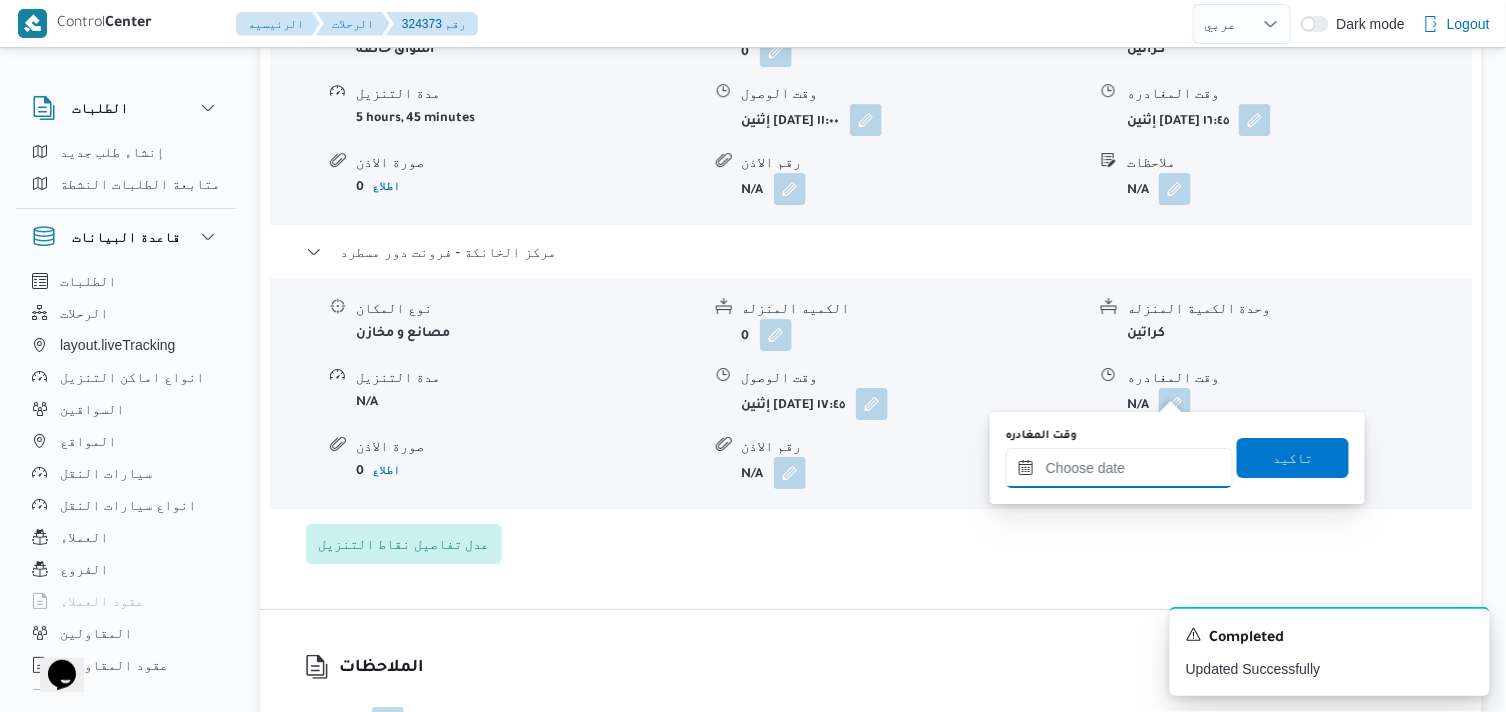 click on "وقت المغادره" at bounding box center [1119, 468] 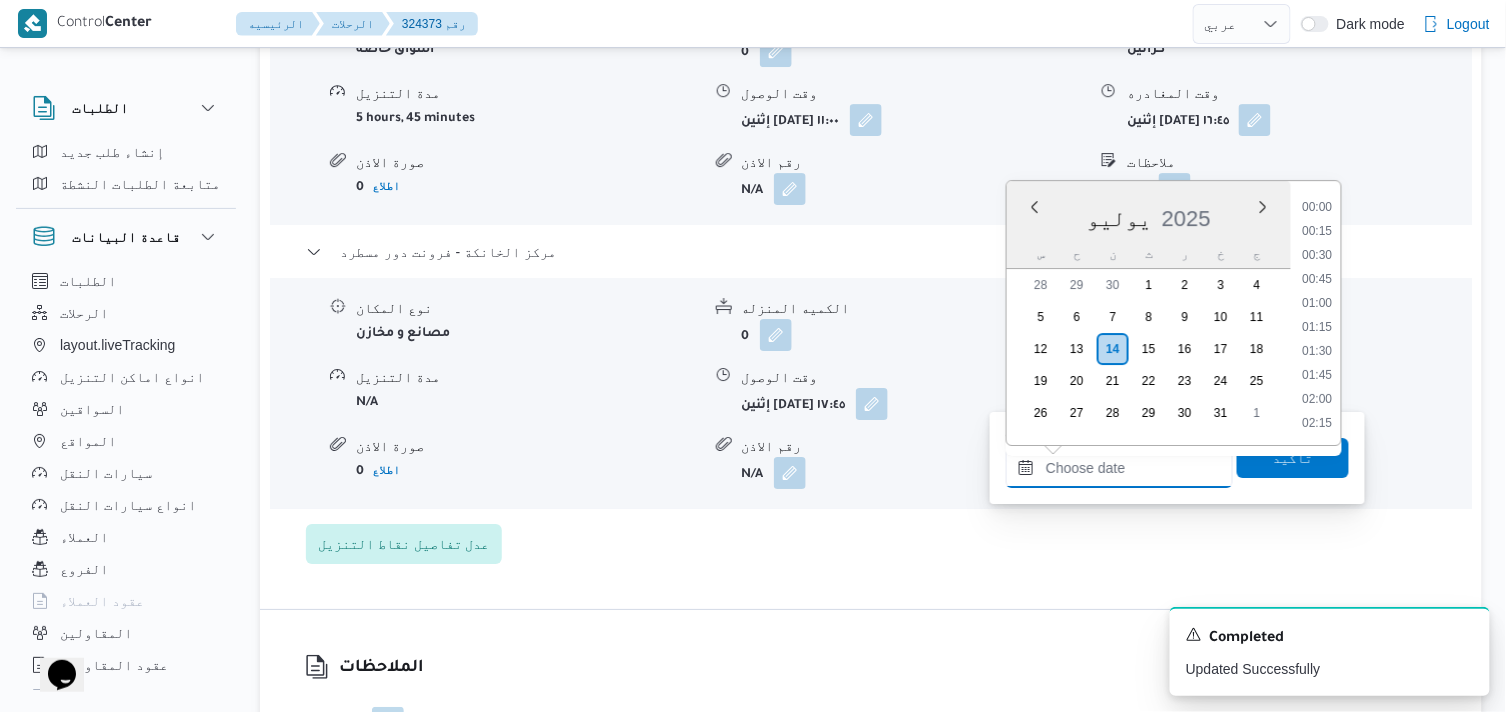 scroll, scrollTop: 1680, scrollLeft: 0, axis: vertical 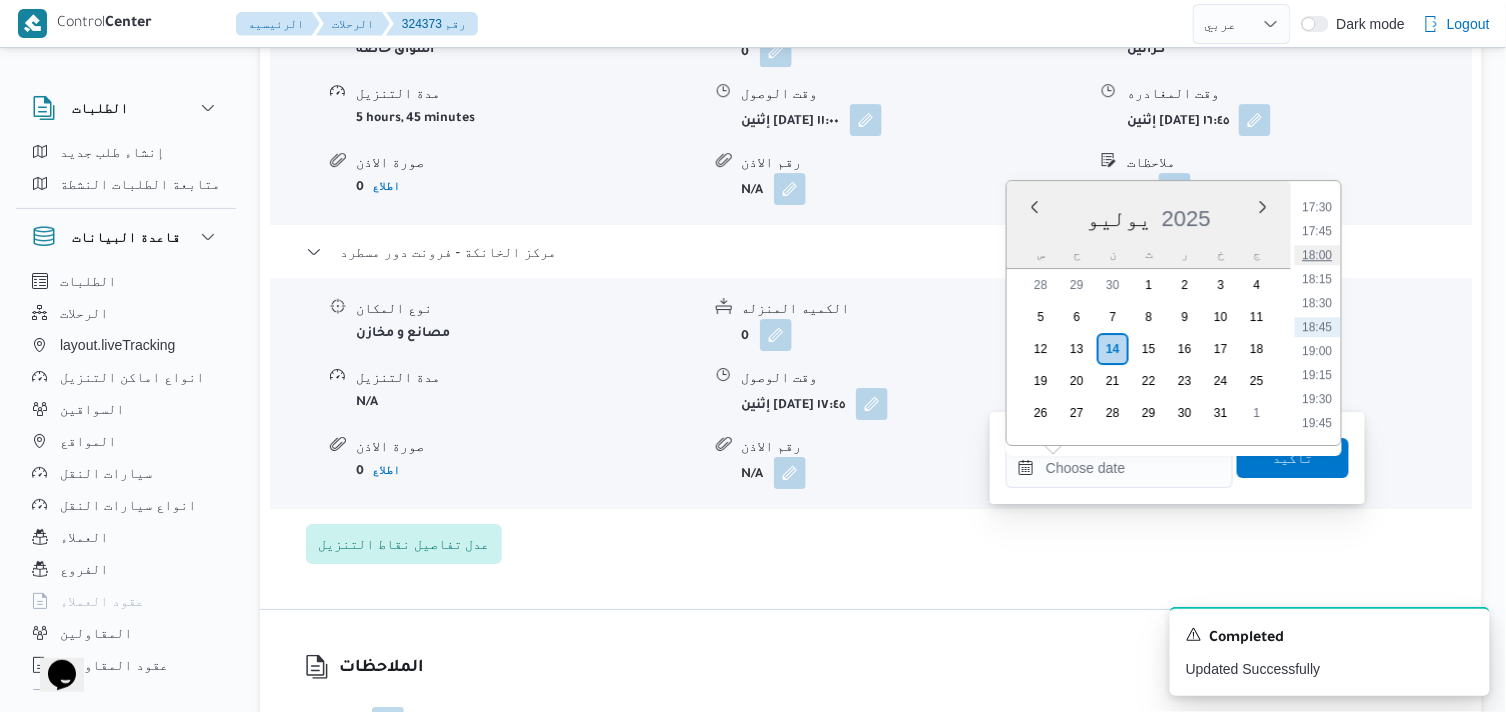 click on "18:00" at bounding box center [1318, 255] 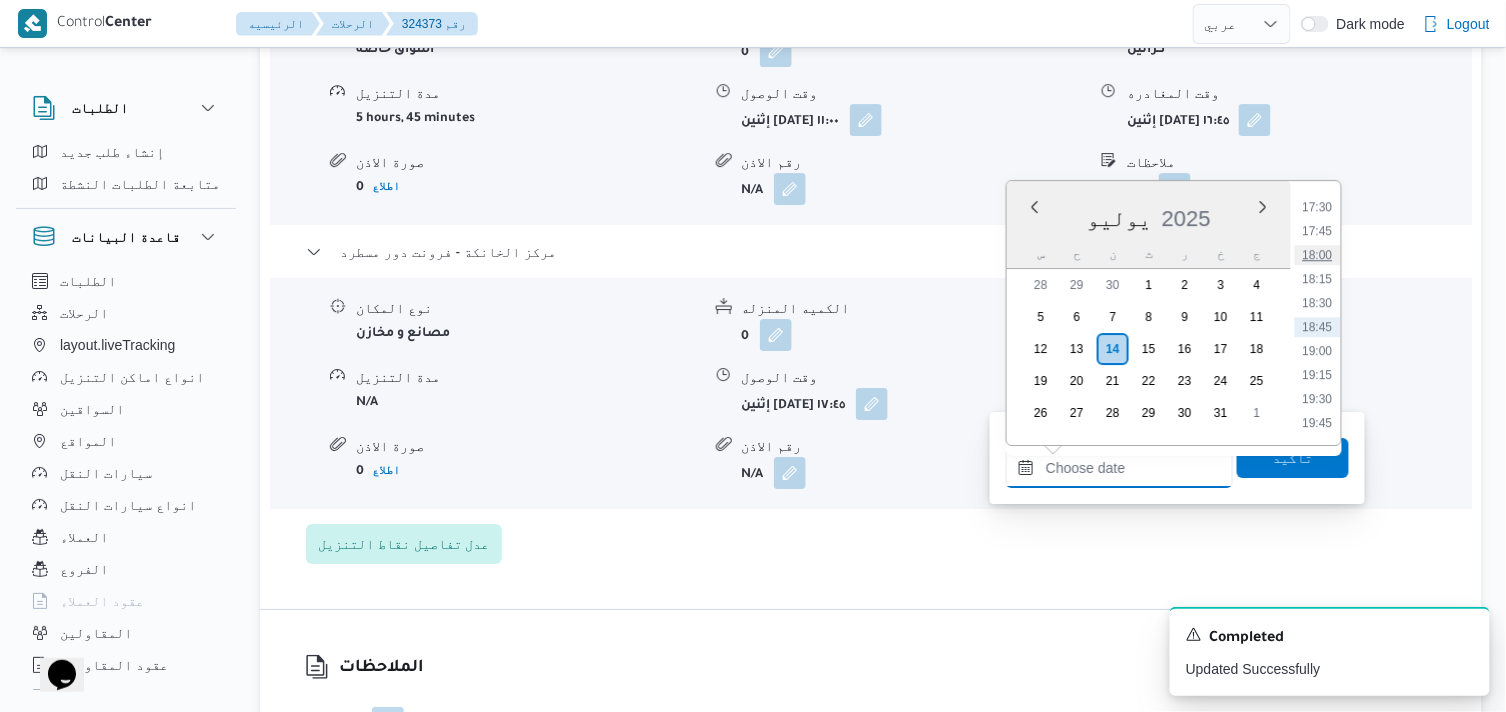 type on "١٤/٠٧/٢٠٢٥ ١٨:٠٠" 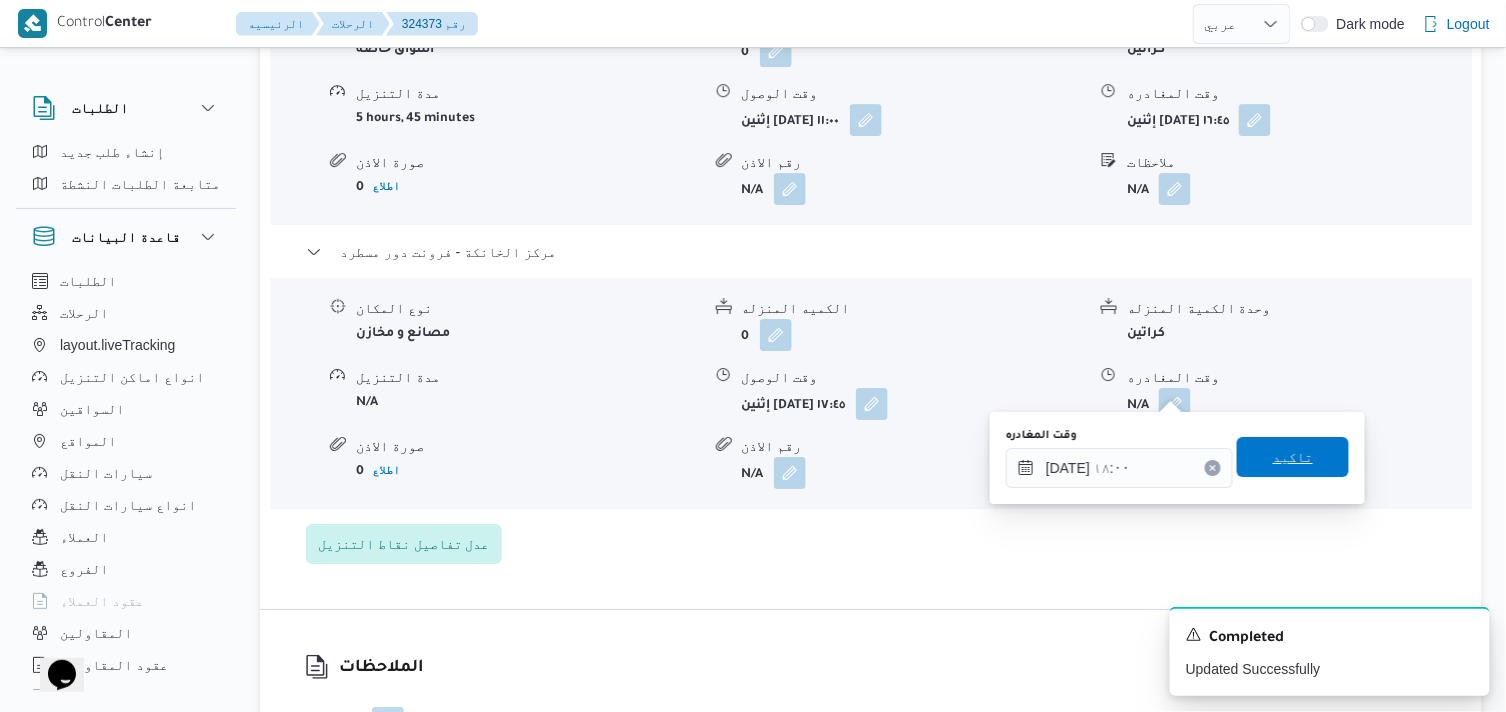 click on "تاكيد" at bounding box center [1293, 457] 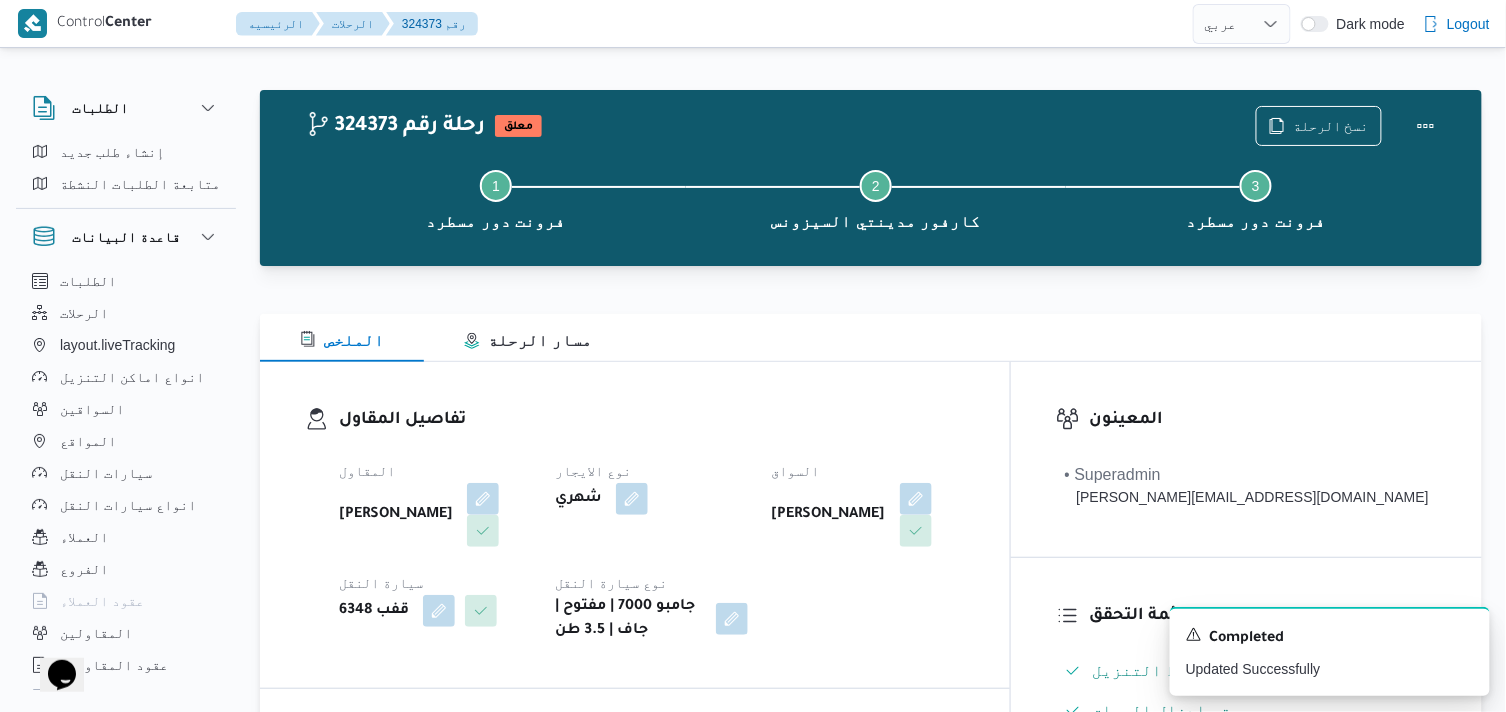 scroll, scrollTop: 0, scrollLeft: 0, axis: both 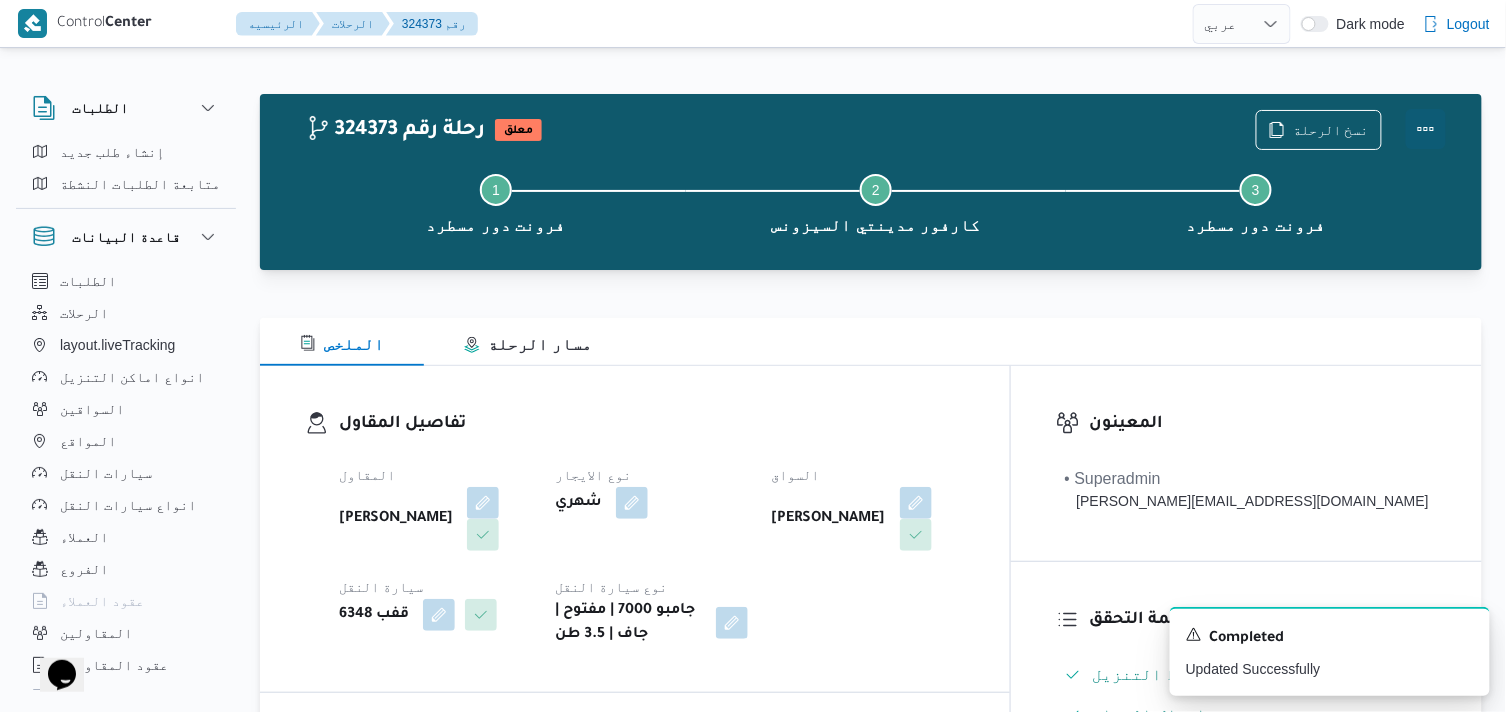 click at bounding box center (1426, 129) 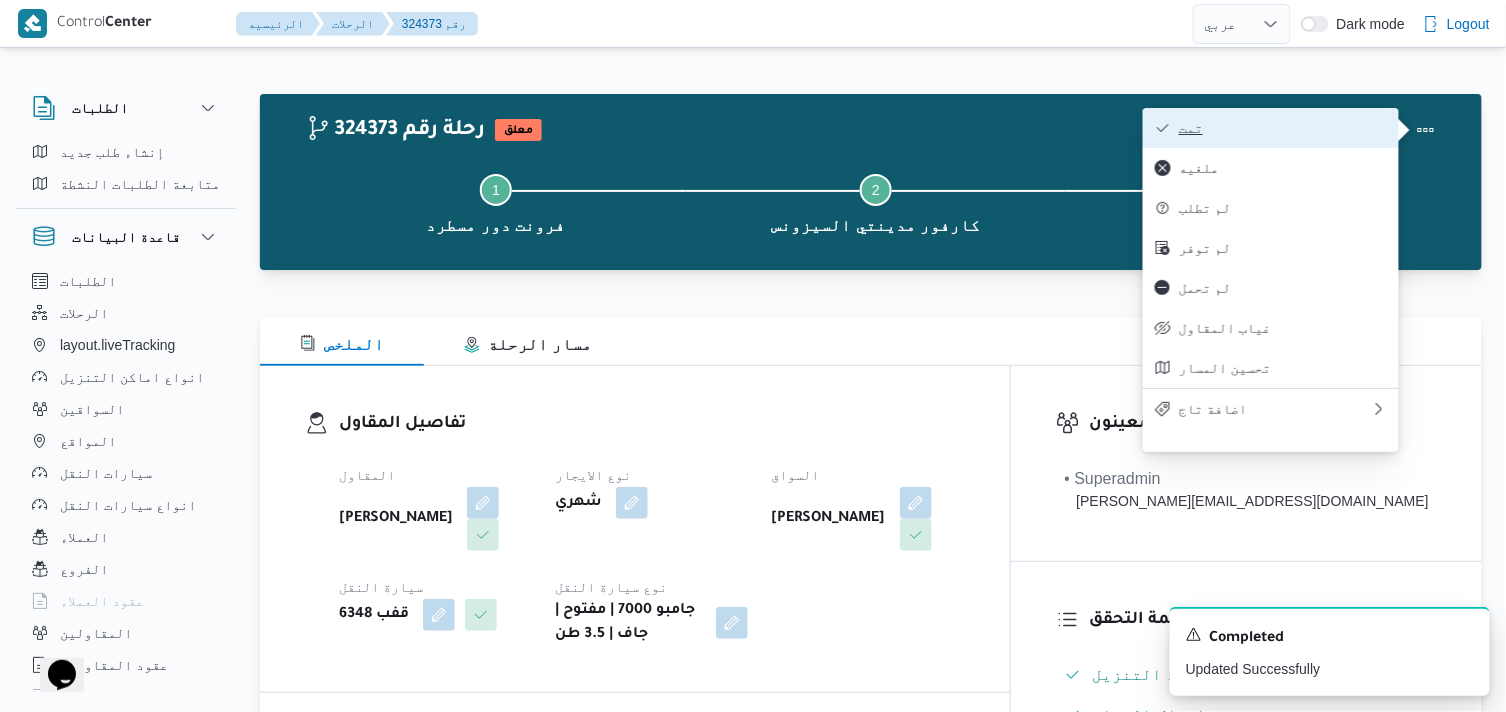 click on "تمت" at bounding box center (1283, 128) 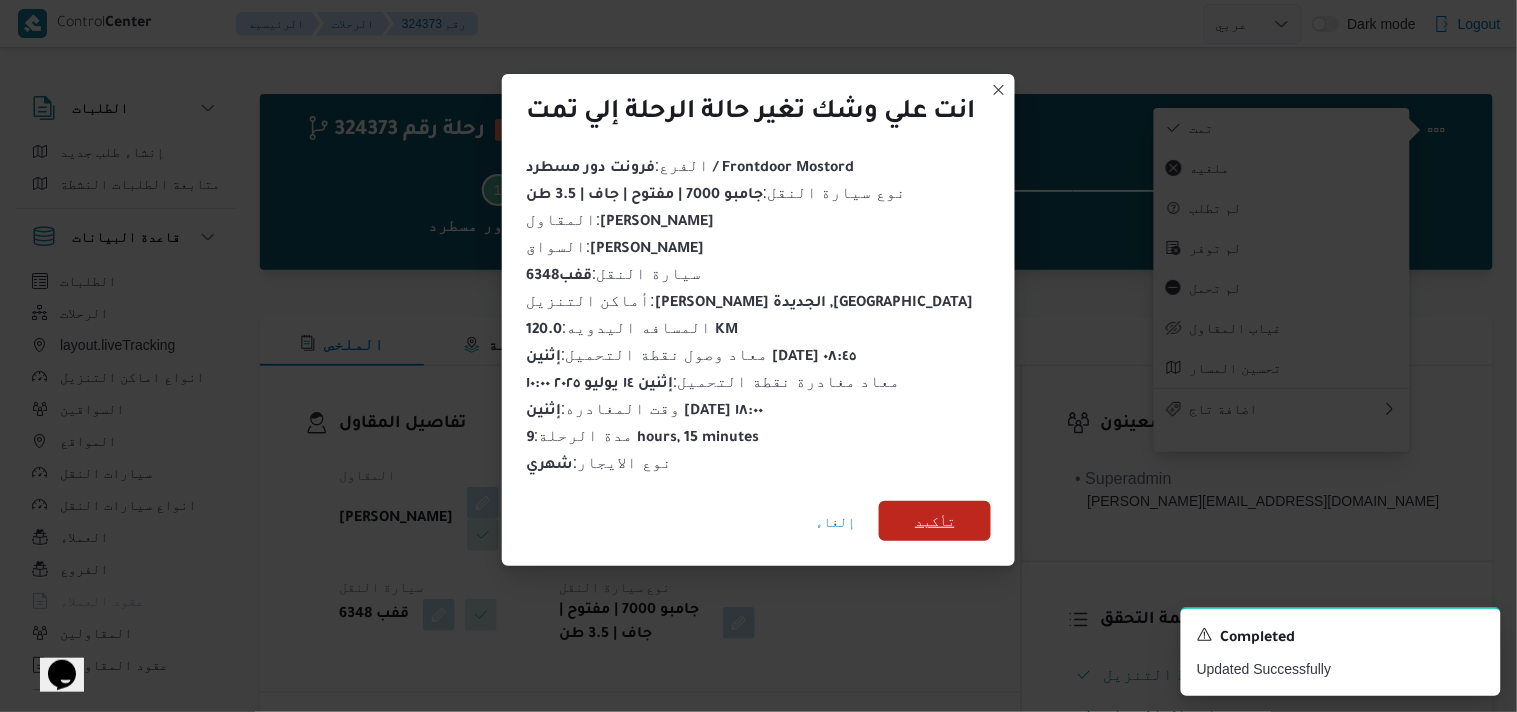 click on "تأكيد" at bounding box center (935, 521) 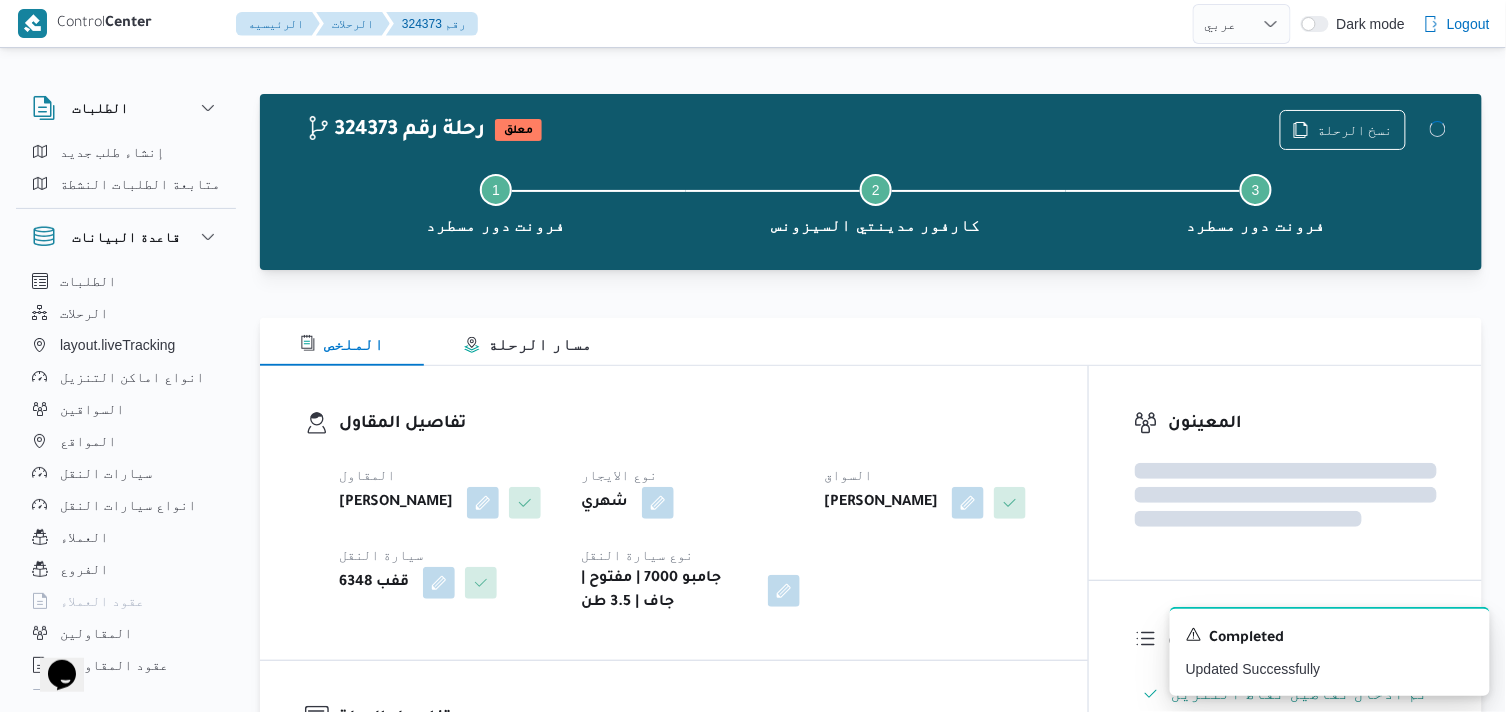 click on "السواق" at bounding box center (933, 475) 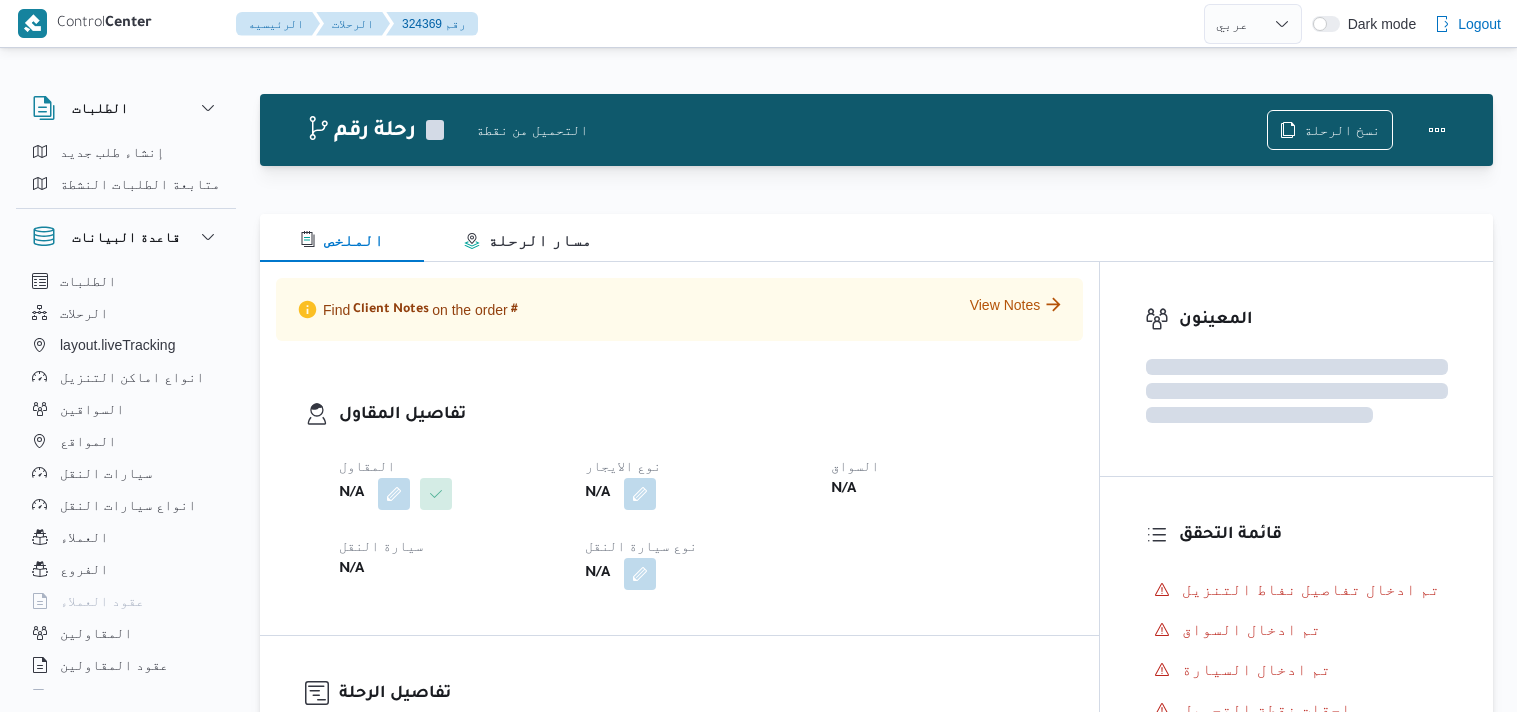 select on "ar" 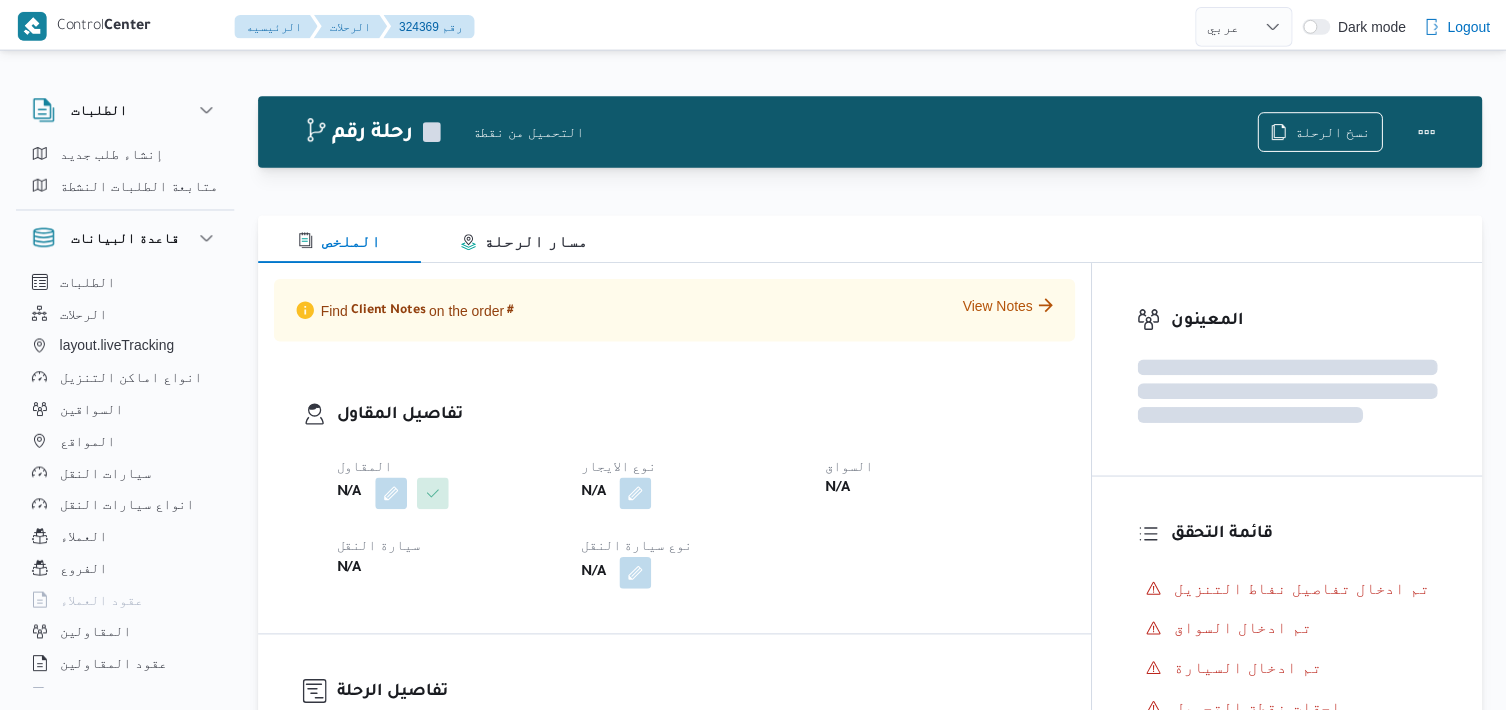 scroll, scrollTop: 0, scrollLeft: 0, axis: both 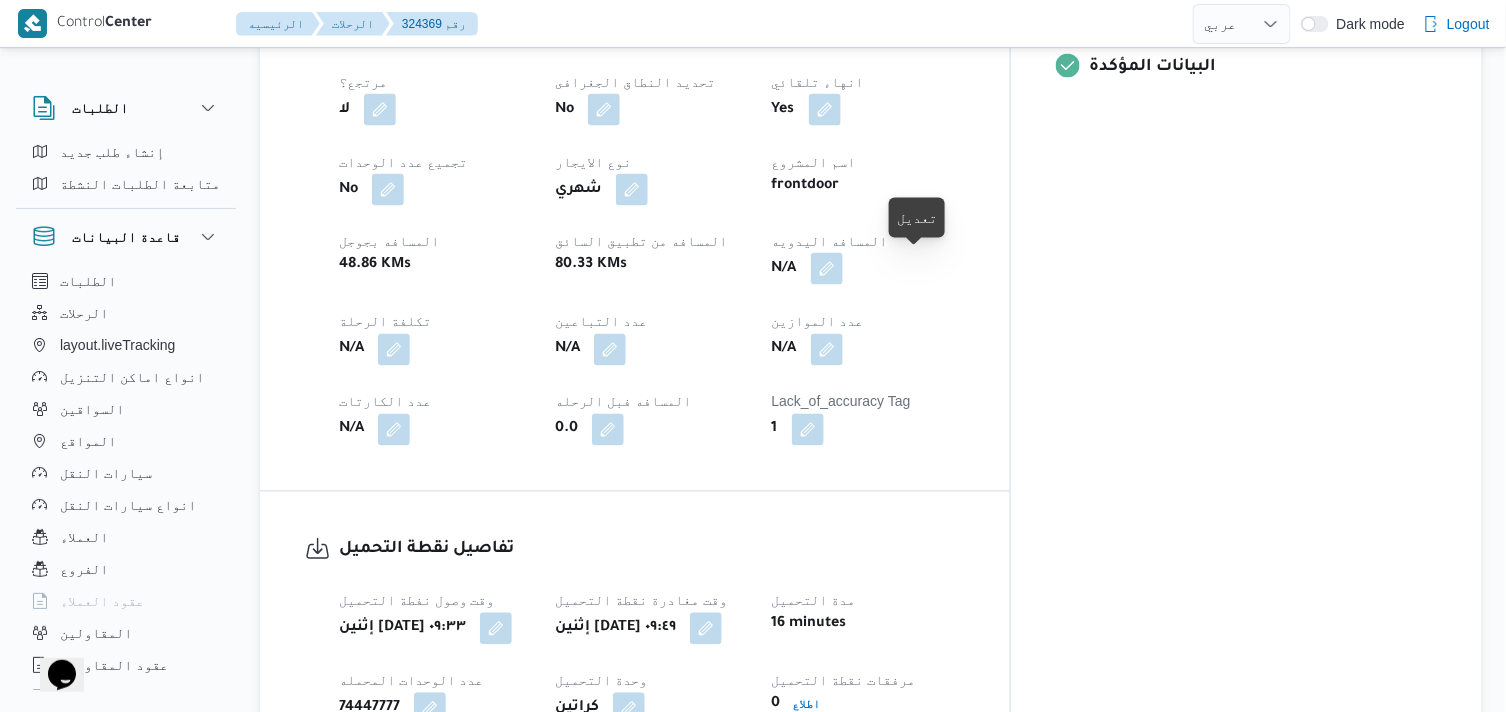 click at bounding box center [827, 269] 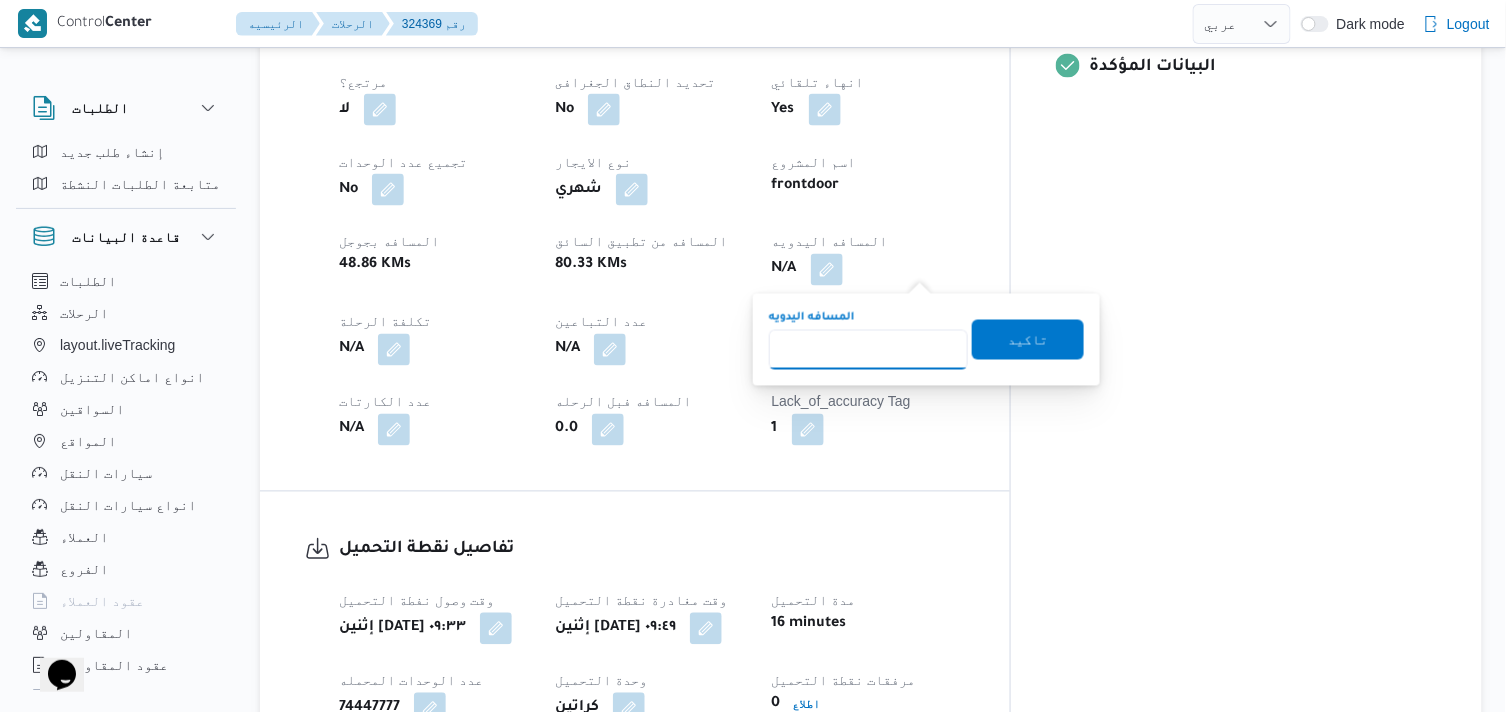click on "المسافه اليدويه" at bounding box center (868, 350) 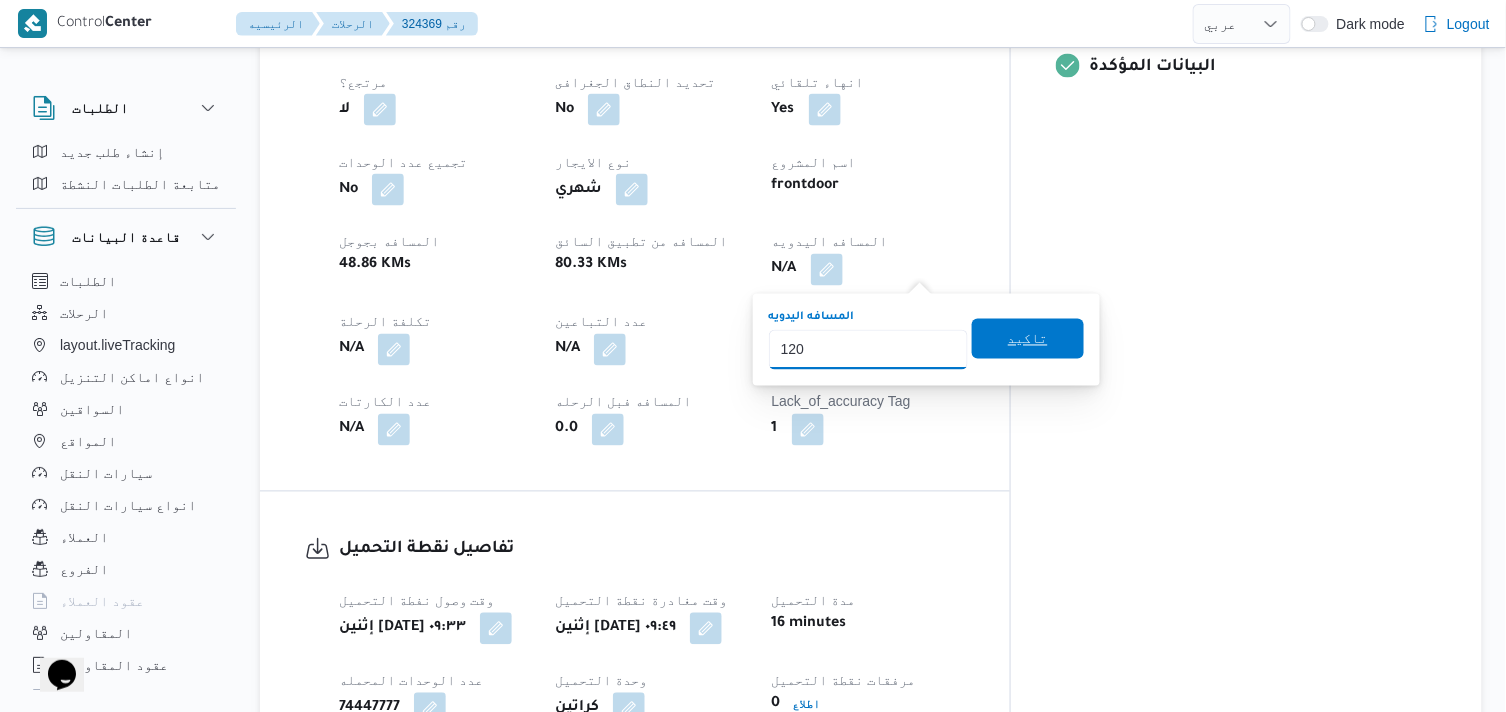 type on "120" 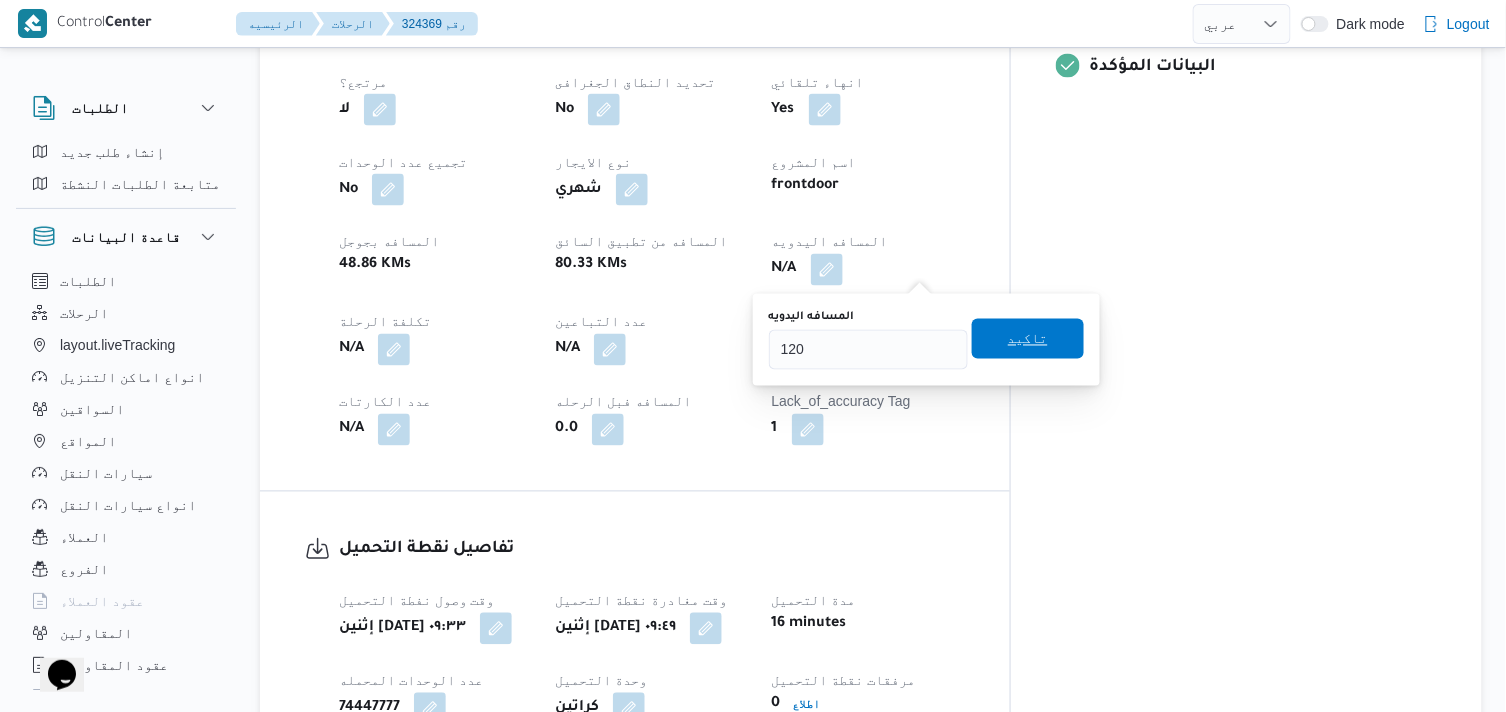 click on "تاكيد" at bounding box center (1028, 339) 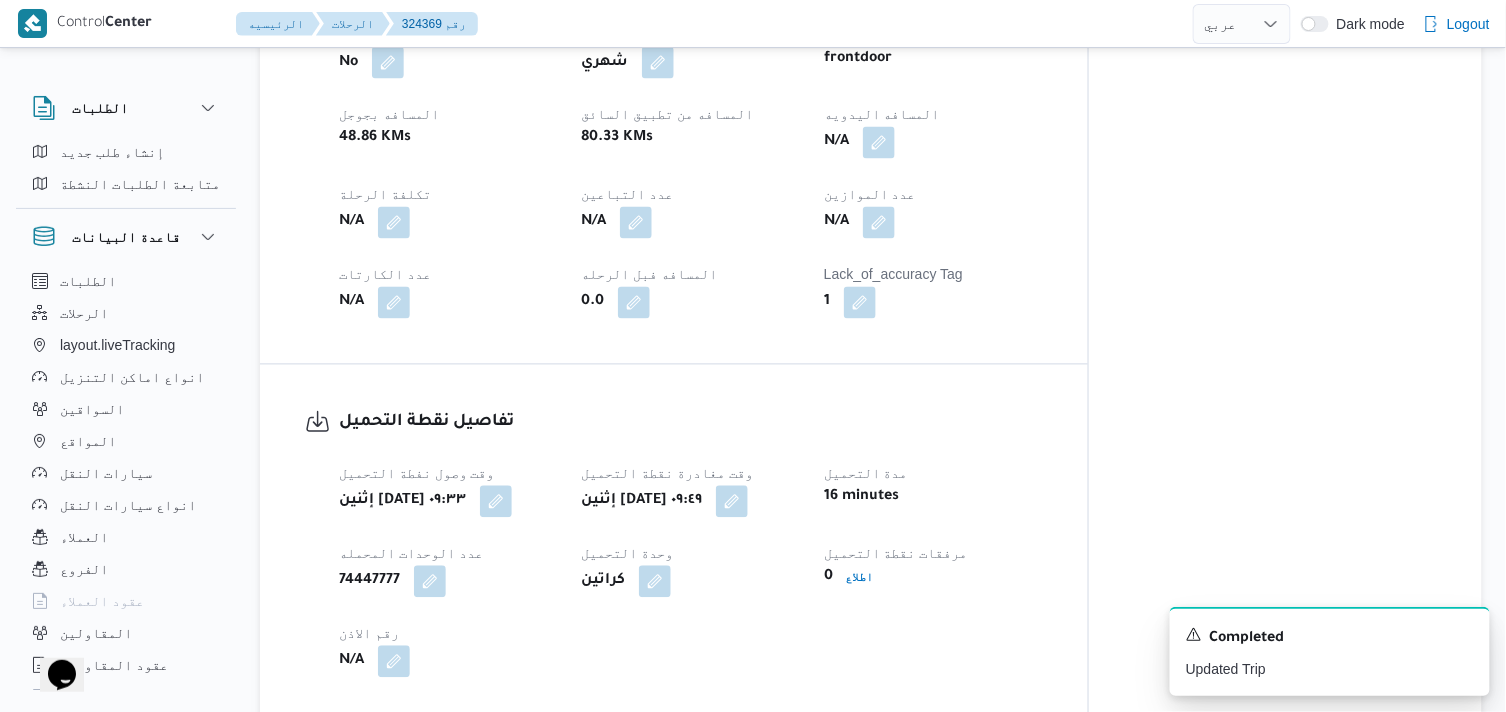 scroll, scrollTop: 1333, scrollLeft: 0, axis: vertical 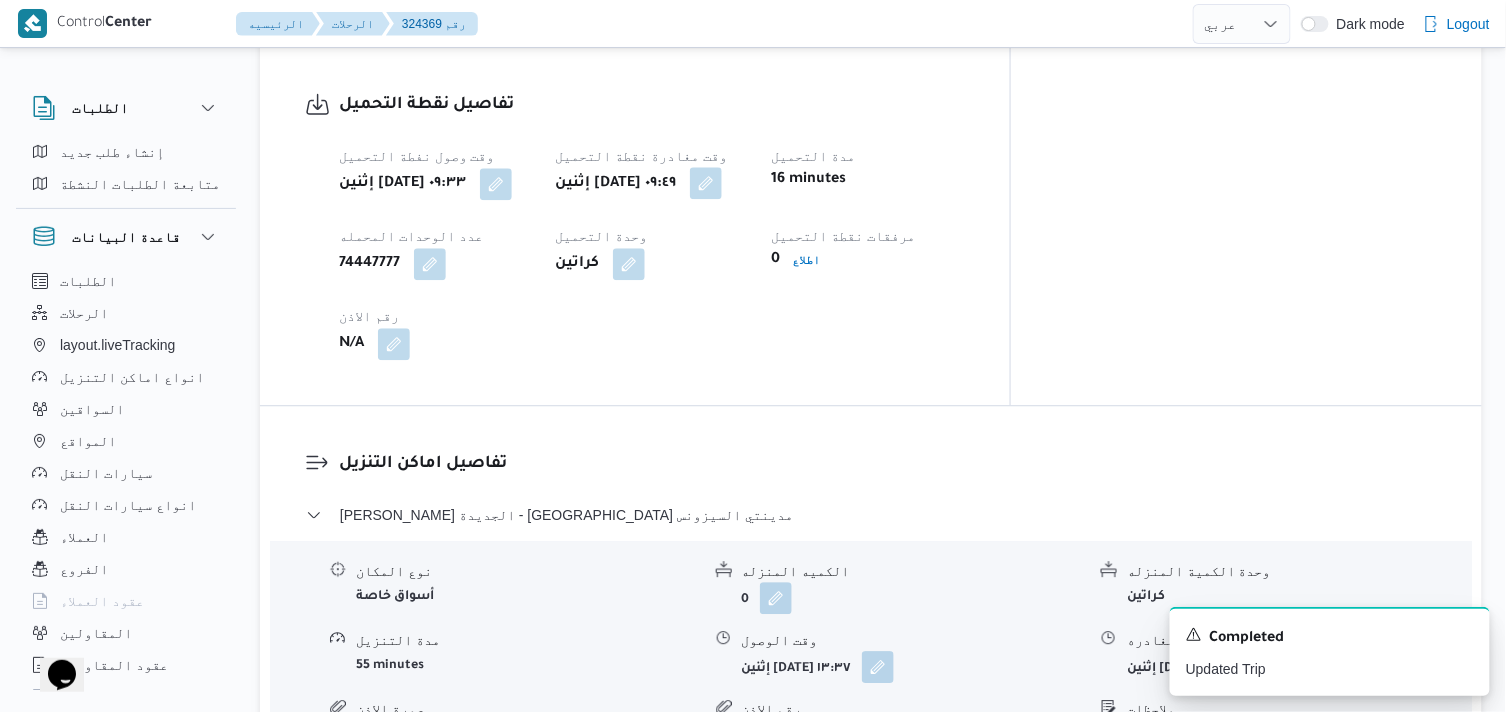 click at bounding box center (706, 183) 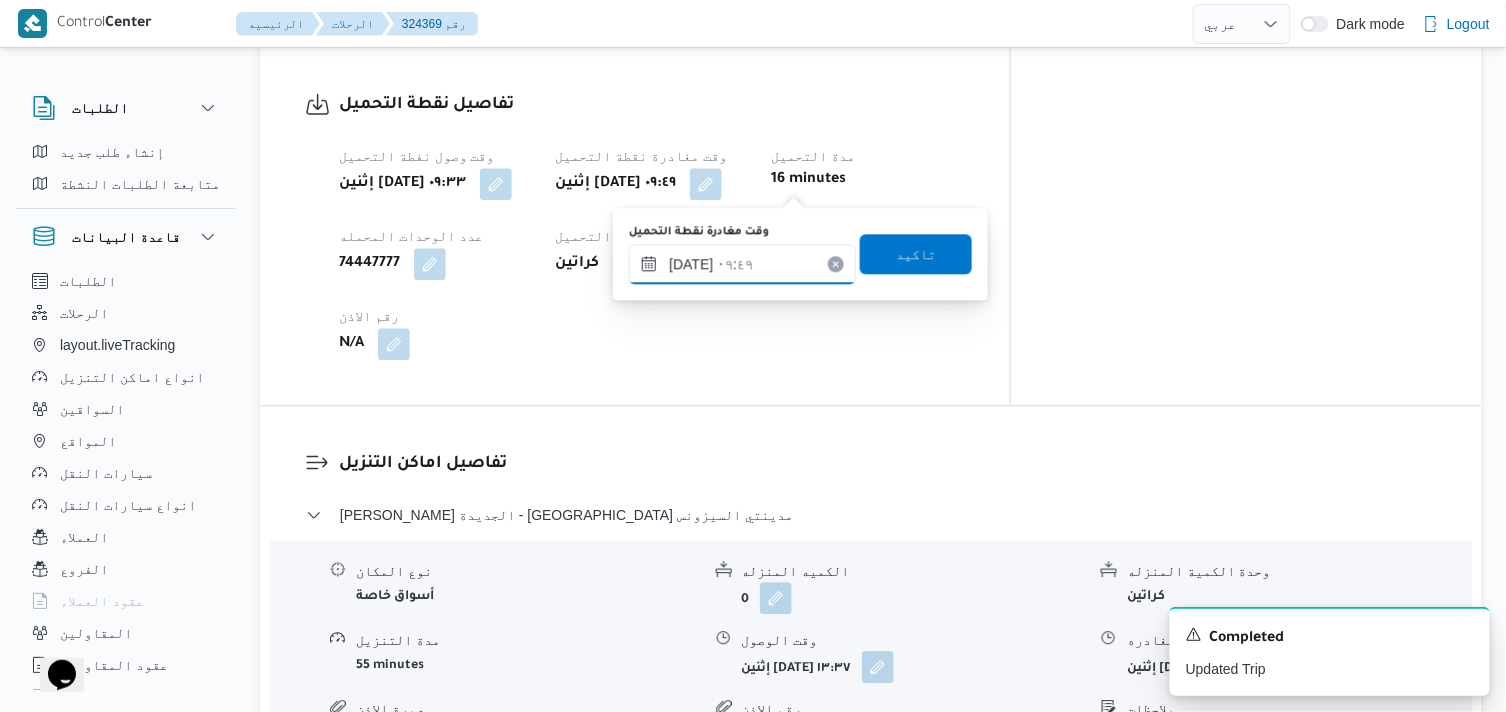 click on "[DATE] ٠٩:٤٩" at bounding box center [742, 264] 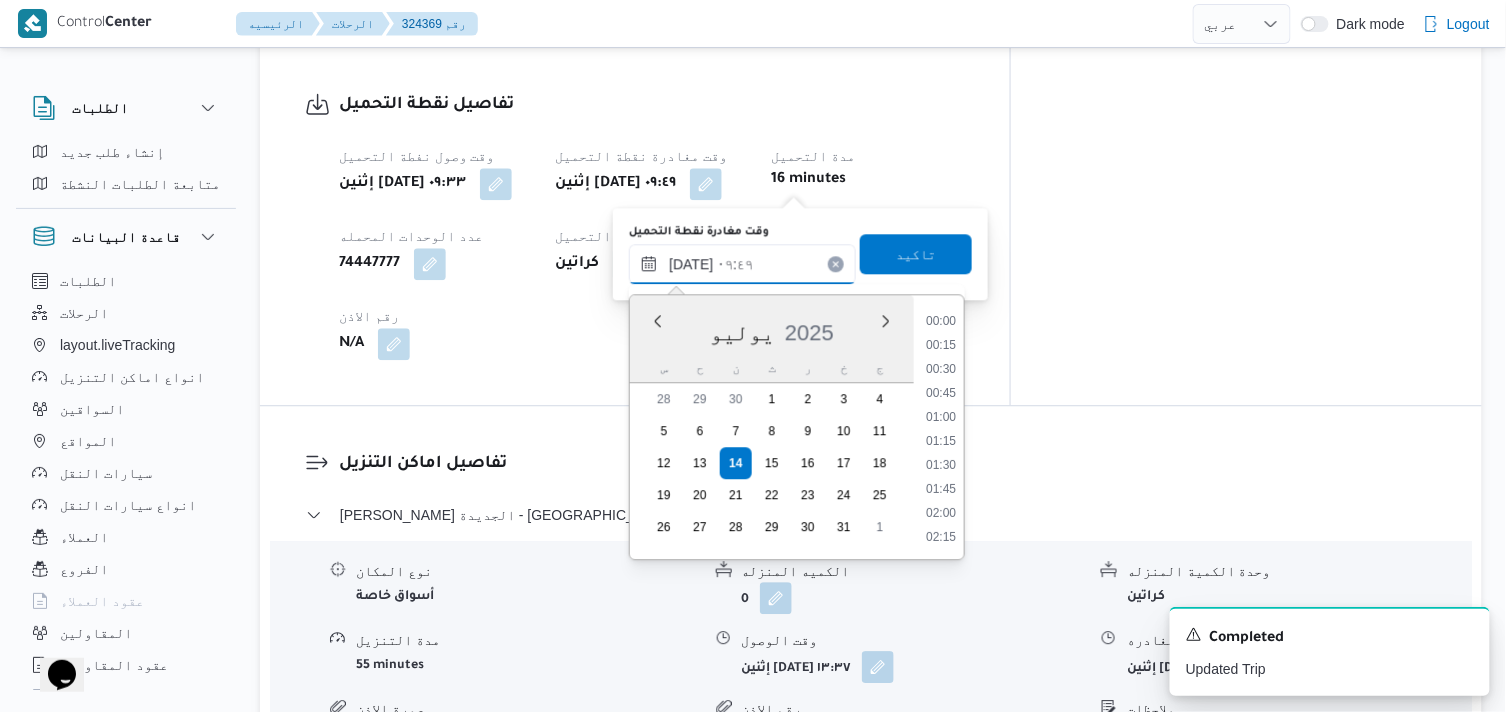 scroll, scrollTop: 816, scrollLeft: 0, axis: vertical 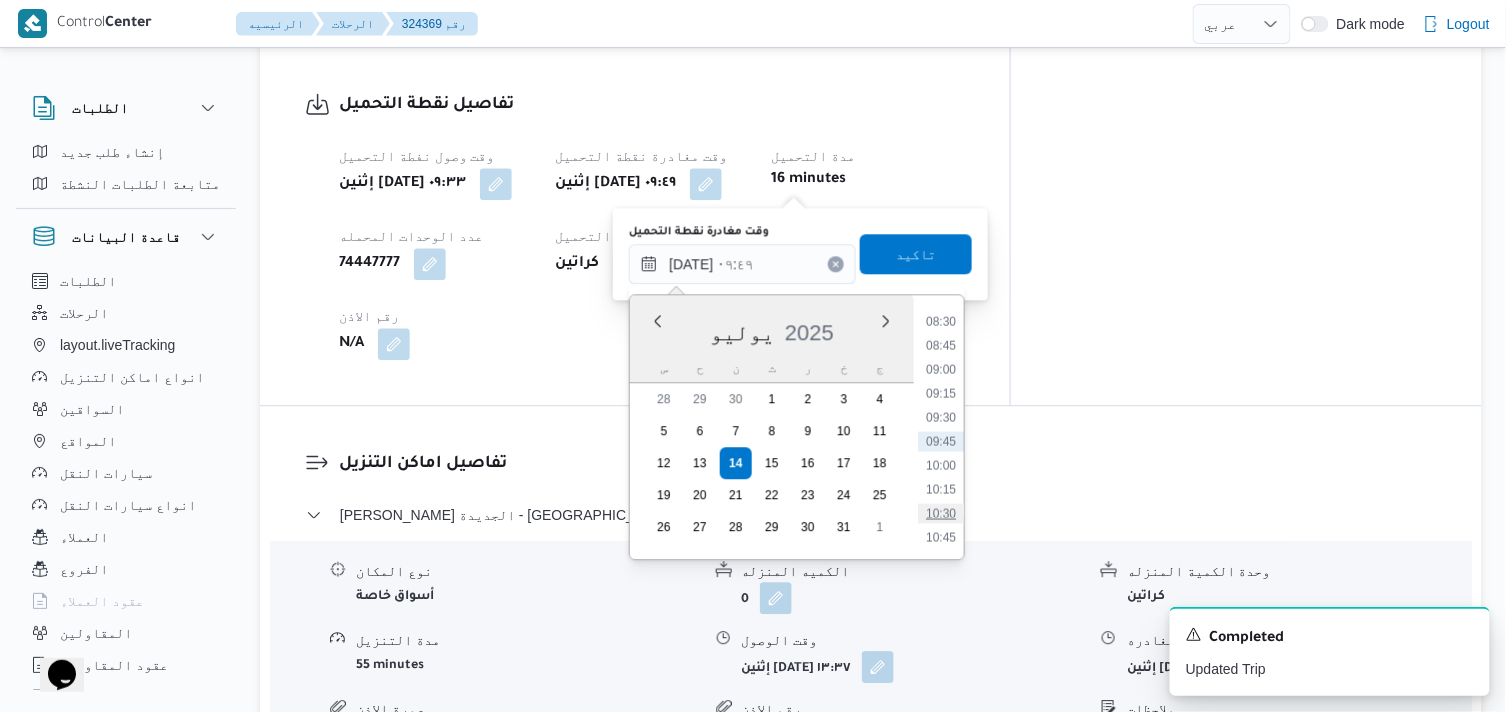 click on "10:30" at bounding box center (941, 513) 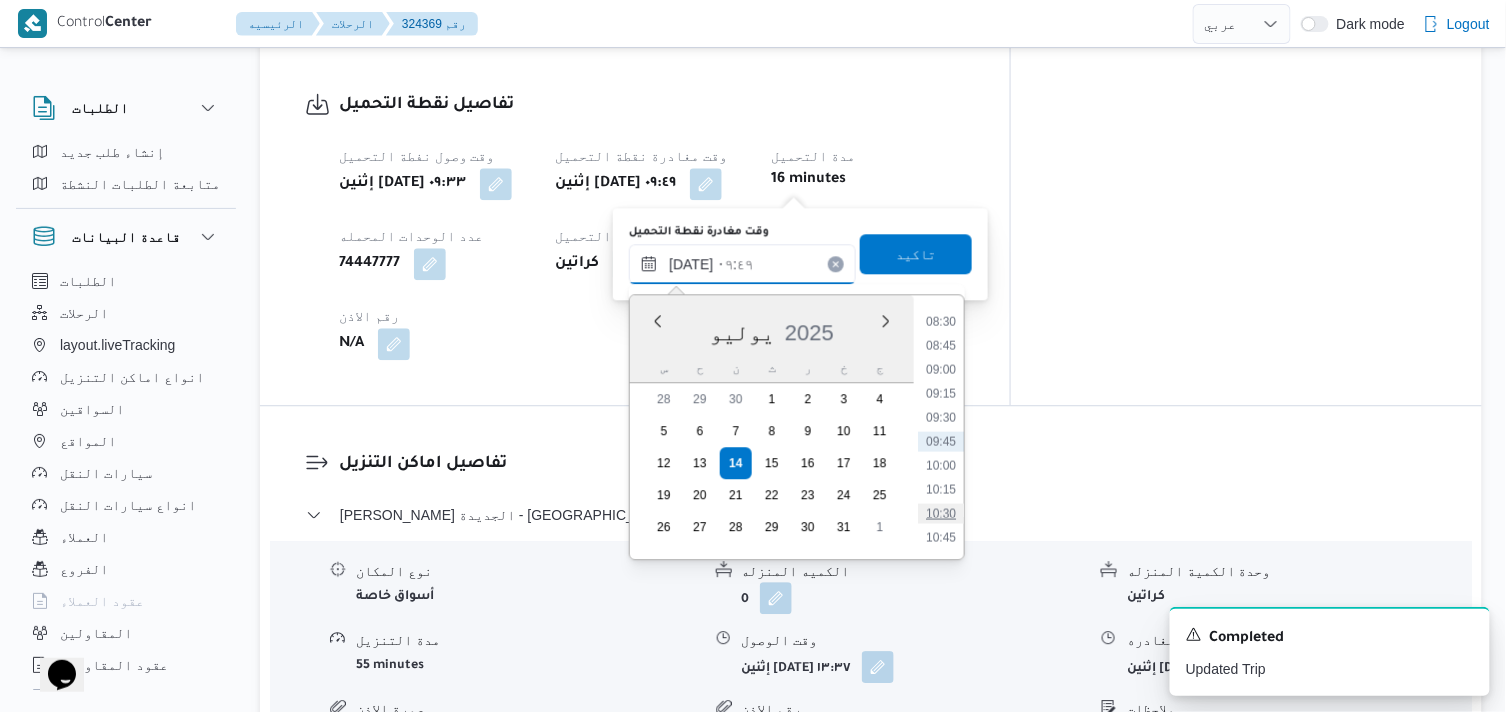 type on "١٤/٠٧/٢٠٢٥ ١٠:٣٠" 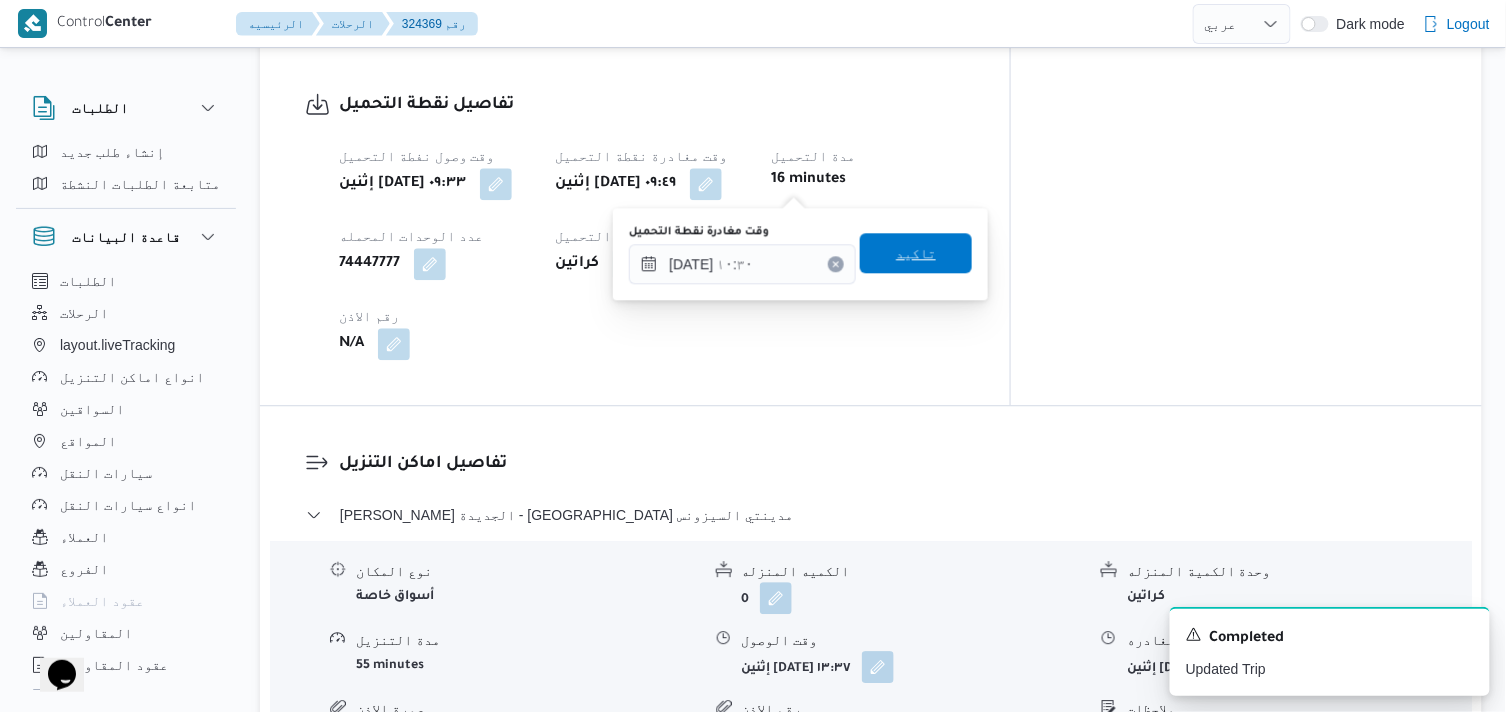 click on "تاكيد" at bounding box center [916, 253] 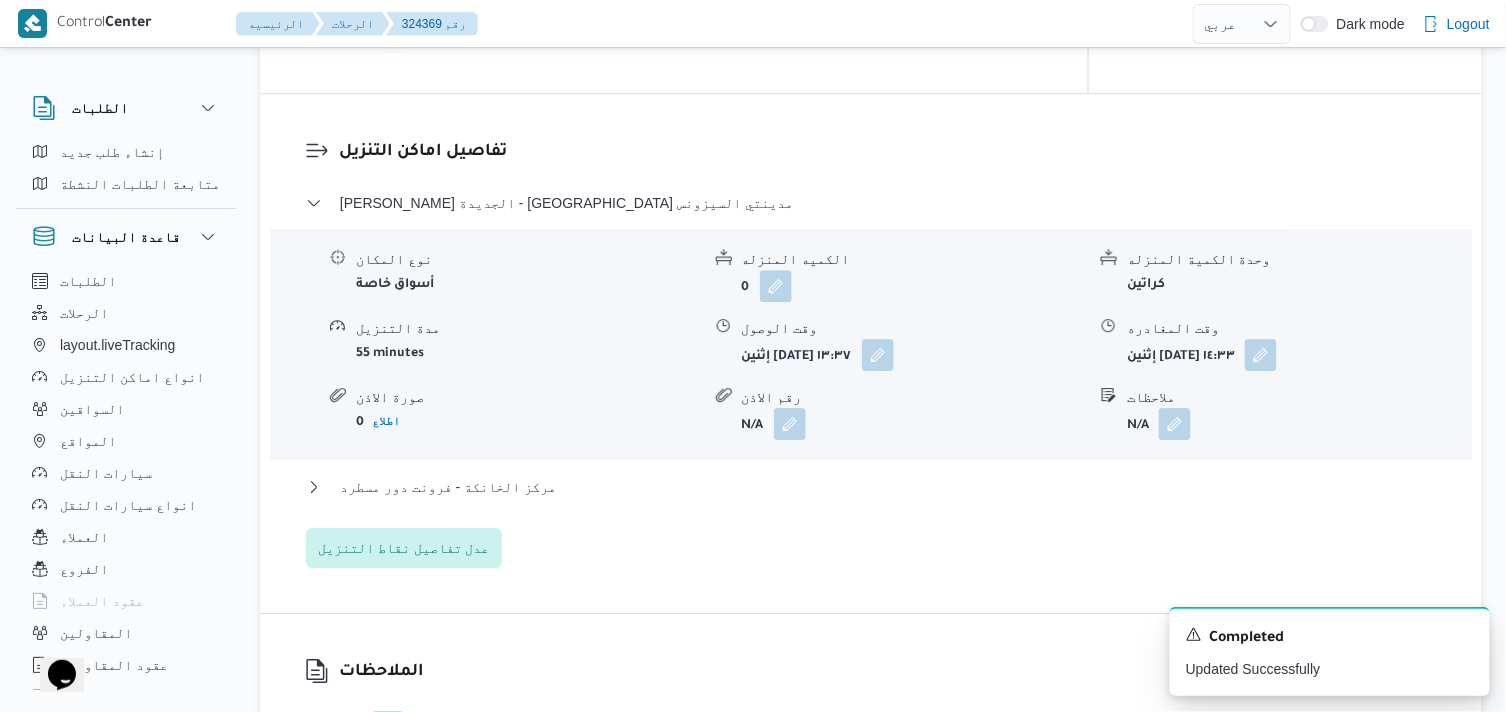 scroll, scrollTop: 1666, scrollLeft: 0, axis: vertical 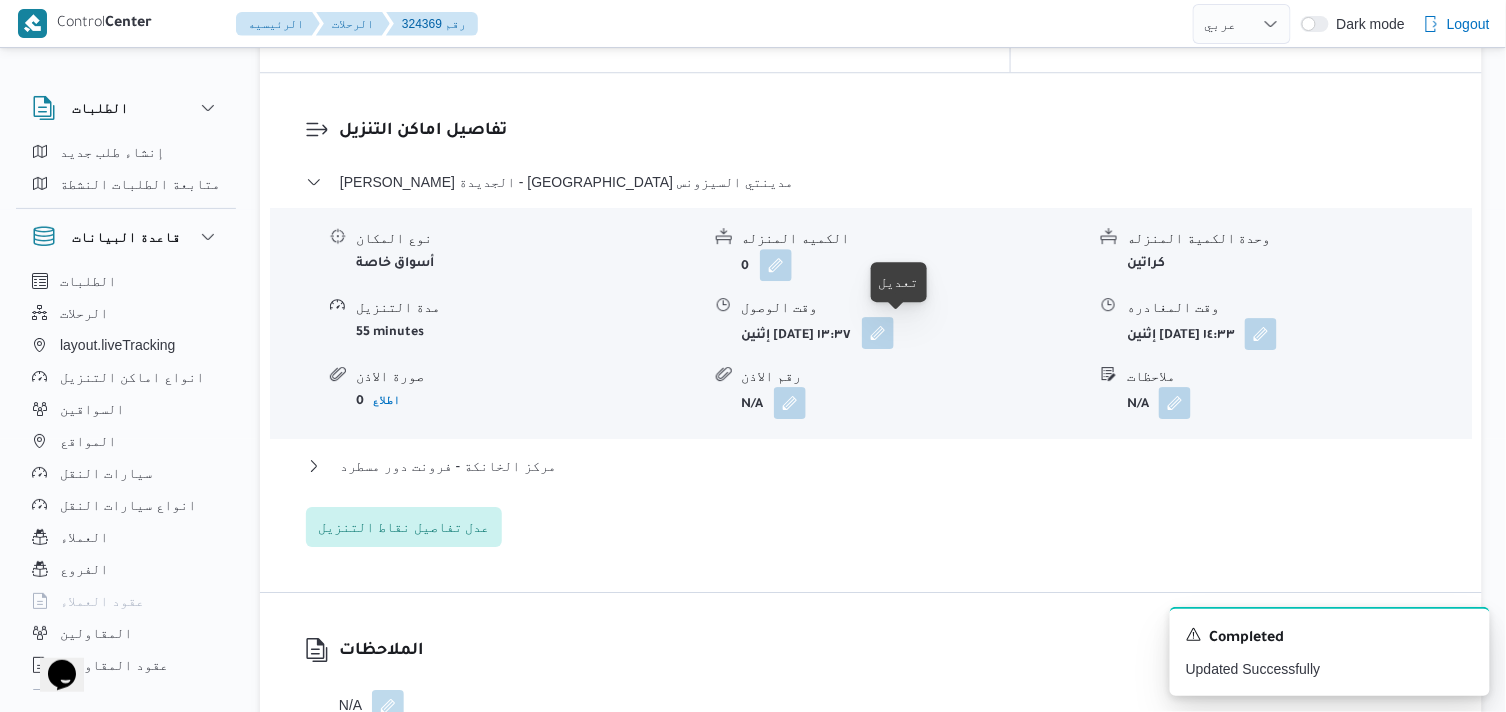 click at bounding box center [878, 333] 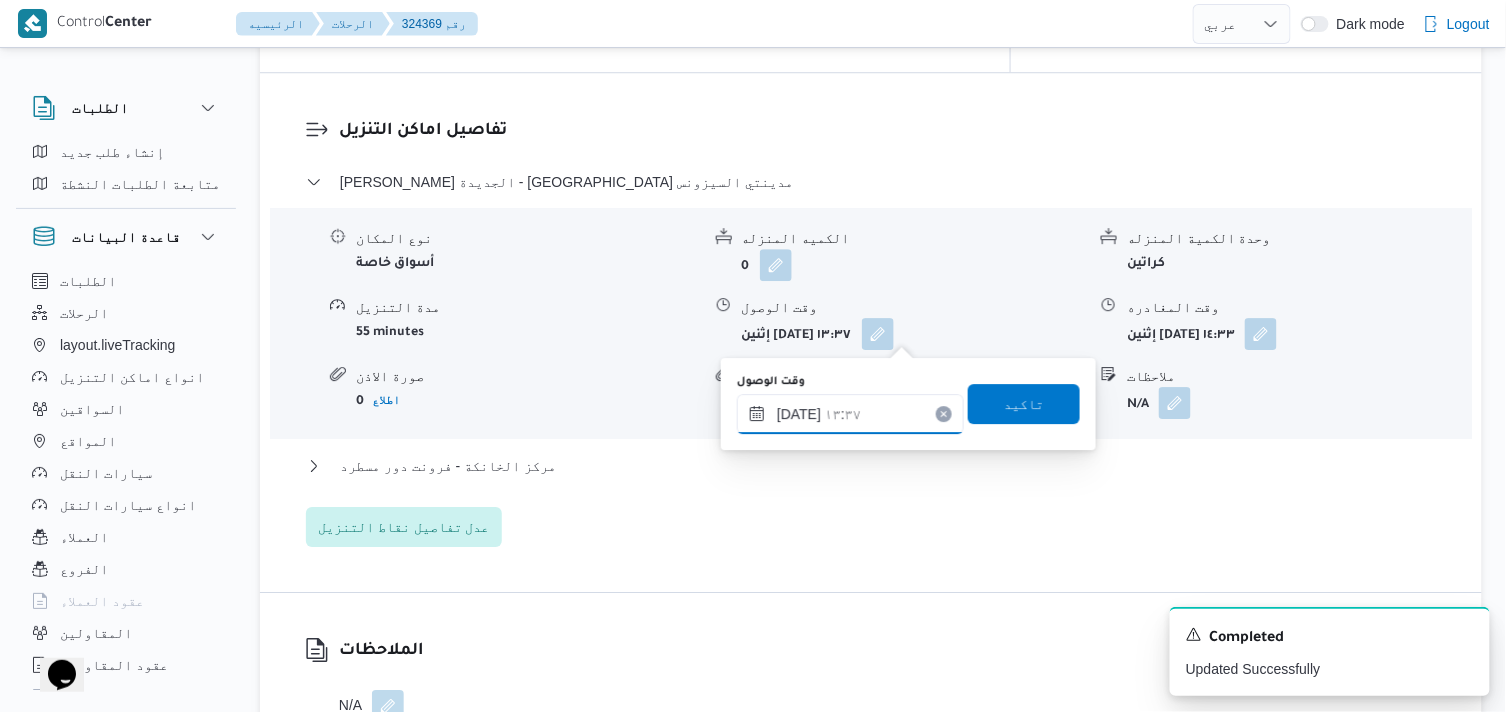 click on "١٤/٠٧/٢٠٢٥ ١٣:٣٧" at bounding box center [850, 414] 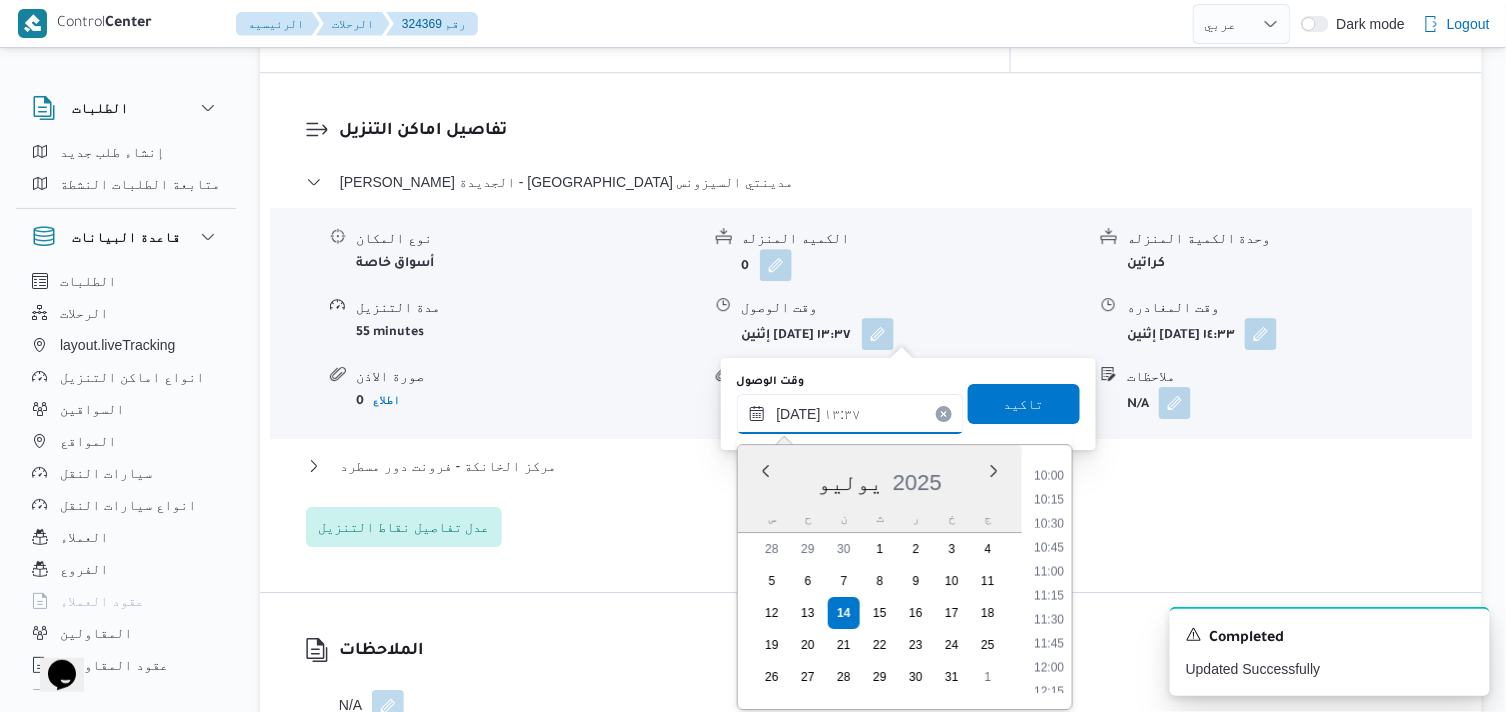 scroll, scrollTop: 954, scrollLeft: 0, axis: vertical 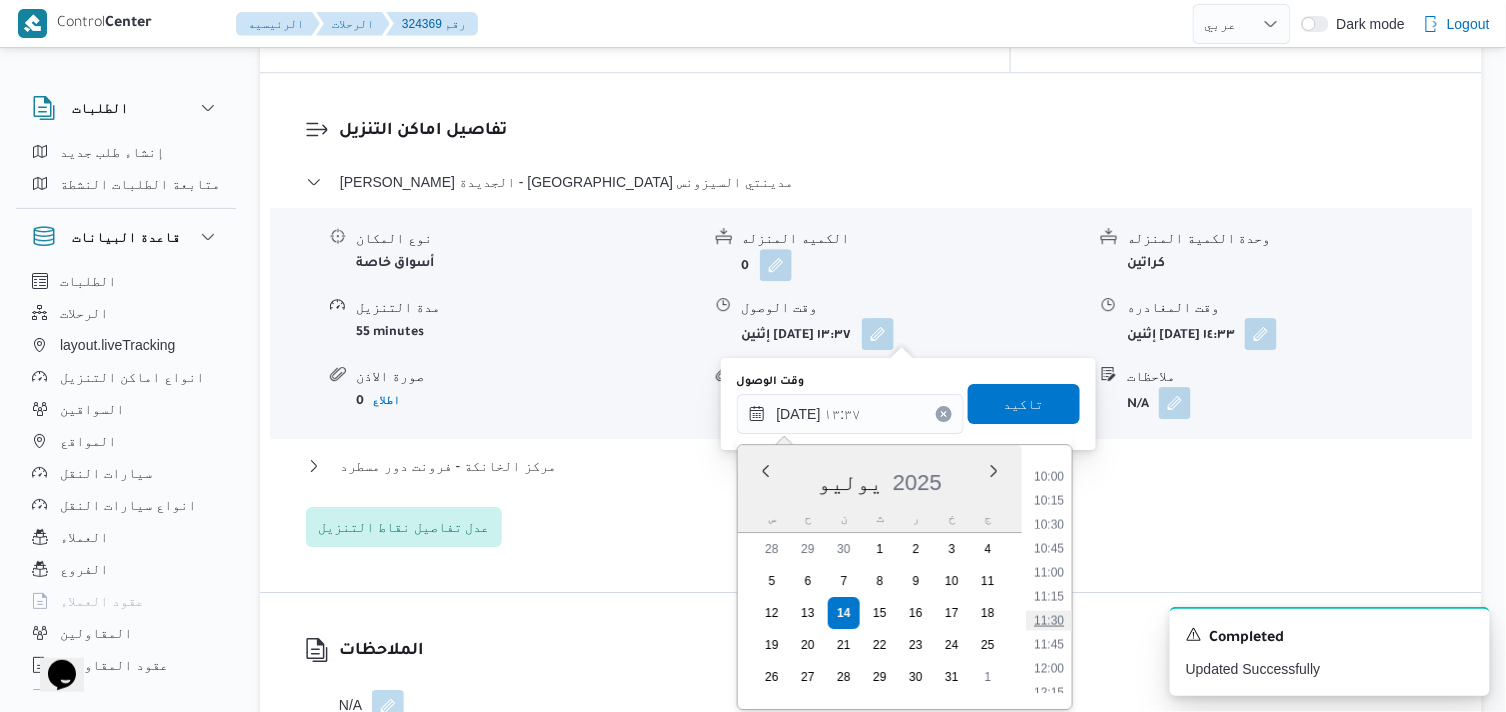 click on "11:30" at bounding box center (1049, 621) 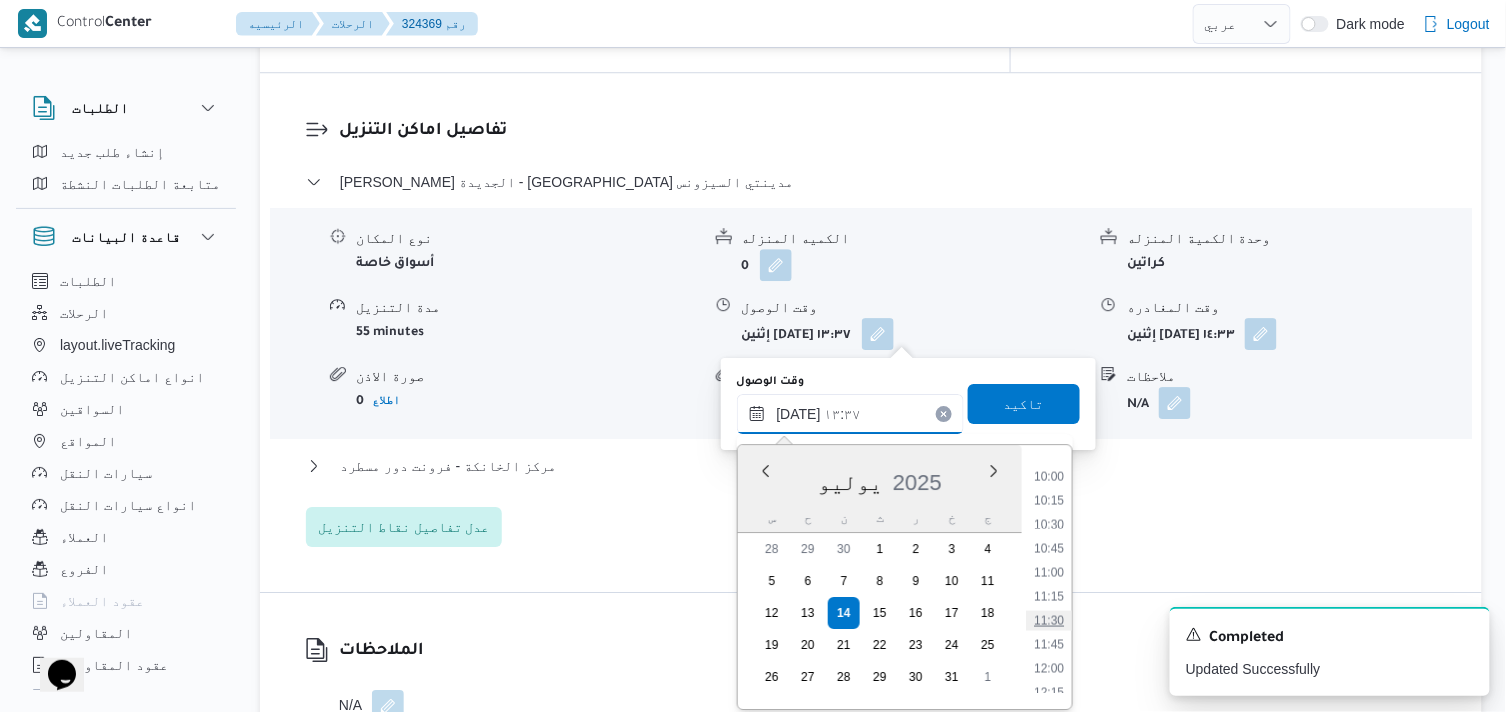 type on "١٤/٠٧/٢٠٢٥ ١١:٣٠" 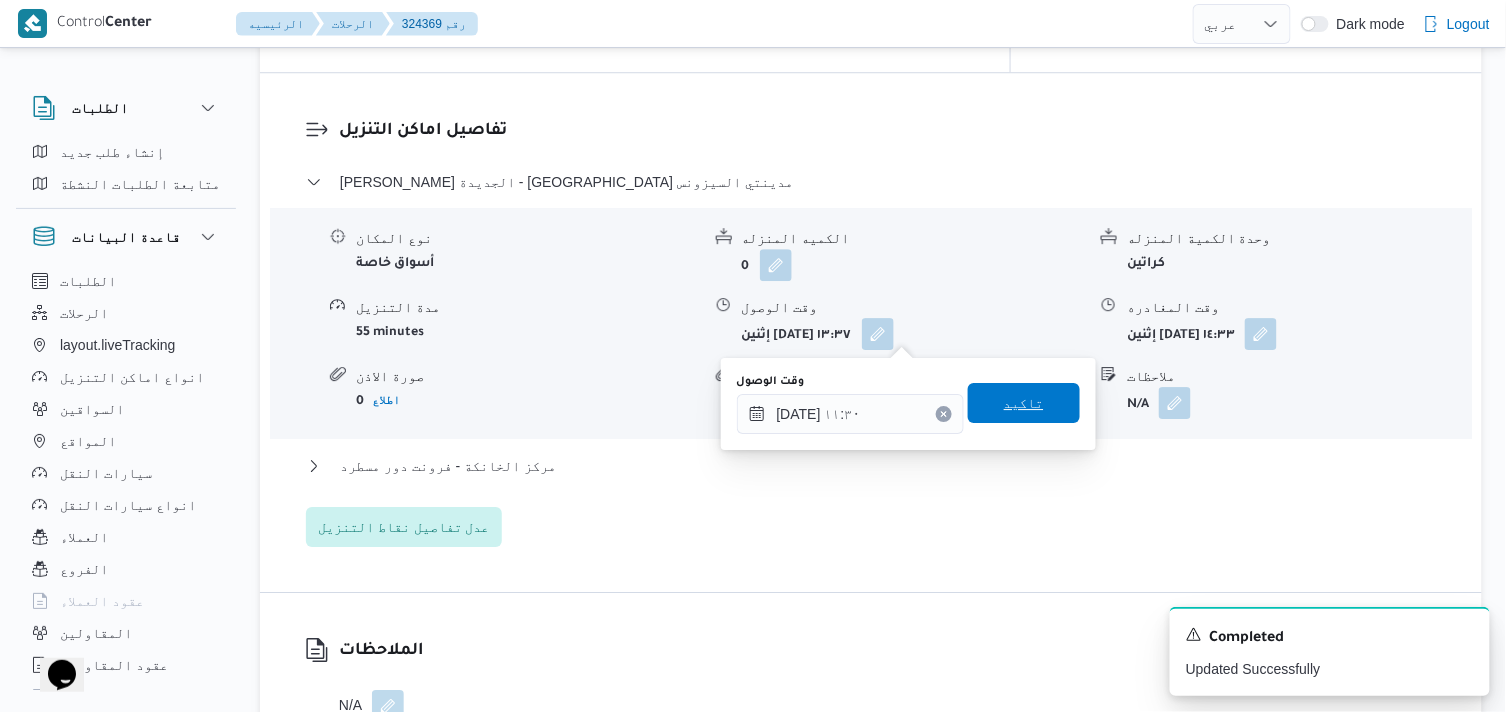 click on "تاكيد" at bounding box center [1024, 403] 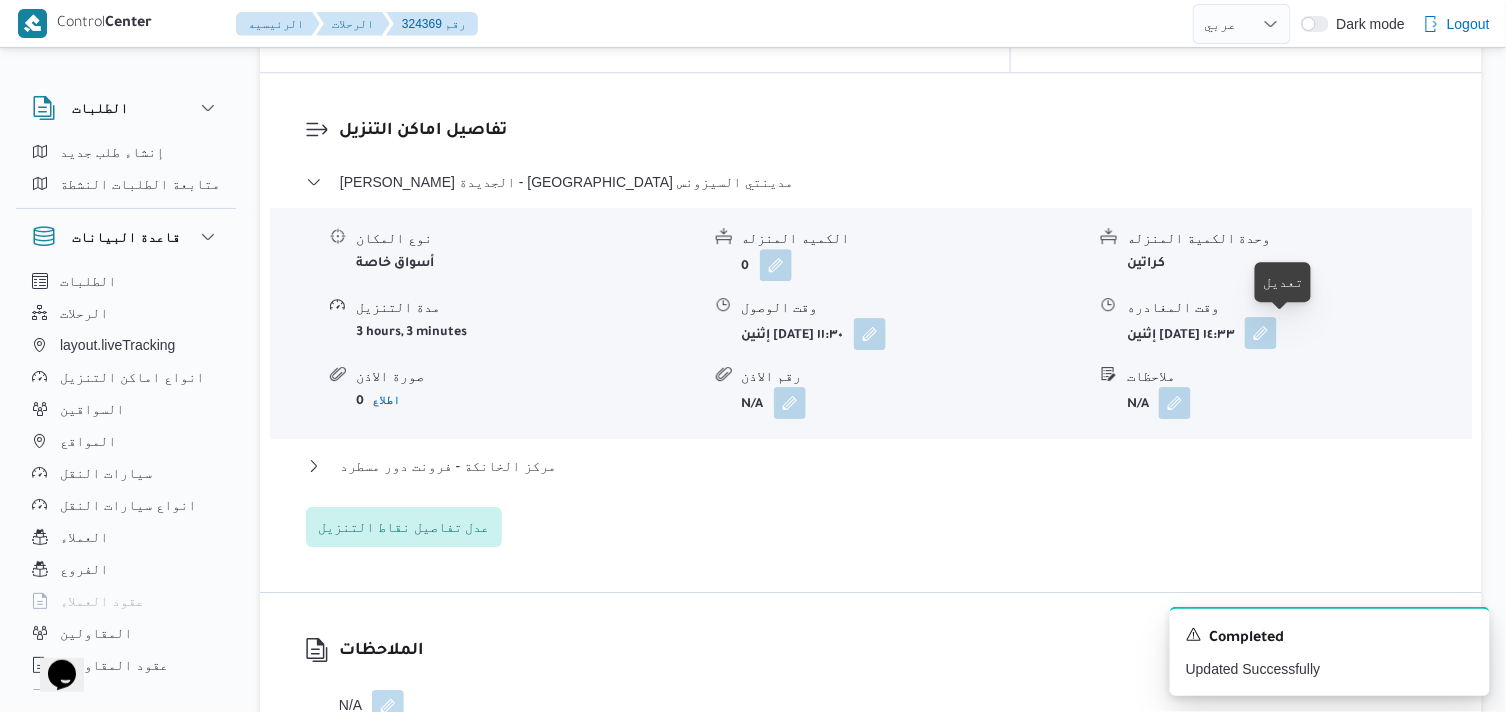 click at bounding box center [1261, 333] 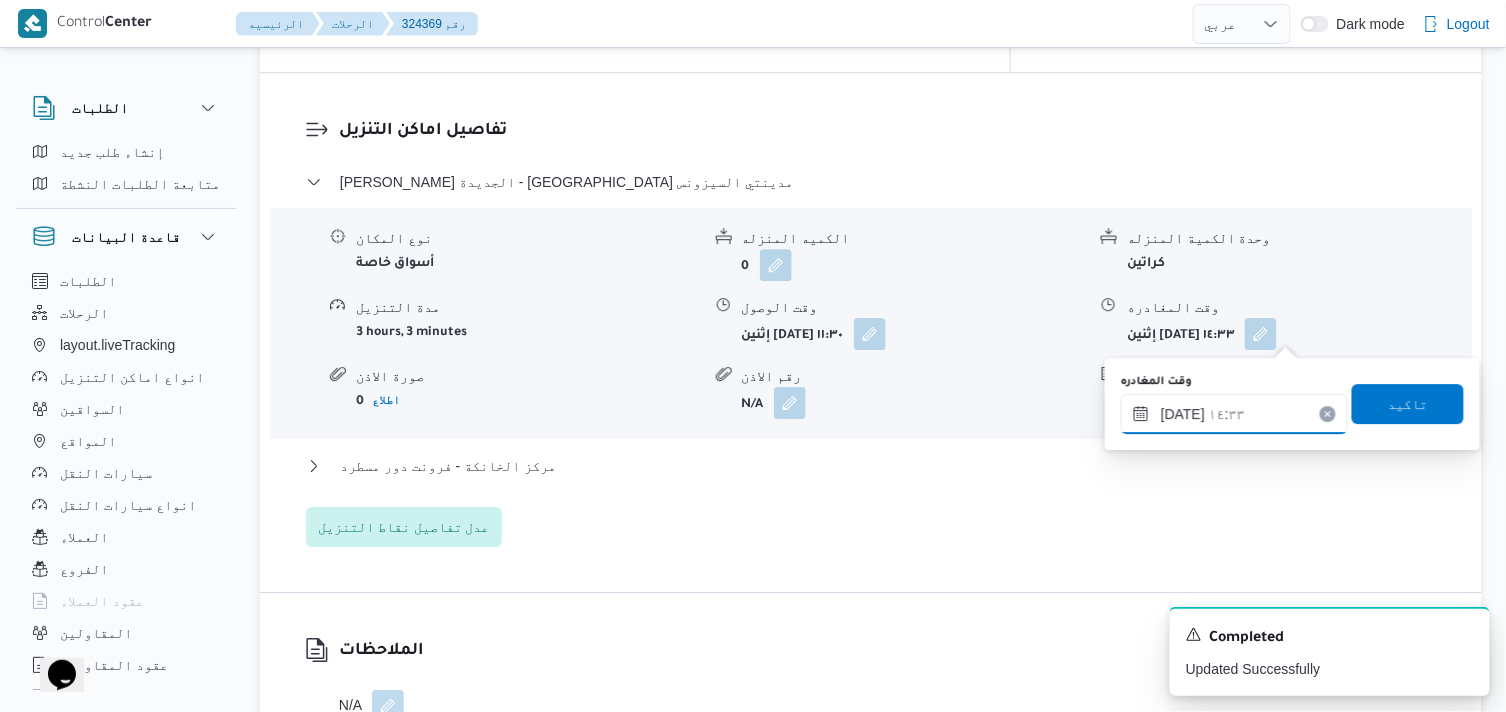 click on "١٤/٠٧/٢٠٢٥ ١٤:٣٣" at bounding box center (1234, 414) 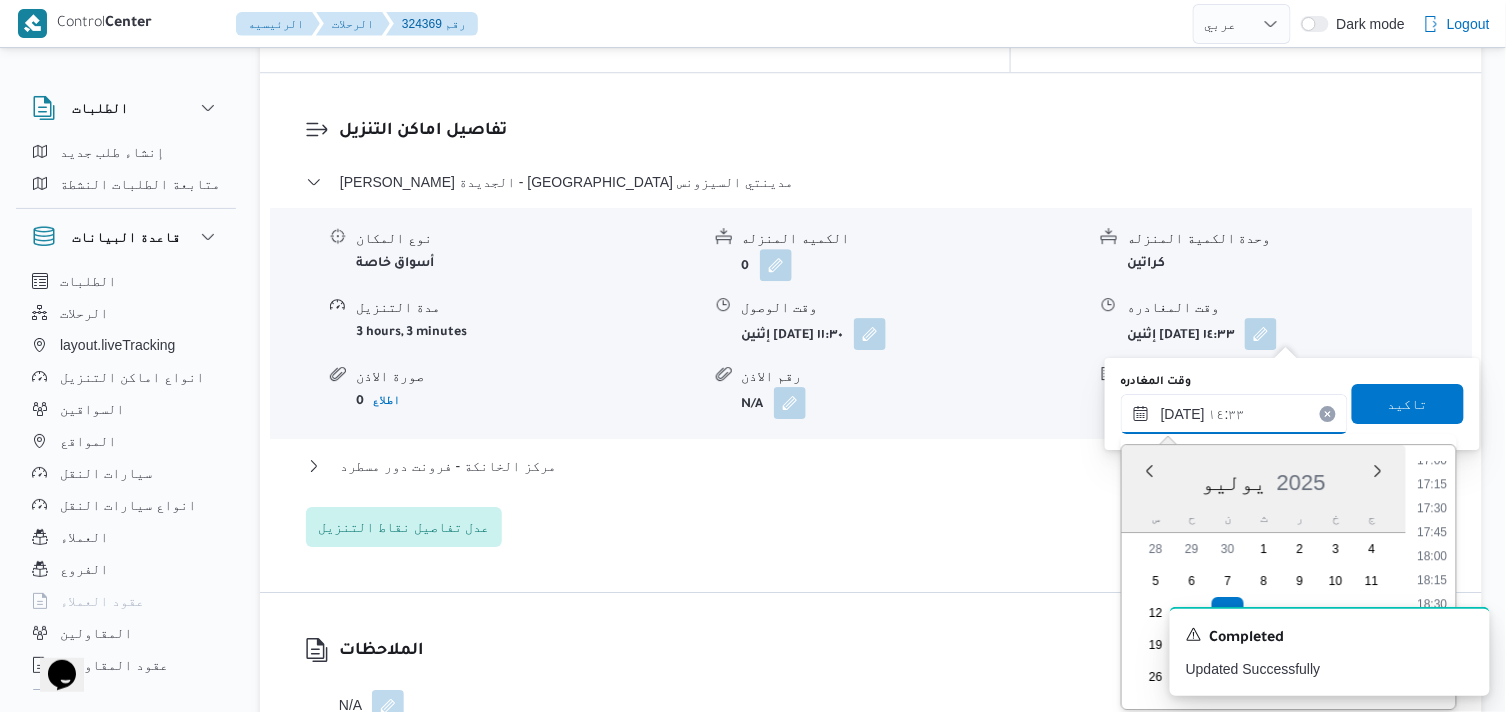 scroll, scrollTop: 1605, scrollLeft: 0, axis: vertical 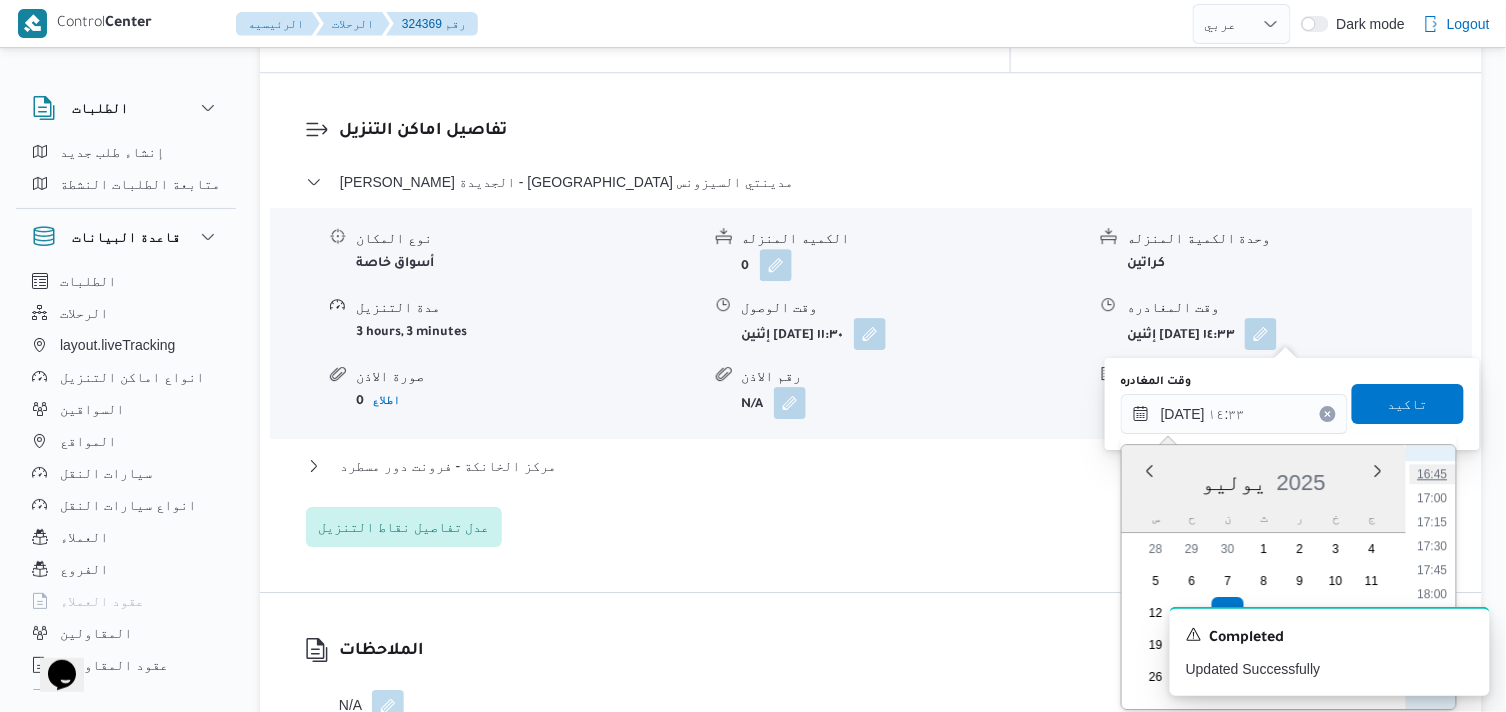 click on "16:45" at bounding box center [1433, 474] 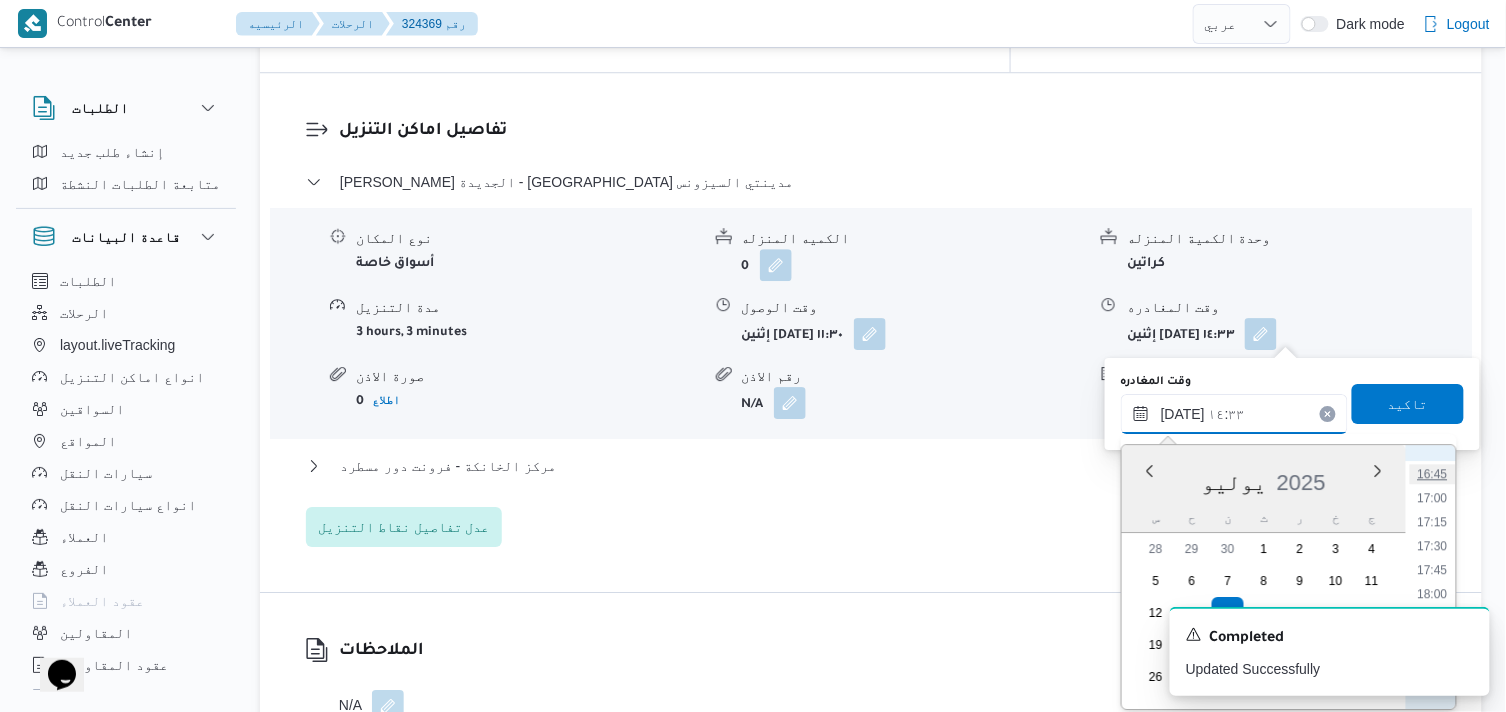 type on "١٤/٠٧/٢٠٢٥ ١٦:٤٥" 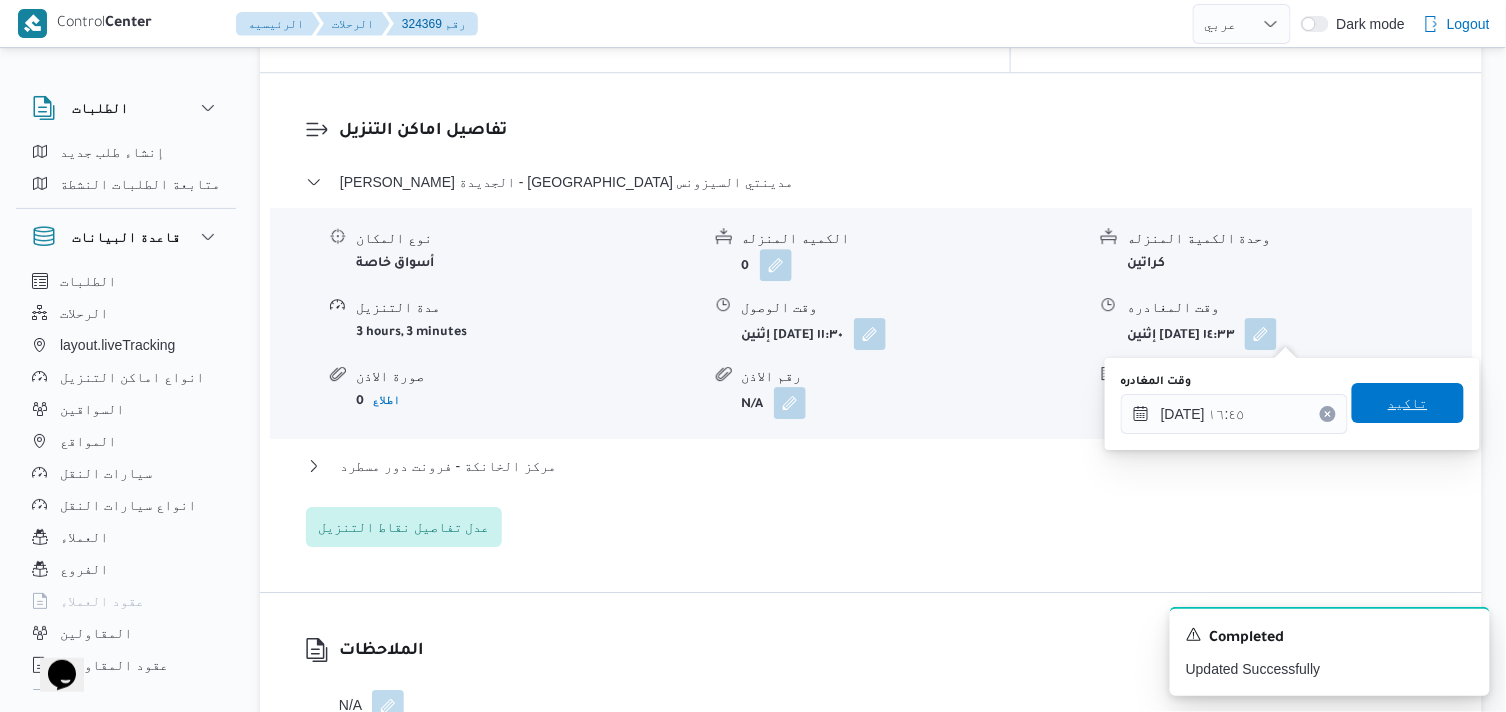 click on "تاكيد" at bounding box center [1408, 403] 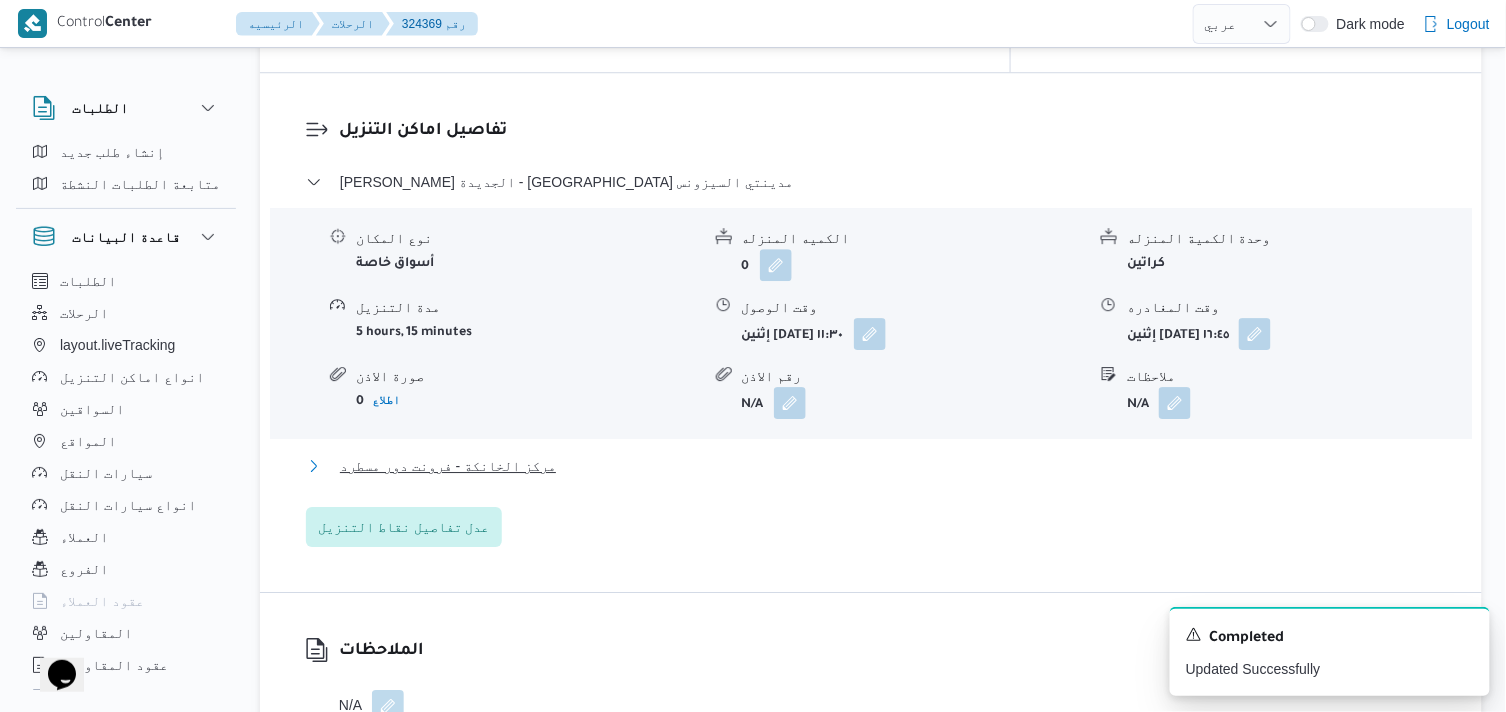 drag, startPoint x: 528, startPoint y: 460, endPoint x: 506, endPoint y: 470, distance: 24.166092 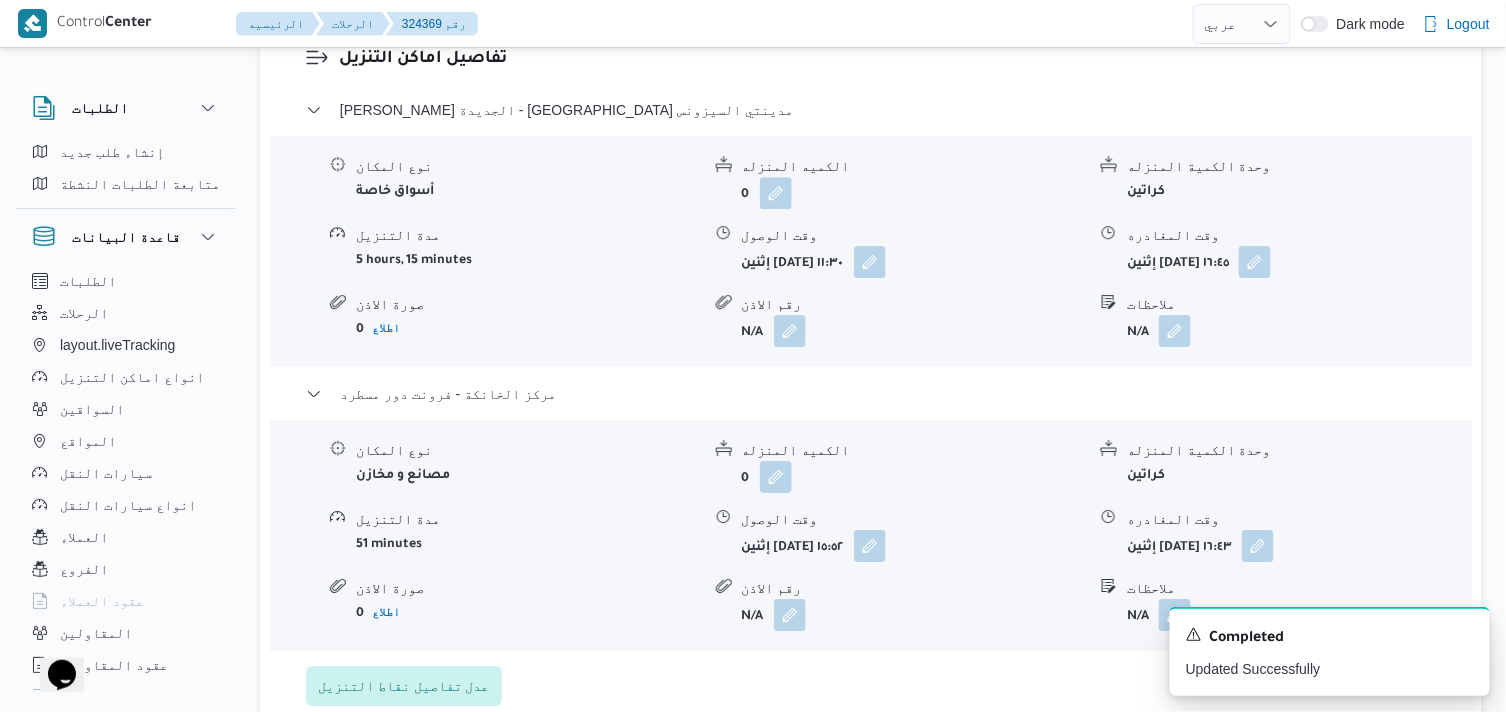 scroll, scrollTop: 1777, scrollLeft: 0, axis: vertical 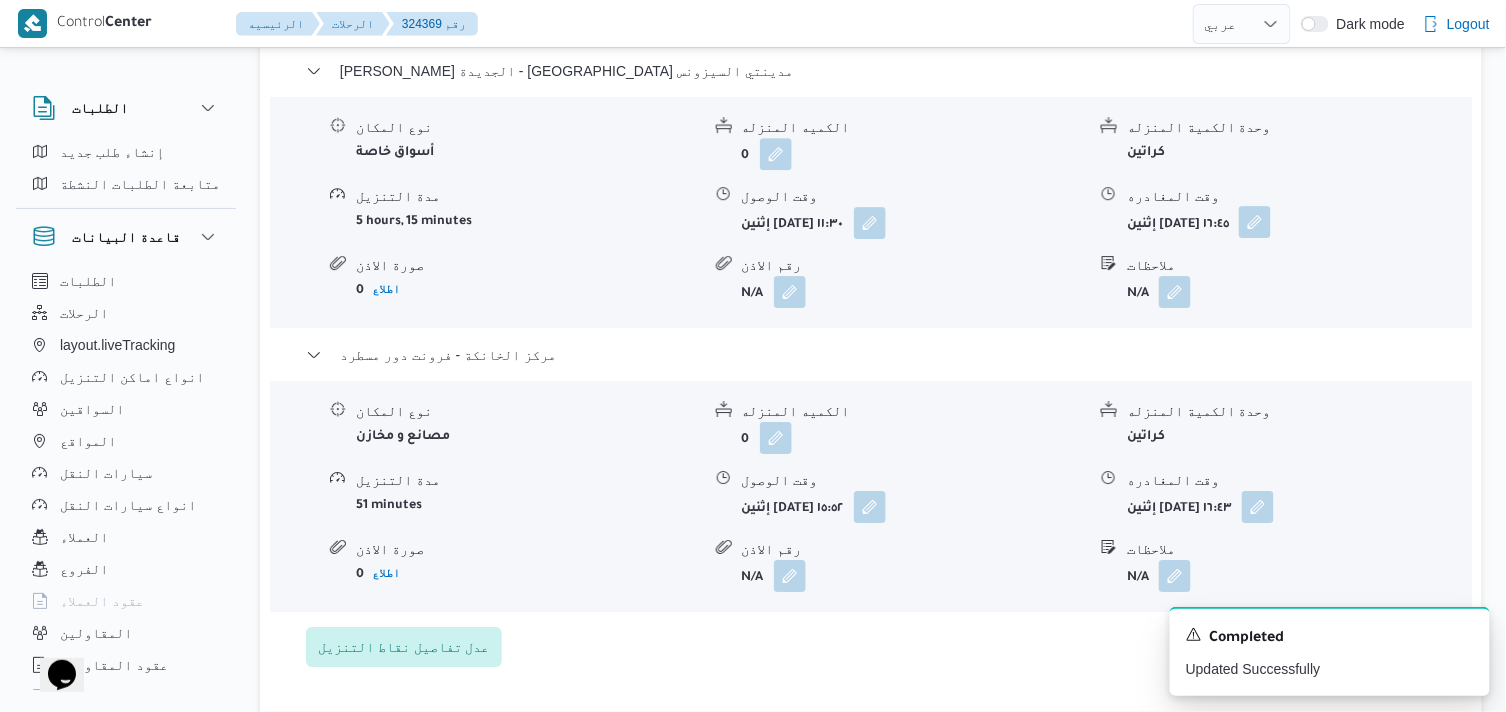 click at bounding box center [1255, 222] 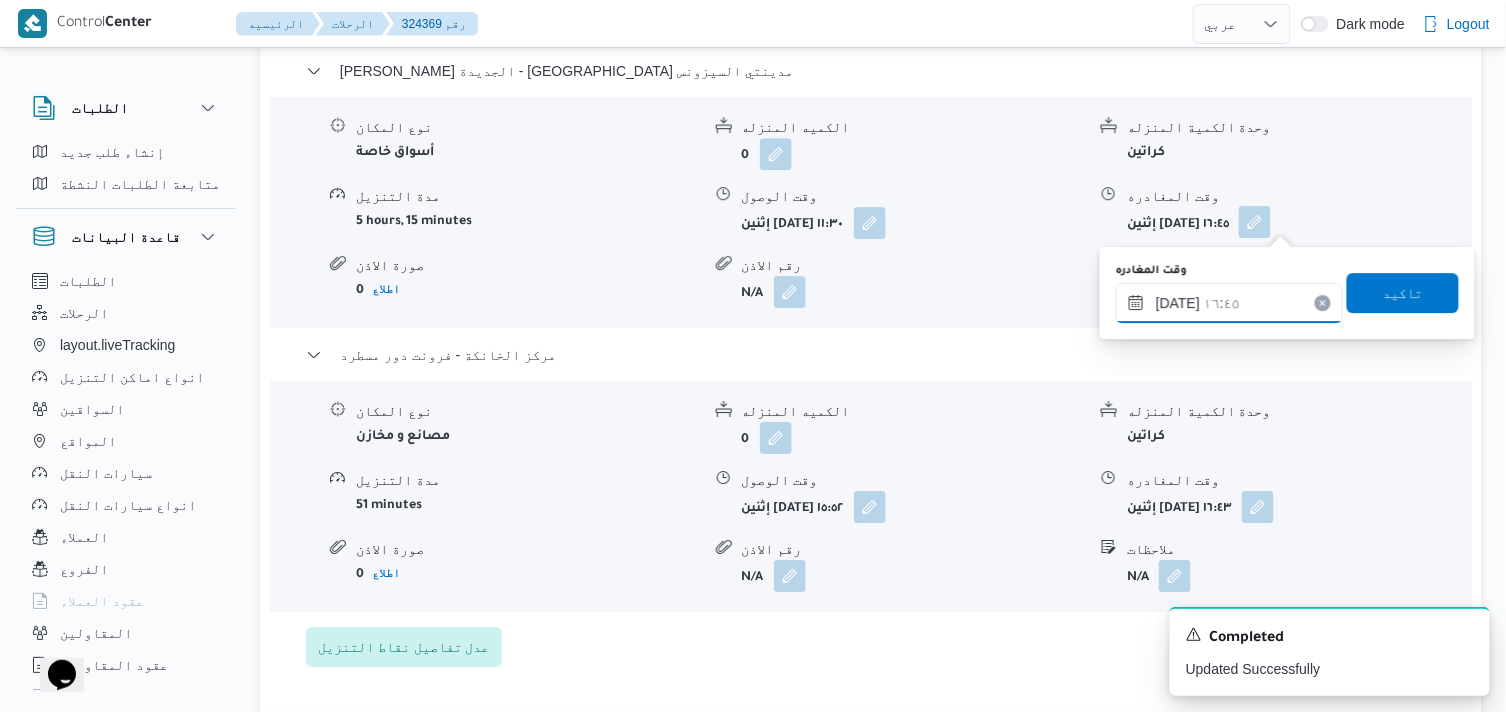 click on "١٤/٠٧/٢٠٢٥ ١٦:٤٥" at bounding box center [1229, 303] 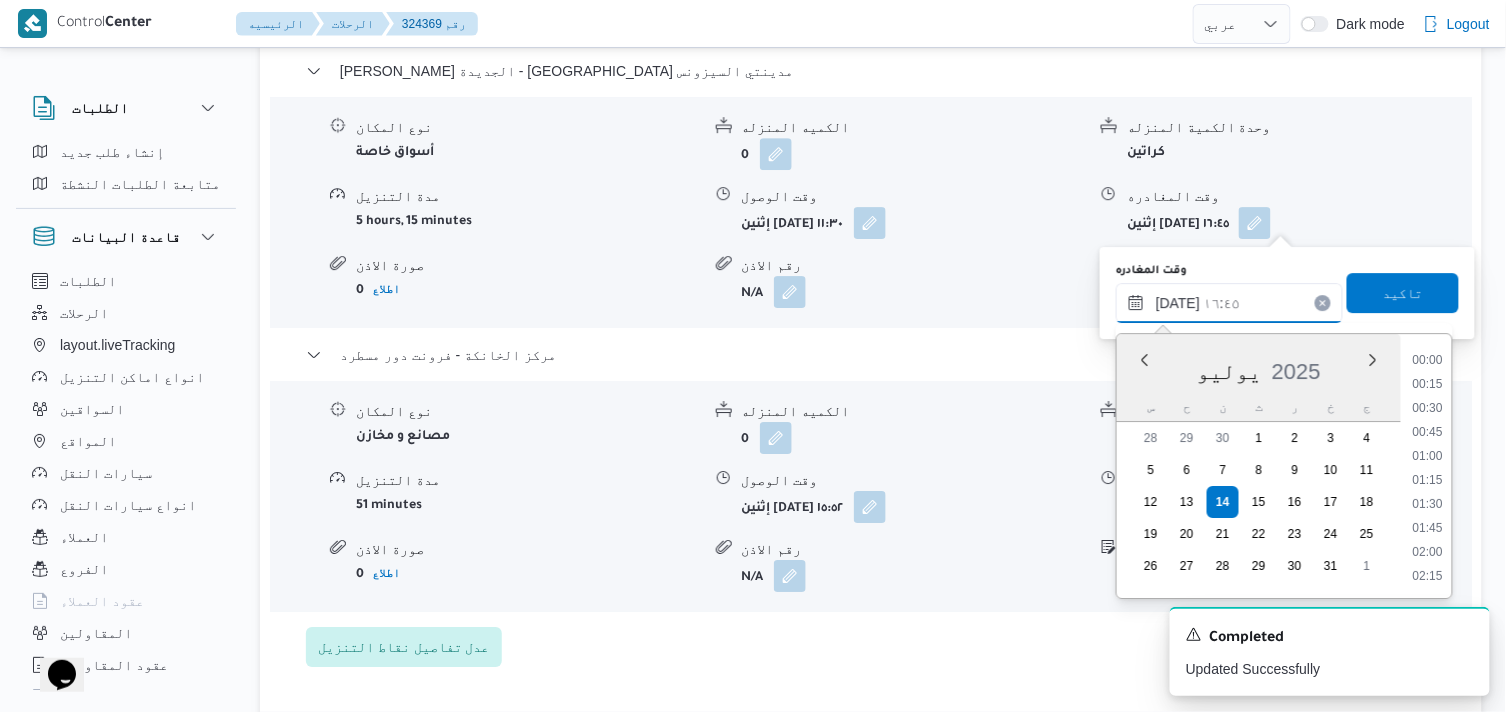 scroll, scrollTop: 1487, scrollLeft: 0, axis: vertical 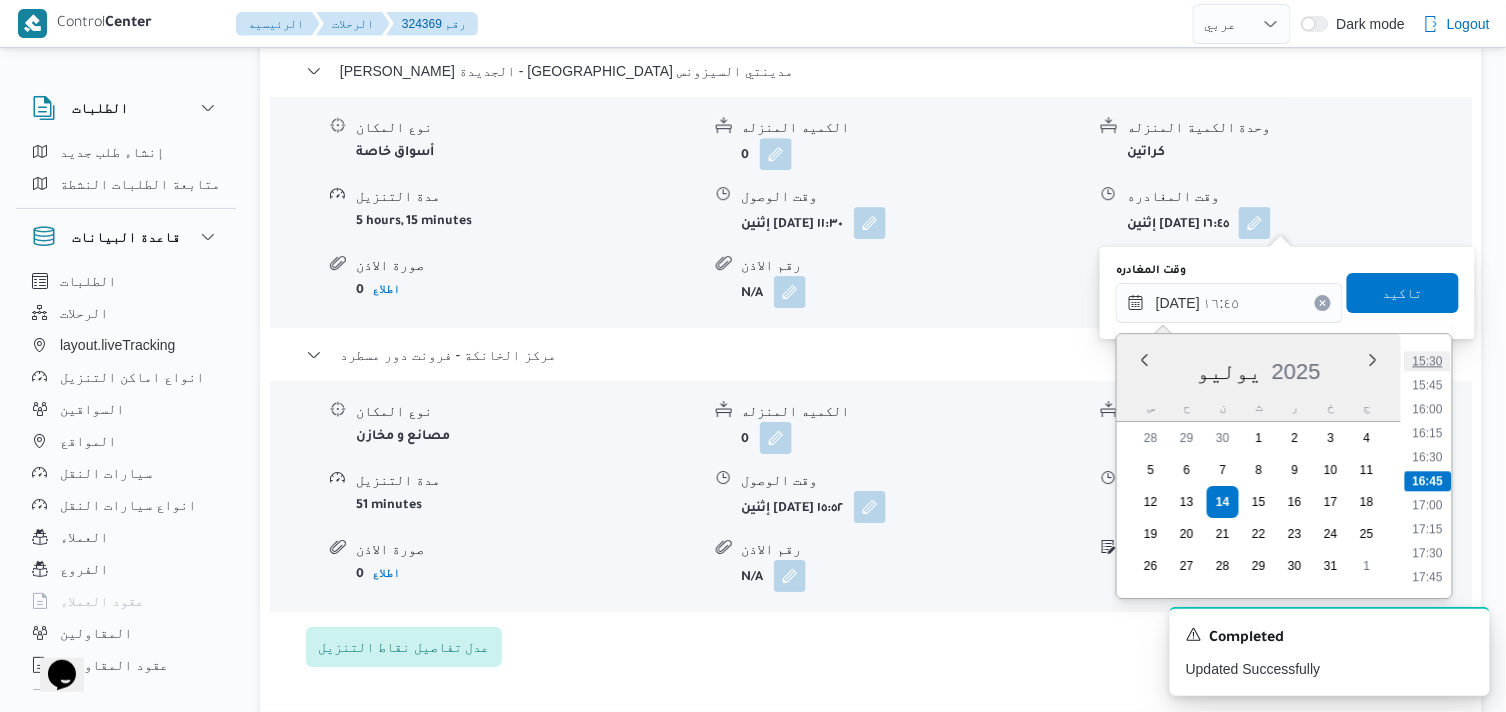 click on "15:30" at bounding box center [1428, 361] 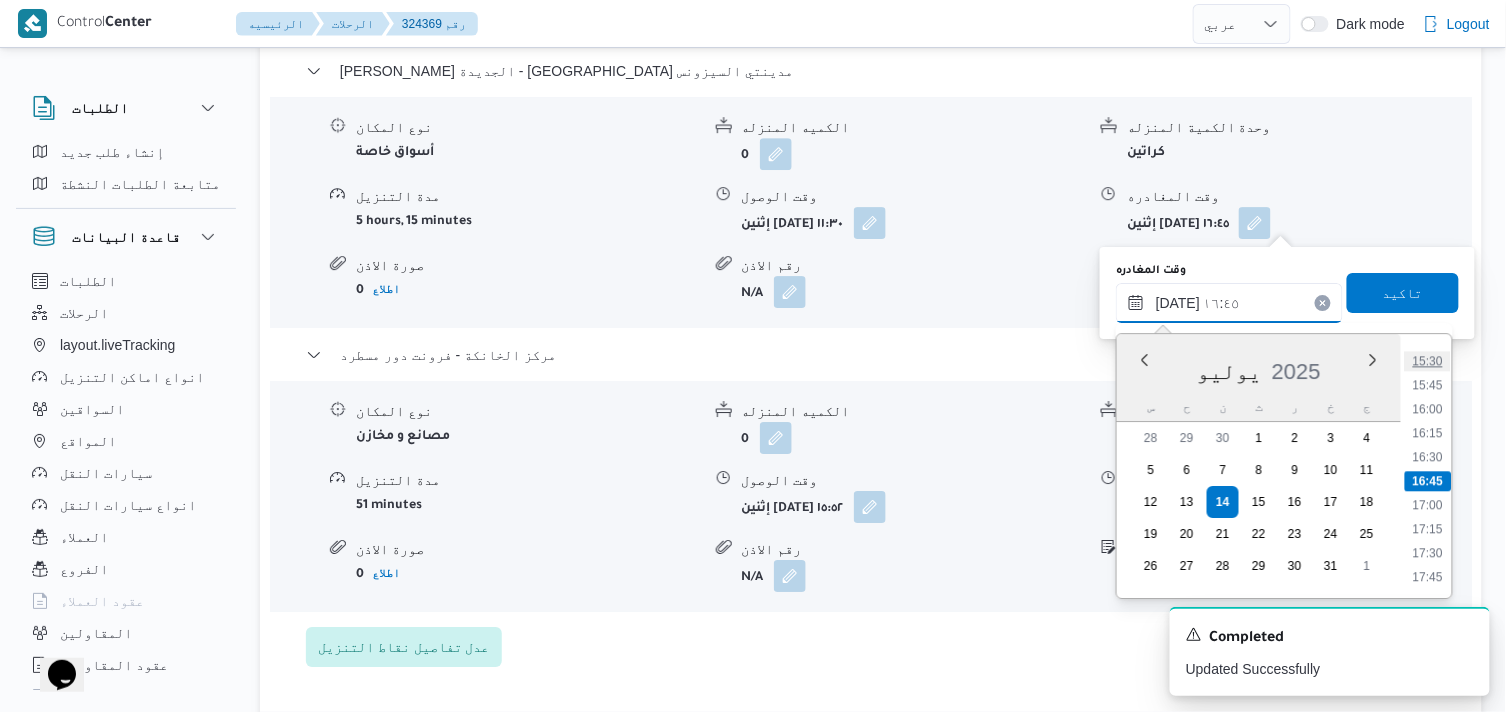 type on "١٤/٠٧/٢٠٢٥ ١٥:٣٠" 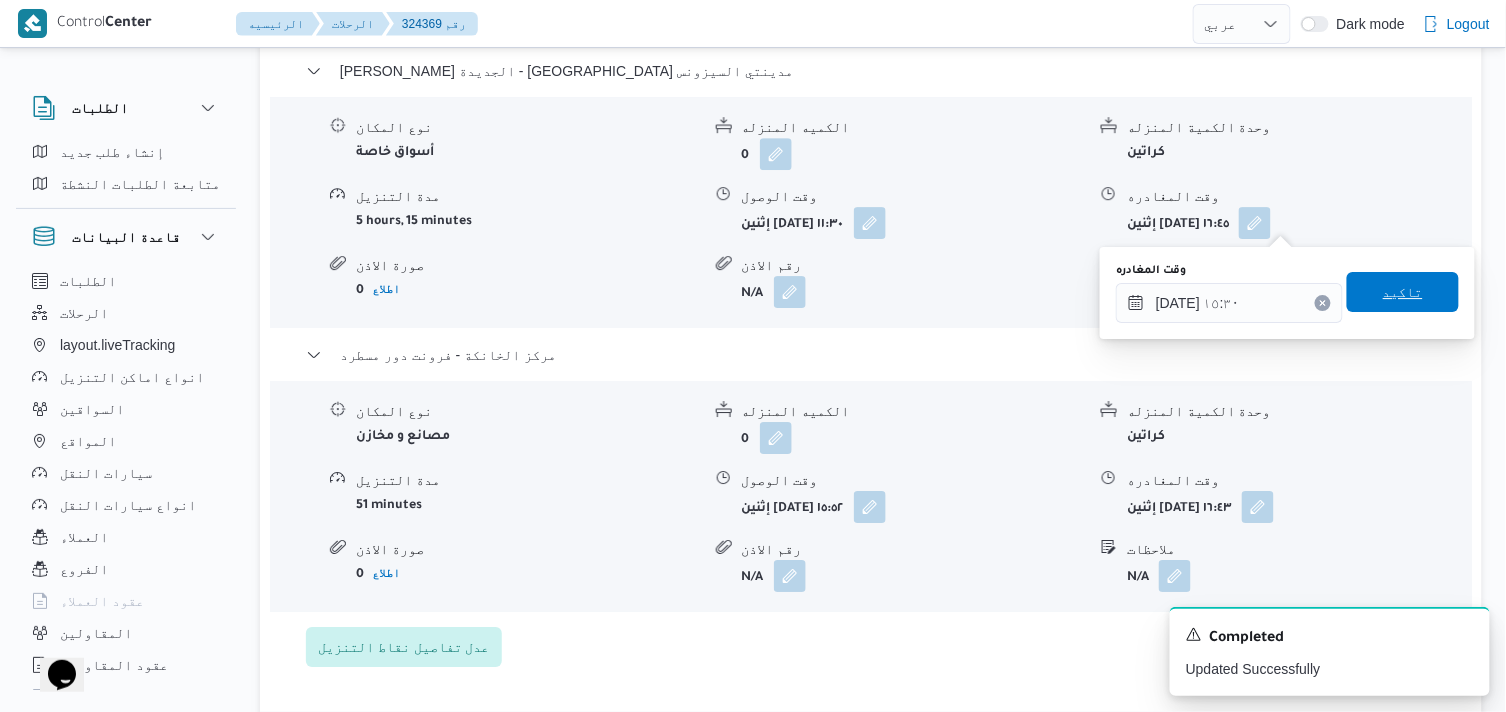 click on "تاكيد" at bounding box center [1403, 292] 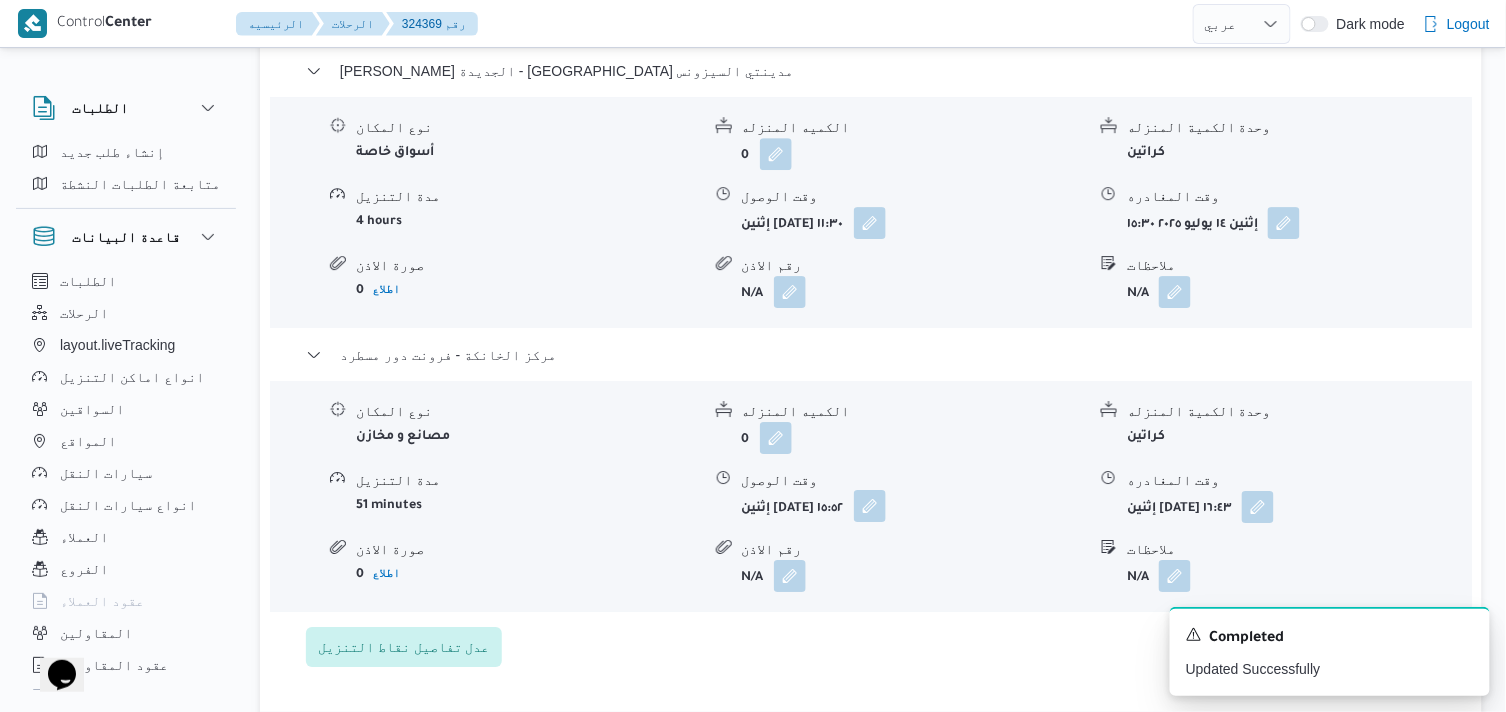click at bounding box center (870, 506) 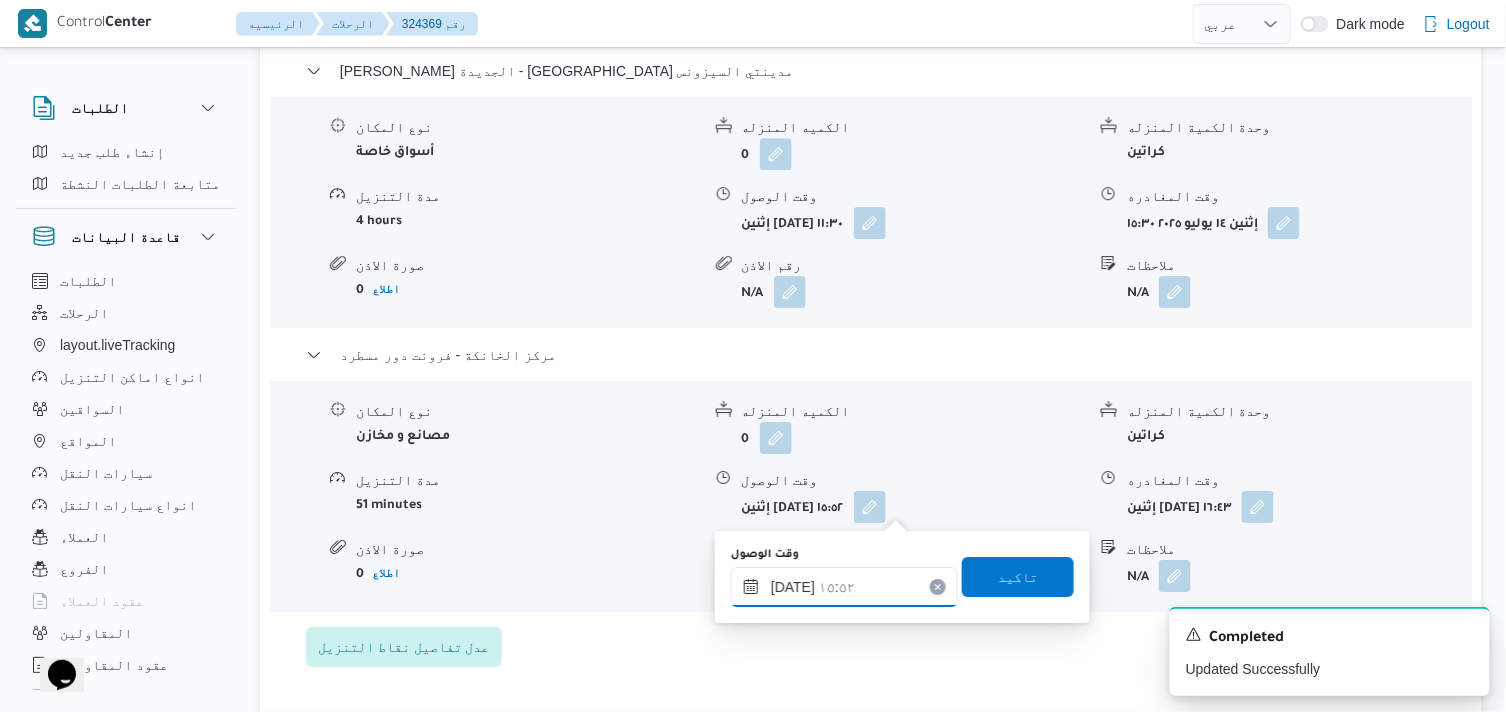 click on "١٤/٠٧/٢٠٢٥ ١٥:٥٢" at bounding box center (844, 587) 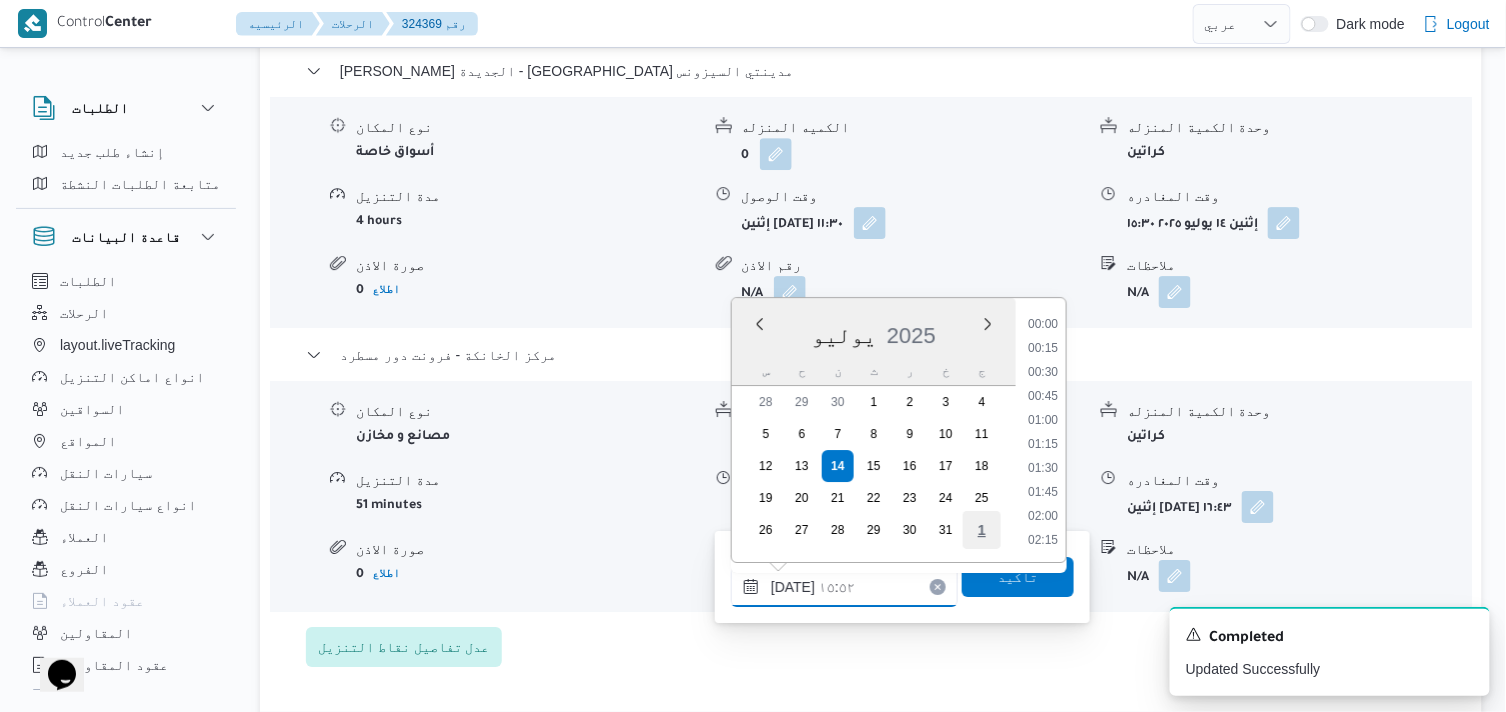 scroll, scrollTop: 1391, scrollLeft: 0, axis: vertical 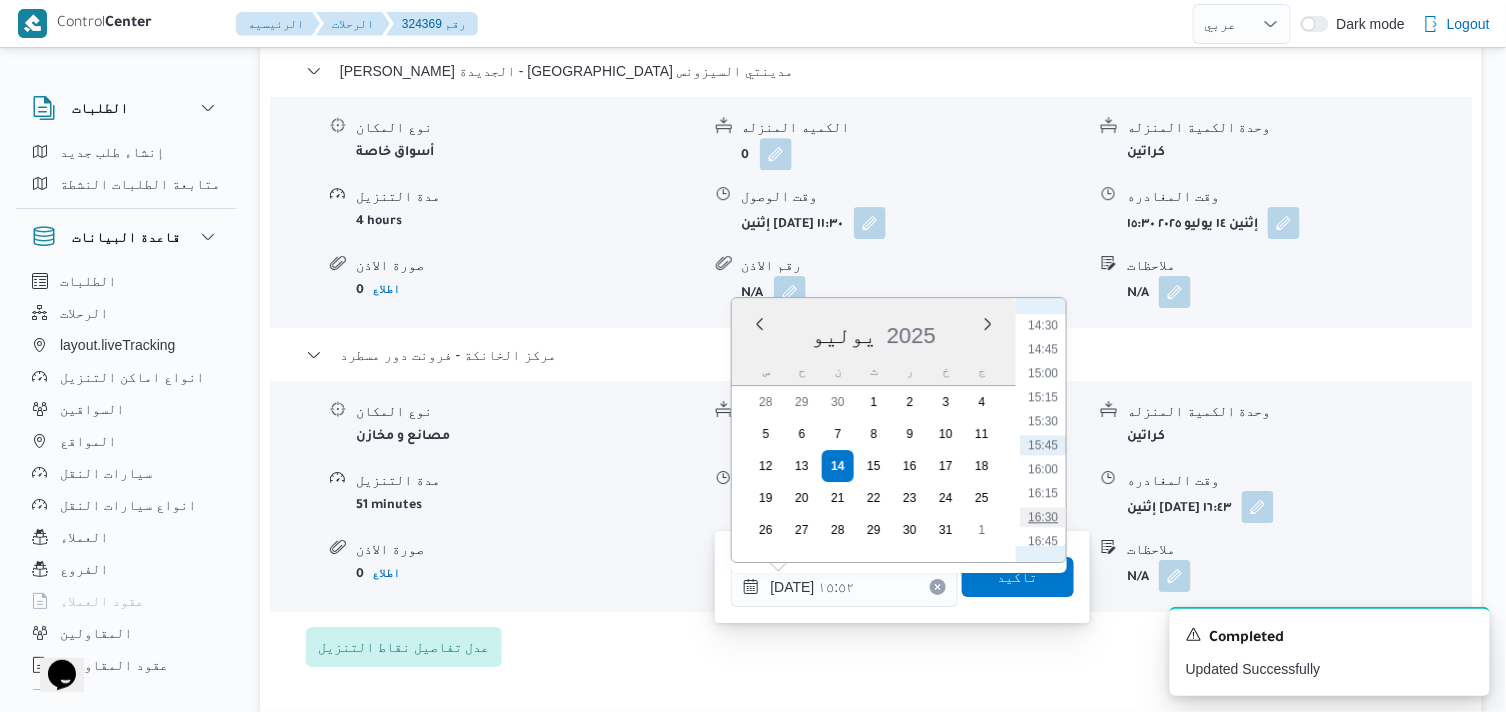 click on "16:30" at bounding box center (1043, 517) 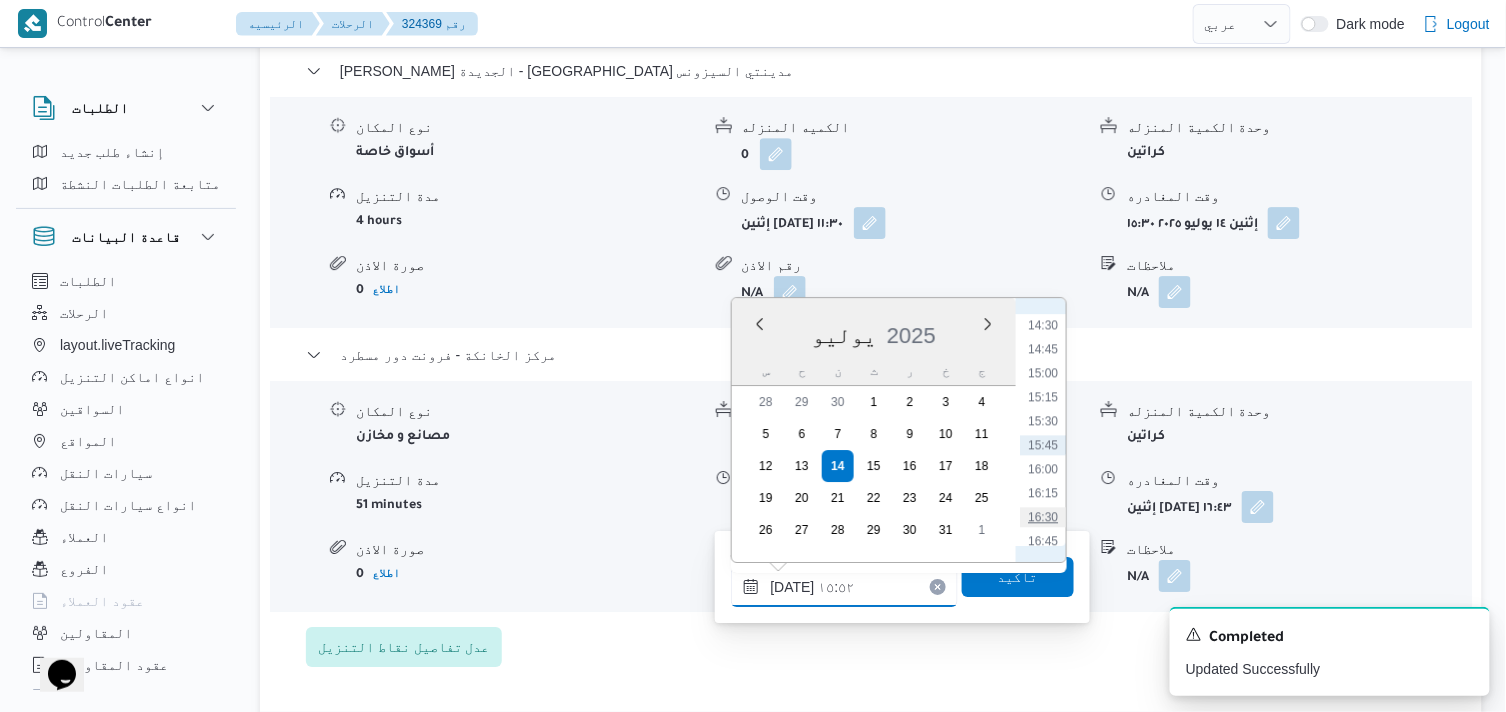type on "١٤/٠٧/٢٠٢٥ ١٦:٣٠" 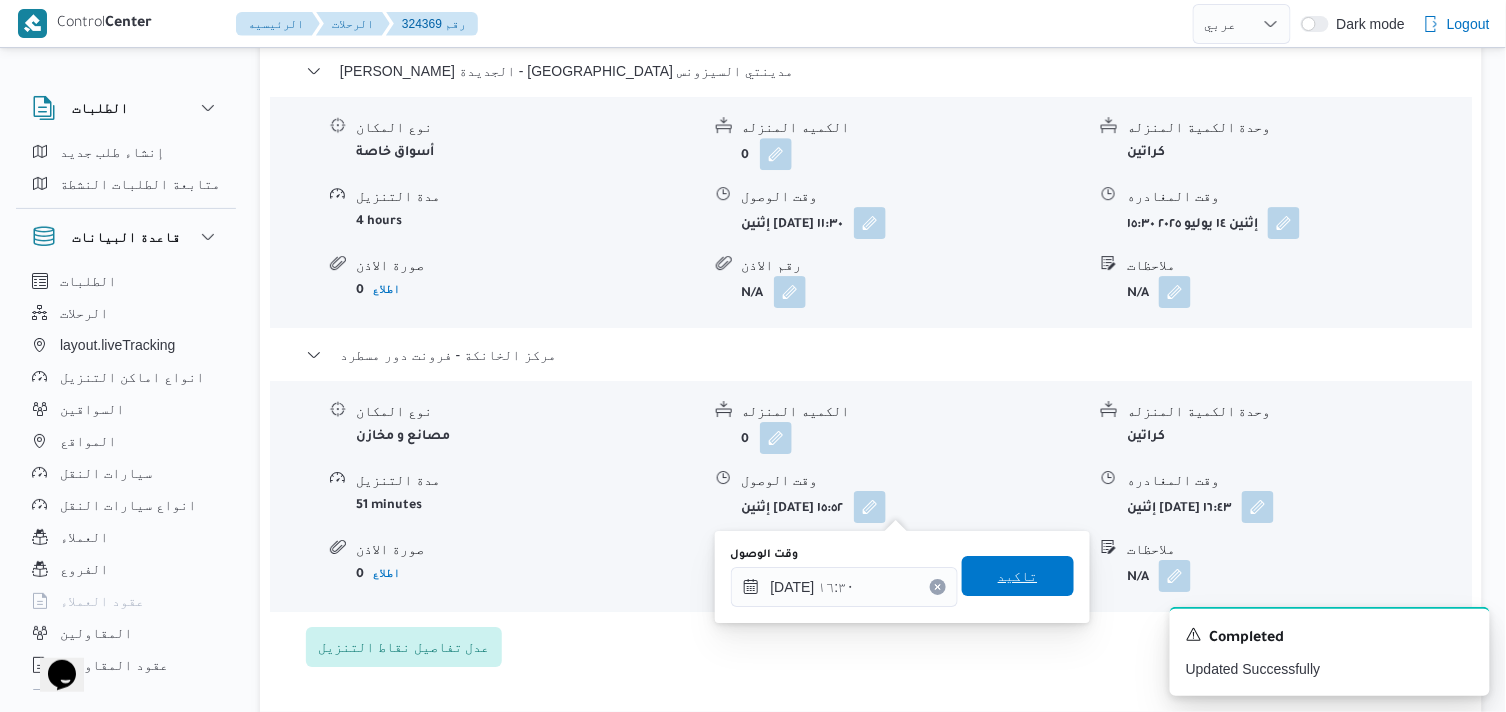 click on "تاكيد" at bounding box center (1018, 576) 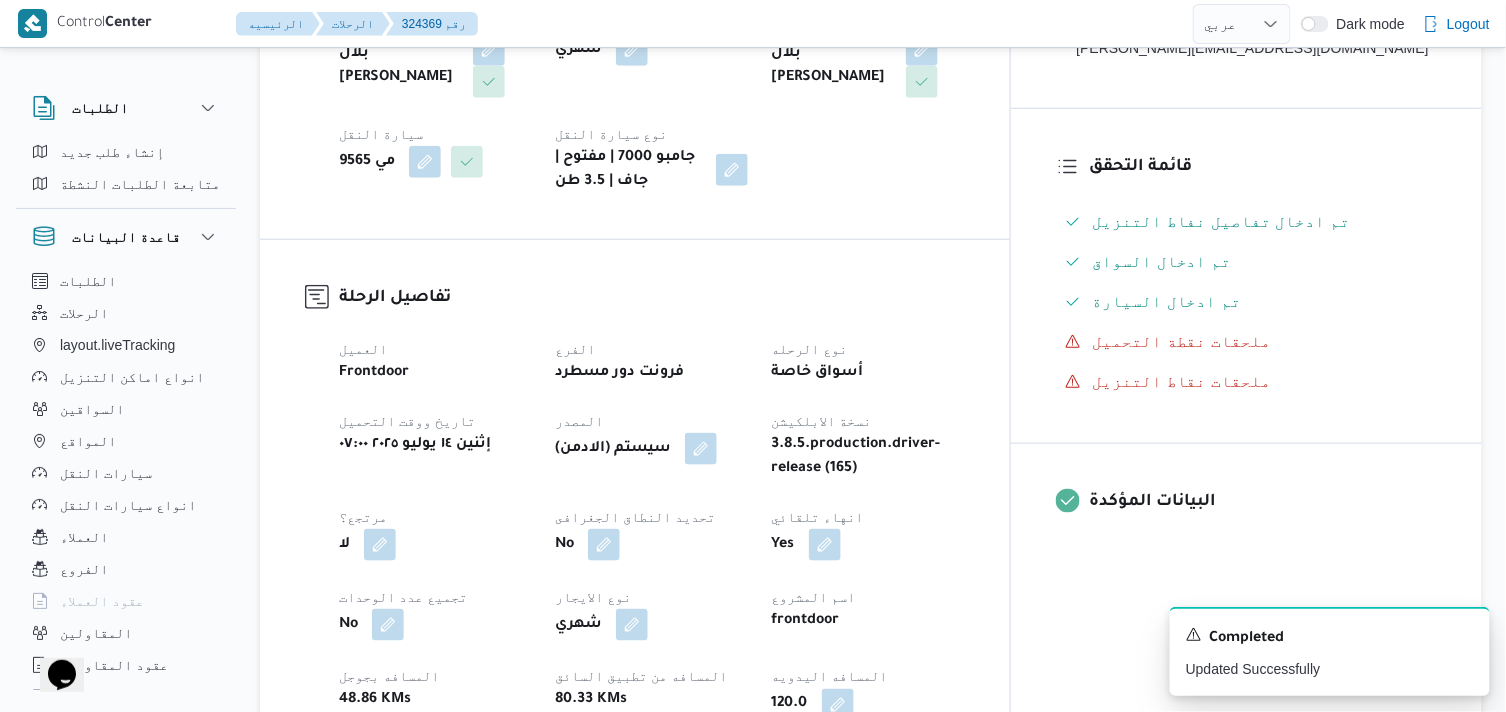 scroll, scrollTop: 0, scrollLeft: 0, axis: both 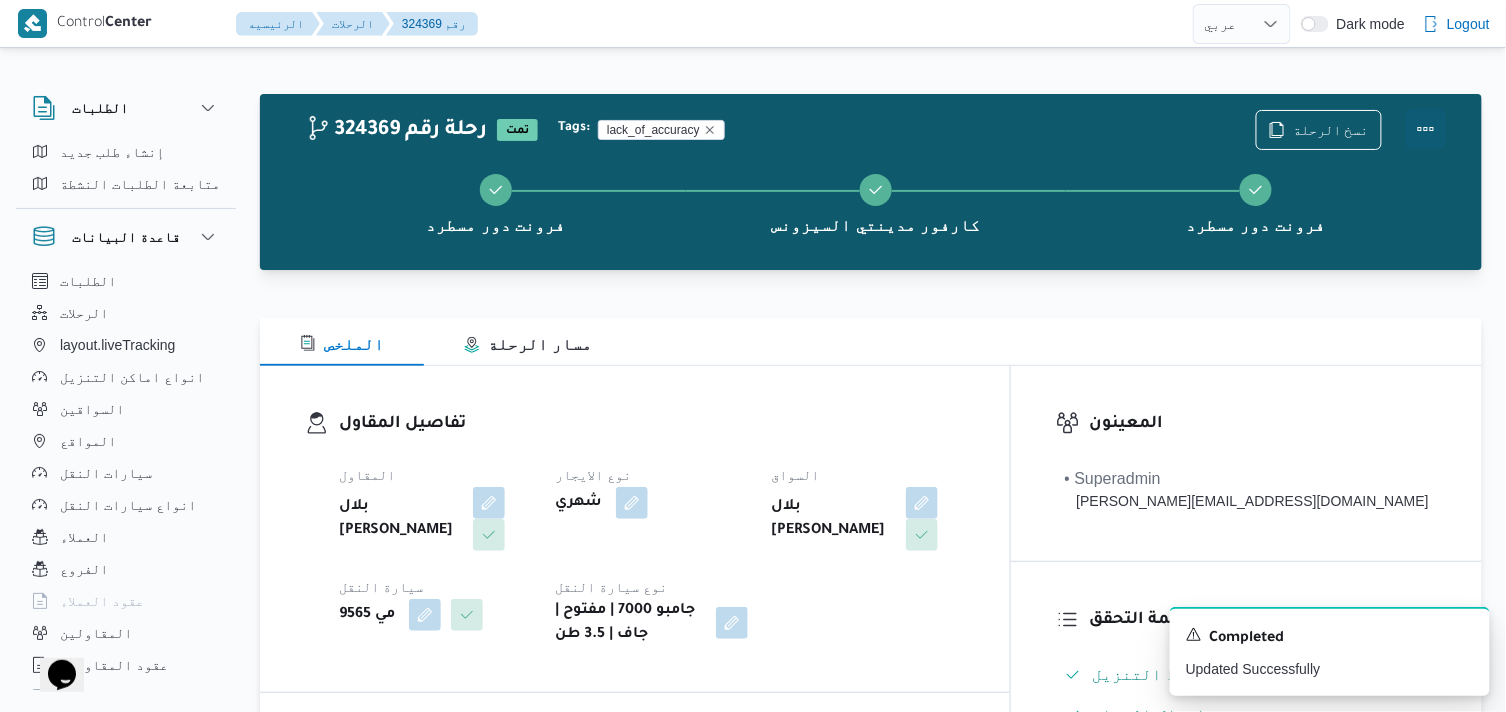 drag, startPoint x: 1428, startPoint y: 114, endPoint x: 1403, endPoint y: 126, distance: 27.730848 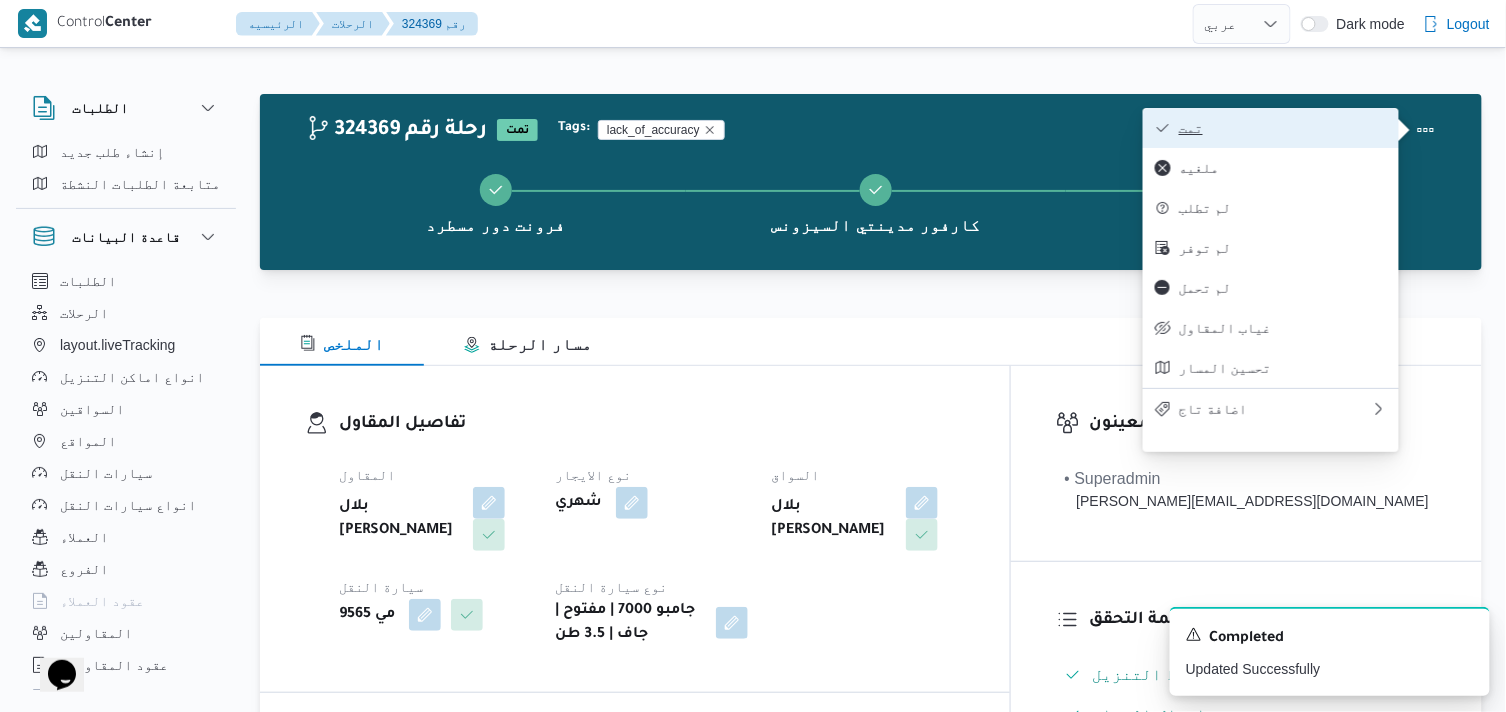 click on "تمت" at bounding box center [1283, 128] 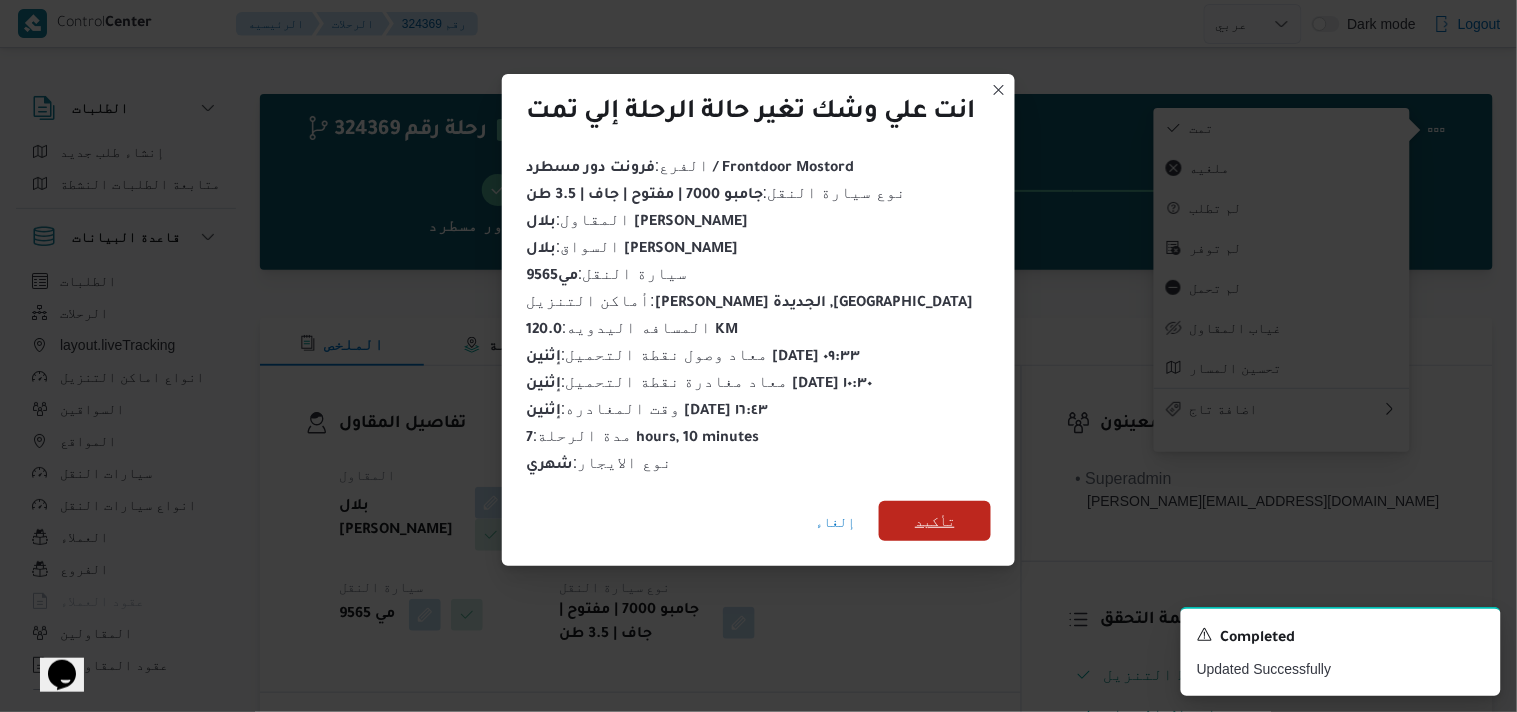 click on "تأكيد" at bounding box center [935, 521] 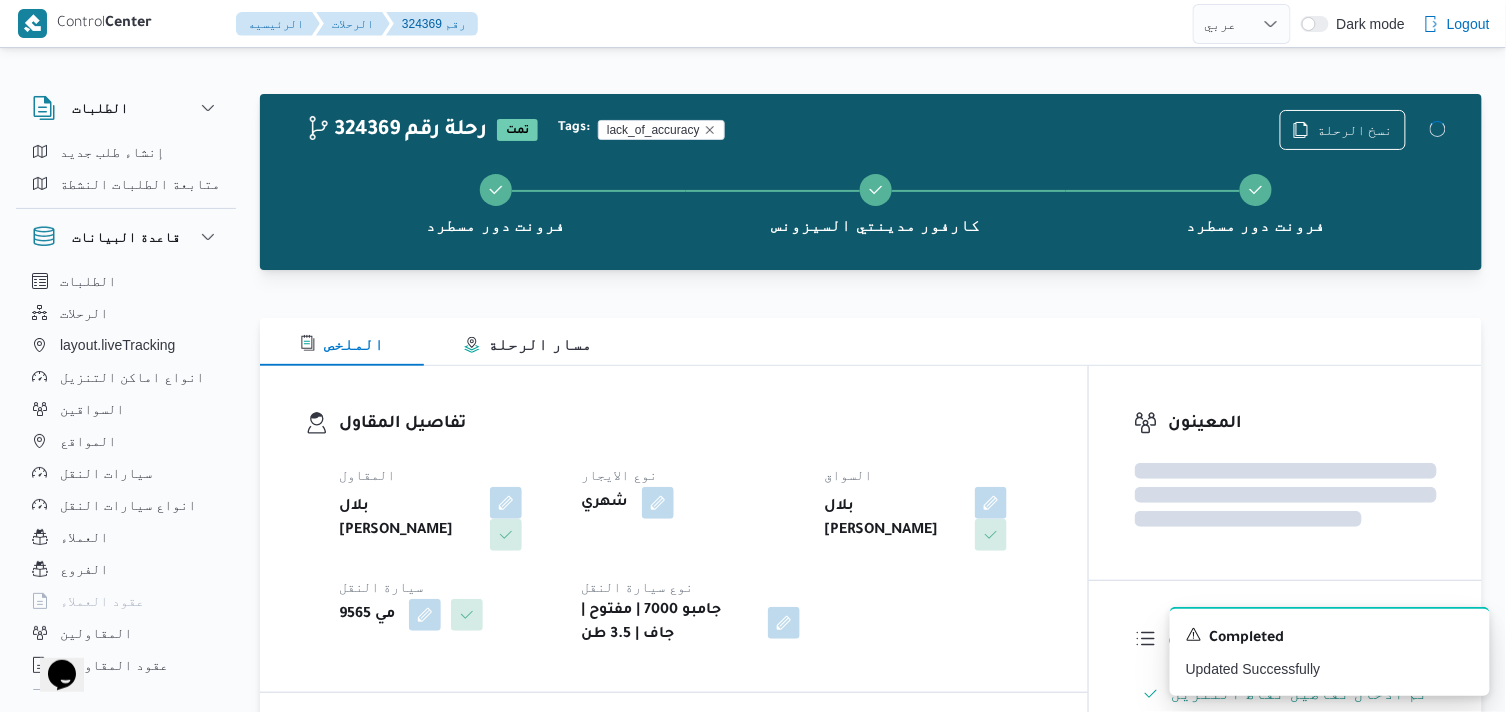 click on "تفاصيل المقاول المقاول بلال اشرف محمد محمود عبدالكريم نوع الايجار شهري السواق بلال اشرف محمد محمود عبدالكريم سيارة النقل مي 9565 نوع سيارة النقل جامبو 7000 | مفتوح | جاف | 3.5 طن" at bounding box center [691, 529] 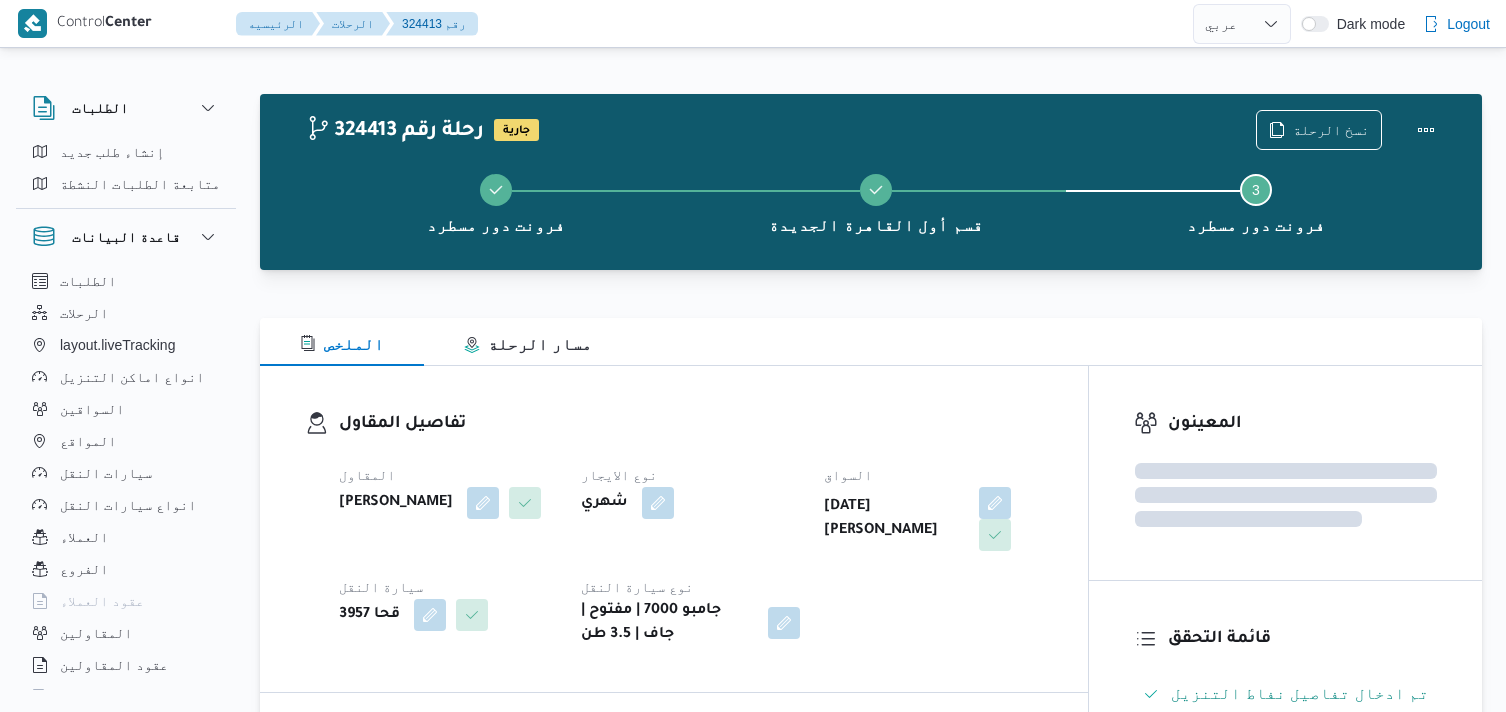 select on "ar" 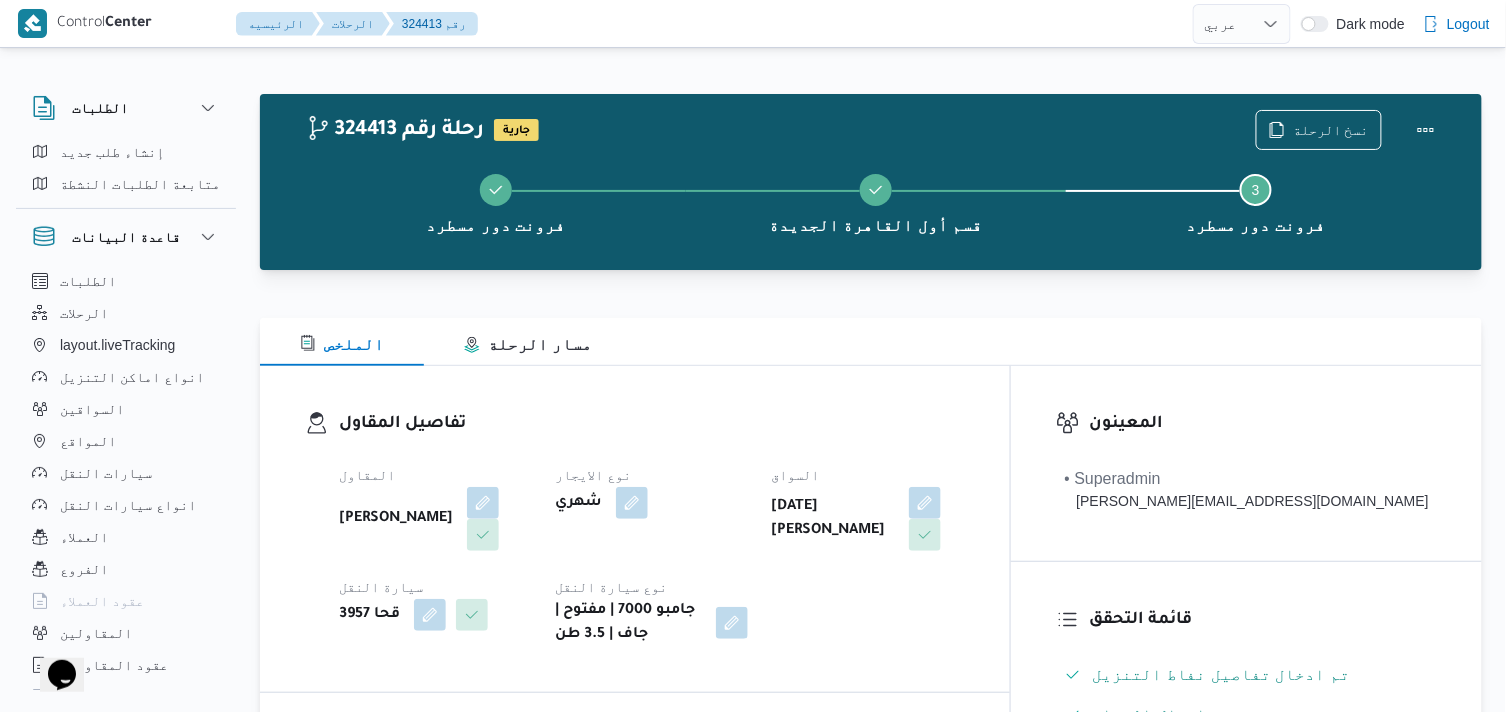 scroll, scrollTop: 0, scrollLeft: 0, axis: both 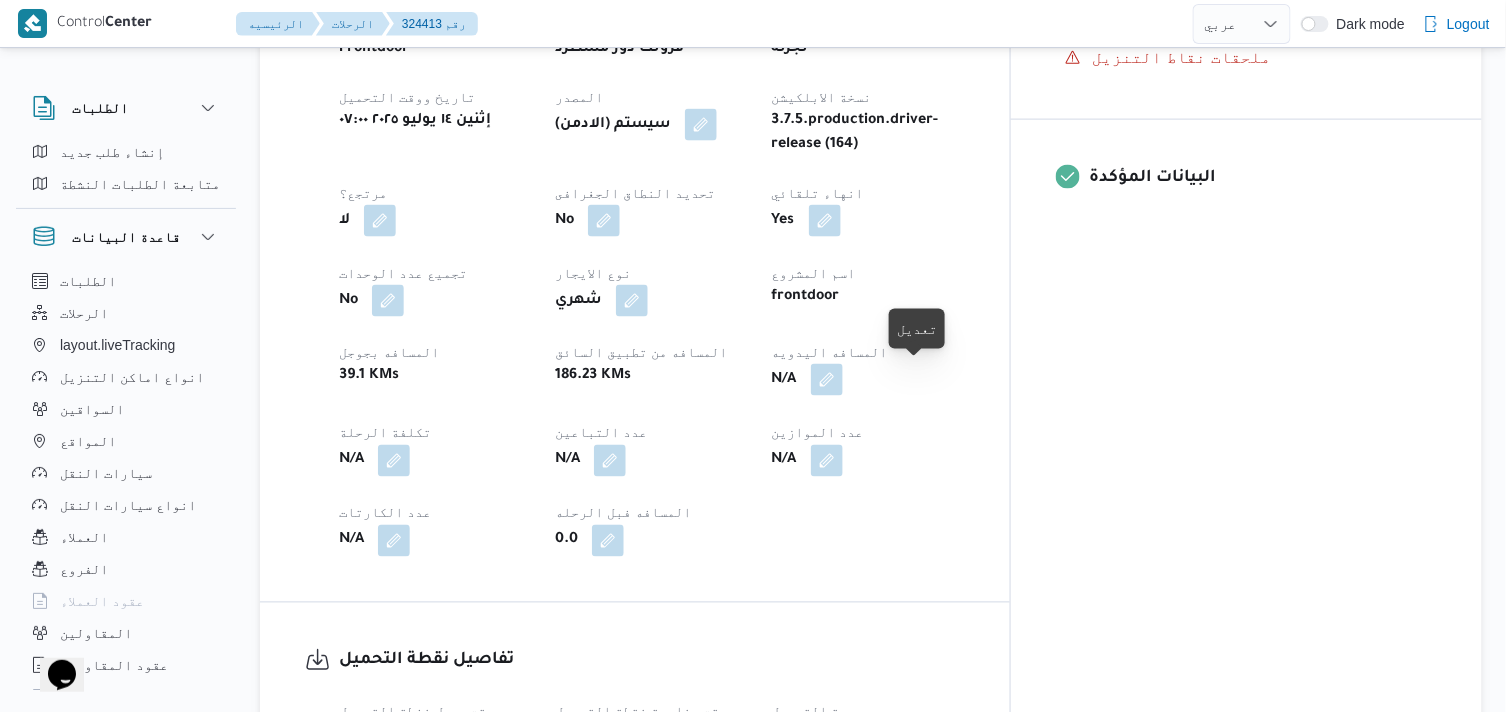 click at bounding box center (827, 380) 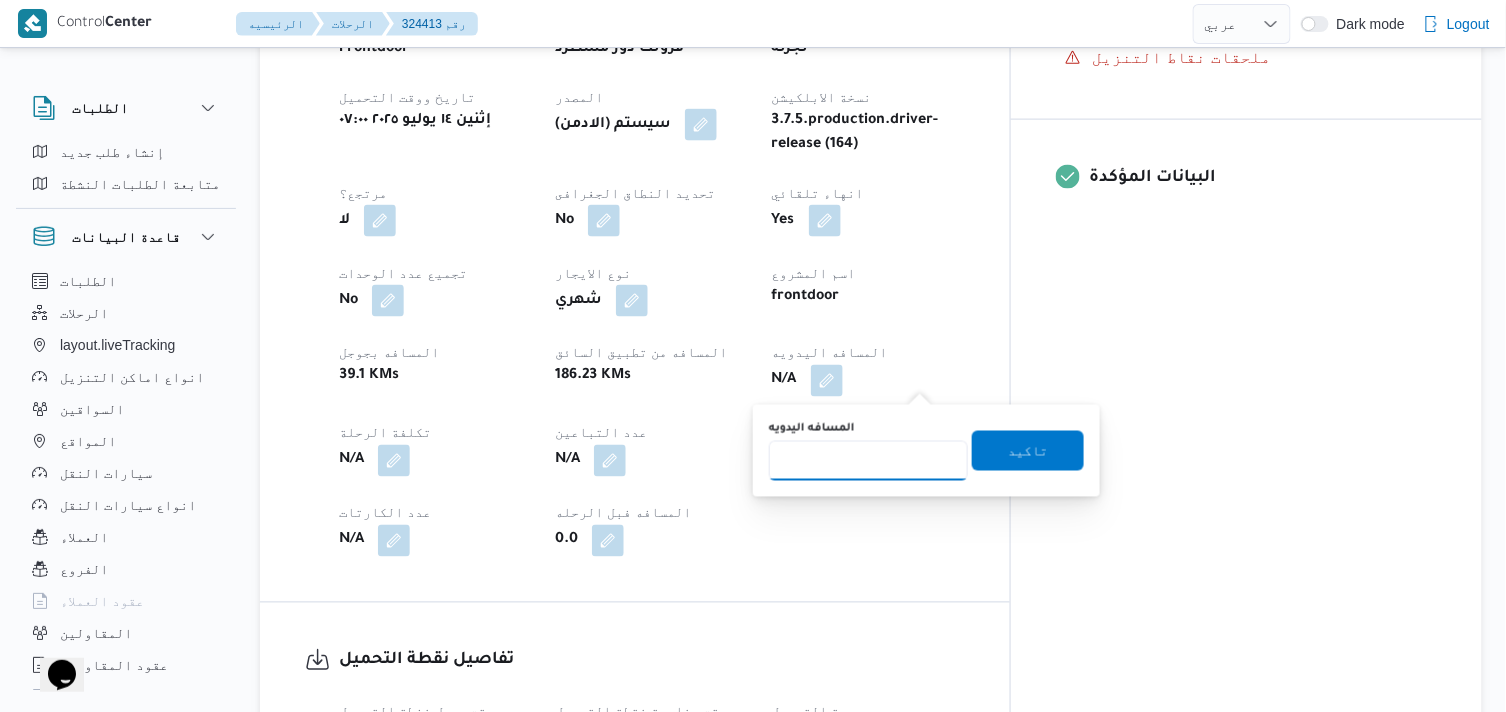 click on "المسافه اليدويه" at bounding box center (868, 461) 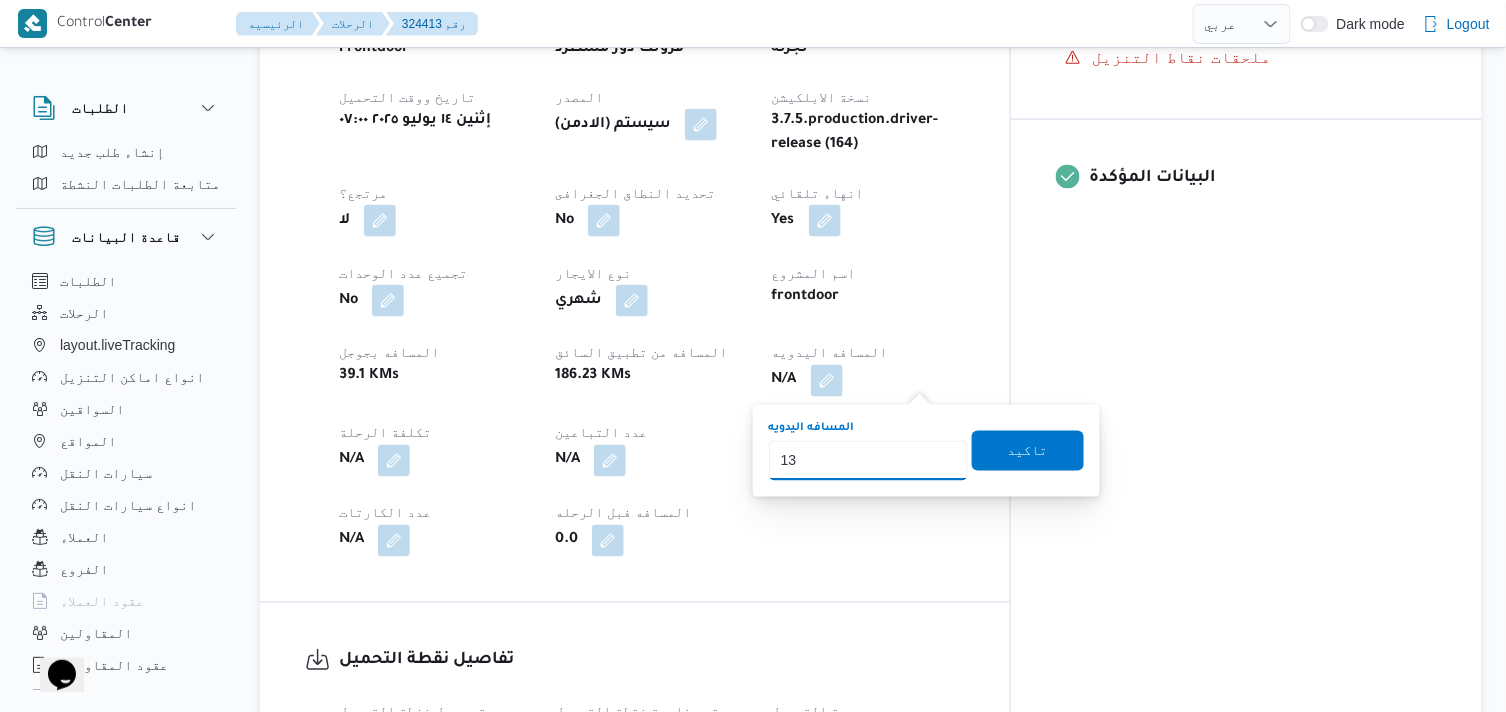type on "135" 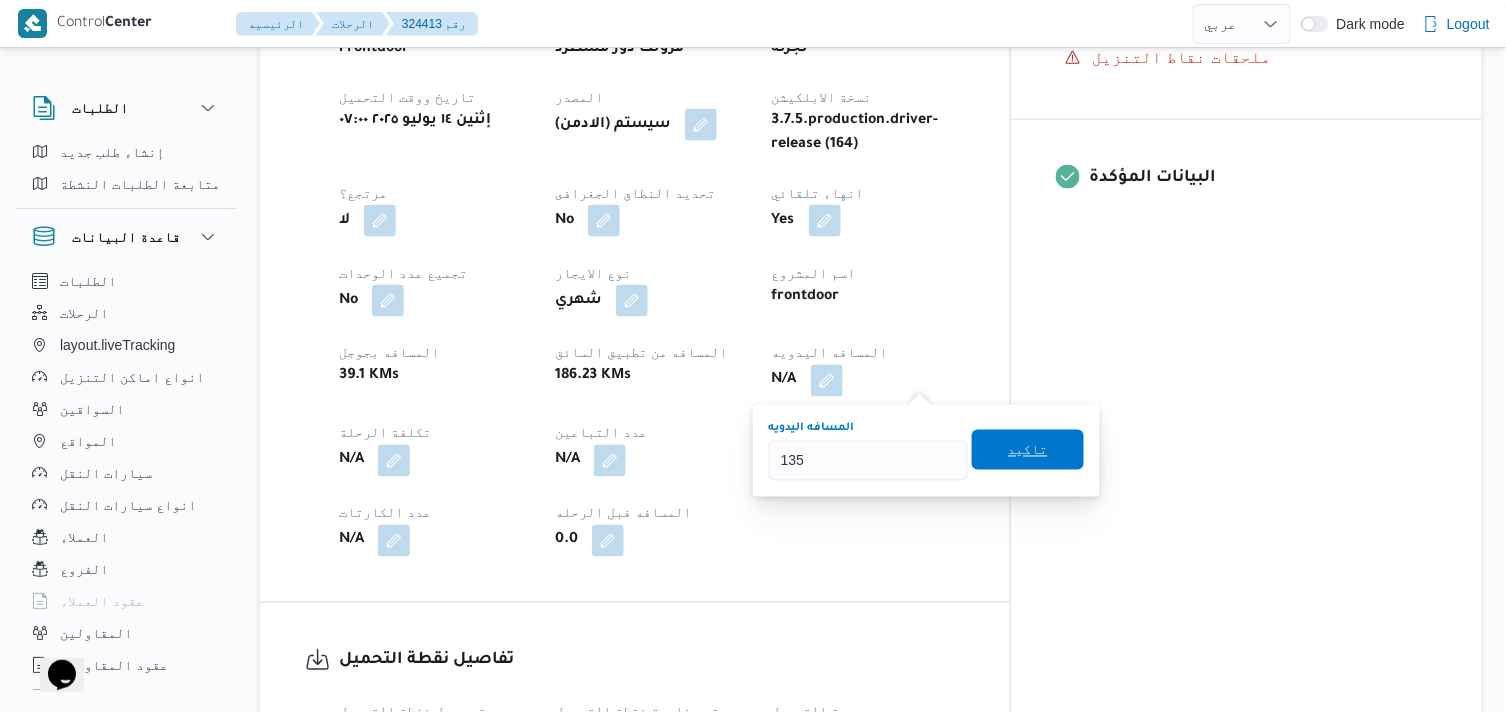 click on "تاكيد" at bounding box center [1028, 450] 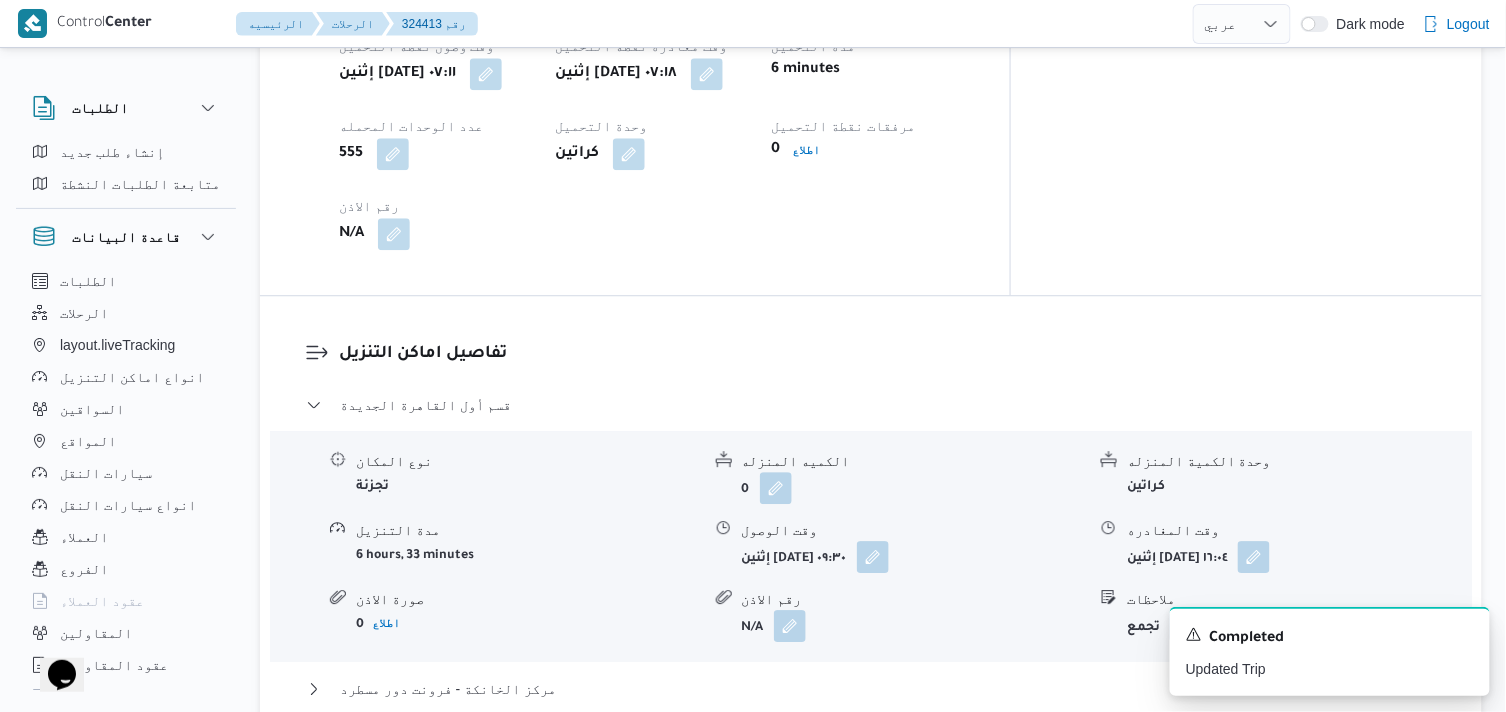 scroll, scrollTop: 1444, scrollLeft: 0, axis: vertical 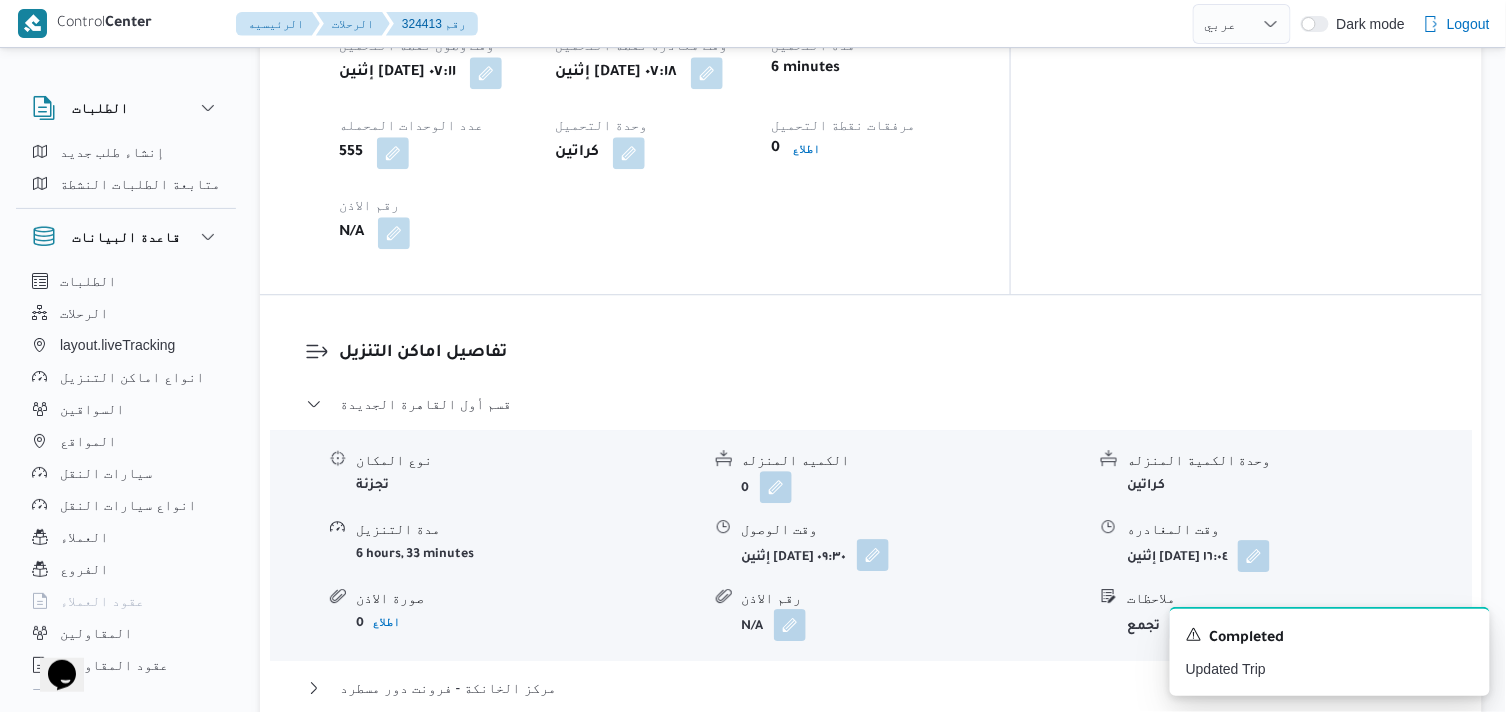 click at bounding box center [873, 555] 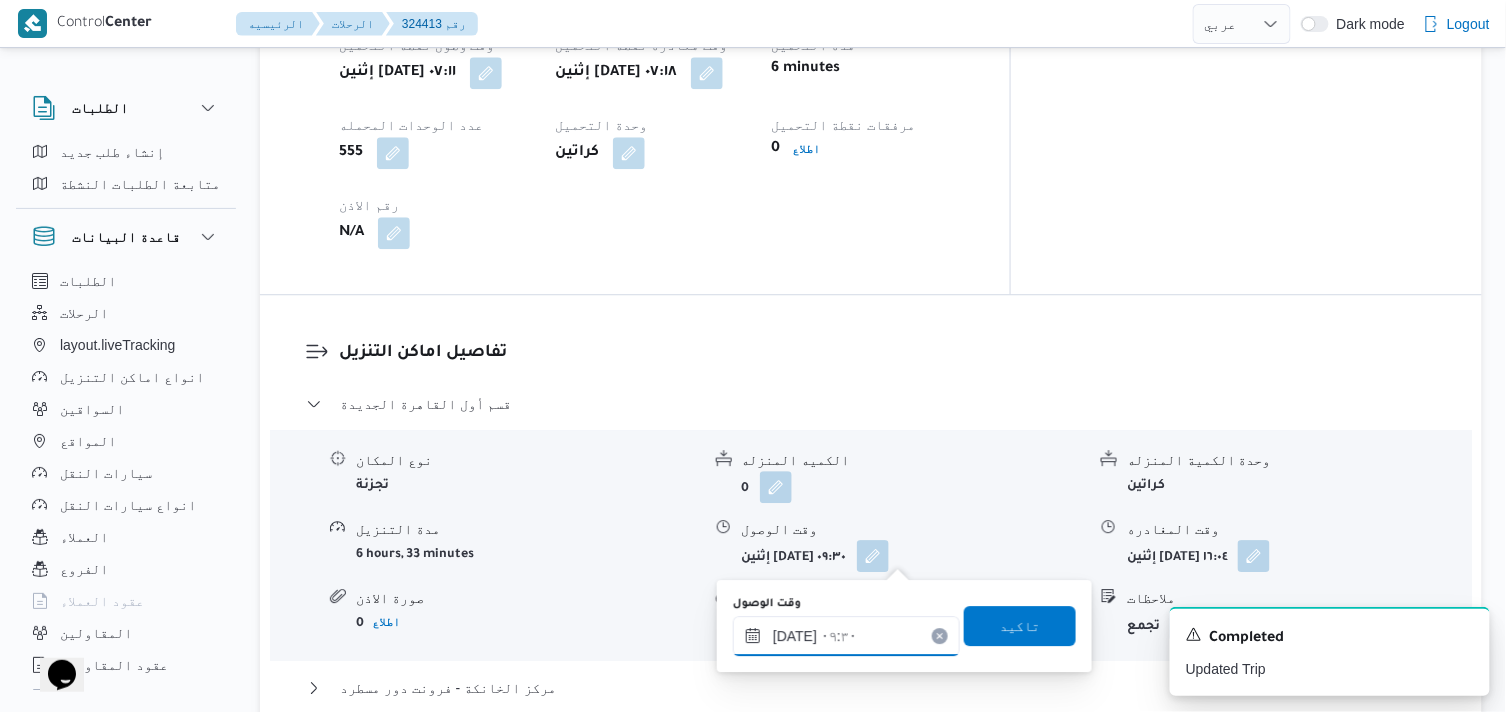 click on "١٤/٠٧/٢٠٢٥ ٠٩:٣٠" at bounding box center (846, 636) 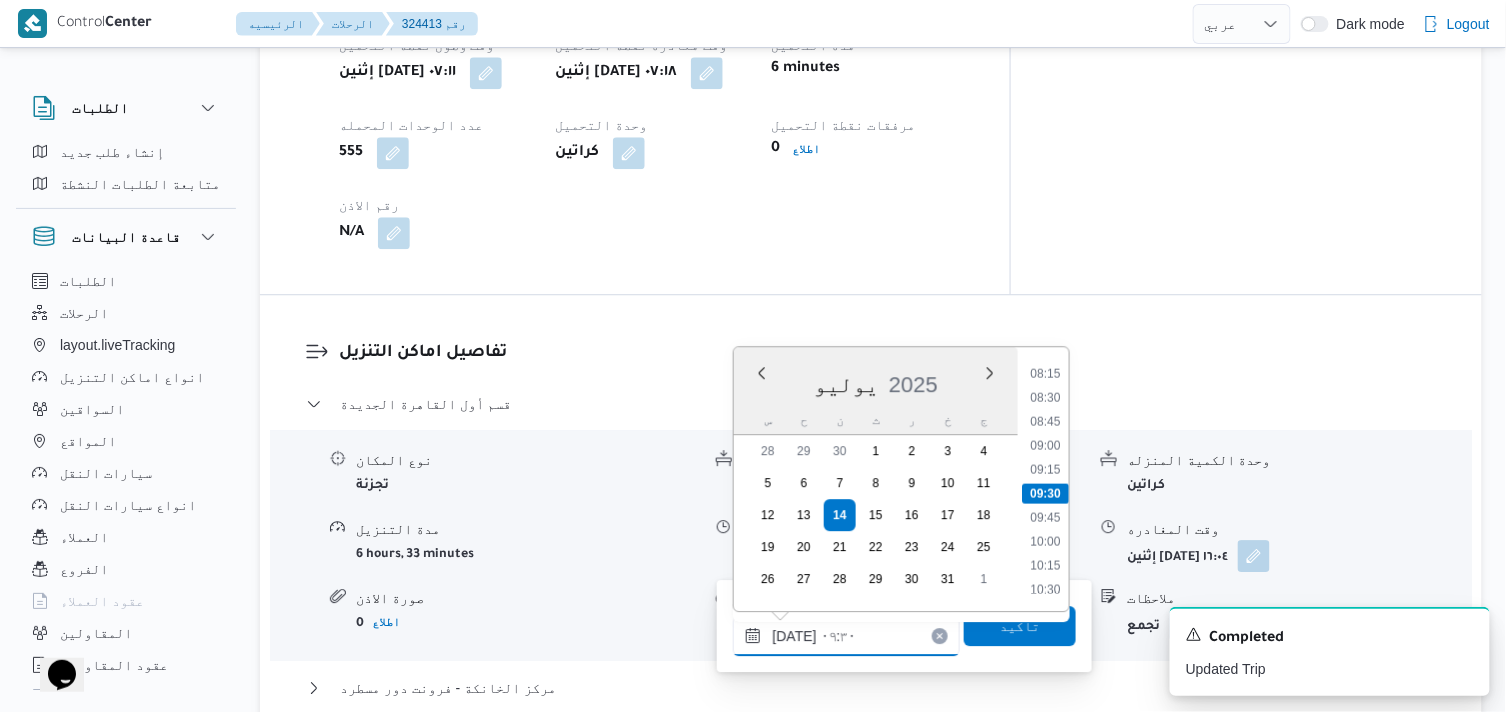 scroll, scrollTop: 903, scrollLeft: 0, axis: vertical 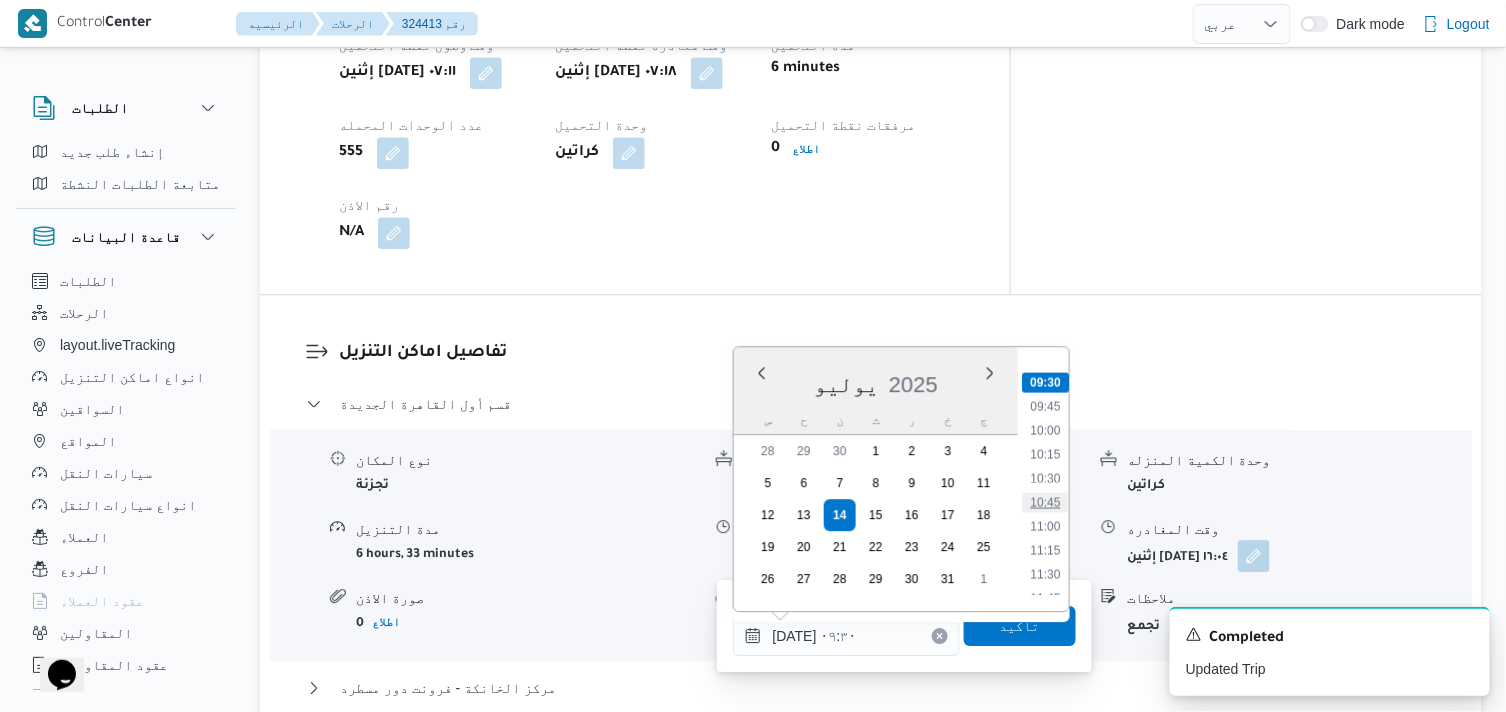 click on "10:45" at bounding box center [1045, 502] 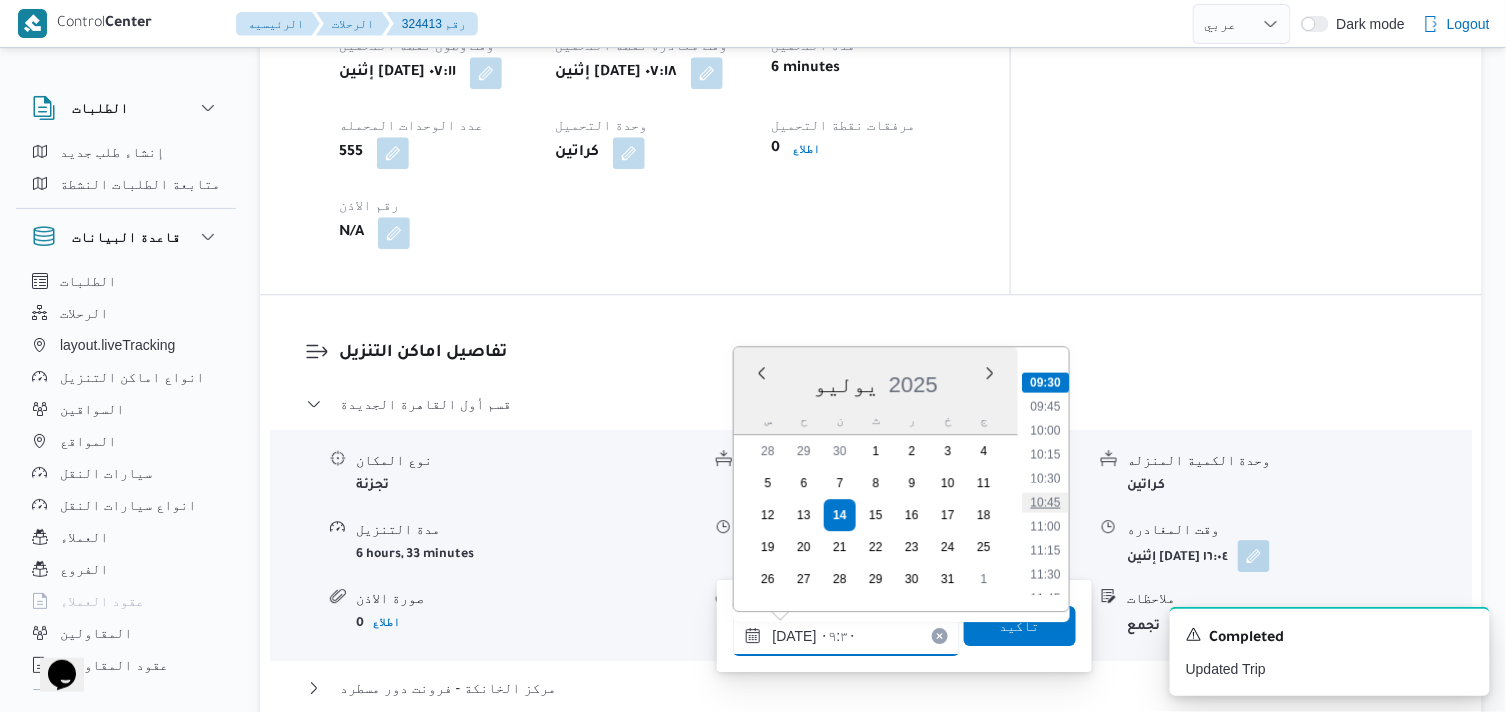 type on "١٤/٠٧/٢٠٢٥ ١٠:٤٥" 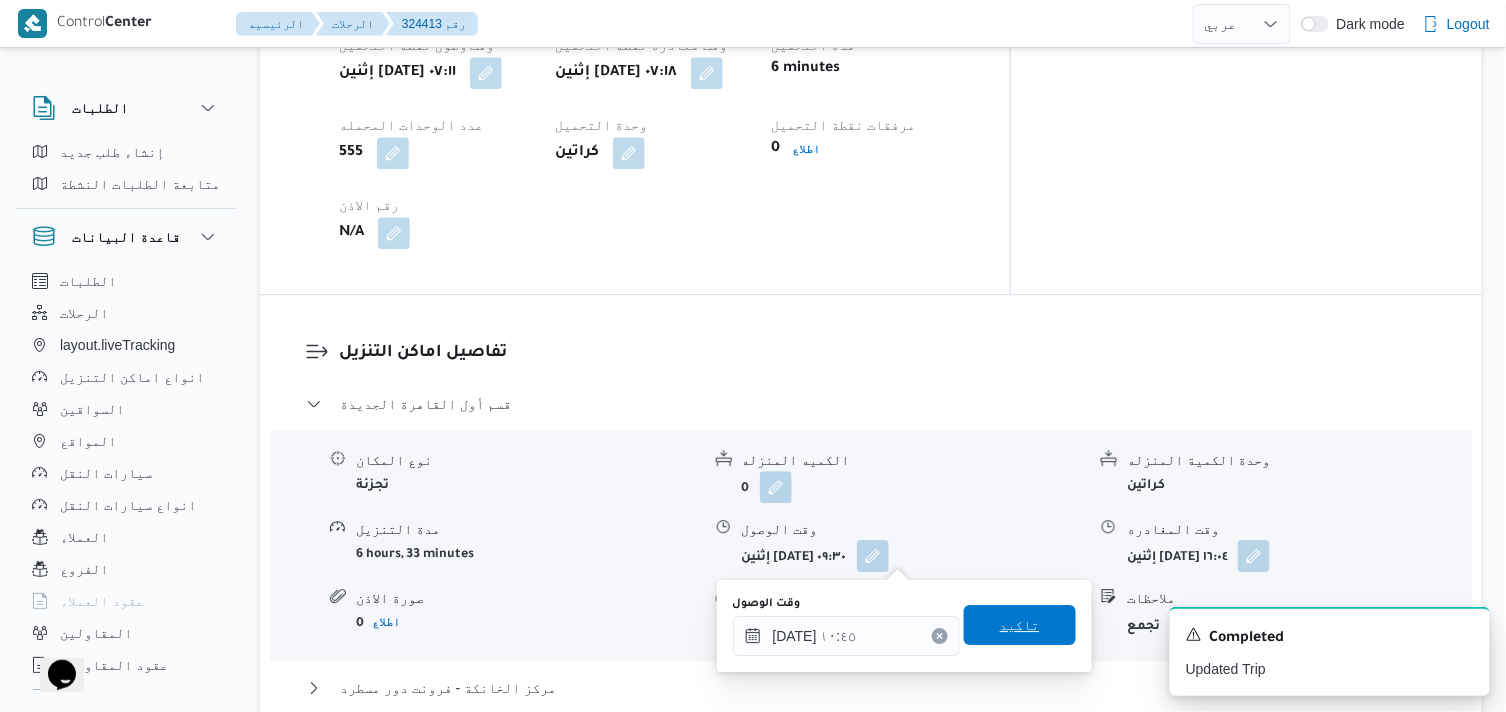 click on "تاكيد" at bounding box center (1020, 625) 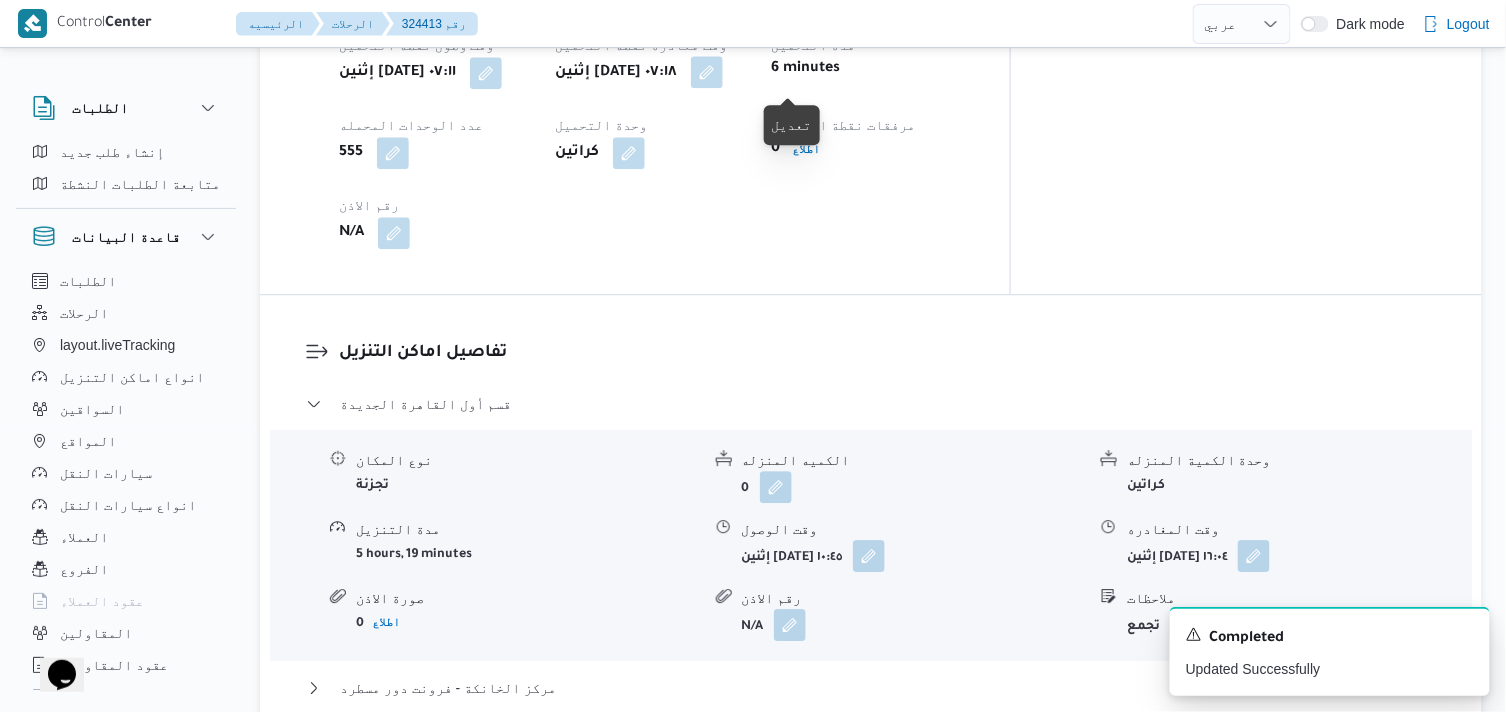click at bounding box center (707, 72) 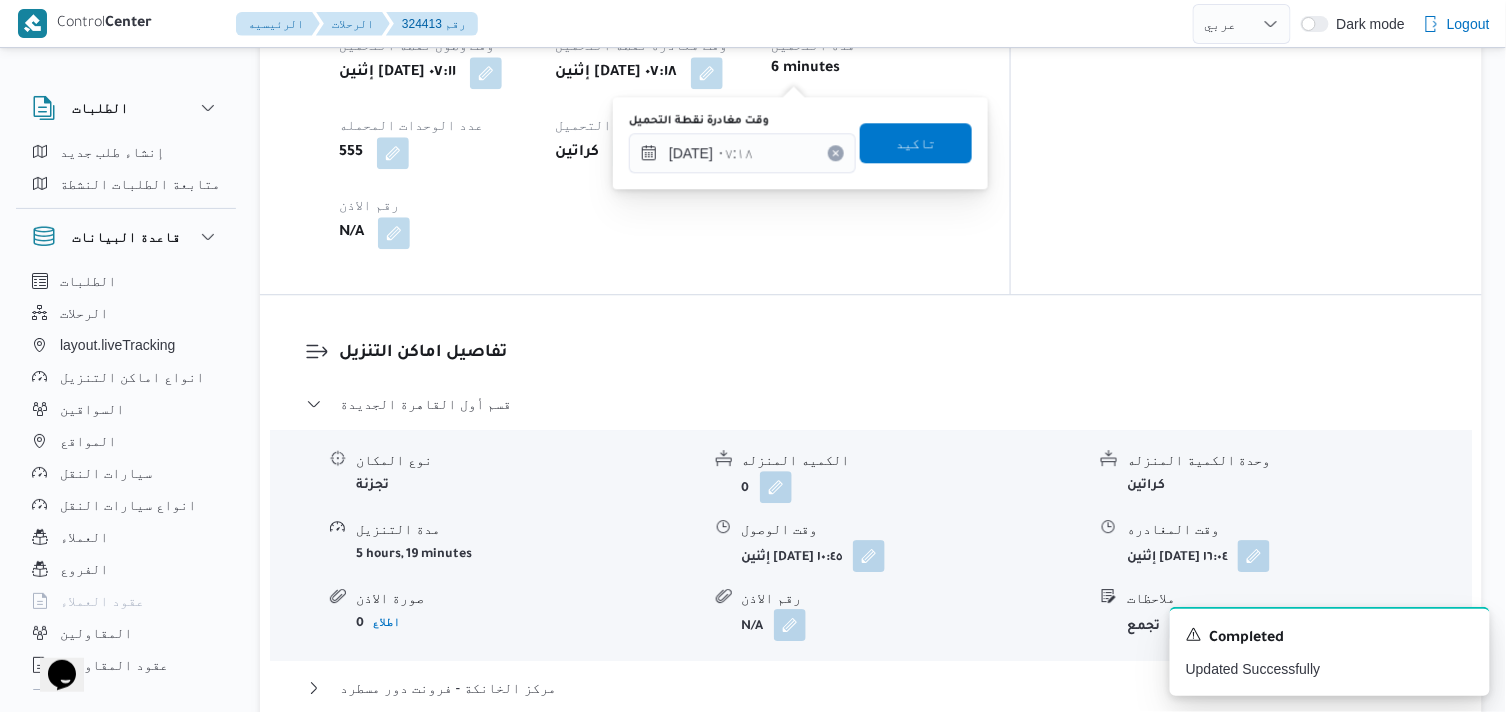 click on "وقت مغادرة نقطة التحميل" at bounding box center (742, 121) 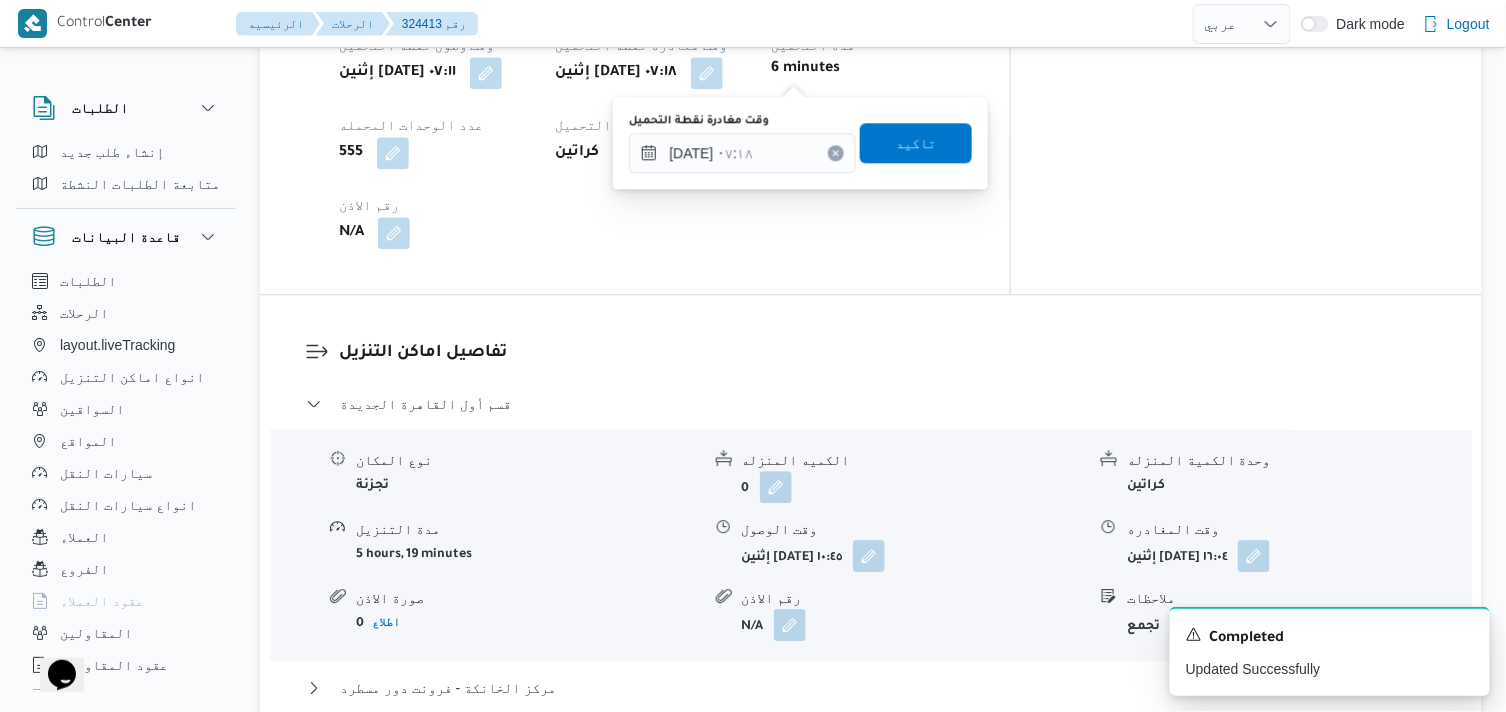 click on "وقت مغادرة نقطة التحميل ١٤/٠٧/٢٠٢٥ ٠٧:١٨" at bounding box center [742, 143] 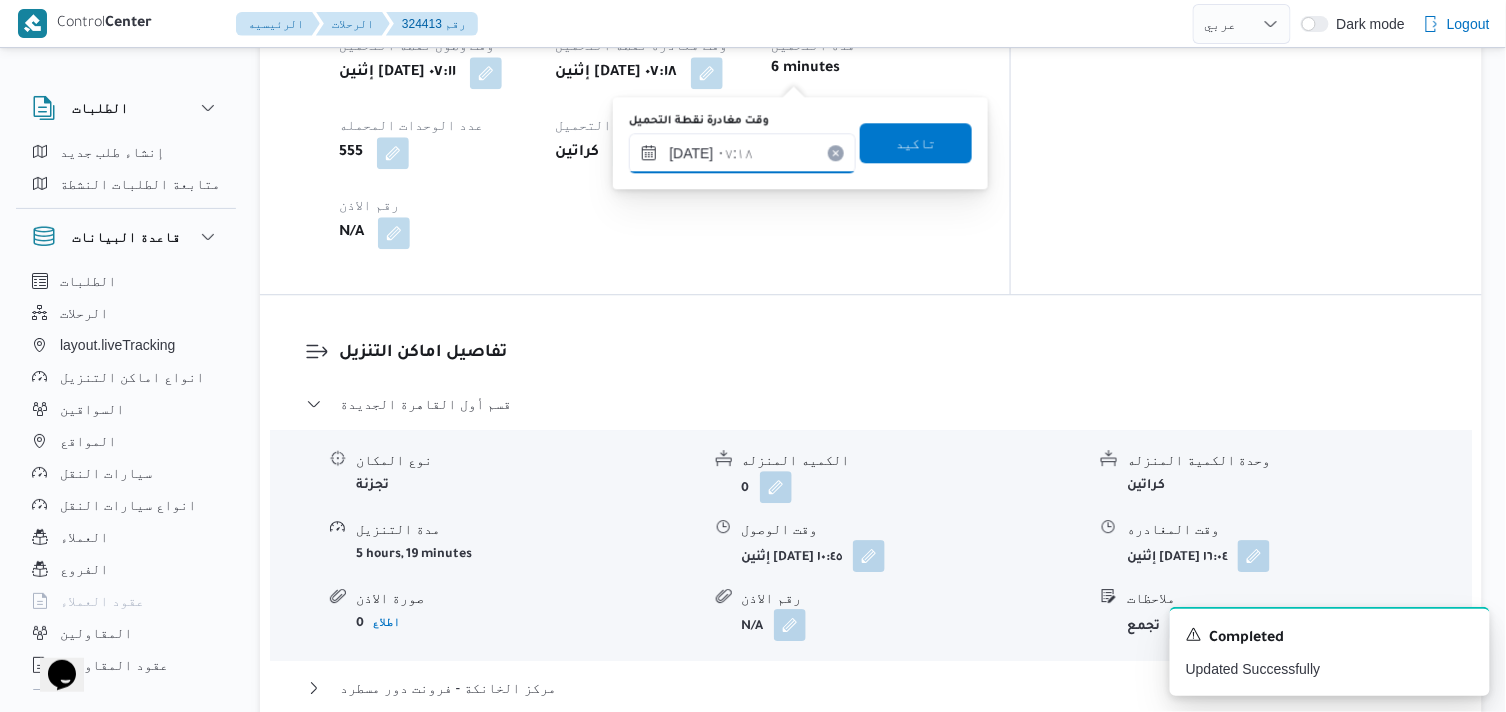click on "١٤/٠٧/٢٠٢٥ ٠٧:١٨" at bounding box center [742, 153] 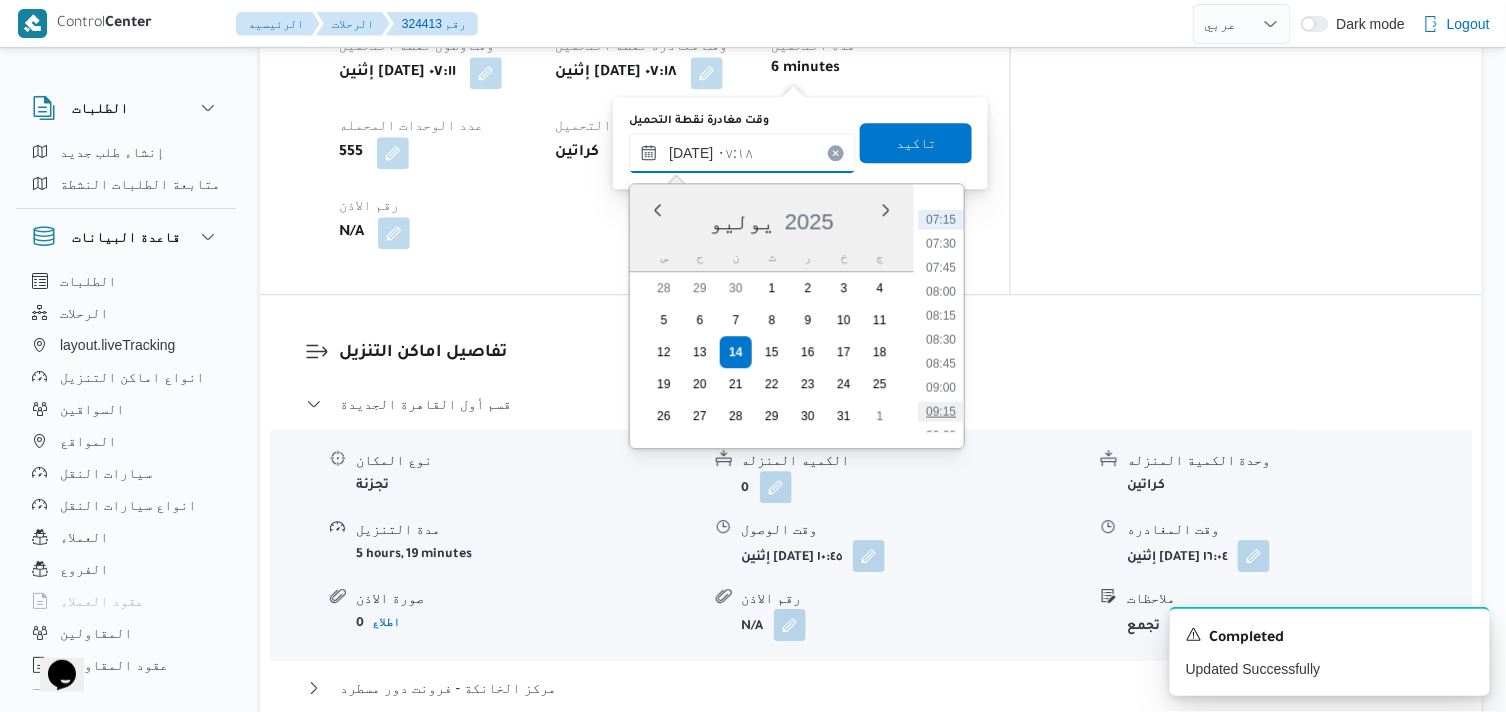 scroll, scrollTop: 798, scrollLeft: 0, axis: vertical 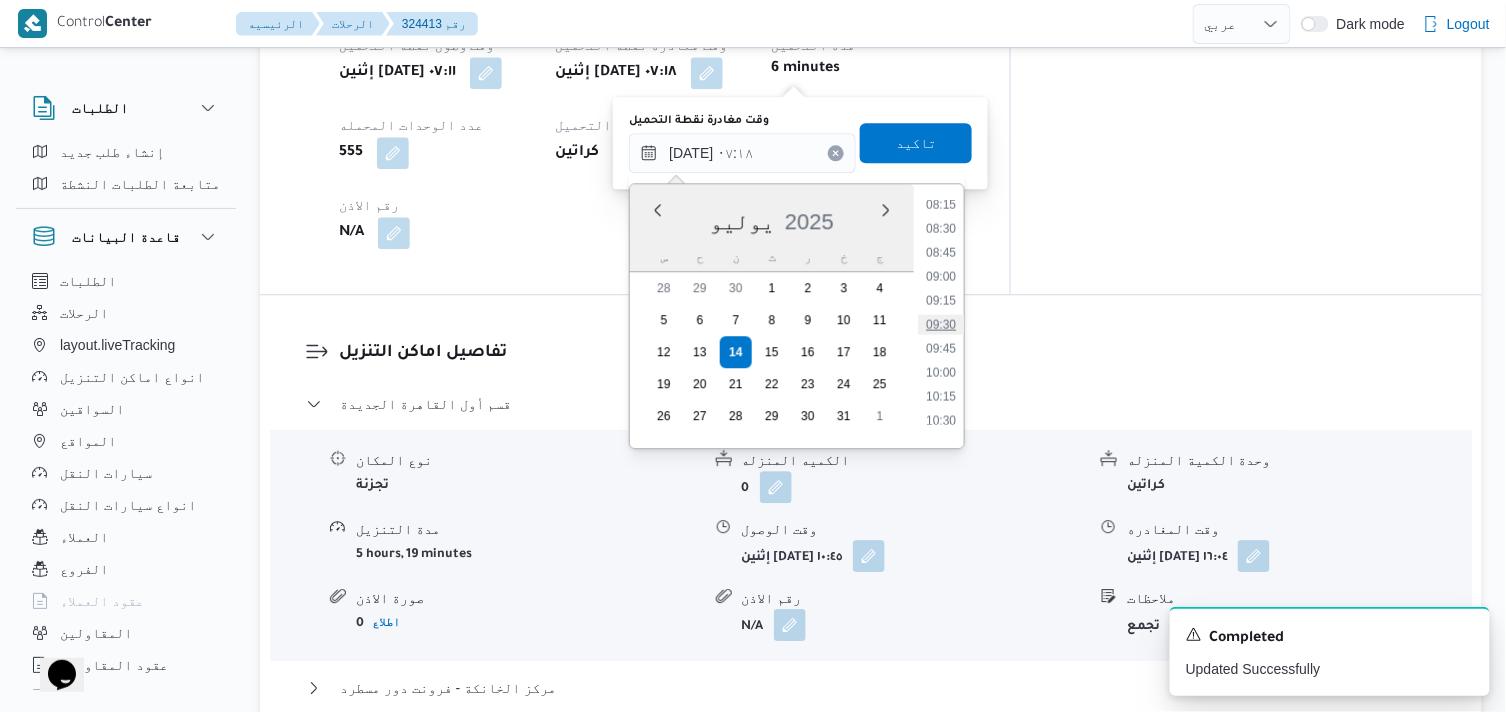 click on "09:30" at bounding box center [941, 324] 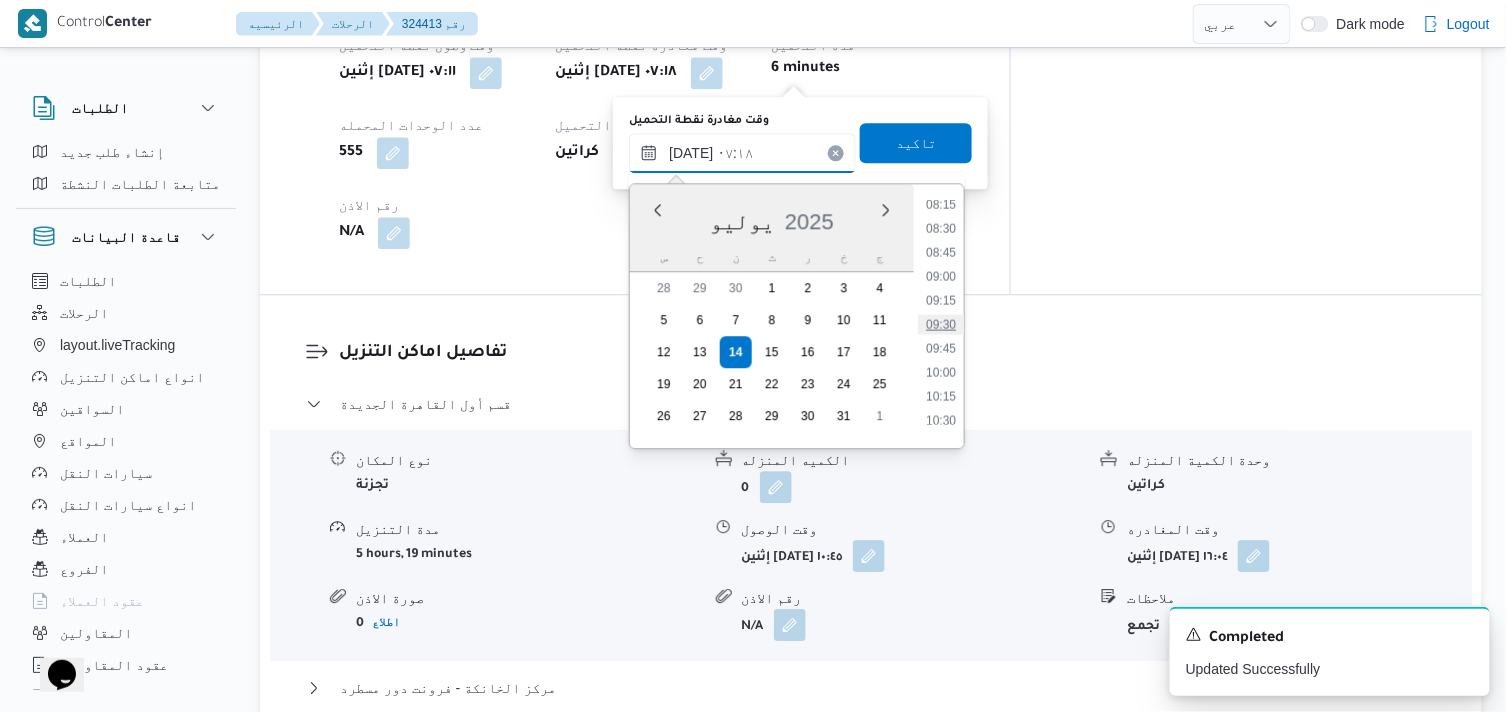 type on "١٤/٠٧/٢٠٢٥ ٠٩:٣٠" 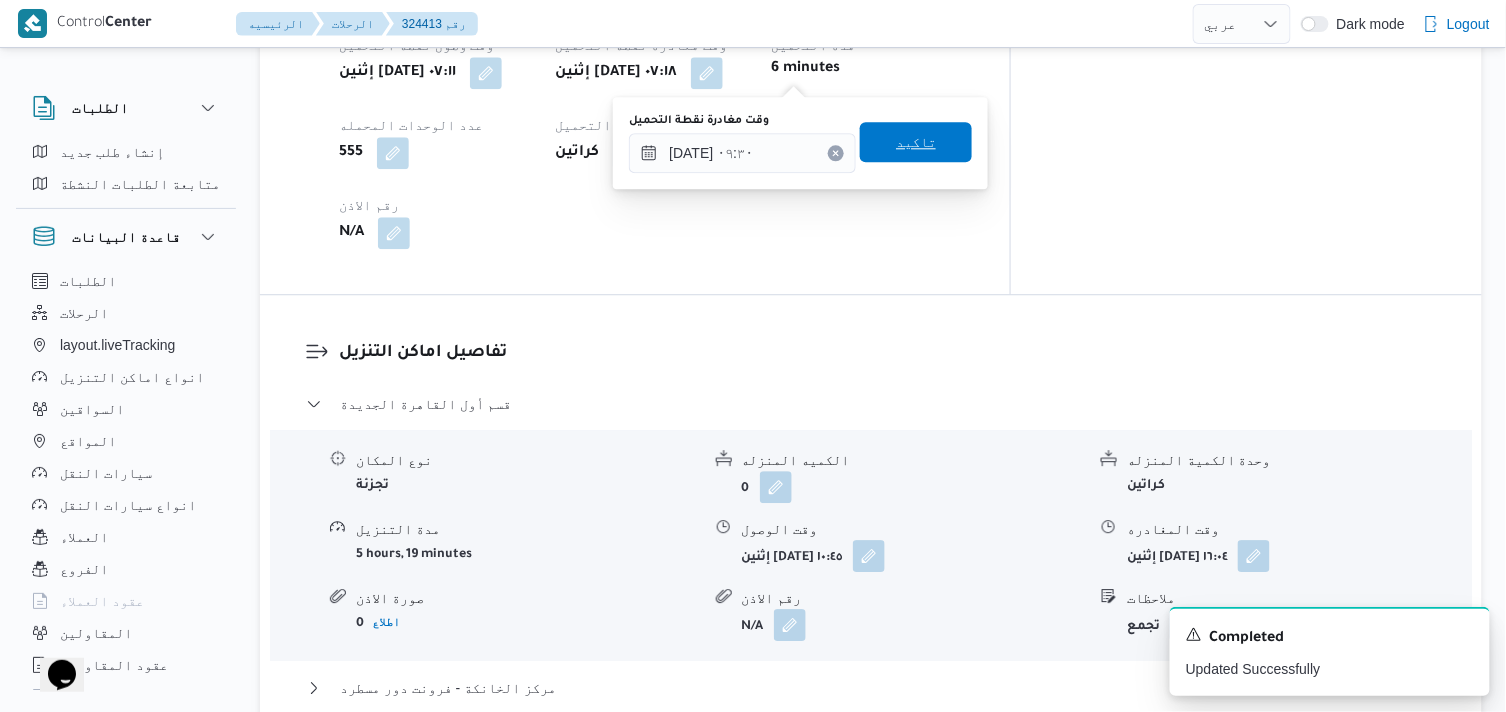 click on "تاكيد" at bounding box center (916, 142) 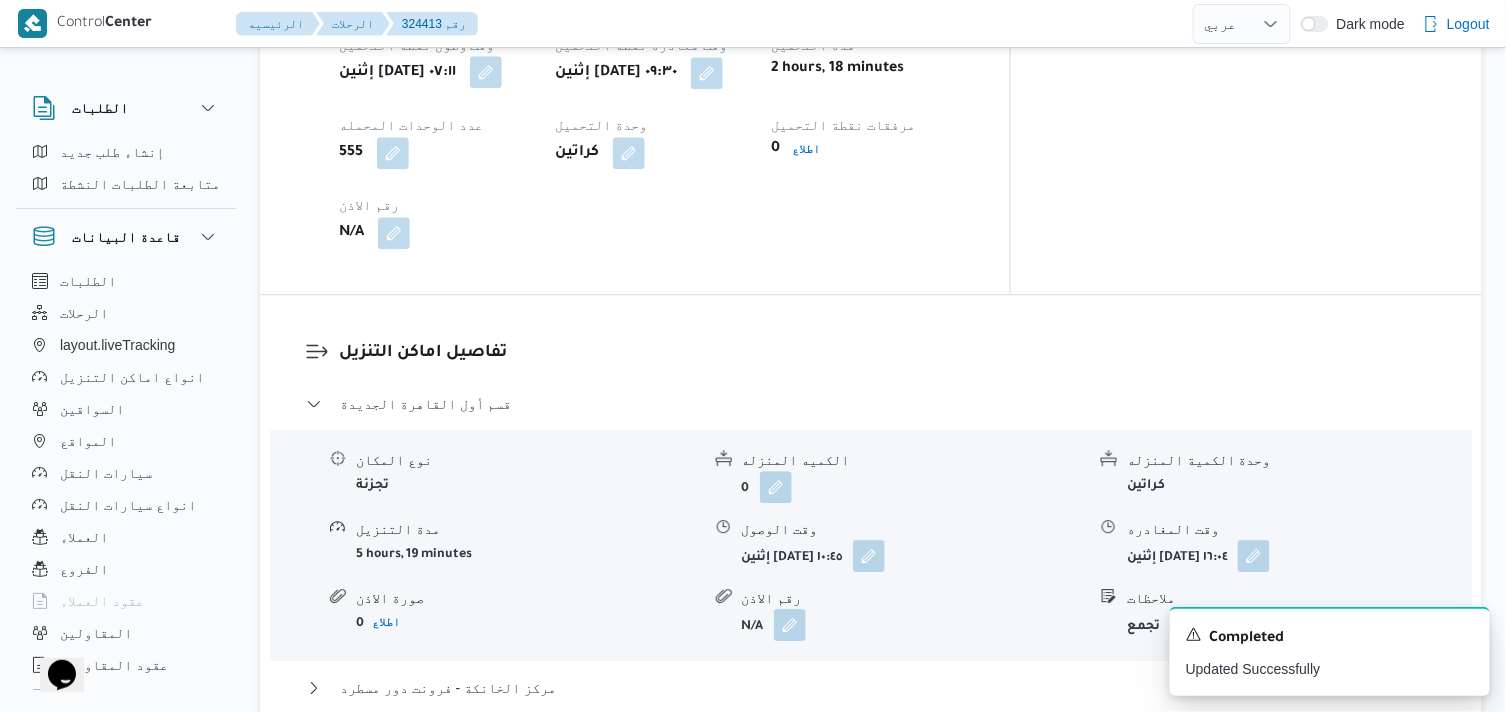 click at bounding box center [486, 72] 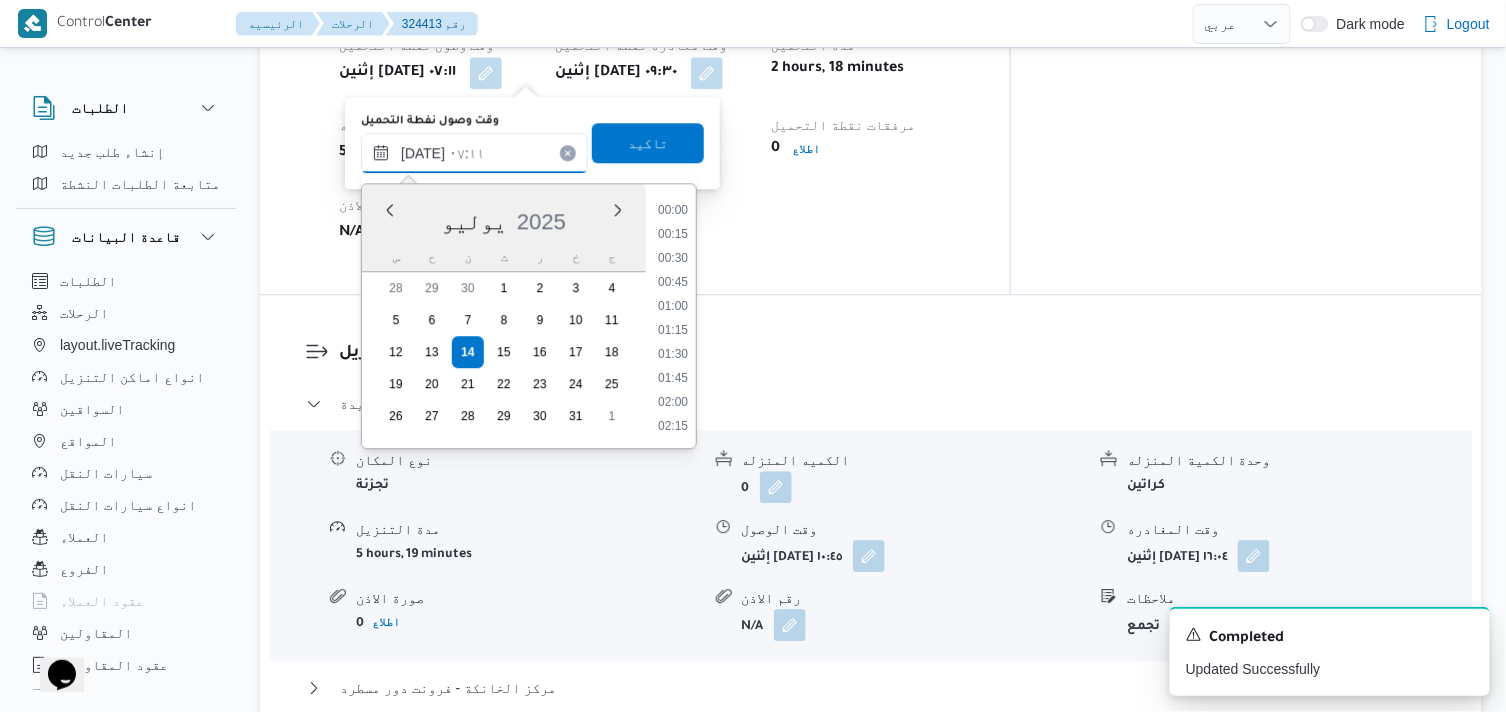 click on "١٤/٠٧/٢٠٢٥ ٠٧:١١" at bounding box center [474, 153] 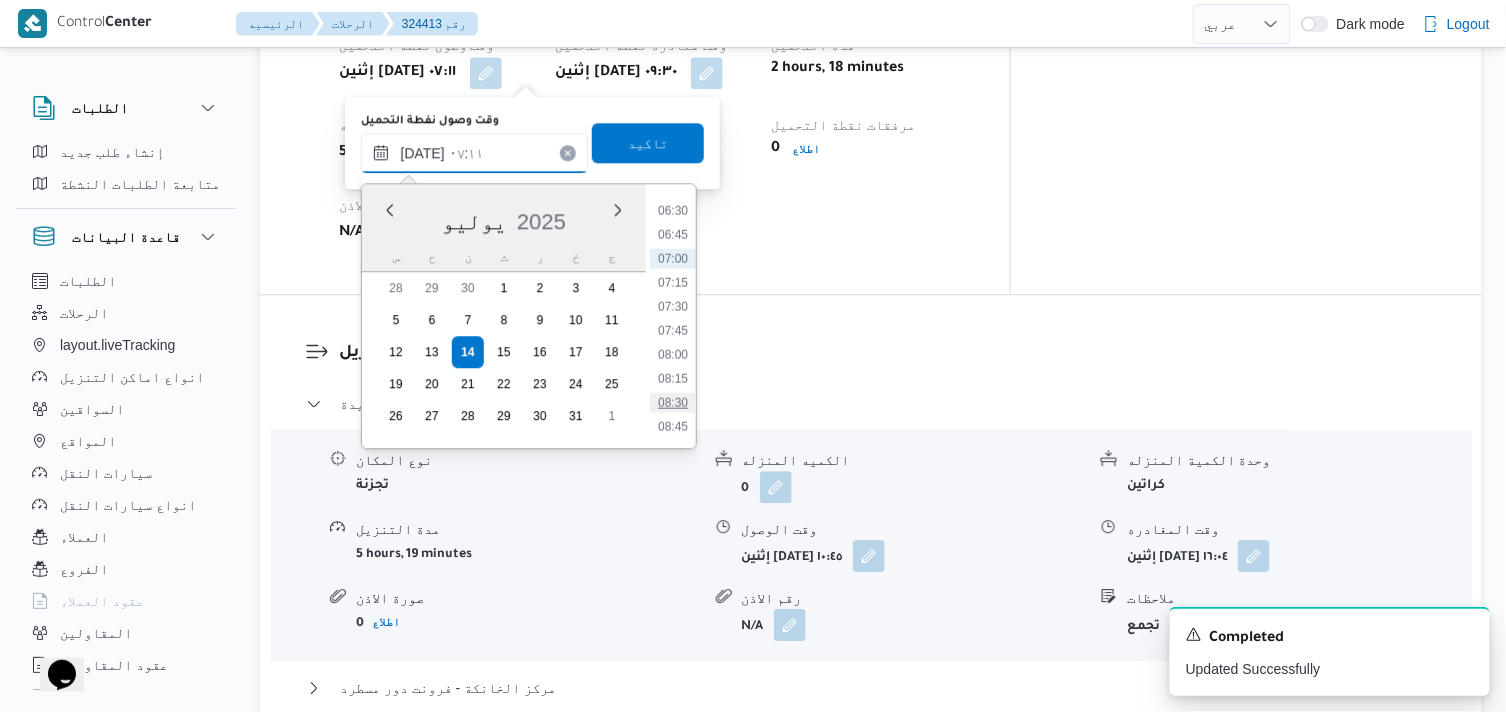 scroll, scrollTop: 663, scrollLeft: 0, axis: vertical 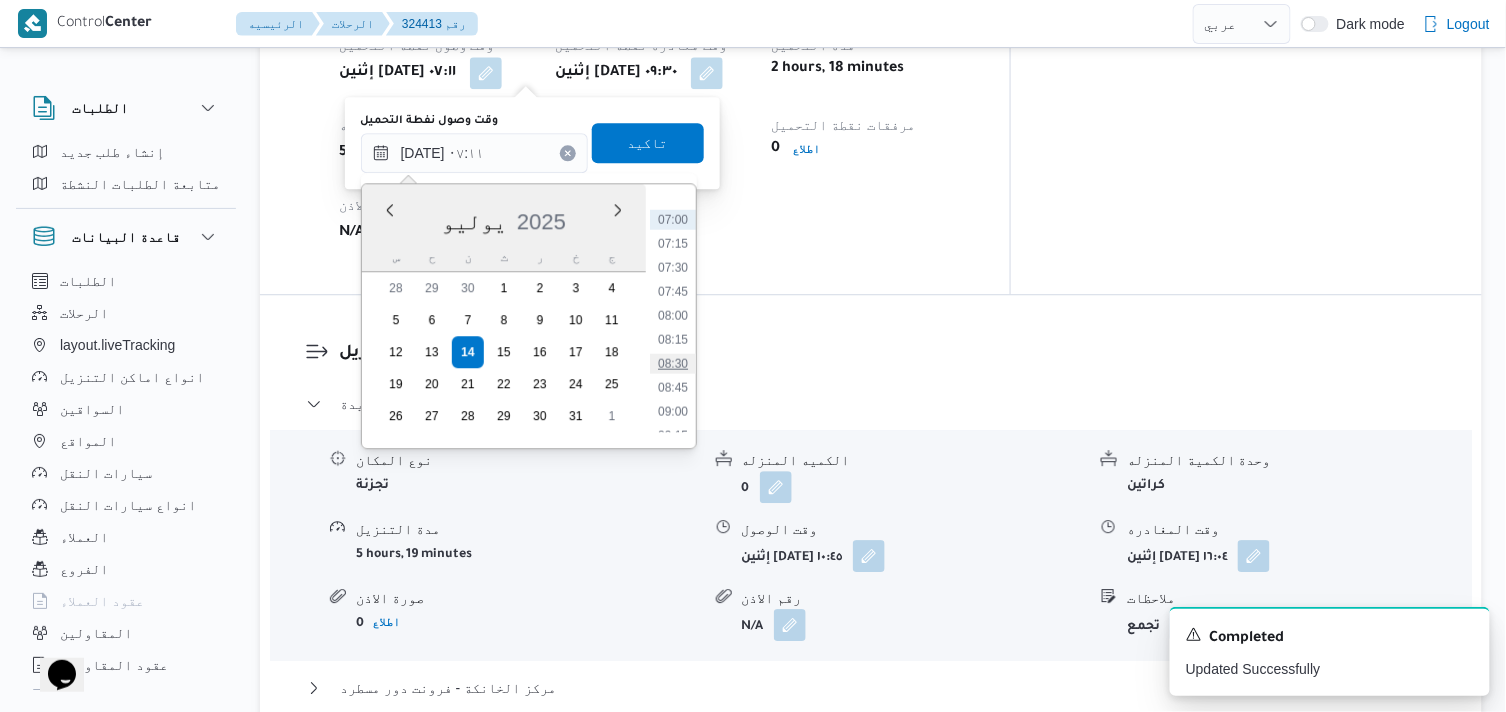 click on "08:30" at bounding box center (673, 363) 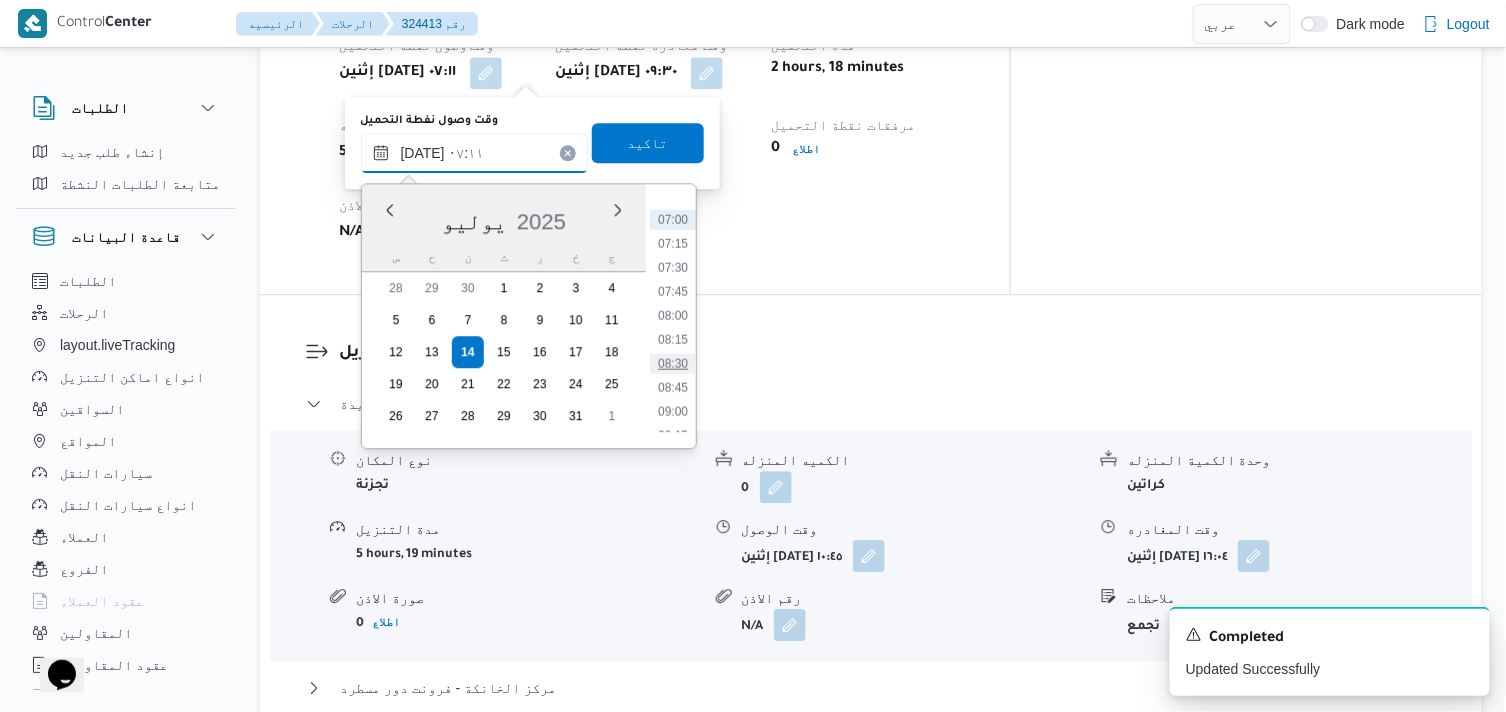 type on "١٤/٠٧/٢٠٢٥ ٠٨:٣٠" 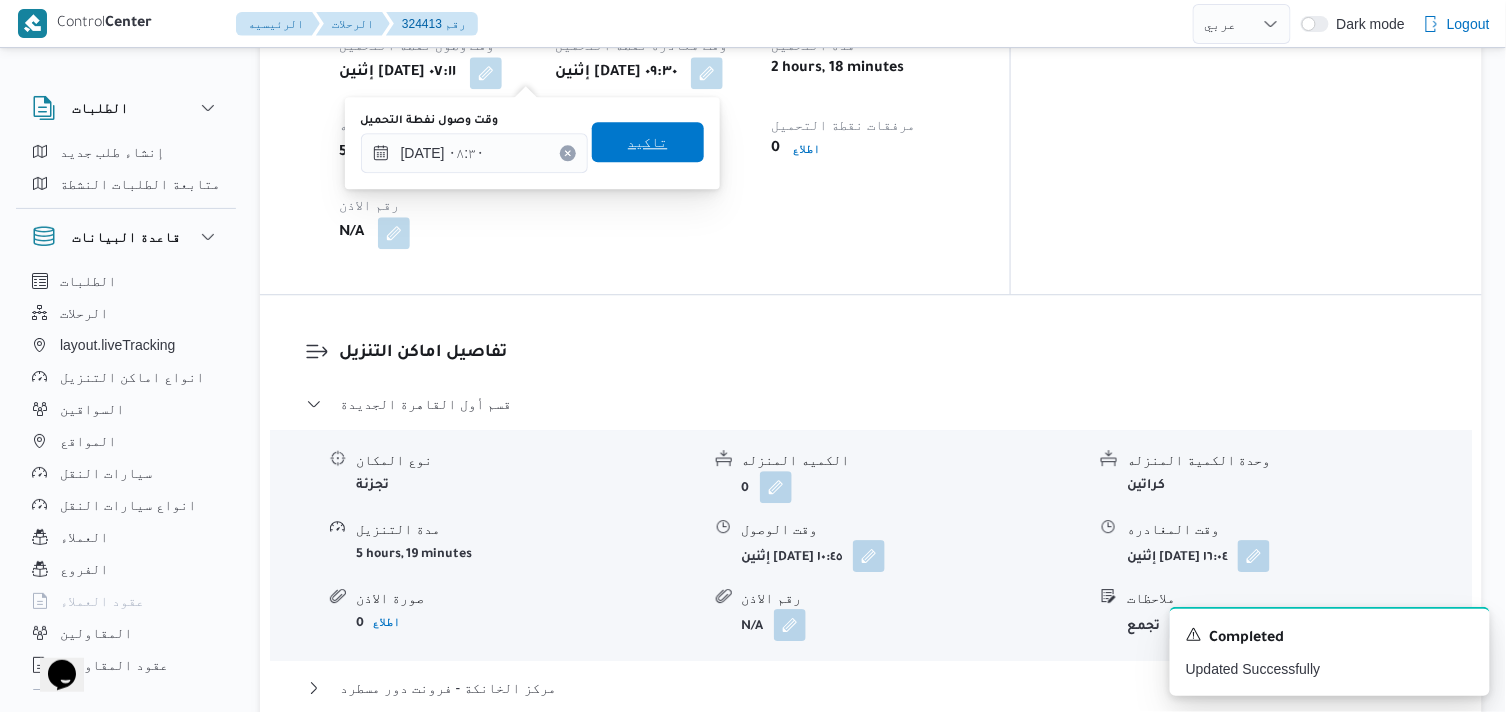 click on "تاكيد" at bounding box center (648, 142) 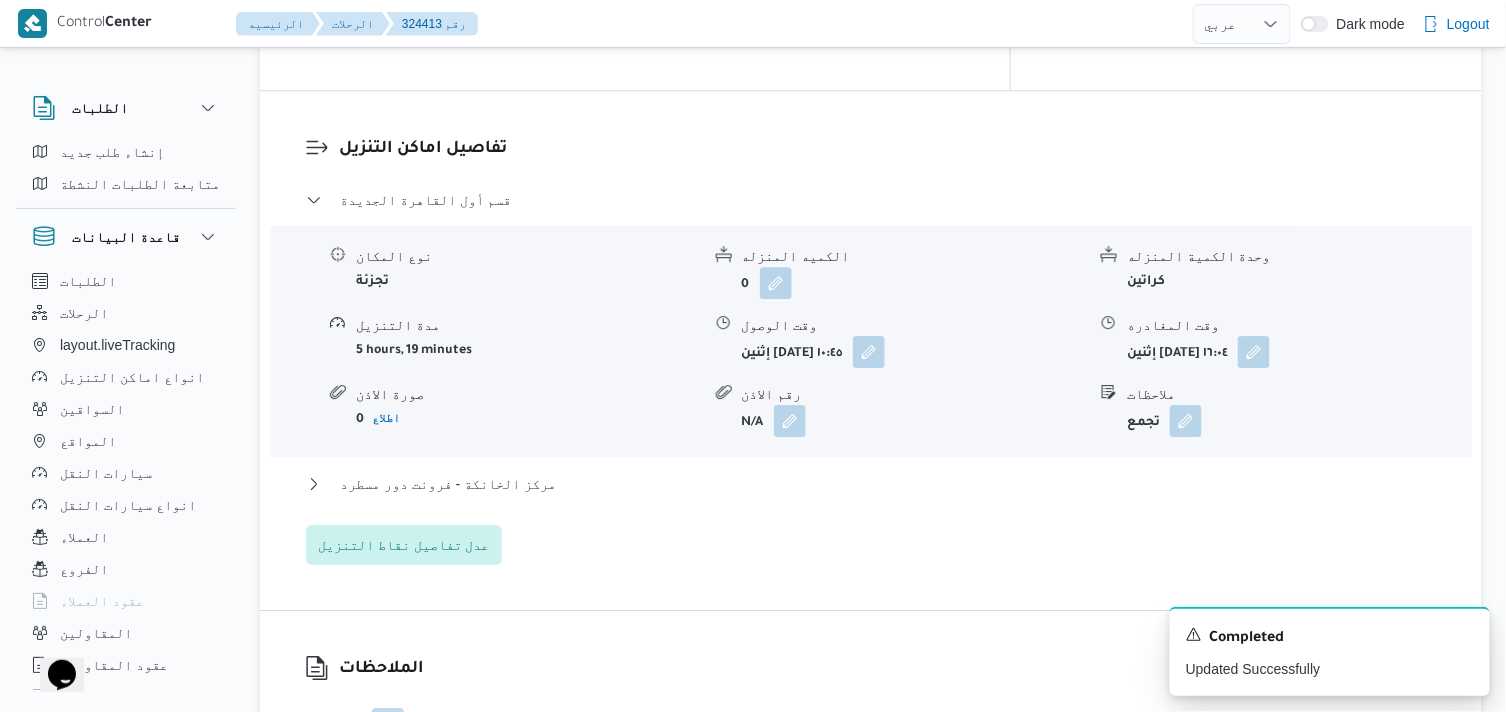 scroll, scrollTop: 1666, scrollLeft: 0, axis: vertical 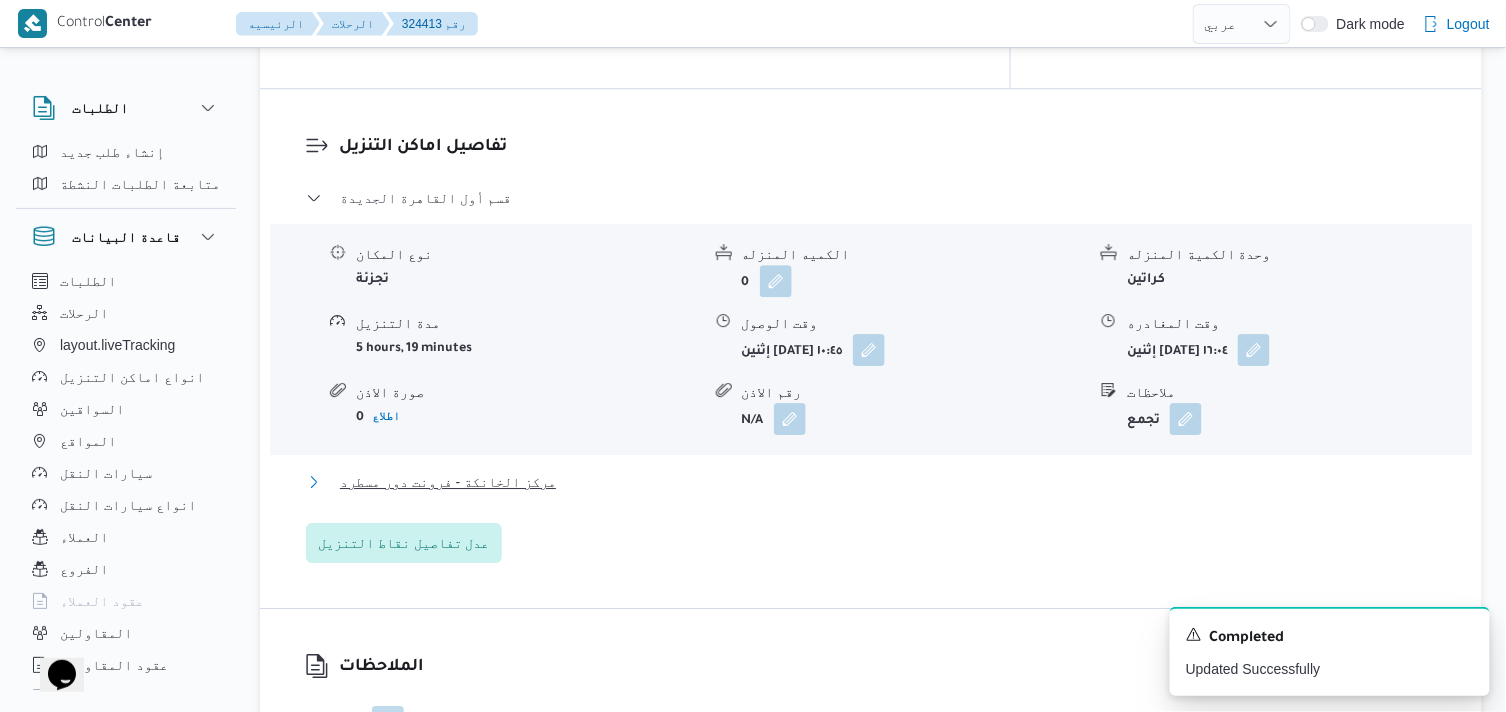 click on "مركز الخانكة -
فرونت دور مسطرد" at bounding box center (448, 482) 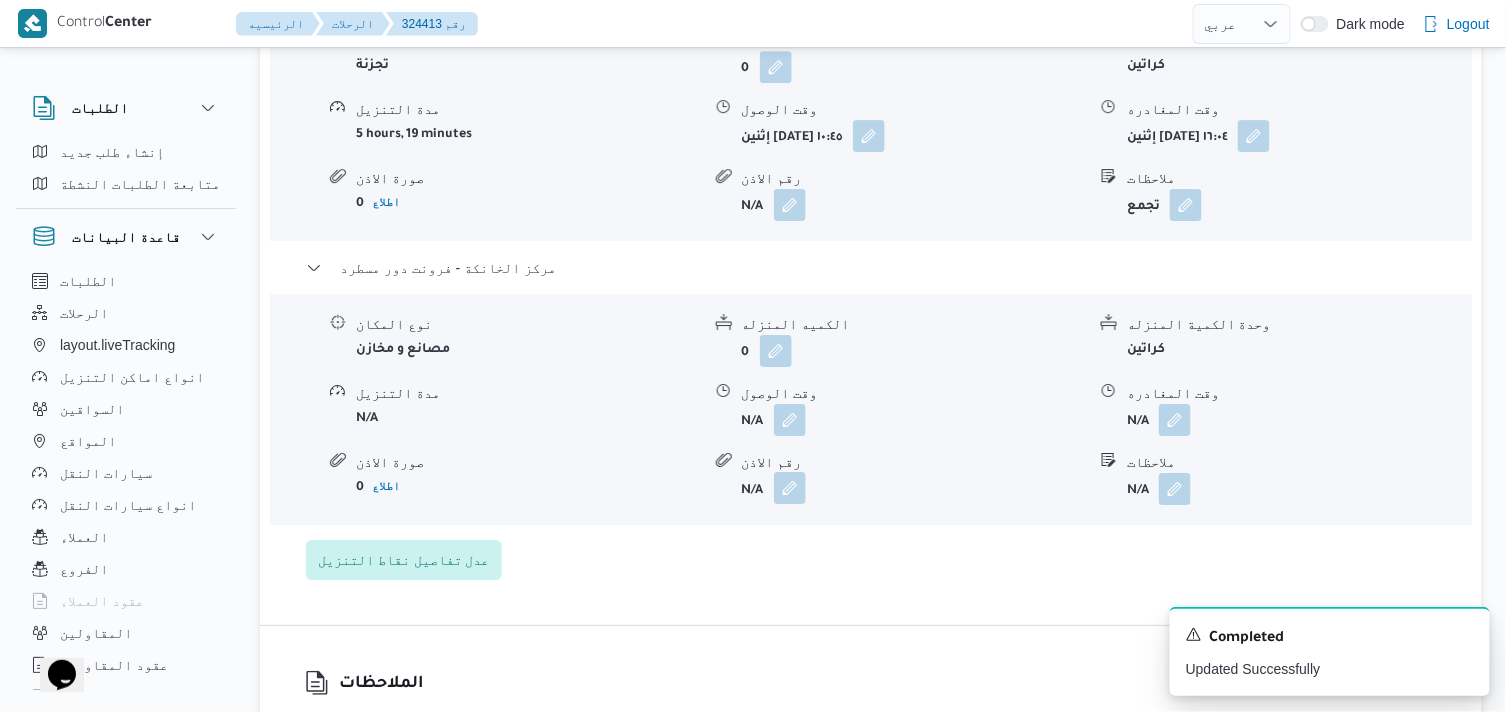 scroll, scrollTop: 1888, scrollLeft: 0, axis: vertical 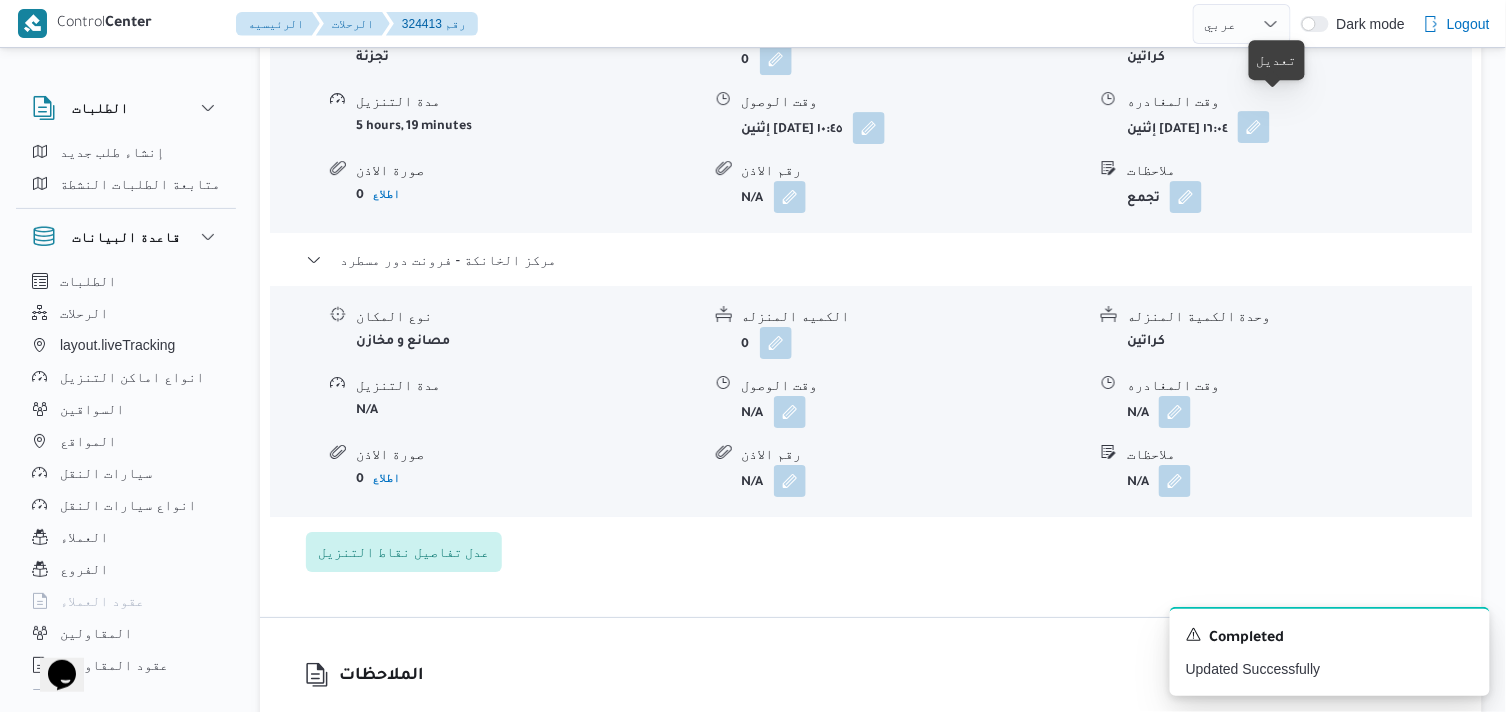 click at bounding box center (1254, 127) 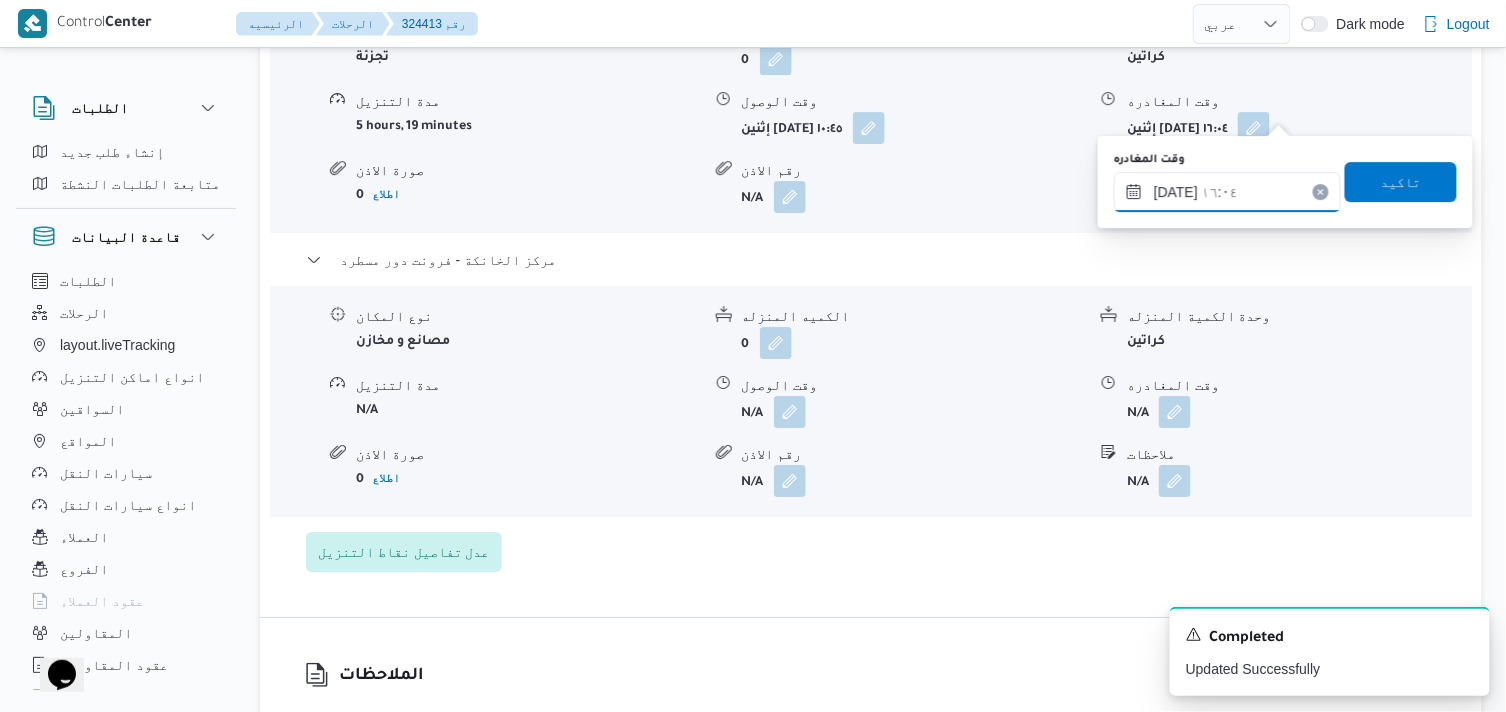 click on "١٤/٠٧/٢٠٢٥ ١٦:٠٤" at bounding box center (1227, 192) 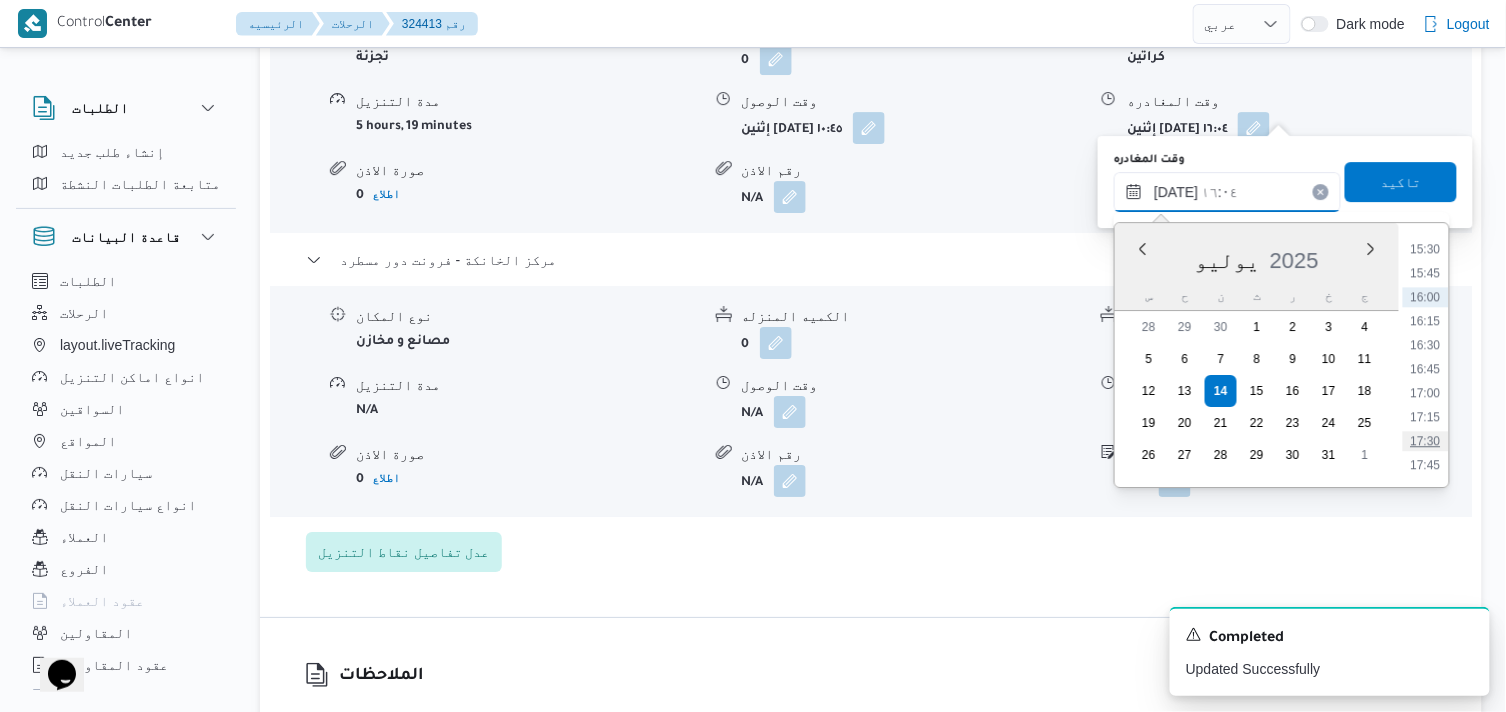 scroll, scrollTop: 1526, scrollLeft: 0, axis: vertical 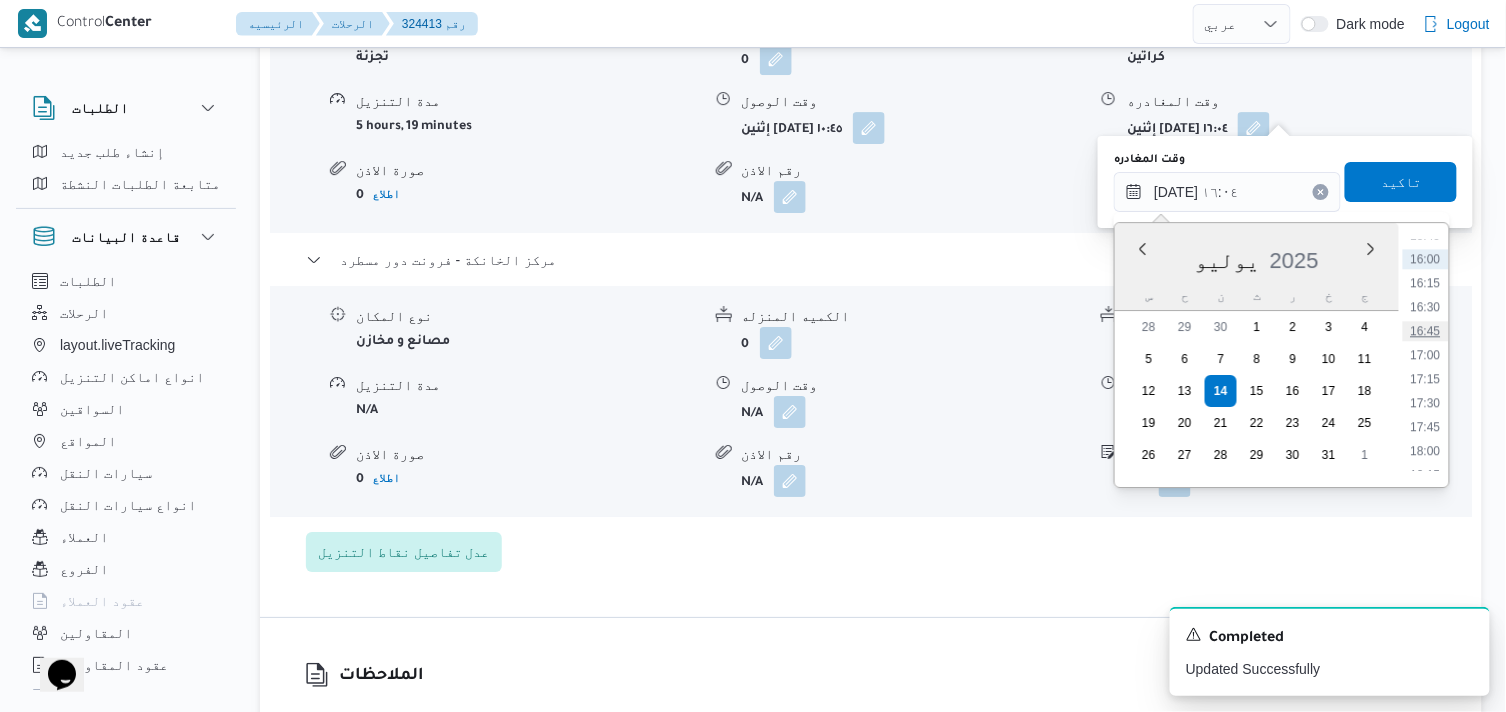 click on "16:45" at bounding box center (1426, 331) 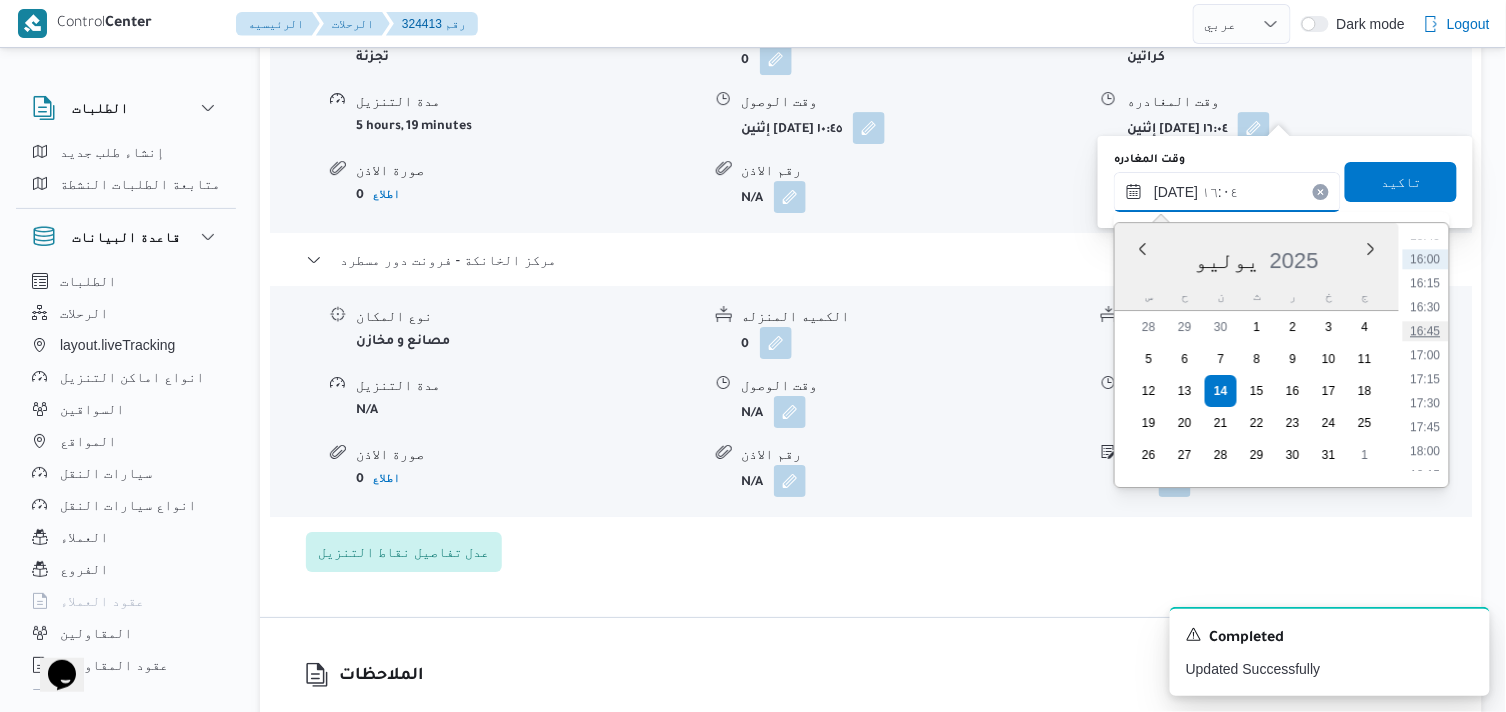 type on "١٤/٠٧/٢٠٢٥ ١٦:٤٥" 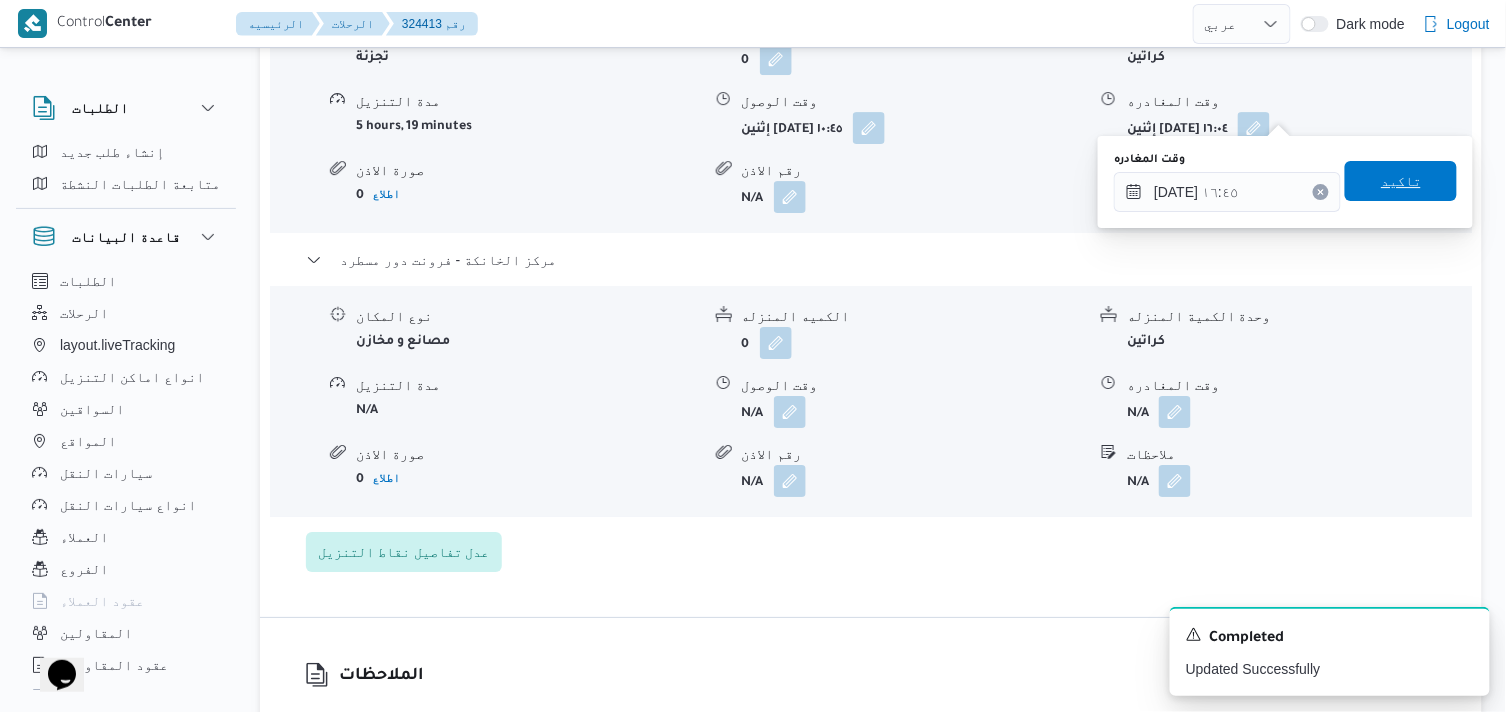 click on "تاكيد" at bounding box center [1401, 181] 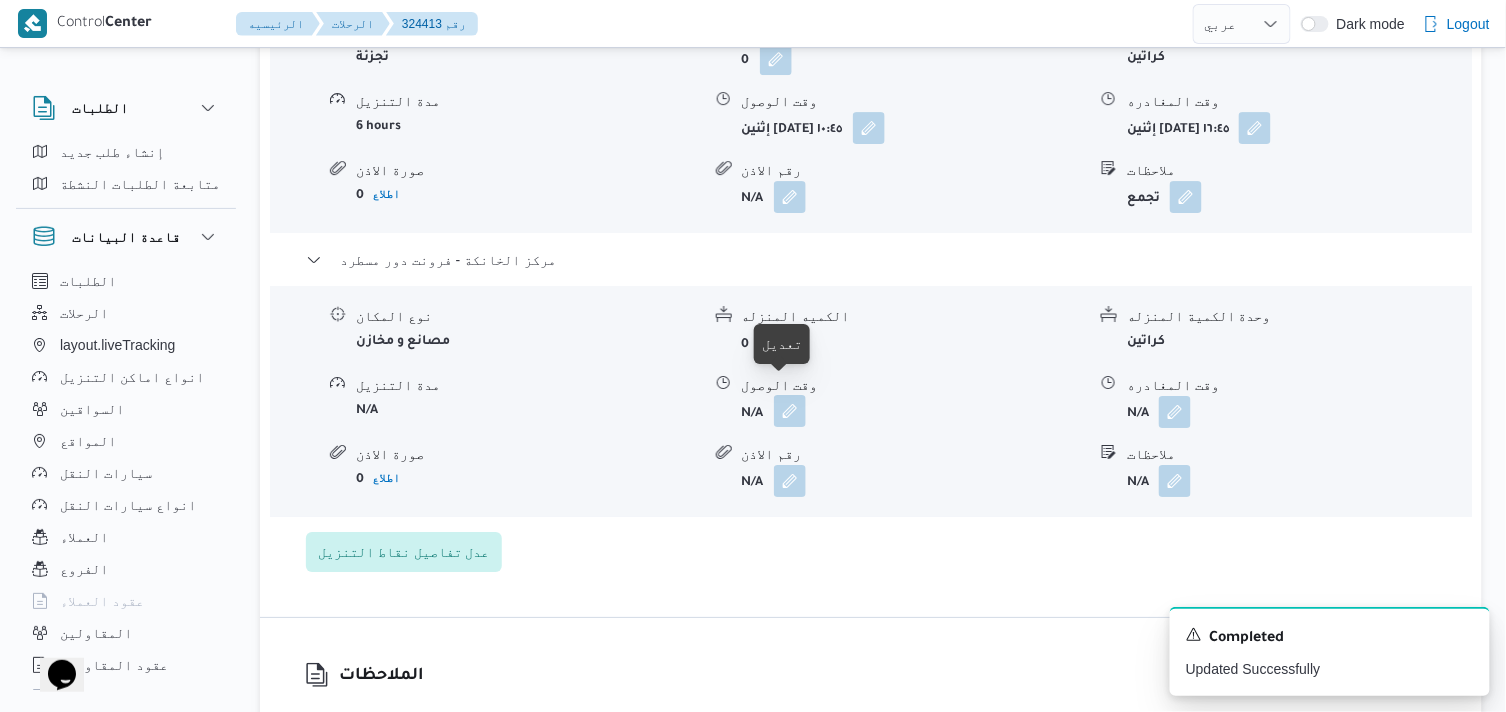 click at bounding box center (790, 411) 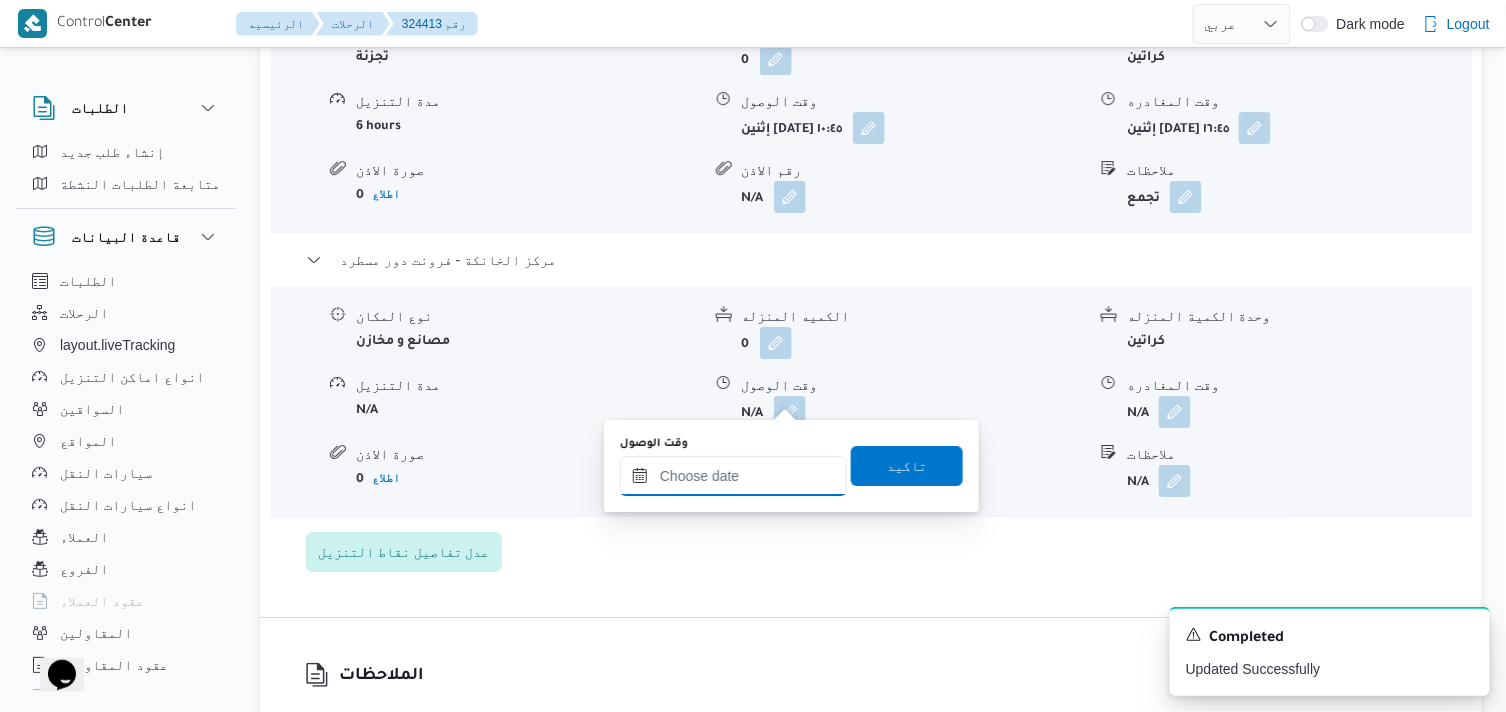 click on "وقت الوصول" at bounding box center (733, 476) 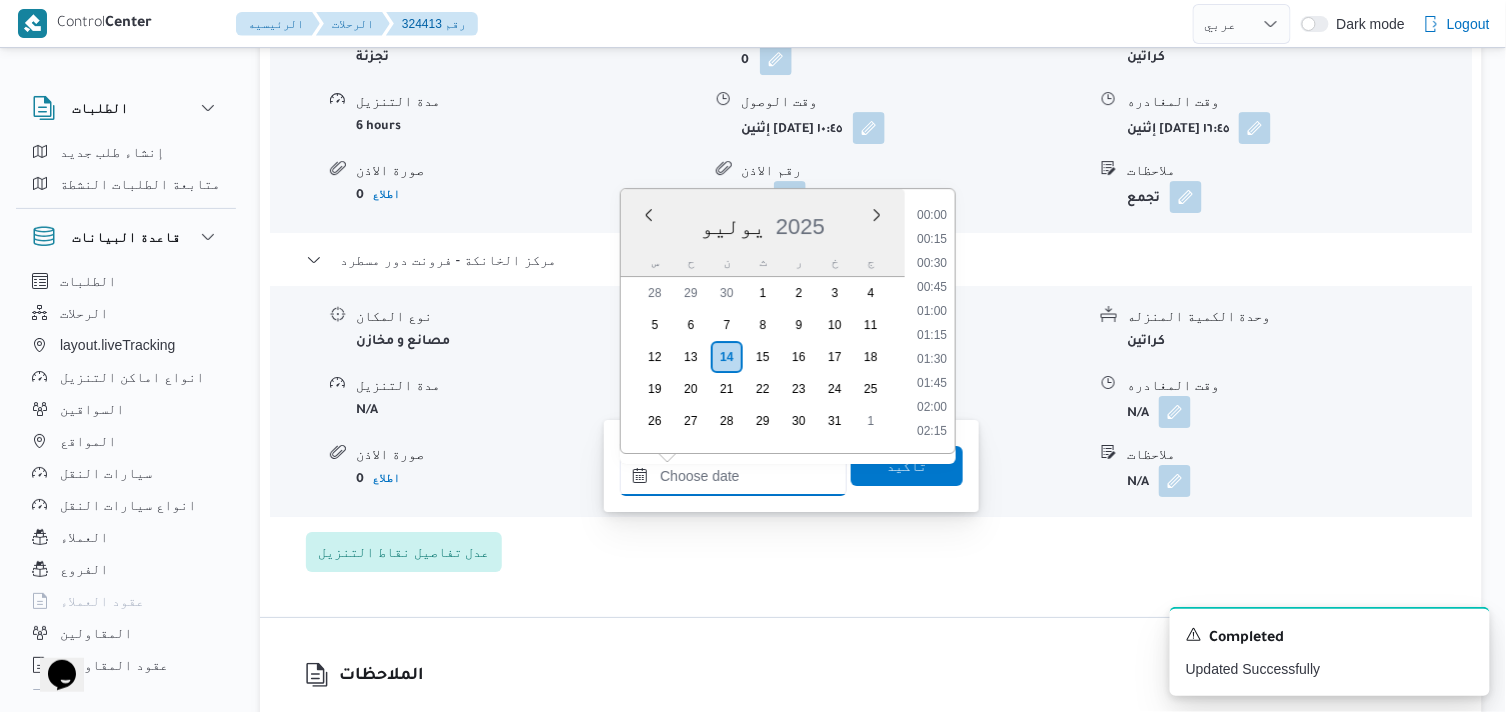 scroll, scrollTop: 1680, scrollLeft: 0, axis: vertical 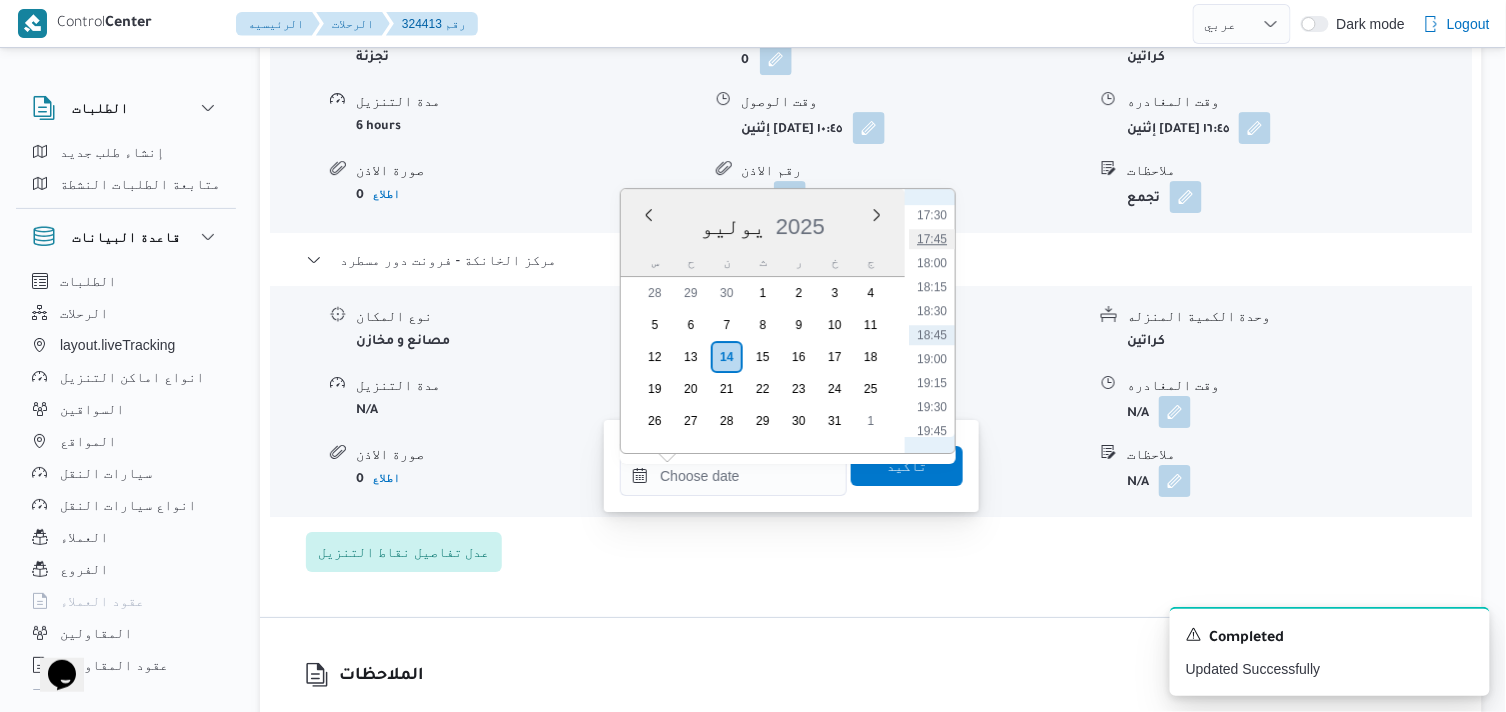 click on "17:45" at bounding box center [932, 239] 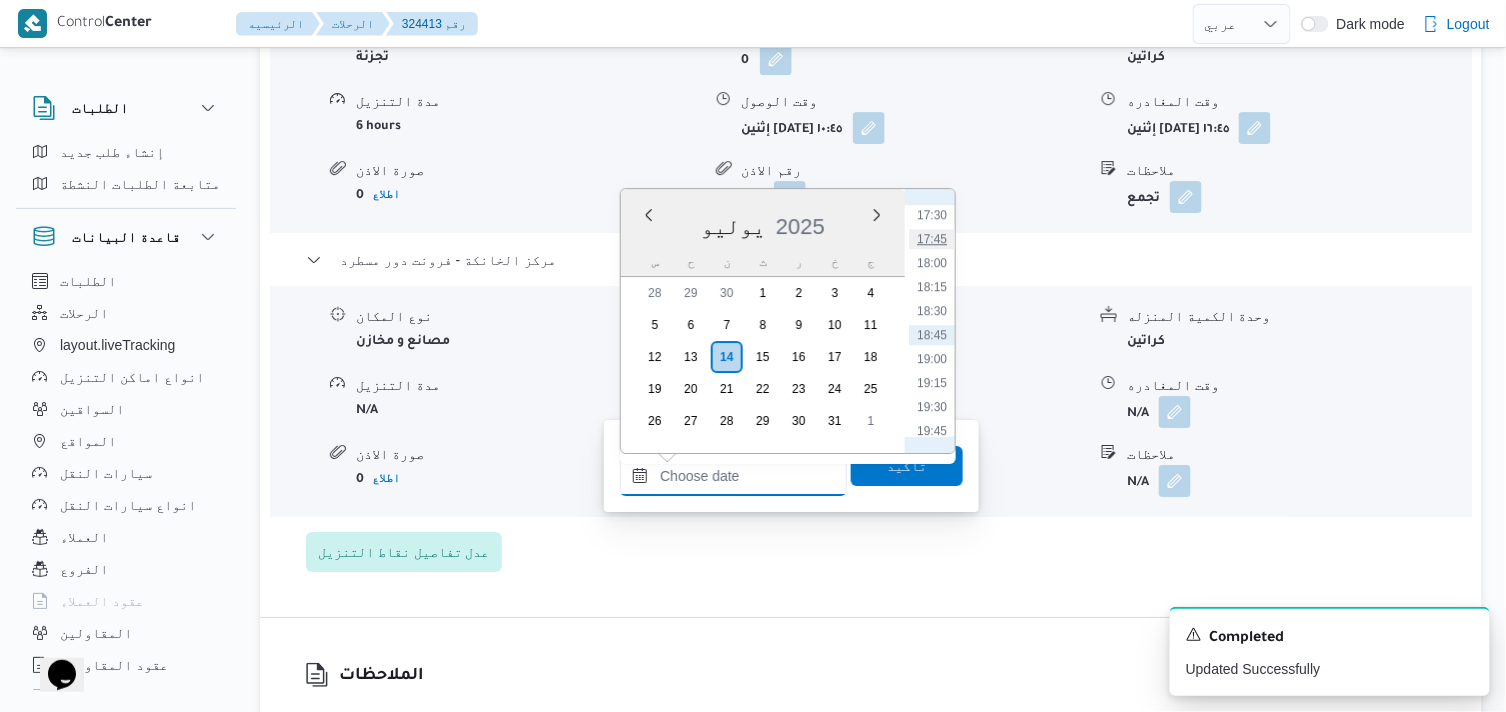 type on "١٤/٠٧/٢٠٢٥ ١٧:٤٥" 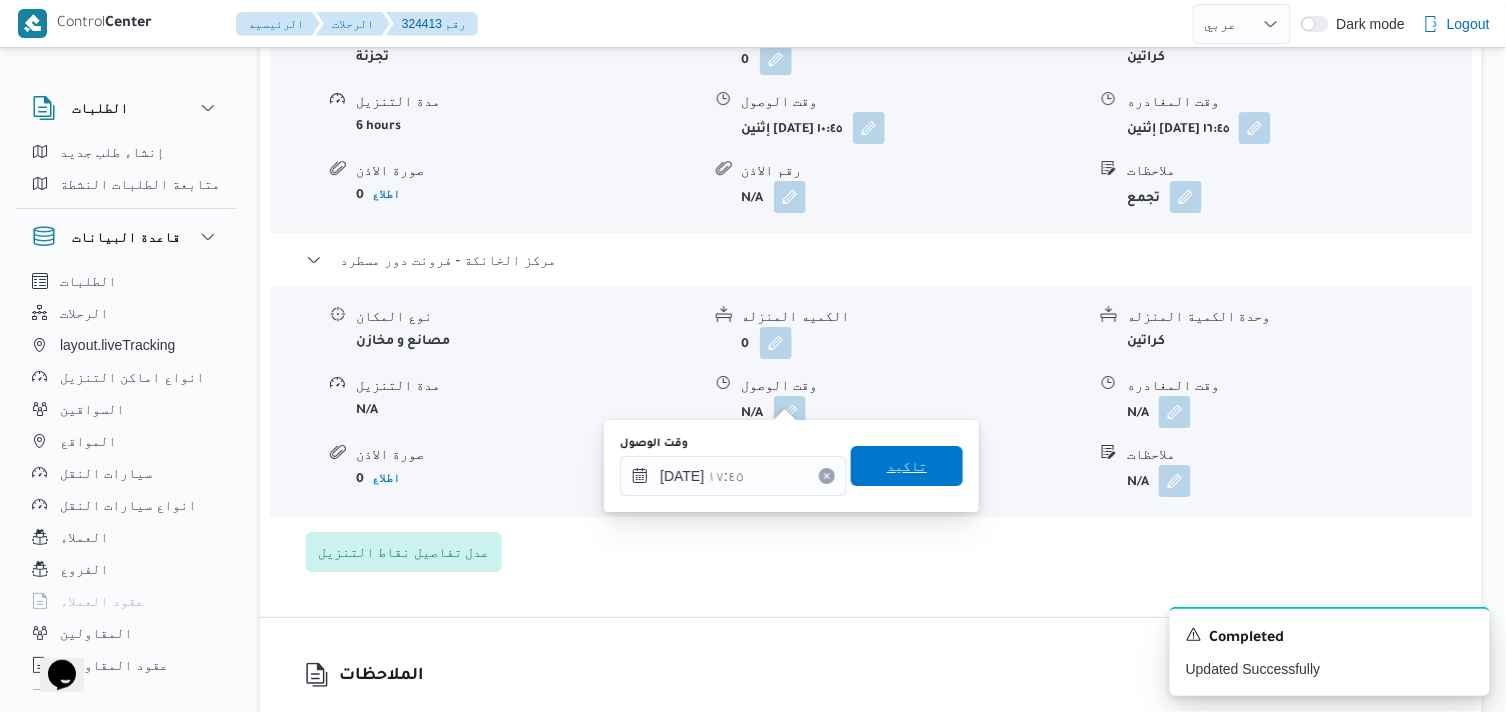 click on "تاكيد" at bounding box center [907, 466] 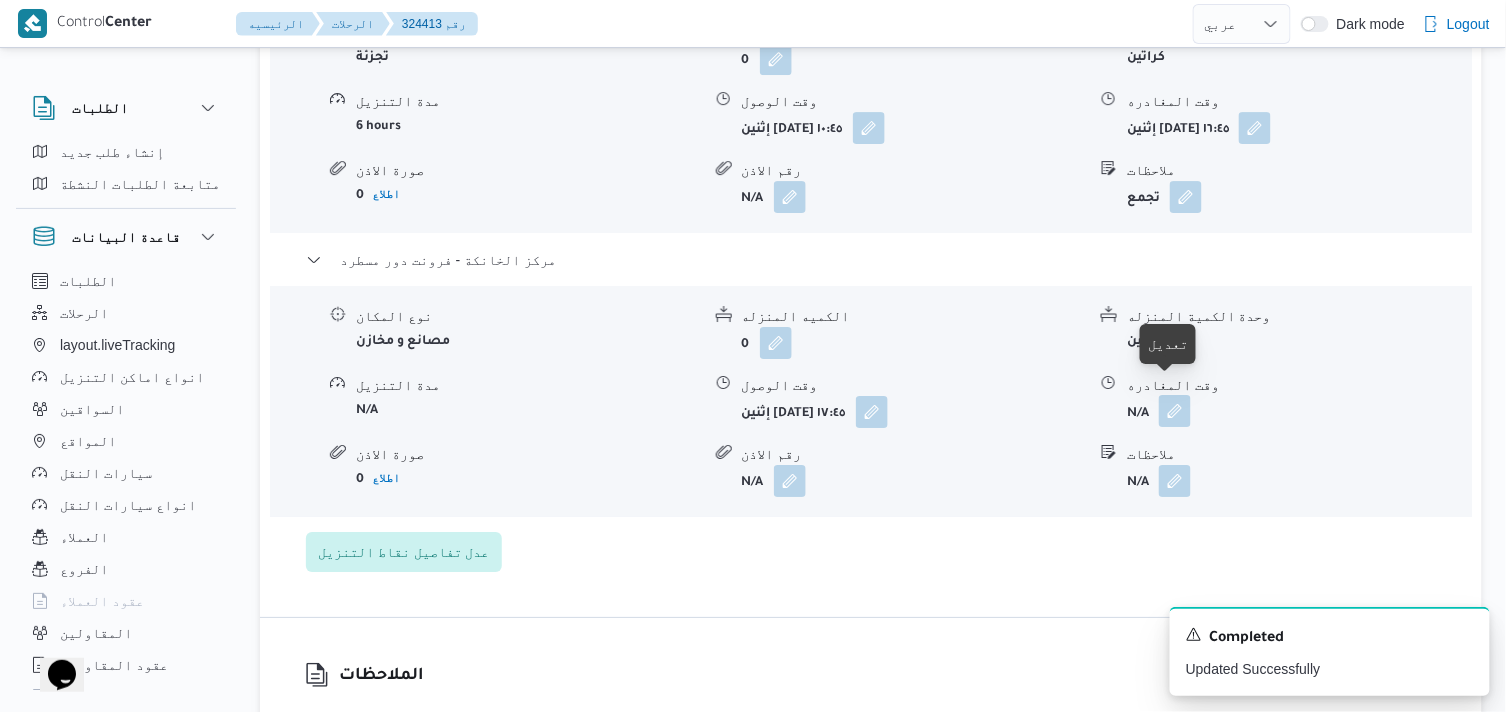 click at bounding box center [1175, 411] 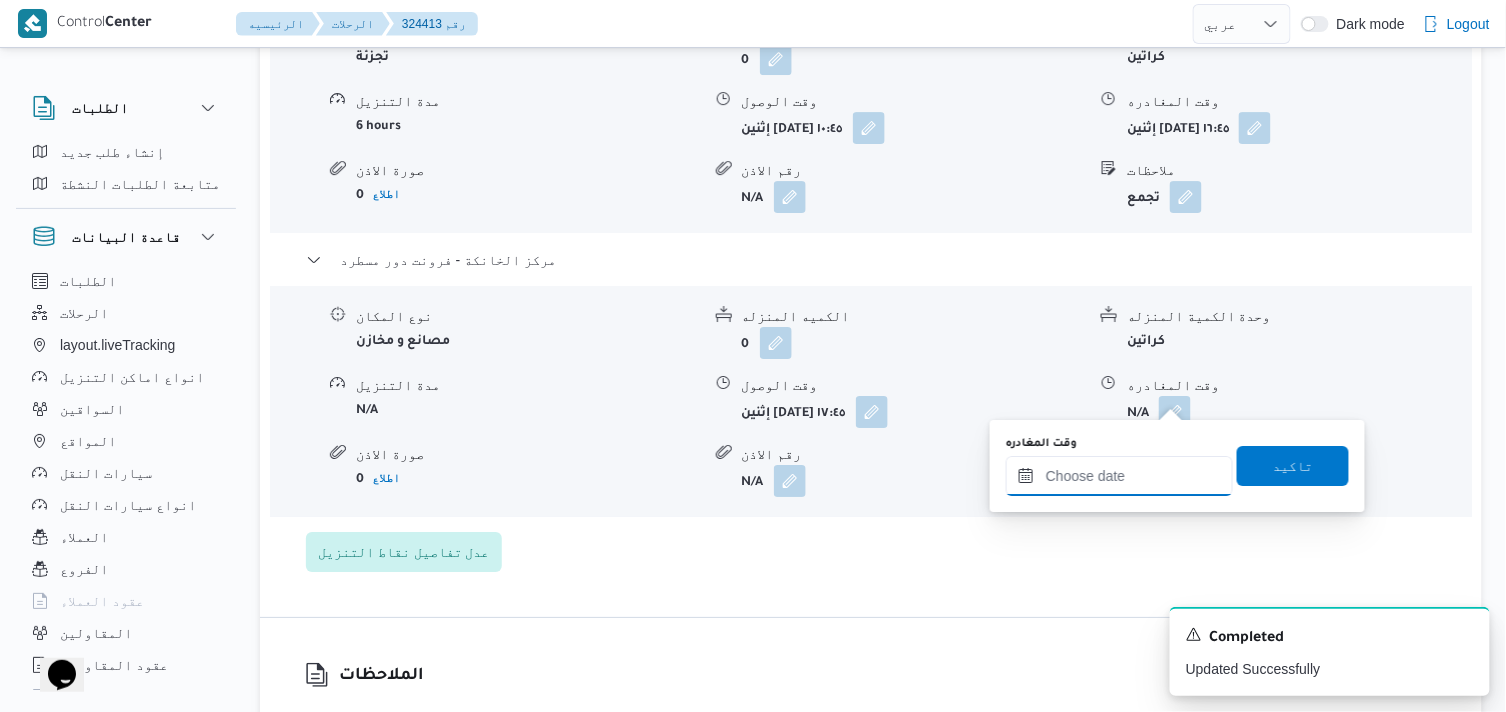 click on "وقت المغادره" at bounding box center [1119, 476] 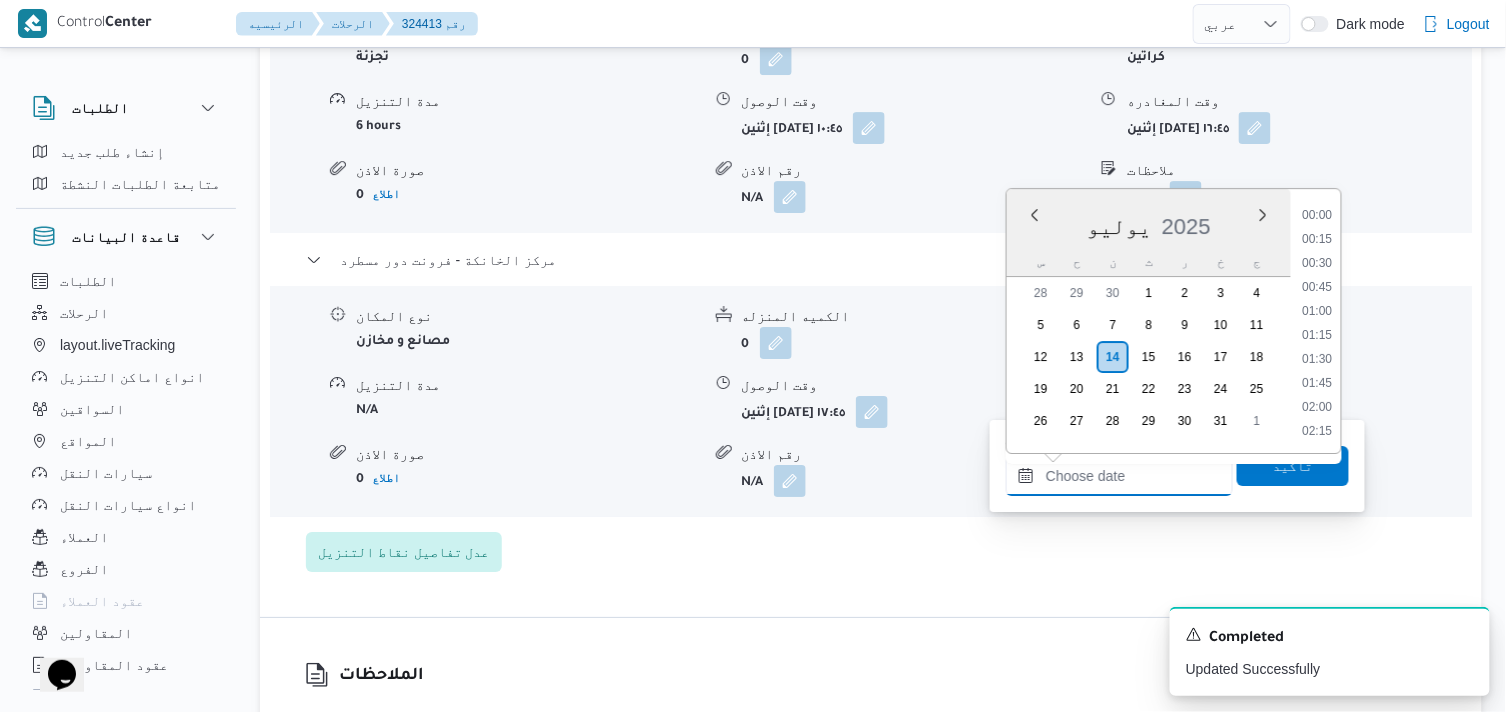 scroll, scrollTop: 1680, scrollLeft: 0, axis: vertical 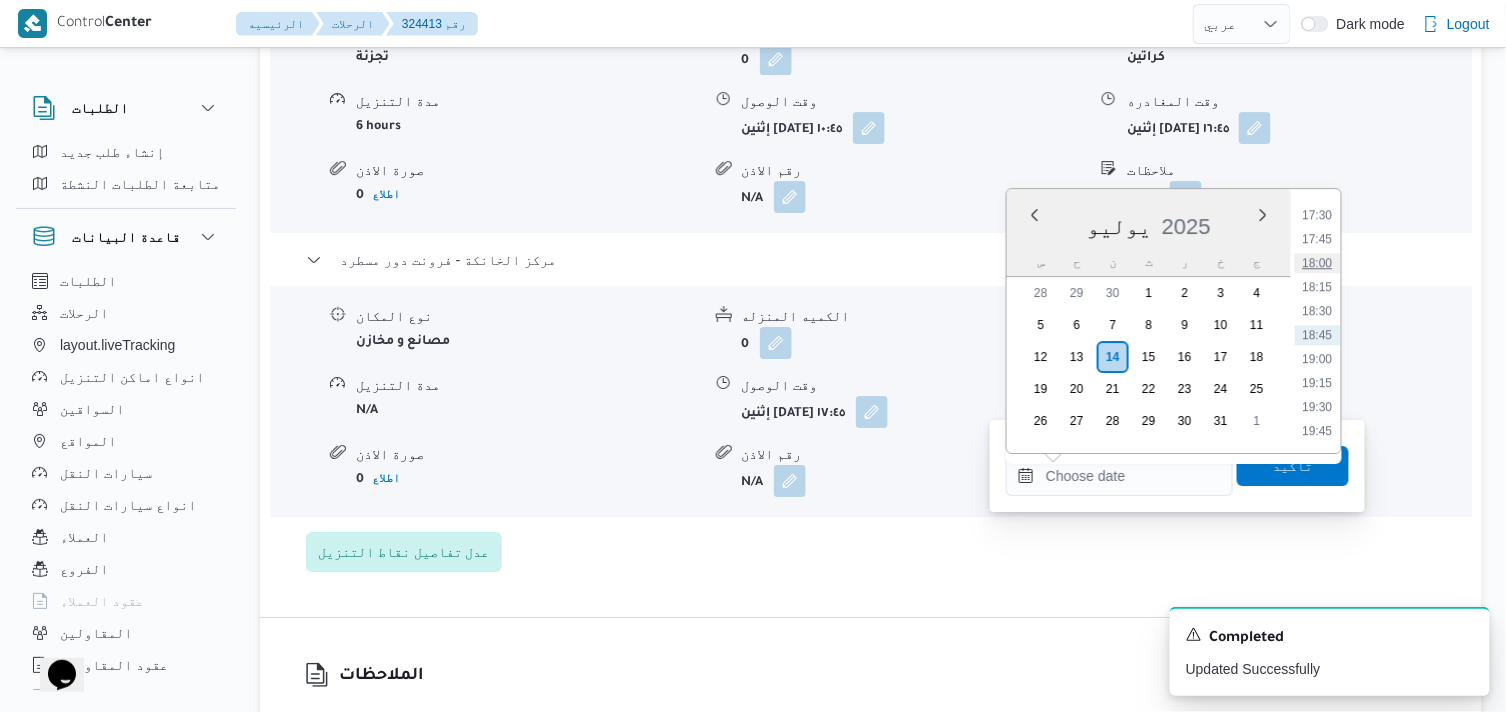 click on "18:00" at bounding box center (1318, 263) 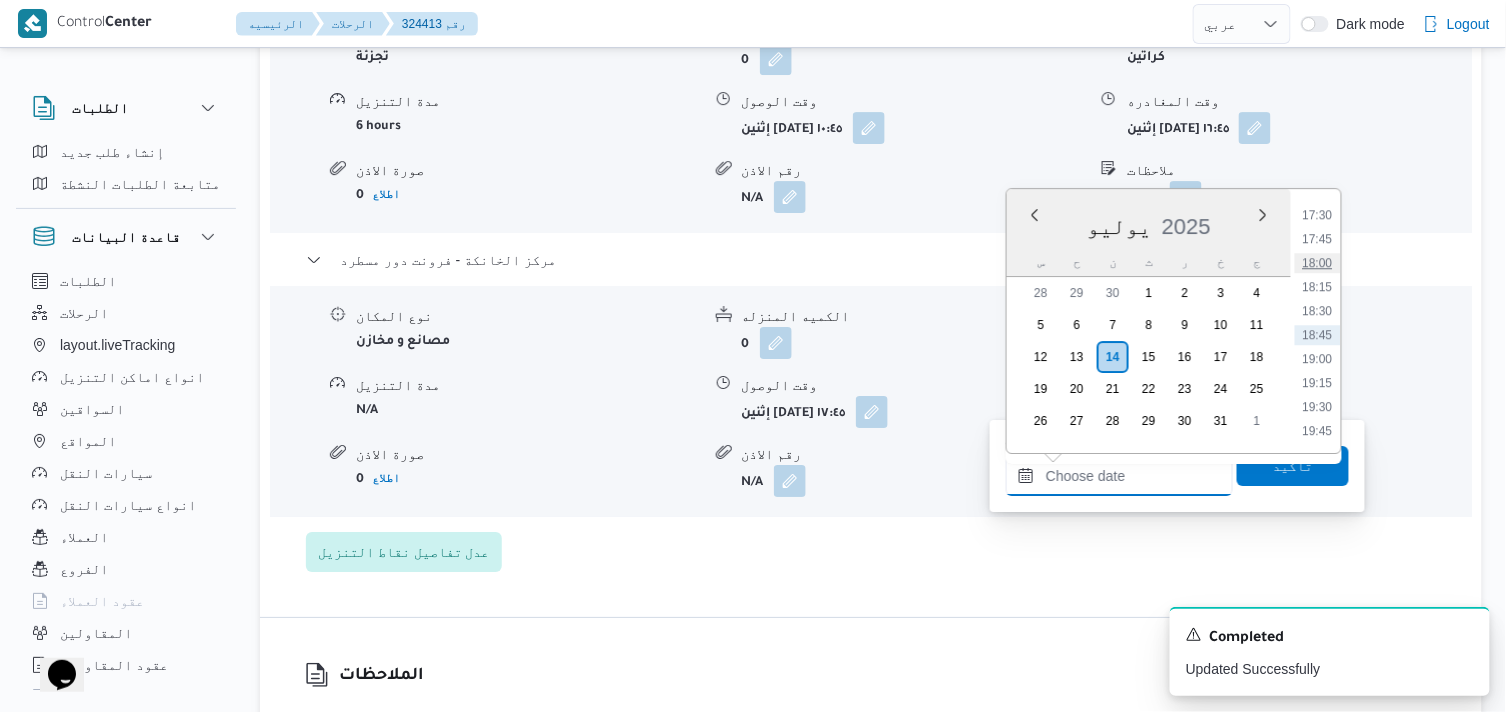 type on "١٤/٠٧/٢٠٢٥ ١٨:٠٠" 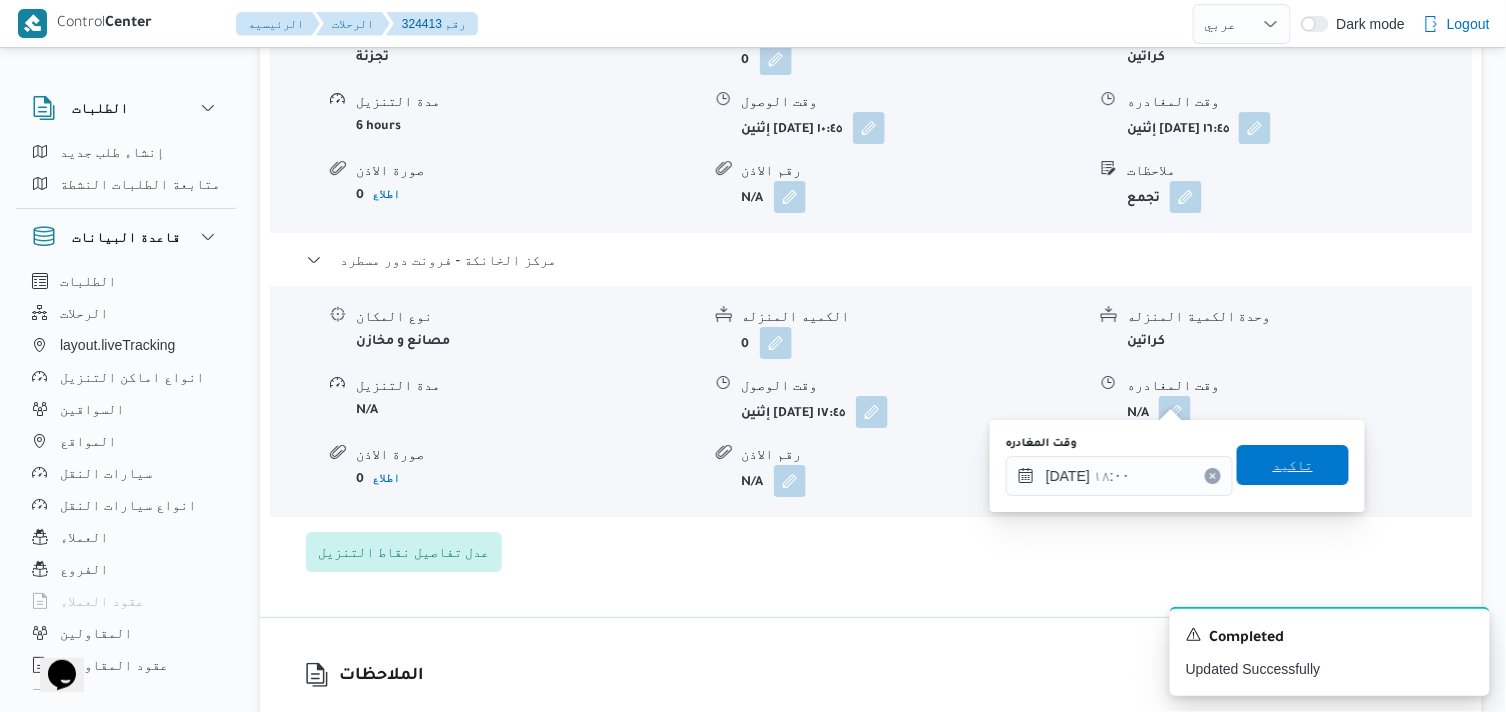 click on "تاكيد" at bounding box center [1293, 465] 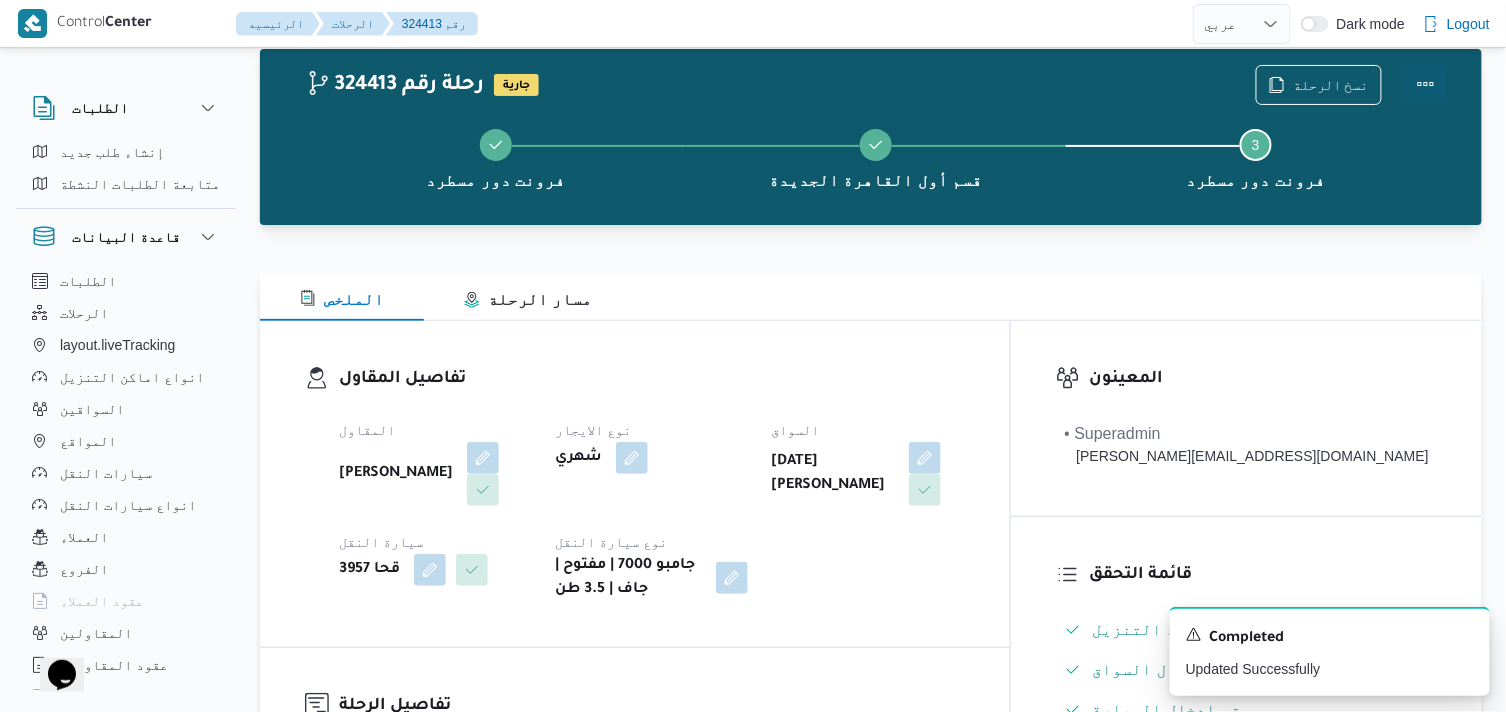 scroll, scrollTop: 0, scrollLeft: 0, axis: both 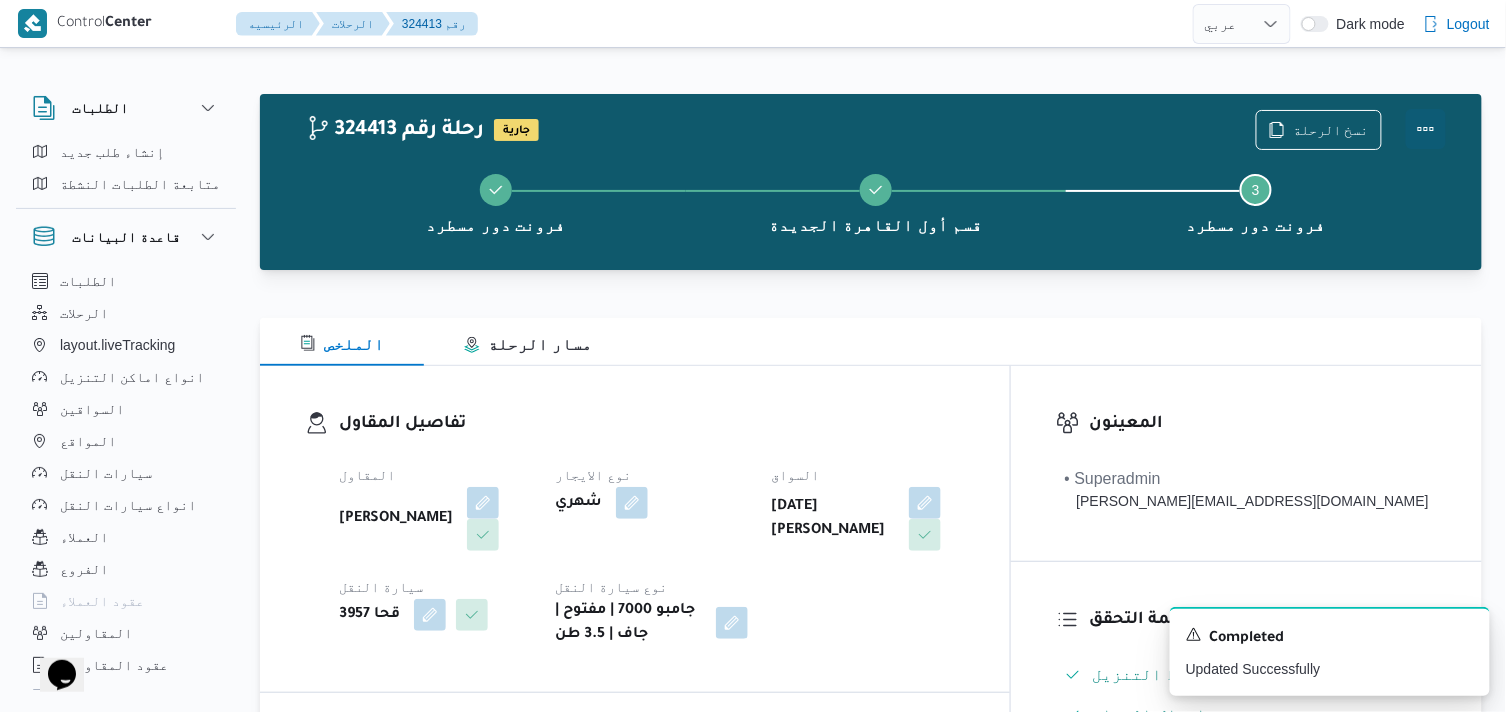 click at bounding box center (1426, 129) 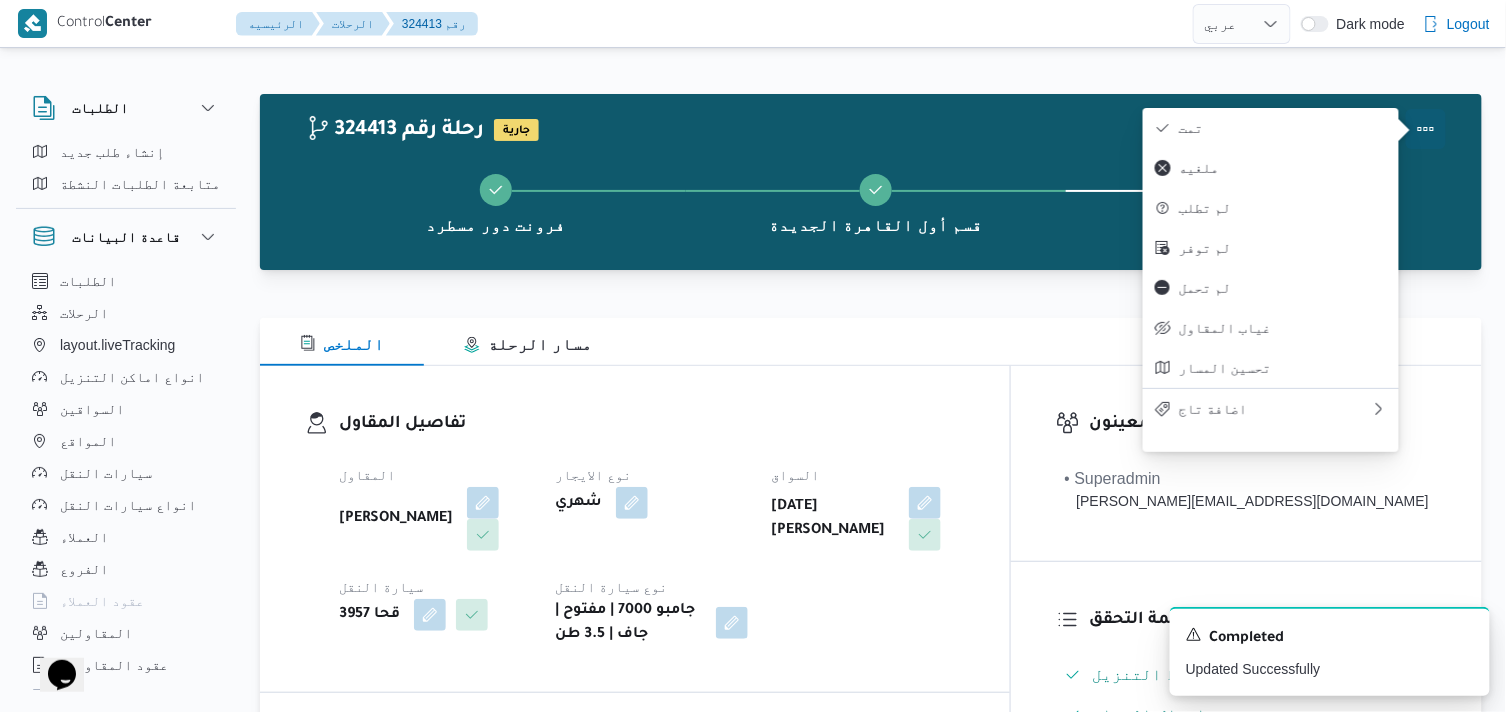 click on "تمت" at bounding box center [1283, 128] 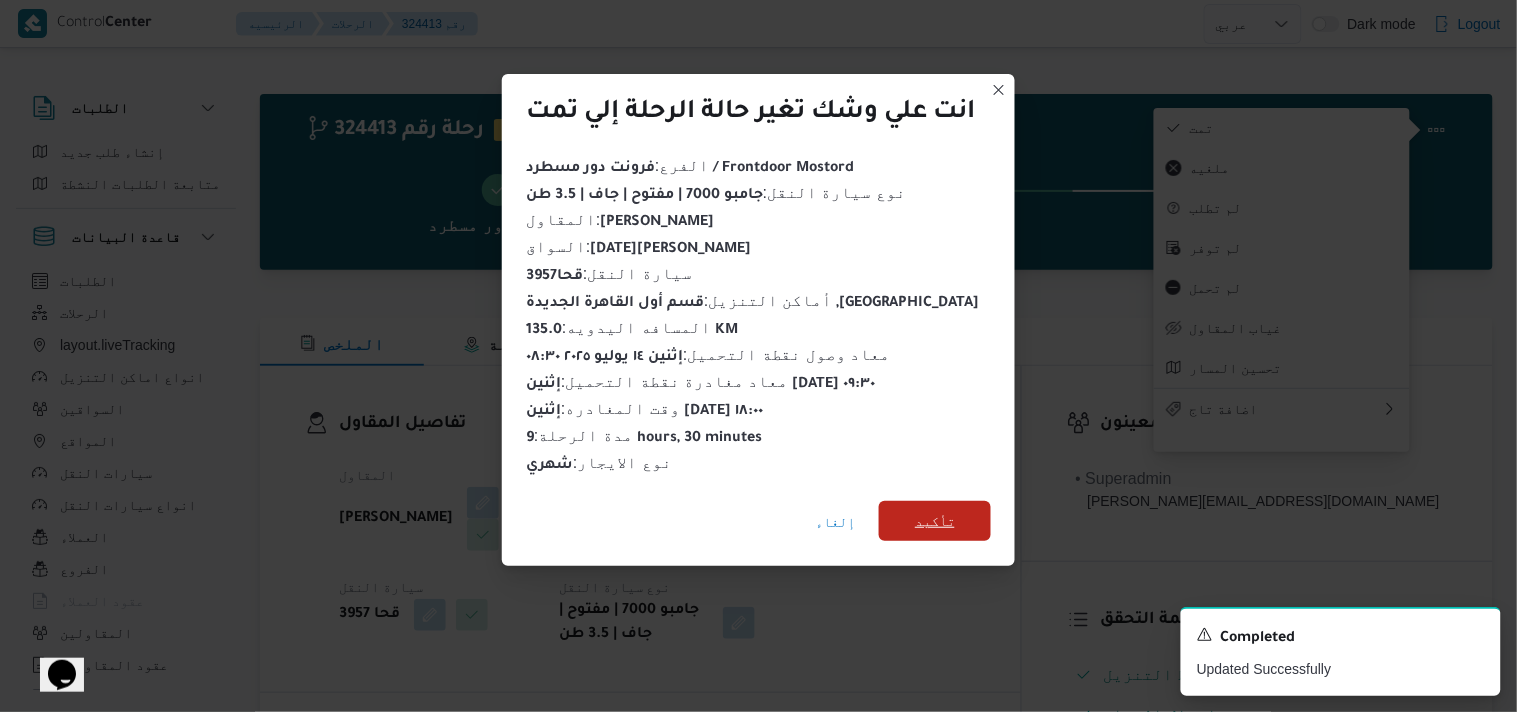 click on "تأكيد" at bounding box center [935, 521] 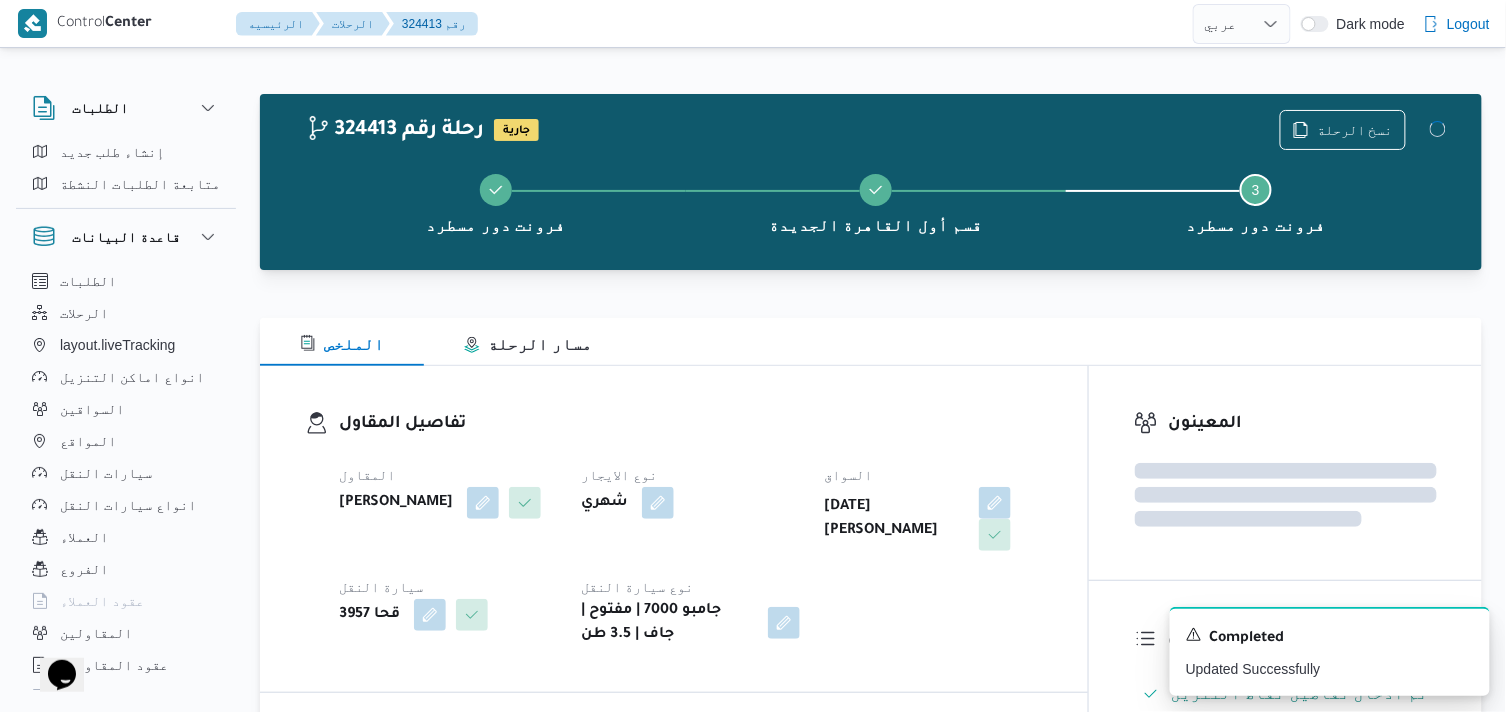 click on "المقاول علي عبدالناصر علي بخيت علي نوع الايجار شهري السواق خميس عبدالعاطي عرابي علي  سيارة النقل قحا 3957 نوع سيارة النقل جامبو 7000 | مفتوح | جاف | 3.5 طن" at bounding box center (691, 555) 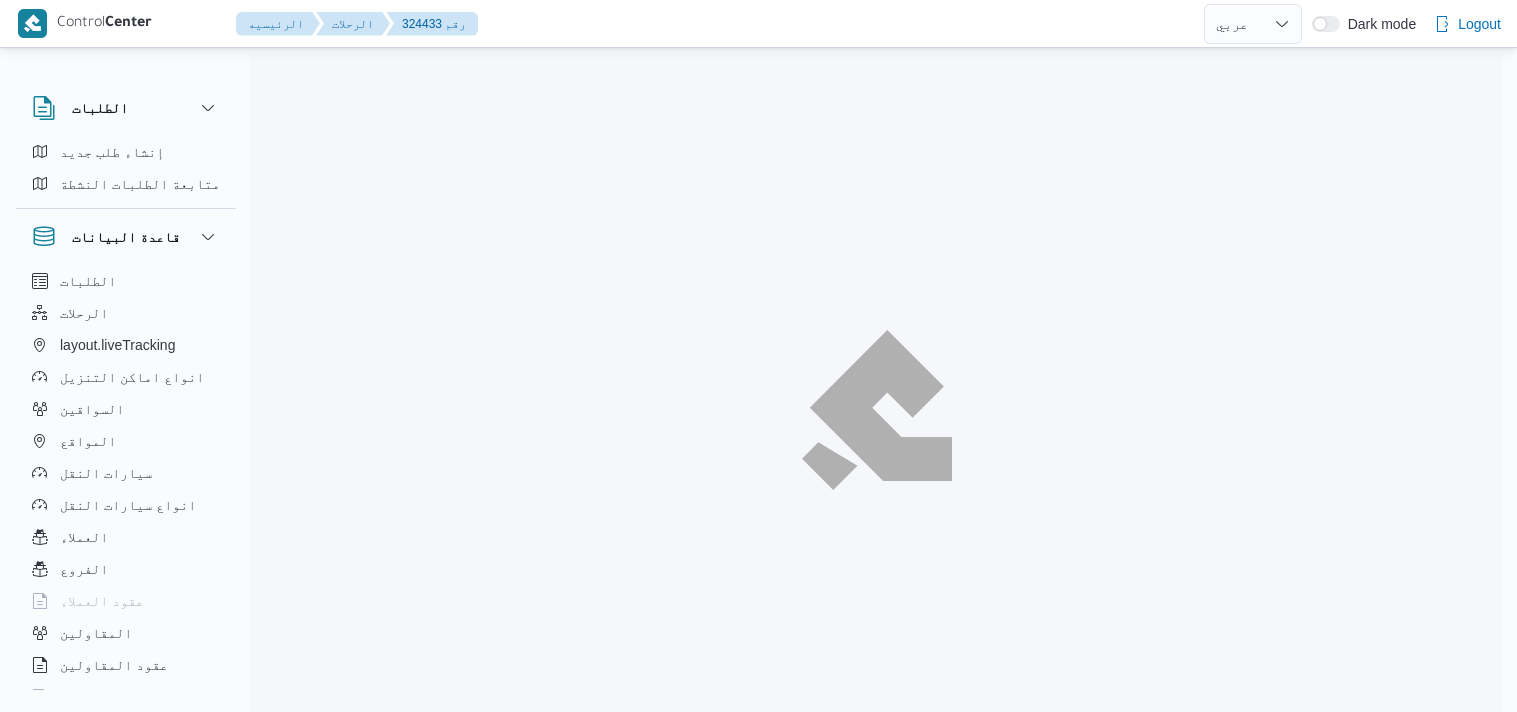 select on "ar" 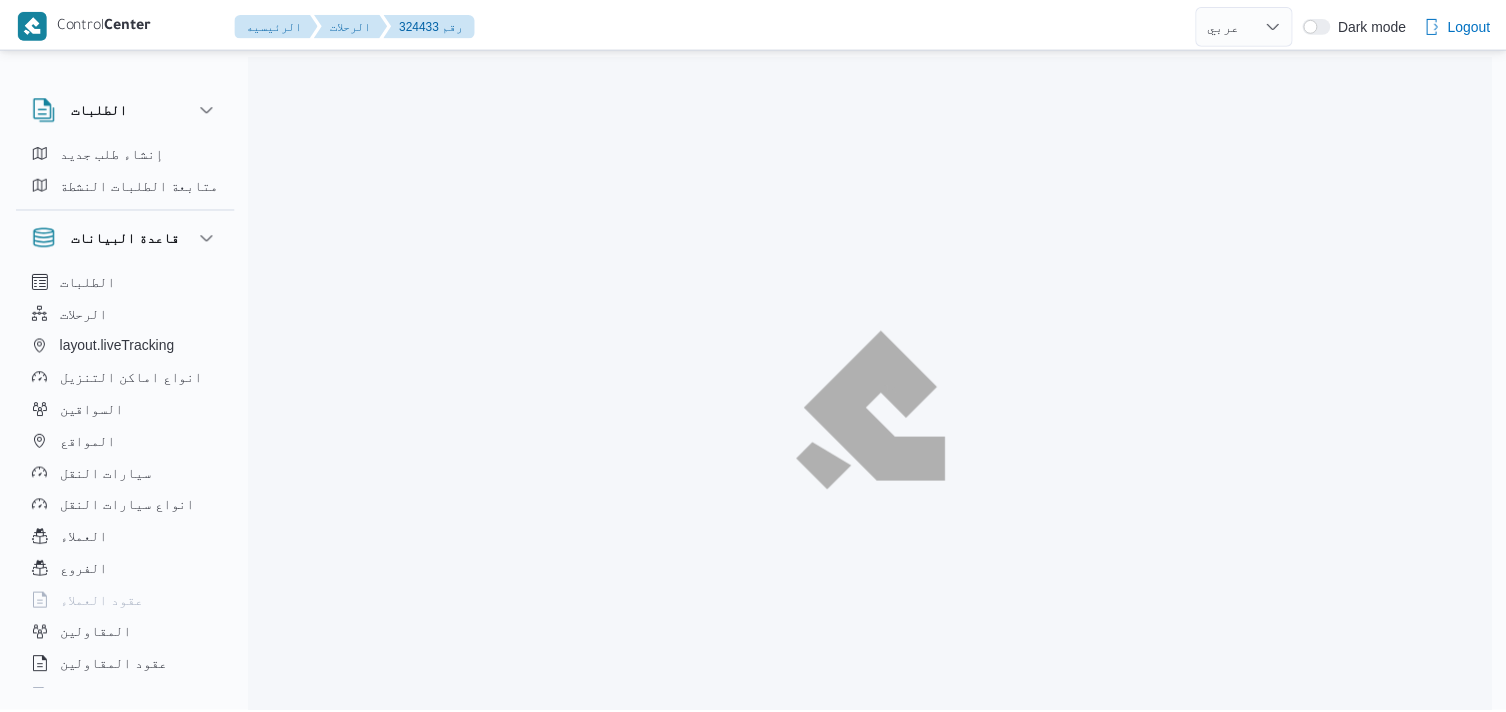 scroll, scrollTop: 0, scrollLeft: 0, axis: both 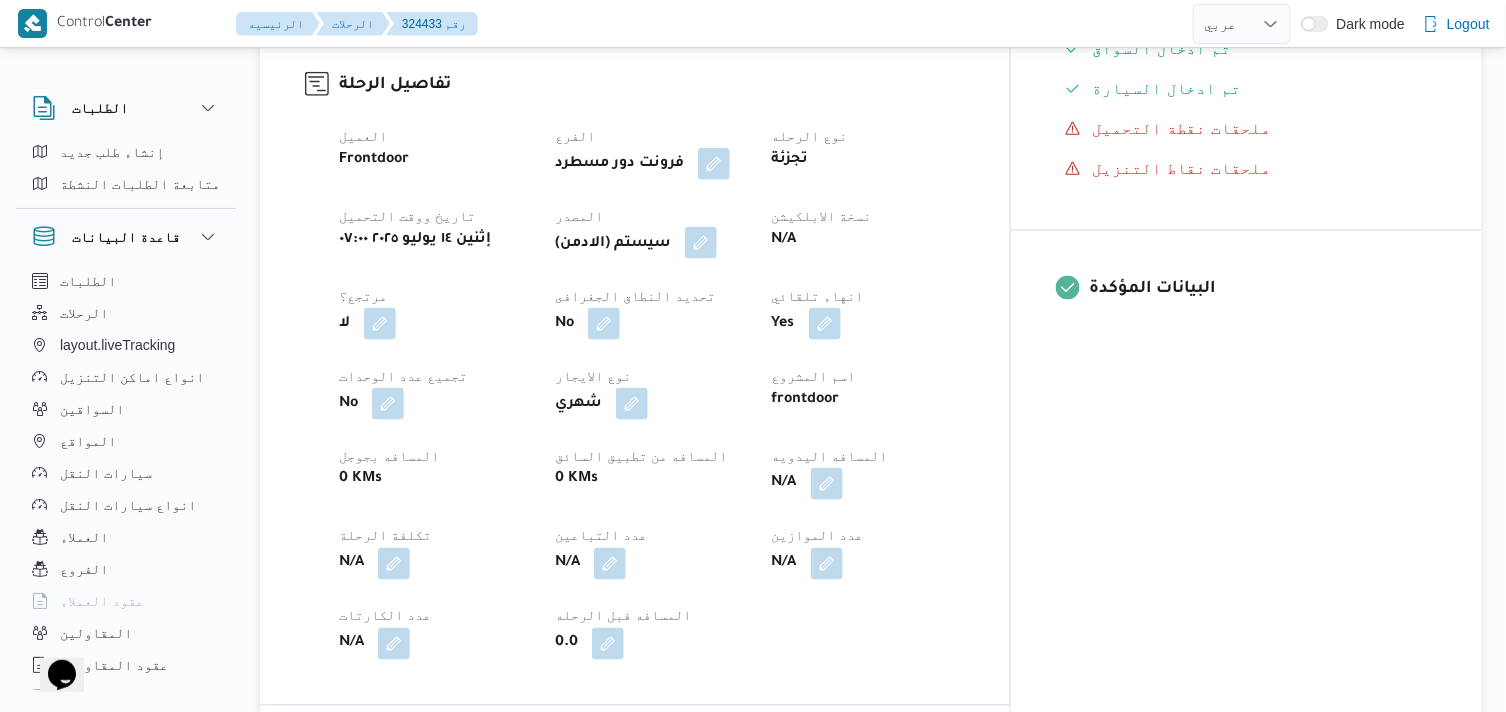 click at bounding box center (701, 243) 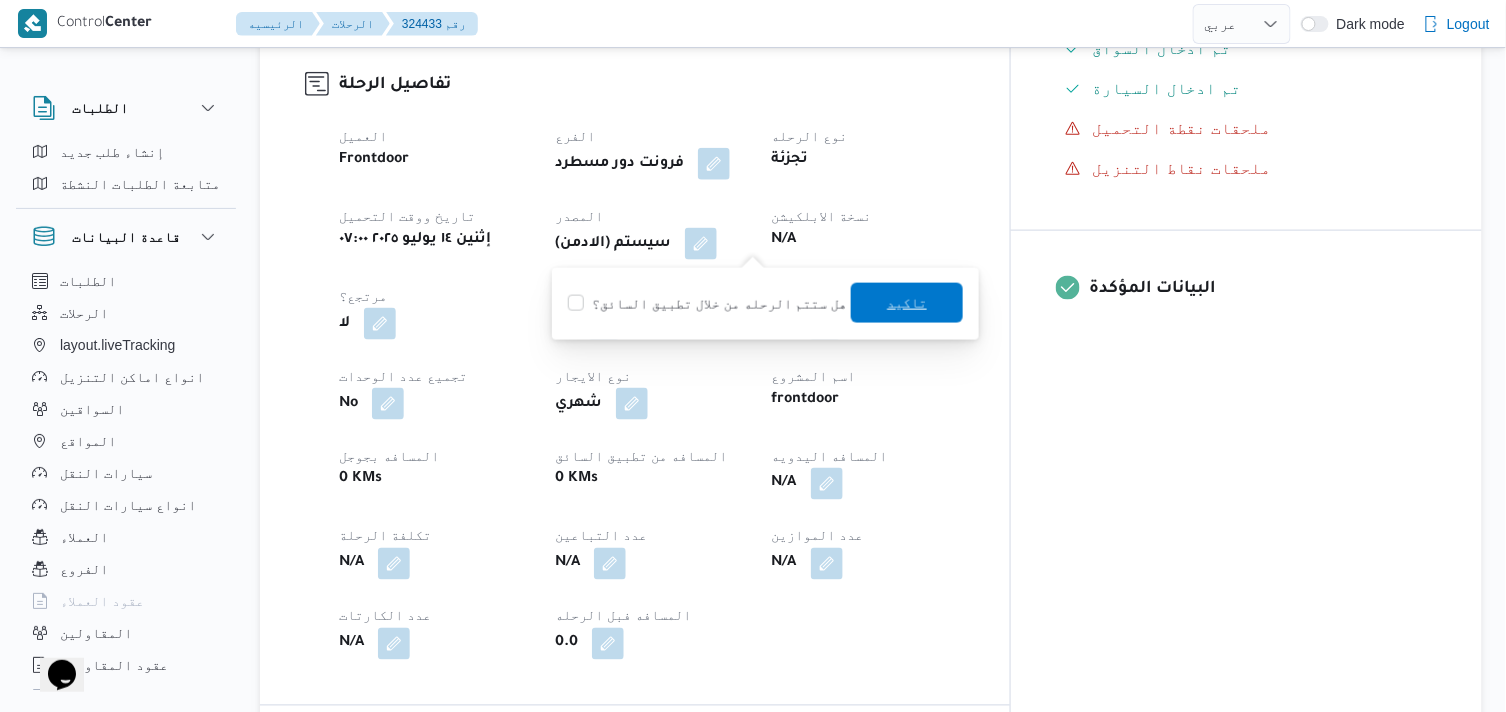 click on "تاكيد" at bounding box center [907, 303] 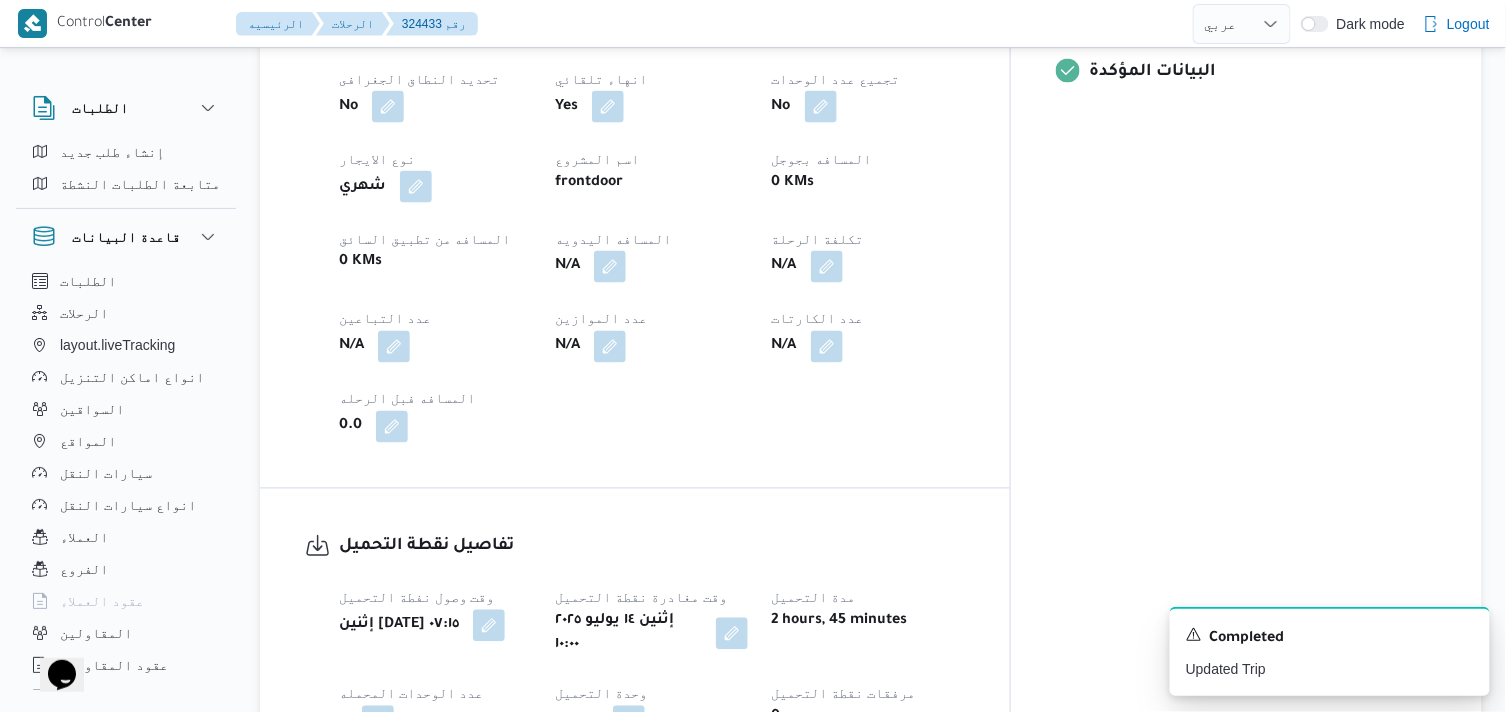 scroll, scrollTop: 888, scrollLeft: 0, axis: vertical 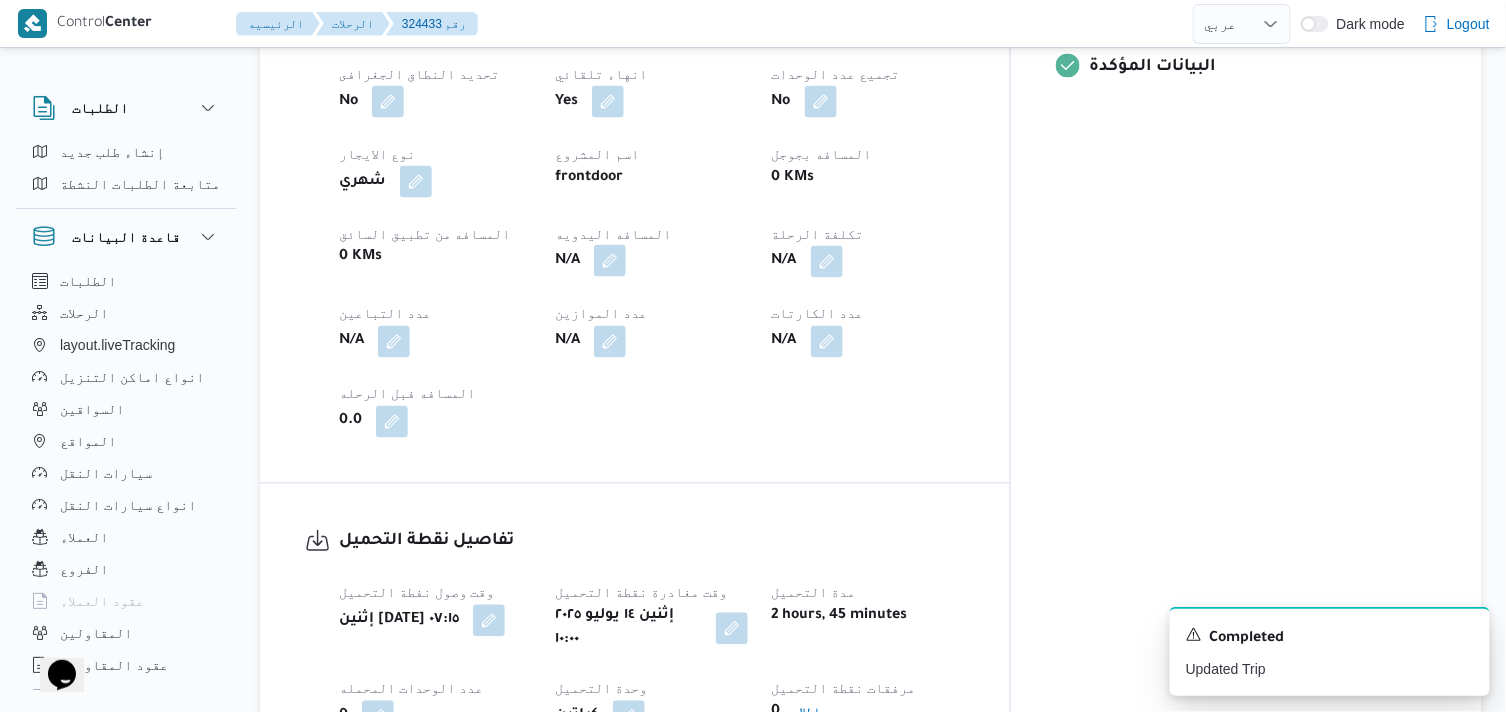 click at bounding box center [610, 261] 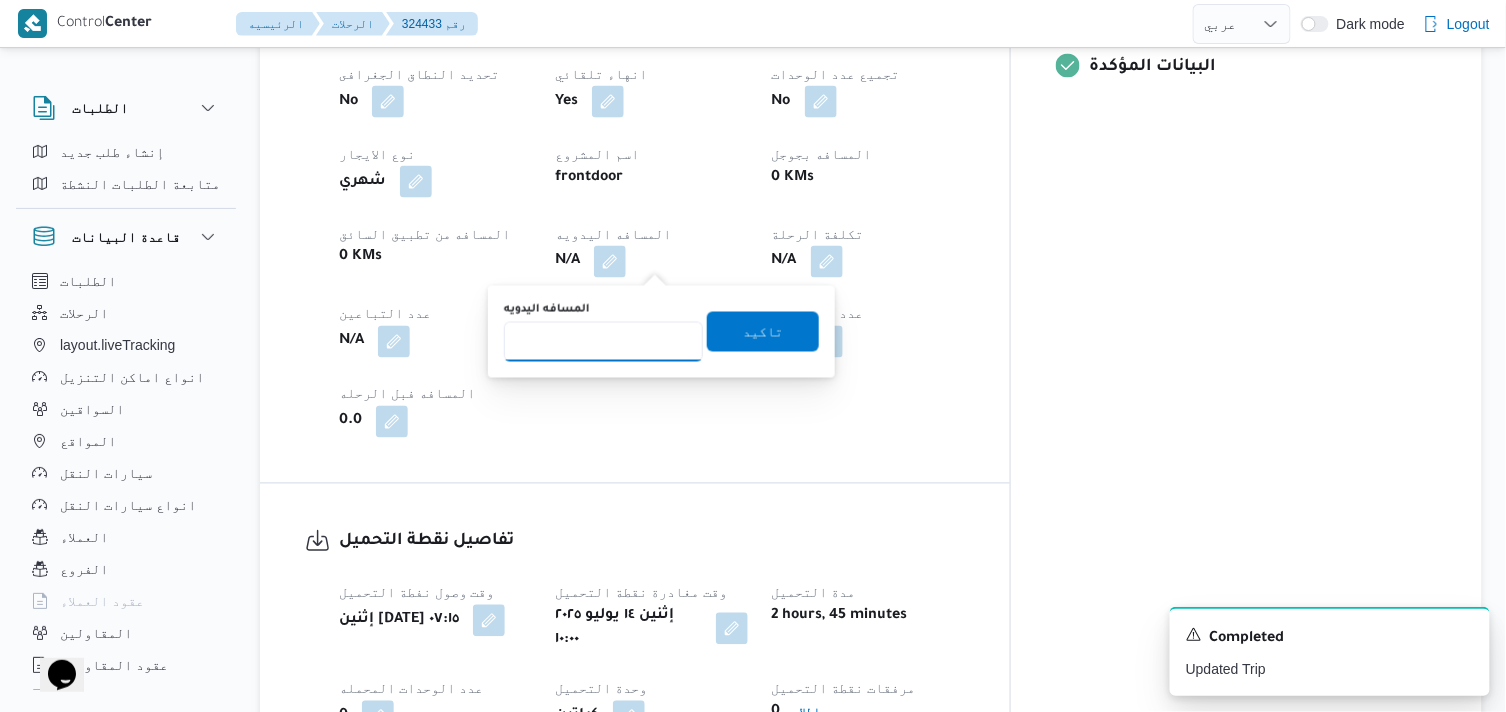 click on "المسافه اليدويه" at bounding box center (603, 342) 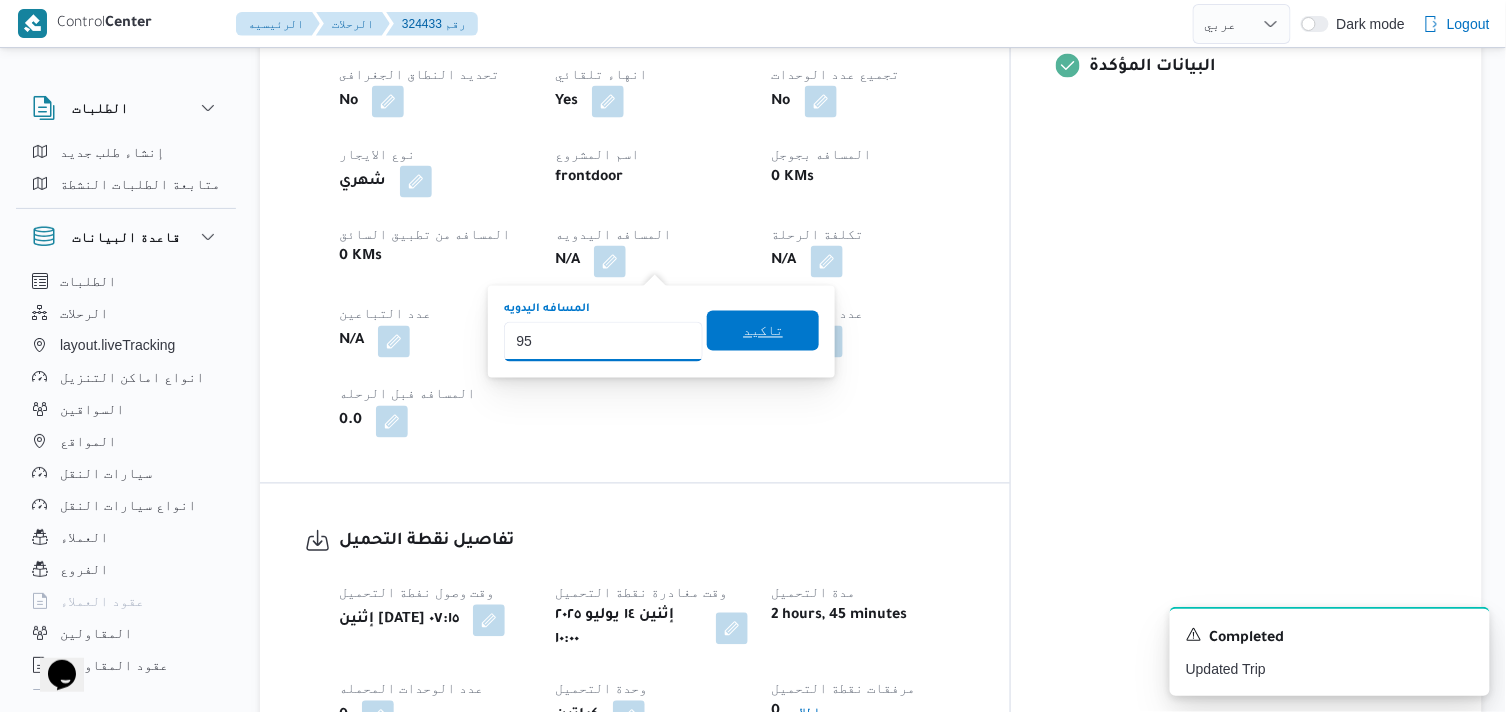 type on "95" 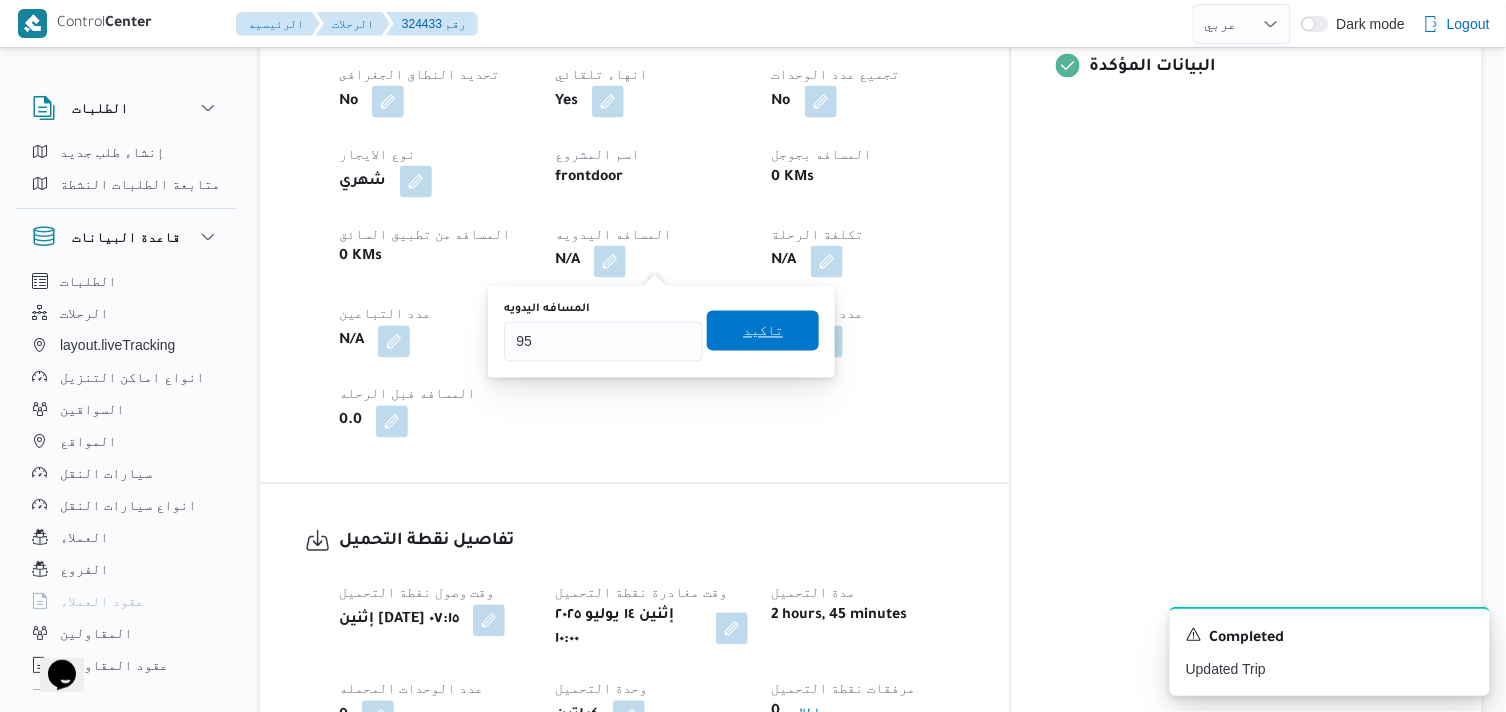click on "تاكيد" at bounding box center [763, 331] 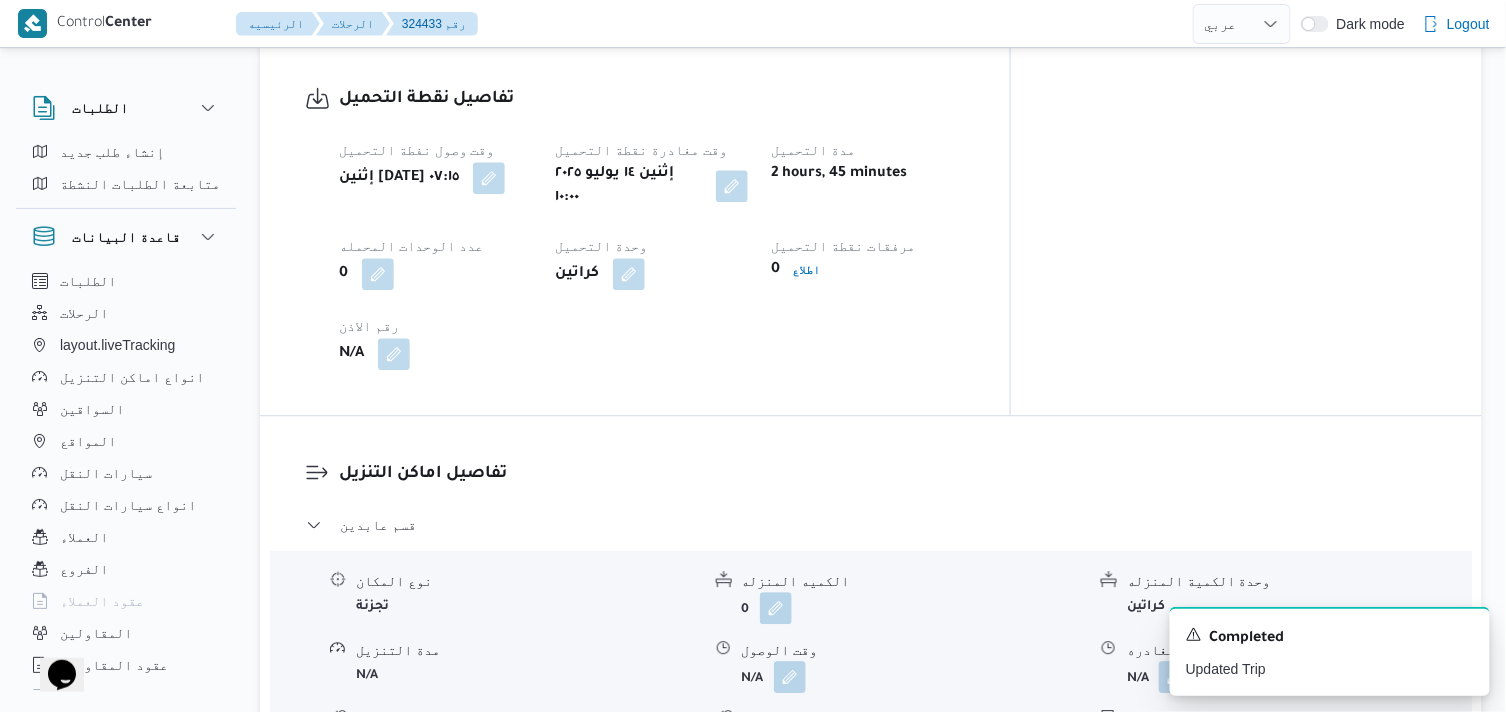scroll, scrollTop: 1333, scrollLeft: 0, axis: vertical 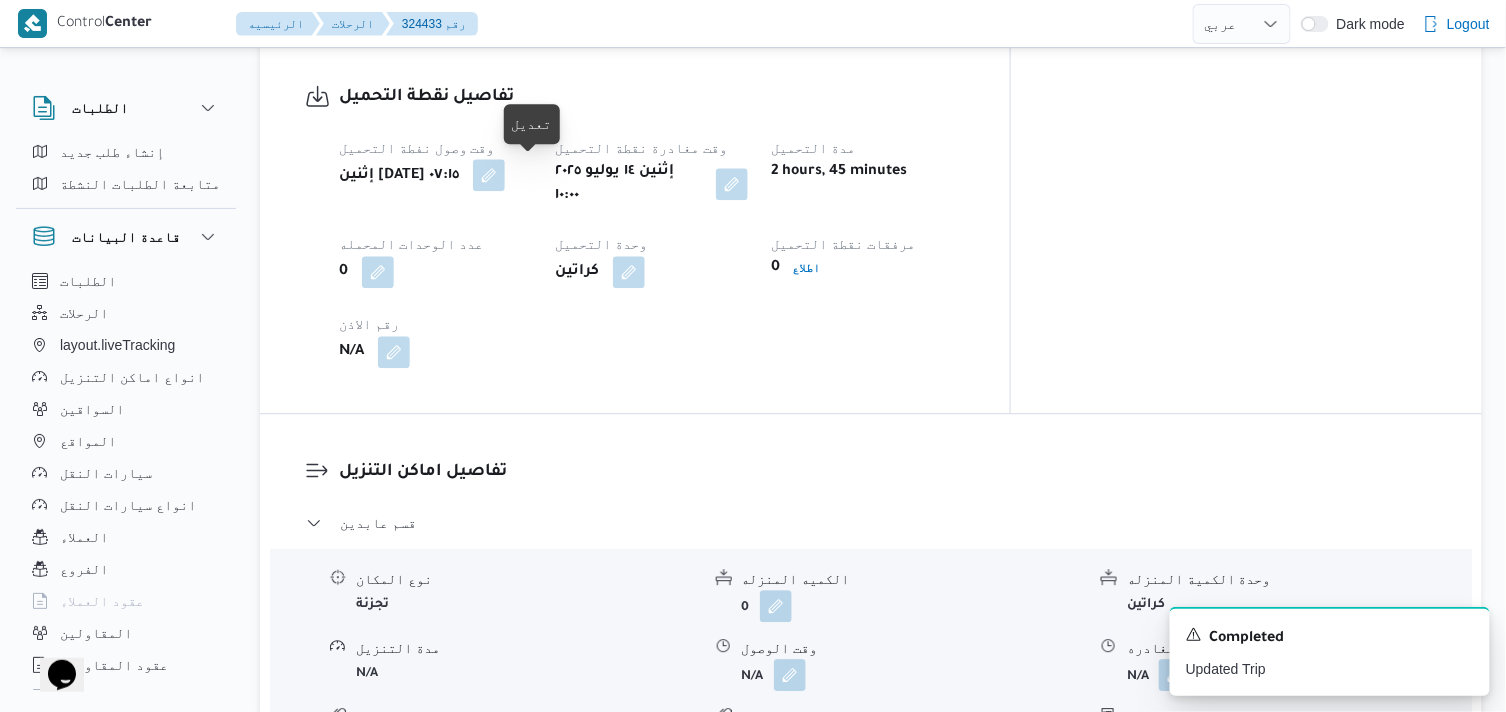 click at bounding box center (489, 175) 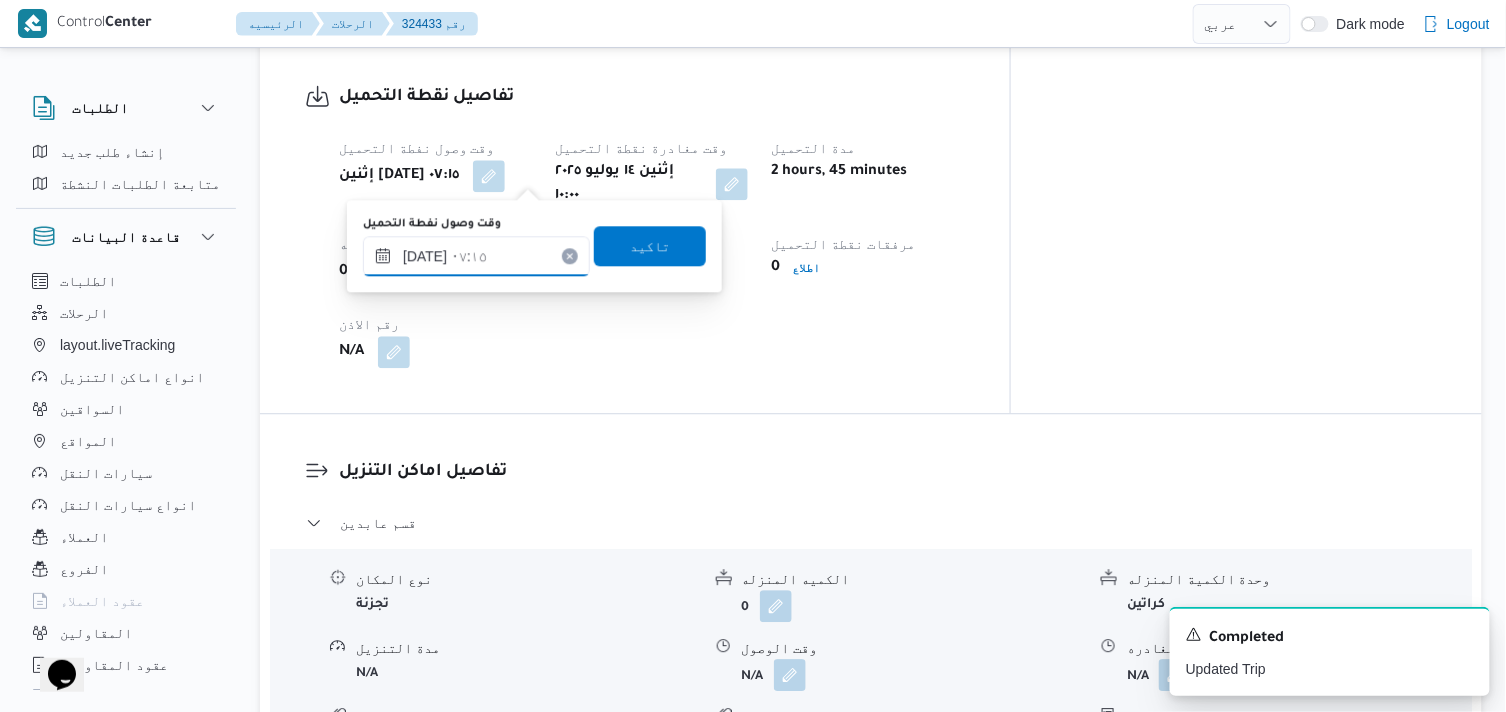 click on "١٤/٠٧/٢٠٢٥ ٠٧:١٥" at bounding box center (476, 256) 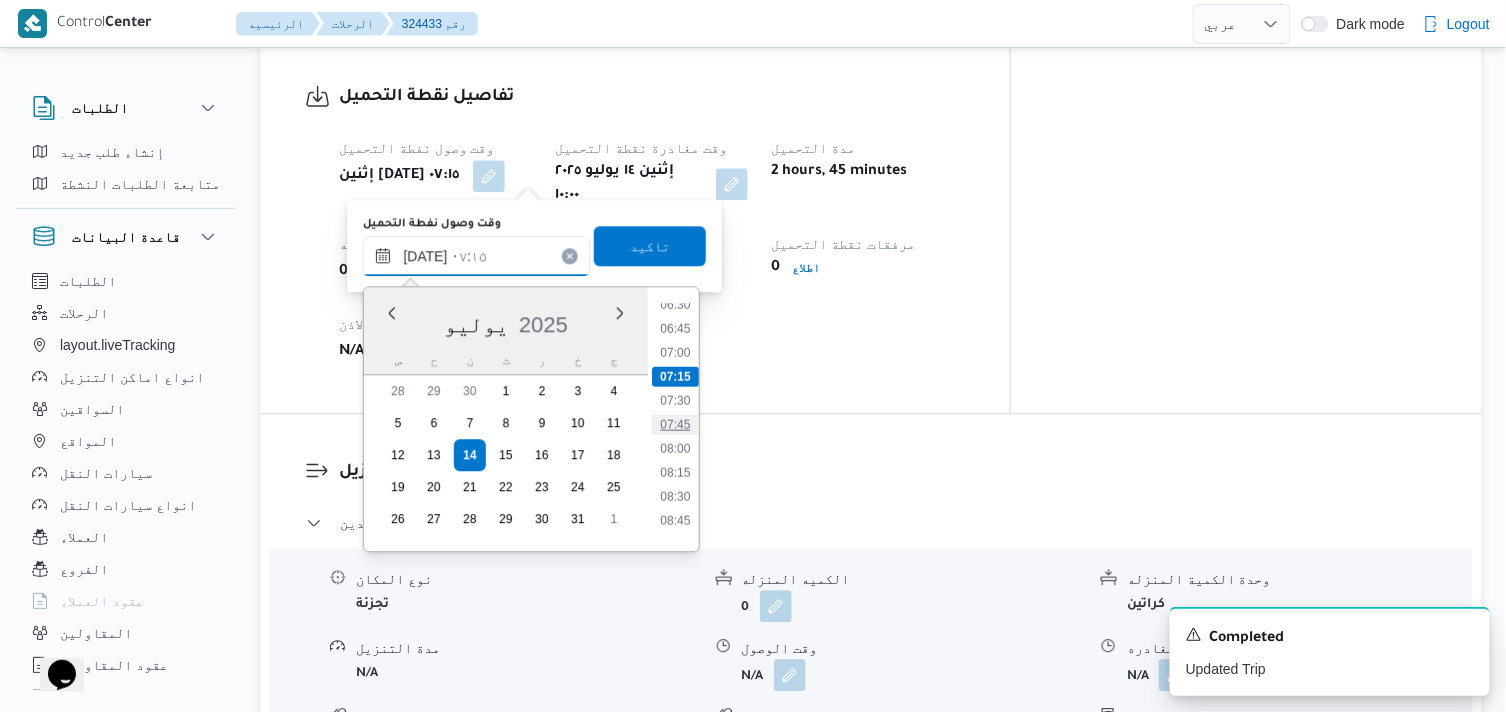 scroll, scrollTop: 687, scrollLeft: 0, axis: vertical 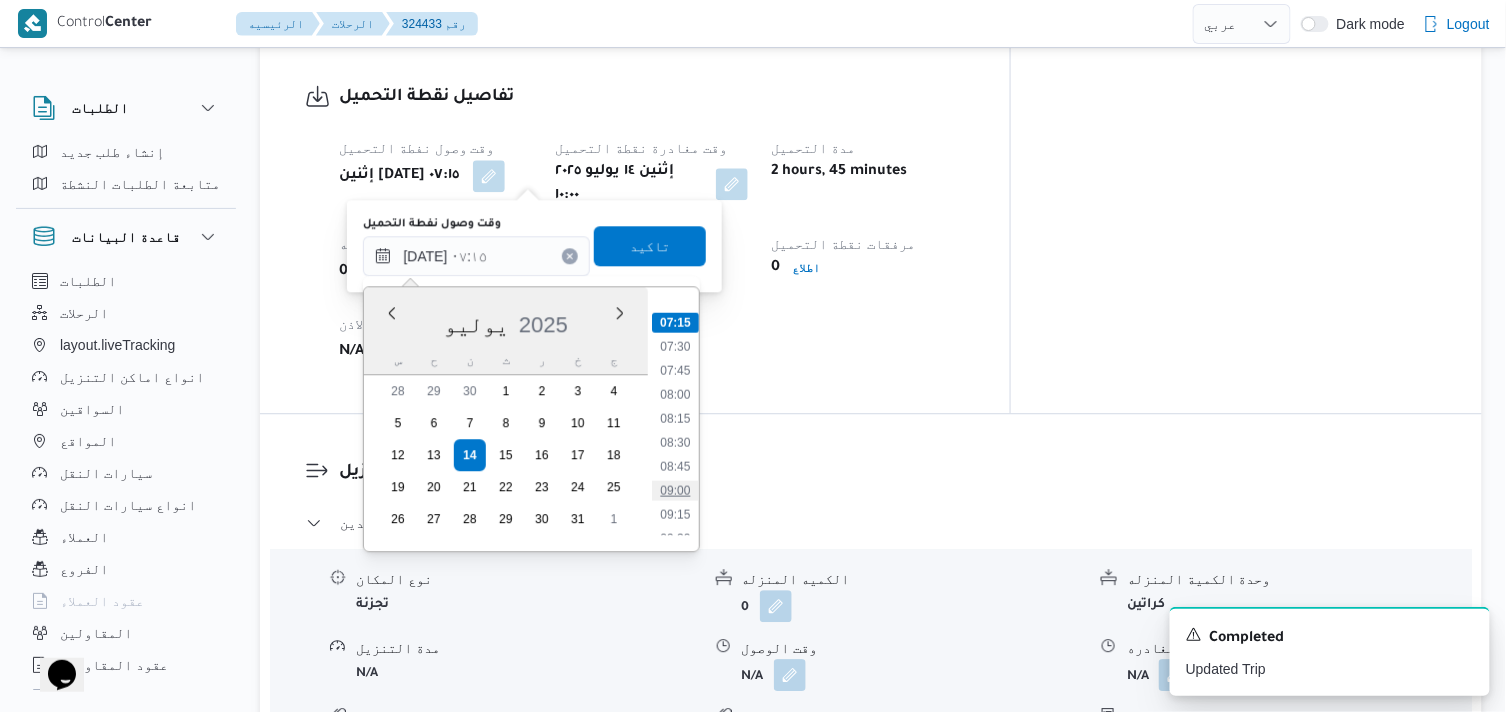 click on "09:00" at bounding box center [676, 490] 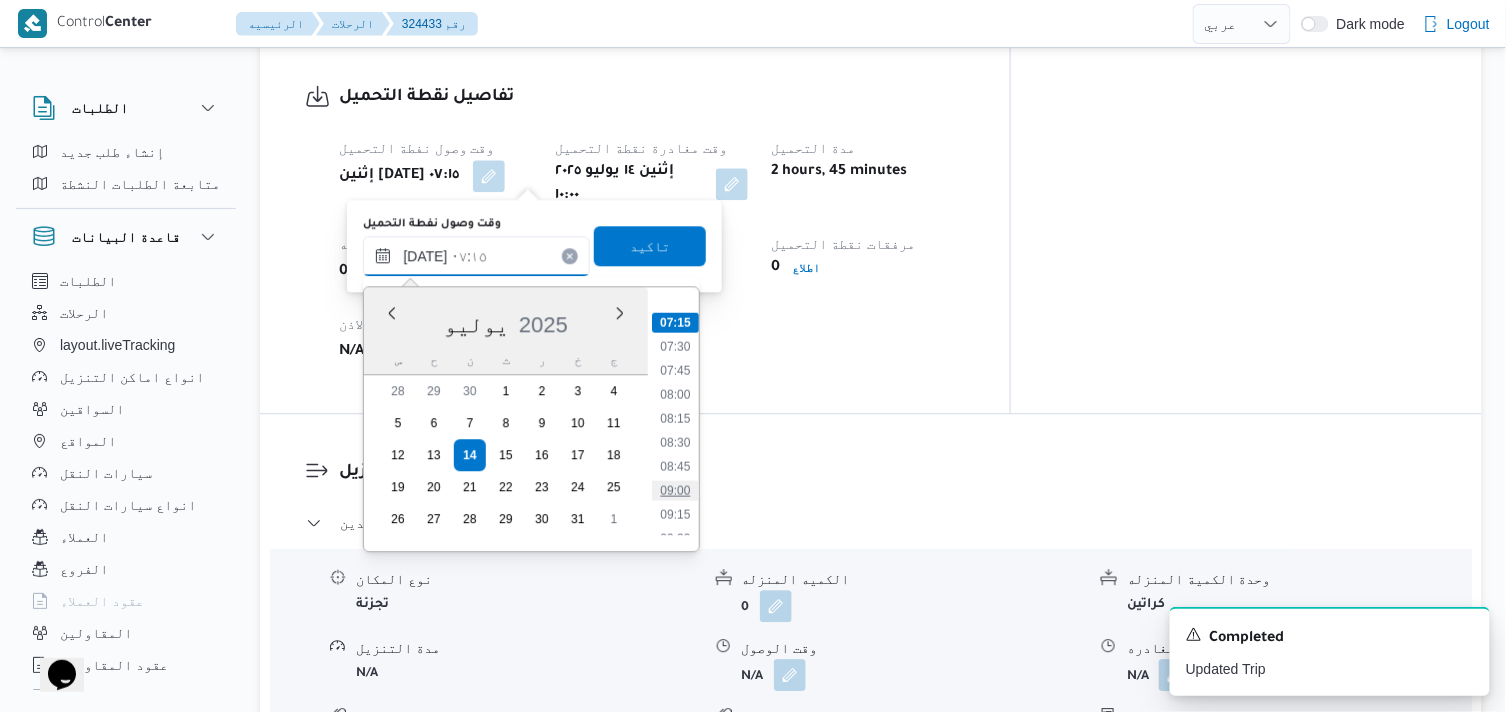 type on "١٤/٠٧/٢٠٢٥ ٠٩:٠٠" 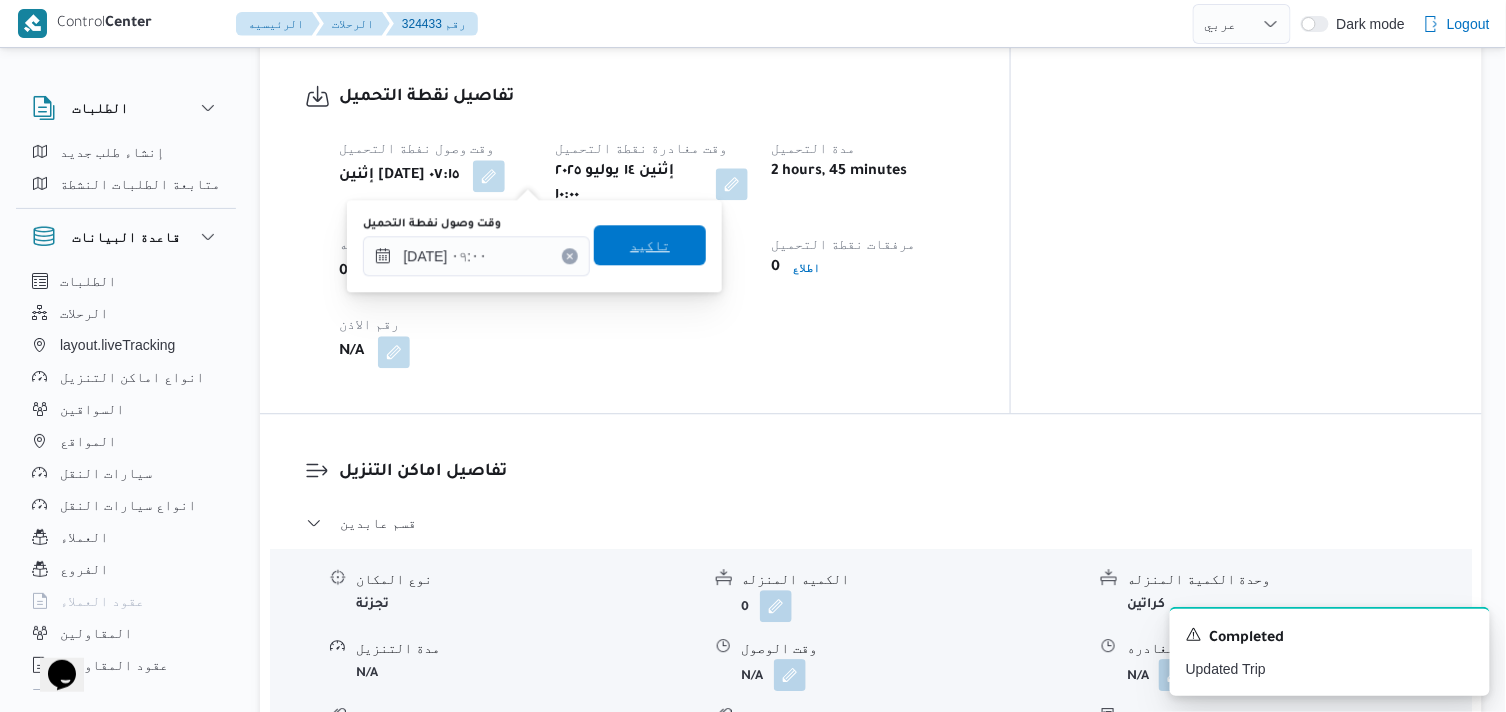 click on "تاكيد" at bounding box center (650, 245) 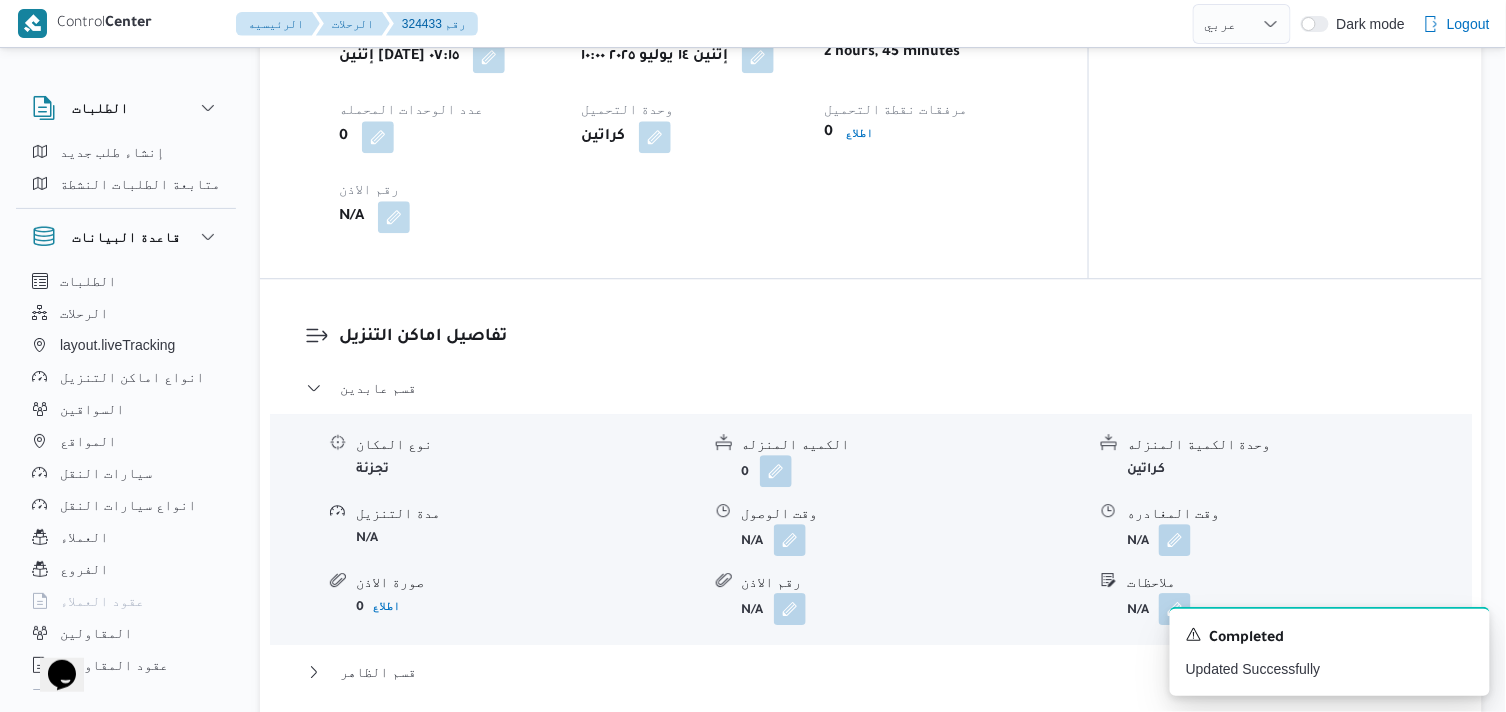 scroll, scrollTop: 1666, scrollLeft: 0, axis: vertical 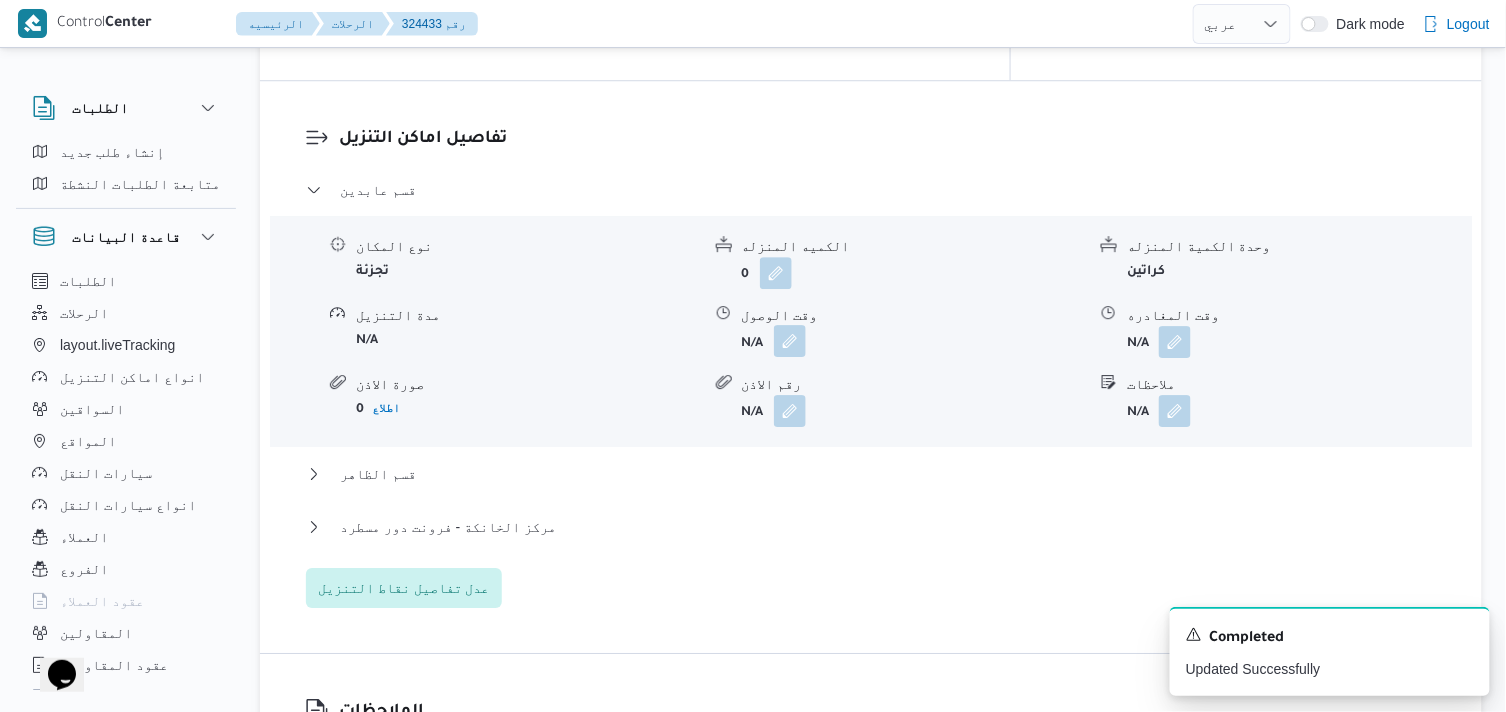 click at bounding box center [790, 341] 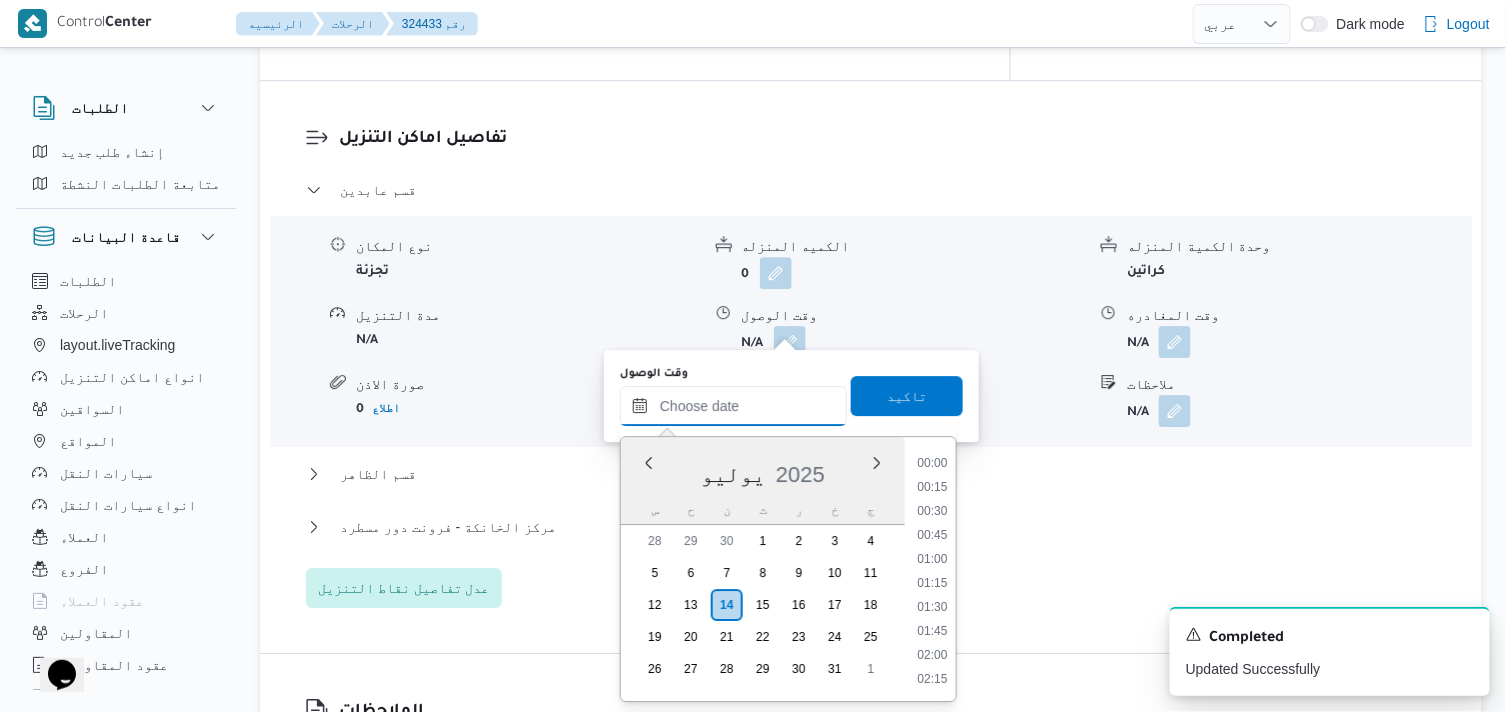 click on "وقت الوصول" at bounding box center (733, 406) 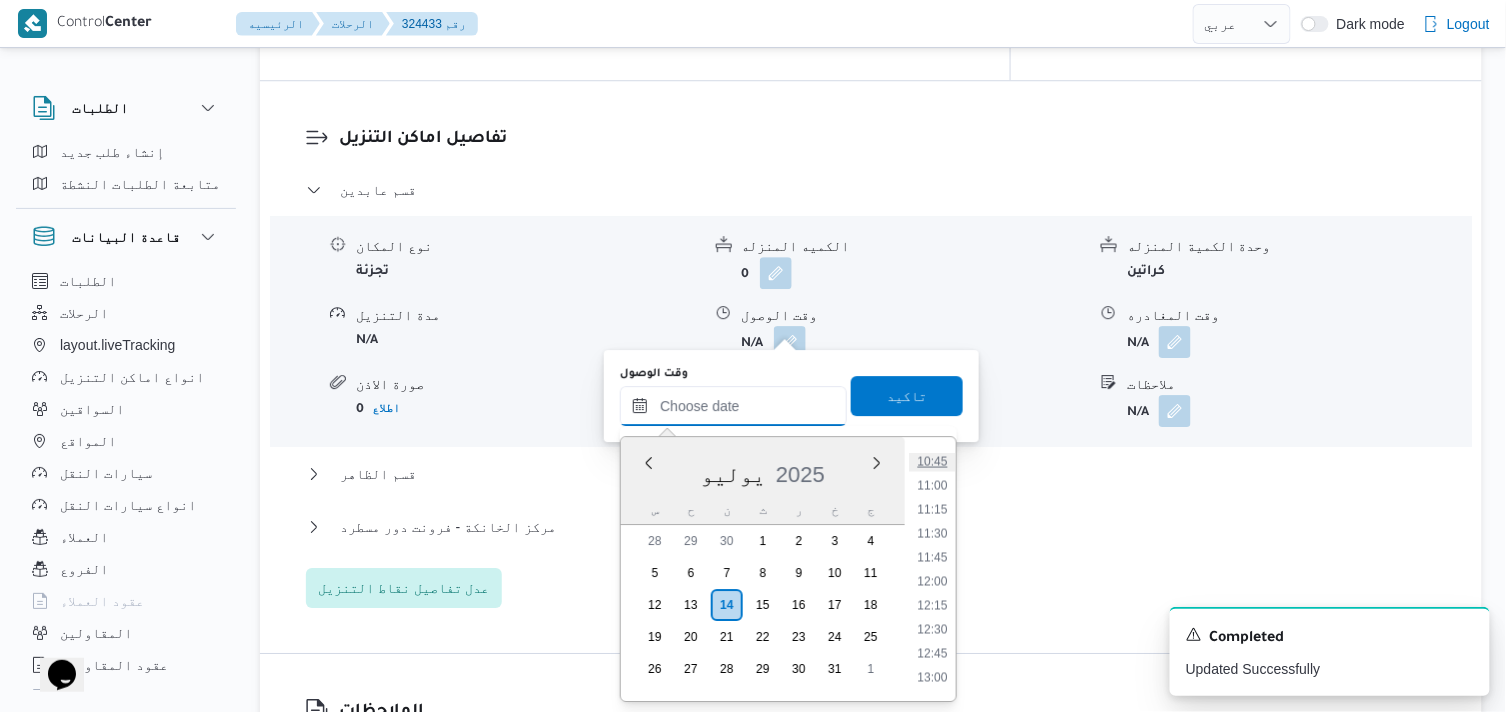 scroll, scrollTop: 926, scrollLeft: 0, axis: vertical 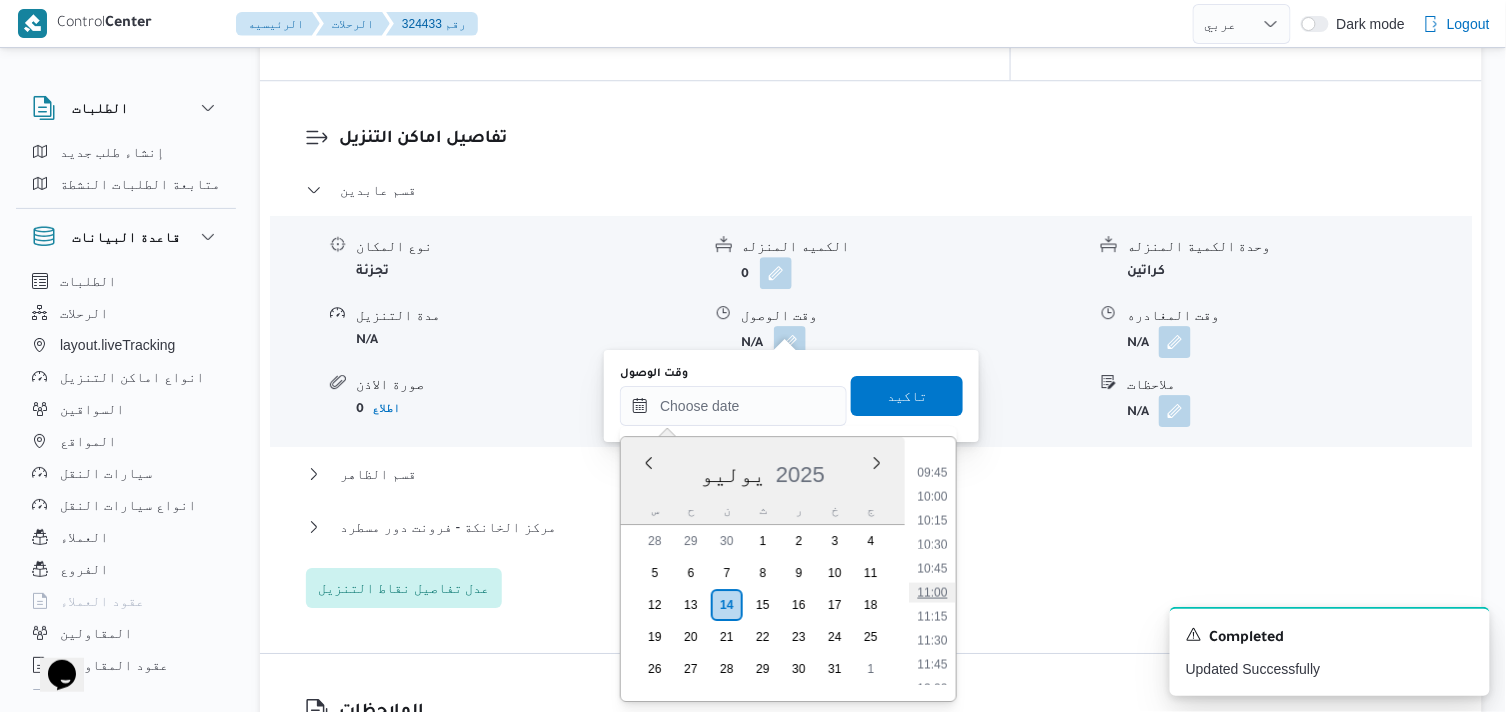 click on "11:00" at bounding box center [933, 593] 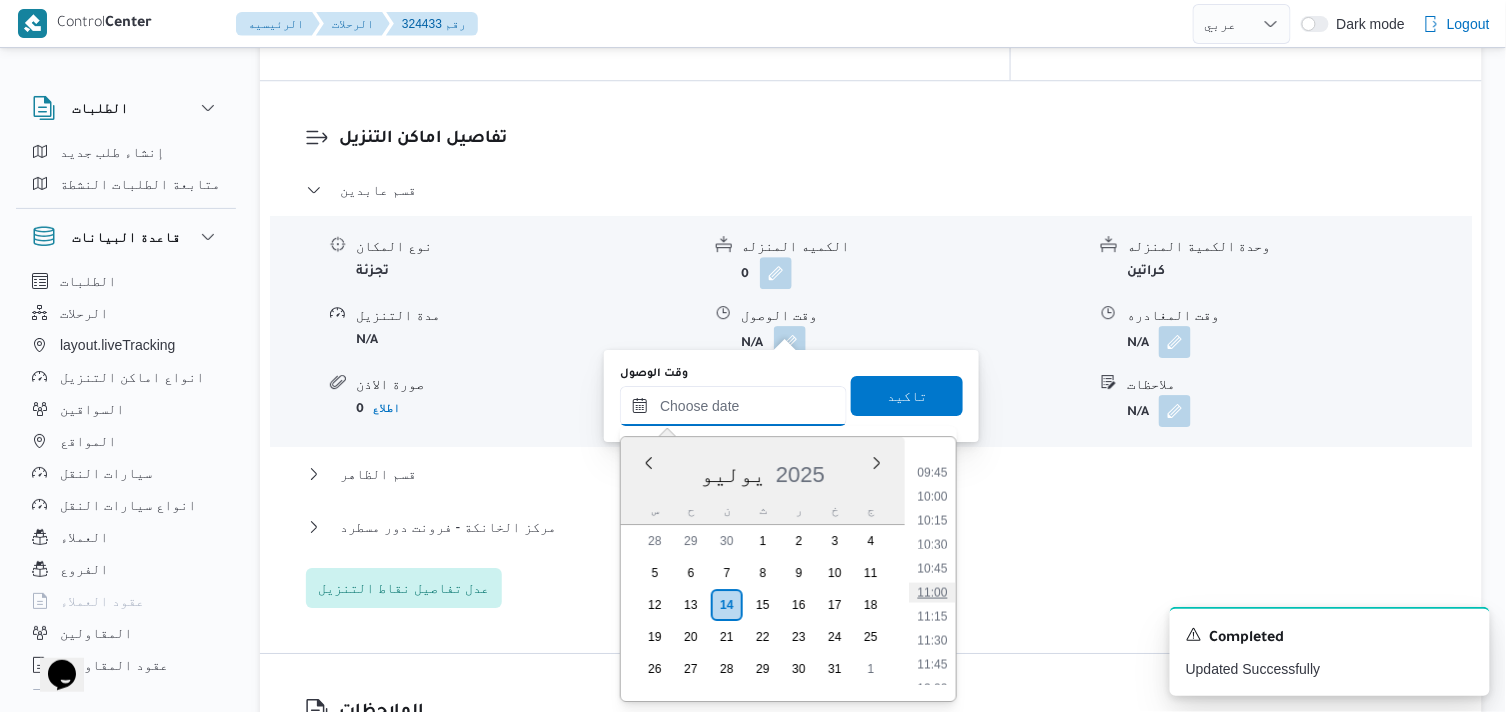 type on "١٤/٠٧/٢٠٢٥ ١١:٠٠" 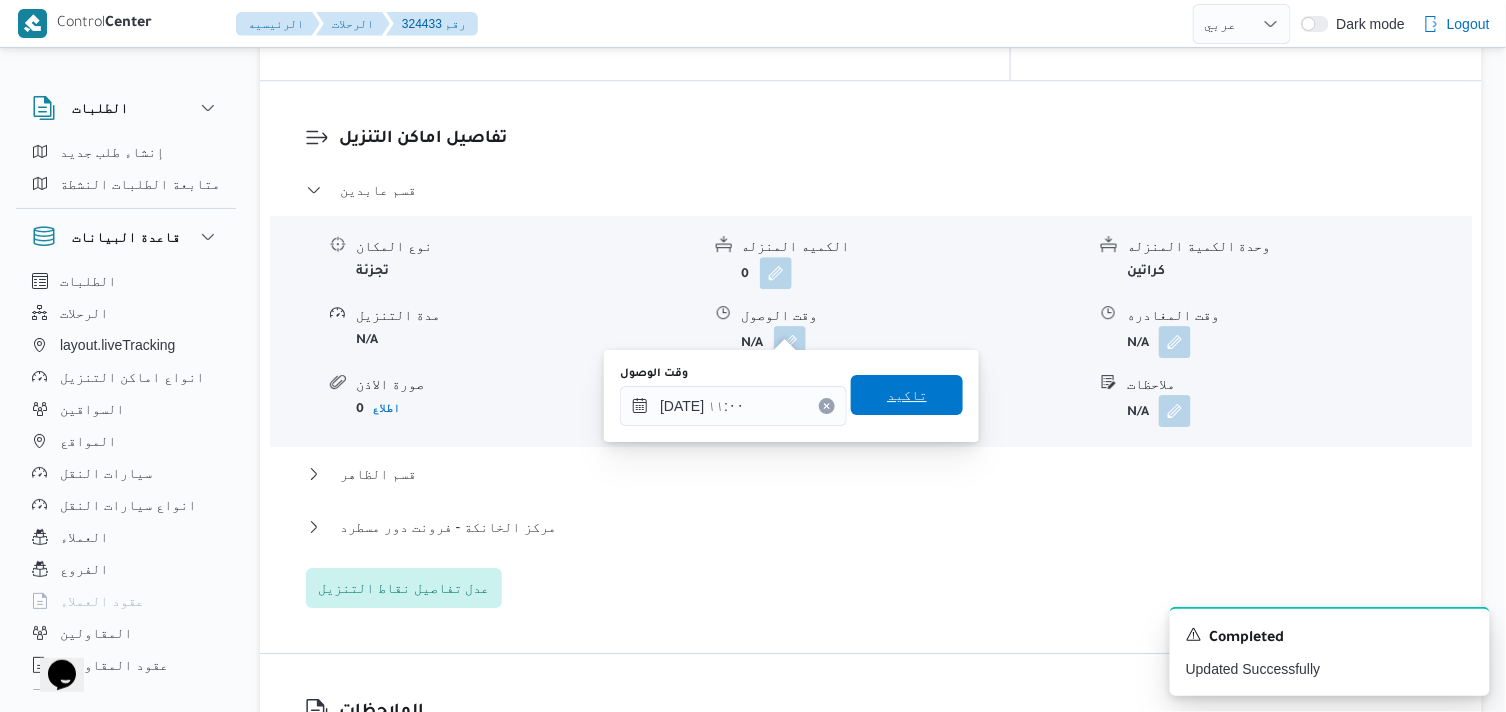 click on "تاكيد" at bounding box center [907, 395] 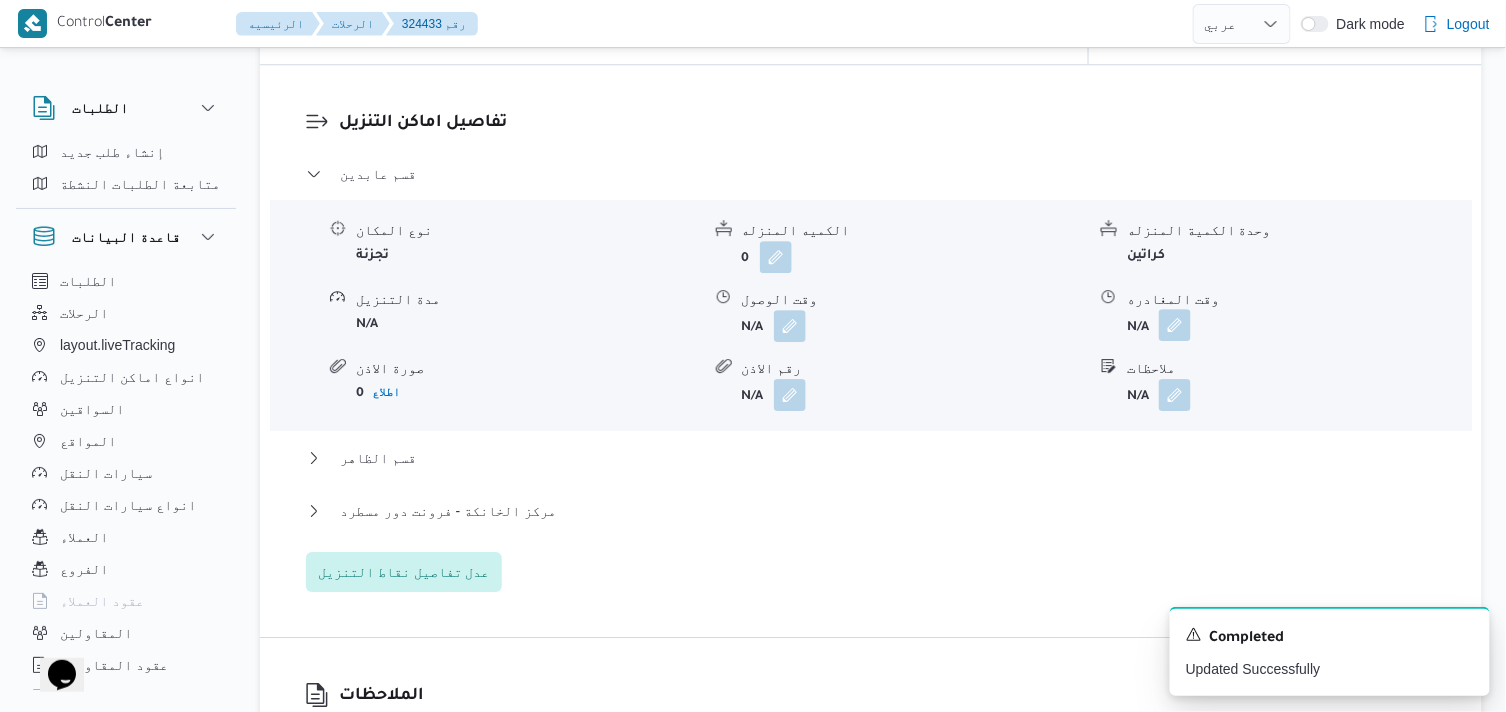click at bounding box center (1175, 325) 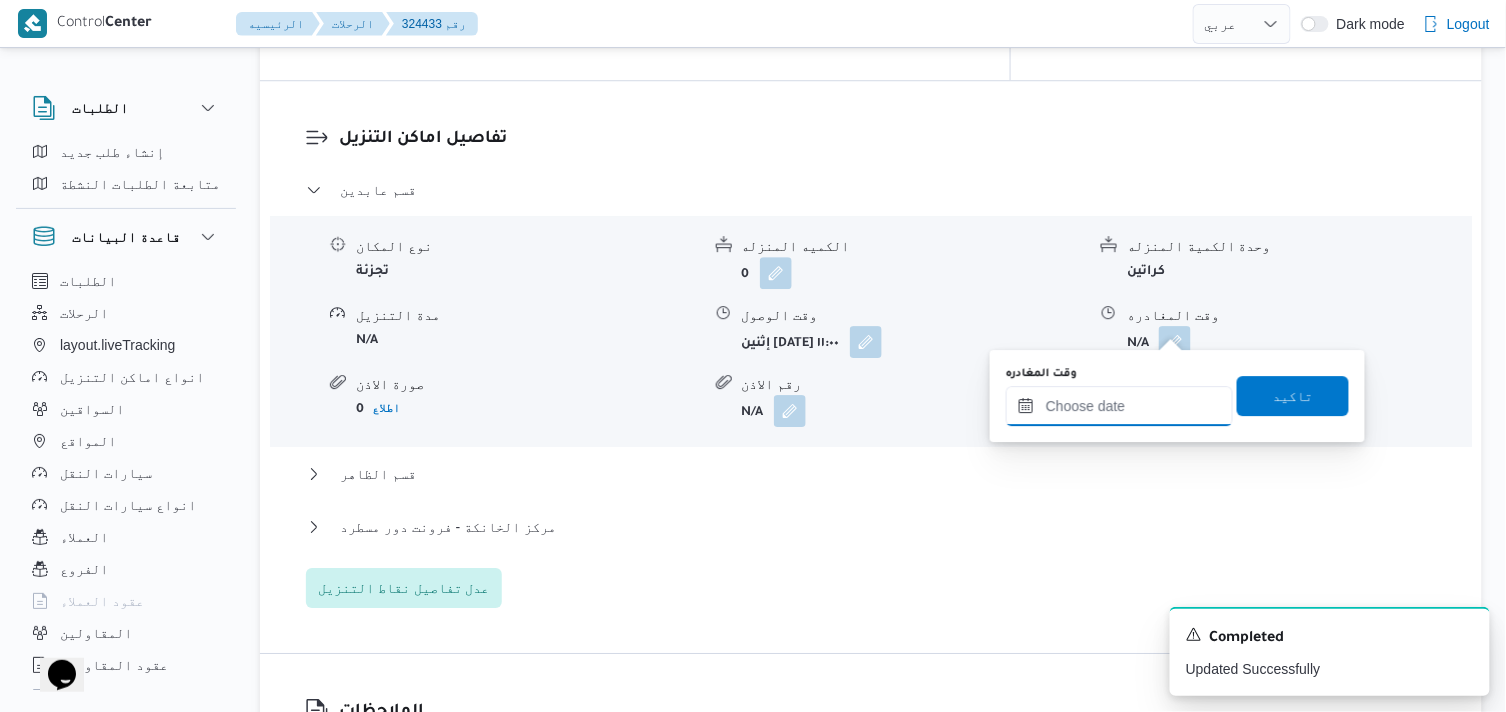 click on "وقت المغادره" at bounding box center [1119, 406] 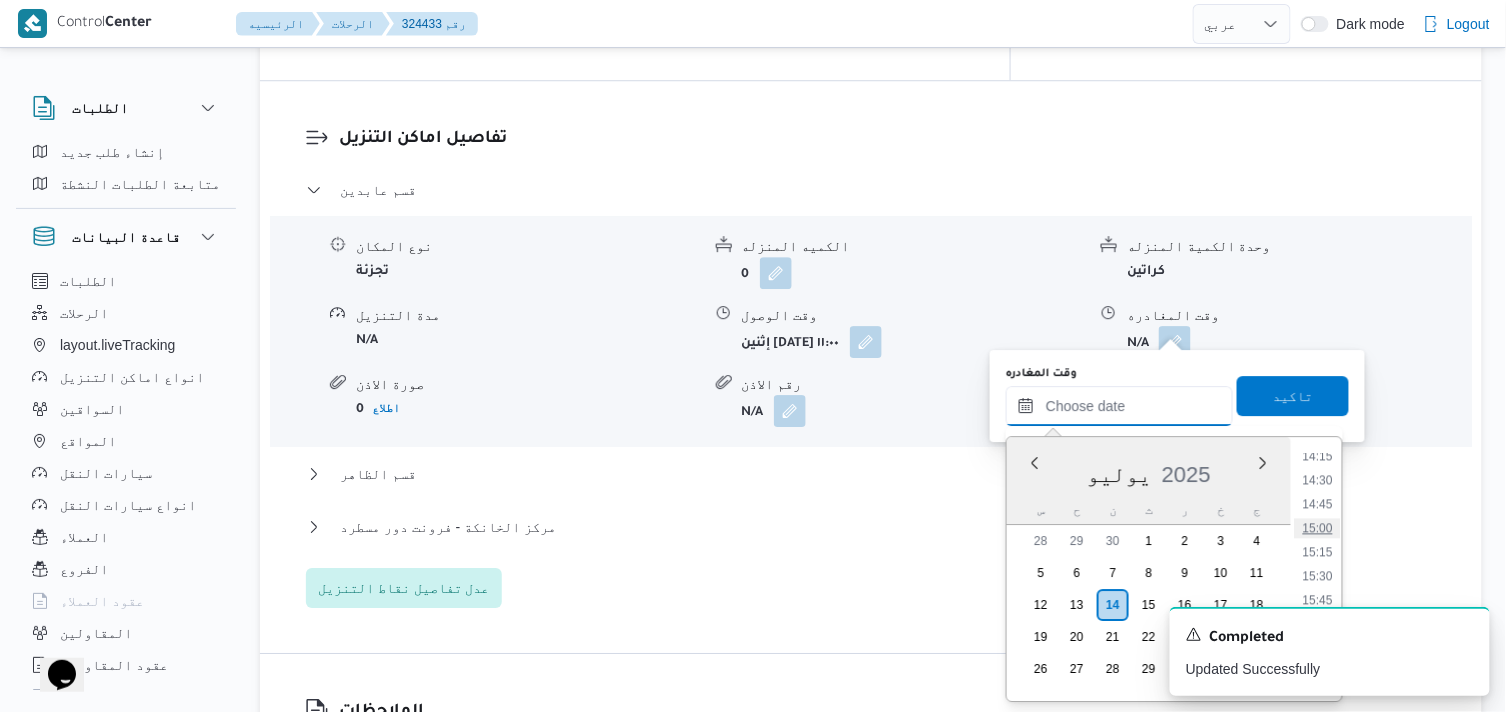scroll, scrollTop: 1371, scrollLeft: 0, axis: vertical 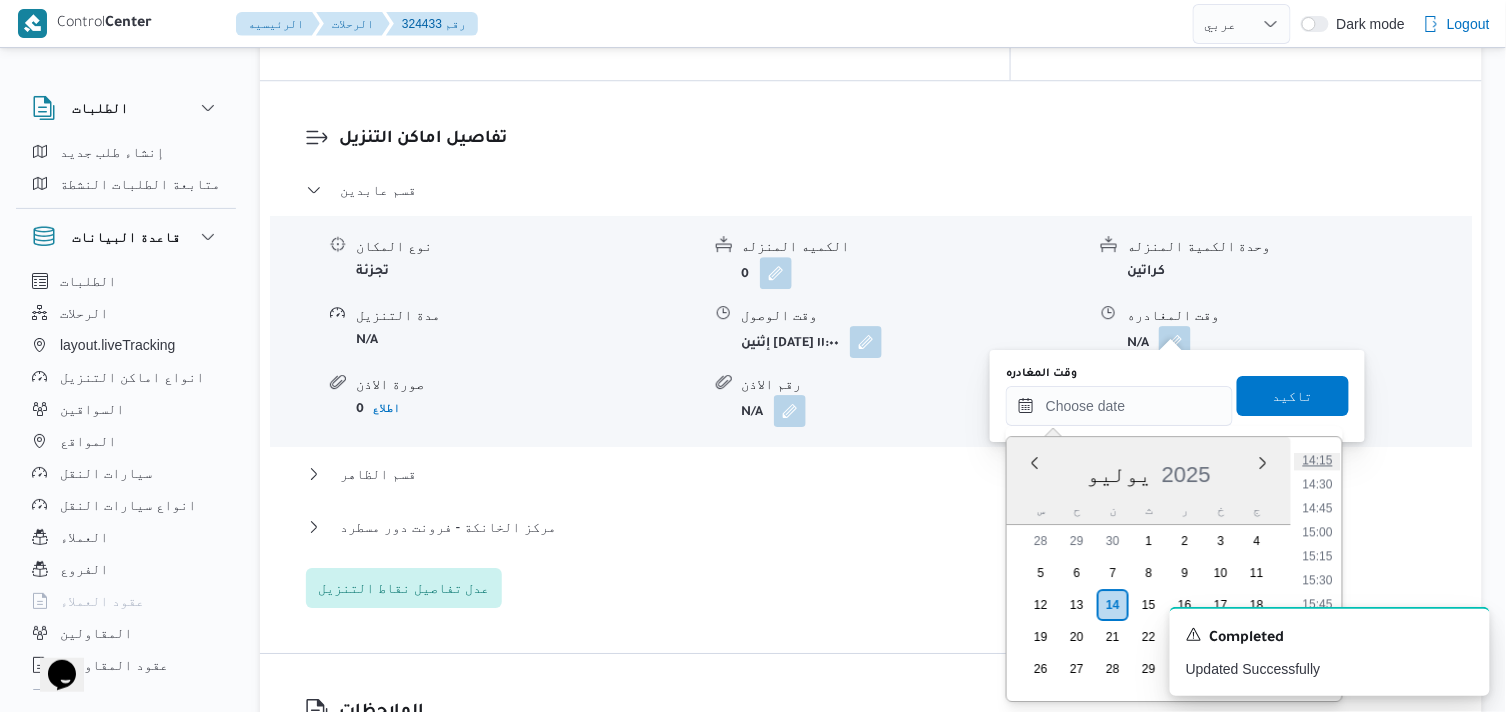click on "14:15" at bounding box center (1318, 460) 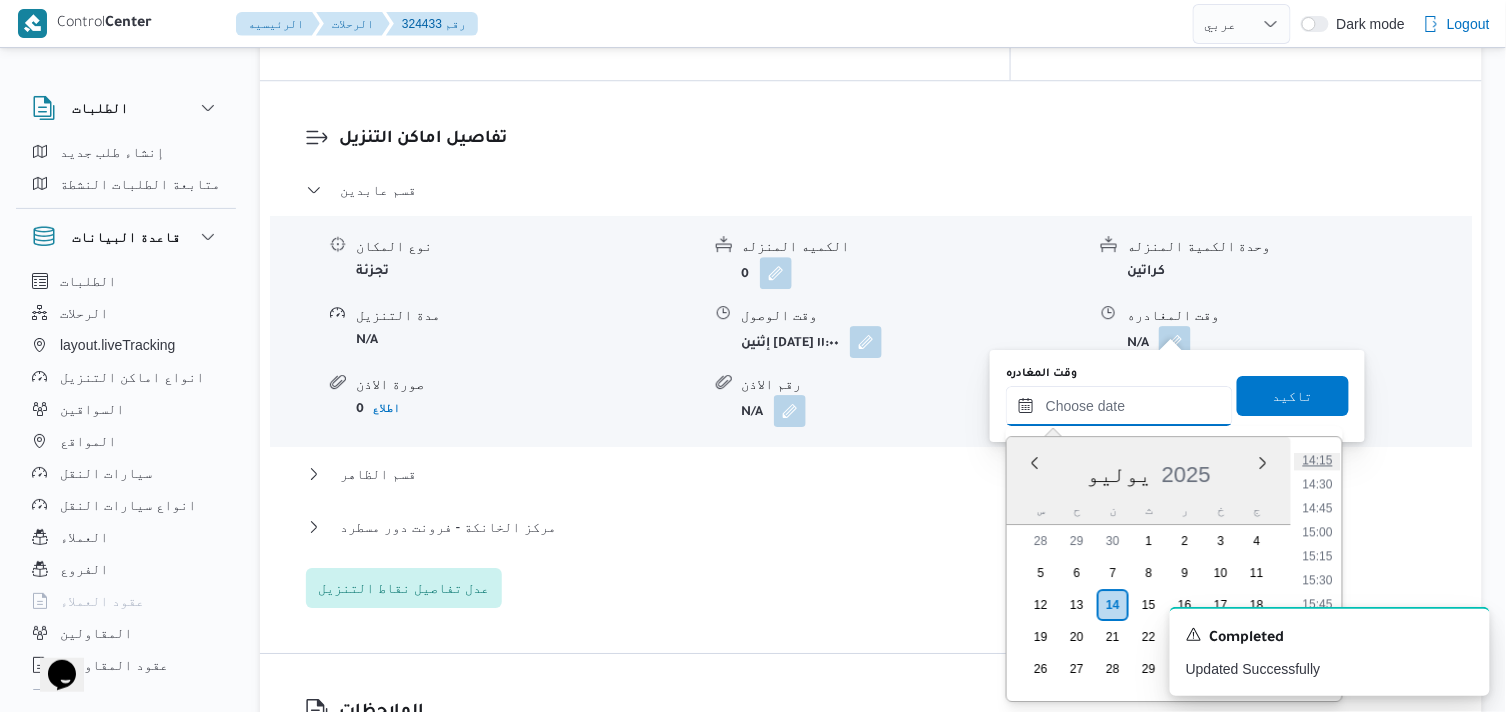 type on "١٤/٠٧/٢٠٢٥ ١٤:١٥" 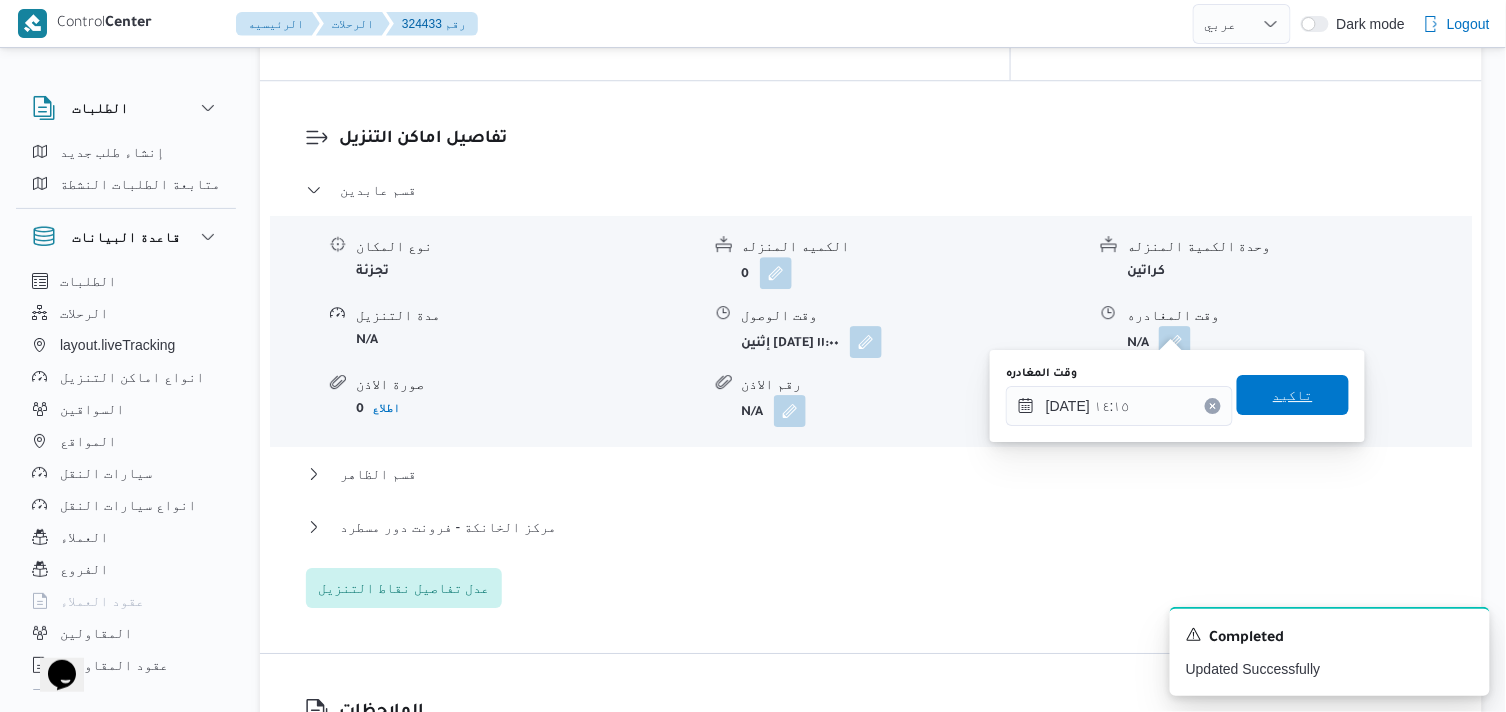 click on "تاكيد" at bounding box center [1293, 395] 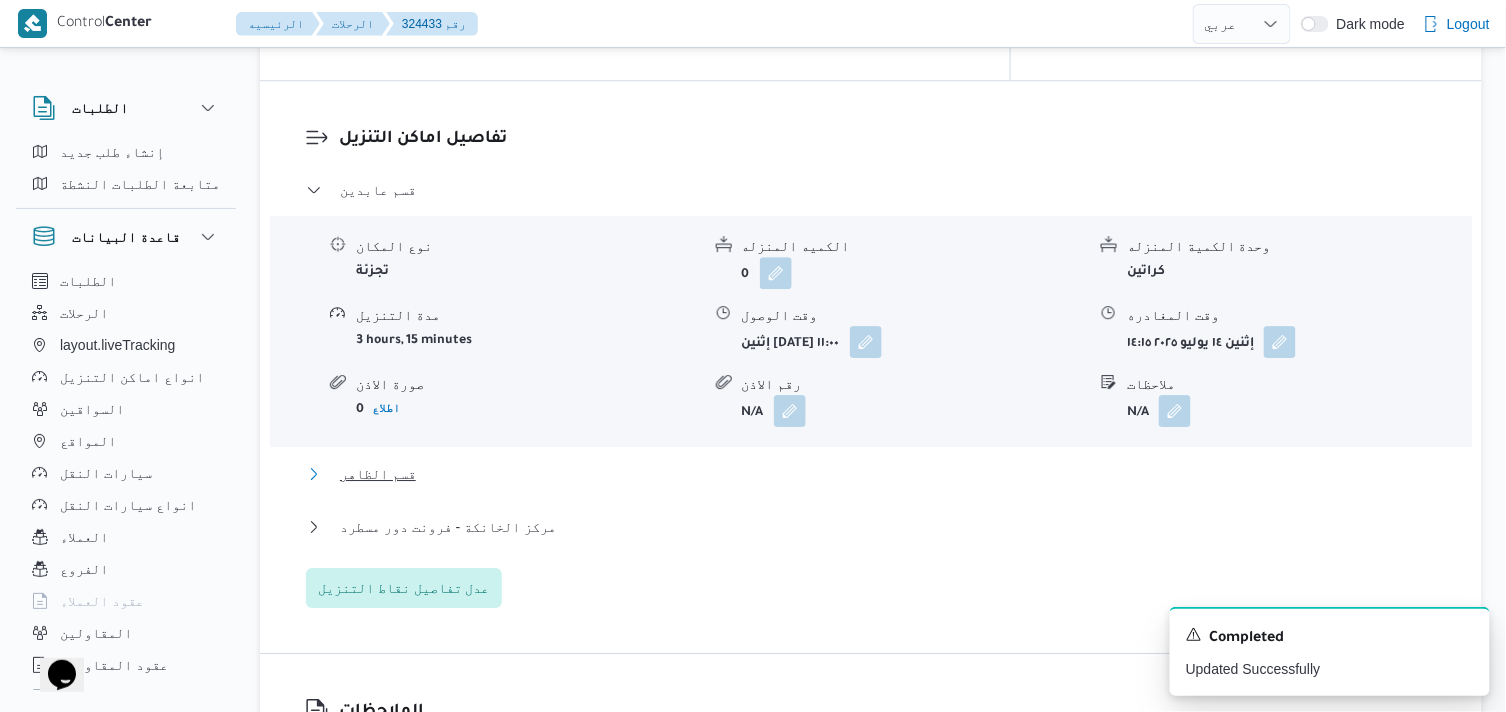 click on "قسم  الظاهر" at bounding box center (378, 474) 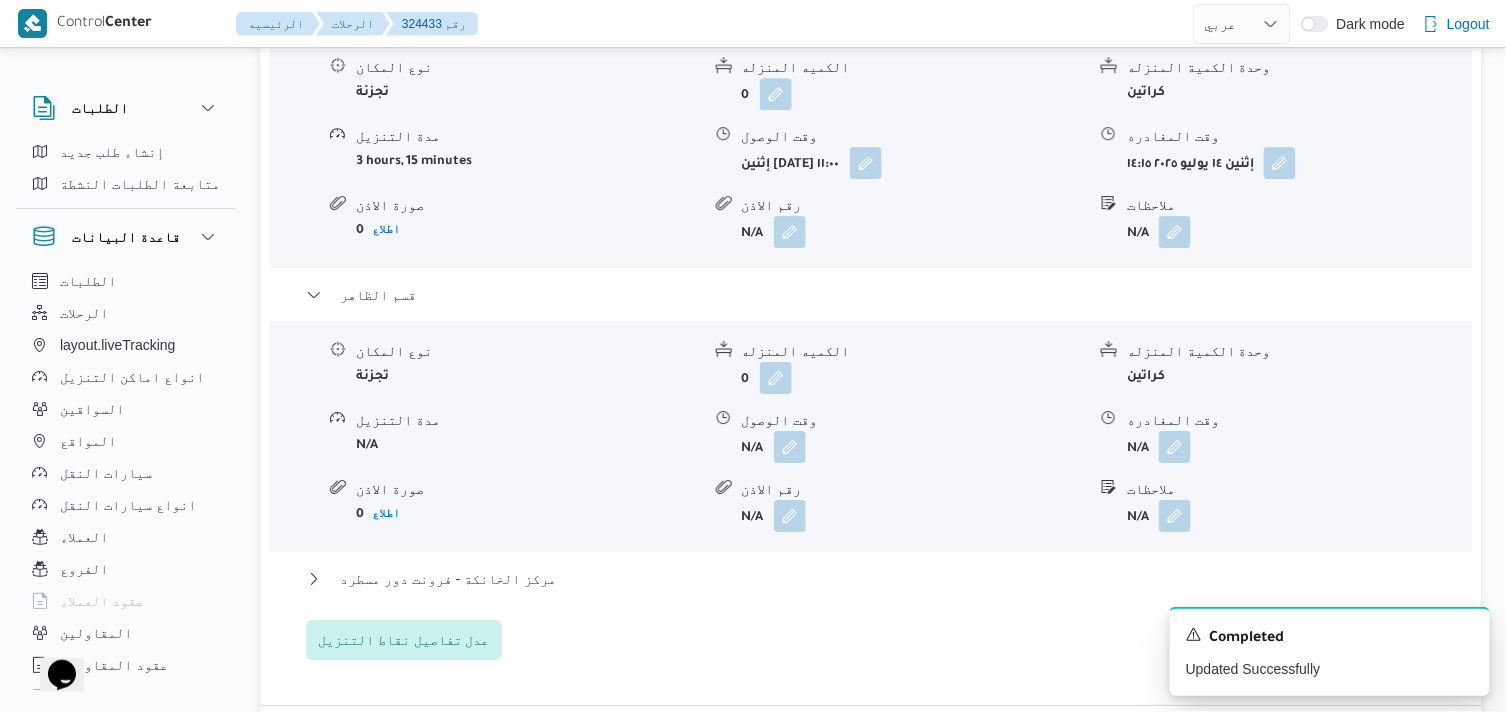 scroll, scrollTop: 1888, scrollLeft: 0, axis: vertical 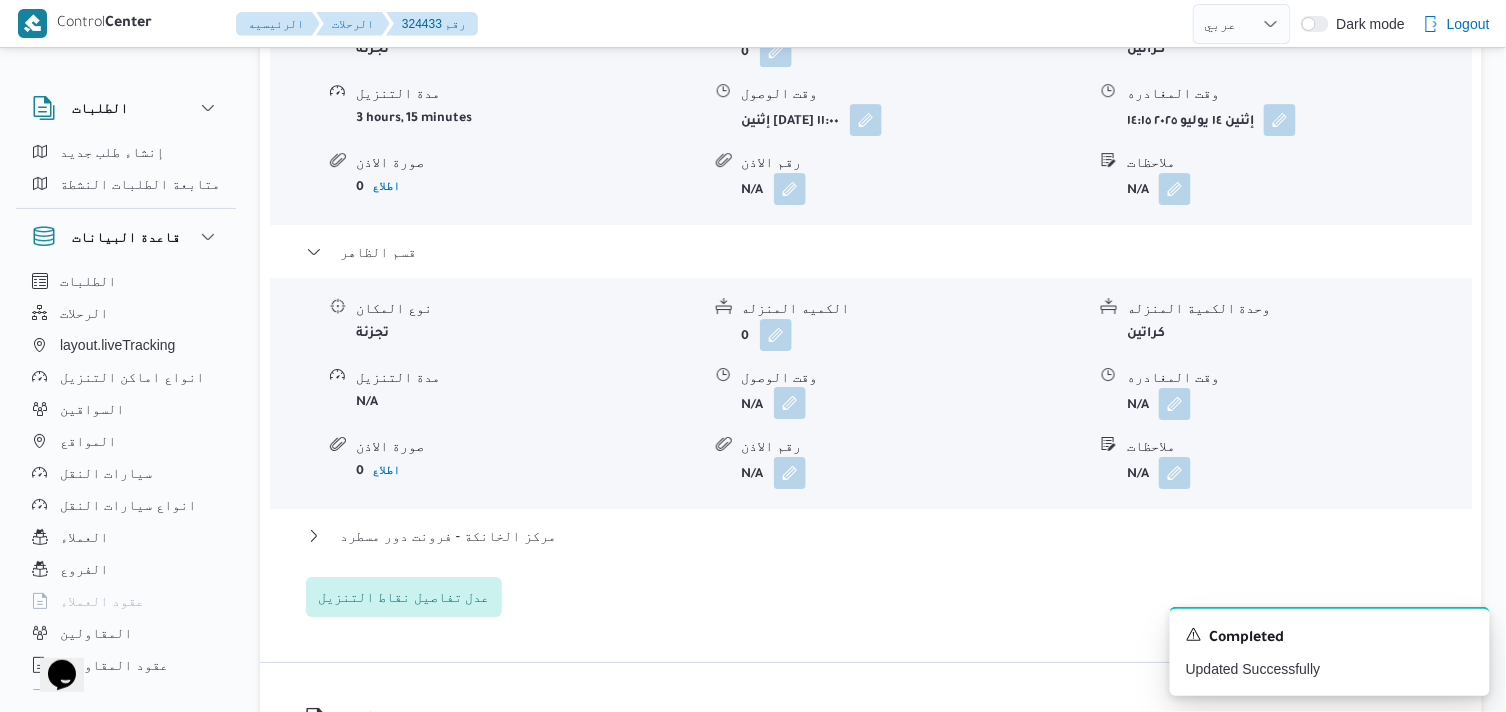 click at bounding box center (790, 403) 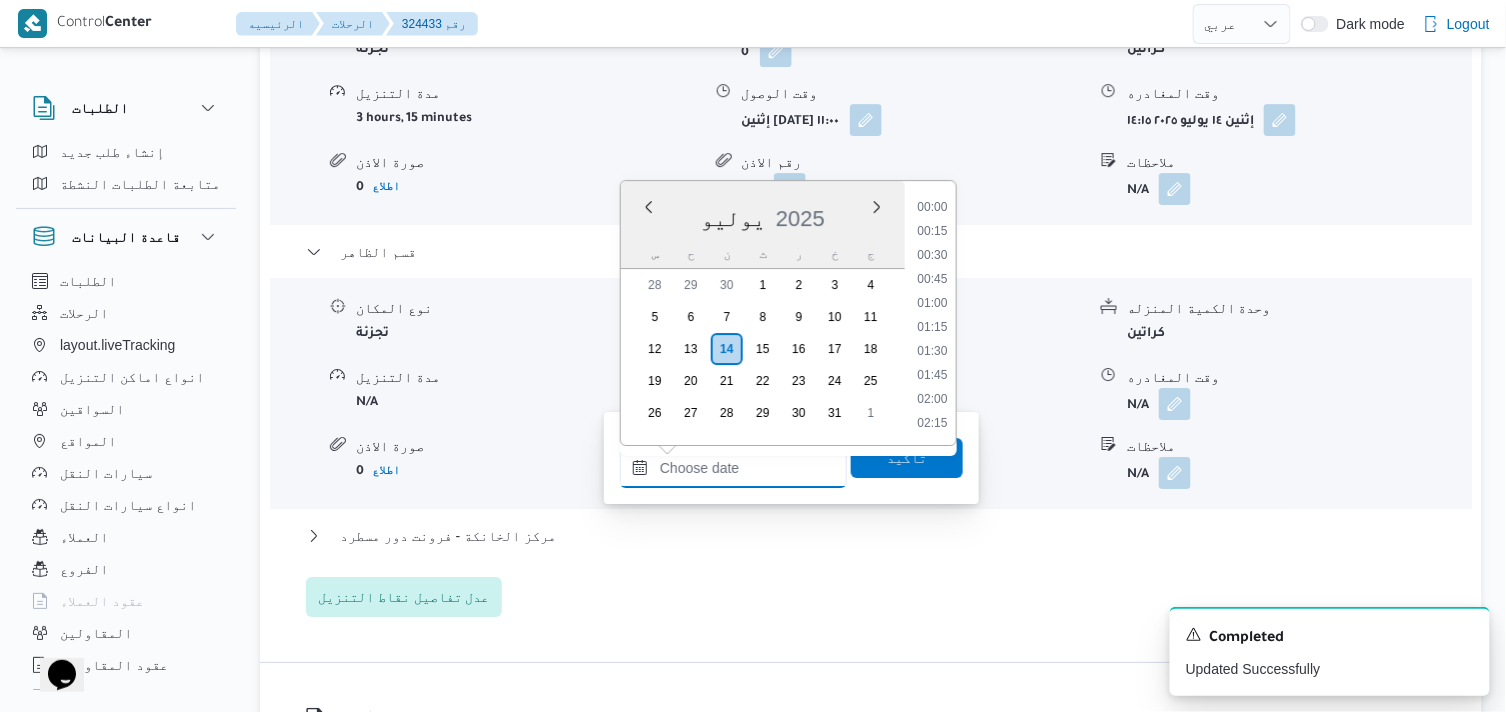 click on "وقت الوصول" at bounding box center [733, 468] 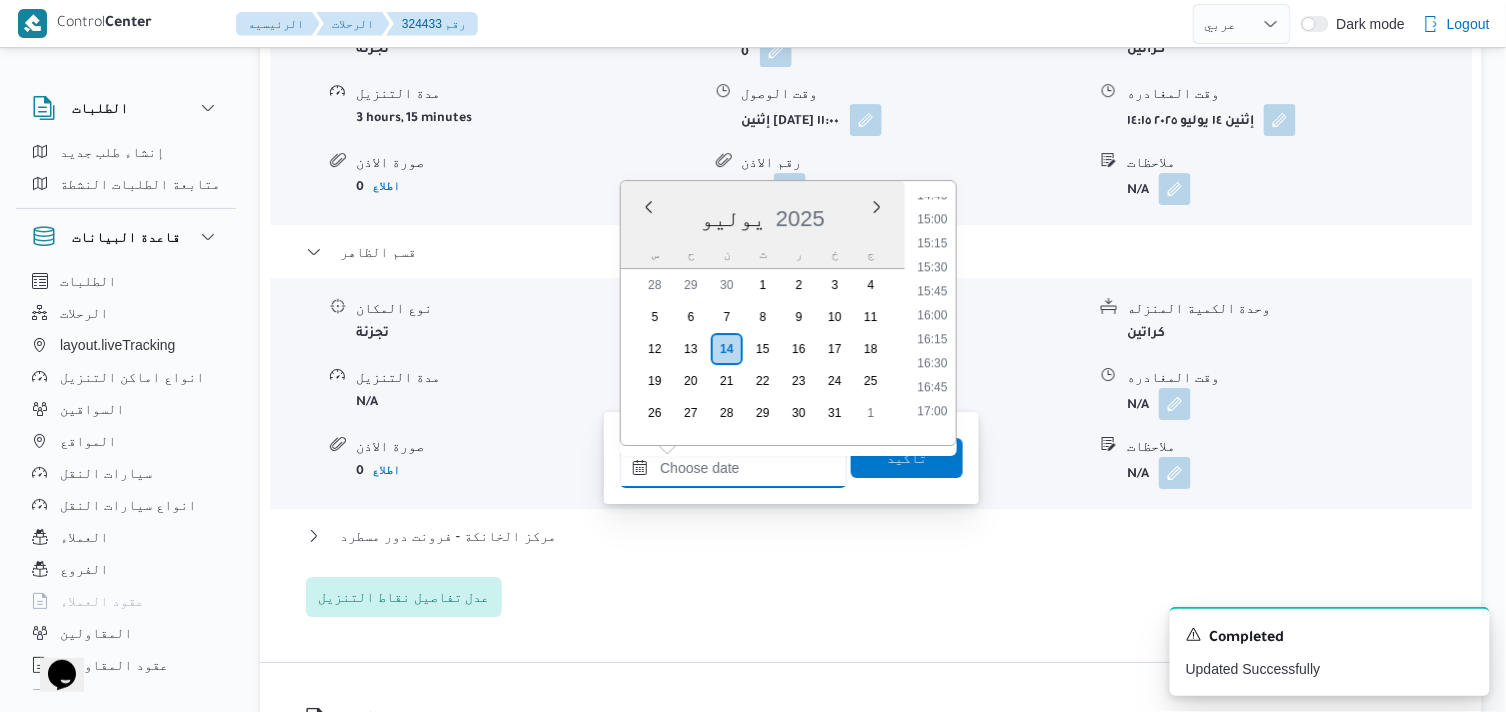 scroll, scrollTop: 1371, scrollLeft: 0, axis: vertical 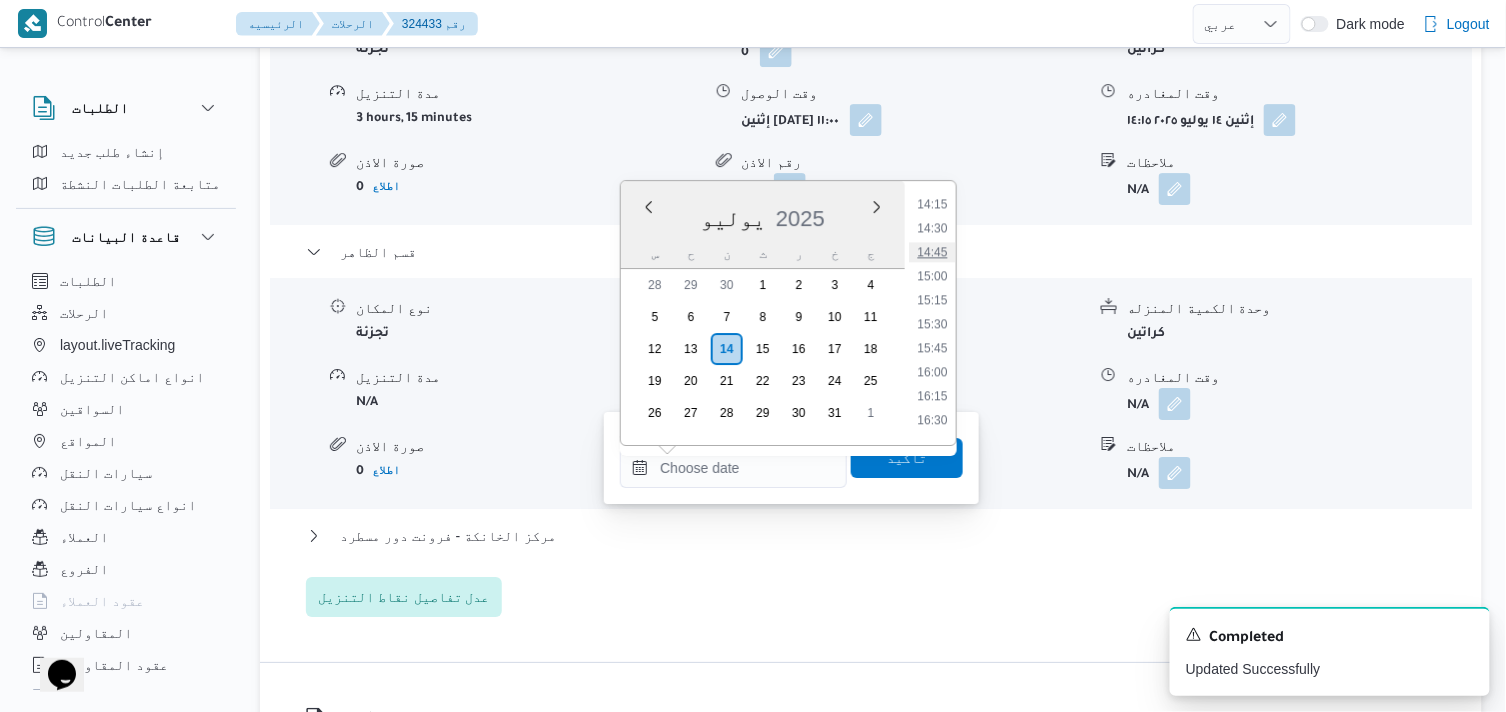 click on "14:45" at bounding box center [933, 252] 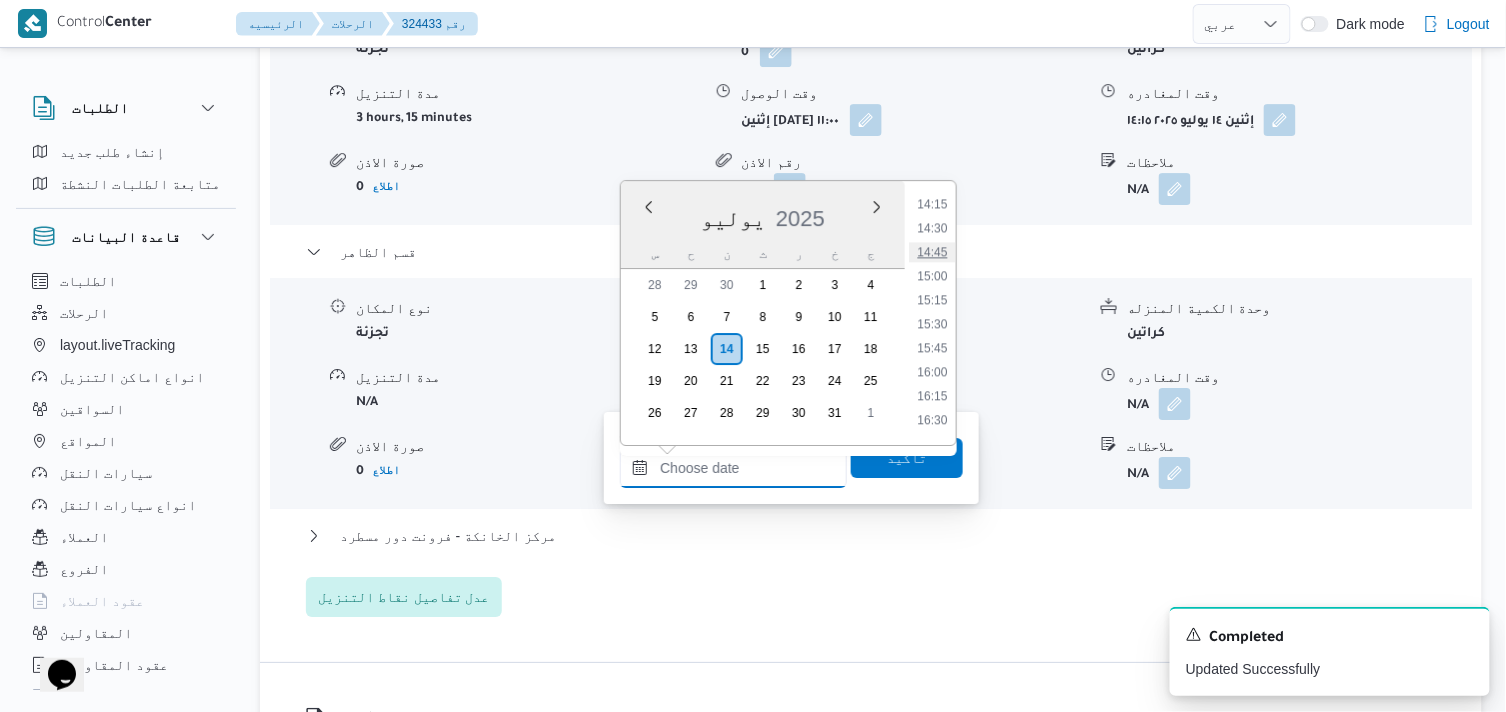 type on "١٤/٠٧/٢٠٢٥ ١٤:٤٥" 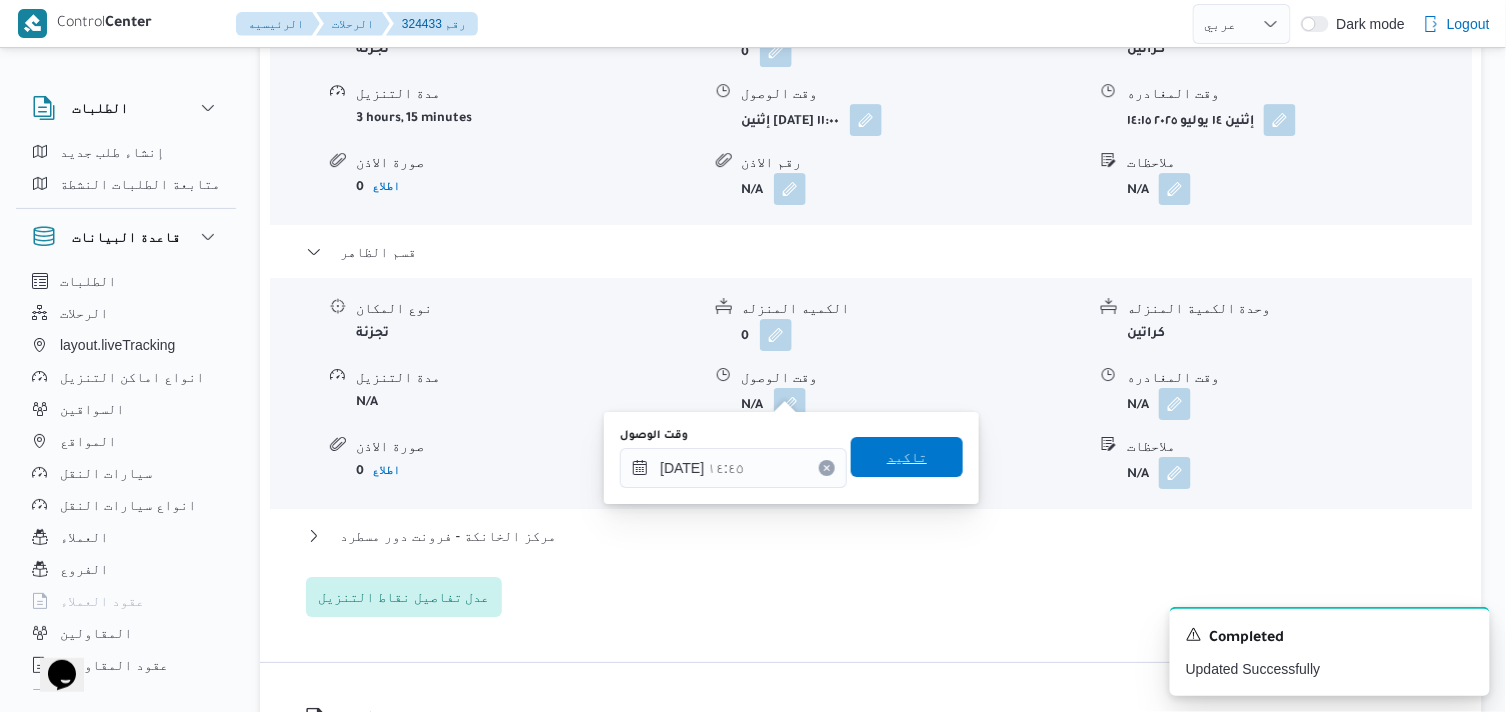 click on "تاكيد" at bounding box center [907, 457] 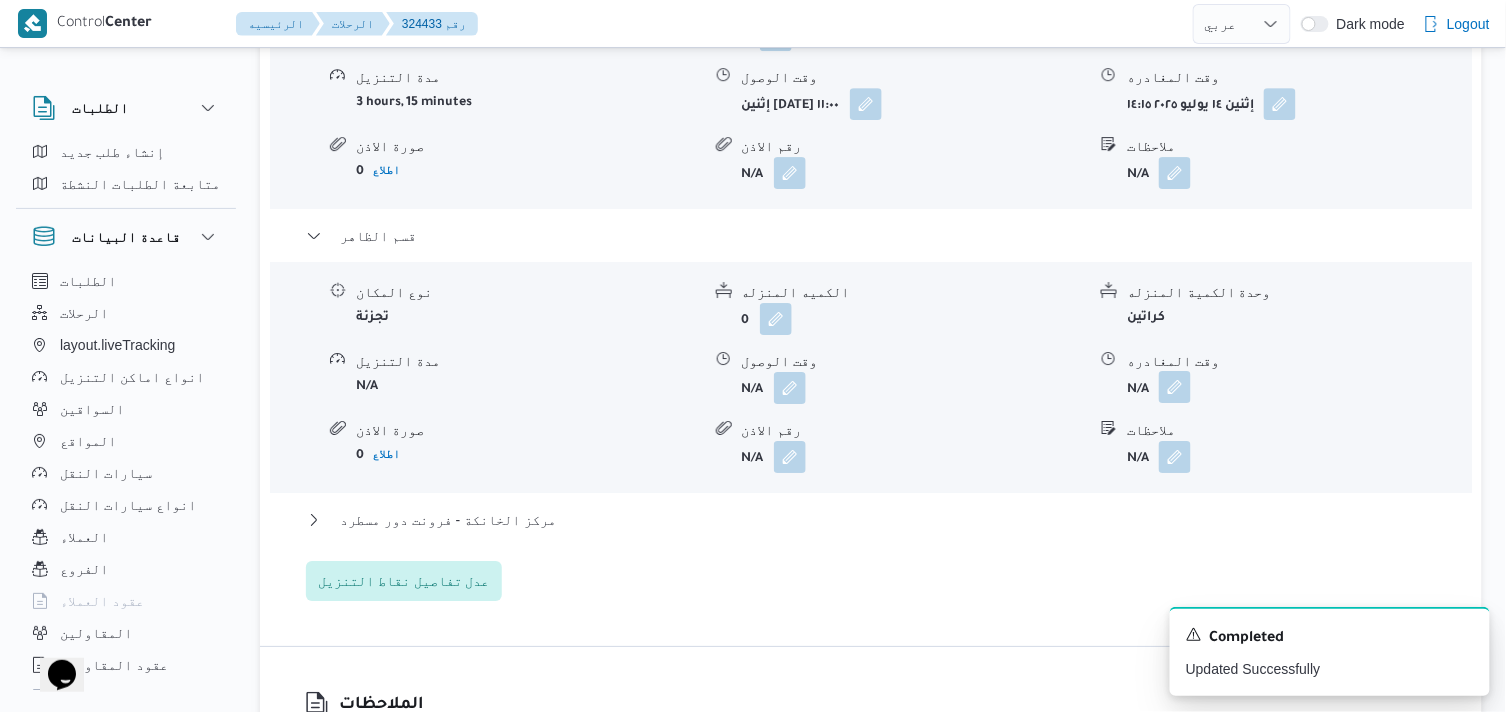 click at bounding box center (1175, 387) 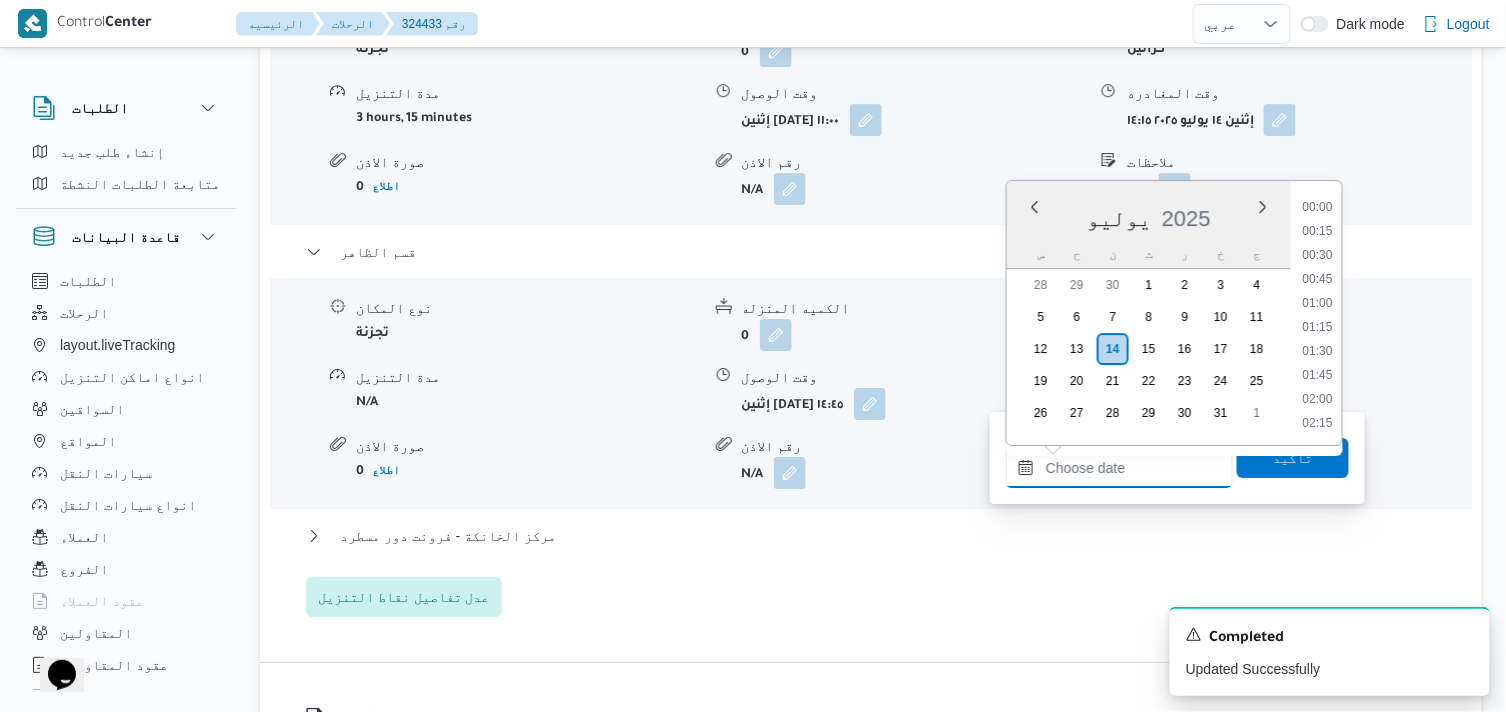 click on "وقت المغادره" at bounding box center [1119, 468] 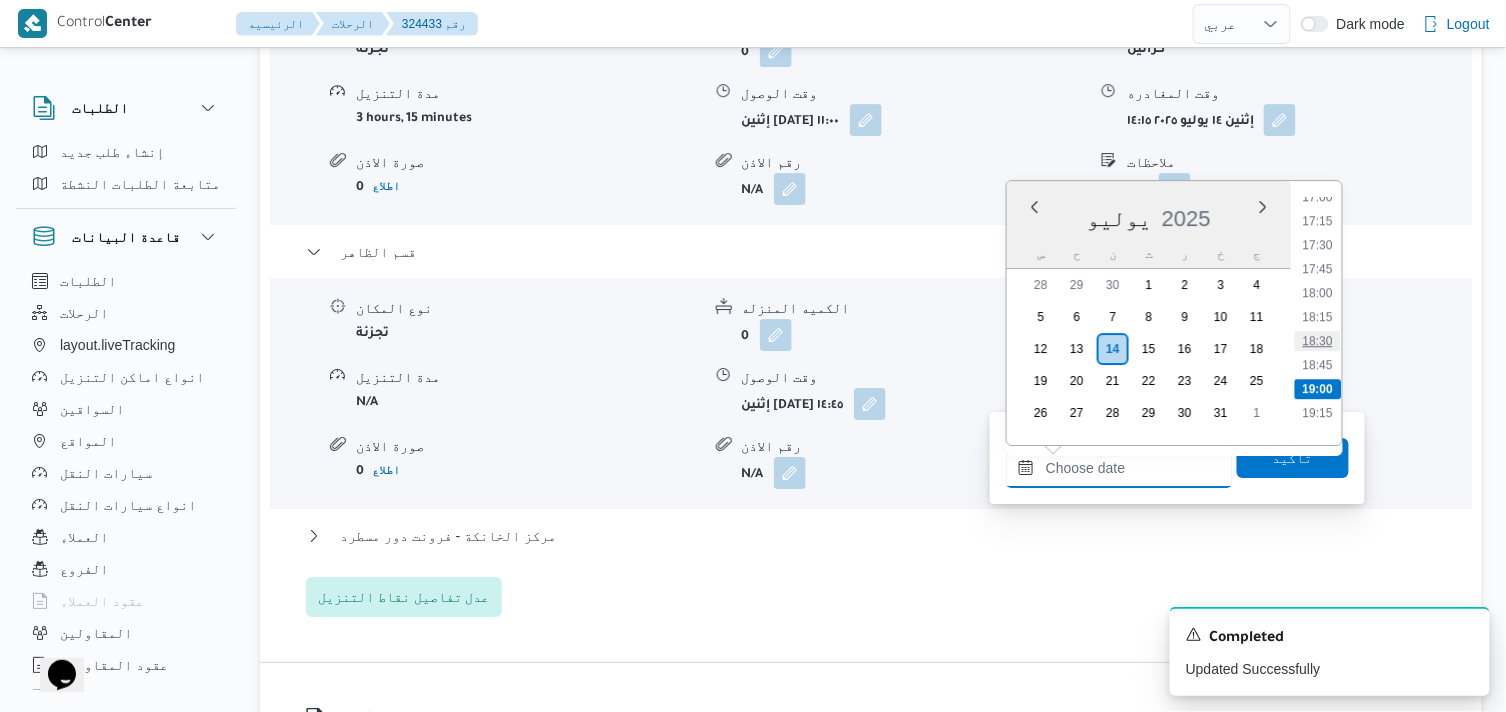 scroll, scrollTop: 1593, scrollLeft: 0, axis: vertical 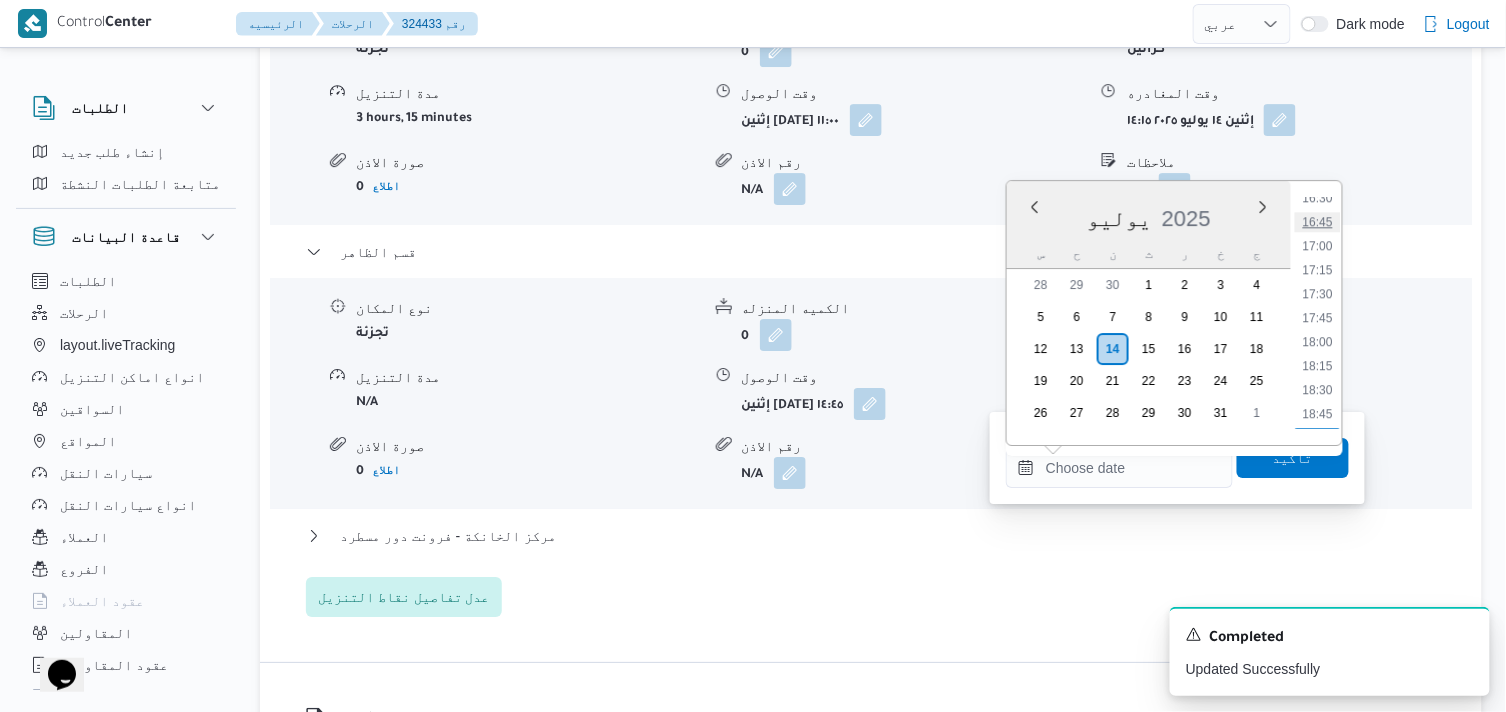 click on "16:45" at bounding box center (1318, 222) 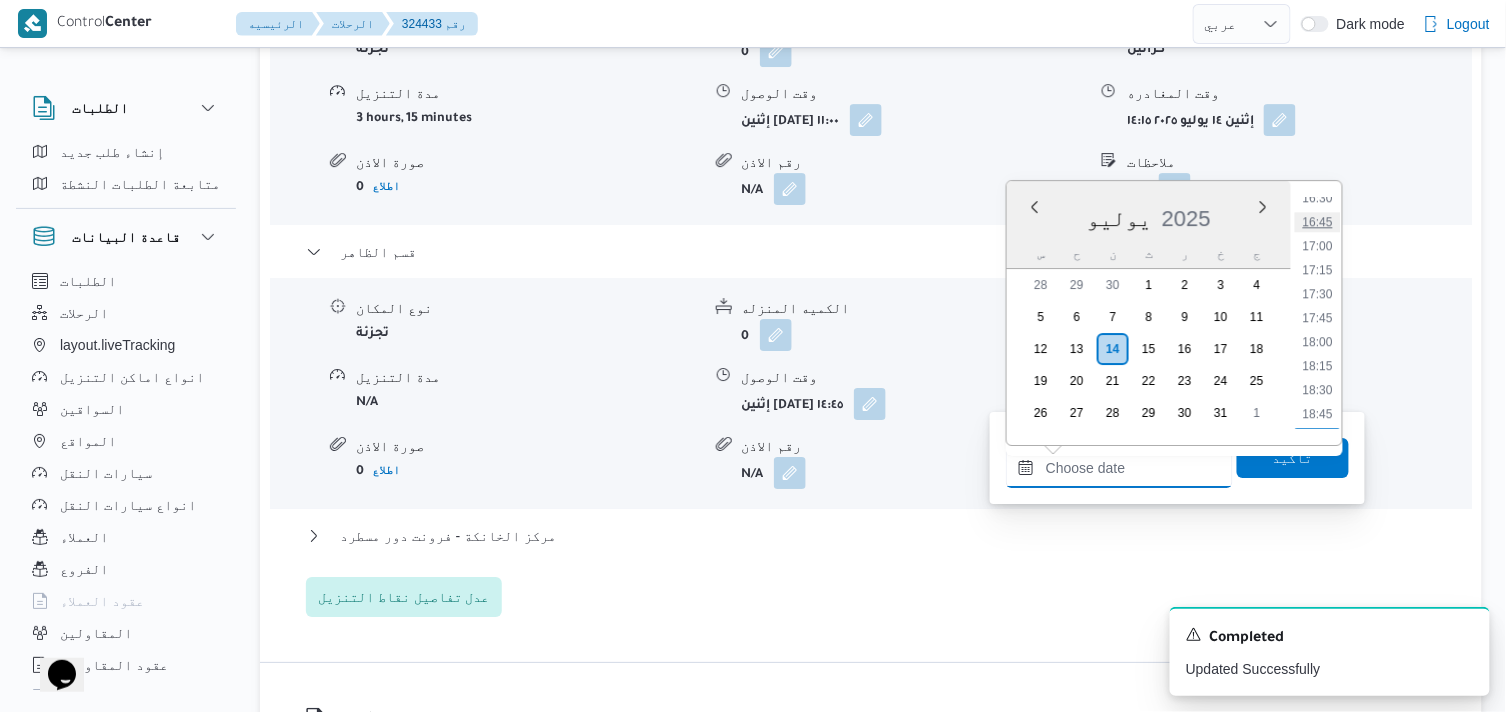 type on "١٤/٠٧/٢٠٢٥ ١٦:٤٥" 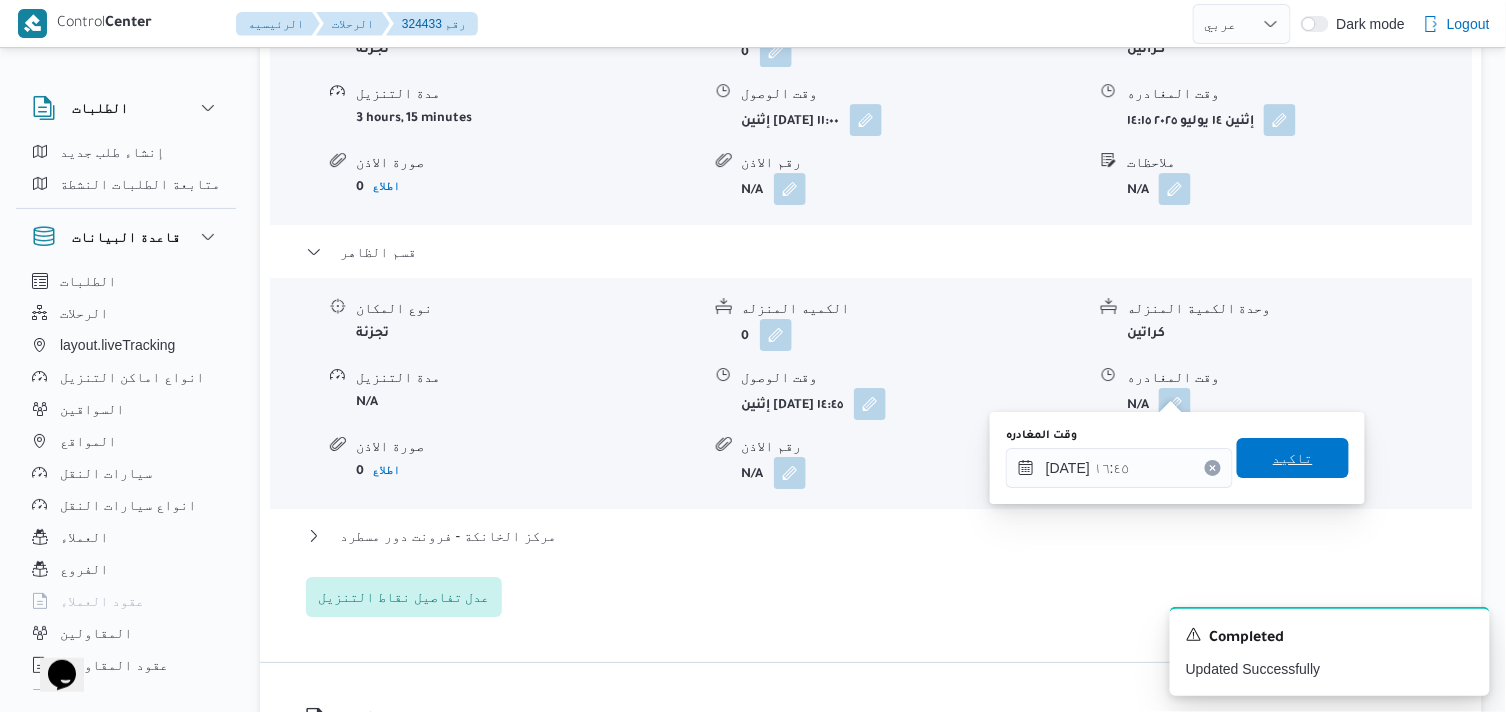click on "تاكيد" at bounding box center (1293, 458) 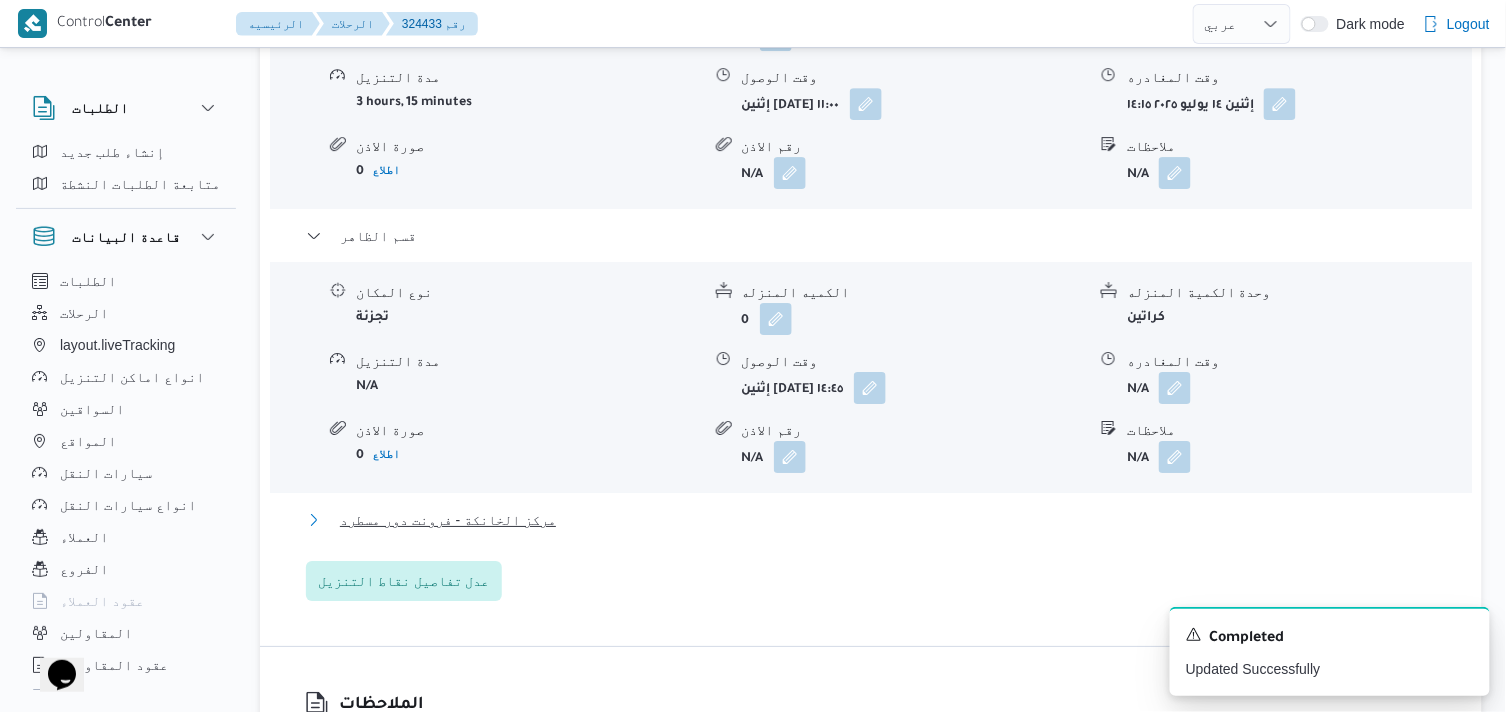 click on "مركز الخانكة -
فرونت دور مسطرد" at bounding box center [448, 520] 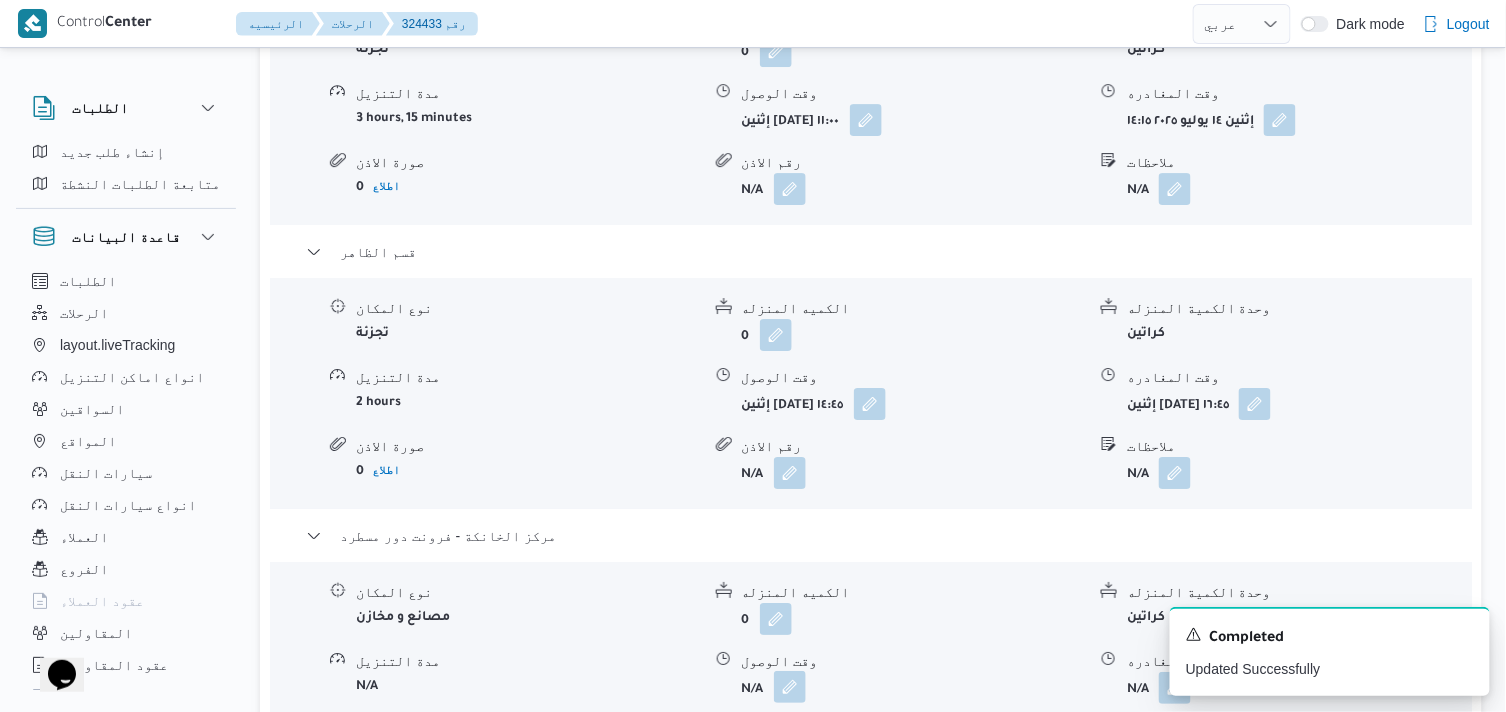 click at bounding box center (790, 687) 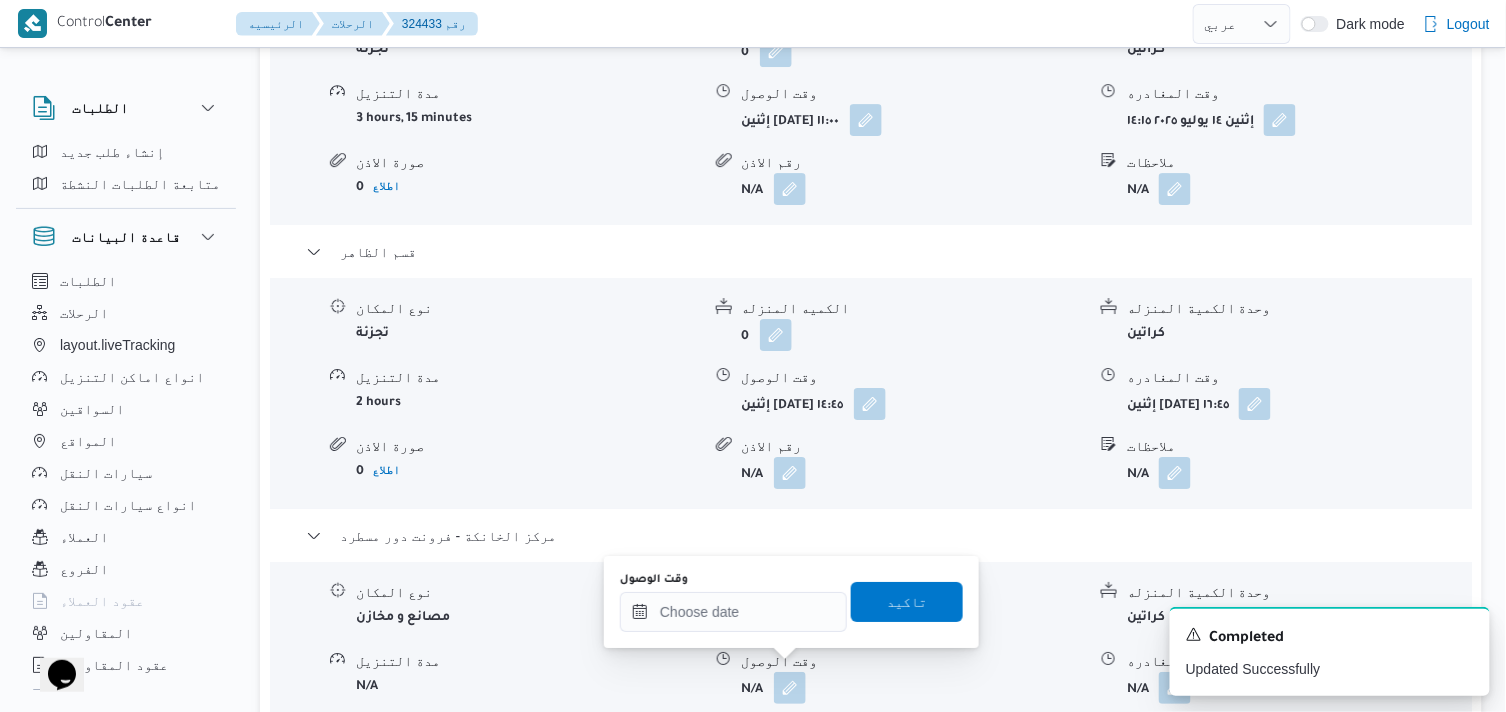 click on "وقت الوصول" at bounding box center (733, 602) 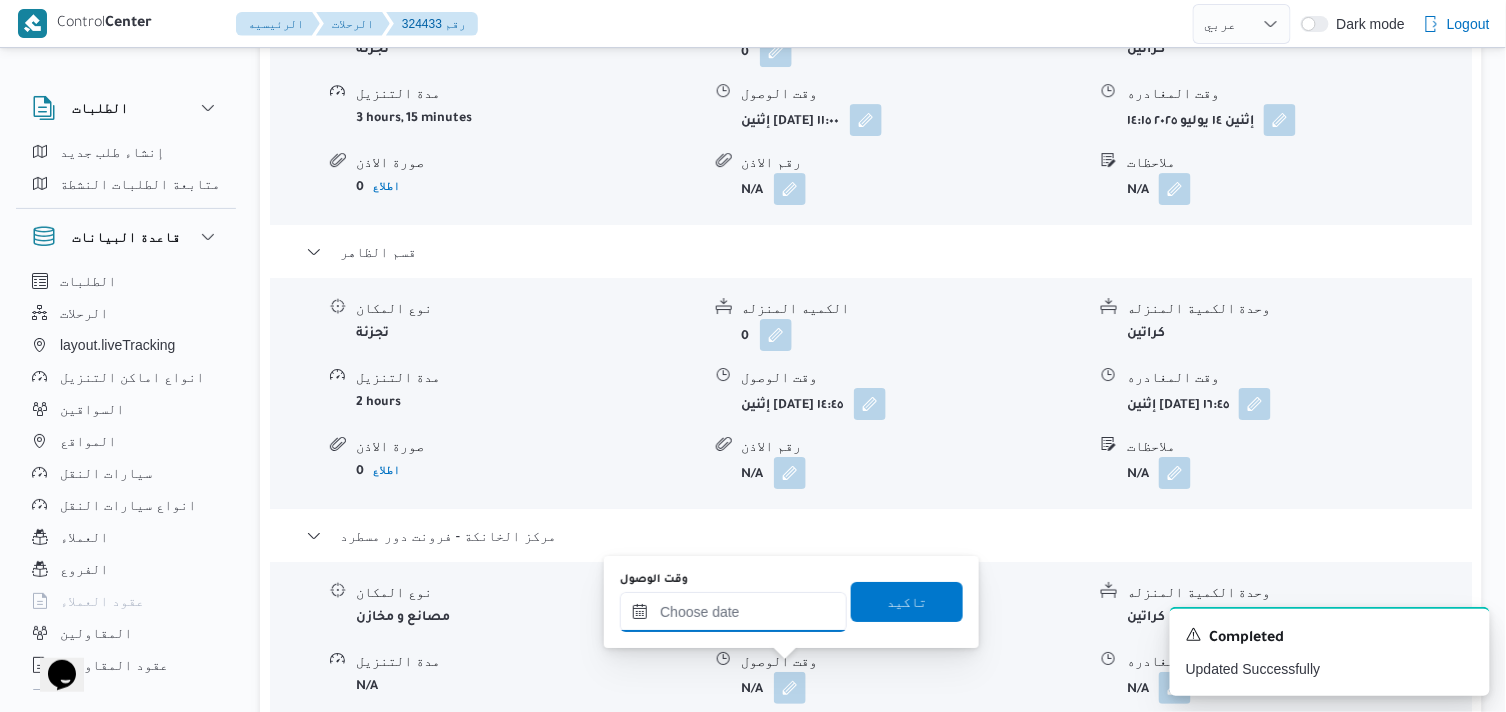 click on "وقت الوصول" at bounding box center (733, 612) 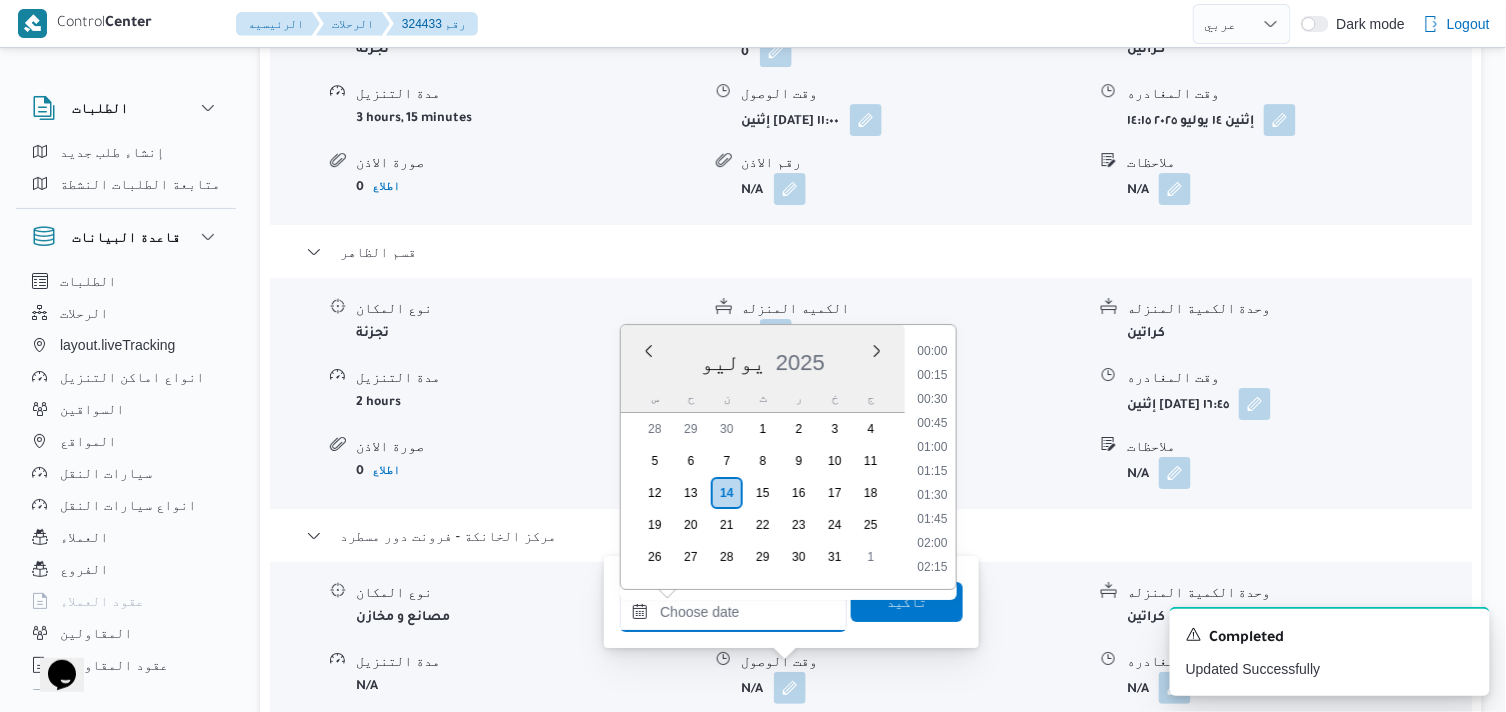 scroll, scrollTop: 1704, scrollLeft: 0, axis: vertical 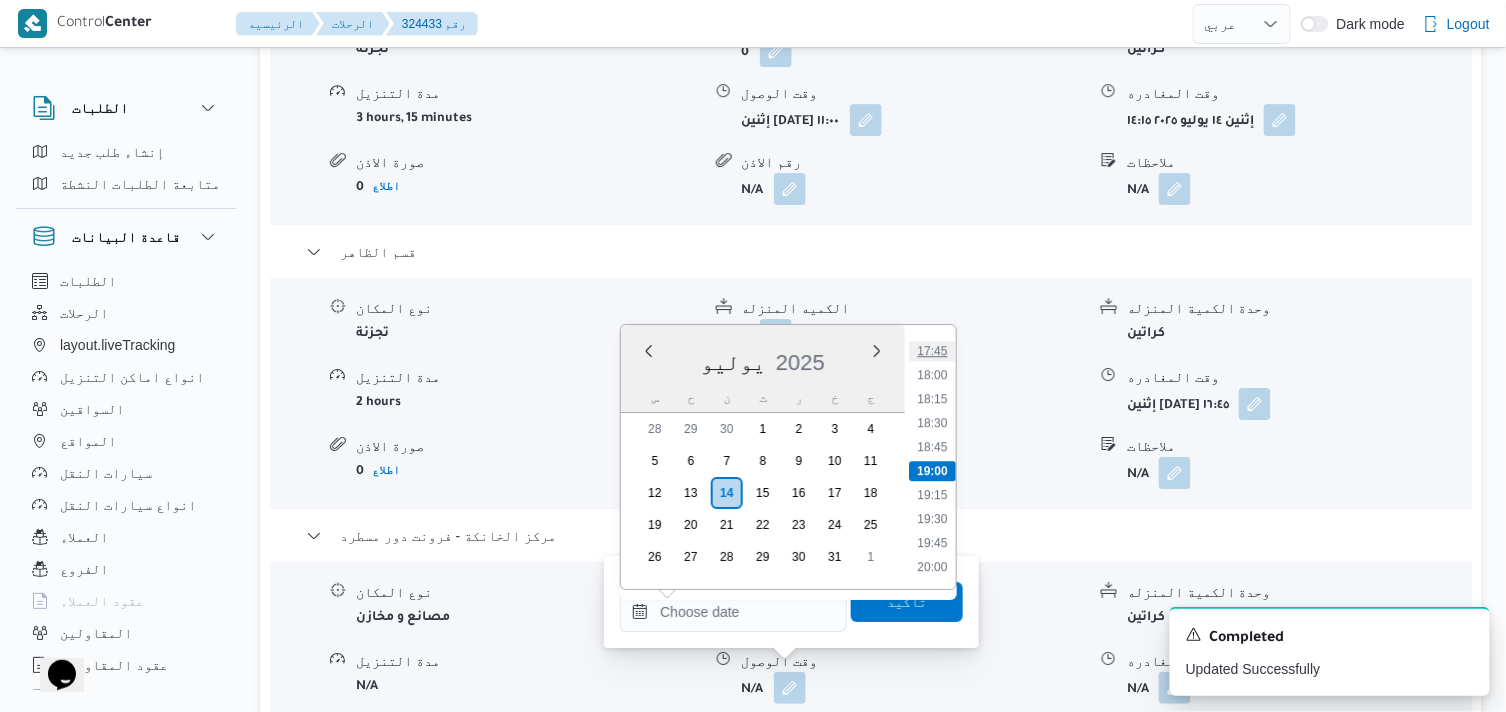 click on "17:45" at bounding box center [933, 351] 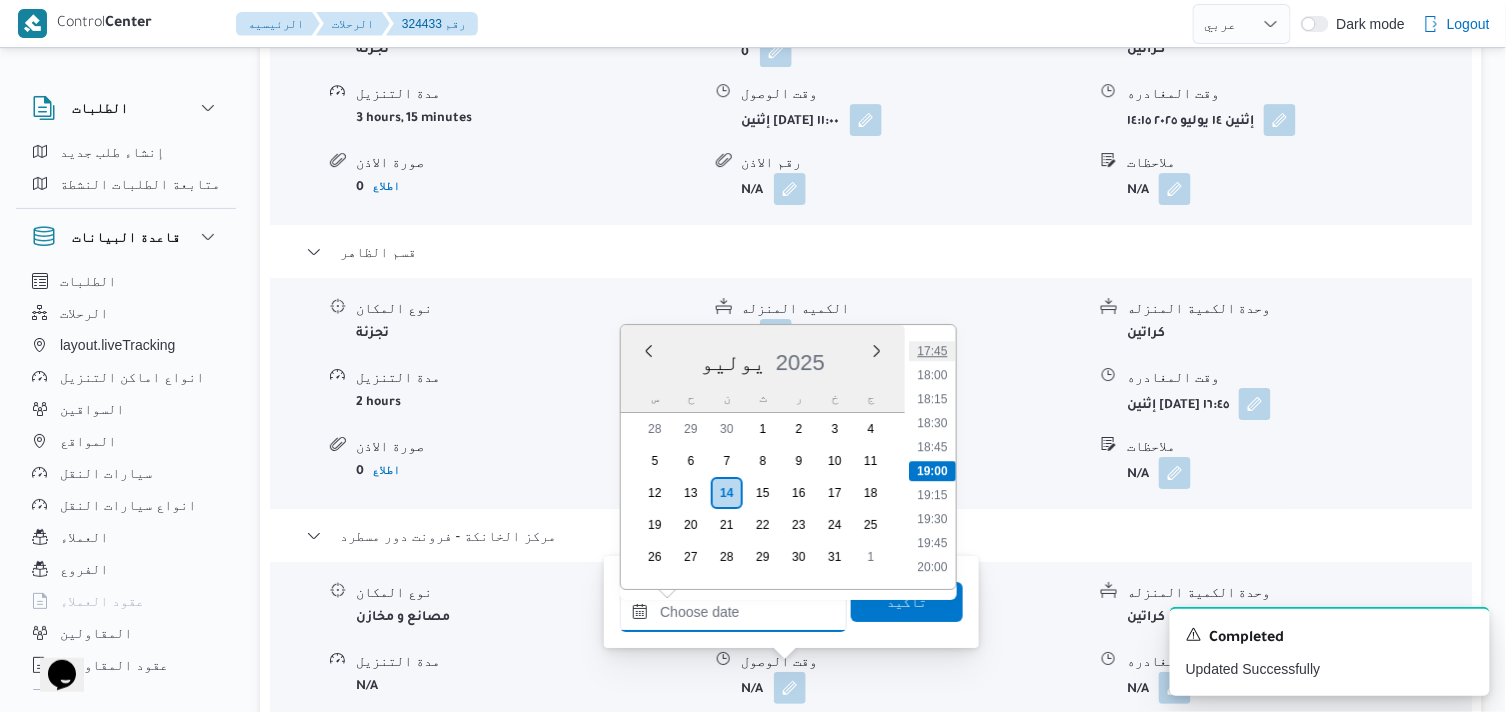 type on "[DATE] ١٧:٤٥" 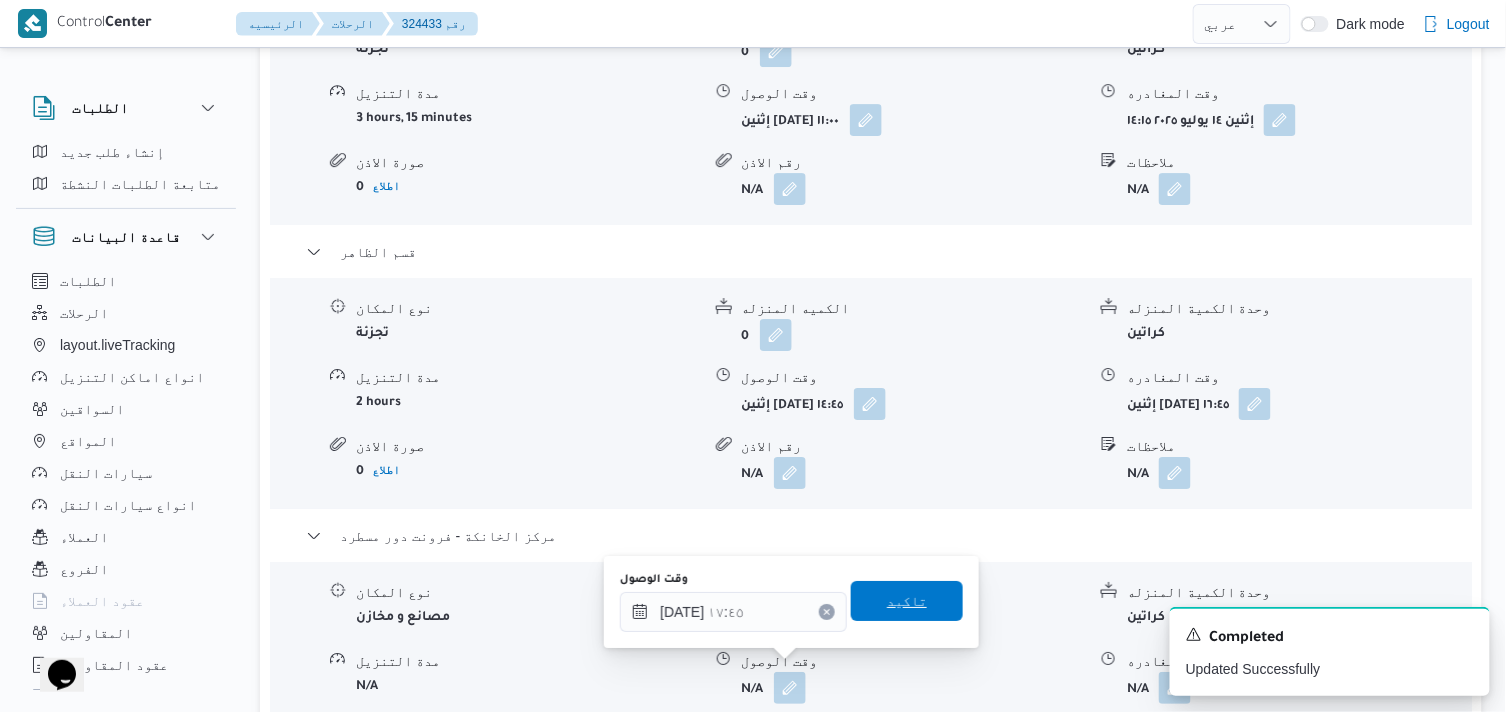 click on "تاكيد" at bounding box center (907, 601) 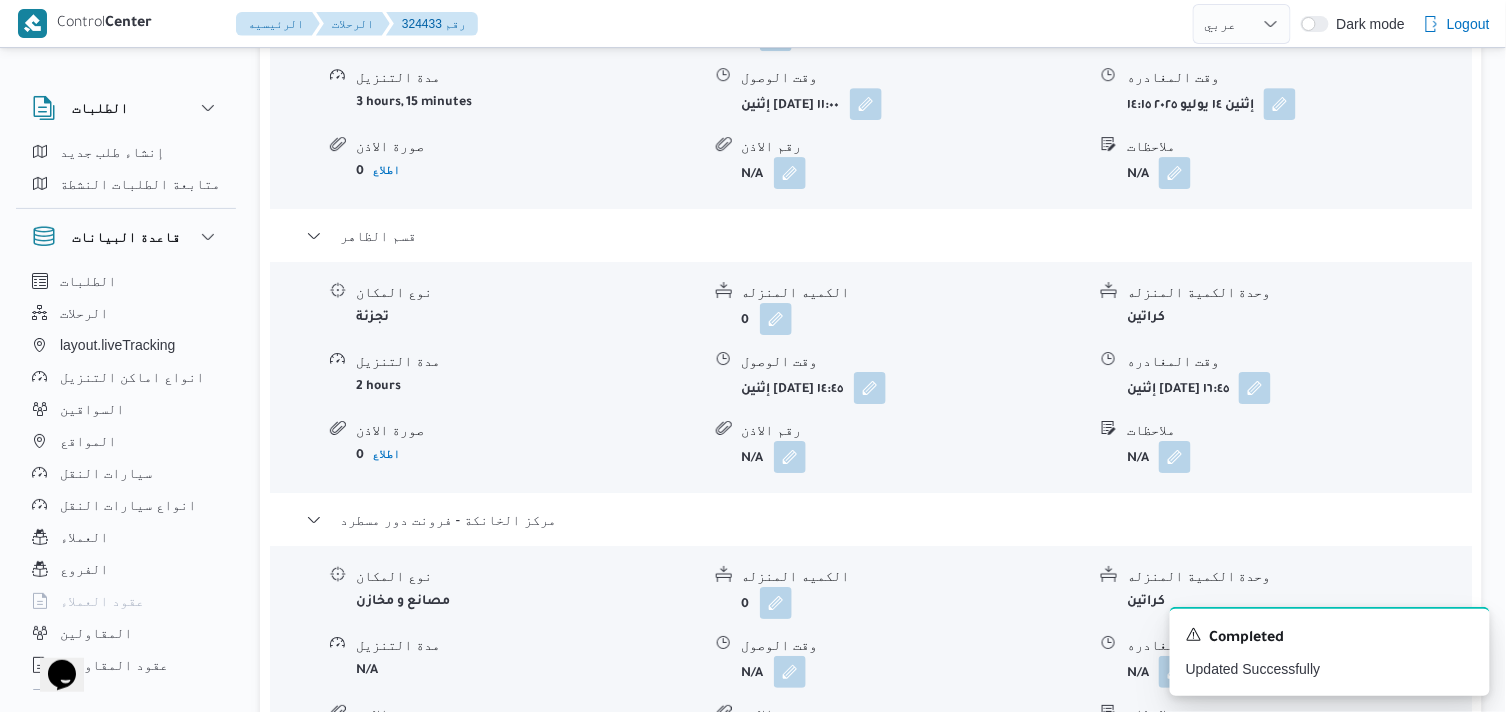 scroll, scrollTop: 2111, scrollLeft: 0, axis: vertical 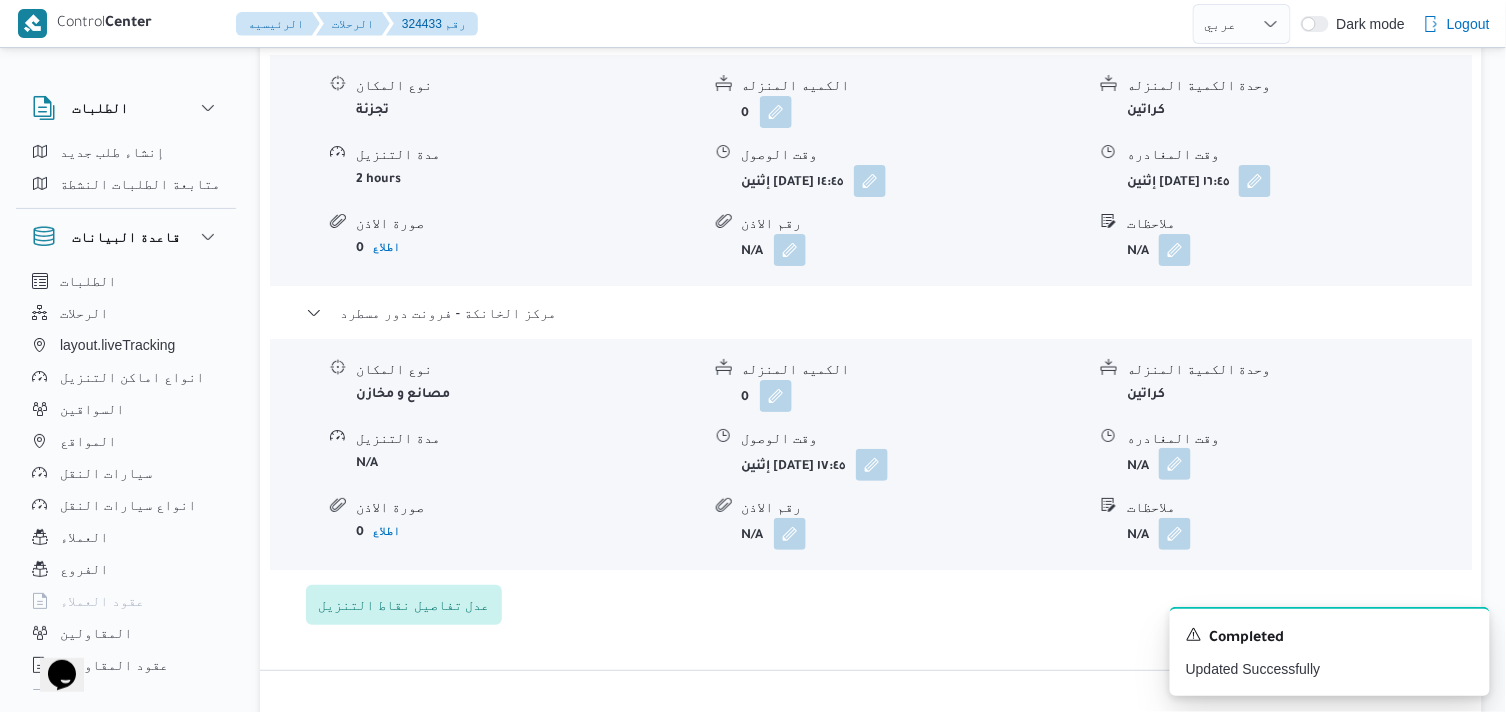 click at bounding box center [1175, 464] 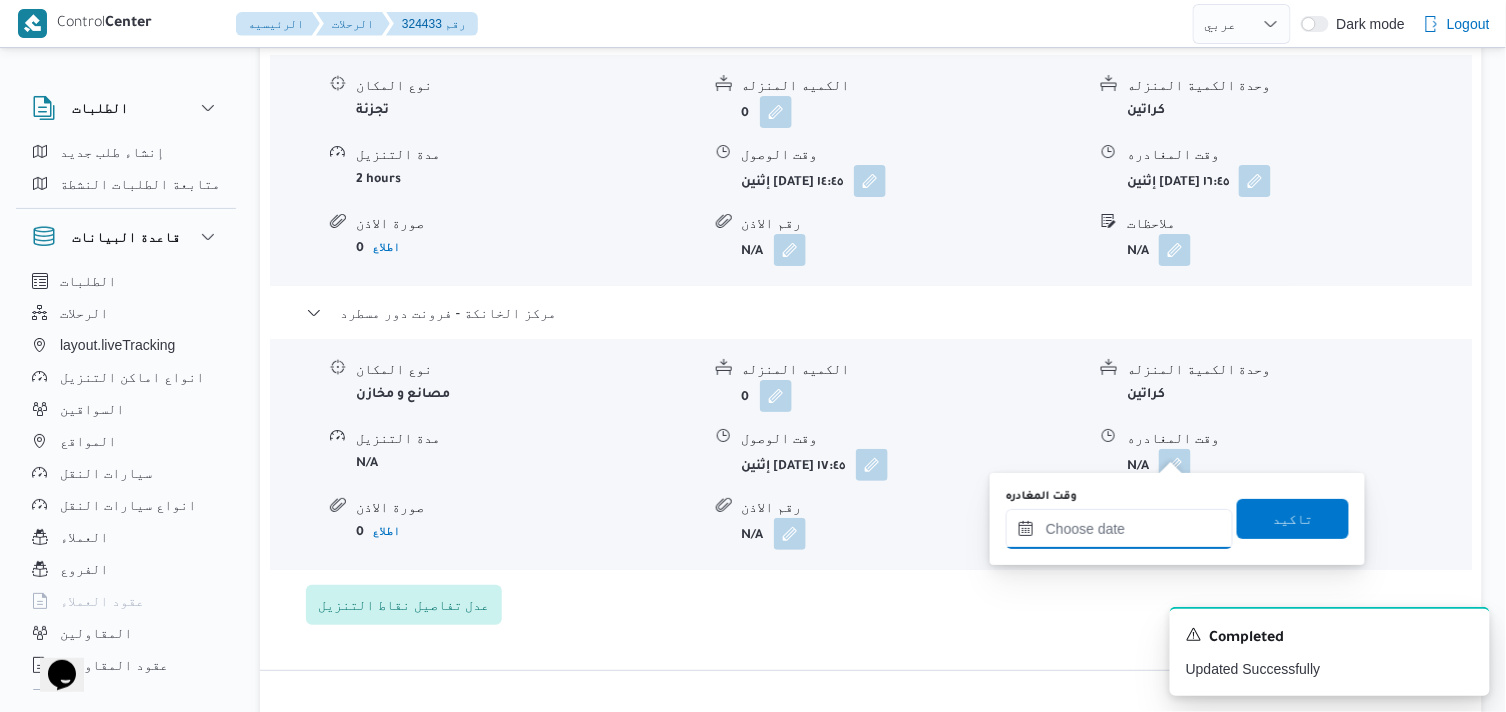 click on "وقت المغادره" at bounding box center (1119, 529) 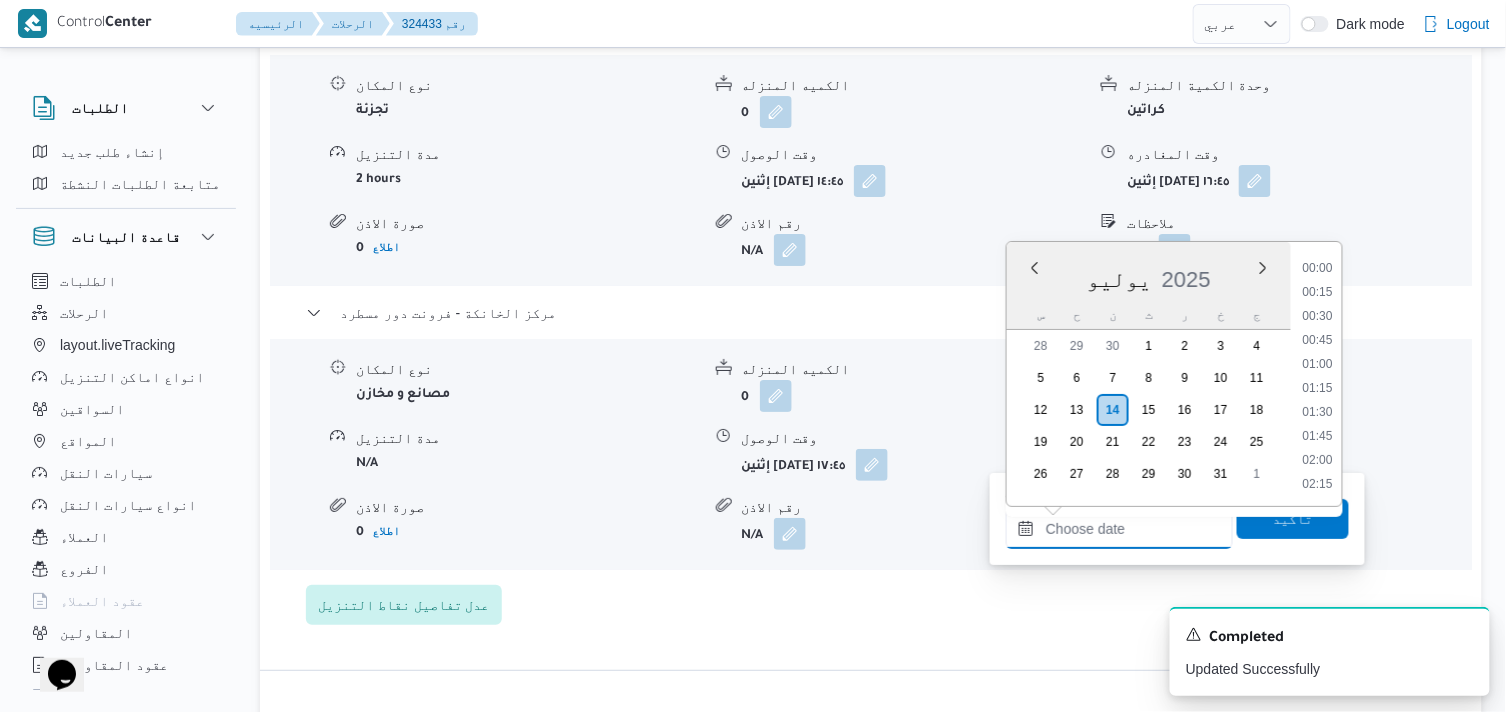 scroll, scrollTop: 1704, scrollLeft: 0, axis: vertical 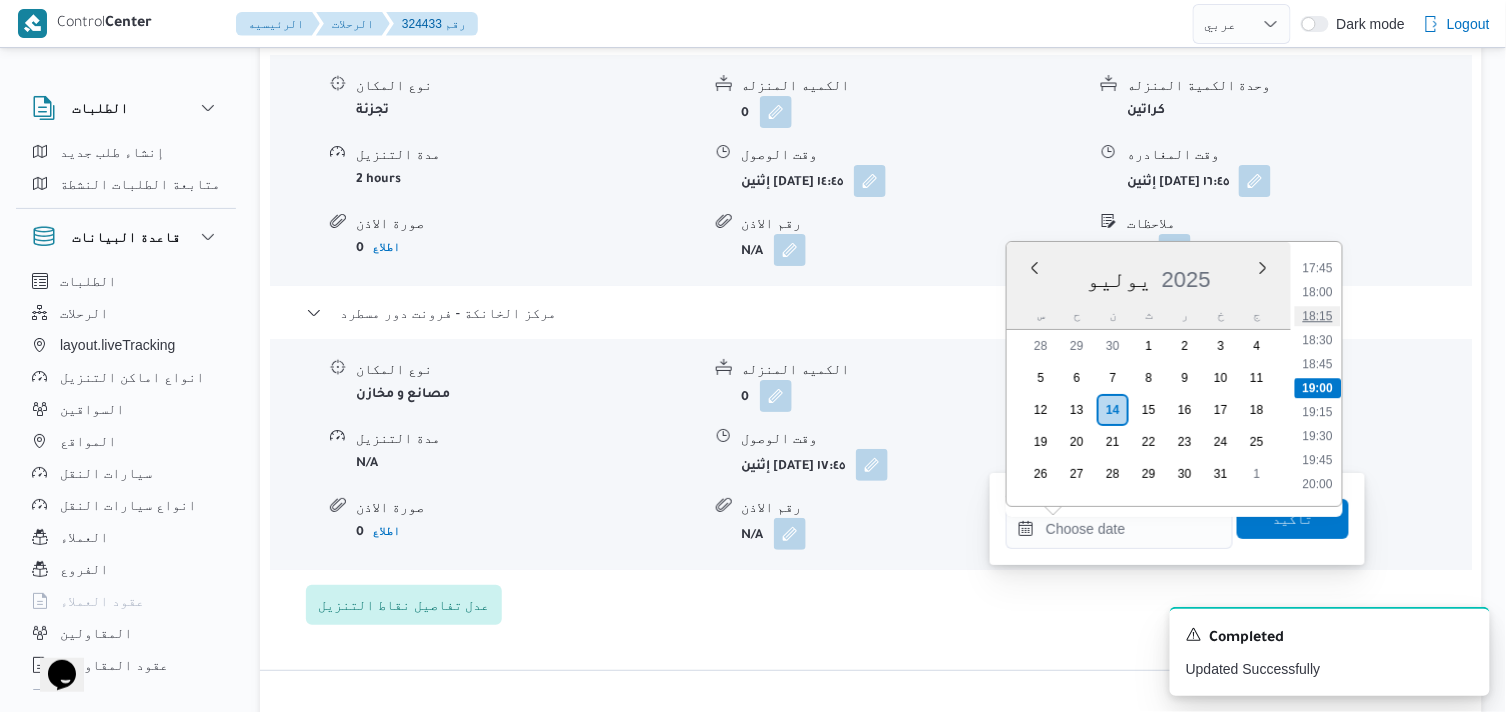 click on "18:15" at bounding box center (1318, 316) 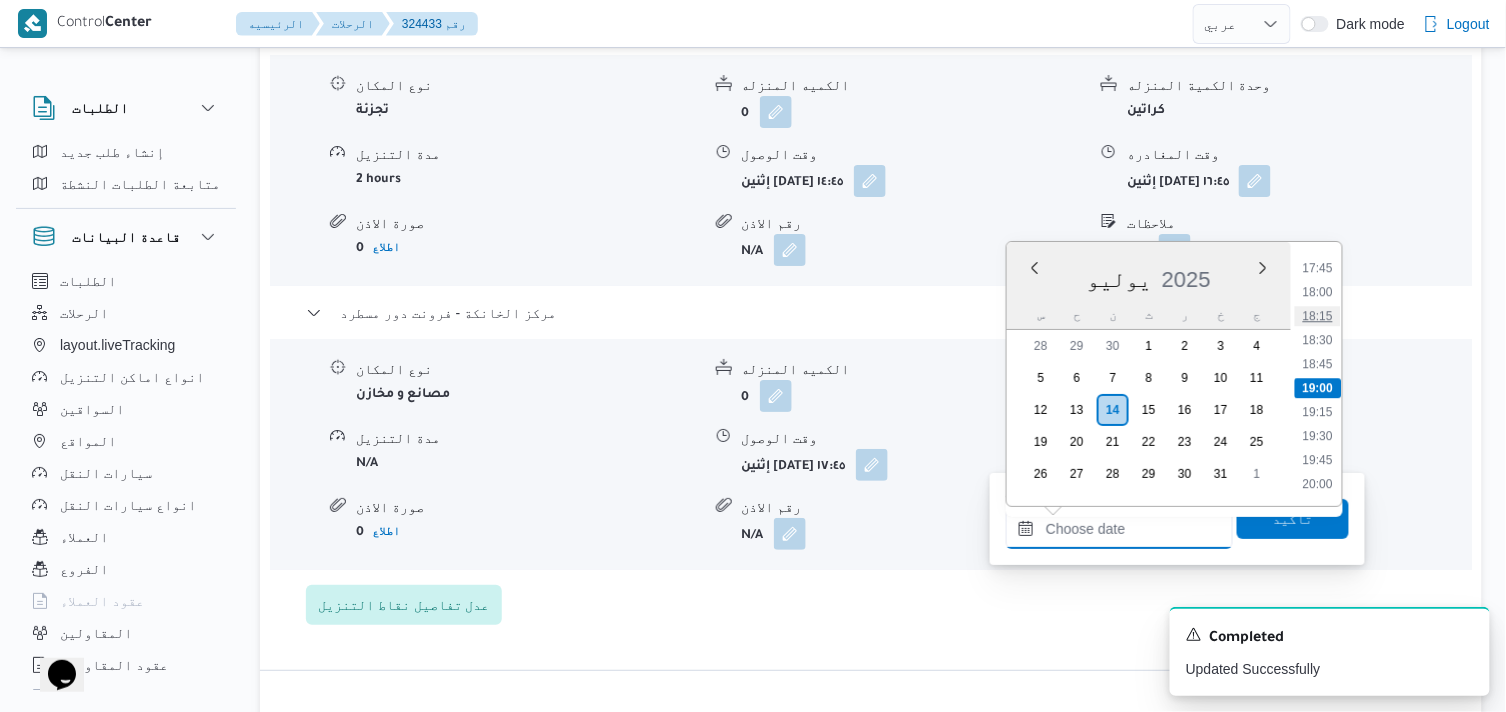 type on "١٤/٠٧/٢٠٢٥ ١٨:١٥" 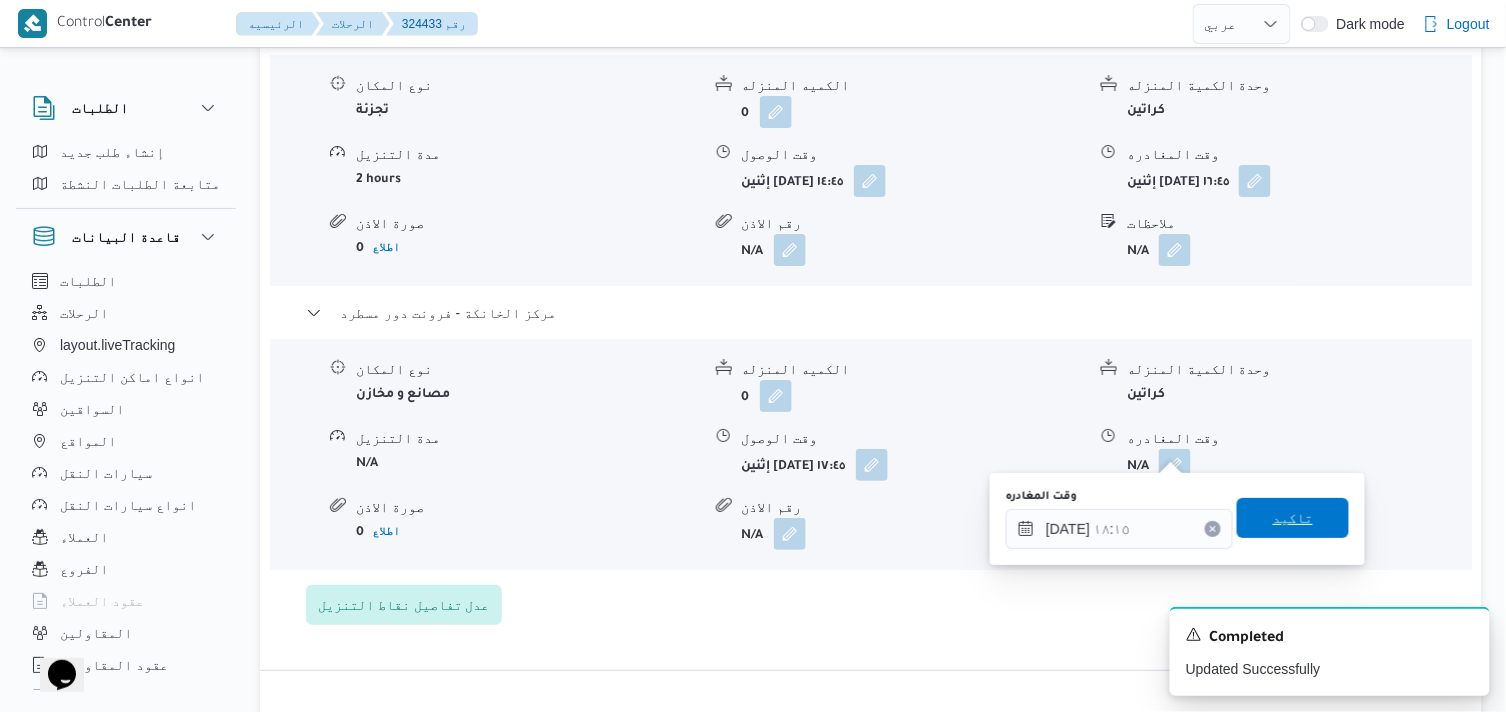 click on "تاكيد" at bounding box center (1293, 518) 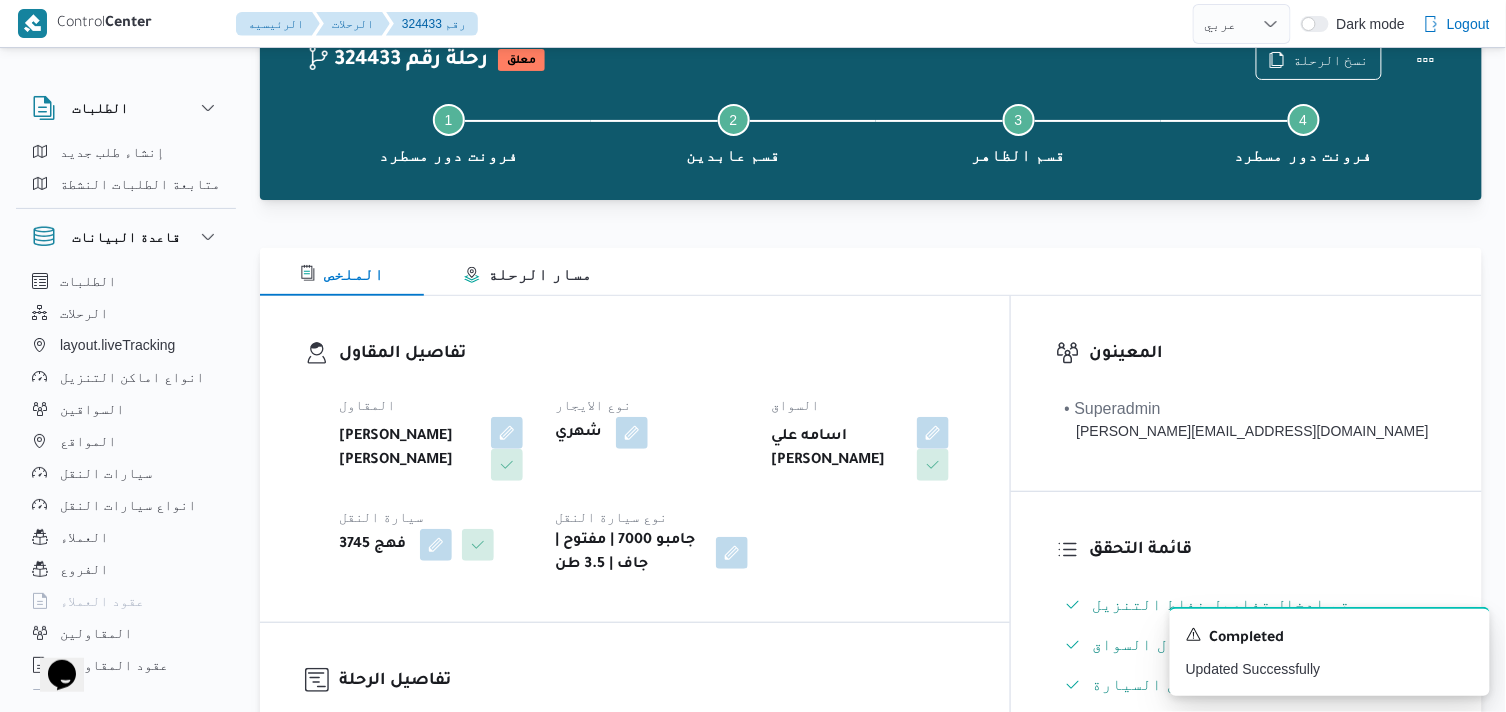 scroll, scrollTop: 0, scrollLeft: 0, axis: both 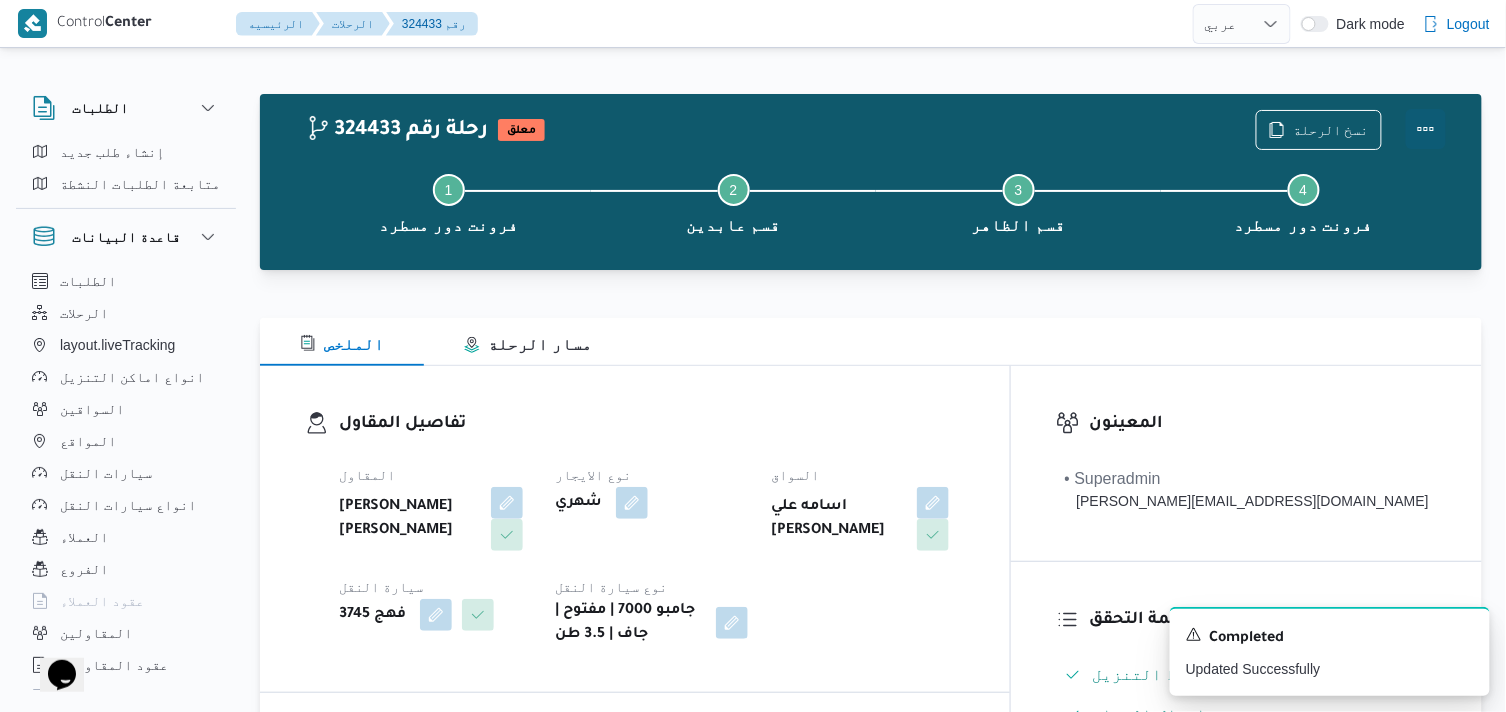 drag, startPoint x: 1431, startPoint y: 121, endPoint x: 1396, endPoint y: 121, distance: 35 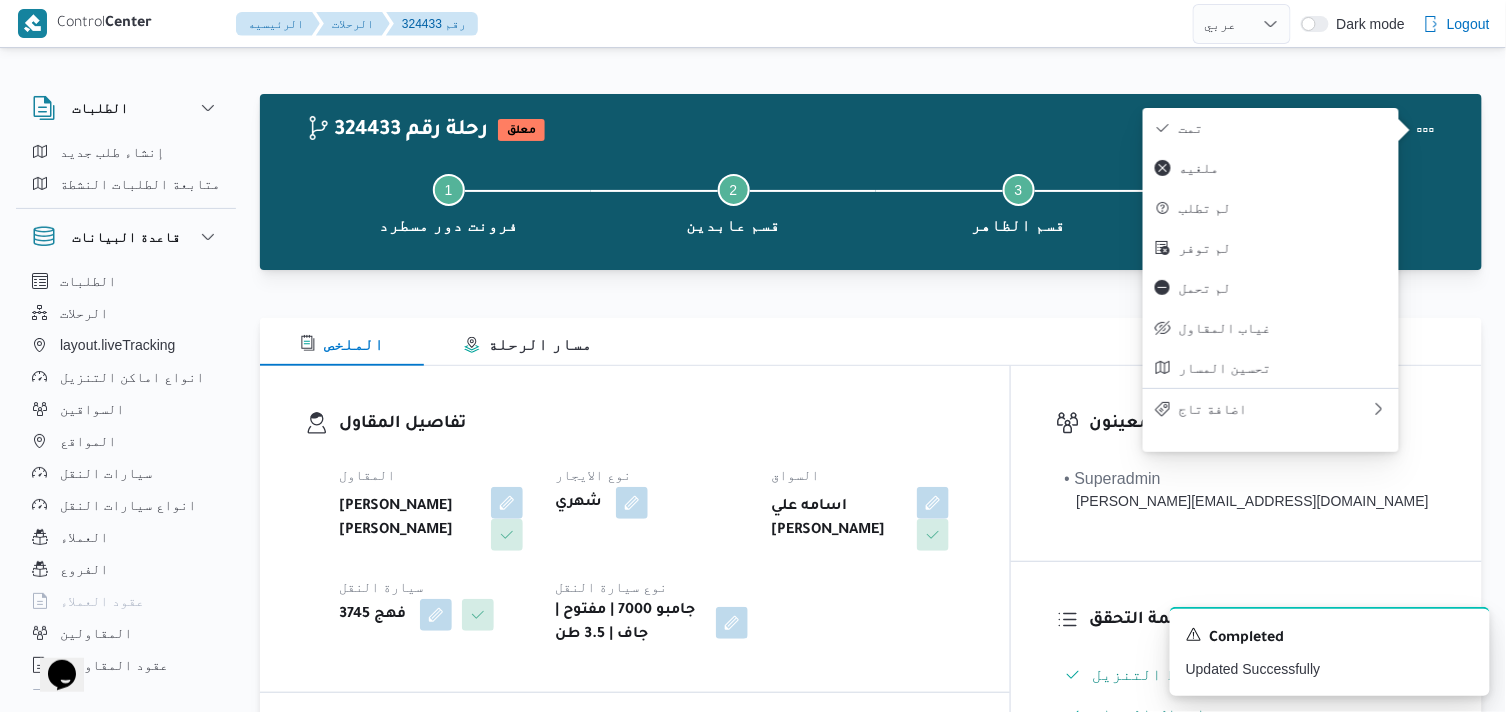 click on "تمت" at bounding box center [1283, 128] 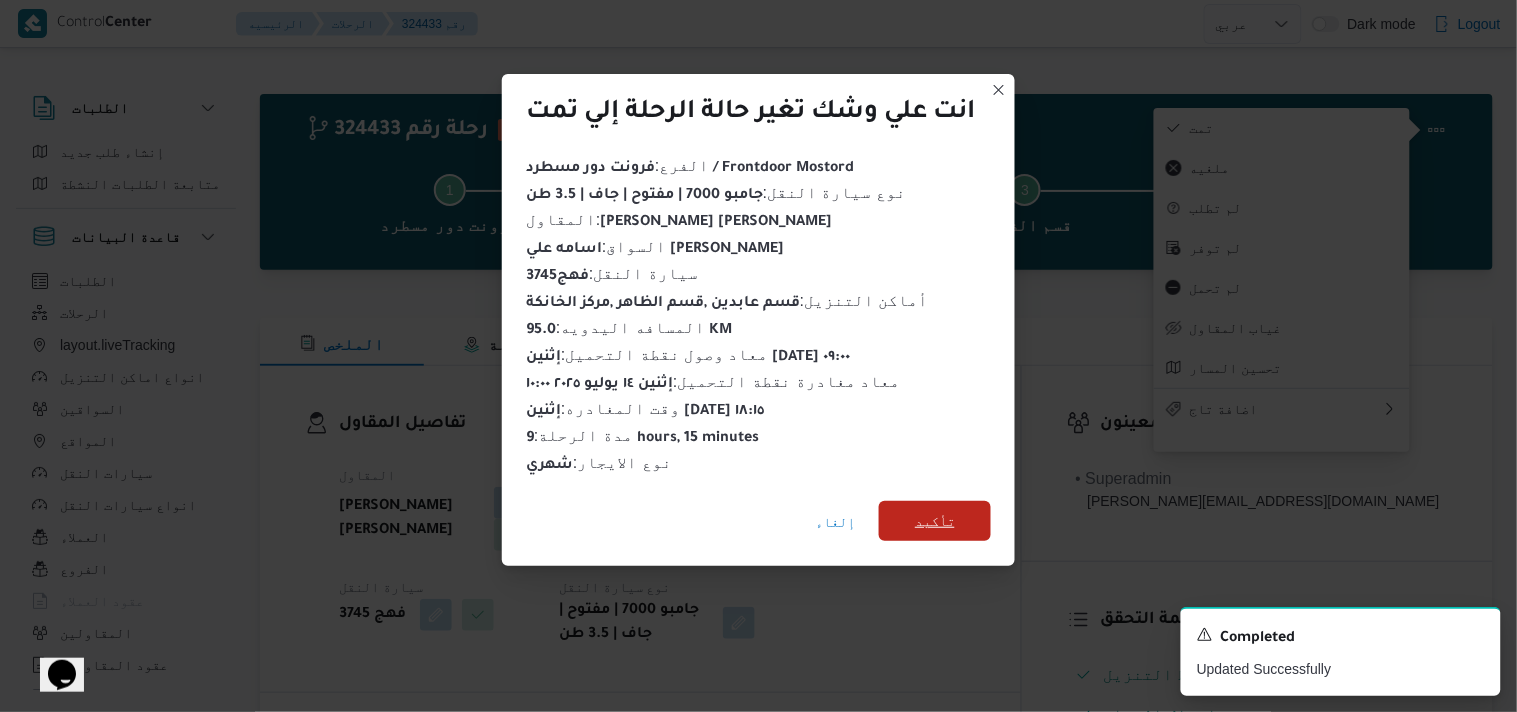 click on "تأكيد" at bounding box center [935, 521] 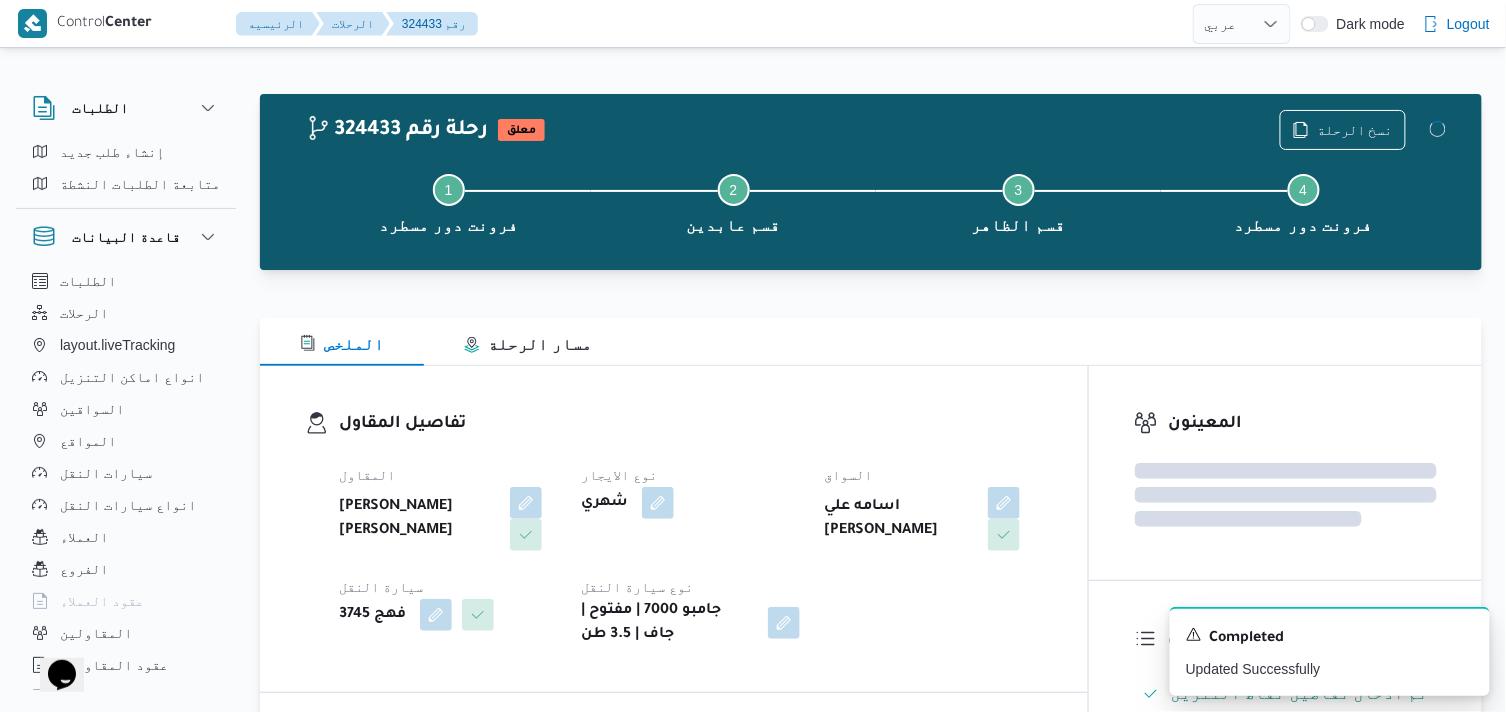click on "المقاول عبدالله عيد عبدالسلام عبدالحافظ نوع الايجار شهري السواق اسامه علي السويفي زكي سيارة النقل فهج 3745 نوع سيارة النقل جامبو 7000 | مفتوح | جاف | 3.5 طن" at bounding box center [691, 555] 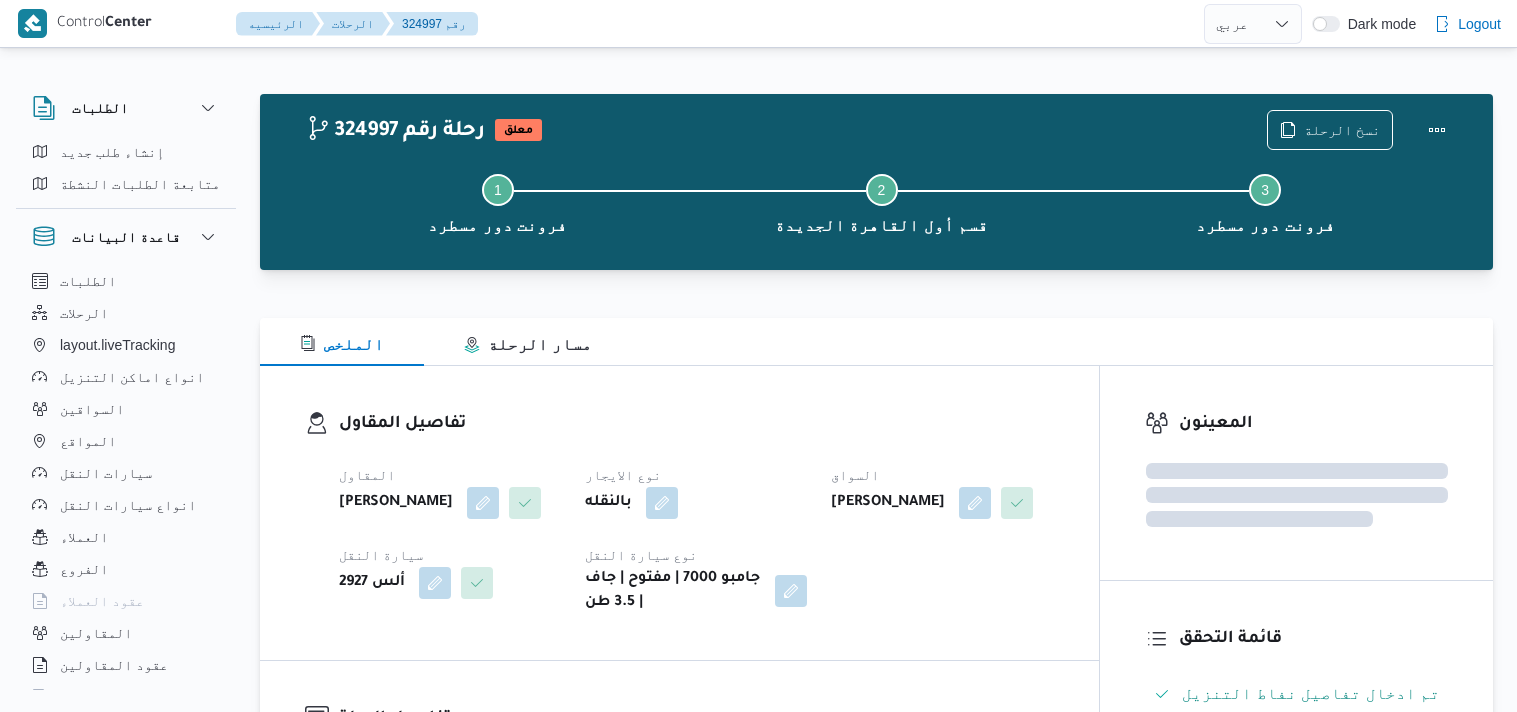 select on "ar" 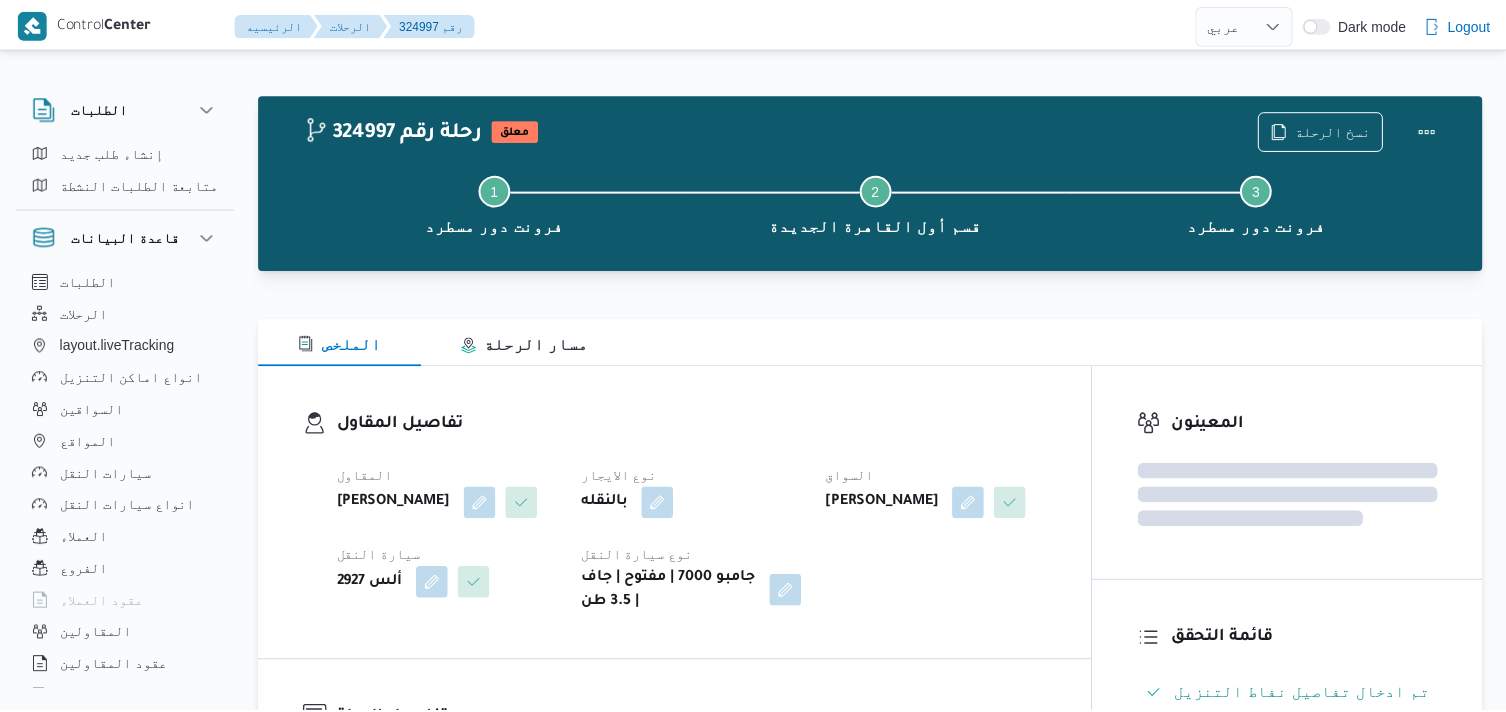 scroll, scrollTop: 0, scrollLeft: 0, axis: both 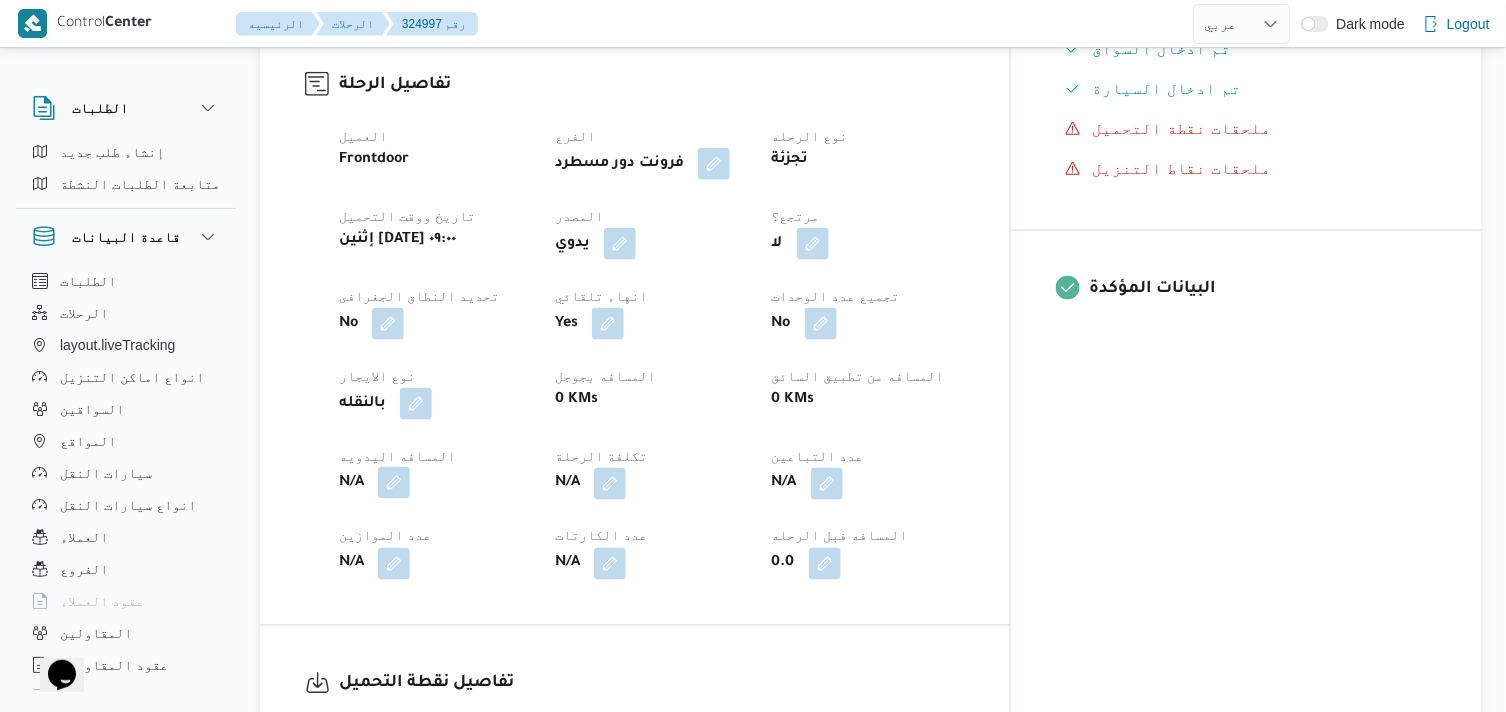 click at bounding box center [394, 483] 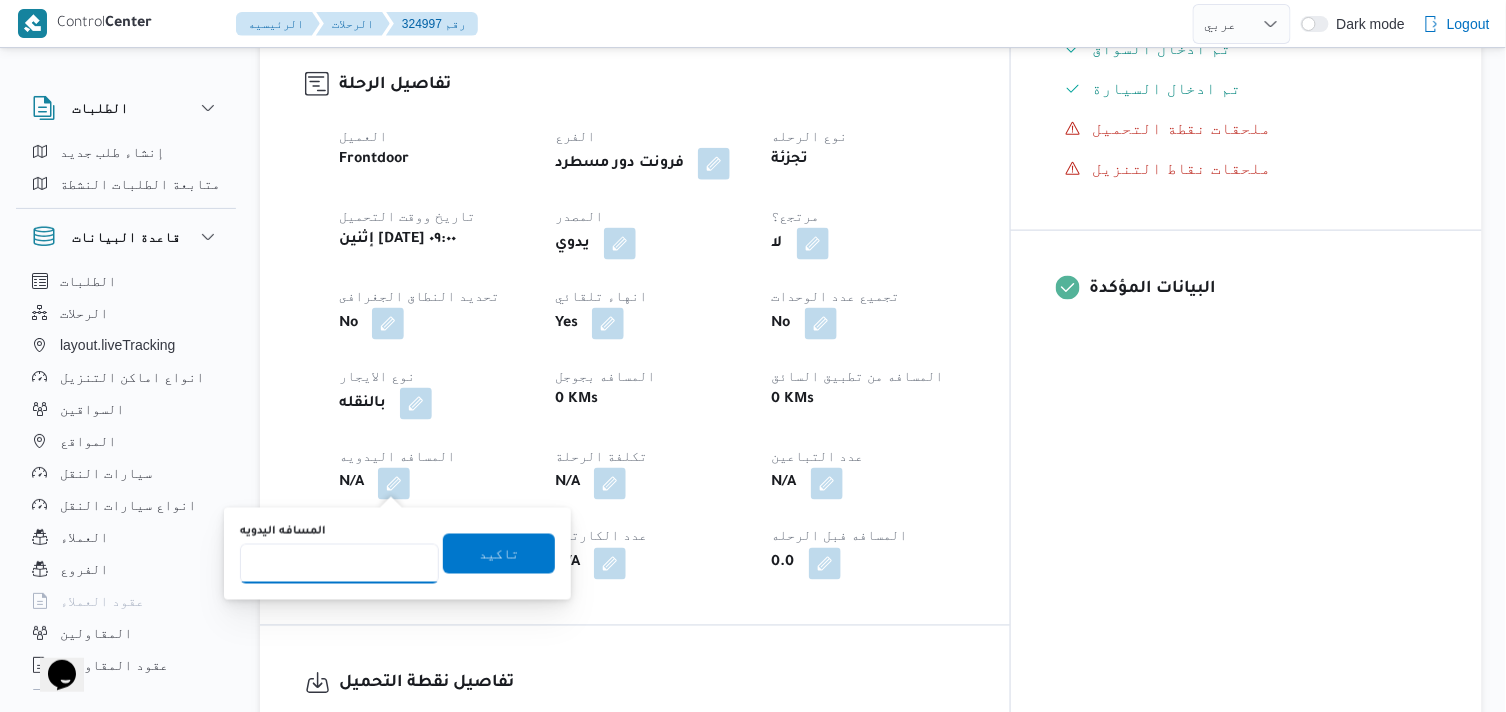 click on "المسافه اليدويه" at bounding box center [339, 564] 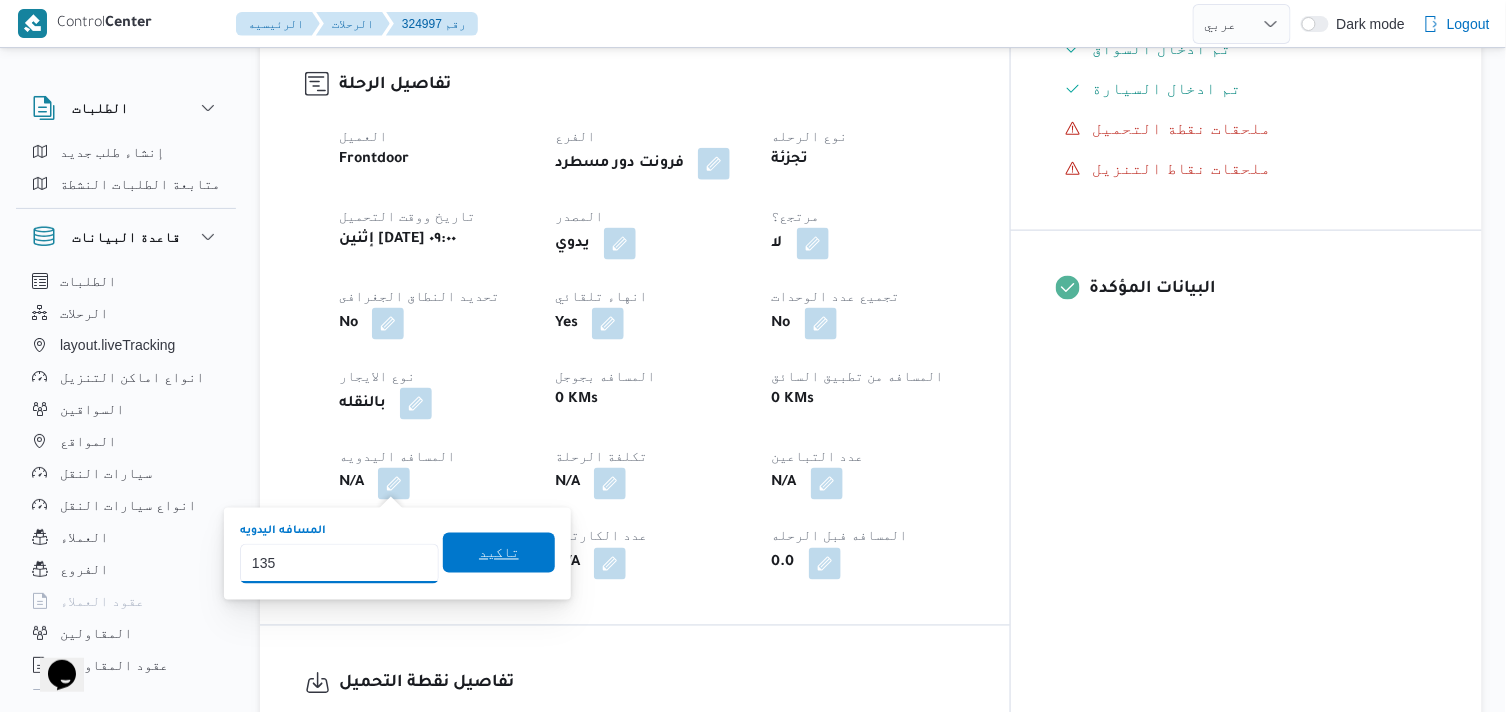type on "135" 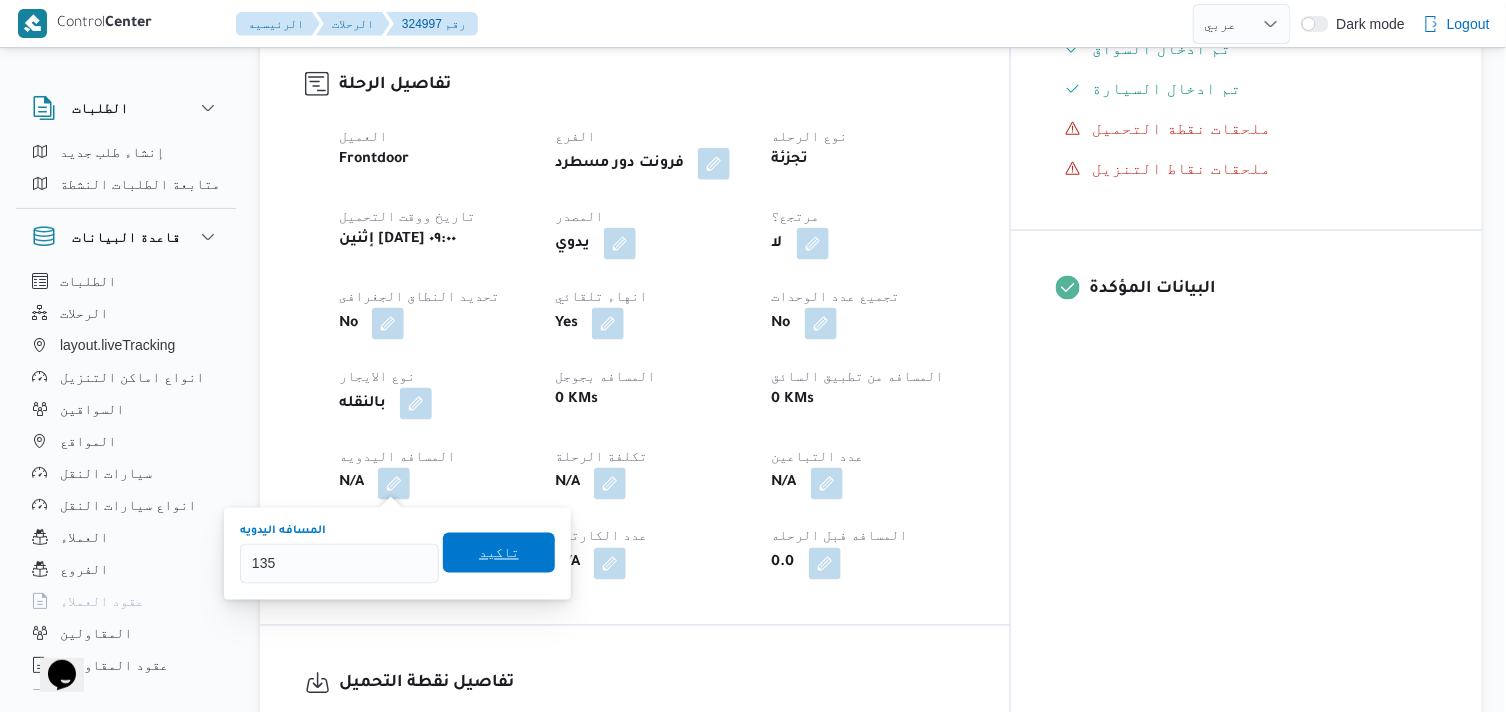 click on "تاكيد" at bounding box center (499, 553) 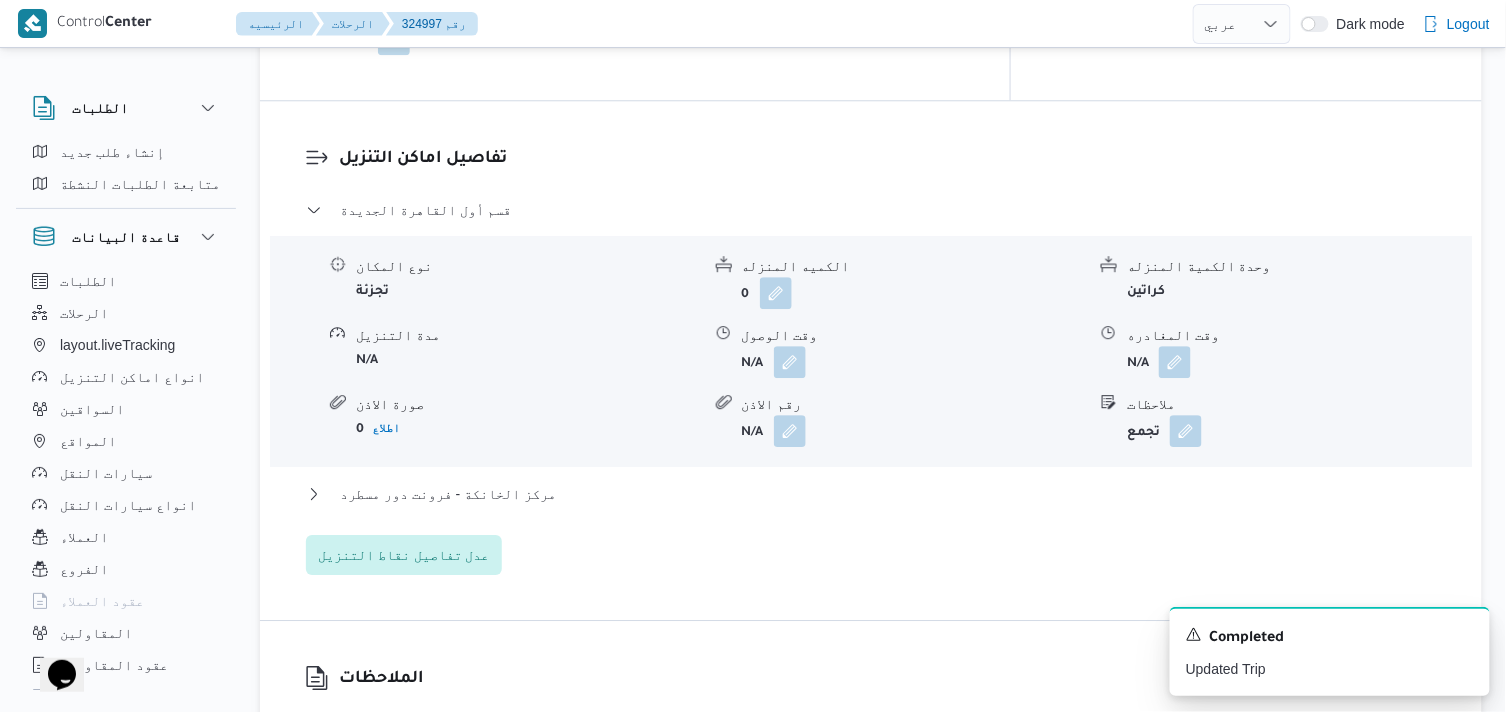 scroll, scrollTop: 1555, scrollLeft: 0, axis: vertical 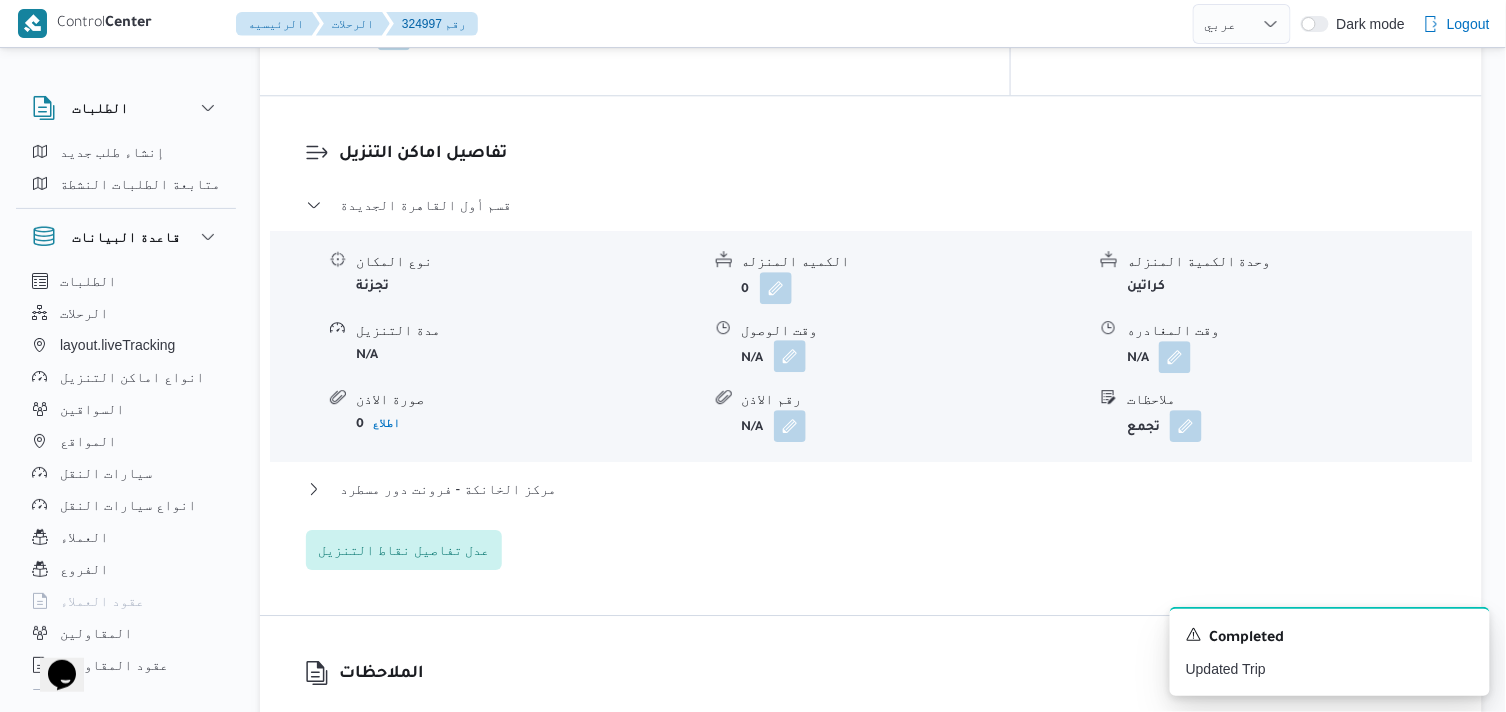 click at bounding box center [790, 356] 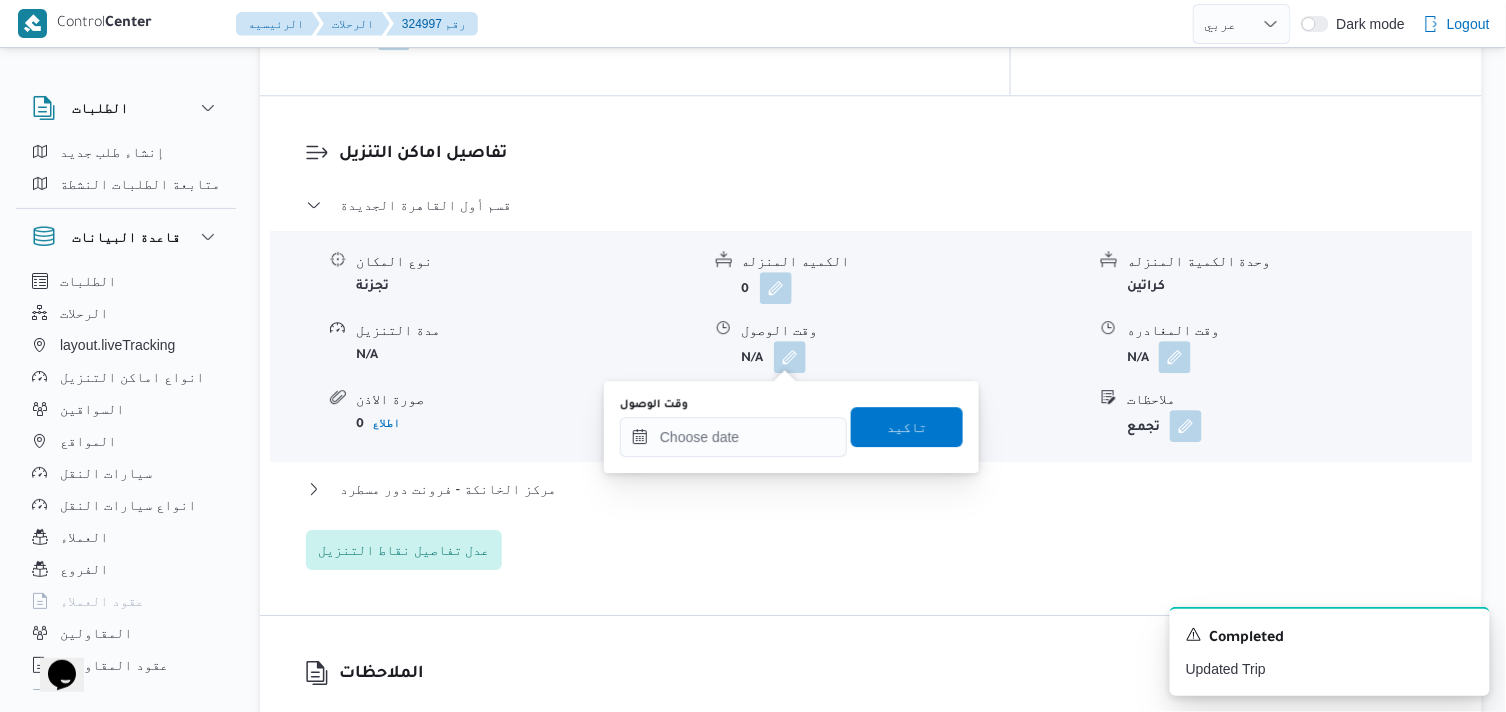 click on "وقت الوصول تاكيد" at bounding box center (791, 427) 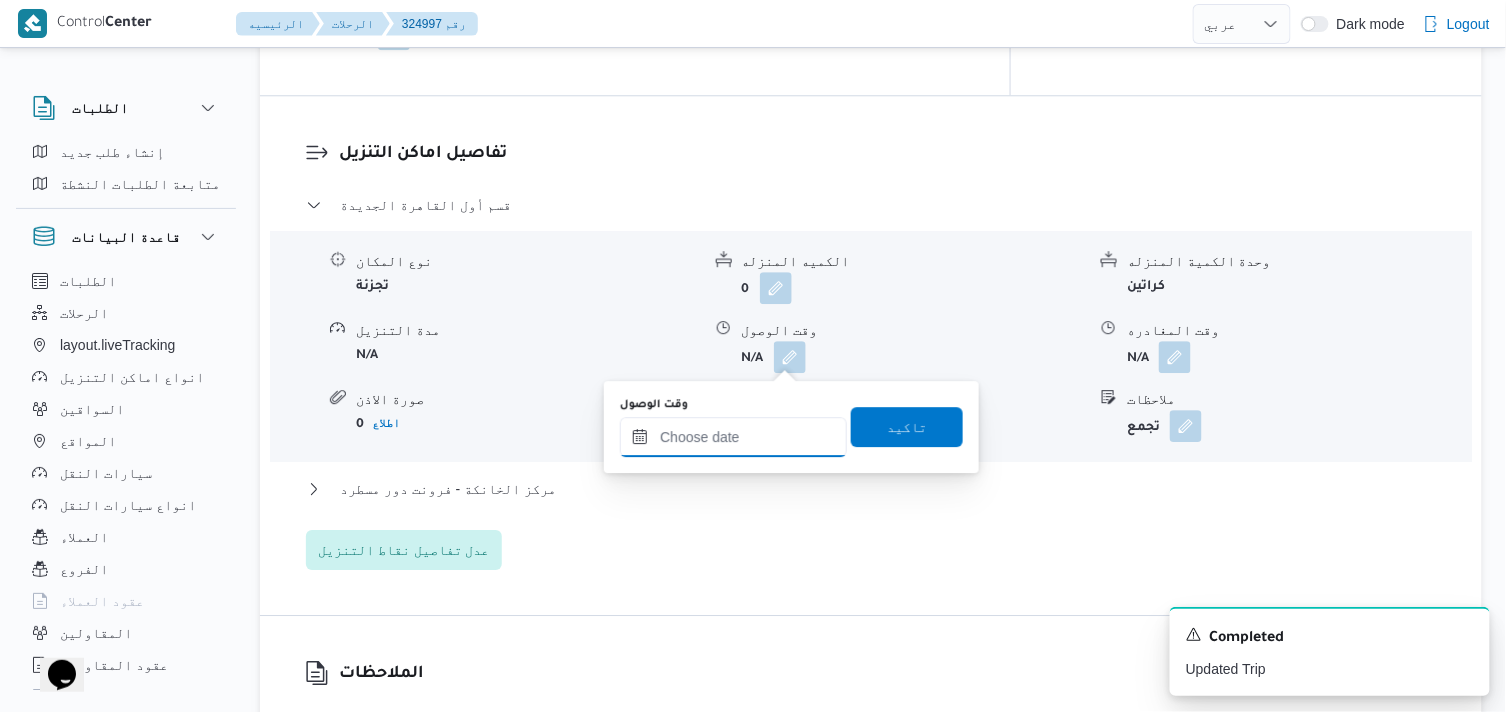 click on "وقت الوصول" at bounding box center (733, 437) 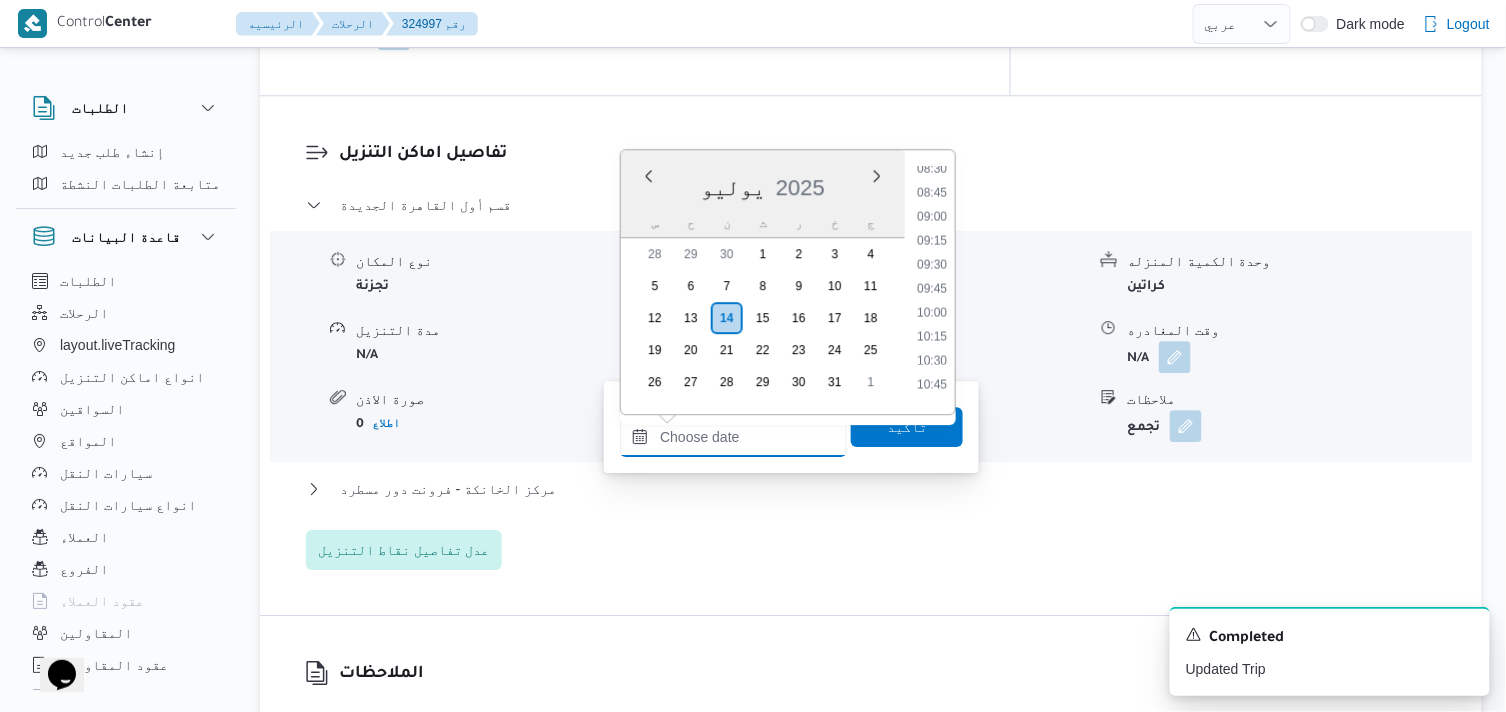 scroll, scrollTop: 815, scrollLeft: 0, axis: vertical 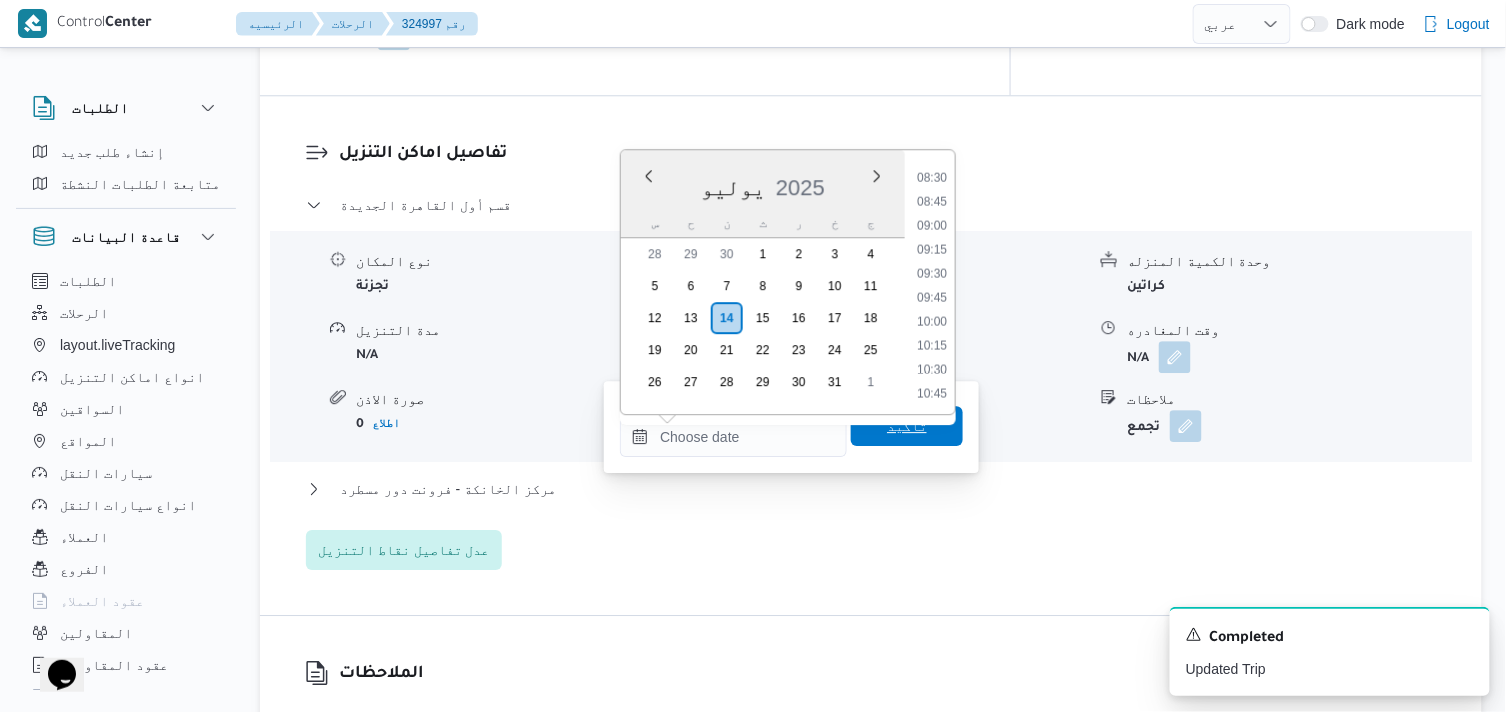 drag, startPoint x: 935, startPoint y: 380, endPoint x: 927, endPoint y: 420, distance: 40.792156 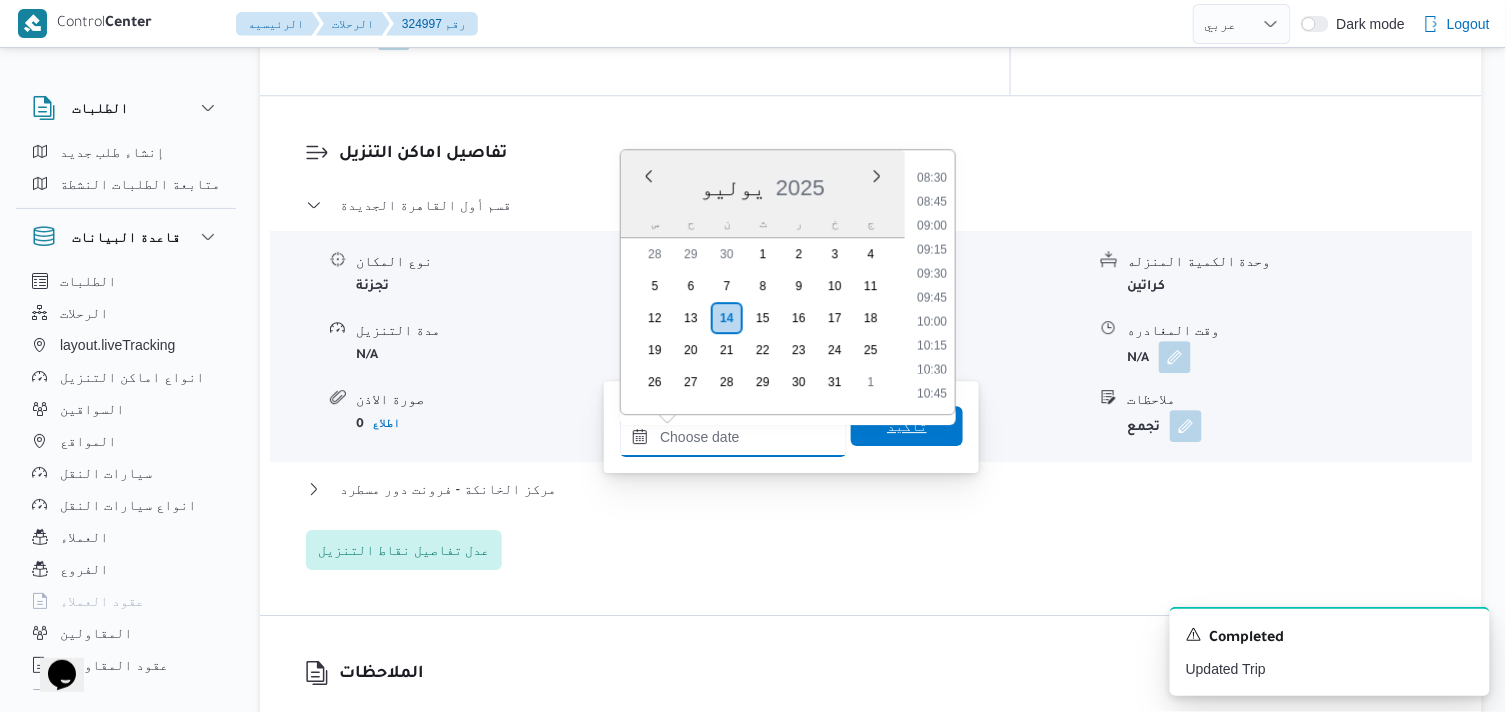type on "[DATE] ١٠:٤٥" 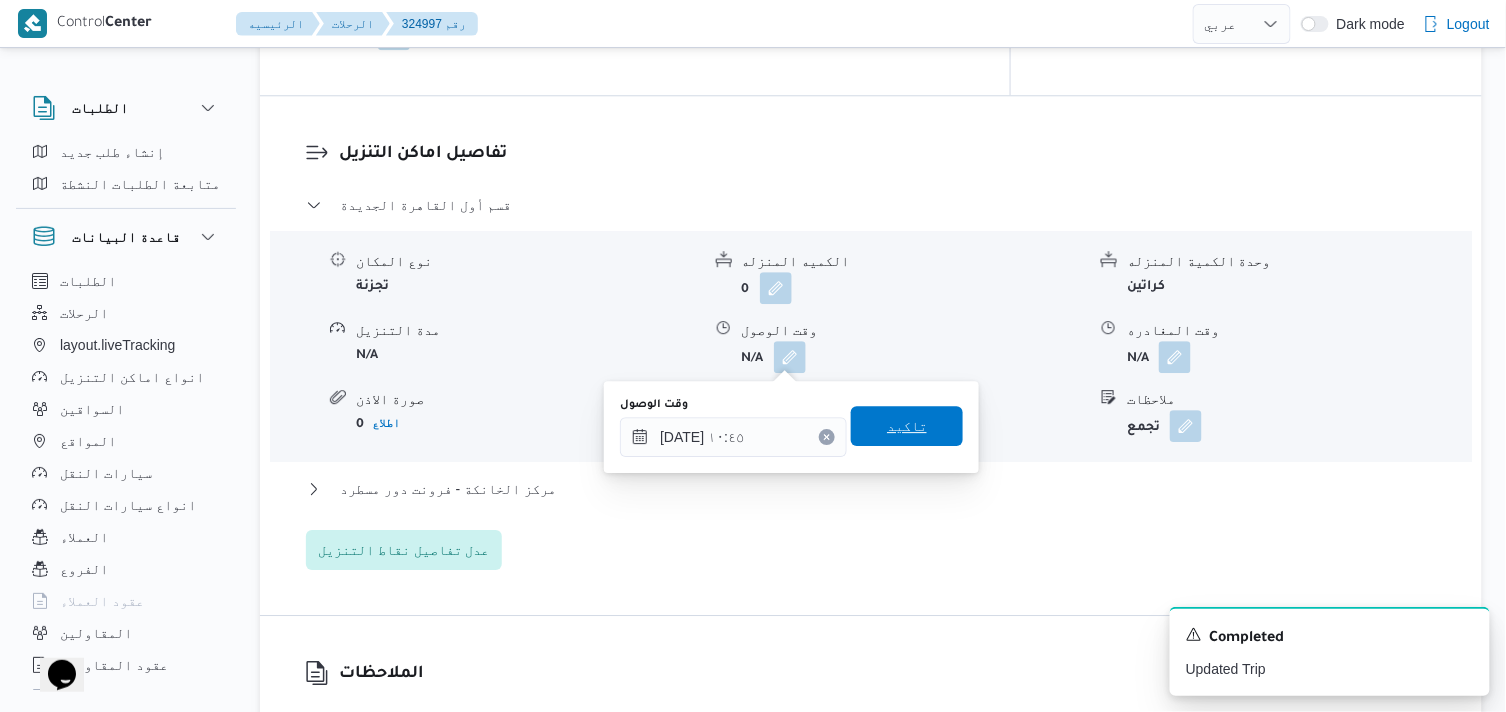 click on "تاكيد" at bounding box center [907, 426] 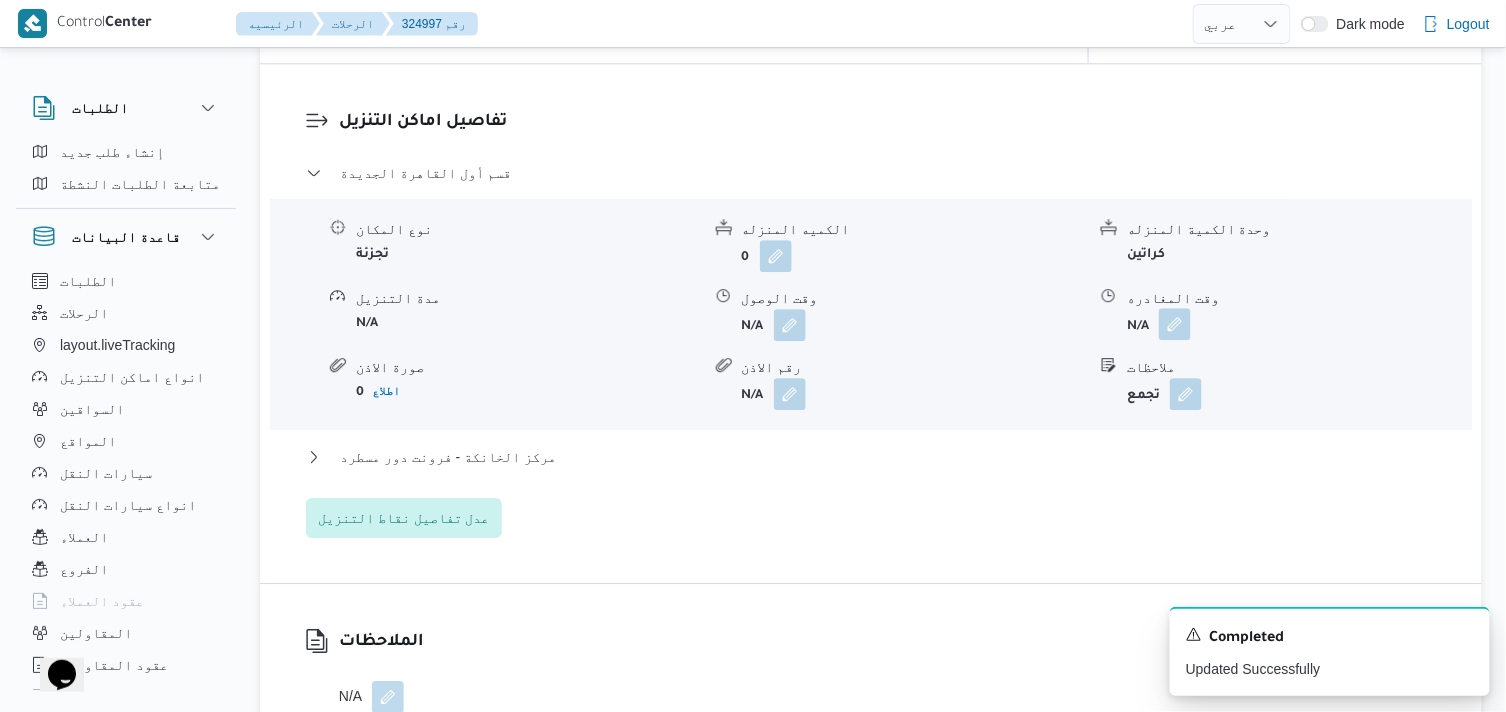 click at bounding box center (1175, 324) 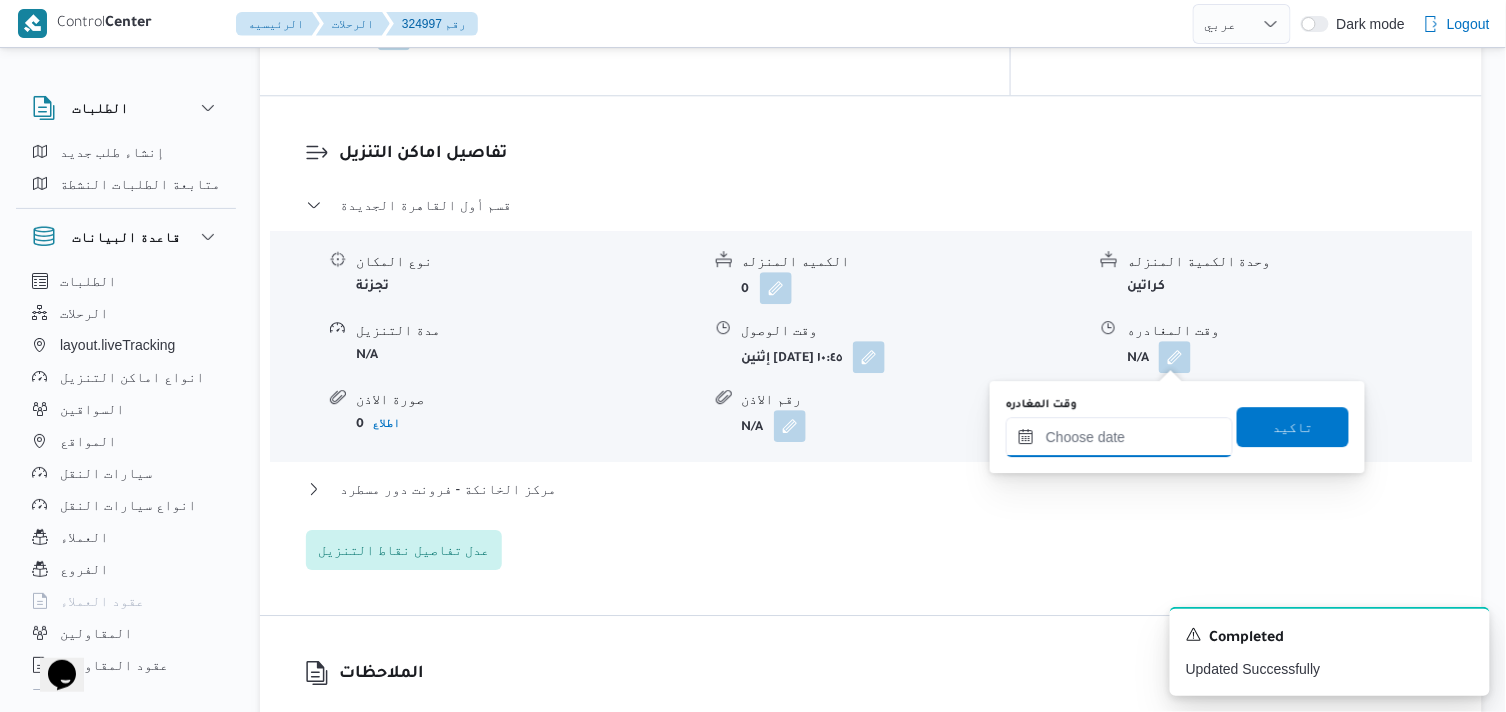 click on "وقت المغادره" at bounding box center (1119, 437) 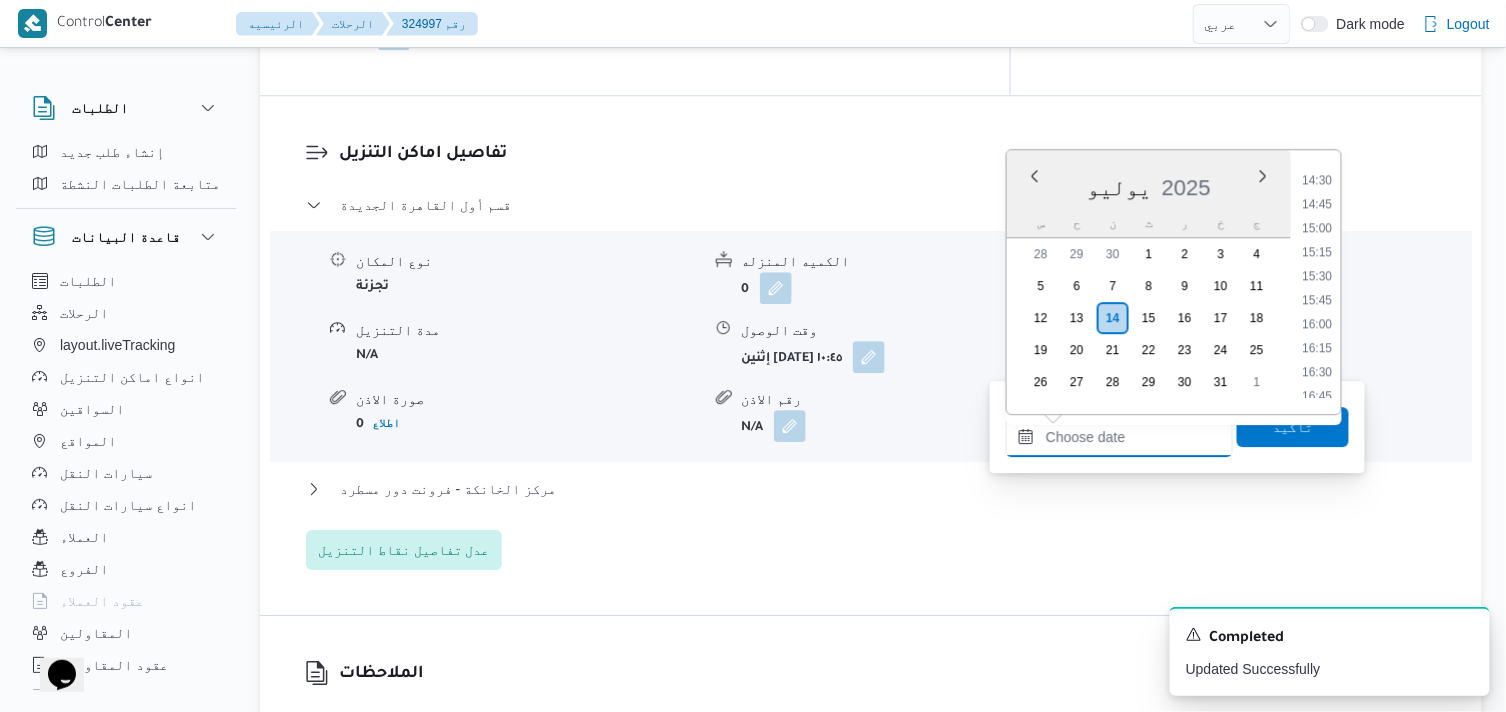 scroll, scrollTop: 1371, scrollLeft: 0, axis: vertical 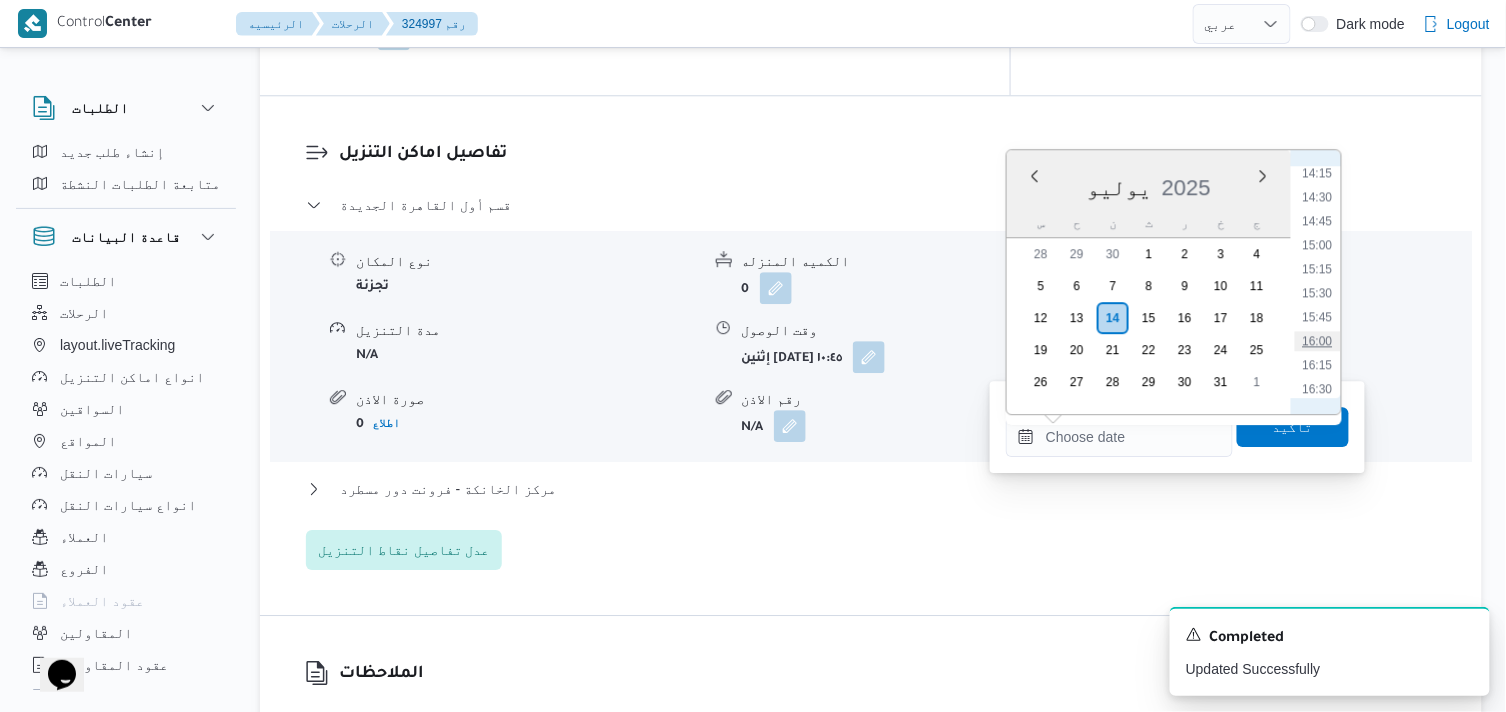 click on "16:00" at bounding box center [1318, 341] 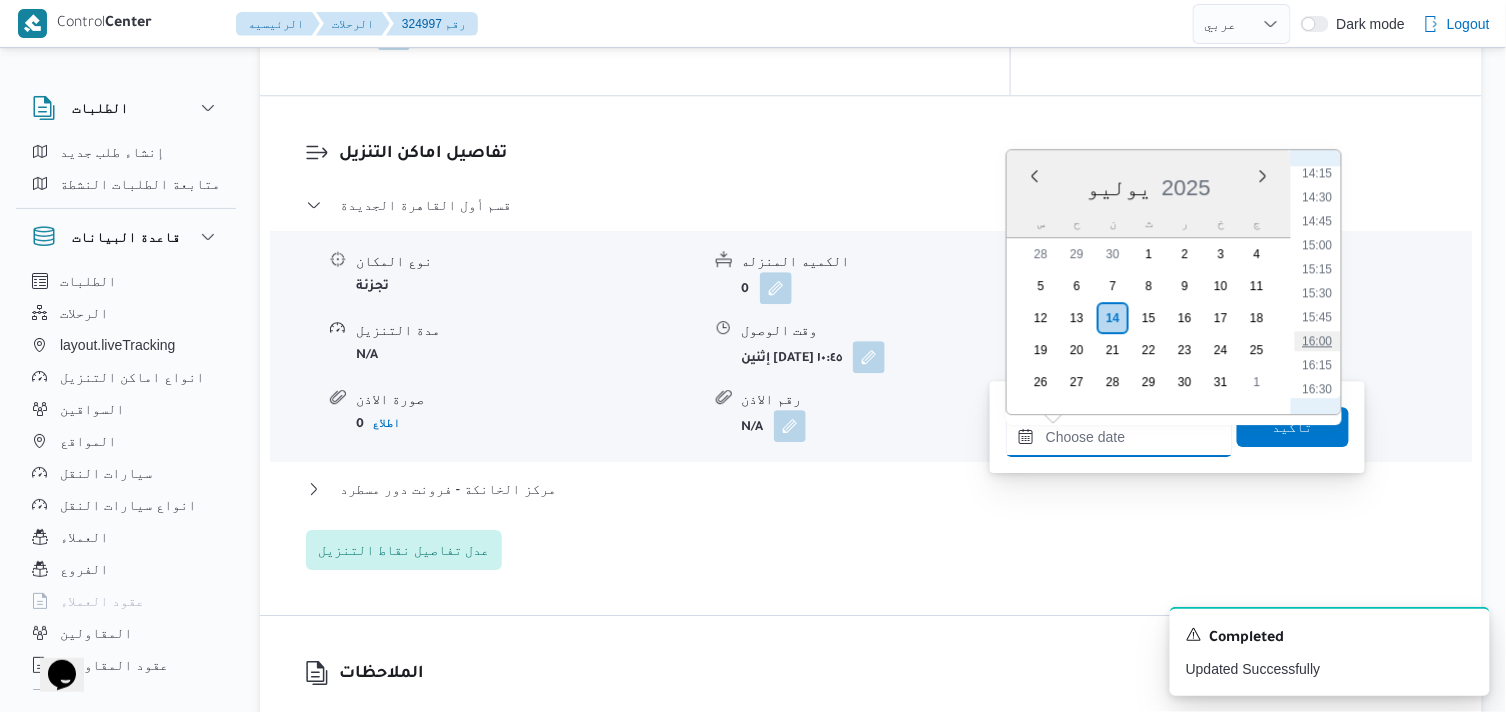 type on "[DATE] ١٦:٠٠" 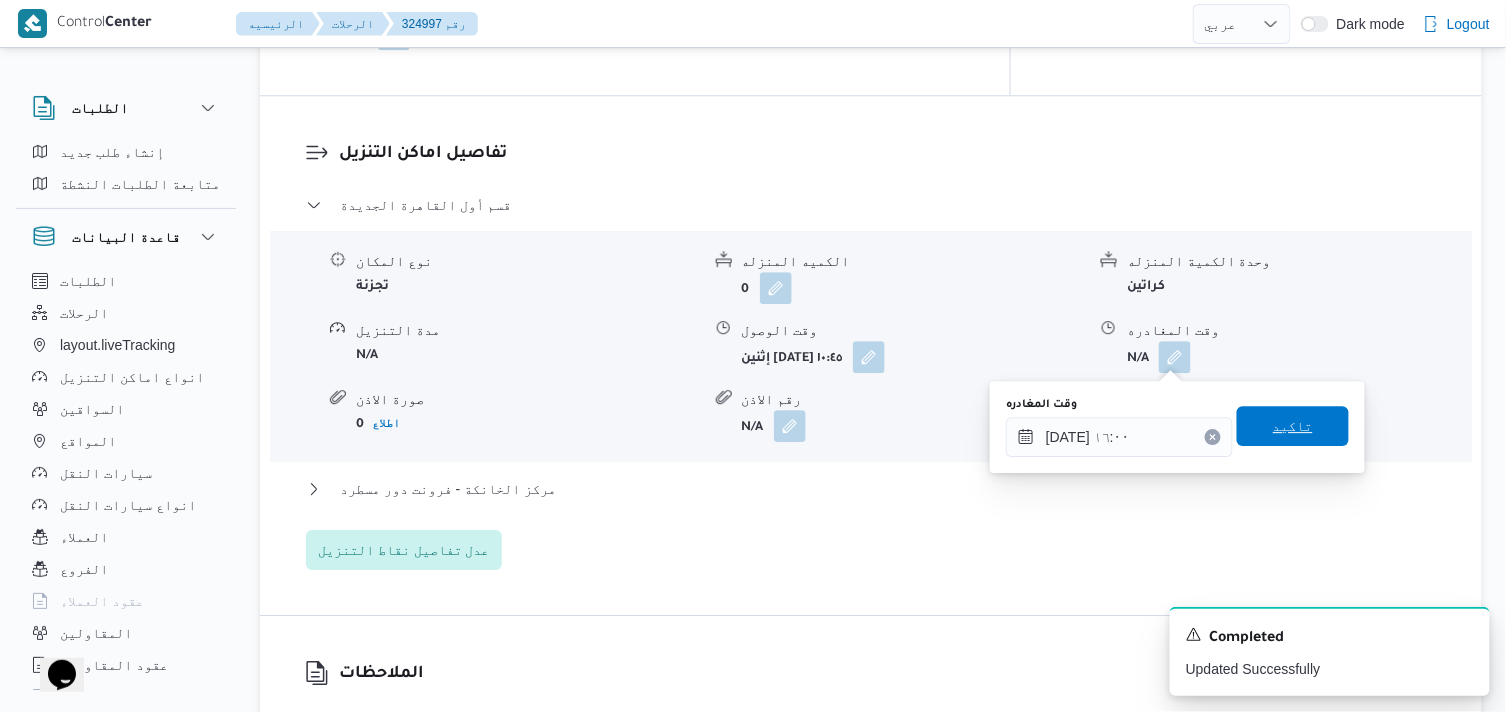 click on "تاكيد" at bounding box center (1293, 426) 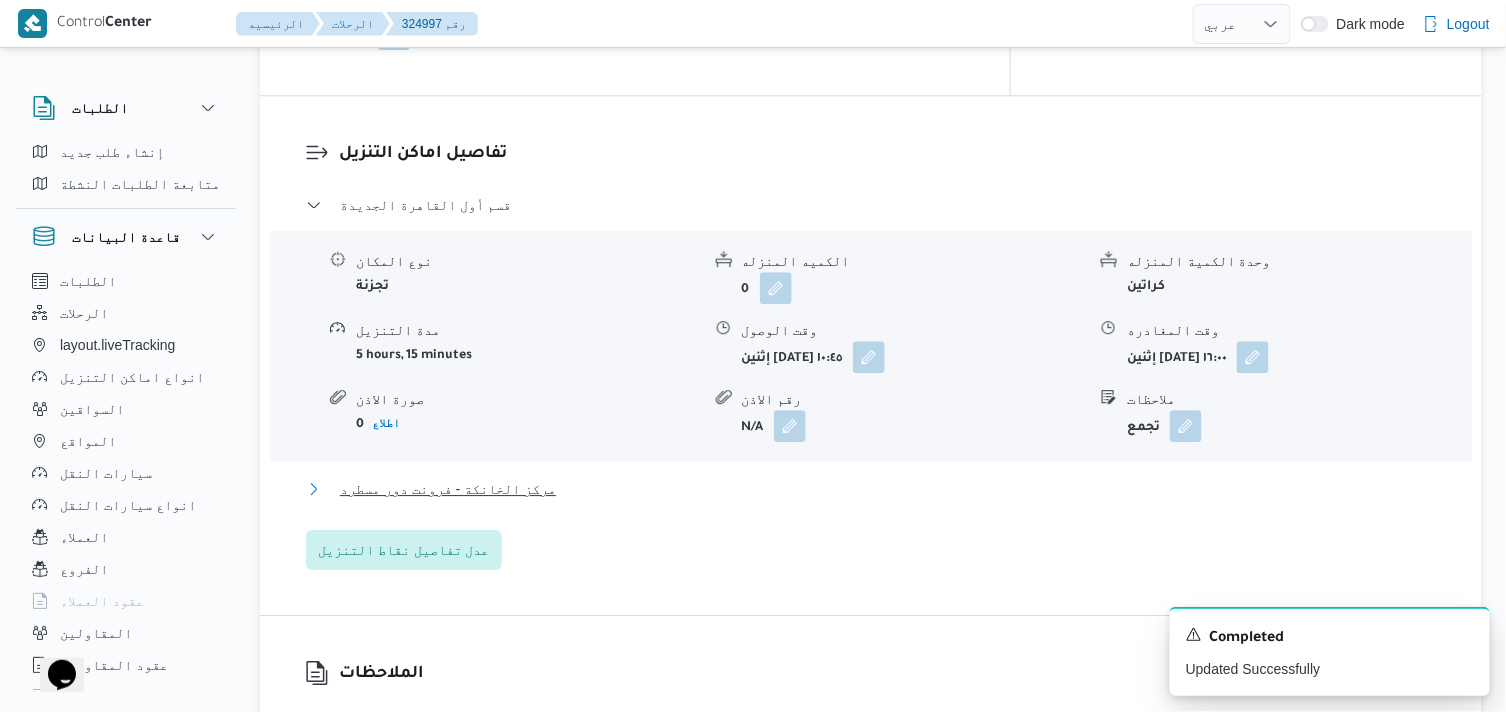 click on "مركز الخانكة -
فرونت دور مسطرد" at bounding box center (448, 489) 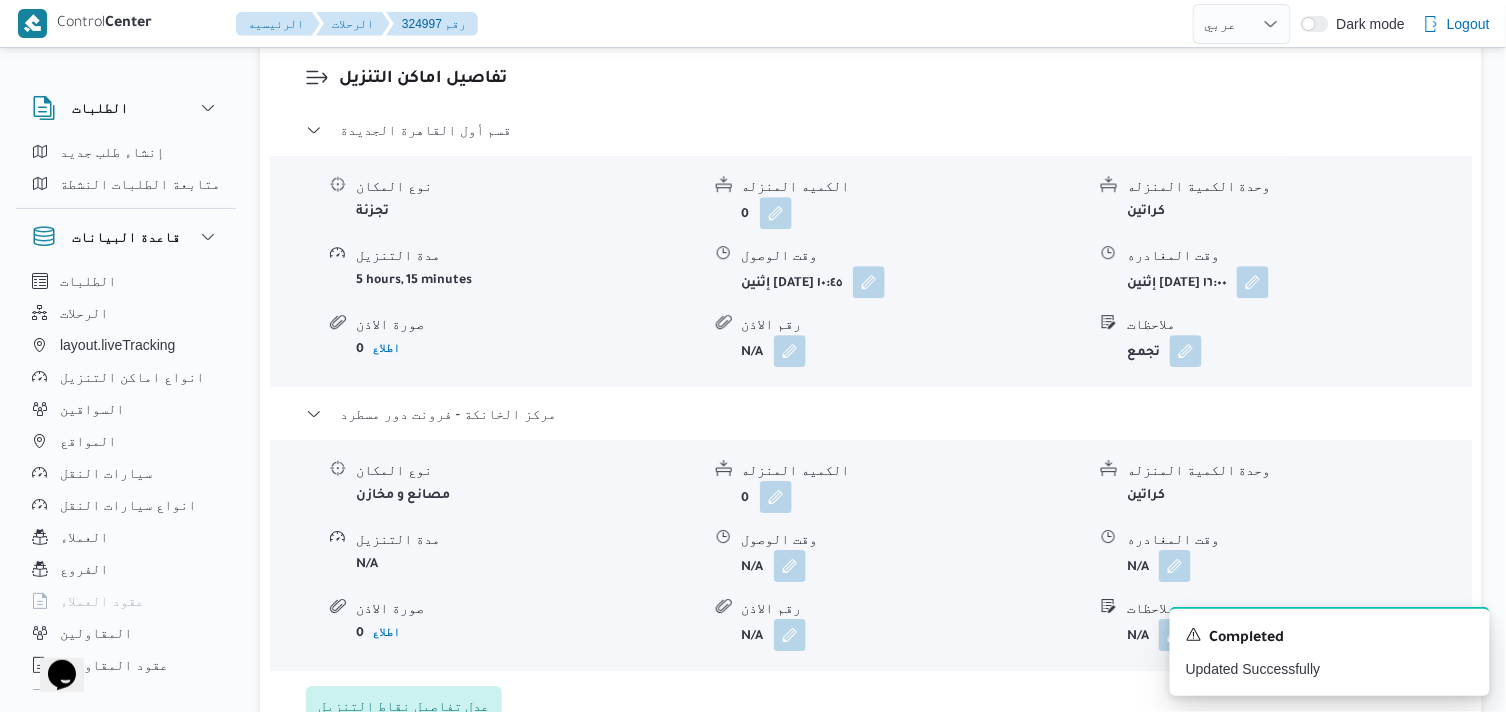 scroll, scrollTop: 1777, scrollLeft: 0, axis: vertical 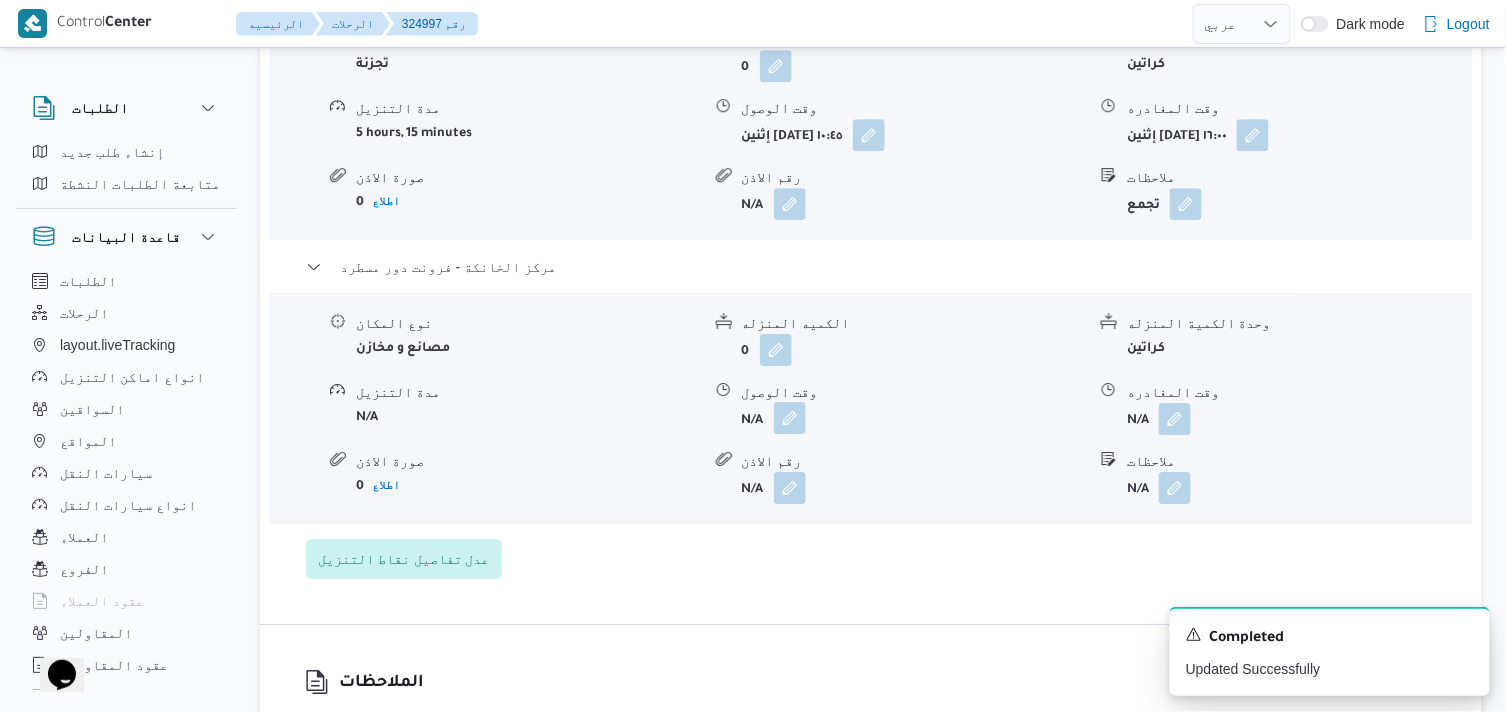 click at bounding box center (790, 418) 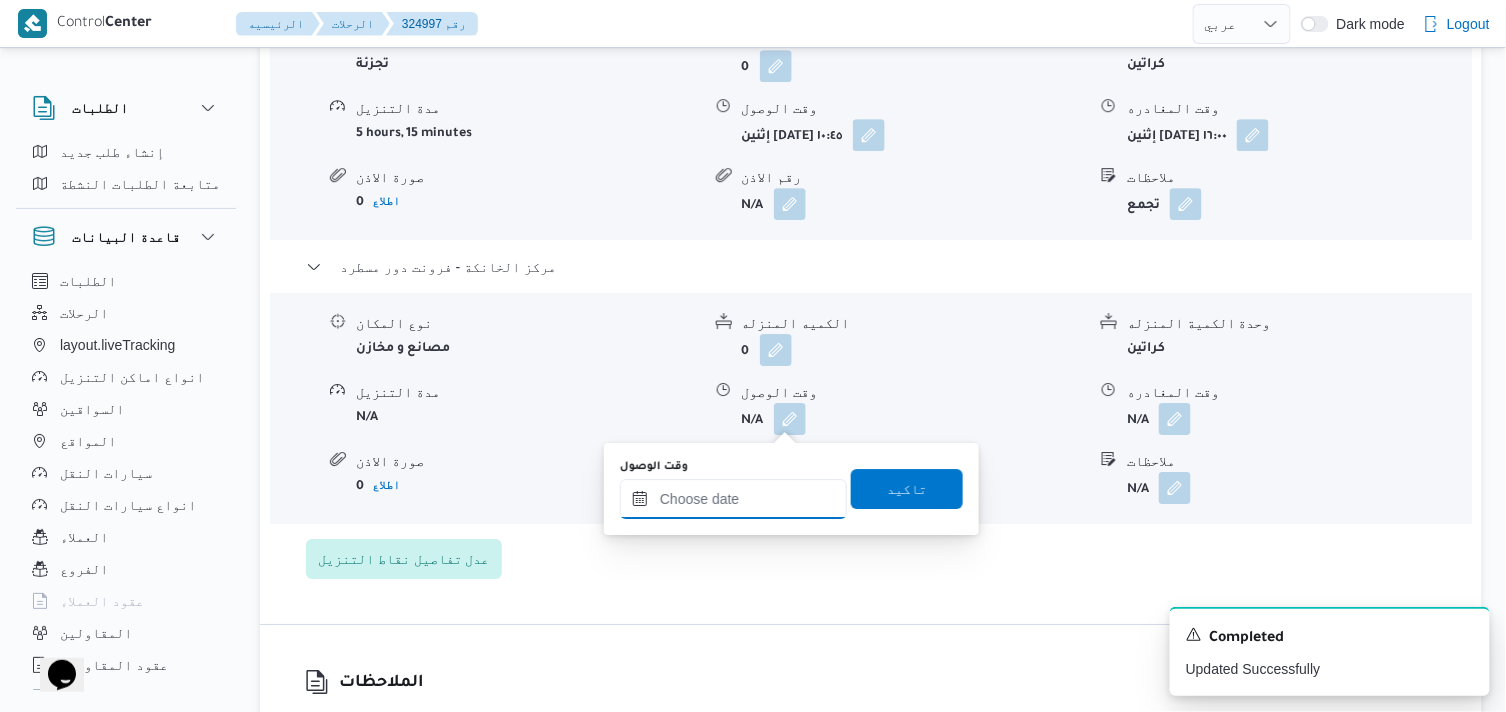 click on "وقت الوصول" at bounding box center (733, 499) 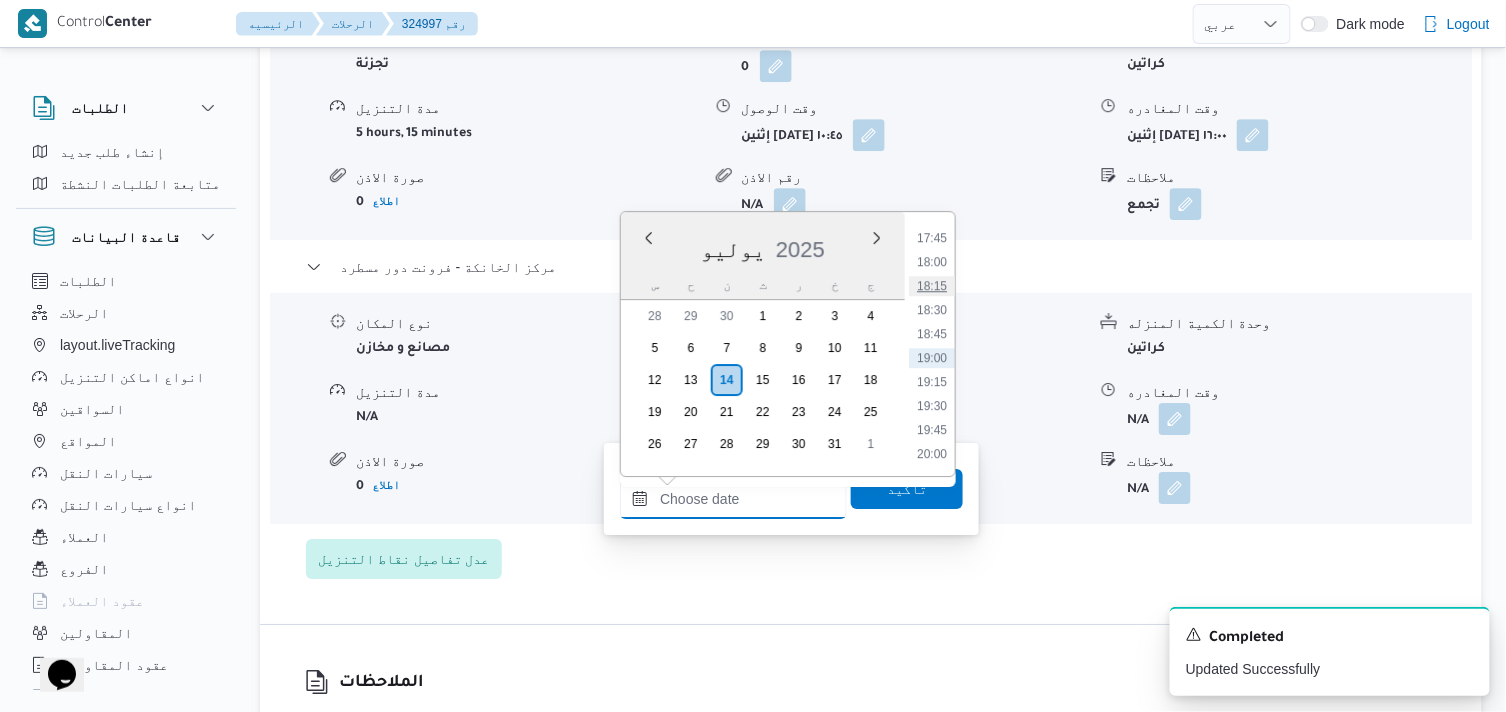 scroll, scrollTop: 1593, scrollLeft: 0, axis: vertical 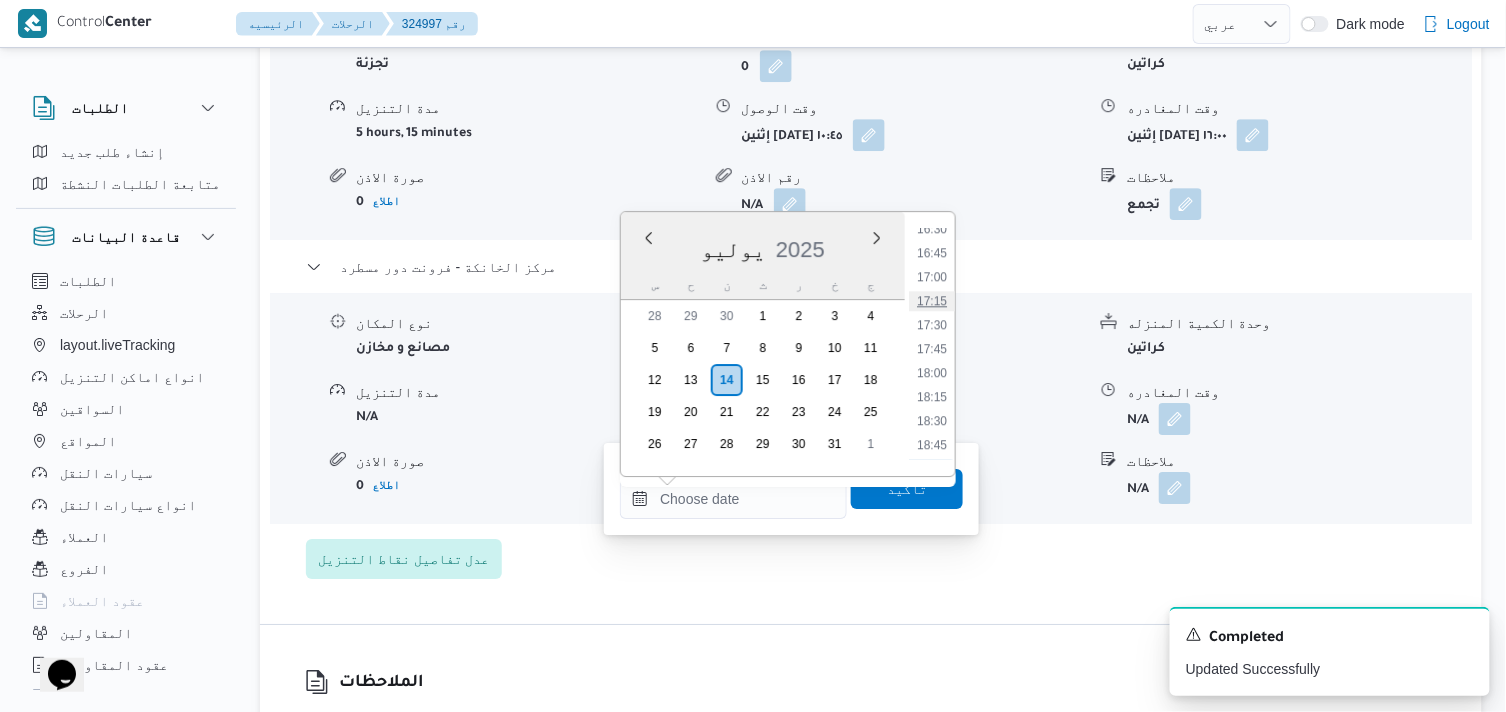 click on "17:15" at bounding box center [932, 301] 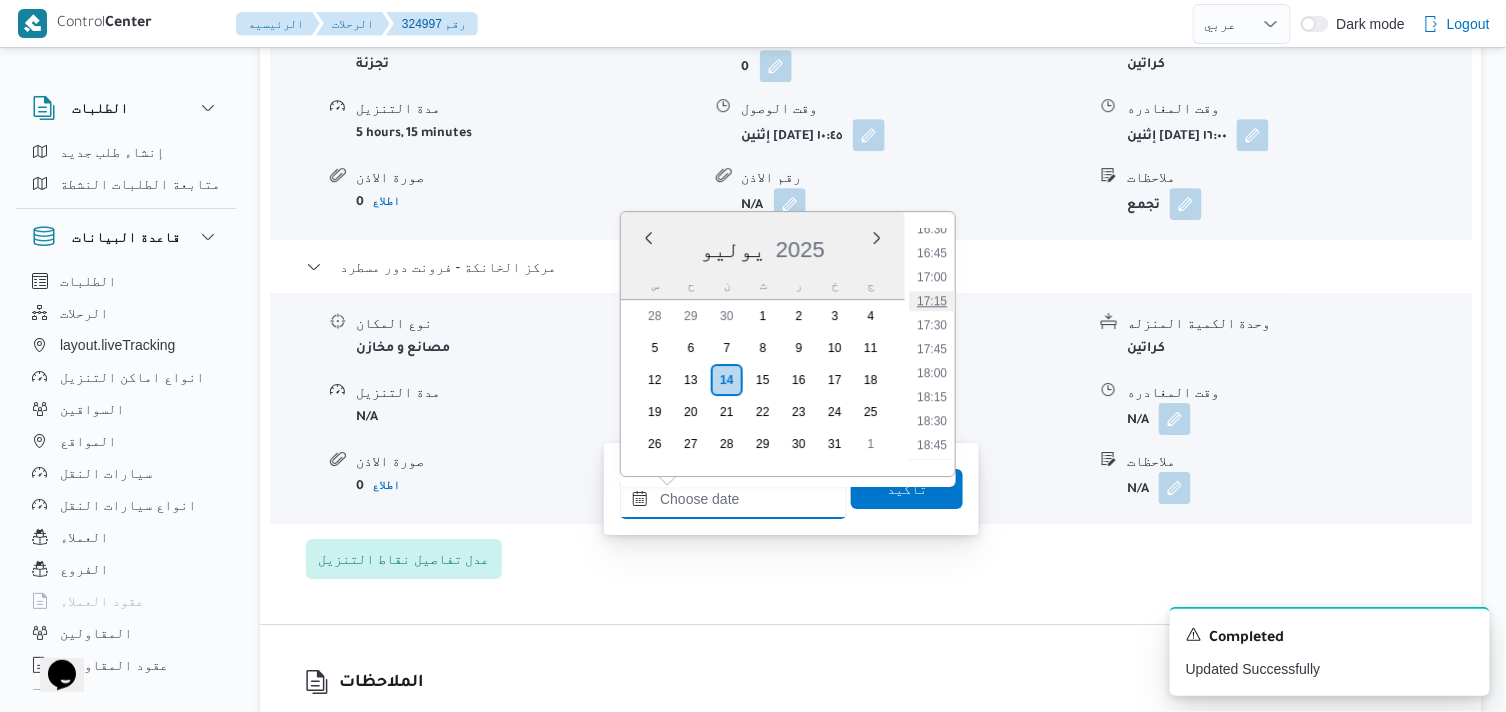 type on "[DATE] ١٧:١٥" 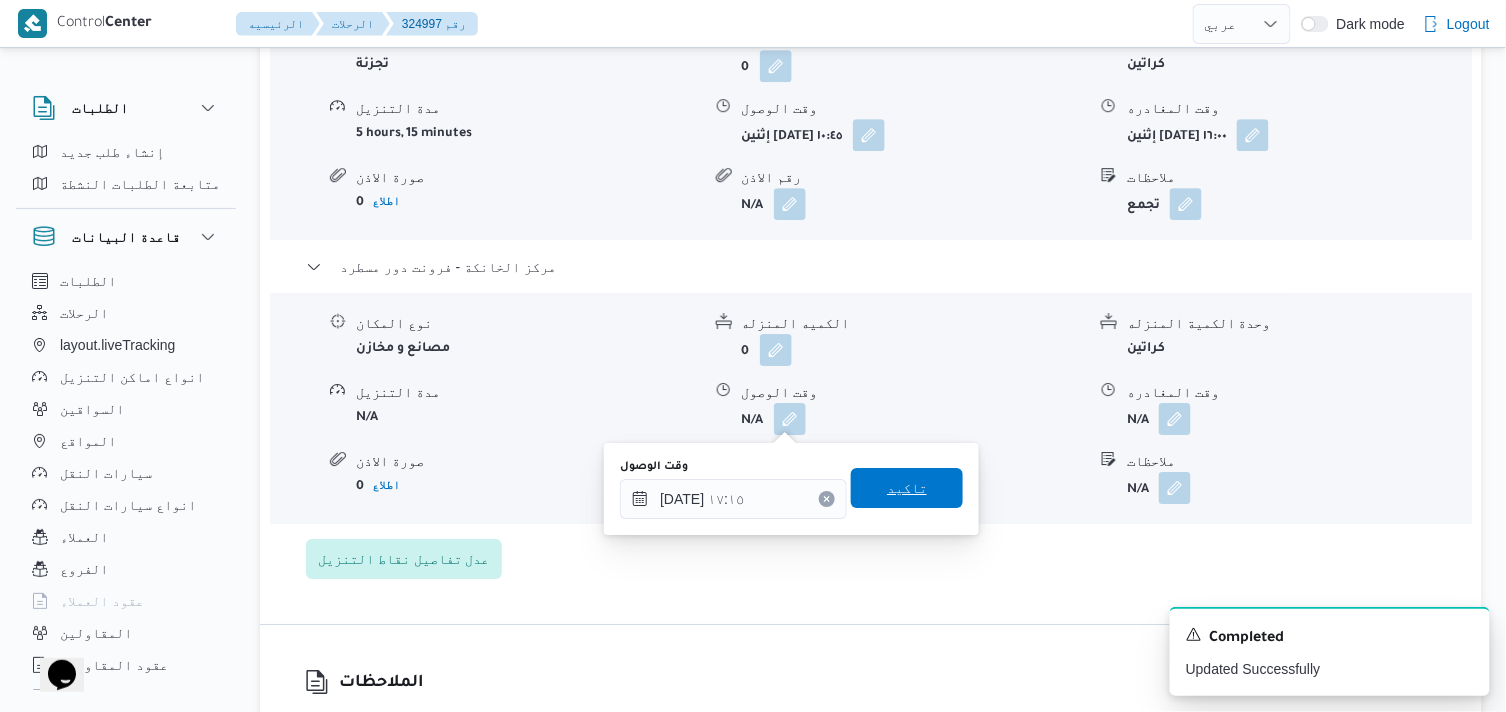 click on "تاكيد" at bounding box center [907, 488] 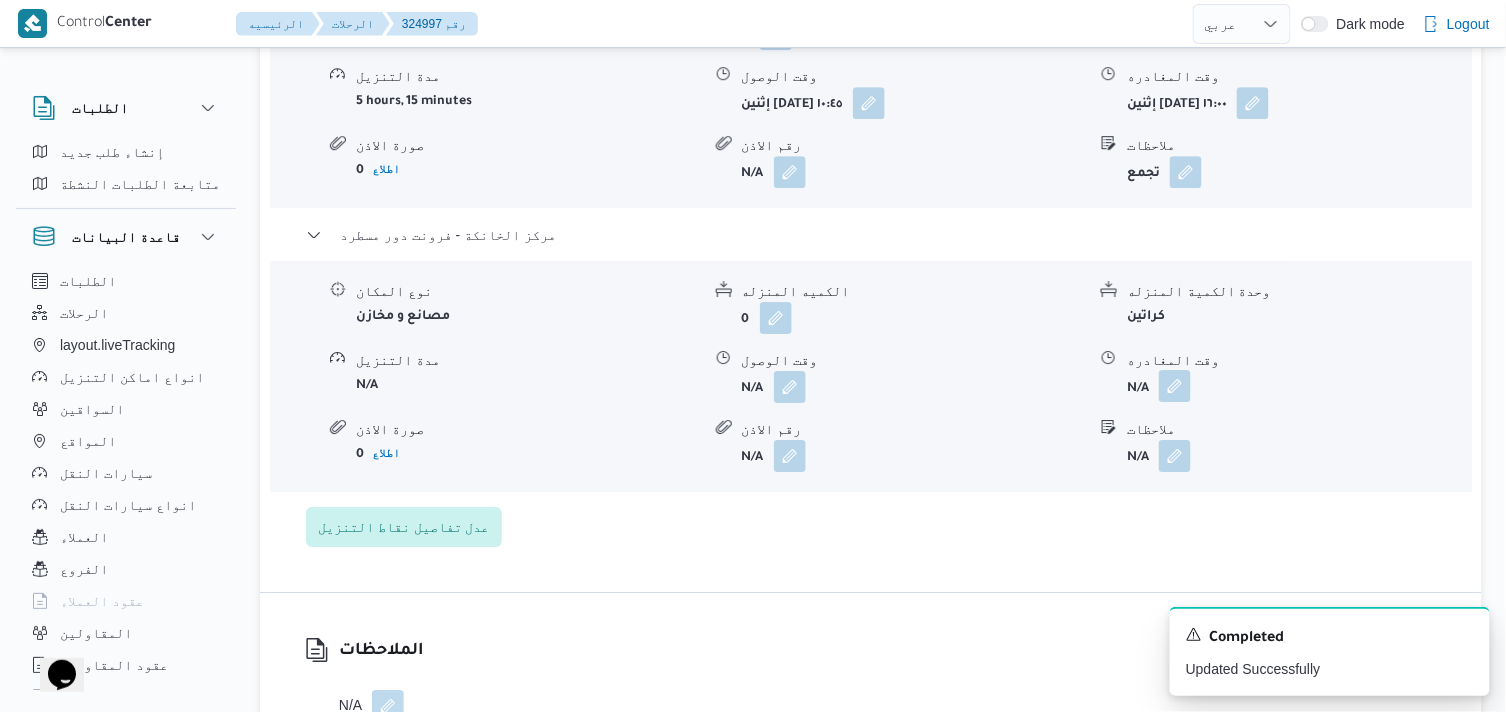 click at bounding box center [1175, 386] 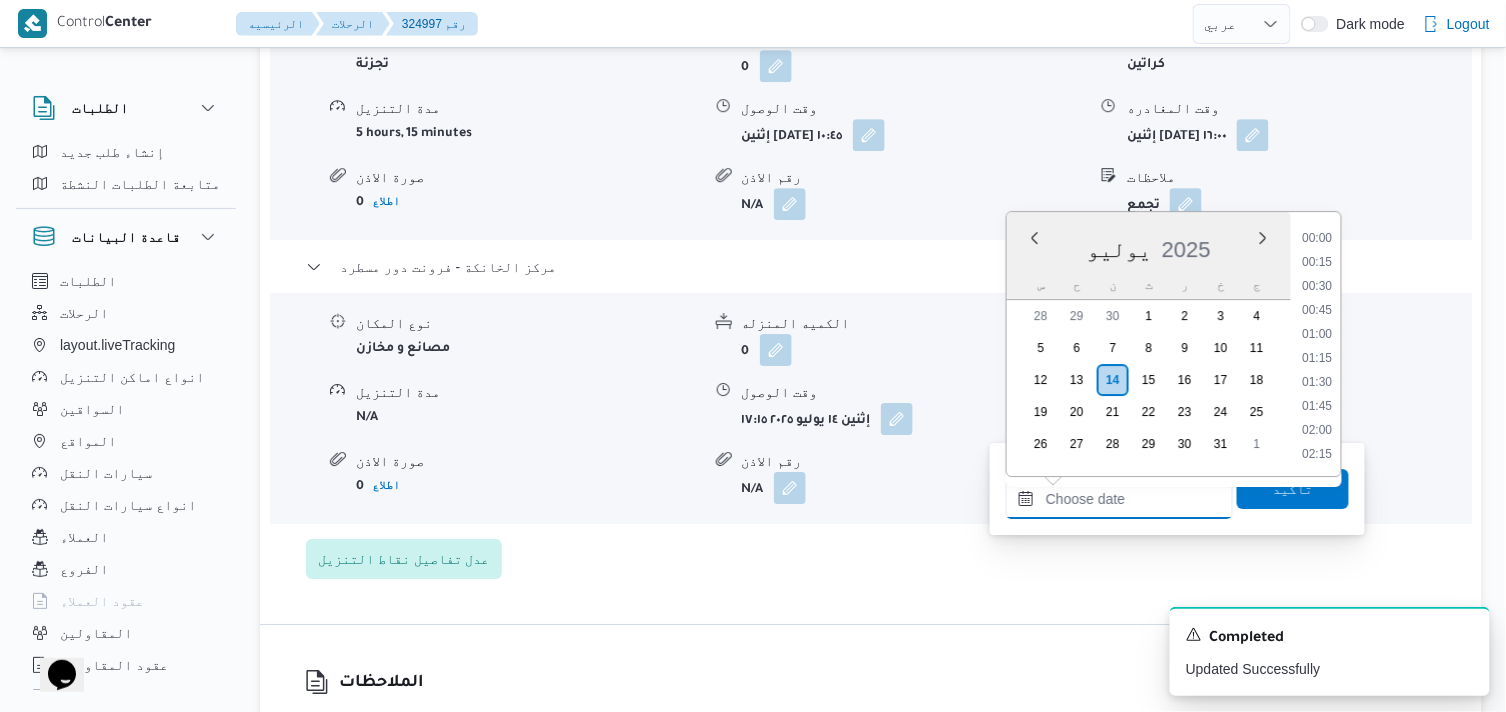 click on "وقت المغادره" at bounding box center (1119, 499) 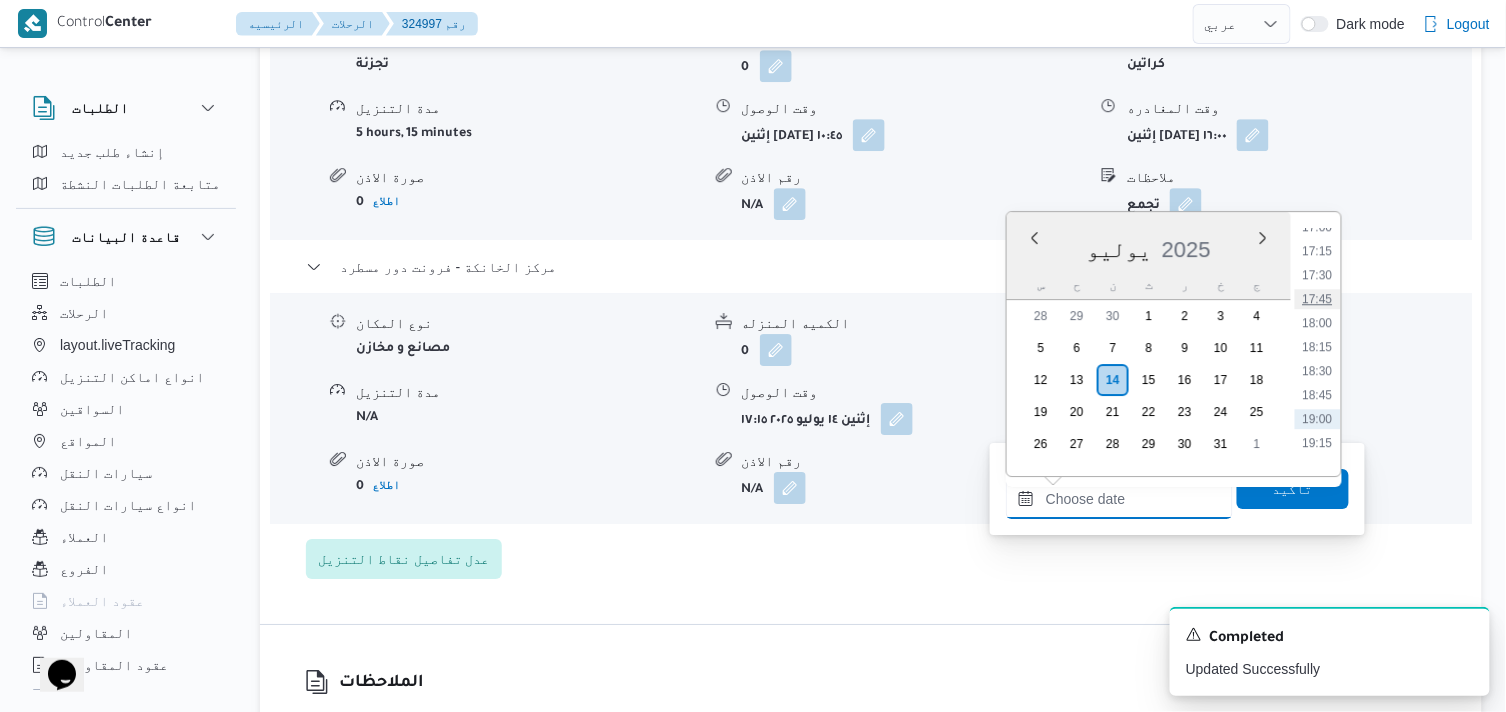 scroll, scrollTop: 1593, scrollLeft: 0, axis: vertical 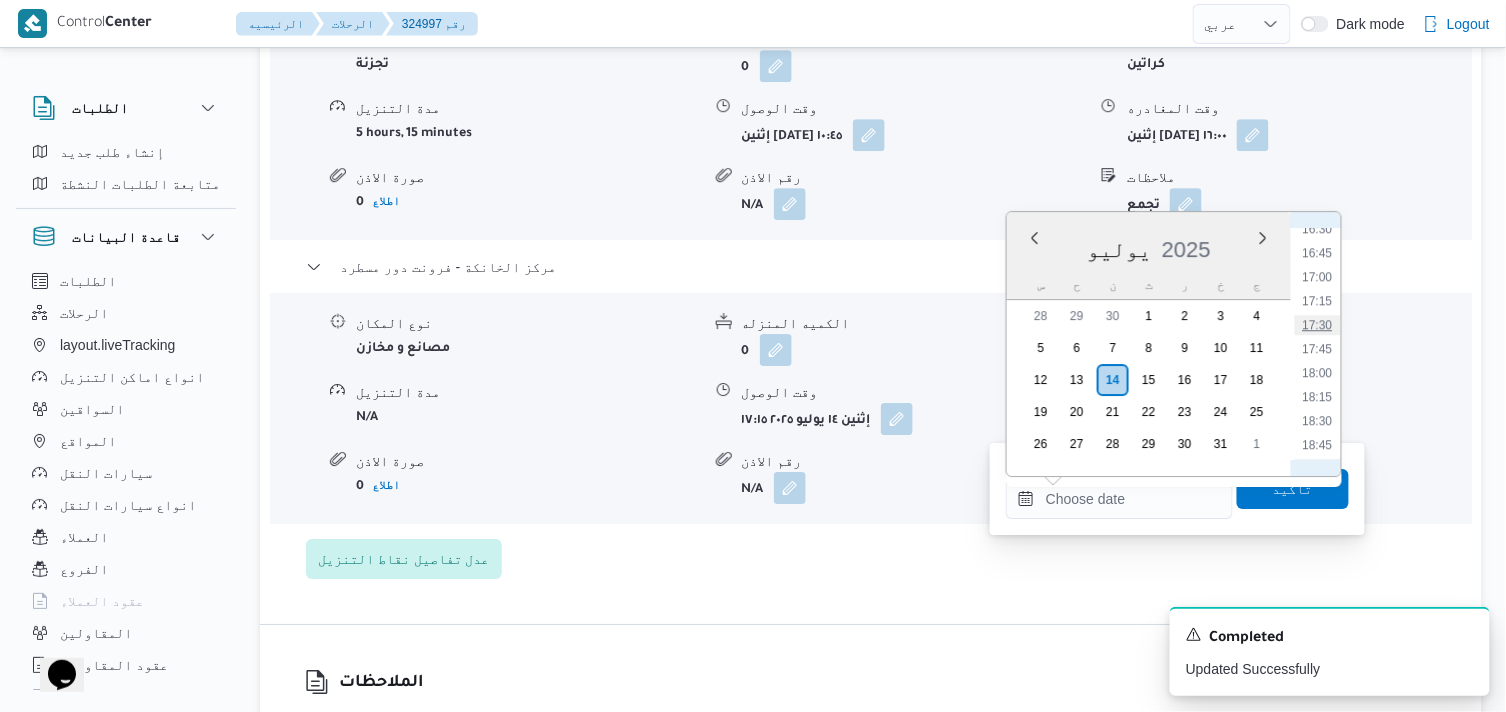 click on "17:30" at bounding box center [1318, 325] 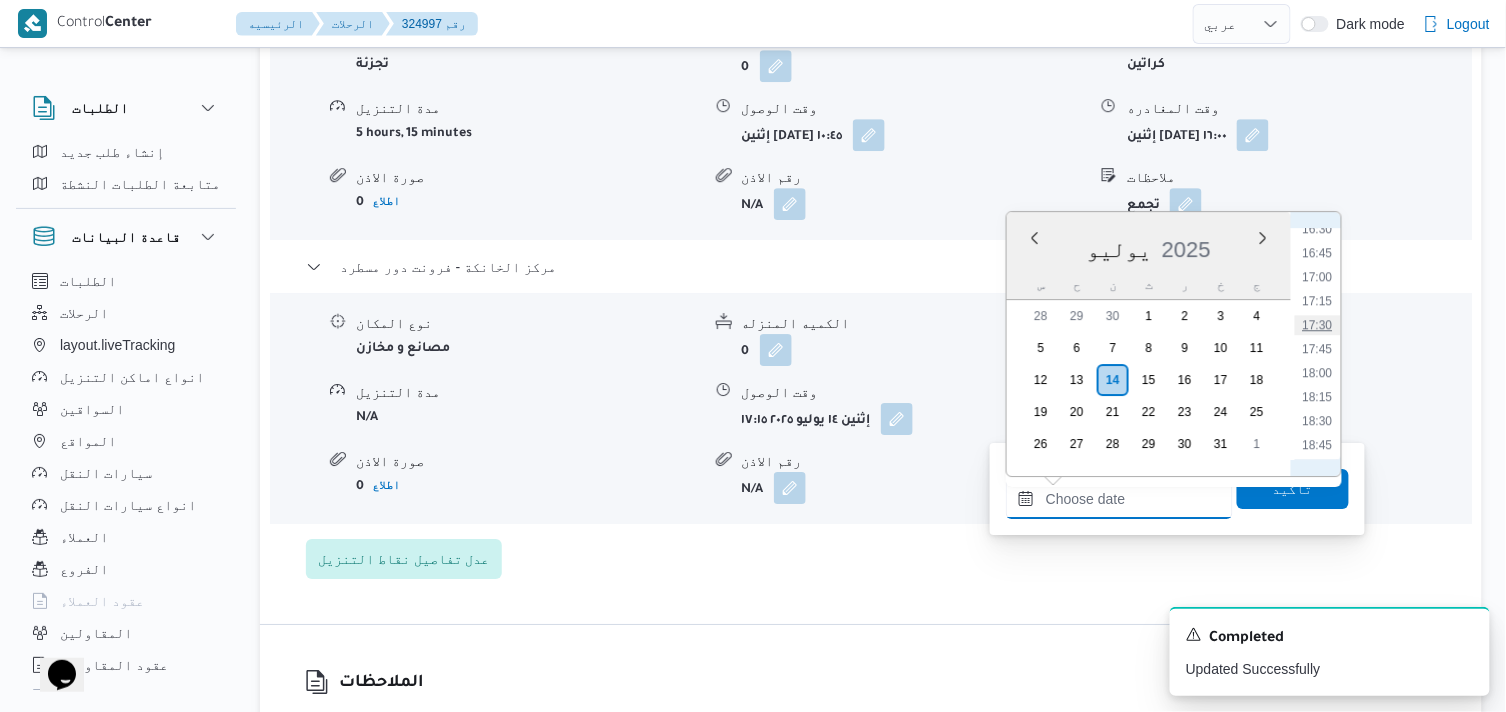 type on "١٤/٠٧/٢٠٢٥ ١٧:٣٠" 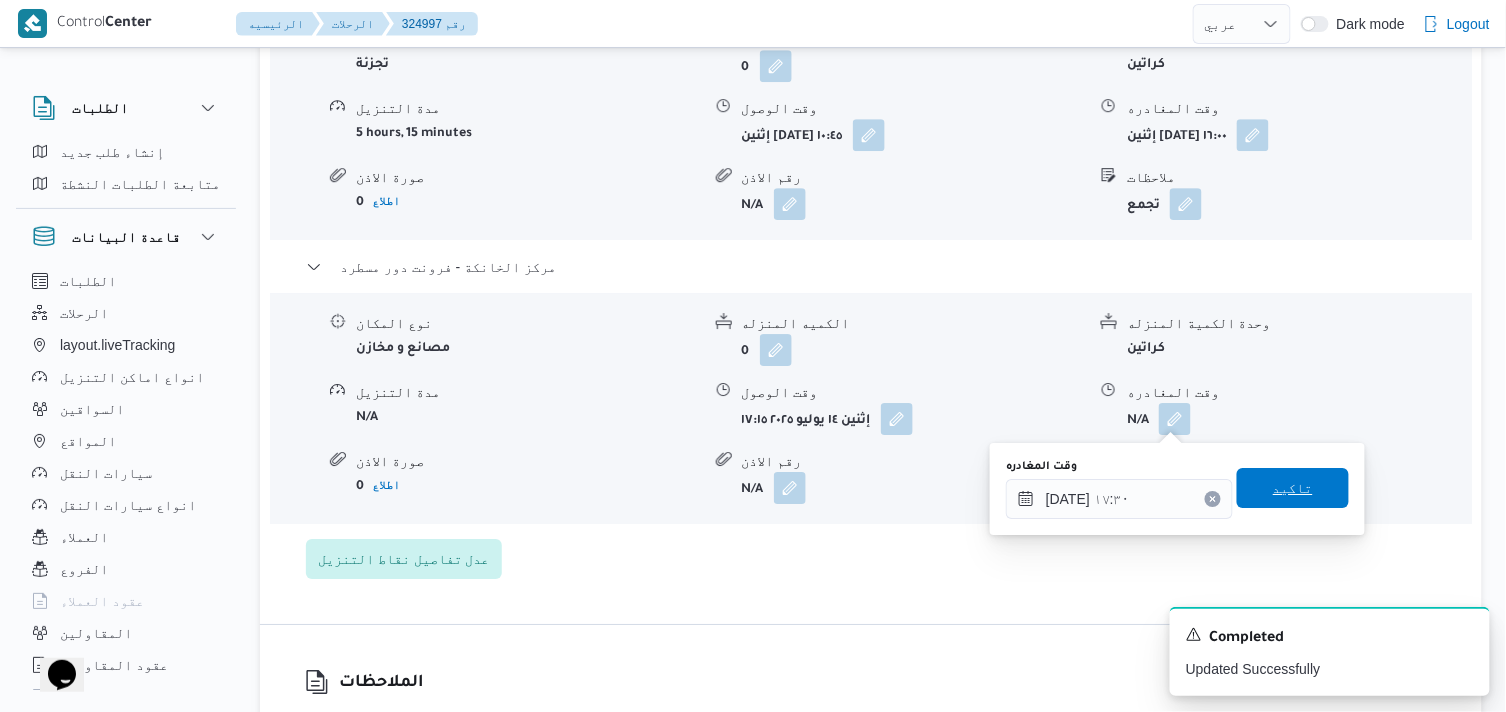 click on "تاكيد" at bounding box center (1293, 488) 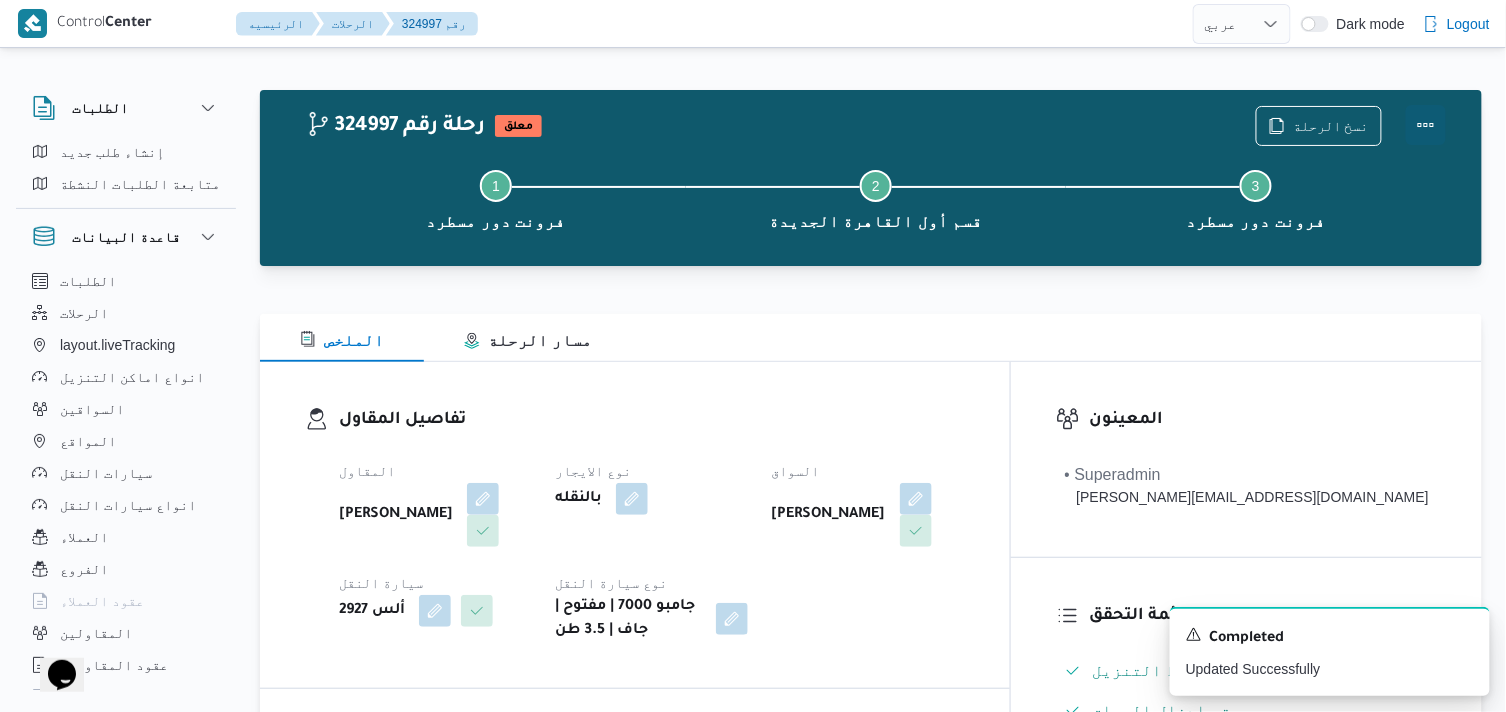 scroll, scrollTop: 0, scrollLeft: 0, axis: both 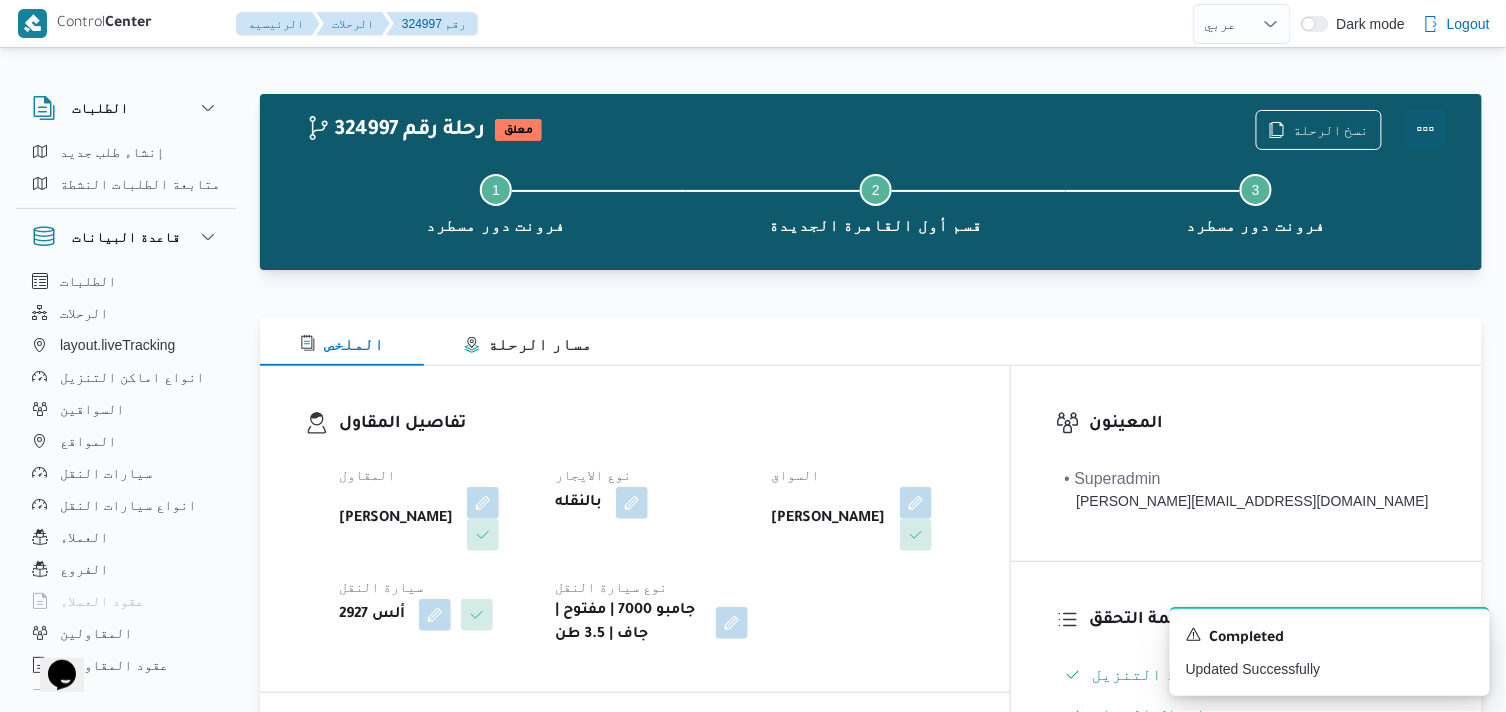 click at bounding box center (1426, 129) 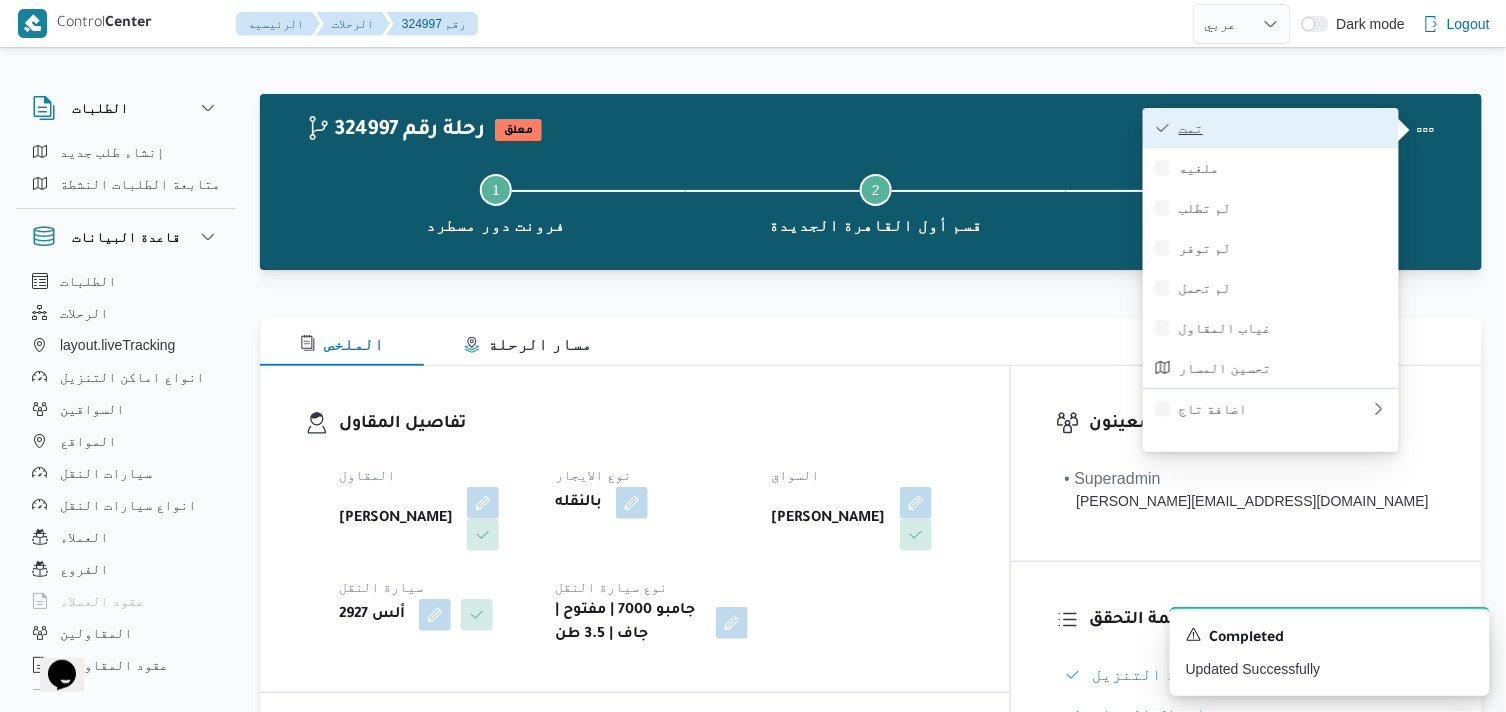 click on "تمت" at bounding box center [1283, 128] 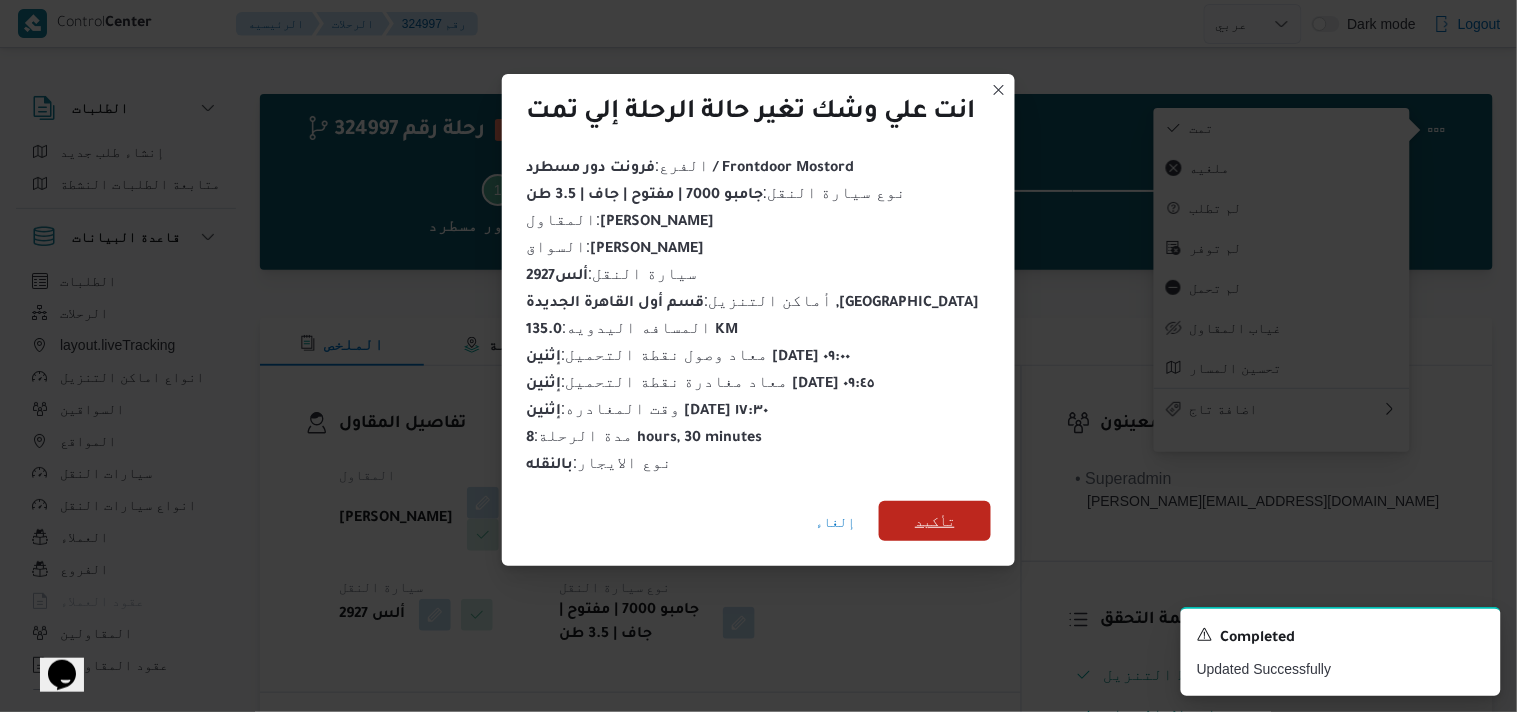 click on "تأكيد" at bounding box center (935, 521) 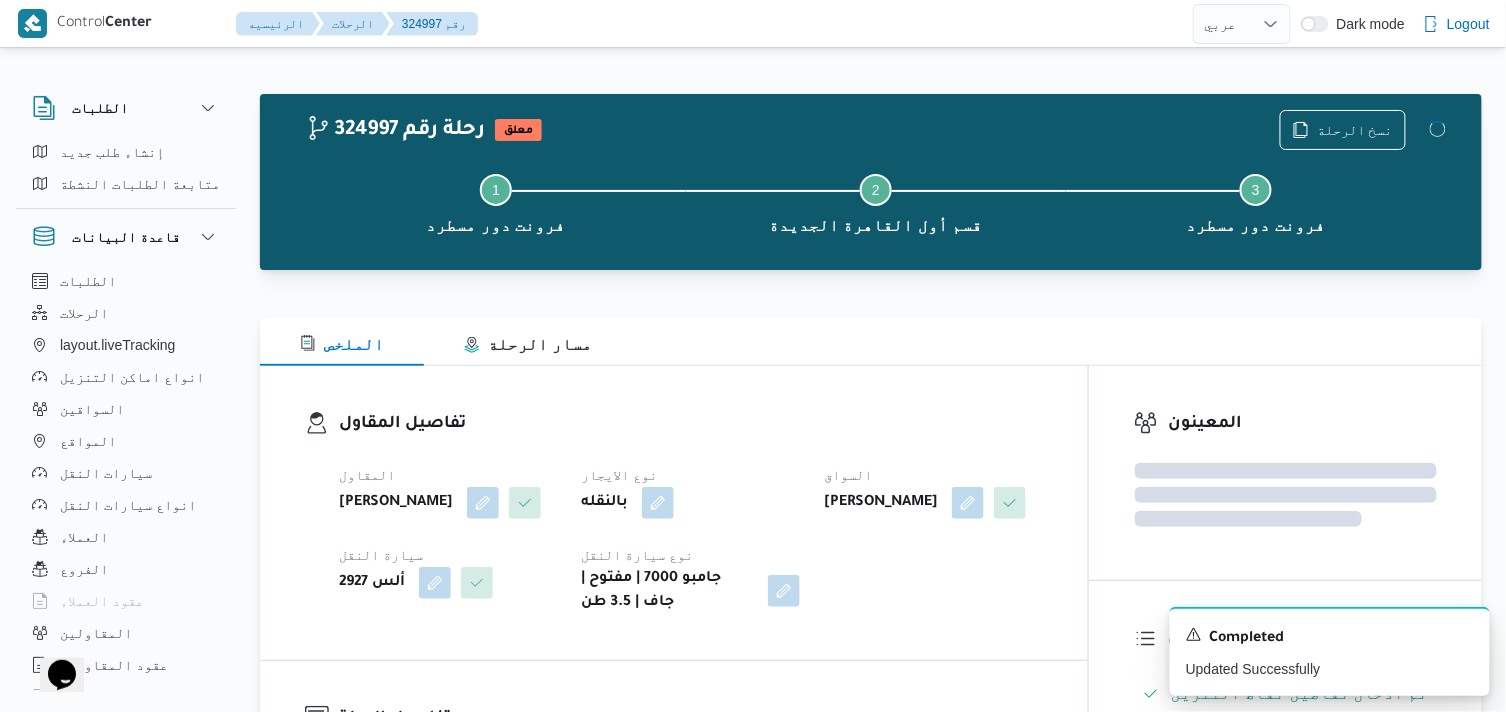 click on "المقاول ميدو احمد محمد موسي نوع الايجار بالنقله السواق حامد احمد عليش متولي سيارة النقل ألس 2927 نوع سيارة النقل جامبو 7000 | مفتوح | جاف | 3.5 طن" at bounding box center [691, 539] 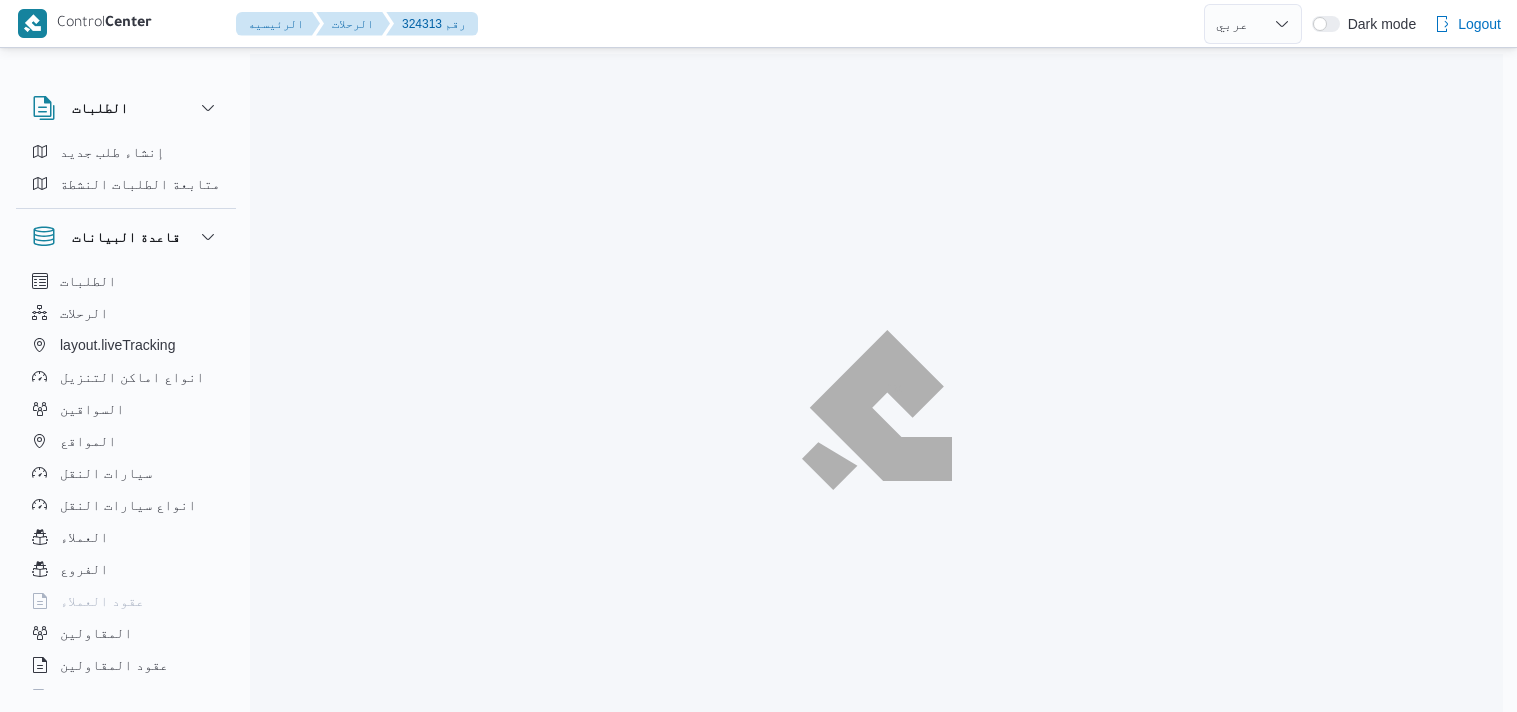 select on "ar" 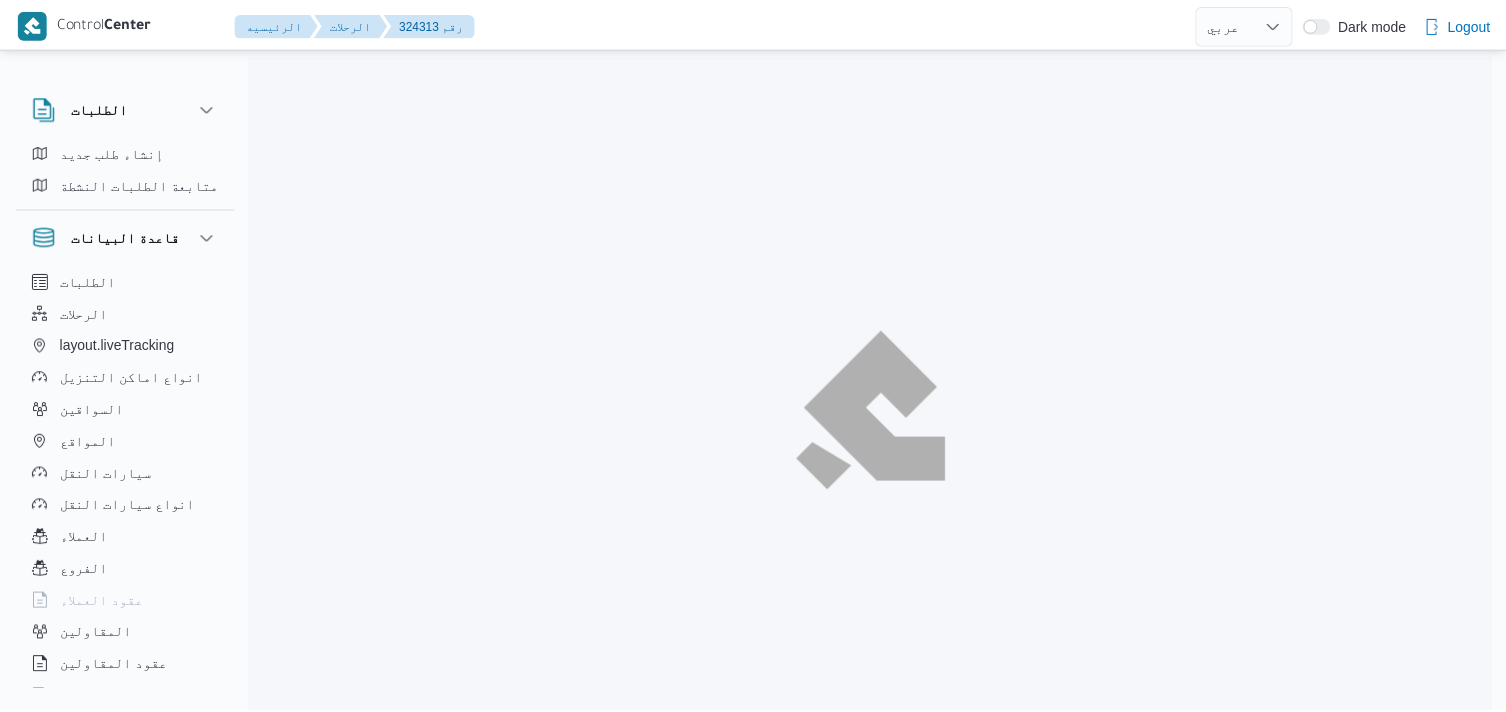 scroll, scrollTop: 0, scrollLeft: 0, axis: both 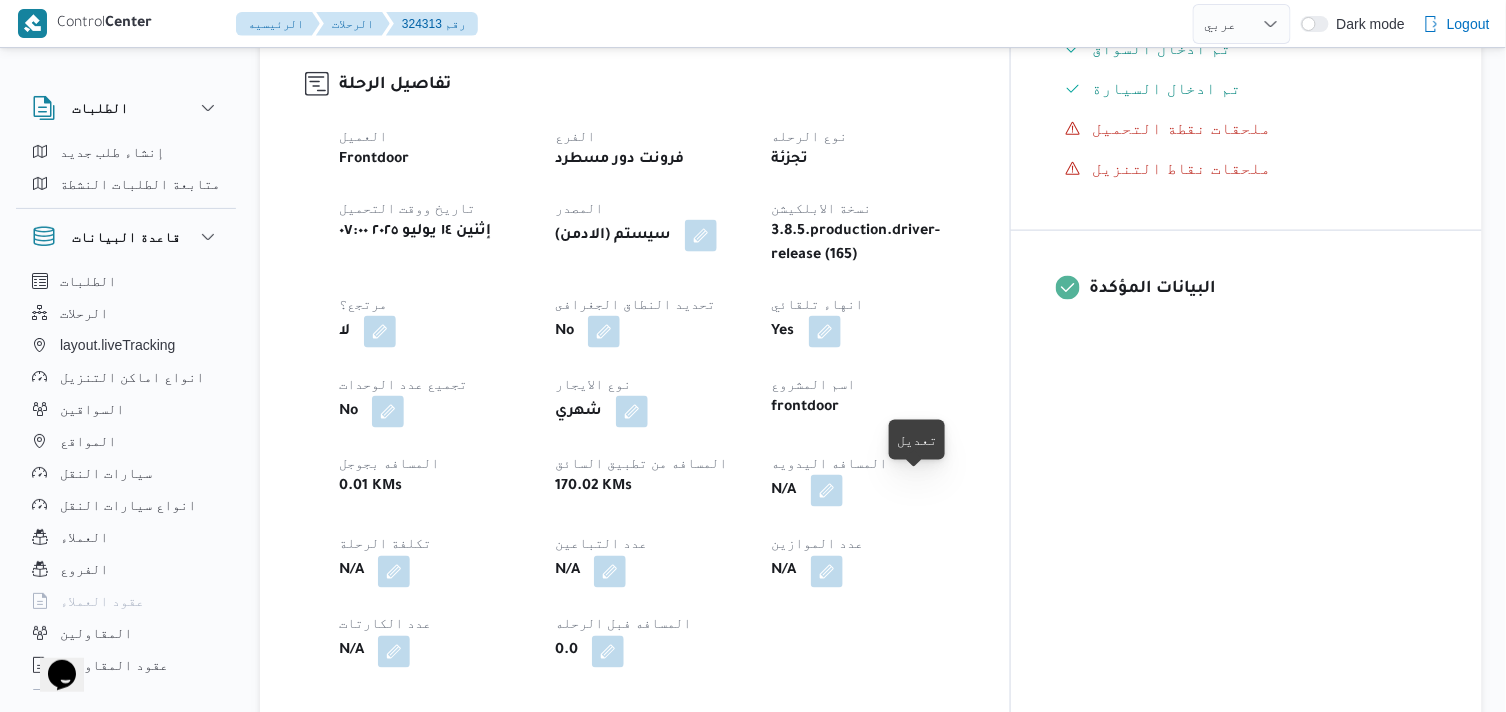 click at bounding box center (827, 491) 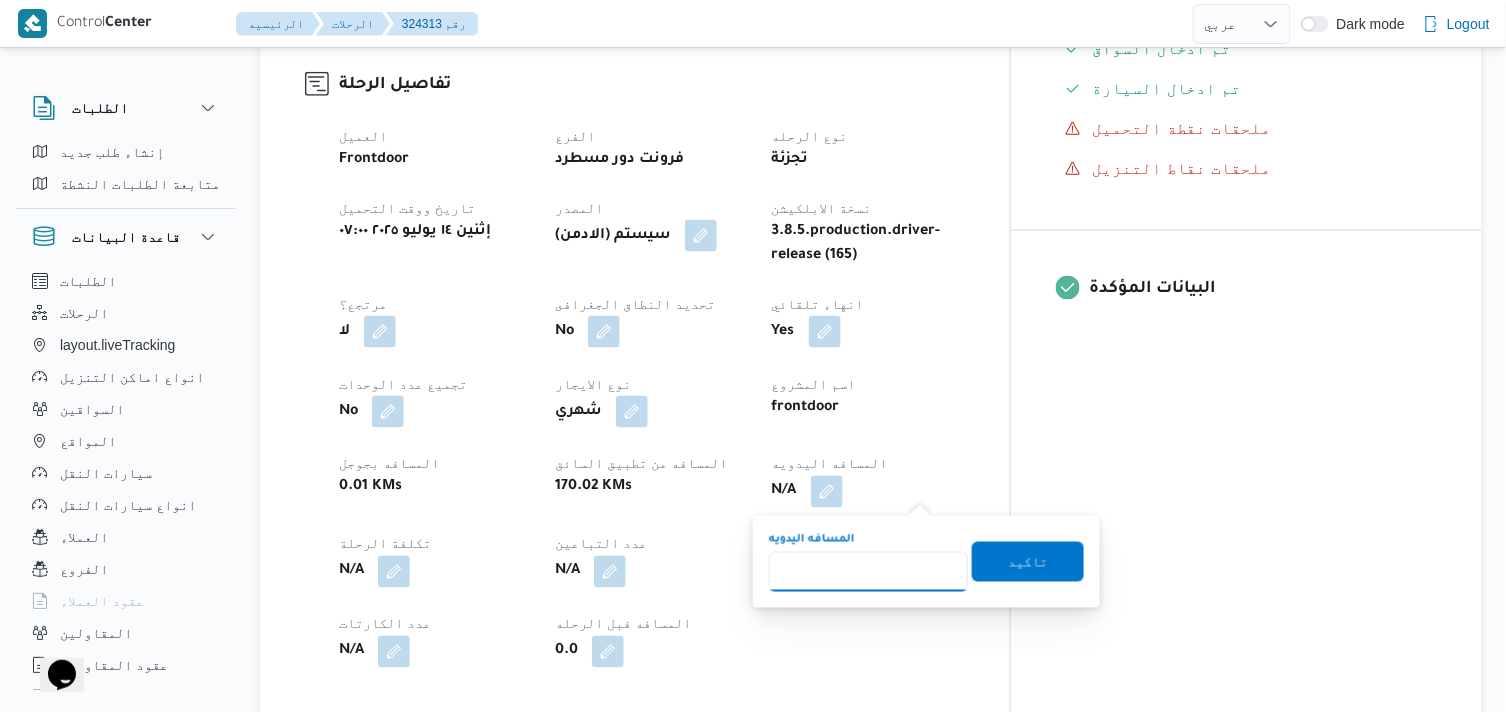 click on "المسافه اليدويه" at bounding box center (868, 572) 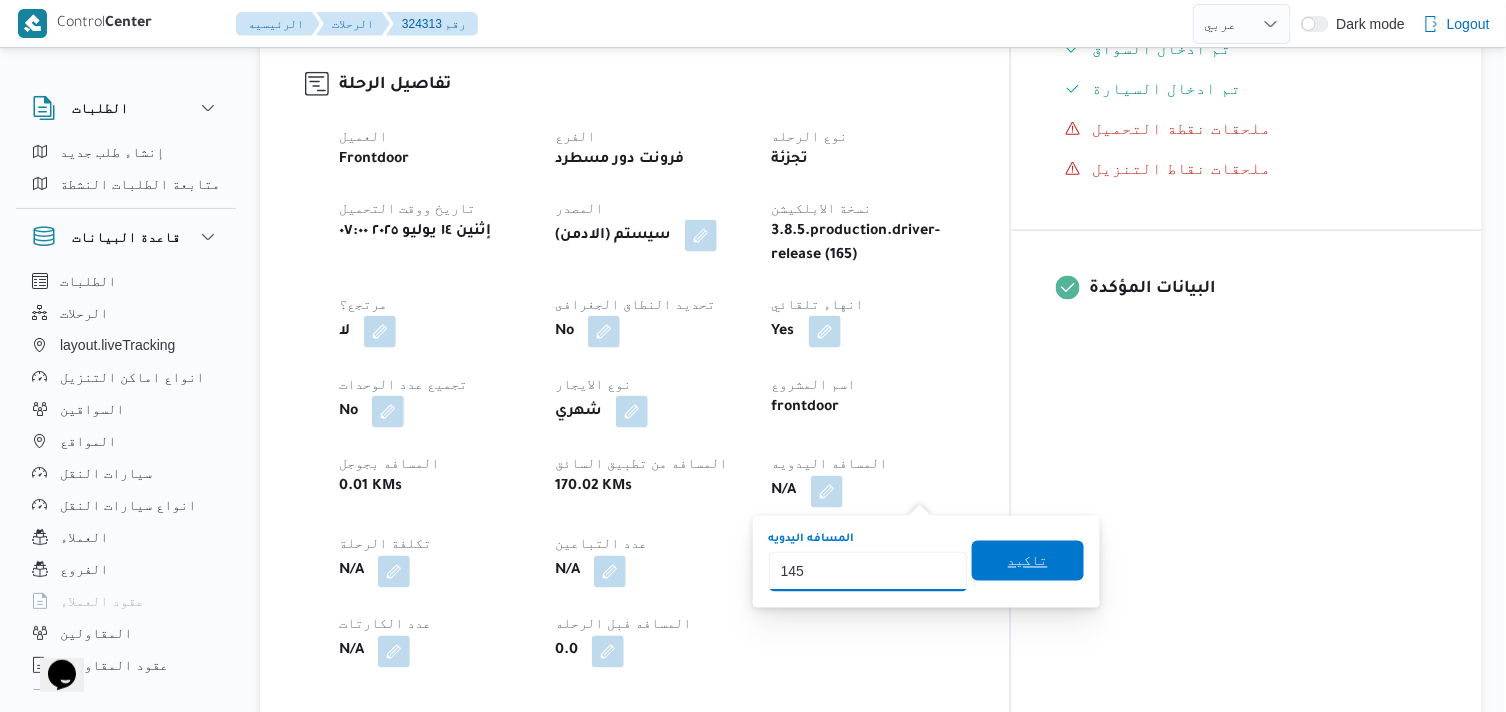 type on "145" 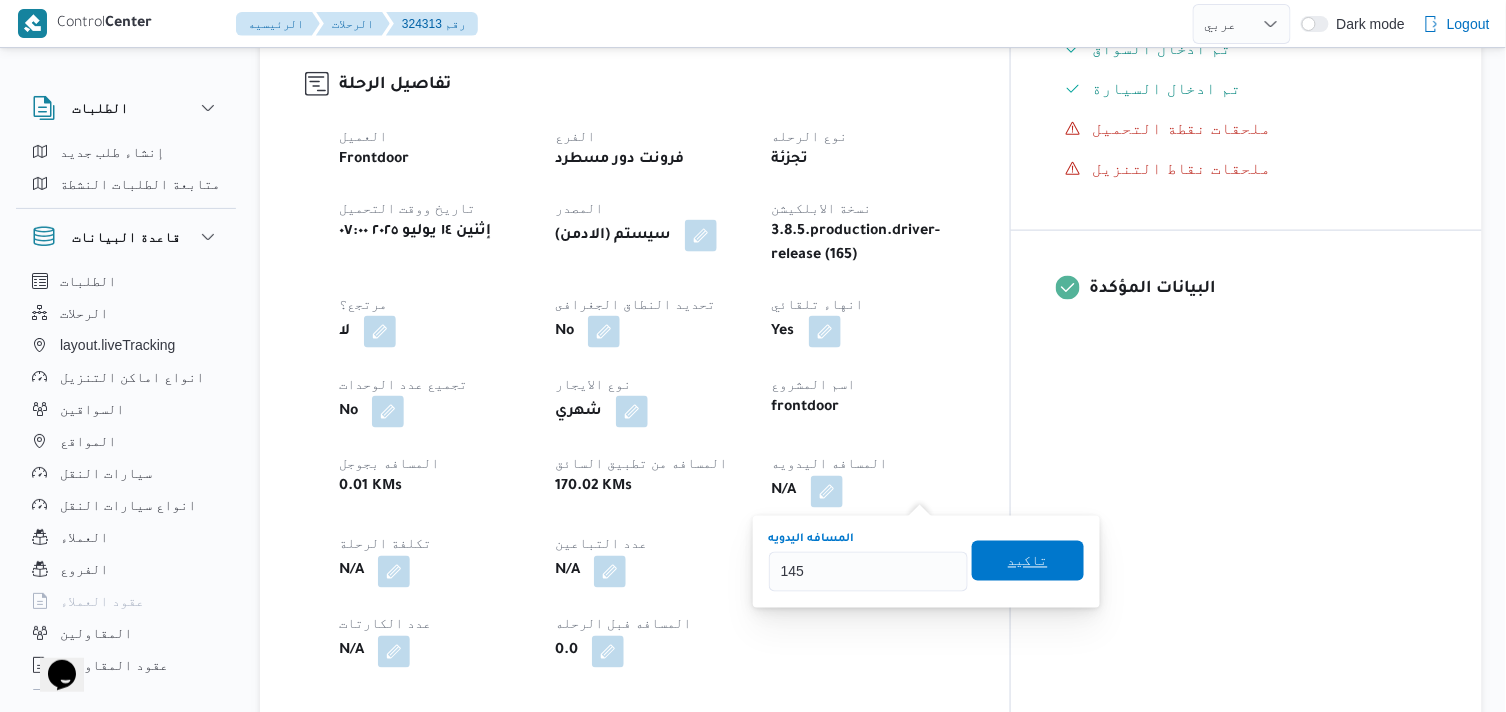 click on "تاكيد" at bounding box center [1028, 561] 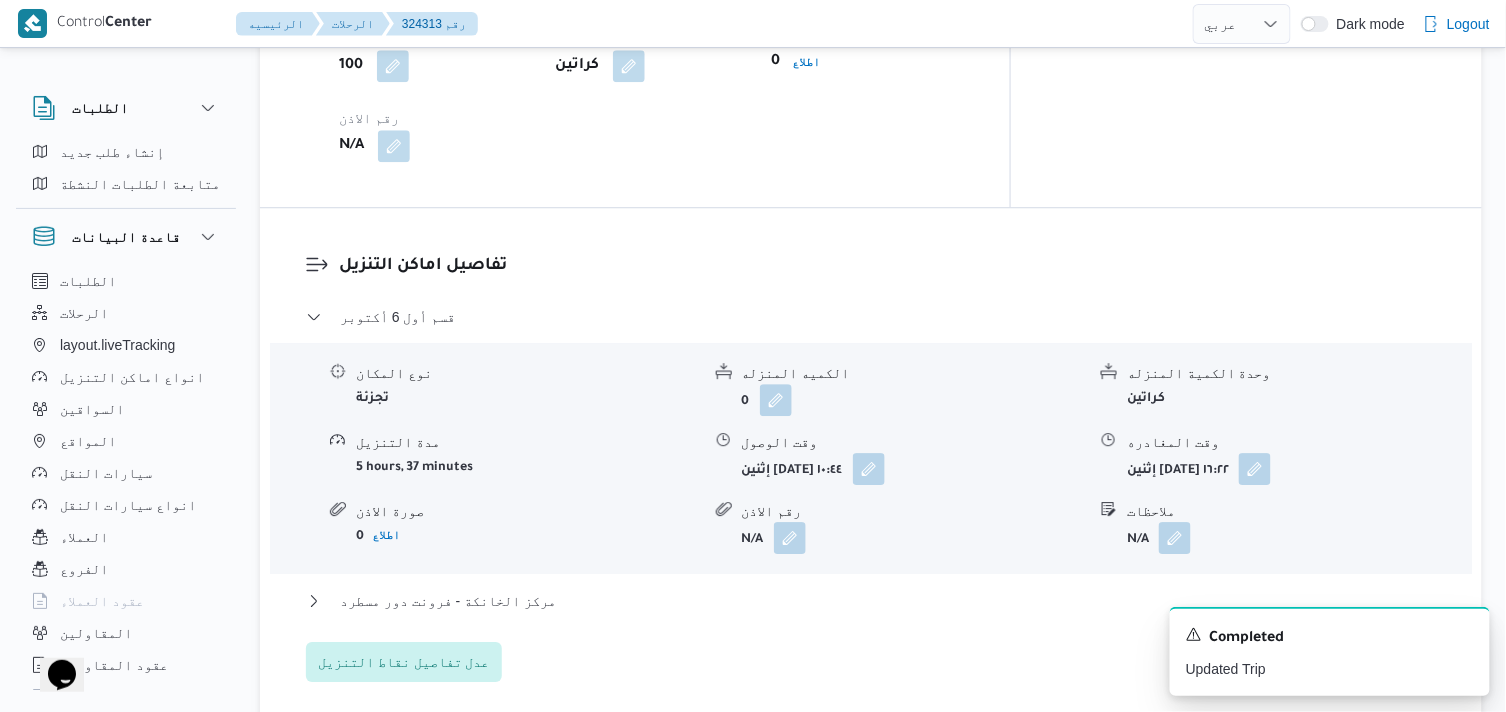 scroll, scrollTop: 1555, scrollLeft: 0, axis: vertical 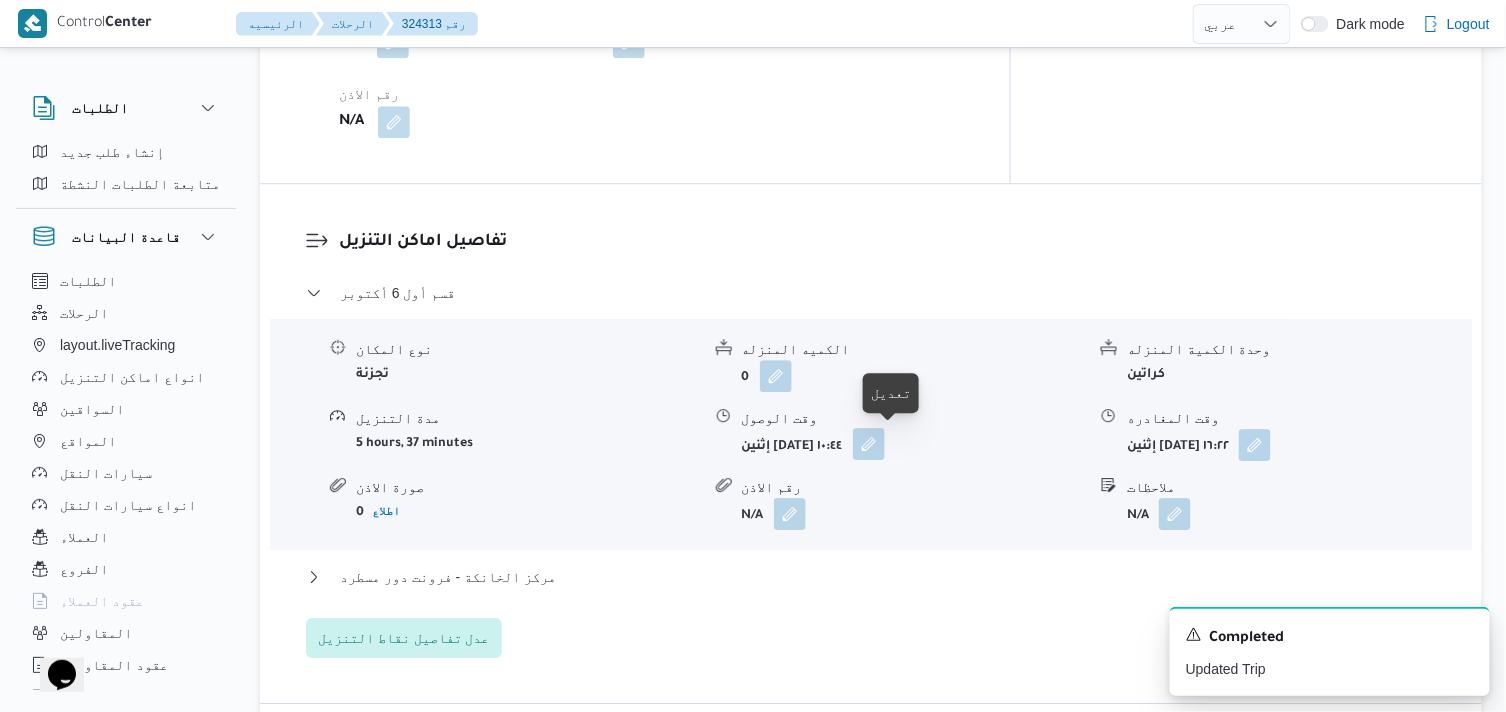 click at bounding box center (869, 444) 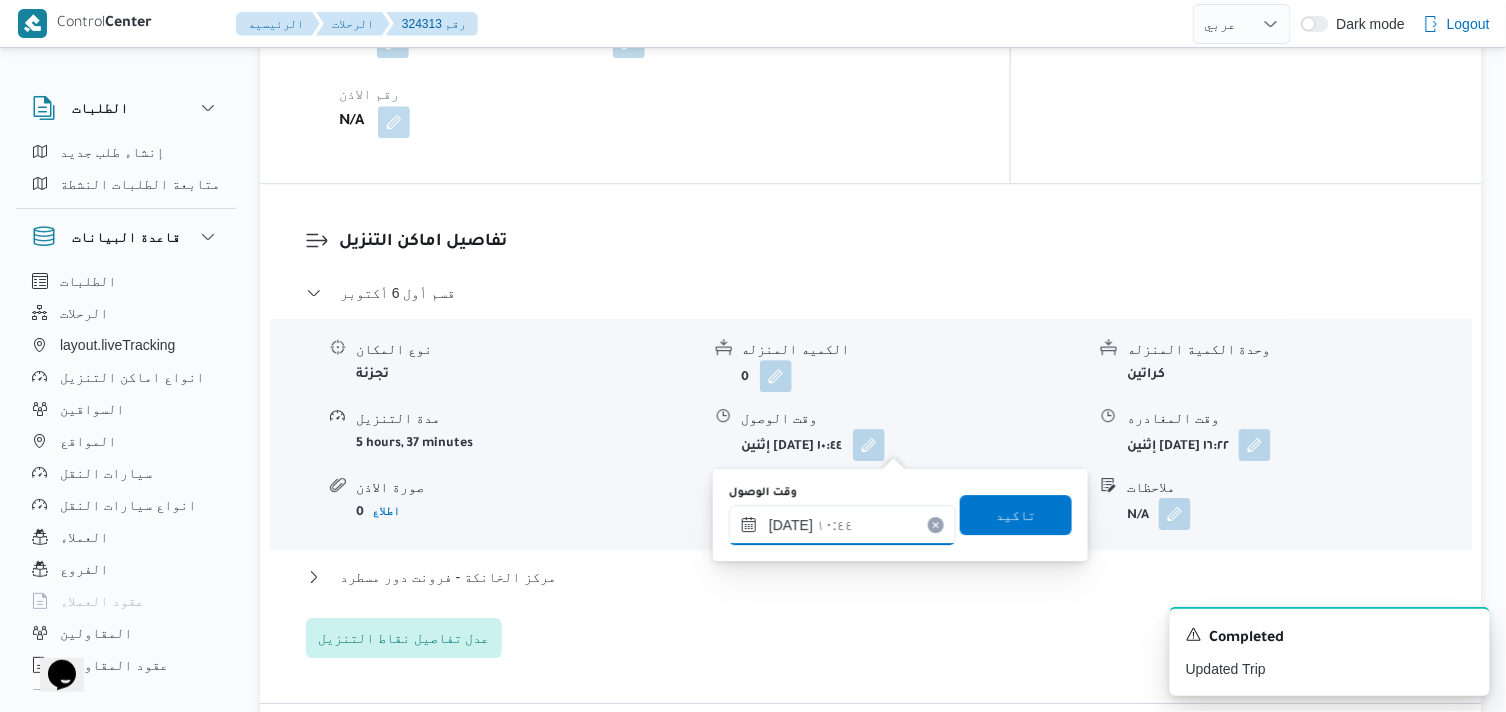 click on "[DATE] ١٠:٤٤" at bounding box center (842, 525) 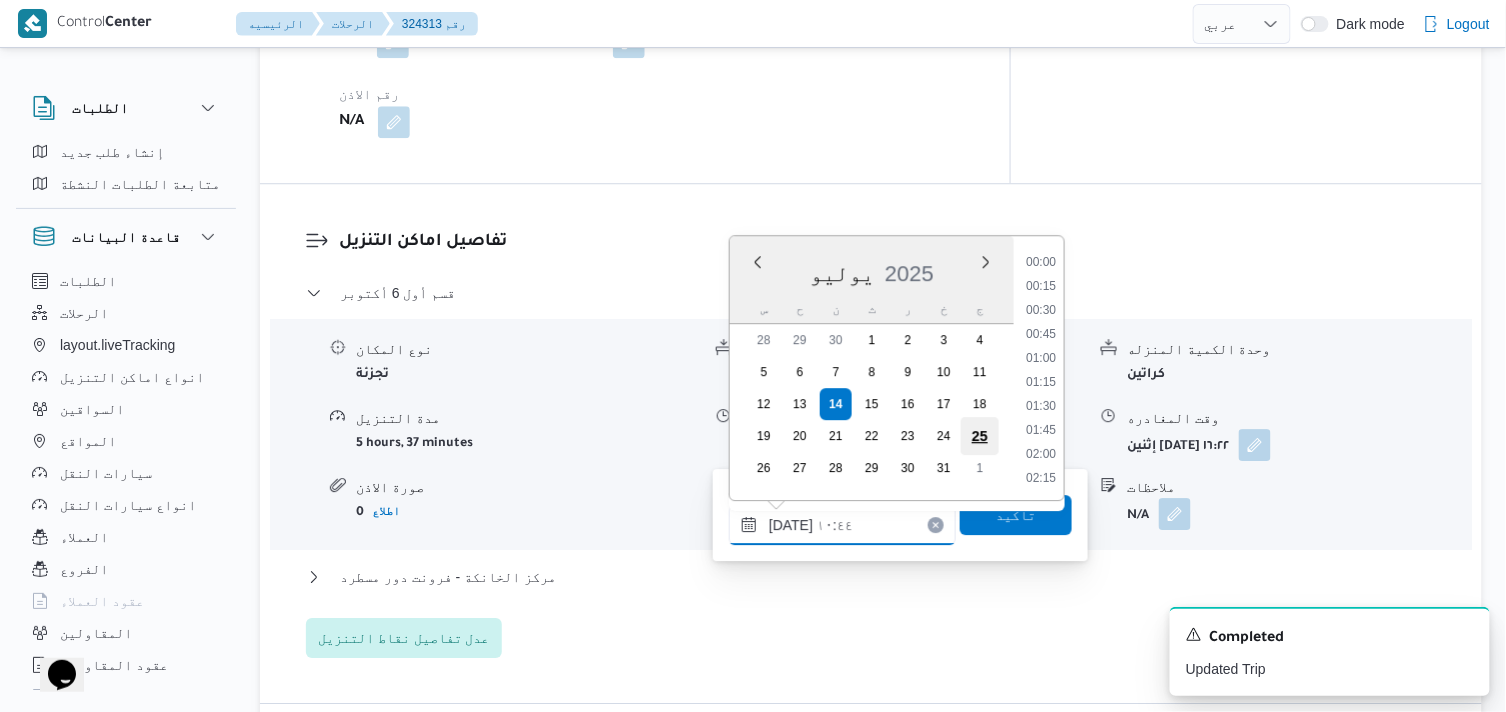 scroll, scrollTop: 888, scrollLeft: 0, axis: vertical 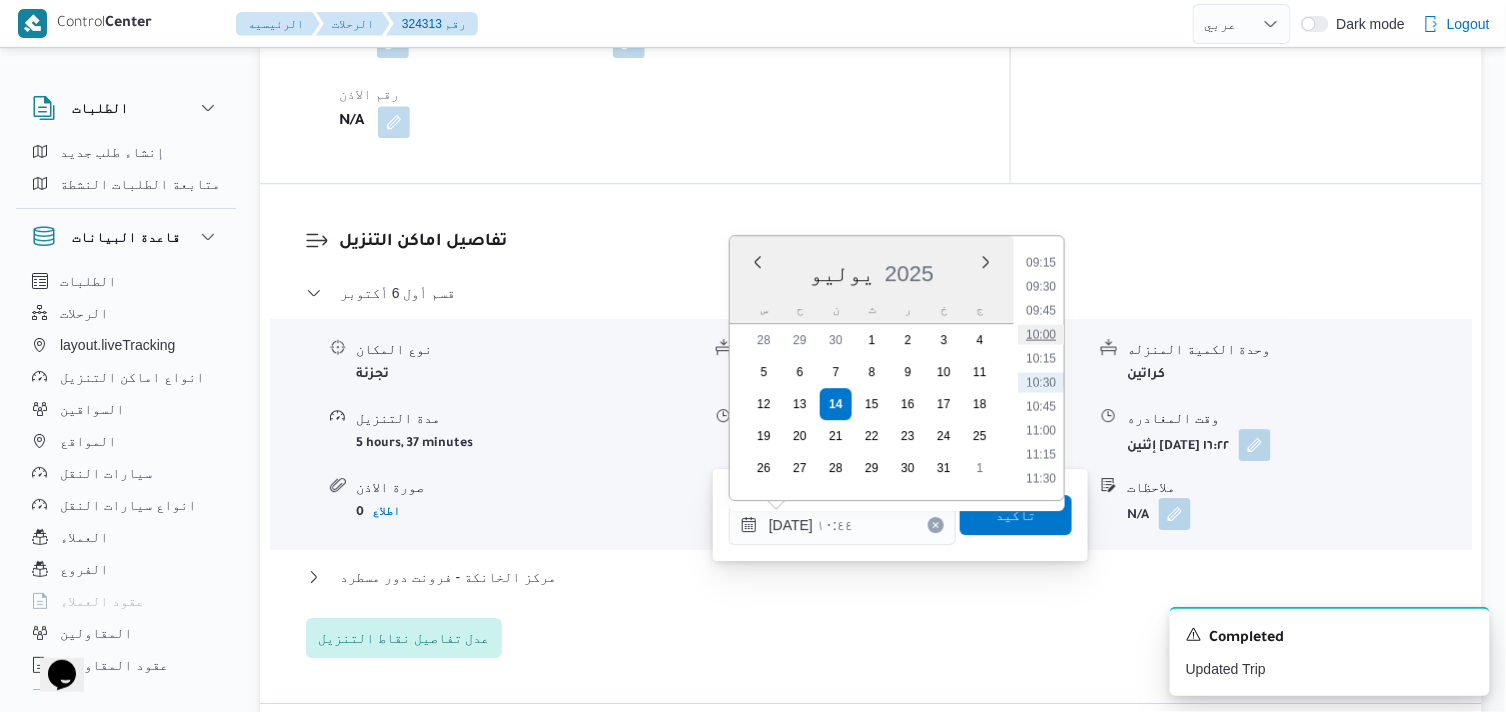 click on "10:00" at bounding box center [1041, 334] 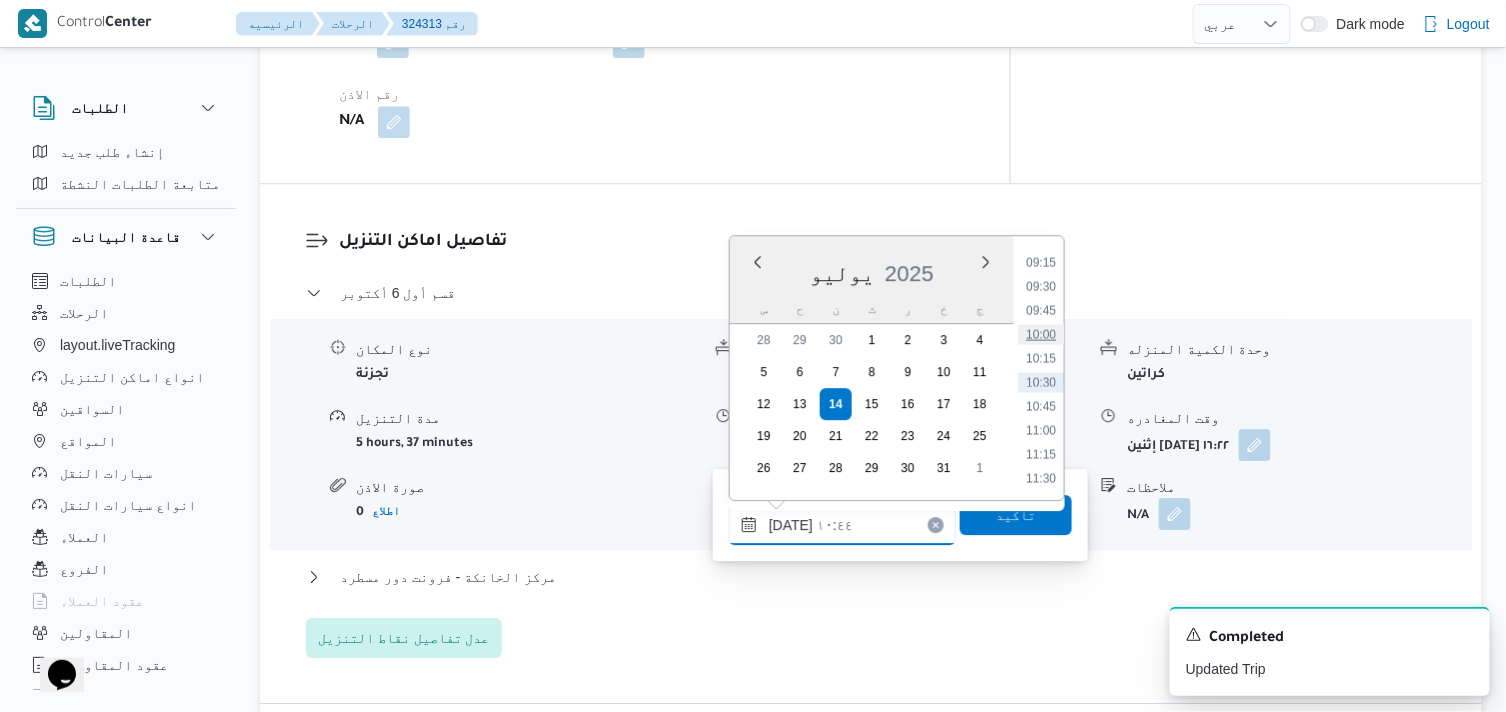 type on "[DATE] ١٠:٠٠" 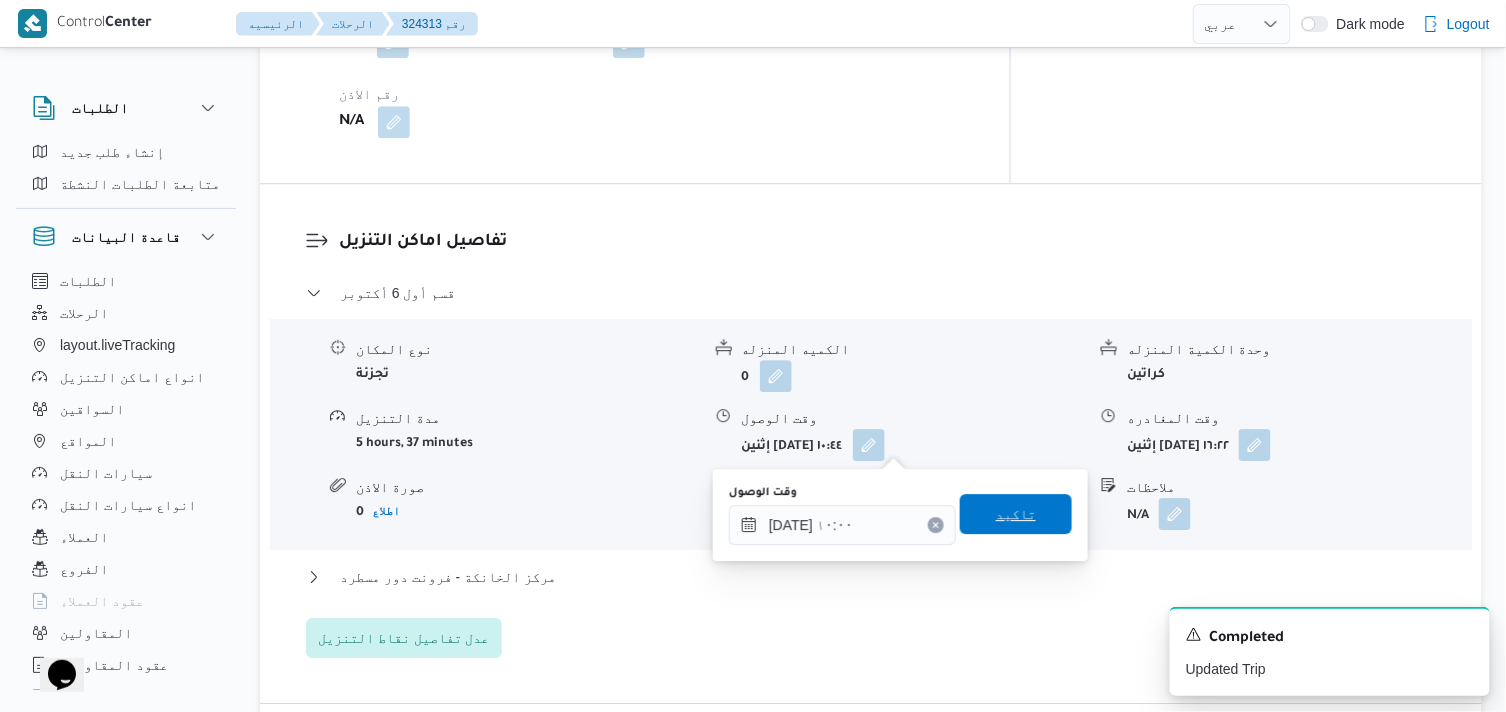 click on "تاكيد" at bounding box center [1016, 514] 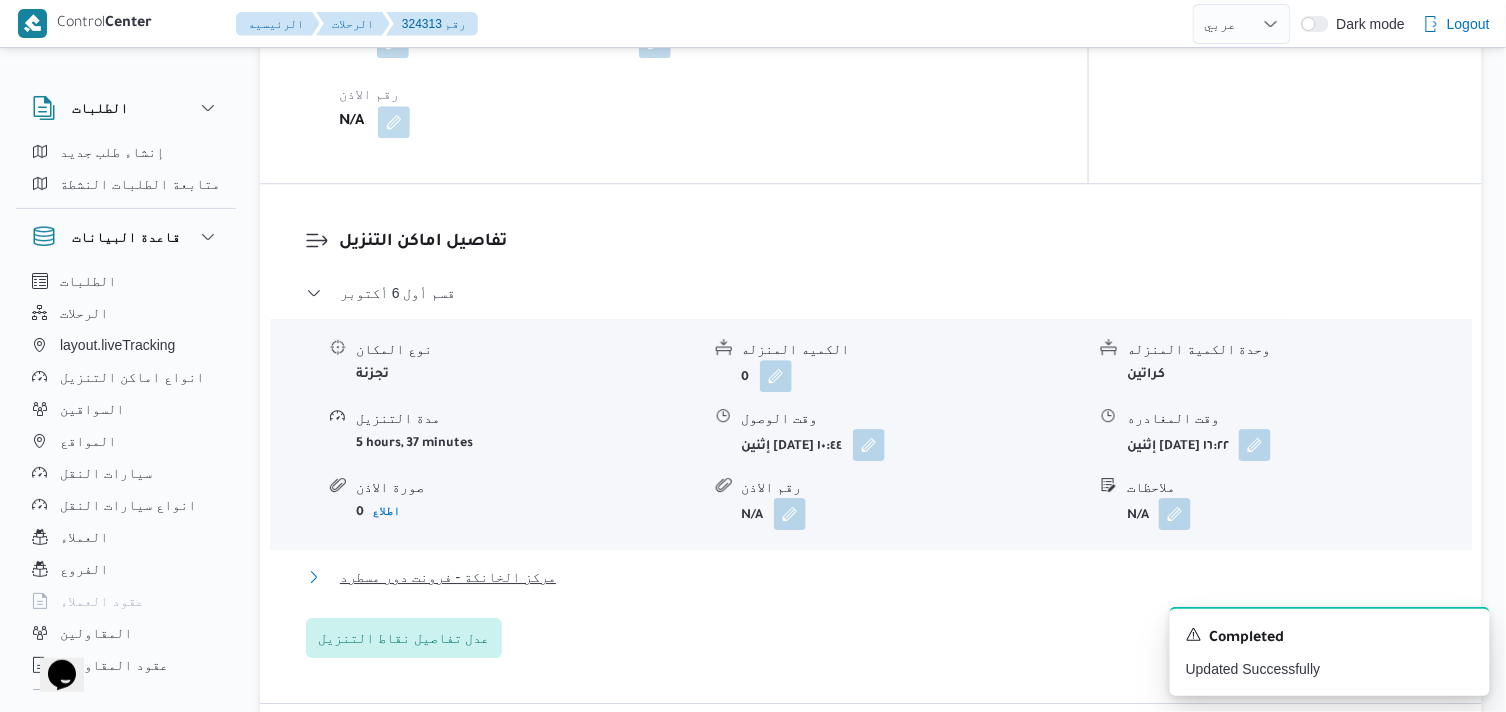 click on "مركز الخانكة -
فرونت دور مسطرد" at bounding box center (448, 577) 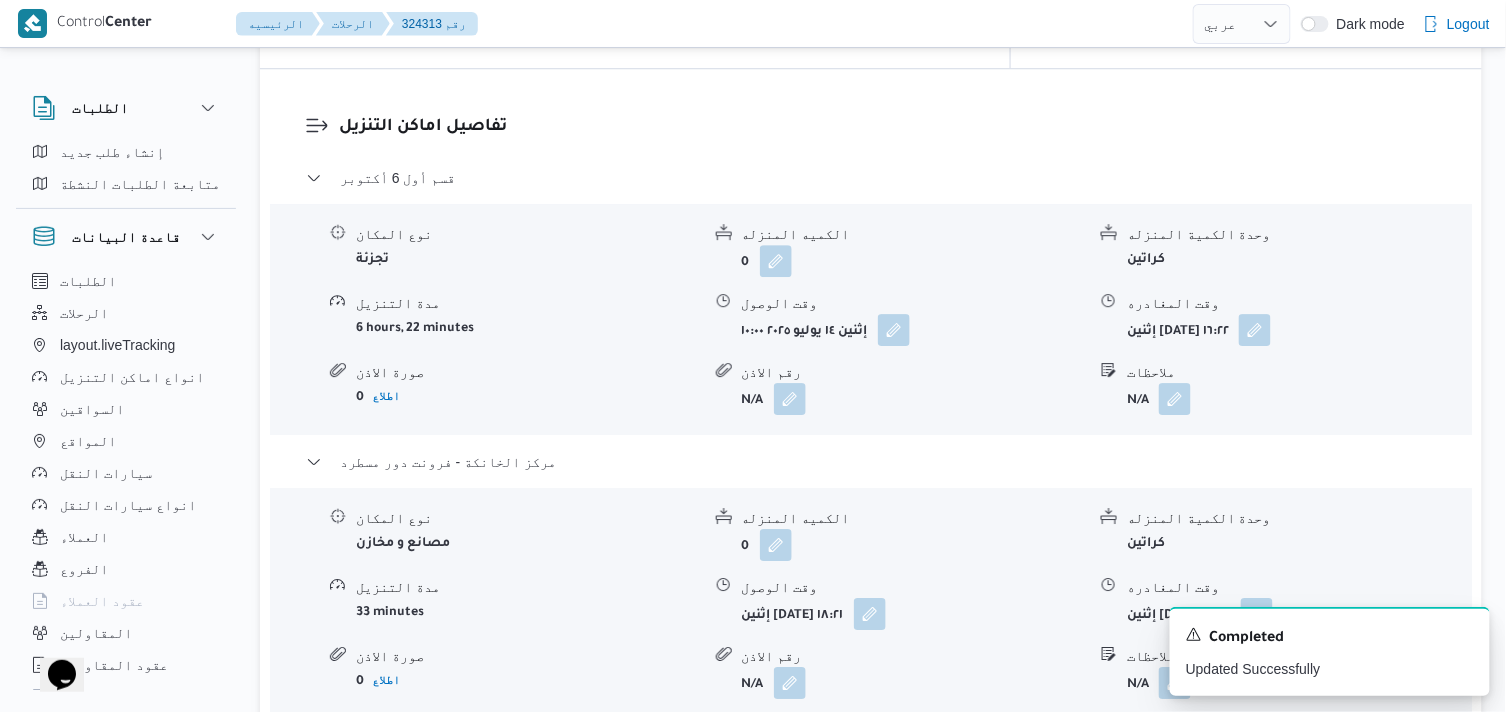 scroll, scrollTop: 1777, scrollLeft: 0, axis: vertical 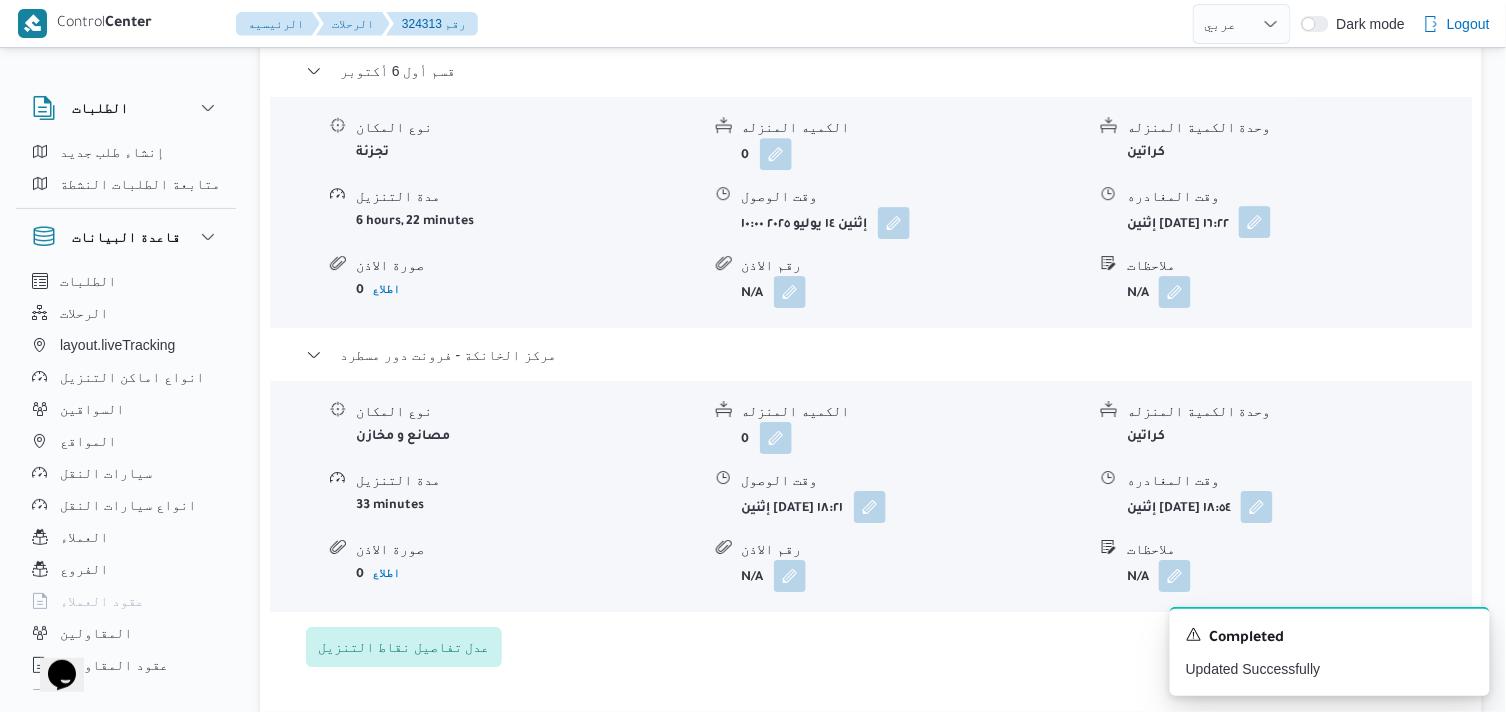 click at bounding box center [1255, 222] 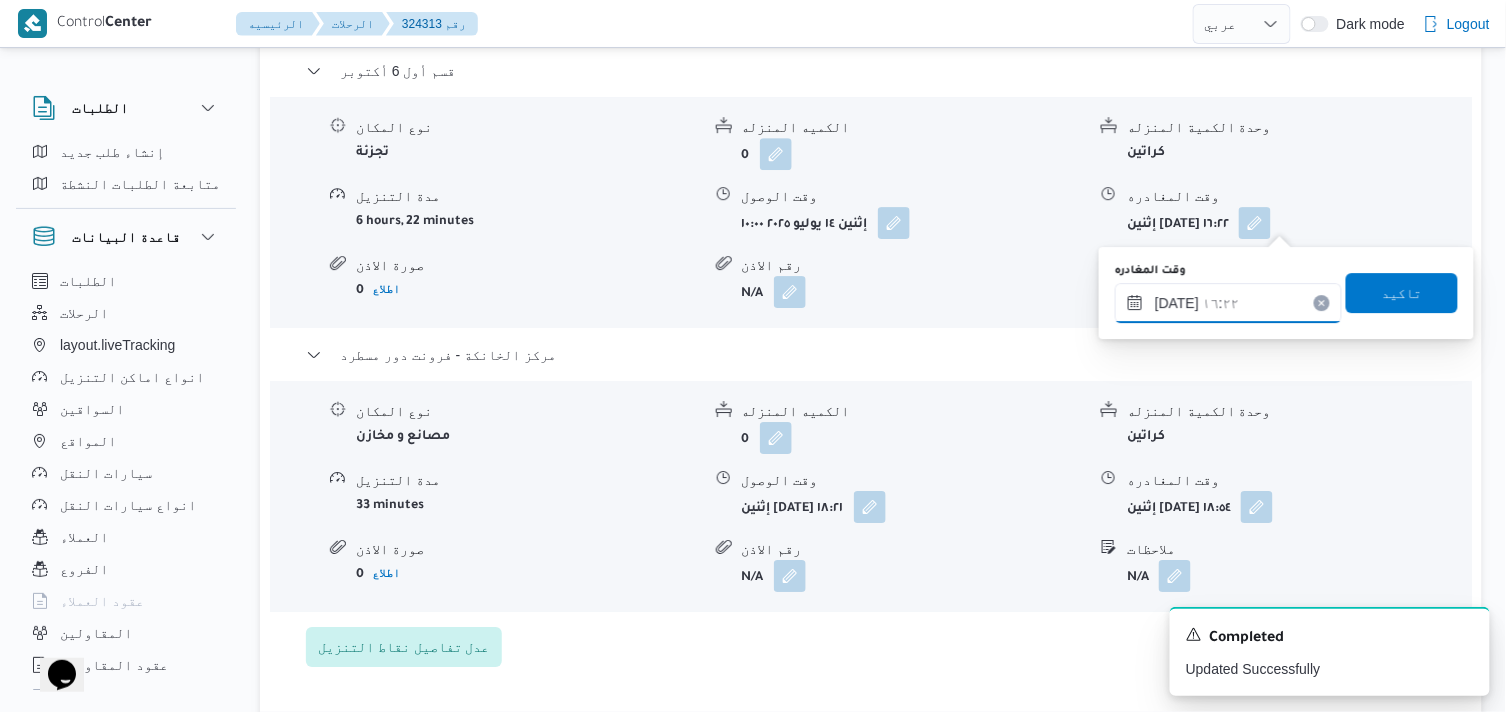click on "١٤/٠٧/٢٠٢٥ ١٦:٢٢" at bounding box center [1228, 303] 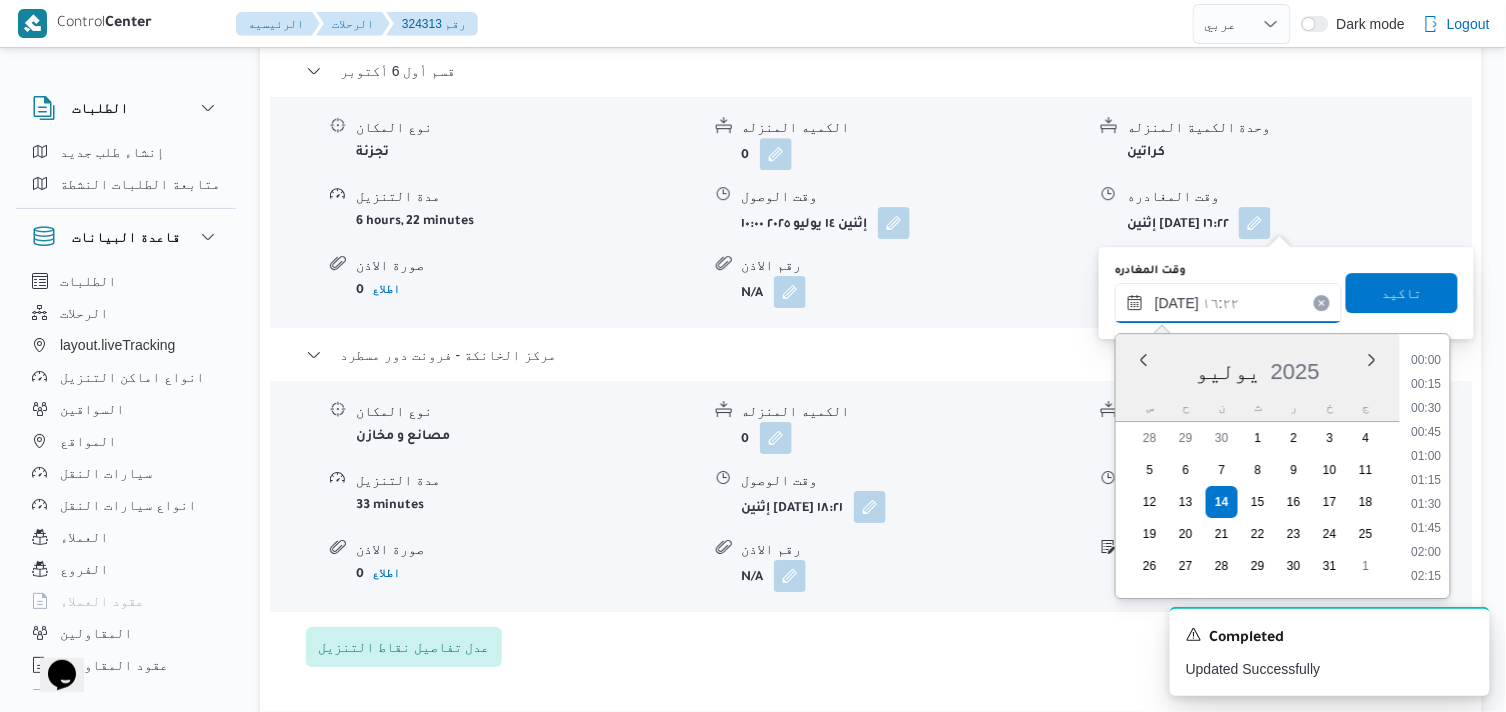 scroll, scrollTop: 1440, scrollLeft: 0, axis: vertical 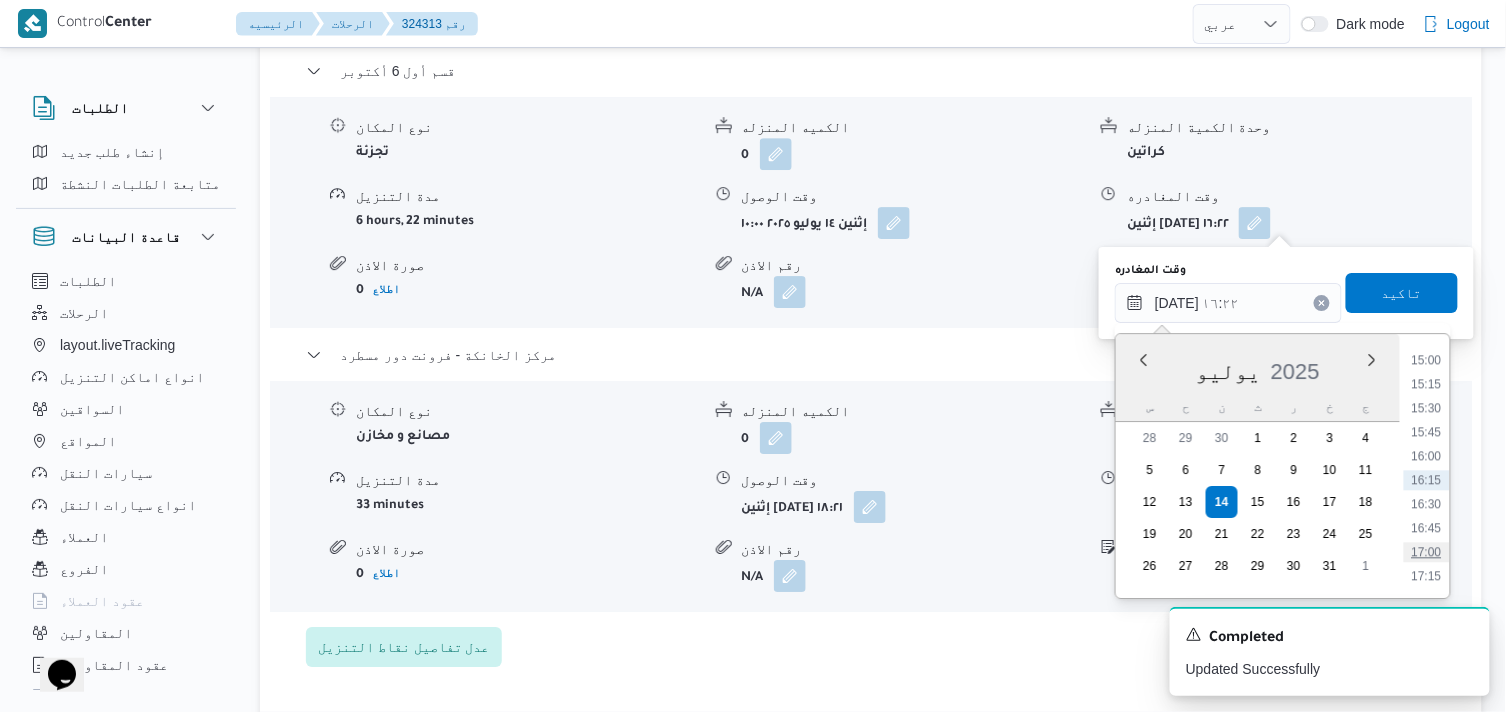 click on "17:00" at bounding box center [1427, 552] 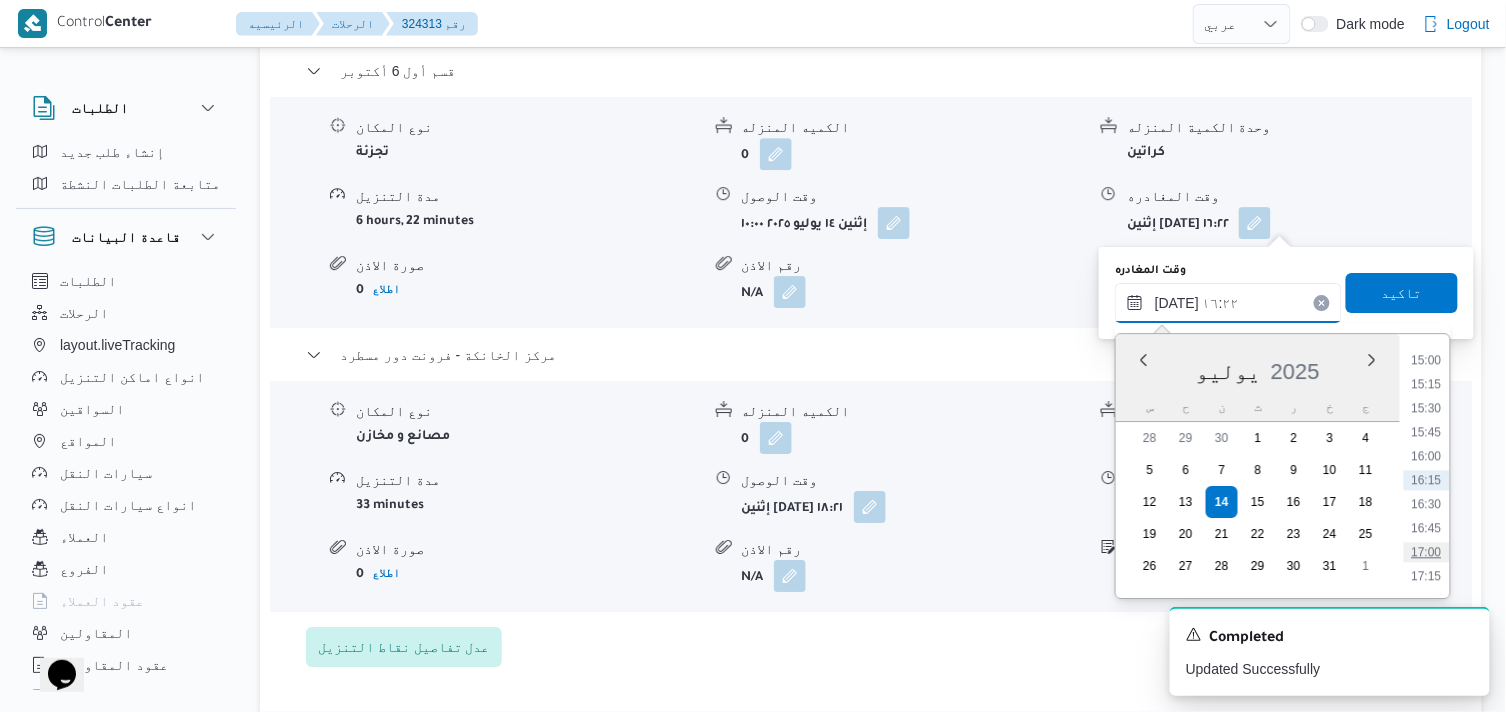 type on "١٤/٠٧/٢٠٢٥ ١٧:٠٠" 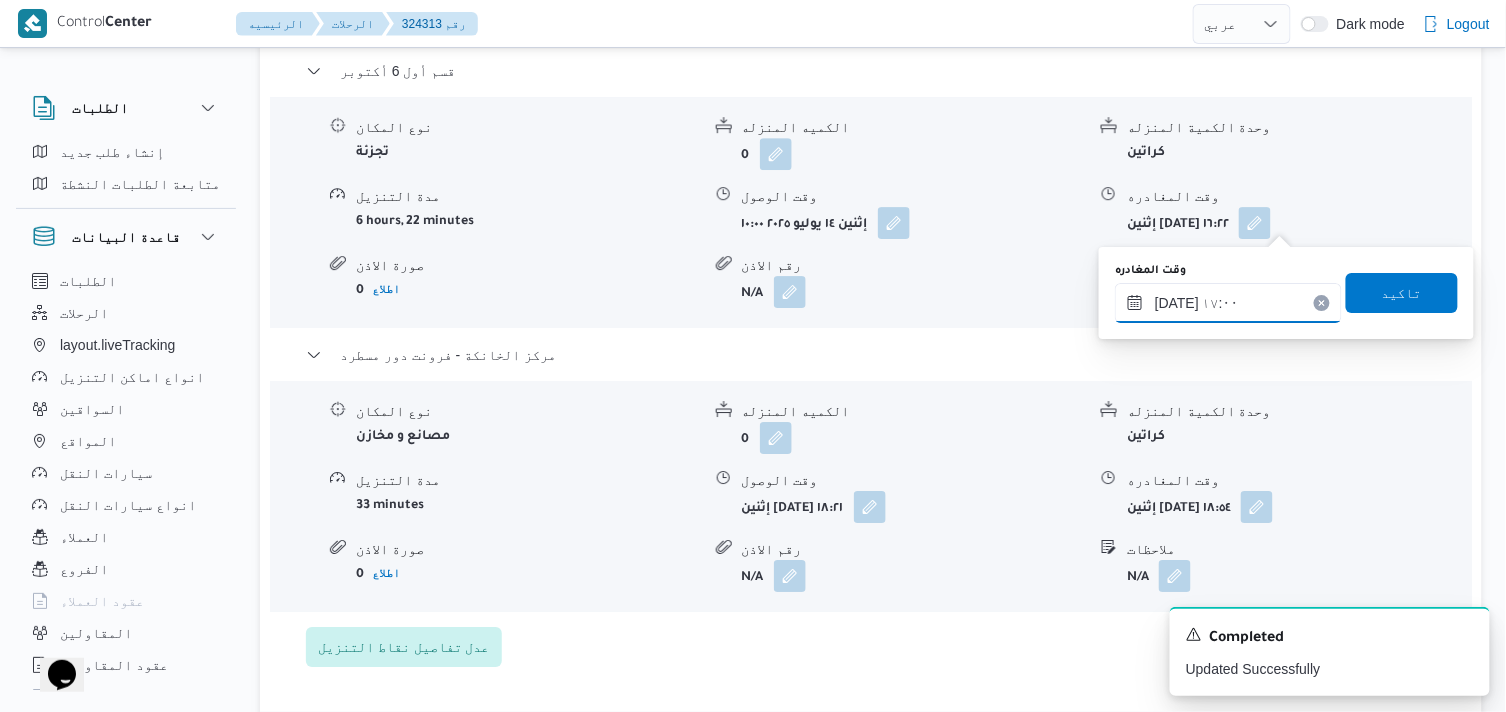 click on "١٤/٠٧/٢٠٢٥ ١٧:٠٠" at bounding box center [1228, 303] 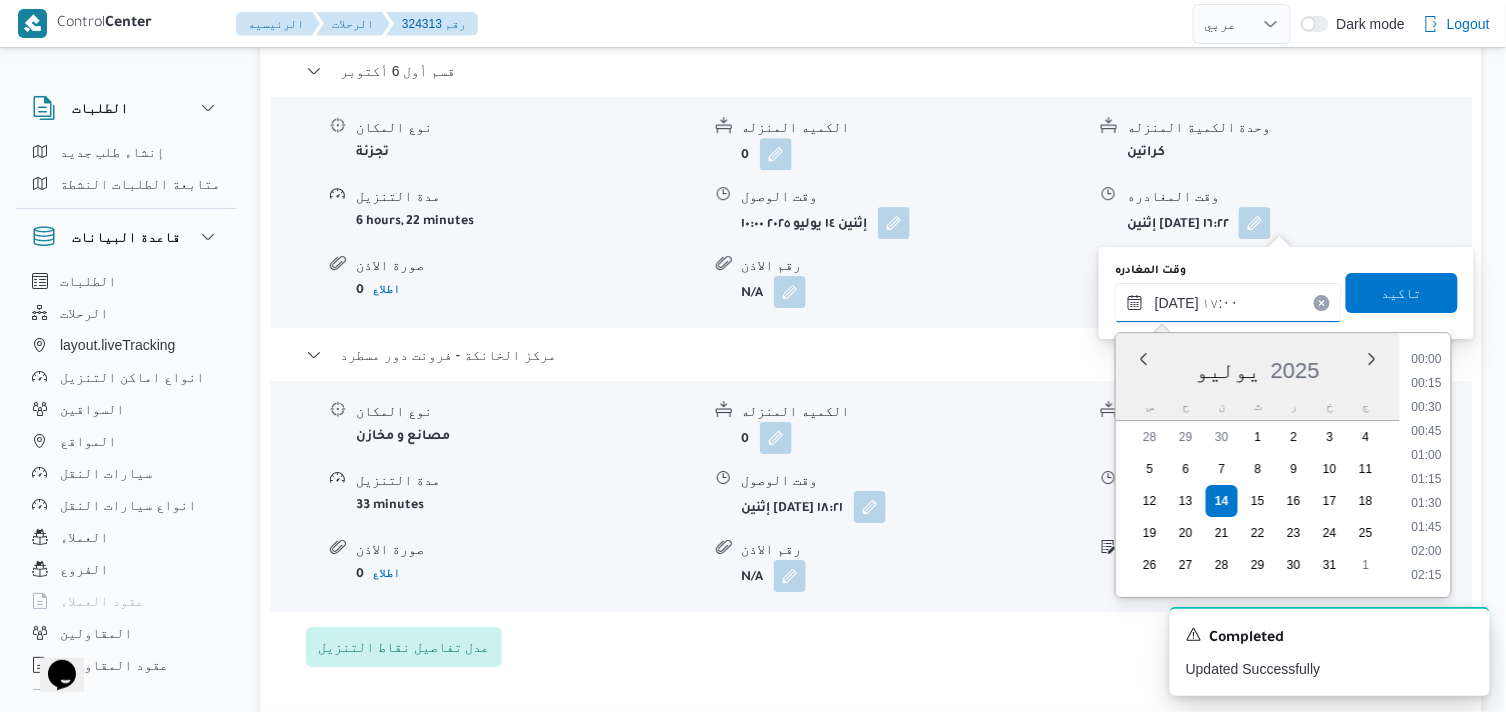 scroll, scrollTop: 1511, scrollLeft: 0, axis: vertical 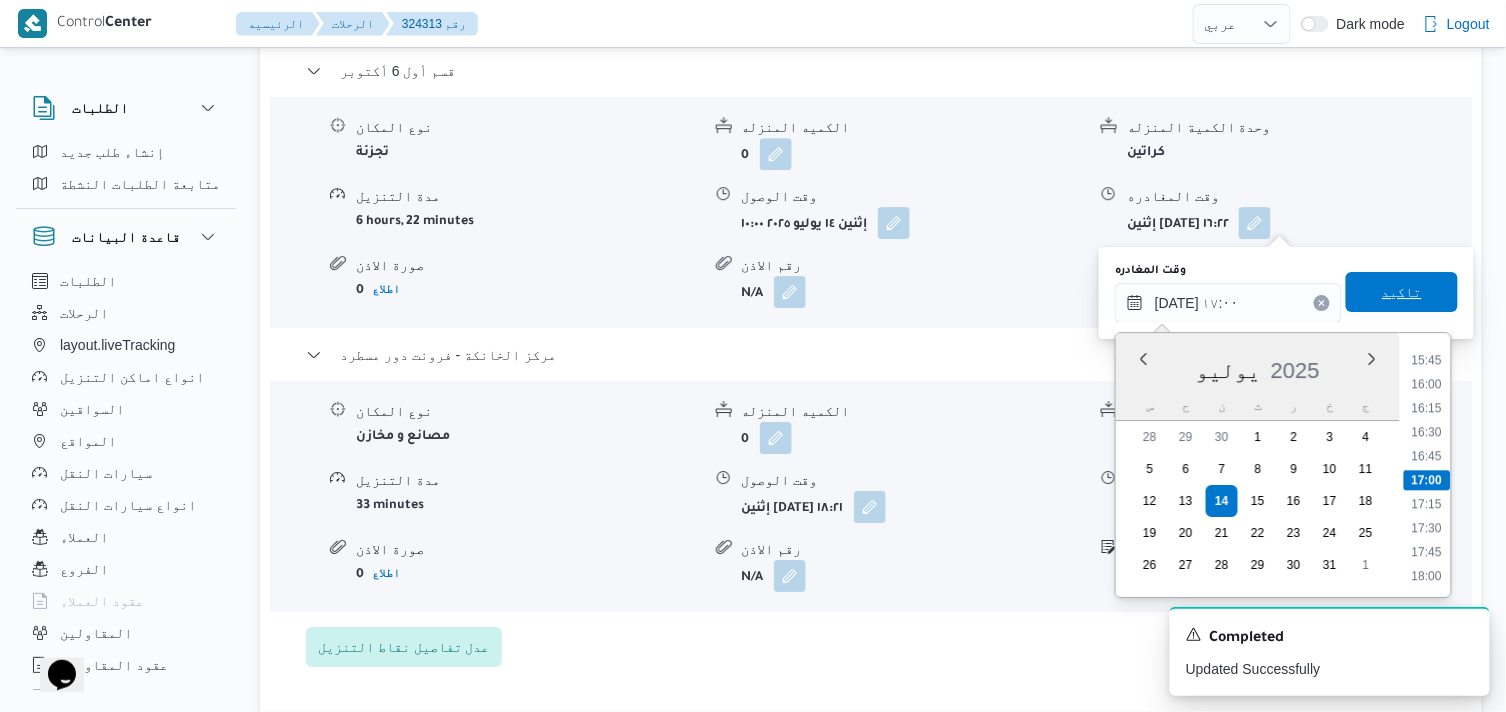 click on "تاكيد" at bounding box center (1402, 292) 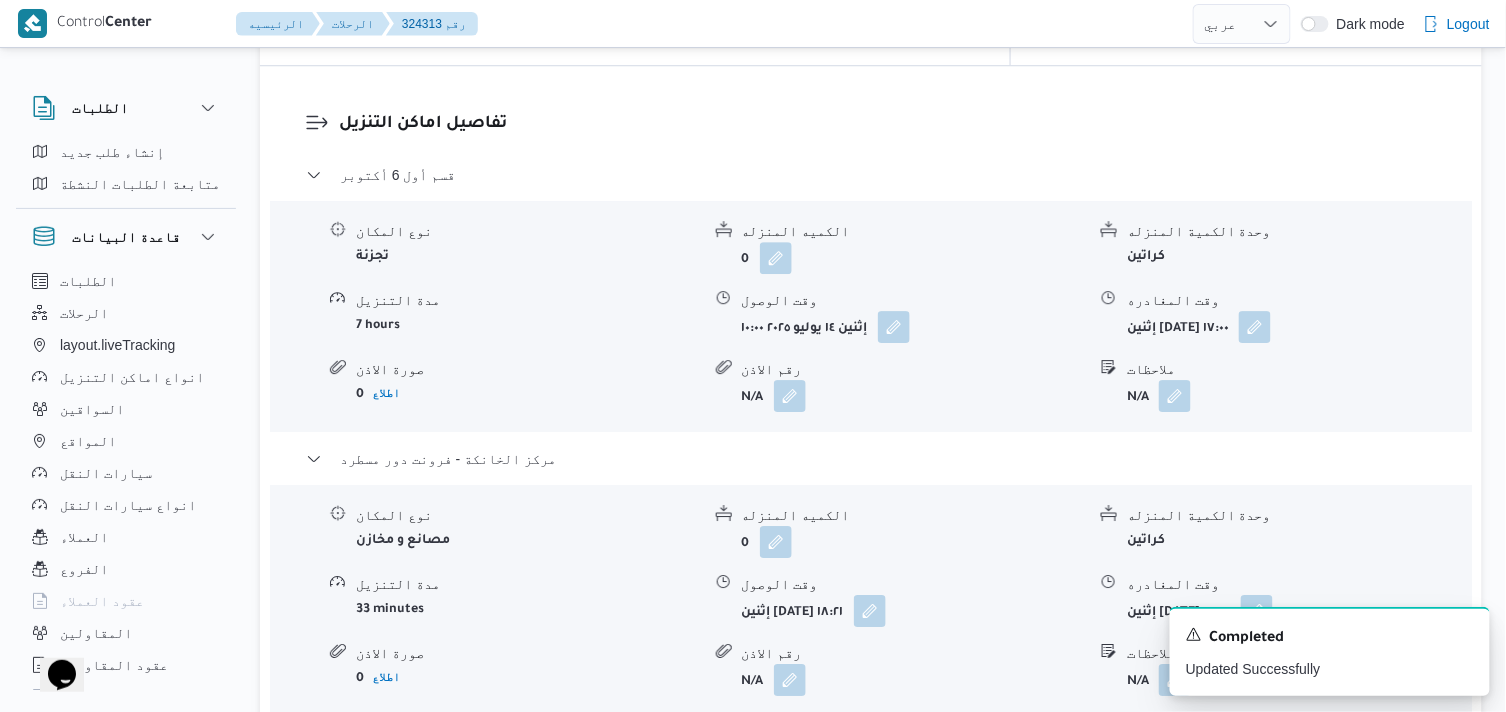 scroll, scrollTop: 0, scrollLeft: 0, axis: both 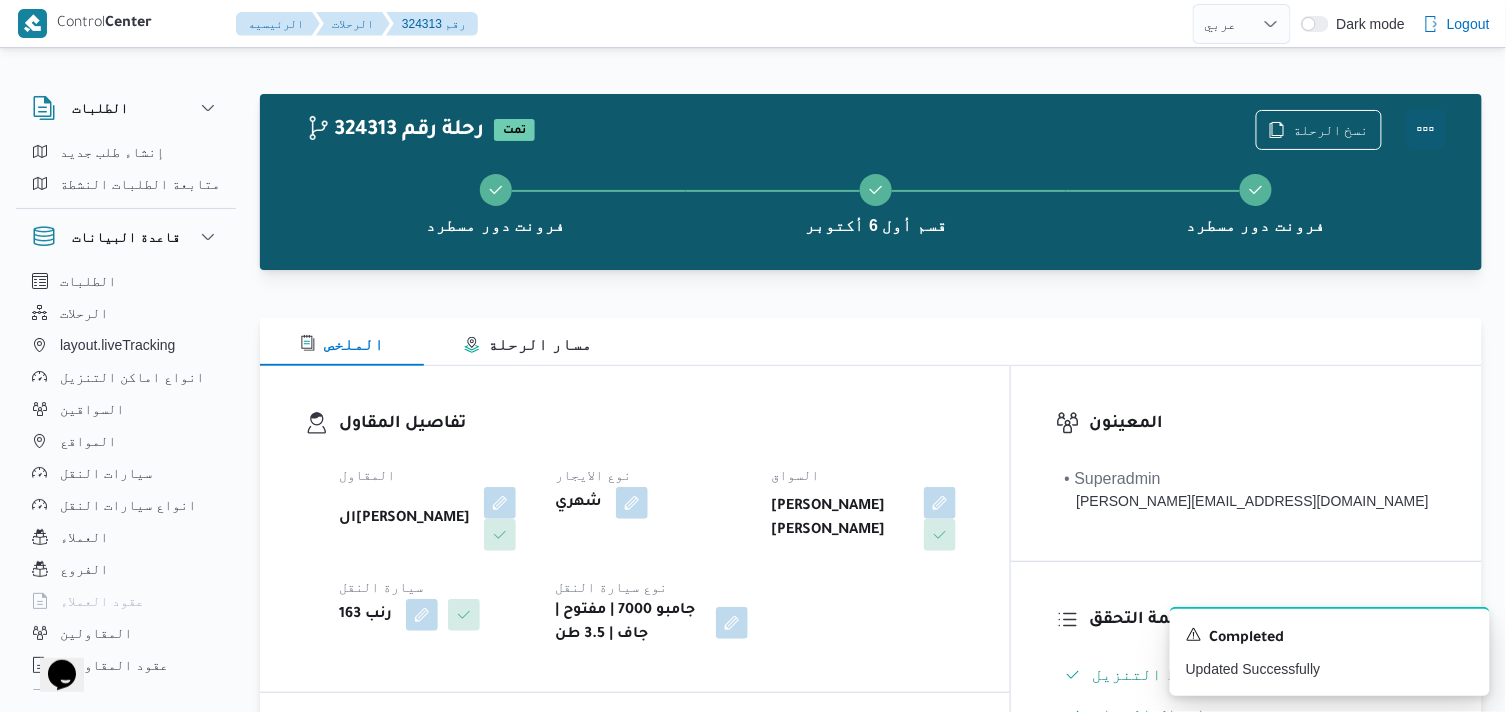 click at bounding box center [1426, 129] 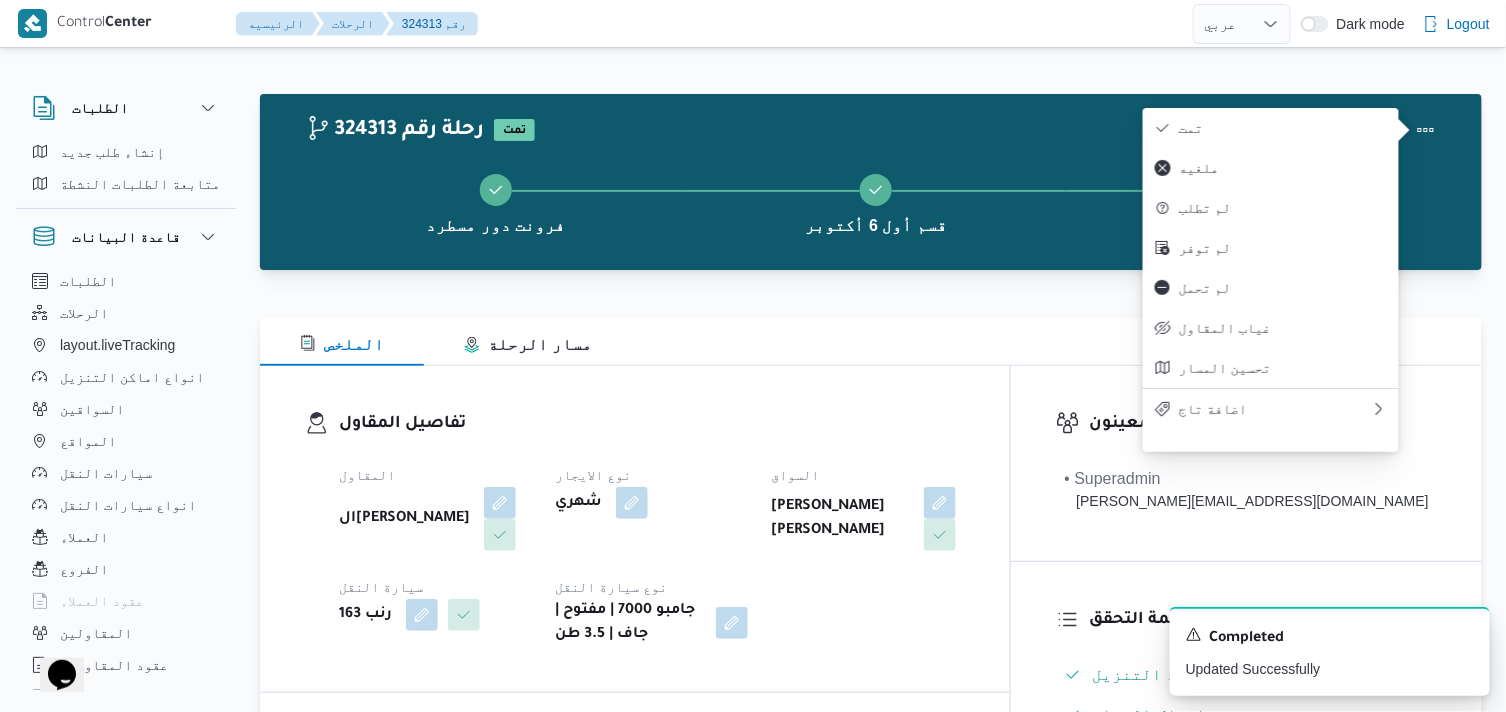 click on "تمت" at bounding box center [1283, 128] 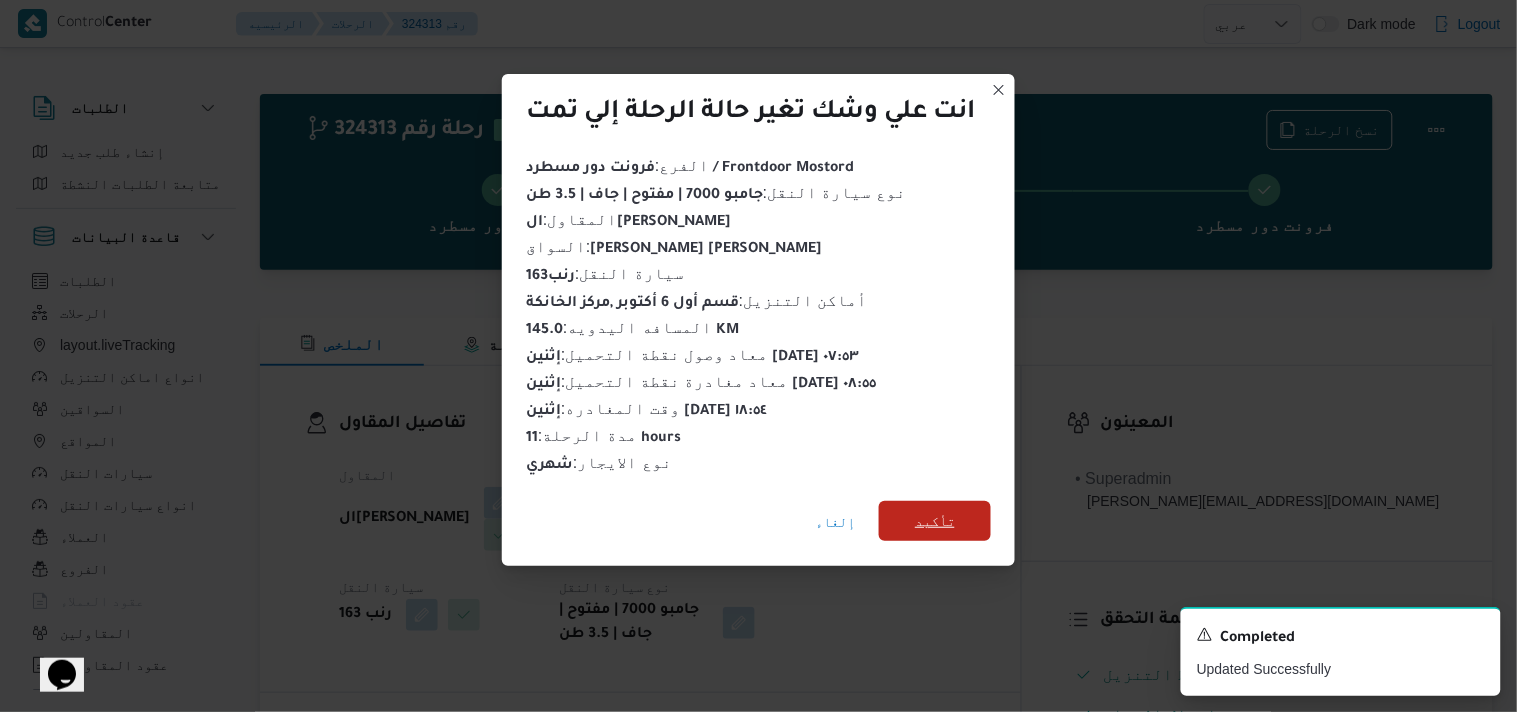 click on "تأكيد" at bounding box center [935, 521] 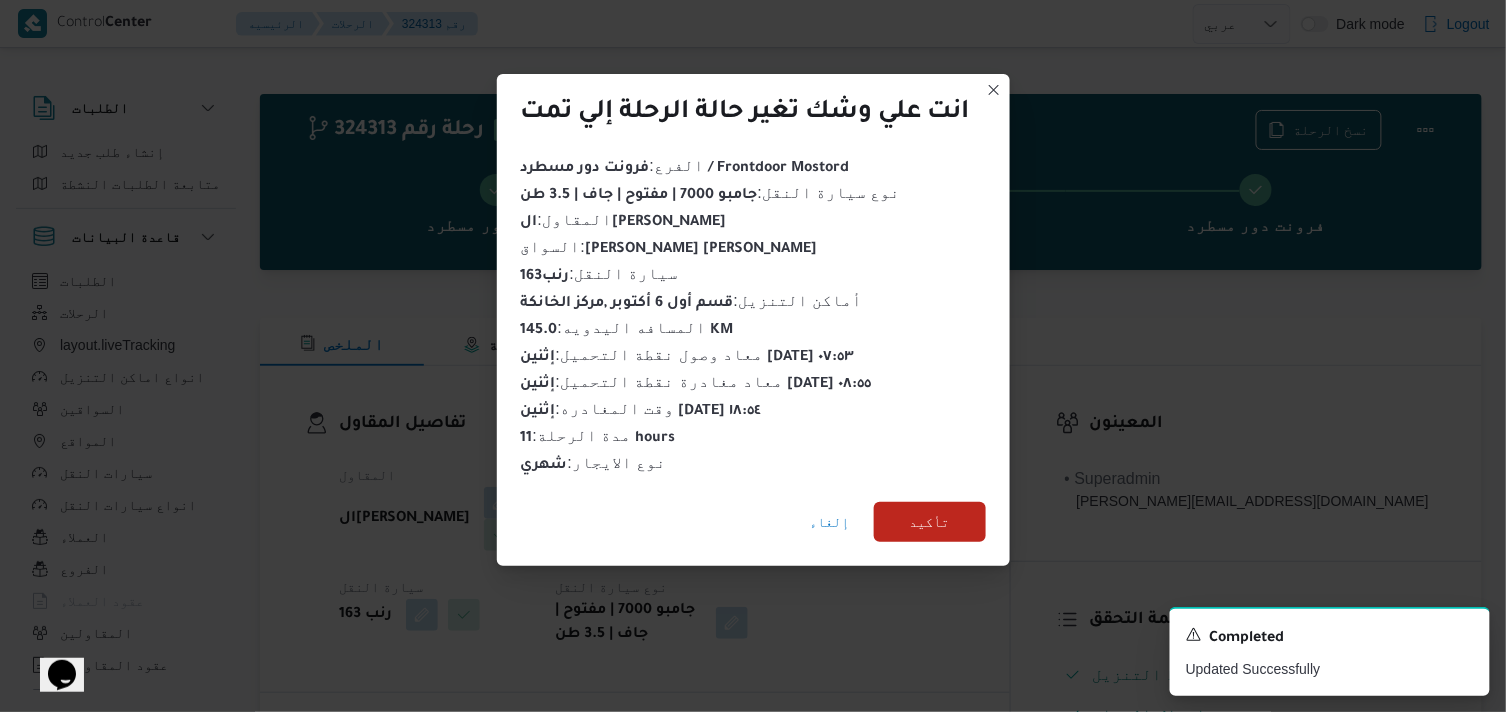 click on "تفاصيل المقاول" at bounding box center [652, 424] 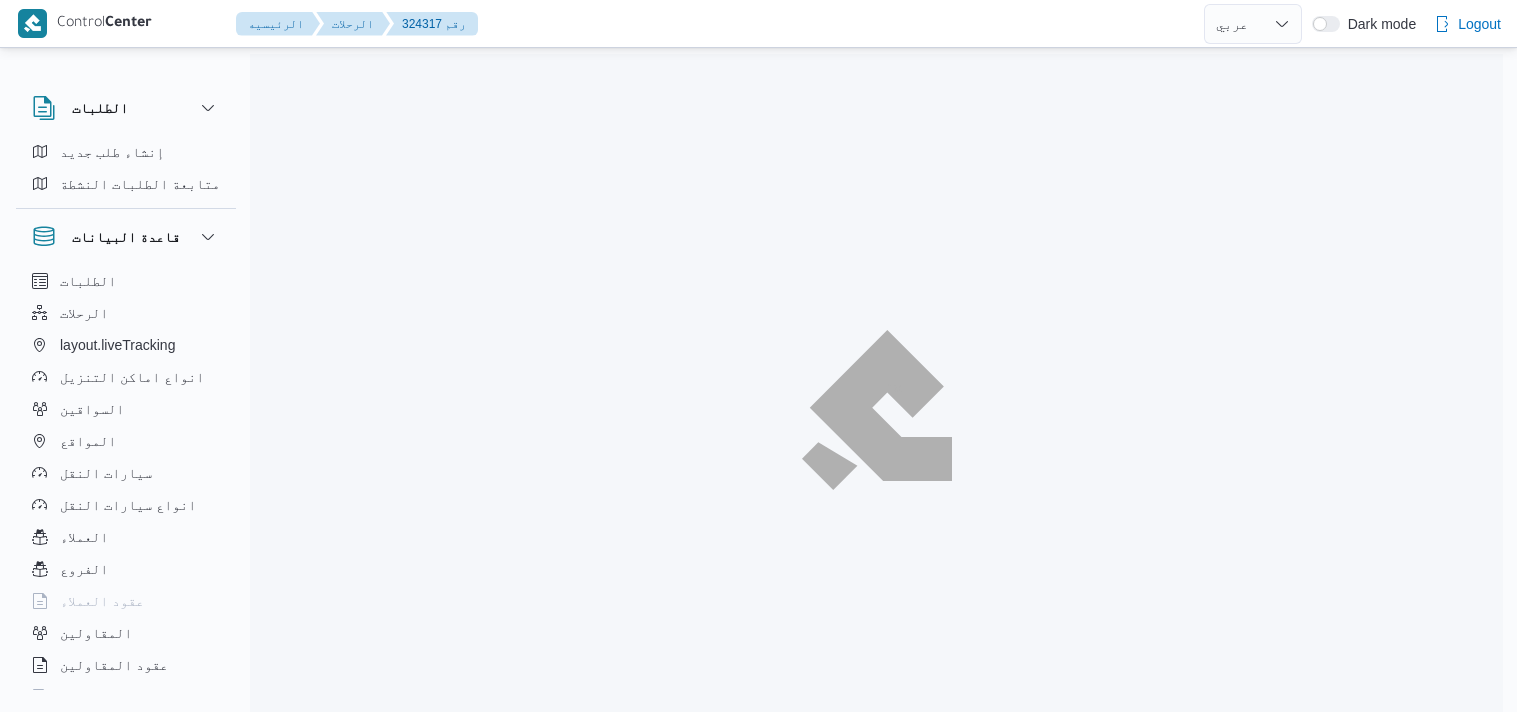 select on "ar" 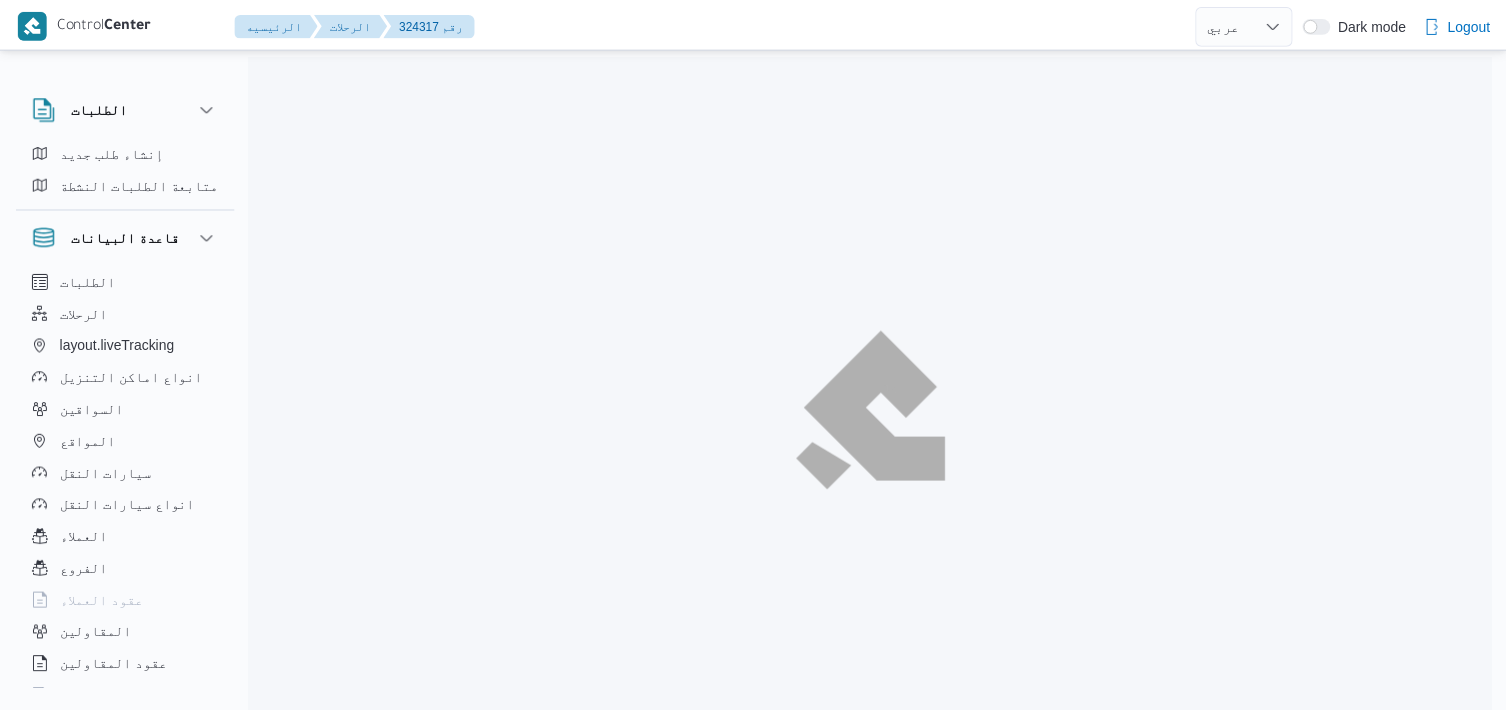 scroll, scrollTop: 0, scrollLeft: 0, axis: both 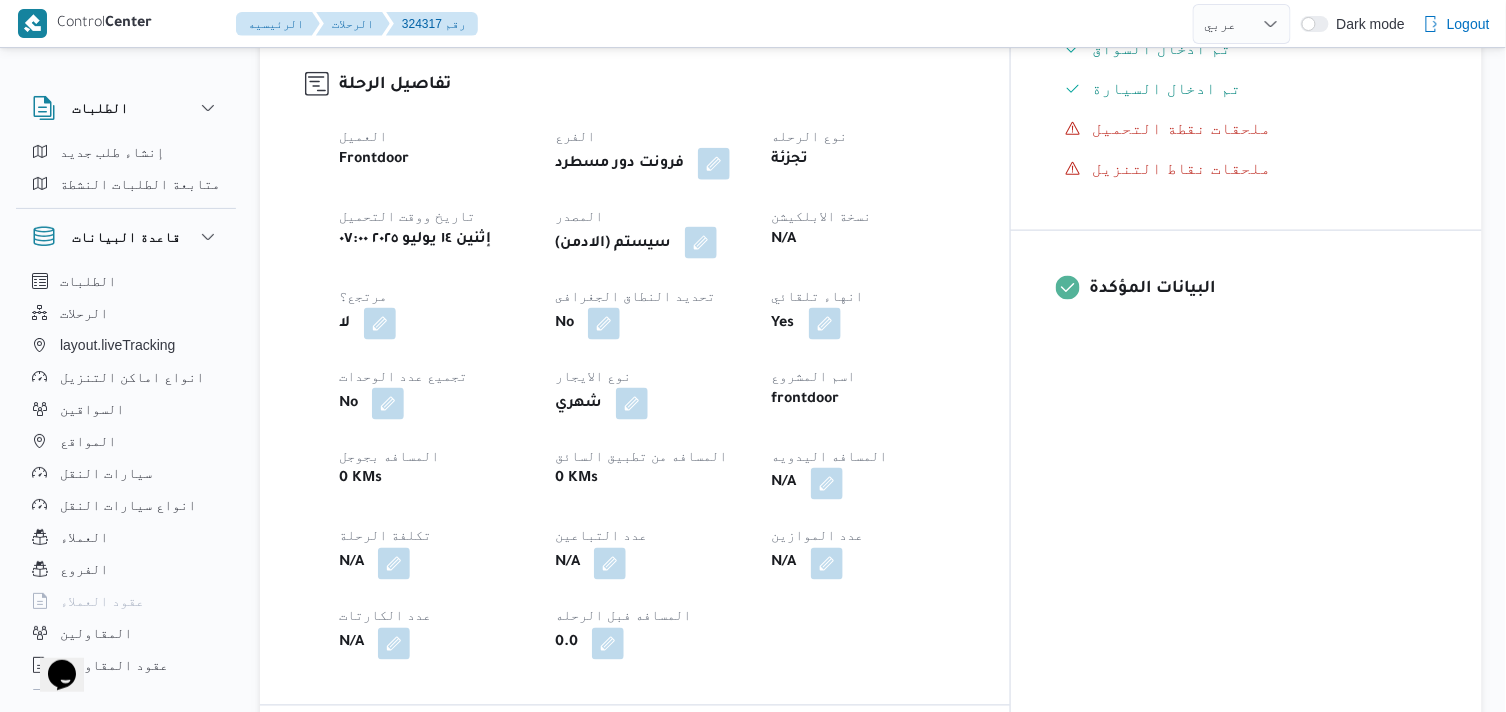 click at bounding box center (701, 243) 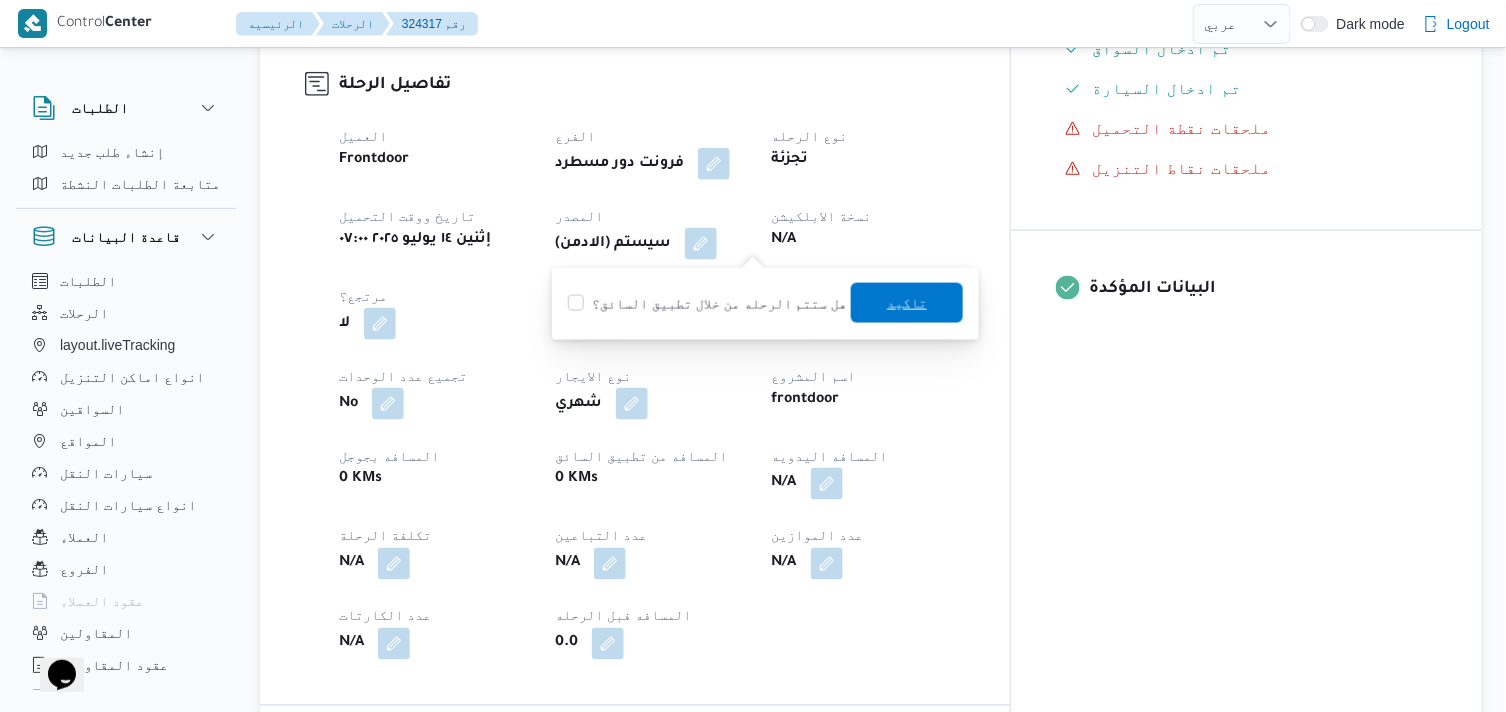 click on "تاكيد" at bounding box center [907, 303] 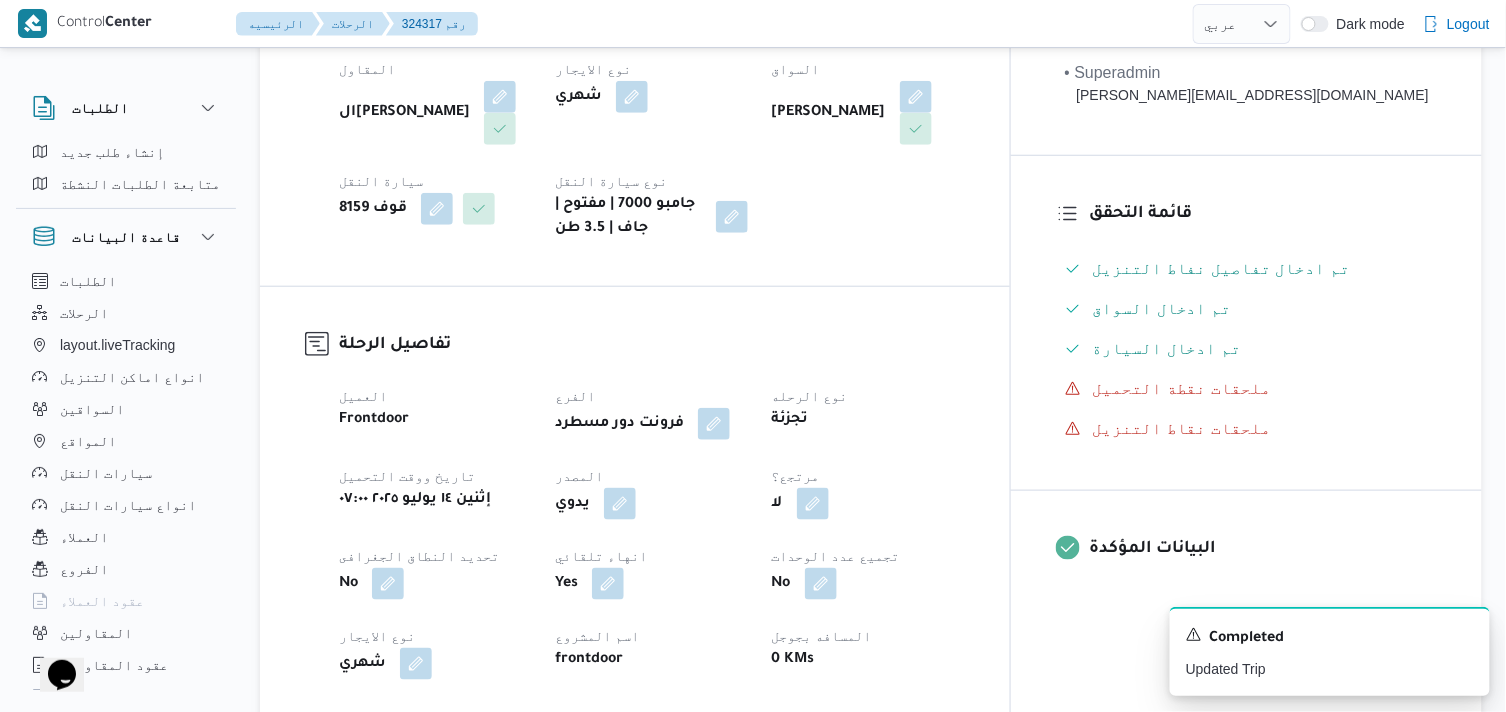 scroll, scrollTop: 777, scrollLeft: 0, axis: vertical 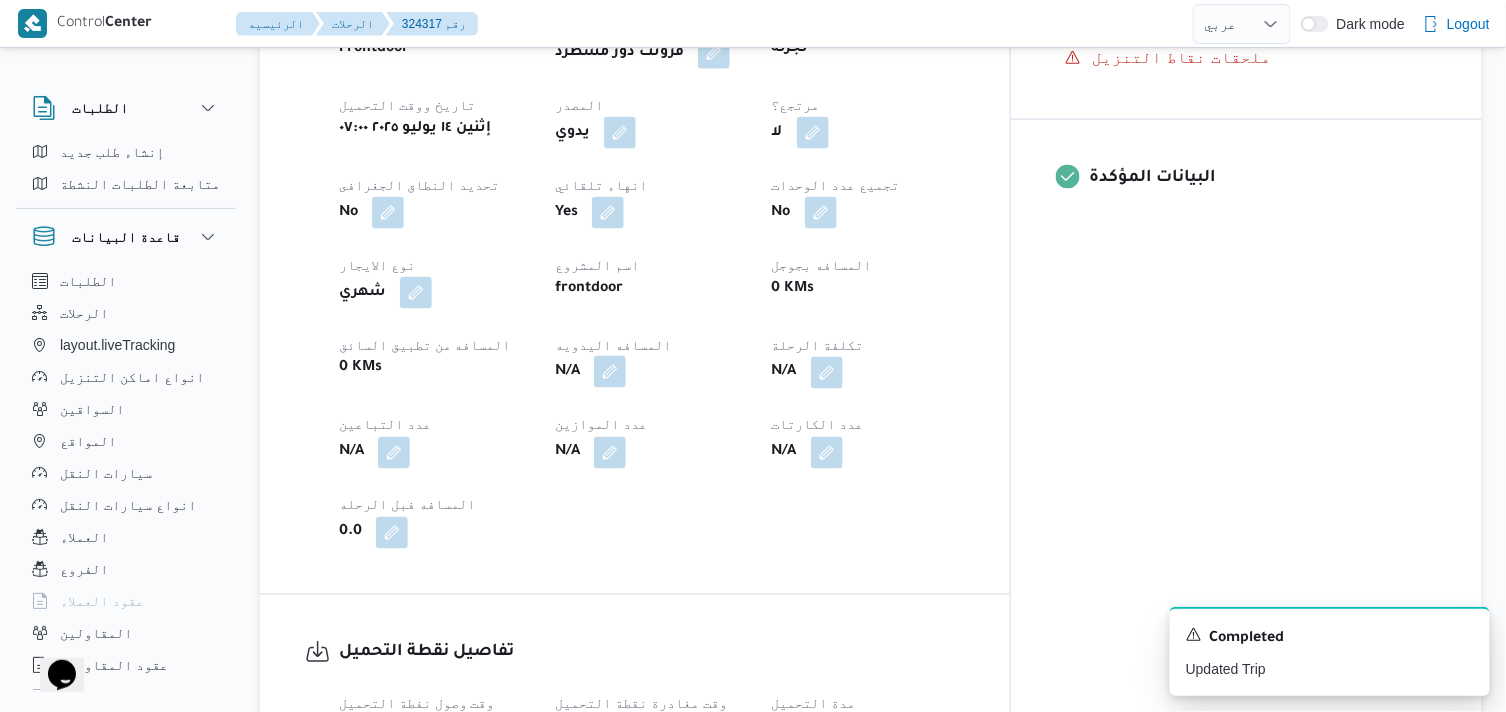 click at bounding box center [610, 372] 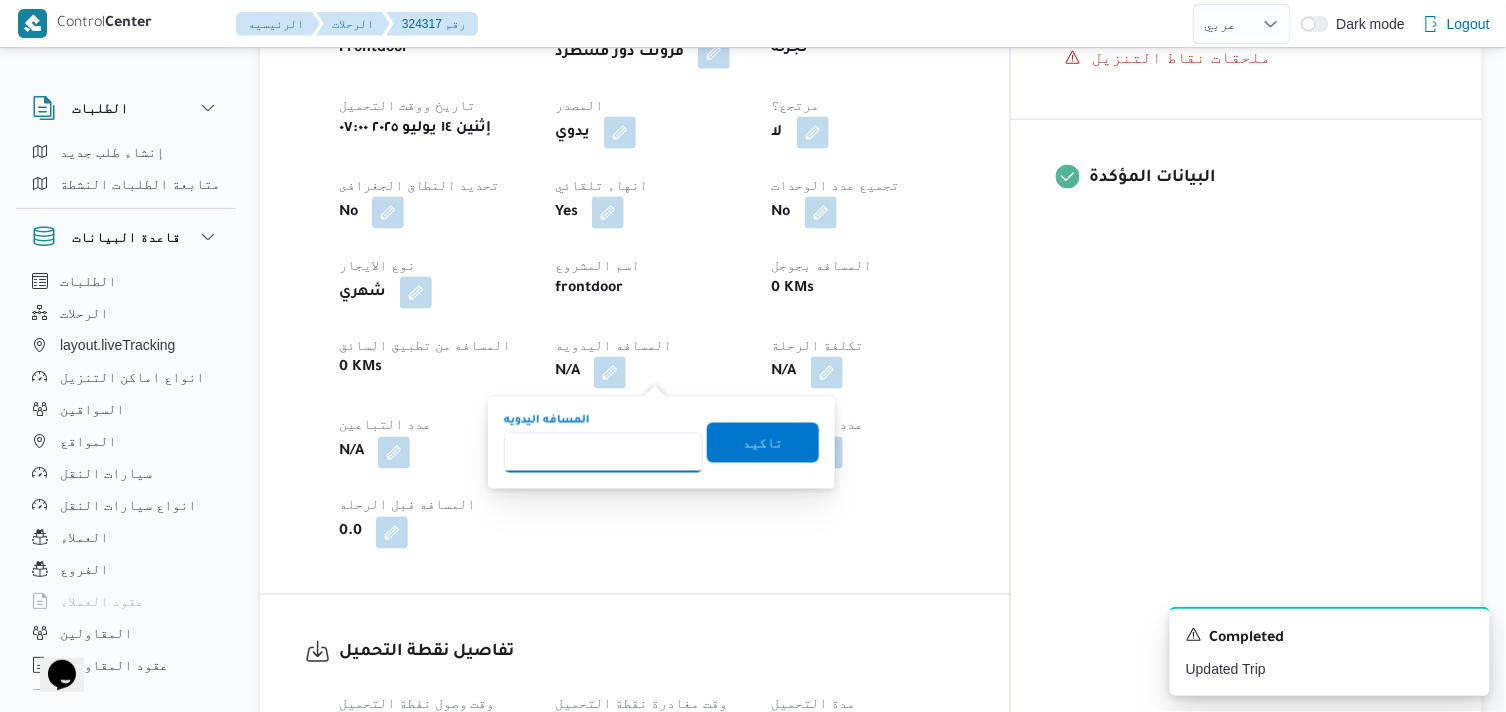 click on "المسافه اليدويه" at bounding box center [603, 453] 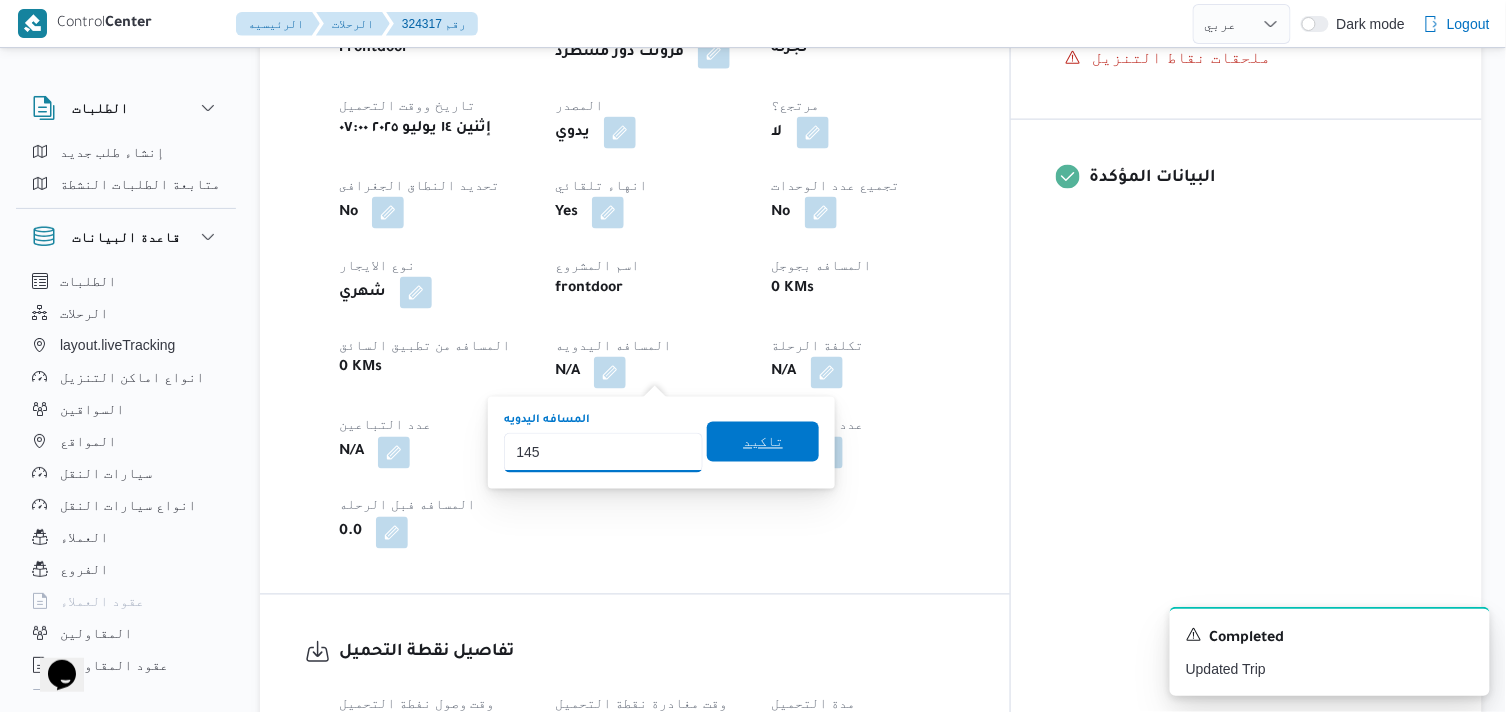 type on "145" 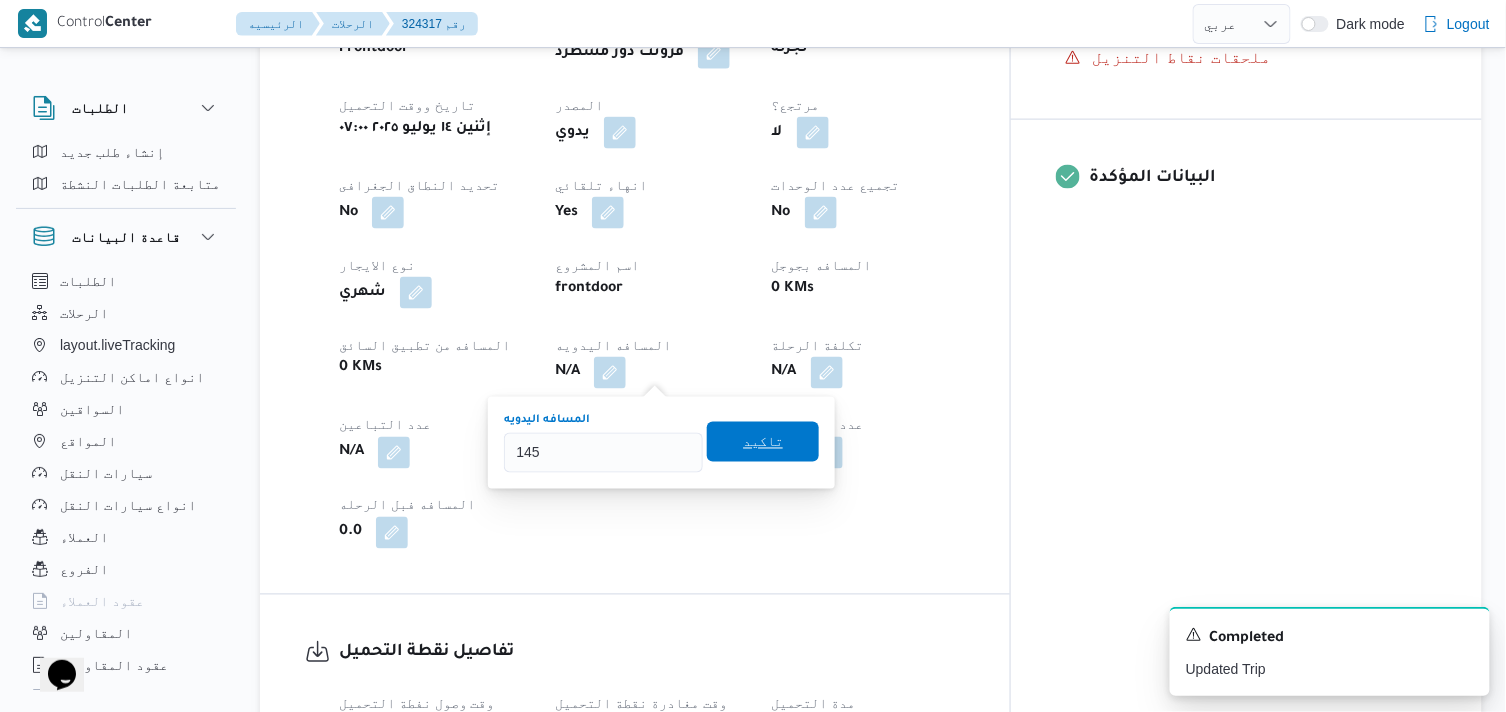 click on "تاكيد" at bounding box center (763, 442) 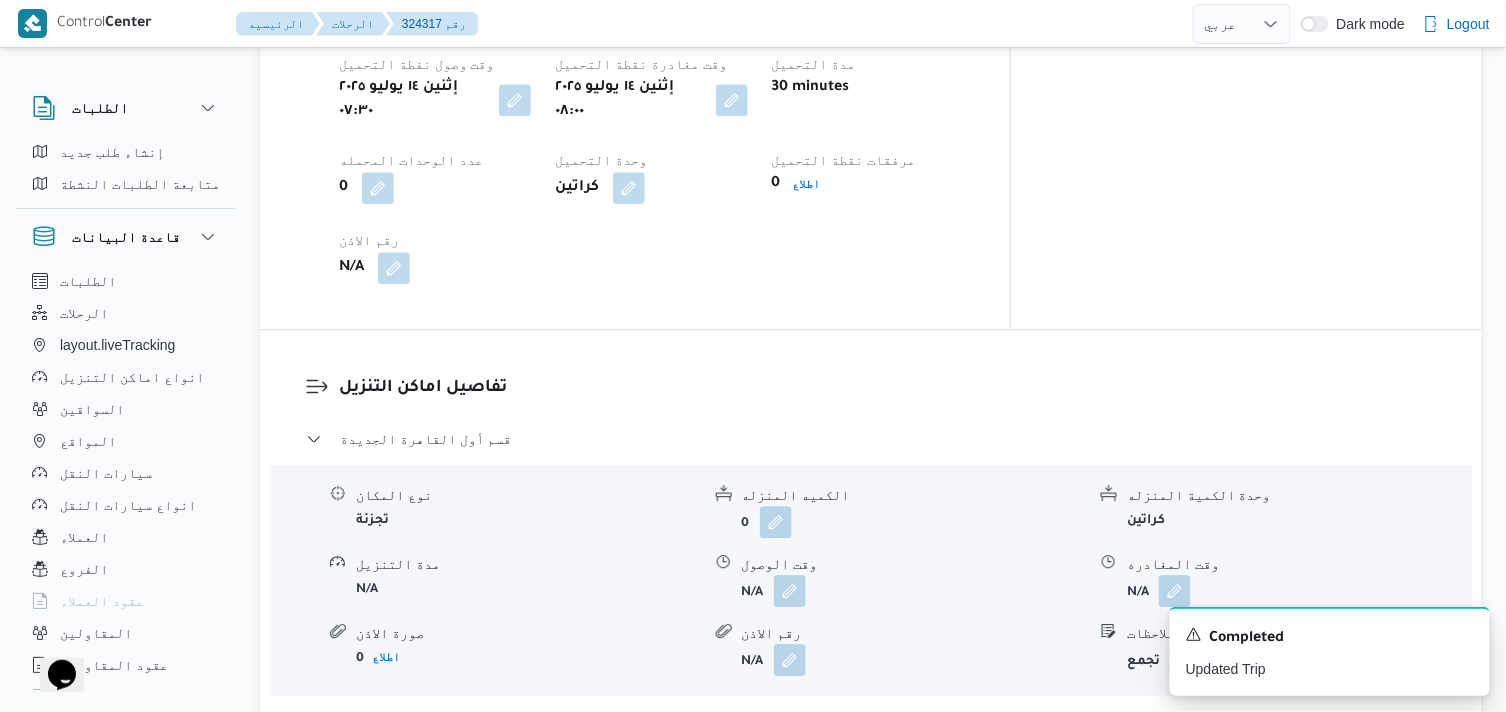 scroll, scrollTop: 1444, scrollLeft: 0, axis: vertical 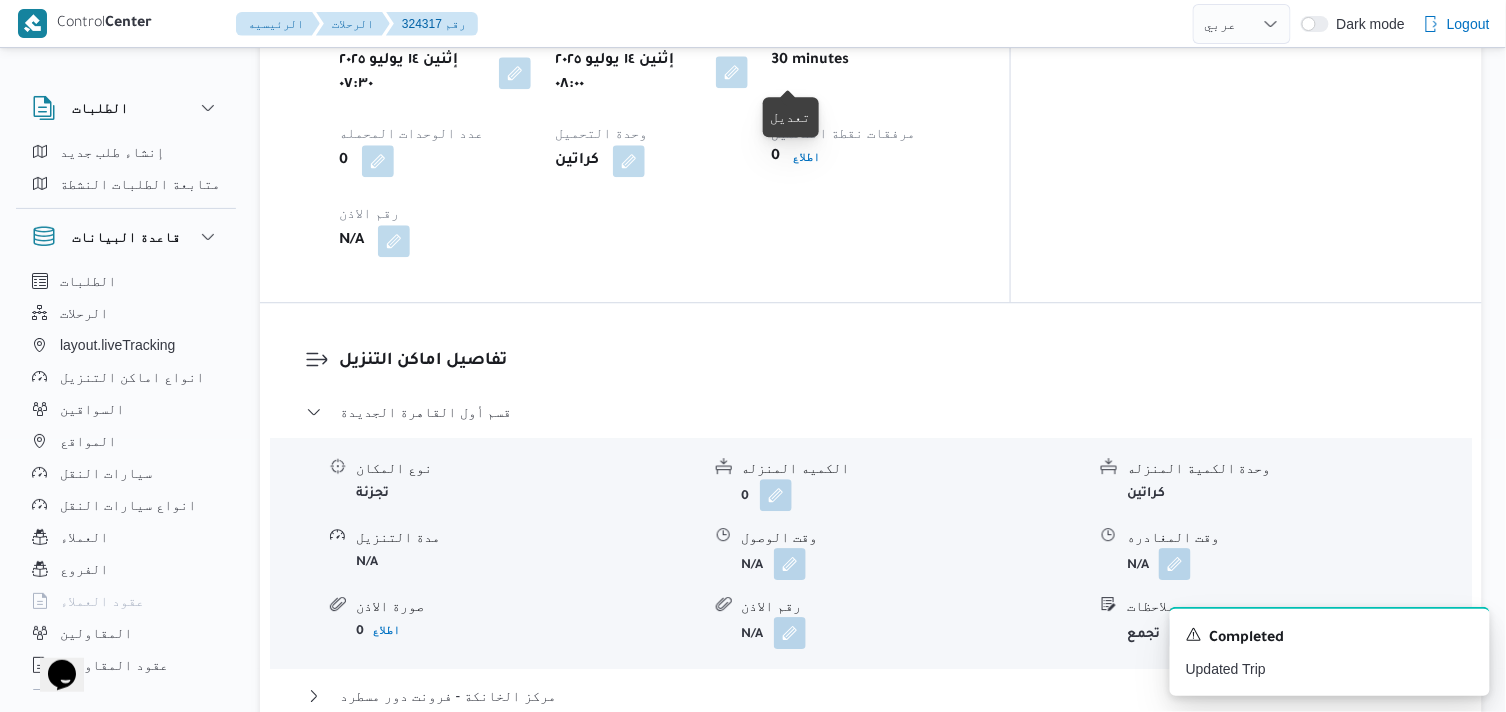 click at bounding box center [732, 72] 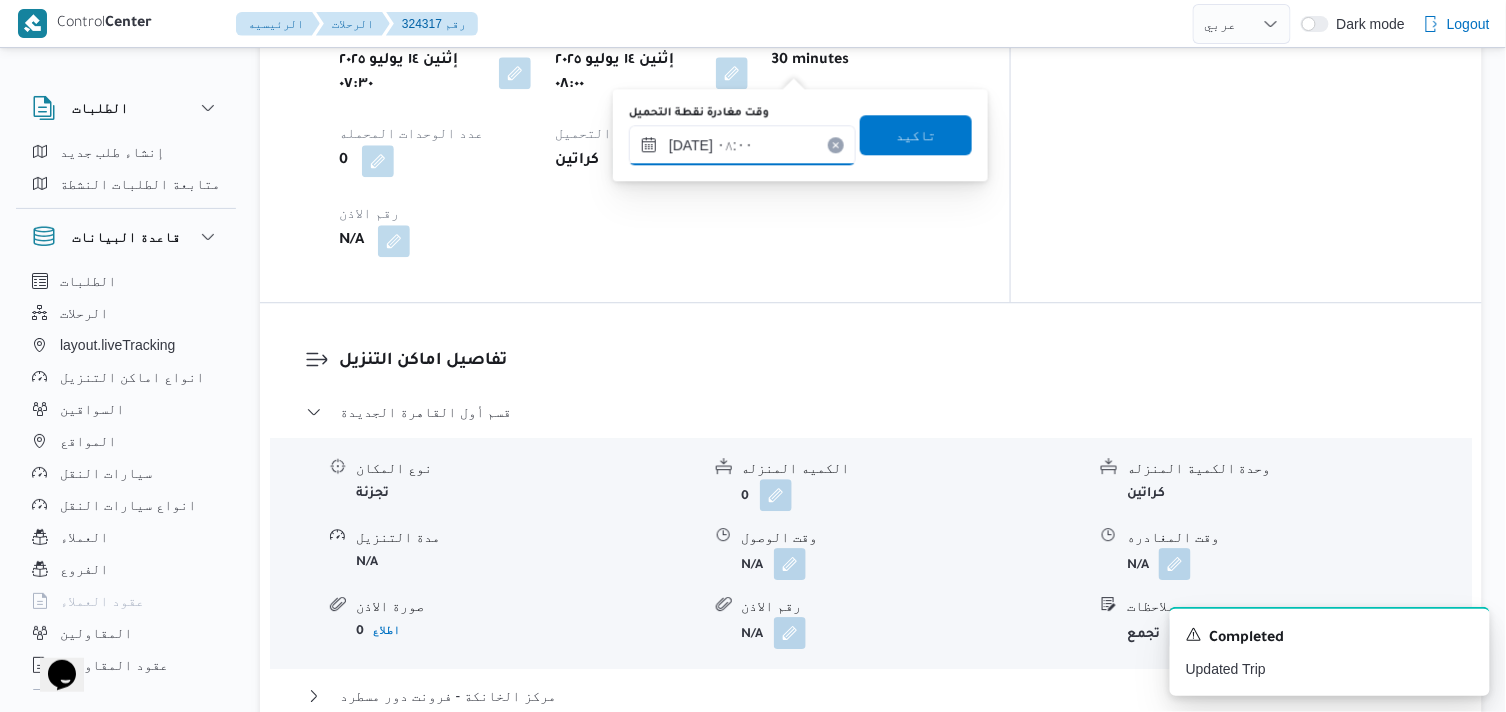 click on "١٤/٠٧/٢٠٢٥ ٠٨:٠٠" at bounding box center [742, 145] 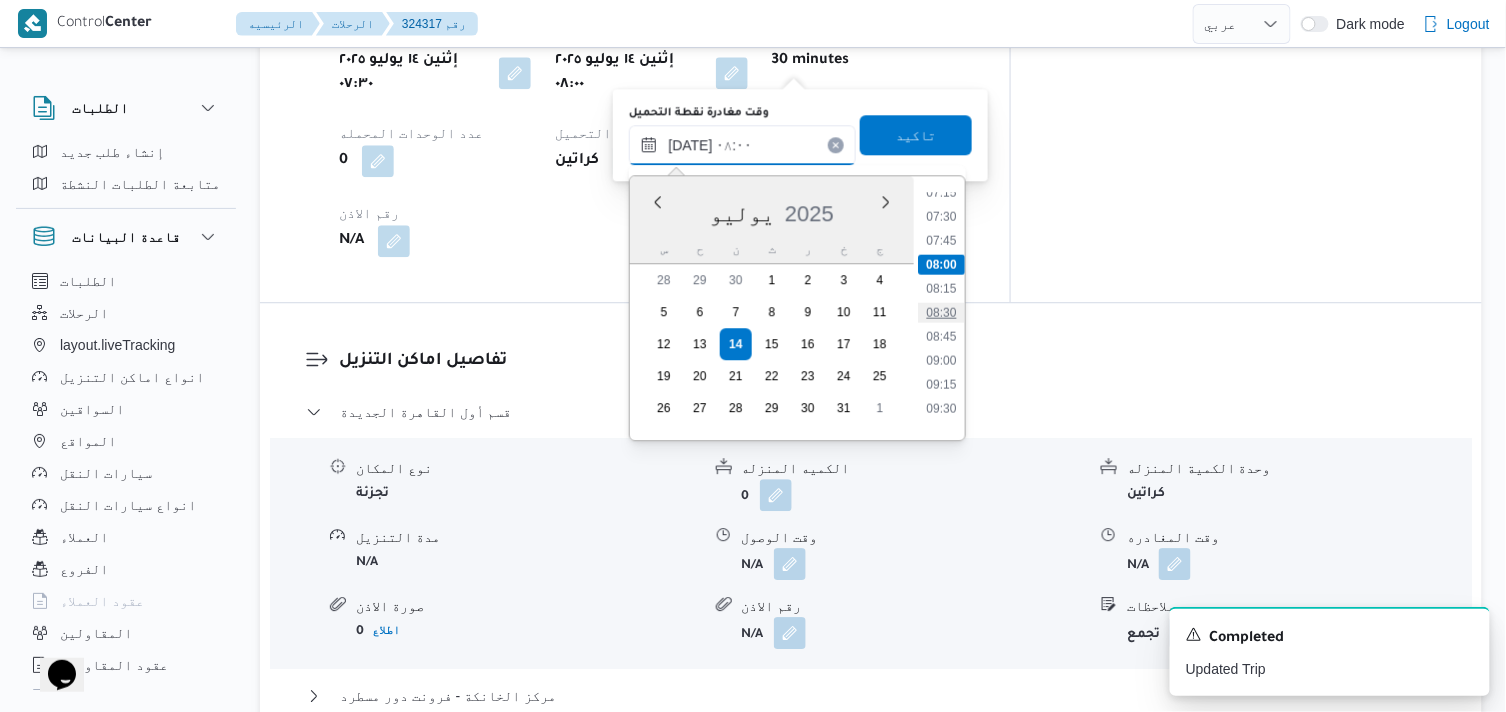 scroll, scrollTop: 760, scrollLeft: 0, axis: vertical 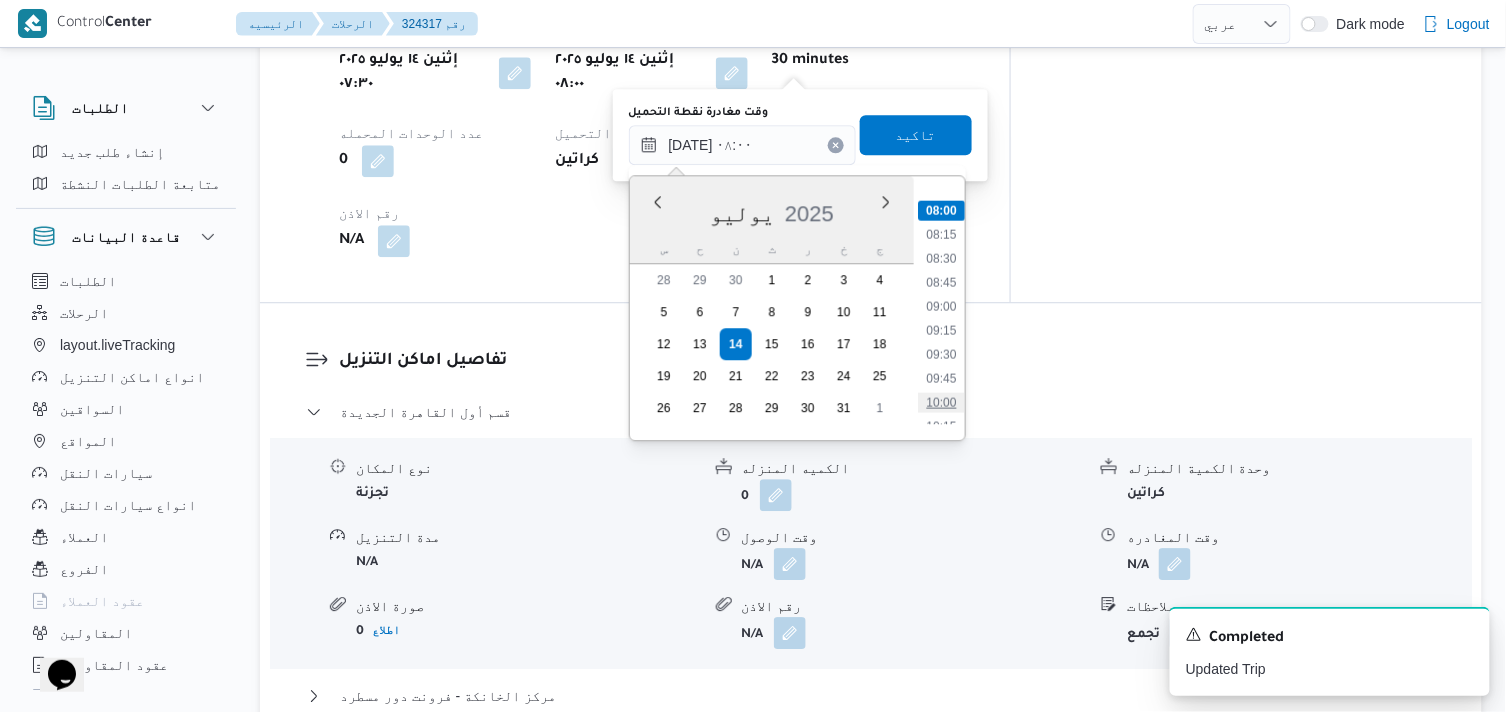 click on "10:00" at bounding box center [941, 402] 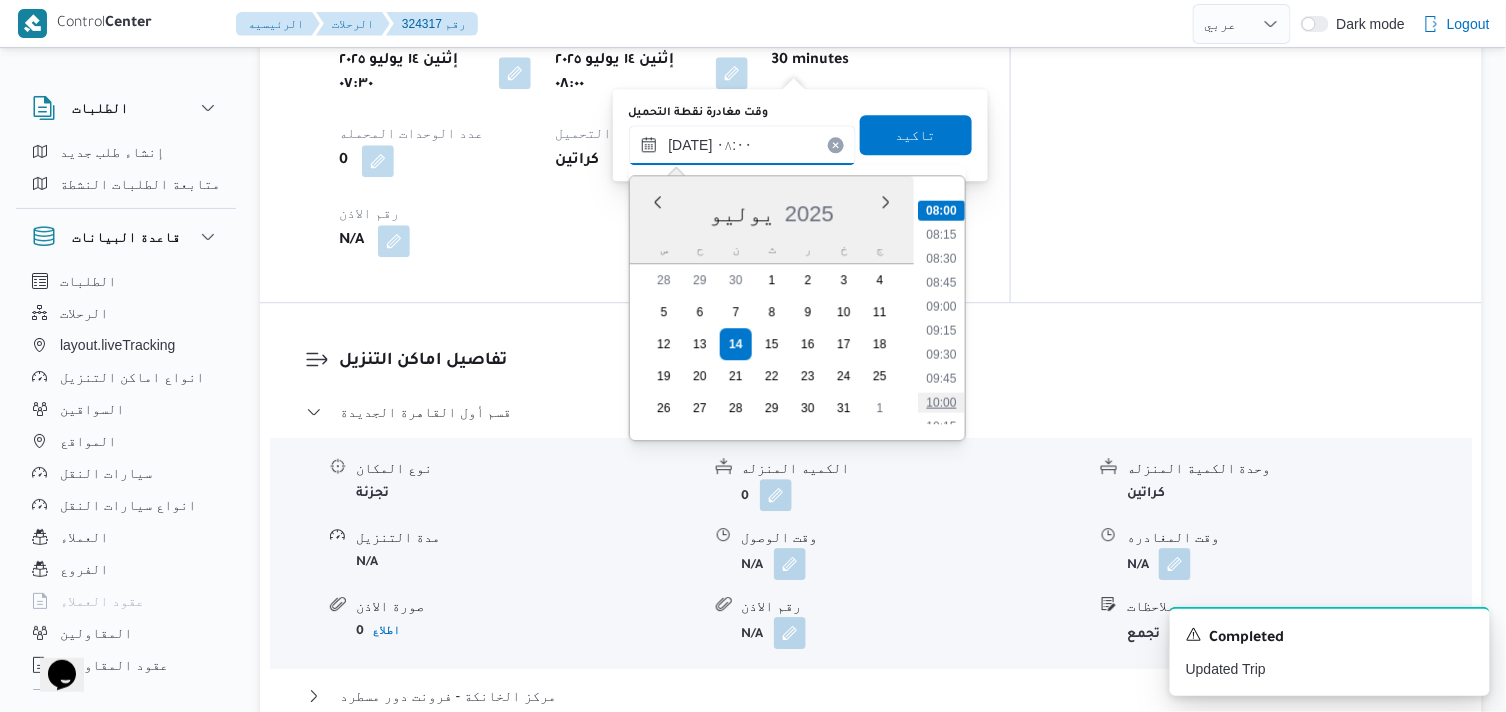 type on "١٤/٠٧/٢٠٢٥ ١٠:٠٠" 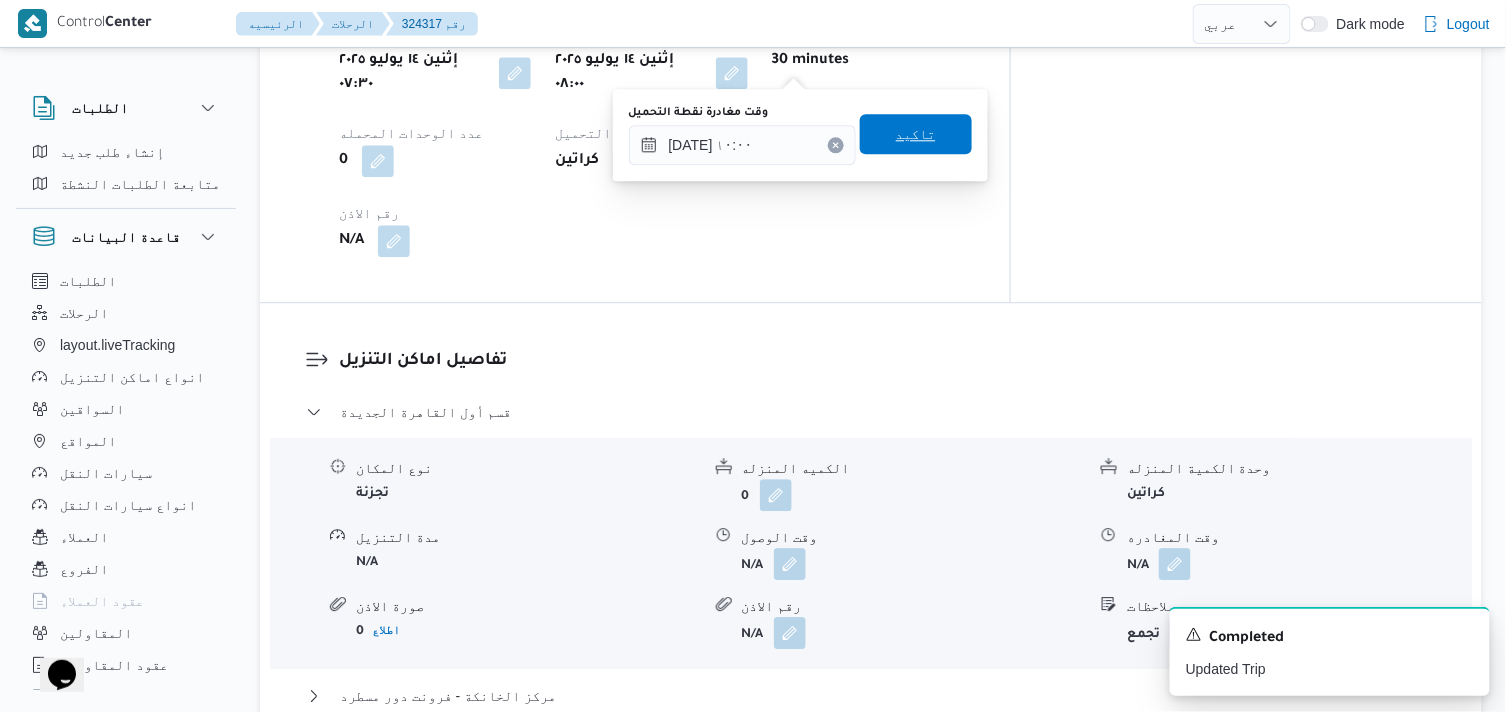 click on "تاكيد" at bounding box center [916, 134] 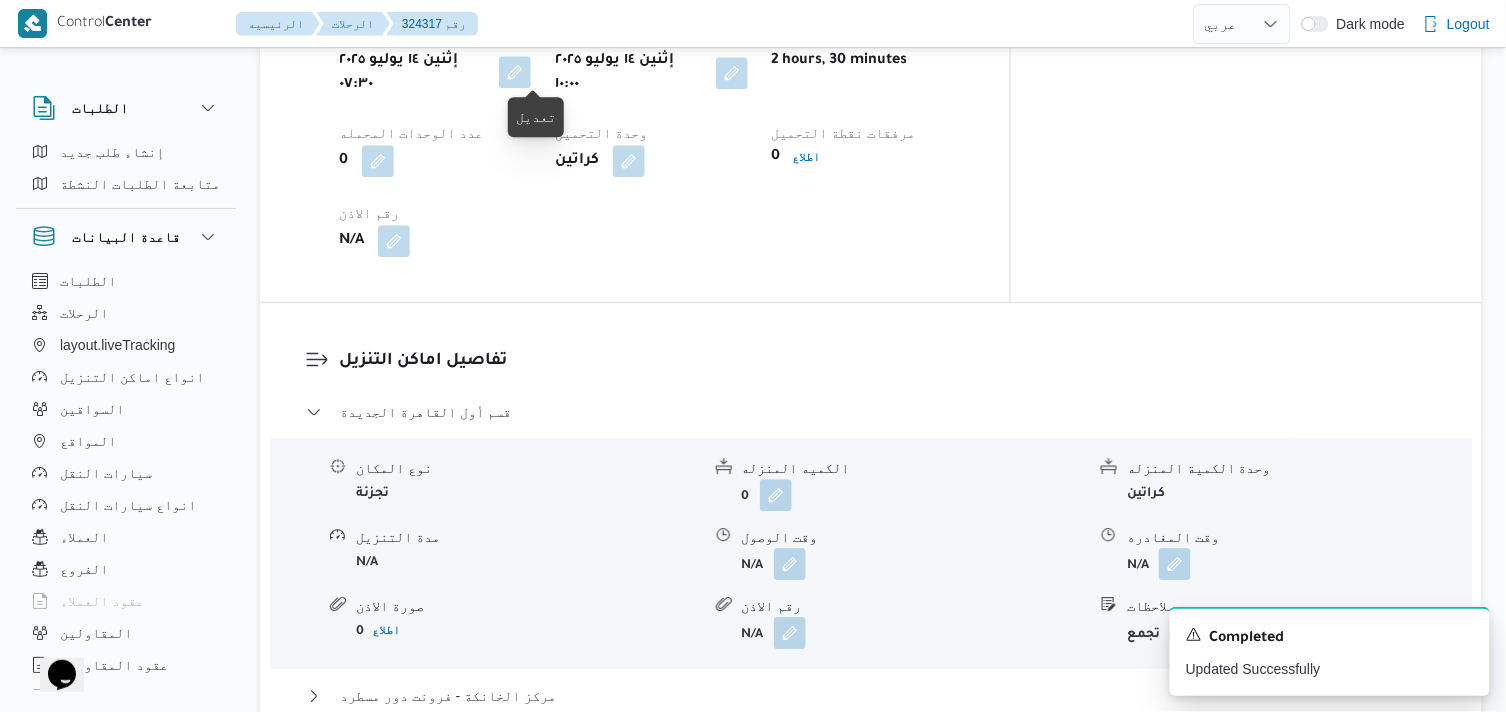 click at bounding box center [515, 72] 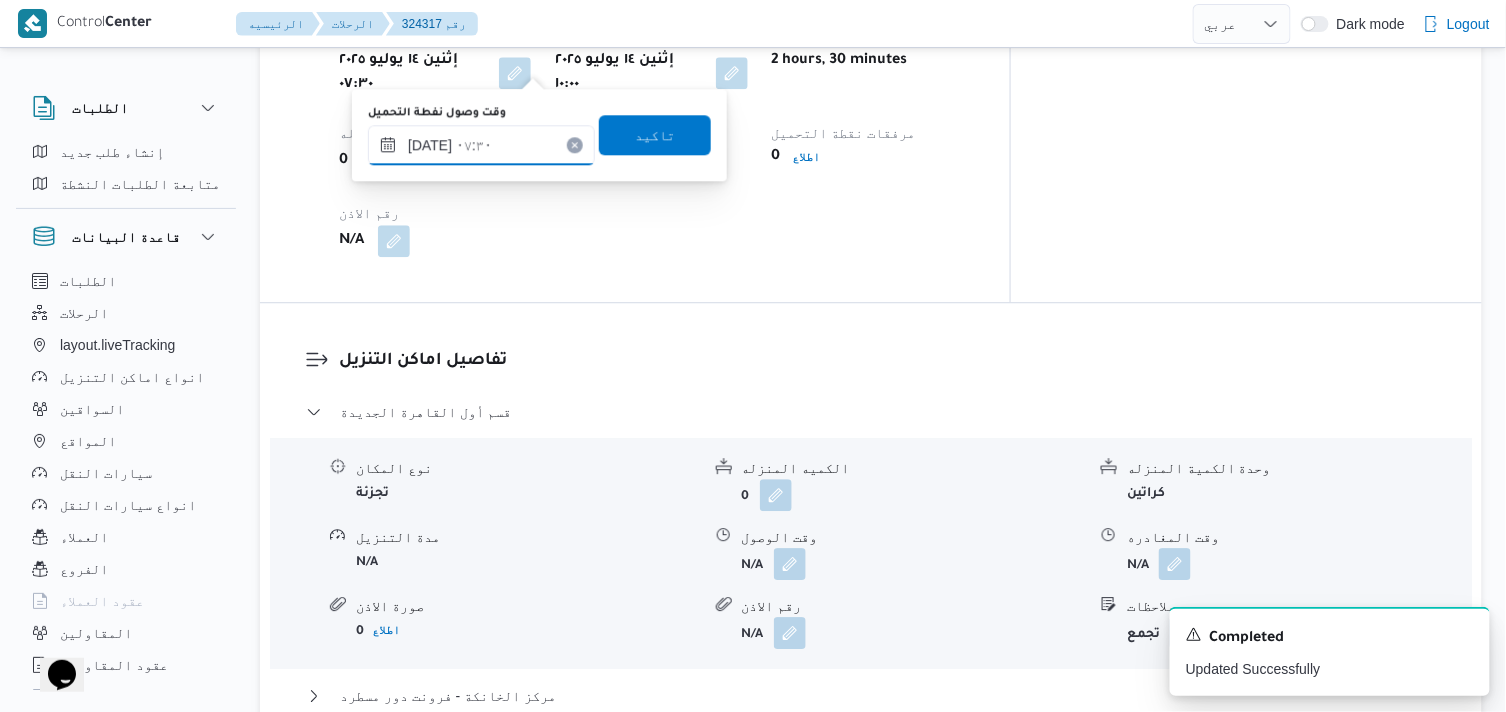click on "١٤/٠٧/٢٠٢٥ ٠٧:٣٠" at bounding box center [481, 145] 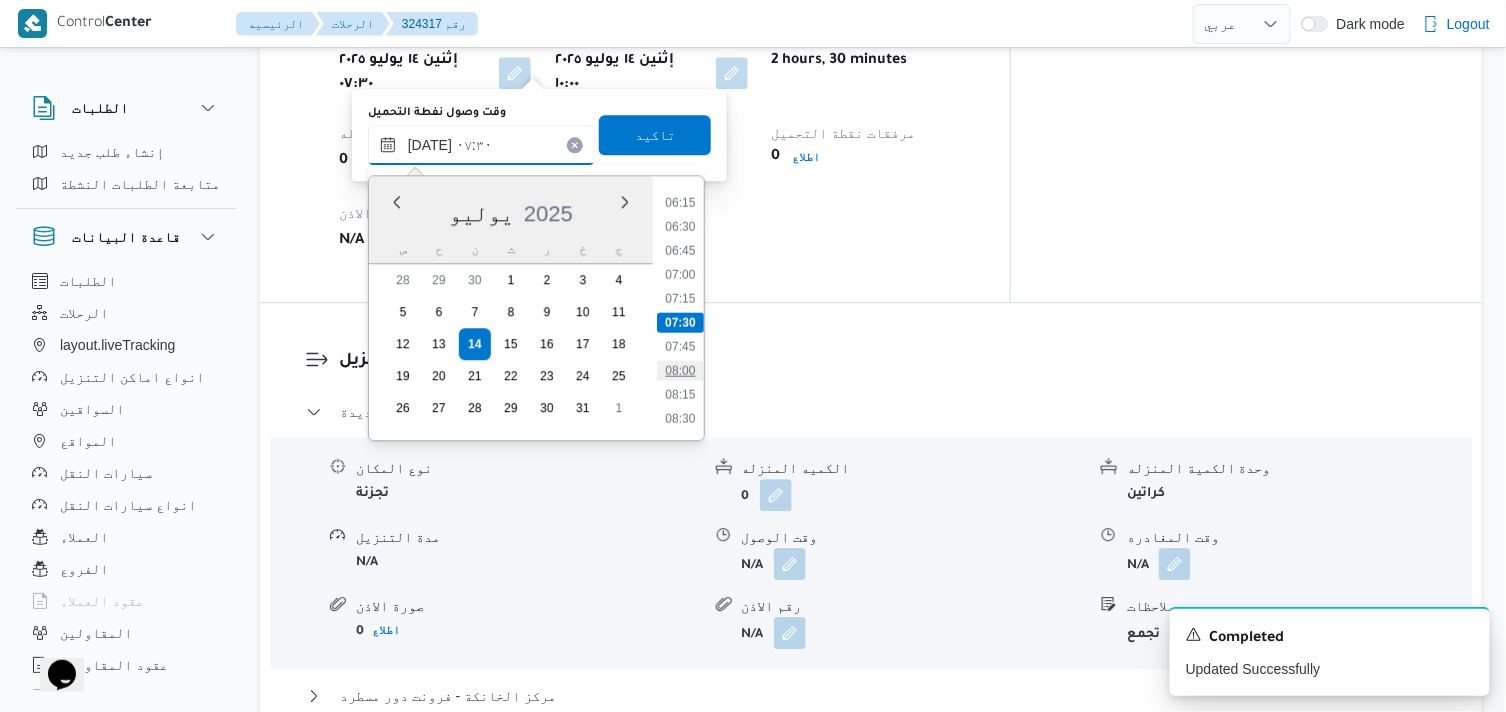scroll, scrollTop: 711, scrollLeft: 0, axis: vertical 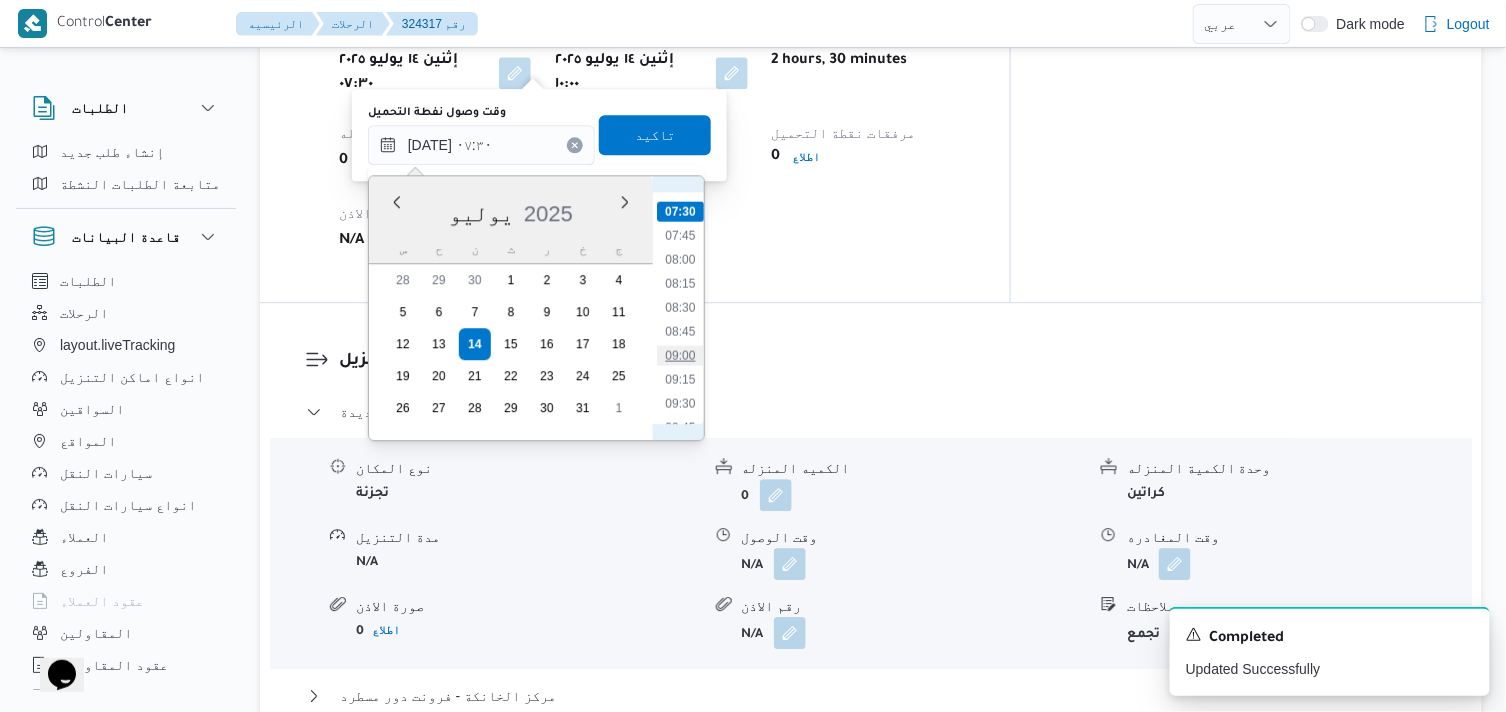 click on "09:00" at bounding box center [680, 355] 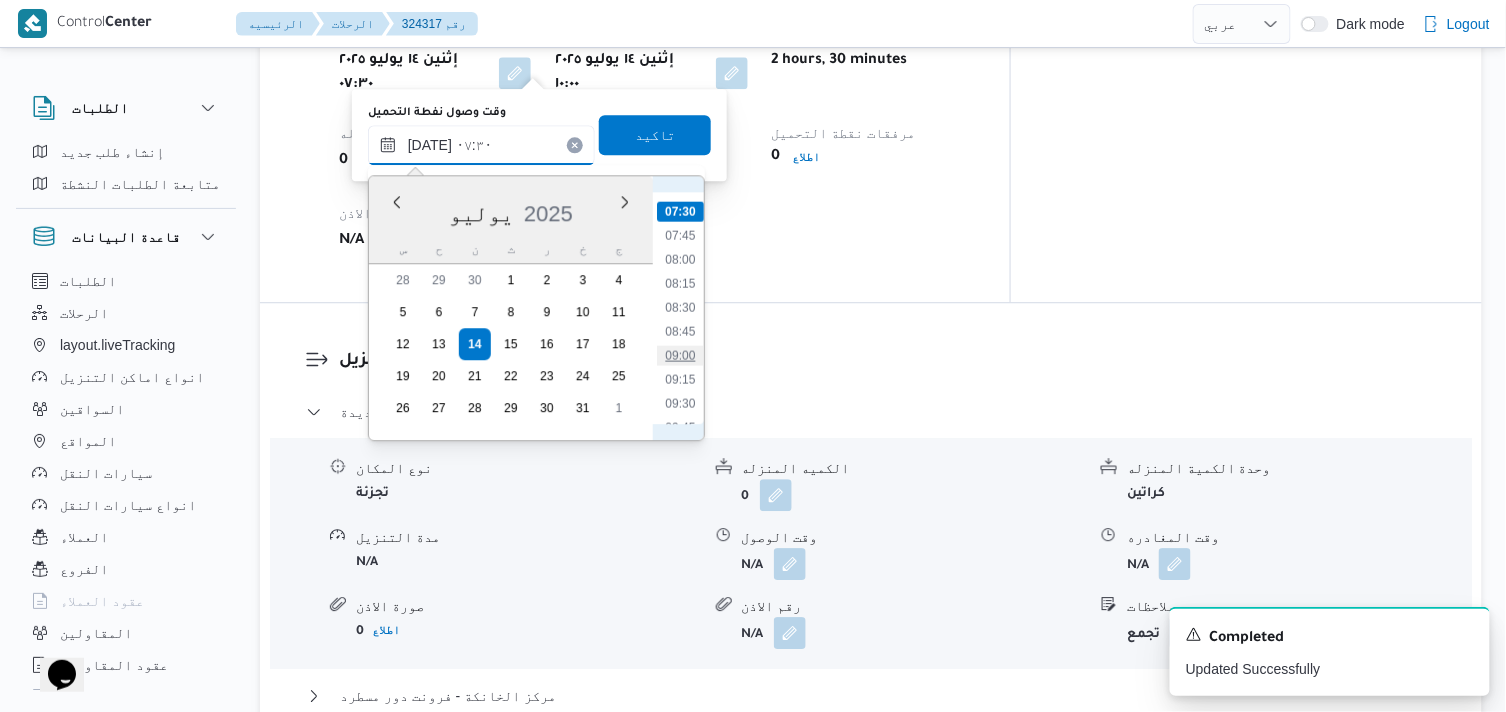type on "١٤/٠٧/٢٠٢٥ ٠٩:٠٠" 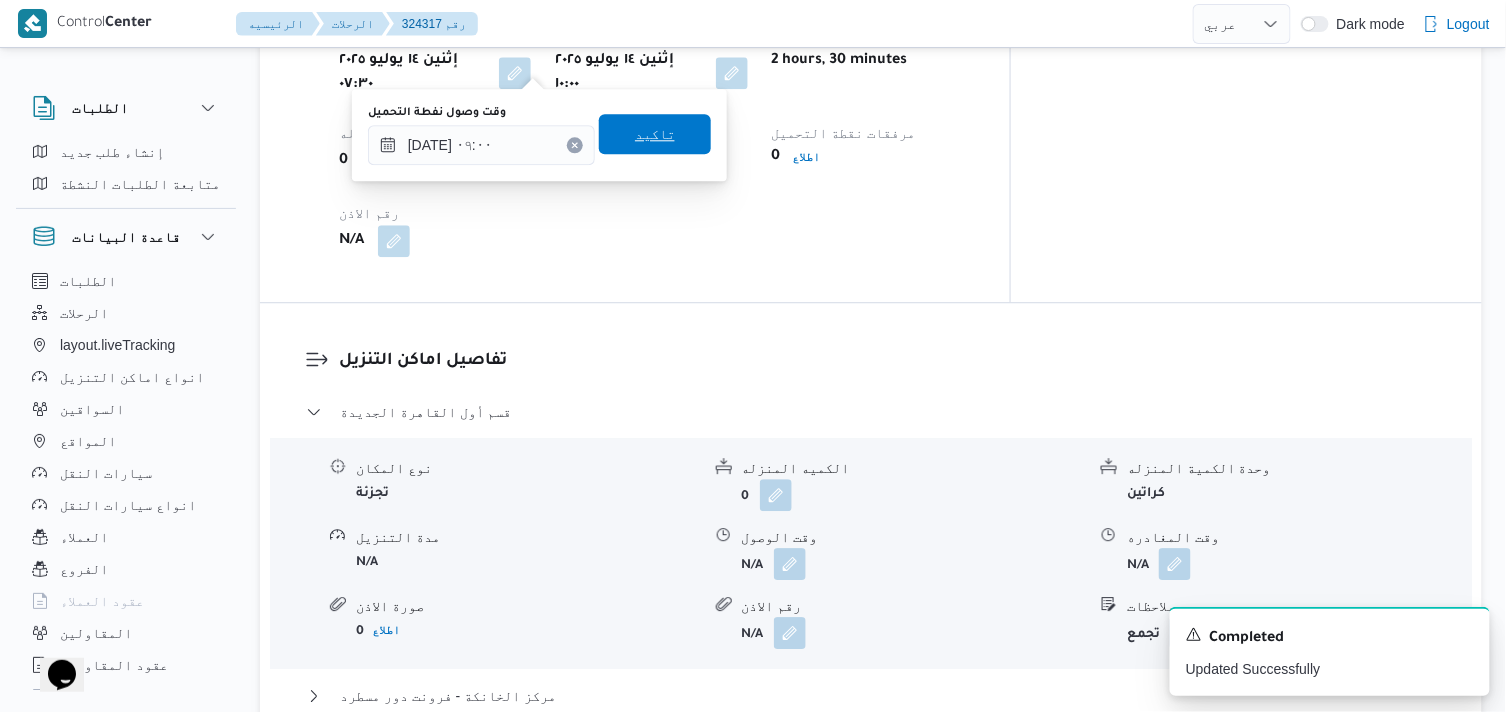 click on "تاكيد" at bounding box center [655, 134] 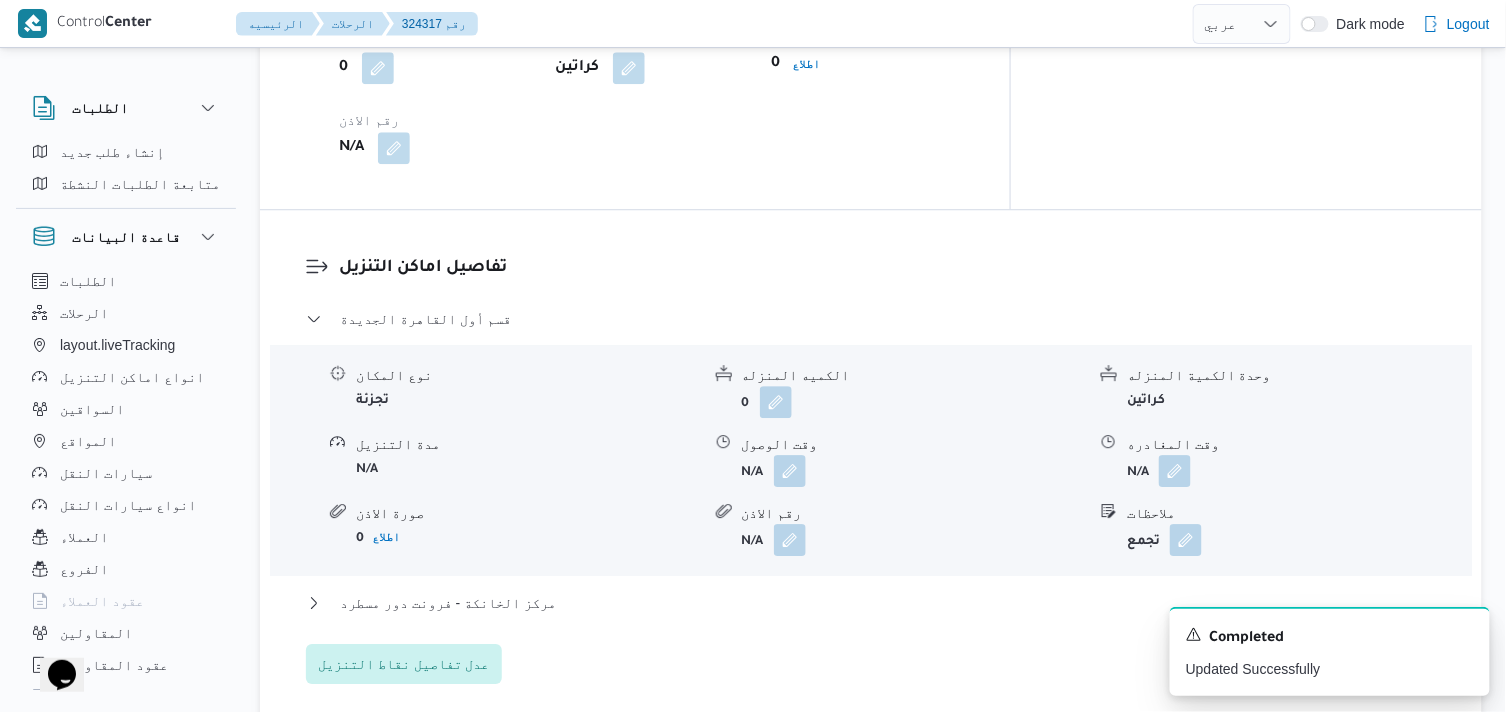 scroll, scrollTop: 1666, scrollLeft: 0, axis: vertical 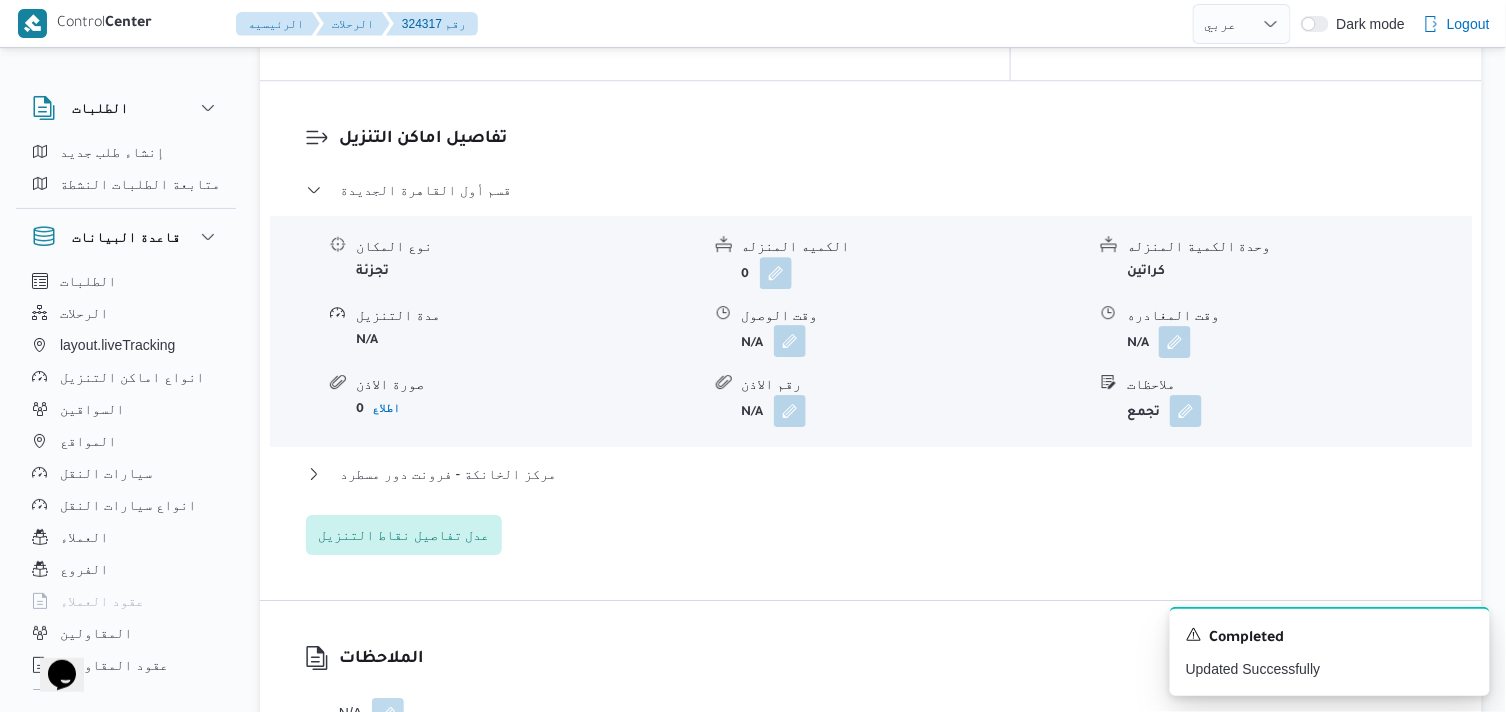 click at bounding box center [790, 341] 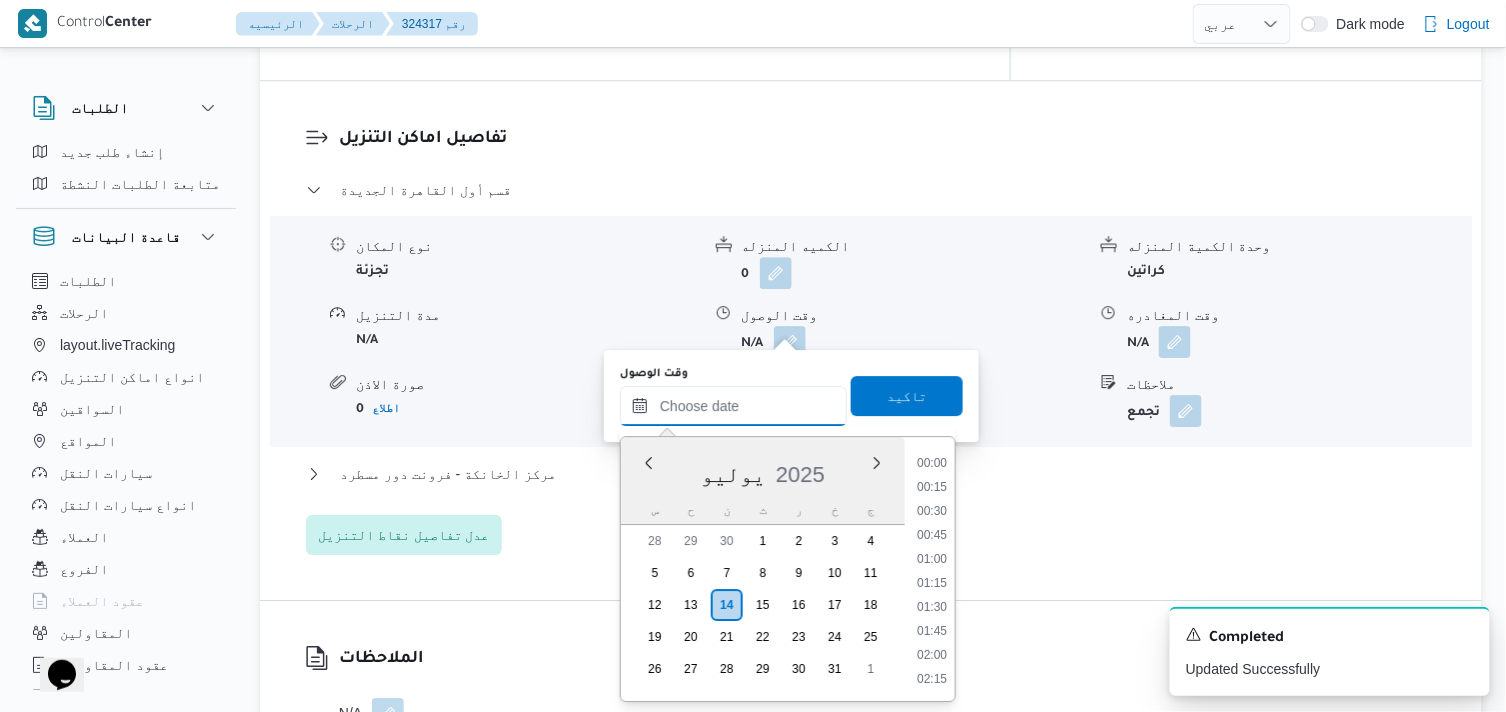 click on "وقت الوصول" at bounding box center (733, 406) 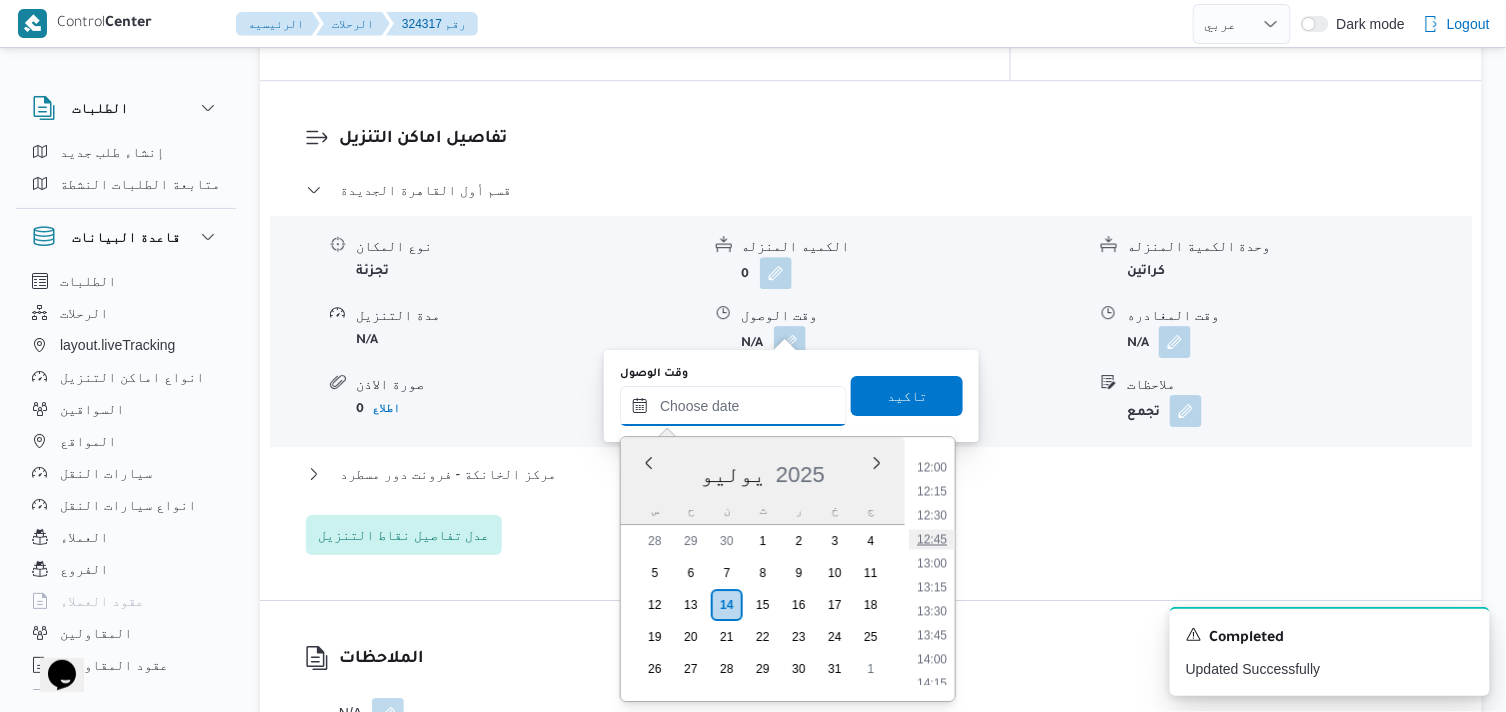 scroll, scrollTop: 1037, scrollLeft: 0, axis: vertical 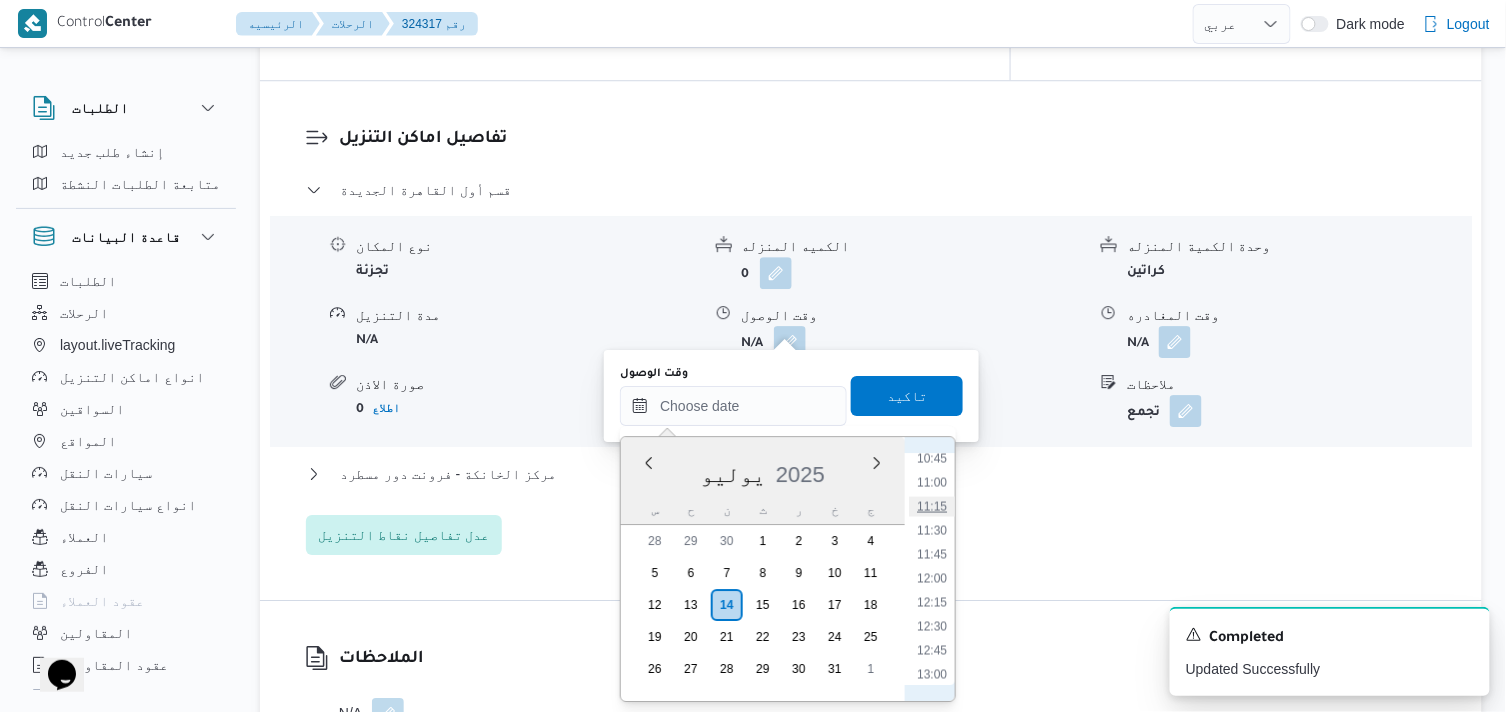 click on "11:15" at bounding box center [932, 506] 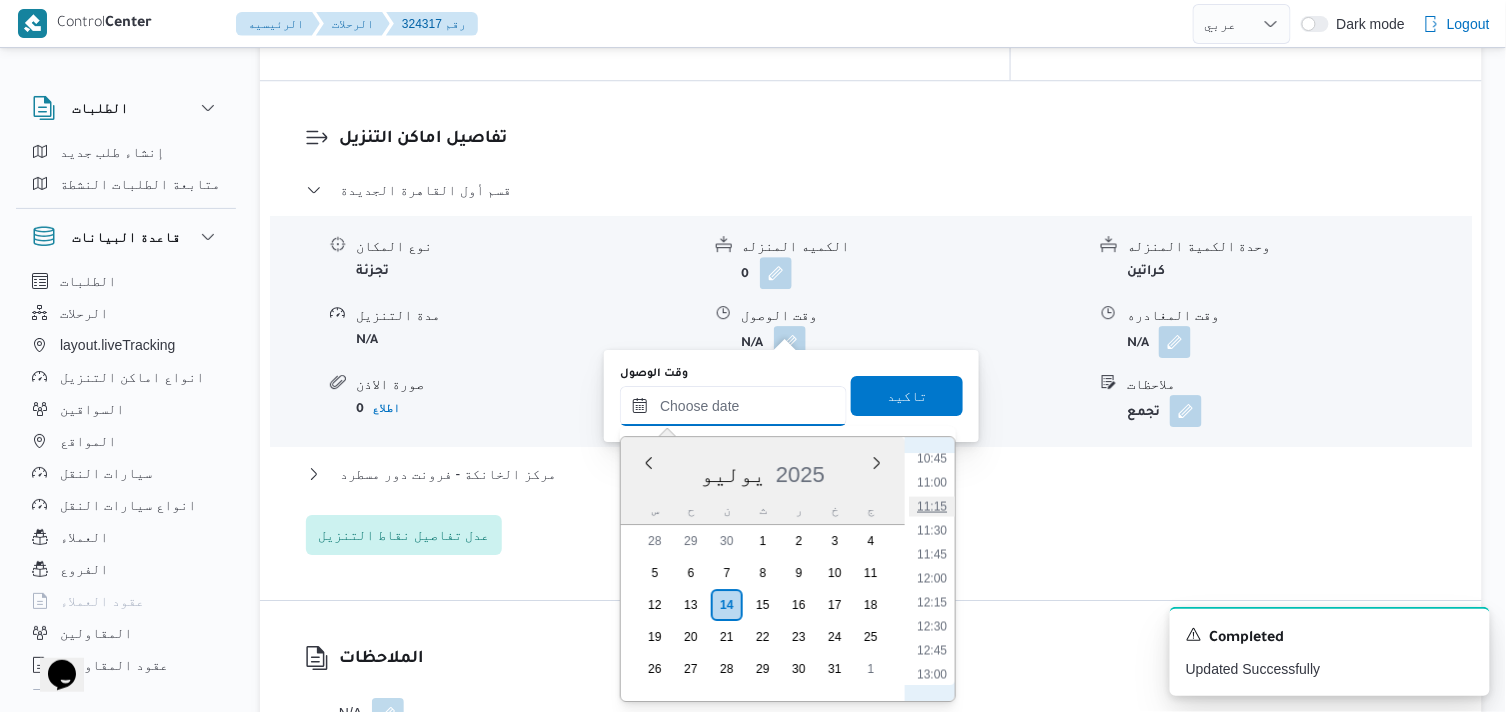 type on "١٤/٠٧/٢٠٢٥ ١١:١٥" 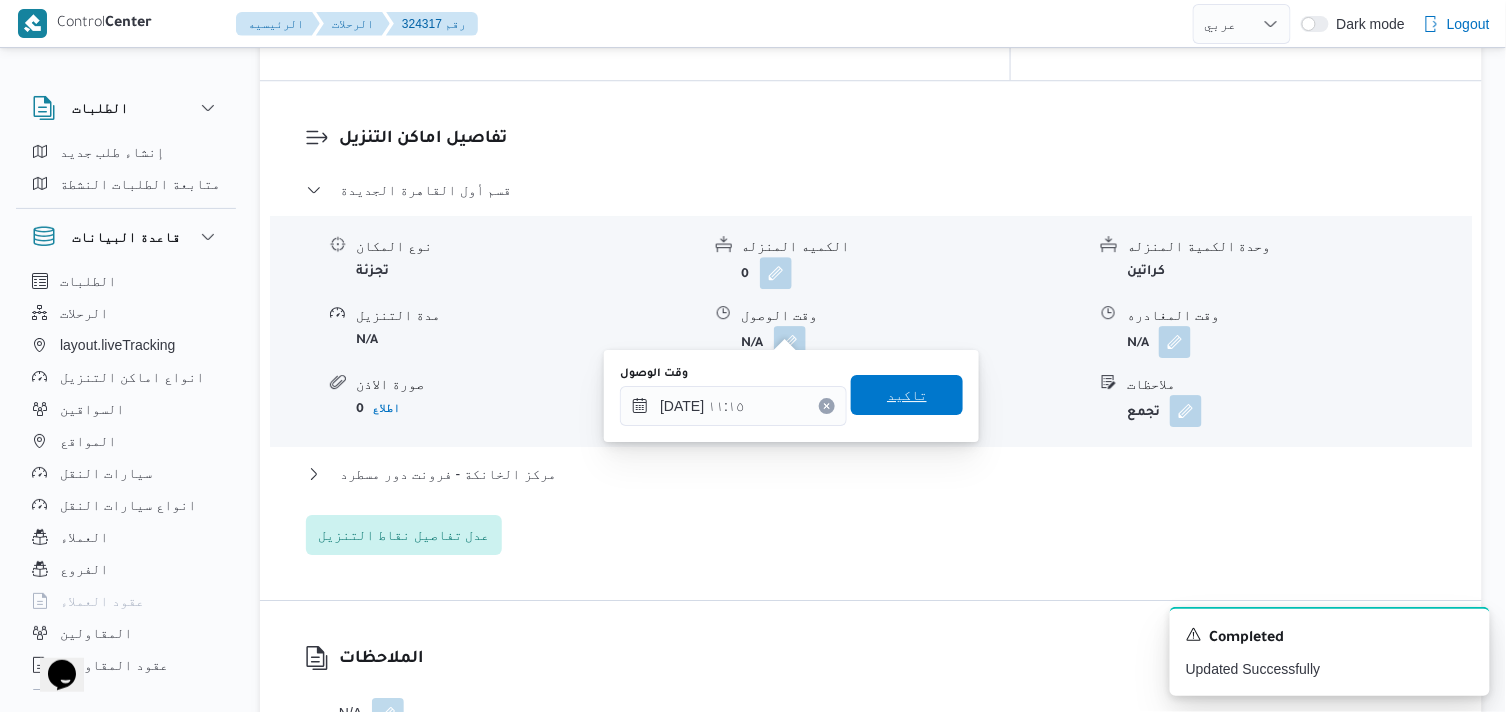click on "تاكيد" at bounding box center (907, 395) 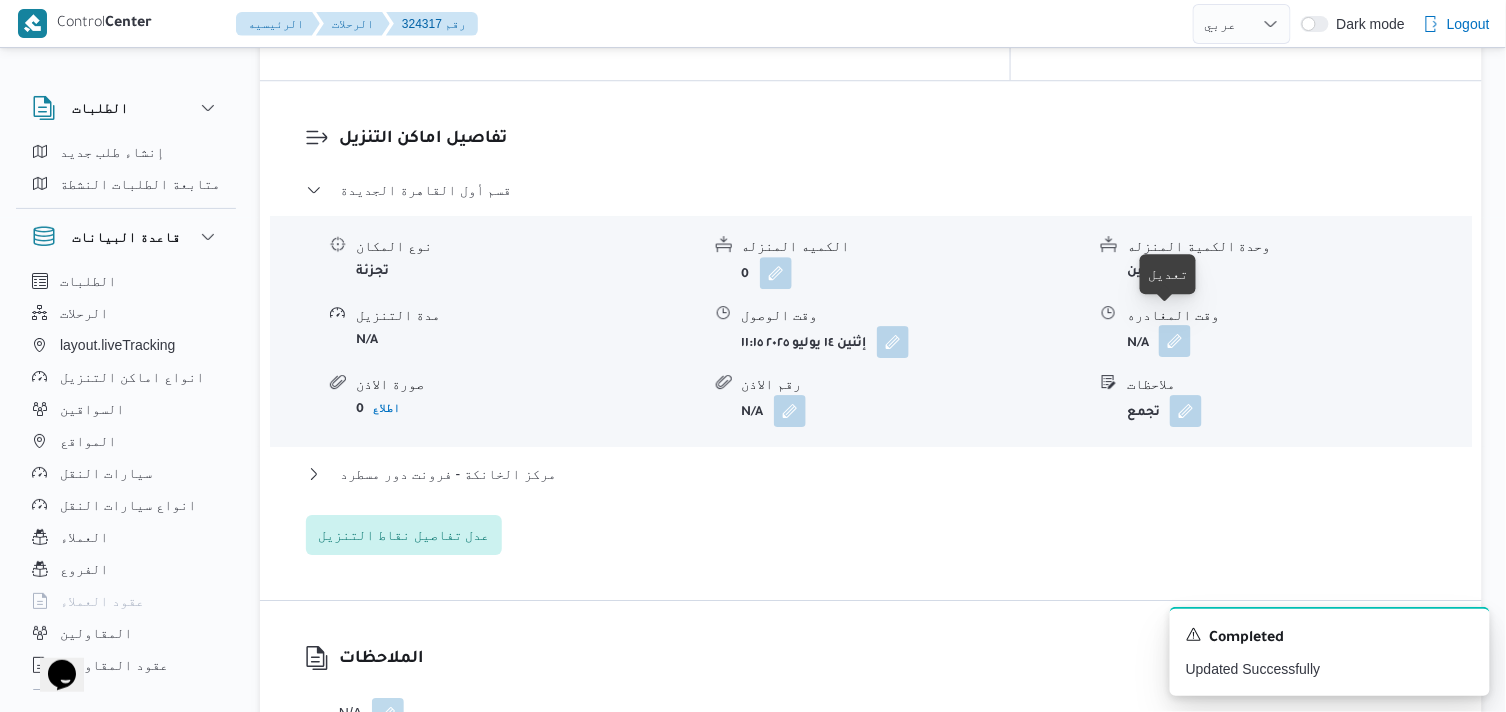 click at bounding box center [1175, 341] 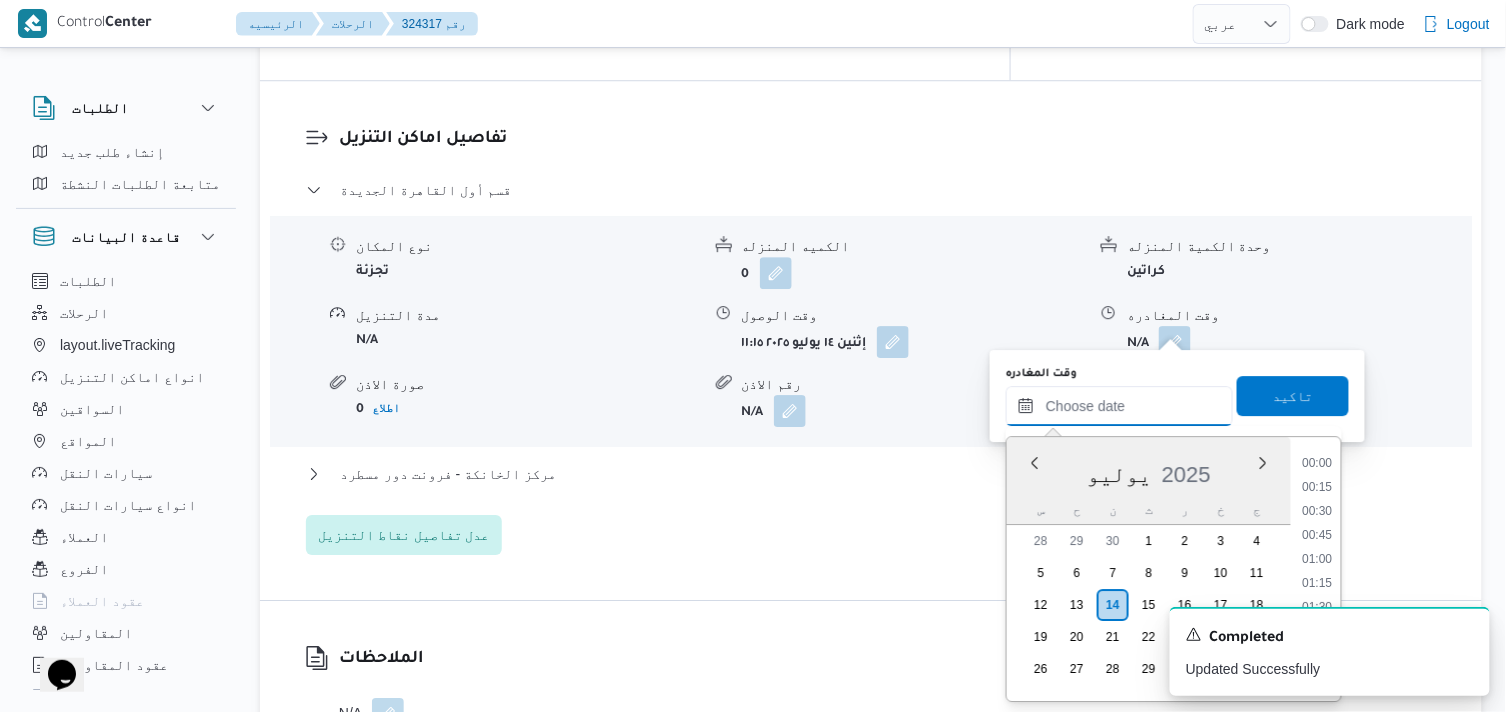click on "وقت المغادره" at bounding box center (1119, 406) 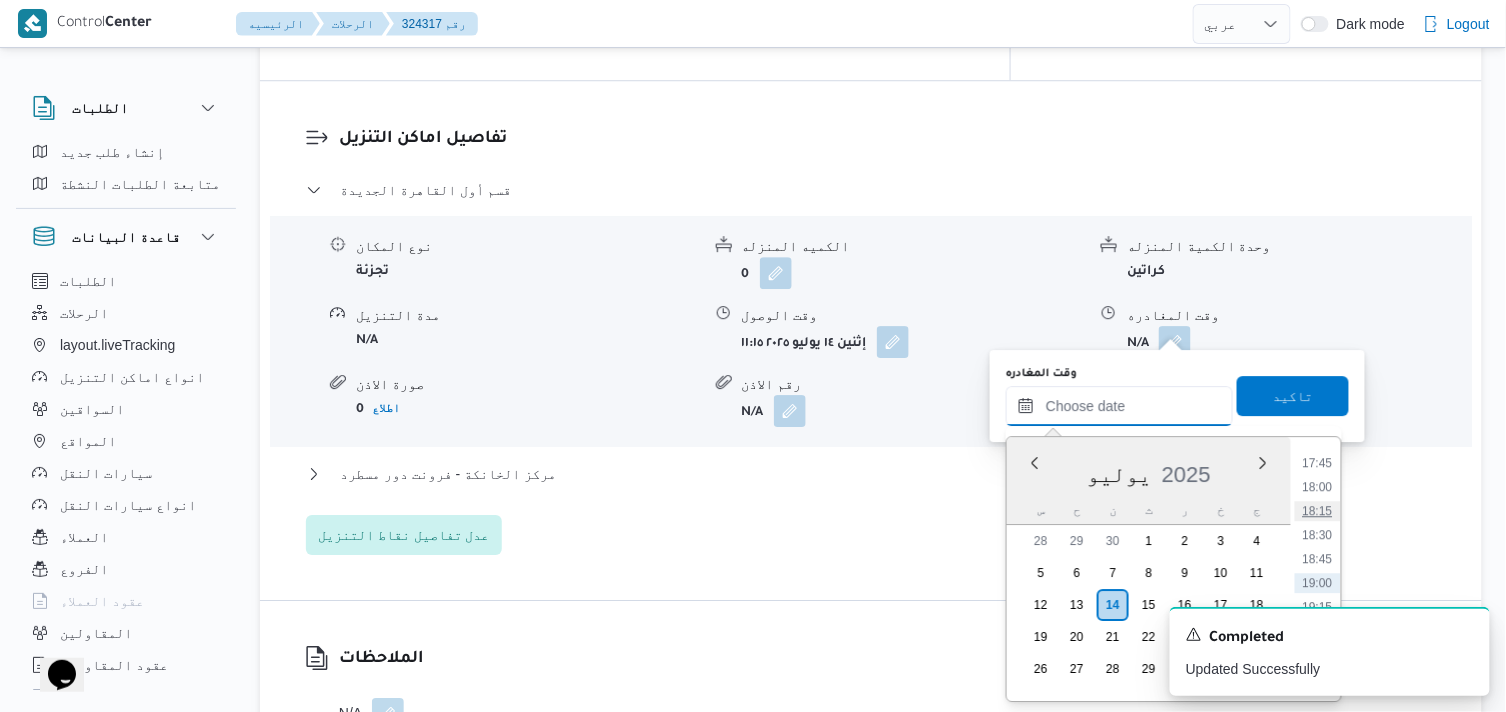 scroll, scrollTop: 1593, scrollLeft: 0, axis: vertical 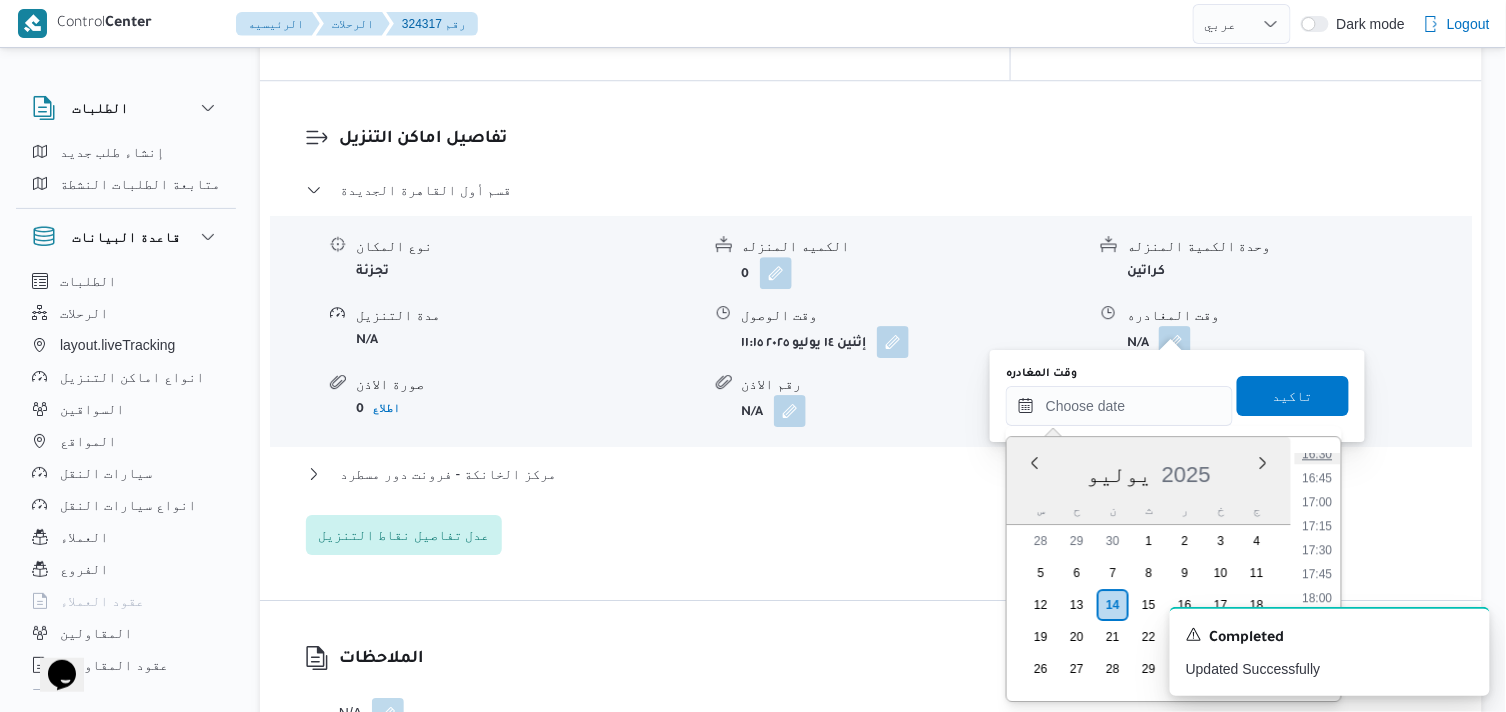 click on "16:30" at bounding box center (1318, 454) 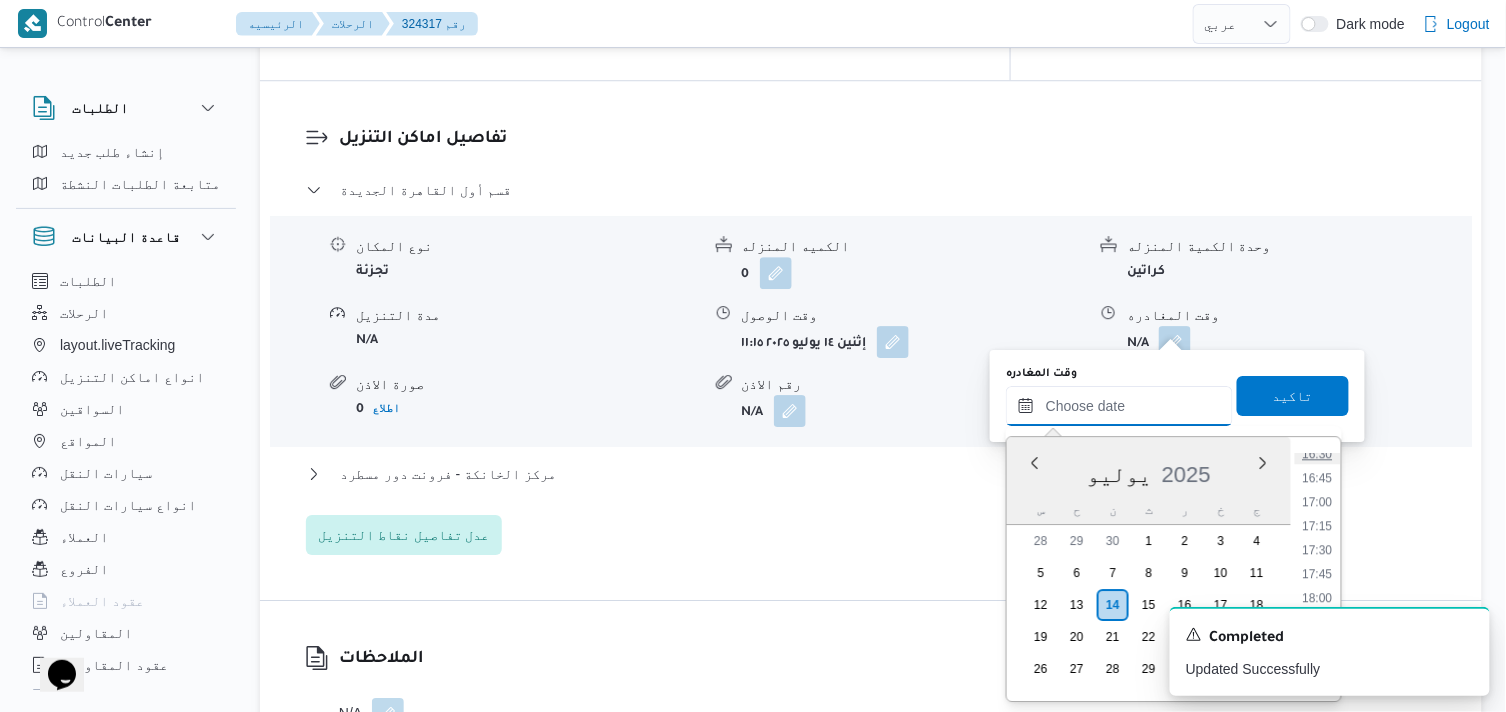 type on "١٤/٠٧/٢٠٢٥ ١٦:٣٠" 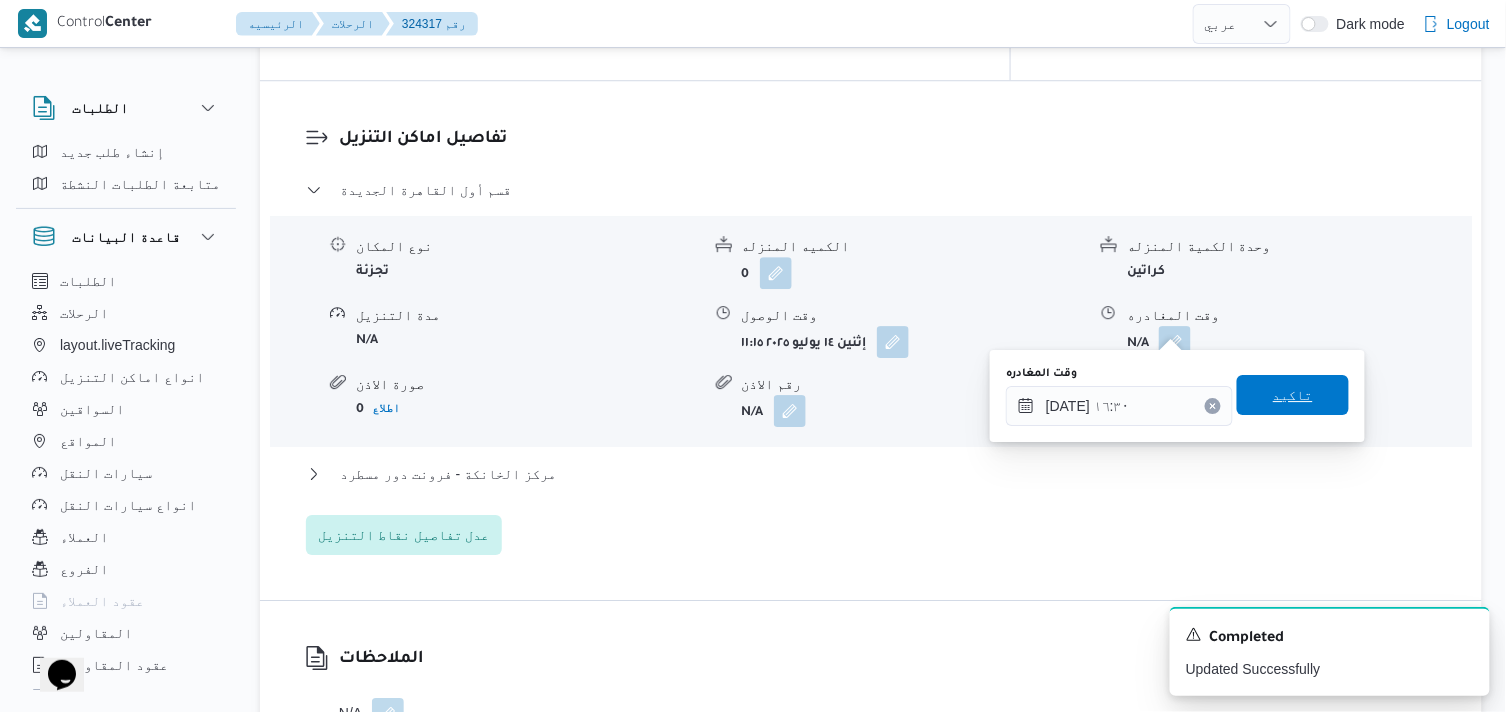 click on "تاكيد" at bounding box center (1293, 395) 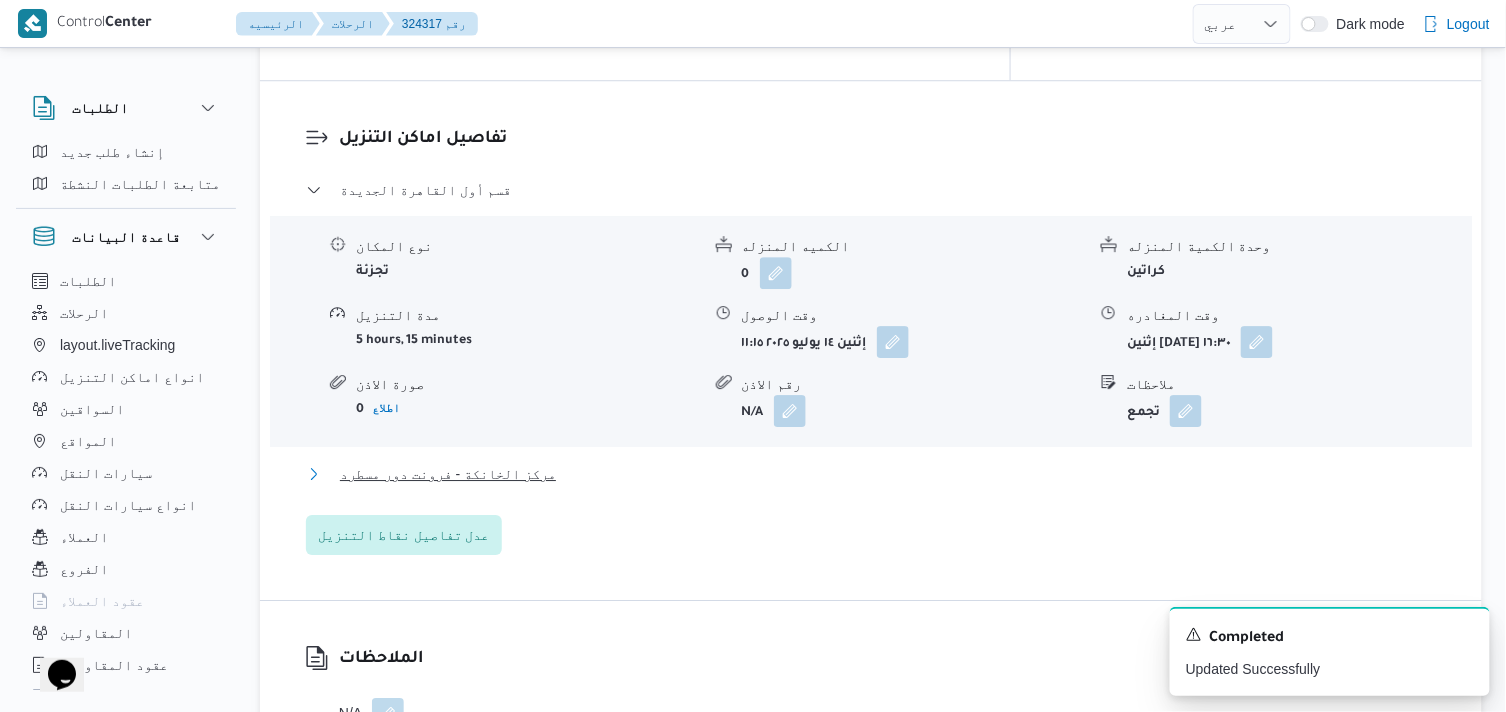 click on "مركز الخانكة -
فرونت دور مسطرد" at bounding box center [448, 474] 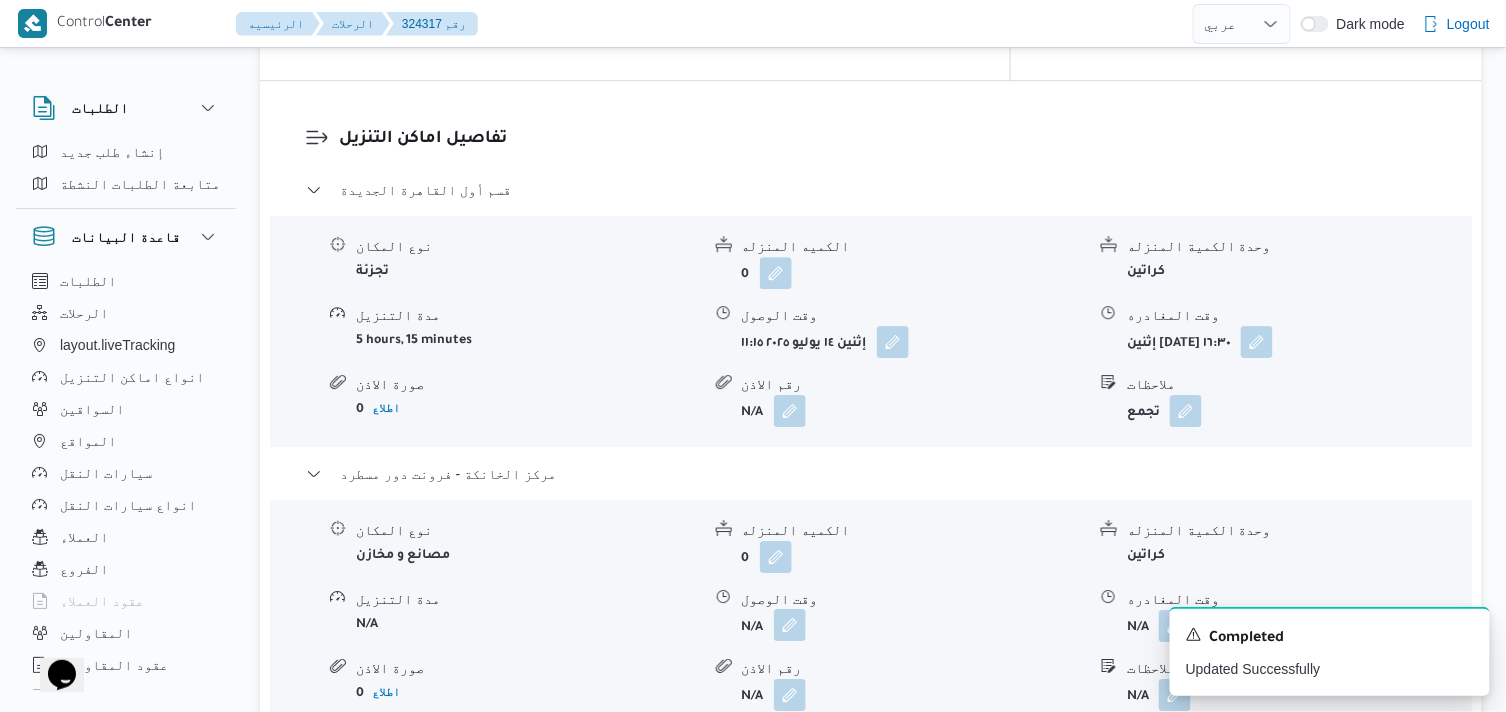 click at bounding box center [790, 625] 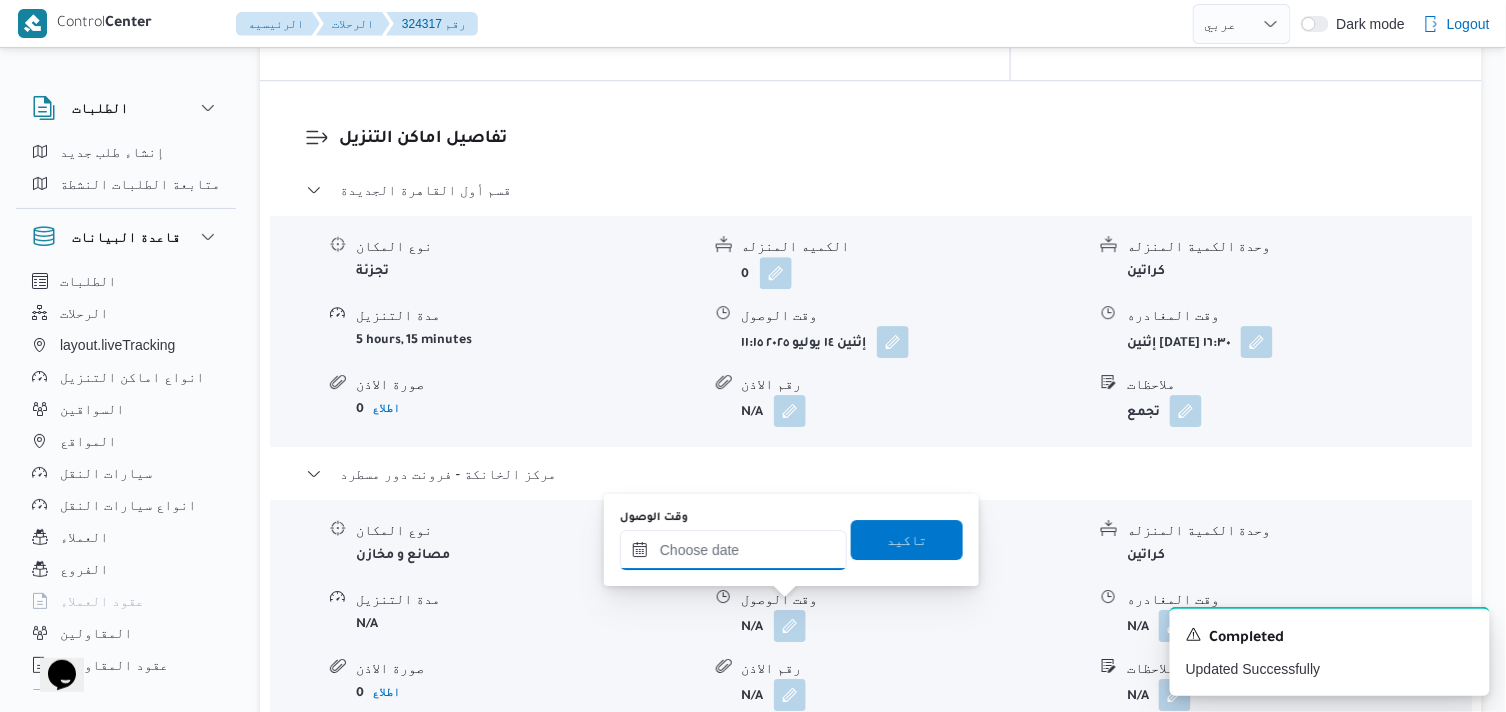 click on "وقت الوصول" at bounding box center (733, 550) 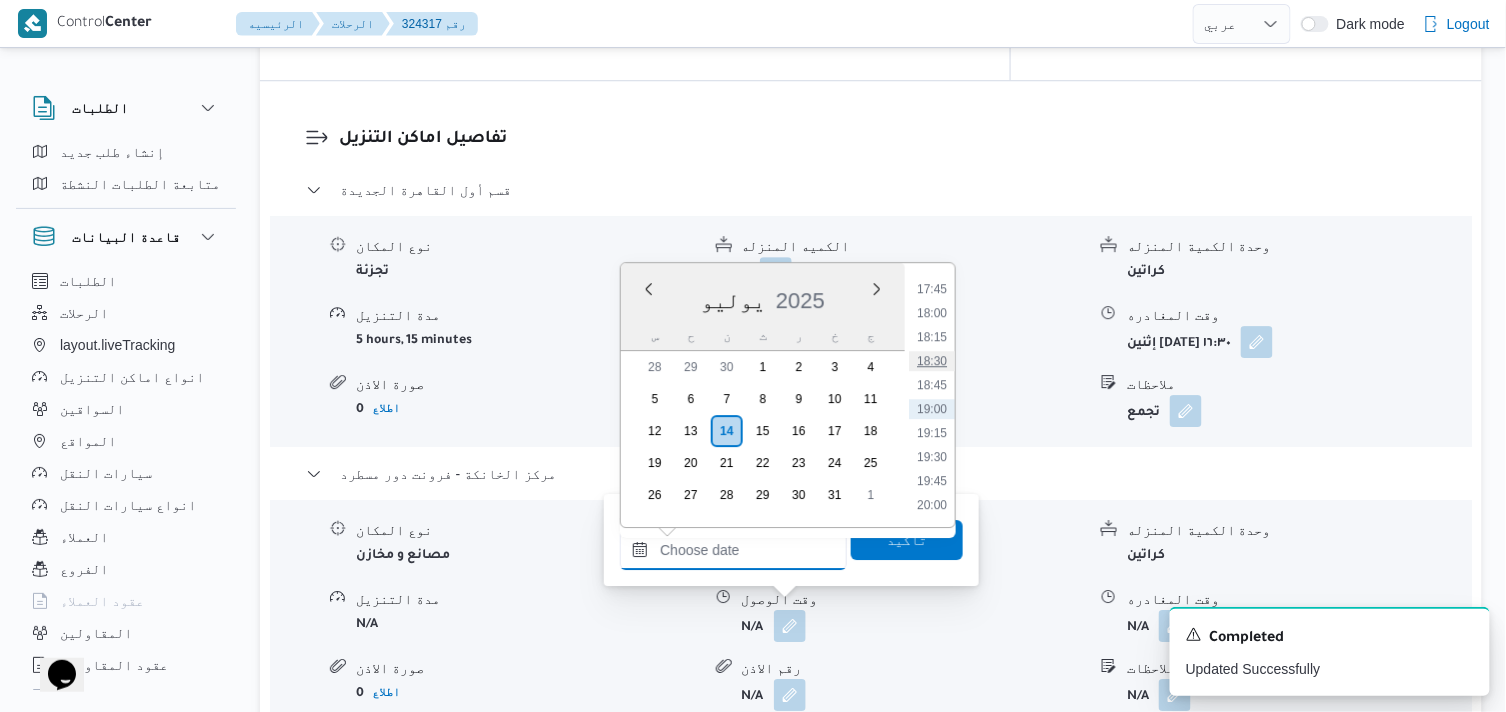 scroll, scrollTop: 1593, scrollLeft: 0, axis: vertical 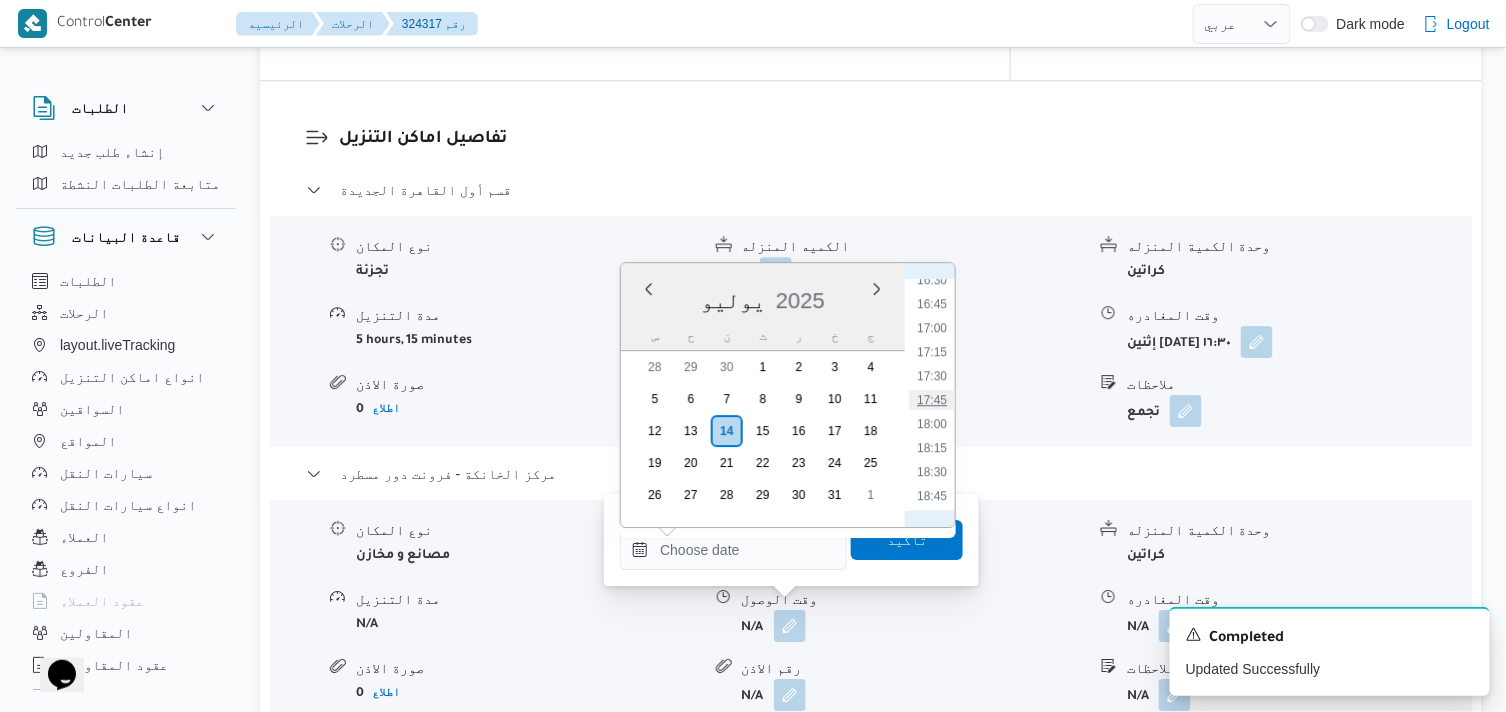 click on "17:45" at bounding box center [932, 400] 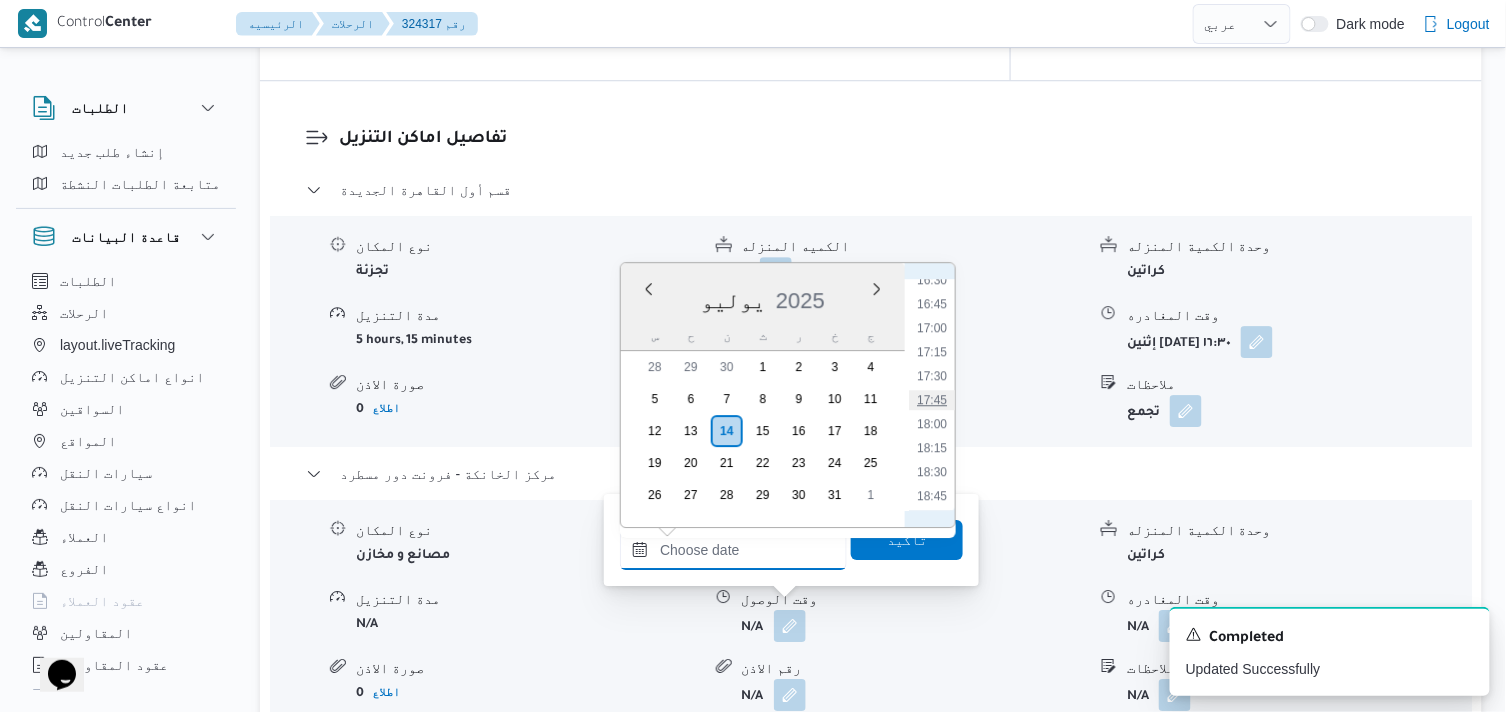 type on "١٤/٠٧/٢٠٢٥ ١٧:٤٥" 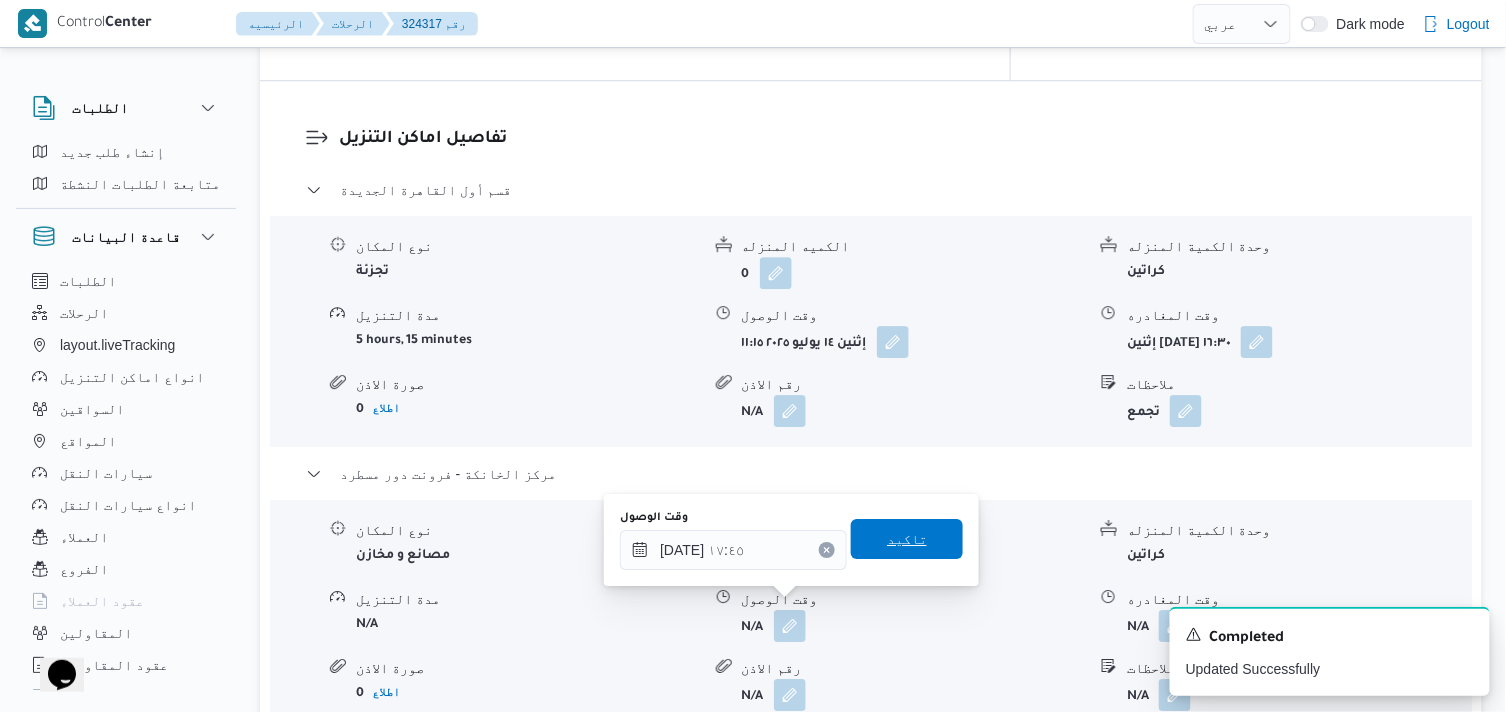 click on "تاكيد" at bounding box center (907, 539) 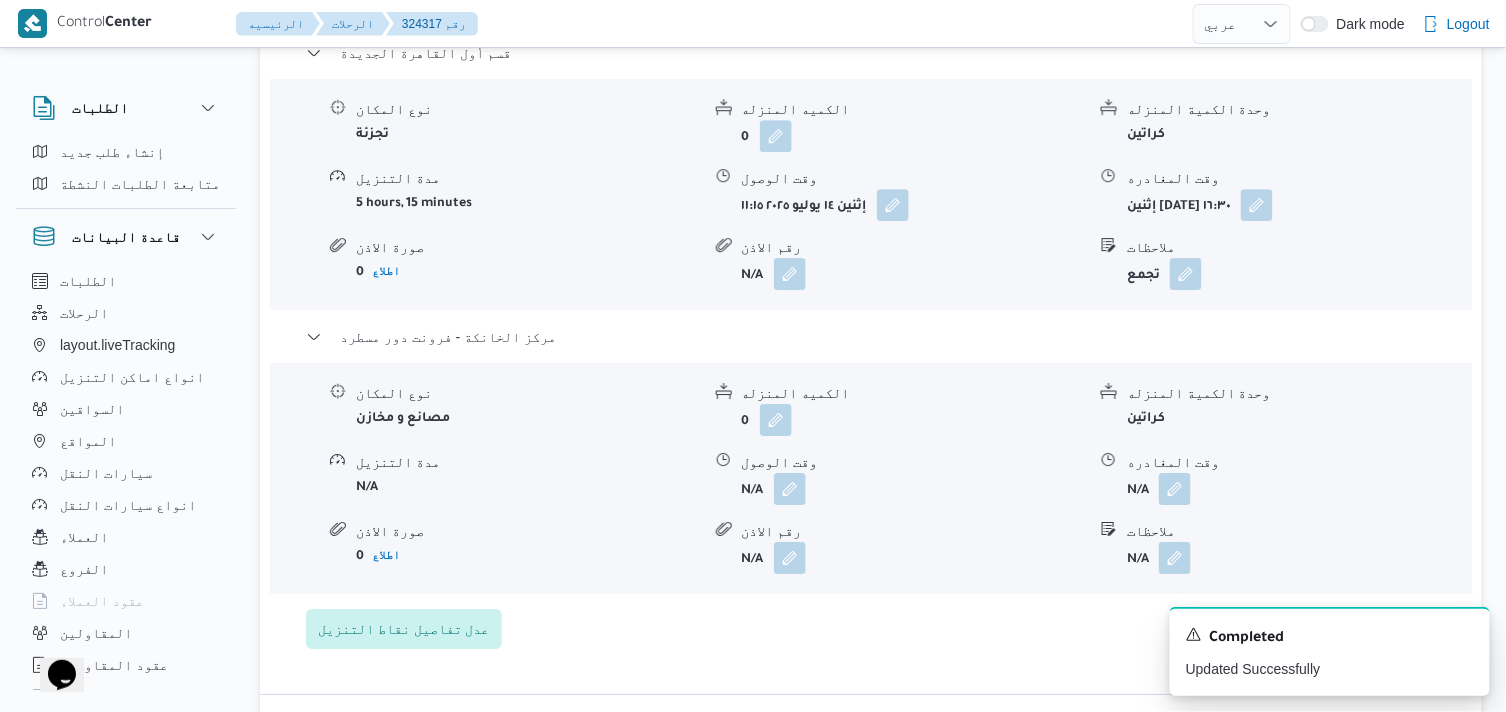 scroll, scrollTop: 1888, scrollLeft: 0, axis: vertical 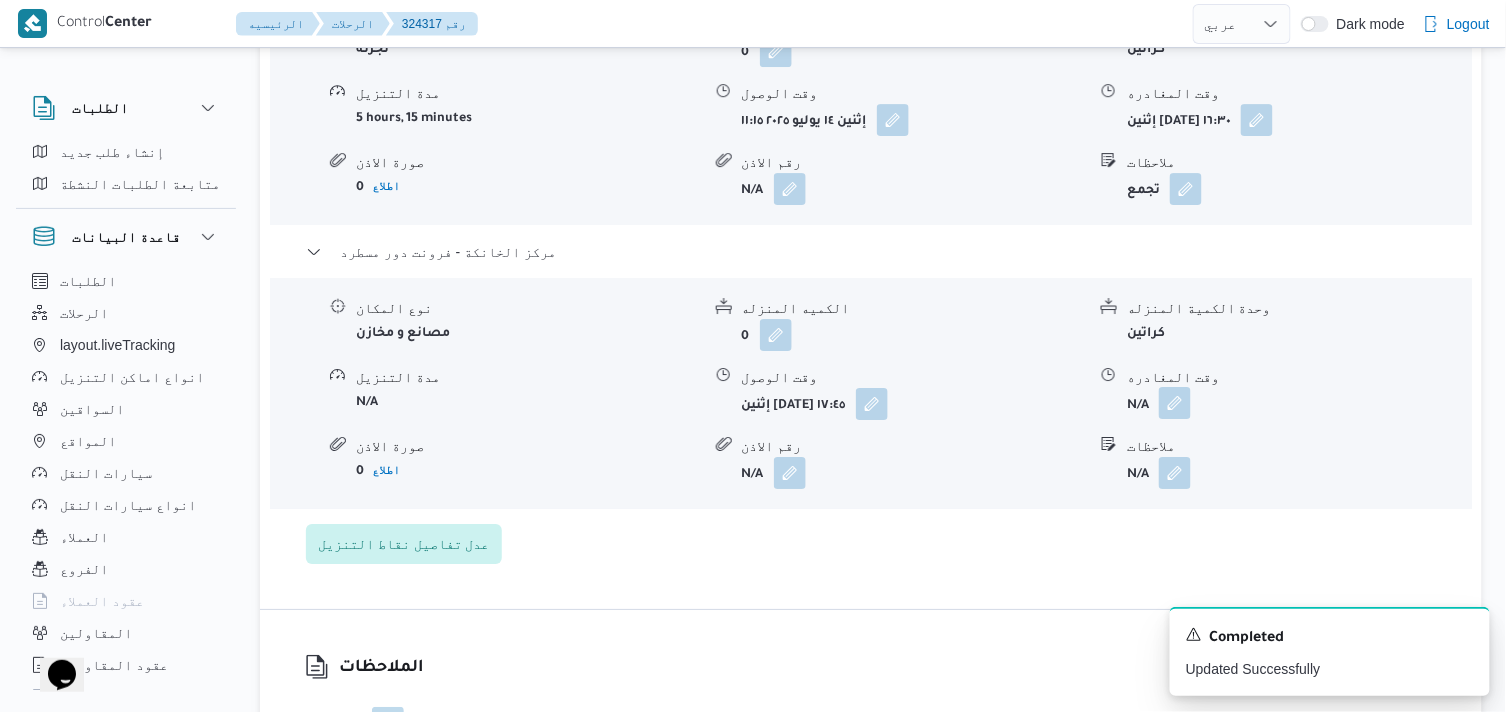 click at bounding box center (1175, 403) 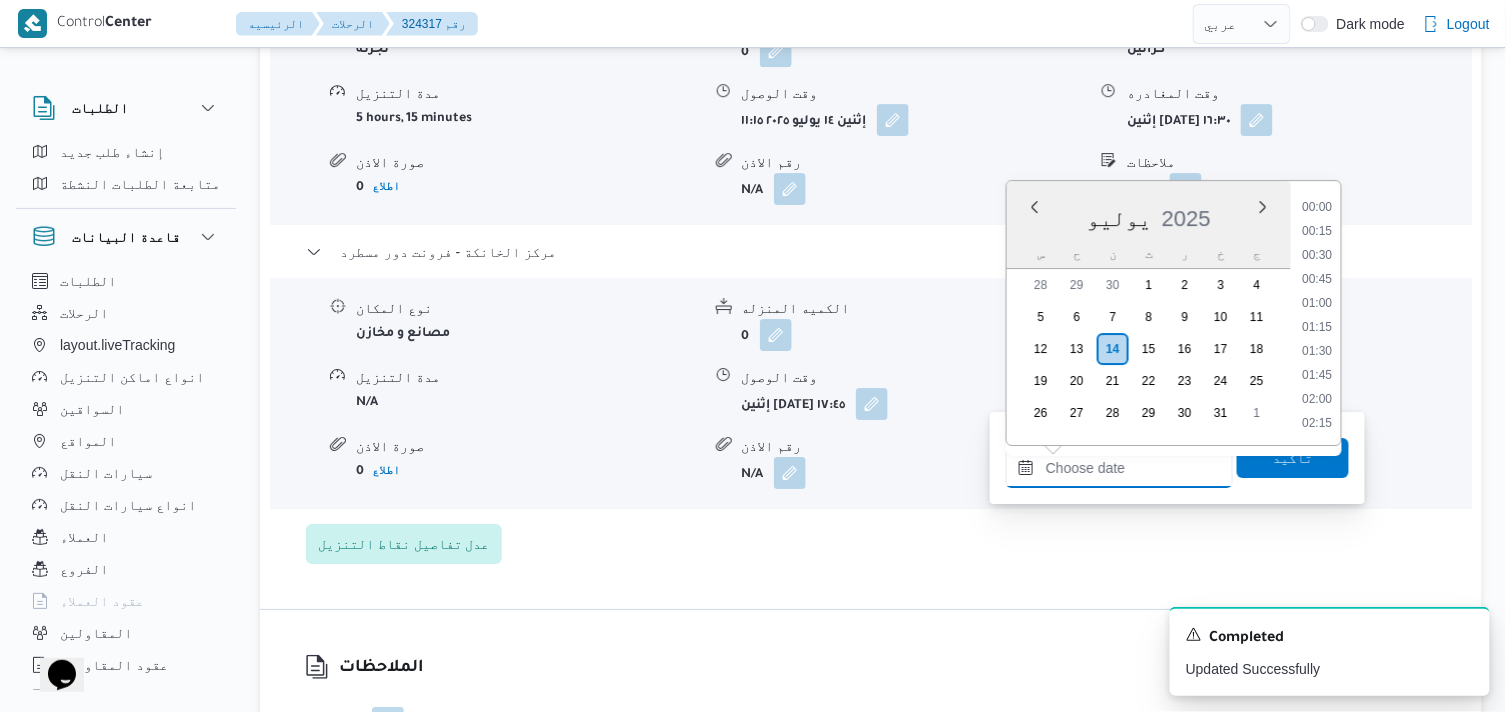 click on "وقت المغادره" at bounding box center [1119, 468] 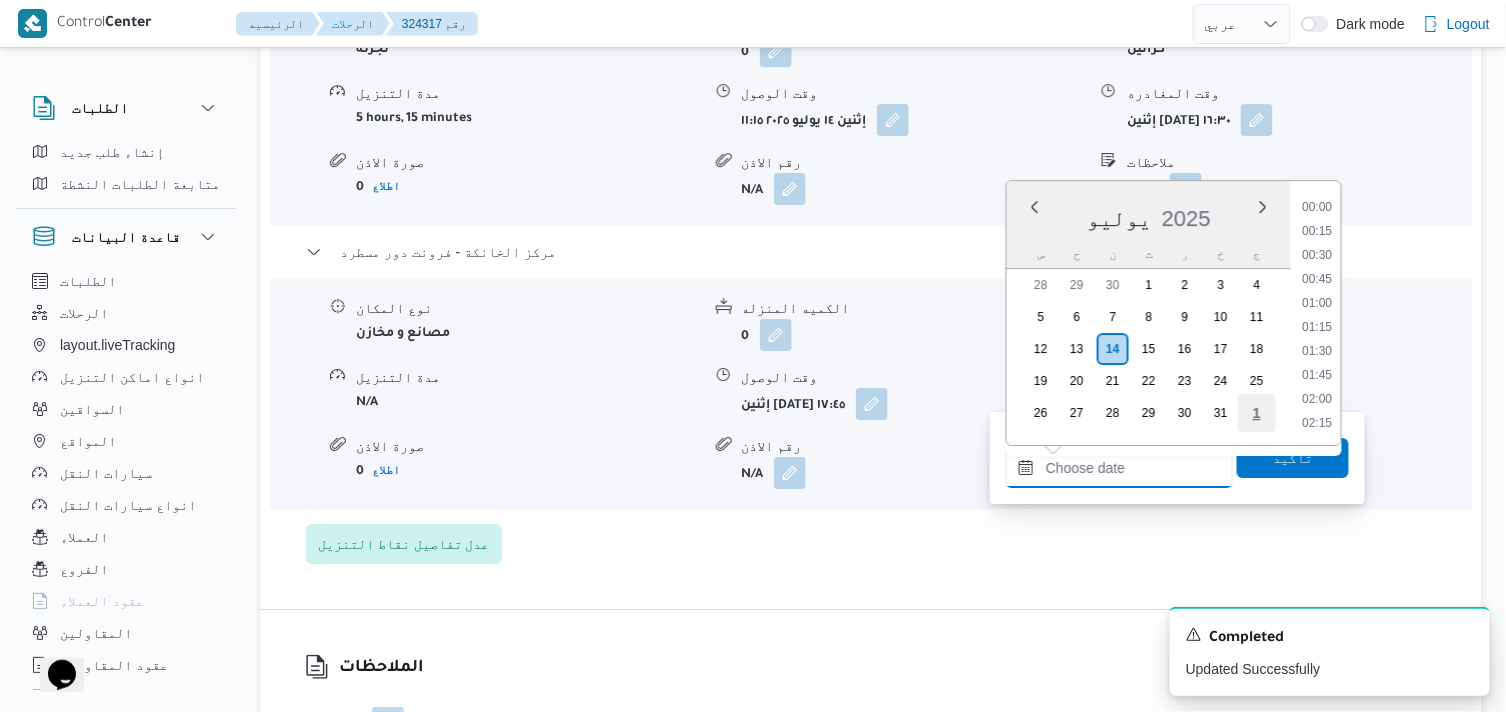 scroll, scrollTop: 1704, scrollLeft: 0, axis: vertical 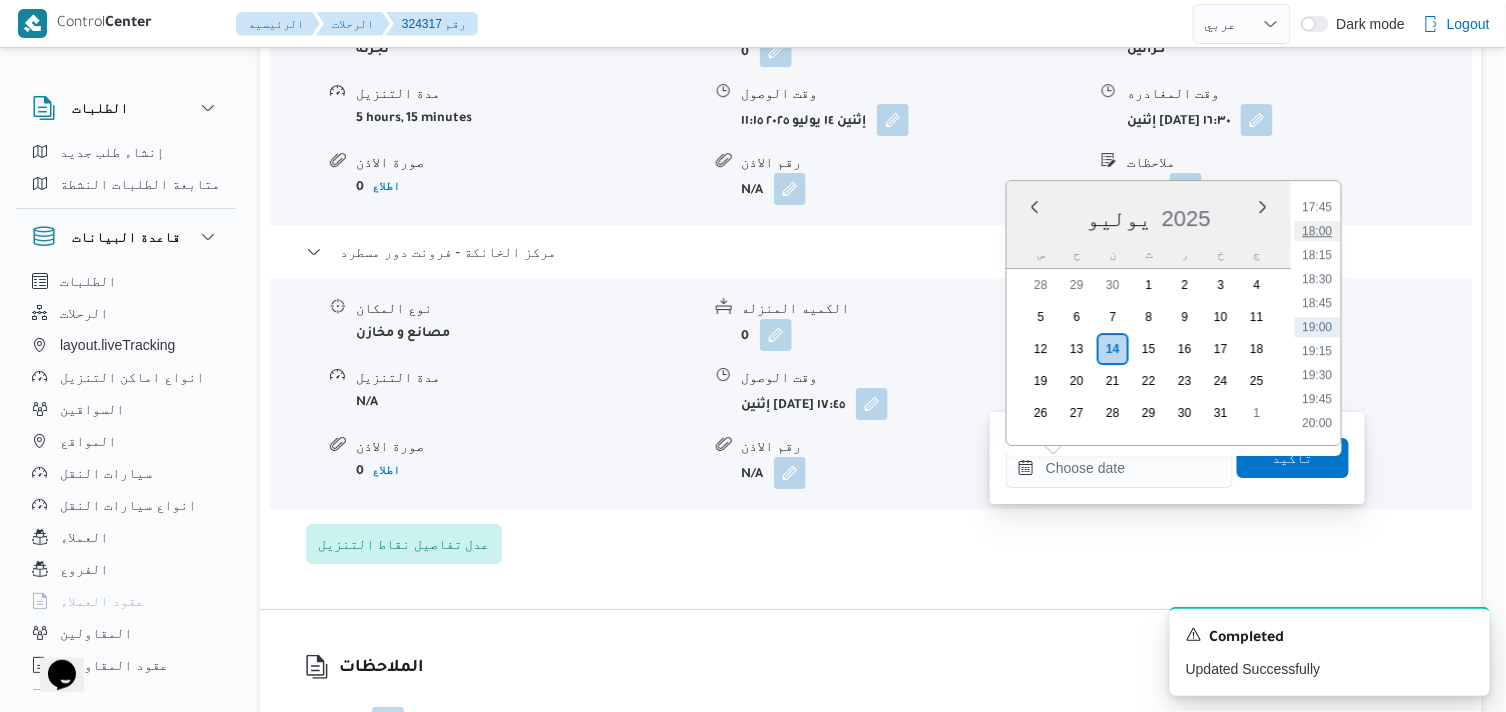 click on "18:00" at bounding box center [1318, 231] 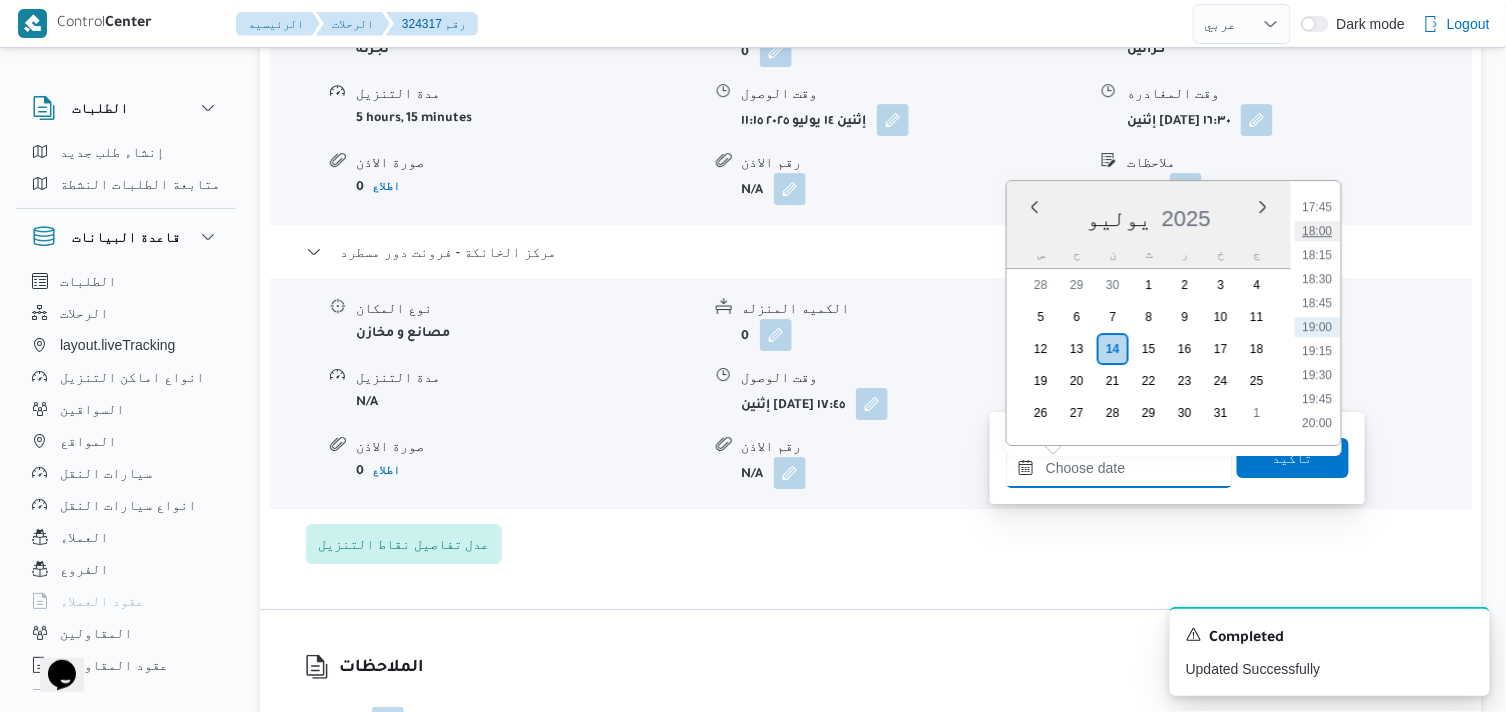 type on "١٤/٠٧/٢٠٢٥ ١٨:٠٠" 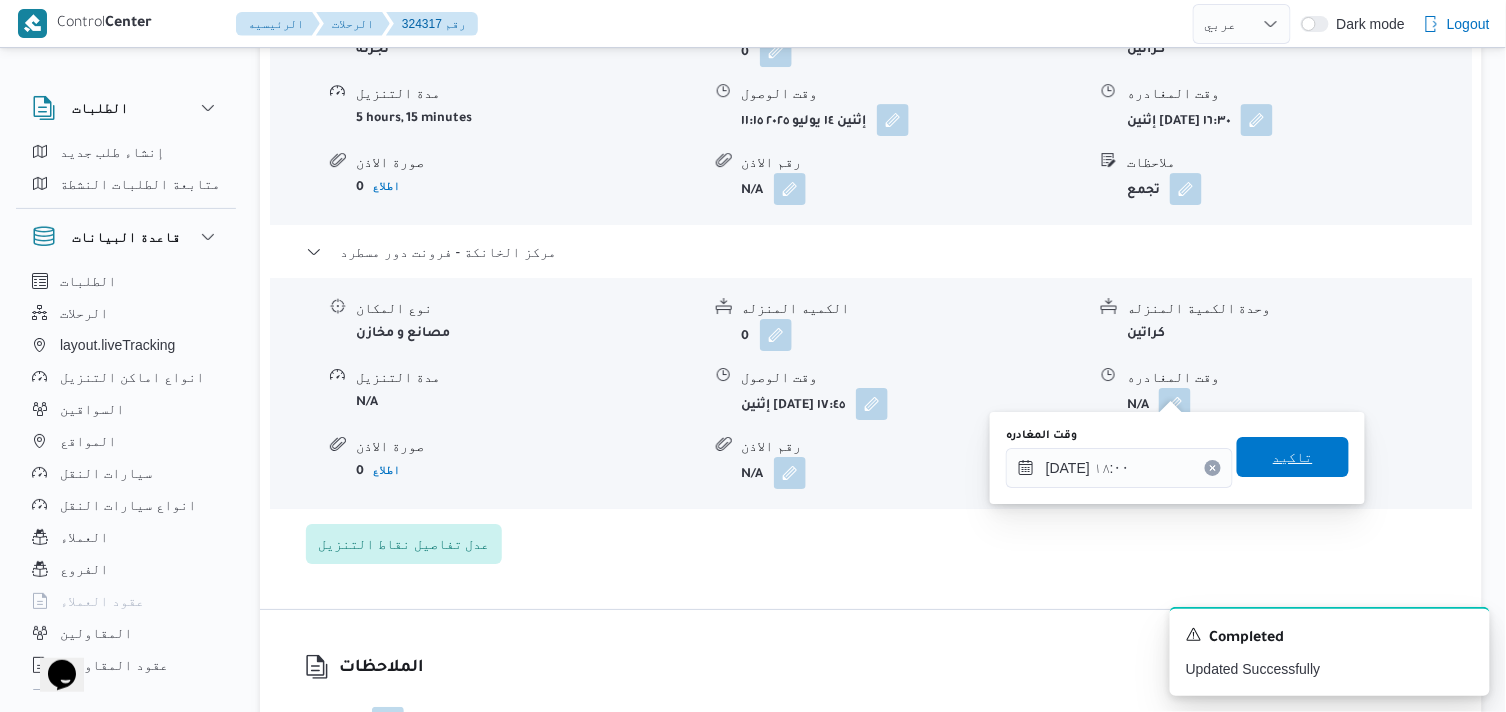 click on "تاكيد" at bounding box center [1293, 457] 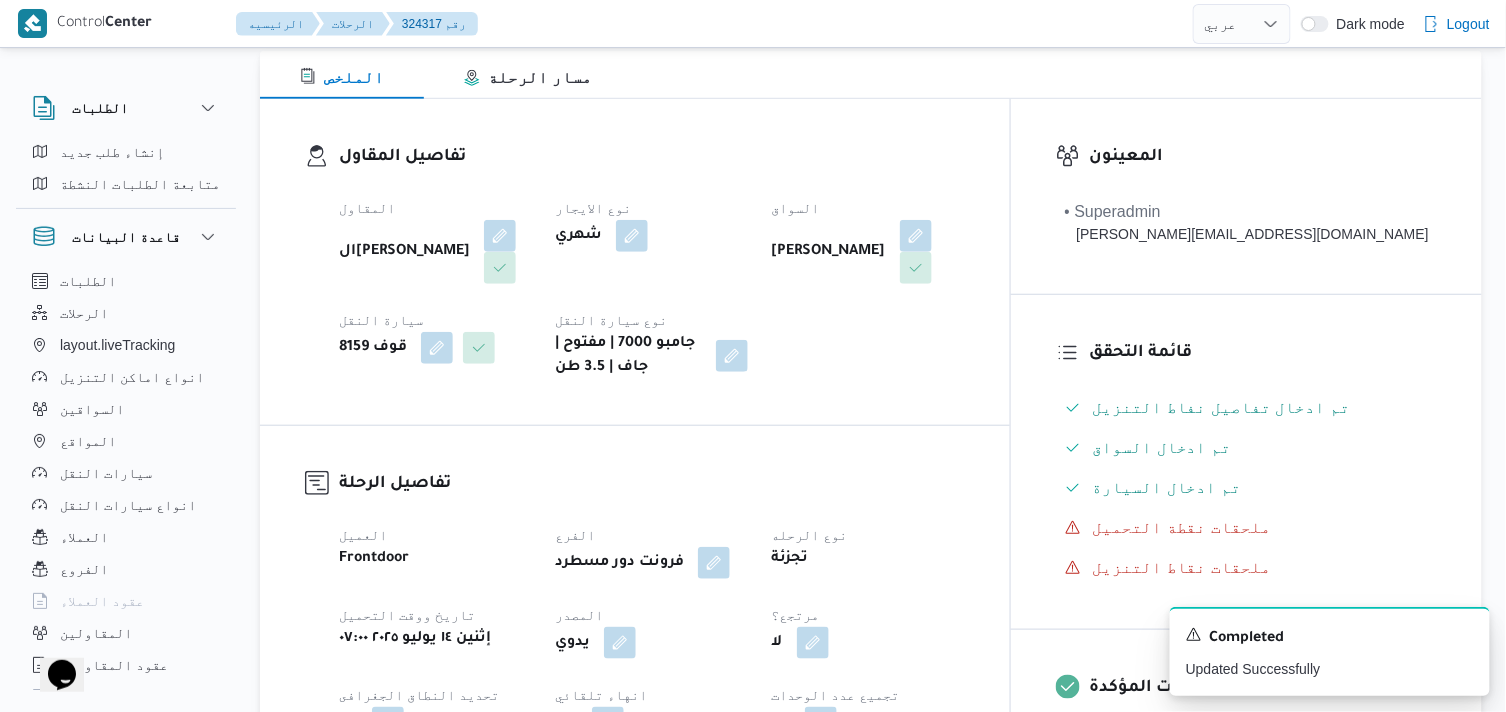 scroll, scrollTop: 0, scrollLeft: 0, axis: both 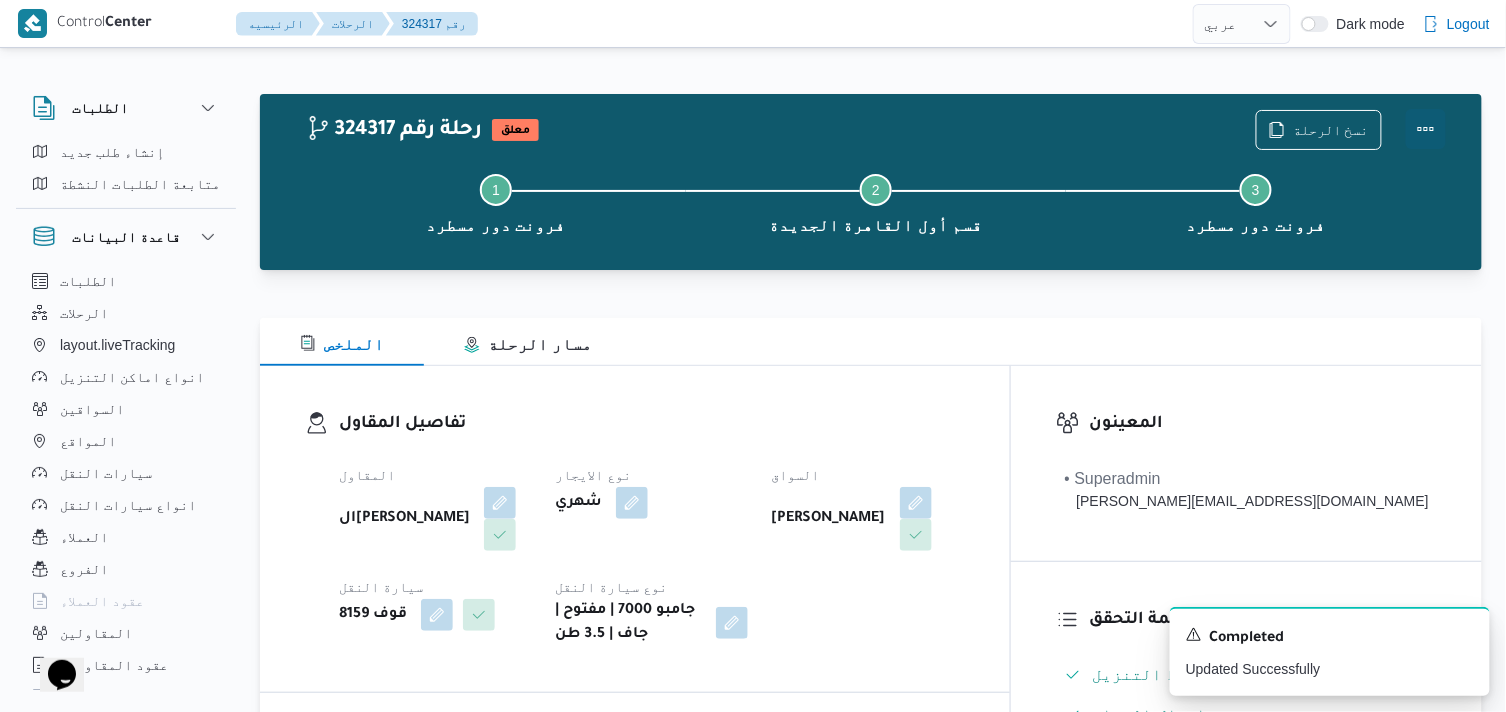 click at bounding box center [1426, 129] 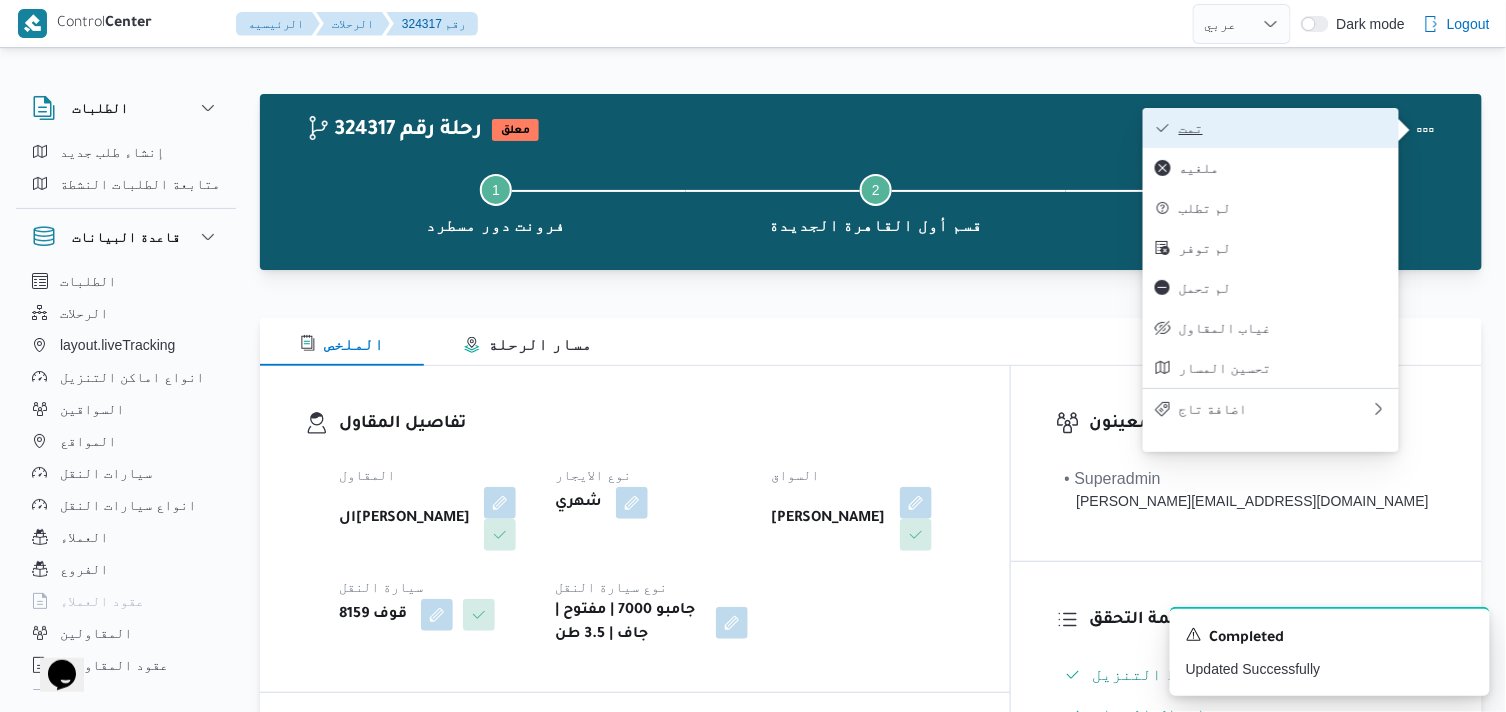 click on "تمت" at bounding box center (1283, 128) 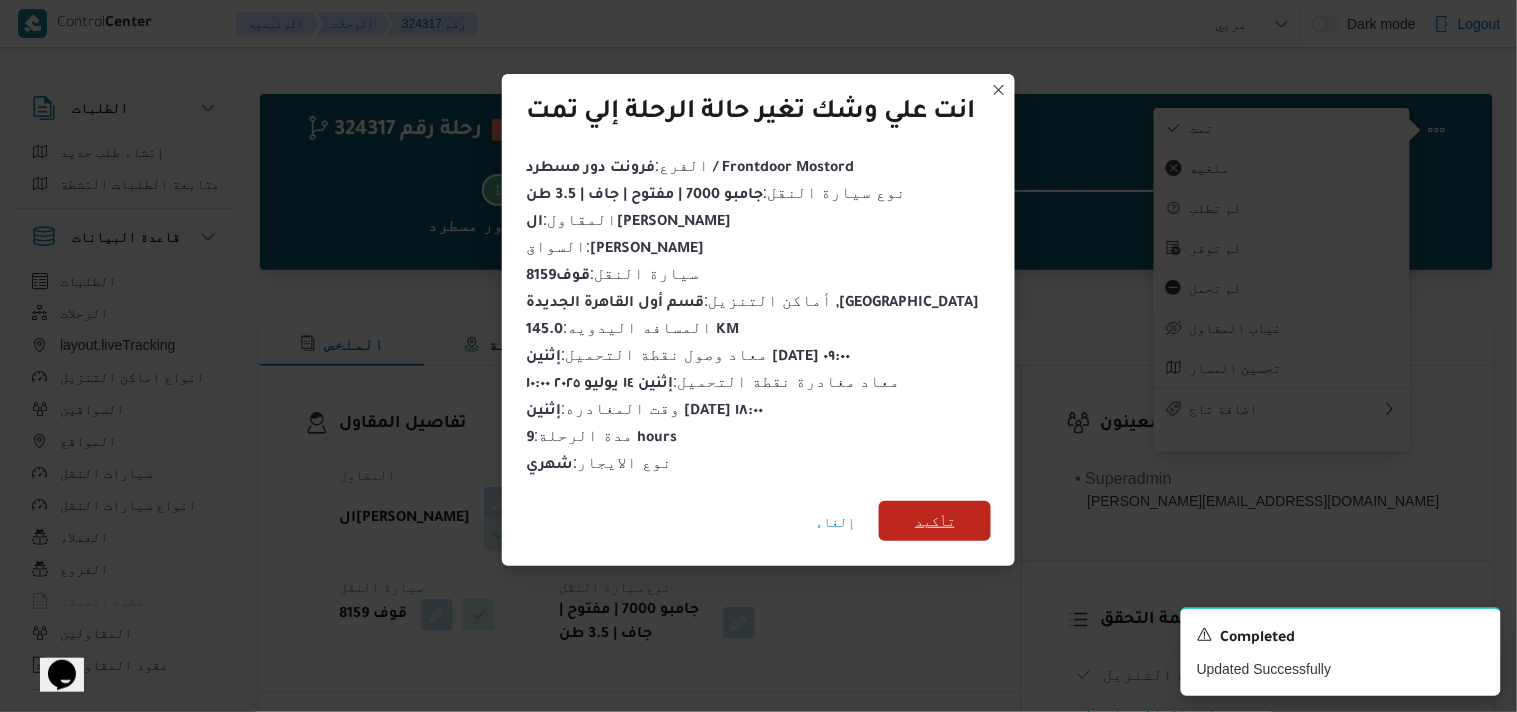 click on "تأكيد" at bounding box center (935, 521) 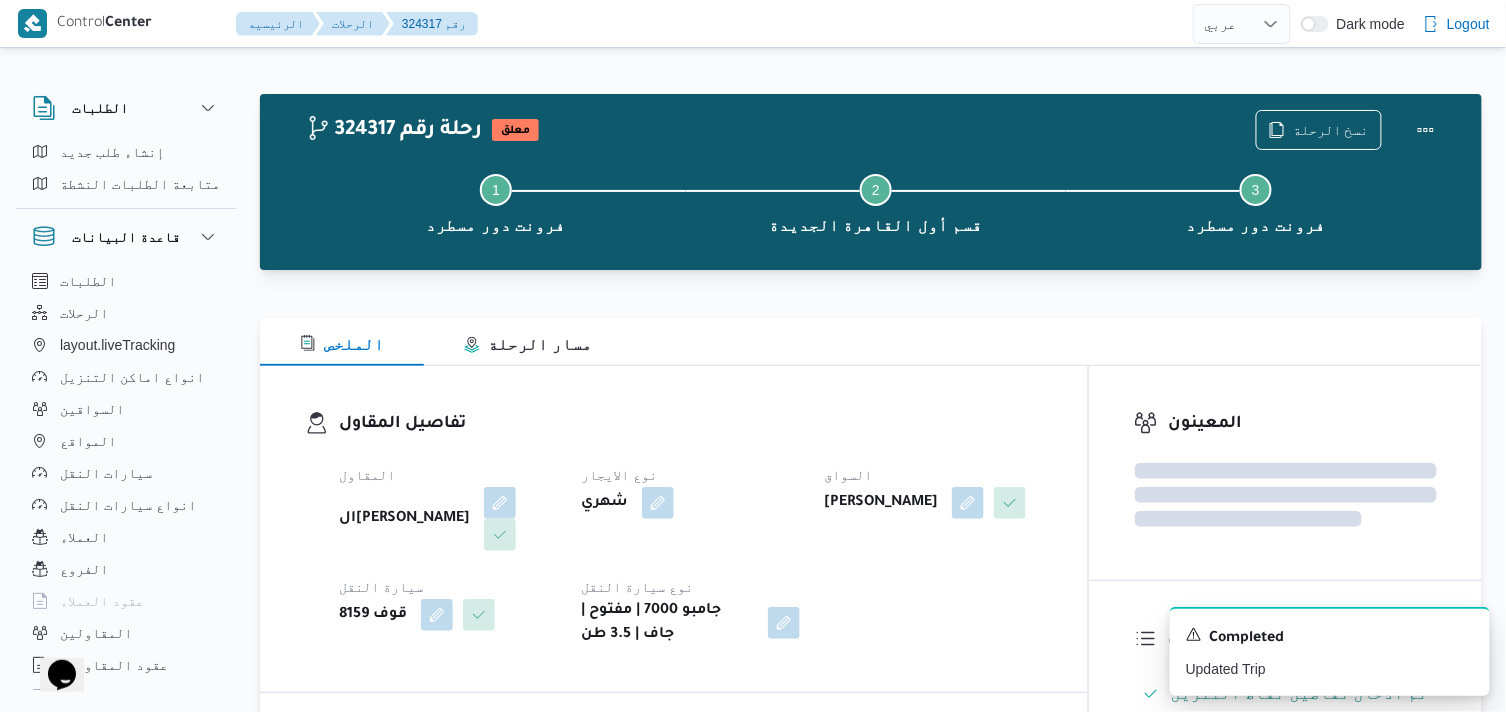 click on "تفاصيل المقاول المقاول الهامي محمد خالد علي نوع الايجار شهري السواق ادهم محمد حسن محمد  سيارة النقل قوف 8159 نوع سيارة النقل جامبو 7000 | مفتوح | جاف | 3.5 طن" at bounding box center (674, 529) 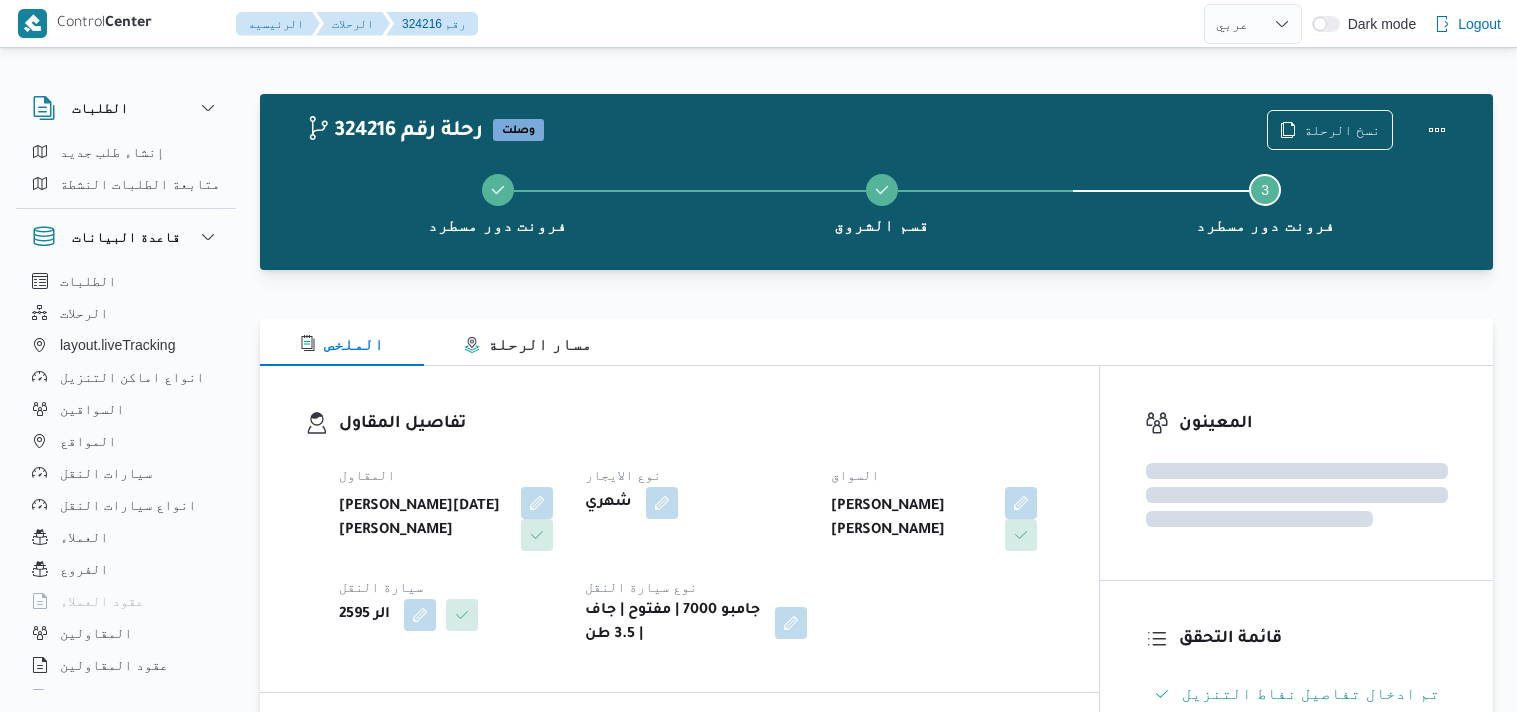 select on "ar" 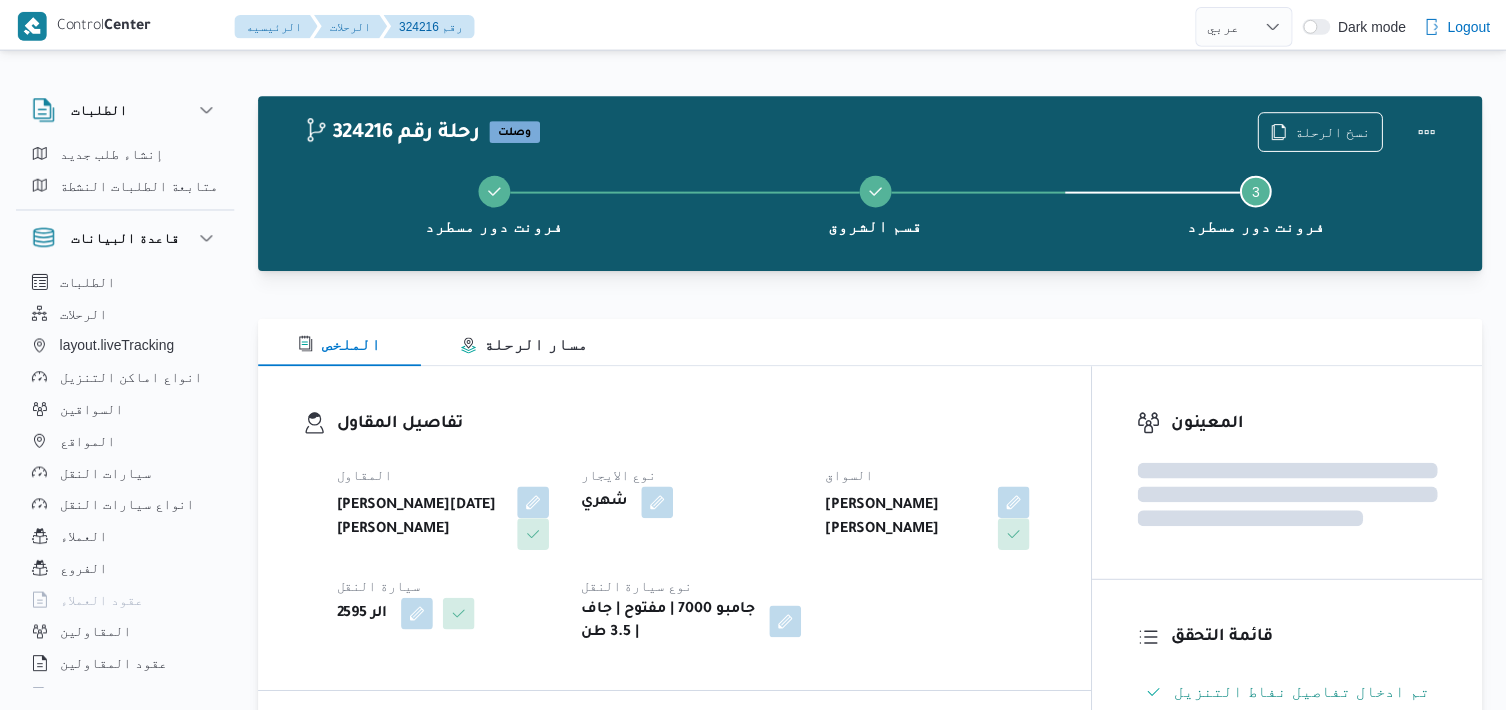 scroll, scrollTop: 0, scrollLeft: 0, axis: both 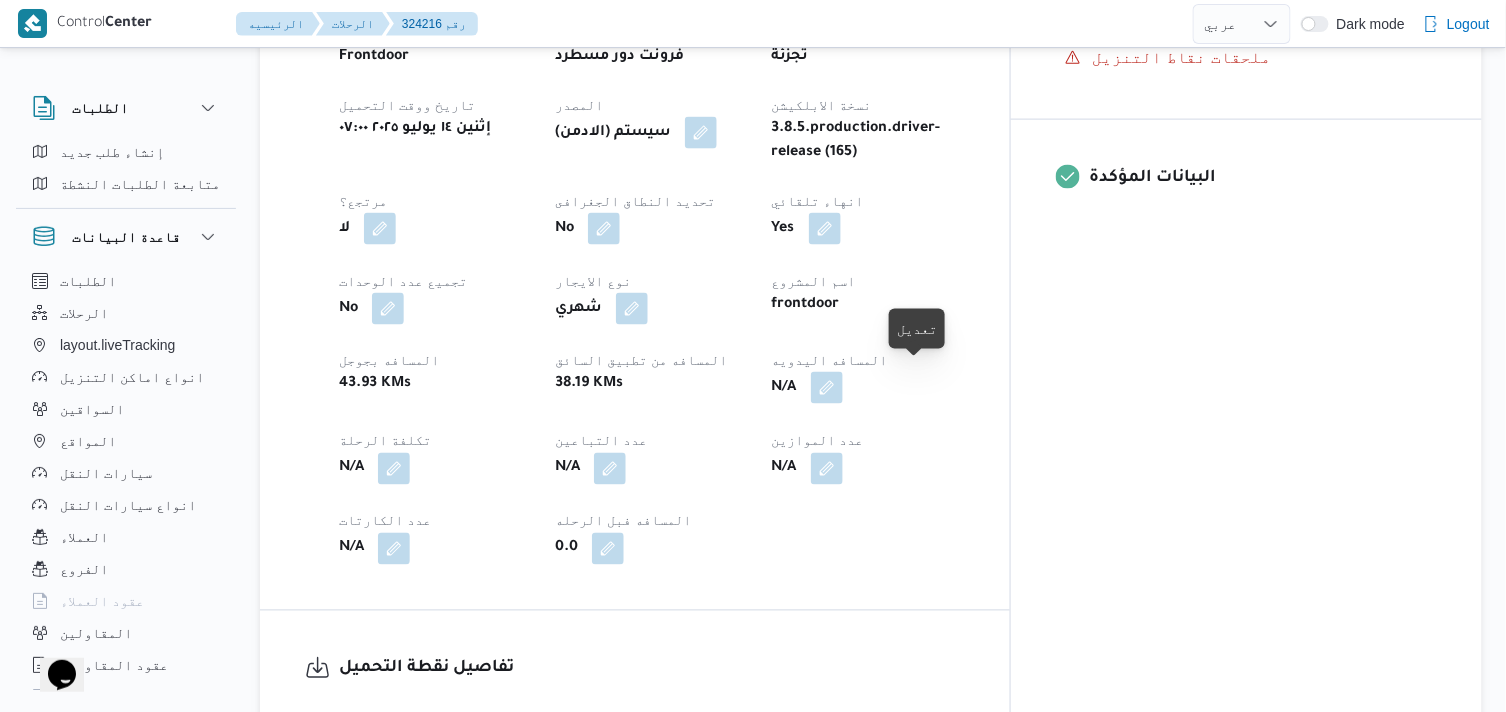 click at bounding box center (827, 388) 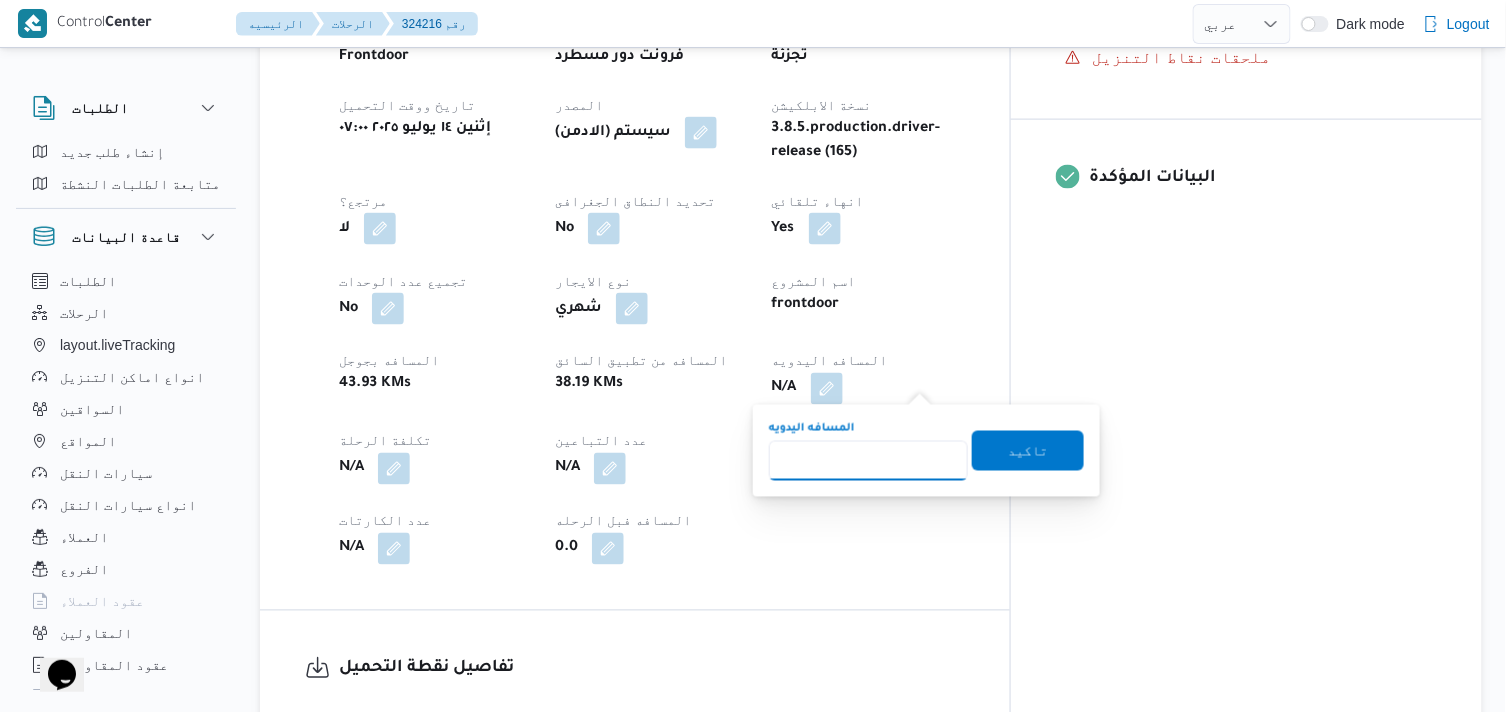 click on "المسافه اليدويه" at bounding box center (868, 461) 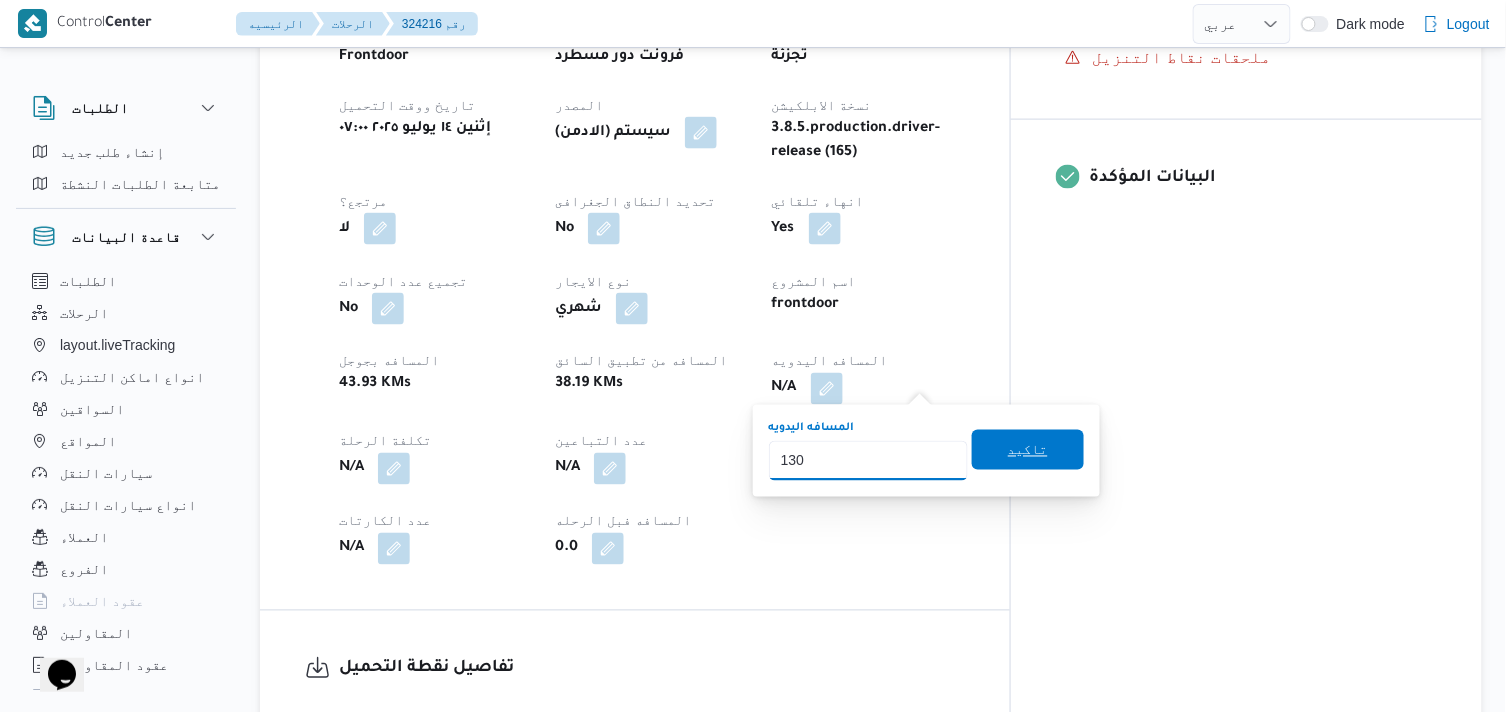 type on "130" 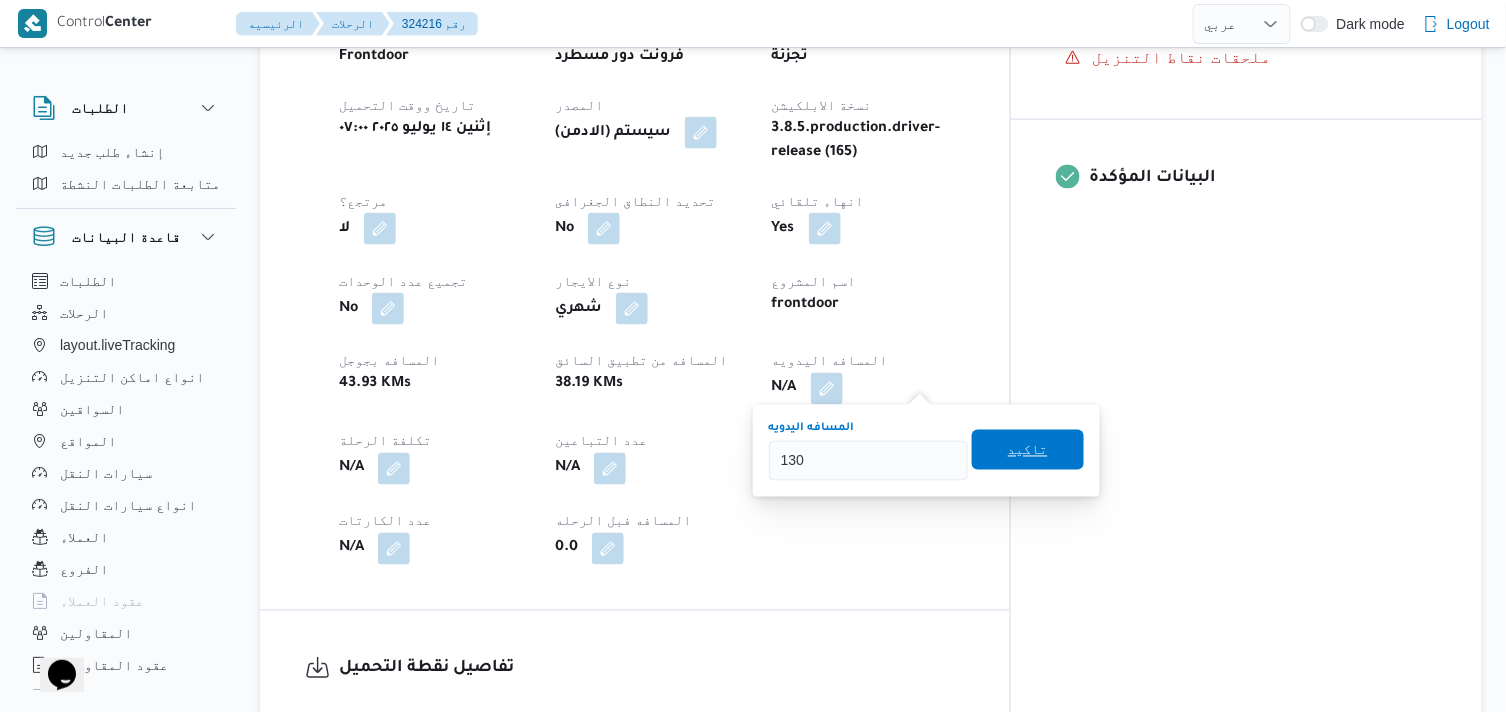 click on "تاكيد" at bounding box center (1028, 450) 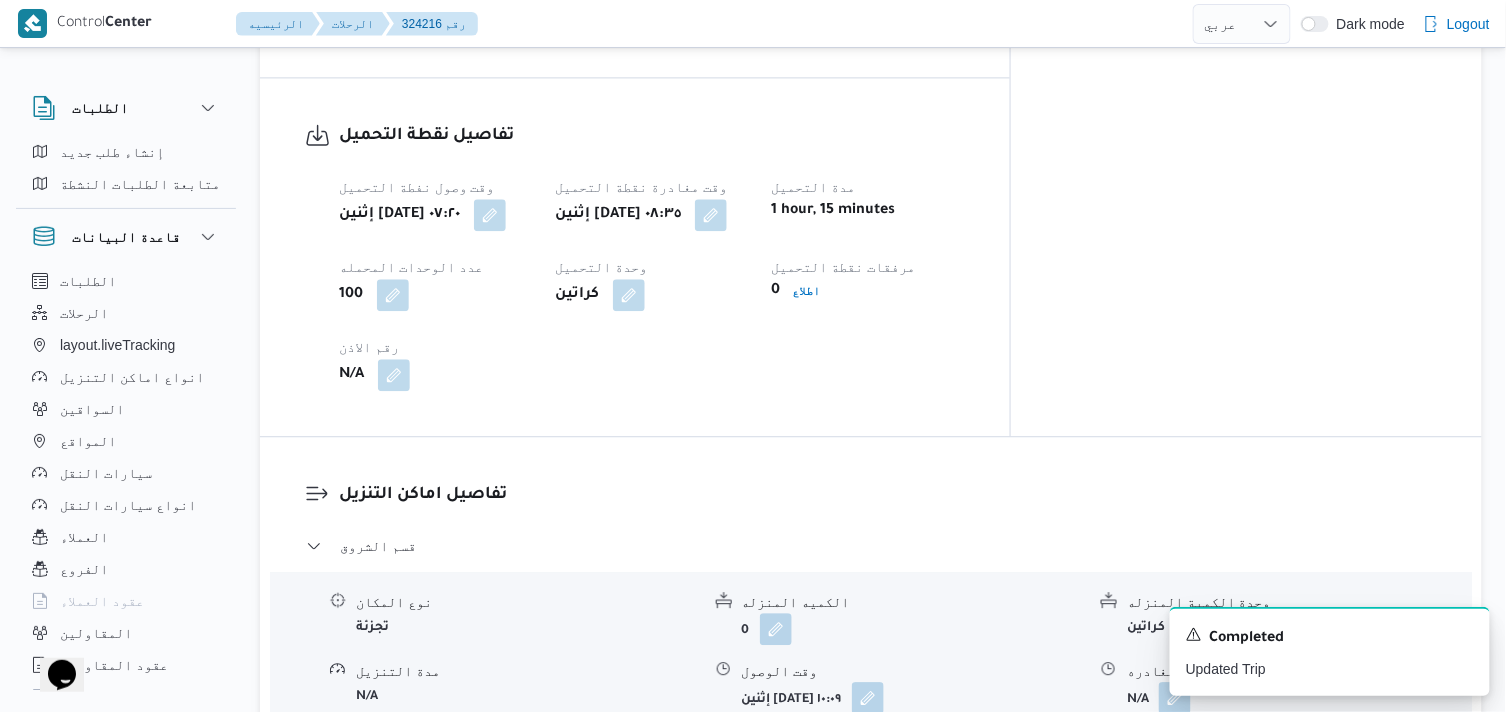 scroll, scrollTop: 1555, scrollLeft: 0, axis: vertical 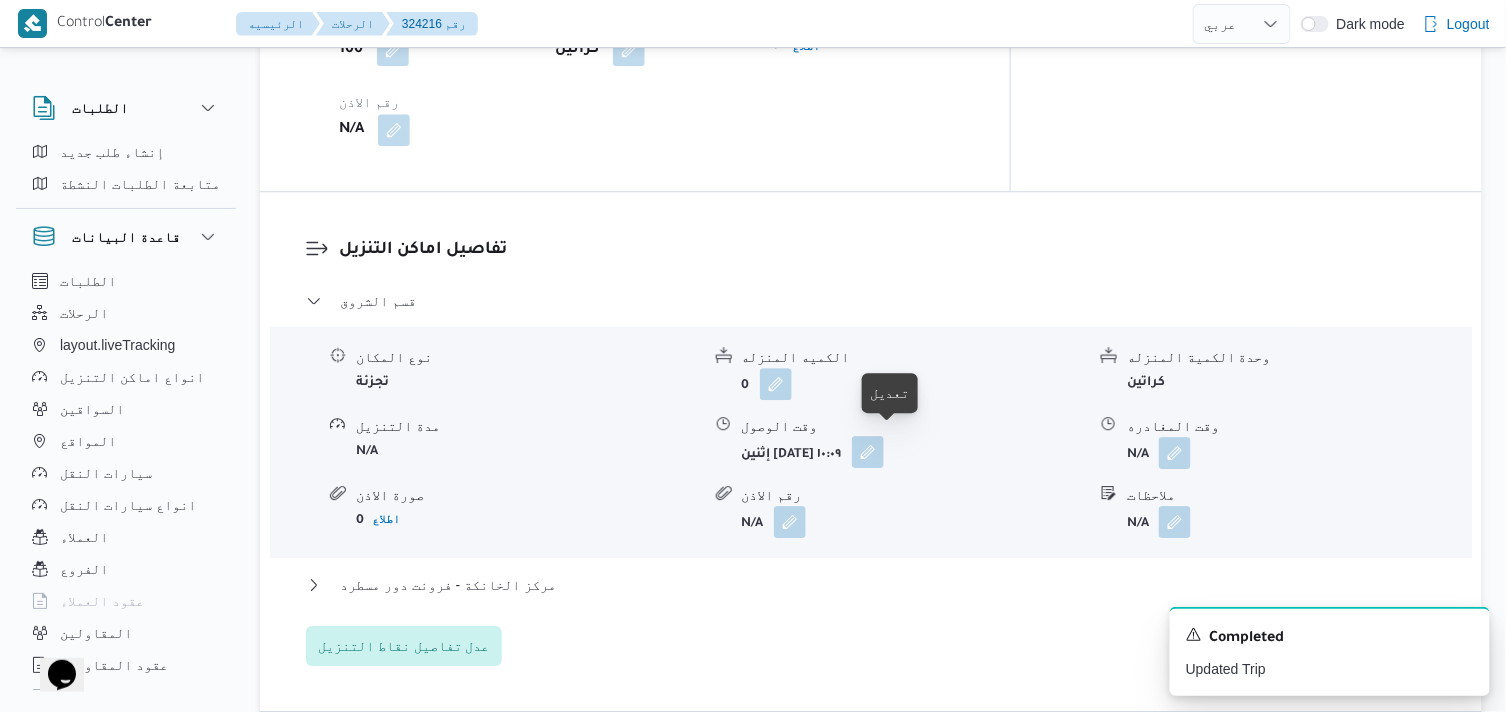 click at bounding box center (868, 452) 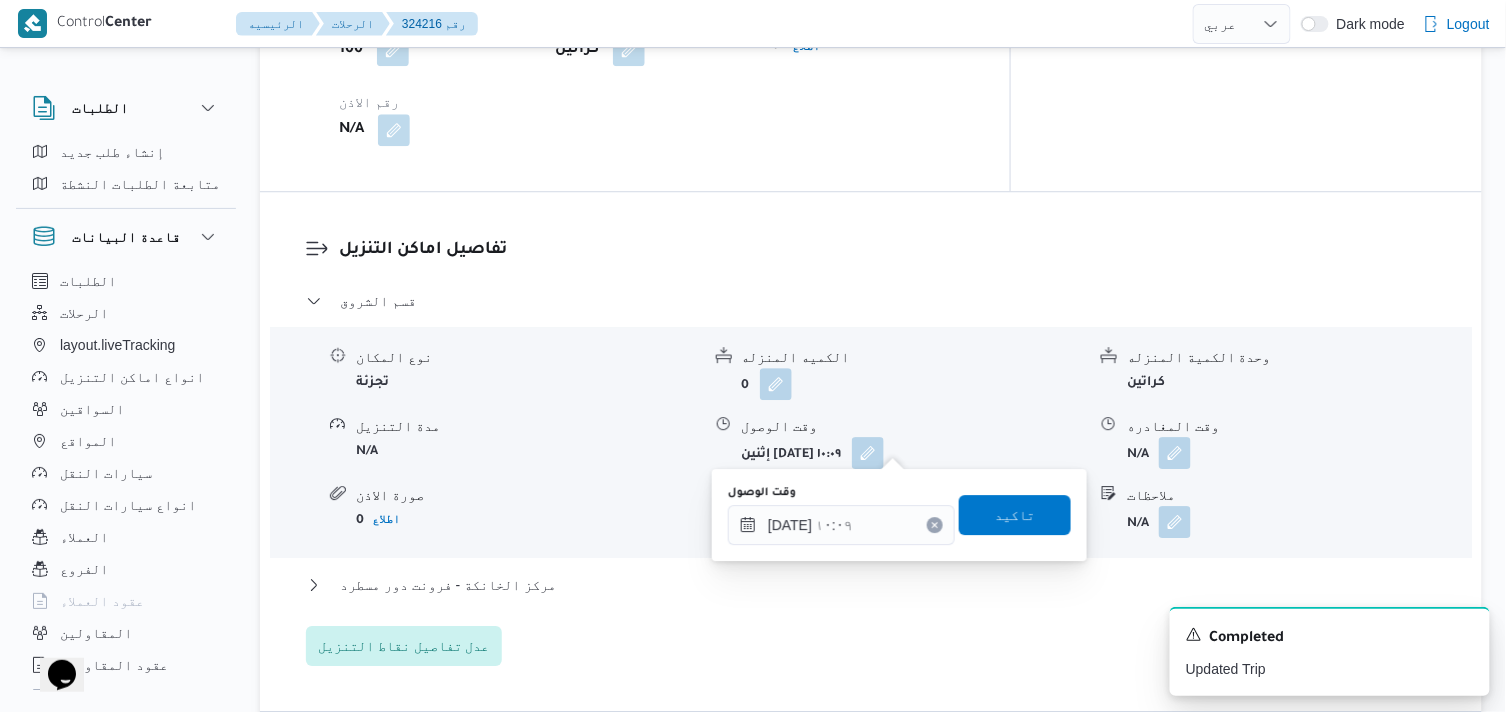 click on "وقت الوصول [DATE] ١٠:٠٩" at bounding box center [841, 515] 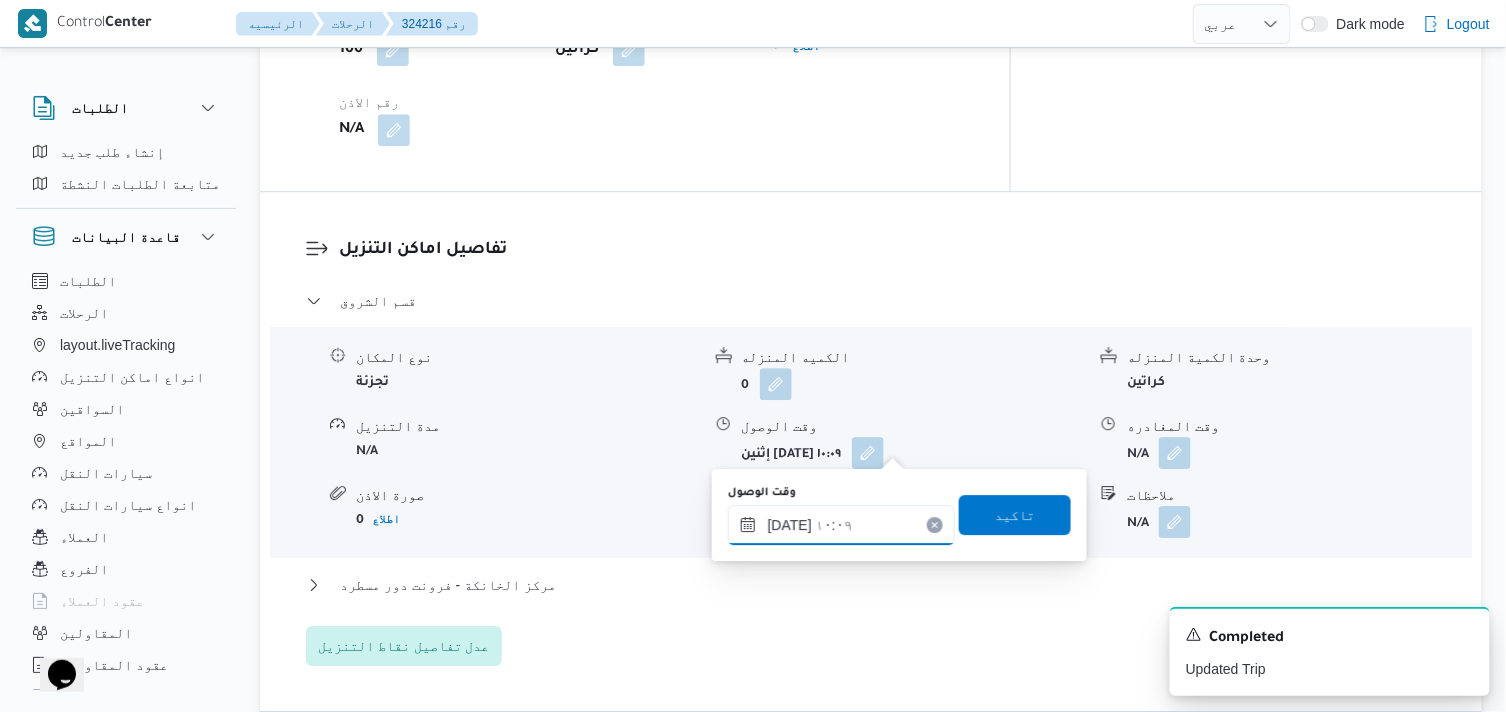 click on "[DATE] ١٠:٠٩" at bounding box center [841, 525] 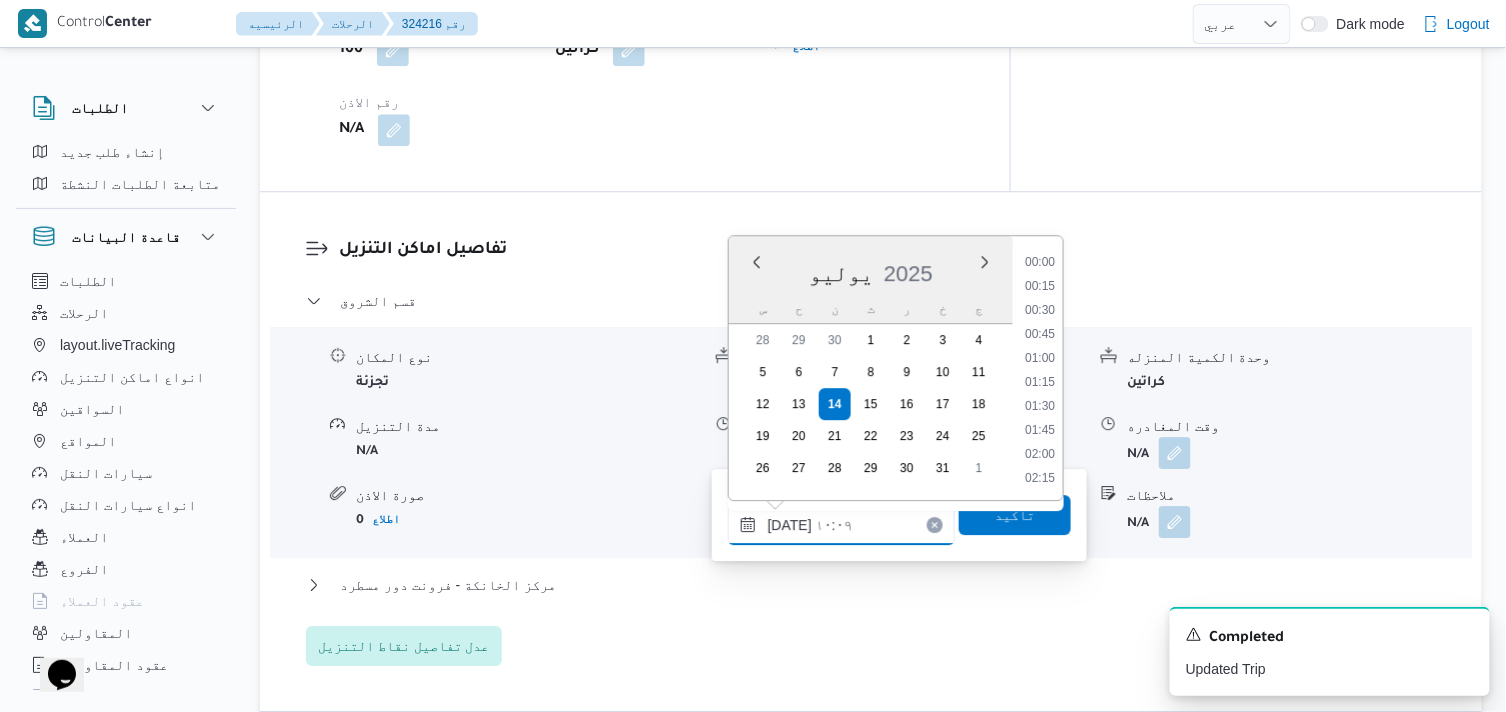 scroll, scrollTop: 840, scrollLeft: 0, axis: vertical 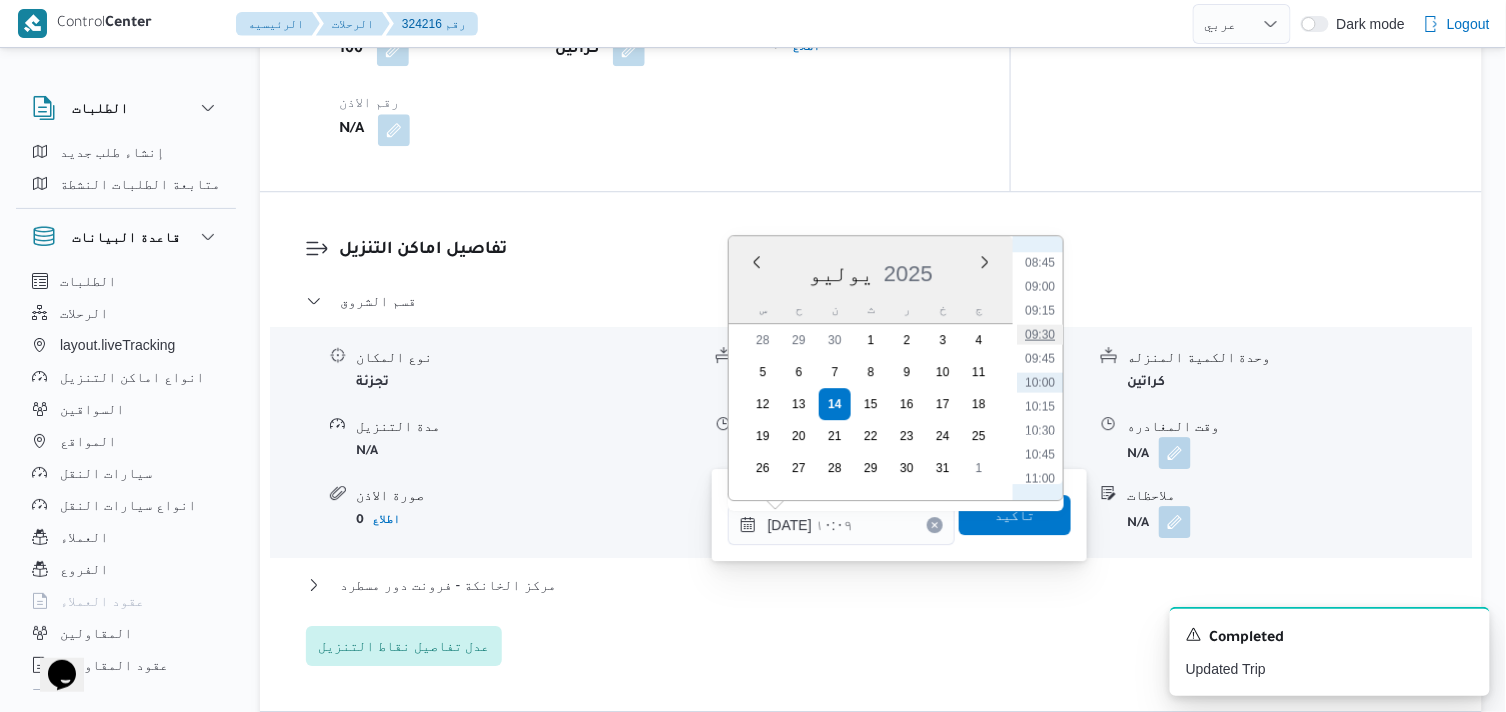 click on "09:30" at bounding box center [1040, 334] 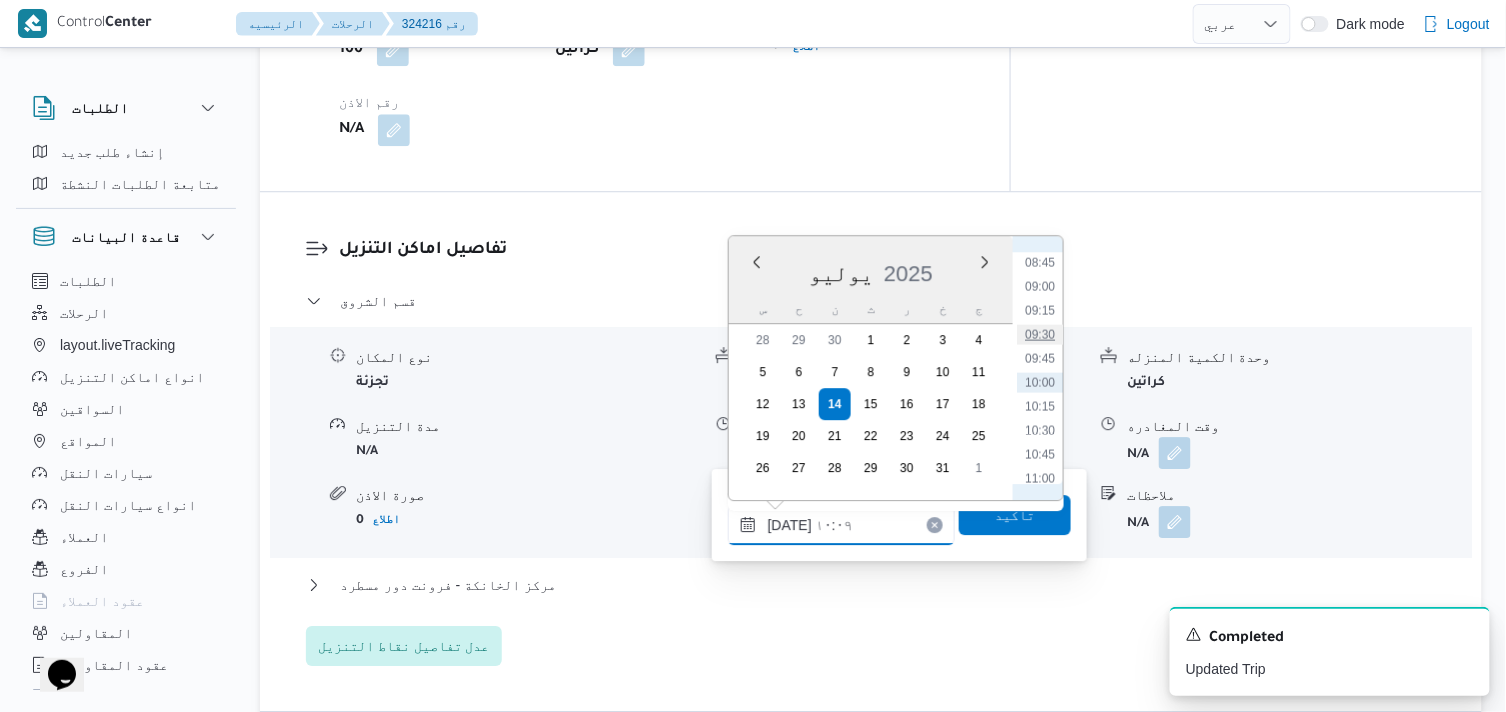 type on "١٤/٠٧/٢٠٢٥ ٠٩:٣٠" 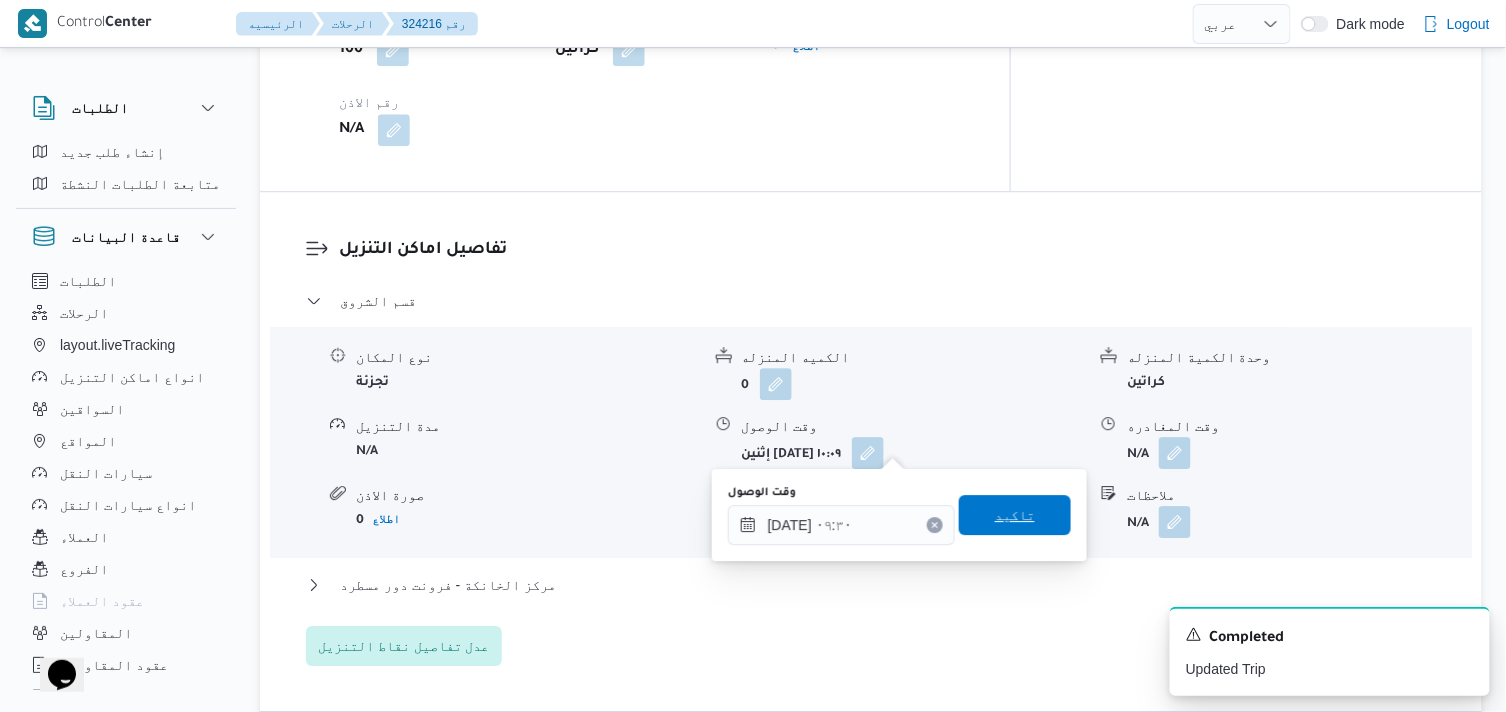 drag, startPoint x: 1003, startPoint y: 495, endPoint x: 1003, endPoint y: 507, distance: 12 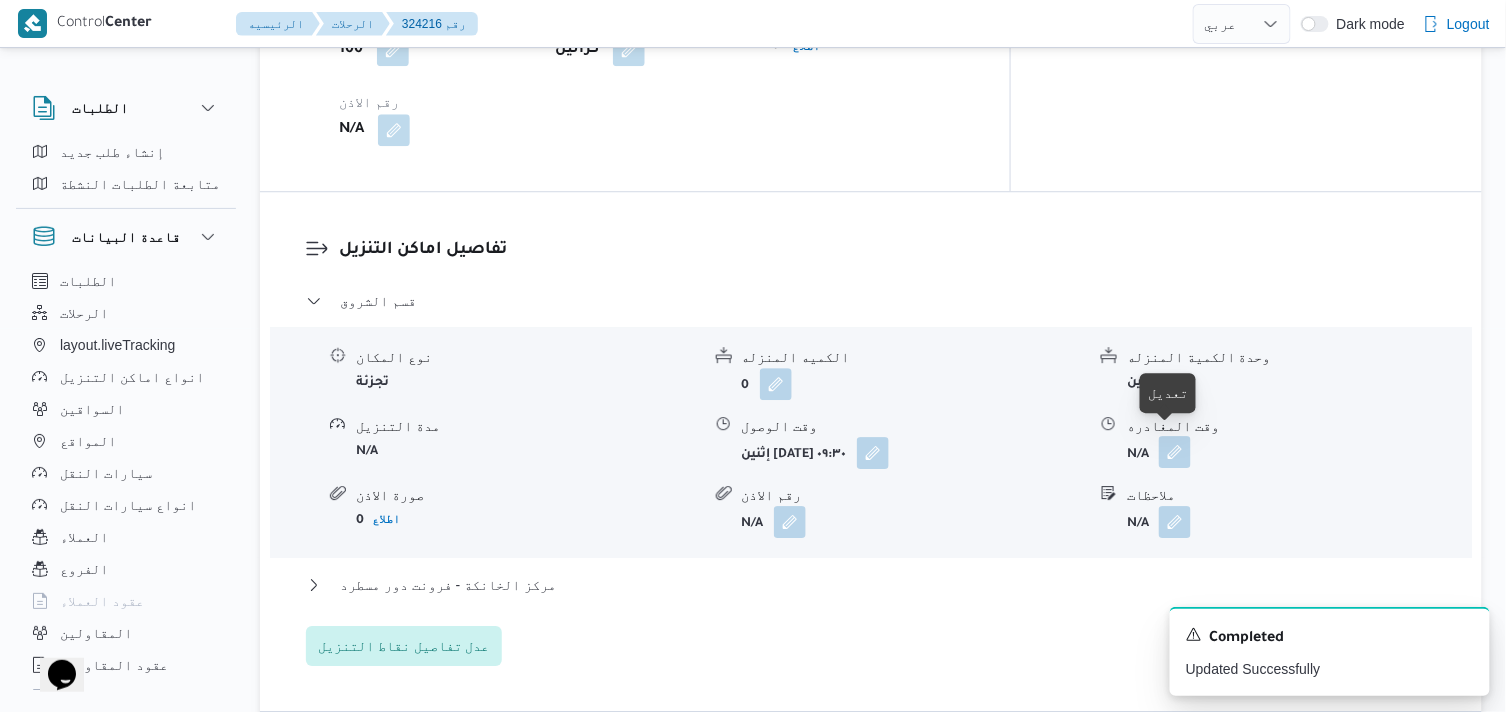 click at bounding box center (1175, 452) 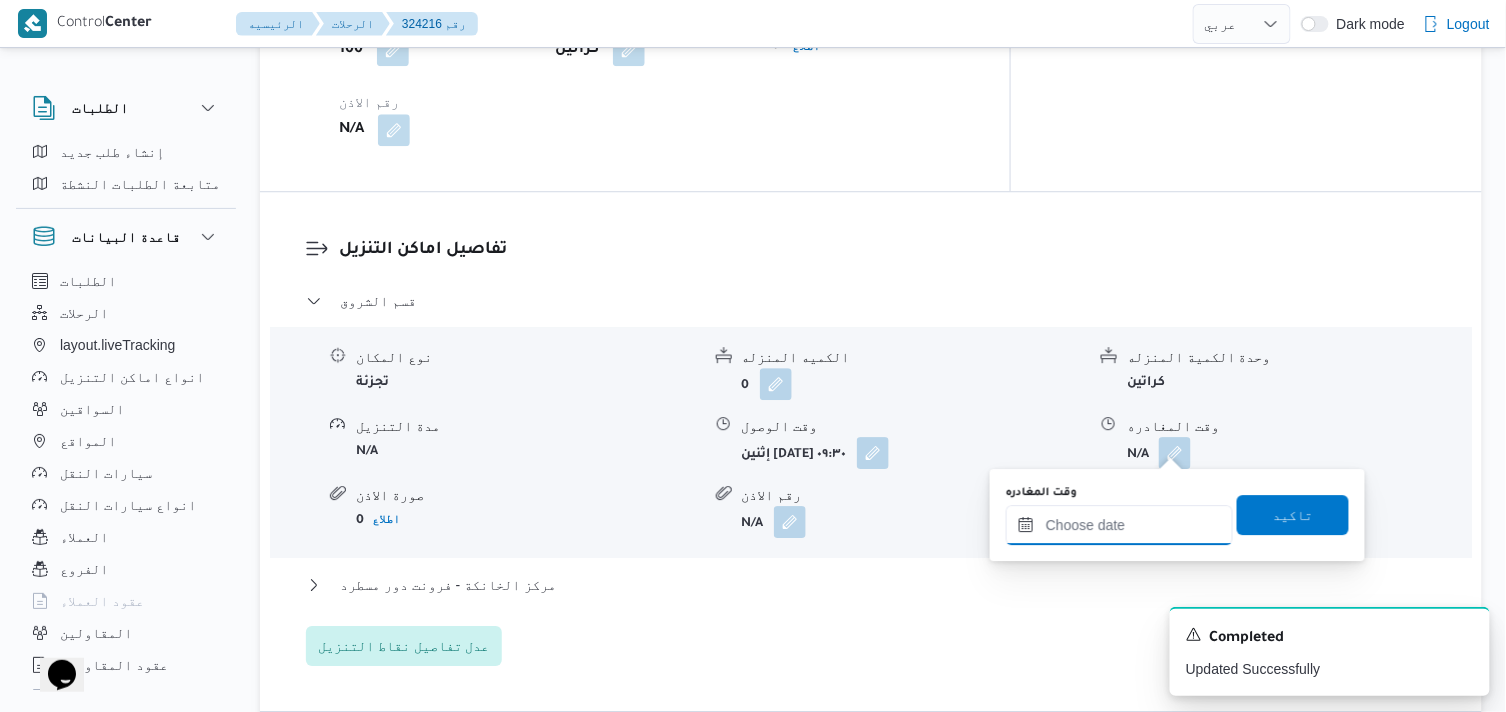 click on "وقت المغادره" at bounding box center (1119, 525) 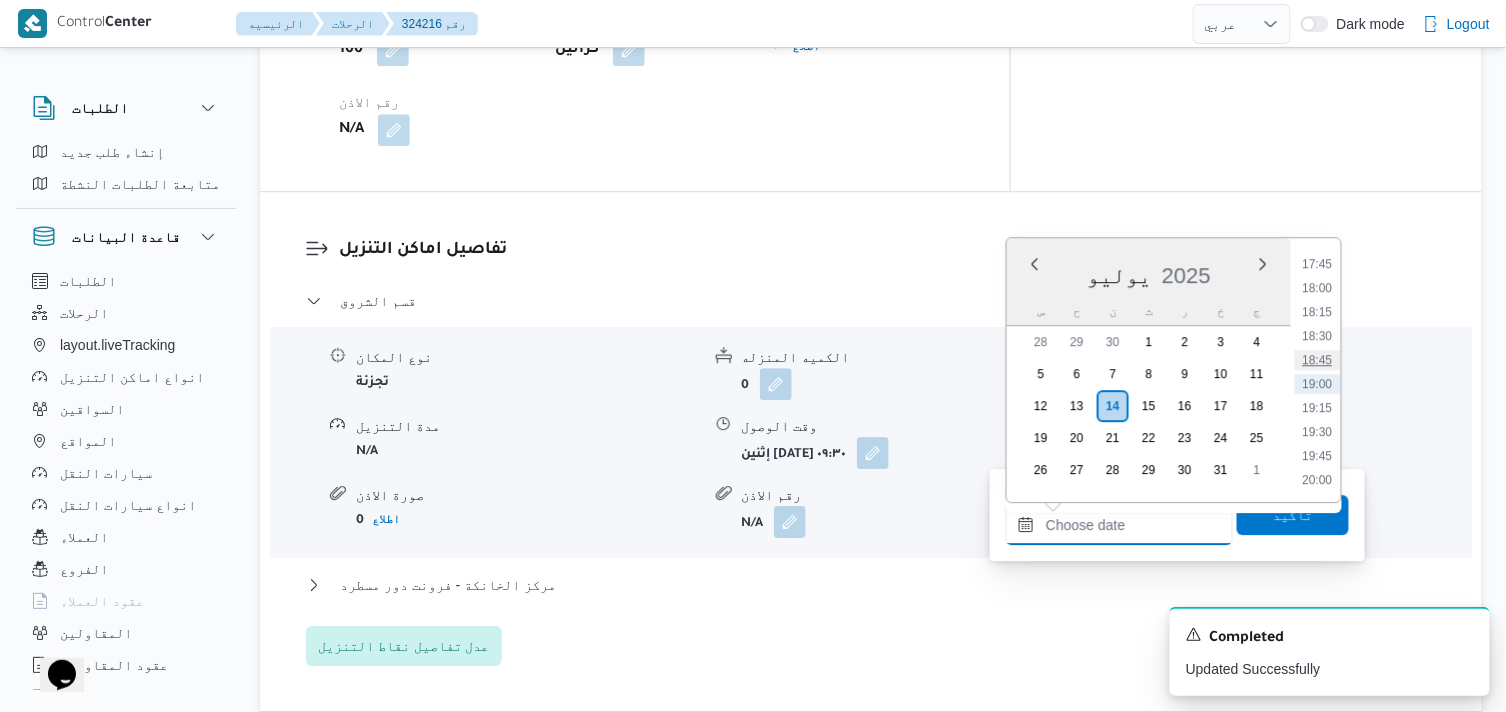 scroll, scrollTop: 1482, scrollLeft: 0, axis: vertical 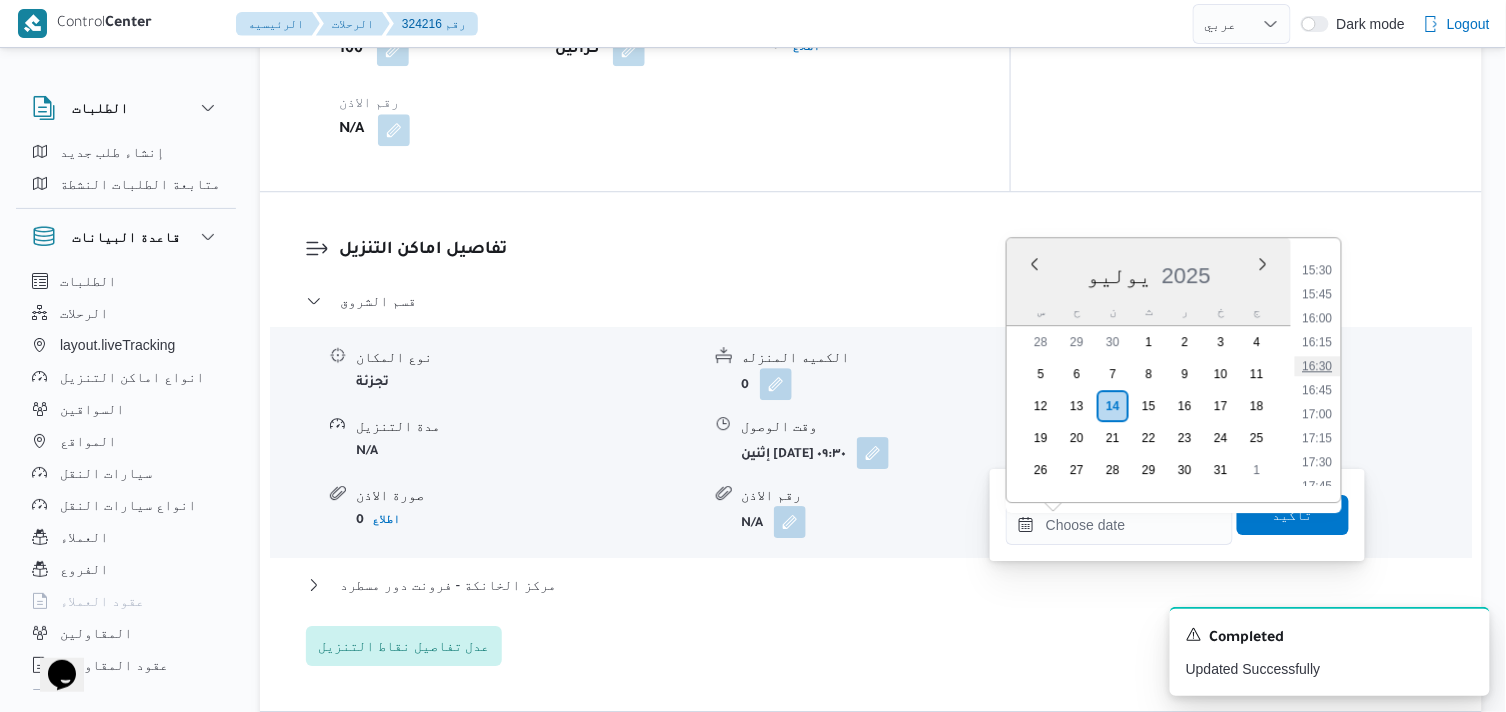 click on "16:30" at bounding box center (1318, 366) 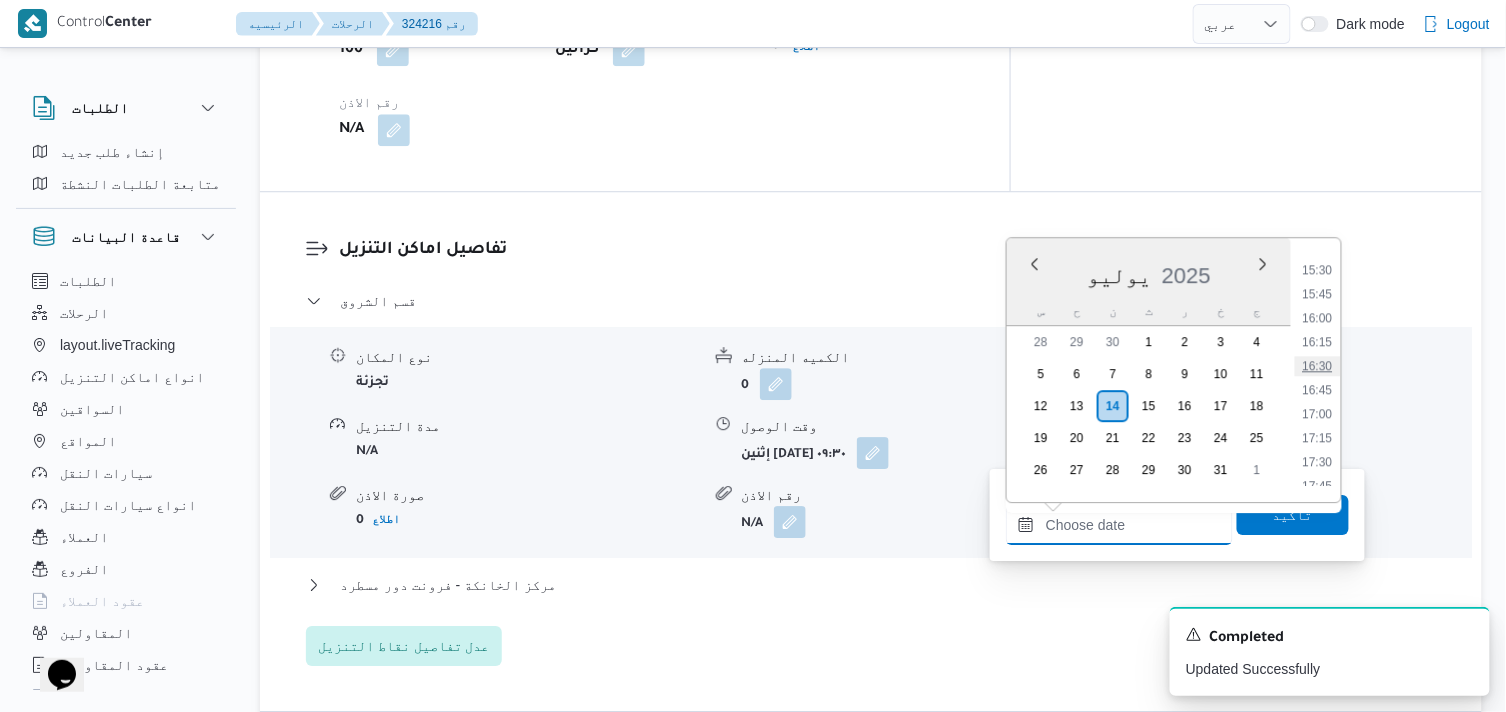 type on "١٤/٠٧/٢٠٢٥ ١٦:٣٠" 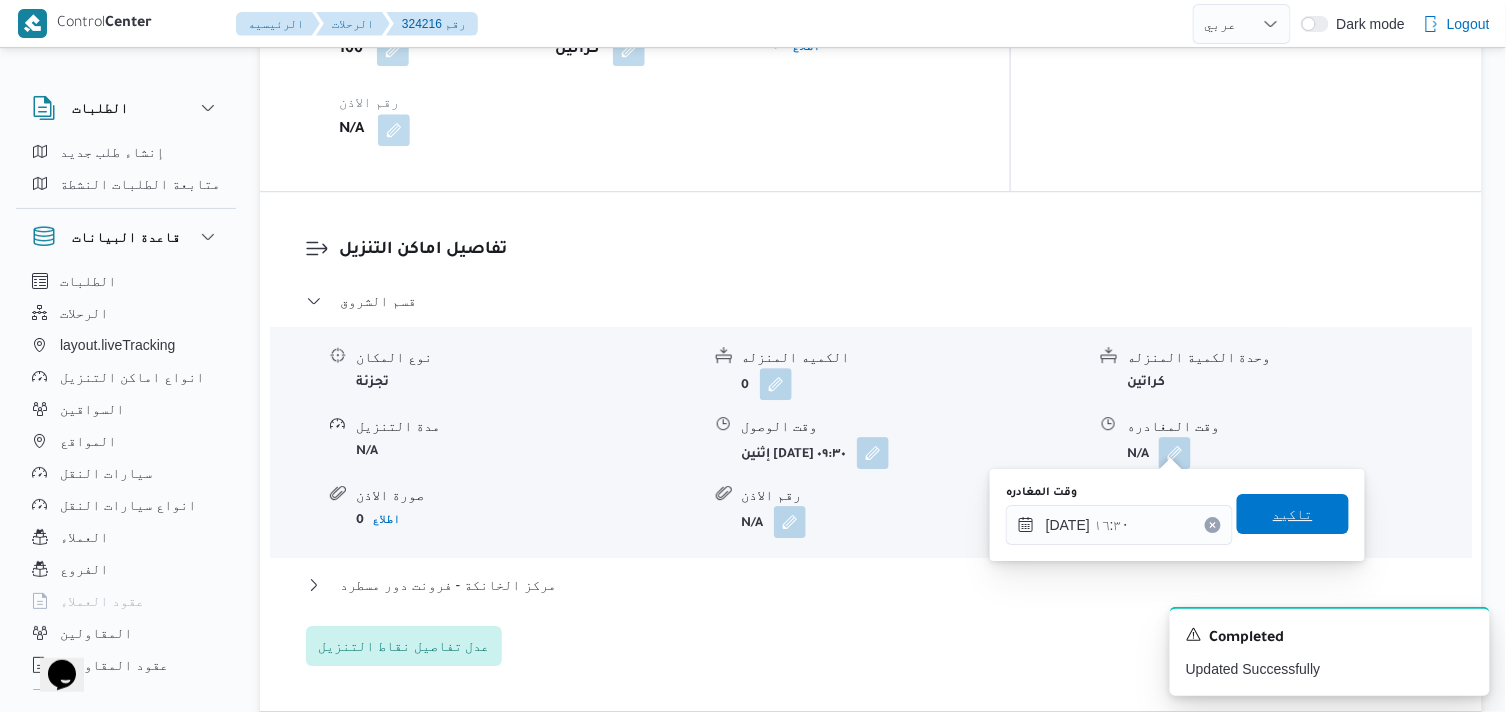 click on "تاكيد" at bounding box center [1293, 514] 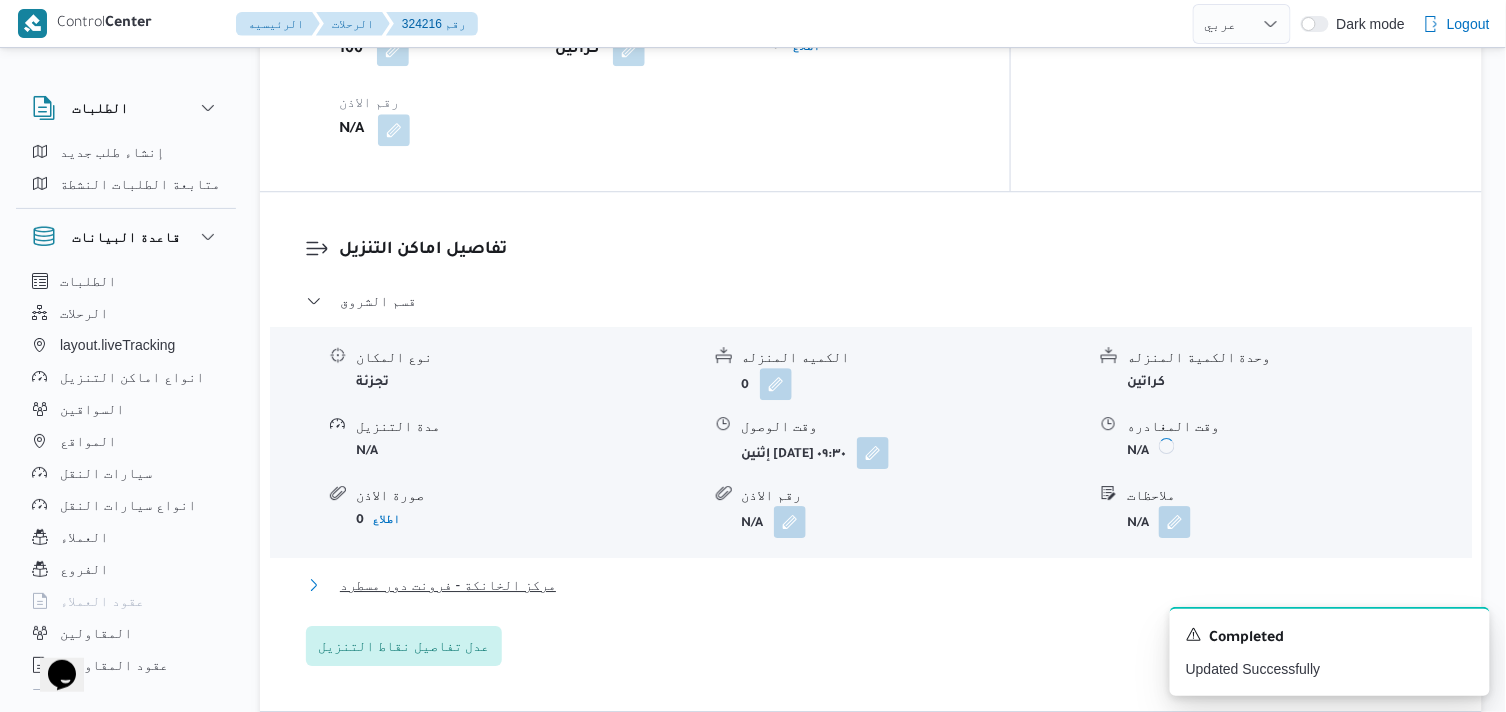 click on "مركز الخانكة -
فرونت دور مسطرد" at bounding box center [448, 585] 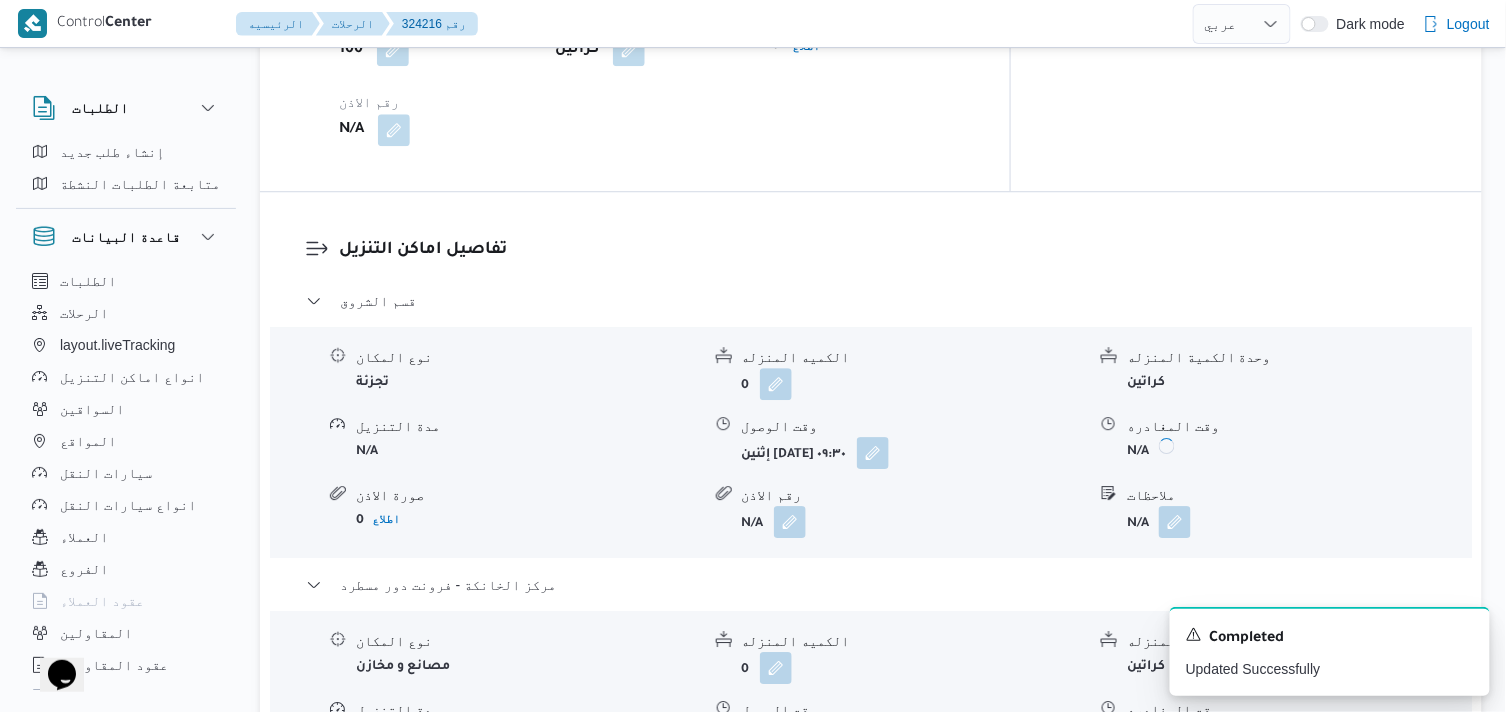 scroll, scrollTop: 1888, scrollLeft: 0, axis: vertical 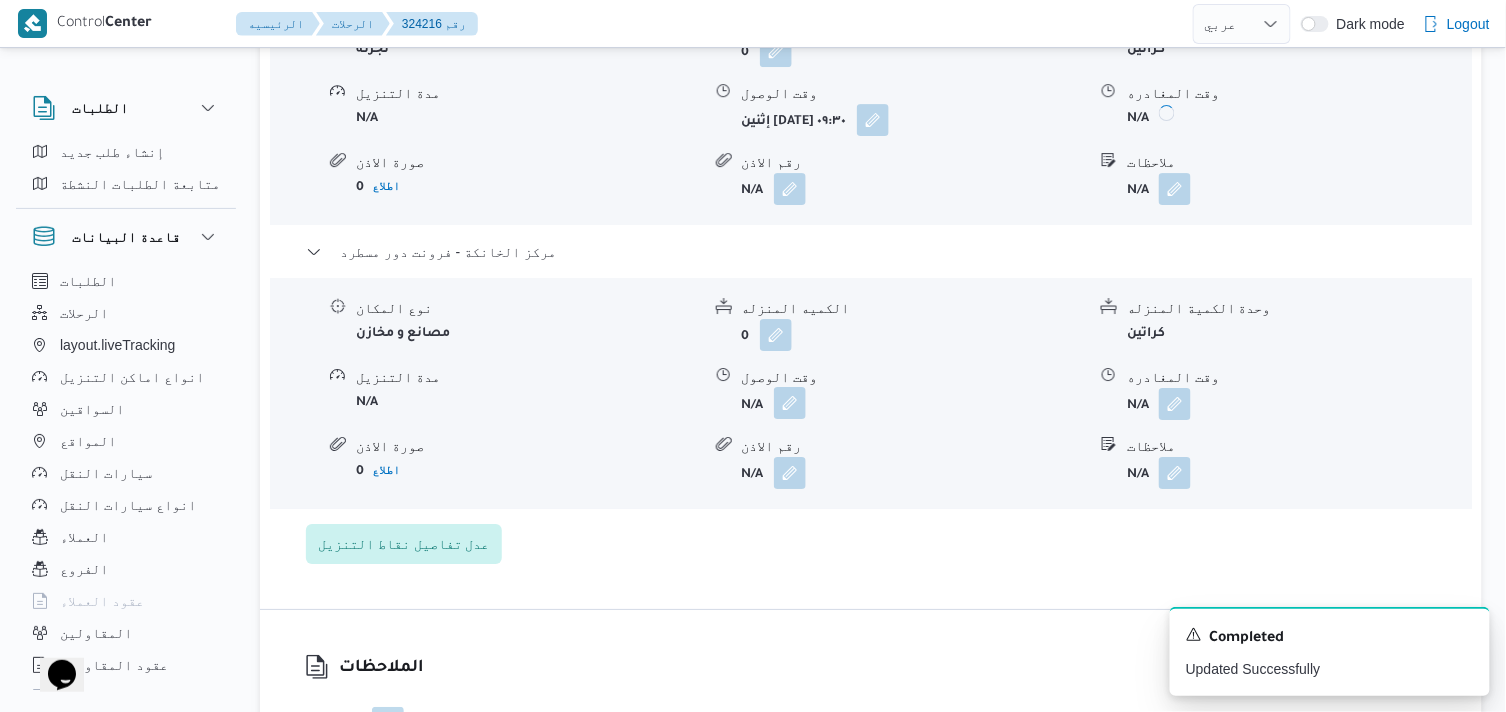 click at bounding box center [790, 403] 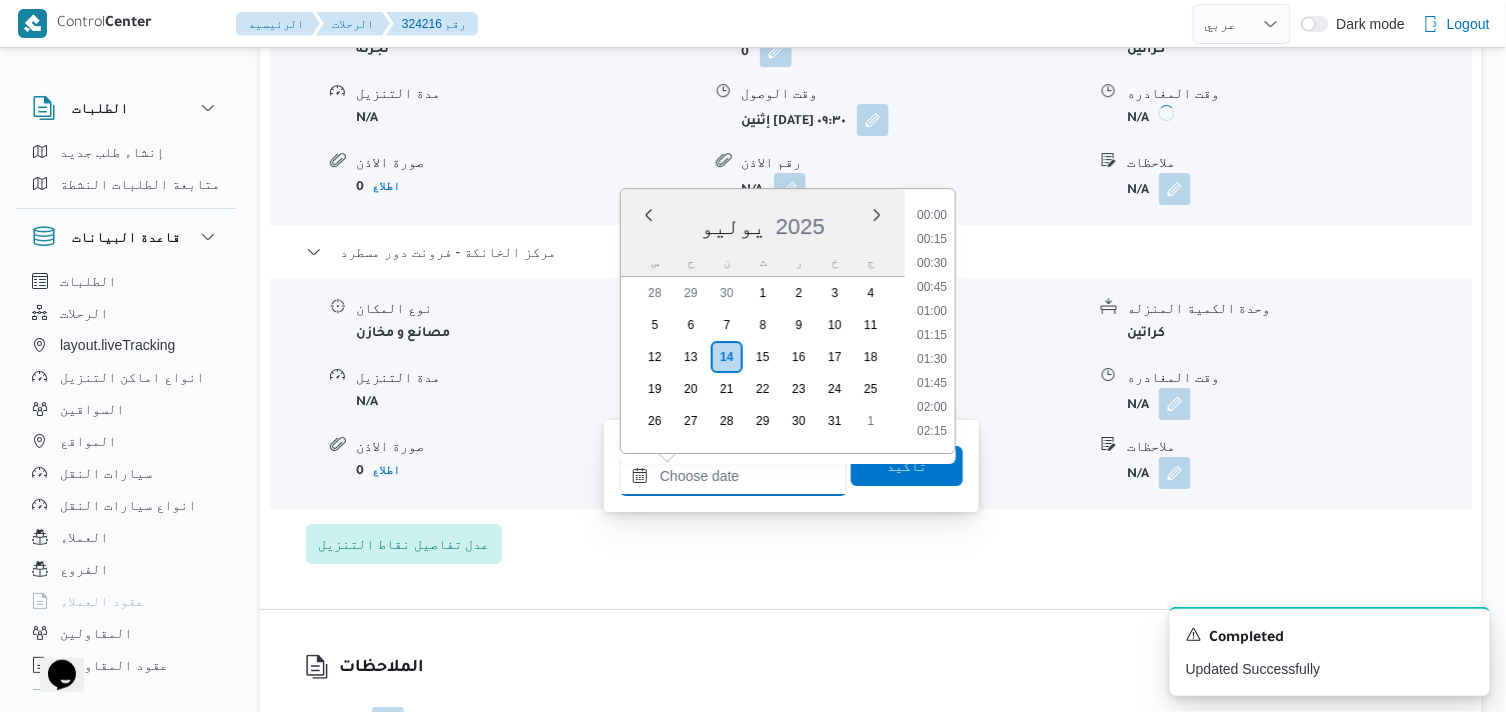 click on "وقت الوصول" at bounding box center [733, 476] 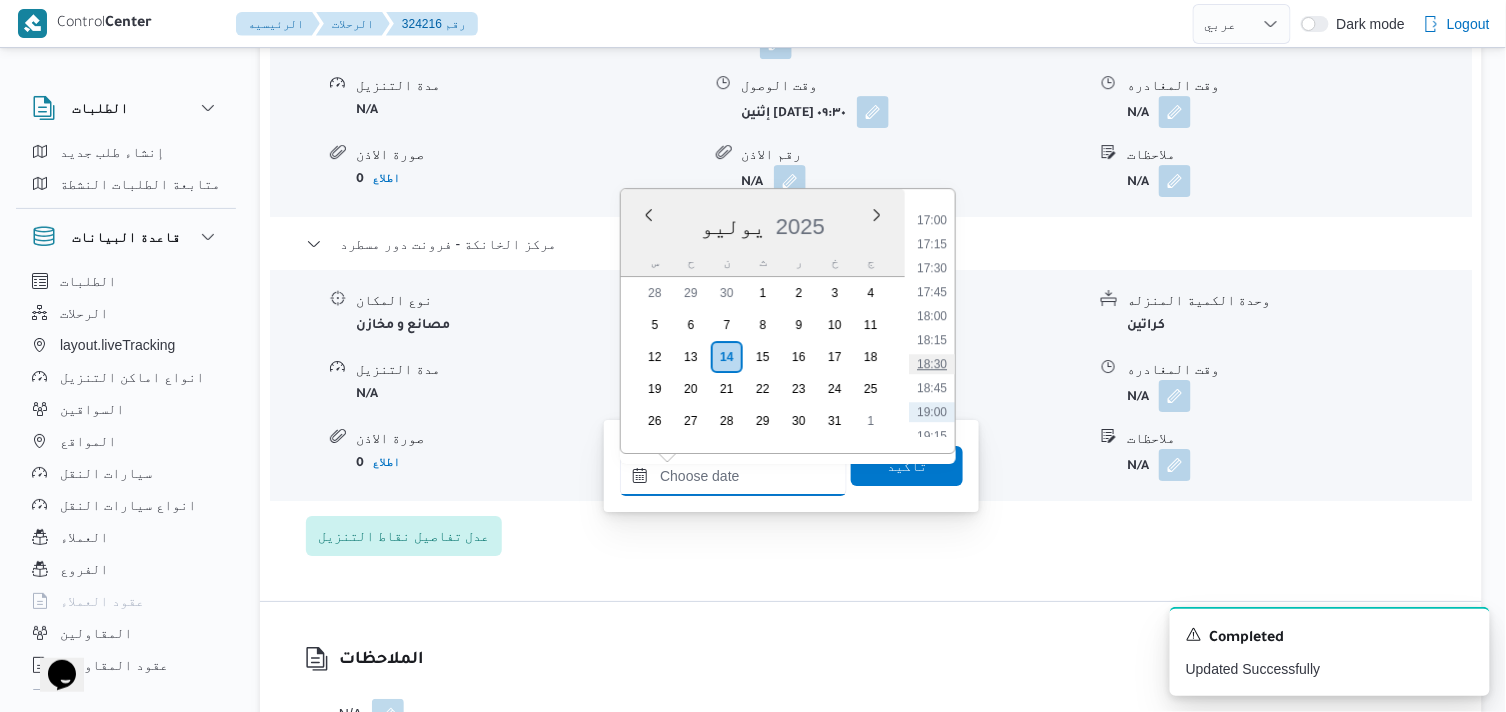 scroll, scrollTop: 1593, scrollLeft: 0, axis: vertical 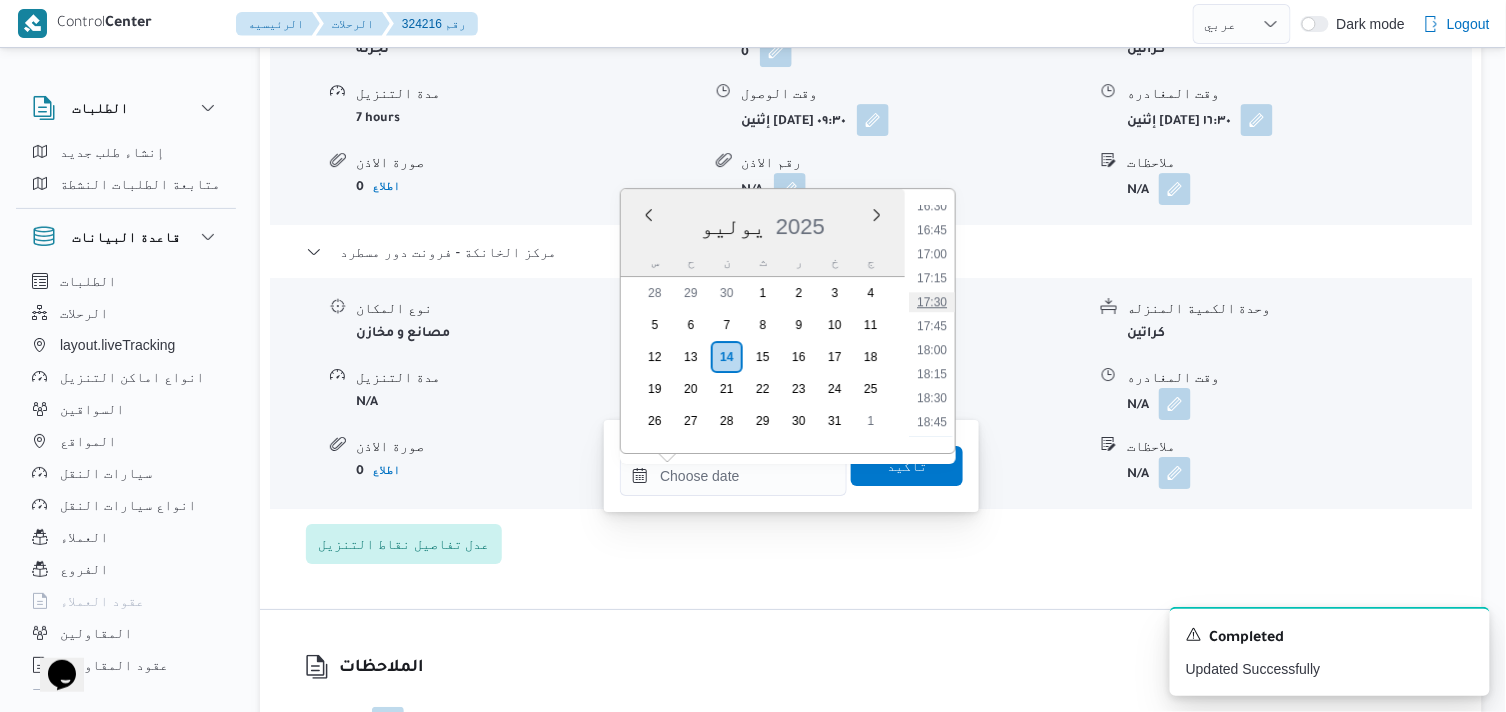 click on "17:30" at bounding box center [932, 302] 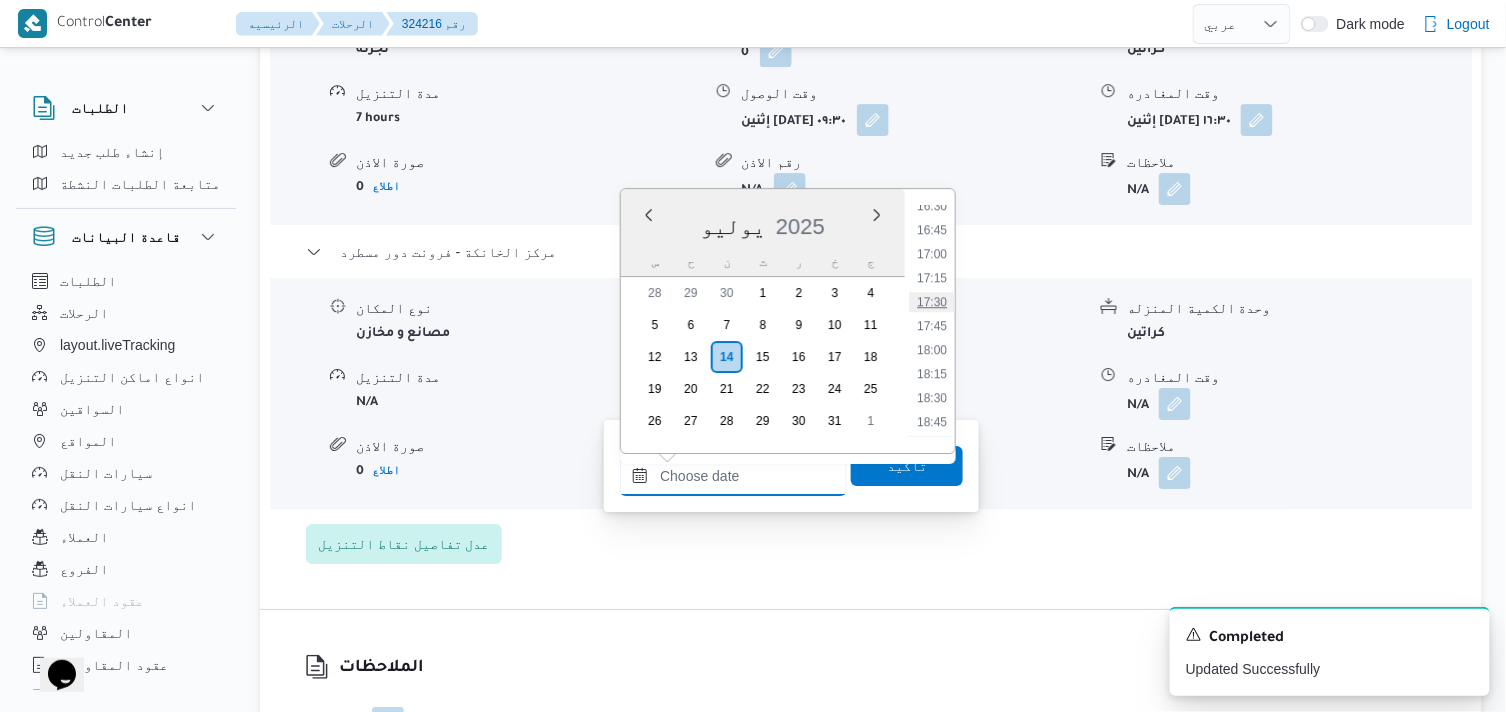 type on "[DATE] ١٧:٣٠" 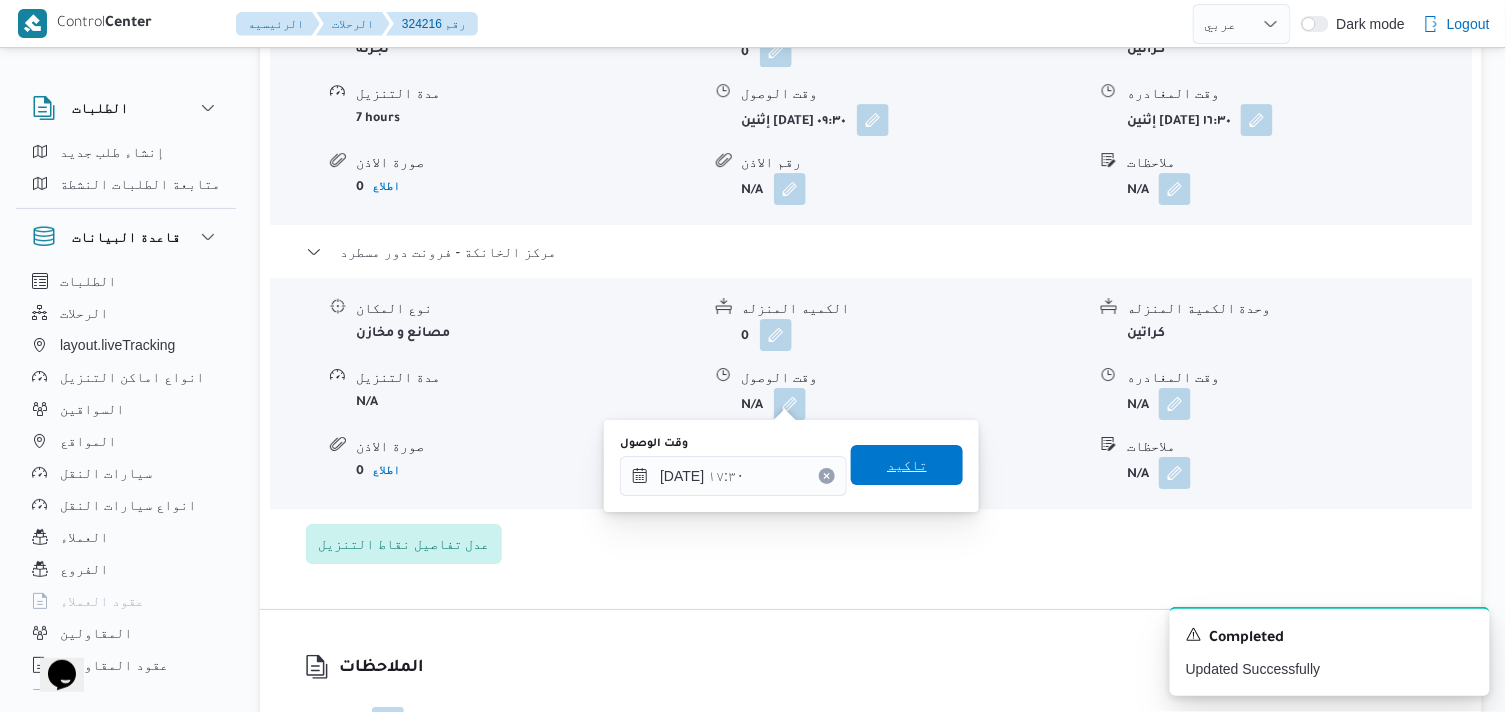 click on "تاكيد" at bounding box center [907, 465] 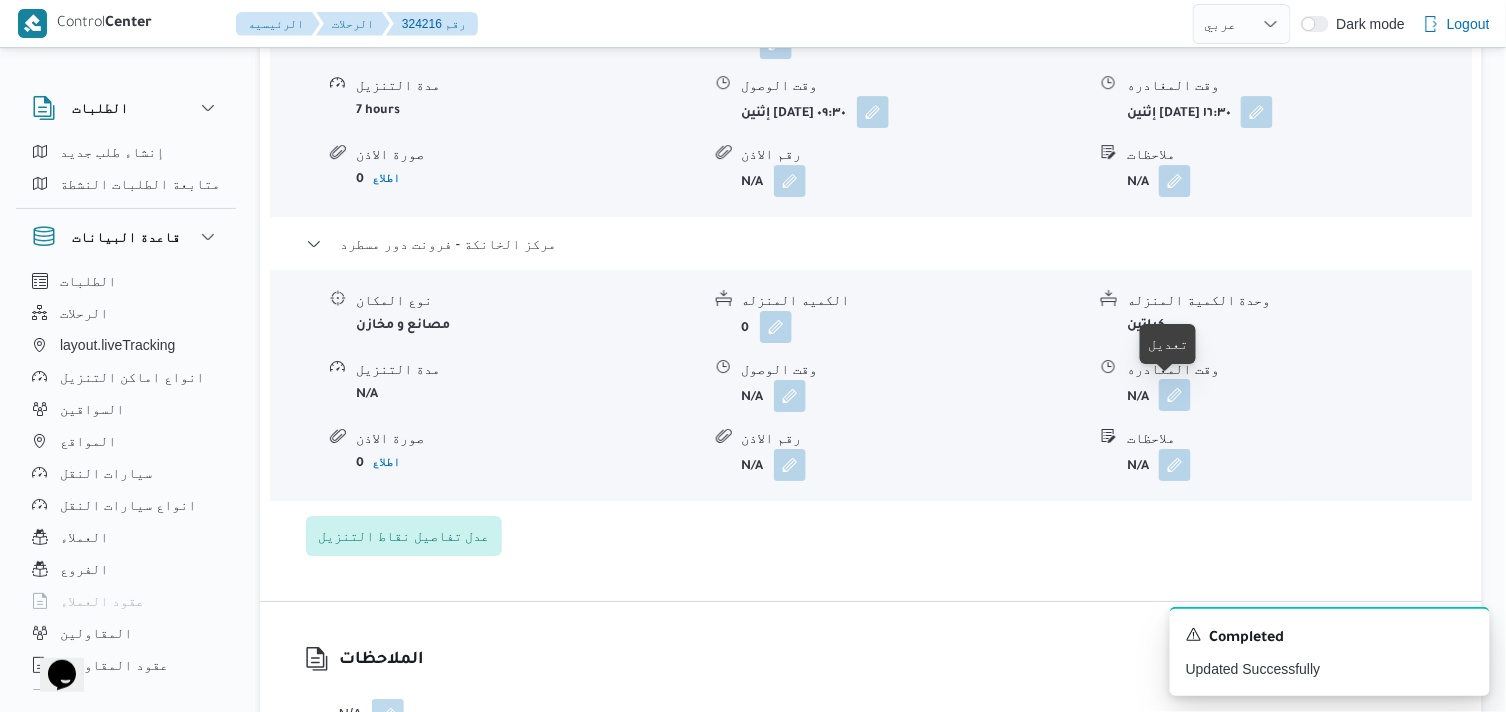 click at bounding box center (1175, 395) 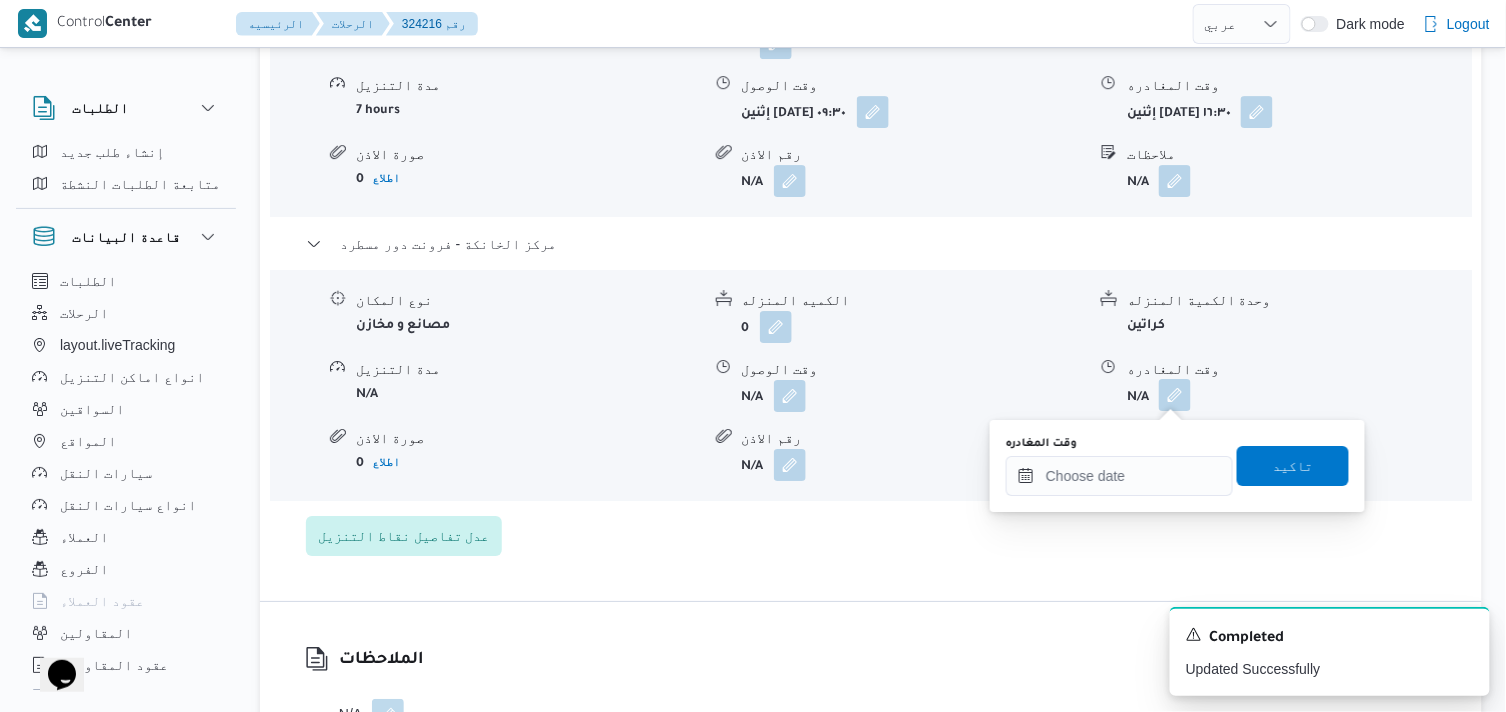 click on "وقت المغادره" at bounding box center (1119, 444) 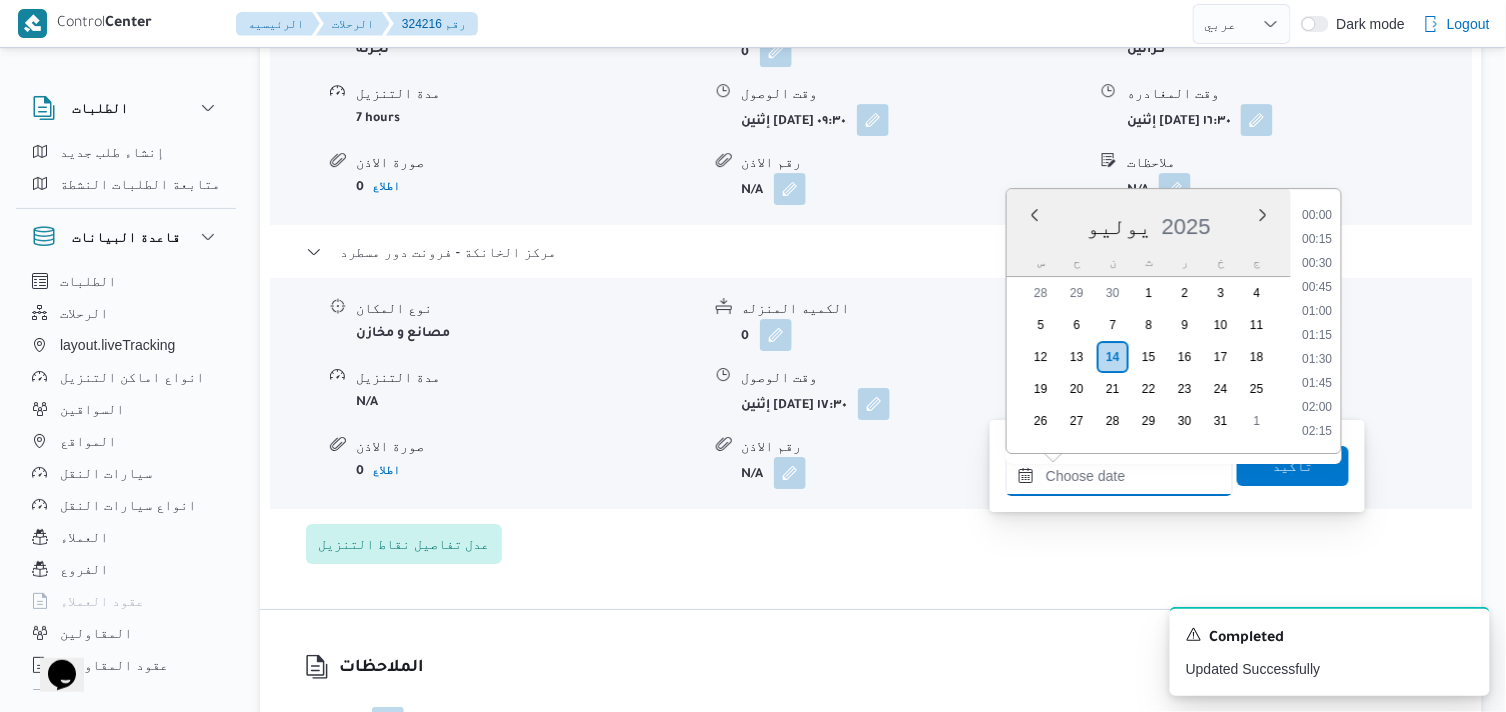 click on "وقت المغادره" at bounding box center (1119, 476) 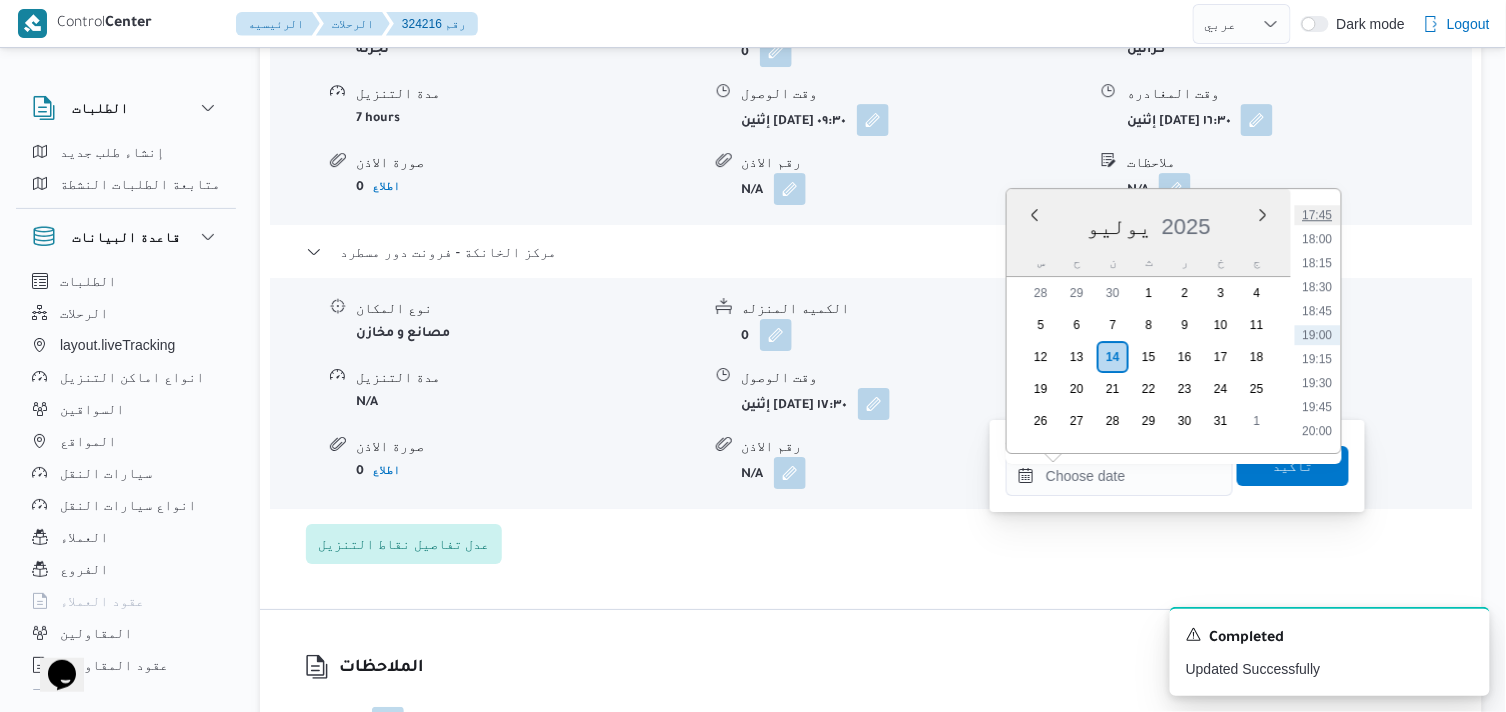 click on "17:45" at bounding box center (1318, 215) 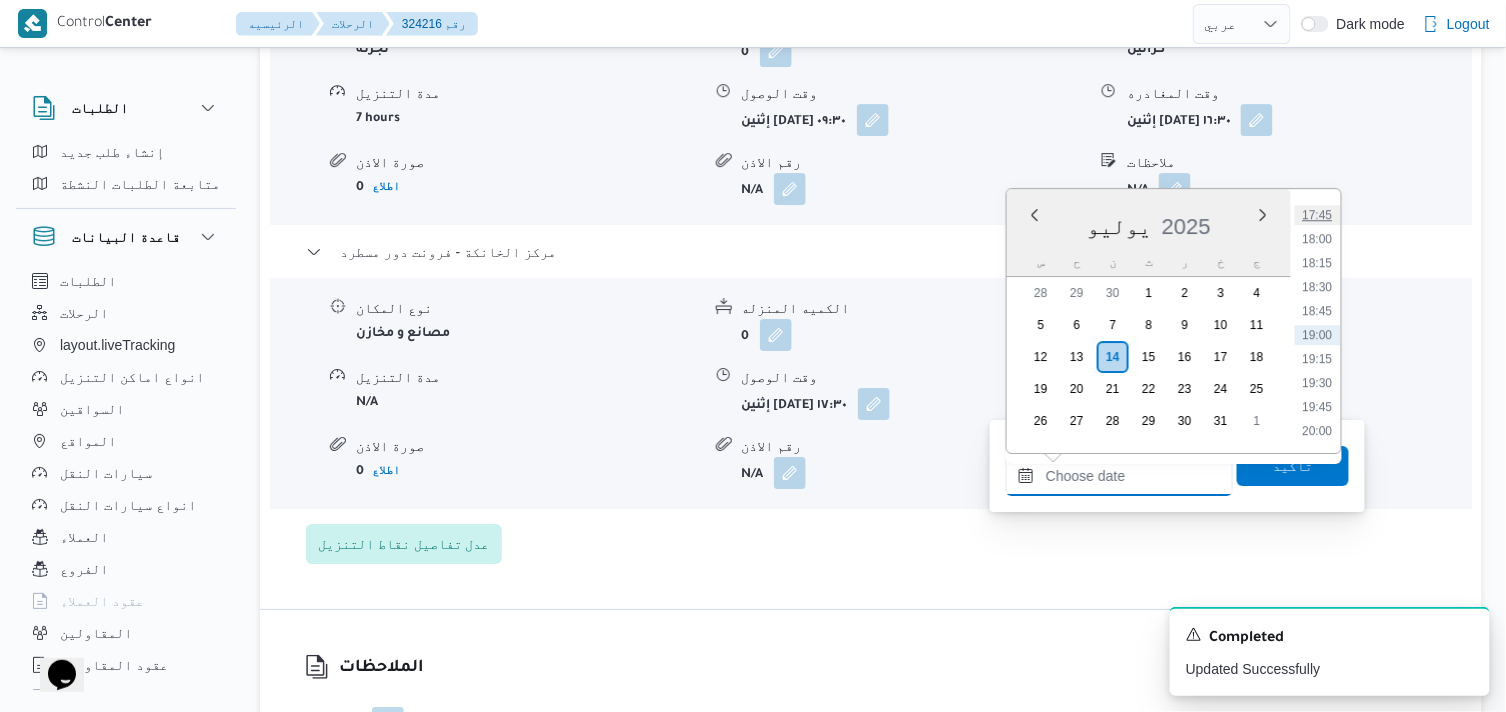 type on "[DATE] ١٧:٤٥" 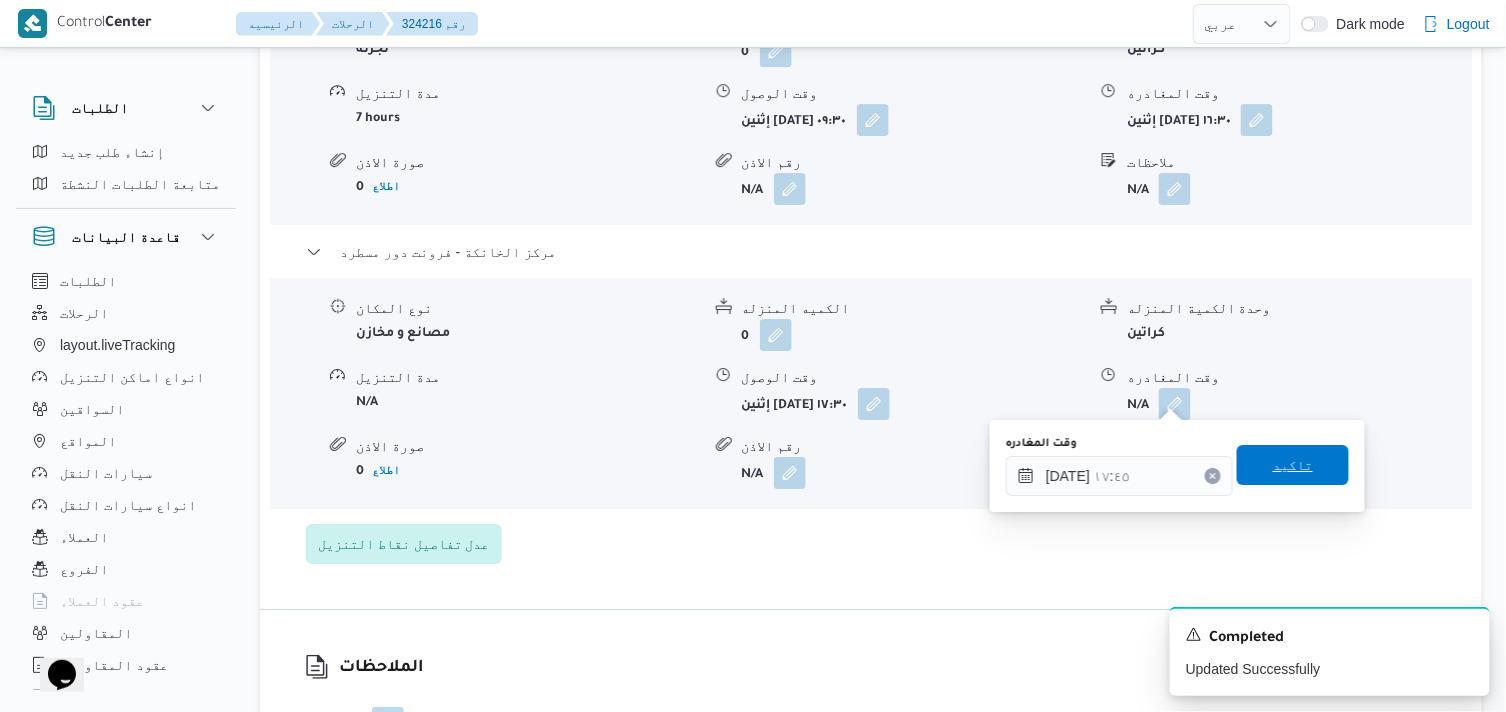 click on "تاكيد" at bounding box center [1293, 465] 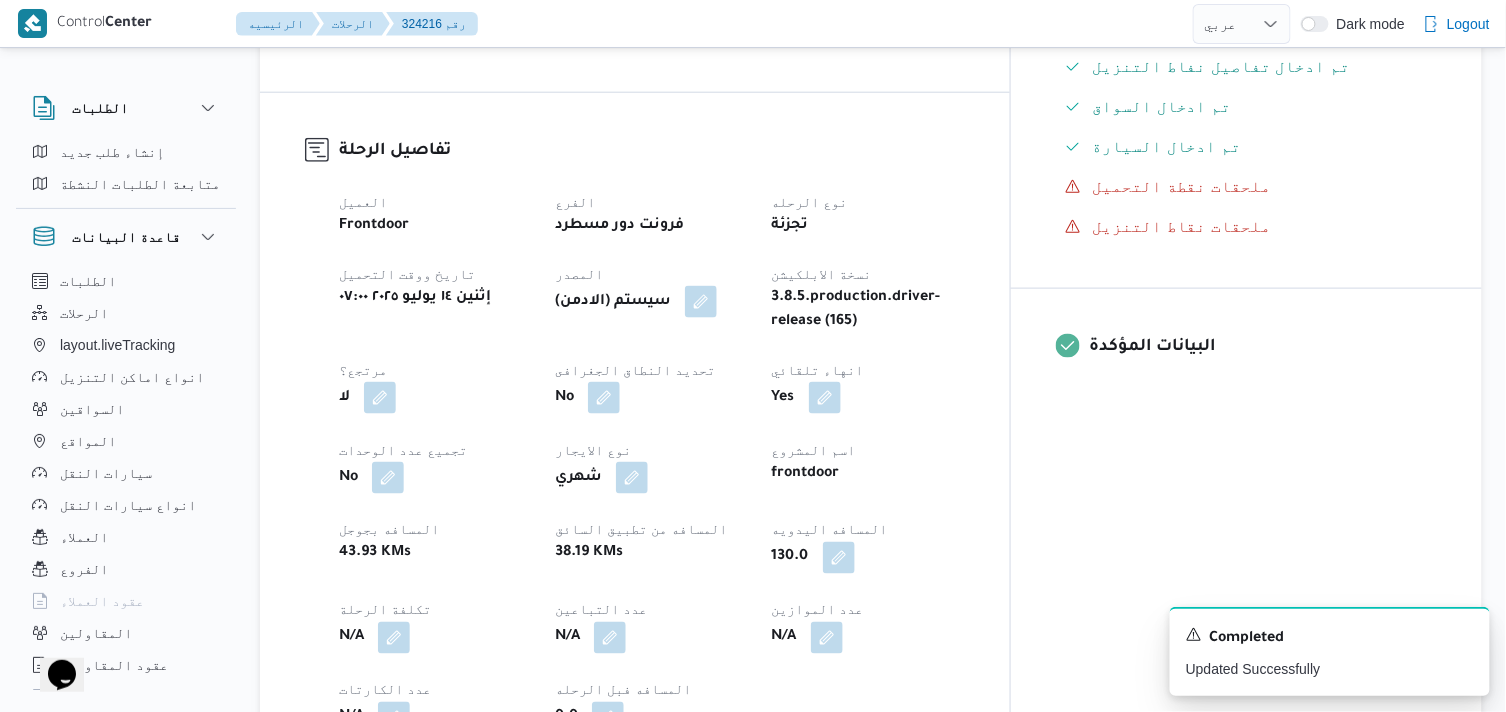 scroll, scrollTop: 0, scrollLeft: 0, axis: both 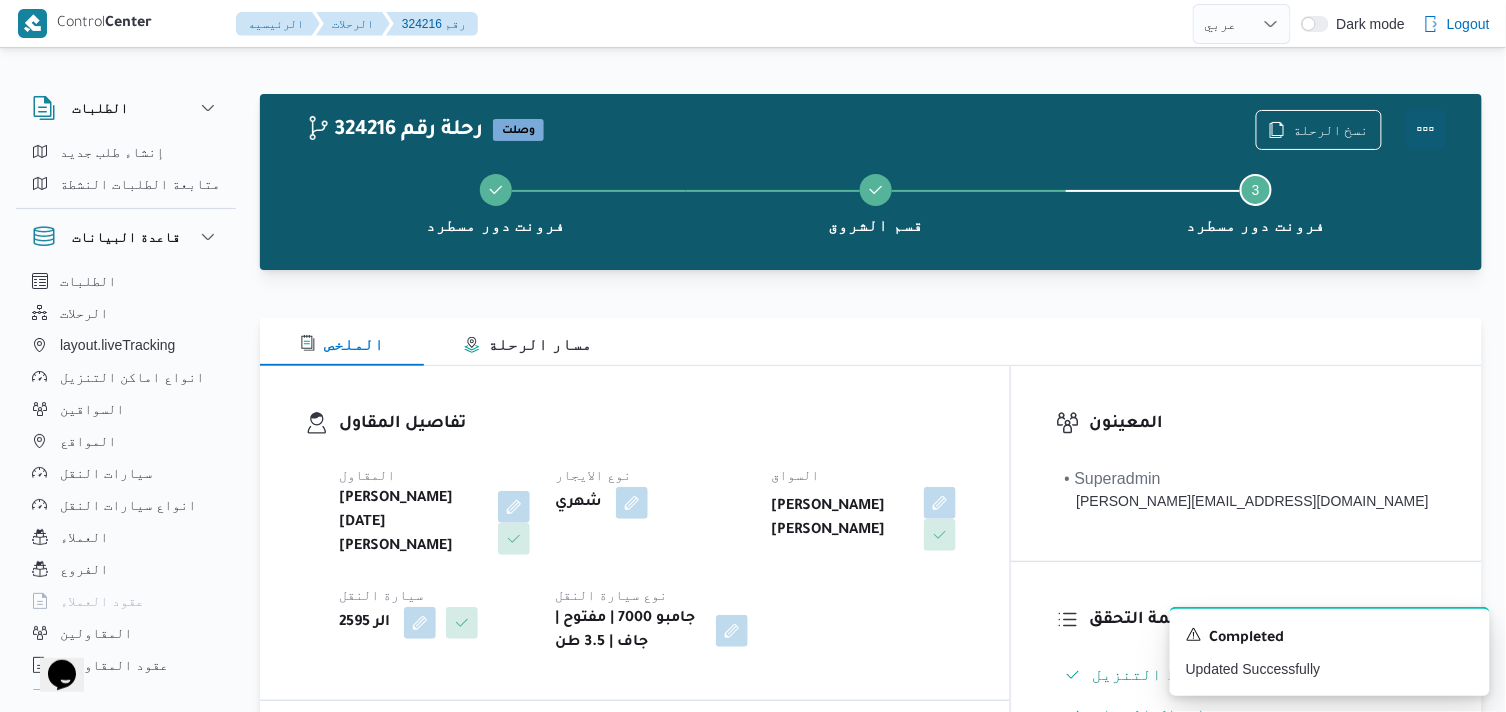 click at bounding box center [1426, 129] 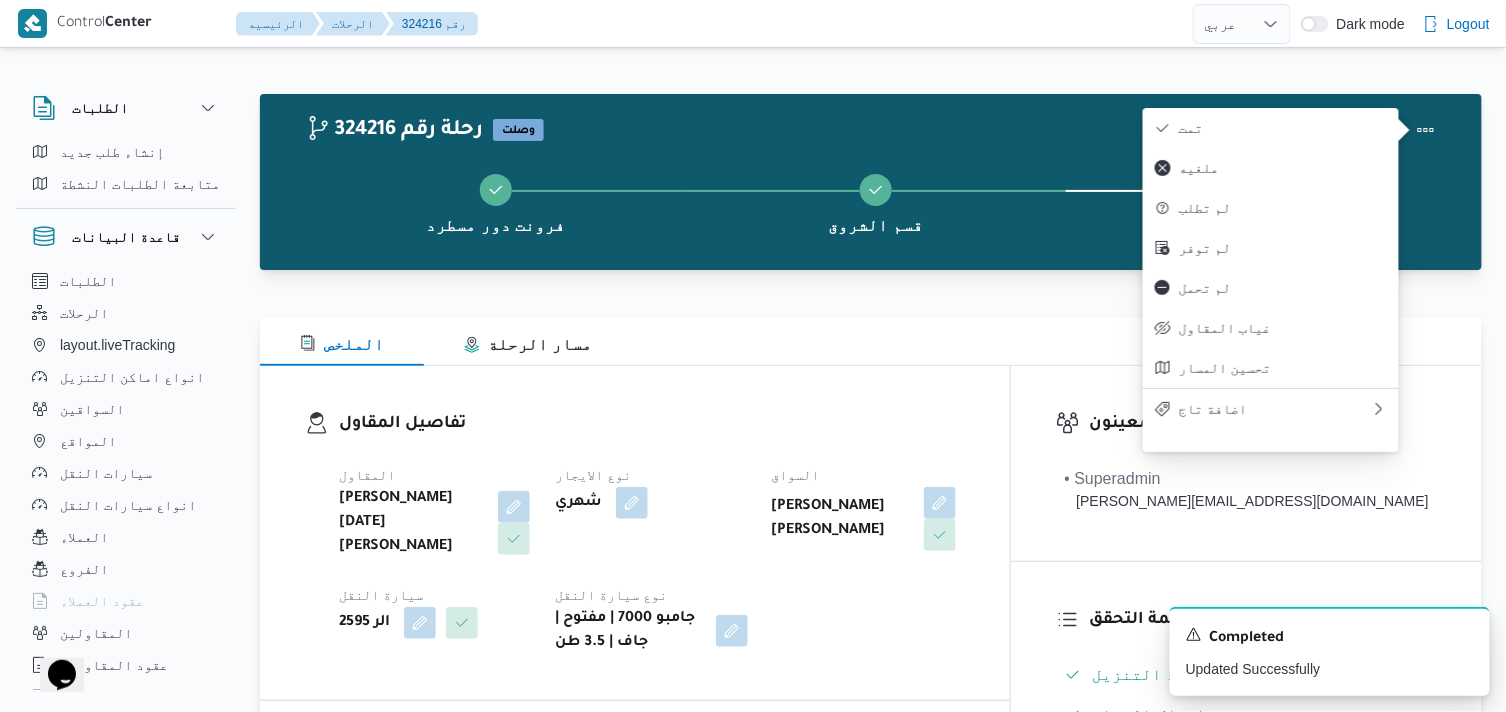 click on "تمت" at bounding box center (1271, 128) 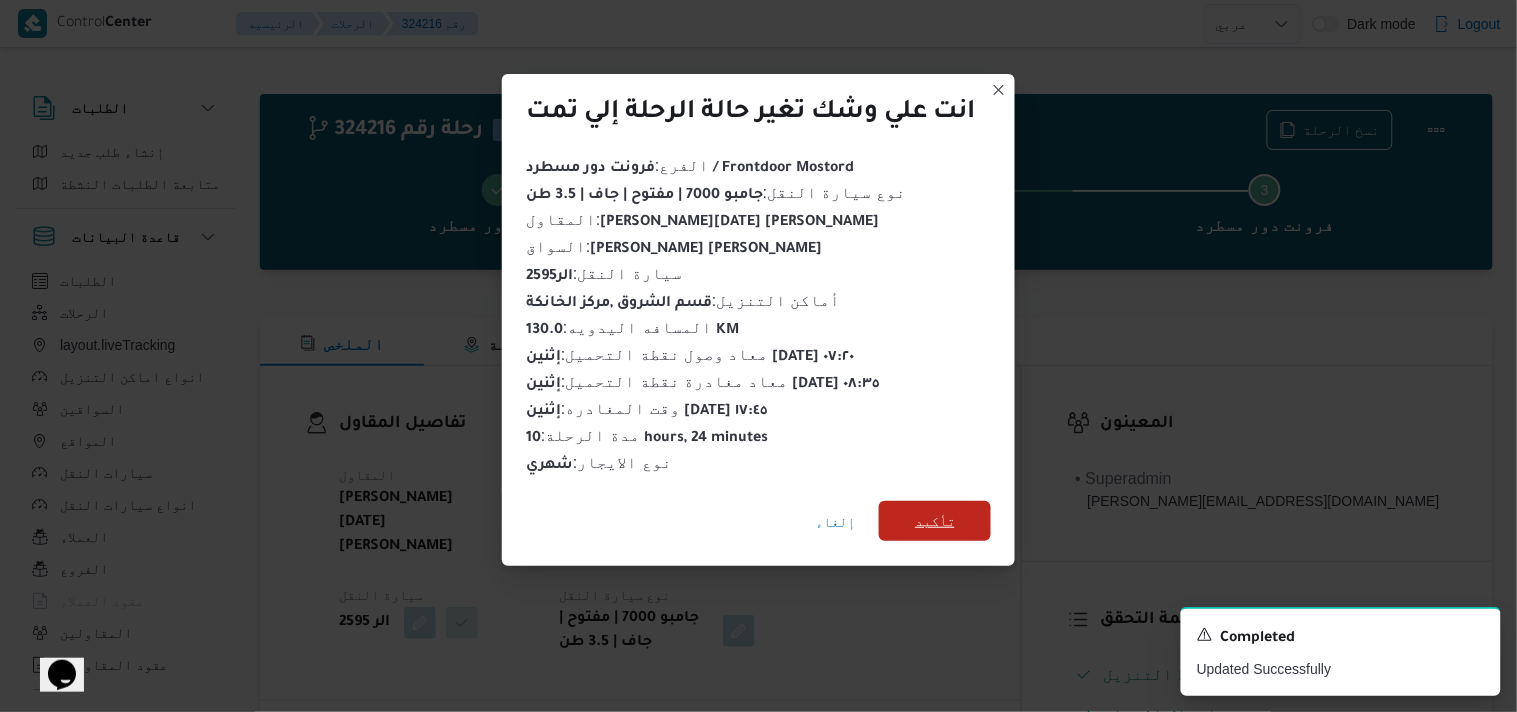 click on "تأكيد" at bounding box center [935, 521] 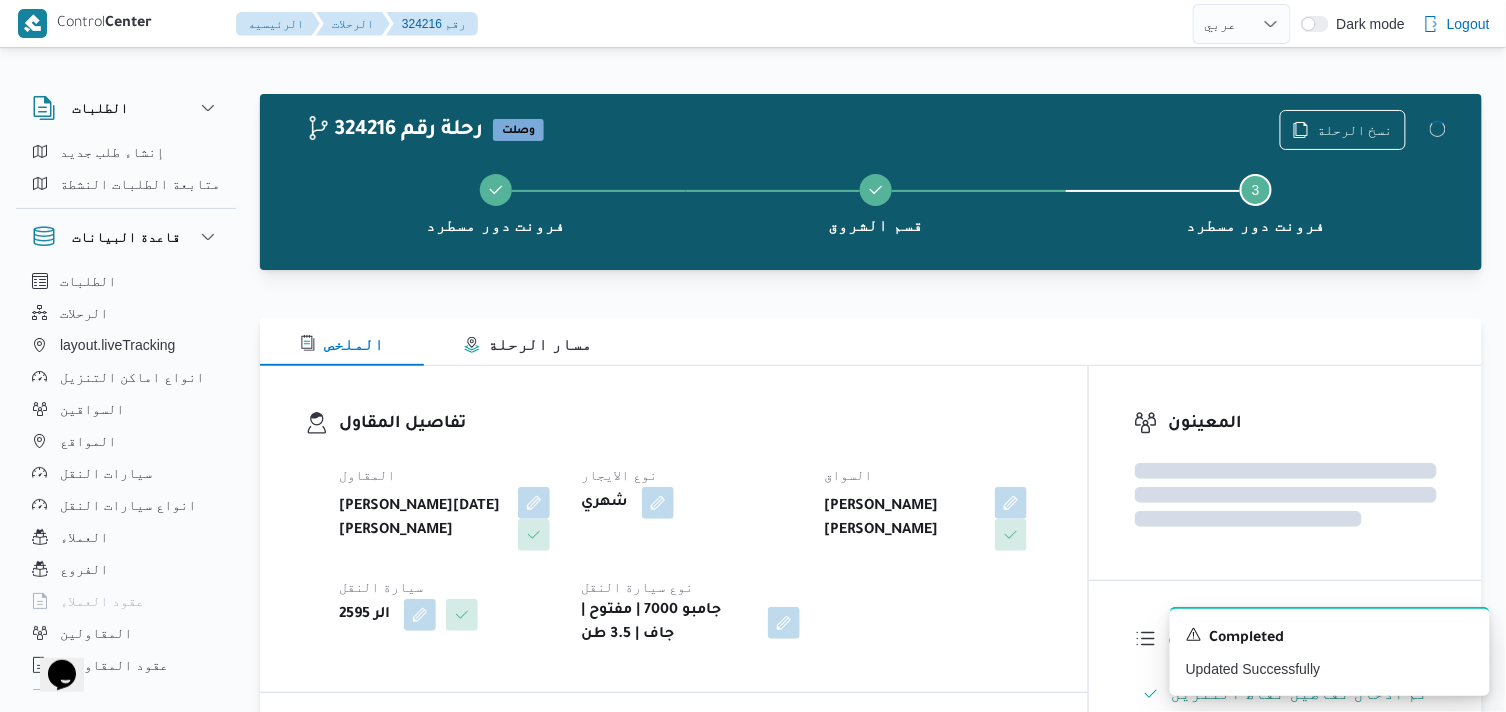 click on "المقاول ابراهيم رمضان ابراهيم عثمان ابوباشا نوع الايجار شهري السواق علي شحات مرسي محمد سيارة النقل الر 2595 نوع سيارة النقل جامبو 7000 | مفتوح | جاف | 3.5 طن" at bounding box center [691, 555] 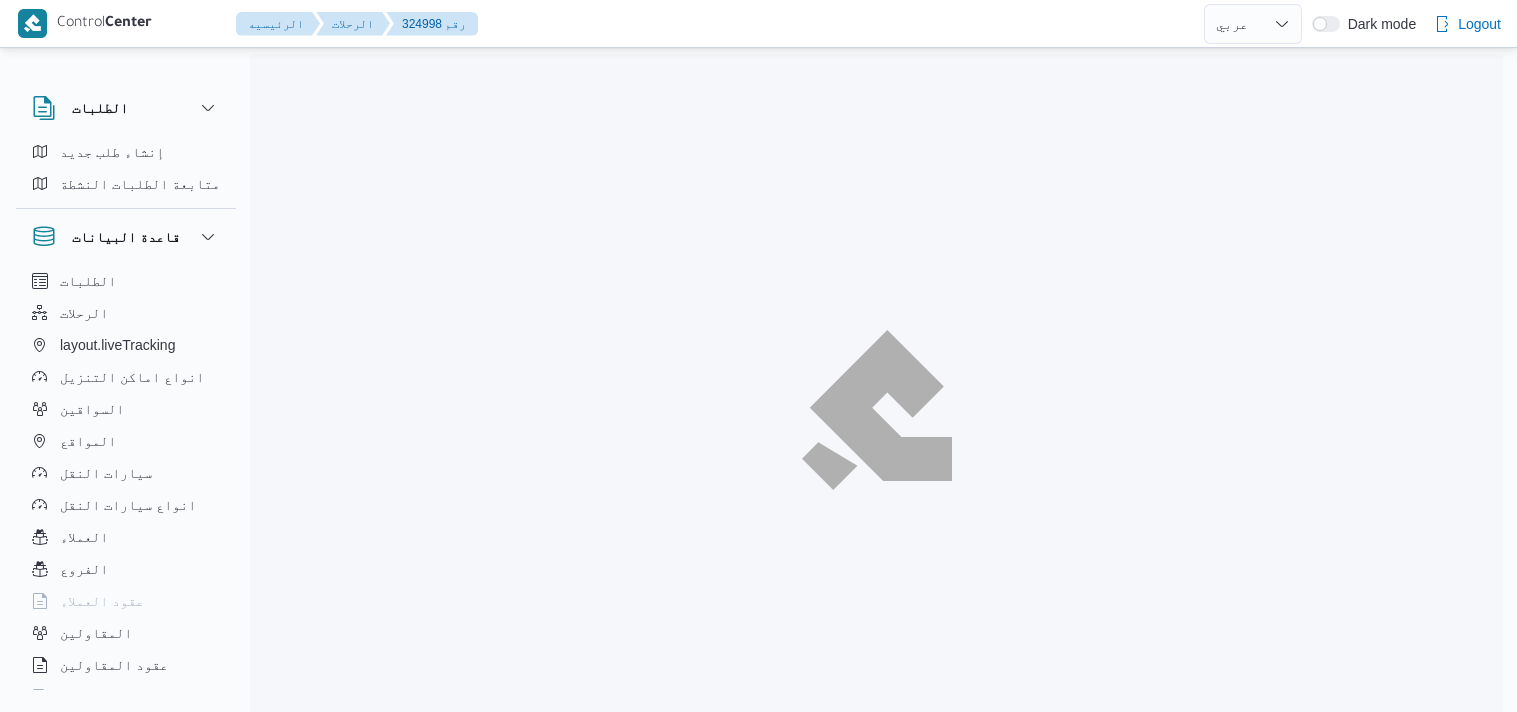 select on "ar" 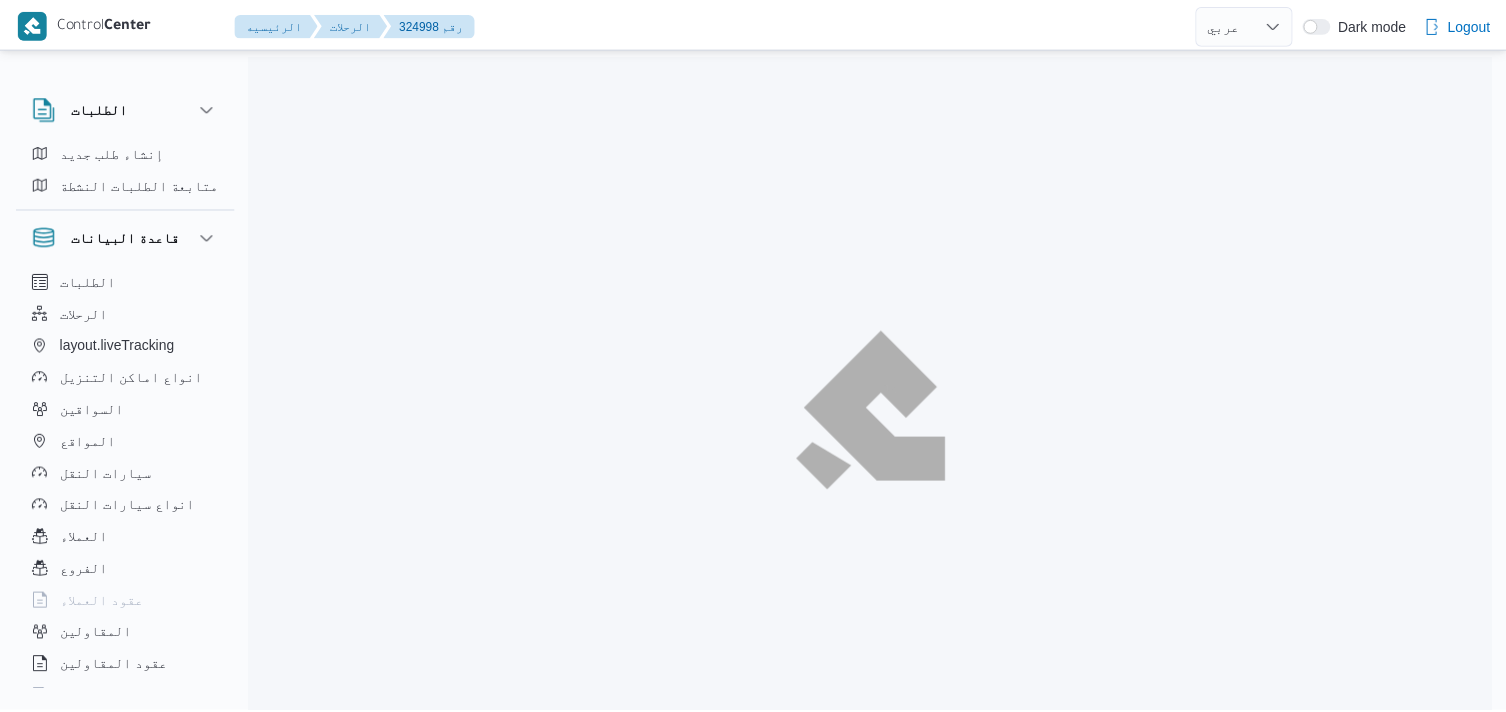 scroll, scrollTop: 0, scrollLeft: 0, axis: both 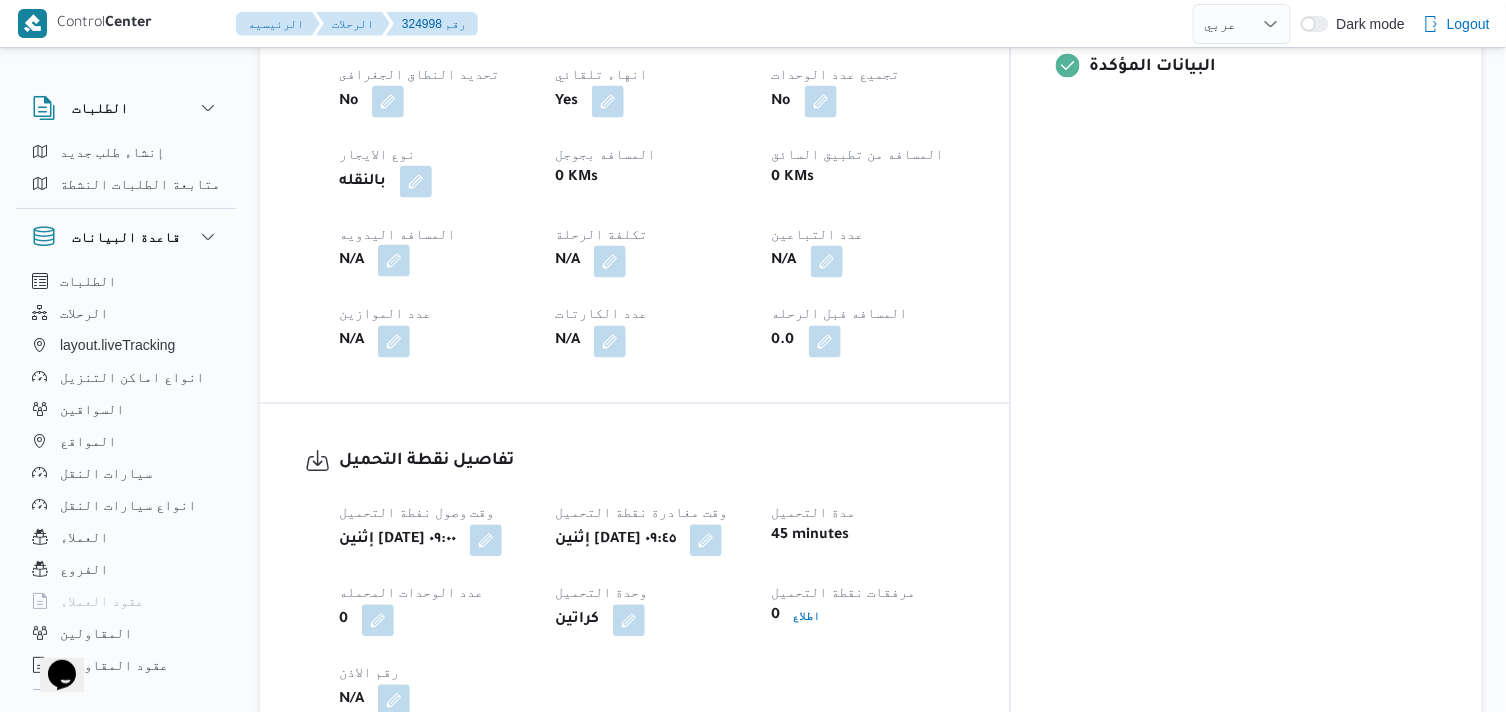 click at bounding box center [394, 261] 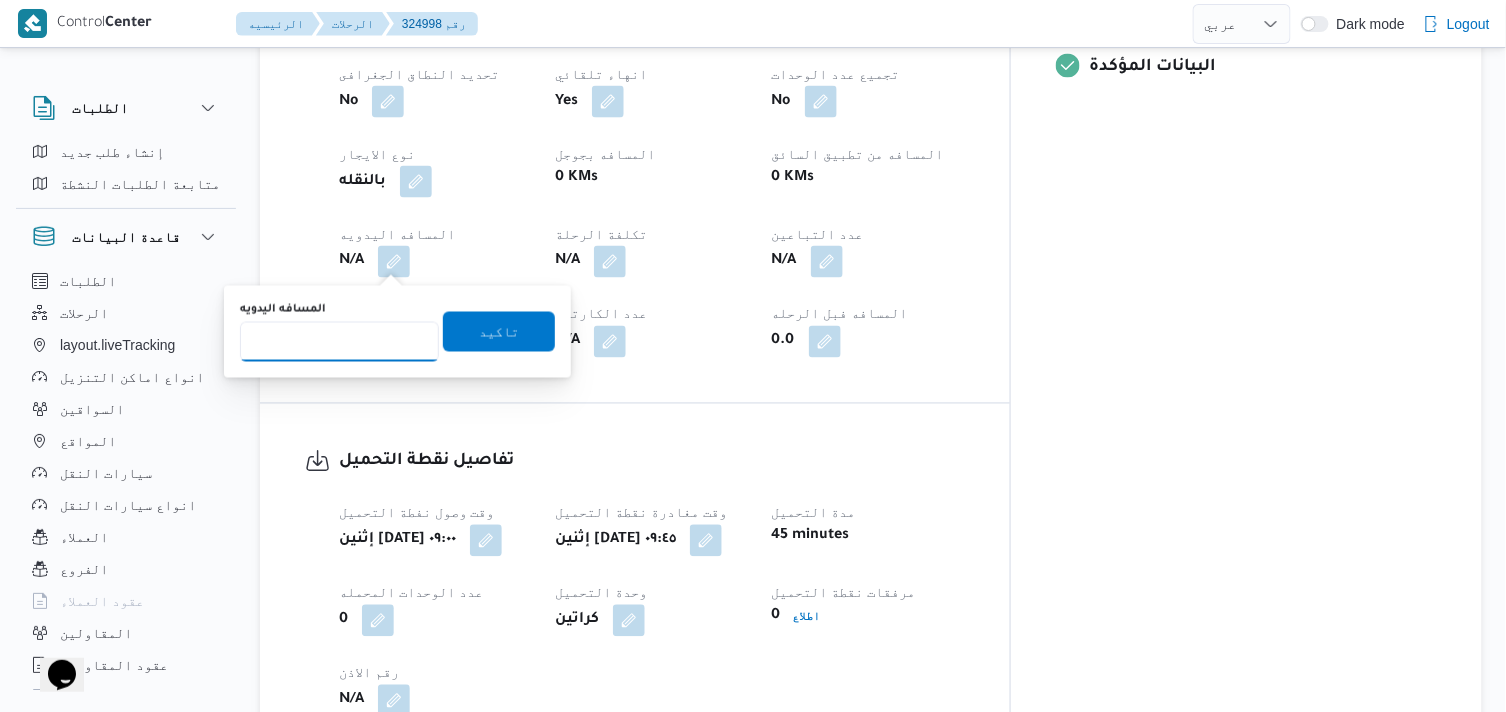 click on "المسافه اليدويه" at bounding box center [339, 342] 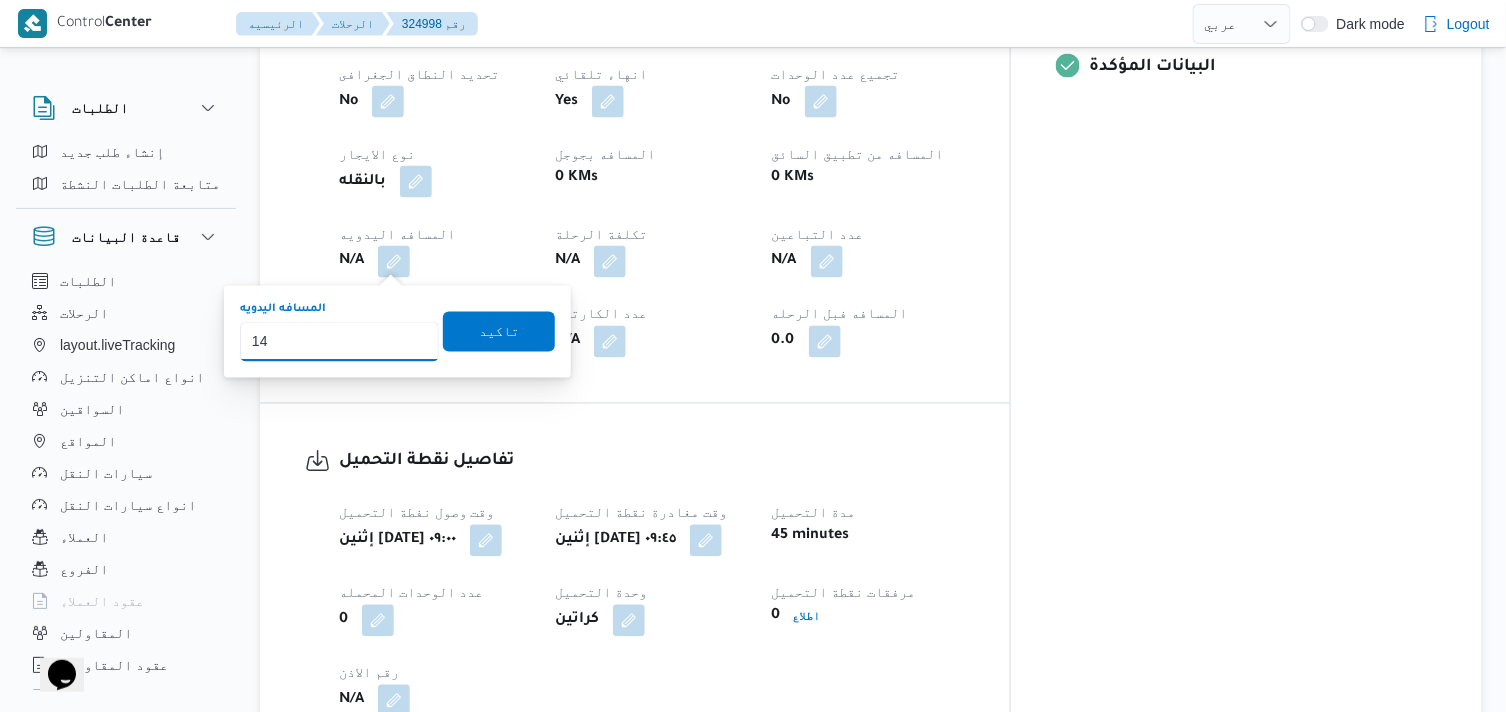 type on "140" 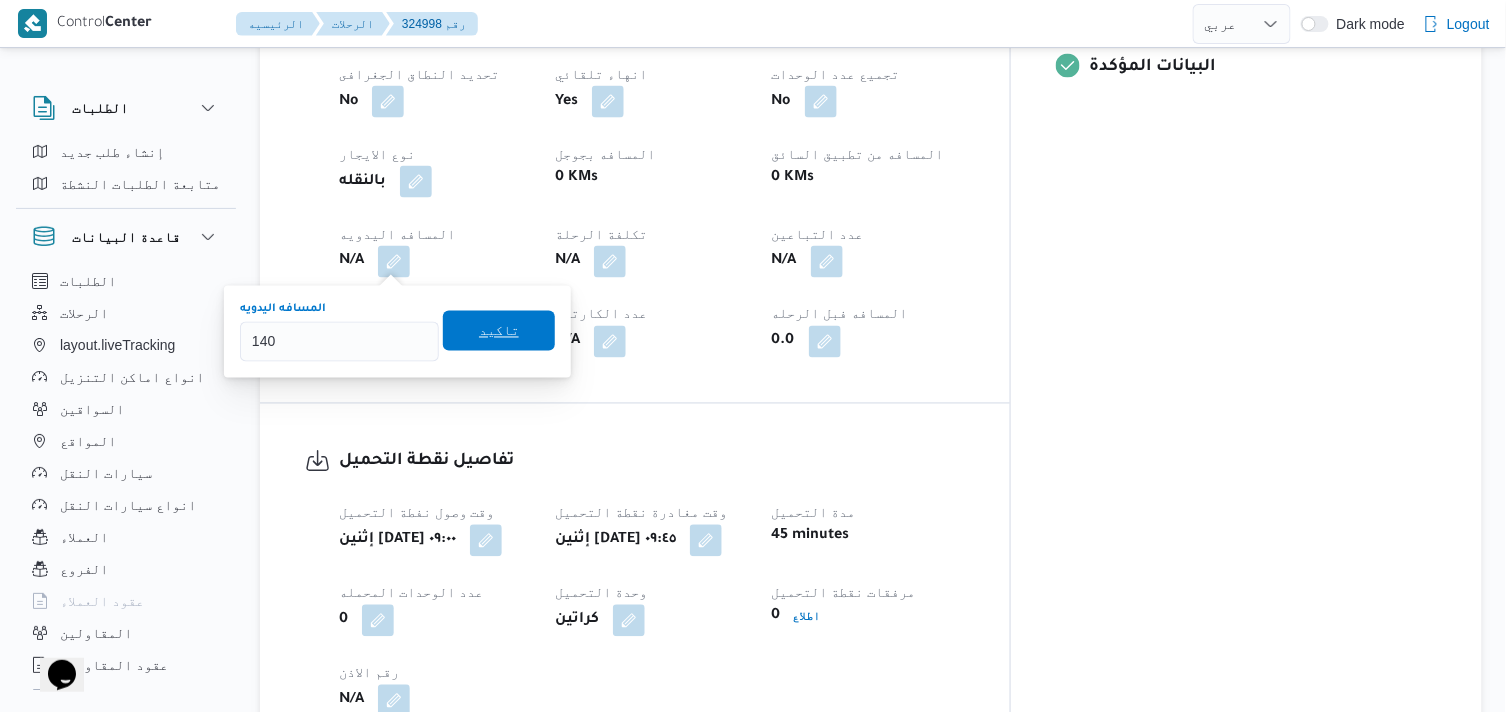 click on "تاكيد" at bounding box center [499, 331] 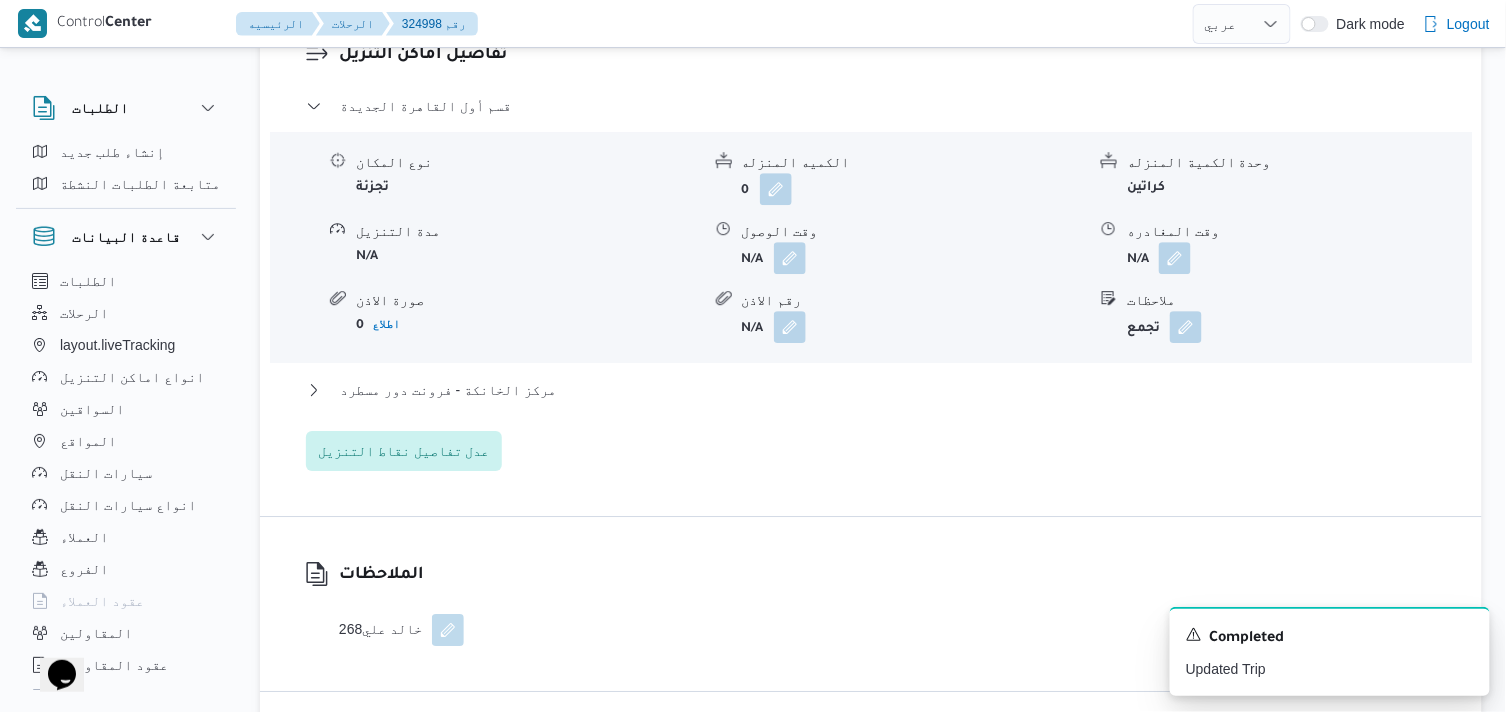 scroll, scrollTop: 1666, scrollLeft: 0, axis: vertical 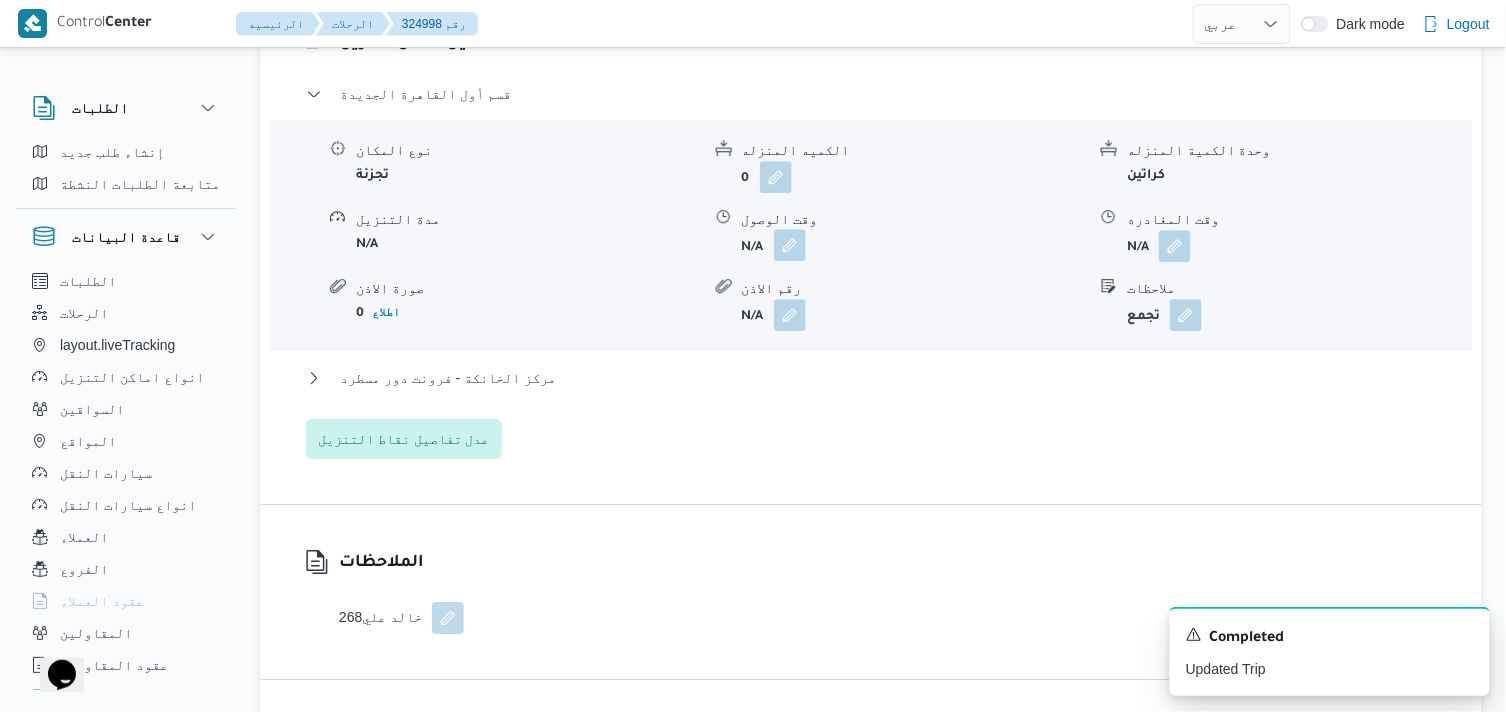 click at bounding box center (790, 245) 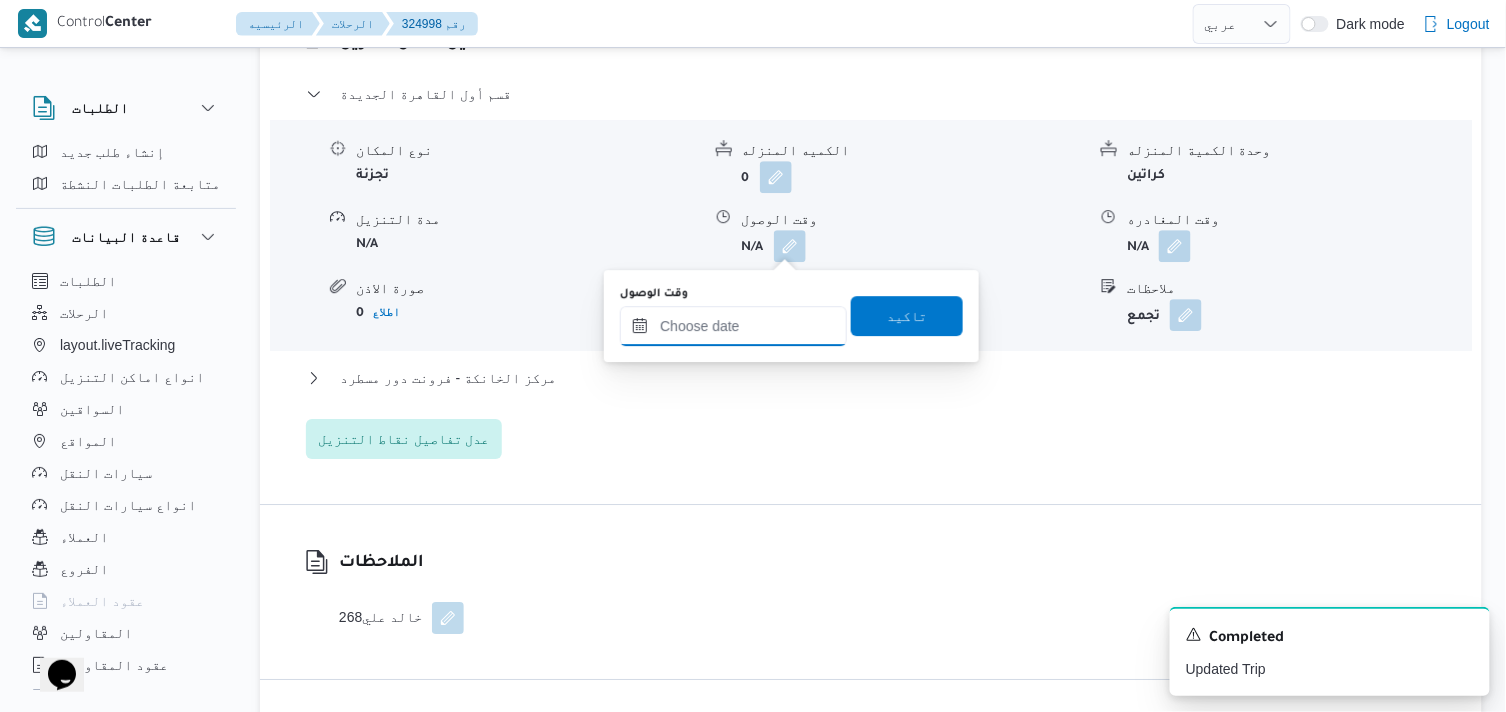 click on "وقت الوصول" at bounding box center [733, 326] 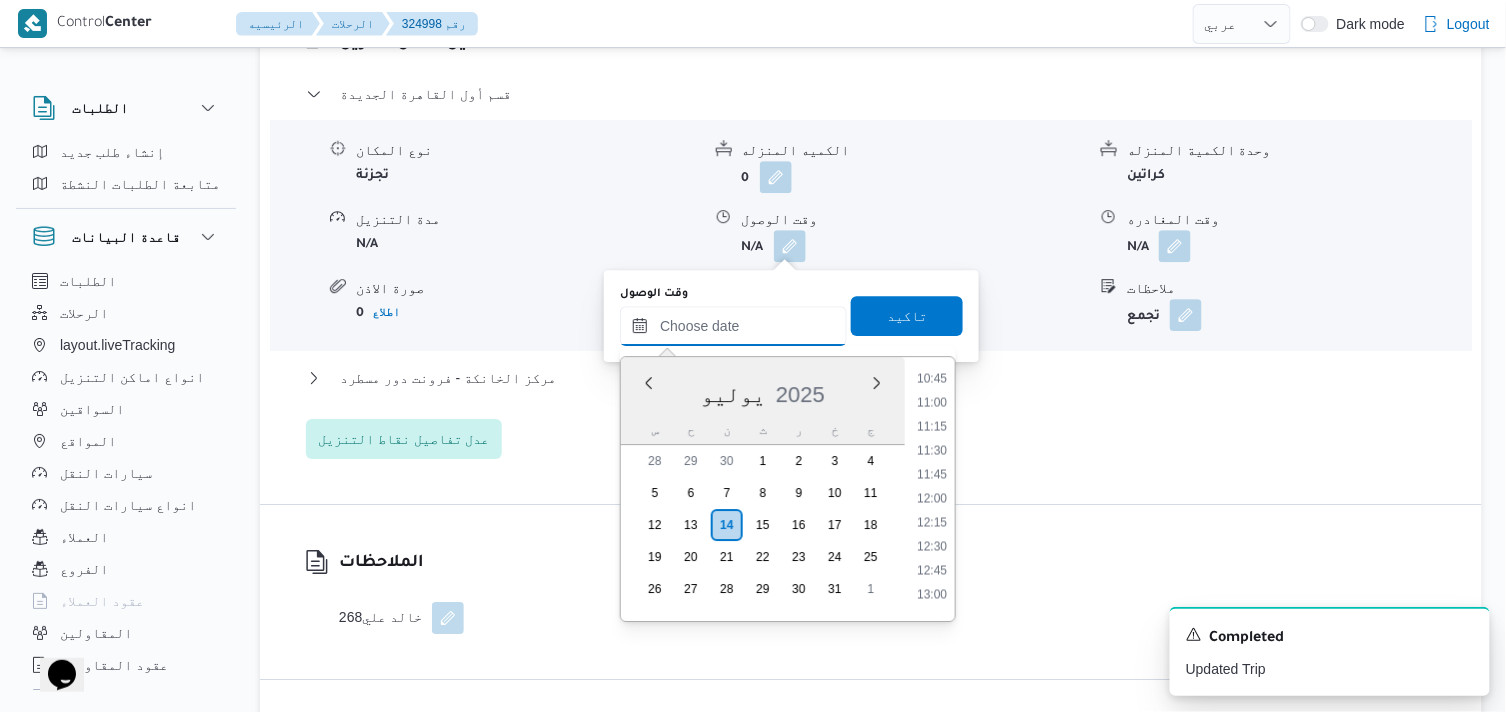 scroll, scrollTop: 926, scrollLeft: 0, axis: vertical 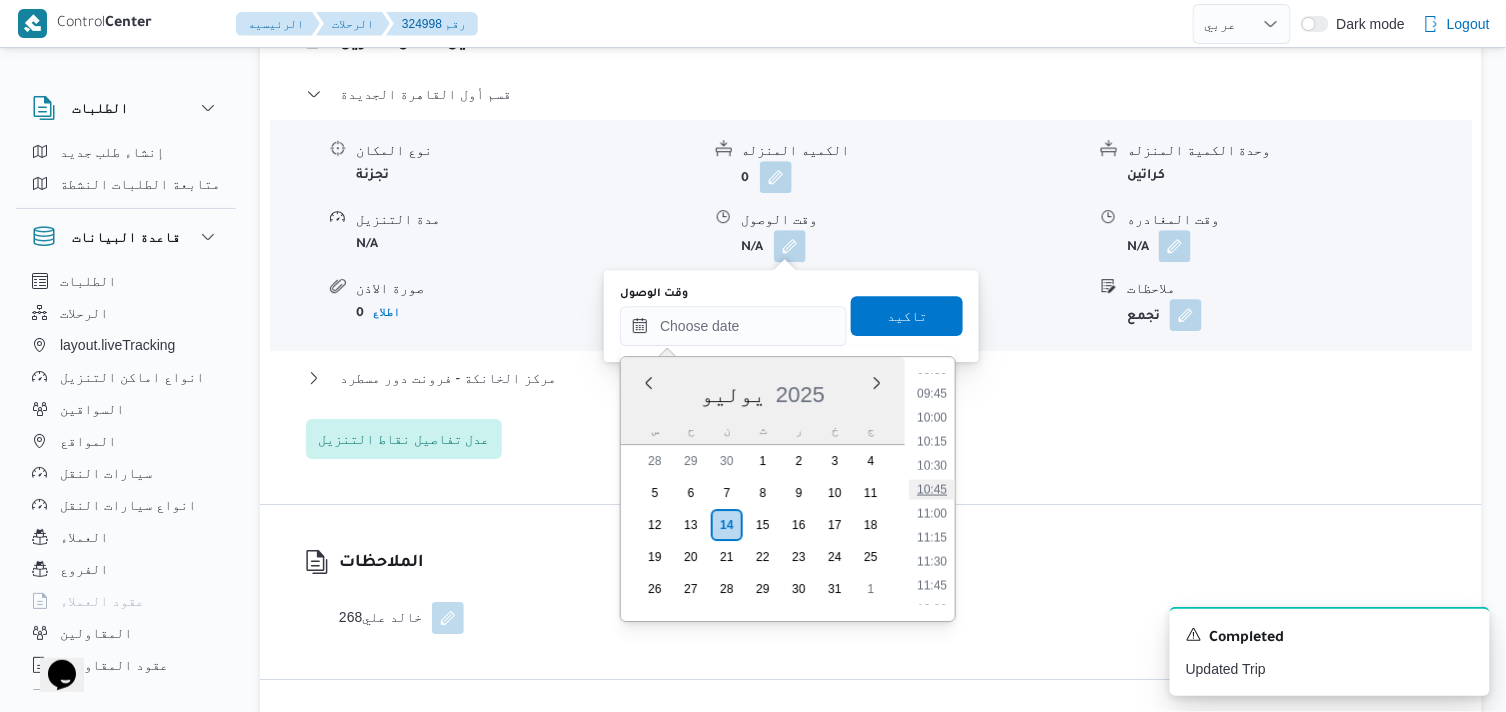 click on "10:45" at bounding box center [932, 489] 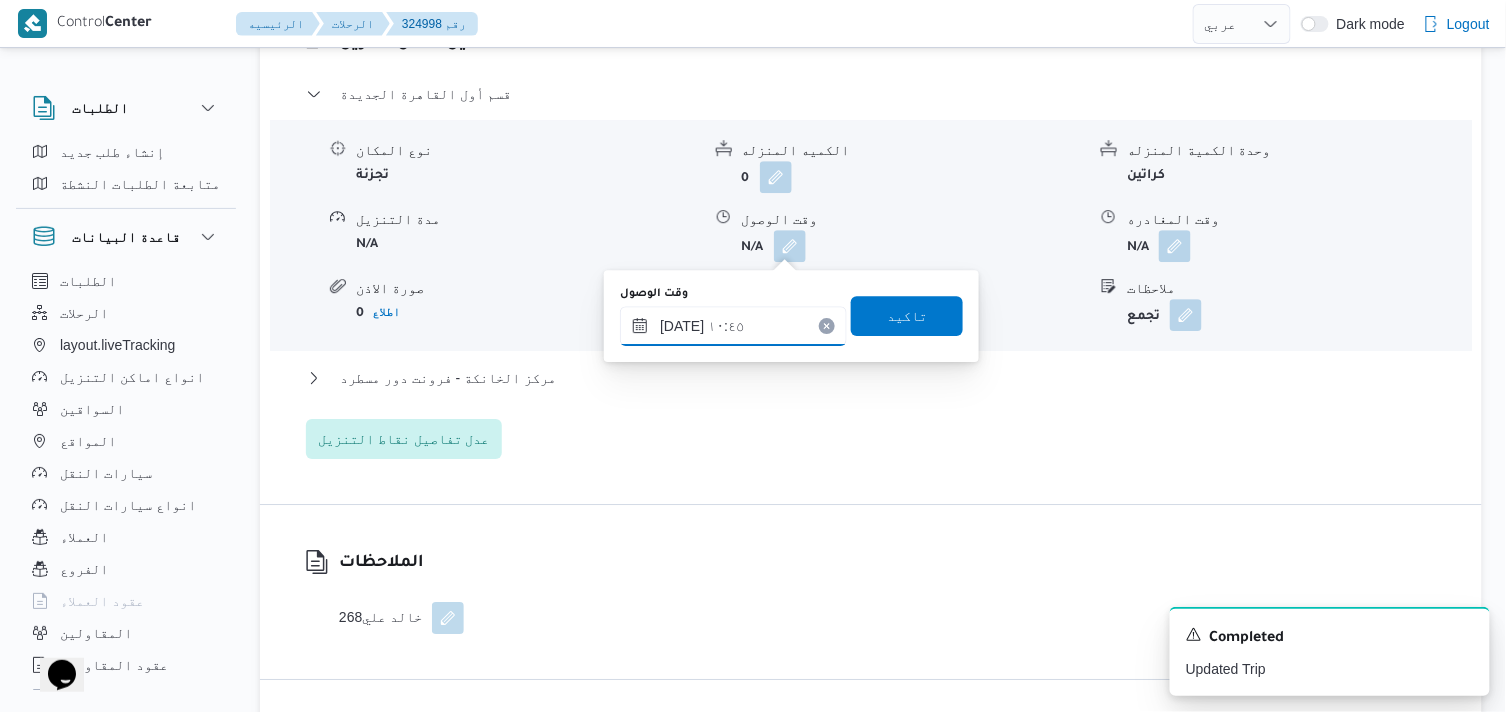 type on "١٤/٠٧/٢٠٢٥ ١٠:٤٥" 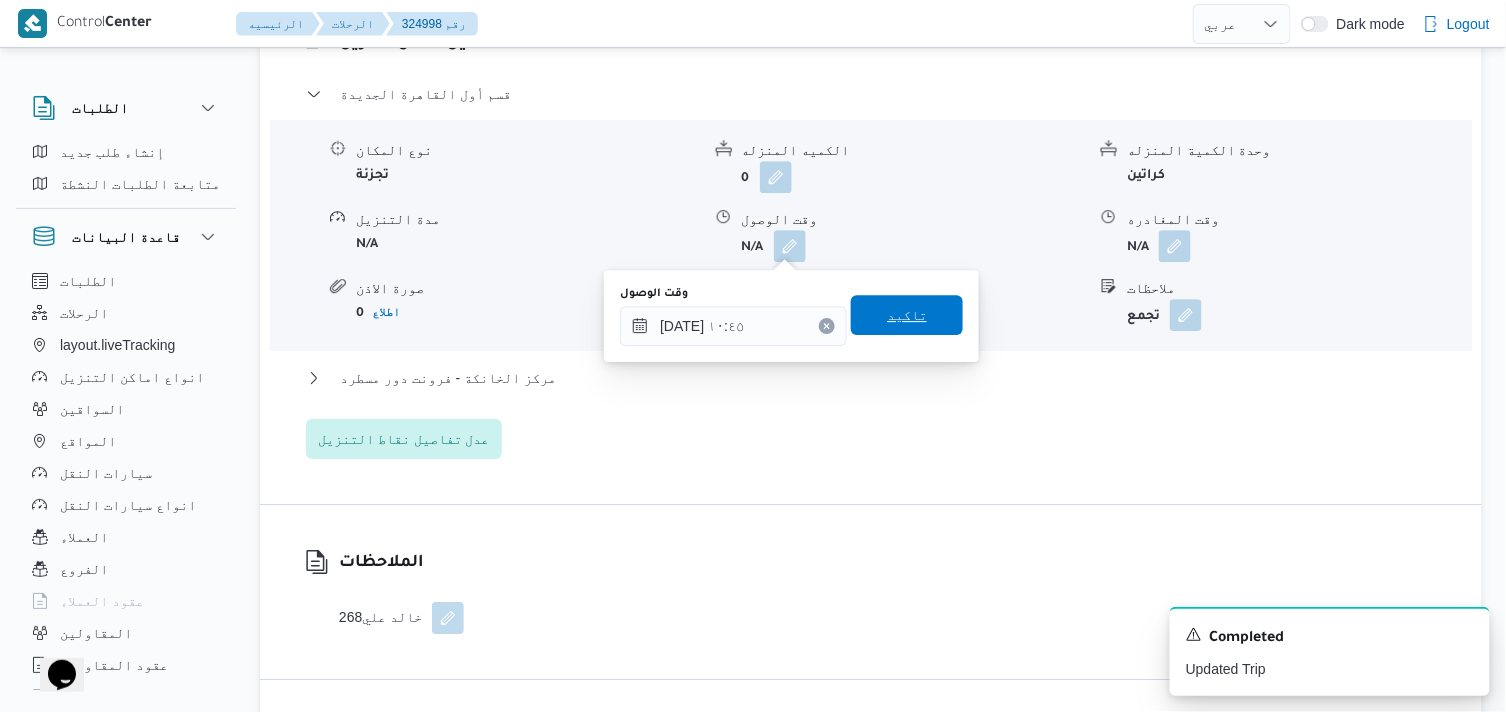 click on "تاكيد" at bounding box center (907, 315) 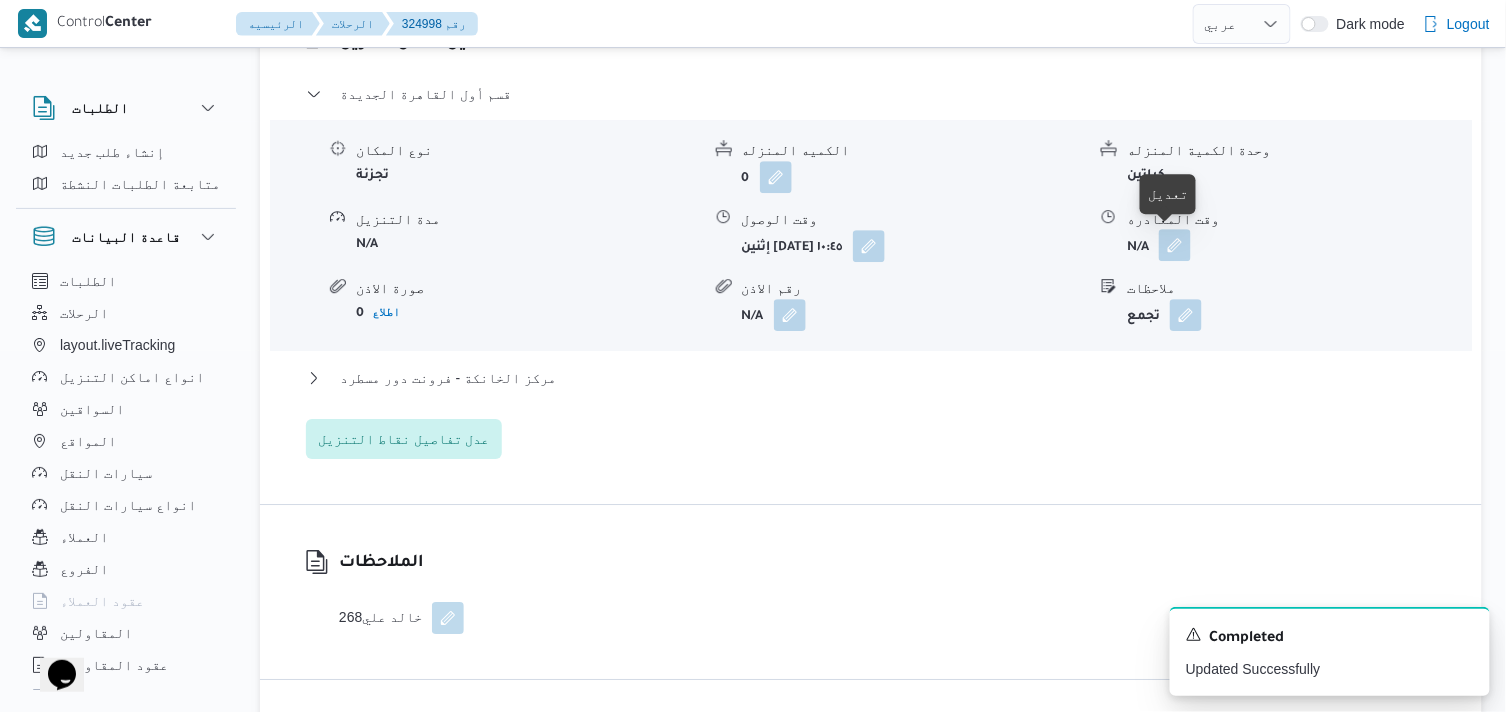 click at bounding box center [1175, 245] 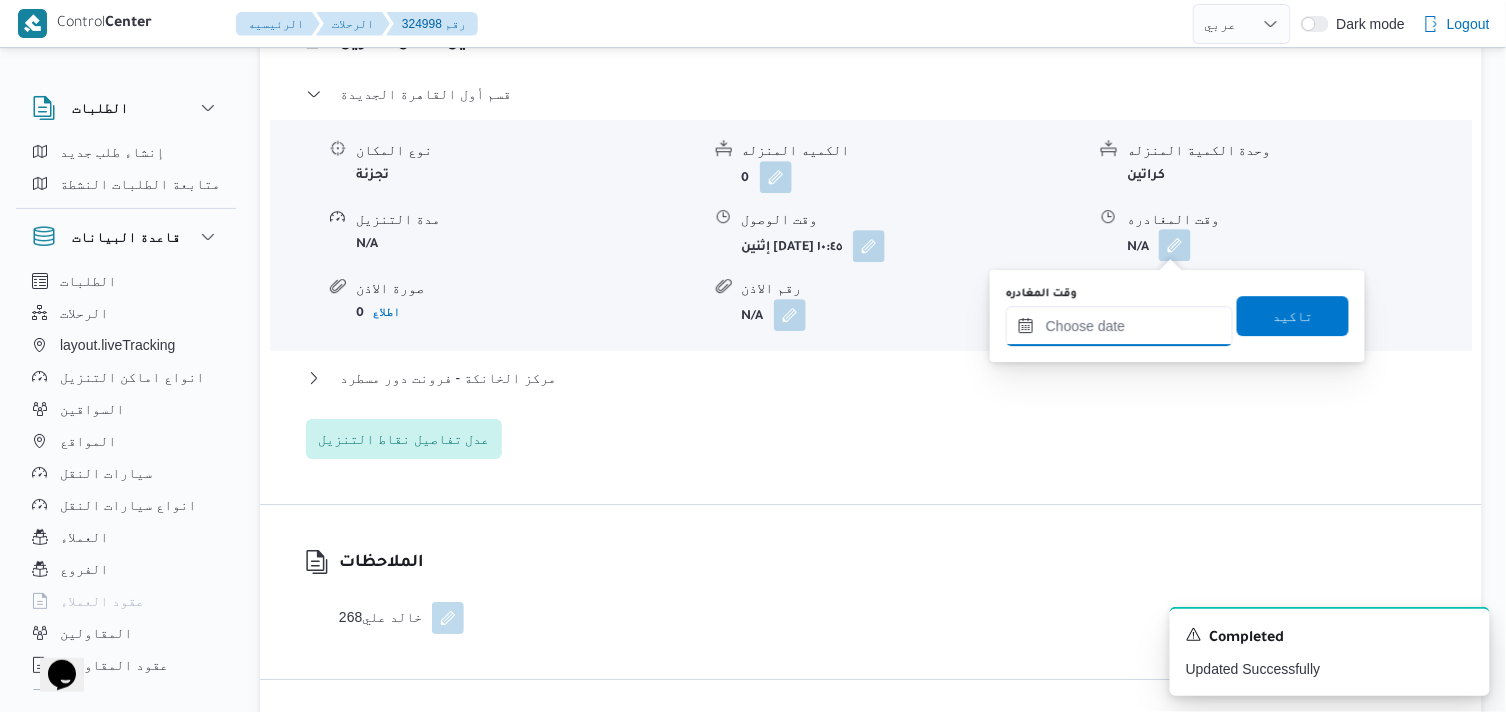 click on "وقت المغادره" at bounding box center (1119, 326) 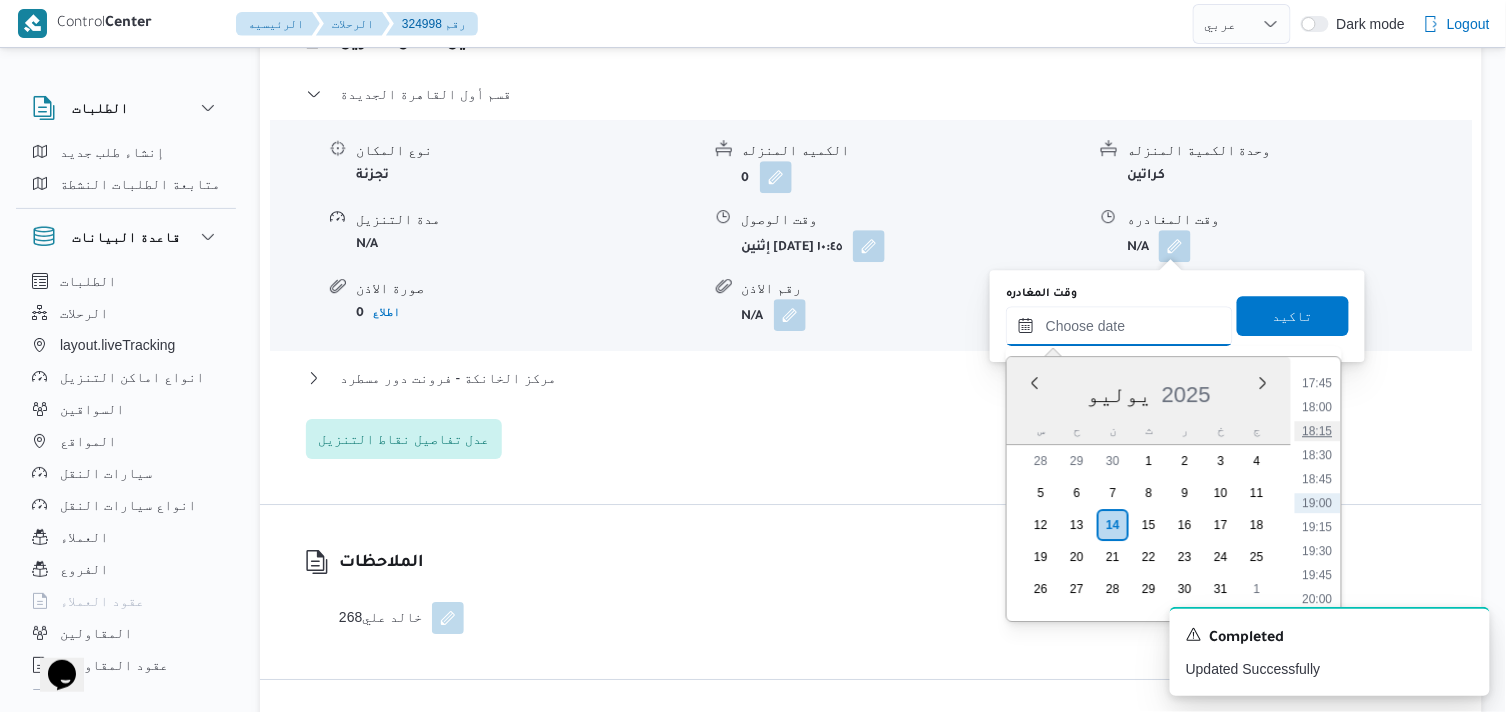 scroll, scrollTop: 1593, scrollLeft: 0, axis: vertical 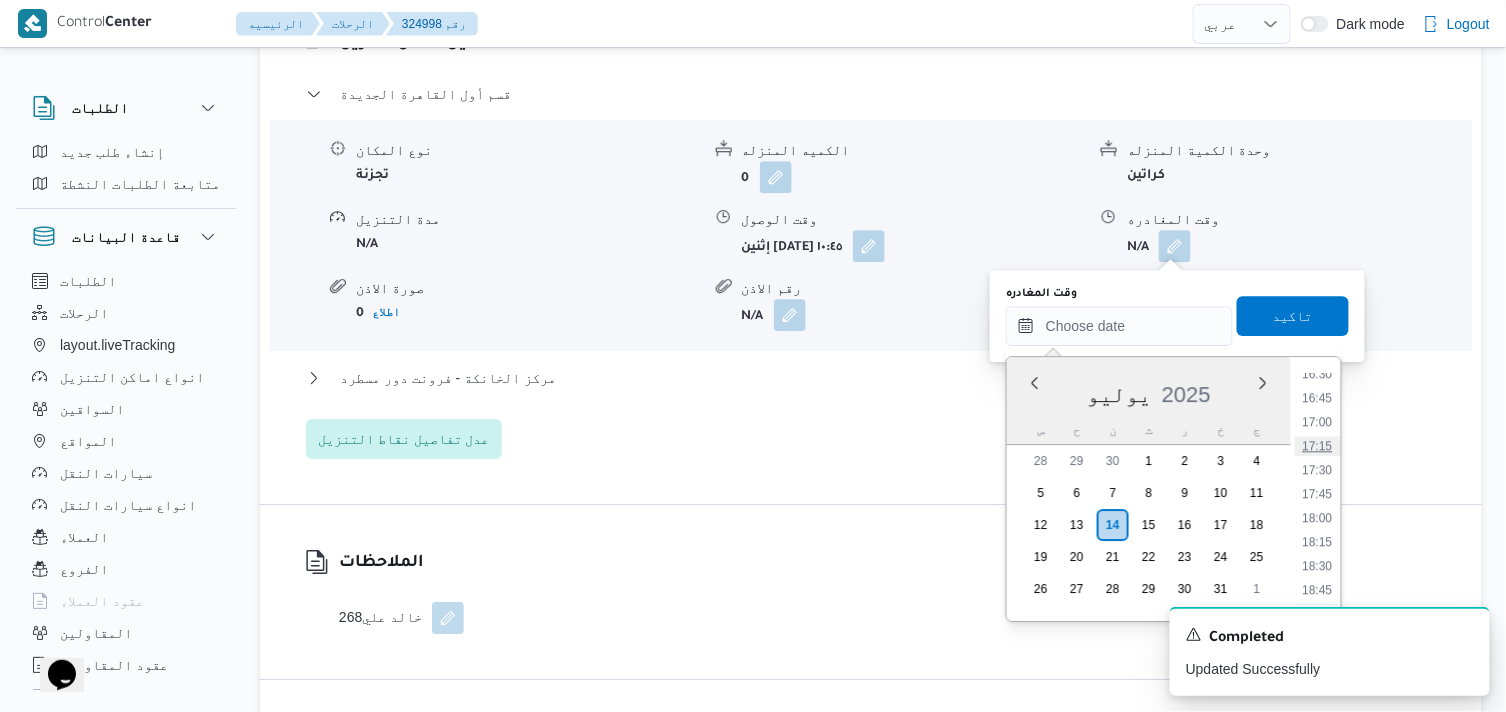 click on "17:15" at bounding box center (1318, 446) 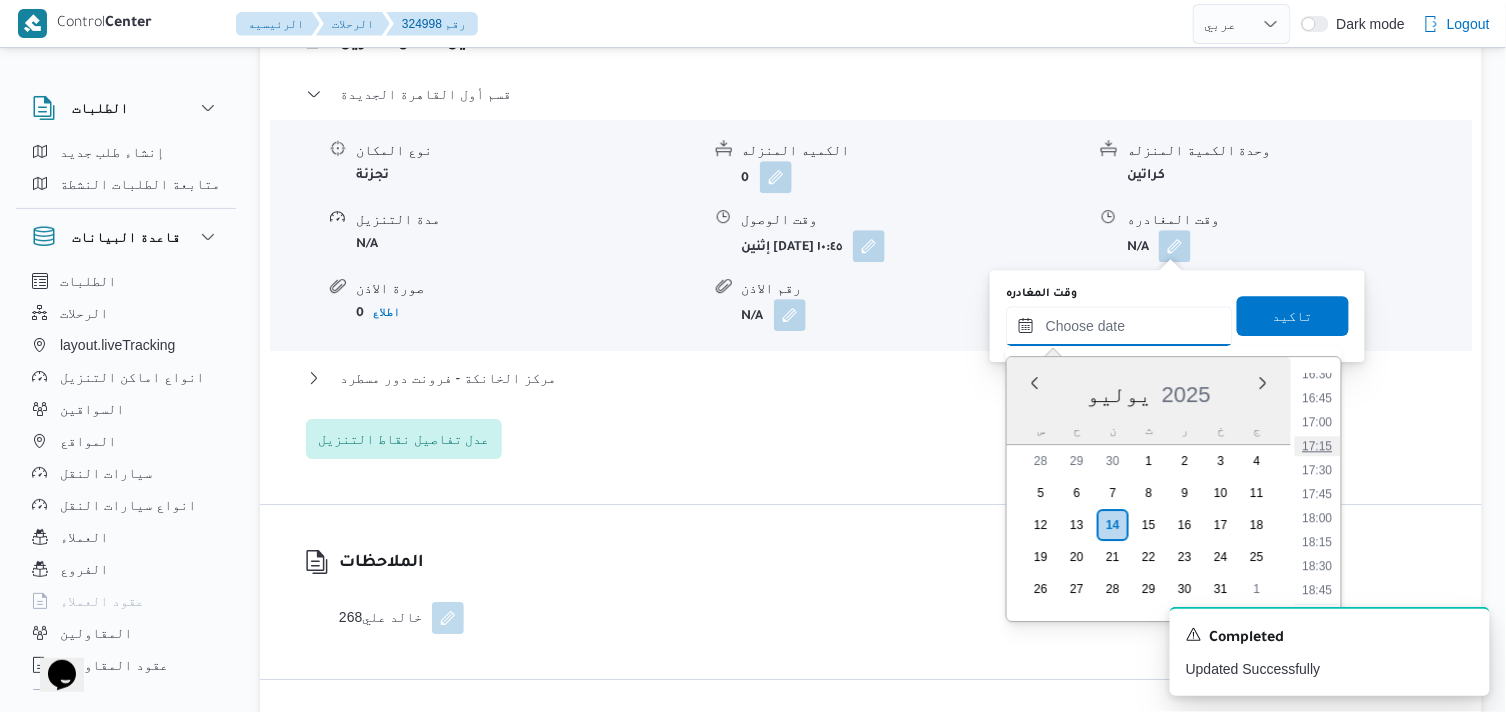 type on "١٤/٠٧/٢٠٢٥ ١٧:١٥" 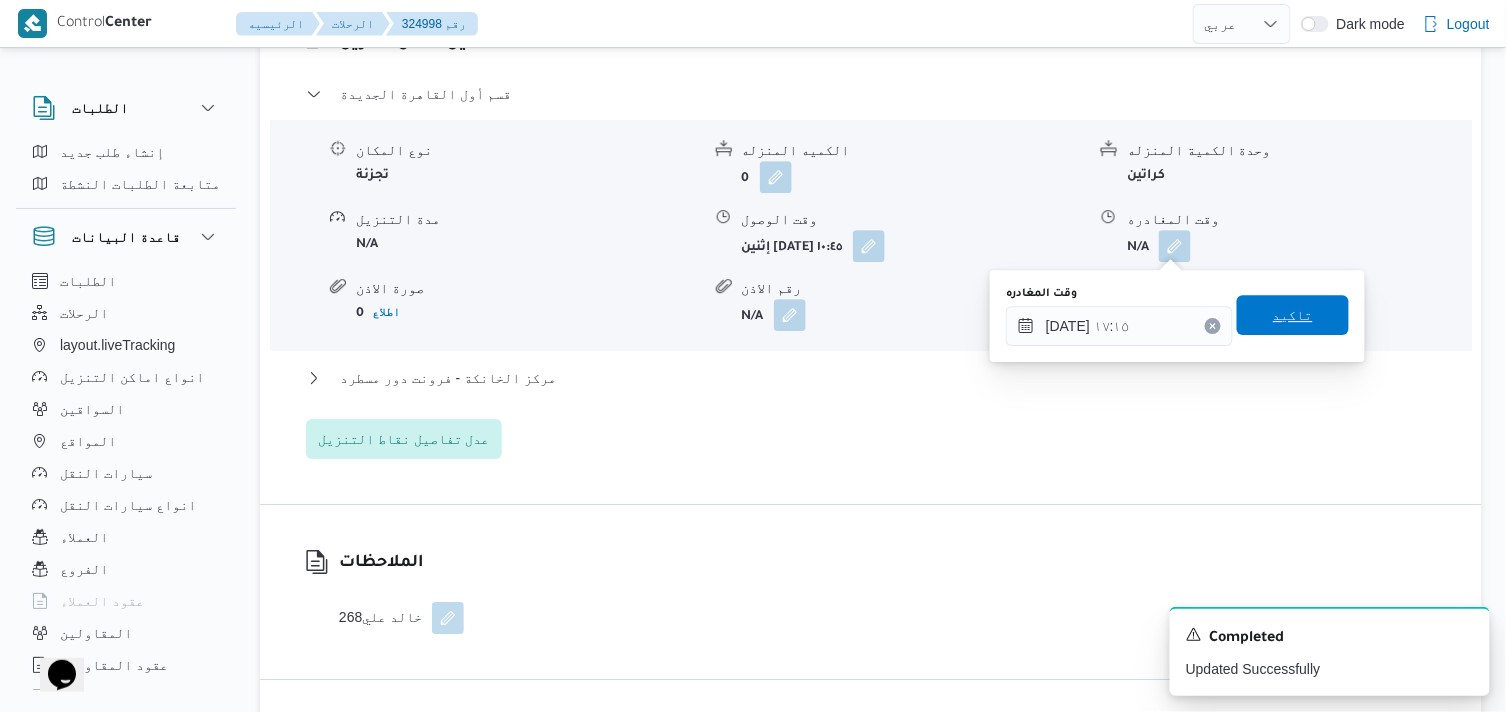 click on "تاكيد" at bounding box center (1293, 315) 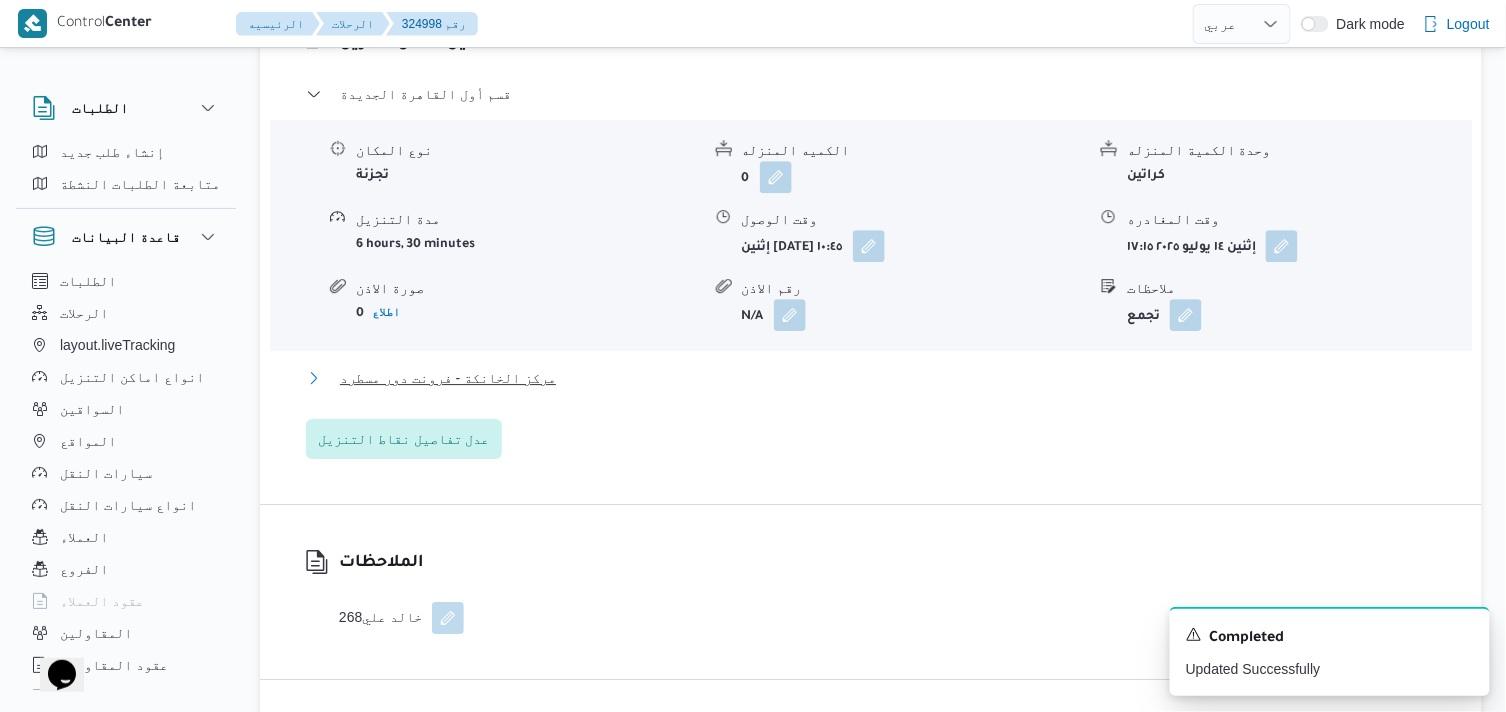 click on "مركز الخانكة -
فرونت دور مسطرد" at bounding box center [448, 378] 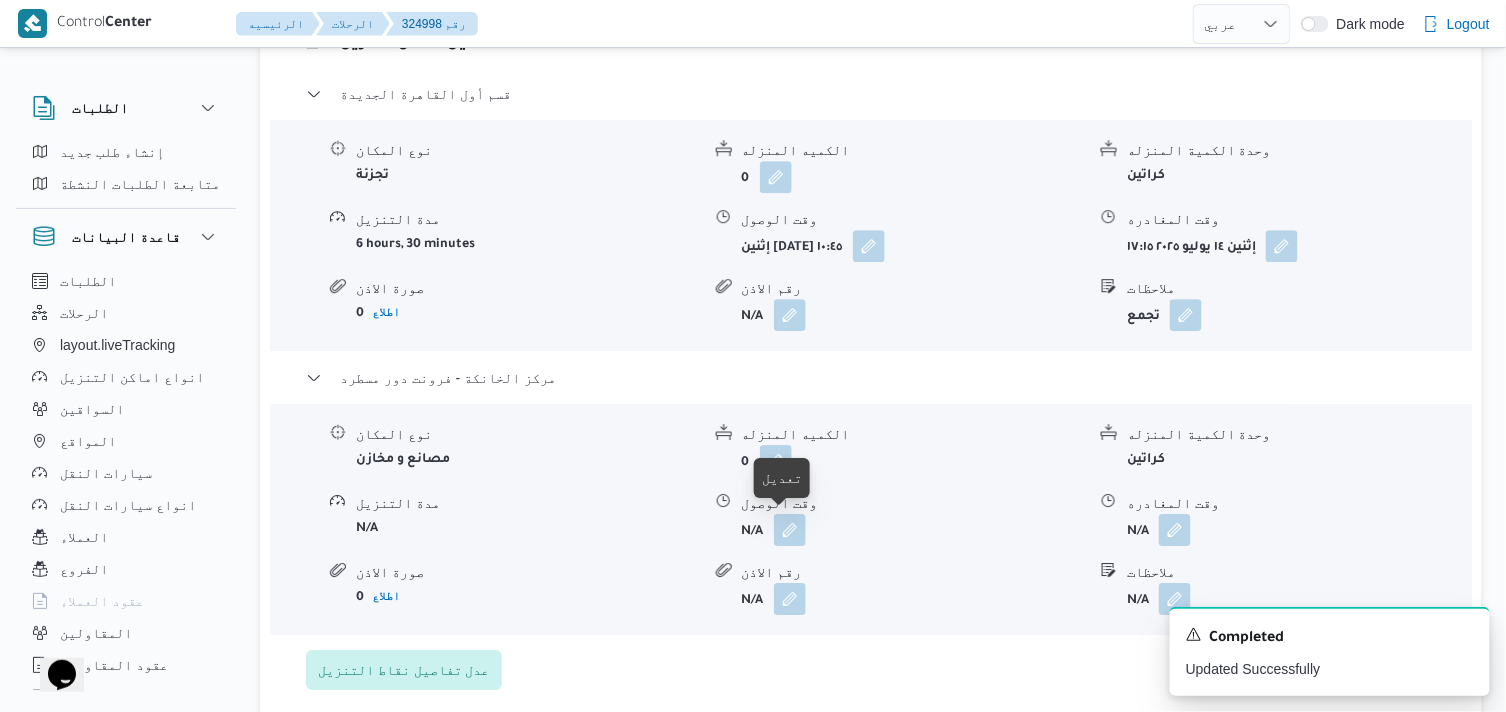 drag, startPoint x: 802, startPoint y: 521, endPoint x: 772, endPoint y: 552, distance: 43.13931 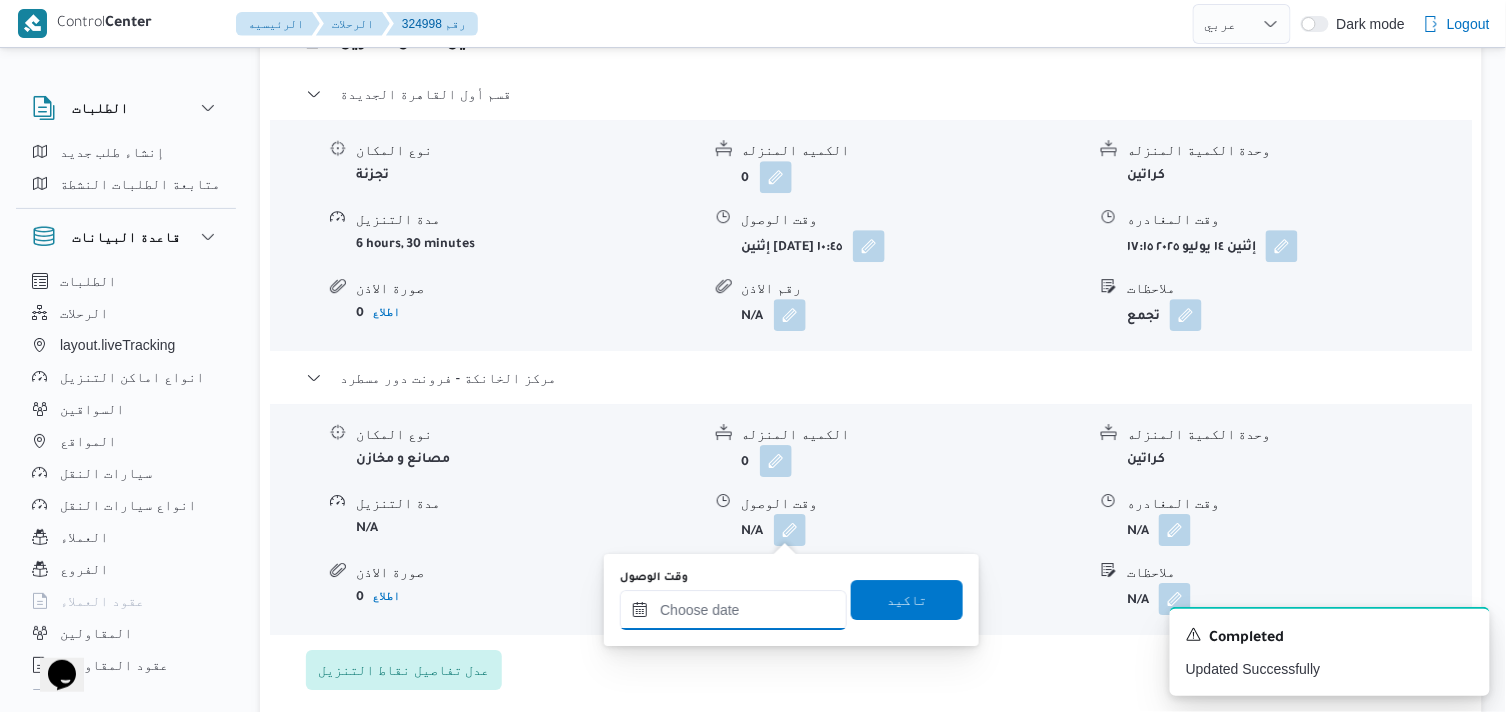 click on "وقت الوصول" at bounding box center (733, 610) 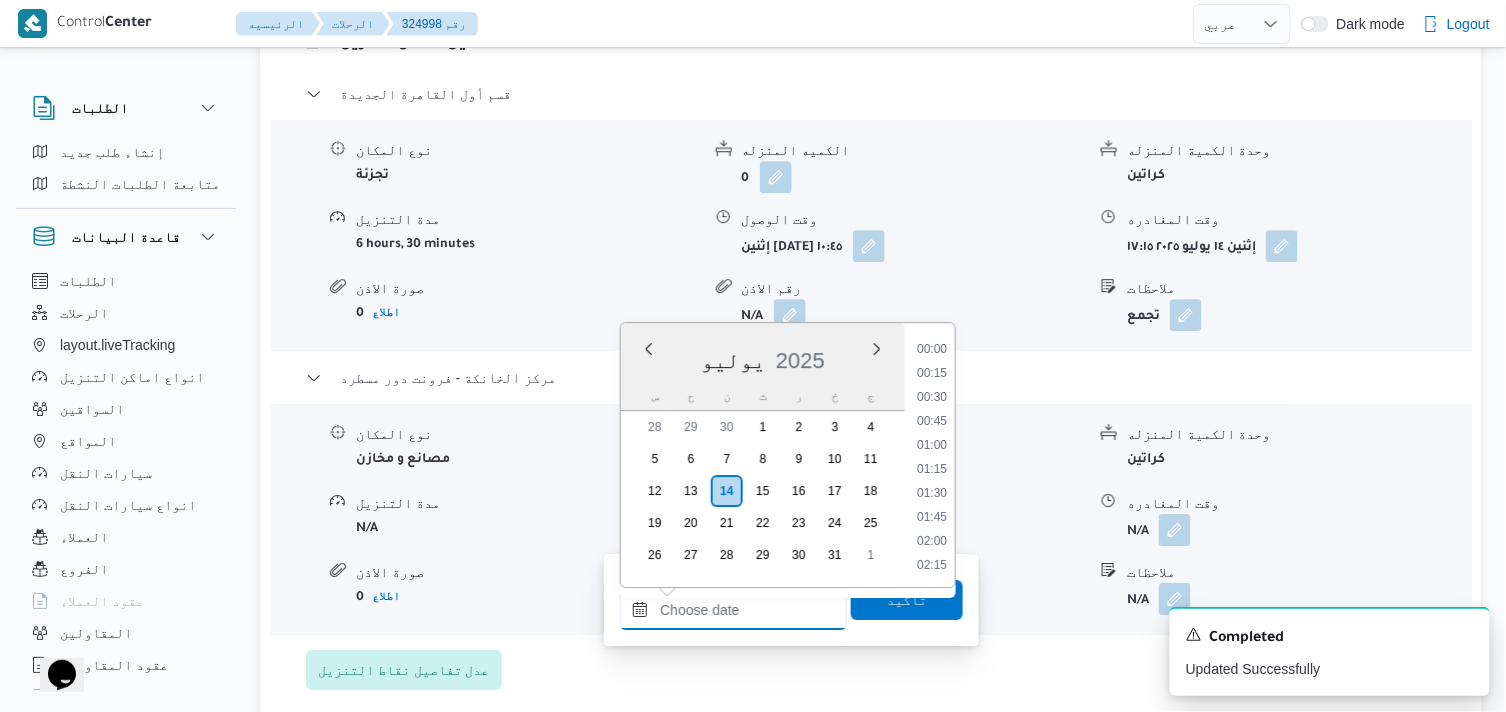 scroll, scrollTop: 1704, scrollLeft: 0, axis: vertical 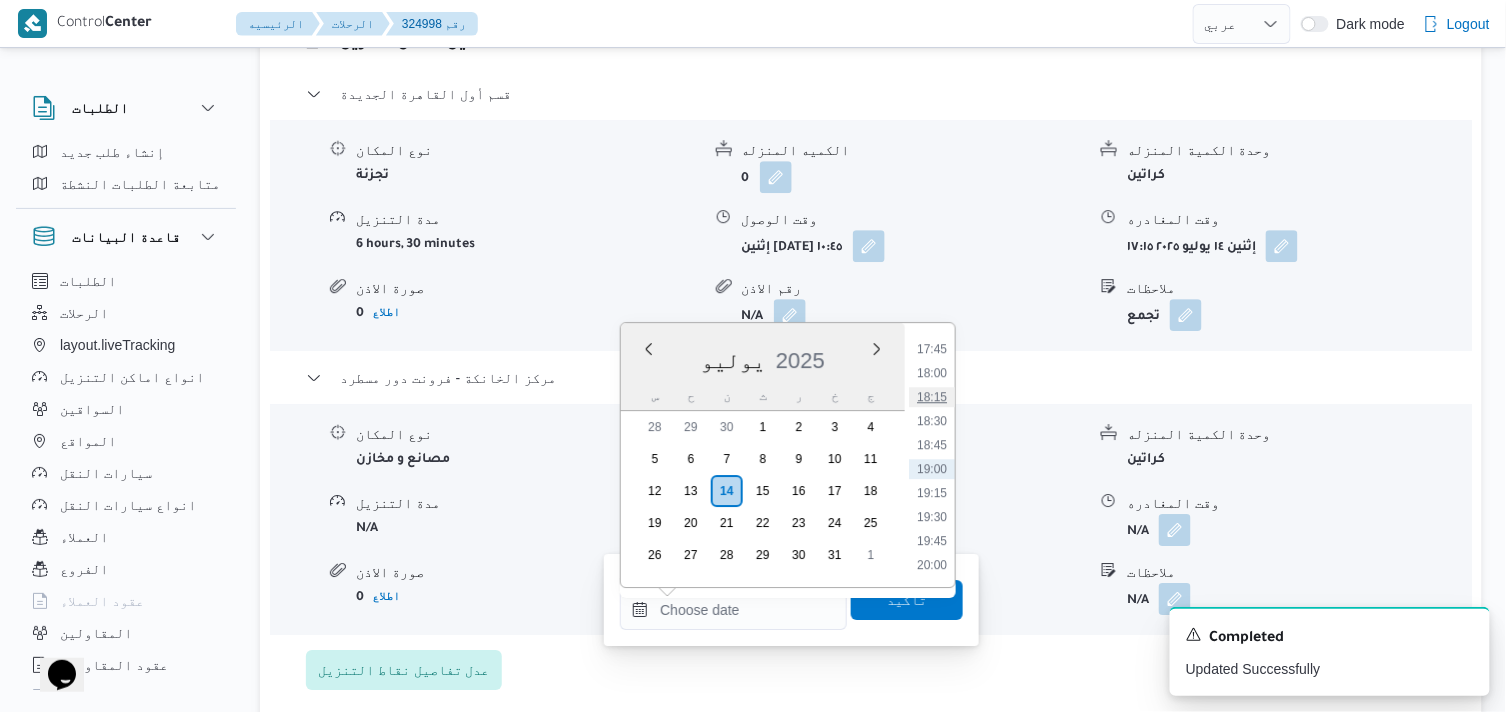 click on "18:15" at bounding box center (932, 397) 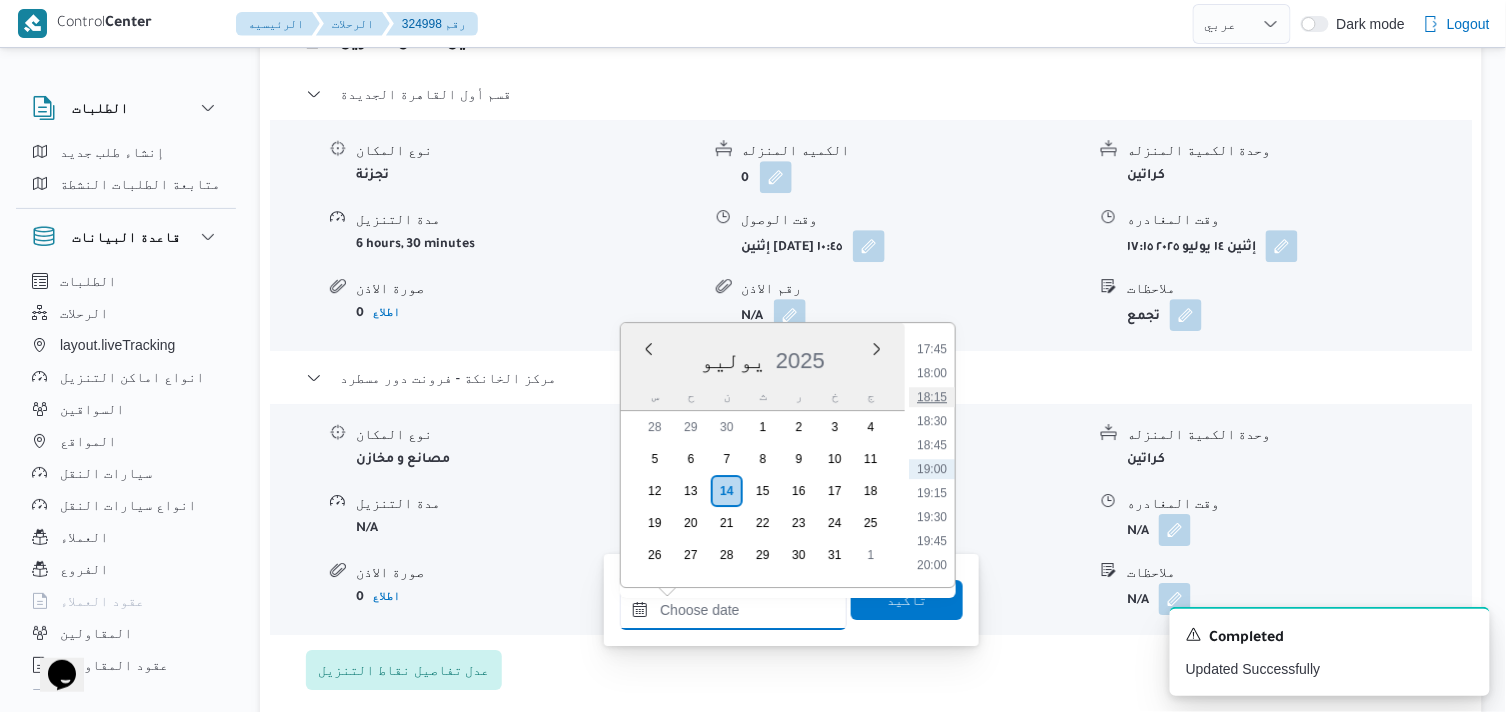 type on "١٤/٠٧/٢٠٢٥ ١٨:١٥" 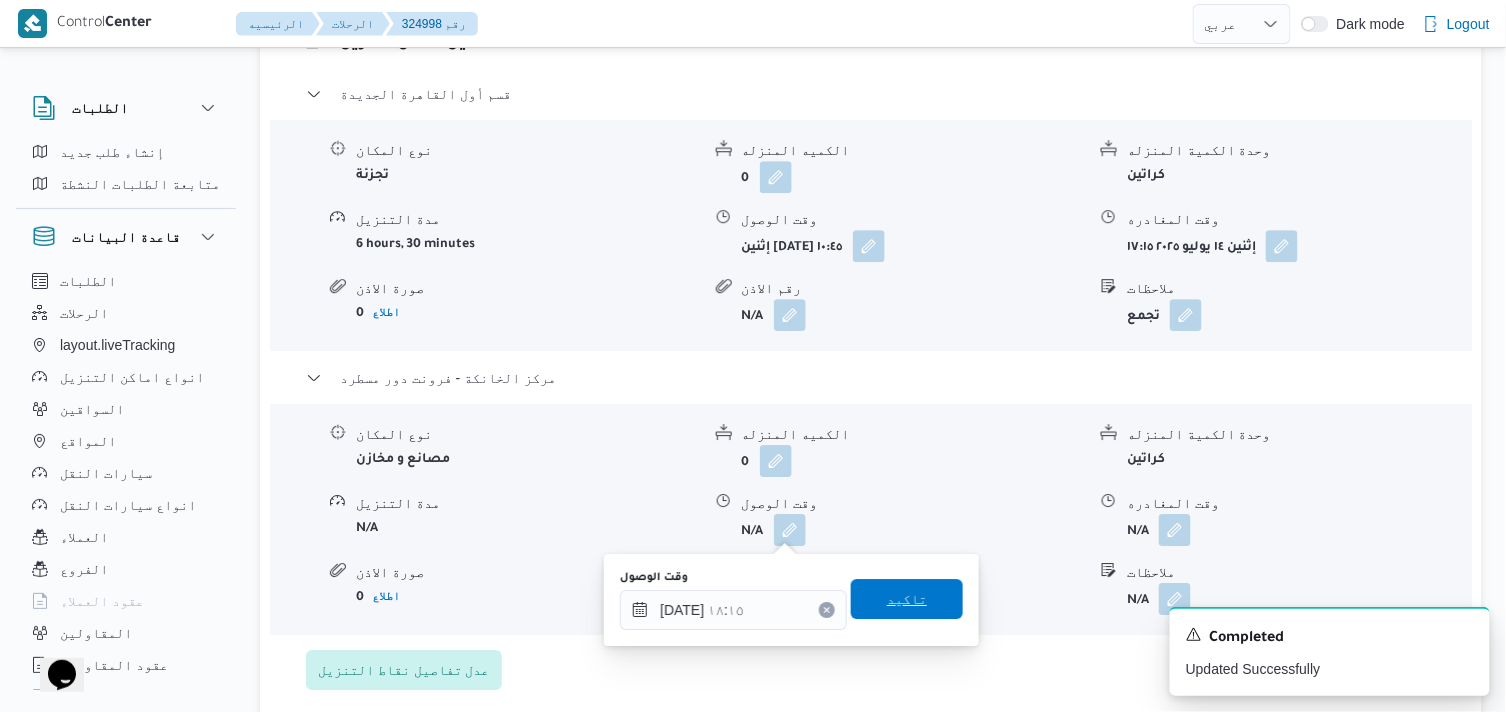 click on "تاكيد" at bounding box center [907, 599] 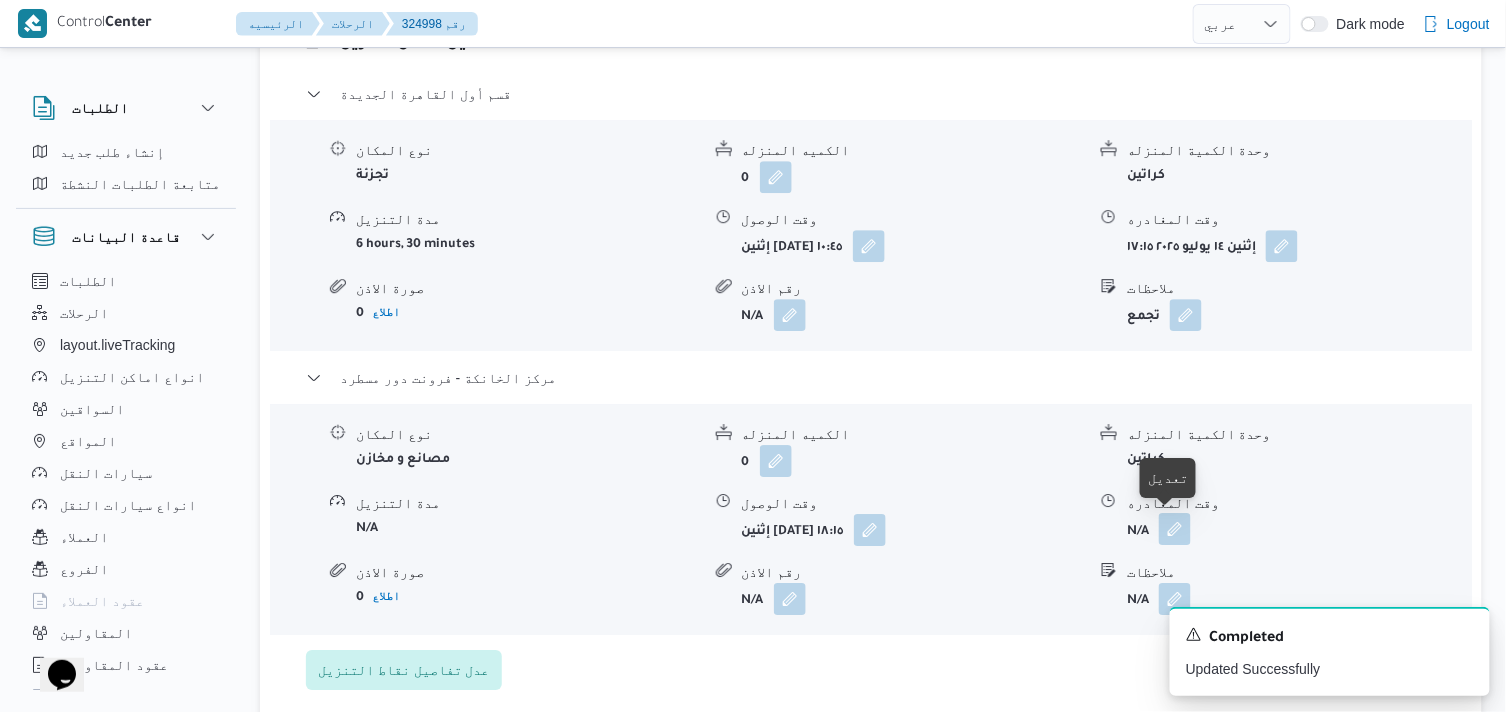 click at bounding box center (1175, 529) 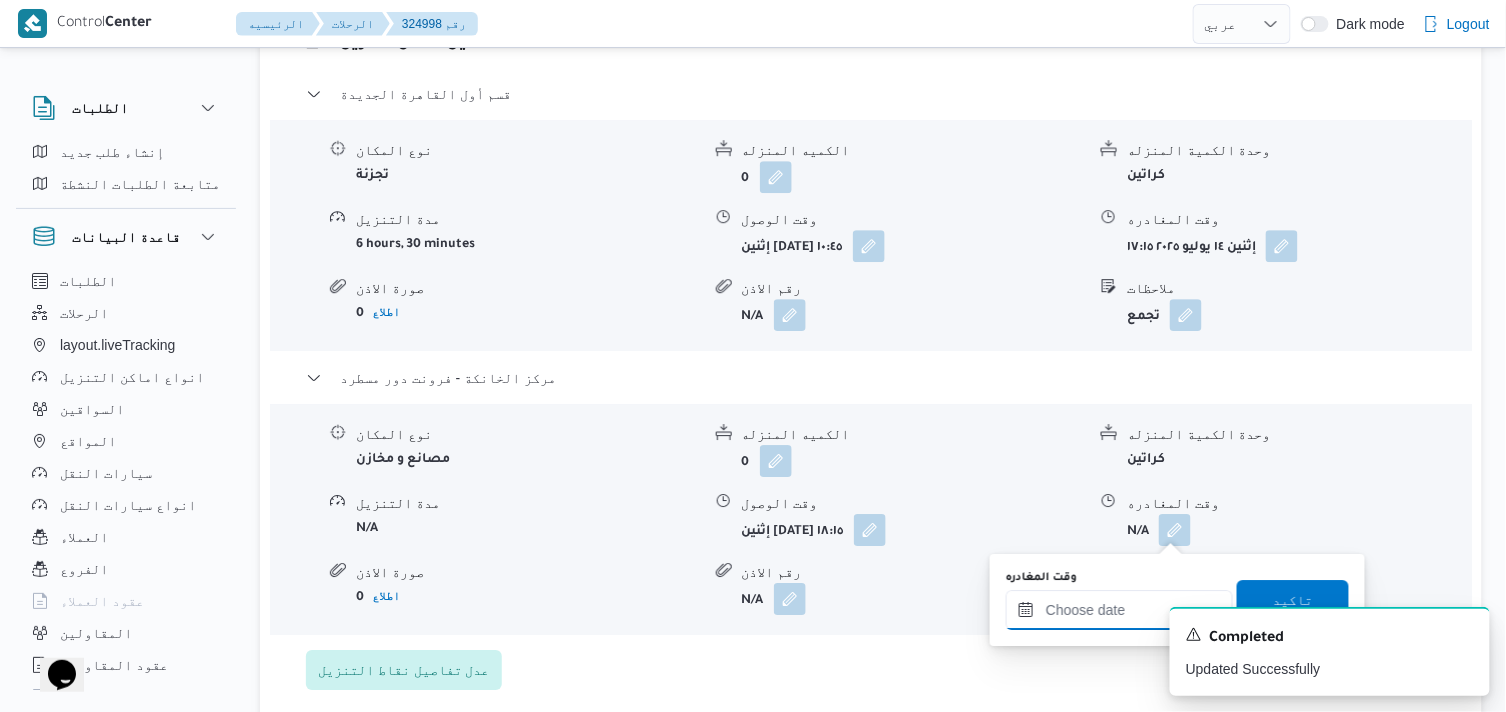 click on "وقت المغادره" at bounding box center (1119, 610) 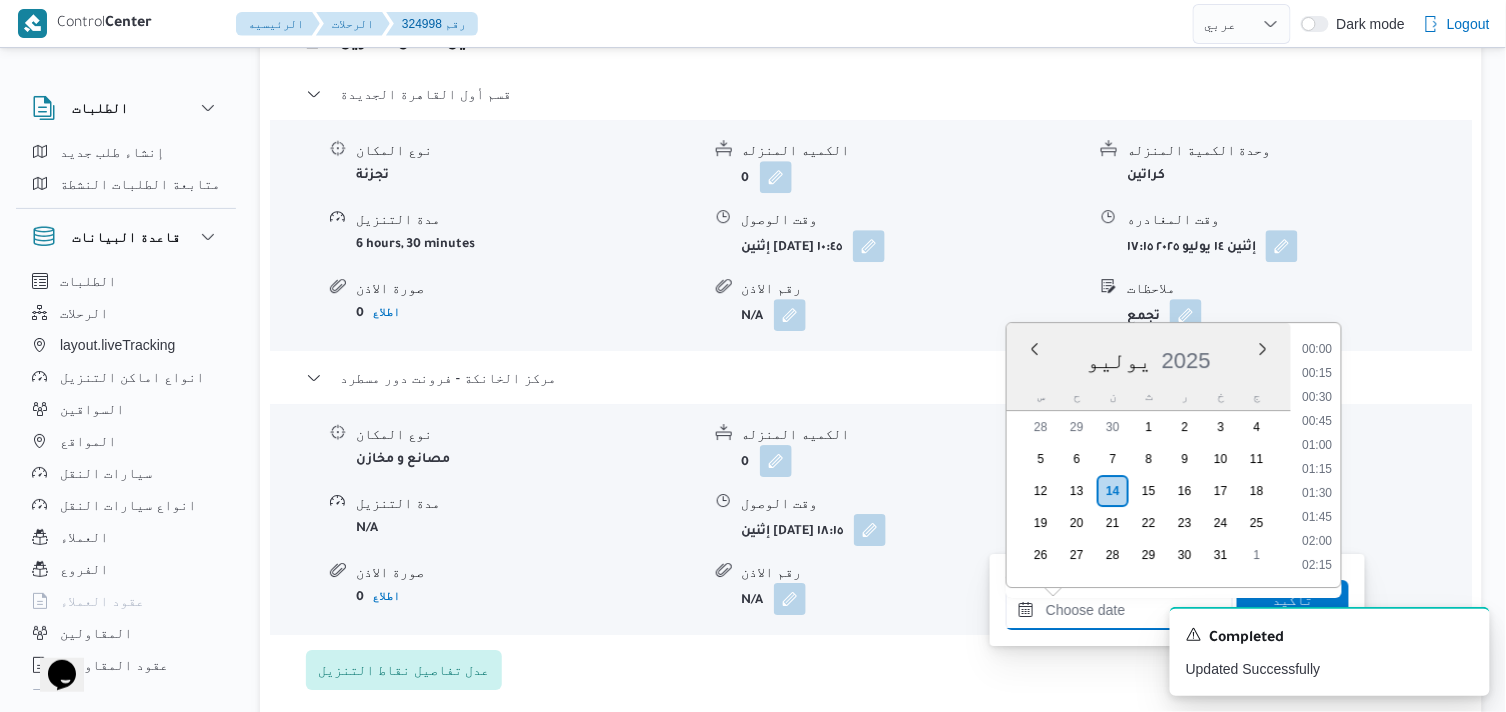 scroll, scrollTop: 1704, scrollLeft: 0, axis: vertical 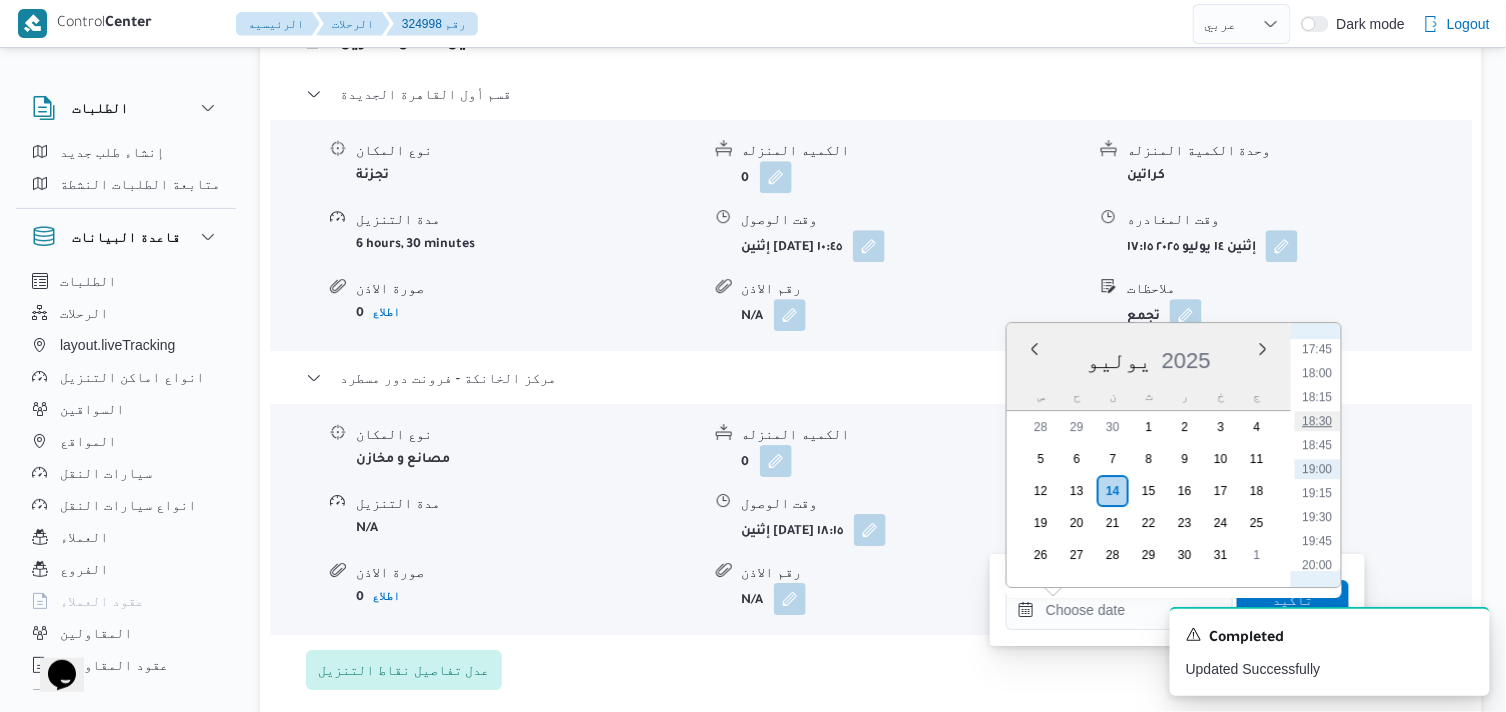 click on "18:30" at bounding box center (1318, 421) 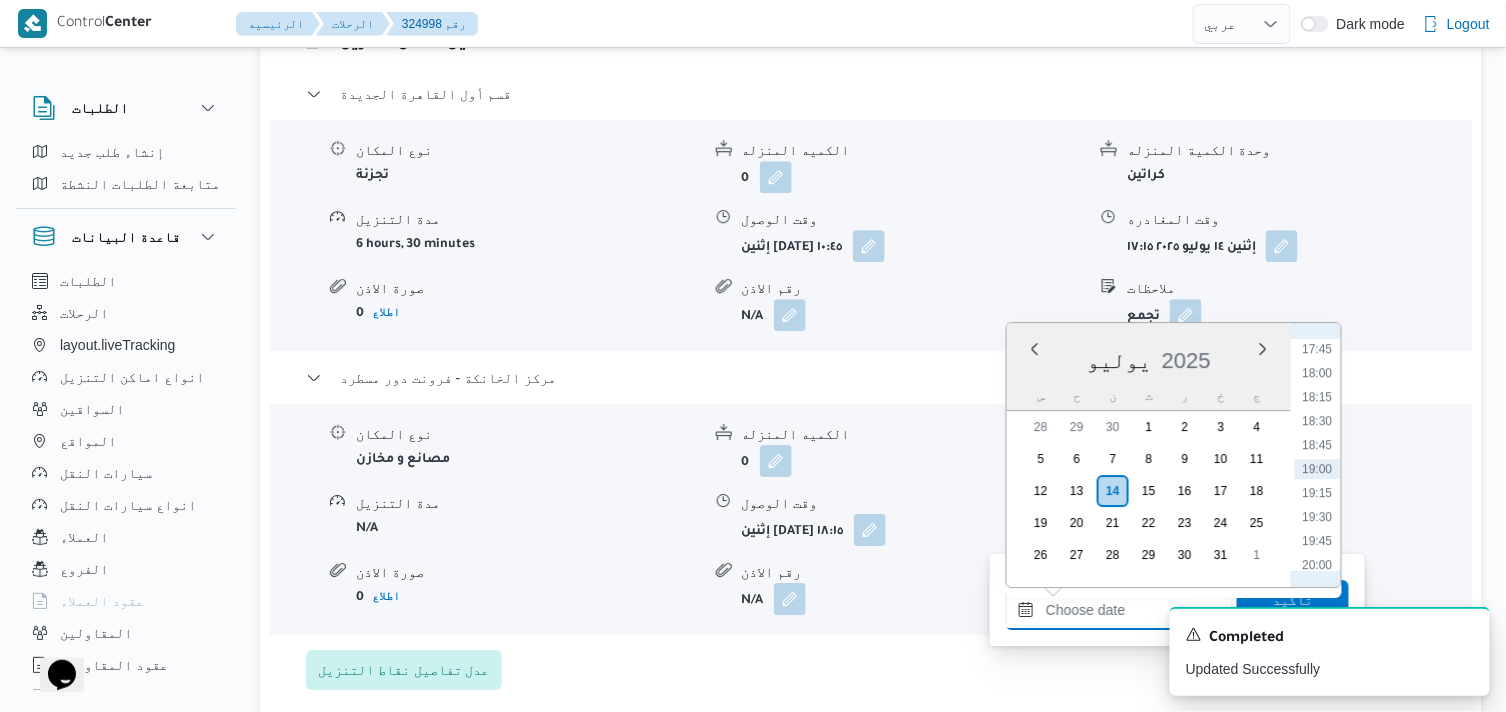type on "[DATE] ١٨:٣٠" 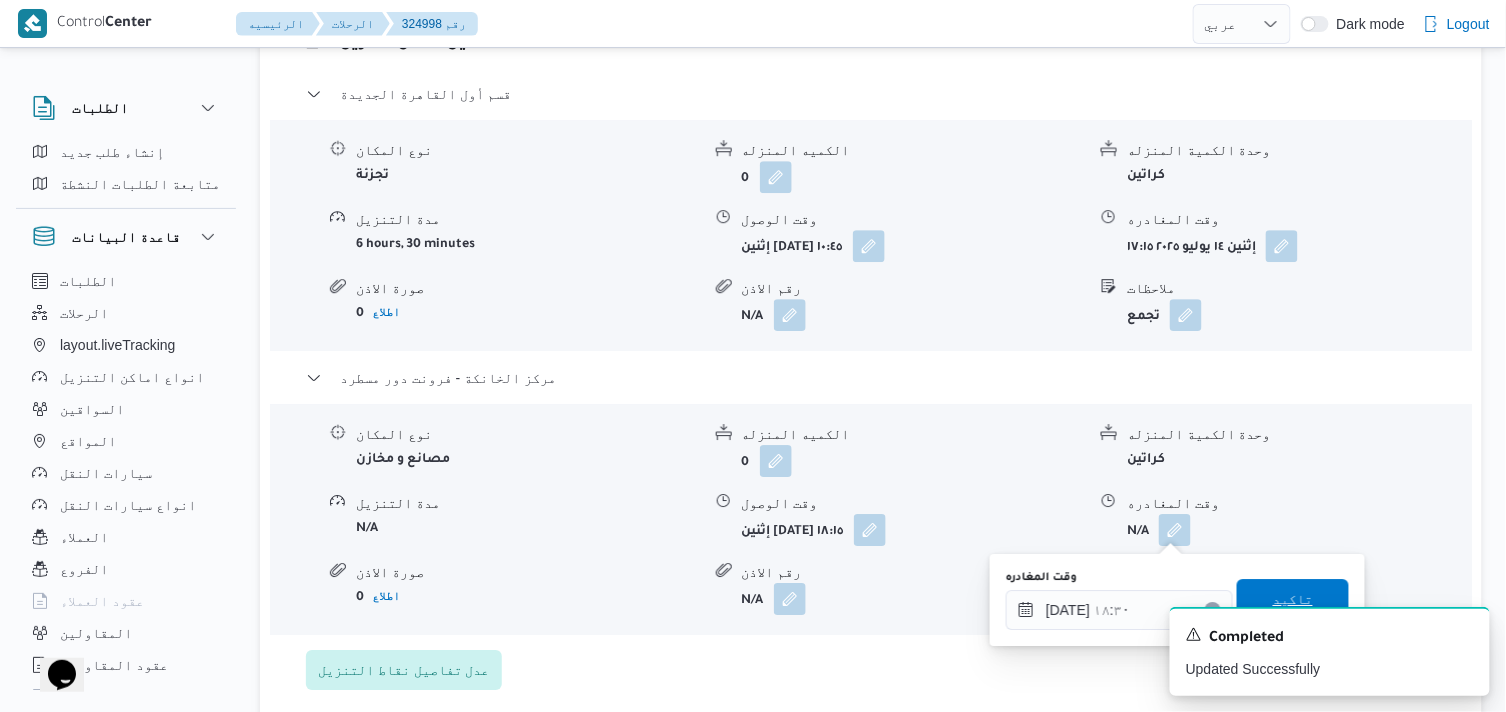 click on "تاكيد" at bounding box center [1293, 599] 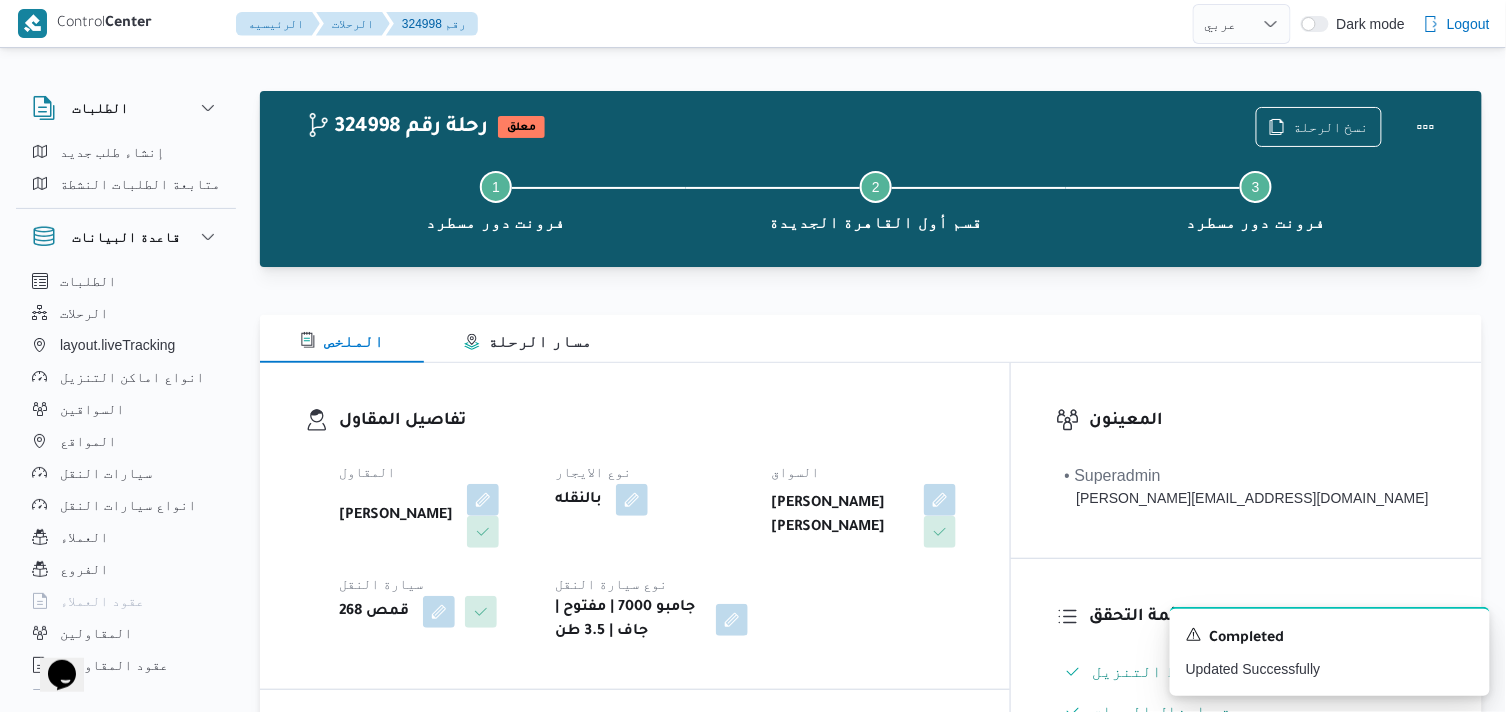scroll, scrollTop: 0, scrollLeft: 0, axis: both 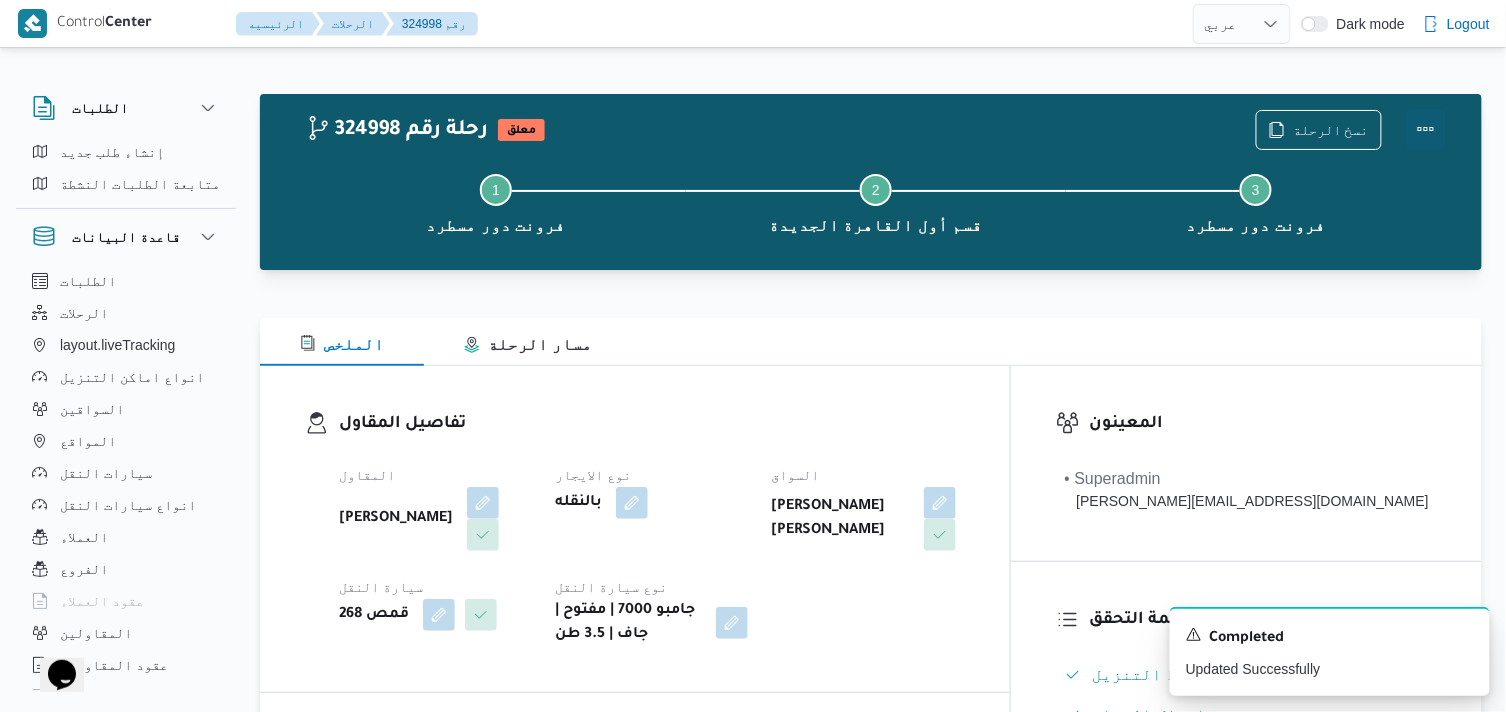 click at bounding box center (1426, 129) 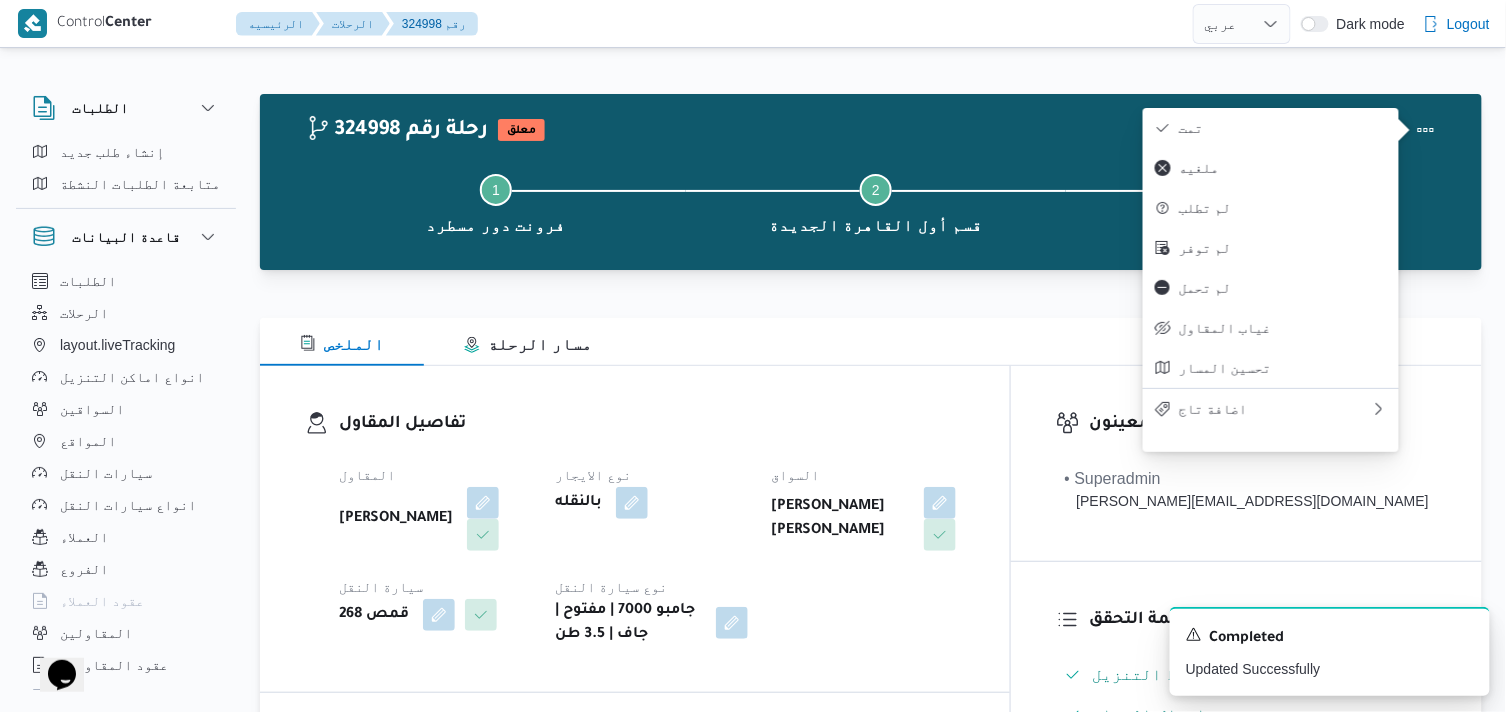 click on "تمت" at bounding box center (1283, 128) 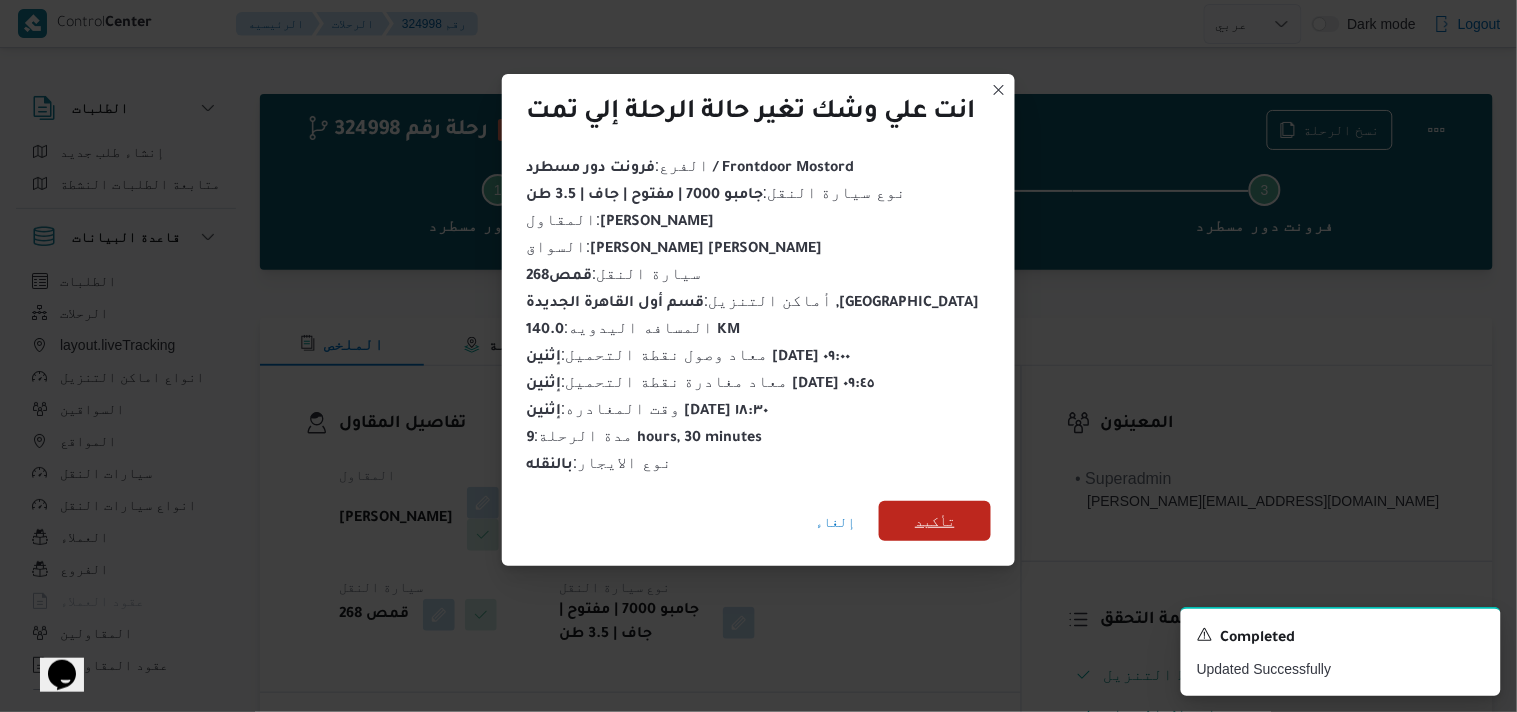 drag, startPoint x: 953, startPoint y: 503, endPoint x: 820, endPoint y: 477, distance: 135.51753 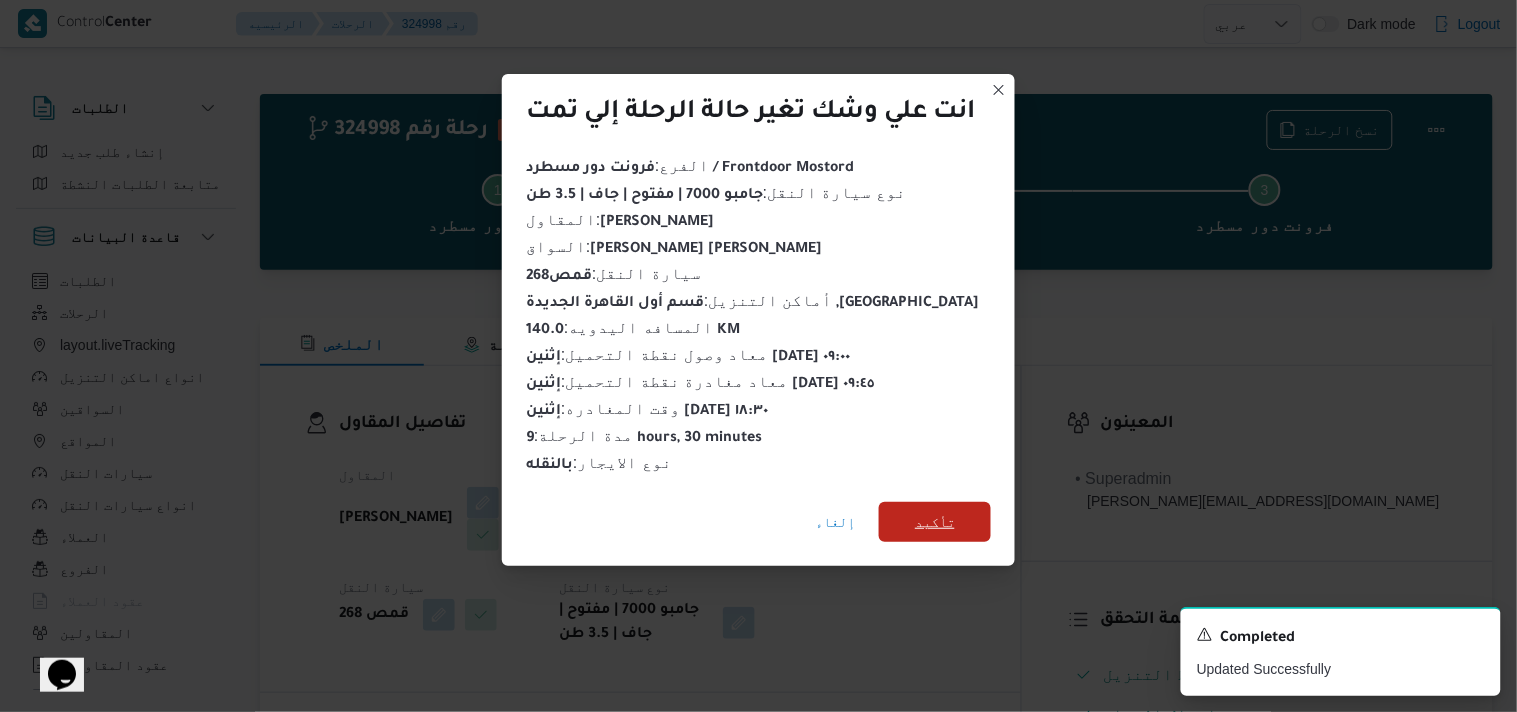 click on "تأكيد" at bounding box center [935, 522] 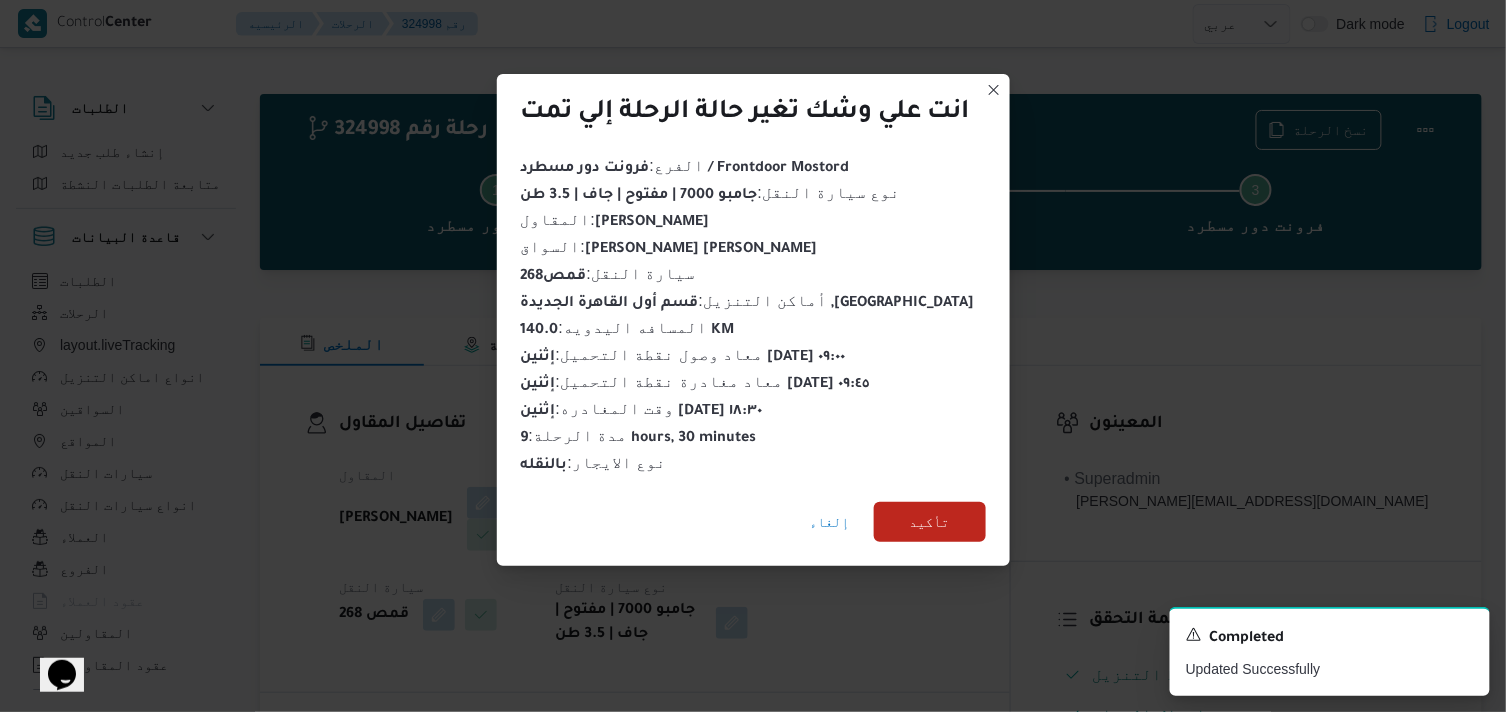 click on "نوع الايجار" at bounding box center (651, 475) 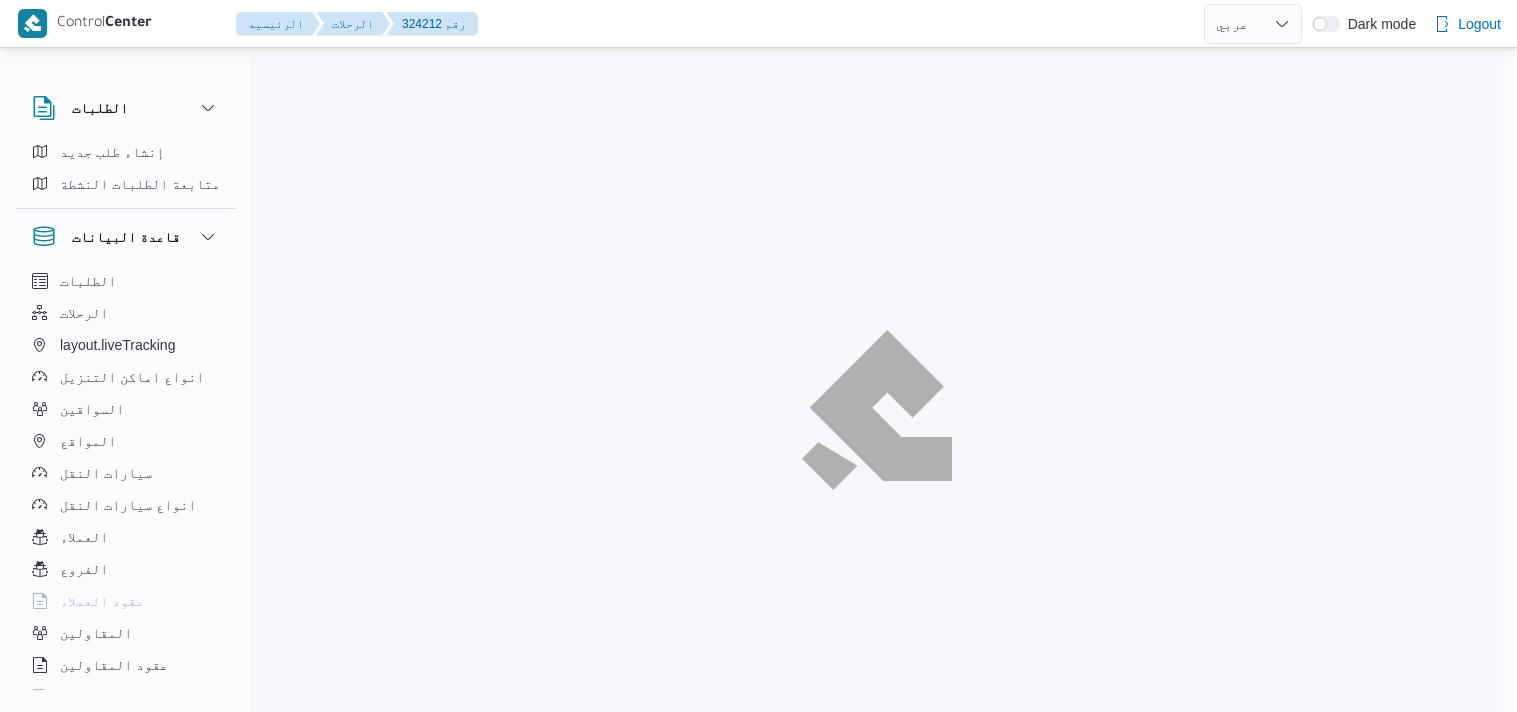 select on "ar" 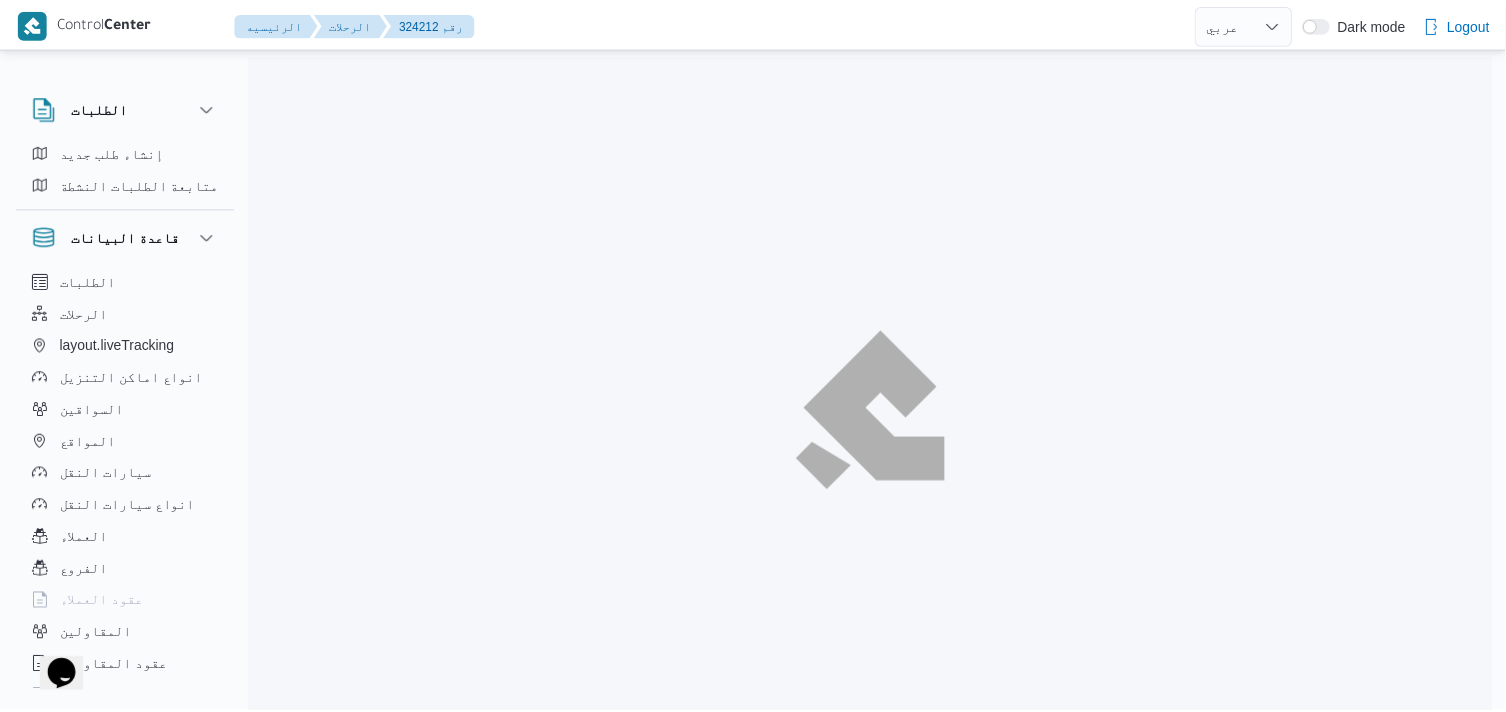 scroll, scrollTop: 0, scrollLeft: 0, axis: both 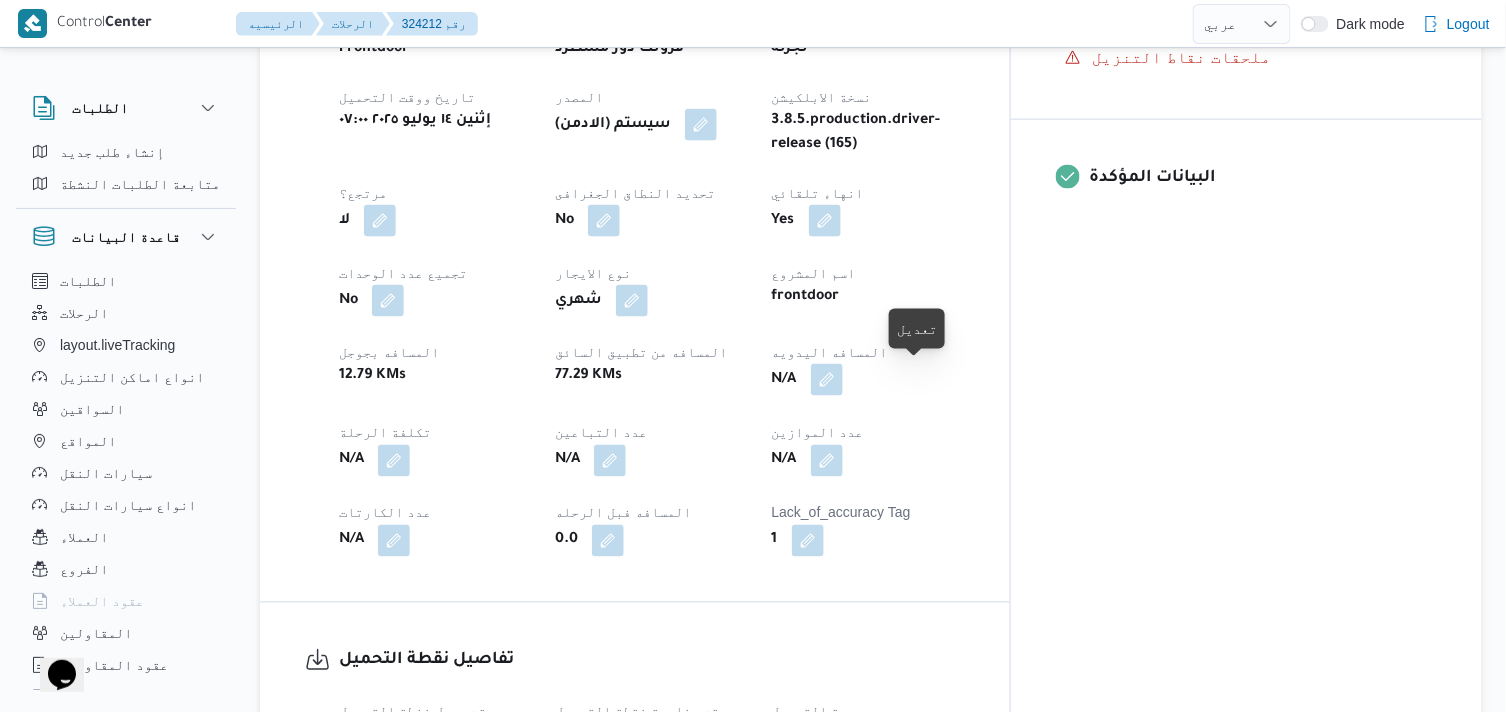 click at bounding box center (827, 380) 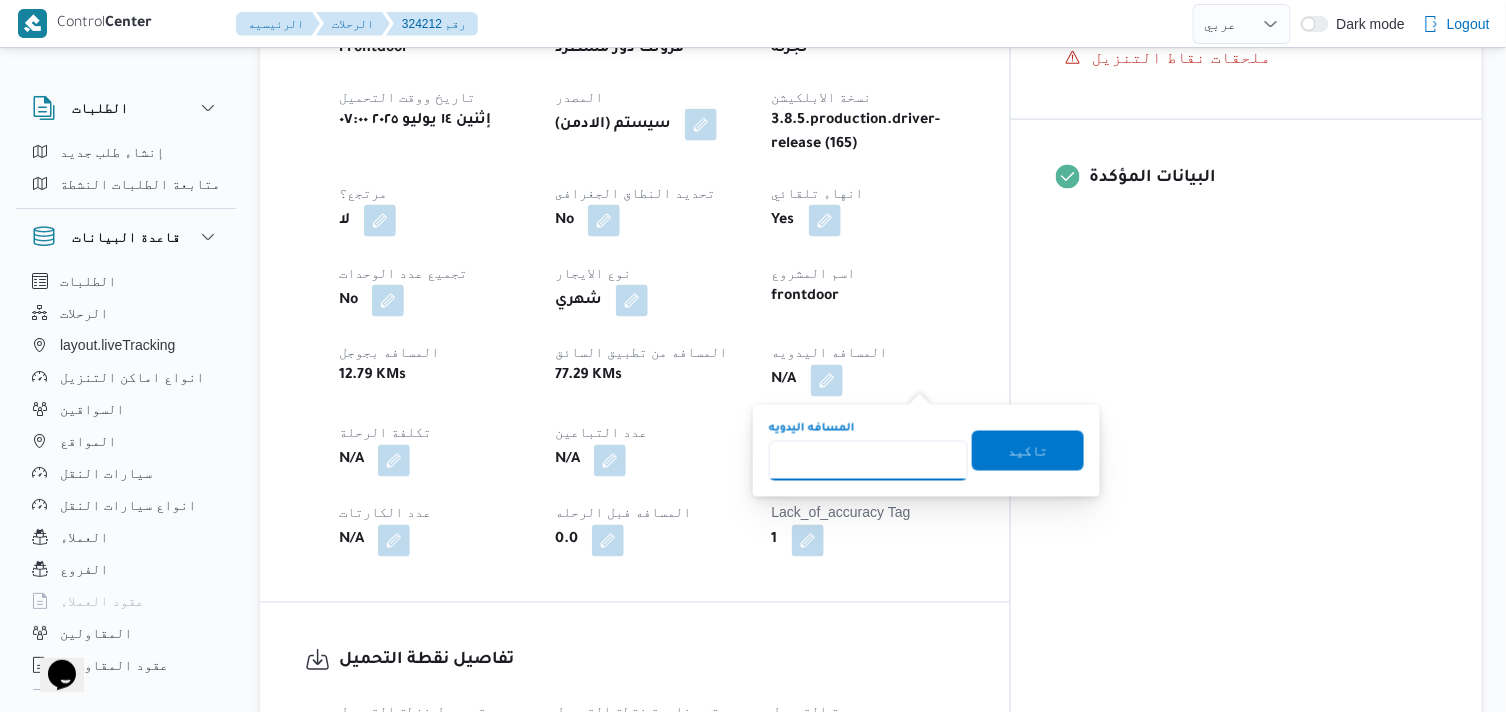 click on "المسافه اليدويه" at bounding box center (868, 461) 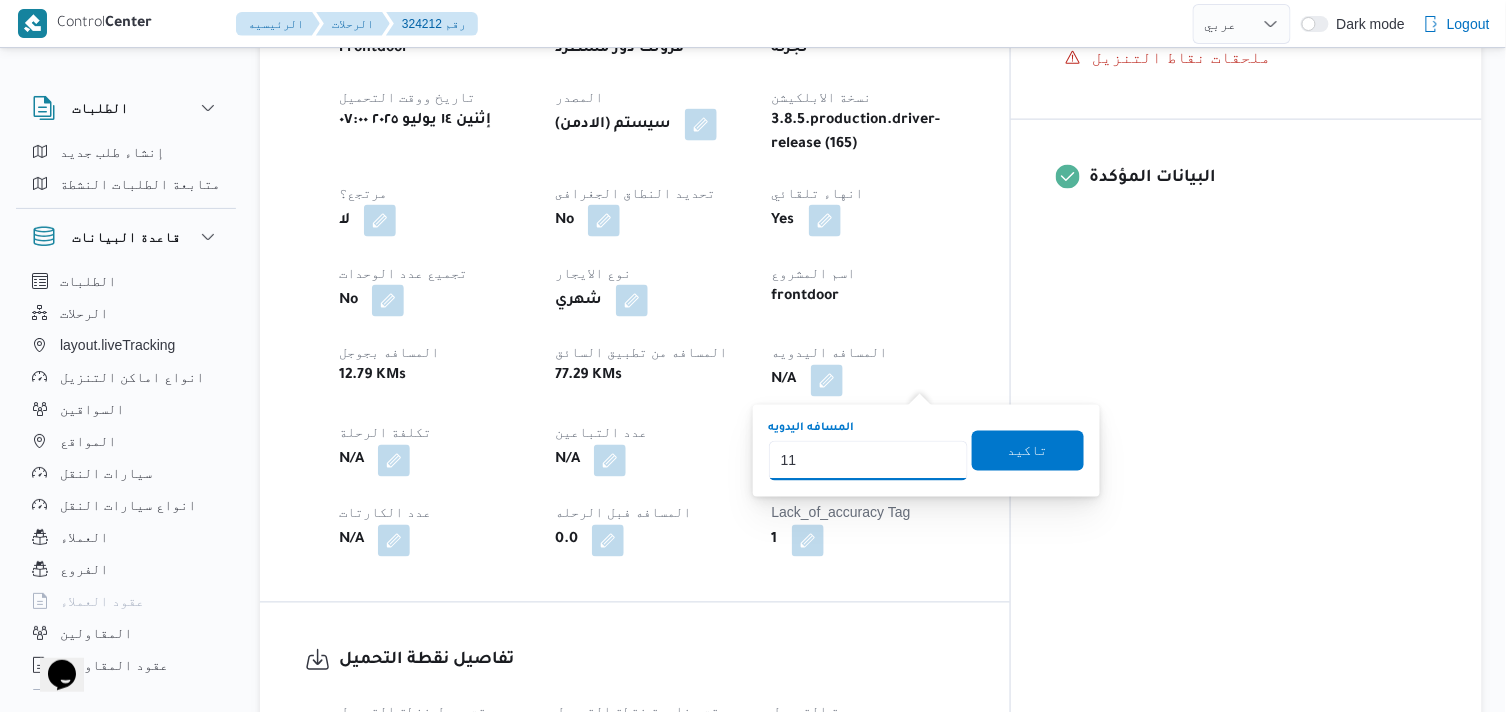 type on "110" 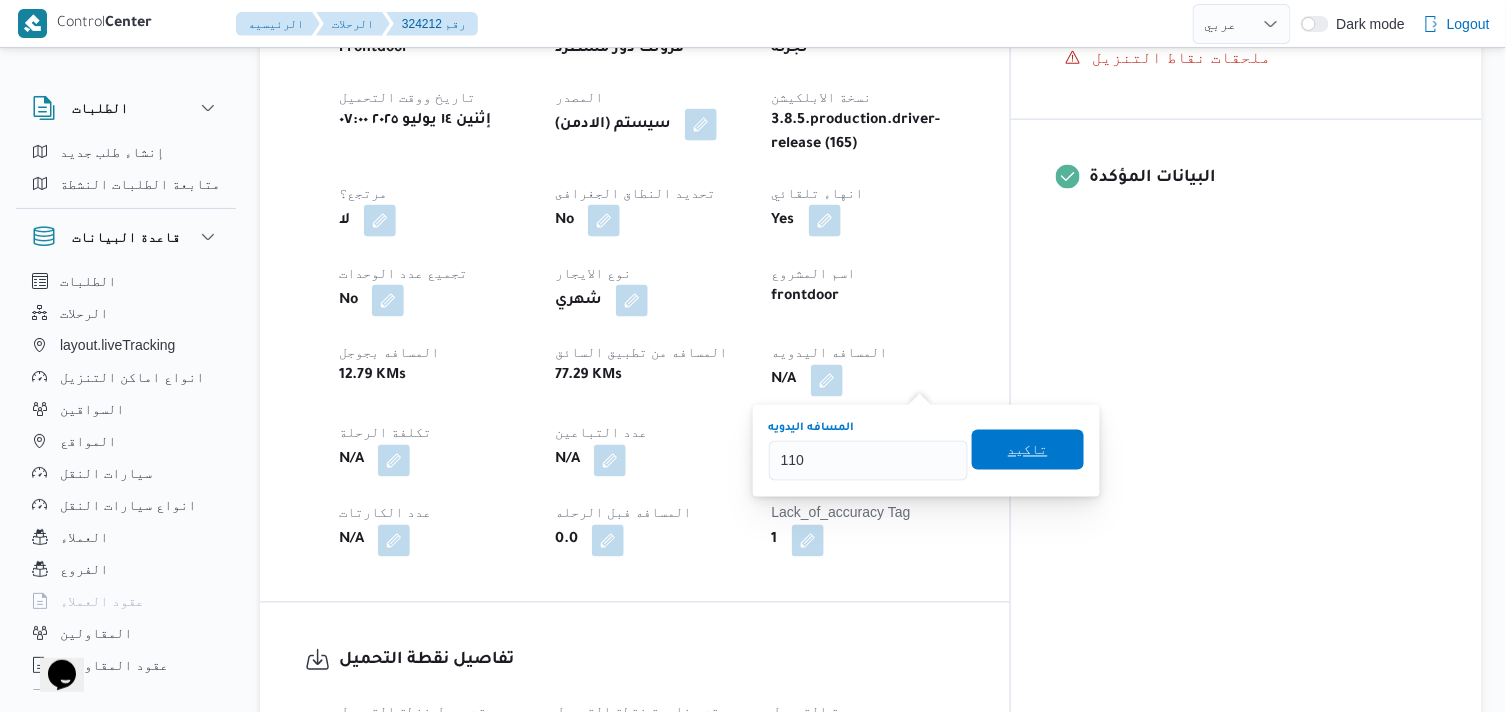 click on "تاكيد" at bounding box center (1028, 450) 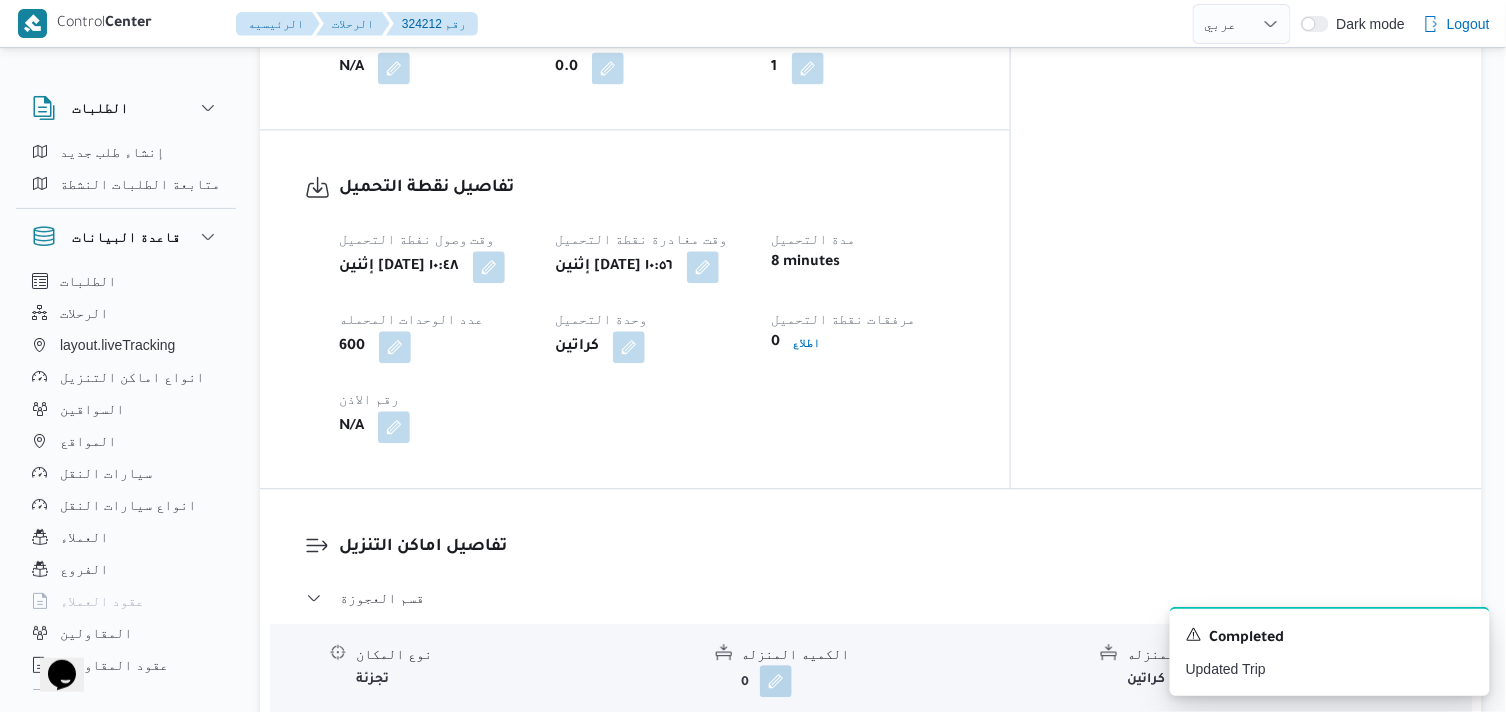 scroll, scrollTop: 1333, scrollLeft: 0, axis: vertical 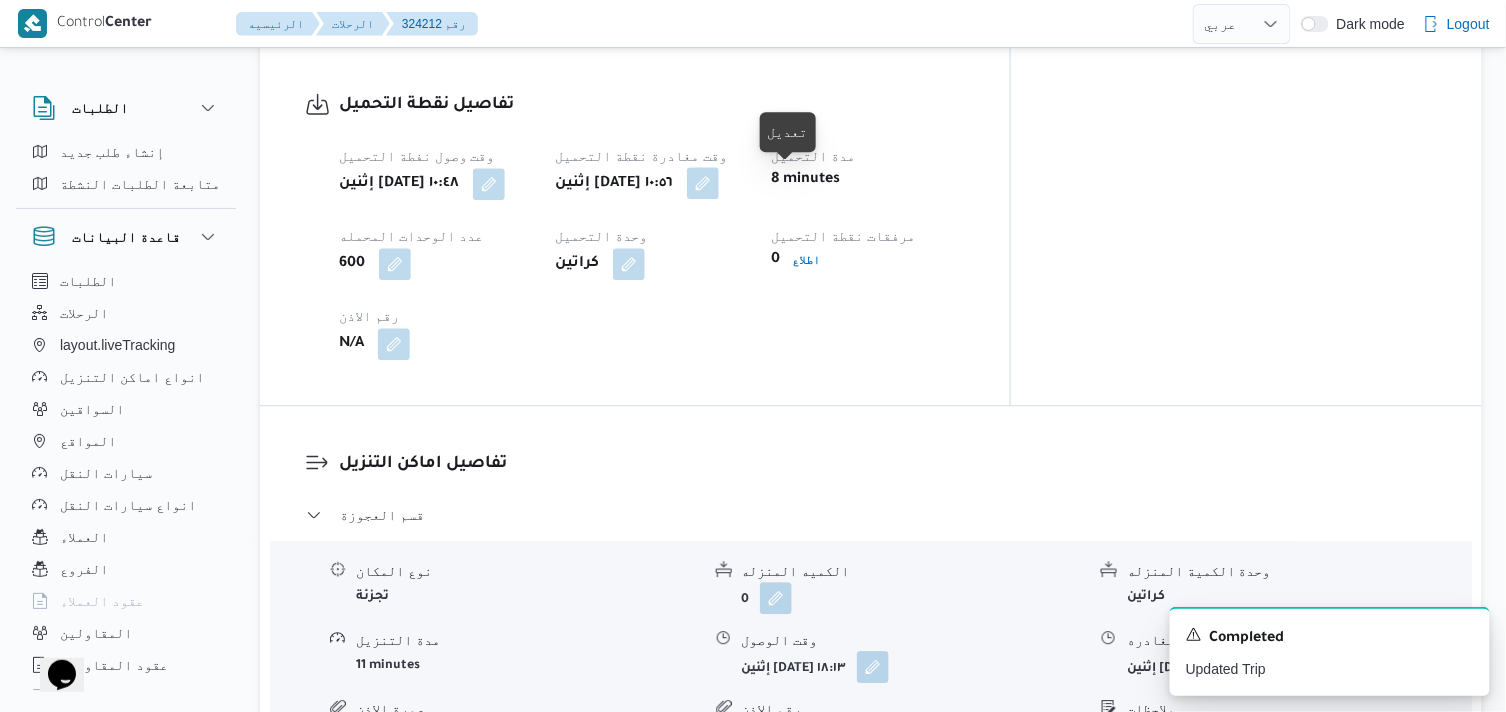 click at bounding box center [703, 183] 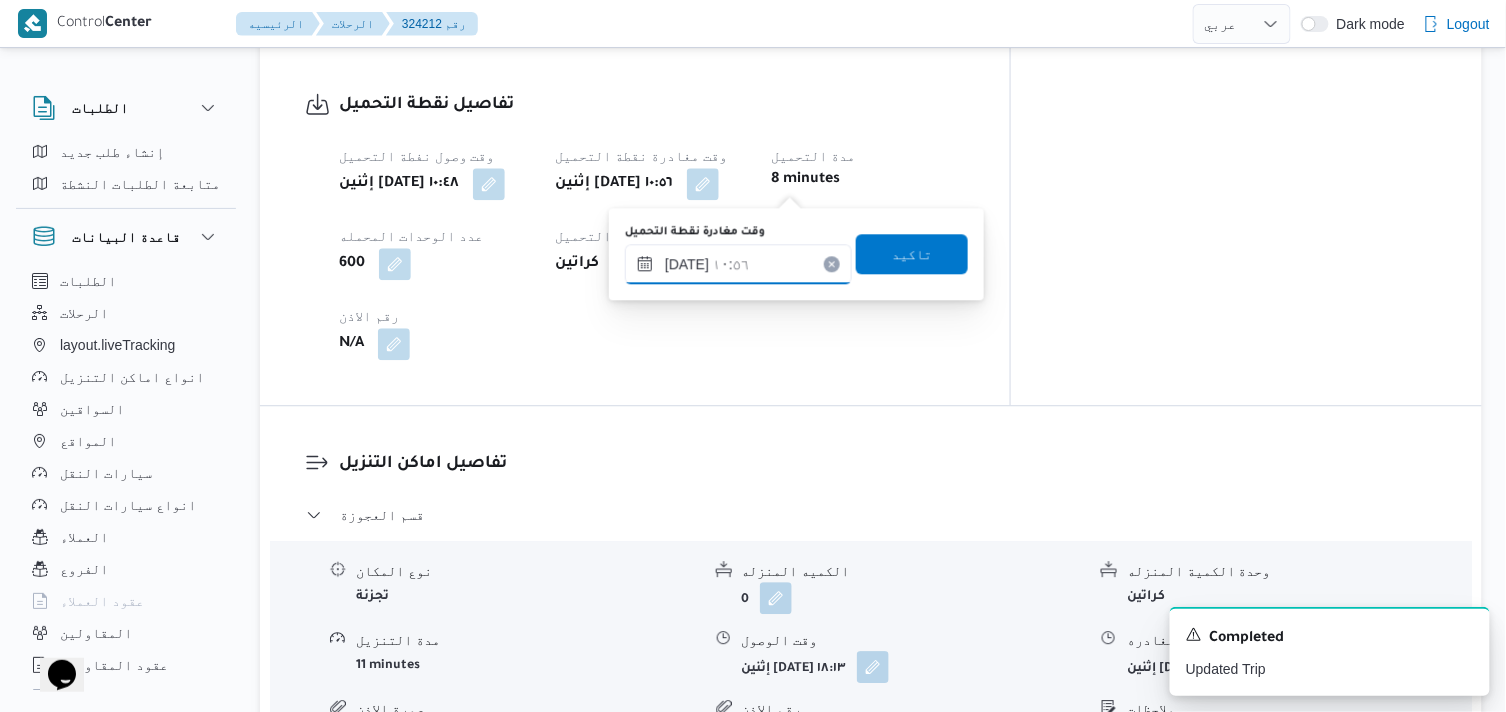 click on "[DATE] ١٠:٥٦" at bounding box center [738, 264] 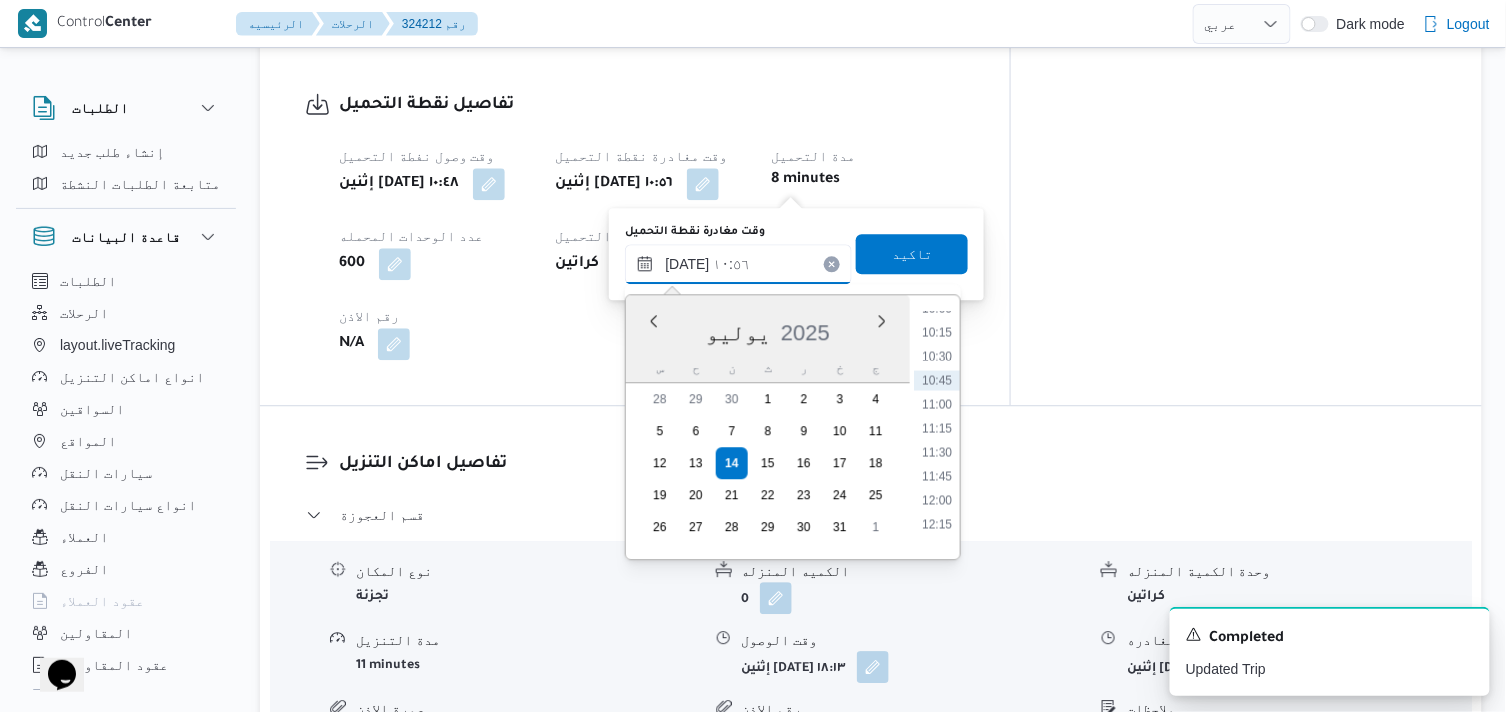 scroll, scrollTop: 1023, scrollLeft: 0, axis: vertical 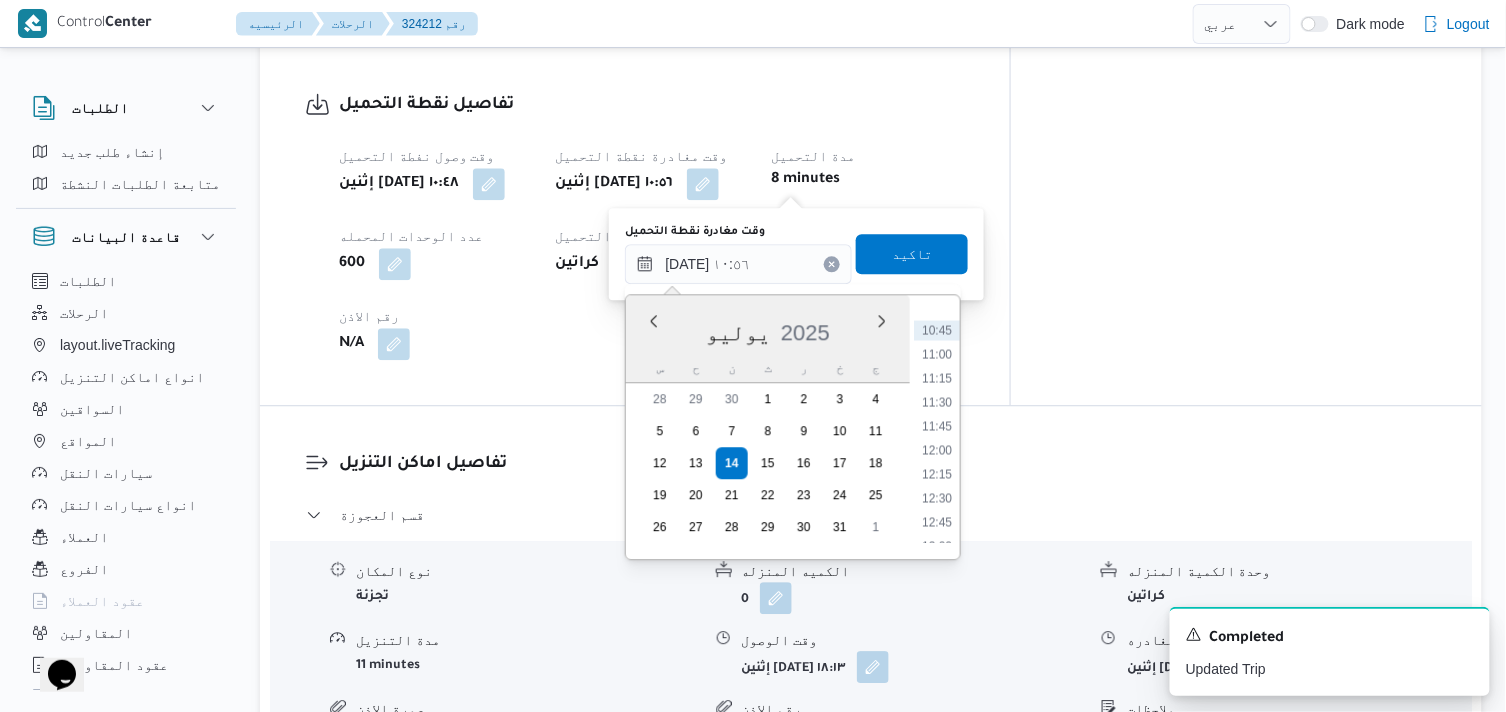 click on "00:00 00:15 00:30 00:45 01:00 01:15 01:30 01:45 02:00 02:15 02:30 02:45 03:00 03:15 03:30 03:45 04:00 04:15 04:30 04:45 05:00 05:15 05:30 05:45 06:00 06:15 06:30 06:45 07:00 07:15 07:30 07:45 08:00 08:15 08:30 08:45 09:00 09:15 09:30 09:45 10:00 10:15 10:30 10:45 11:00 11:15 11:30 11:45 12:00 12:15 12:30 12:45 13:00 13:15 13:30 13:45 14:00 14:15 14:30 14:45 15:00 15:15 15:30 15:45 16:00 16:15 16:30 16:45 17:00 17:15 17:30 17:45 18:00 18:15 18:30 18:45 19:00 19:15 19:30 19:45 20:00 20:15 20:30 20:45 21:00 21:15 21:30 21:45 22:00 22:15 22:30 22:45 23:00 23:15 23:30 23:45" at bounding box center (937, 427) 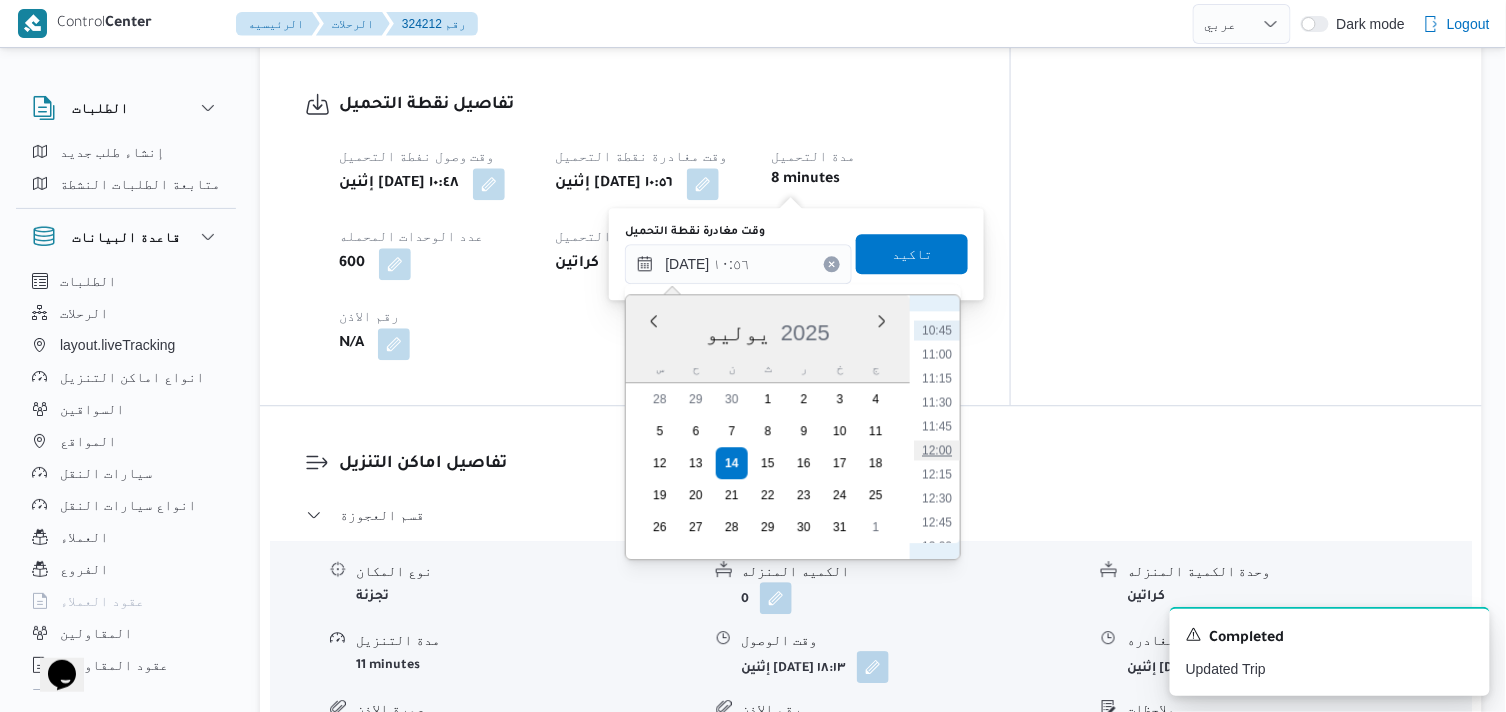 click on "12:00" at bounding box center [937, 450] 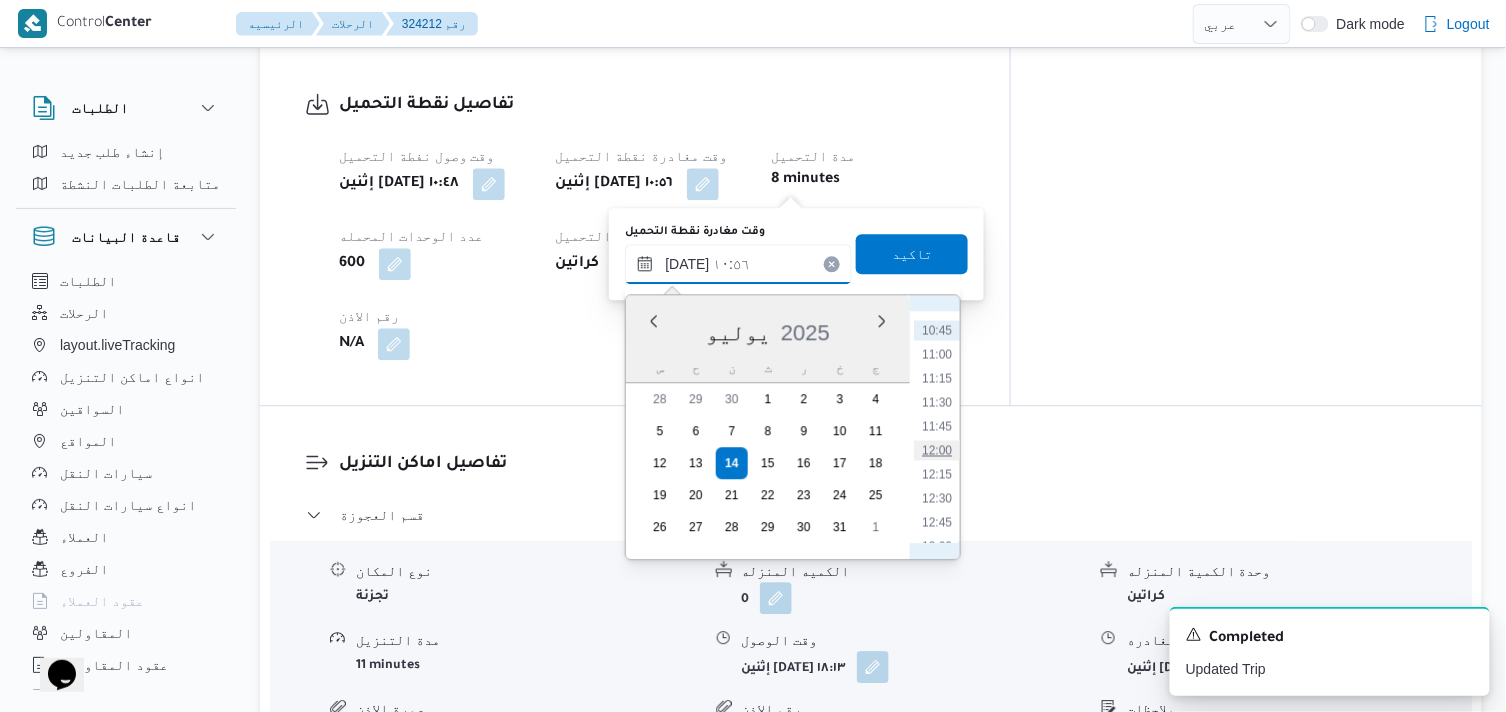 type on "[DATE] ١٢:٠٠" 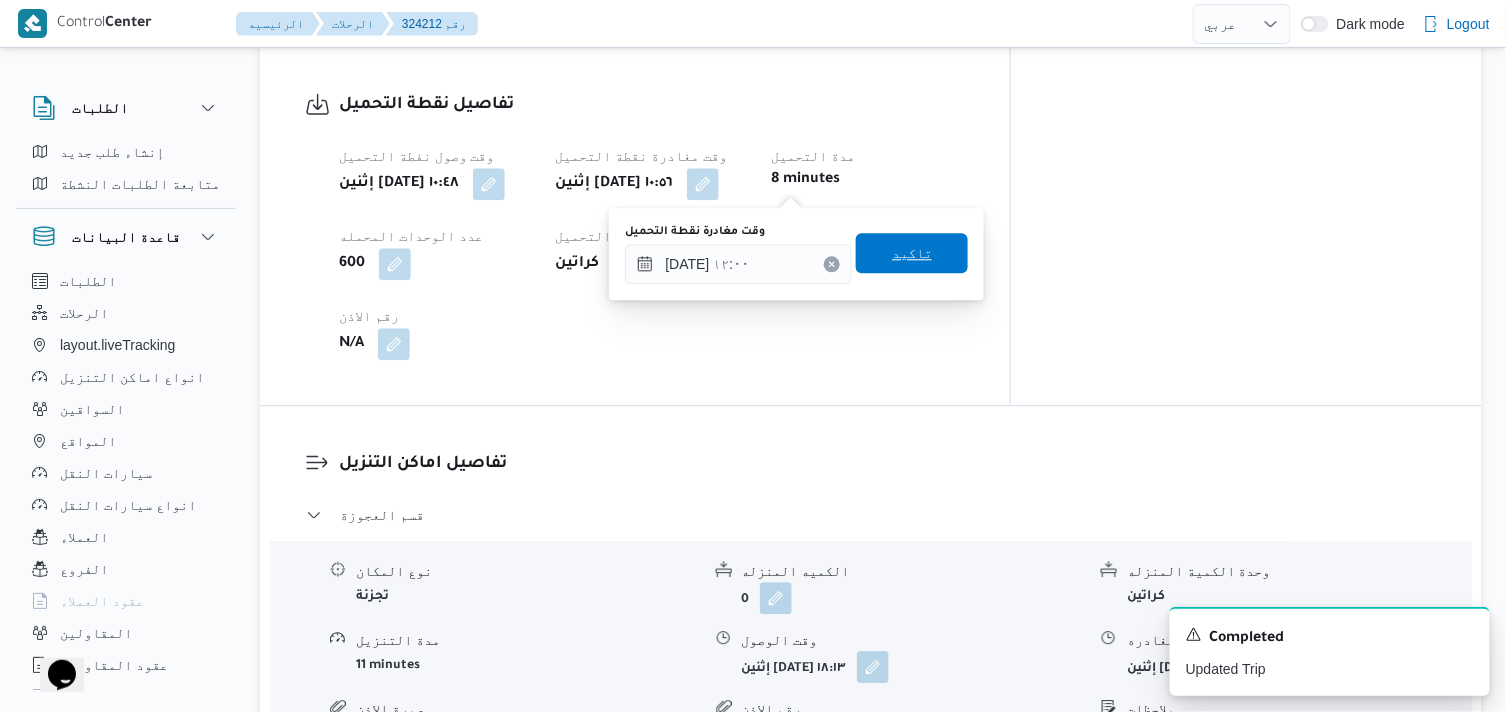 click on "تاكيد" at bounding box center (912, 253) 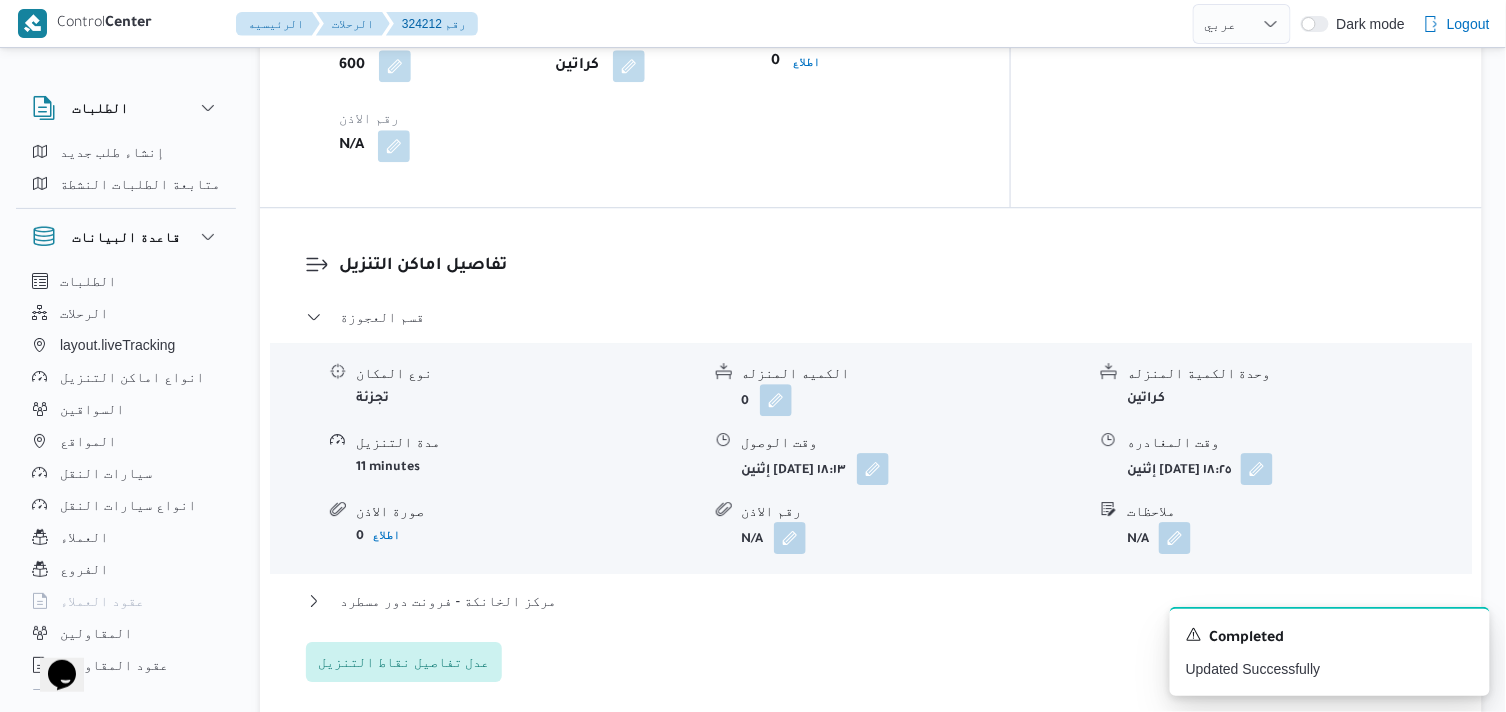 scroll, scrollTop: 1555, scrollLeft: 0, axis: vertical 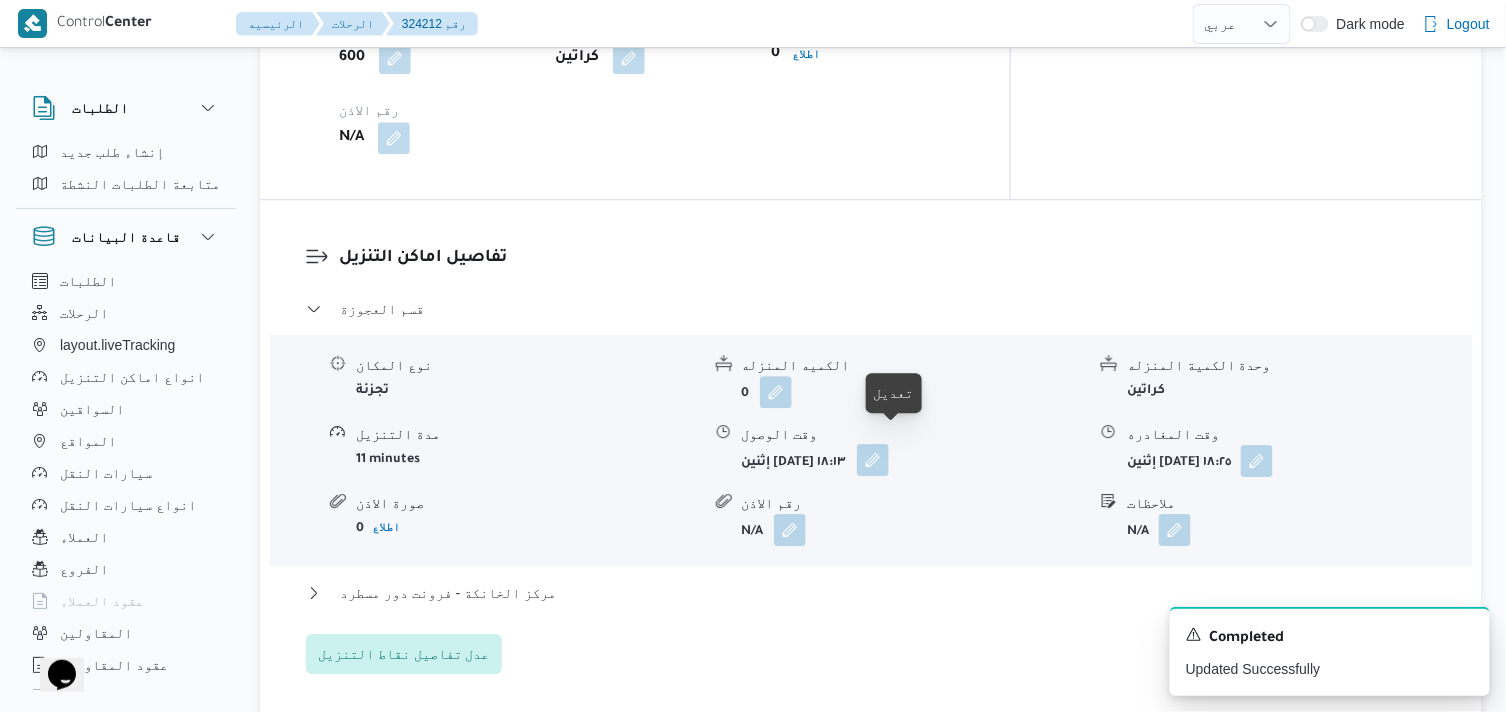 click at bounding box center [873, 460] 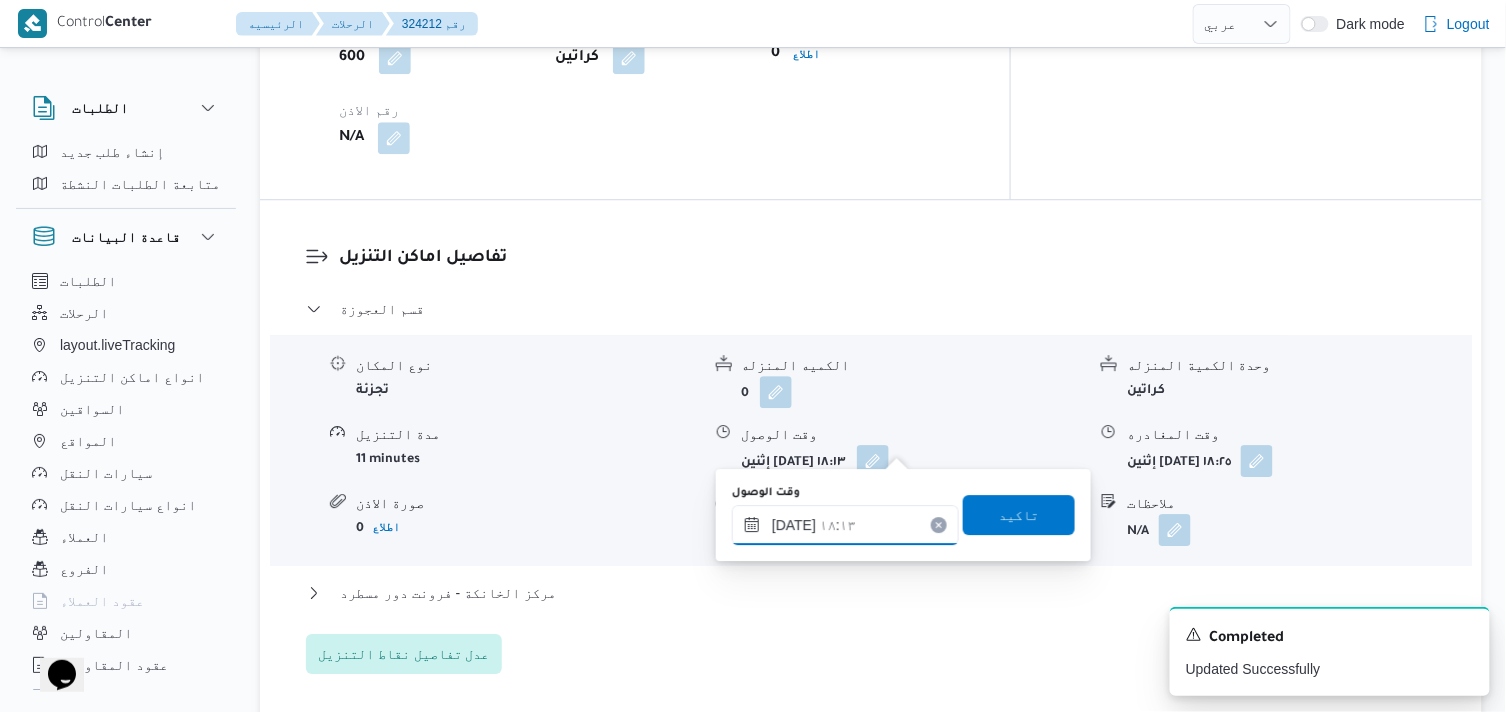 click on "١٤/٠٧/٢٠٢٥ ١٨:١٣" at bounding box center [845, 525] 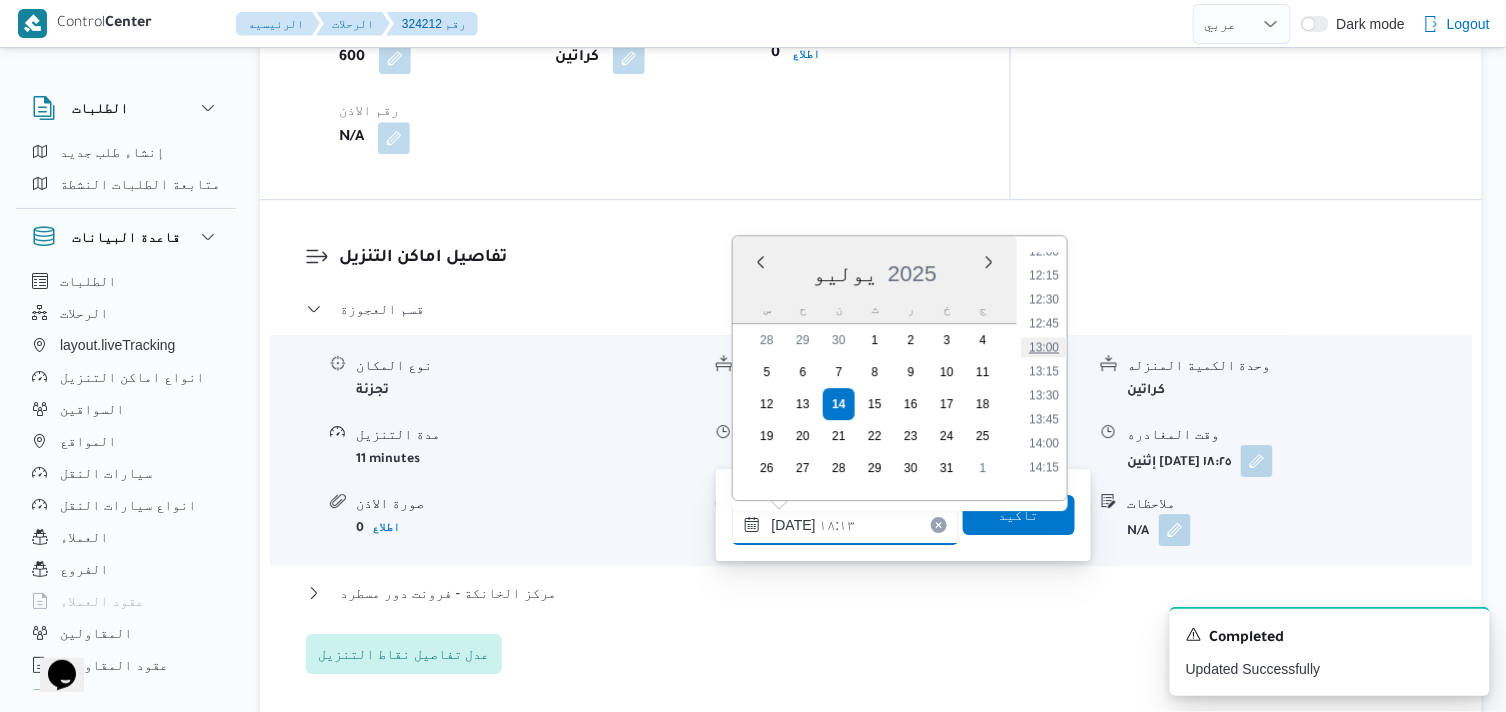 scroll, scrollTop: 1052, scrollLeft: 0, axis: vertical 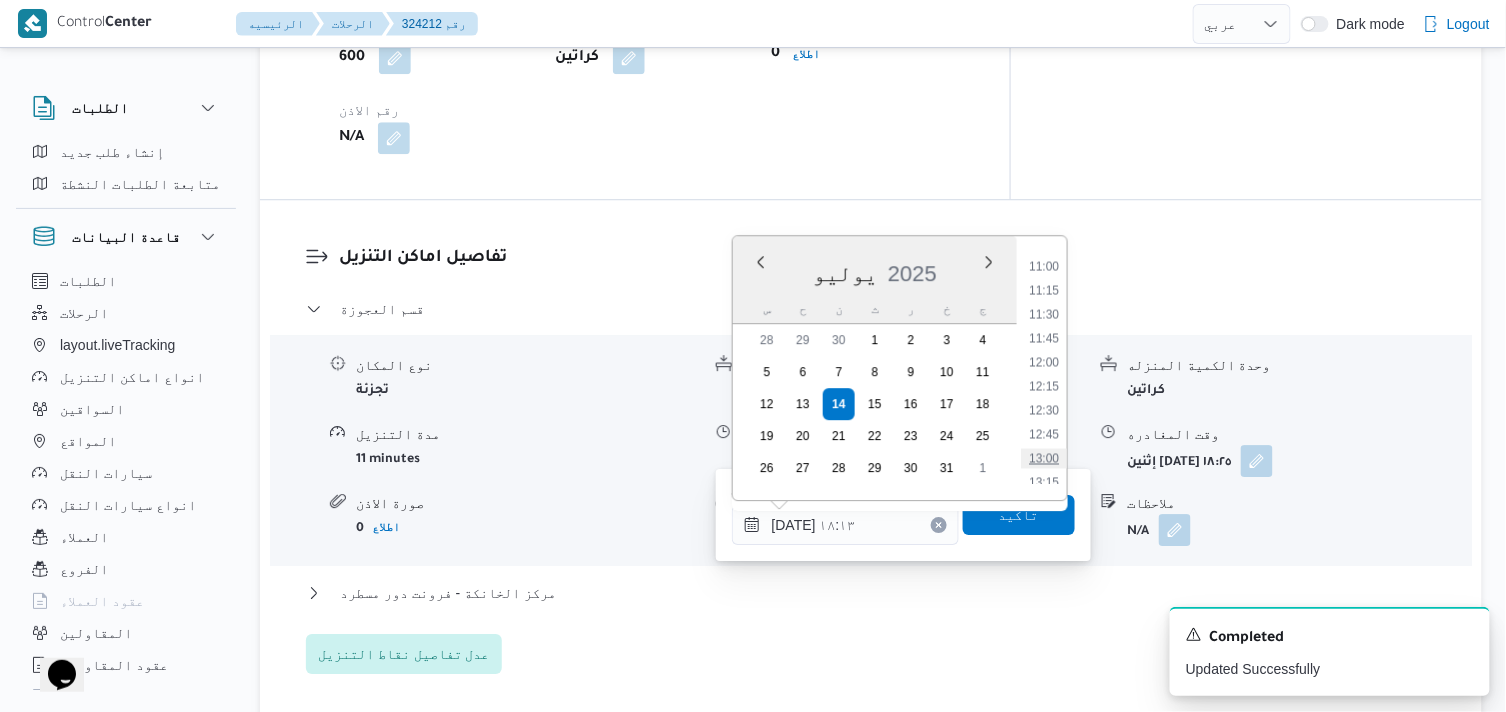 click on "13:00" at bounding box center (1044, 458) 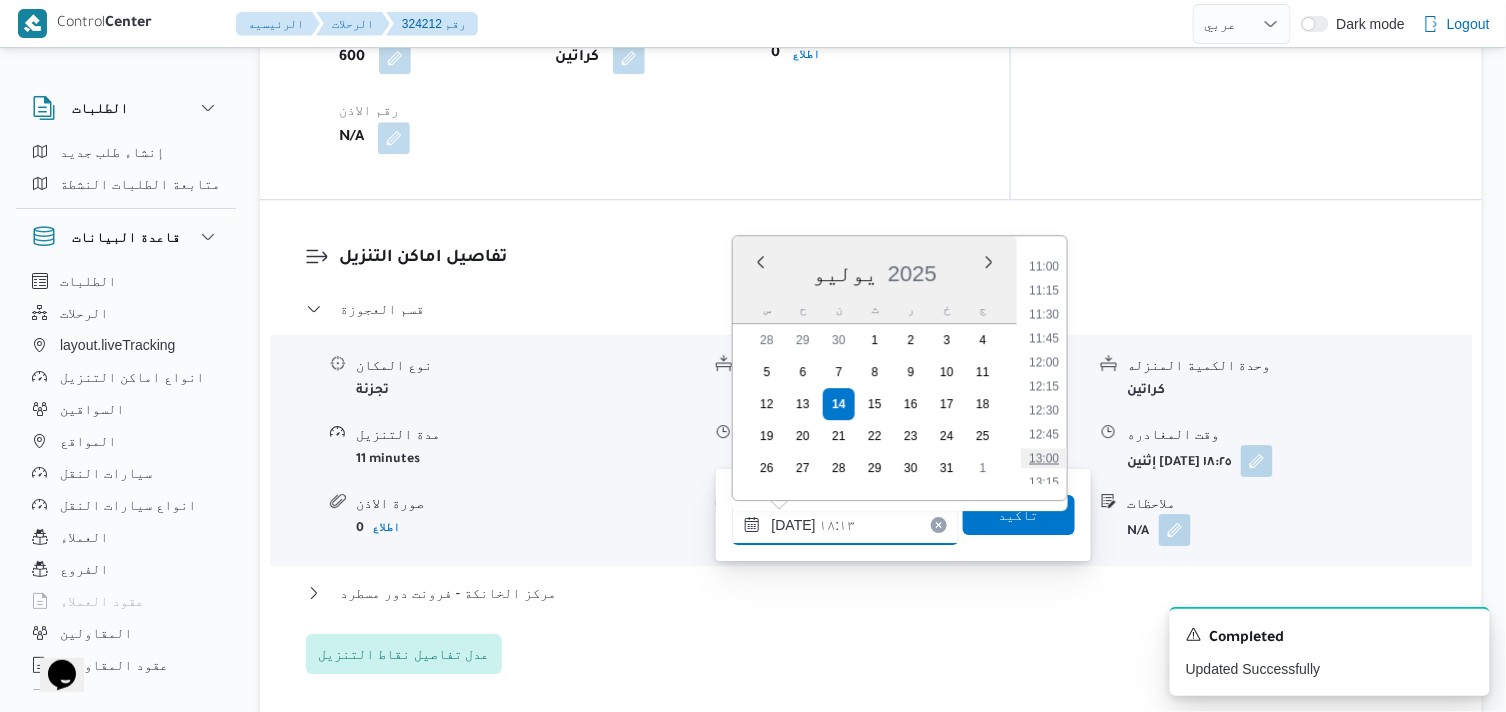 type on "١٤/٠٧/٢٠٢٥ ١٣:٠٠" 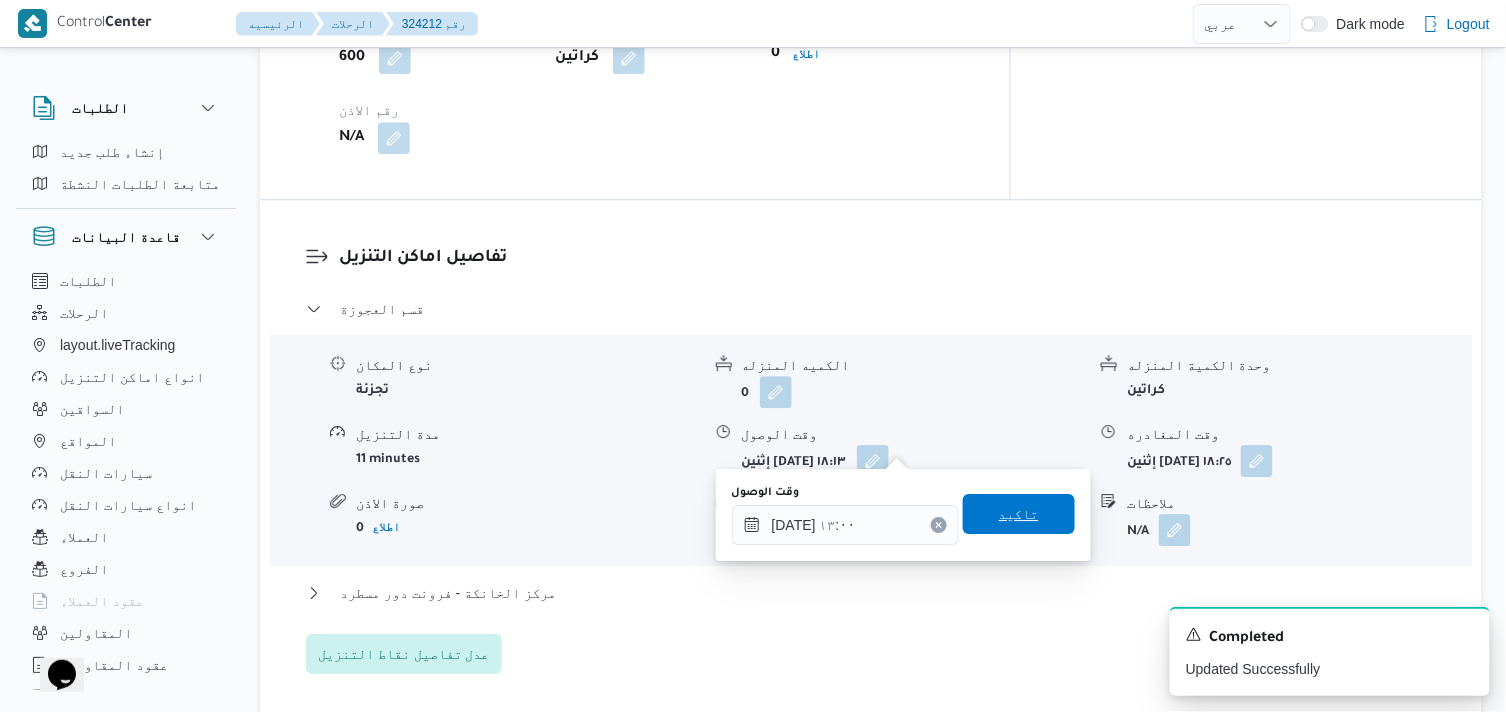 click on "تاكيد" at bounding box center (1019, 514) 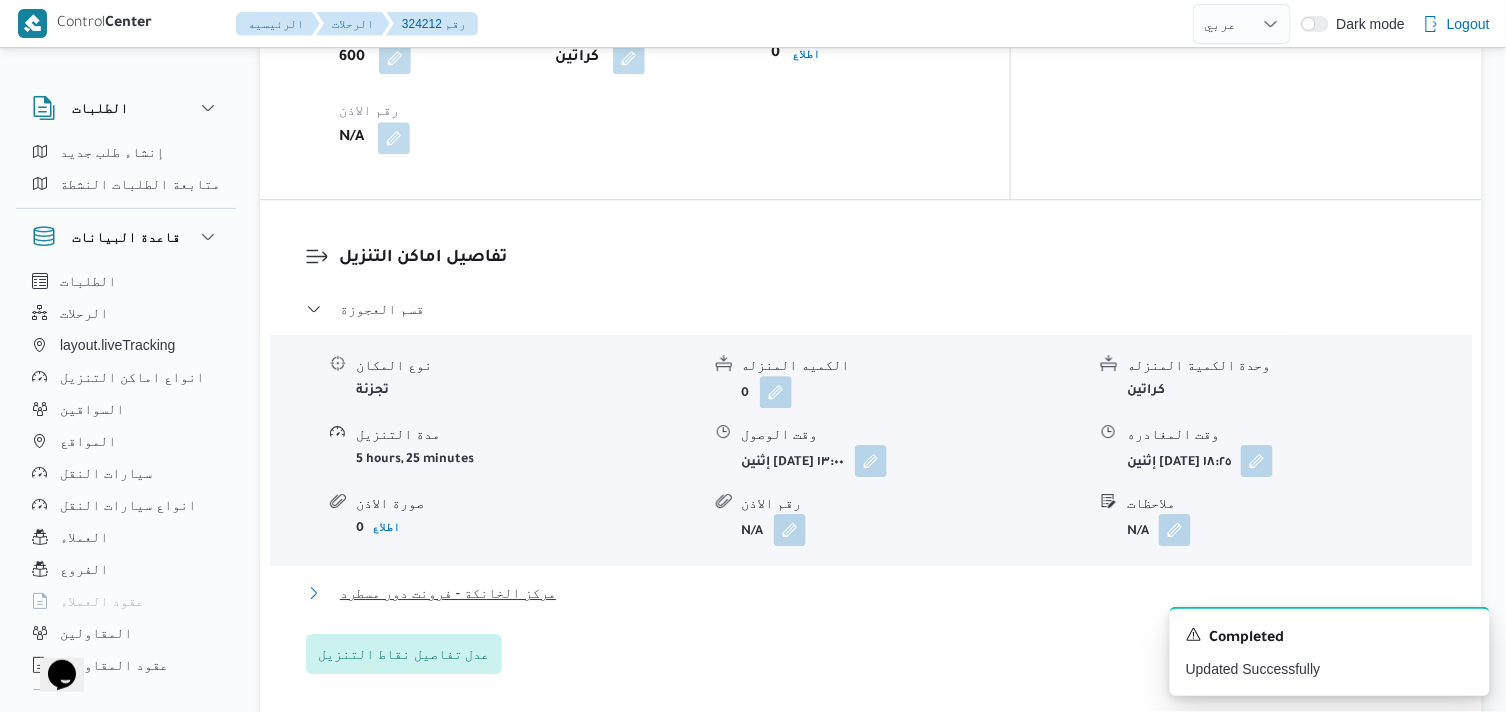 click on "مركز الخانكة -
فرونت دور مسطرد" at bounding box center (448, 593) 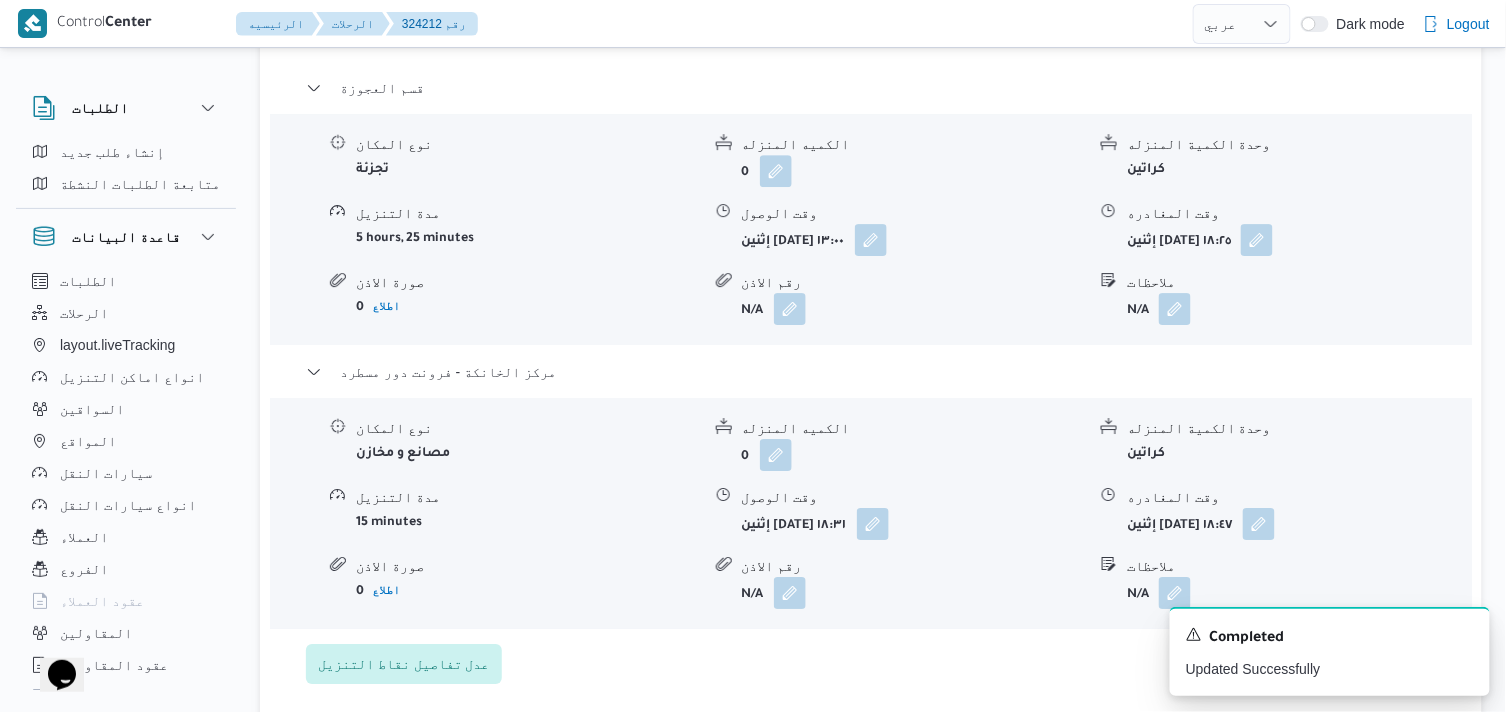 scroll, scrollTop: 1777, scrollLeft: 0, axis: vertical 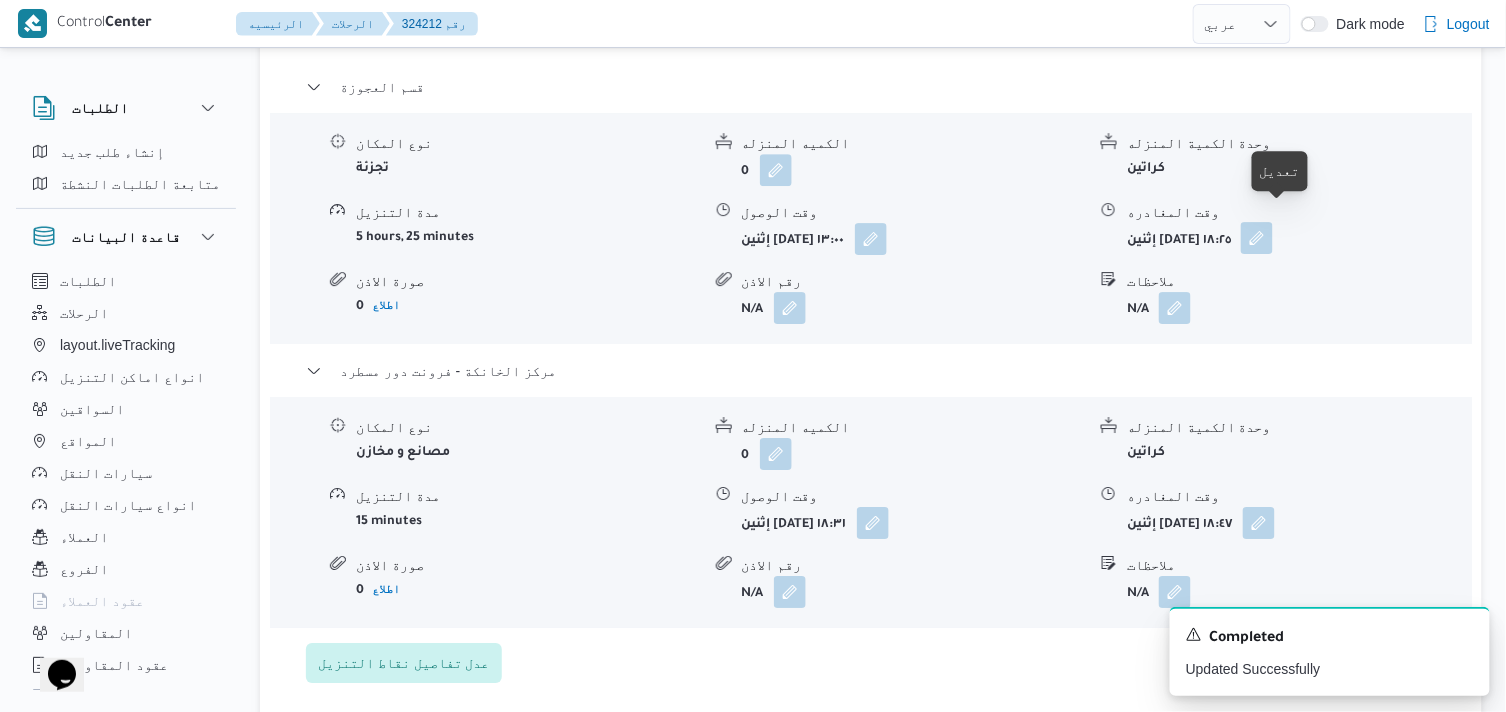 click at bounding box center (1257, 238) 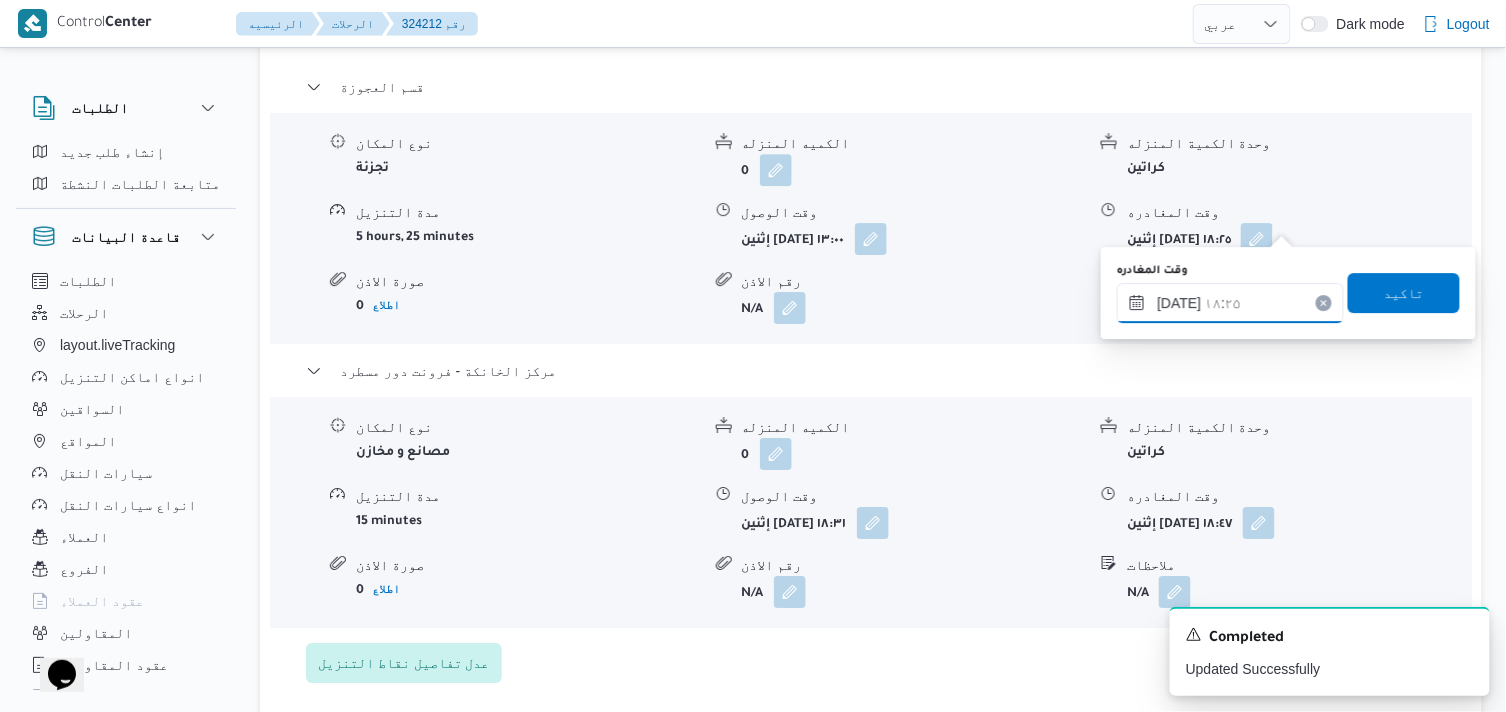 click on "١٤/٠٧/٢٠٢٥ ١٨:٢٥" at bounding box center (1230, 303) 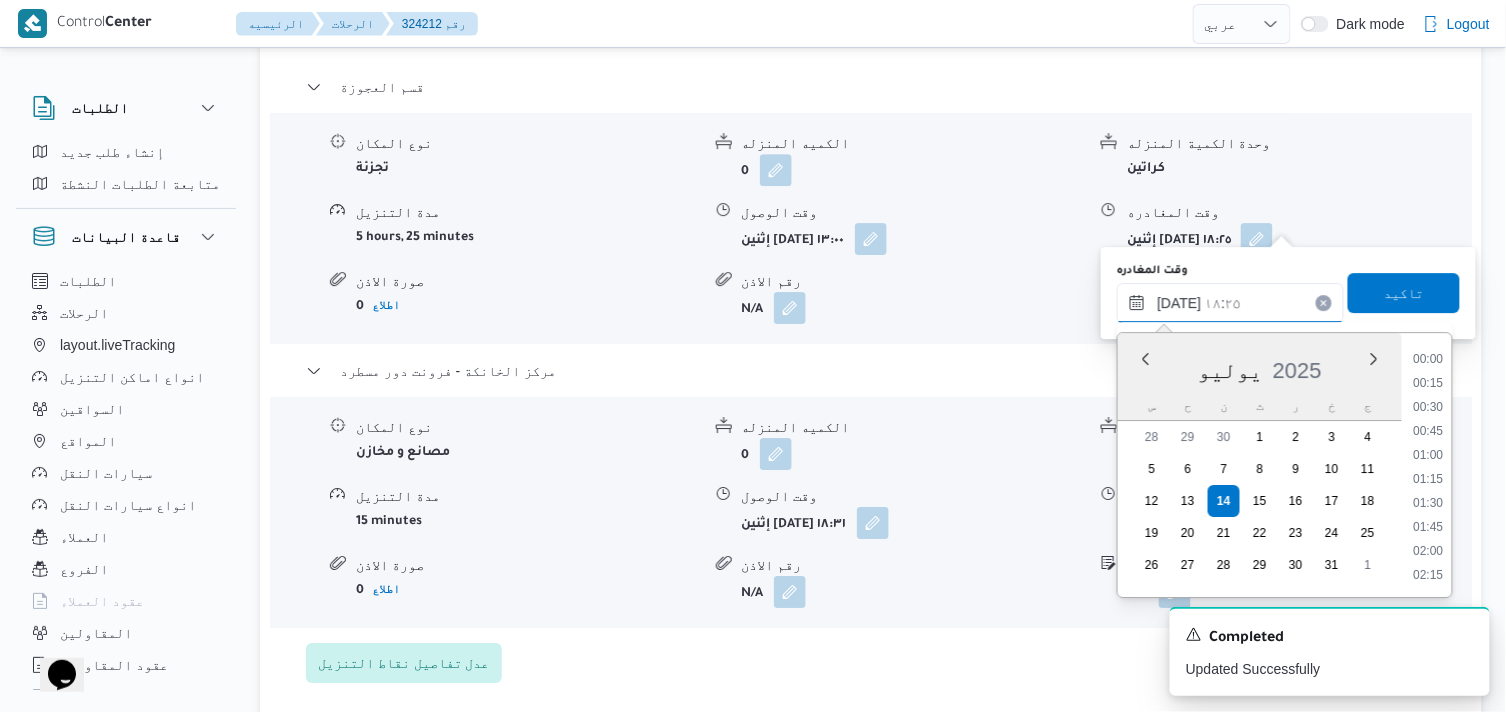 scroll, scrollTop: 1631, scrollLeft: 0, axis: vertical 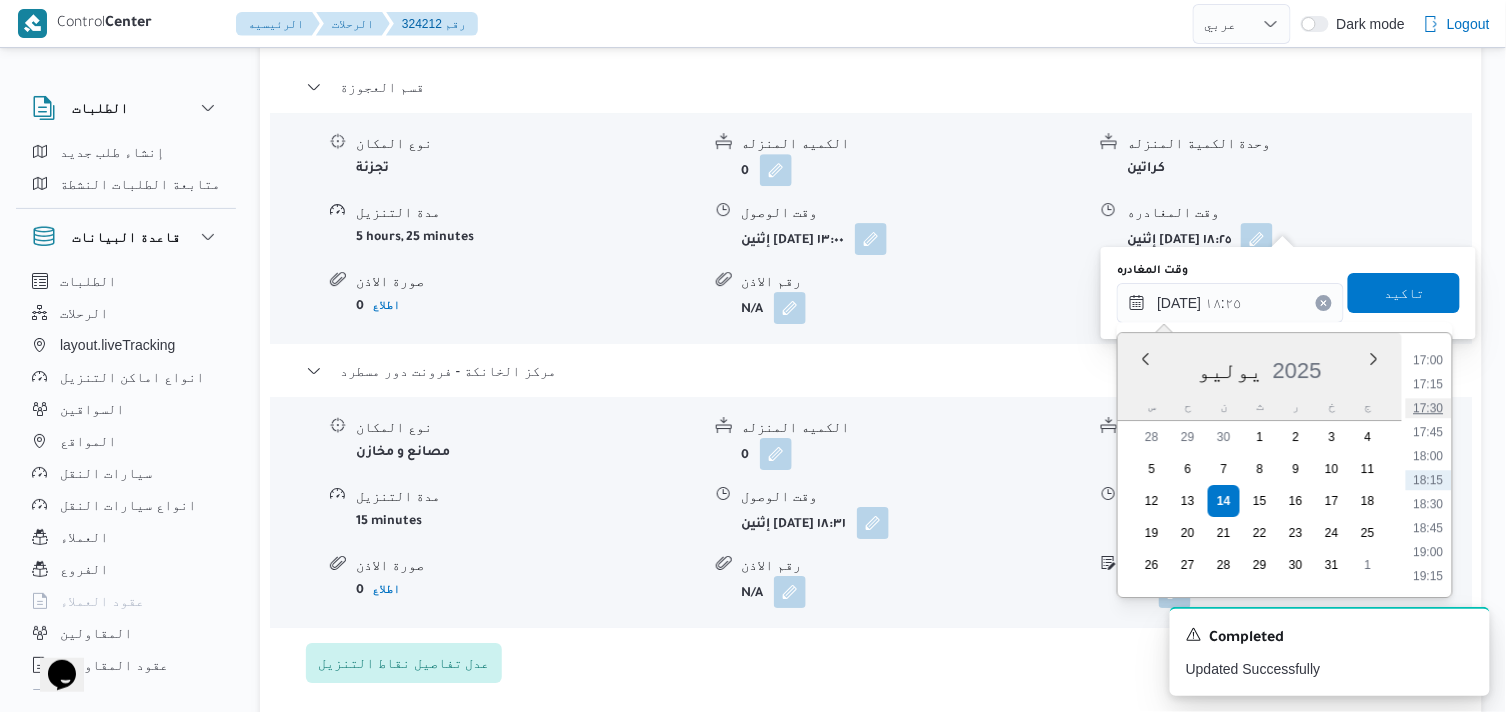 click on "17:30" at bounding box center [1429, 408] 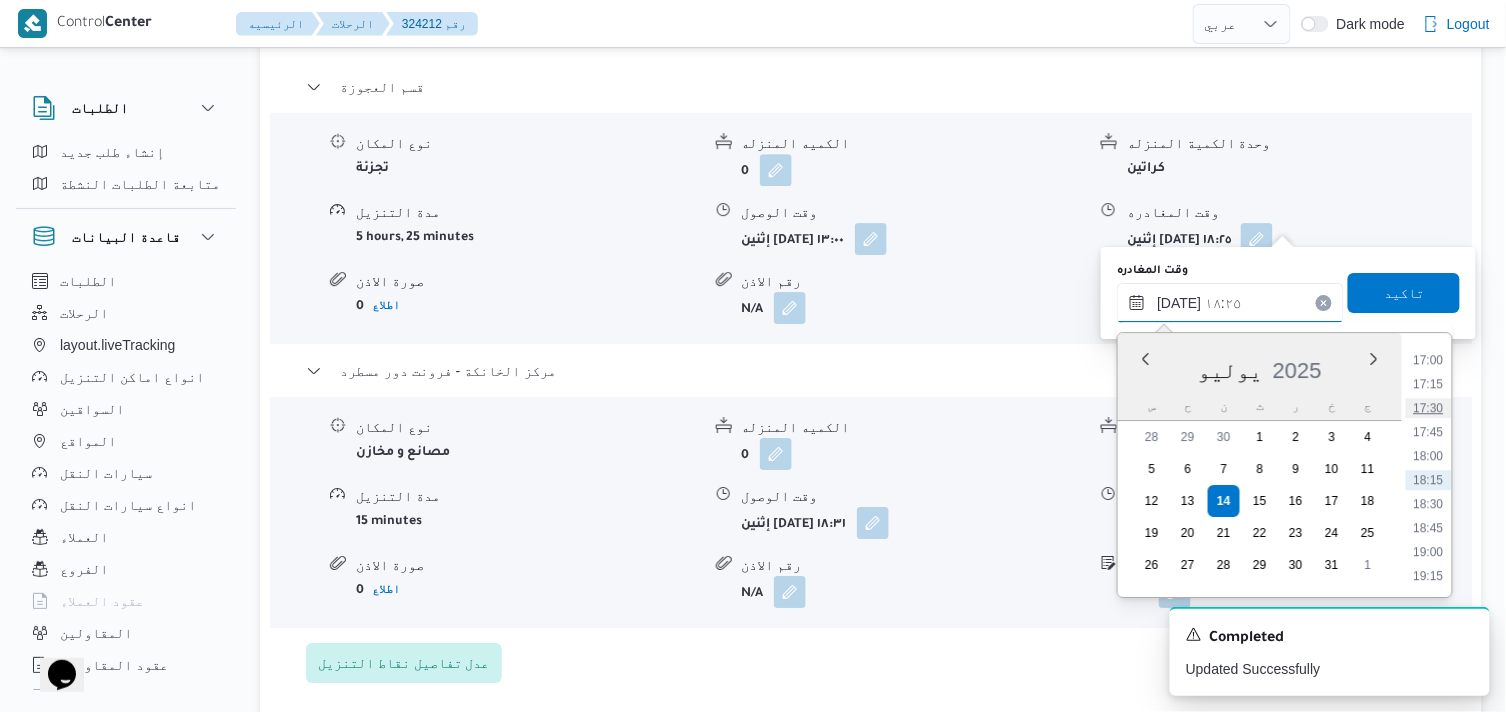 type on "[DATE] ١٧:٣٠" 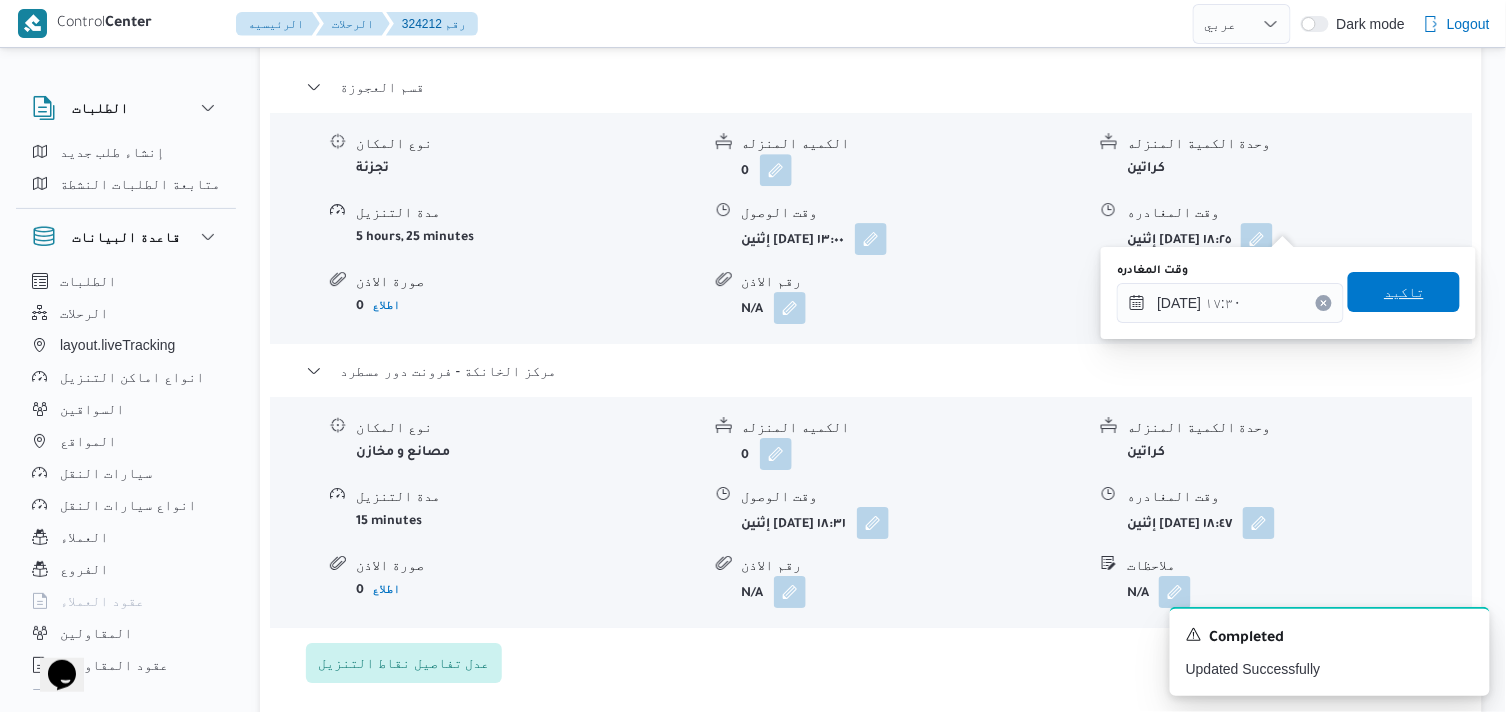 click on "تاكيد" at bounding box center (1404, 292) 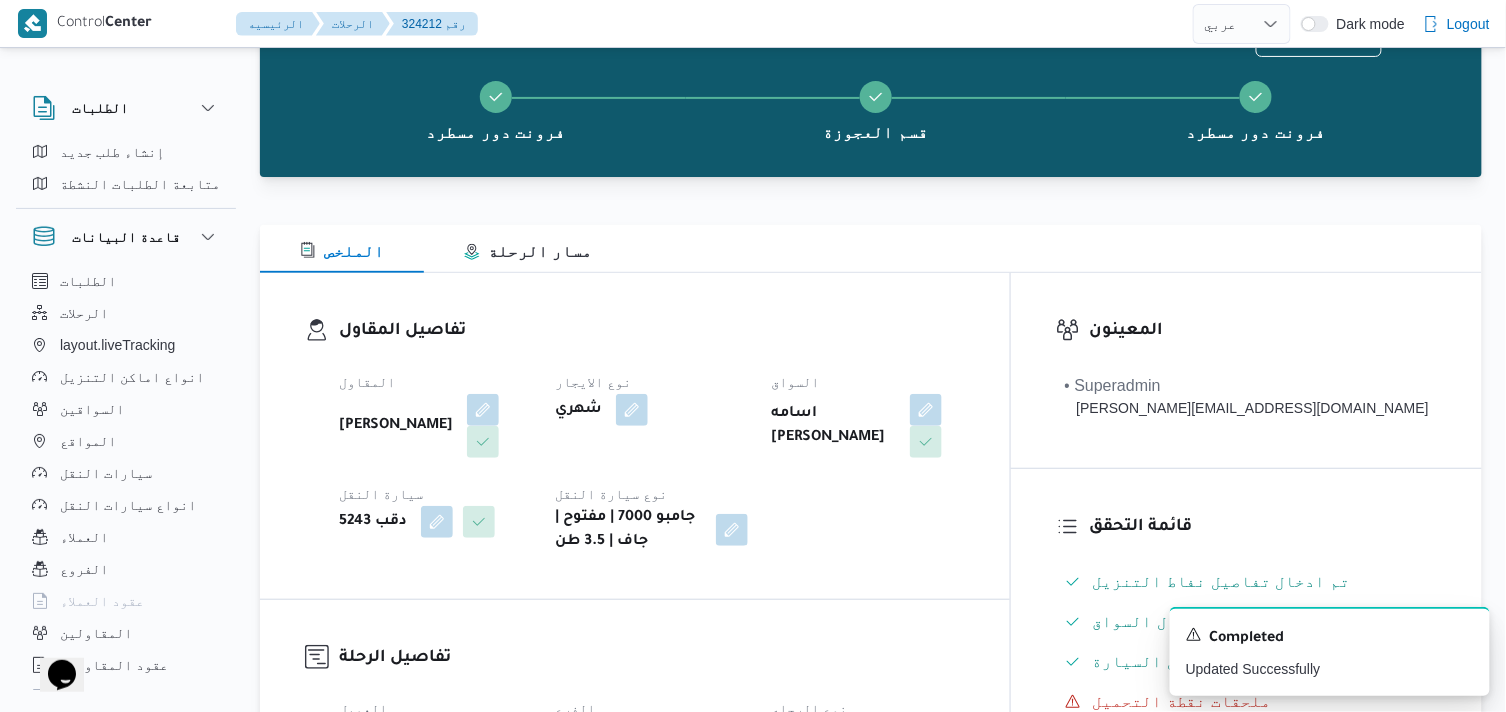 scroll, scrollTop: 0, scrollLeft: 0, axis: both 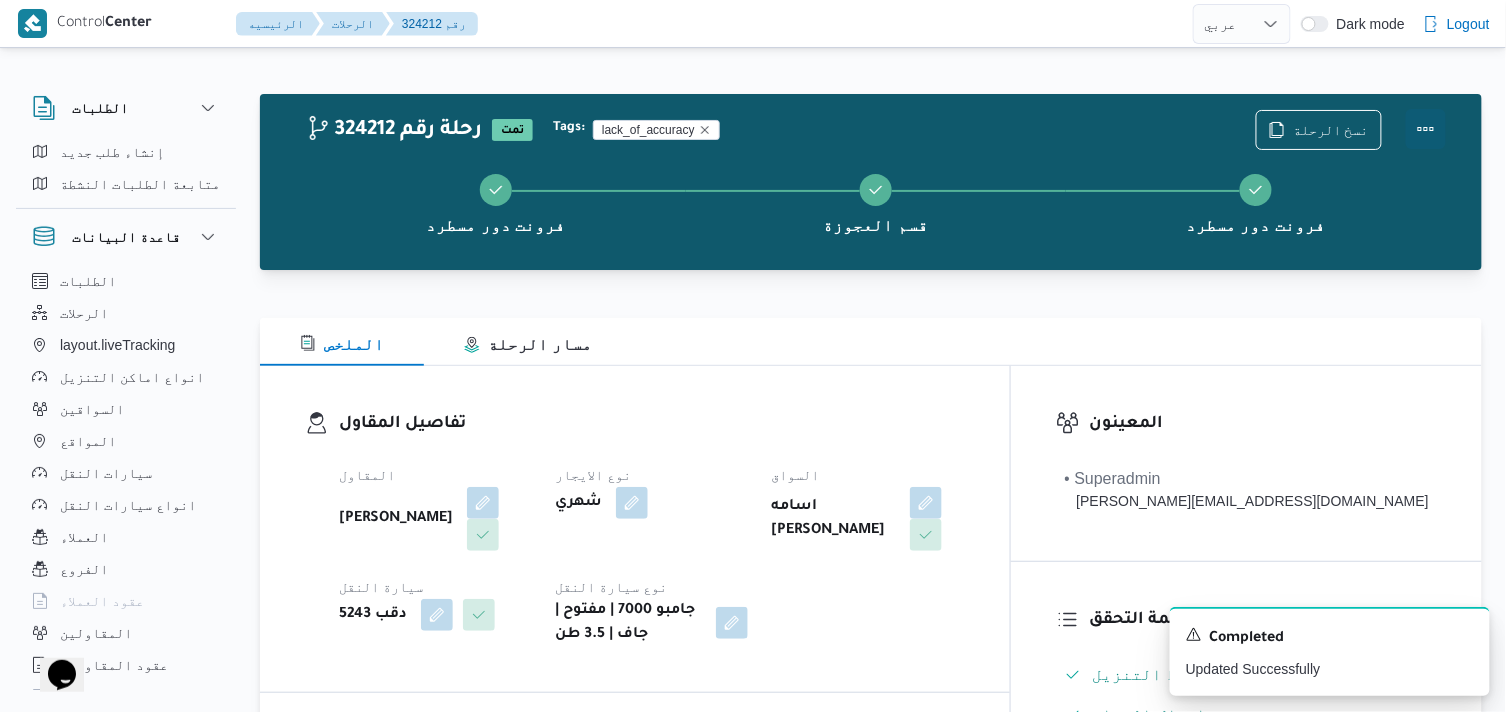 click at bounding box center (1426, 129) 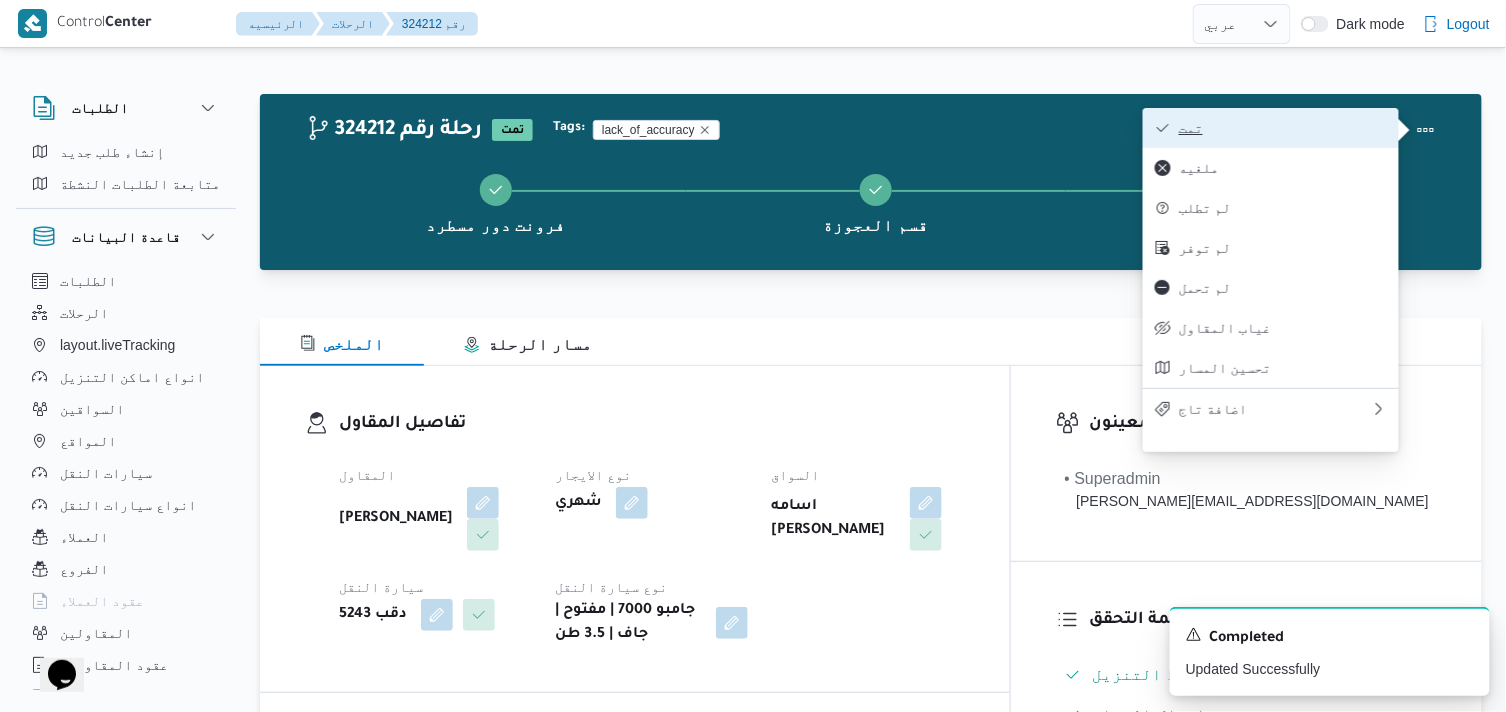 click on "تمت" at bounding box center (1283, 128) 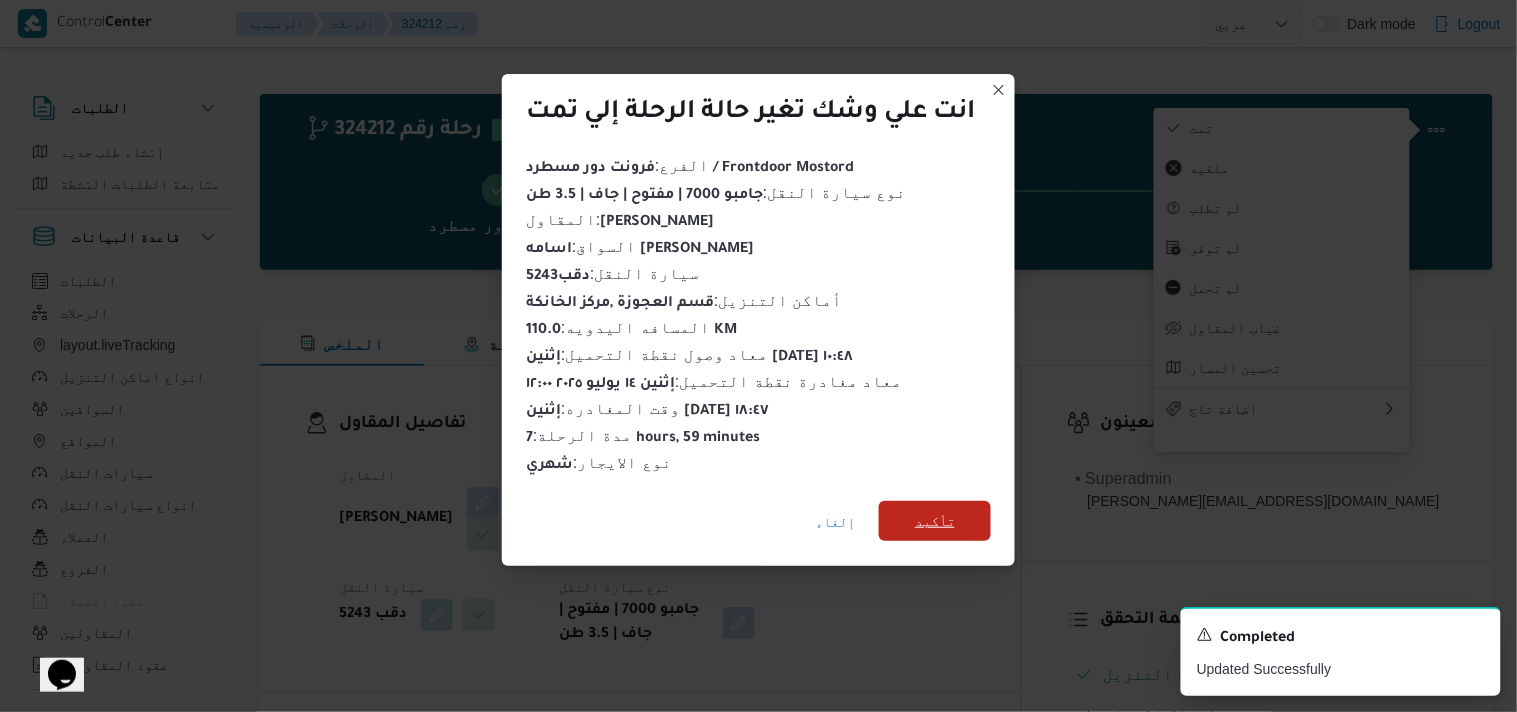 click on "تأكيد" at bounding box center [935, 521] 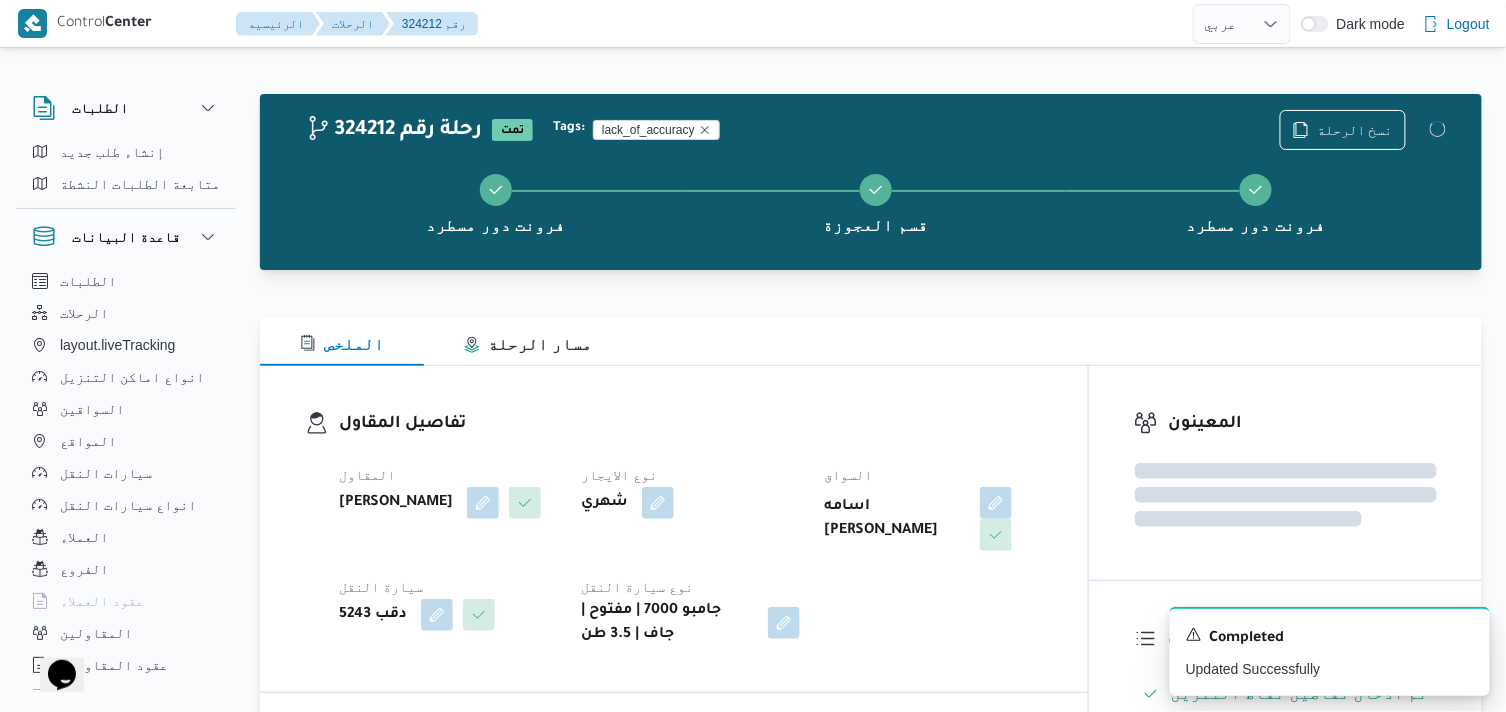 click on "المقاول عبدالواحد محمد احمد مسعد نوع الايجار شهري السواق اسامه عبدالله سعيد احمد سيارة النقل دقب 5243 نوع سيارة النقل جامبو 7000 | مفتوح | جاف | 3.5 طن" at bounding box center [691, 555] 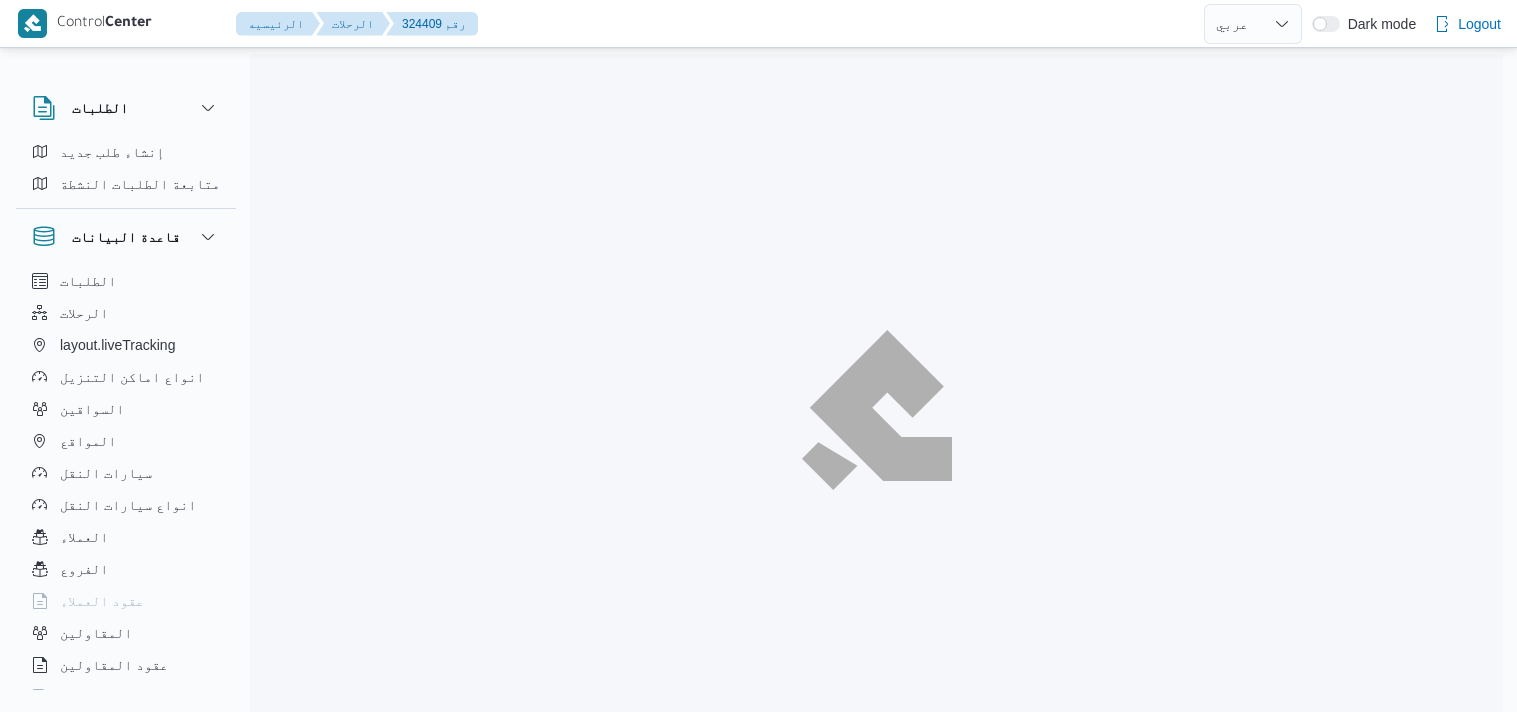 select on "ar" 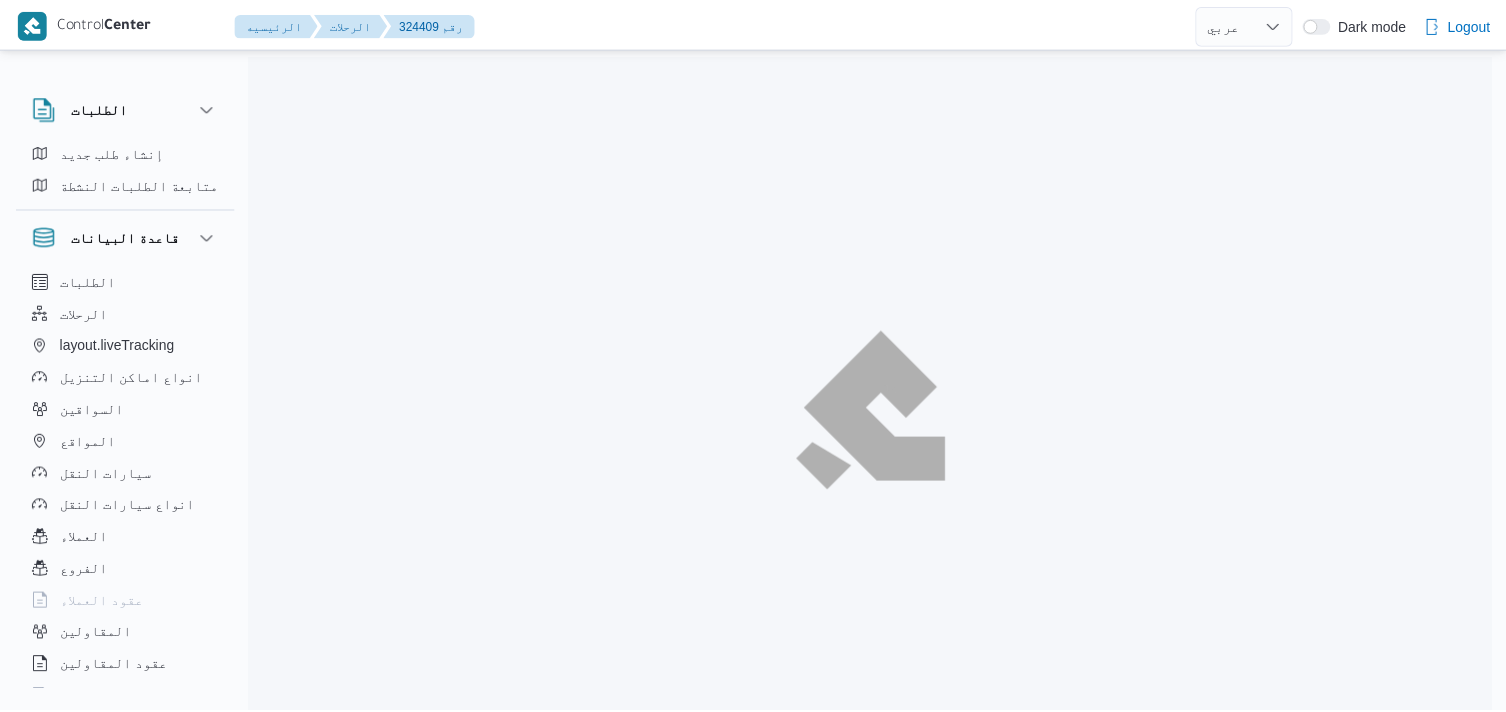 scroll, scrollTop: 0, scrollLeft: 0, axis: both 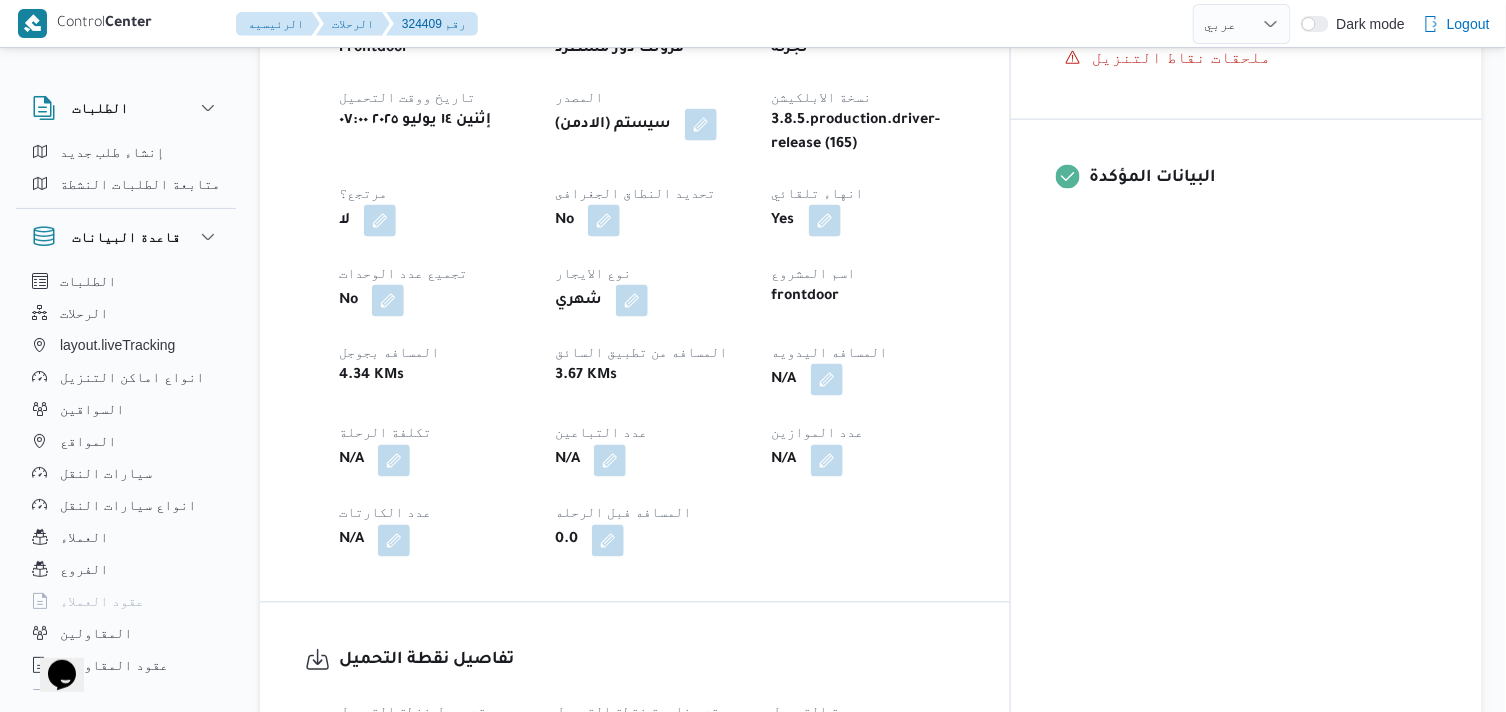 click at bounding box center (827, 380) 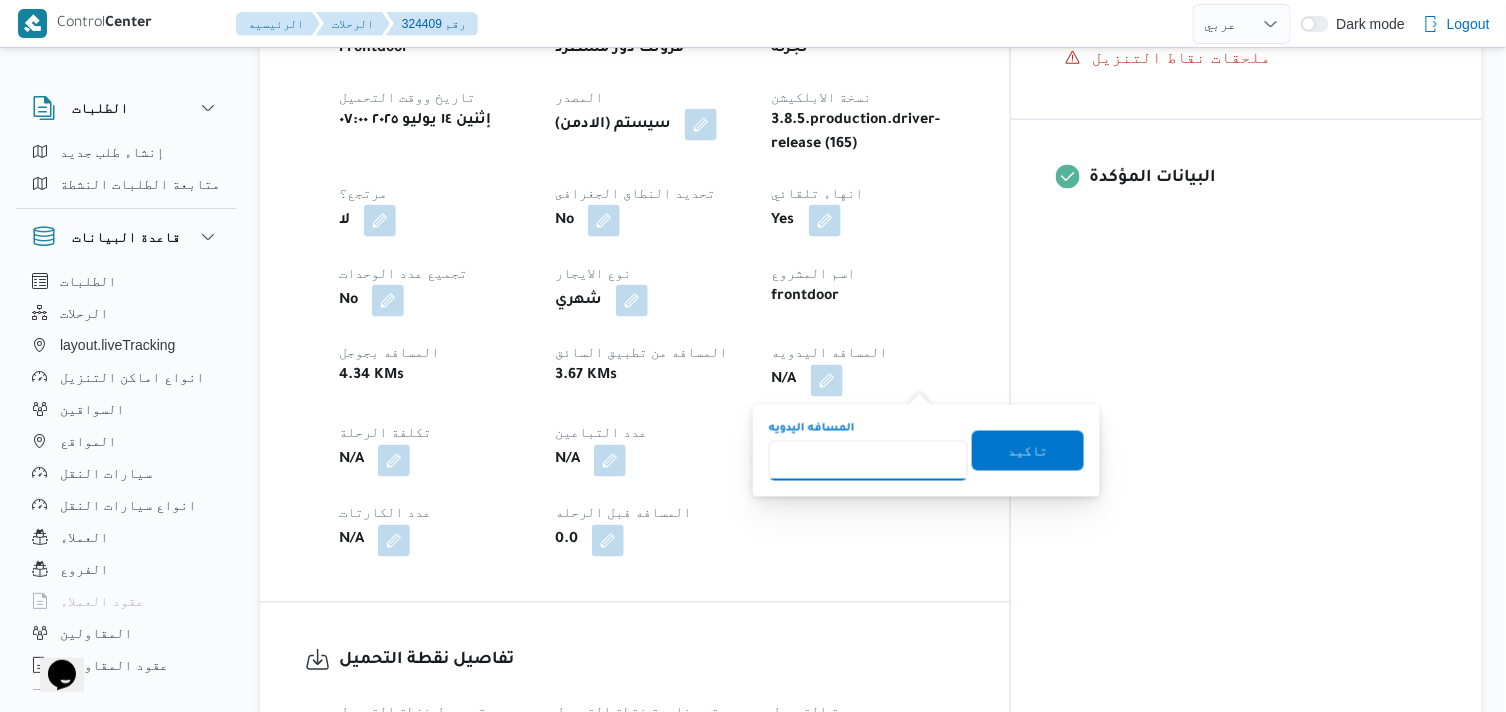 click on "المسافه اليدويه" at bounding box center (868, 461) 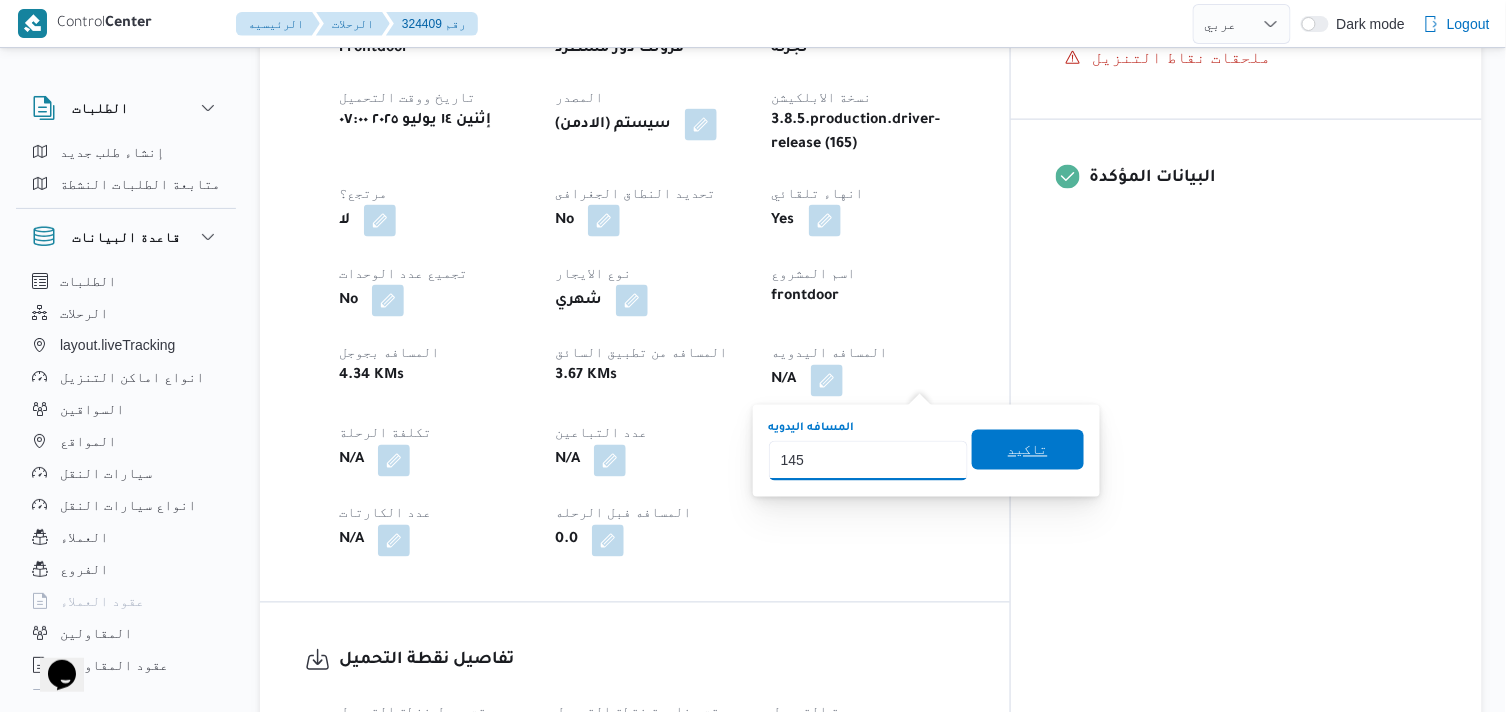 type on "145" 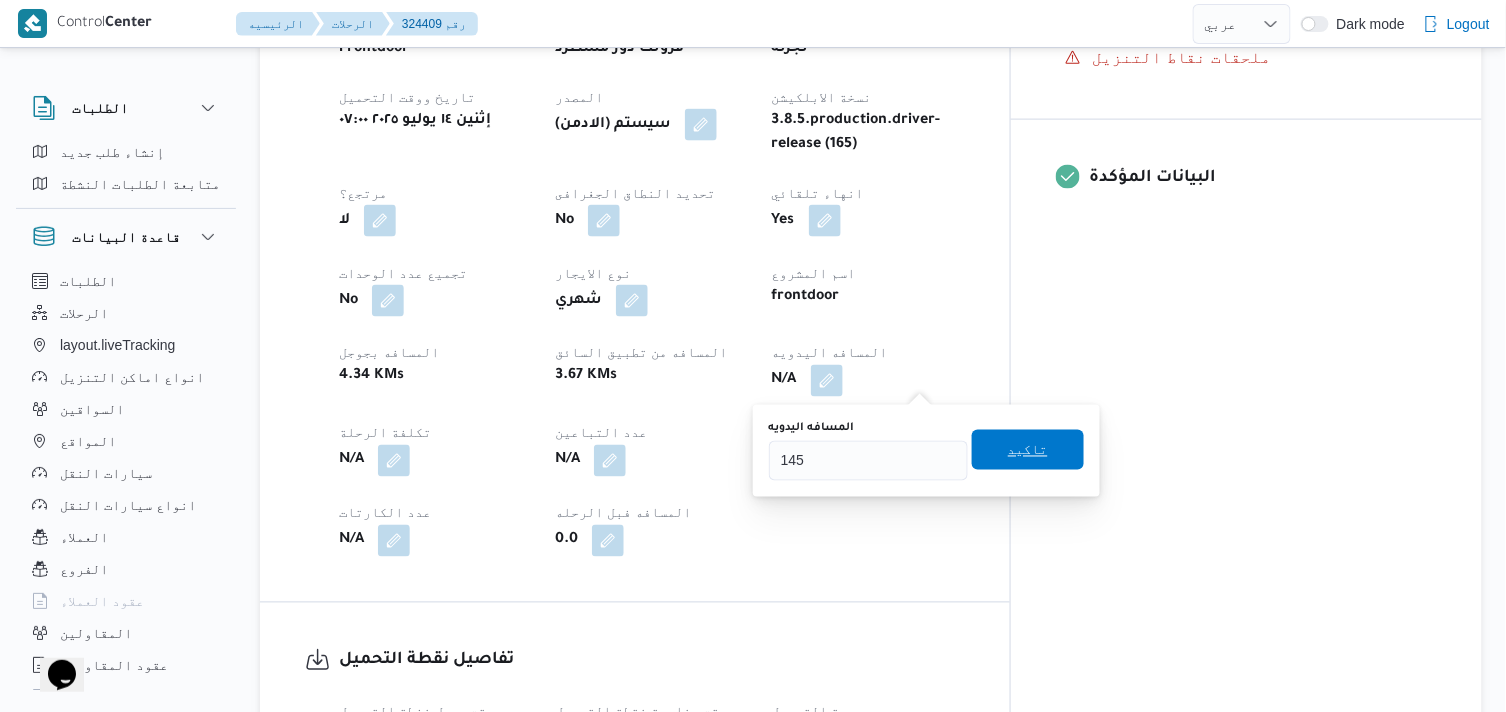 click on "تاكيد" at bounding box center (1028, 450) 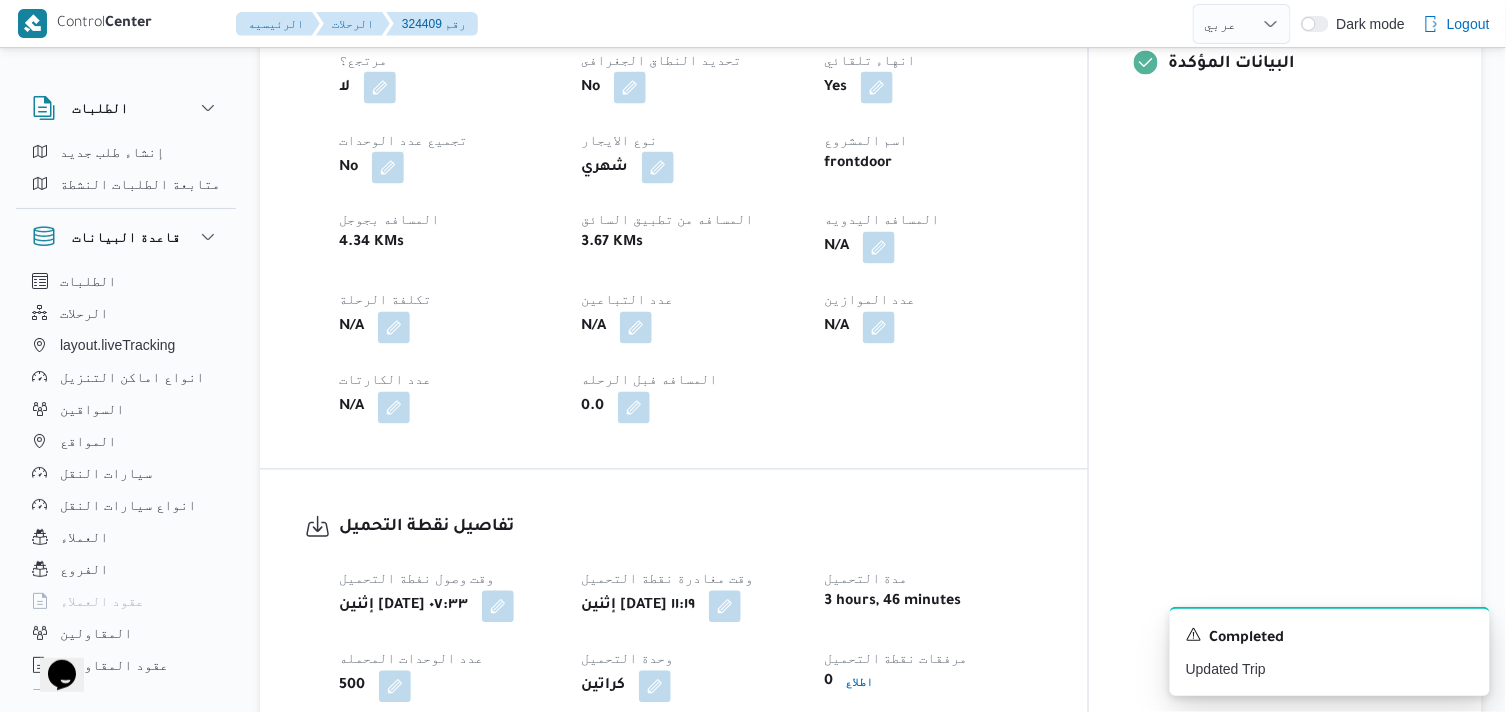 scroll, scrollTop: 1222, scrollLeft: 0, axis: vertical 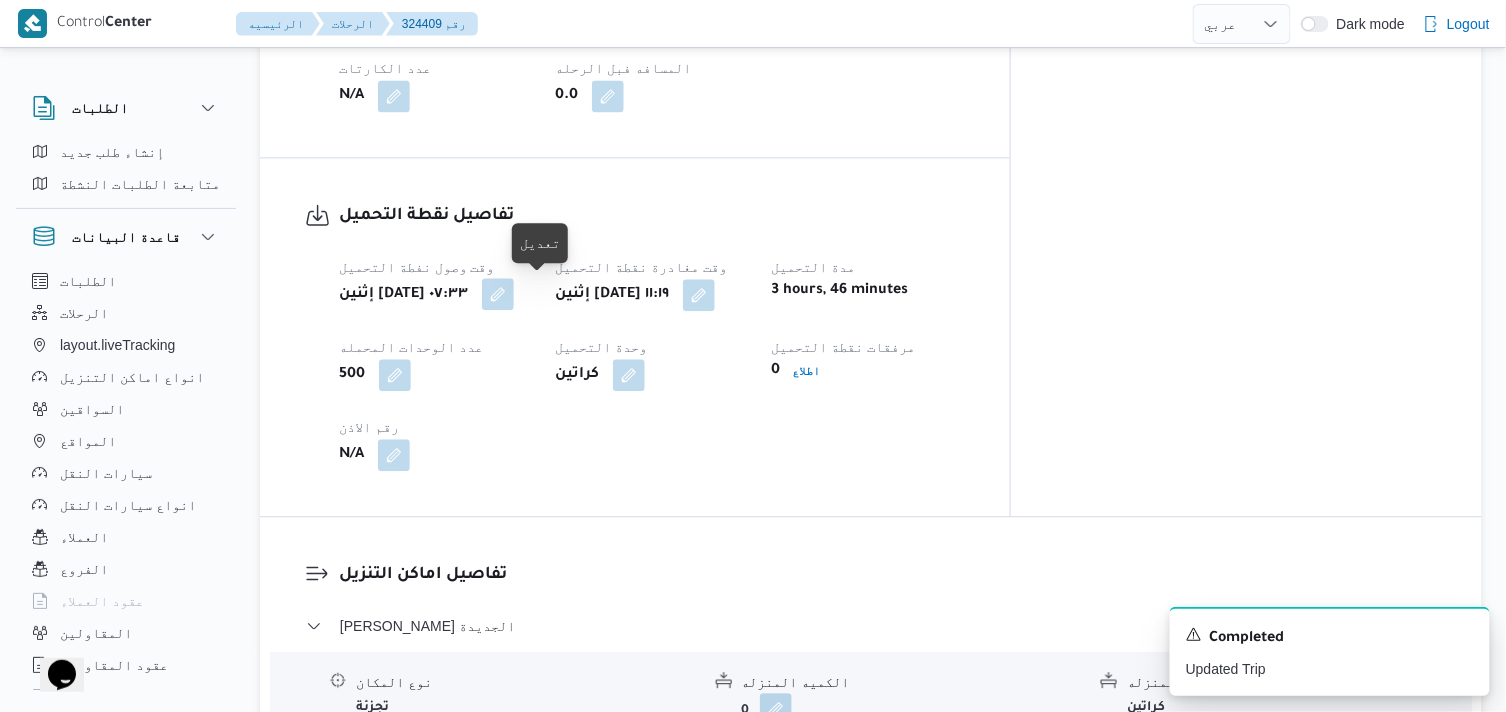 click at bounding box center (498, 294) 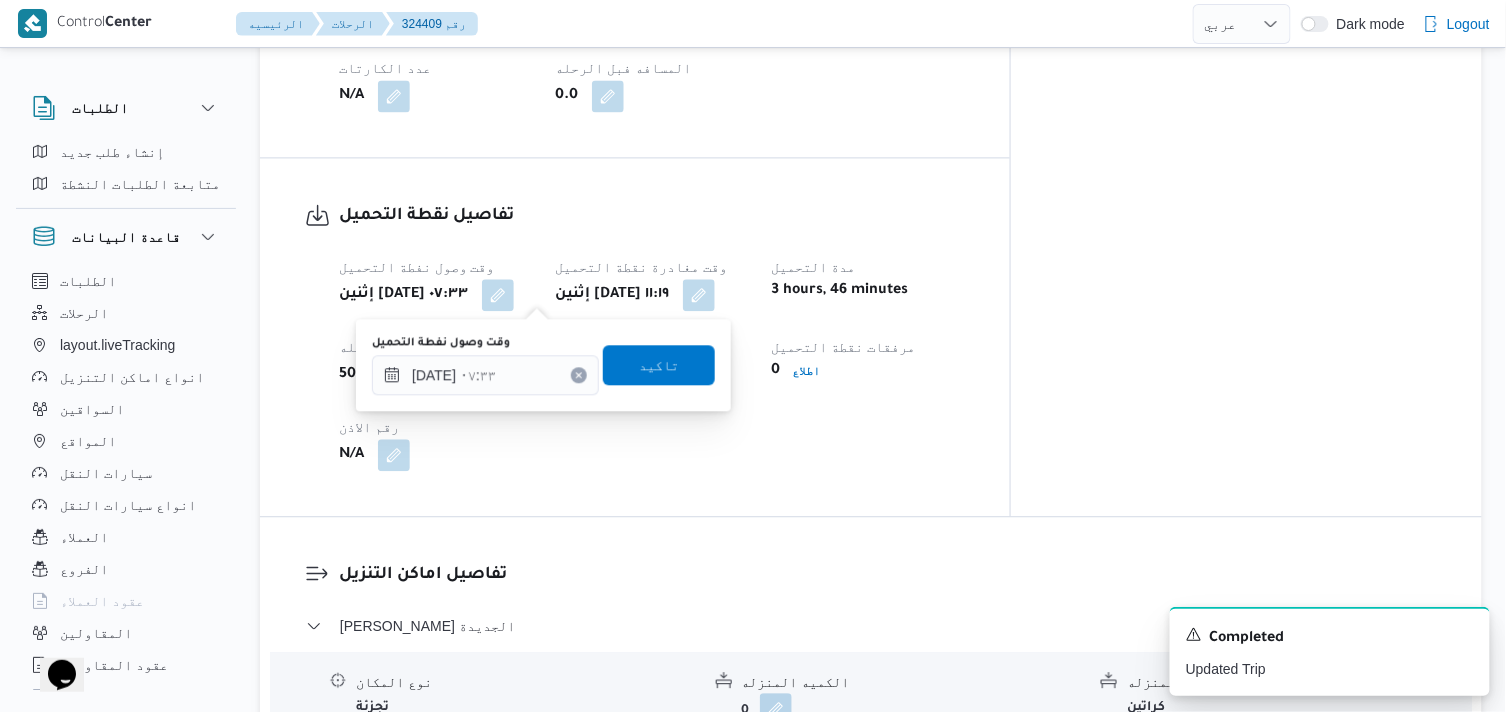click on "وقت وصول نفطة التحميل ١٤/٠٧/٢٠٢٥ ٠٧:٣٣" at bounding box center (485, 365) 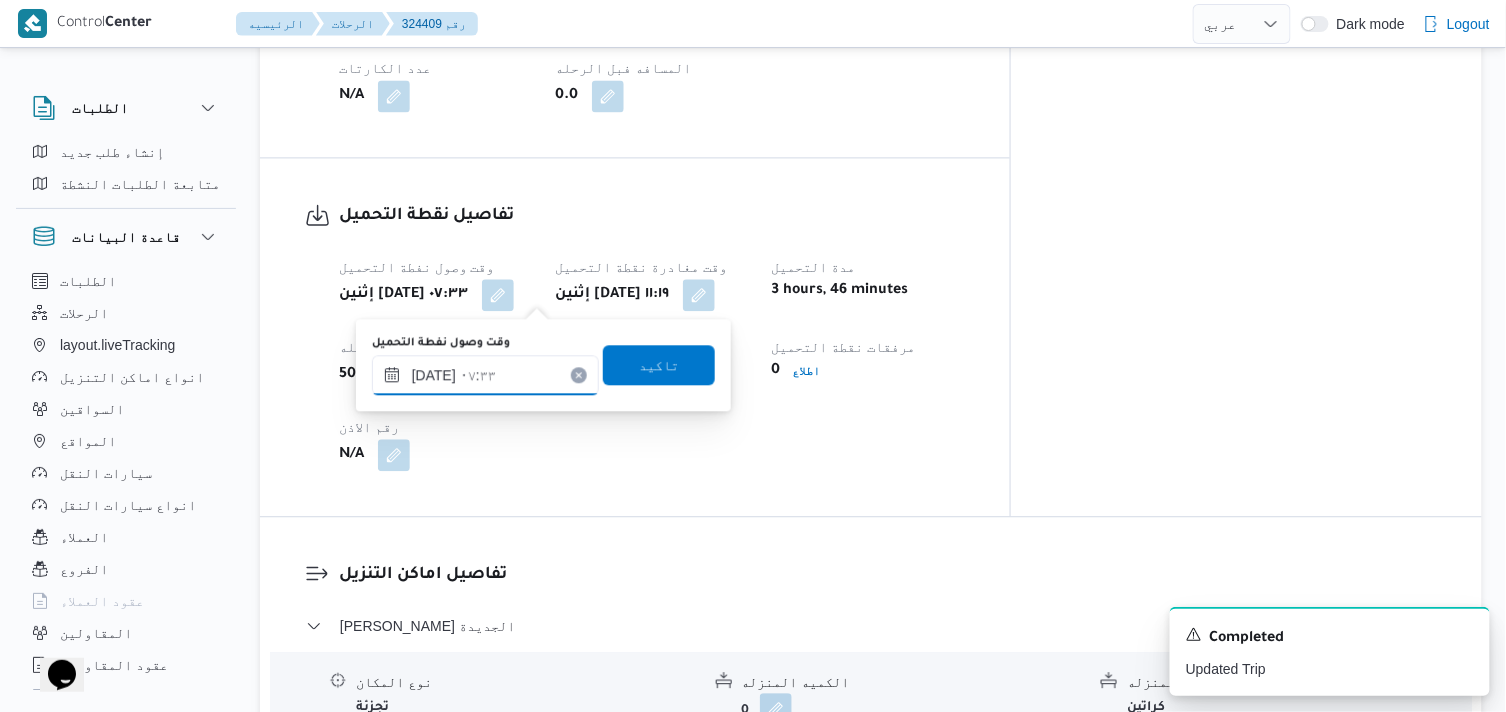 click on "١٤/٠٧/٢٠٢٥ ٠٧:٣٣" at bounding box center [485, 375] 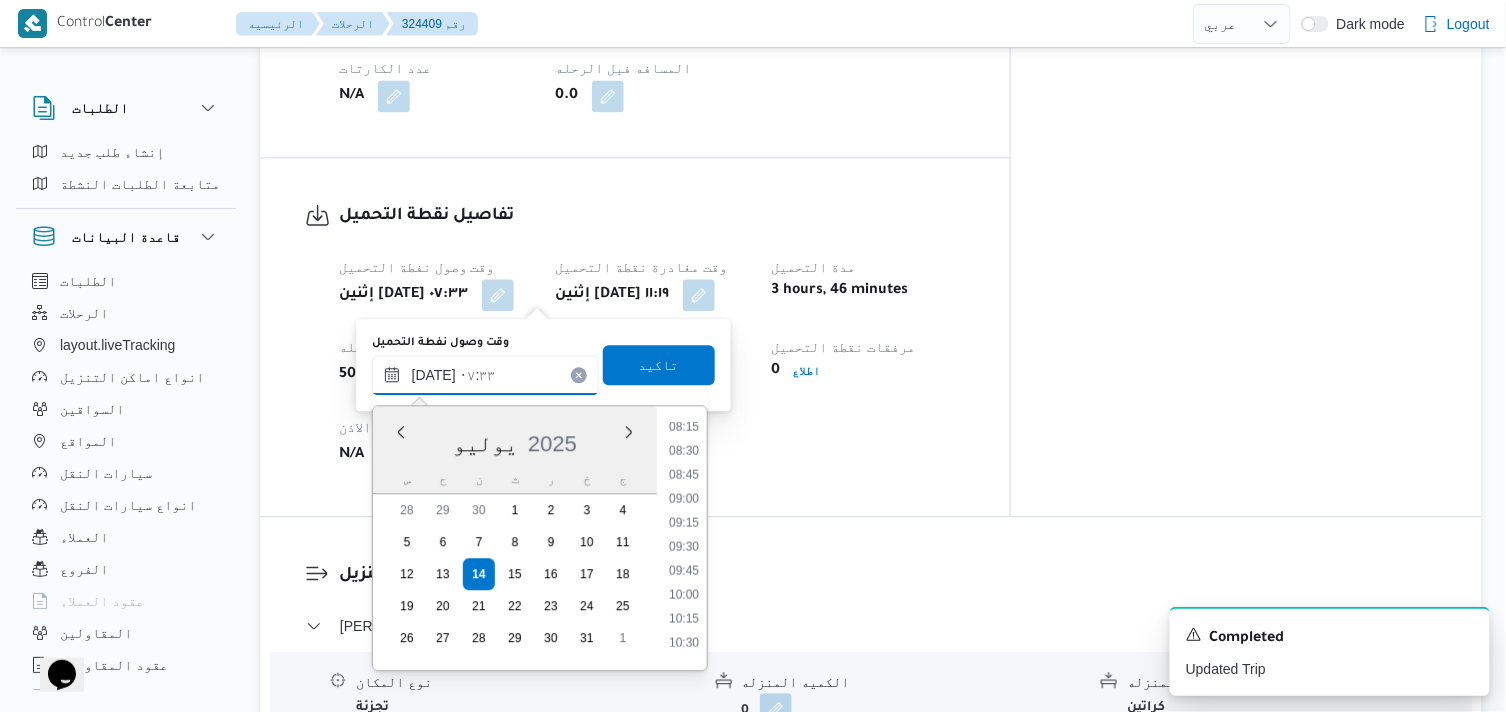 scroll, scrollTop: 822, scrollLeft: 0, axis: vertical 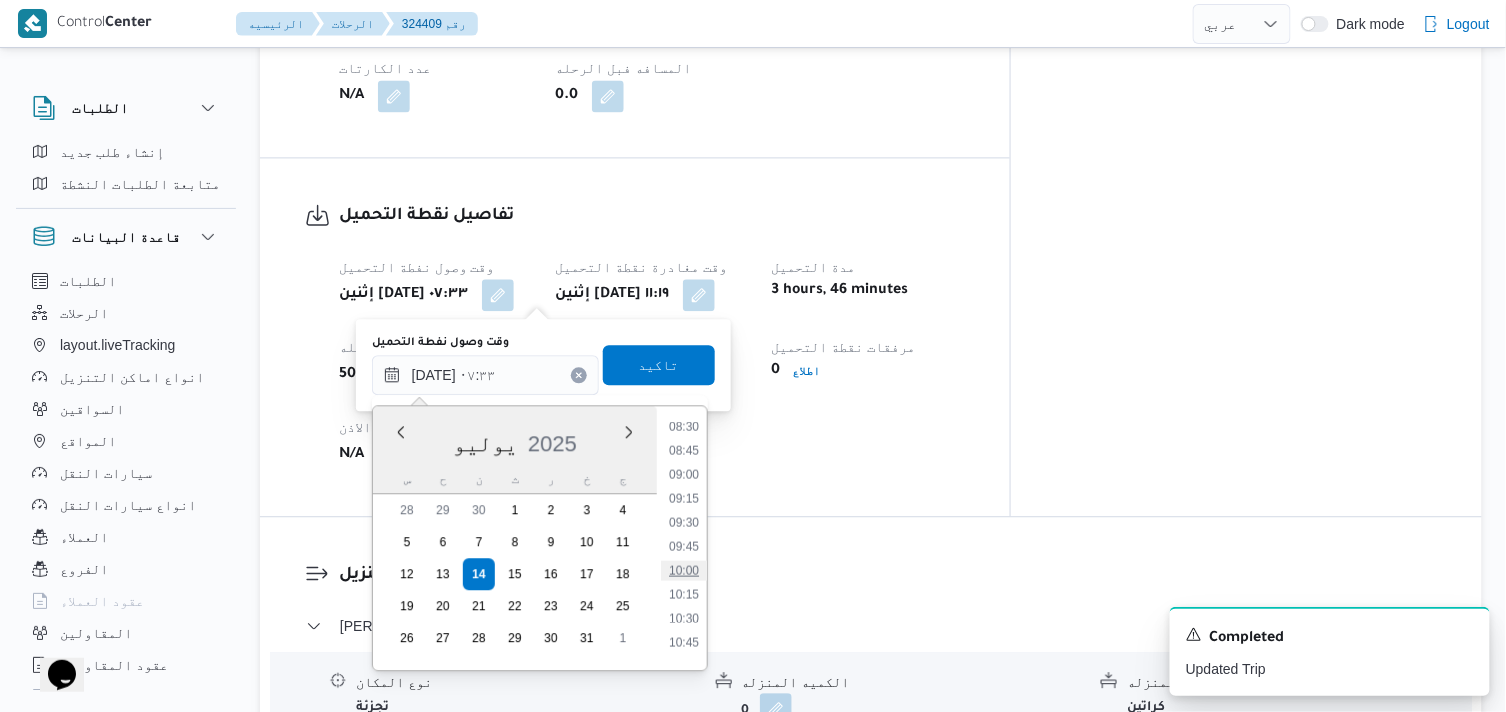 click on "10:00" at bounding box center [684, 570] 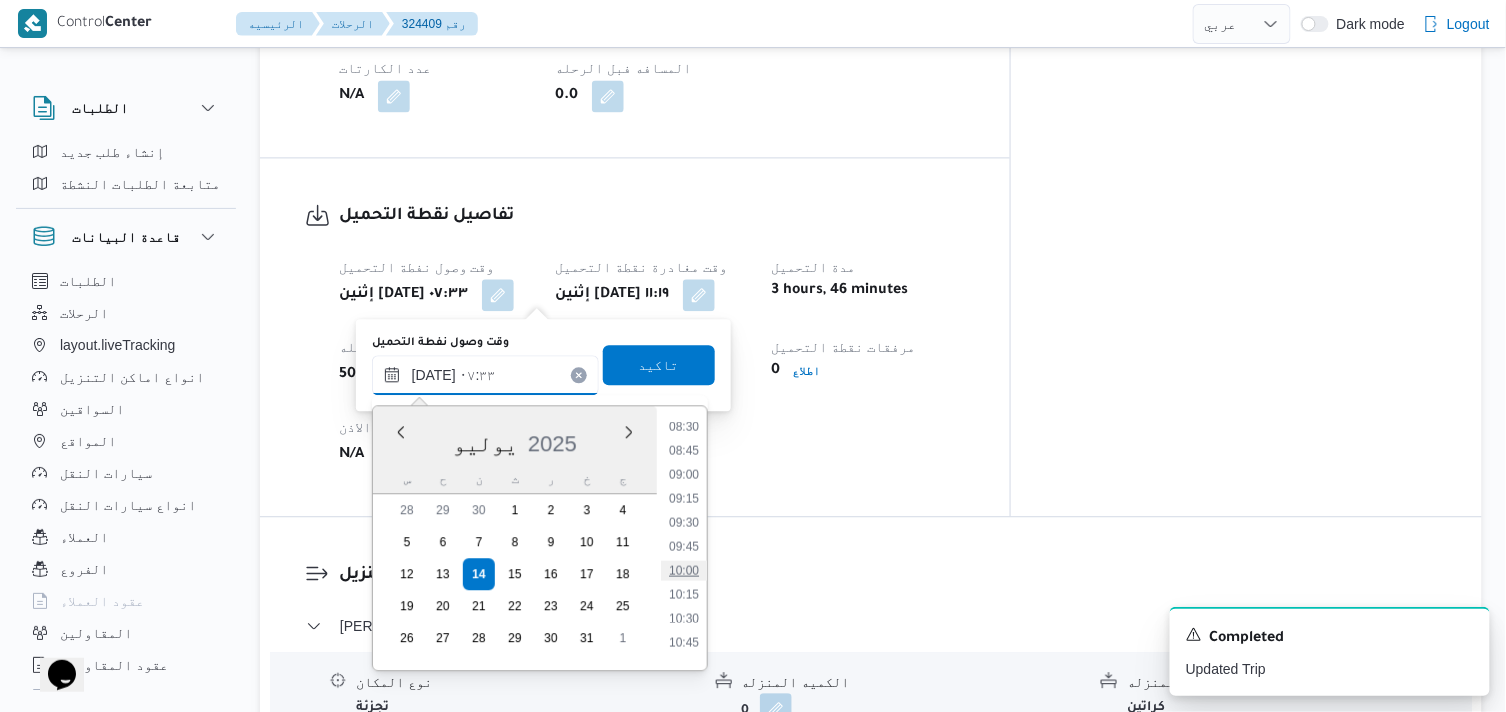 type on "١٤/٠٧/٢٠٢٥ ١٠:٠٠" 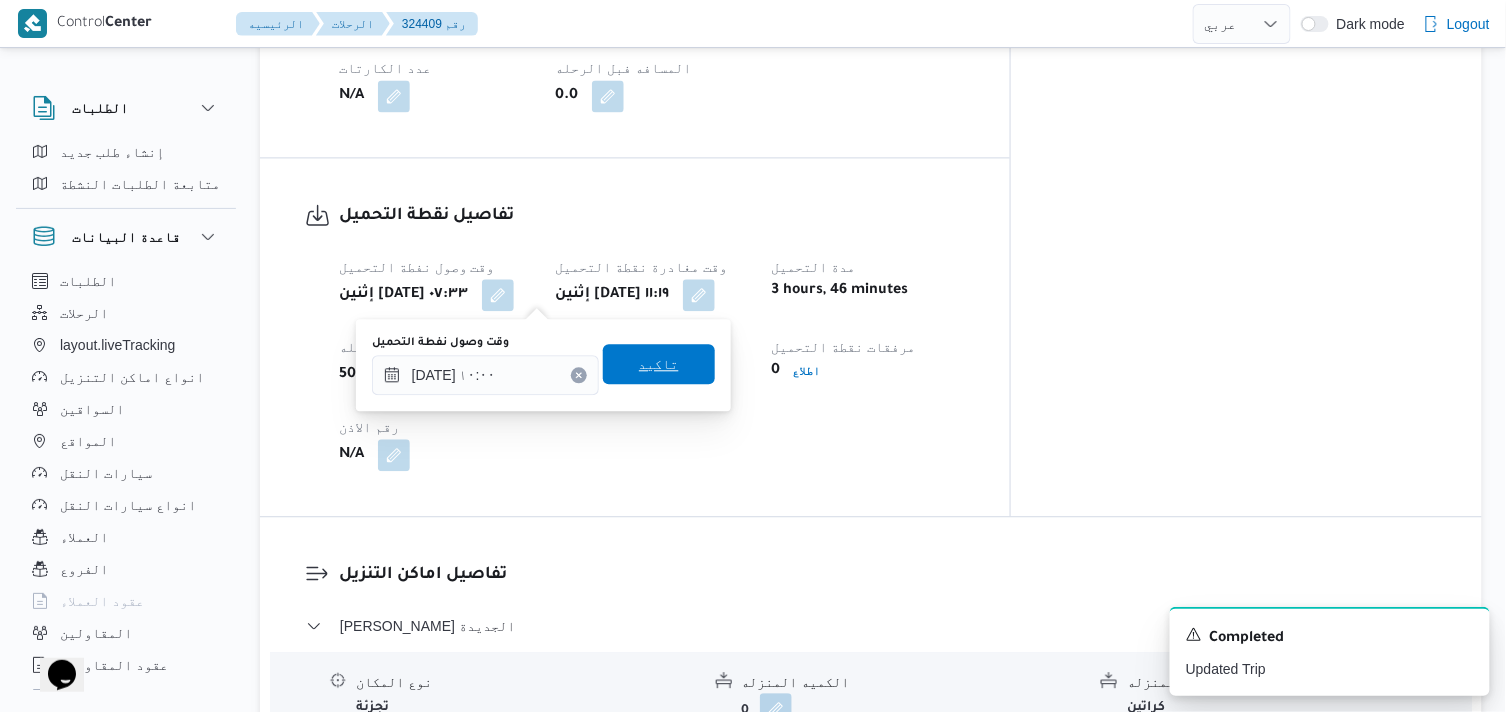 click on "تاكيد" at bounding box center [659, 364] 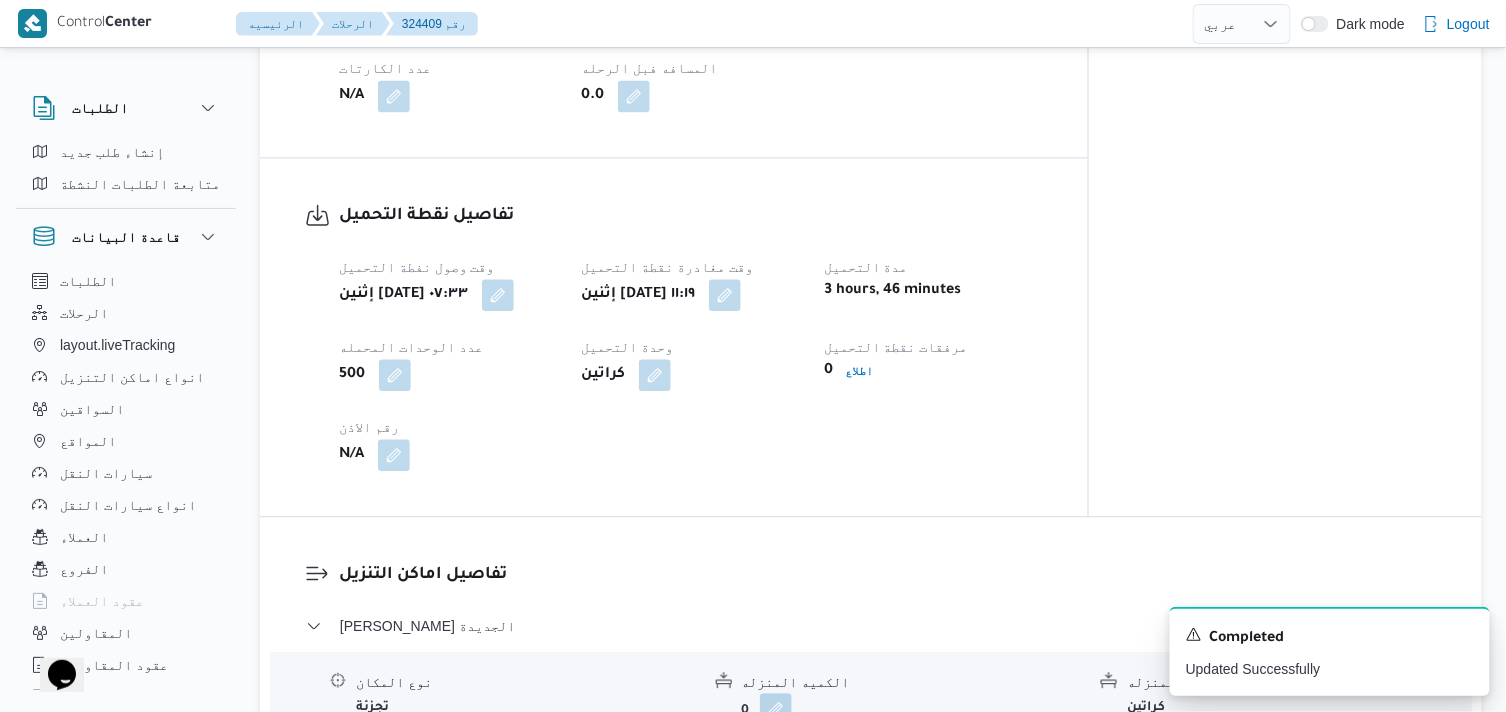 scroll, scrollTop: 1555, scrollLeft: 0, axis: vertical 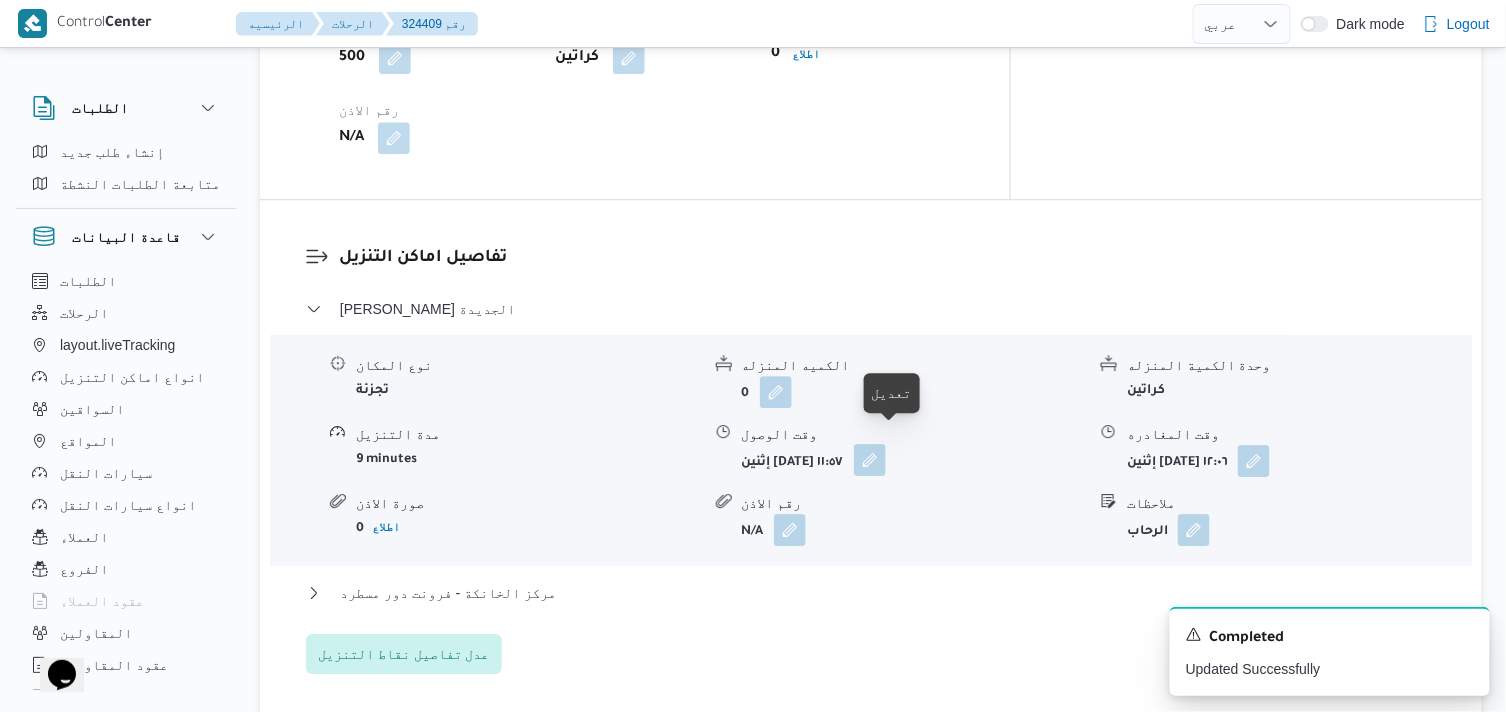 click at bounding box center [870, 460] 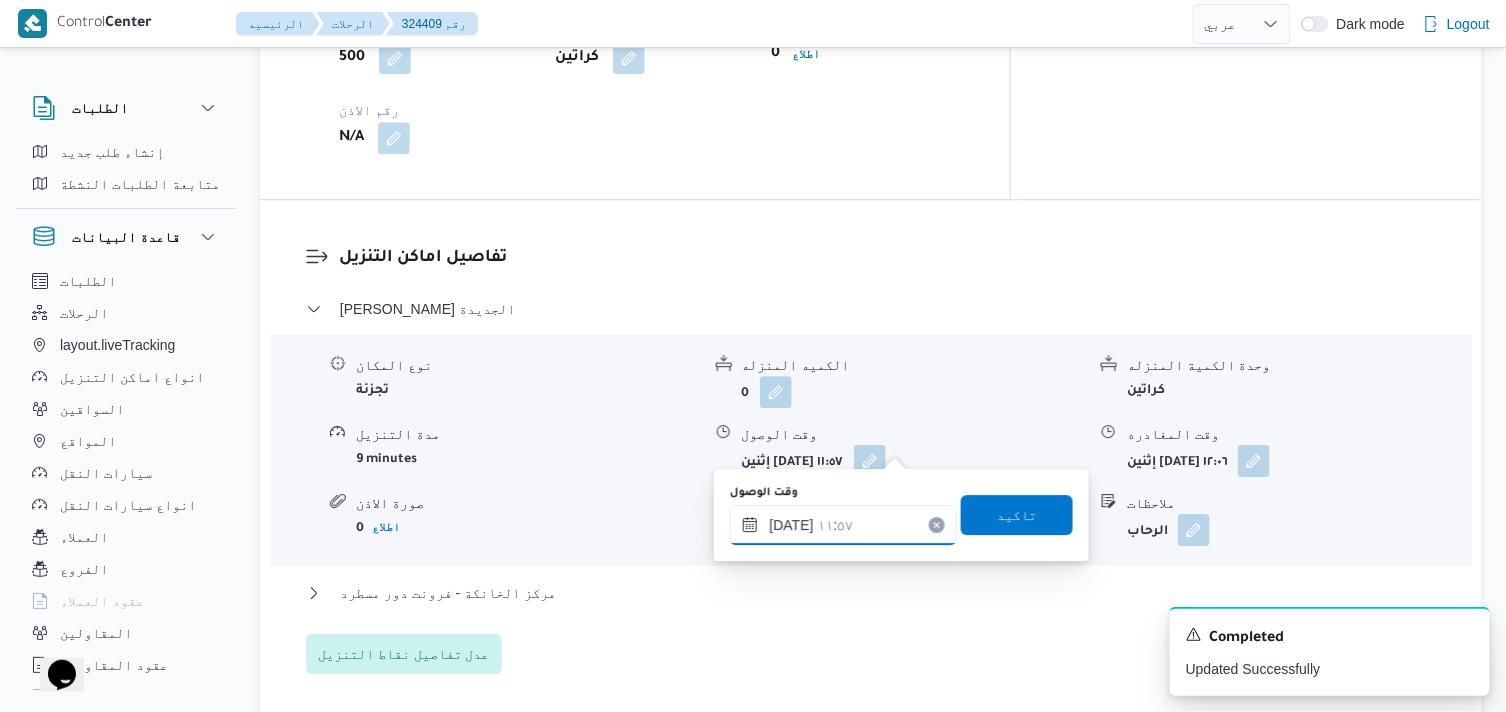 click on "١٤/٠٧/٢٠٢٥ ١١:٥٧" at bounding box center (843, 525) 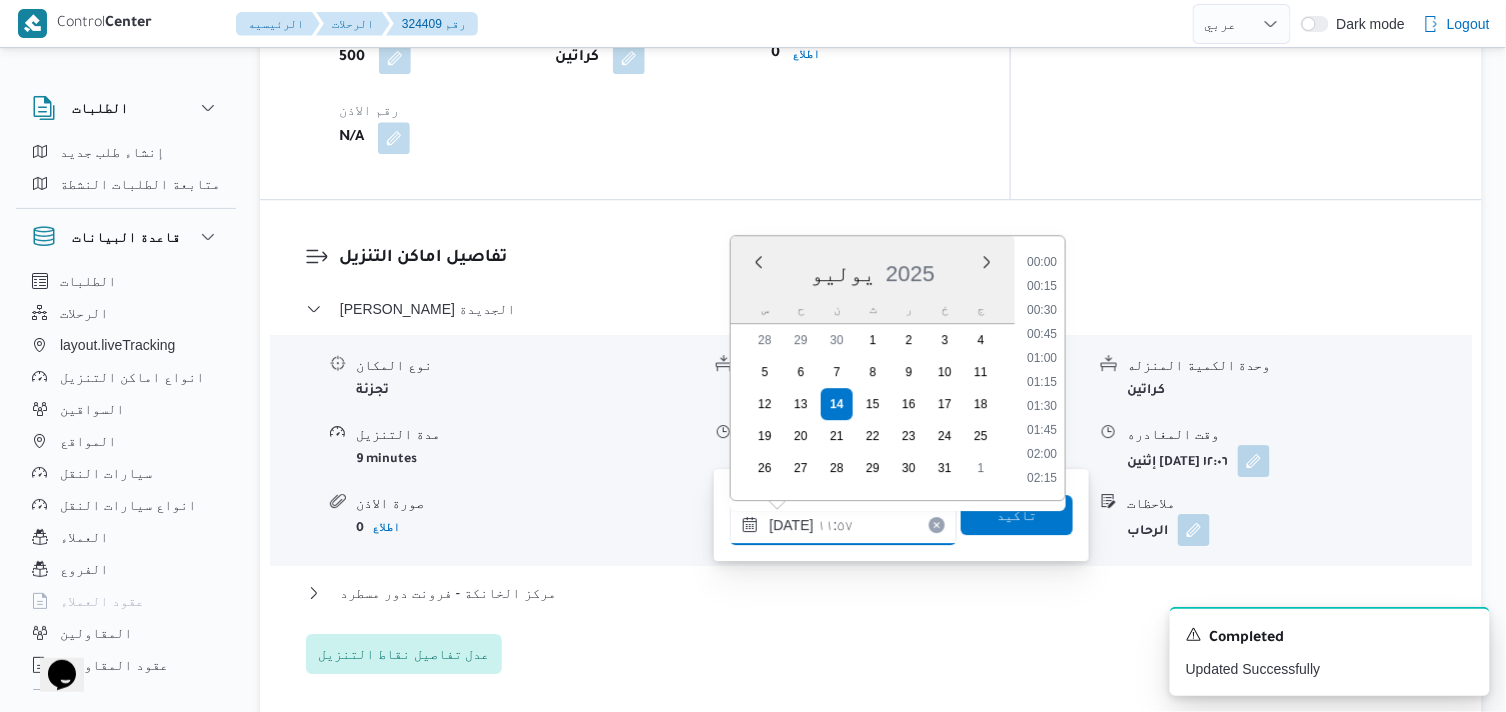 scroll, scrollTop: 1008, scrollLeft: 0, axis: vertical 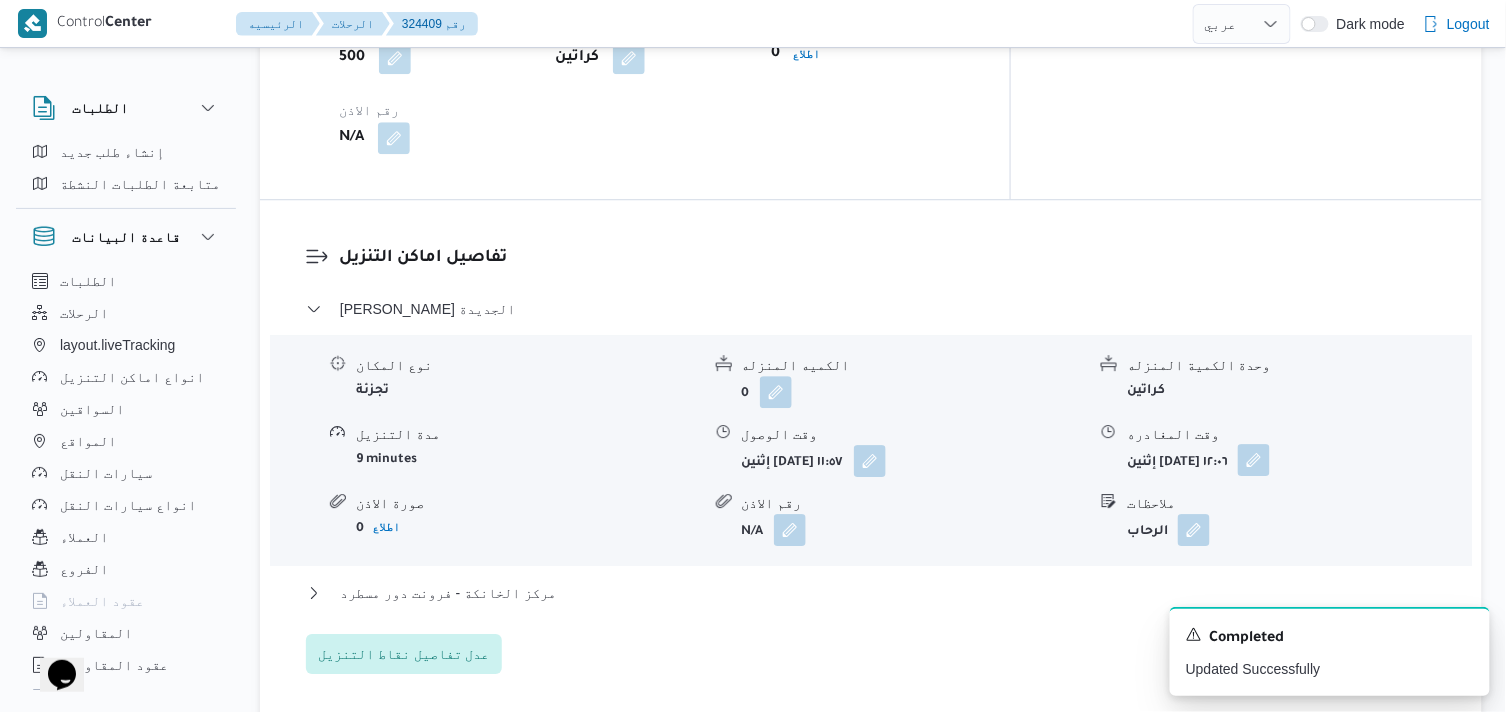 click at bounding box center [1254, 460] 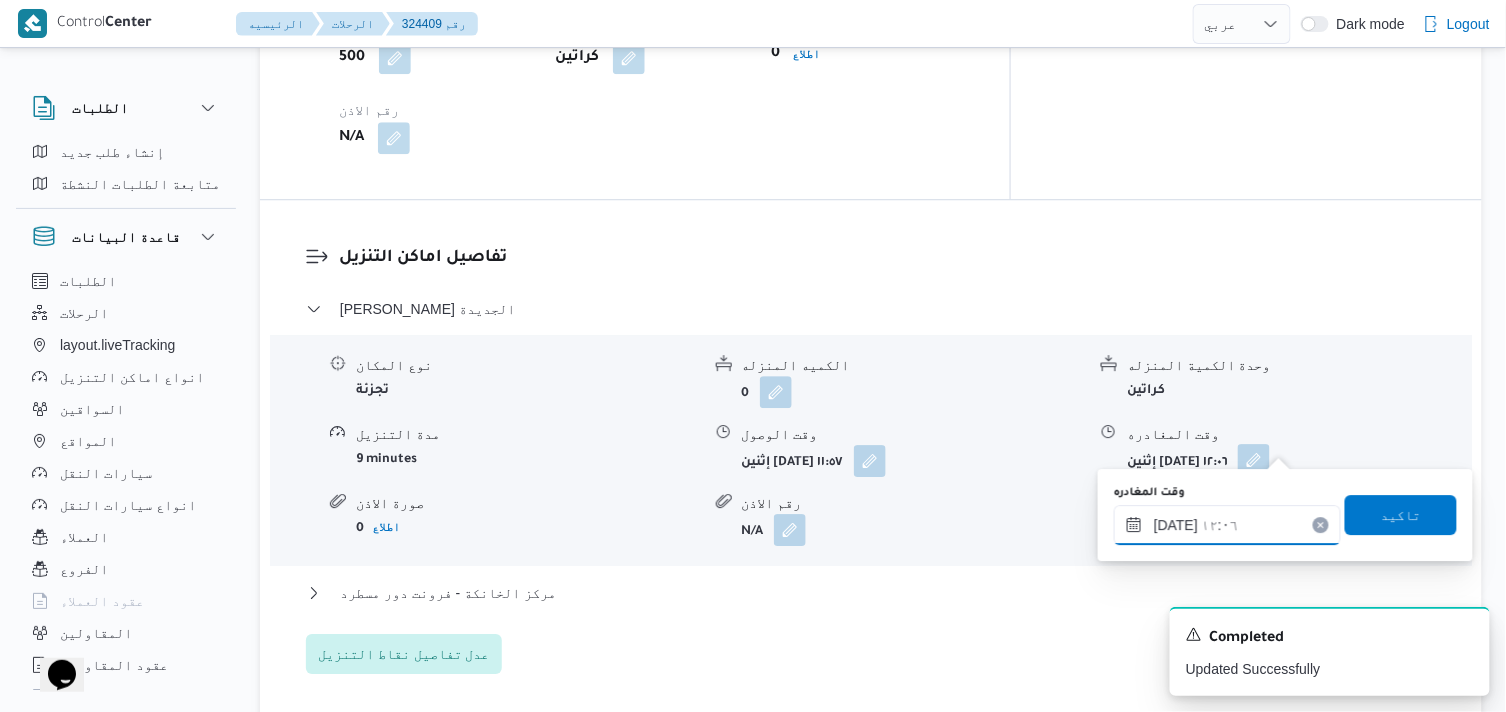 click on "١٤/٠٧/٢٠٢٥ ١٢:٠٦" at bounding box center [1227, 525] 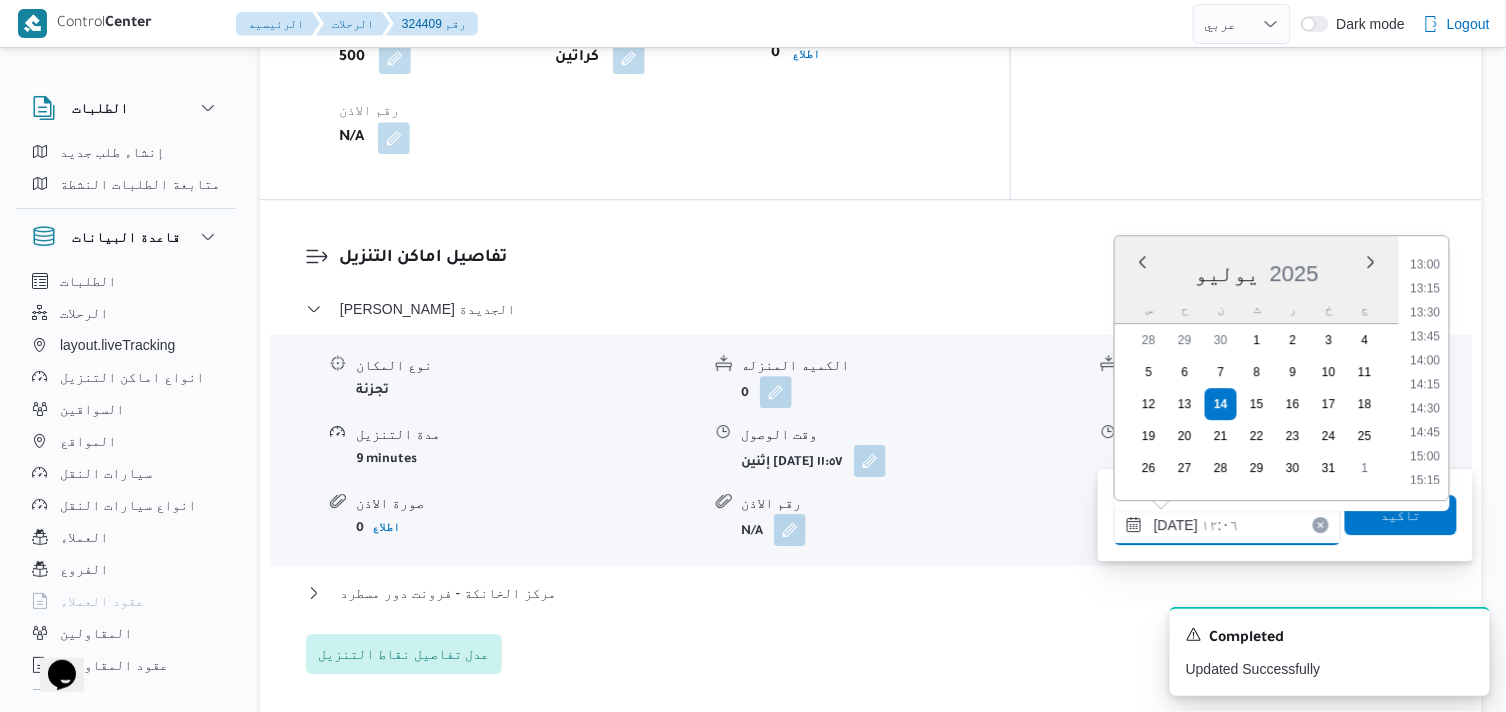 scroll, scrollTop: 1476, scrollLeft: 0, axis: vertical 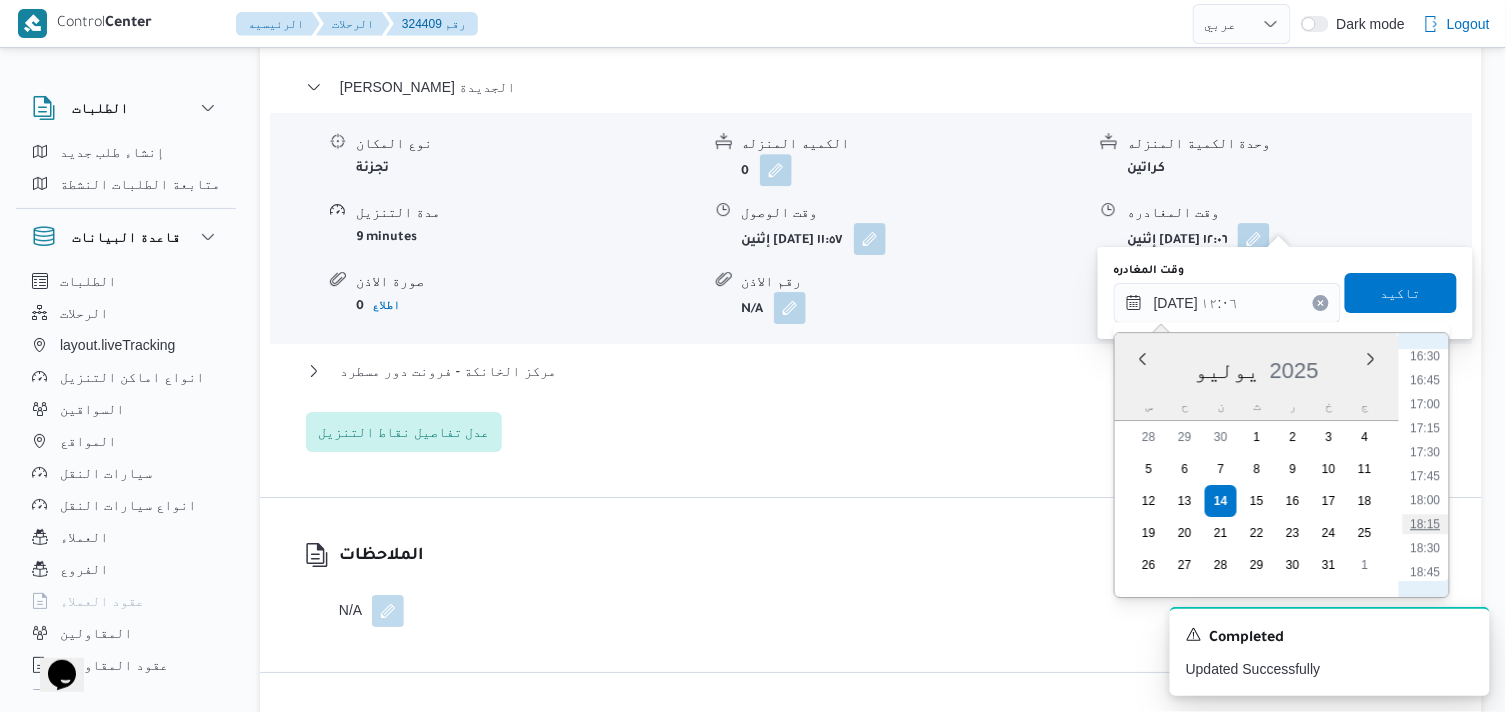 click on "18:15" at bounding box center (1426, 524) 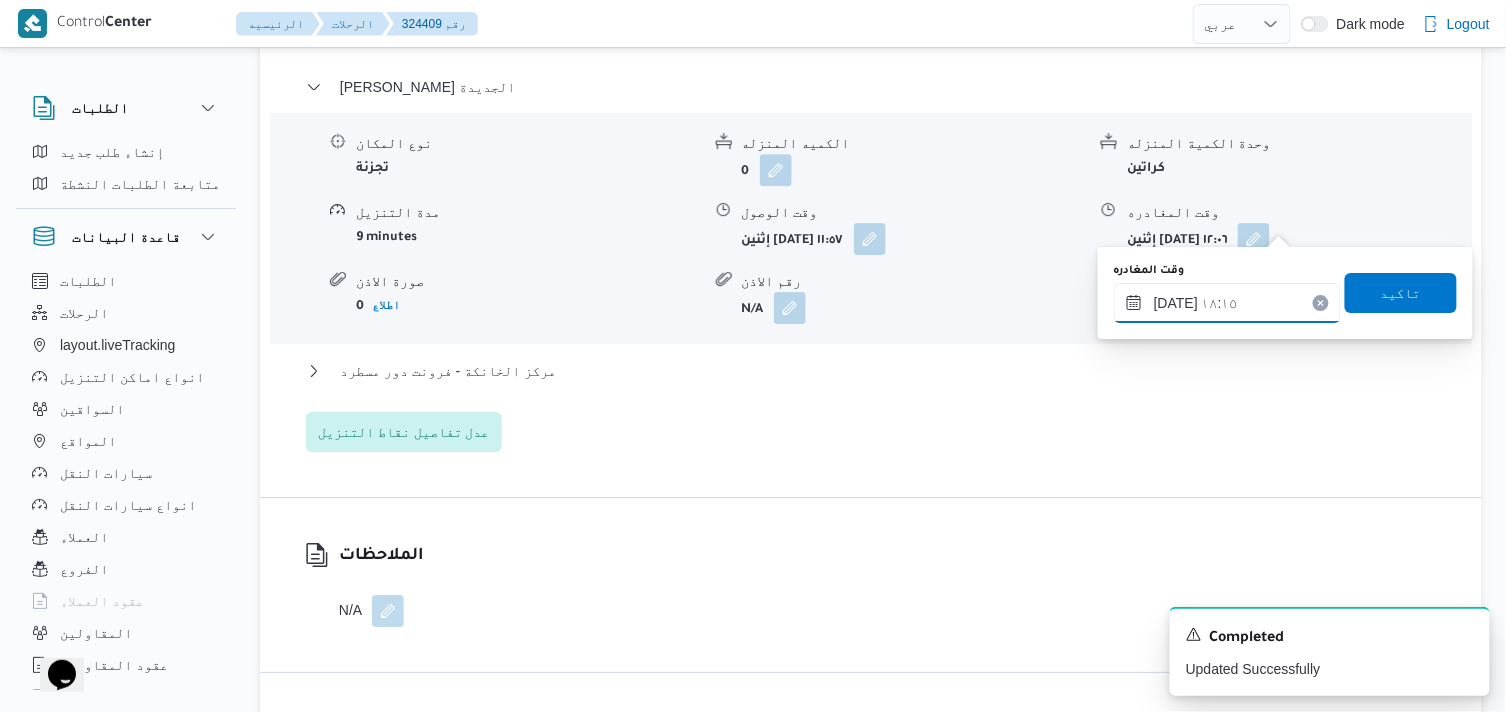 click on "١٤/٠٧/٢٠٢٥ ١٨:١٥" at bounding box center [1227, 303] 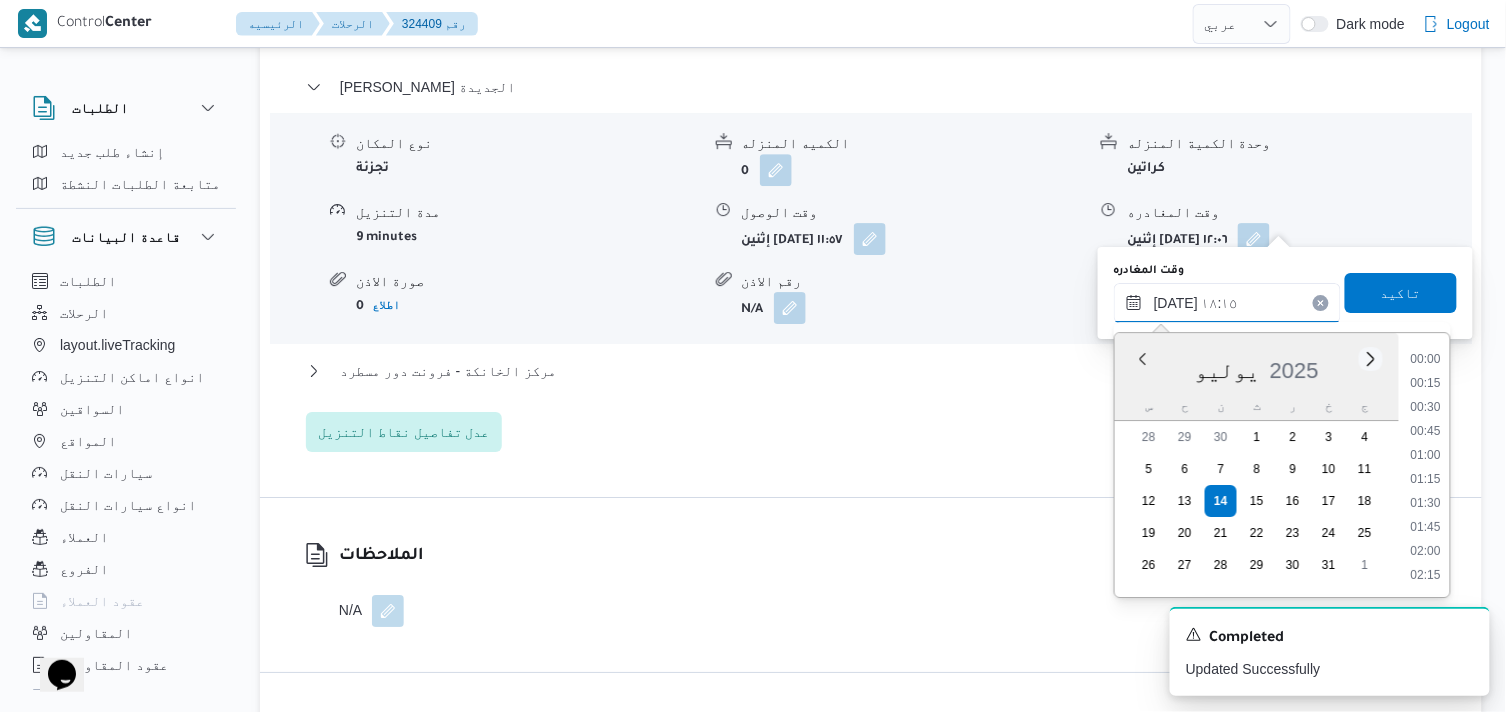 scroll, scrollTop: 1631, scrollLeft: 0, axis: vertical 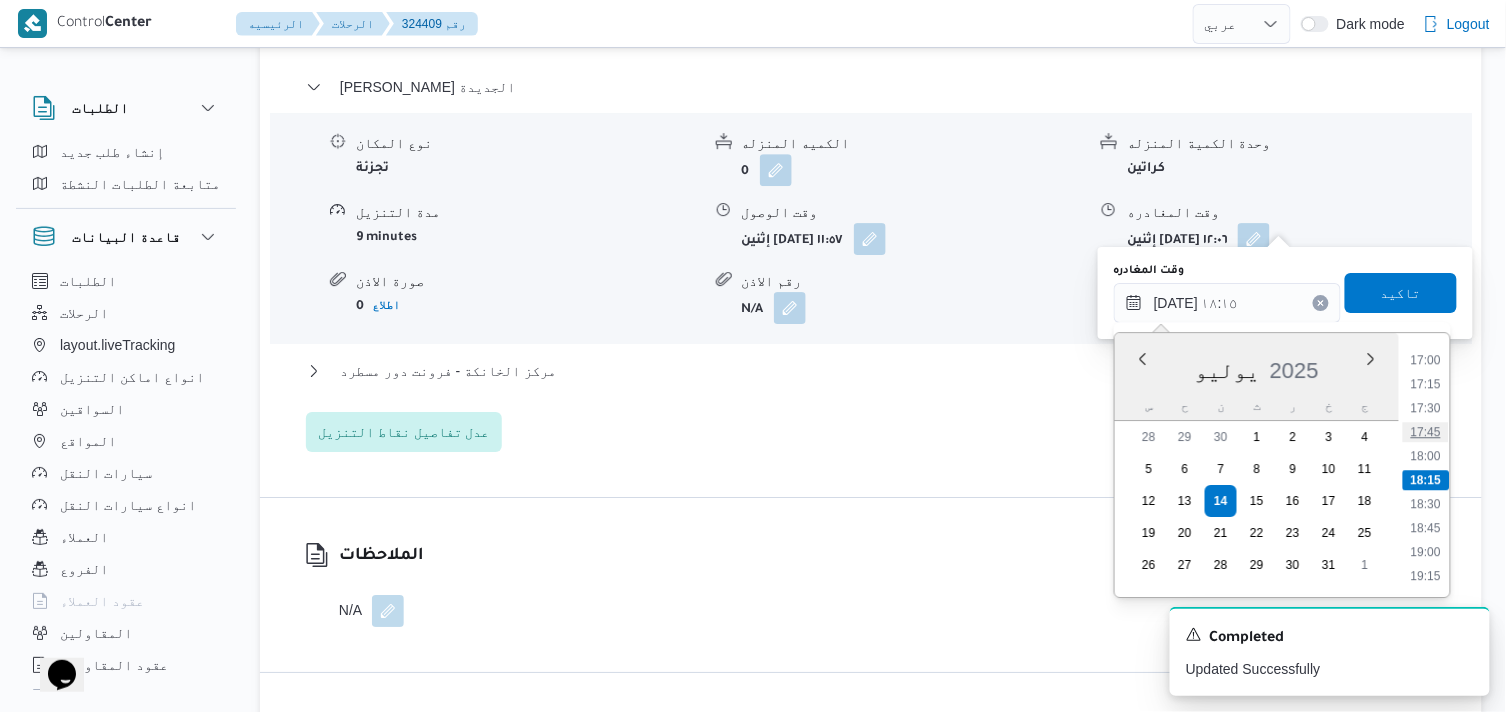 click on "17:45" at bounding box center [1426, 432] 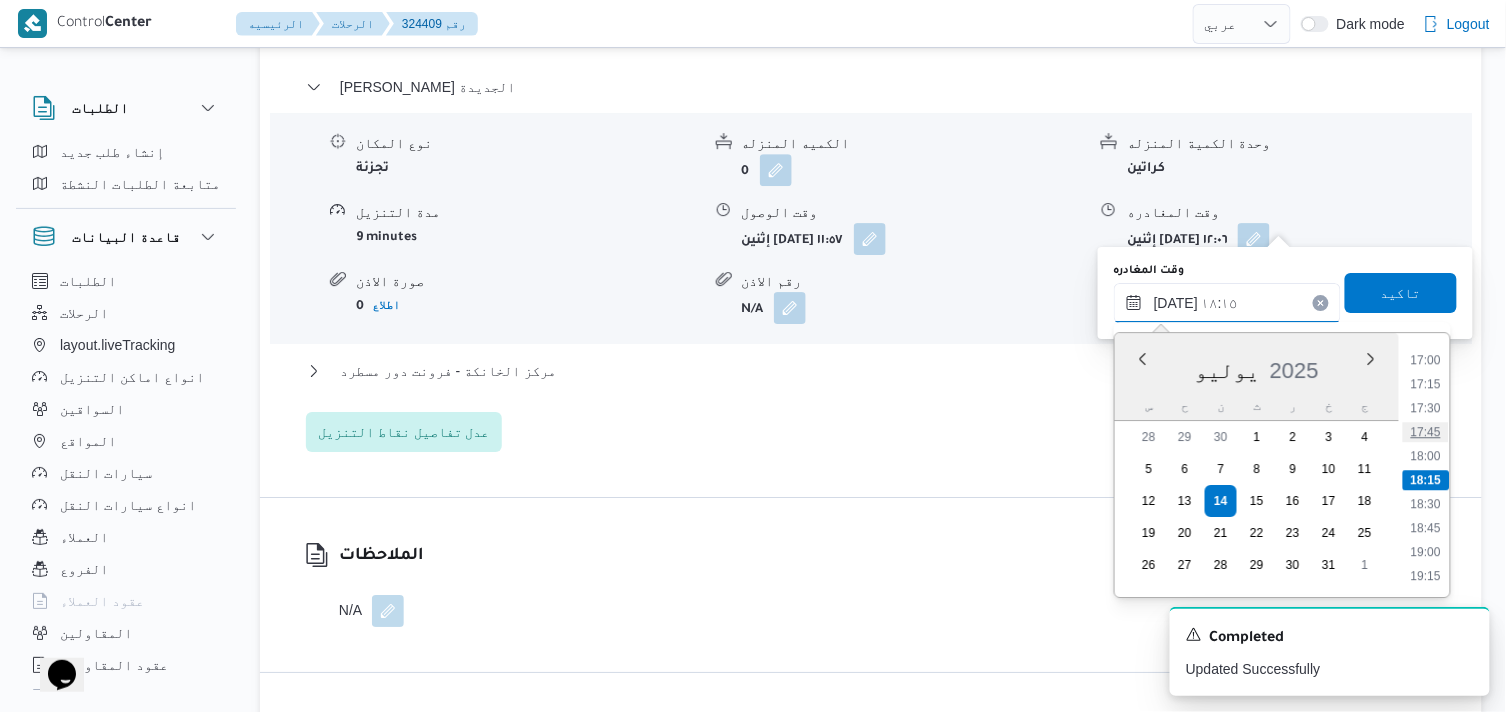 type on "١٤/٠٧/٢٠٢٥ ١٧:٤٥" 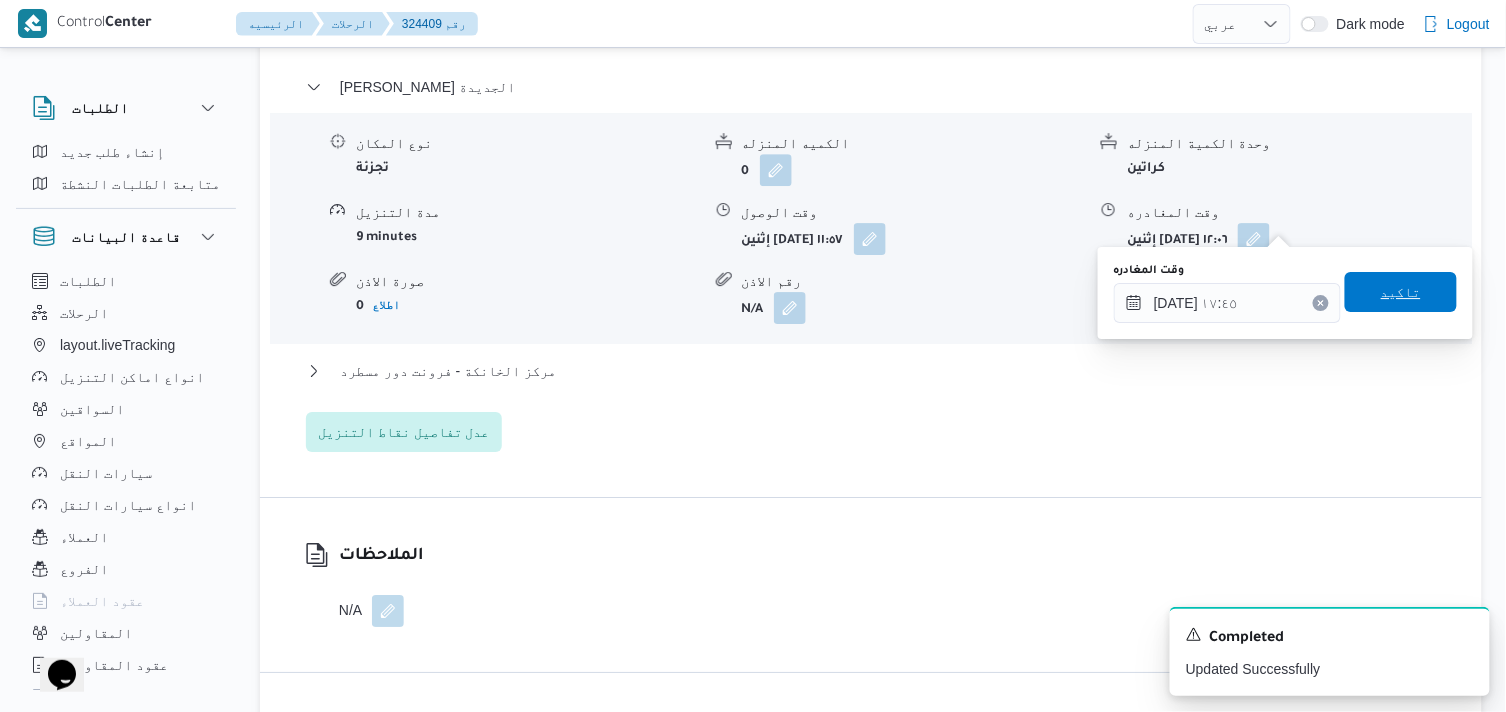 click on "تاكيد" at bounding box center (1401, 292) 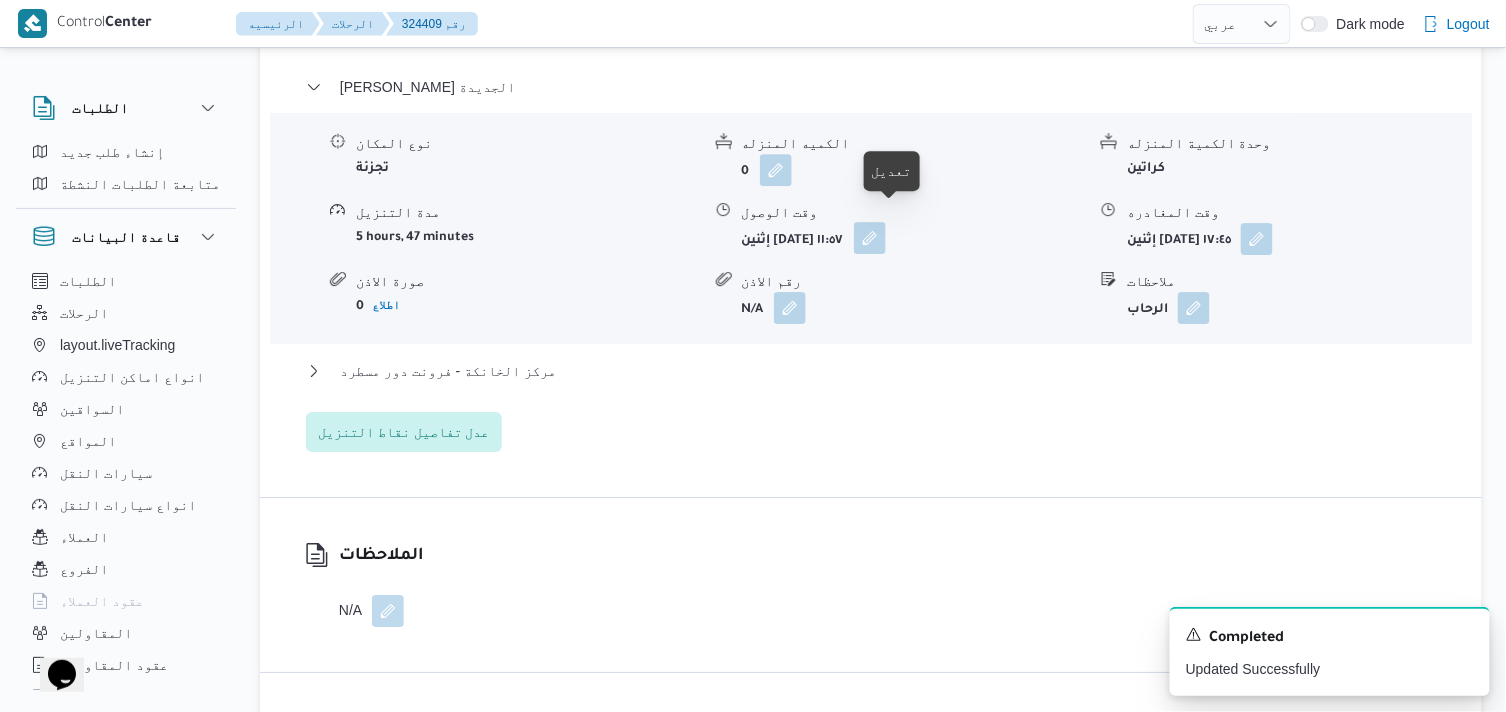 click at bounding box center [870, 238] 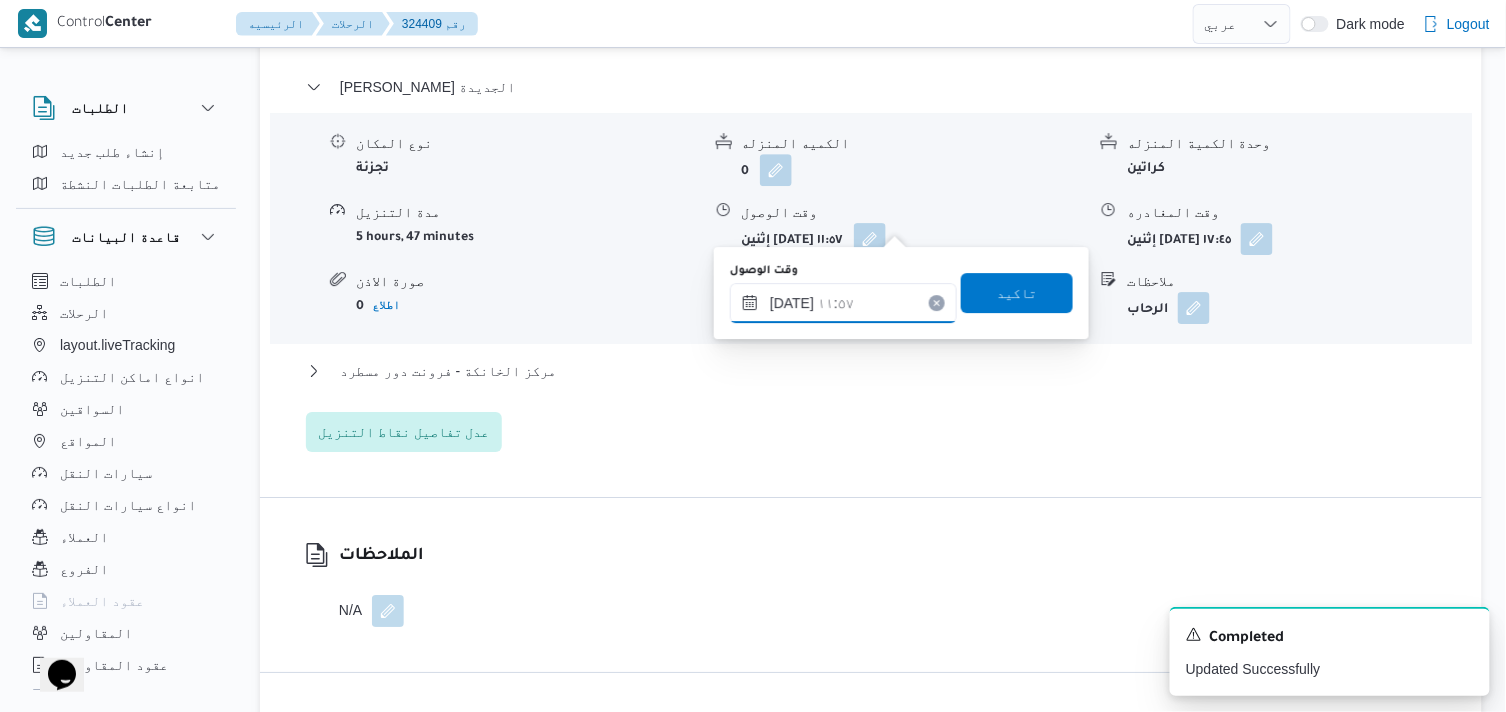 click on "١٤/٠٧/٢٠٢٥ ١١:٥٧" at bounding box center (843, 303) 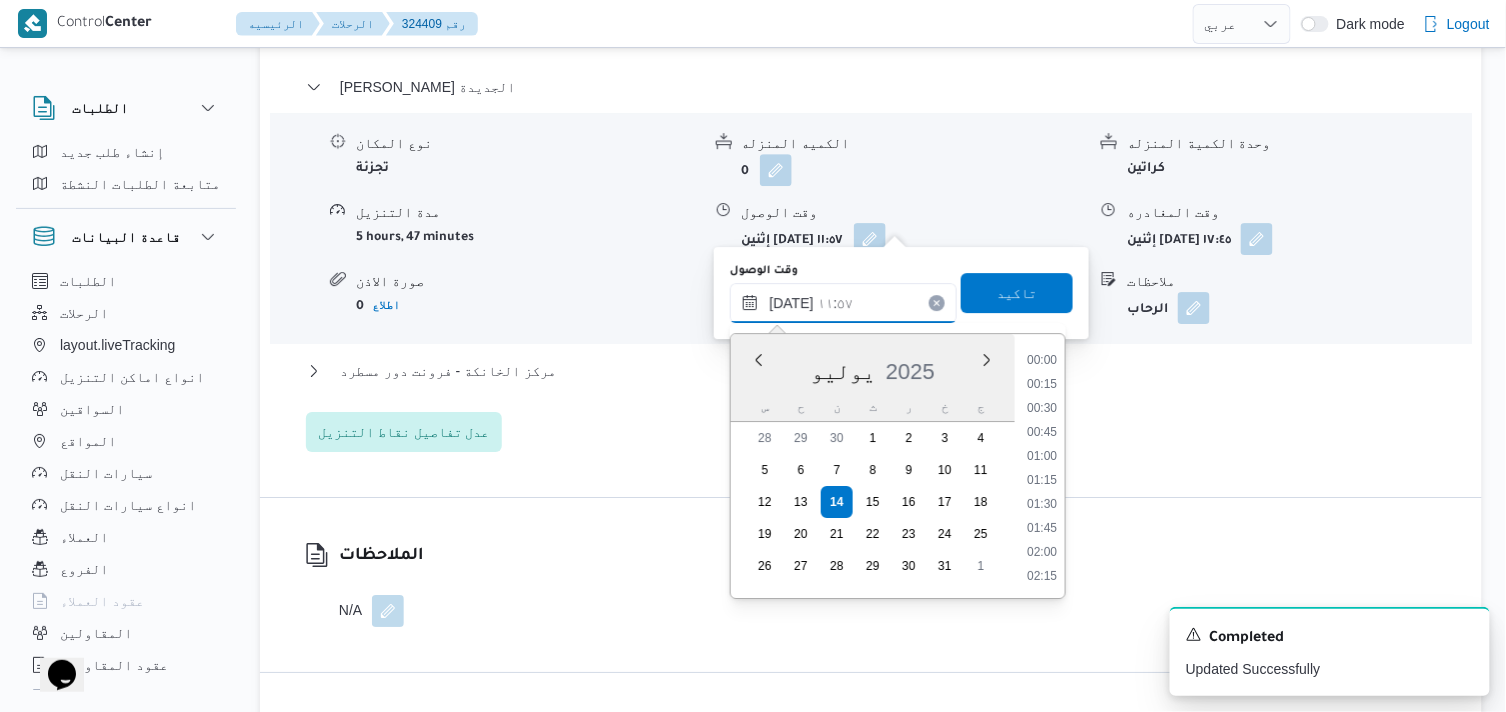 scroll, scrollTop: 1008, scrollLeft: 0, axis: vertical 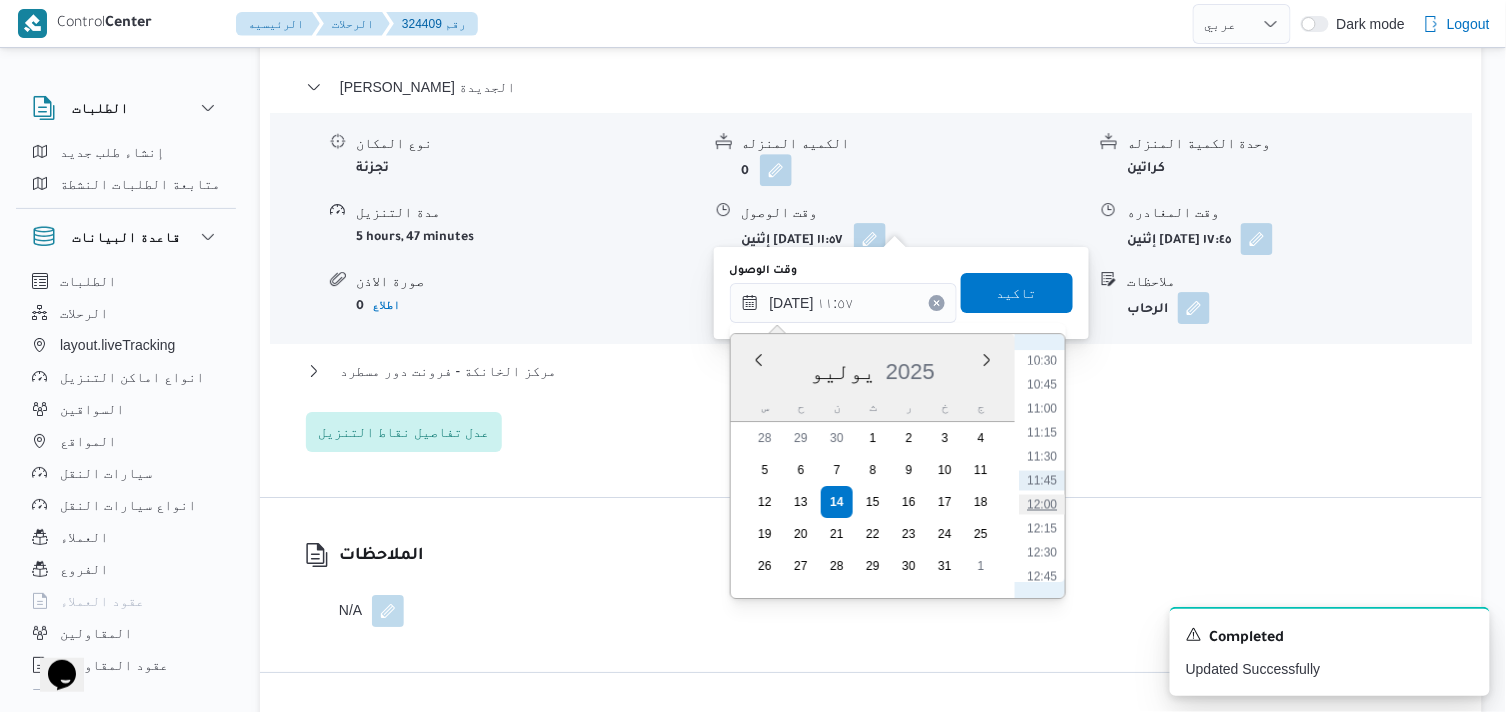 click on "12:00" at bounding box center [1042, 504] 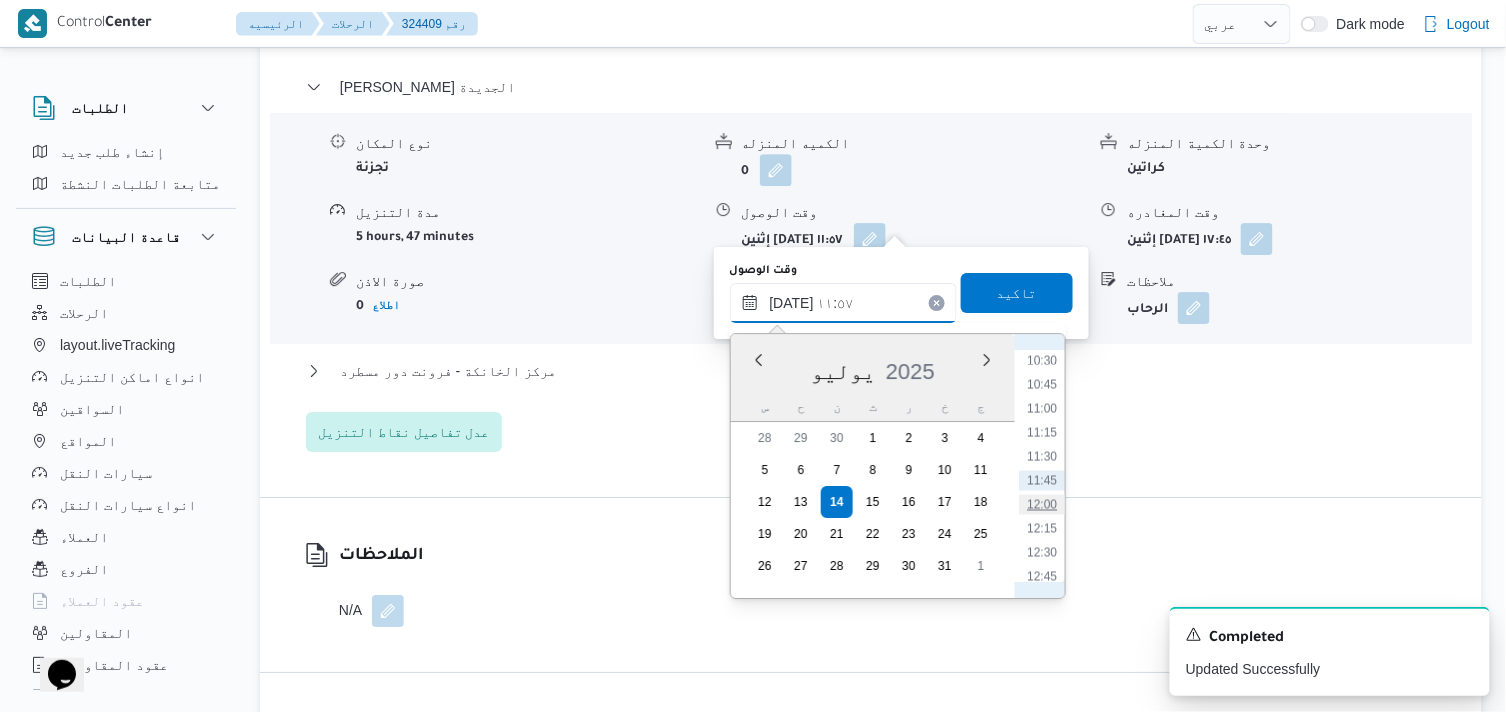 type on "١٤/٠٧/٢٠٢٥ ١٢:٠٠" 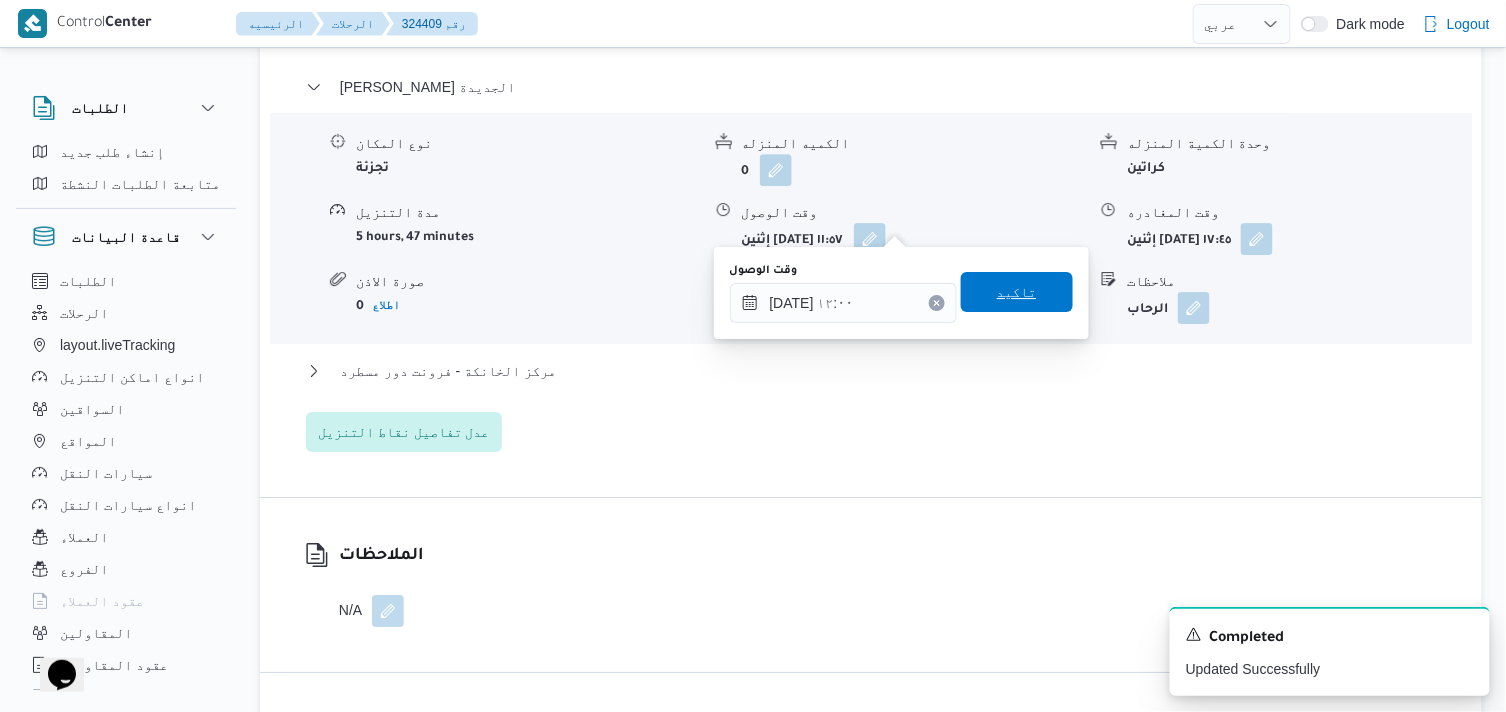 click on "تاكيد" at bounding box center (1017, 292) 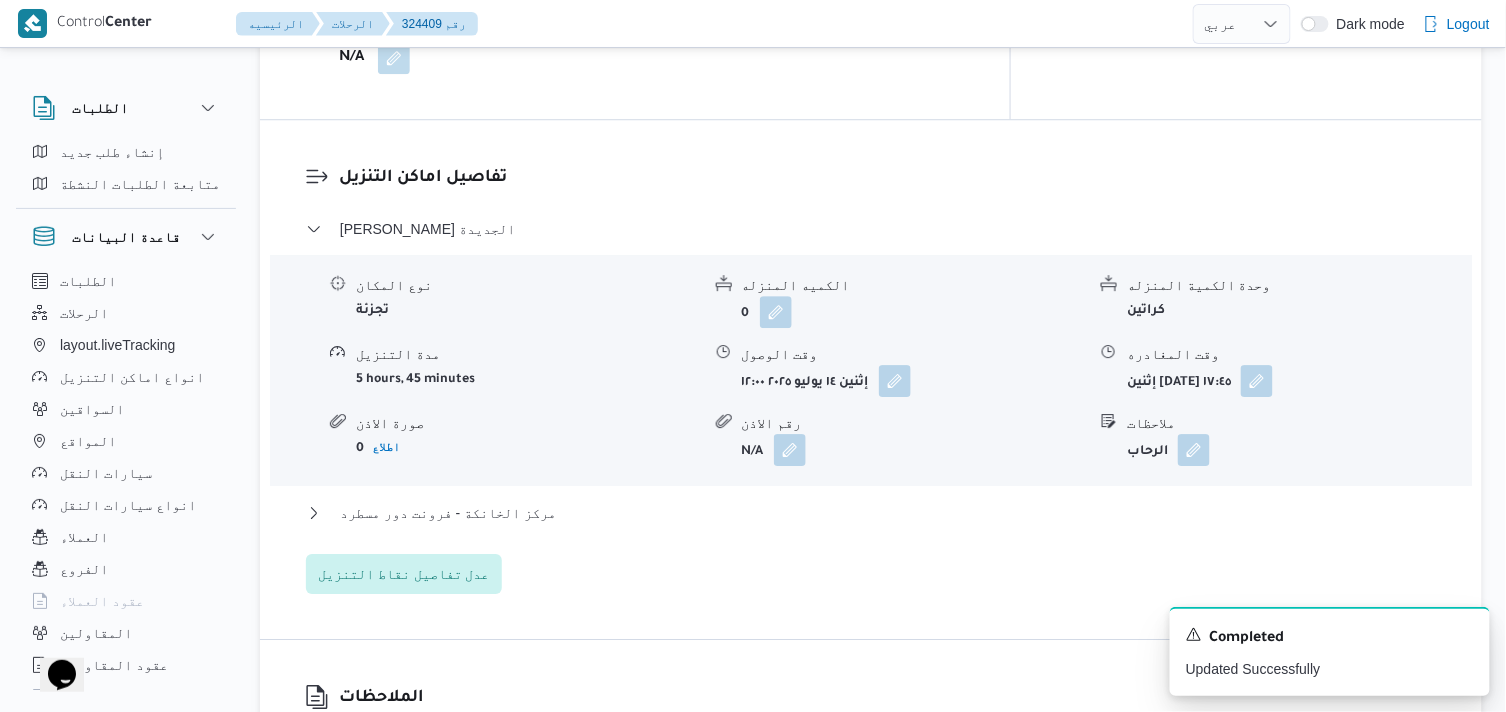 scroll, scrollTop: 1666, scrollLeft: 0, axis: vertical 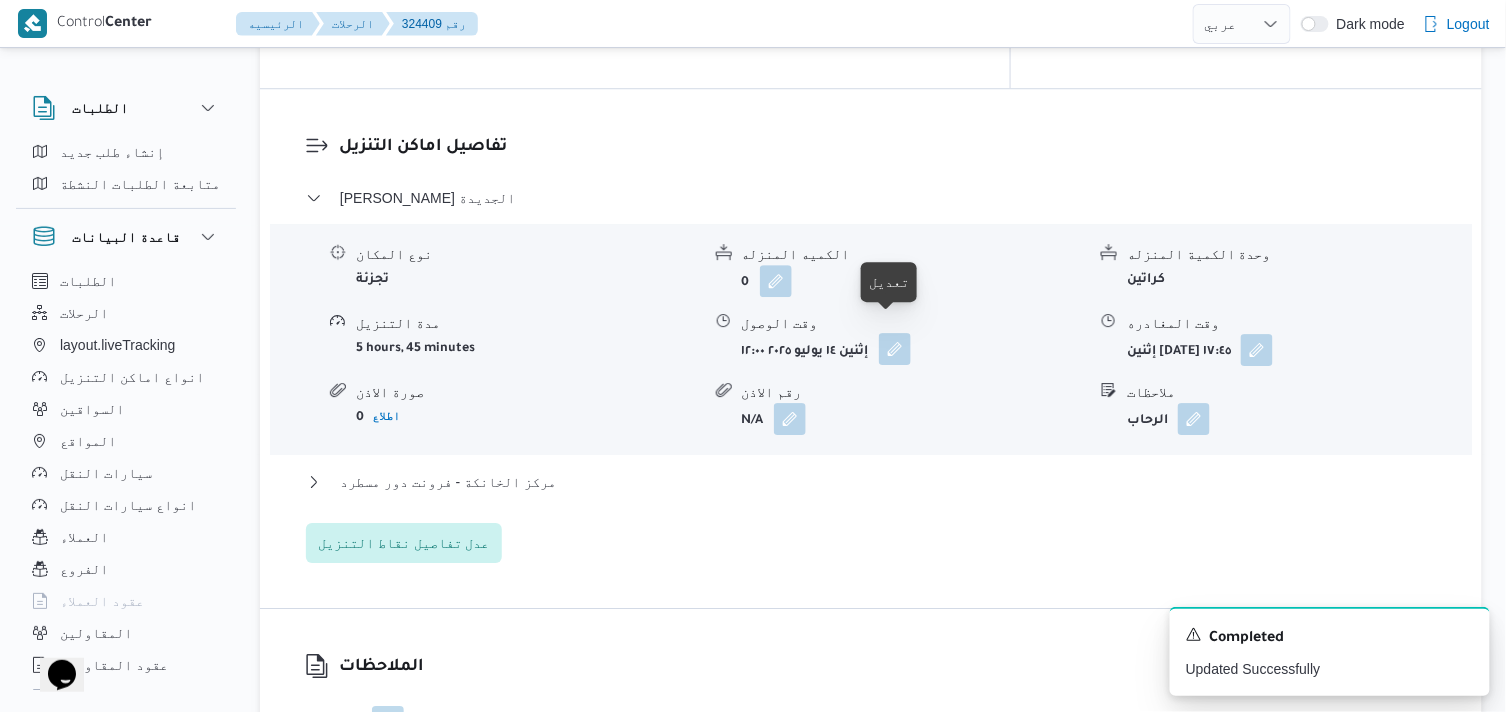 click at bounding box center [895, 349] 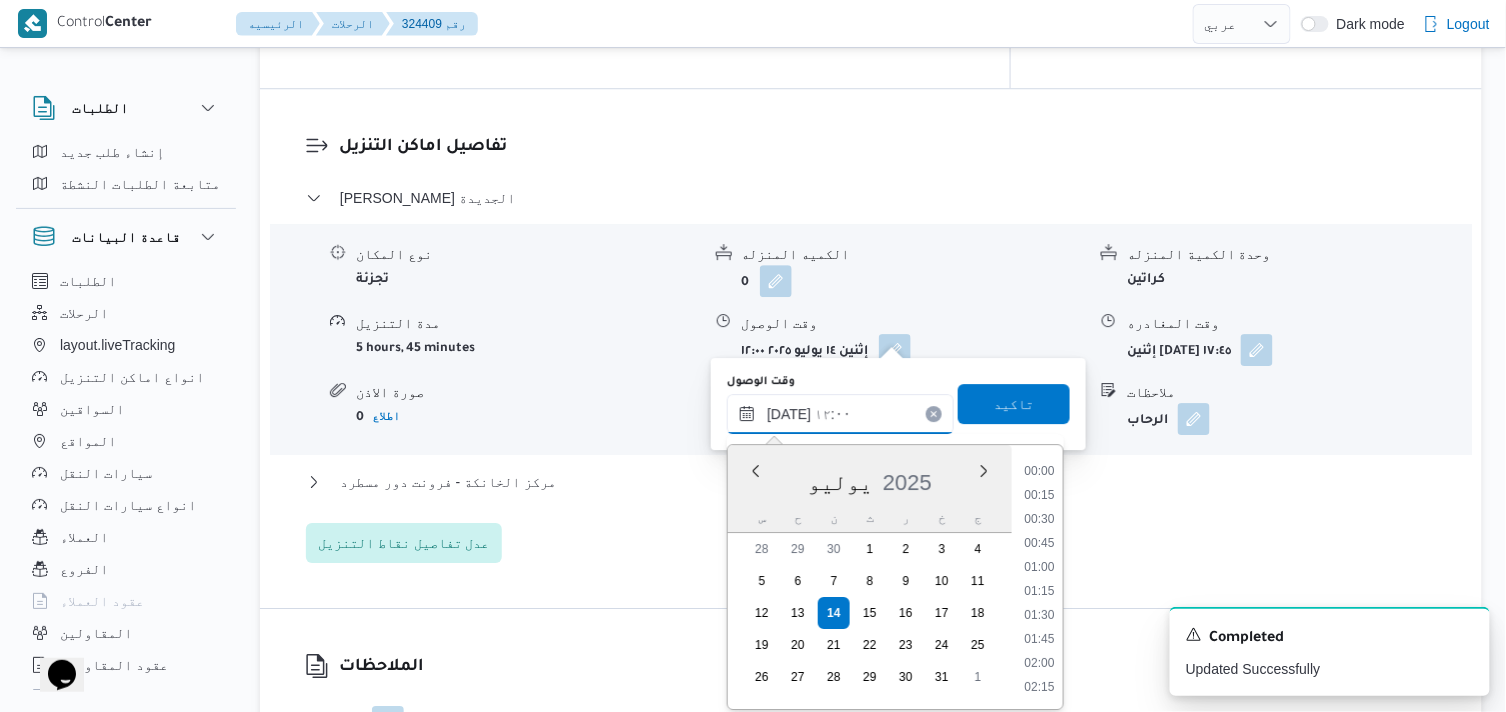 click on "١٤/٠٧/٢٠٢٥ ١٢:٠٠" at bounding box center [840, 414] 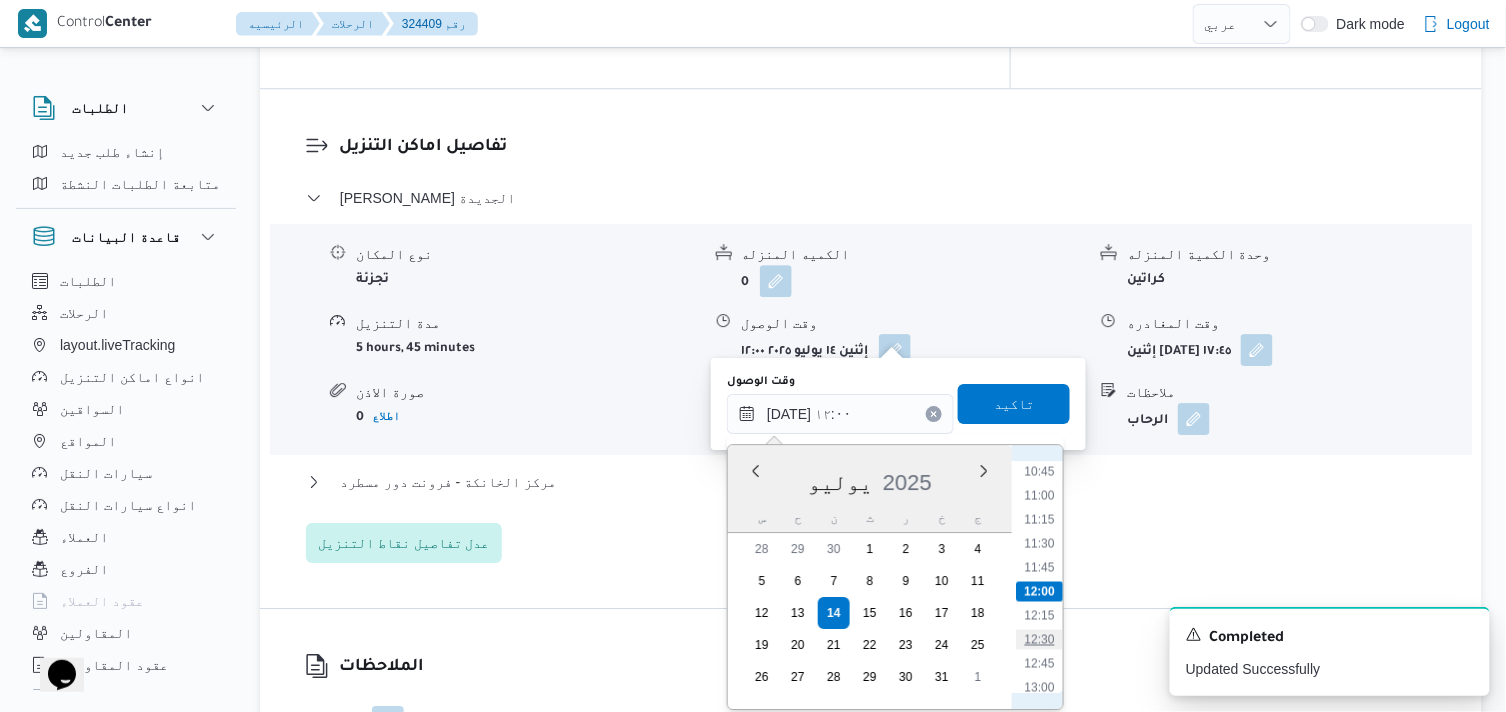 click on "12:30" at bounding box center (1039, 639) 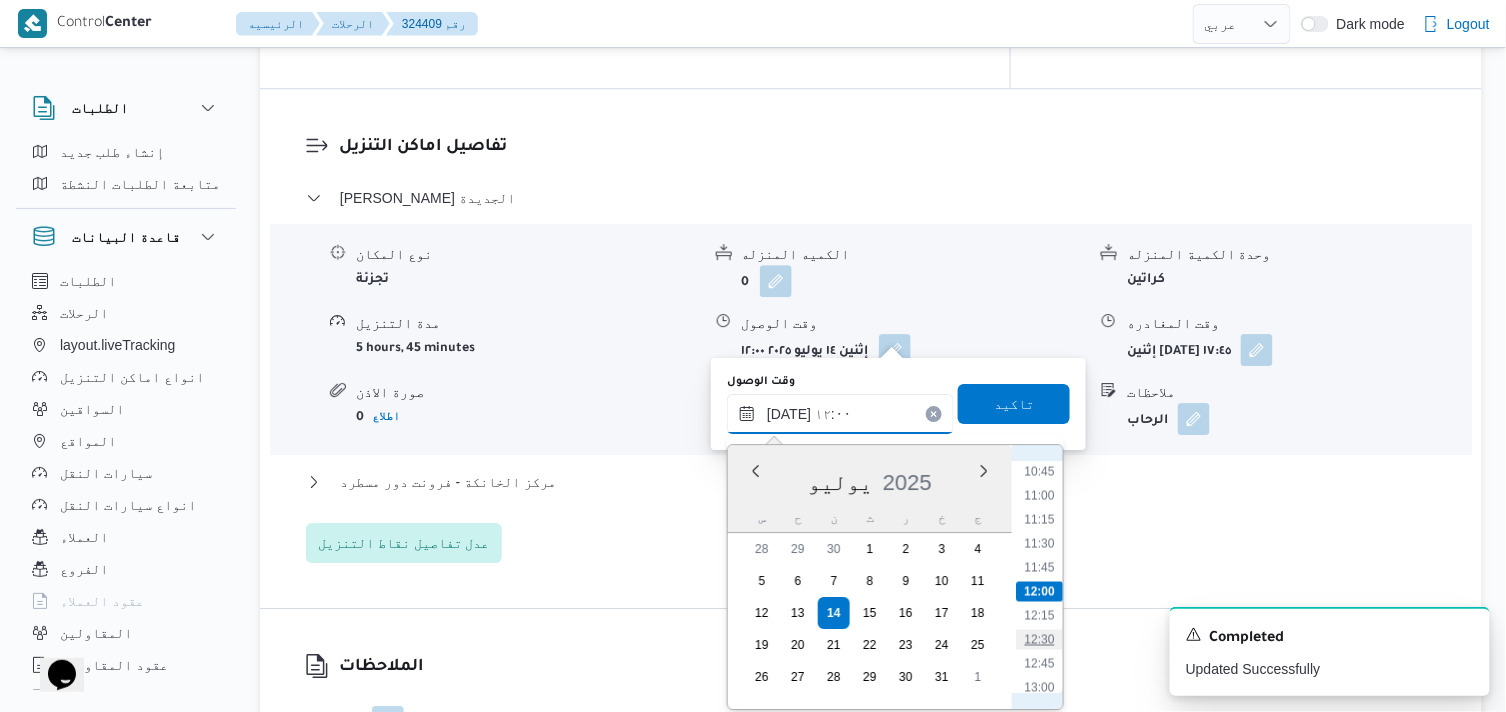 type on "١٤/٠٧/٢٠٢٥ ١٢:٣٠" 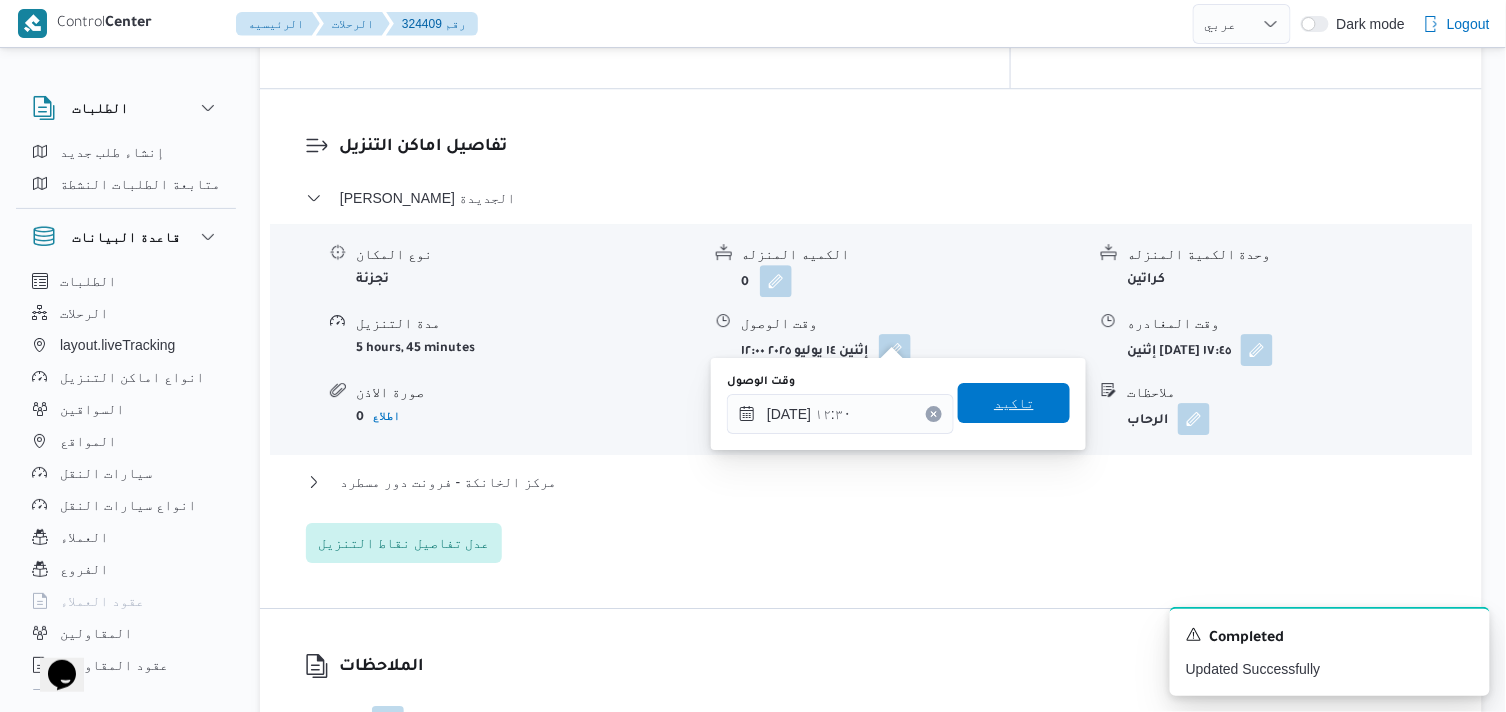 click on "تاكيد" at bounding box center [1014, 403] 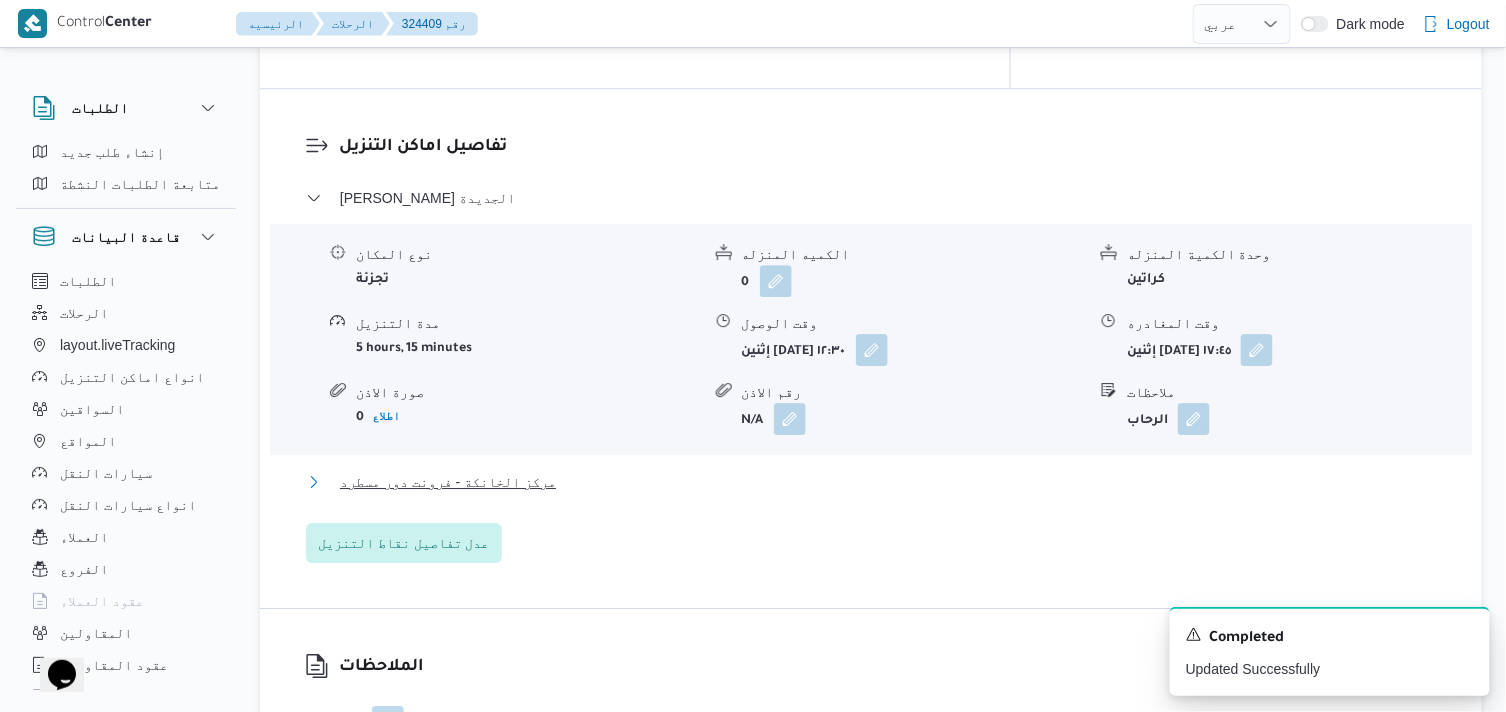 click on "مركز الخانكة -
فرونت دور مسطرد" at bounding box center (448, 482) 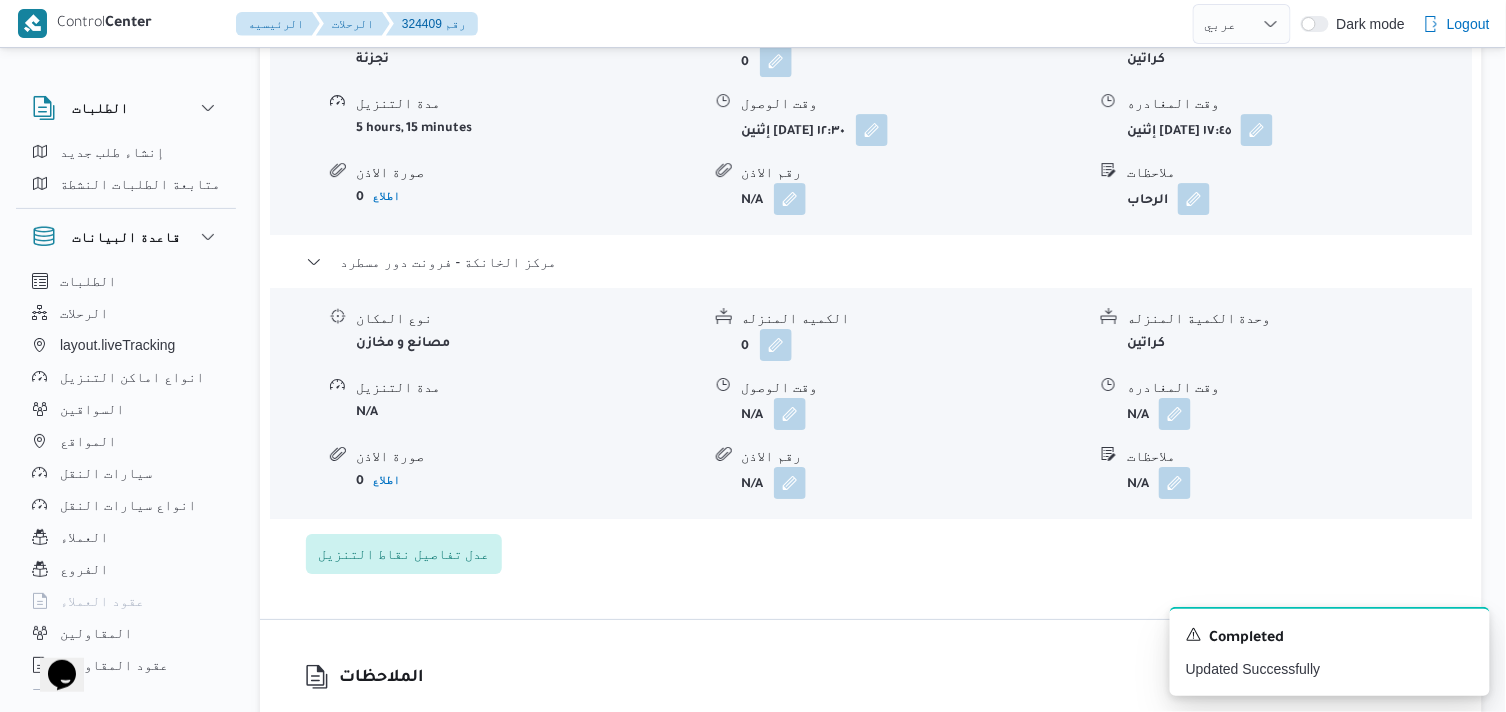 scroll, scrollTop: 1888, scrollLeft: 0, axis: vertical 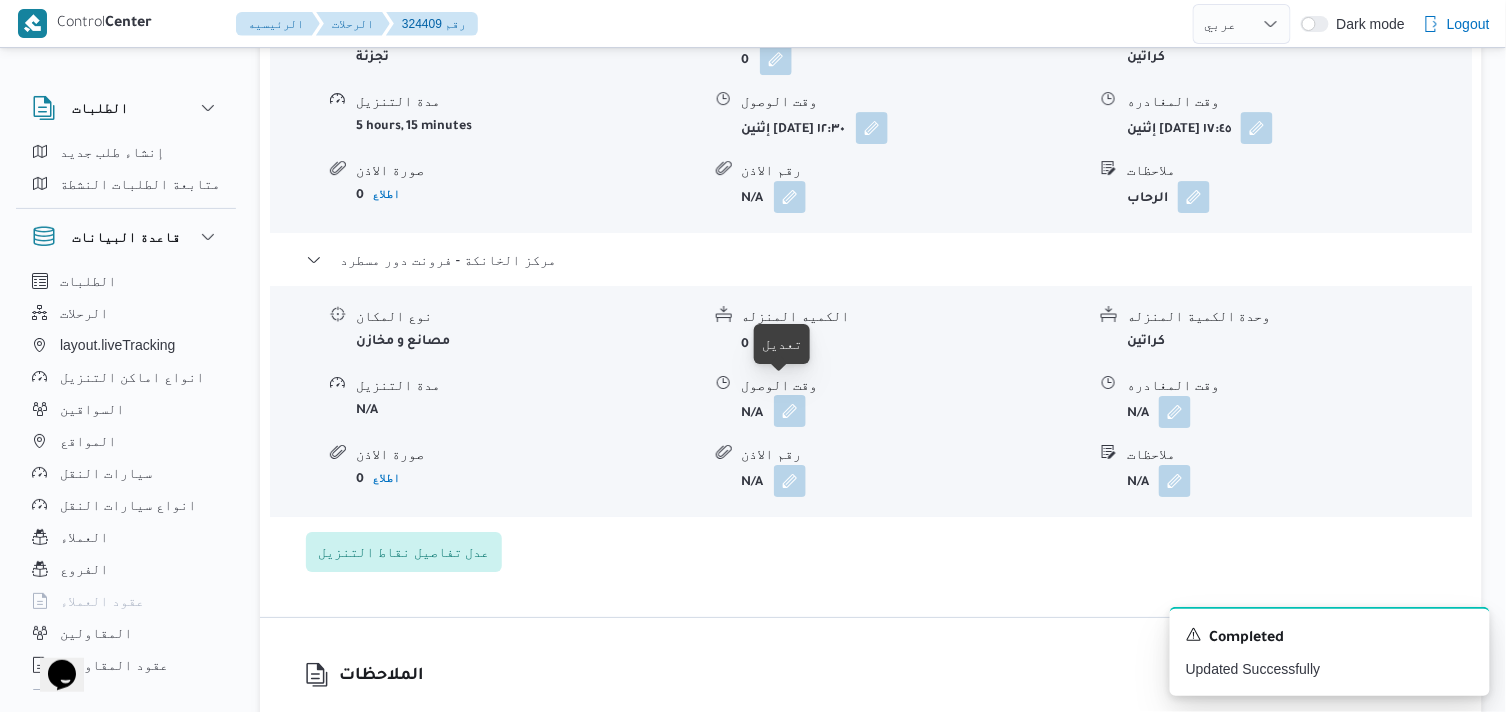 click at bounding box center [790, 411] 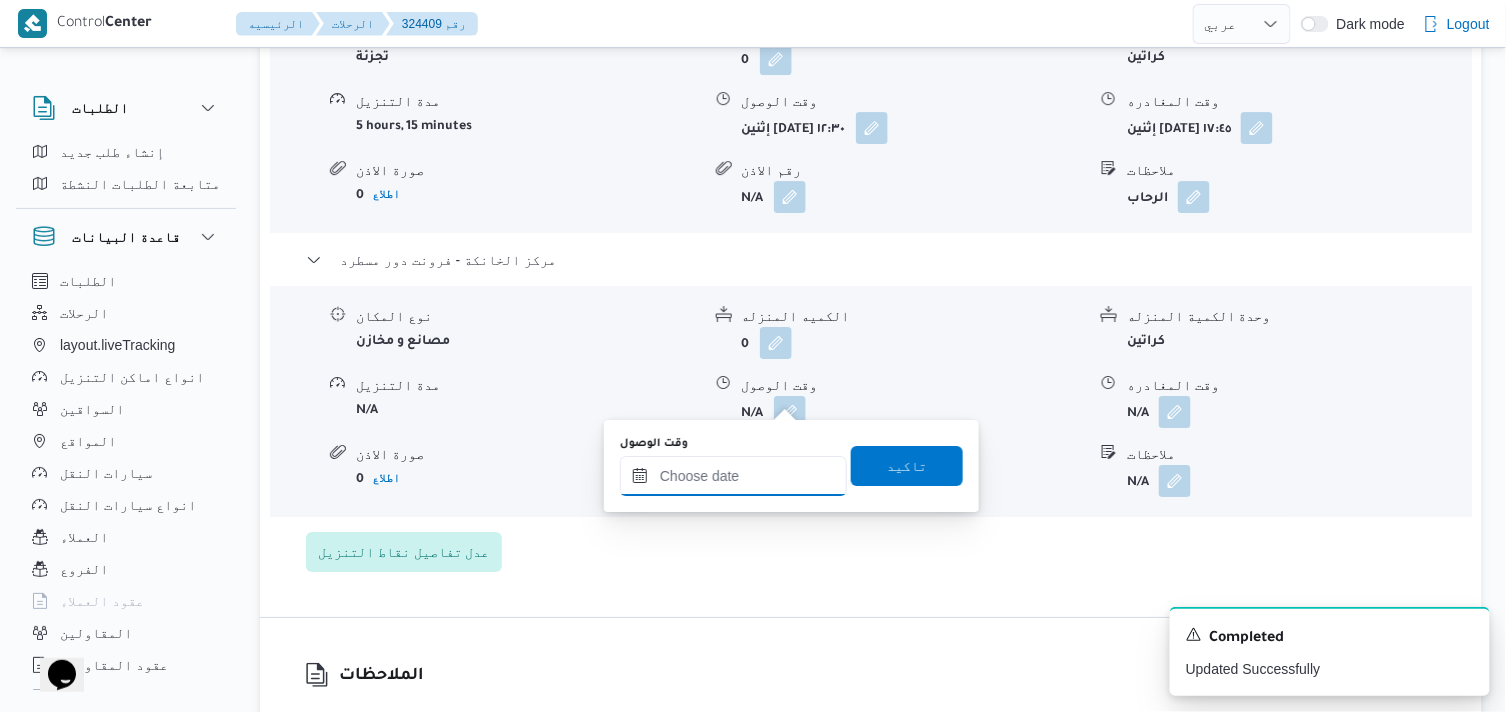 click on "وقت الوصول" at bounding box center [733, 476] 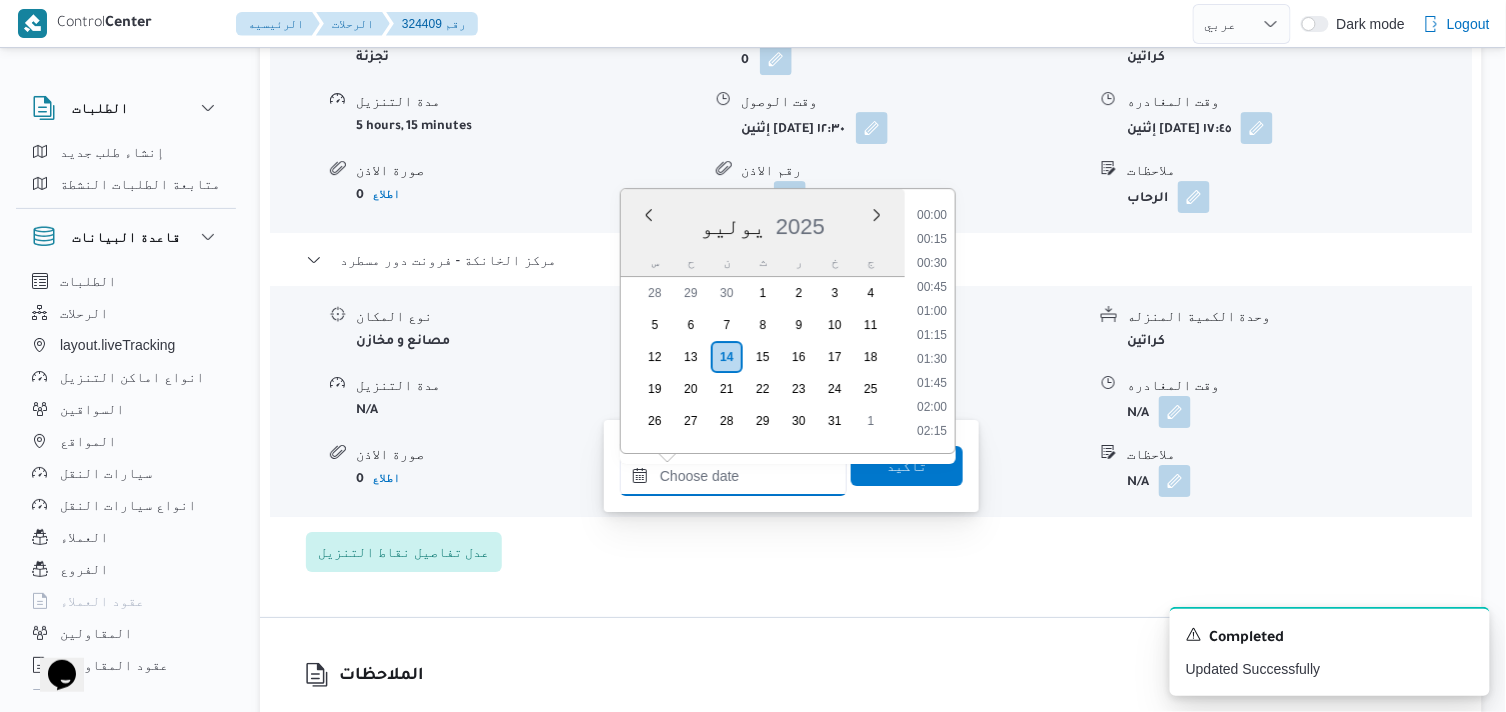 scroll, scrollTop: 1727, scrollLeft: 0, axis: vertical 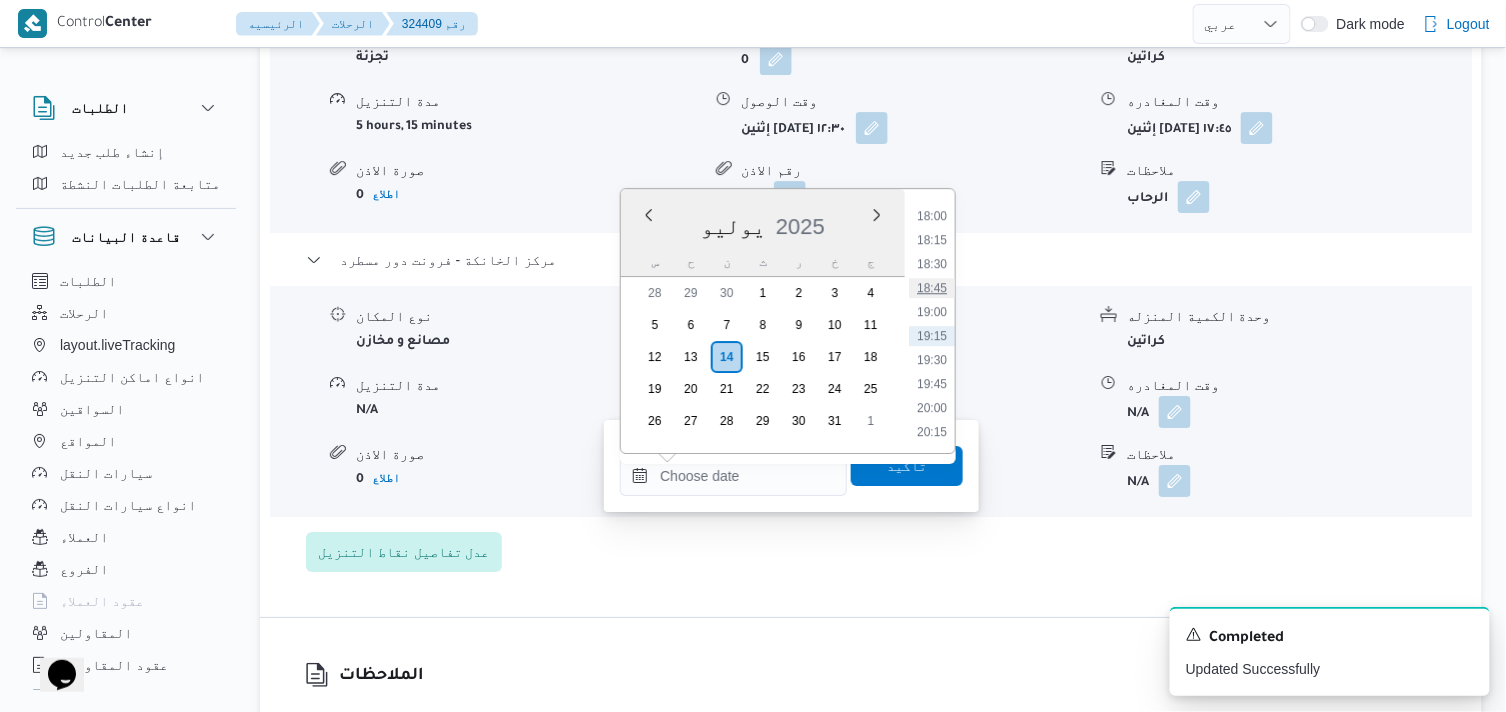 click on "18:45" at bounding box center (932, 288) 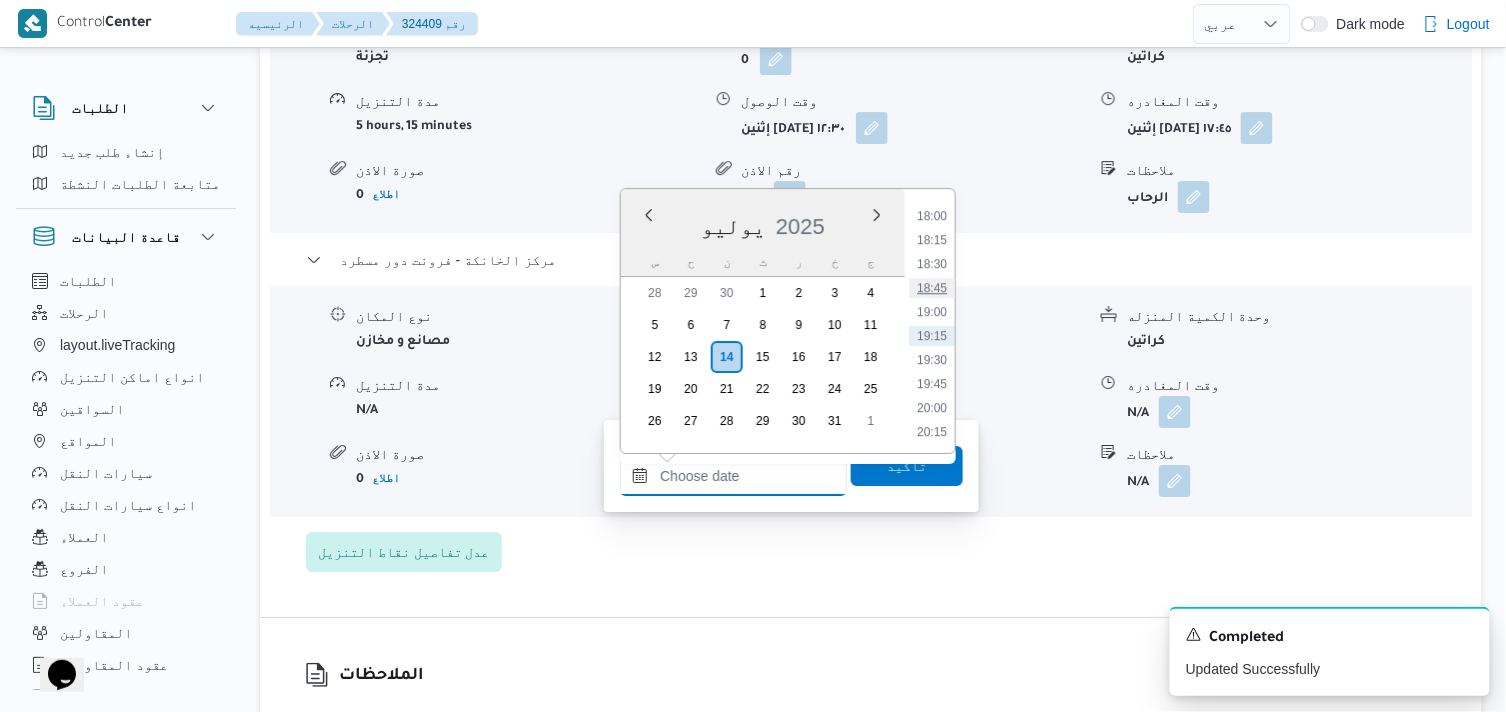 type on "١٤/٠٧/٢٠٢٥ ١٨:٤٥" 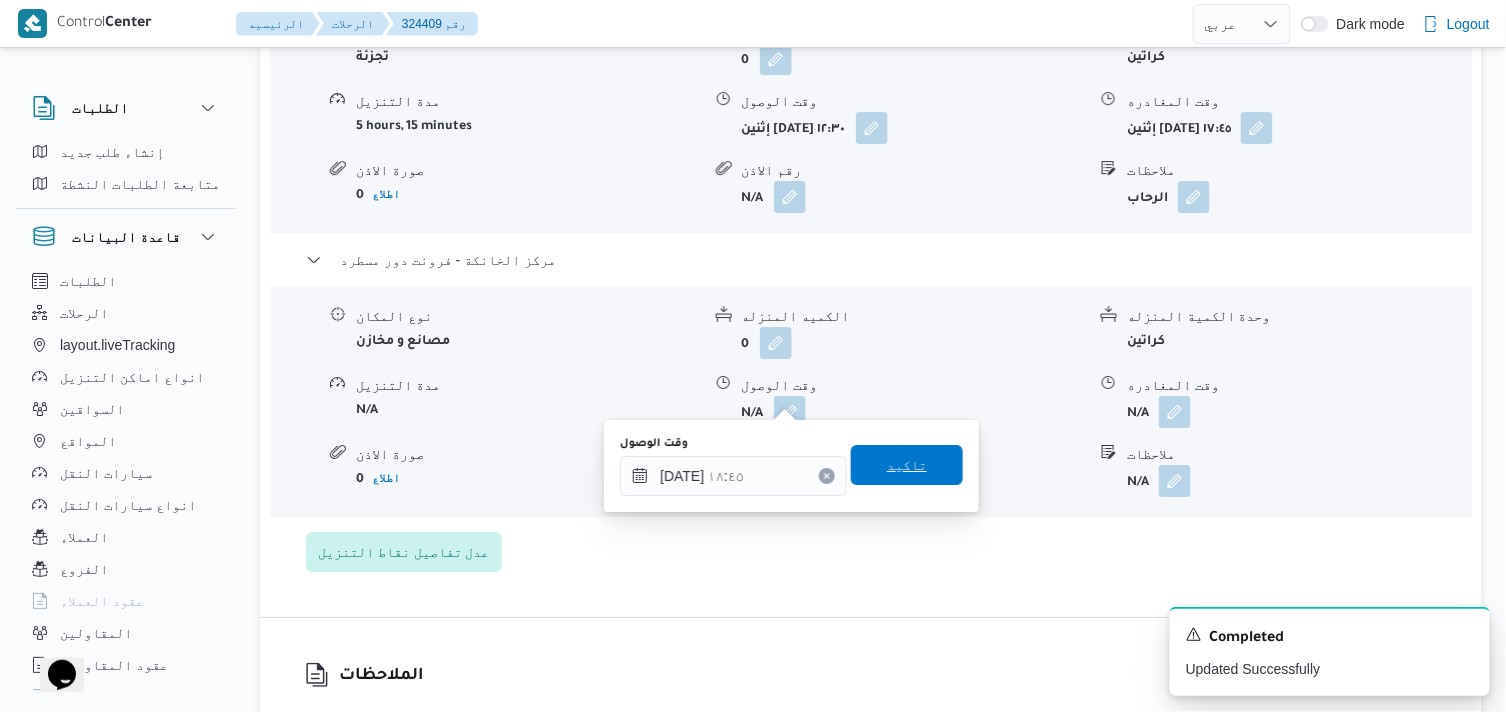 click on "تاكيد" at bounding box center (907, 465) 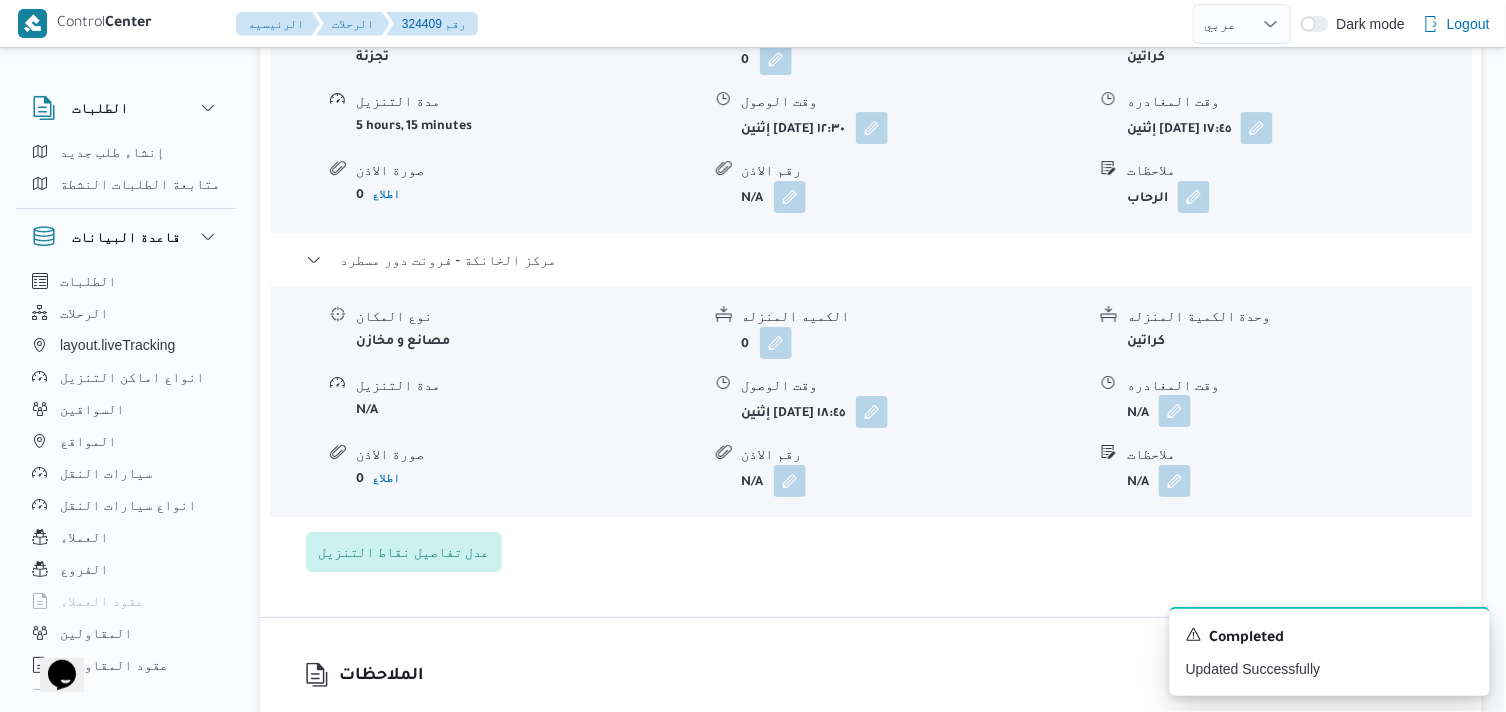 click at bounding box center (1175, 411) 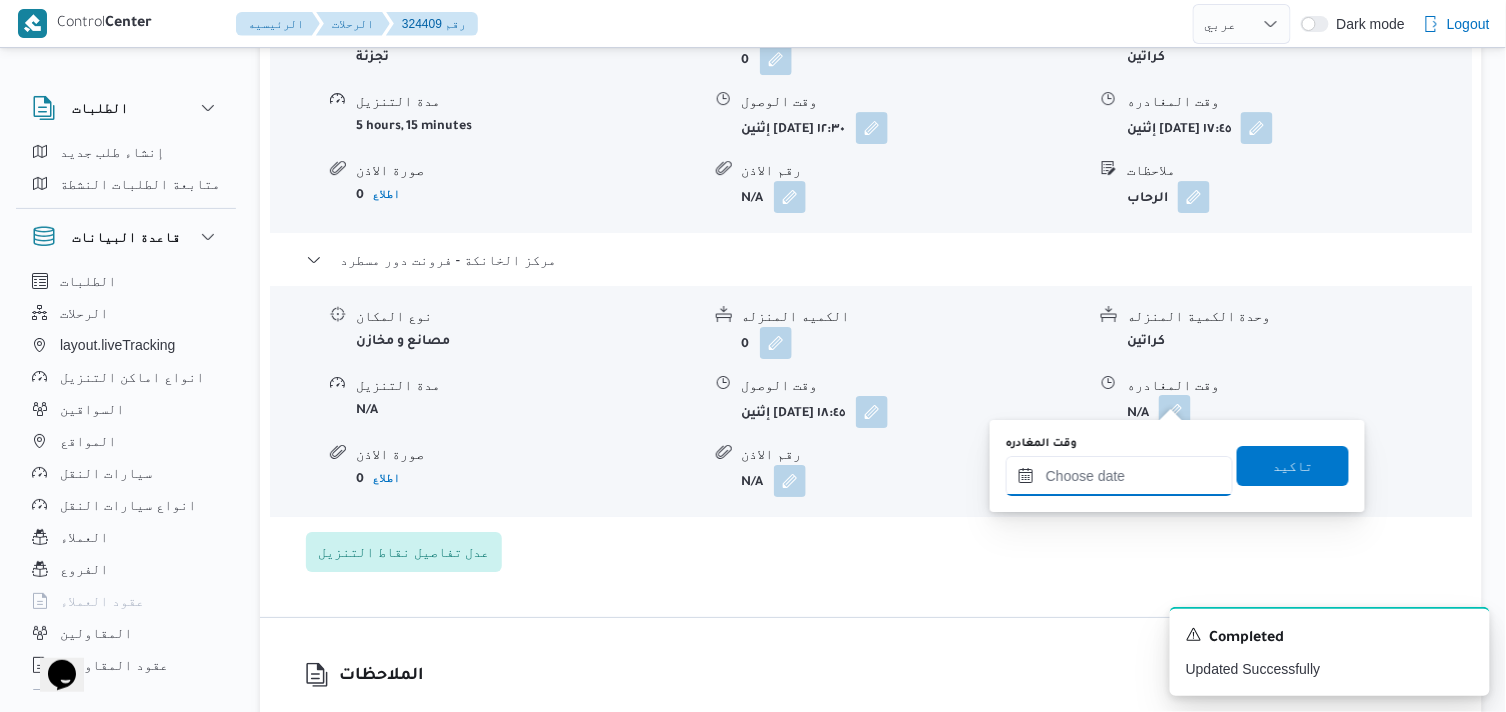 click on "وقت المغادره" at bounding box center (1119, 476) 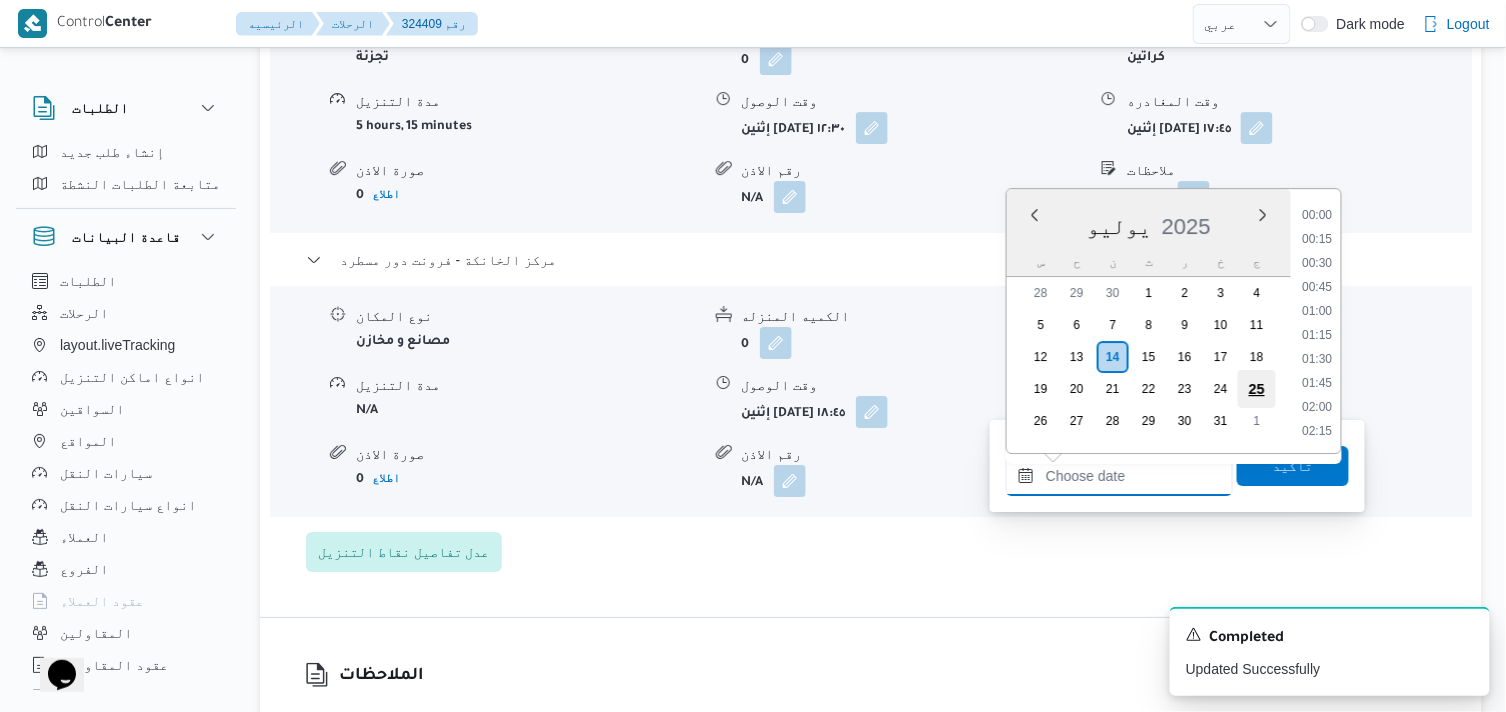 scroll, scrollTop: 1727, scrollLeft: 0, axis: vertical 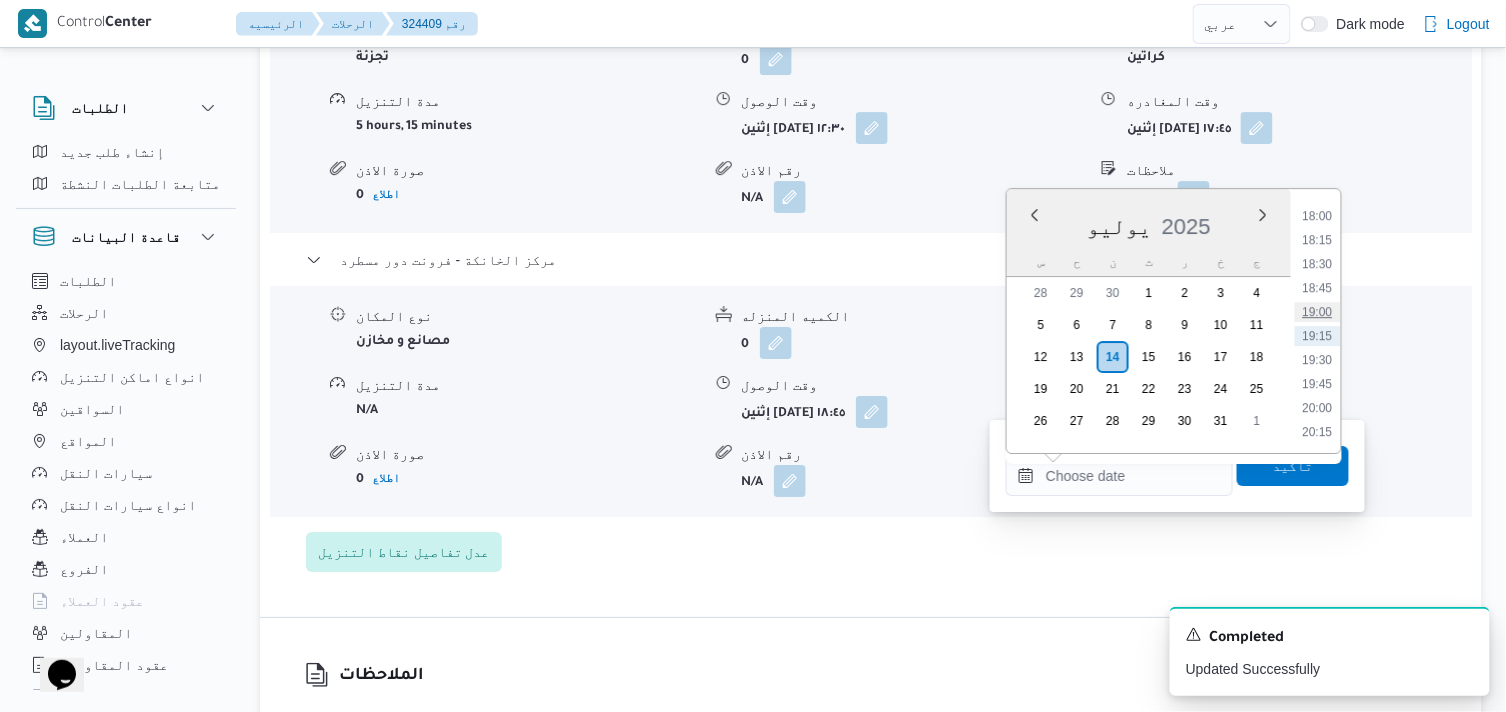 click on "19:00" at bounding box center (1318, 312) 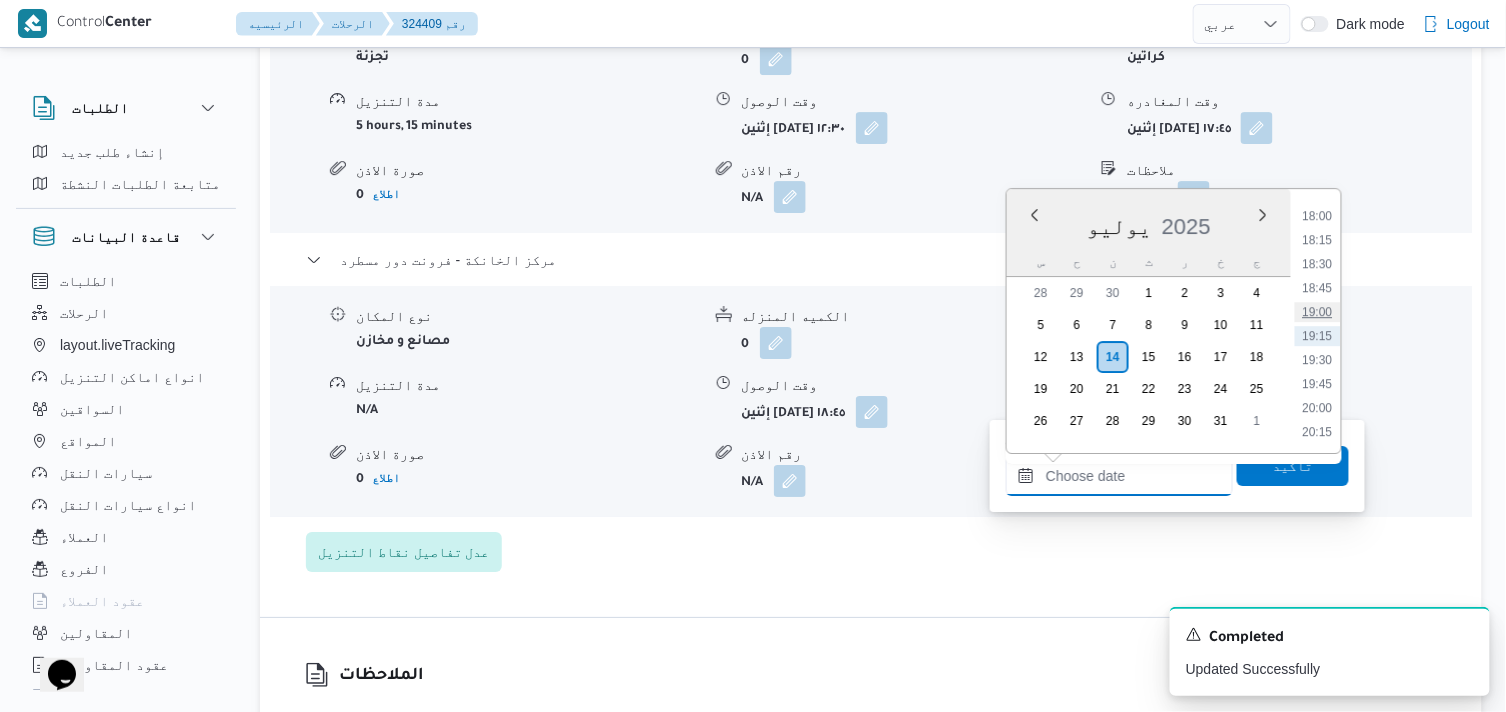 type on "[DATE] ١٩:٠٠" 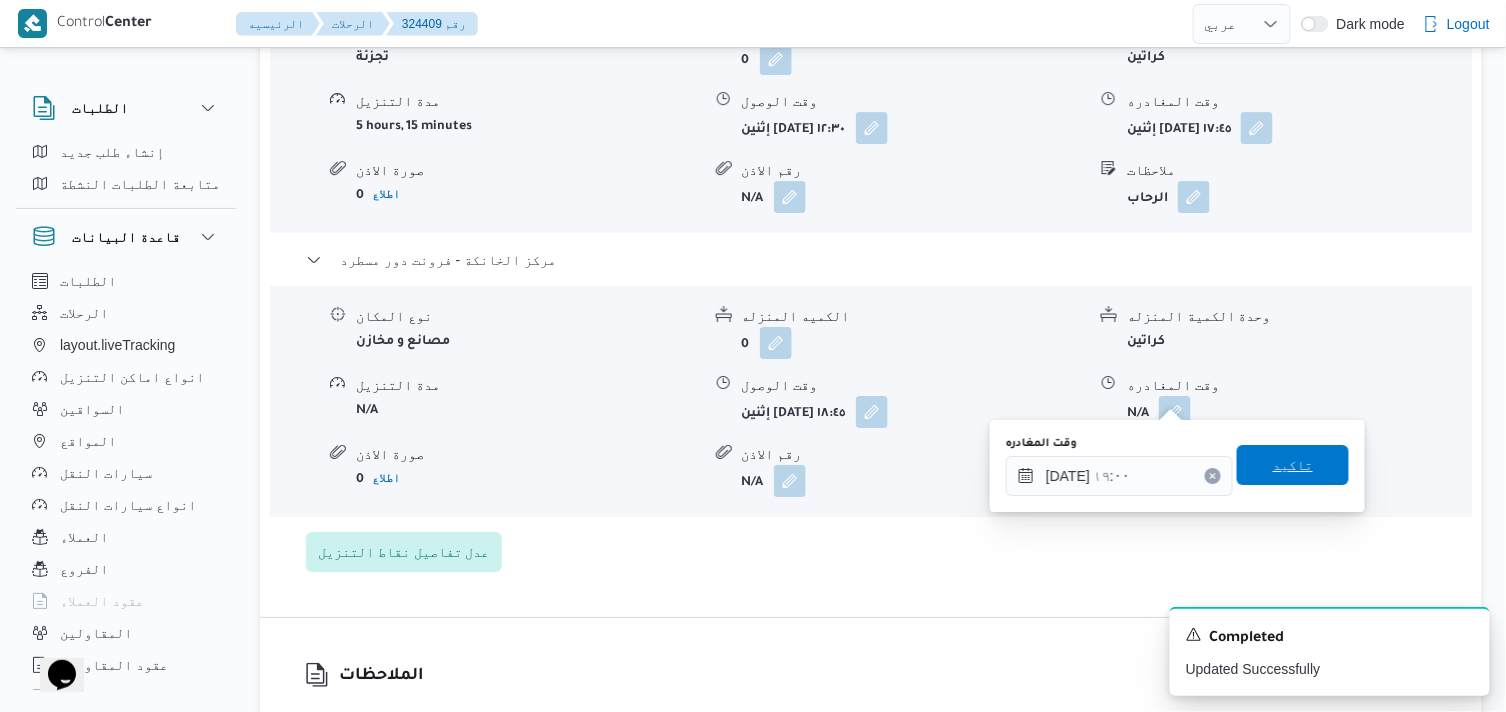 click on "تاكيد" at bounding box center (1293, 465) 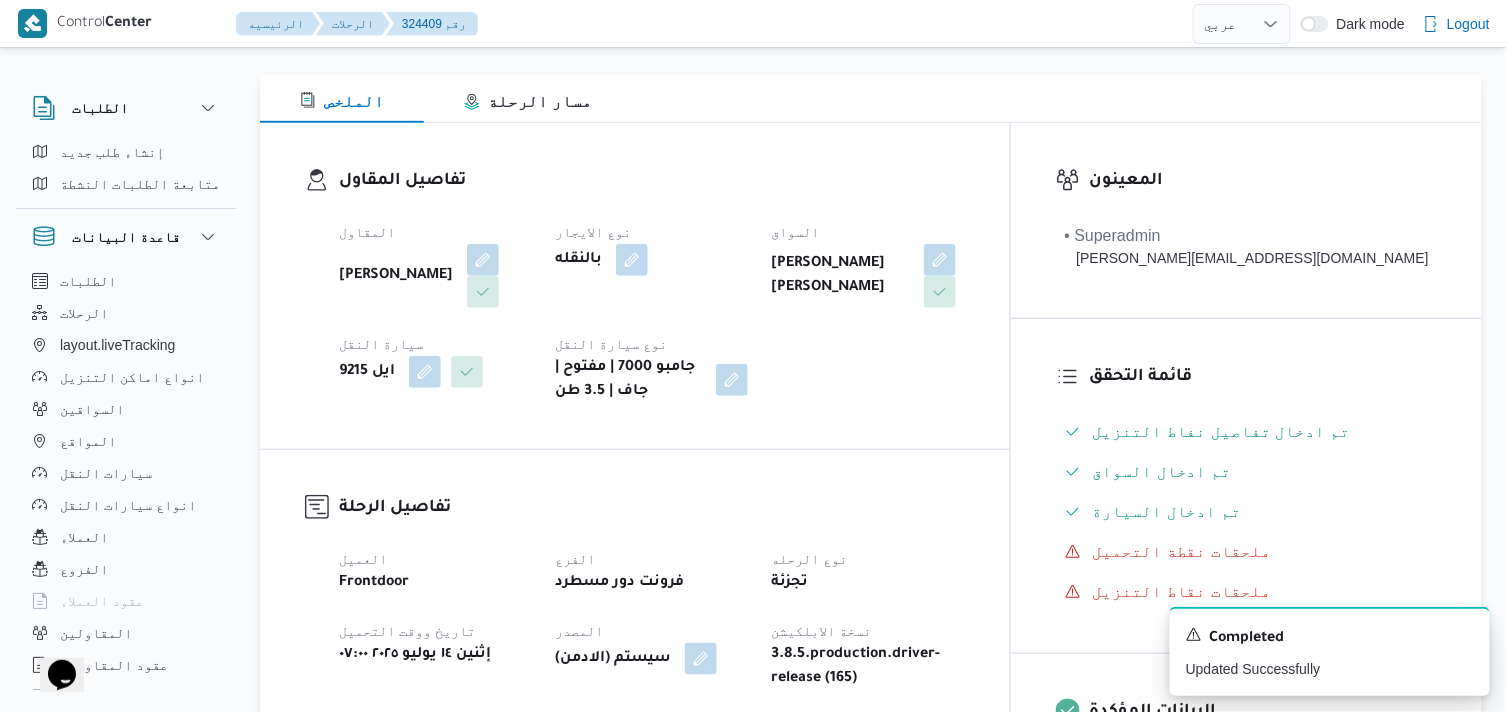 scroll, scrollTop: 0, scrollLeft: 0, axis: both 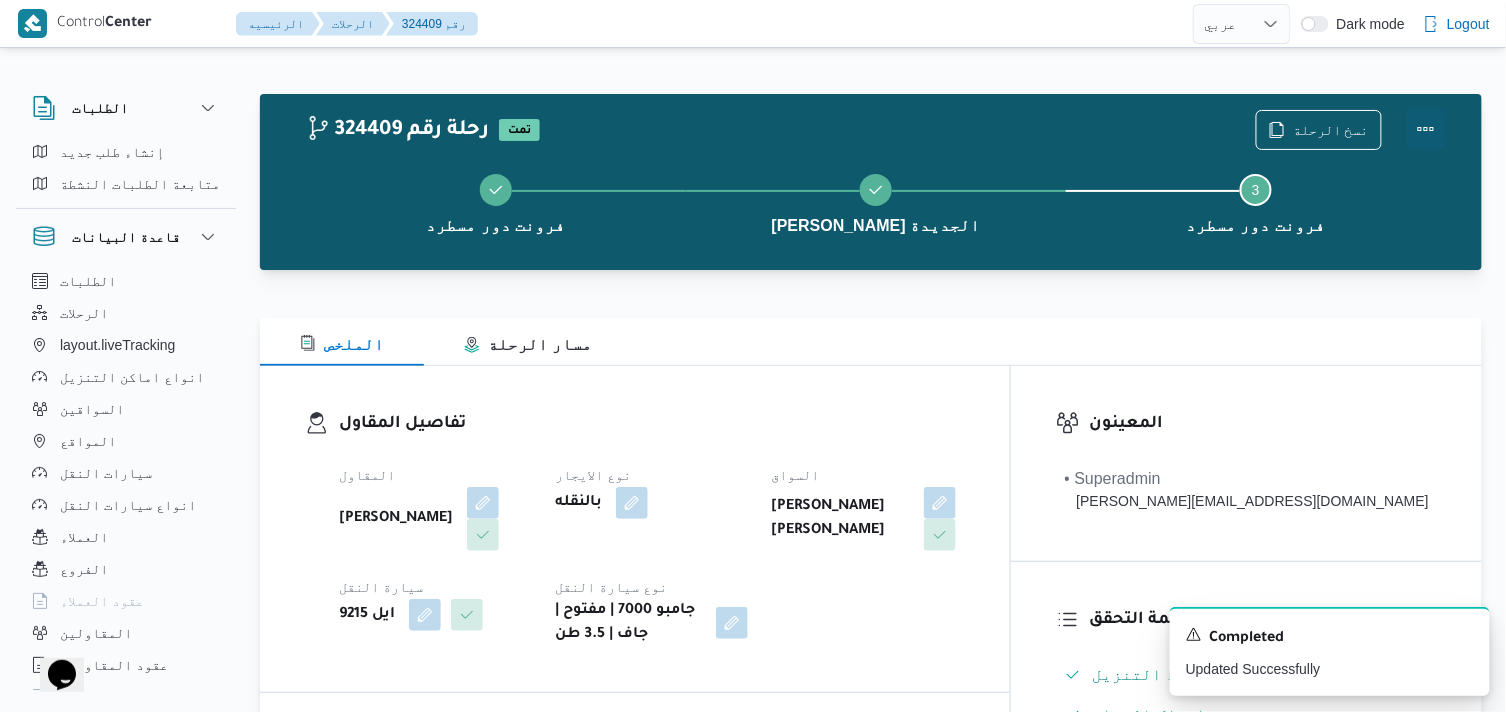 click at bounding box center (1426, 129) 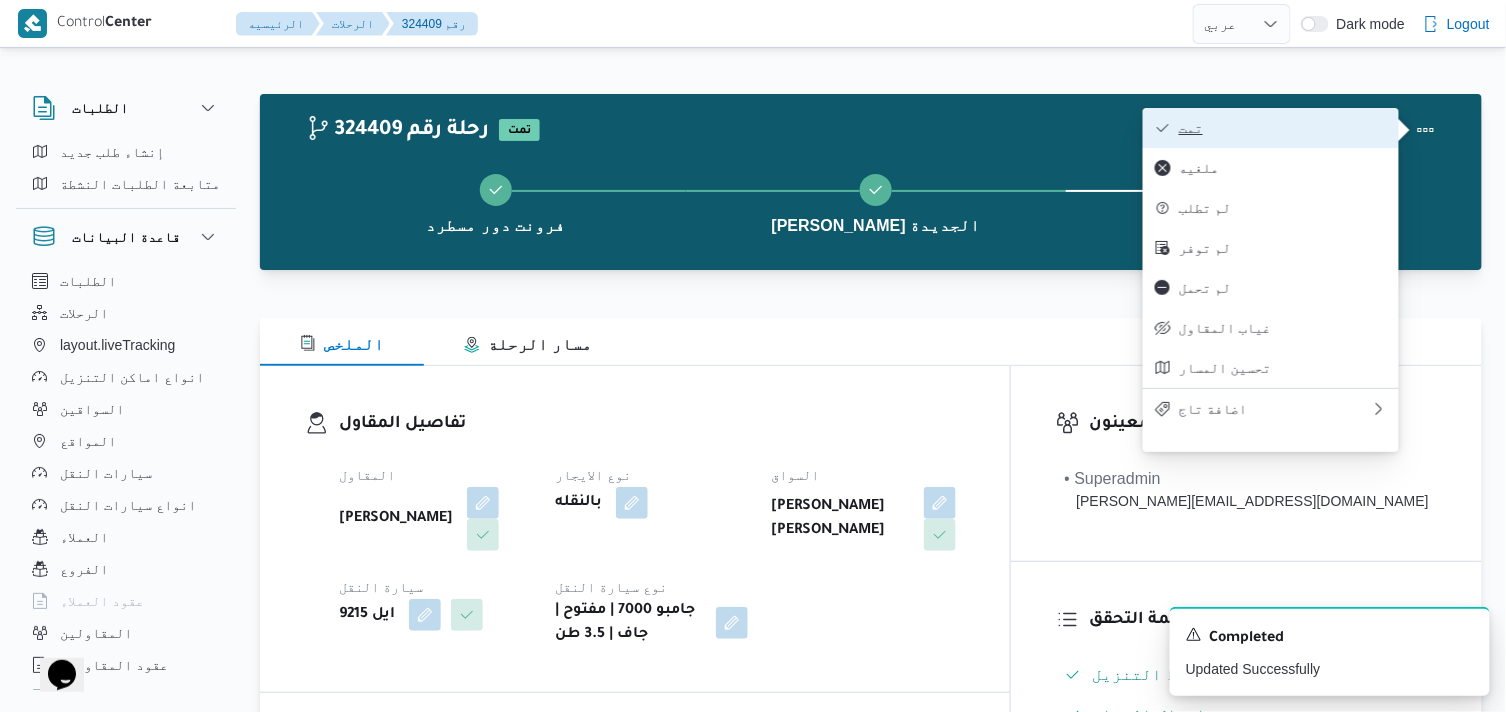 click on "تمت" at bounding box center (1283, 128) 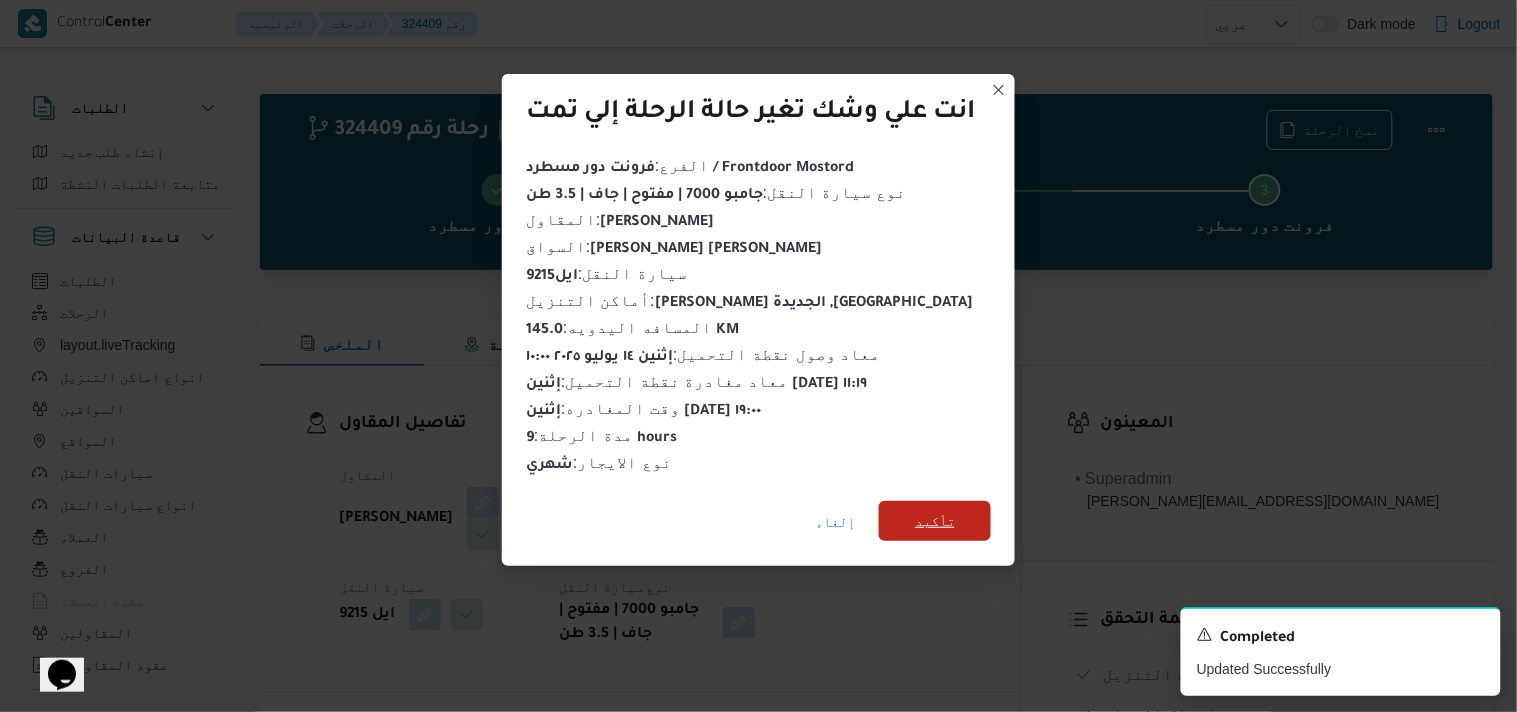 click on "تأكيد" at bounding box center [935, 521] 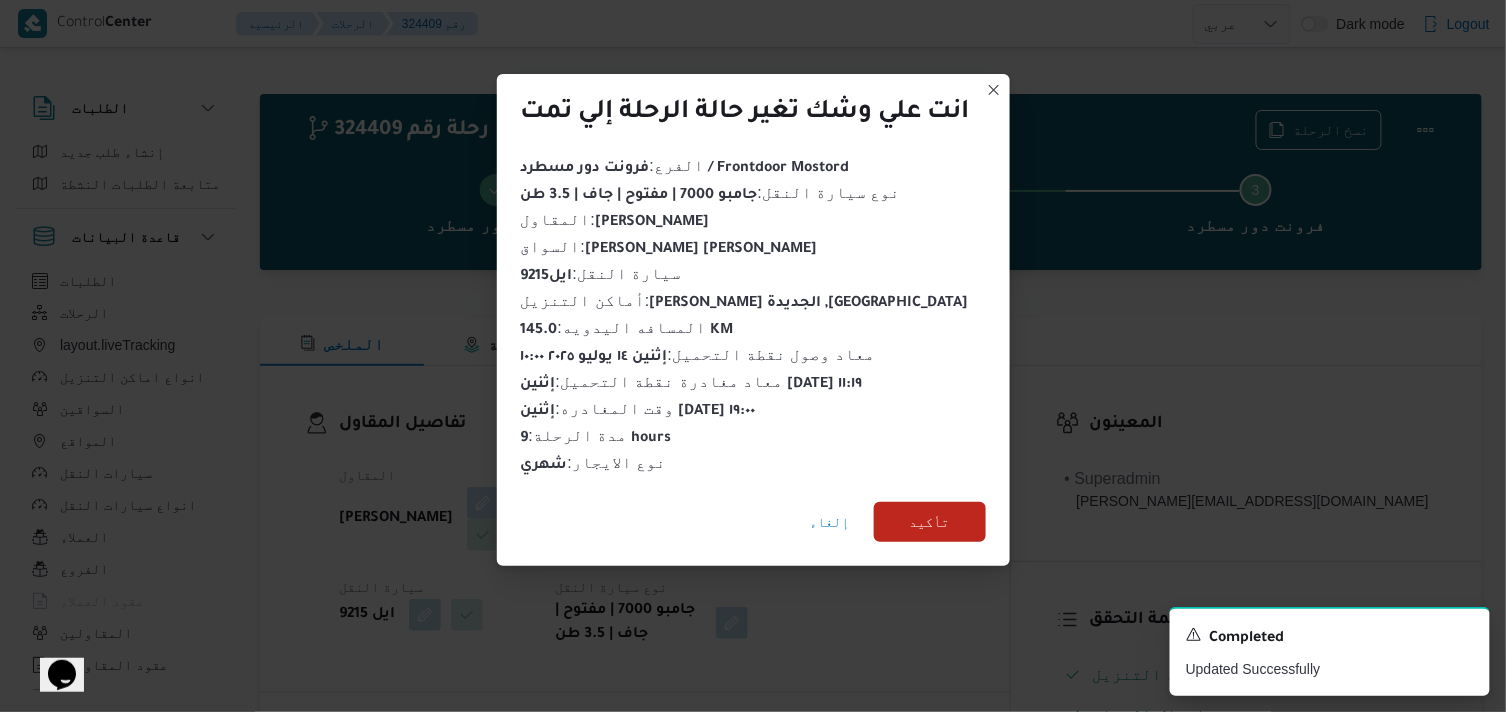 click on "تفاصيل المقاول المقاول ميدو احمد محمد موسي نوع الايجار بالنقله السواق حامد رجب ابوالعز محمد سيارة النقل ايل 9215 نوع سيارة النقل جامبو 7000 | مفتوح | جاف | 3.5 طن" at bounding box center (652, 529) 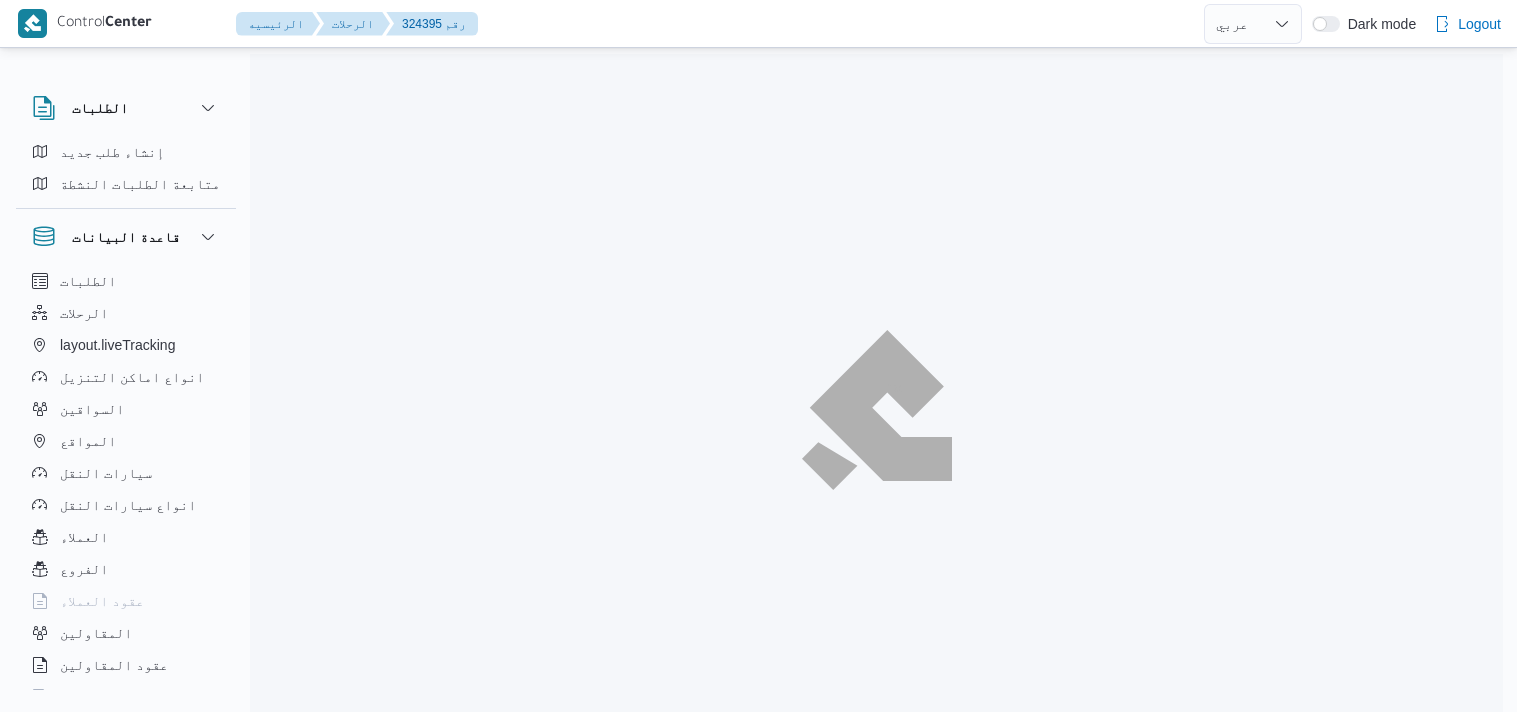 select on "ar" 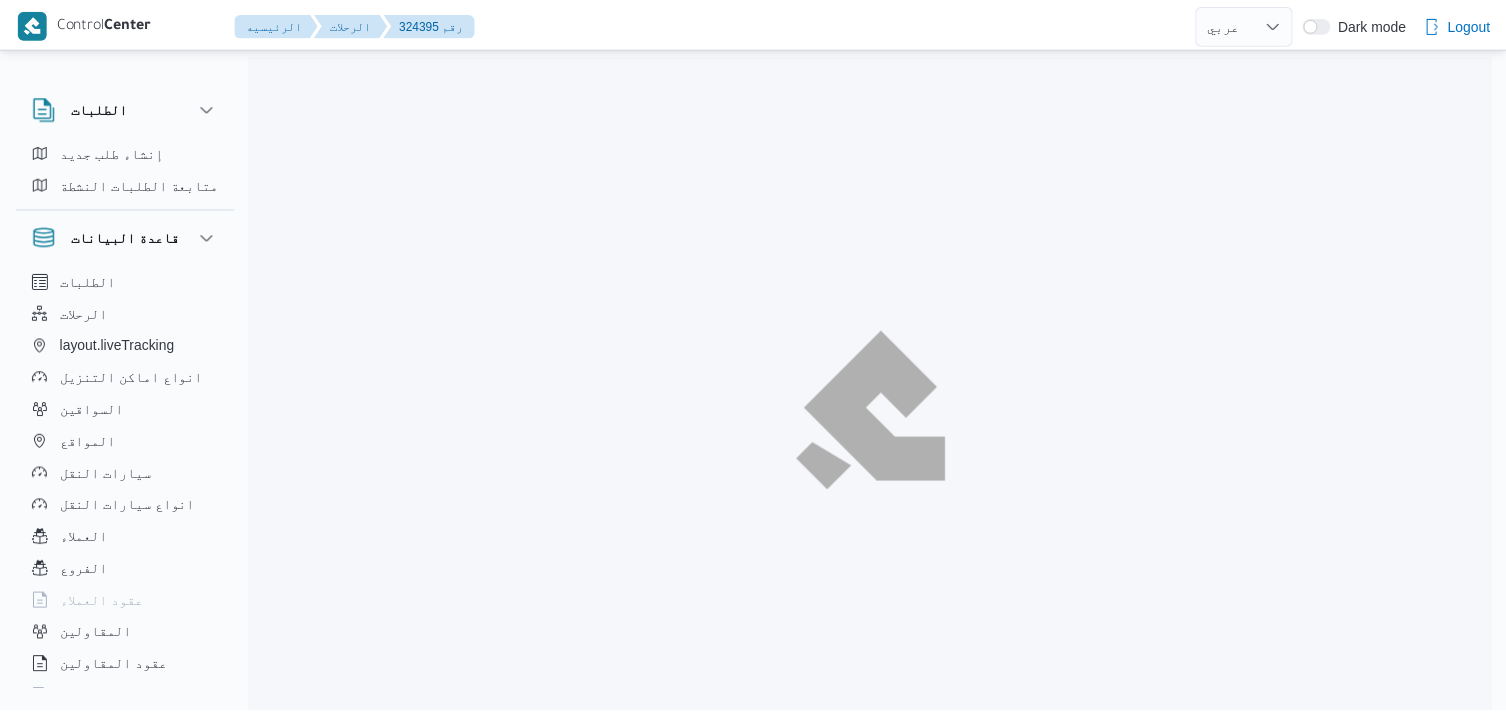 scroll, scrollTop: 0, scrollLeft: 0, axis: both 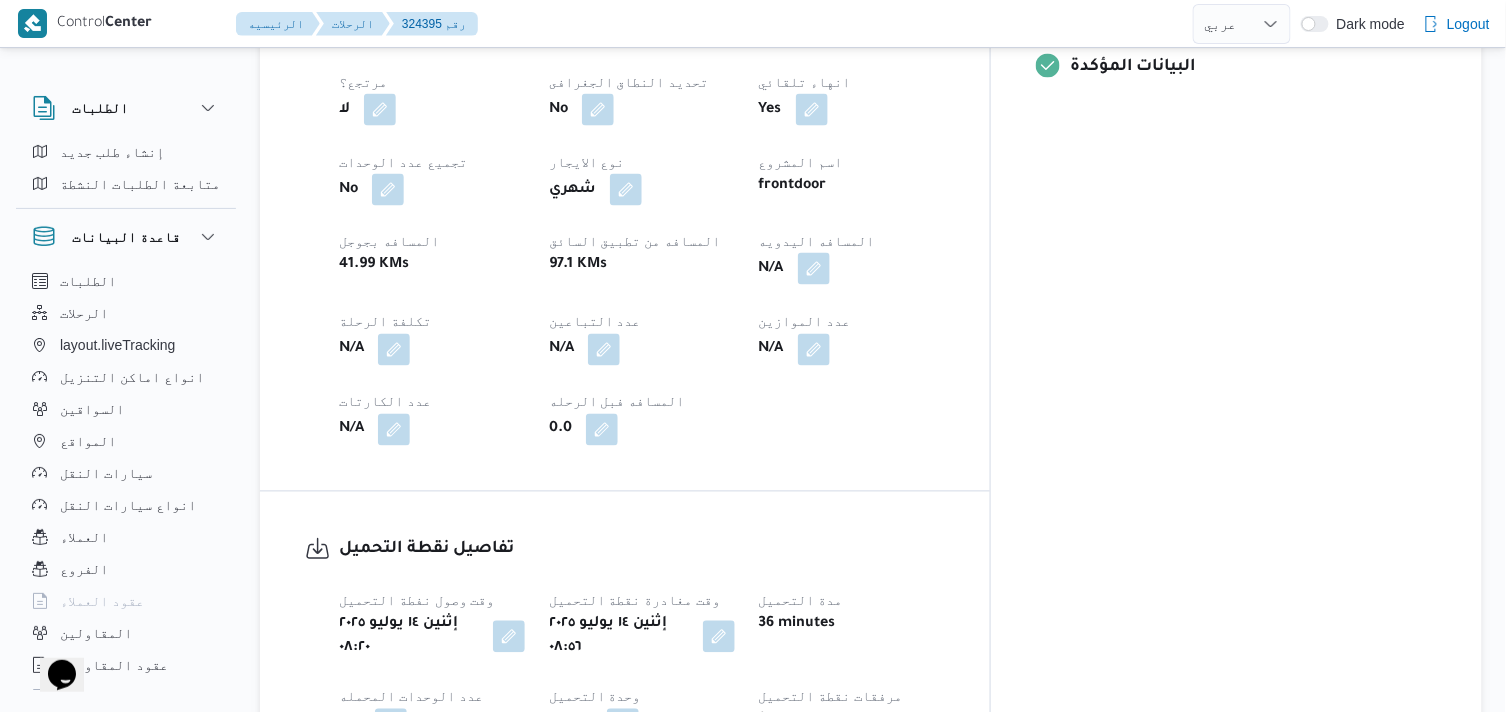 click at bounding box center (814, 269) 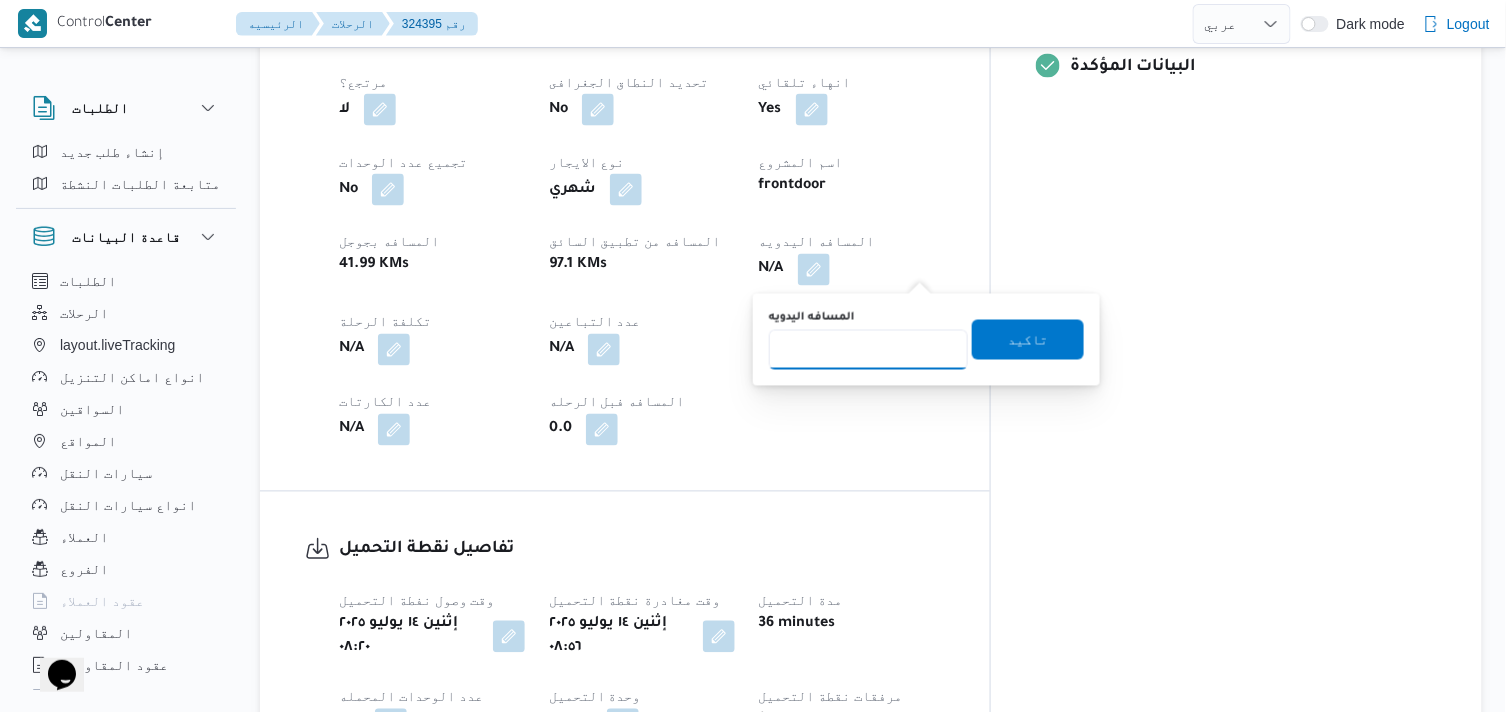 click on "المسافه اليدويه" at bounding box center (868, 350) 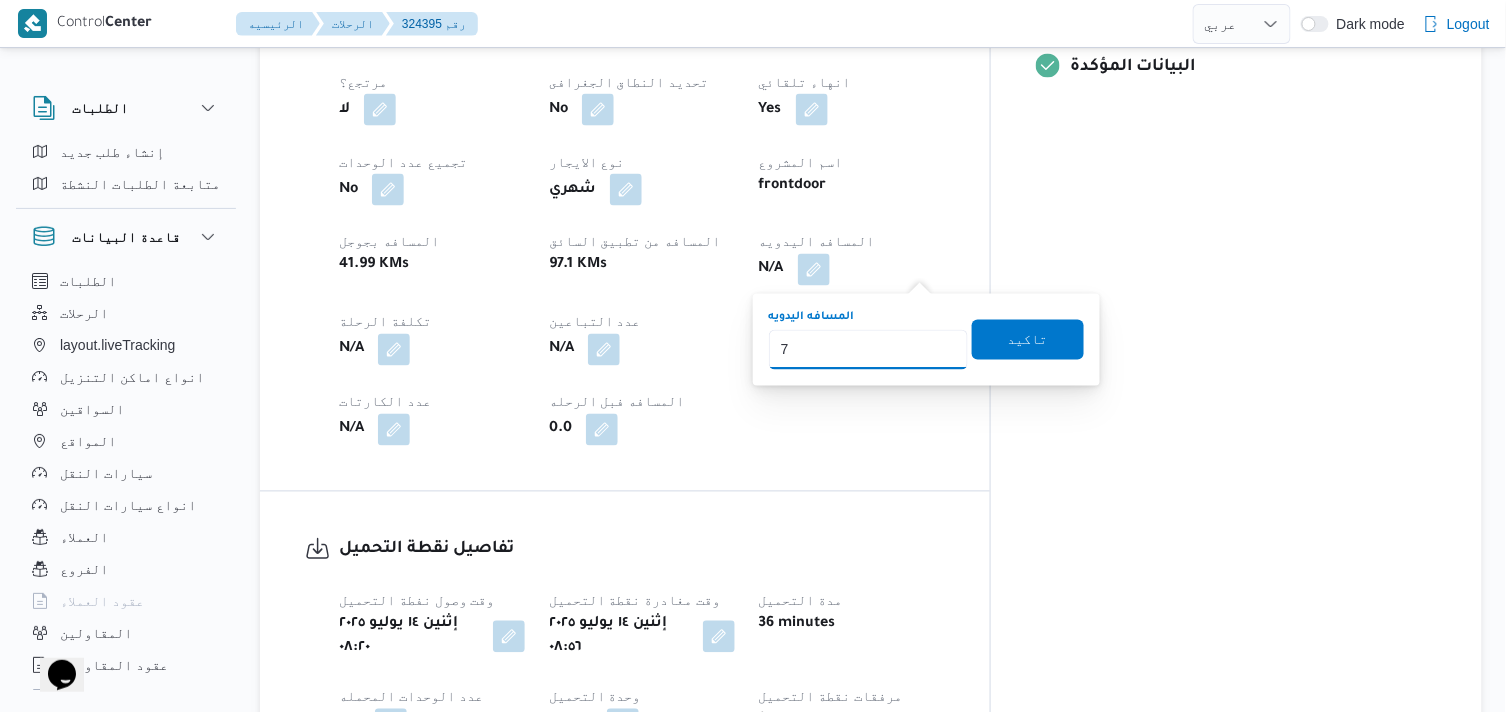 type on "70" 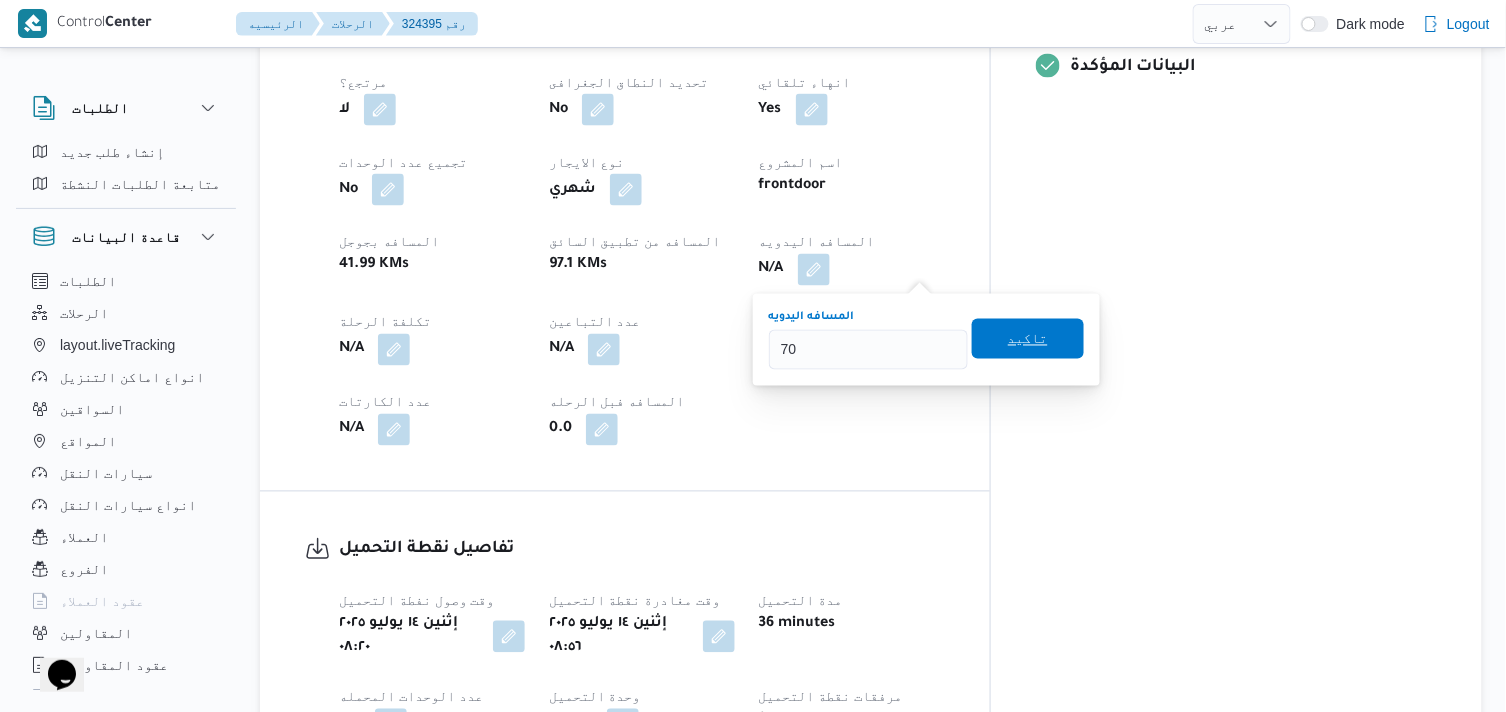 click on "تاكيد" at bounding box center (1028, 339) 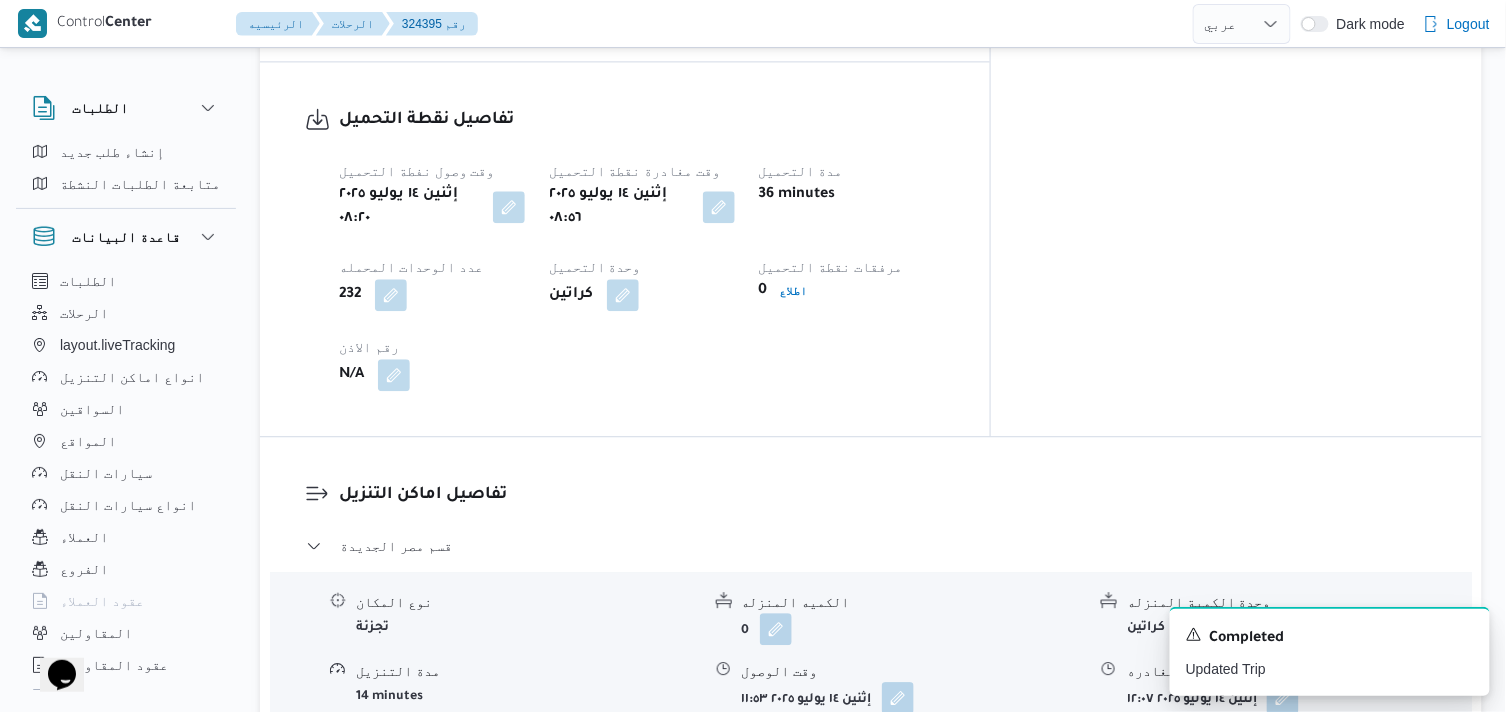 scroll, scrollTop: 1333, scrollLeft: 0, axis: vertical 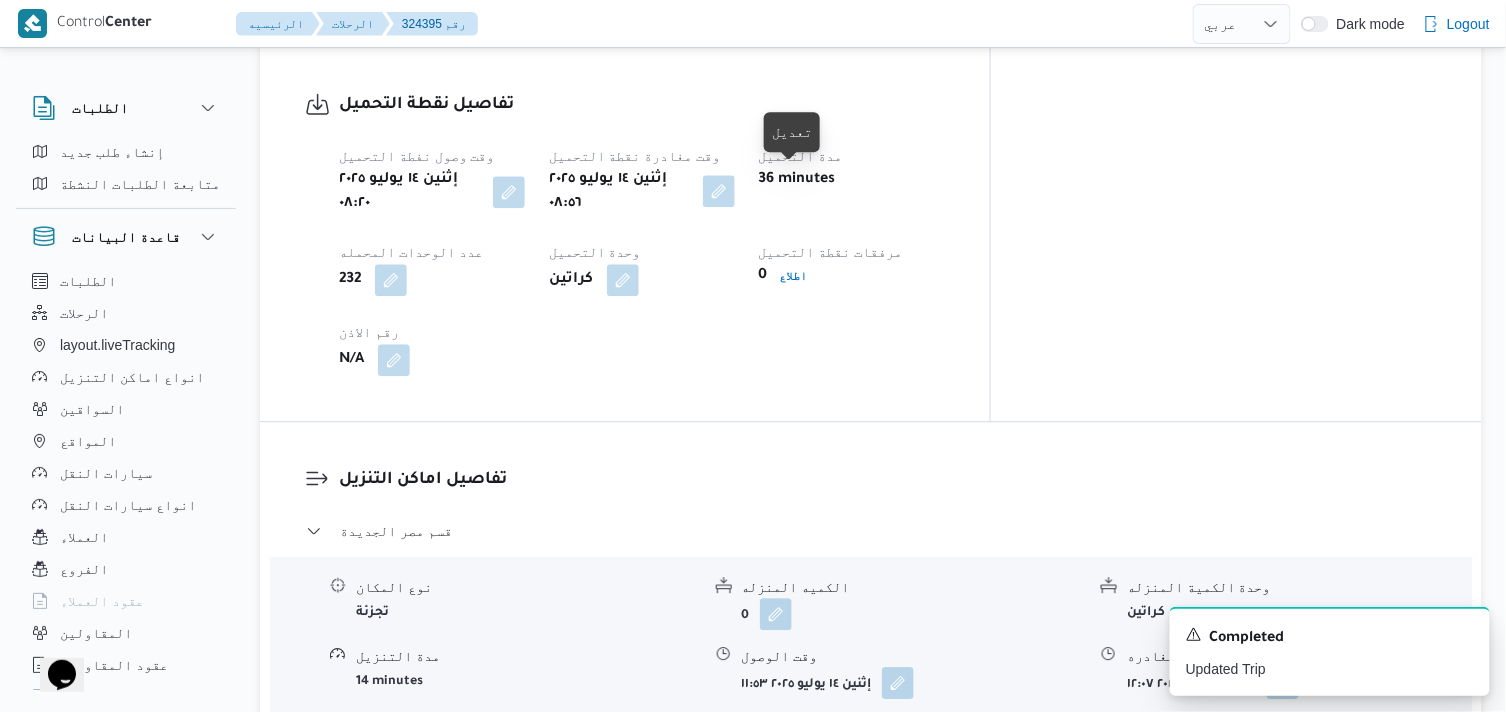 click at bounding box center (719, 191) 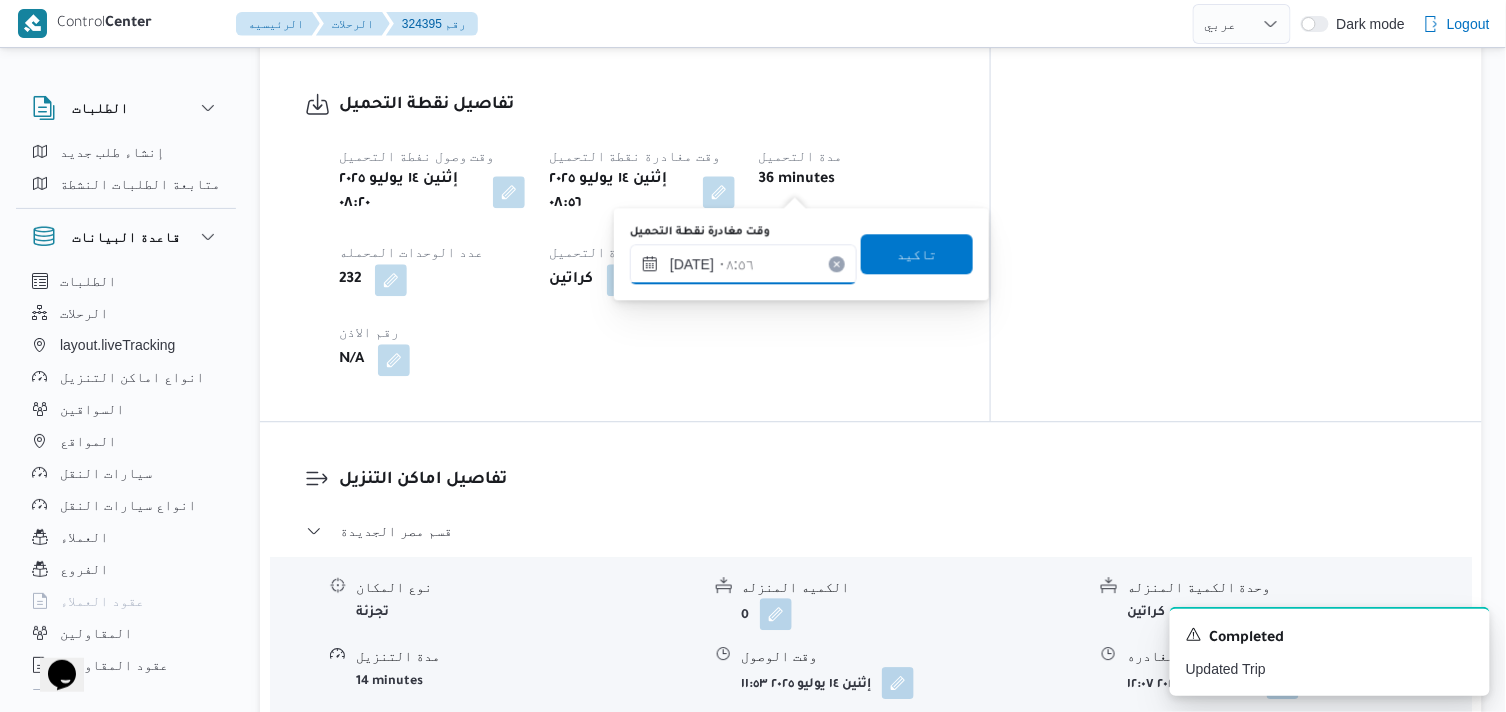 click on "١٤/٠٧/٢٠٢٥ ٠٨:٥٦" at bounding box center [743, 264] 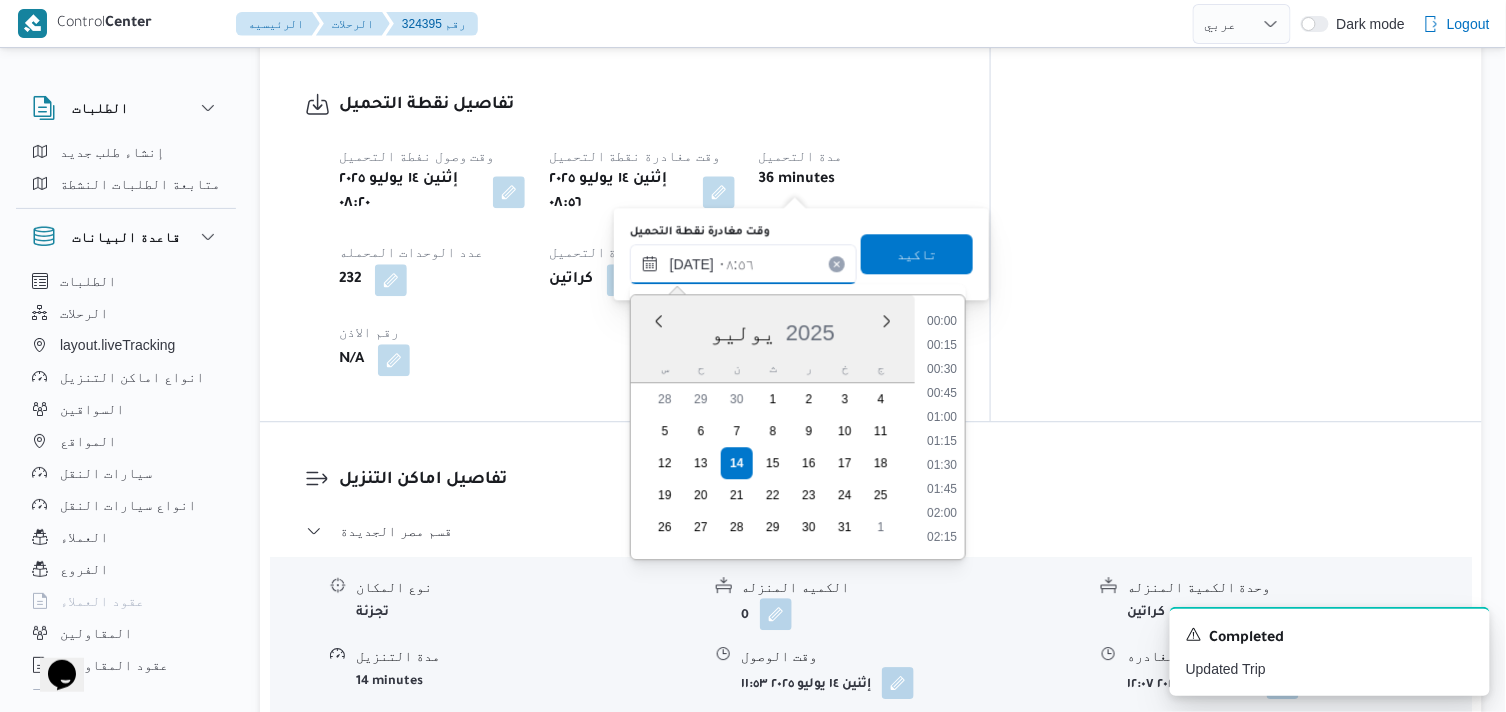 scroll, scrollTop: 720, scrollLeft: 0, axis: vertical 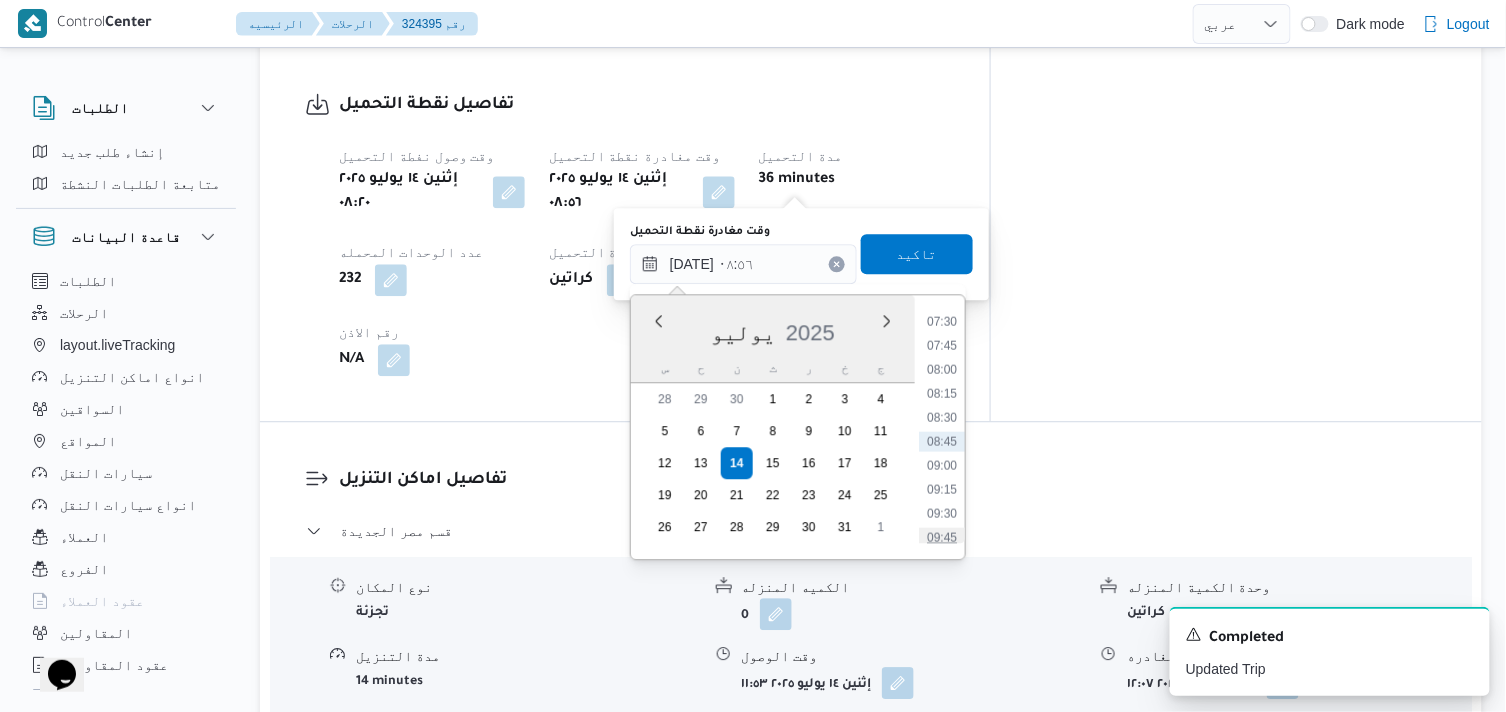 click on "09:45" at bounding box center (942, 537) 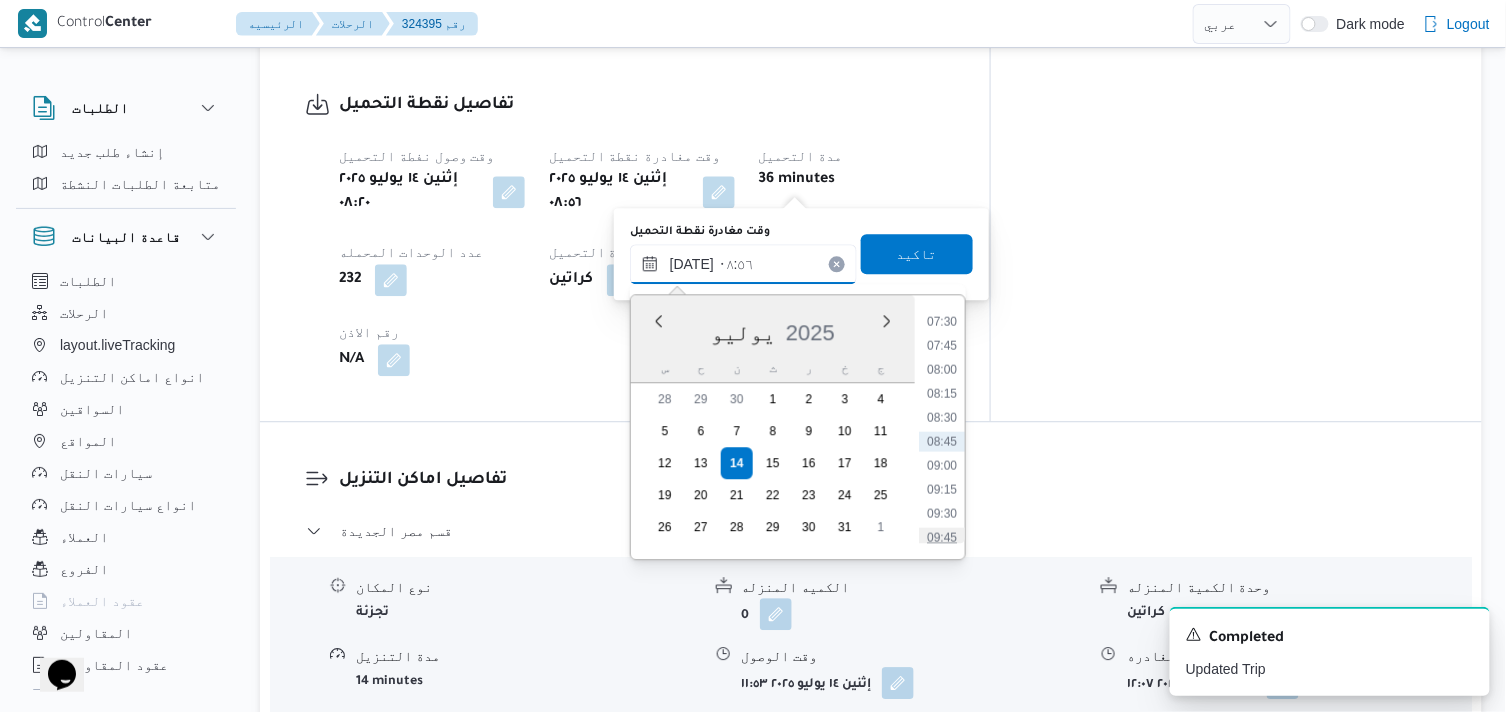 type on "١٤/٠٧/٢٠٢٥ ٠٩:٤٥" 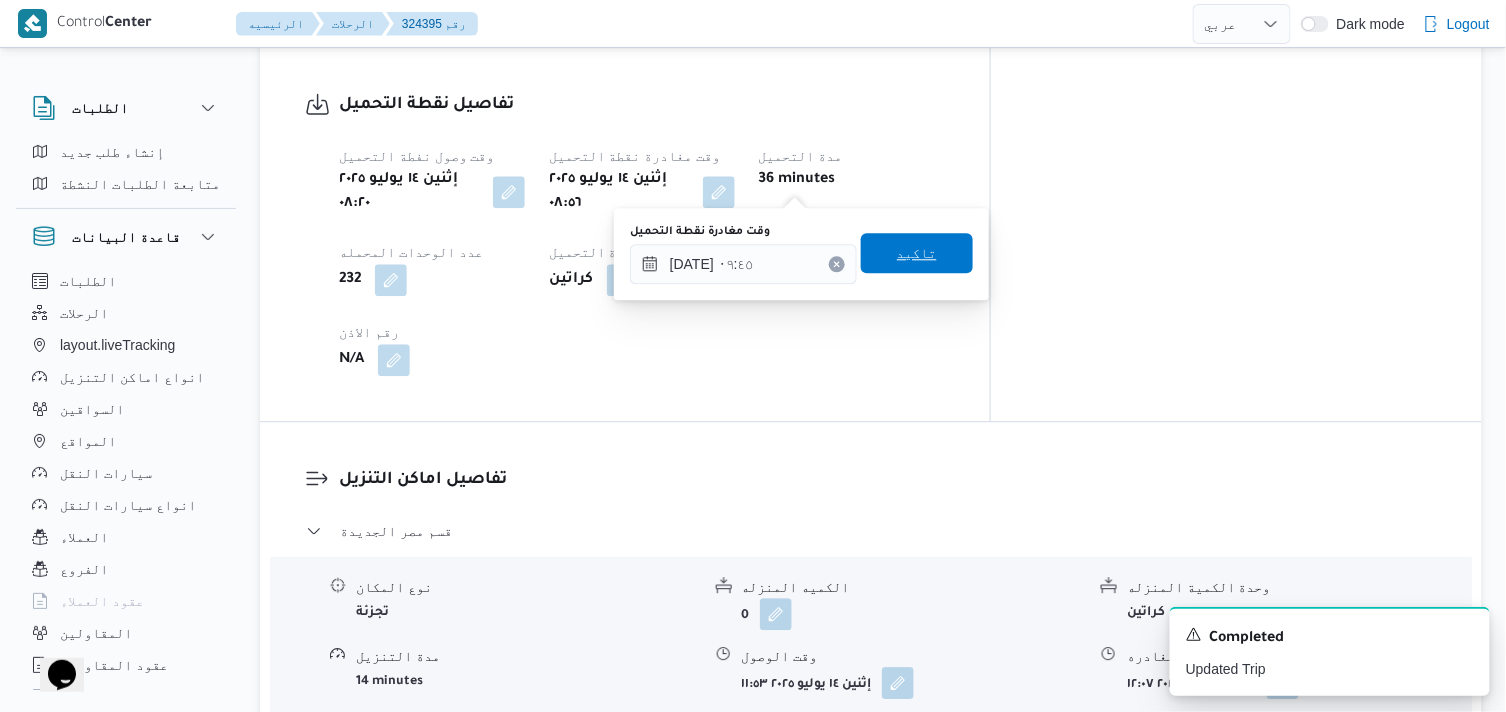 click on "تاكيد" at bounding box center (917, 253) 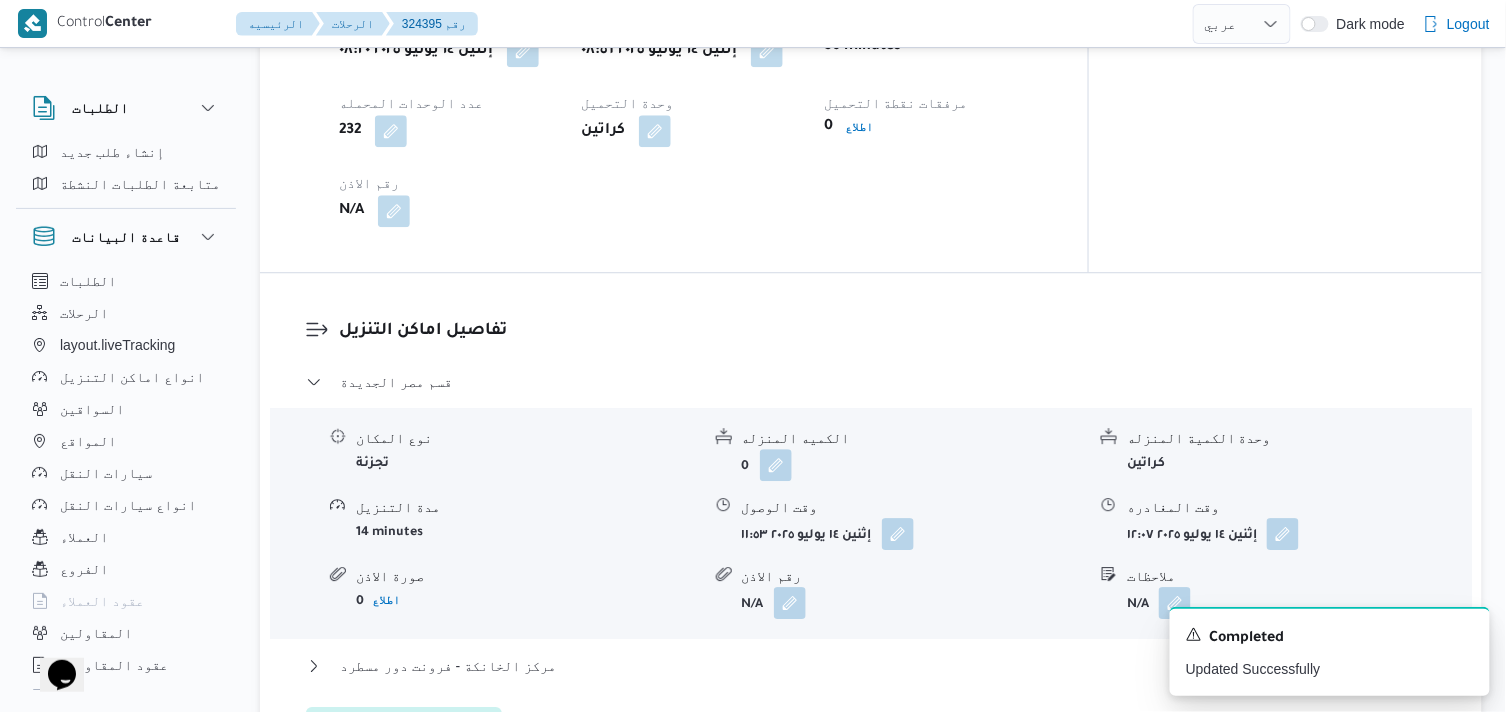 scroll, scrollTop: 1666, scrollLeft: 0, axis: vertical 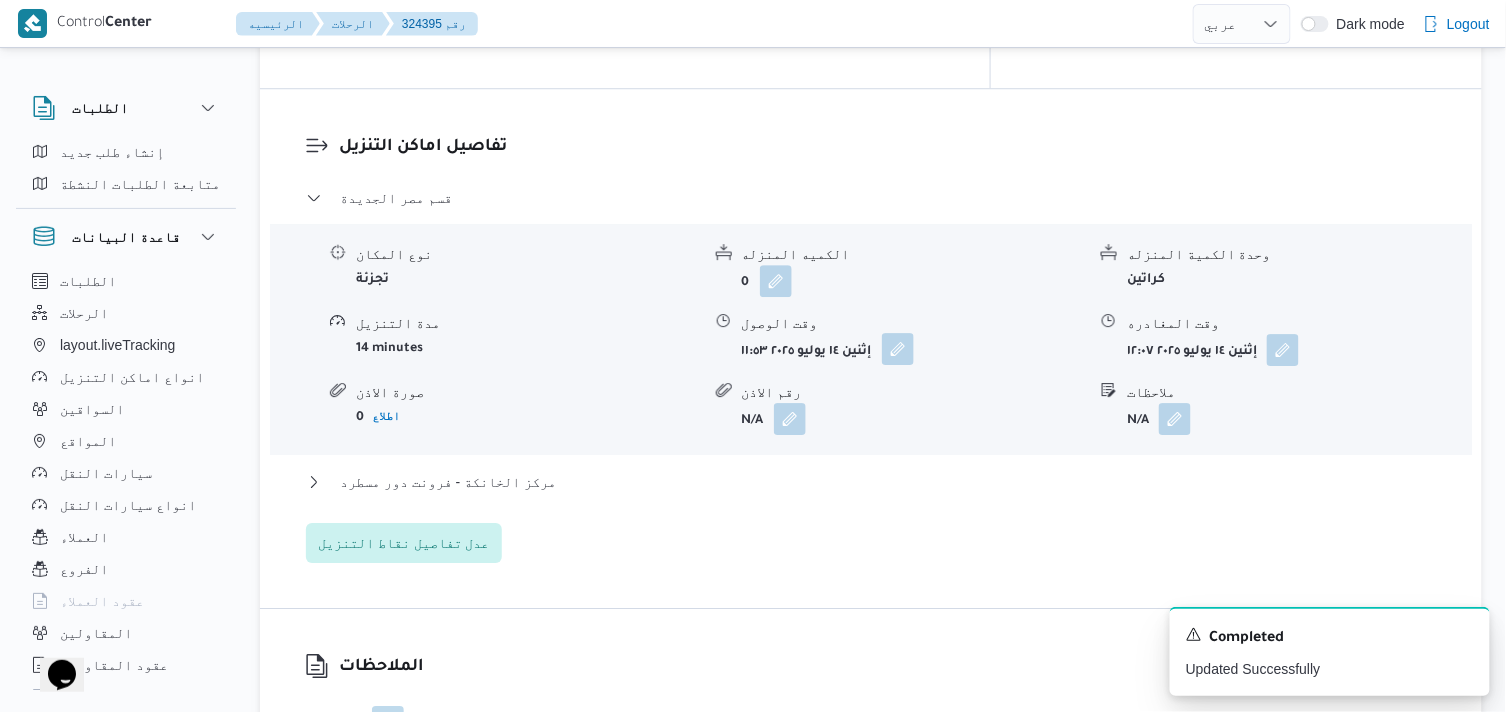 click at bounding box center (898, 349) 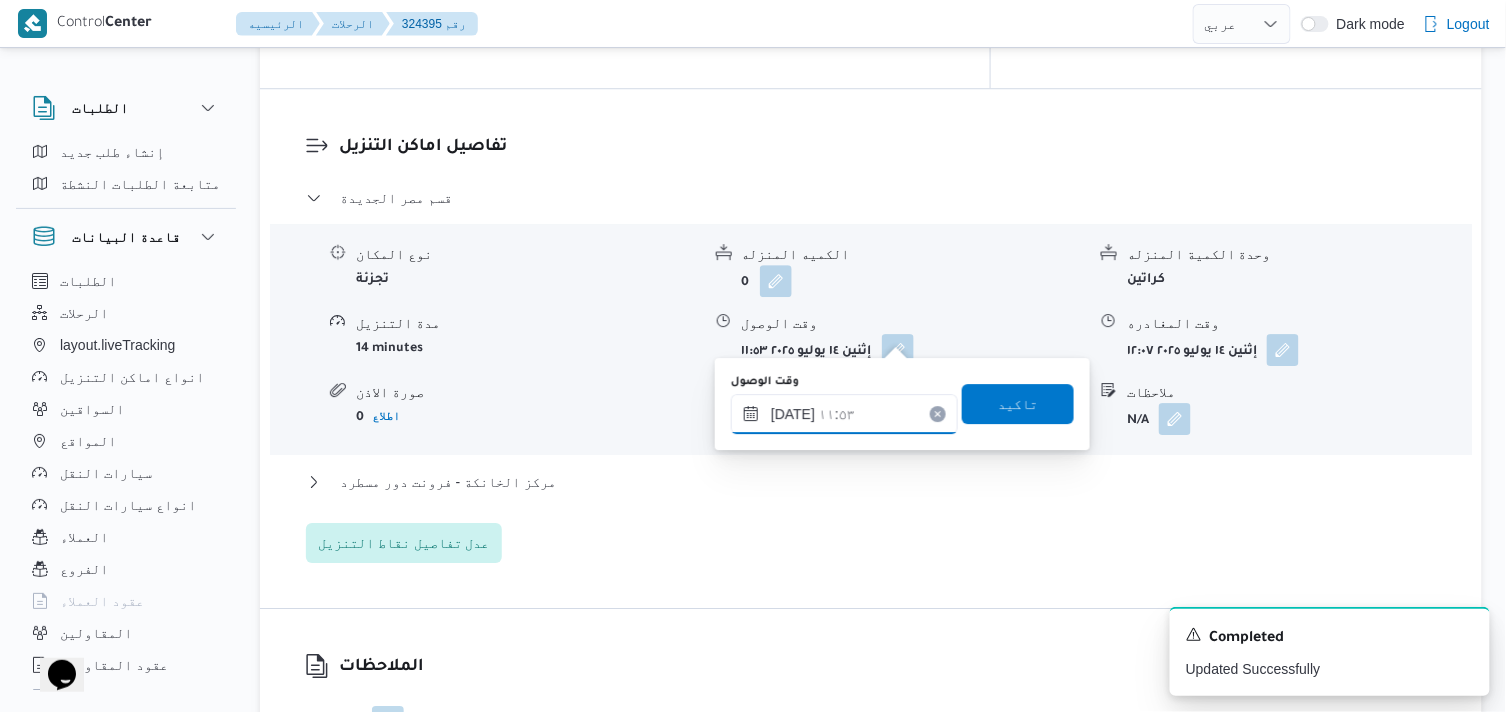 click on "١٤/٠٧/٢٠٢٥ ١١:٥٣" at bounding box center [844, 414] 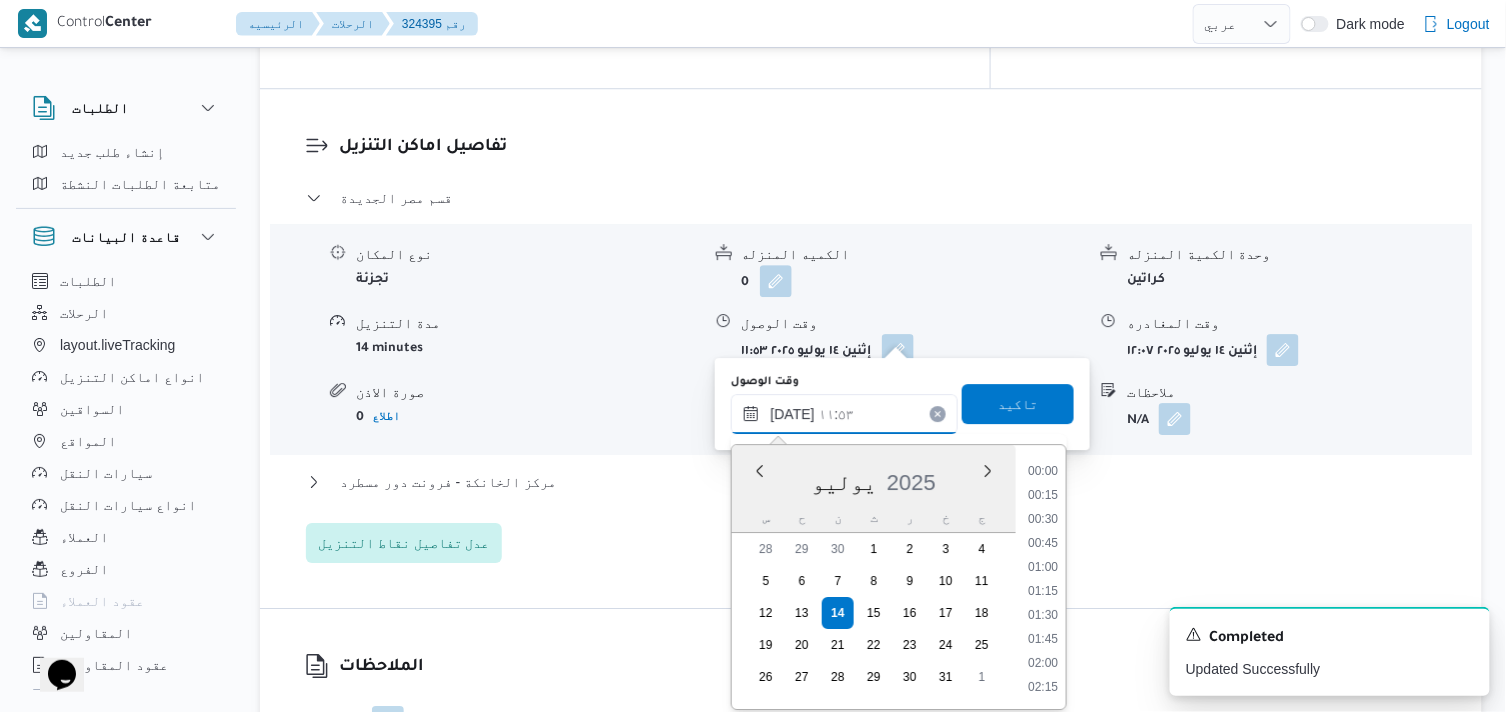 scroll, scrollTop: 1008, scrollLeft: 0, axis: vertical 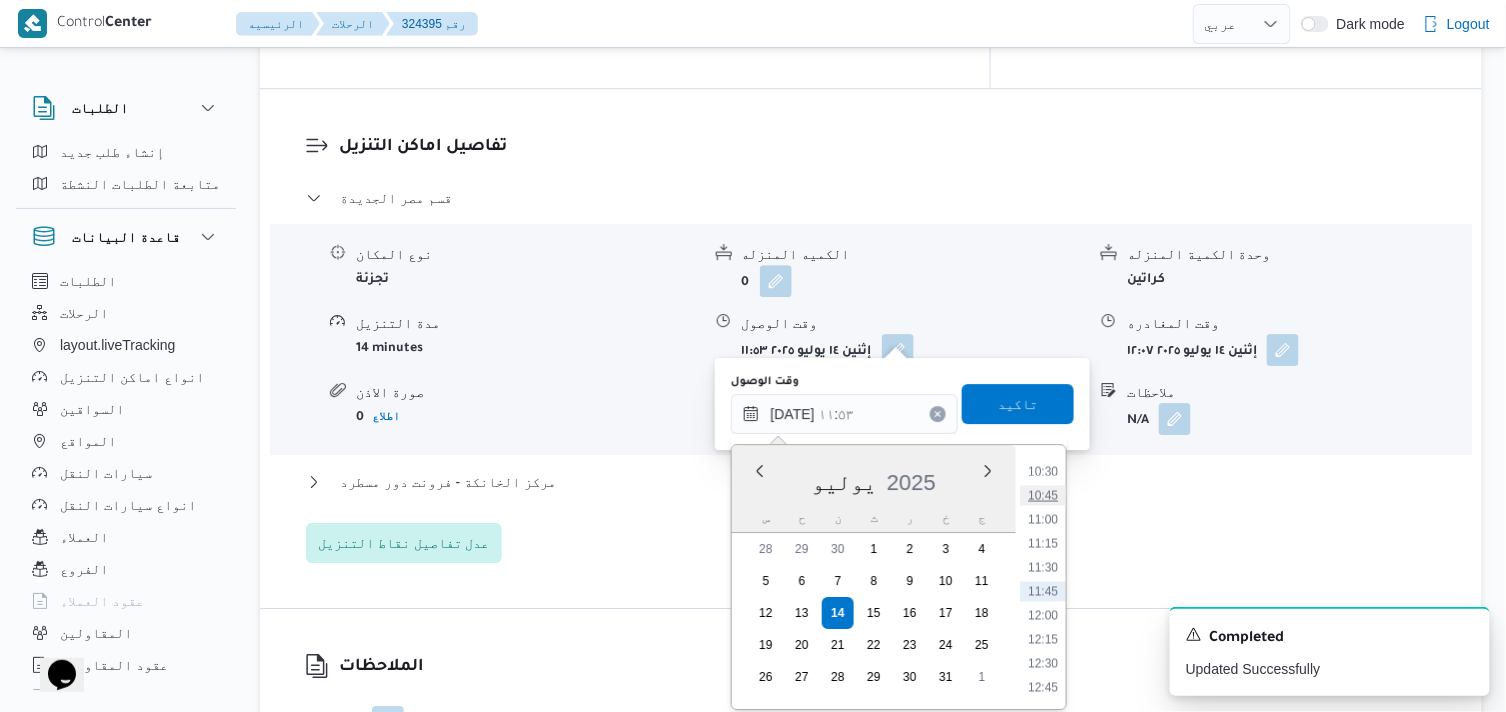 click on "10:45" at bounding box center (1043, 495) 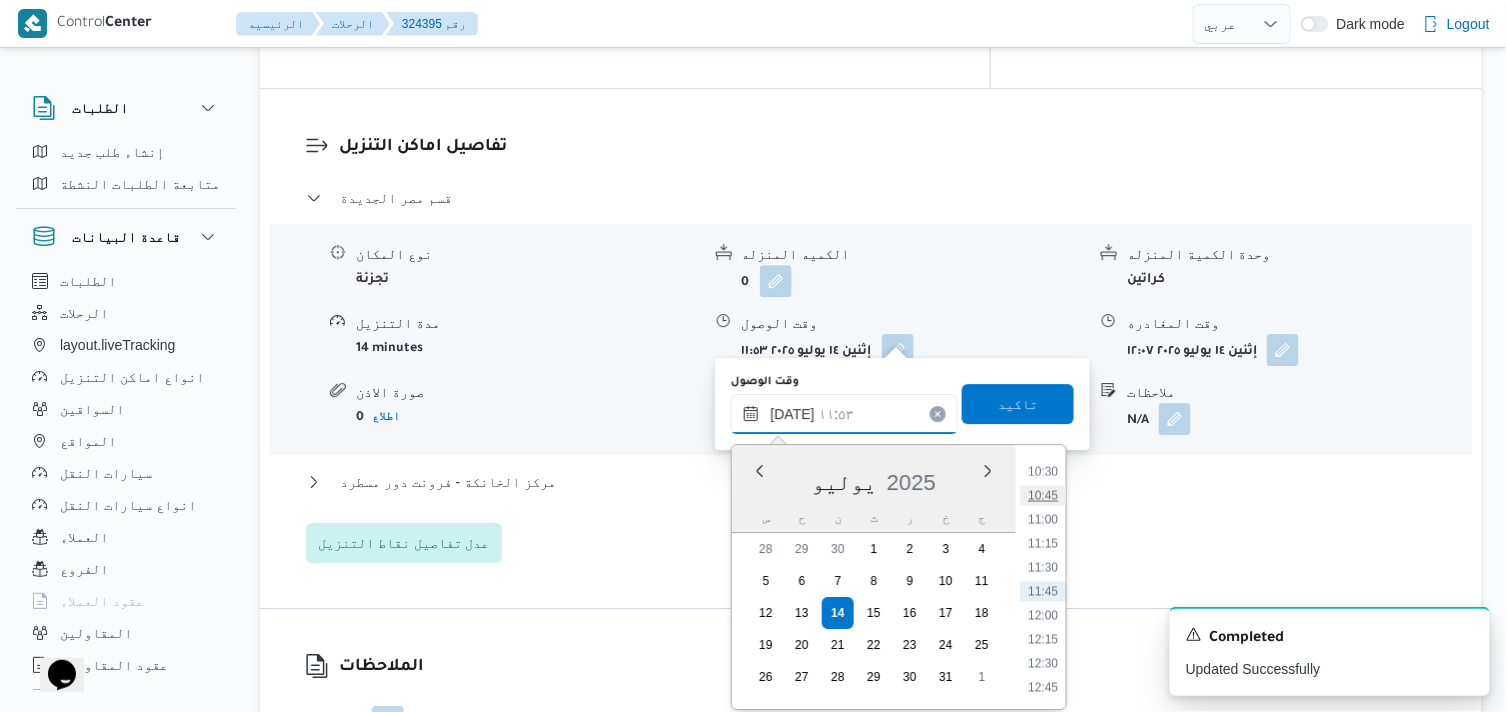 type on "١٤/٠٧/٢٠٢٥ ١٠:٤٥" 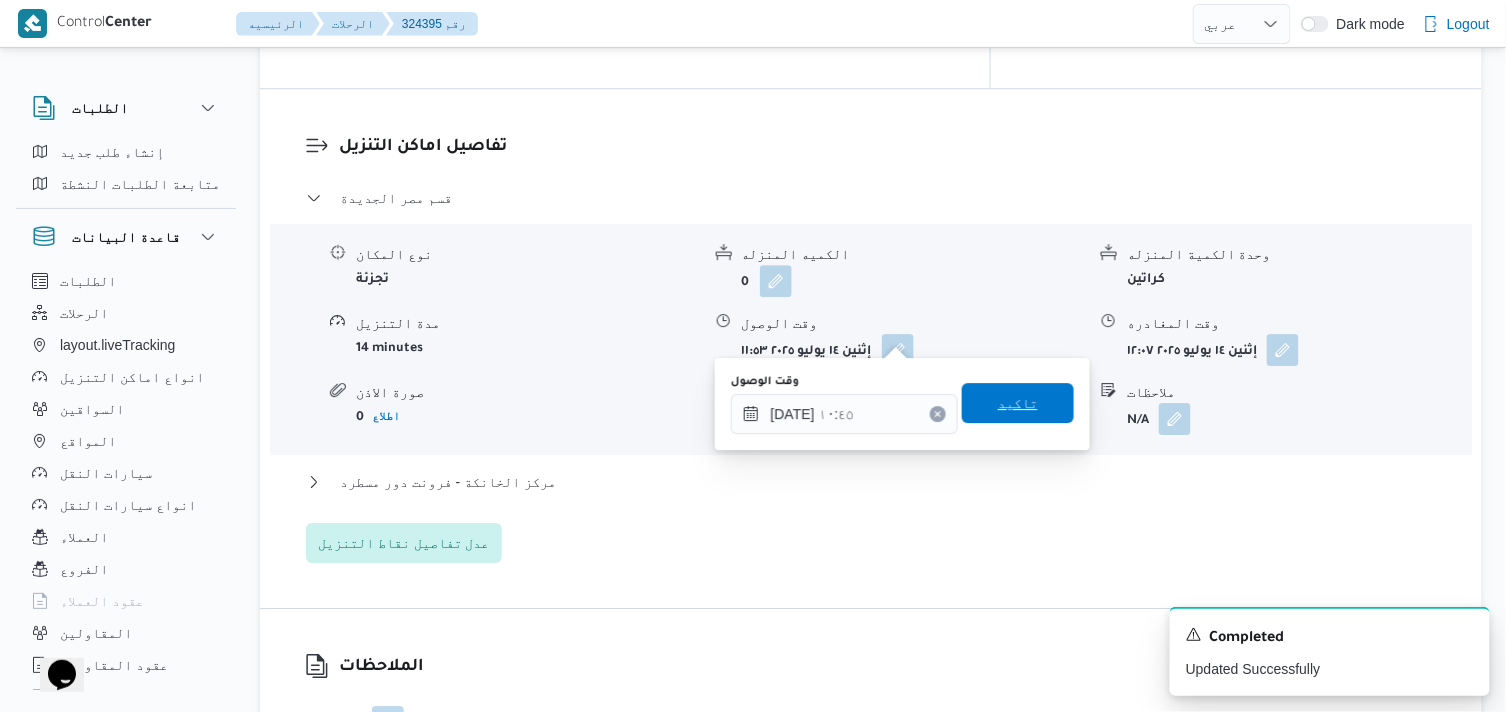 click on "تاكيد" at bounding box center (1018, 403) 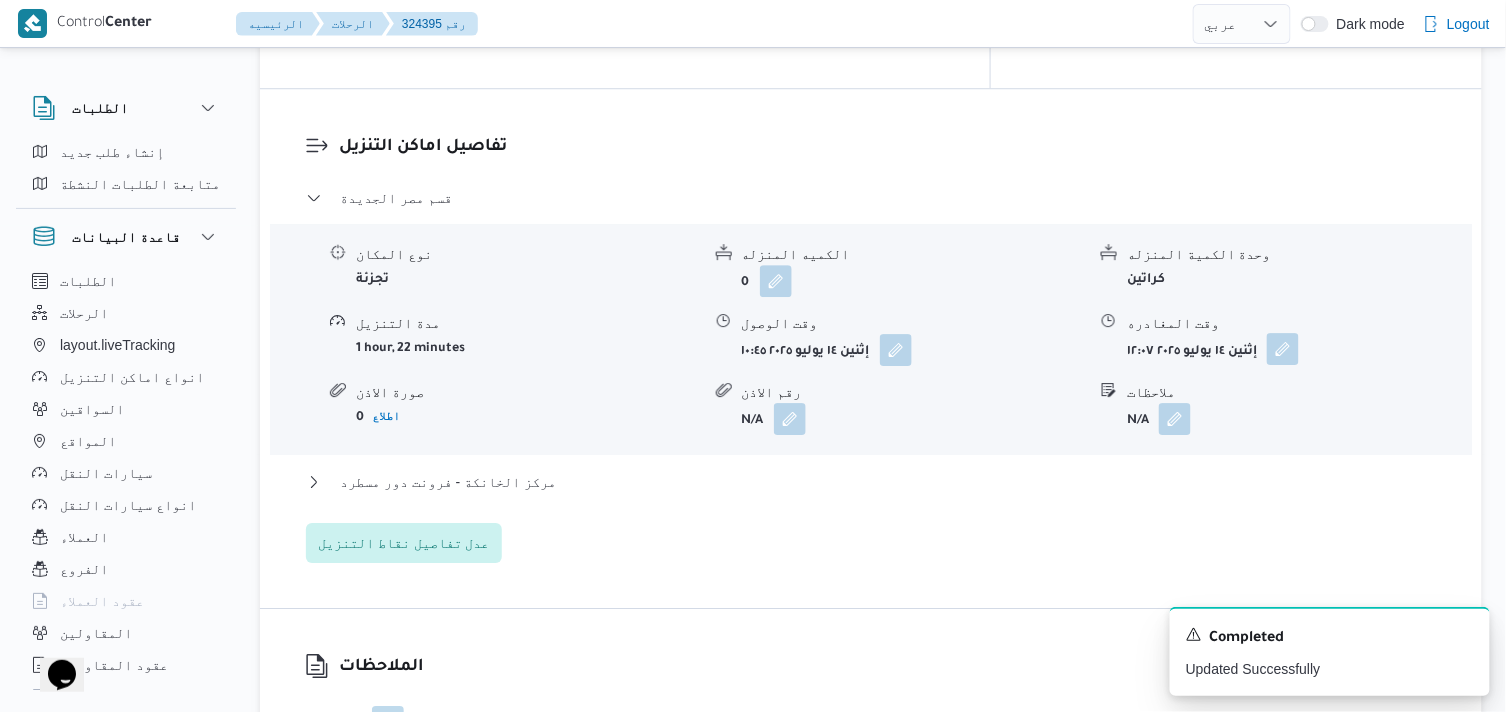 click at bounding box center (1283, 349) 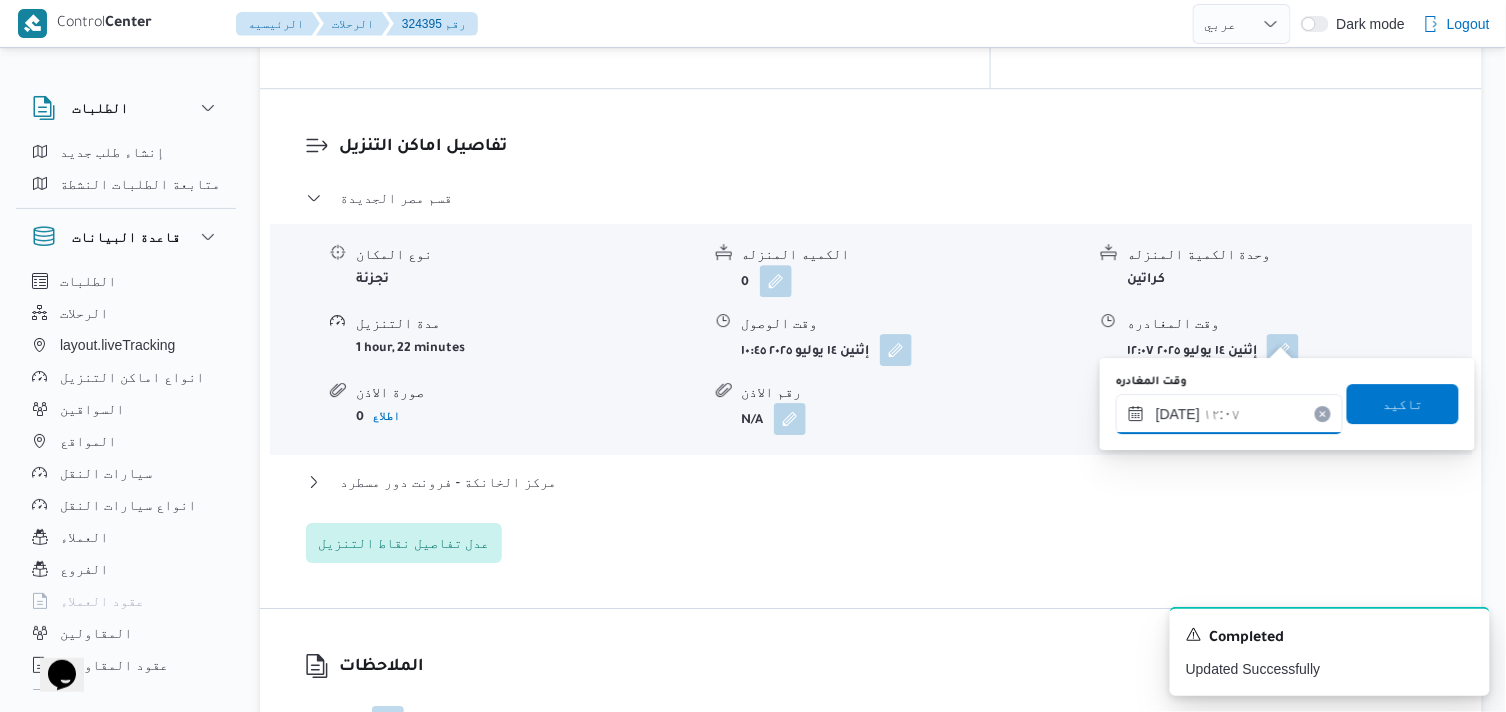 click on "١٤/٠٧/٢٠٢٥ ١٢:٠٧" at bounding box center (1229, 414) 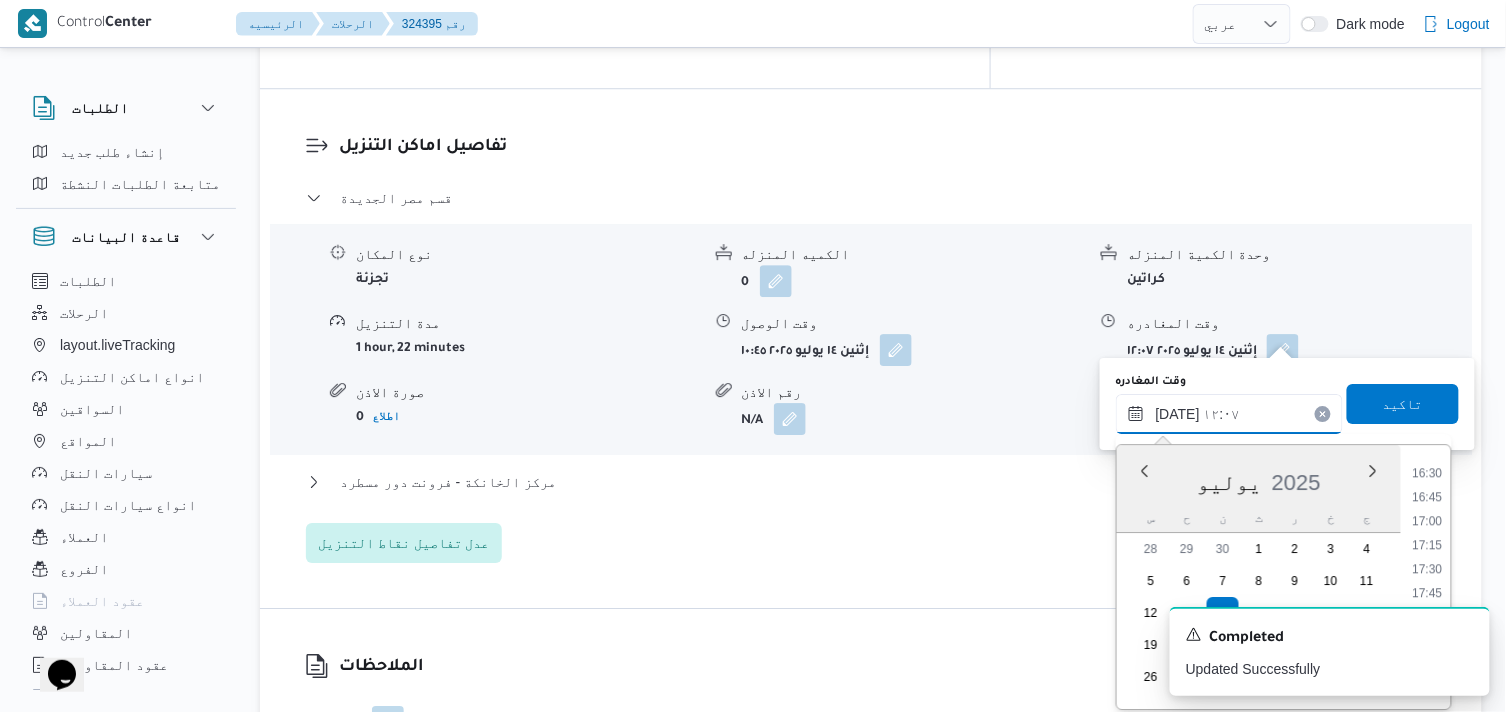 scroll, scrollTop: 1587, scrollLeft: 0, axis: vertical 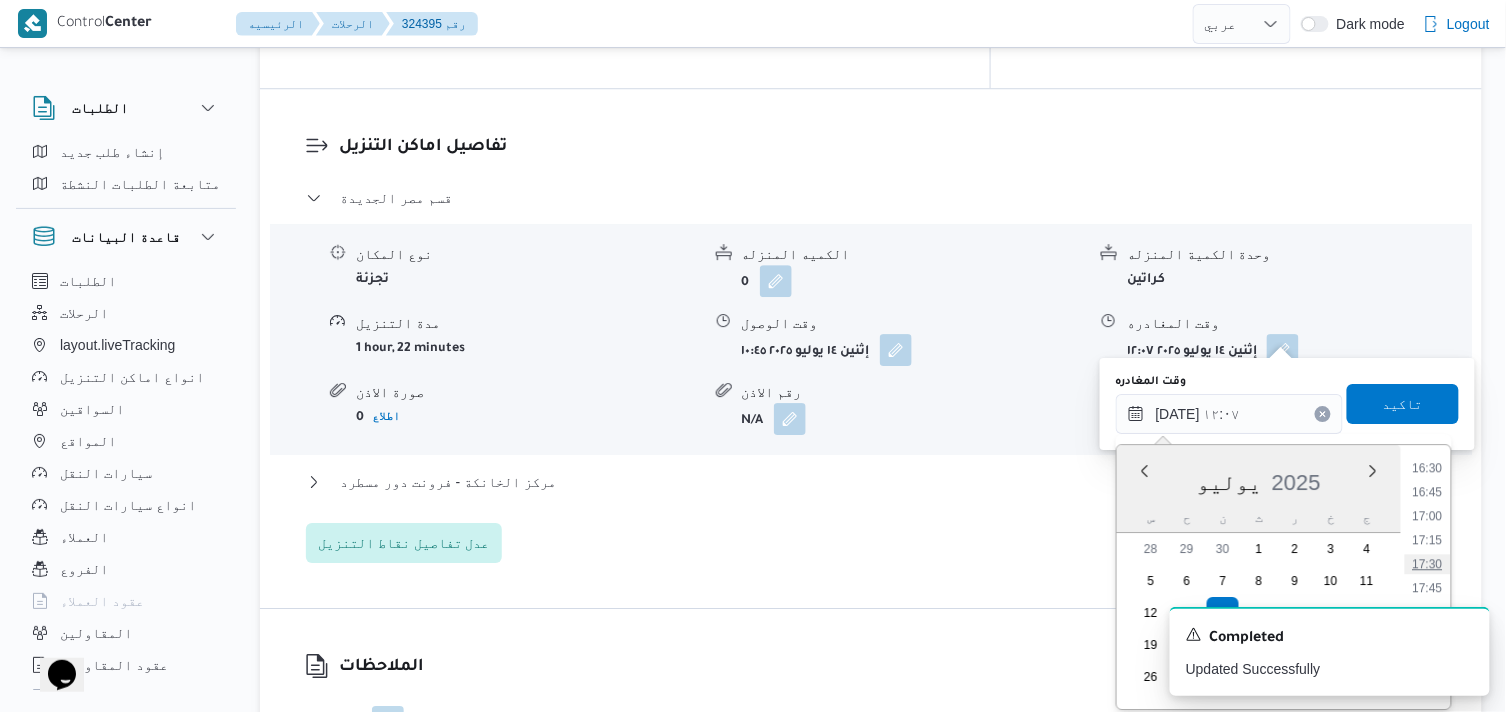 click on "17:30" at bounding box center [1428, 564] 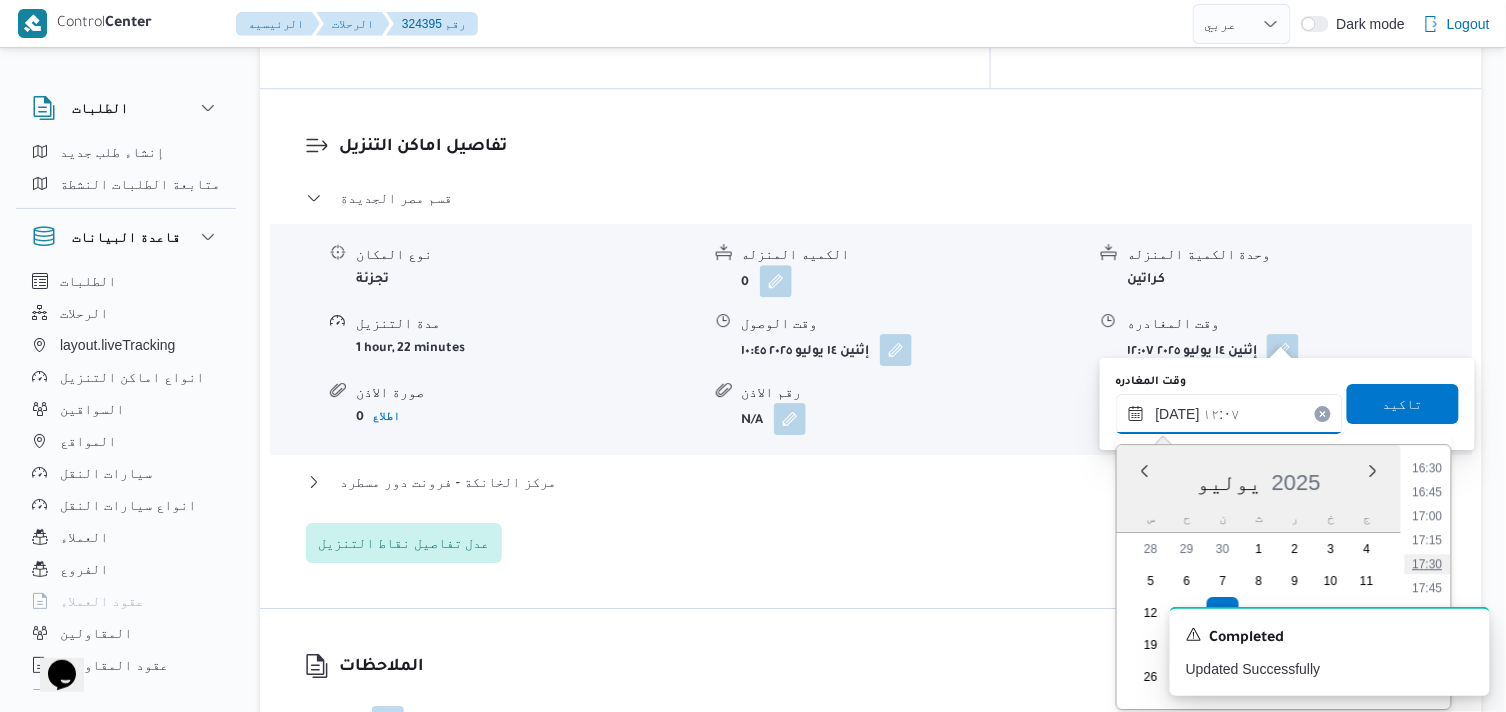 type on "١٤/٠٧/٢٠٢٥ ١٧:٣٠" 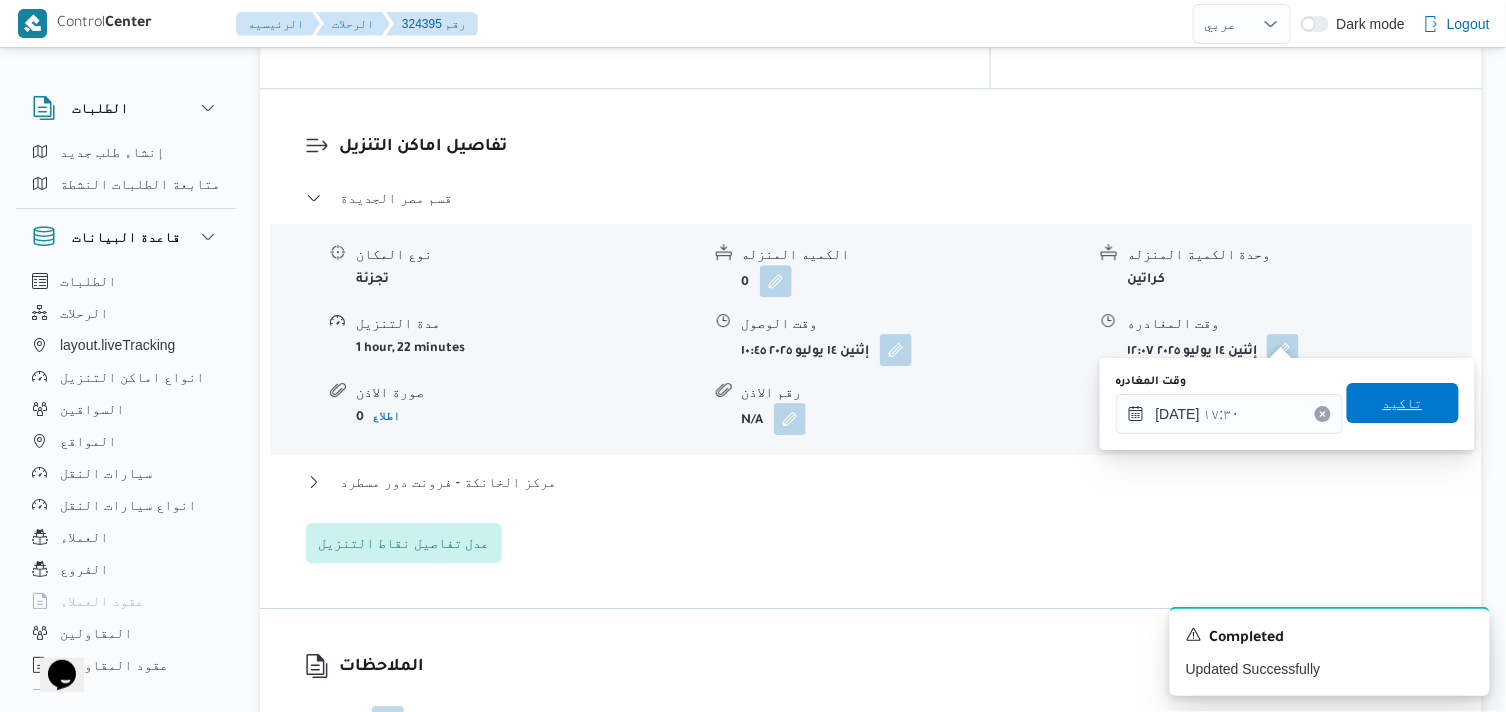 click on "تاكيد" at bounding box center (1403, 403) 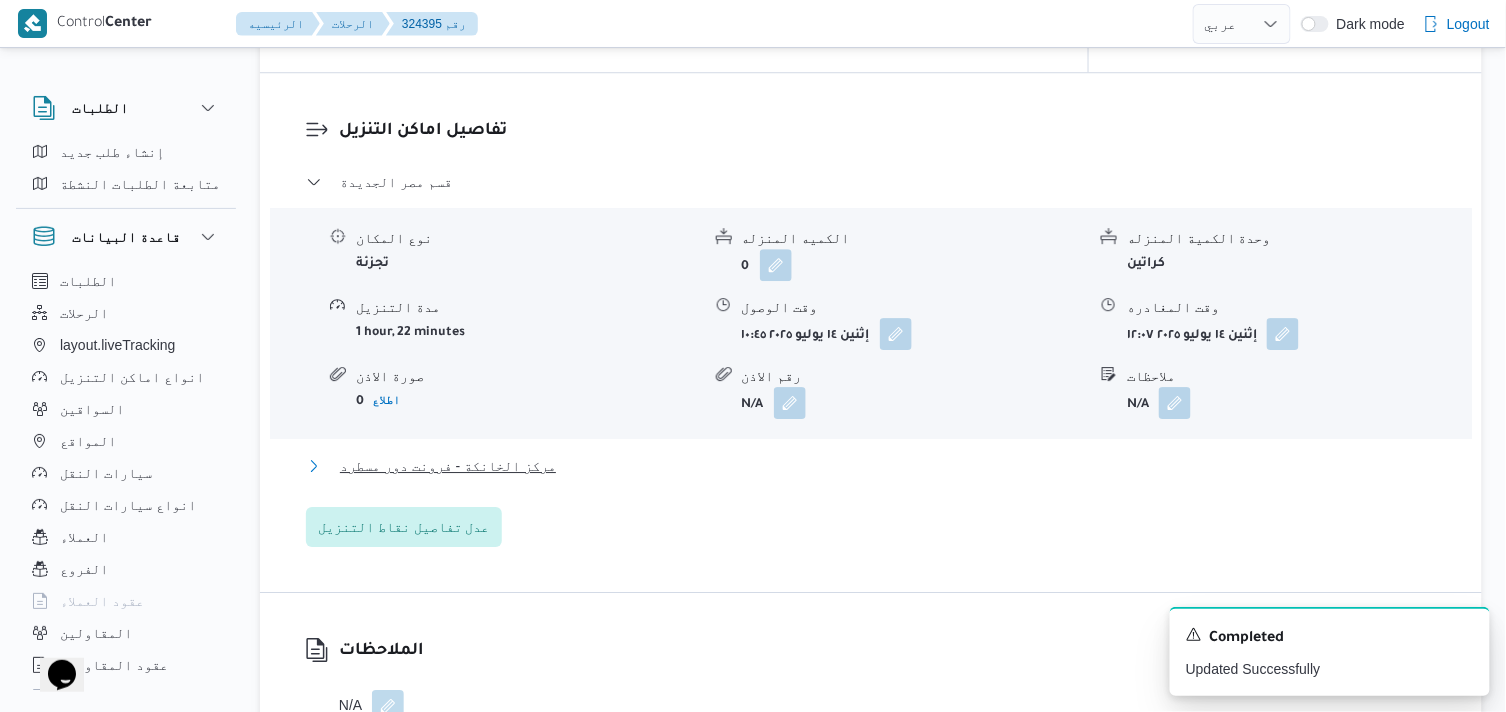 click on "مركز الخانكة -
فرونت دور مسطرد" at bounding box center [448, 466] 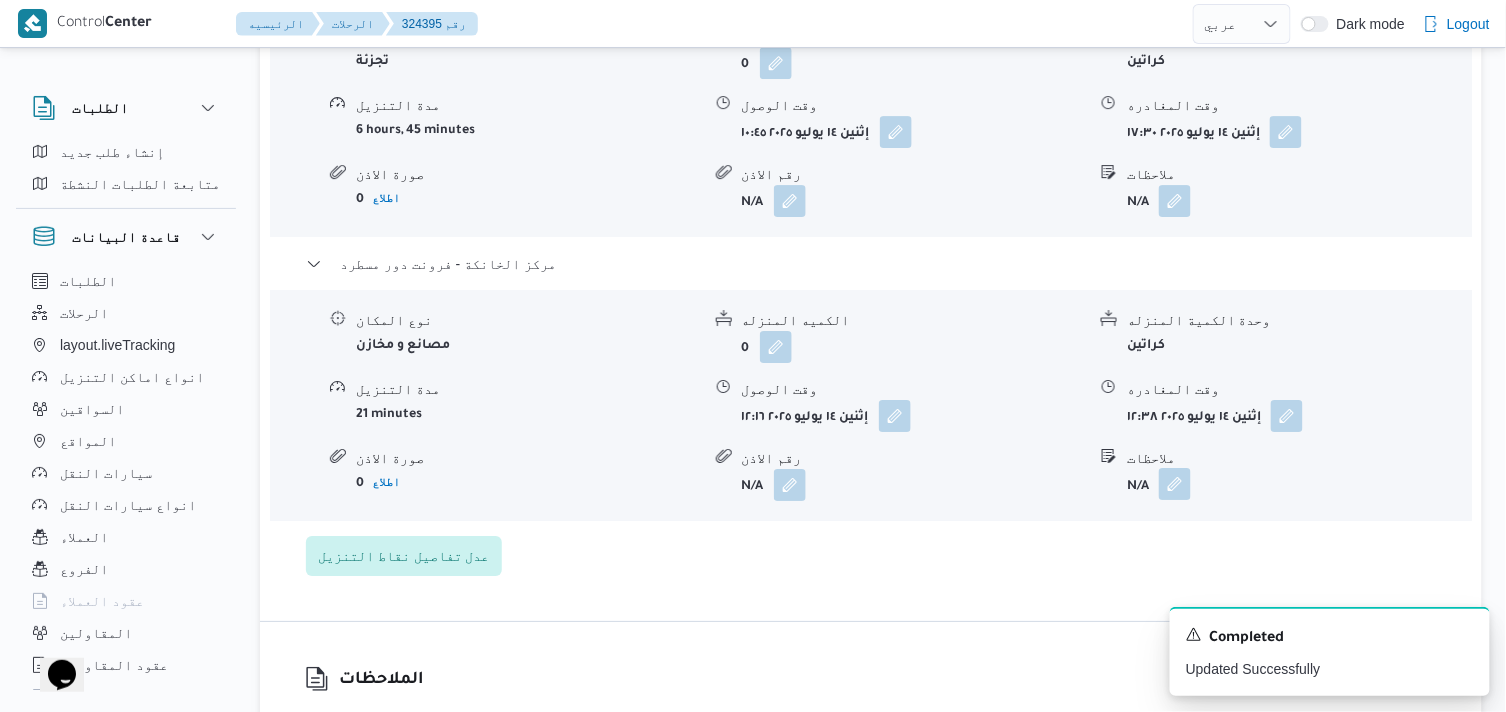 scroll, scrollTop: 1888, scrollLeft: 0, axis: vertical 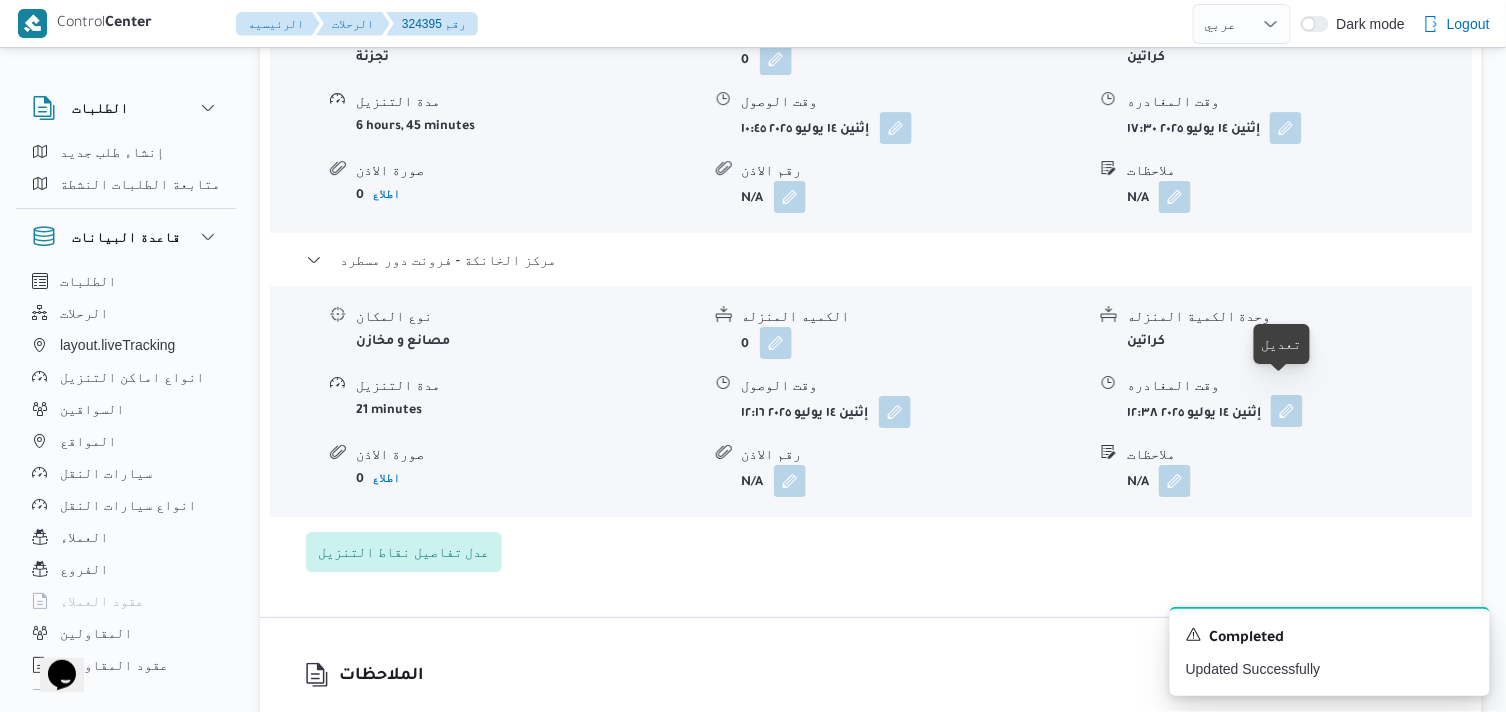 click at bounding box center (1287, 411) 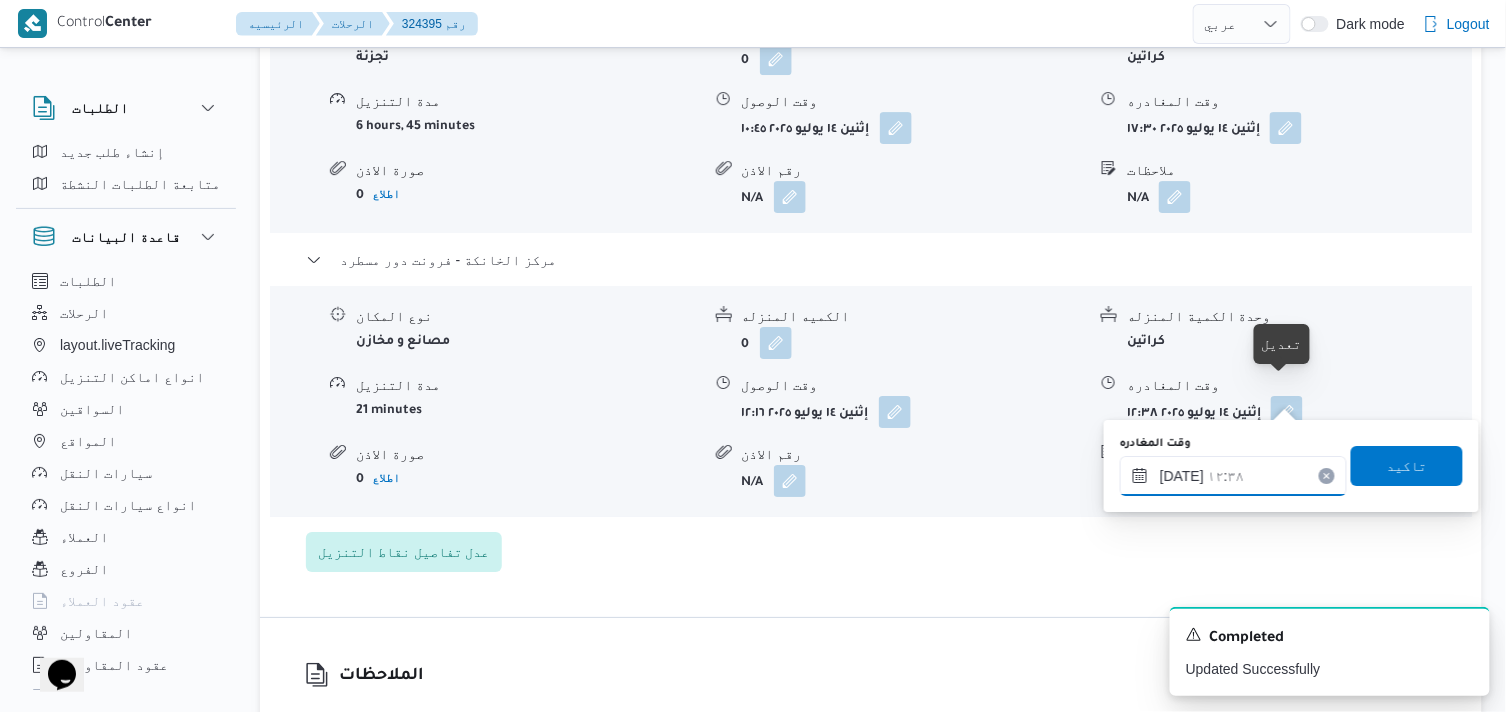 click on "١٤/٠٧/٢٠٢٥ ١٢:٣٨" at bounding box center [1233, 476] 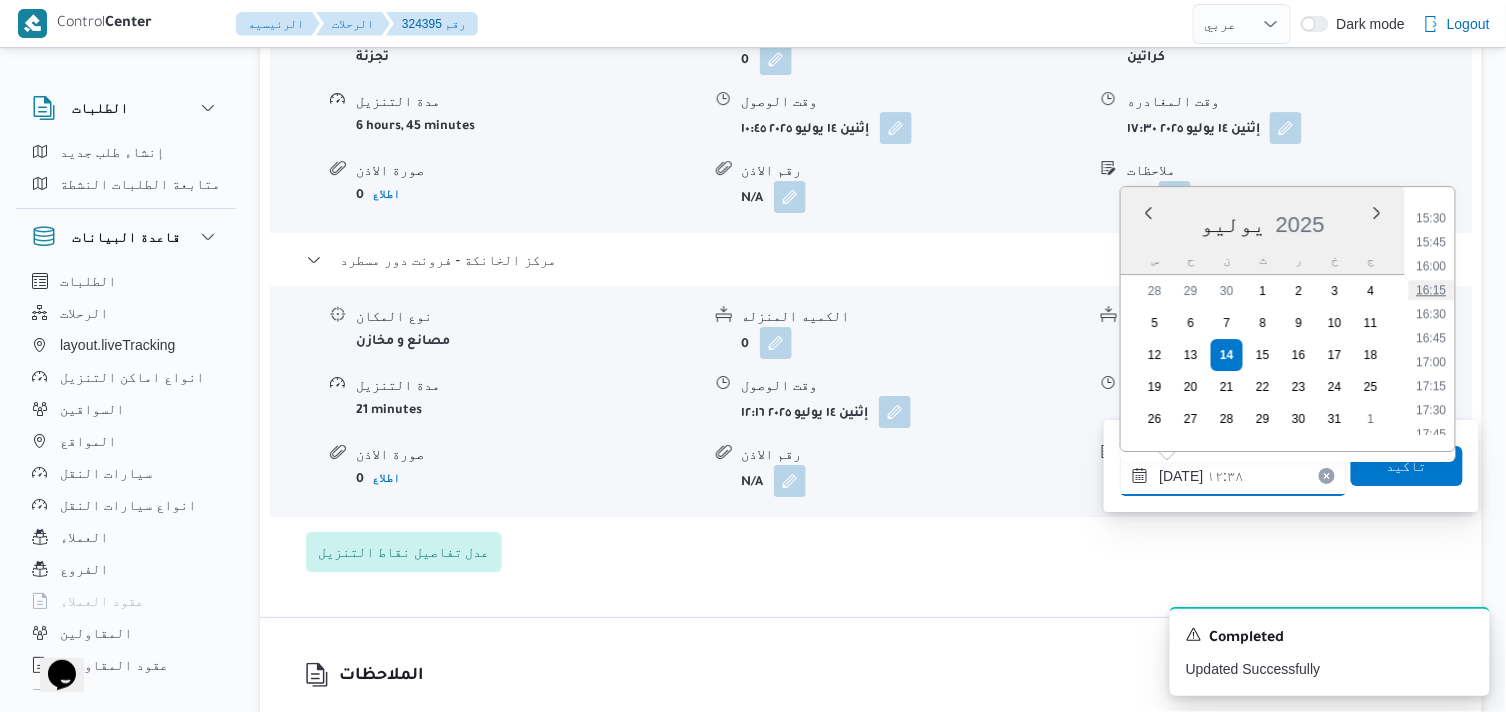 scroll, scrollTop: 1635, scrollLeft: 0, axis: vertical 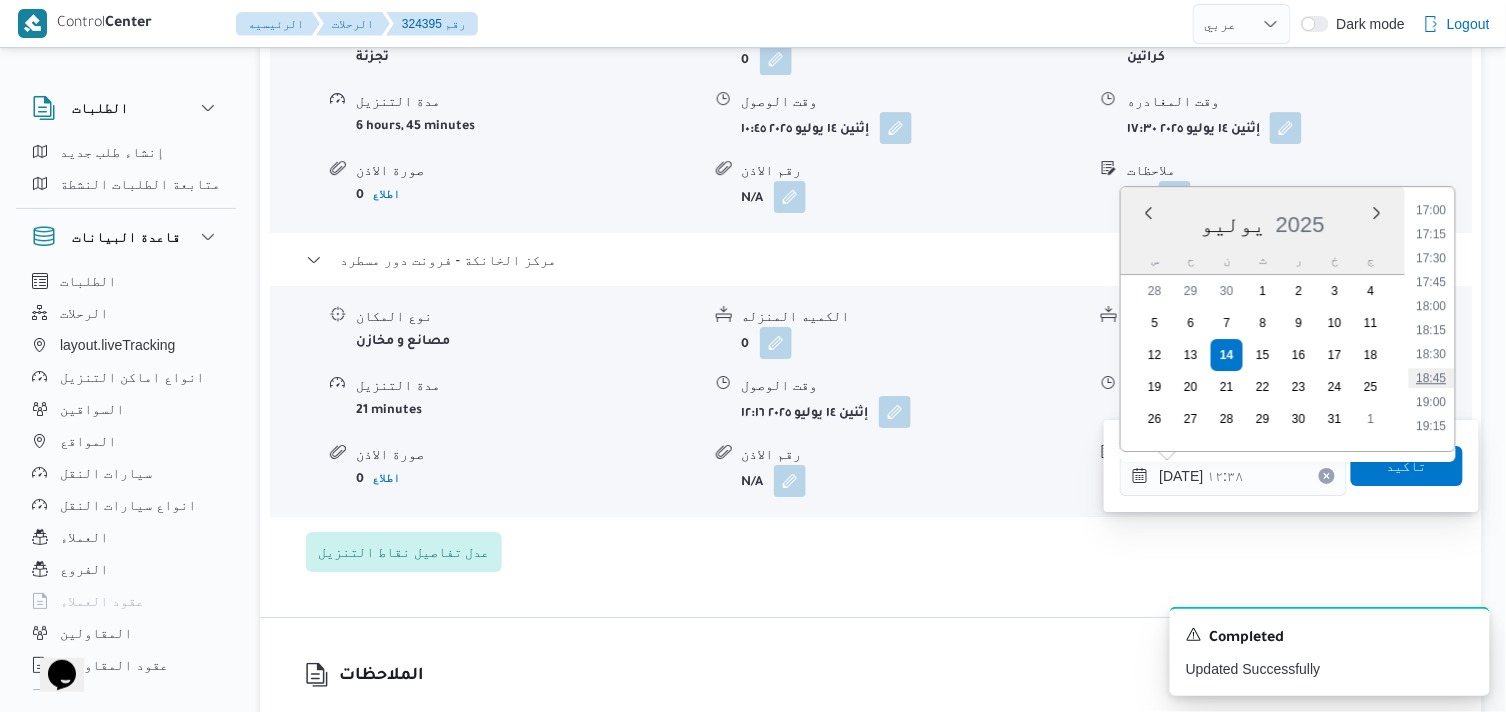 click on "18:45" at bounding box center [1432, 378] 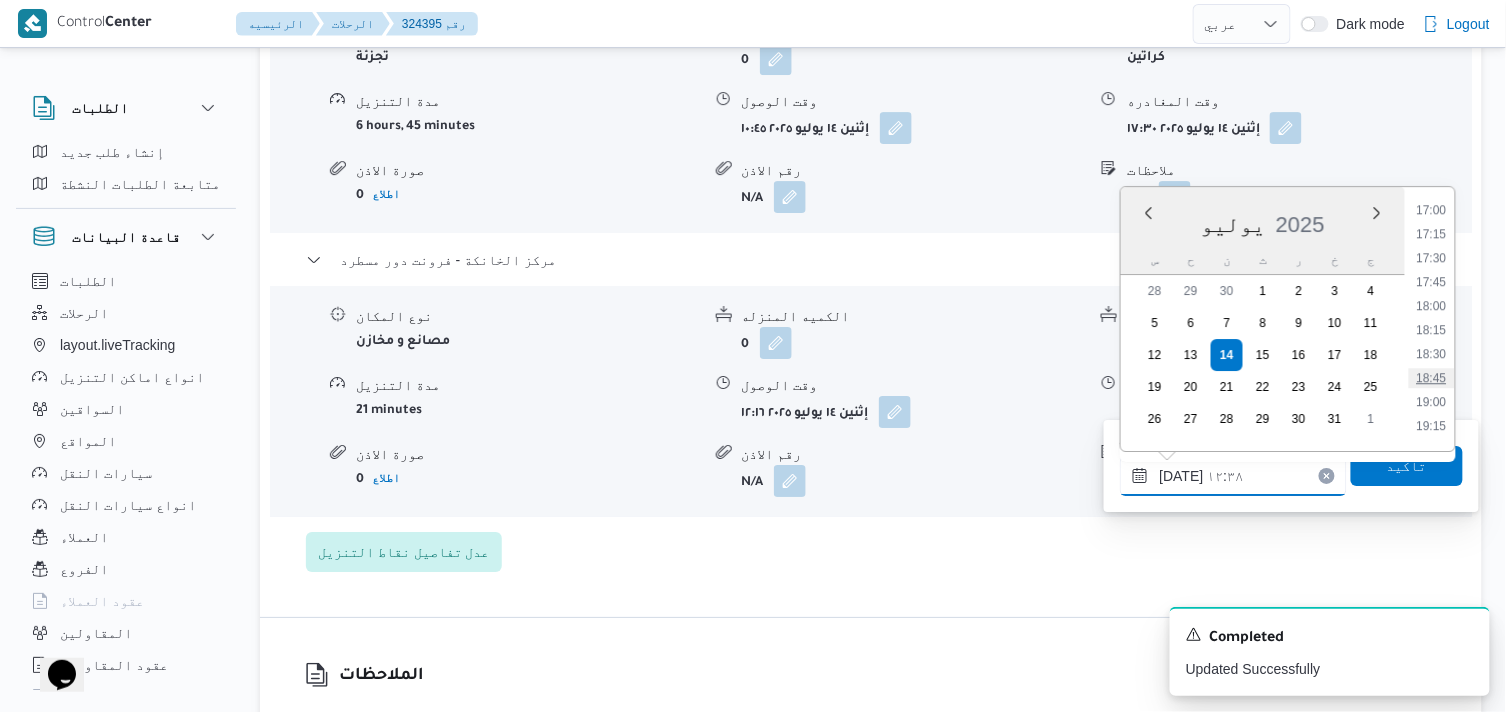 type on "[DATE] ١٨:٤٥" 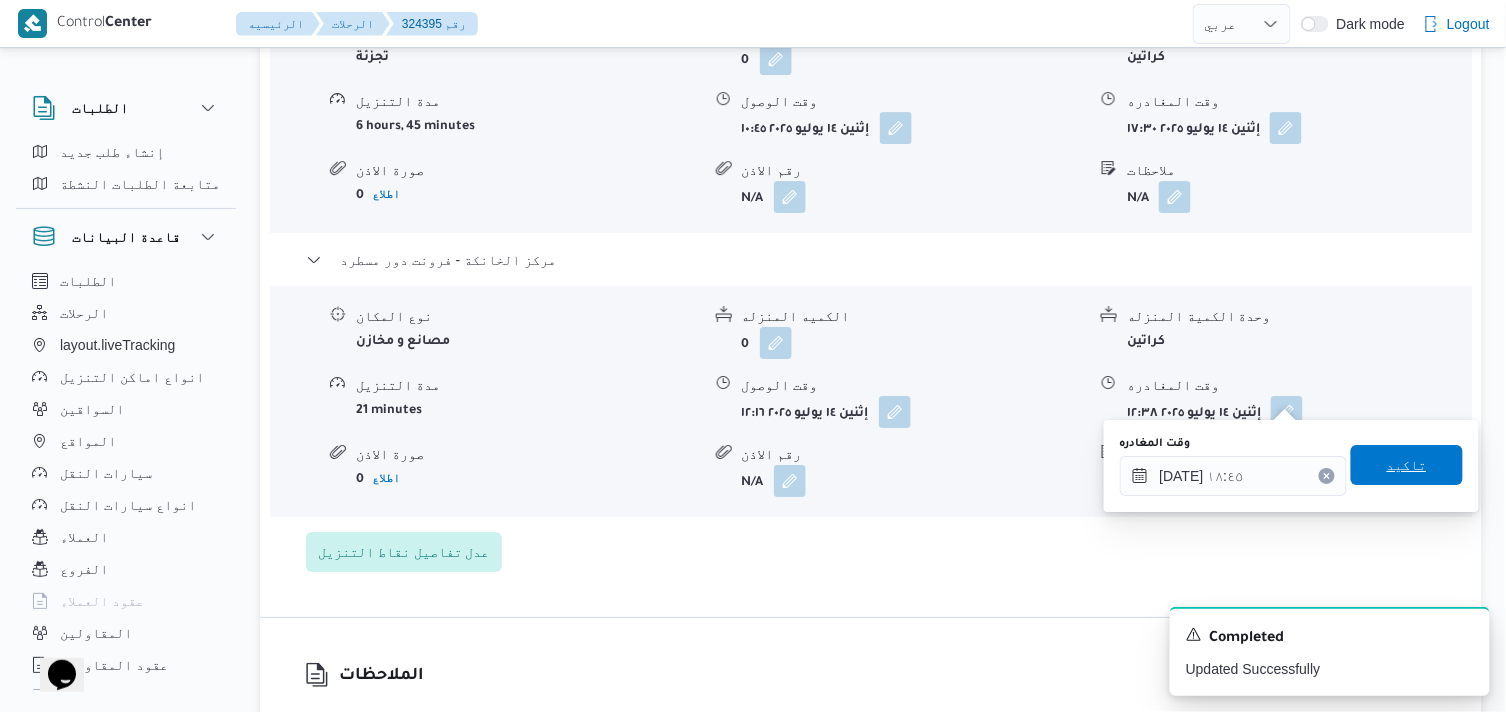 click on "تاكيد" at bounding box center (1407, 465) 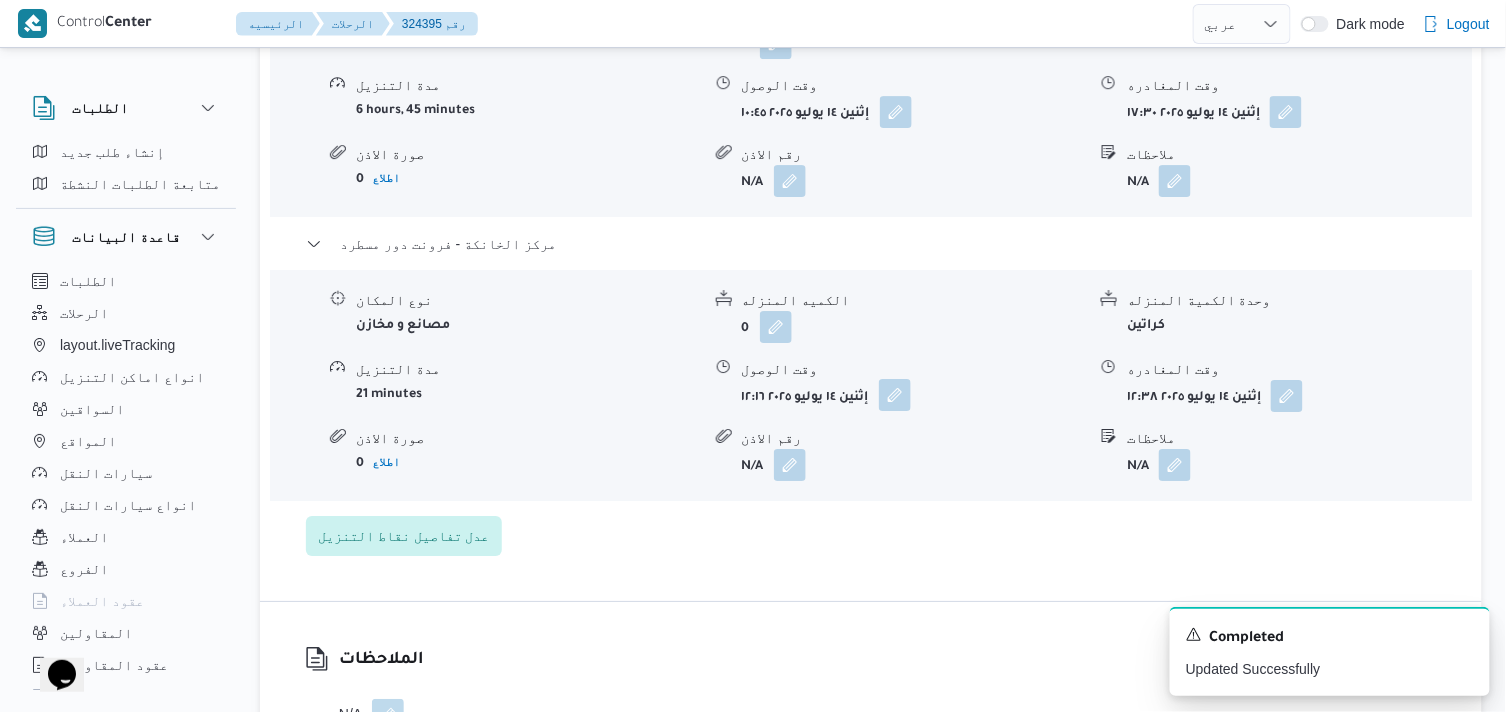 click at bounding box center [895, 395] 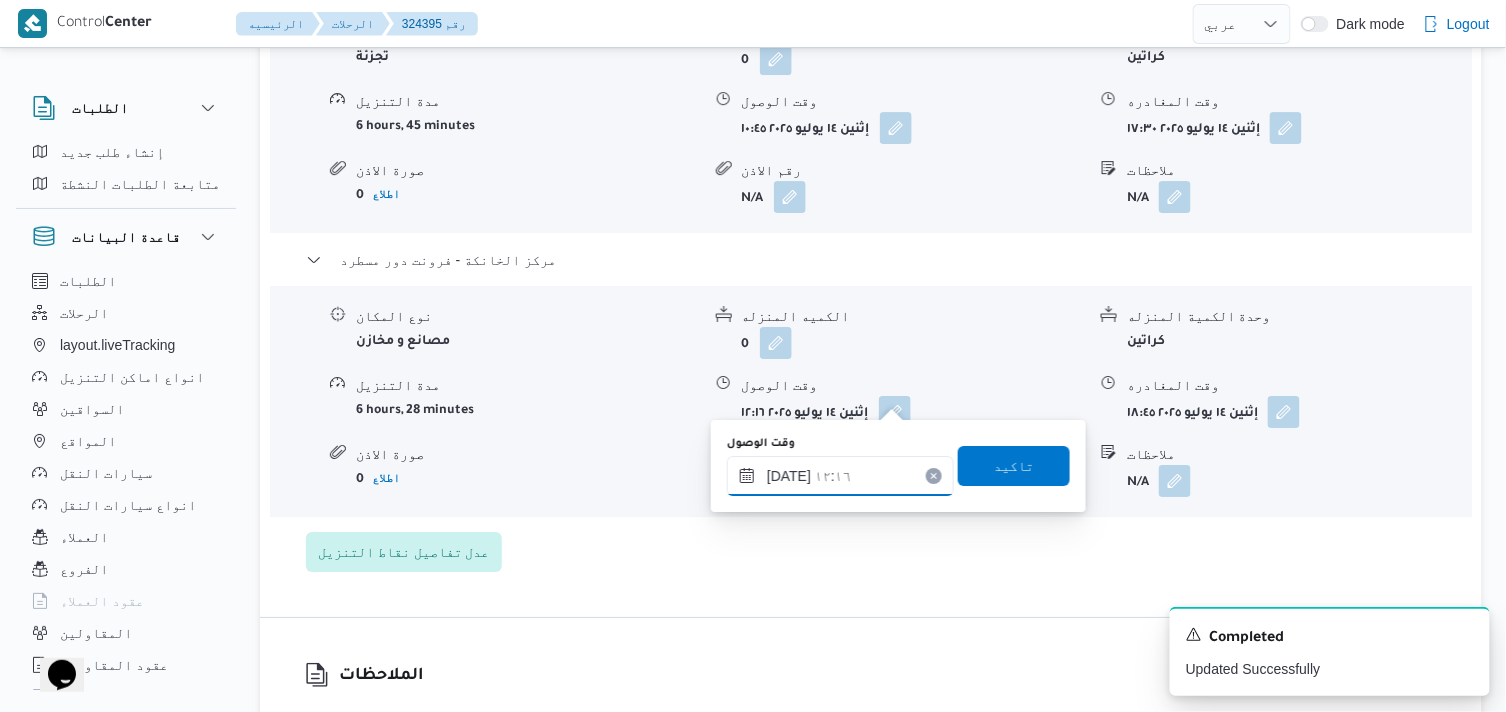 click on "١٤/٠٧/٢٠٢٥ ١٢:١٦" at bounding box center [840, 476] 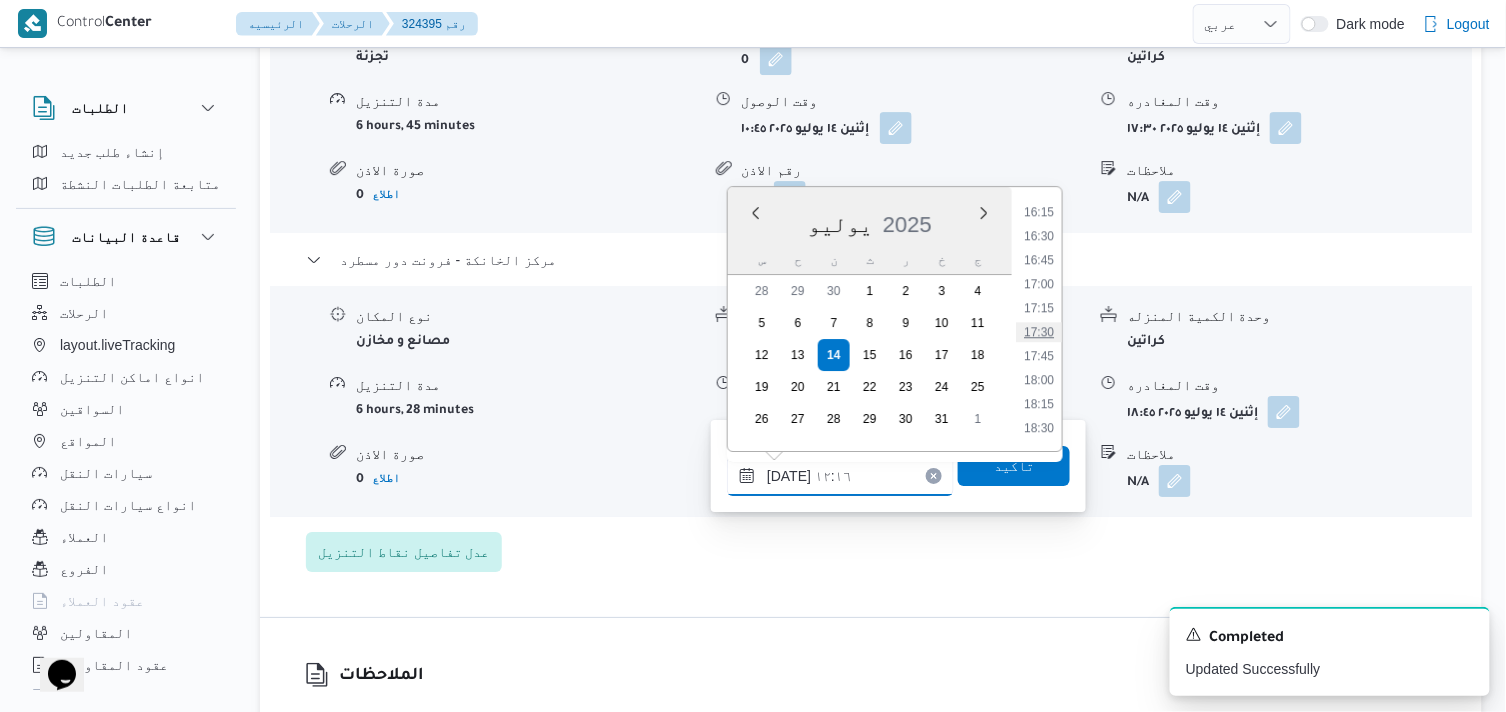 scroll, scrollTop: 1612, scrollLeft: 0, axis: vertical 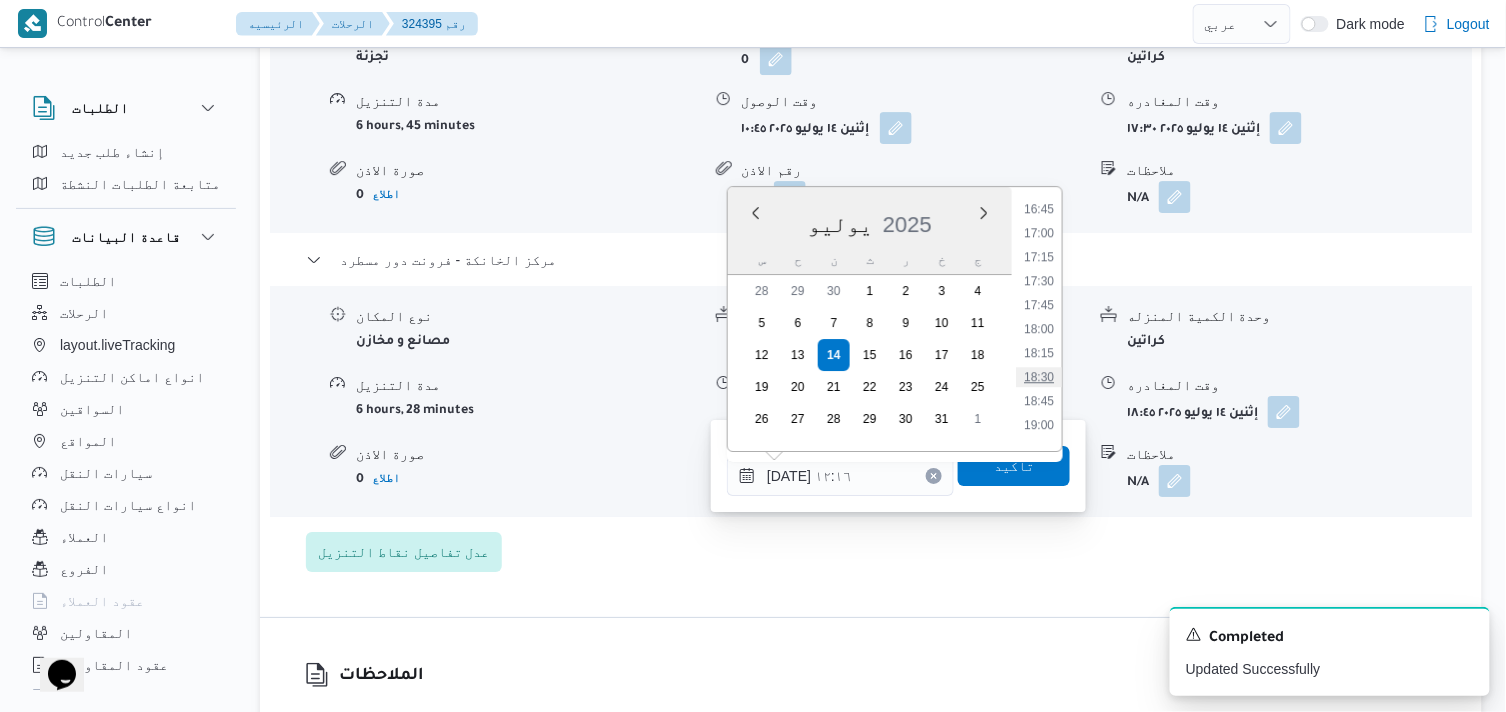 click on "18:30" at bounding box center (1039, 377) 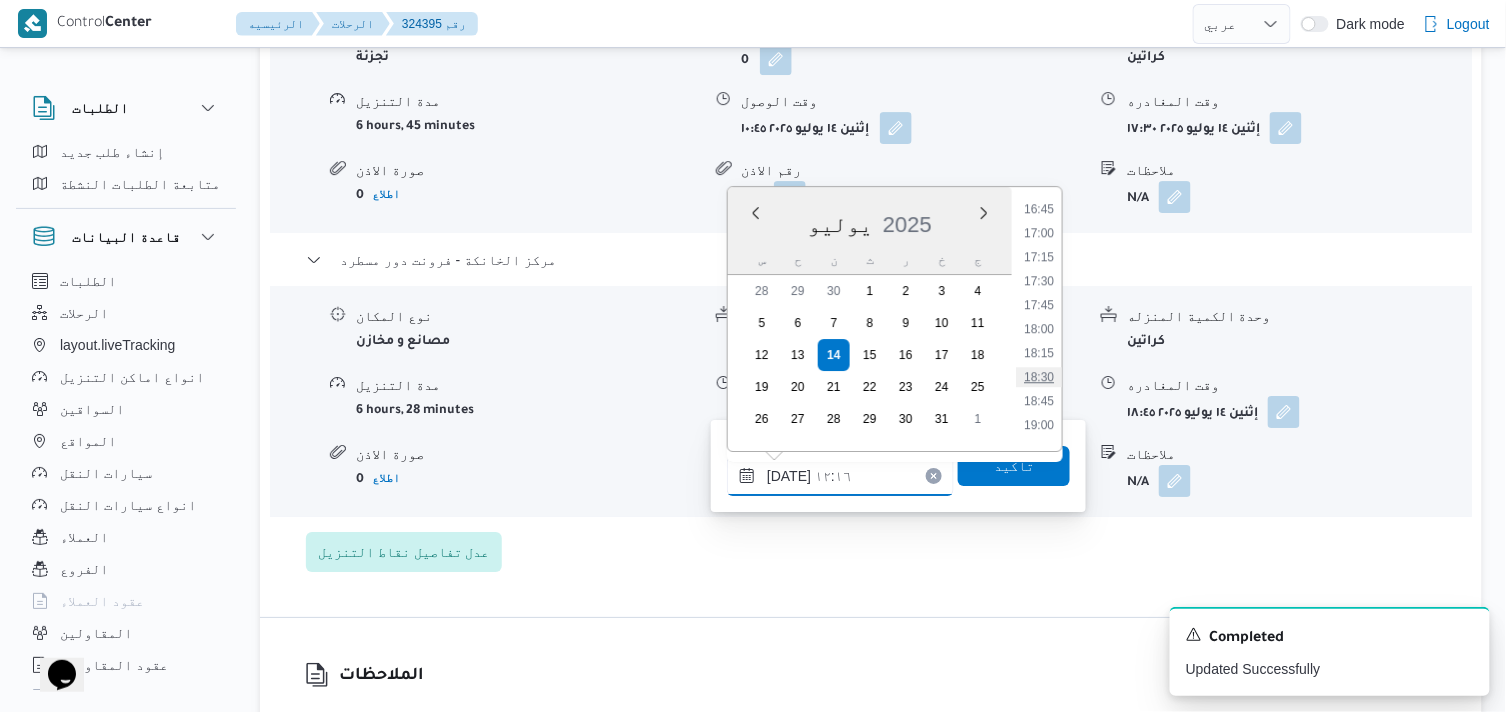 type on "[DATE] ١٨:٣٠" 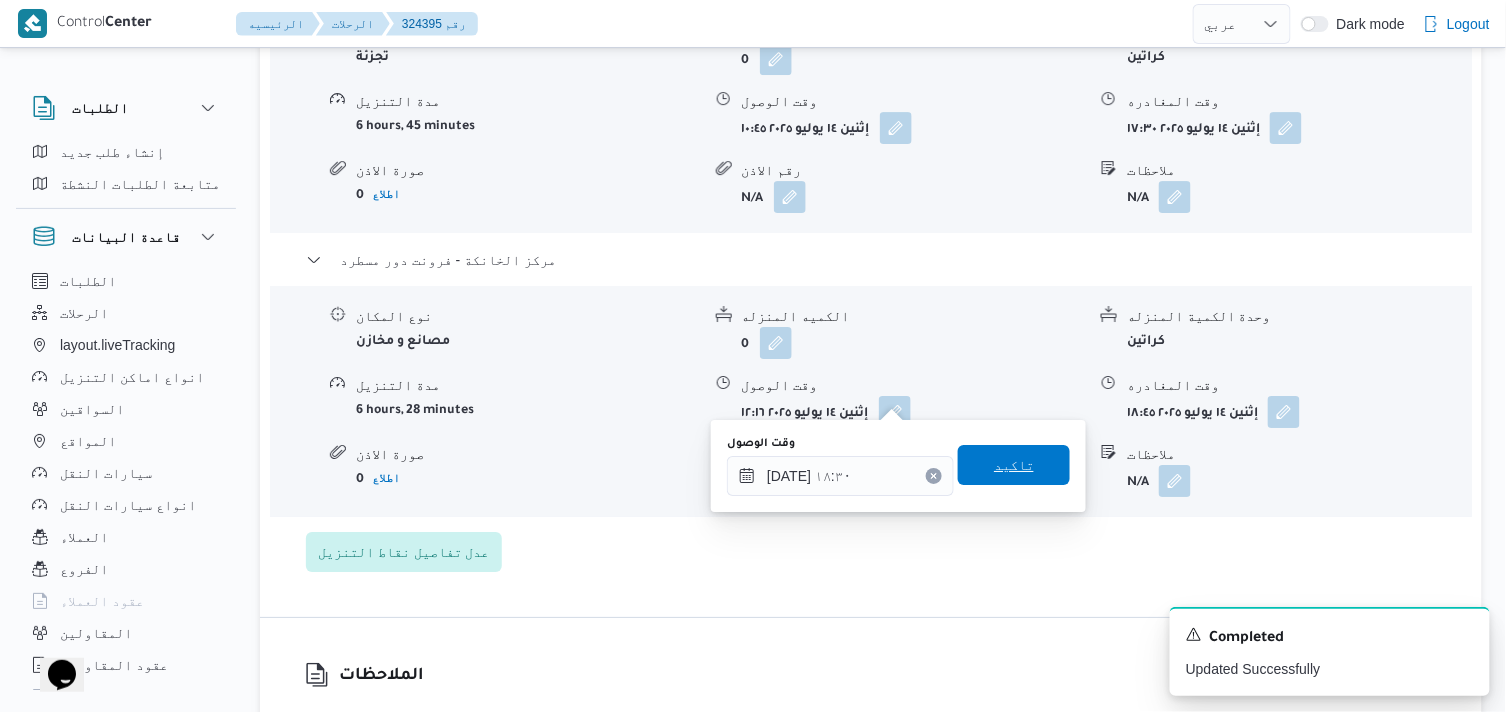click on "تاكيد" at bounding box center [1014, 465] 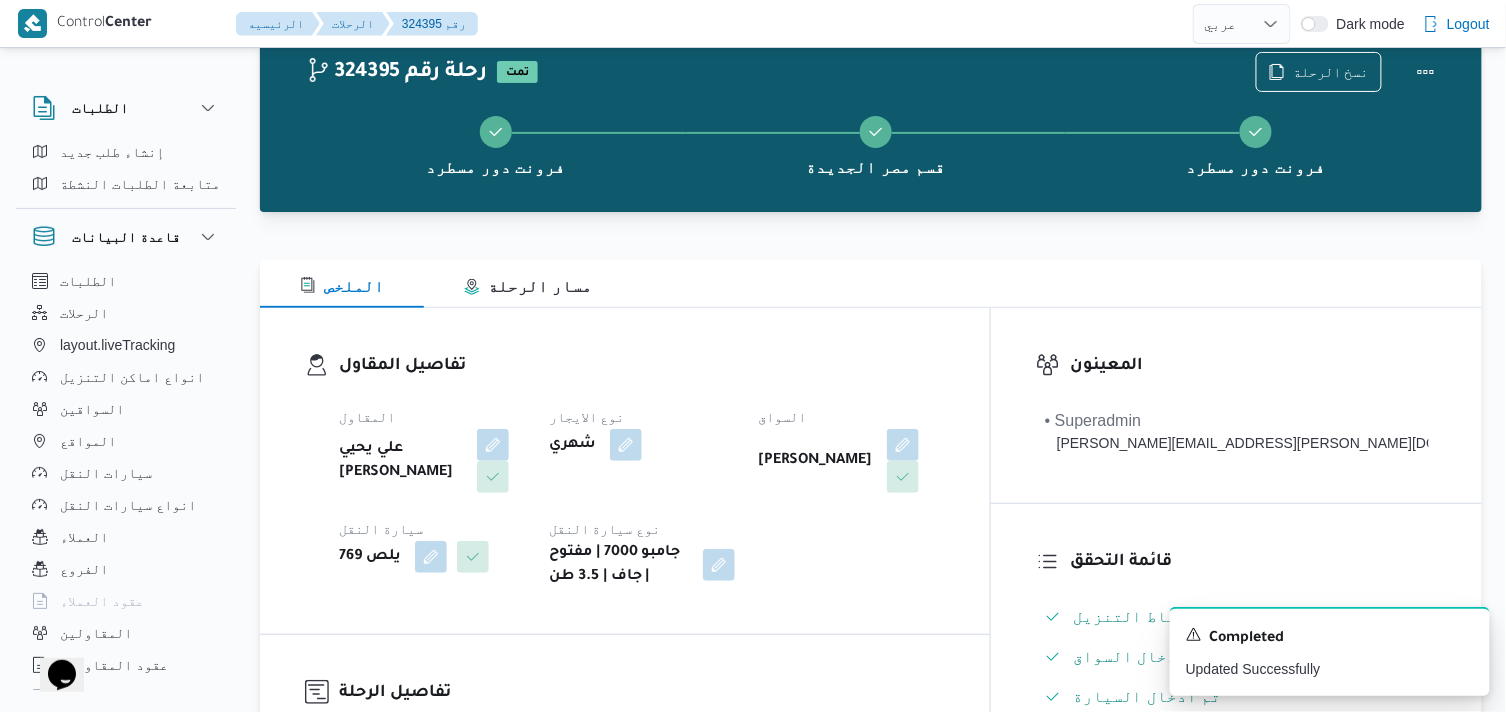scroll, scrollTop: 0, scrollLeft: 0, axis: both 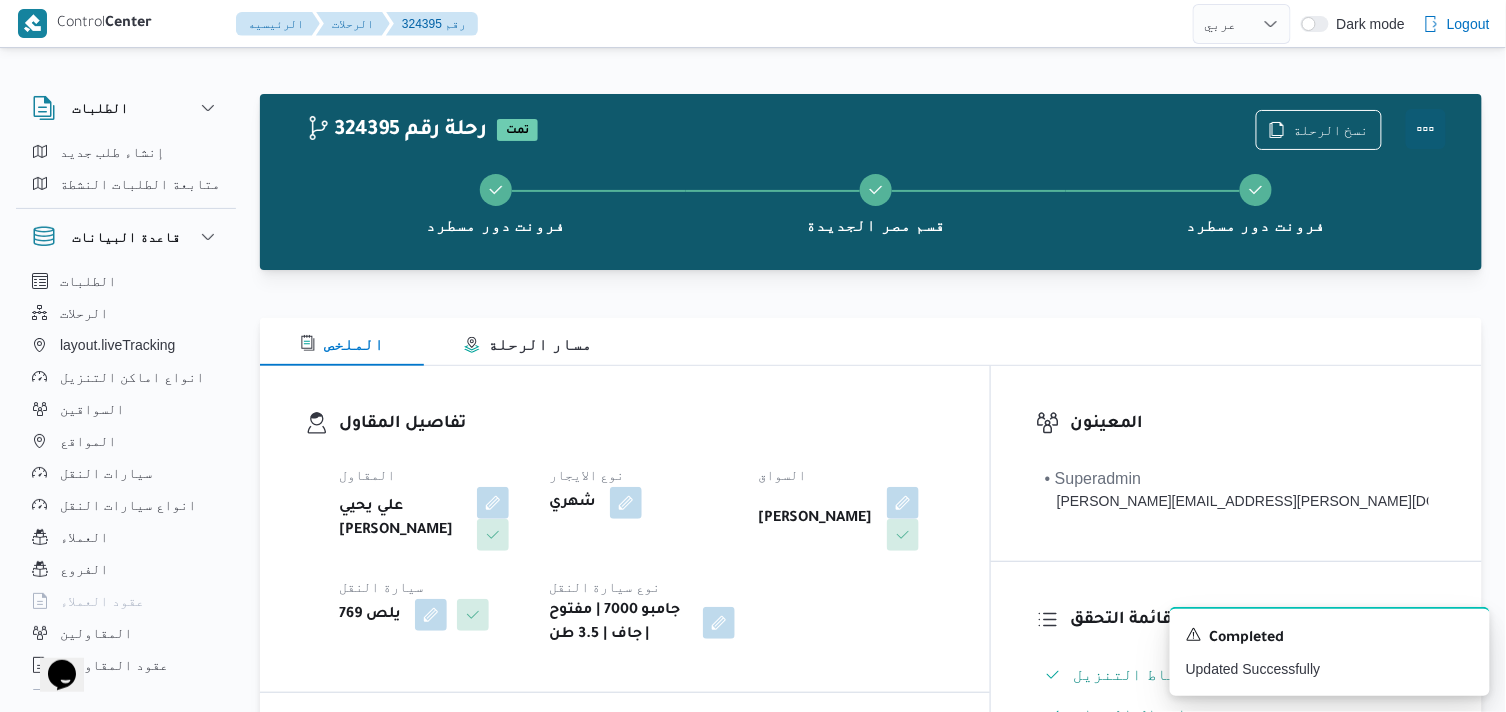 click at bounding box center (1426, 129) 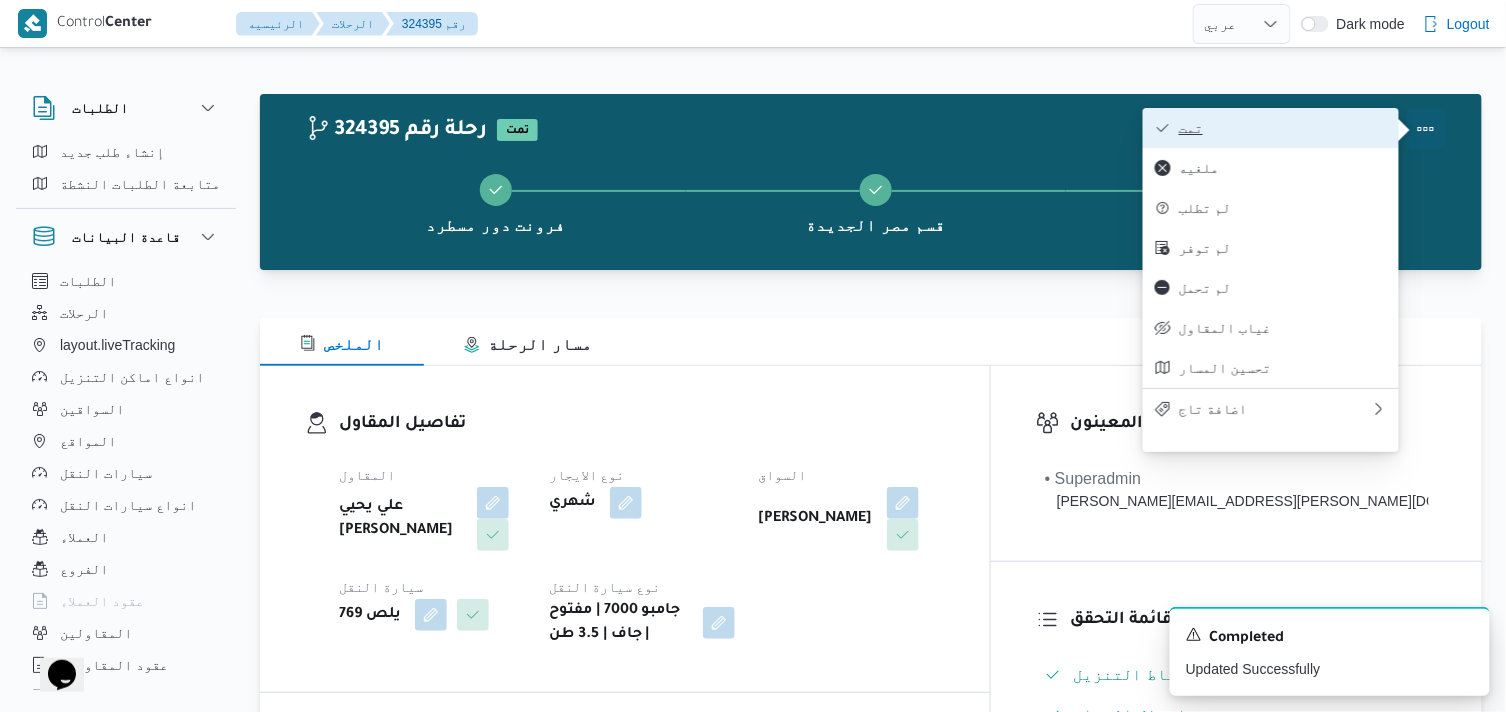click on "تمت" at bounding box center [1283, 128] 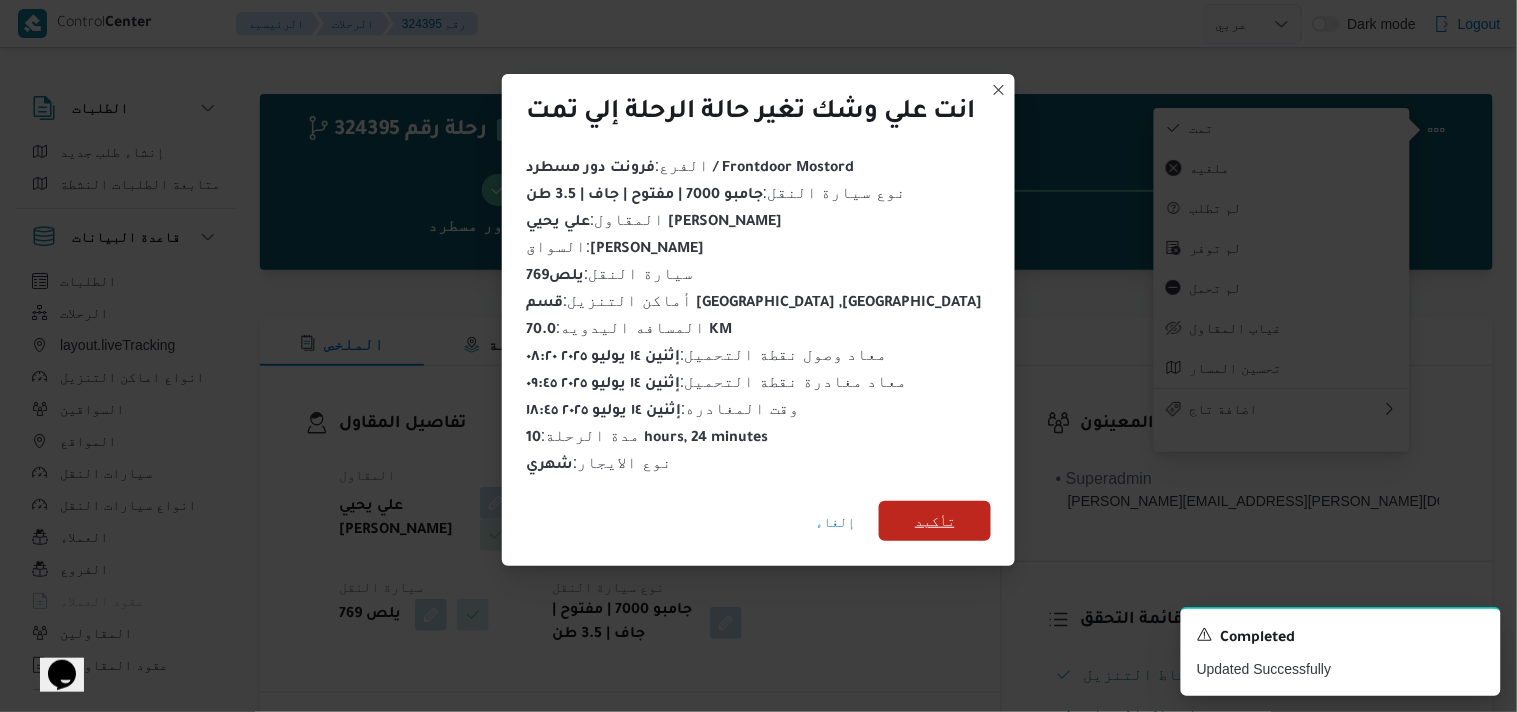 click on "تأكيد" at bounding box center (935, 521) 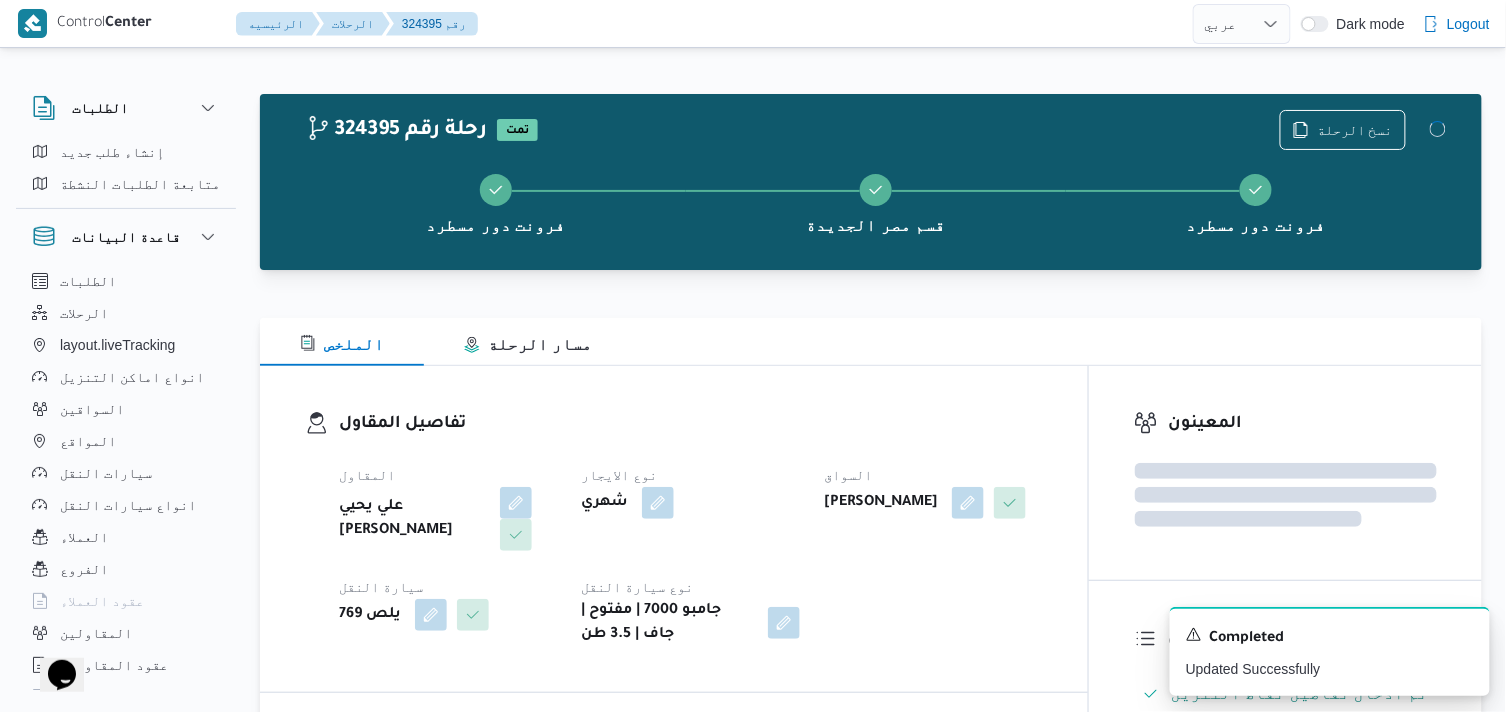 click on "تفاصيل المقاول المقاول علي يحيي علي مهران حسنين نوع الايجار شهري السواق محمود رزق عبدالعزيز النفيلي سيارة النقل يلص 769 نوع سيارة النقل جامبو 7000 | مفتوح | جاف | 3.5 طن" at bounding box center (674, 529) 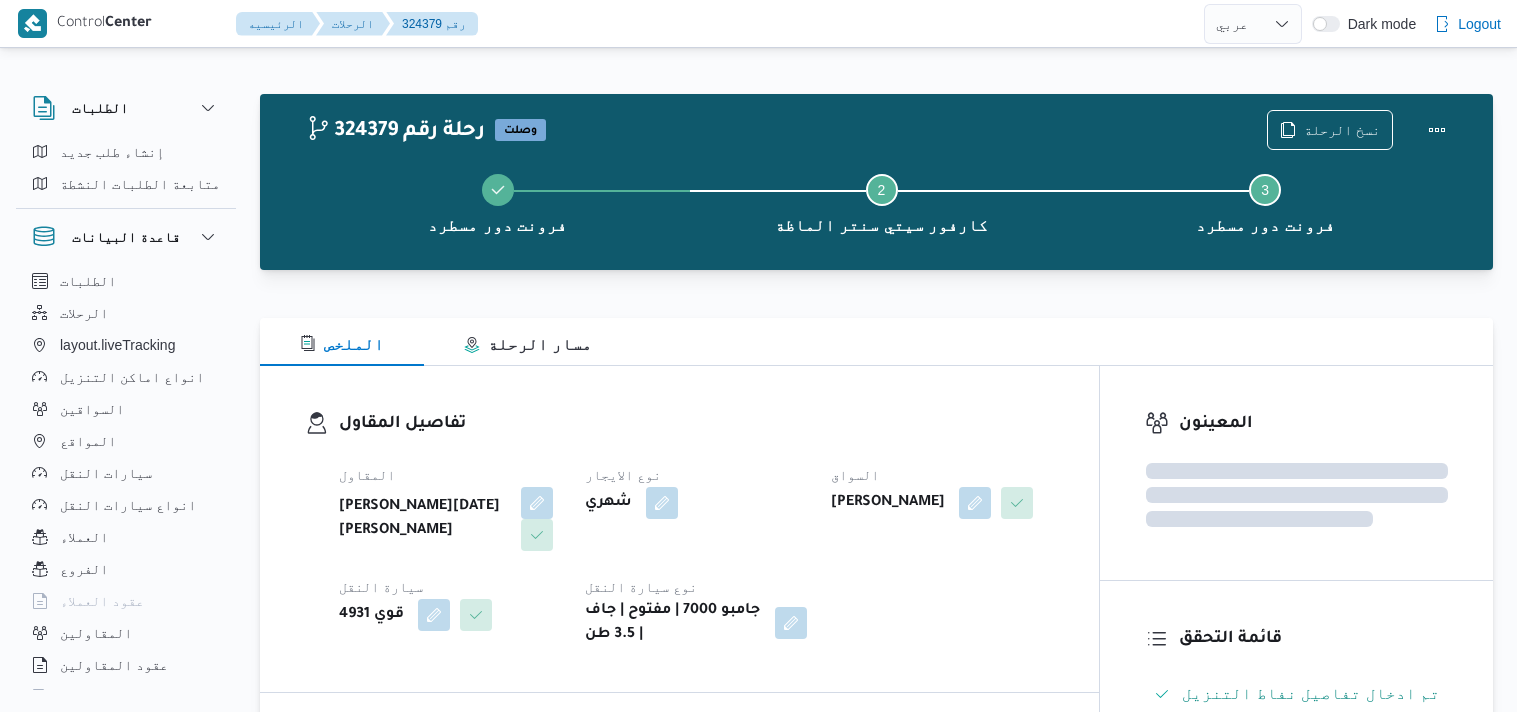 select on "ar" 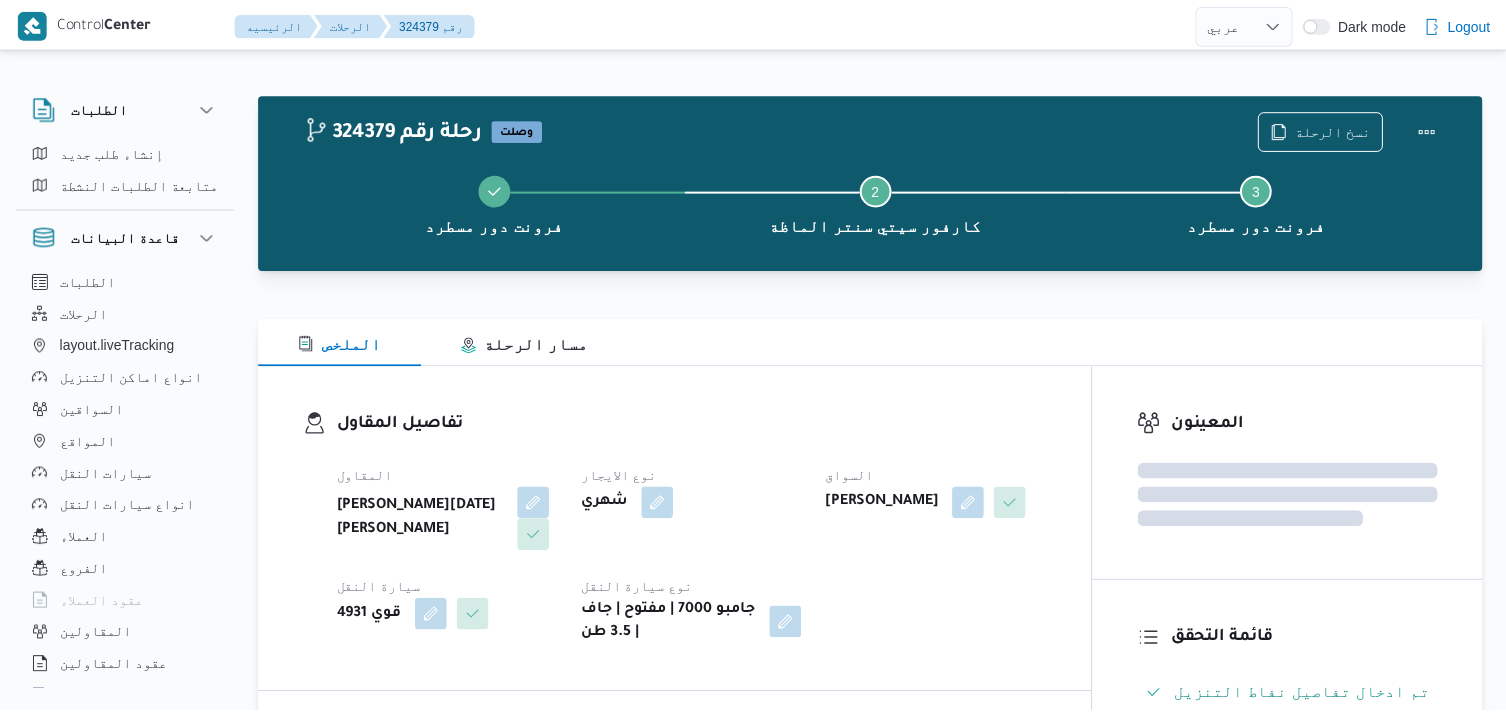 scroll, scrollTop: 0, scrollLeft: 0, axis: both 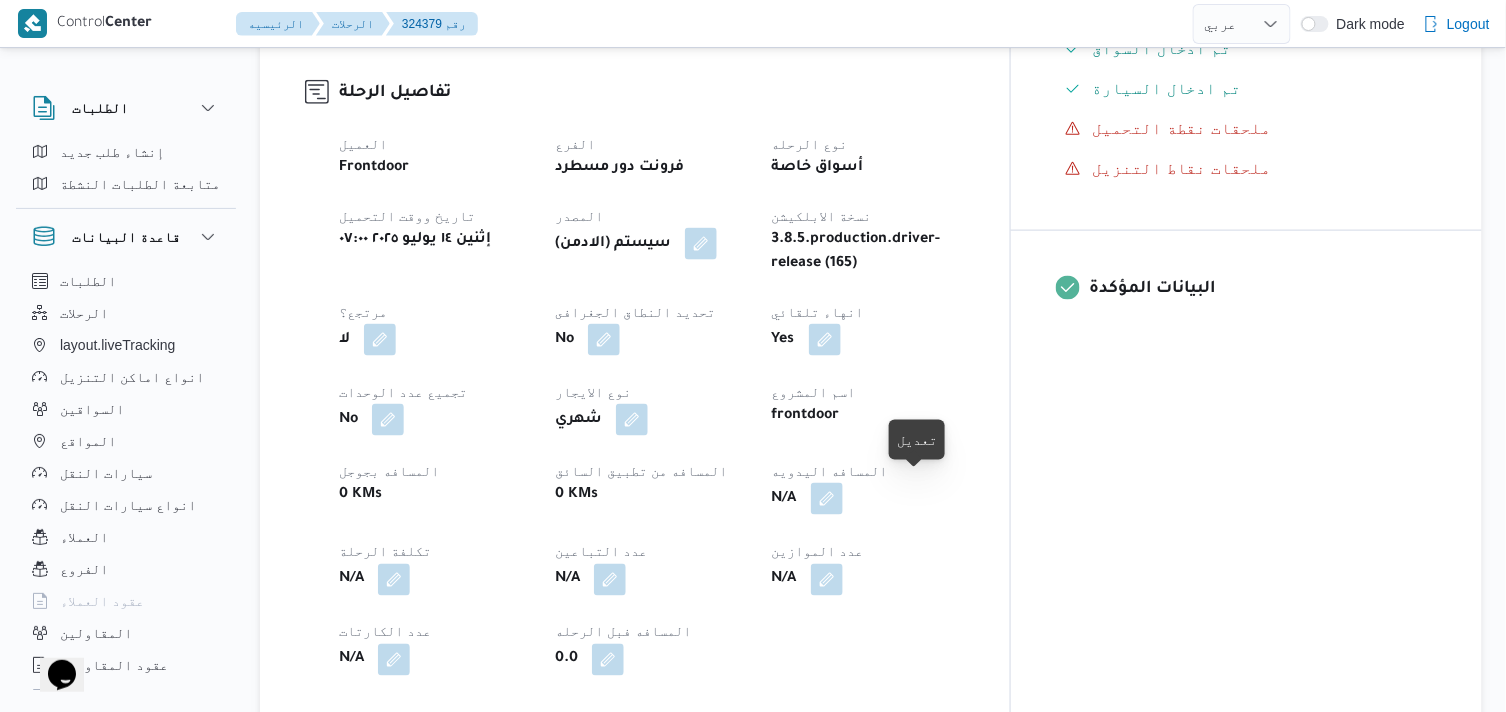 click at bounding box center (827, 499) 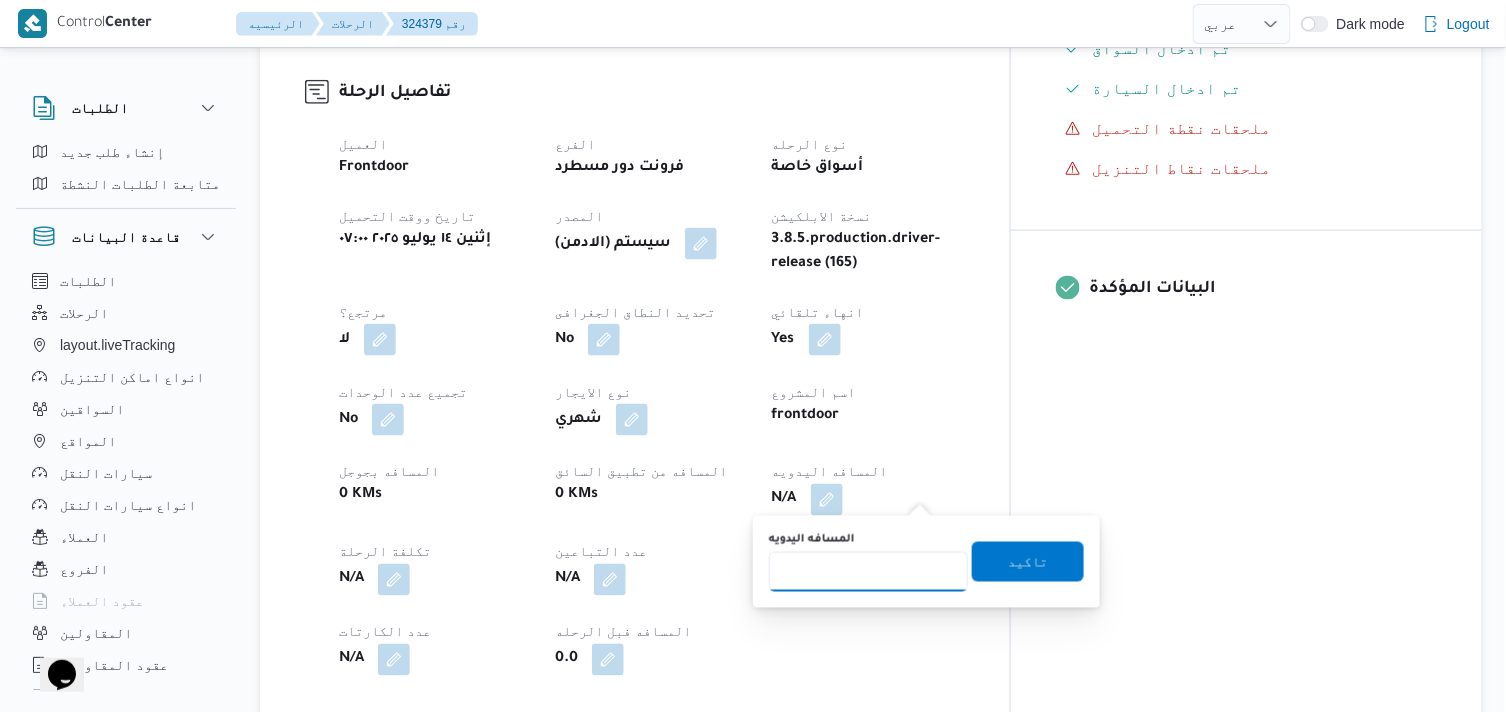 click on "المسافه اليدويه" at bounding box center (868, 572) 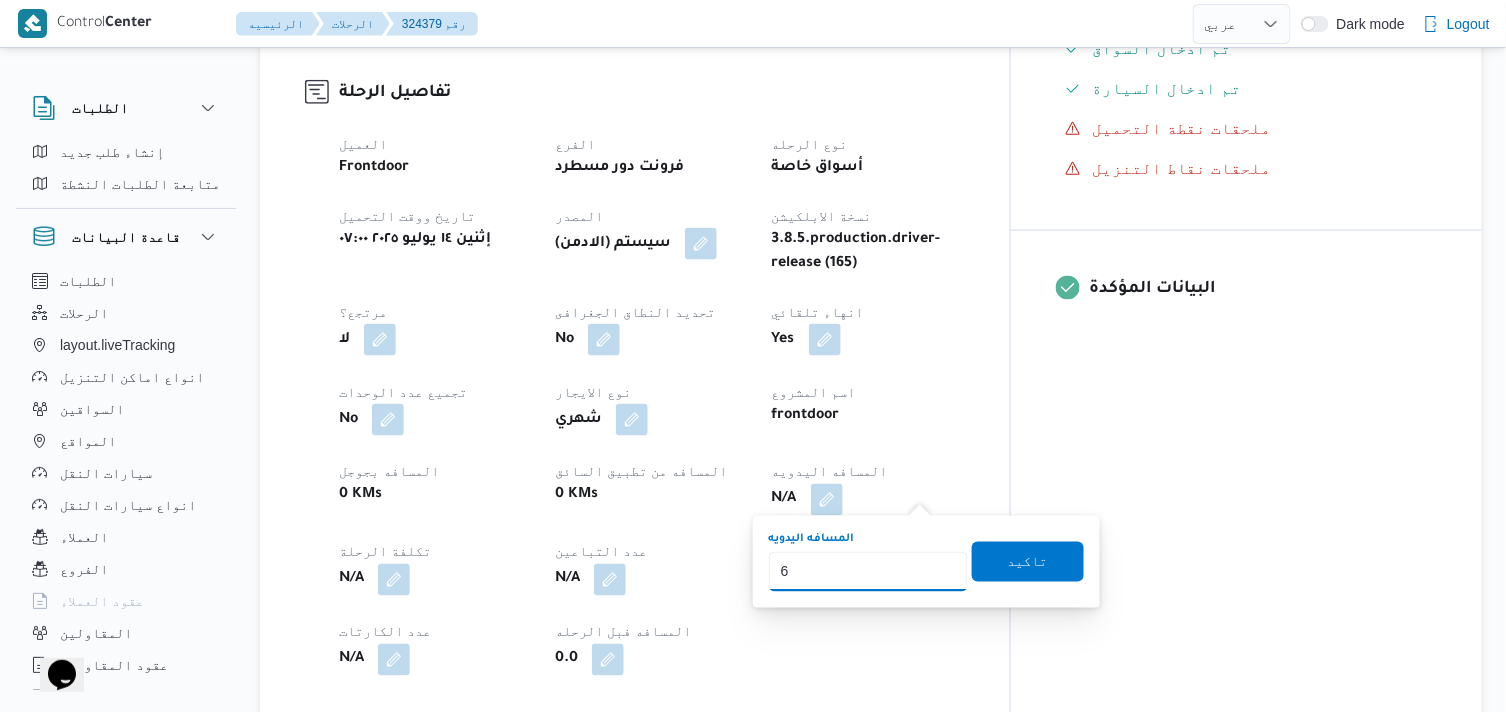 type on "65" 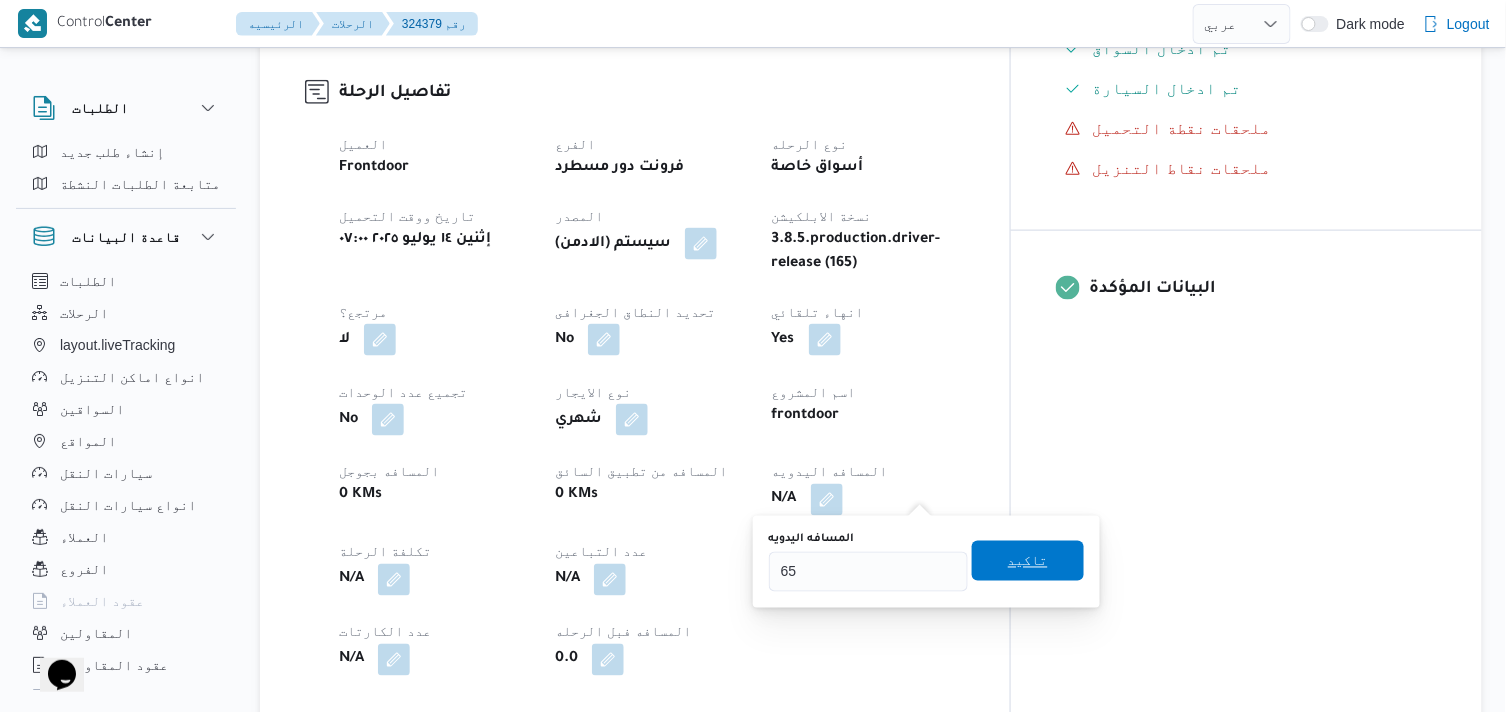 click on "تاكيد" at bounding box center (1028, 561) 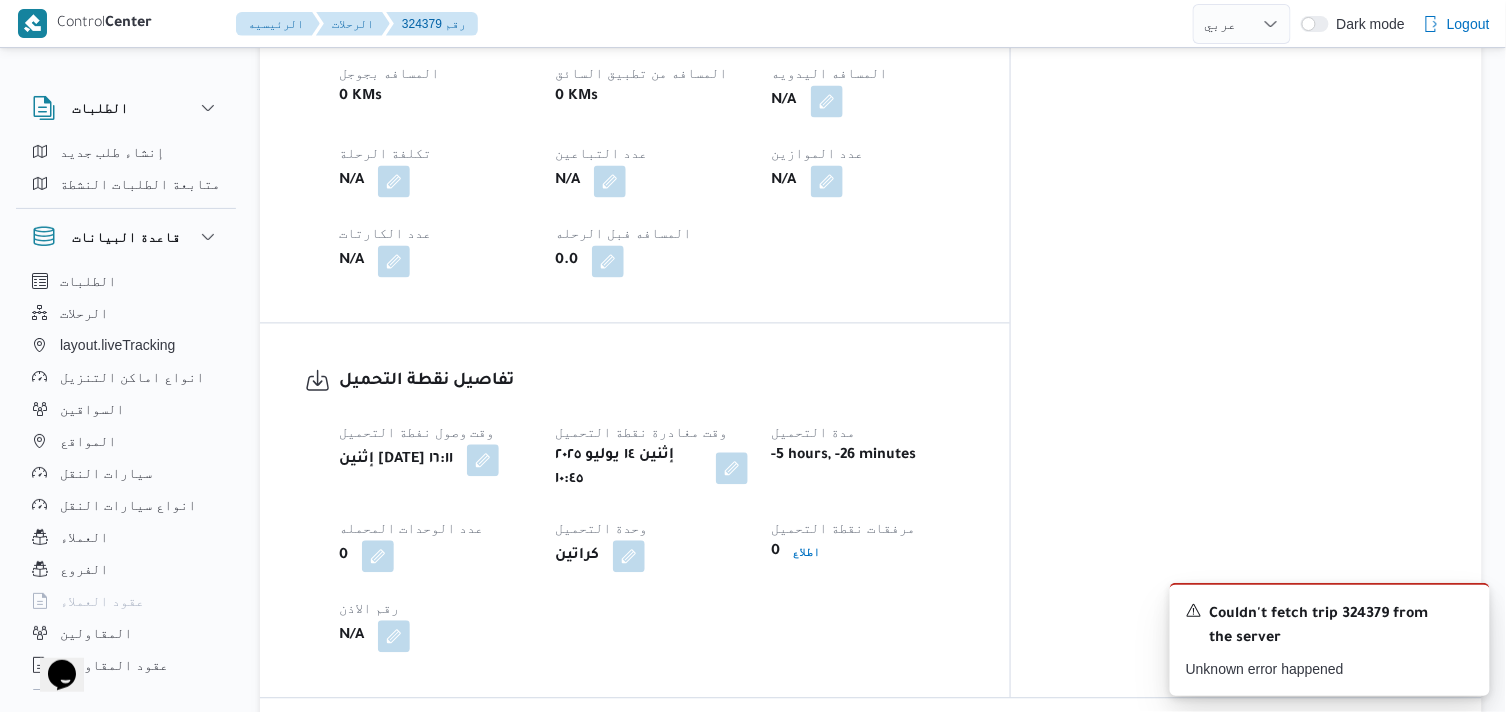 scroll, scrollTop: 1222, scrollLeft: 0, axis: vertical 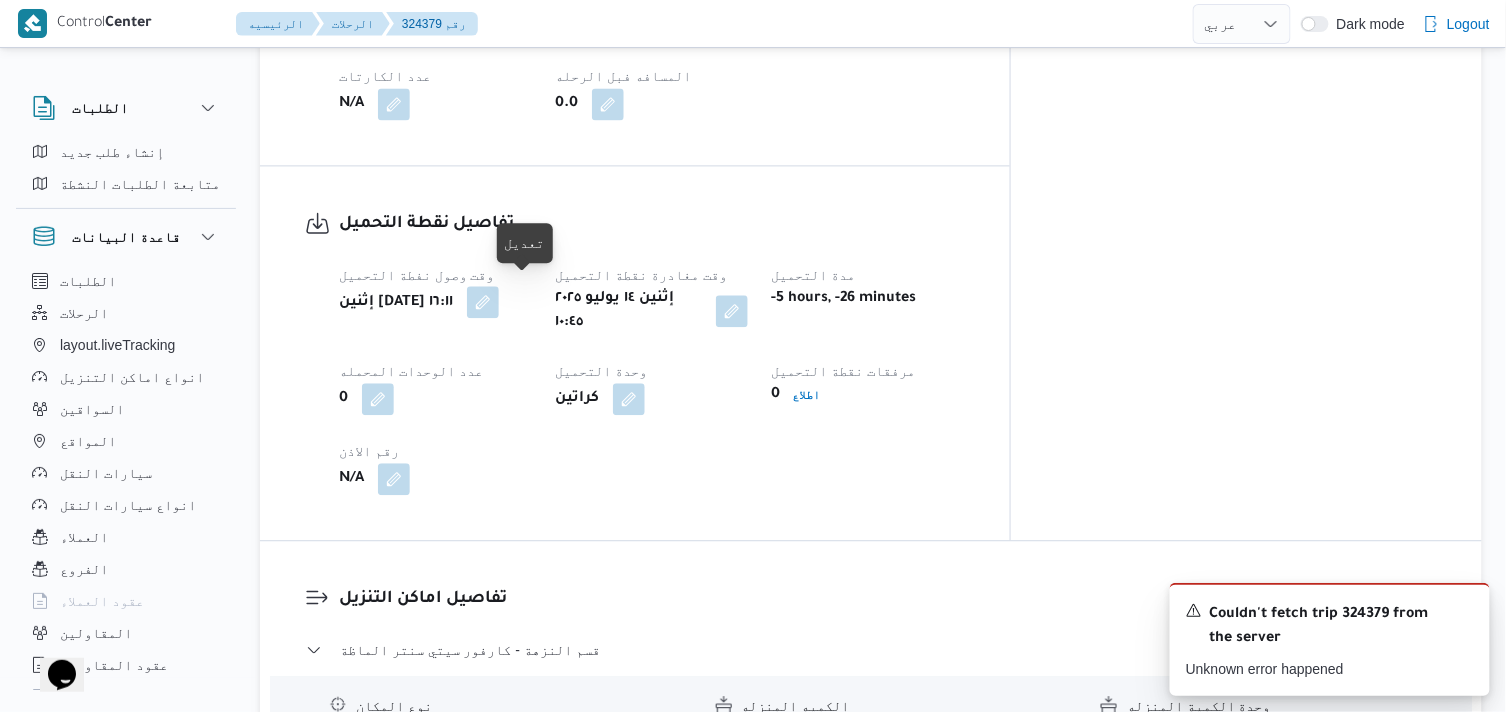 click at bounding box center (483, 302) 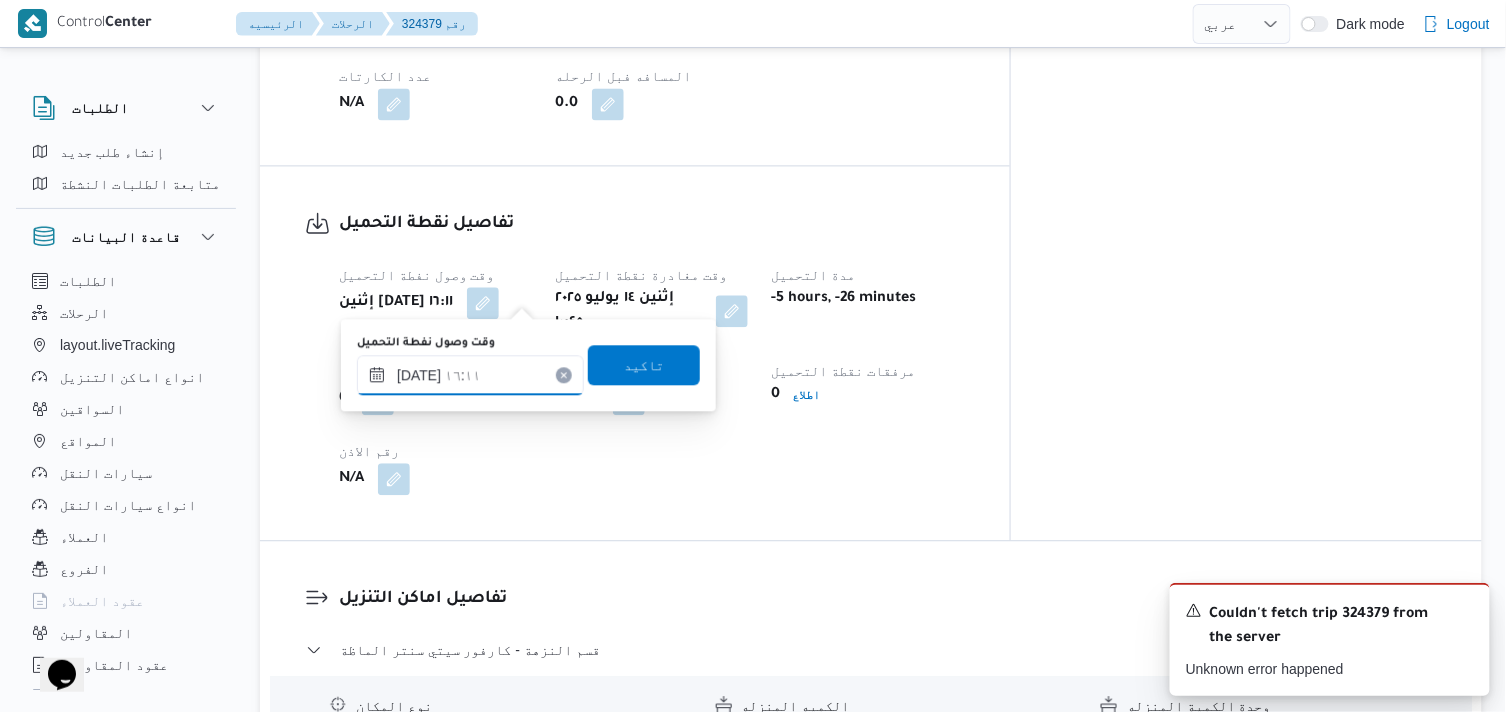click on "[DATE] ١٦:١١" at bounding box center (470, 375) 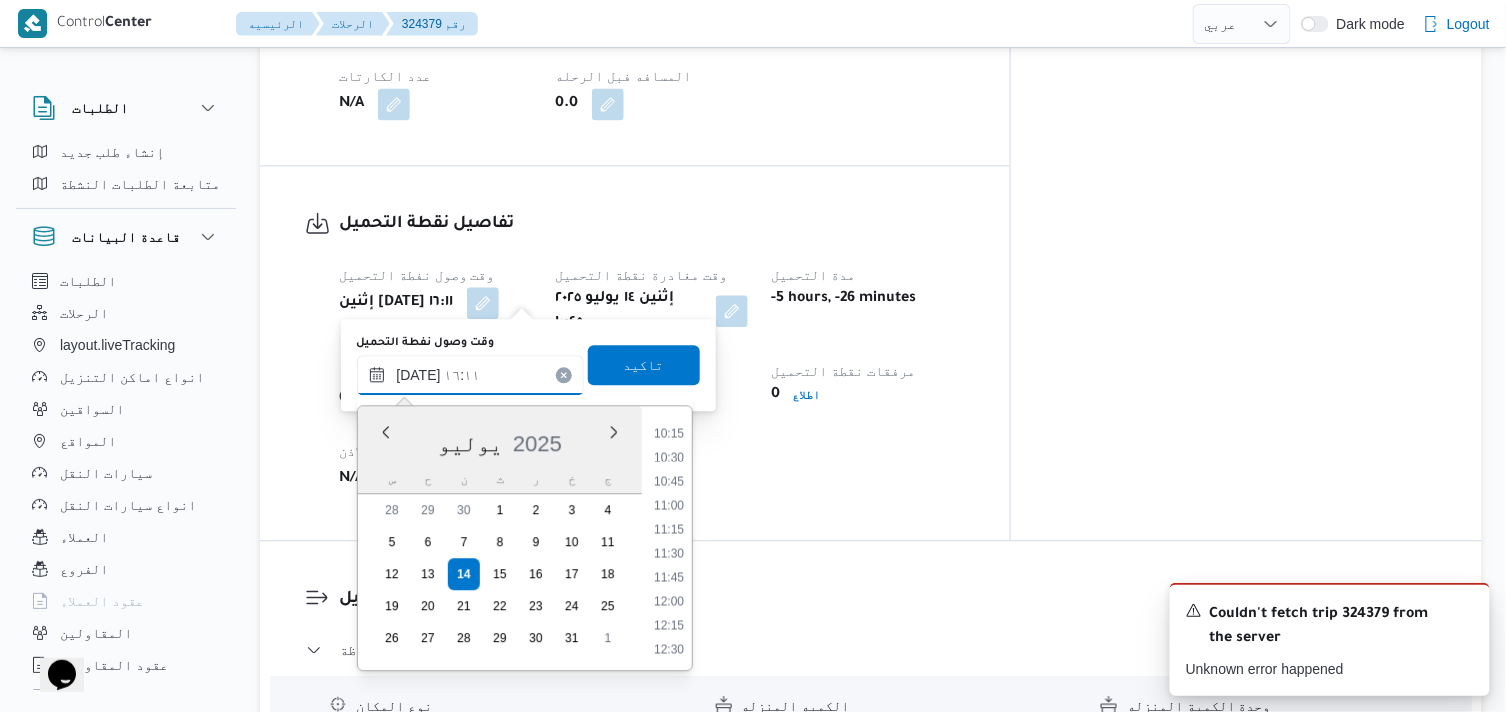 scroll, scrollTop: 860, scrollLeft: 0, axis: vertical 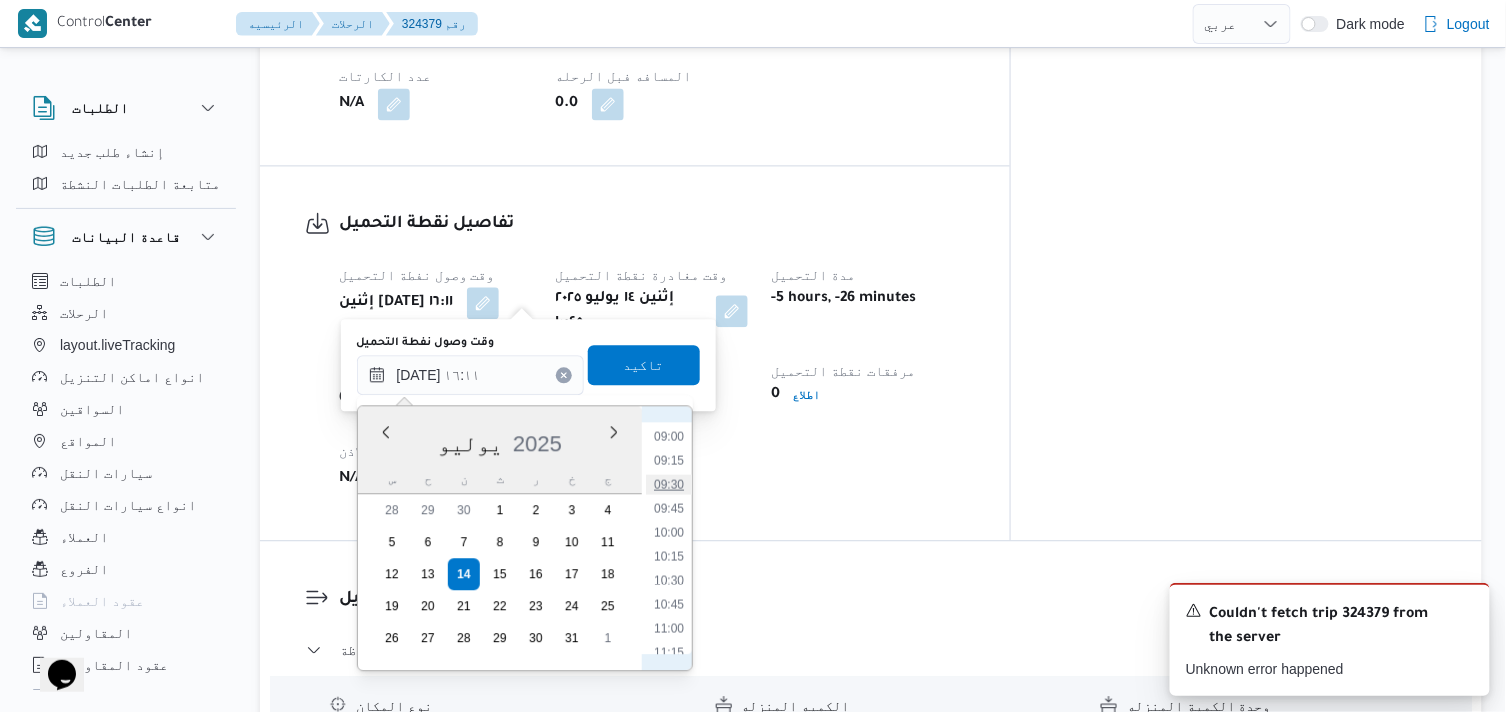 click on "09:30" at bounding box center [669, 484] 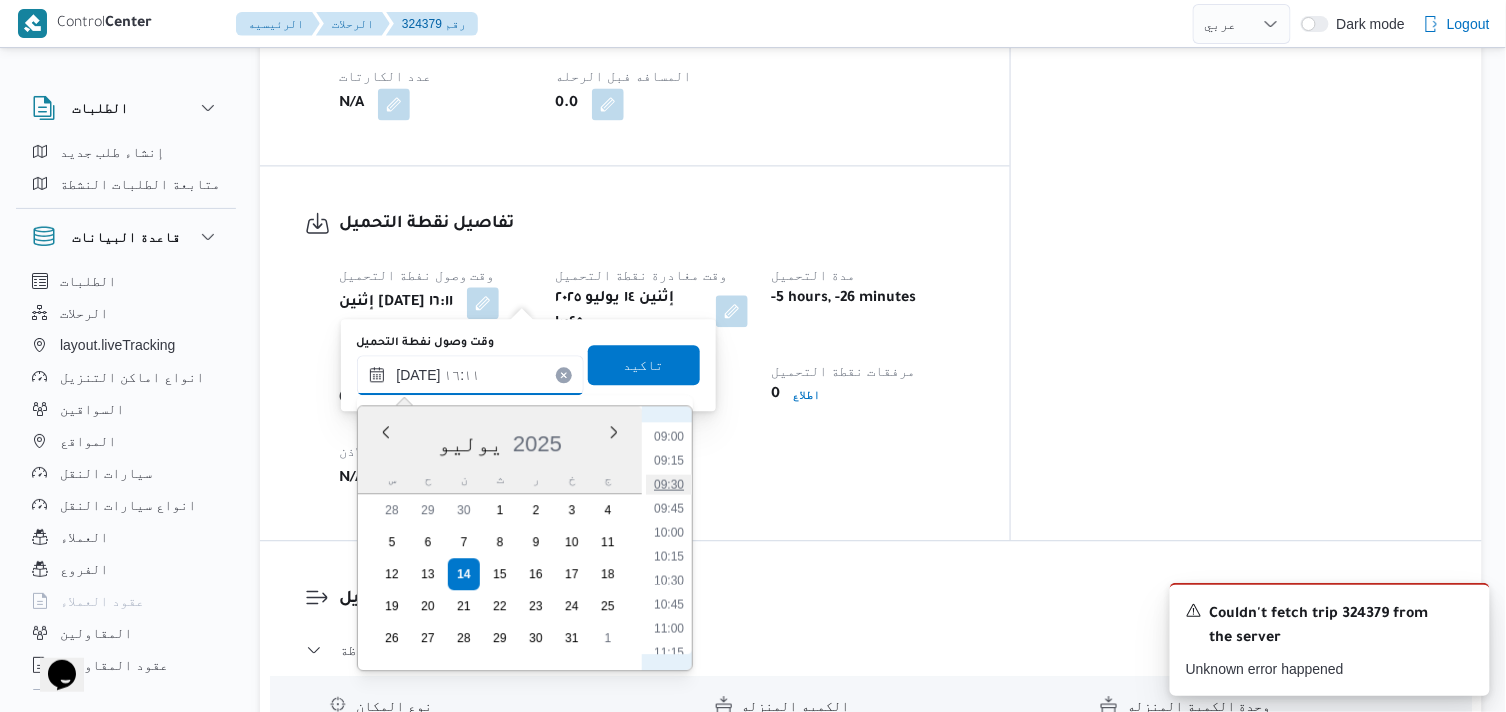 type on "[DATE] ٠٩:٣٠" 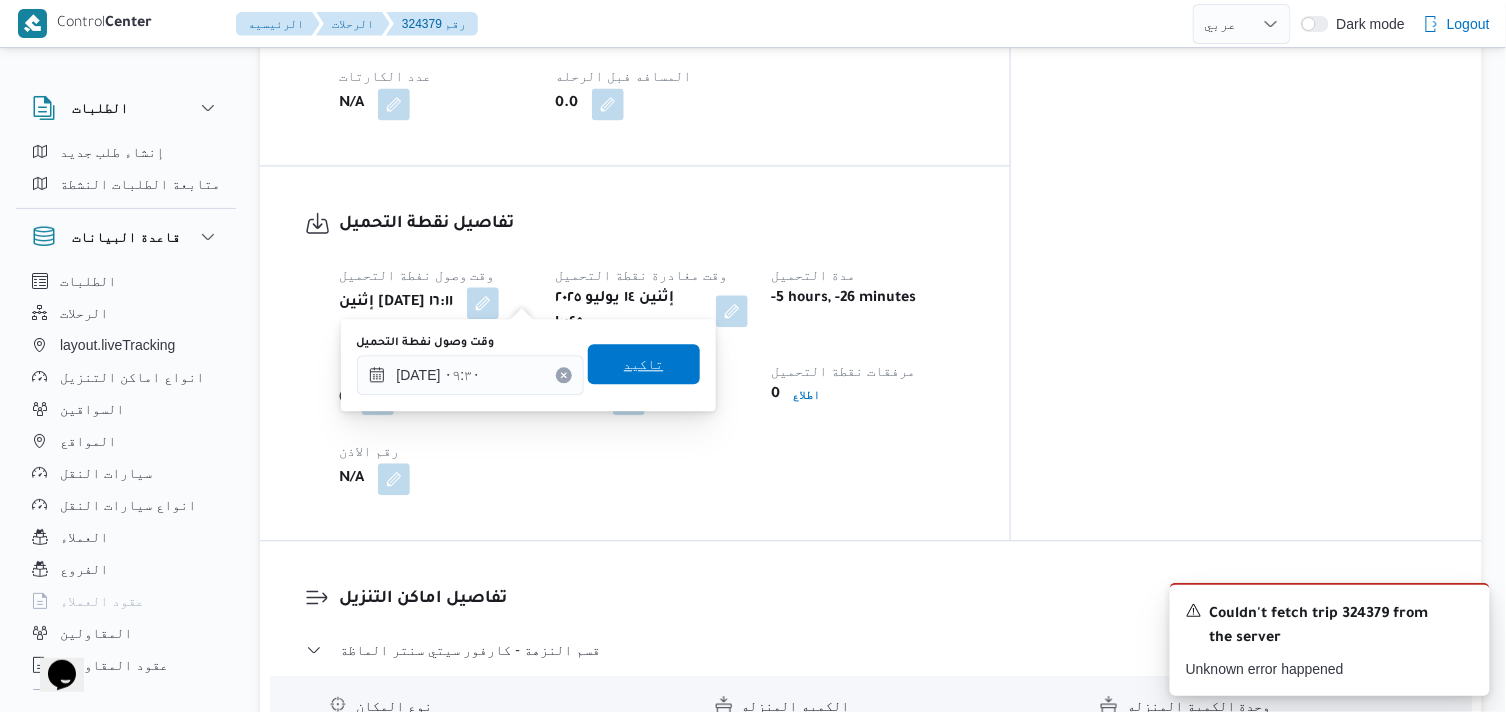 click on "تاكيد" at bounding box center [644, 364] 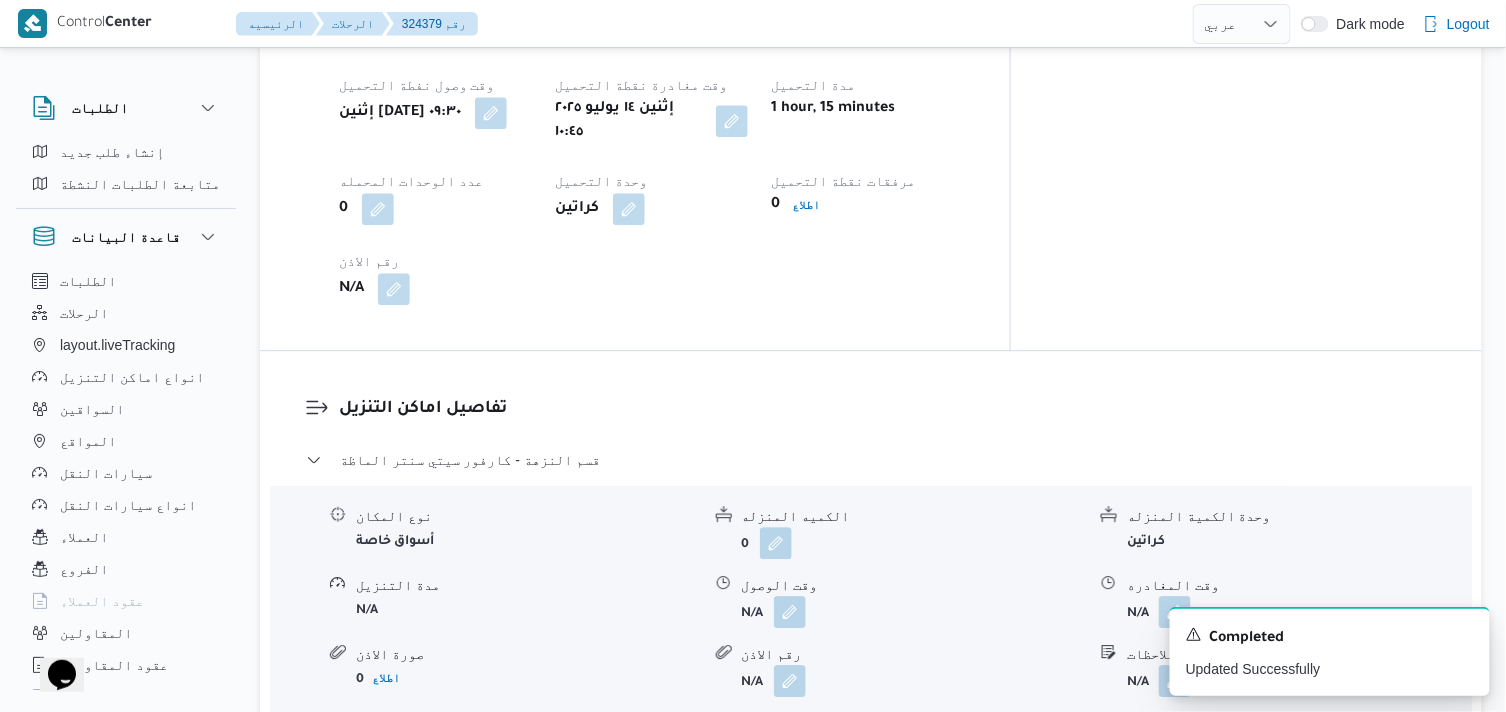 scroll, scrollTop: 1555, scrollLeft: 0, axis: vertical 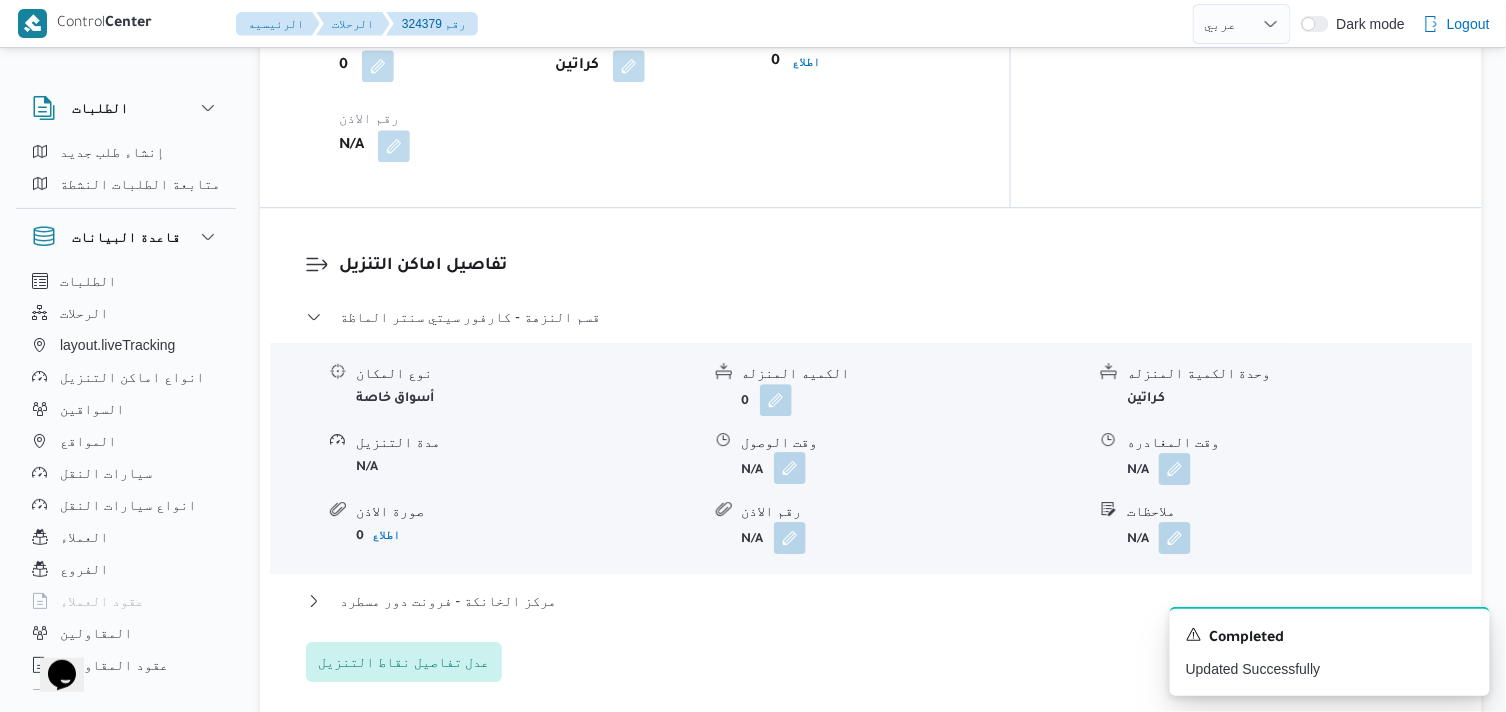 click at bounding box center [790, 468] 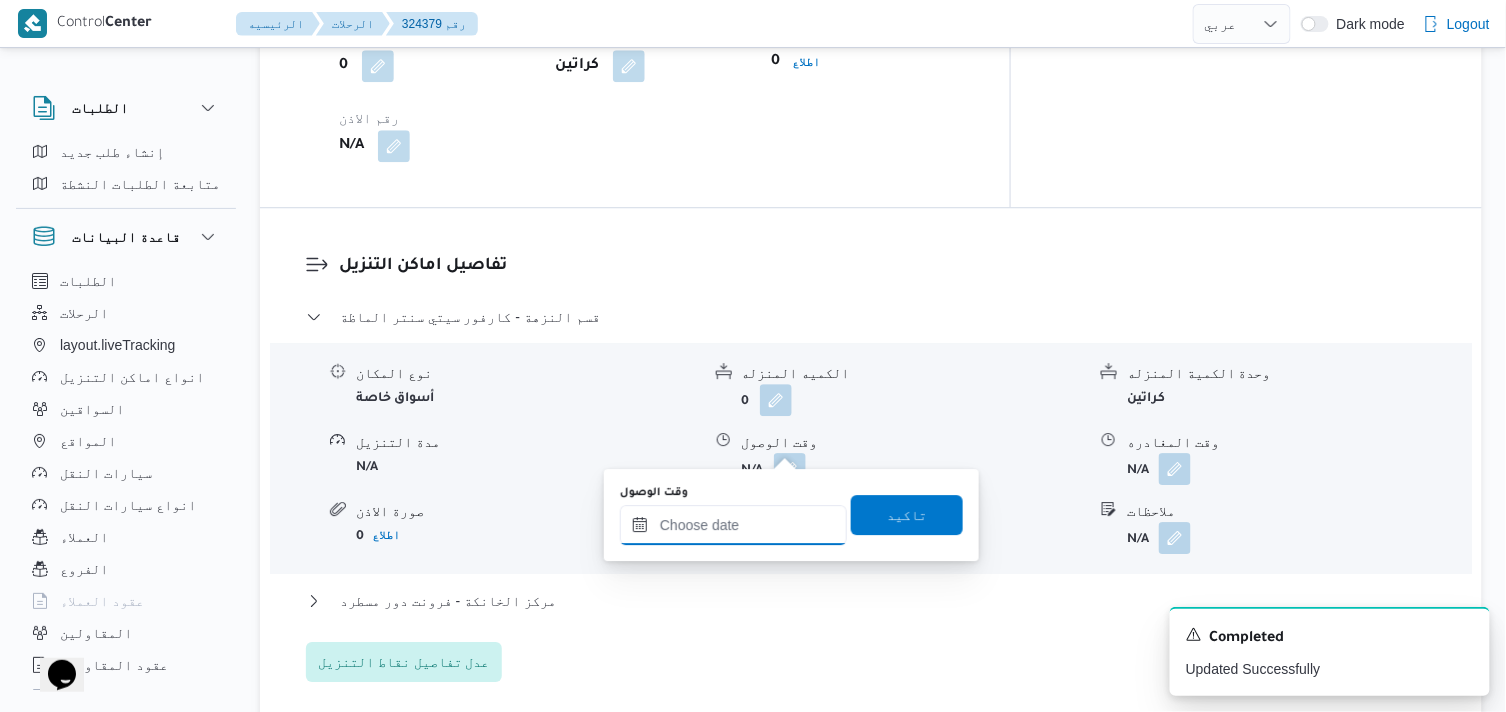 click on "وقت الوصول" at bounding box center (733, 525) 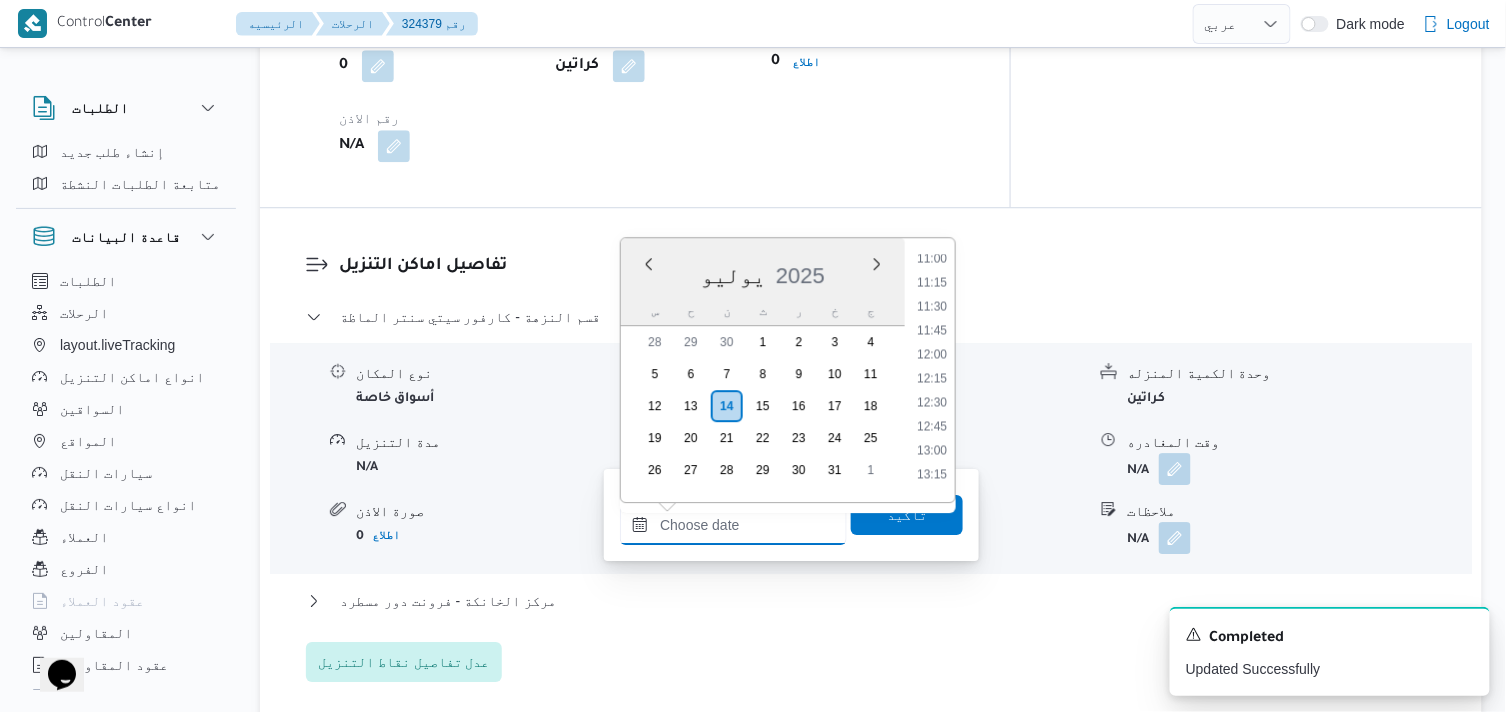 scroll, scrollTop: 1061, scrollLeft: 0, axis: vertical 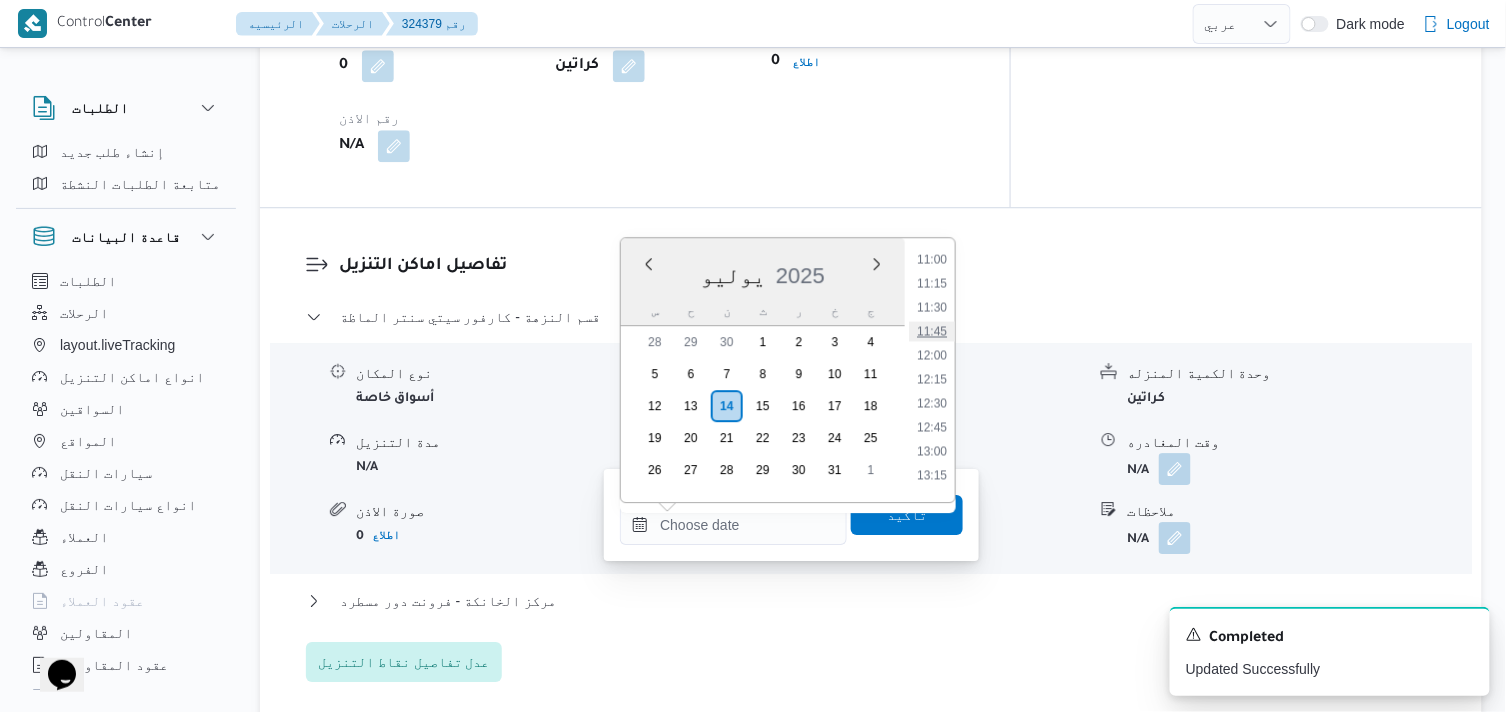 click on "11:45" at bounding box center [932, 331] 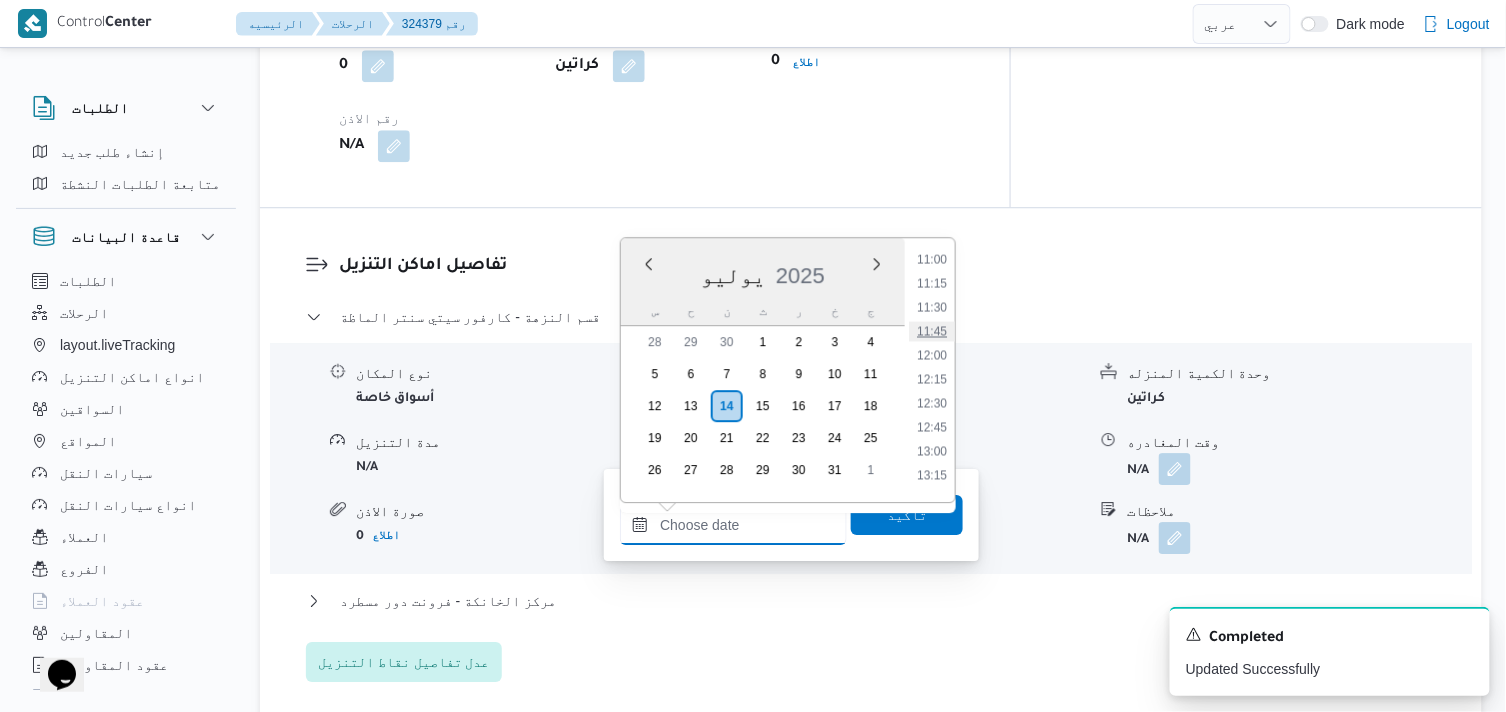 type on "[DATE] ١١:٤٥" 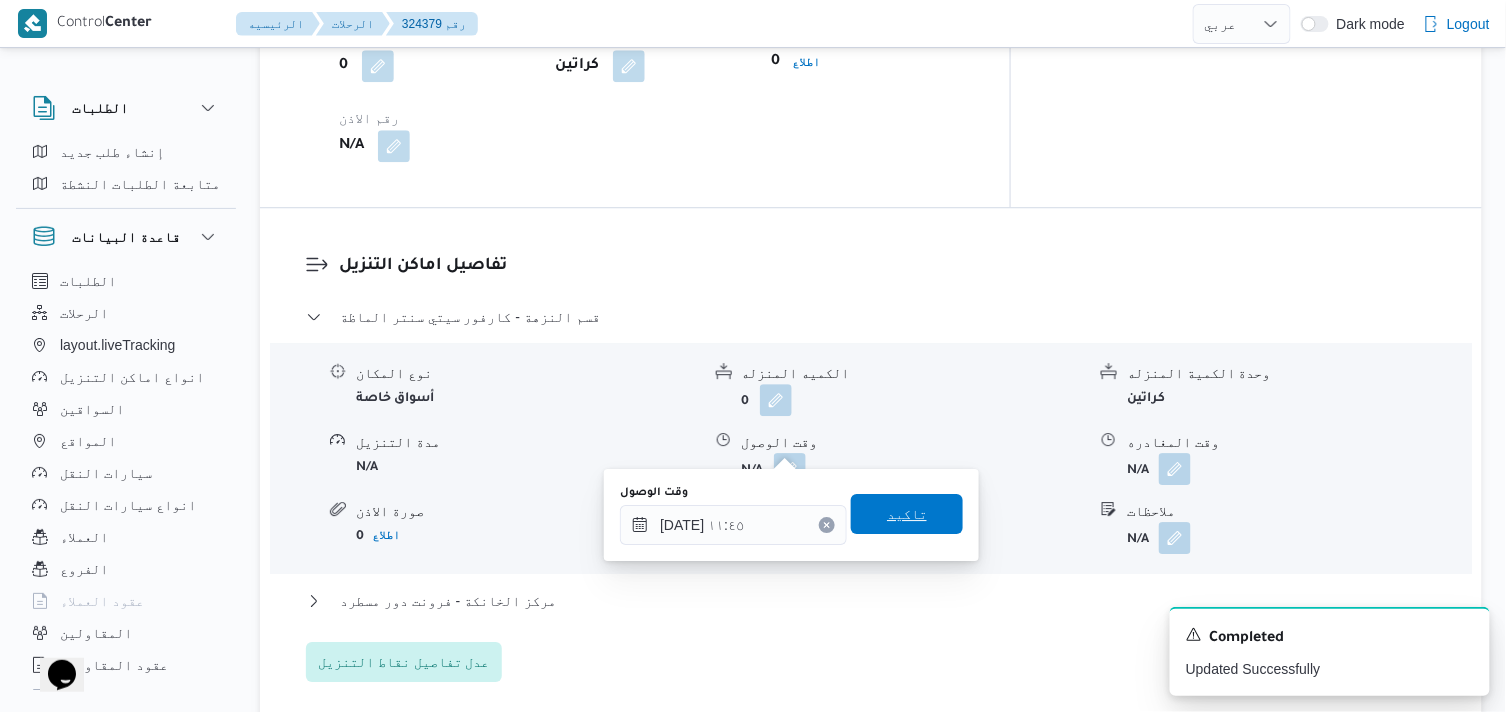 click on "تاكيد" at bounding box center [907, 514] 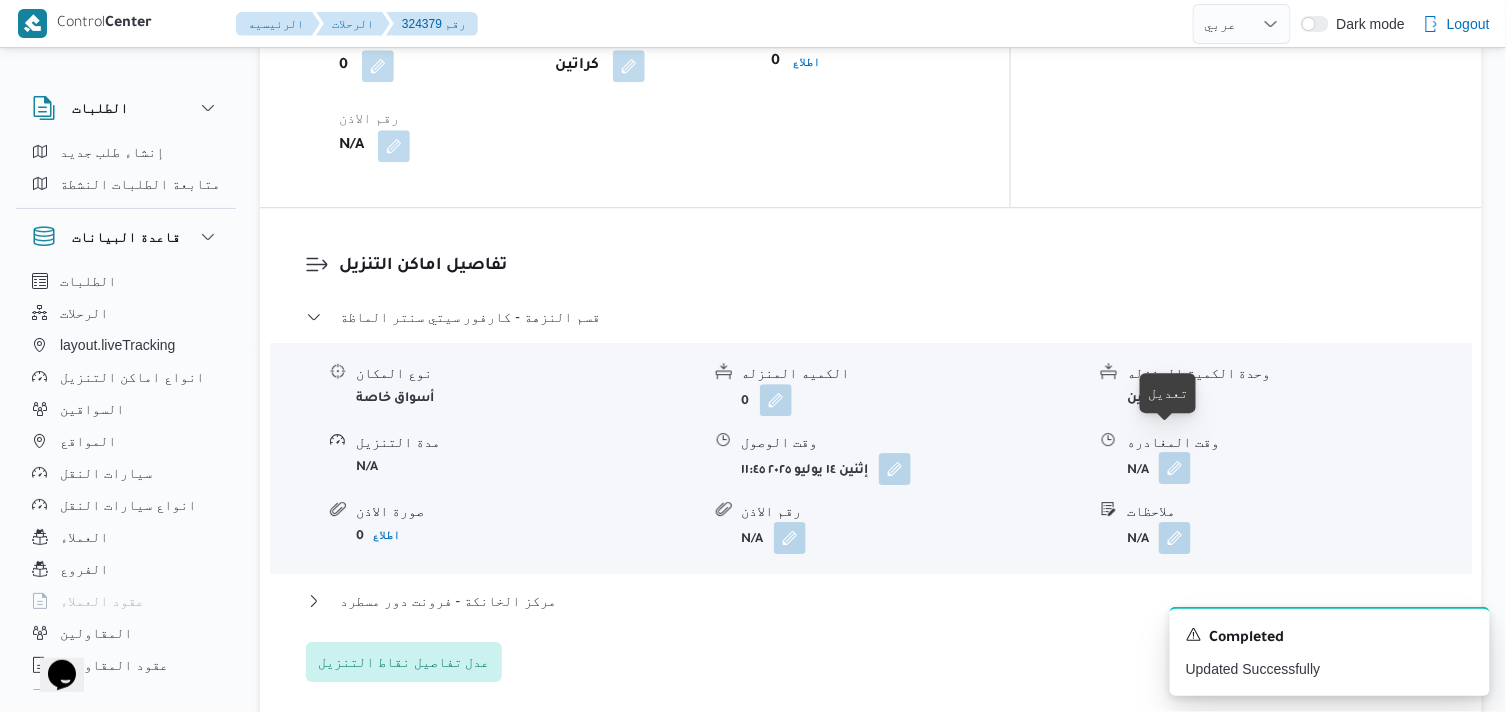 drag, startPoint x: 1187, startPoint y: 437, endPoint x: 1180, endPoint y: 451, distance: 15.652476 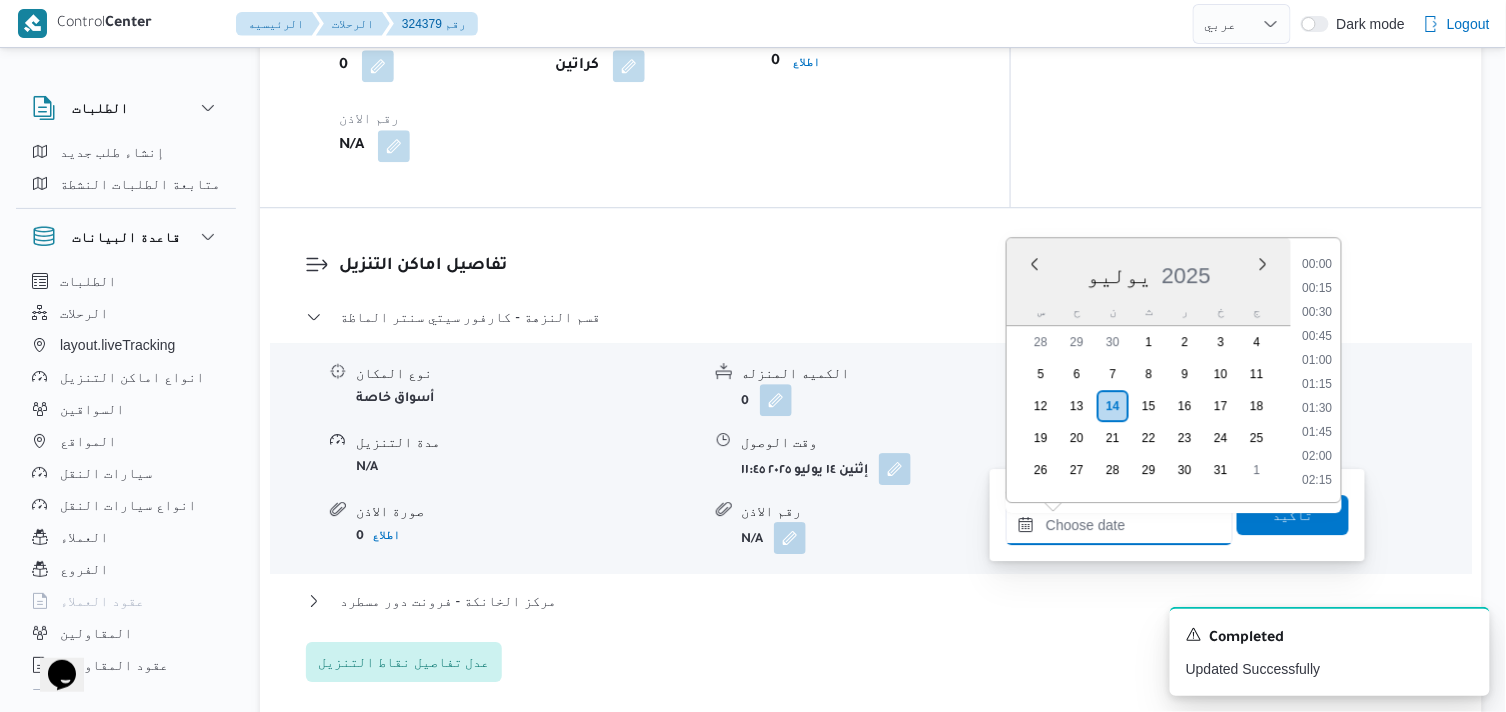 click on "وقت المغادره" at bounding box center [1119, 525] 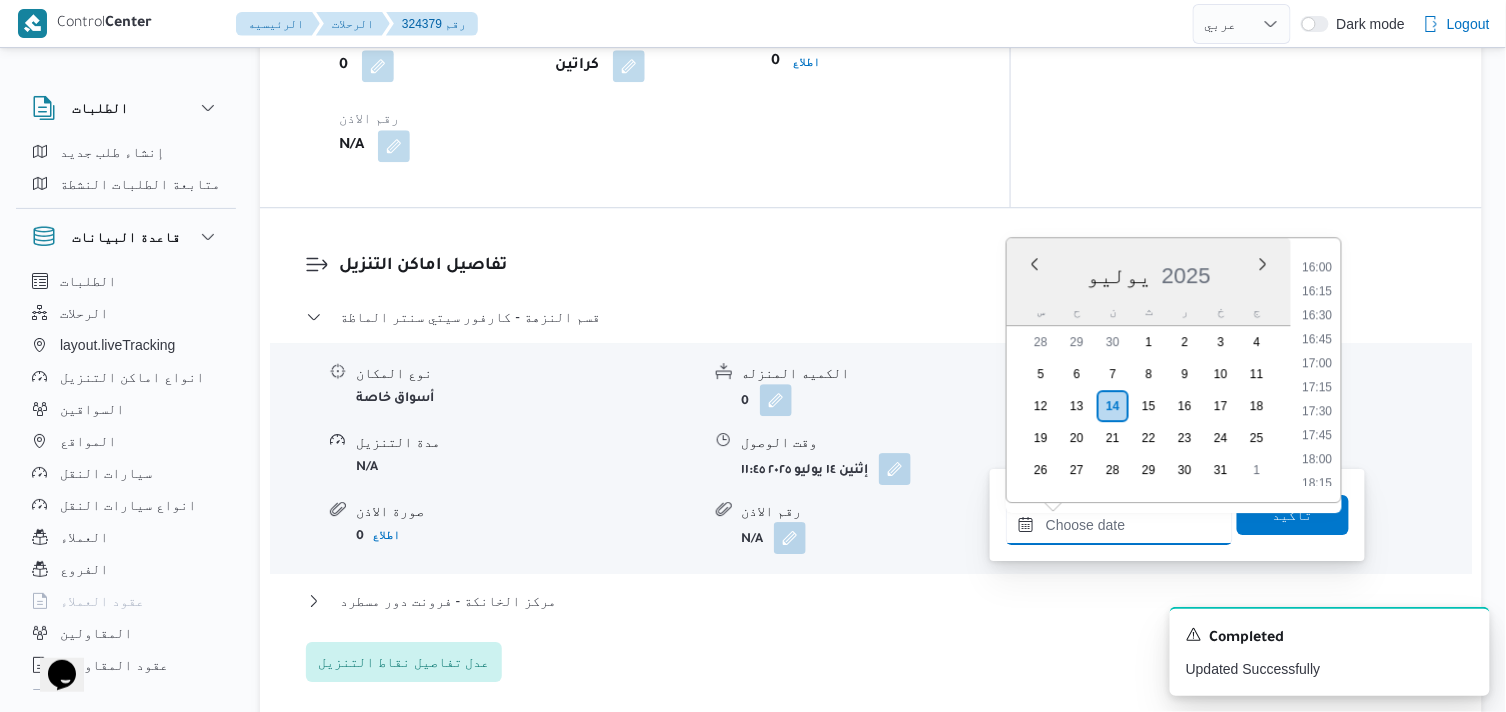 scroll, scrollTop: 1505, scrollLeft: 0, axis: vertical 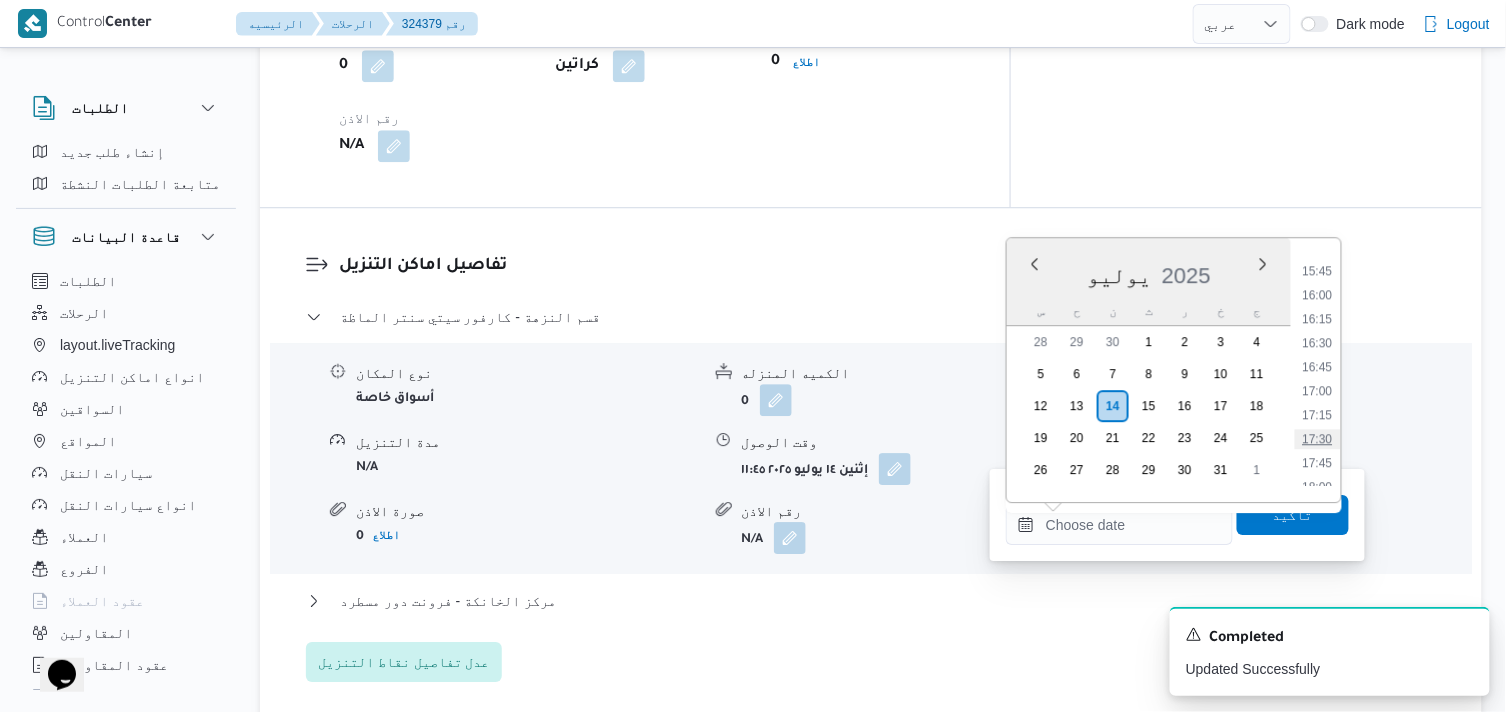 click on "17:30" at bounding box center [1318, 439] 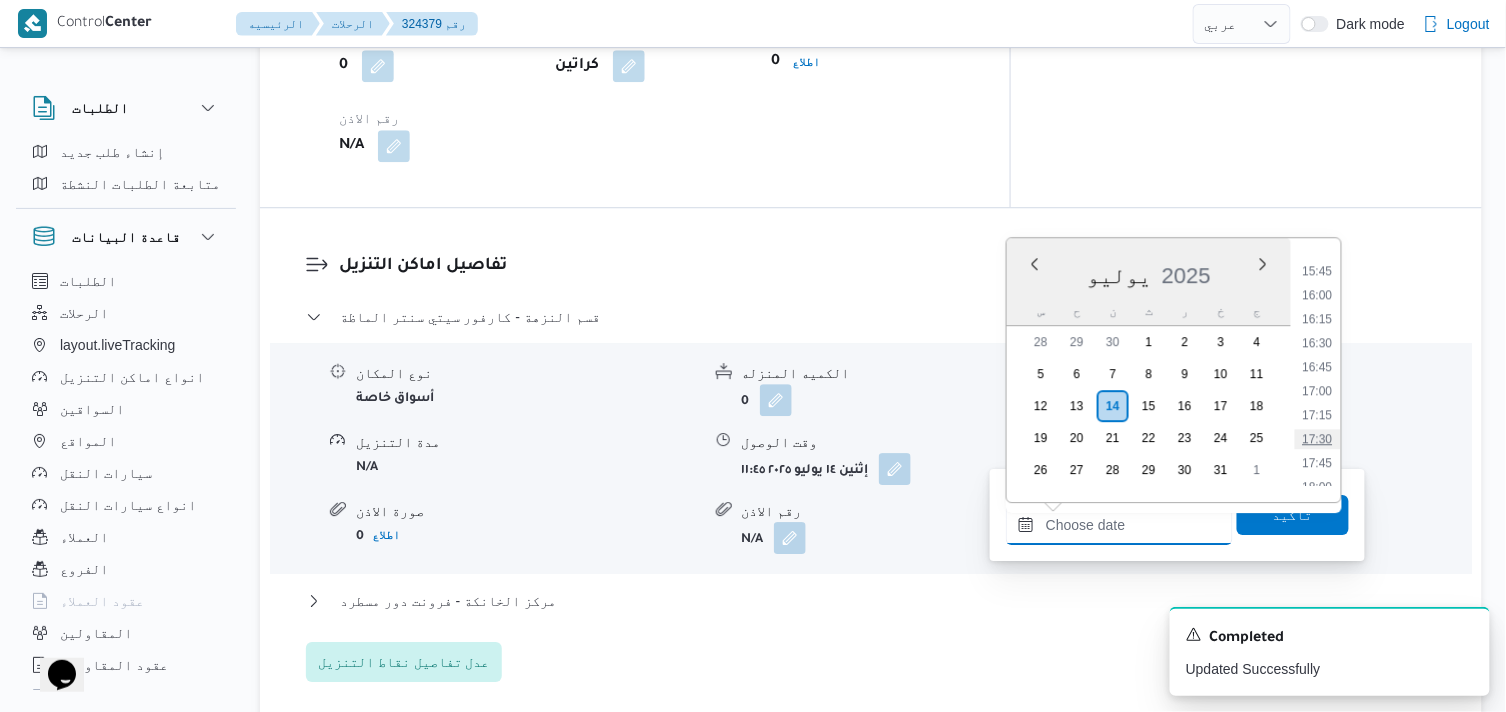type on "١٤/٠٧/٢٠٢٥ ١٧:٣٠" 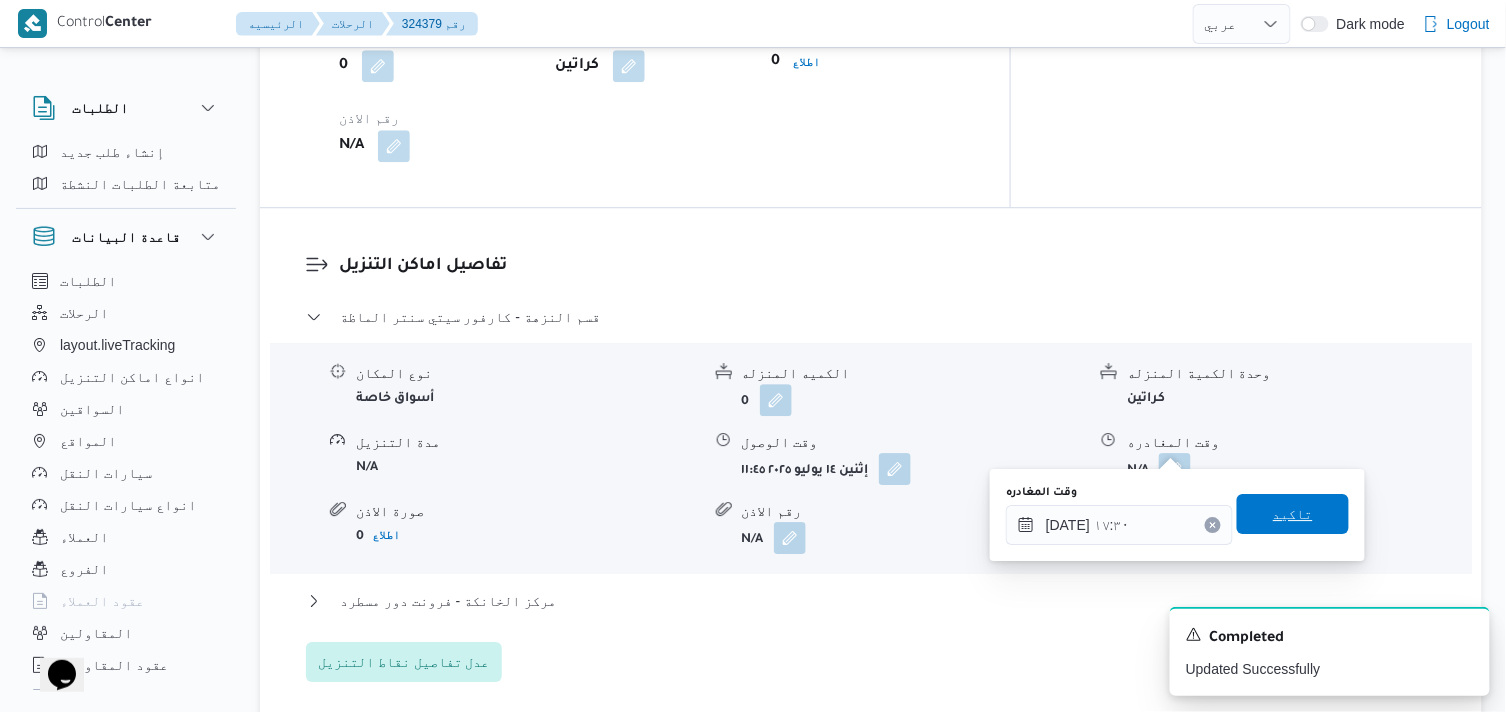 click on "تاكيد" at bounding box center [1293, 514] 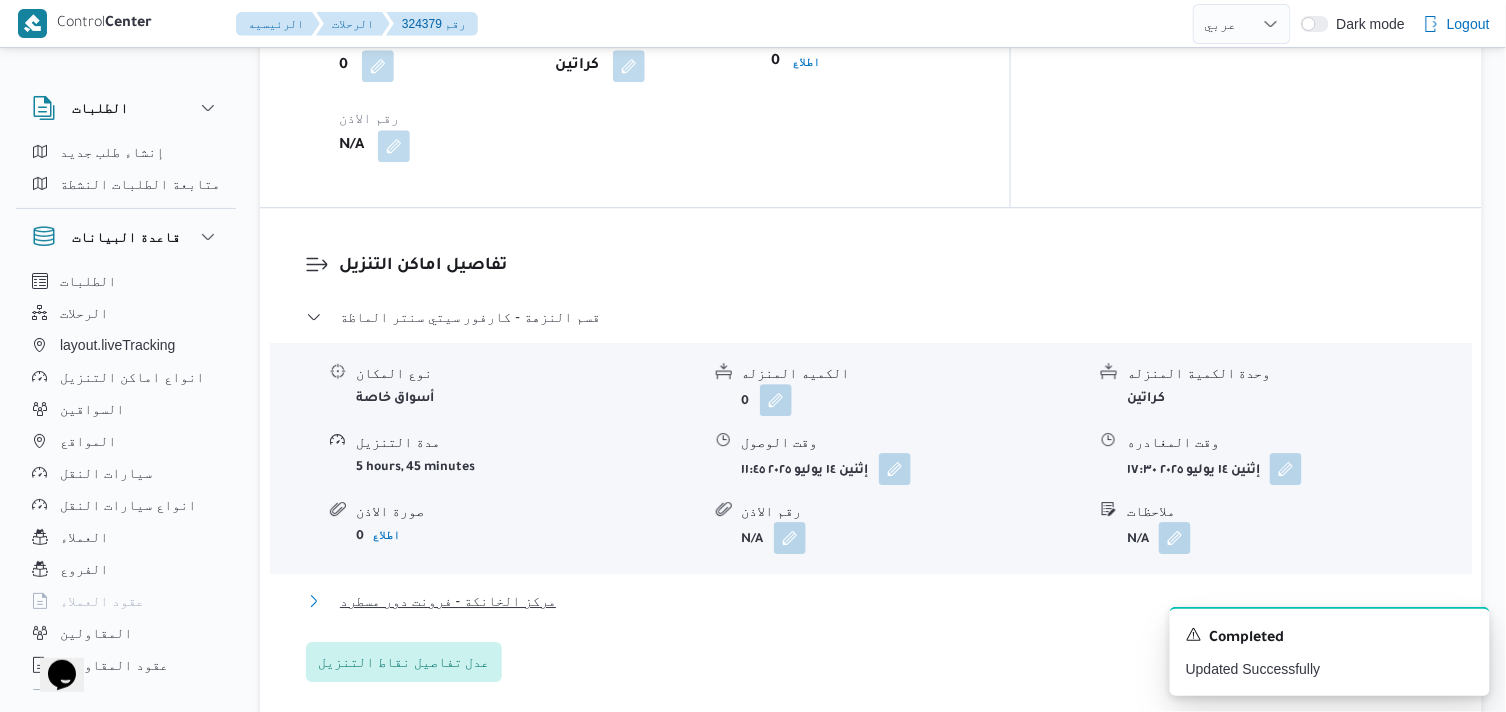 click on "مركز الخانكة -
فرونت دور مسطرد" at bounding box center (448, 601) 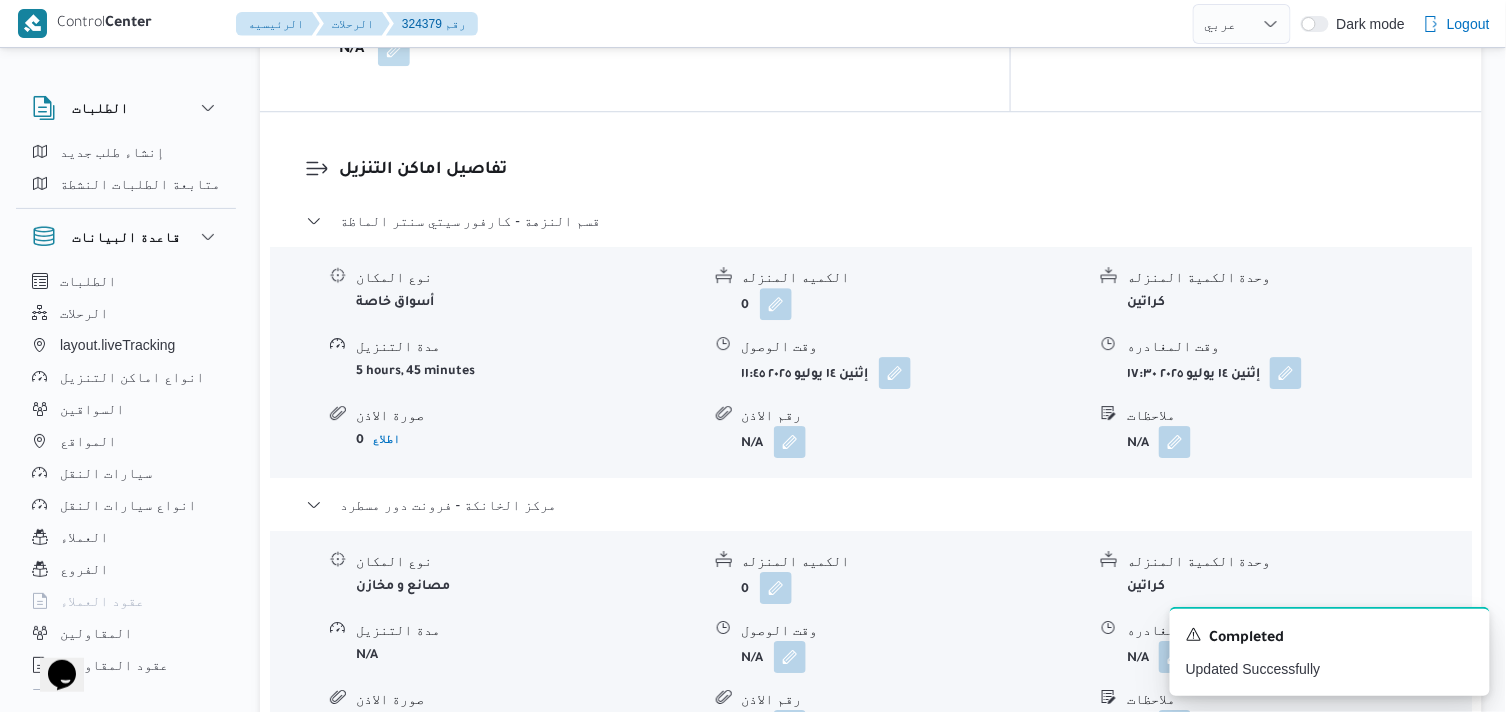 scroll, scrollTop: 1777, scrollLeft: 0, axis: vertical 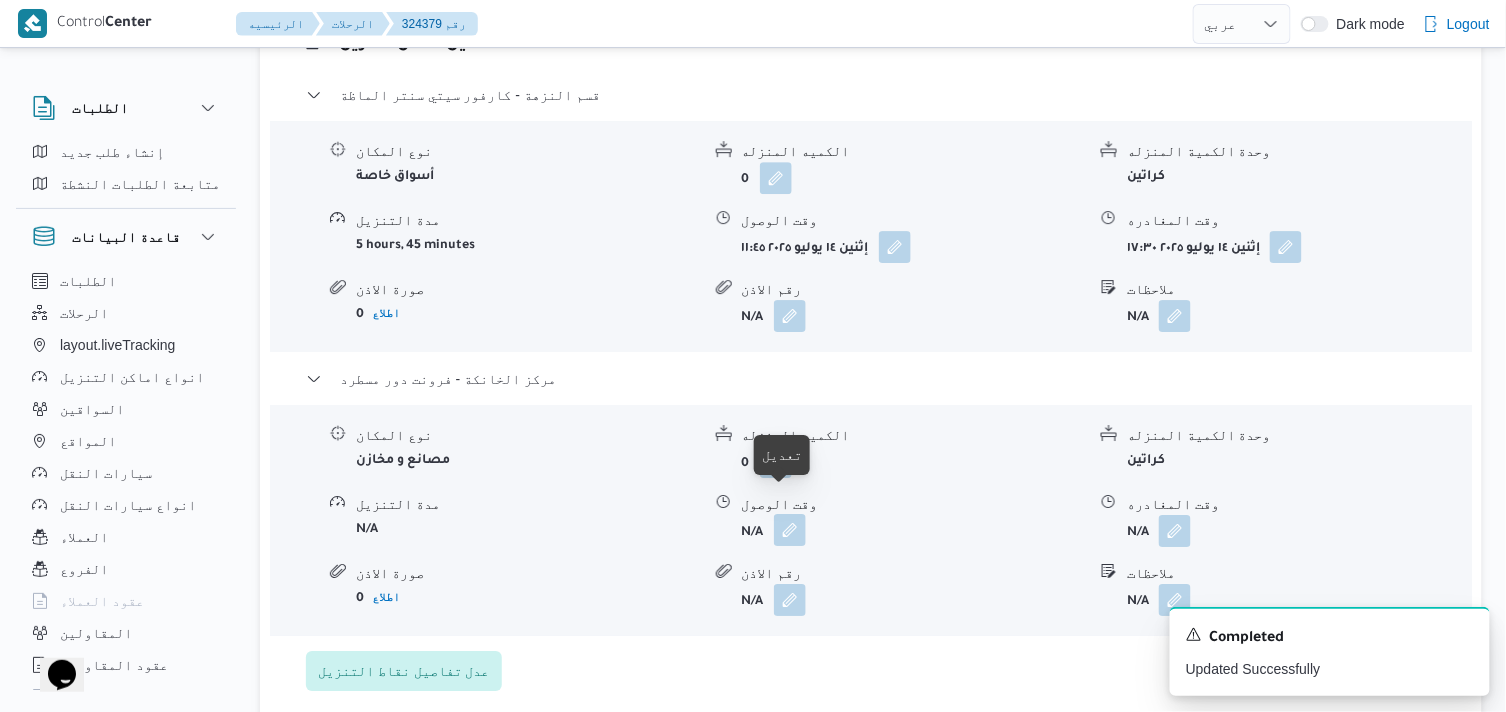 drag, startPoint x: 787, startPoint y: 505, endPoint x: 786, endPoint y: 523, distance: 18.027756 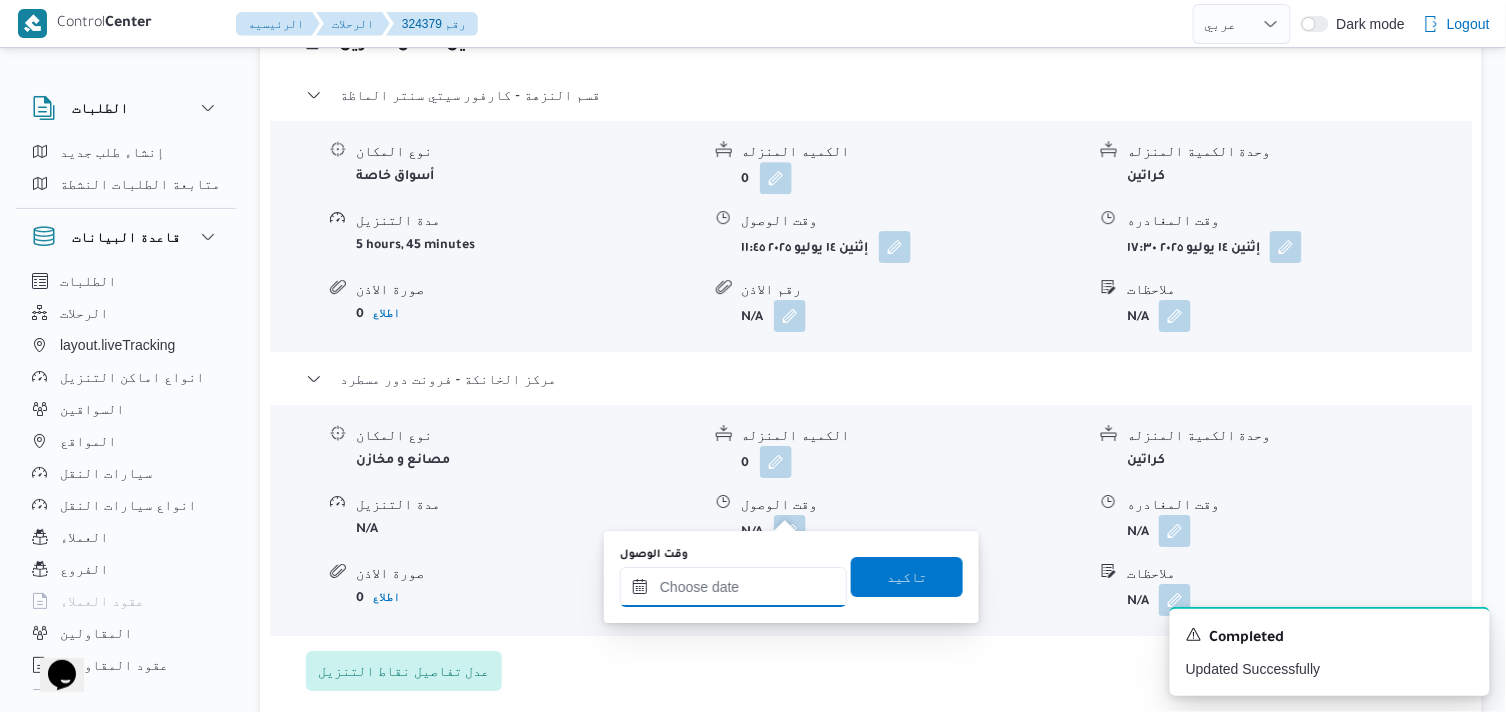 click on "وقت الوصول" at bounding box center [733, 587] 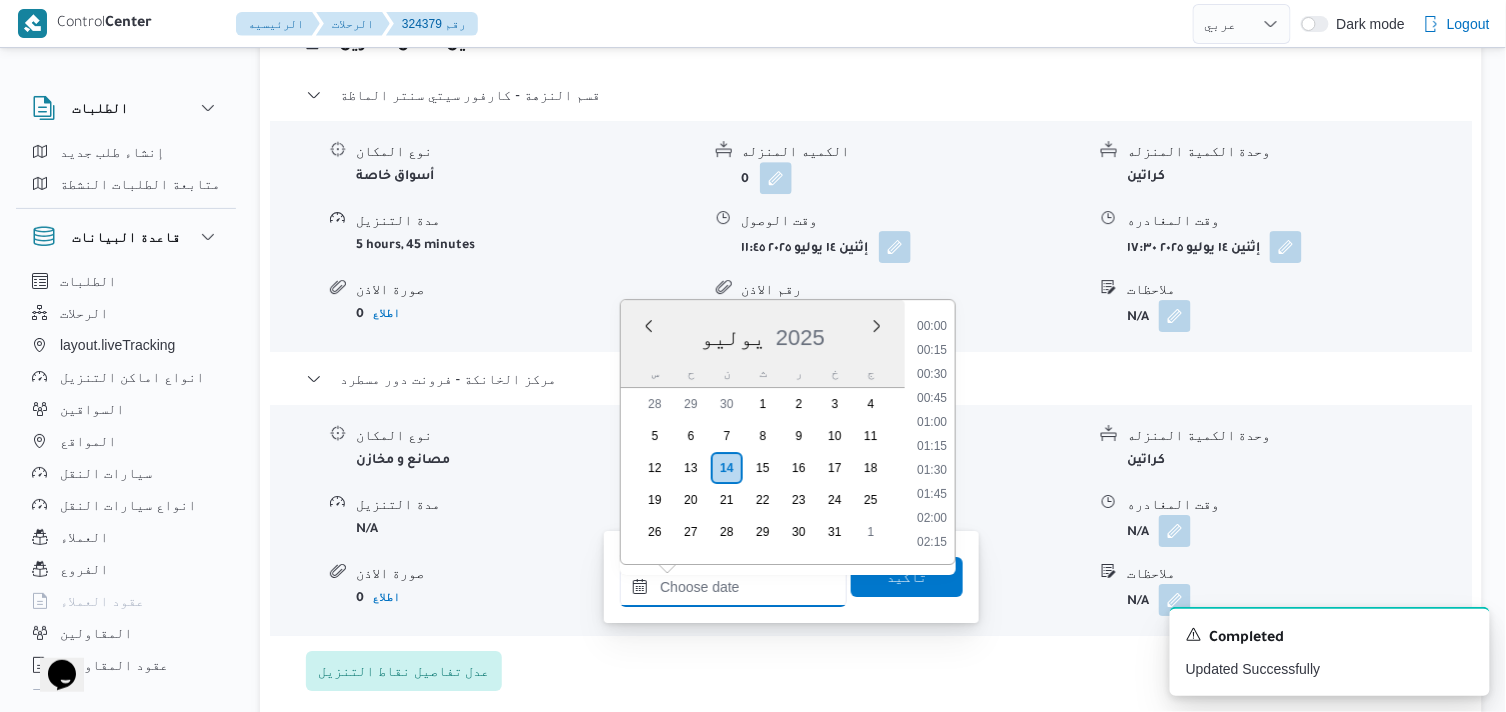 scroll, scrollTop: 1727, scrollLeft: 0, axis: vertical 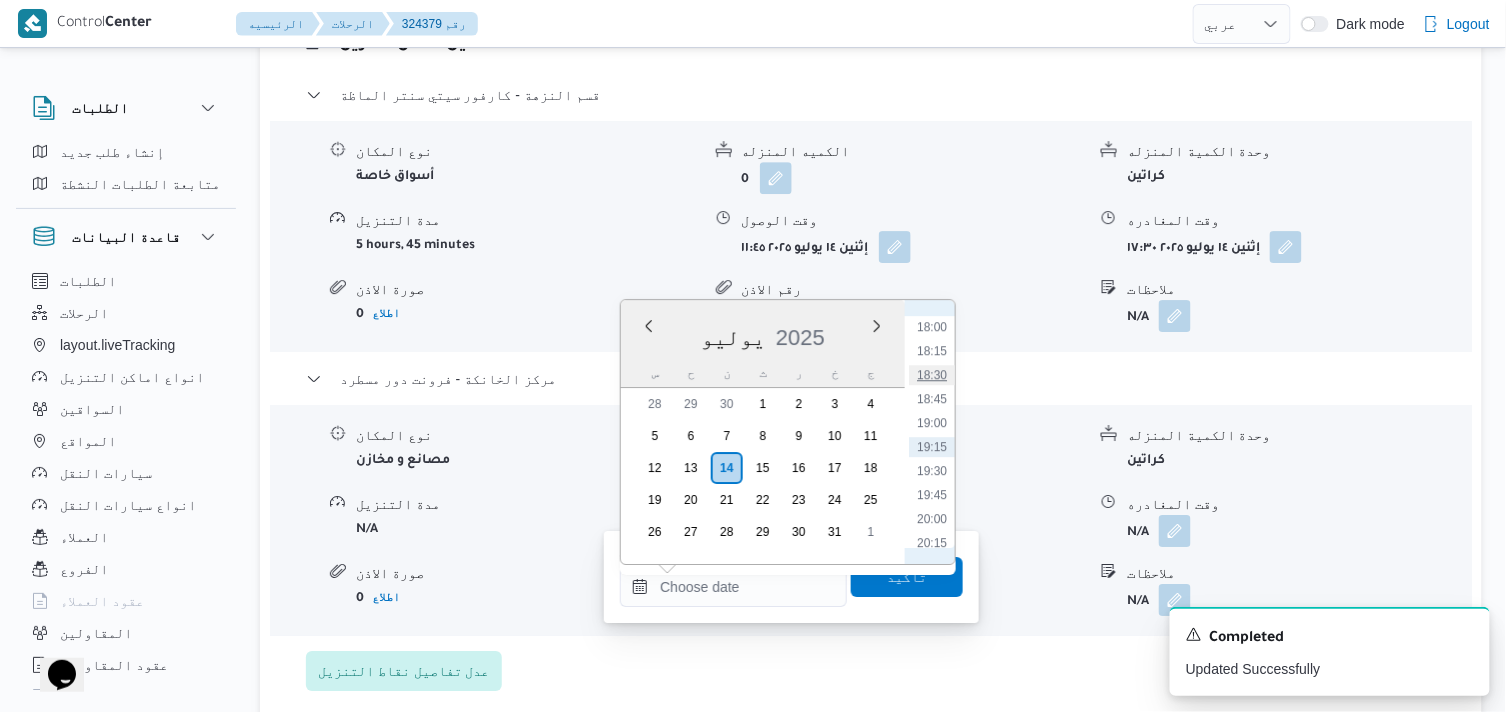 click on "18:30" at bounding box center (932, 375) 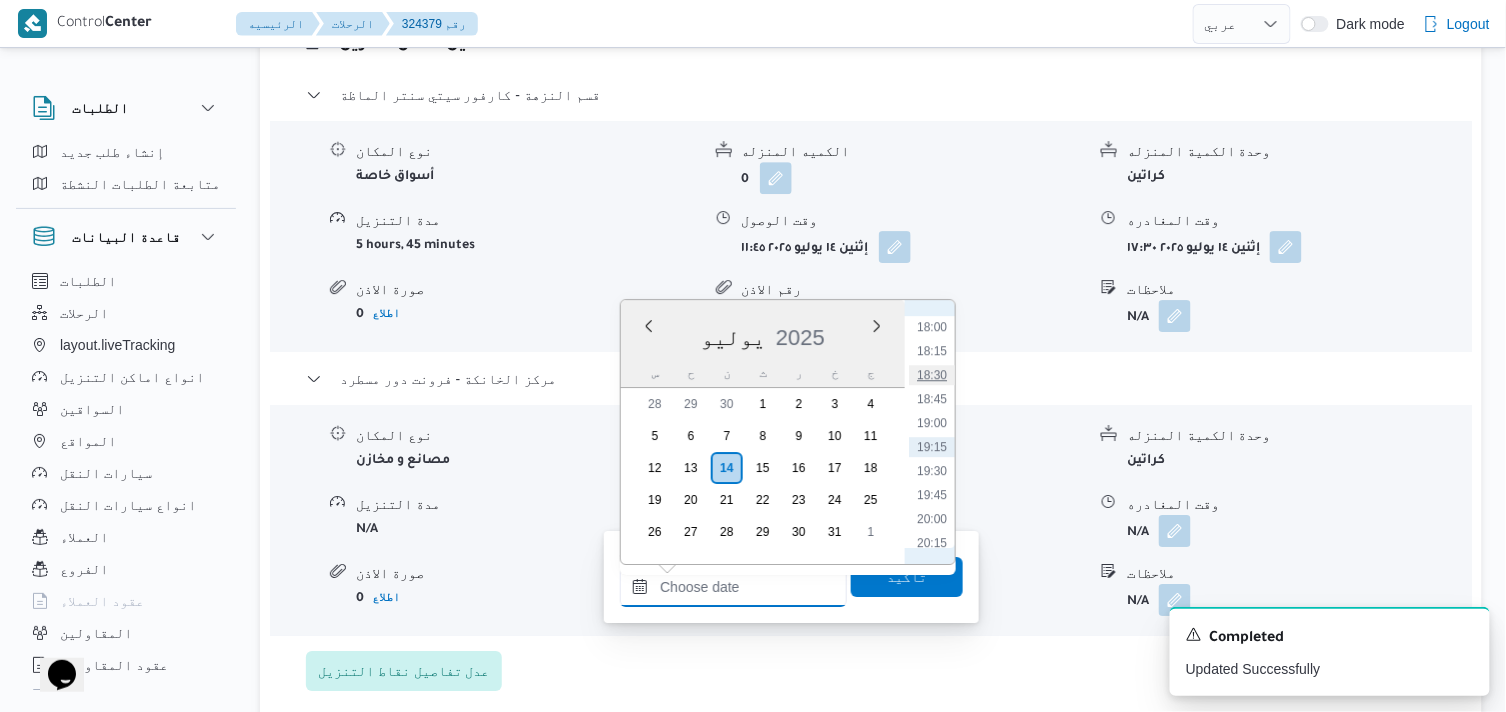 type on "١٤/٠٧/٢٠٢٥ ١٨:٣٠" 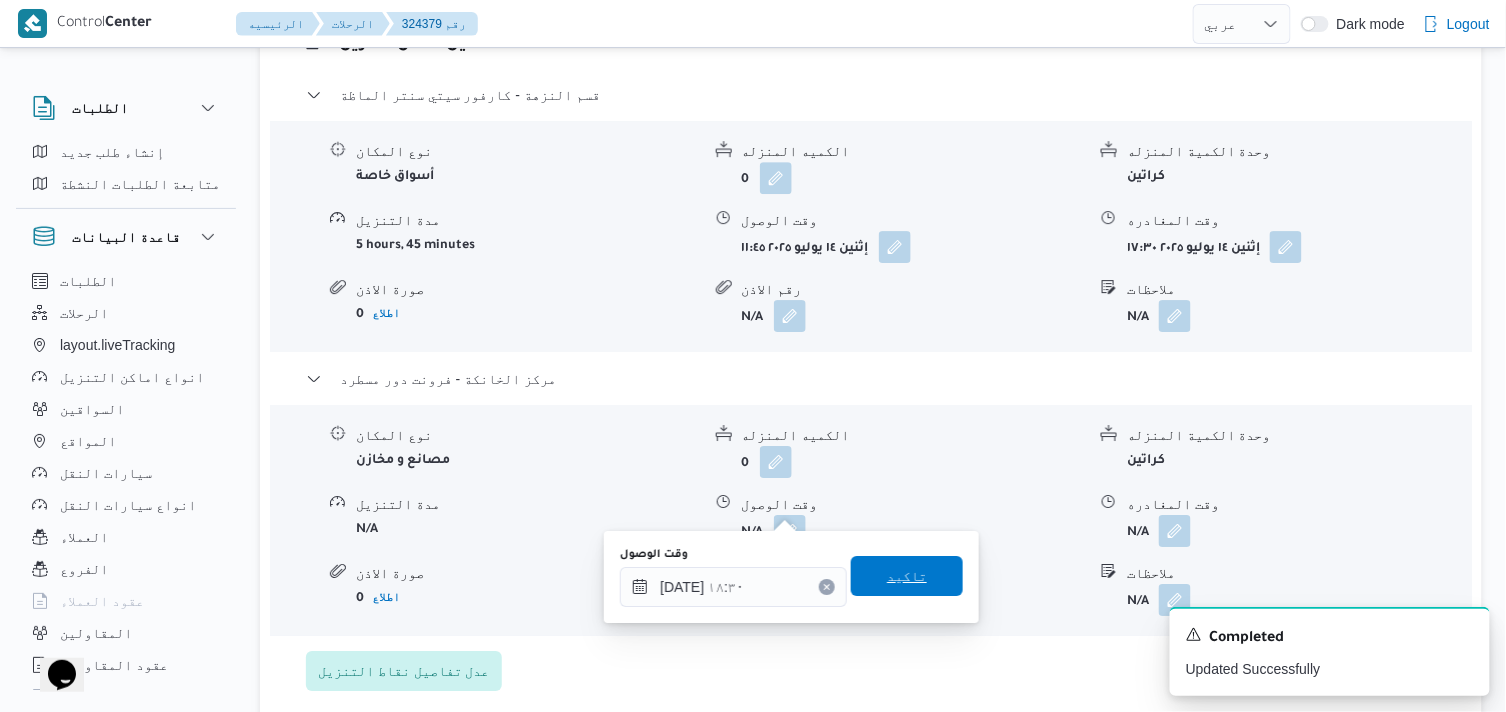 click on "تاكيد" at bounding box center [907, 576] 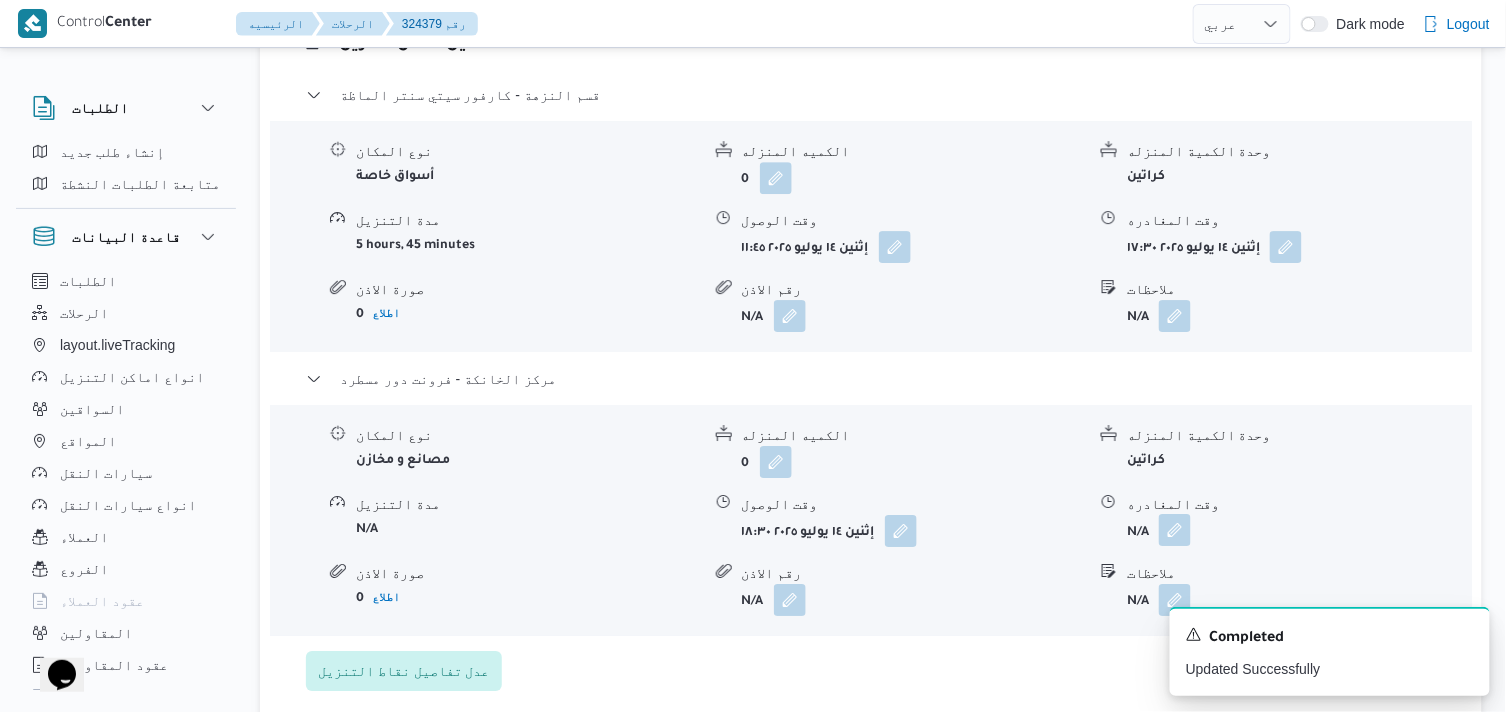 click at bounding box center [1175, 530] 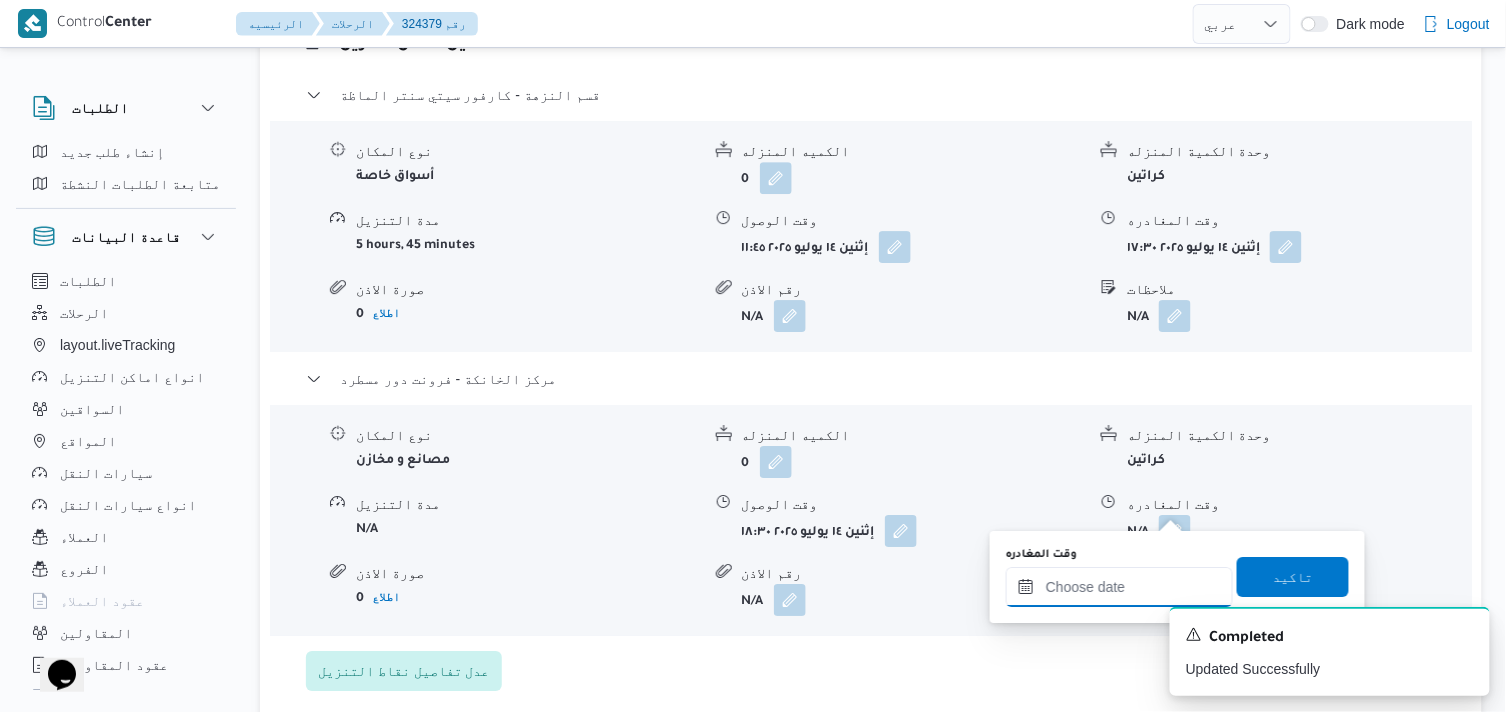 click on "وقت المغادره" at bounding box center (1119, 587) 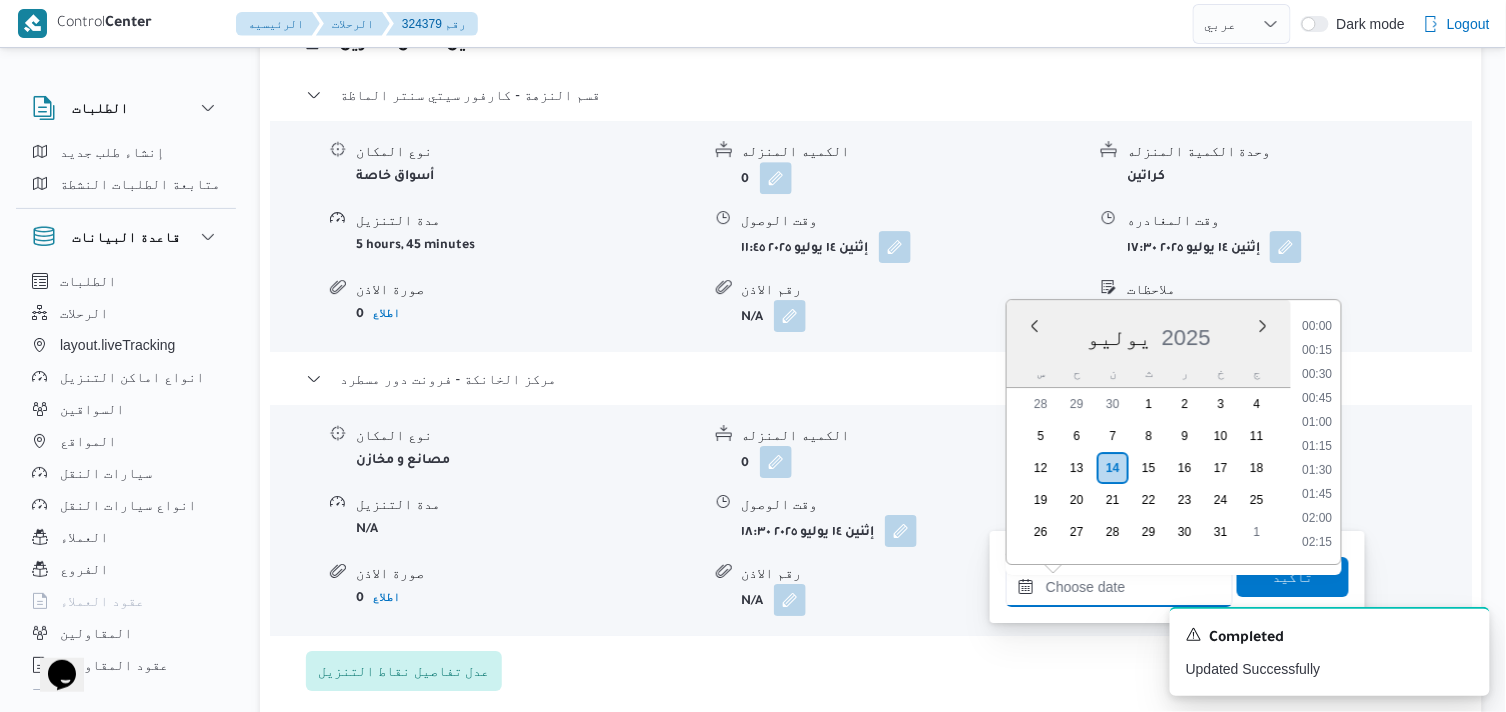 scroll, scrollTop: 1727, scrollLeft: 0, axis: vertical 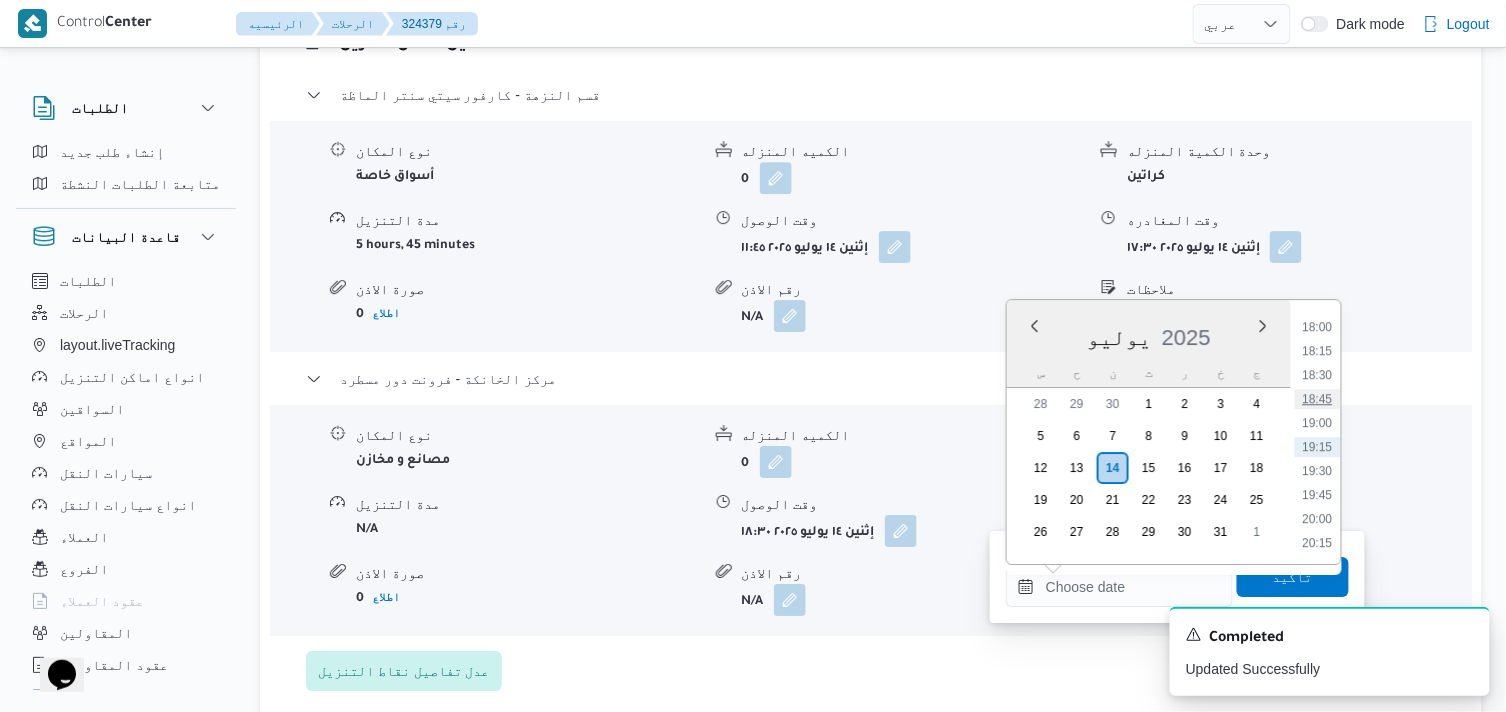click on "18:45" at bounding box center [1318, 399] 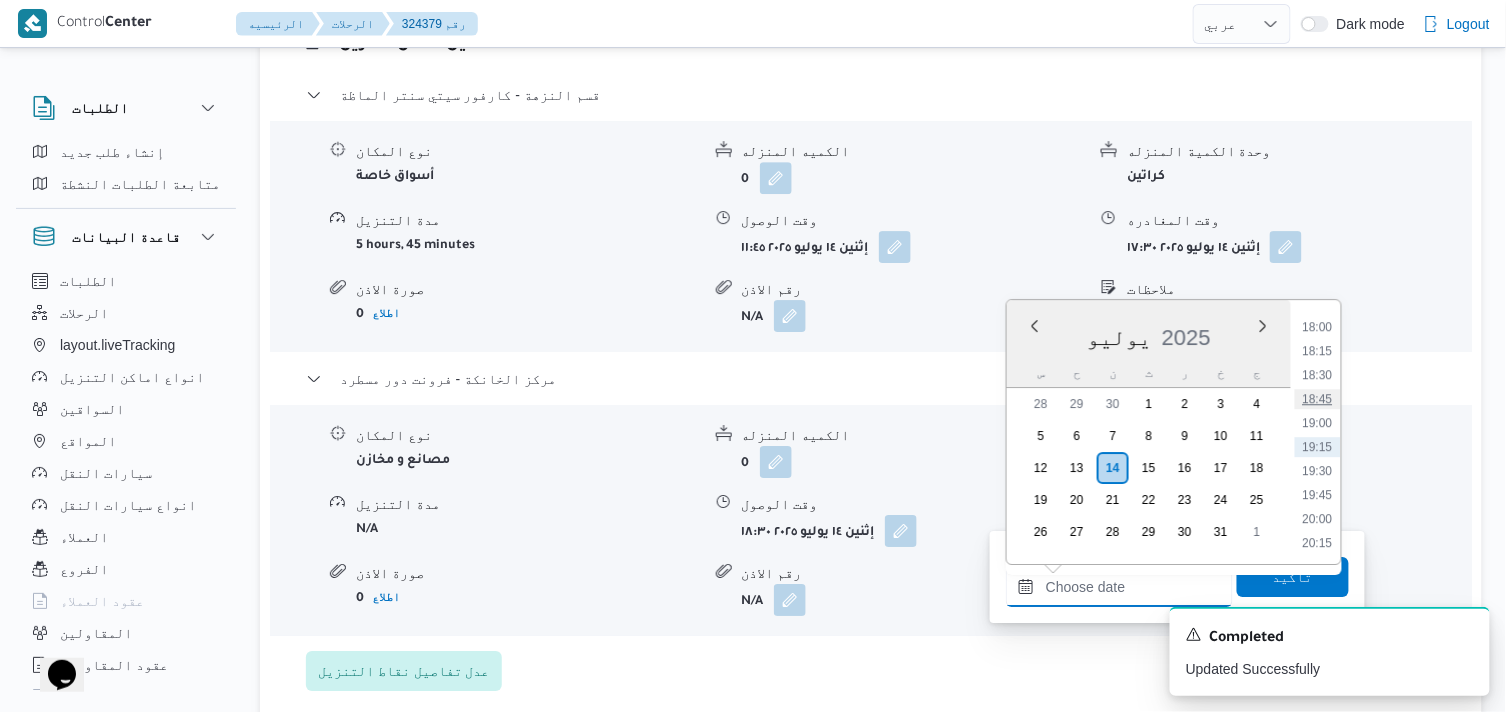 type on "[DATE] ١٨:٤٥" 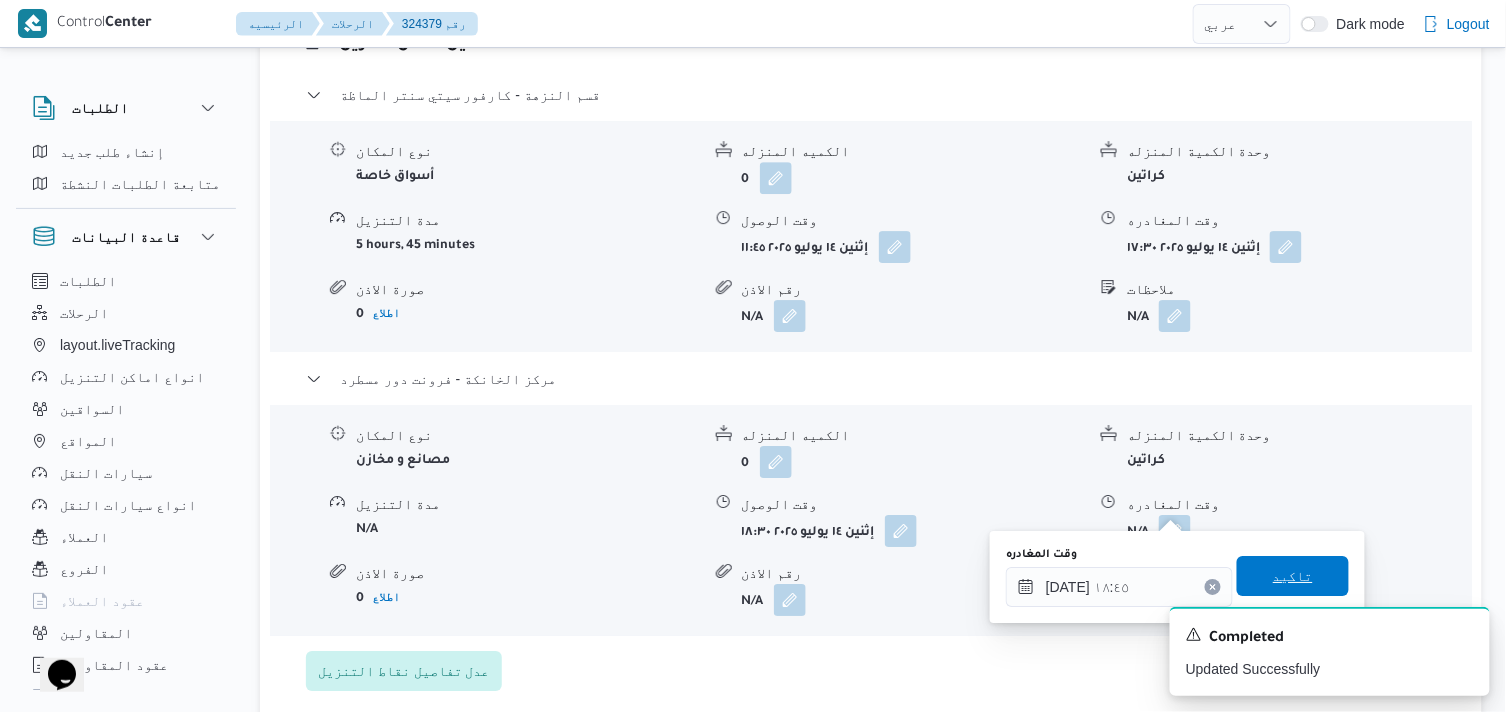 click on "تاكيد" at bounding box center (1293, 576) 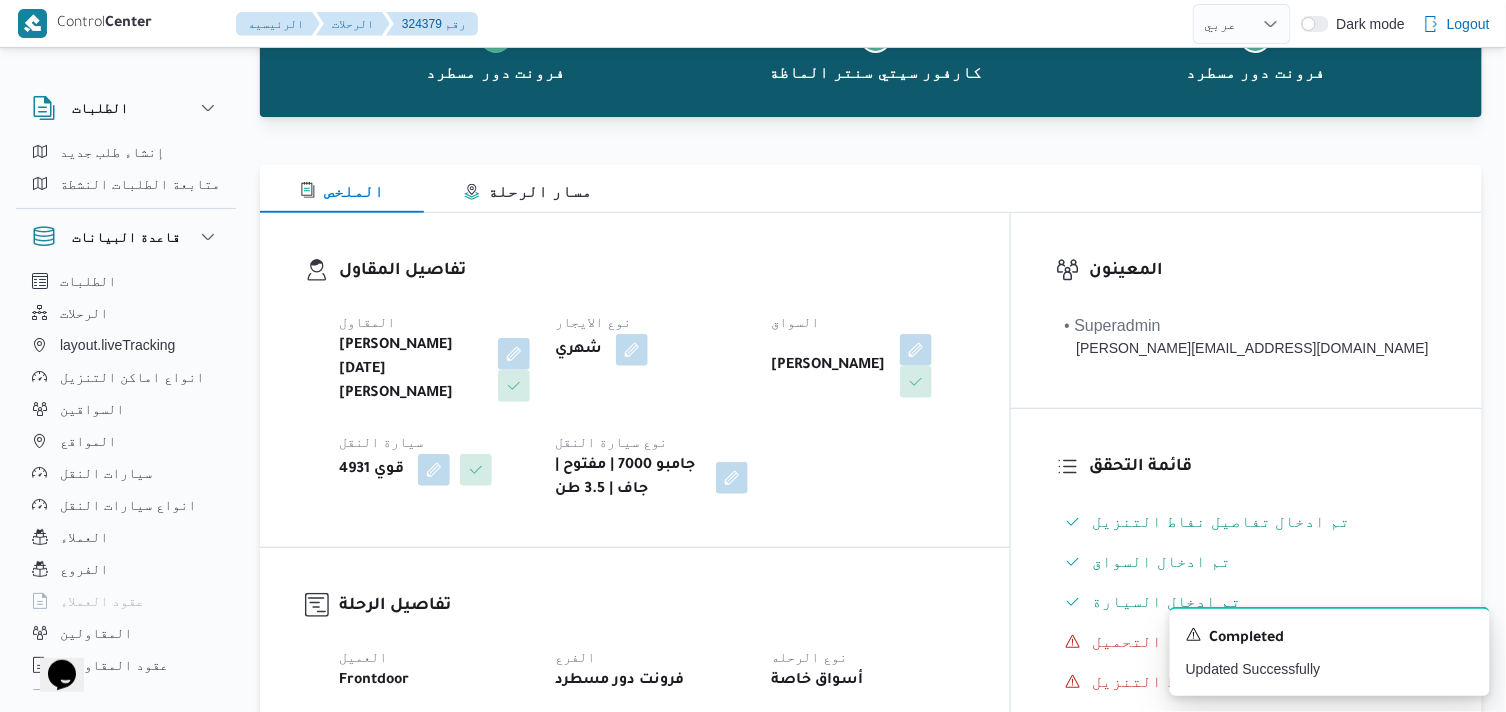 scroll, scrollTop: 0, scrollLeft: 0, axis: both 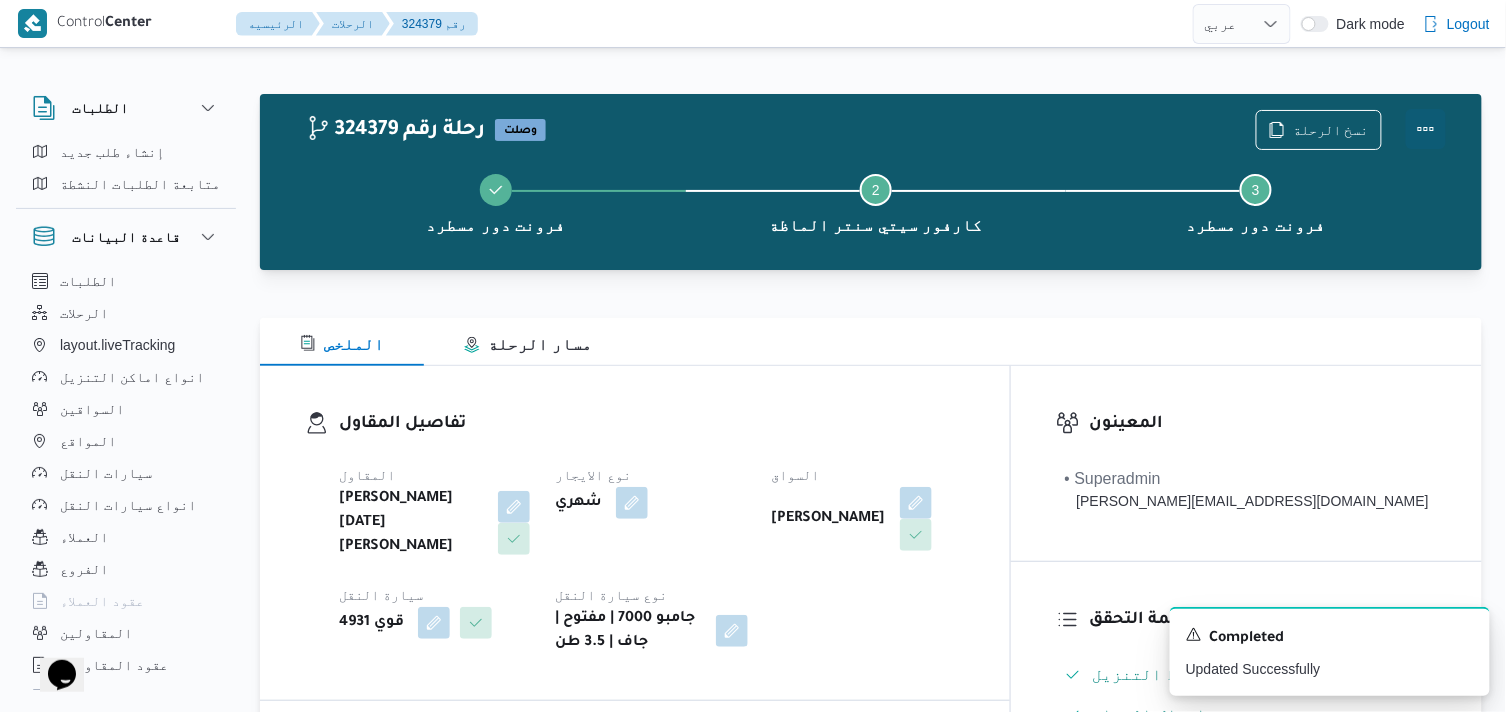 click at bounding box center (1426, 129) 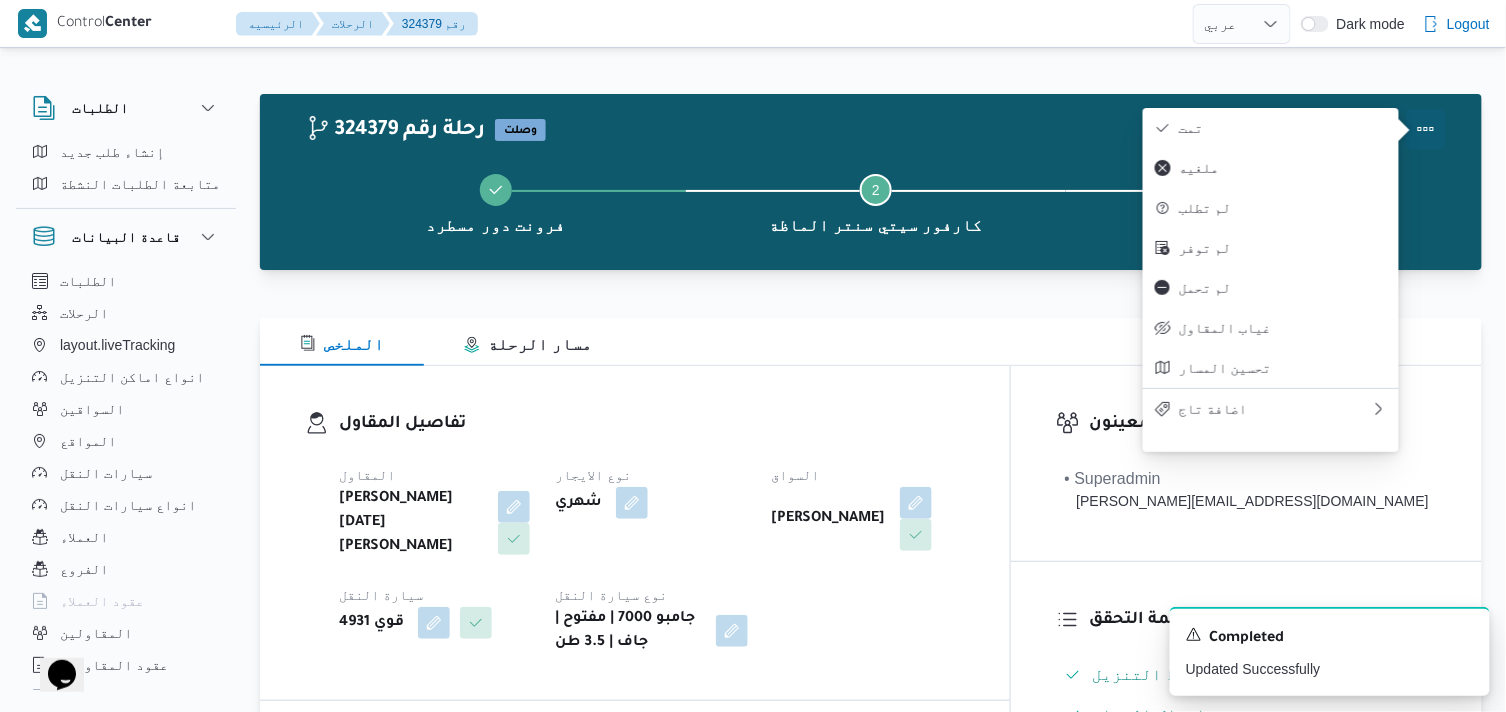 click on "تمت" at bounding box center (1283, 128) 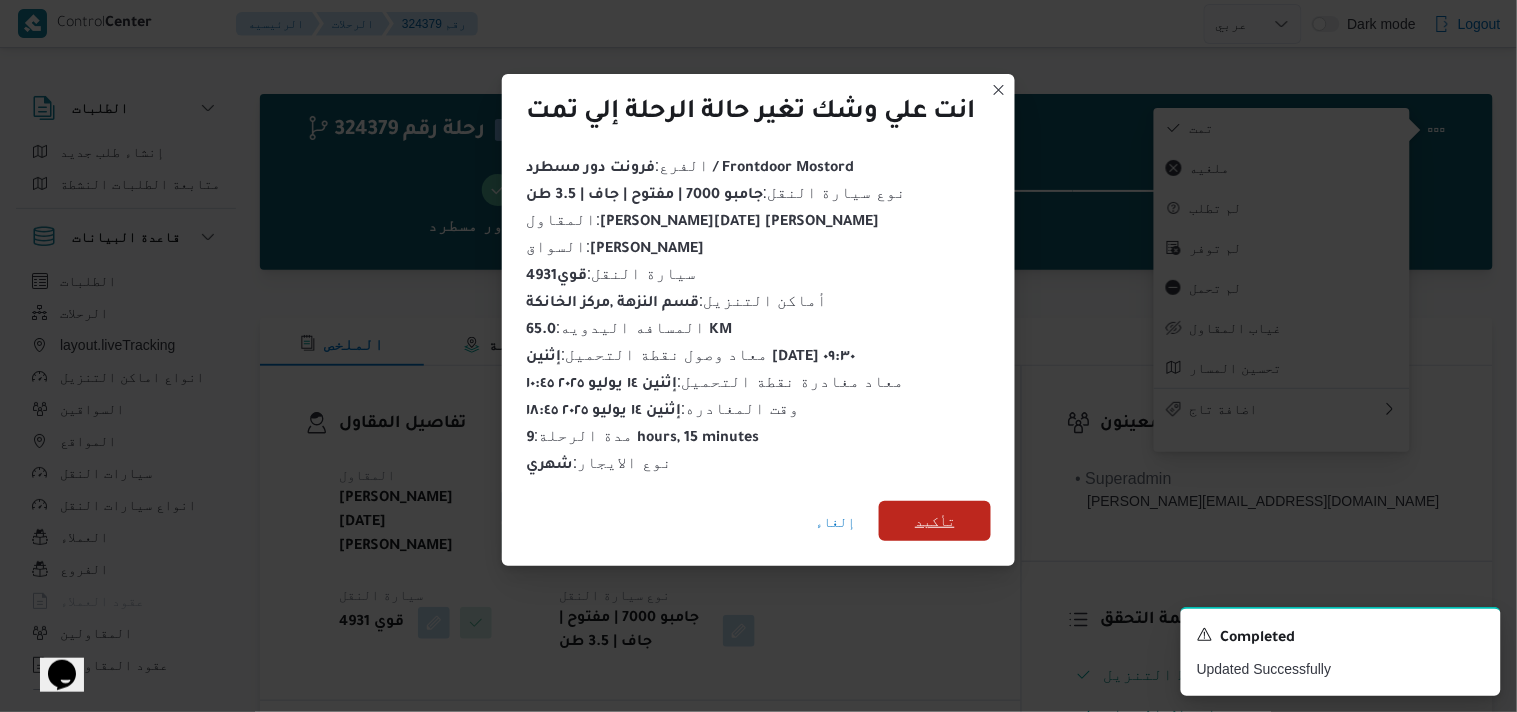 click on "تأكيد" at bounding box center (935, 521) 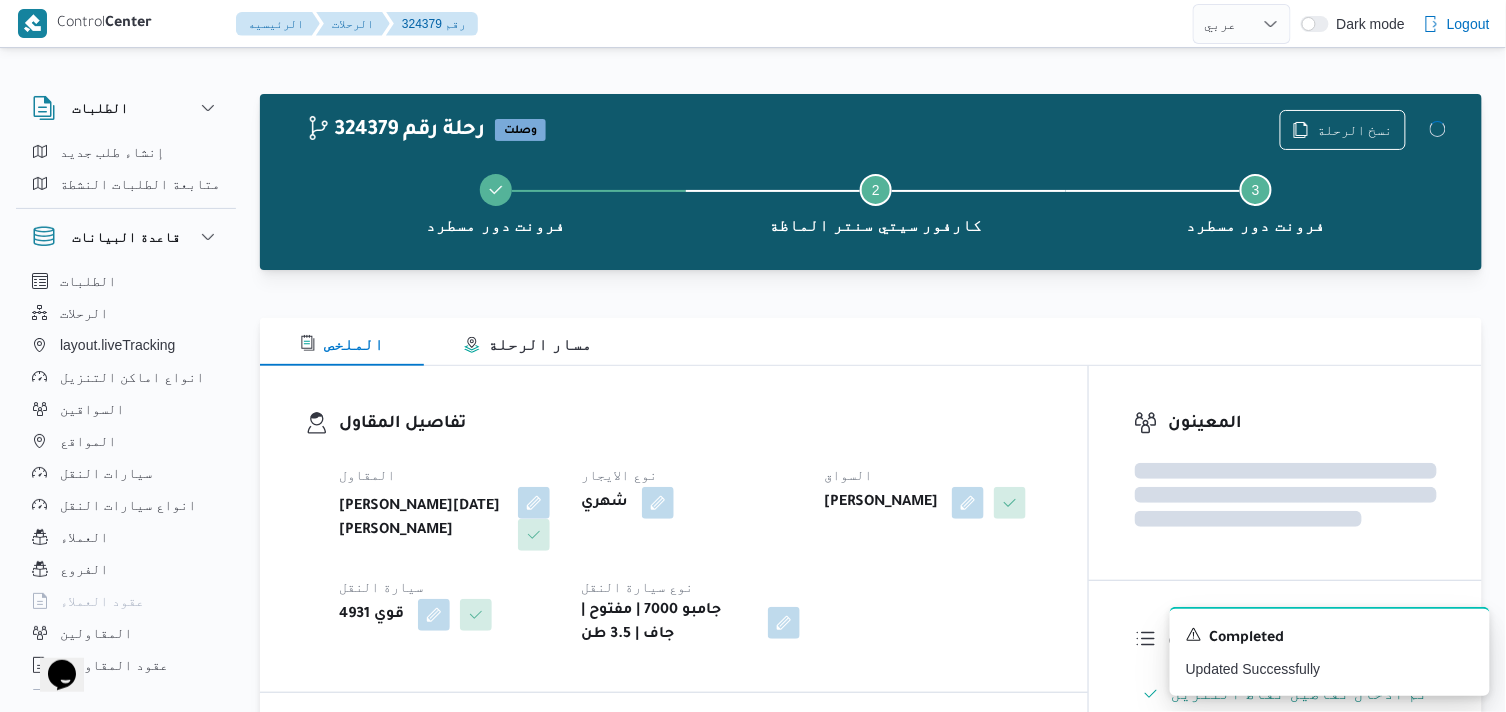 click on "المقاول ابراهيم رمضان ابراهيم عثمان ابوباشا نوع الايجار شهري السواق زياد محمد عواد محمد  سيارة النقل قوي 4931 نوع سيارة النقل جامبو 7000 | مفتوح | جاف | 3.5 طن" at bounding box center (691, 555) 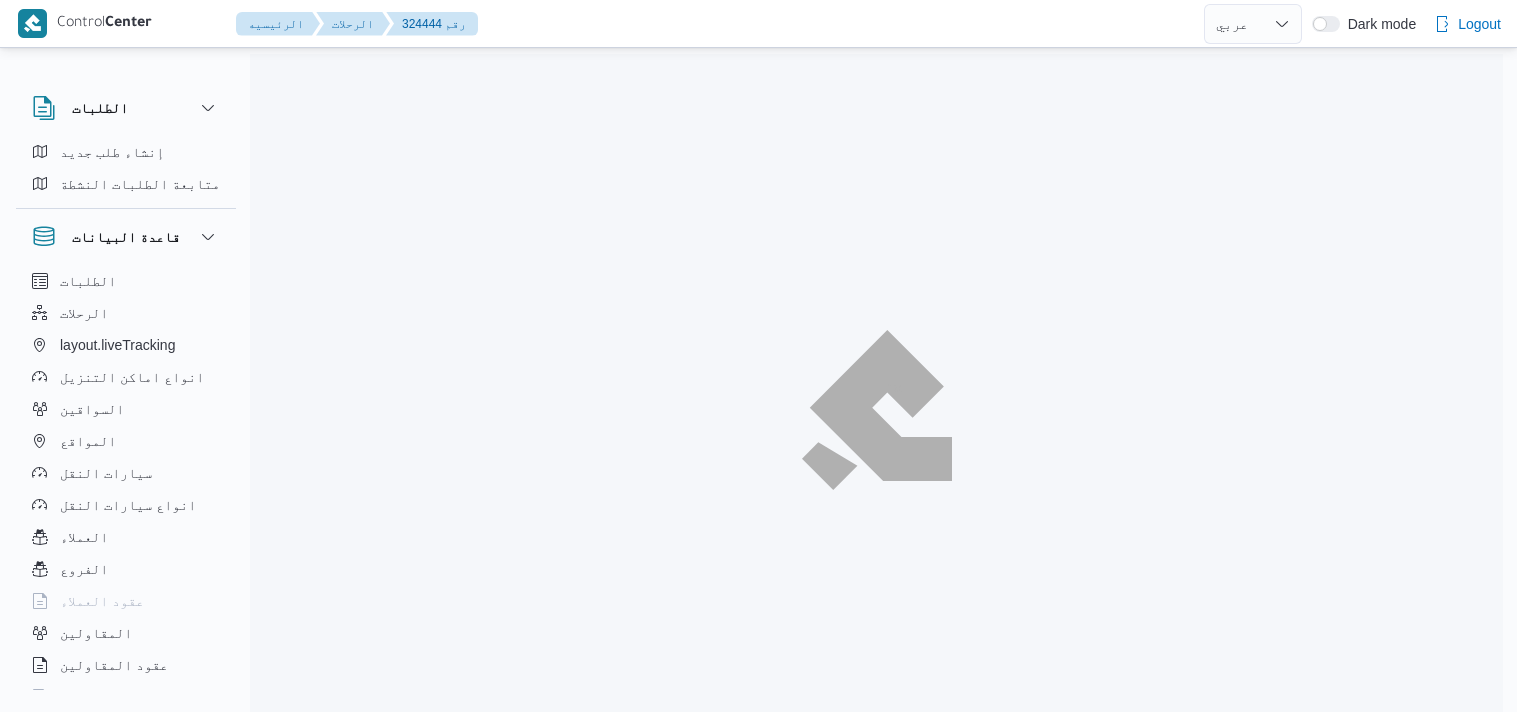 select on "ar" 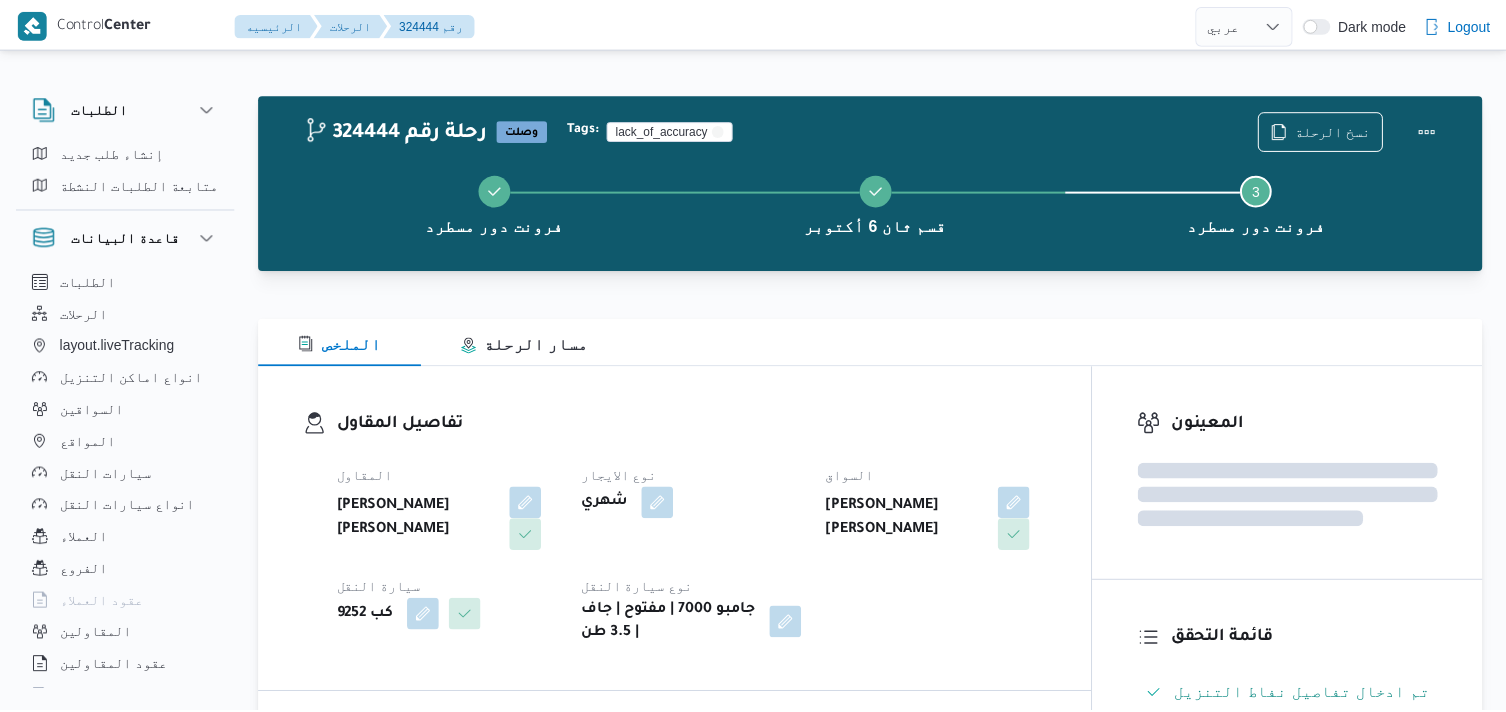 scroll, scrollTop: 0, scrollLeft: 0, axis: both 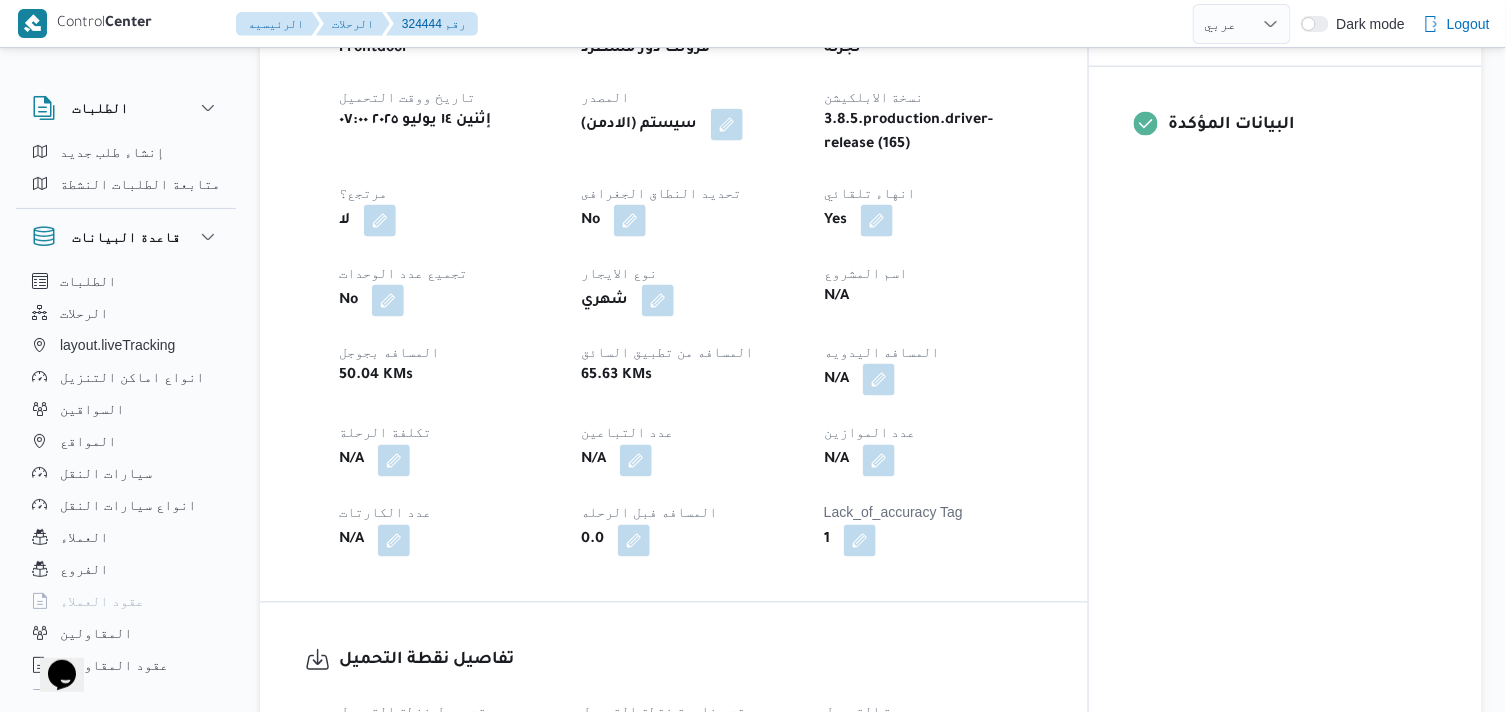 click at bounding box center [879, 380] 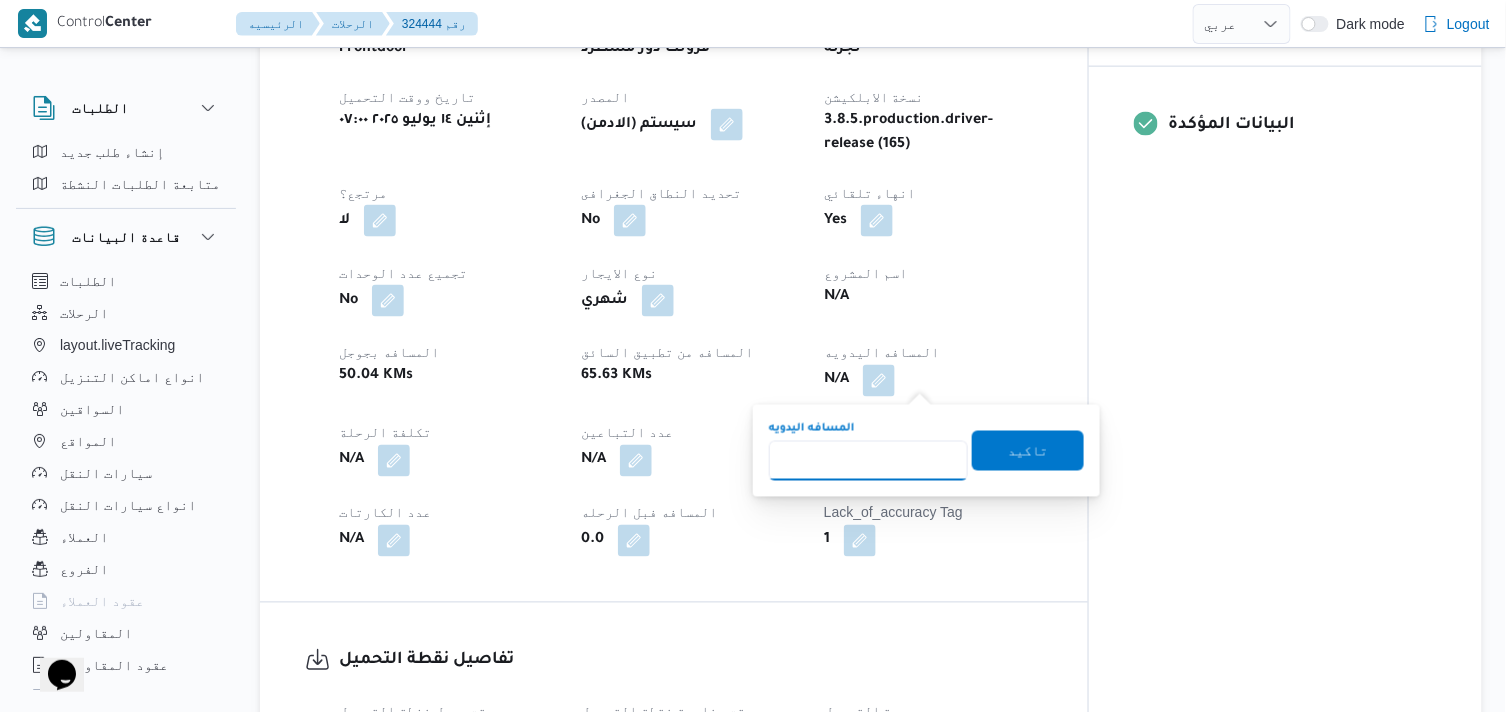 click on "المسافه اليدويه" at bounding box center [868, 461] 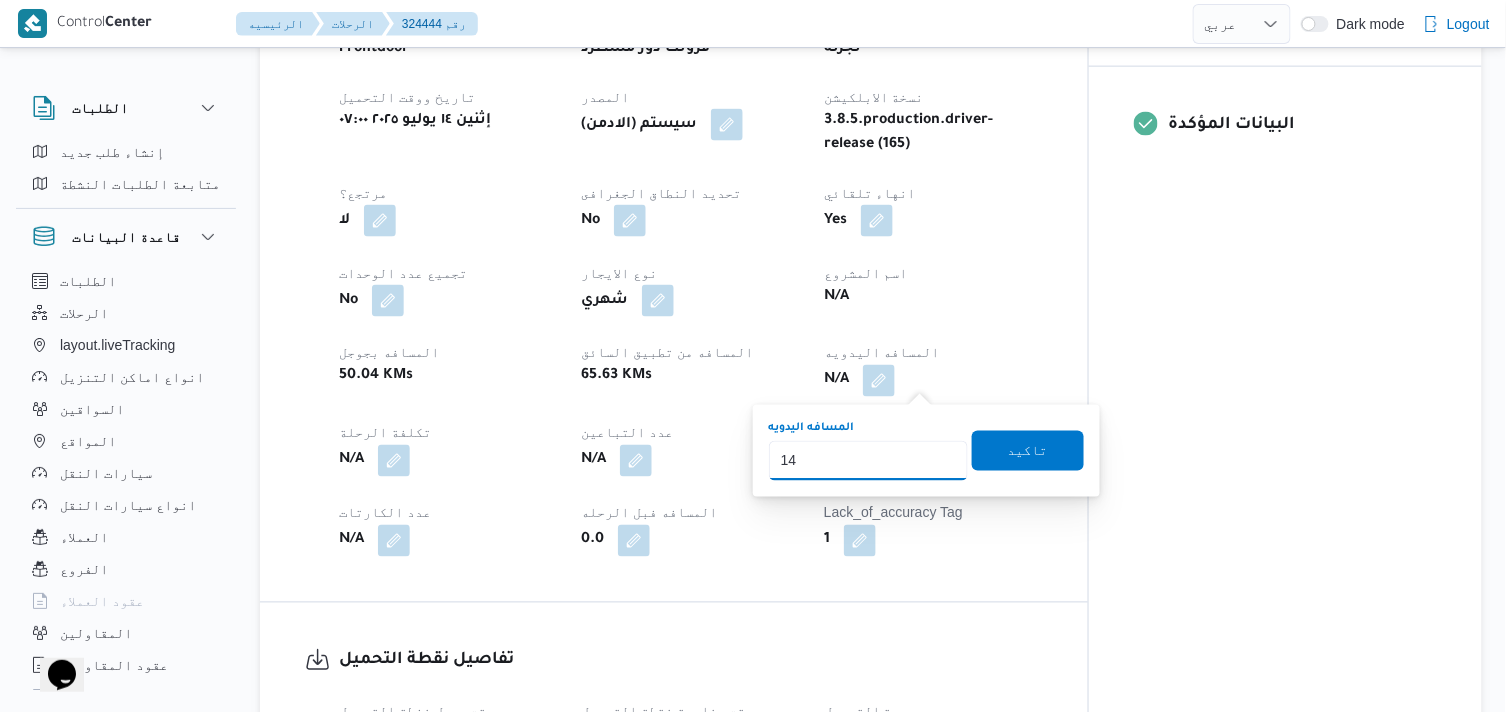 type on "145" 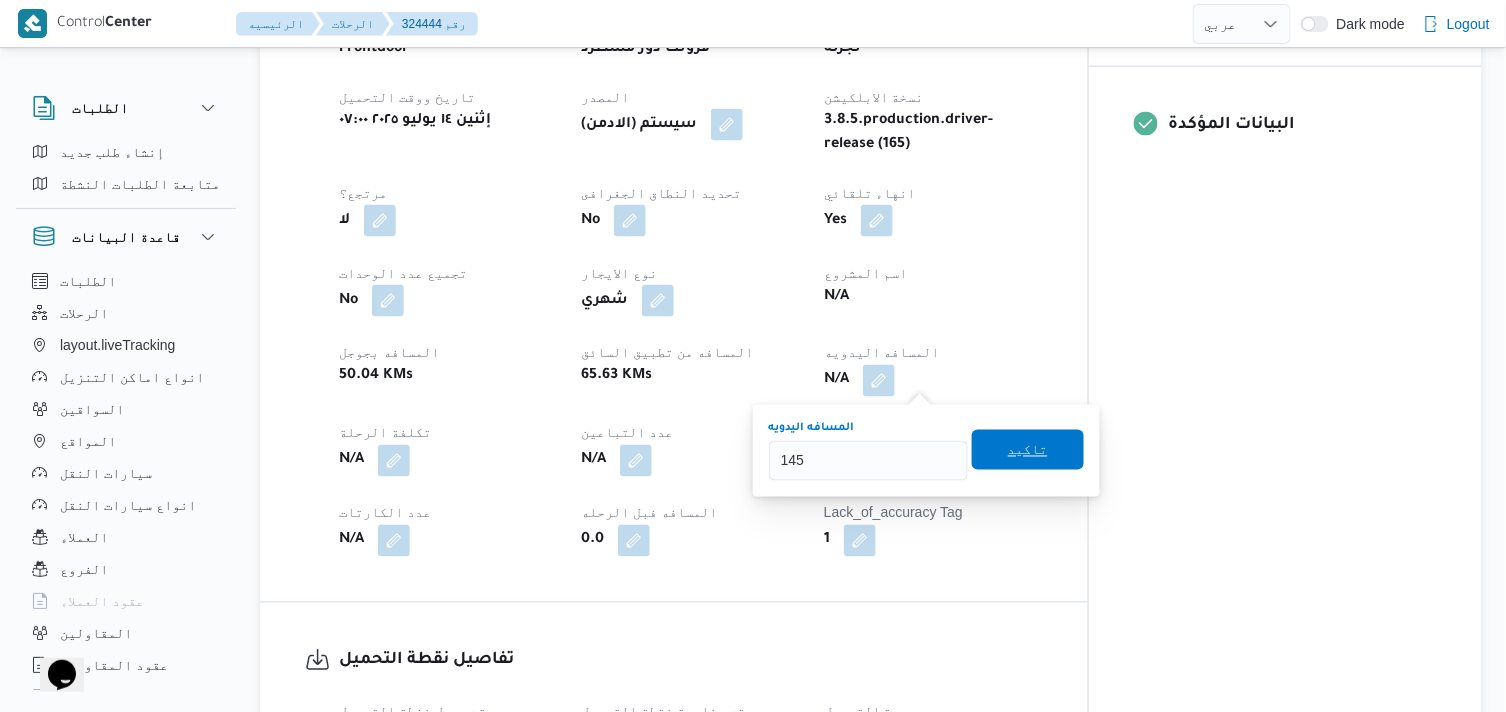 click on "تاكيد" at bounding box center [1028, 450] 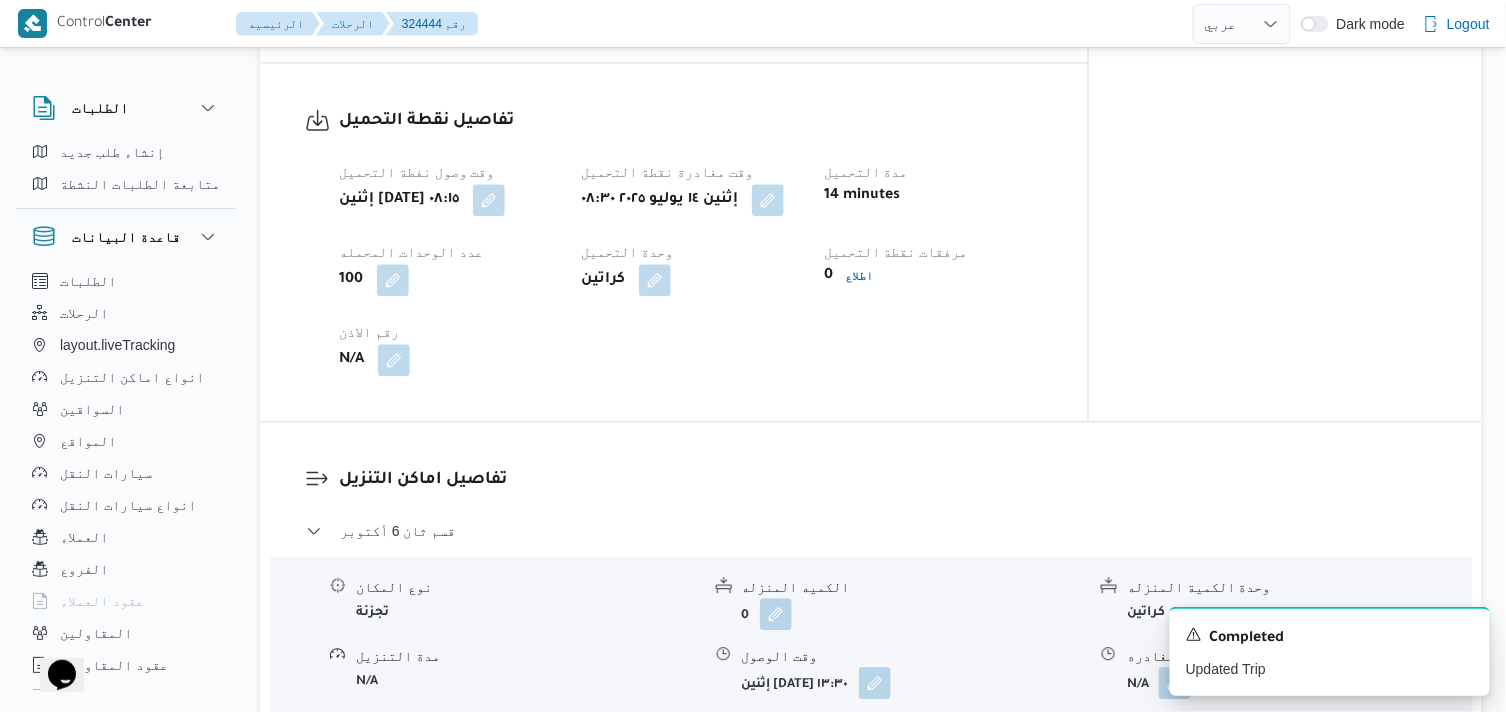 scroll, scrollTop: 1444, scrollLeft: 0, axis: vertical 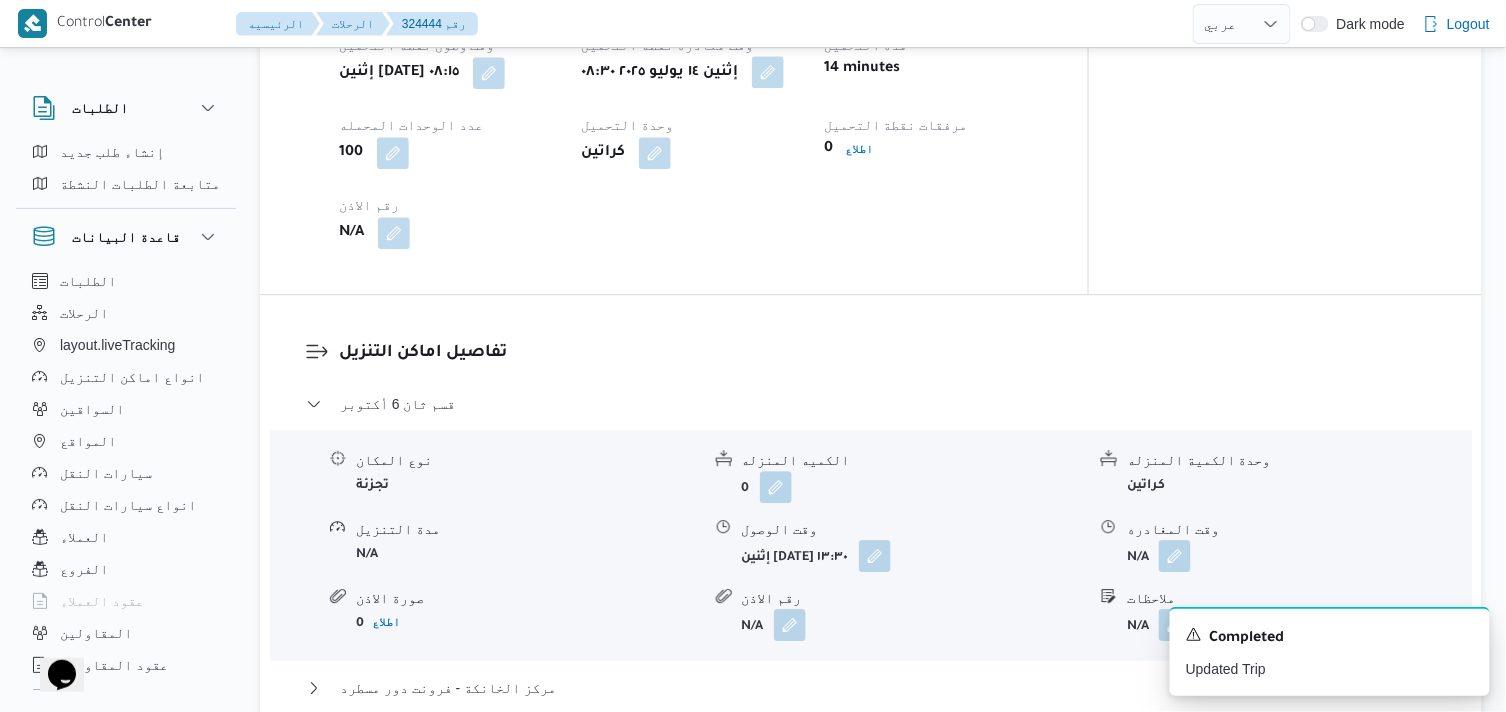 click at bounding box center (768, 72) 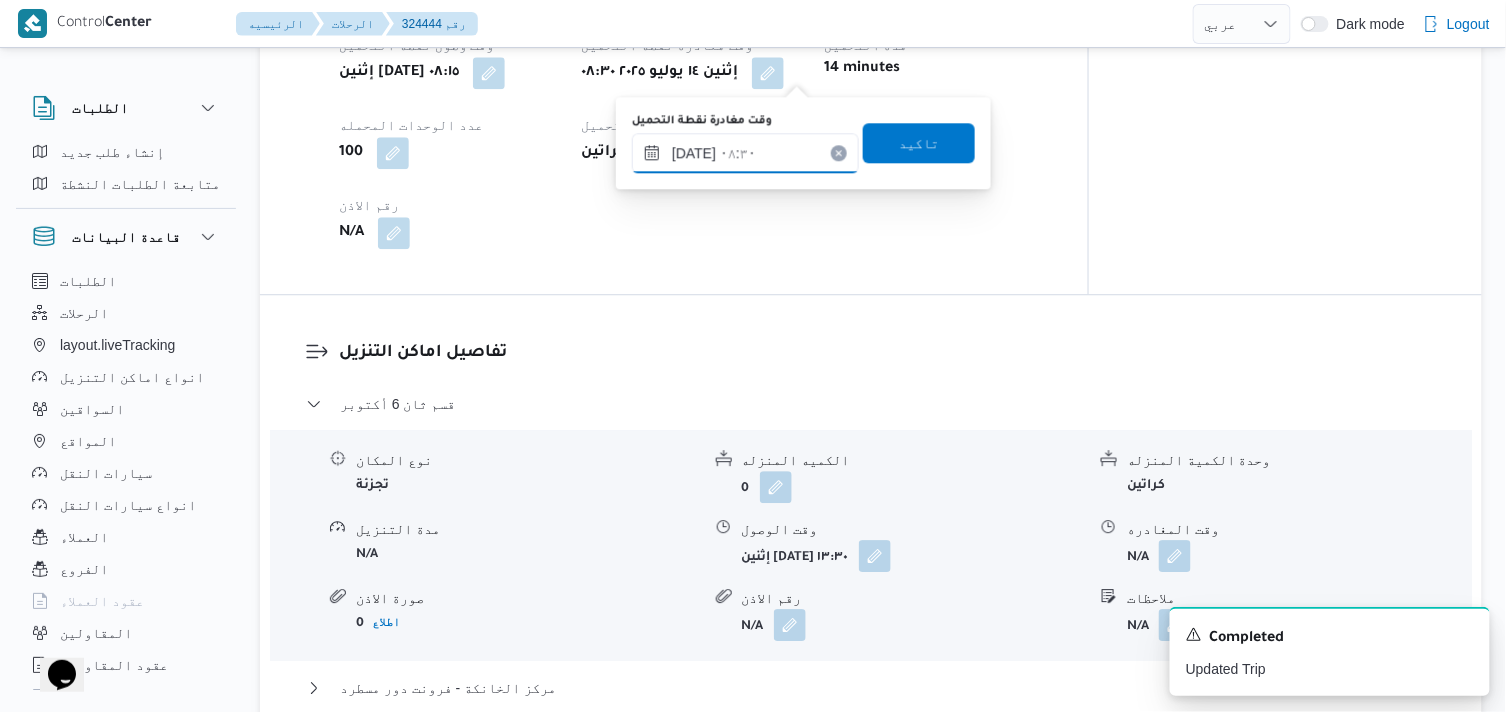click on "[DATE] ٠٨:٣٠" at bounding box center (745, 153) 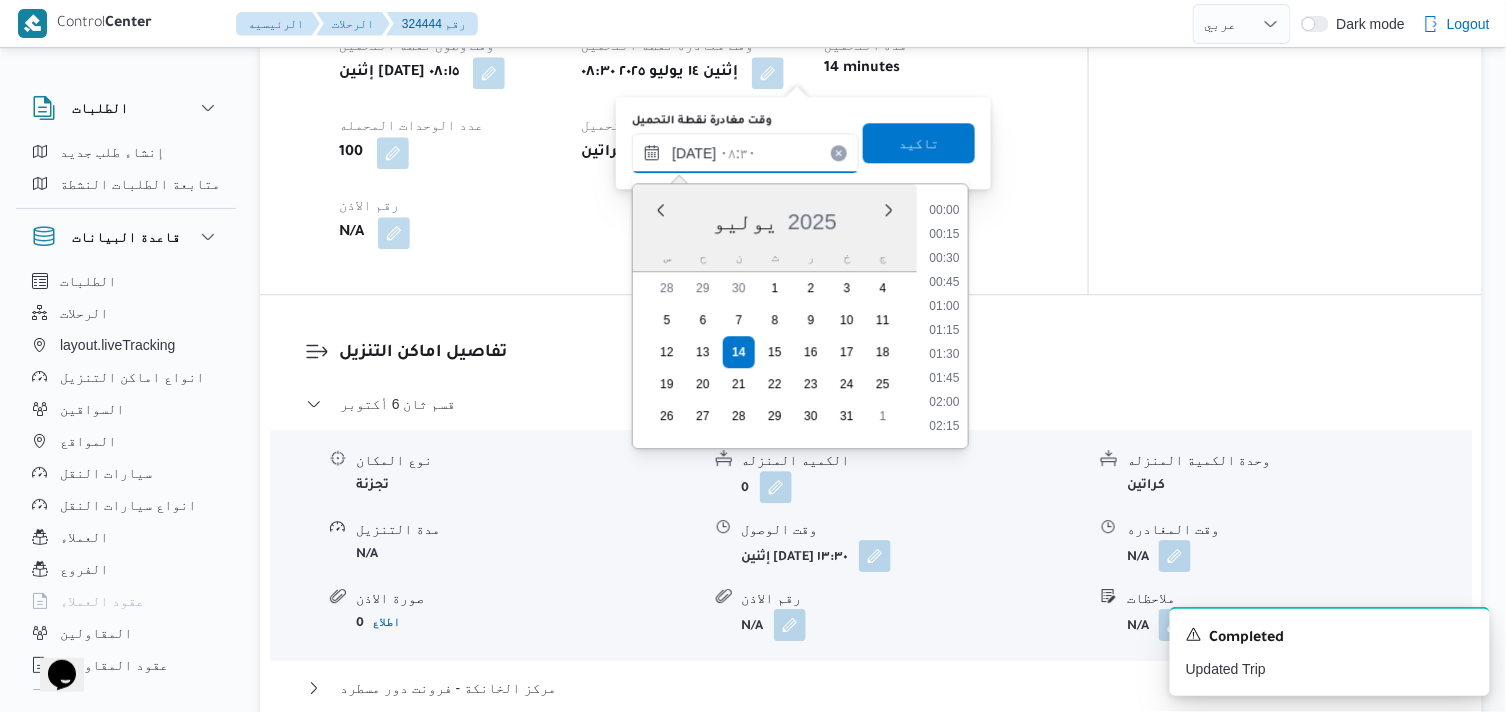 scroll, scrollTop: 696, scrollLeft: 0, axis: vertical 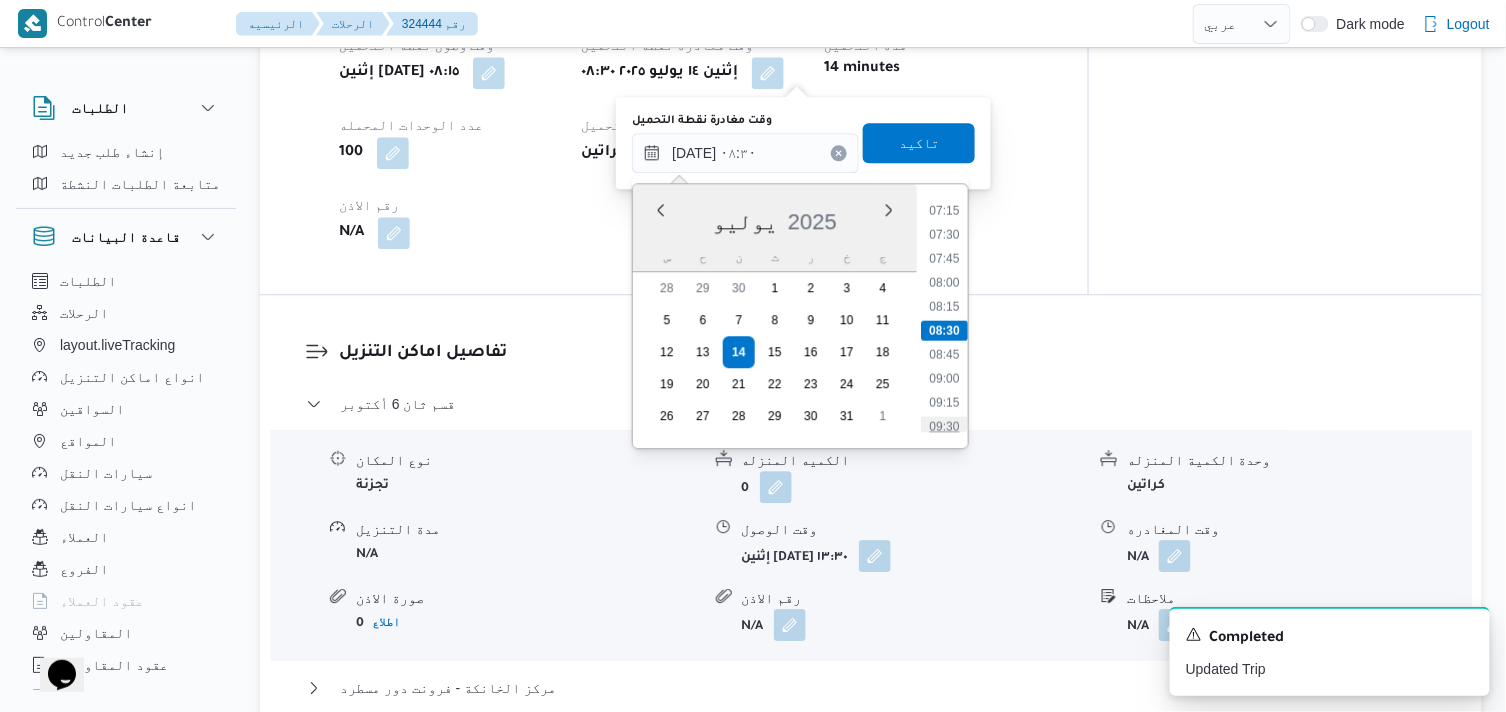 click on "09:30" at bounding box center (945, 426) 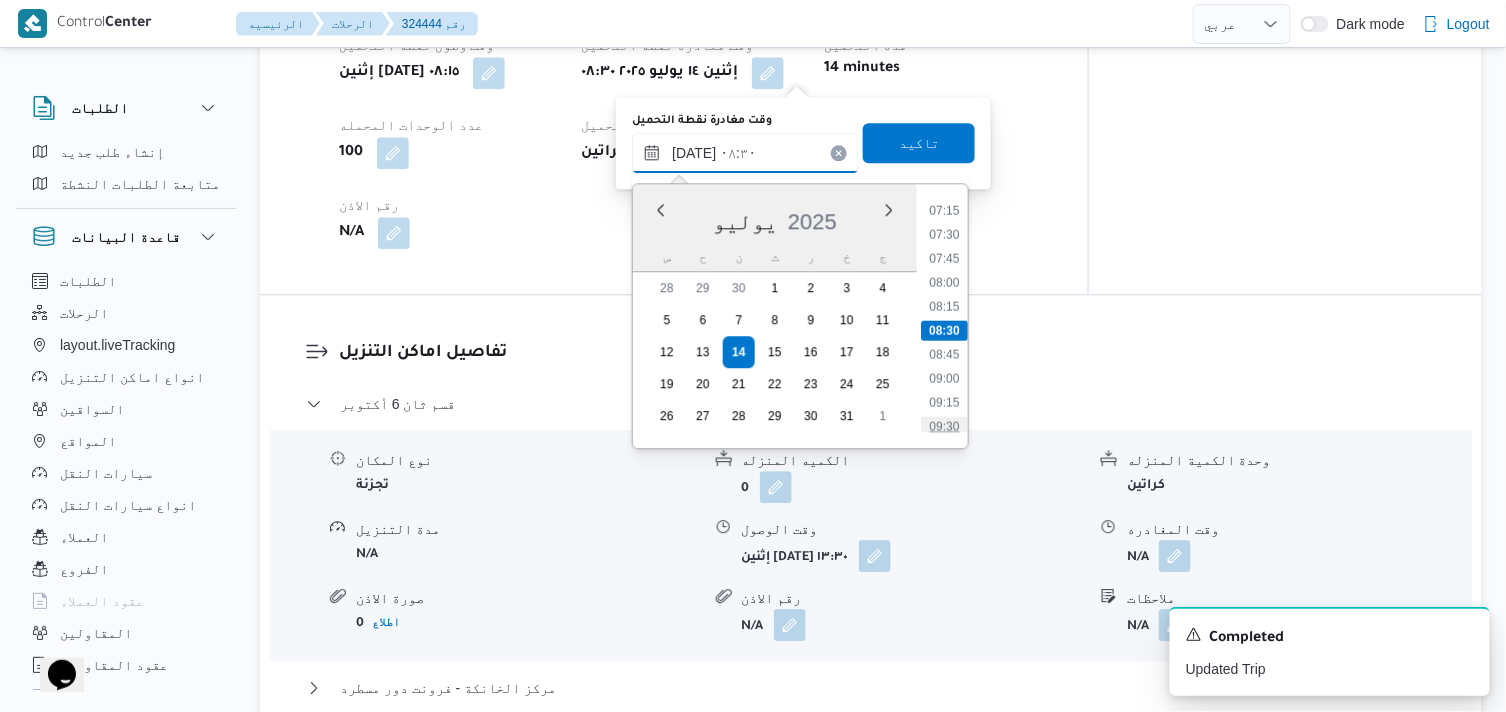 type on "[DATE] ٠٩:٣٠" 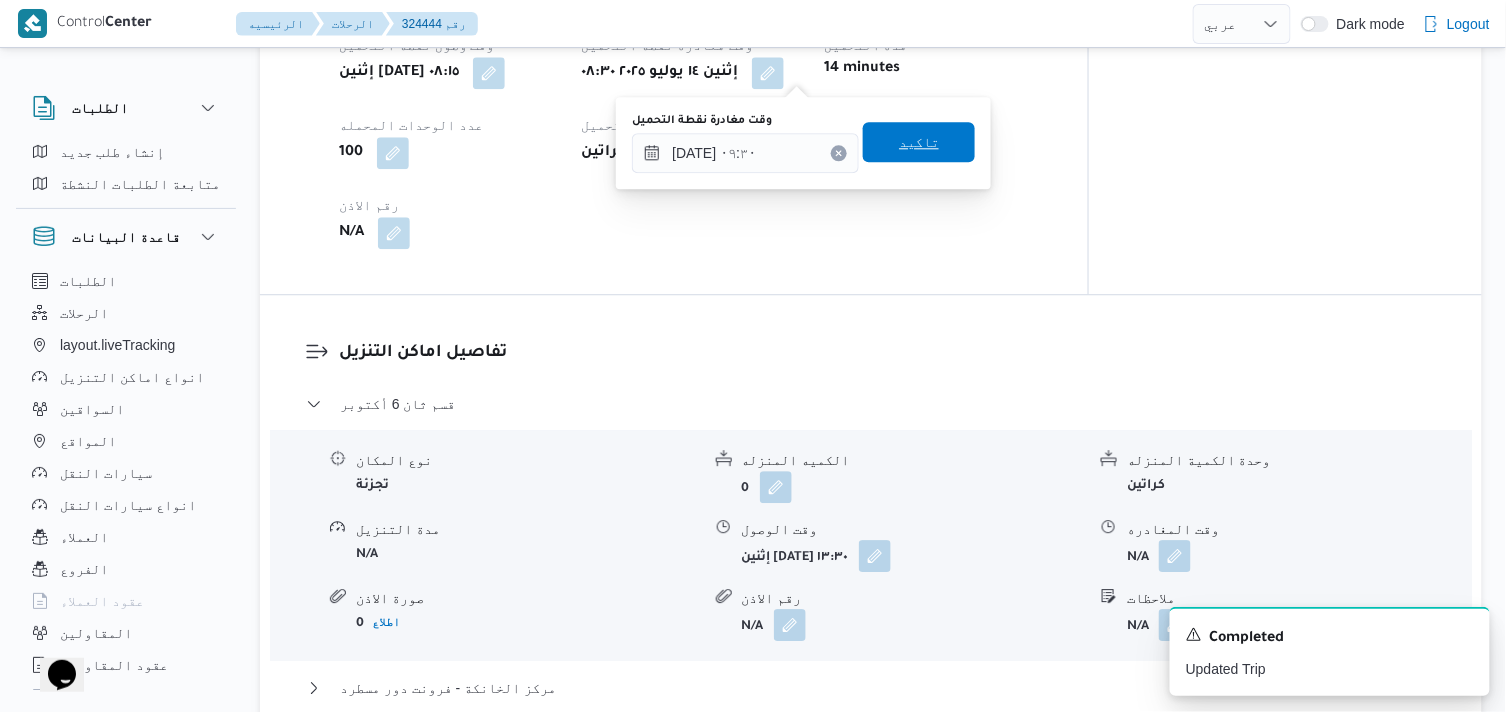 click on "تاكيد" at bounding box center [919, 142] 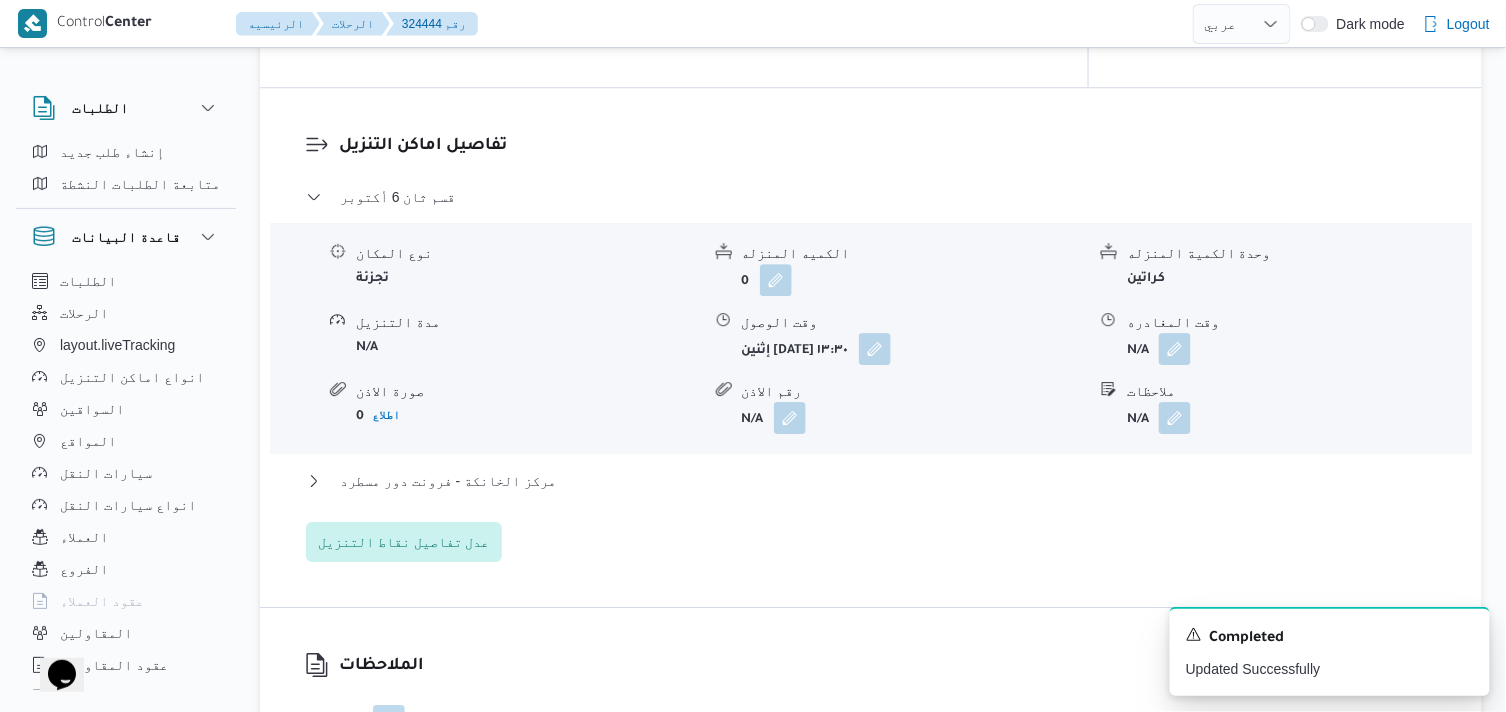 scroll, scrollTop: 1666, scrollLeft: 0, axis: vertical 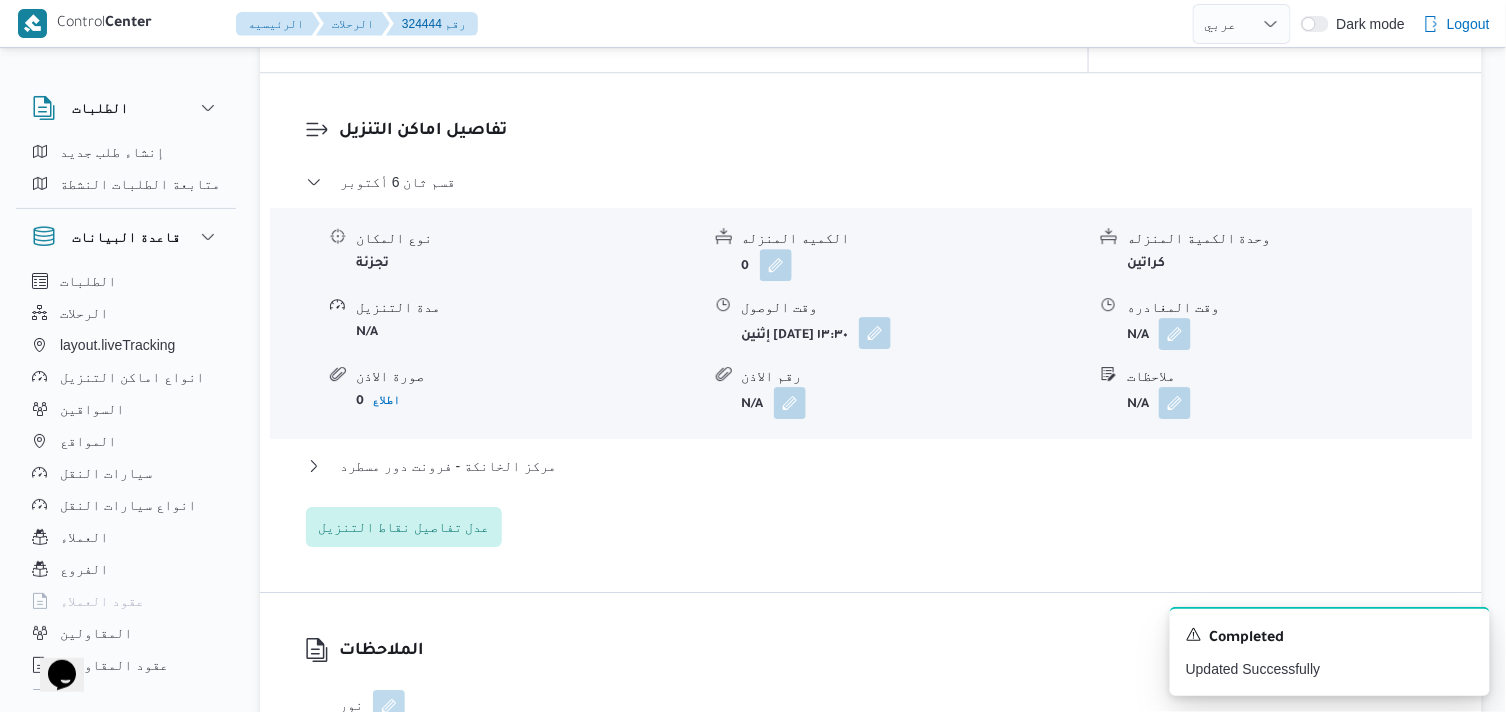 click at bounding box center [875, 333] 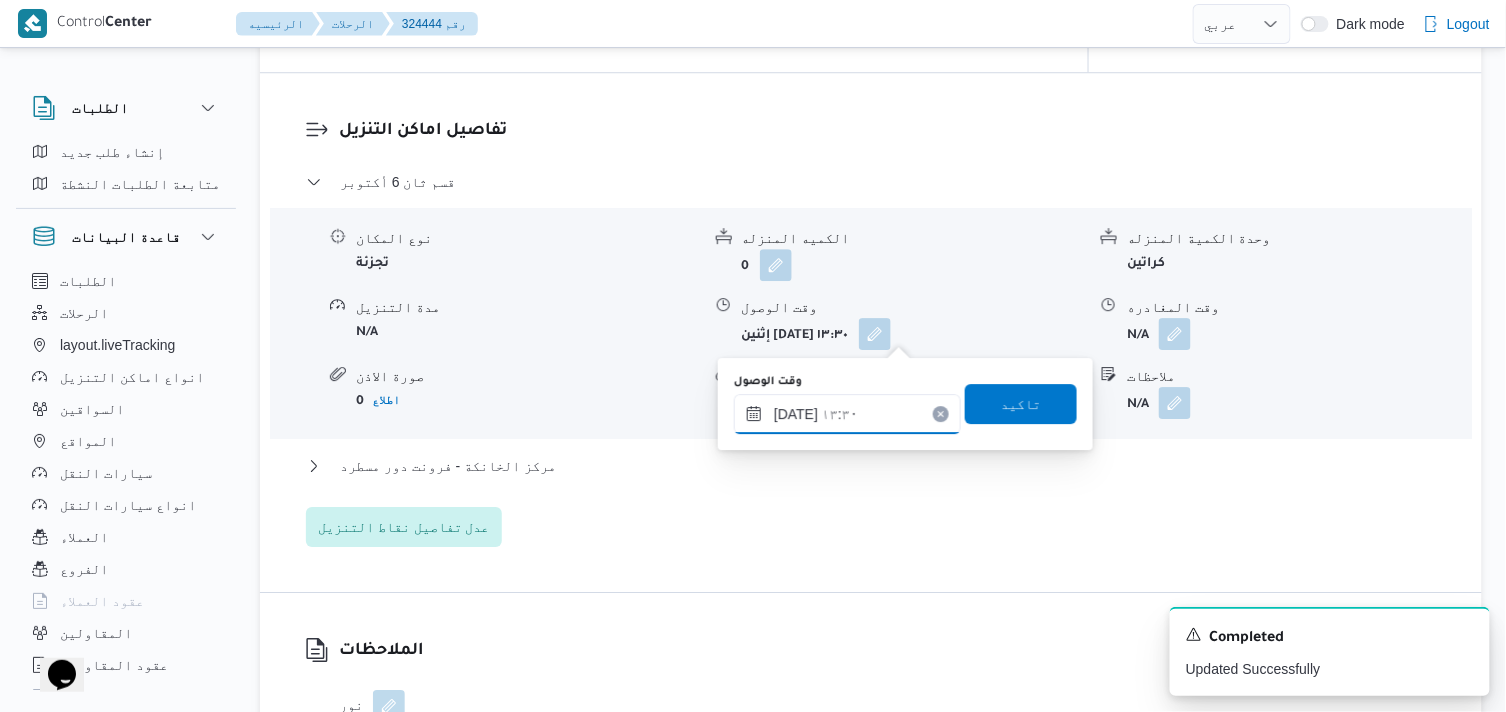 click on "[DATE] ١٣:٣٠" at bounding box center [847, 414] 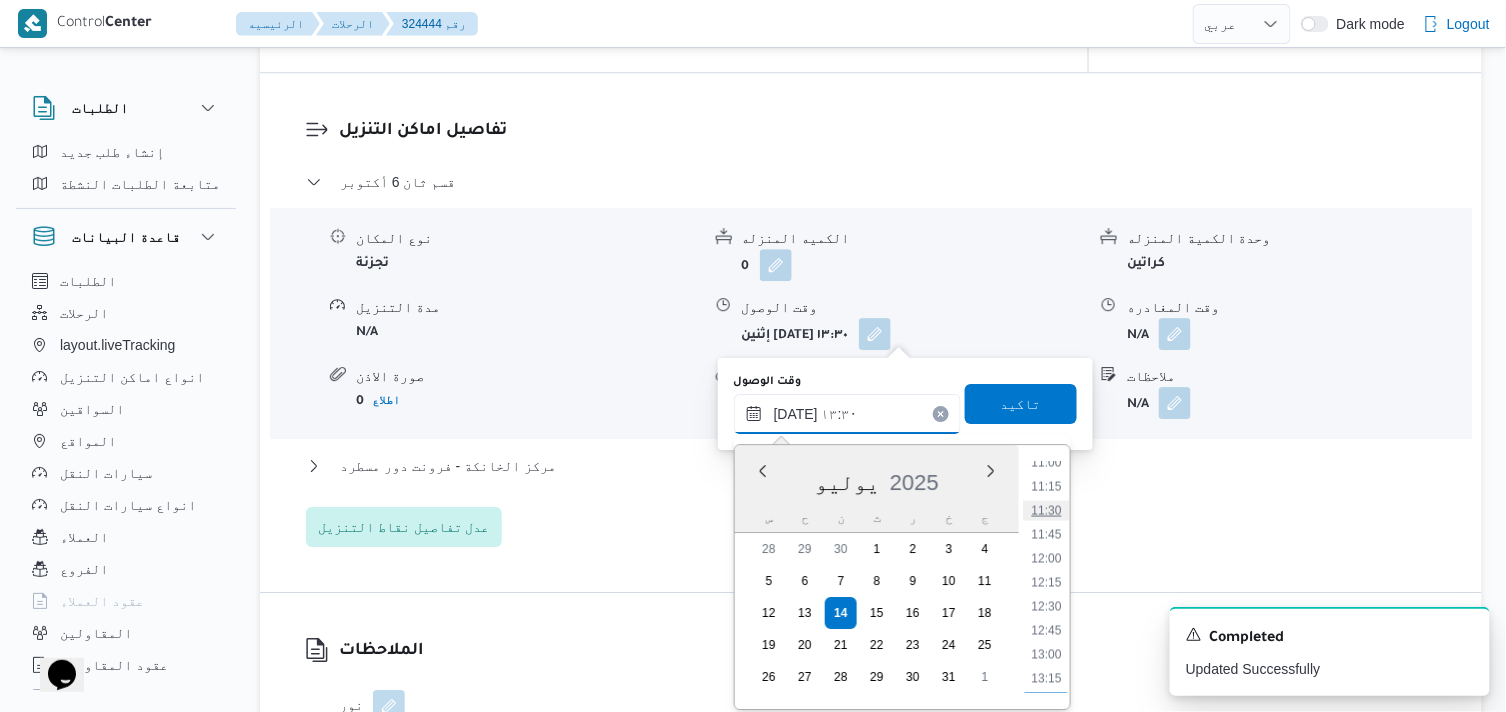 scroll, scrollTop: 954, scrollLeft: 0, axis: vertical 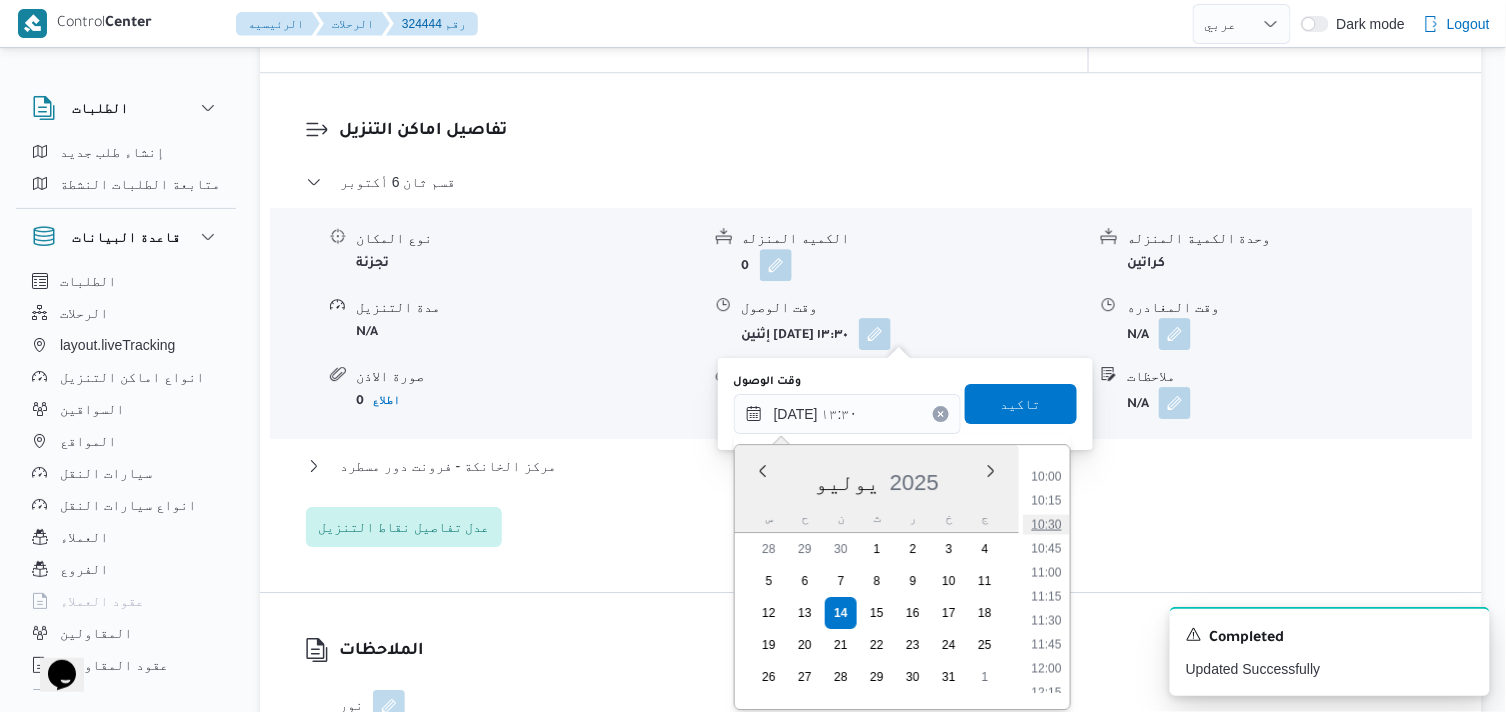 click on "10:30" at bounding box center [1046, 525] 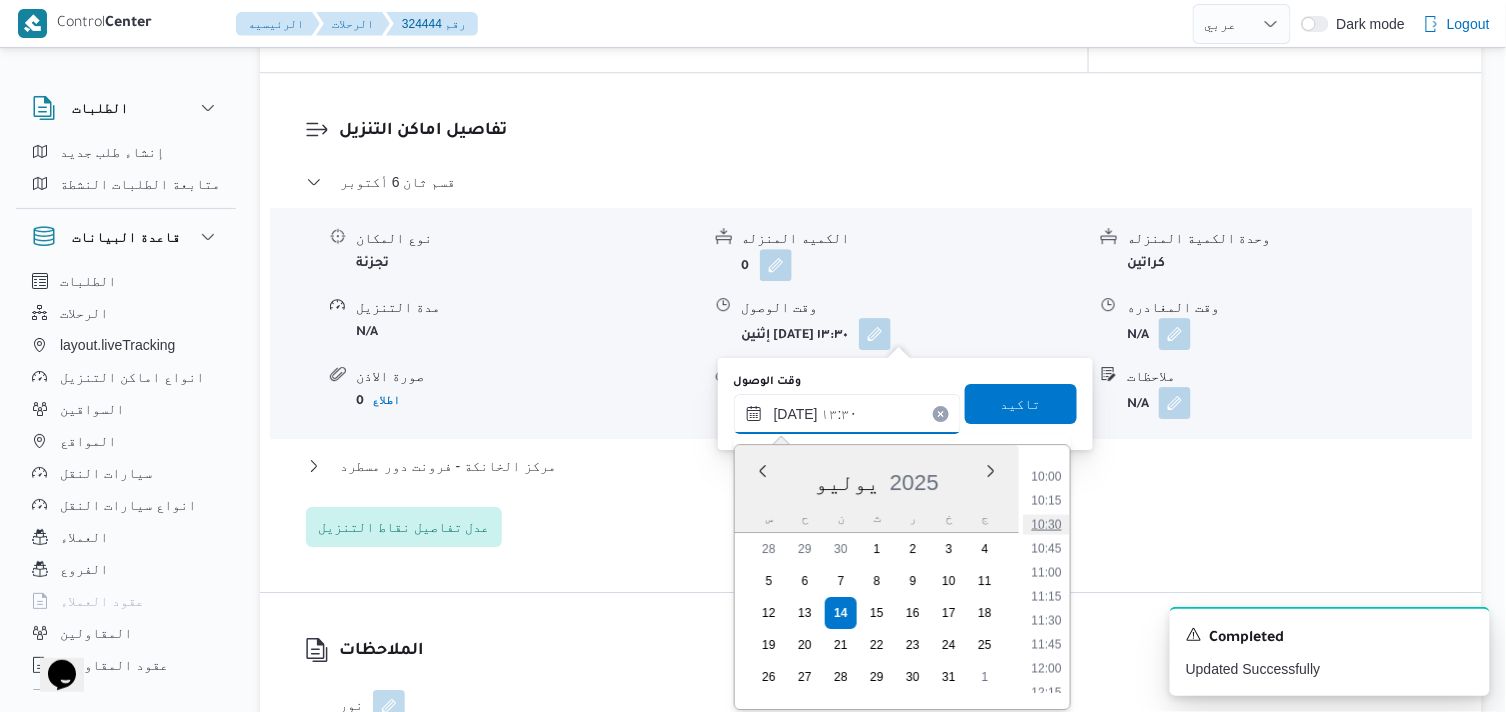 type on "[DATE] ١٠:٣٠" 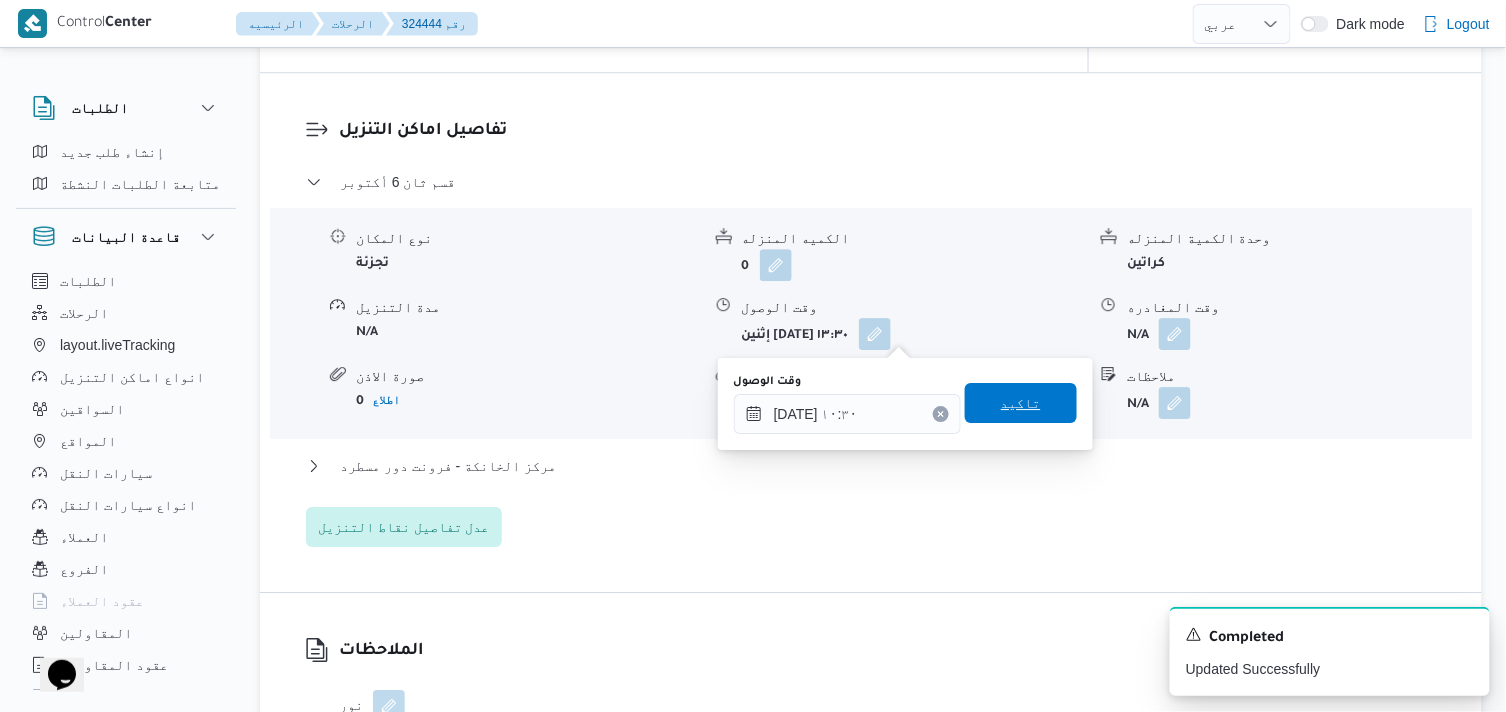 click on "تاكيد" at bounding box center (1021, 403) 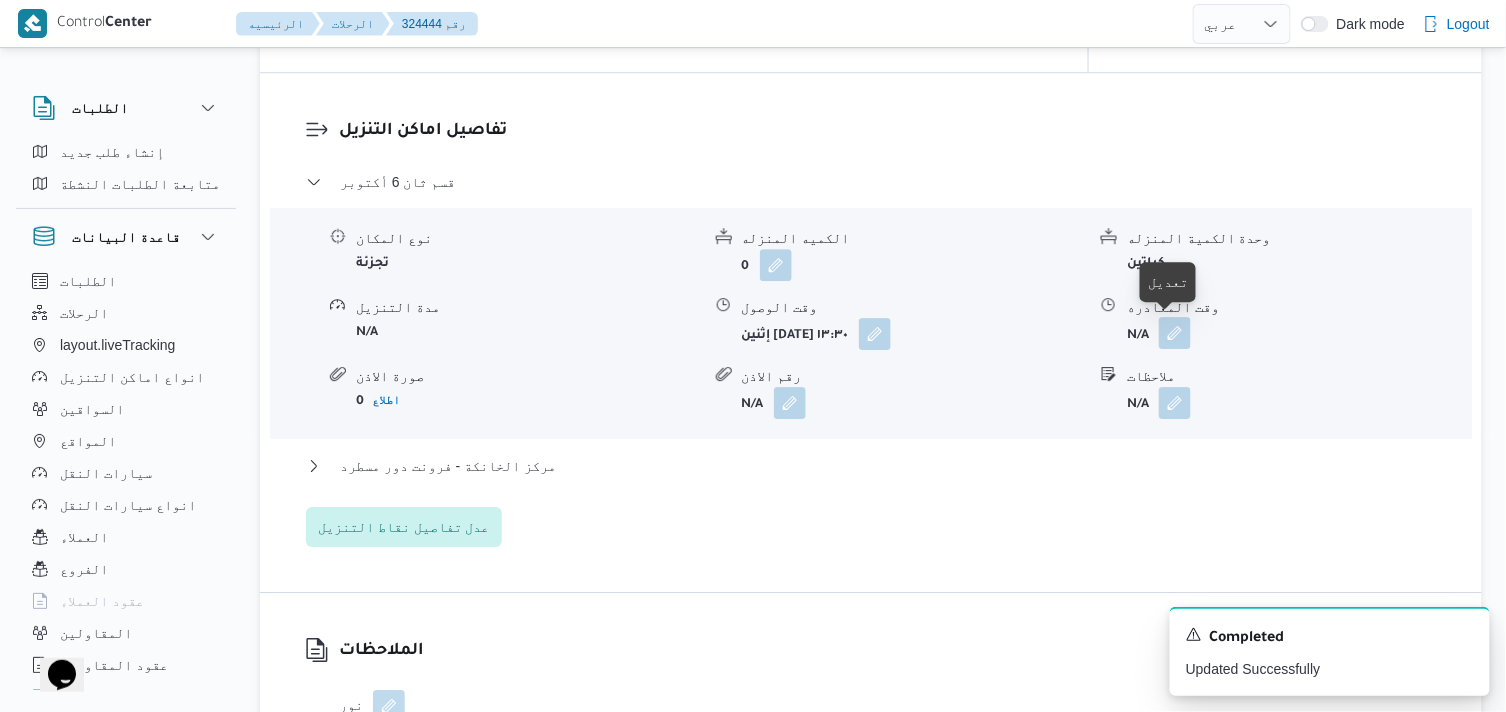 click at bounding box center (1175, 333) 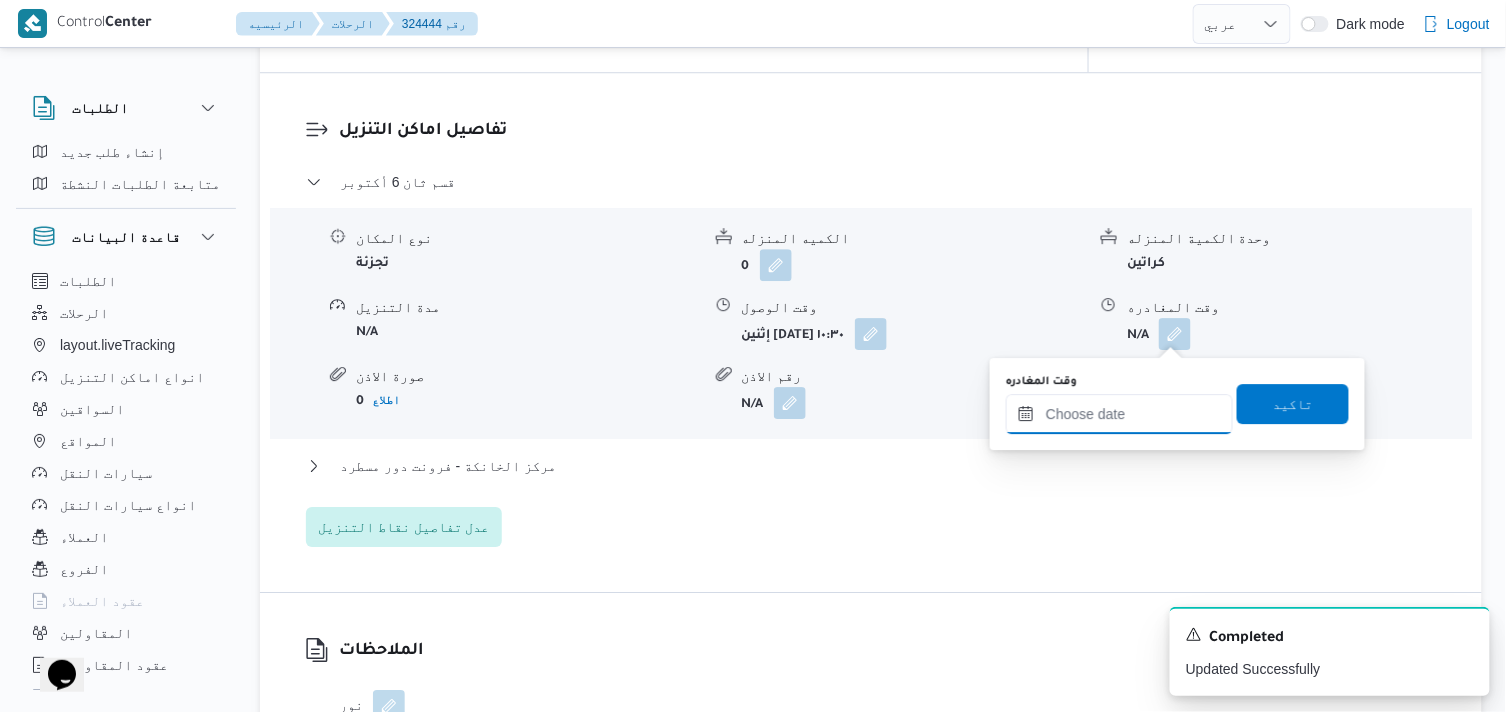 click on "وقت المغادره" at bounding box center (1119, 414) 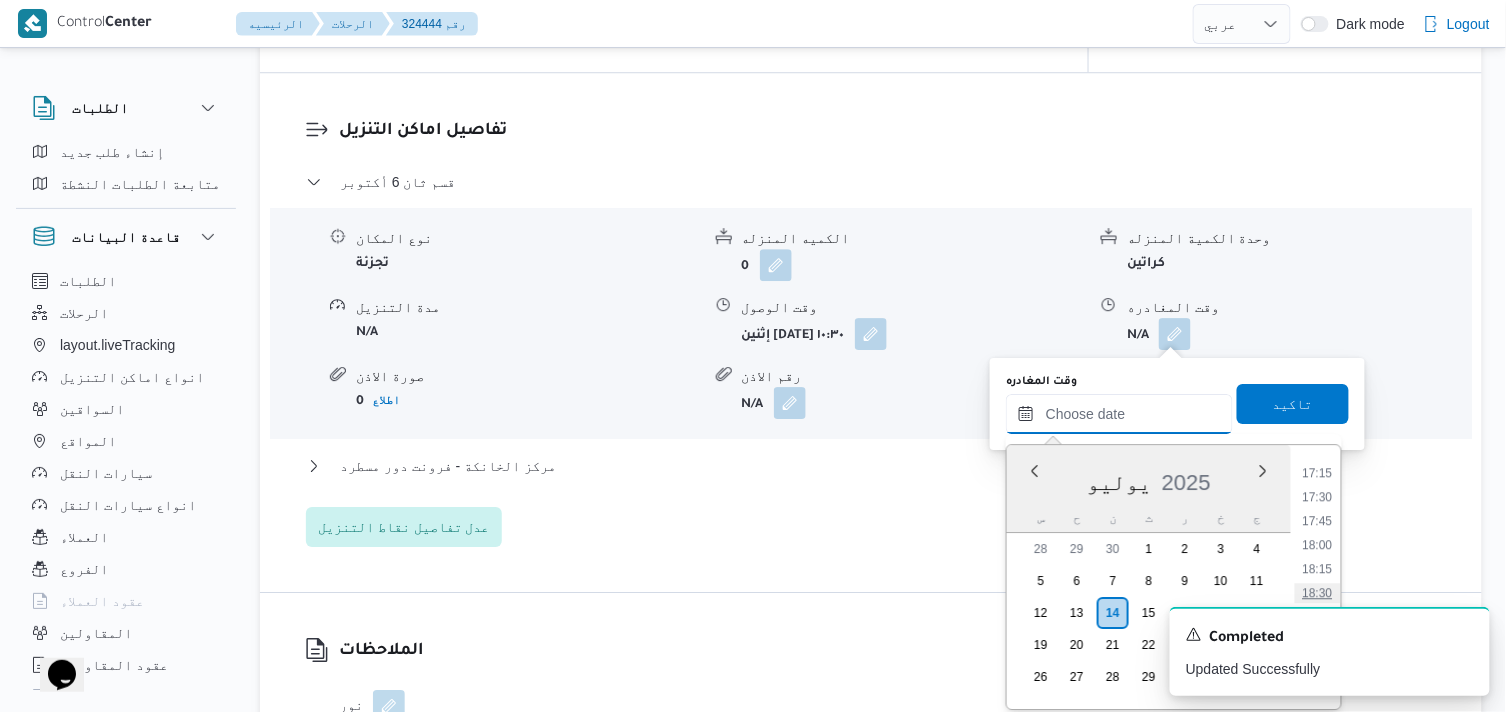 scroll, scrollTop: 1616, scrollLeft: 0, axis: vertical 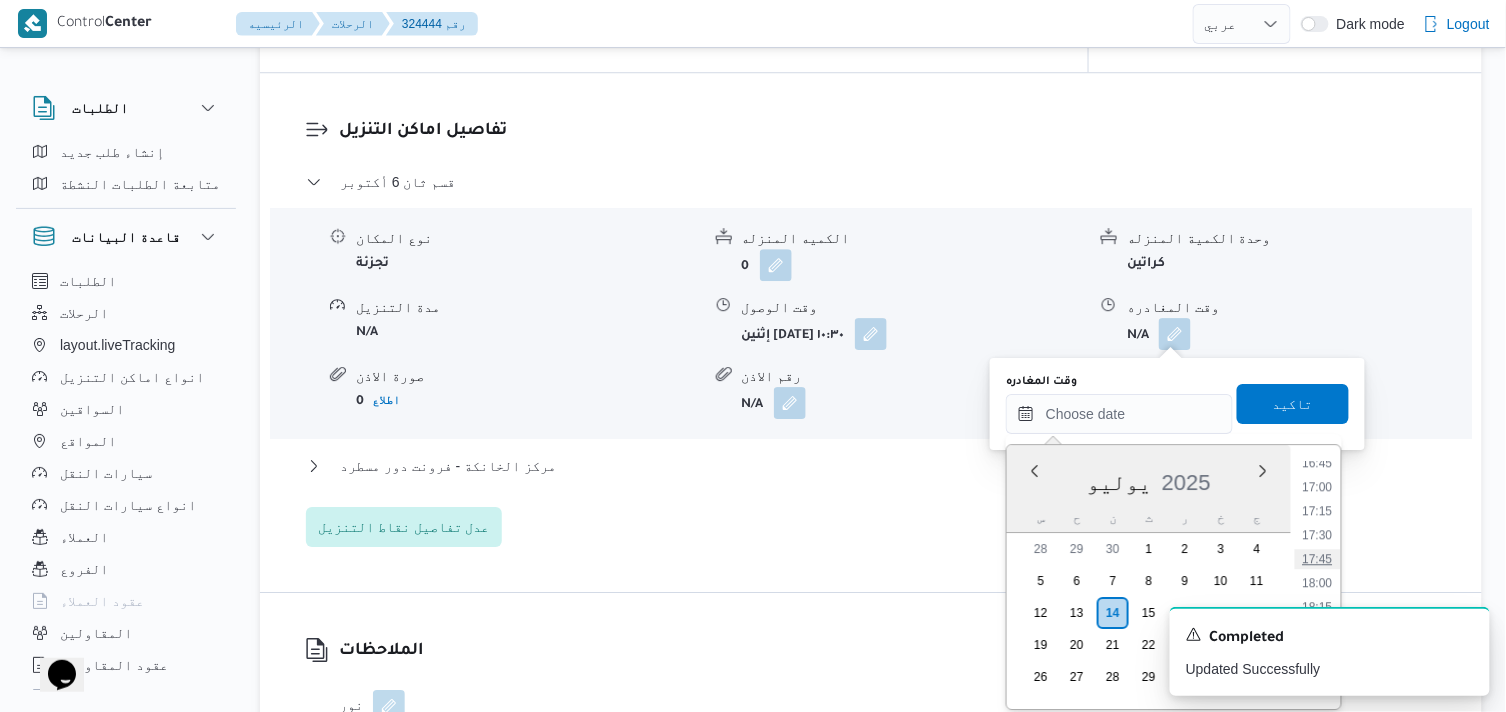 click on "17:45" at bounding box center (1318, 559) 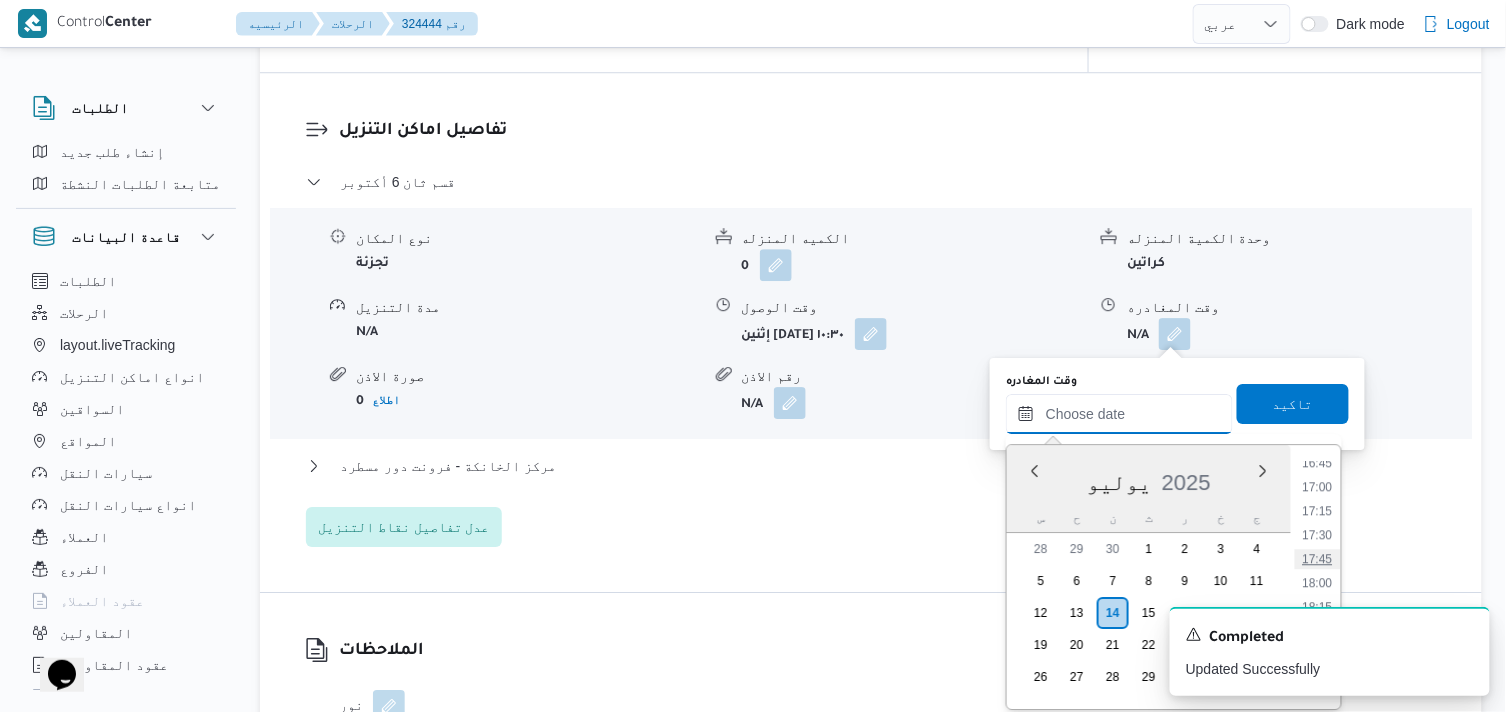 type on "١٤/٠٧/٢٠٢٥ ١٧:٤٥" 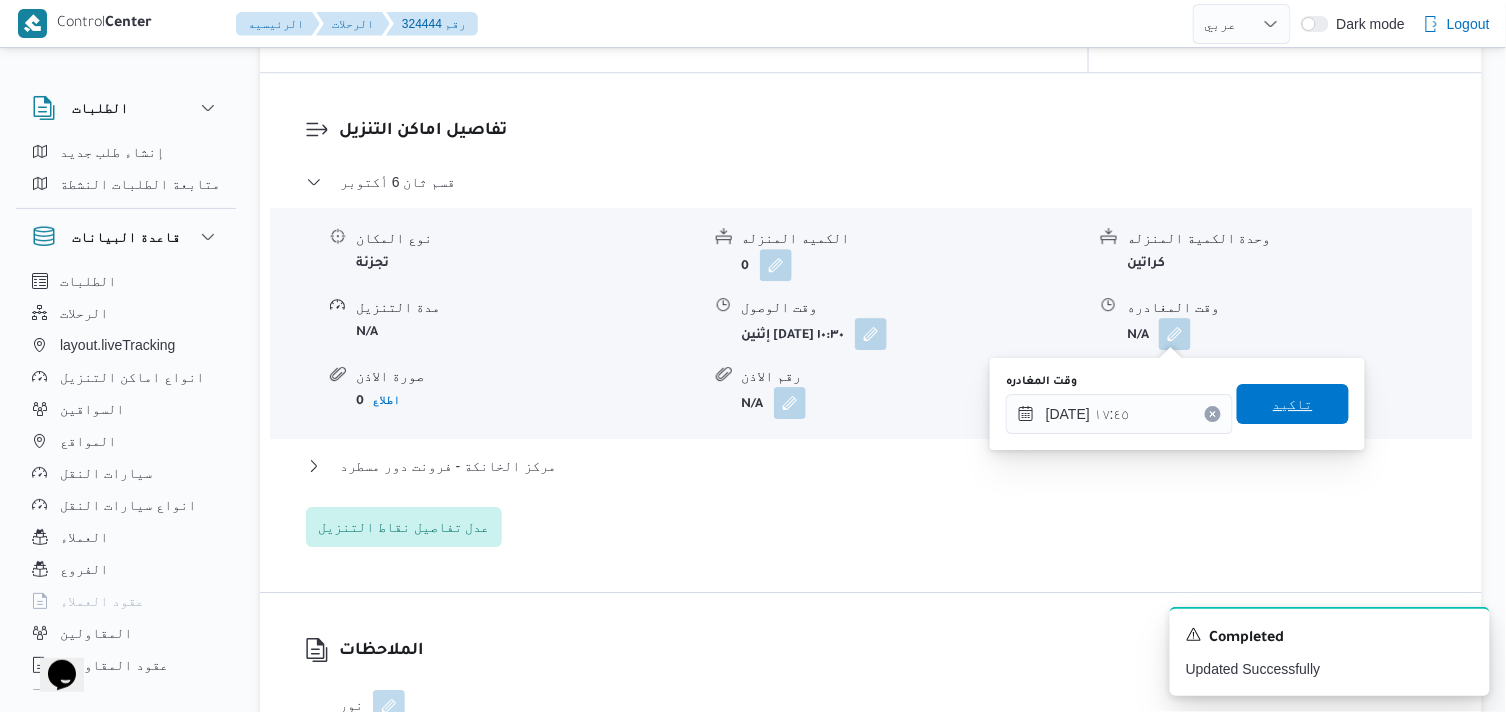 click on "تاكيد" at bounding box center (1293, 404) 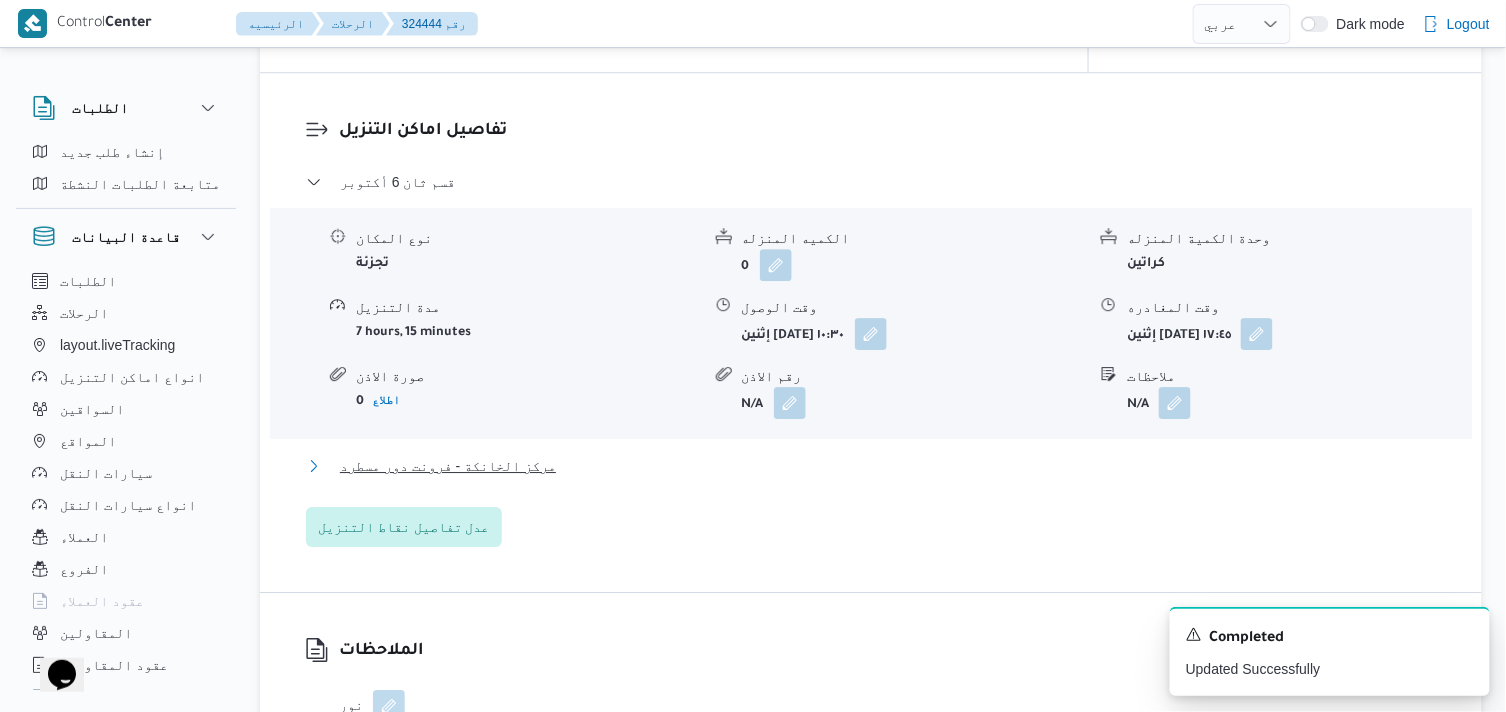 click on "مركز الخانكة -
فرونت دور مسطرد" at bounding box center (448, 466) 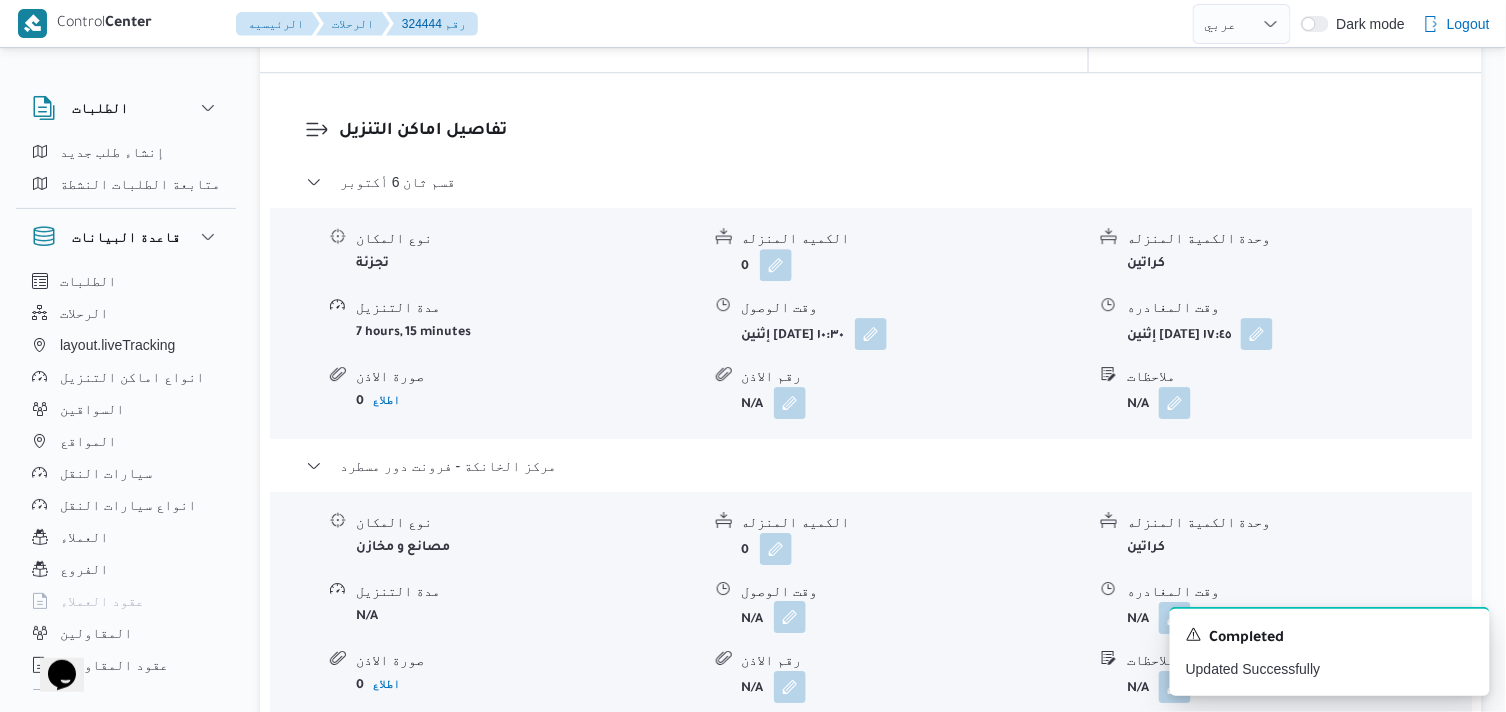 click at bounding box center [790, 617] 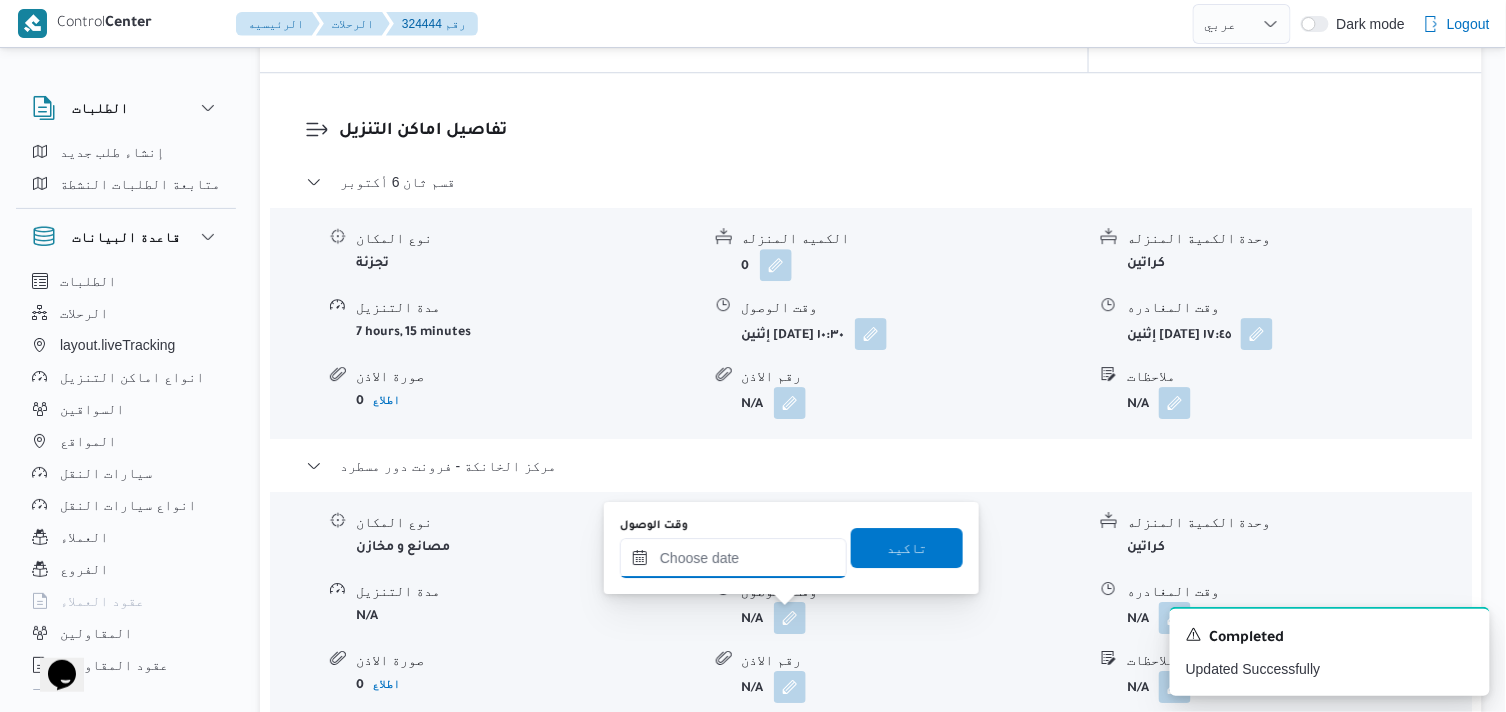 click on "وقت الوصول" at bounding box center (733, 558) 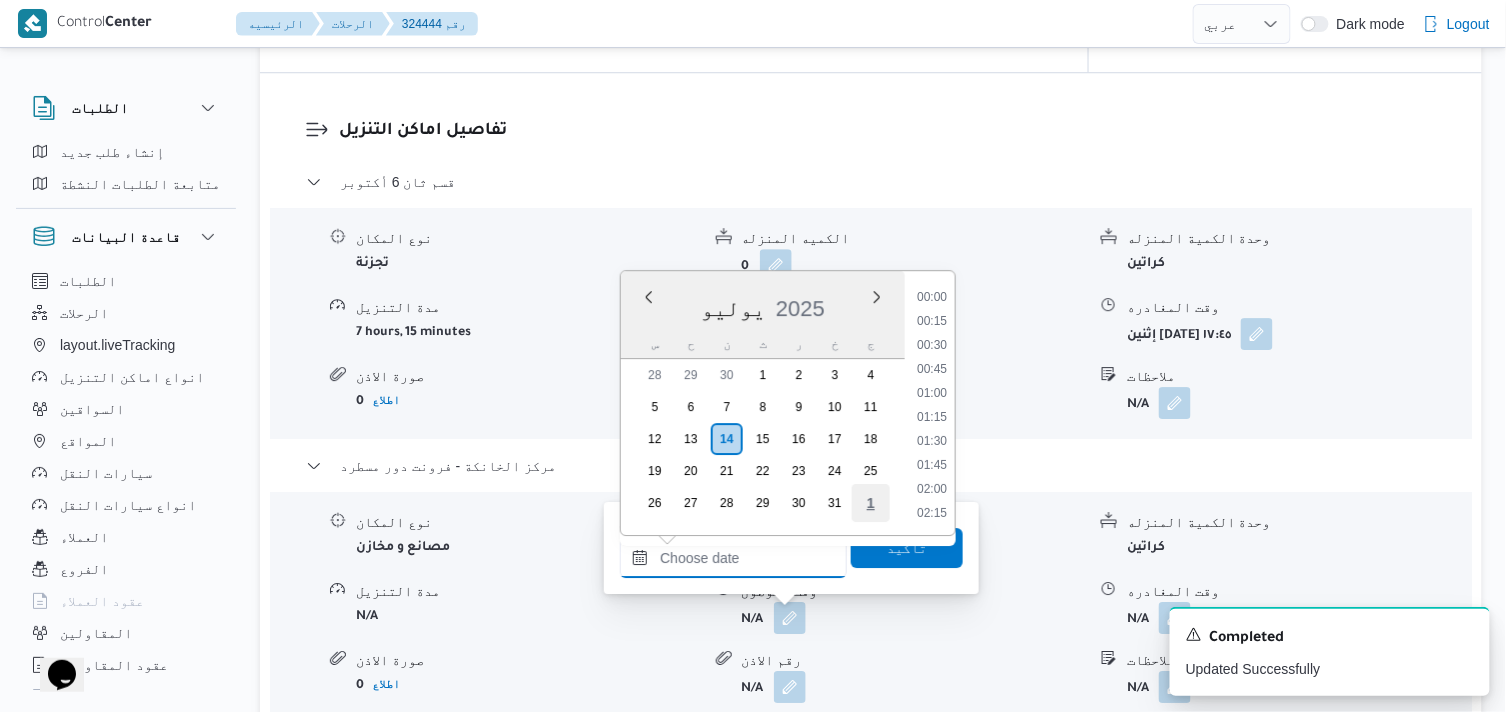 scroll, scrollTop: 1727, scrollLeft: 0, axis: vertical 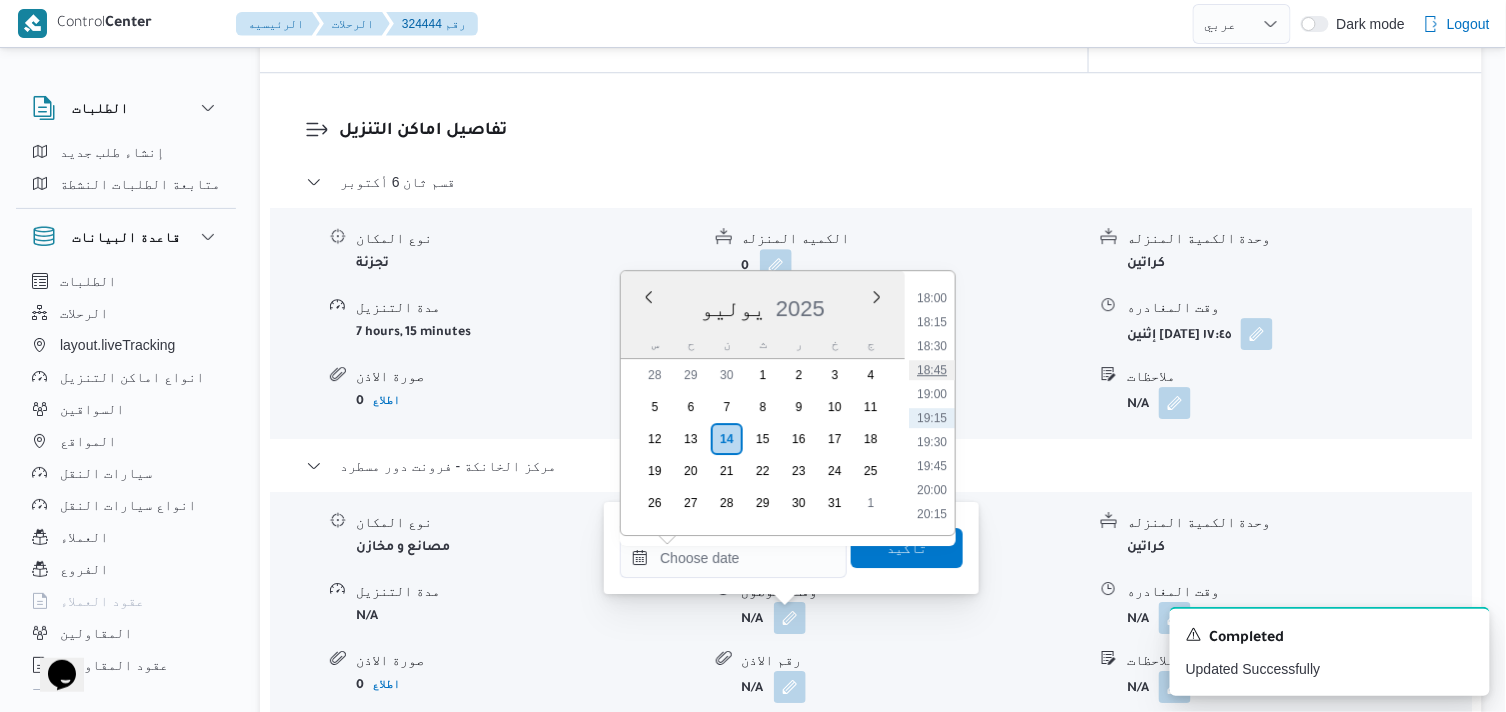 click on "18:45" at bounding box center [932, 370] 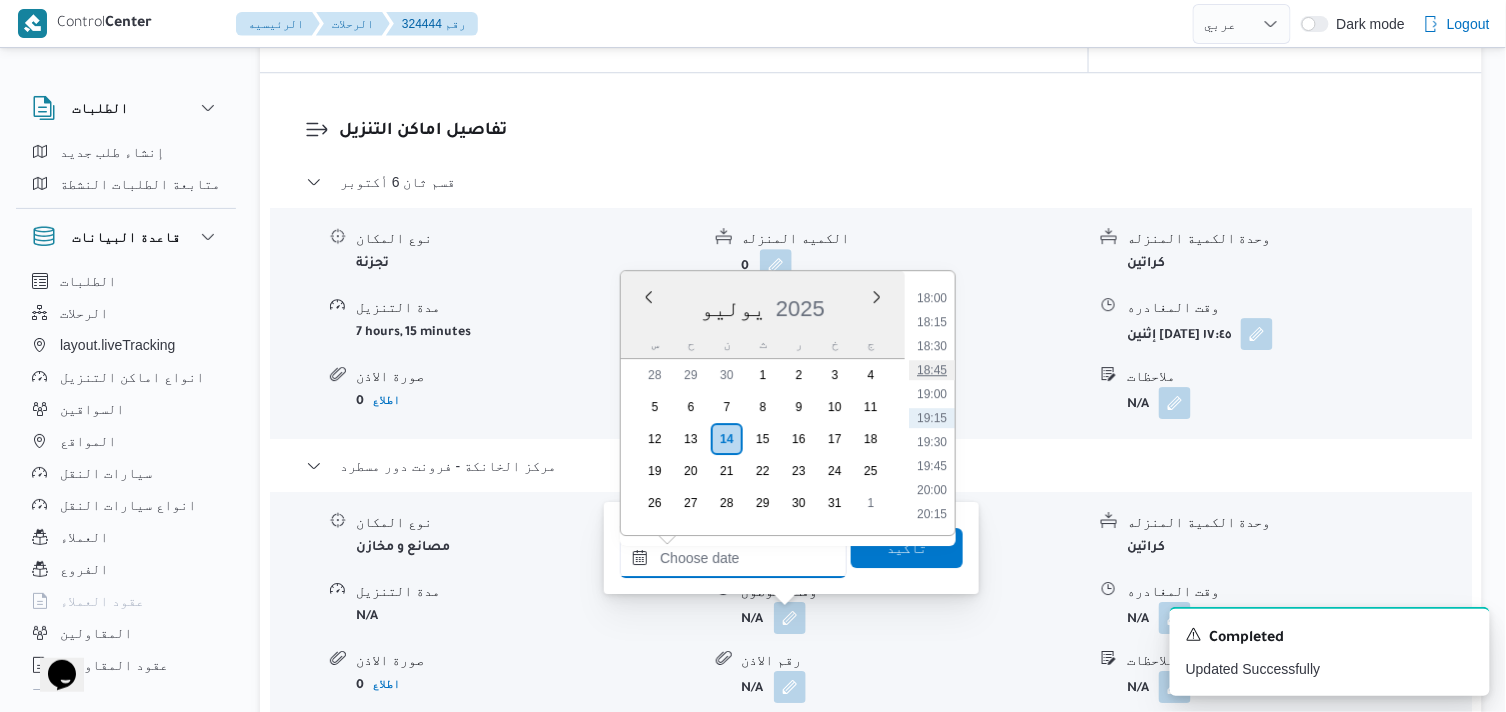 type on "١٤/٠٧/٢٠٢٥ ١٨:٤٥" 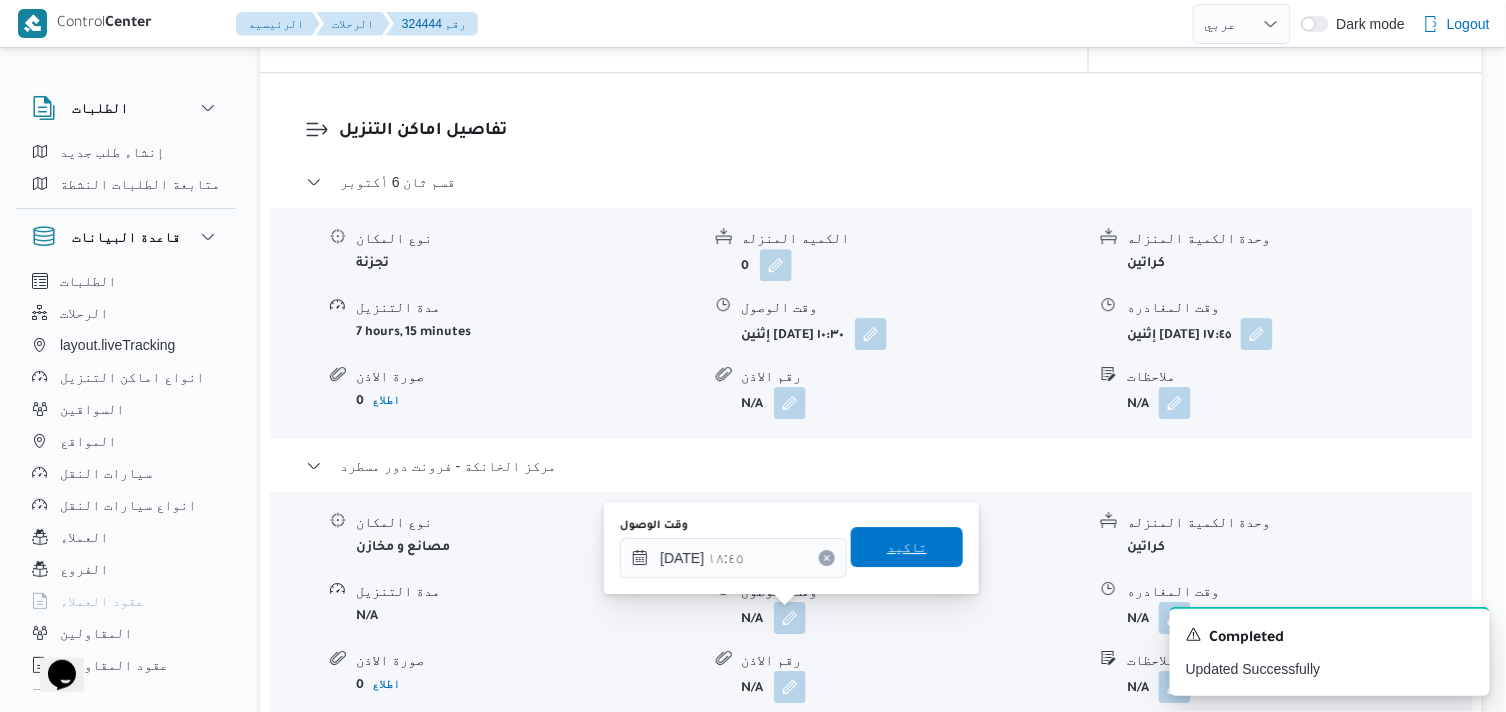 click on "تاكيد" at bounding box center [907, 547] 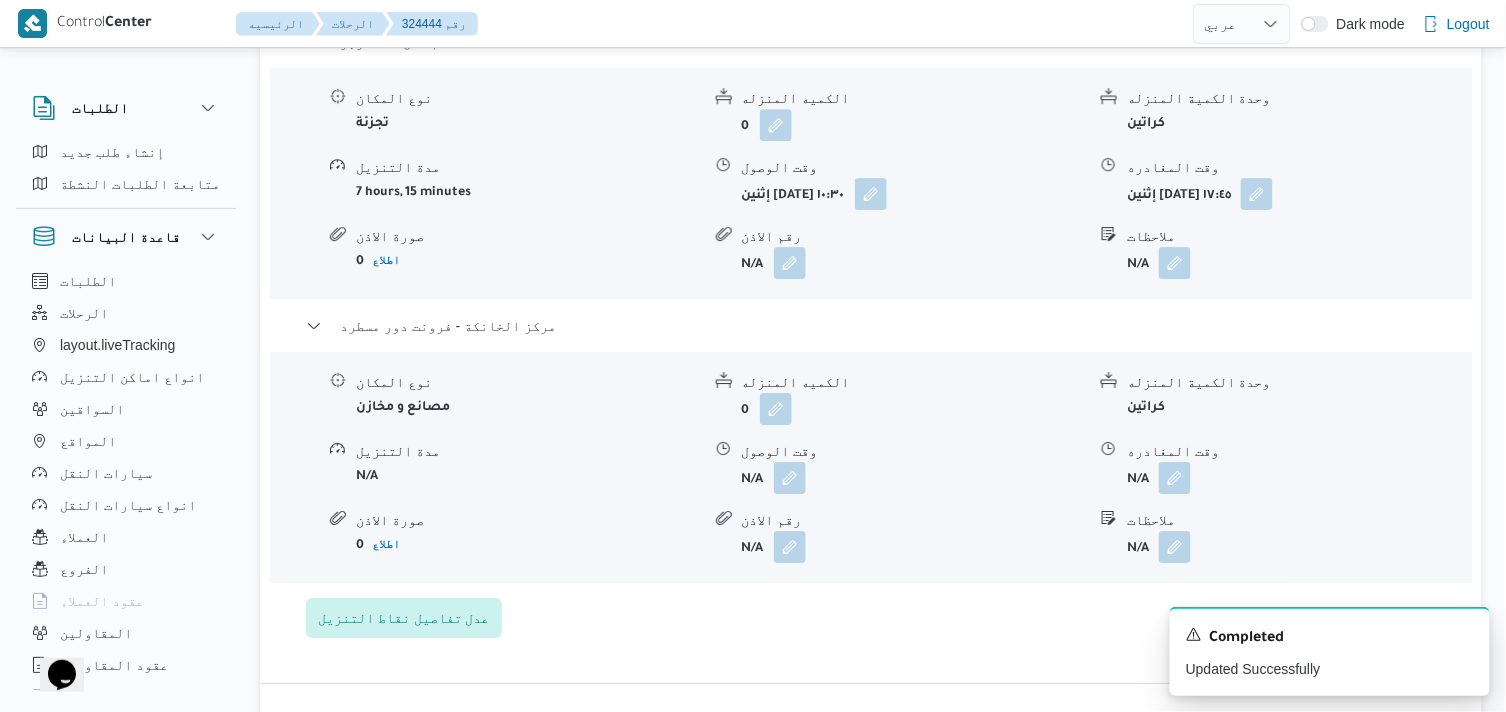 scroll, scrollTop: 1888, scrollLeft: 0, axis: vertical 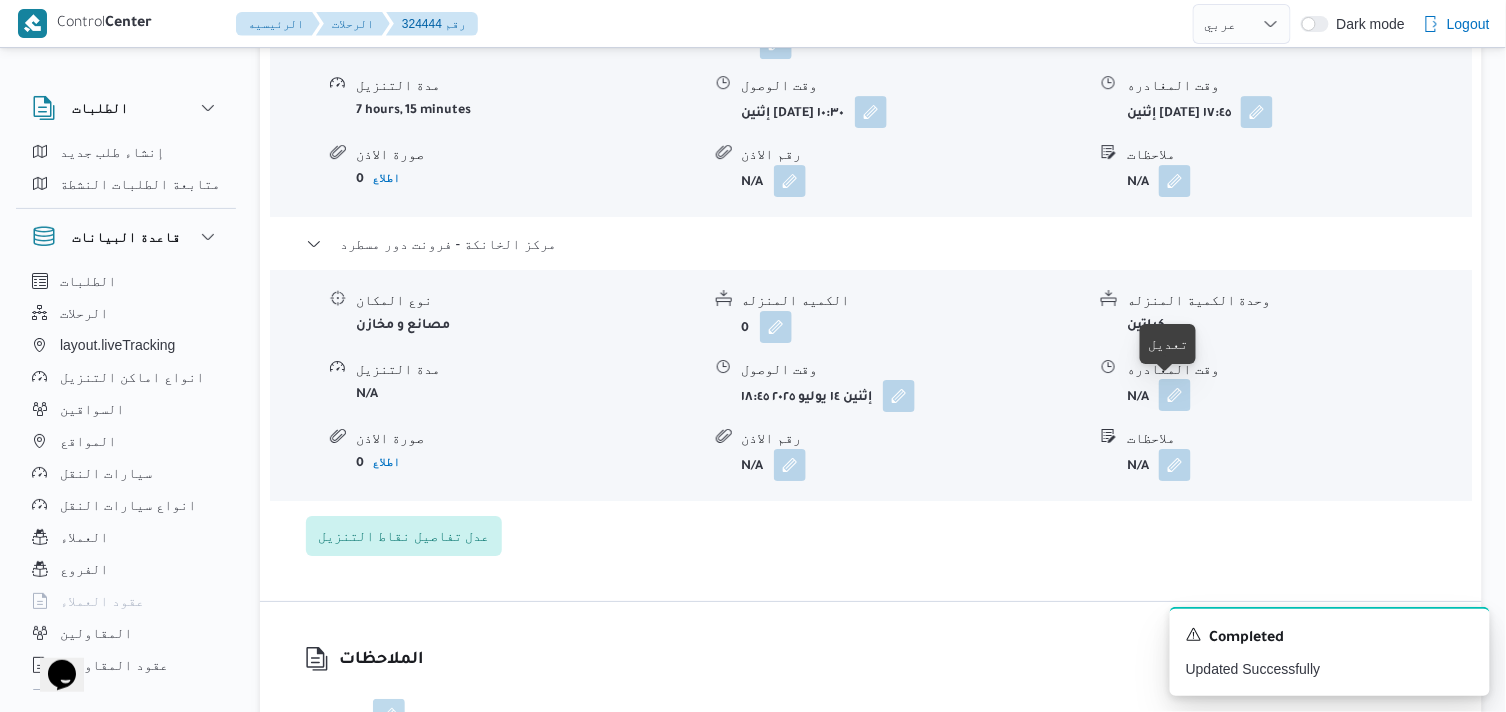 click at bounding box center [1175, 395] 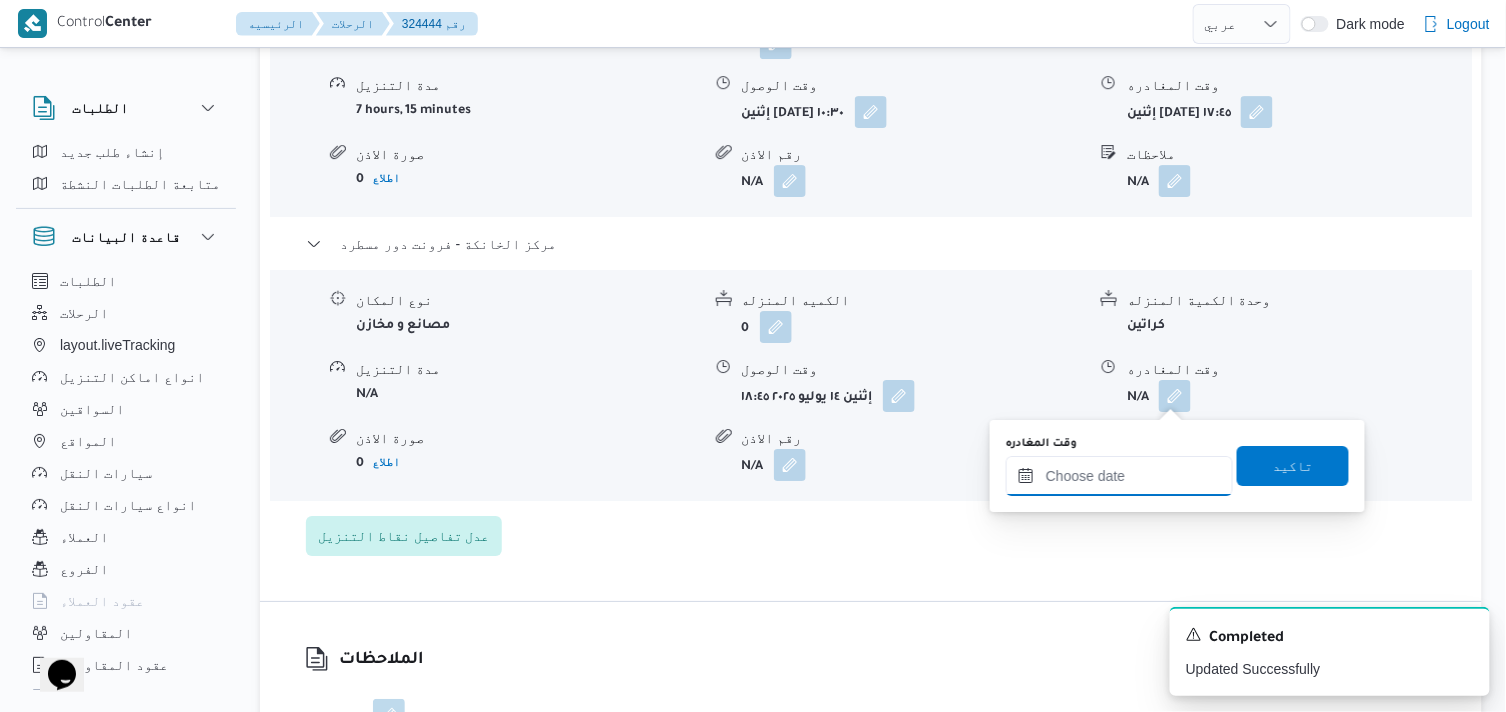 click on "وقت المغادره" at bounding box center (1119, 476) 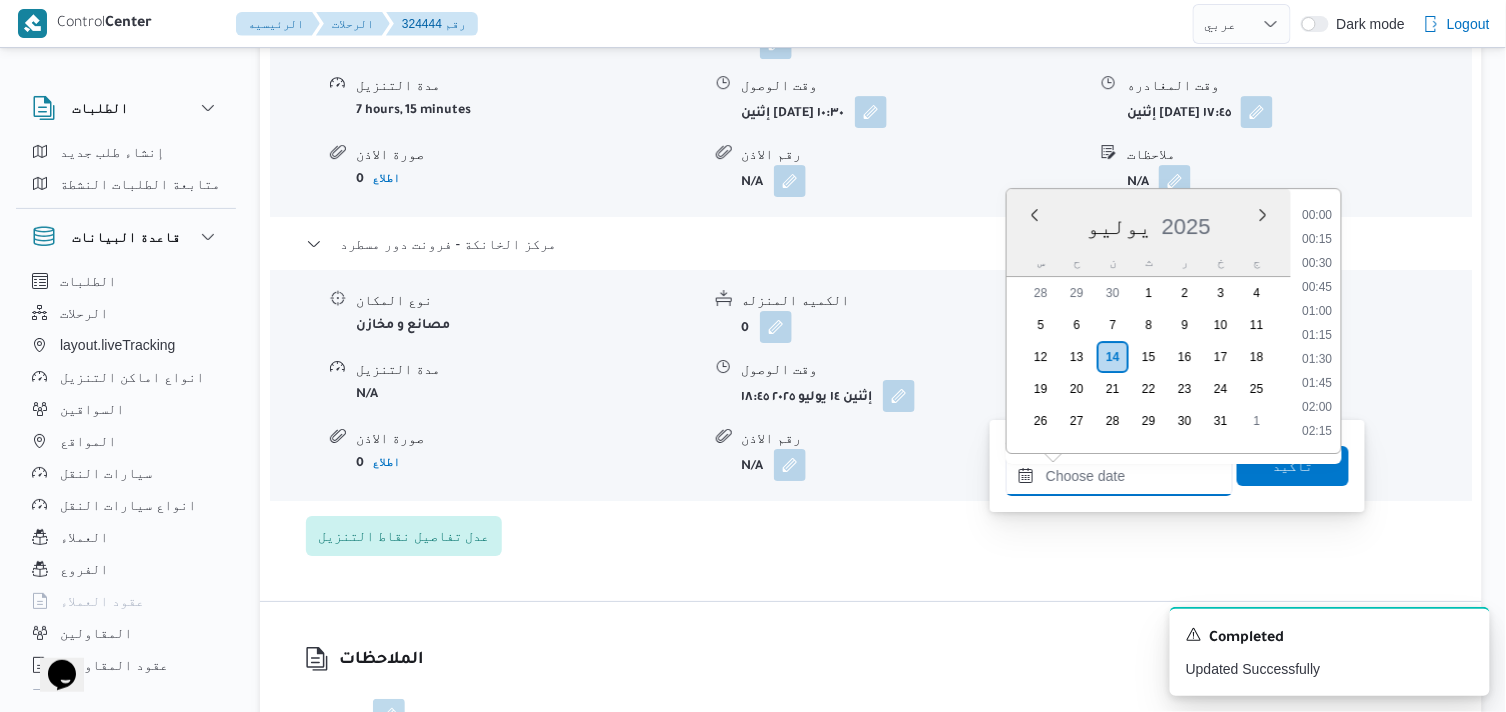 scroll, scrollTop: 1727, scrollLeft: 0, axis: vertical 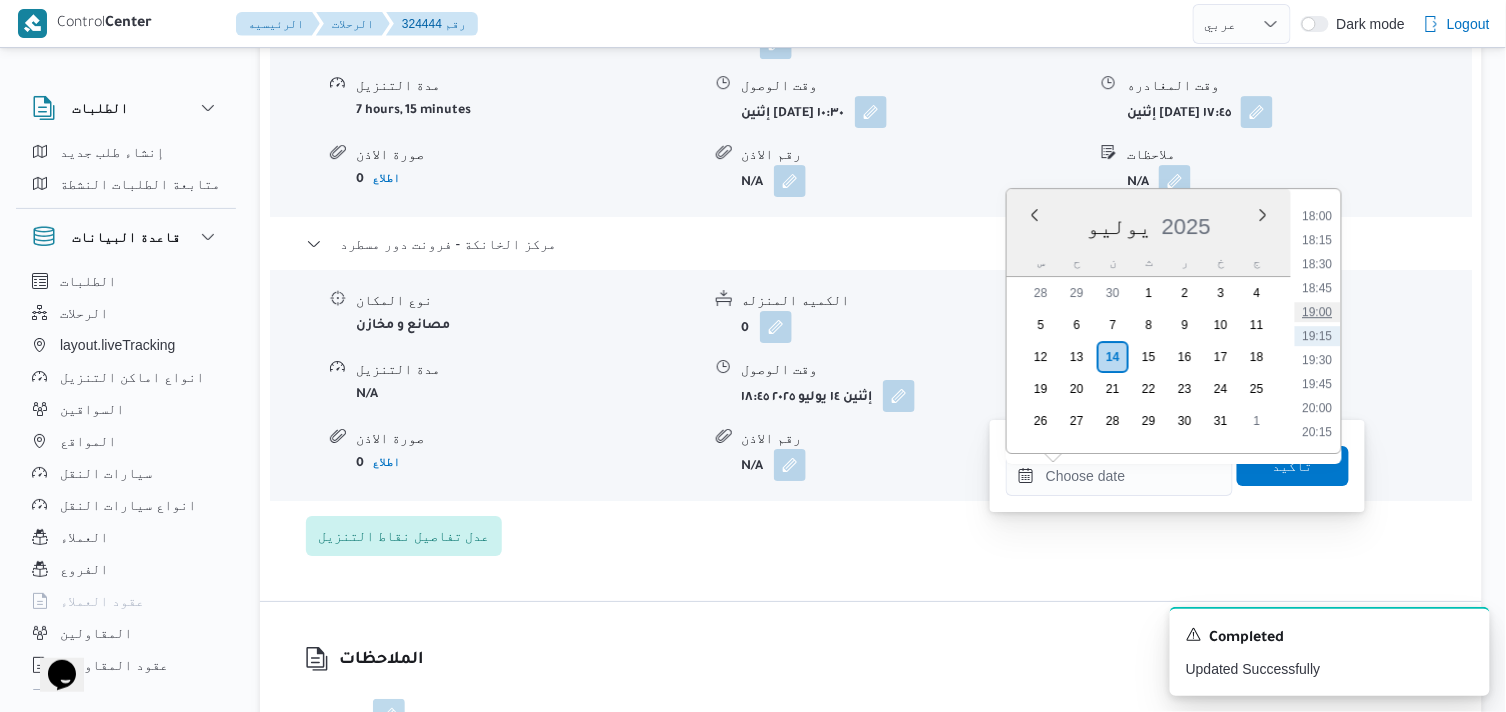 click on "19:00" at bounding box center (1318, 312) 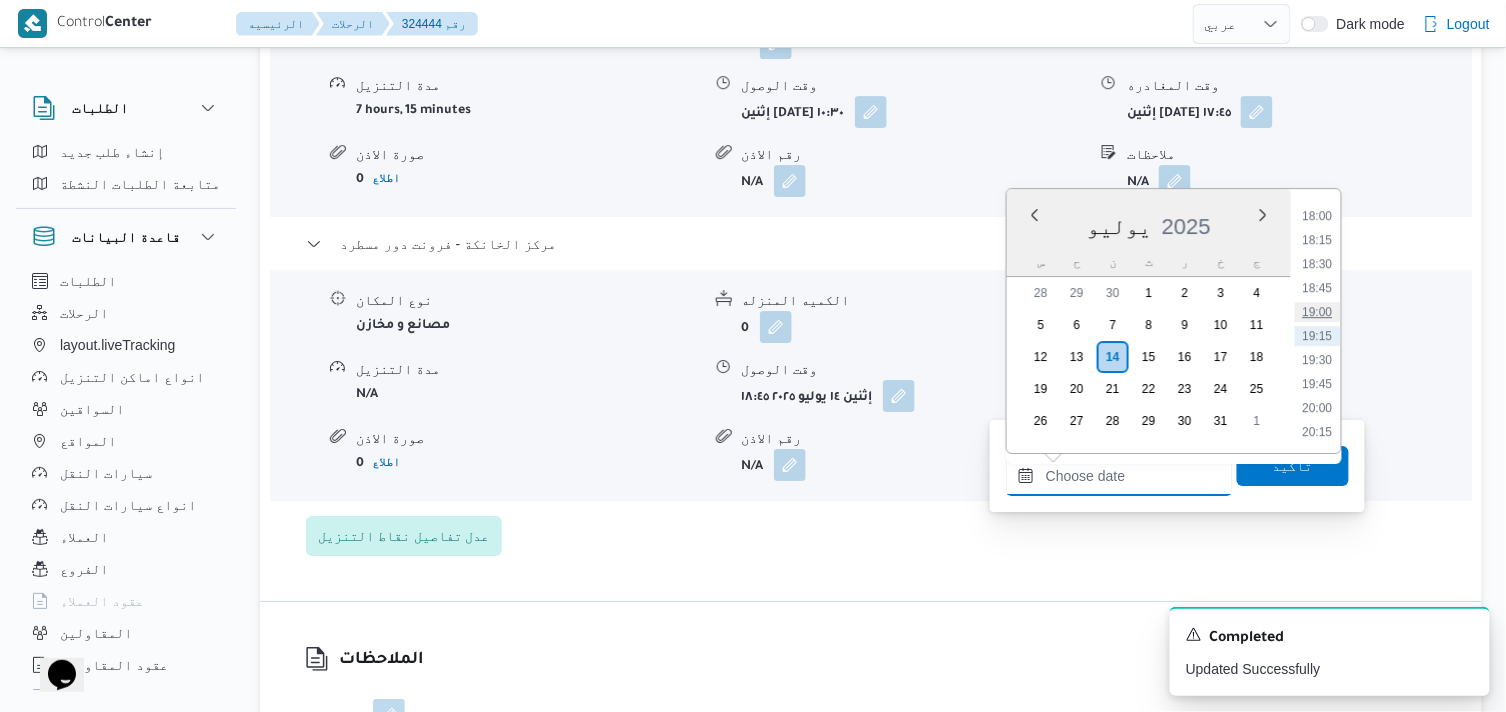 type on "[DATE] ١٩:٠٠" 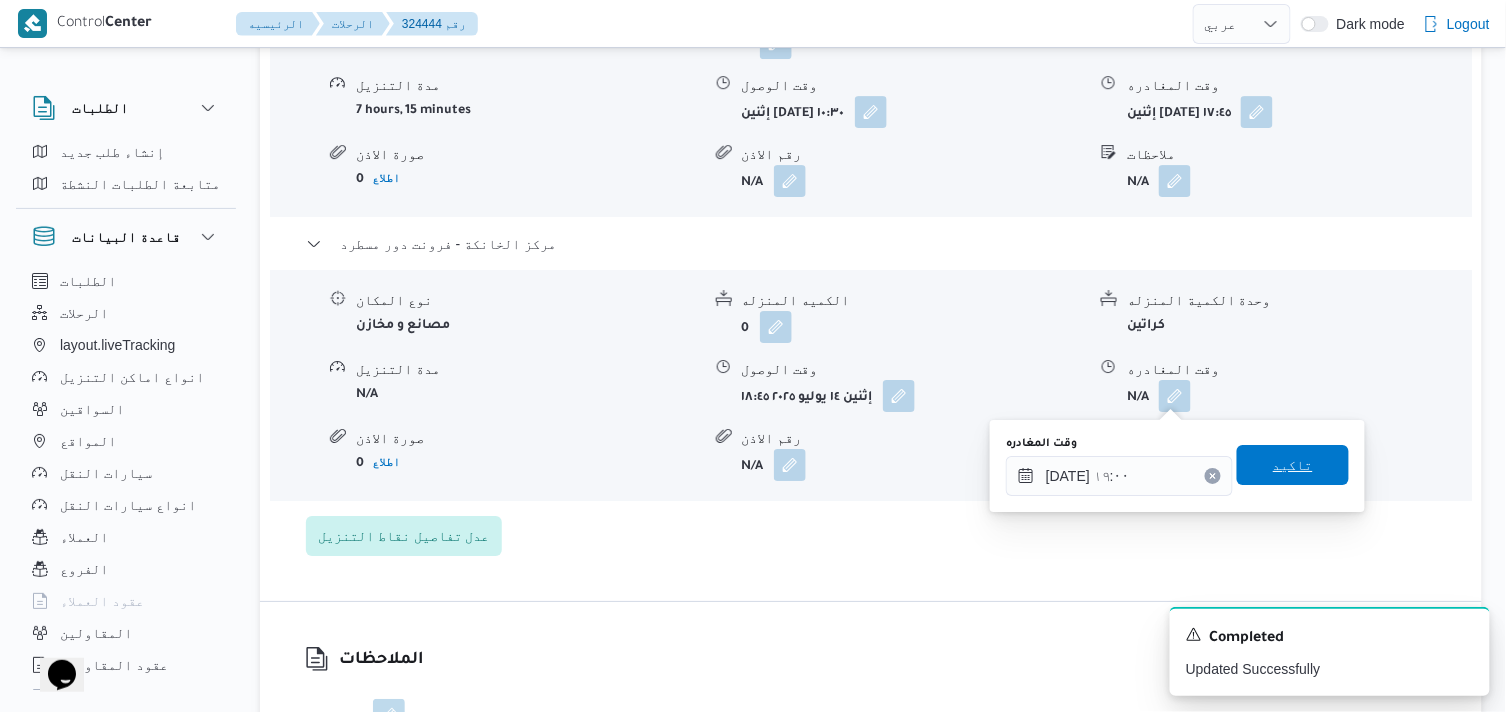 click on "تاكيد" at bounding box center [1293, 465] 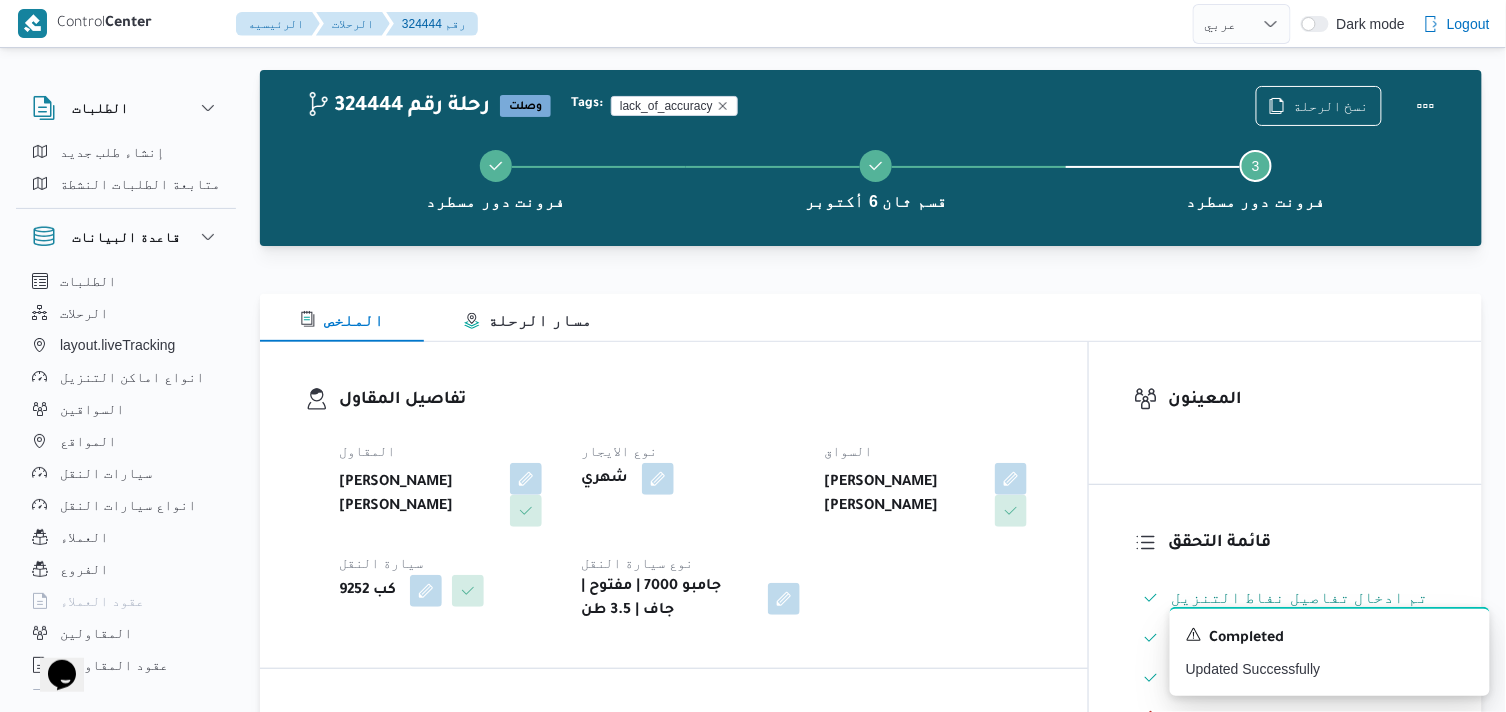 scroll, scrollTop: 0, scrollLeft: 0, axis: both 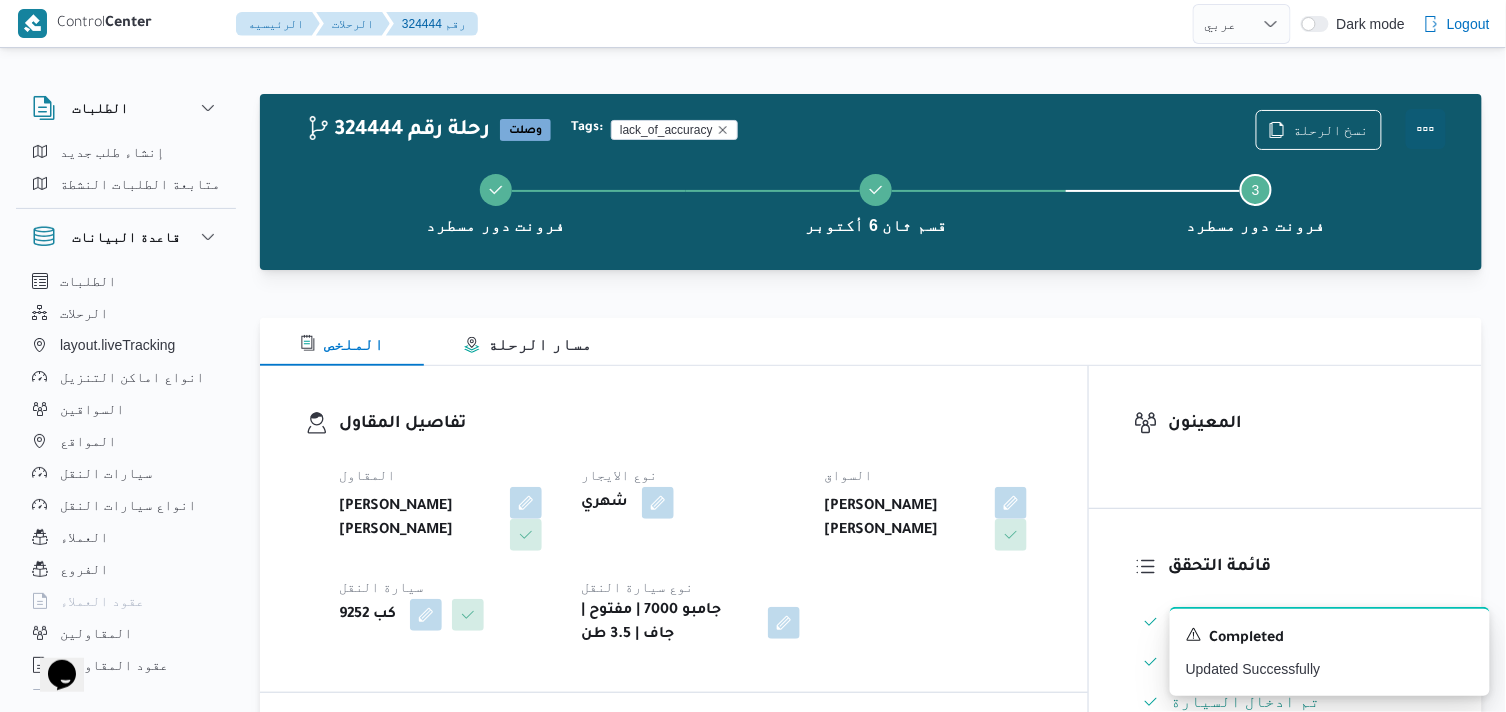 click at bounding box center [1426, 129] 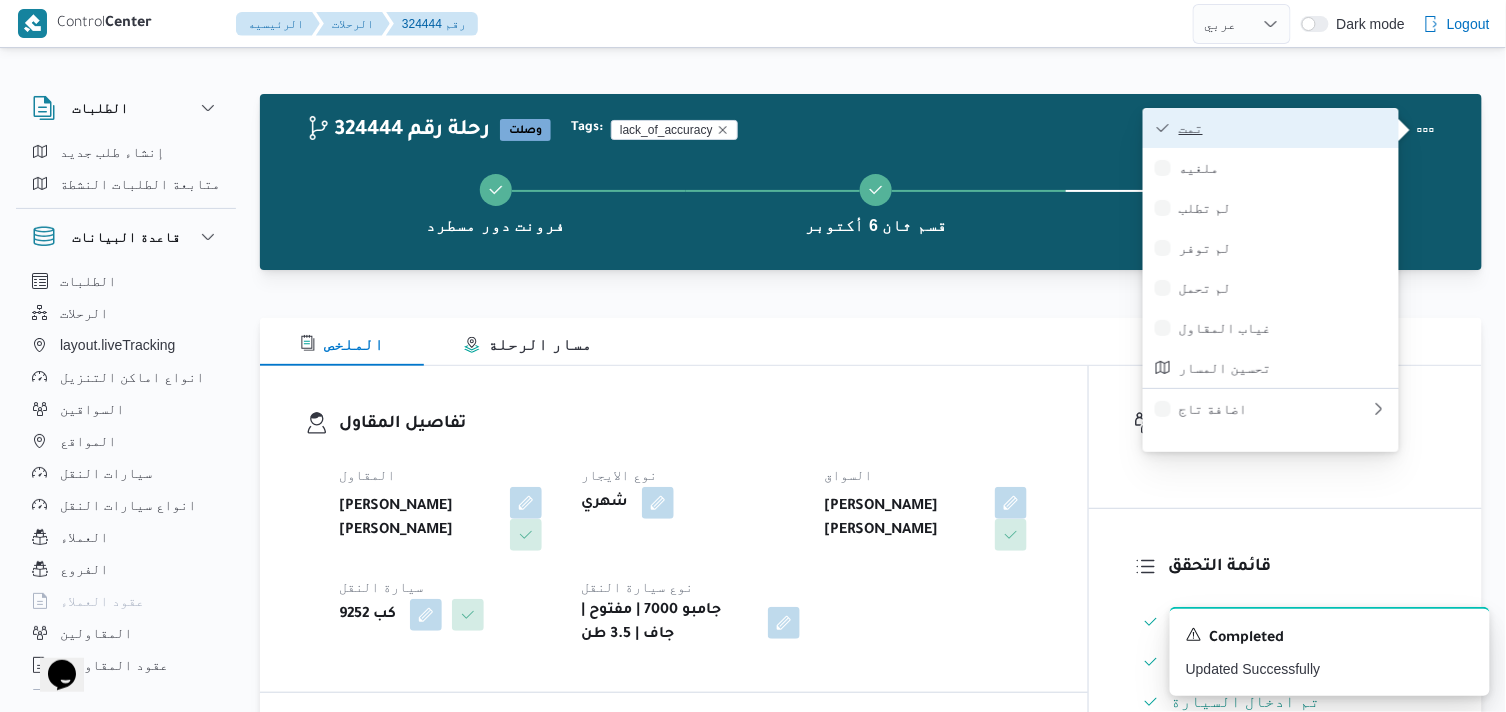click on "تمت" at bounding box center [1283, 128] 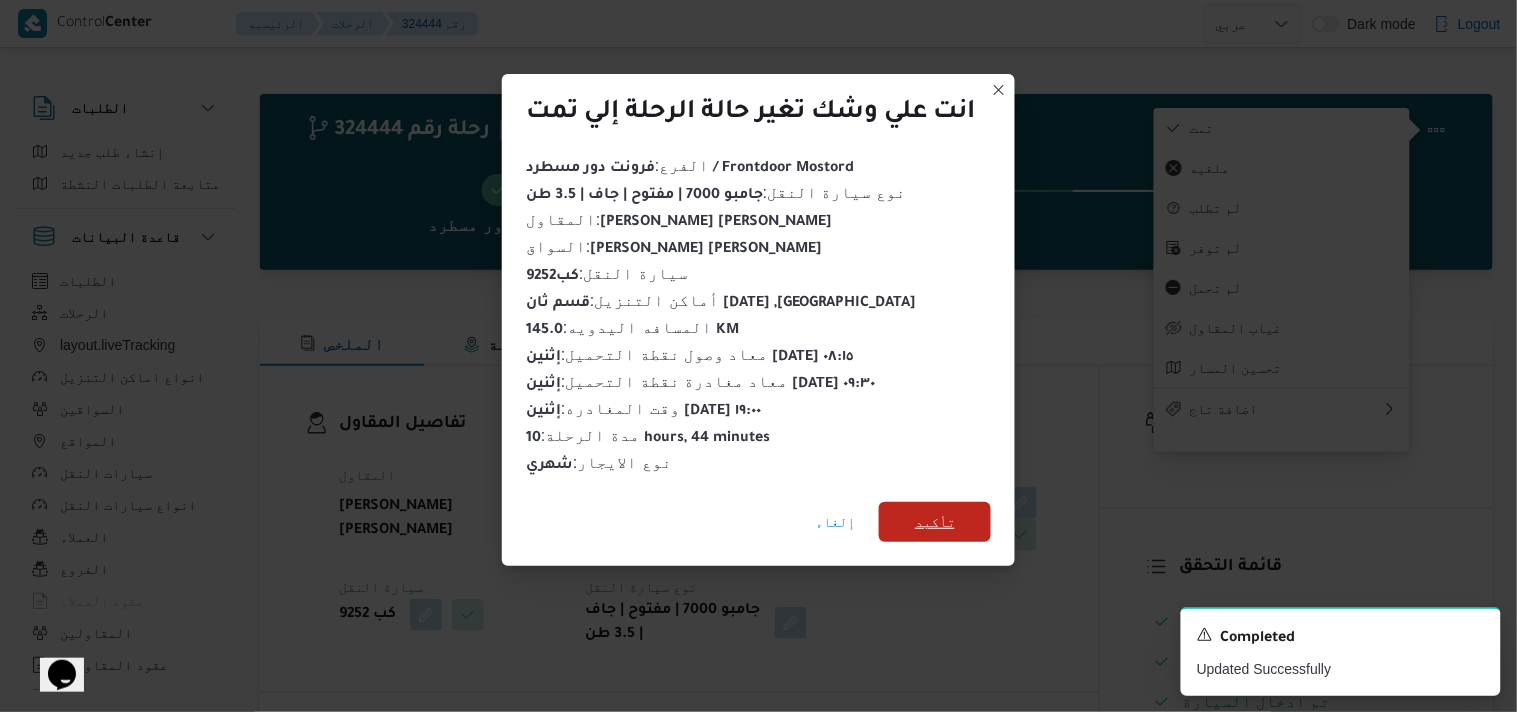 drag, startPoint x: 934, startPoint y: 505, endPoint x: 923, endPoint y: 498, distance: 13.038404 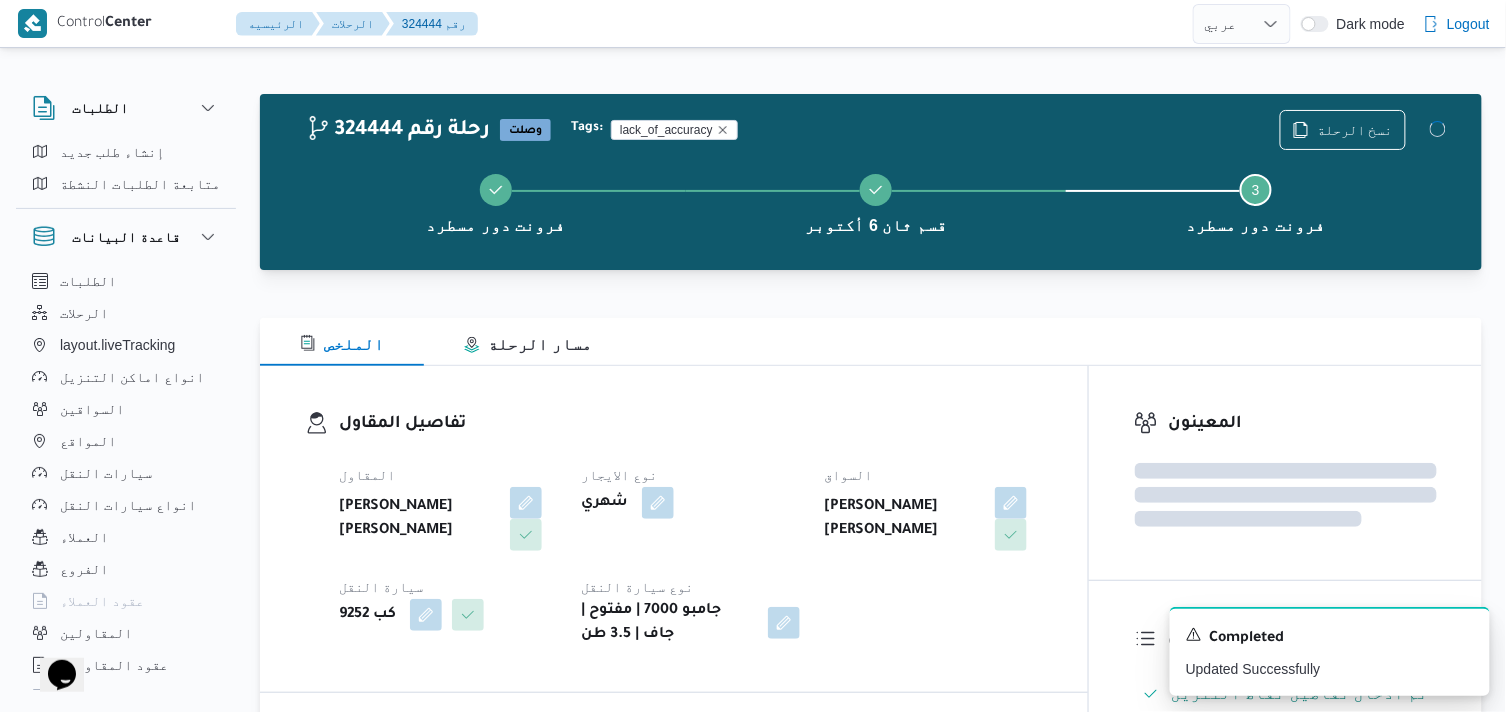 click on "المقاول عليوه سراج الدين عليوه محمد نوع الايجار شهري السواق نور الدين محمد عبدالغني سيارة النقل كب 9252 نوع سيارة النقل جامبو 7000 | مفتوح | جاف | 3.5 طن" at bounding box center (691, 555) 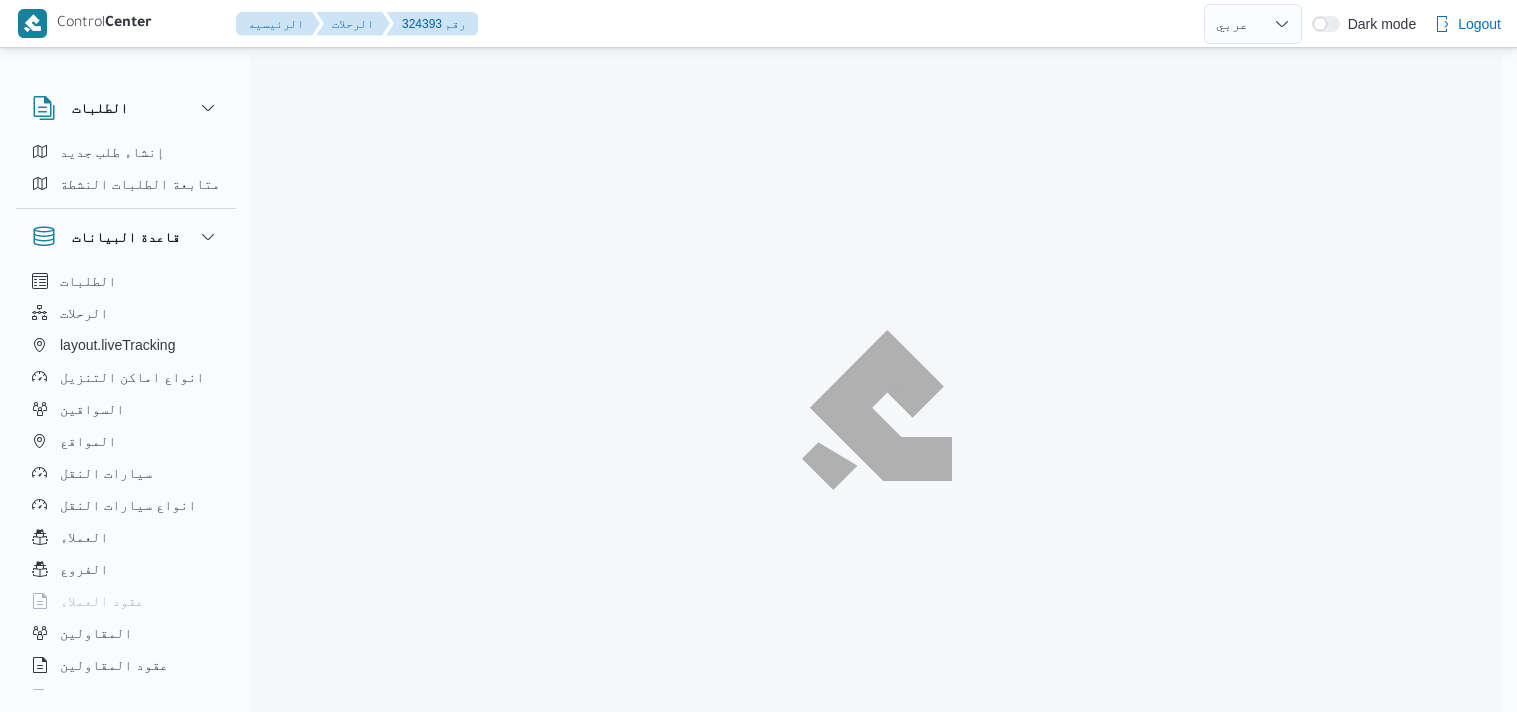 select on "ar" 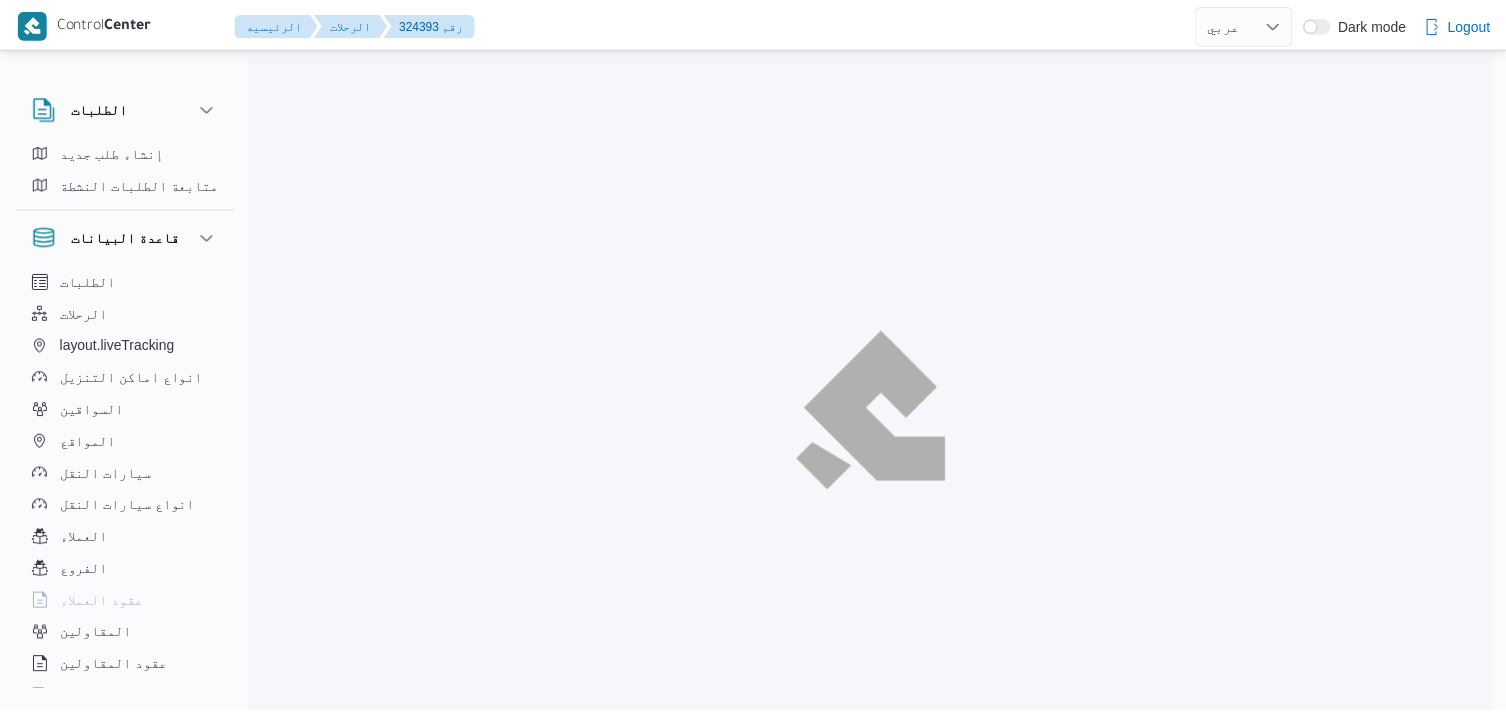 scroll, scrollTop: 0, scrollLeft: 0, axis: both 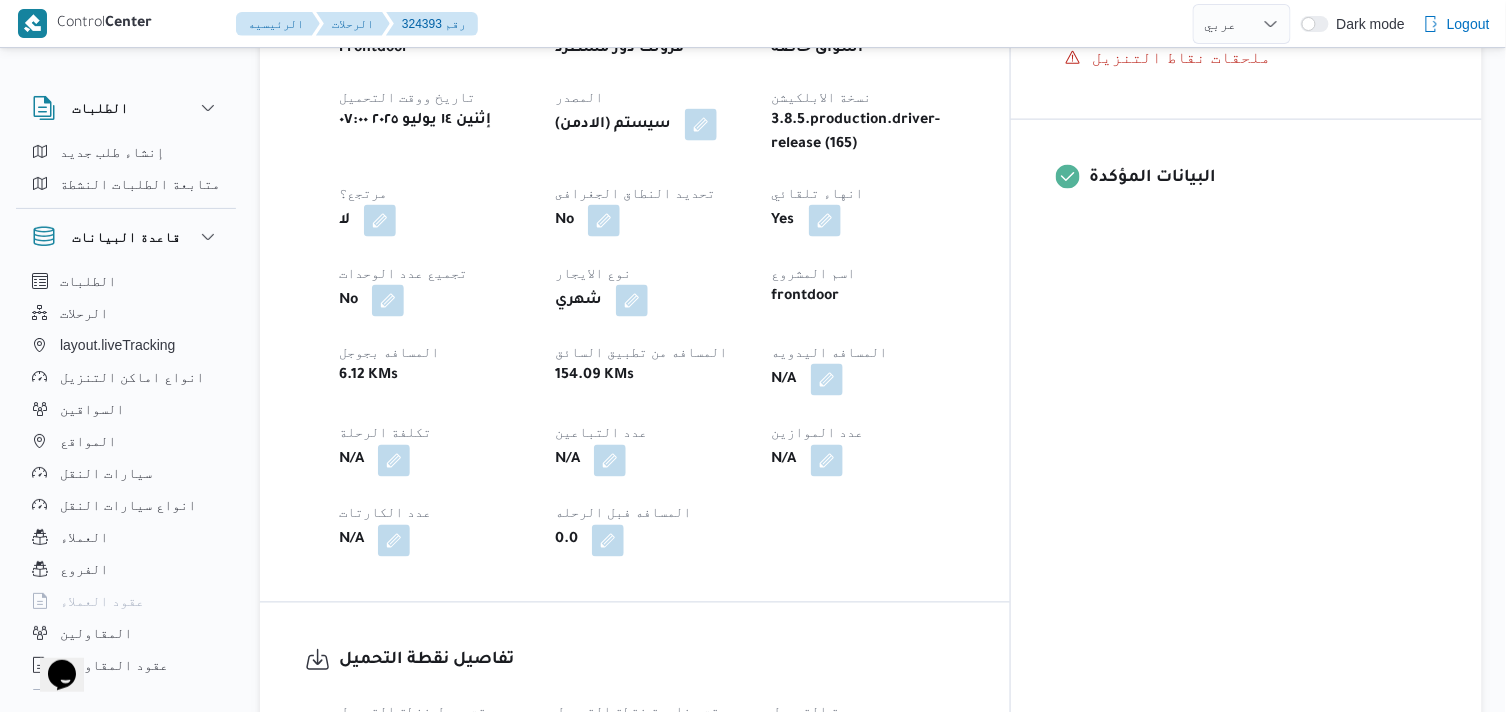 click at bounding box center [827, 380] 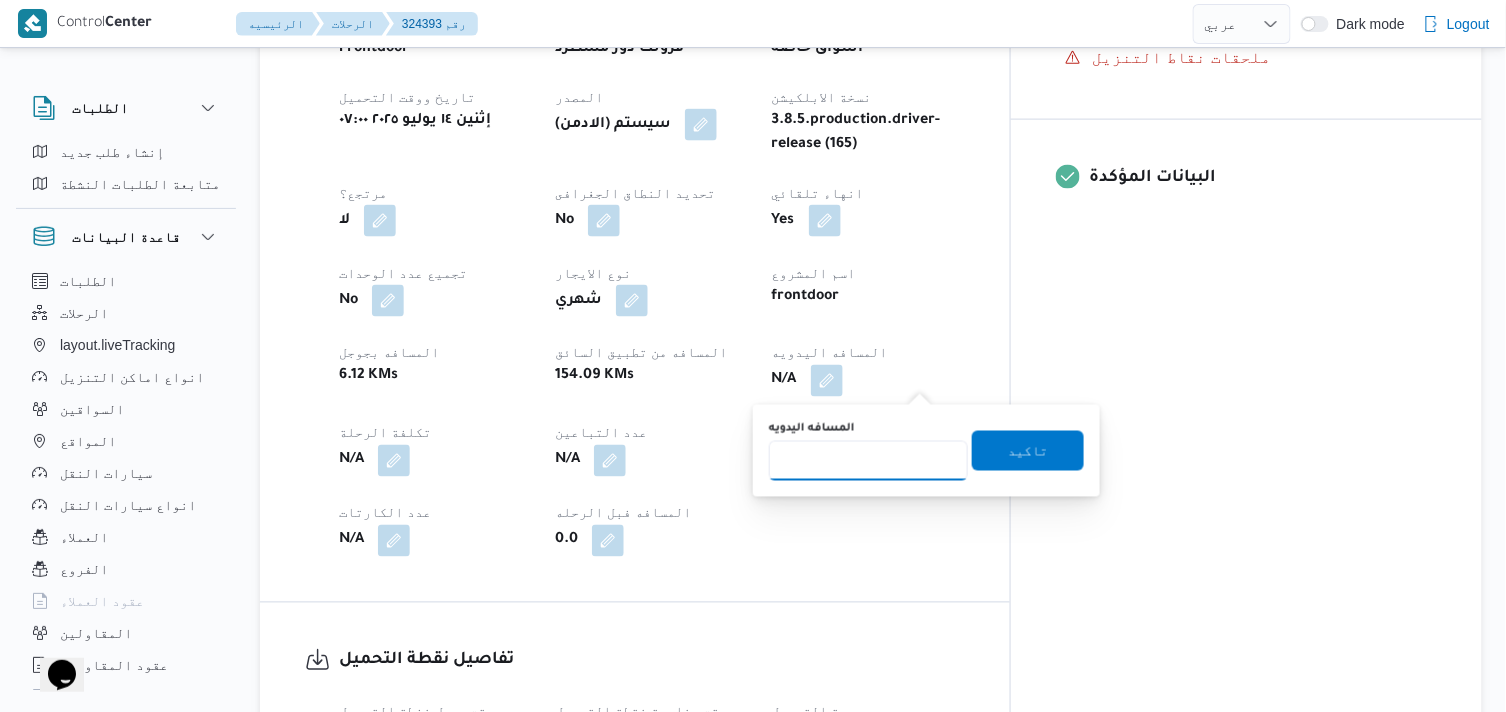 click on "المسافه اليدويه" at bounding box center (868, 461) 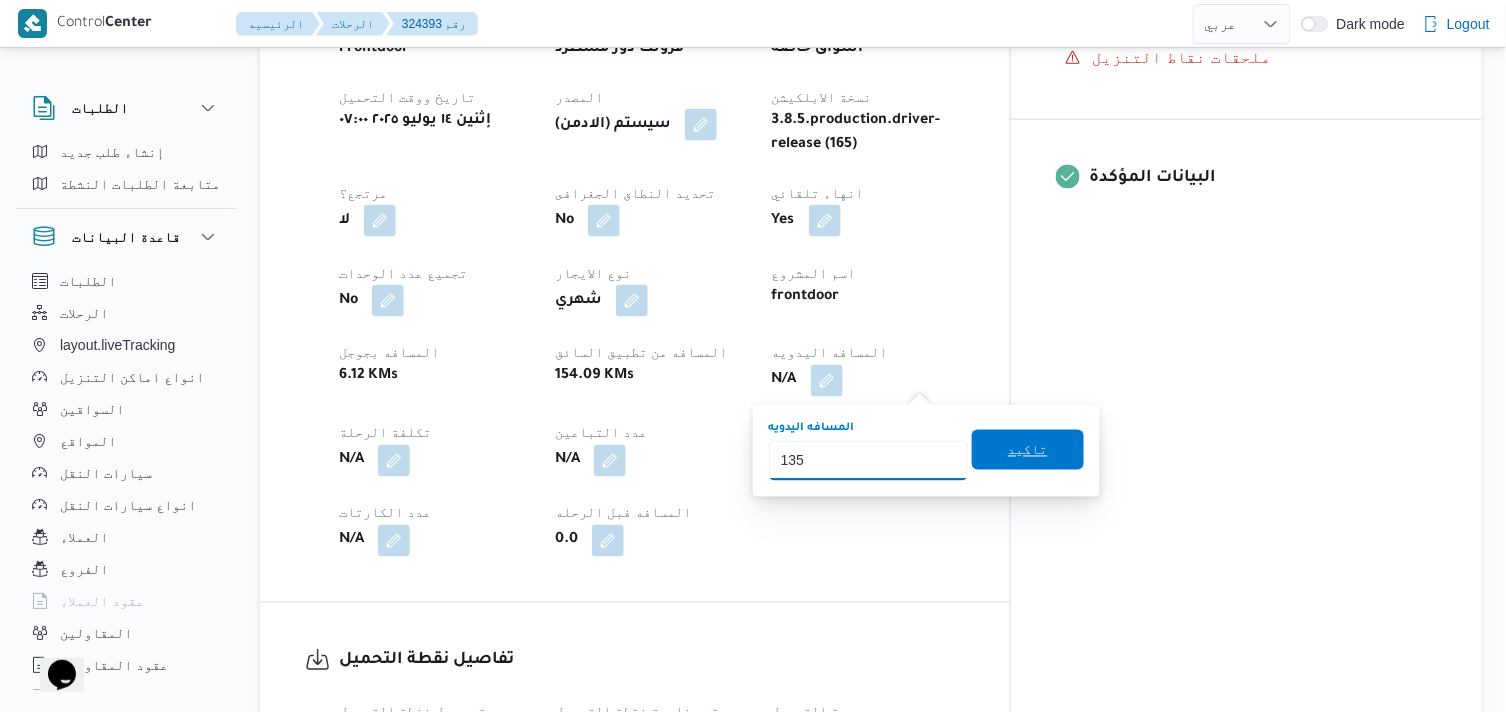 type on "135" 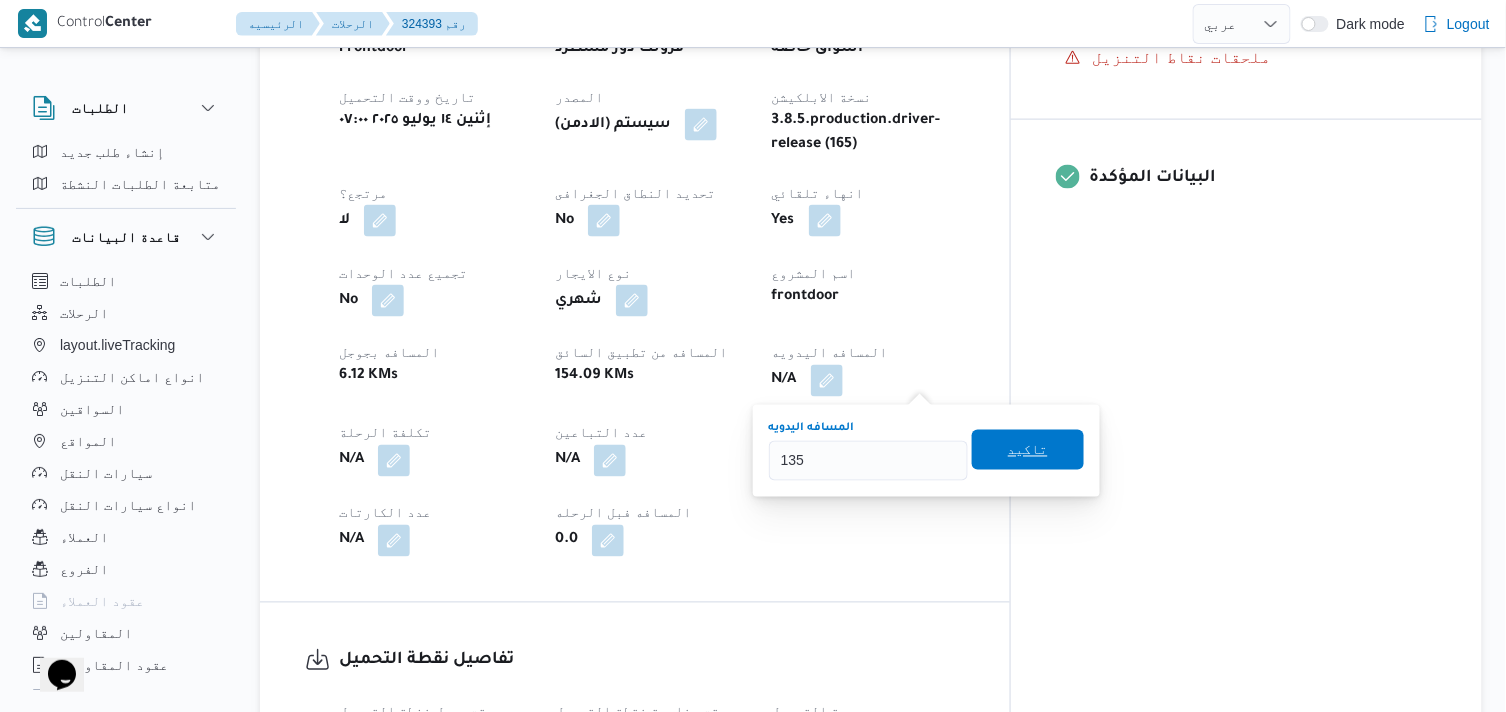 click on "تاكيد" at bounding box center [1028, 450] 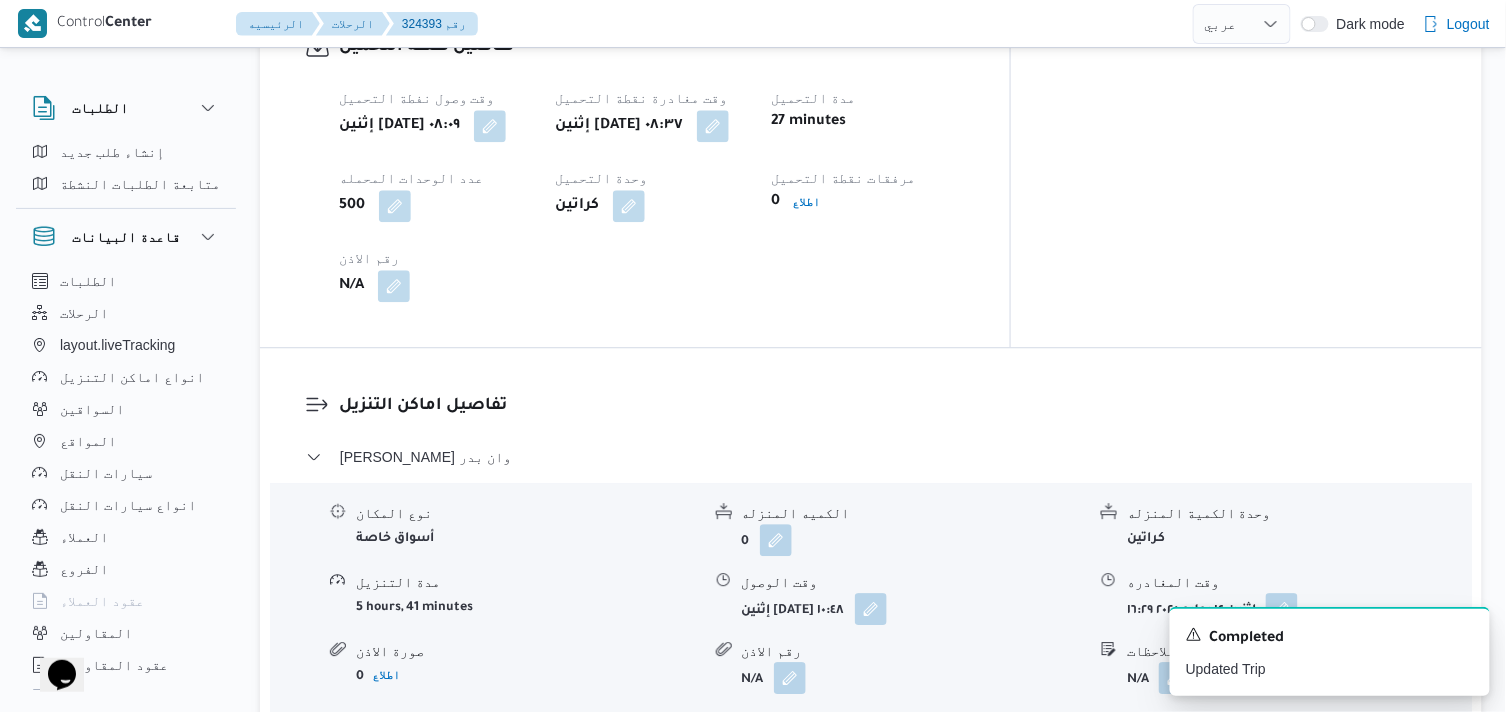 scroll, scrollTop: 1444, scrollLeft: 0, axis: vertical 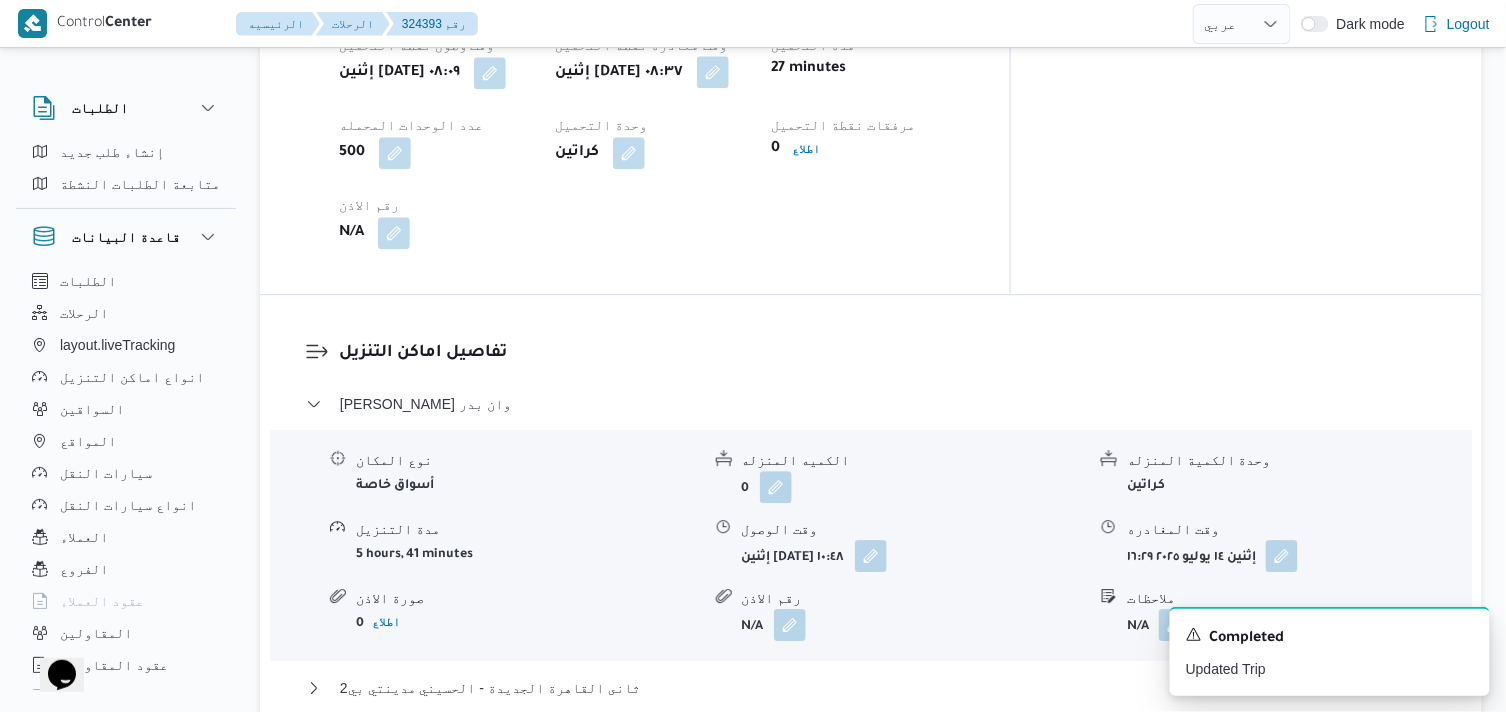 click at bounding box center [713, 72] 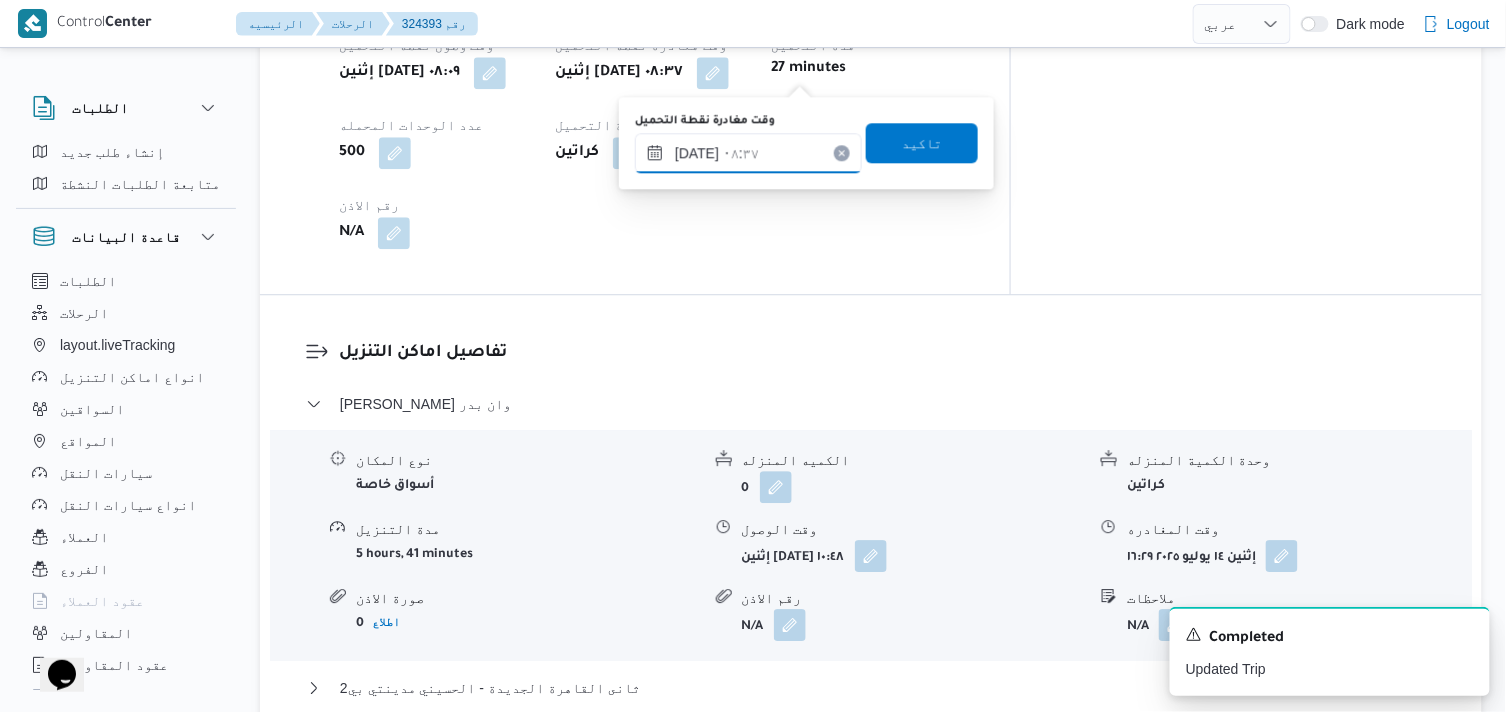 click on "[DATE] ٠٨:٣٧" at bounding box center (748, 153) 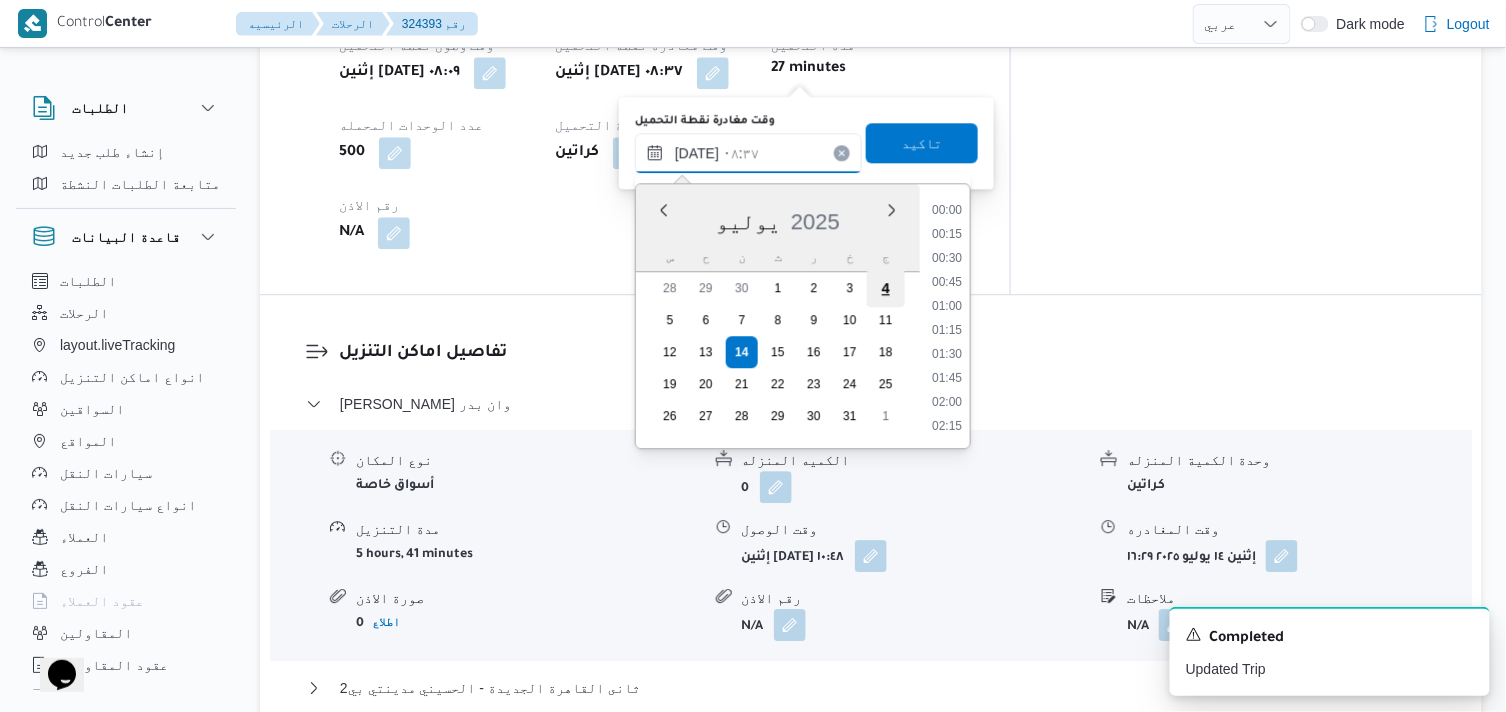 scroll, scrollTop: 696, scrollLeft: 0, axis: vertical 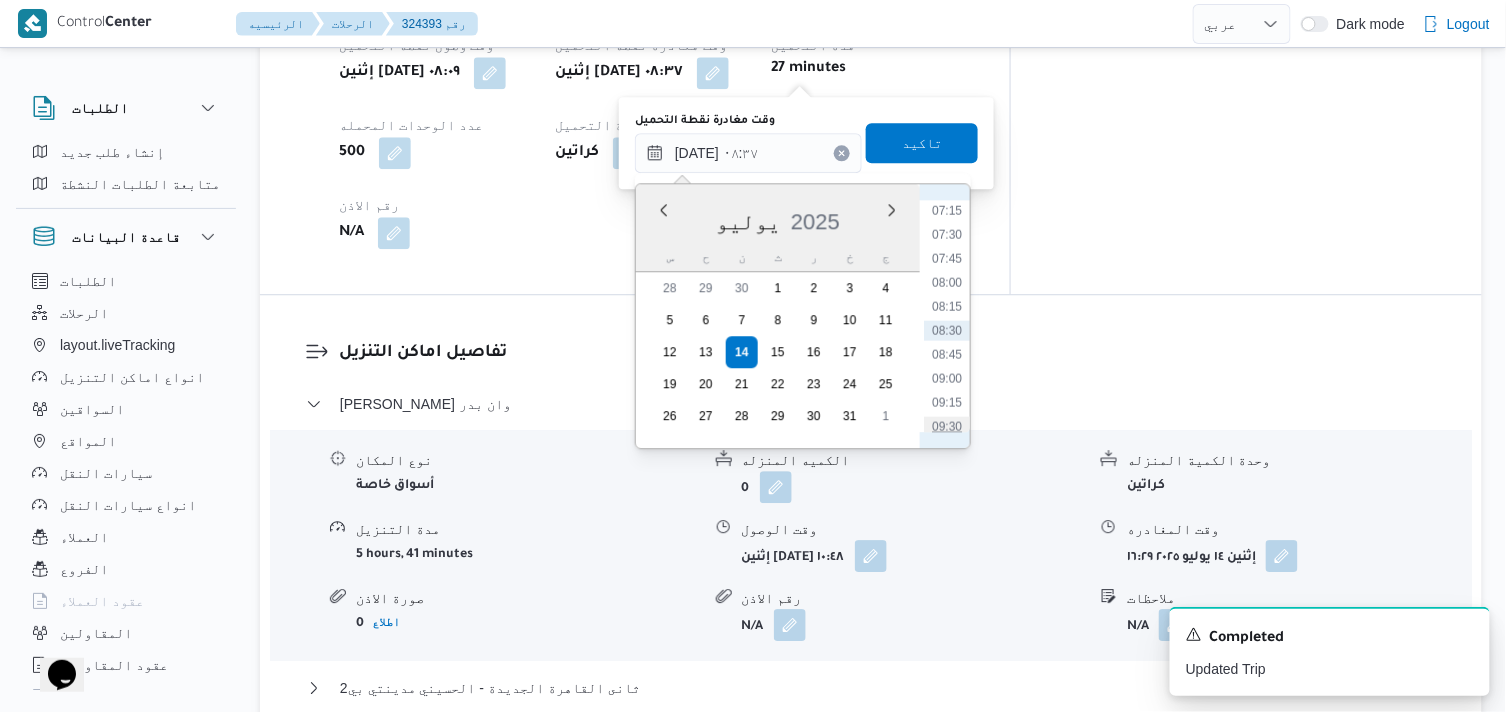 click on "09:30" at bounding box center (947, 426) 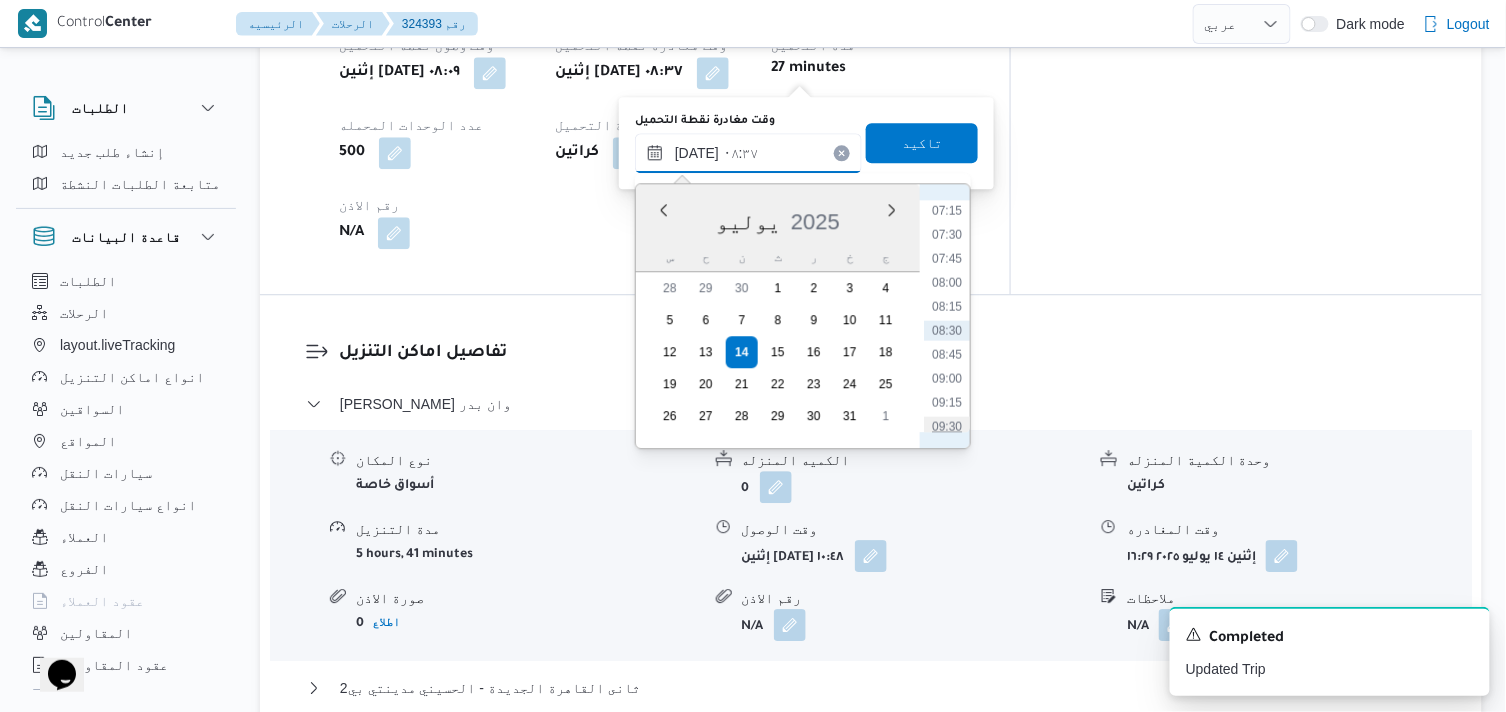 type on "[DATE] ٠٩:٣٠" 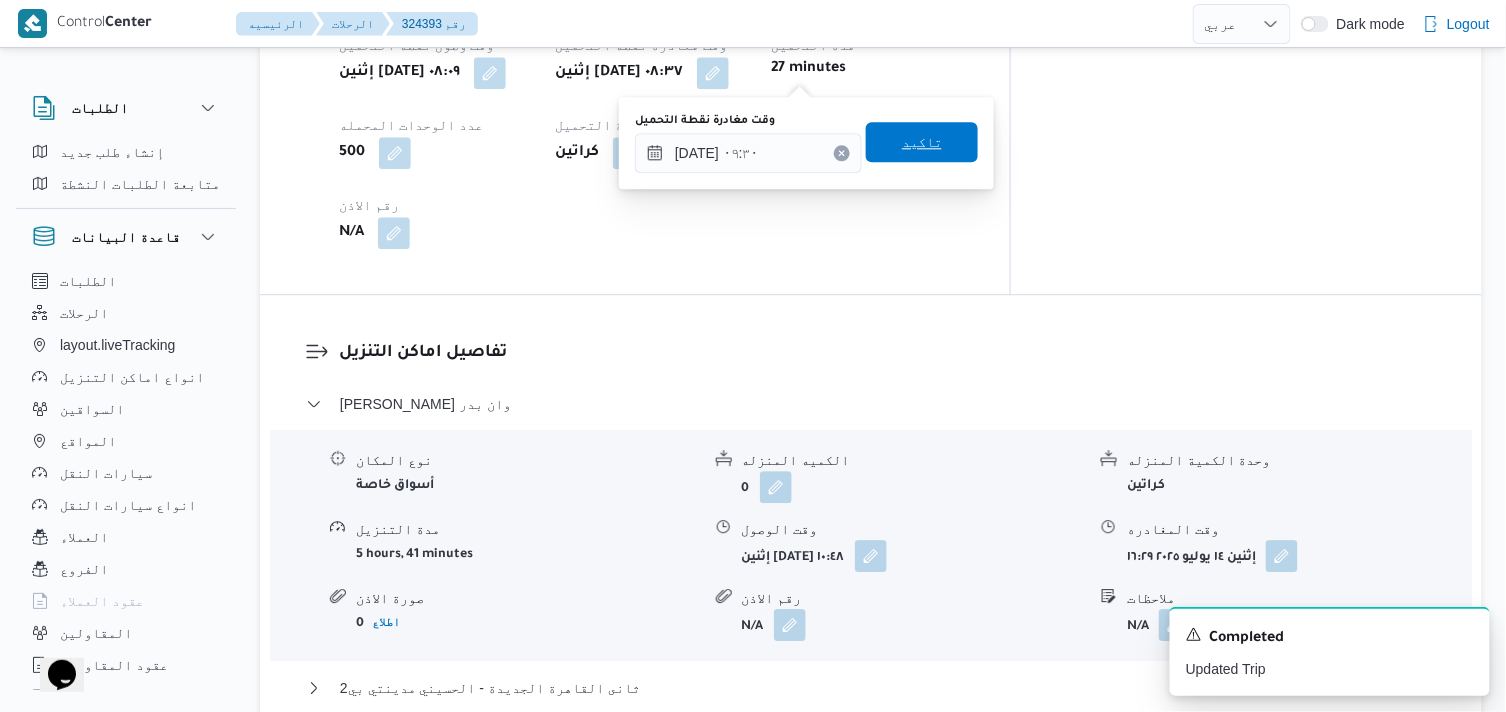 click on "تاكيد" at bounding box center [922, 142] 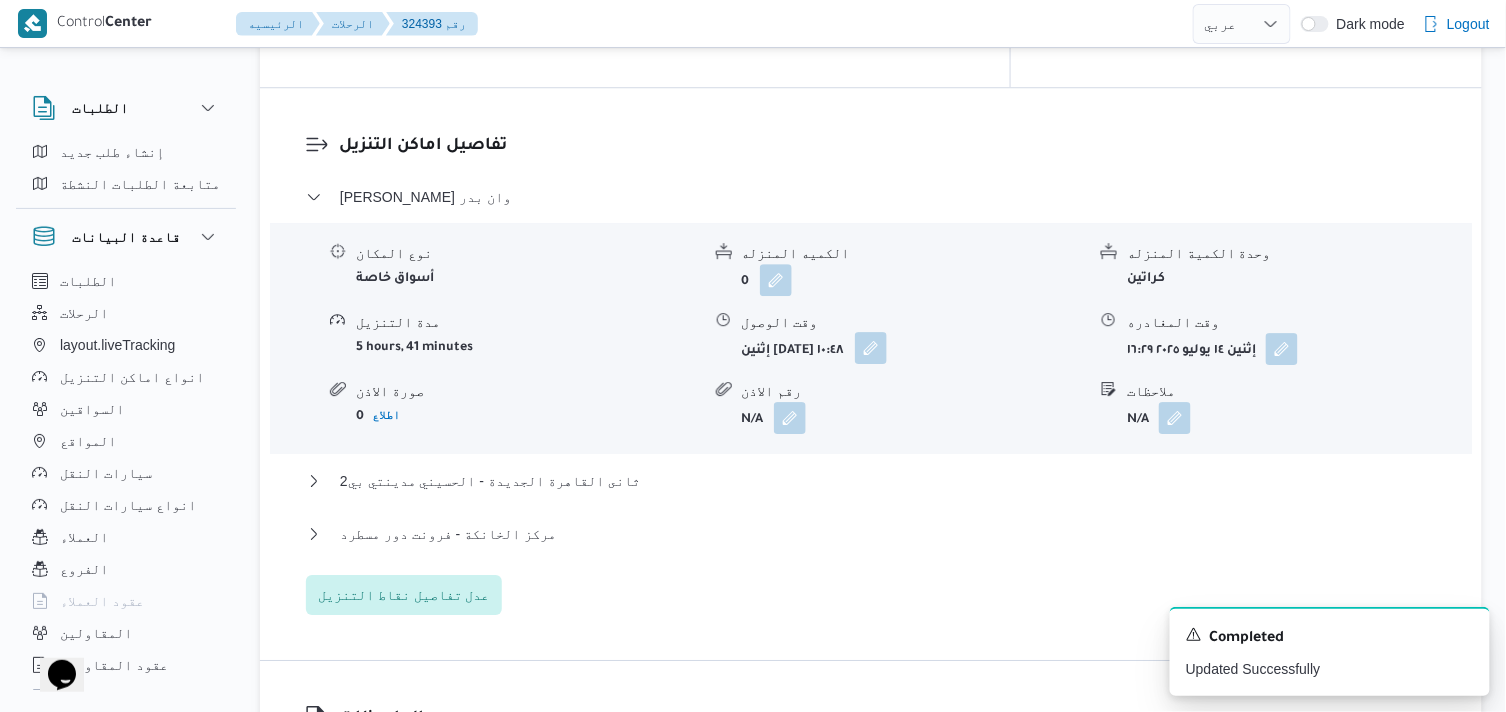 scroll, scrollTop: 1666, scrollLeft: 0, axis: vertical 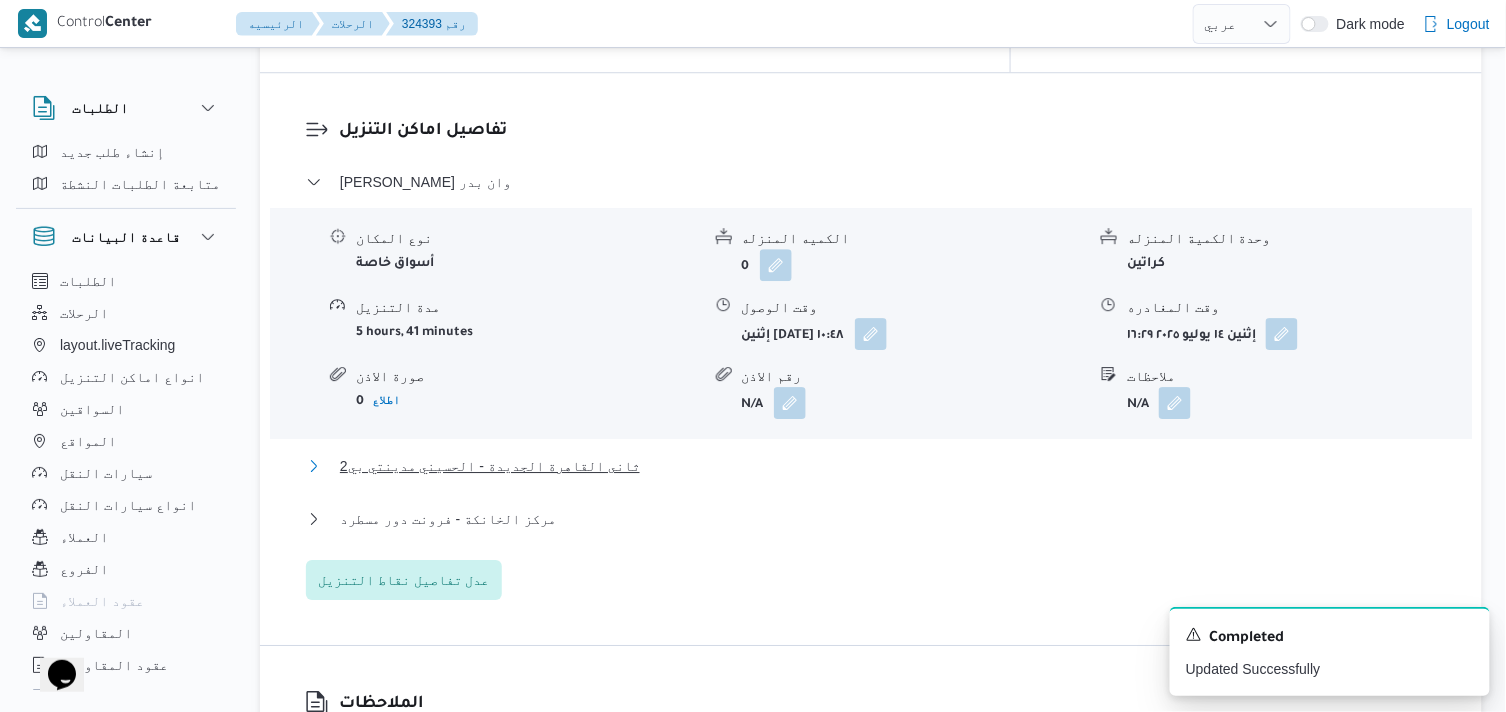 click on "ثانى القاهرة الجديدة -
الحسيني مدينتي بي2" at bounding box center (490, 466) 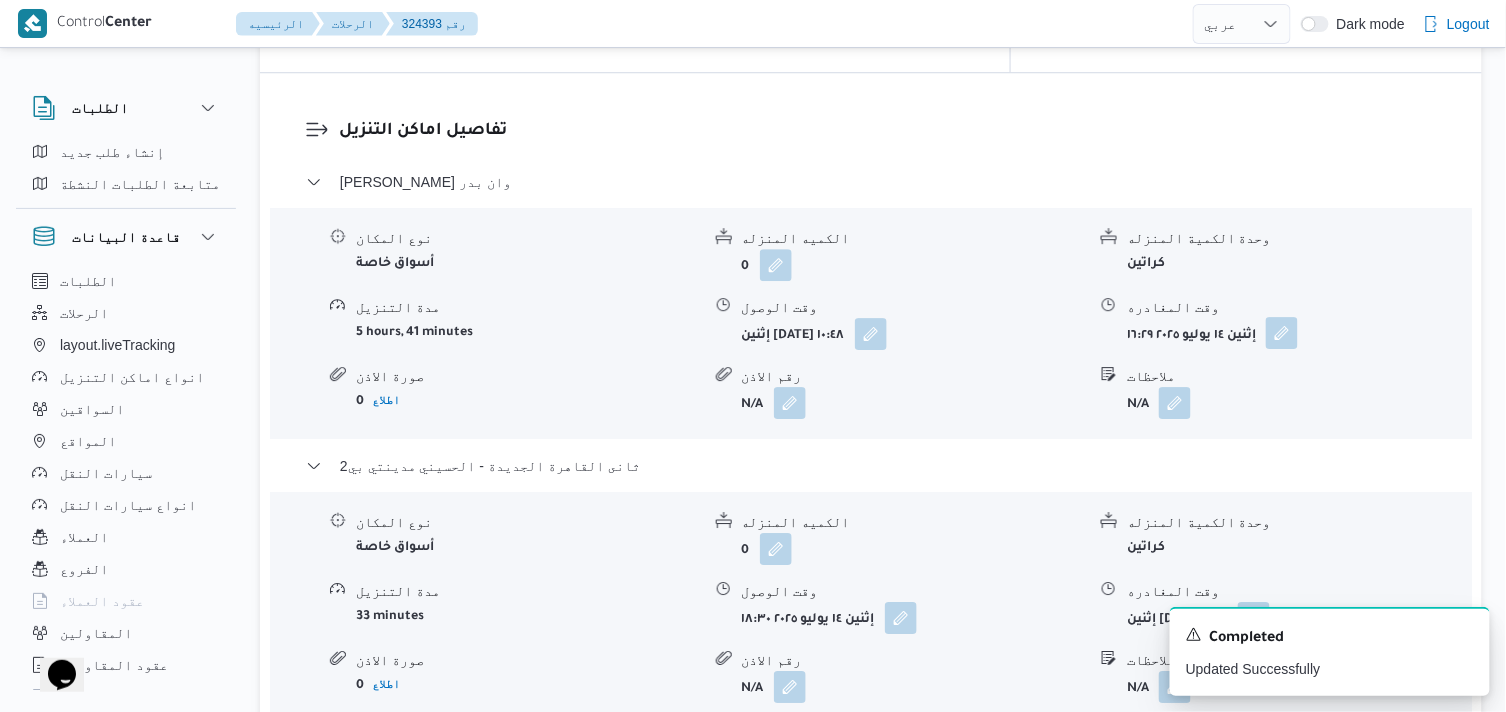 click at bounding box center [1282, 333] 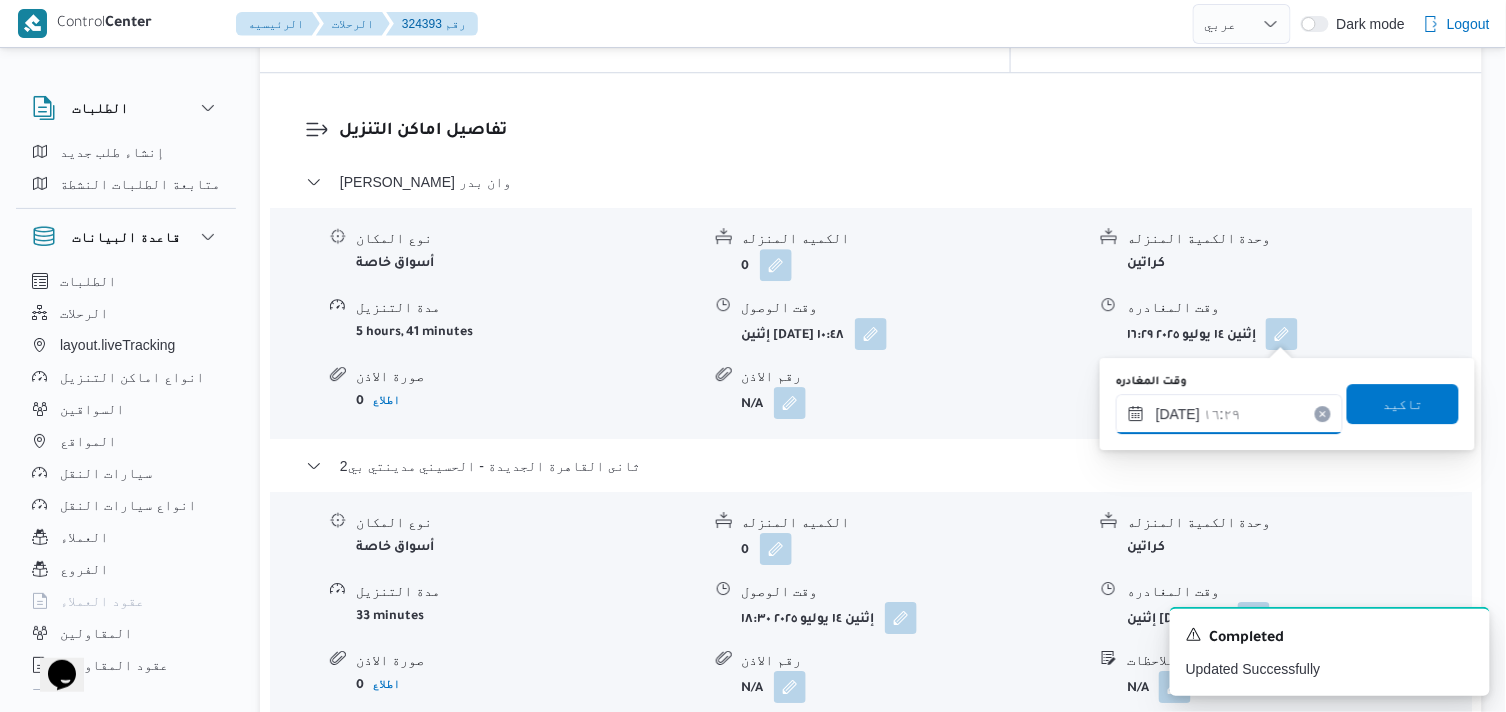 click on "[DATE] ١٦:٢٩" at bounding box center [1229, 414] 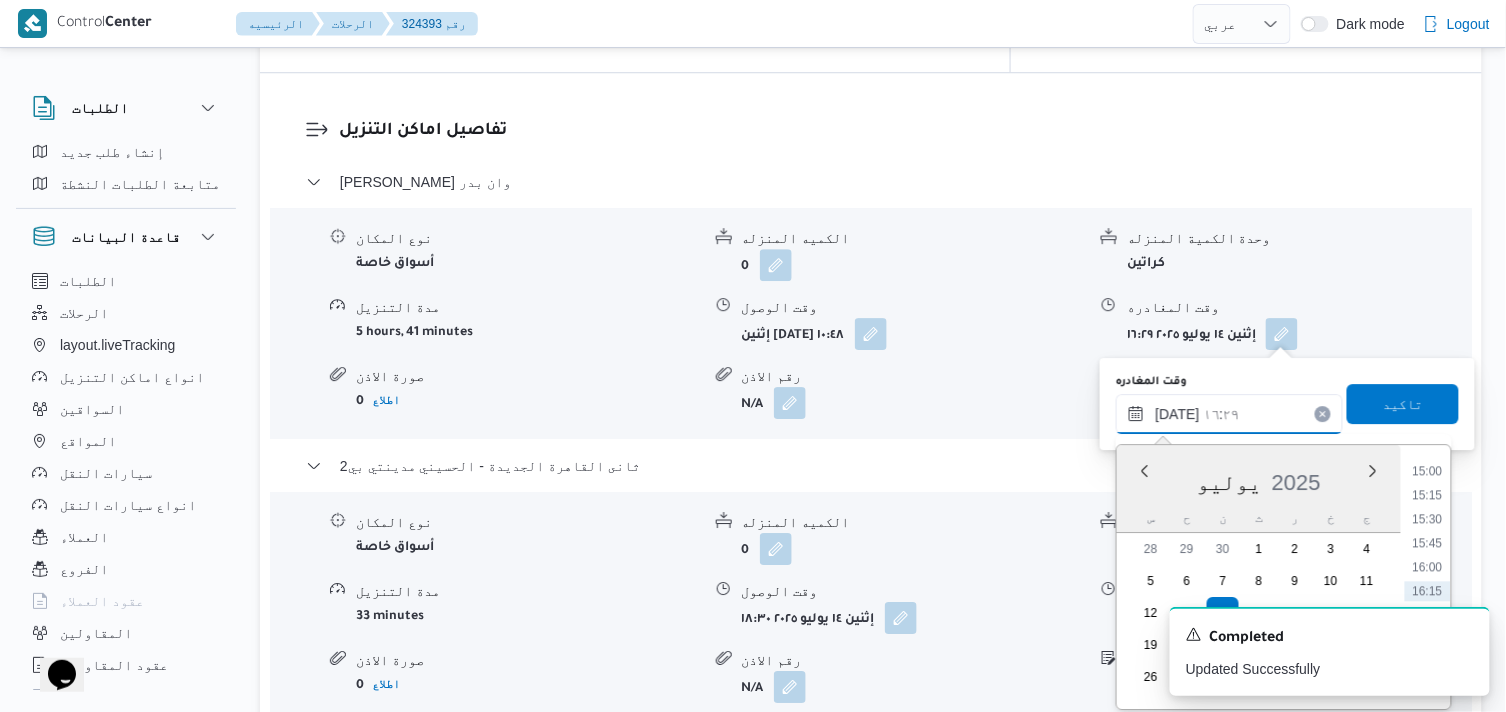 scroll, scrollTop: 1328, scrollLeft: 0, axis: vertical 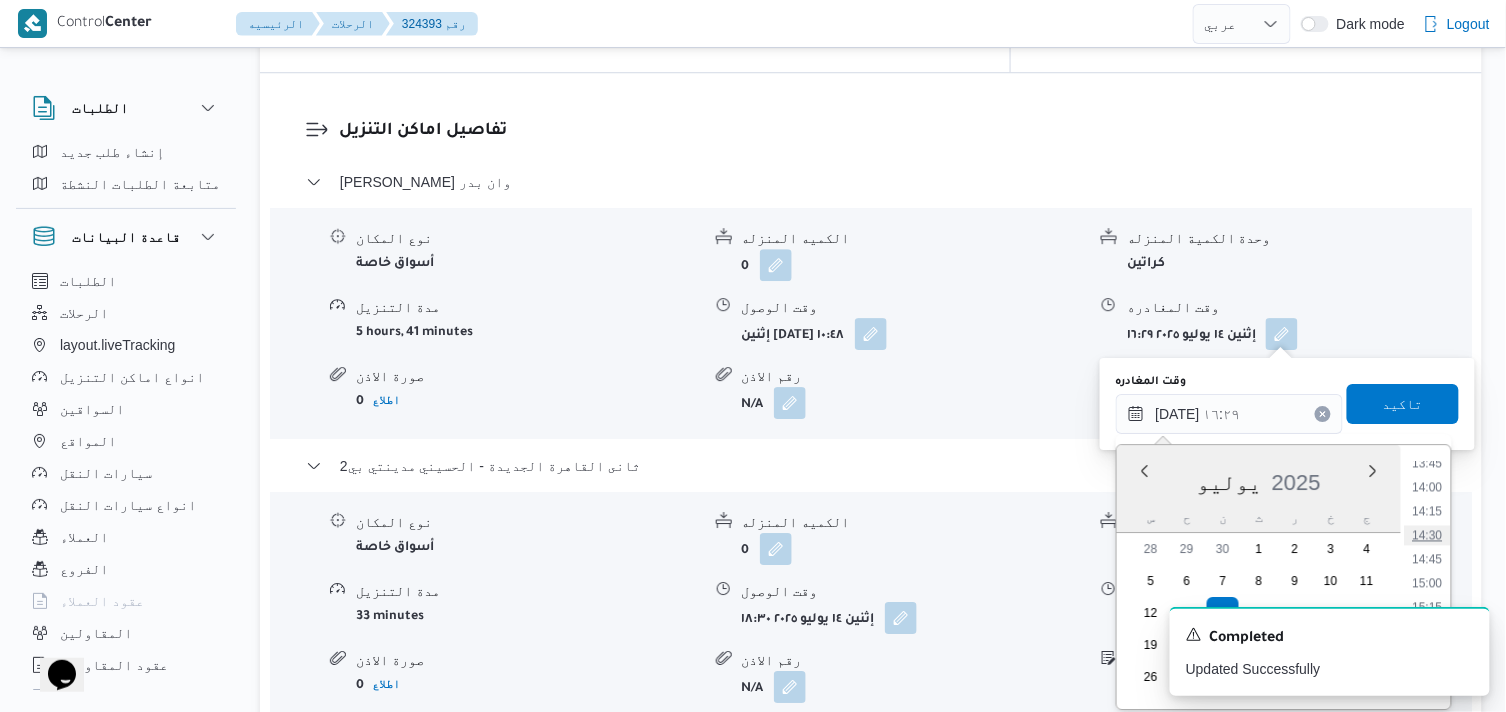 click on "14:30" at bounding box center [1428, 535] 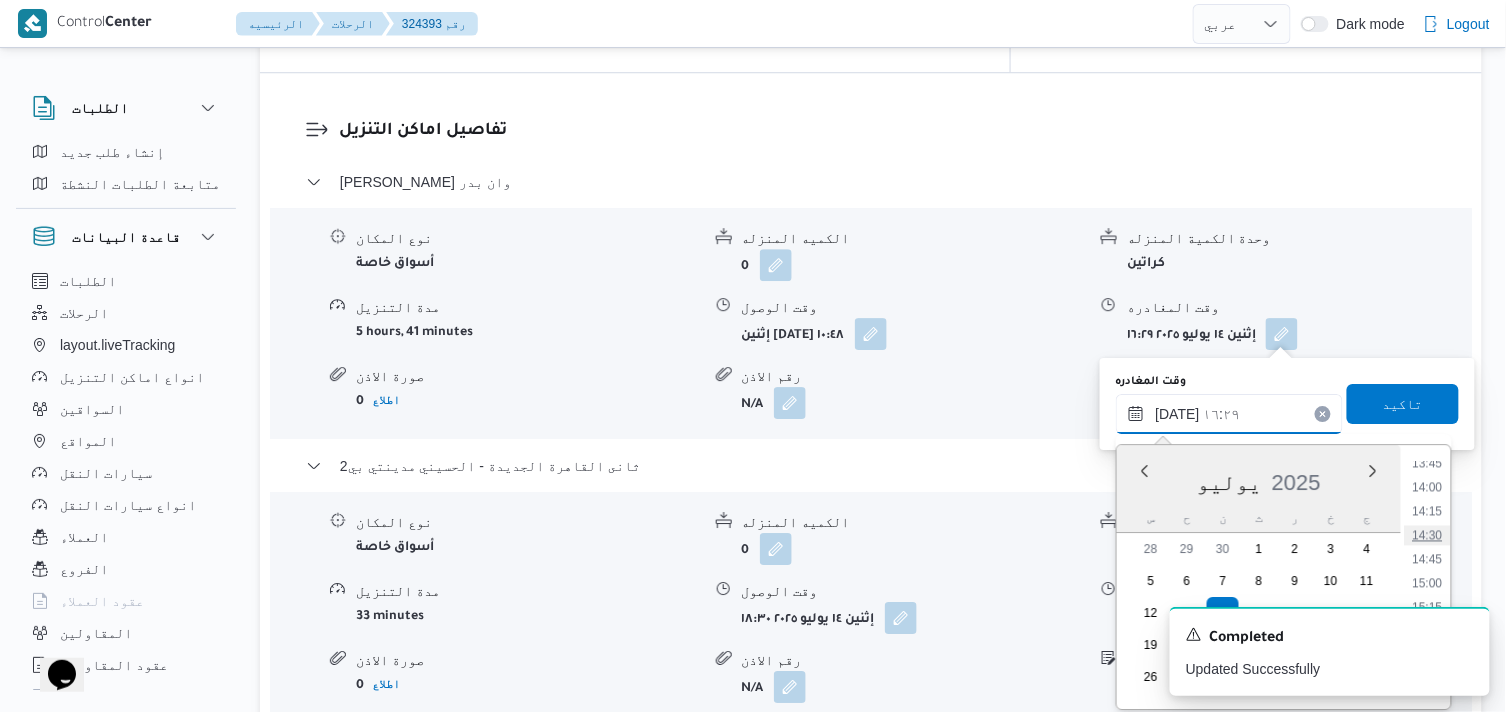 type on "[DATE] ١٤:٣٠" 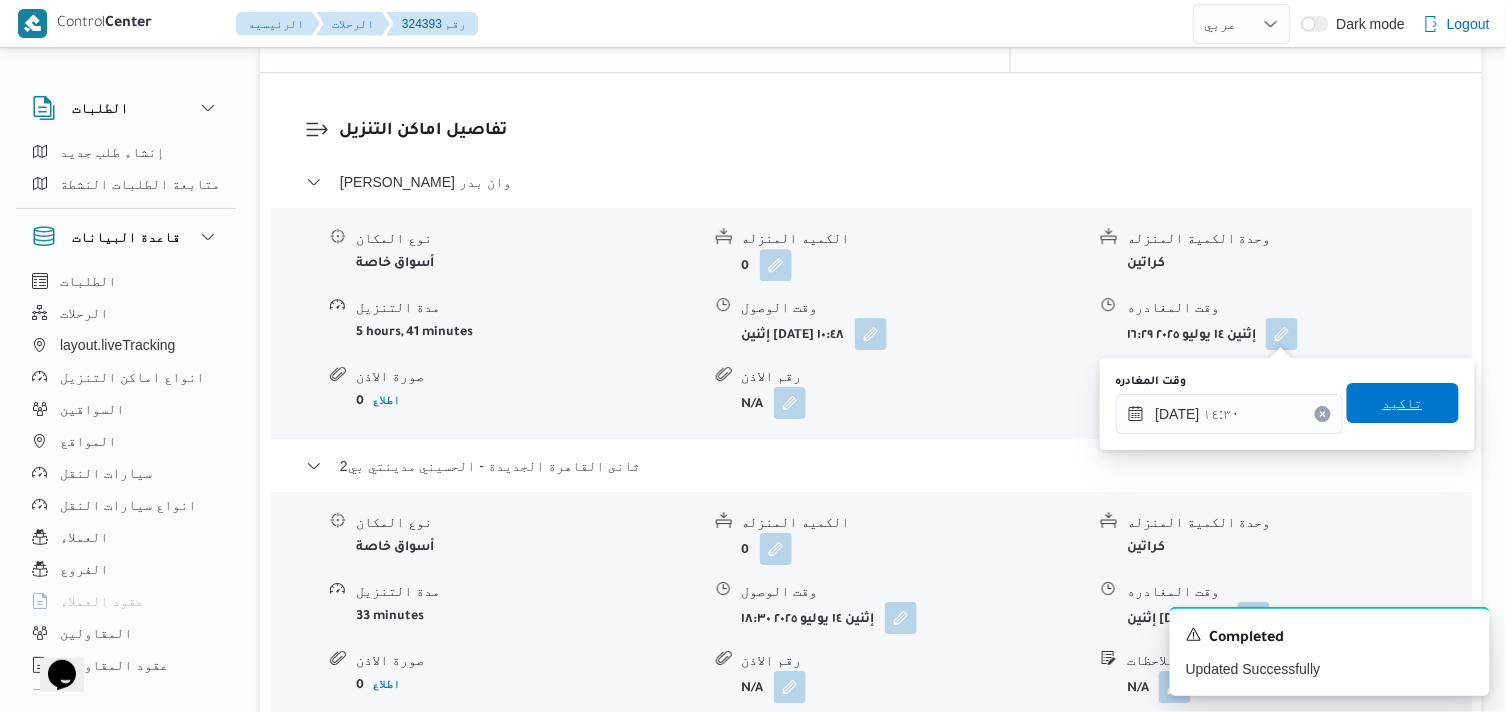 click on "تاكيد" at bounding box center (1403, 403) 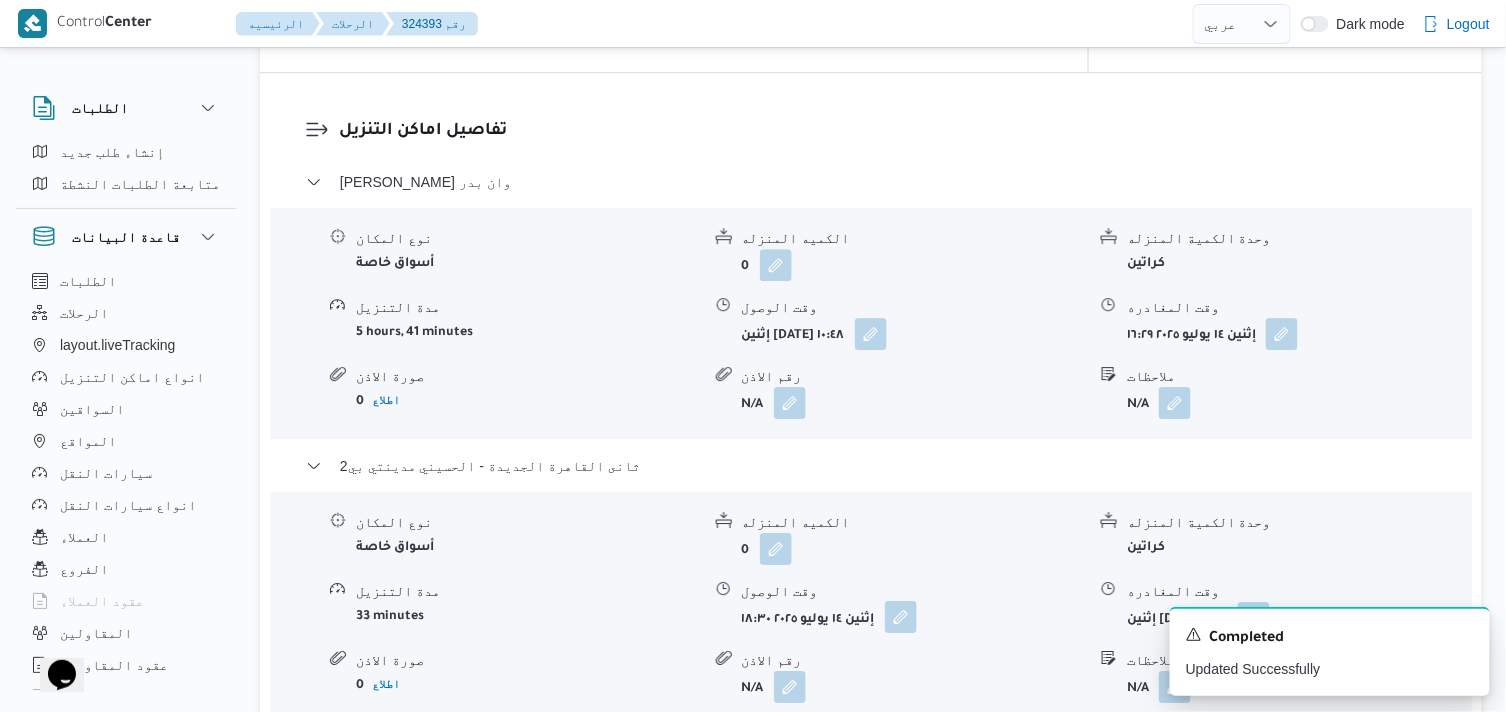 click at bounding box center (901, 617) 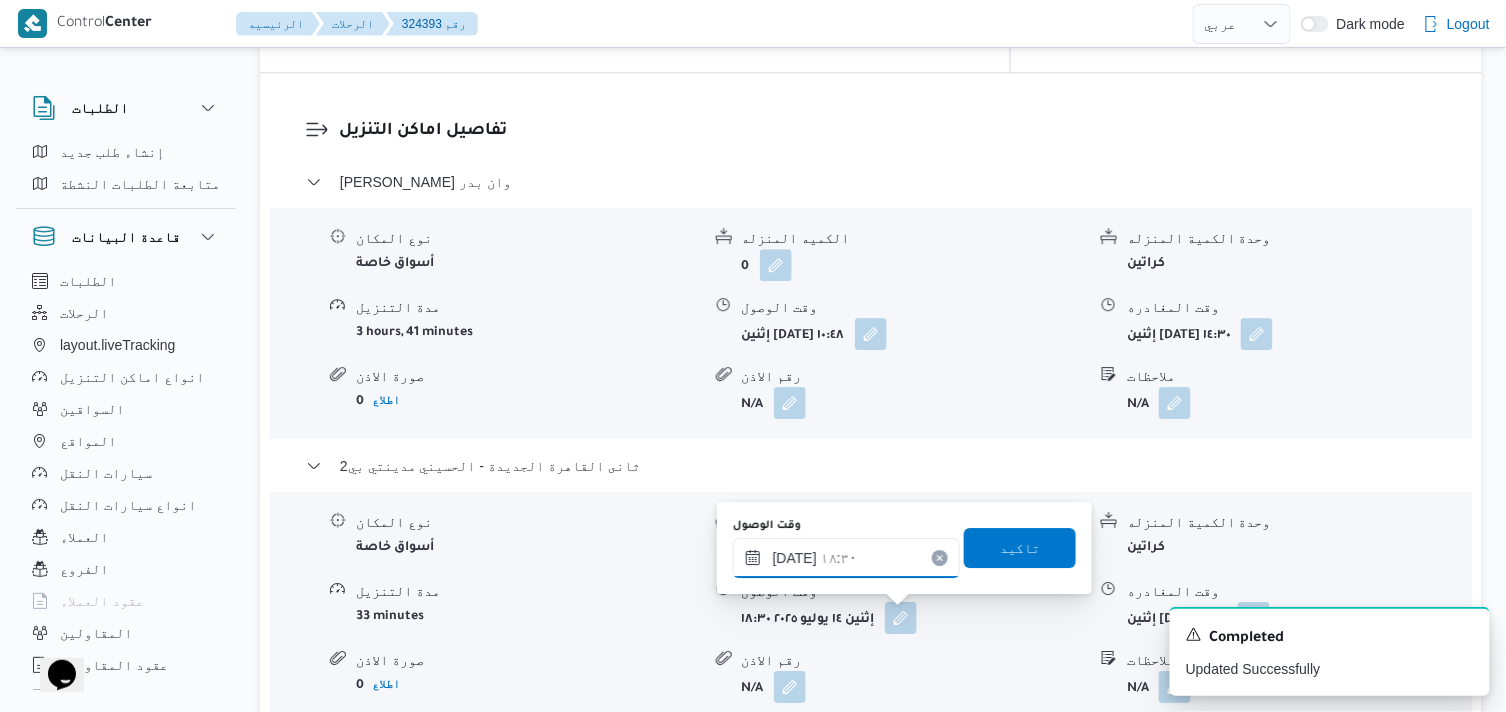 click on "[DATE] ١٨:٣٠" at bounding box center (846, 558) 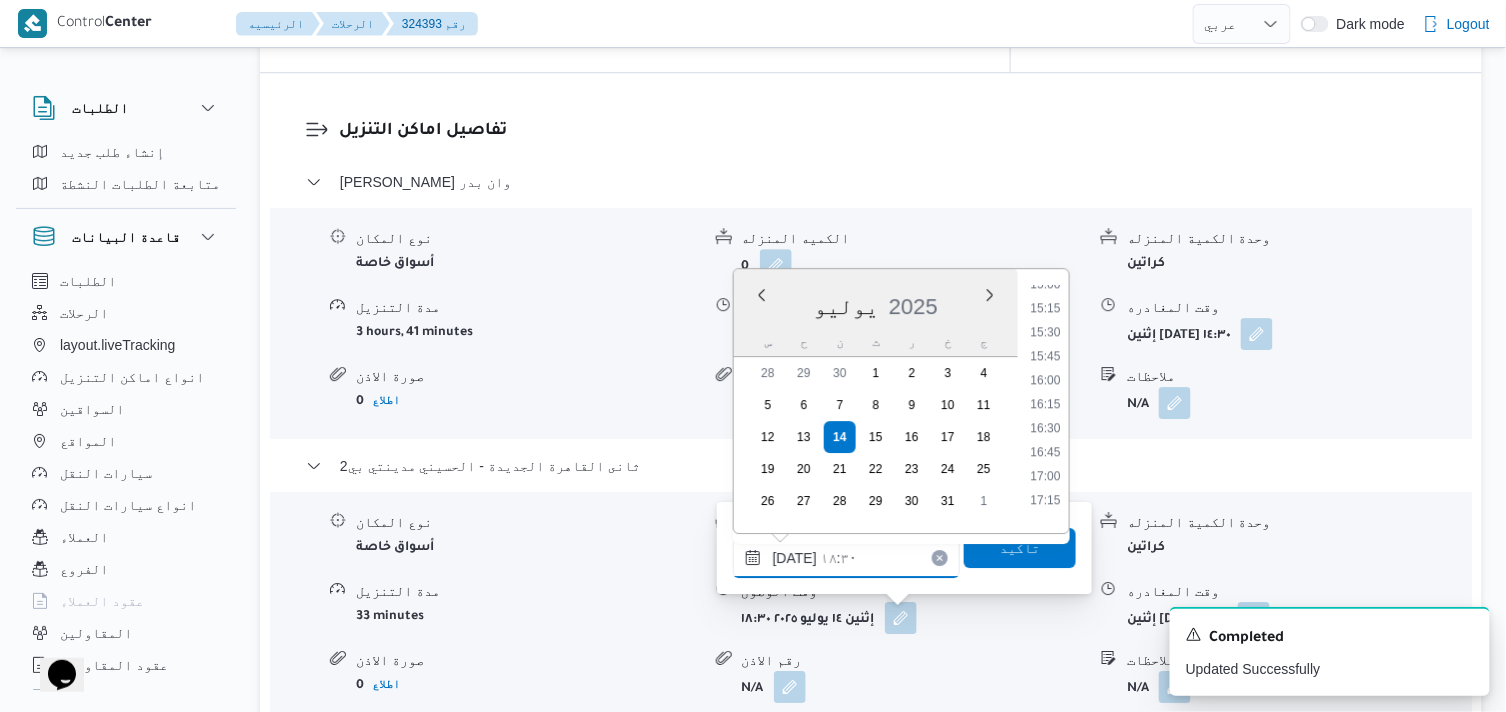 scroll, scrollTop: 1433, scrollLeft: 0, axis: vertical 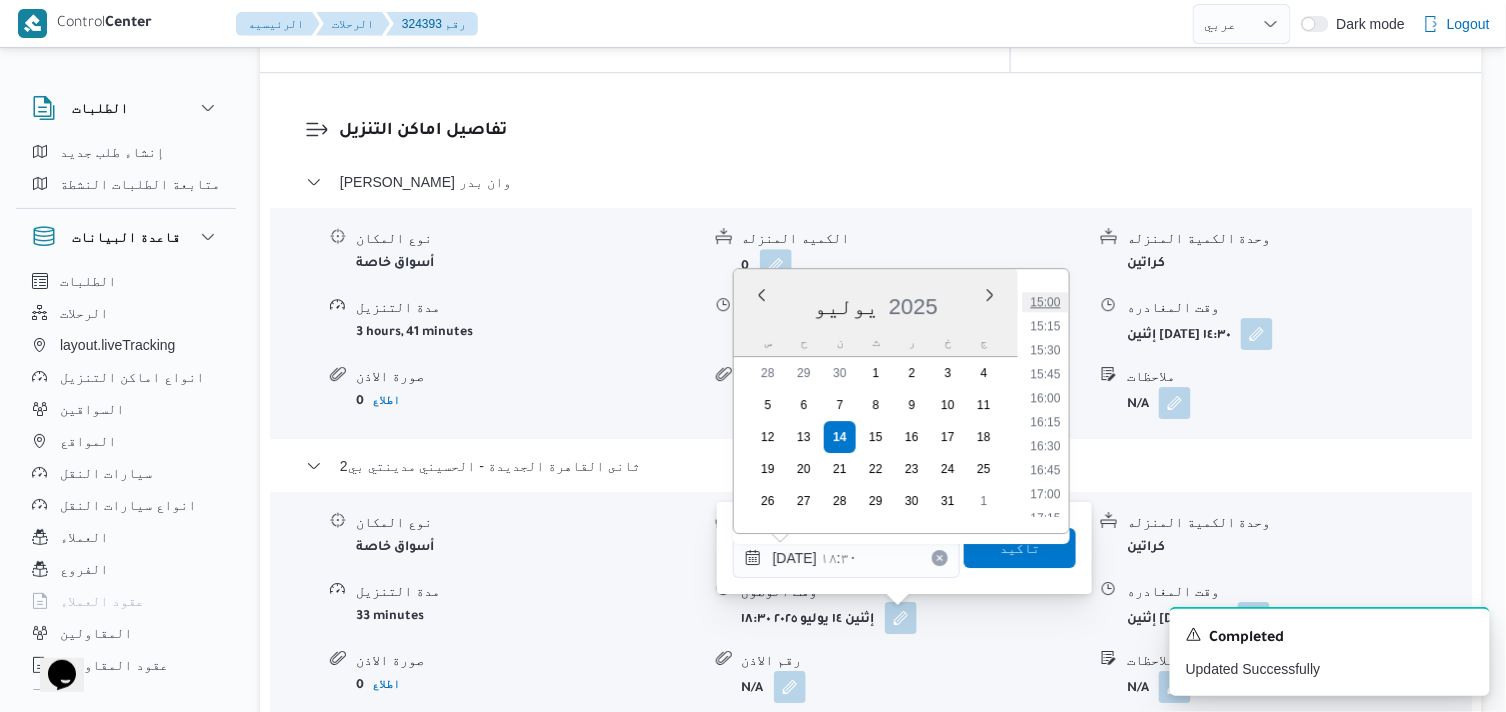 click on "15:00" at bounding box center [1045, 302] 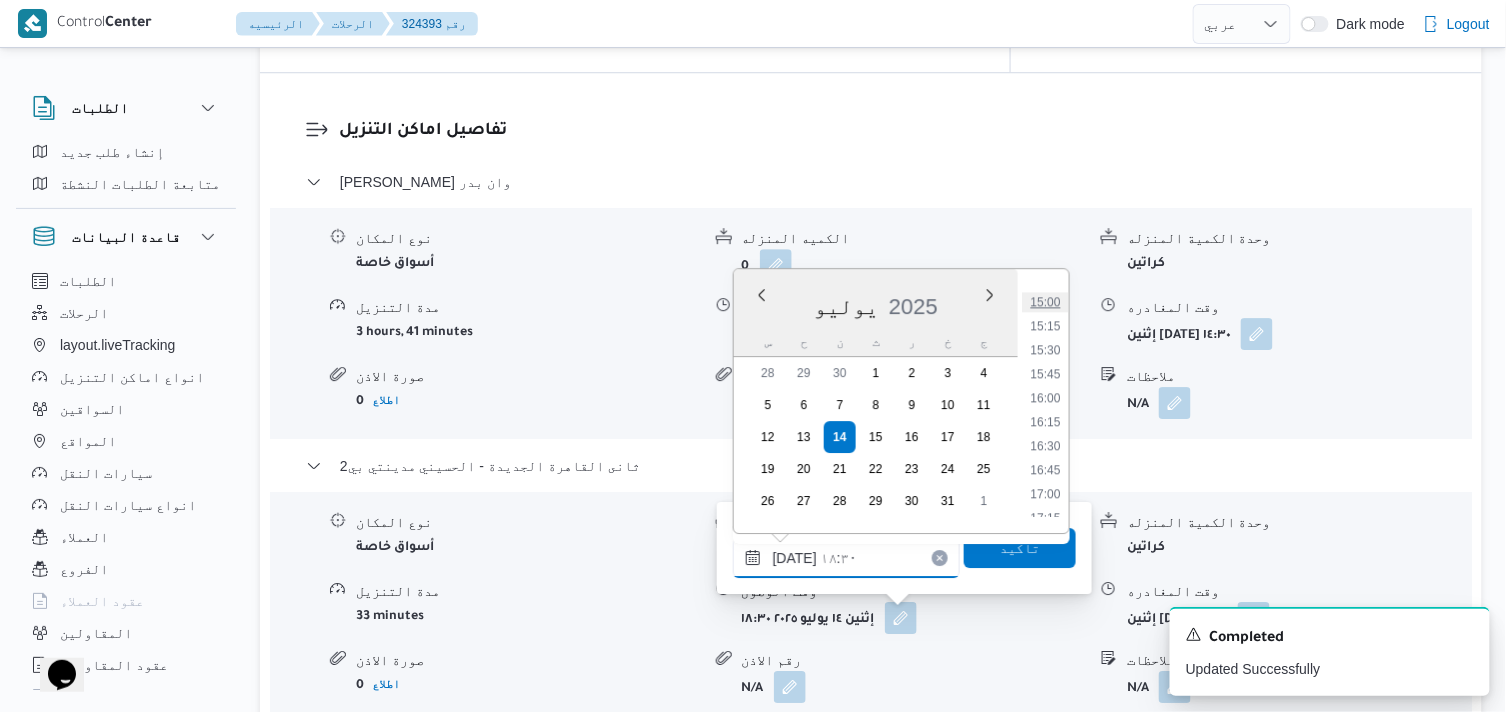 type on "[DATE] ١٥:٠٠" 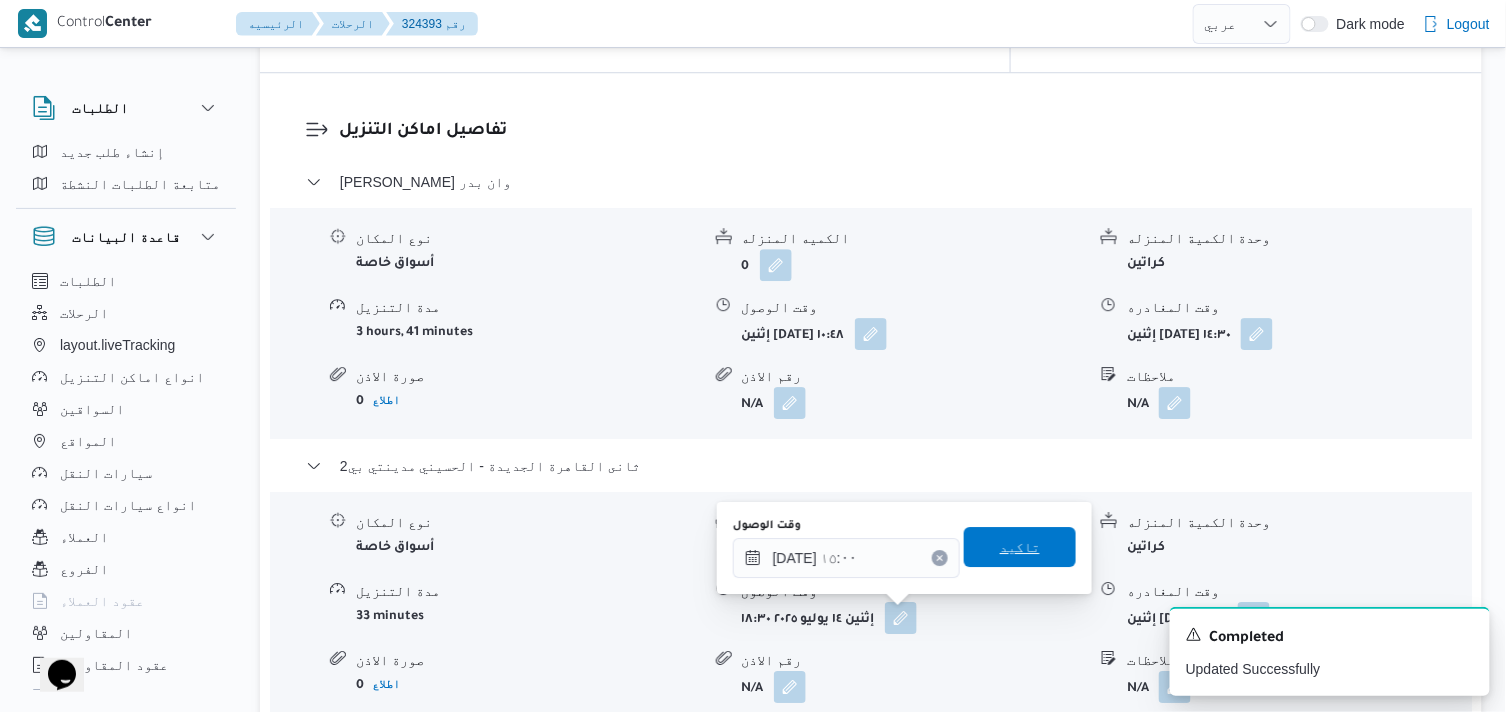 click on "تاكيد" at bounding box center (1020, 547) 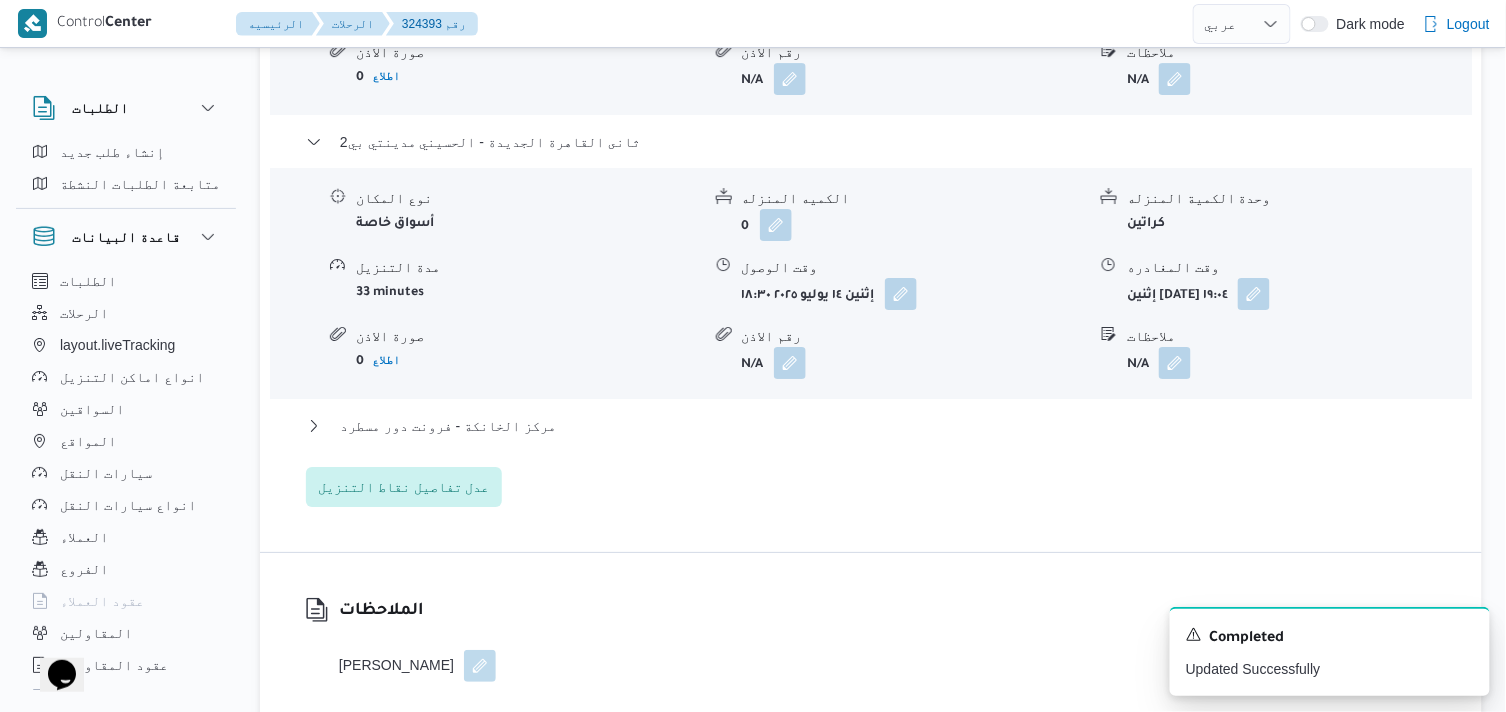 scroll, scrollTop: 2000, scrollLeft: 0, axis: vertical 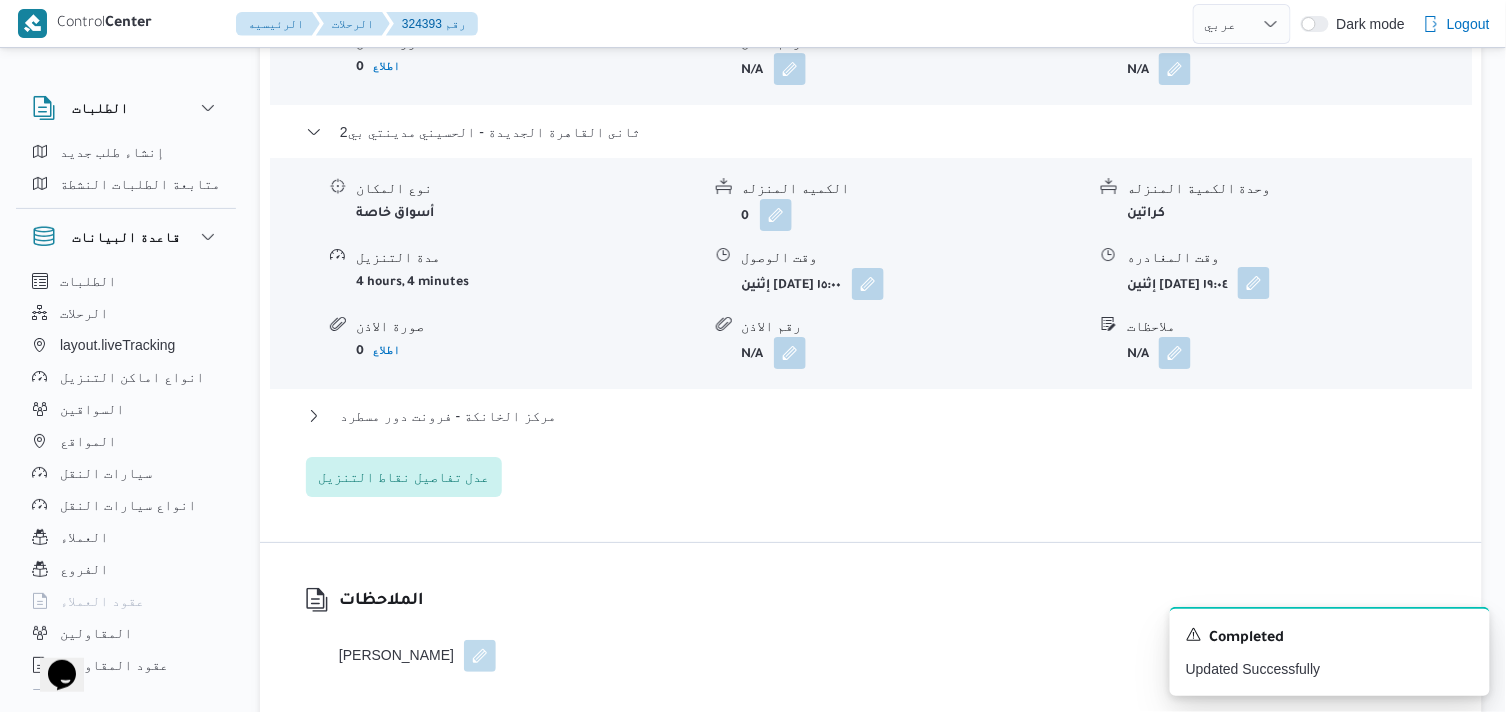 click at bounding box center [1254, 283] 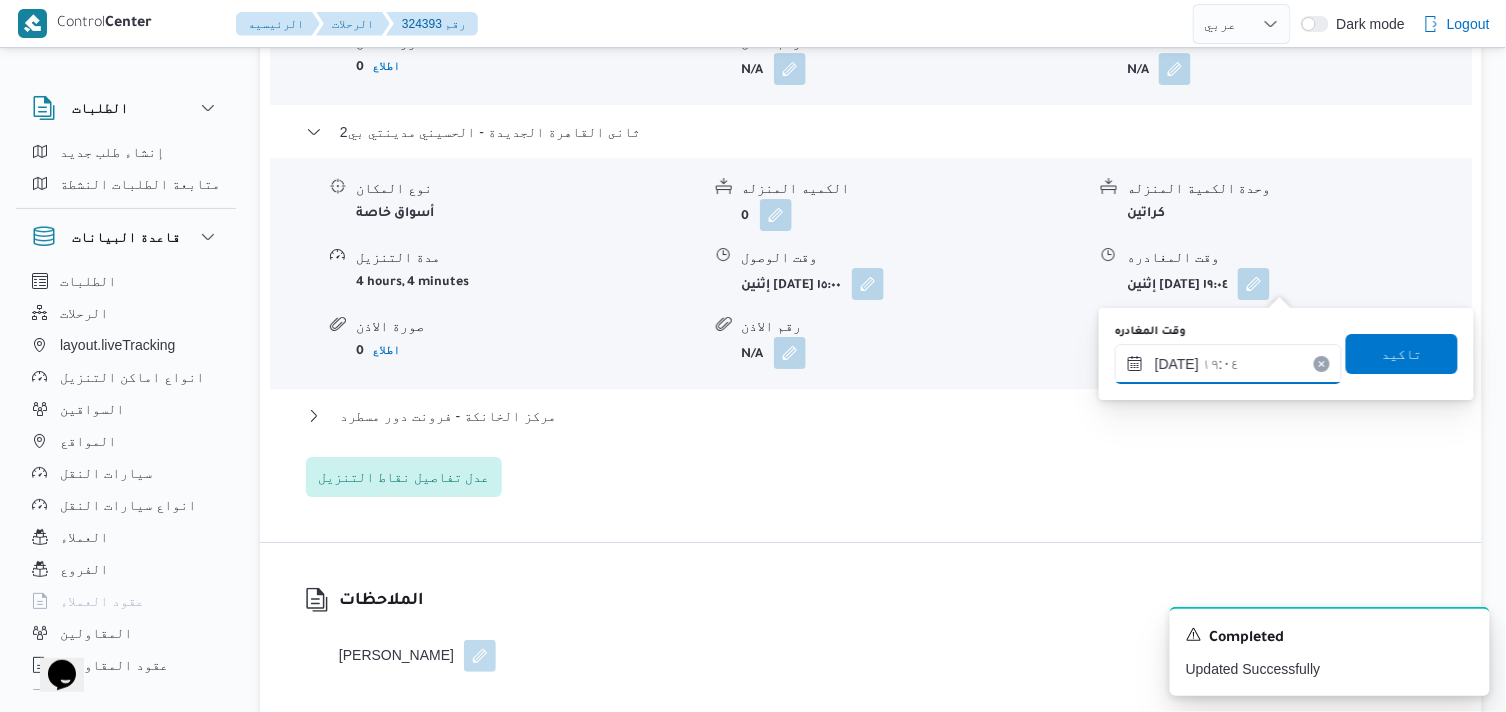 click on "[DATE] ١٩:٠٤" at bounding box center [1228, 364] 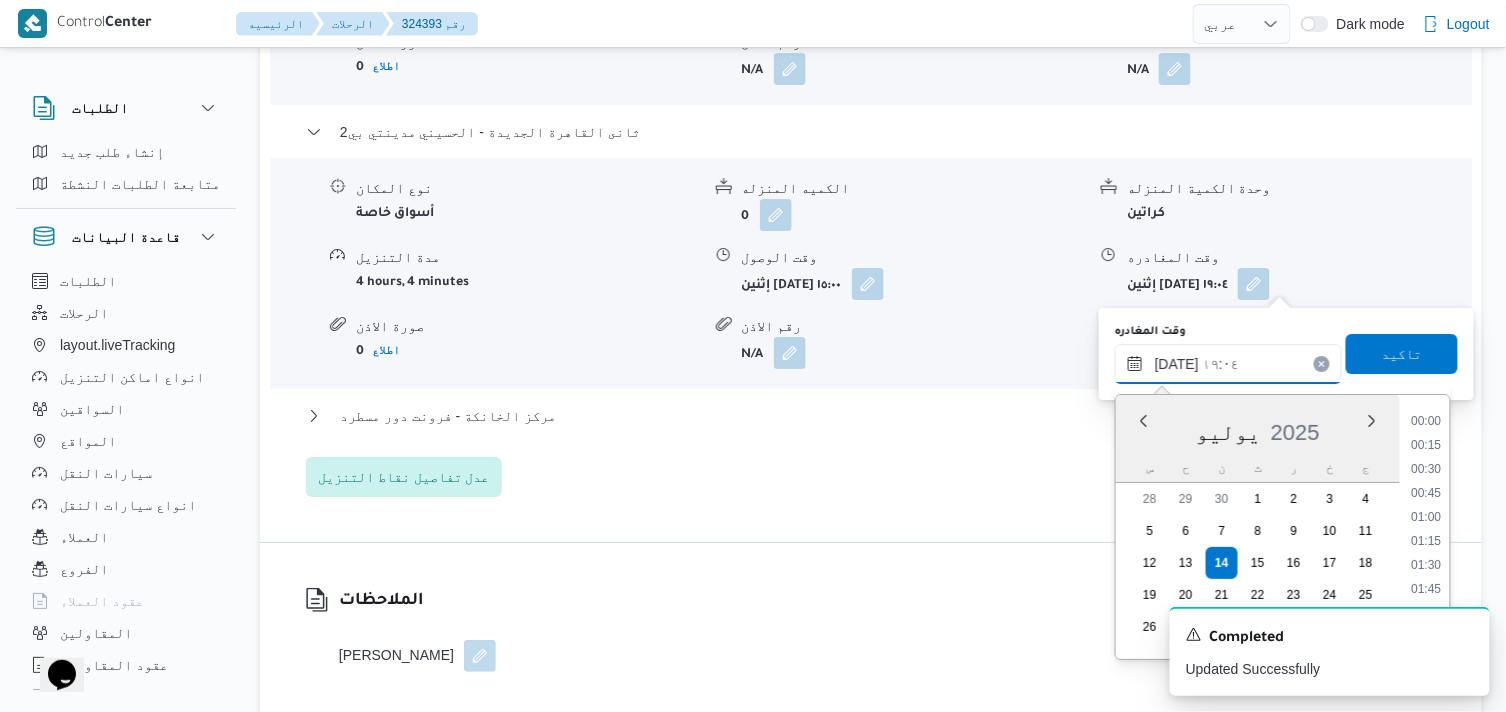 scroll, scrollTop: 1703, scrollLeft: 0, axis: vertical 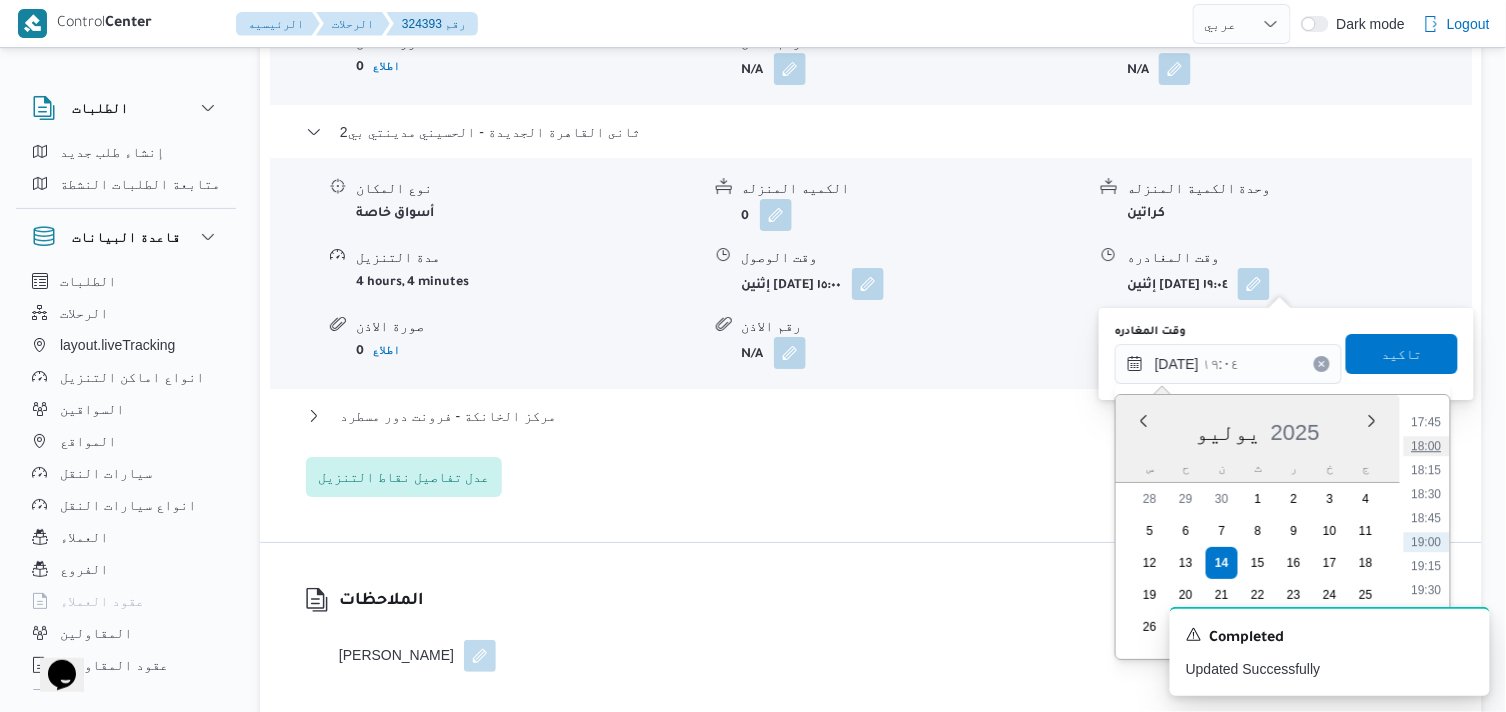 click on "18:00" at bounding box center [1427, 446] 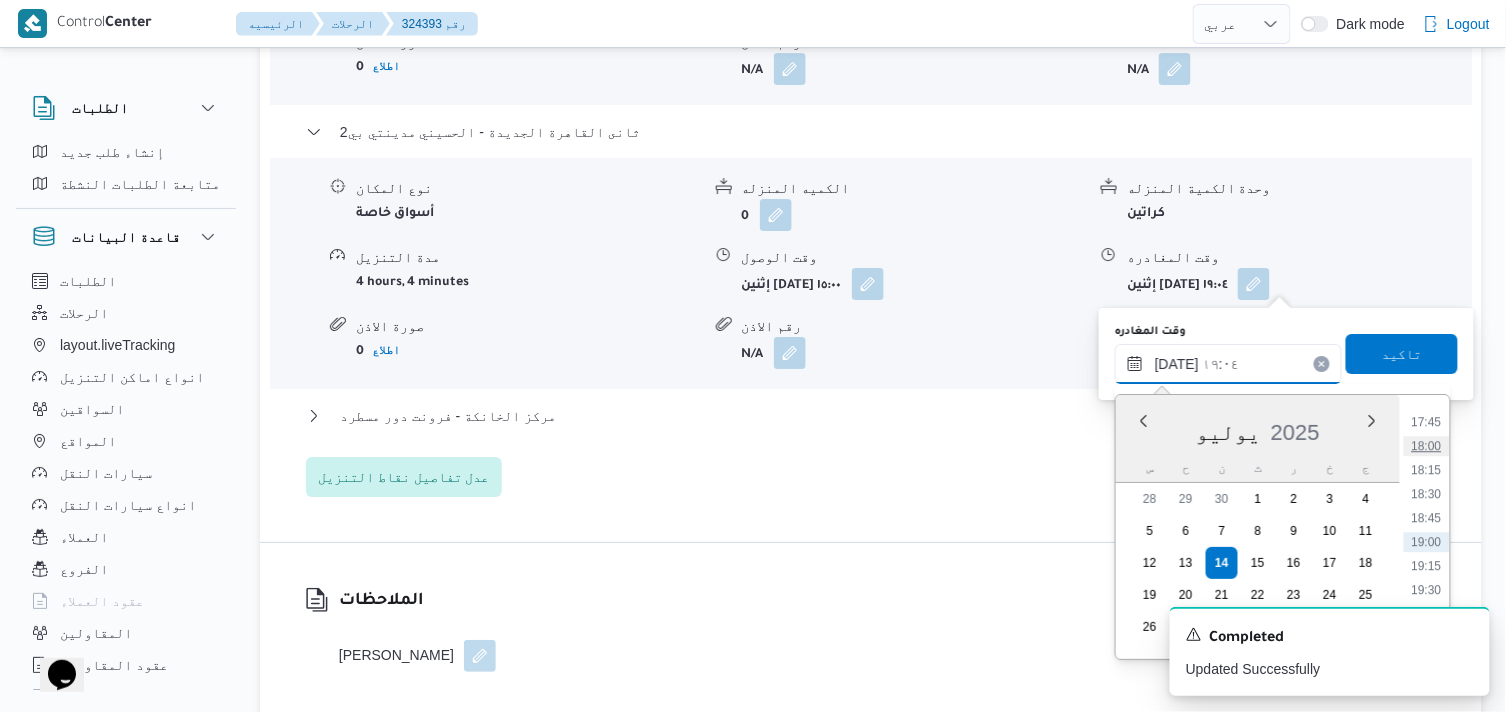 type on "[DATE] ١٨:٠٠" 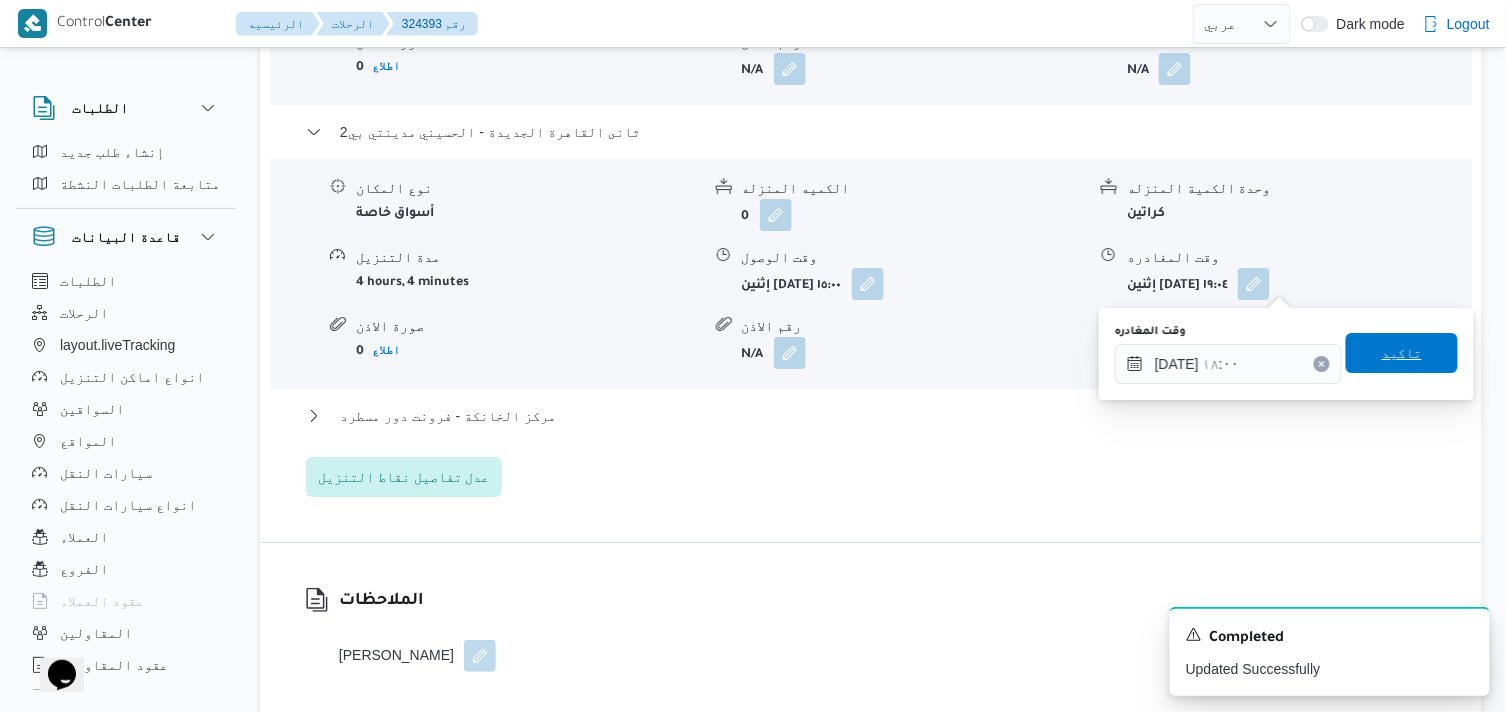 click on "تاكيد" at bounding box center (1402, 353) 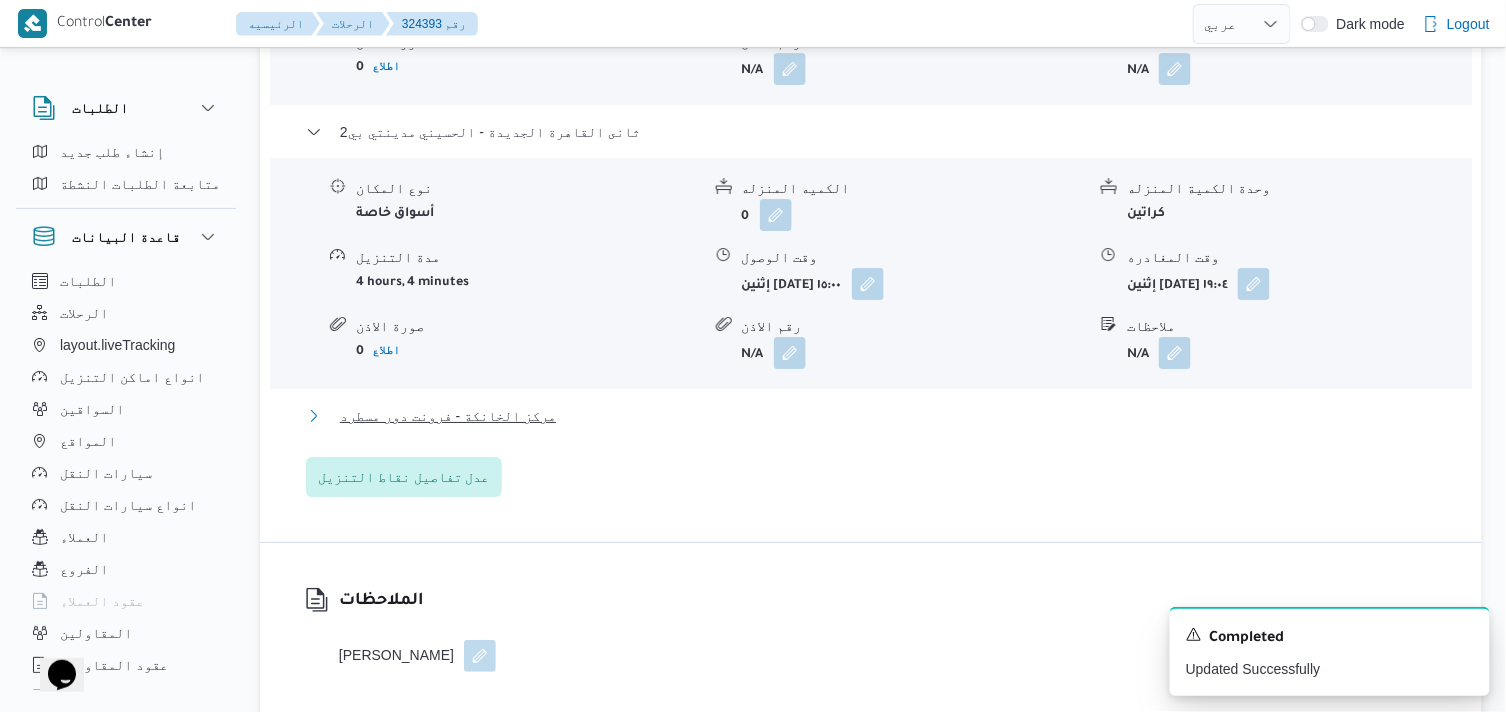 click on "مركز الخانكة -
فرونت دور مسطرد" at bounding box center (448, 416) 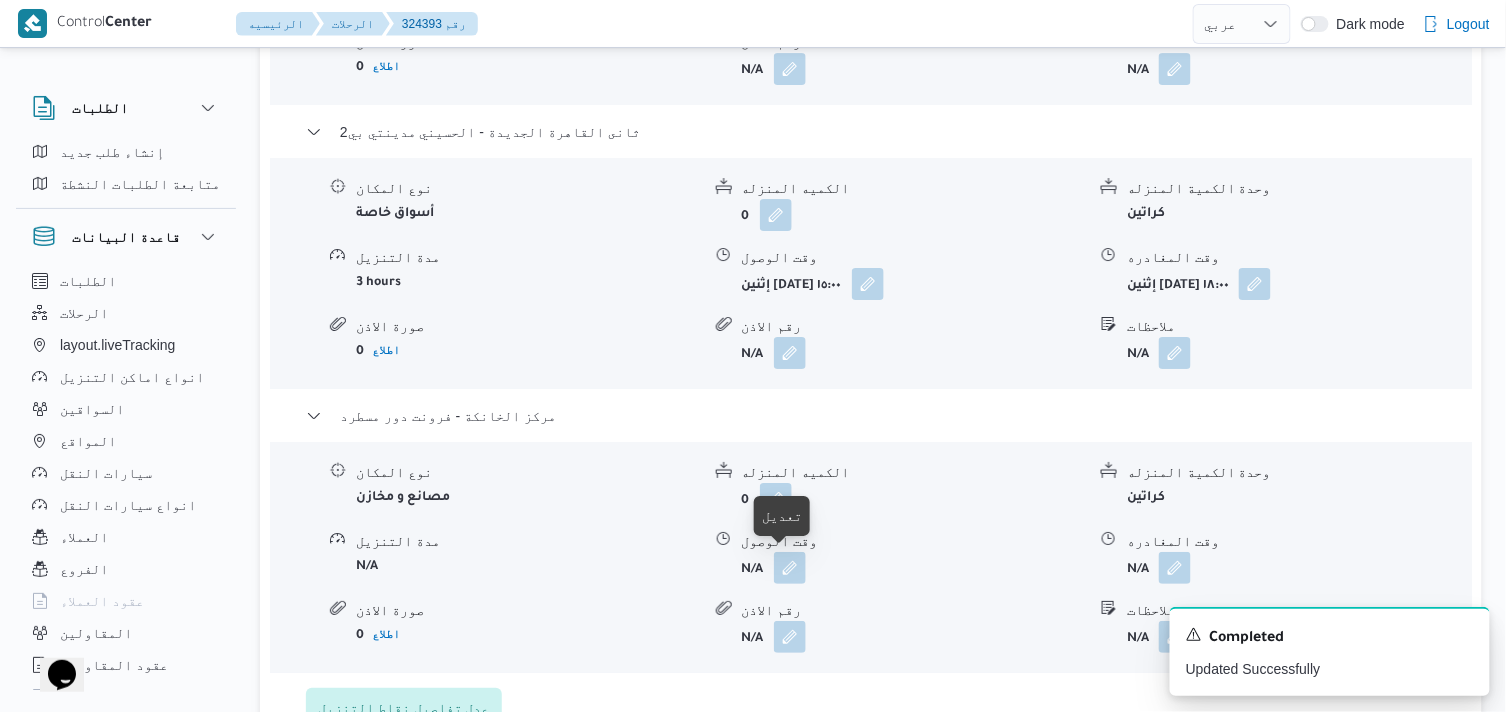 drag, startPoint x: 796, startPoint y: 570, endPoint x: 770, endPoint y: 591, distance: 33.42155 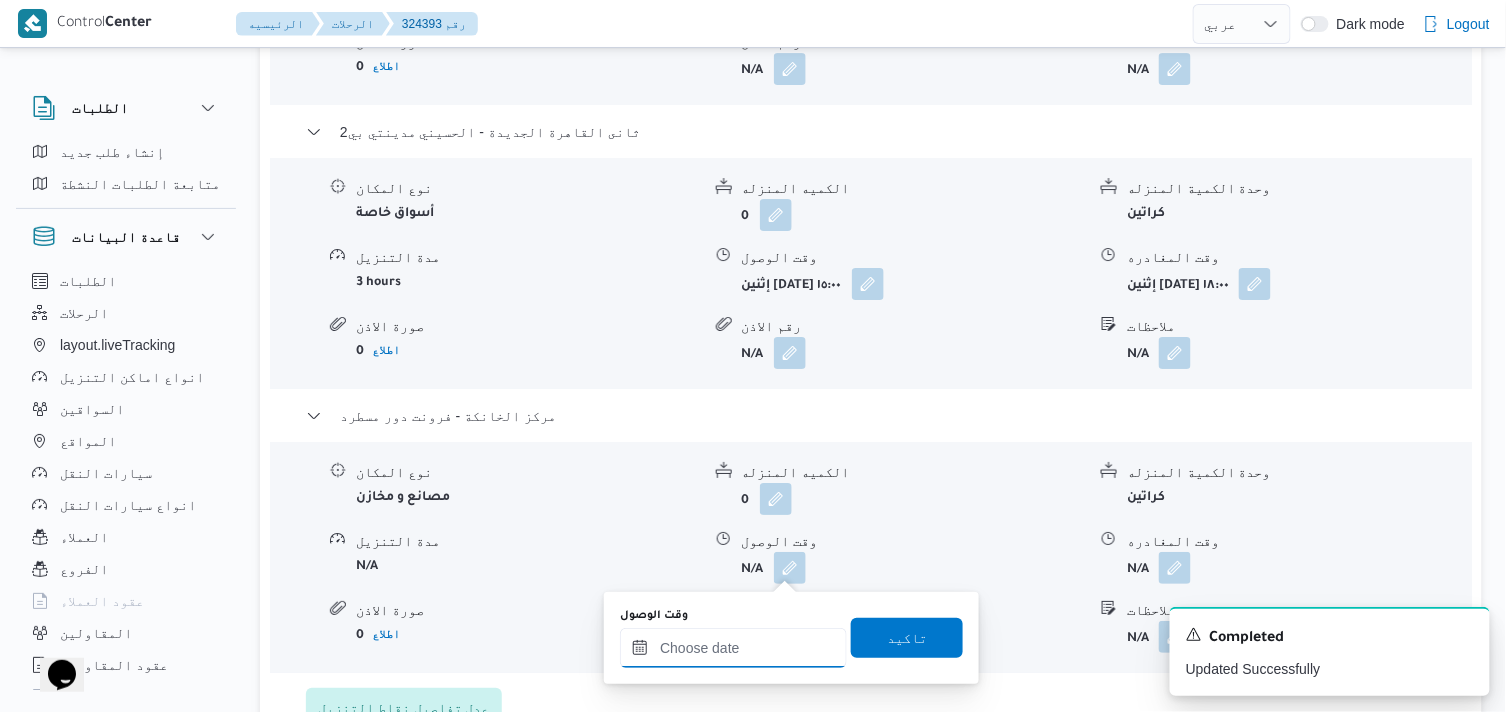 click on "وقت الوصول" at bounding box center (733, 648) 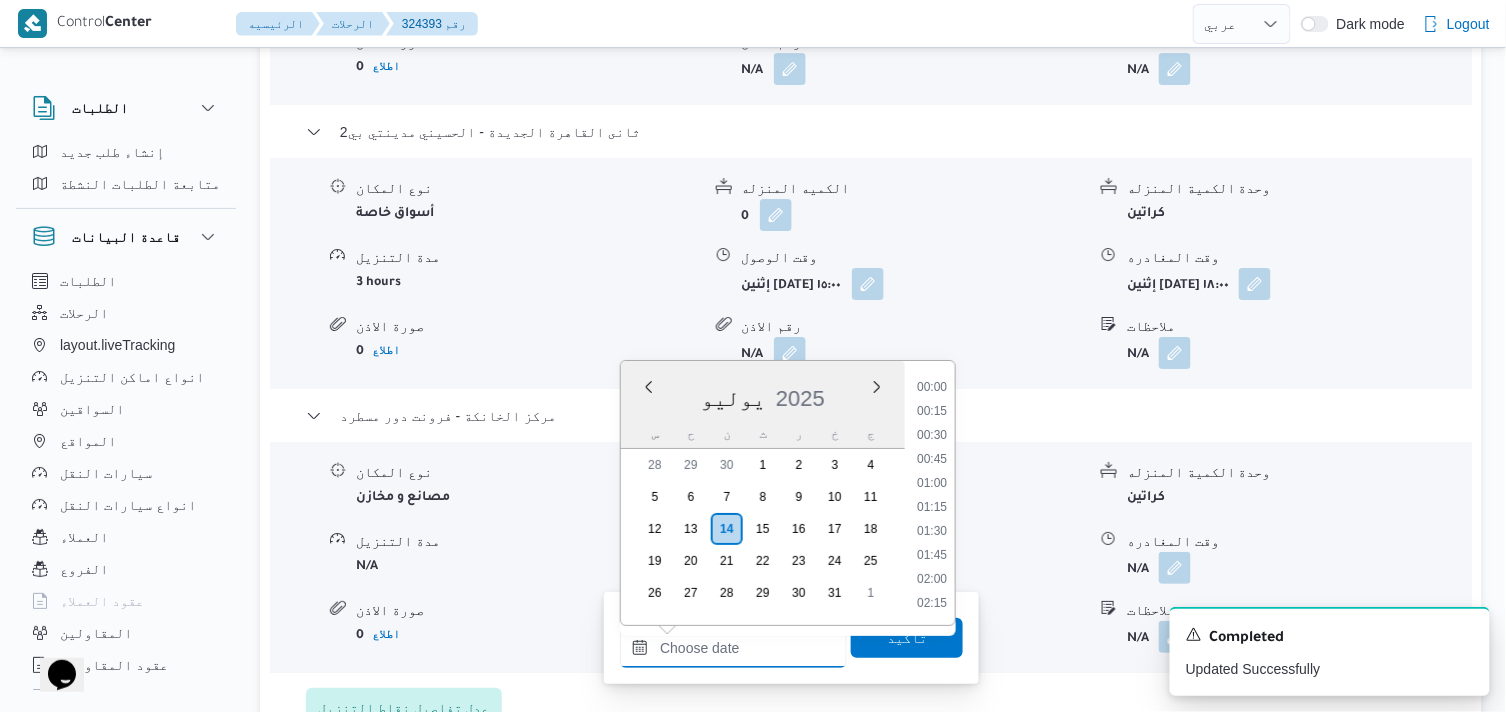 scroll, scrollTop: 1727, scrollLeft: 0, axis: vertical 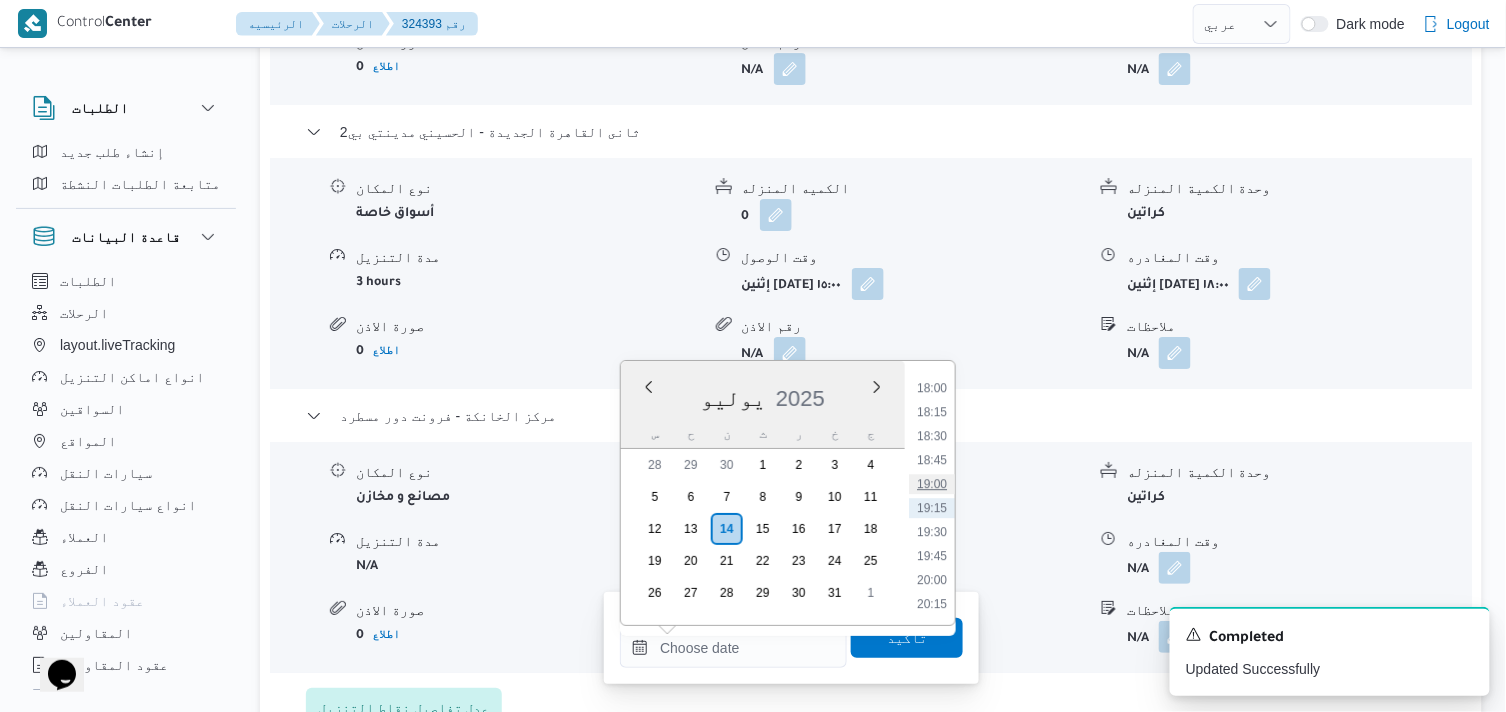click on "19:00" at bounding box center (932, 484) 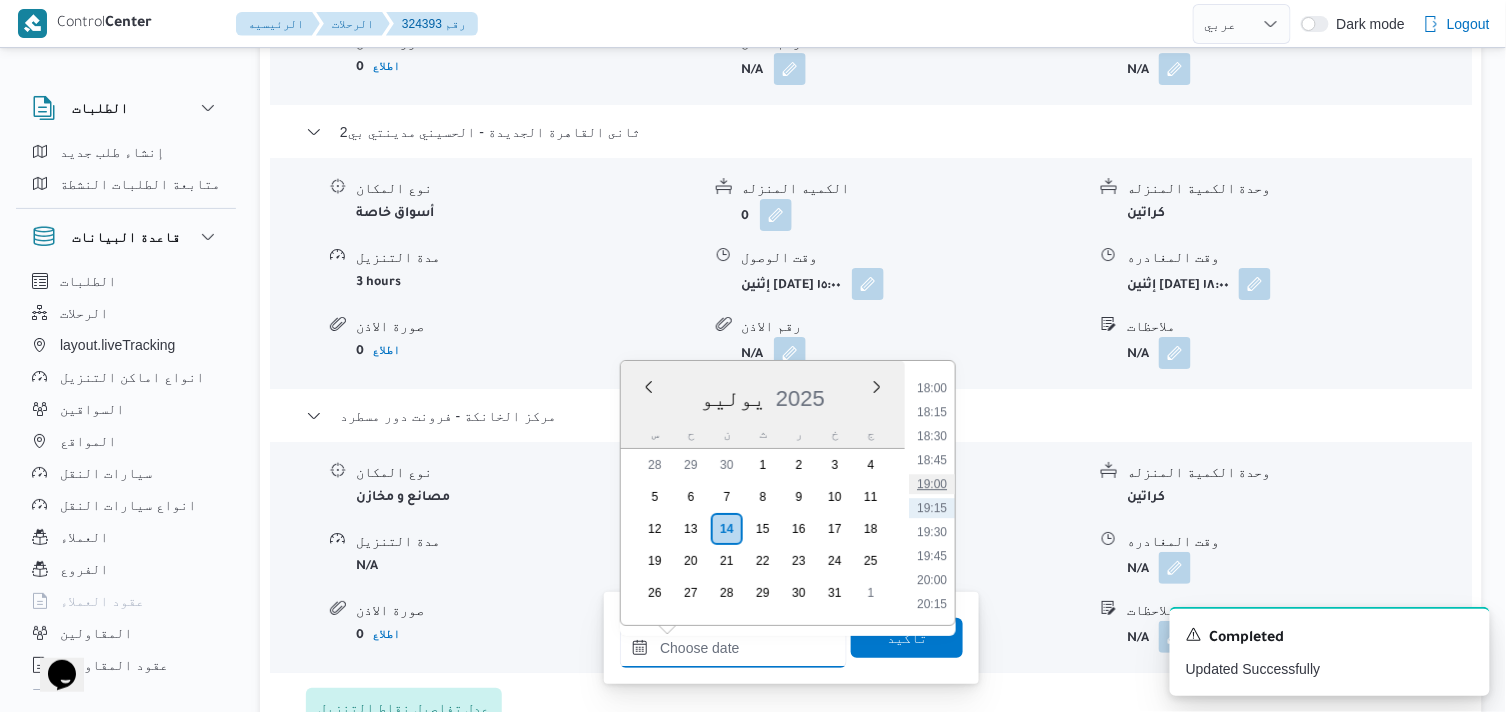 type on "[DATE] ١٩:٠٠" 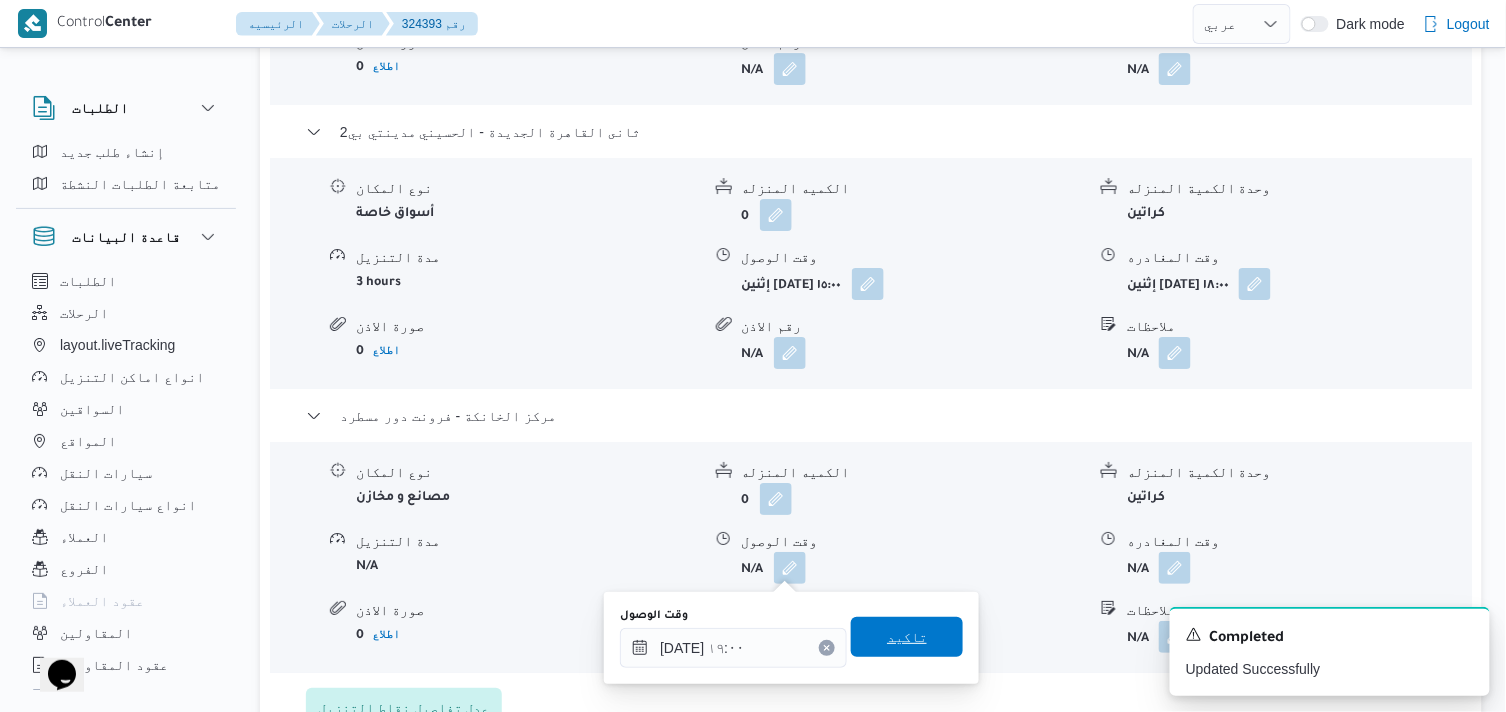 click on "تاكيد" at bounding box center (907, 637) 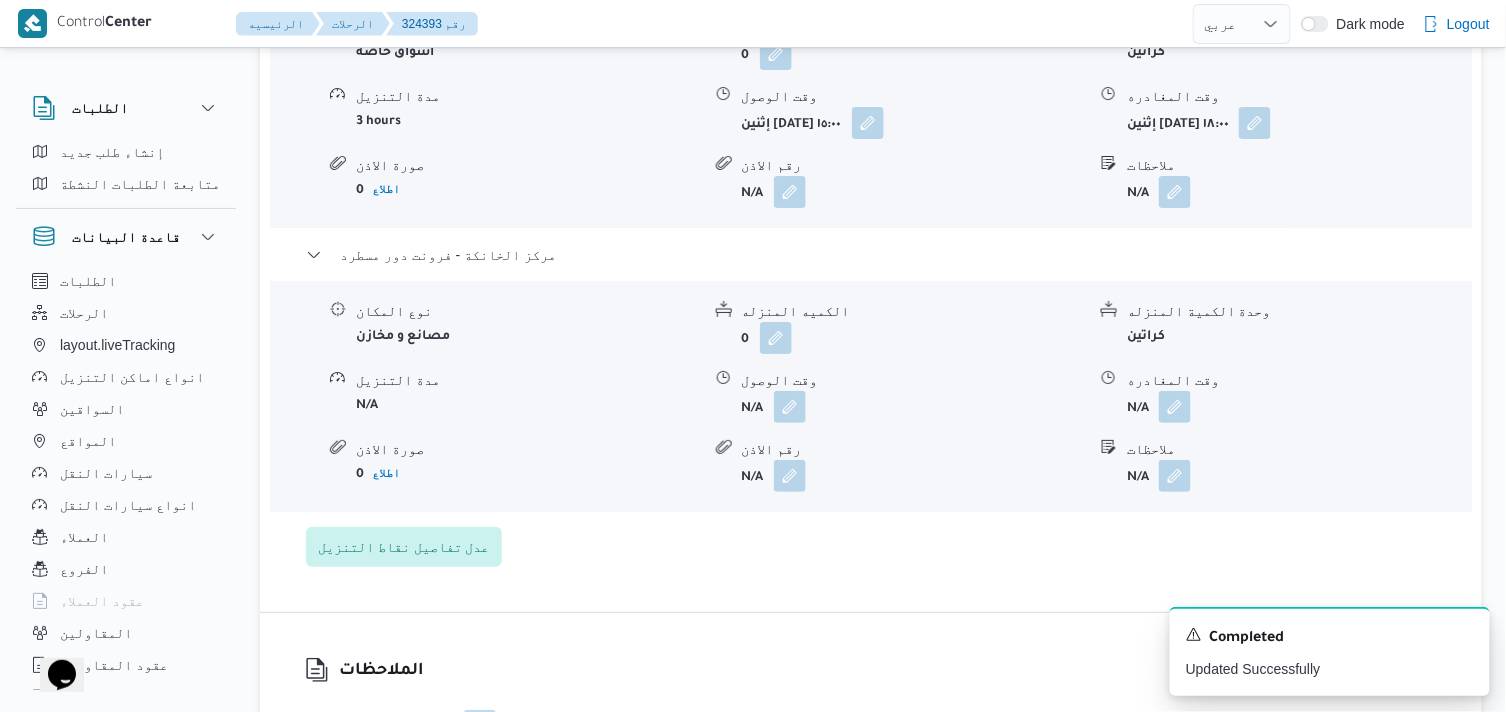 scroll, scrollTop: 2333, scrollLeft: 0, axis: vertical 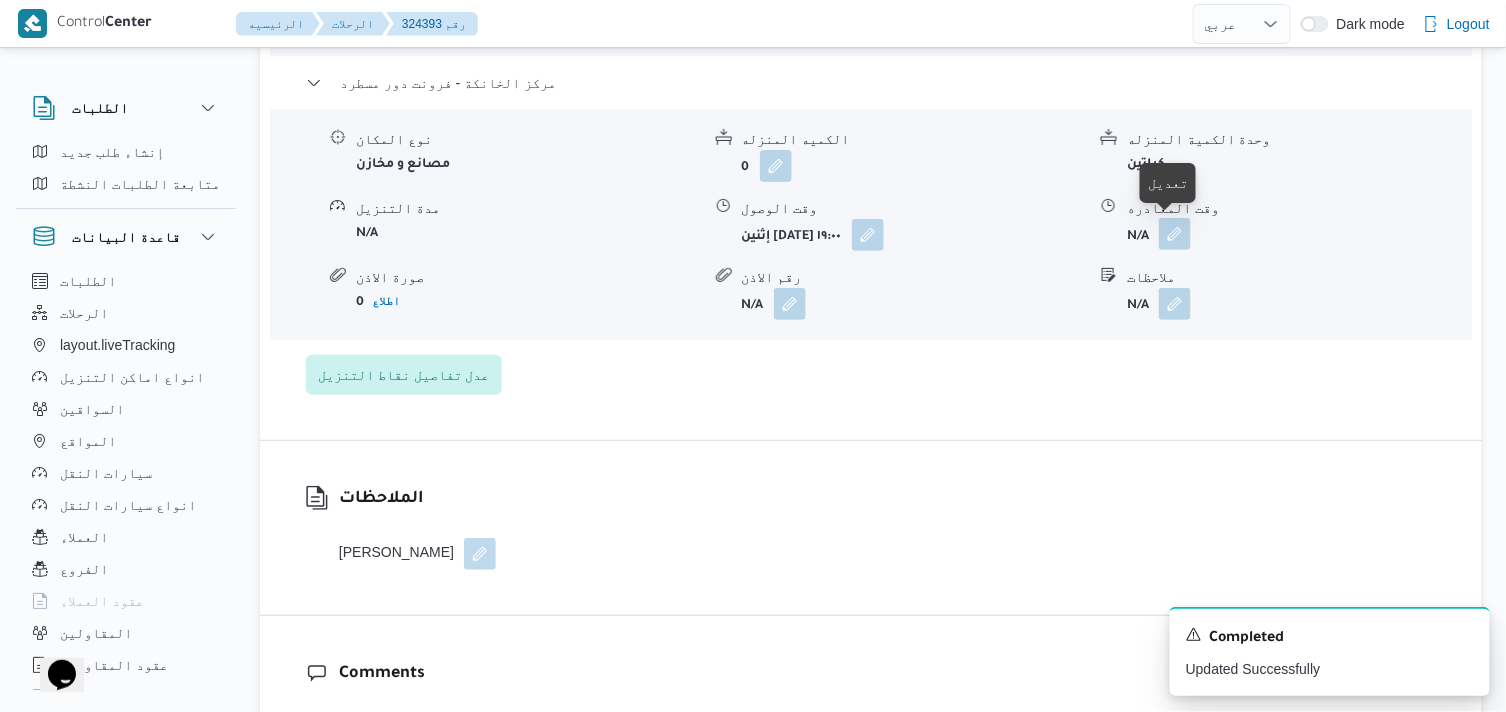 click at bounding box center (1175, 234) 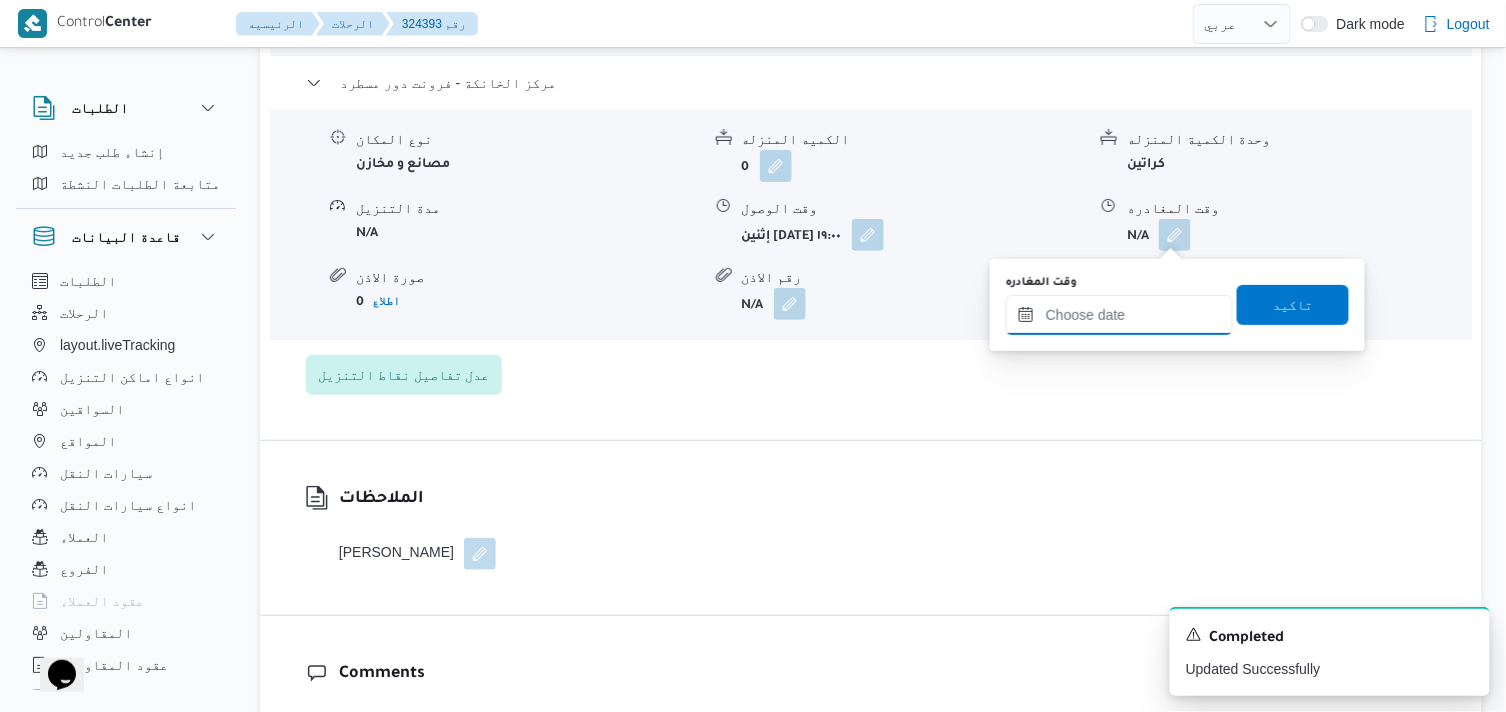 click on "وقت المغادره" at bounding box center [1119, 315] 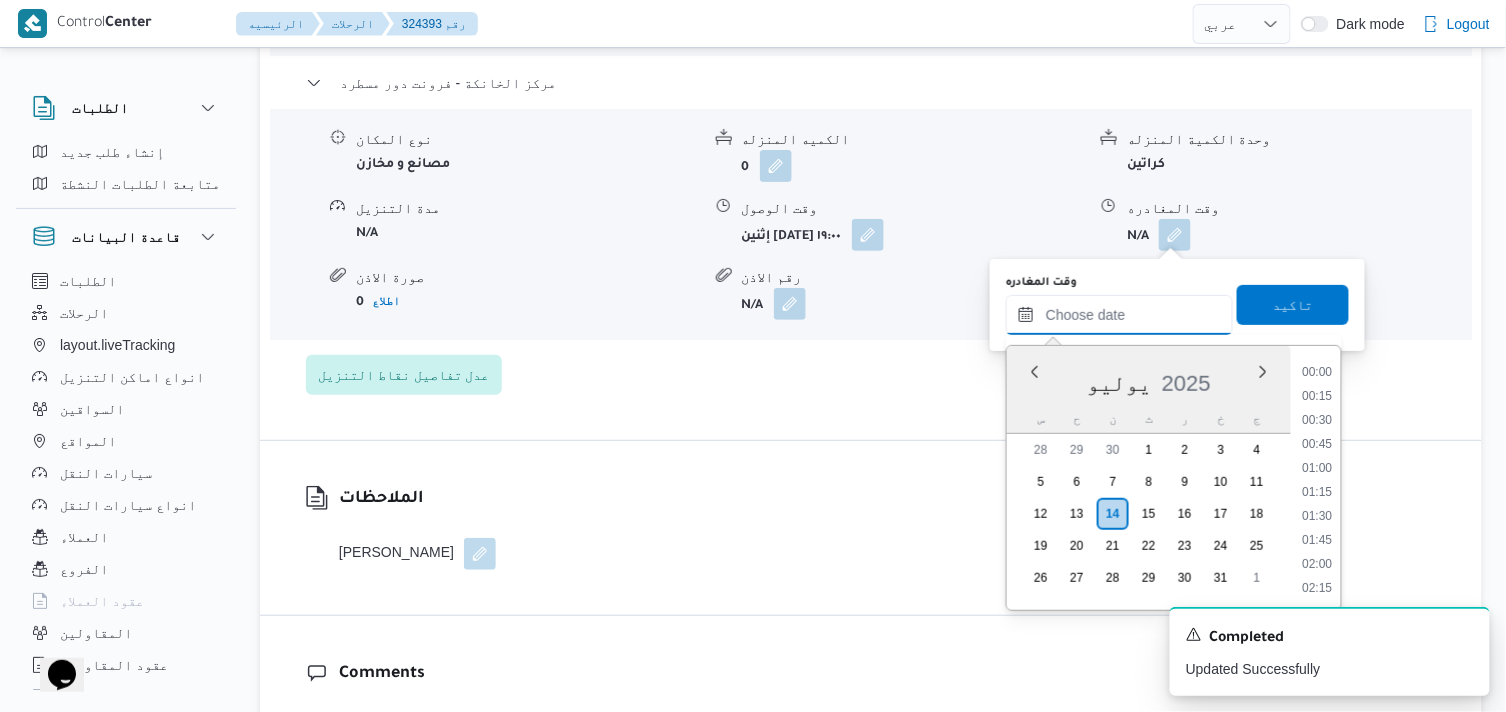 scroll, scrollTop: 1727, scrollLeft: 0, axis: vertical 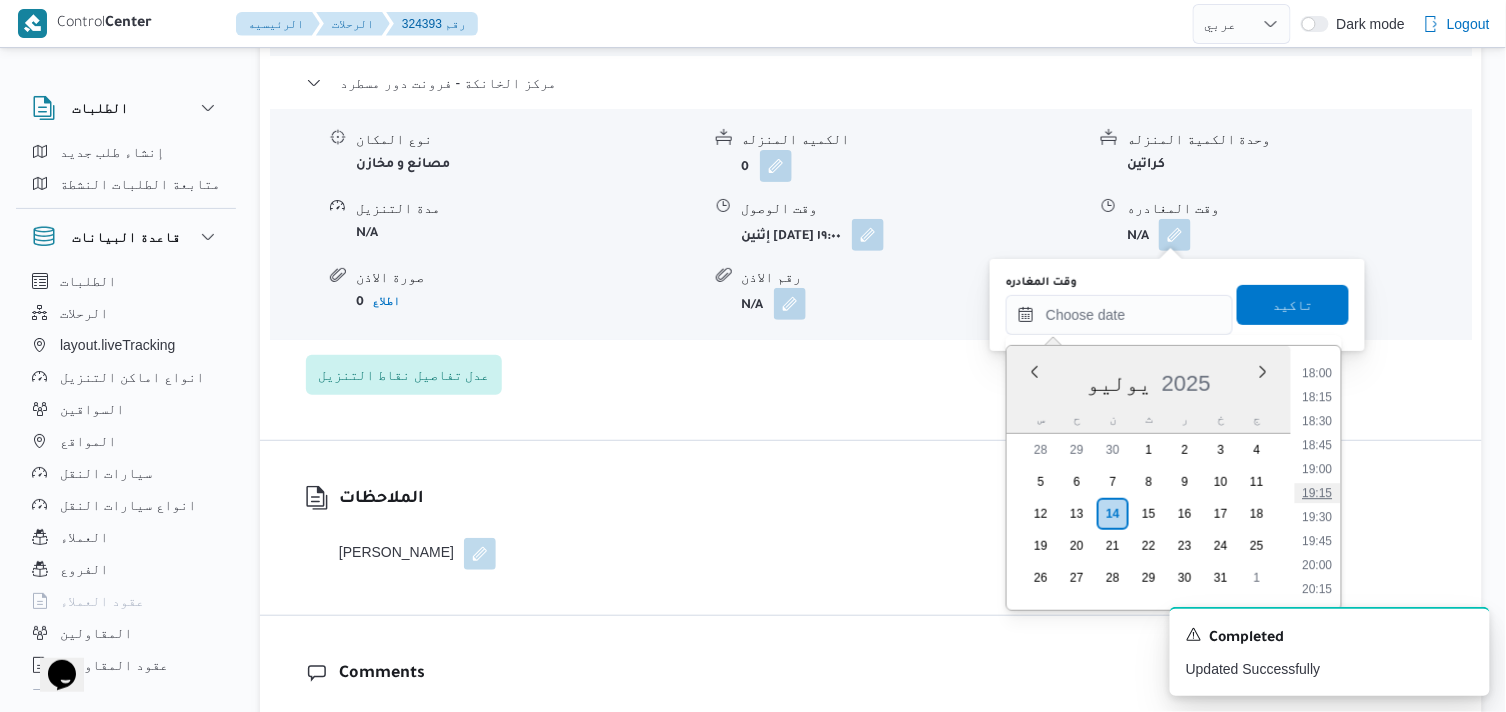 click on "19:15" at bounding box center (1318, 493) 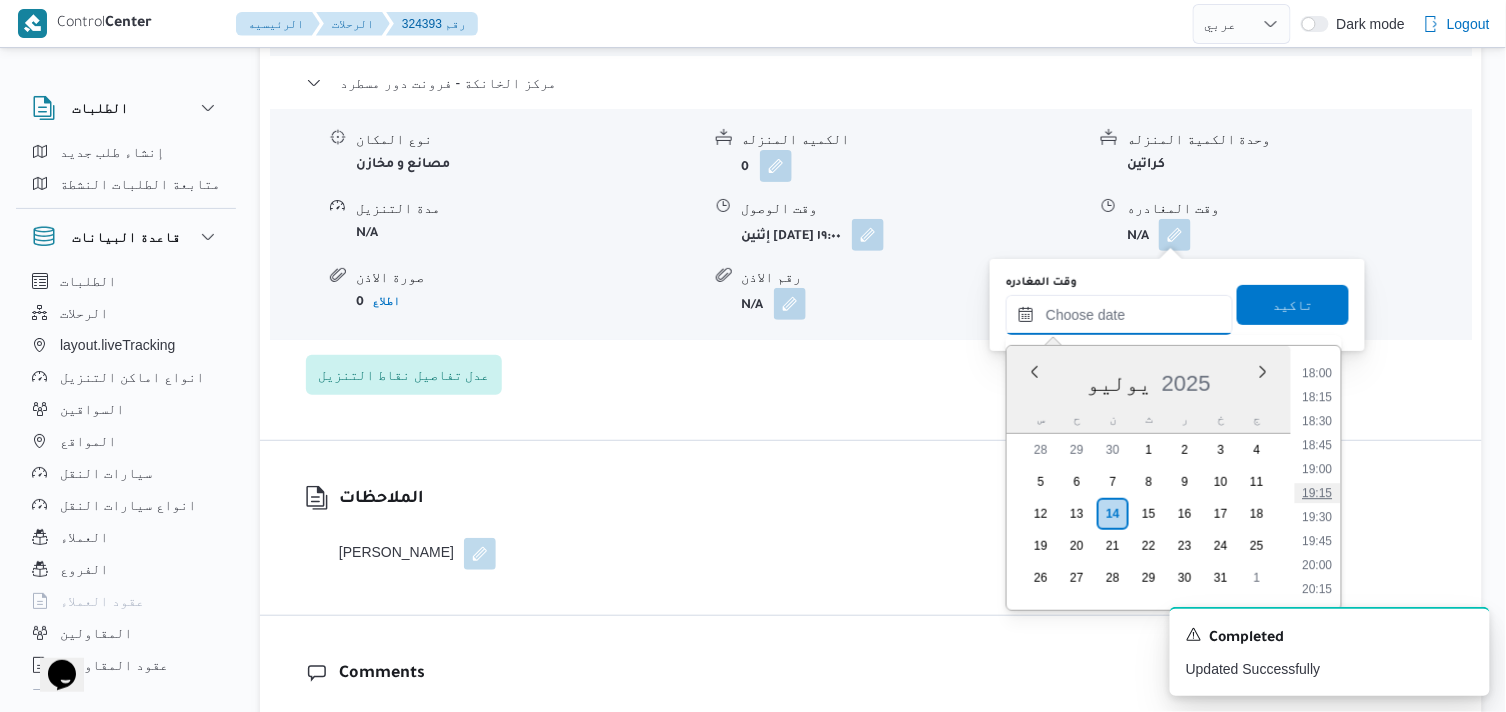 type on "[DATE] ١٩:١٥" 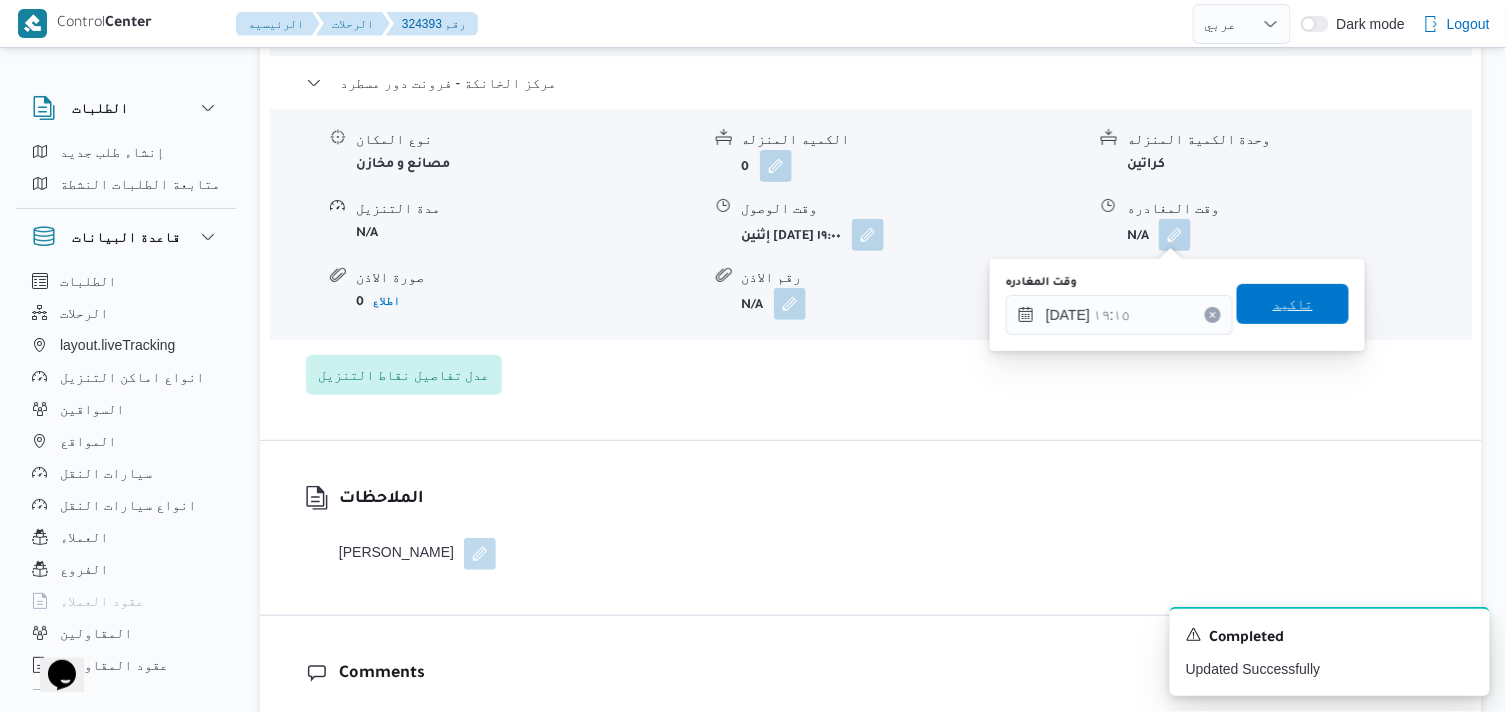 click on "تاكيد" at bounding box center (1293, 304) 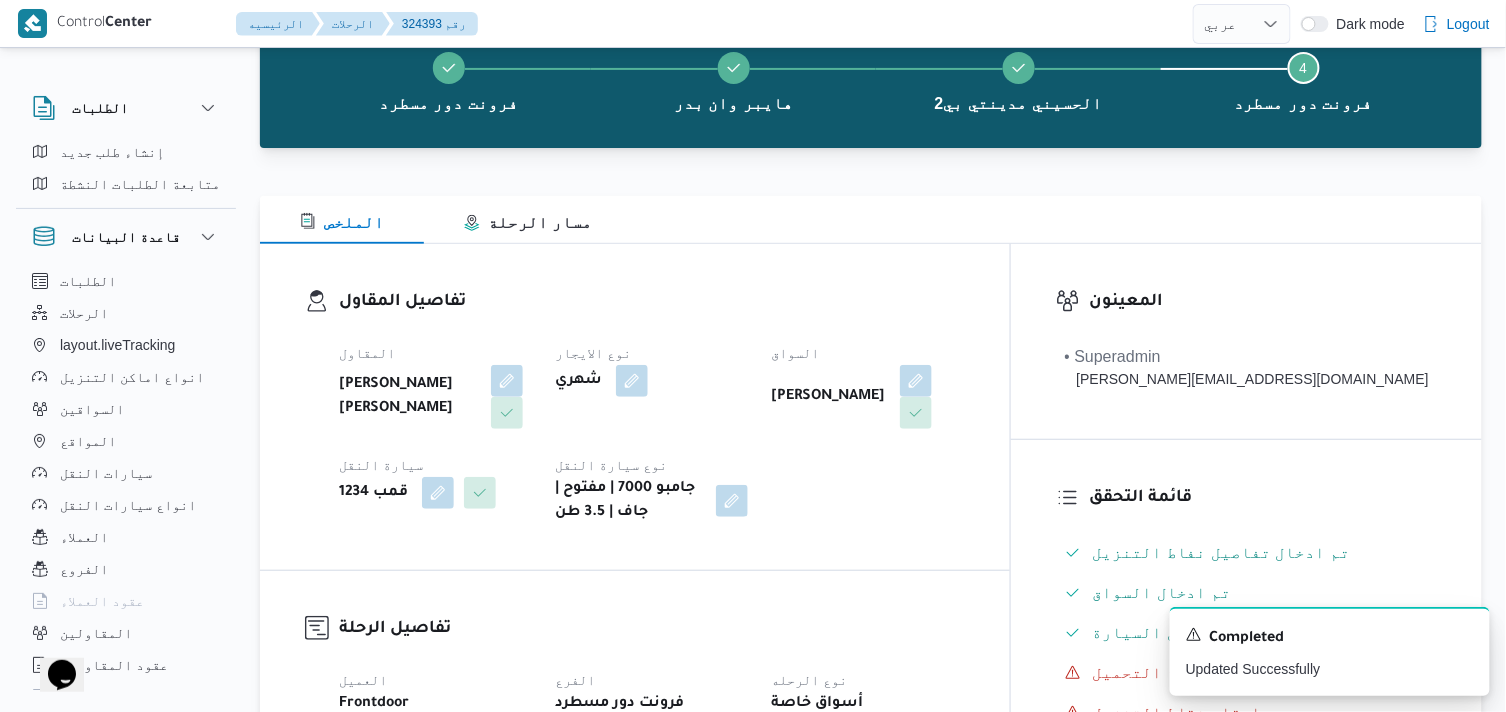 scroll, scrollTop: 0, scrollLeft: 0, axis: both 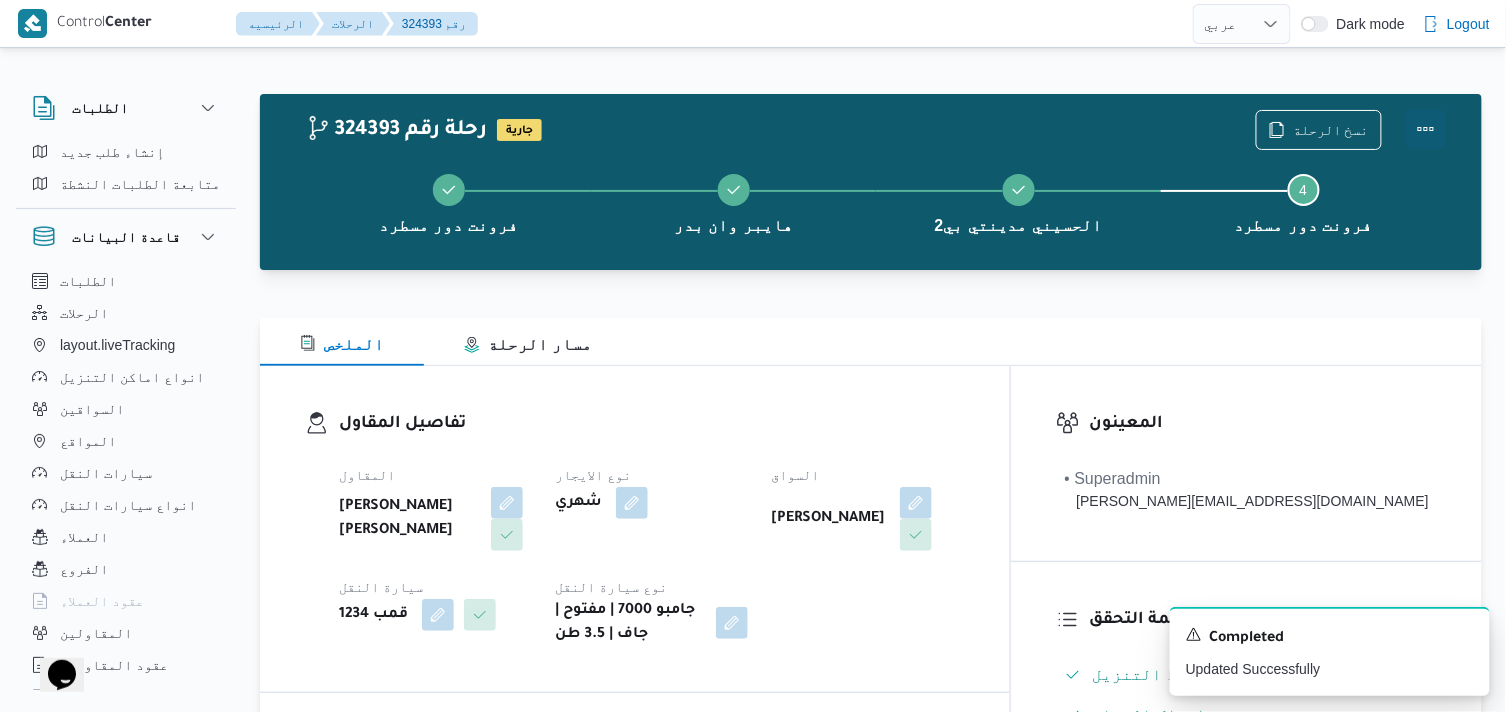 click at bounding box center (1426, 129) 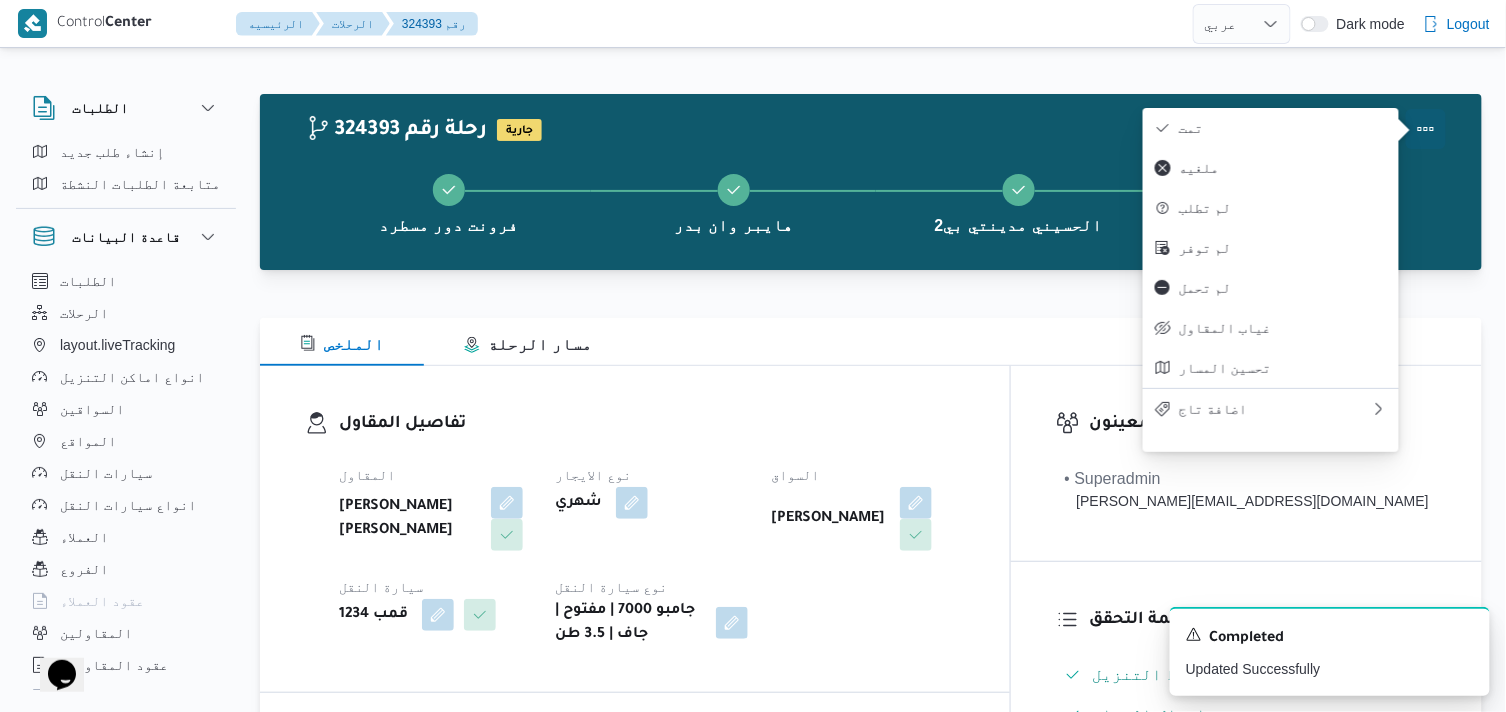 click on "تمت" at bounding box center [1271, 128] 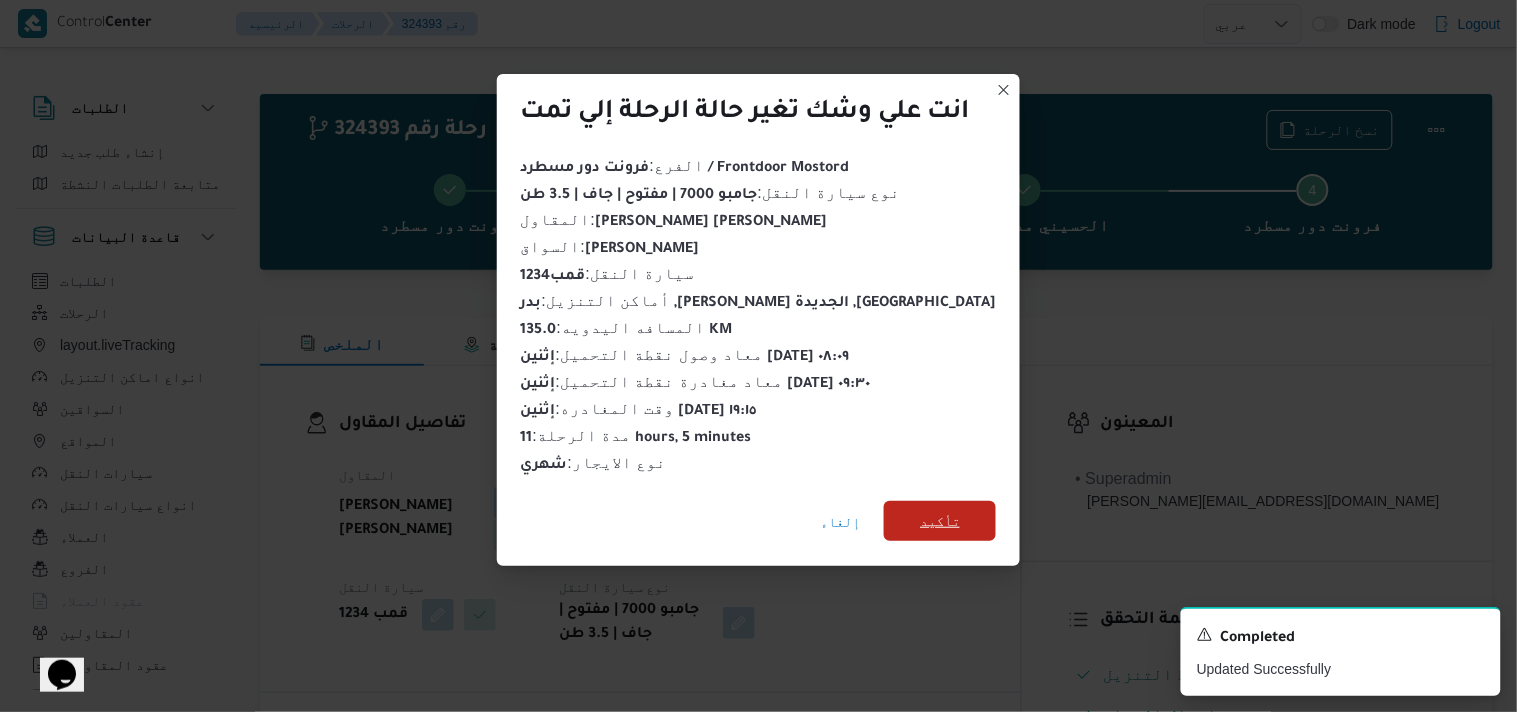 click on "تأكيد" at bounding box center (940, 521) 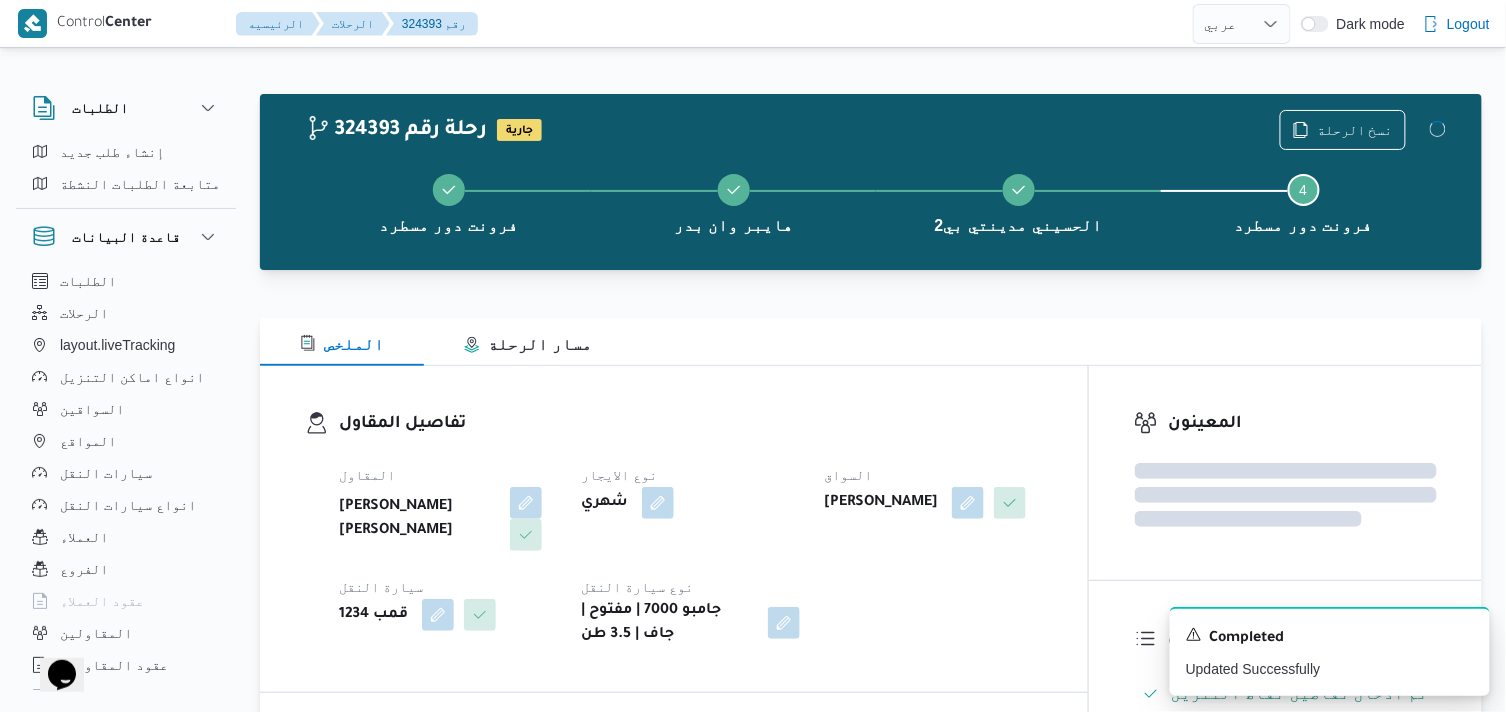 click on "تفاصيل المقاول المقاول [PERSON_NAME] [PERSON_NAME] نوع الايجار شهري السواق [PERSON_NAME] علي [PERSON_NAME] النقل قمب 1234 نوع سيارة النقل جامبو 7000 | مفتوح | جاف | 3.5 طن" at bounding box center (691, 529) 